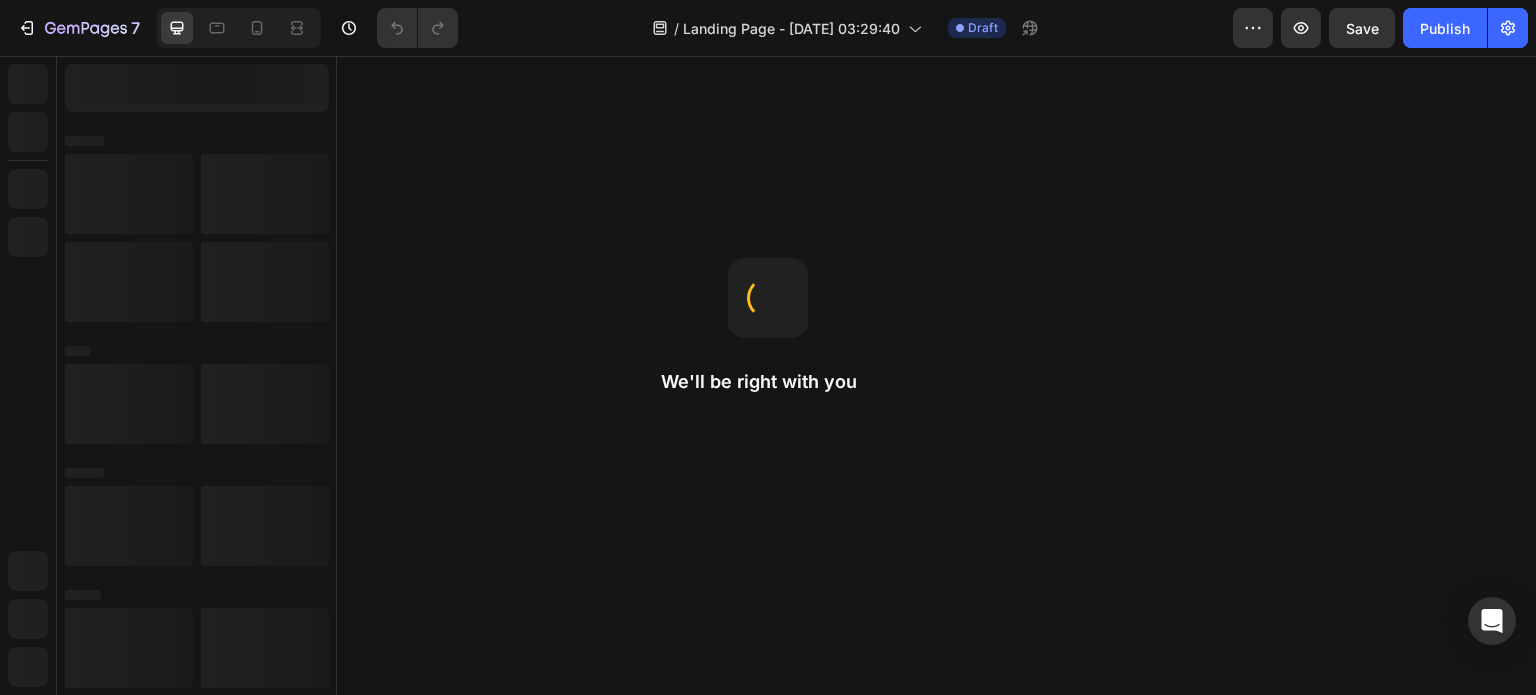 scroll, scrollTop: 0, scrollLeft: 0, axis: both 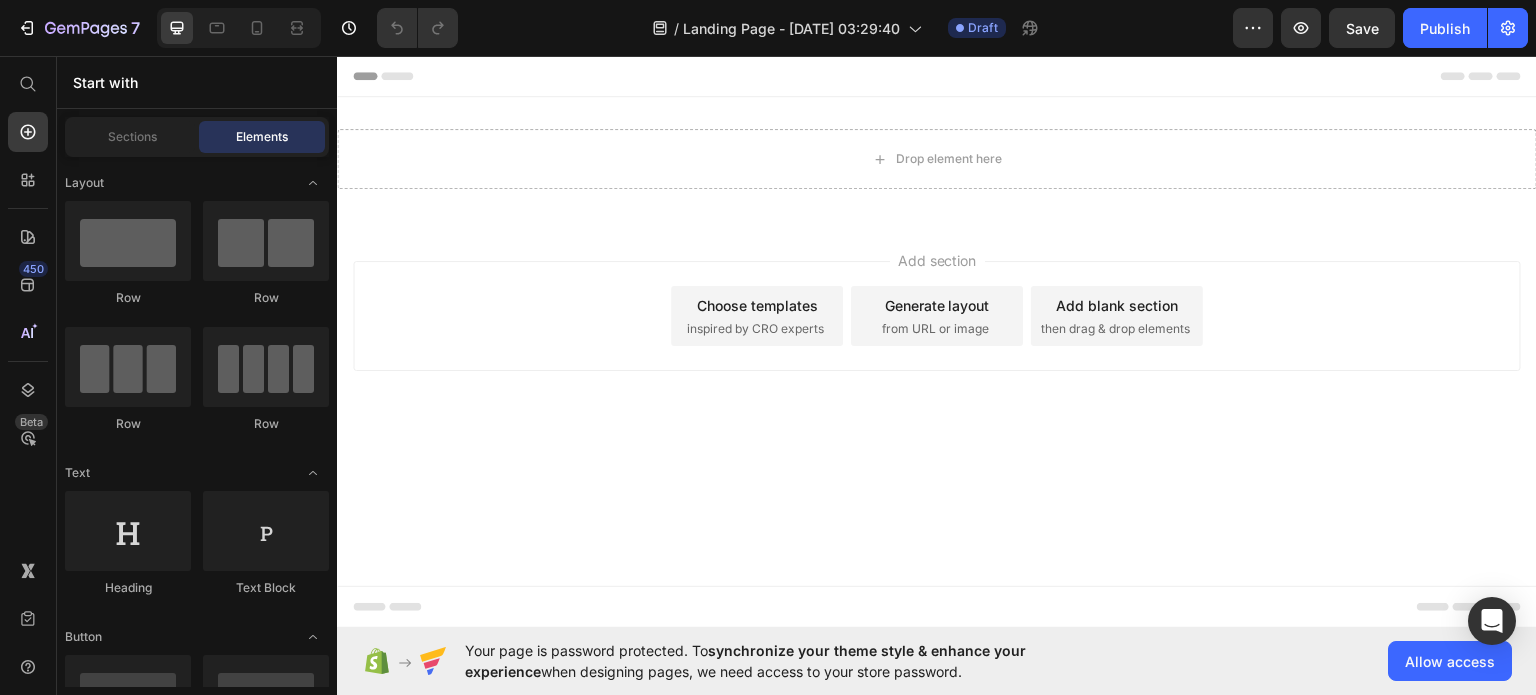 click on "Choose templates inspired by CRO experts" at bounding box center [757, 315] 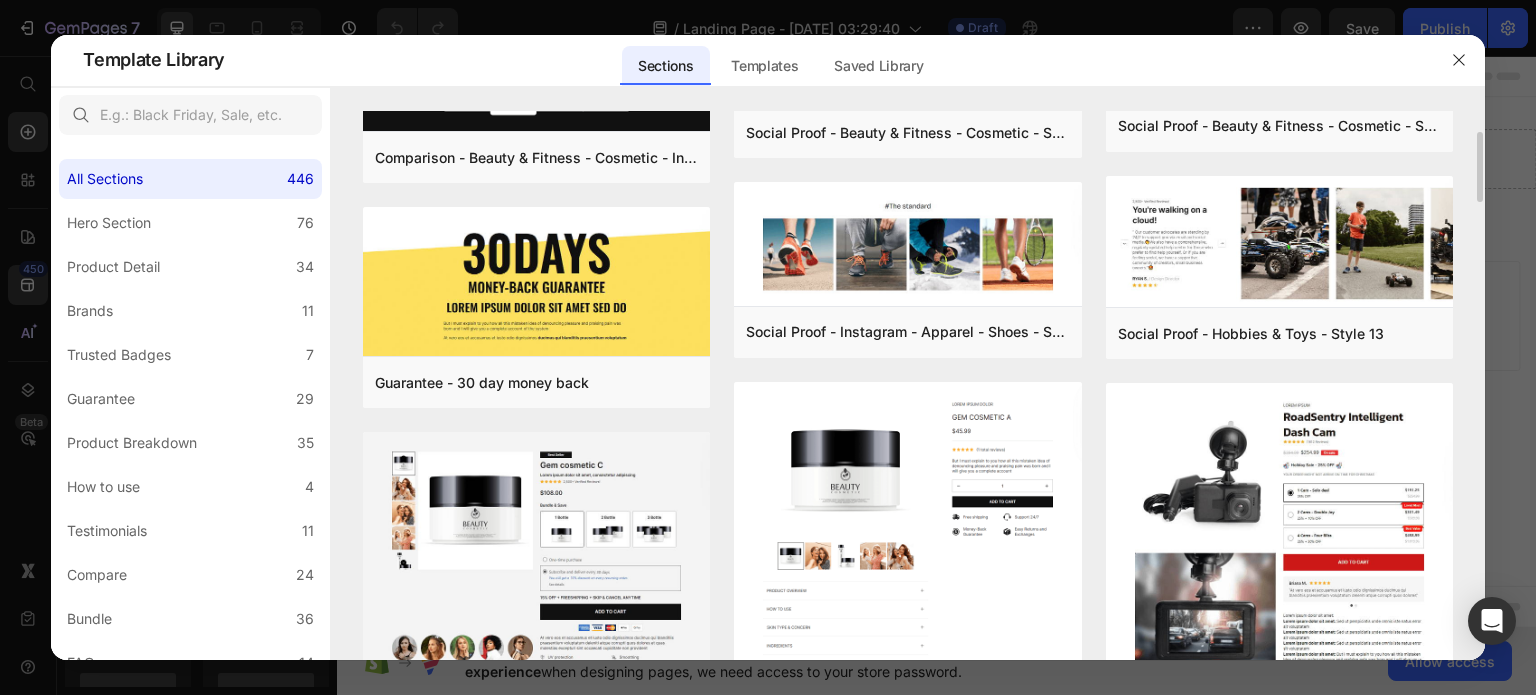 scroll, scrollTop: 0, scrollLeft: 0, axis: both 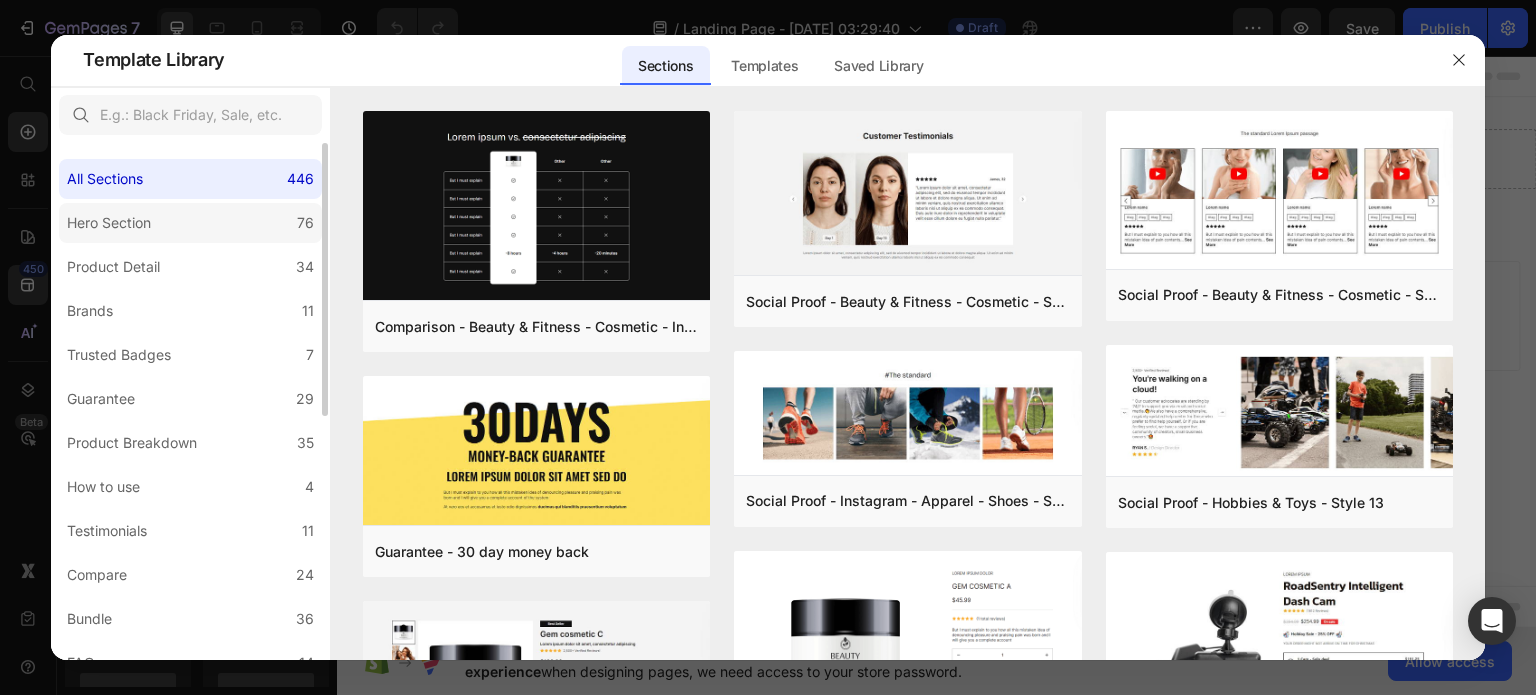 click on "Hero Section 76" 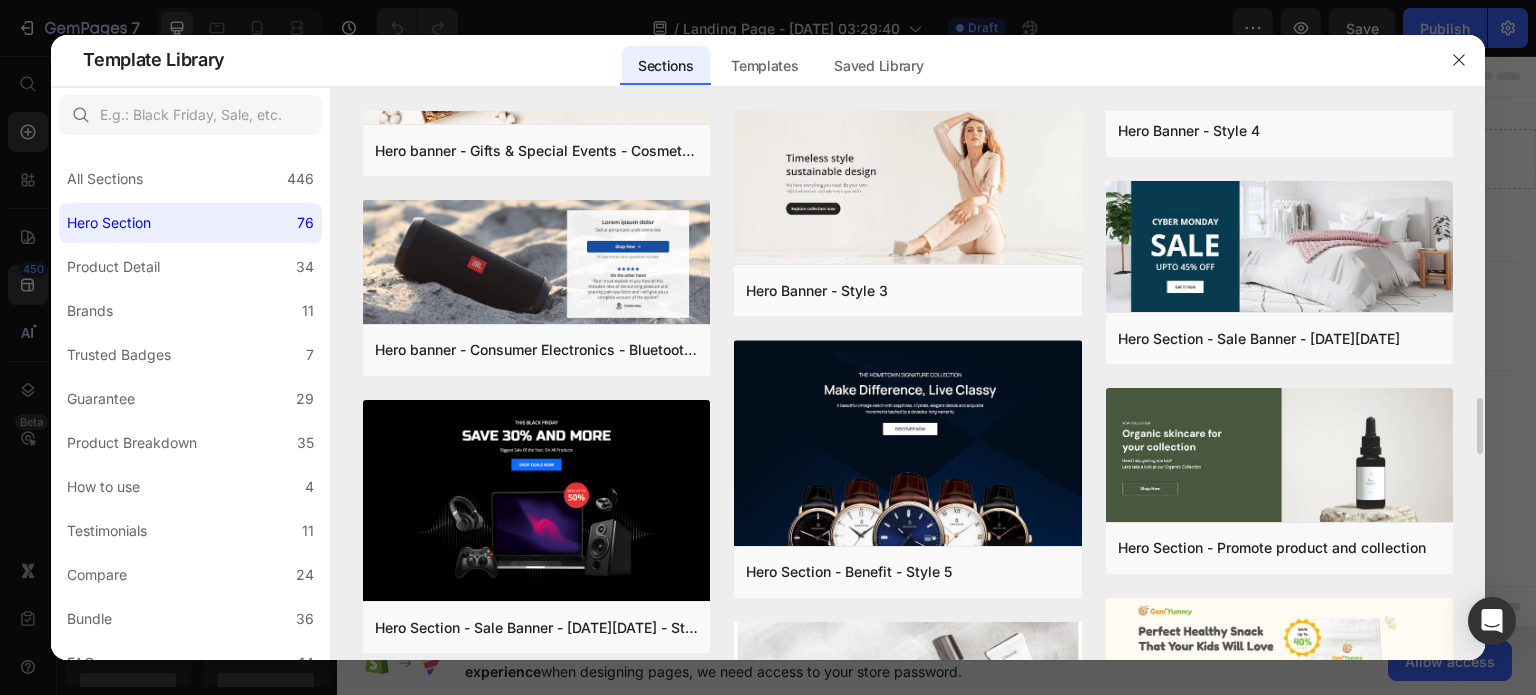 scroll, scrollTop: 2791, scrollLeft: 0, axis: vertical 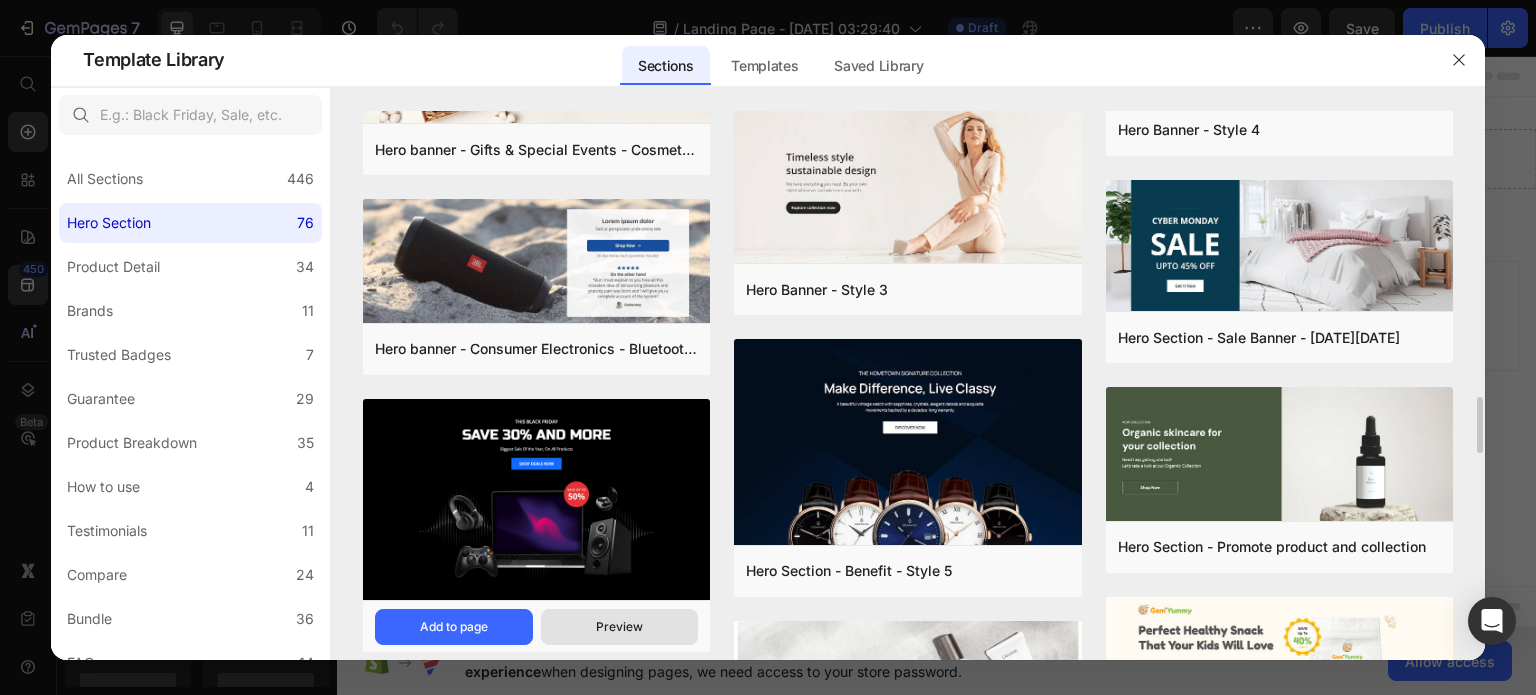 click on "Preview" at bounding box center (619, 627) 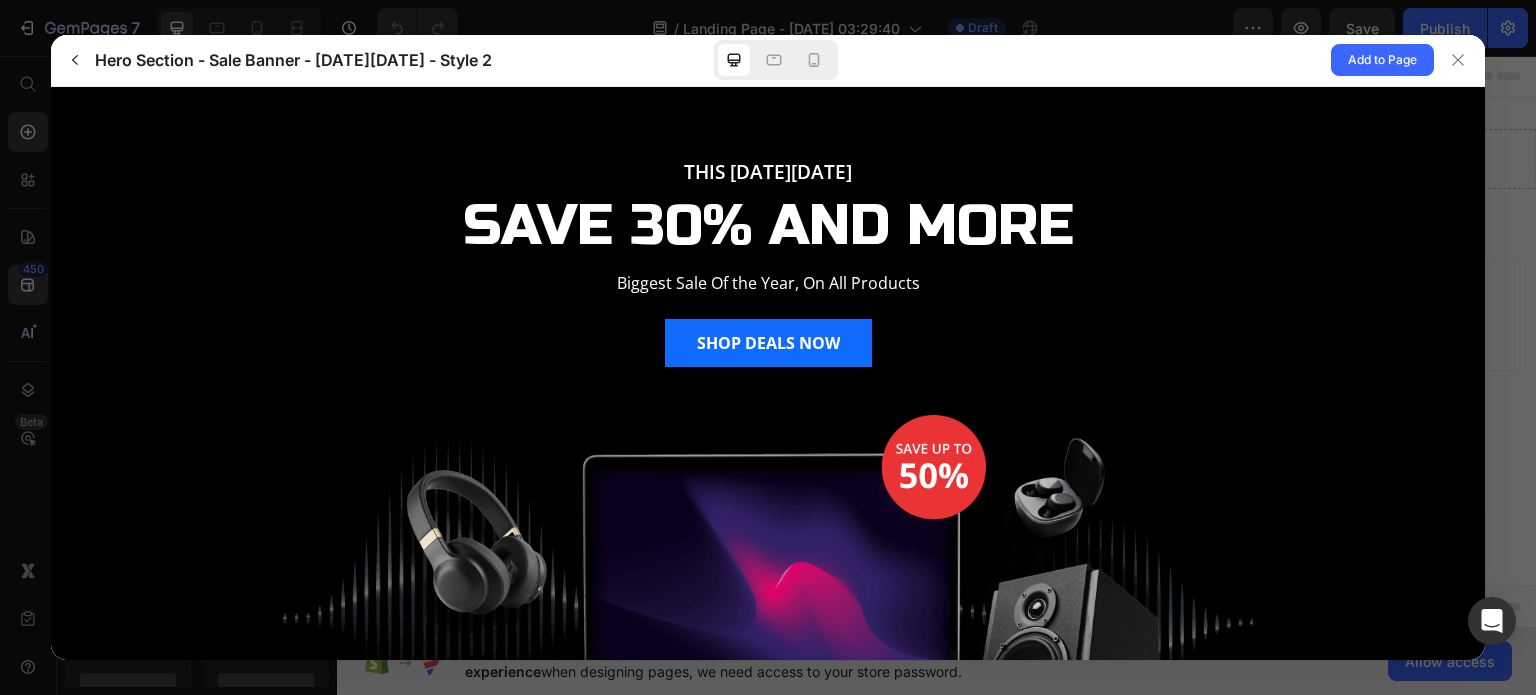scroll, scrollTop: 0, scrollLeft: 0, axis: both 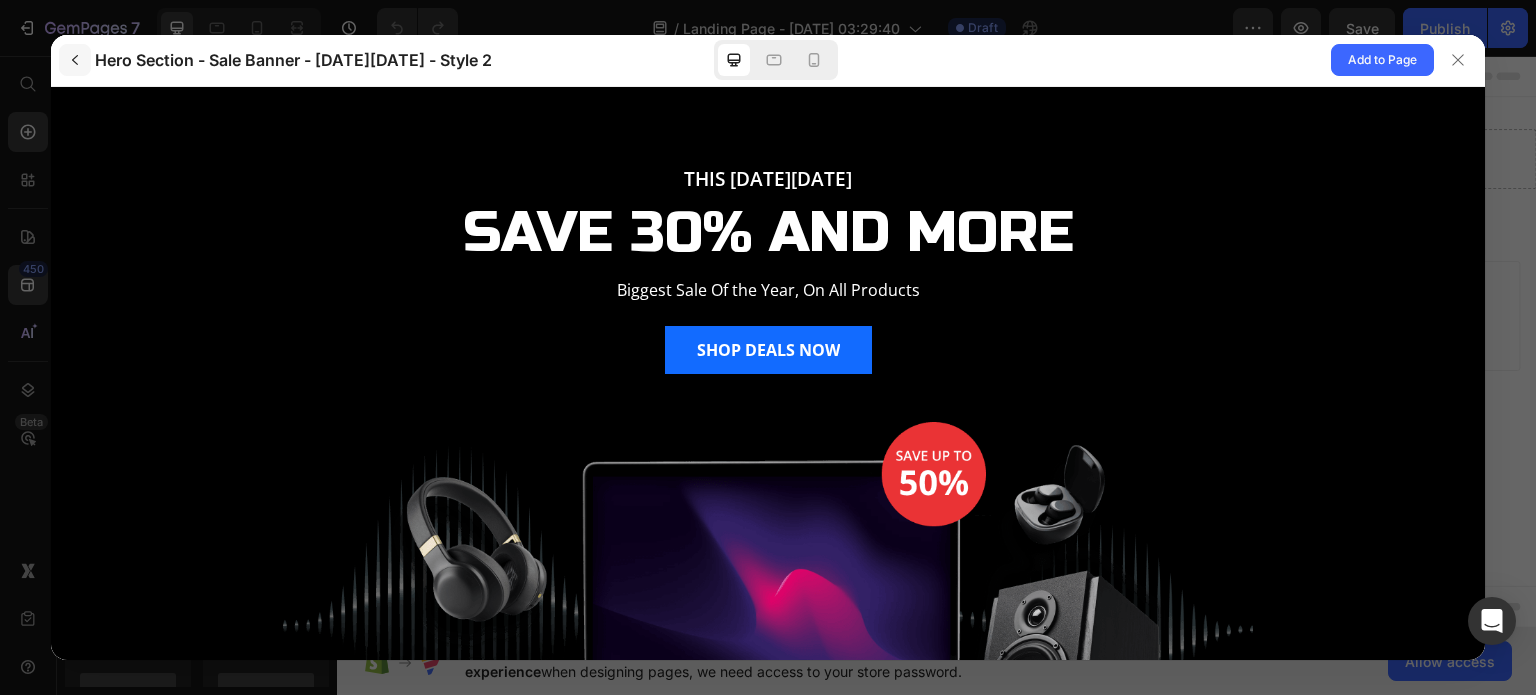 click 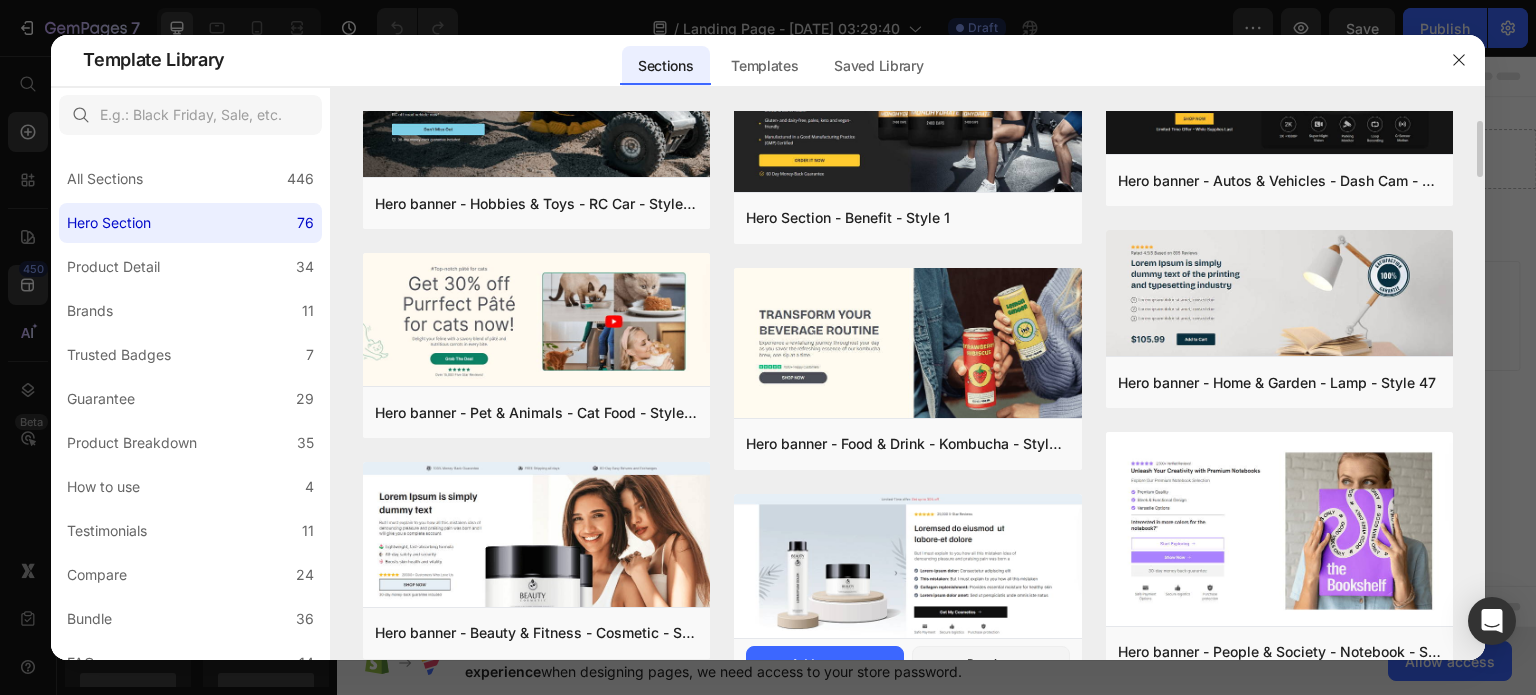 scroll, scrollTop: 0, scrollLeft: 0, axis: both 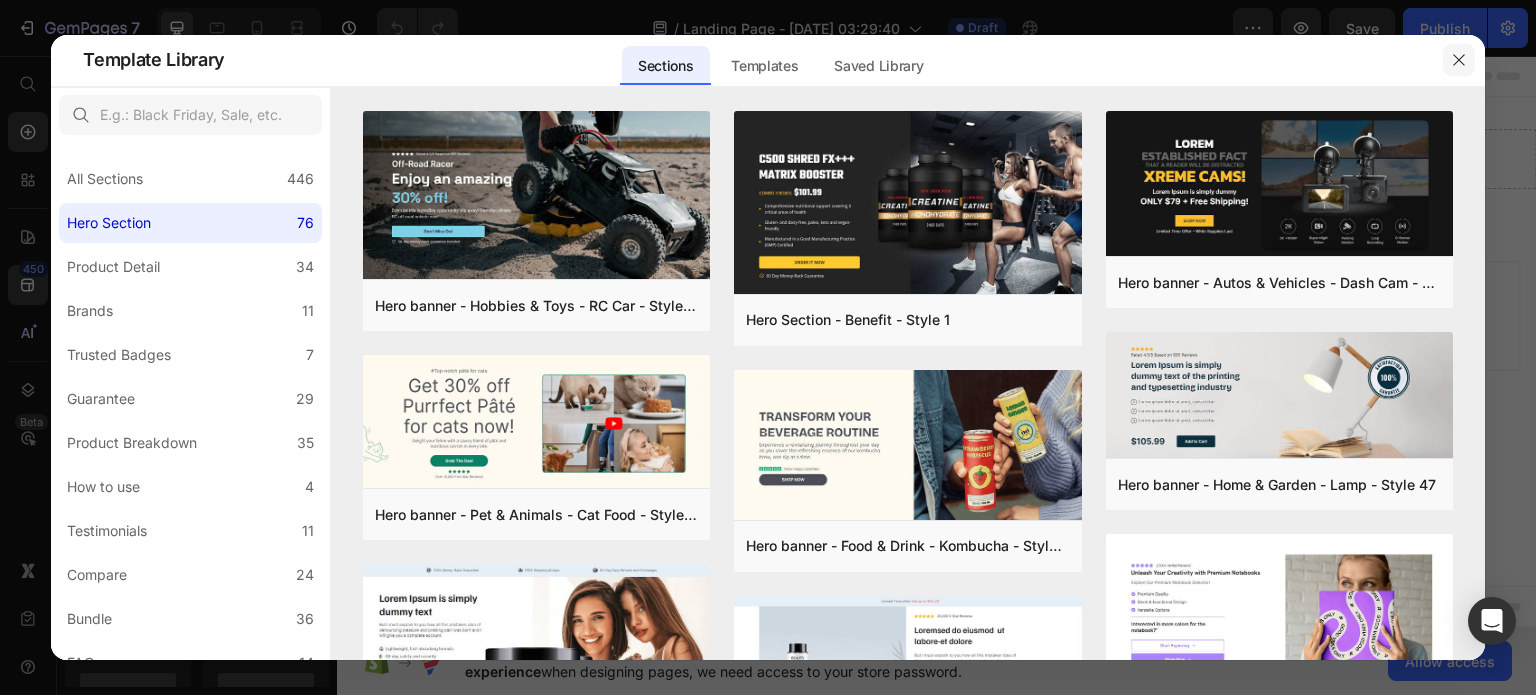 click 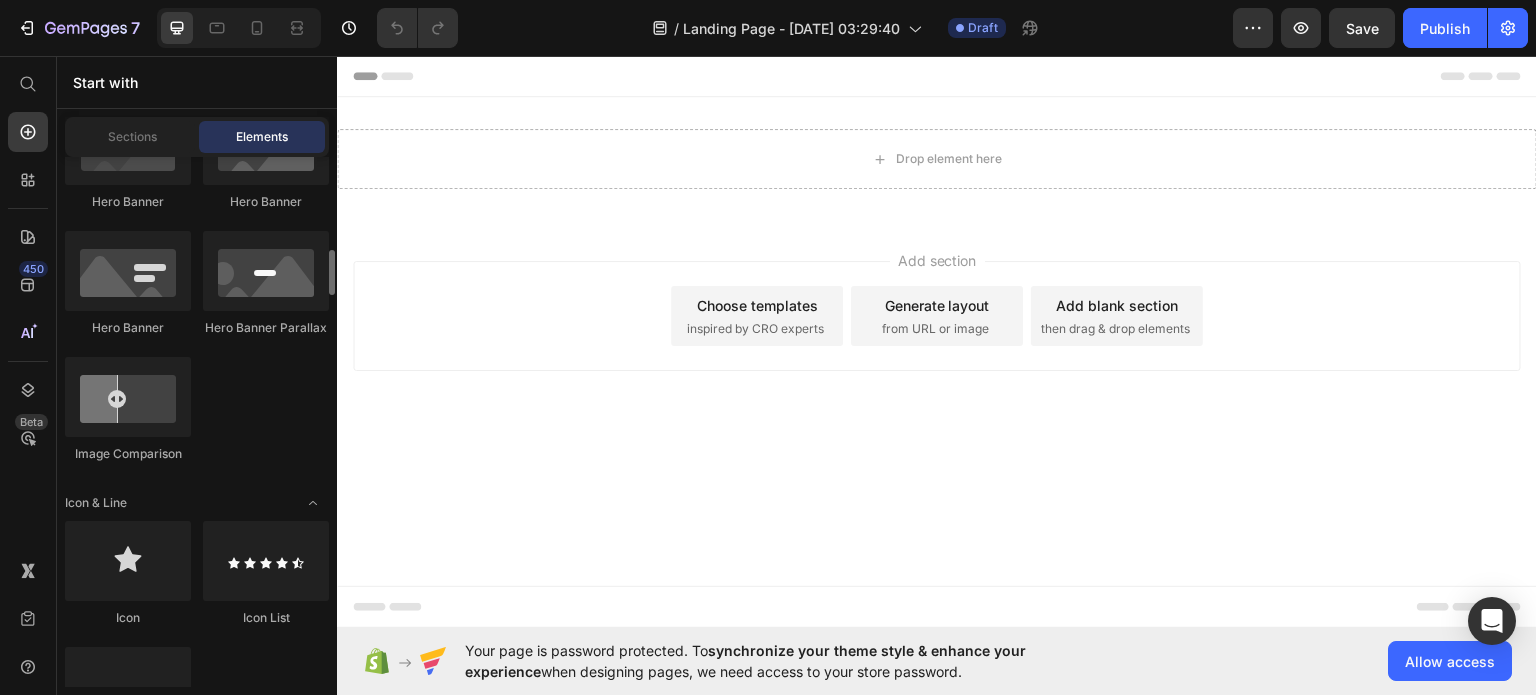scroll, scrollTop: 1098, scrollLeft: 0, axis: vertical 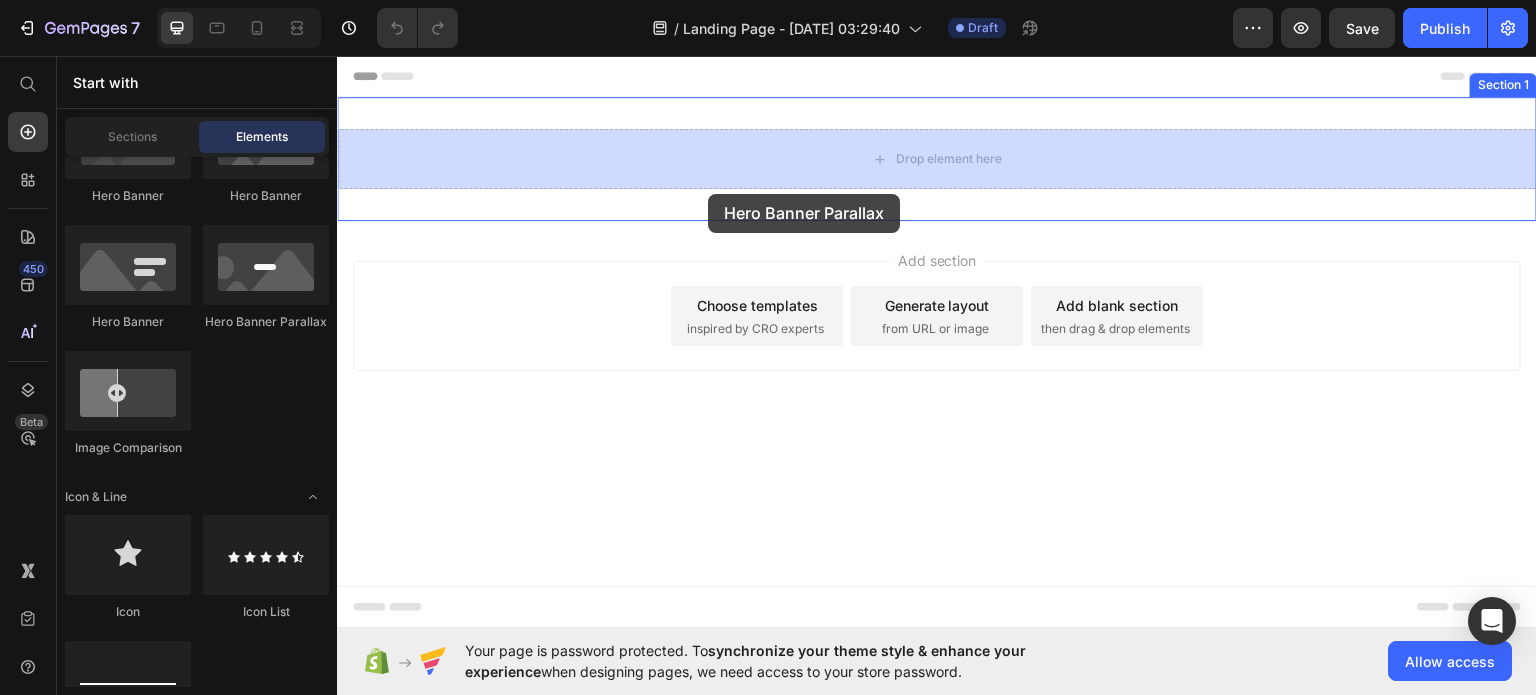 drag, startPoint x: 595, startPoint y: 337, endPoint x: 709, endPoint y: 192, distance: 184.44783 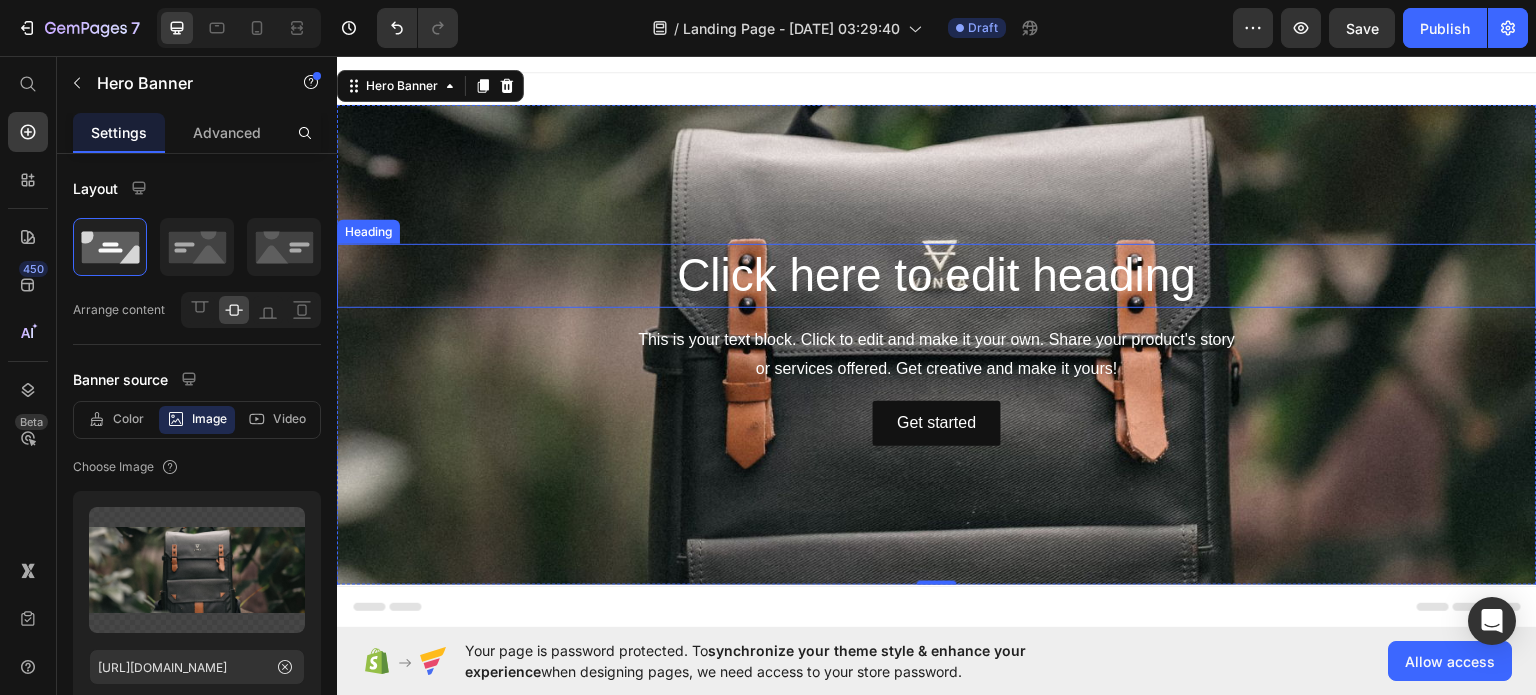 scroll, scrollTop: 0, scrollLeft: 0, axis: both 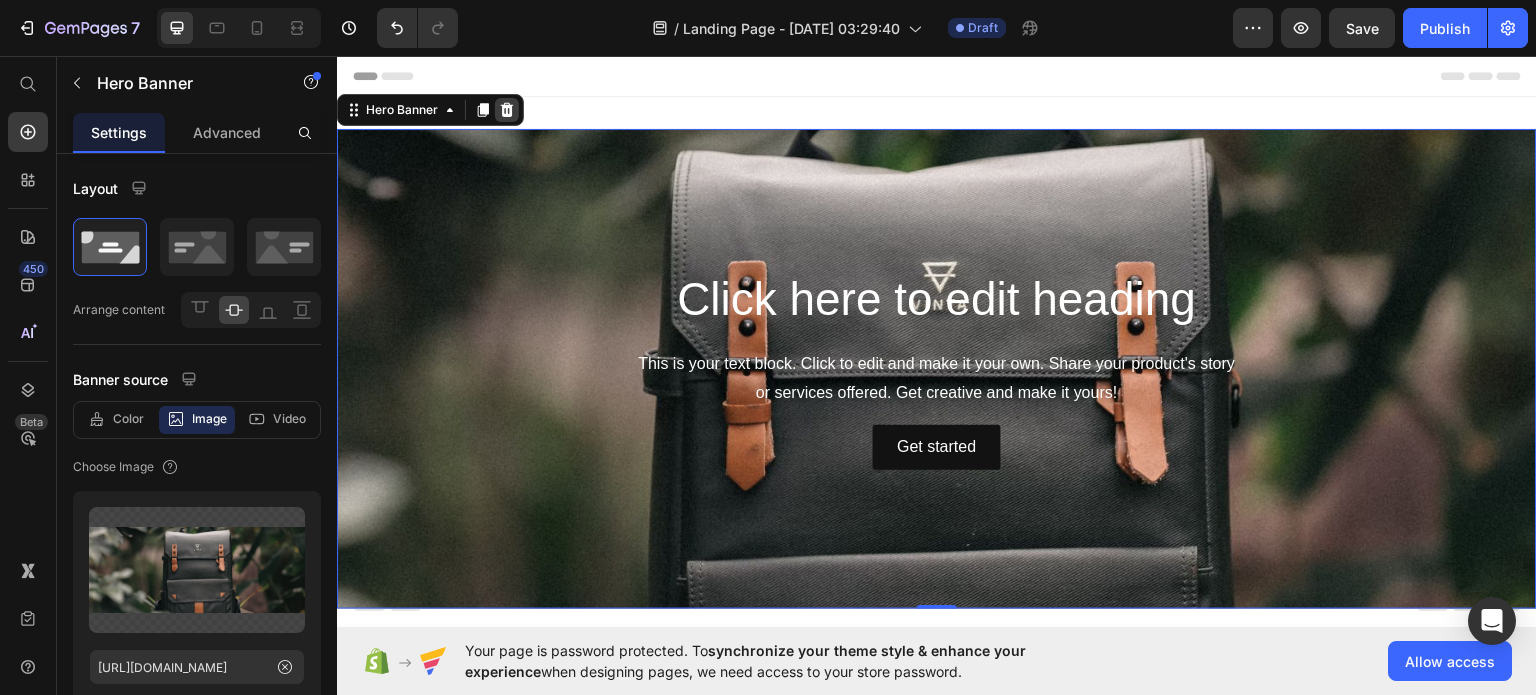 click 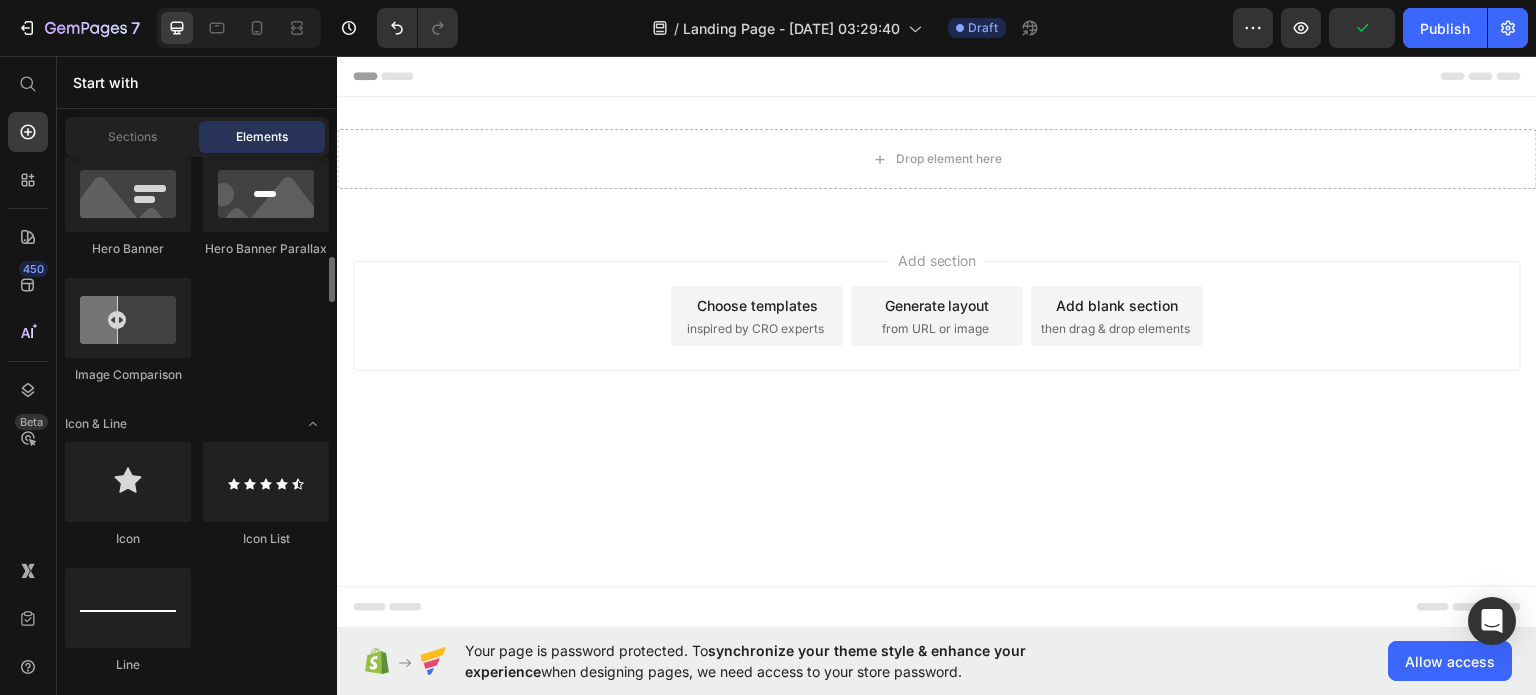 scroll, scrollTop: 1192, scrollLeft: 0, axis: vertical 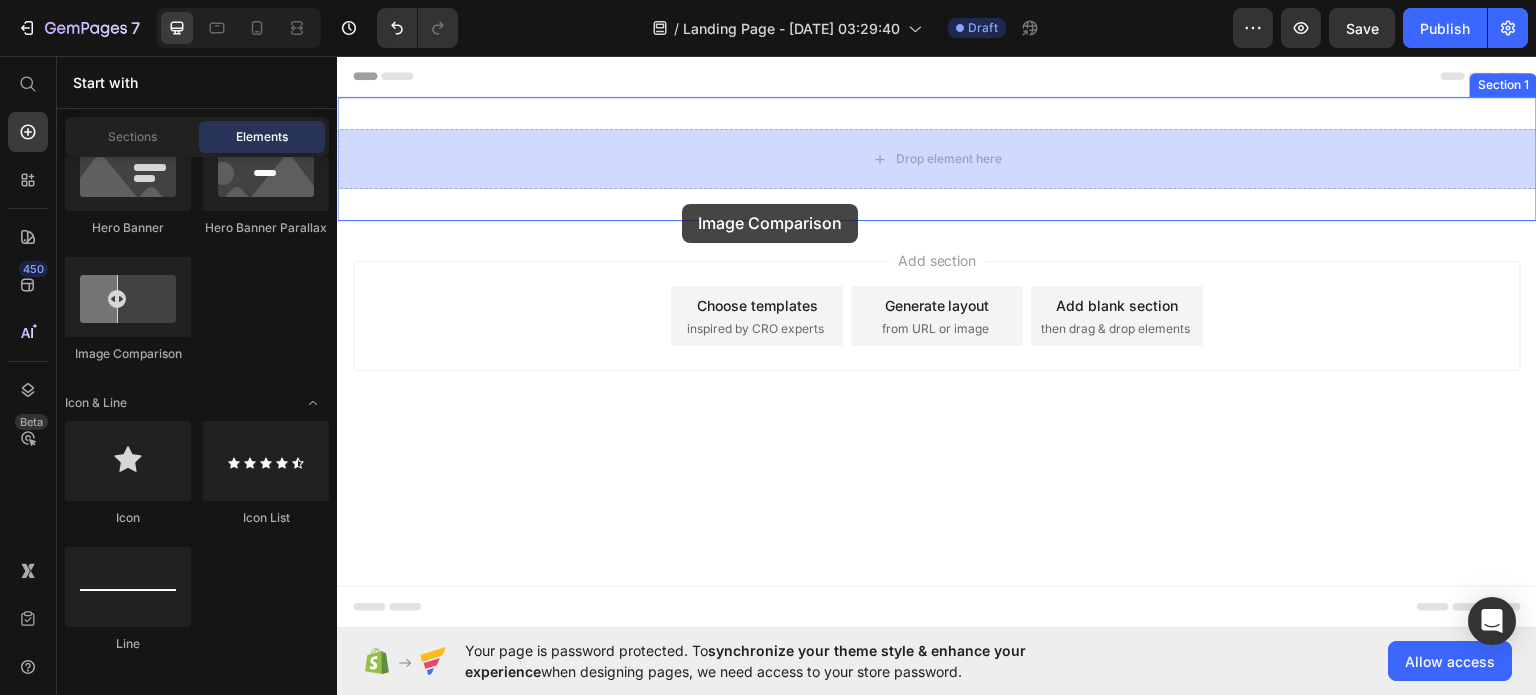 drag, startPoint x: 471, startPoint y: 372, endPoint x: 684, endPoint y: 200, distance: 273.77545 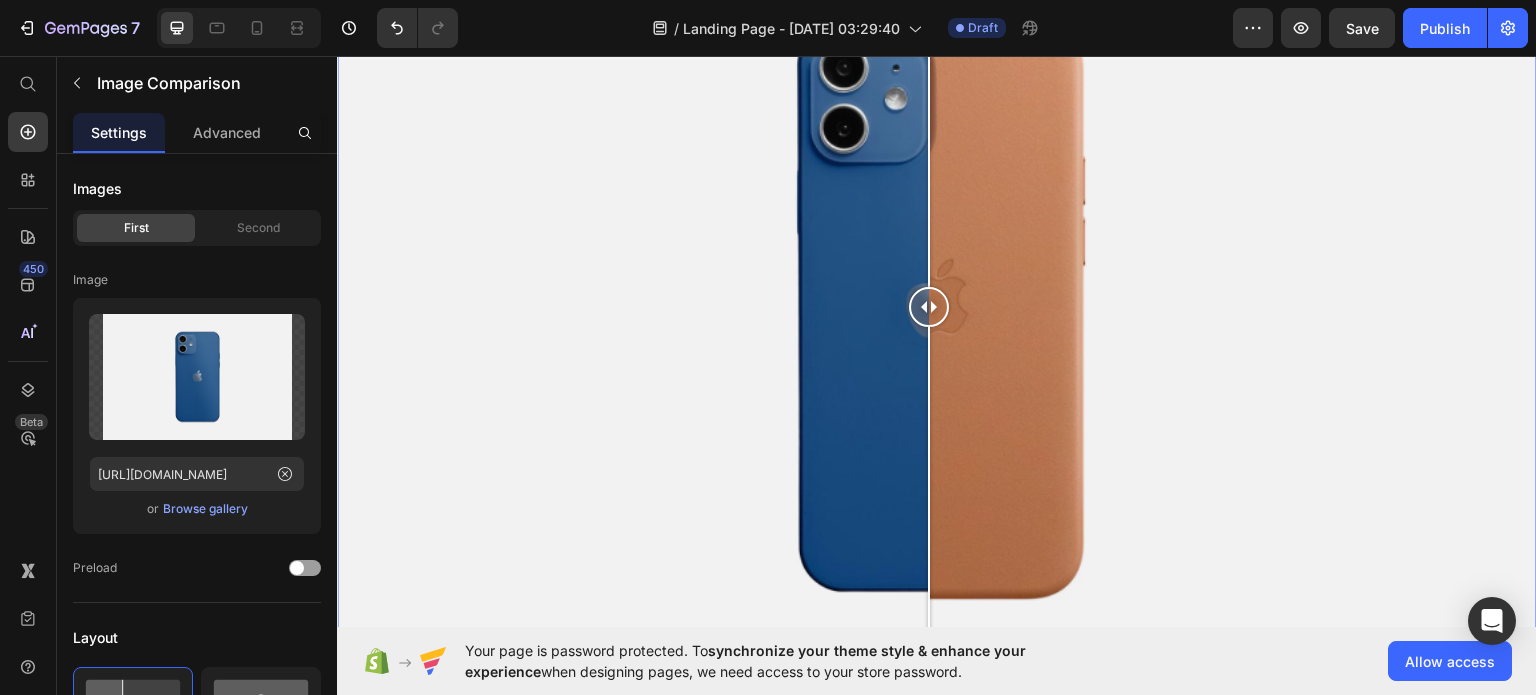 scroll, scrollTop: 162, scrollLeft: 0, axis: vertical 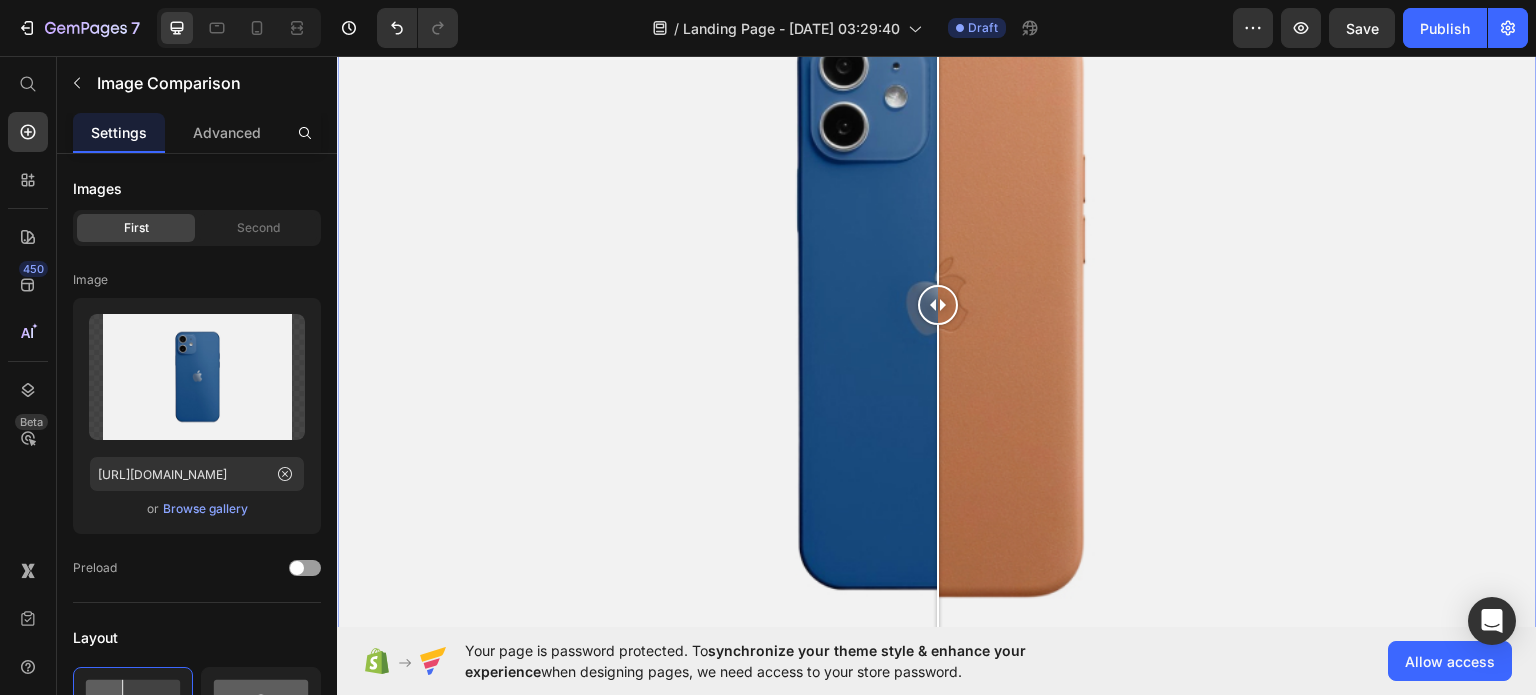 drag, startPoint x: 802, startPoint y: 295, endPoint x: 938, endPoint y: 356, distance: 149.05368 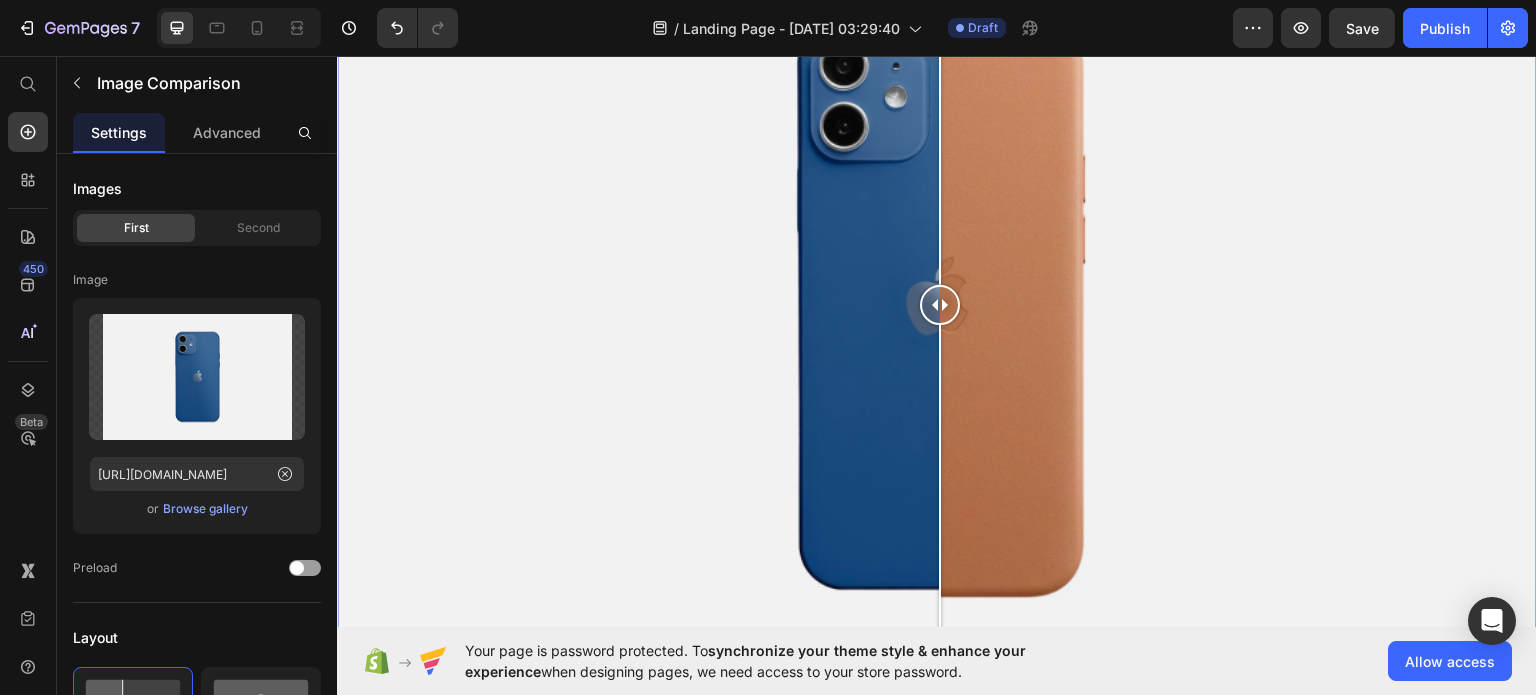 click at bounding box center [940, 304] 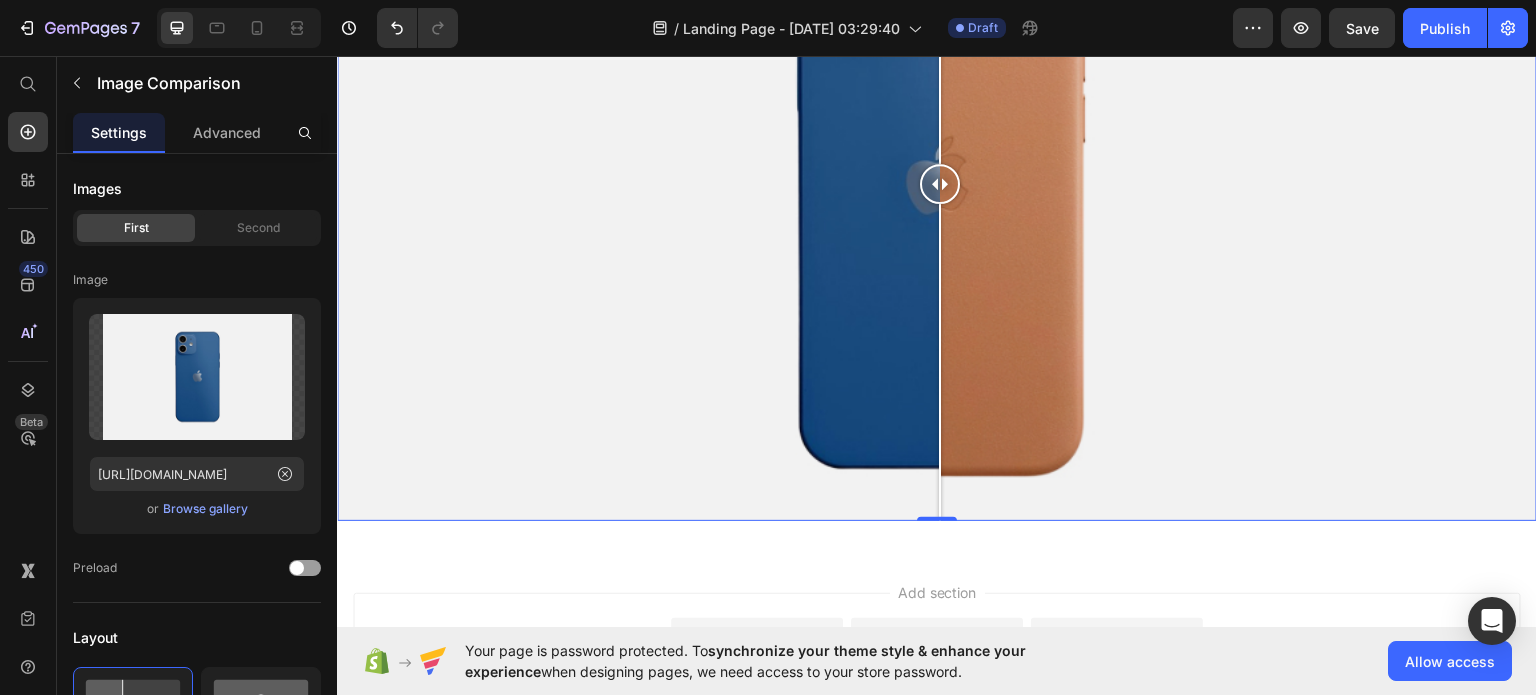 scroll, scrollTop: 280, scrollLeft: 0, axis: vertical 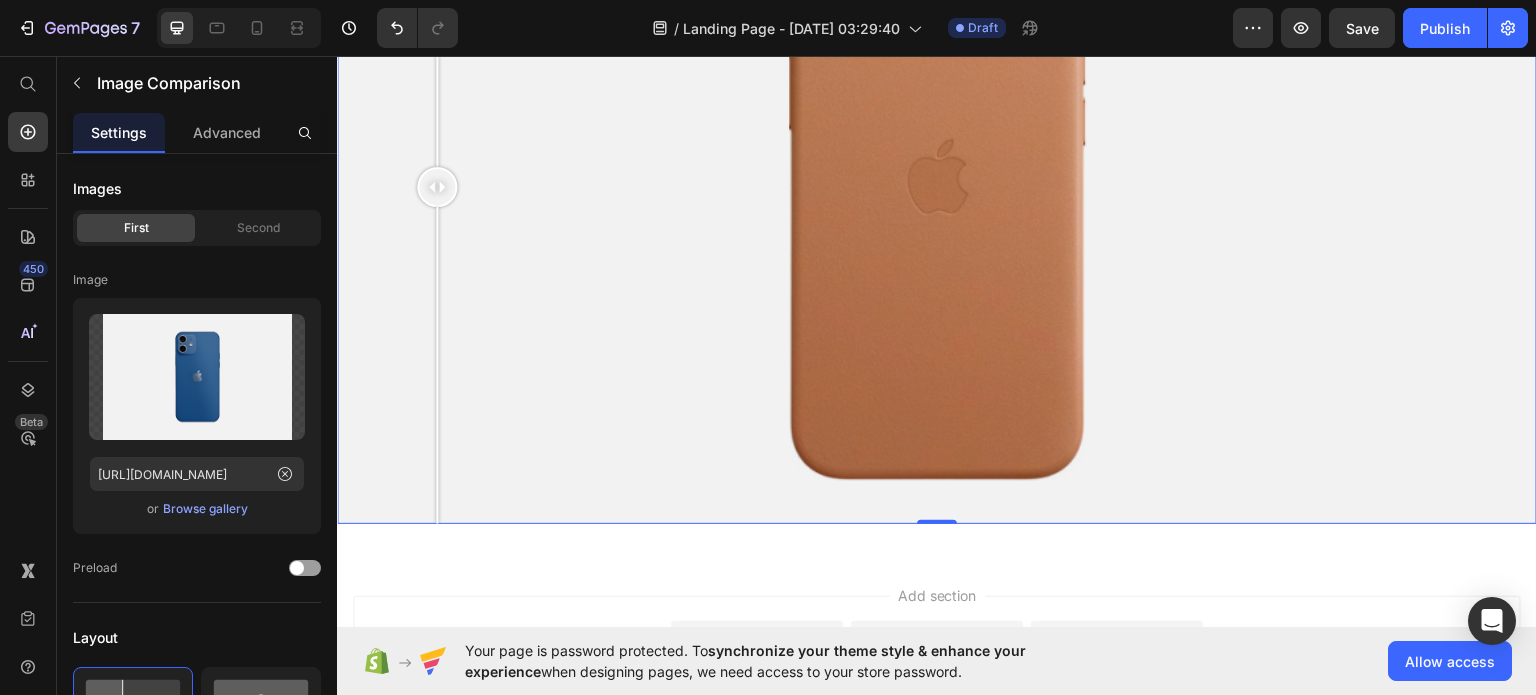 click at bounding box center (937, 185) 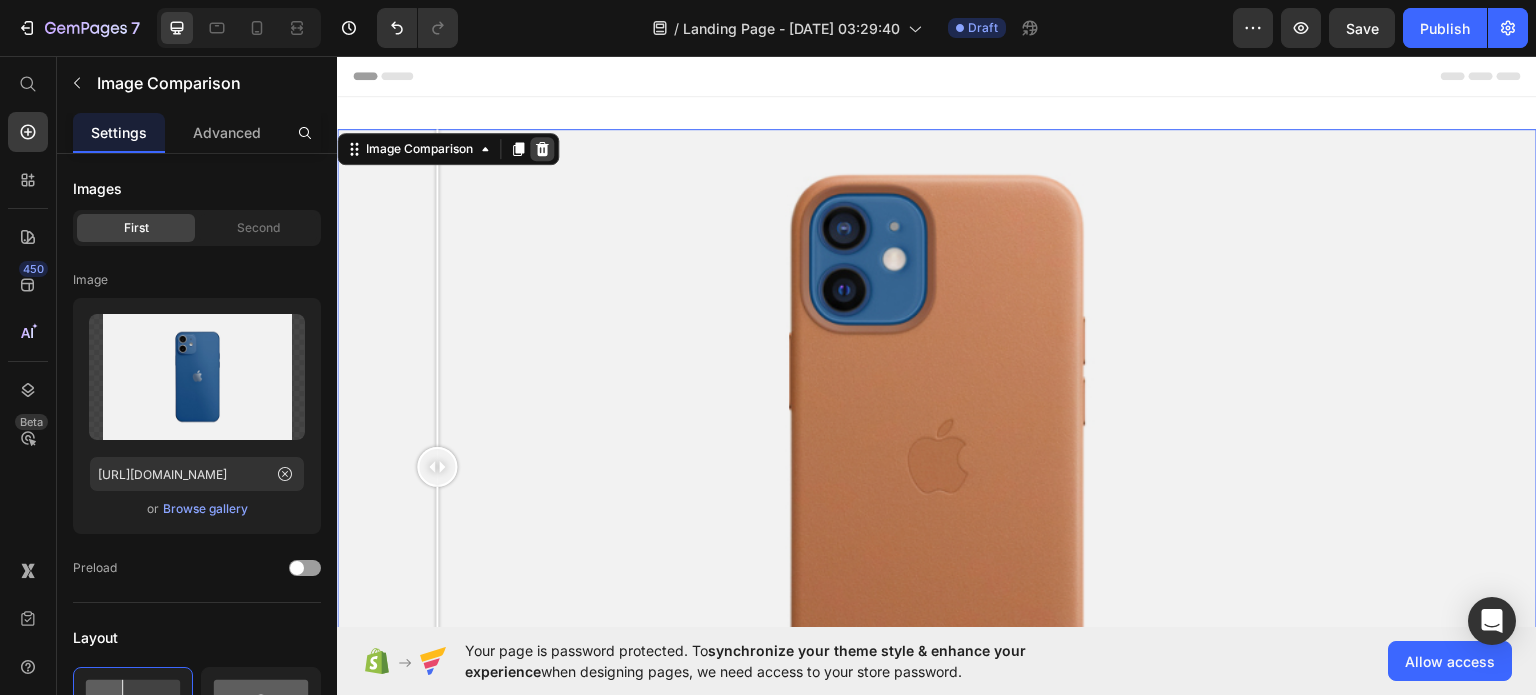 click 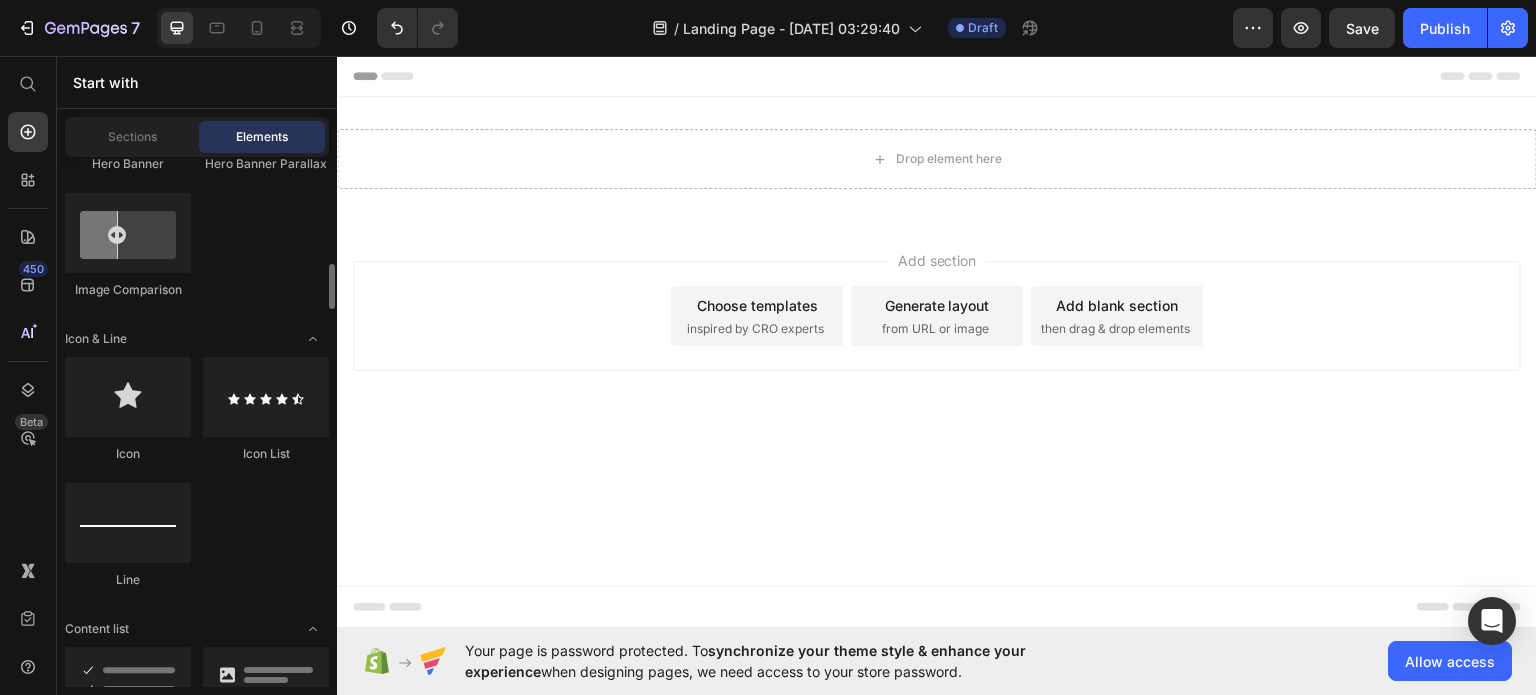 scroll, scrollTop: 1280, scrollLeft: 0, axis: vertical 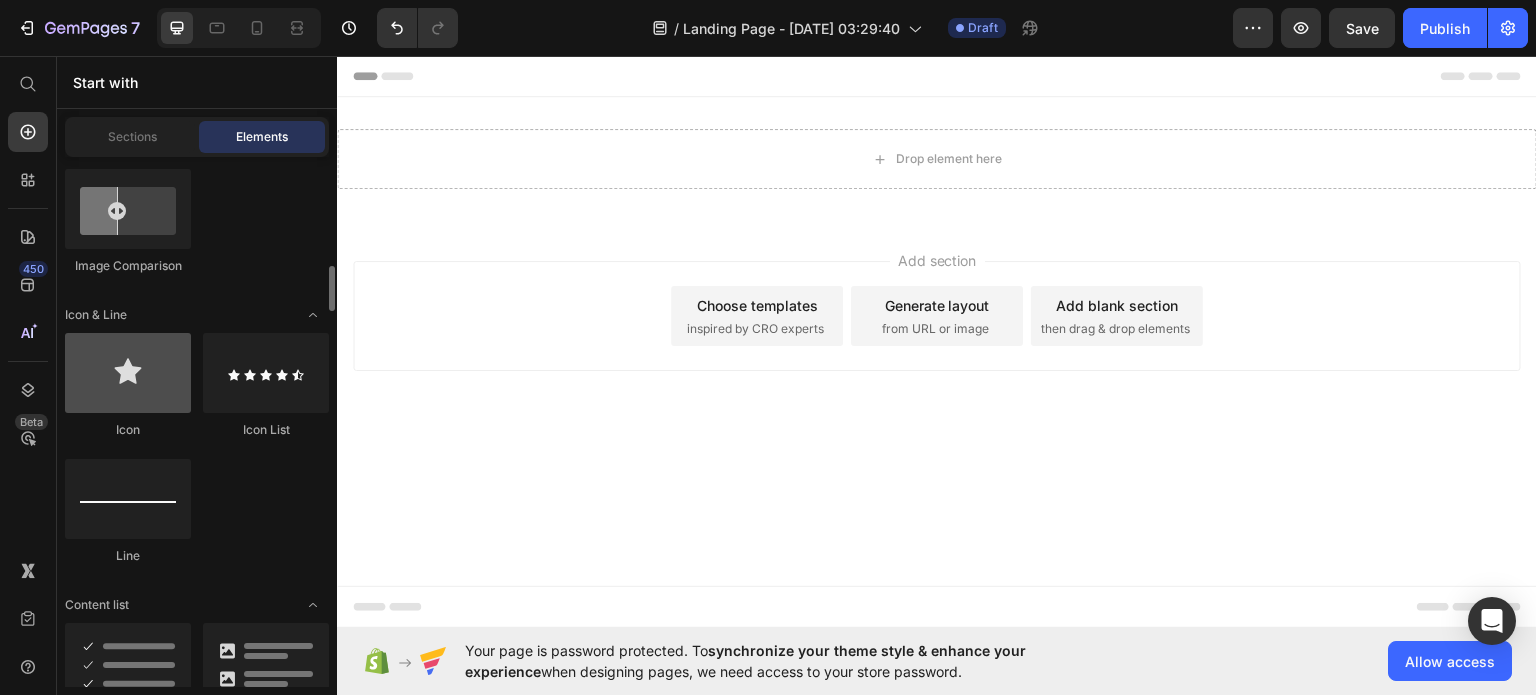 click at bounding box center [128, 373] 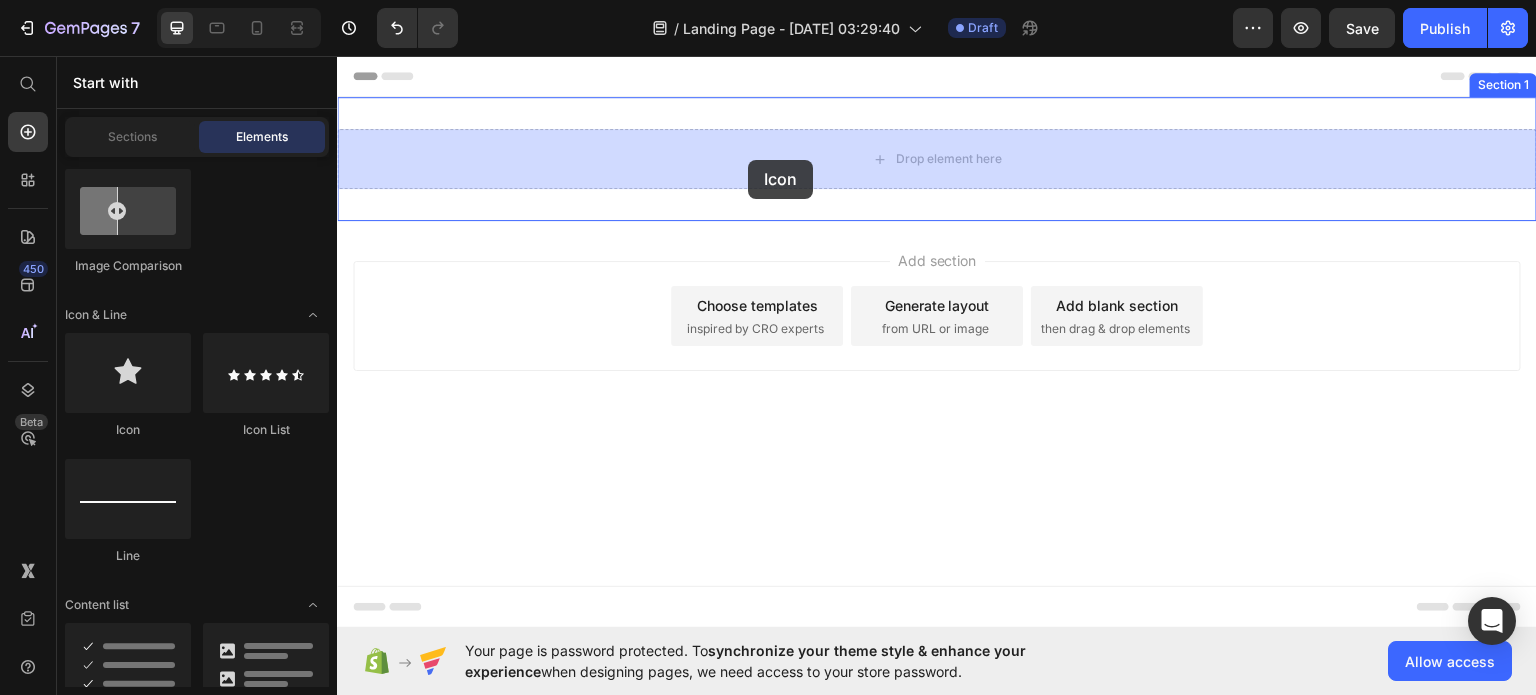 drag, startPoint x: 475, startPoint y: 426, endPoint x: 748, endPoint y: 159, distance: 381.86124 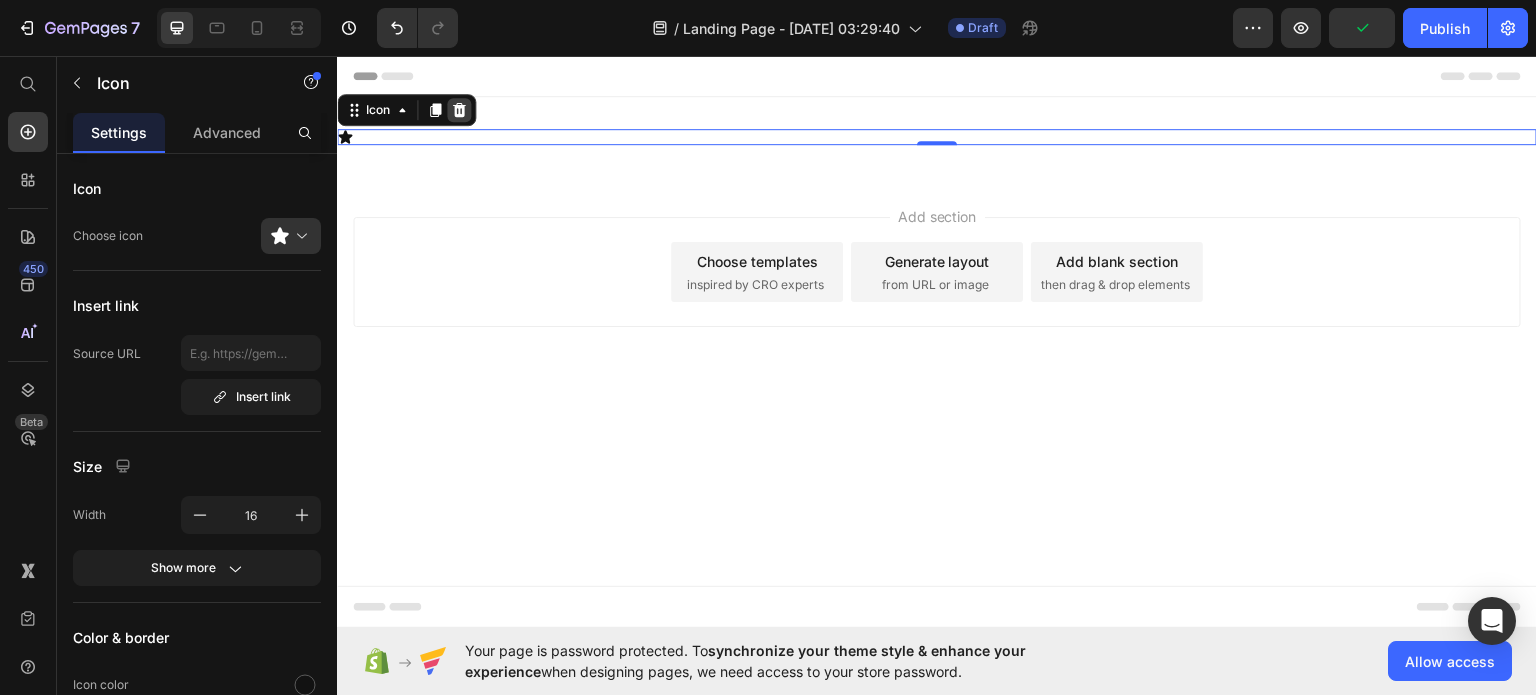click 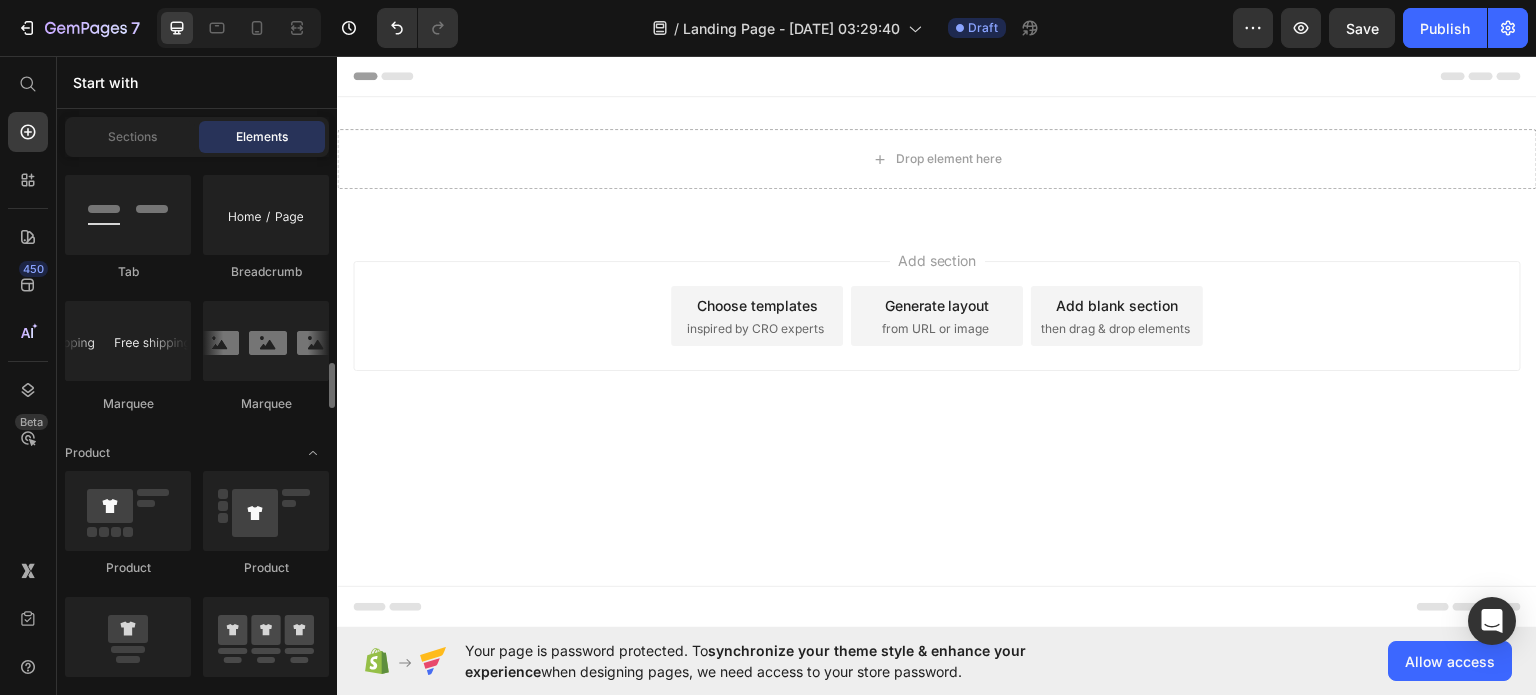 scroll, scrollTop: 2405, scrollLeft: 0, axis: vertical 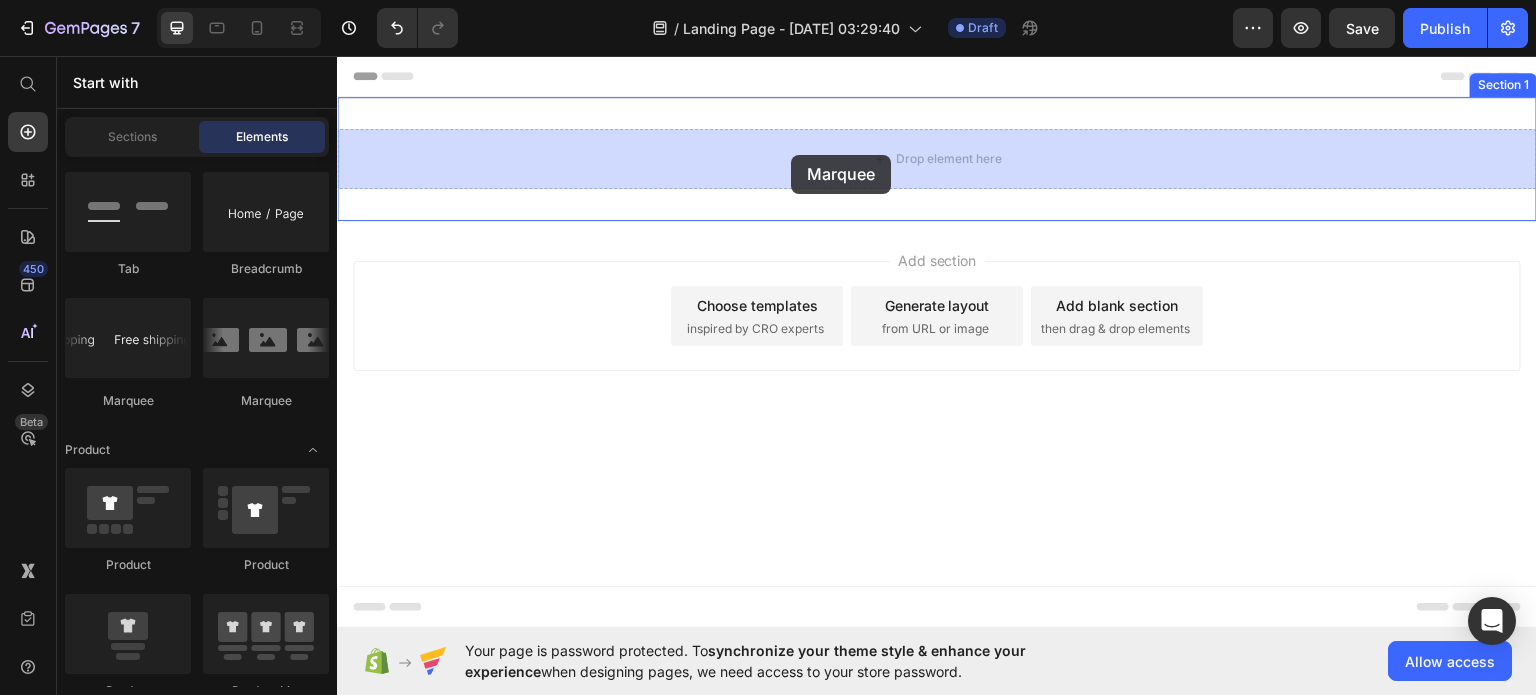 drag, startPoint x: 466, startPoint y: 420, endPoint x: 792, endPoint y: 153, distance: 421.3846 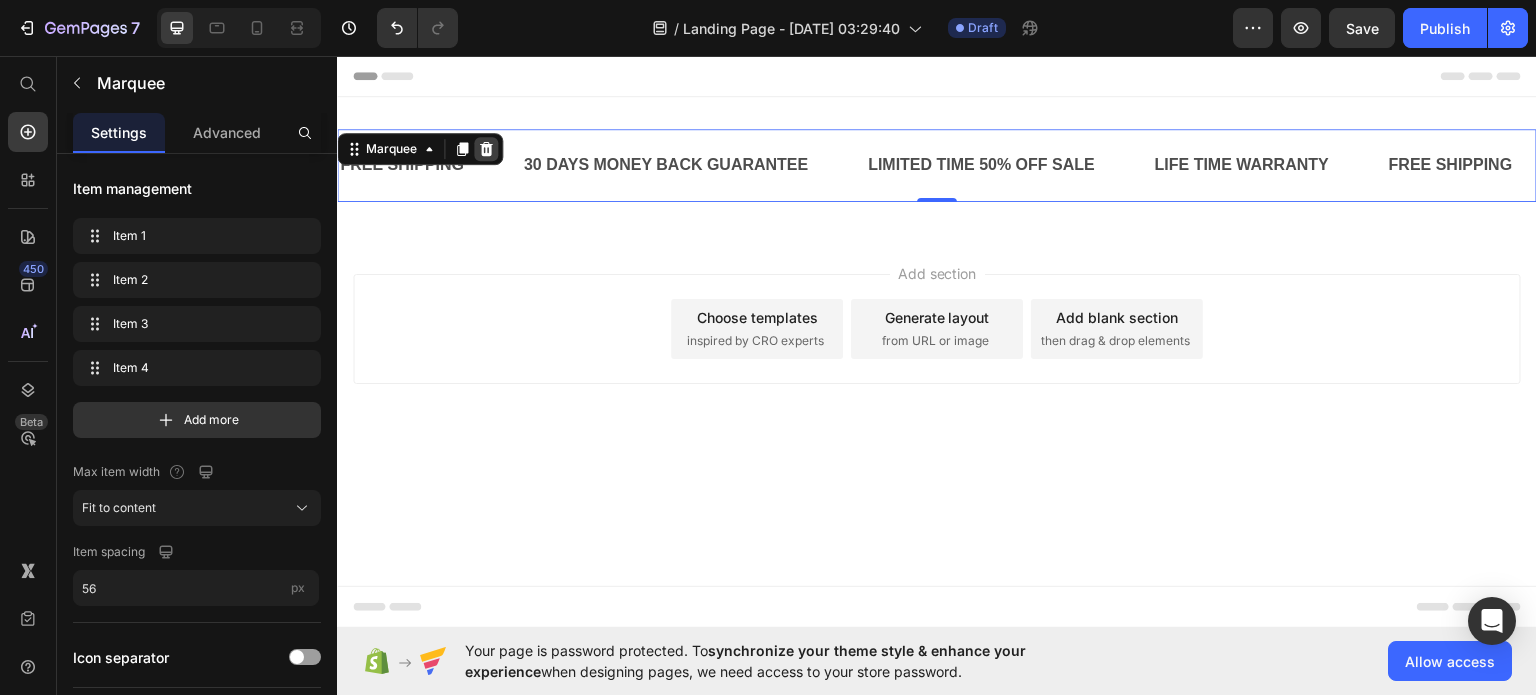click 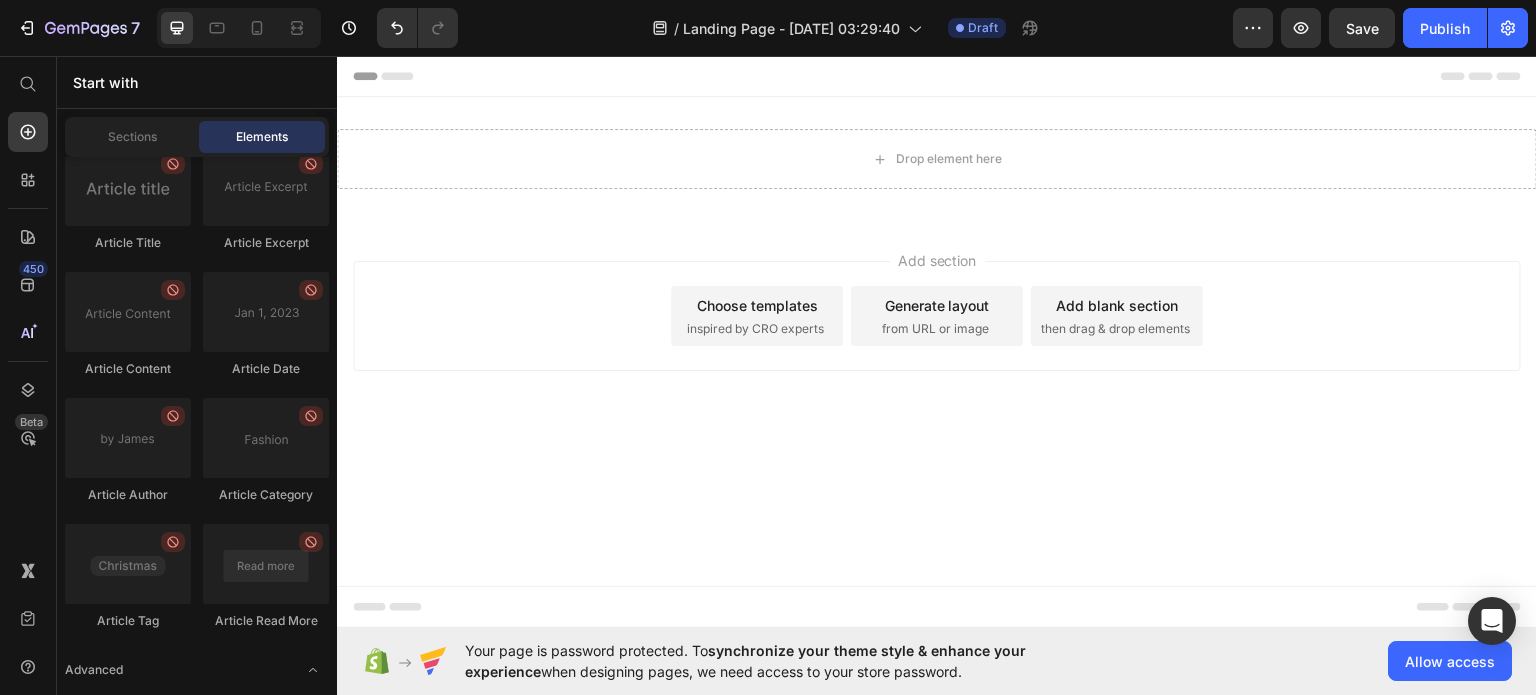scroll, scrollTop: 5648, scrollLeft: 0, axis: vertical 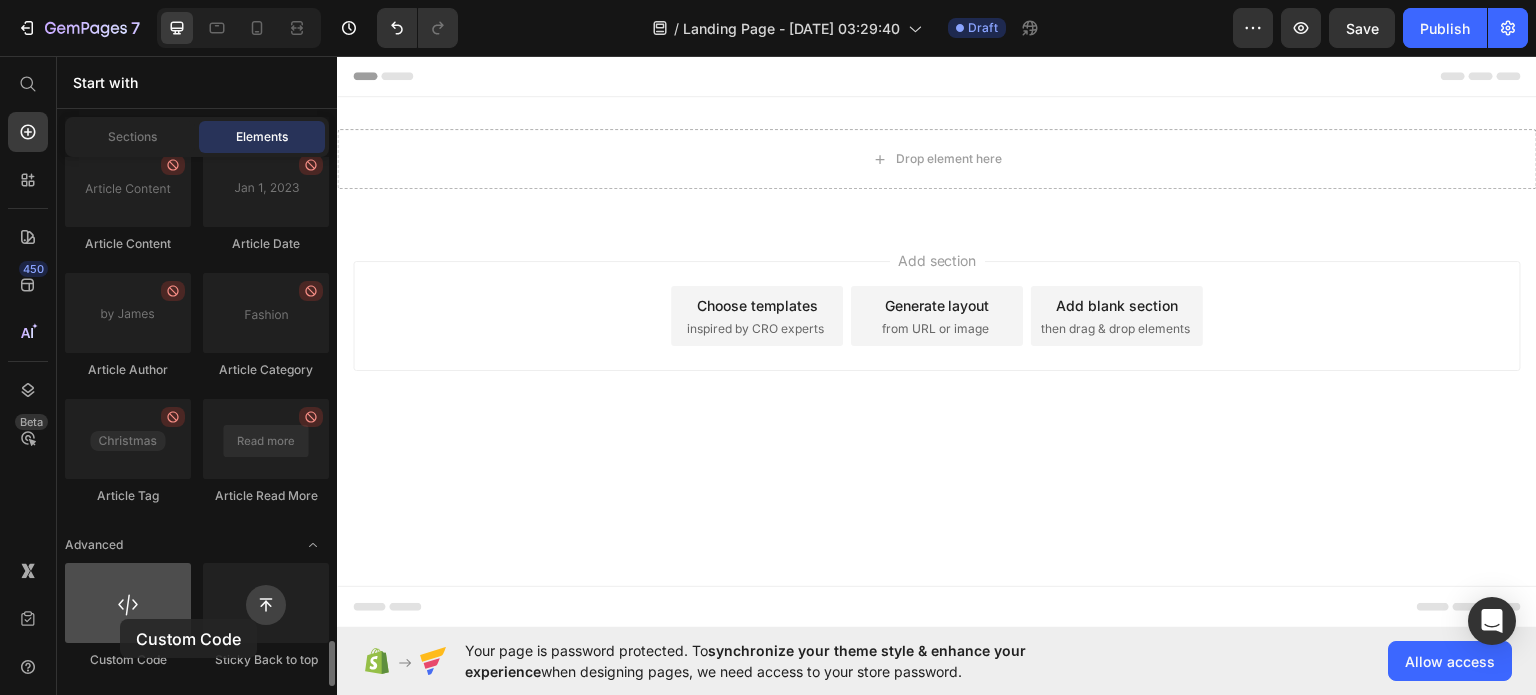click at bounding box center (128, 603) 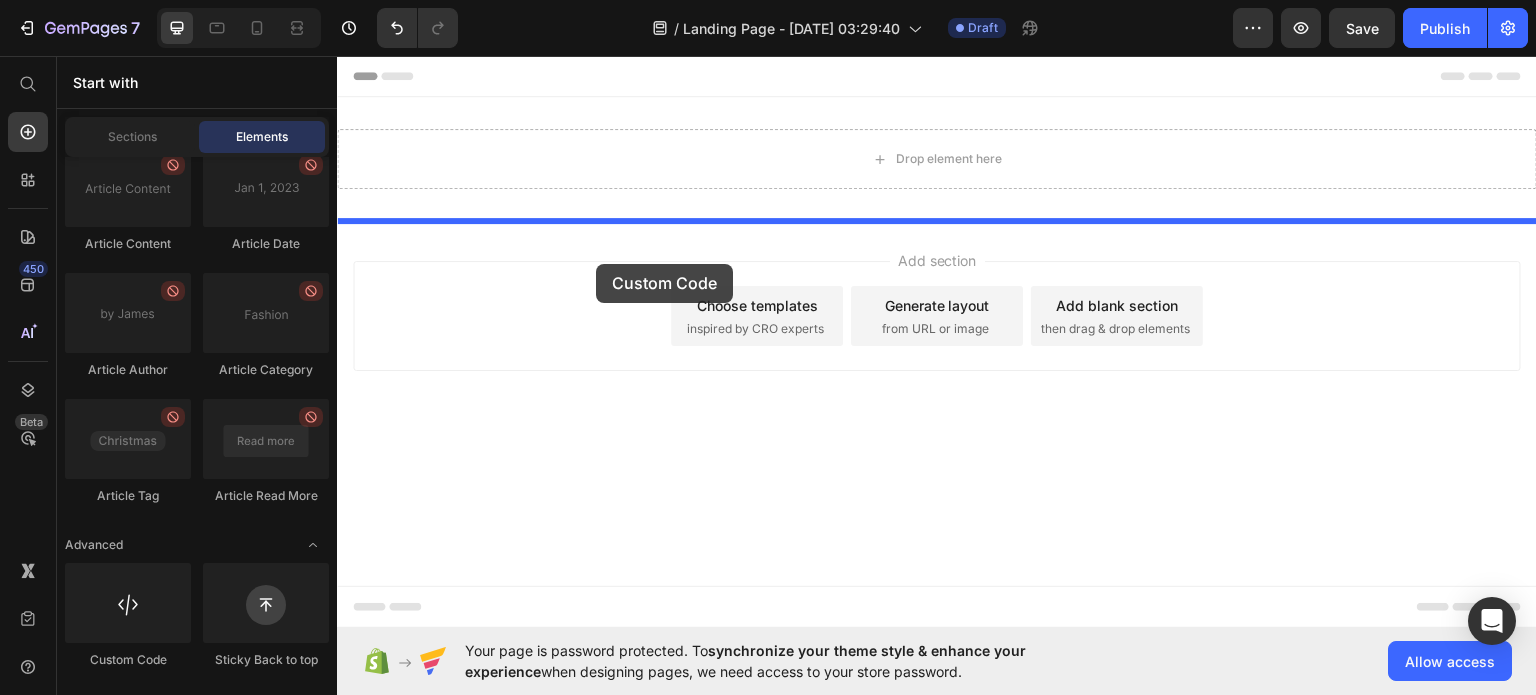 drag, startPoint x: 444, startPoint y: 693, endPoint x: 645, endPoint y: 193, distance: 538.8887 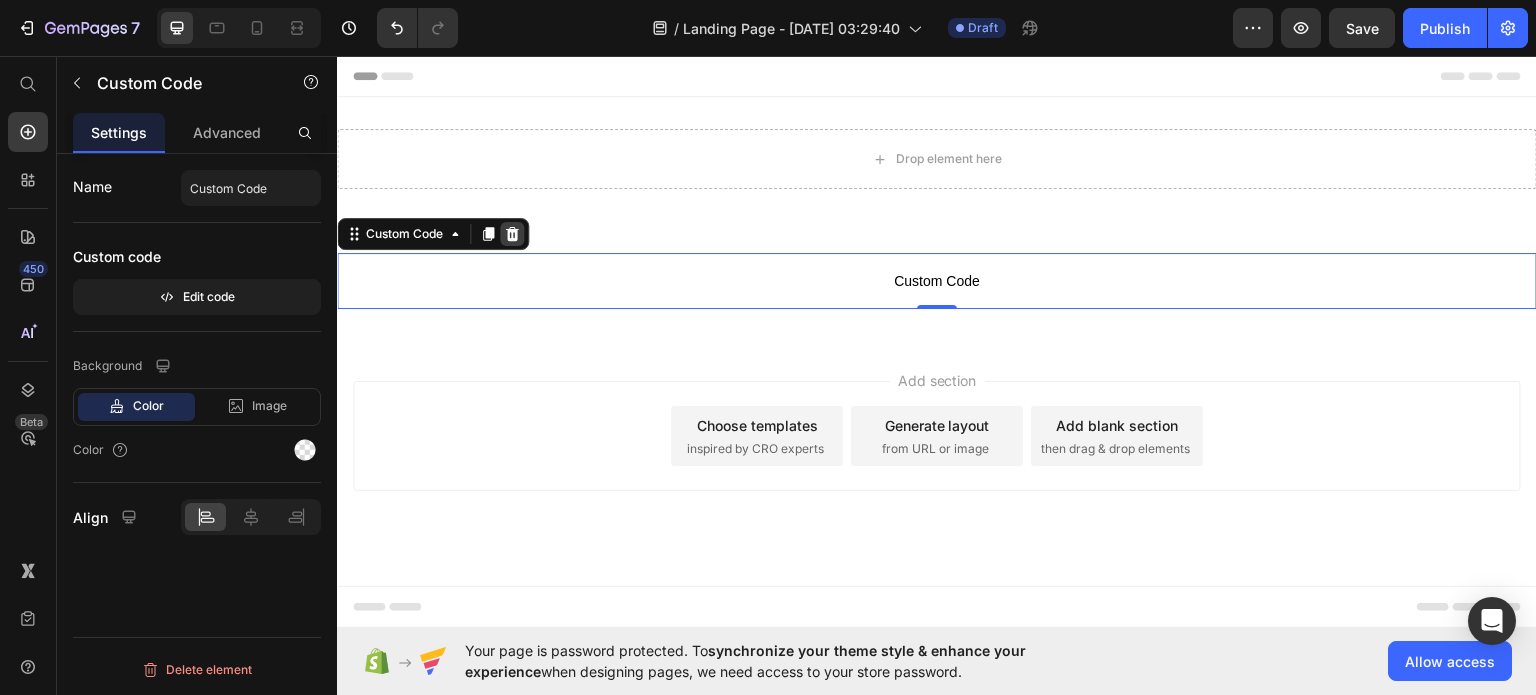 click 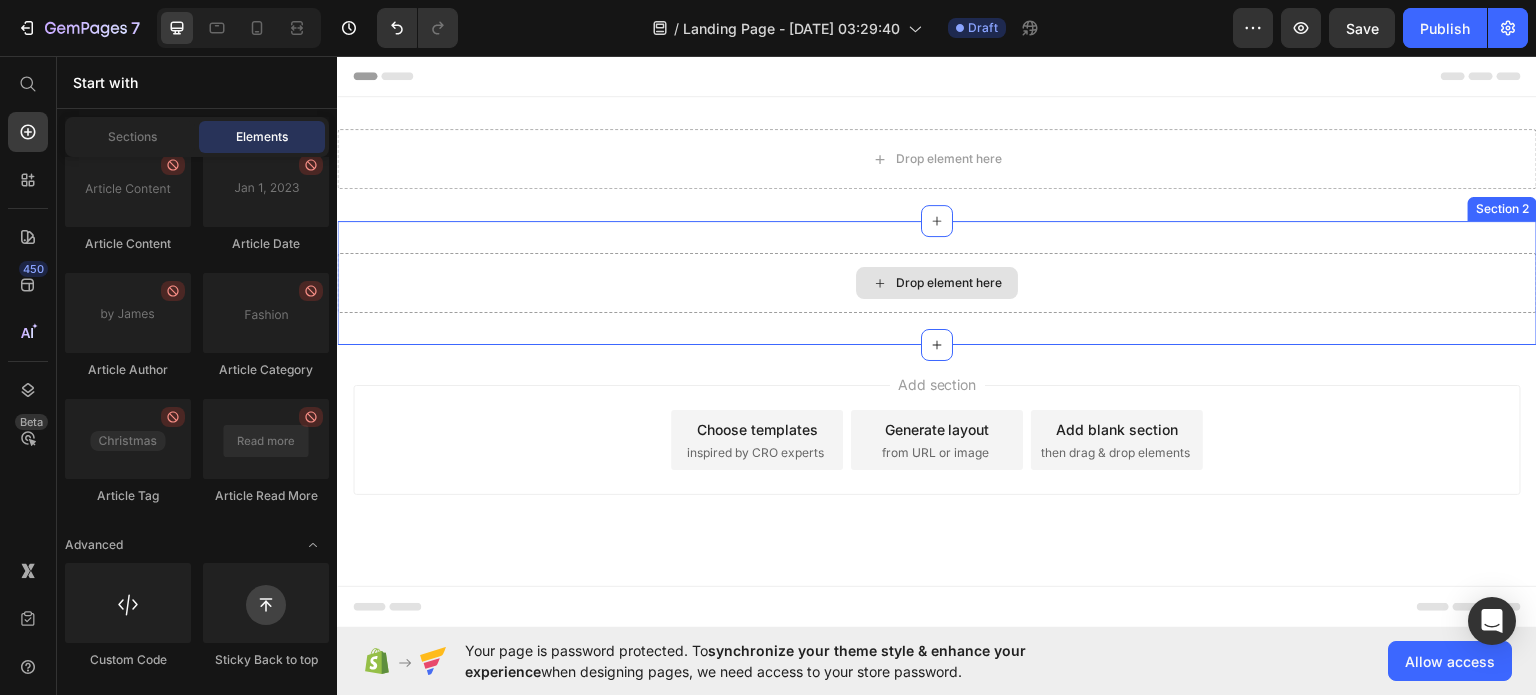 click on "Drop element here" at bounding box center [937, 282] 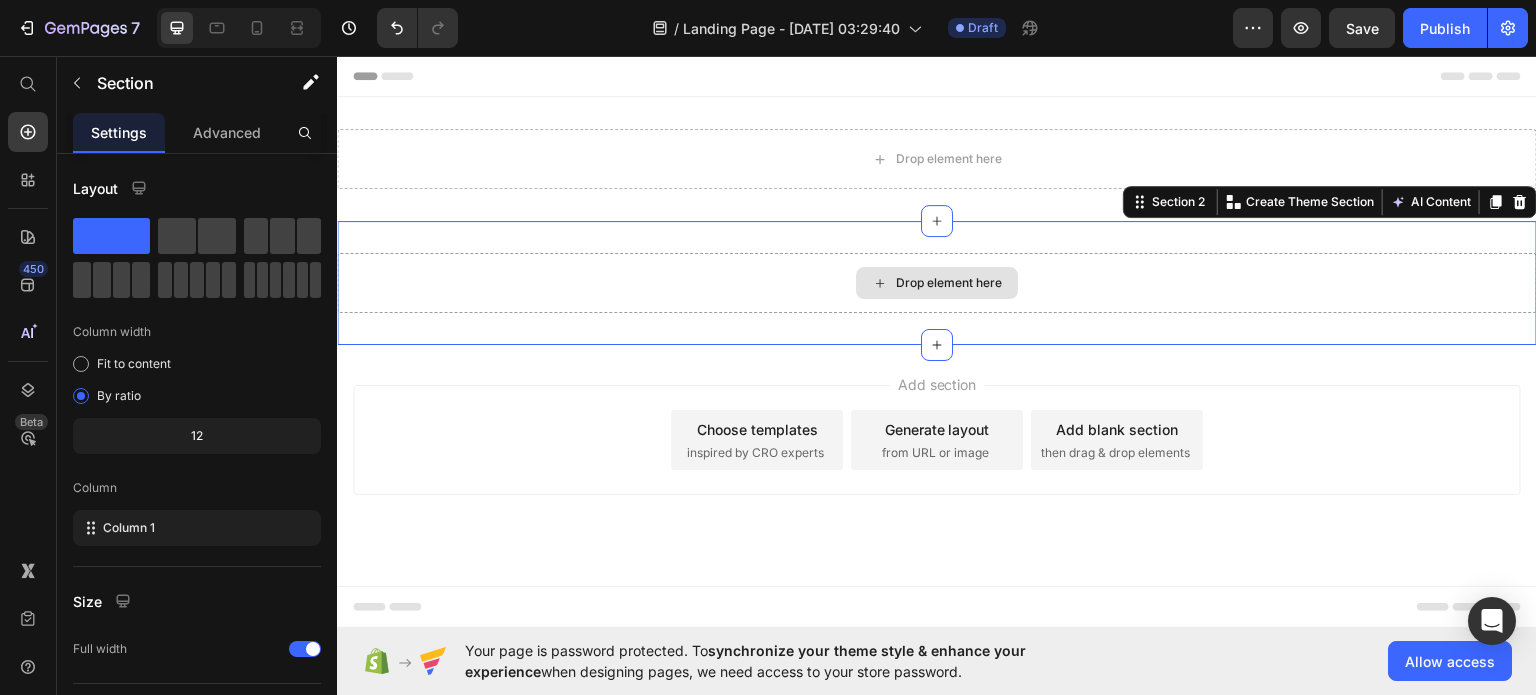 click on "Drop element here" at bounding box center [937, 282] 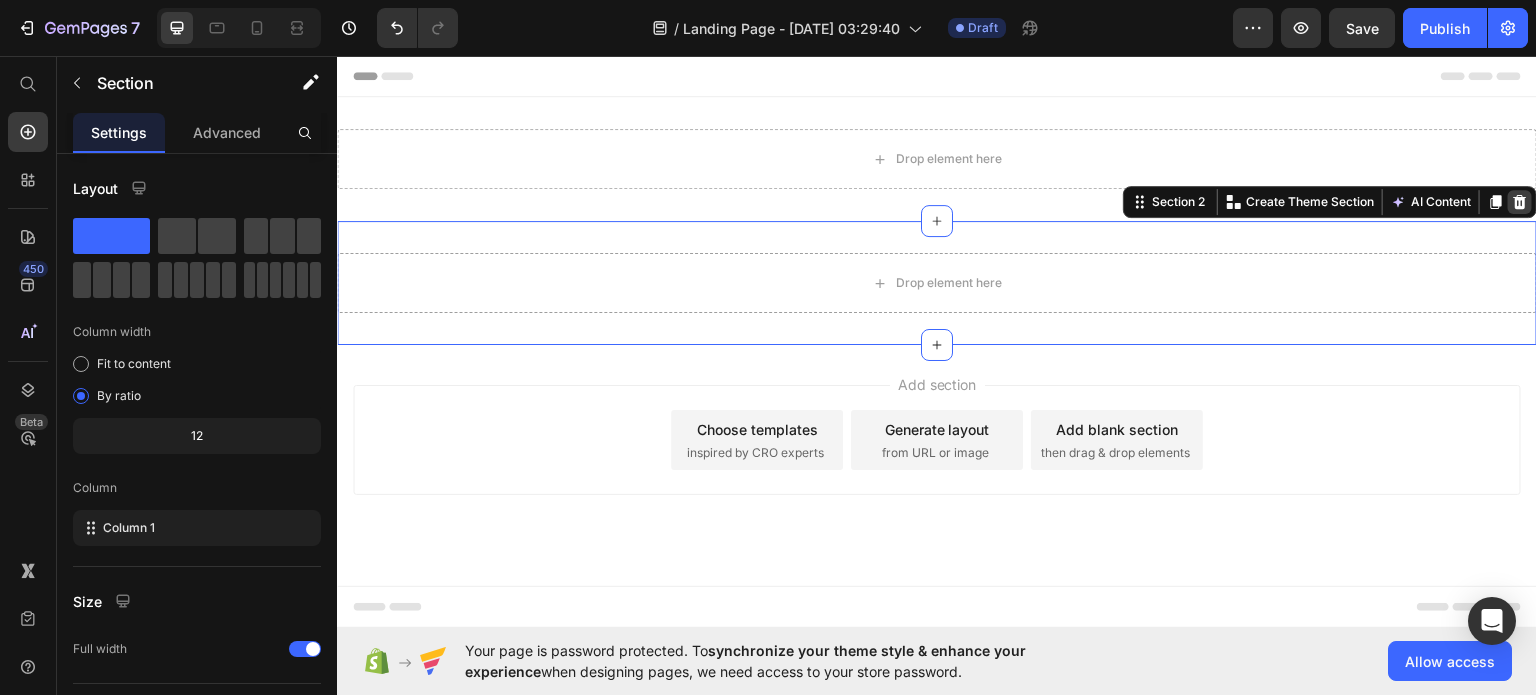 click at bounding box center [1520, 201] 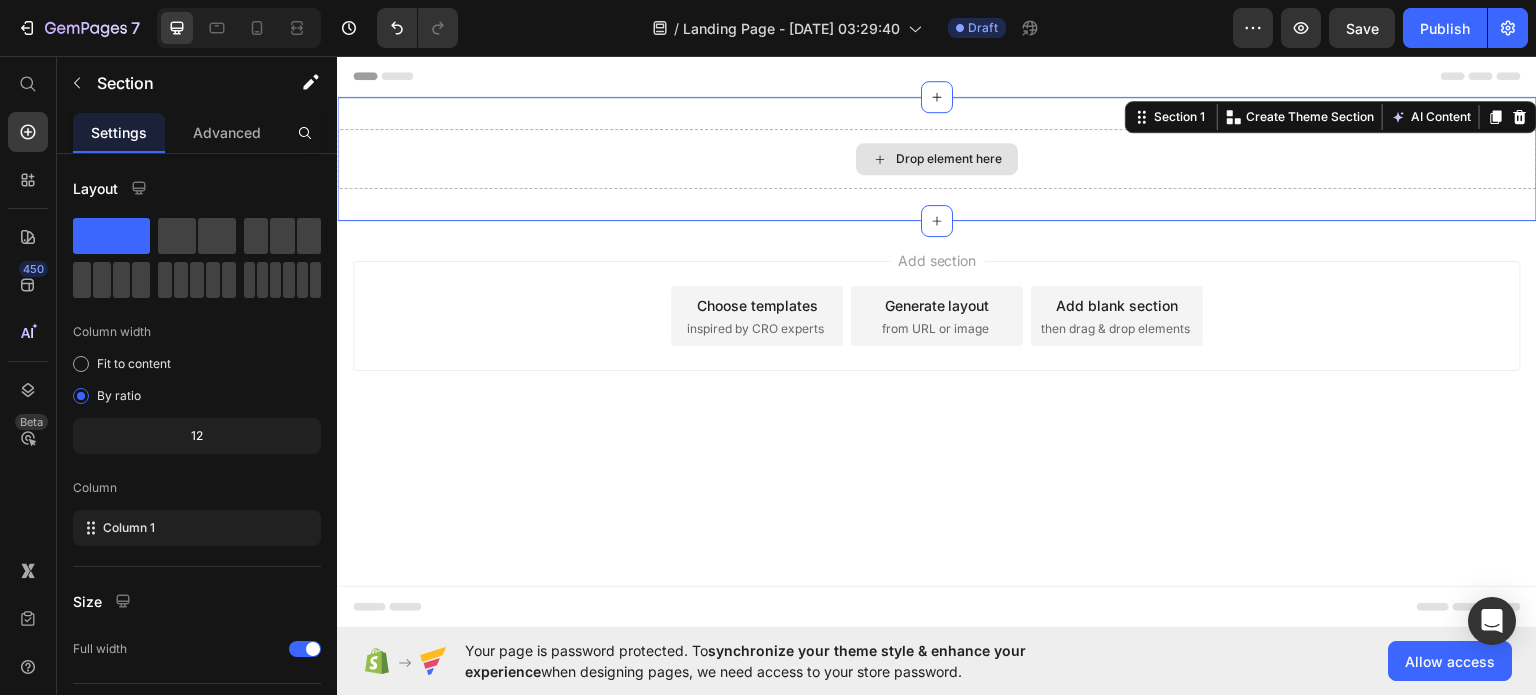 click on "Drop element here" at bounding box center [937, 158] 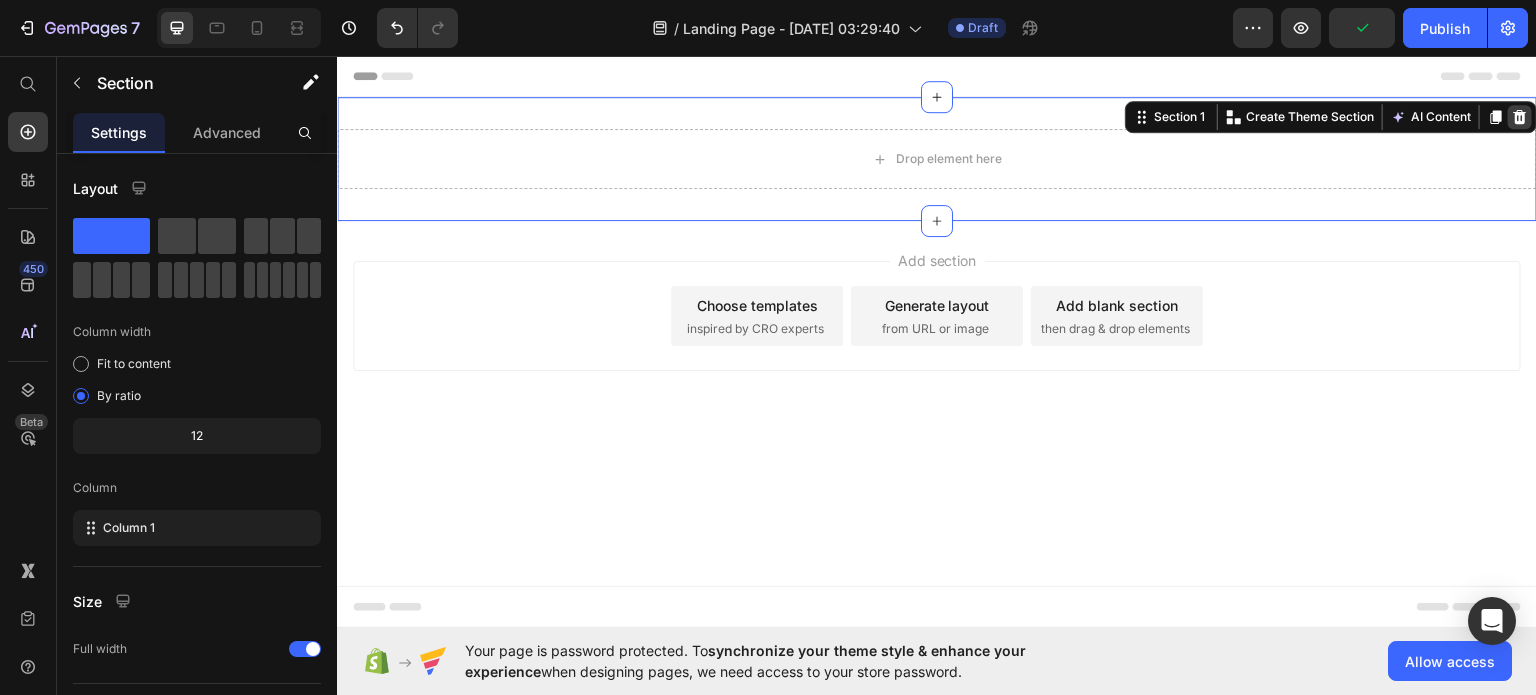click 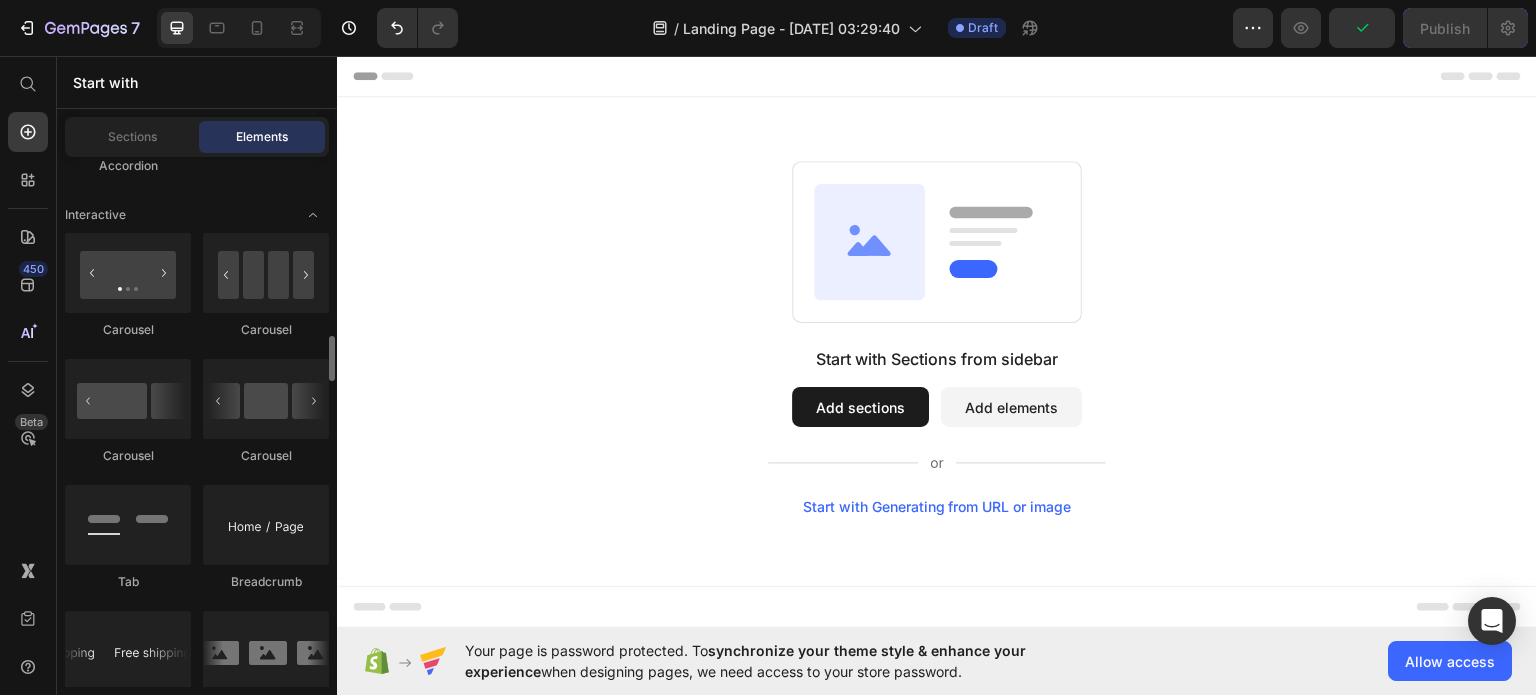 scroll, scrollTop: 2093, scrollLeft: 0, axis: vertical 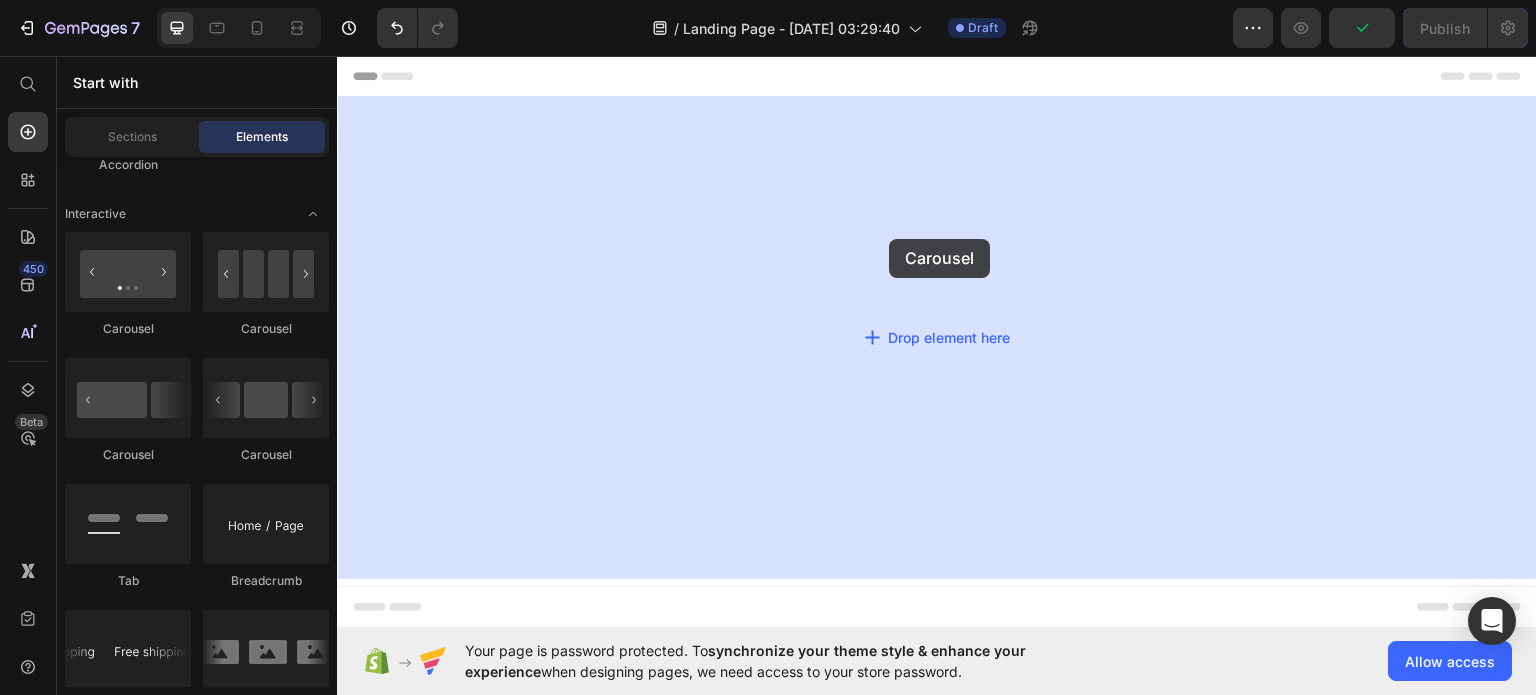 drag, startPoint x: 457, startPoint y: 350, endPoint x: 890, endPoint y: 238, distance: 447.2505 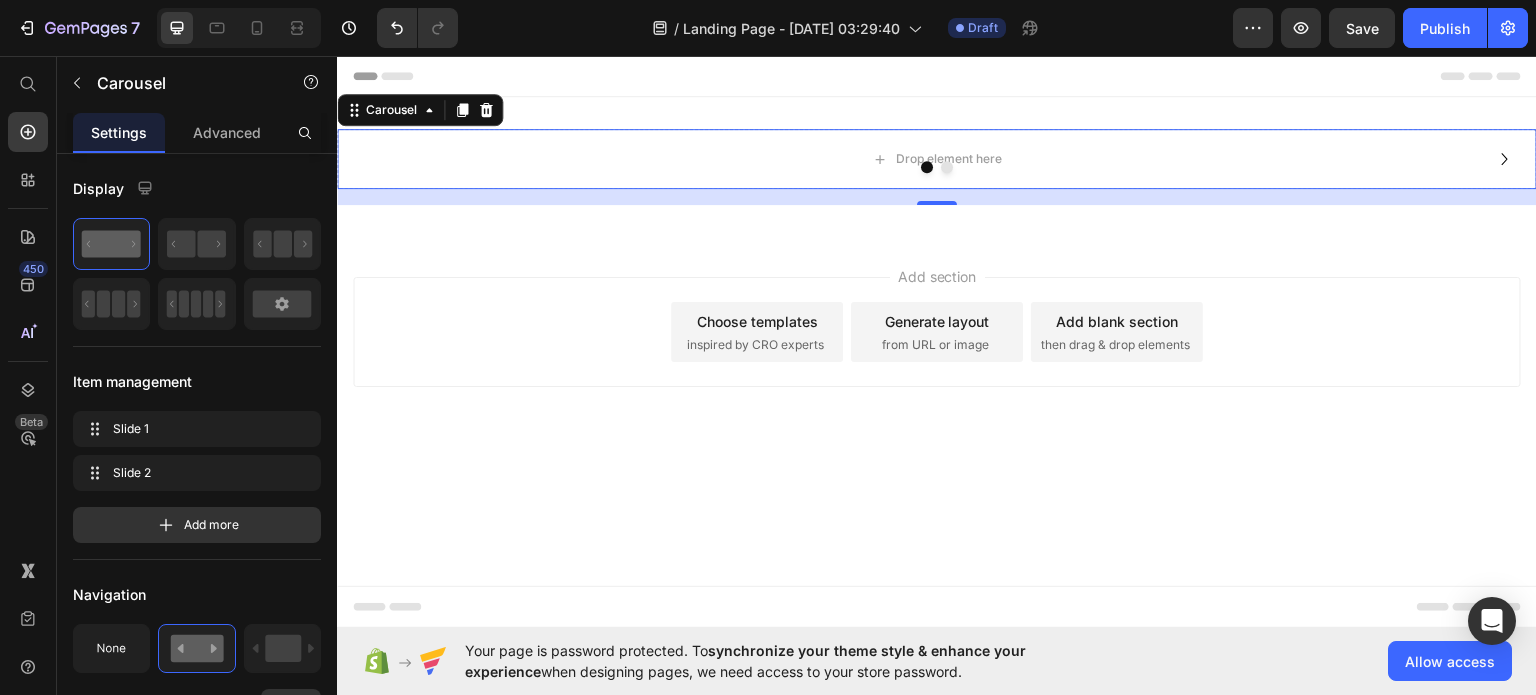 click 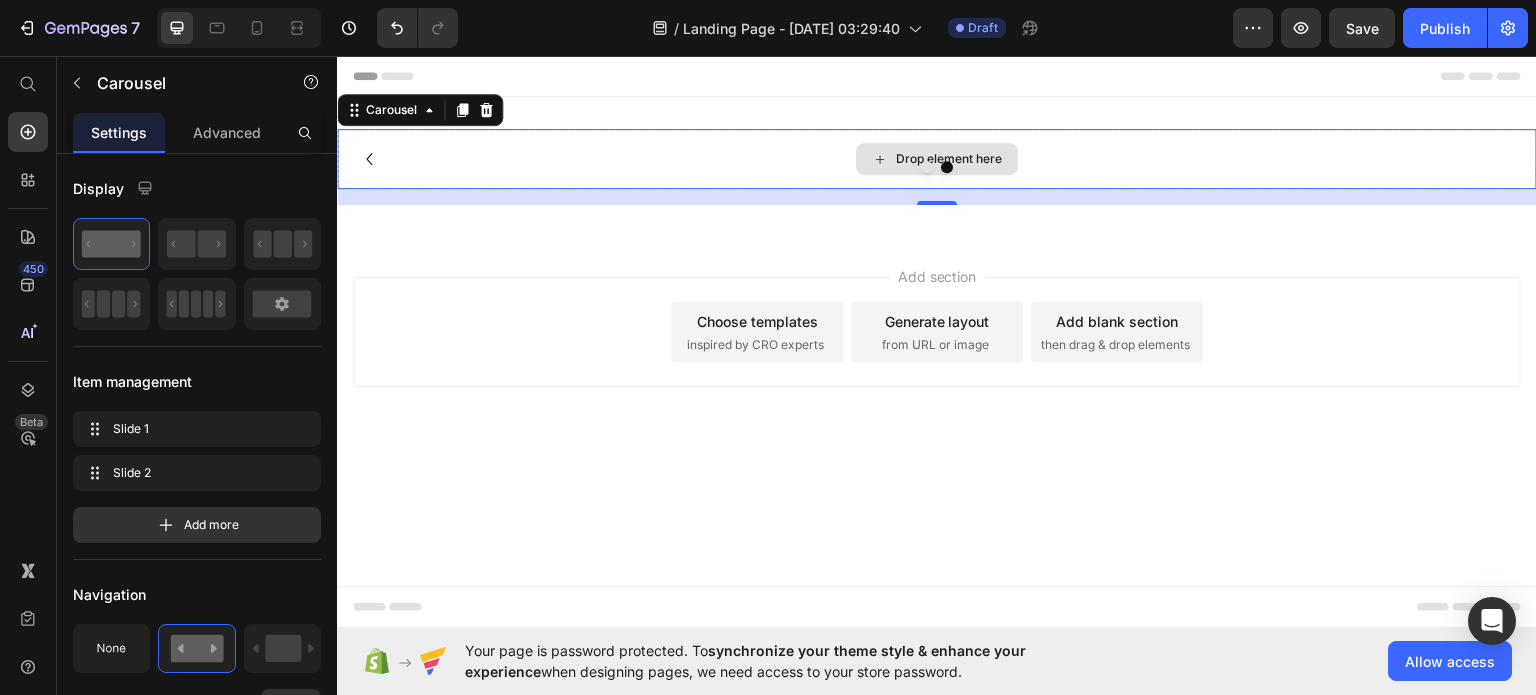 click on "Drop element here" at bounding box center (937, 158) 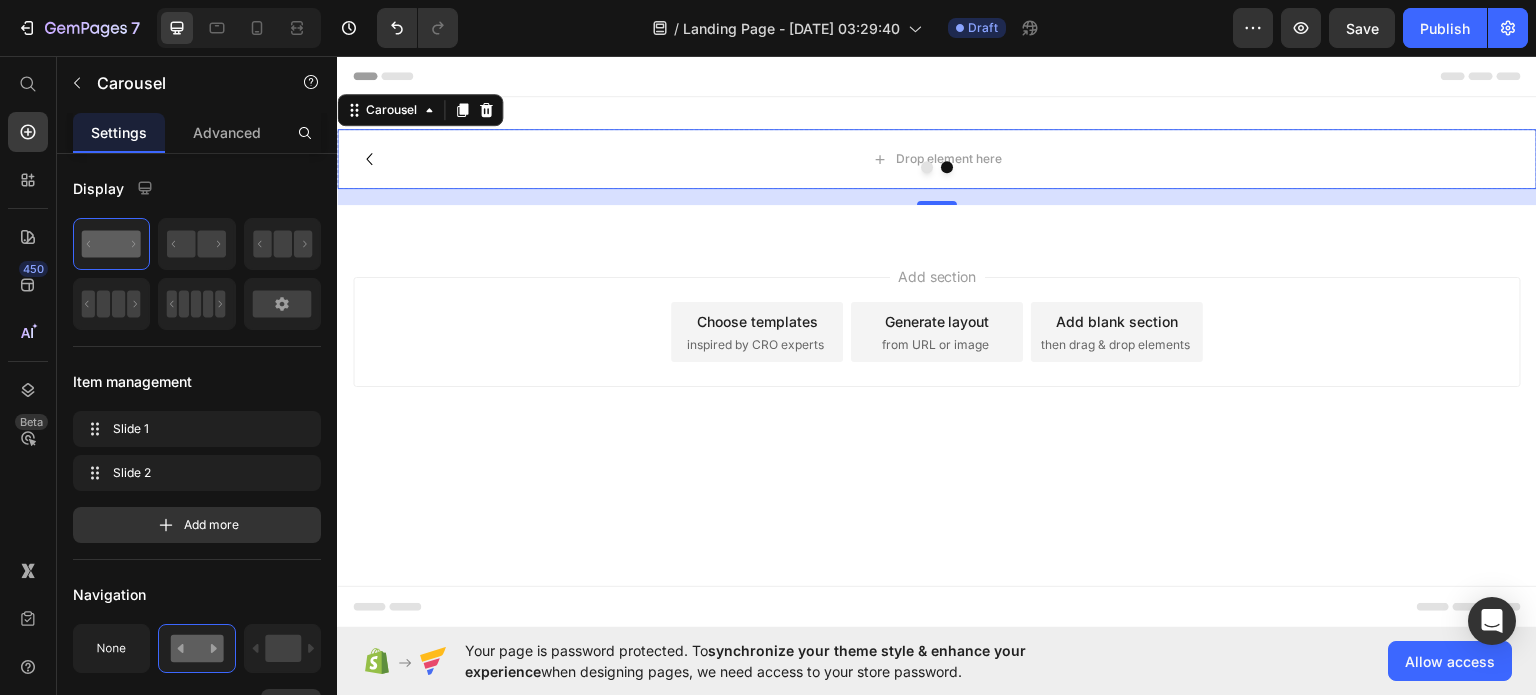 click 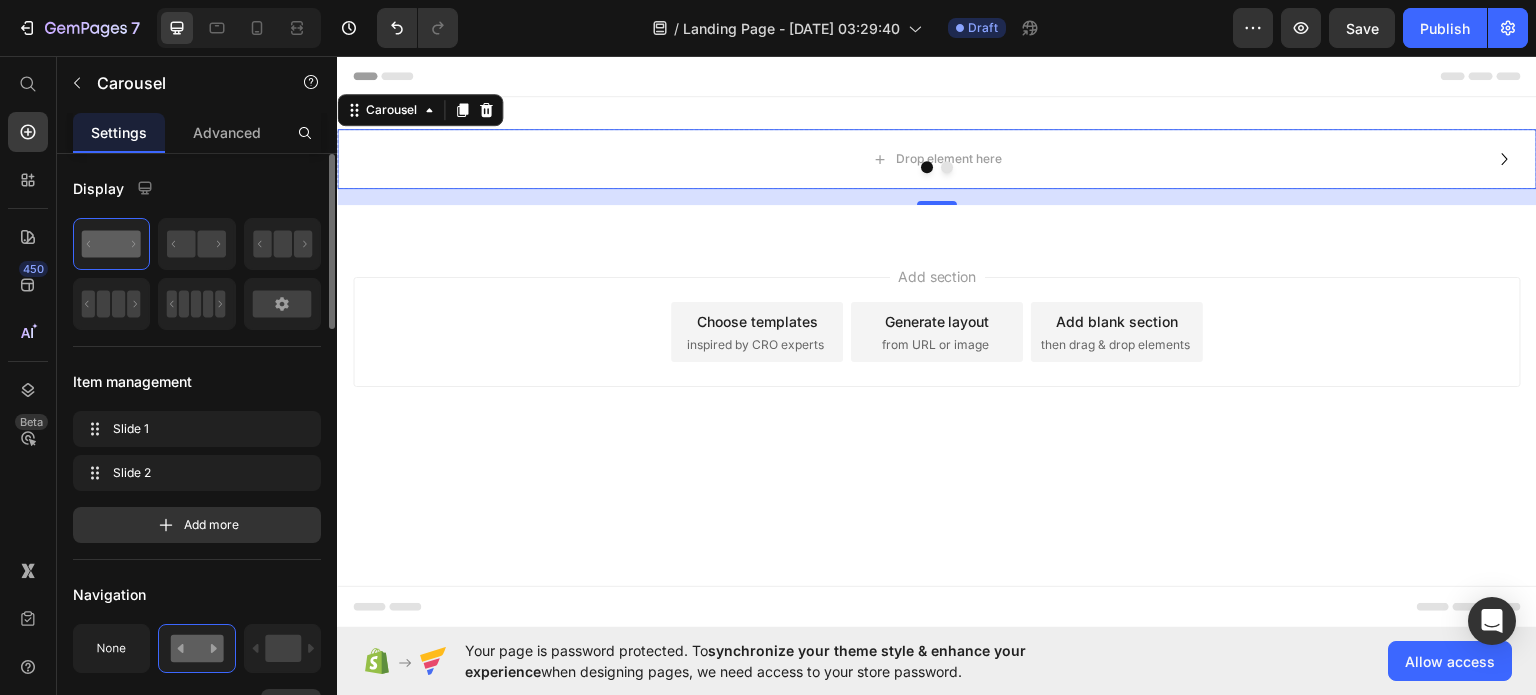 scroll, scrollTop: 141, scrollLeft: 0, axis: vertical 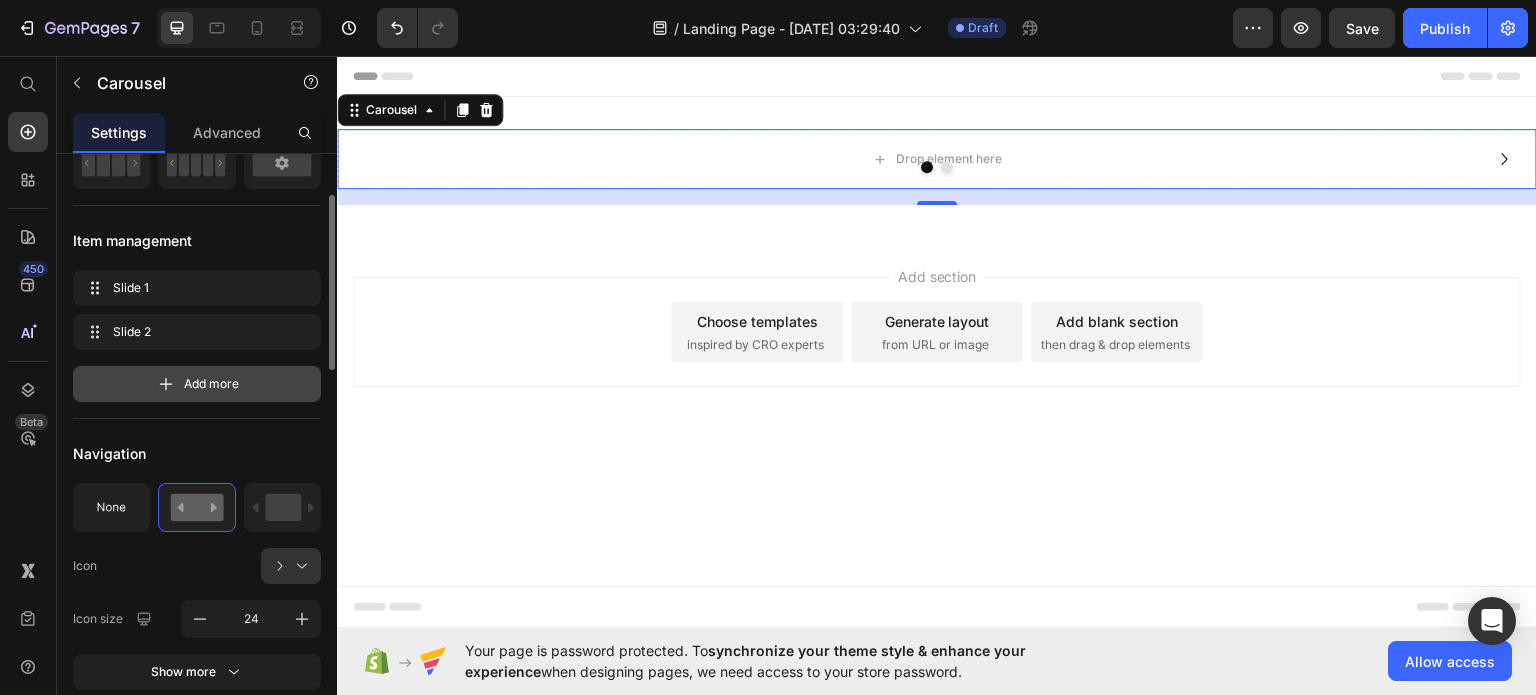click on "Add more" at bounding box center [211, 384] 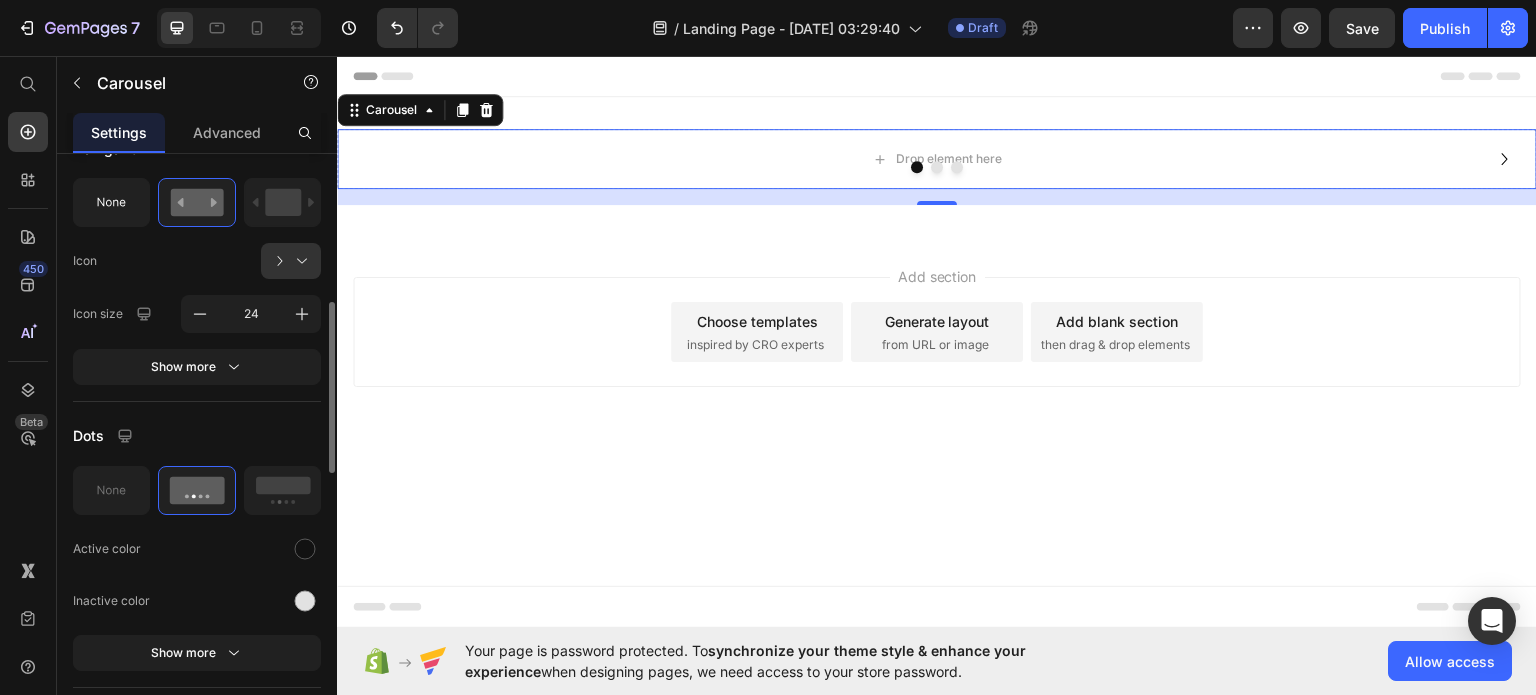 scroll, scrollTop: 496, scrollLeft: 0, axis: vertical 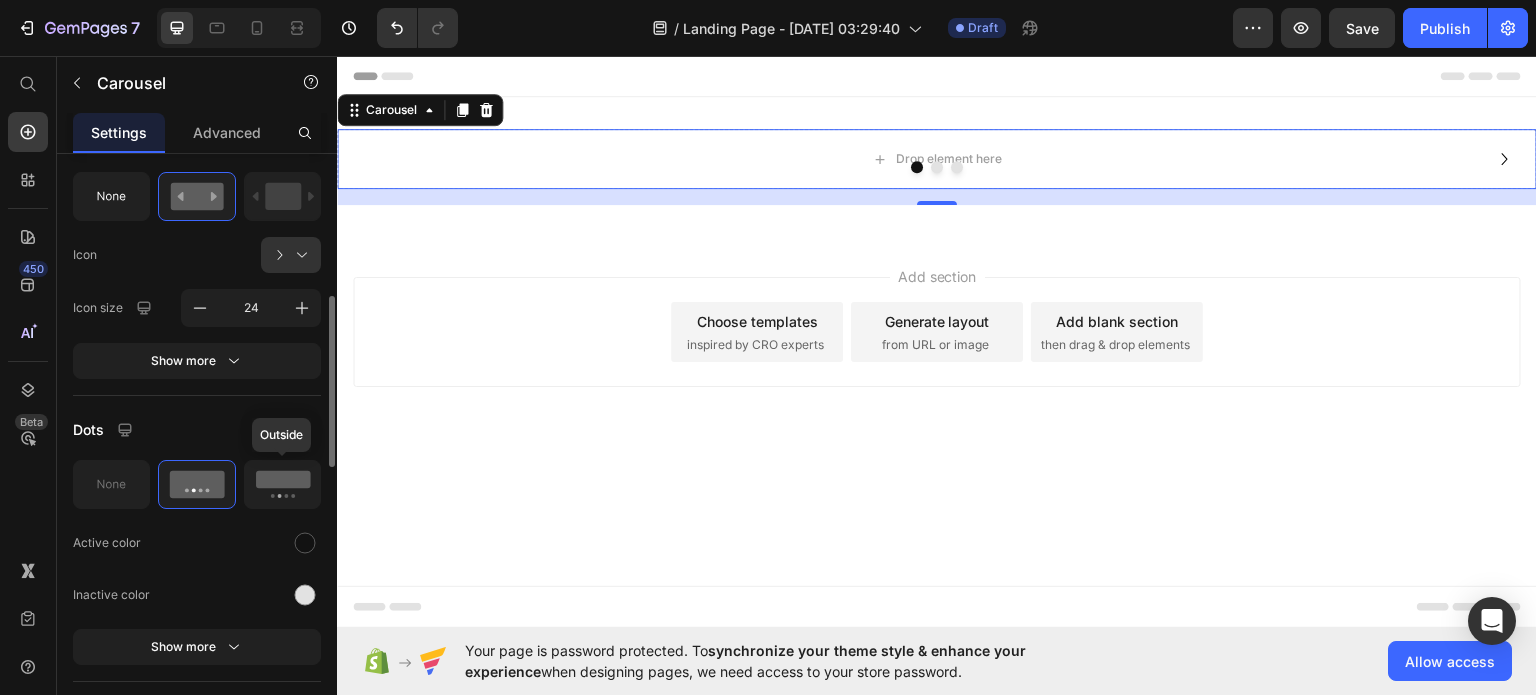 click 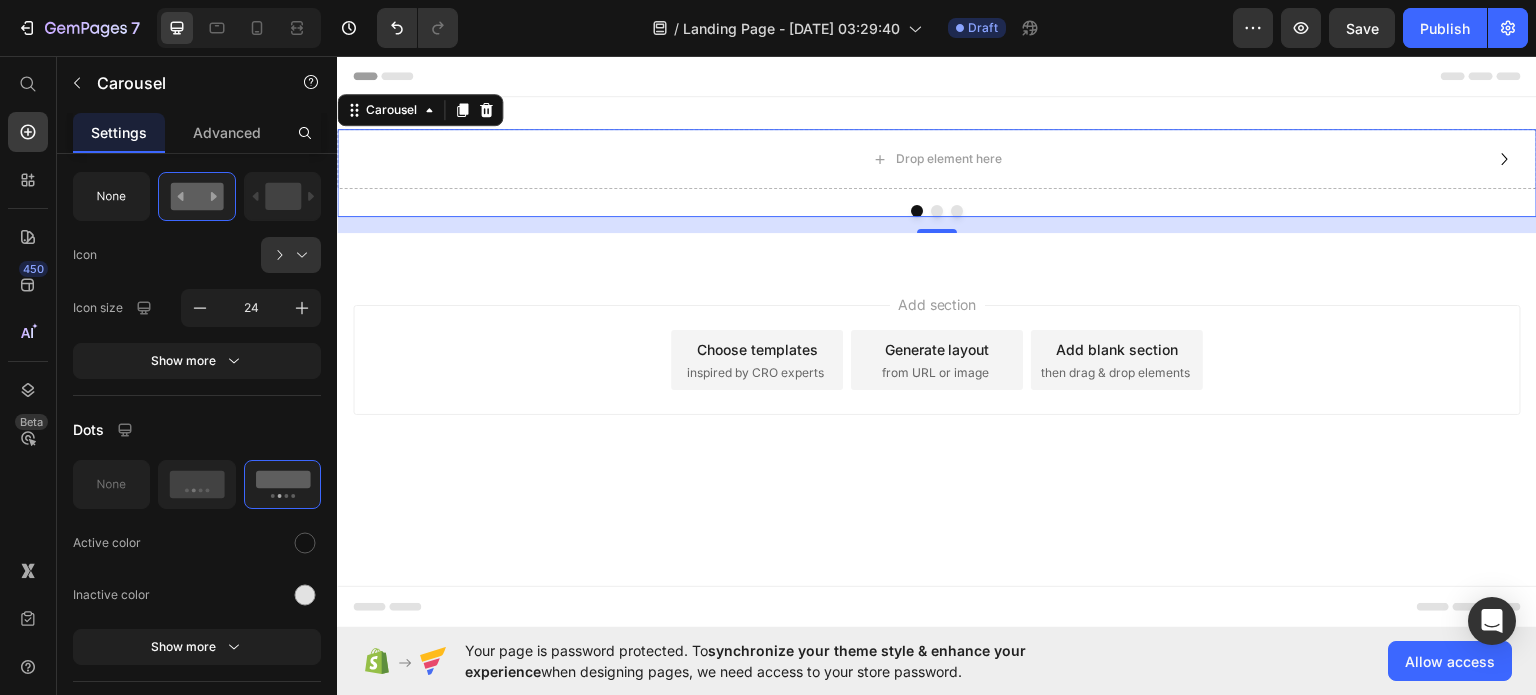 click 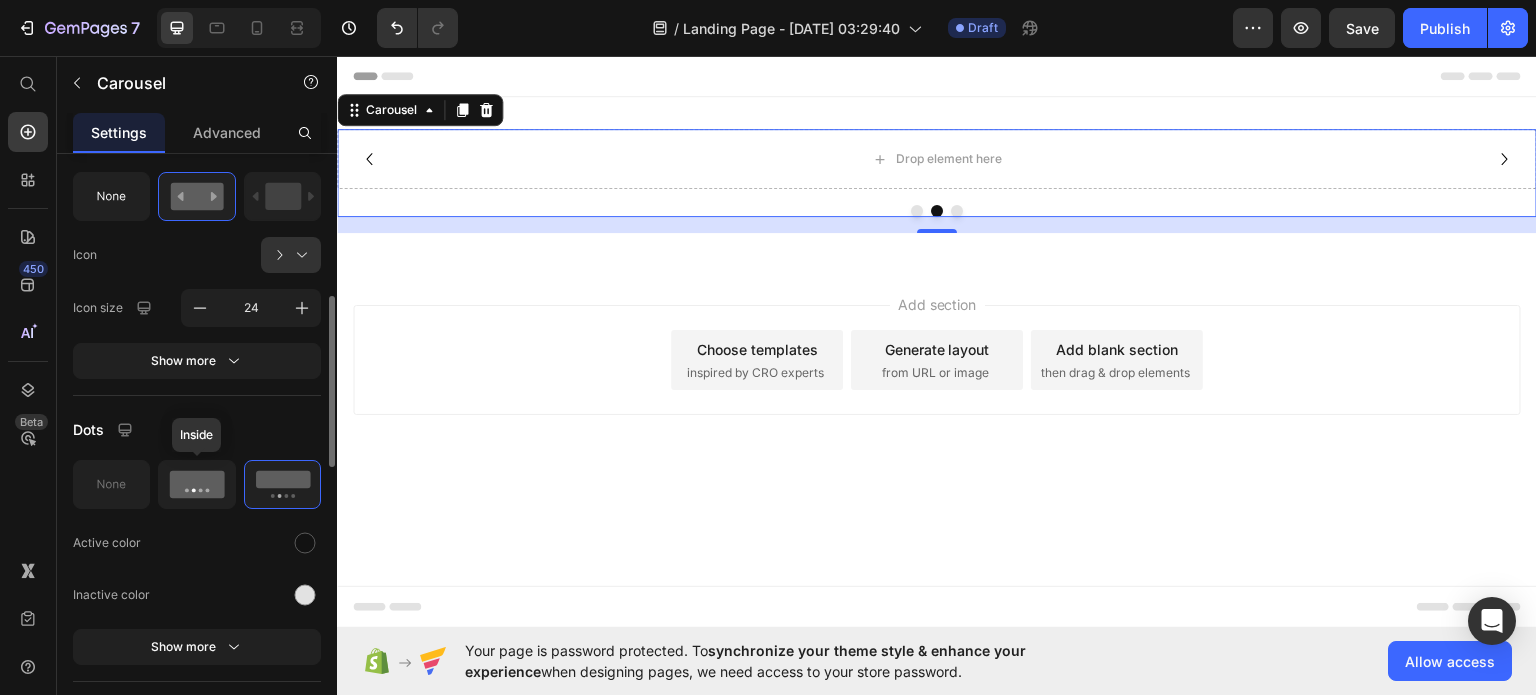 click 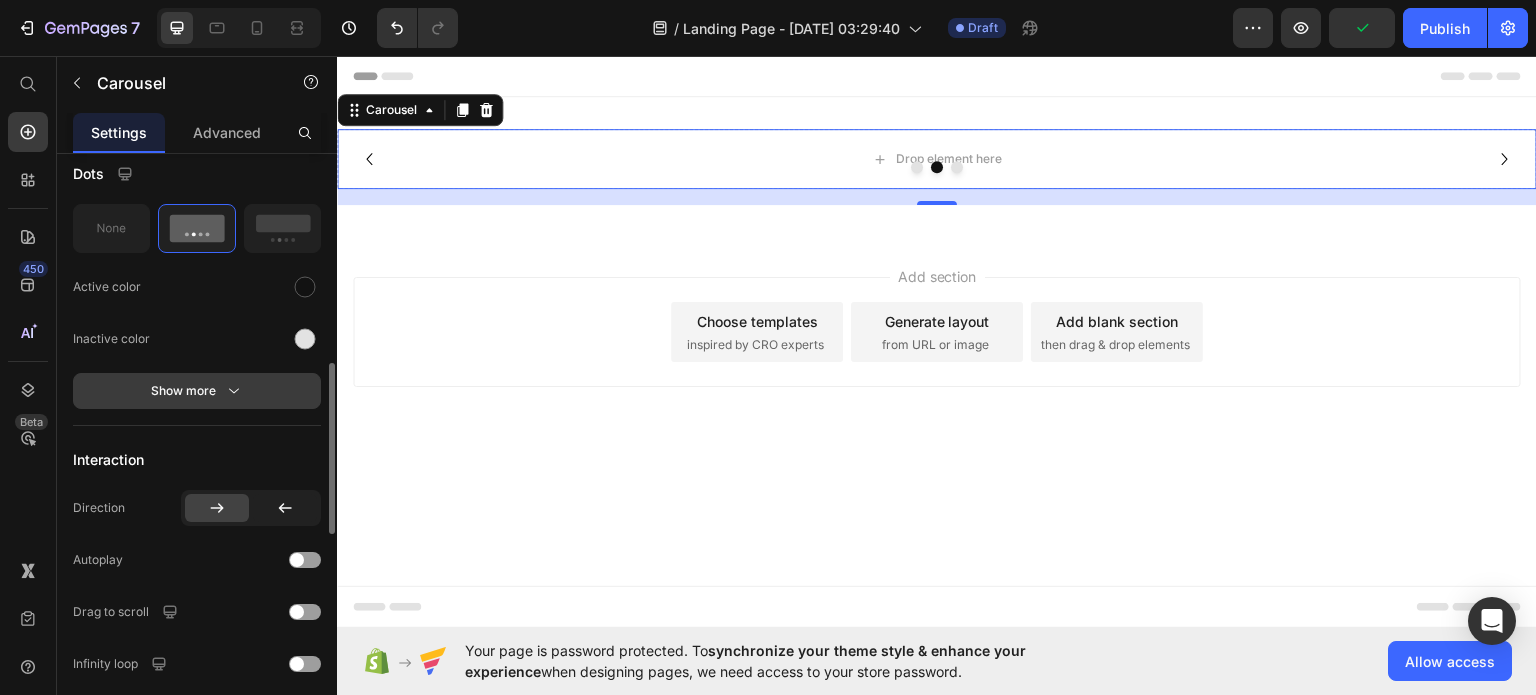 scroll, scrollTop: 753, scrollLeft: 0, axis: vertical 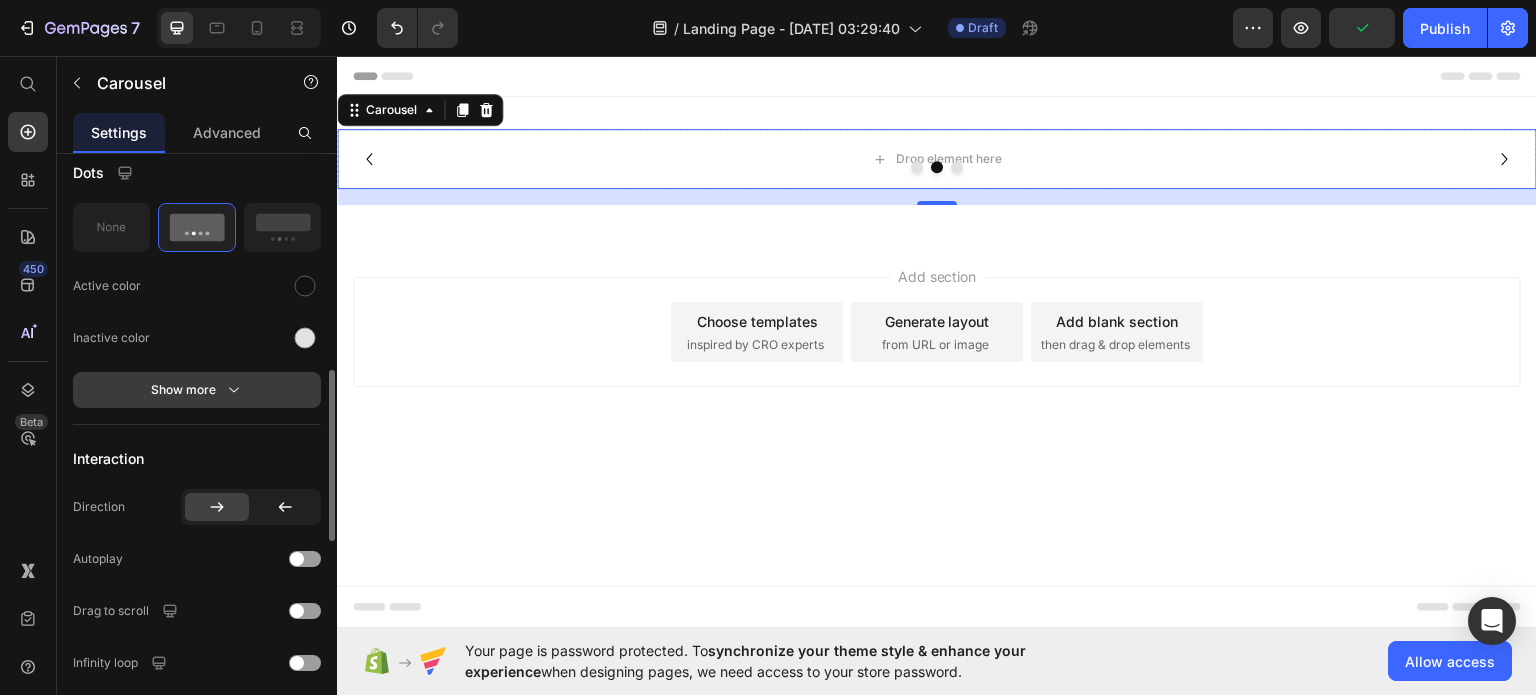 click 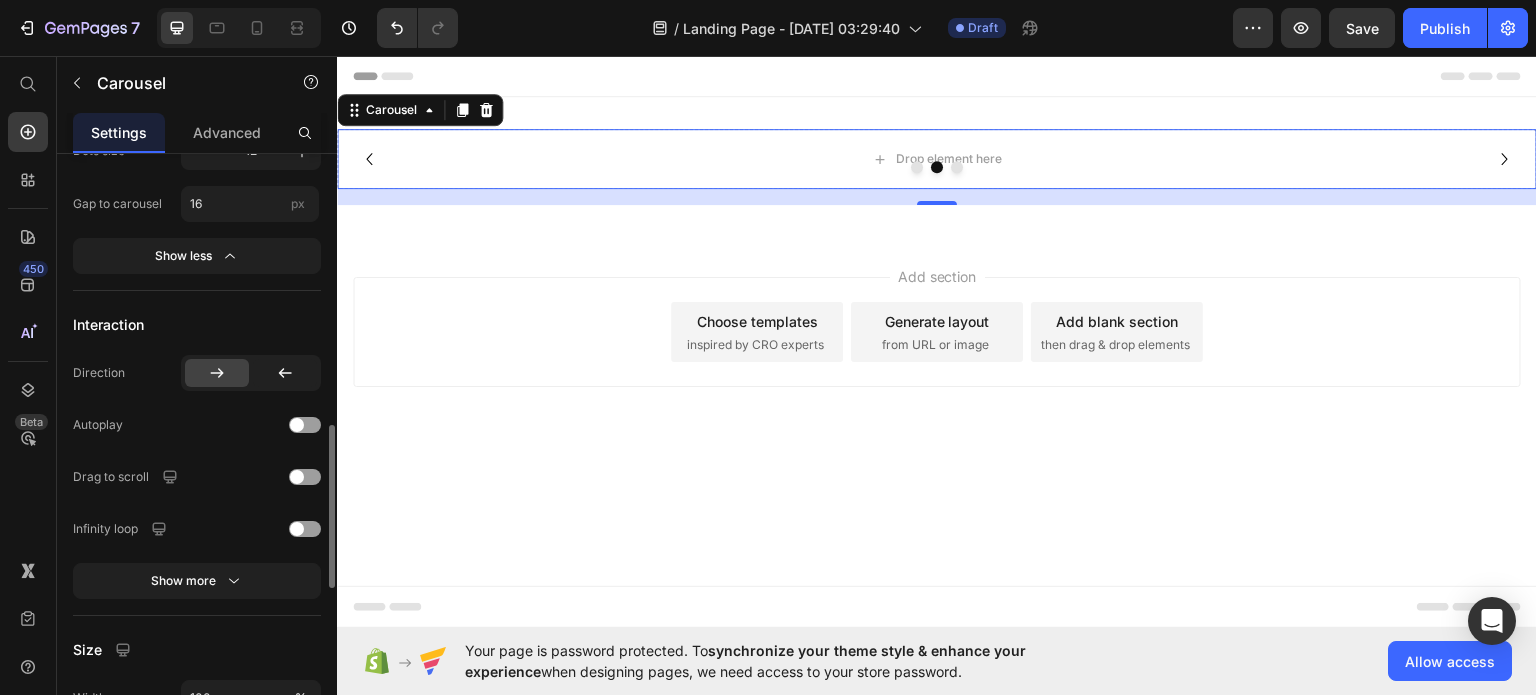 scroll, scrollTop: 994, scrollLeft: 0, axis: vertical 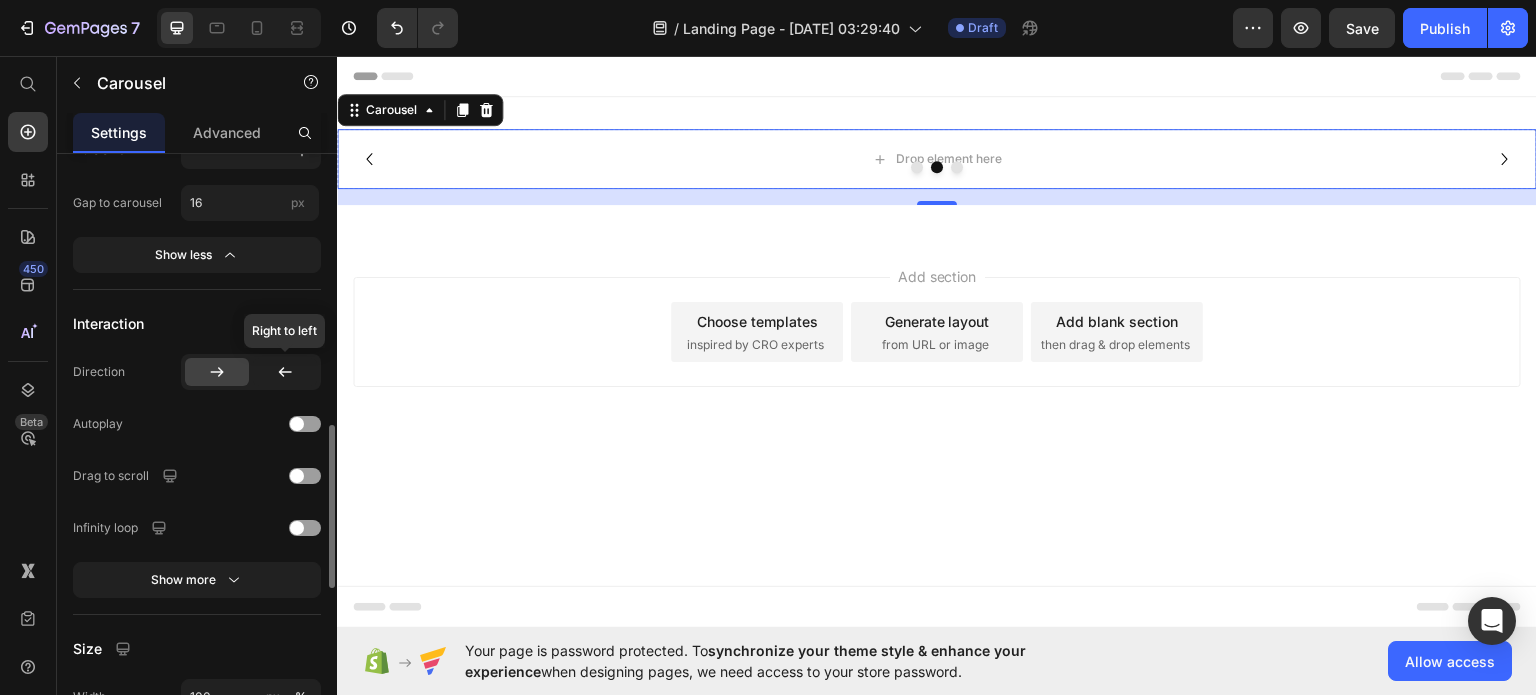 click 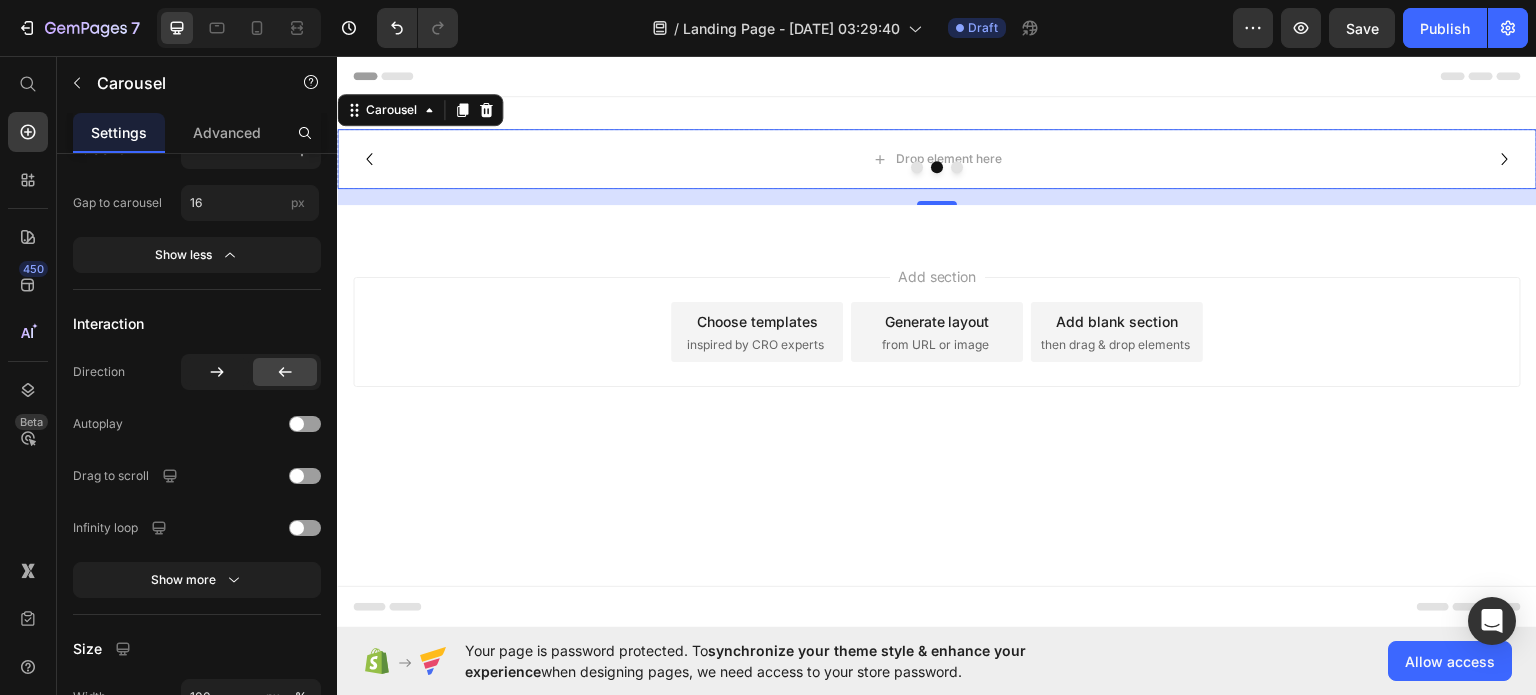 click 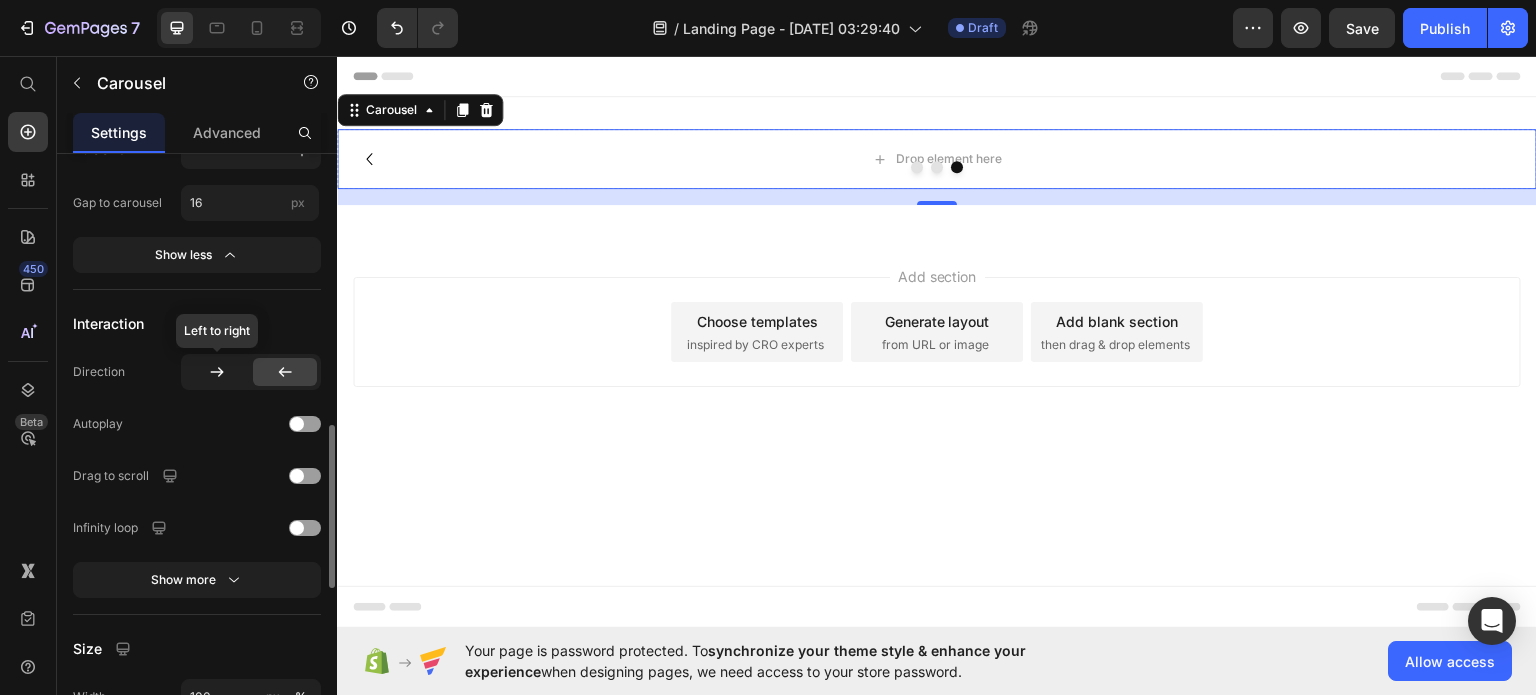 click 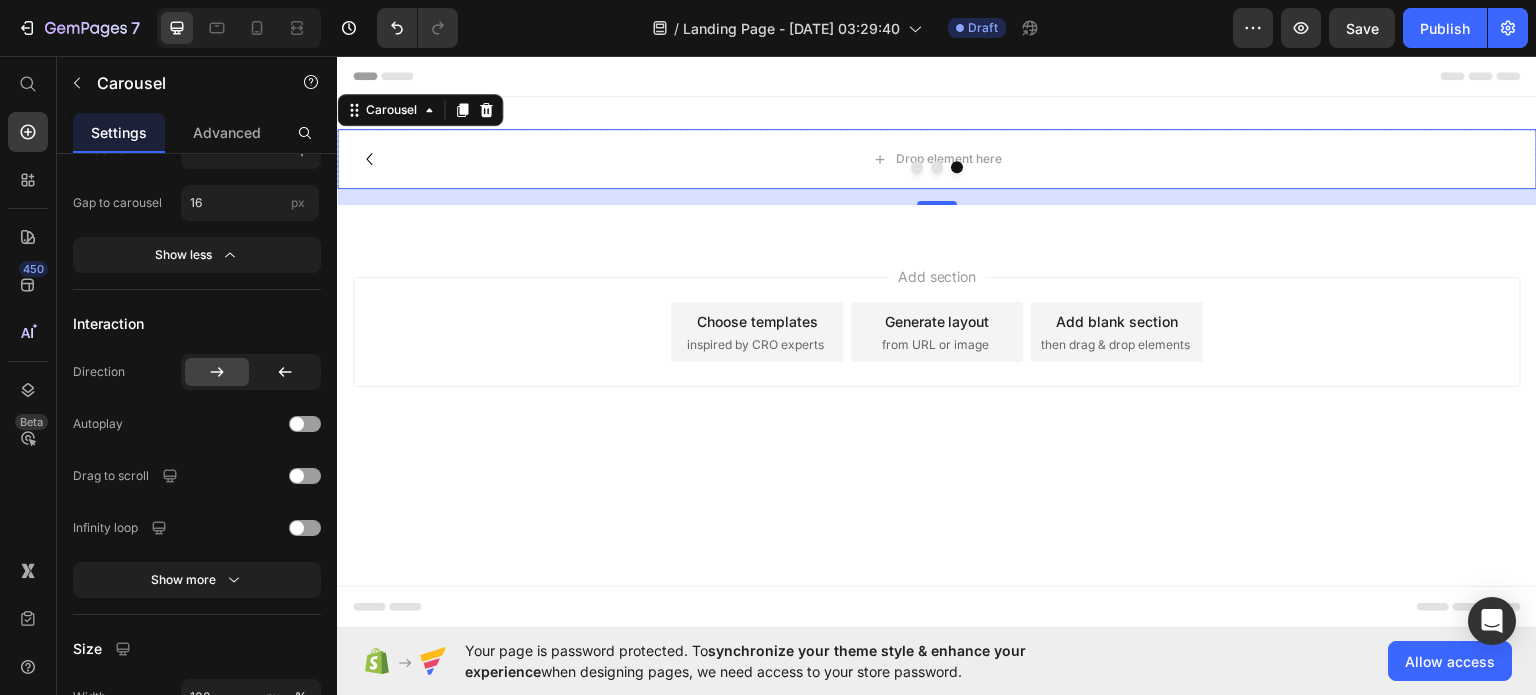 click 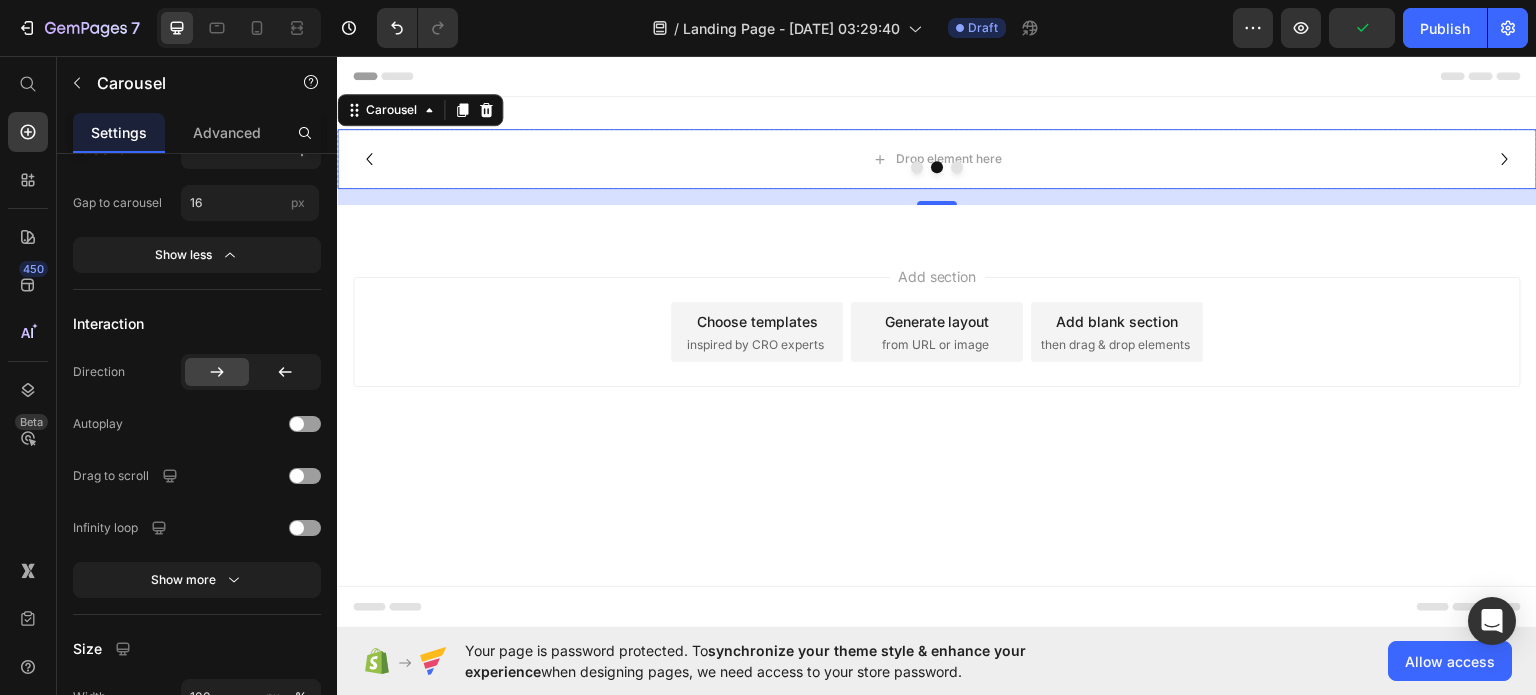 click 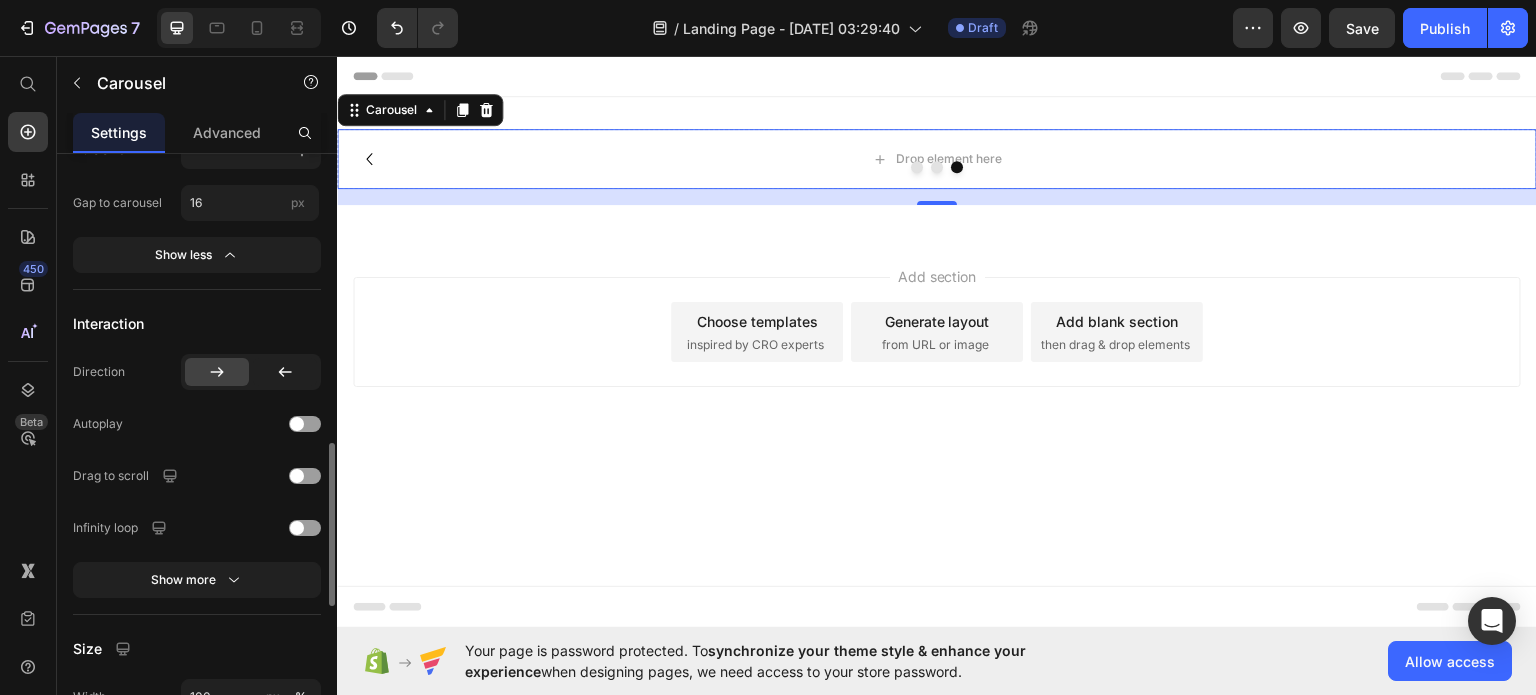scroll, scrollTop: 1027, scrollLeft: 0, axis: vertical 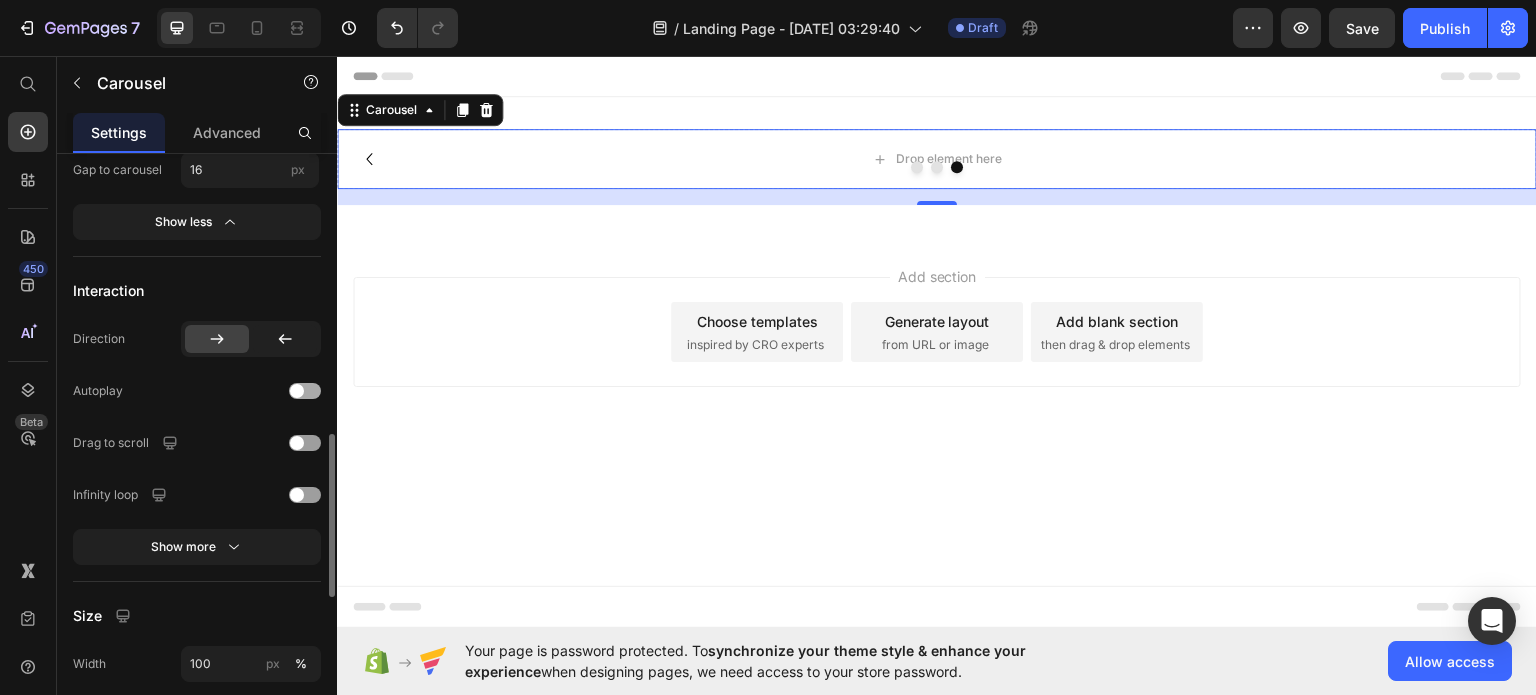 click at bounding box center (297, 391) 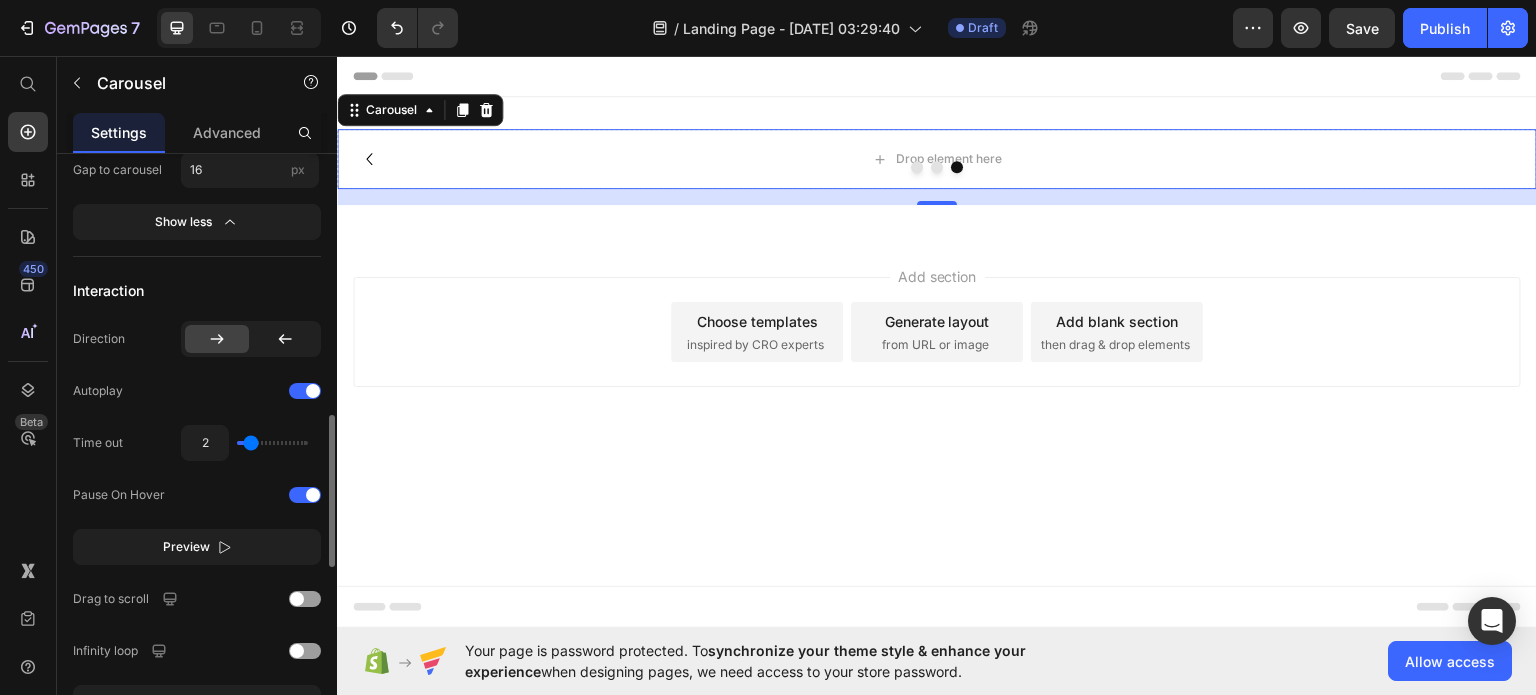 type on "4.1" 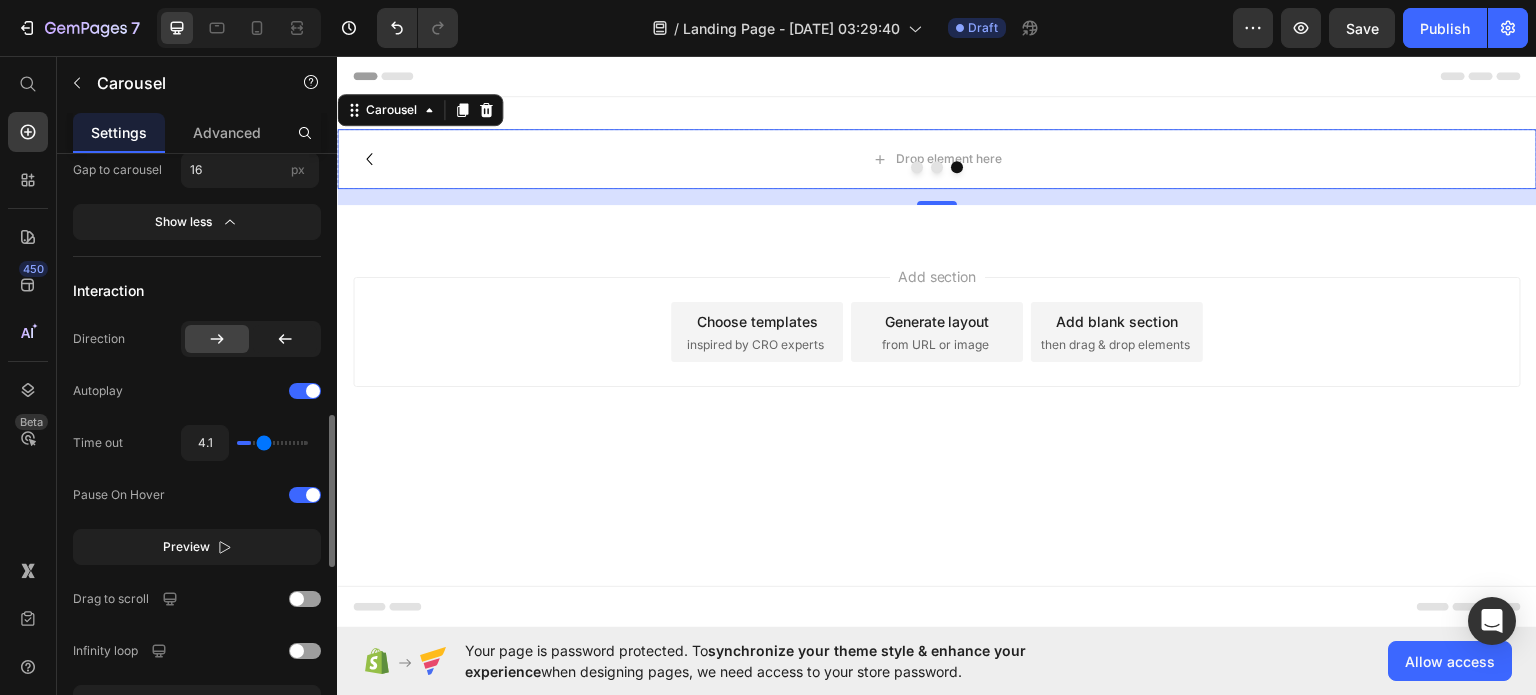 type on "4.1" 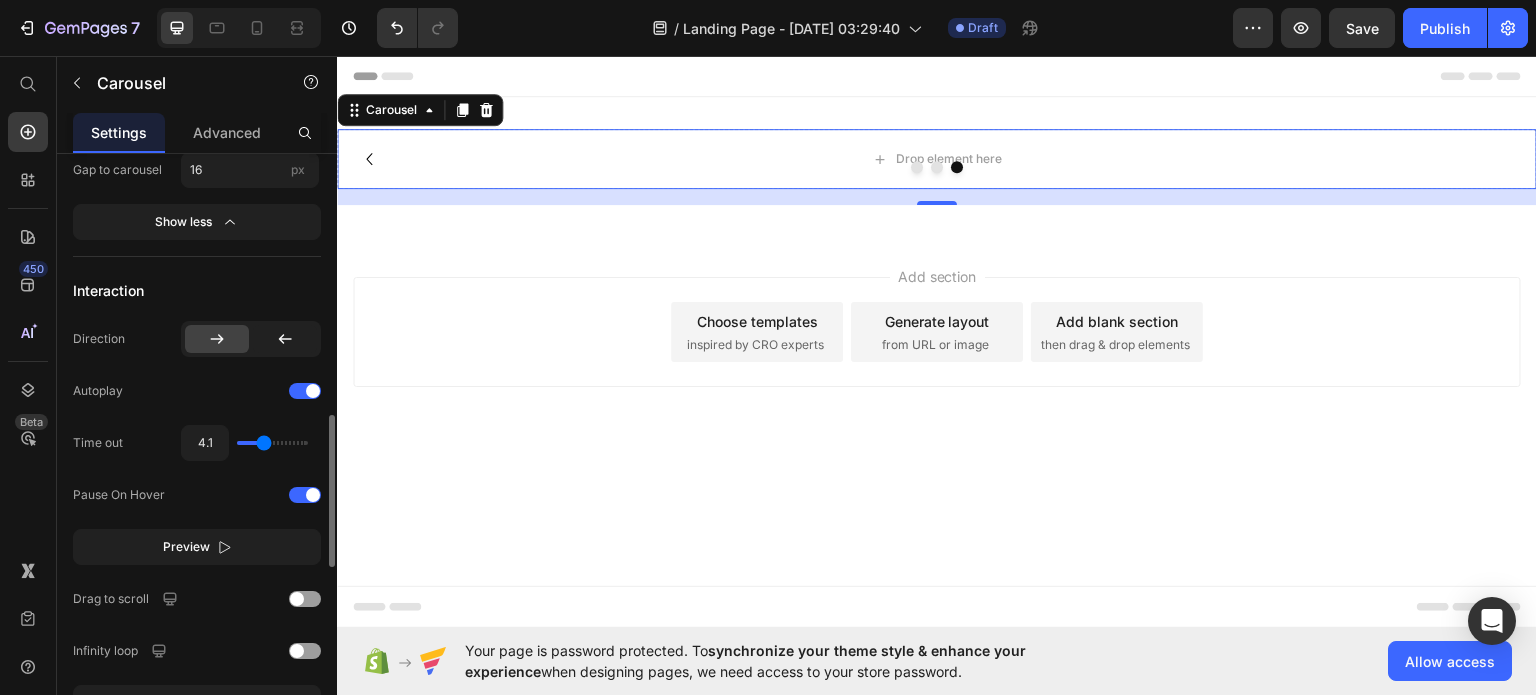 click on "4.1" 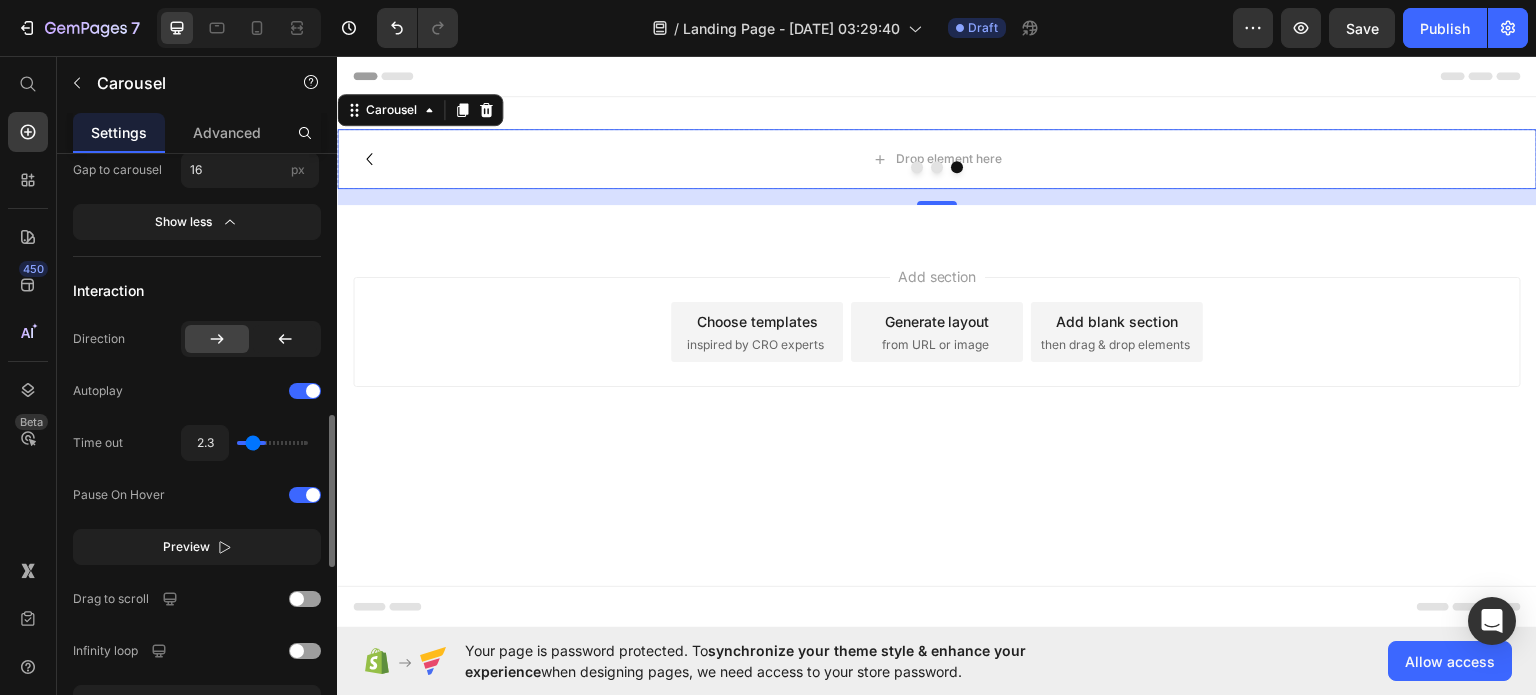 type on "2.3" 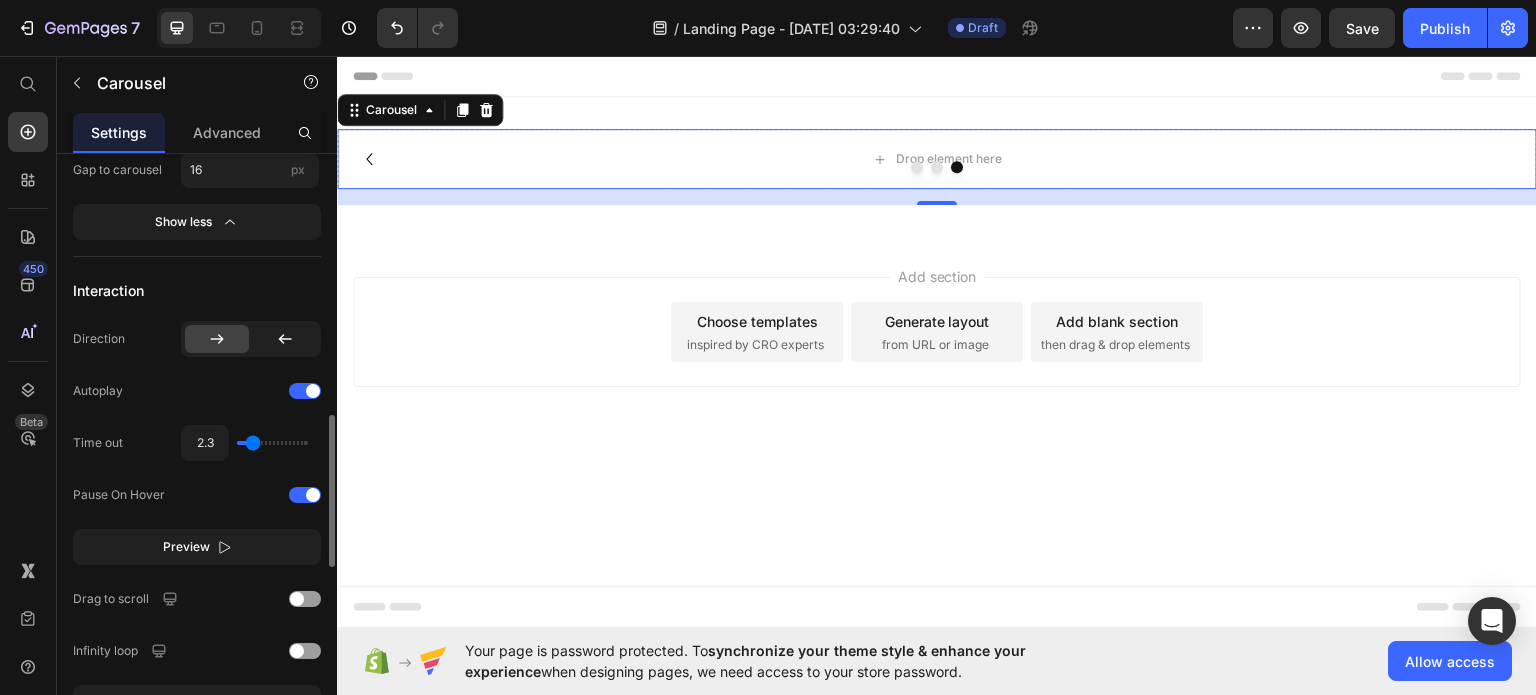 click at bounding box center (272, 443) 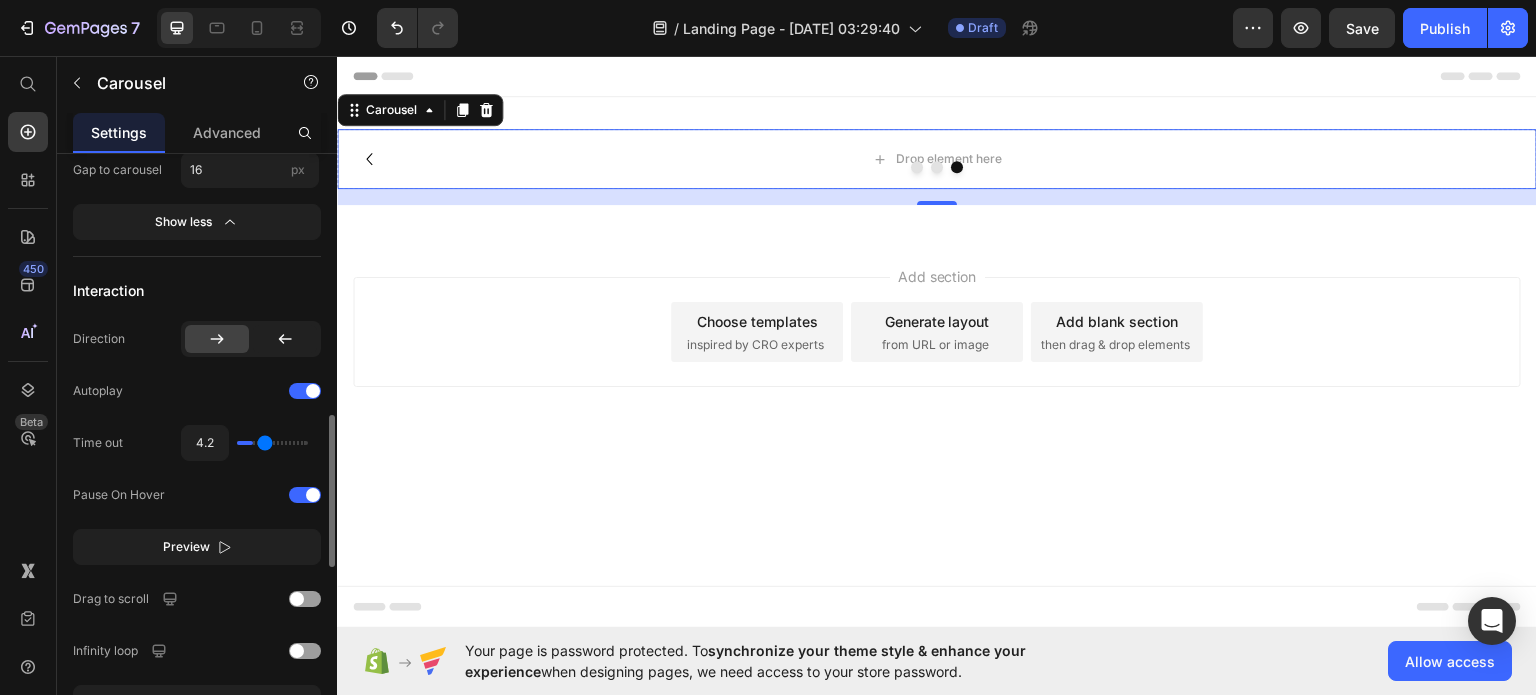type on "4.2" 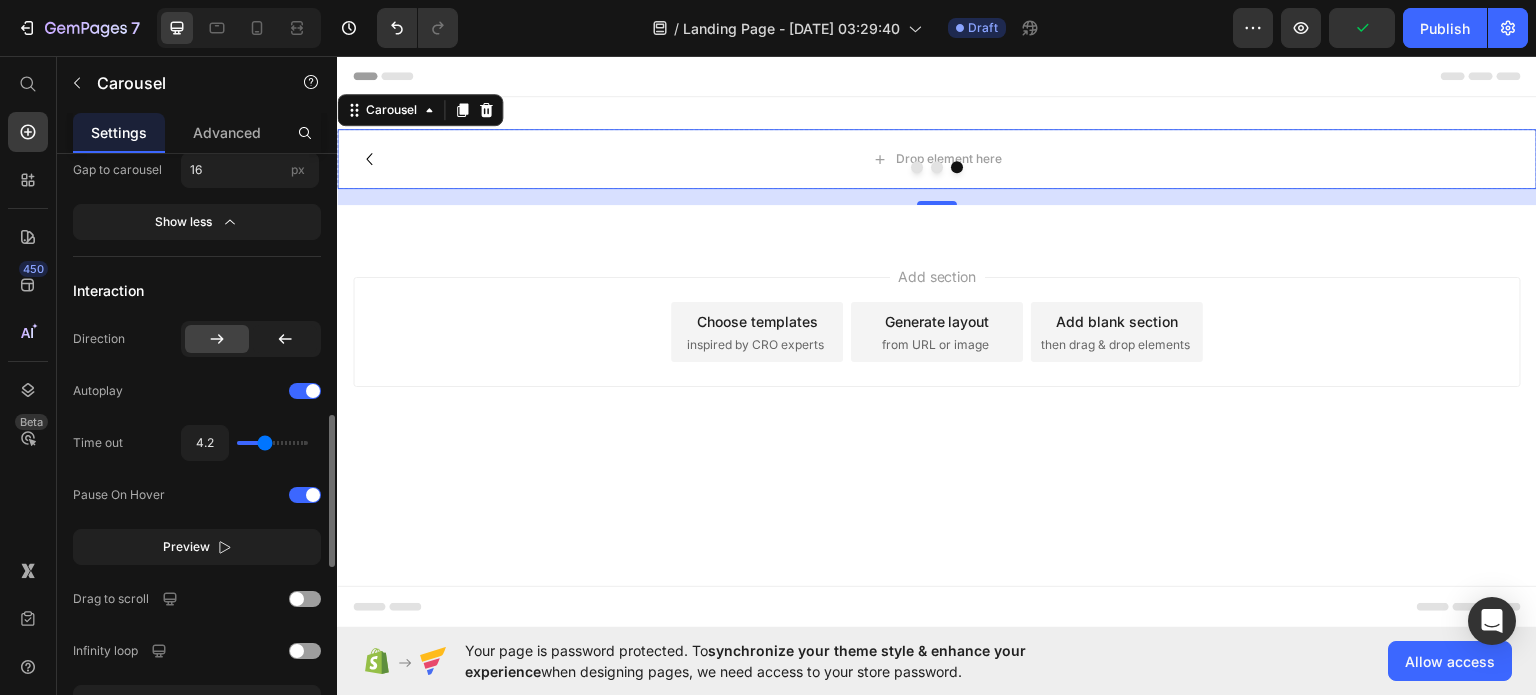 click at bounding box center [272, 443] 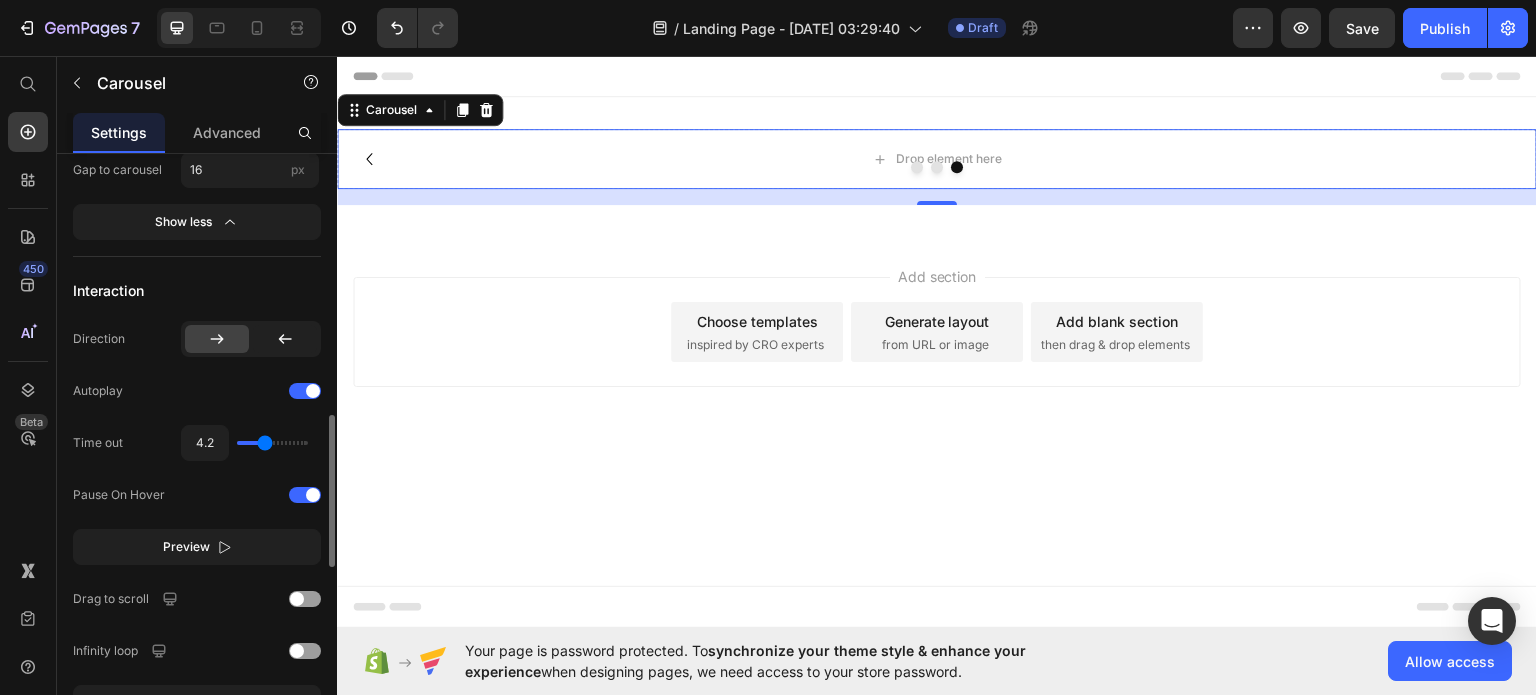 click at bounding box center [272, 443] 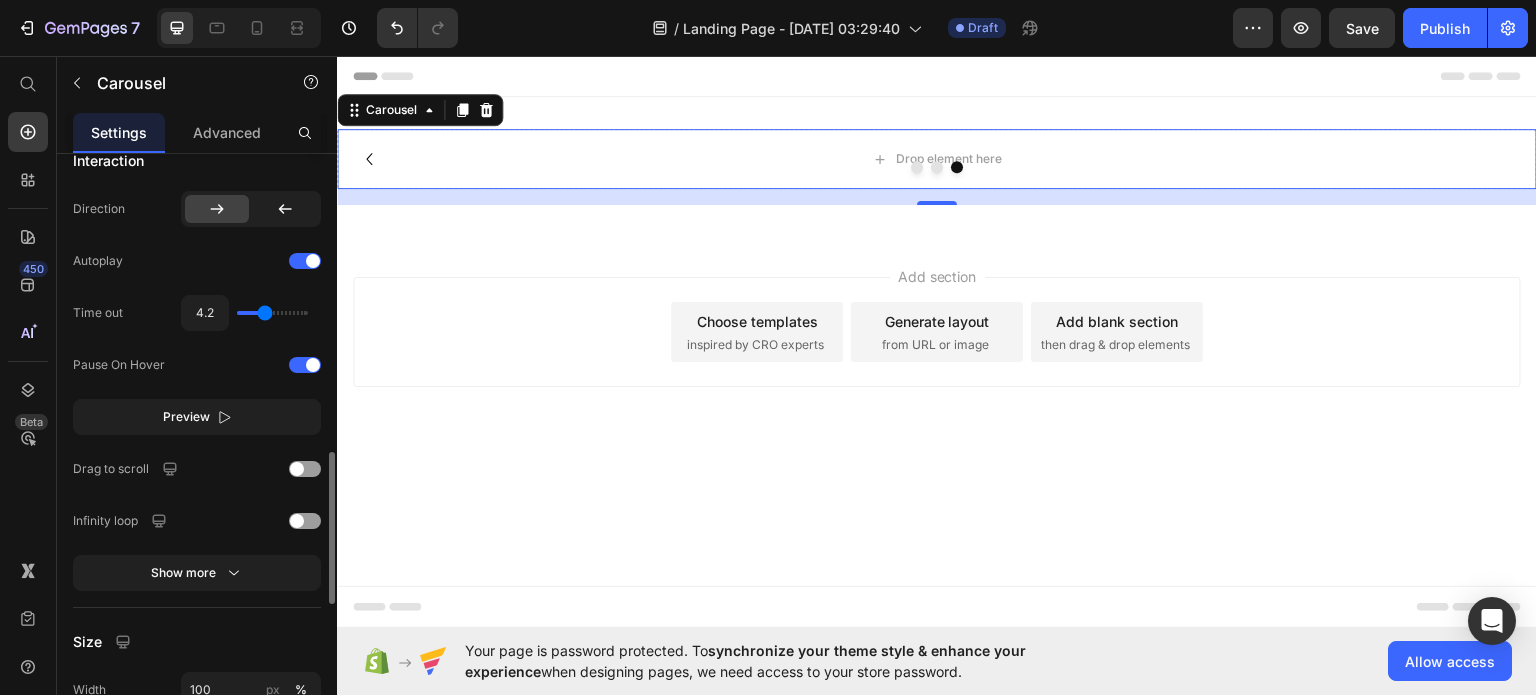scroll, scrollTop: 1160, scrollLeft: 0, axis: vertical 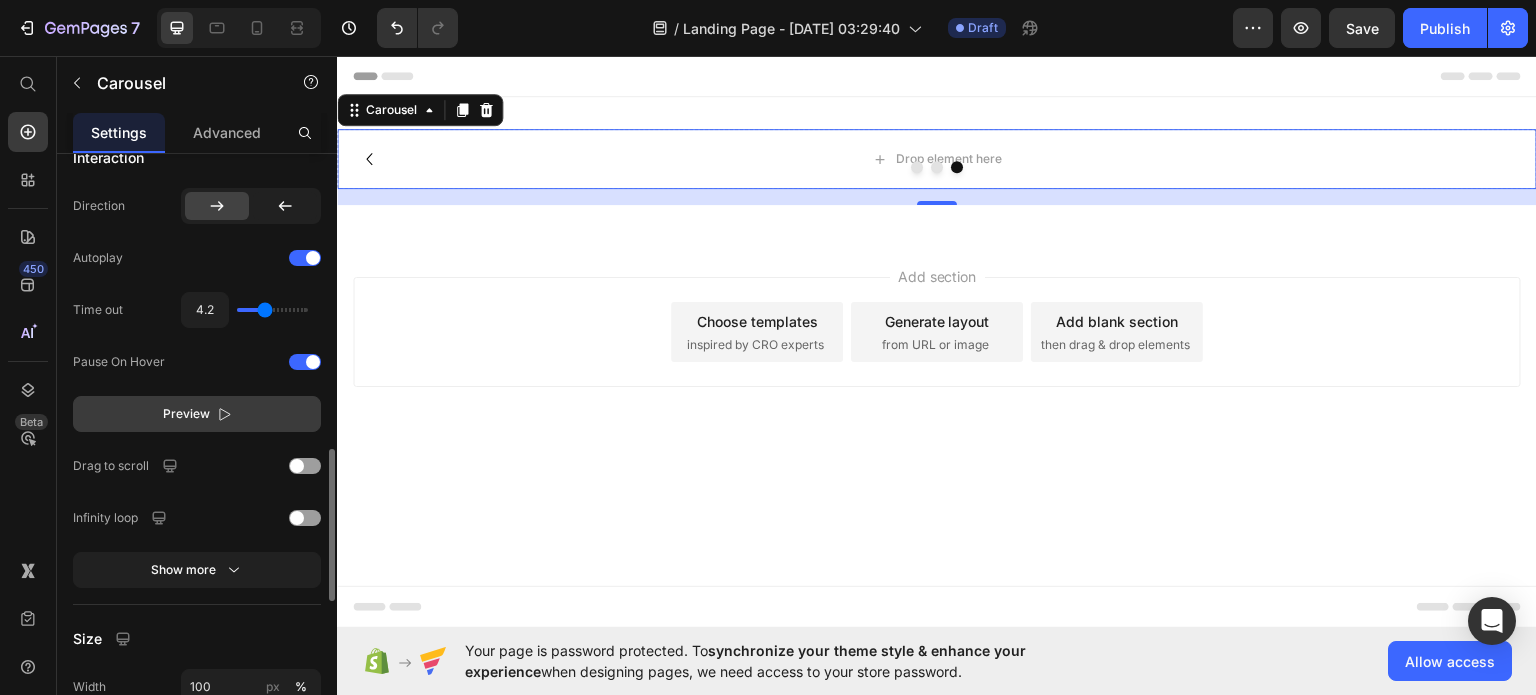 click on "Preview" at bounding box center [197, 414] 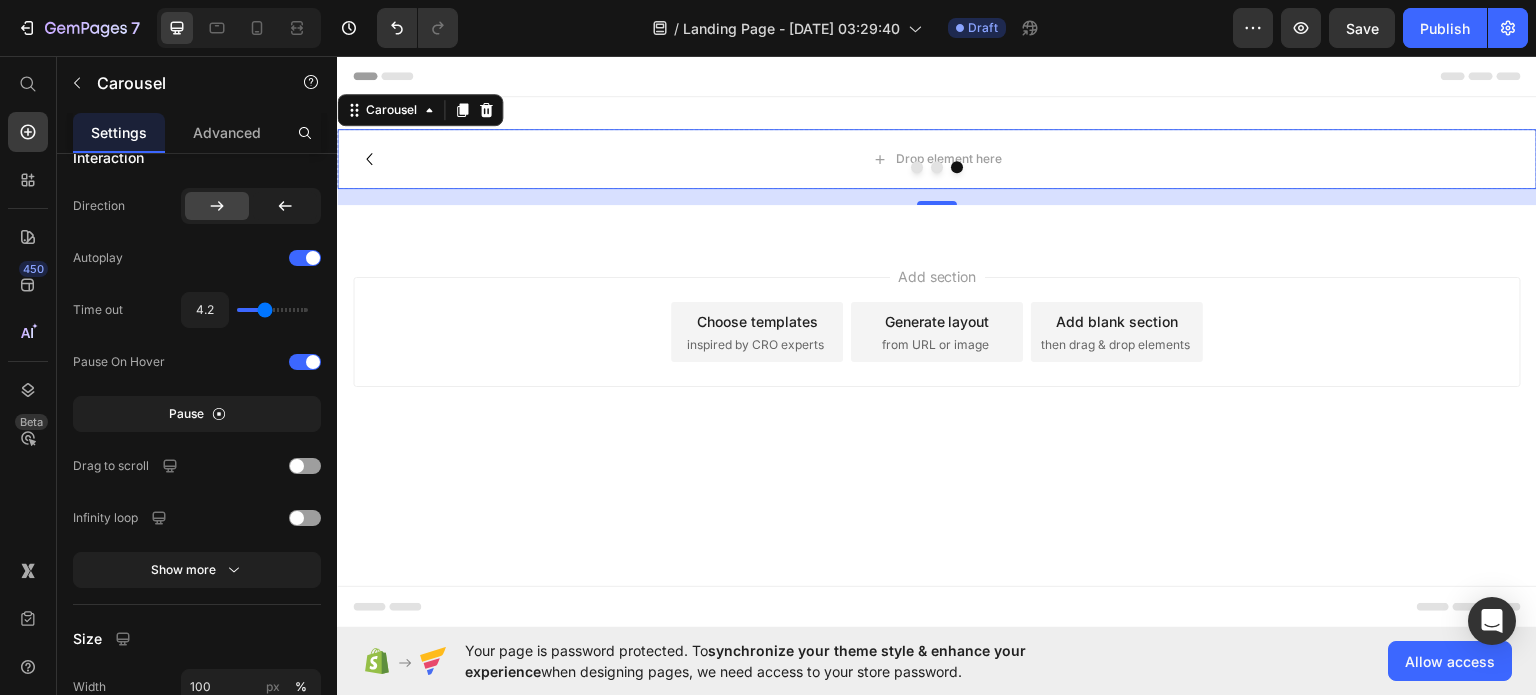 click at bounding box center [937, 166] 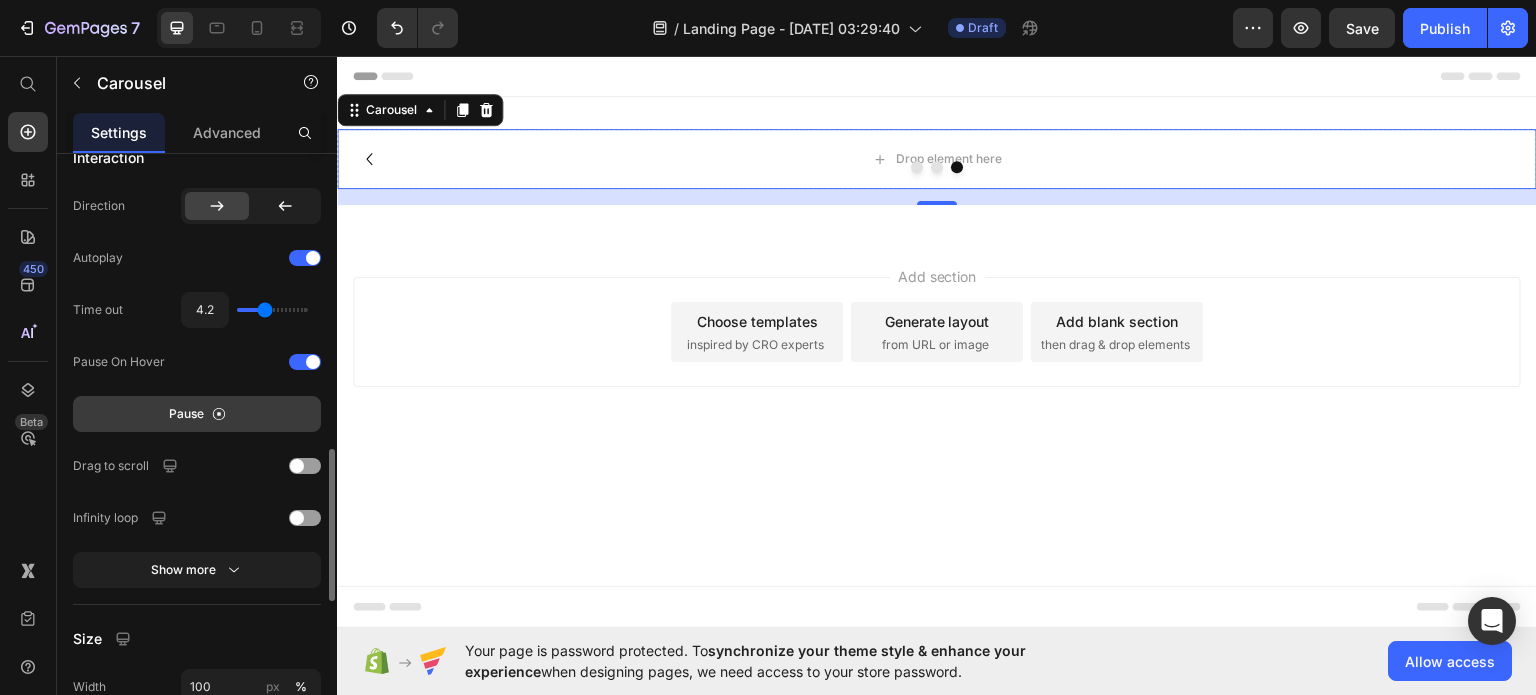 click on "Pause" 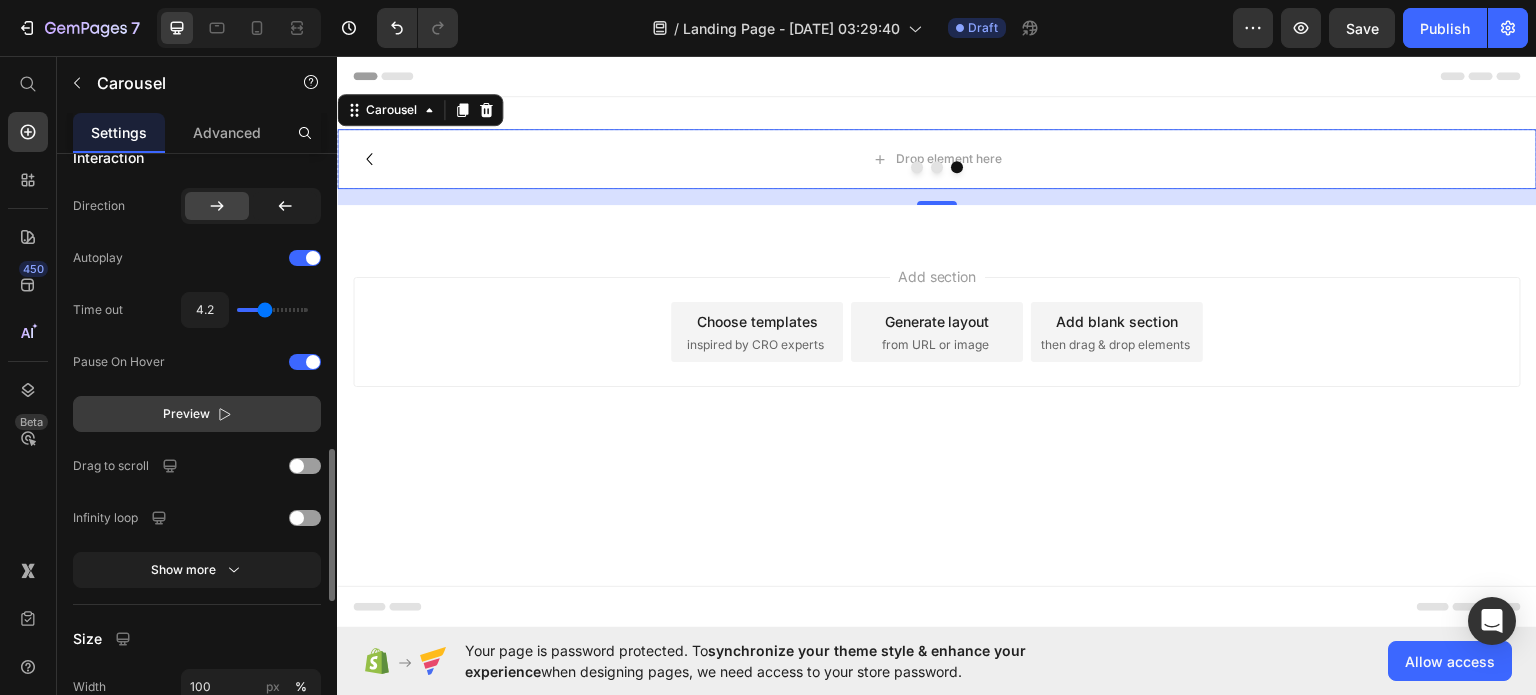 click 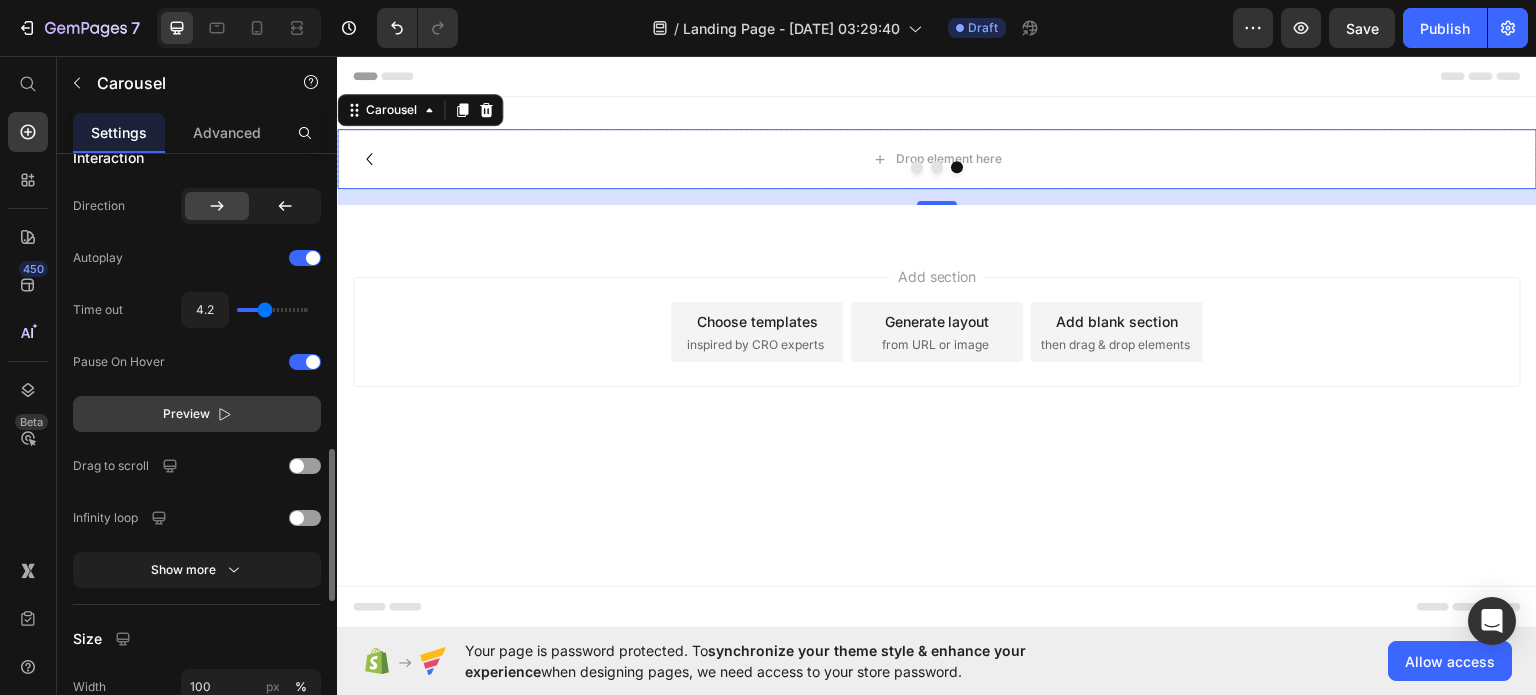 click 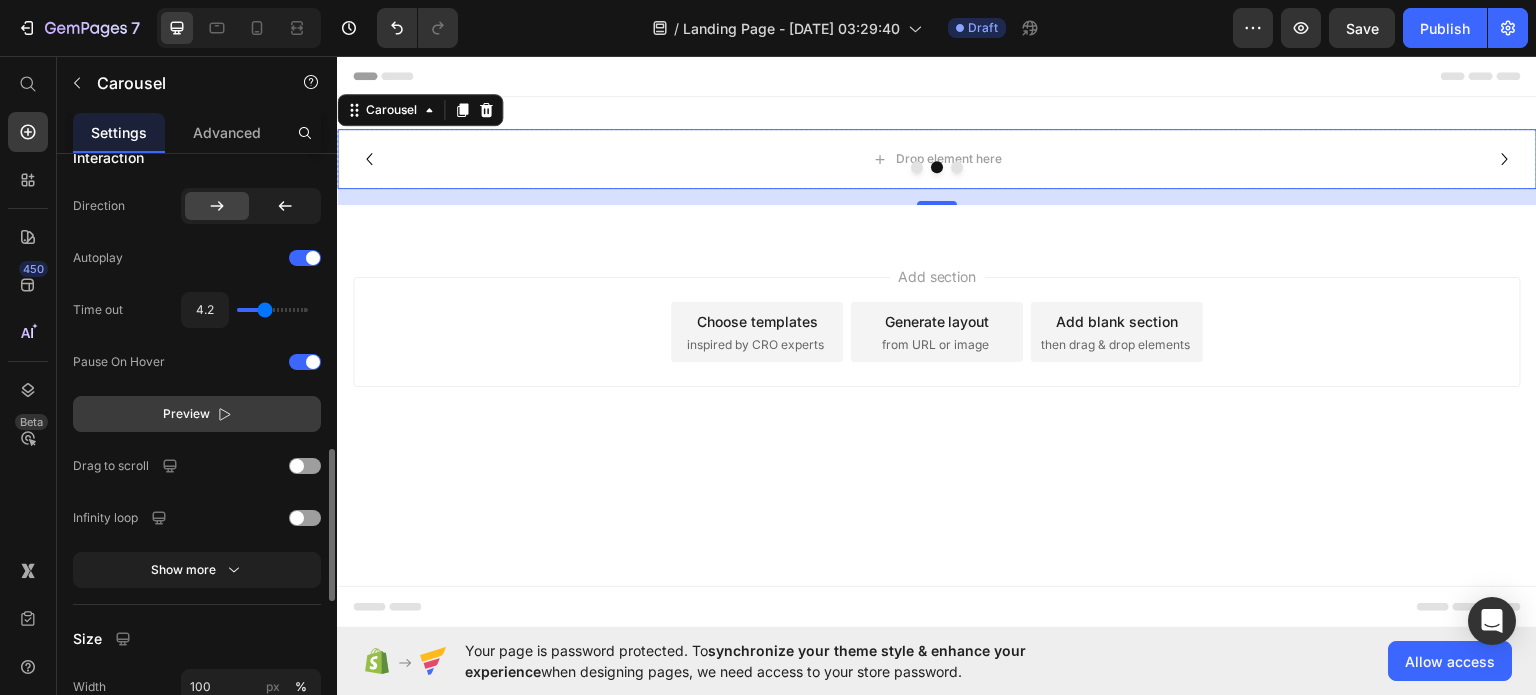 drag, startPoint x: 366, startPoint y: 152, endPoint x: 372, endPoint y: 161, distance: 10.816654 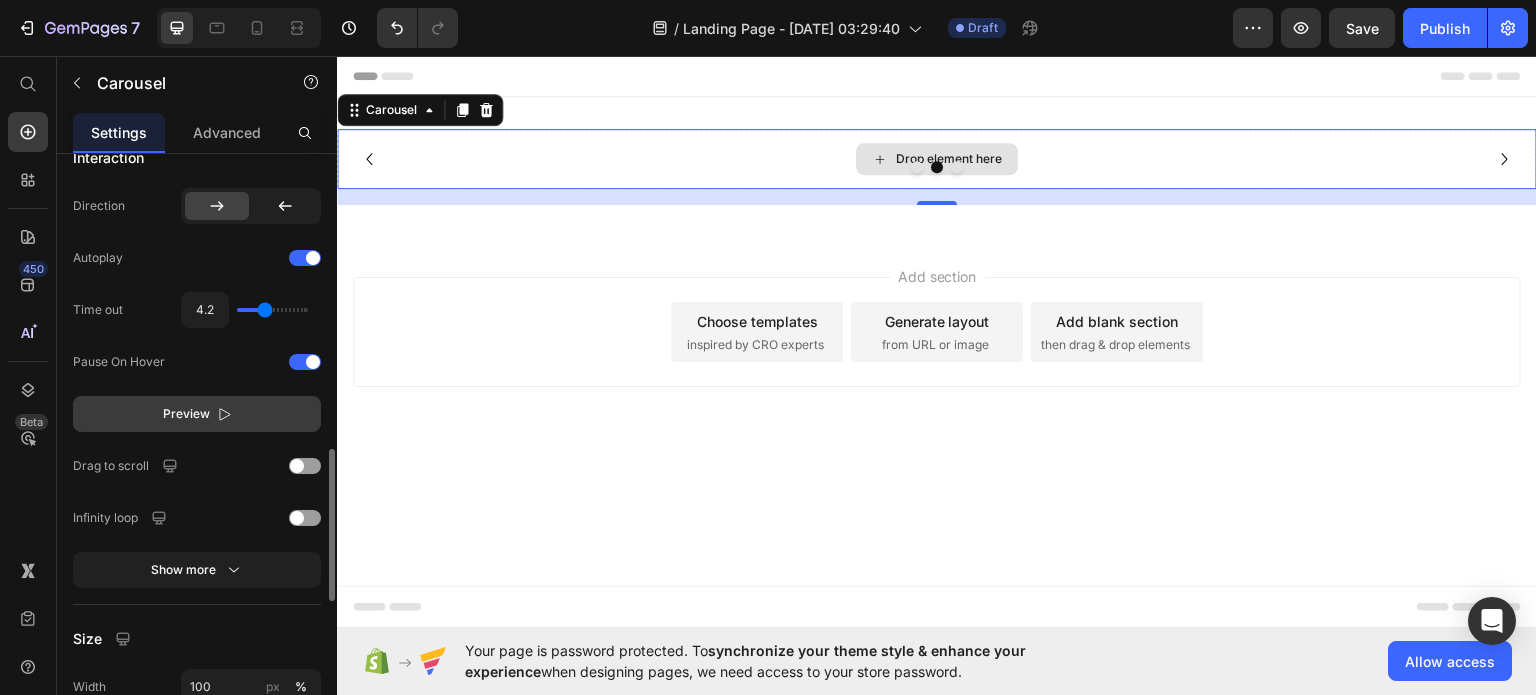 click on "Drop element here" at bounding box center [937, 158] 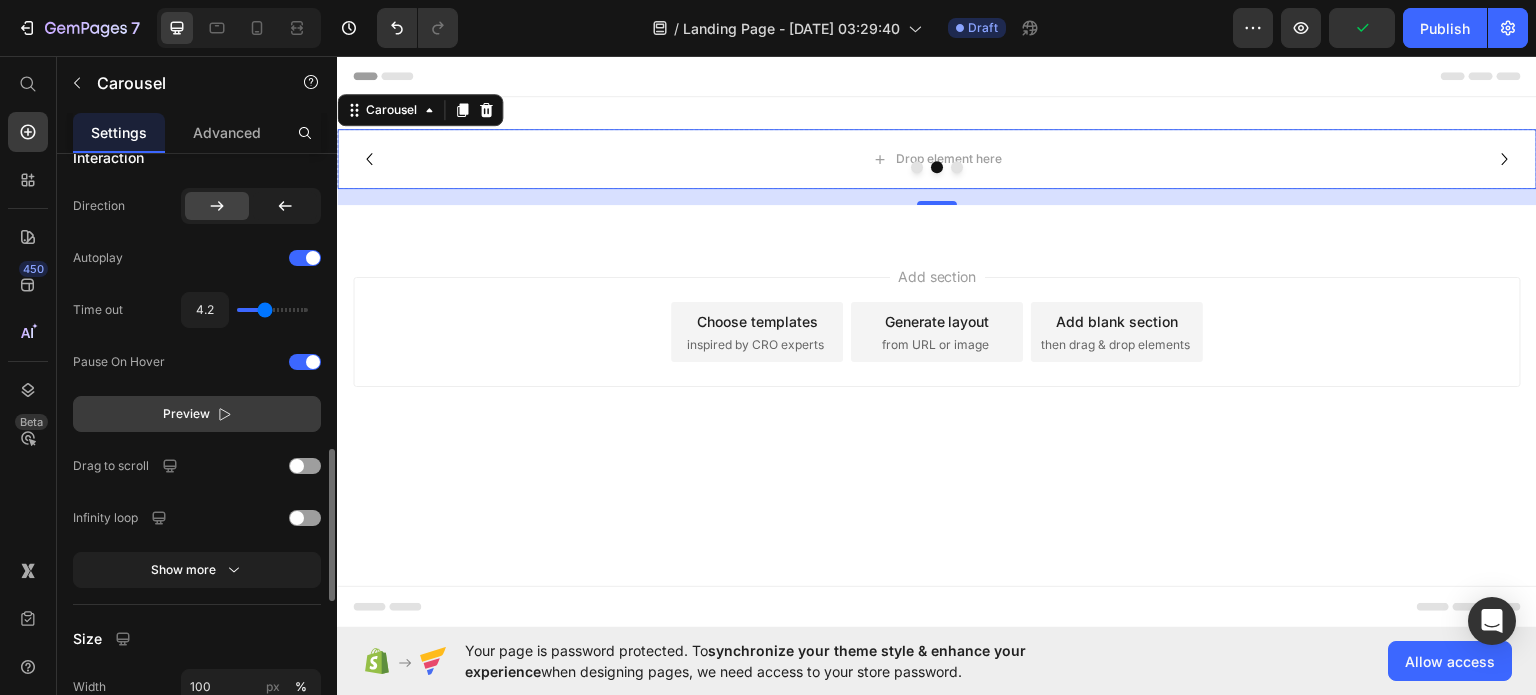 click at bounding box center (937, 166) 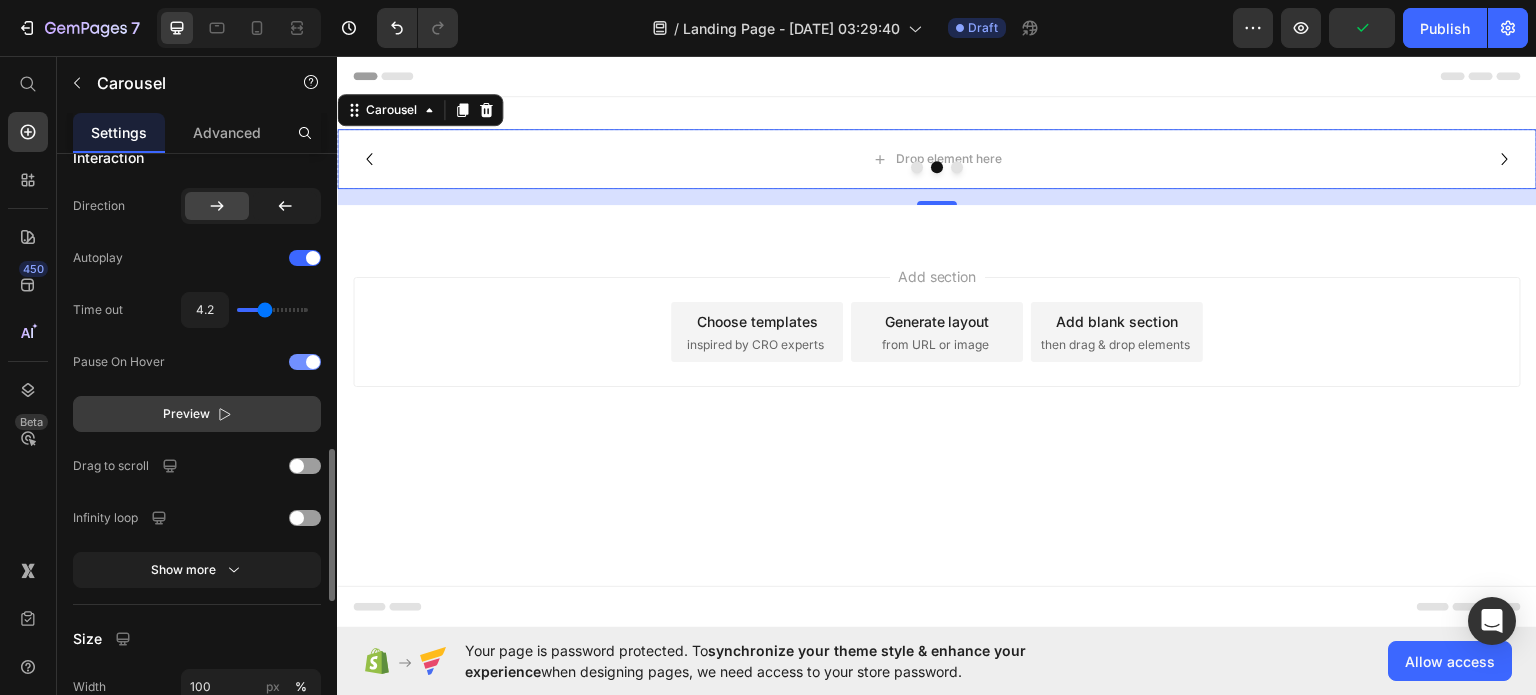 click at bounding box center (313, 362) 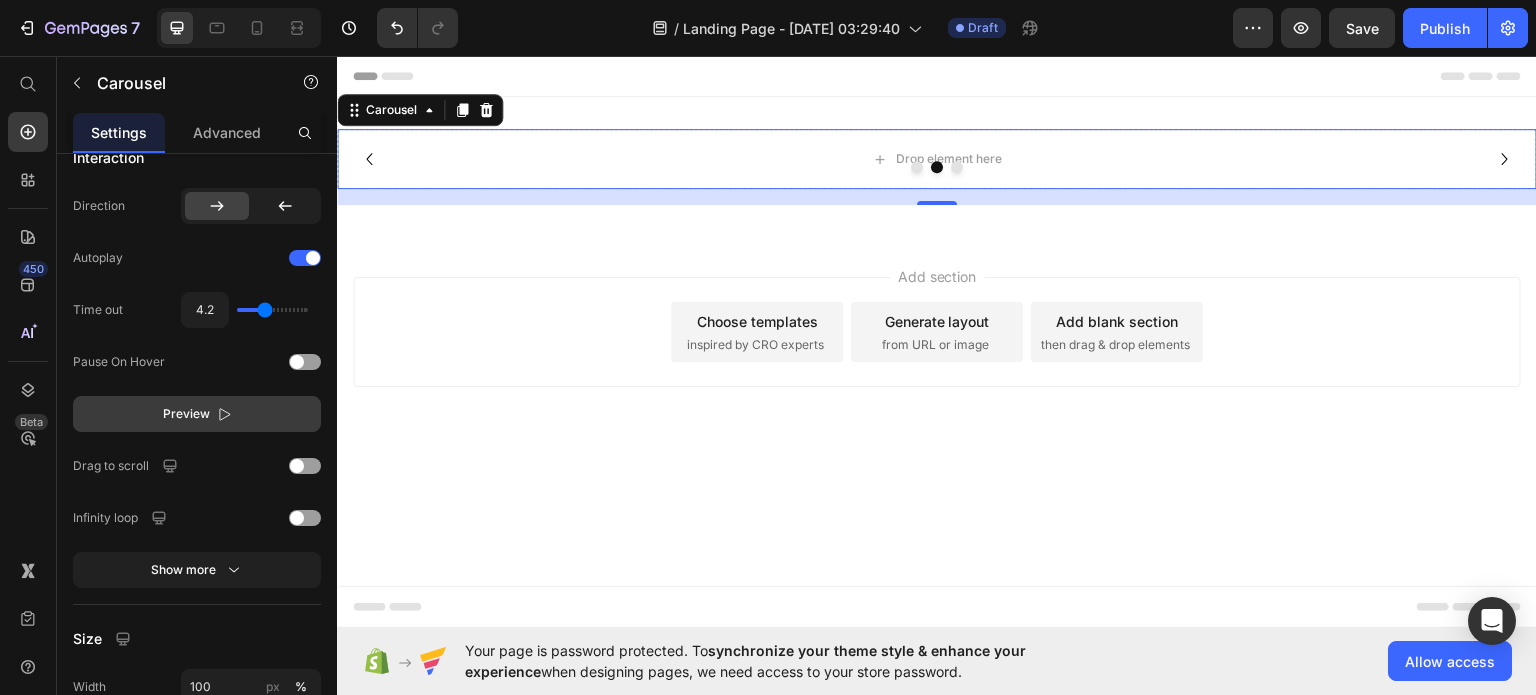 click at bounding box center [937, 166] 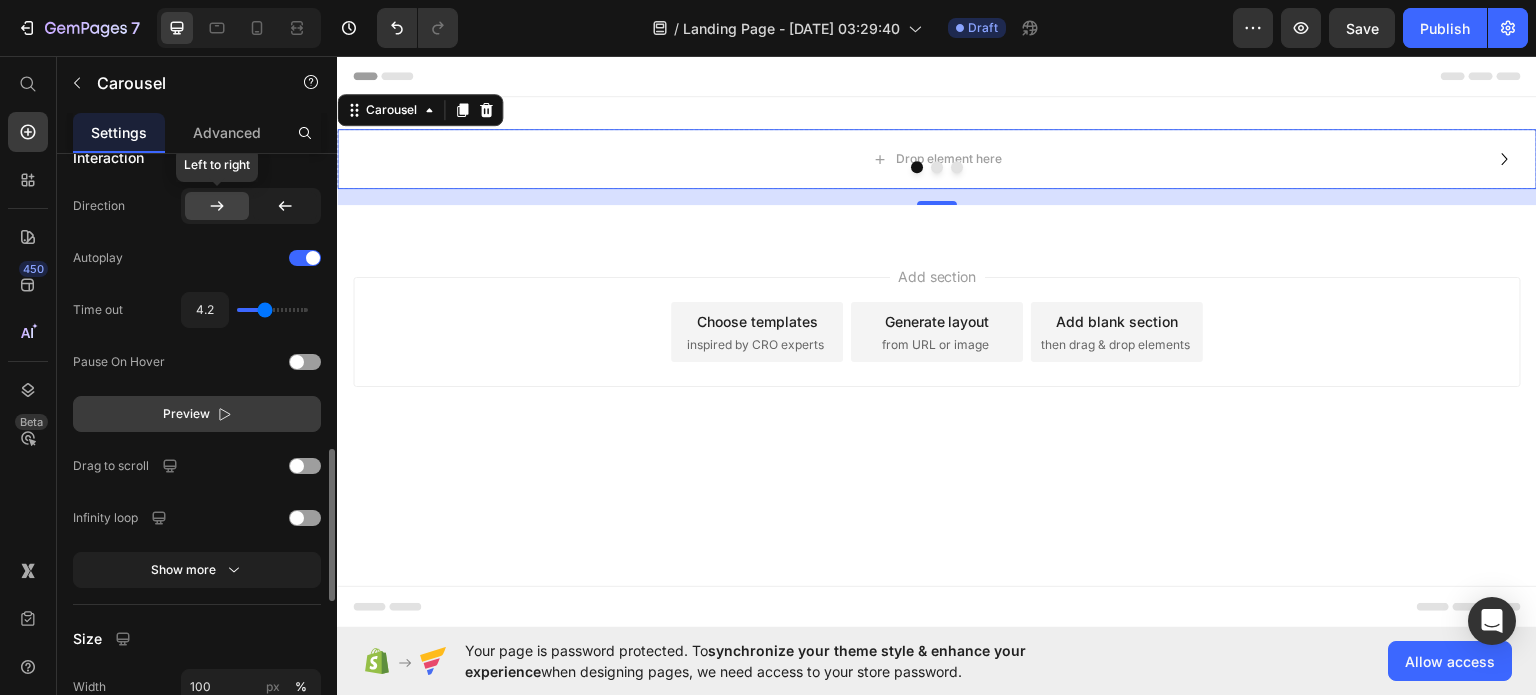 click 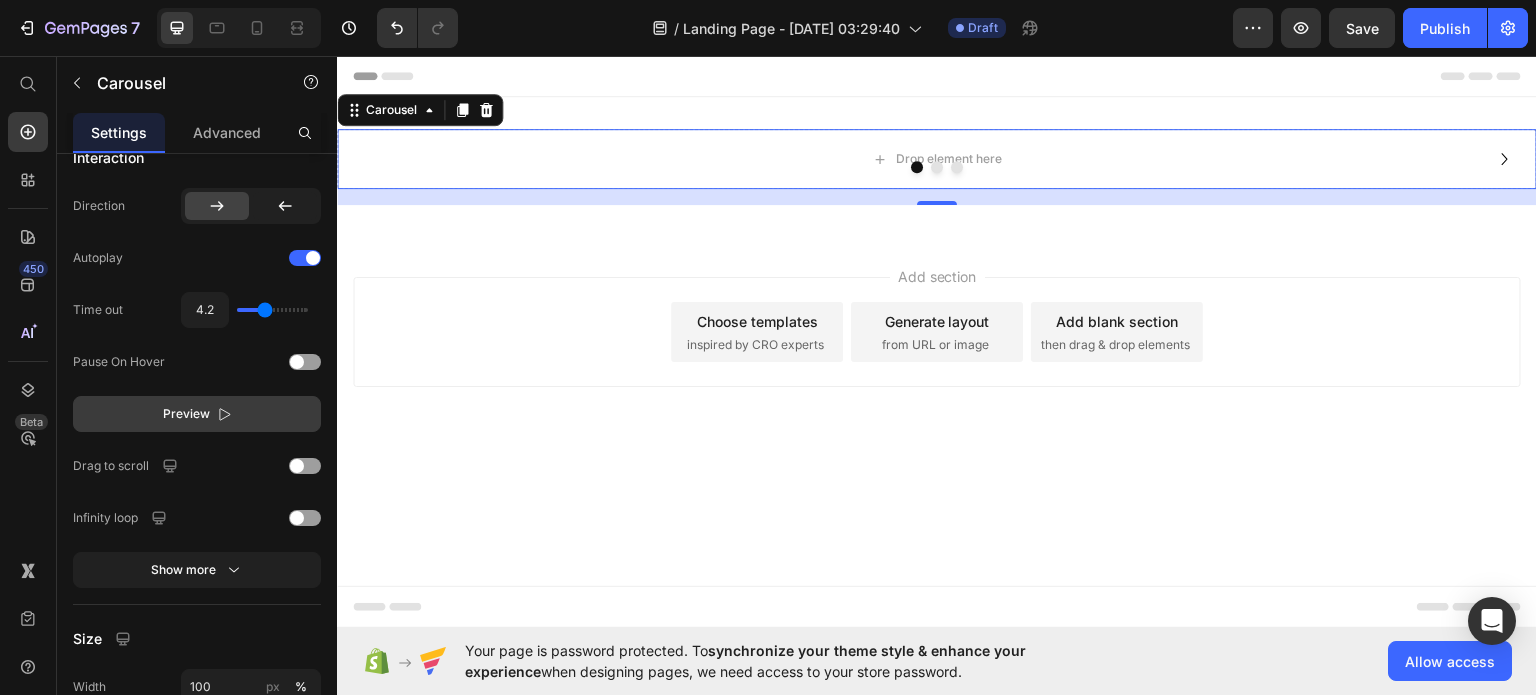 click on "Preview" at bounding box center (197, 414) 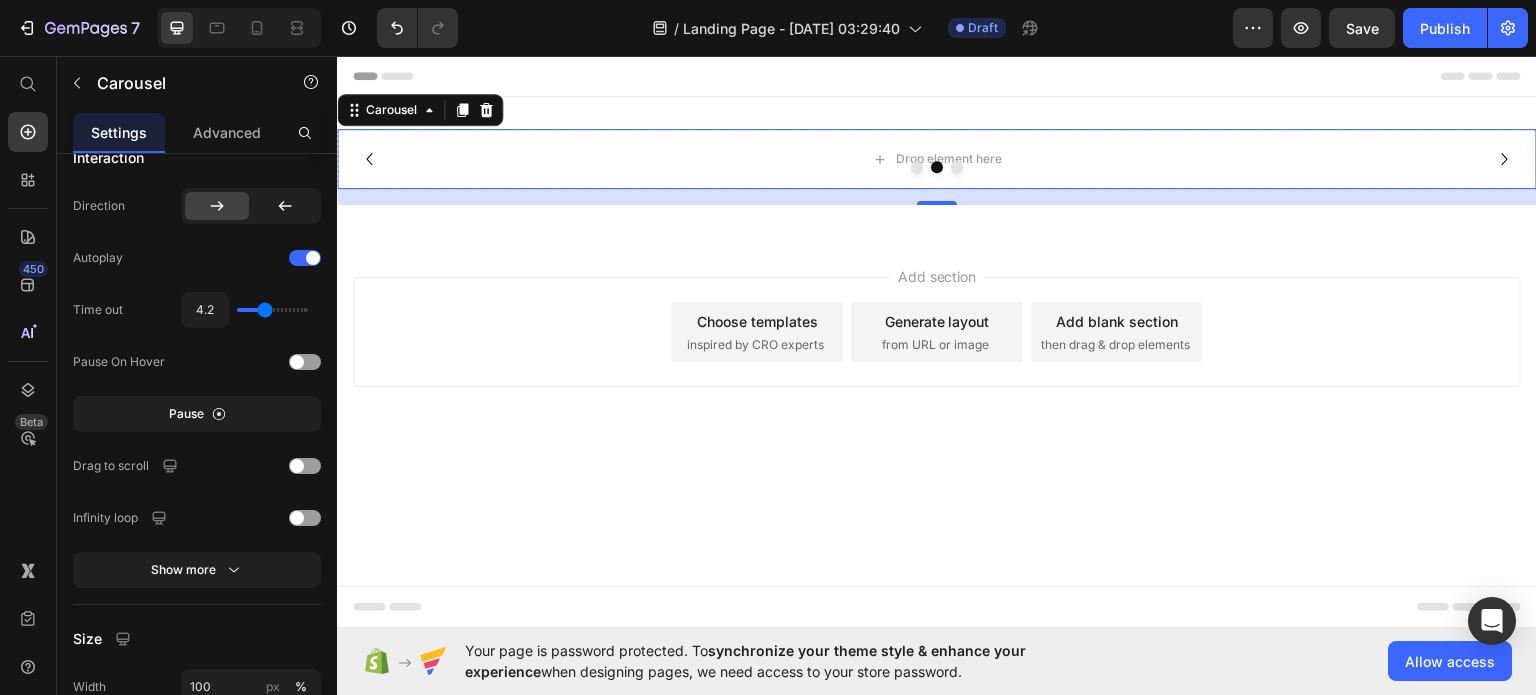 click at bounding box center [272, 310] 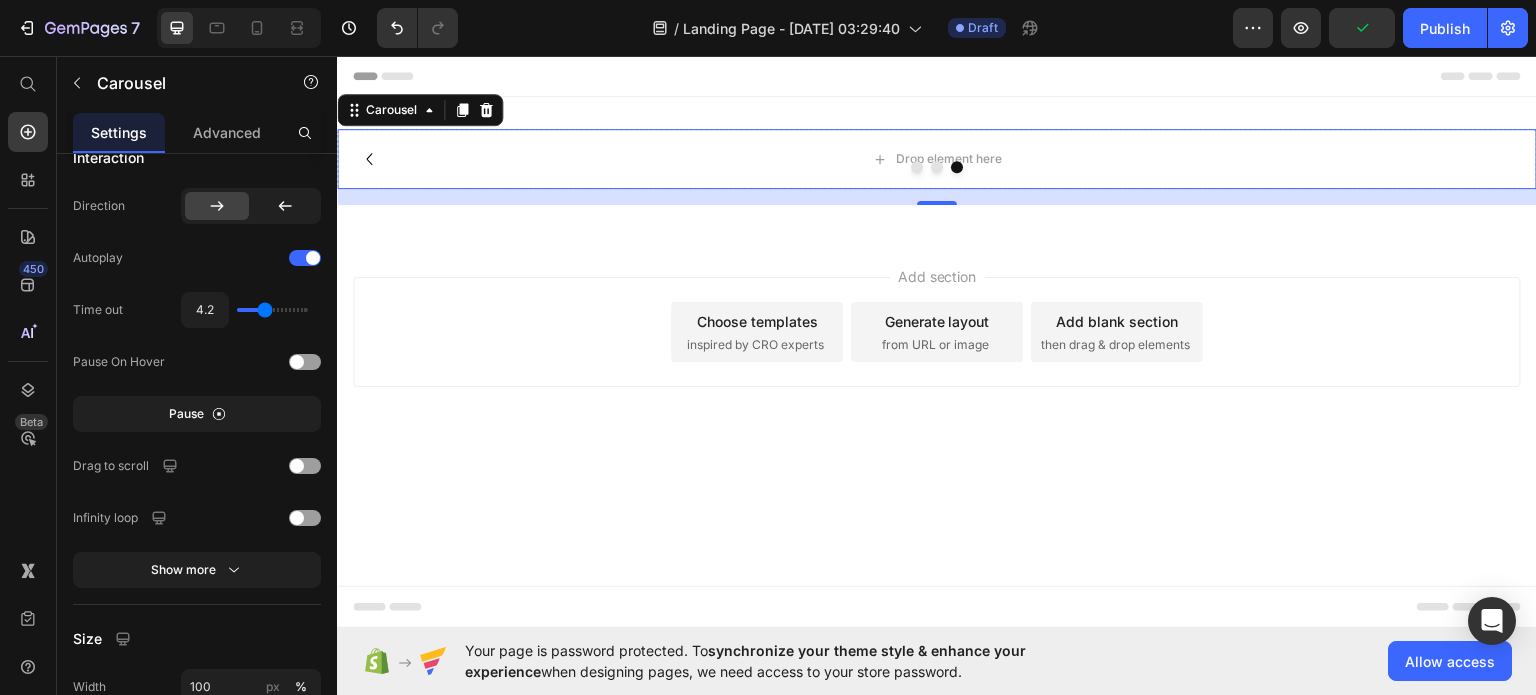 click at bounding box center [272, 310] 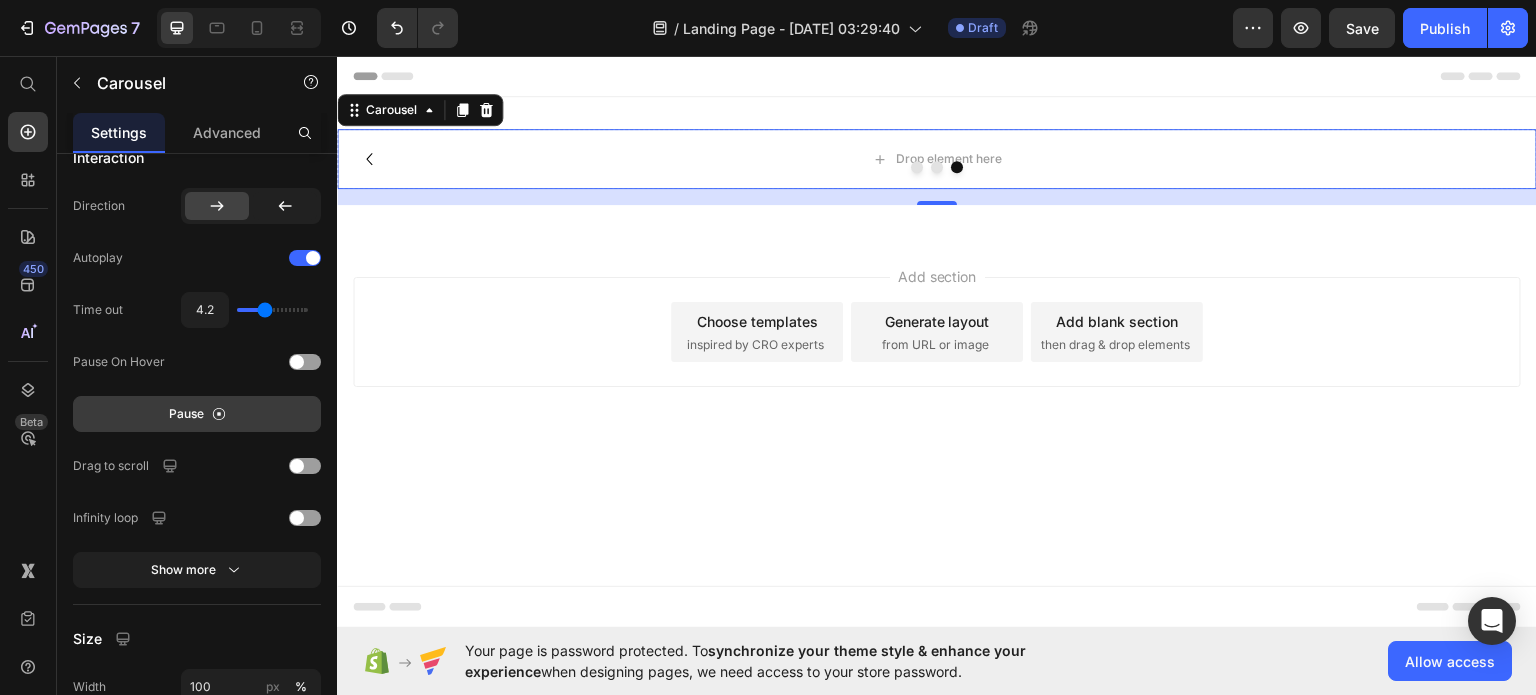 click on "Pause" at bounding box center [197, 414] 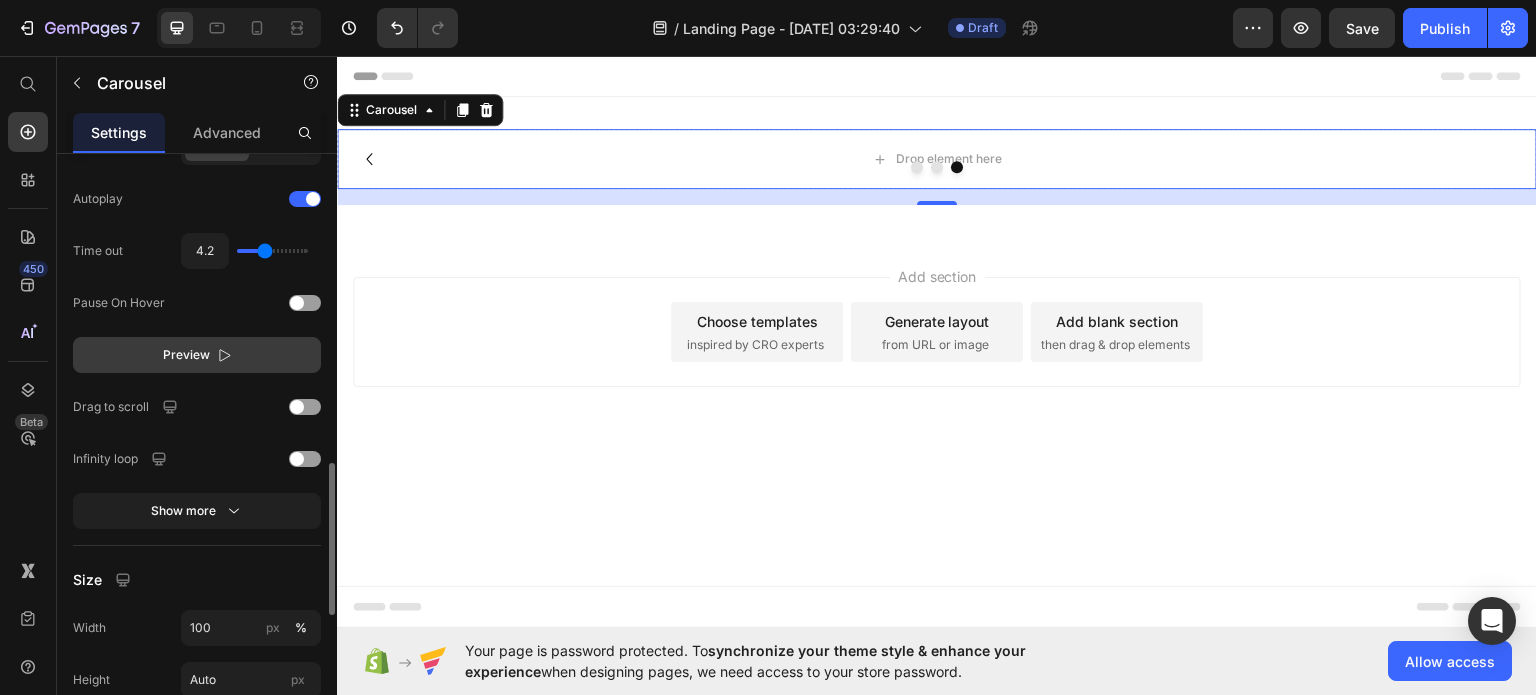 scroll, scrollTop: 1220, scrollLeft: 0, axis: vertical 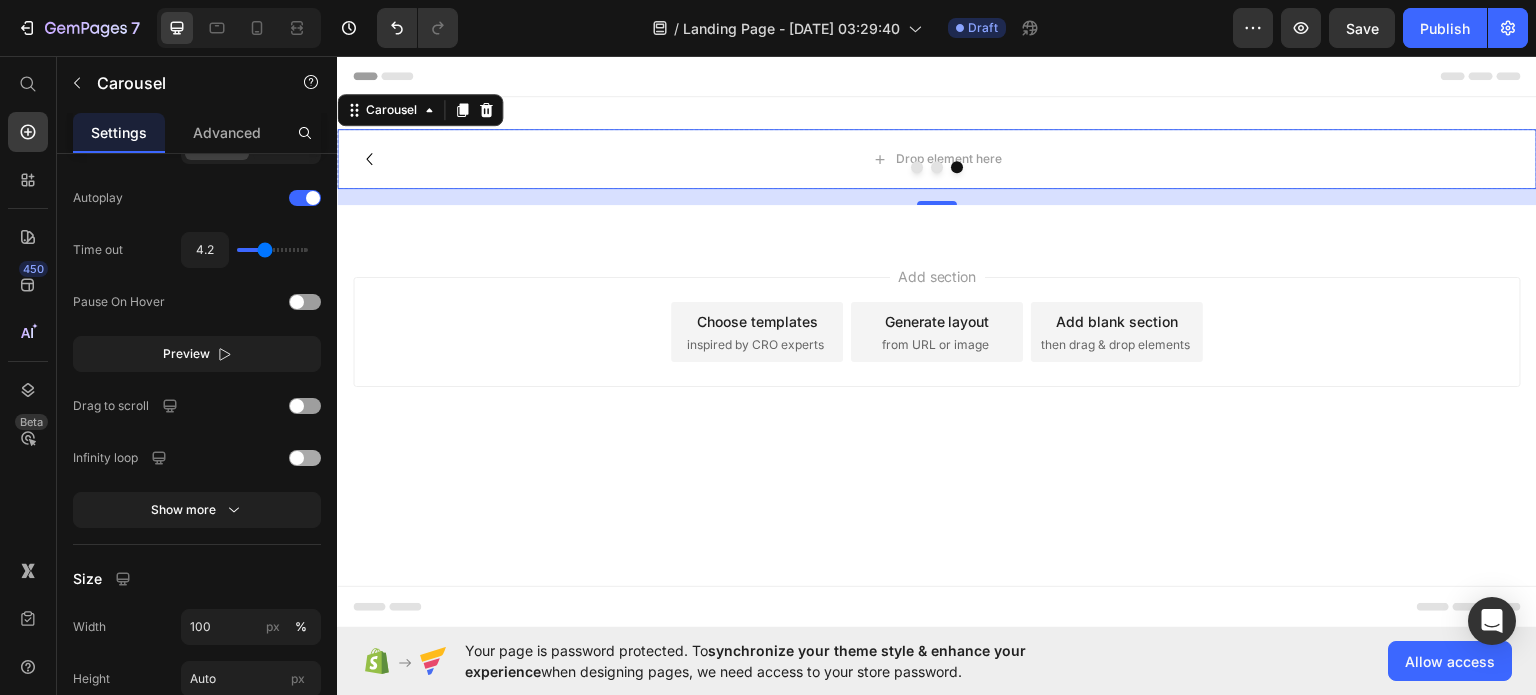click at bounding box center [297, 458] 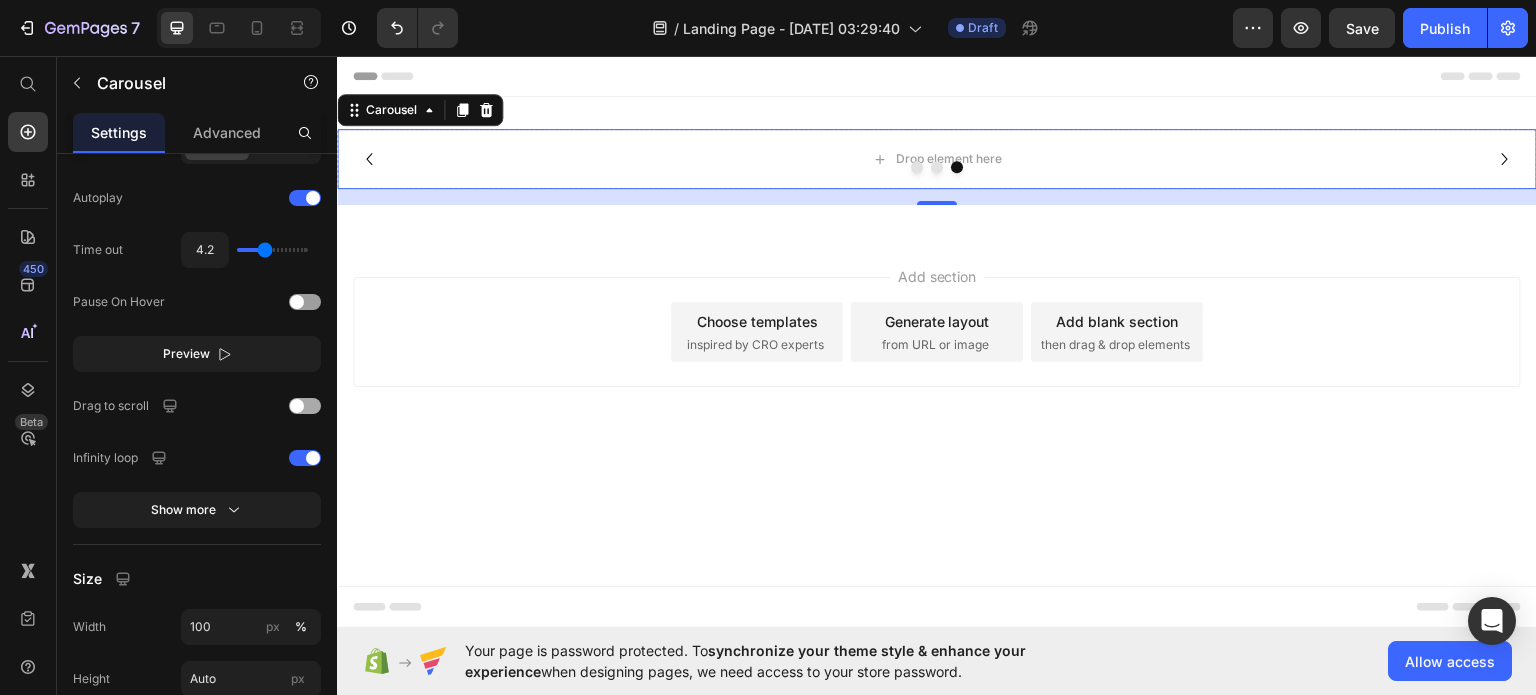 click at bounding box center [297, 406] 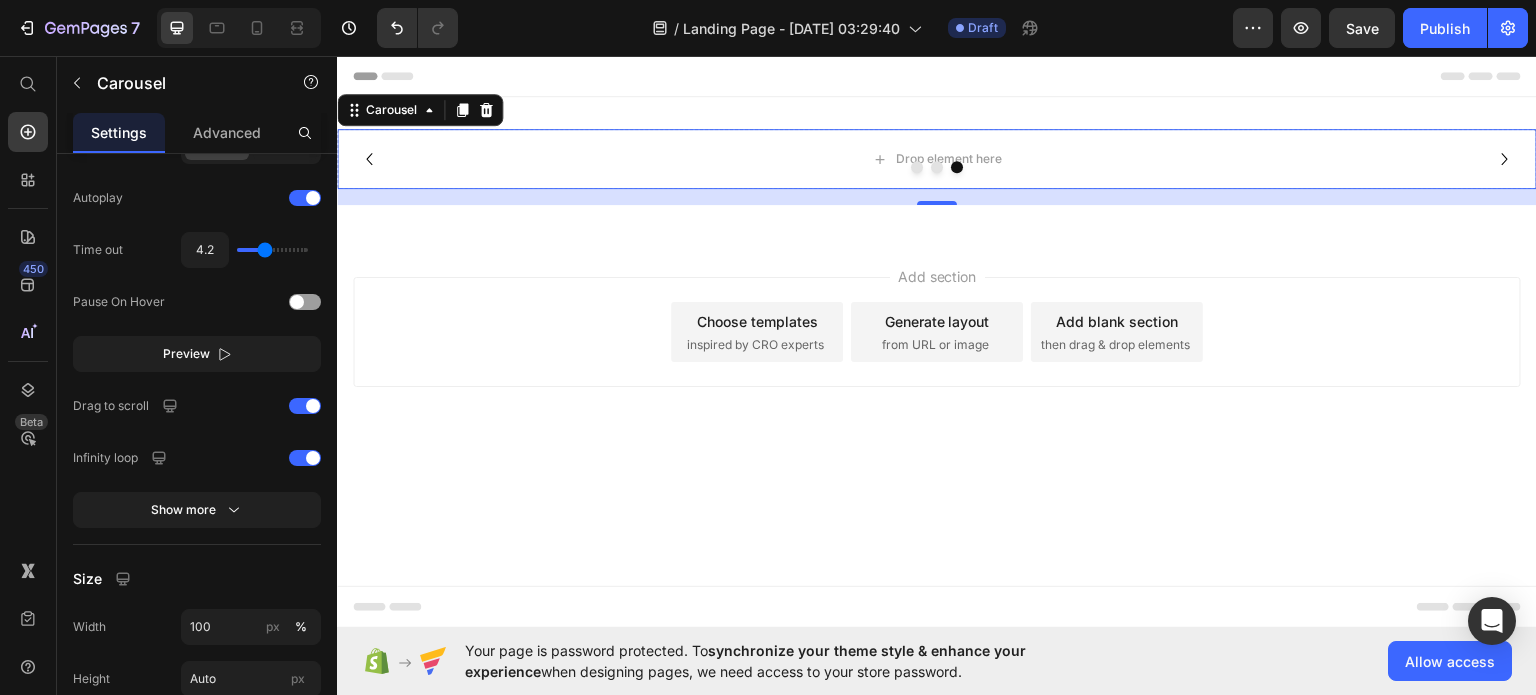 drag, startPoint x: 700, startPoint y: 158, endPoint x: 450, endPoint y: 210, distance: 255.35074 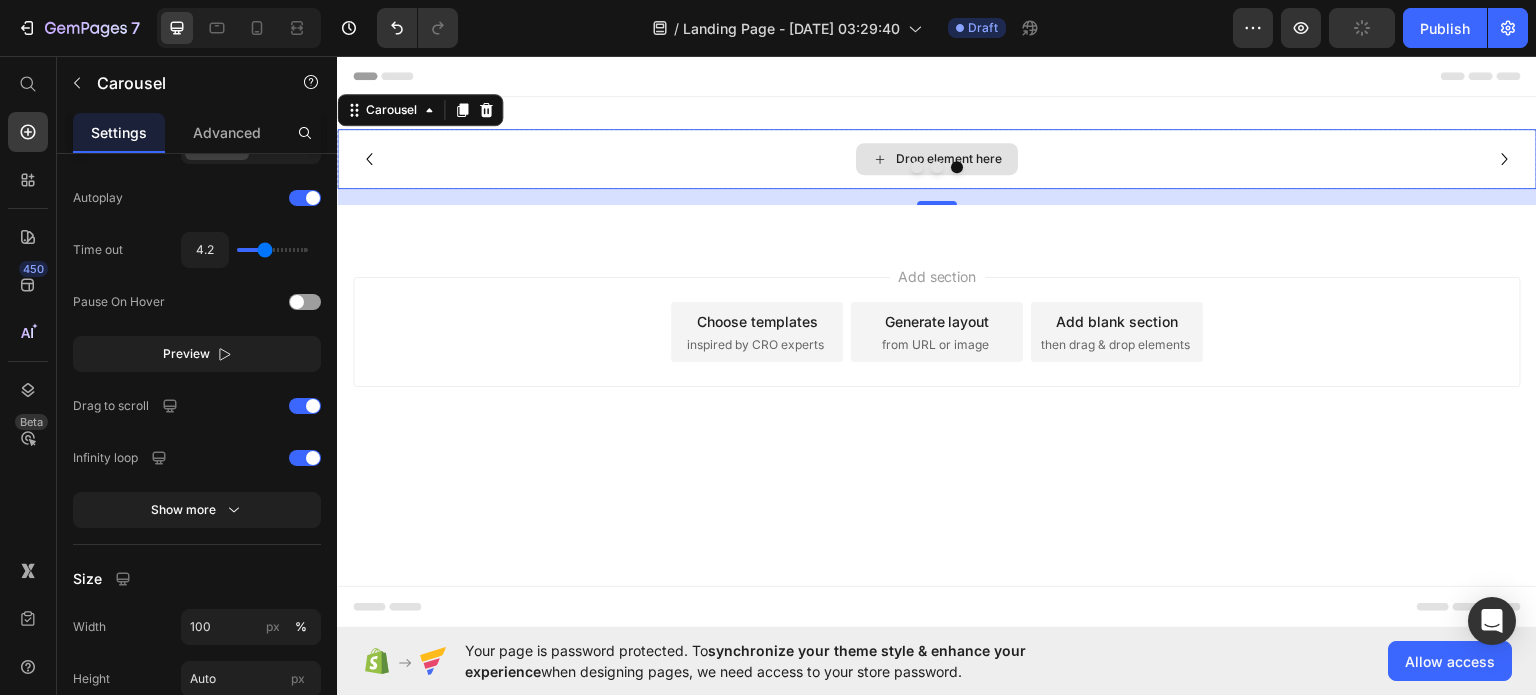 drag, startPoint x: 658, startPoint y: 162, endPoint x: 933, endPoint y: 116, distance: 278.82074 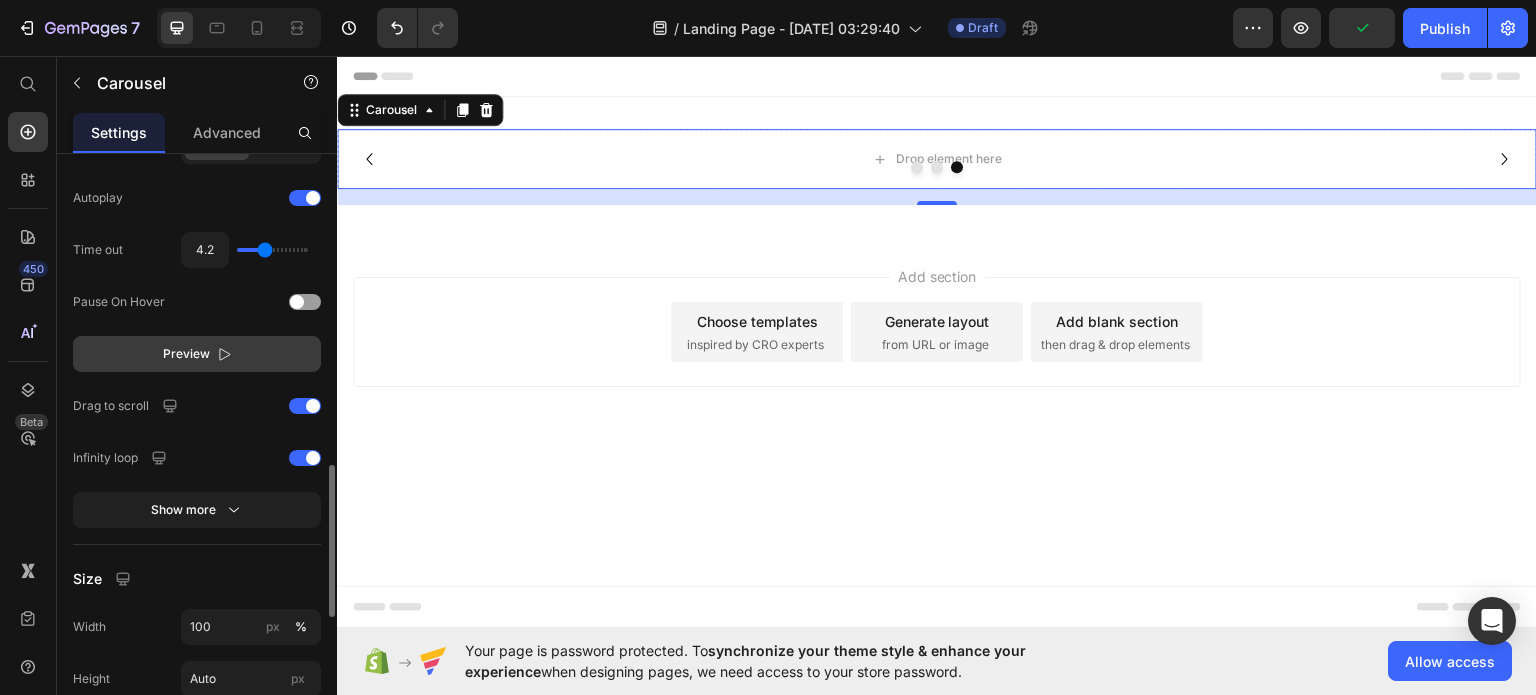 click on "Preview" at bounding box center [197, 354] 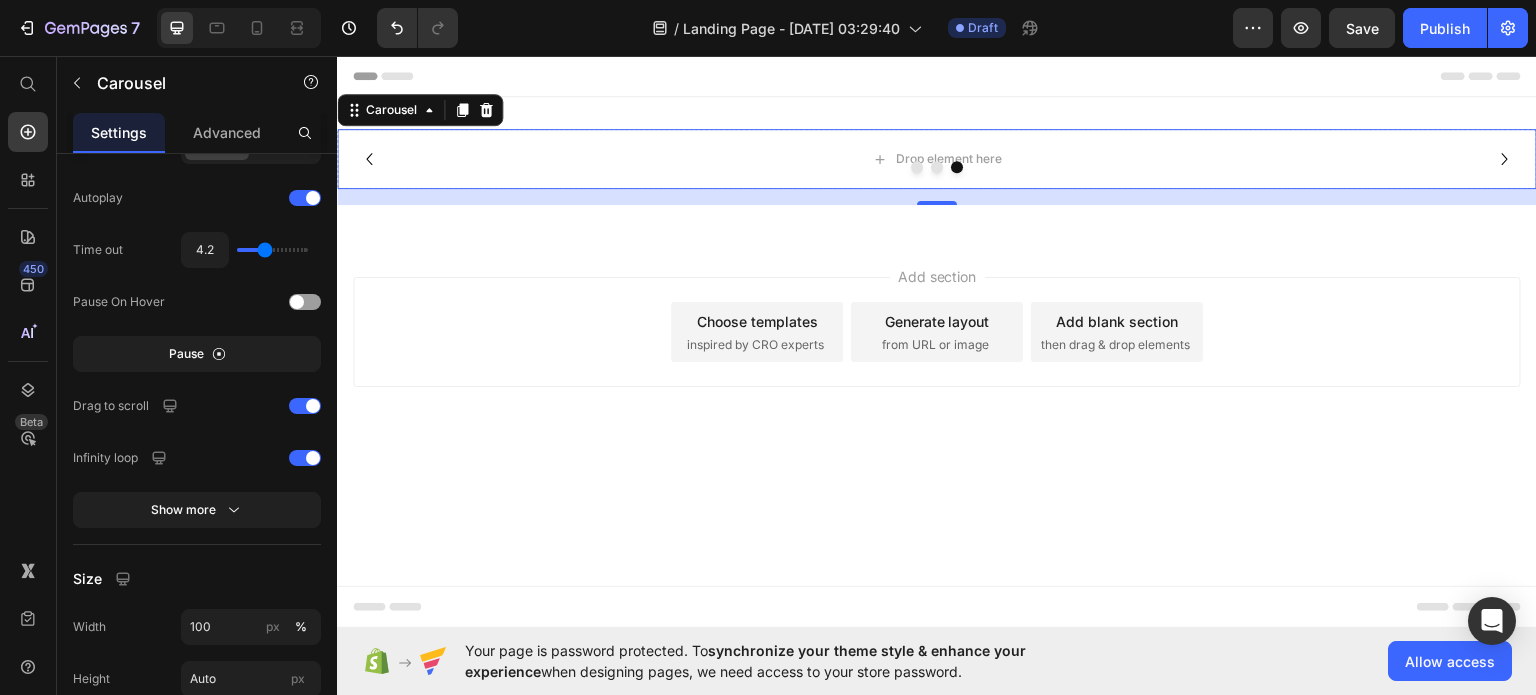 click at bounding box center (937, 166) 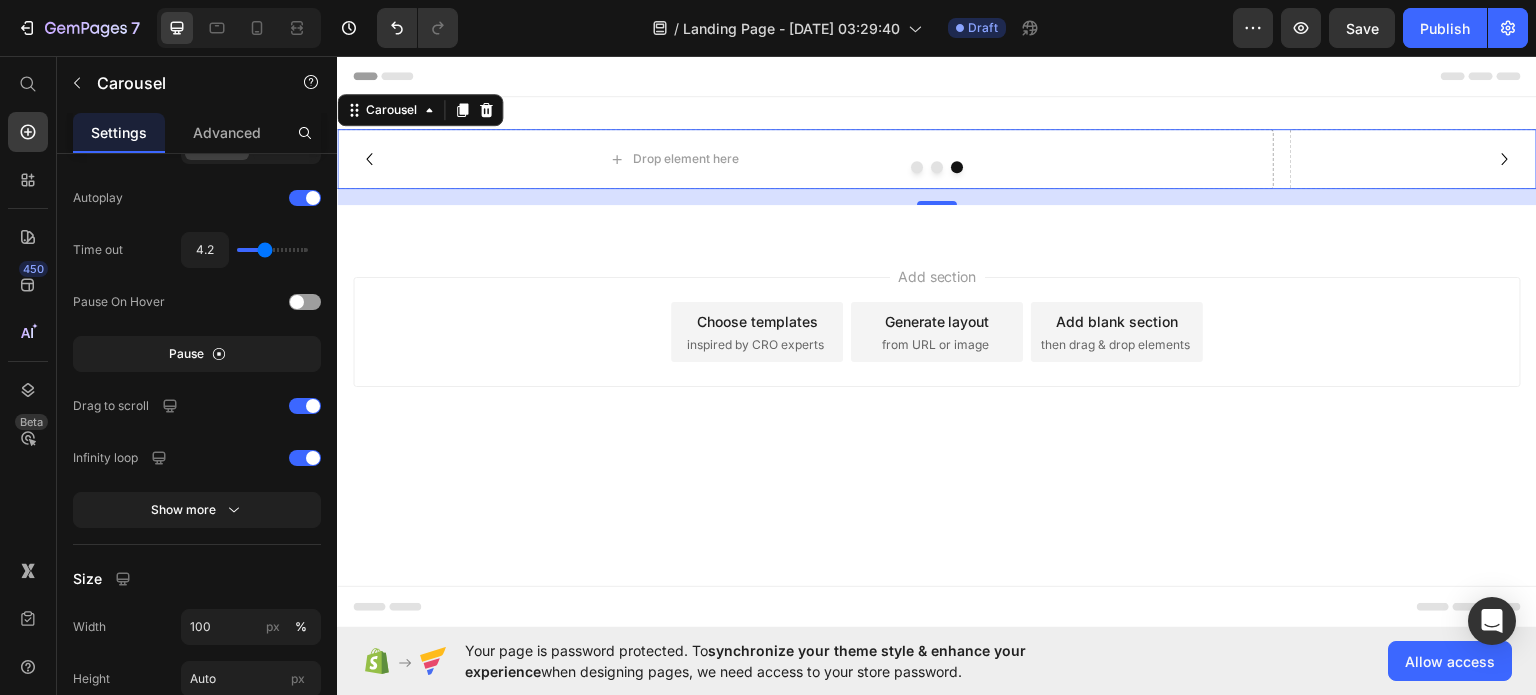 click at bounding box center [937, 166] 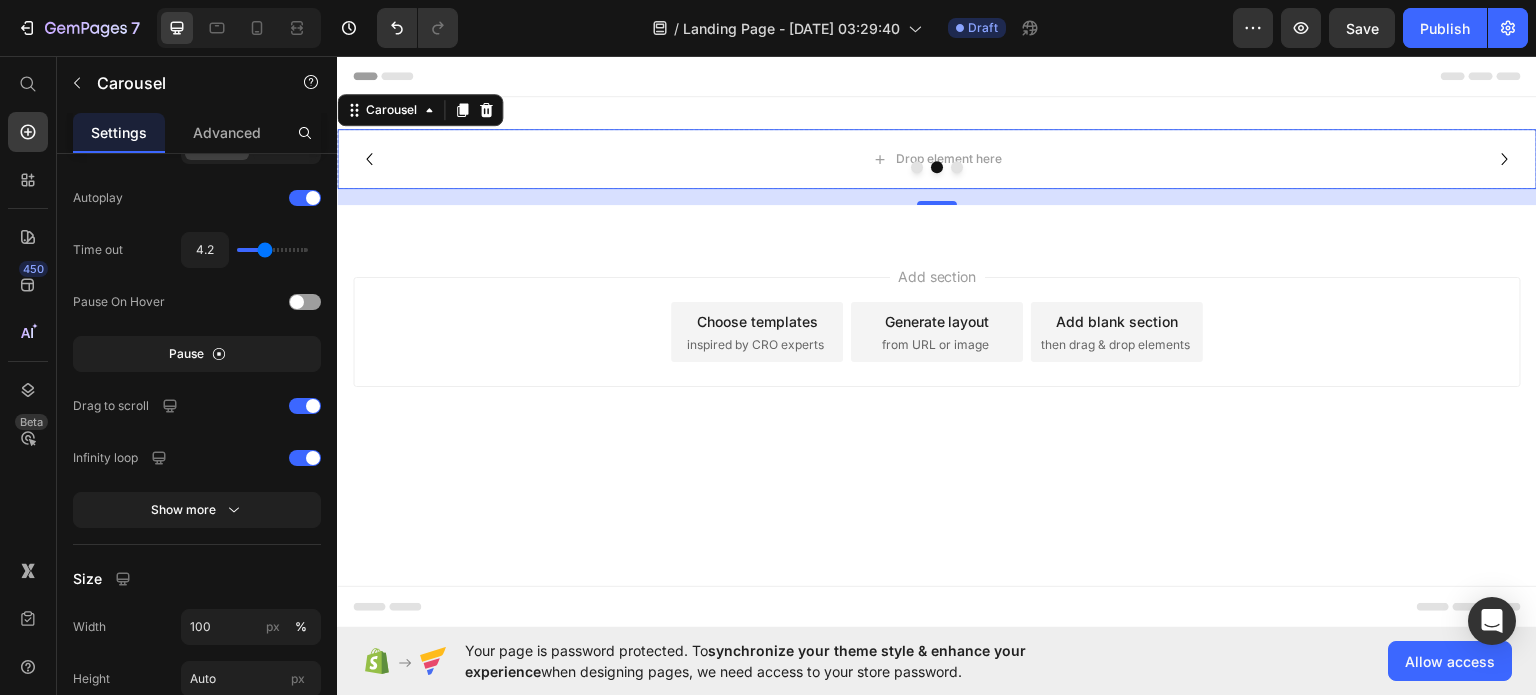click at bounding box center [917, 166] 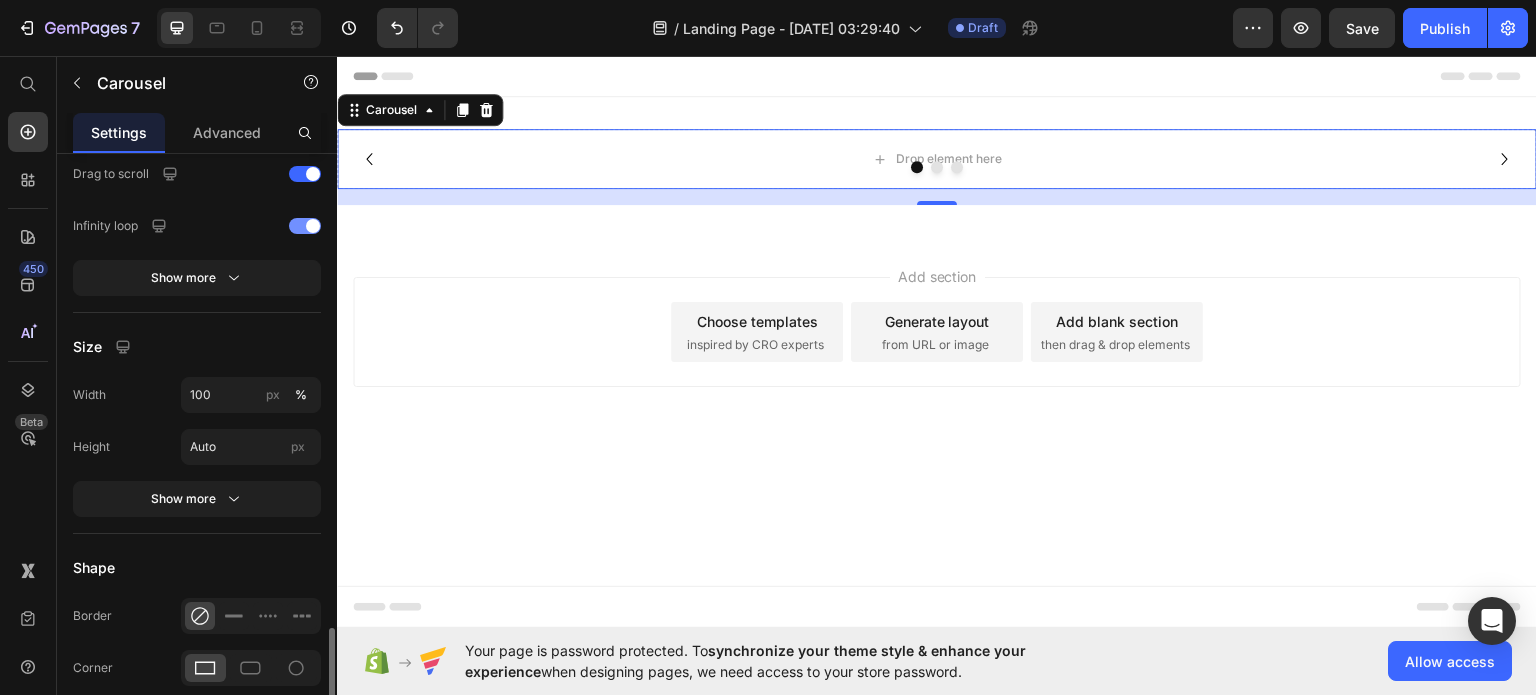 scroll, scrollTop: 1559, scrollLeft: 0, axis: vertical 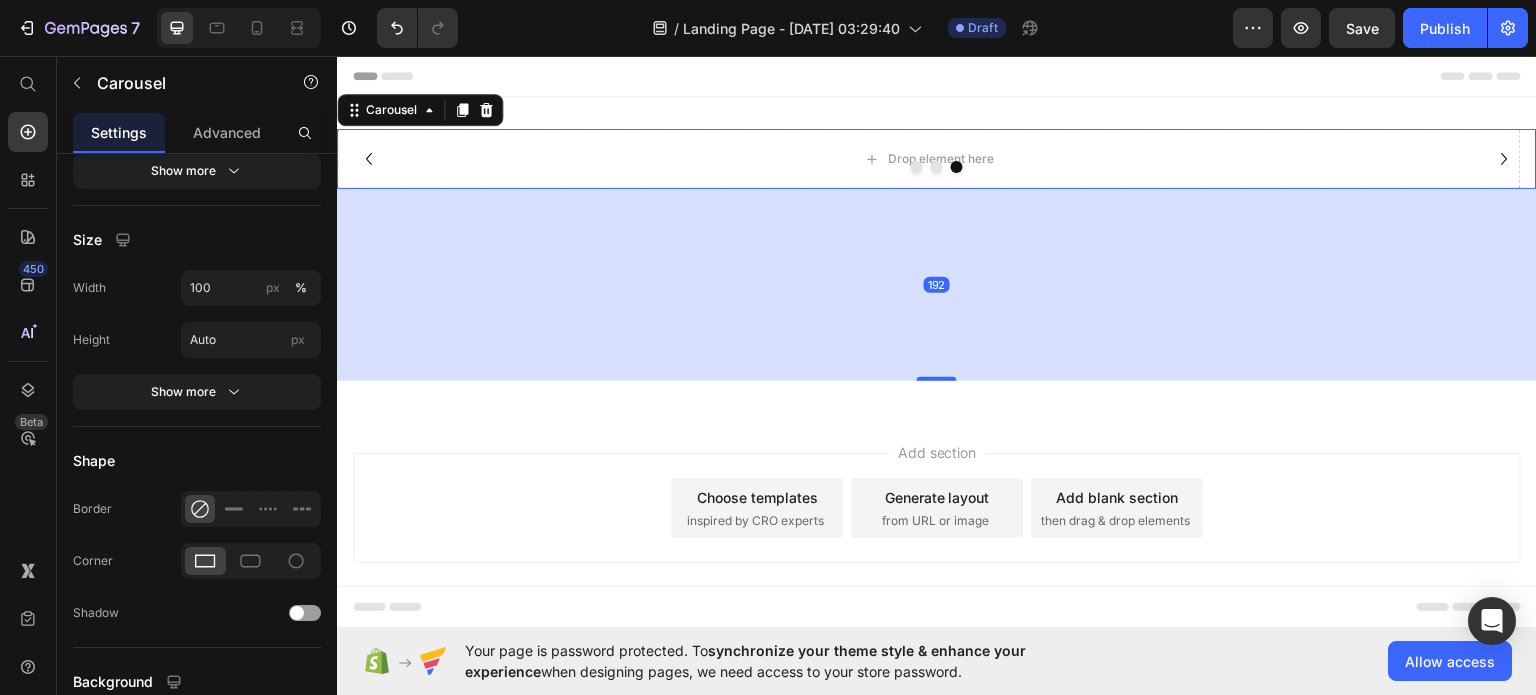 drag, startPoint x: 938, startPoint y: 198, endPoint x: 966, endPoint y: 373, distance: 177.22585 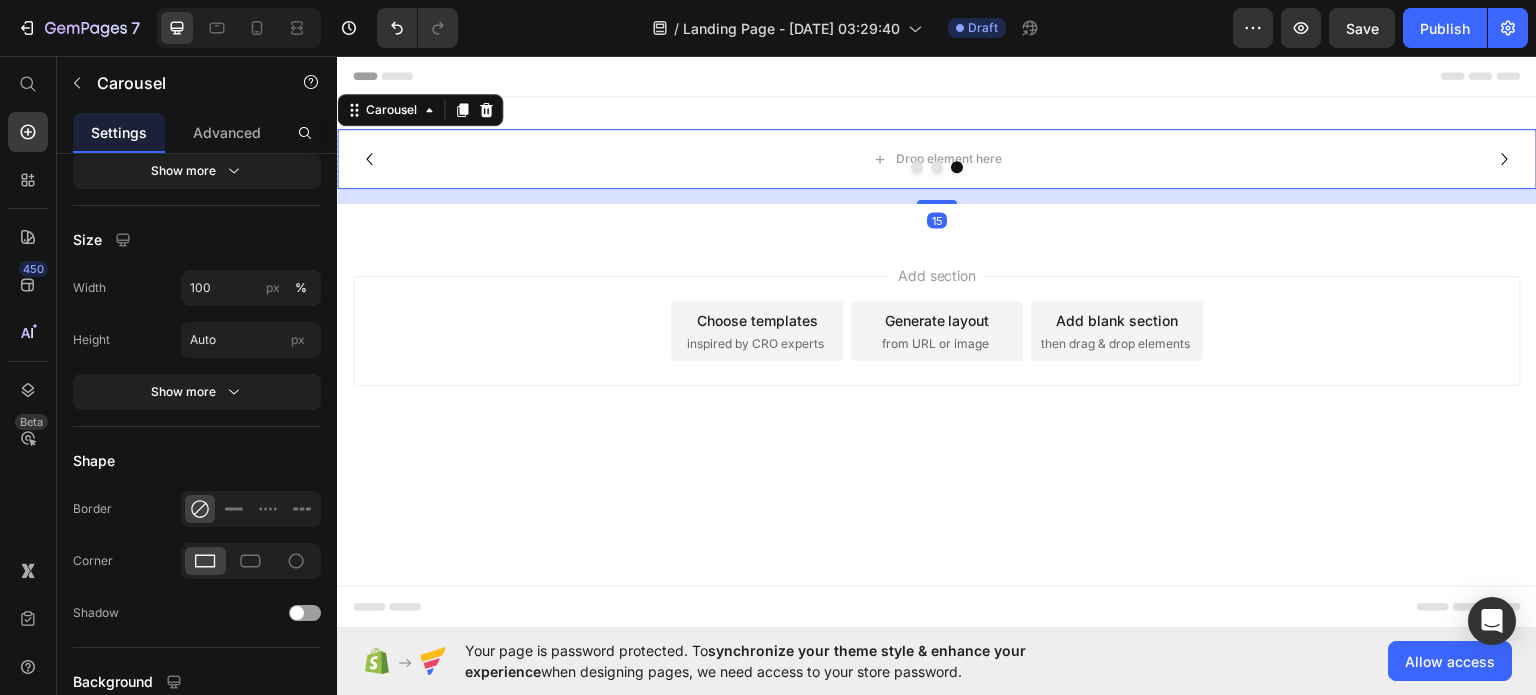 drag, startPoint x: 937, startPoint y: 375, endPoint x: 906, endPoint y: 201, distance: 176.73993 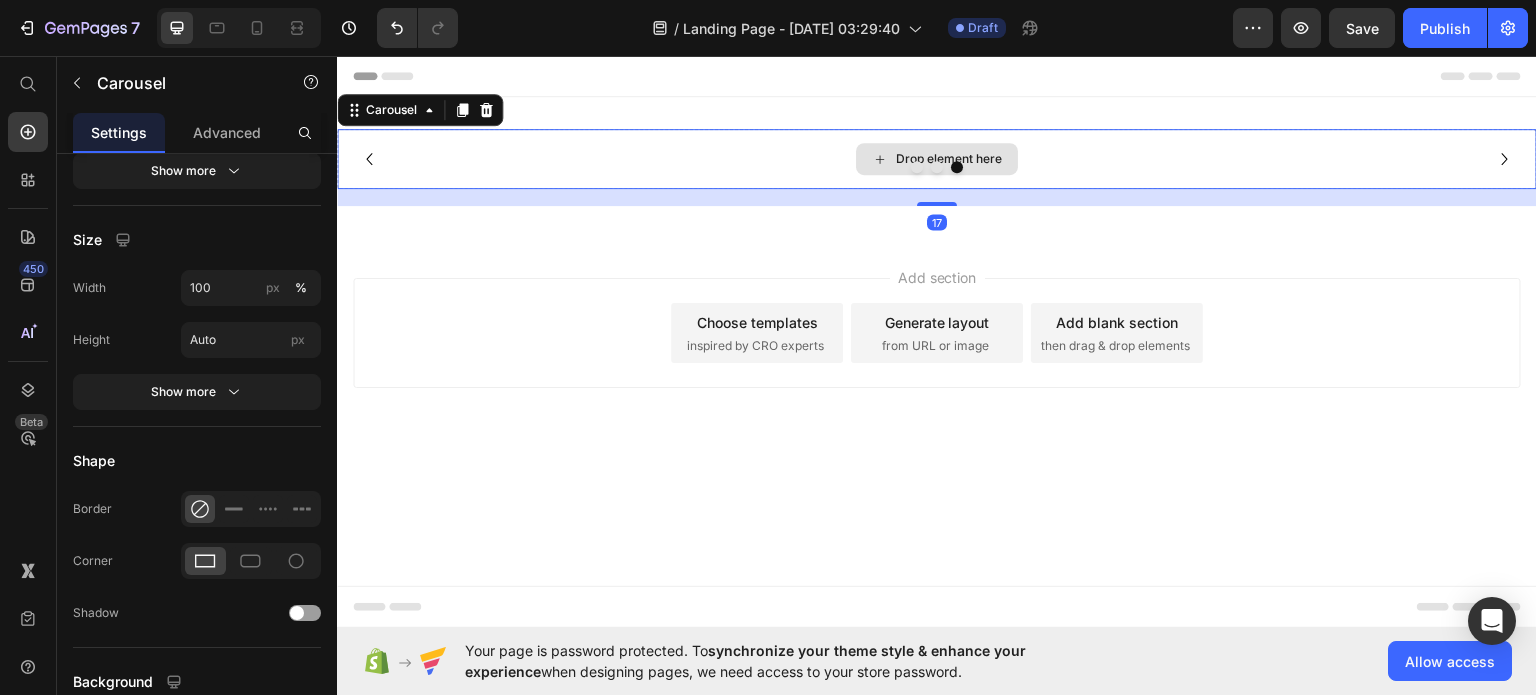 click on "Drop element here" at bounding box center (937, 158) 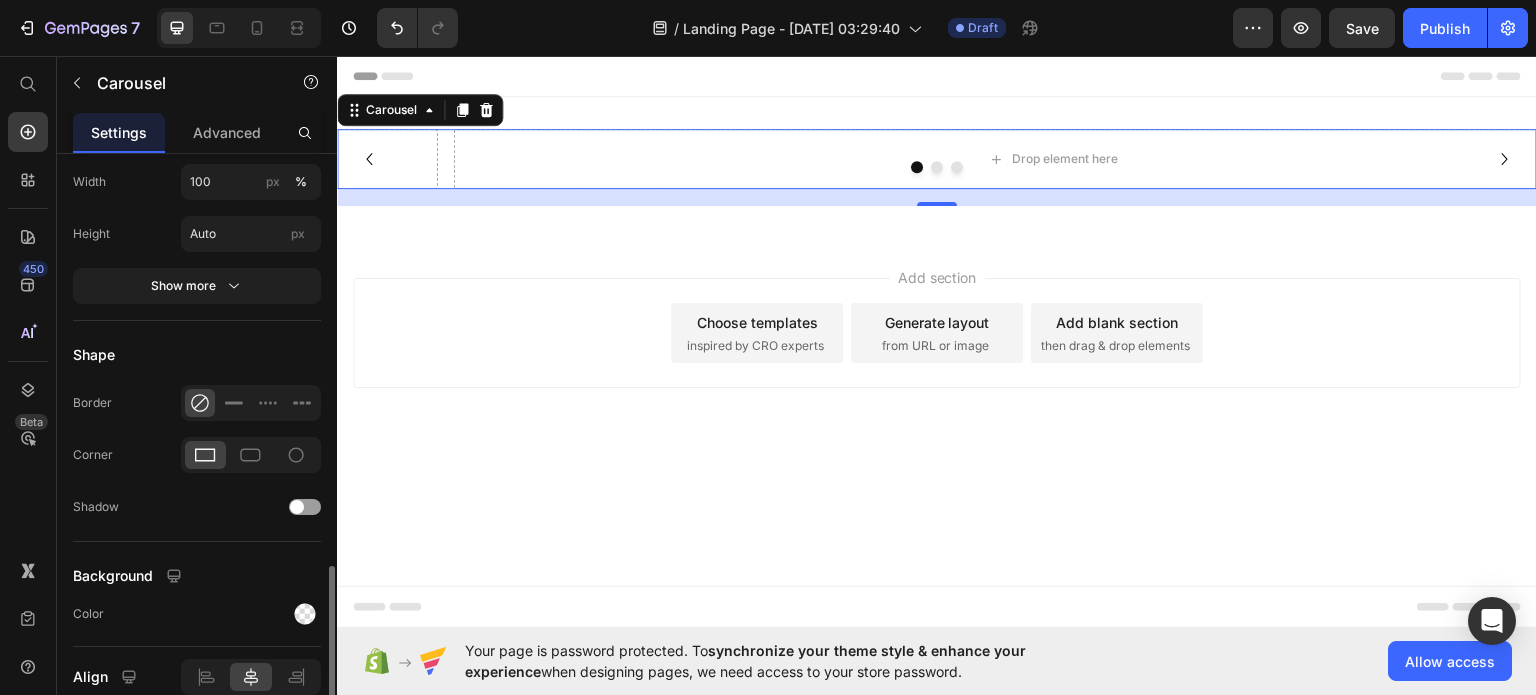scroll, scrollTop: 1653, scrollLeft: 0, axis: vertical 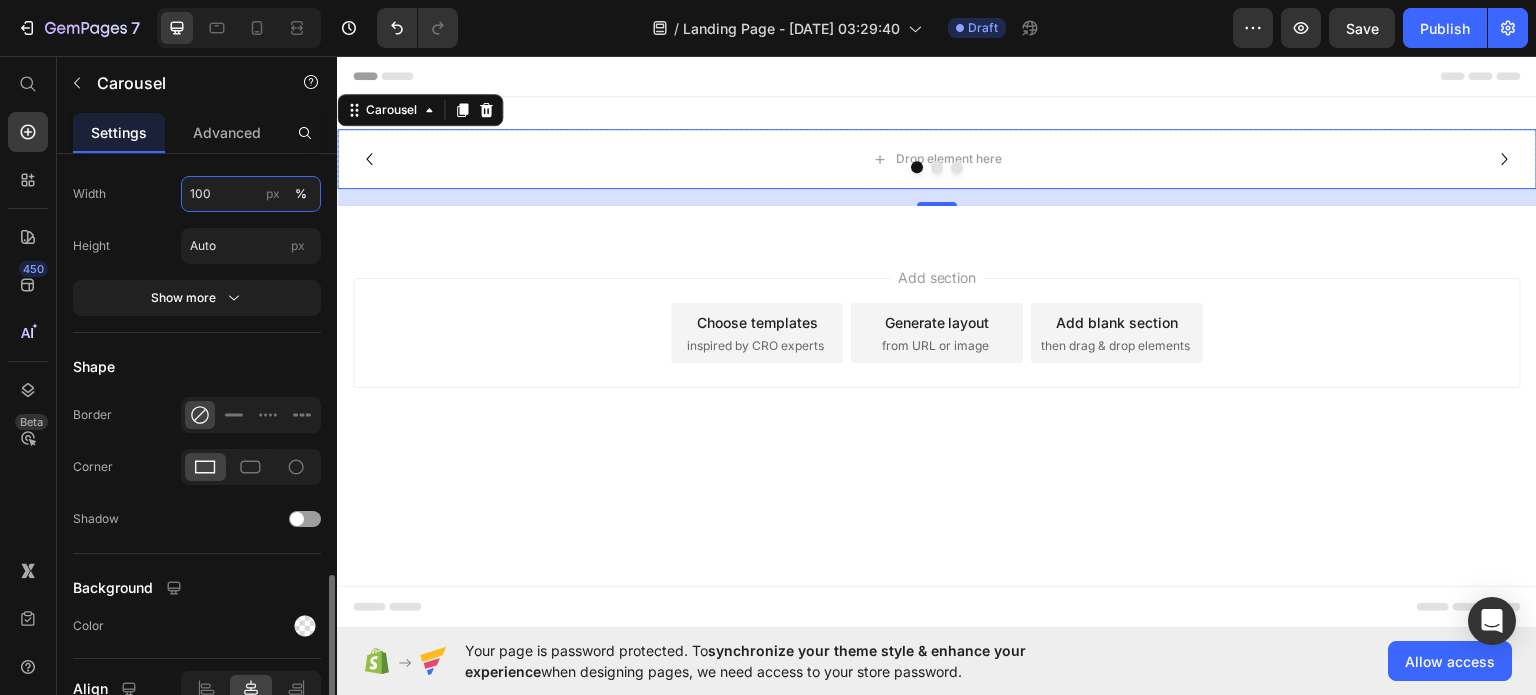 click on "100" at bounding box center [251, 194] 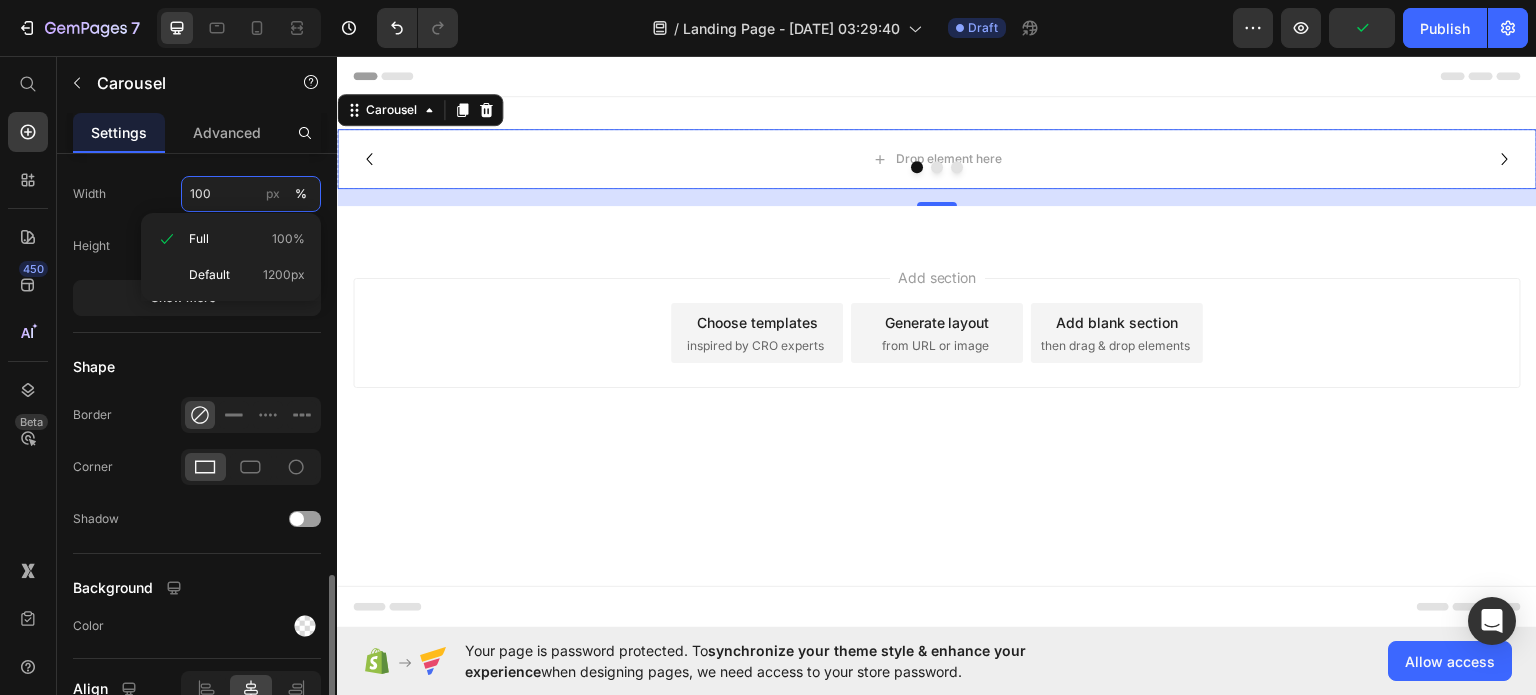 click on "100" at bounding box center (251, 194) 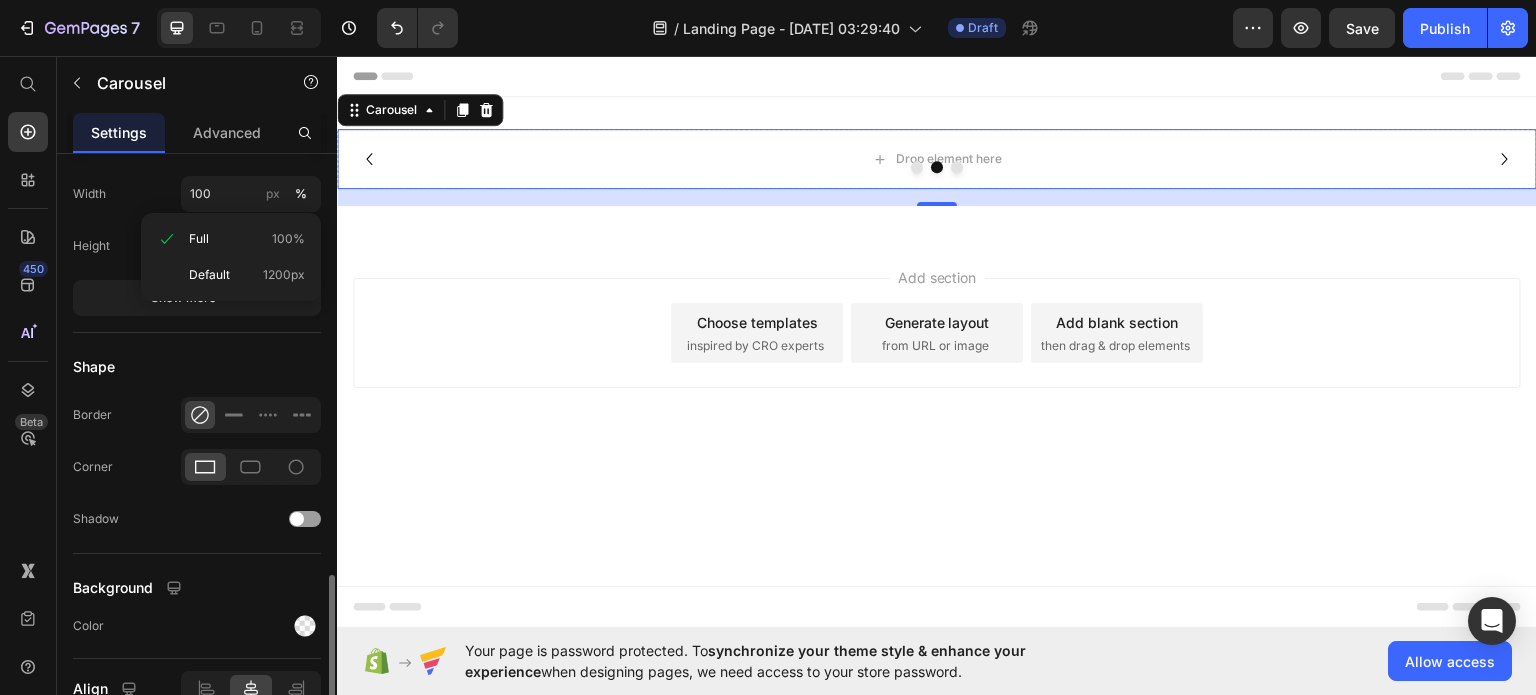 click on "Width 100 px %" at bounding box center [197, 194] 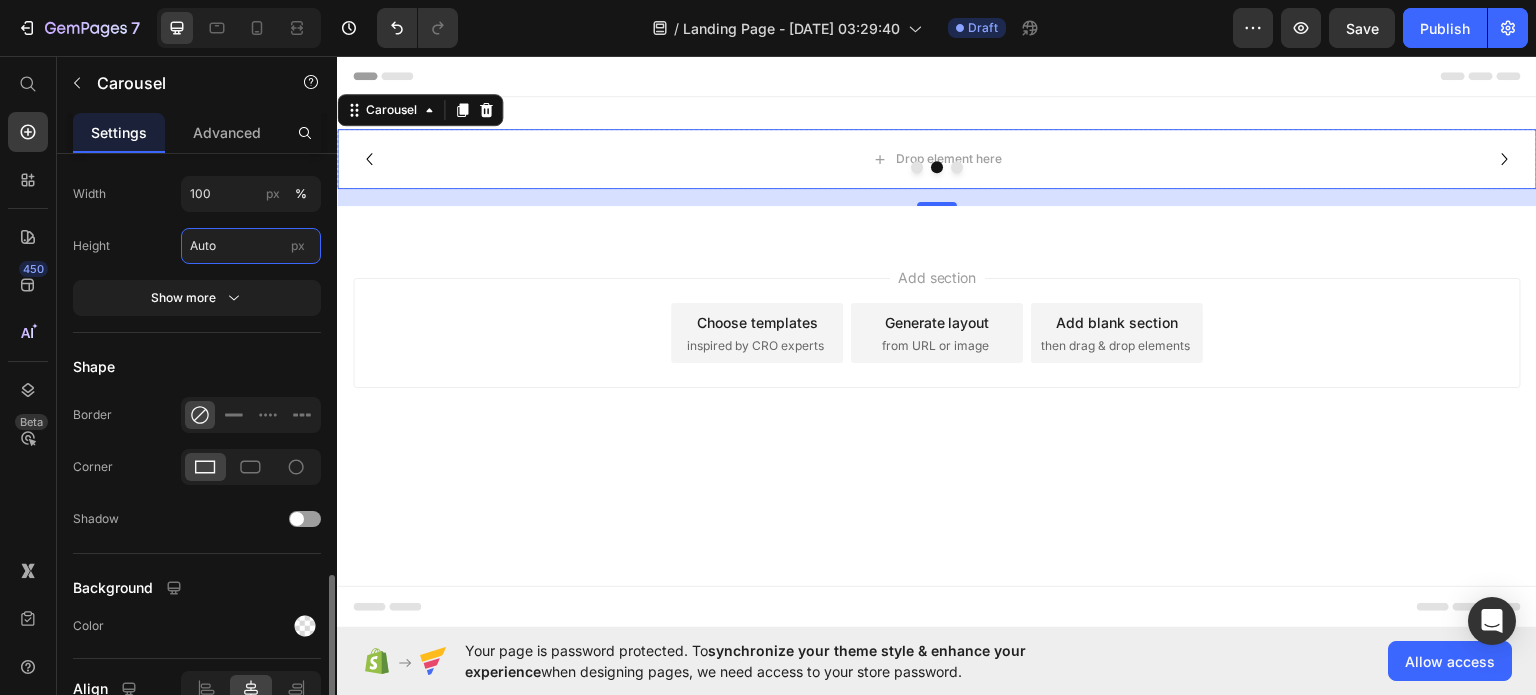 click on "Auto" at bounding box center [251, 246] 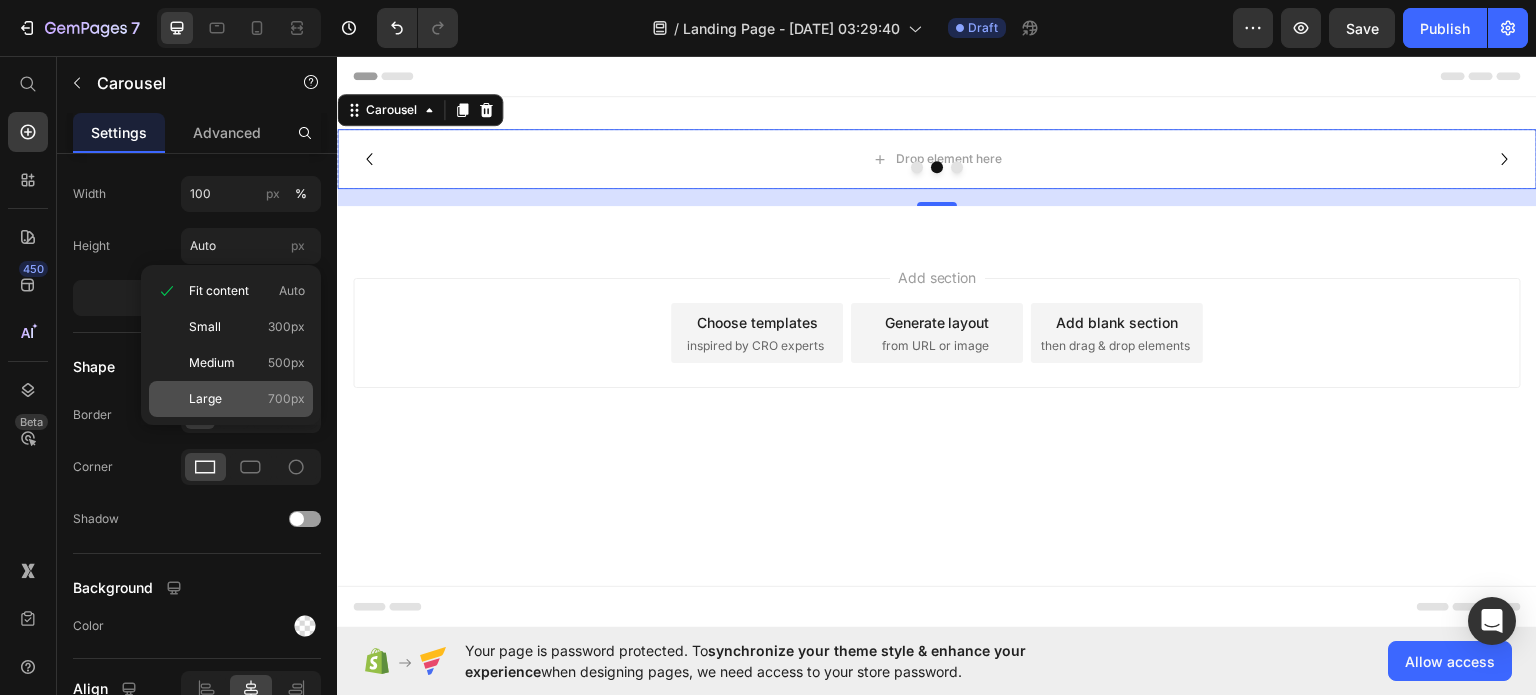 click on "Large 700px" 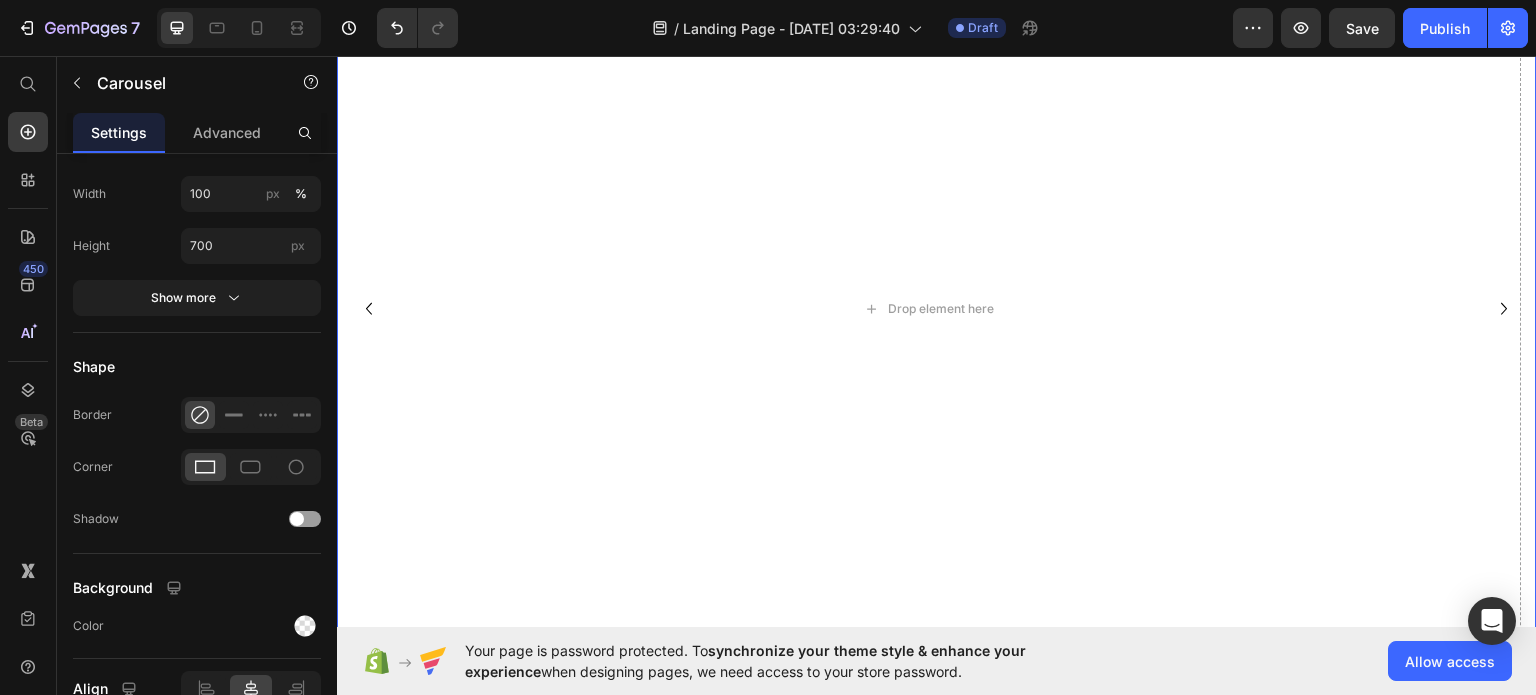 scroll, scrollTop: 171, scrollLeft: 0, axis: vertical 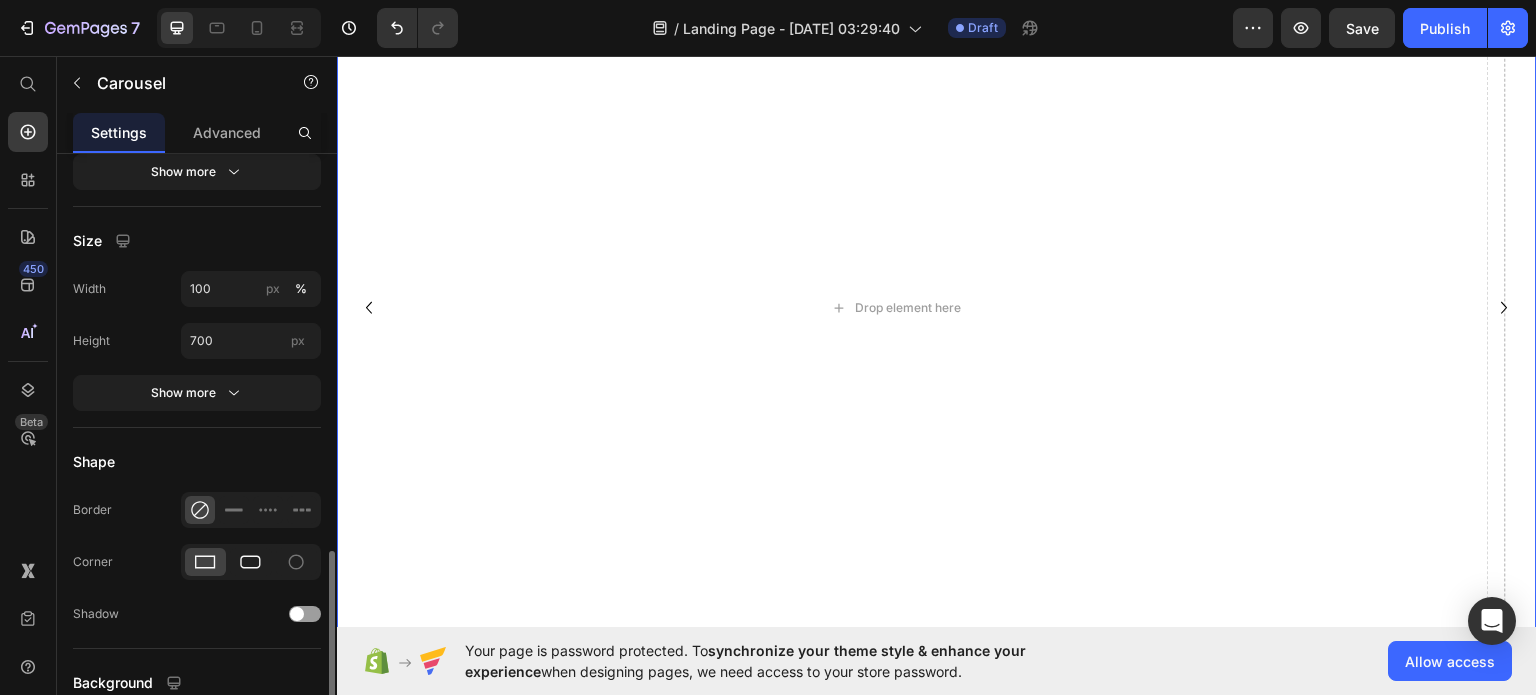 click 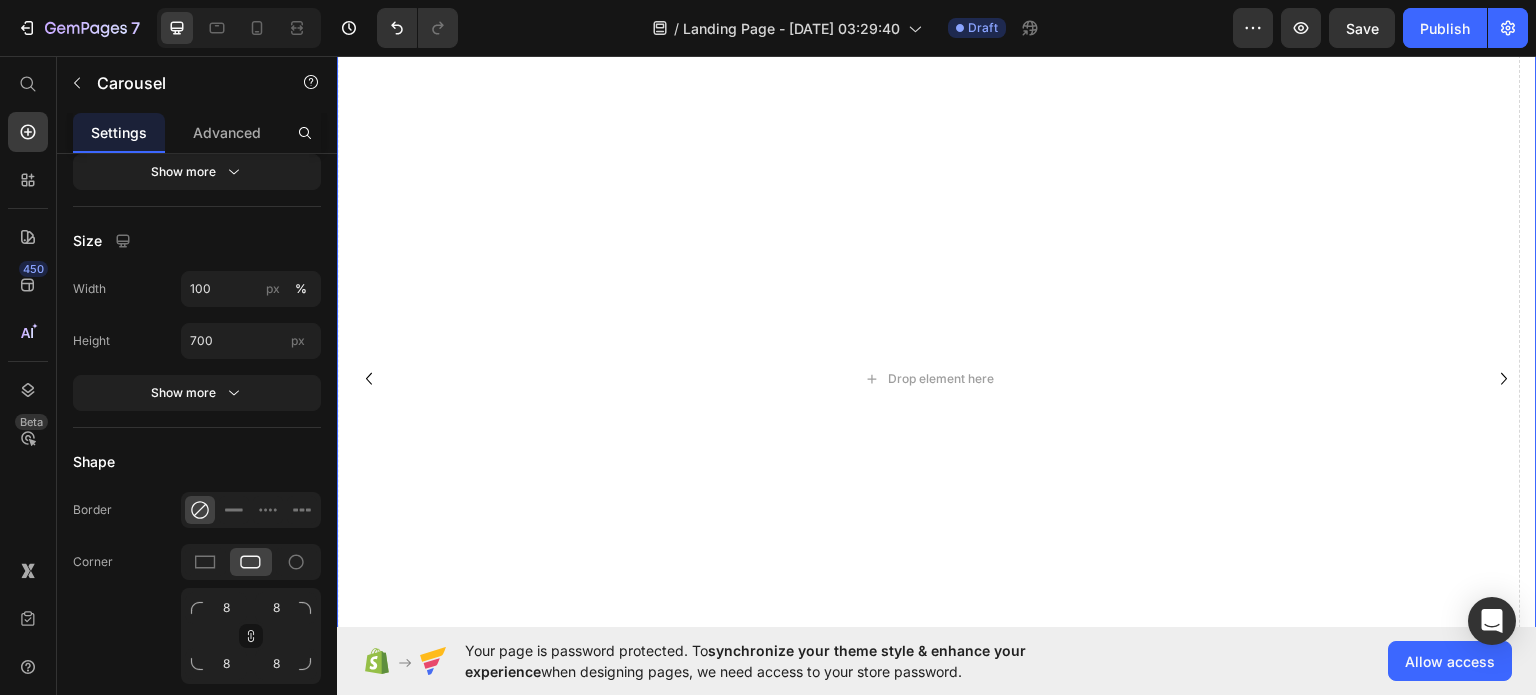 scroll, scrollTop: 102, scrollLeft: 0, axis: vertical 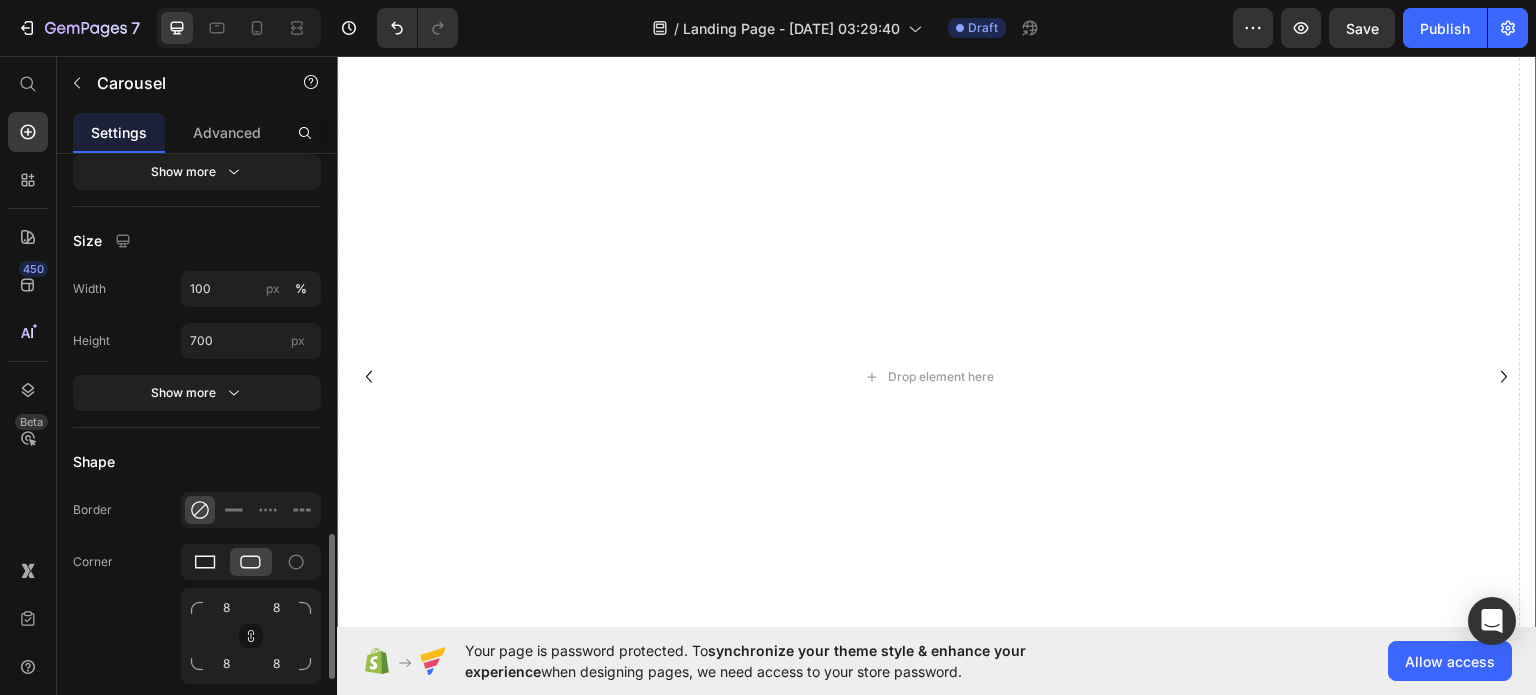 click 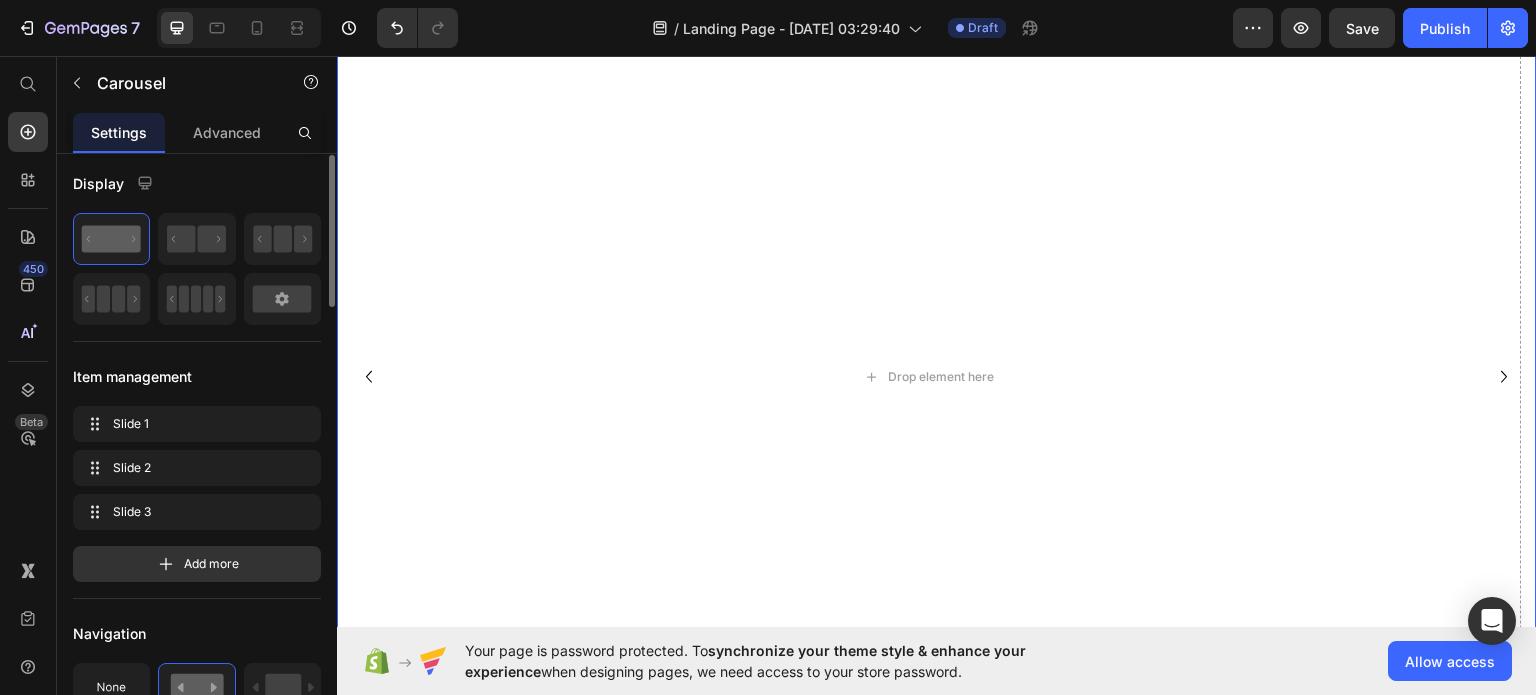 scroll, scrollTop: 0, scrollLeft: 0, axis: both 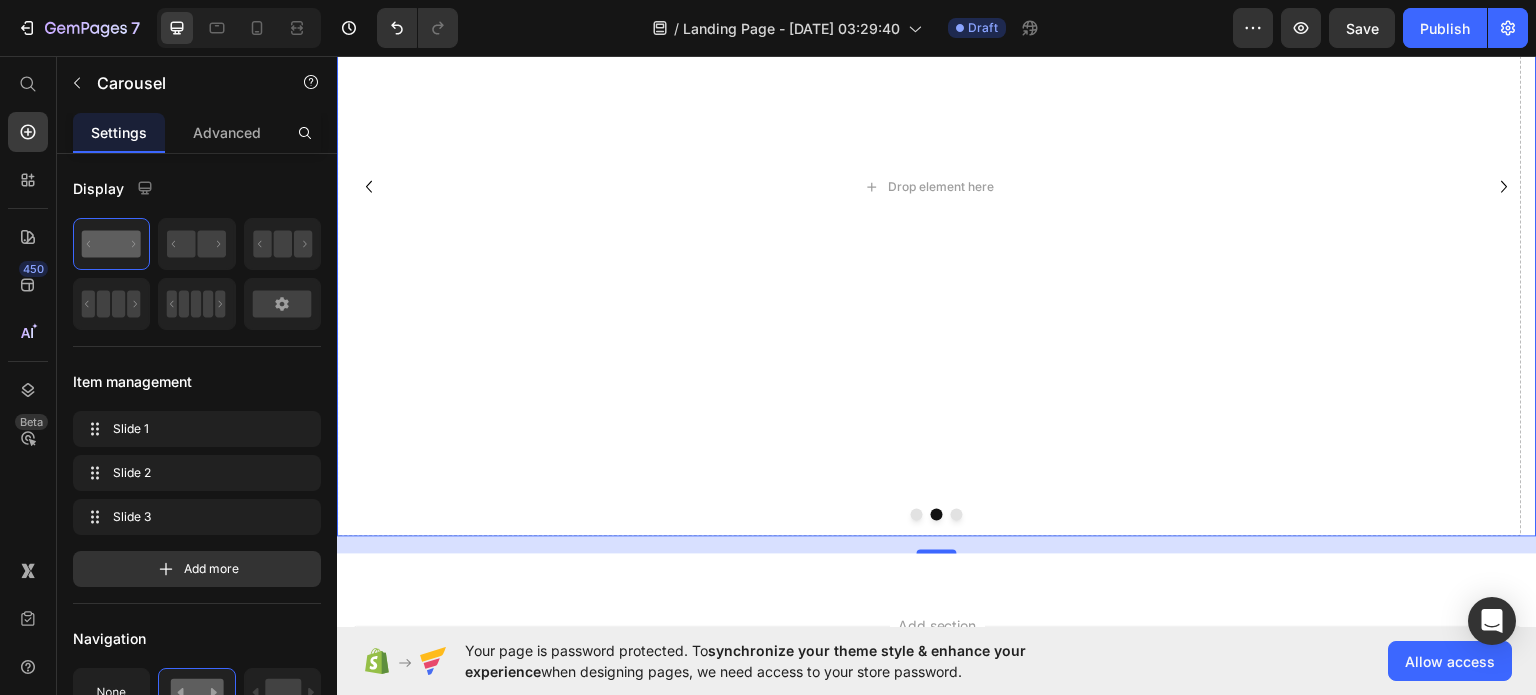 click 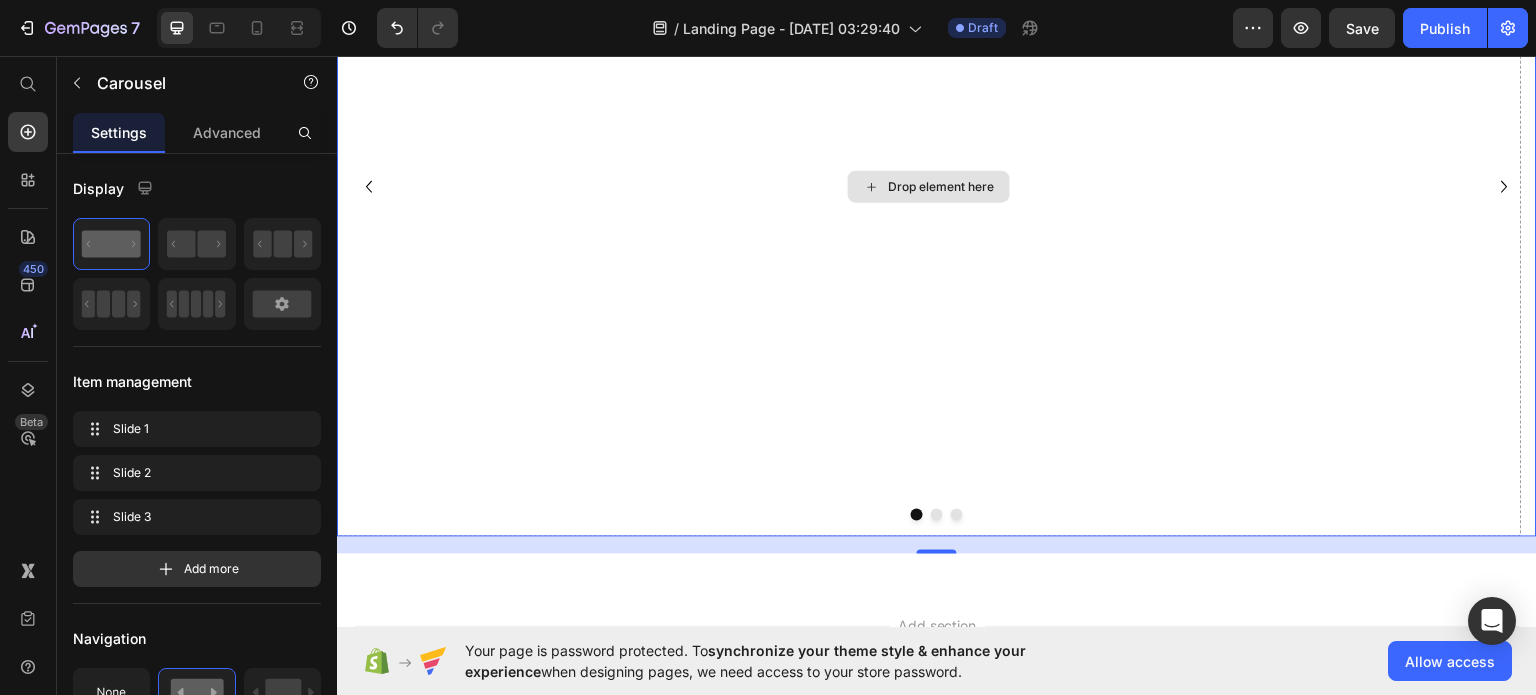 scroll, scrollTop: 244, scrollLeft: 0, axis: vertical 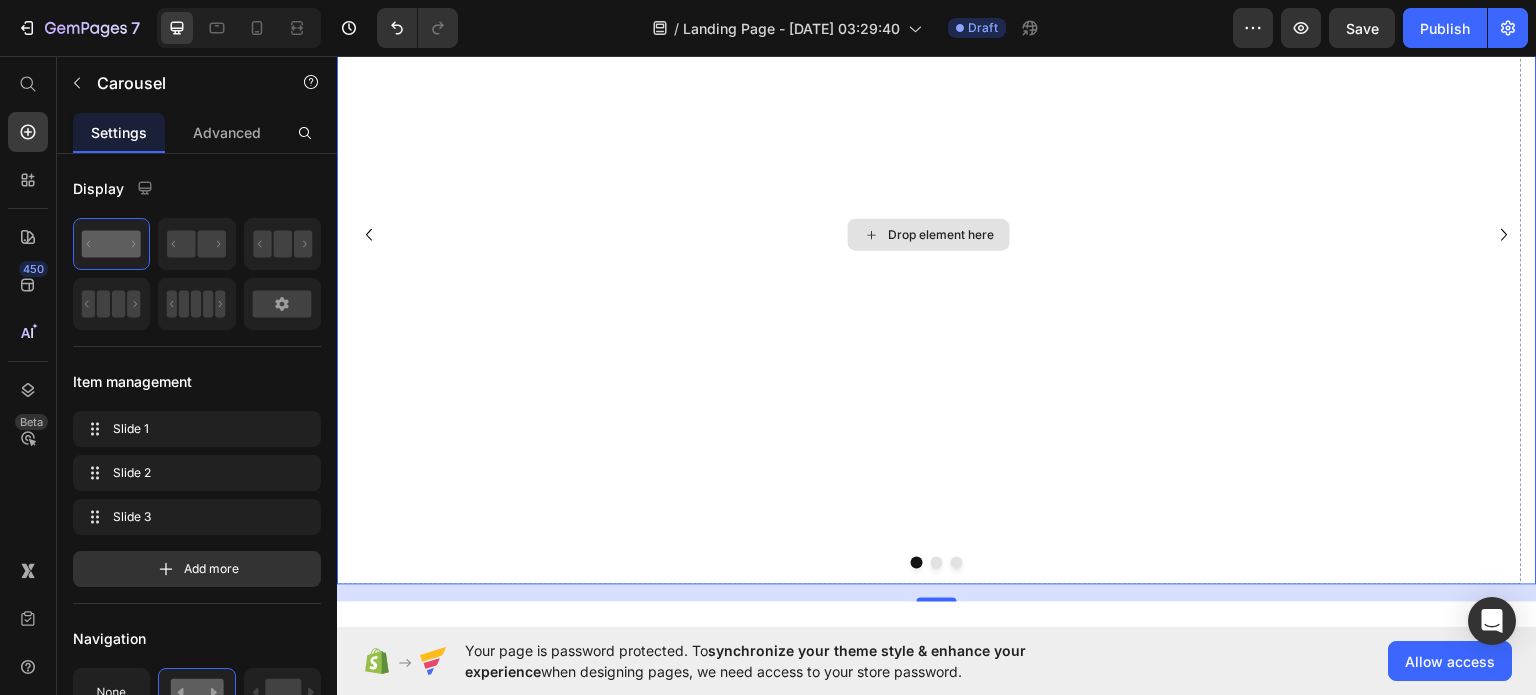 click on "Drop element here" at bounding box center [941, 234] 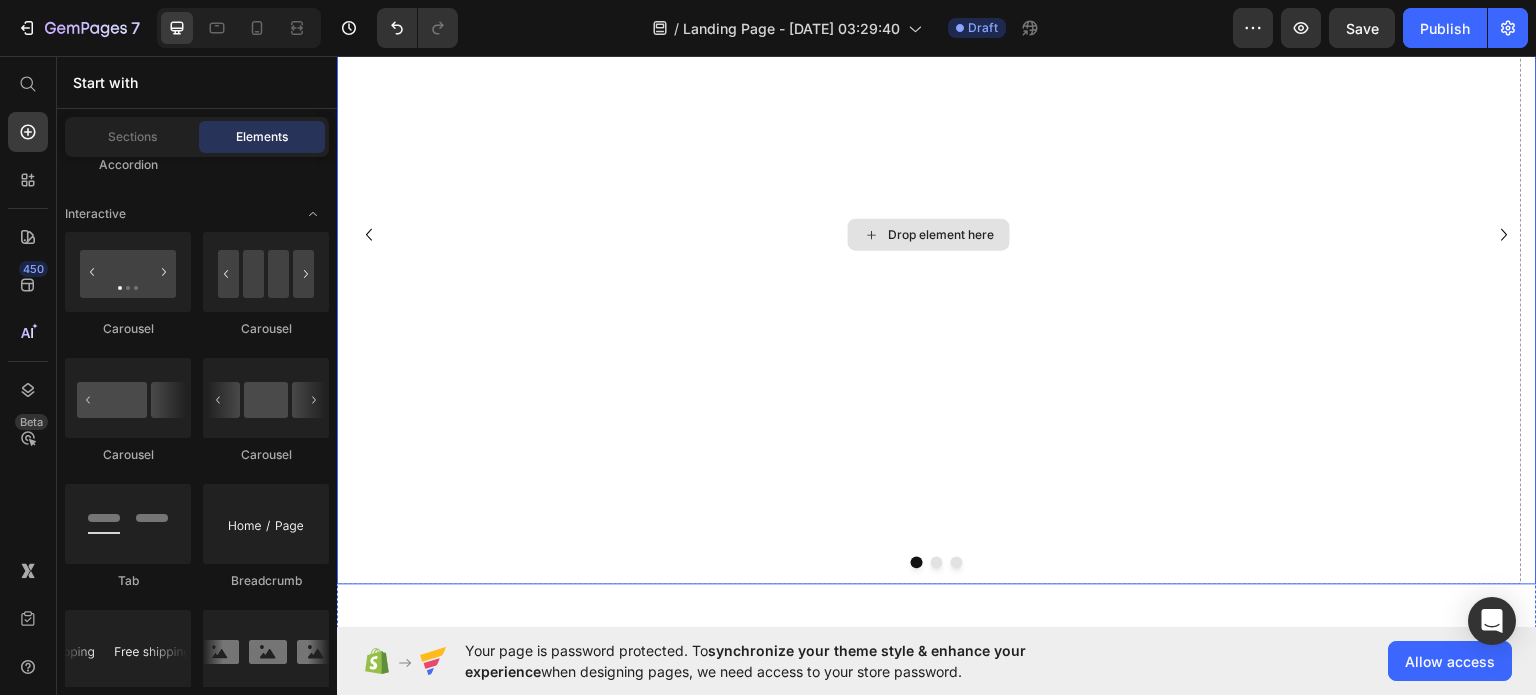 click on "Drop element here" at bounding box center [941, 234] 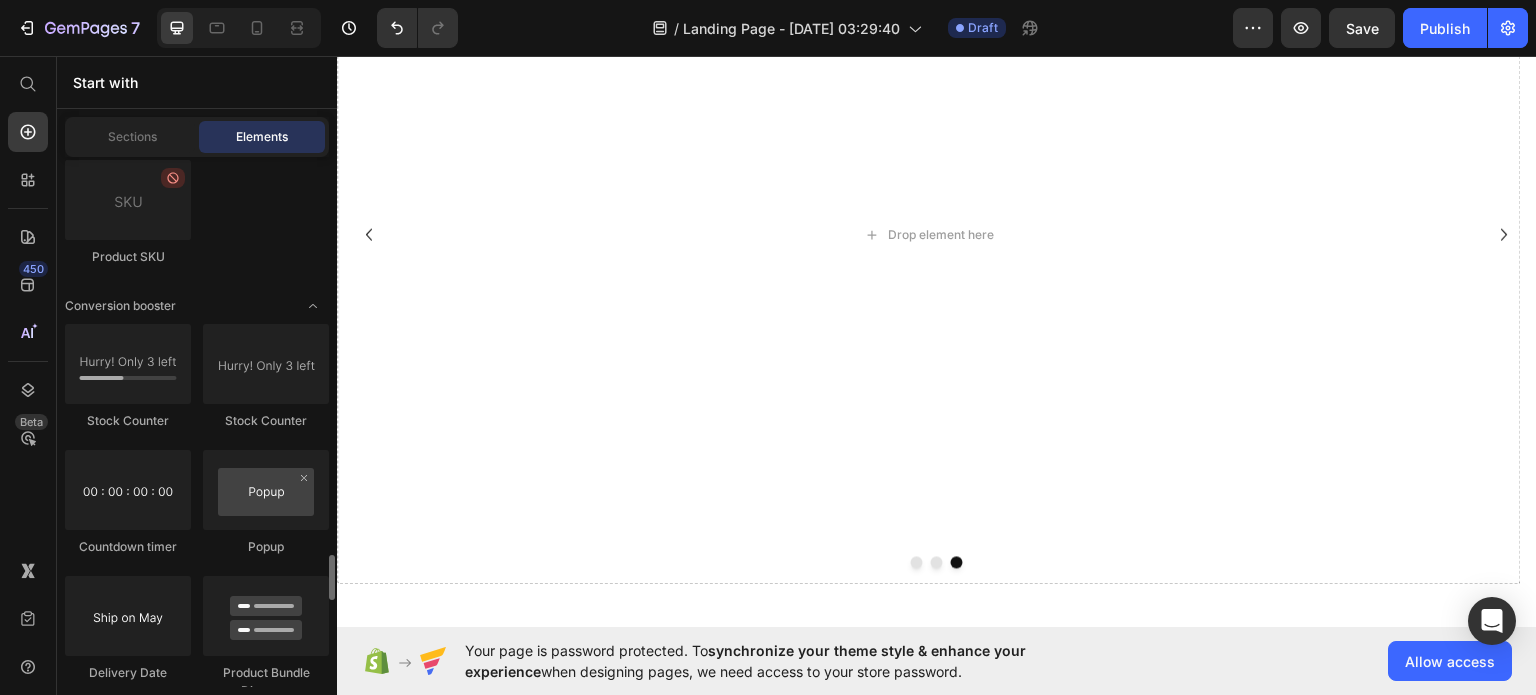 scroll, scrollTop: 3900, scrollLeft: 0, axis: vertical 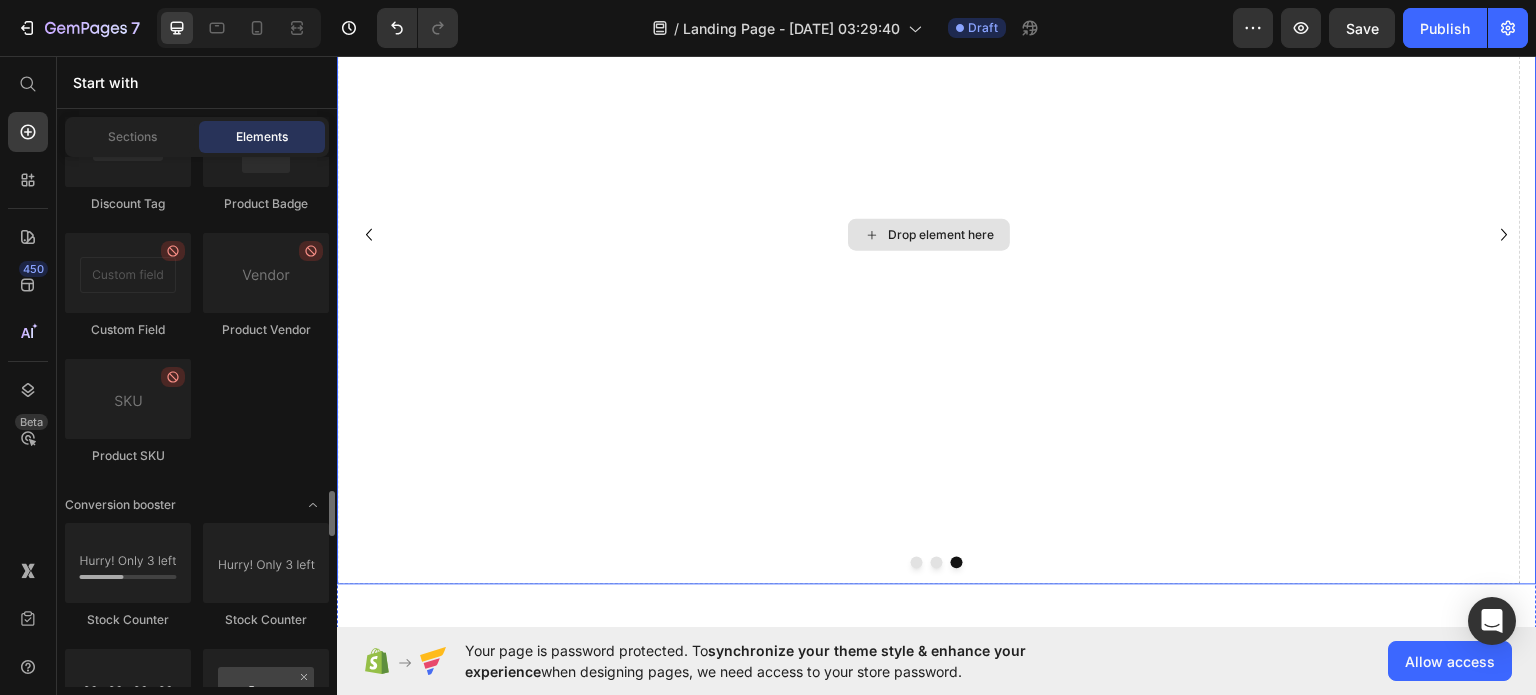 click on "Drop element here" at bounding box center (929, 234) 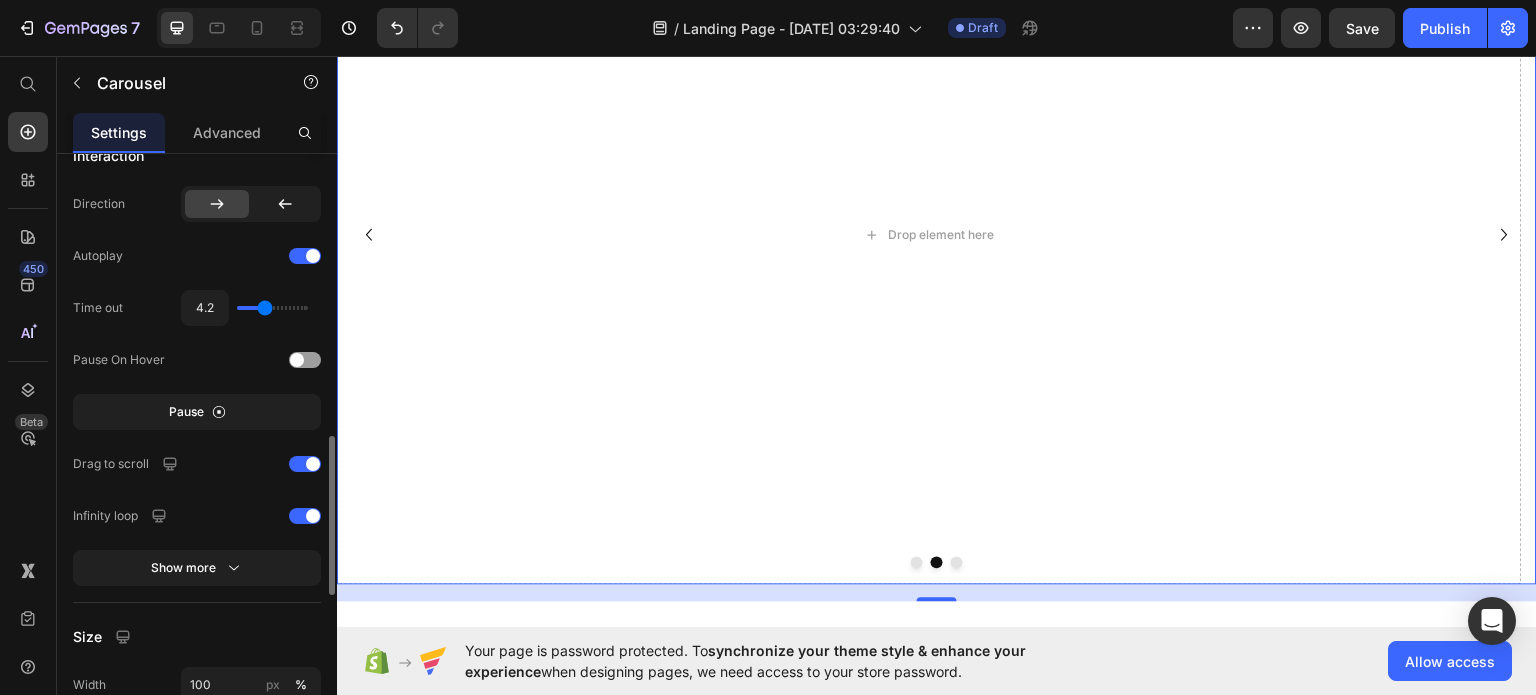 scroll, scrollTop: 1060, scrollLeft: 0, axis: vertical 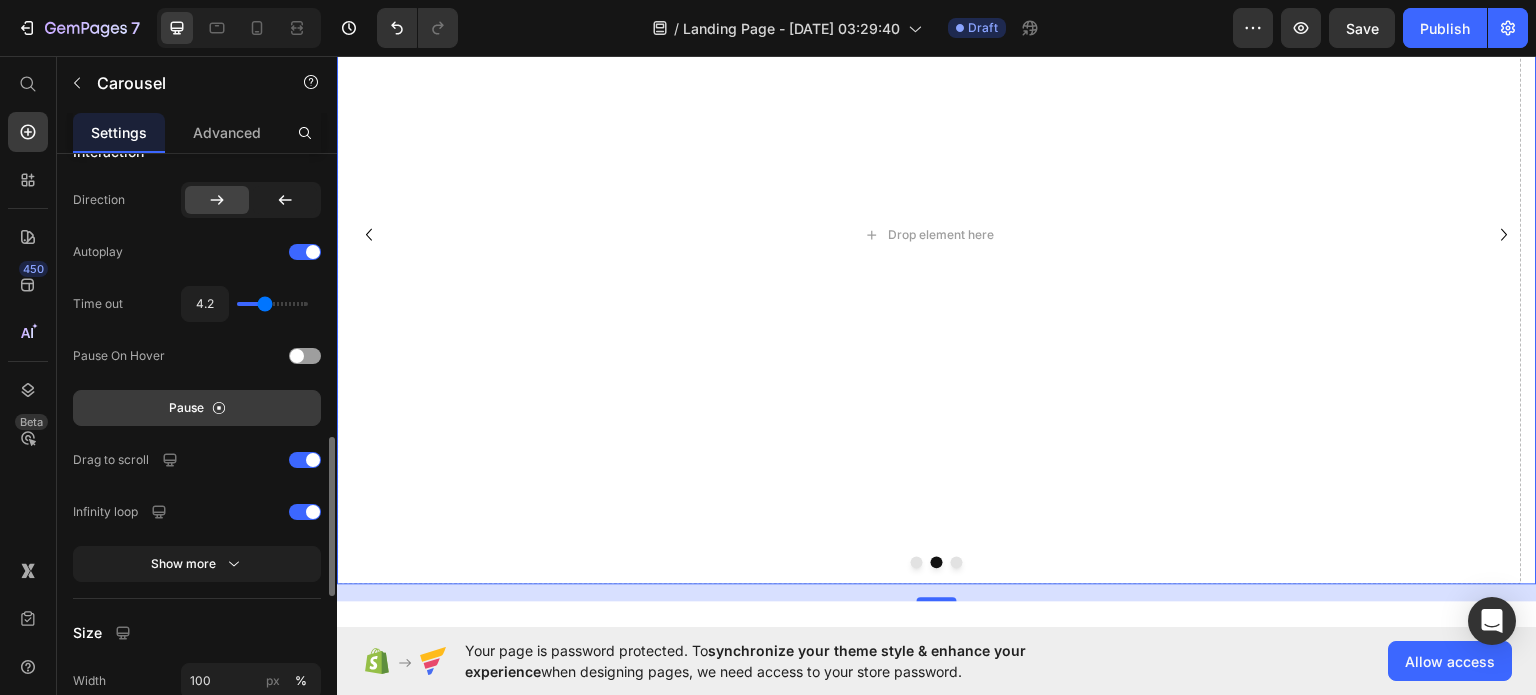 click on "Pause" at bounding box center (197, 408) 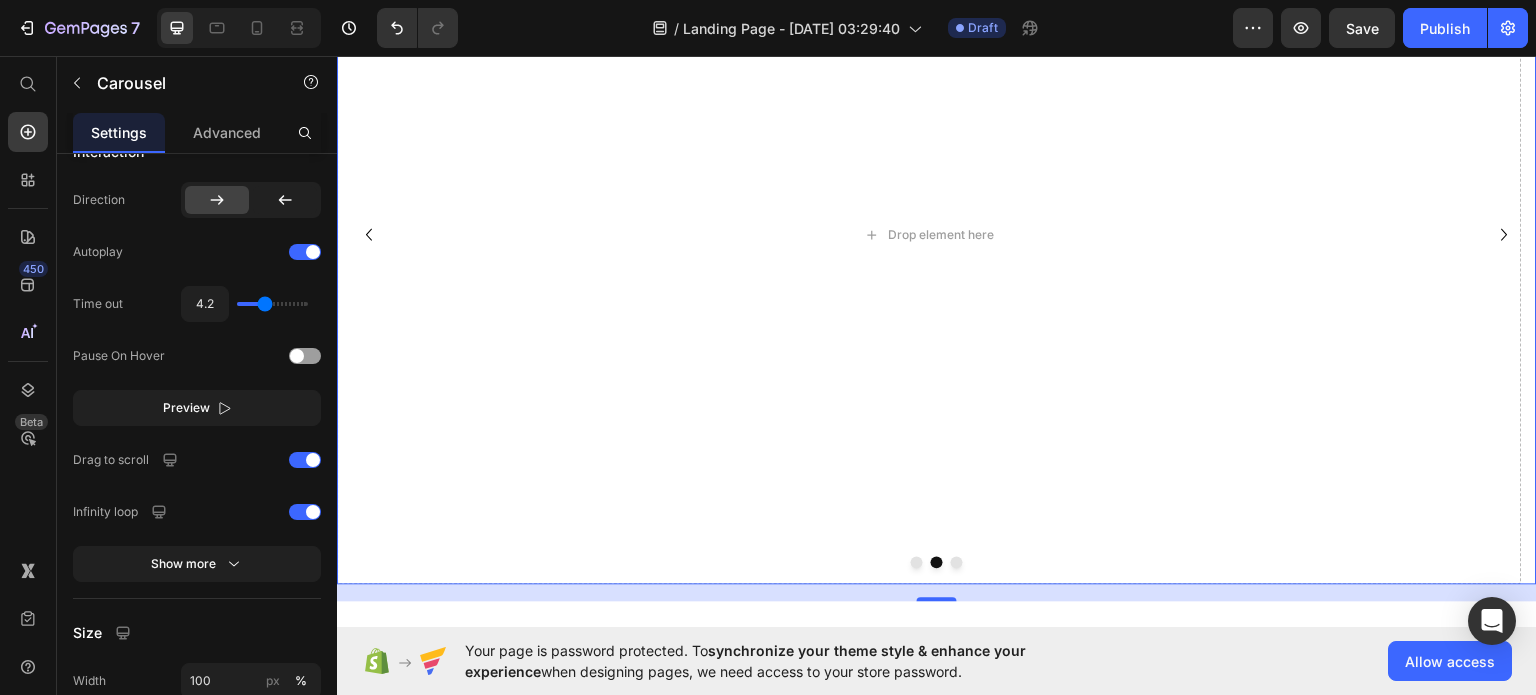 click 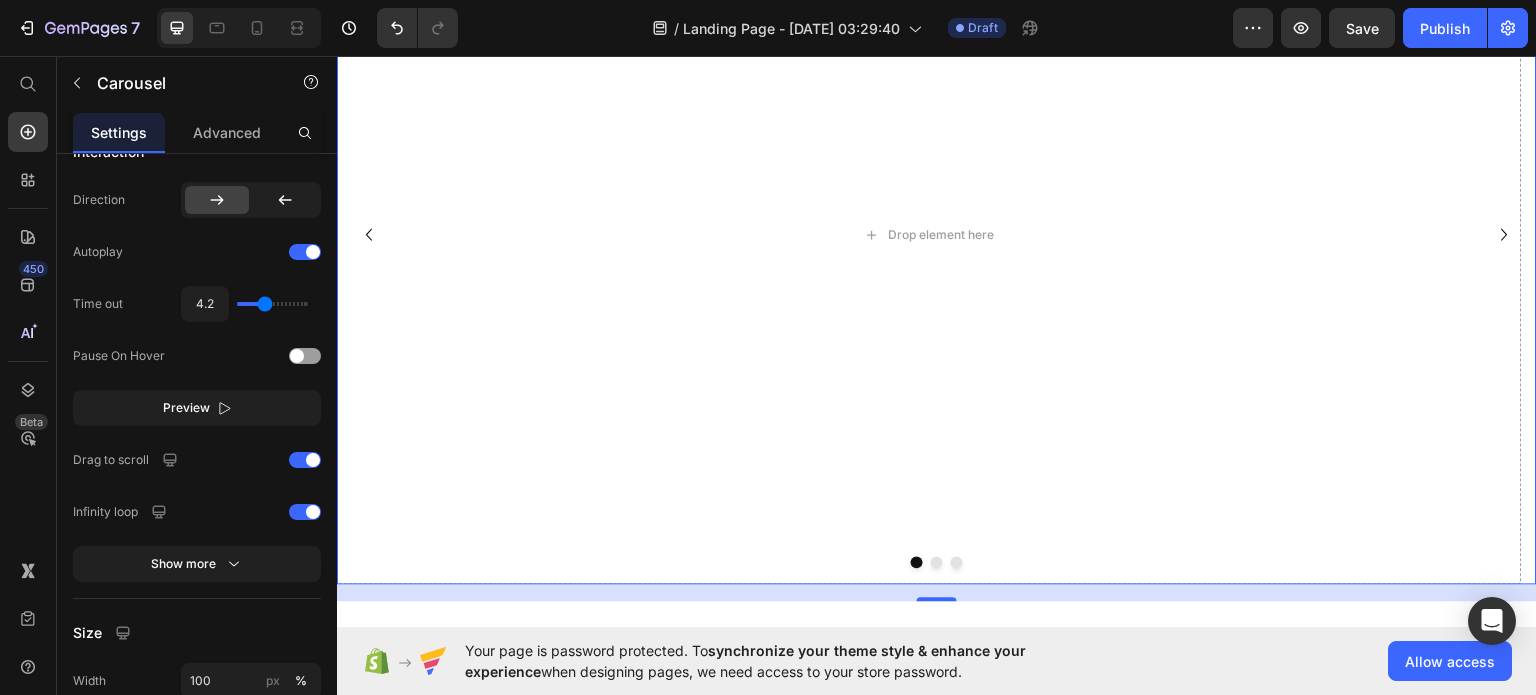 click 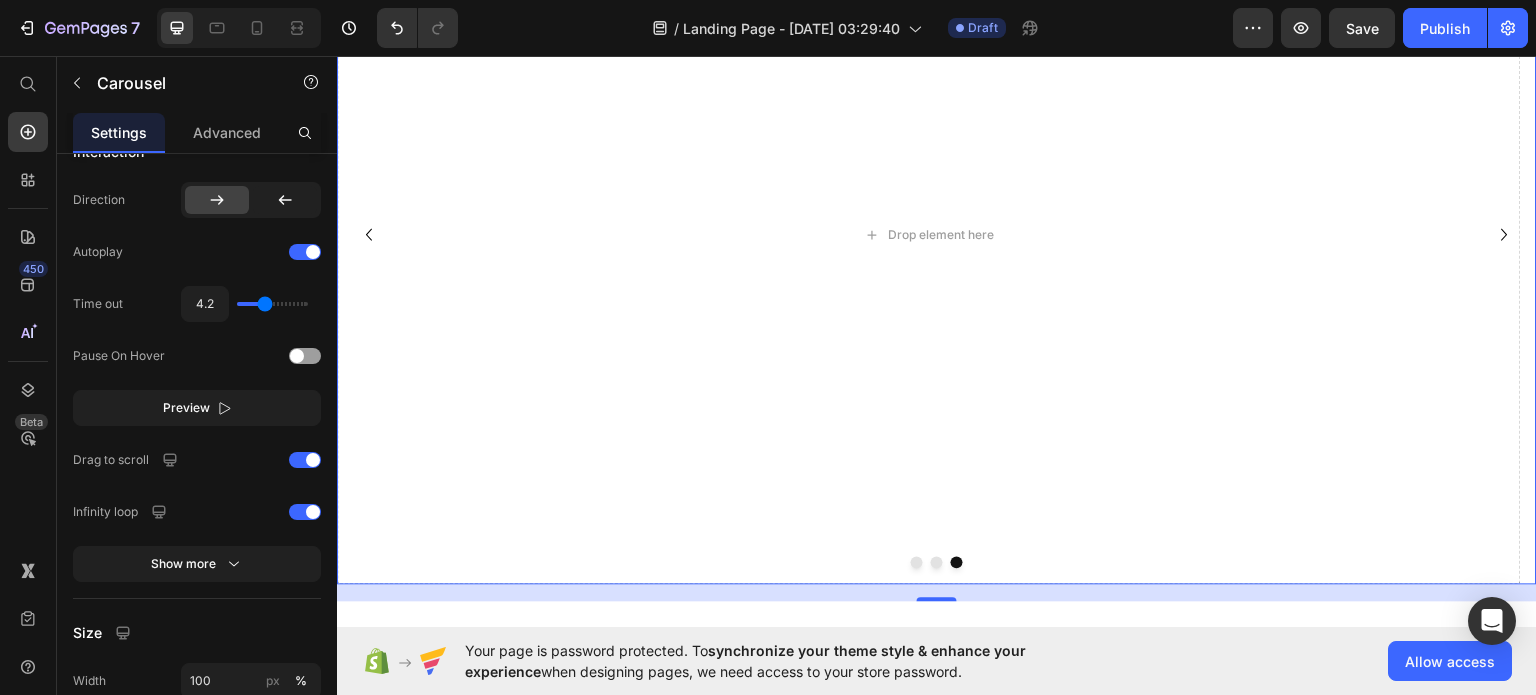 click 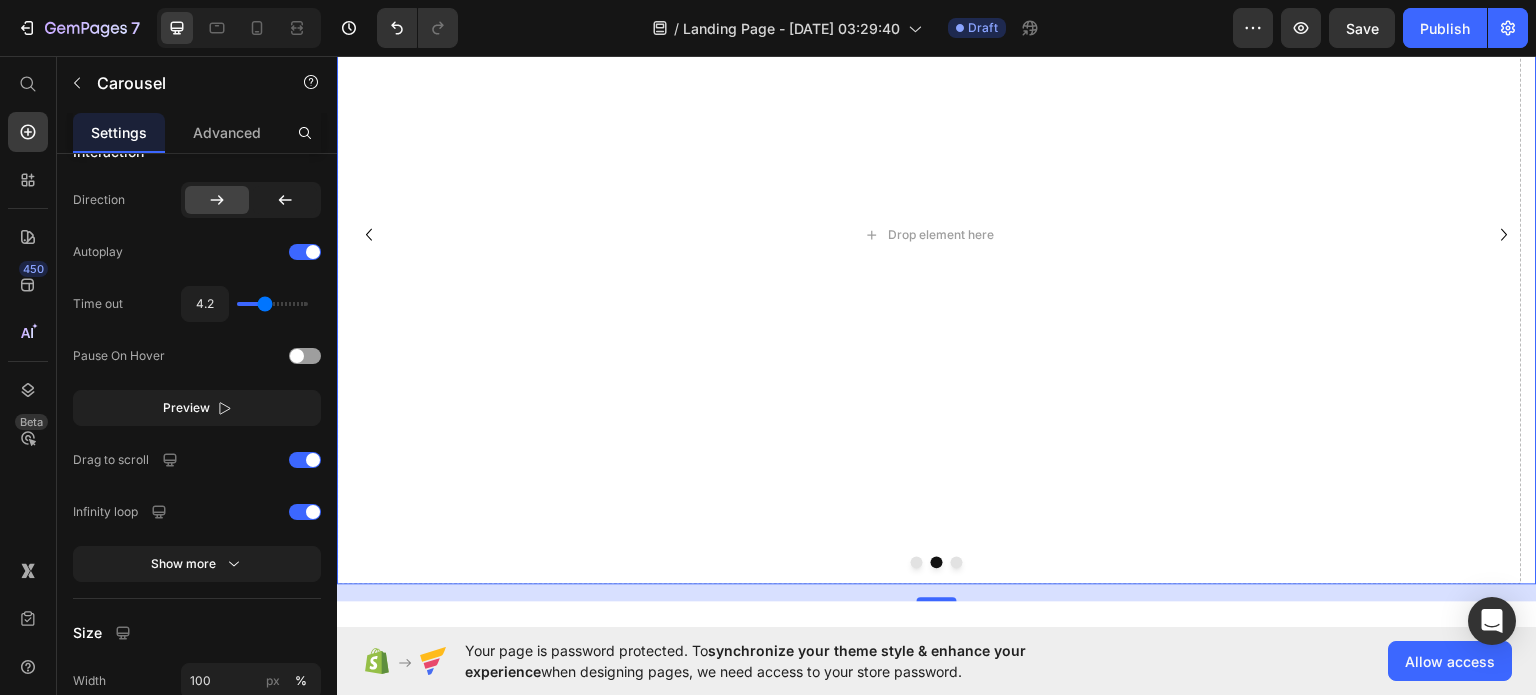click 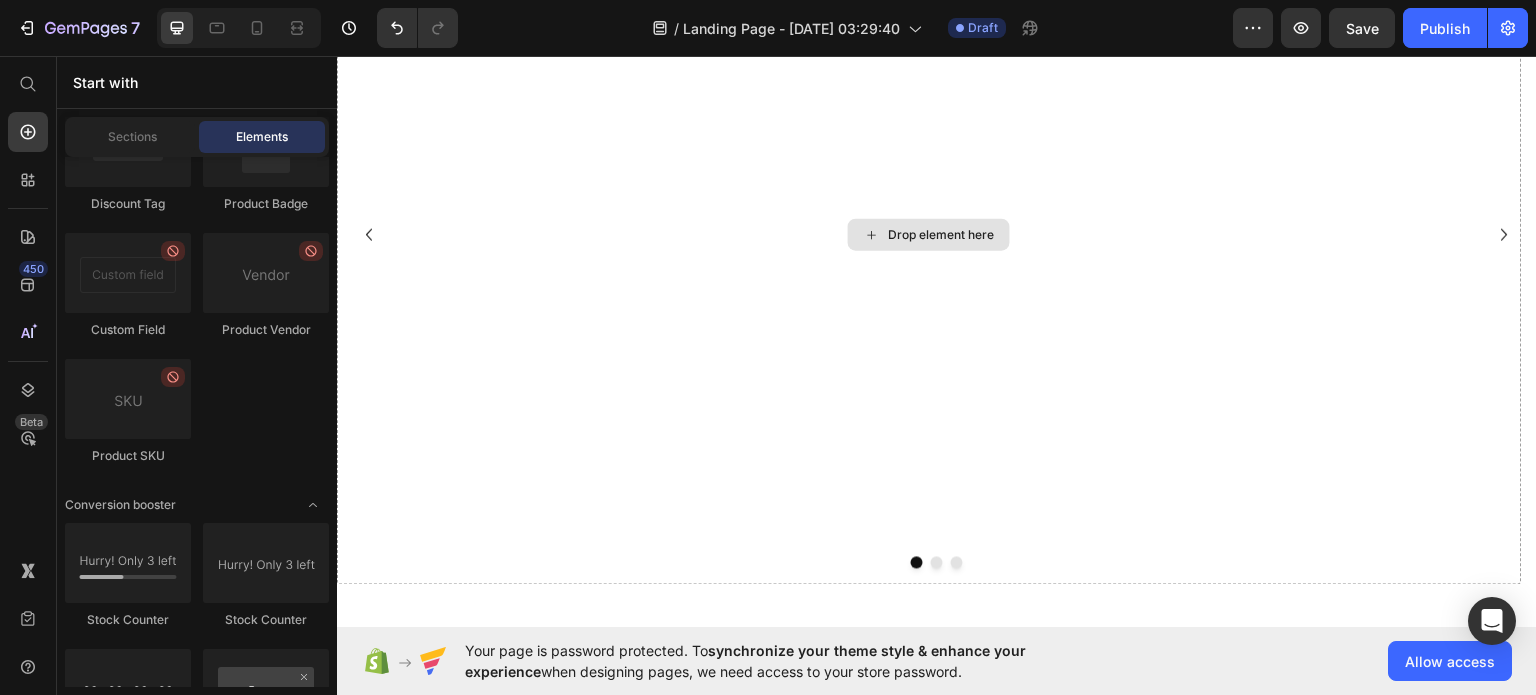 click on "Drop element here" at bounding box center [941, 234] 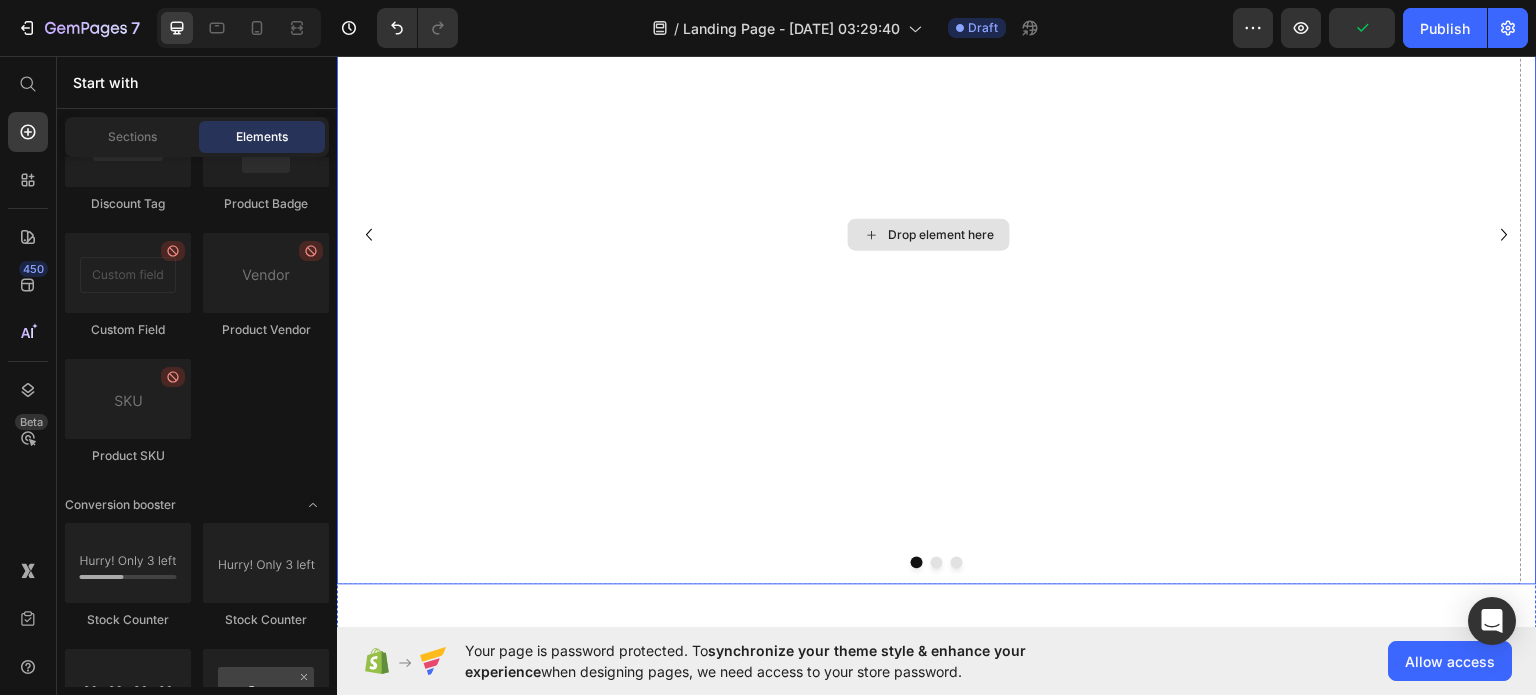 click on "Drop element here" at bounding box center (929, 234) 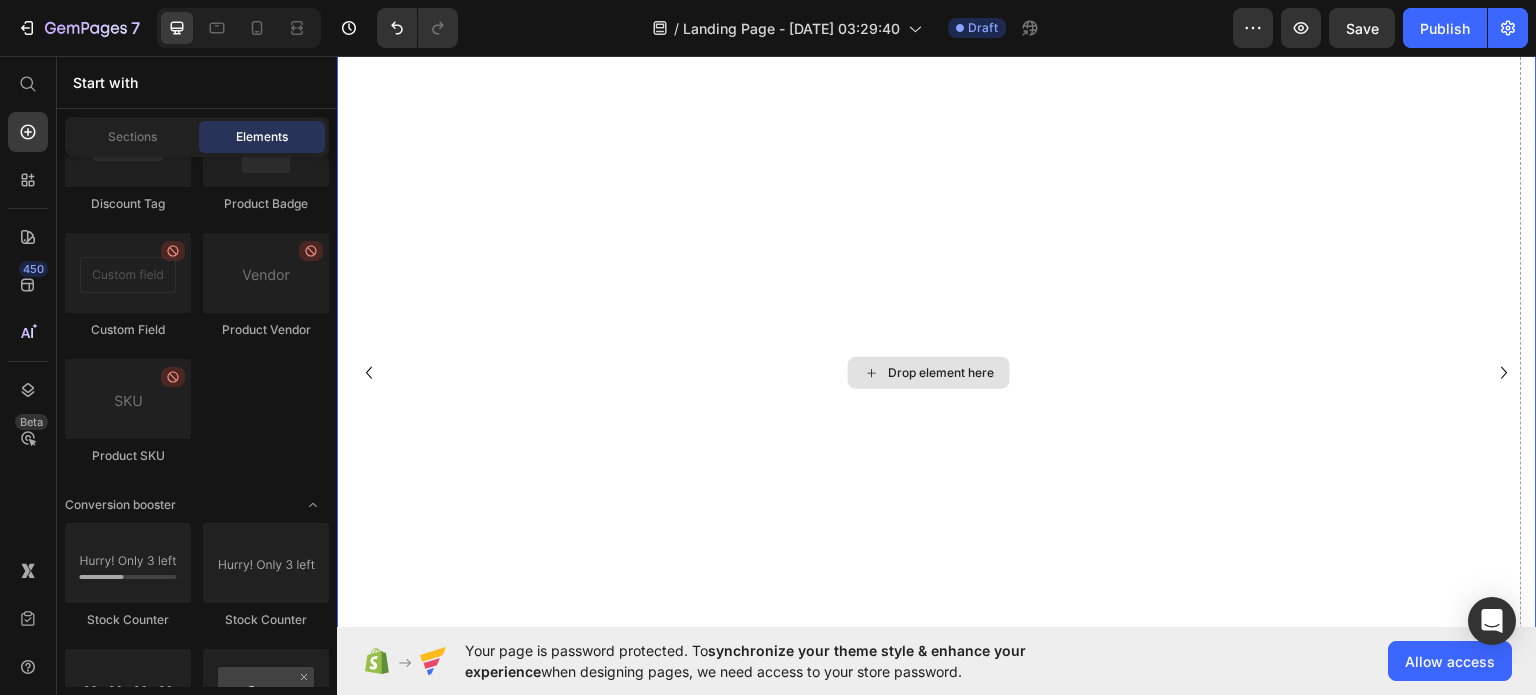 scroll, scrollTop: 0, scrollLeft: 0, axis: both 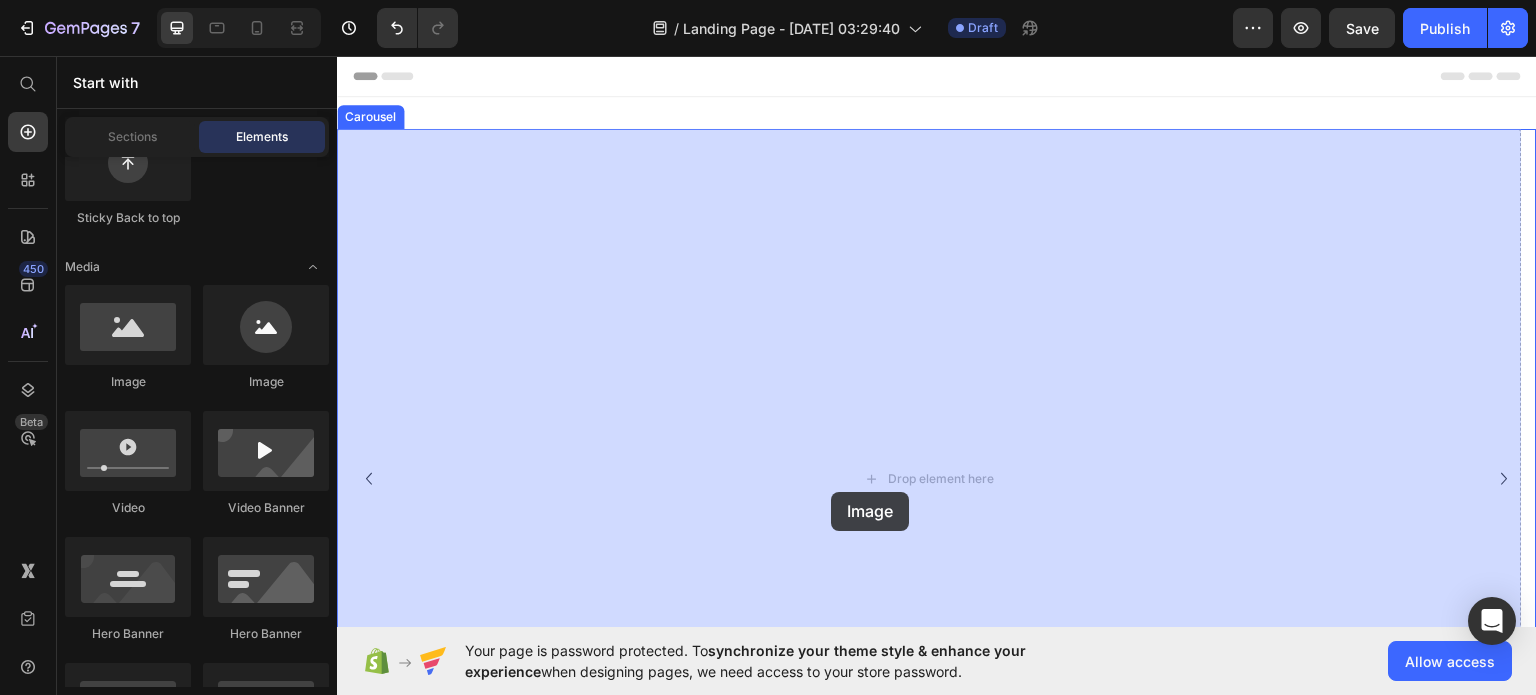 drag, startPoint x: 467, startPoint y: 381, endPoint x: 860, endPoint y: 487, distance: 407.04422 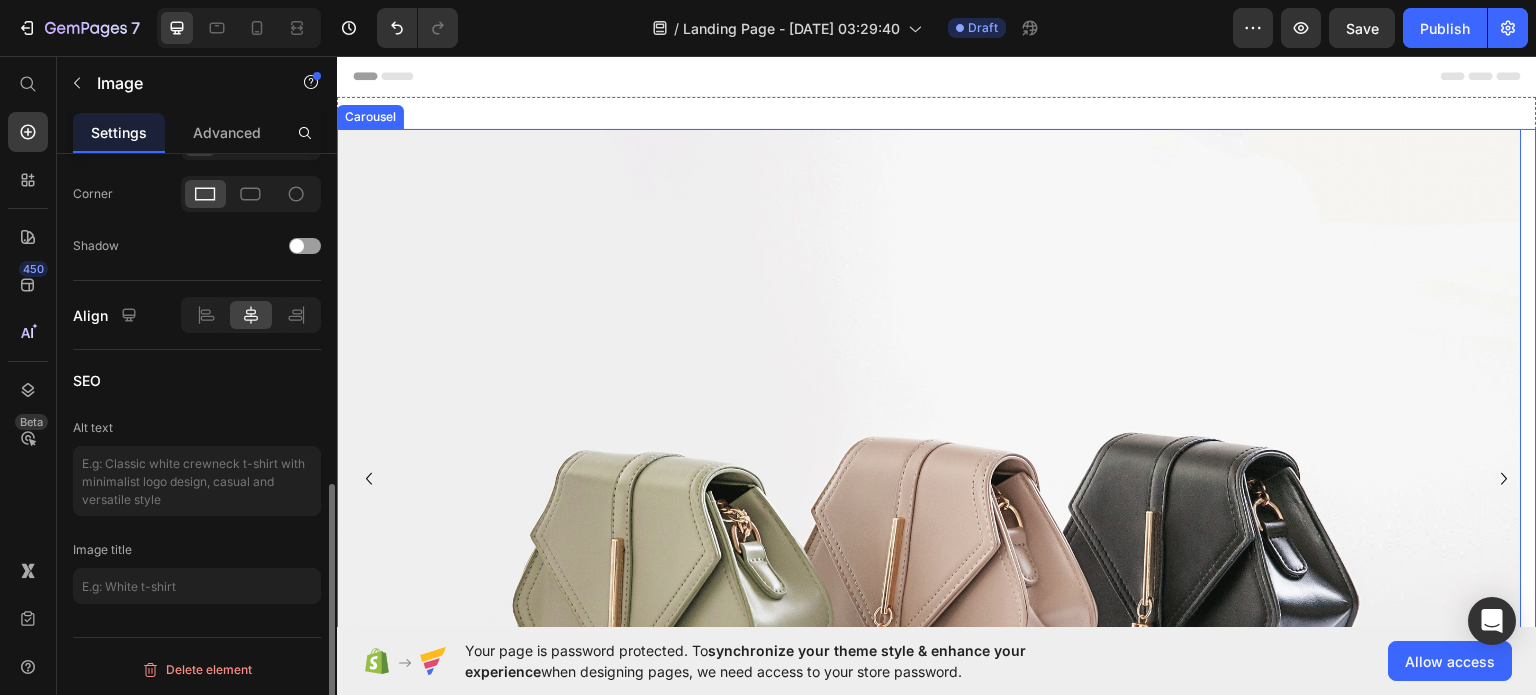 scroll, scrollTop: 0, scrollLeft: 0, axis: both 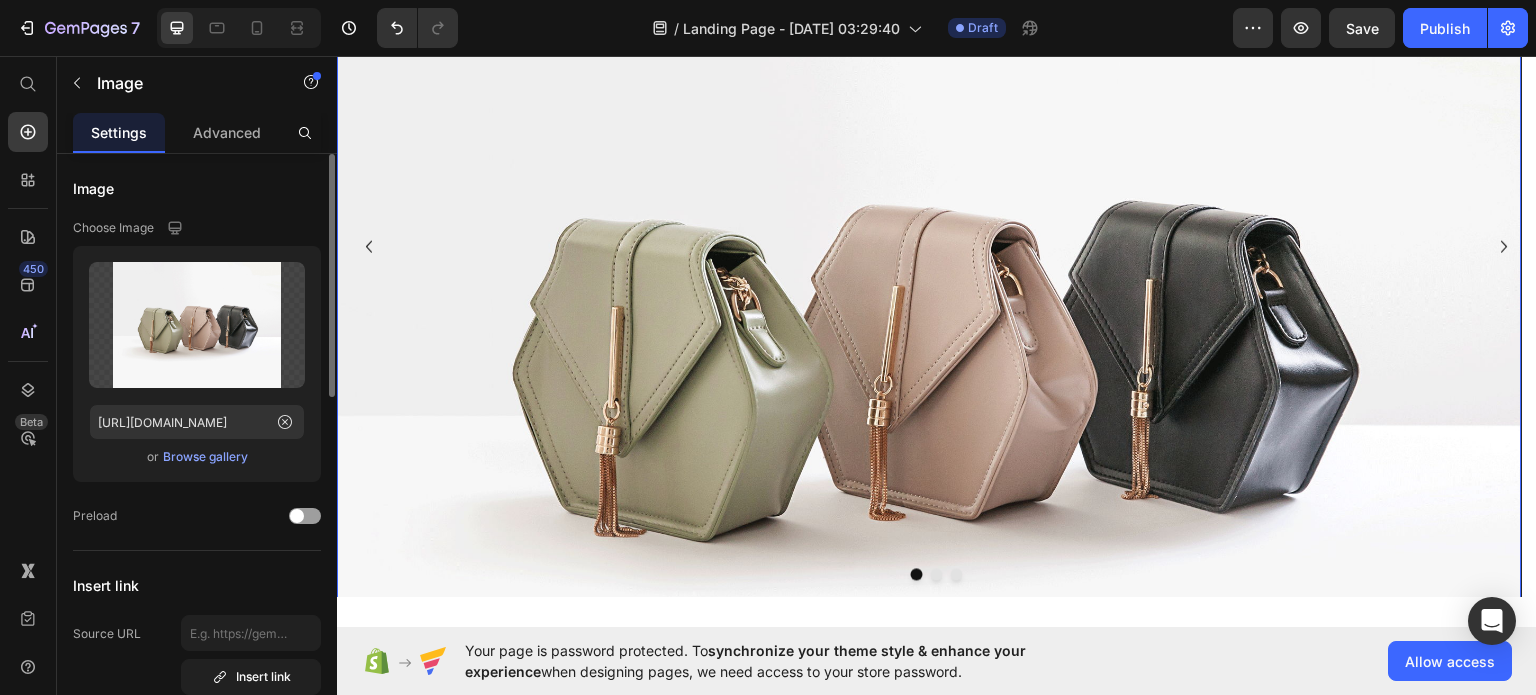 click on "Browse gallery" at bounding box center [205, 457] 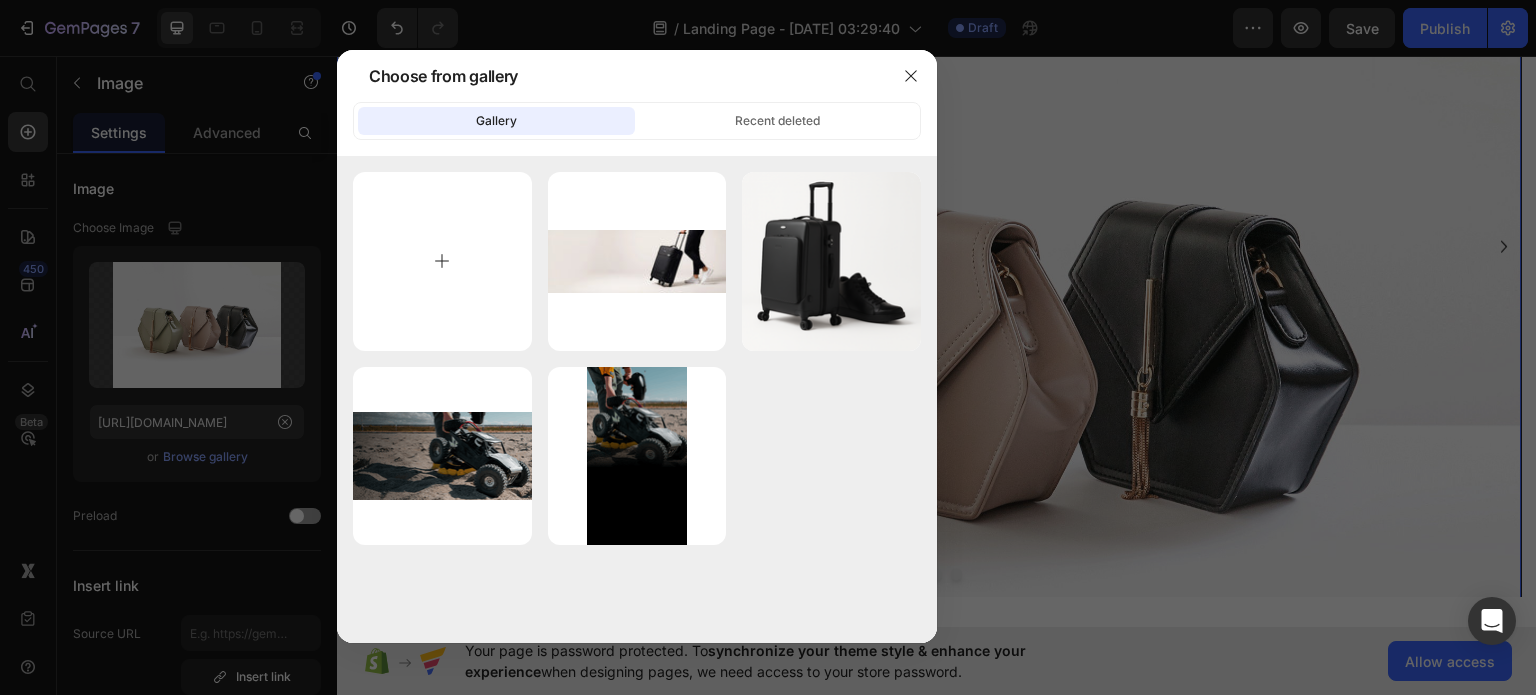 click at bounding box center [442, 261] 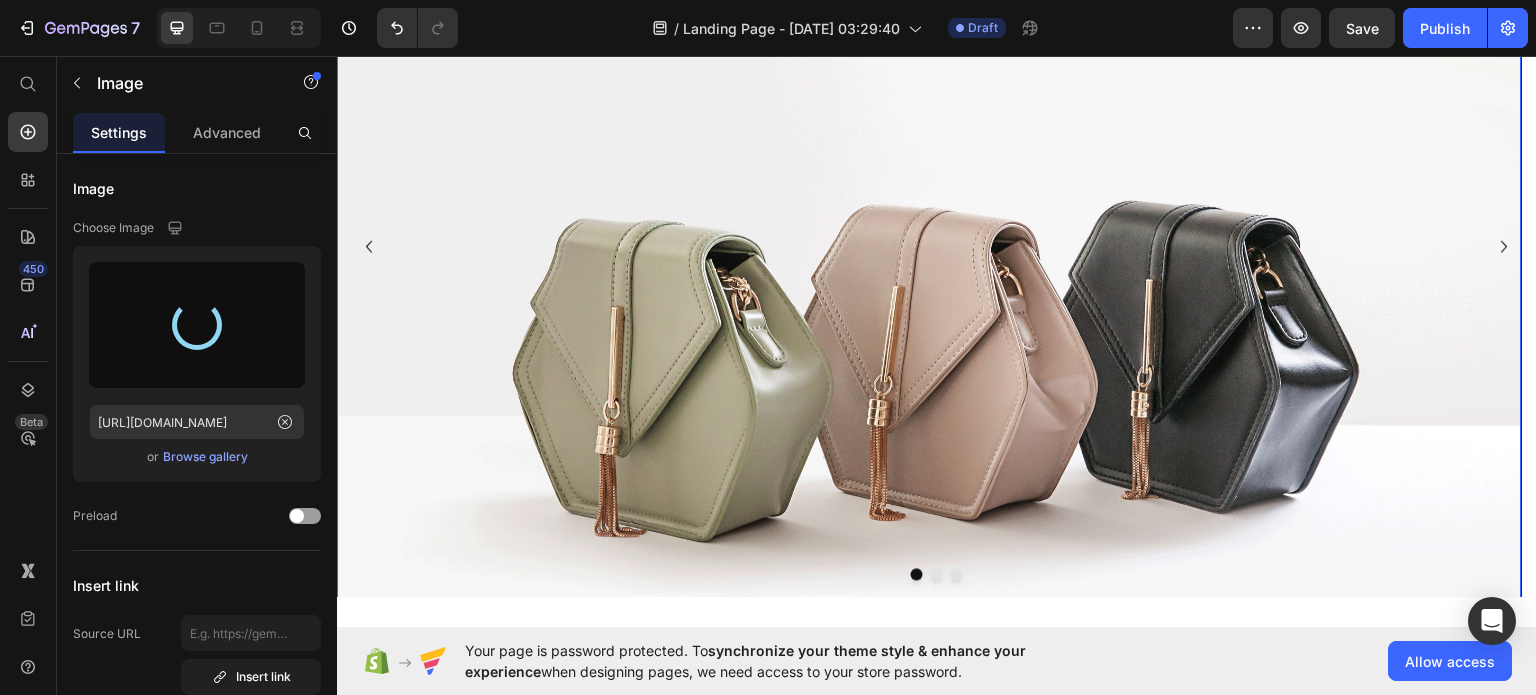 type on "[URL][DOMAIN_NAME]" 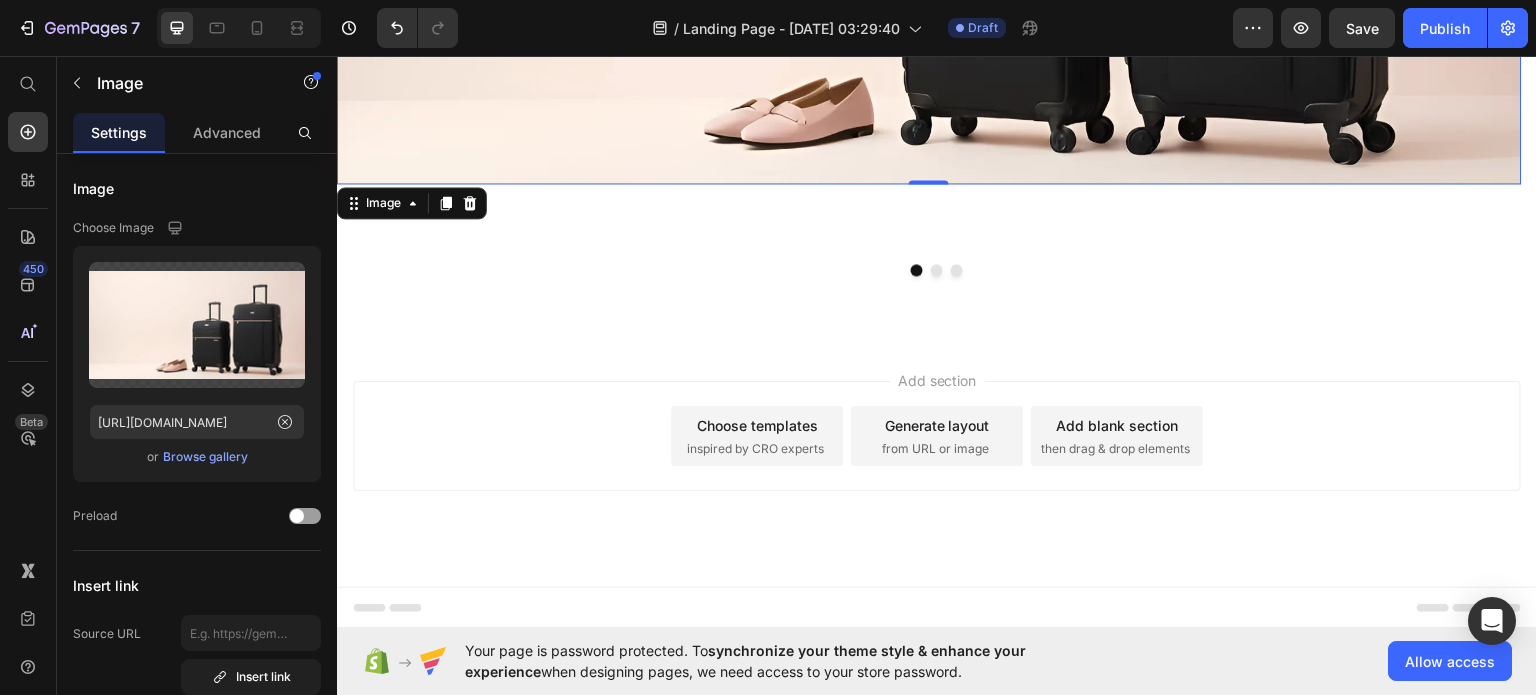 scroll, scrollTop: 472, scrollLeft: 0, axis: vertical 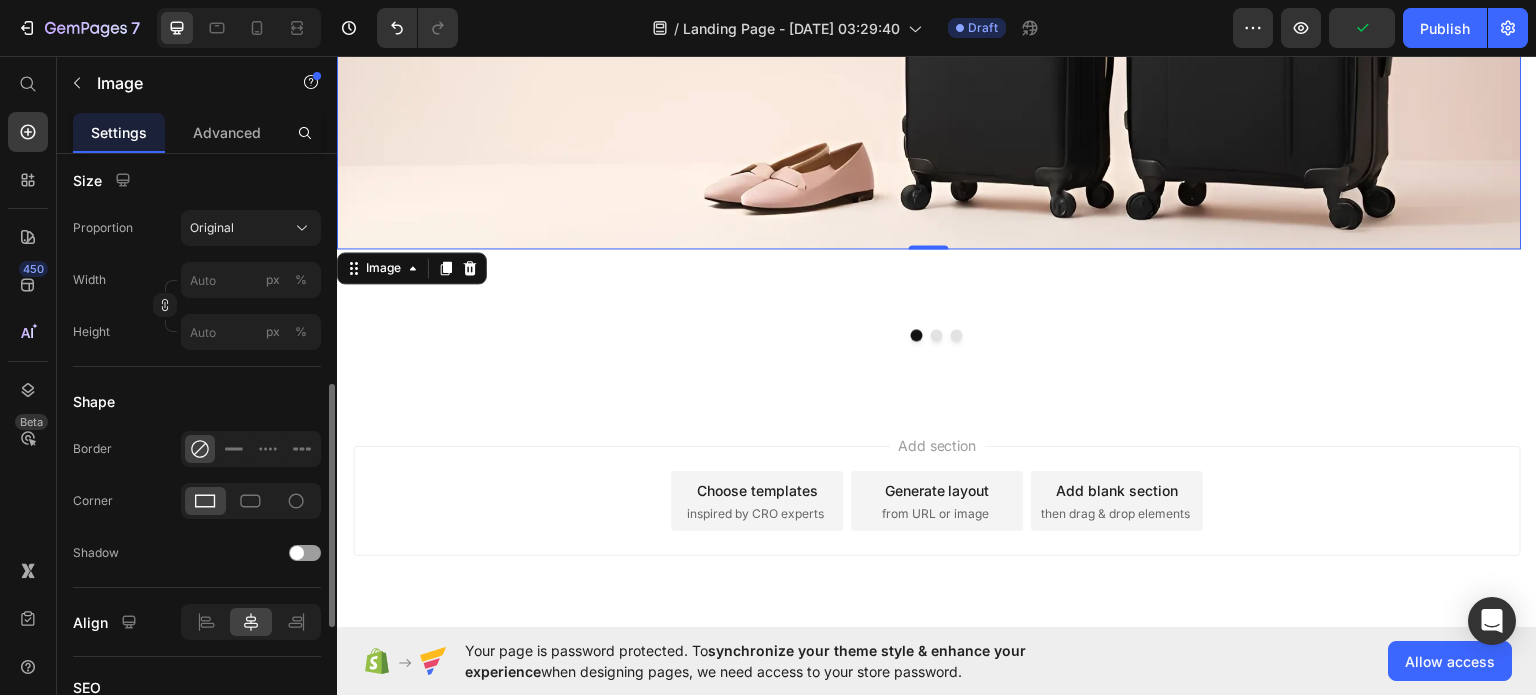 click on "Width px % Height px %" 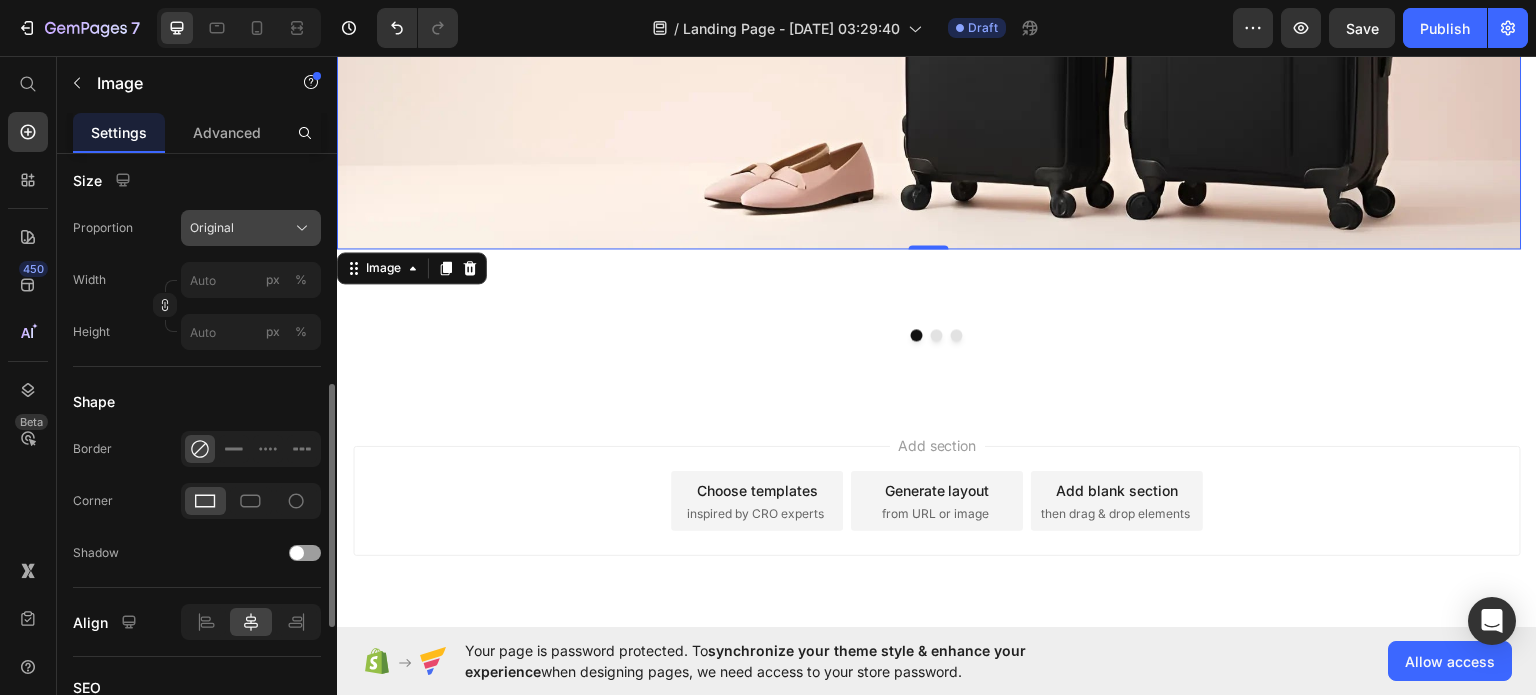 click on "Original" at bounding box center (251, 228) 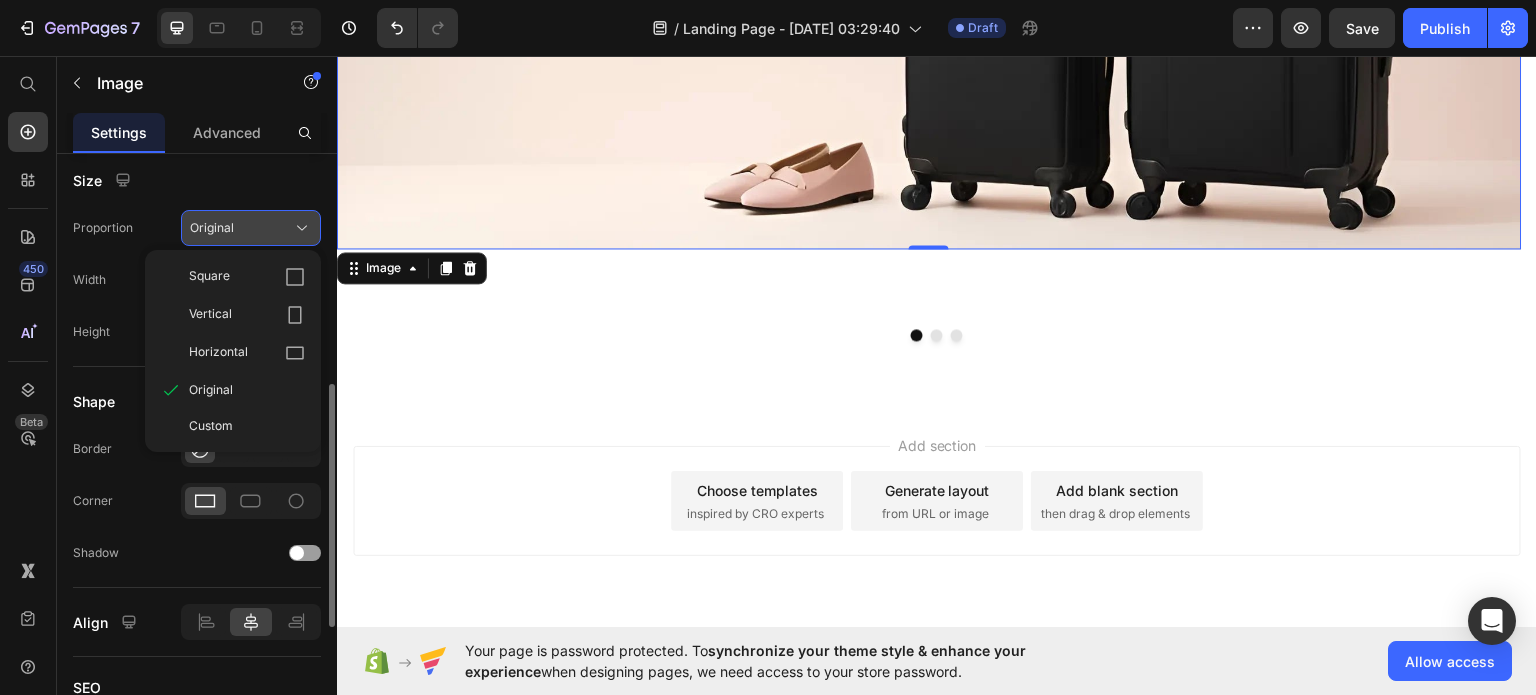 click on "Original" 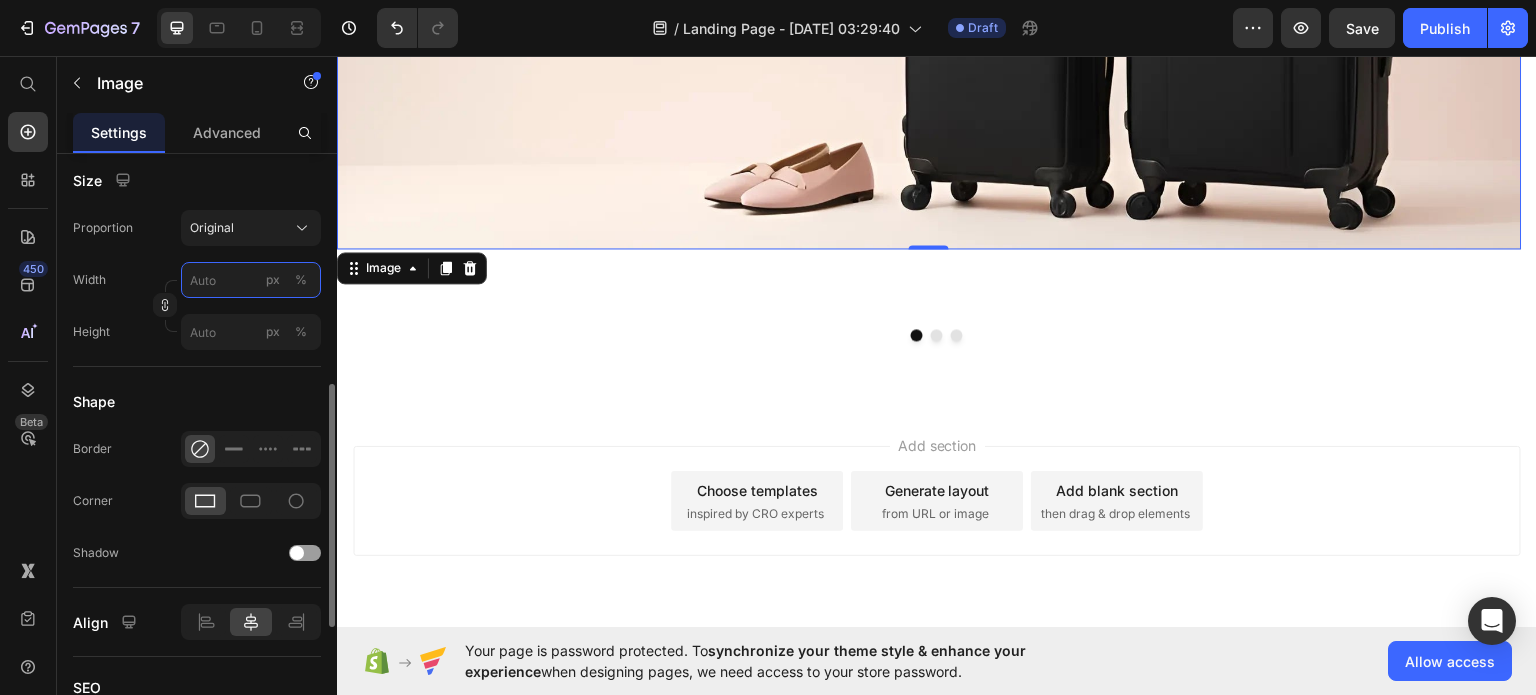 click on "px %" at bounding box center (251, 280) 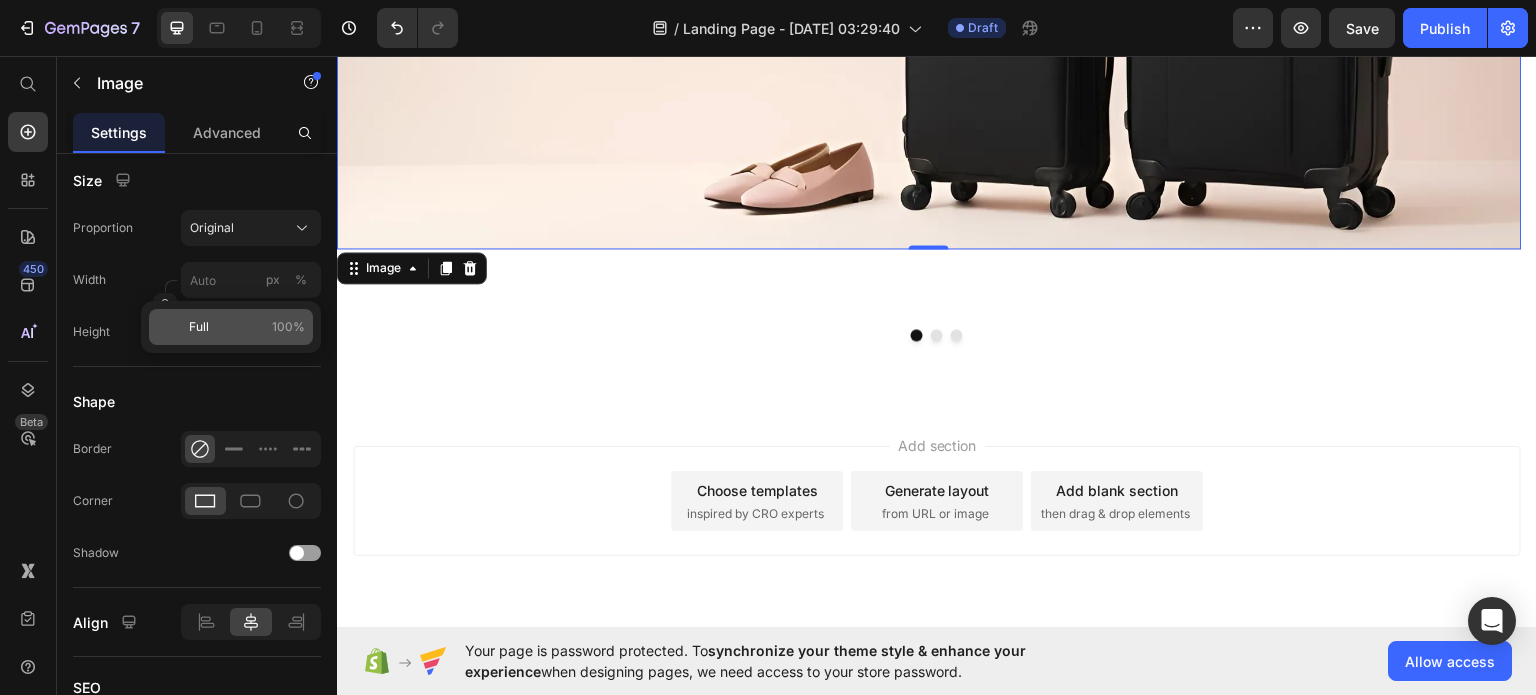 click on "Full 100%" at bounding box center (247, 327) 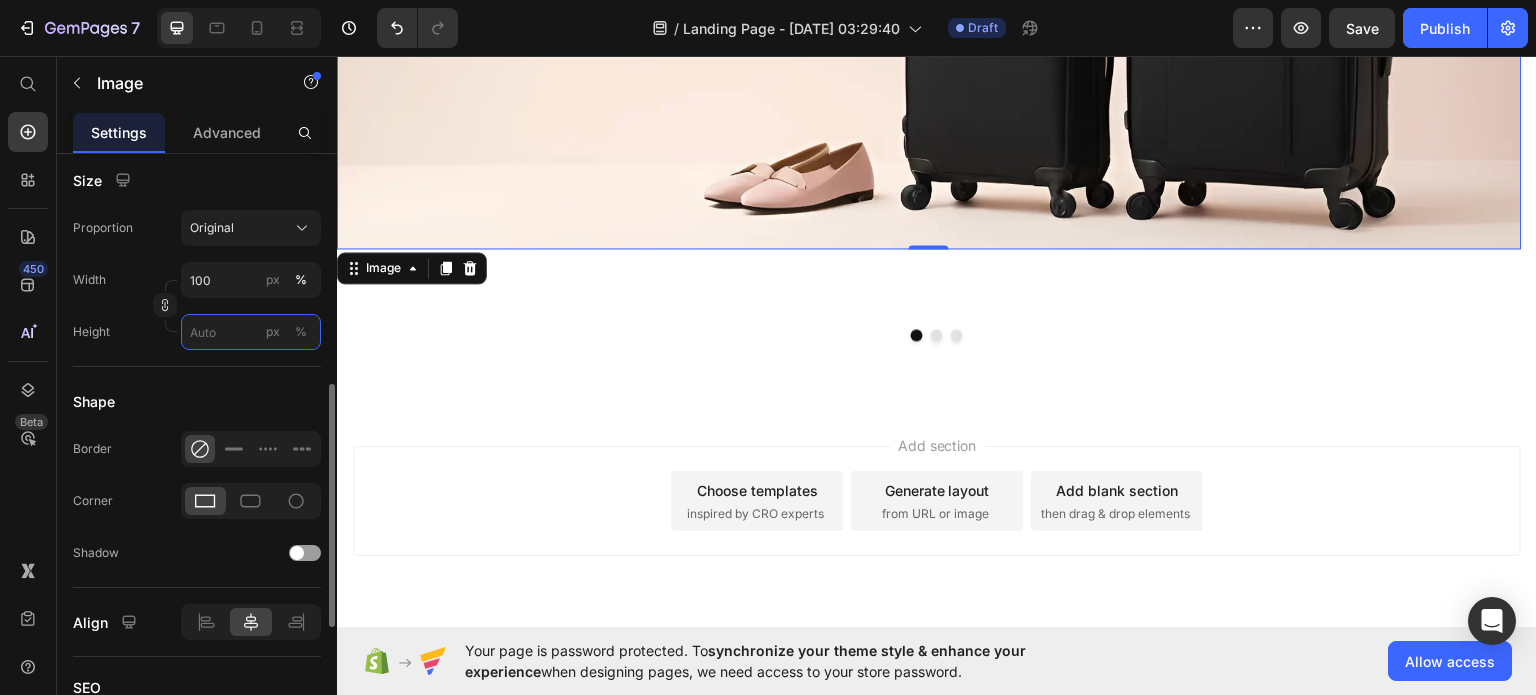 click on "px %" at bounding box center (251, 332) 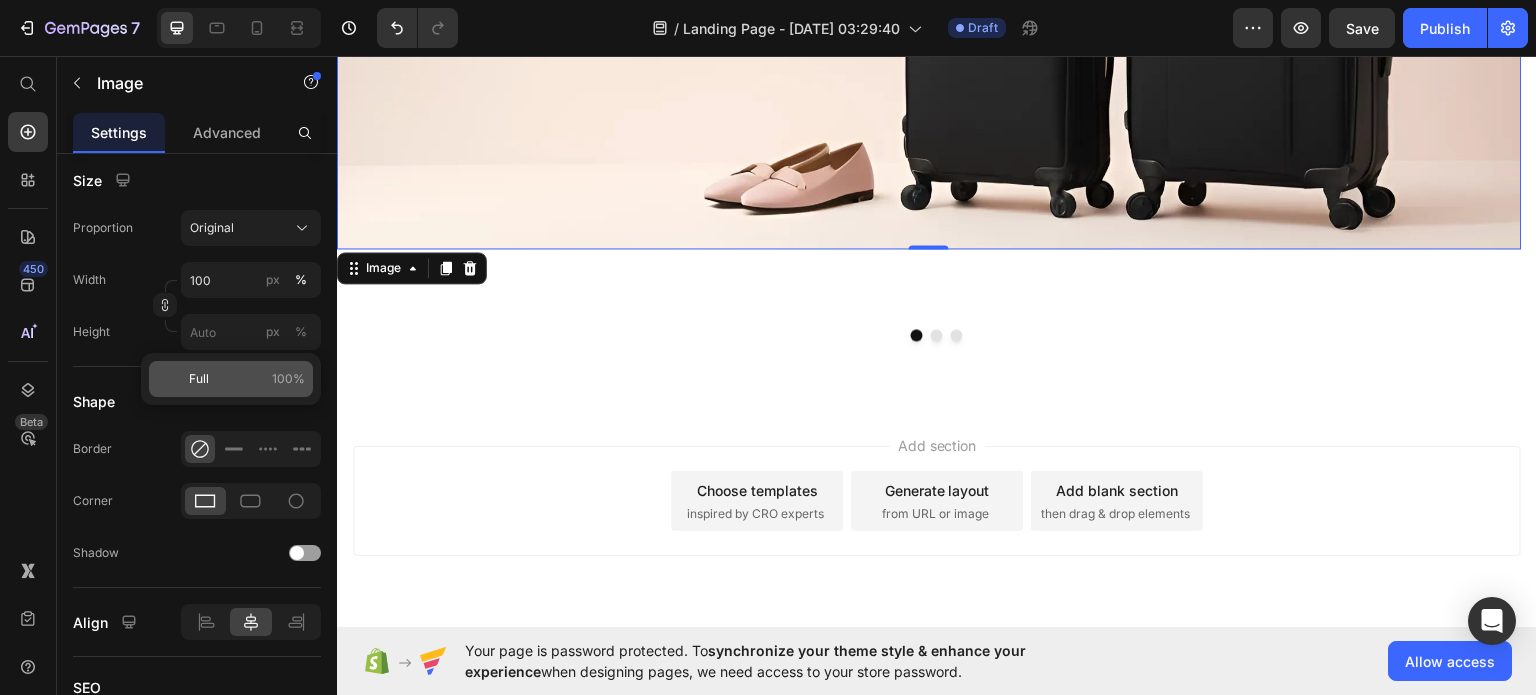 click on "Full 100%" at bounding box center (247, 379) 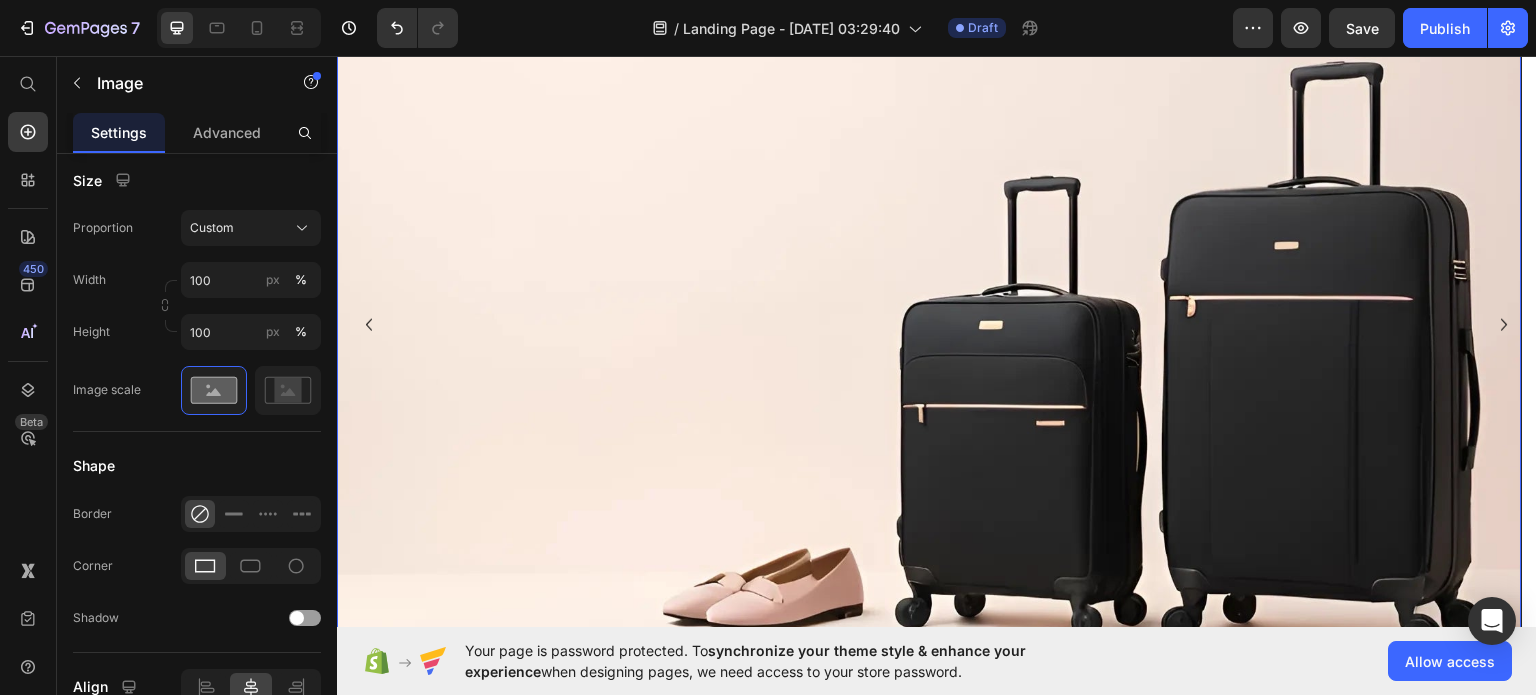 scroll, scrollTop: 152, scrollLeft: 0, axis: vertical 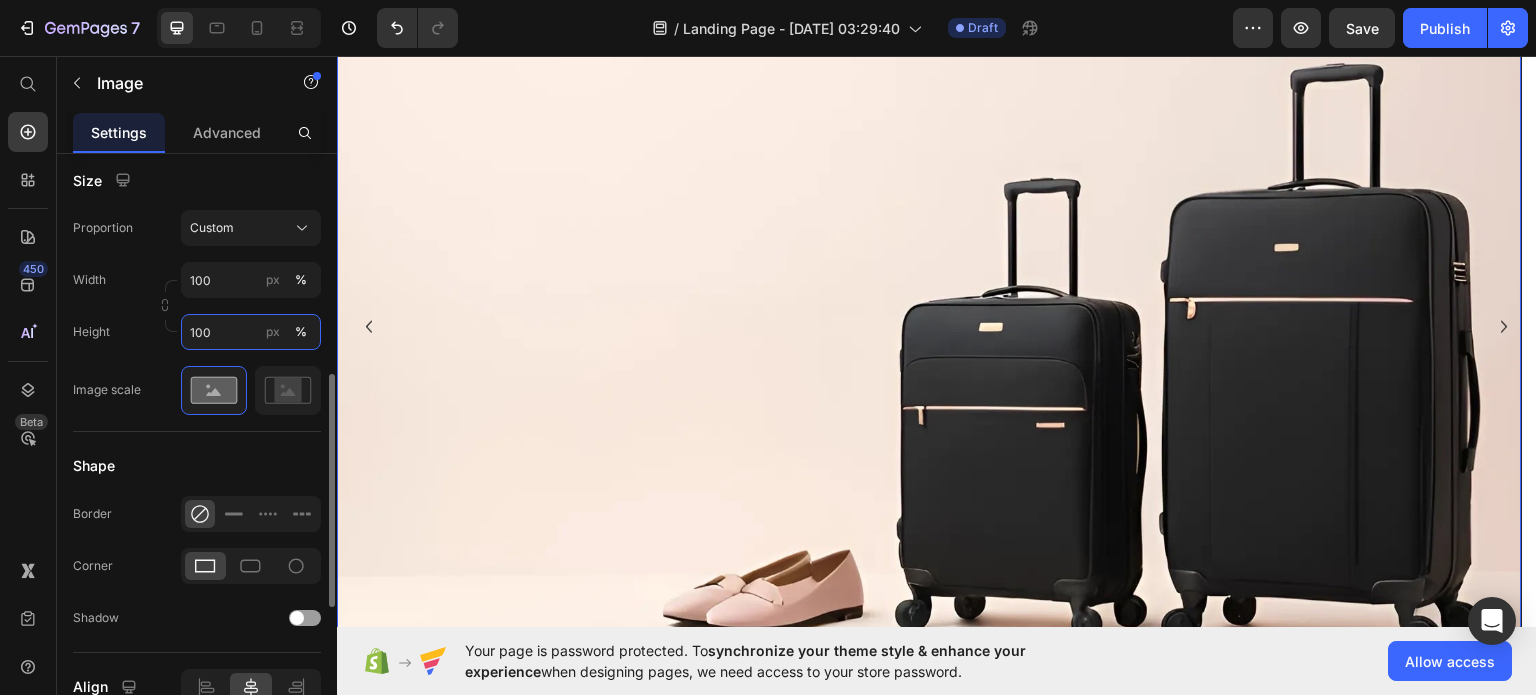 click on "100" at bounding box center (251, 332) 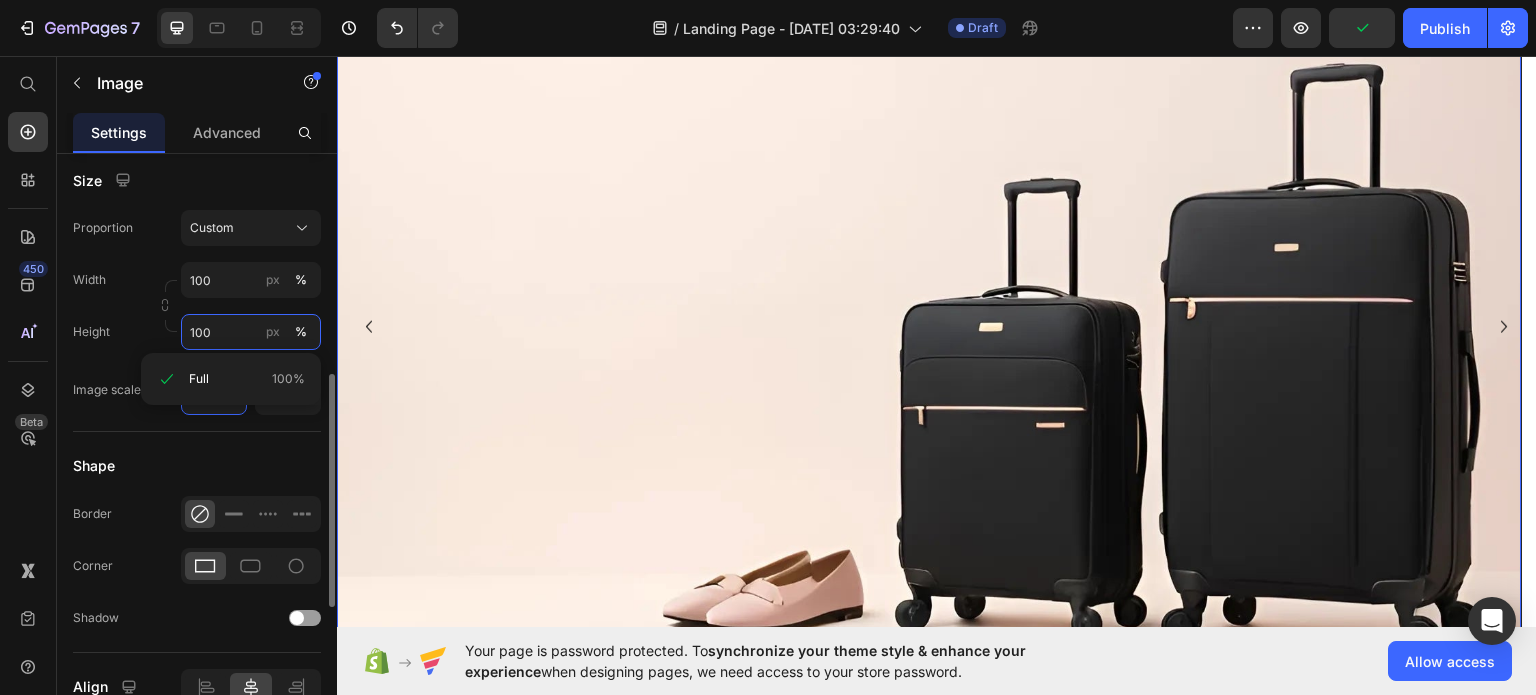 click on "100" at bounding box center (251, 332) 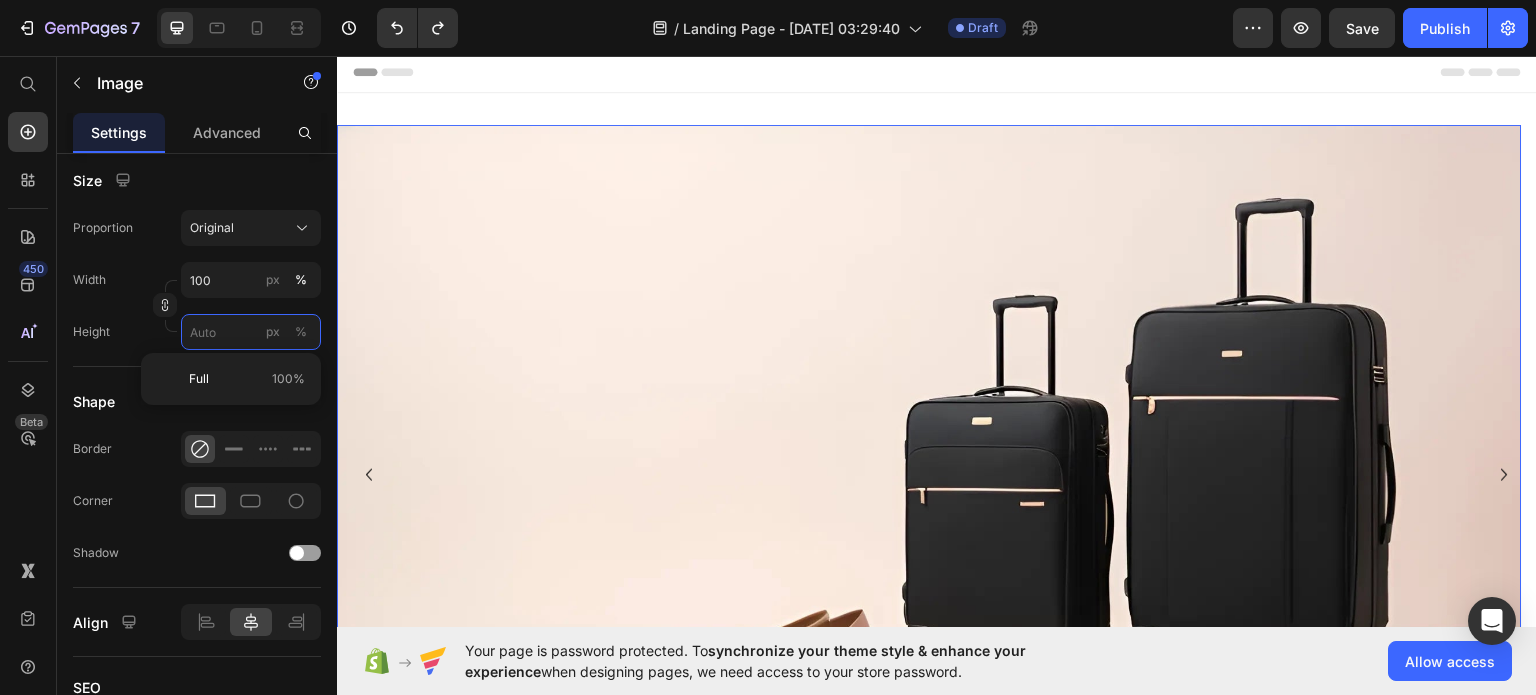 scroll, scrollTop: 0, scrollLeft: 0, axis: both 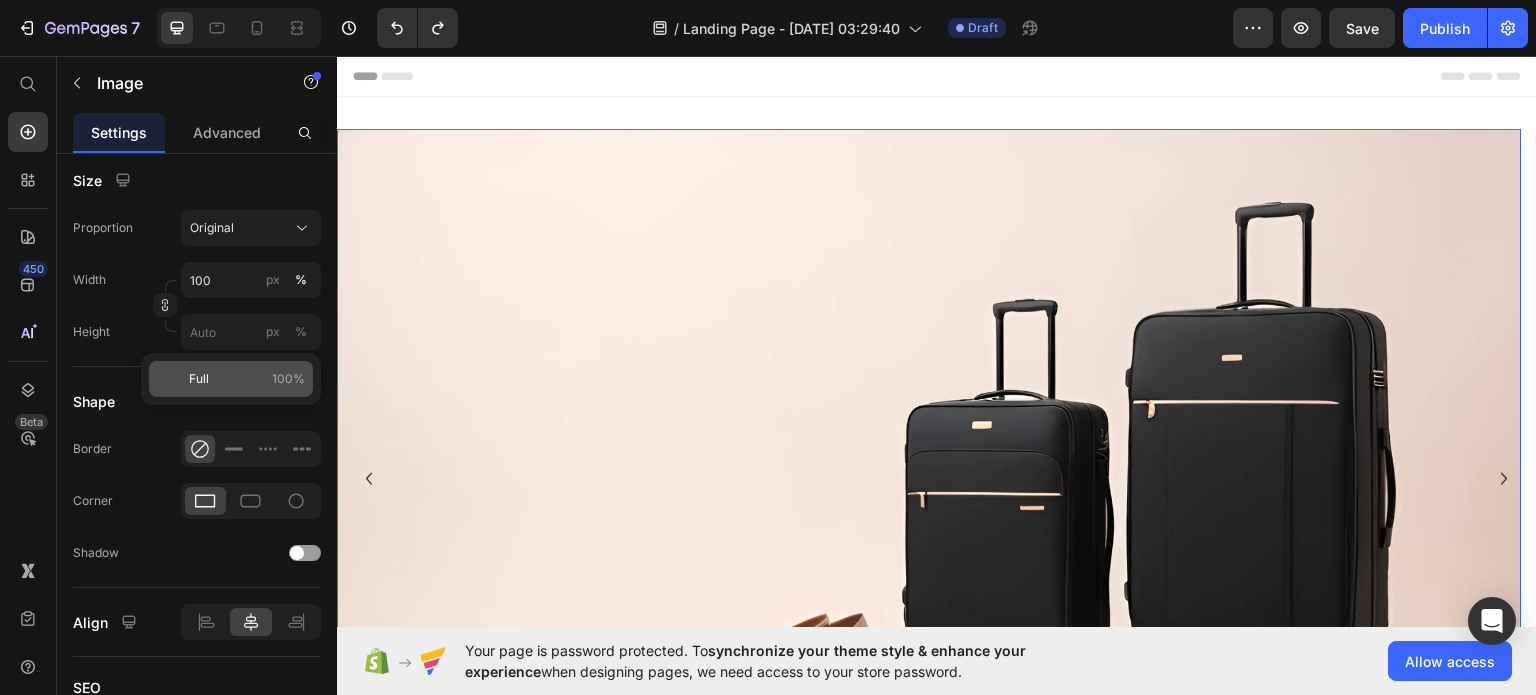 click on "Full 100%" 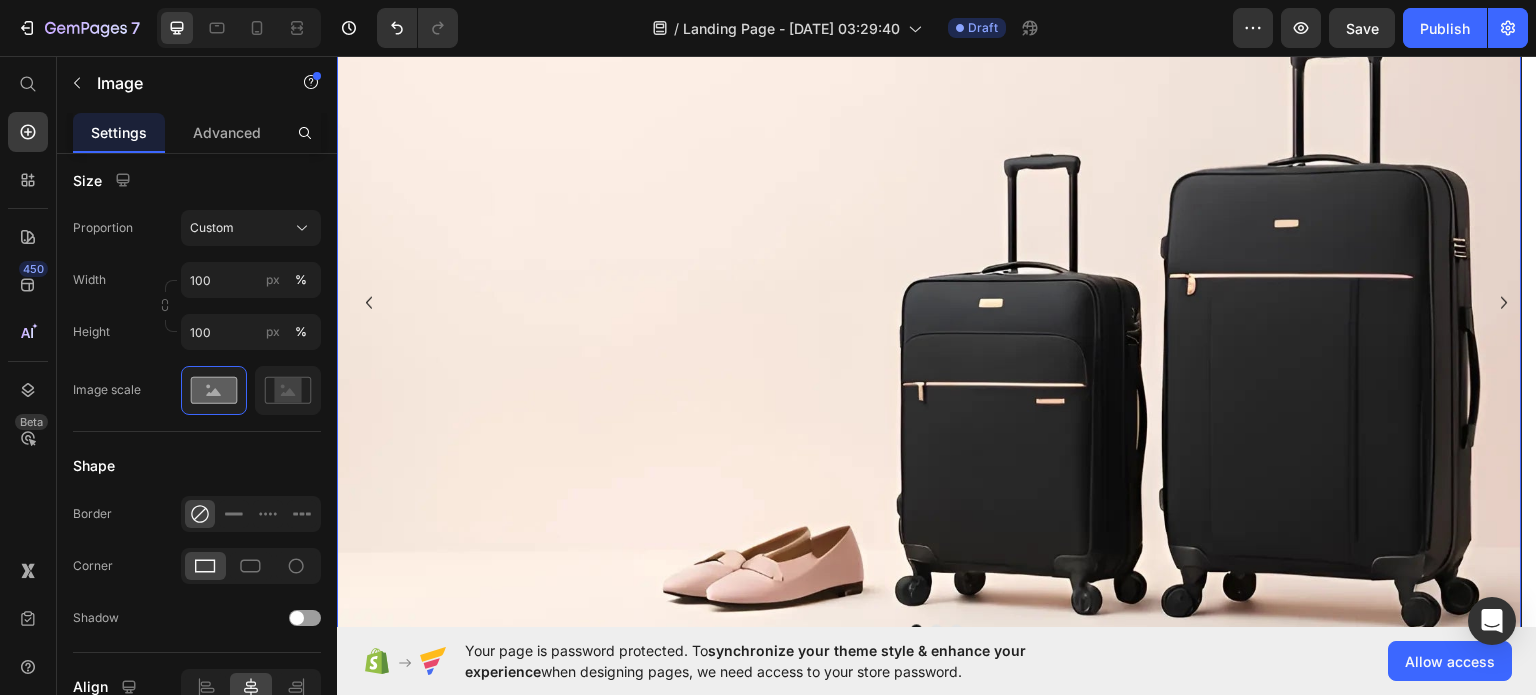 scroll, scrollTop: 118, scrollLeft: 0, axis: vertical 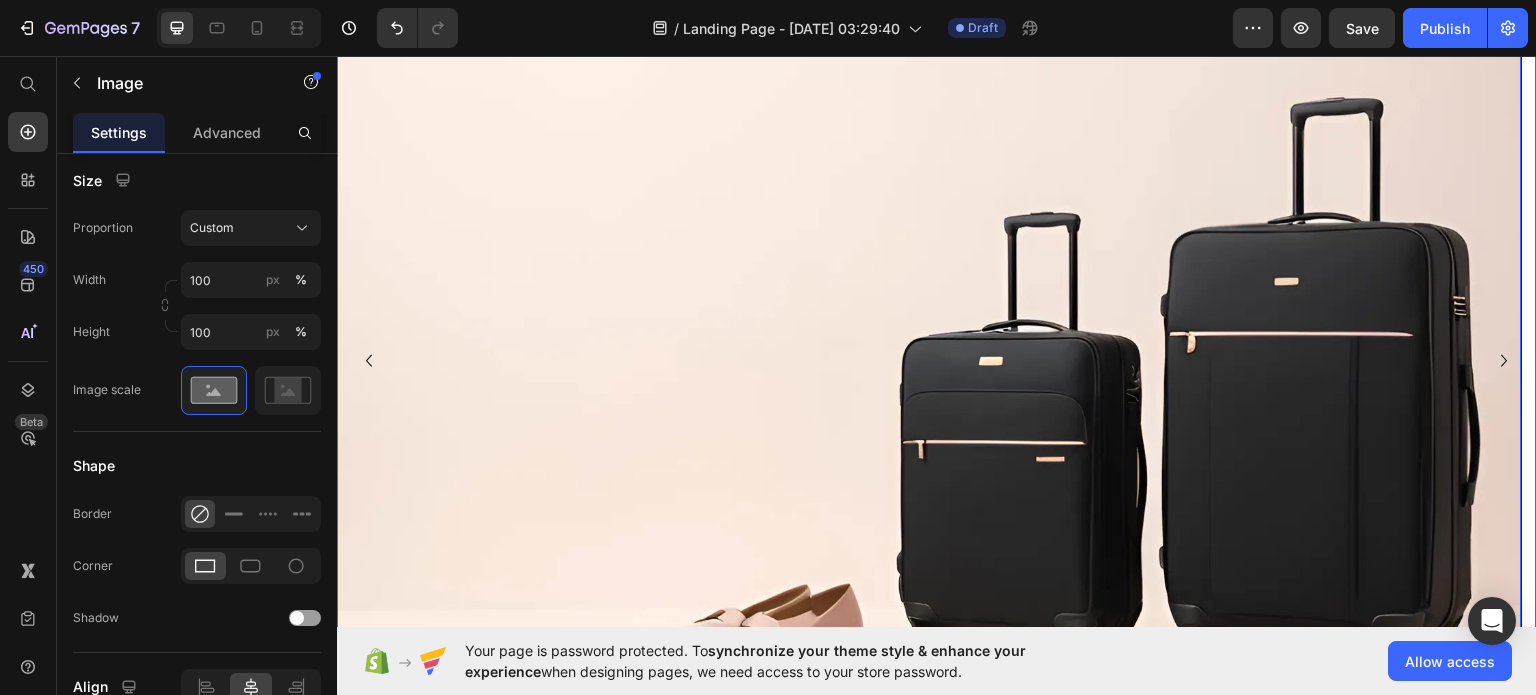 click 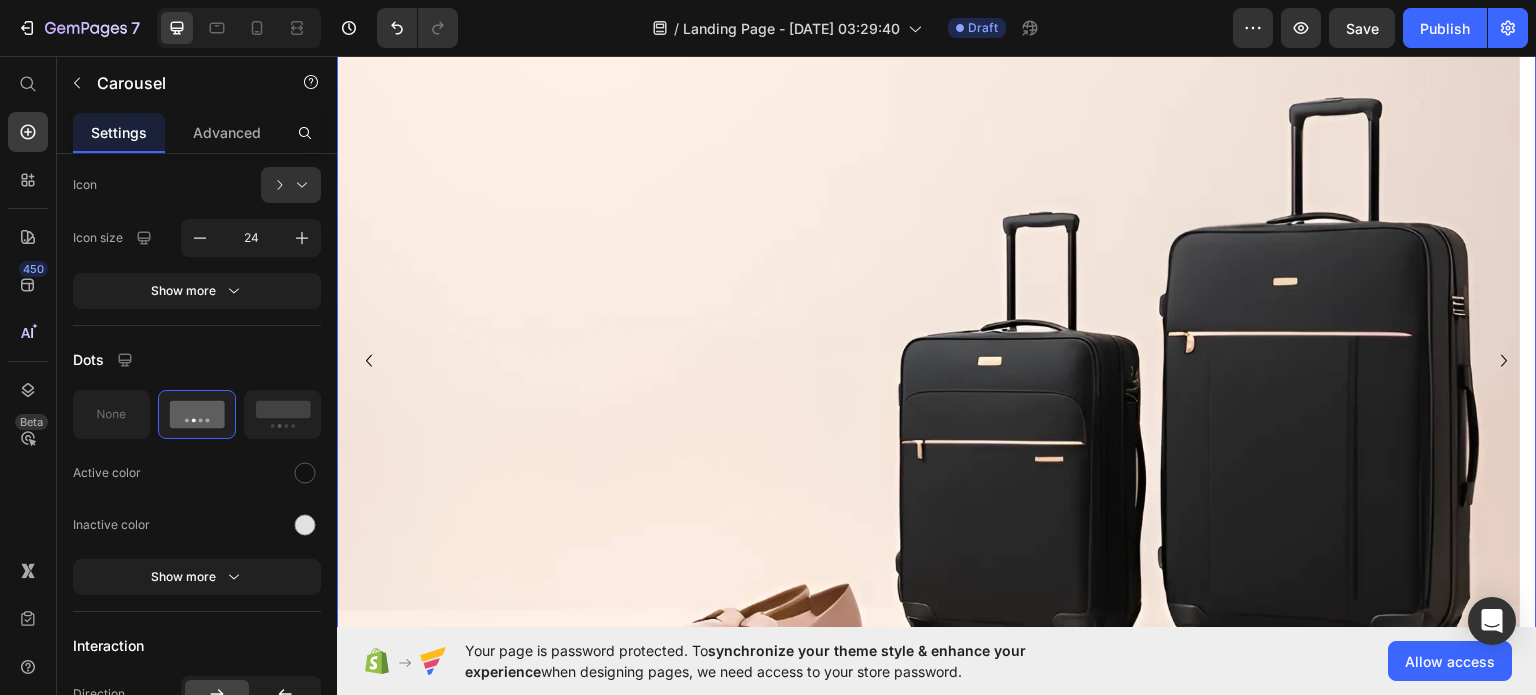 scroll, scrollTop: 0, scrollLeft: 0, axis: both 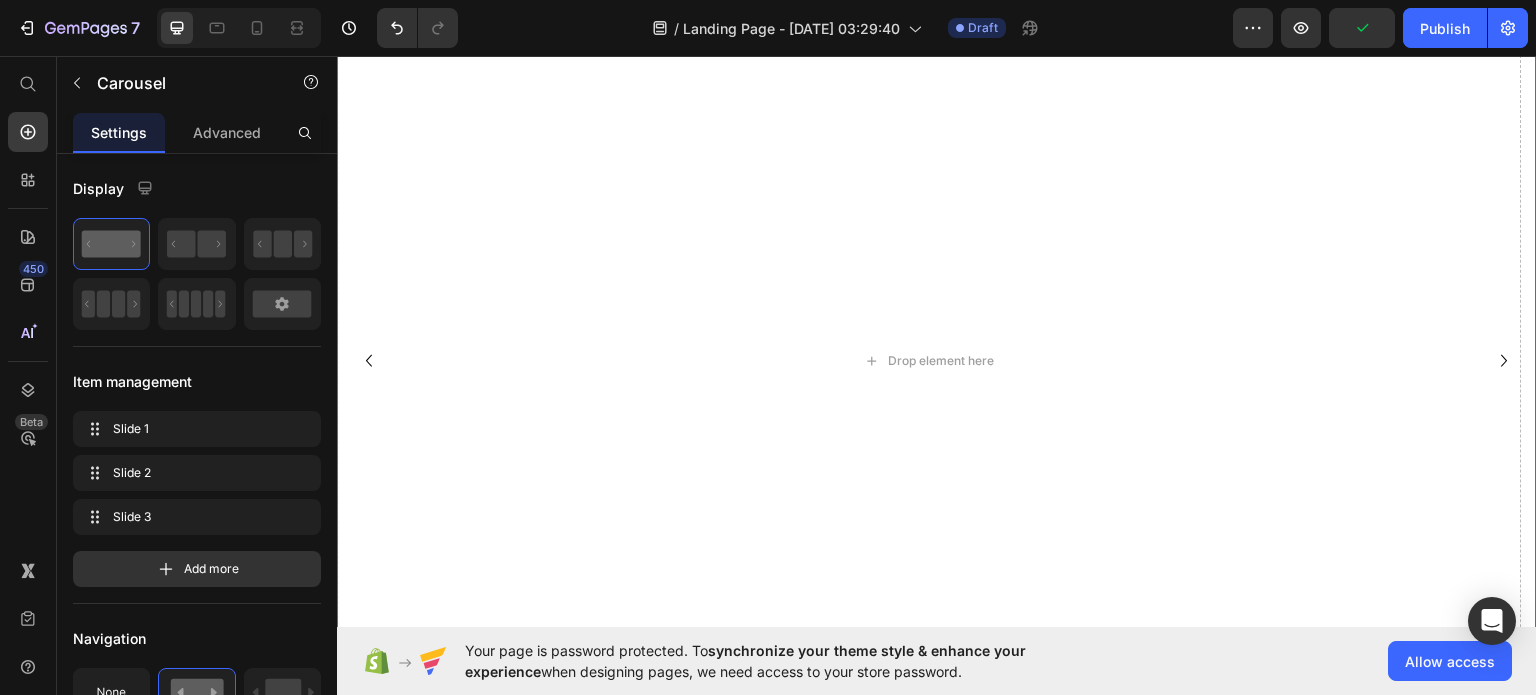 click 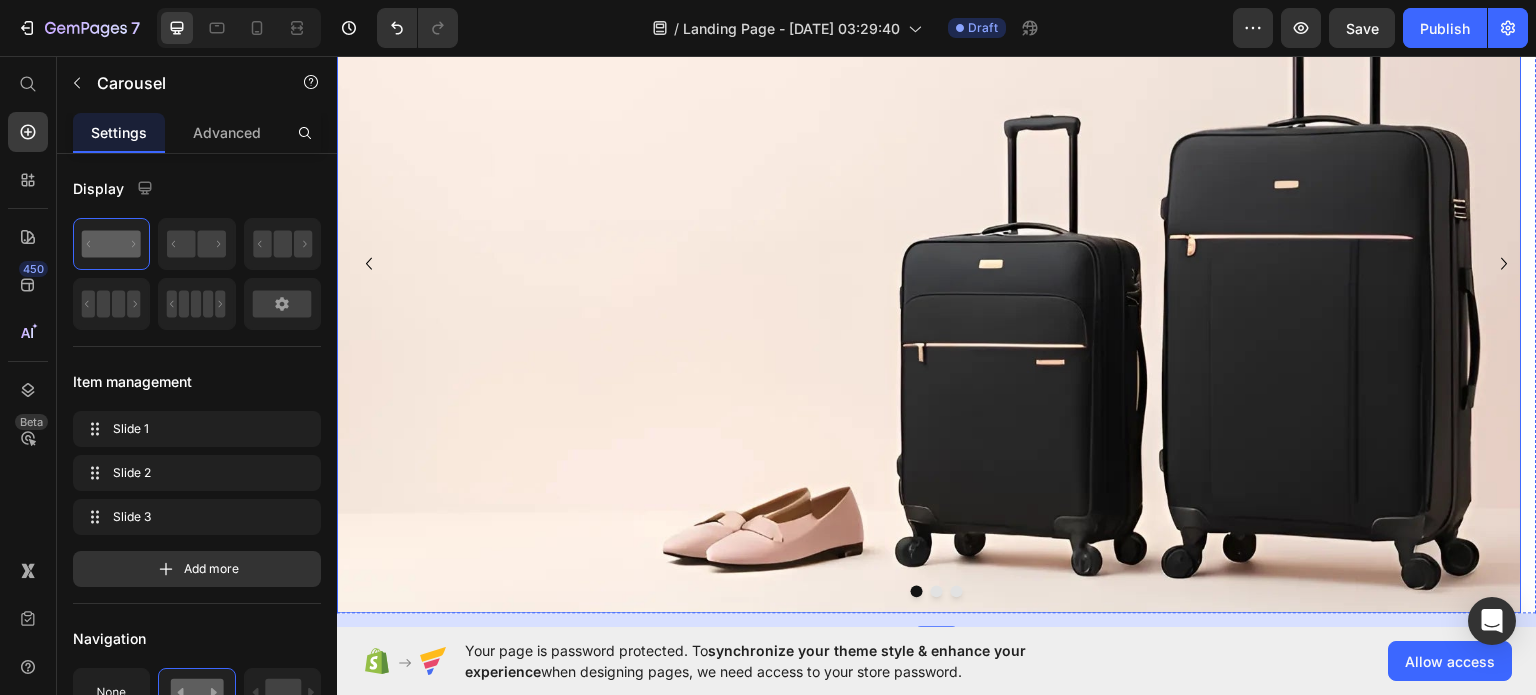 scroll, scrollTop: 216, scrollLeft: 0, axis: vertical 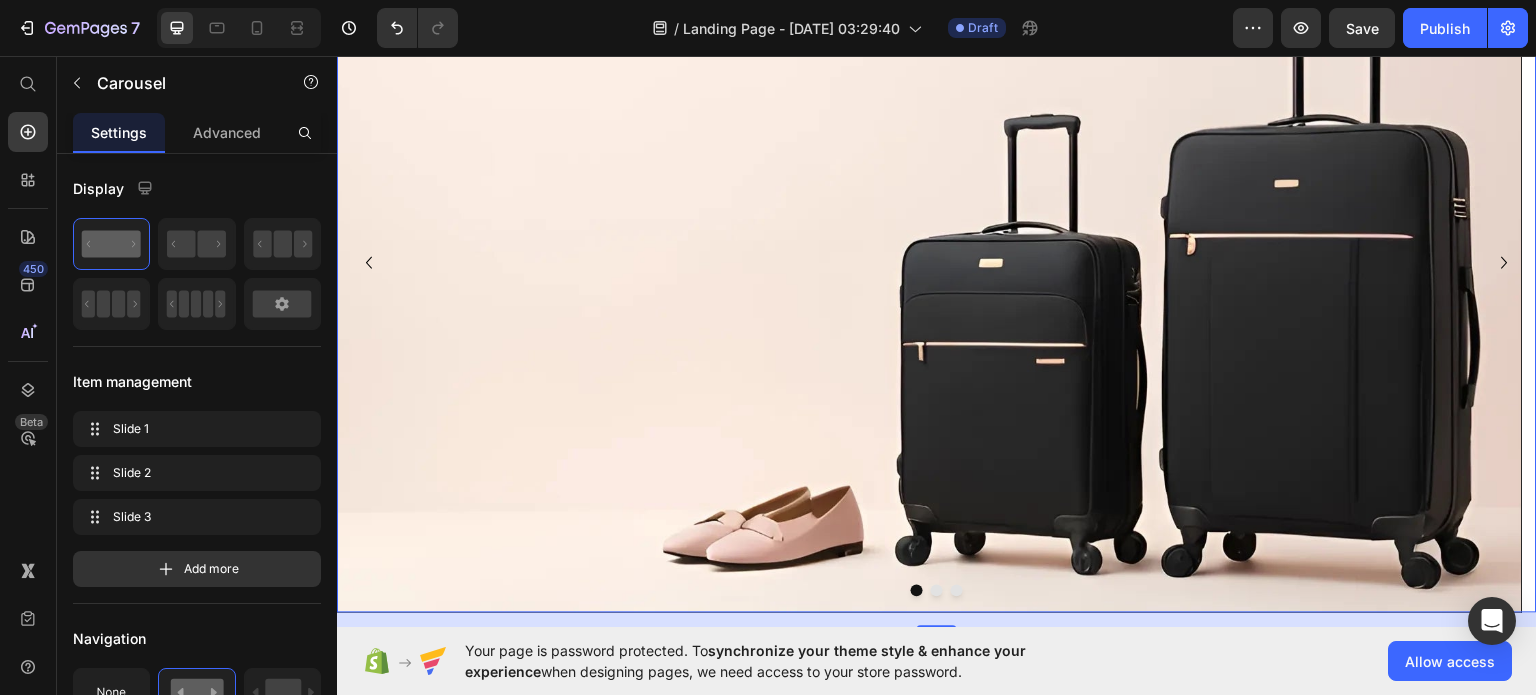 click 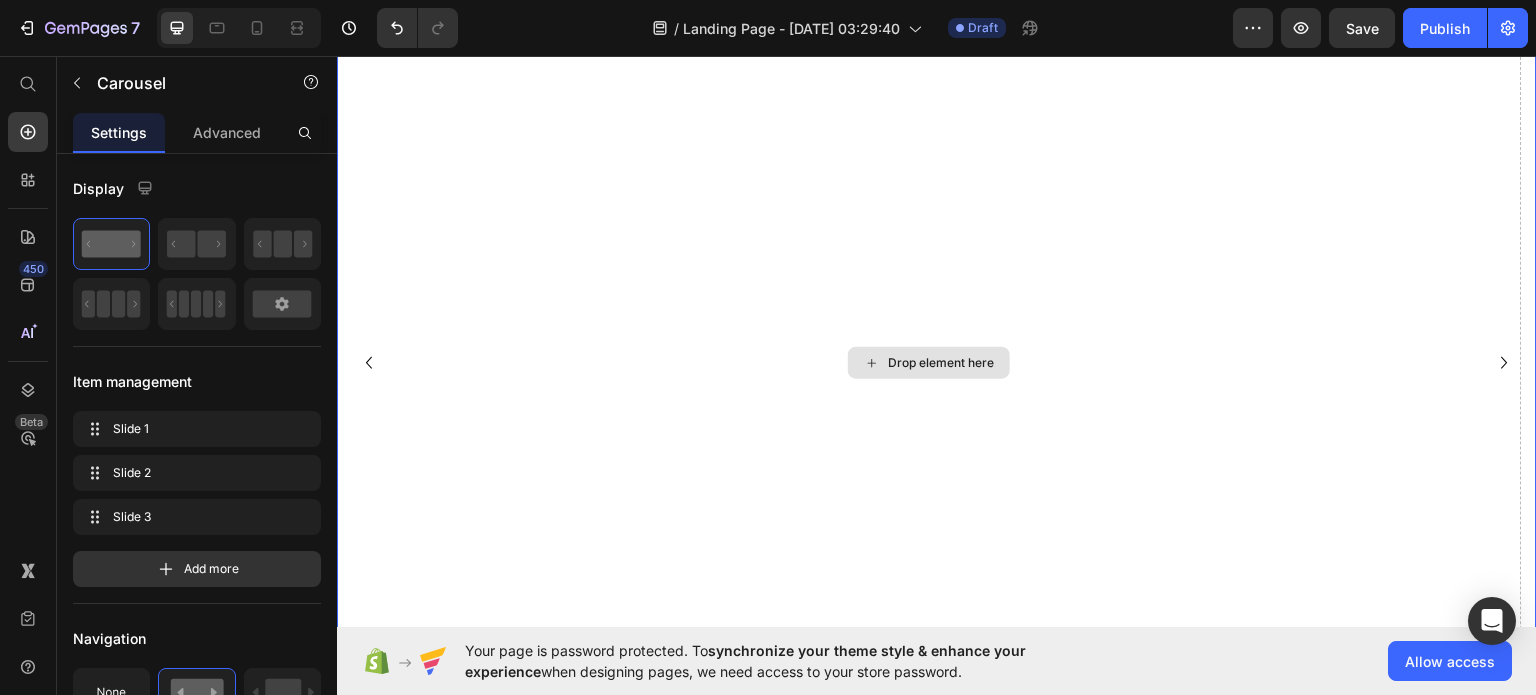 scroll, scrollTop: 114, scrollLeft: 0, axis: vertical 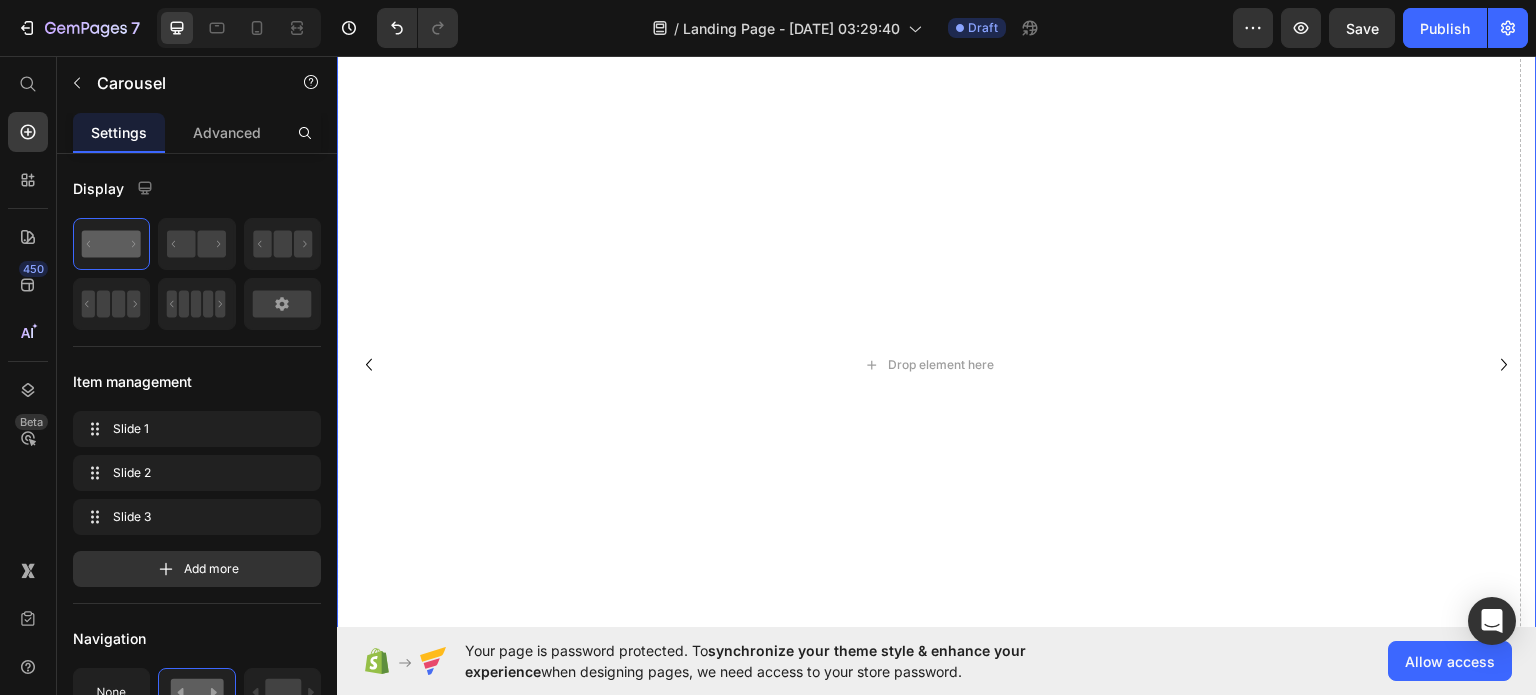 click 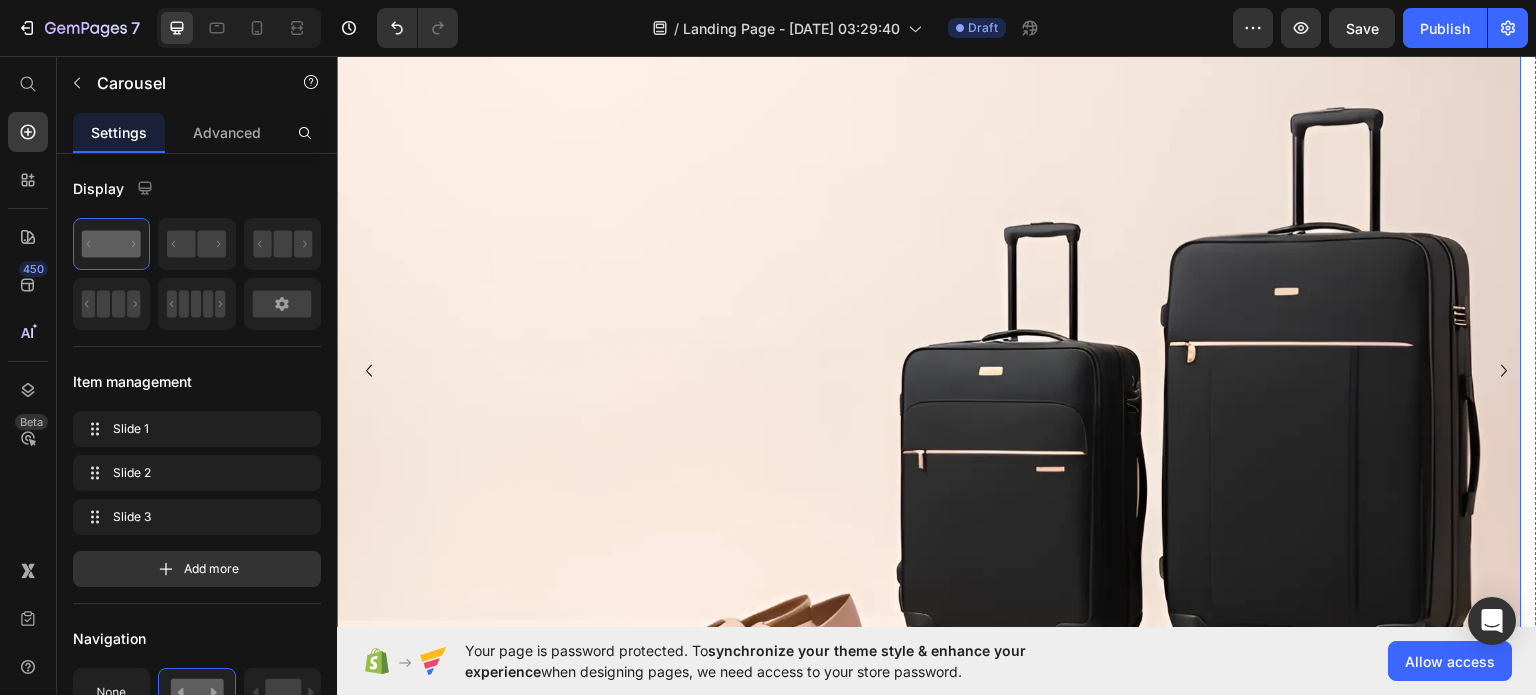 scroll, scrollTop: 108, scrollLeft: 0, axis: vertical 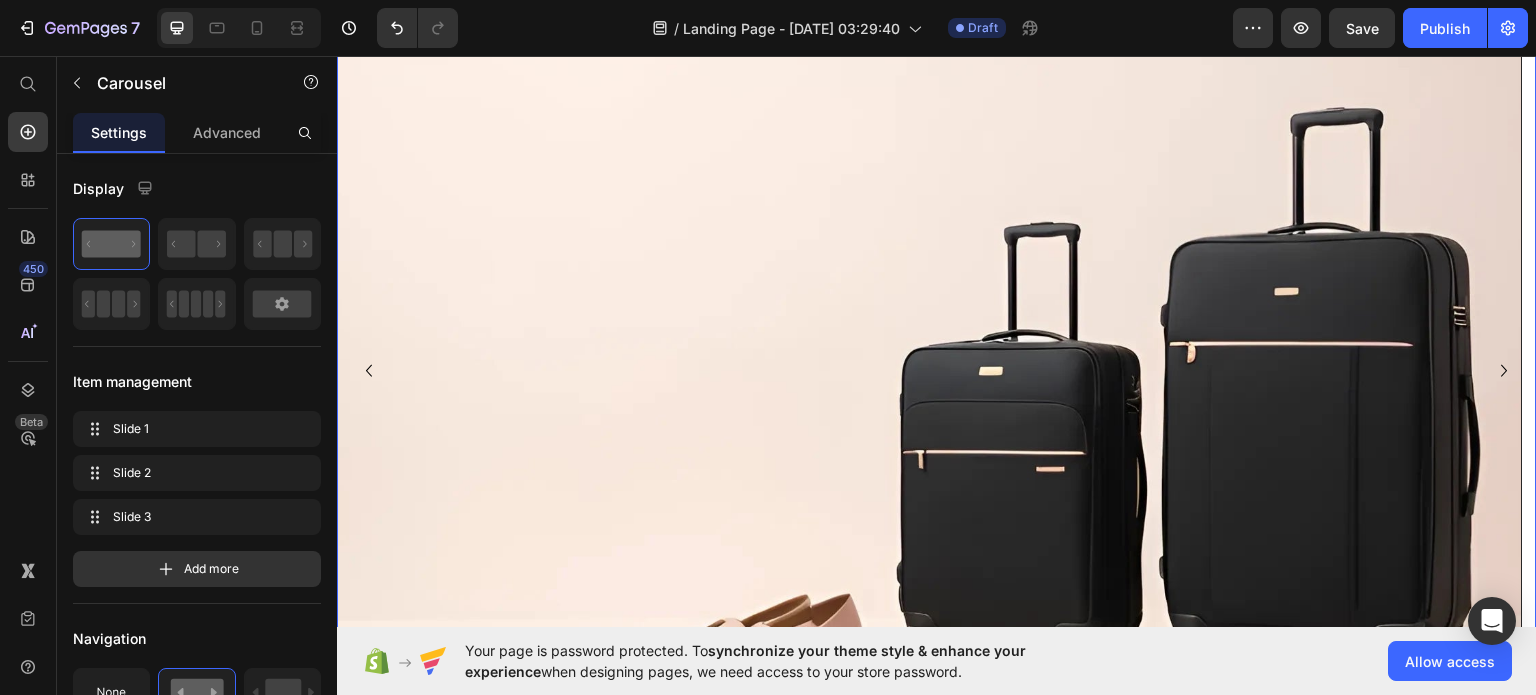 click on "/  Landing Page - Jul 27, 03:29:40 Draft" 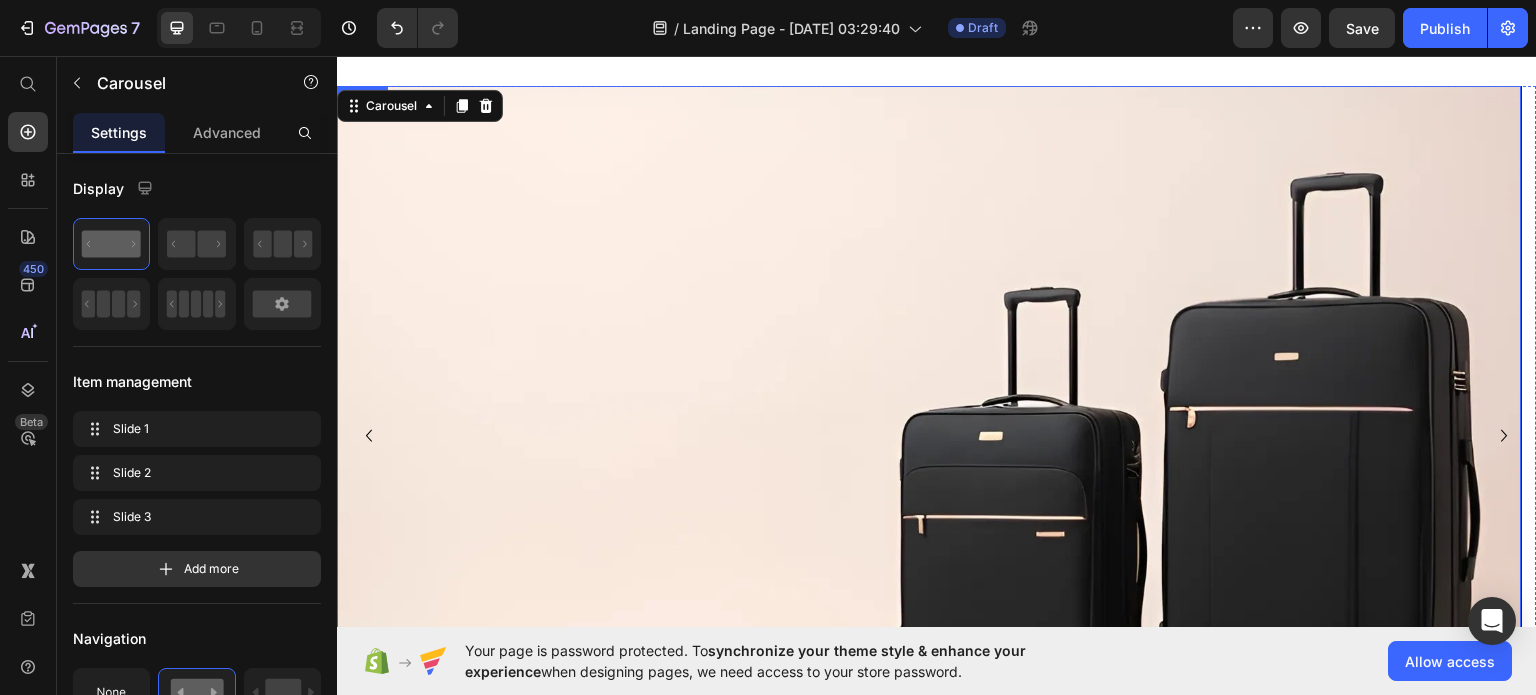 scroll, scrollTop: 0, scrollLeft: 0, axis: both 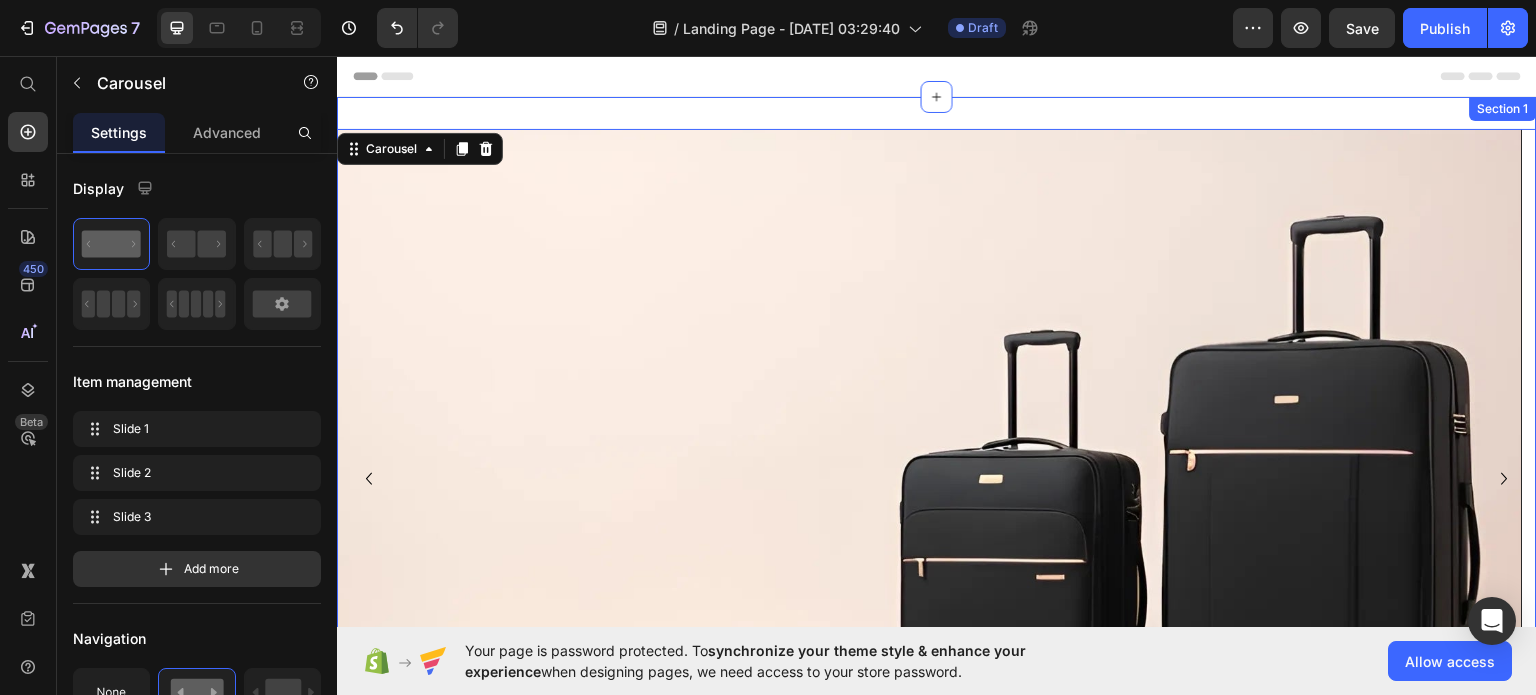 click on "Image
Drop element here
Drop element here
Carousel   17 Section 1" at bounding box center [937, 486] 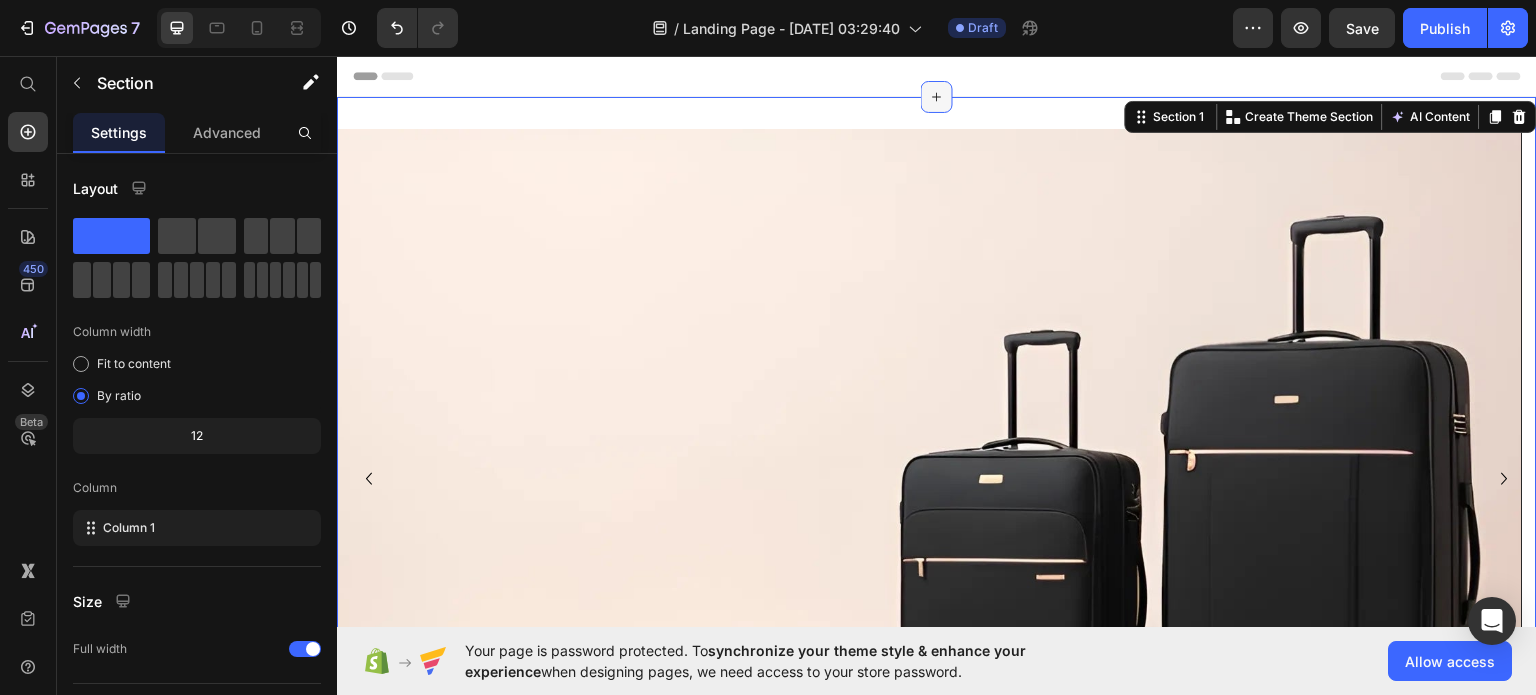click 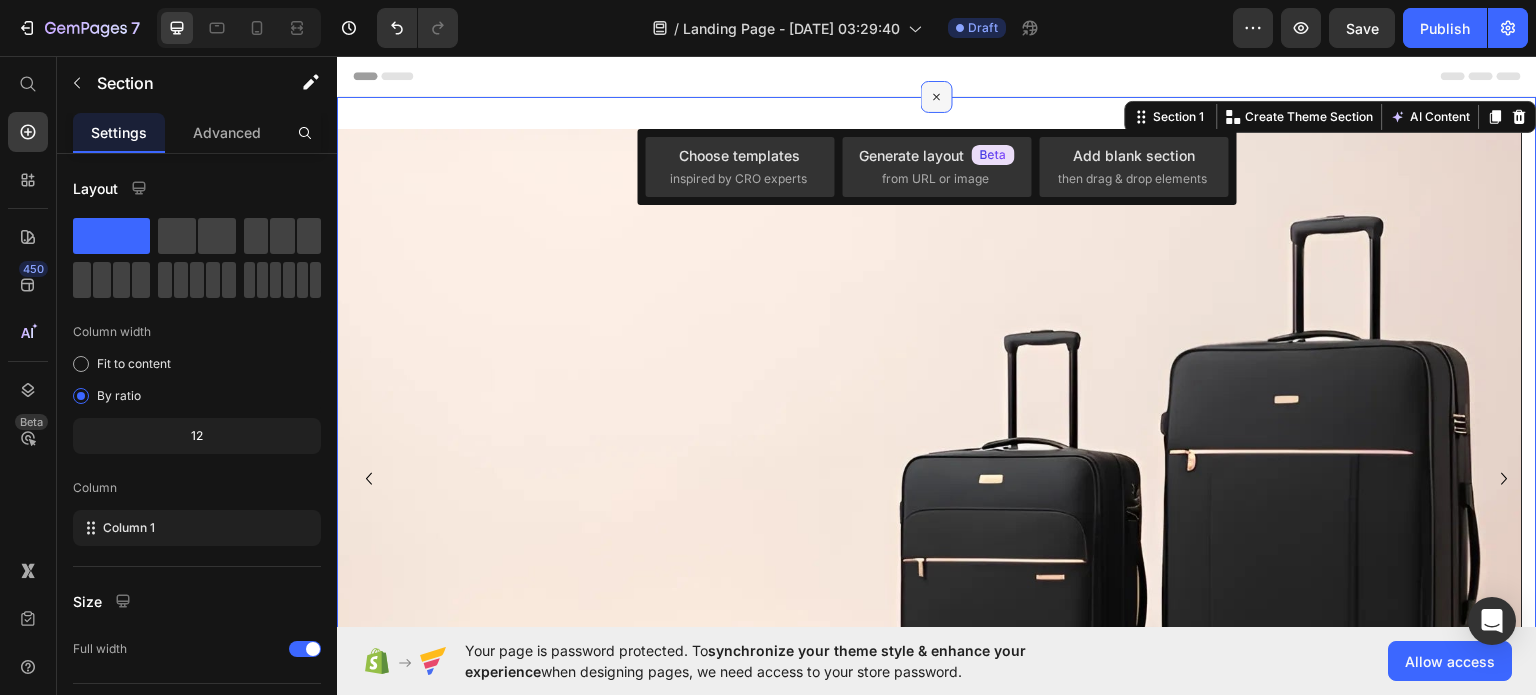 click 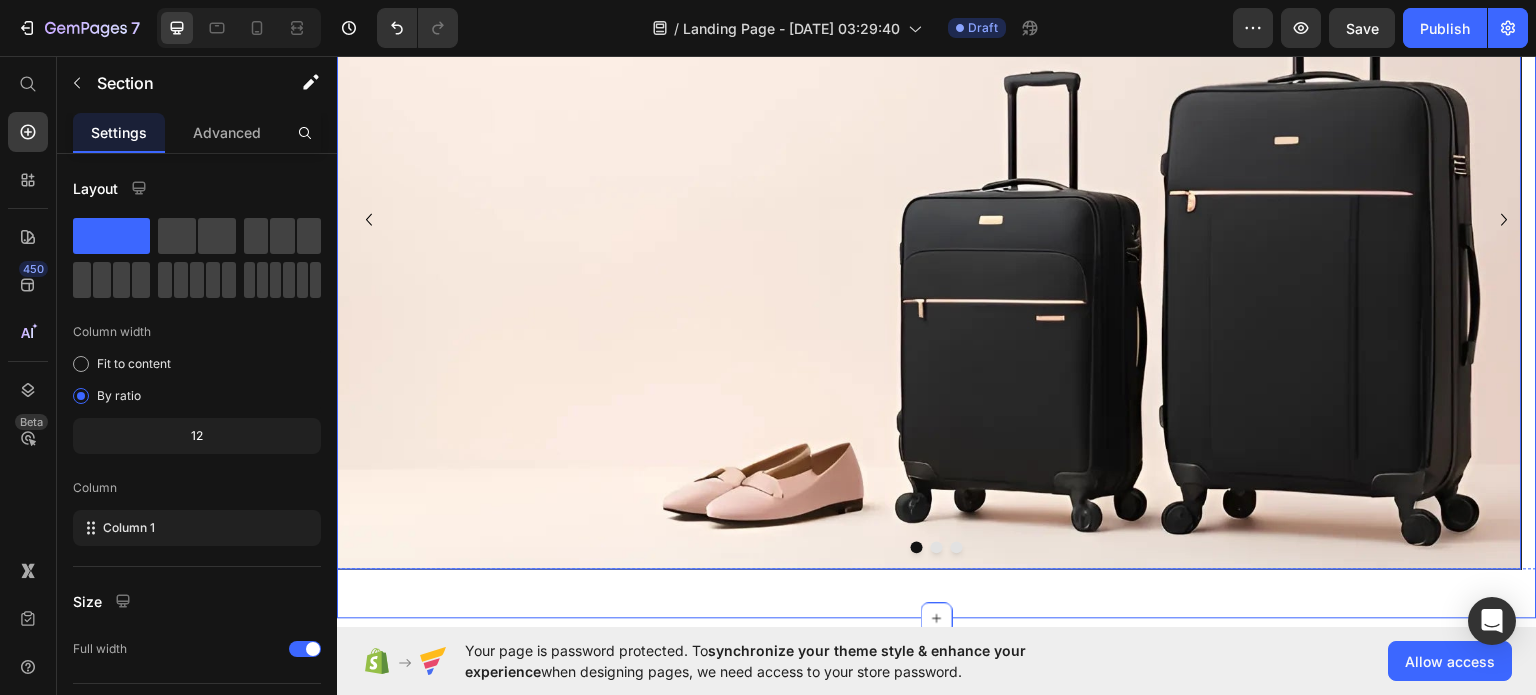 scroll, scrollTop: 256, scrollLeft: 0, axis: vertical 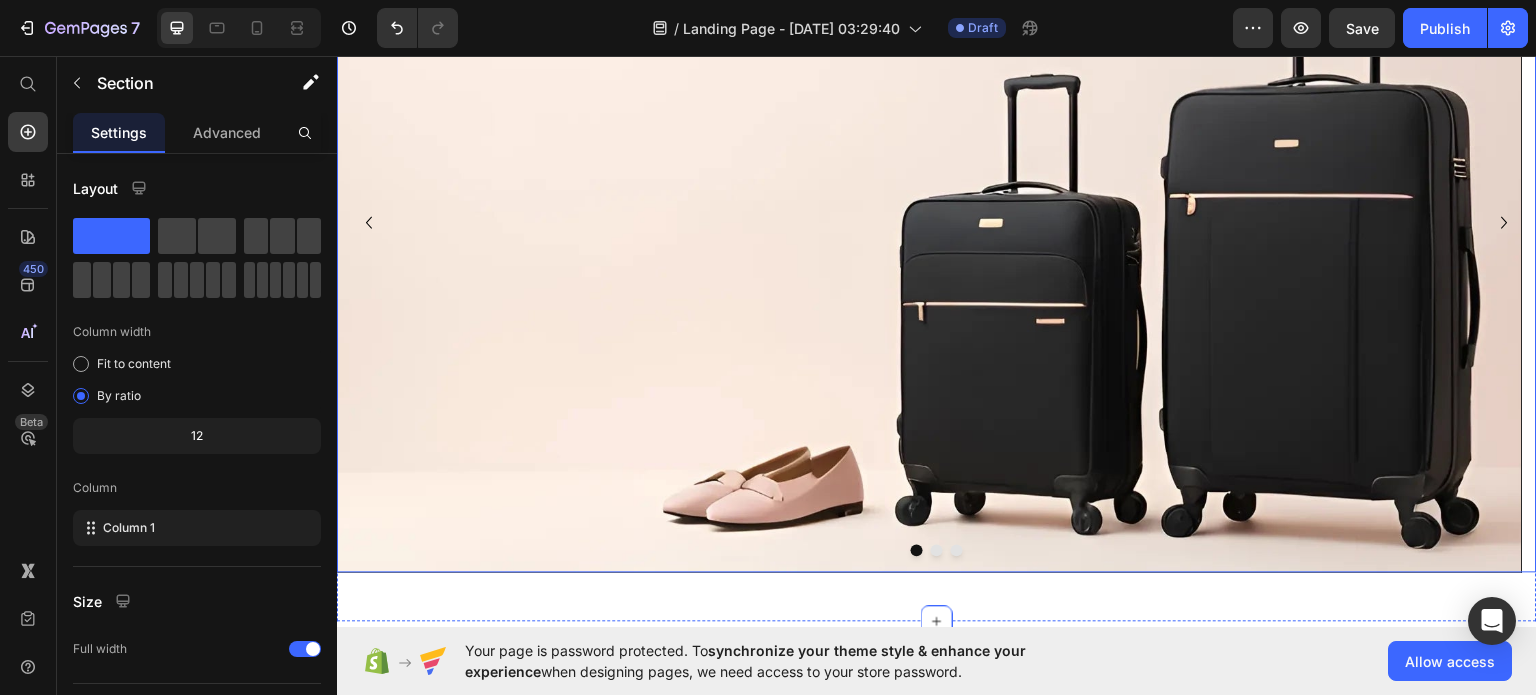 click 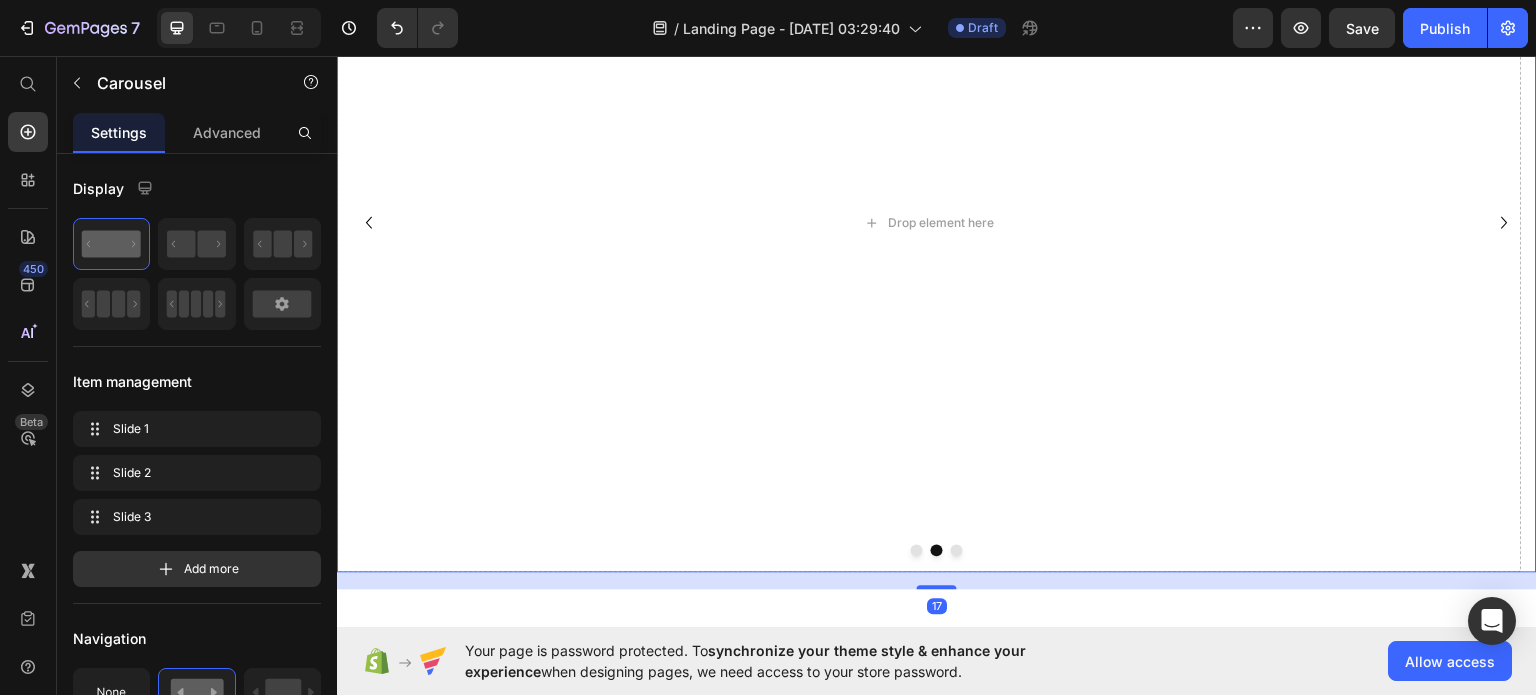 click 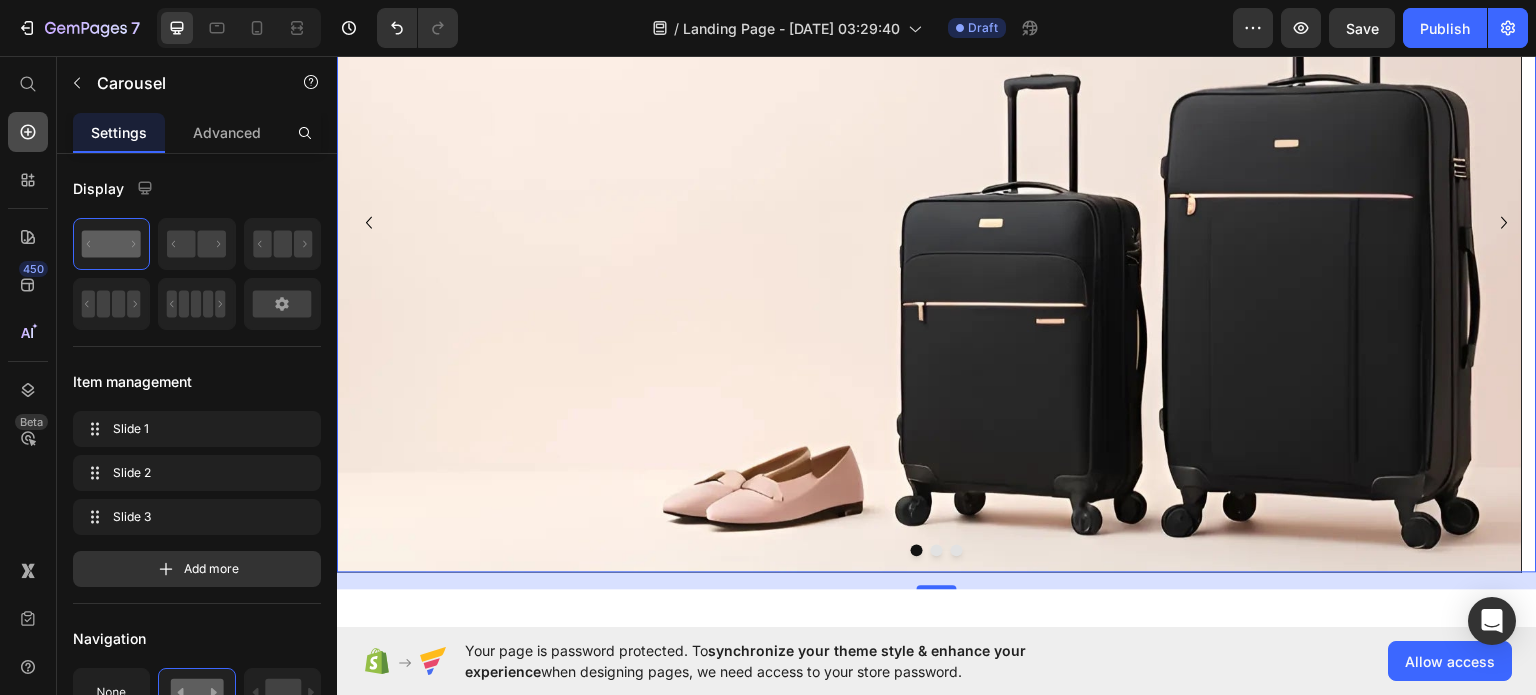 click 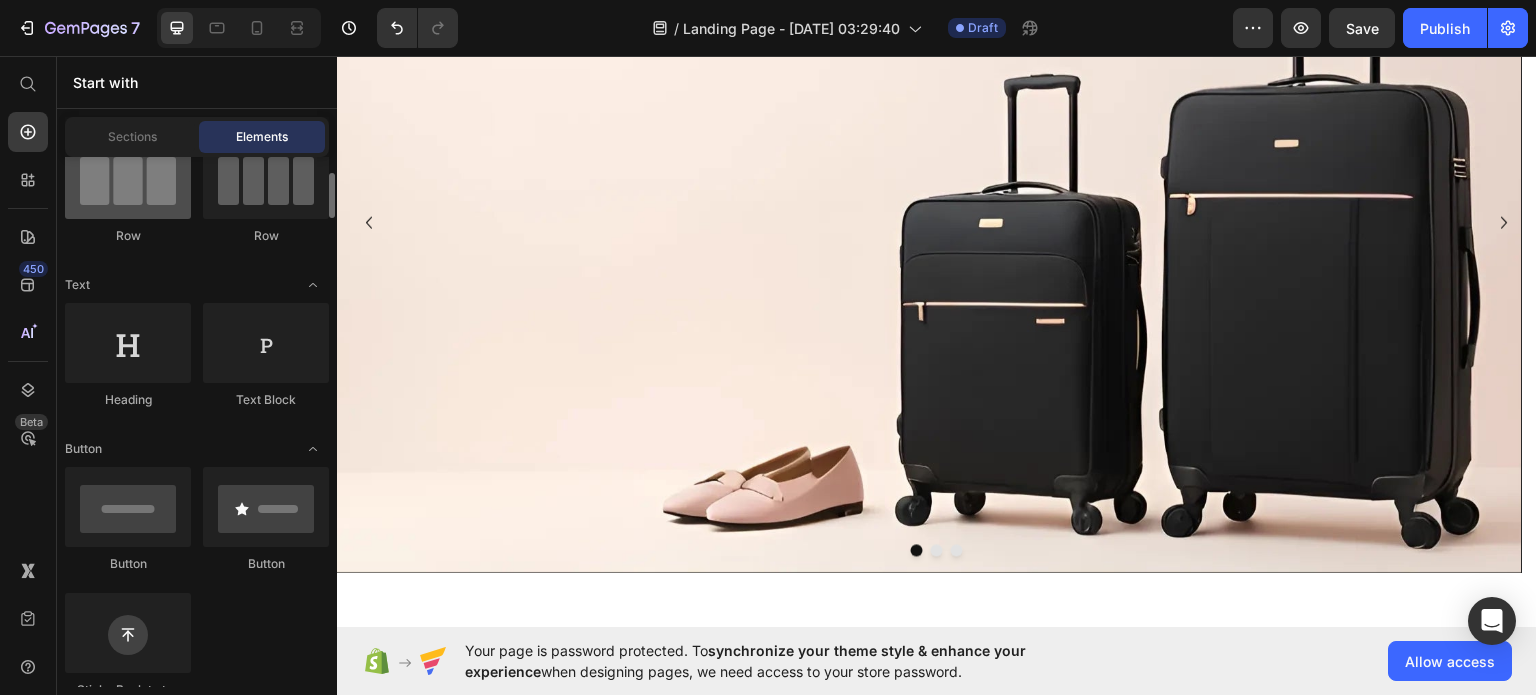 scroll, scrollTop: 269, scrollLeft: 0, axis: vertical 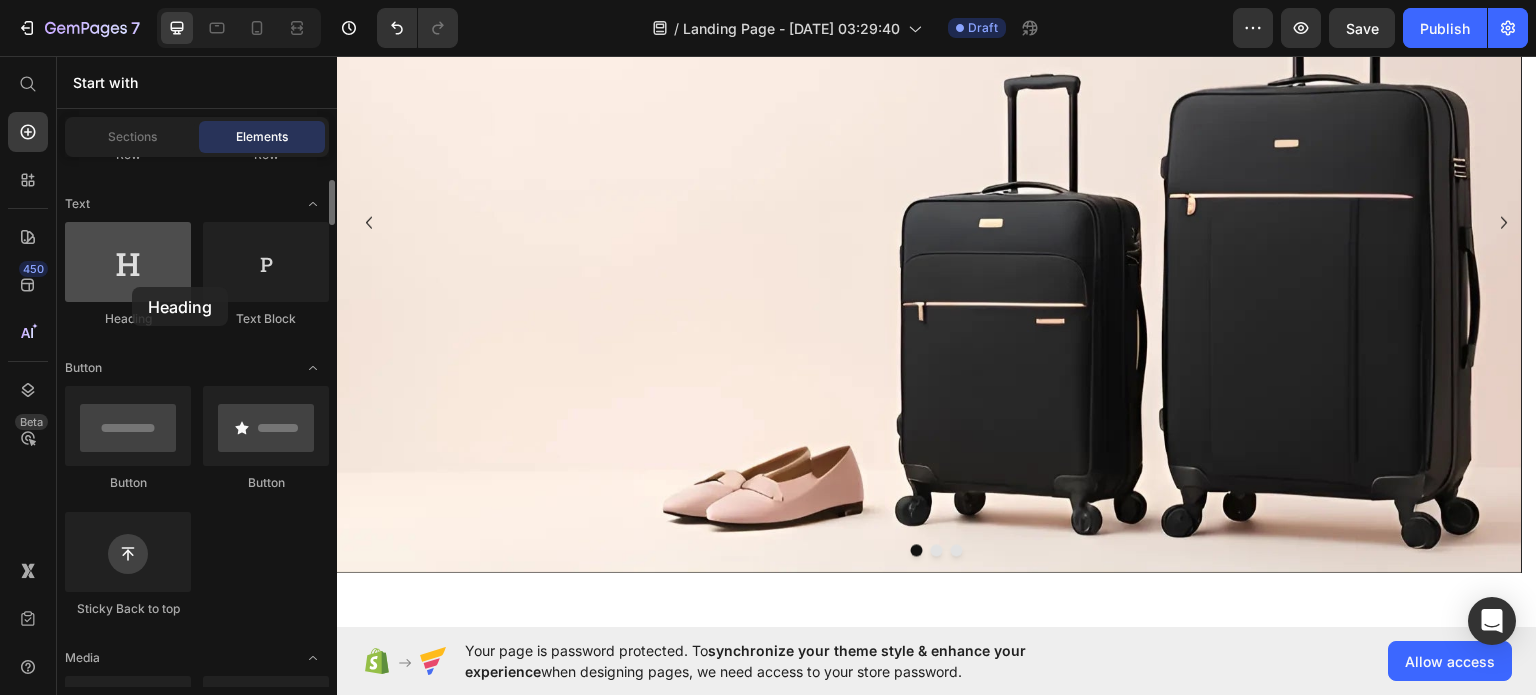 click at bounding box center (128, 262) 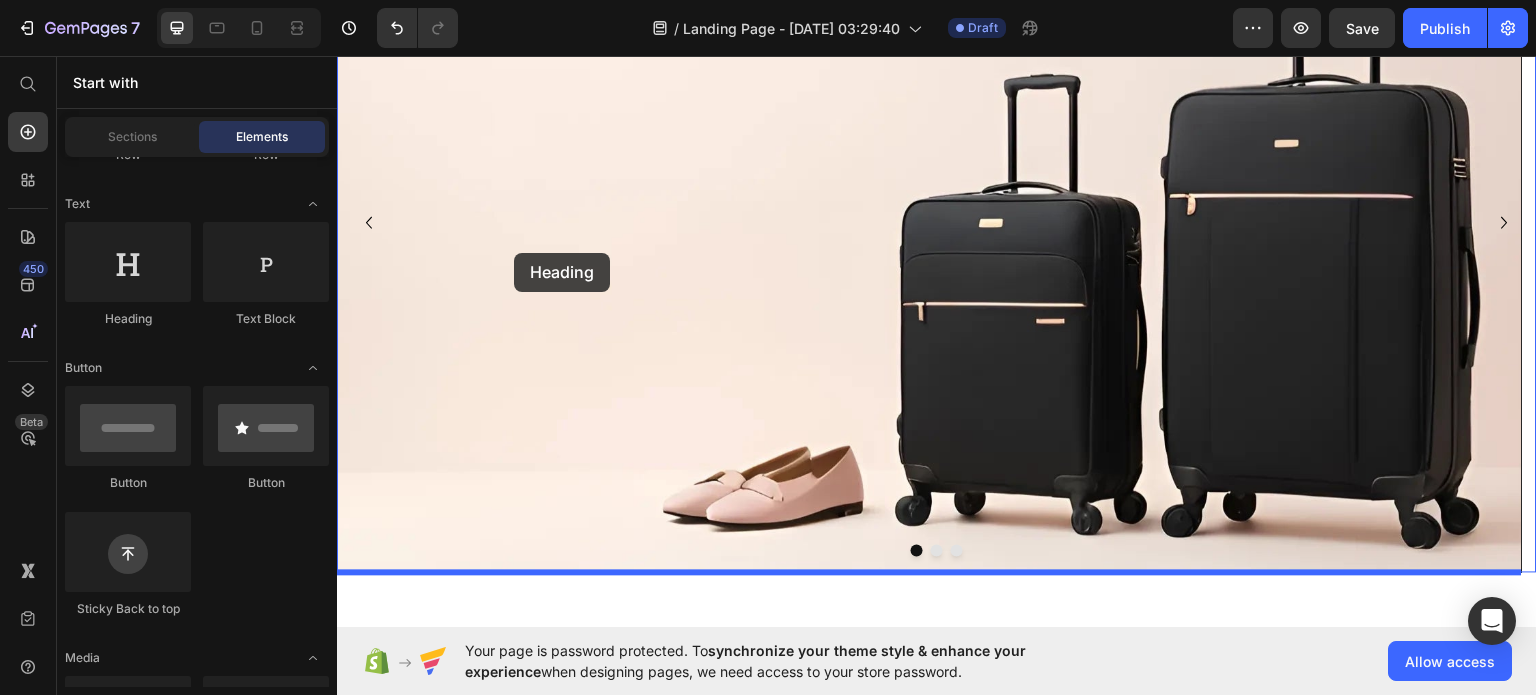 drag, startPoint x: 469, startPoint y: 342, endPoint x: 514, endPoint y: 252, distance: 100.62306 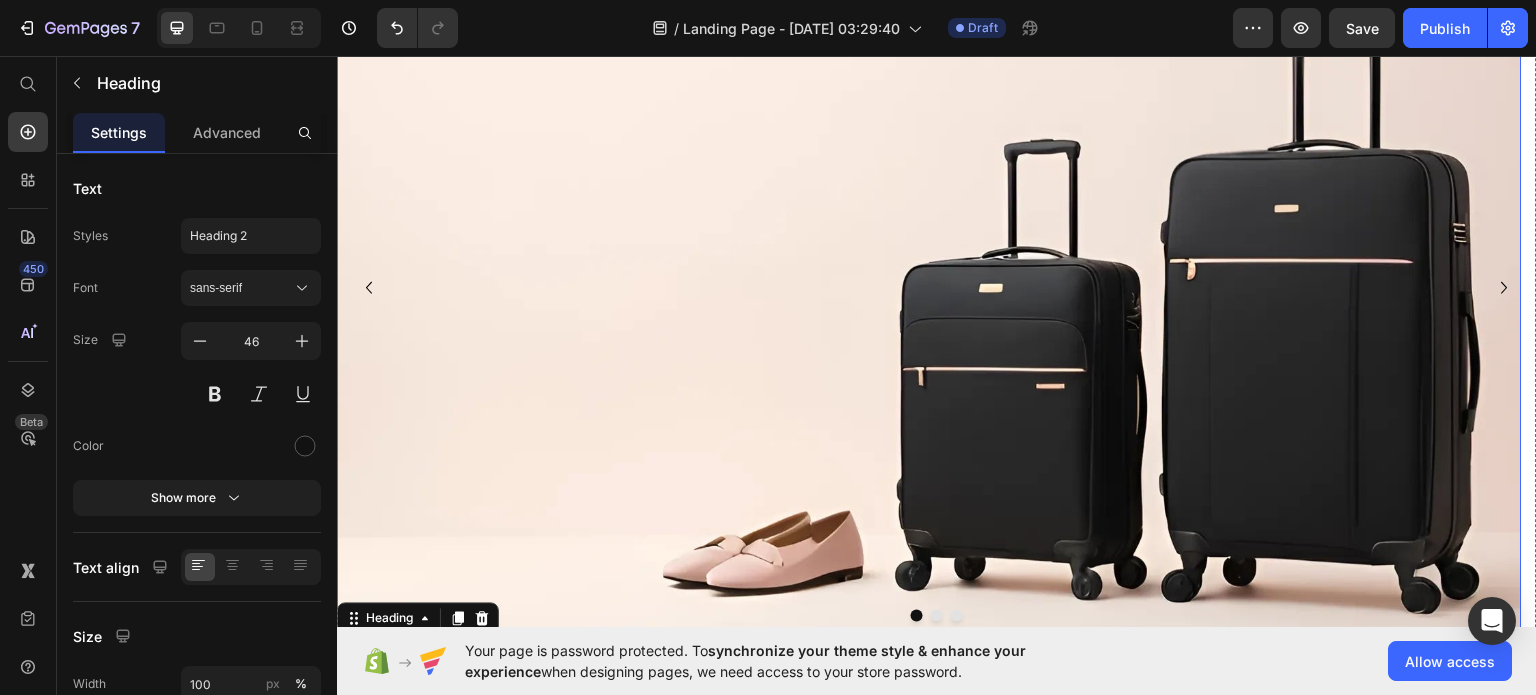 scroll, scrollTop: 172, scrollLeft: 0, axis: vertical 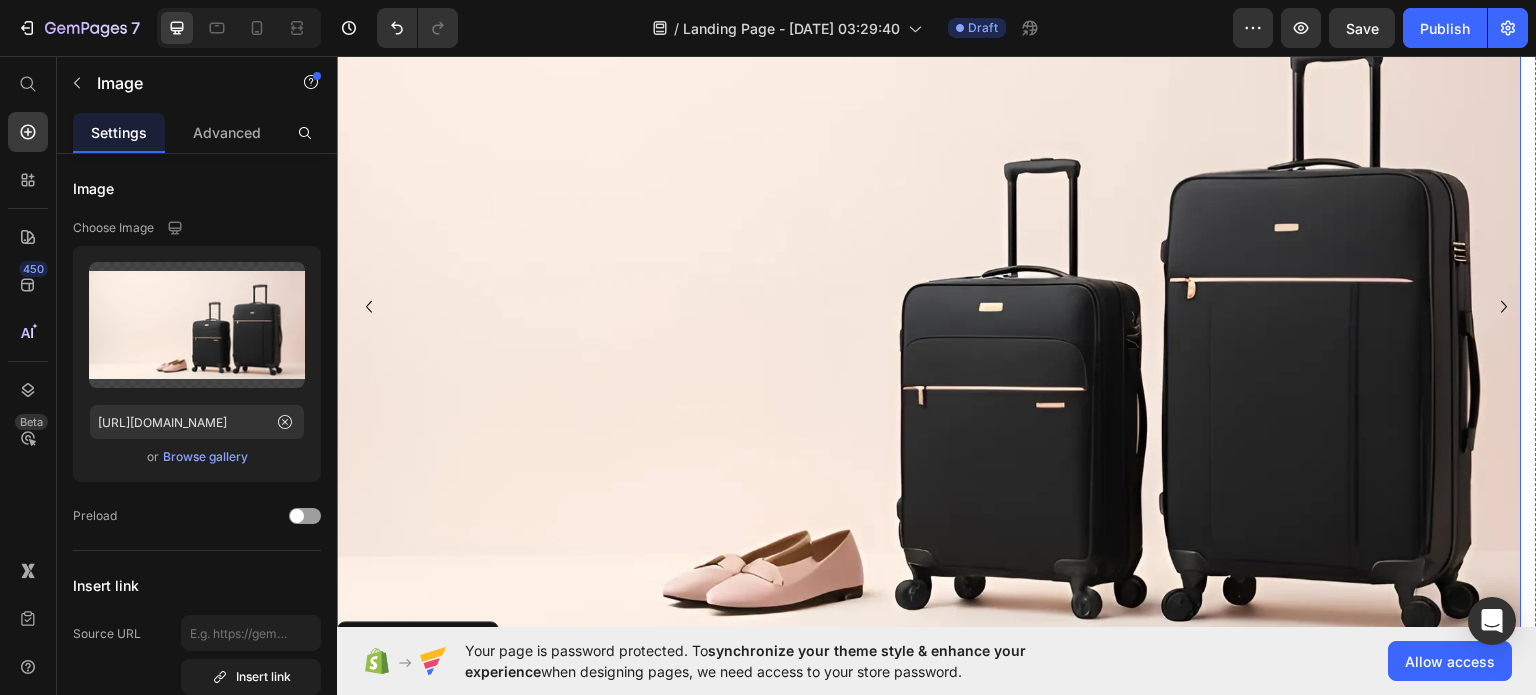 click at bounding box center (929, 306) 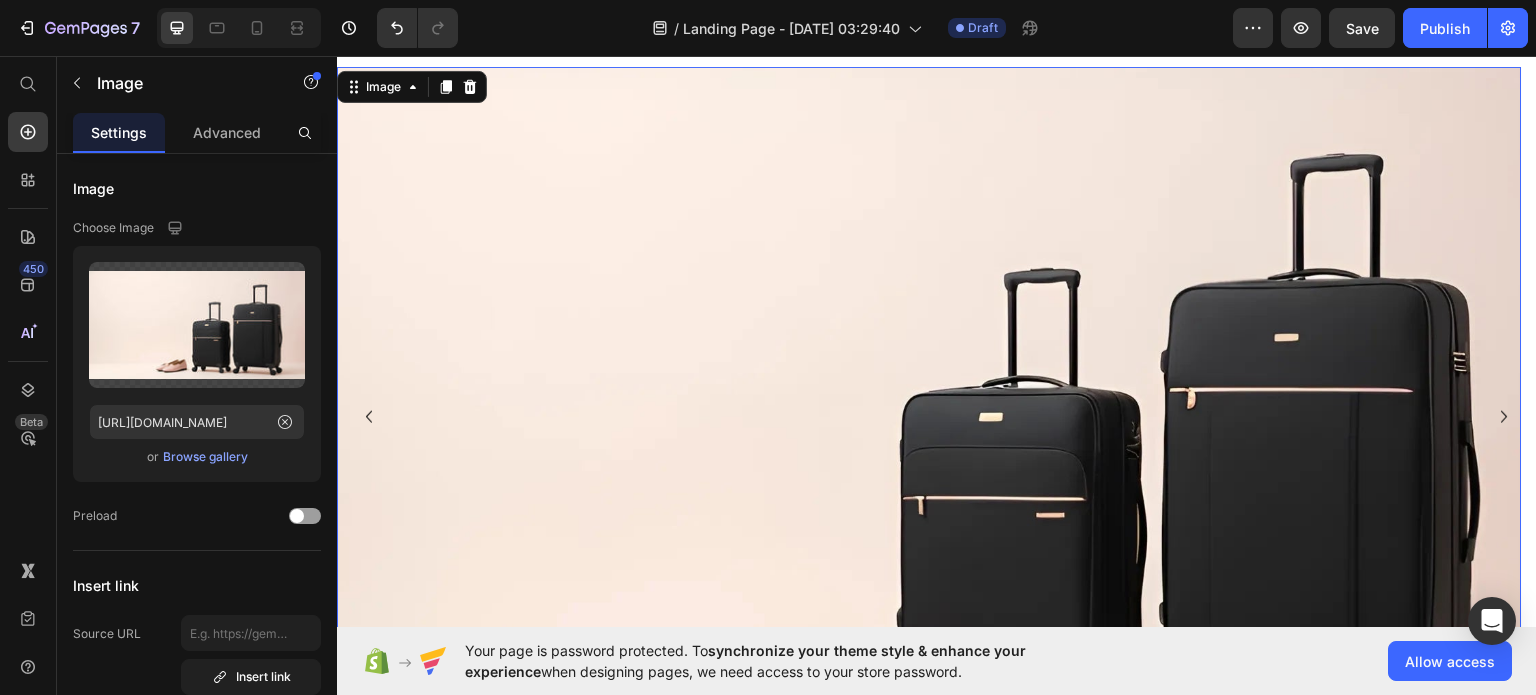 scroll, scrollTop: 0, scrollLeft: 0, axis: both 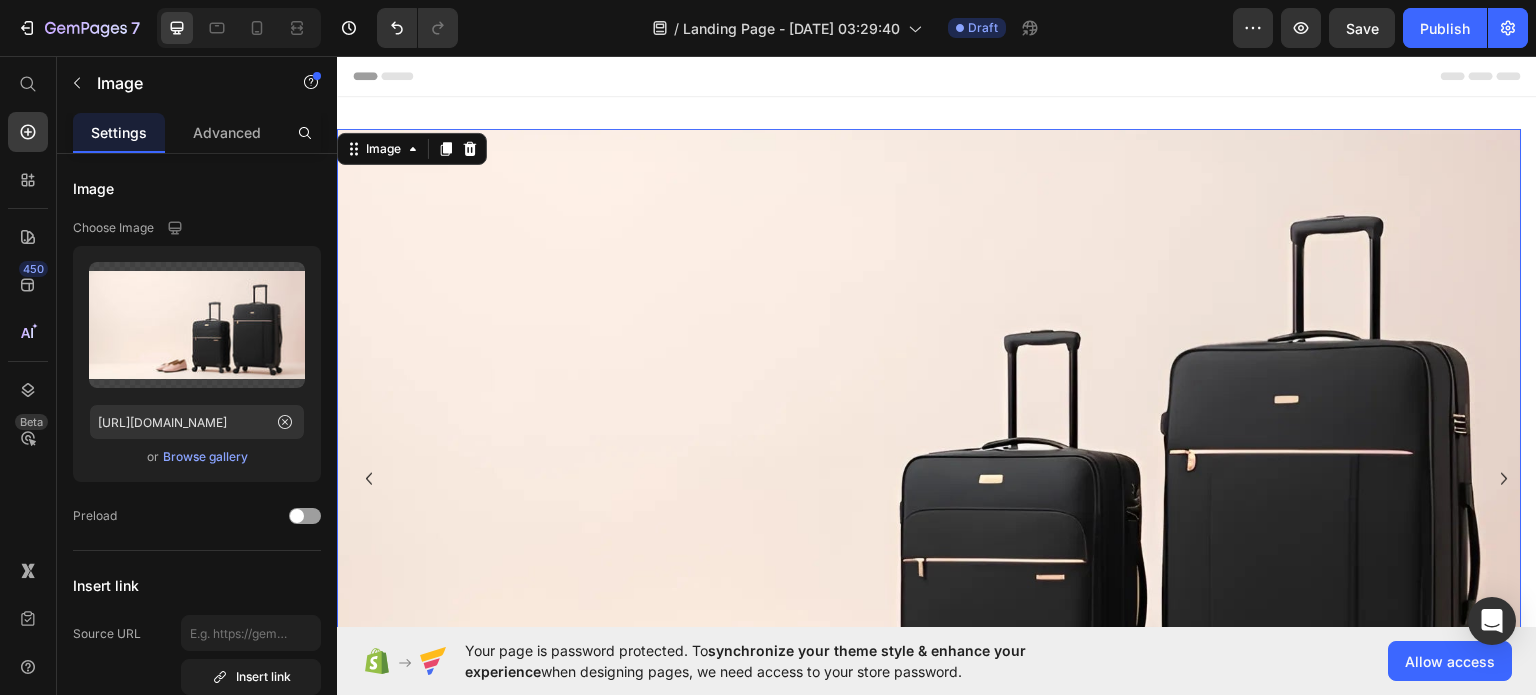 click at bounding box center (929, 478) 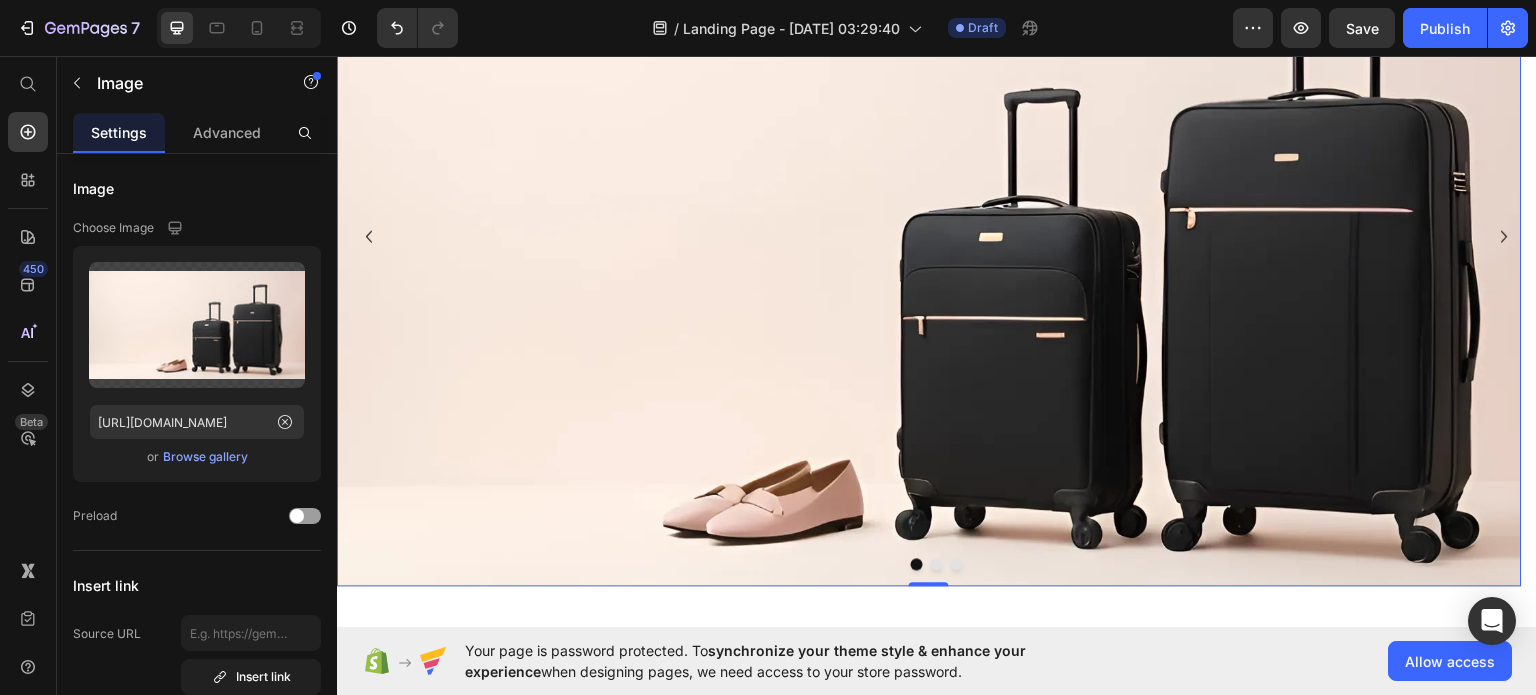 scroll, scrollTop: 260, scrollLeft: 0, axis: vertical 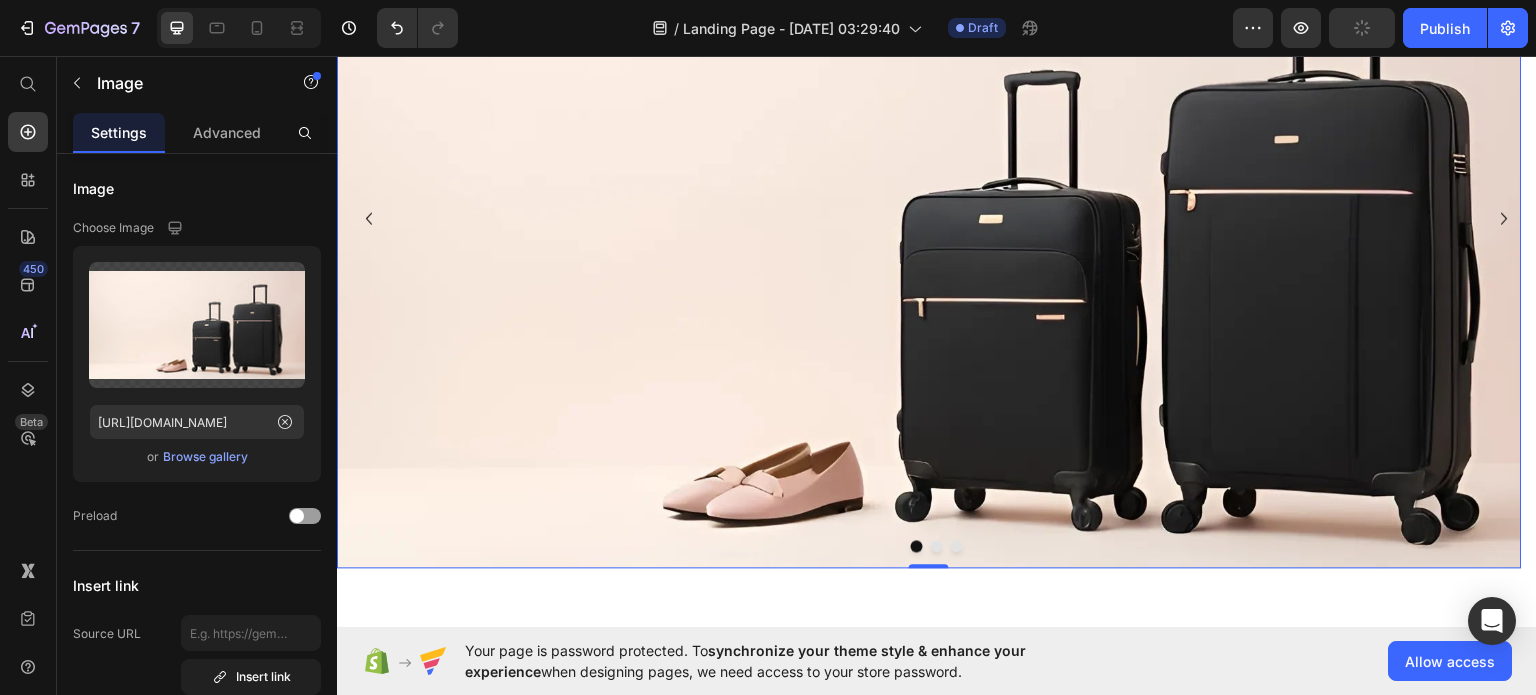 click at bounding box center [929, 218] 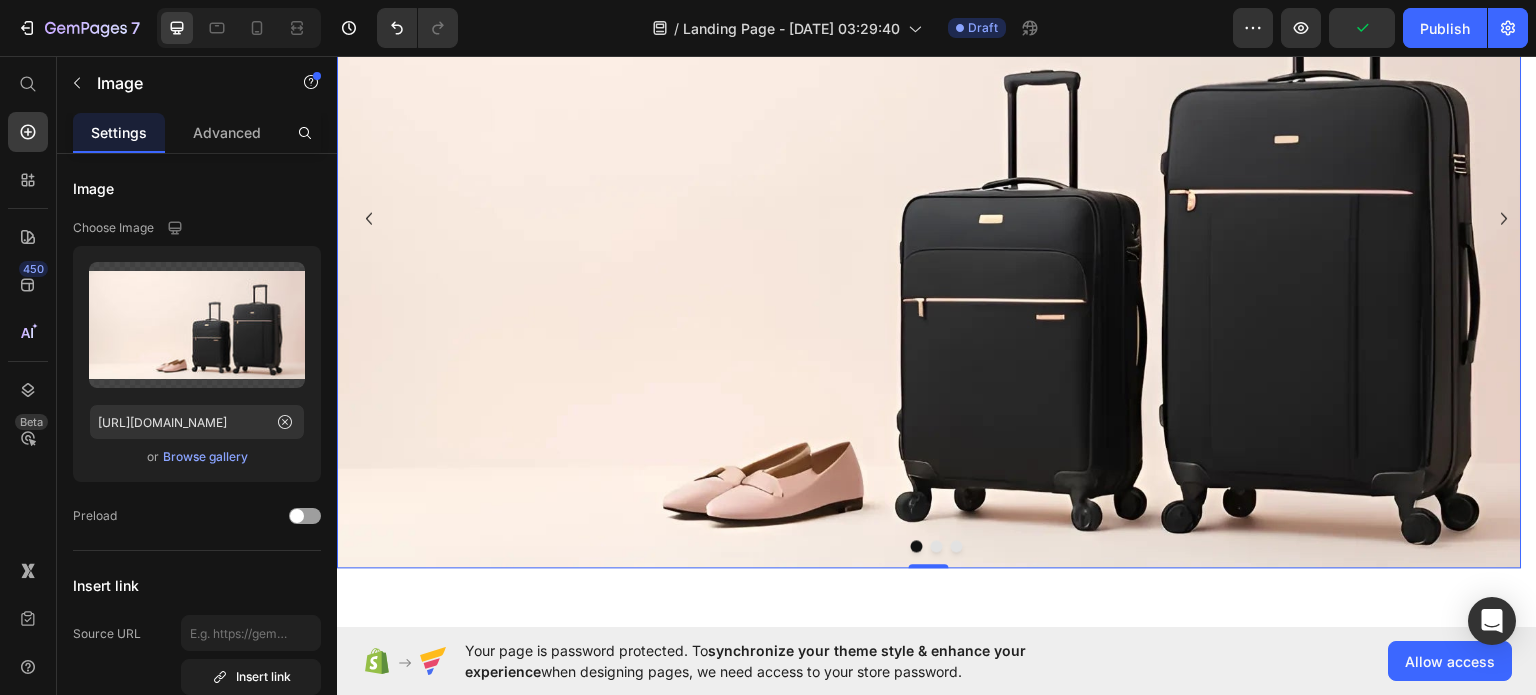 click at bounding box center (929, 218) 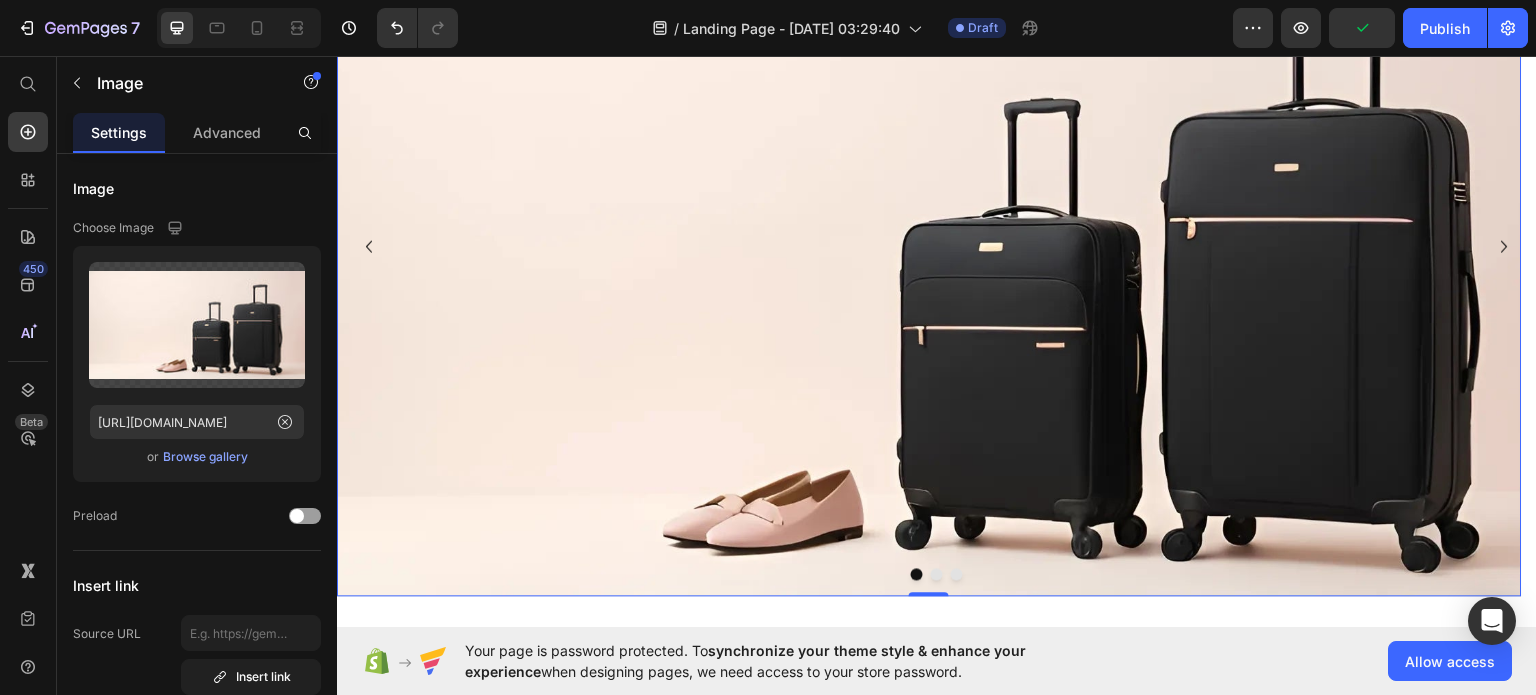 scroll, scrollTop: 234, scrollLeft: 0, axis: vertical 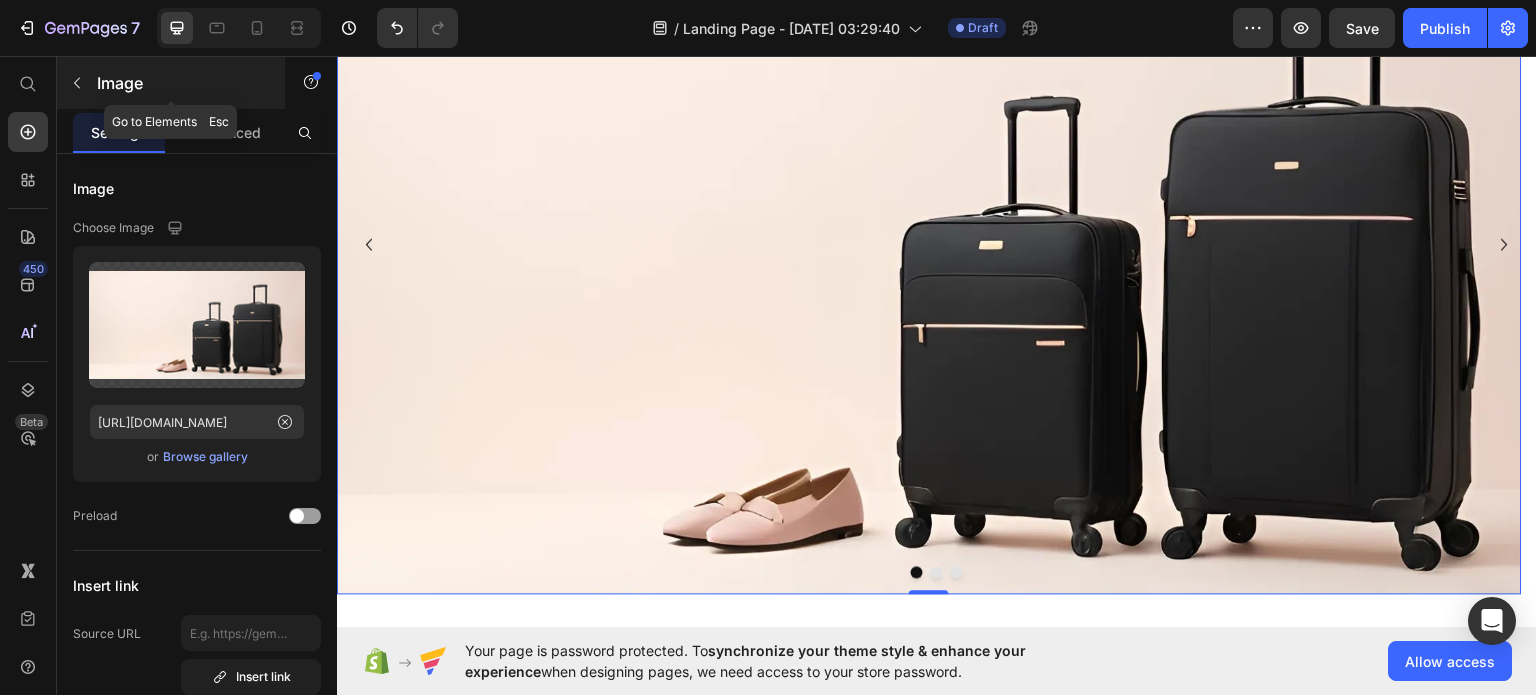 click at bounding box center [77, 83] 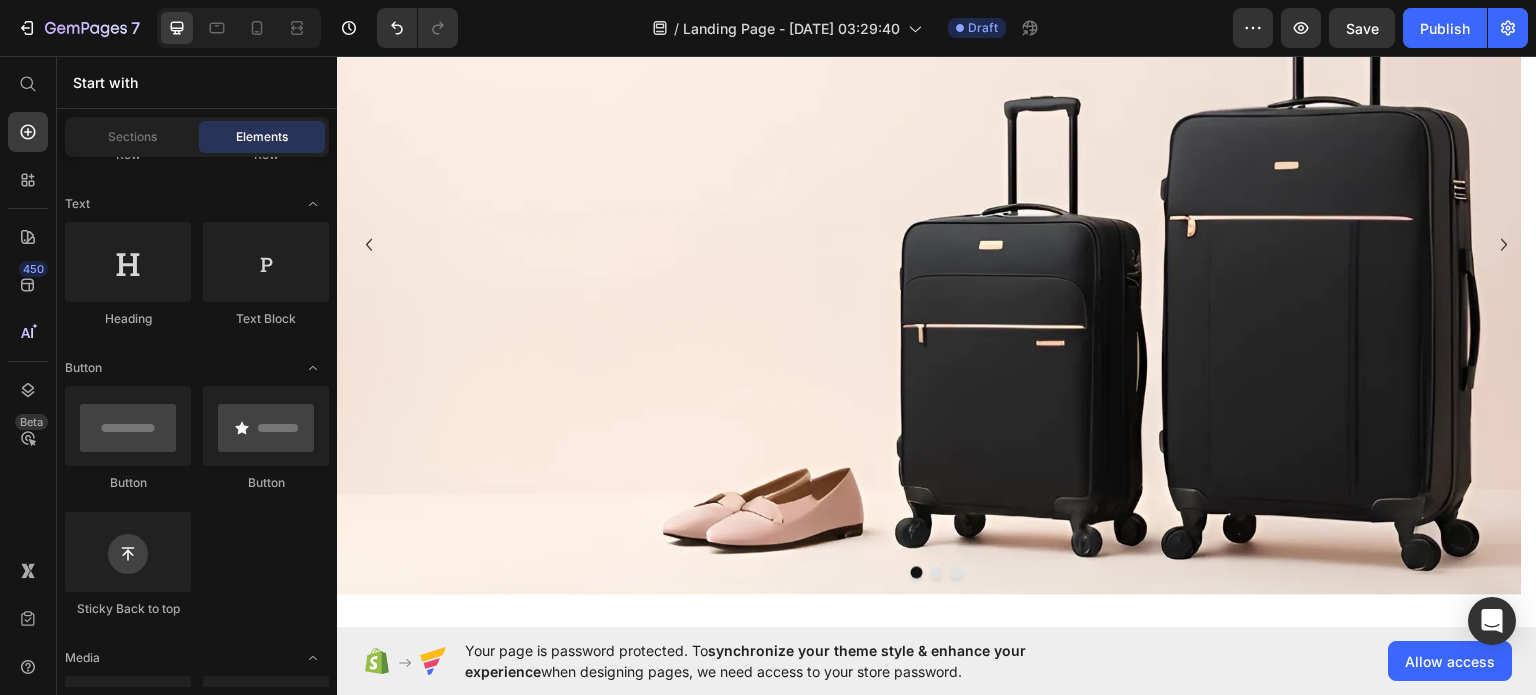 scroll, scrollTop: 241, scrollLeft: 0, axis: vertical 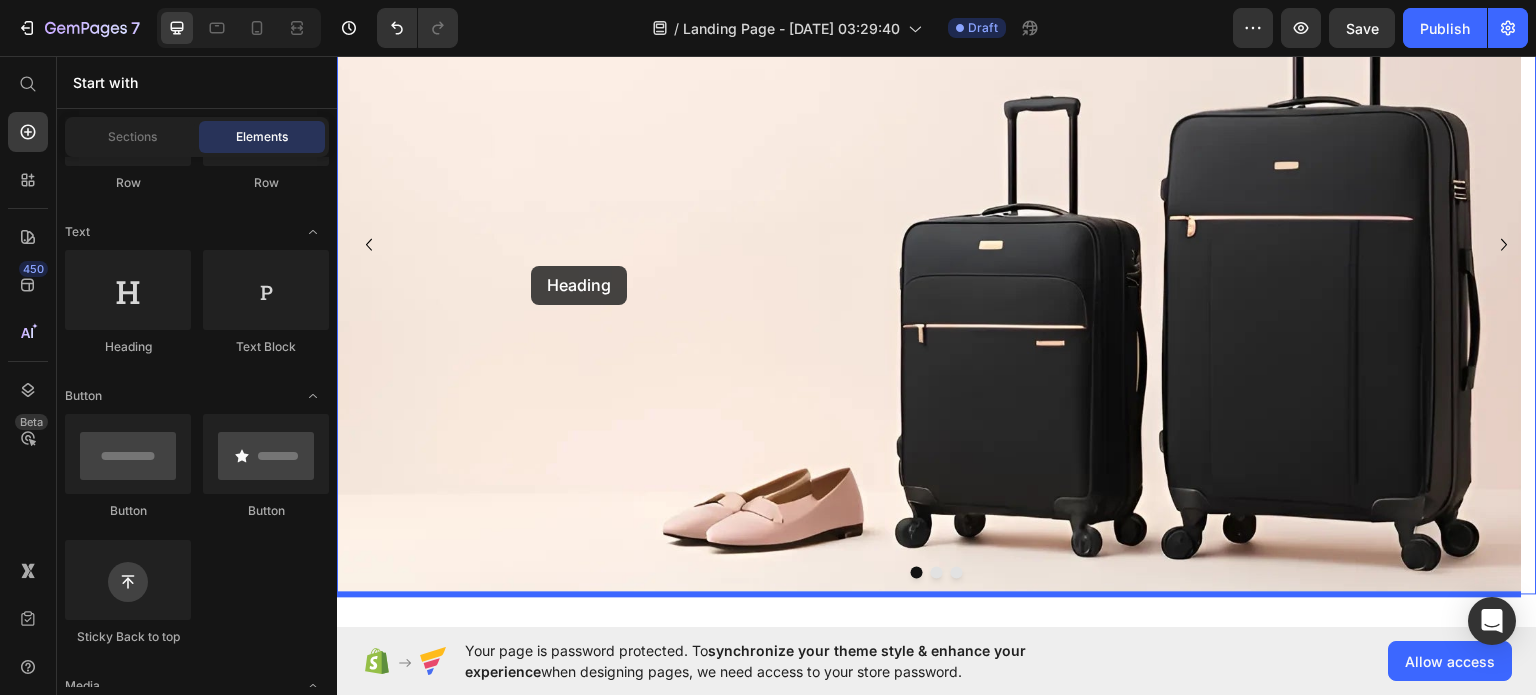 drag, startPoint x: 501, startPoint y: 346, endPoint x: 531, endPoint y: 265, distance: 86.37708 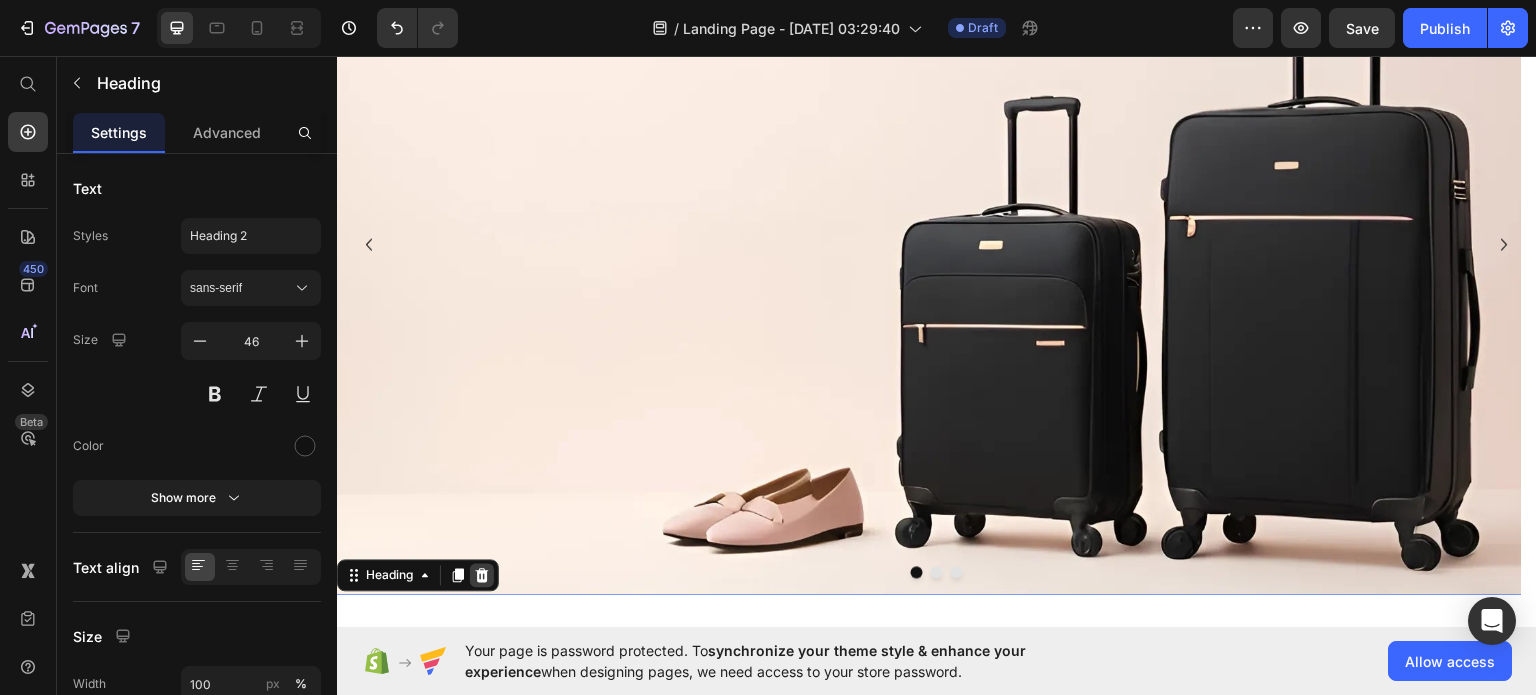 click at bounding box center (482, 575) 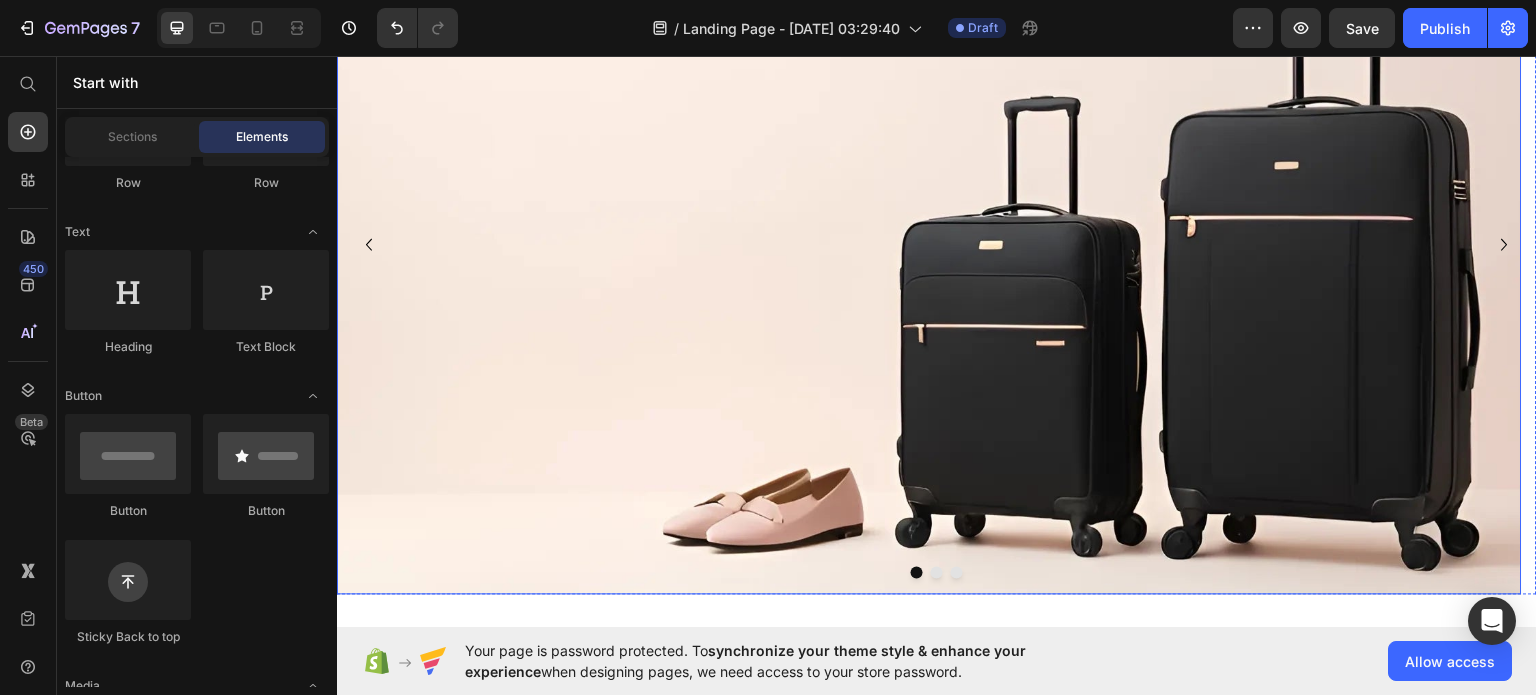 click at bounding box center [929, 244] 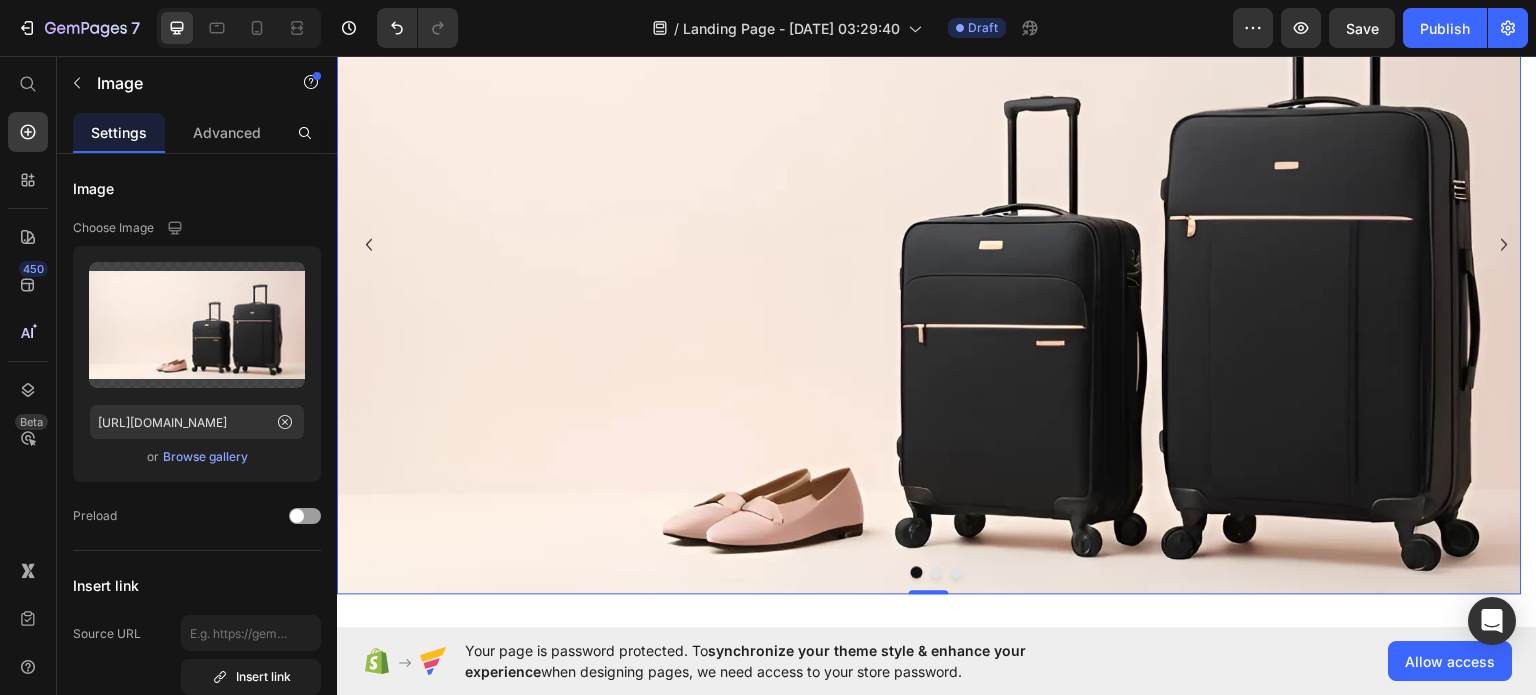 click at bounding box center (929, 244) 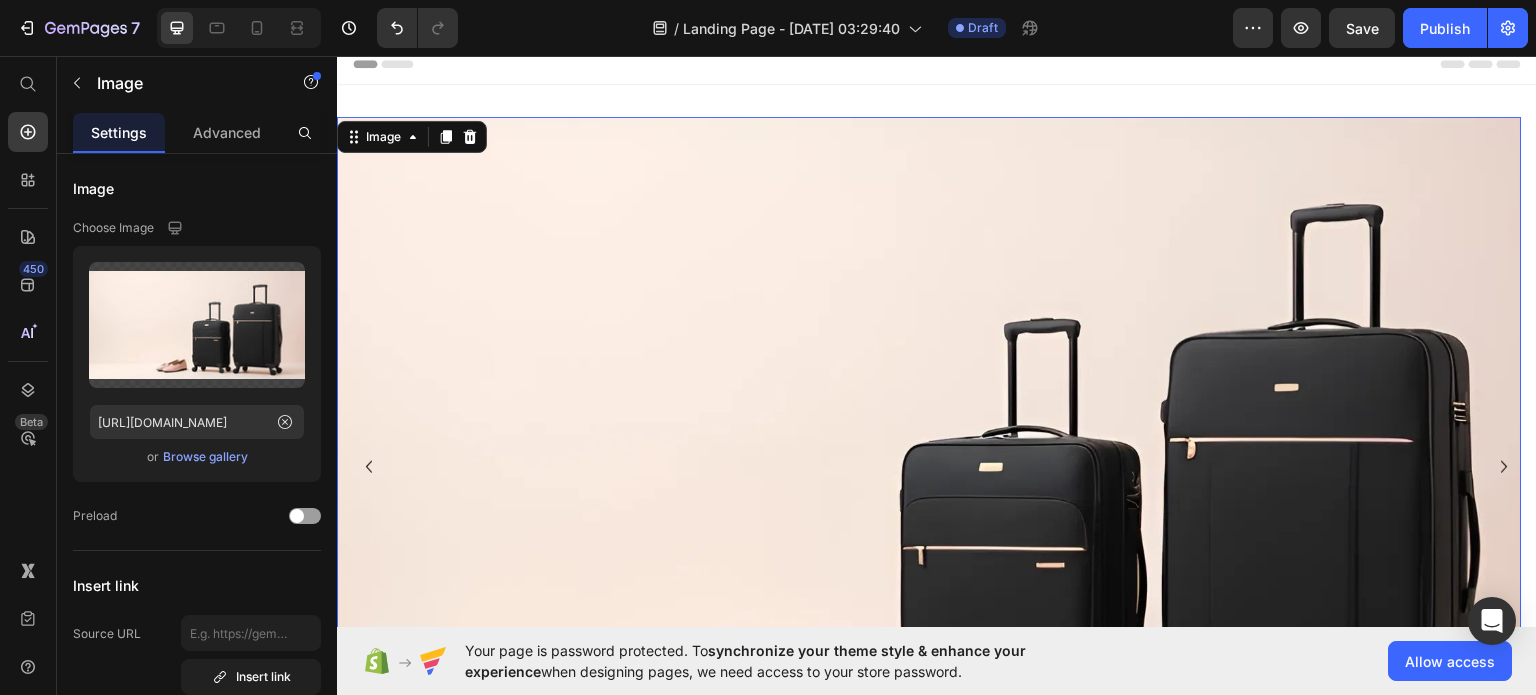 scroll, scrollTop: 11, scrollLeft: 0, axis: vertical 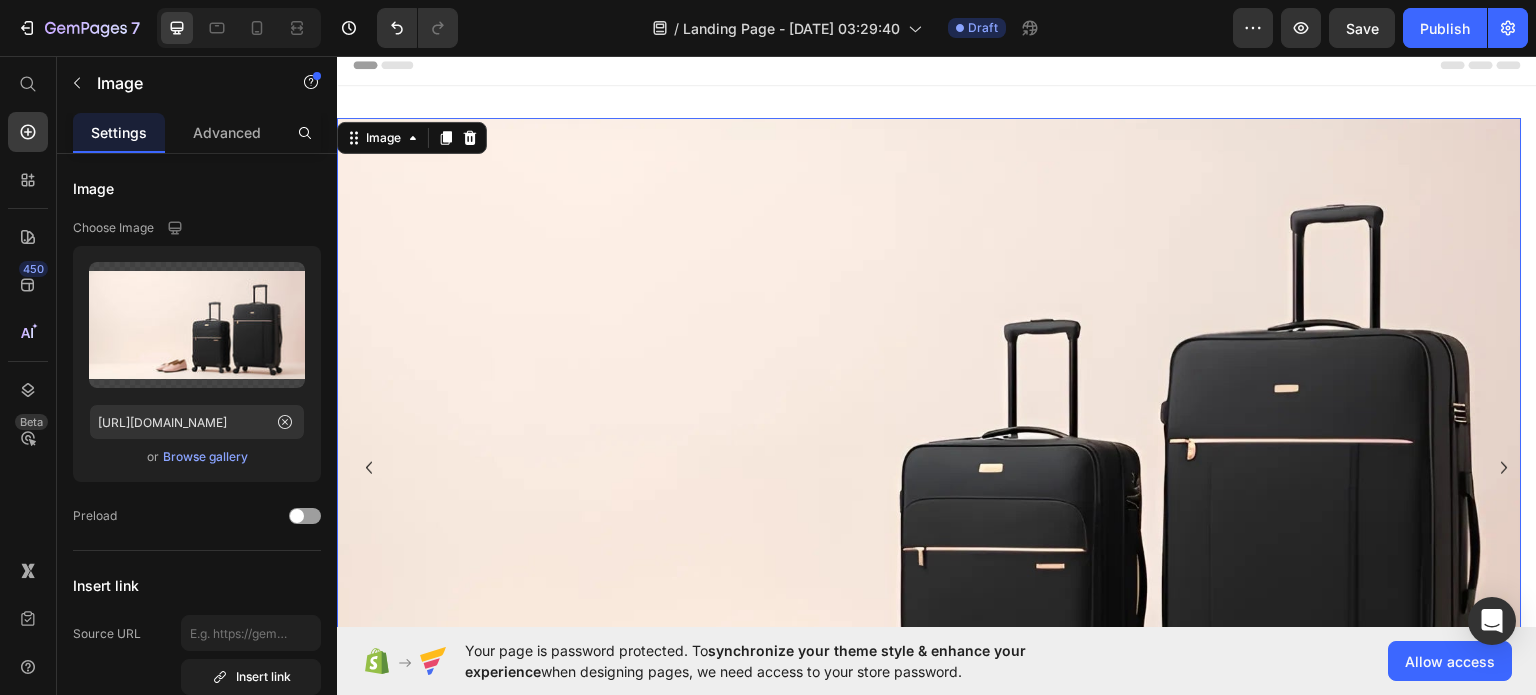 click at bounding box center [929, 467] 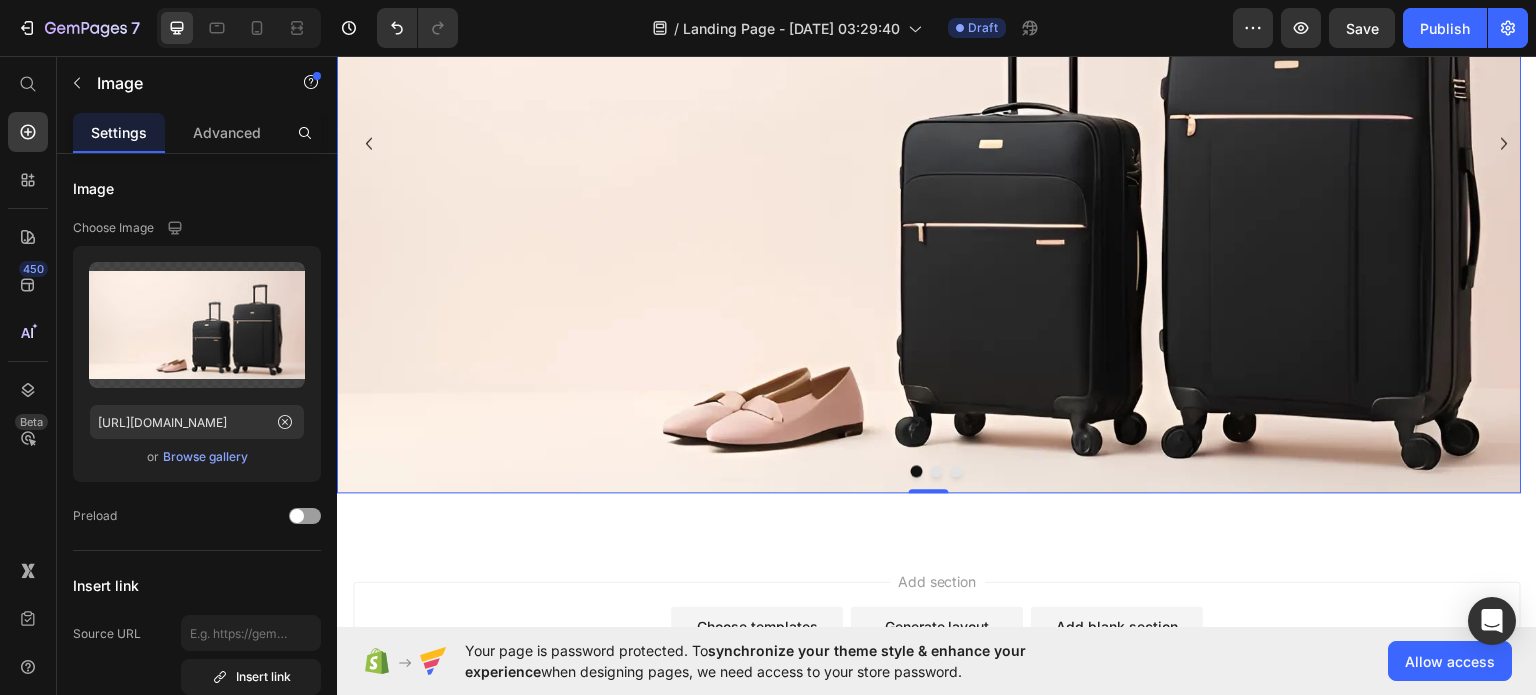 scroll, scrollTop: 343, scrollLeft: 0, axis: vertical 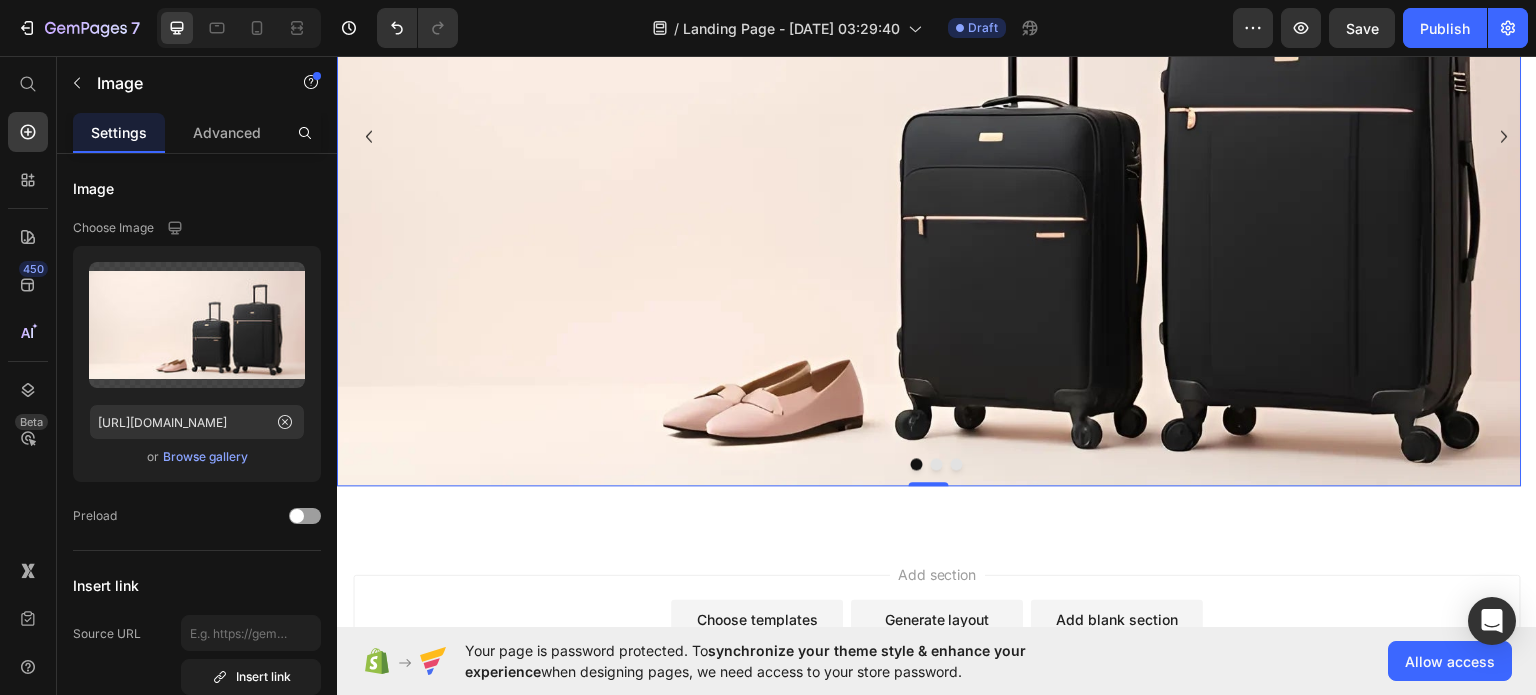 click on "7   /  Landing Page - Jul 27, 03:29:40 Draft Preview  Save   Publish" 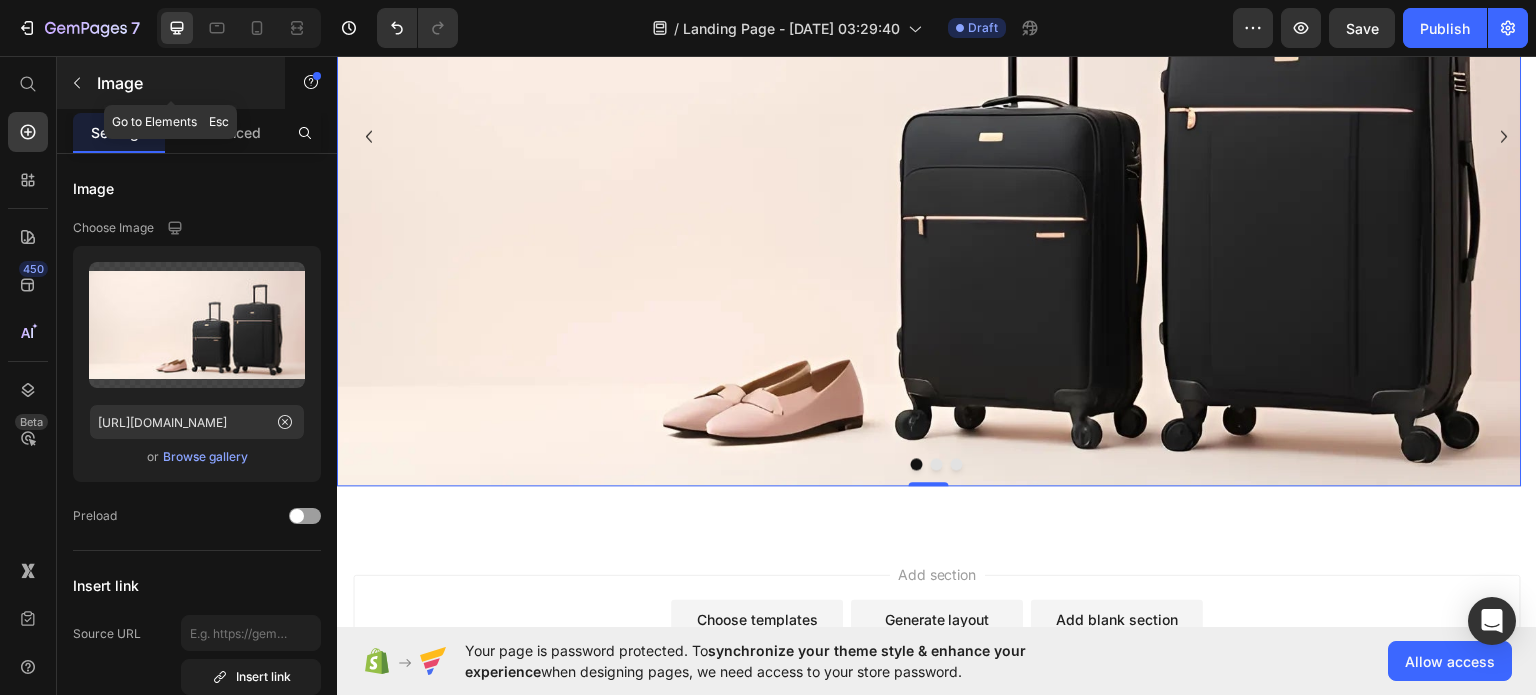 click 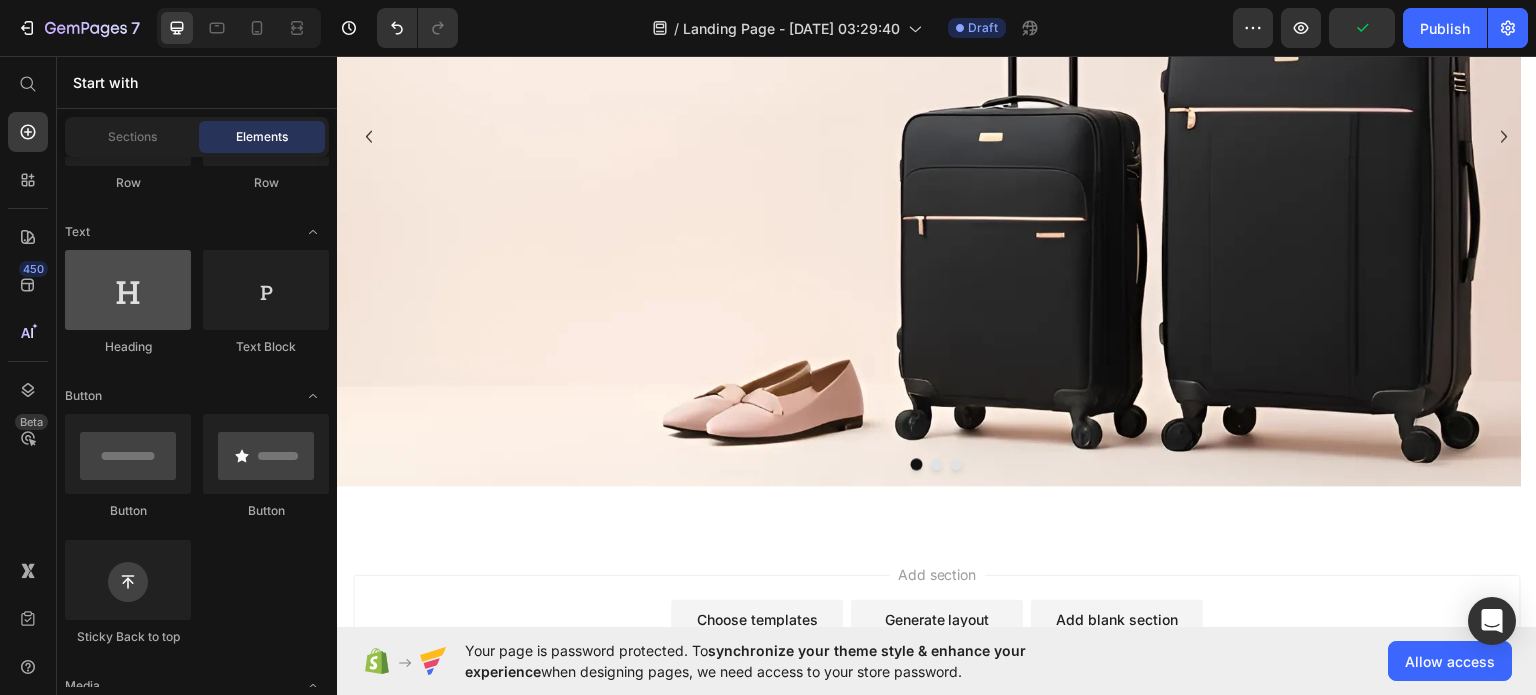 click at bounding box center (128, 290) 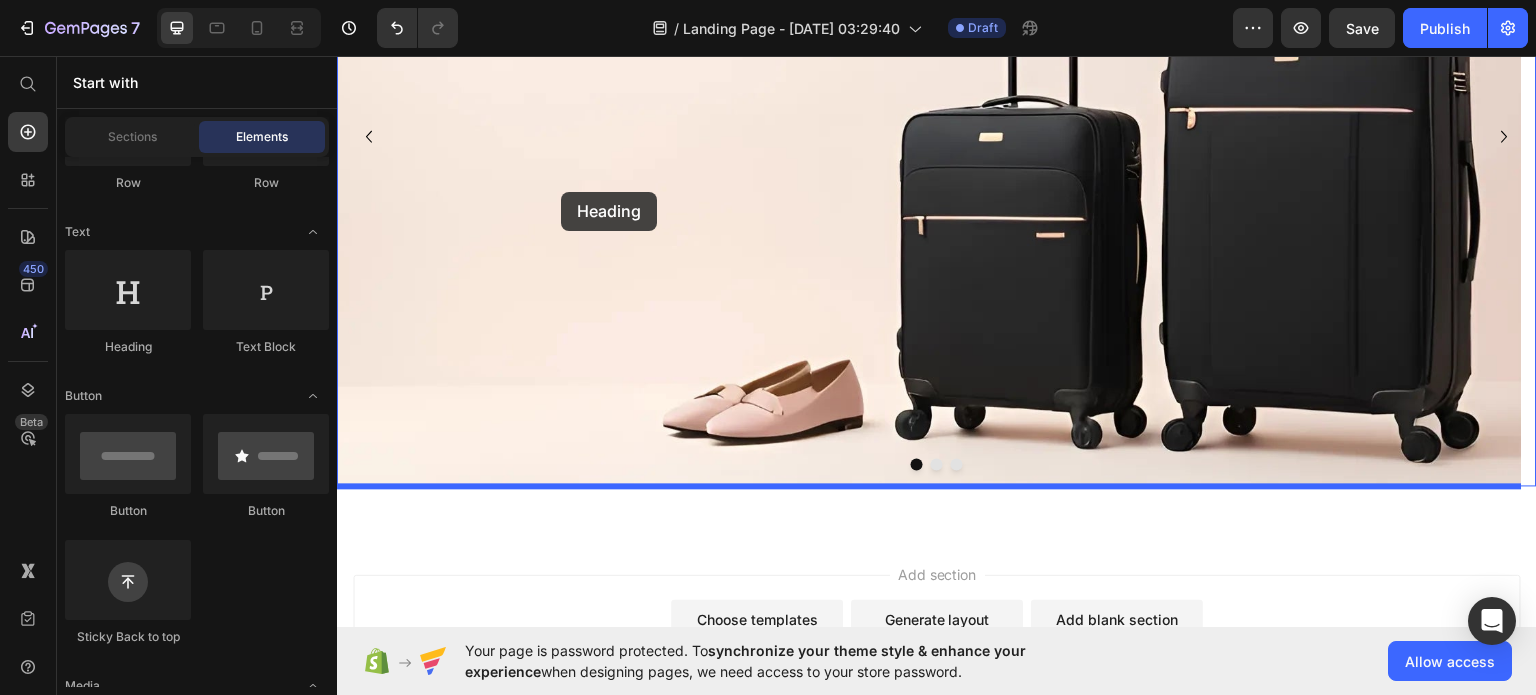 drag, startPoint x: 458, startPoint y: 348, endPoint x: 529, endPoint y: 160, distance: 200.96019 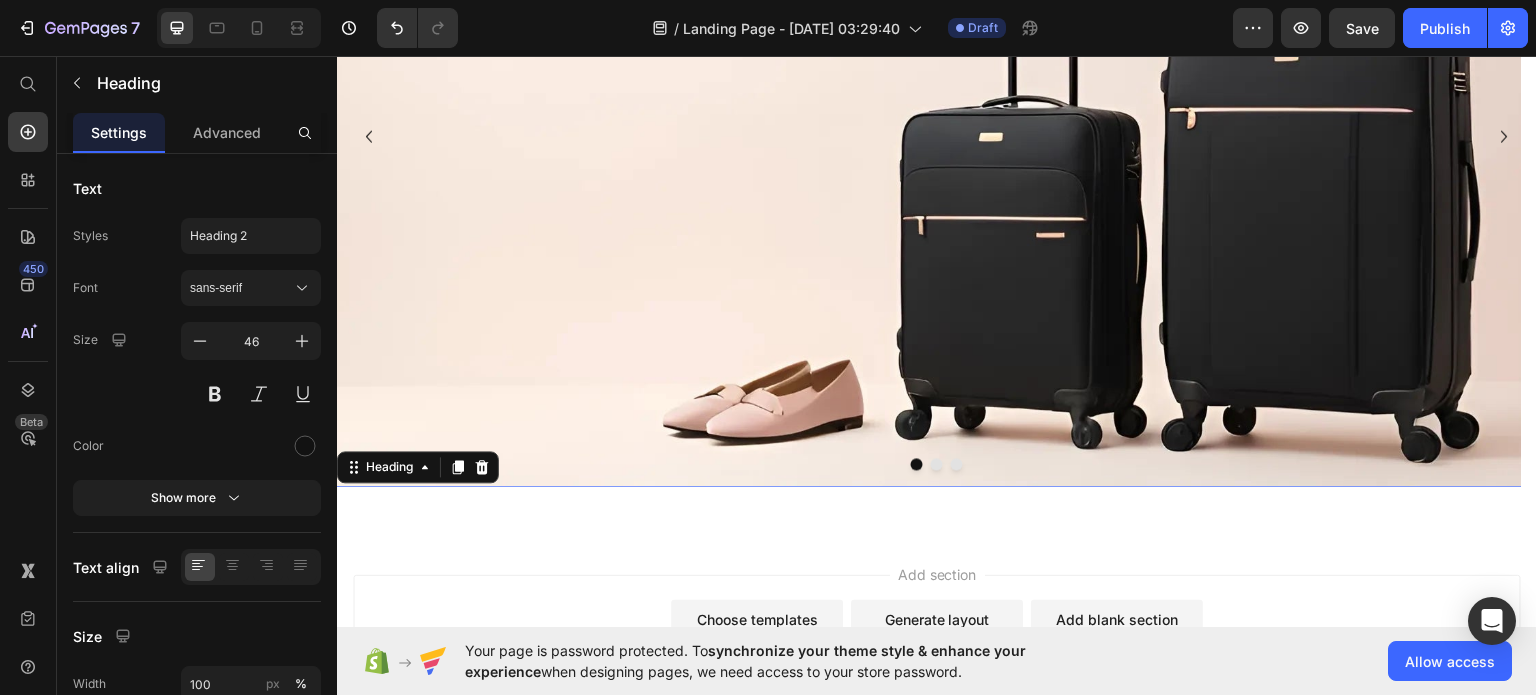click at bounding box center [929, 135] 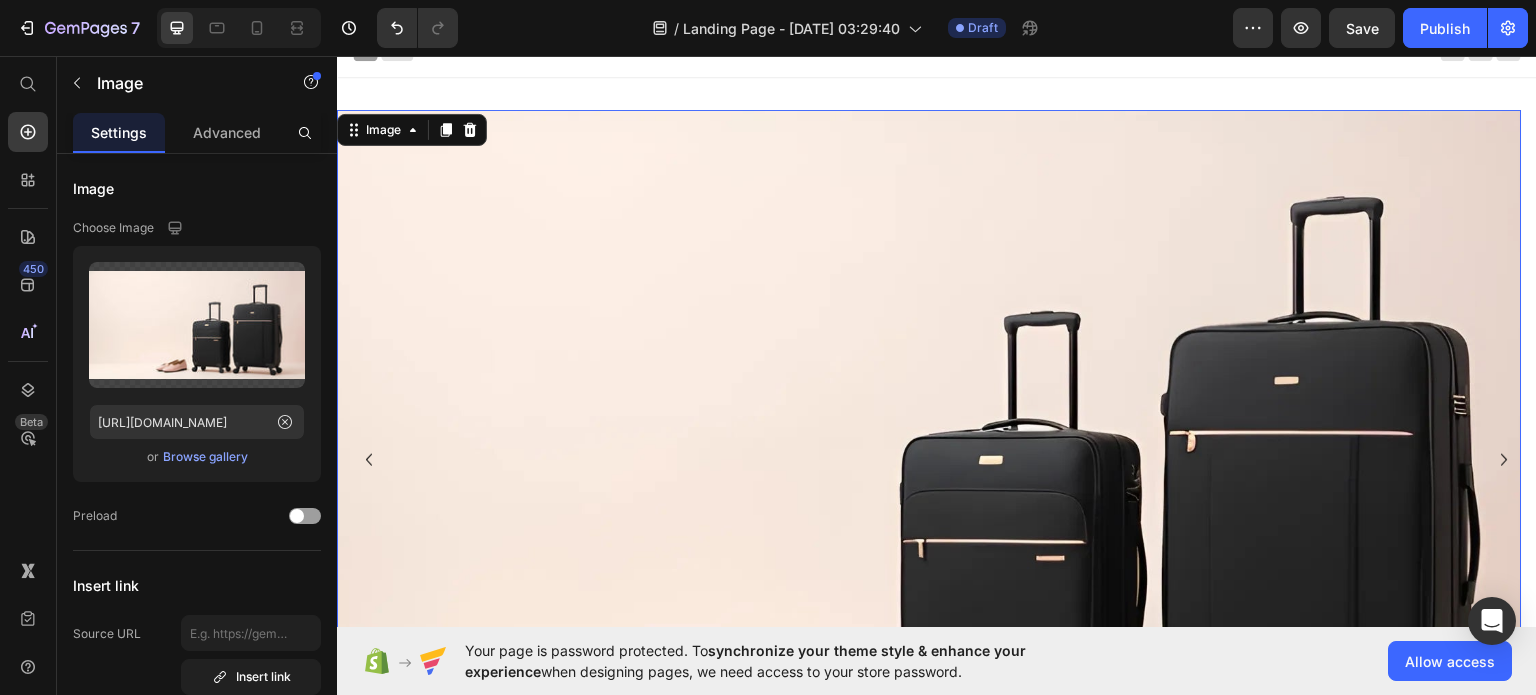 scroll, scrollTop: 14, scrollLeft: 0, axis: vertical 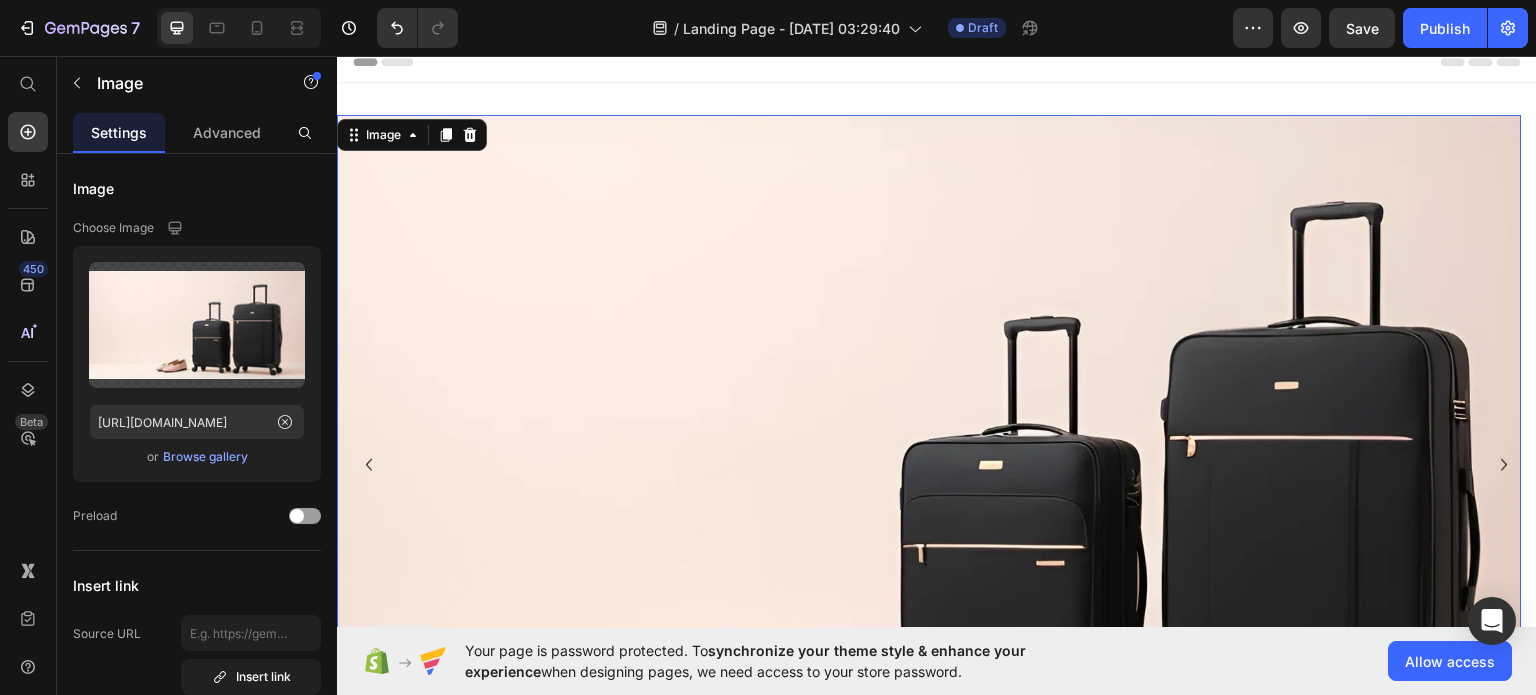 click at bounding box center [929, 464] 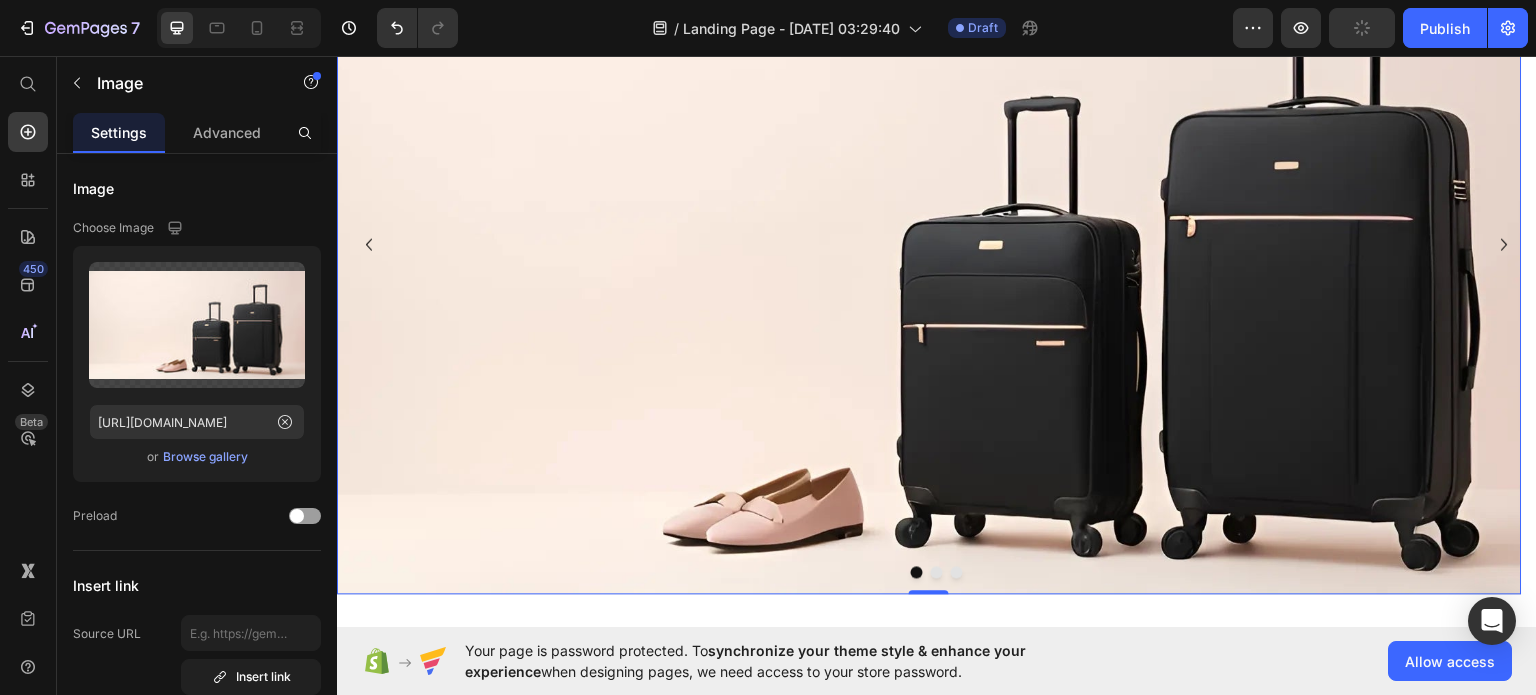 scroll, scrollTop: 240, scrollLeft: 0, axis: vertical 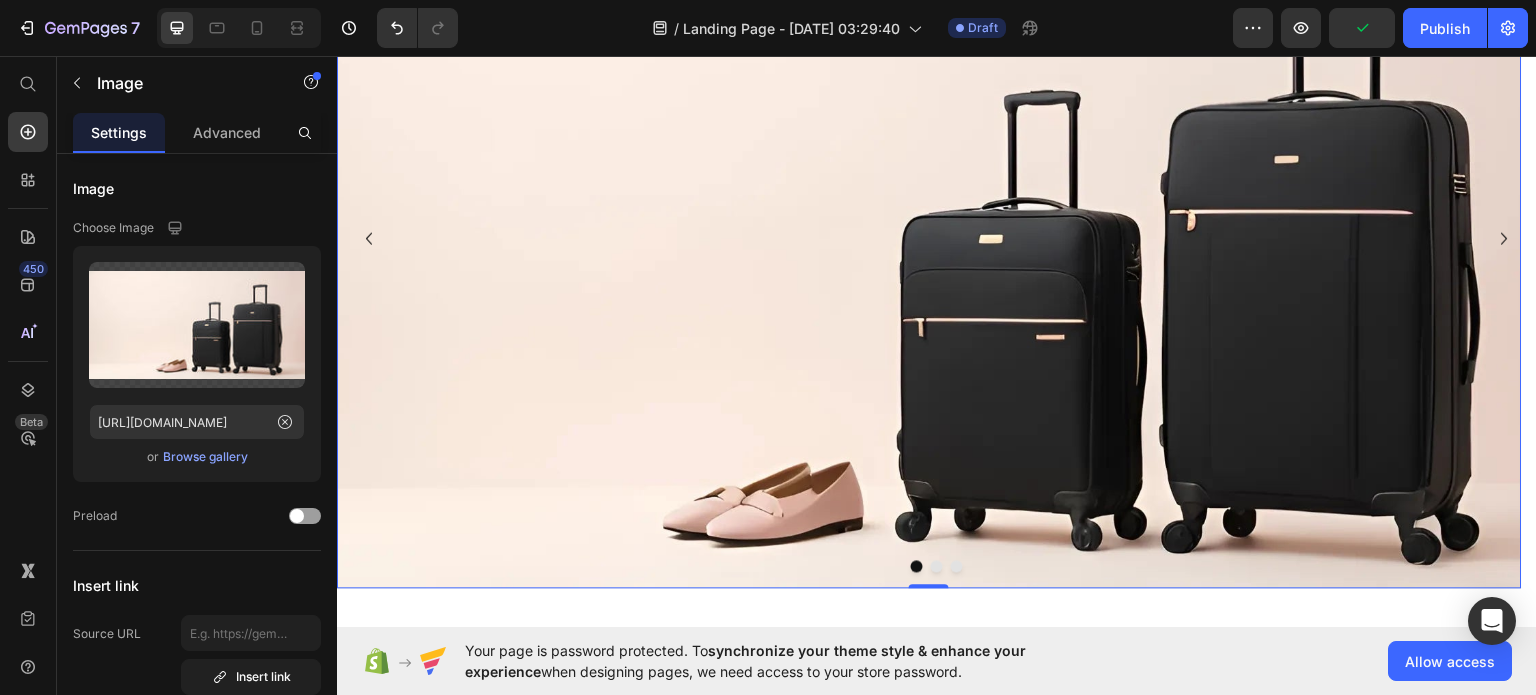 click at bounding box center [929, 238] 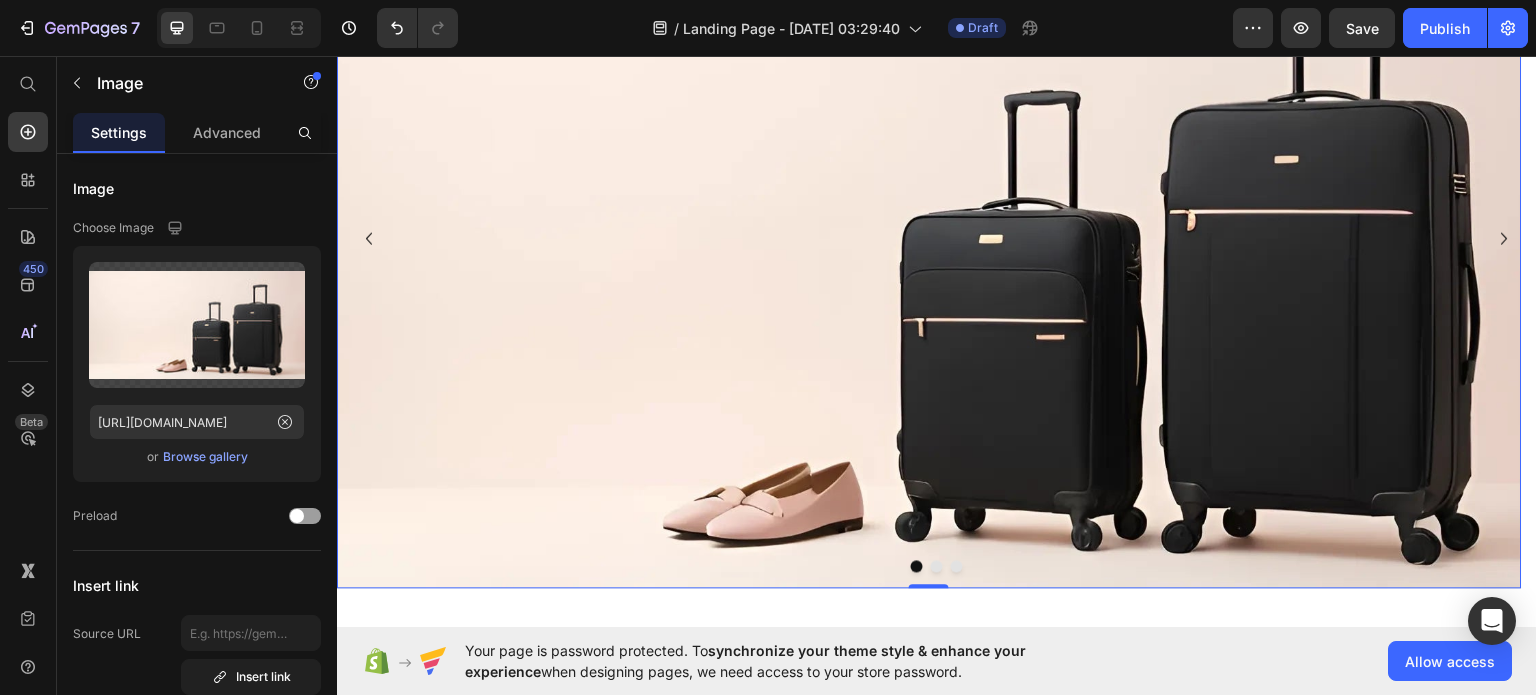 click at bounding box center (929, 238) 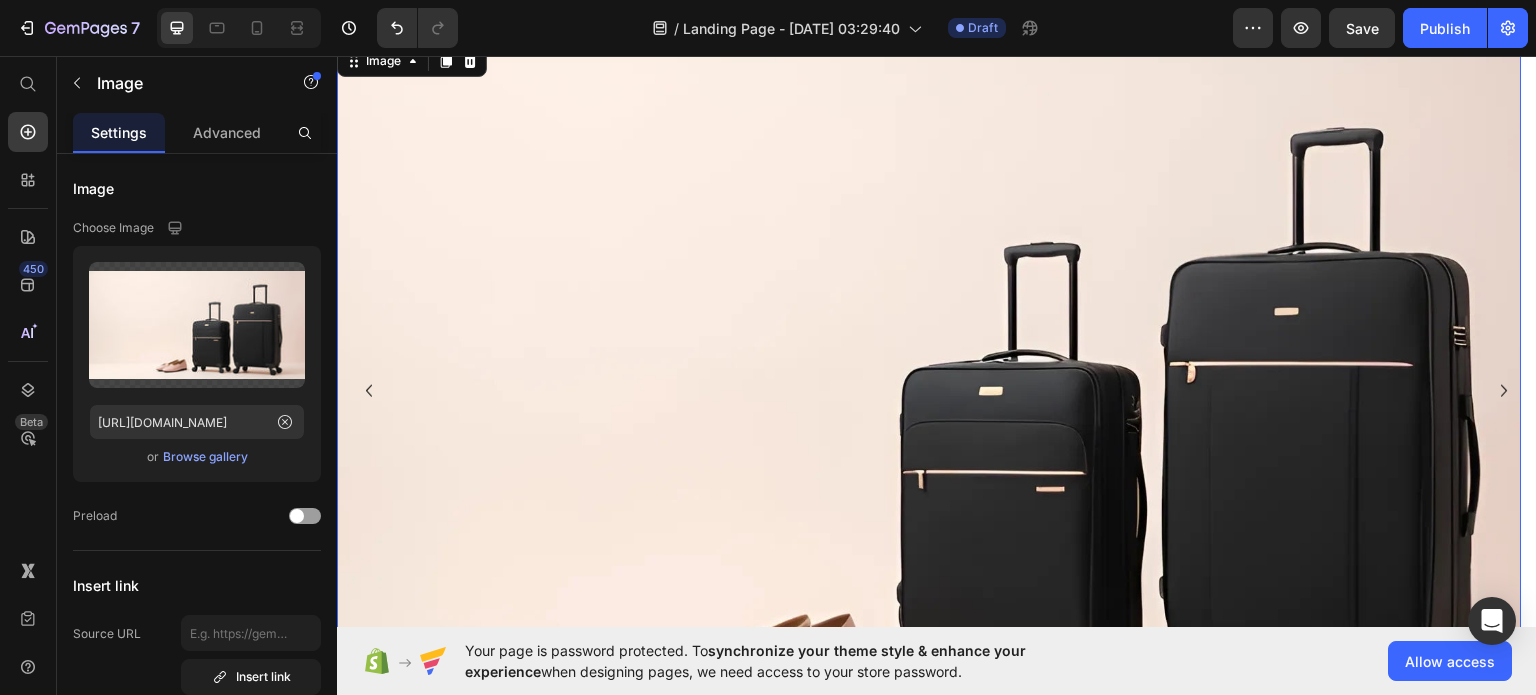 scroll, scrollTop: 79, scrollLeft: 0, axis: vertical 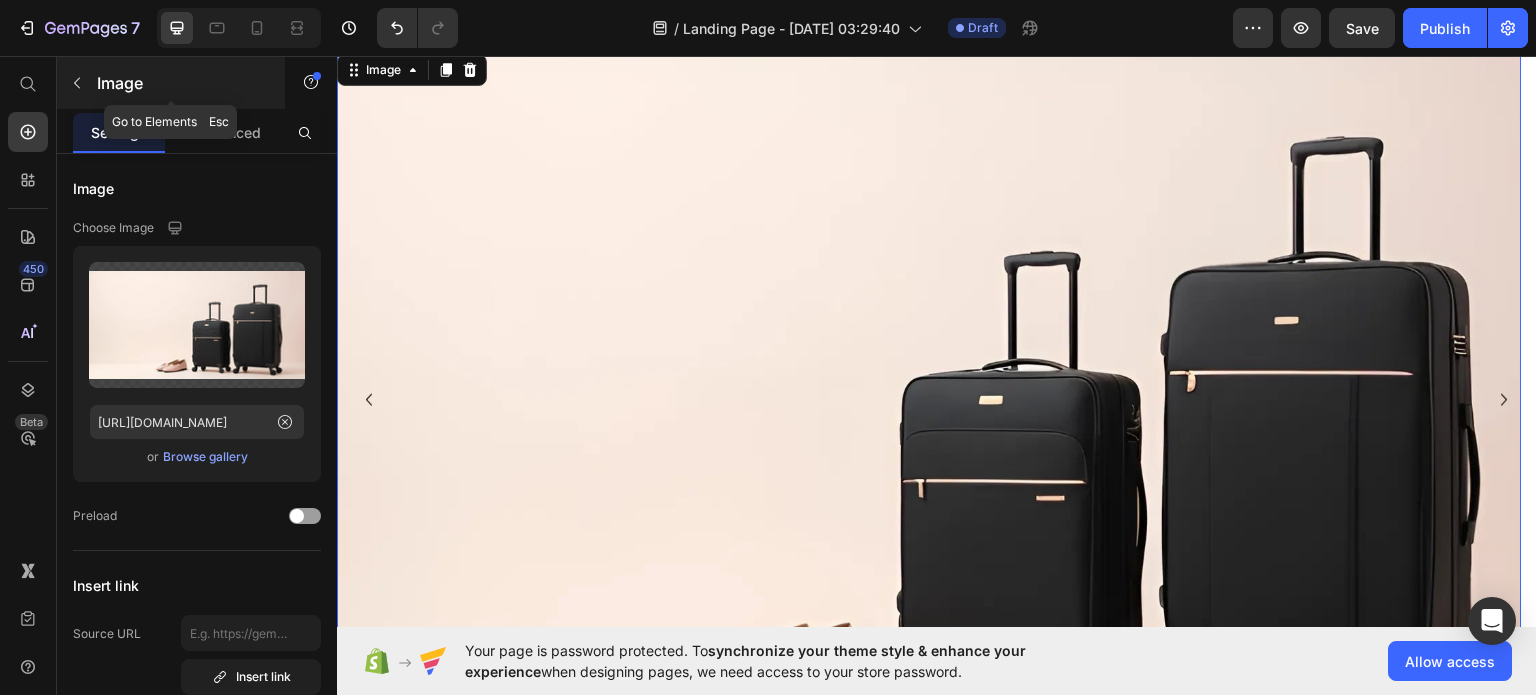 click at bounding box center (77, 83) 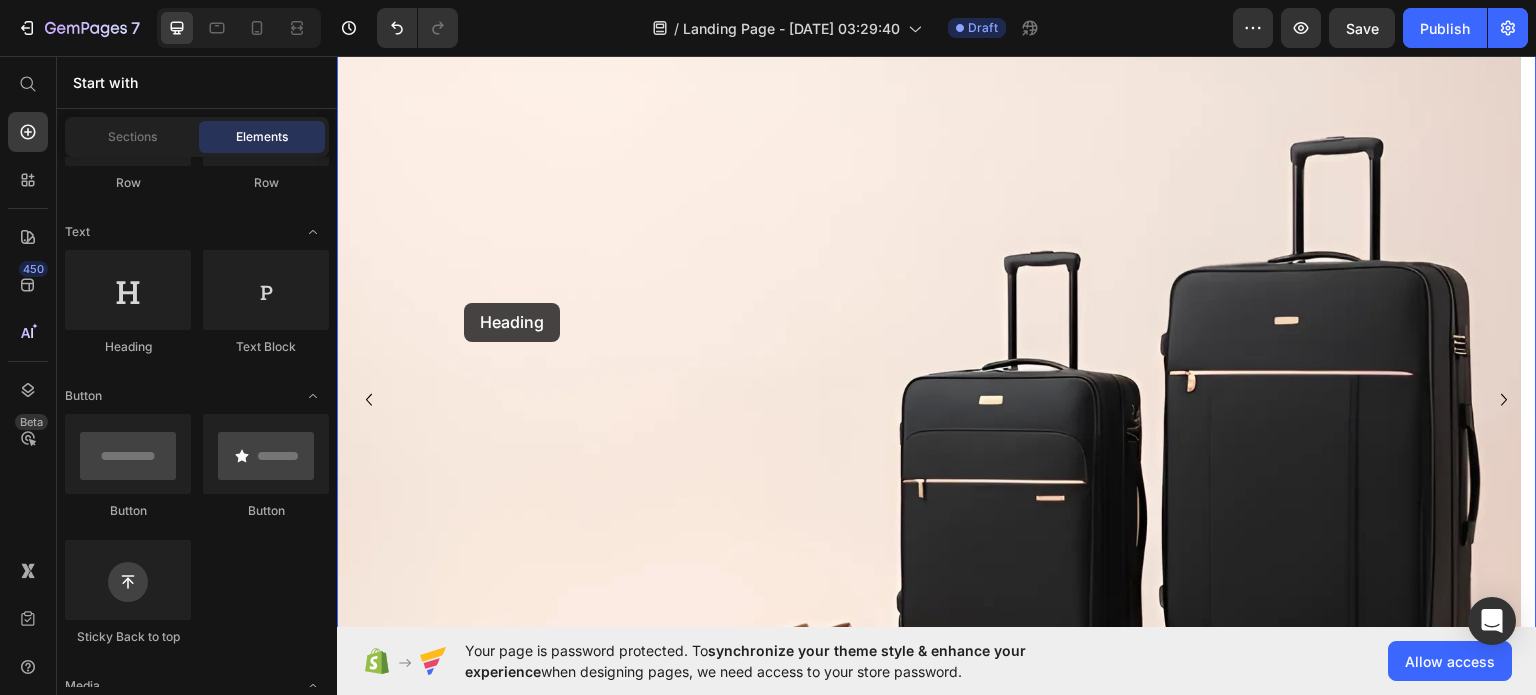 drag, startPoint x: 471, startPoint y: 334, endPoint x: 464, endPoint y: 302, distance: 32.75668 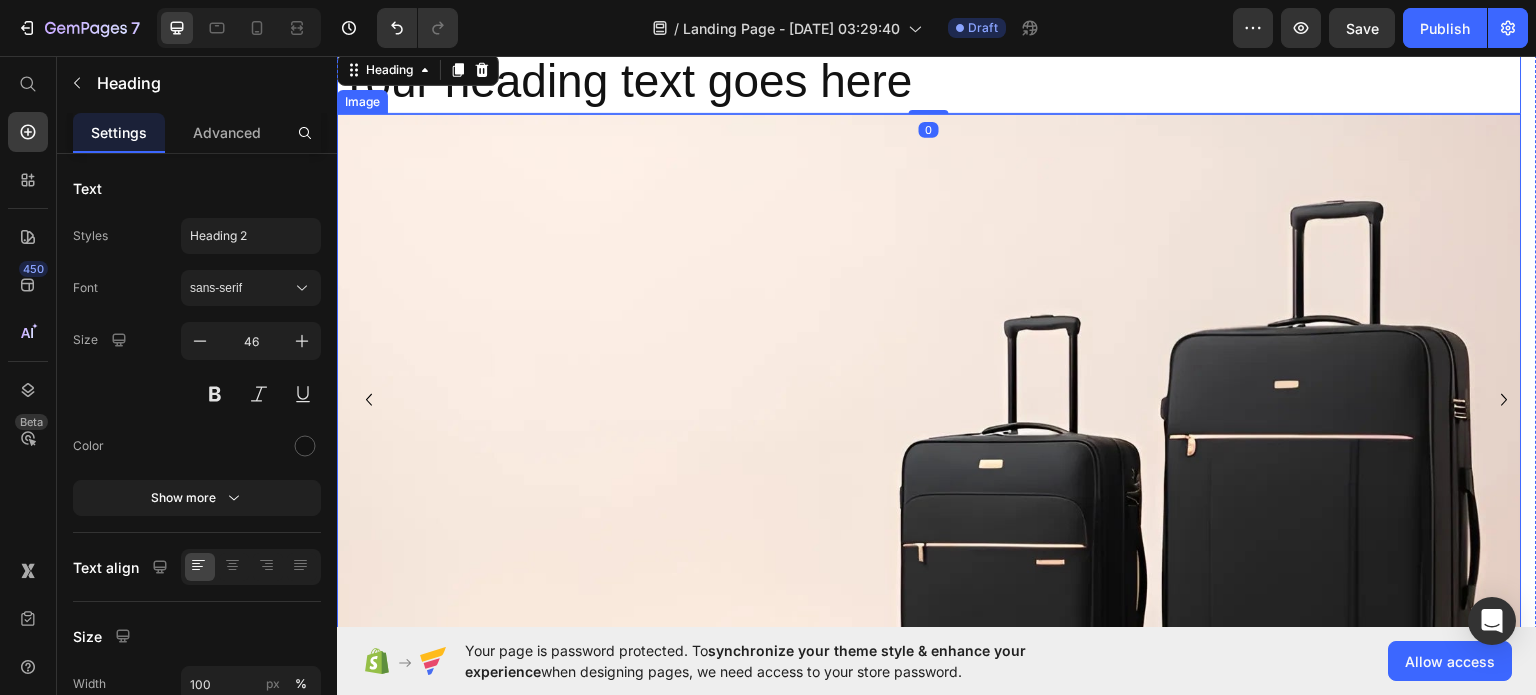 scroll, scrollTop: 0, scrollLeft: 0, axis: both 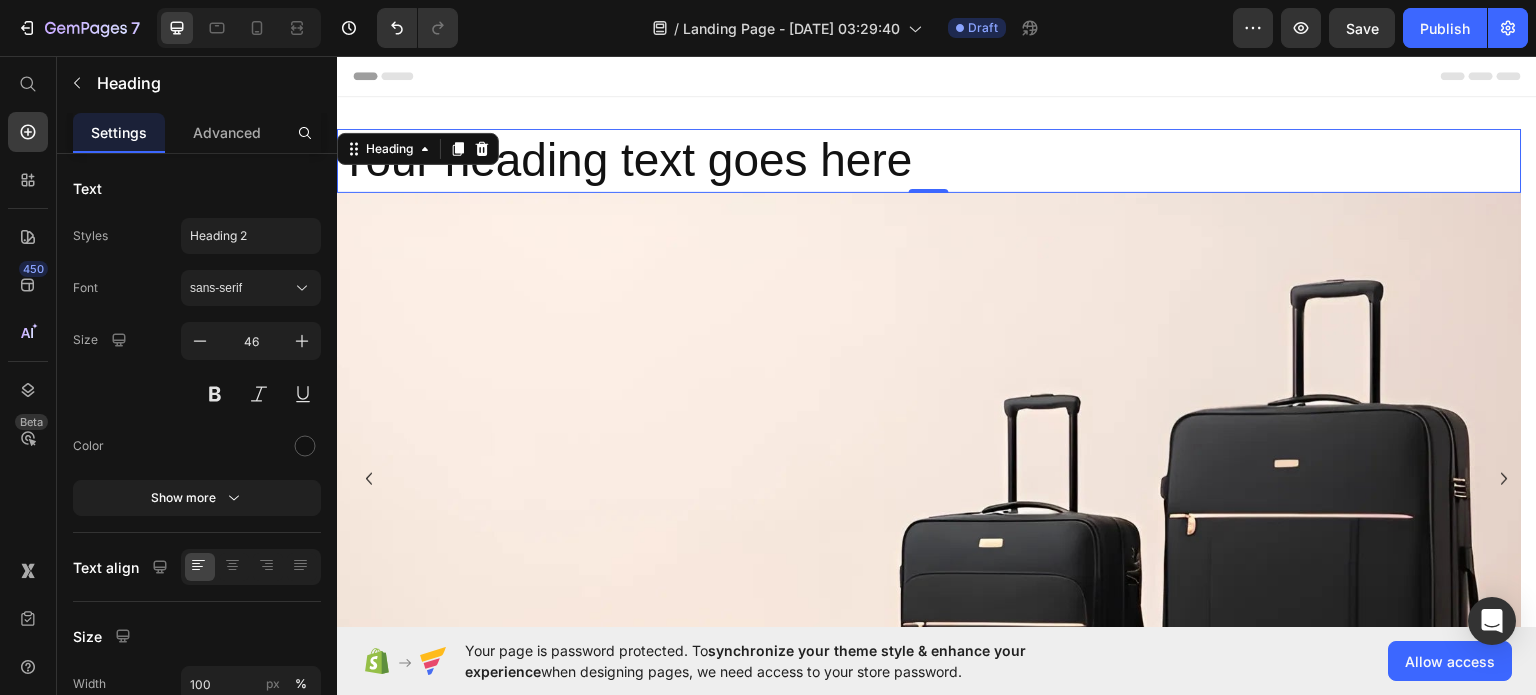 click on "Your heading text goes here" at bounding box center [929, 160] 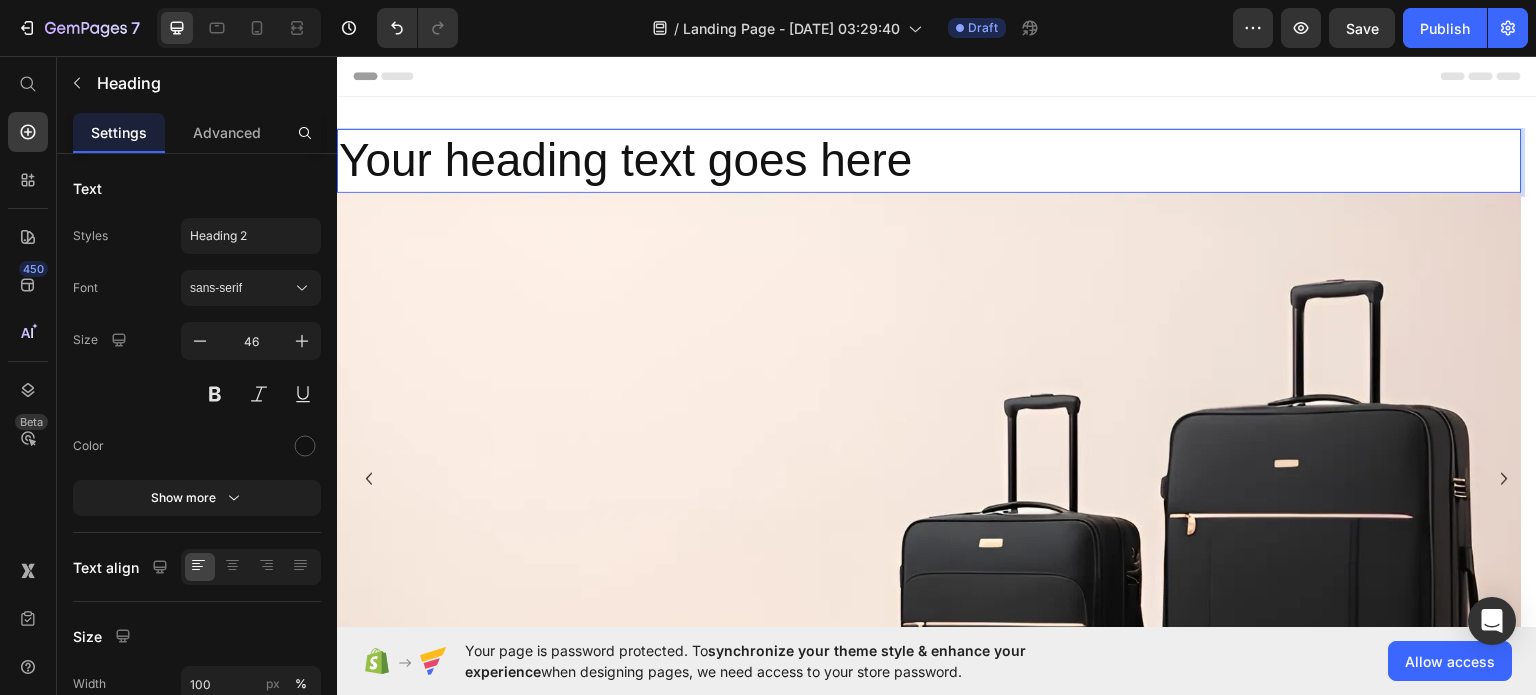click on "Your heading text goes here" at bounding box center (929, 160) 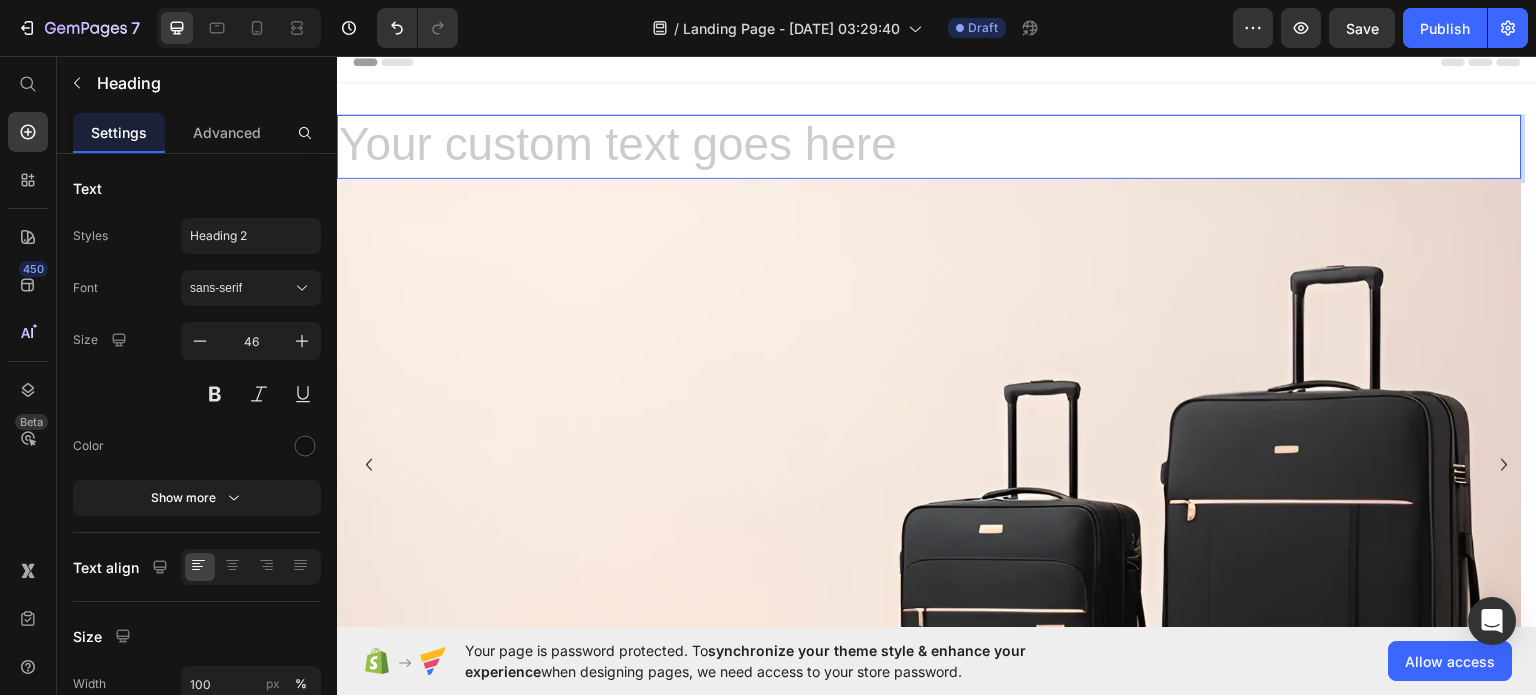 scroll, scrollTop: 12, scrollLeft: 0, axis: vertical 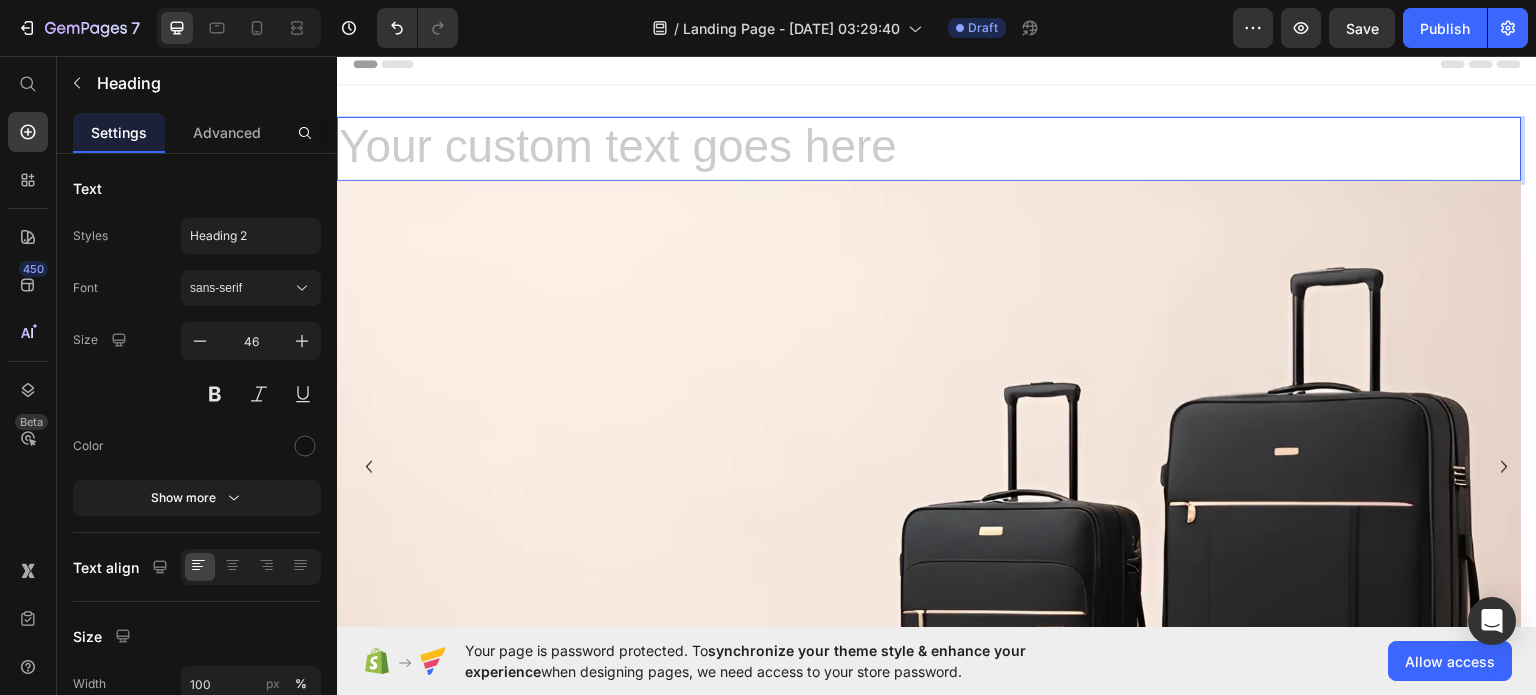 click at bounding box center [929, 148] 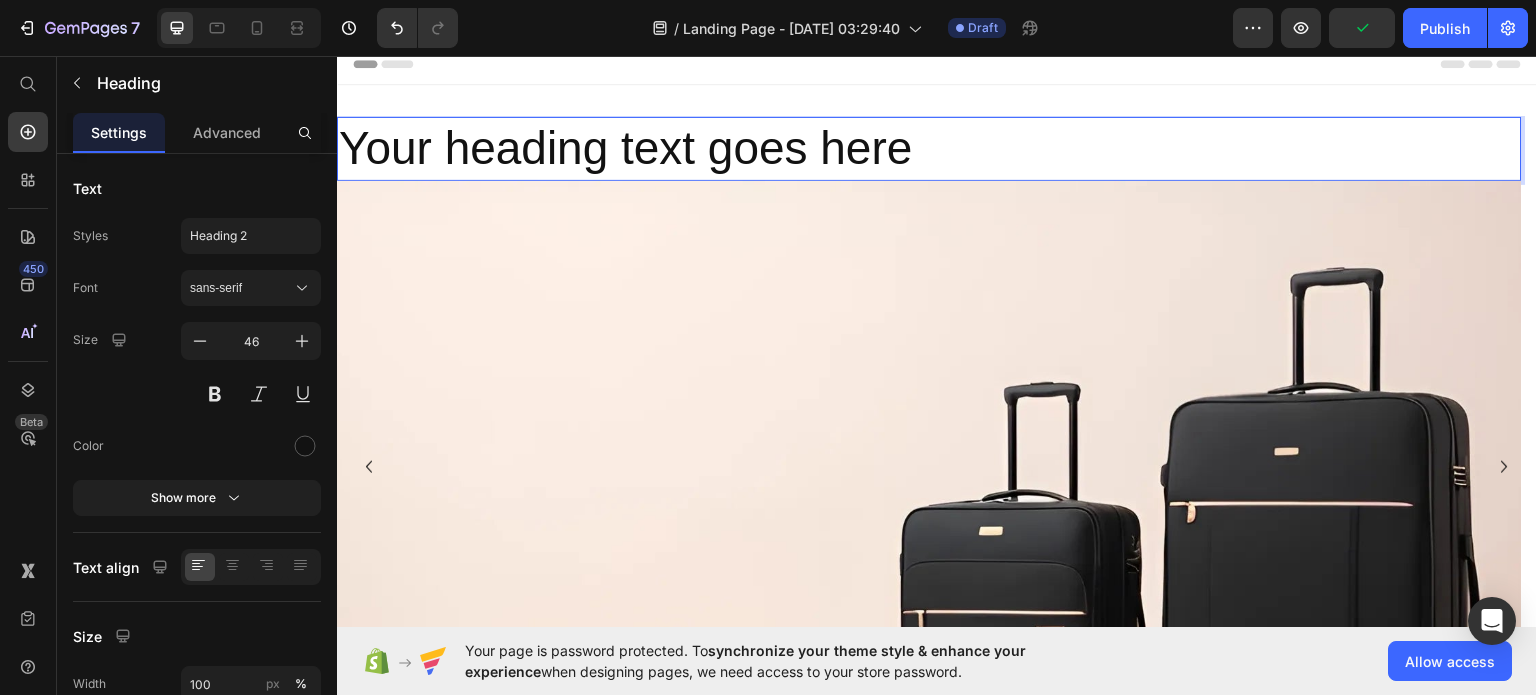 click on "Your heading text goes here" at bounding box center [929, 148] 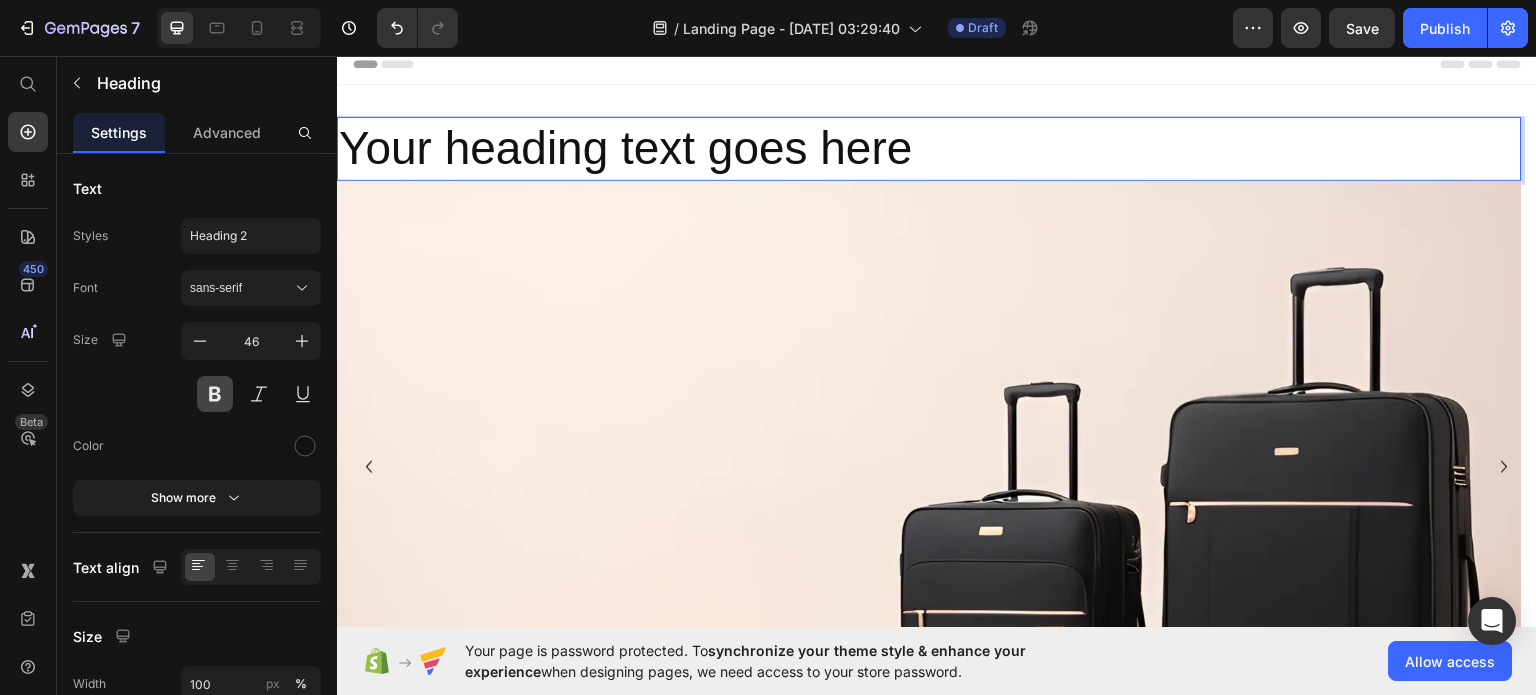 scroll, scrollTop: 411, scrollLeft: 0, axis: vertical 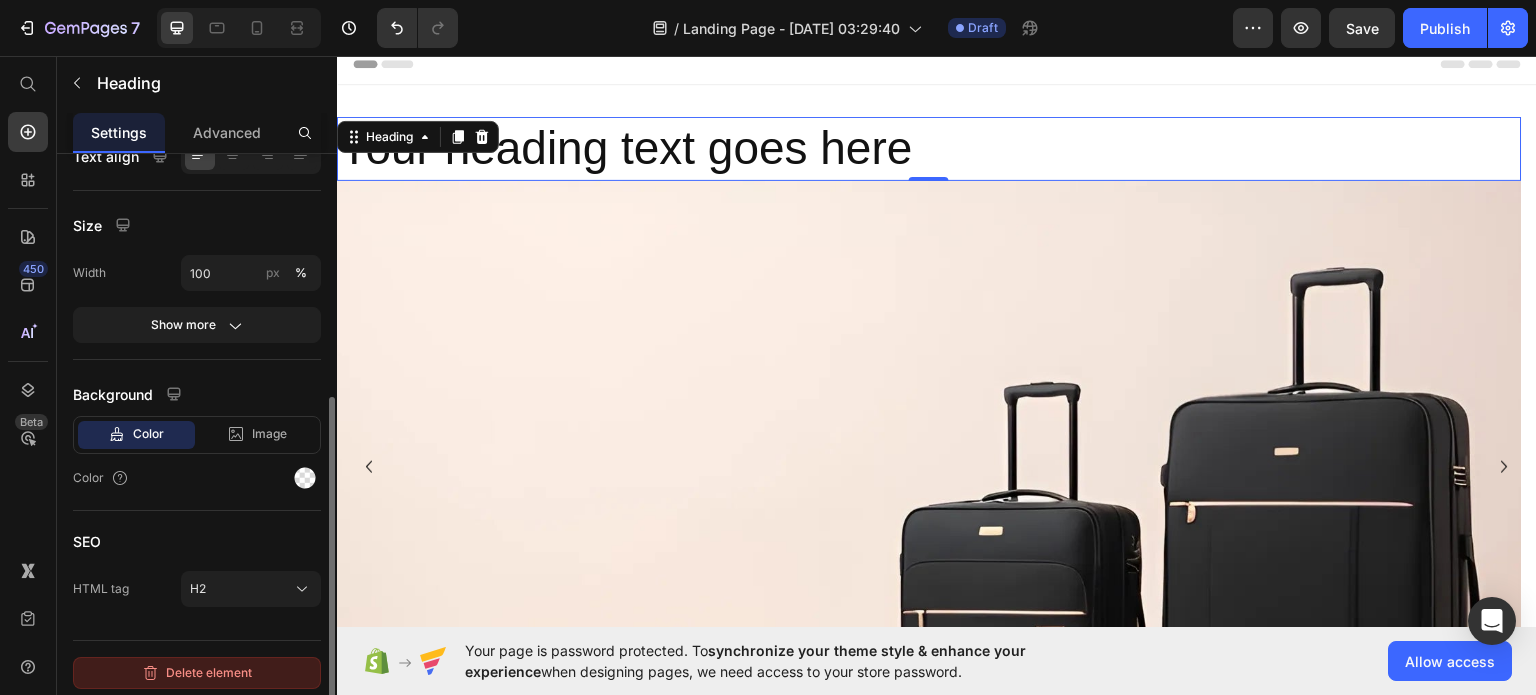 click on "Delete element" at bounding box center [197, 673] 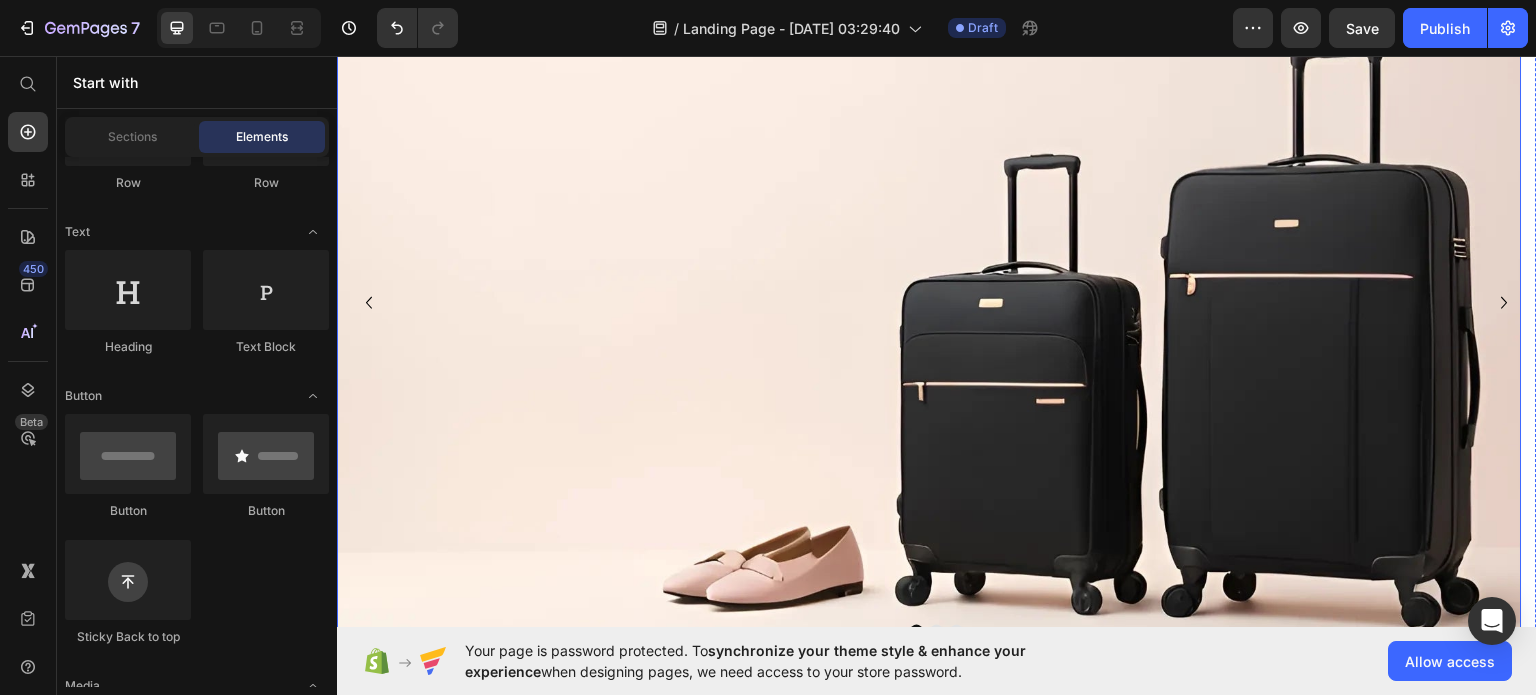 scroll, scrollTop: 282, scrollLeft: 0, axis: vertical 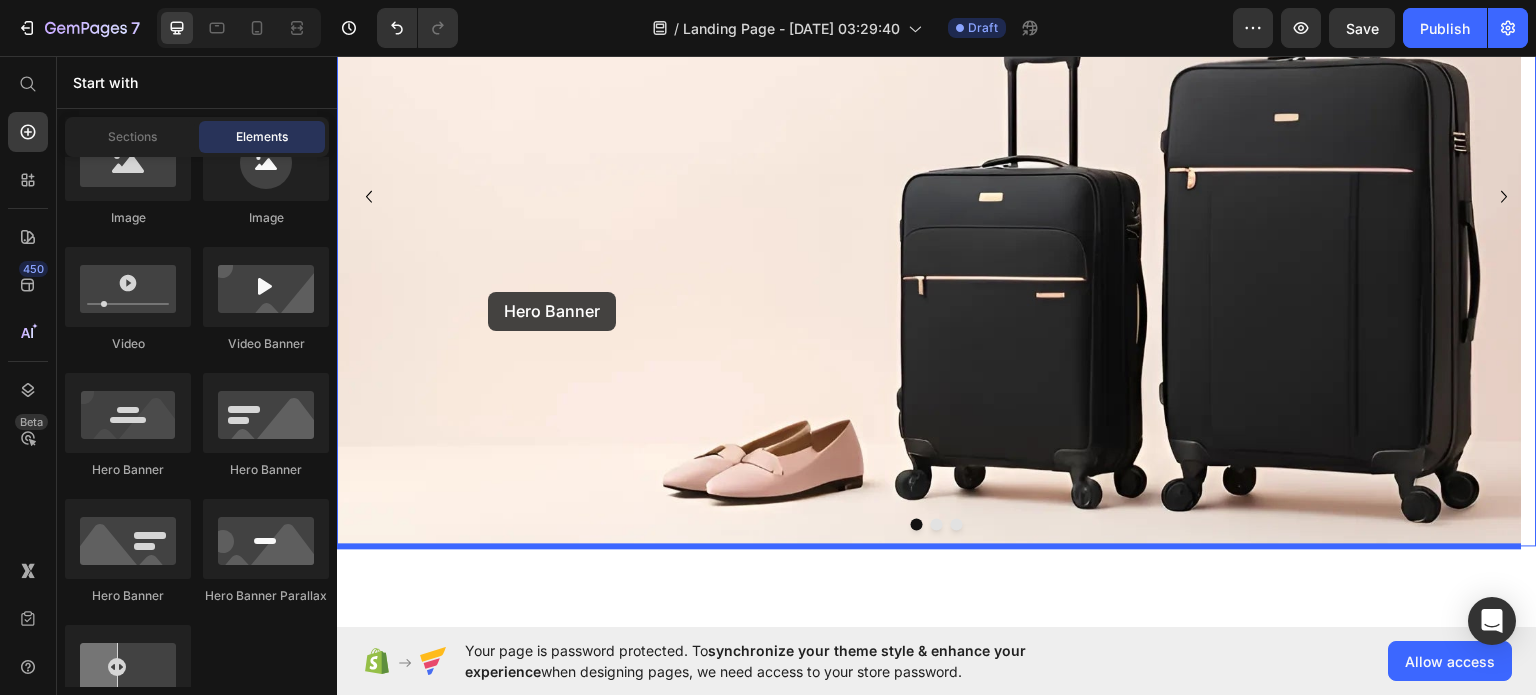 drag, startPoint x: 581, startPoint y: 467, endPoint x: 488, endPoint y: 291, distance: 199.06029 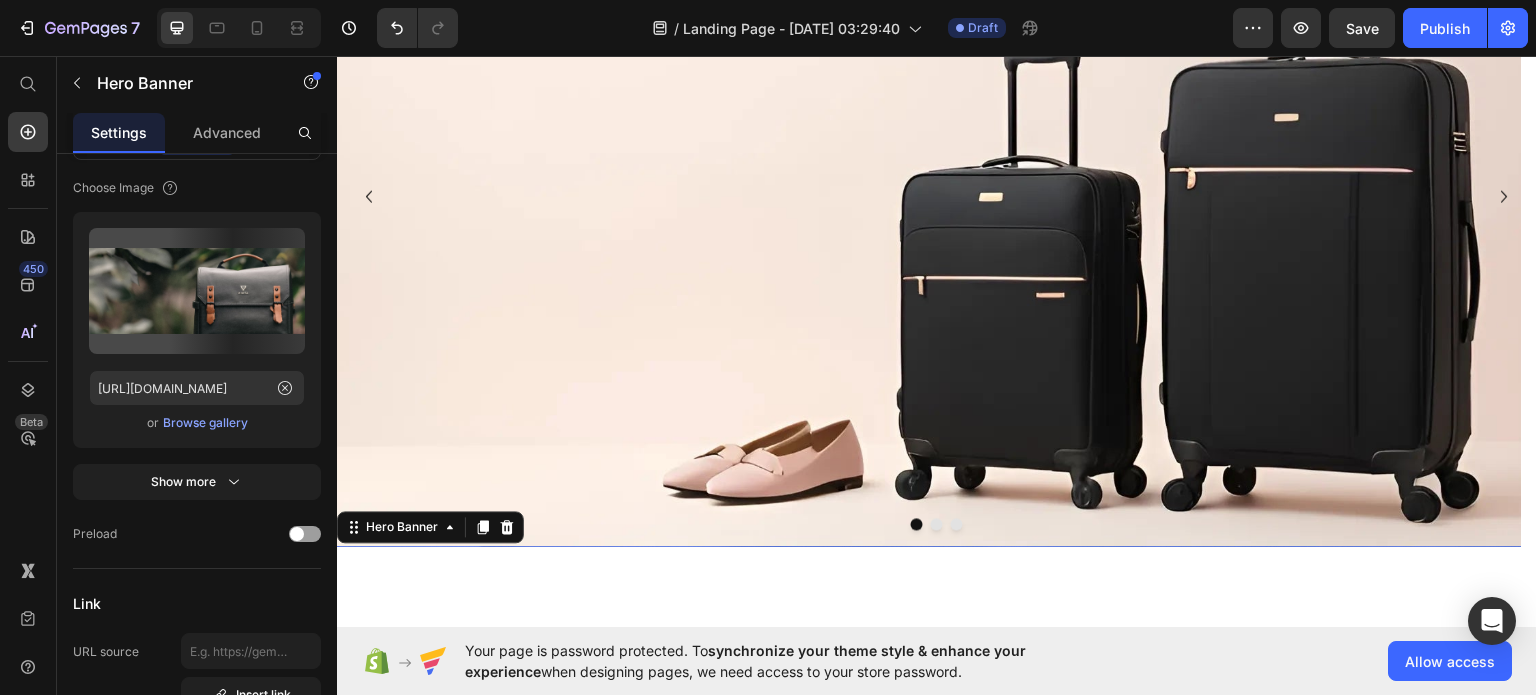 scroll, scrollTop: 0, scrollLeft: 0, axis: both 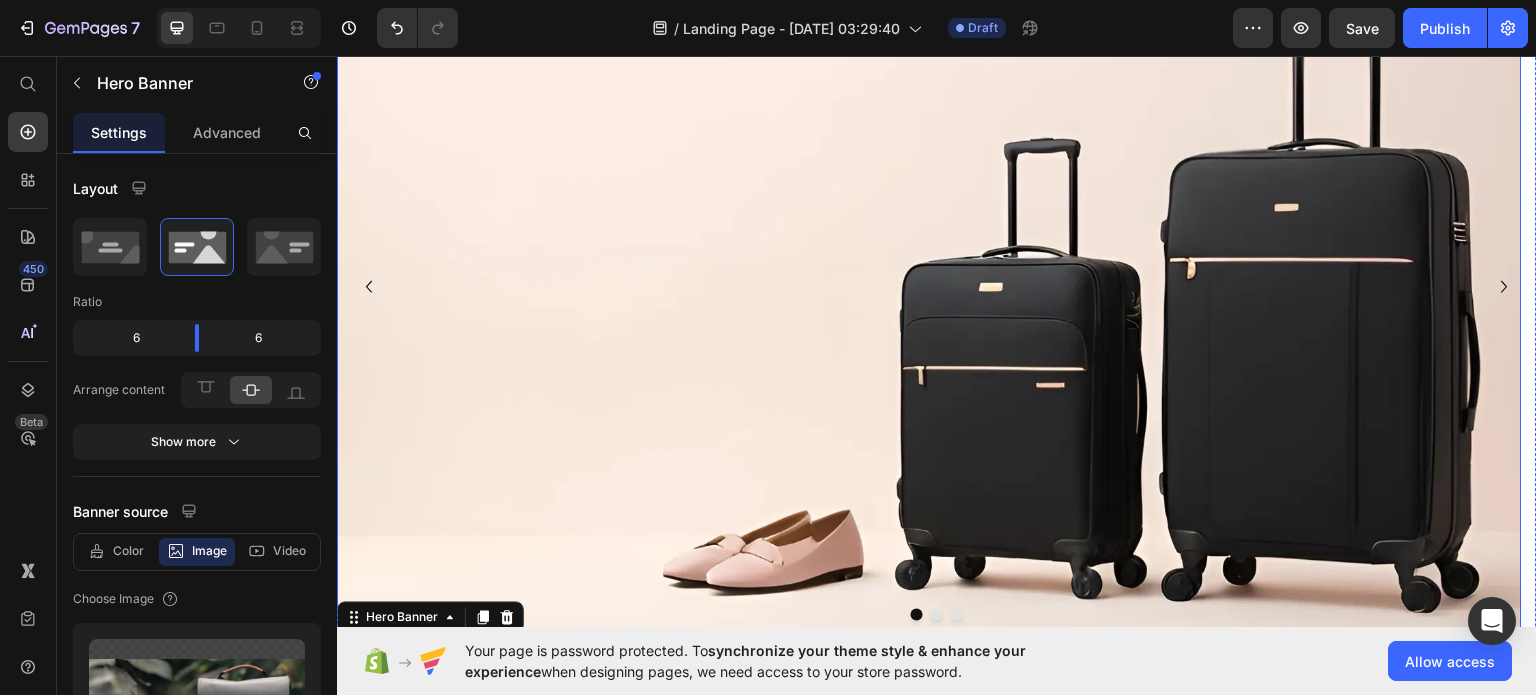 click at bounding box center [929, 286] 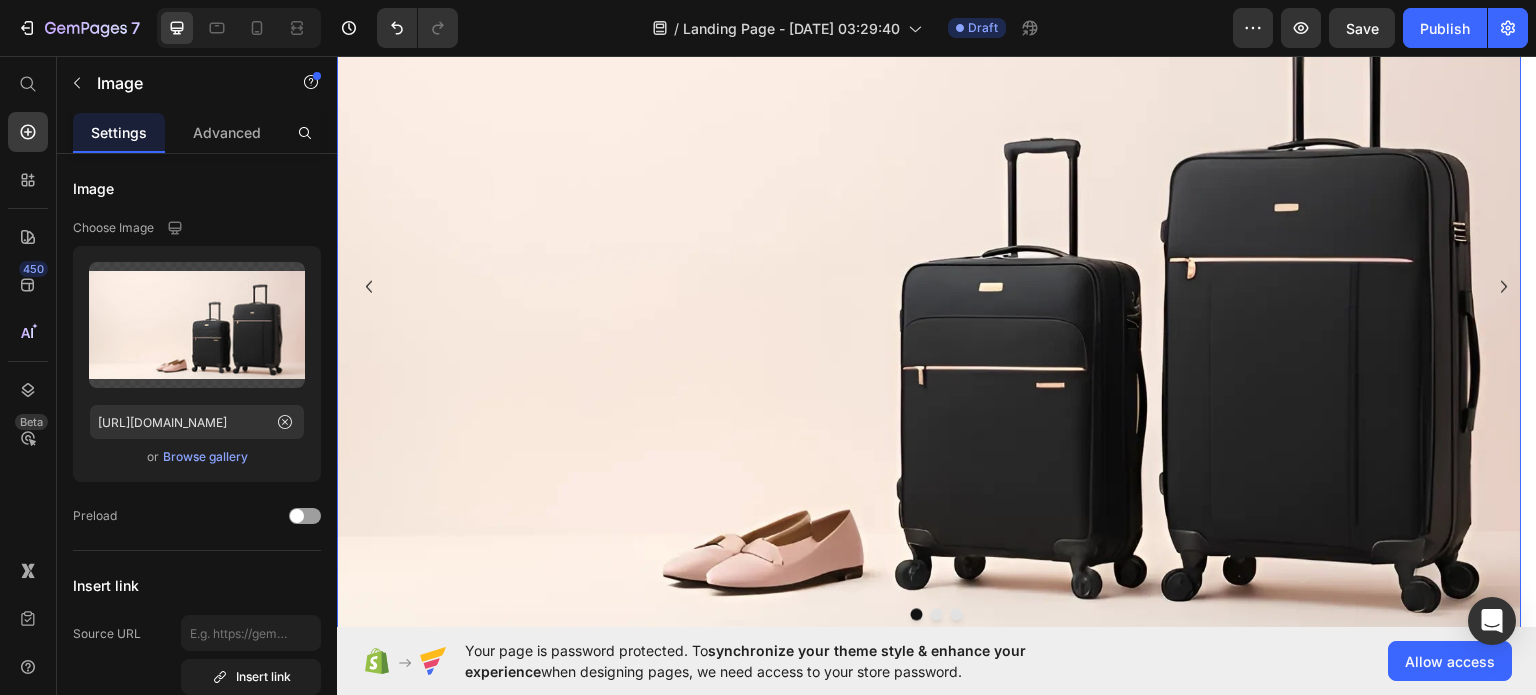 click at bounding box center [929, 286] 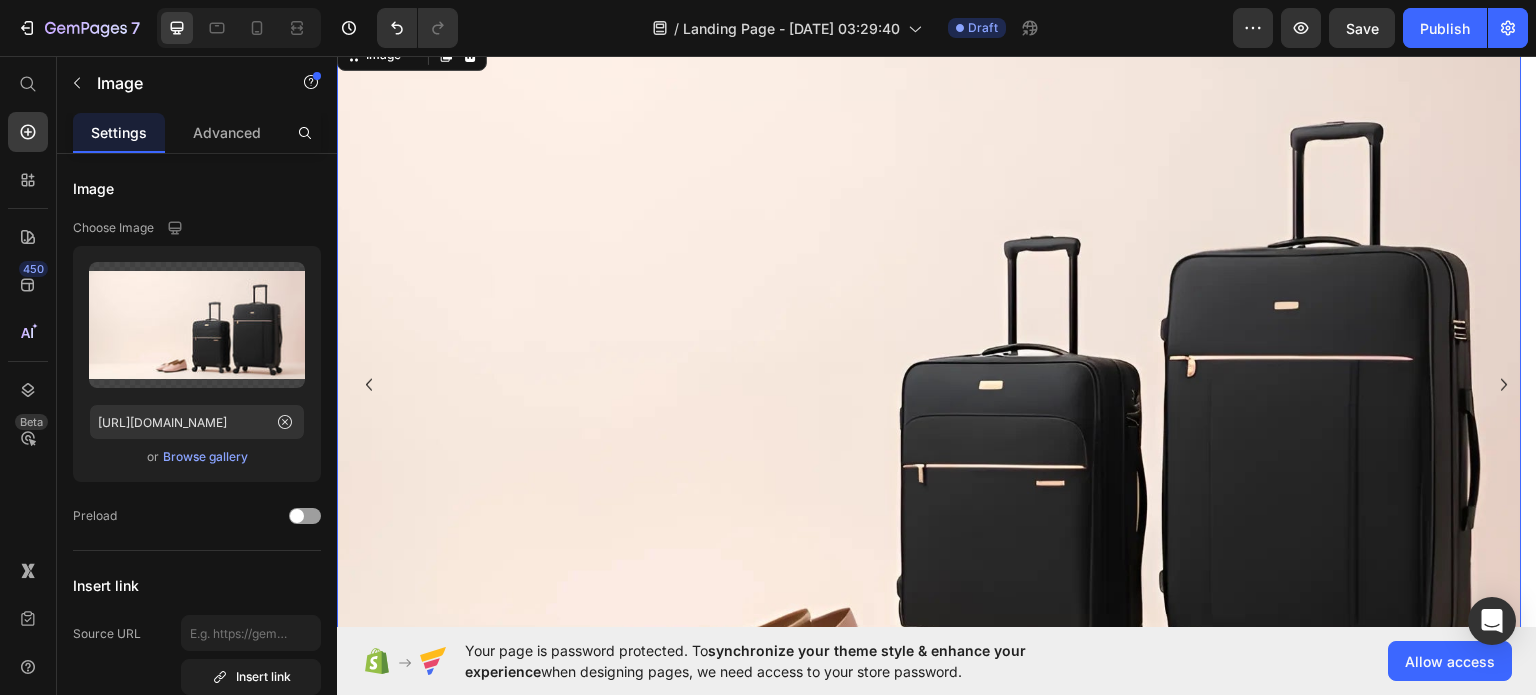 scroll, scrollTop: 98, scrollLeft: 0, axis: vertical 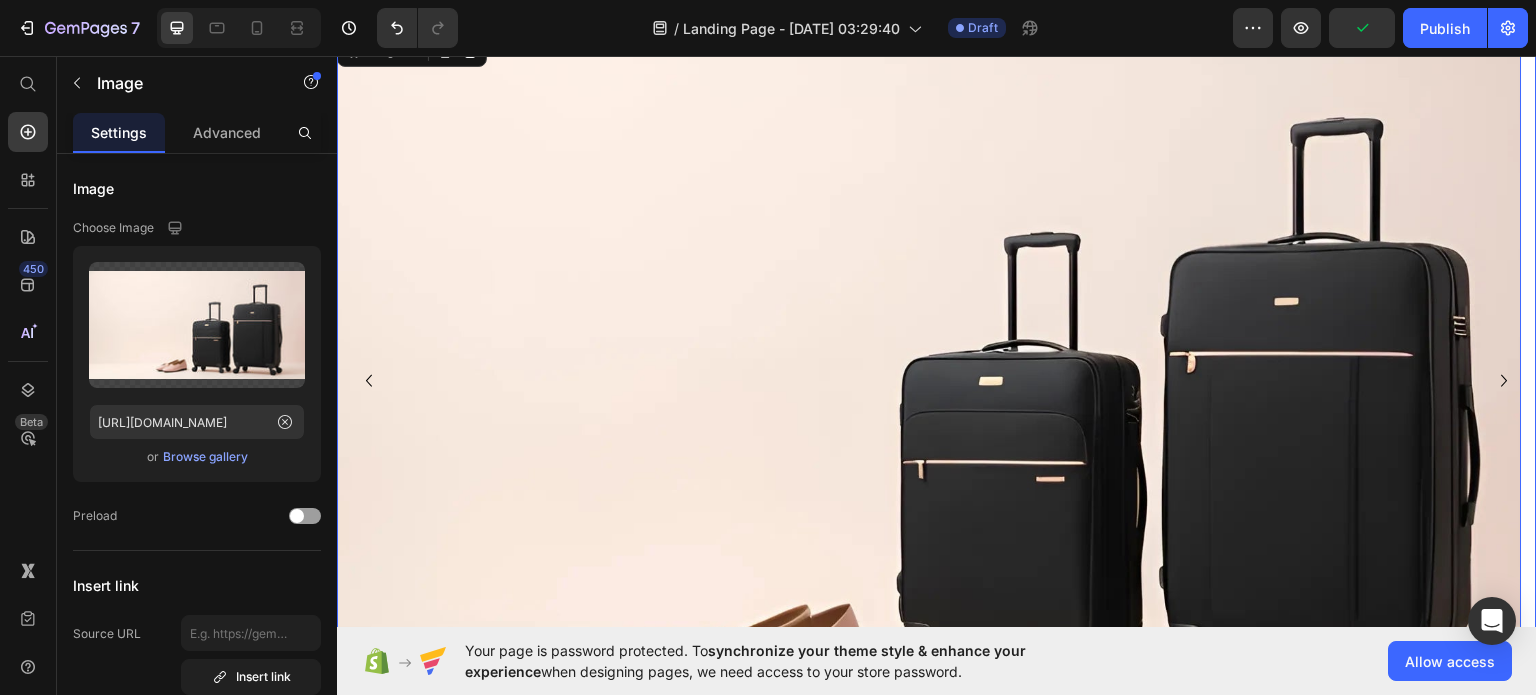 click 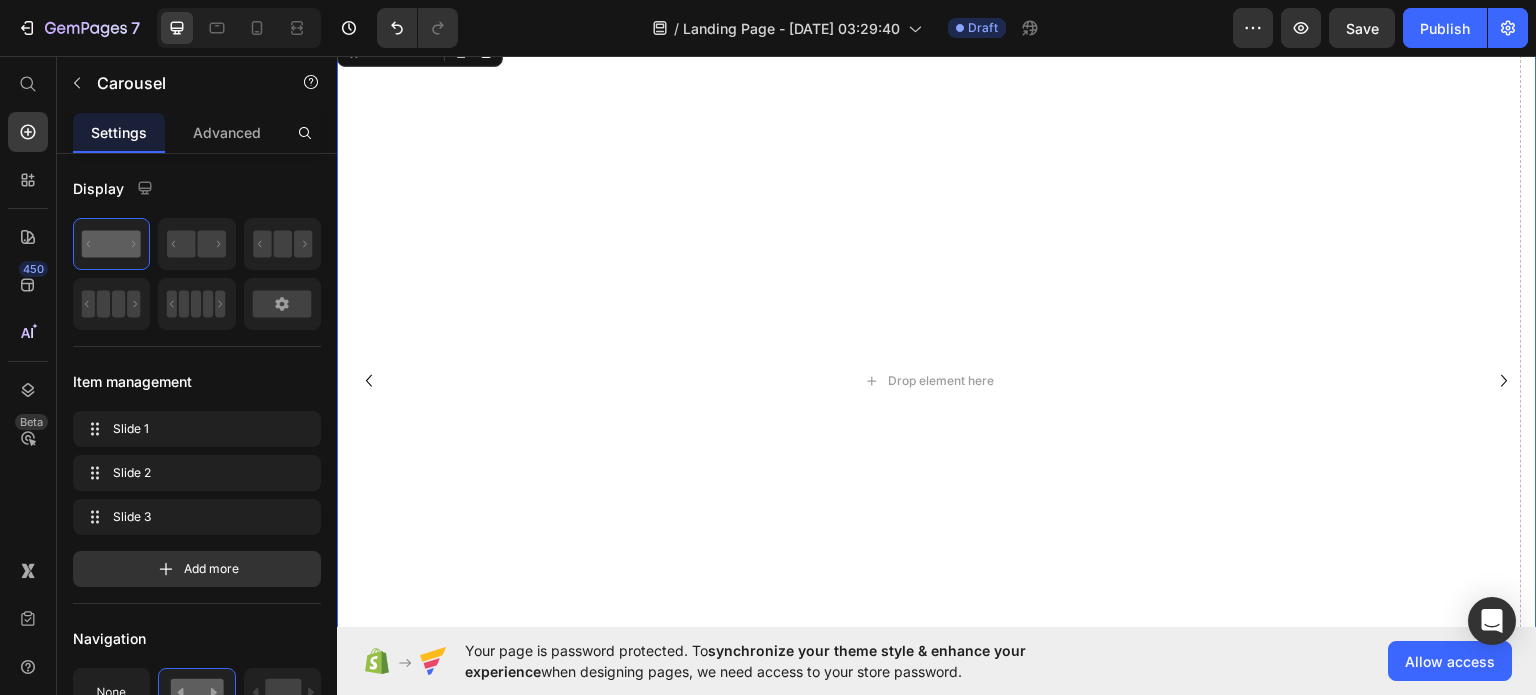 click 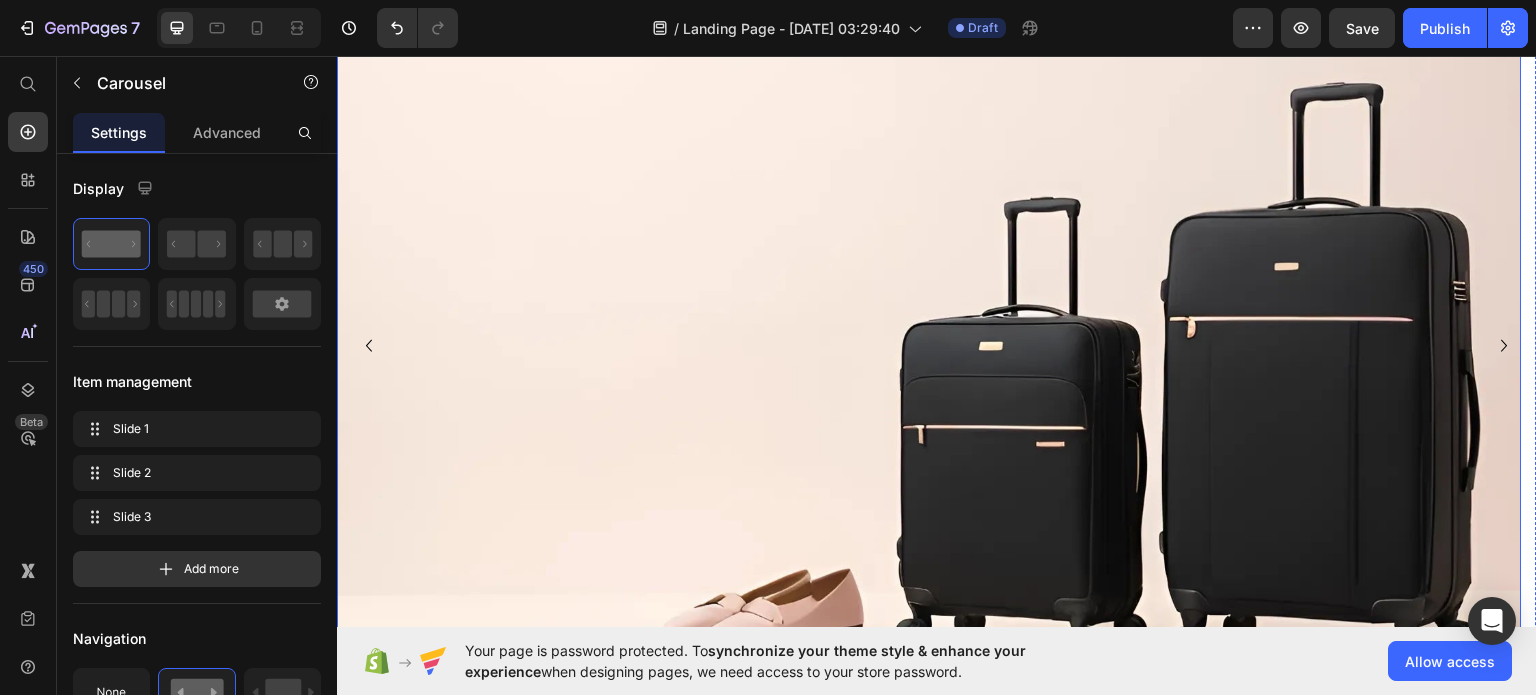 scroll, scrollTop: 116, scrollLeft: 0, axis: vertical 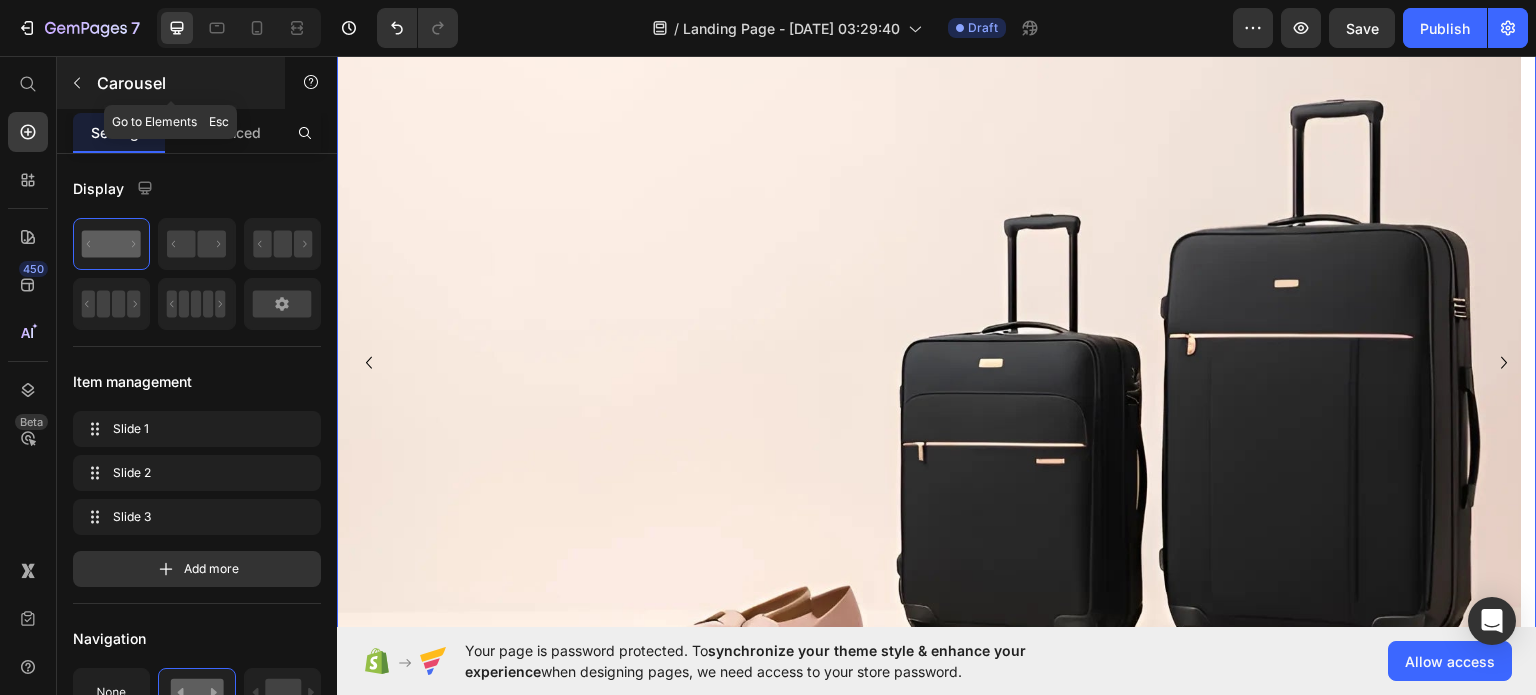 click 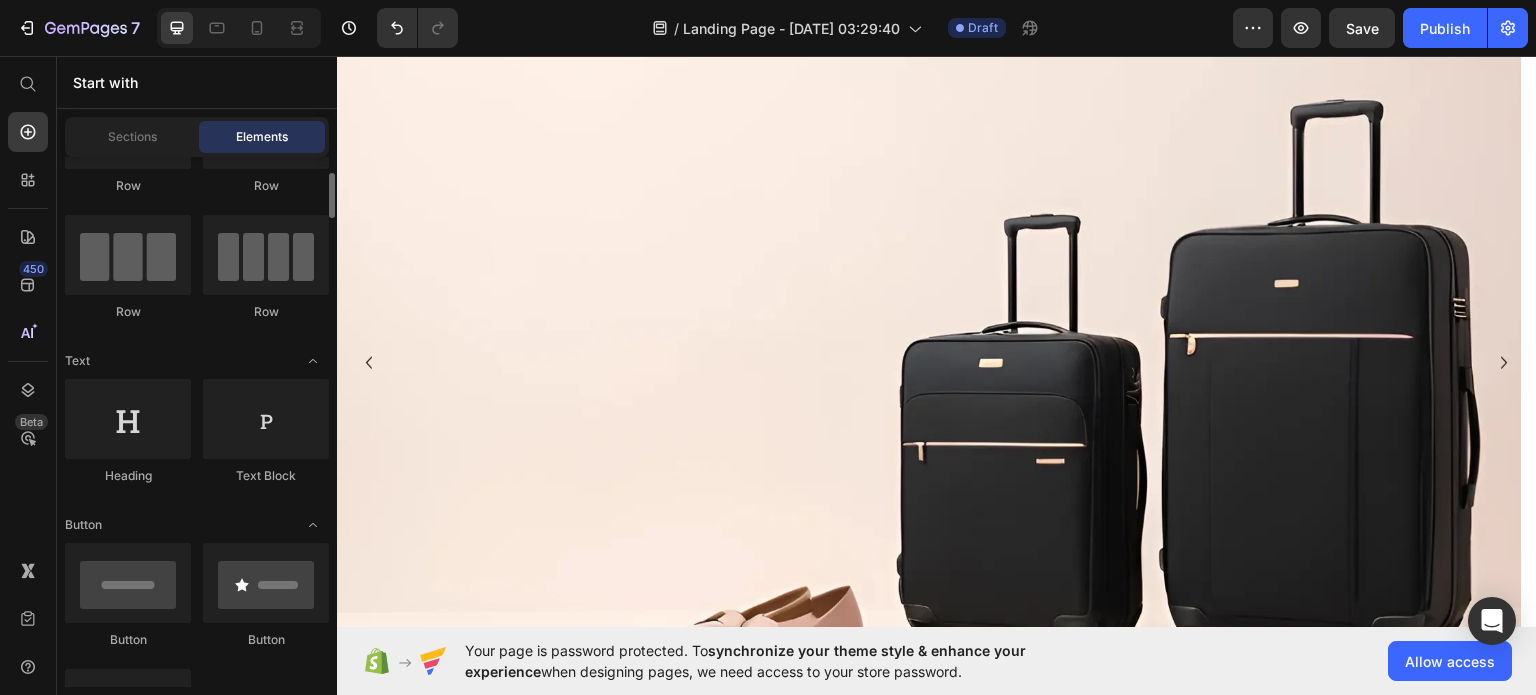 scroll, scrollTop: 118, scrollLeft: 0, axis: vertical 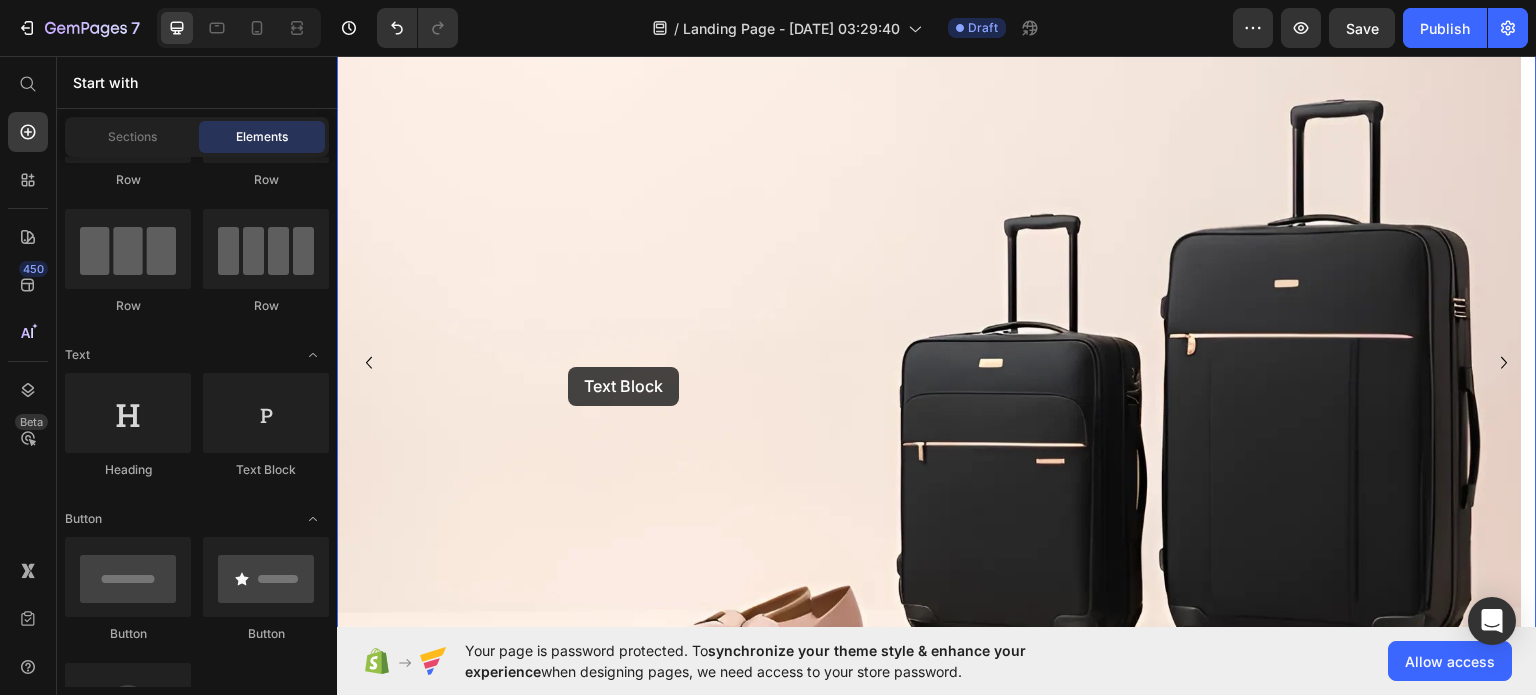 drag, startPoint x: 578, startPoint y: 485, endPoint x: 572, endPoint y: 365, distance: 120.14991 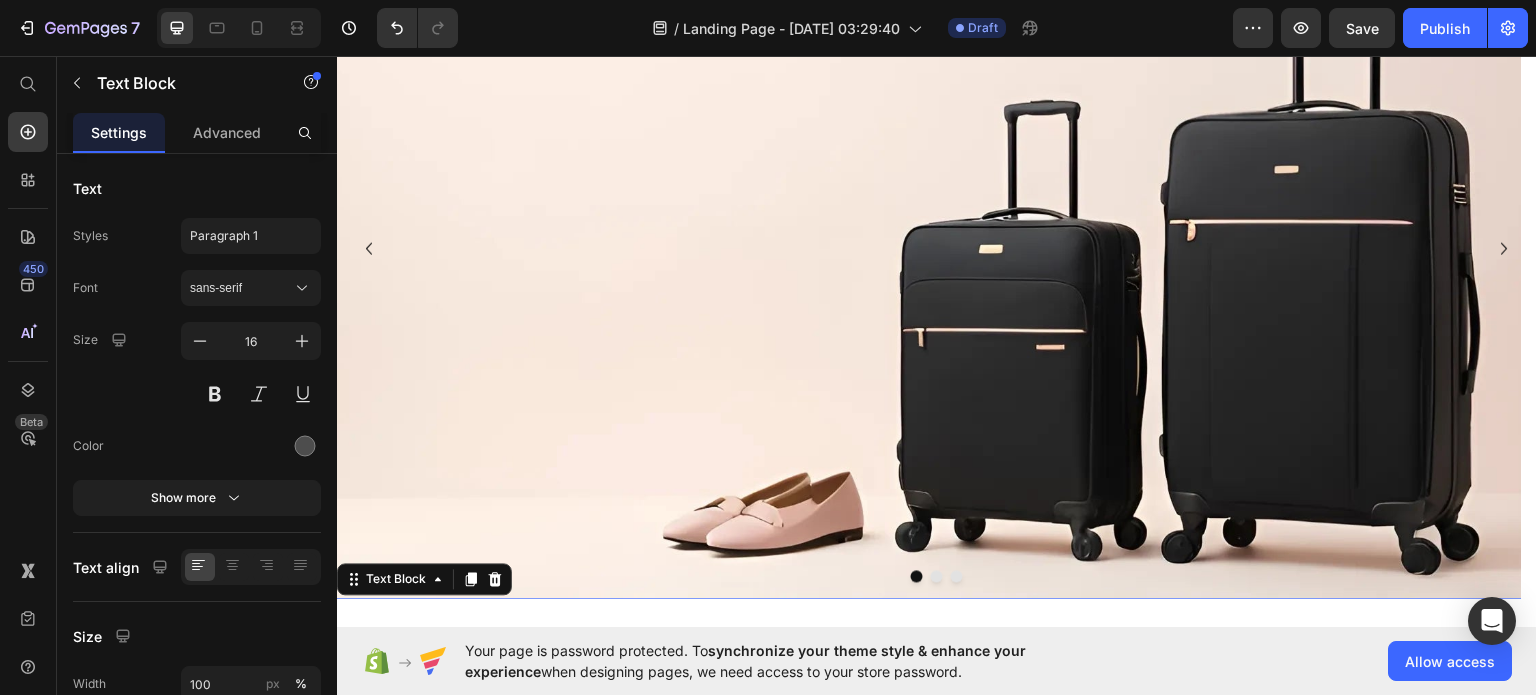 scroll, scrollTop: 0, scrollLeft: 0, axis: both 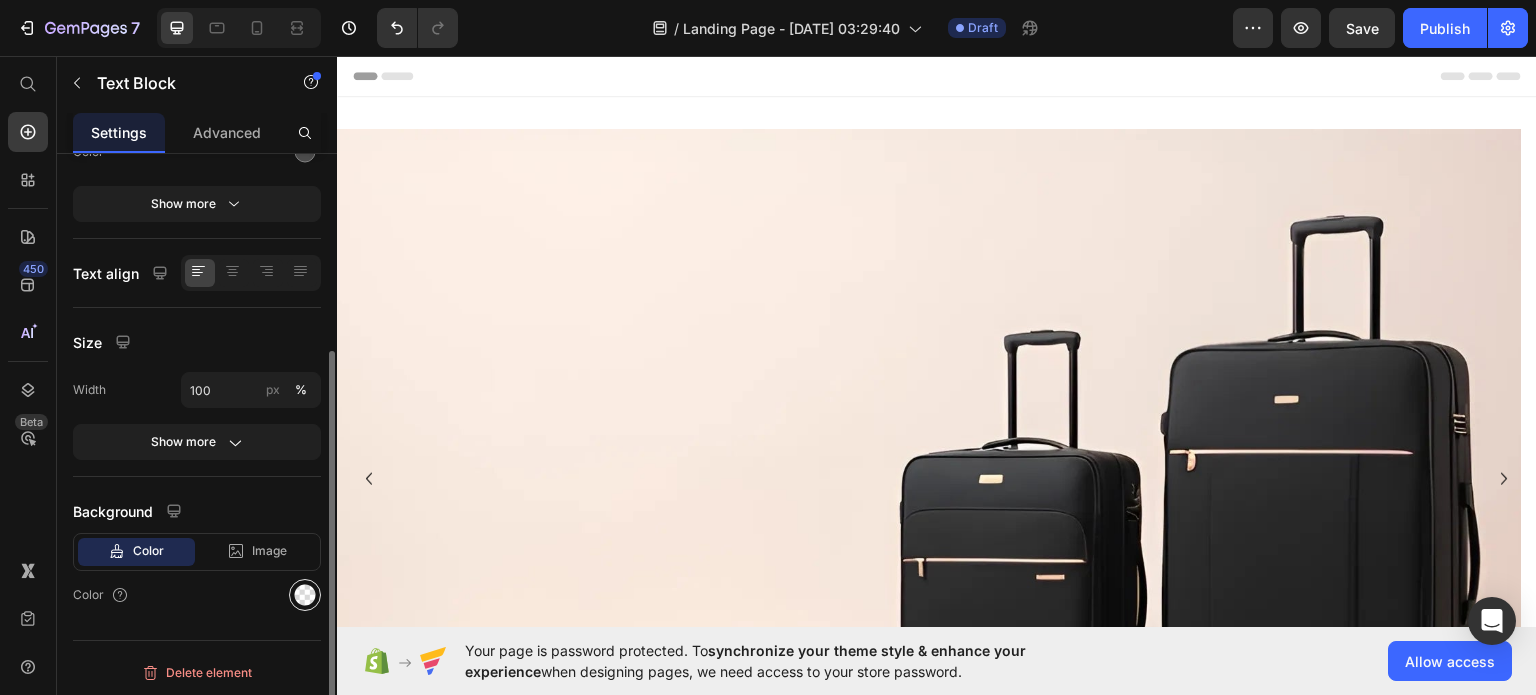 click at bounding box center (305, 595) 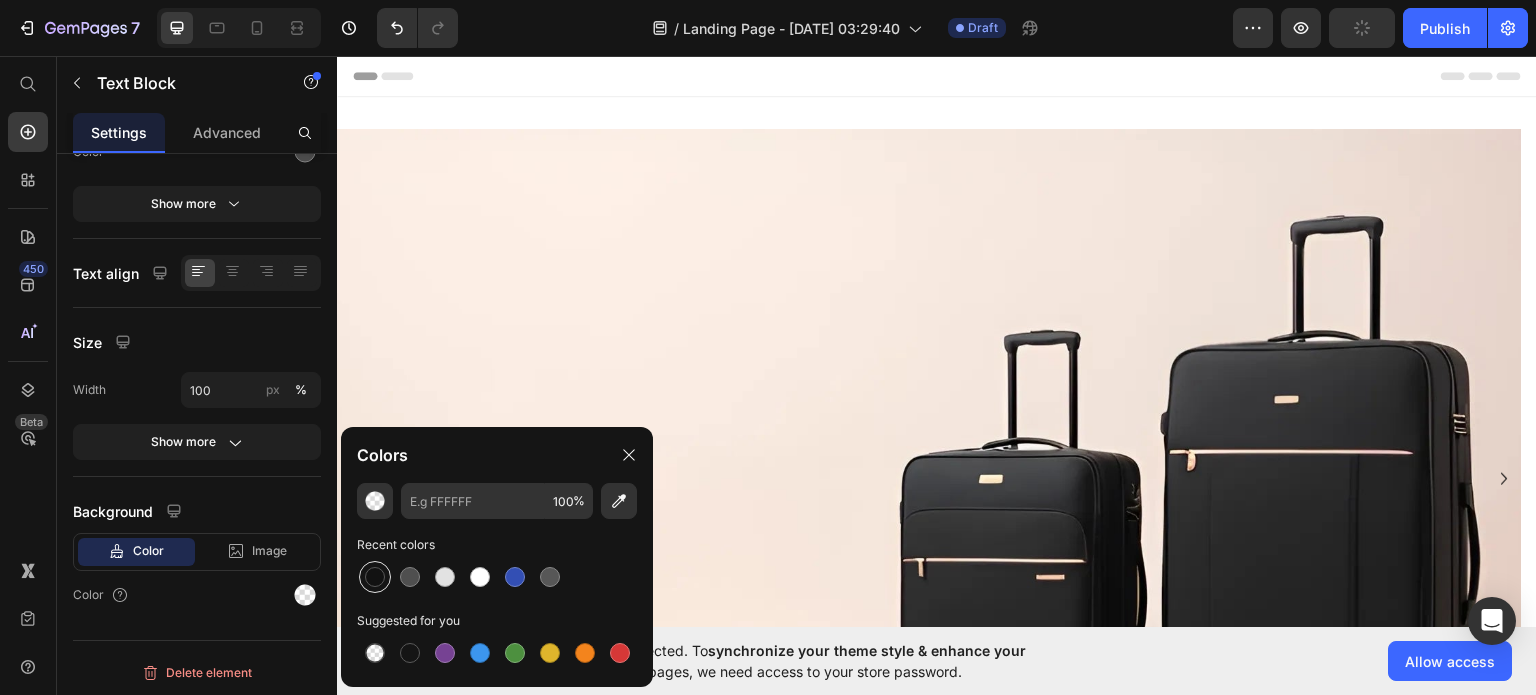 click at bounding box center [375, 577] 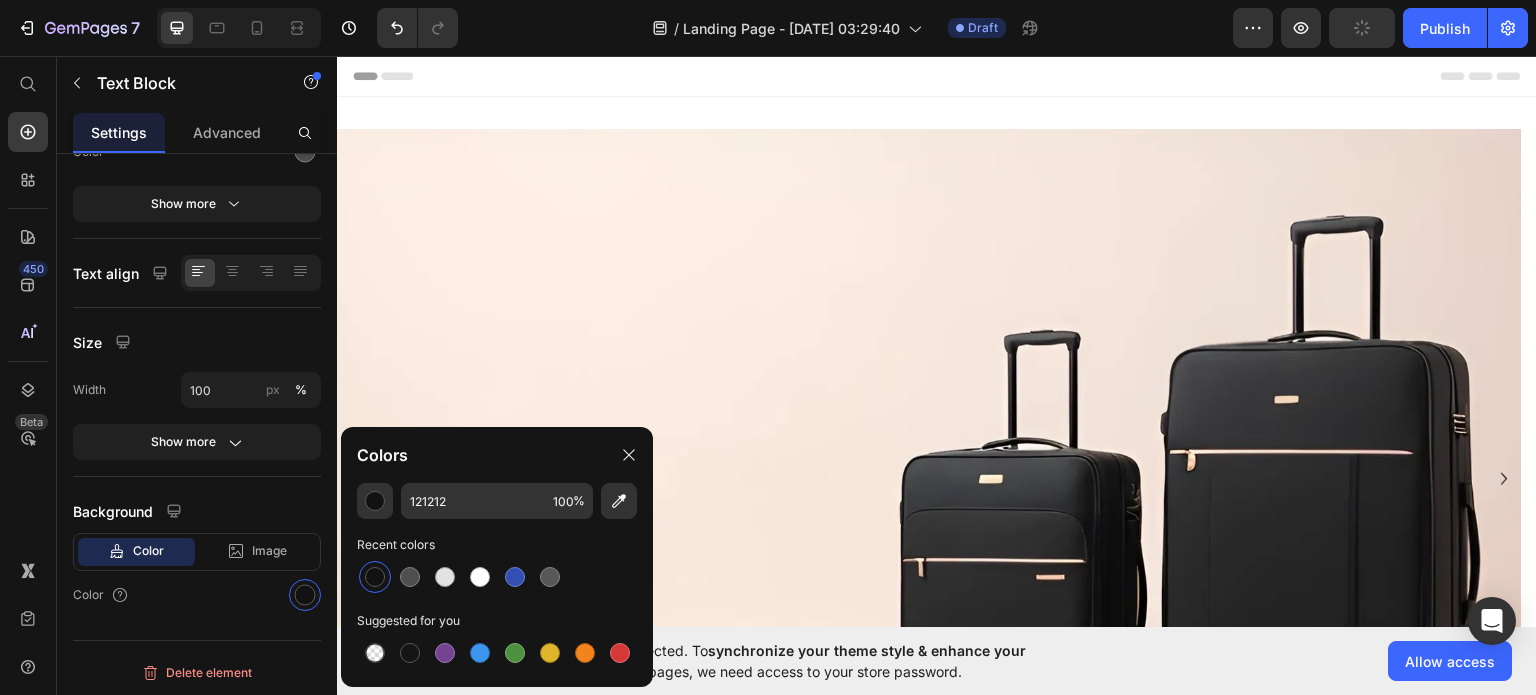 click at bounding box center [929, 478] 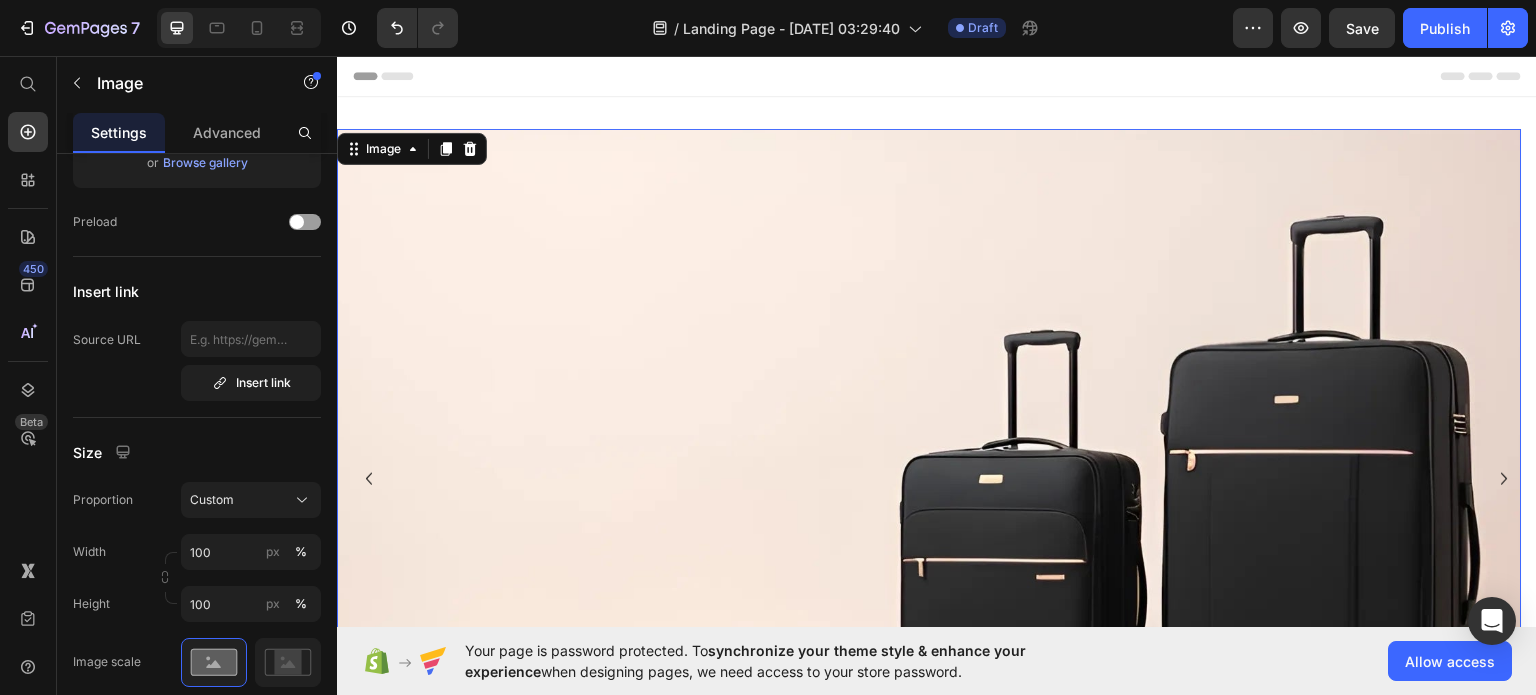 scroll, scrollTop: 0, scrollLeft: 0, axis: both 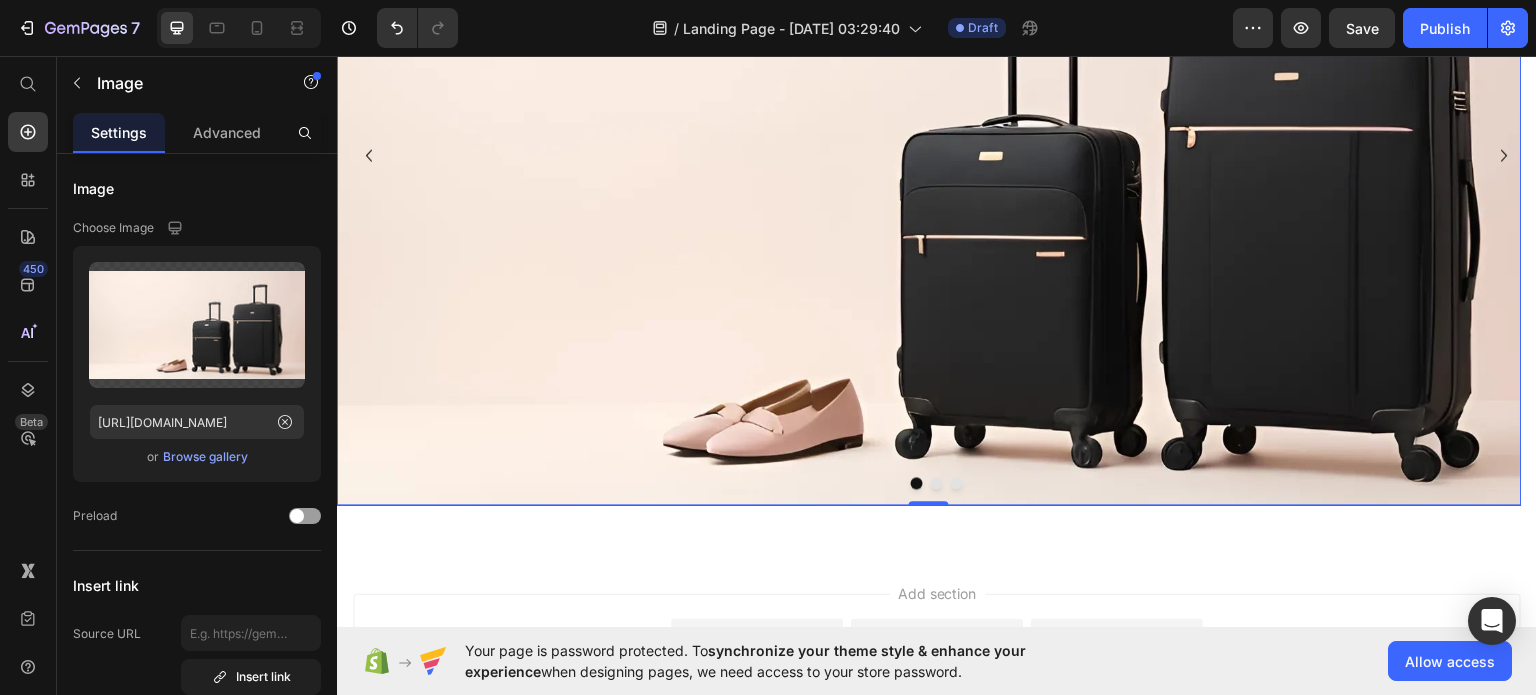 click at bounding box center (929, 154) 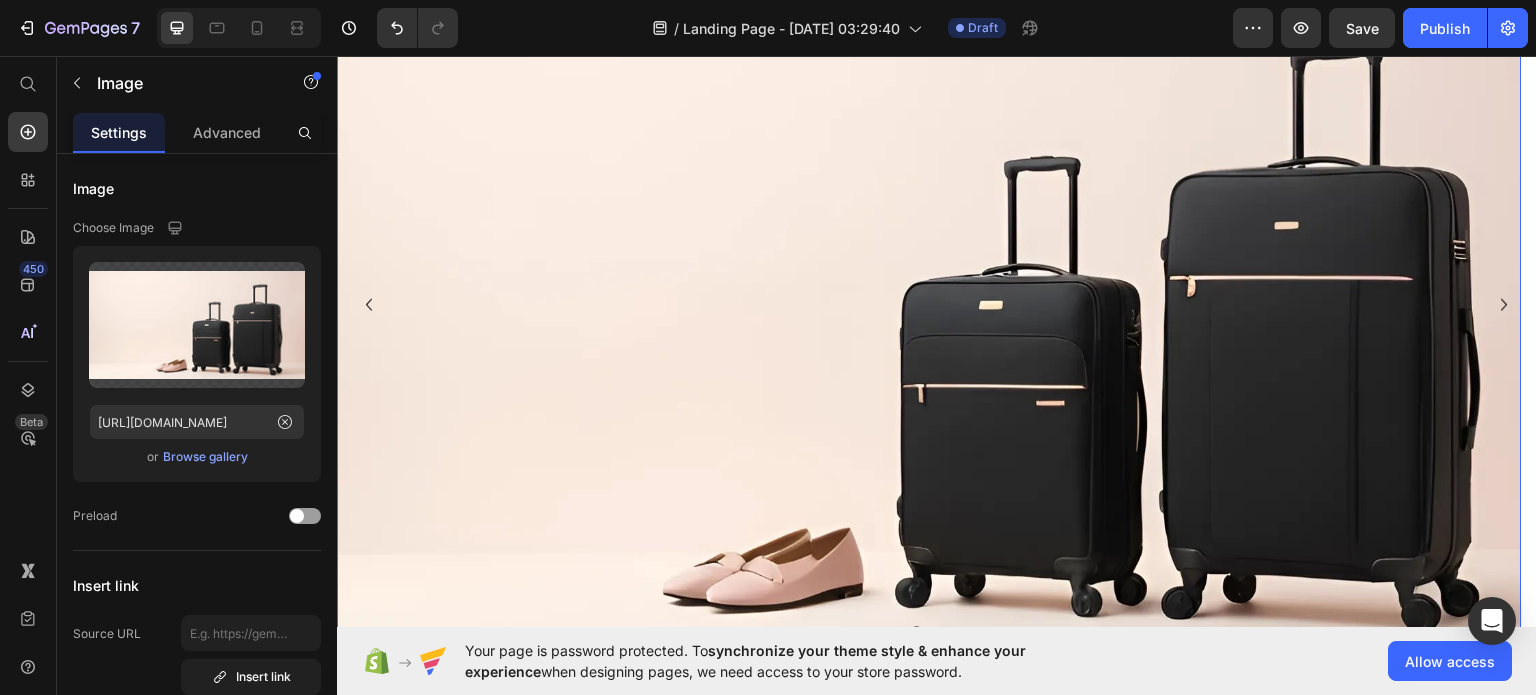 scroll, scrollTop: 168, scrollLeft: 0, axis: vertical 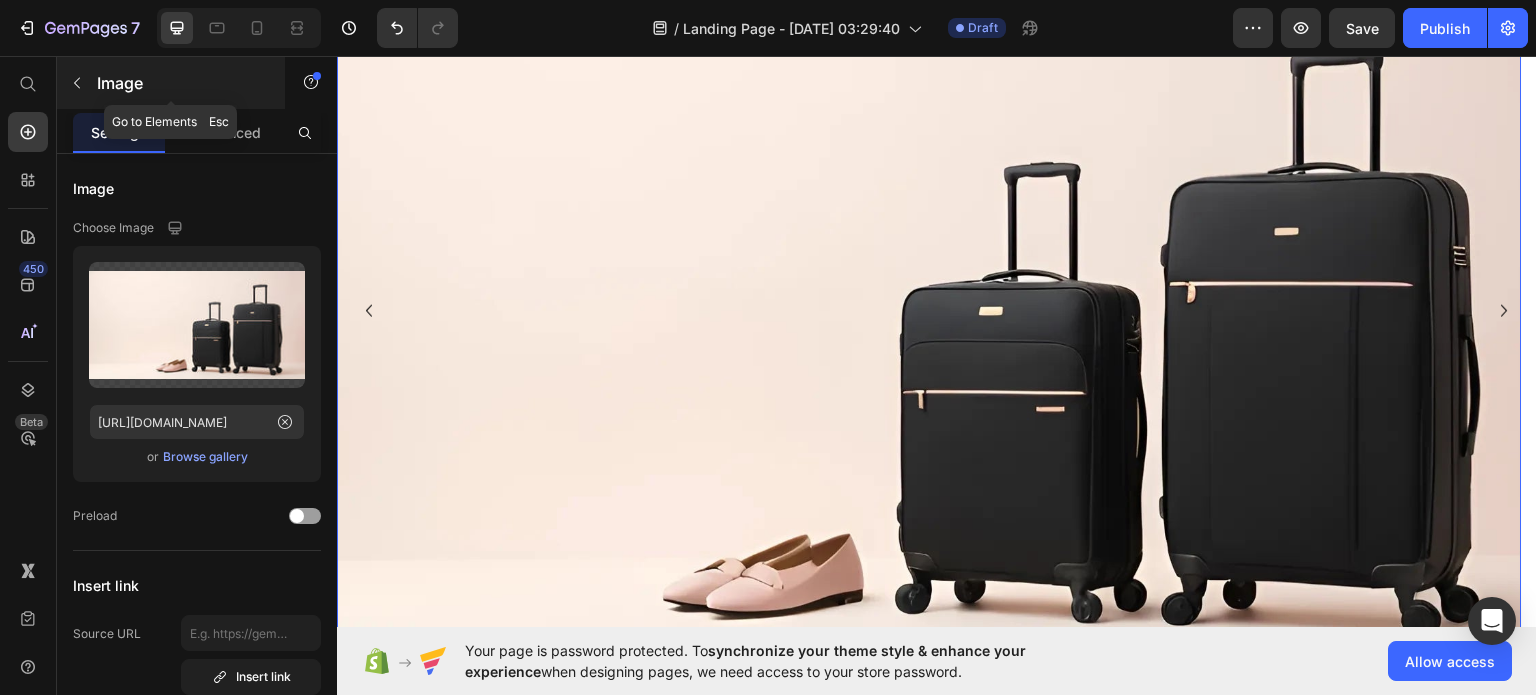 click 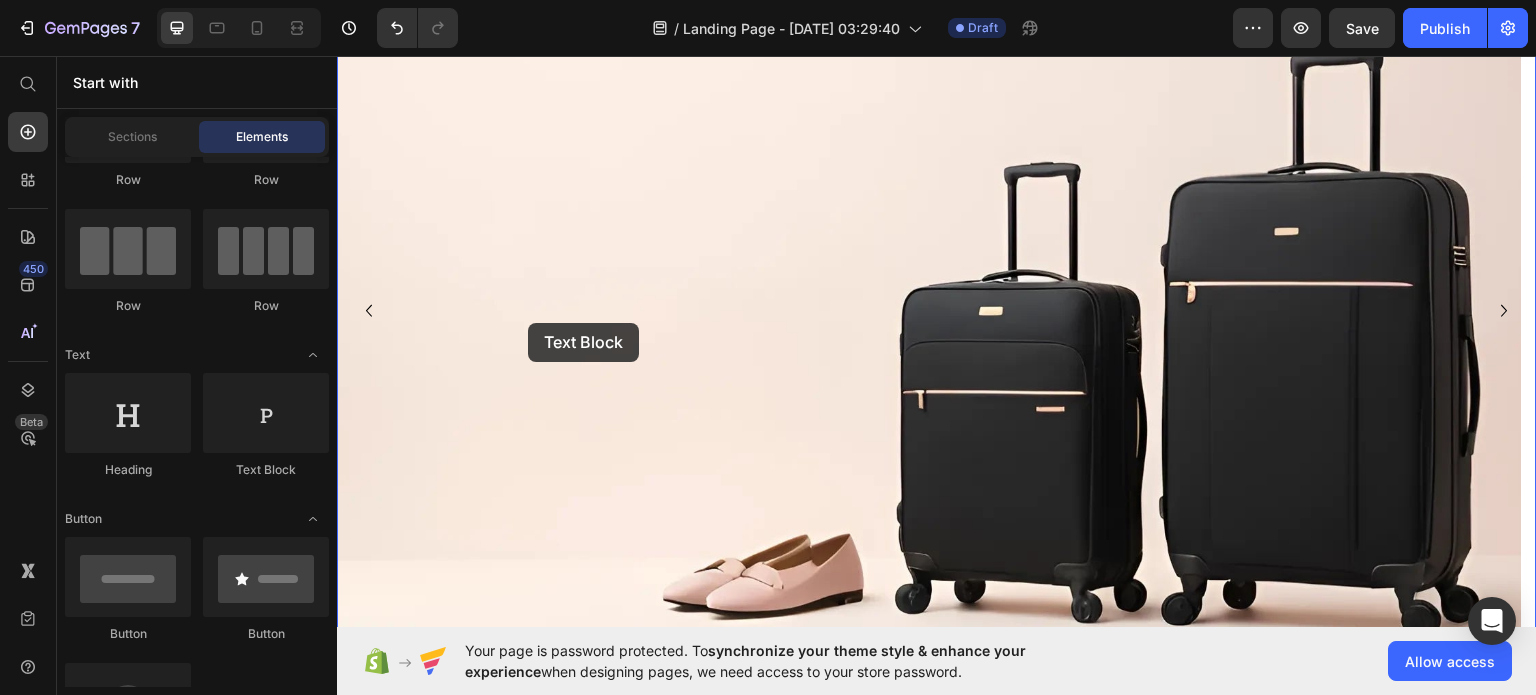 drag, startPoint x: 577, startPoint y: 484, endPoint x: 528, endPoint y: 322, distance: 169.24834 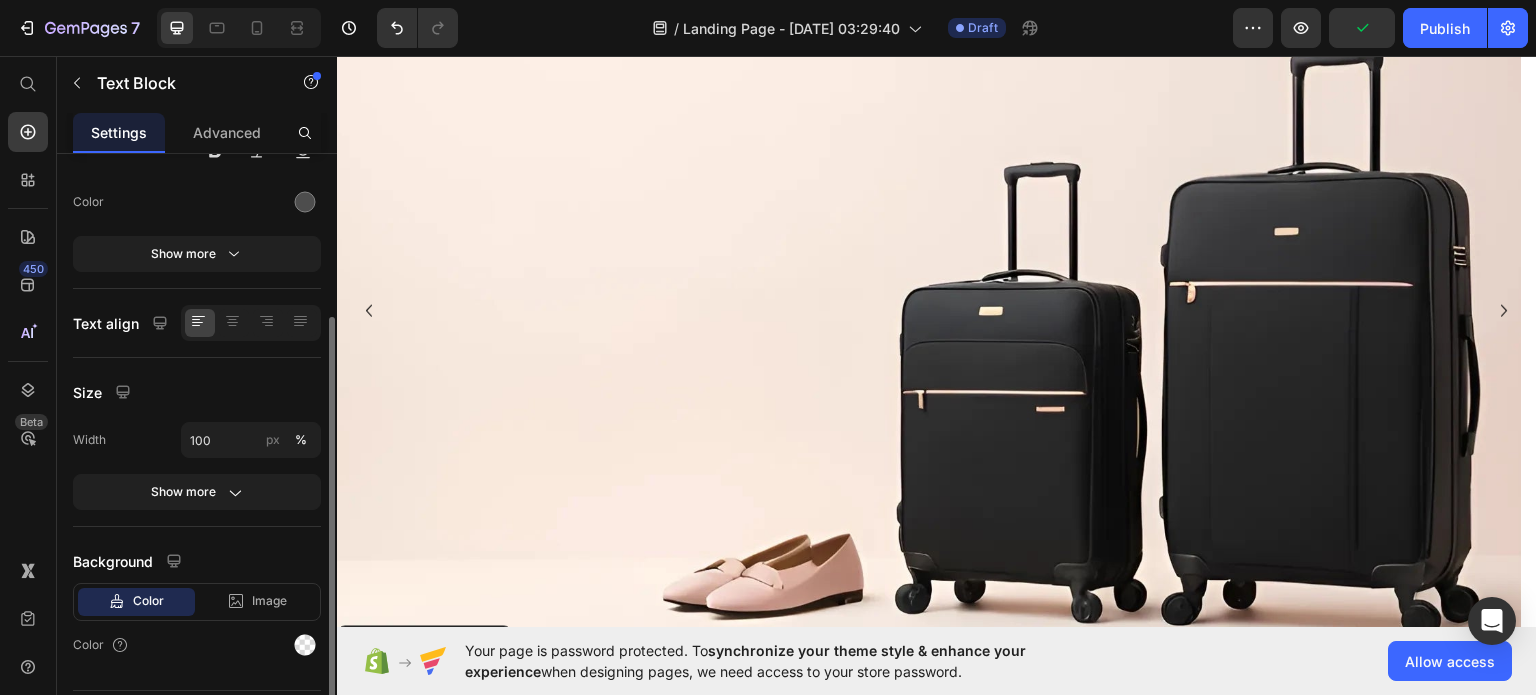scroll, scrollTop: 294, scrollLeft: 0, axis: vertical 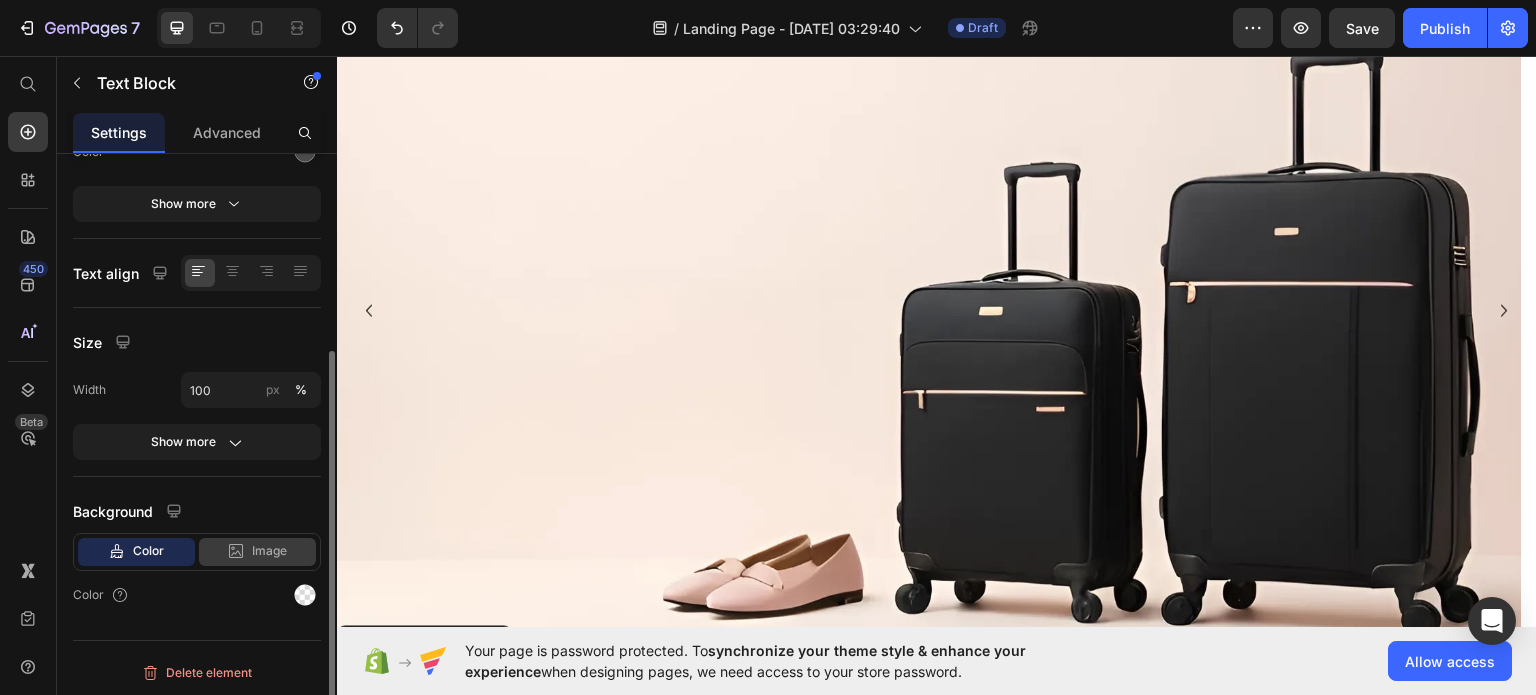 click on "Image" at bounding box center (269, 551) 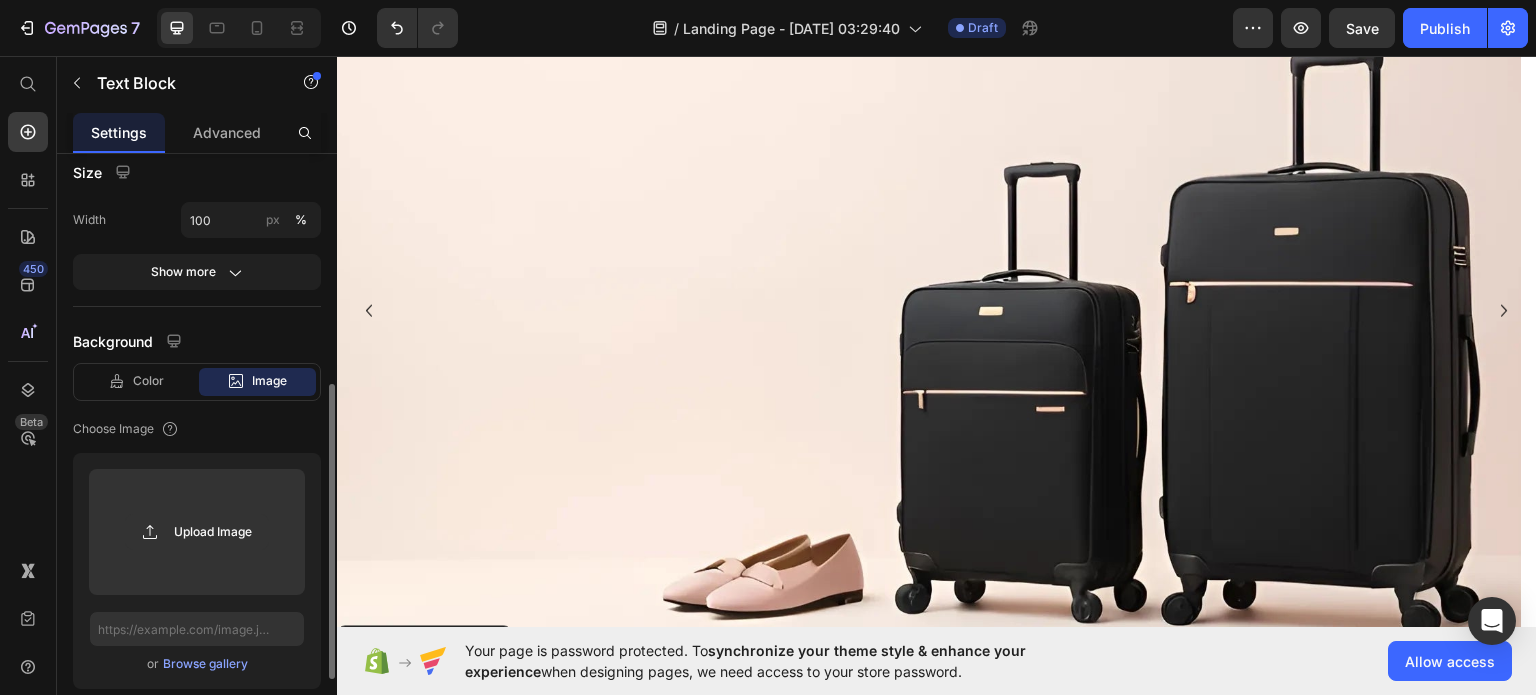 scroll, scrollTop: 464, scrollLeft: 0, axis: vertical 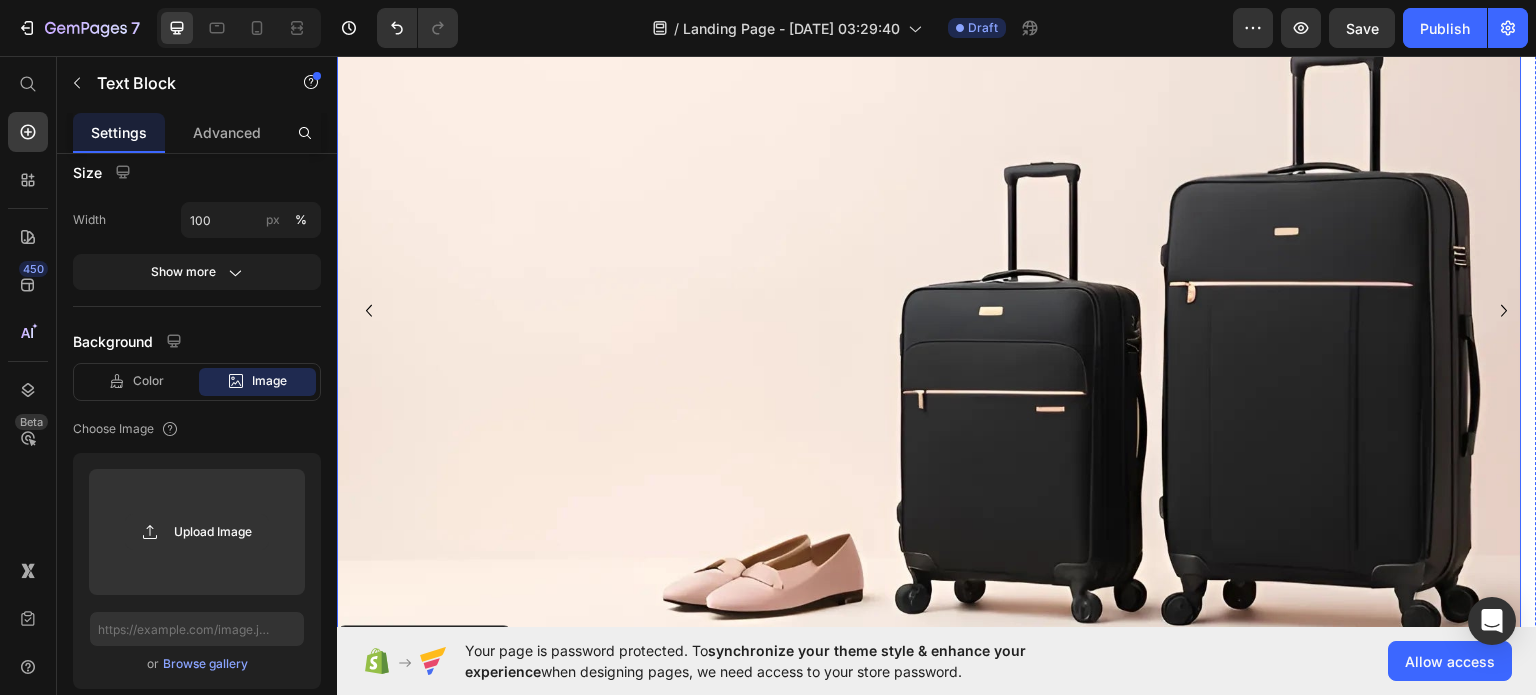 click at bounding box center (929, 310) 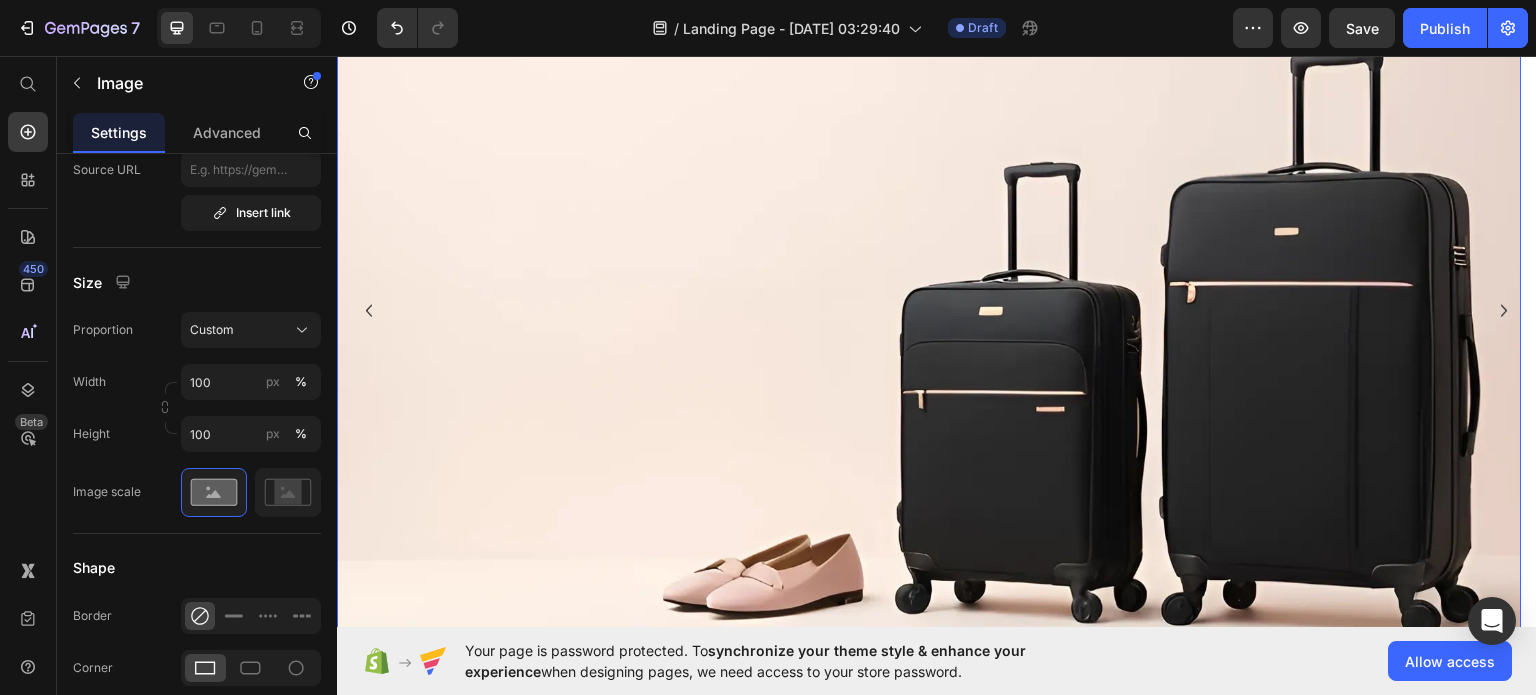 scroll, scrollTop: 0, scrollLeft: 0, axis: both 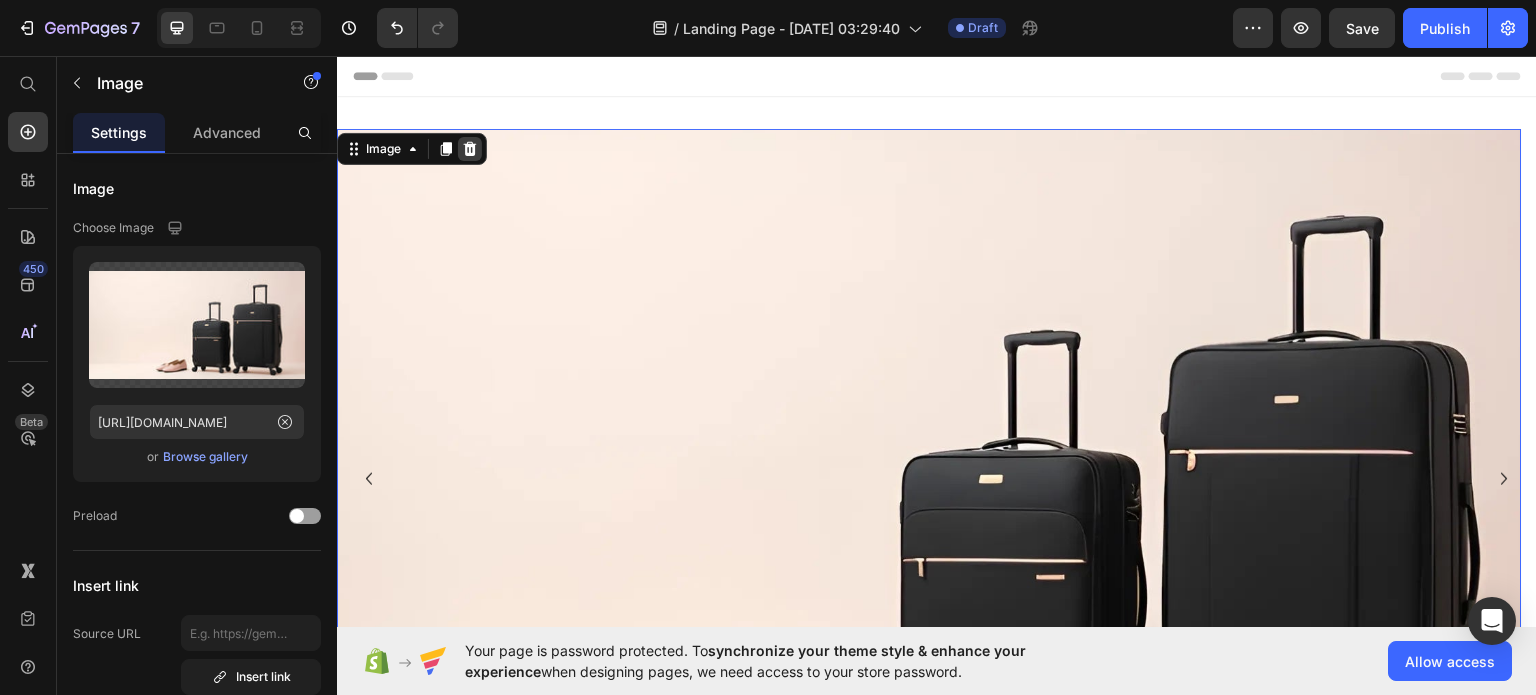 click 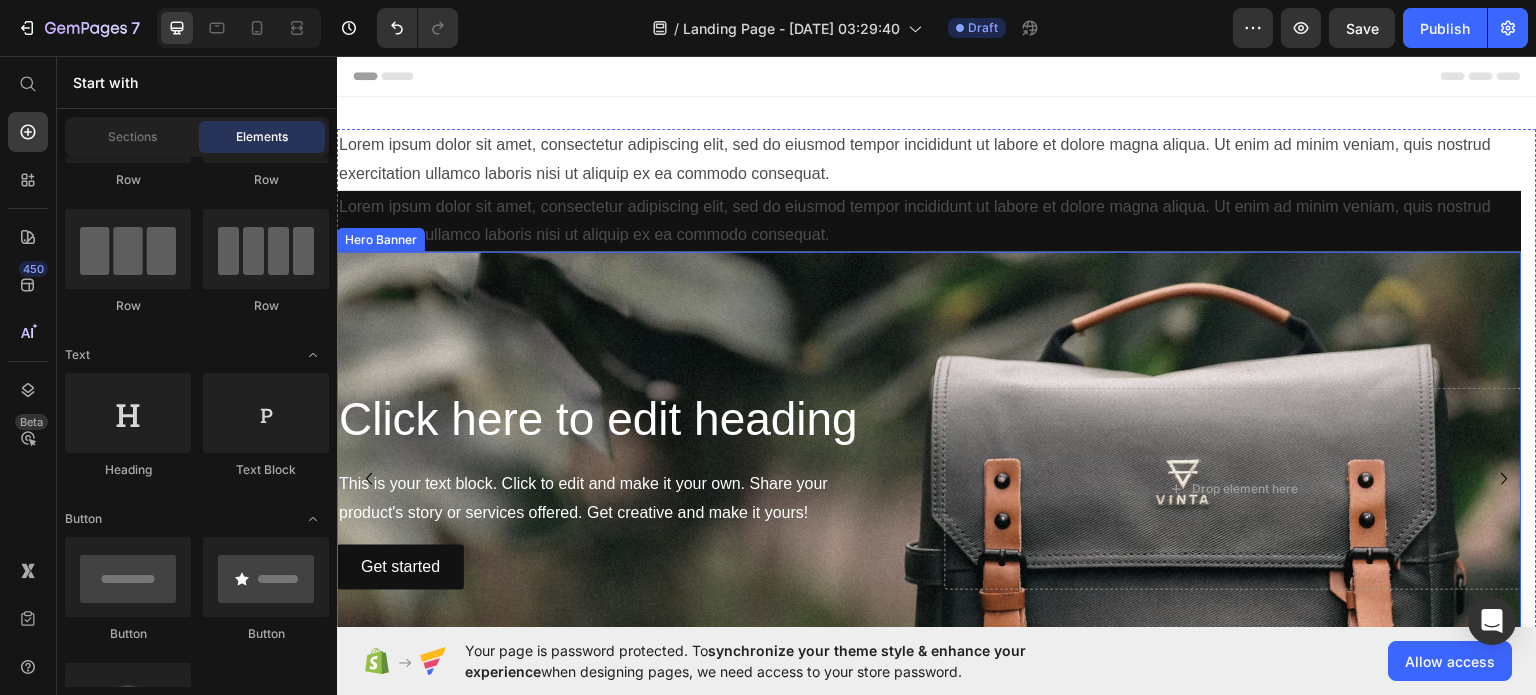 click at bounding box center (929, 488) 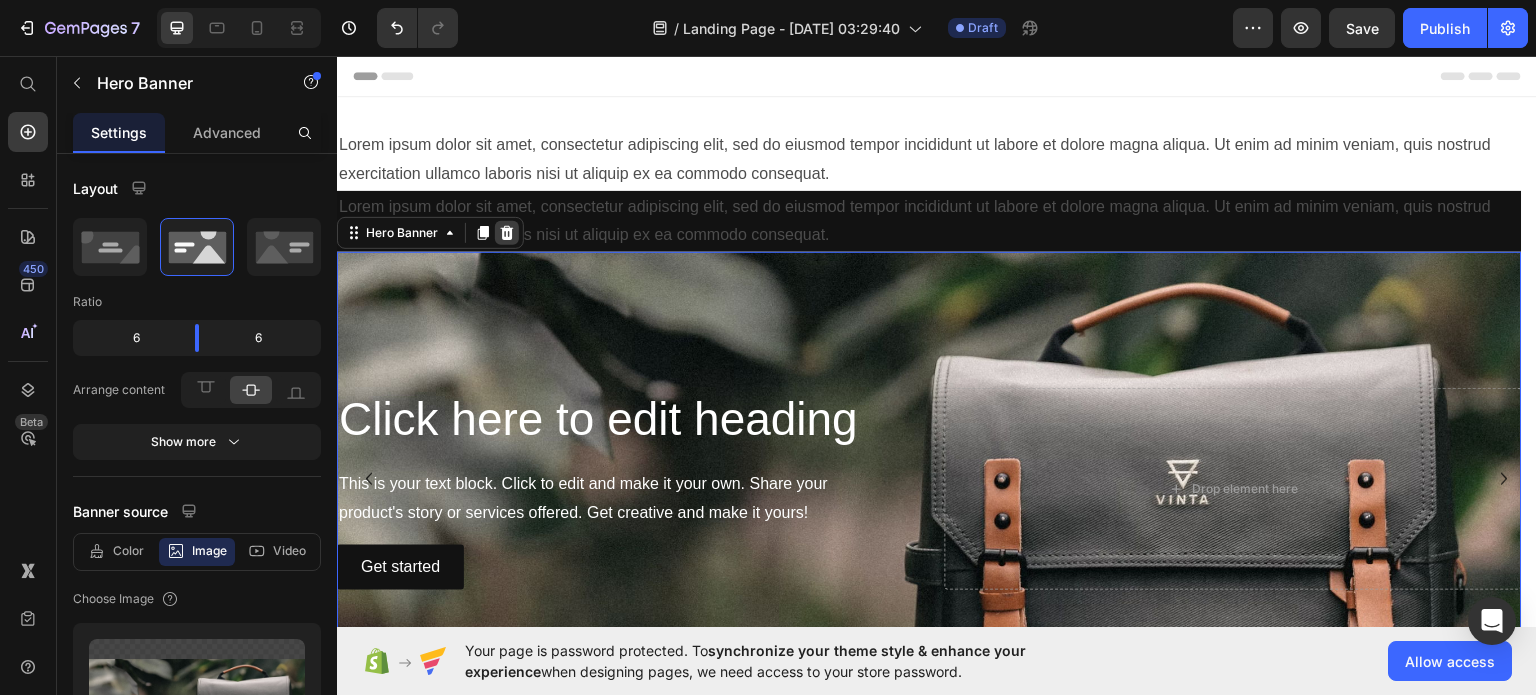 click 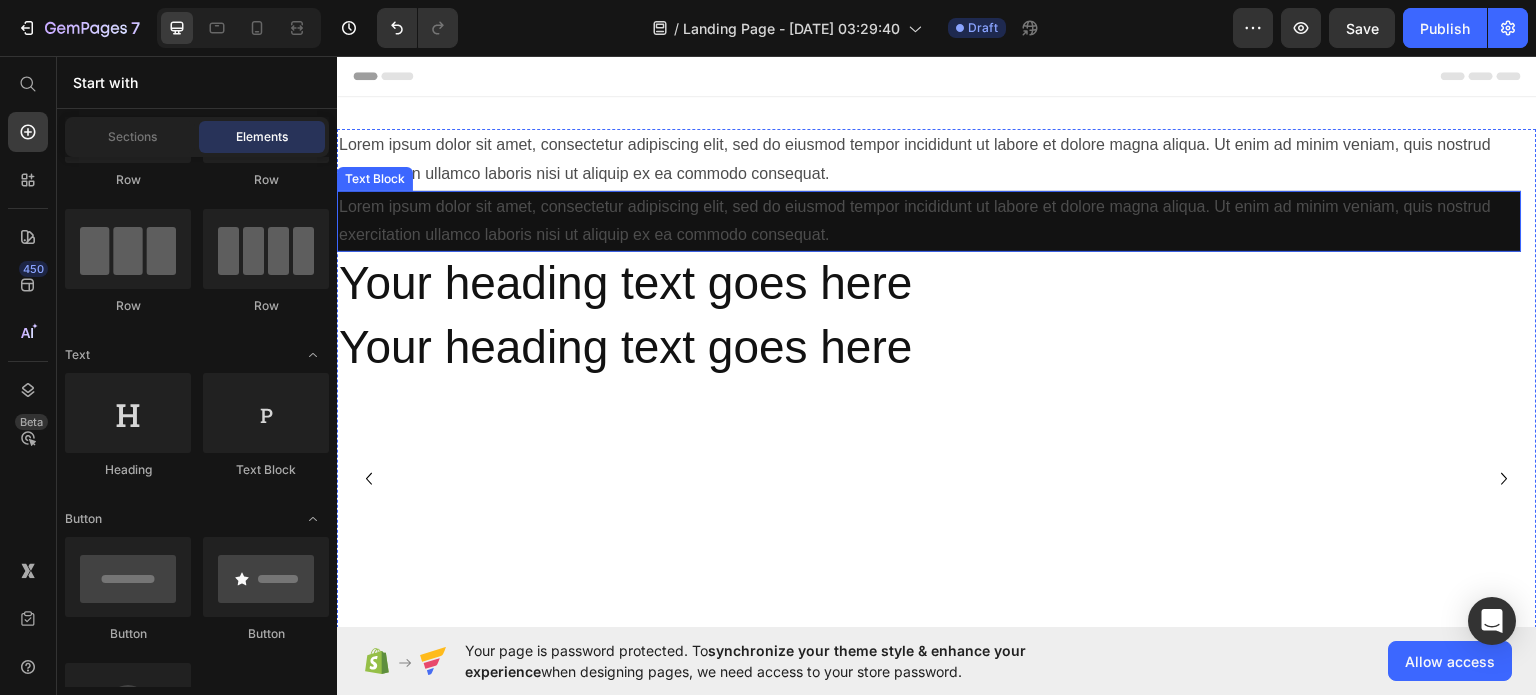click on "Lorem ipsum dolor sit amet, consectetur adipiscing elit, sed do eiusmod tempor incididunt ut labore et dolore magna aliqua. Ut enim ad minim veniam, quis nostrud exercitation ullamco laboris nisi ut aliquip ex ea commodo consequat." at bounding box center [929, 221] 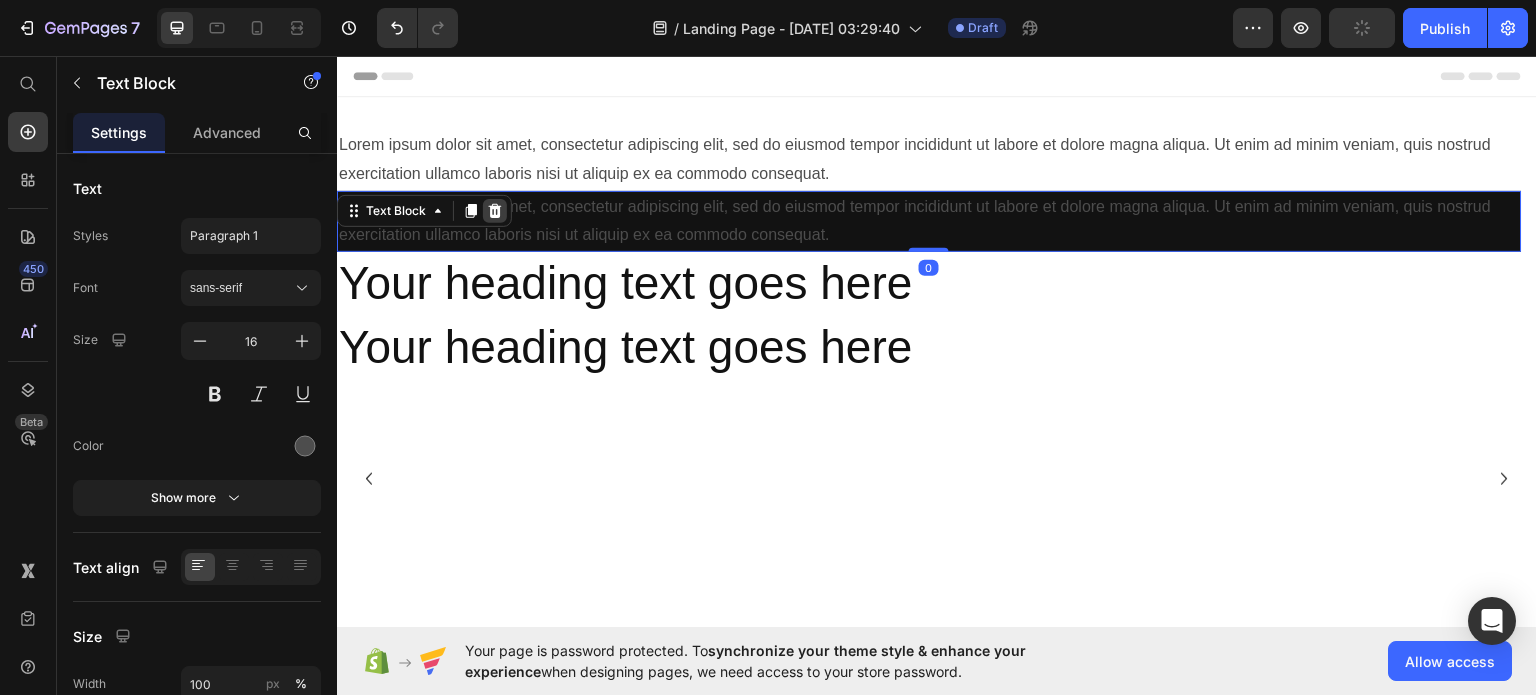click 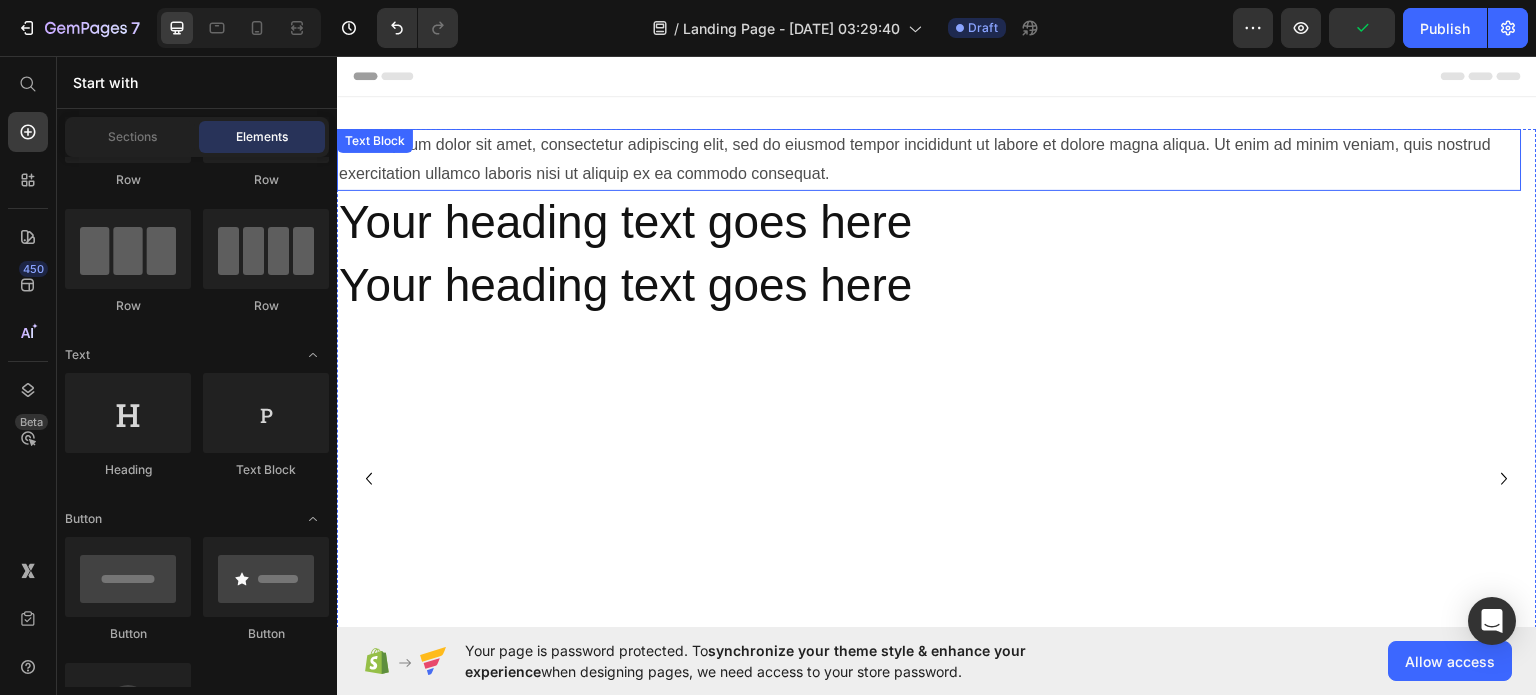 click on "Lorem ipsum dolor sit amet, consectetur adipiscing elit, sed do eiusmod tempor incididunt ut labore et dolore magna aliqua. Ut enim ad minim veniam, quis nostrud exercitation ullamco laboris nisi ut aliquip ex ea commodo consequat." at bounding box center [929, 159] 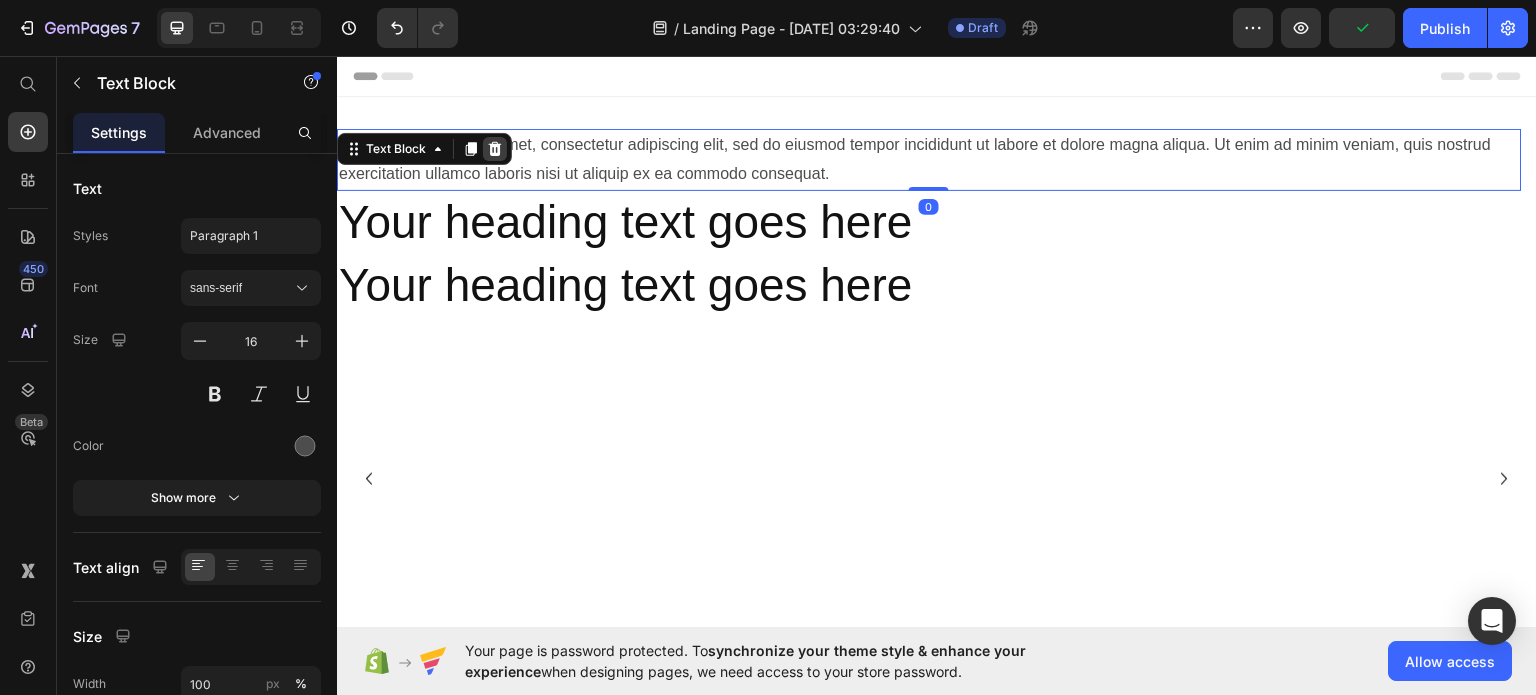 click 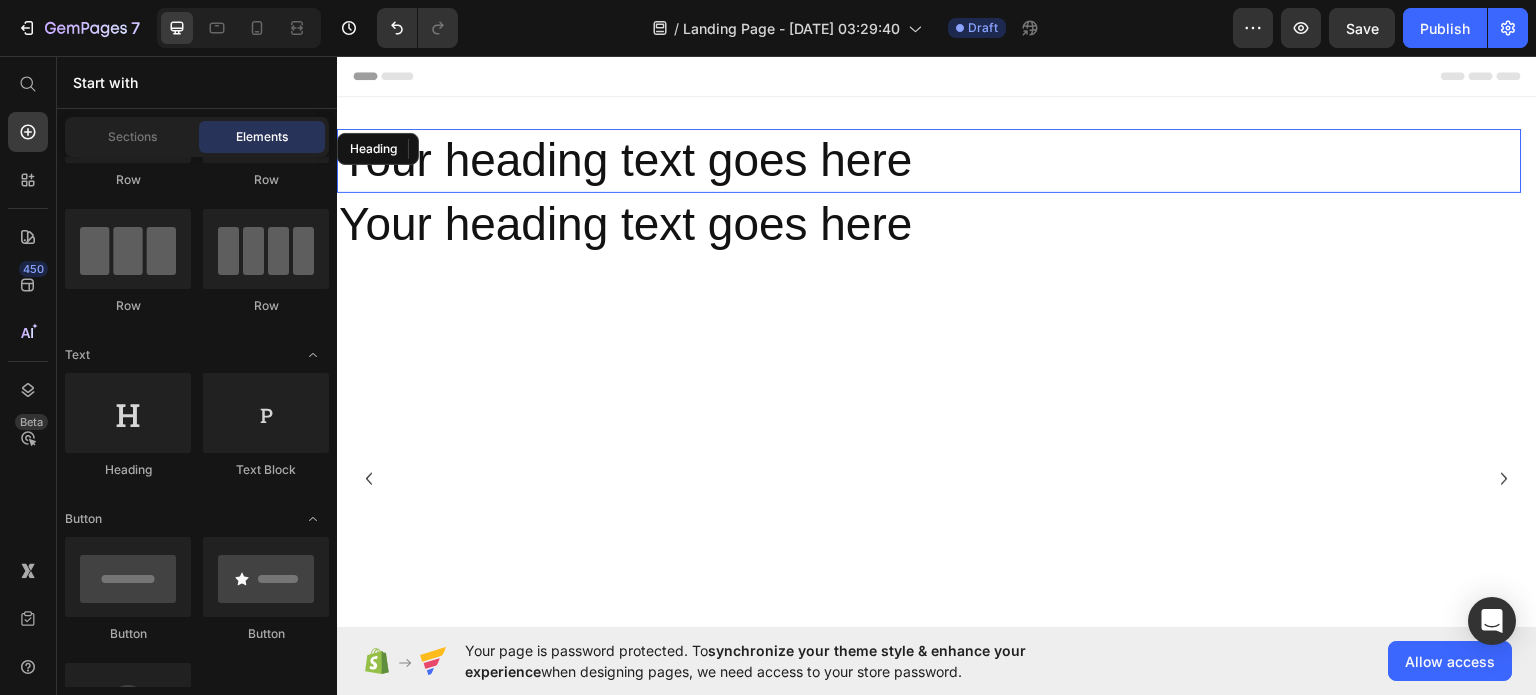 click on "Your heading text goes here" at bounding box center [929, 160] 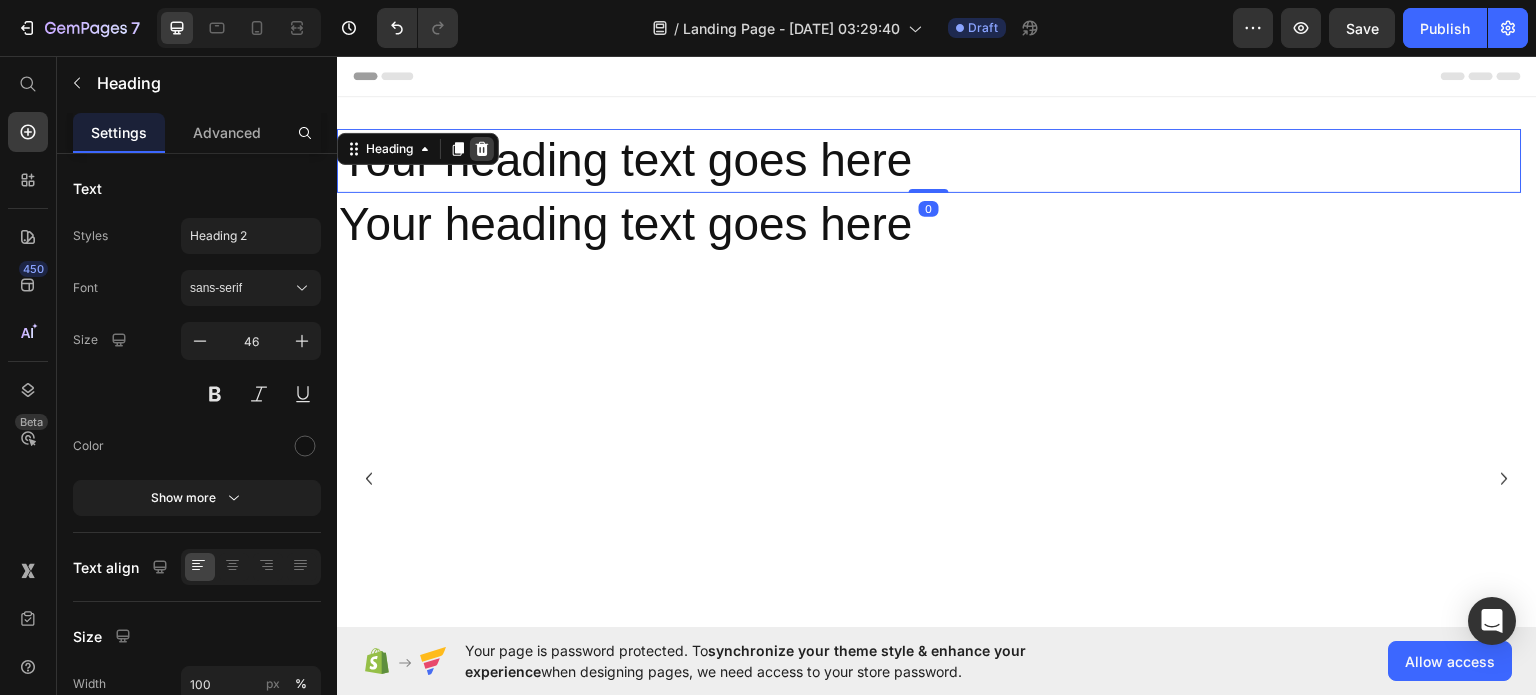 click 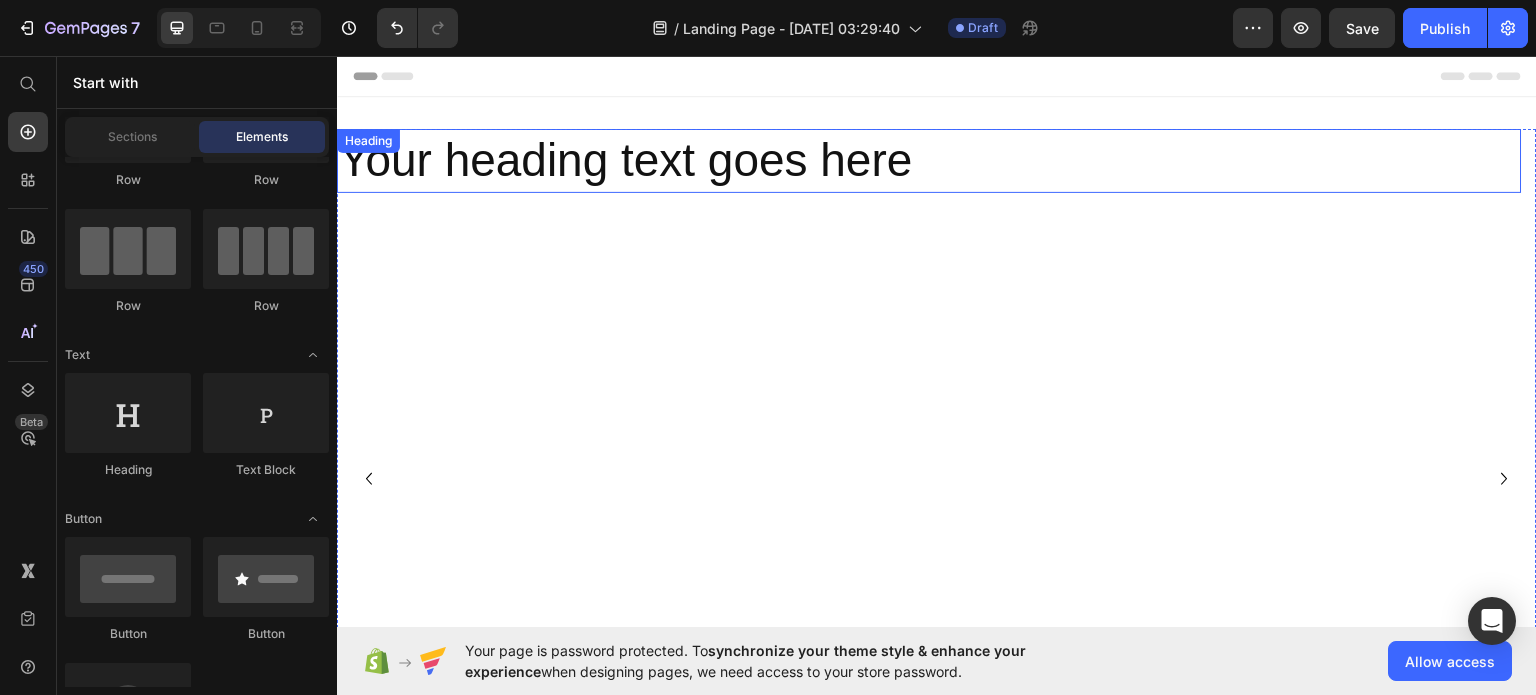 click on "Your heading text goes here" at bounding box center (929, 160) 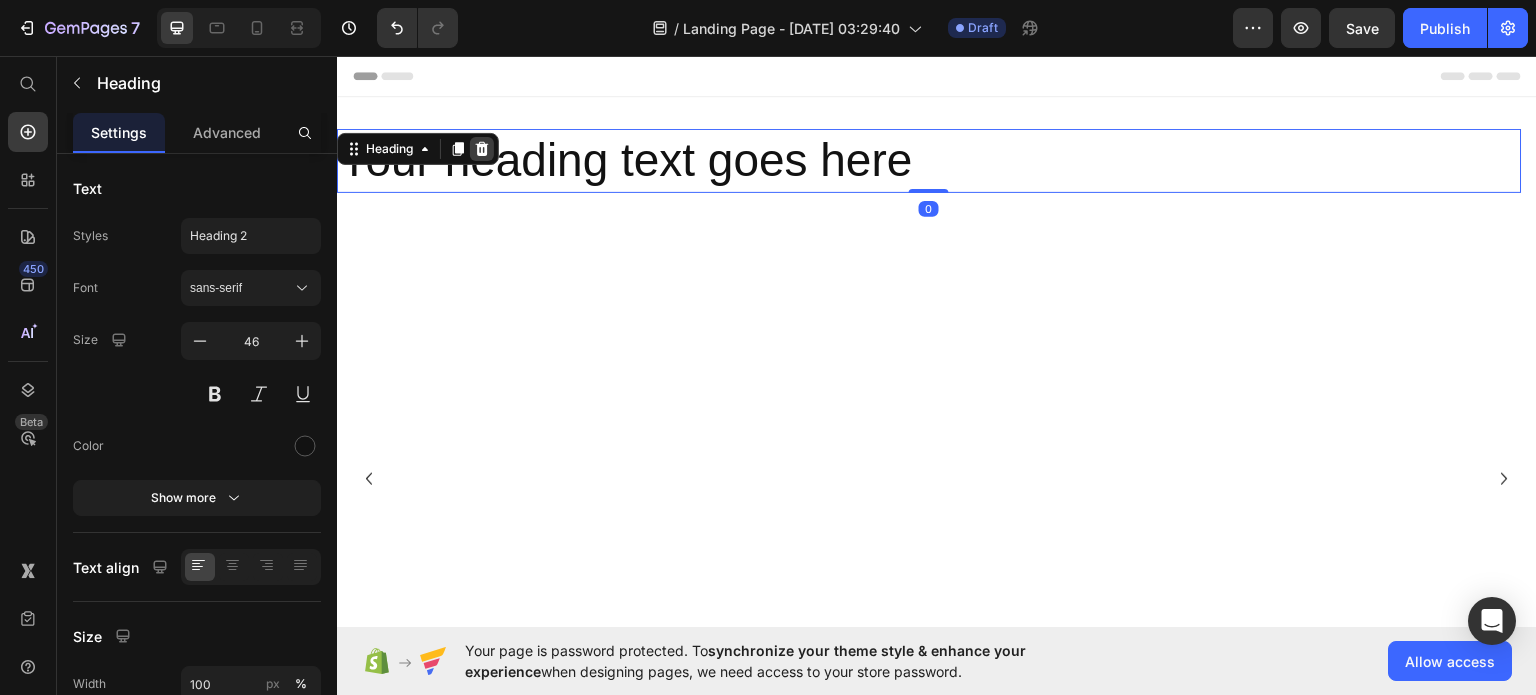 click 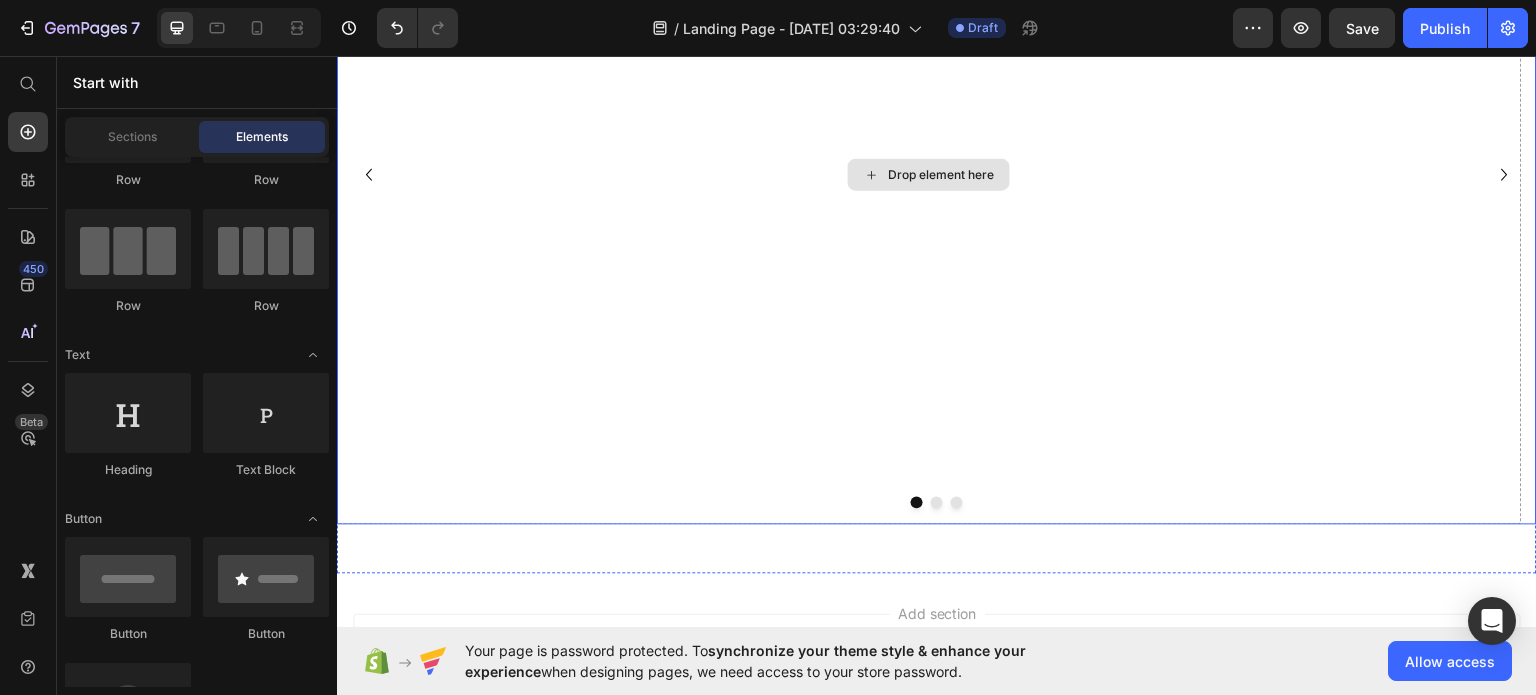 scroll, scrollTop: 304, scrollLeft: 0, axis: vertical 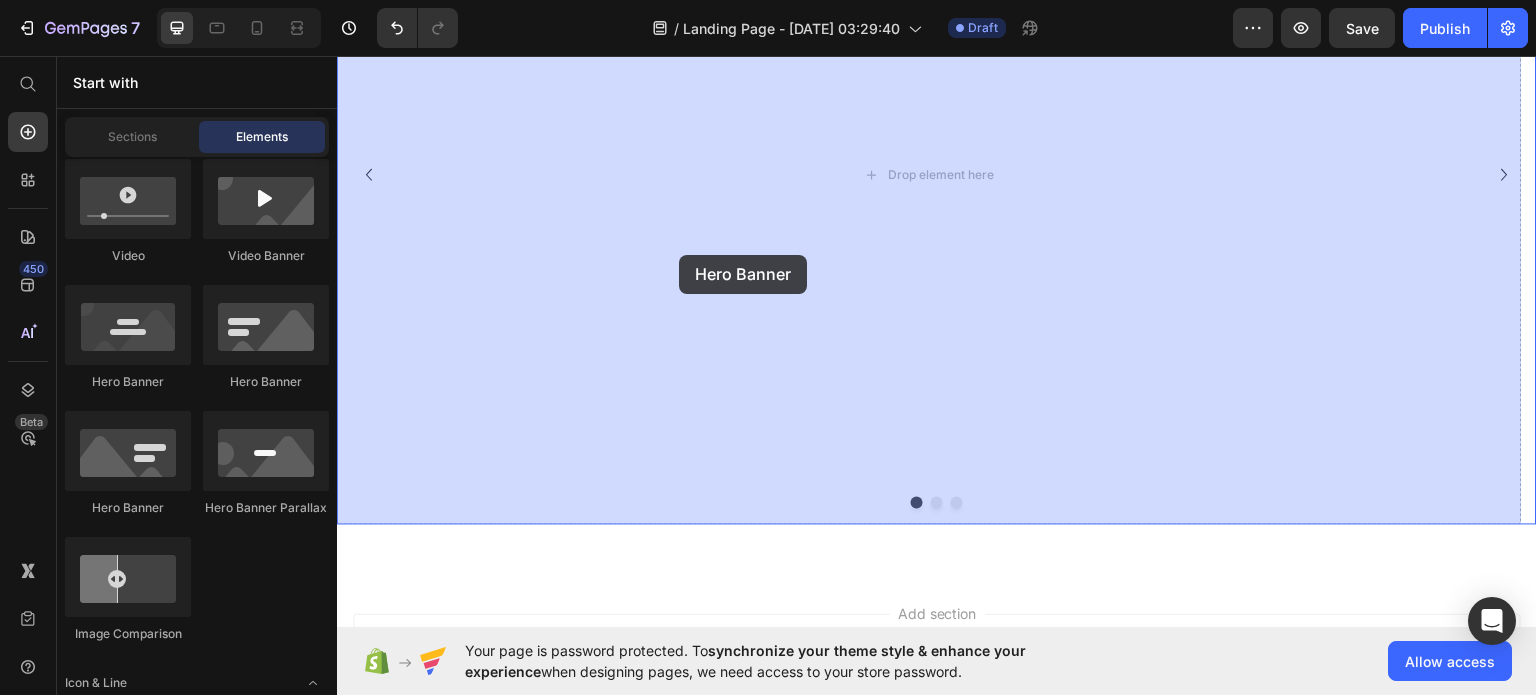 drag, startPoint x: 565, startPoint y: 398, endPoint x: 679, endPoint y: 254, distance: 183.66273 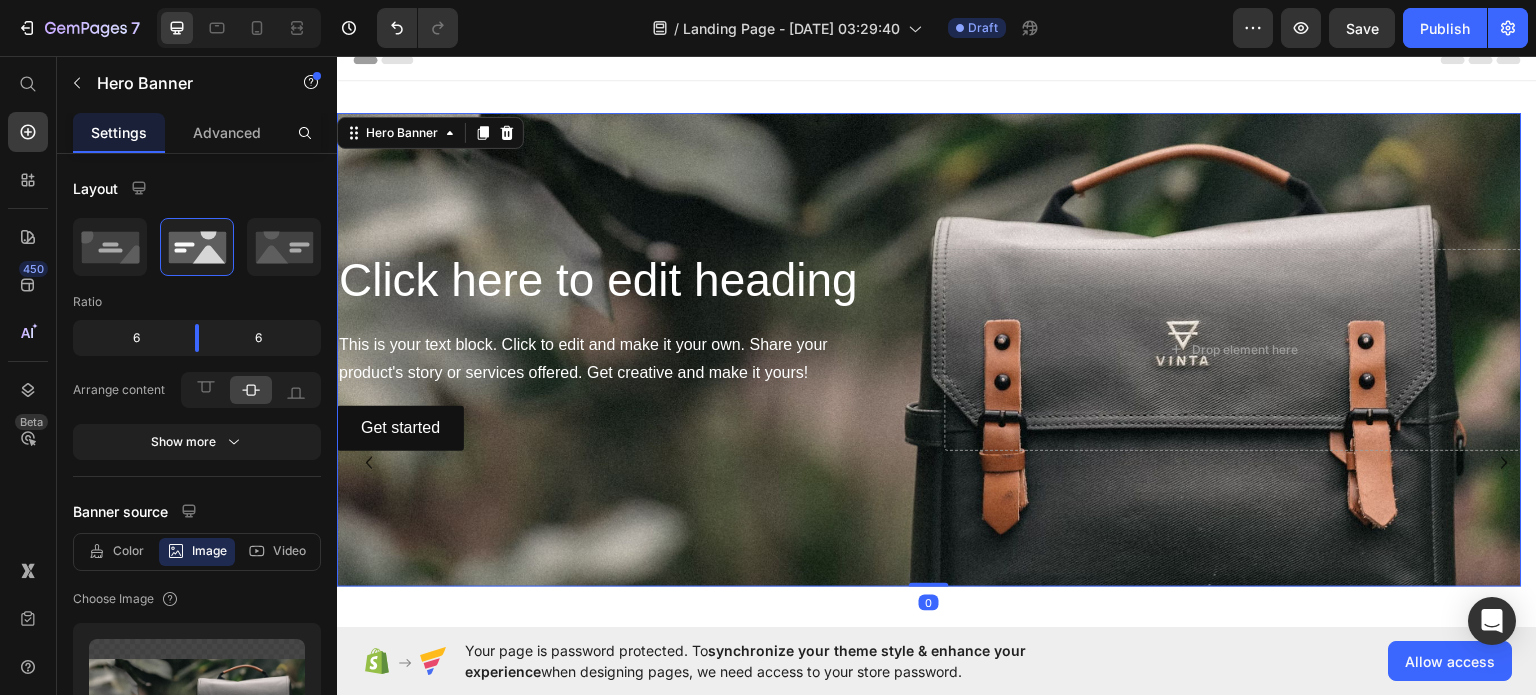 scroll, scrollTop: 8, scrollLeft: 0, axis: vertical 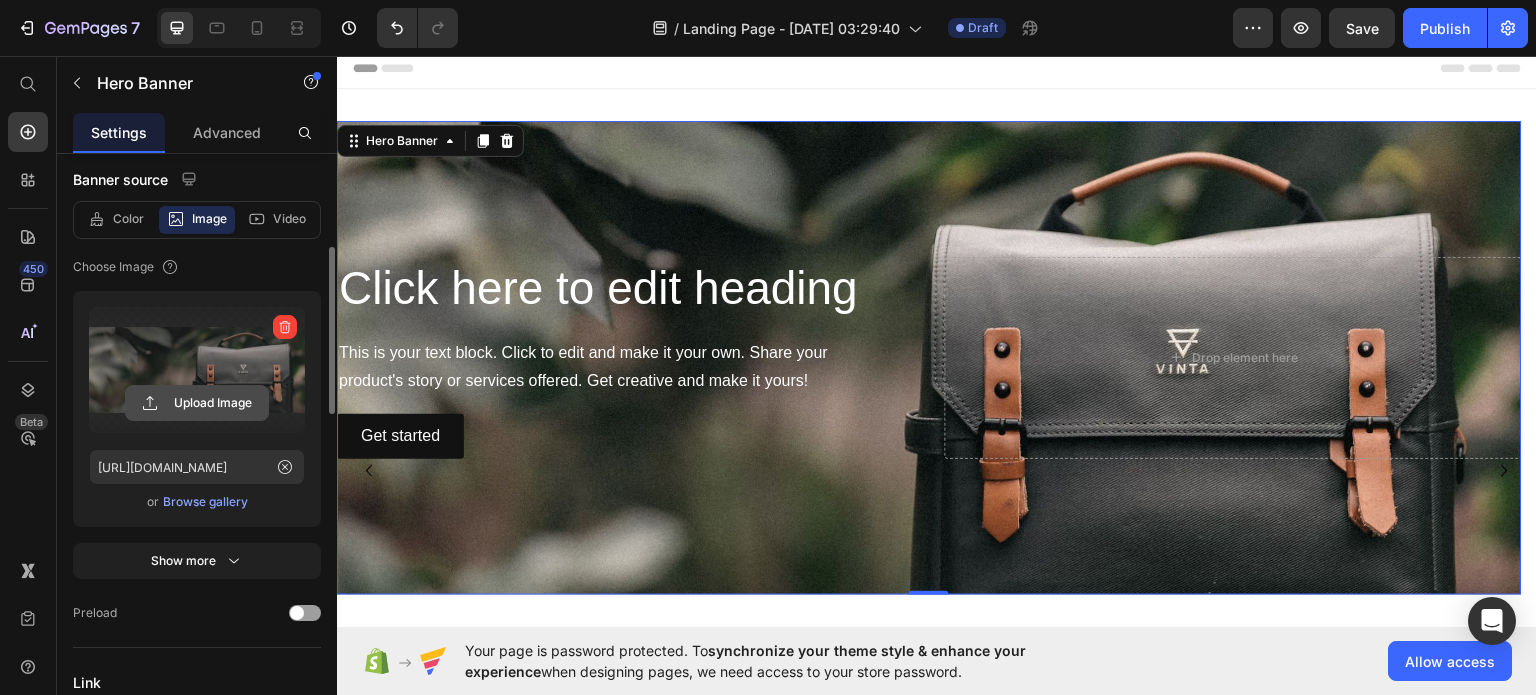 click 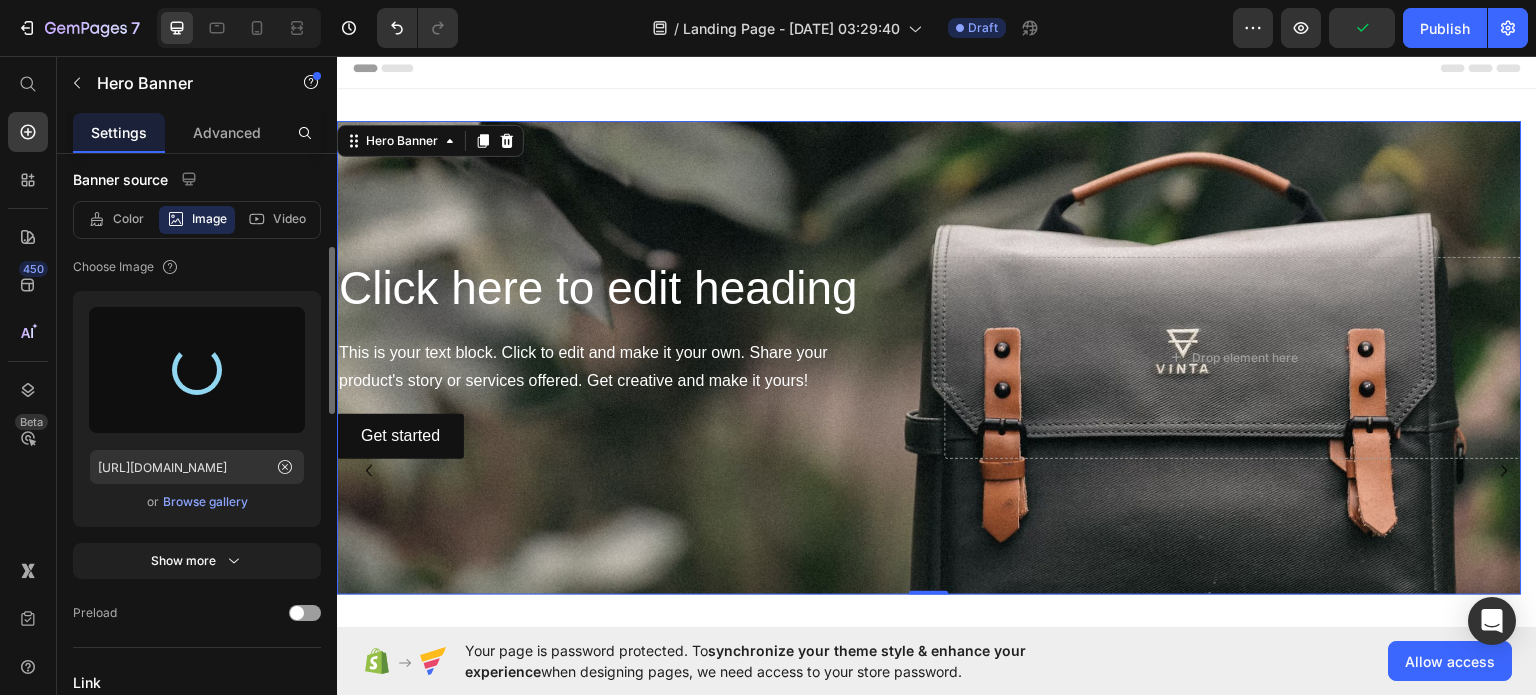 type on "[URL][DOMAIN_NAME]" 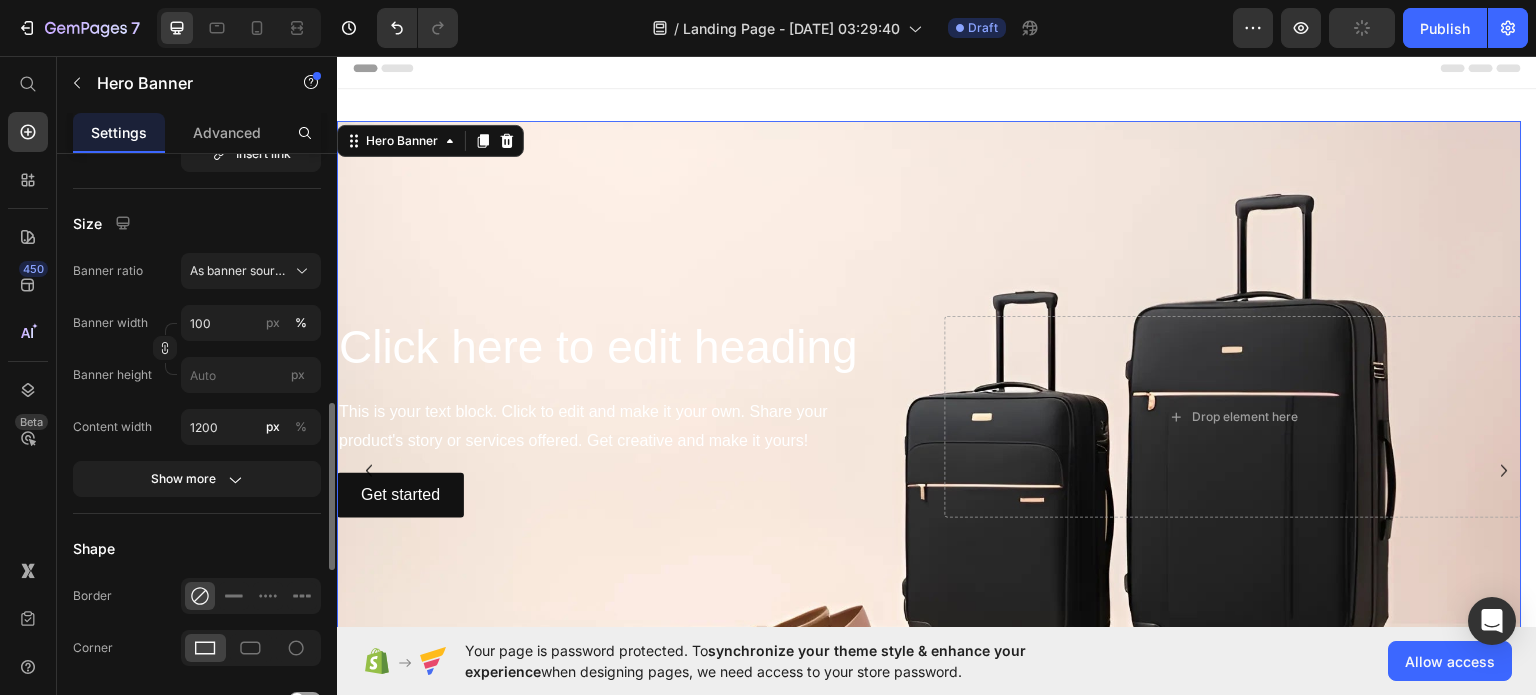 scroll, scrollTop: 952, scrollLeft: 0, axis: vertical 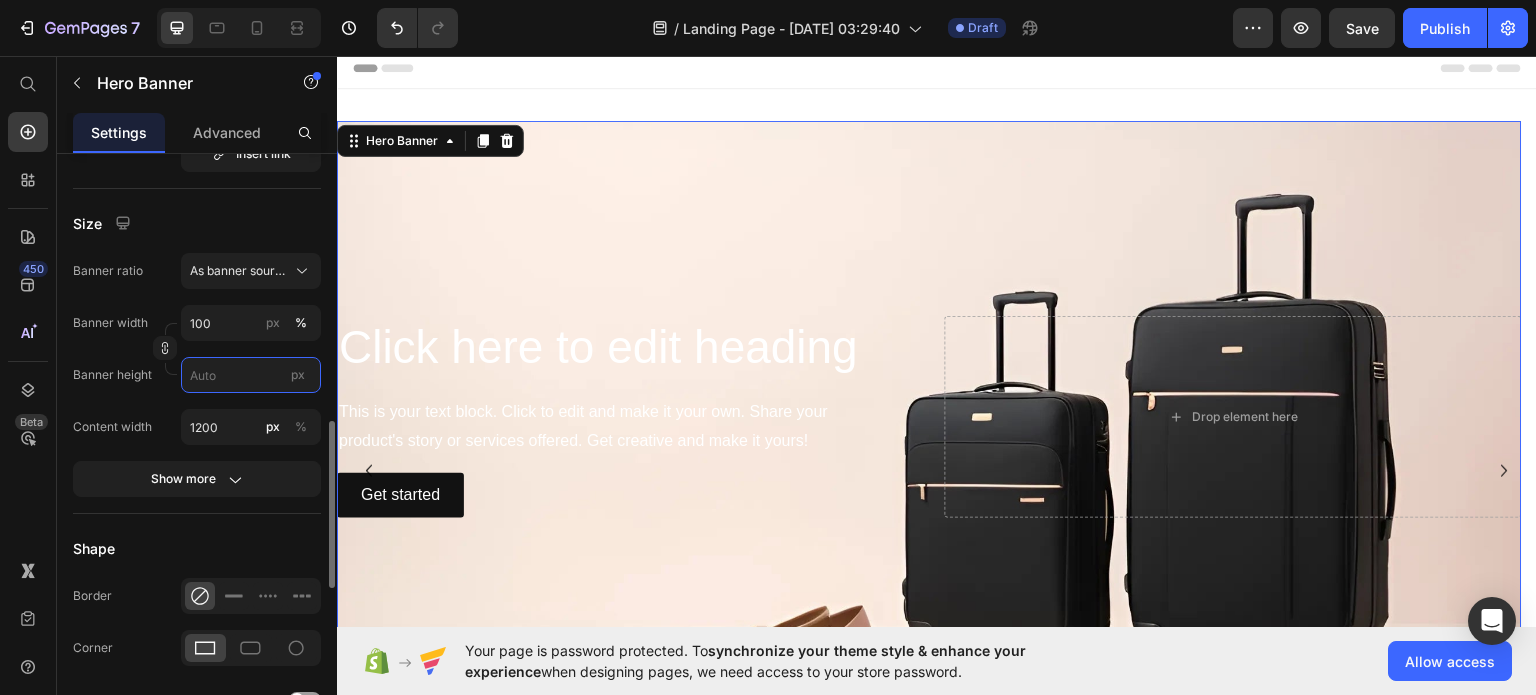 click on "px" at bounding box center [251, 375] 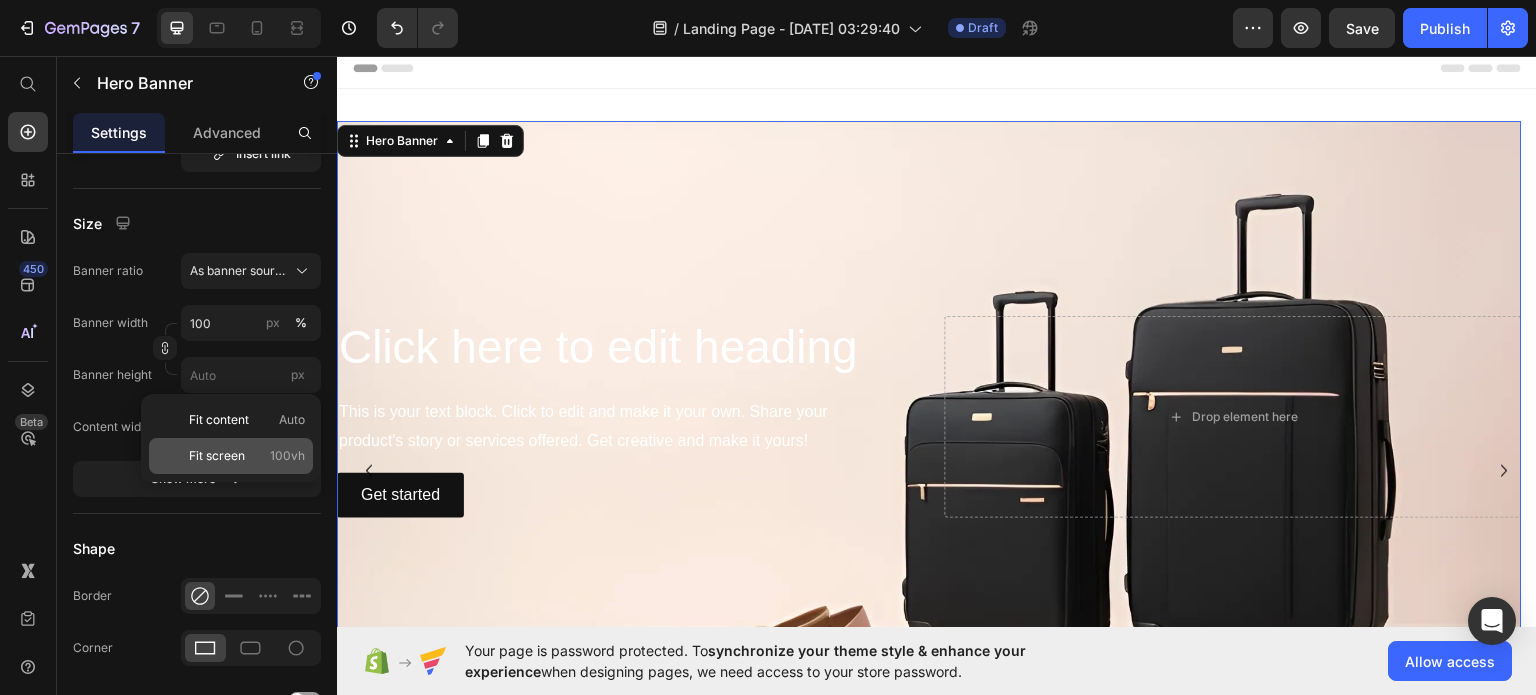 click on "Fit screen 100vh" 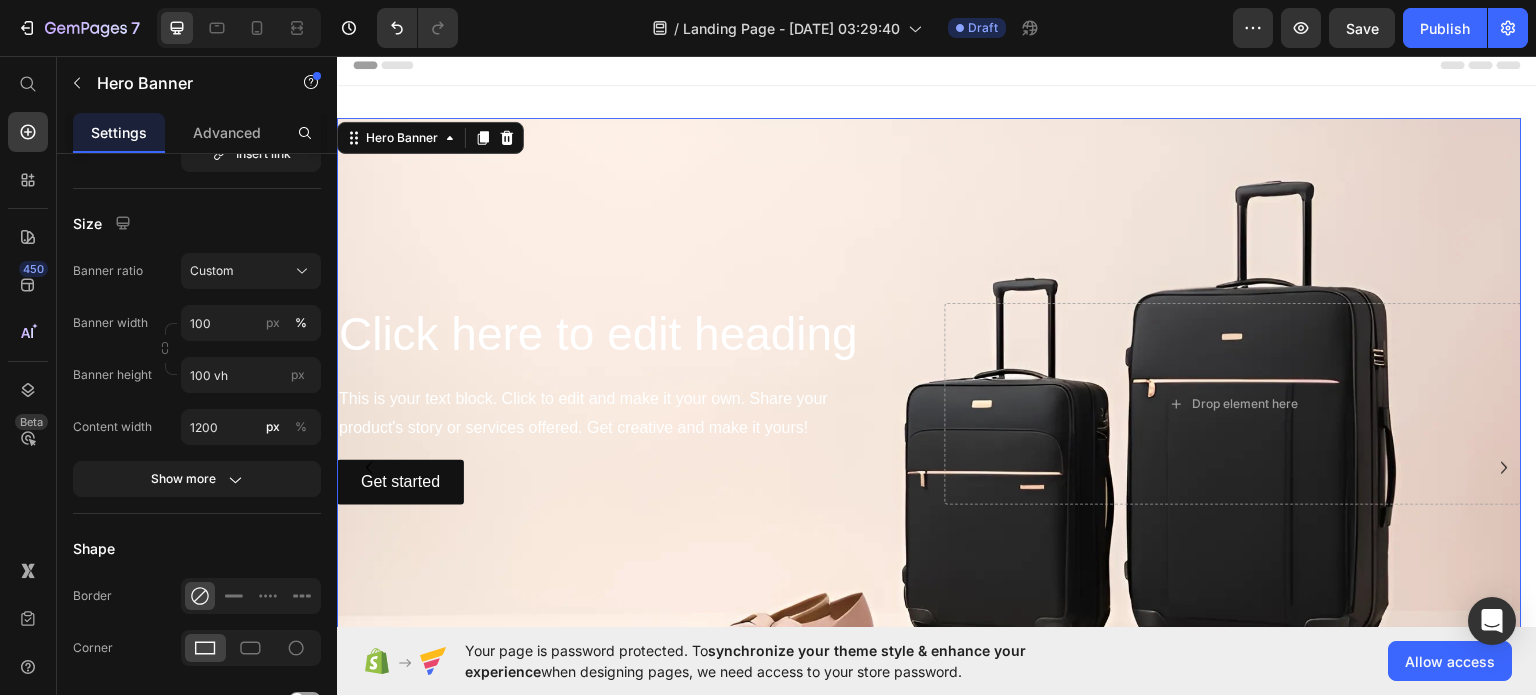 scroll, scrollTop: 0, scrollLeft: 0, axis: both 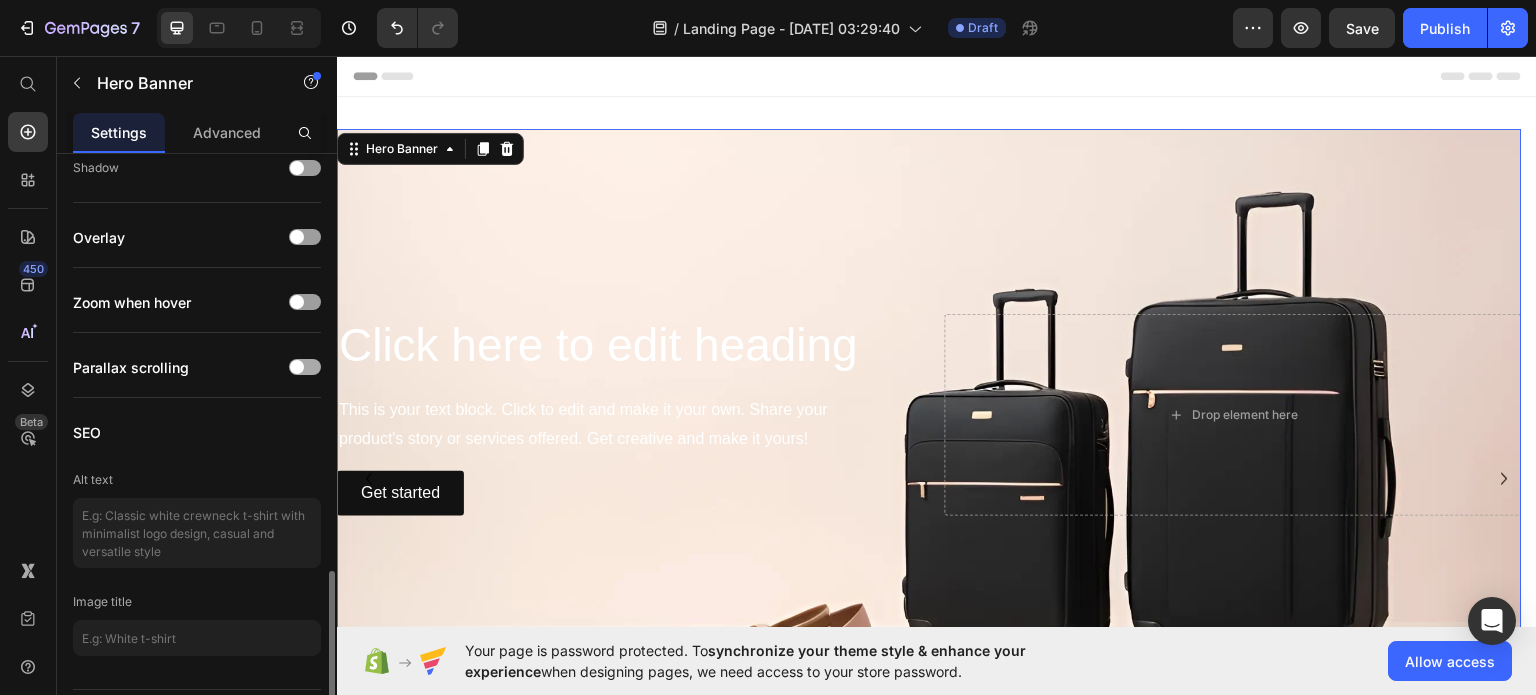 click at bounding box center (297, 367) 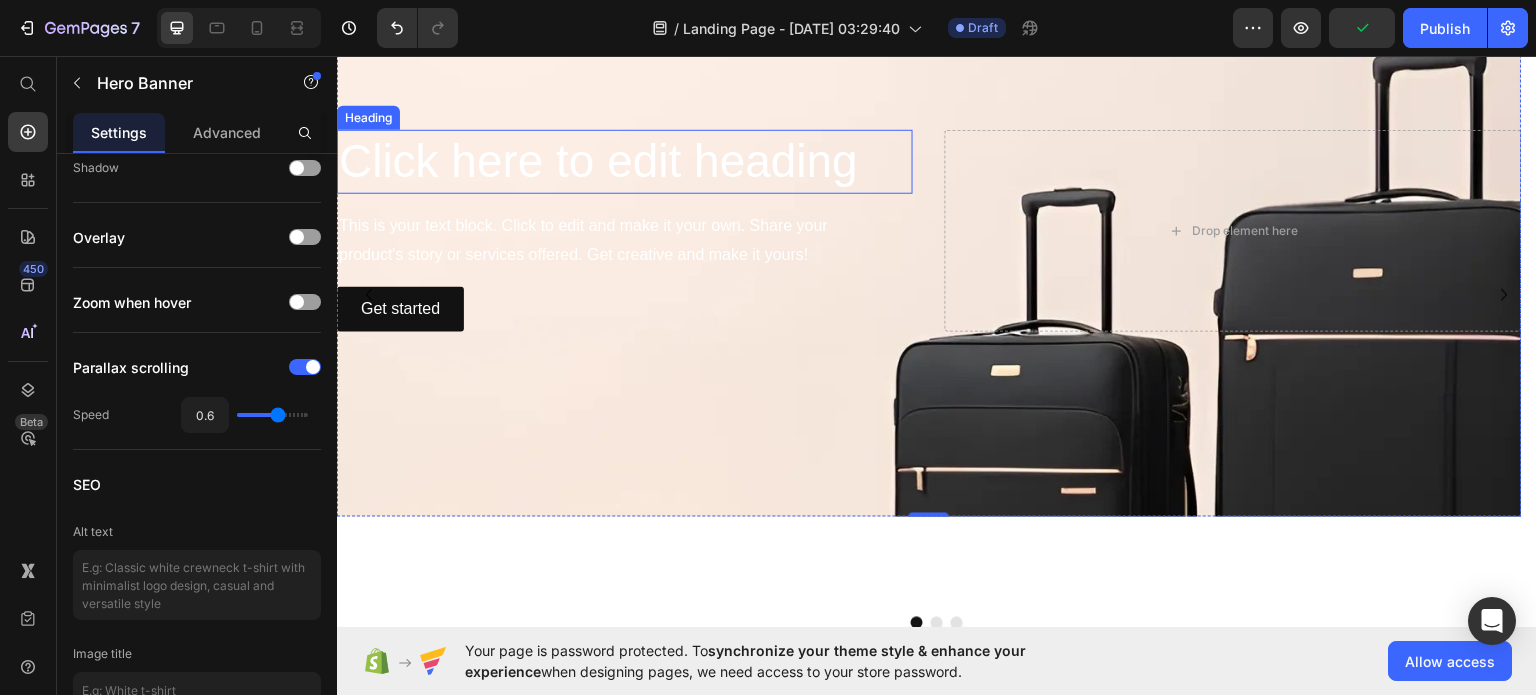 scroll, scrollTop: 0, scrollLeft: 0, axis: both 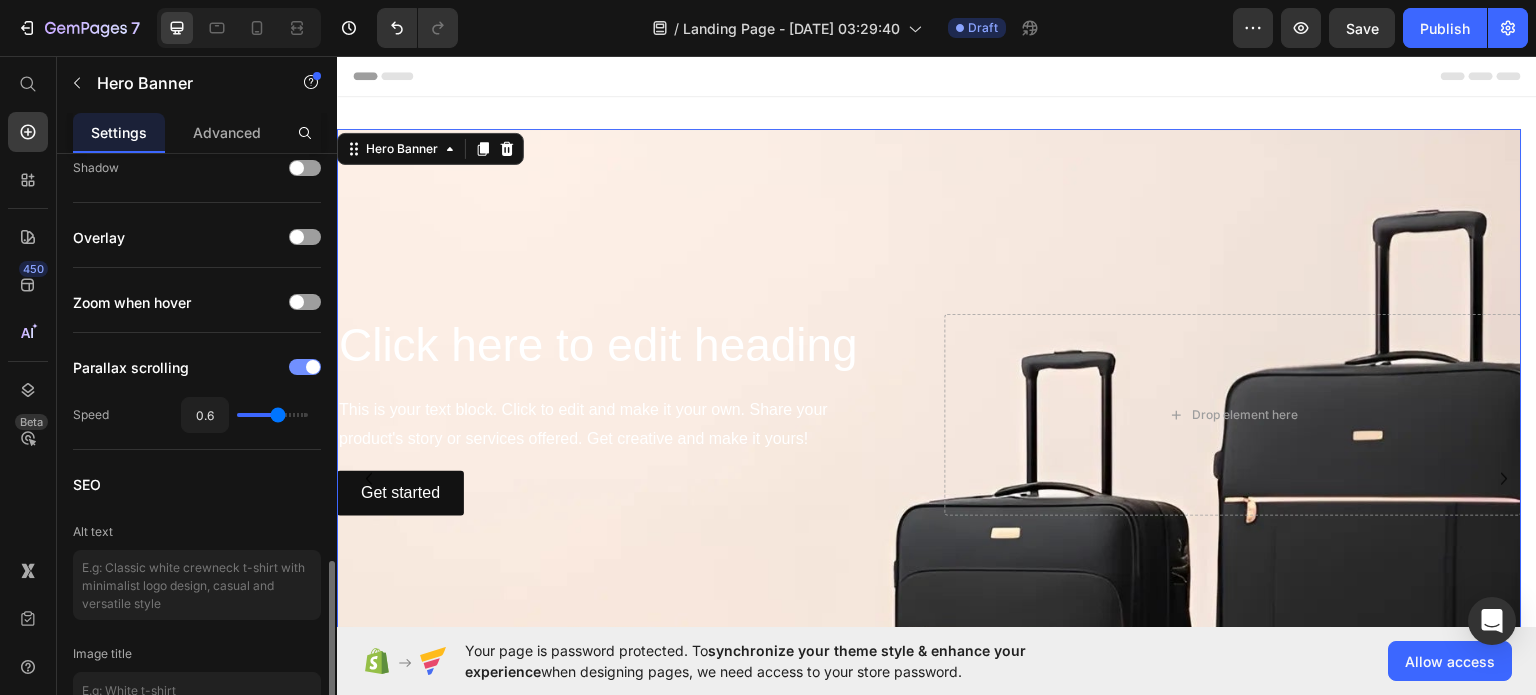 click at bounding box center [305, 367] 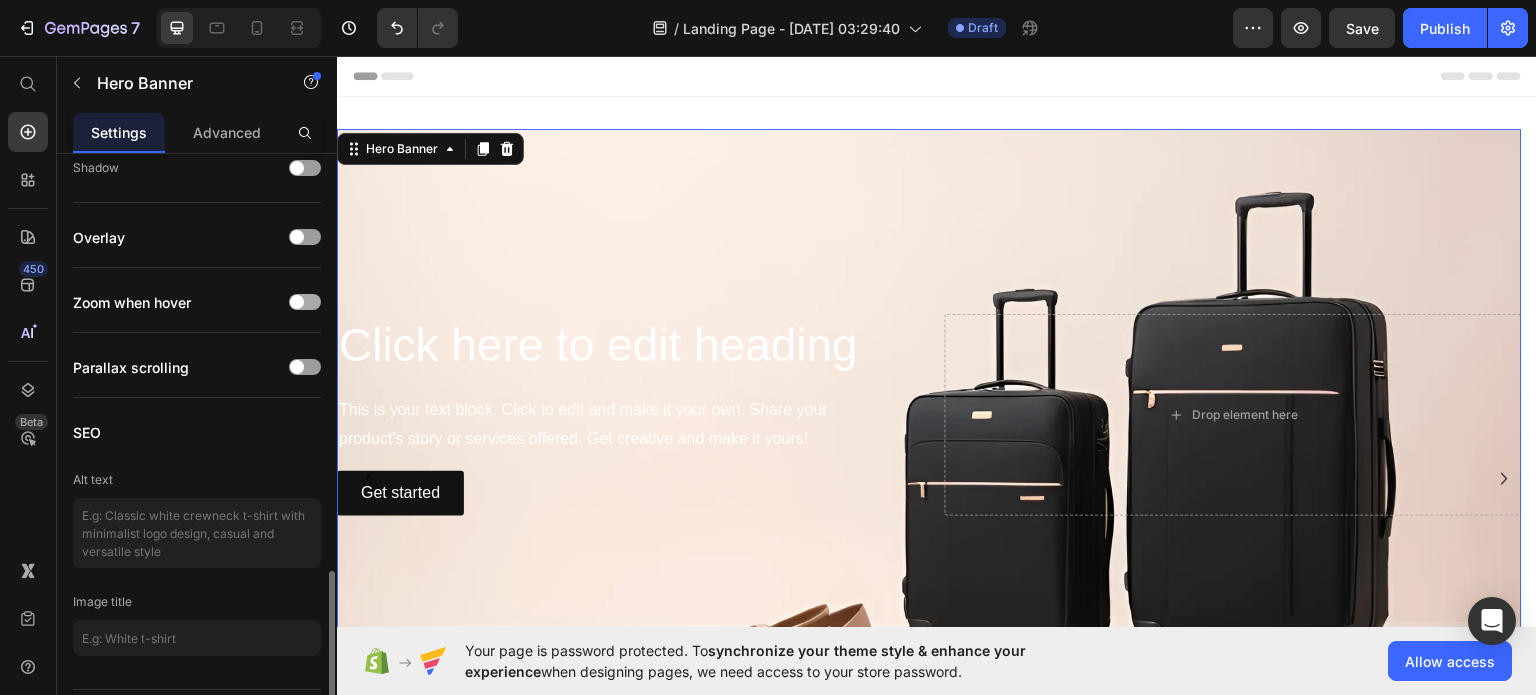 click at bounding box center [305, 302] 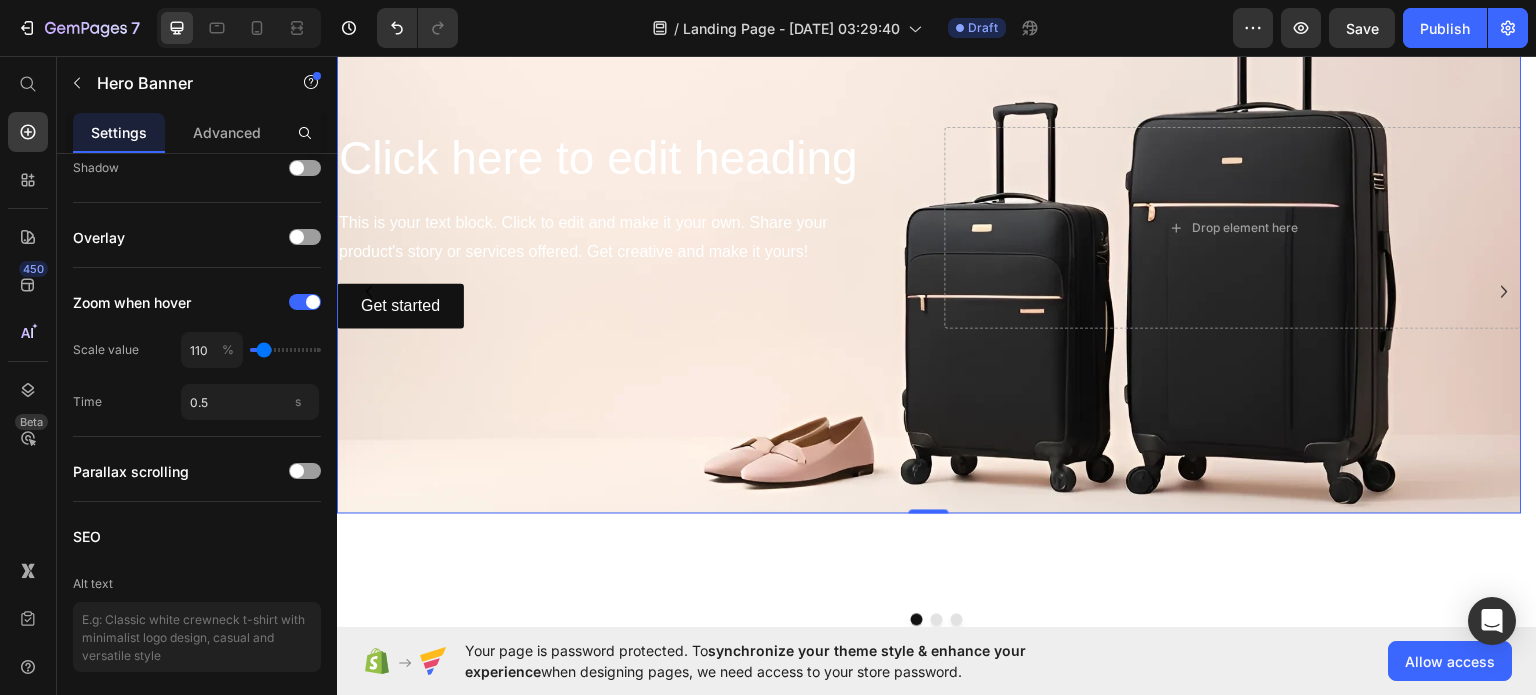 scroll, scrollTop: 188, scrollLeft: 0, axis: vertical 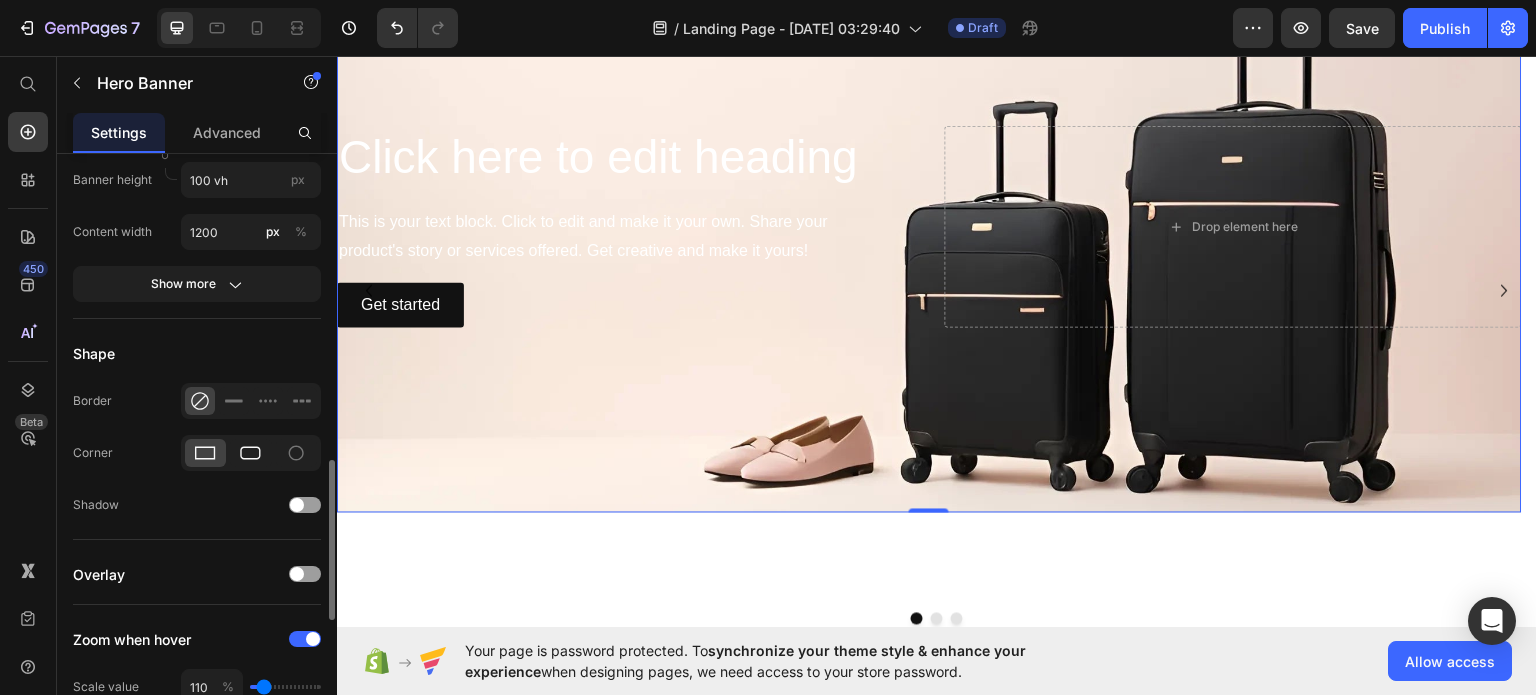 click 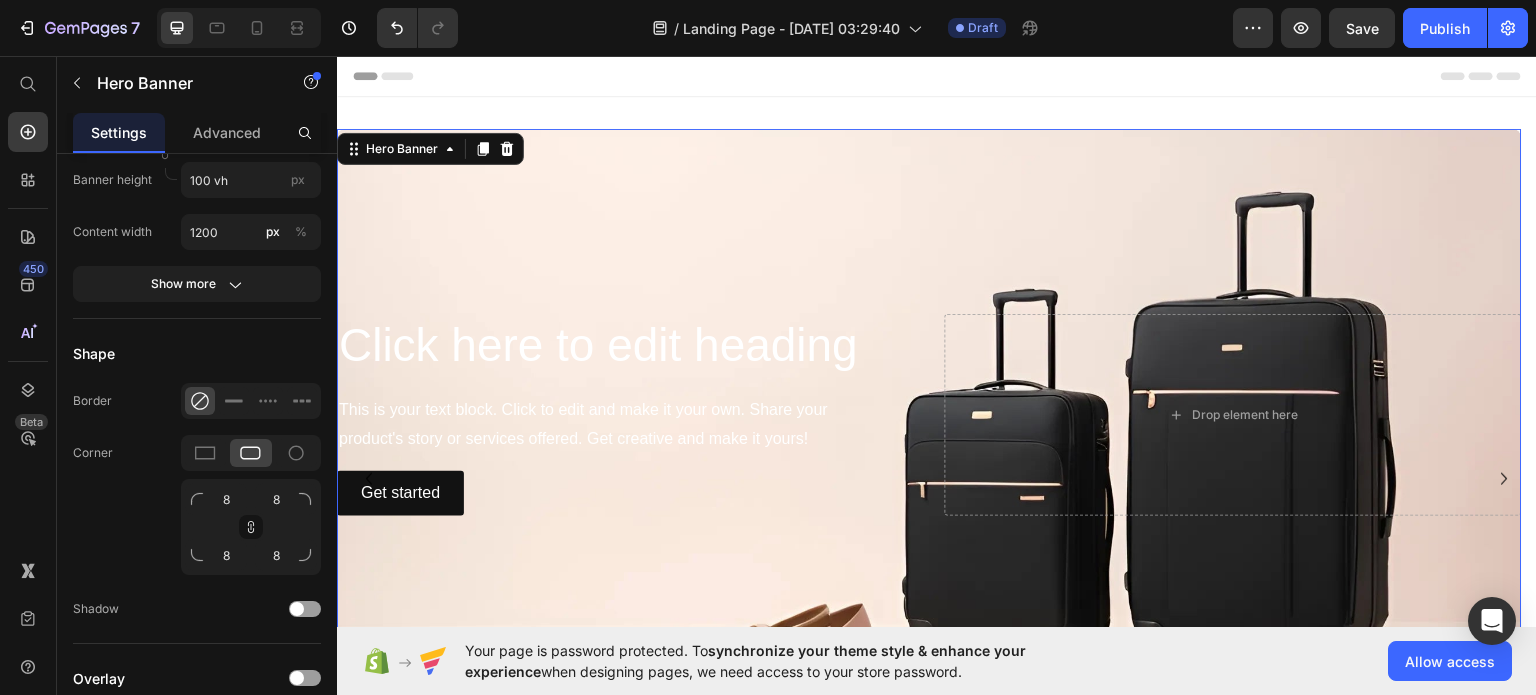 scroll, scrollTop: 0, scrollLeft: 0, axis: both 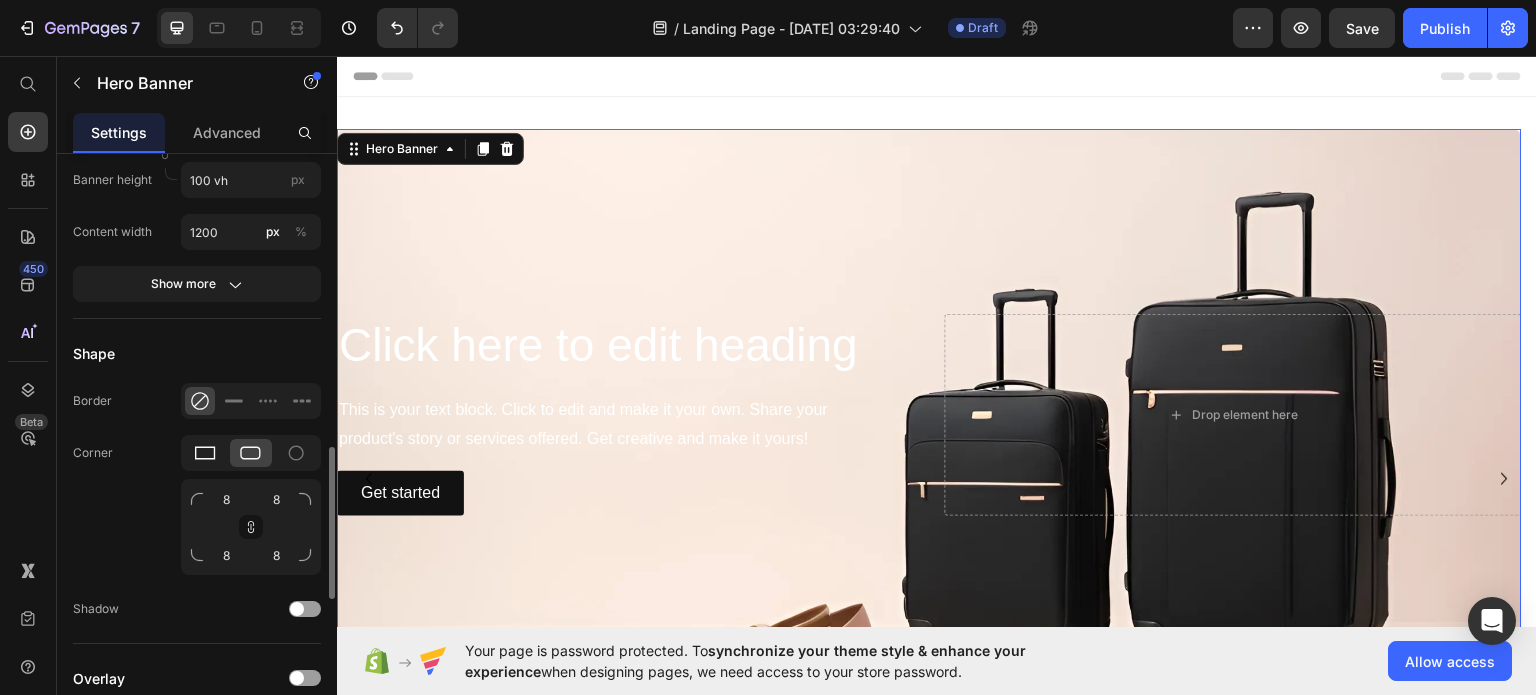 click 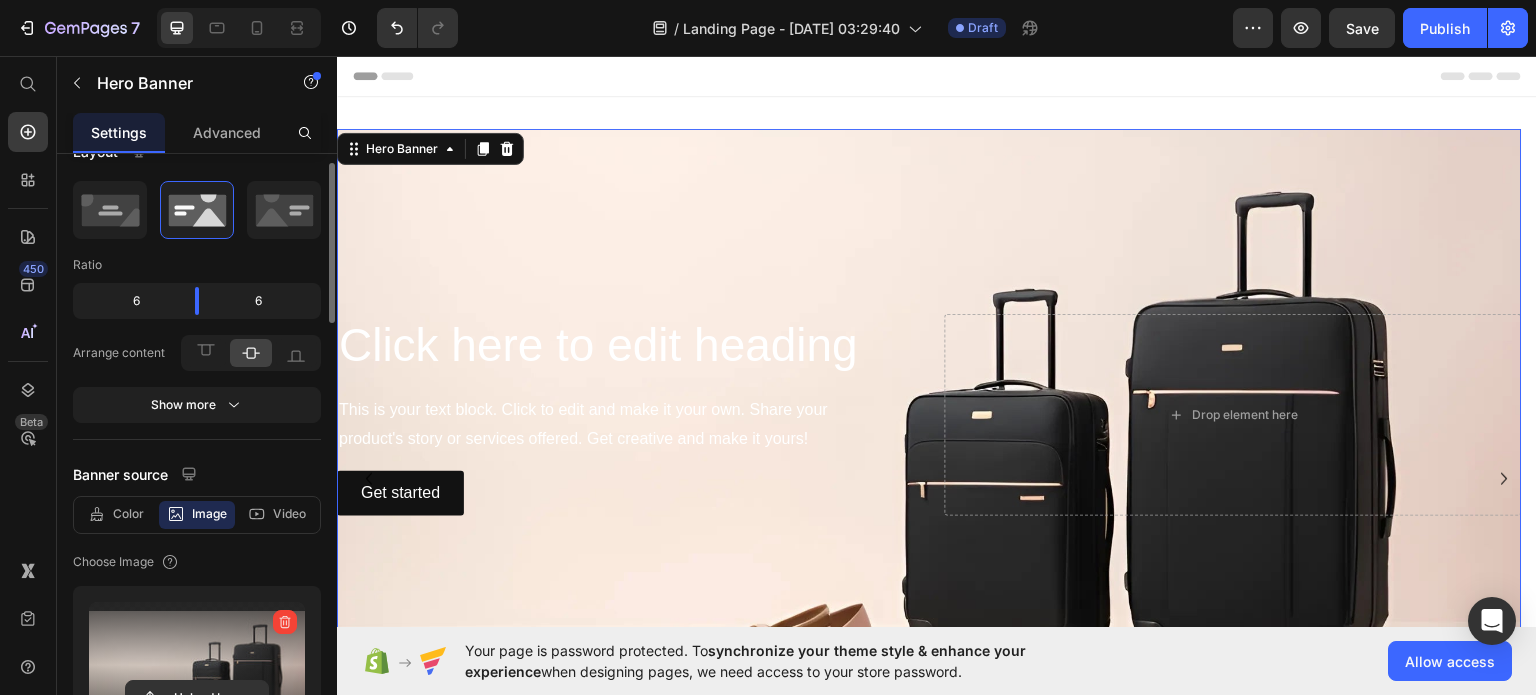 scroll, scrollTop: 0, scrollLeft: 0, axis: both 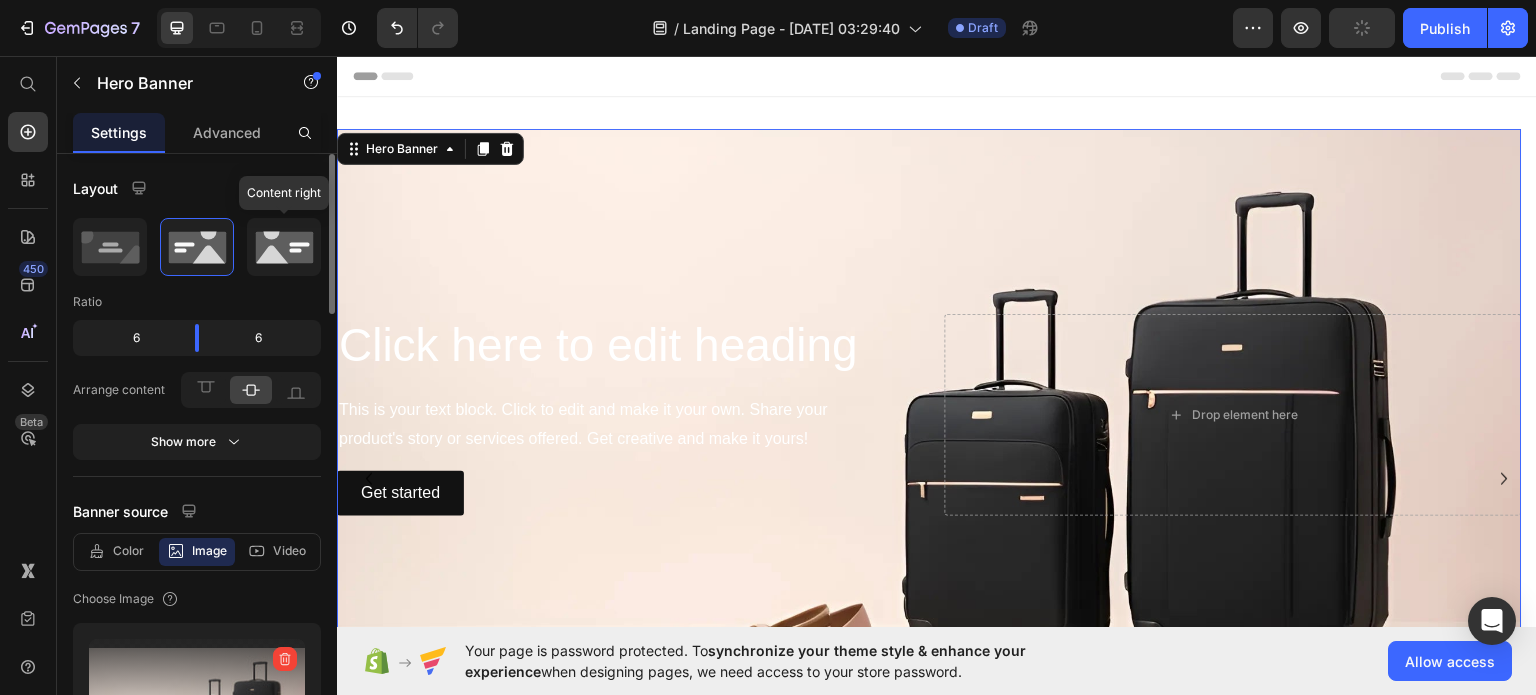 click 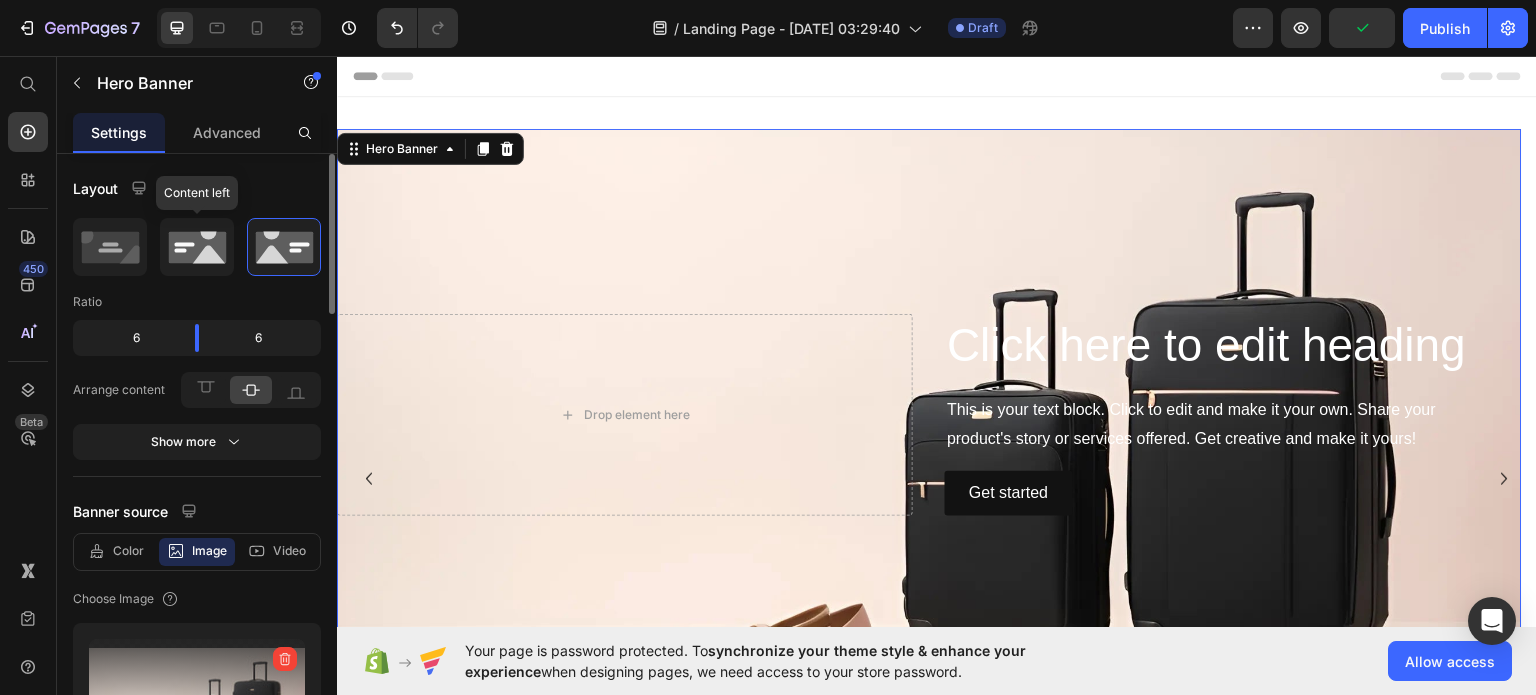 click 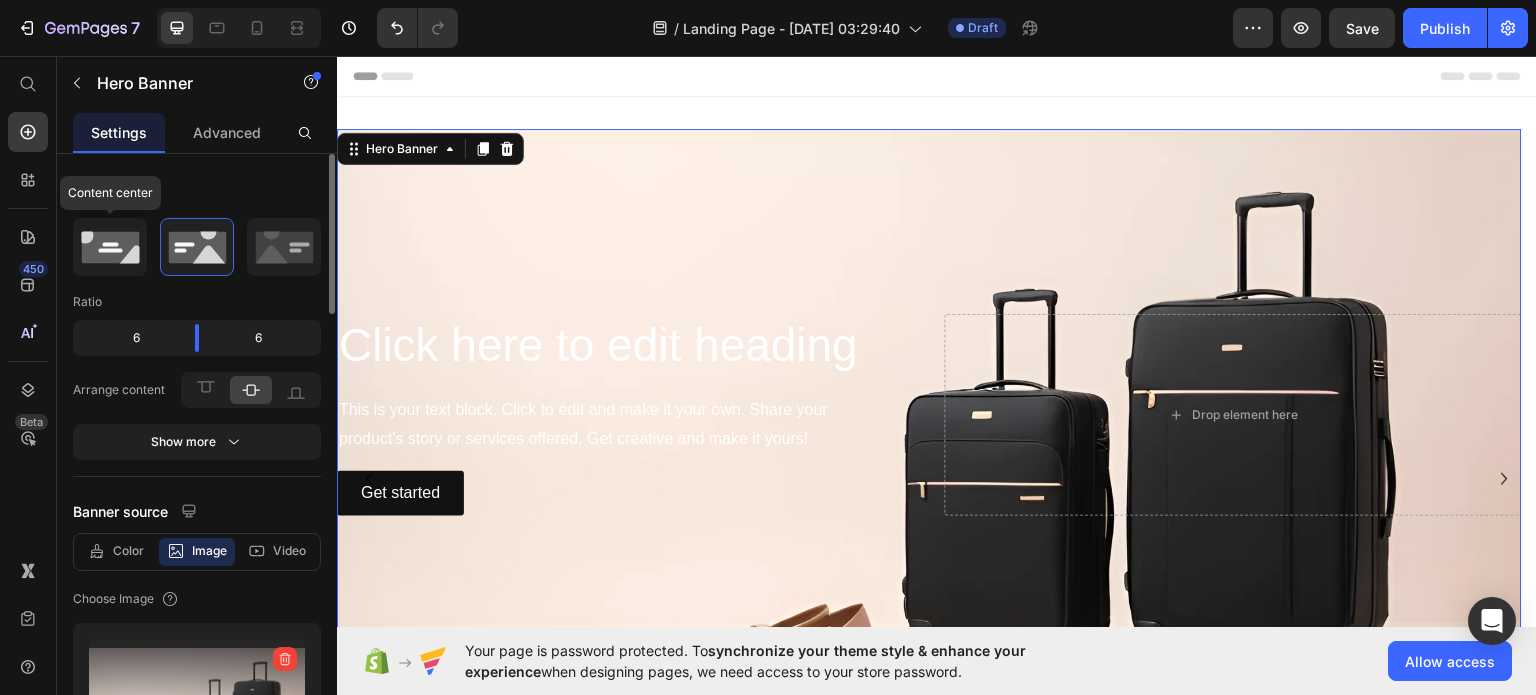 click 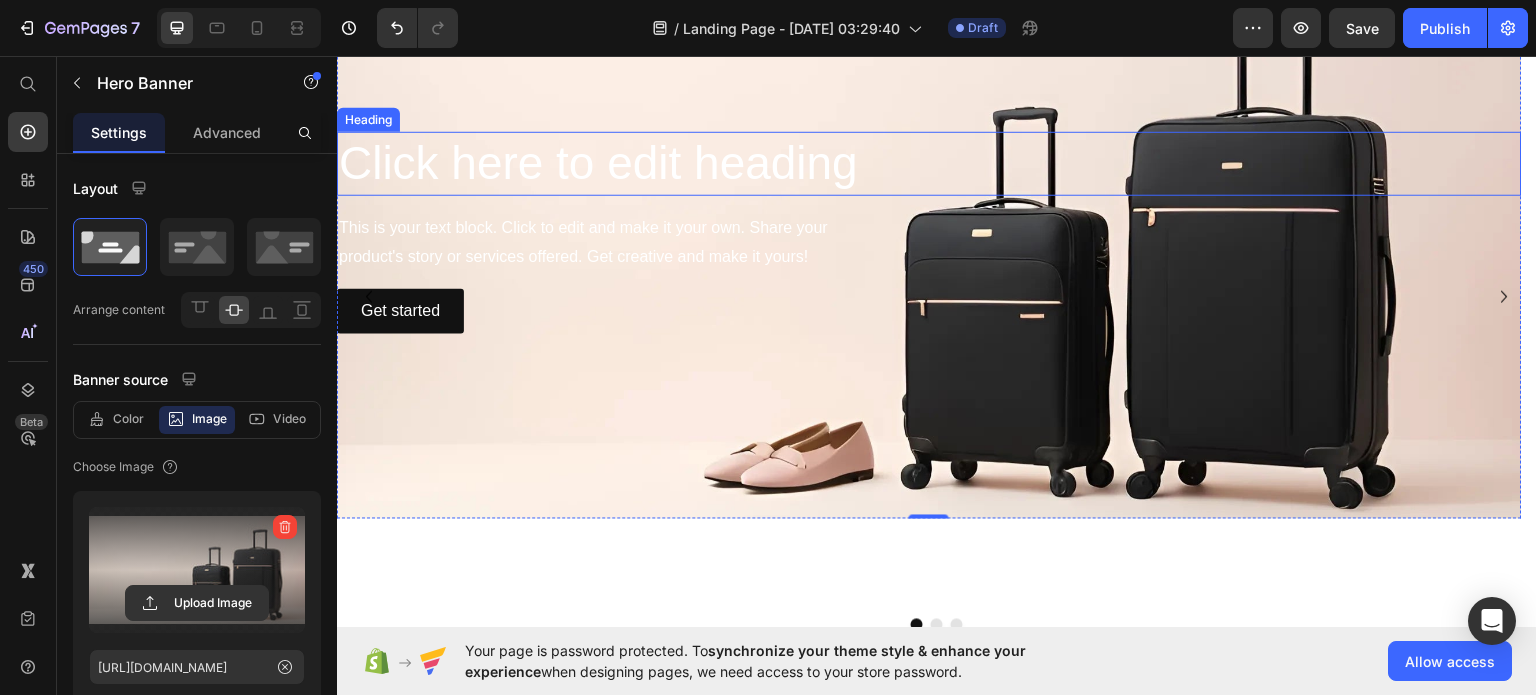 scroll, scrollTop: 179, scrollLeft: 0, axis: vertical 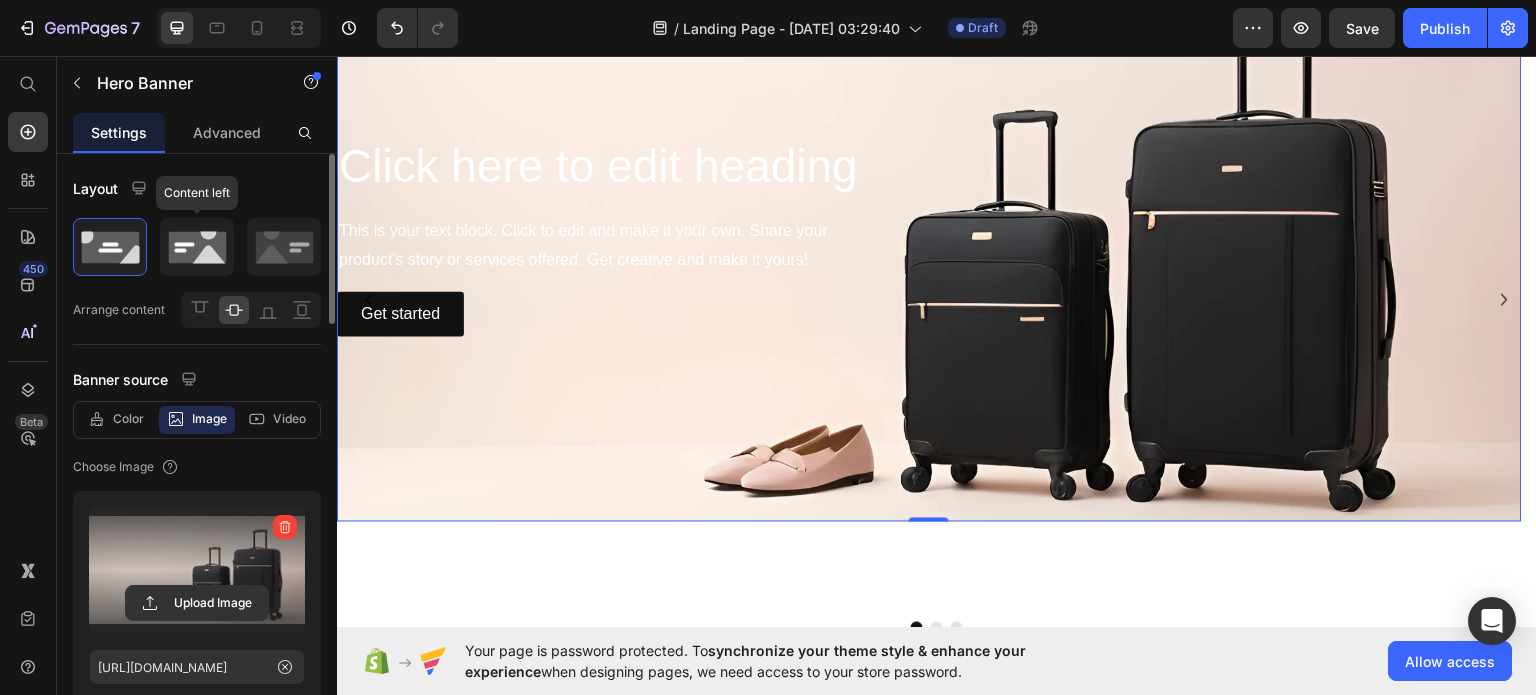 click 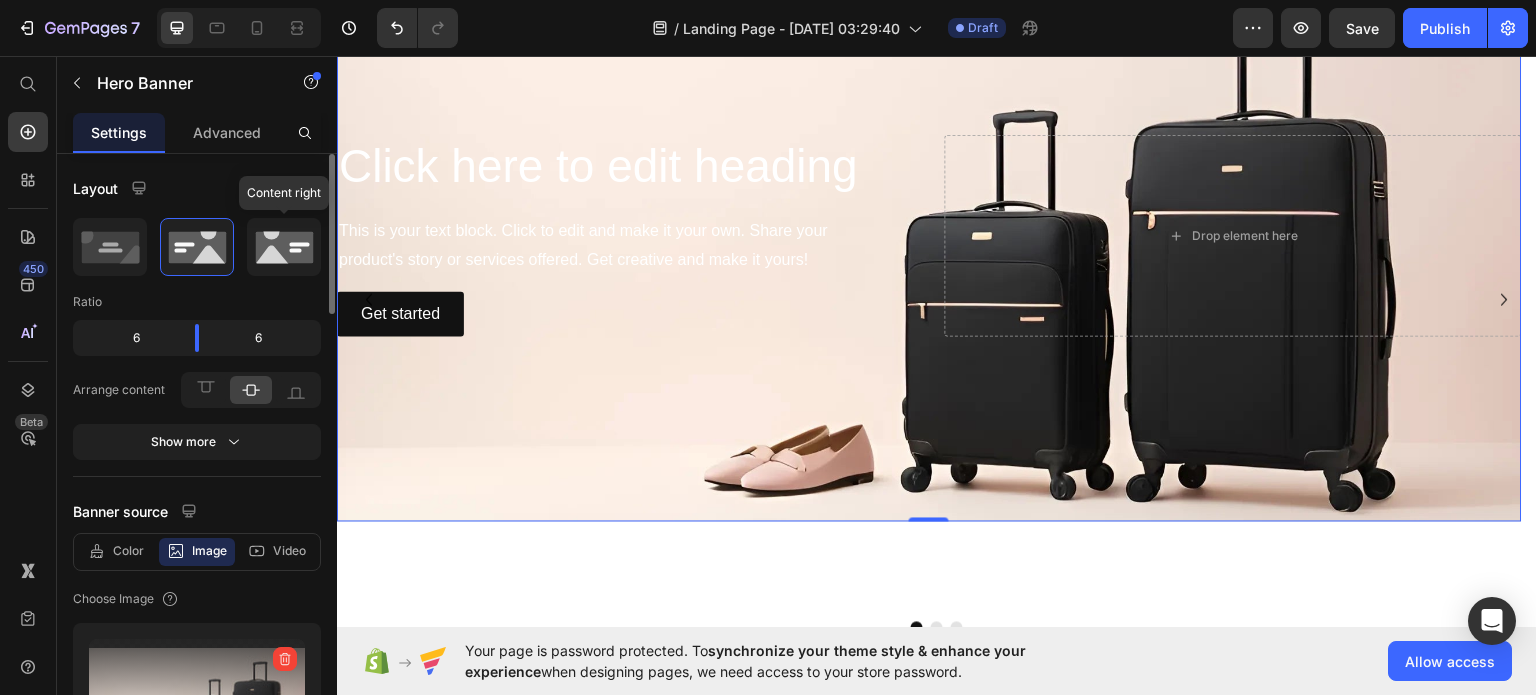click 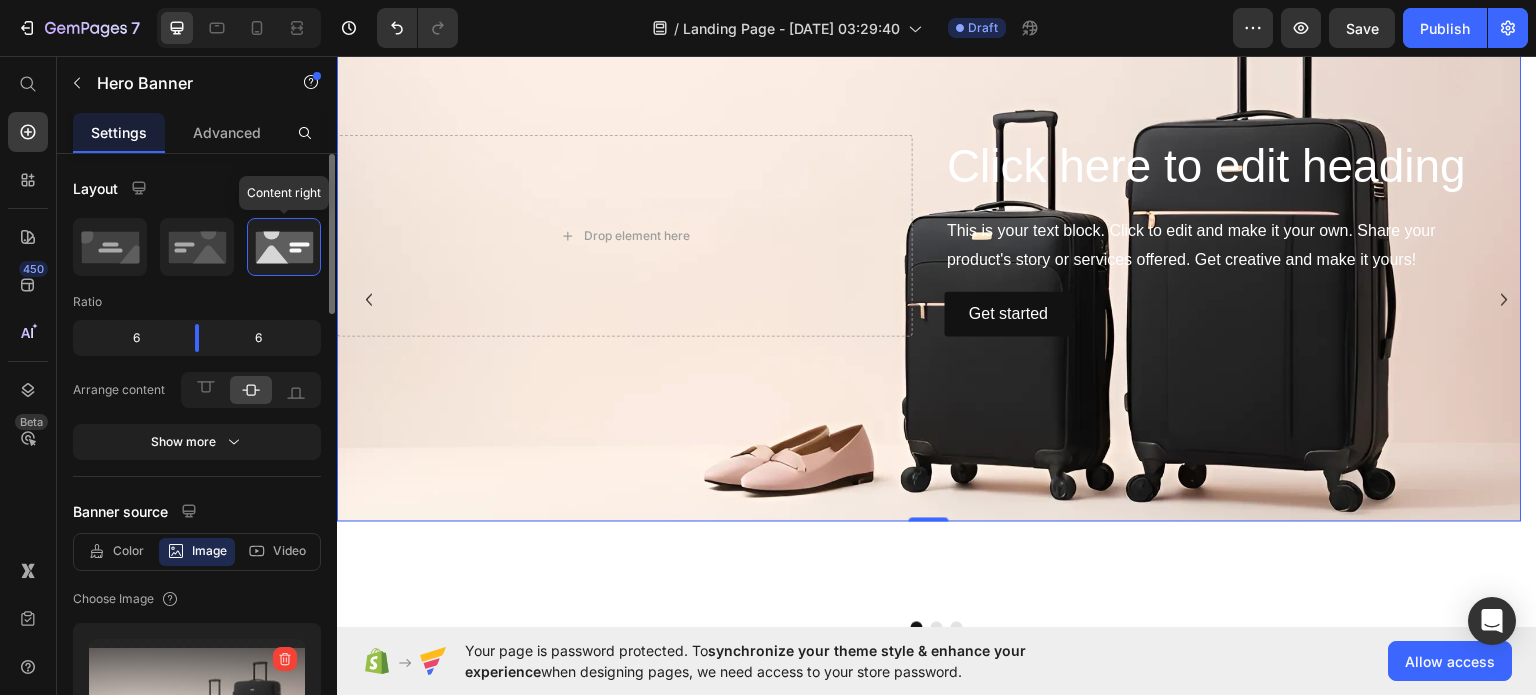 click 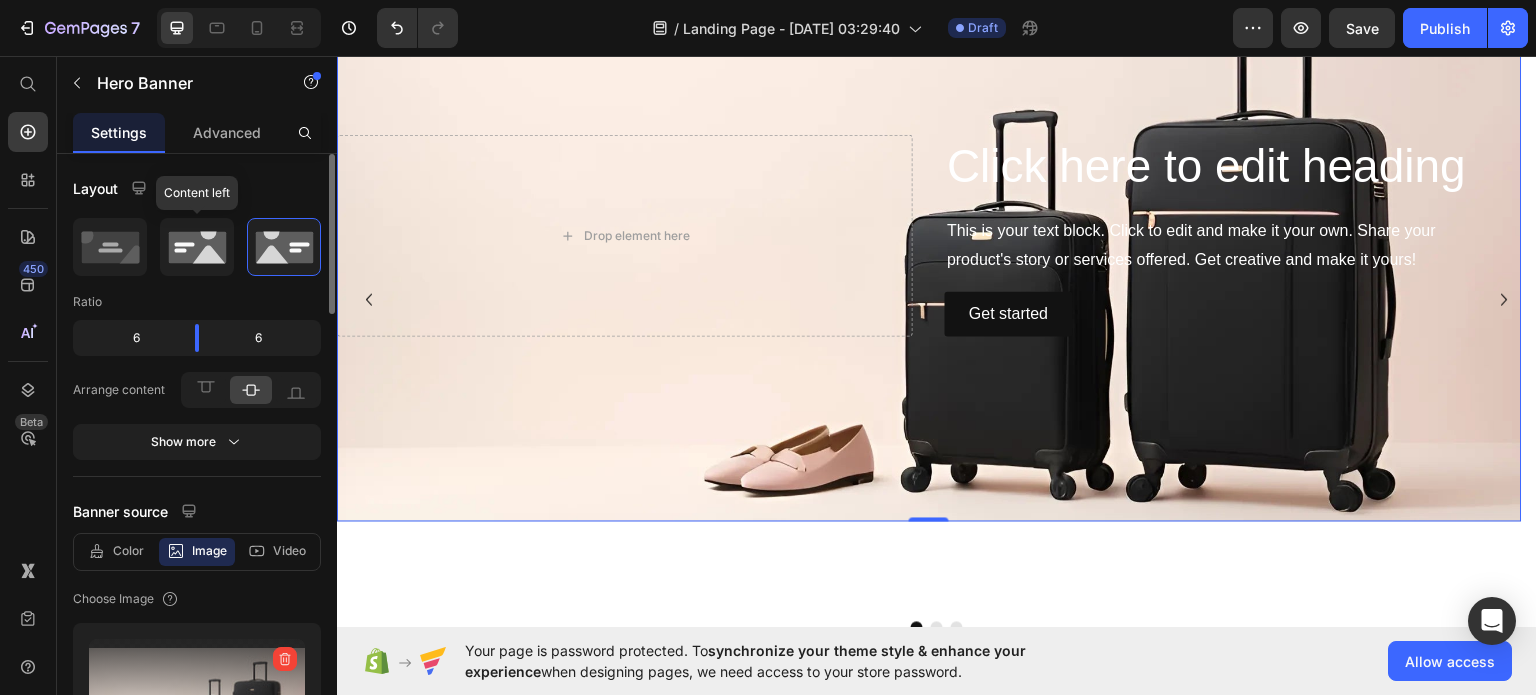 click 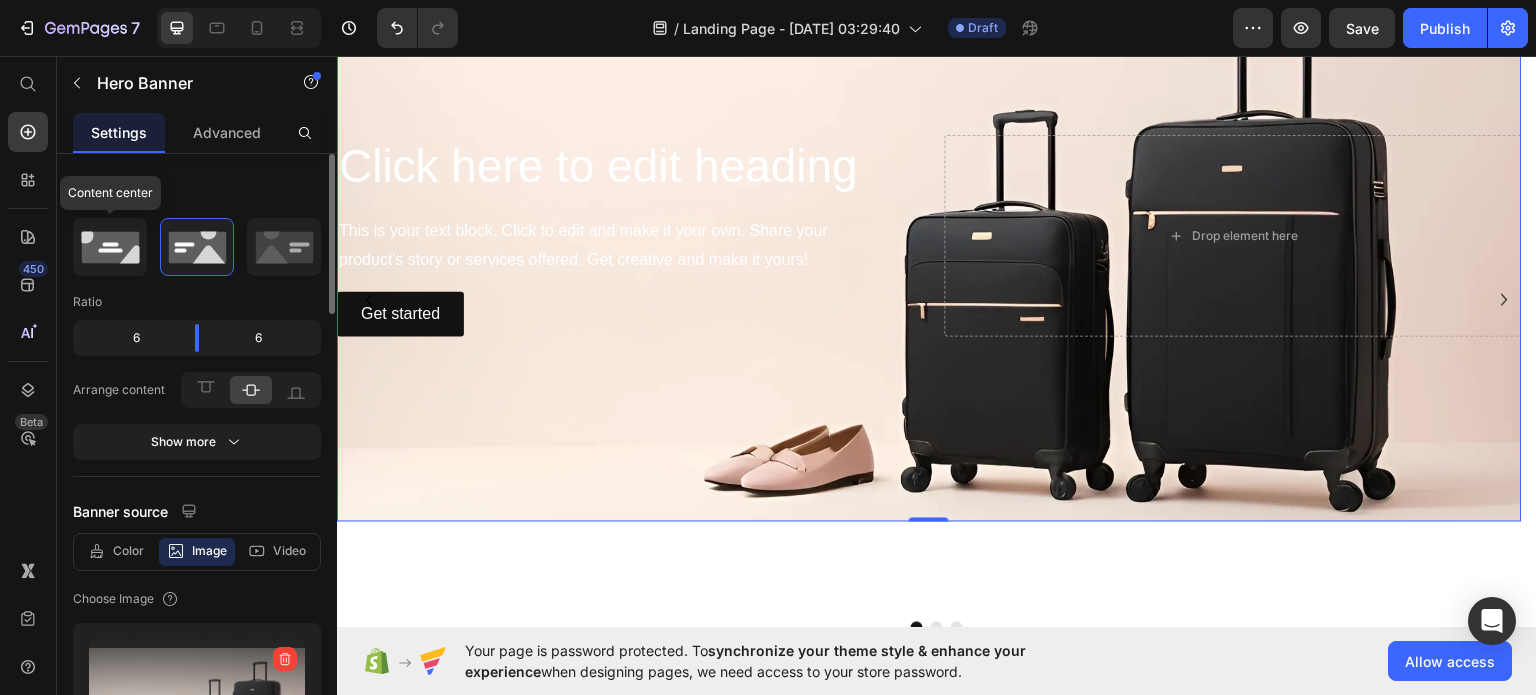click 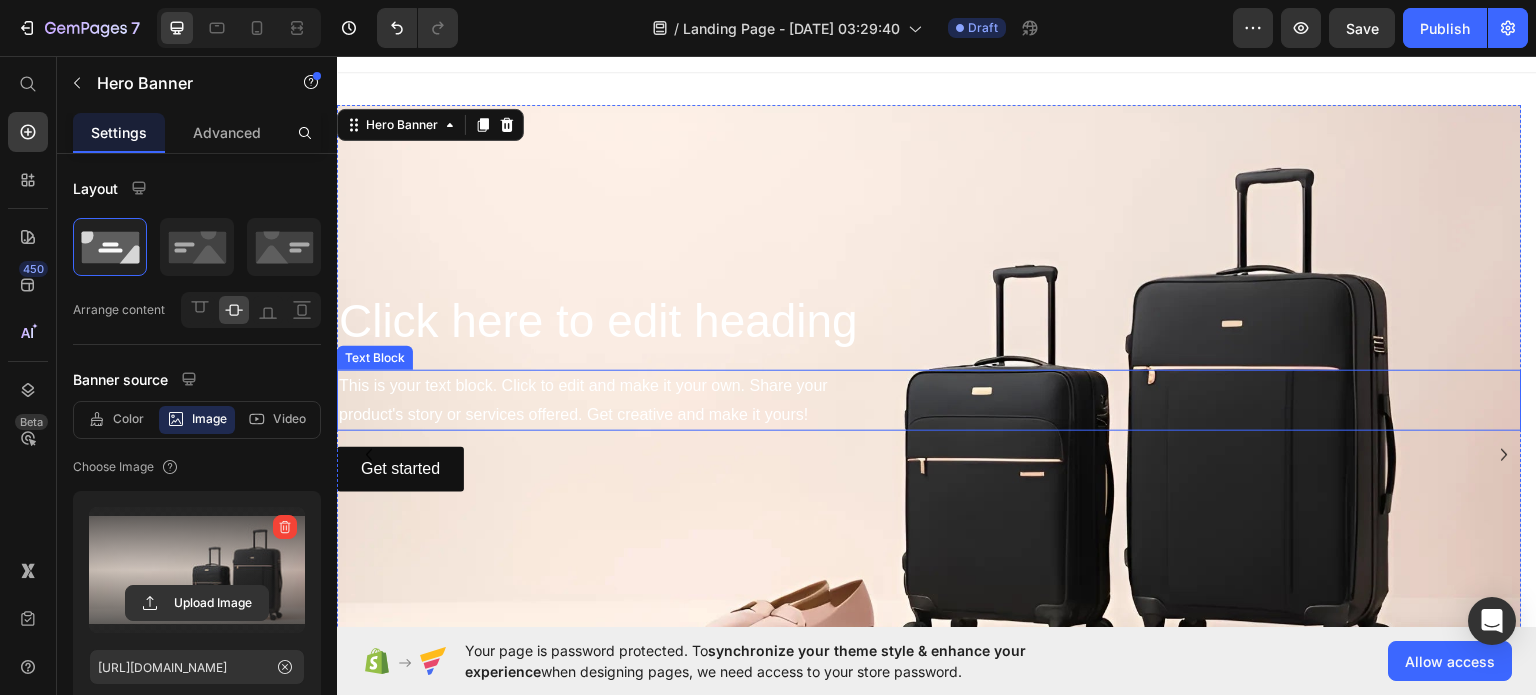 scroll, scrollTop: 23, scrollLeft: 0, axis: vertical 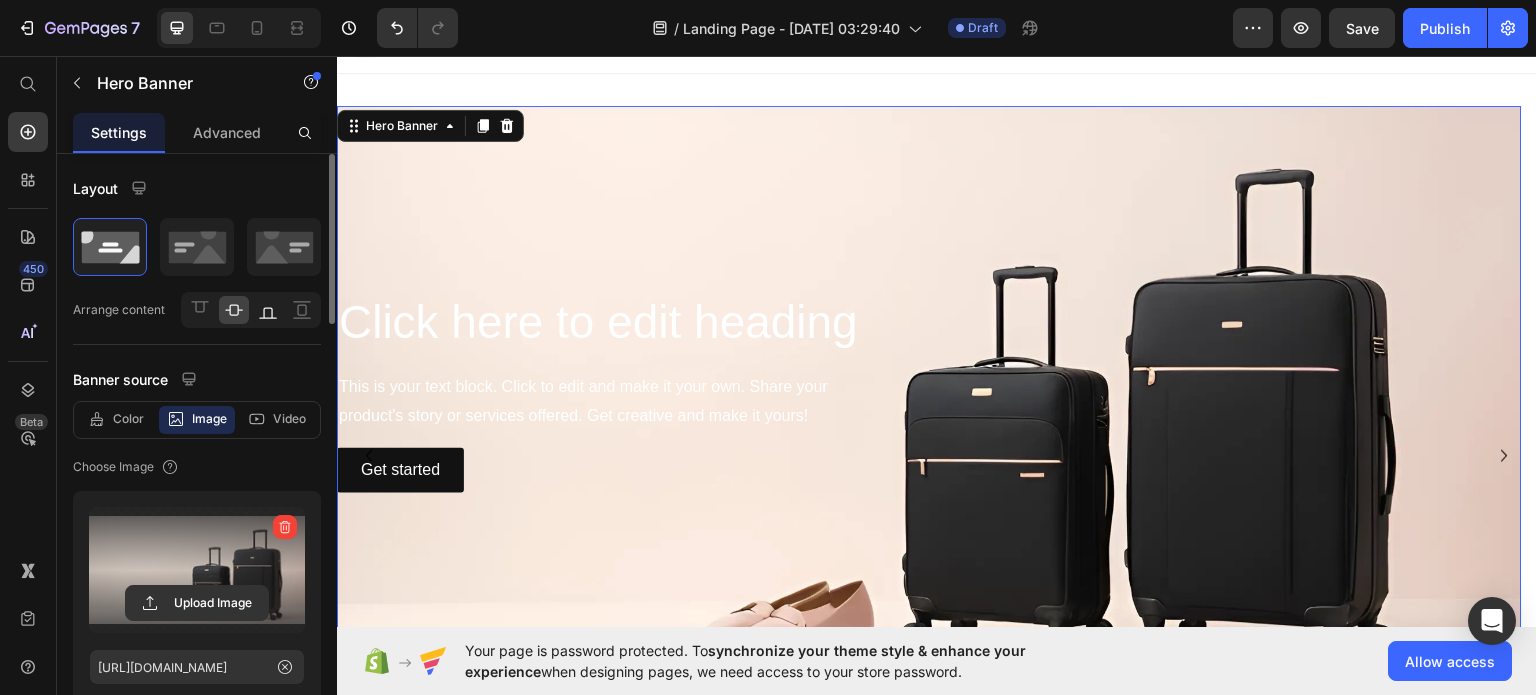 click 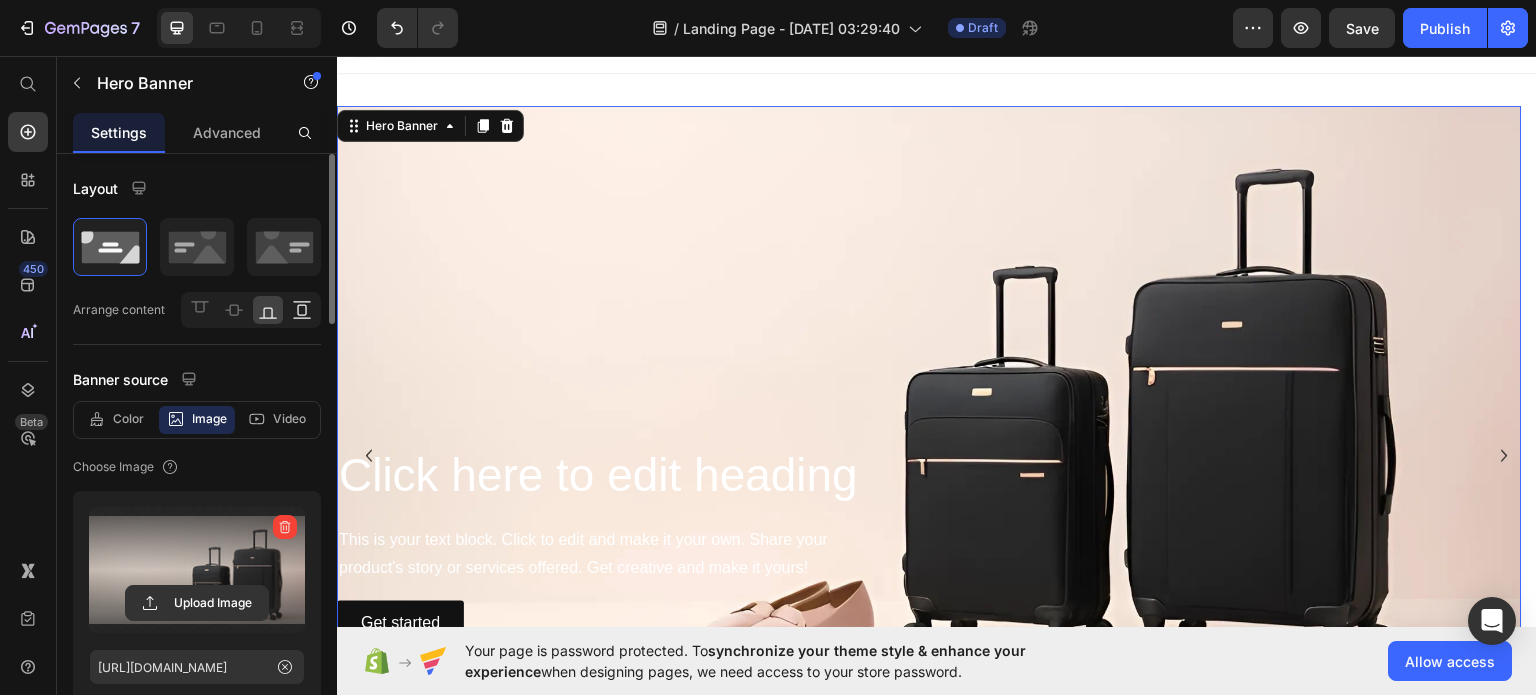 click 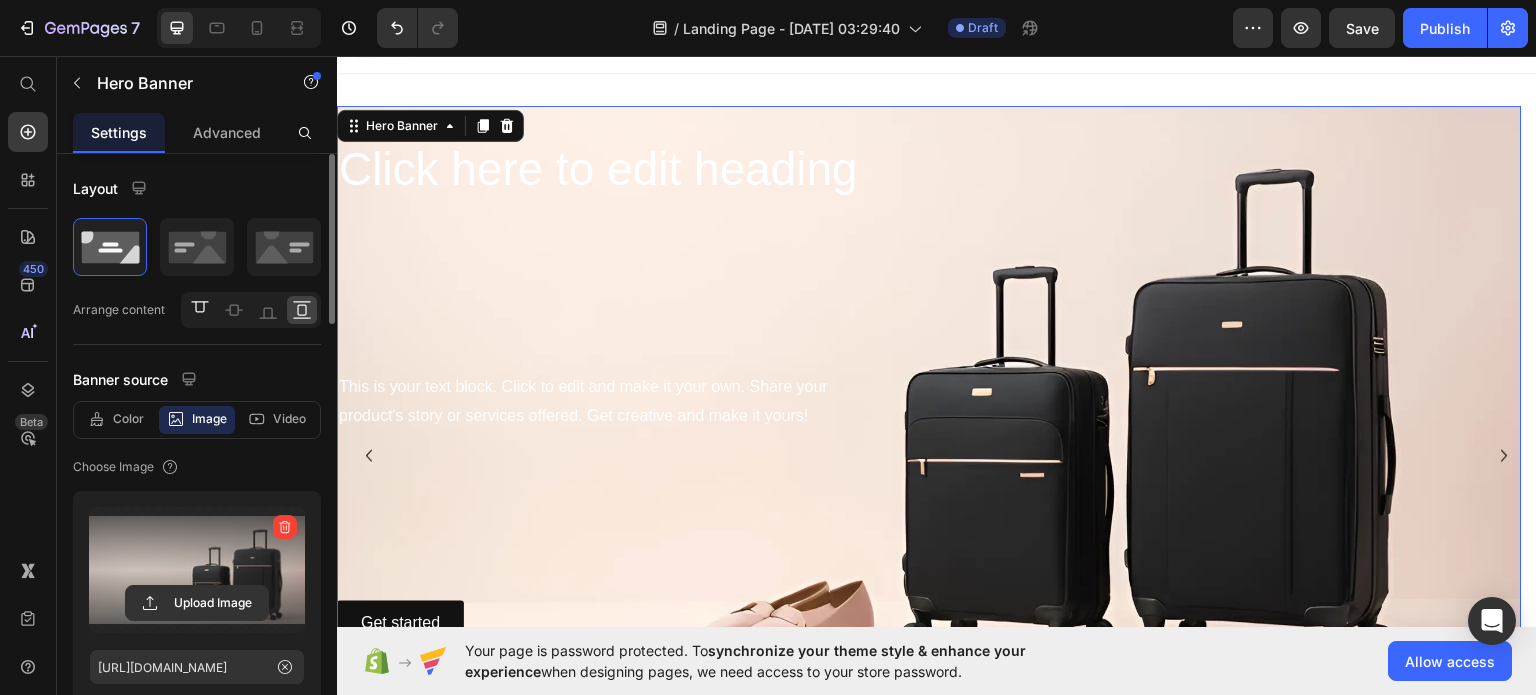 click 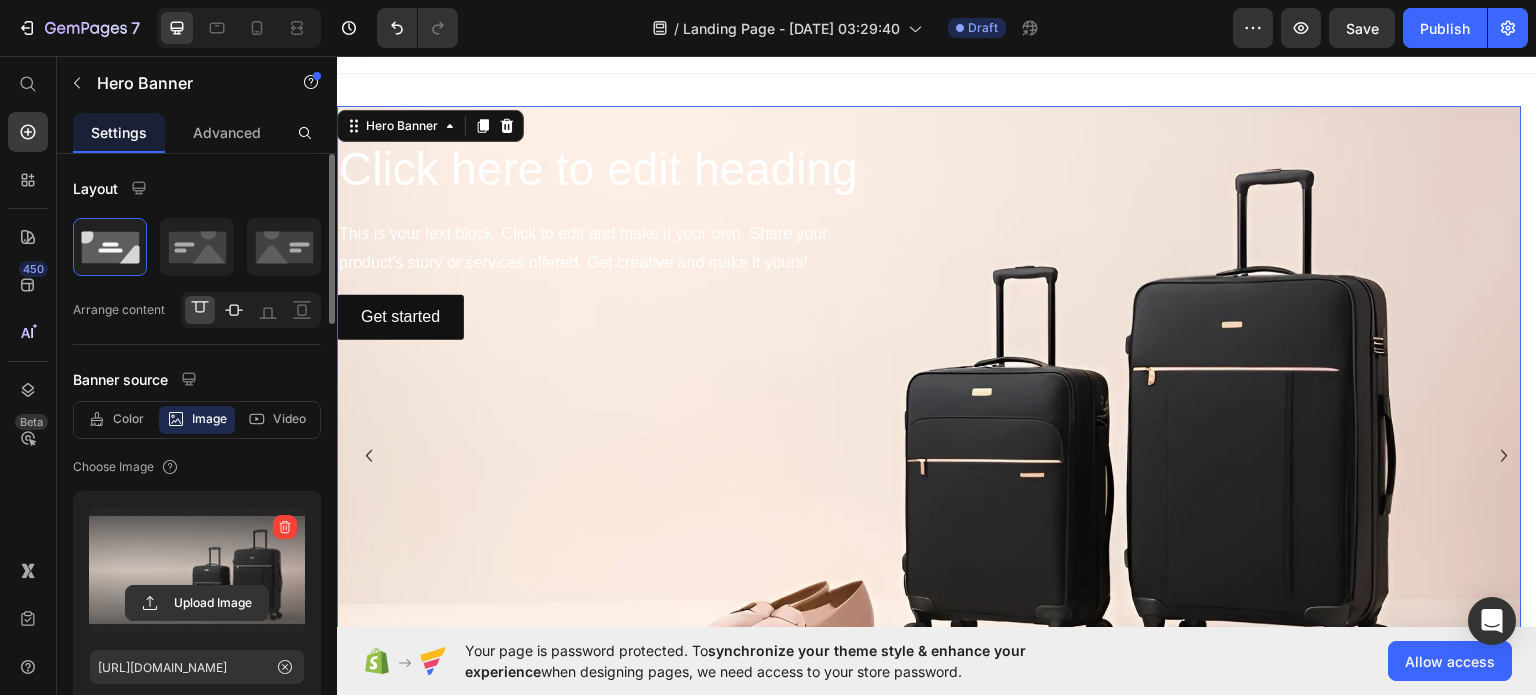 click 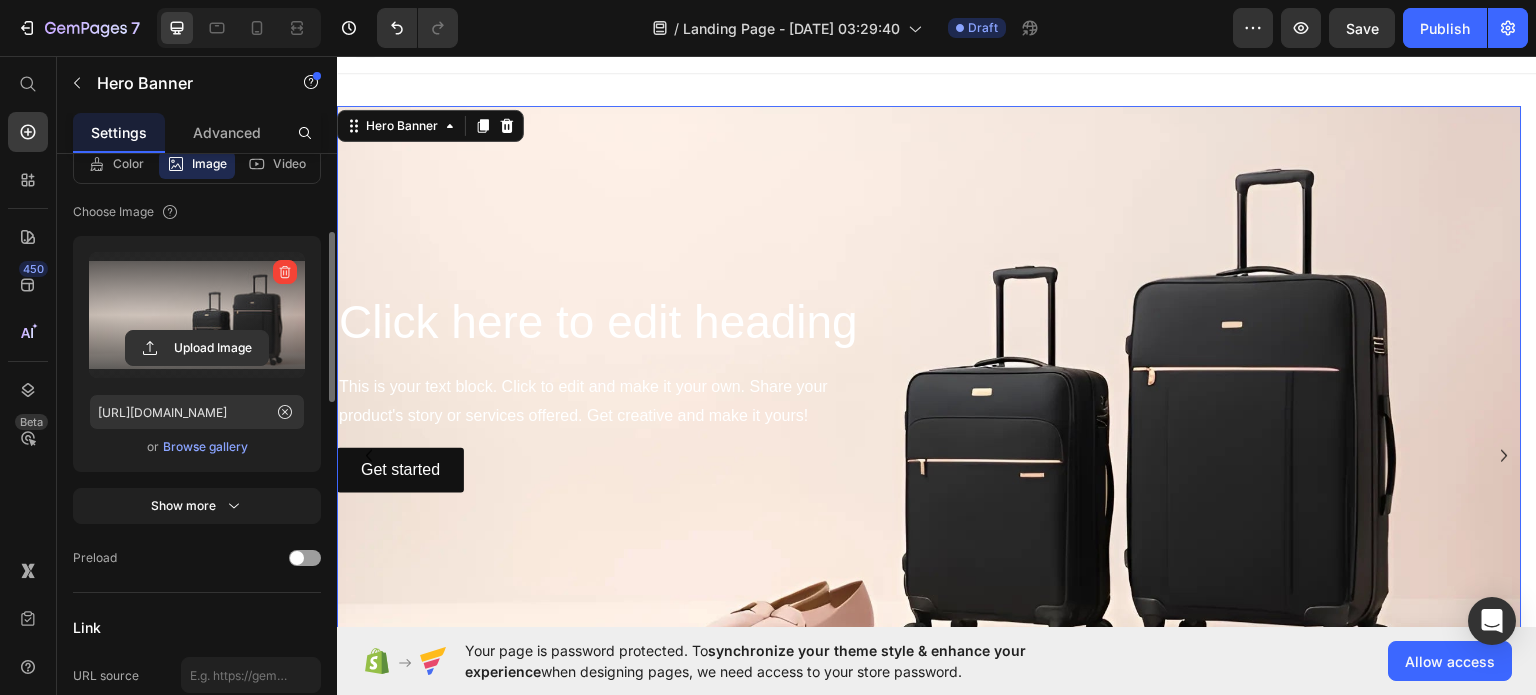 scroll, scrollTop: 261, scrollLeft: 0, axis: vertical 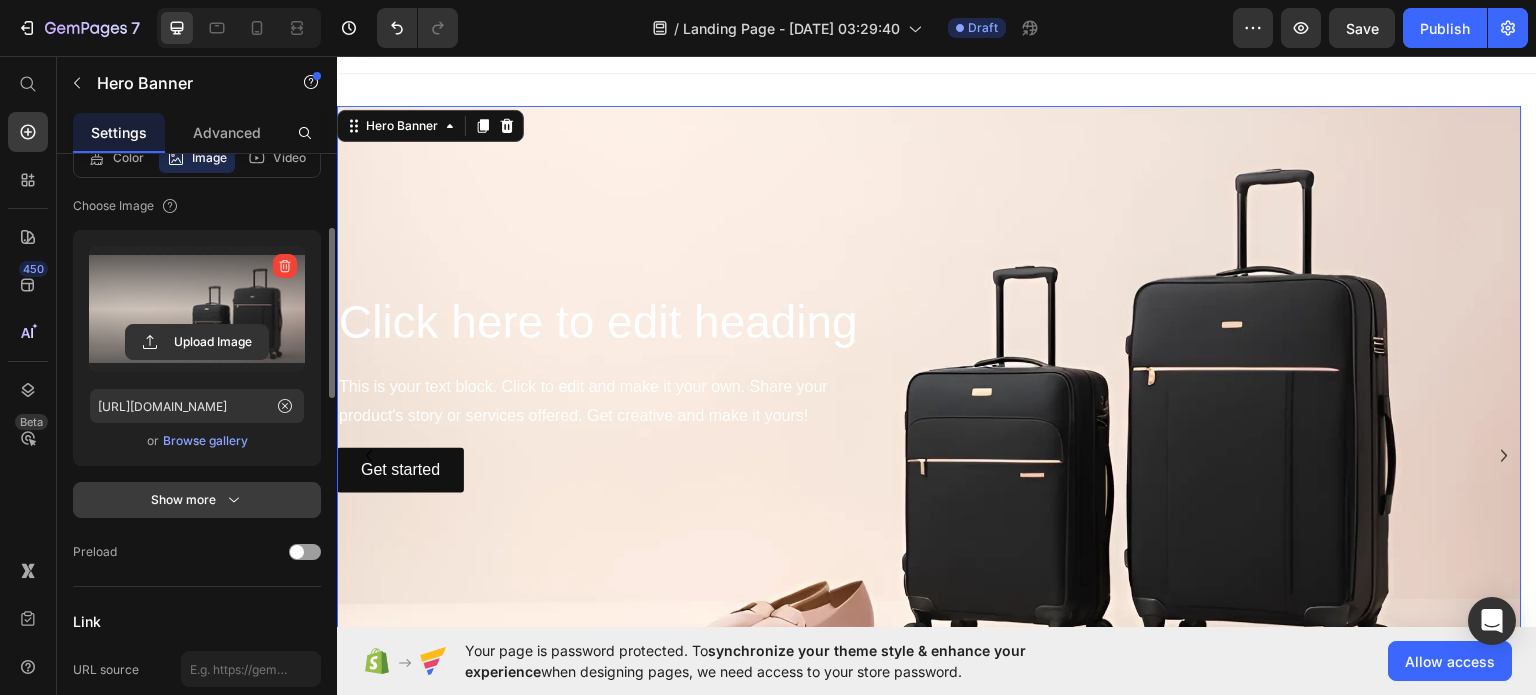 click on "Show more" at bounding box center (197, 500) 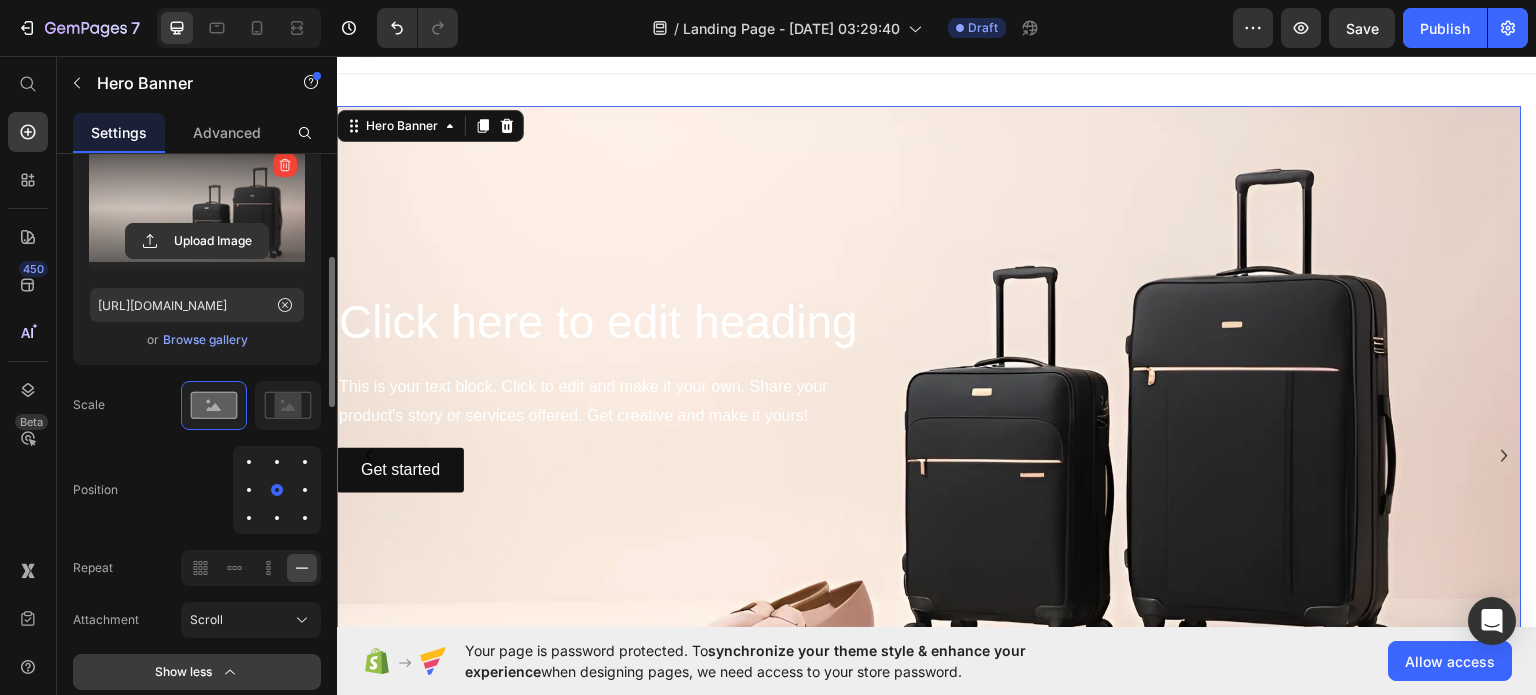 scroll, scrollTop: 394, scrollLeft: 0, axis: vertical 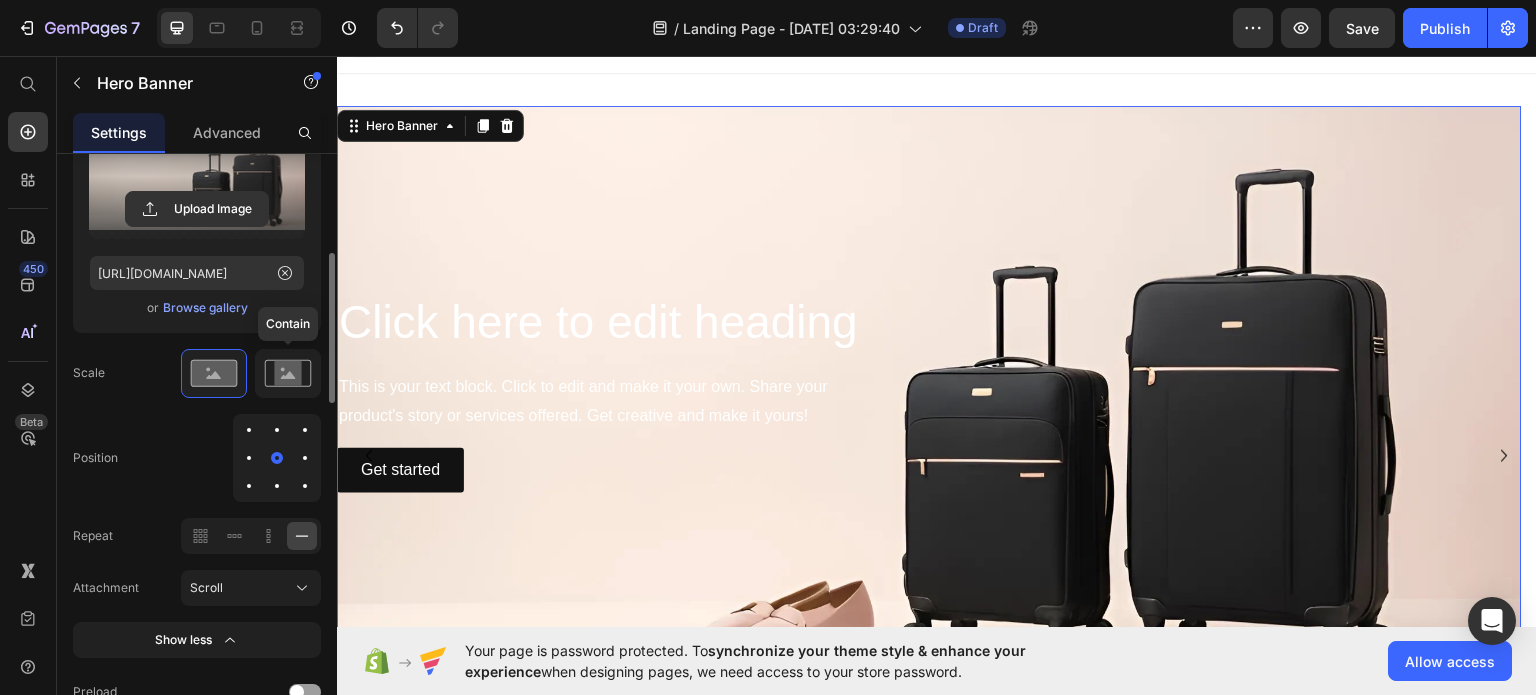 click 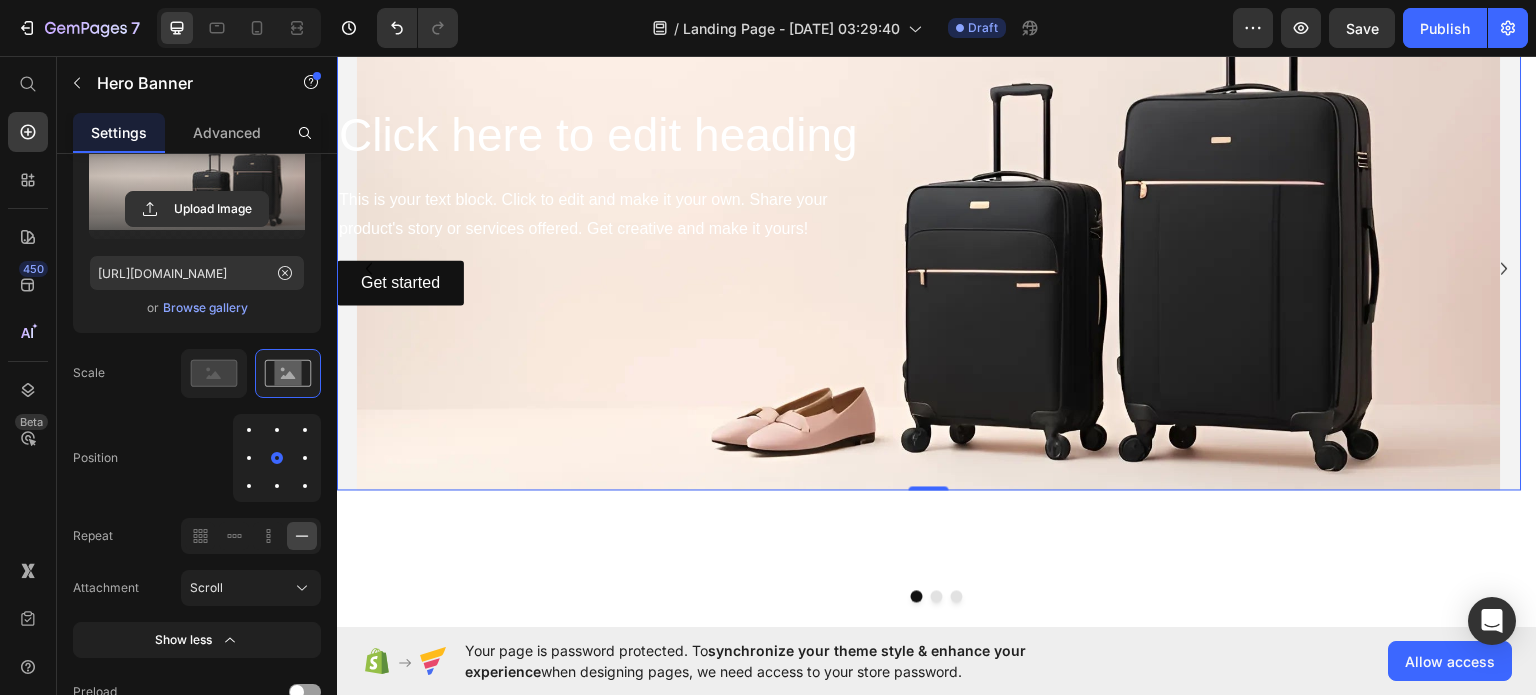 scroll, scrollTop: 0, scrollLeft: 0, axis: both 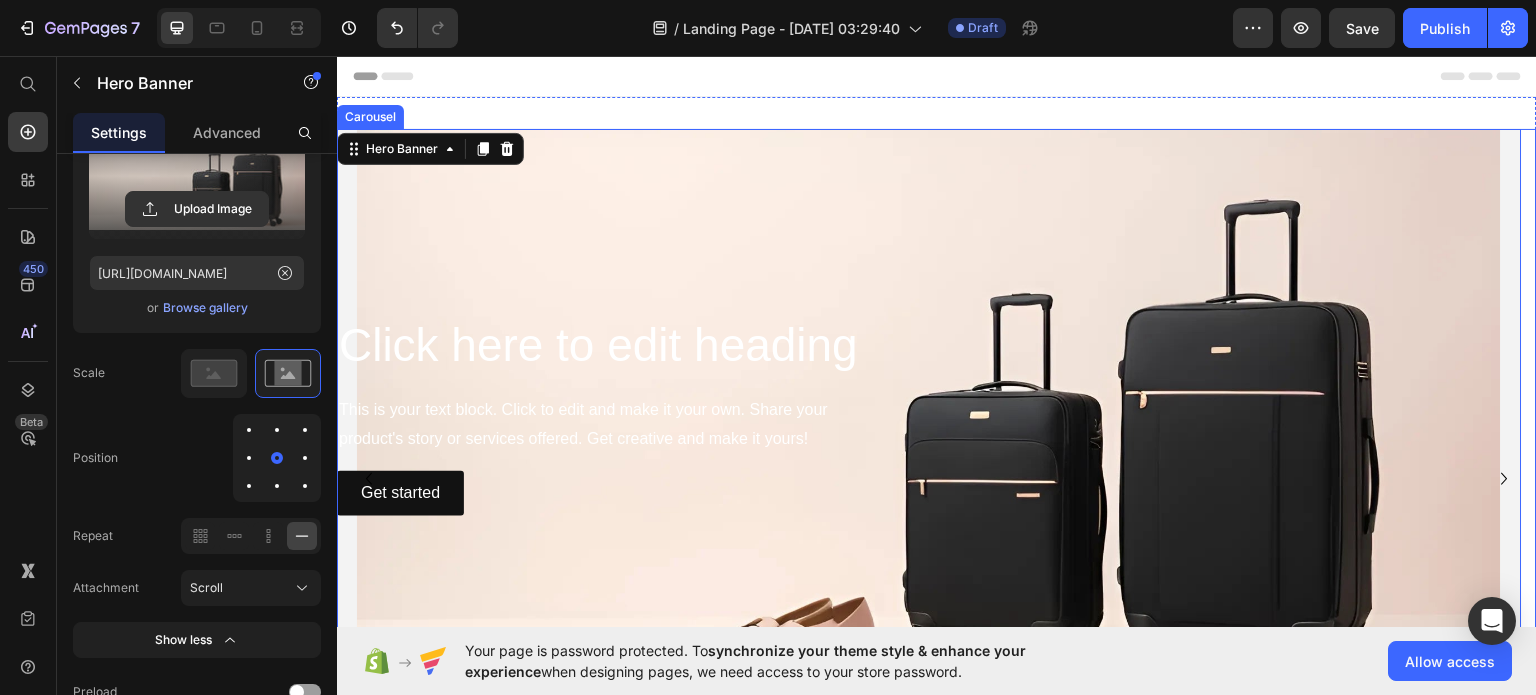 click 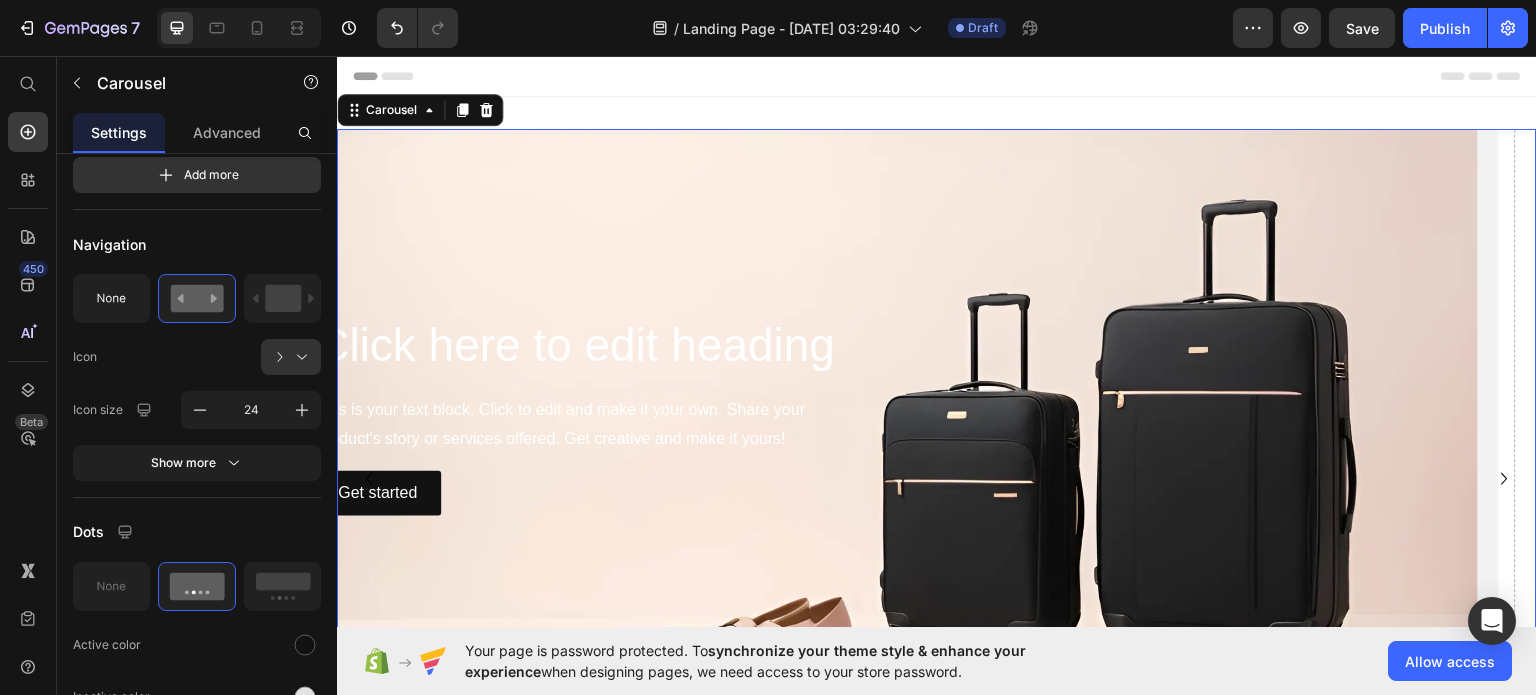 scroll, scrollTop: 0, scrollLeft: 0, axis: both 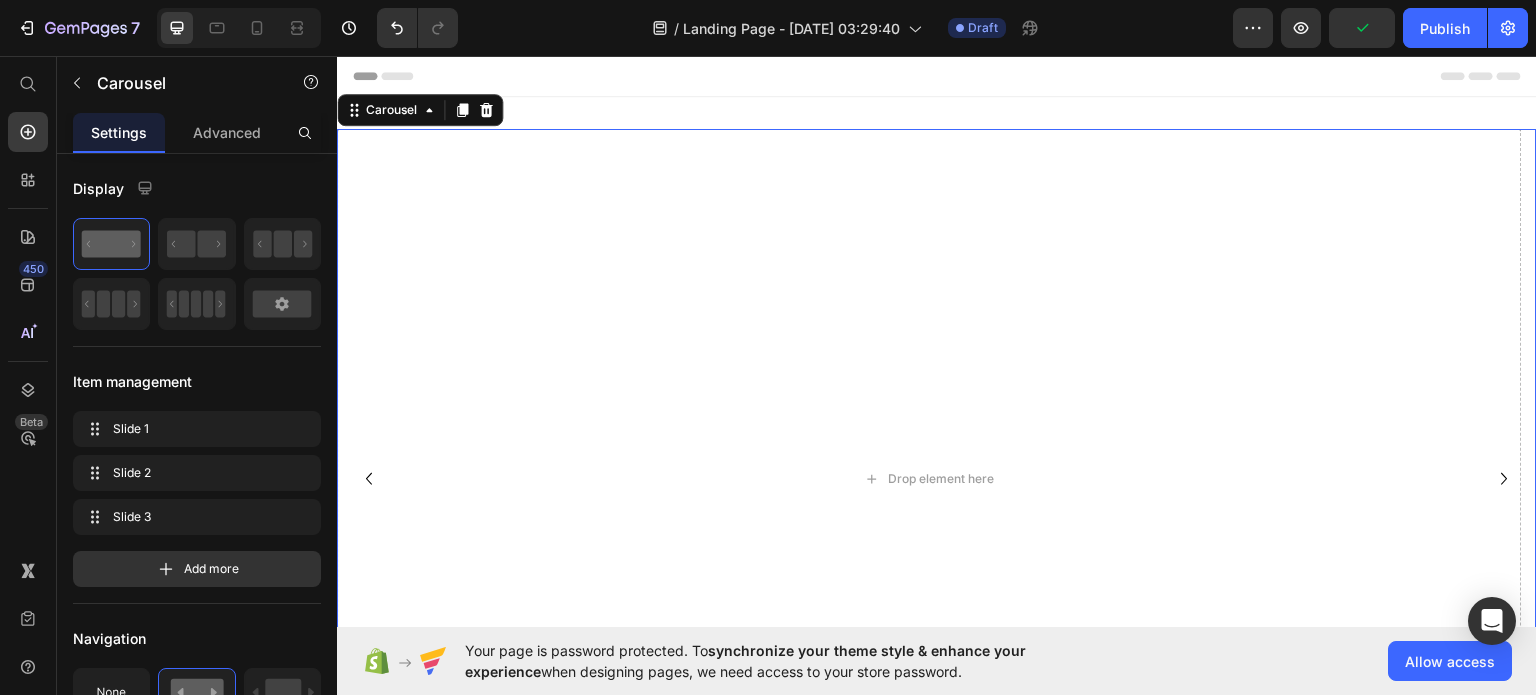 click 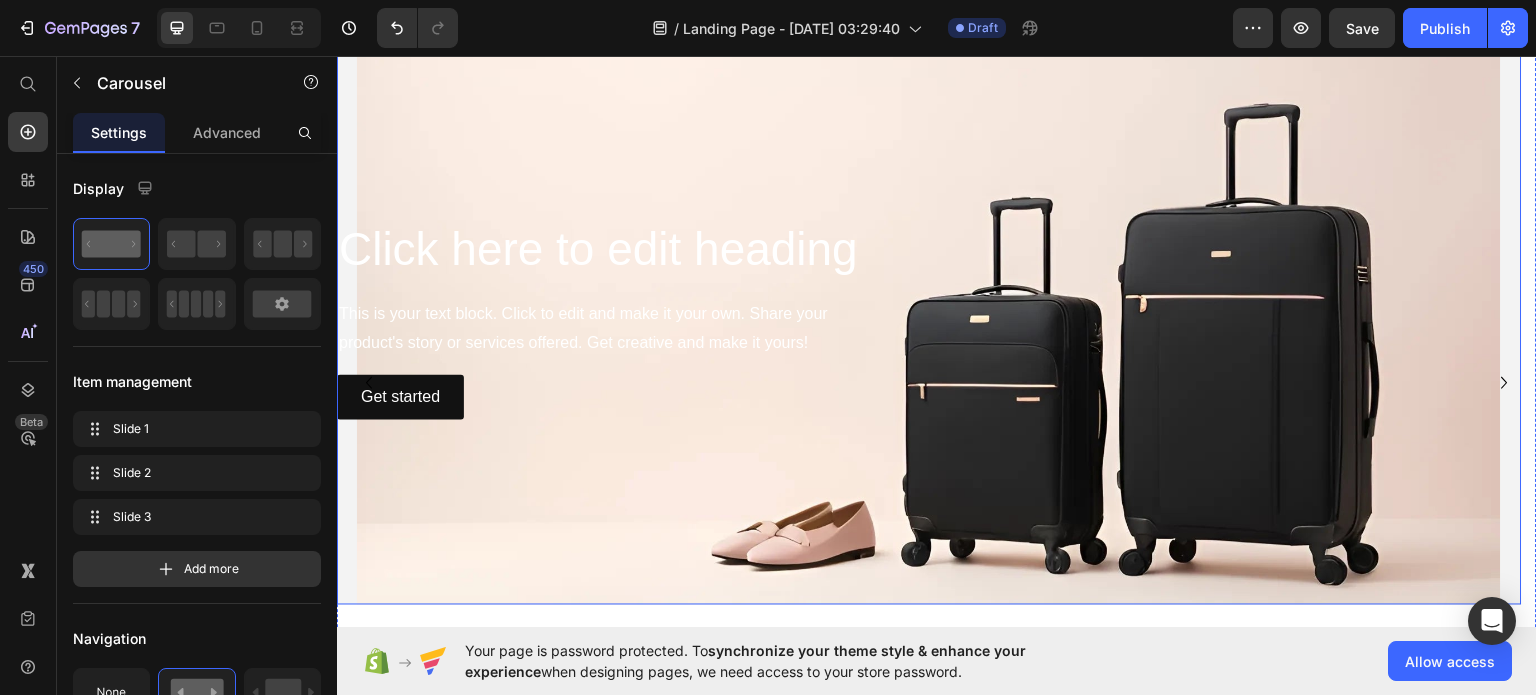 scroll, scrollTop: 80, scrollLeft: 0, axis: vertical 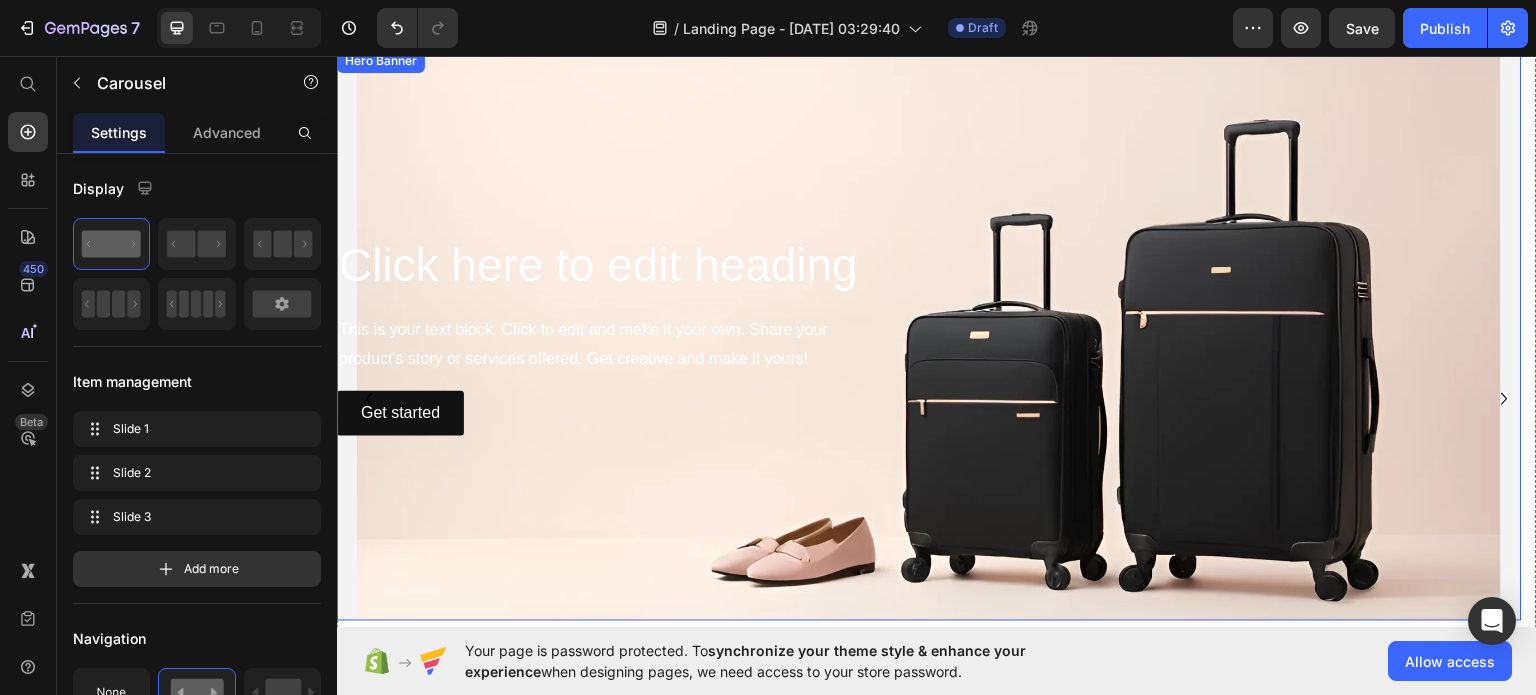 click at bounding box center [929, 334] 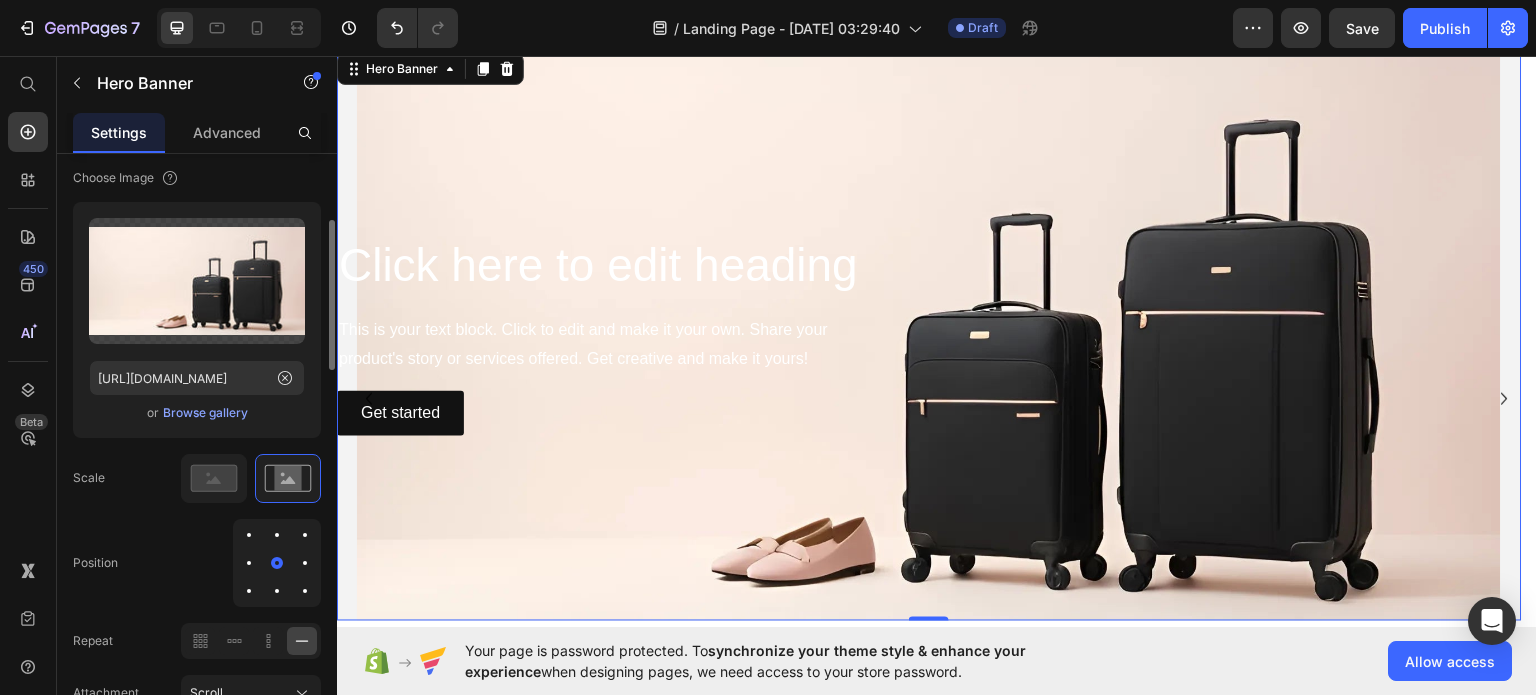 scroll, scrollTop: 291, scrollLeft: 0, axis: vertical 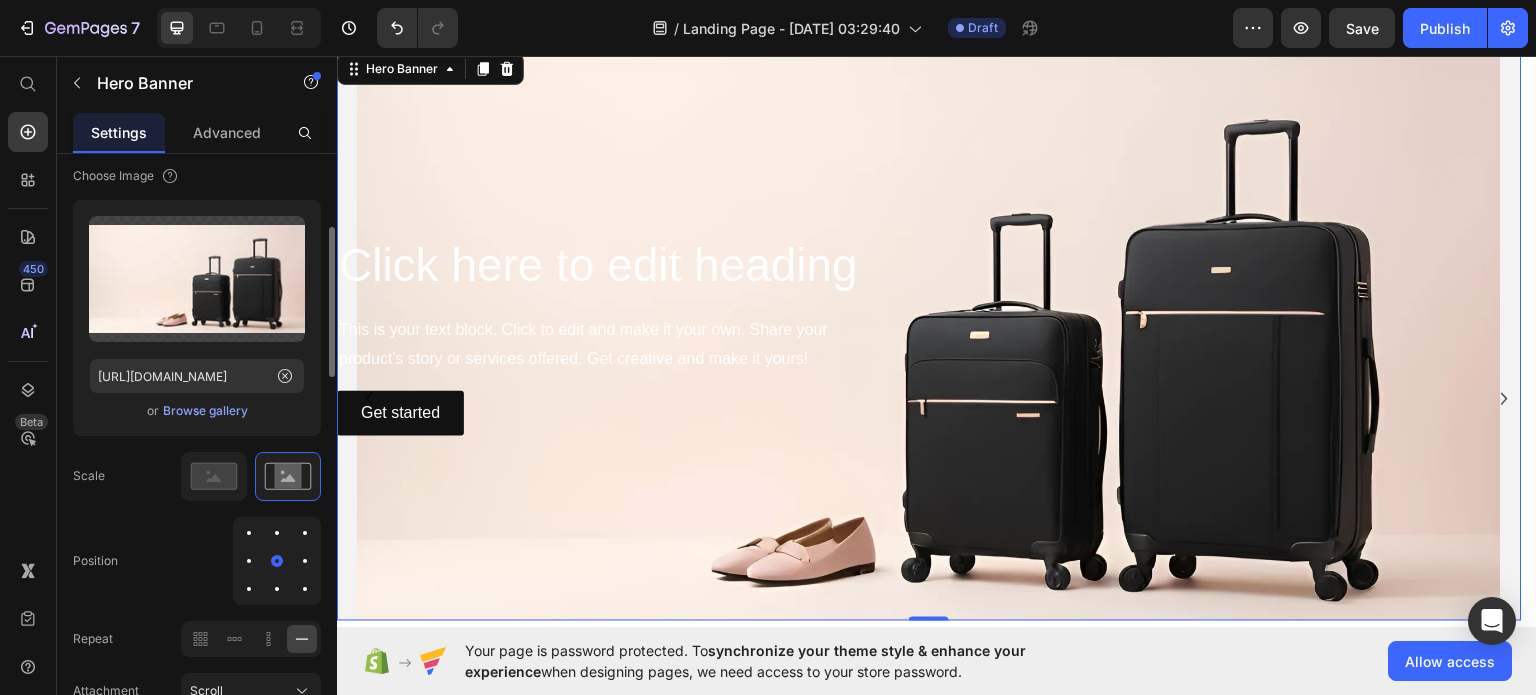 click at bounding box center (277, 561) 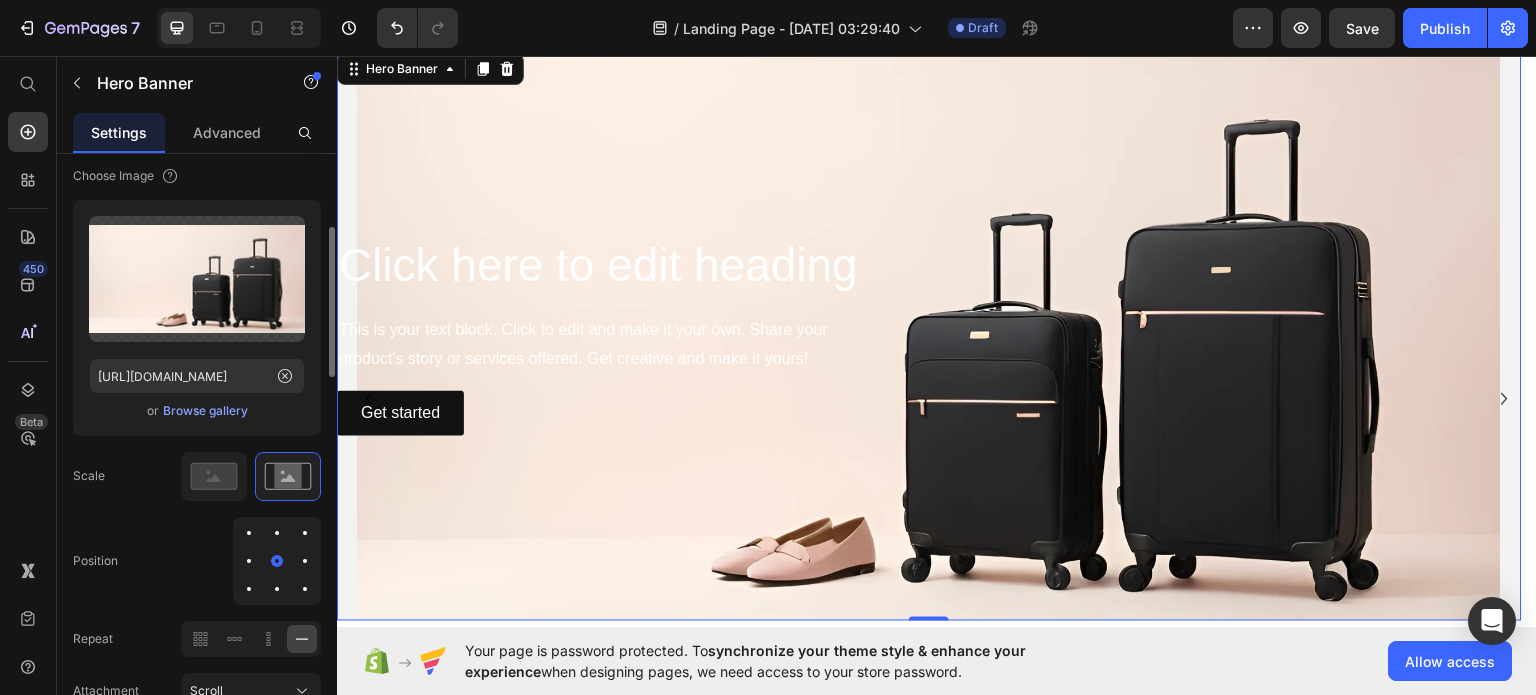 click at bounding box center (249, 561) 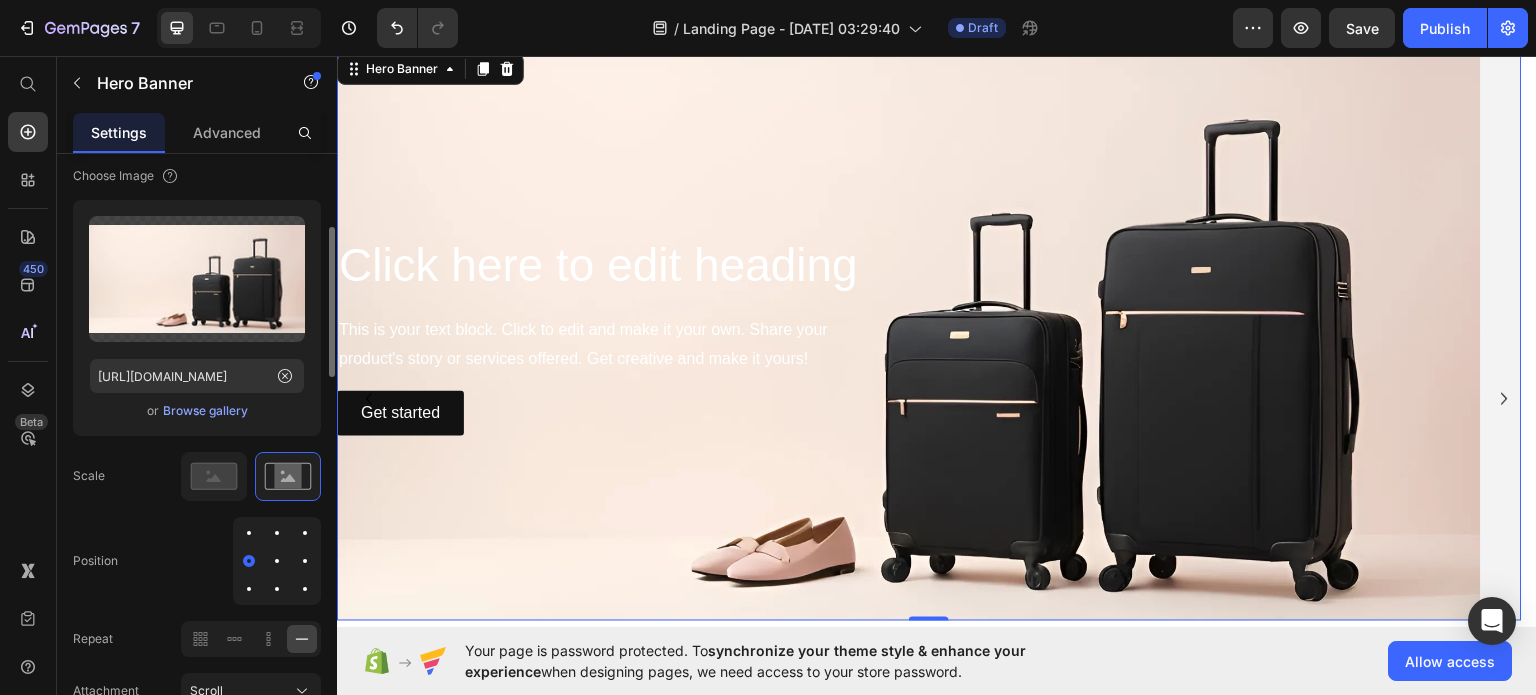 click at bounding box center [249, 533] 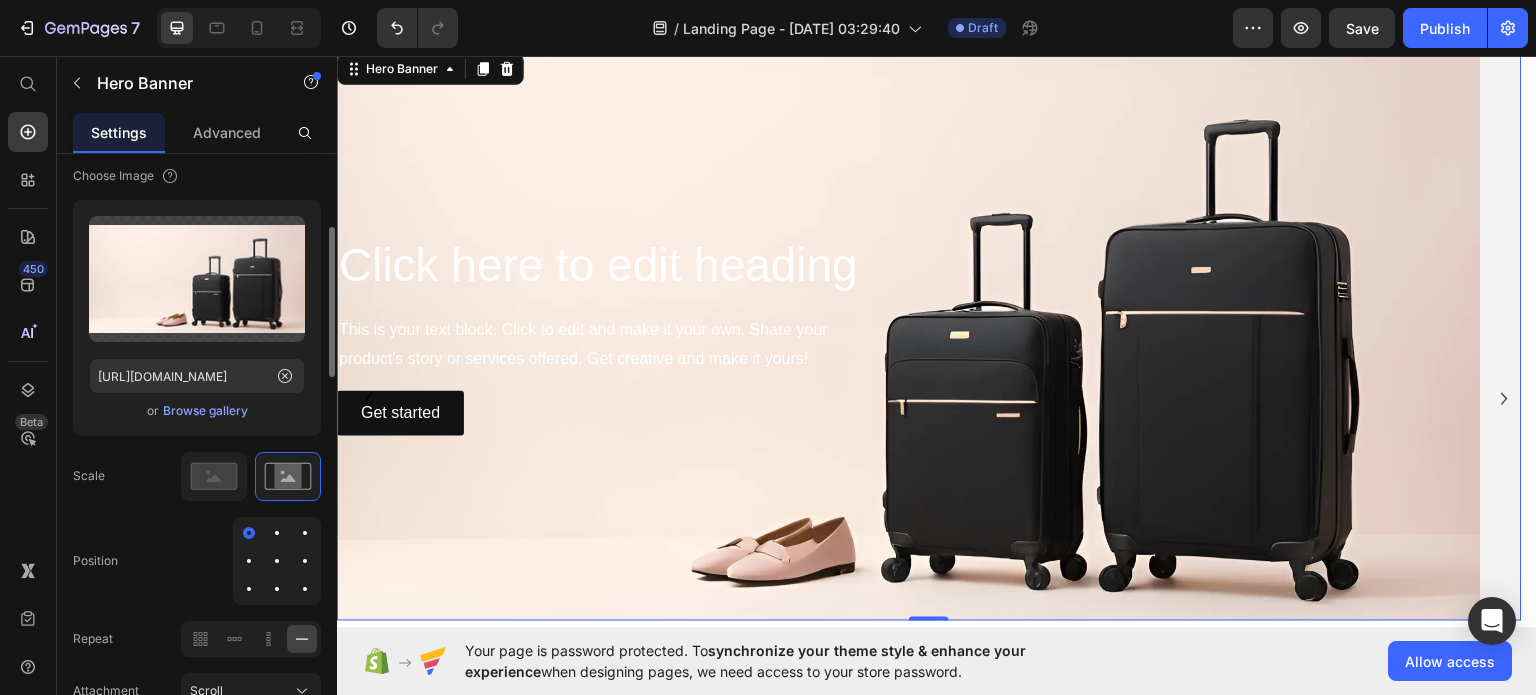 click at bounding box center (277, 533) 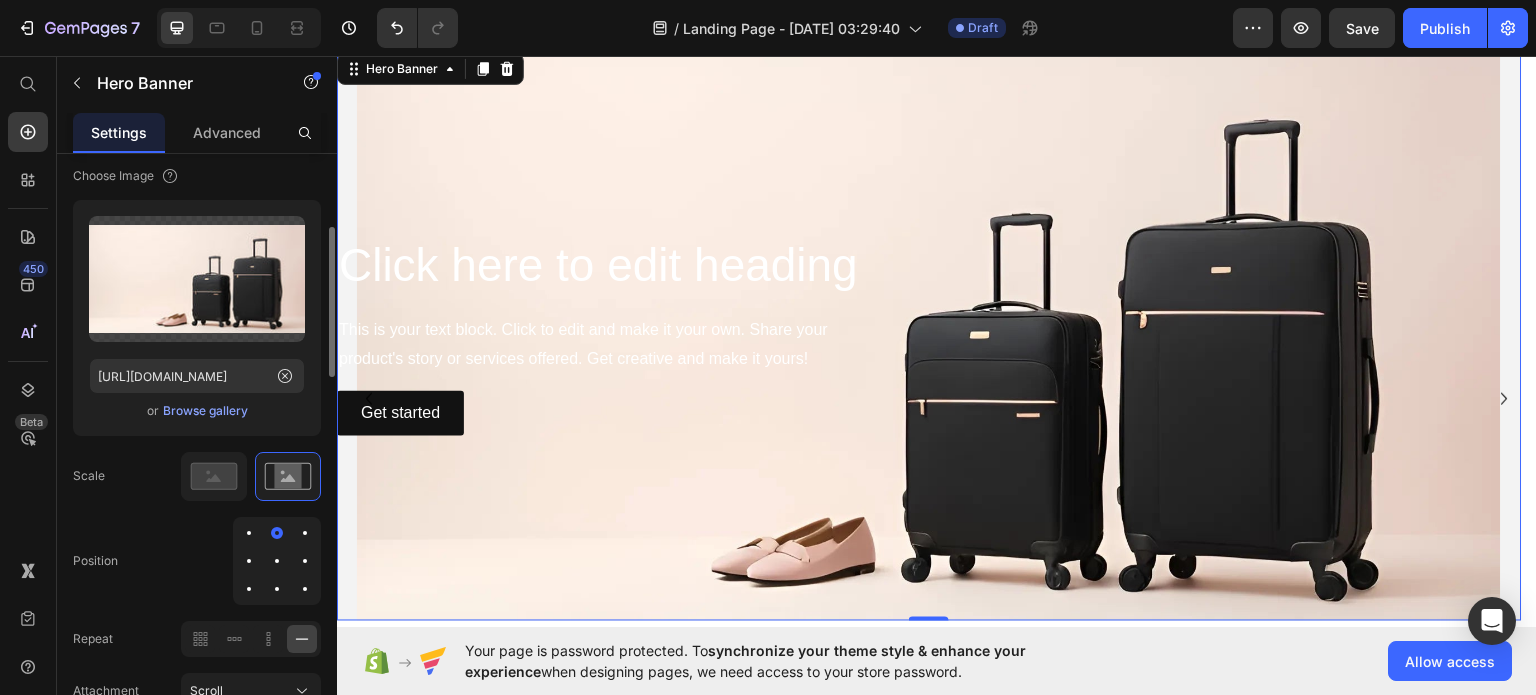 click at bounding box center [305, 533] 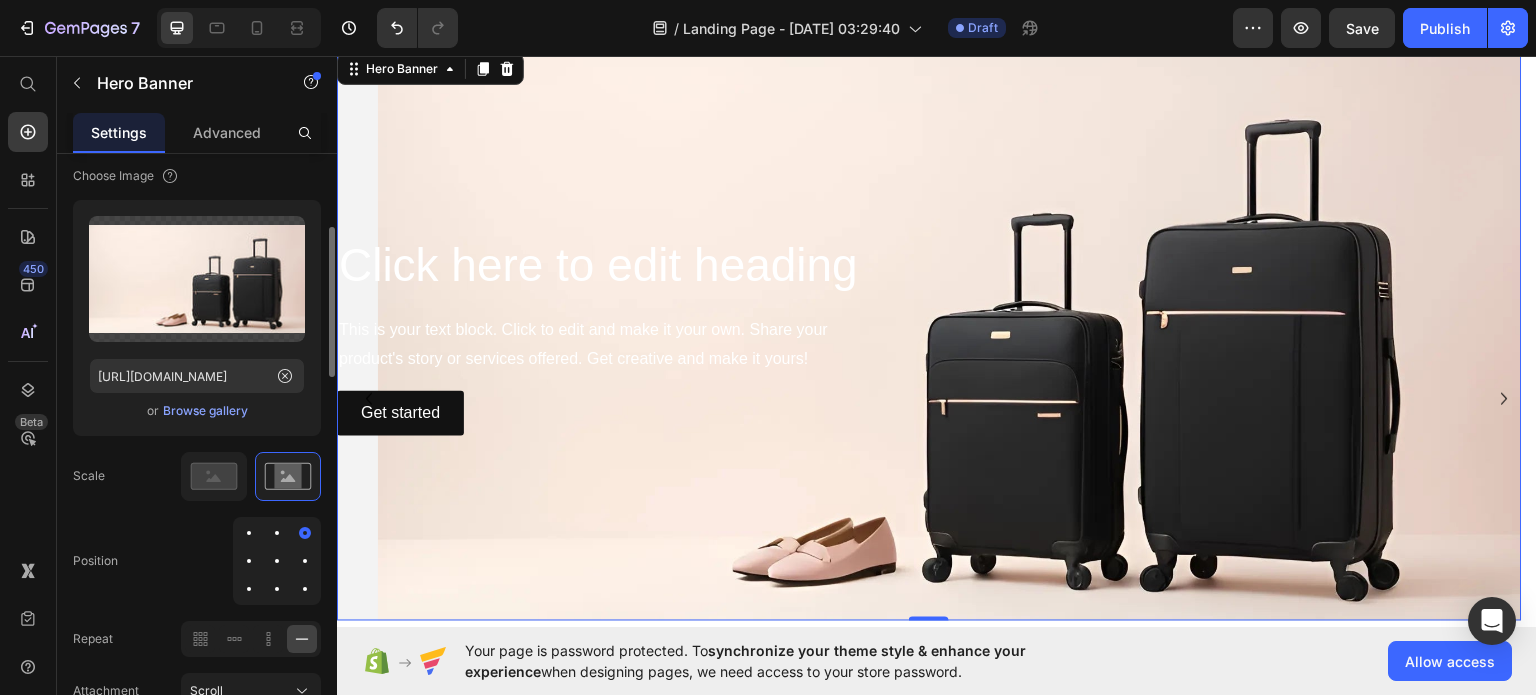 click at bounding box center (305, 561) 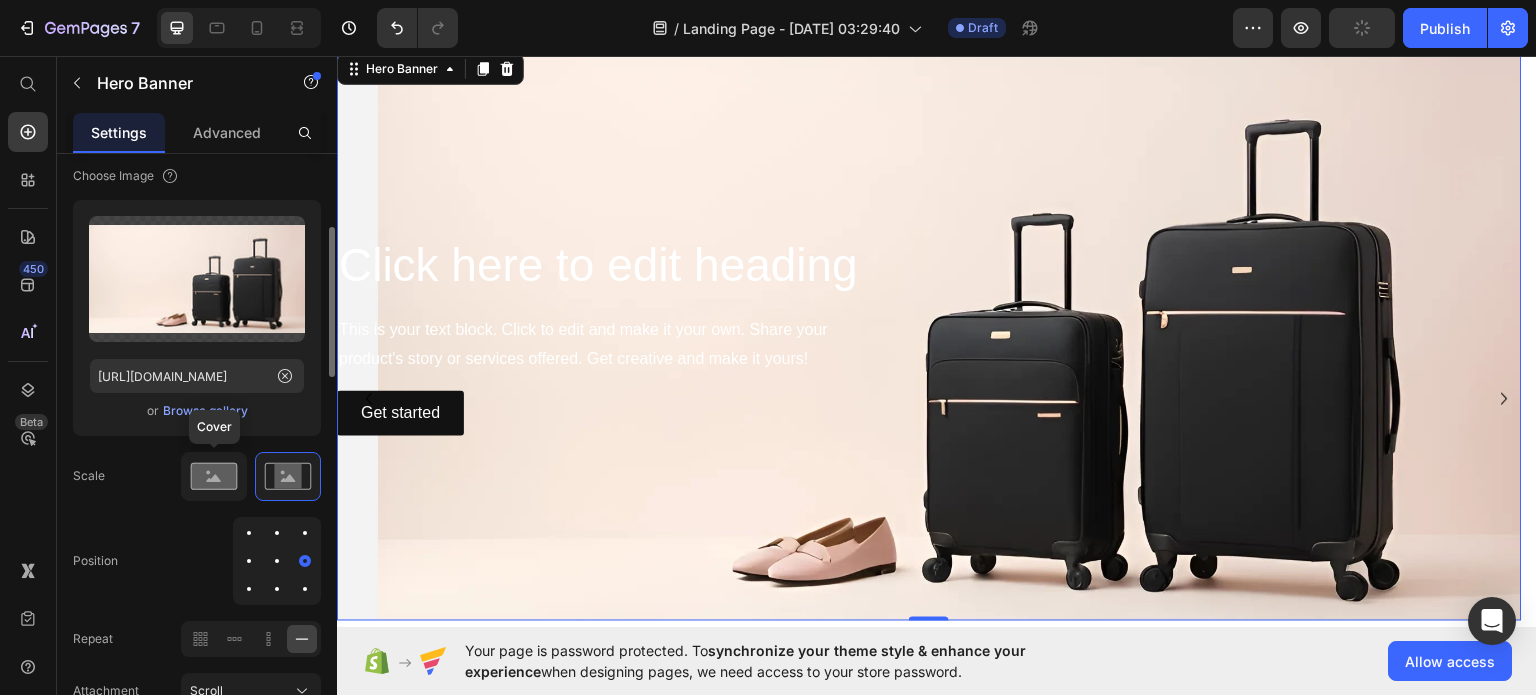 click 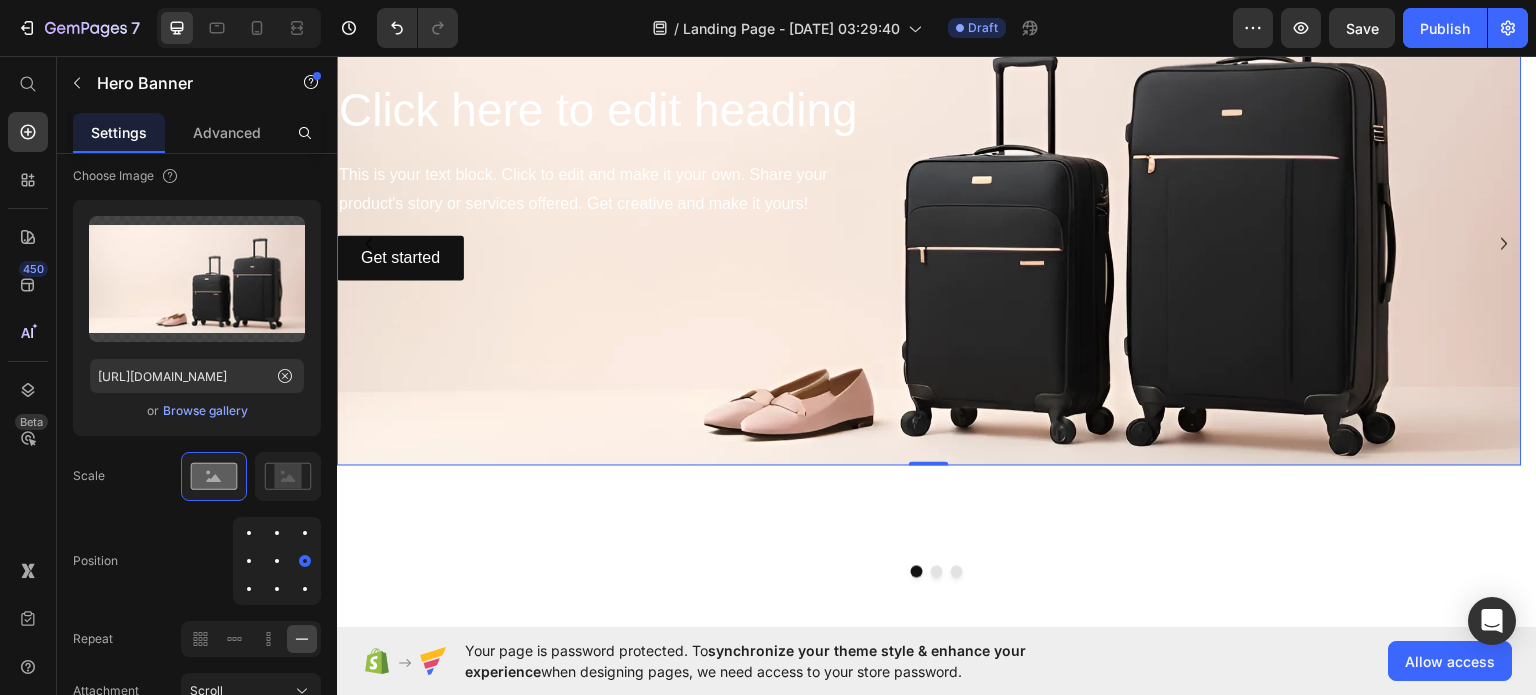 scroll, scrollTop: 238, scrollLeft: 0, axis: vertical 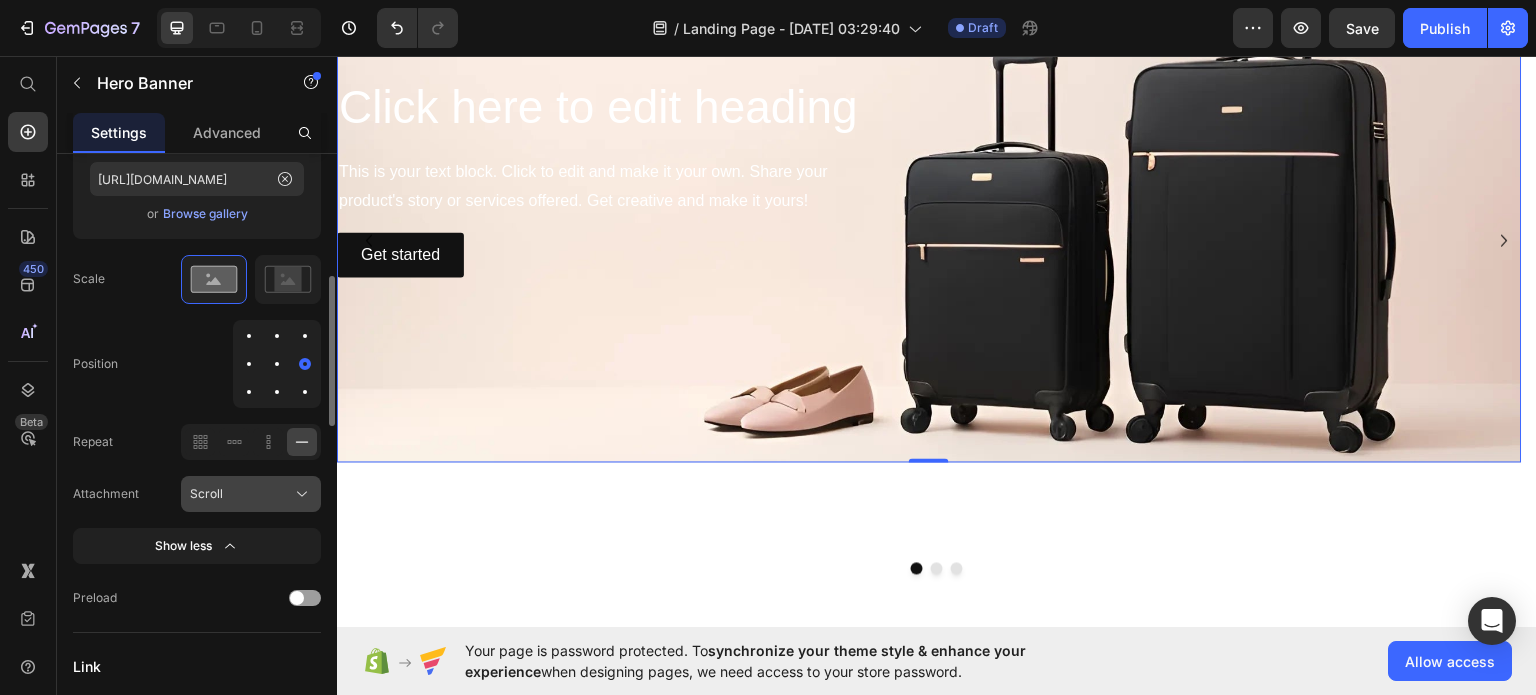 click on "Scroll" at bounding box center (251, 494) 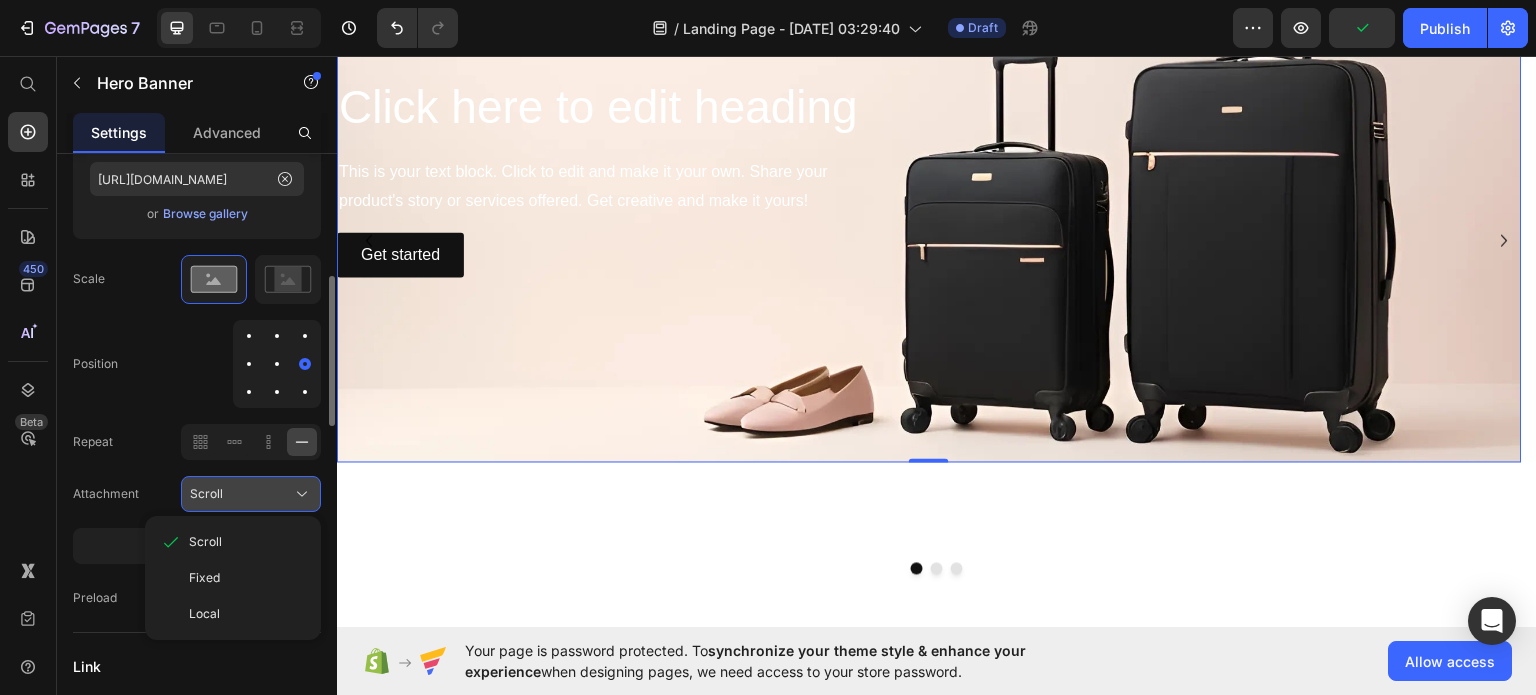 click on "Scroll" 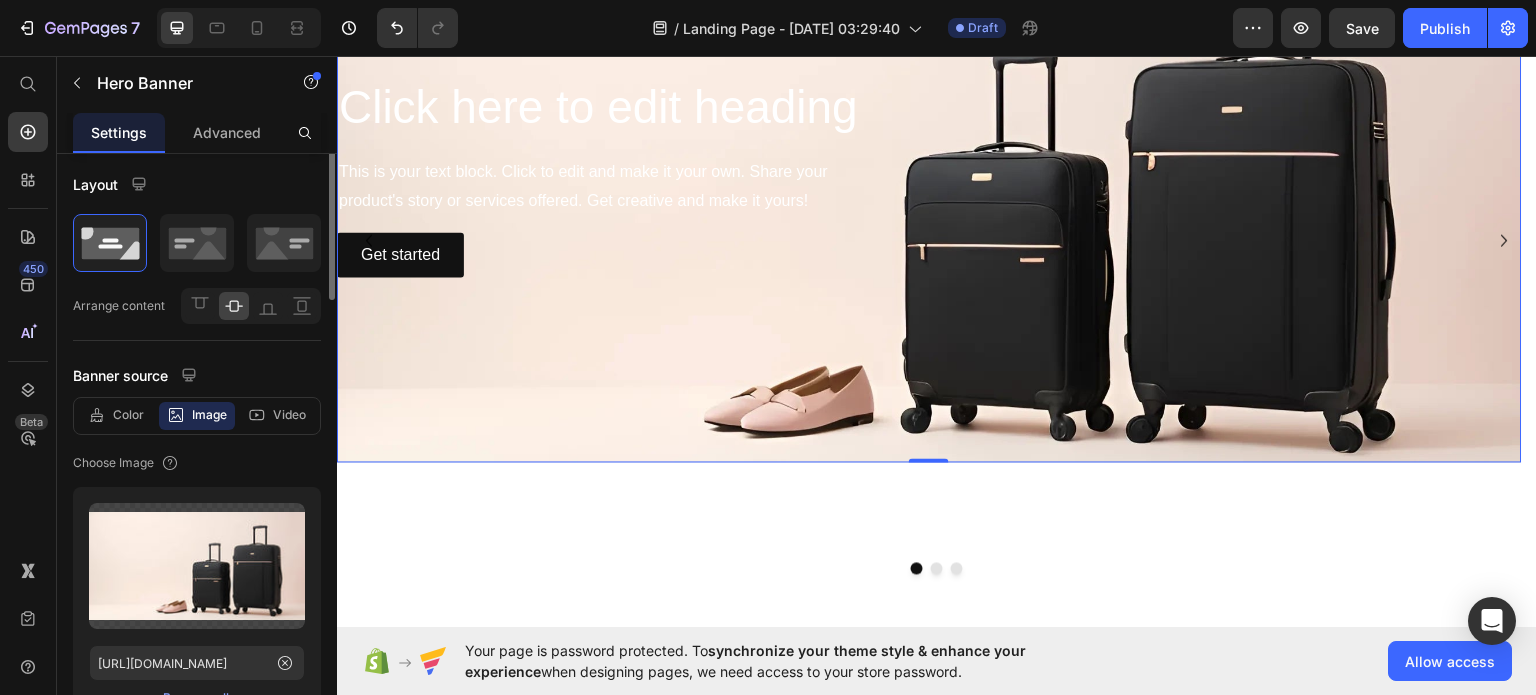 scroll, scrollTop: 0, scrollLeft: 0, axis: both 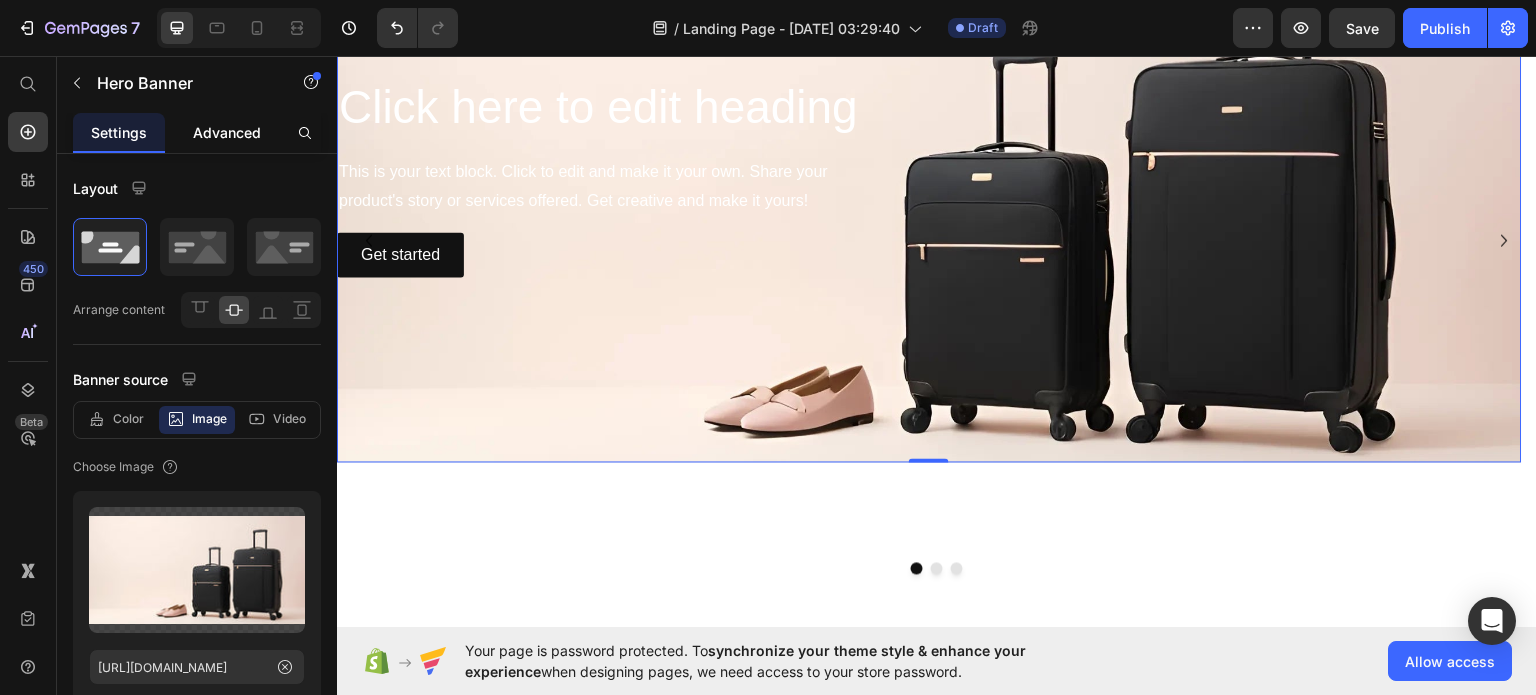 click on "Advanced" at bounding box center (227, 132) 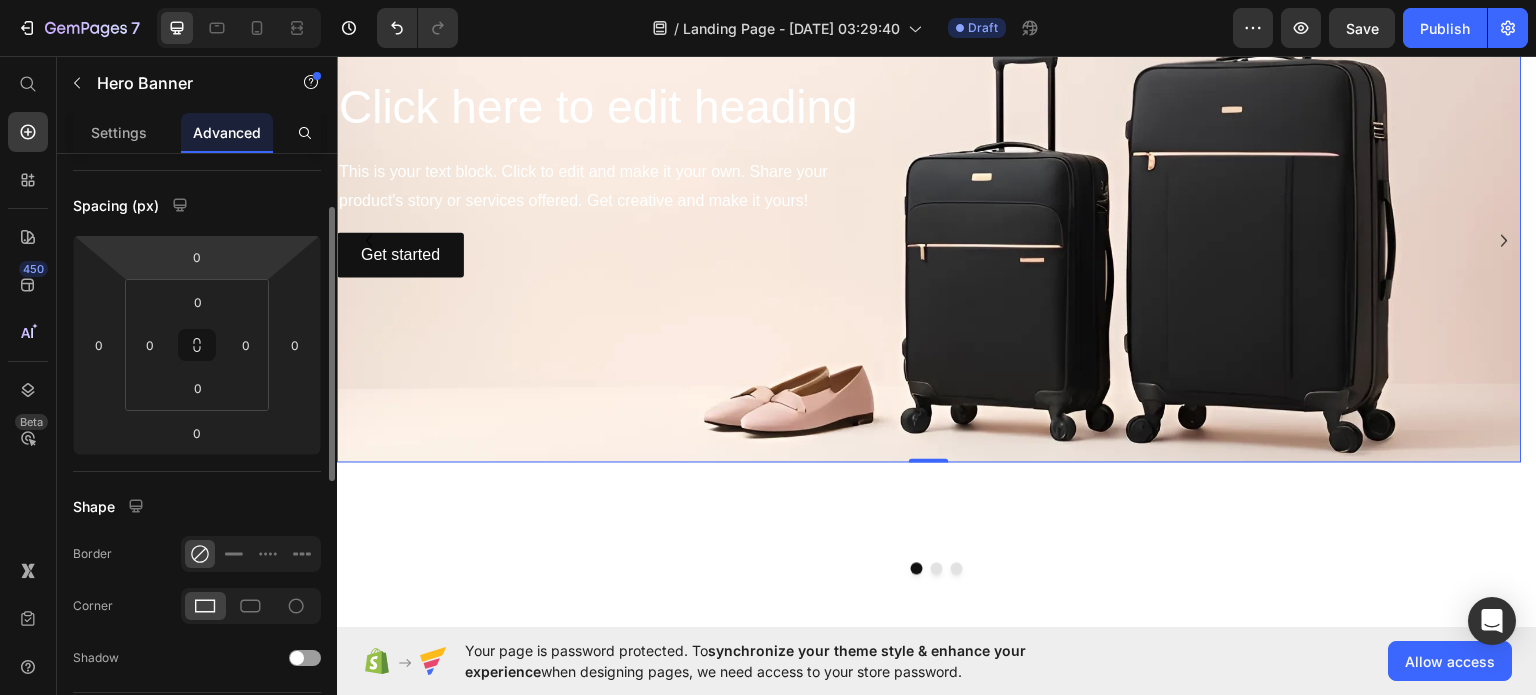 scroll, scrollTop: 0, scrollLeft: 0, axis: both 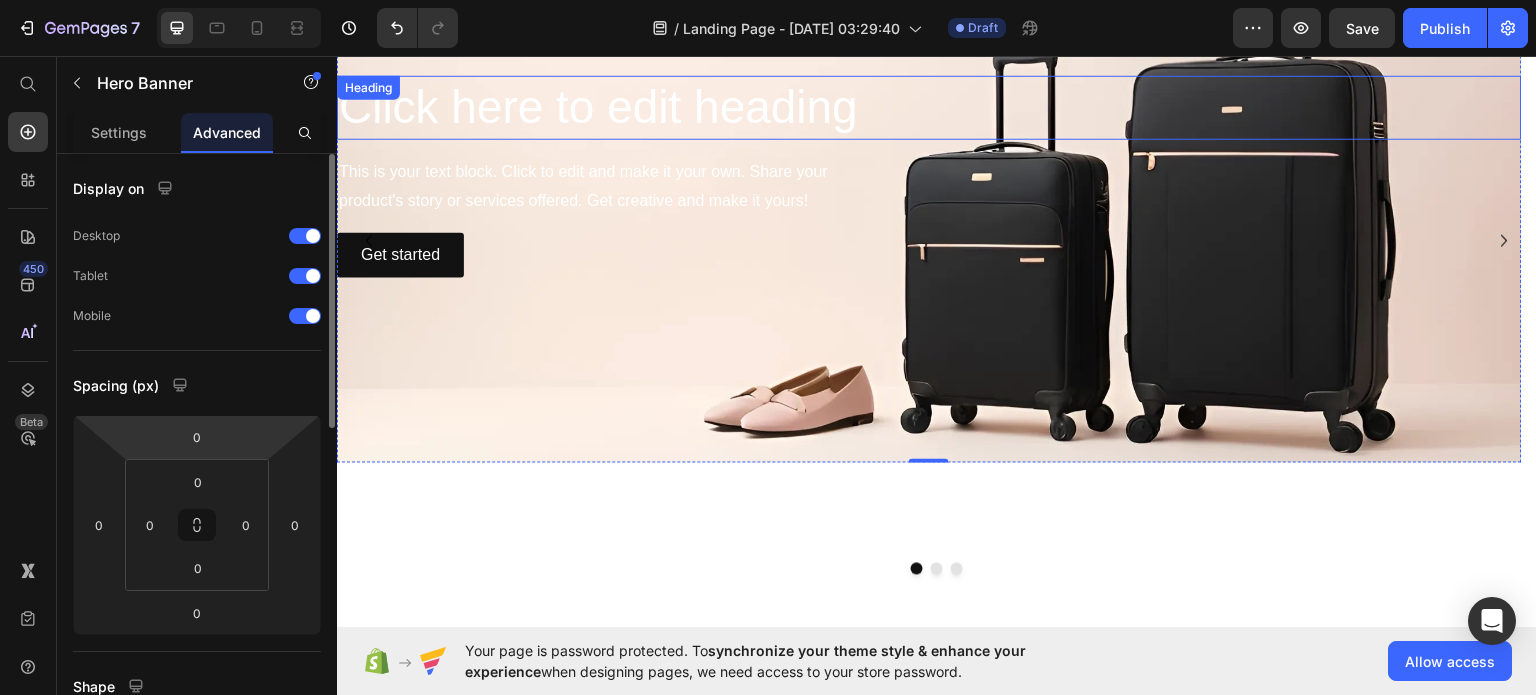 click on "Click here to edit heading" at bounding box center (929, 107) 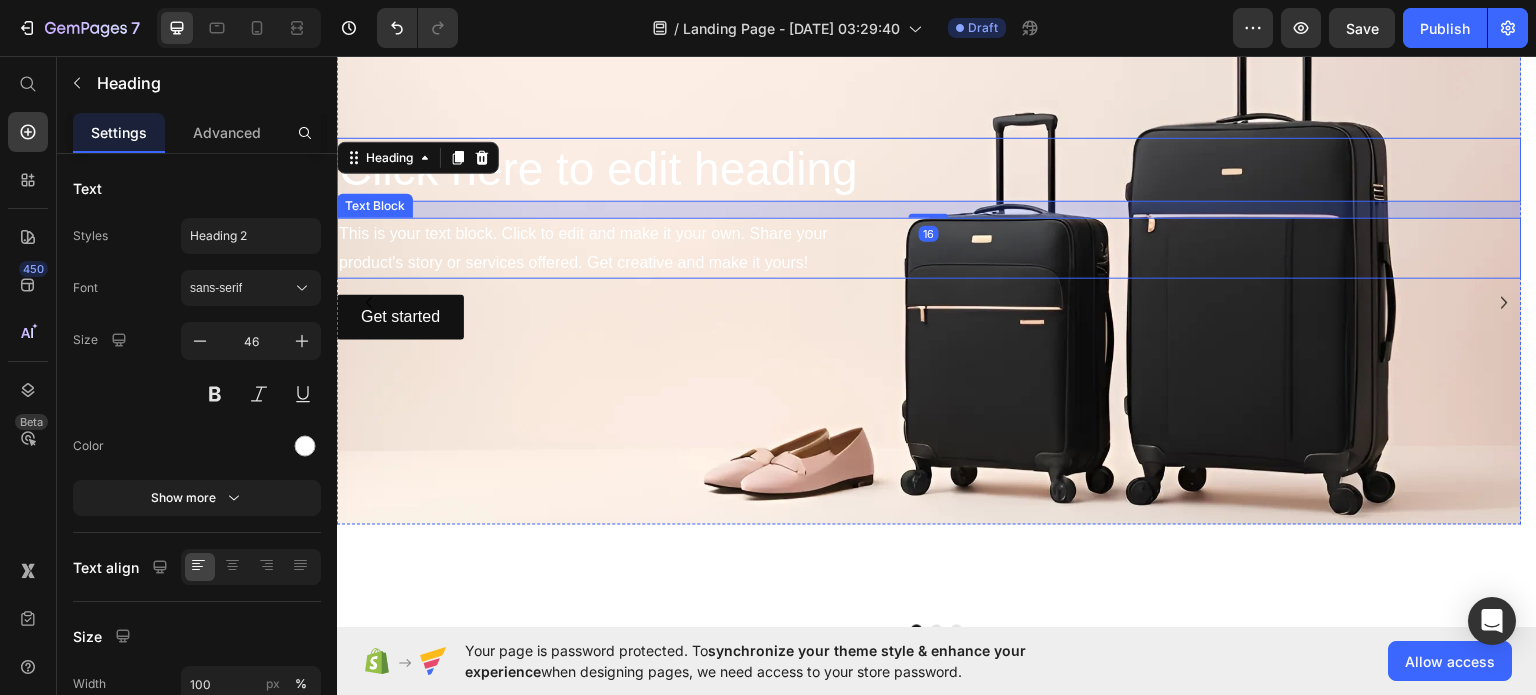 scroll, scrollTop: 96, scrollLeft: 0, axis: vertical 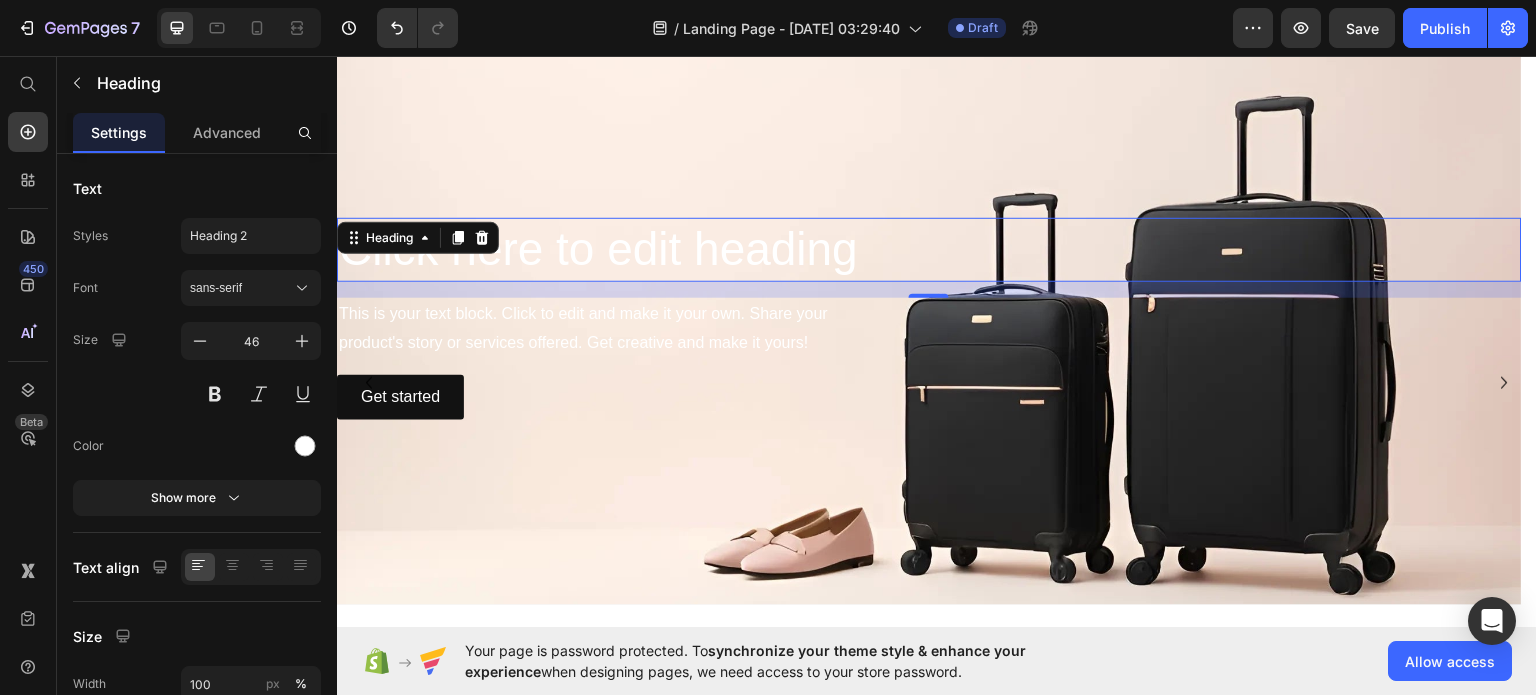 click on "Click here to edit heading" at bounding box center [929, 249] 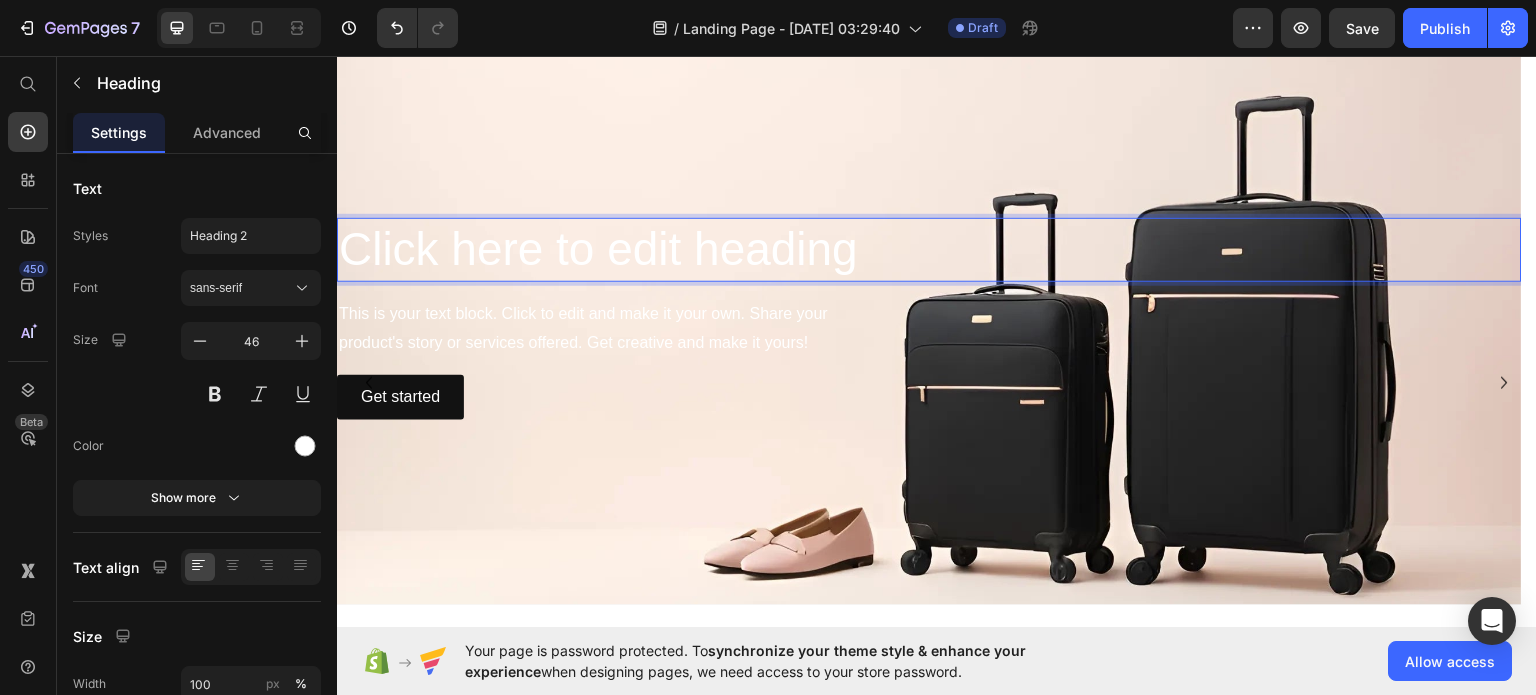 click on "Click here to edit heading" at bounding box center (929, 249) 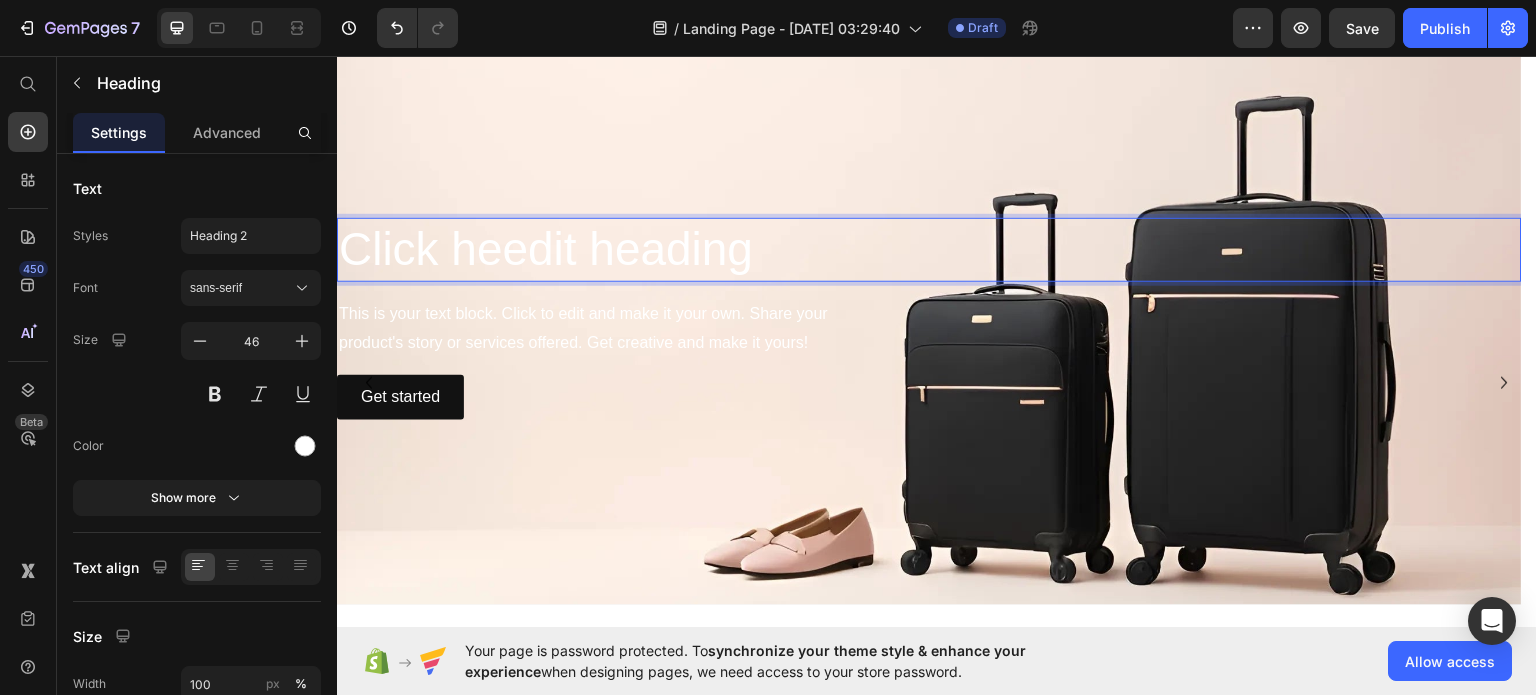 click on "Click heedit heading" at bounding box center (929, 249) 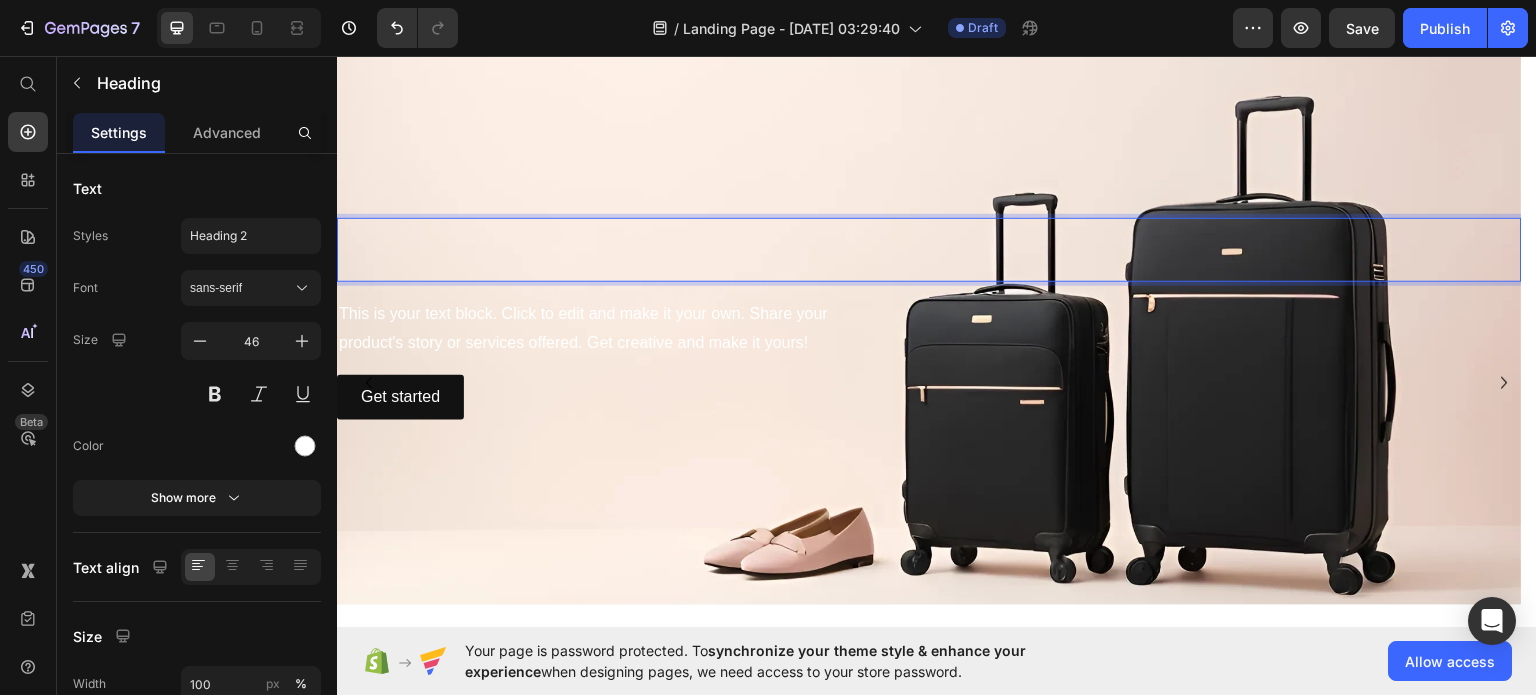 scroll, scrollTop: 66, scrollLeft: 0, axis: vertical 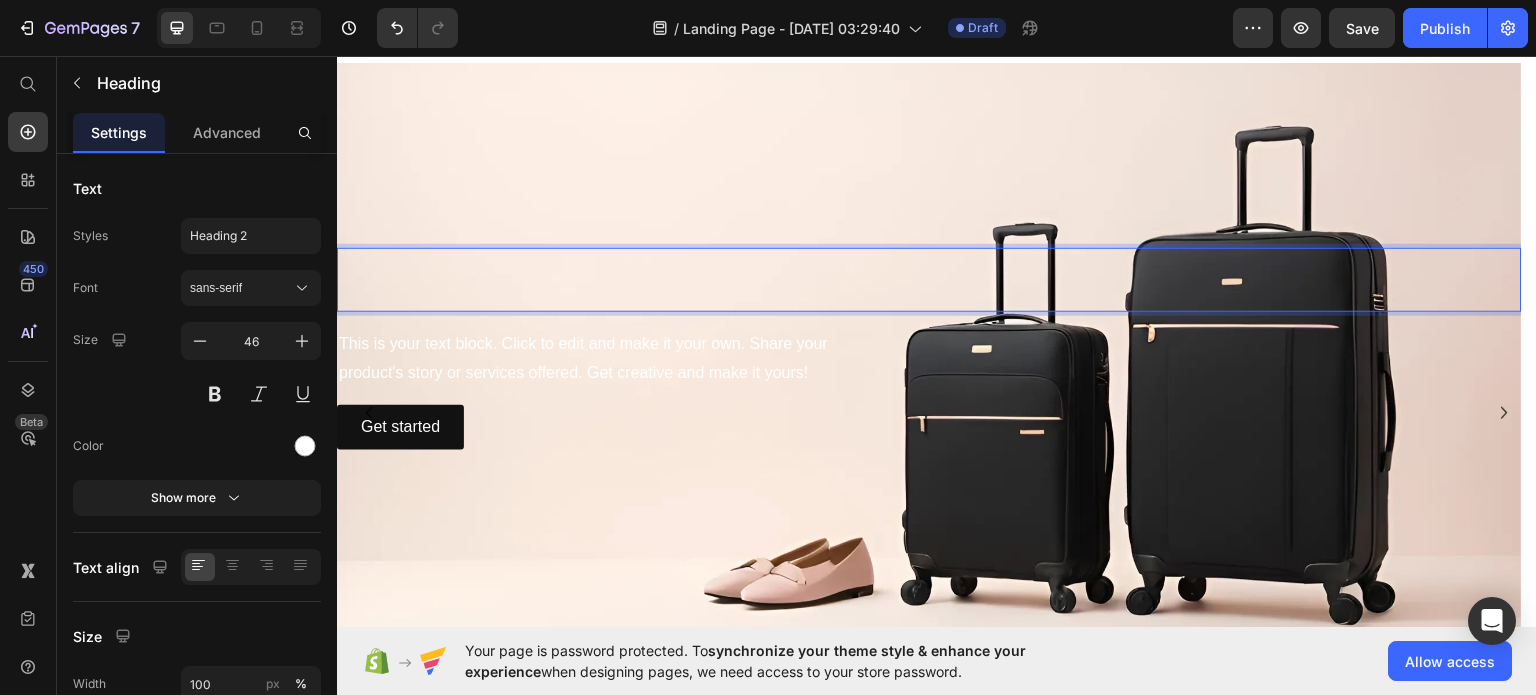 click at bounding box center (929, 279) 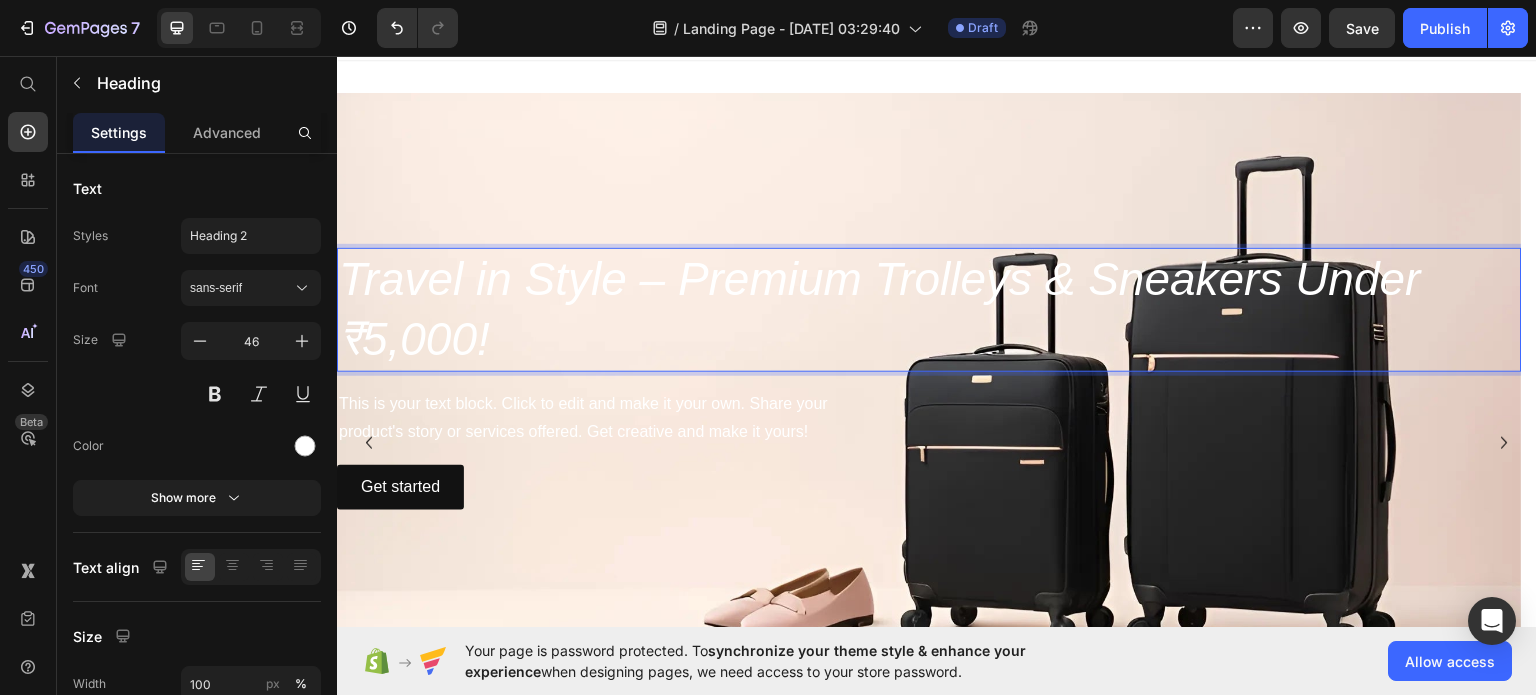 click on "Travel in Style – Premium Trolleys & Sneakers Under ₹5,000!" at bounding box center [880, 308] 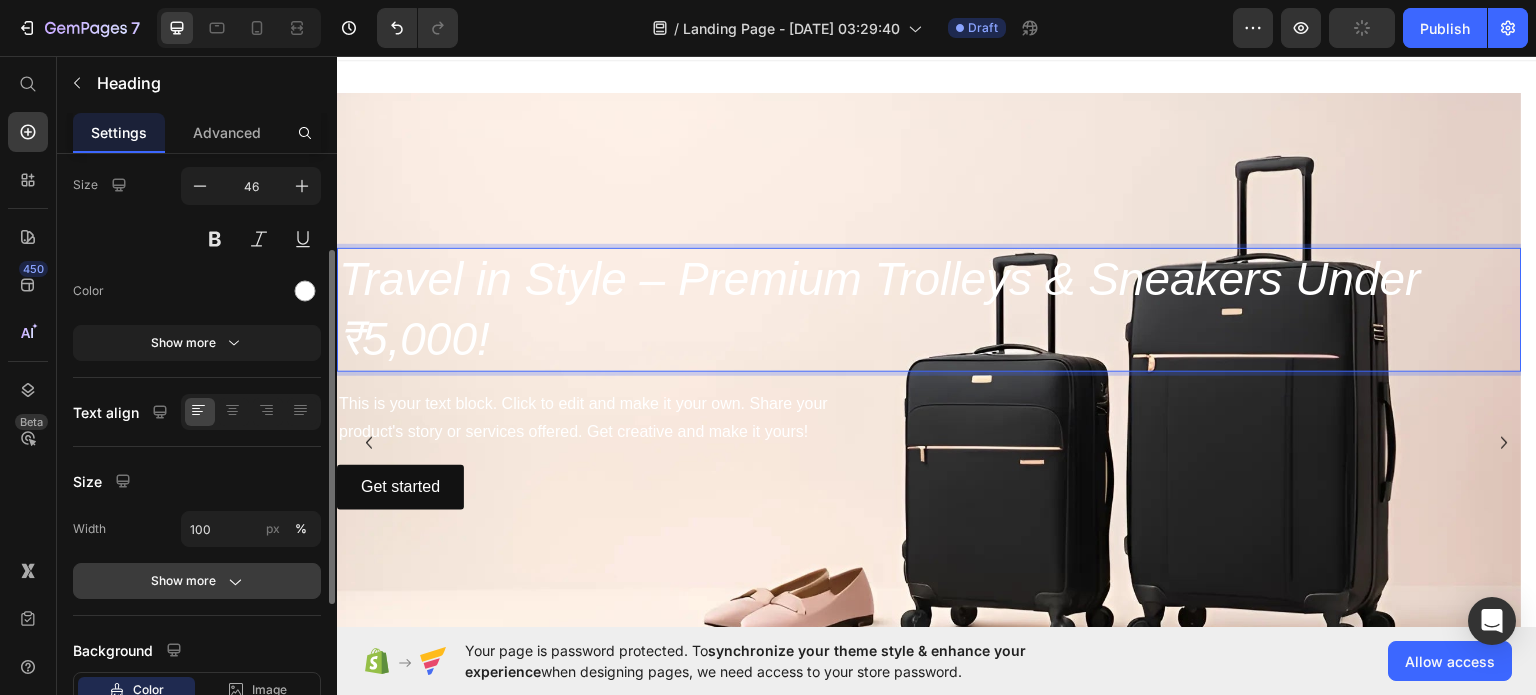 scroll, scrollTop: 0, scrollLeft: 0, axis: both 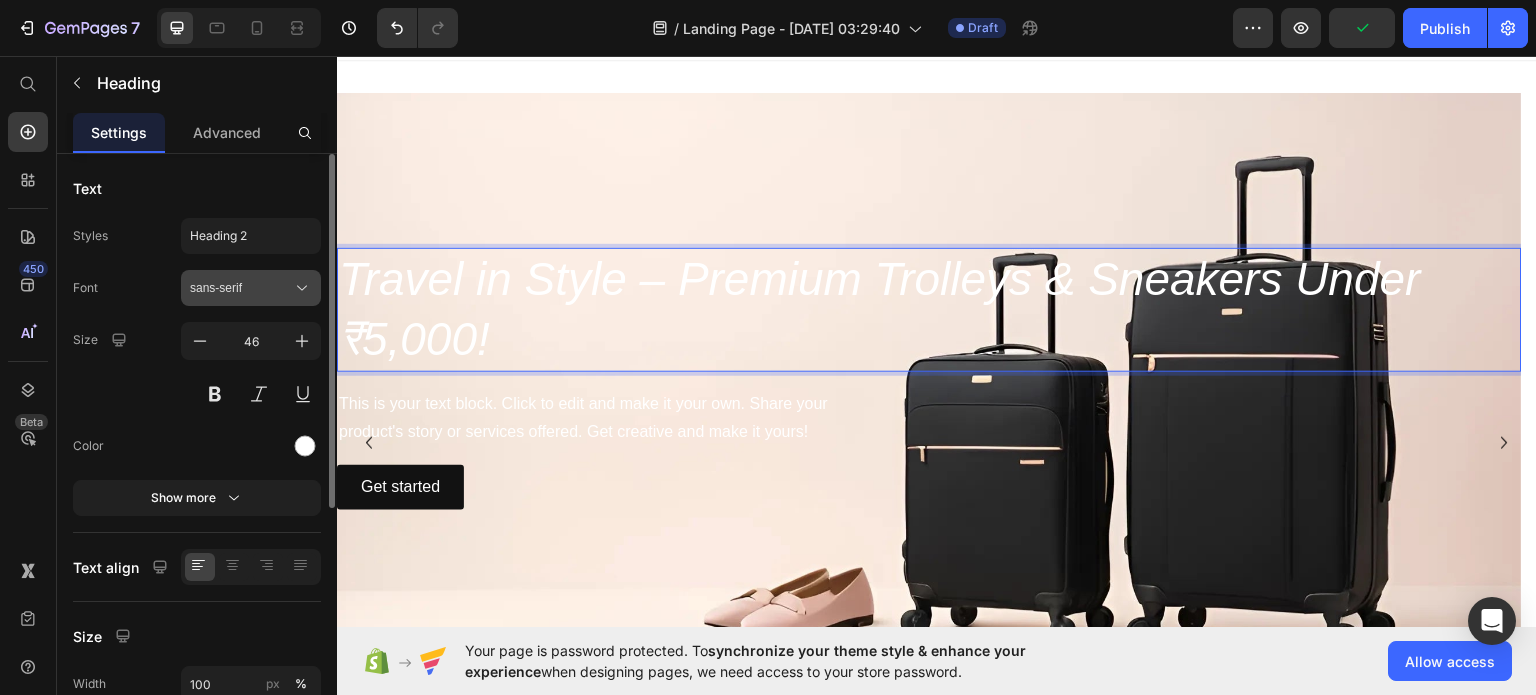 click on "sans-serif" at bounding box center [251, 288] 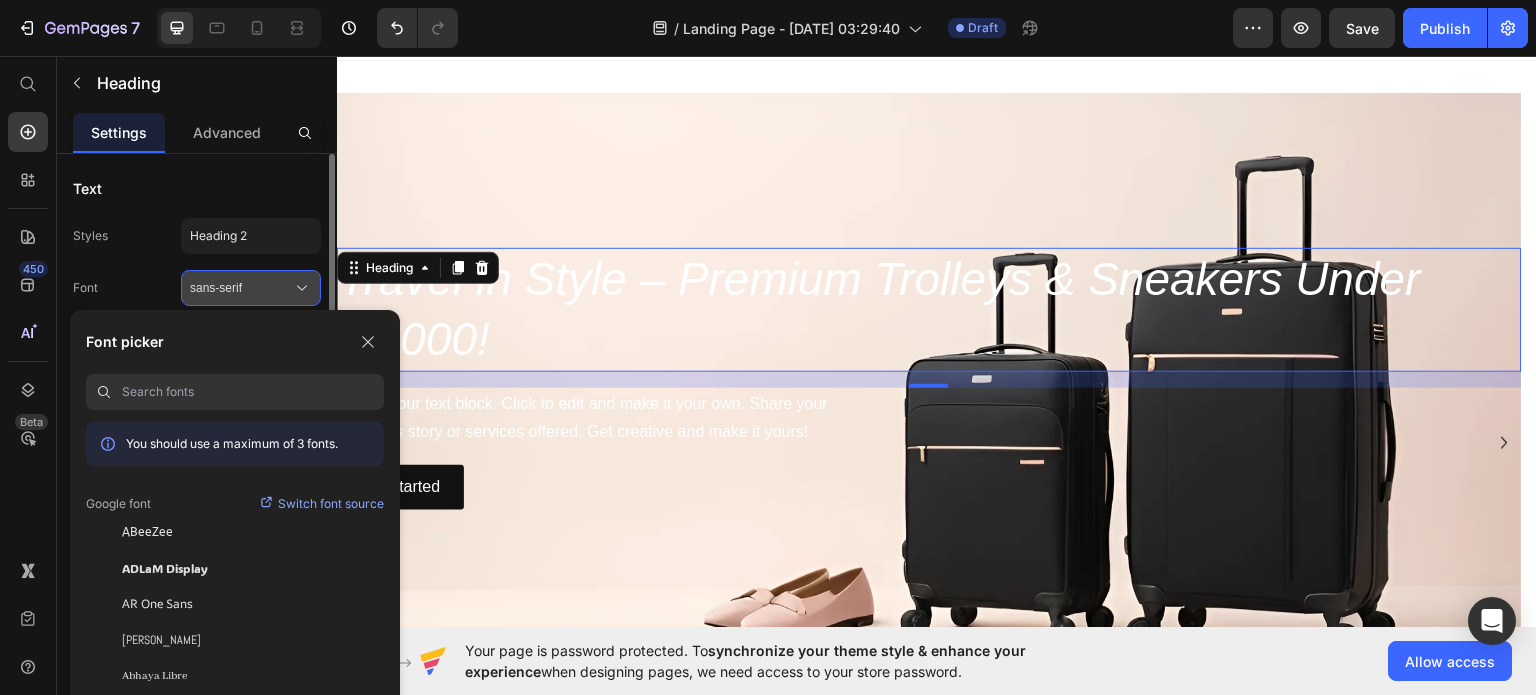 click on "sans-serif" at bounding box center (251, 288) 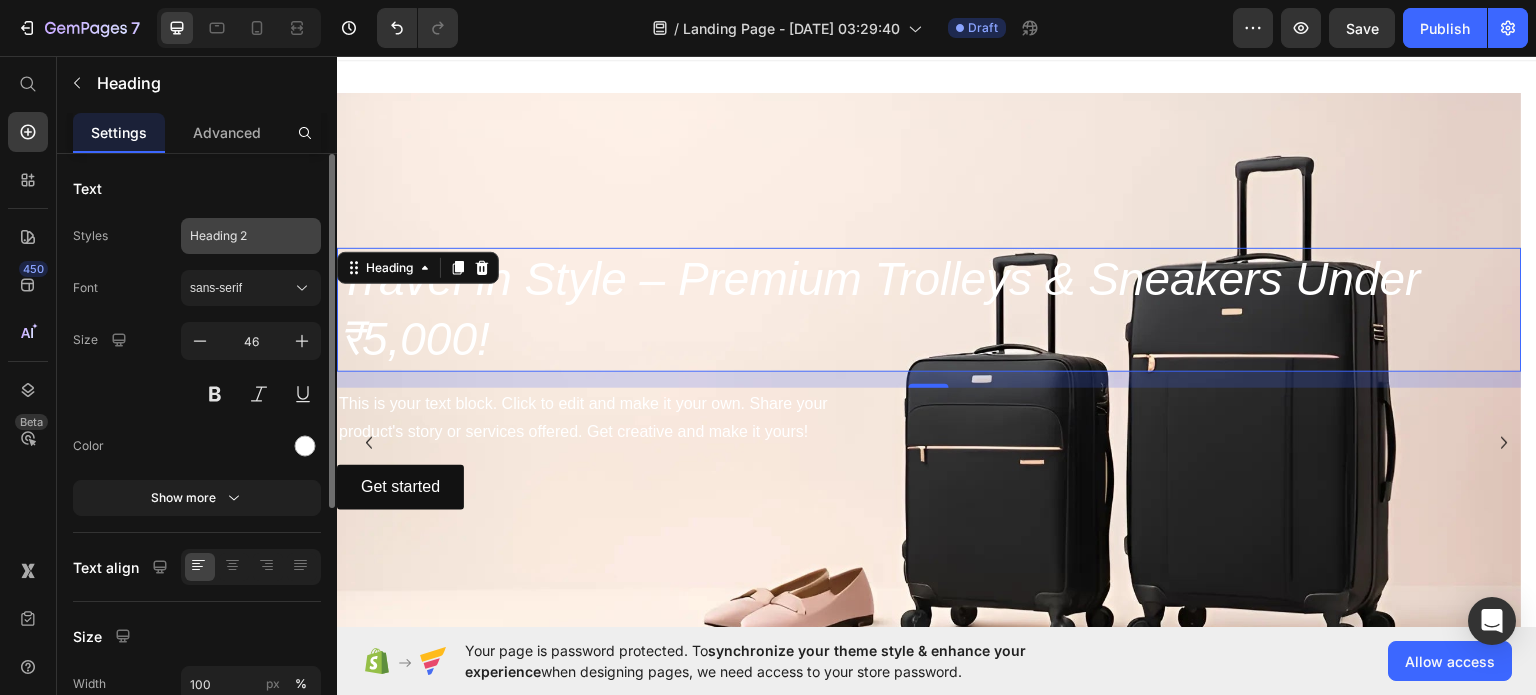 click on "Heading 2" at bounding box center (251, 236) 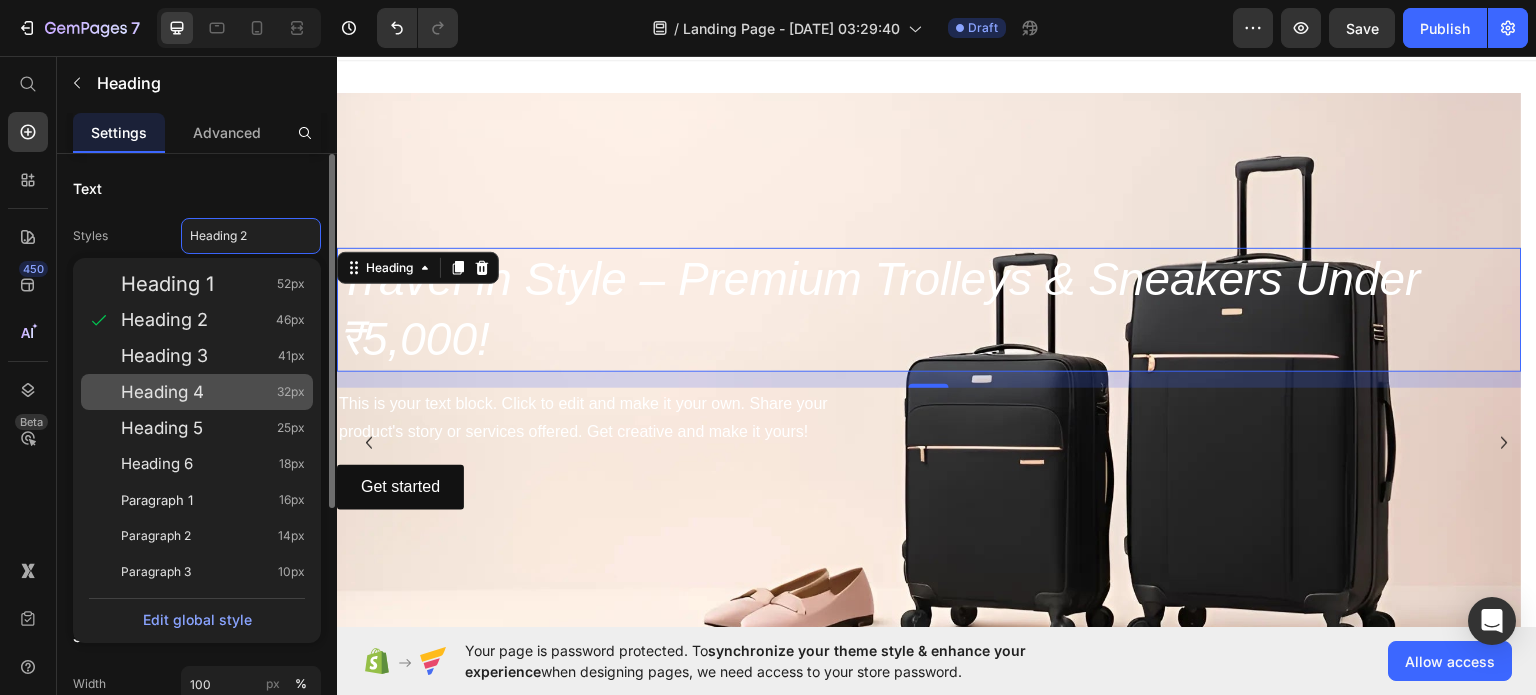 click on "Heading 4" at bounding box center (162, 392) 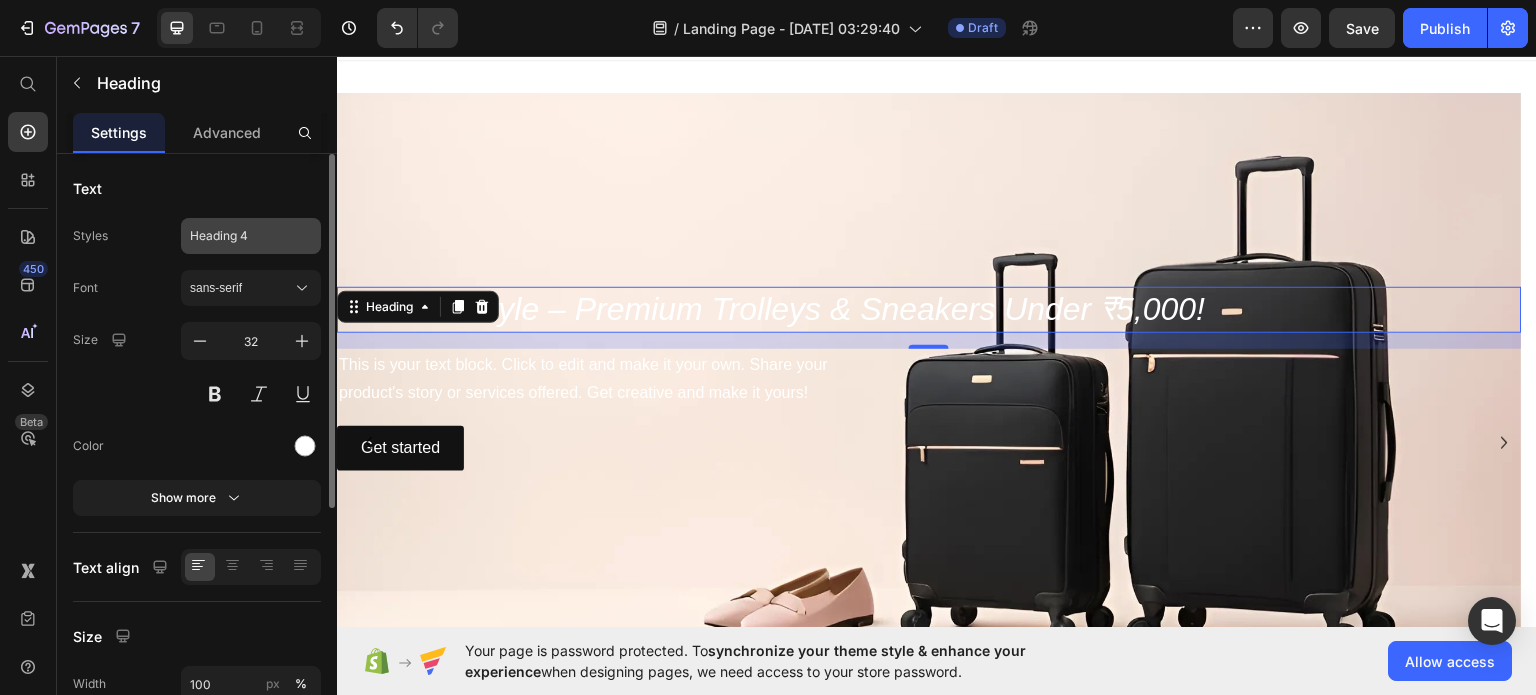 click on "Heading 4" at bounding box center (251, 236) 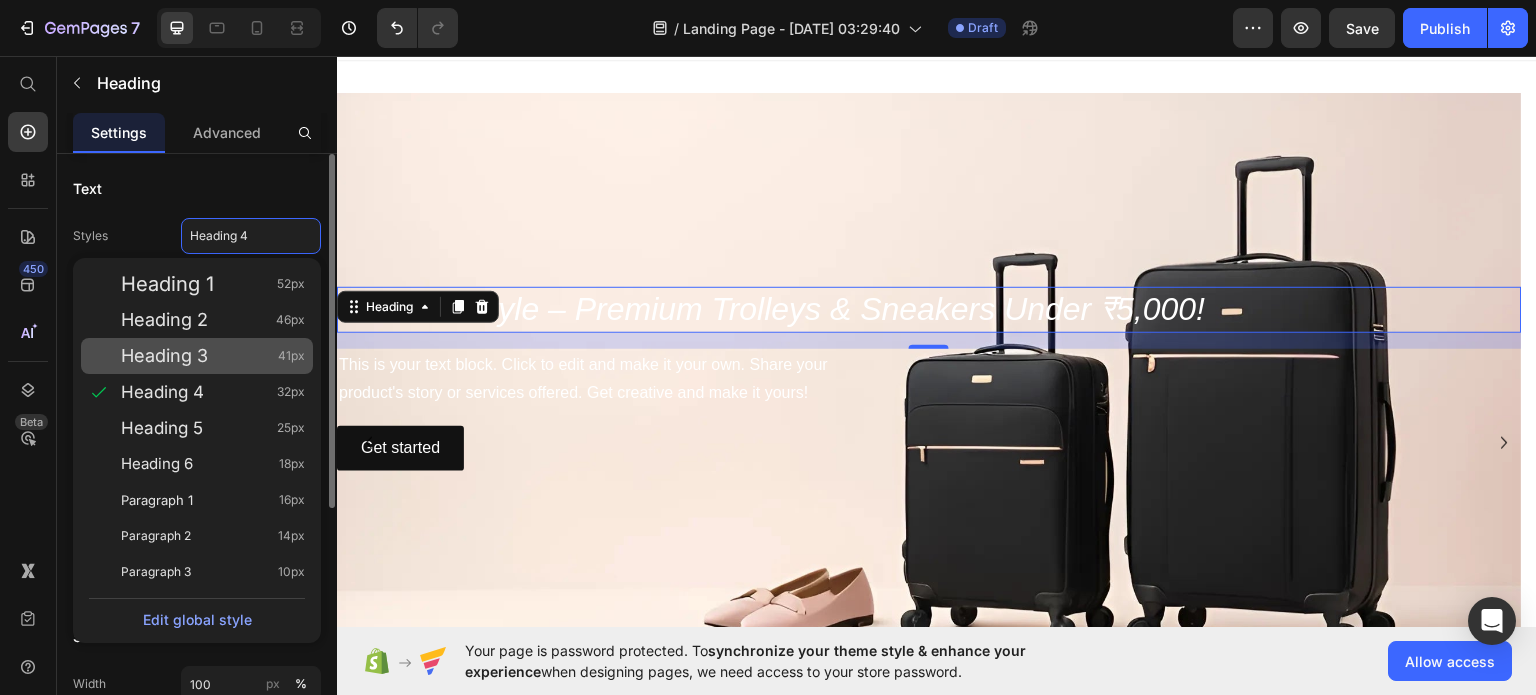 click on "Heading 3" at bounding box center (164, 356) 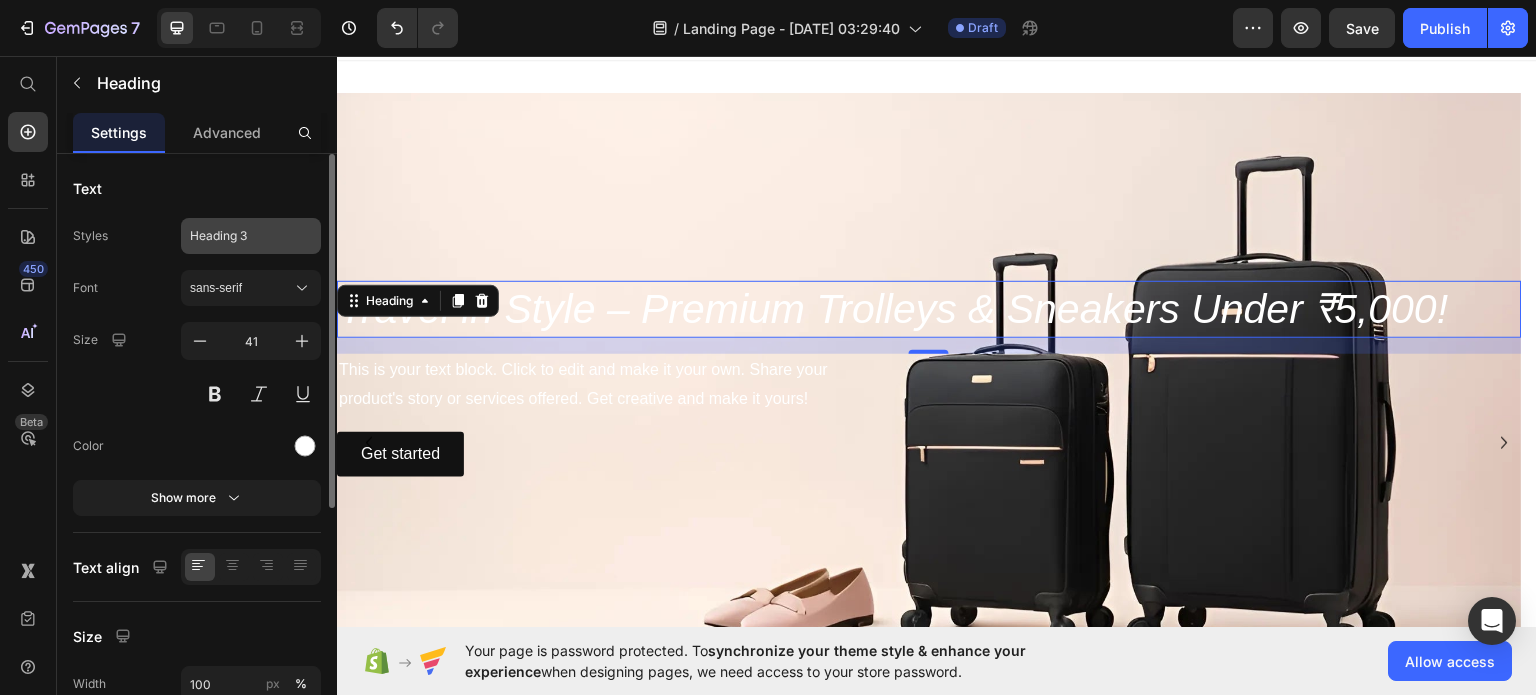 click on "Heading 3" at bounding box center (251, 236) 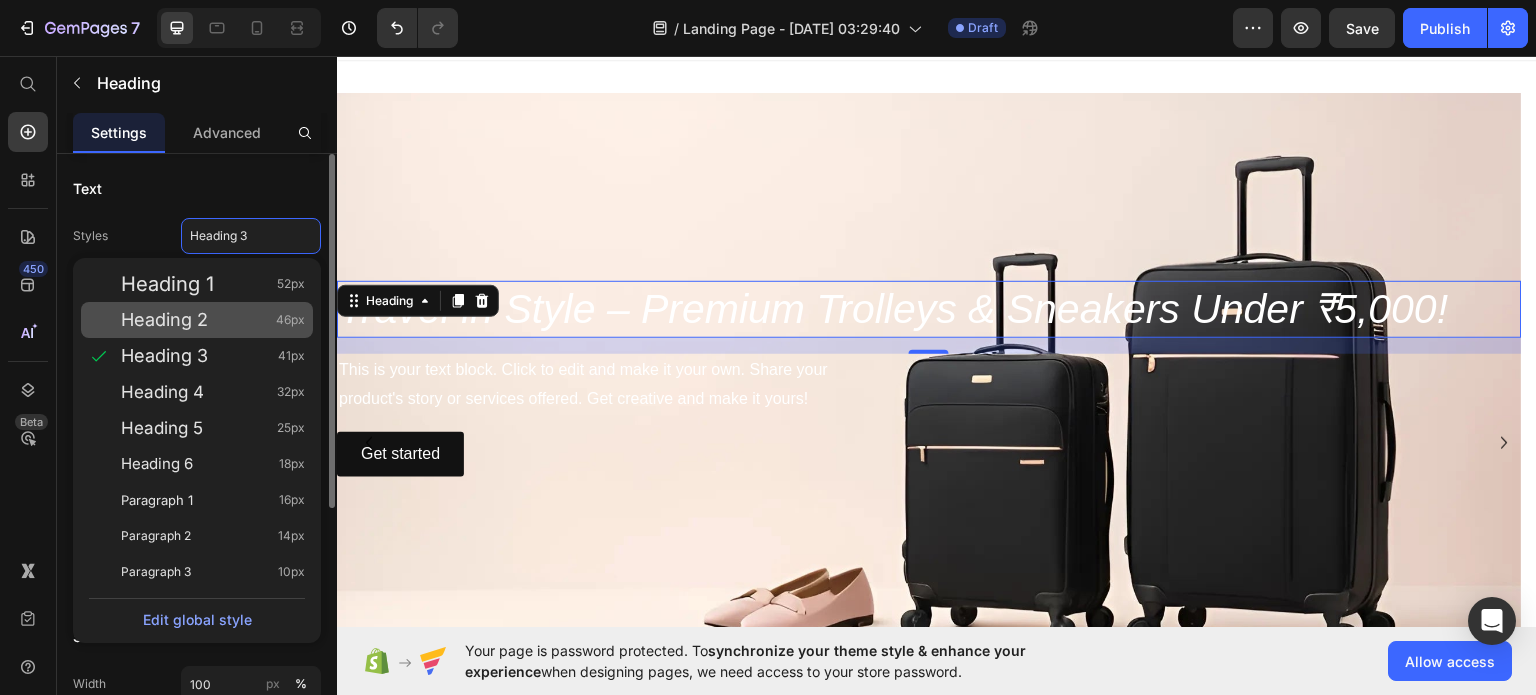 click on "Heading 2 46px" at bounding box center [213, 320] 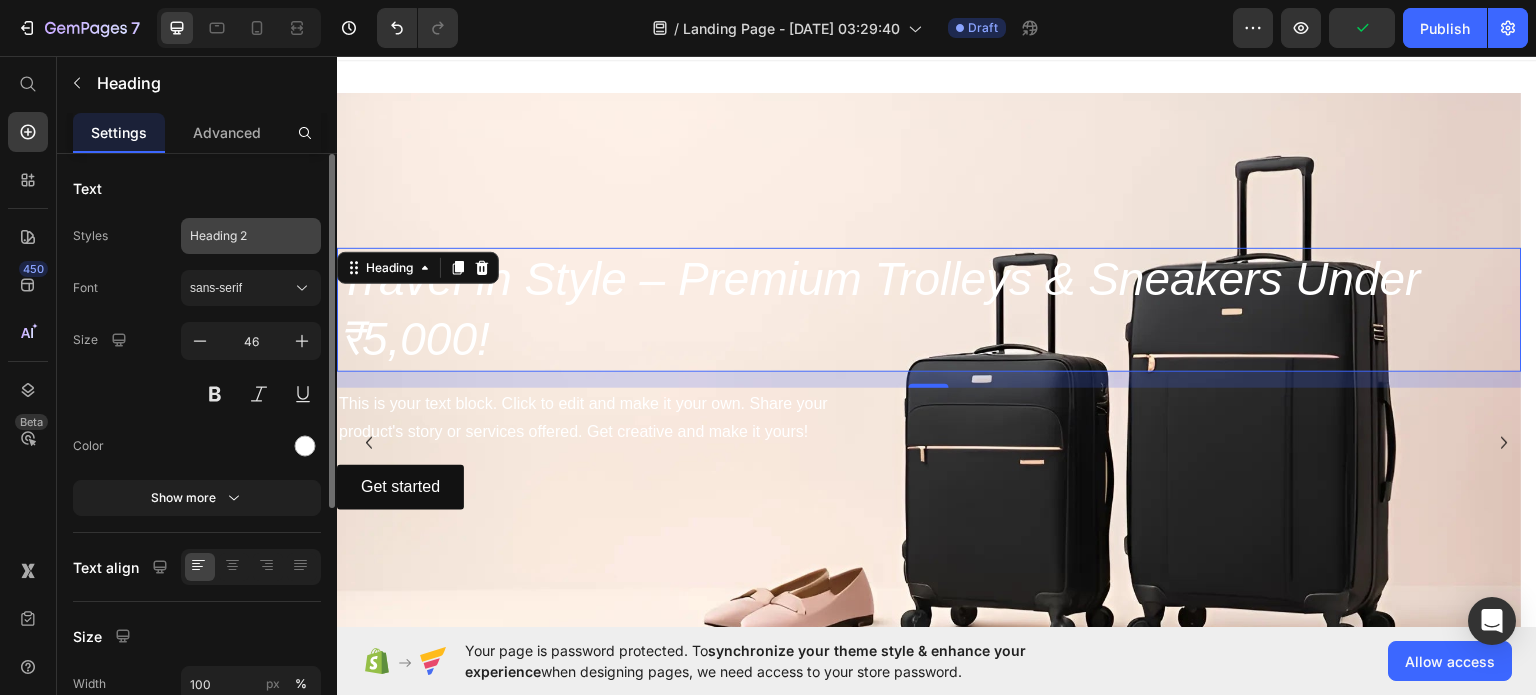 click on "Heading 2" at bounding box center (251, 236) 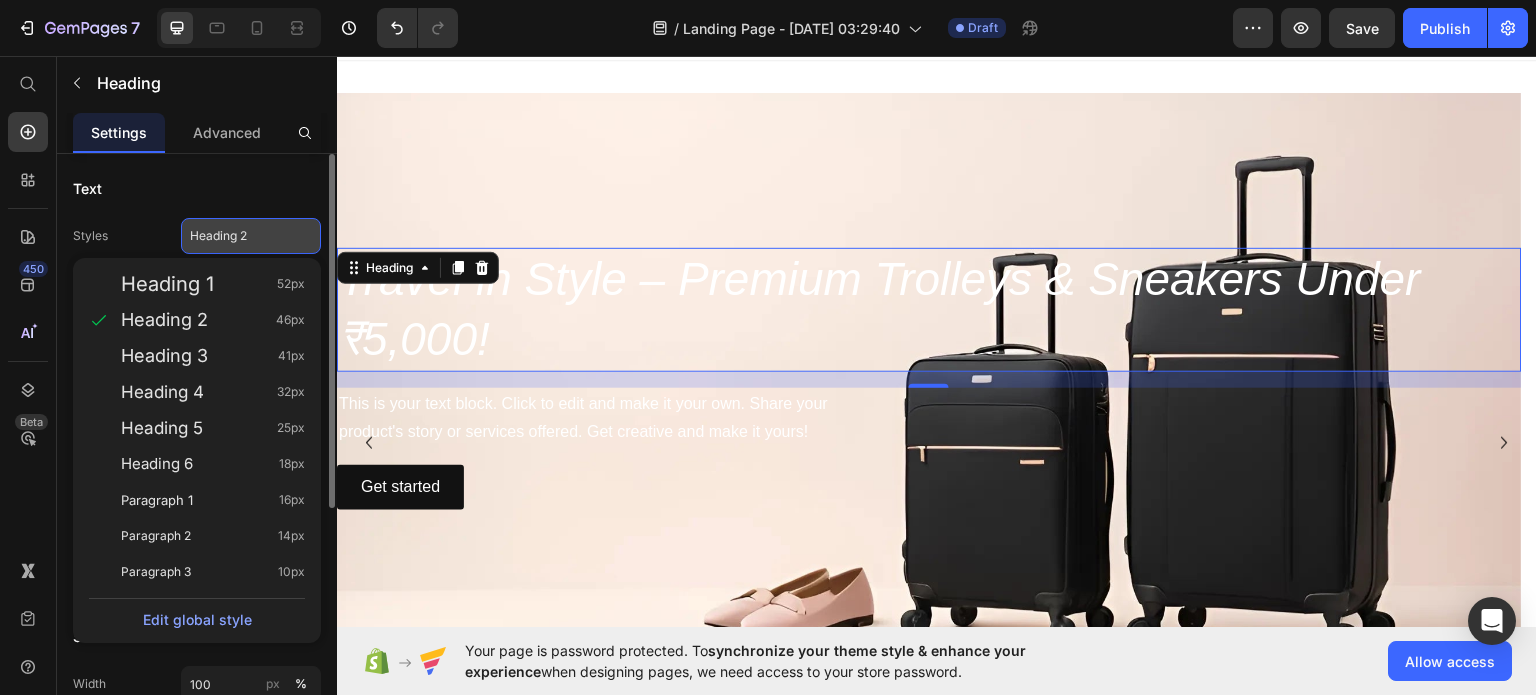 click on "Heading 2" at bounding box center (239, 236) 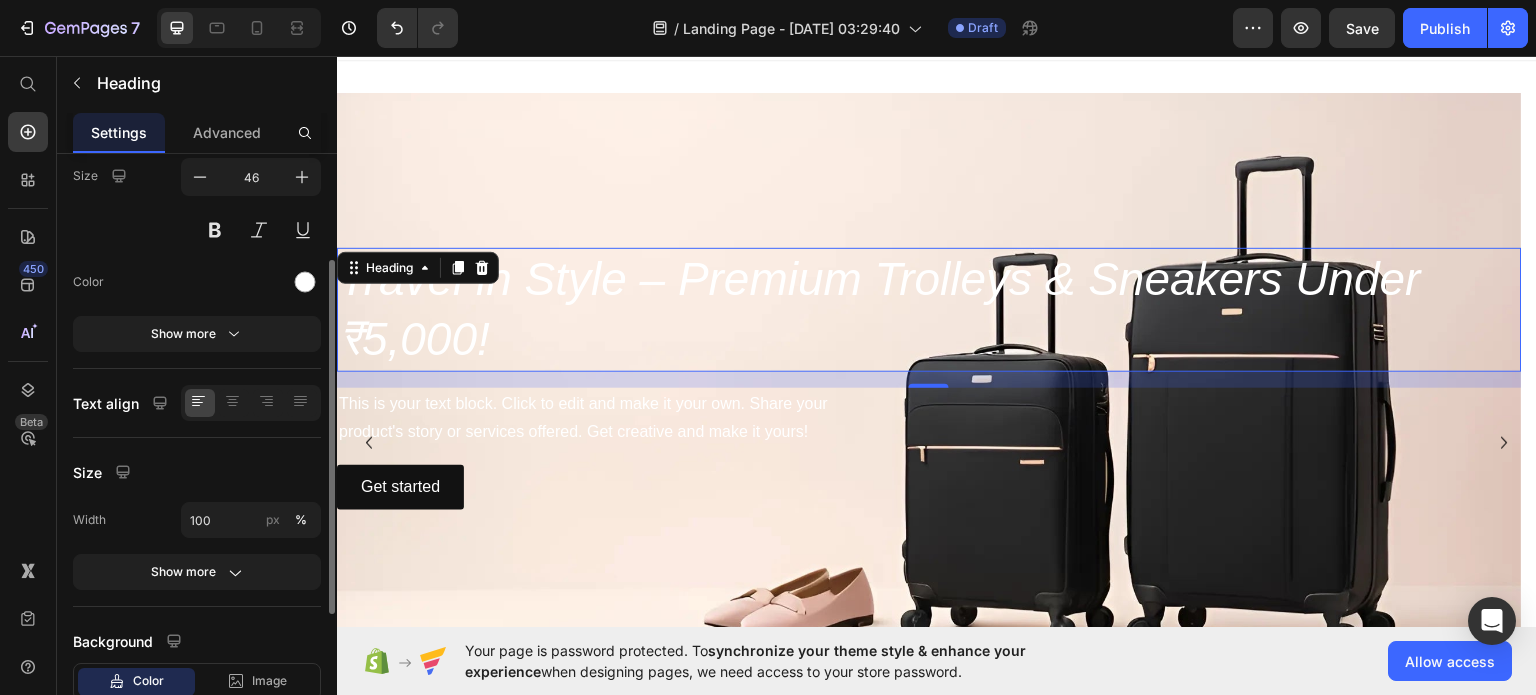 scroll, scrollTop: 224, scrollLeft: 0, axis: vertical 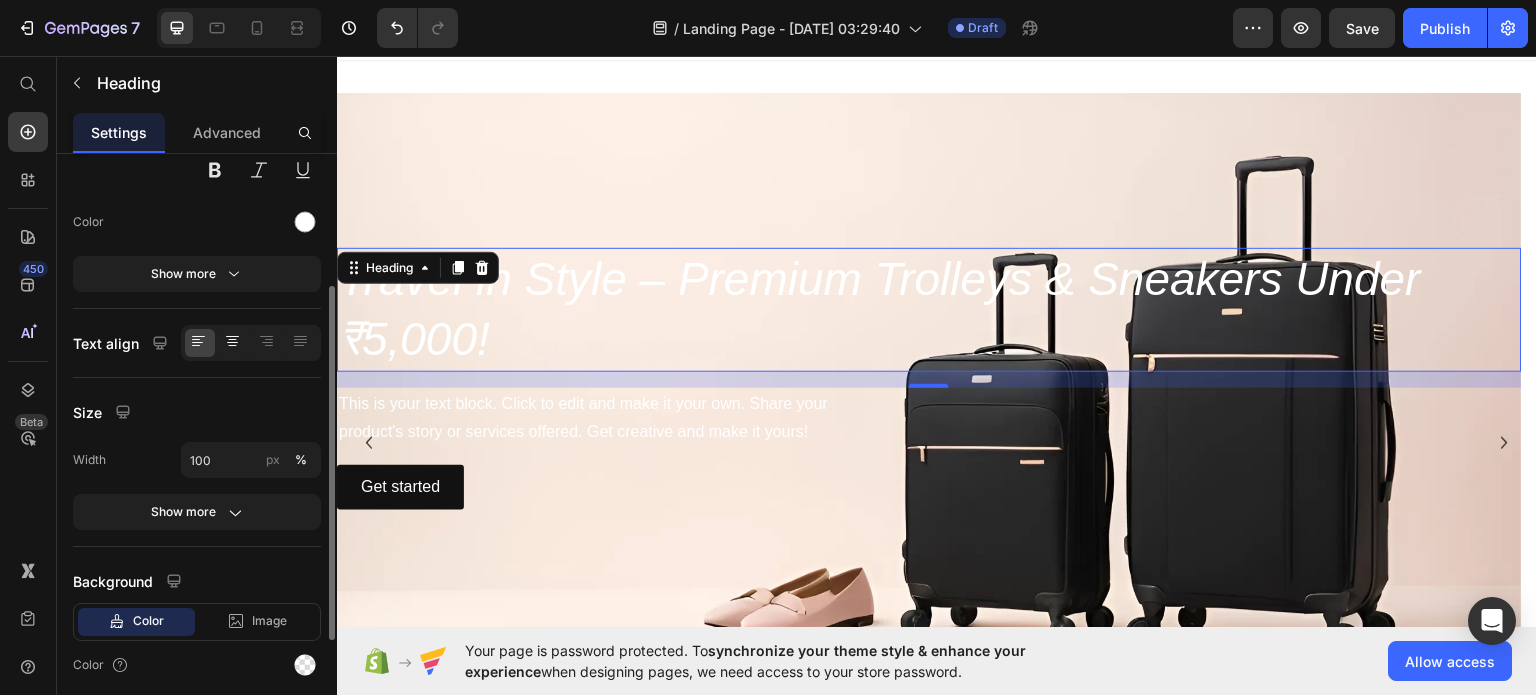 click 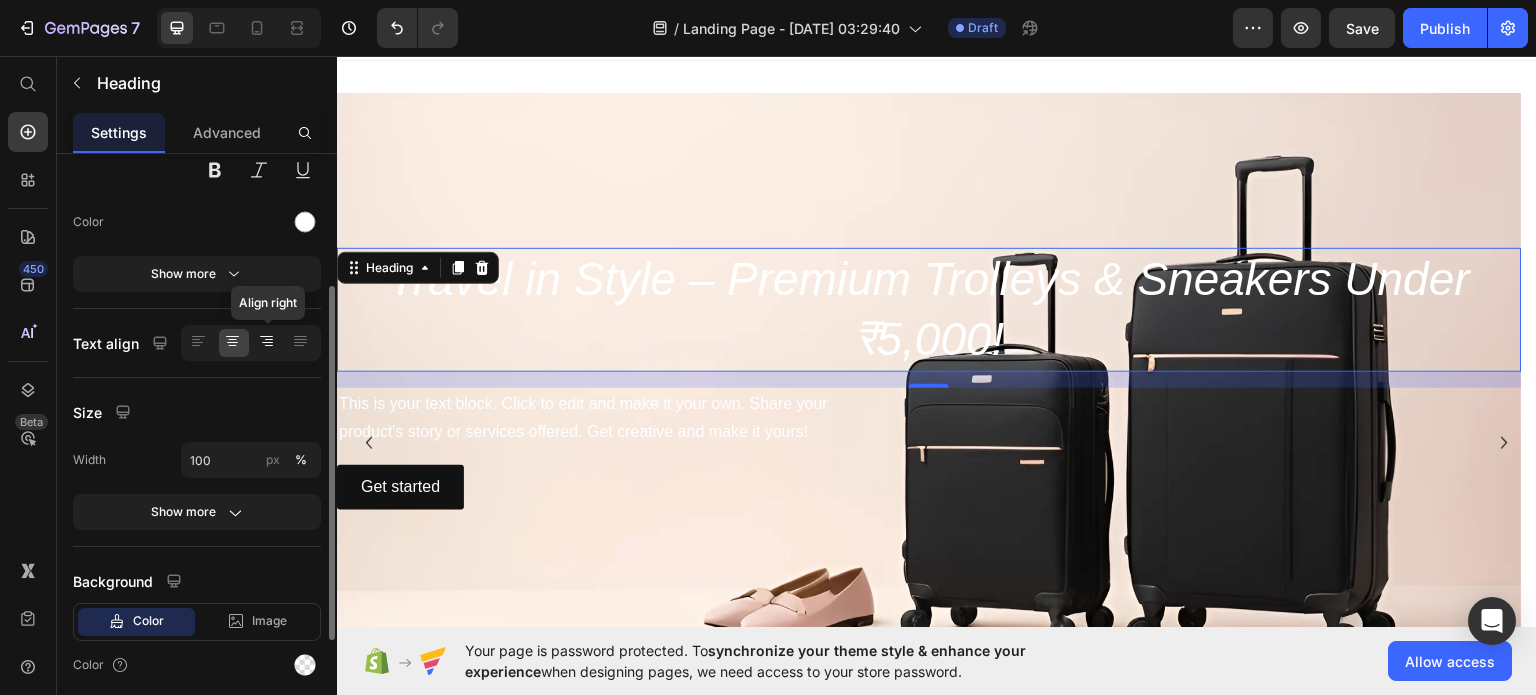 click 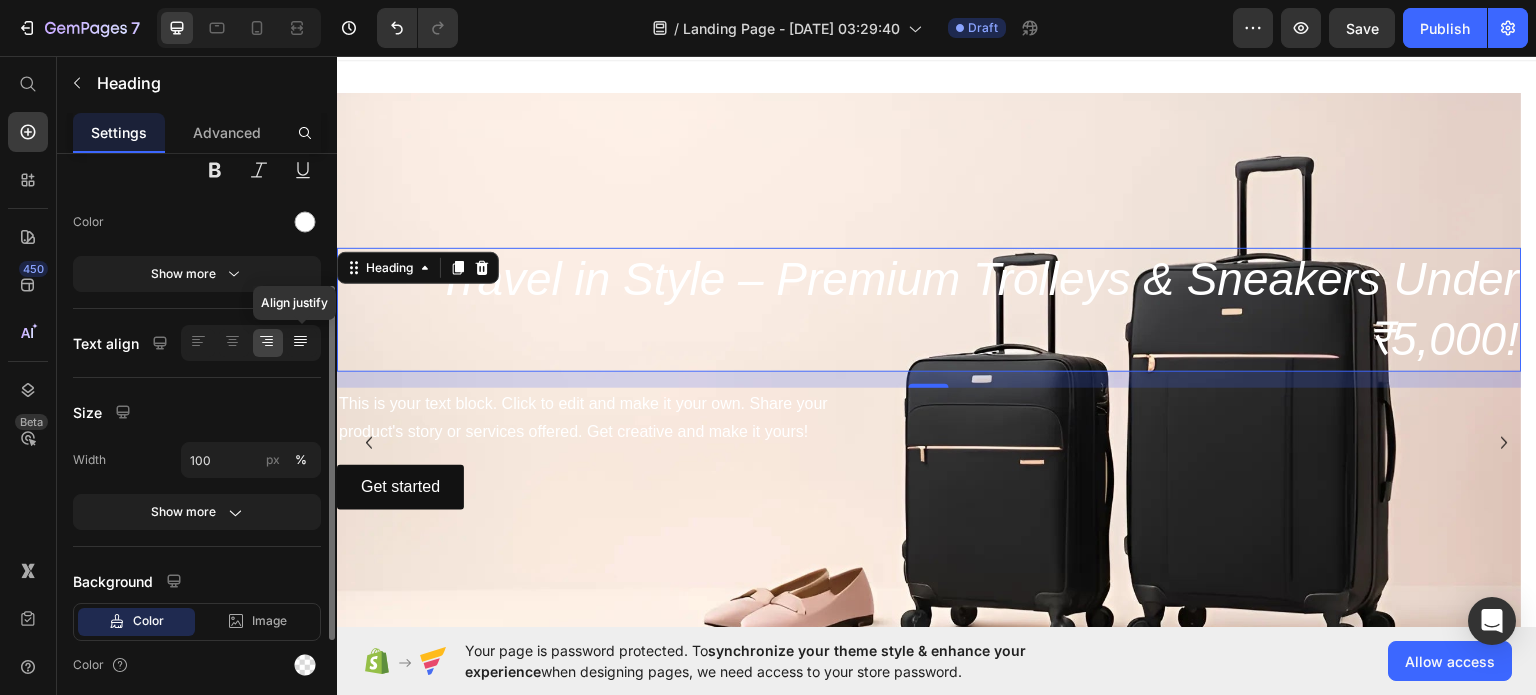click 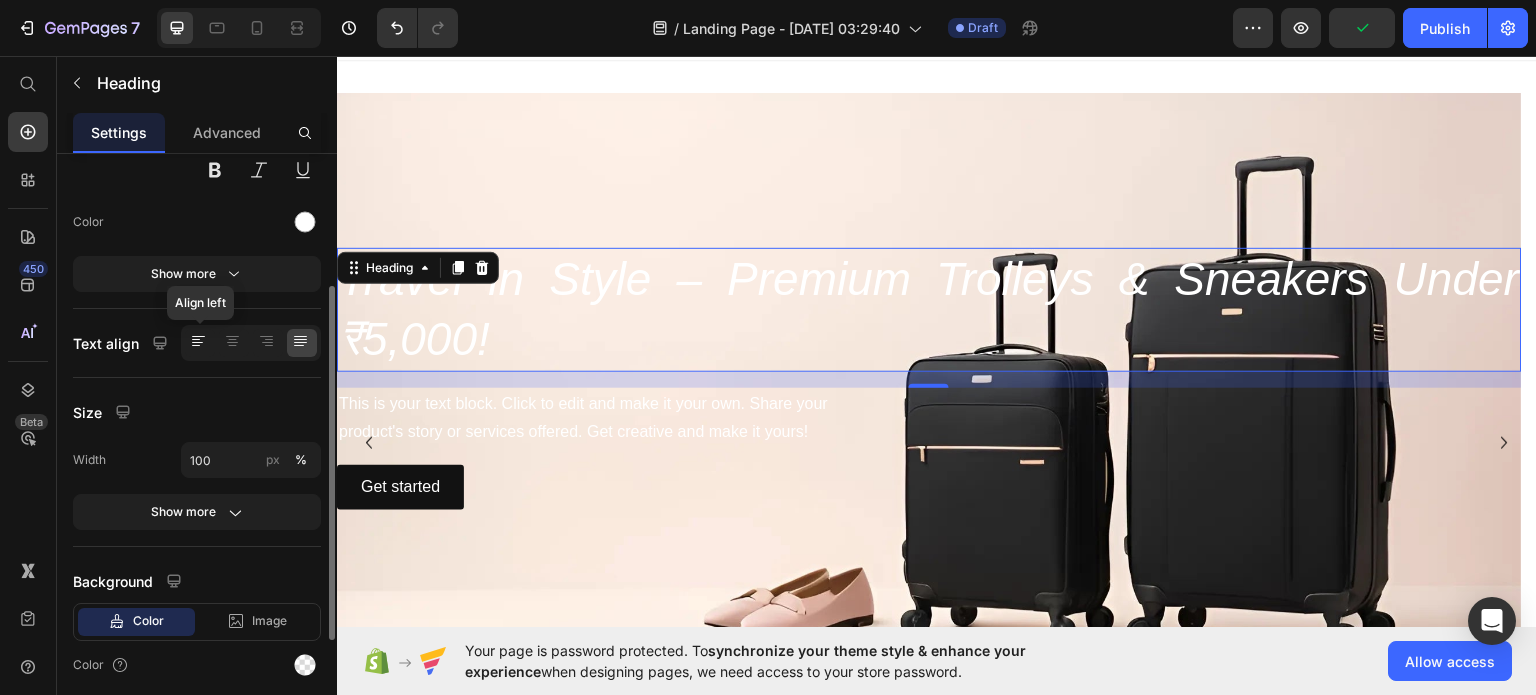 click 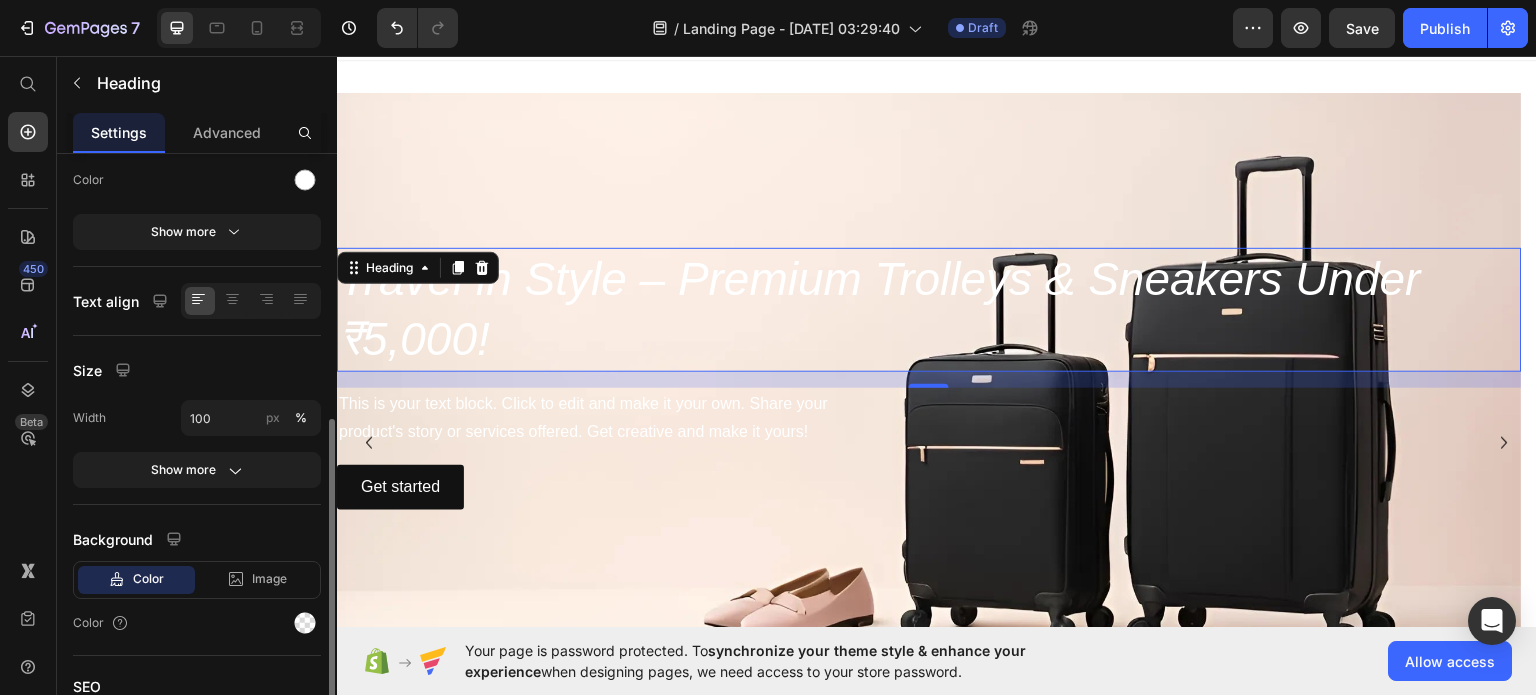scroll, scrollTop: 342, scrollLeft: 0, axis: vertical 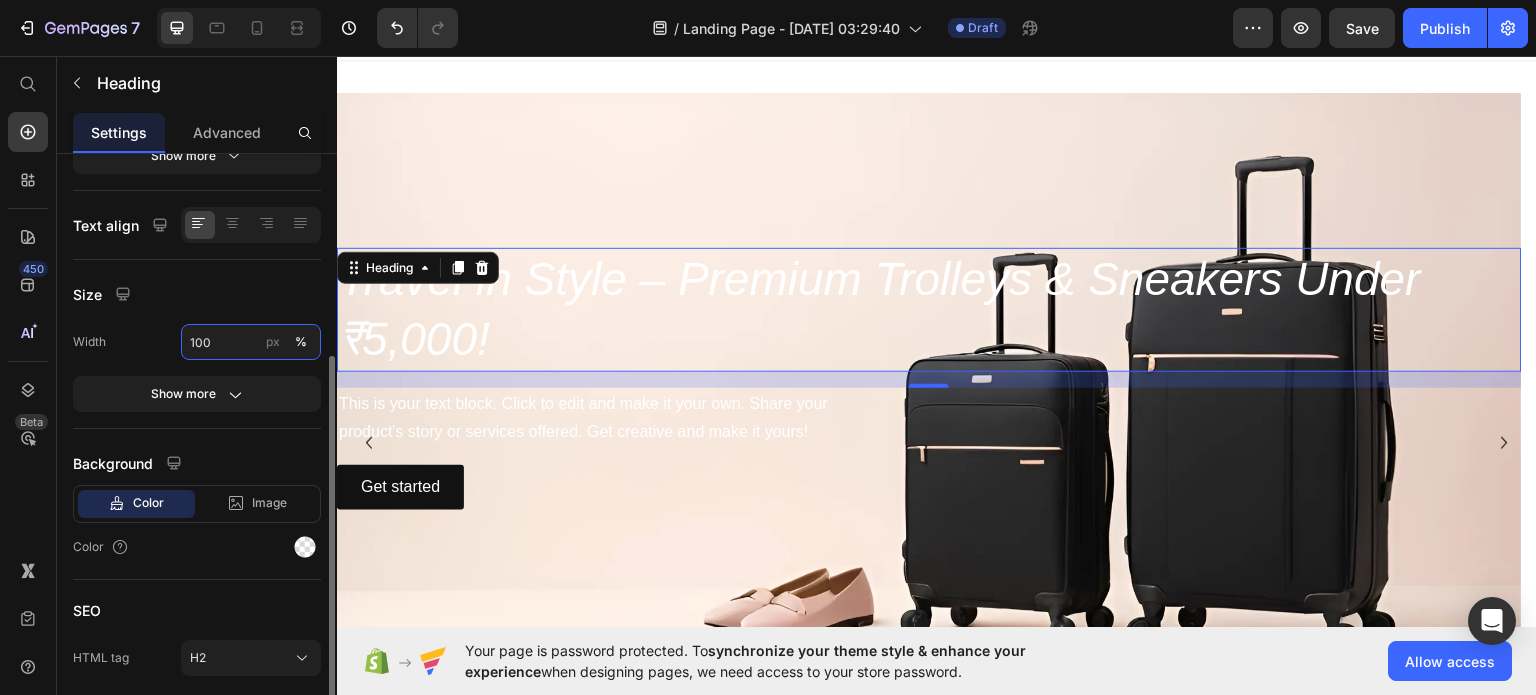 click on "100" at bounding box center (251, 342) 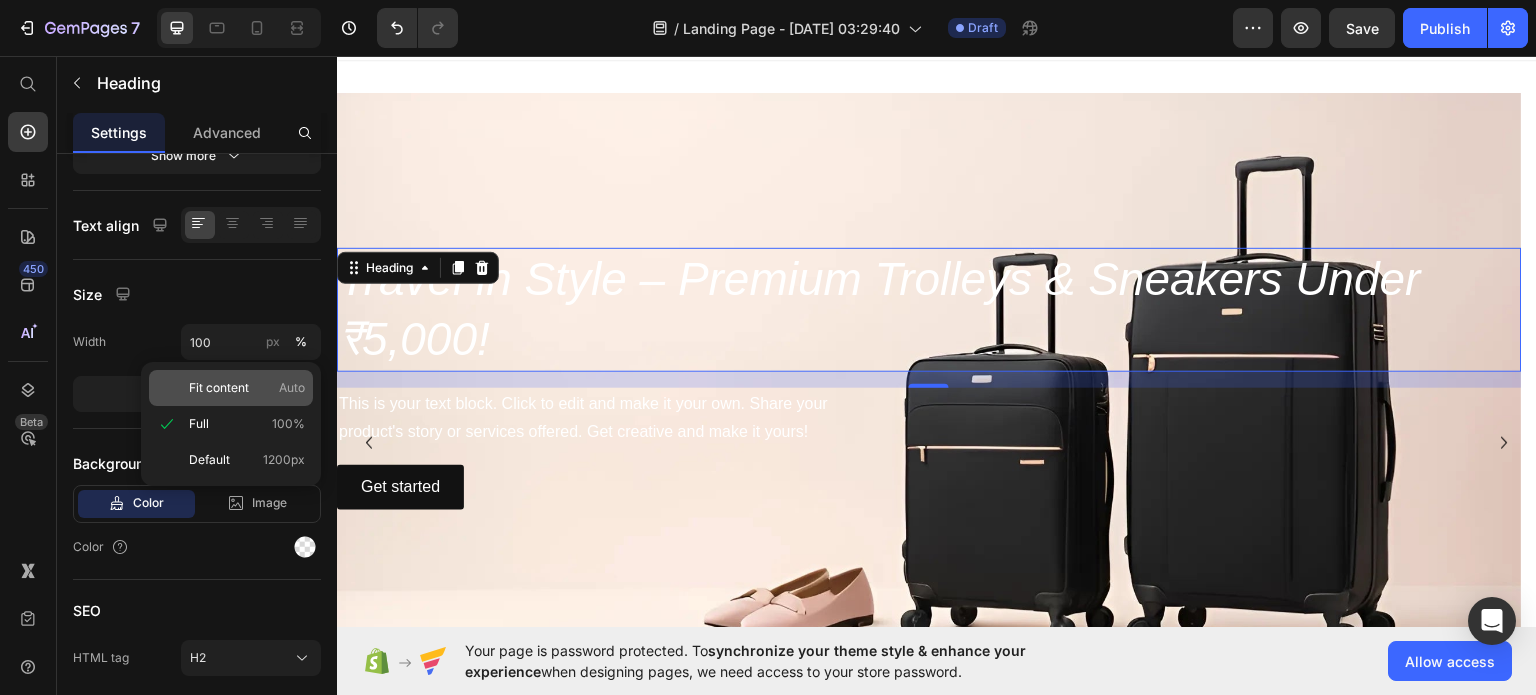 click on "Fit content" at bounding box center [219, 388] 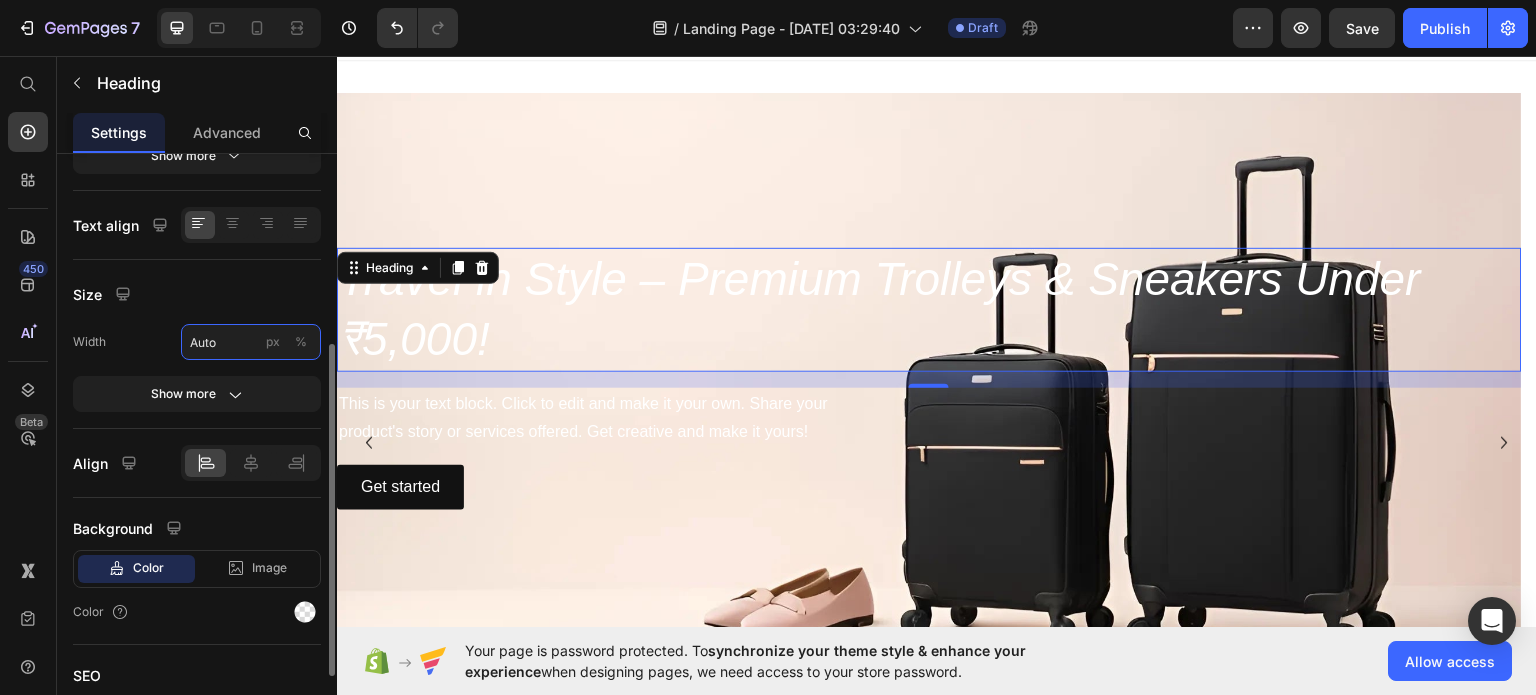 click on "Auto" at bounding box center [251, 342] 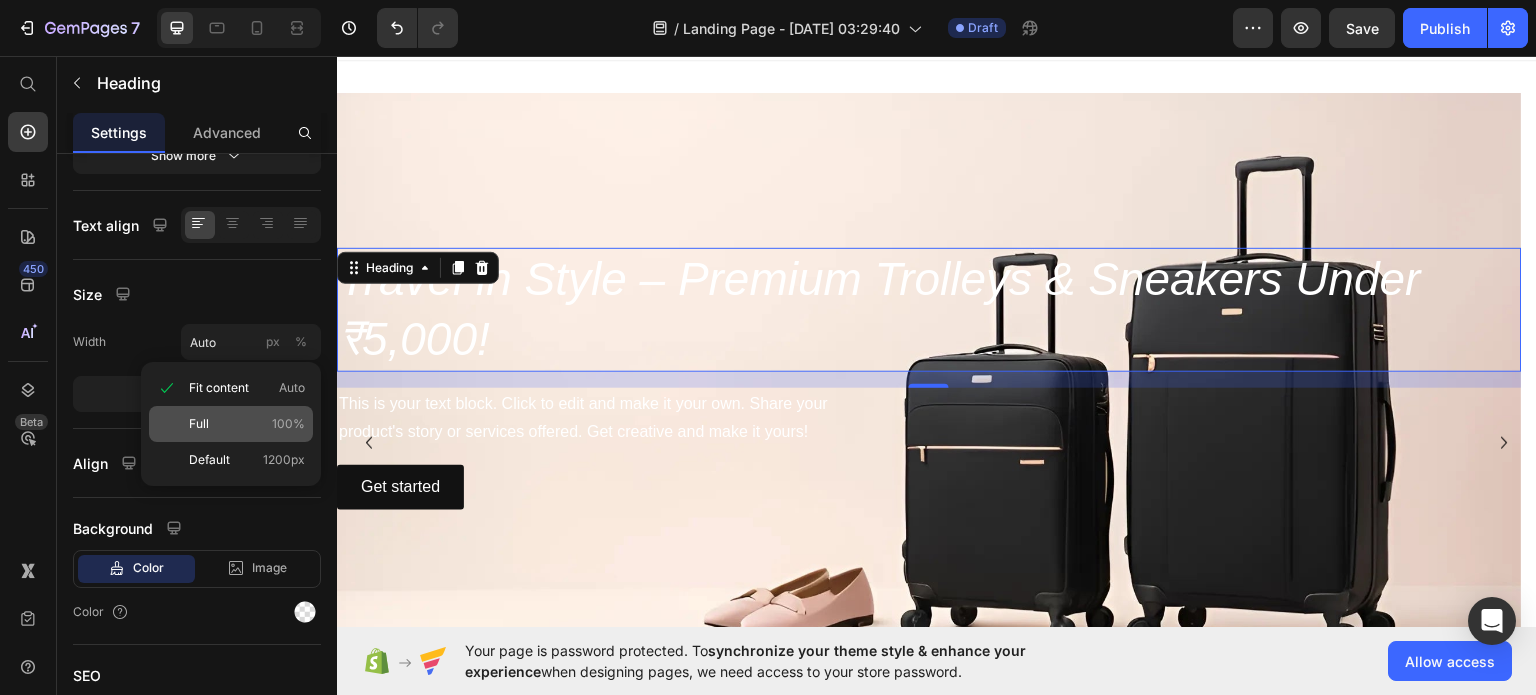 click on "Full 100%" 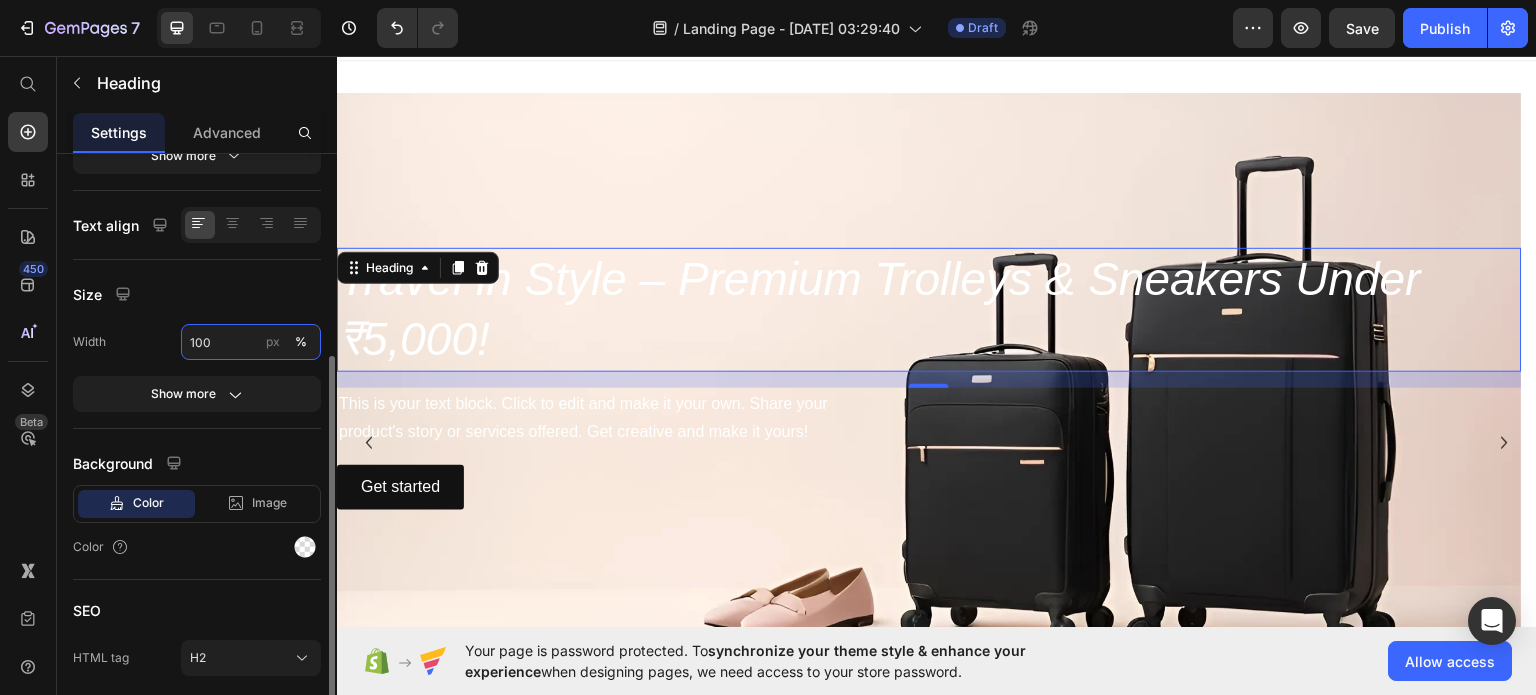 click on "100" at bounding box center (251, 342) 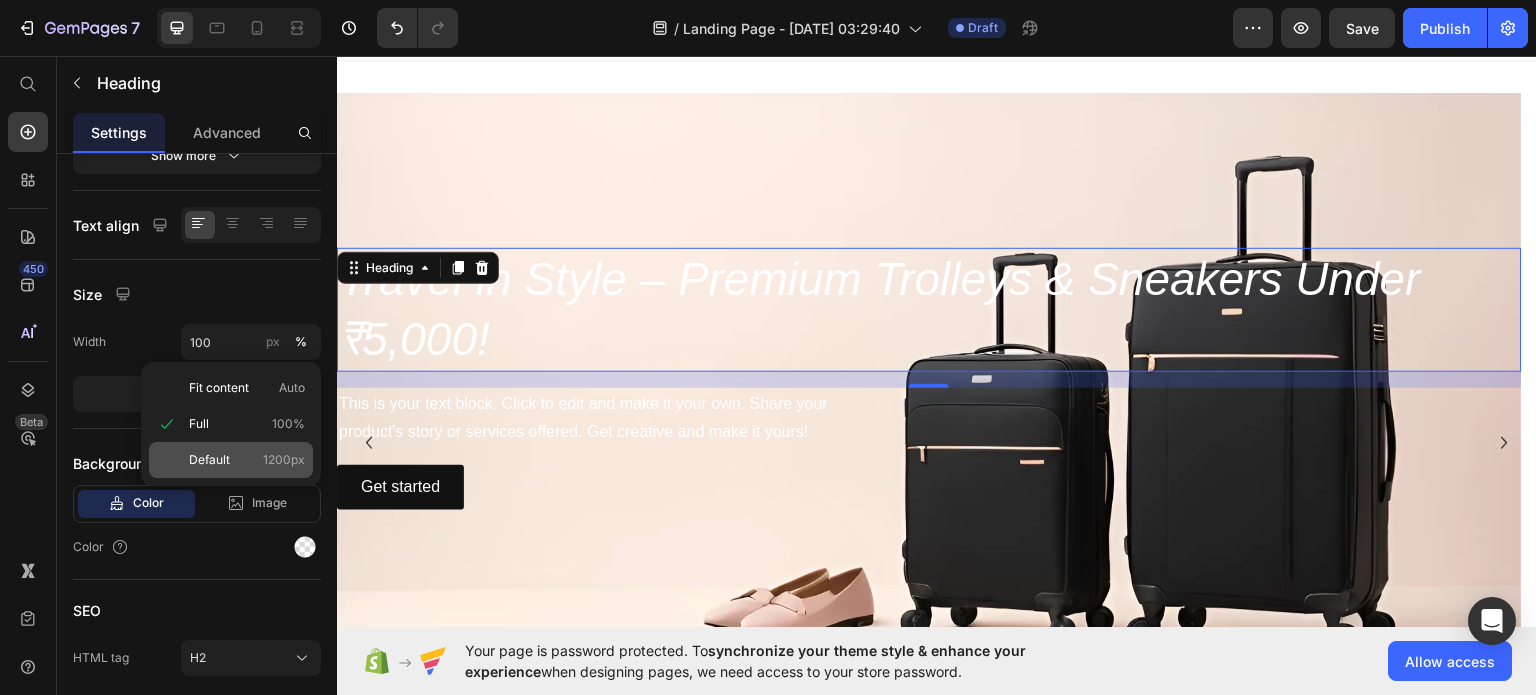 click on "Default" at bounding box center (209, 460) 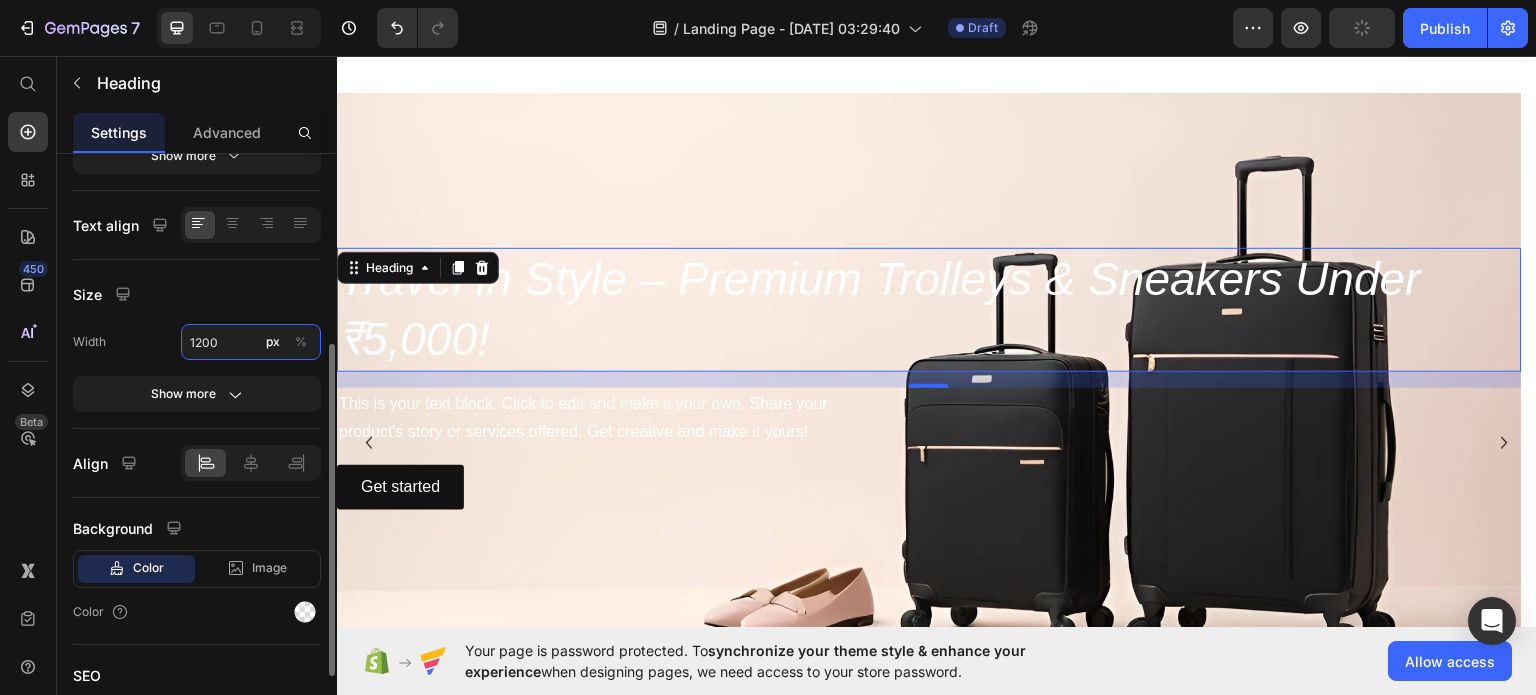 click on "1200" at bounding box center (251, 342) 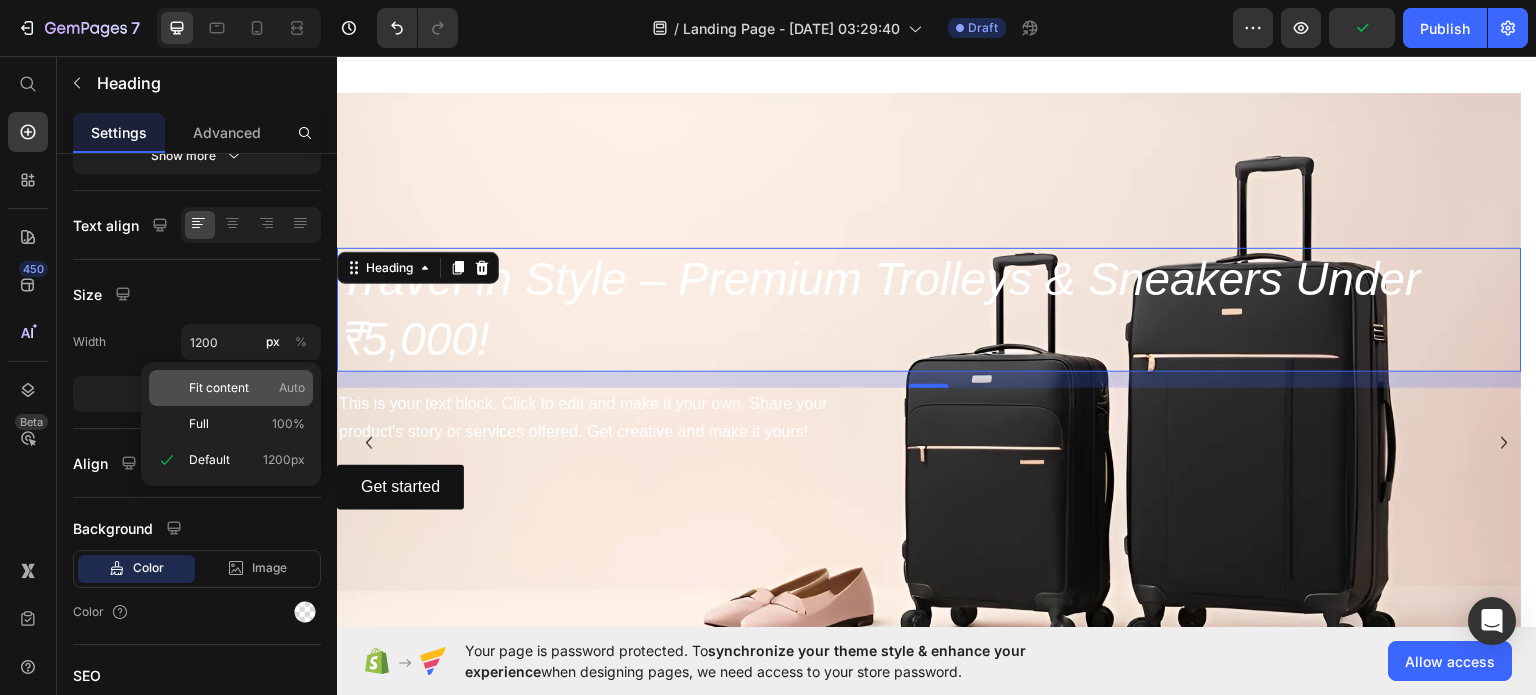 click on "Fit content Auto" 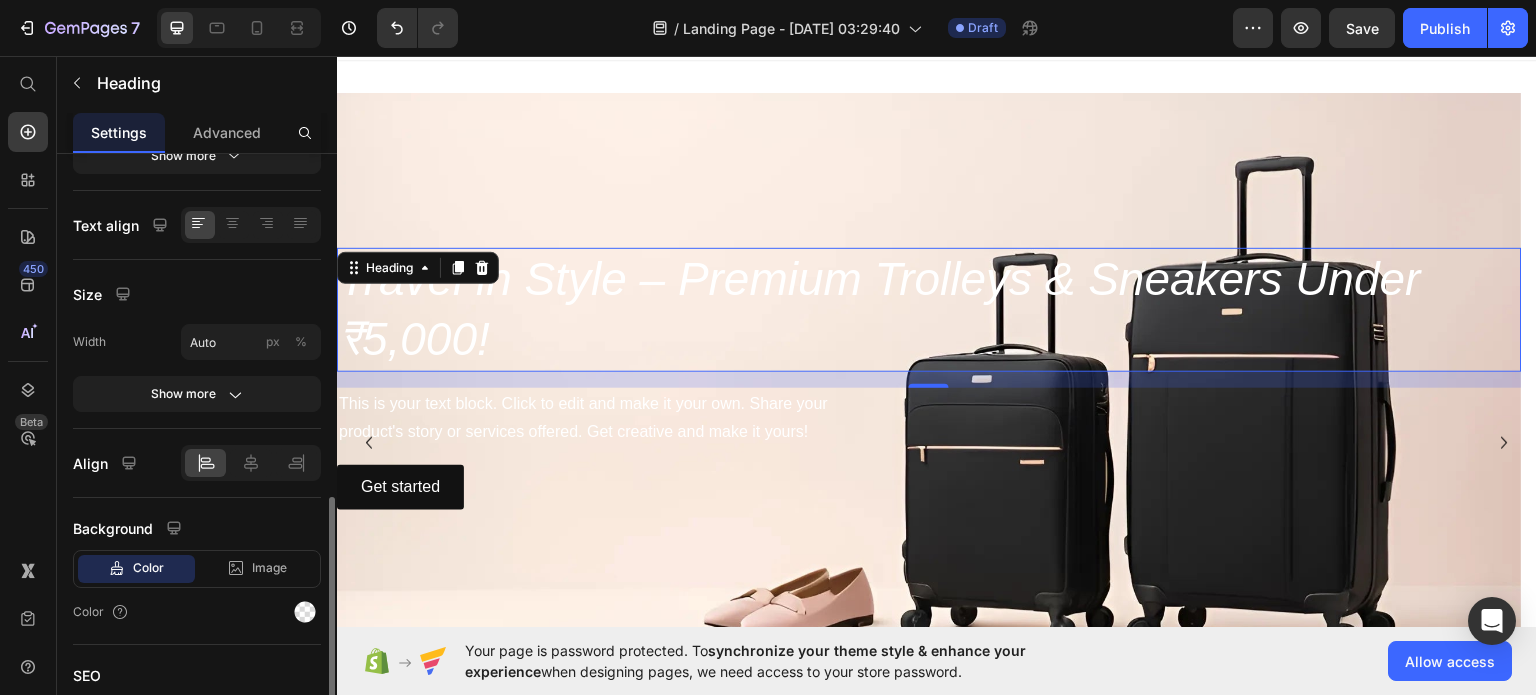 scroll, scrollTop: 444, scrollLeft: 0, axis: vertical 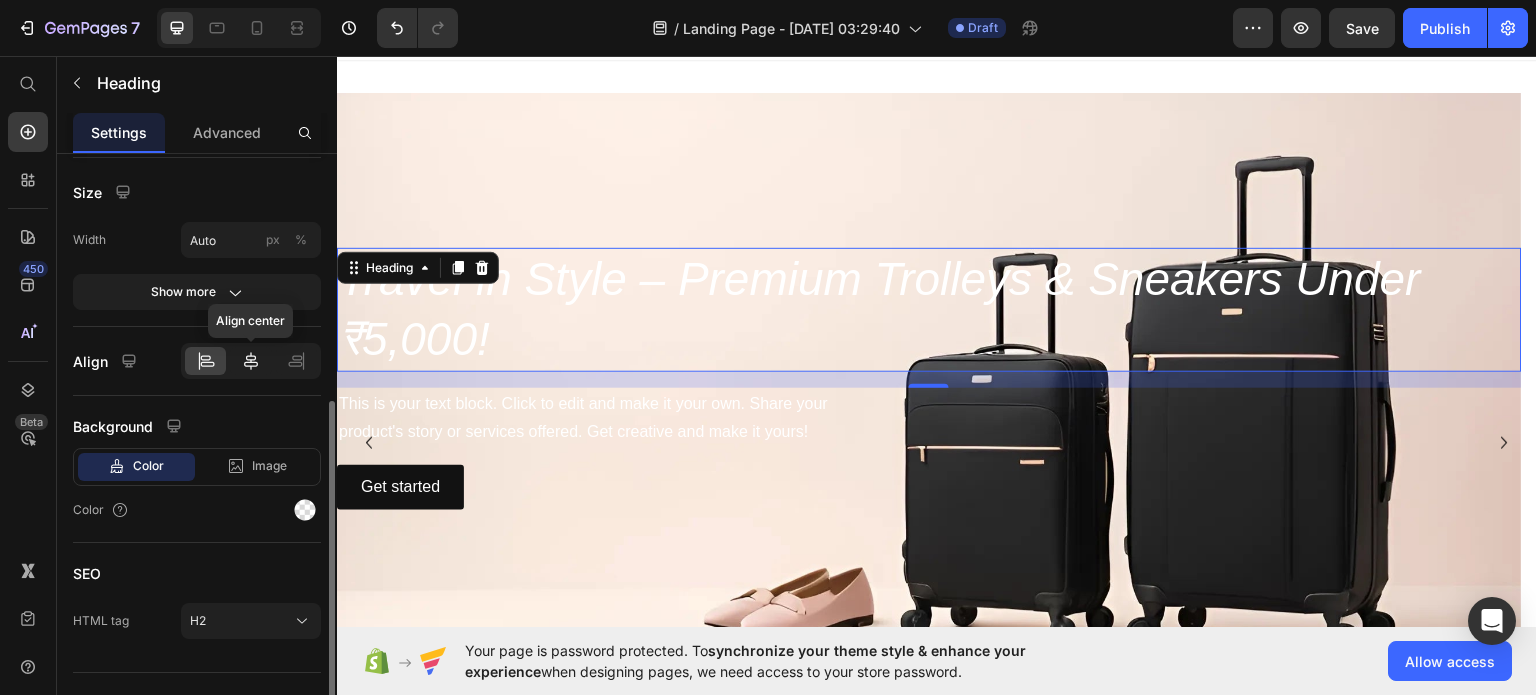 click 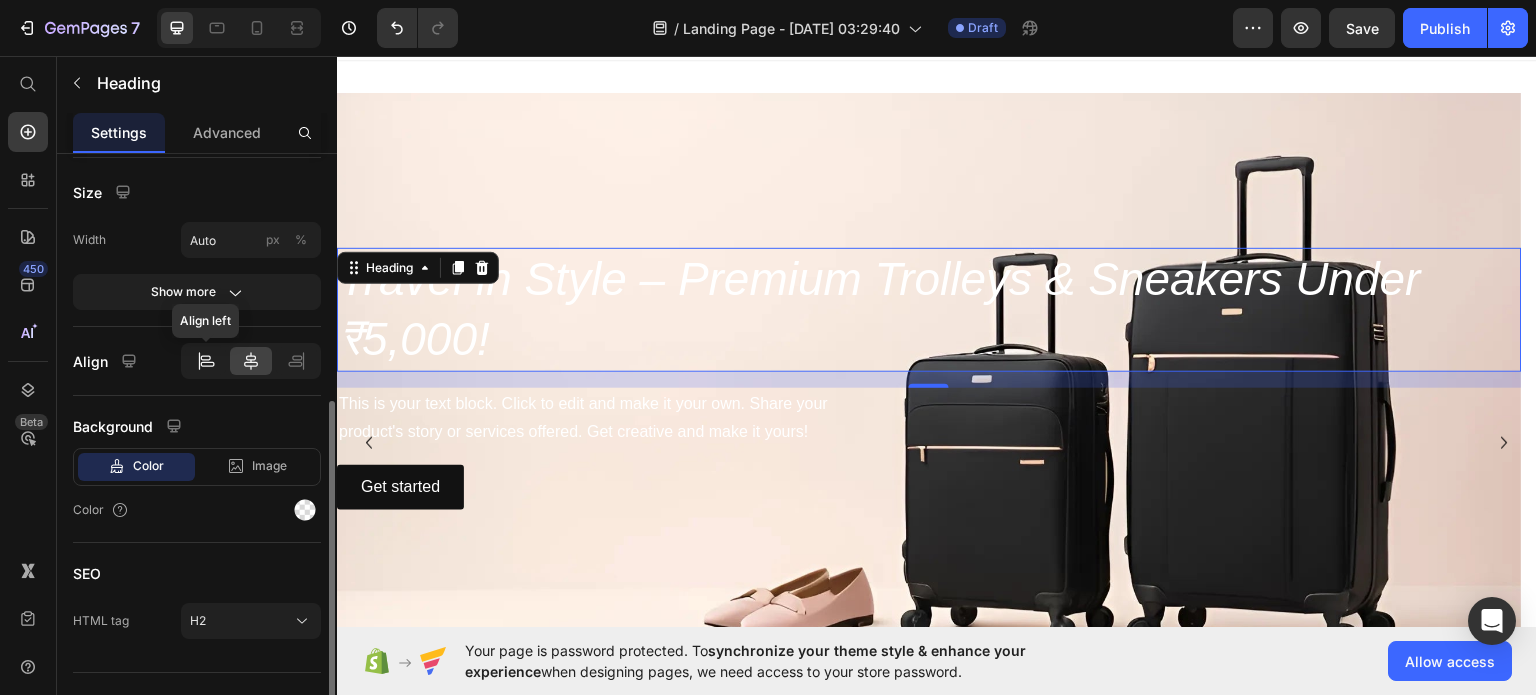 click 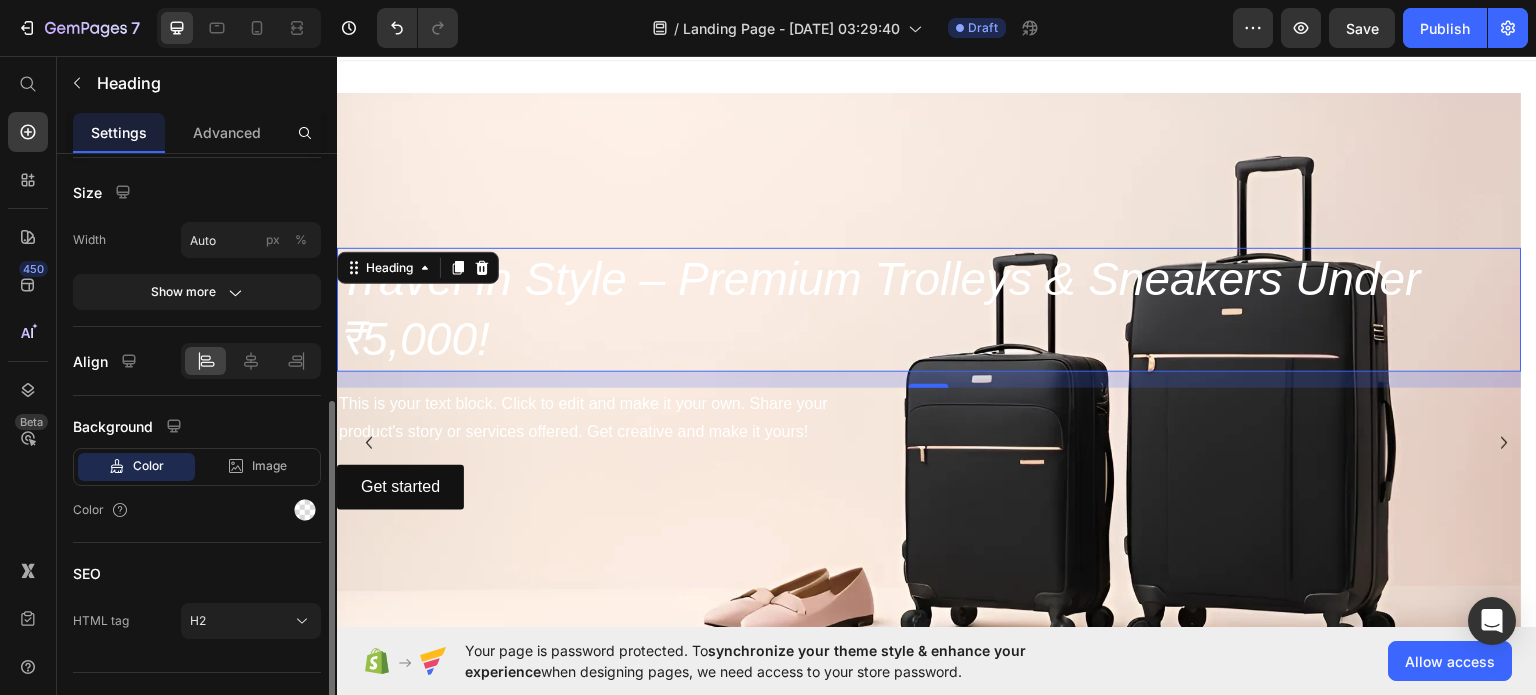 scroll, scrollTop: 476, scrollLeft: 0, axis: vertical 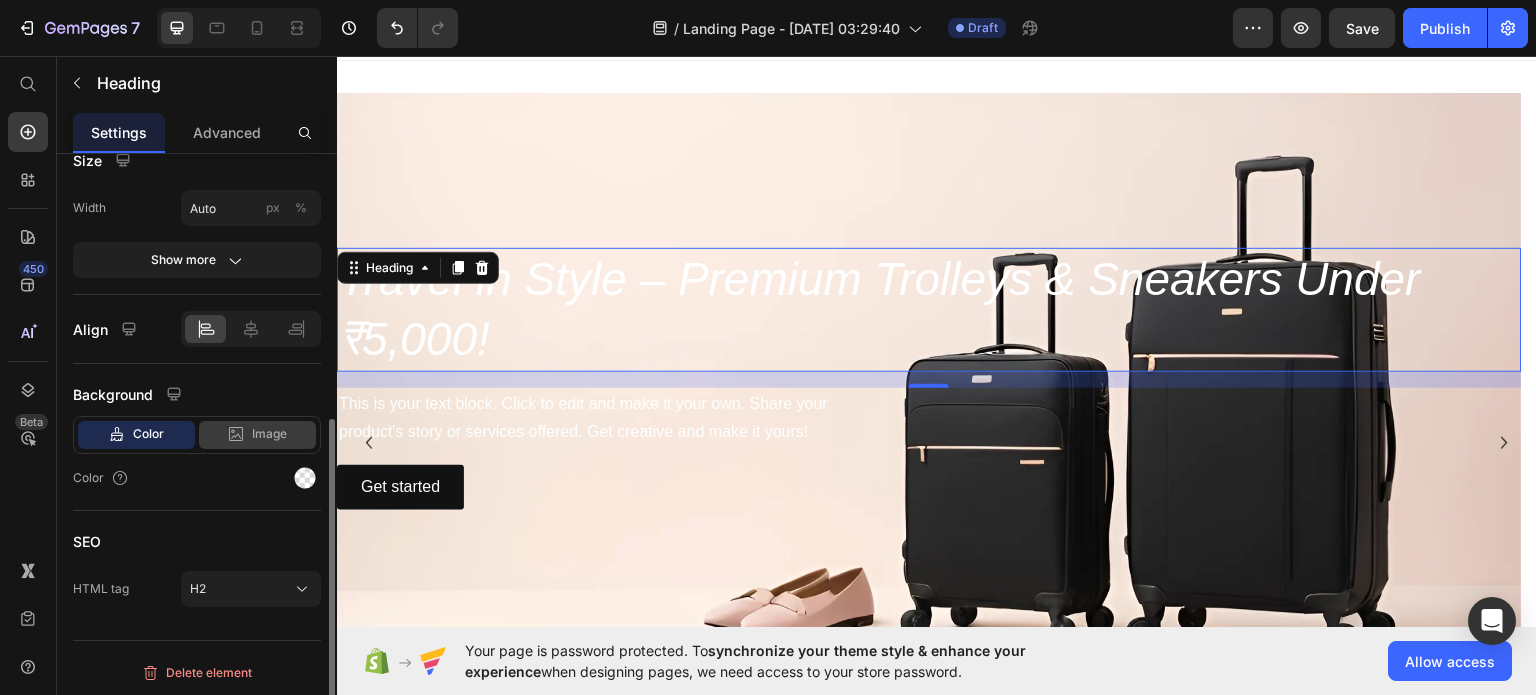 click 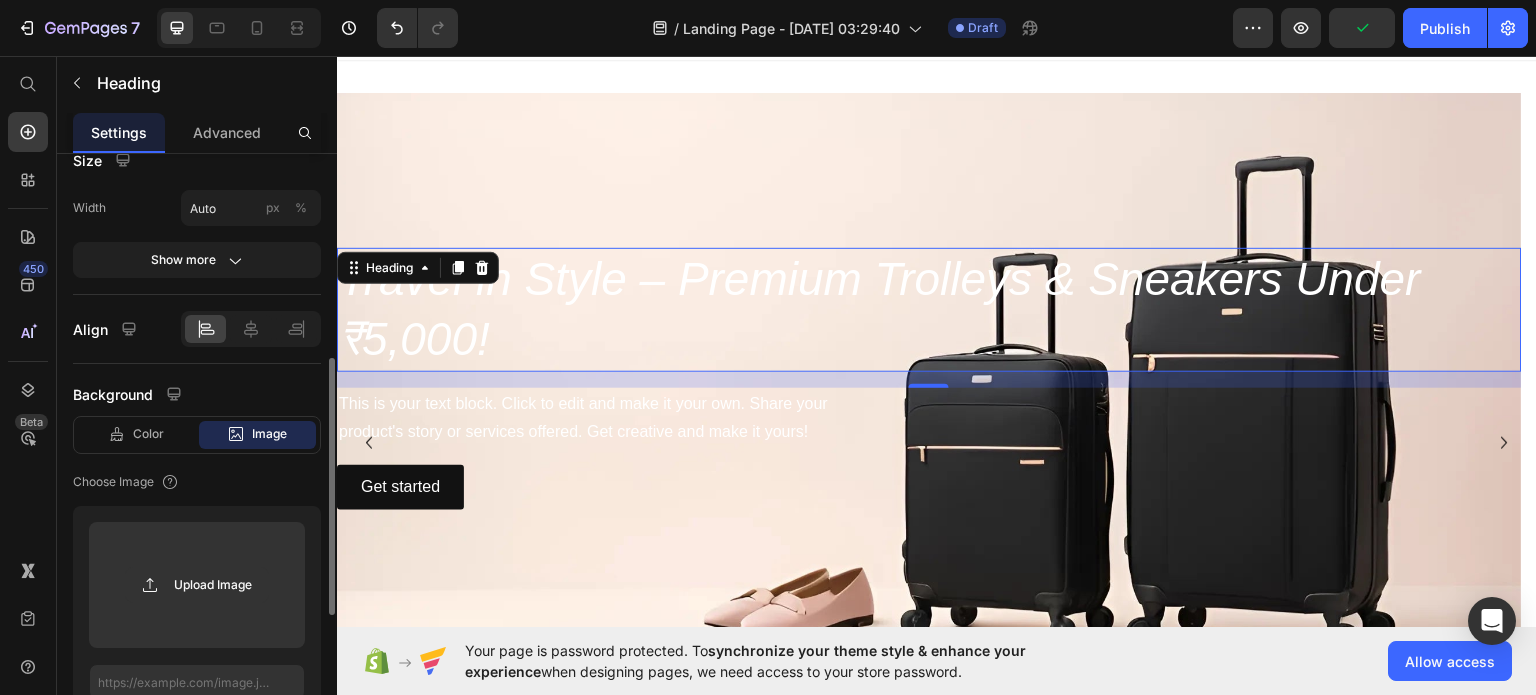 scroll, scrollTop: 577, scrollLeft: 0, axis: vertical 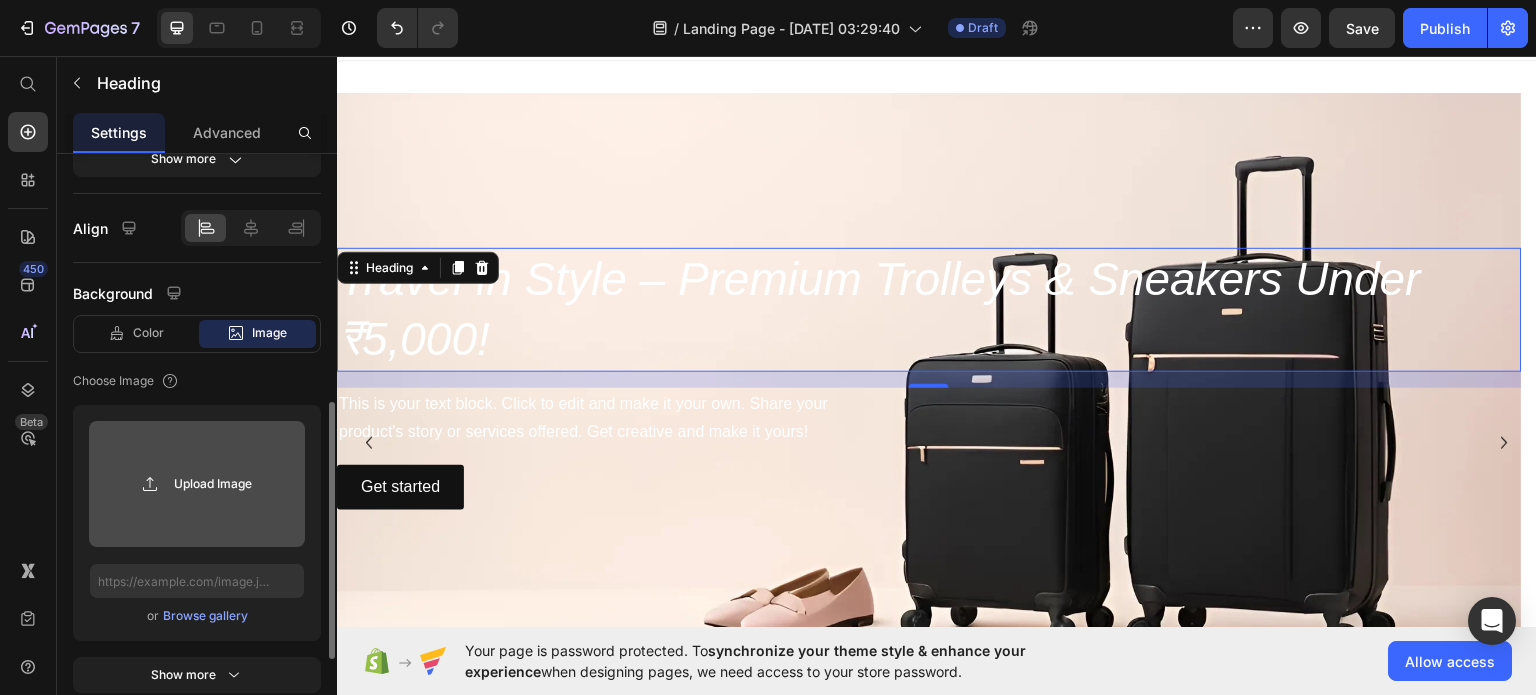 click 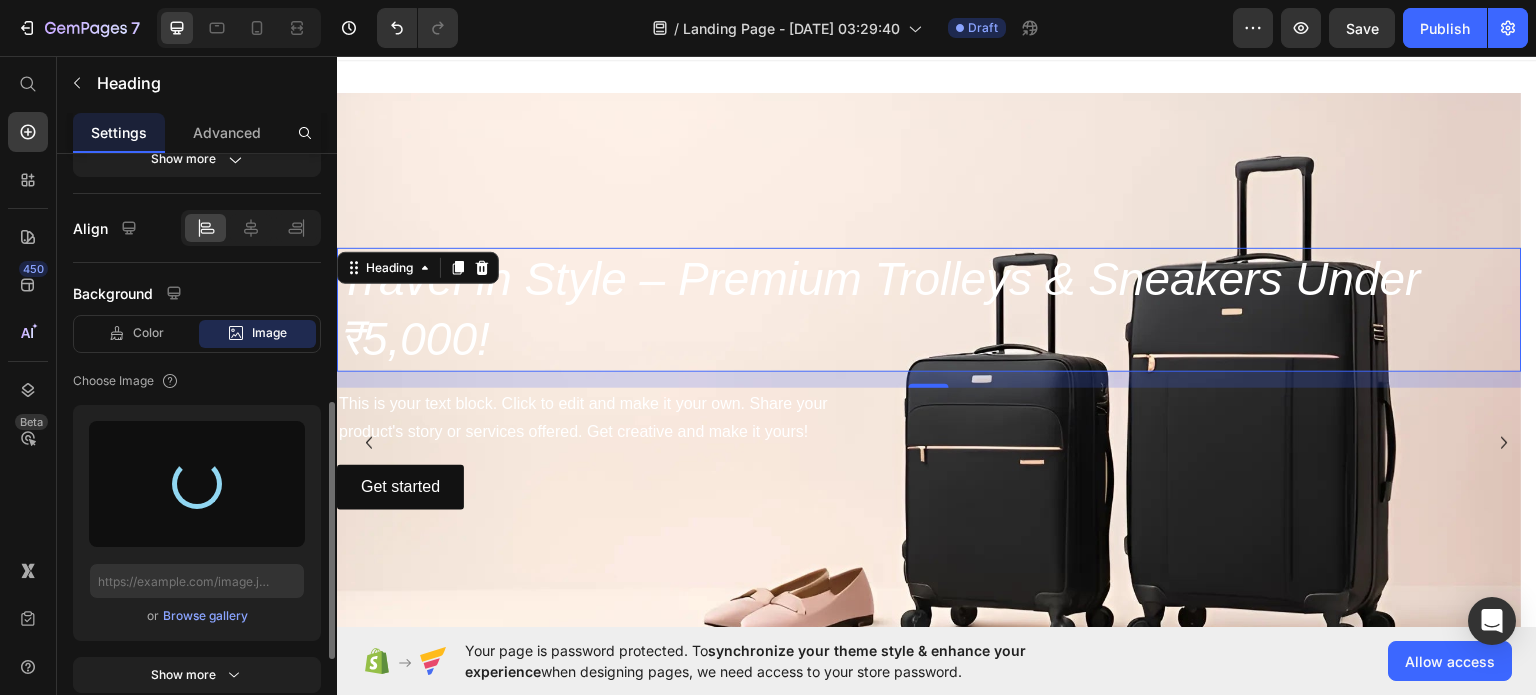 type on "[URL][DOMAIN_NAME]" 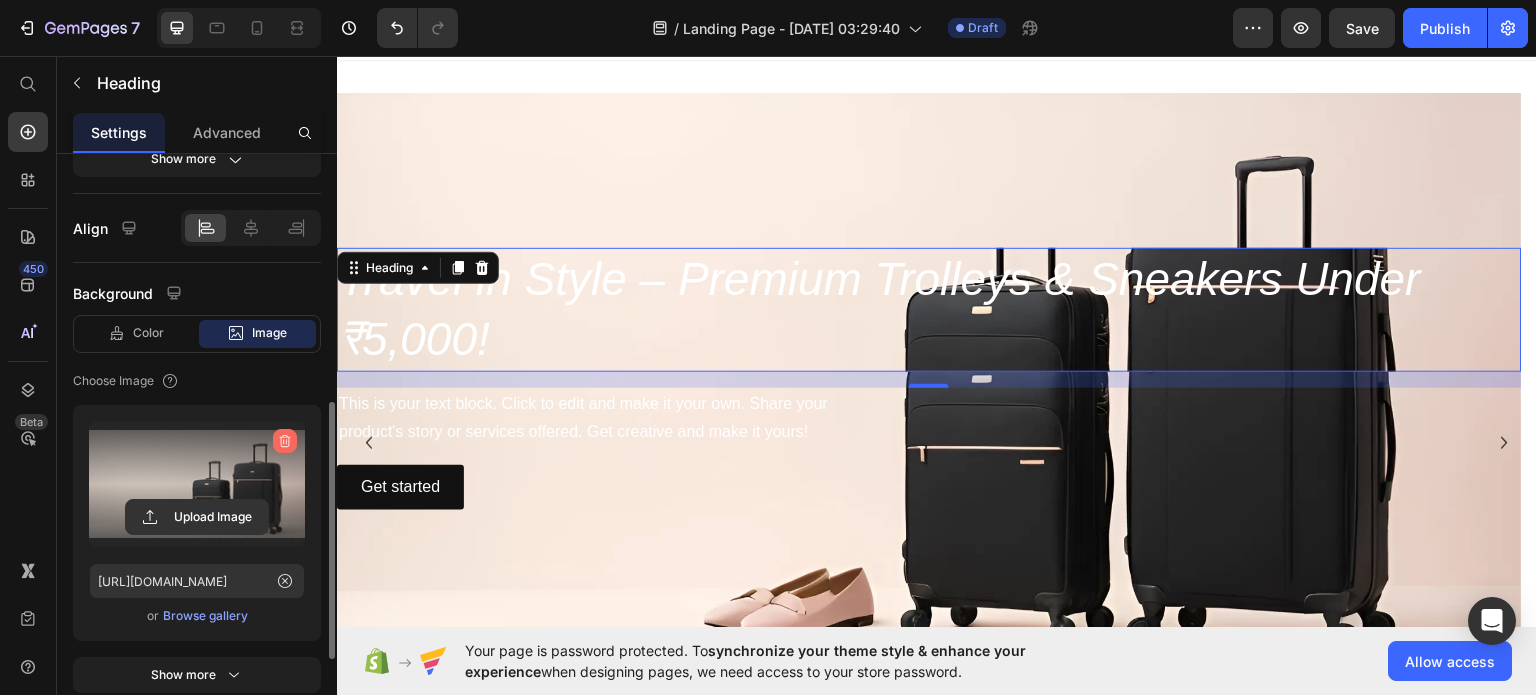 click 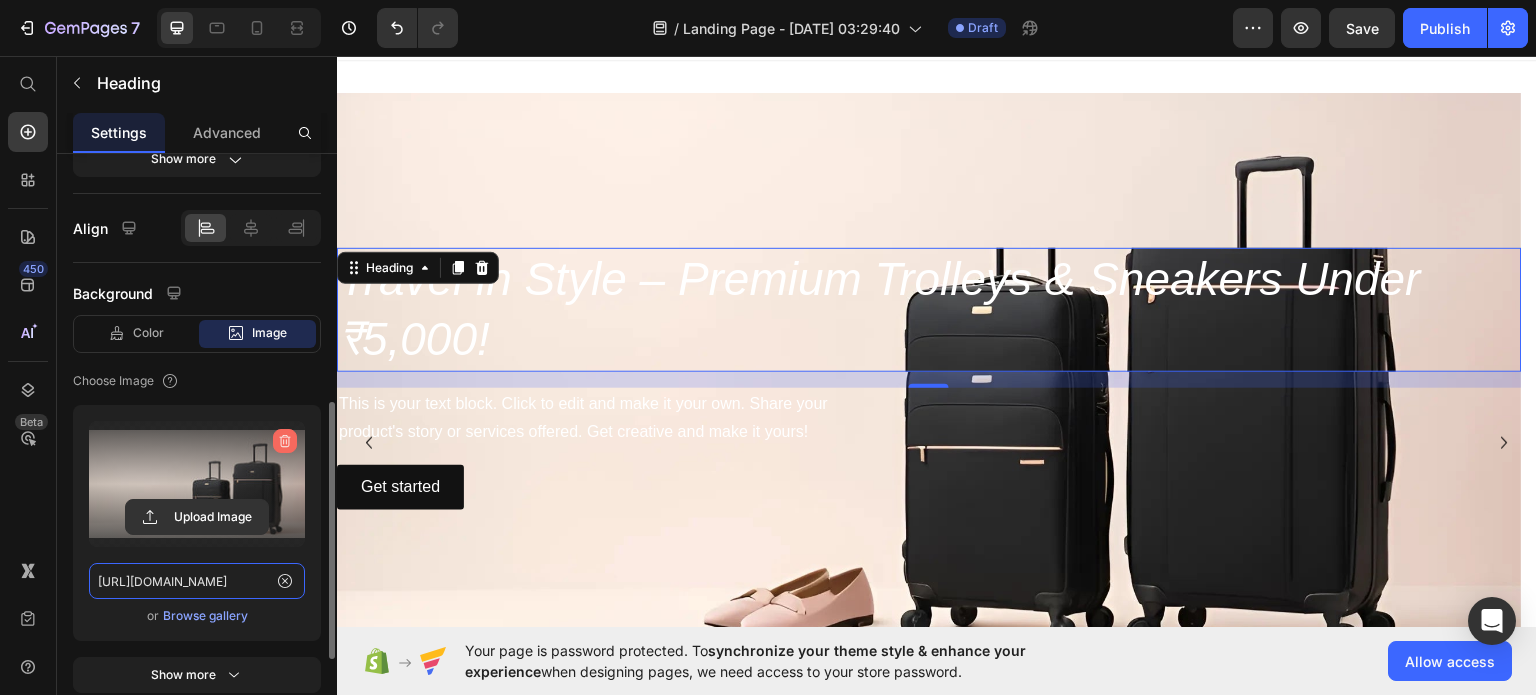 type 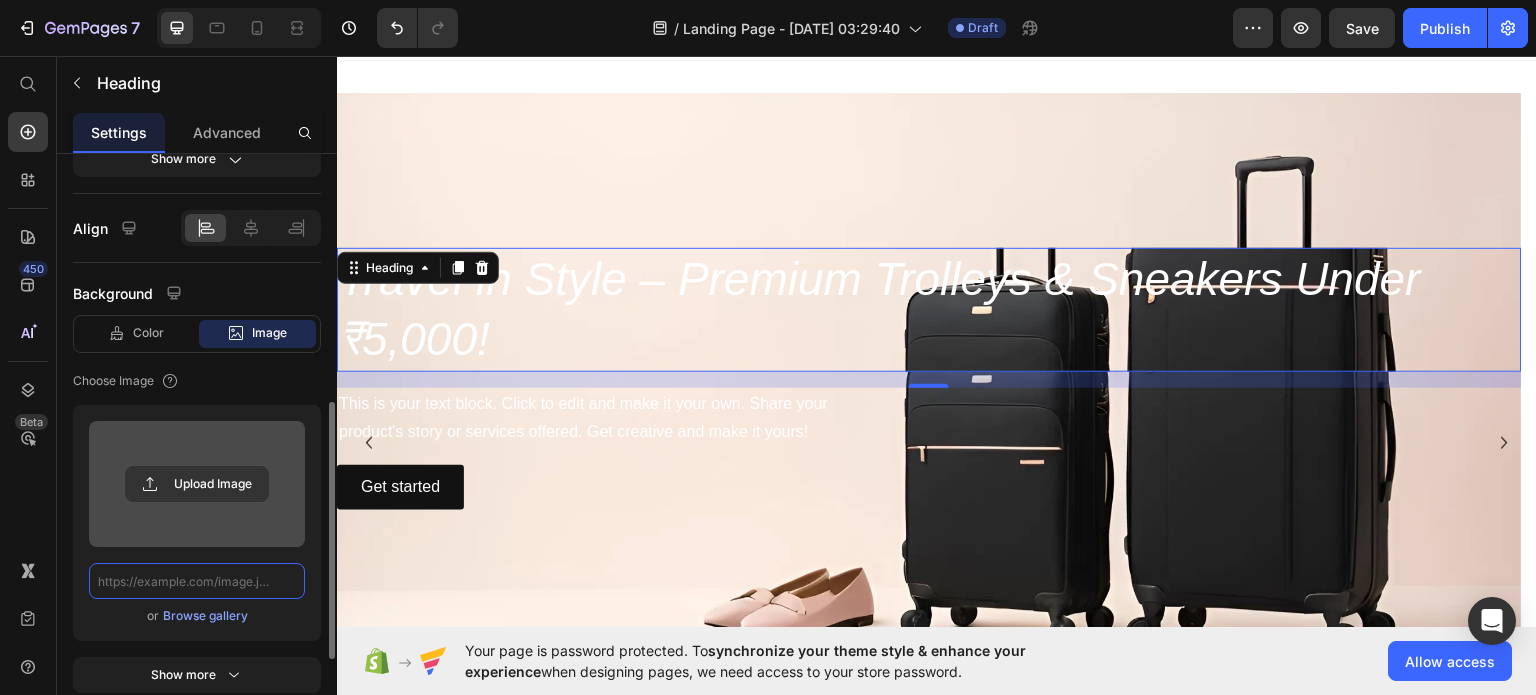 scroll, scrollTop: 0, scrollLeft: 0, axis: both 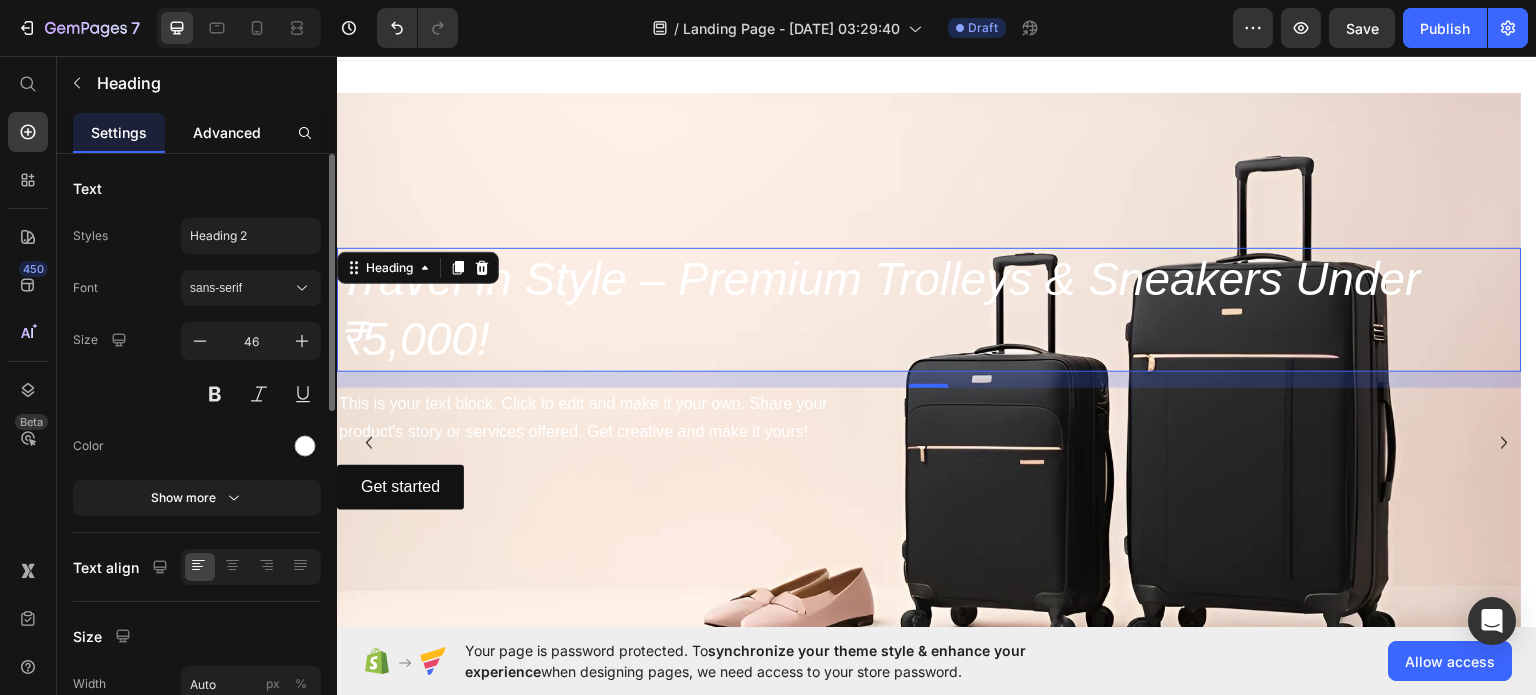 click on "Advanced" at bounding box center [227, 132] 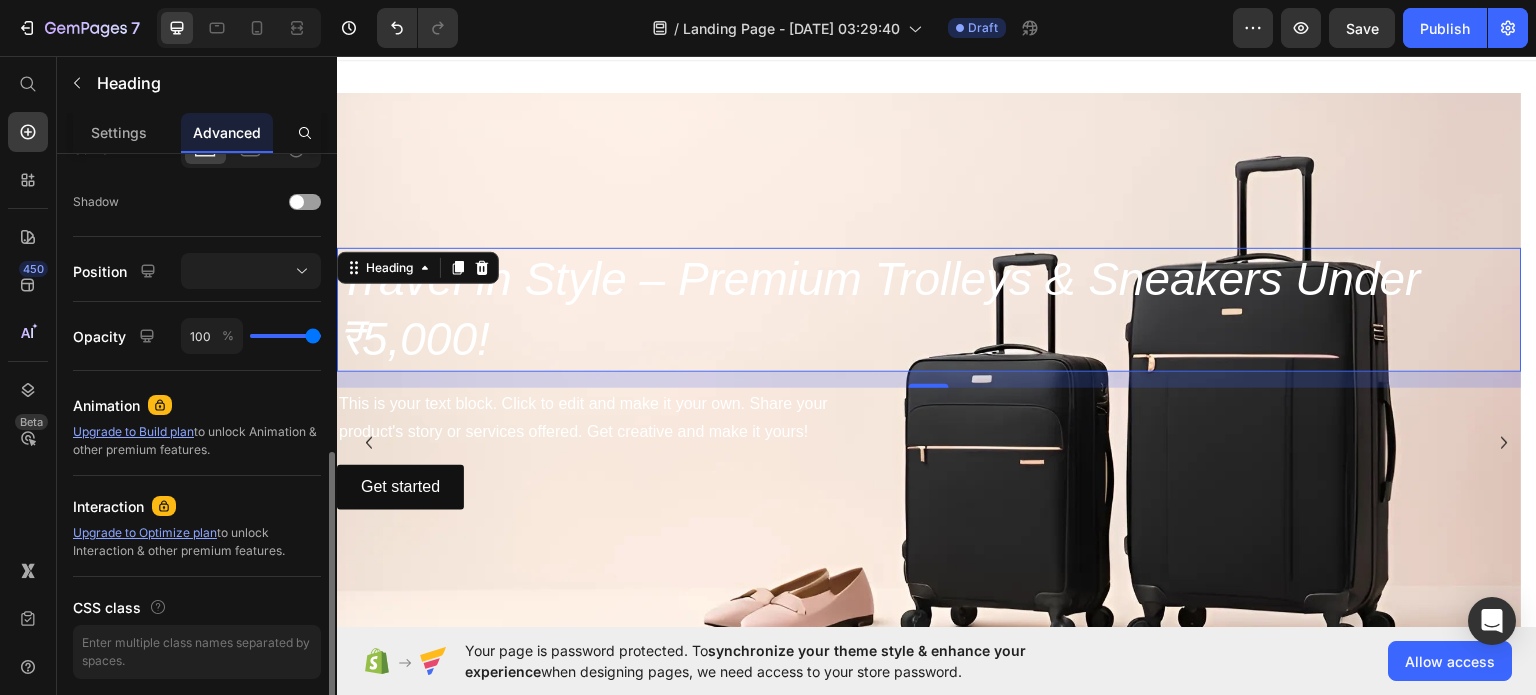 scroll, scrollTop: 641, scrollLeft: 0, axis: vertical 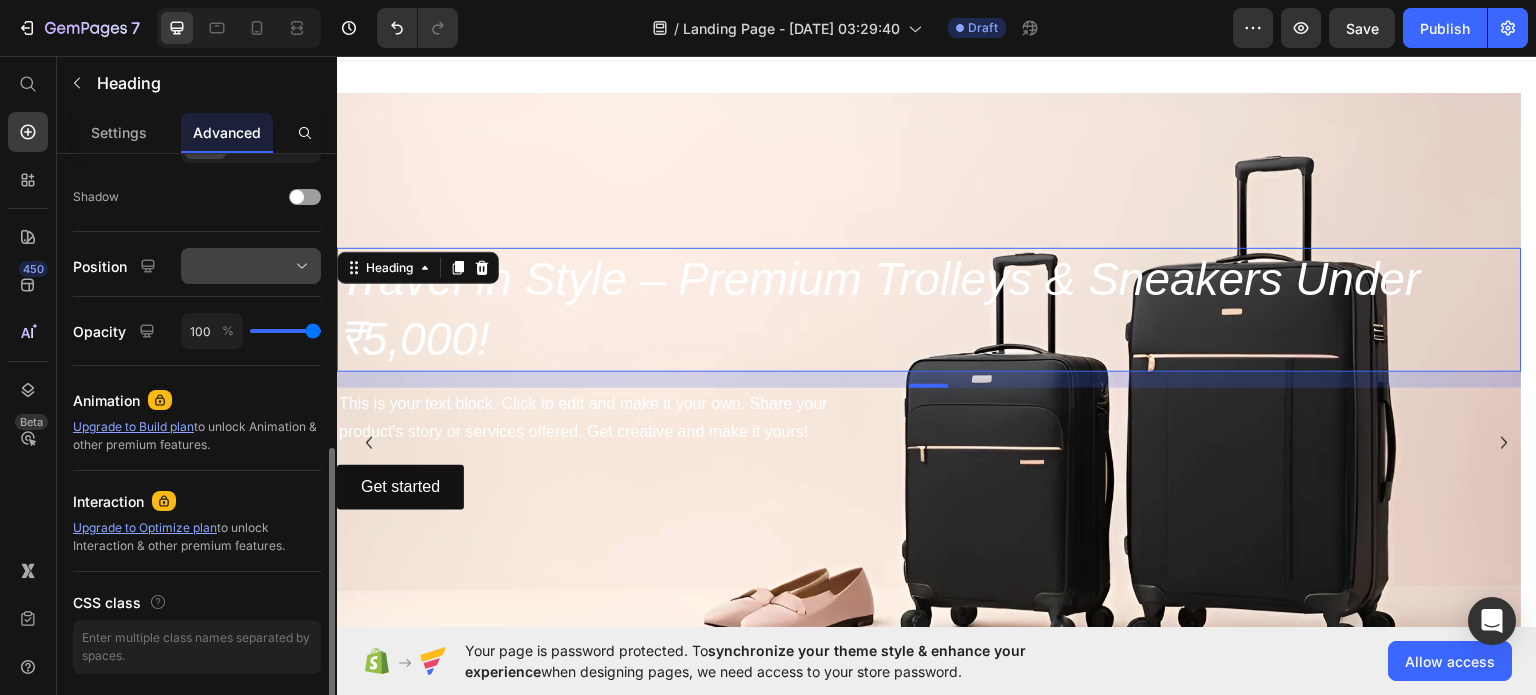 click at bounding box center [251, 266] 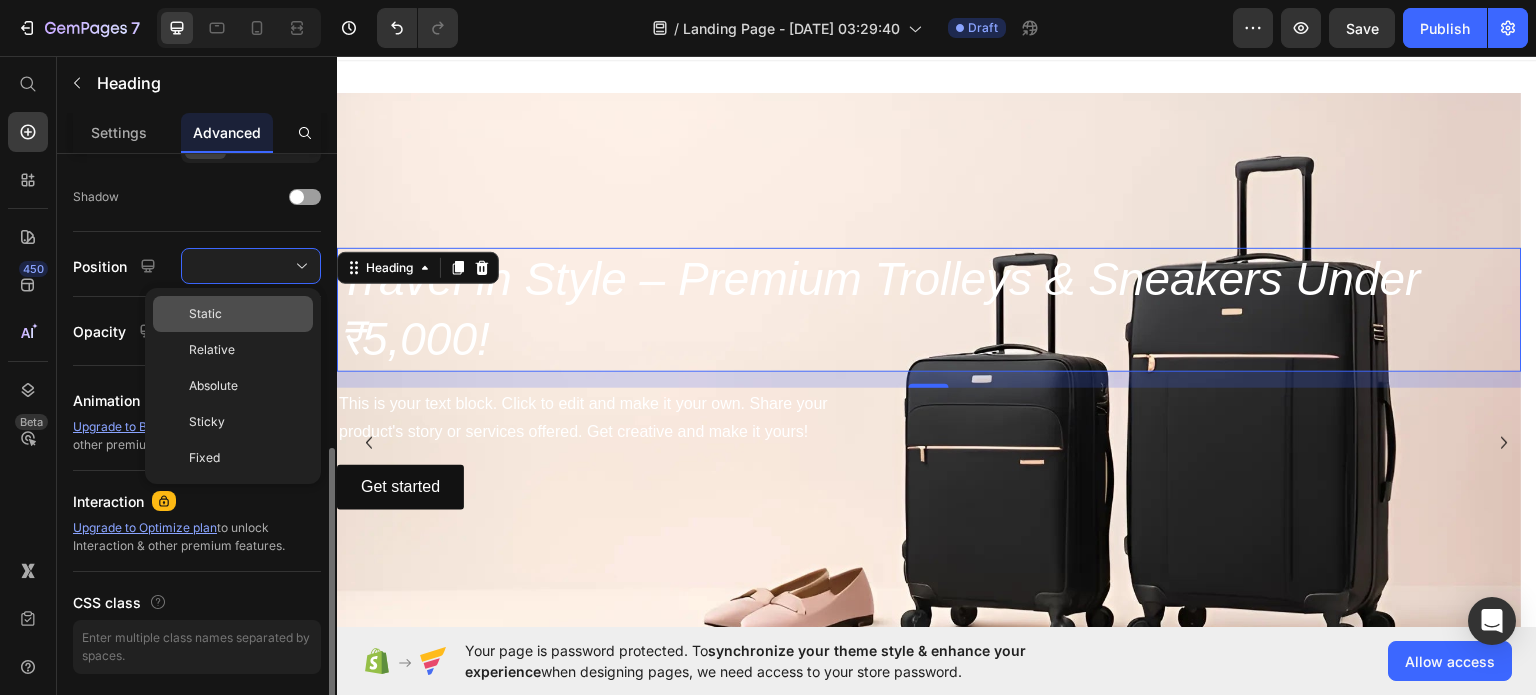 click on "Static" at bounding box center [205, 314] 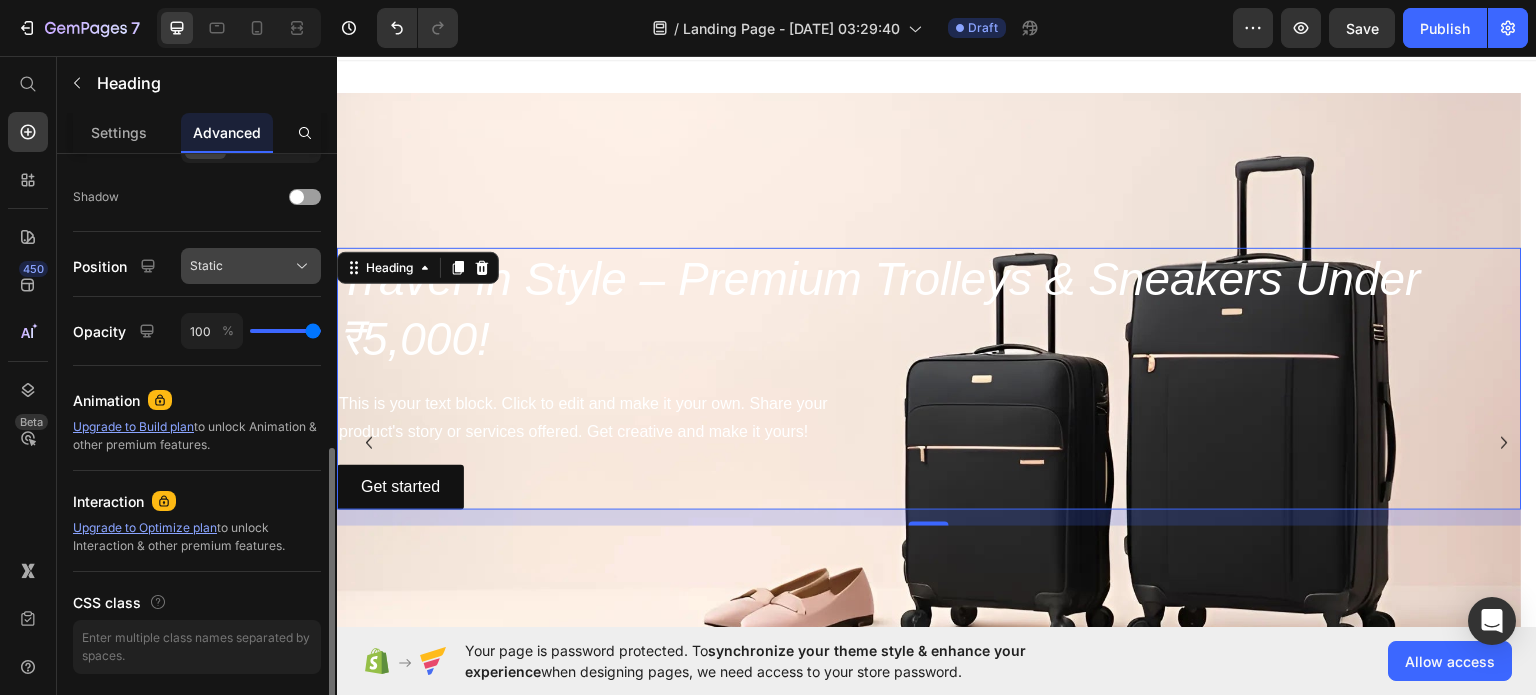 click on "Static" 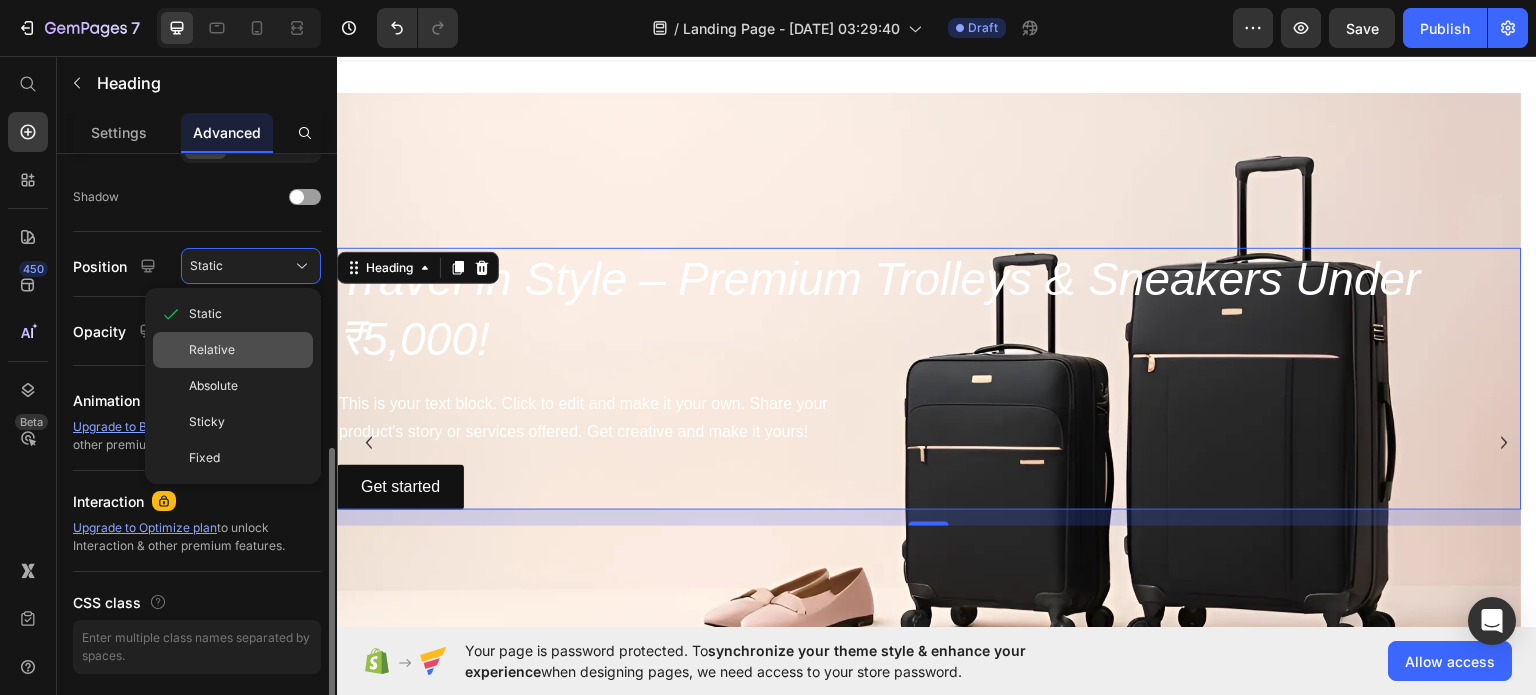 click on "Relative" at bounding box center [212, 350] 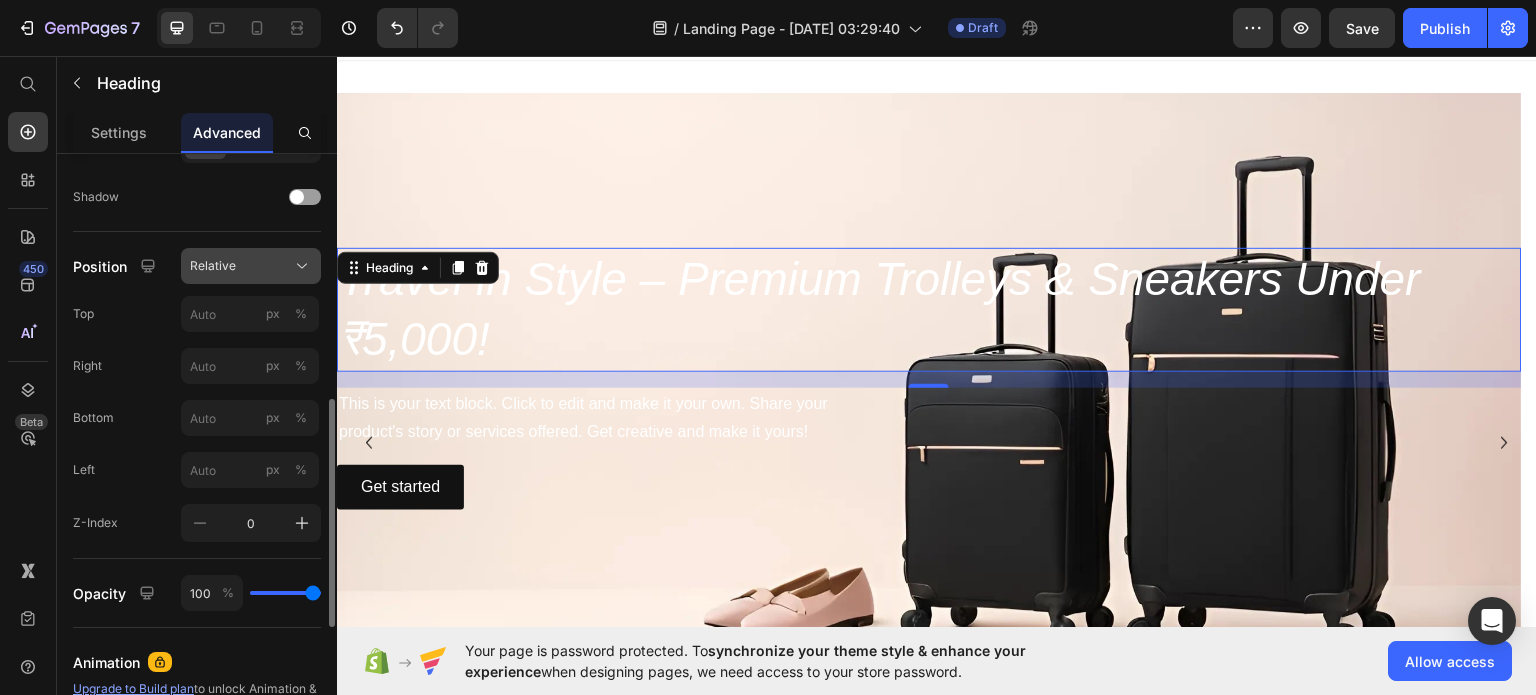 click on "Relative" 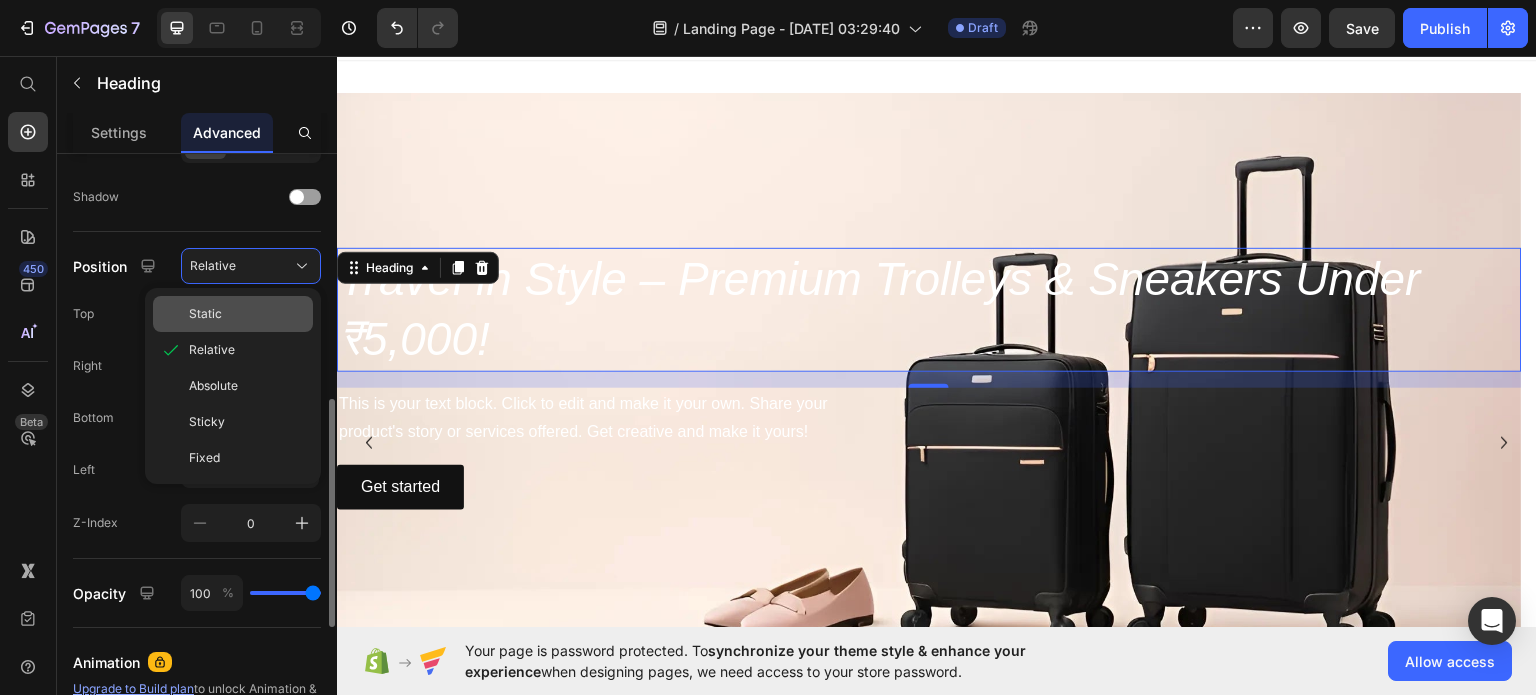 click on "Static" at bounding box center (247, 314) 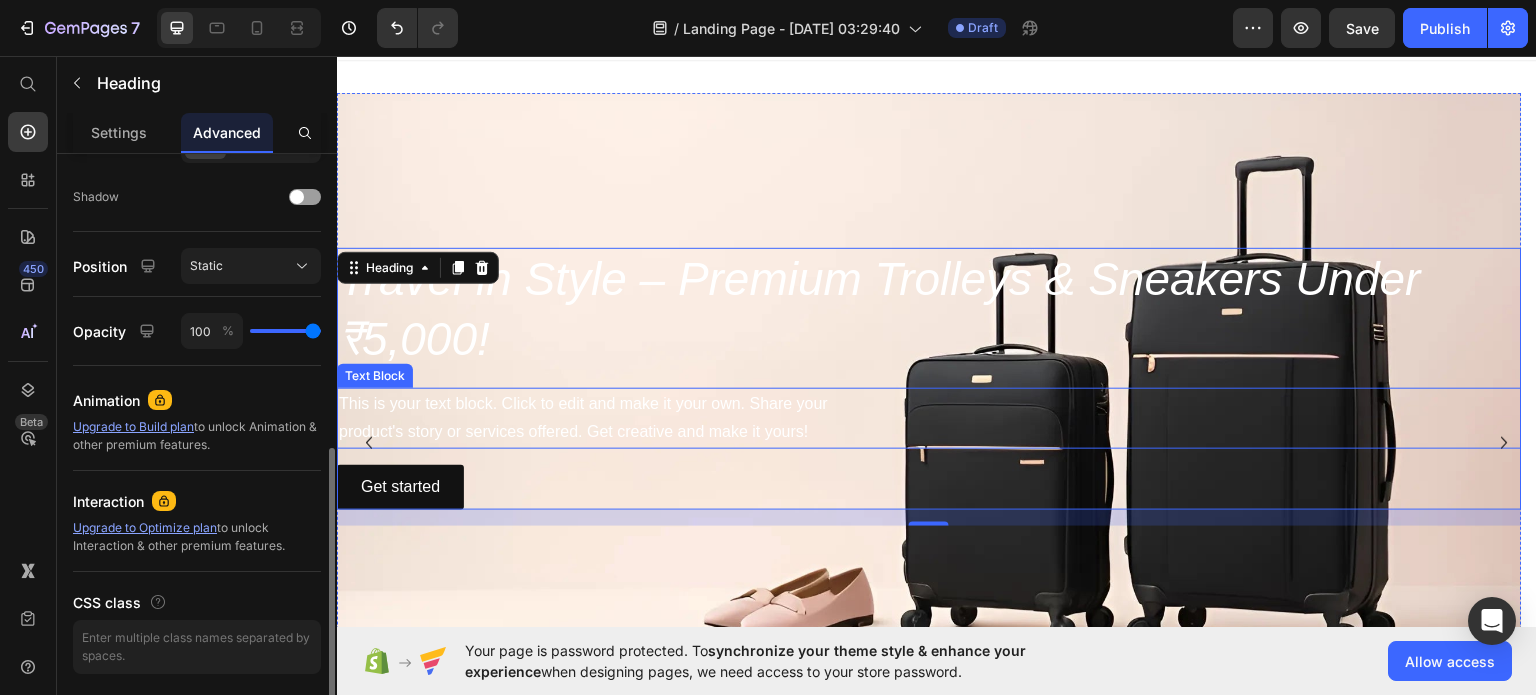 click on "This is your text block. Click to edit and make it your own. Share your                       product's story or services offered. Get creative and make it yours!" at bounding box center (929, 418) 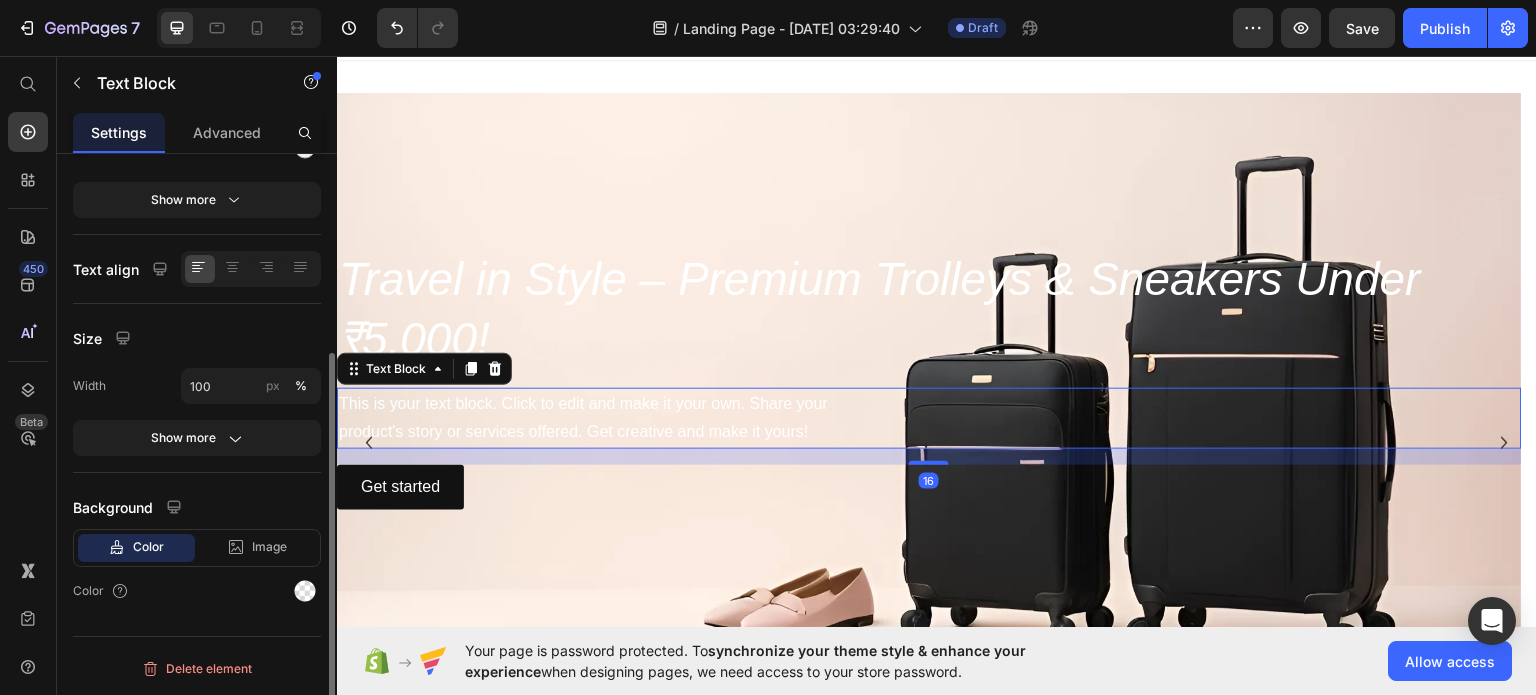 scroll, scrollTop: 0, scrollLeft: 0, axis: both 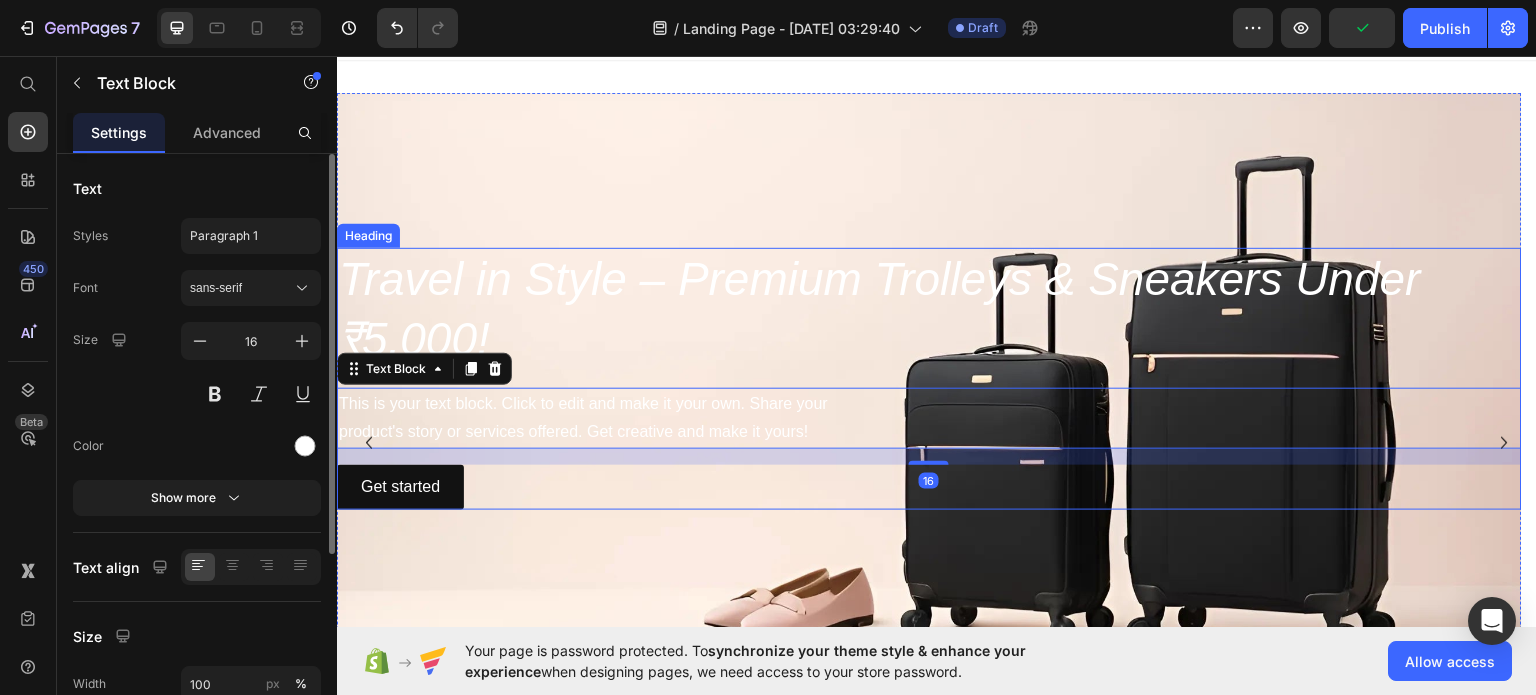 click on "⁠⁠⁠⁠⁠⁠⁠ Travel in Style – Premium Trolleys & Sneakers Under ₹5,000!" at bounding box center (929, 309) 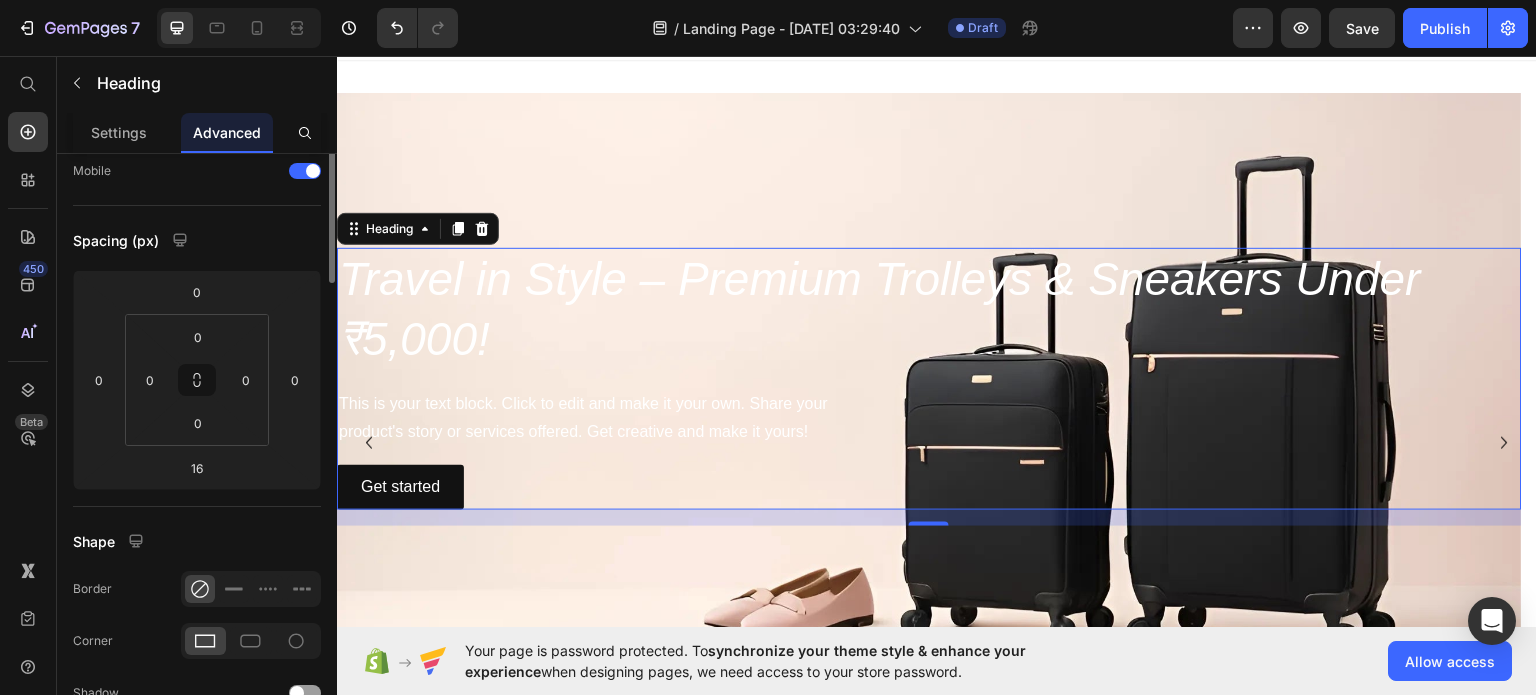 scroll, scrollTop: 0, scrollLeft: 0, axis: both 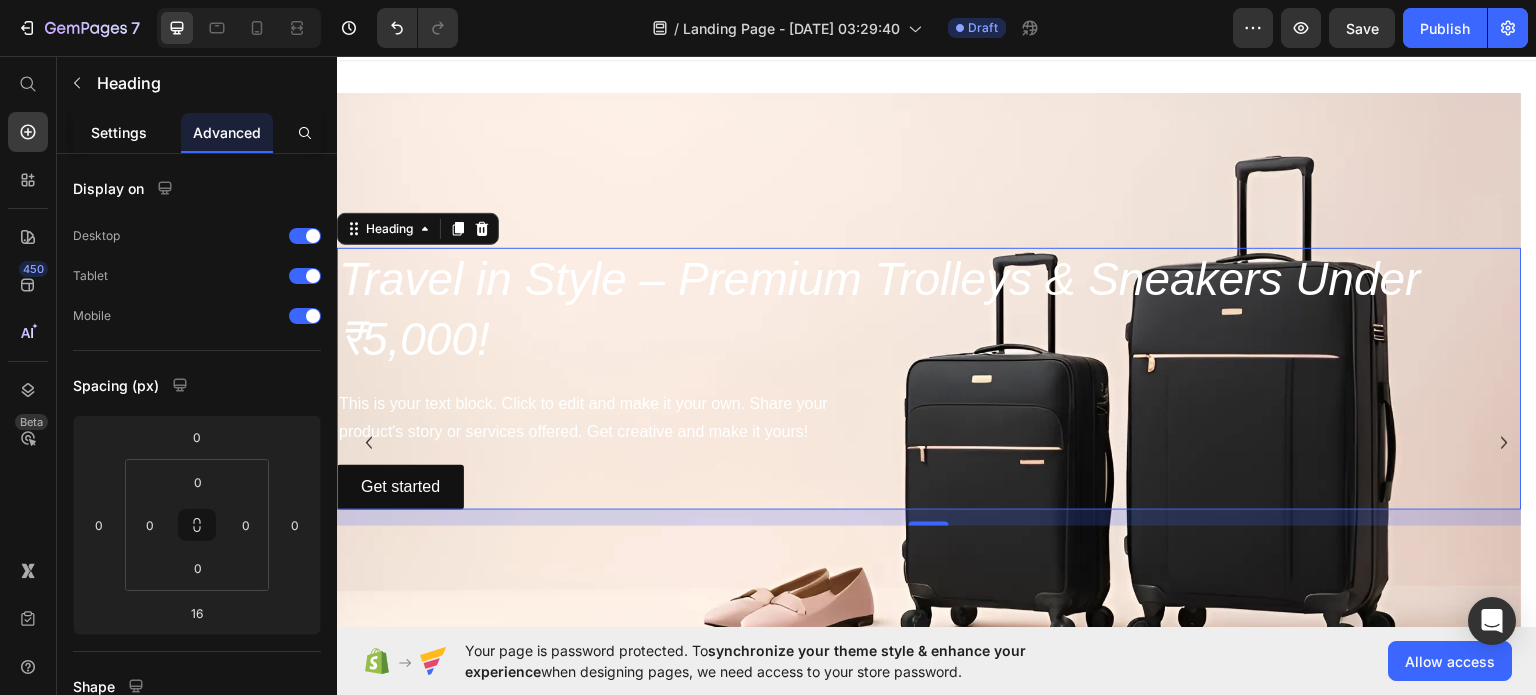 click on "Settings" at bounding box center [119, 132] 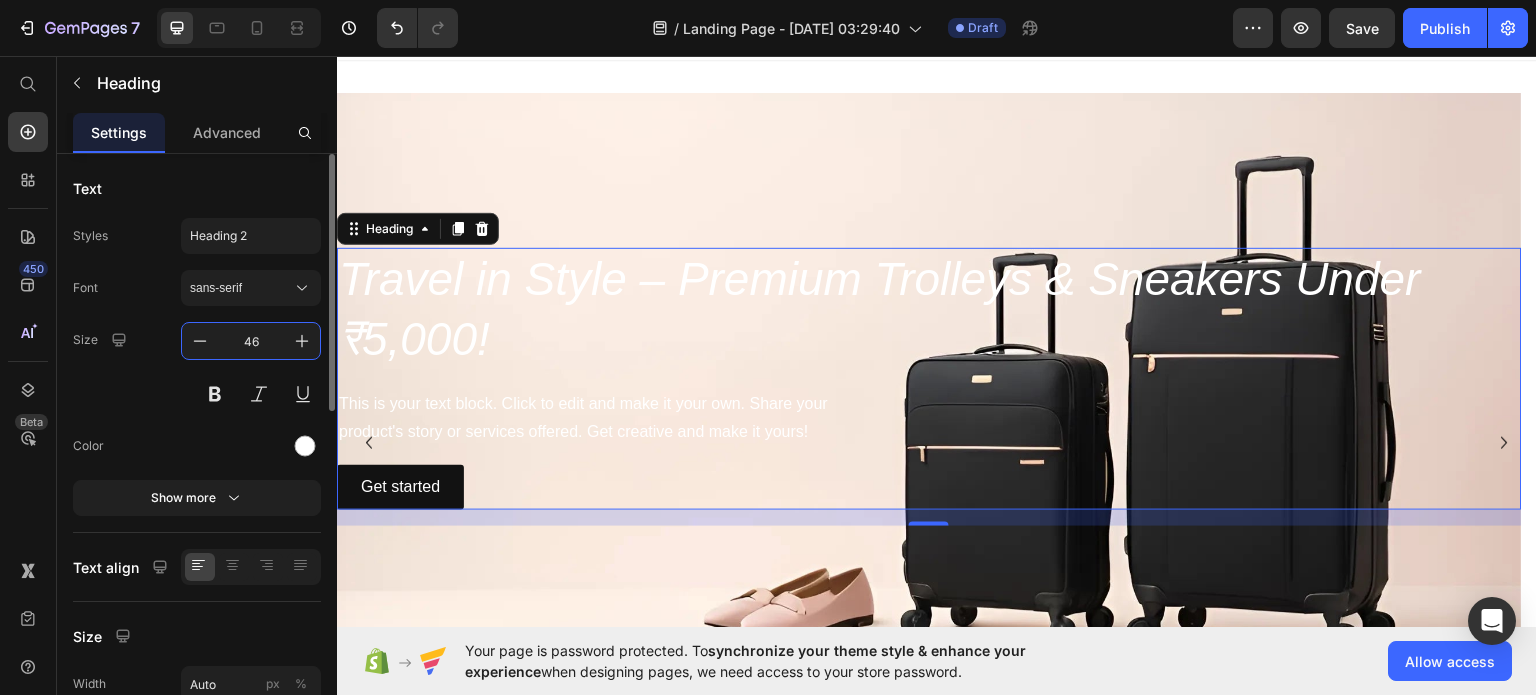 click on "46" at bounding box center [251, 341] 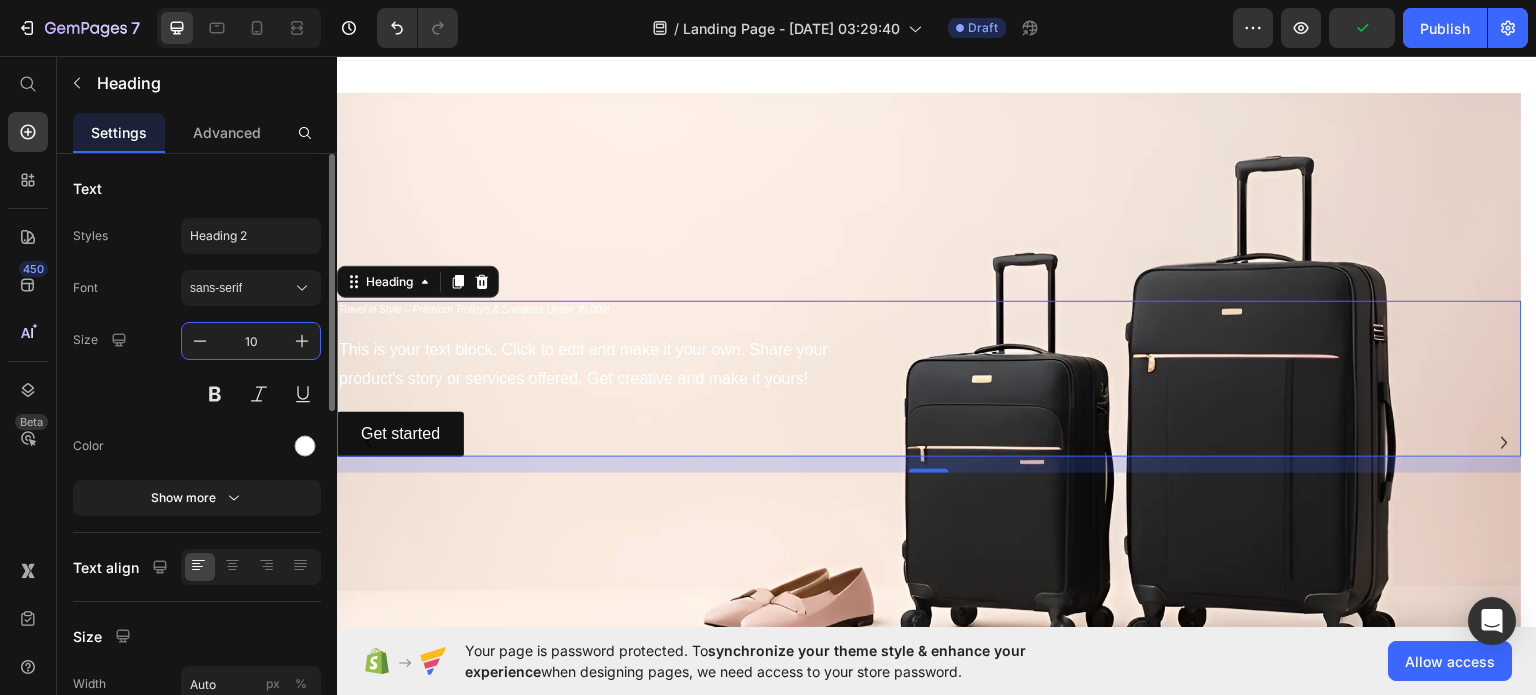 type on "1" 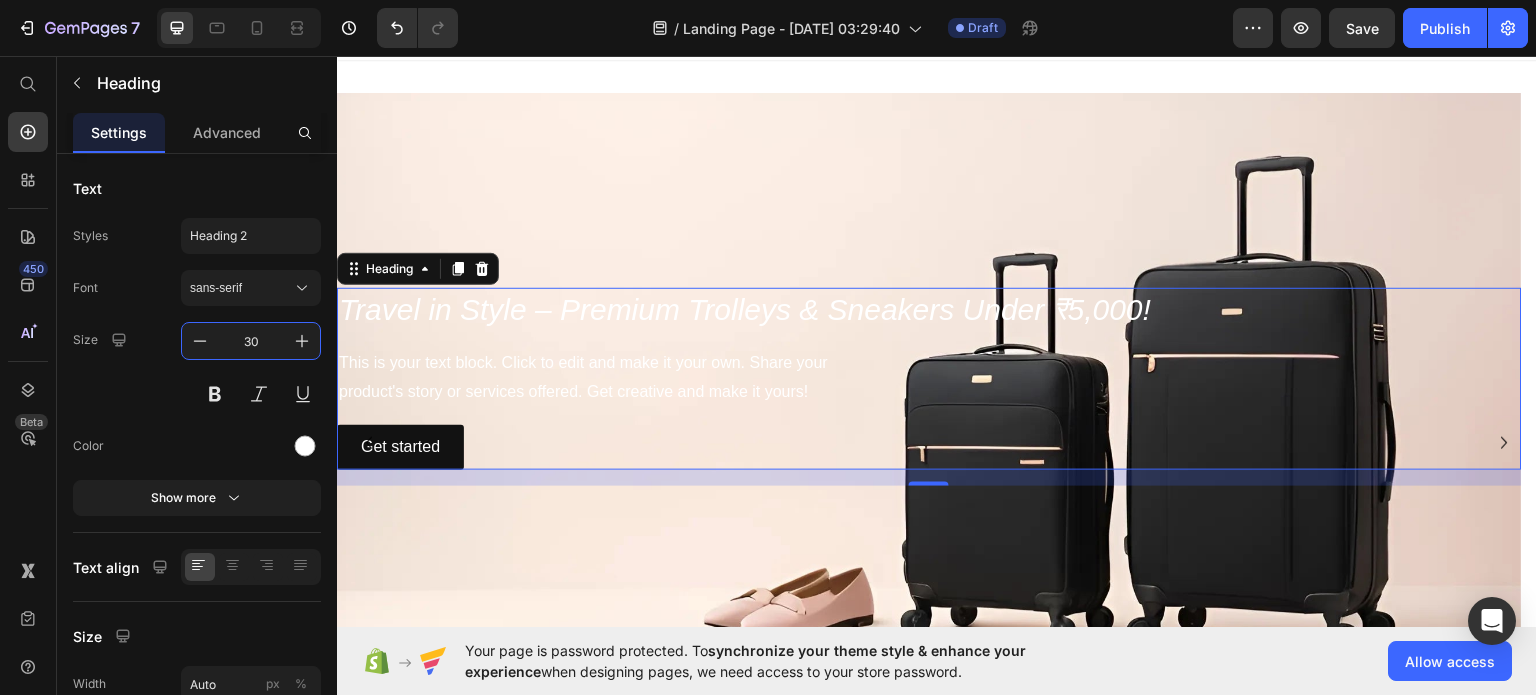 type on "30" 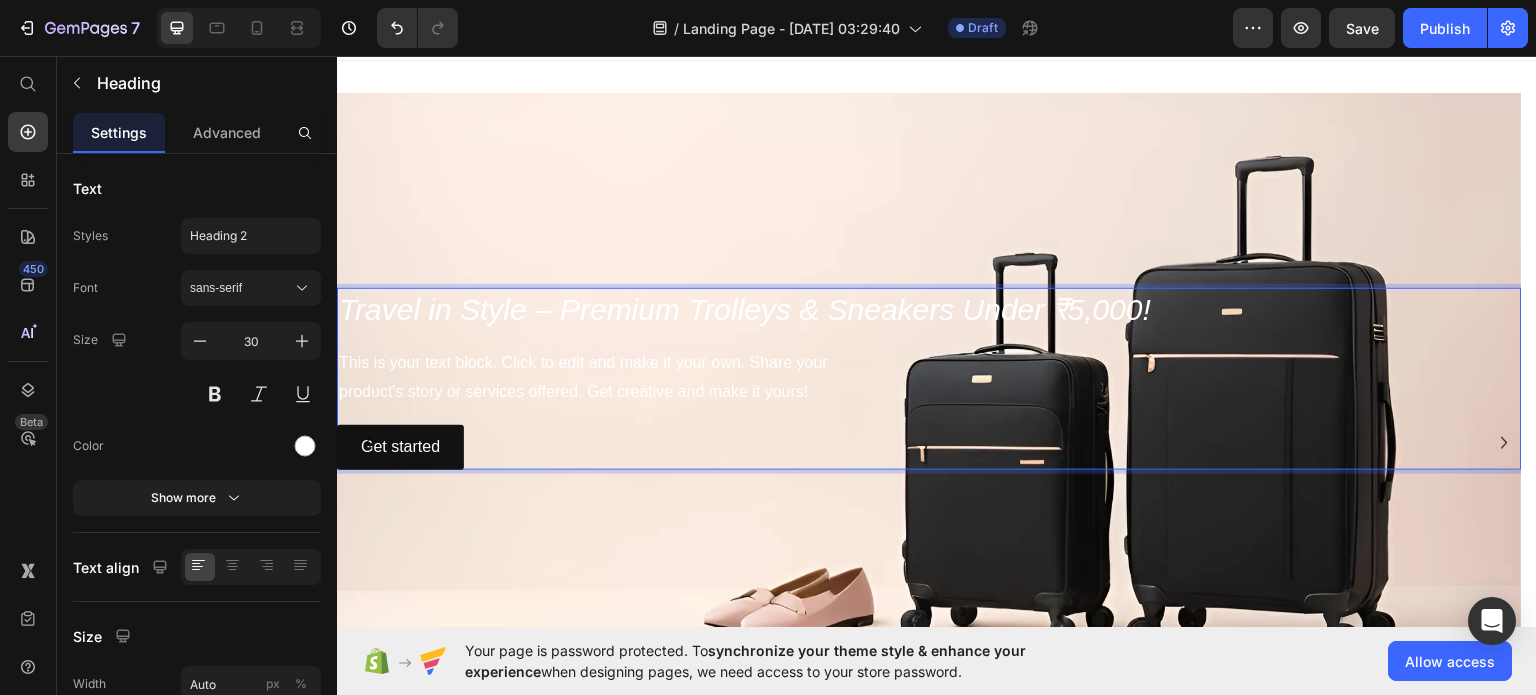click on "Travel in Style – Premium Trolleys & Sneakers Under ₹5,000!" at bounding box center (745, 308) 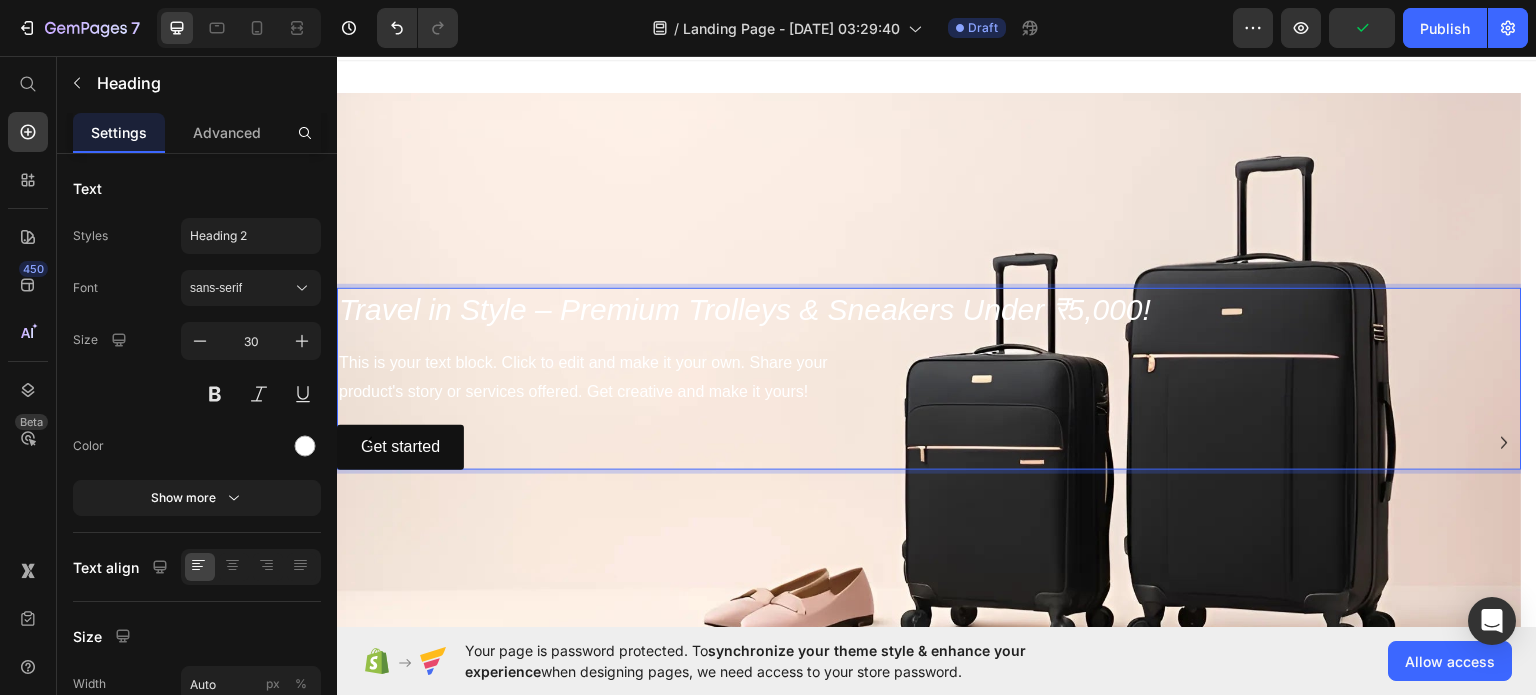 click on "Travel in Style – Premium Trolleys & Sneakers Under ₹5,000!" at bounding box center (745, 308) 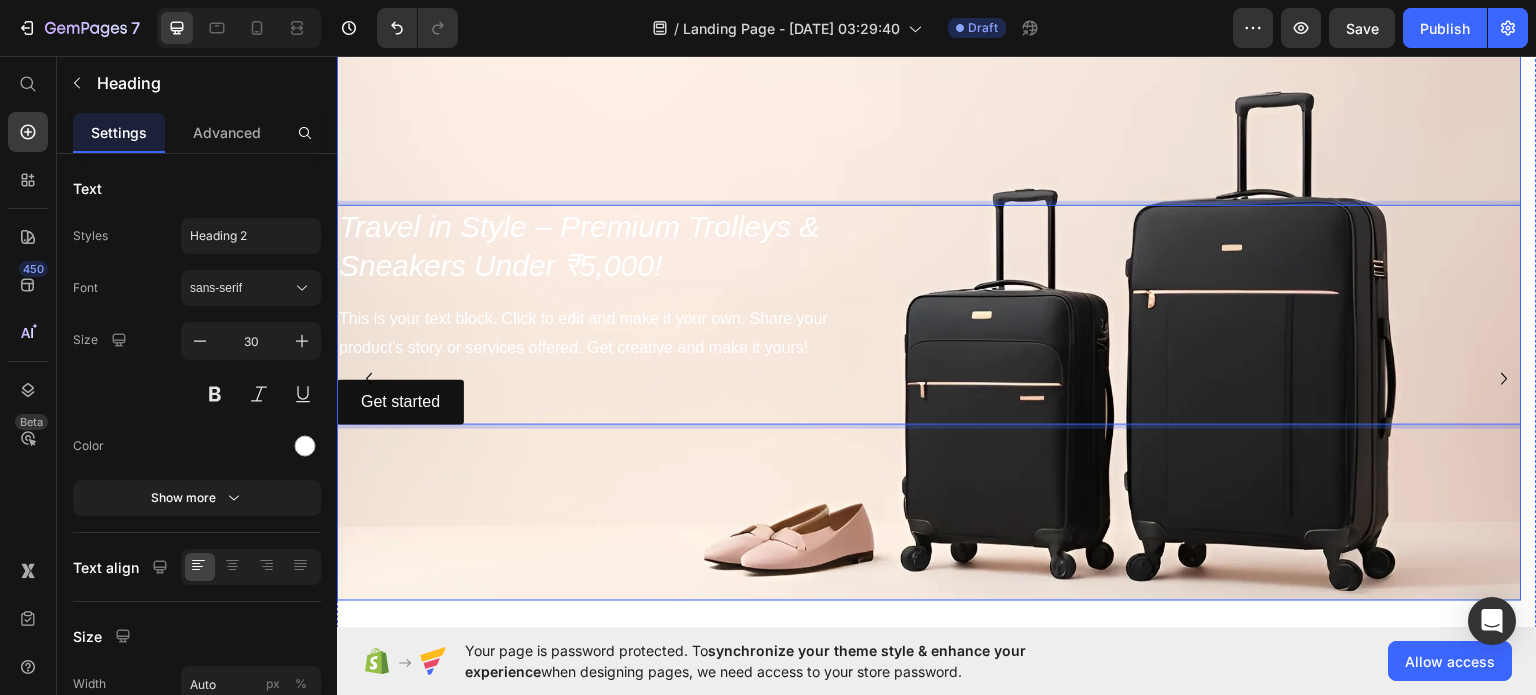 scroll, scrollTop: 68, scrollLeft: 0, axis: vertical 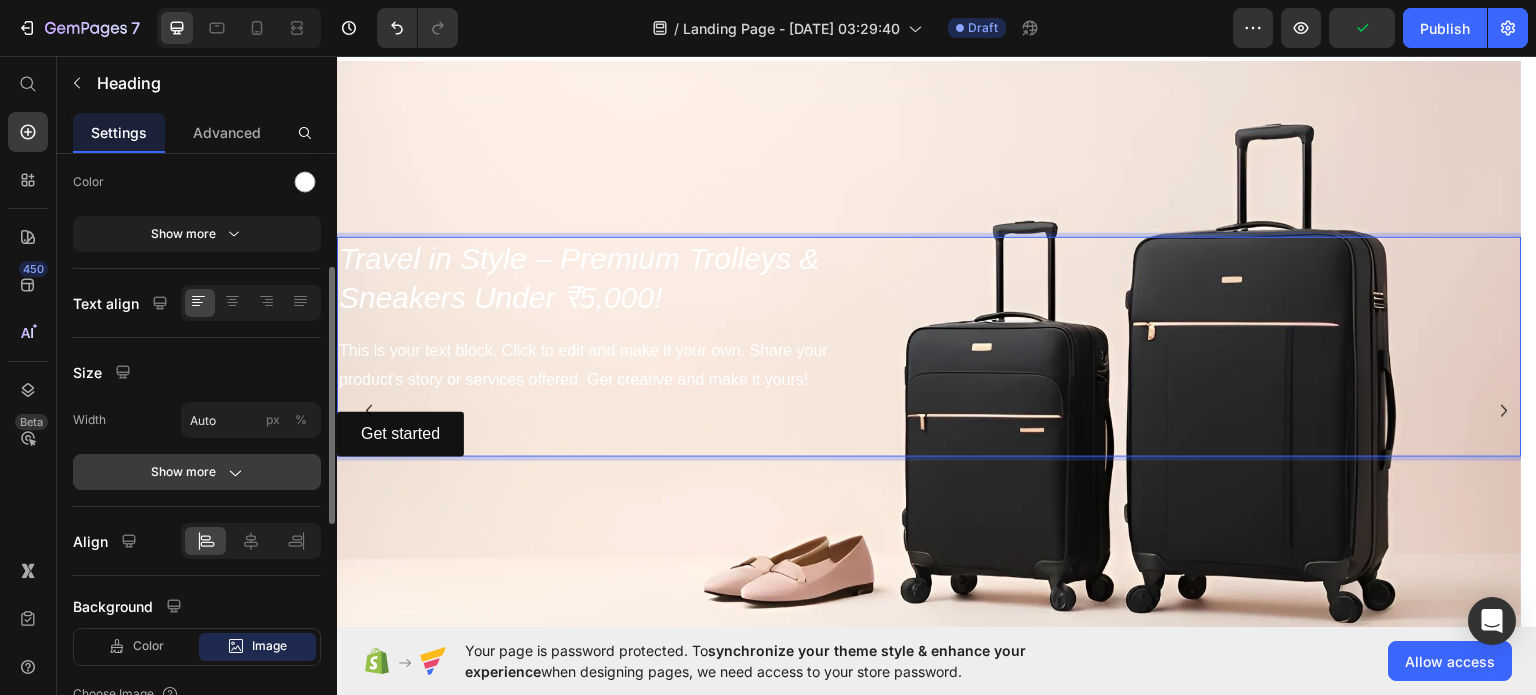 click on "Show more" at bounding box center [197, 472] 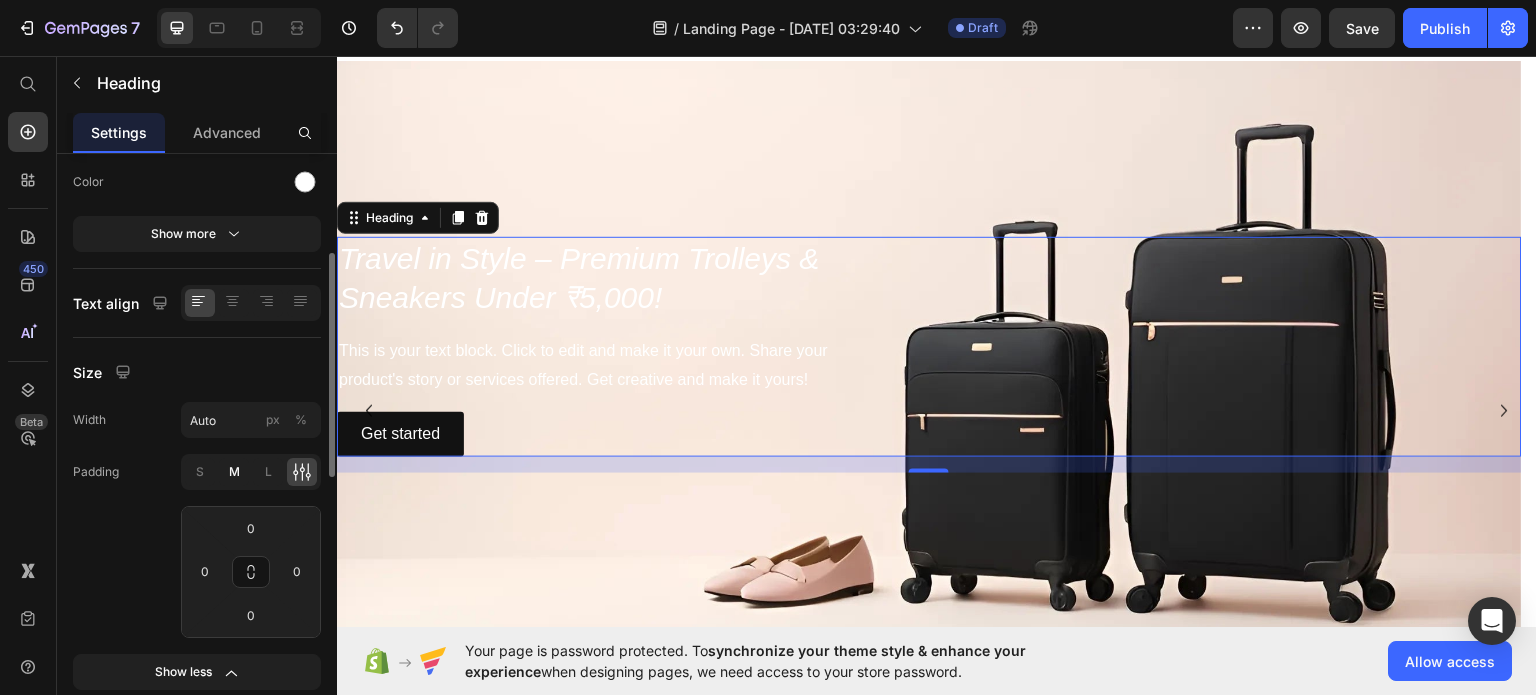 click on "M" 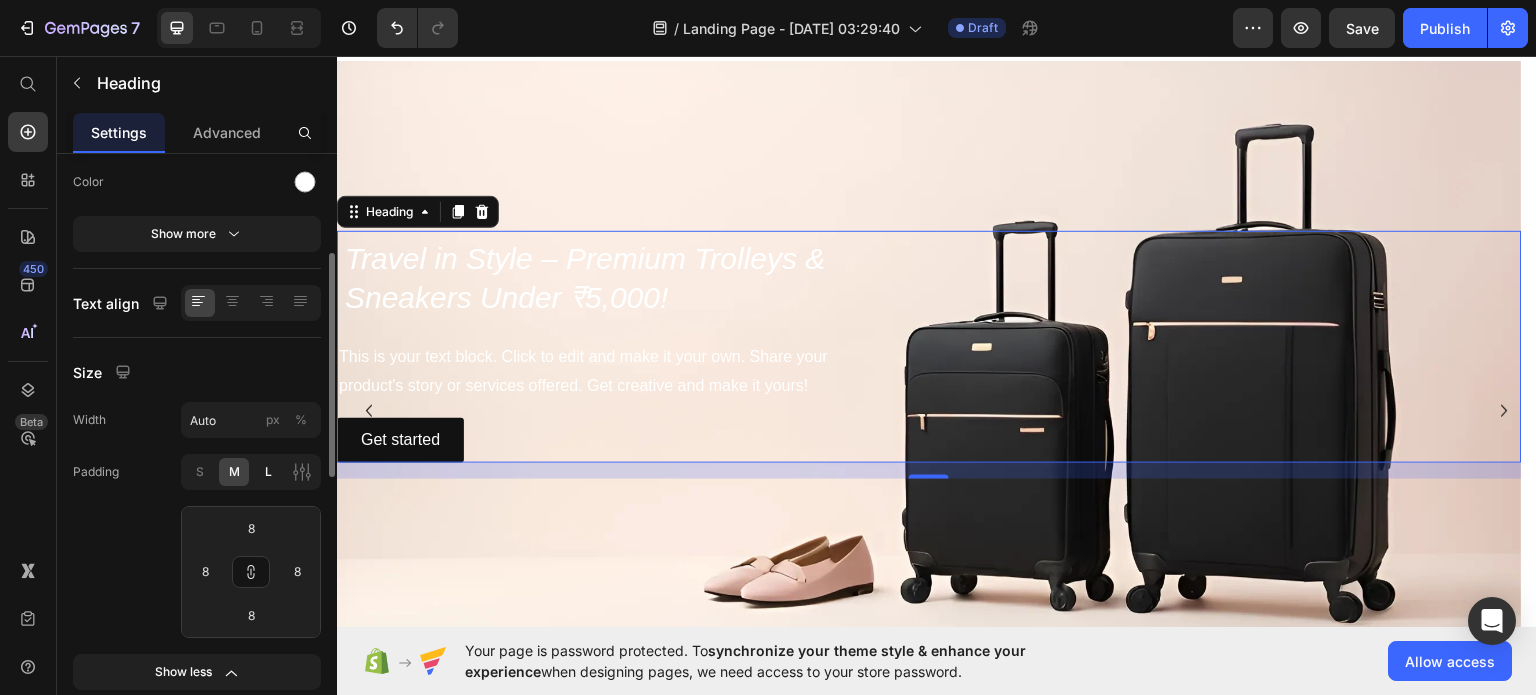 click on "L" 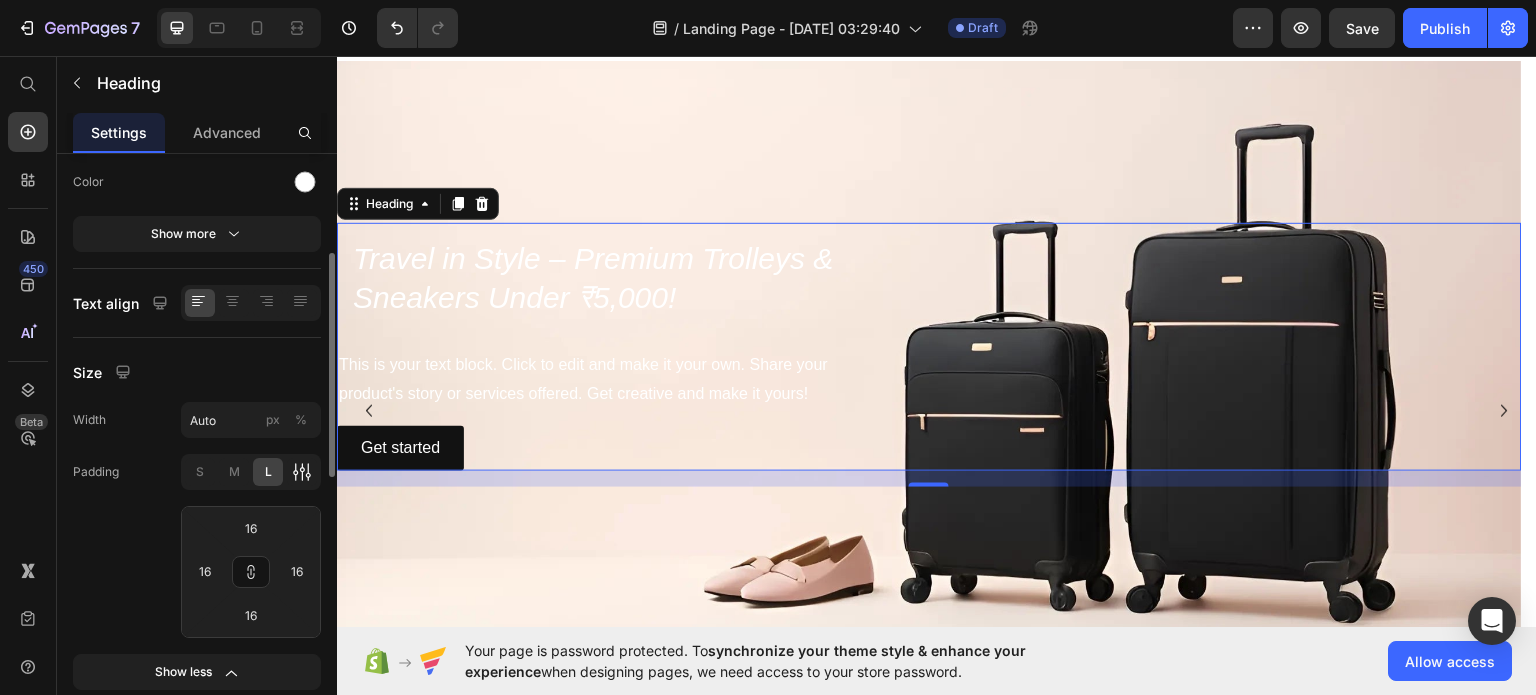 click 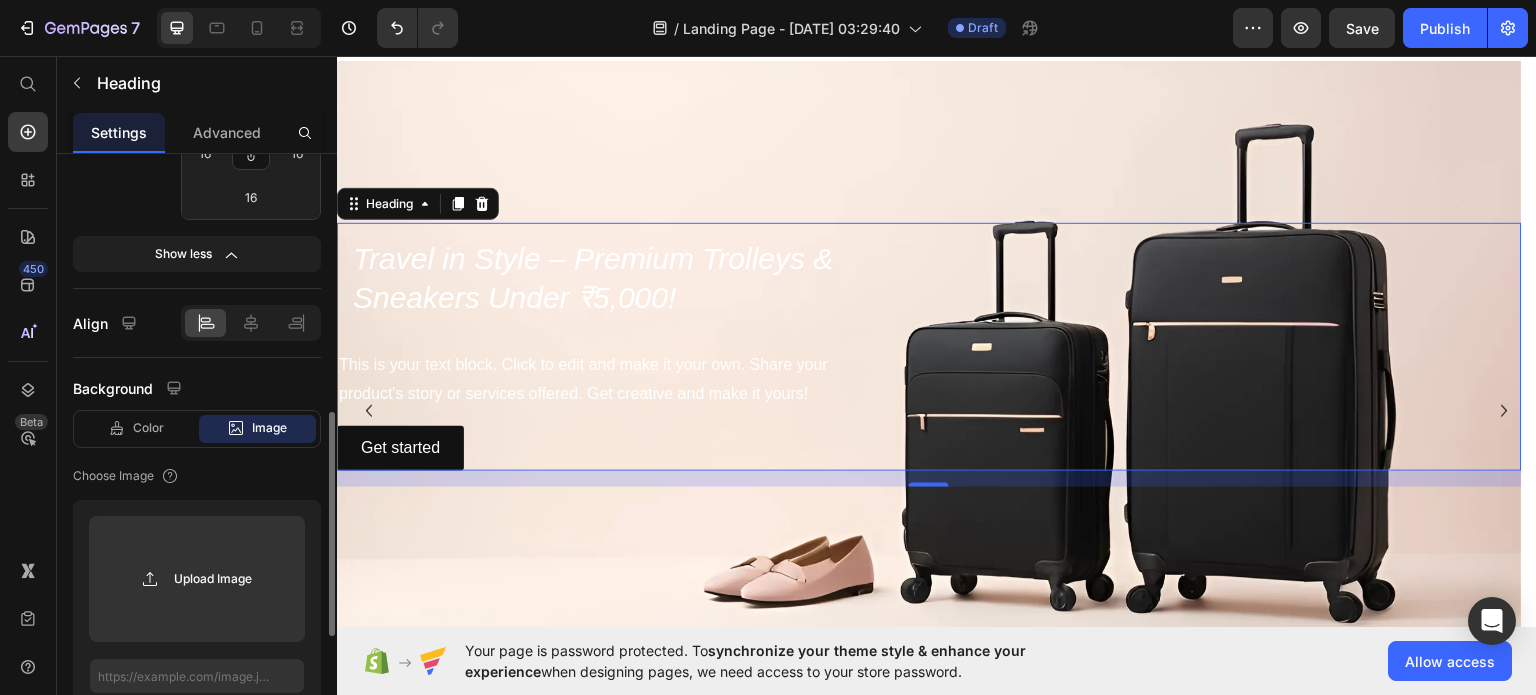 scroll, scrollTop: 691, scrollLeft: 0, axis: vertical 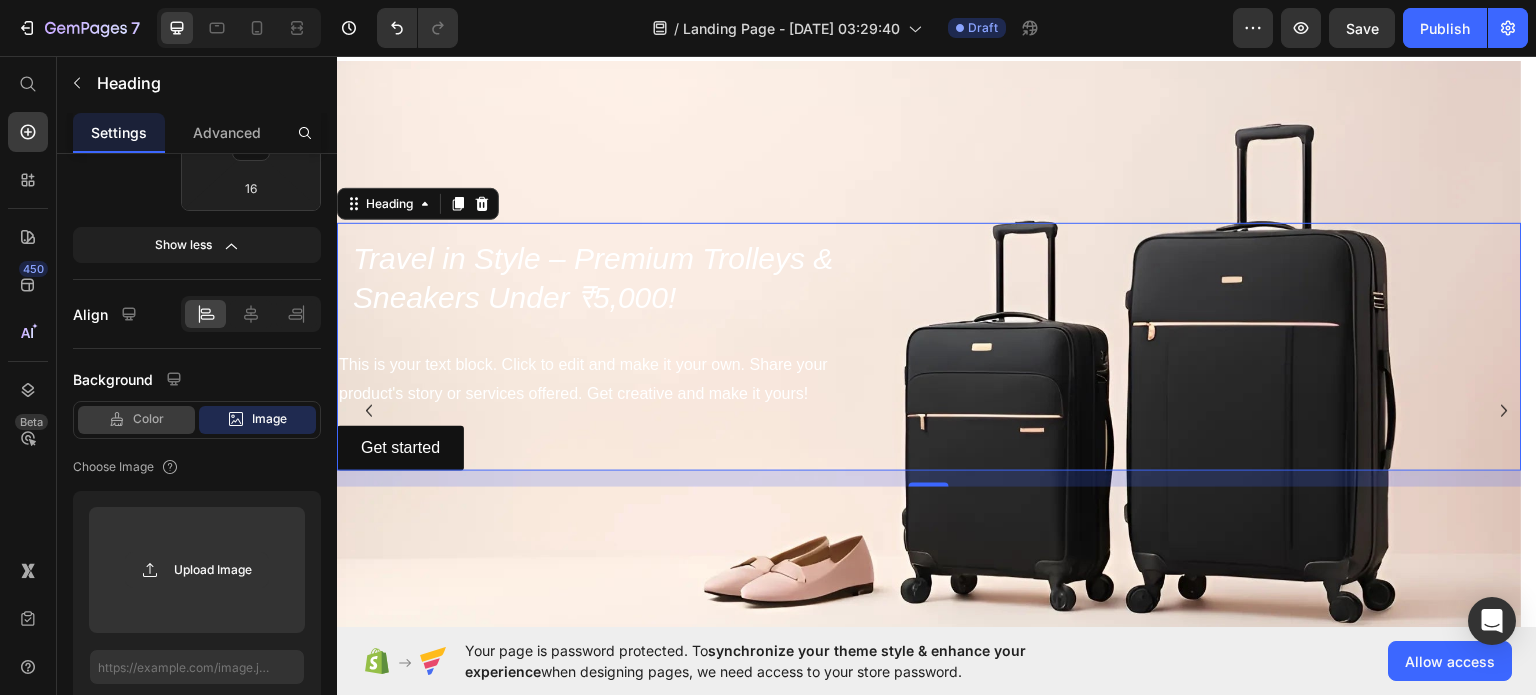 click on "Color" 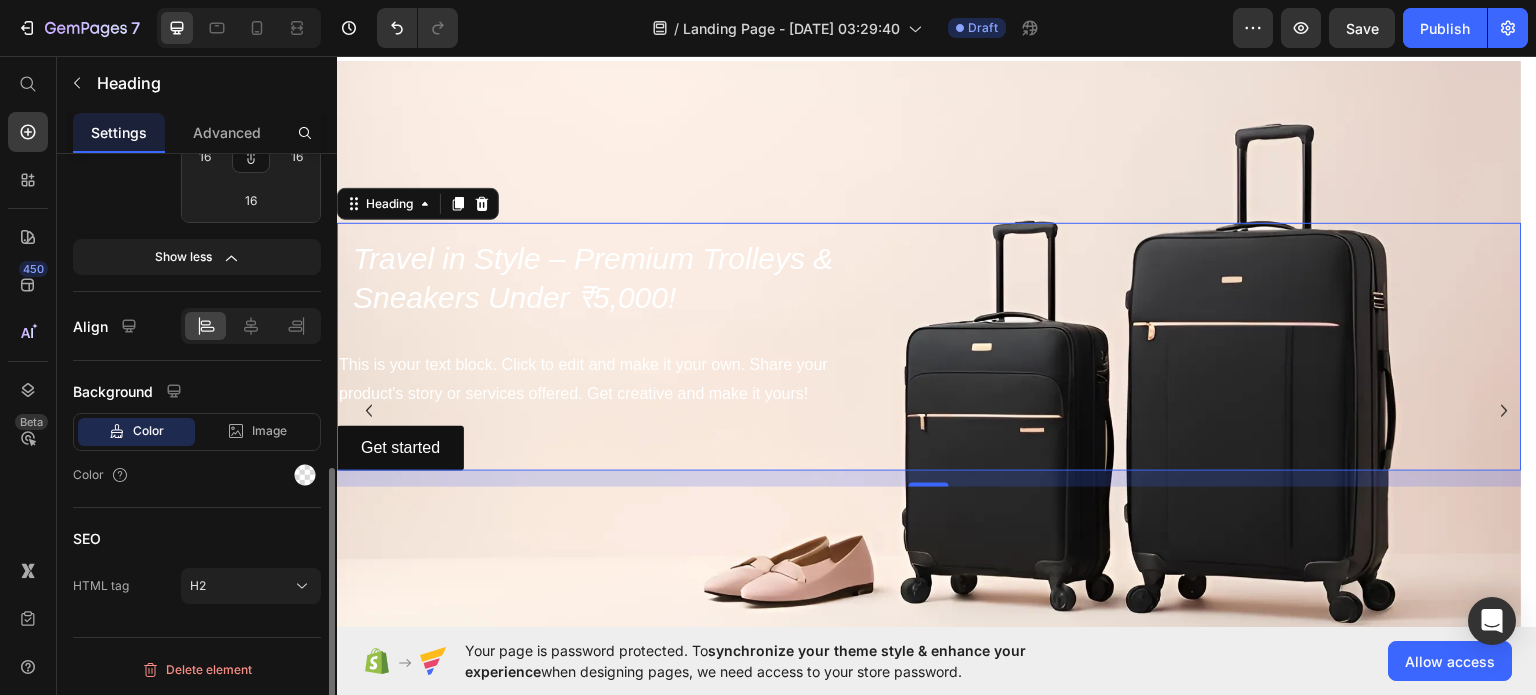 scroll, scrollTop: 676, scrollLeft: 0, axis: vertical 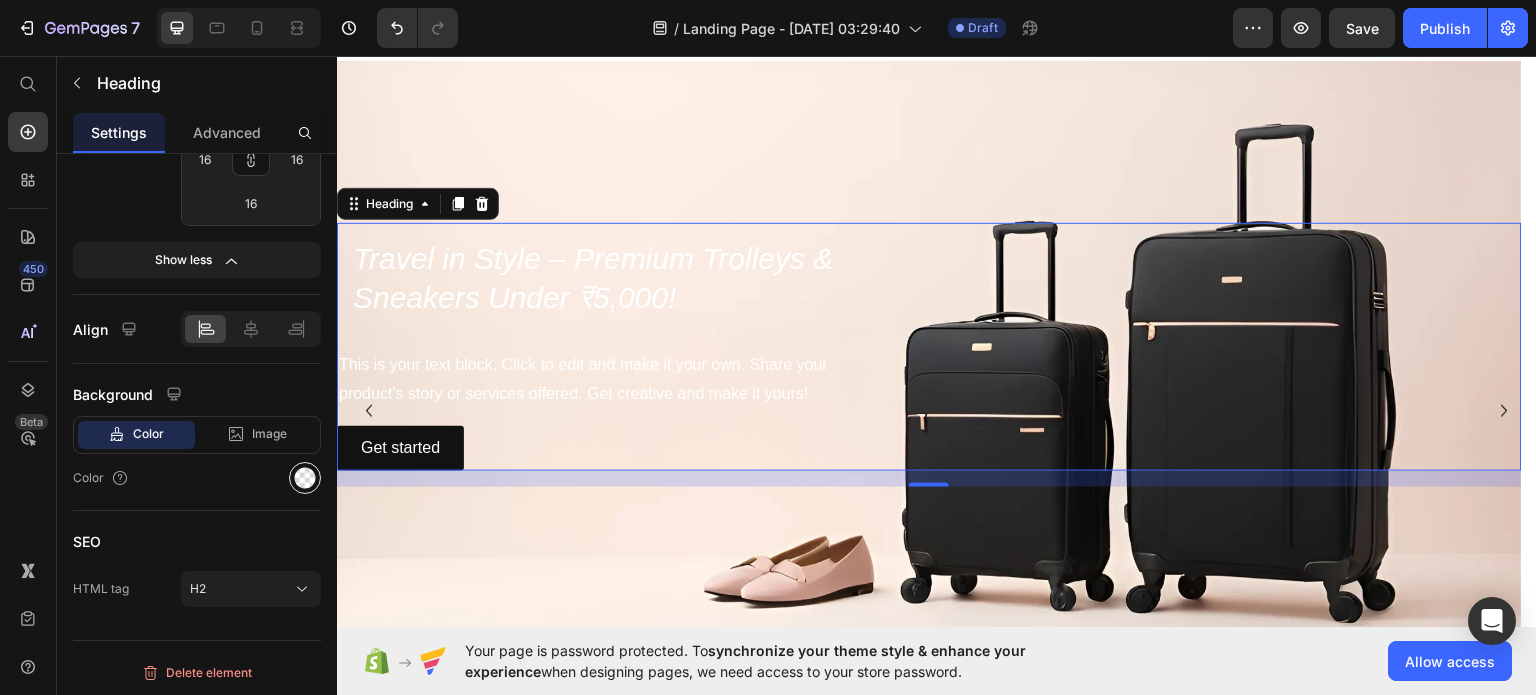 click at bounding box center (305, 478) 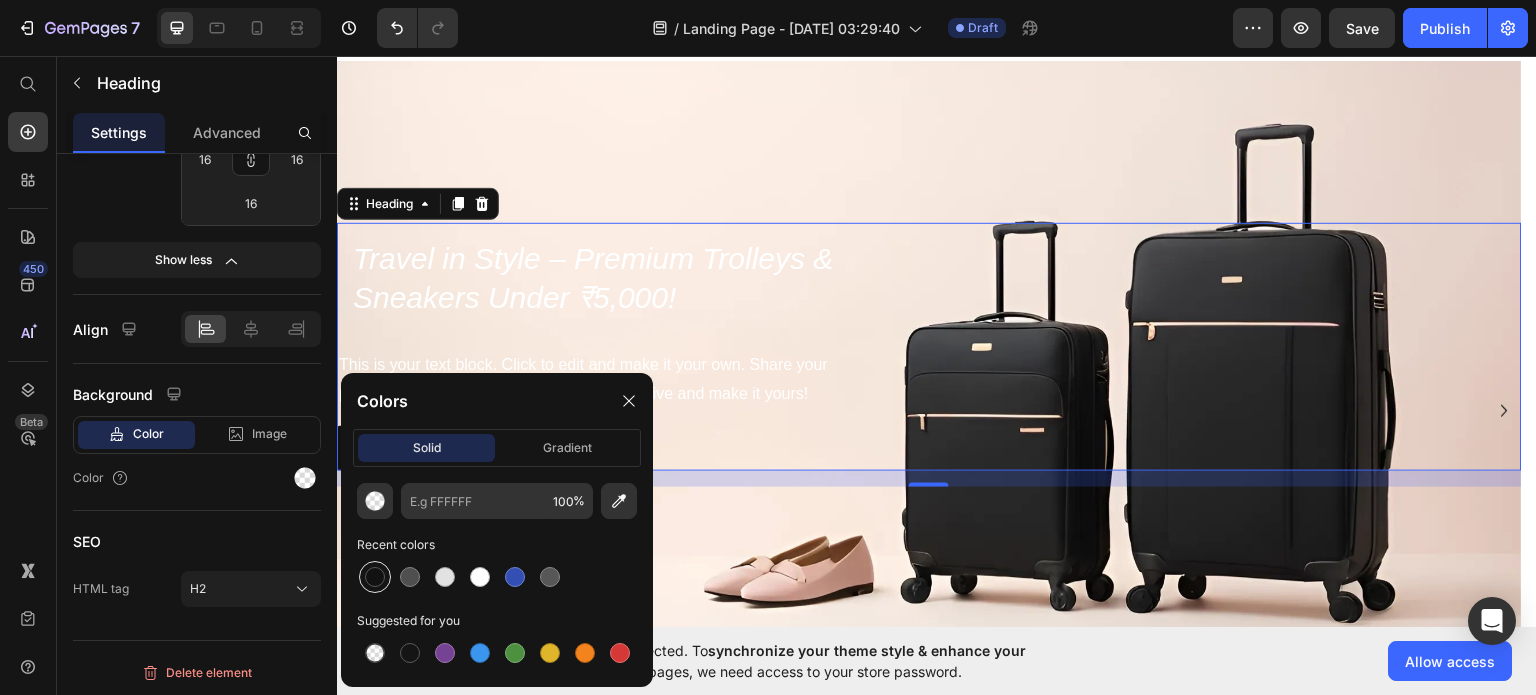 click at bounding box center (375, 577) 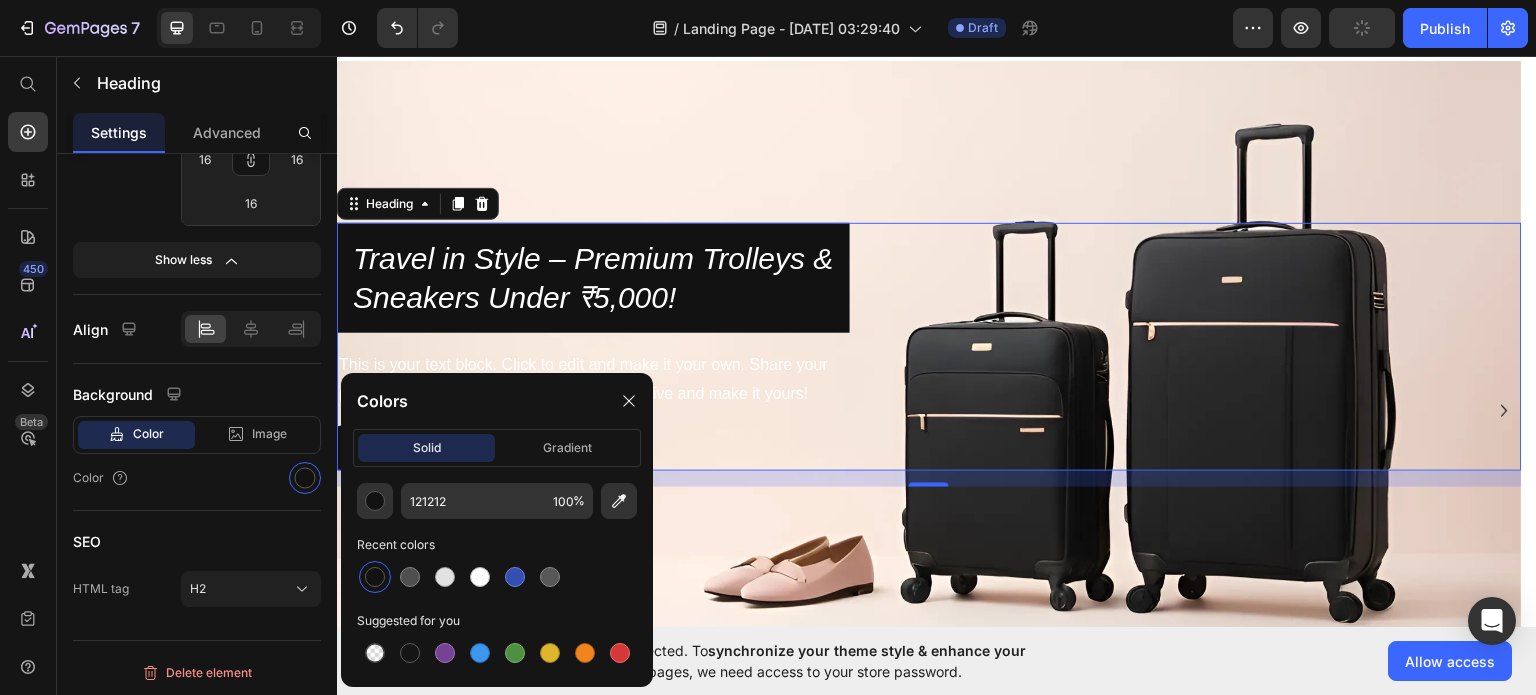 click at bounding box center [375, 577] 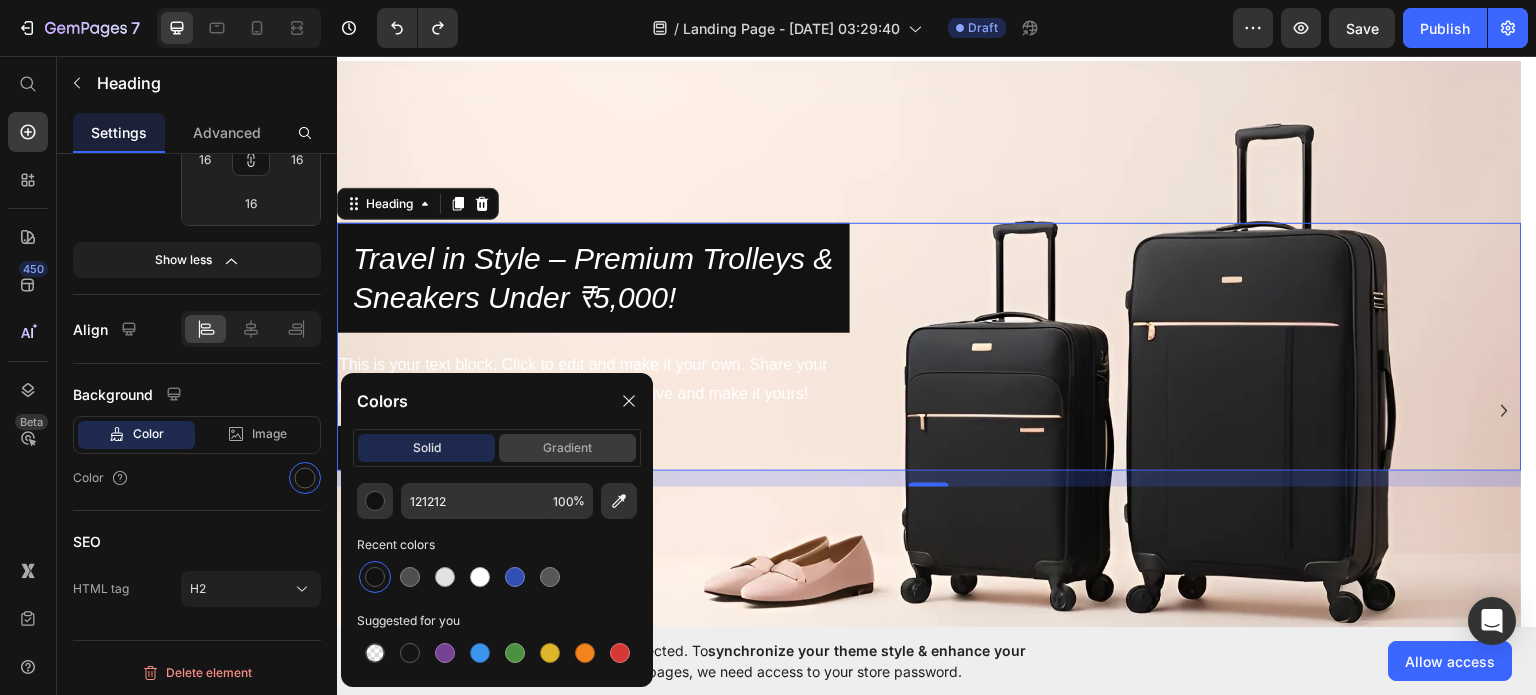 type on "3046" 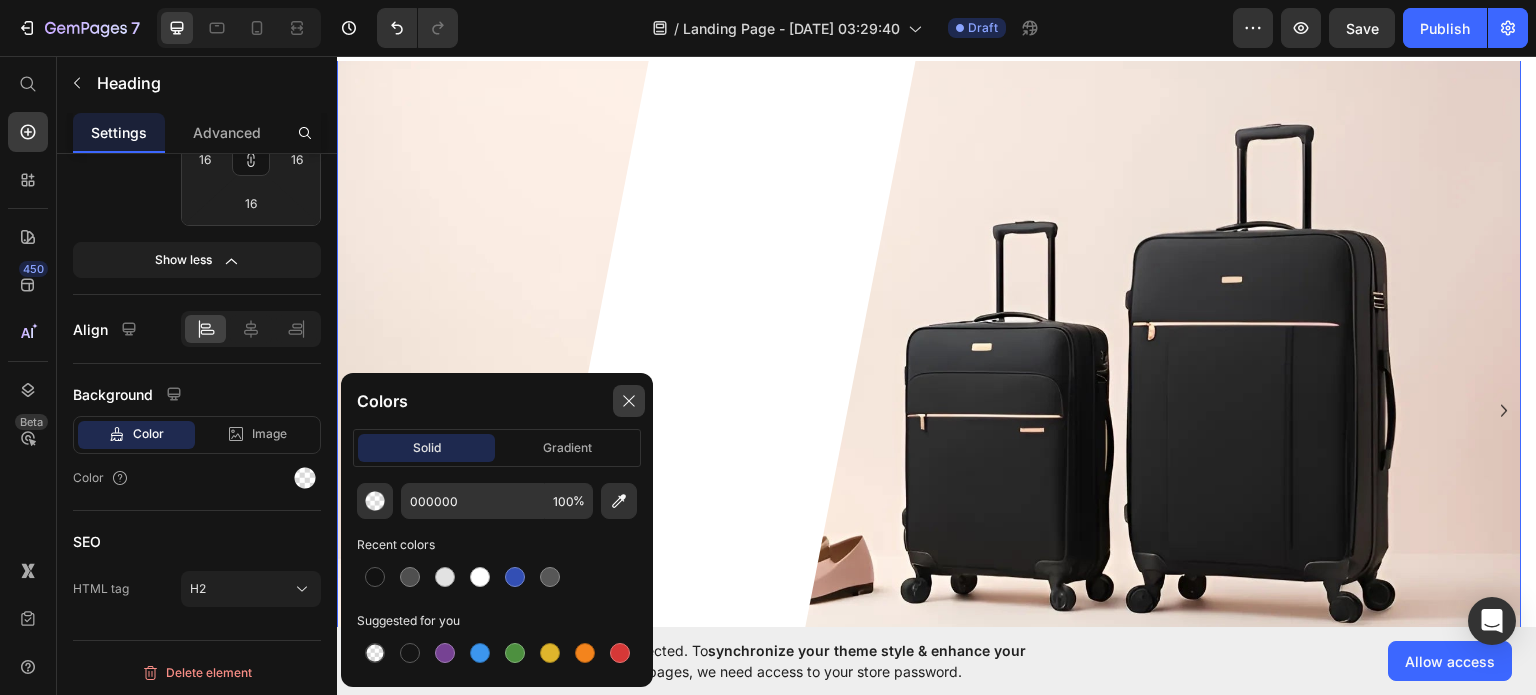 click 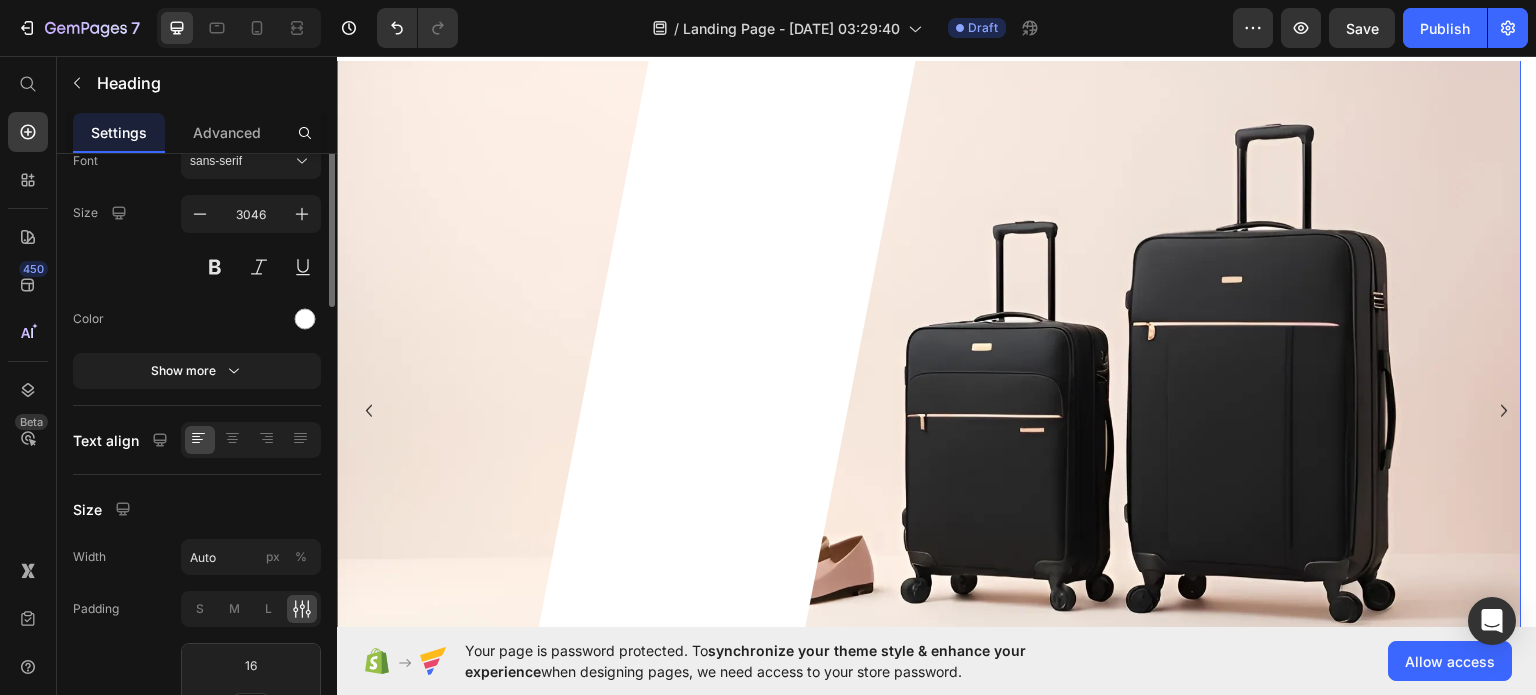 scroll, scrollTop: 0, scrollLeft: 0, axis: both 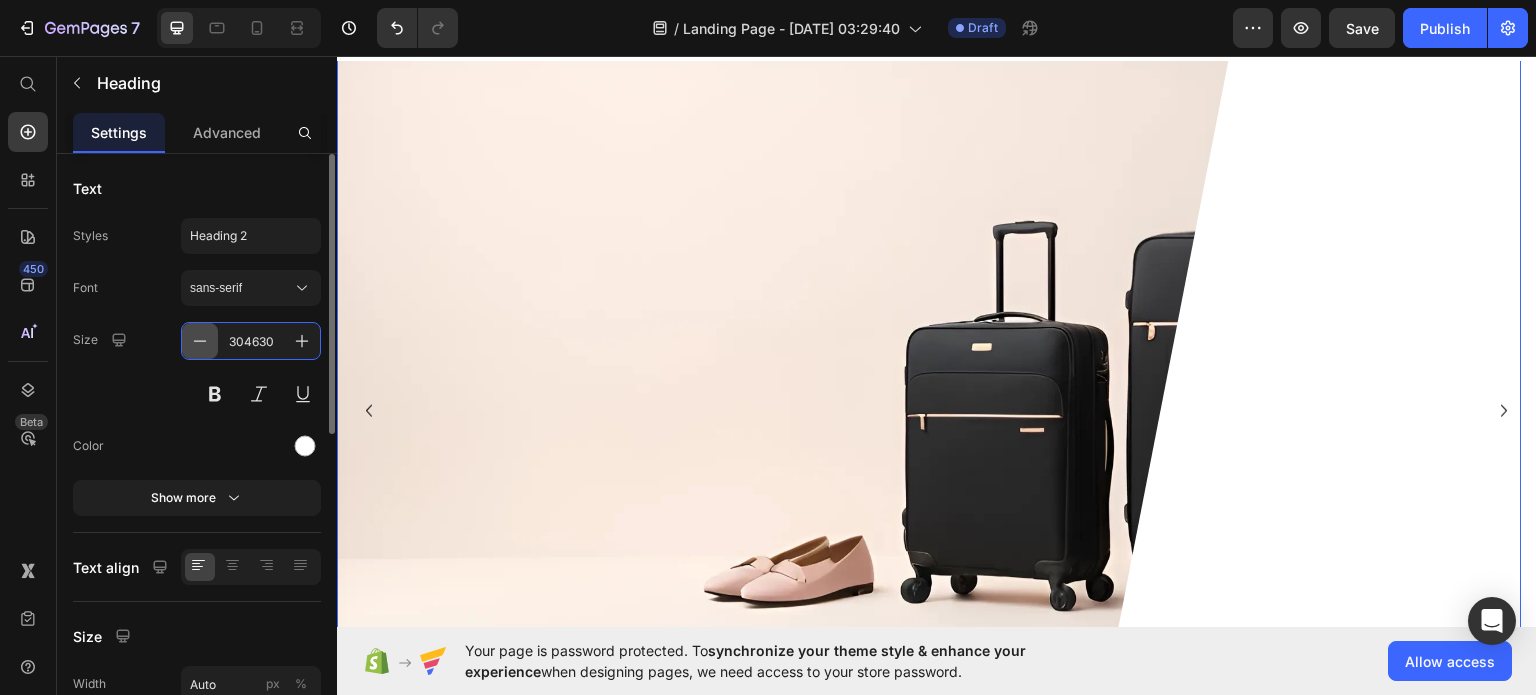 click 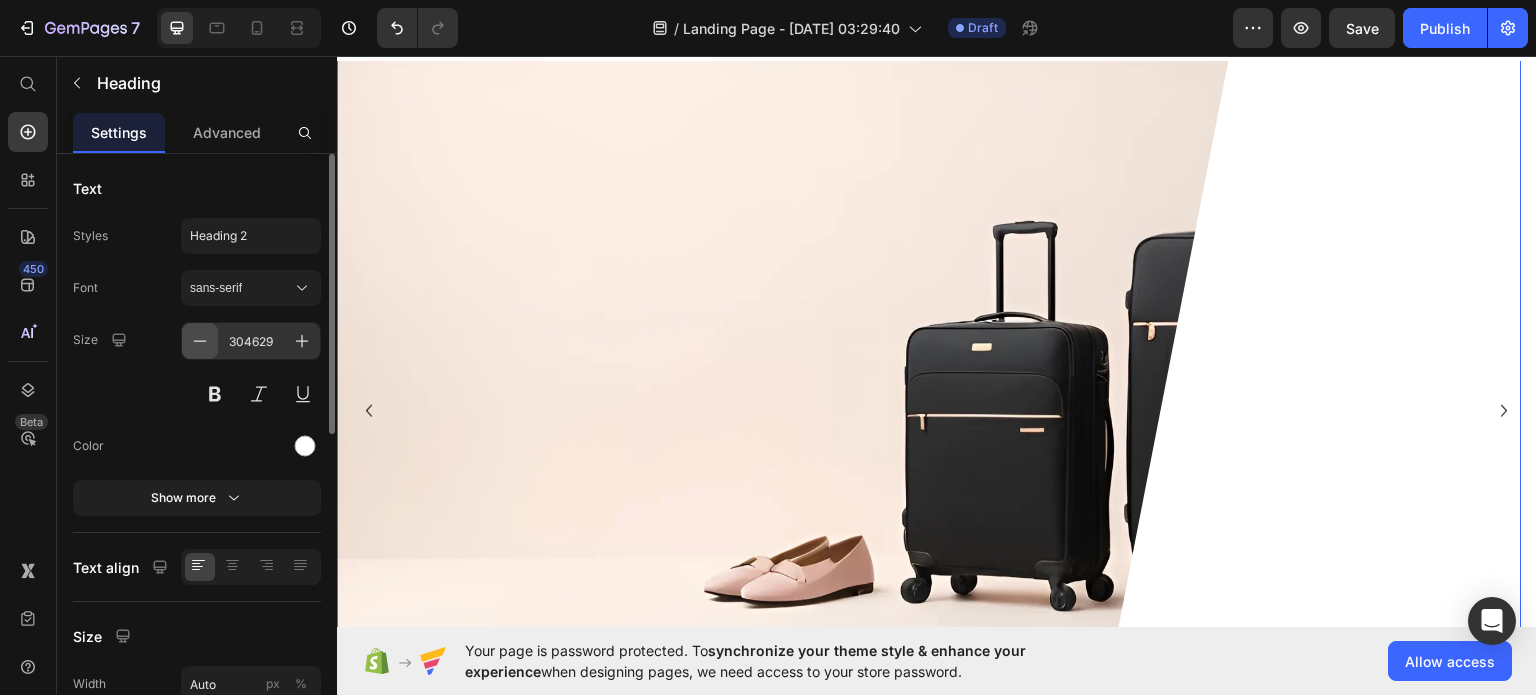 click 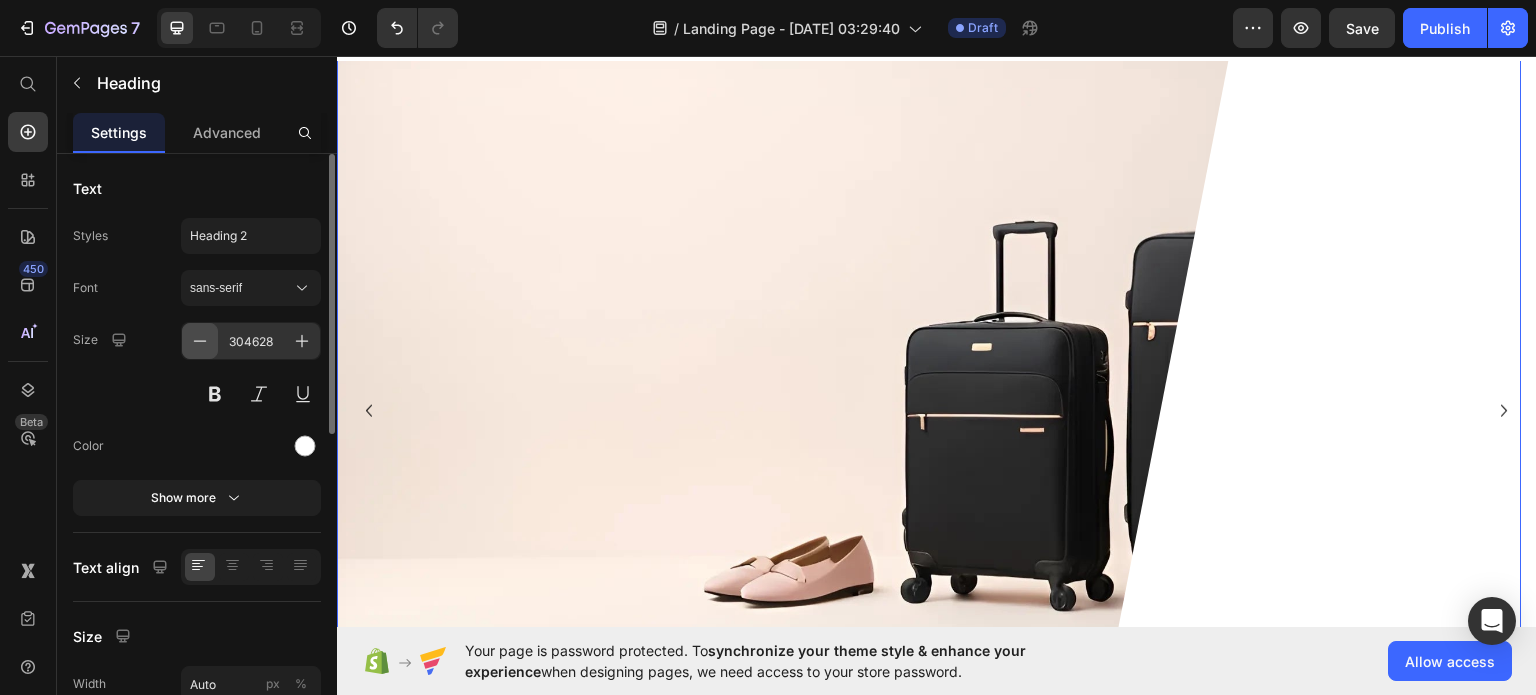 click 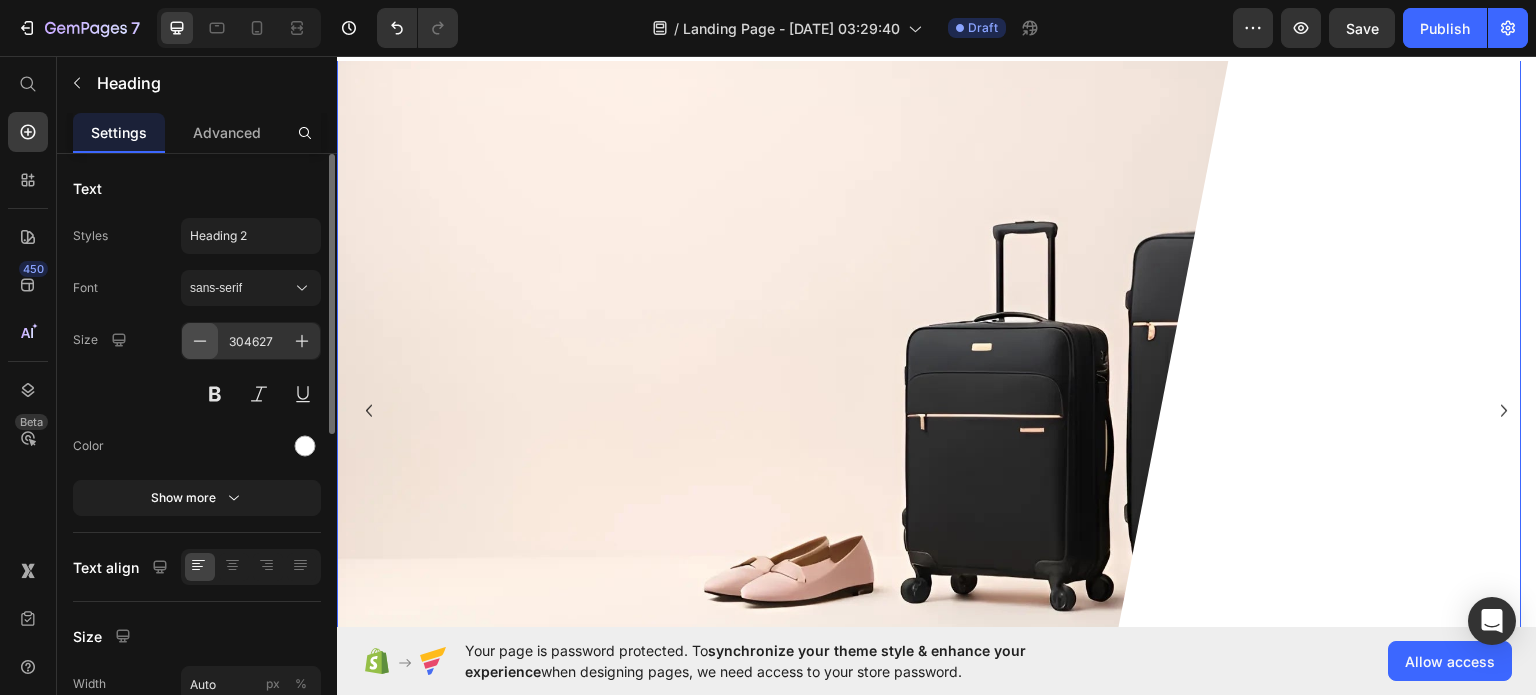 click 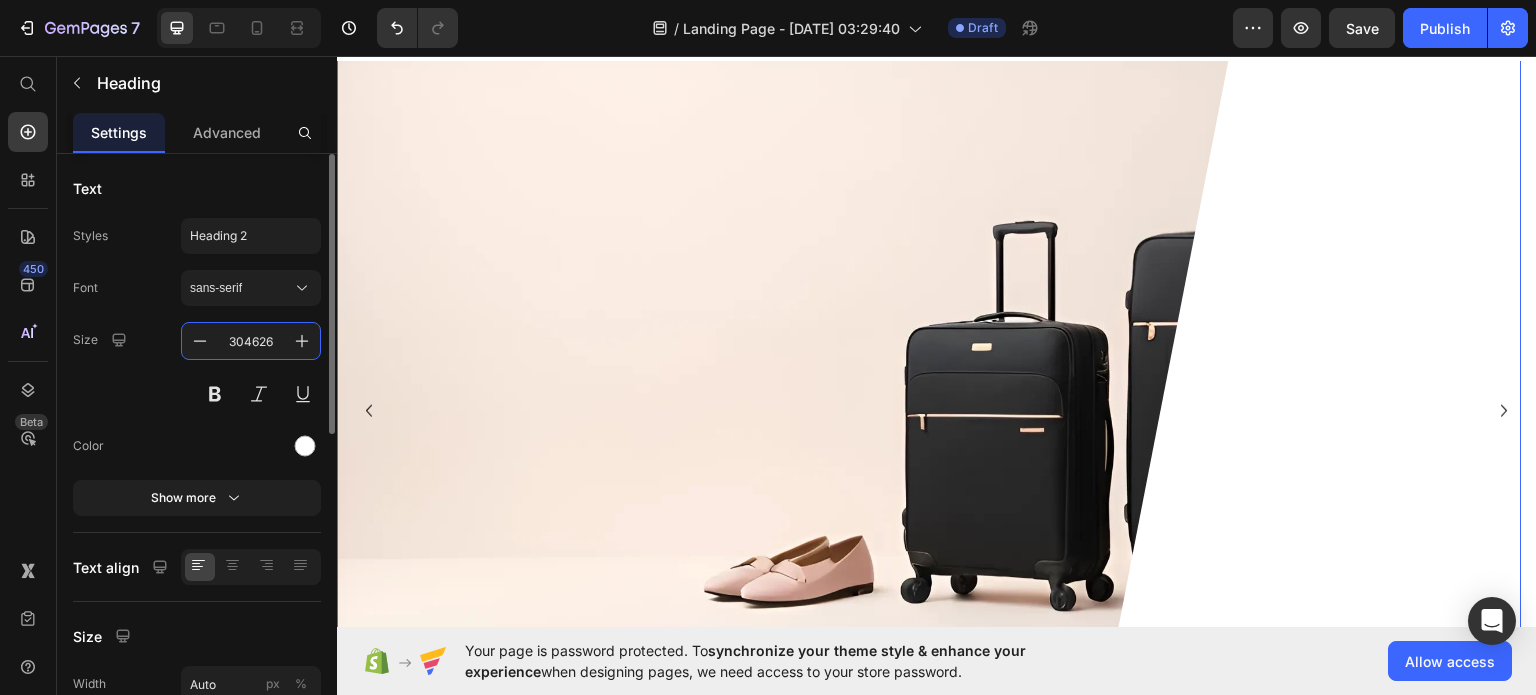 click on "304626" at bounding box center [251, 341] 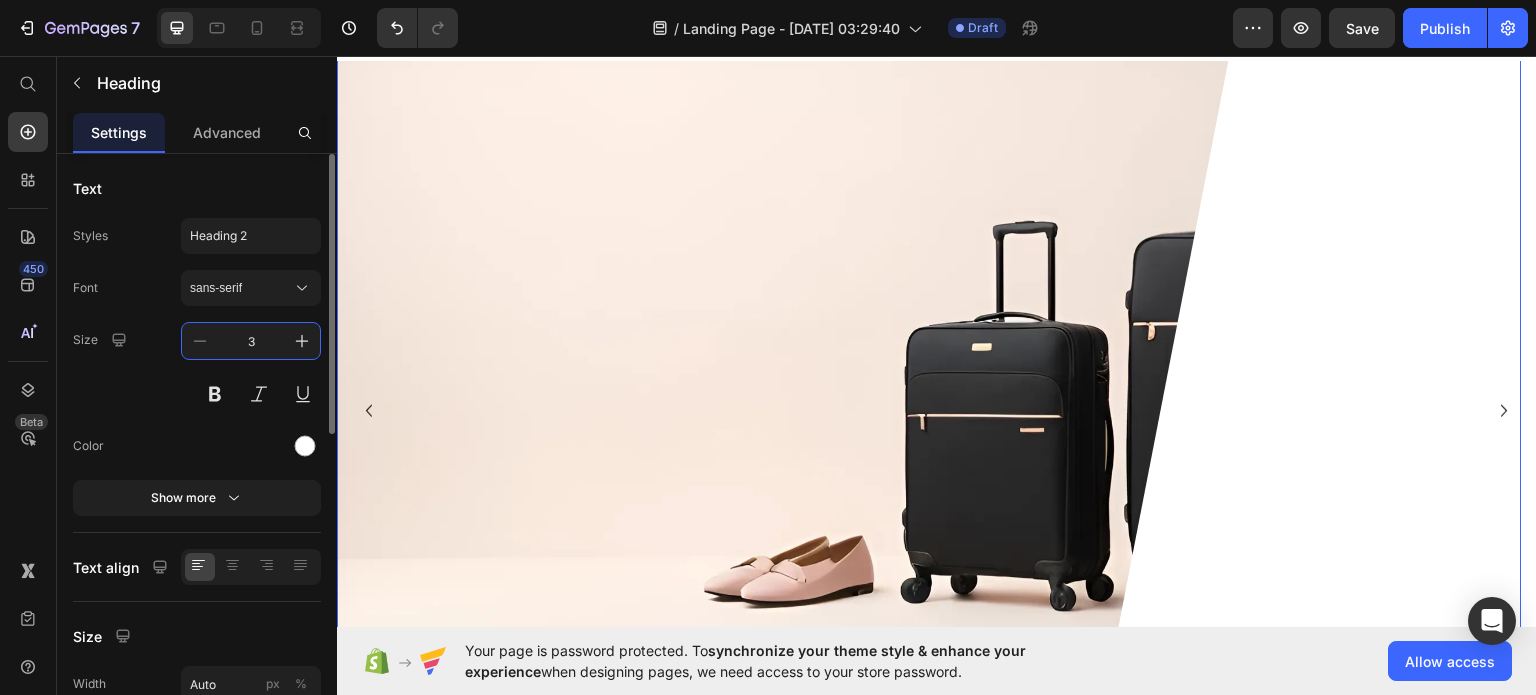 type on "30" 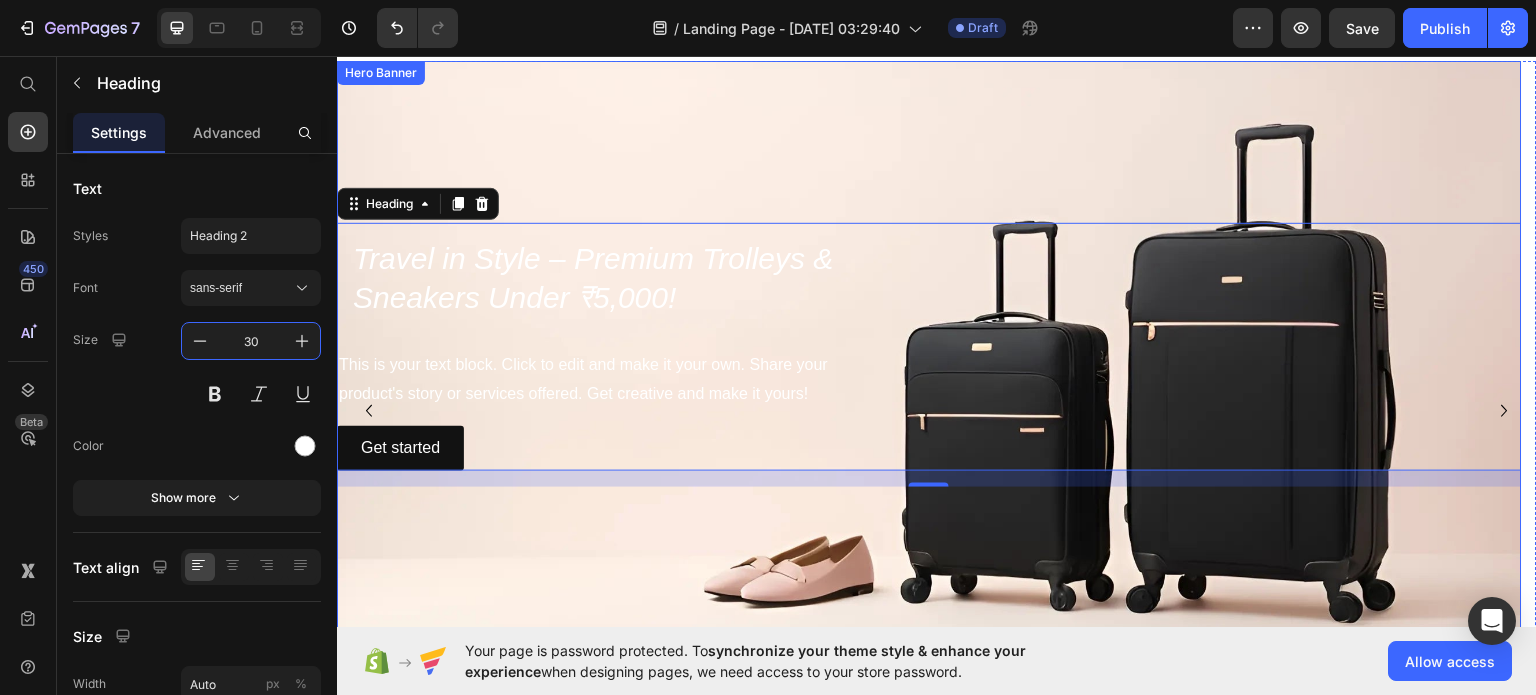 click at bounding box center [929, 346] 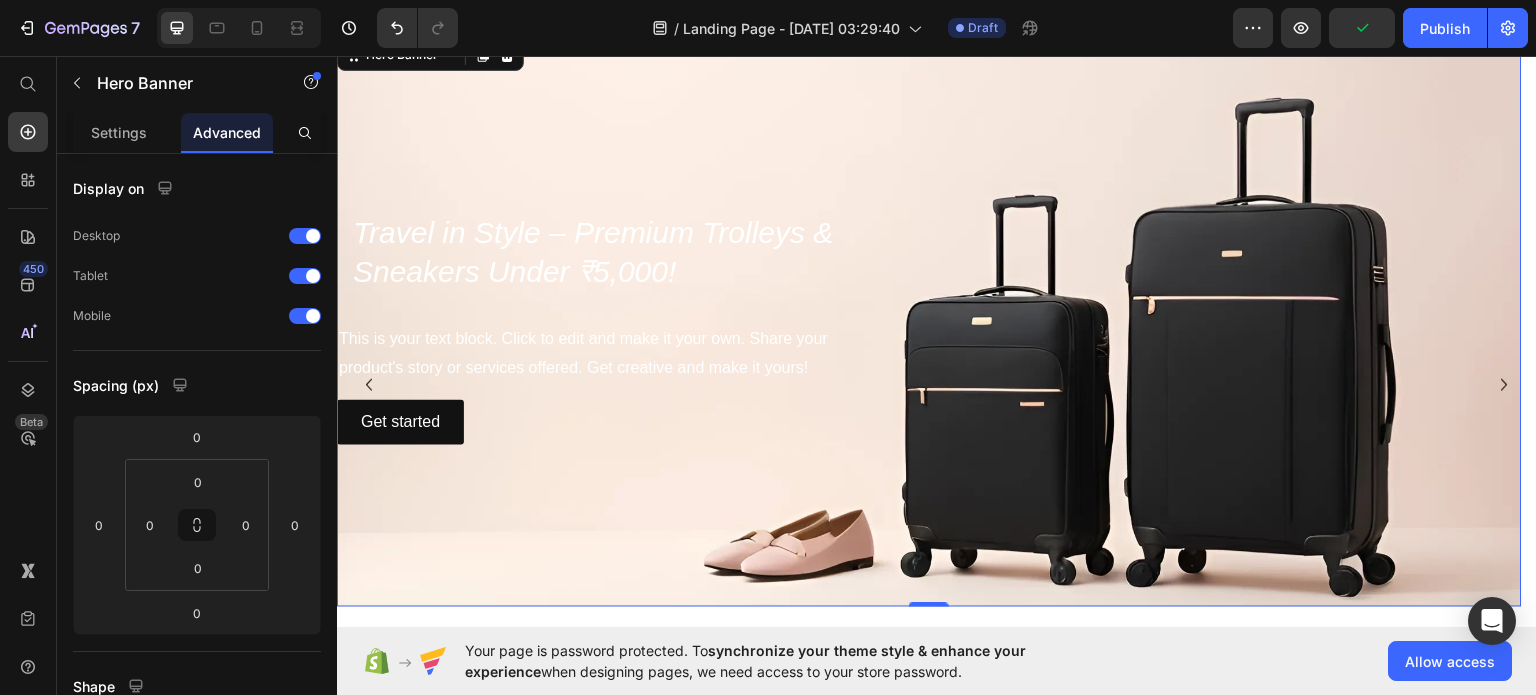 scroll, scrollTop: 92, scrollLeft: 0, axis: vertical 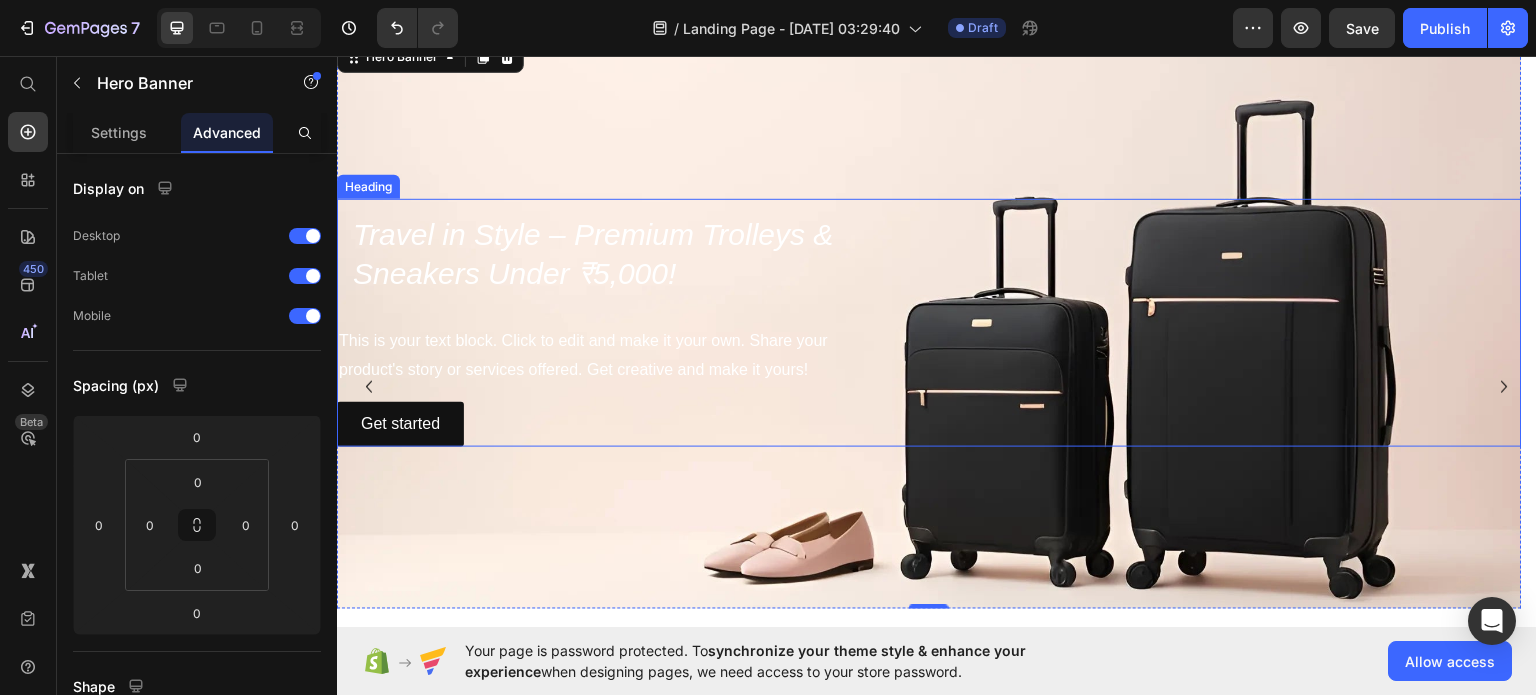 click on "Travel in Style – Premium Trolleys &" at bounding box center [593, 233] 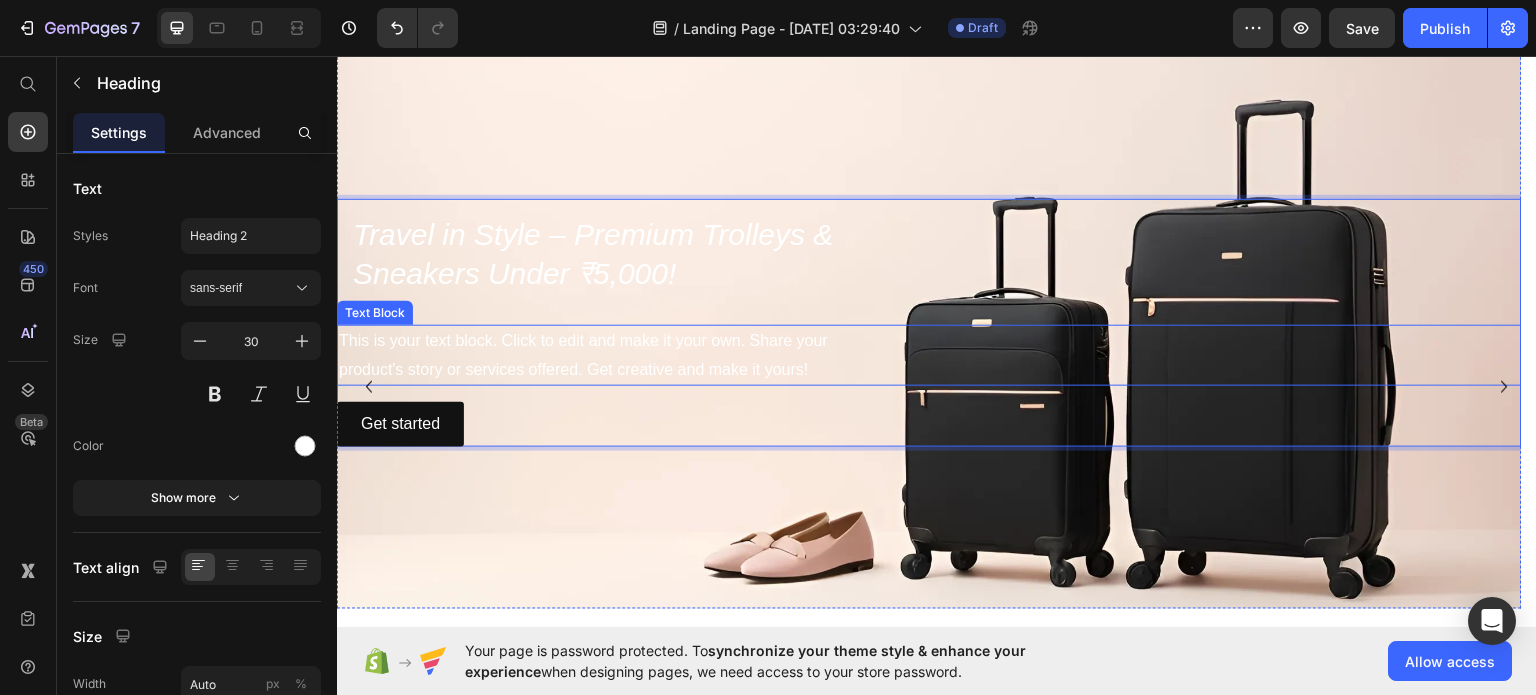 click on "This is your text block. Click to edit and make it your own. Share your                       product's story or services offered. Get creative and make it yours!" at bounding box center (929, 355) 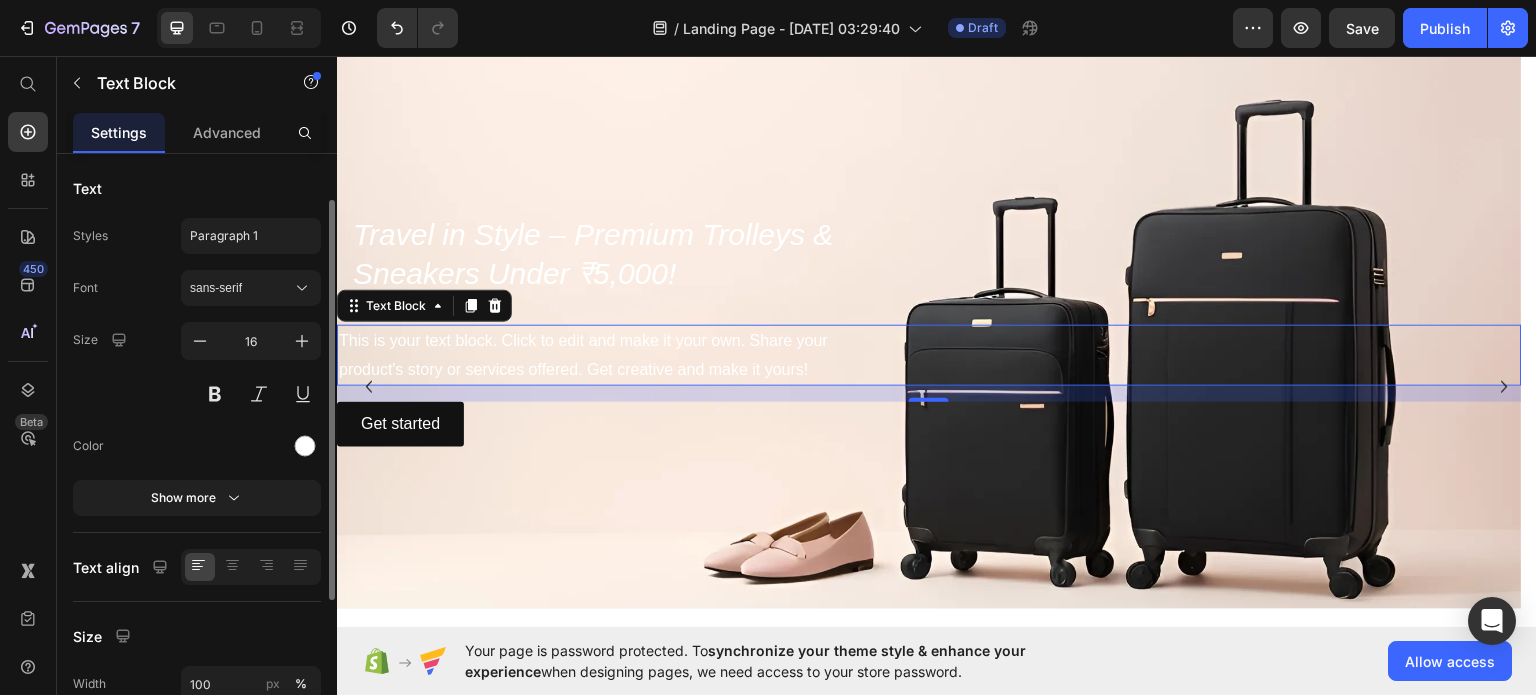 scroll, scrollTop: 120, scrollLeft: 0, axis: vertical 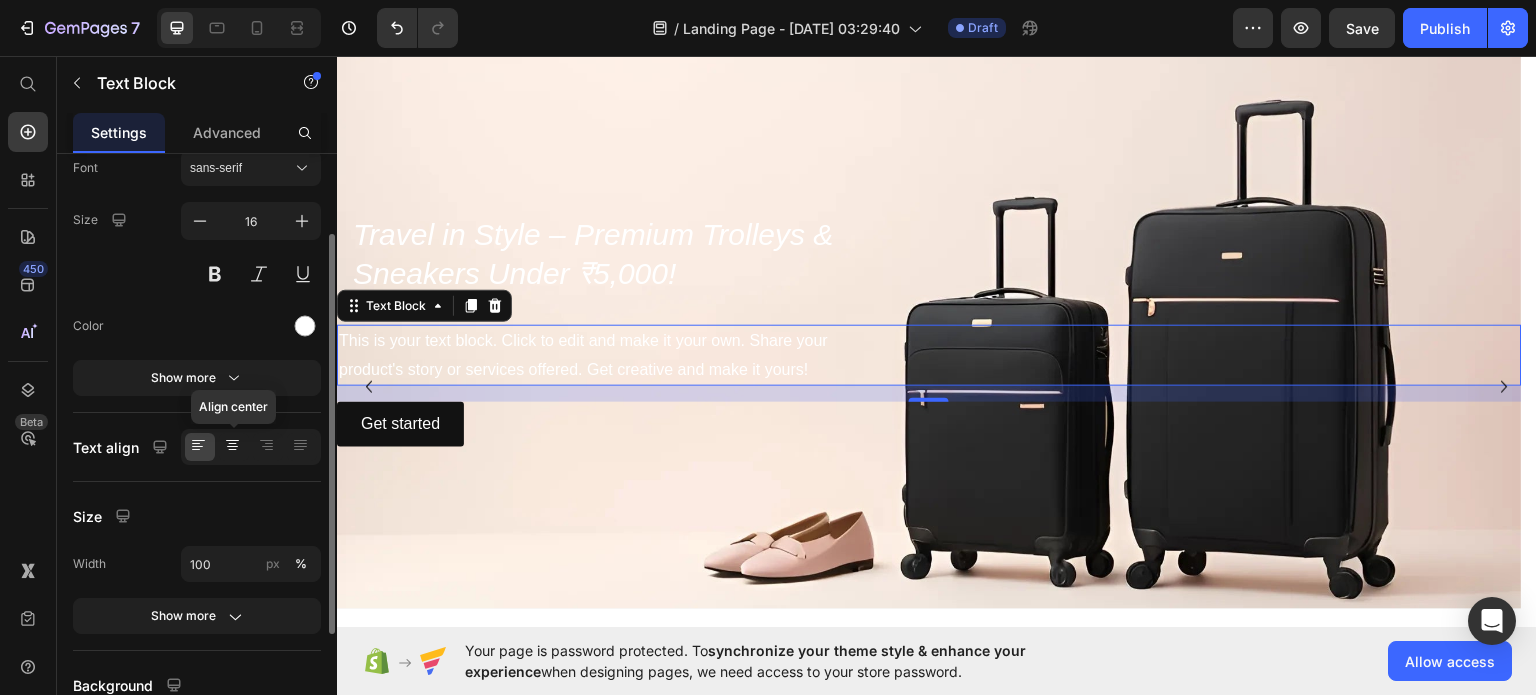 click 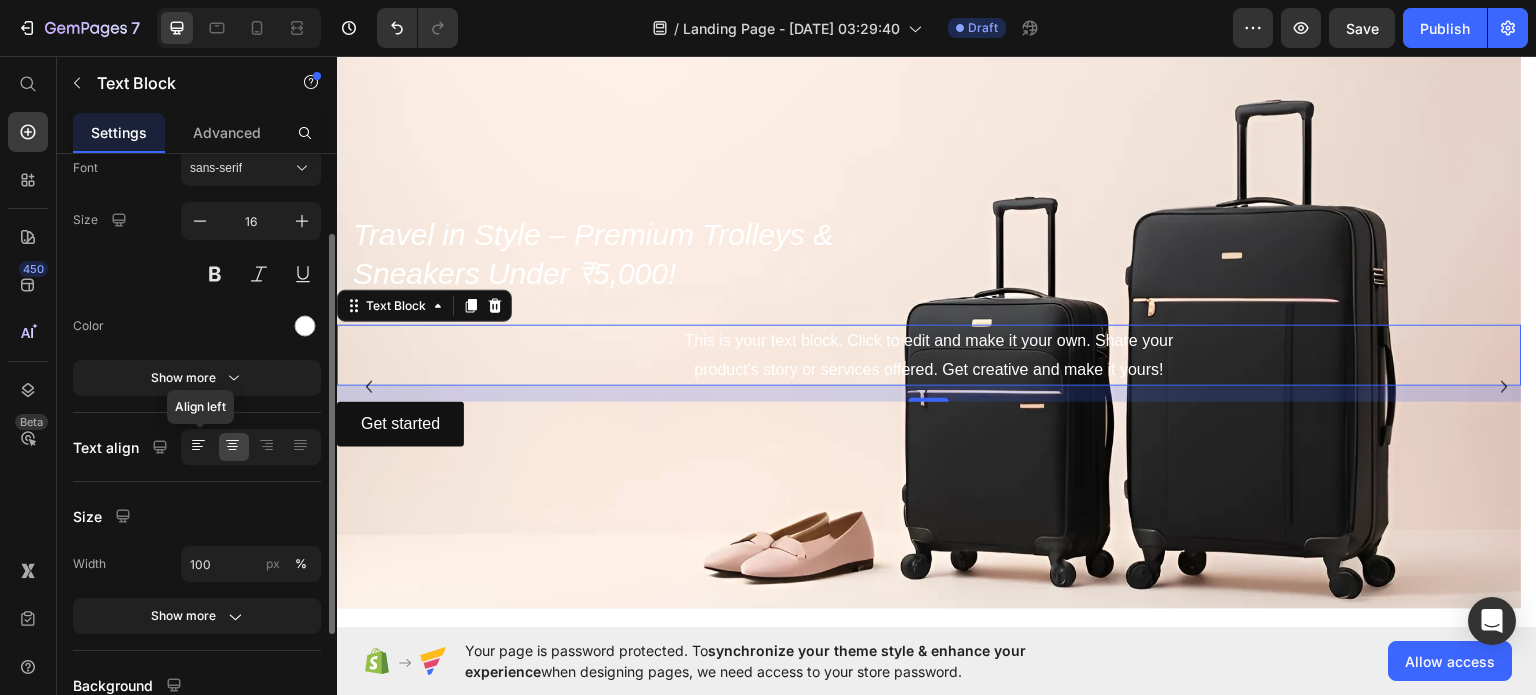 click 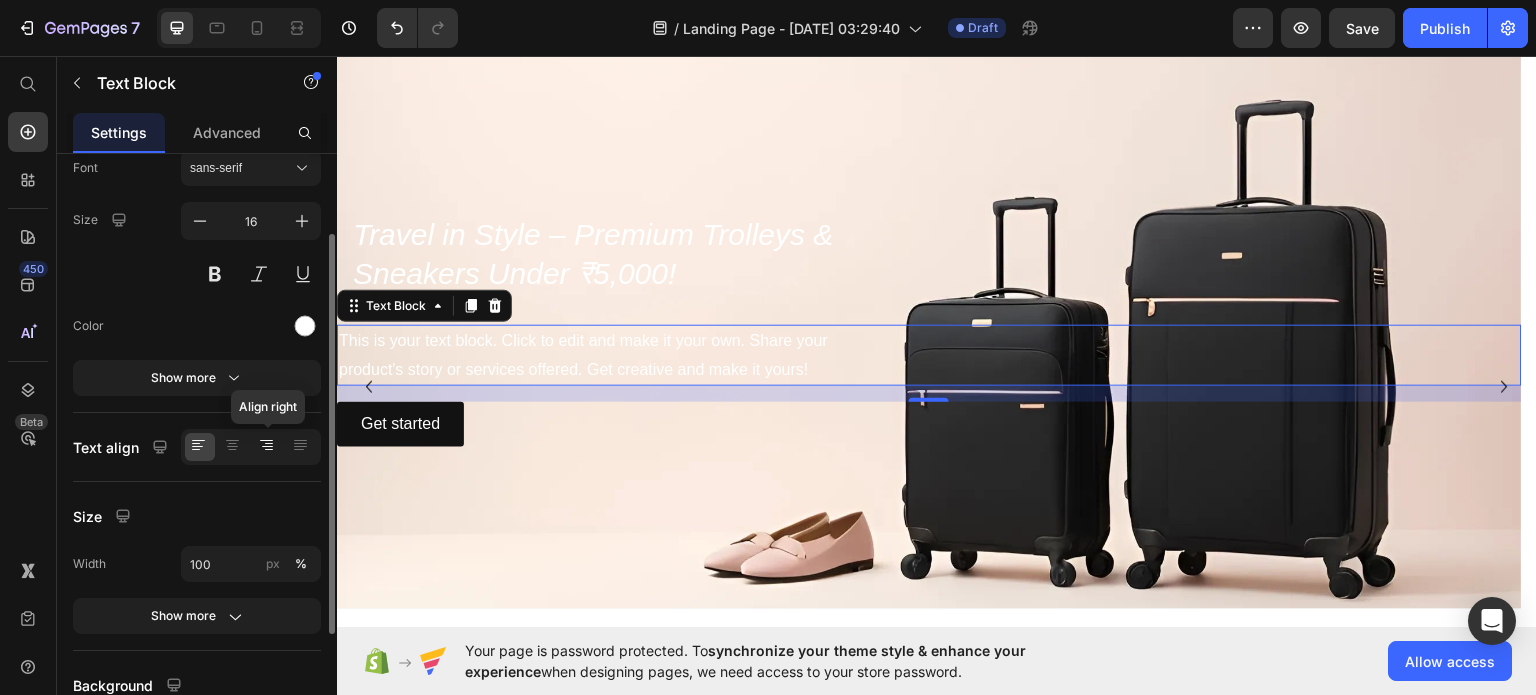 click 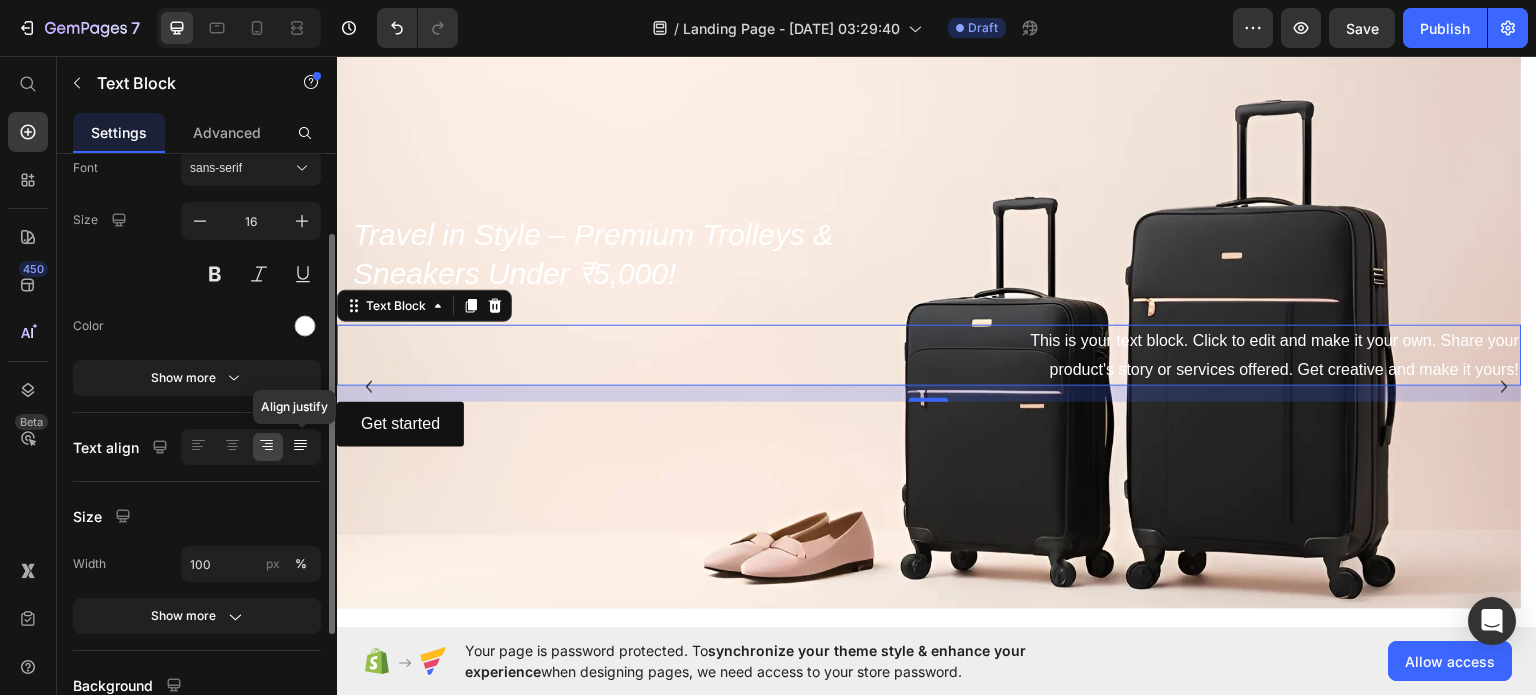 click 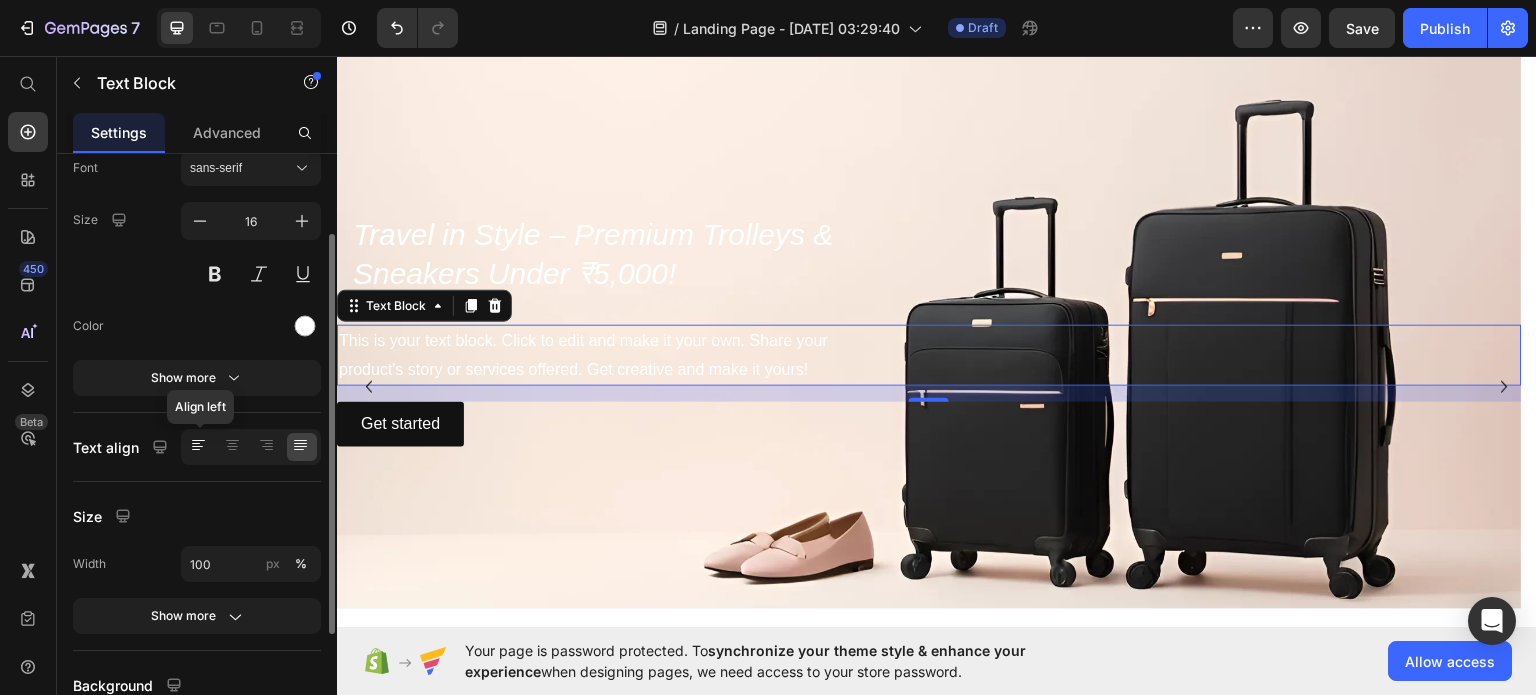 click 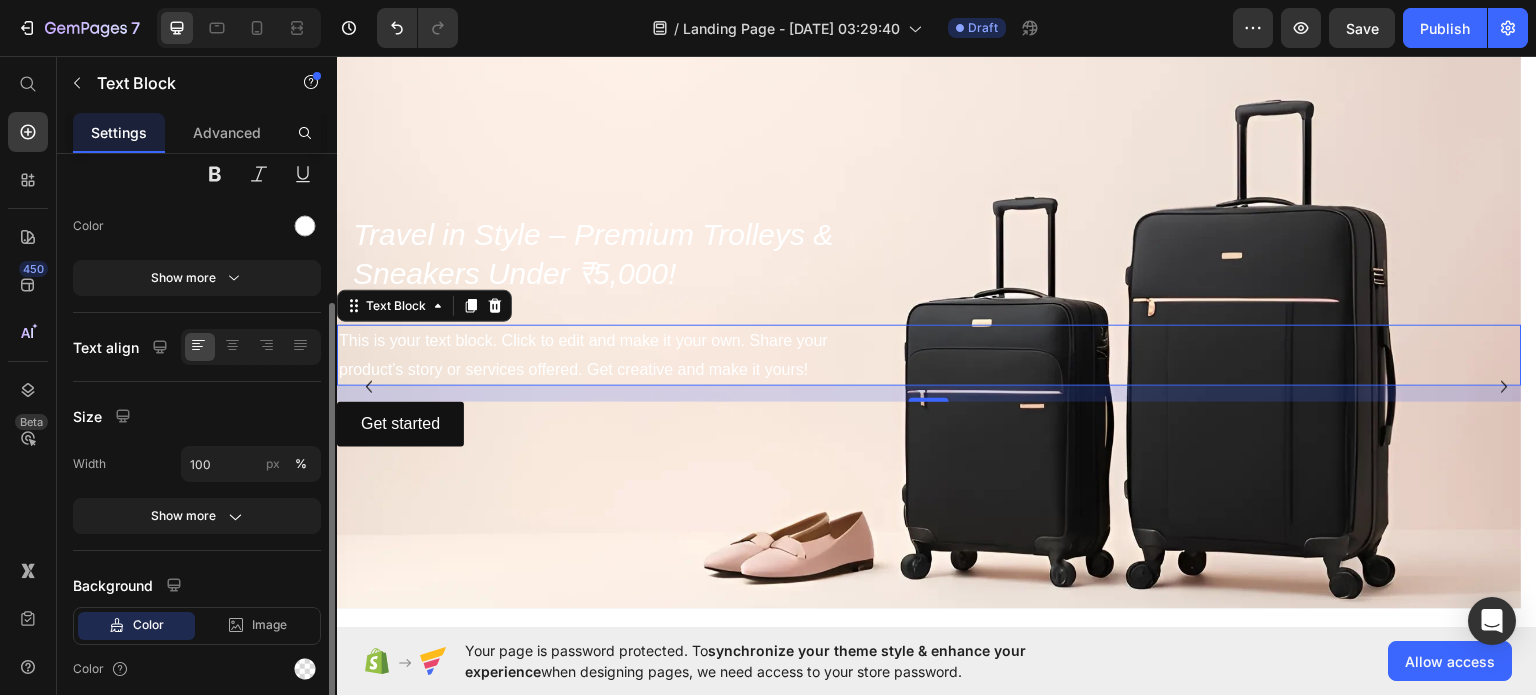 scroll, scrollTop: 221, scrollLeft: 0, axis: vertical 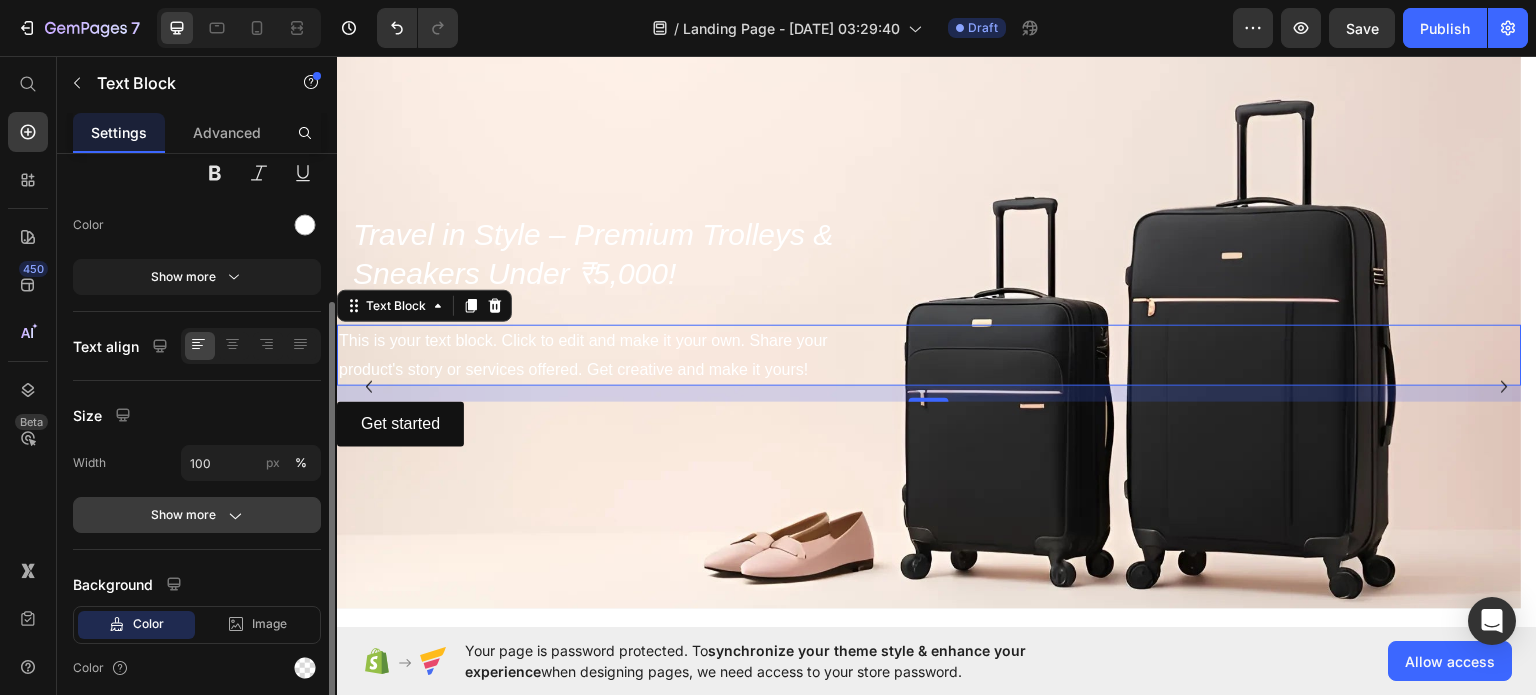 click on "Show more" at bounding box center (197, 515) 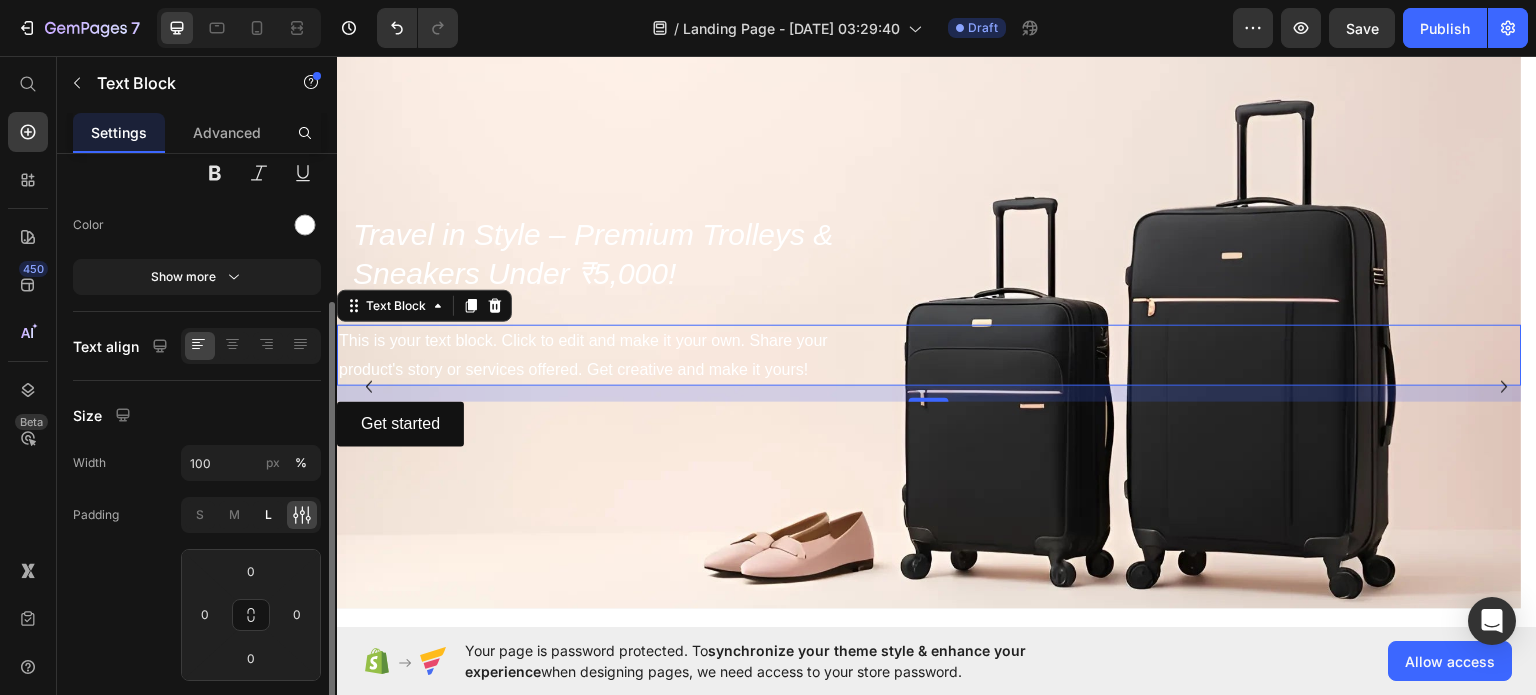 click on "L" 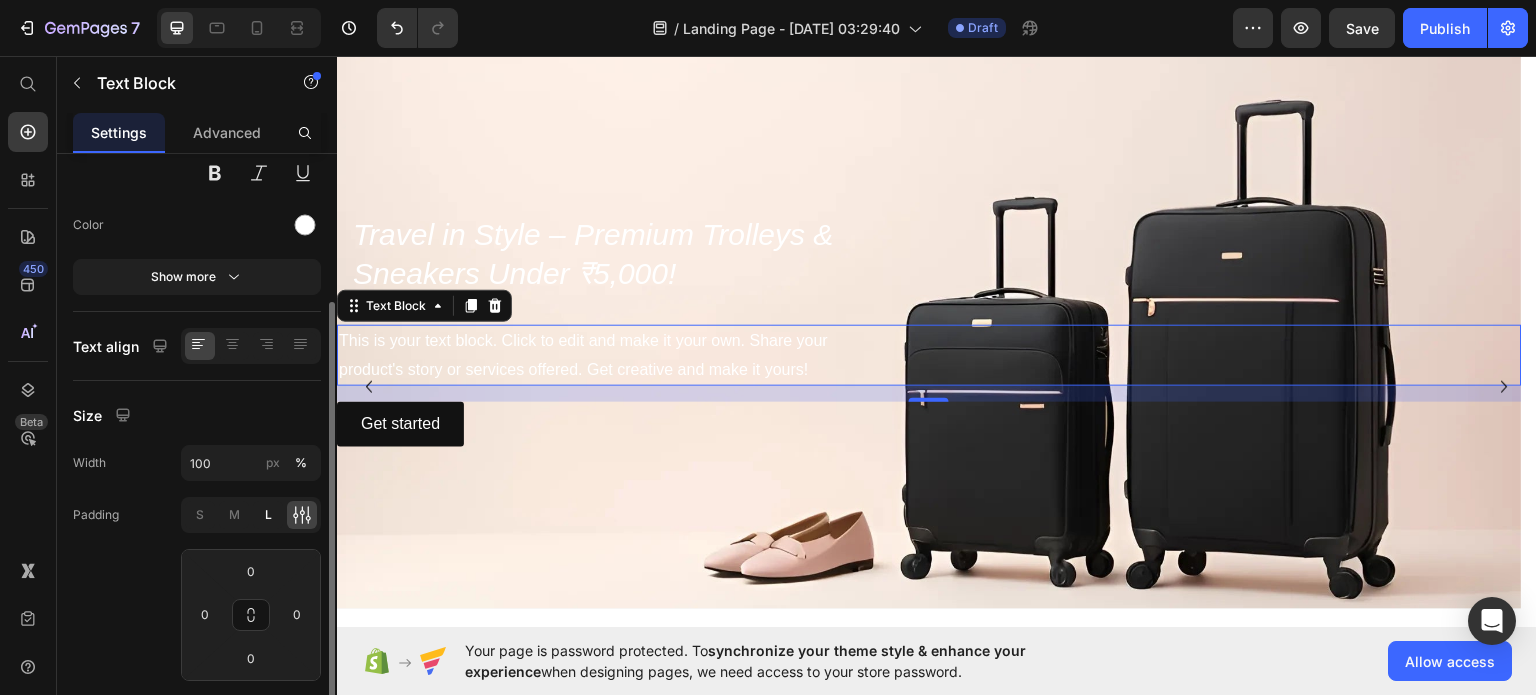 type on "16" 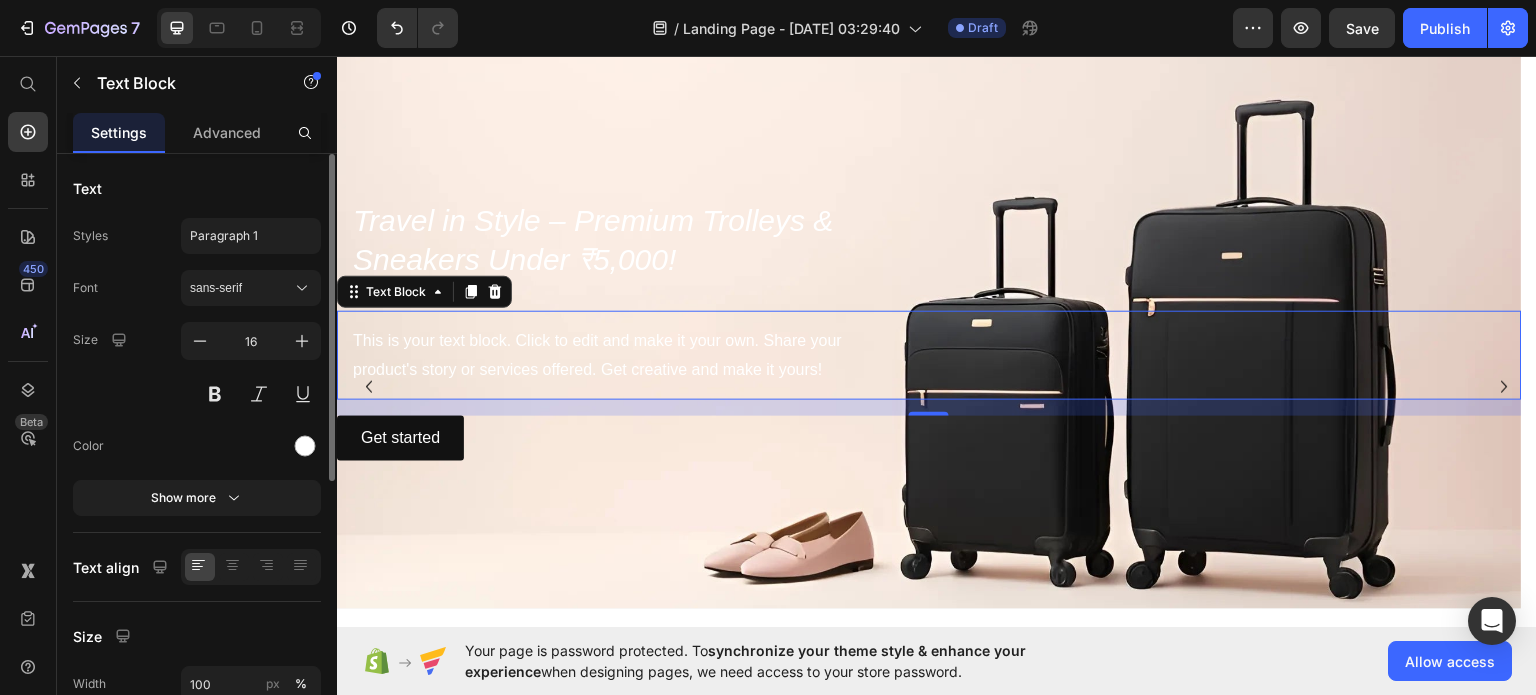 scroll, scrollTop: 28, scrollLeft: 0, axis: vertical 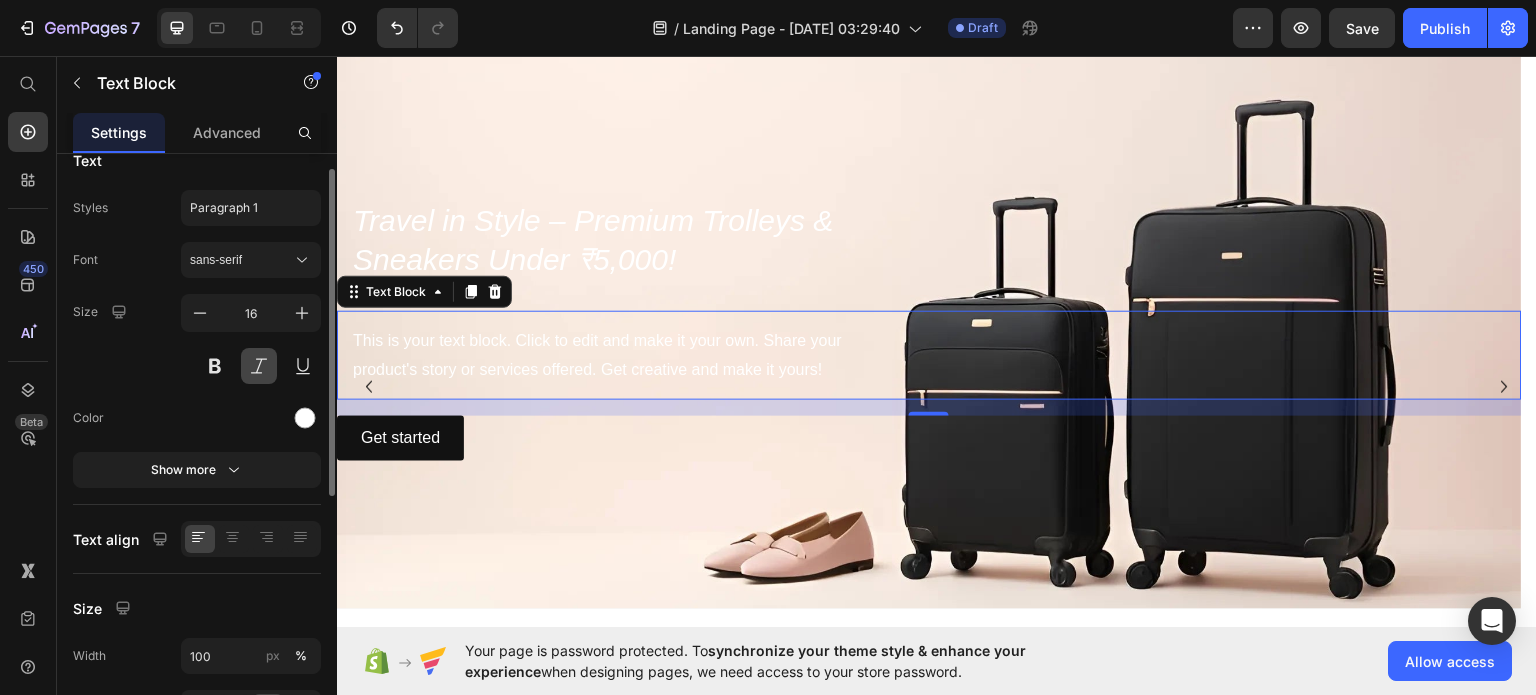 click at bounding box center (259, 366) 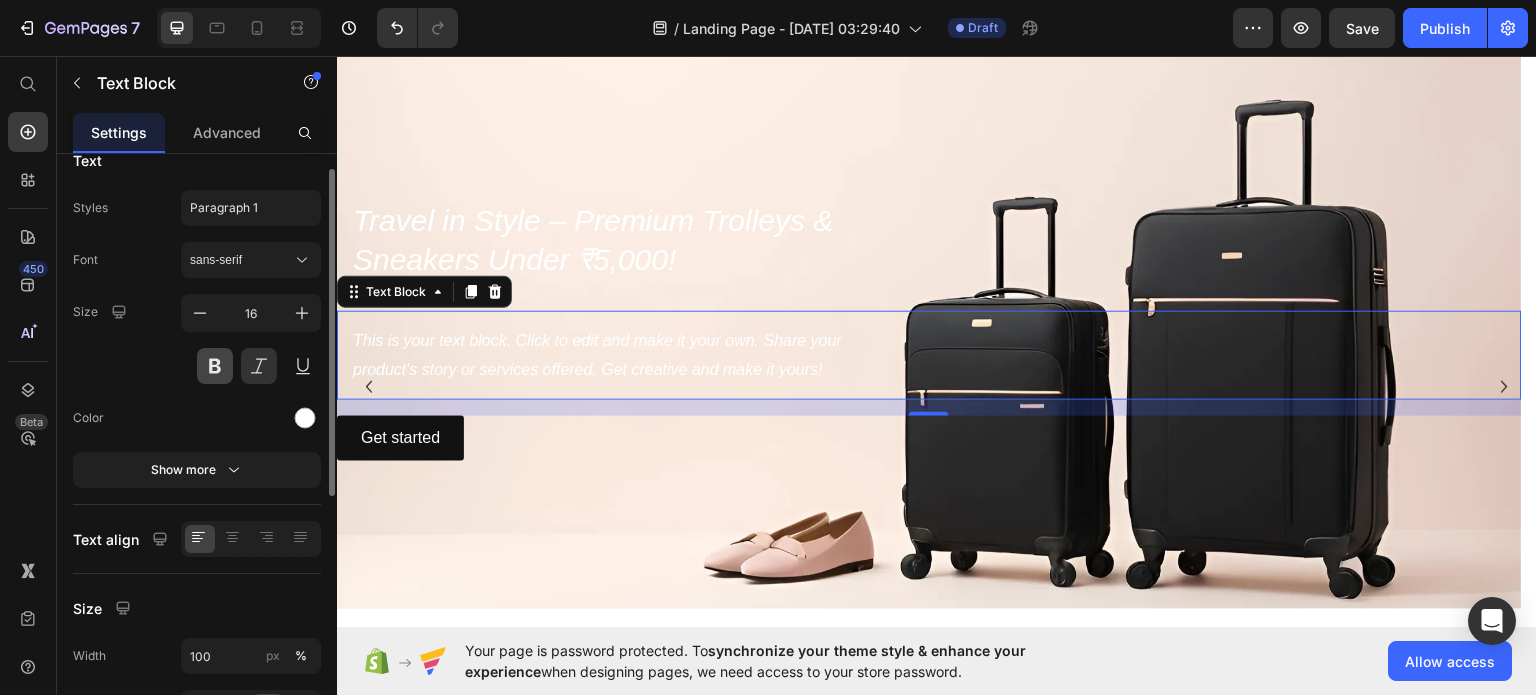 click at bounding box center (215, 366) 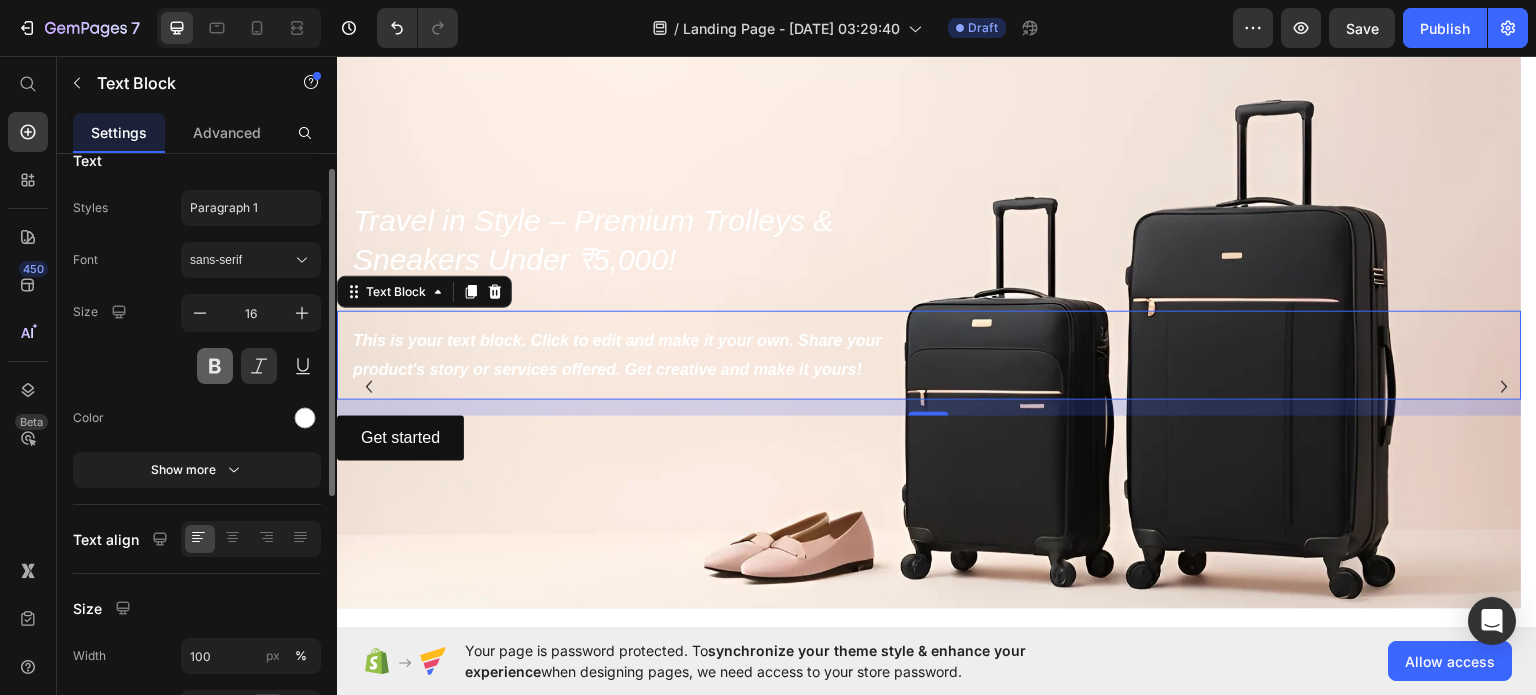 click at bounding box center [215, 366] 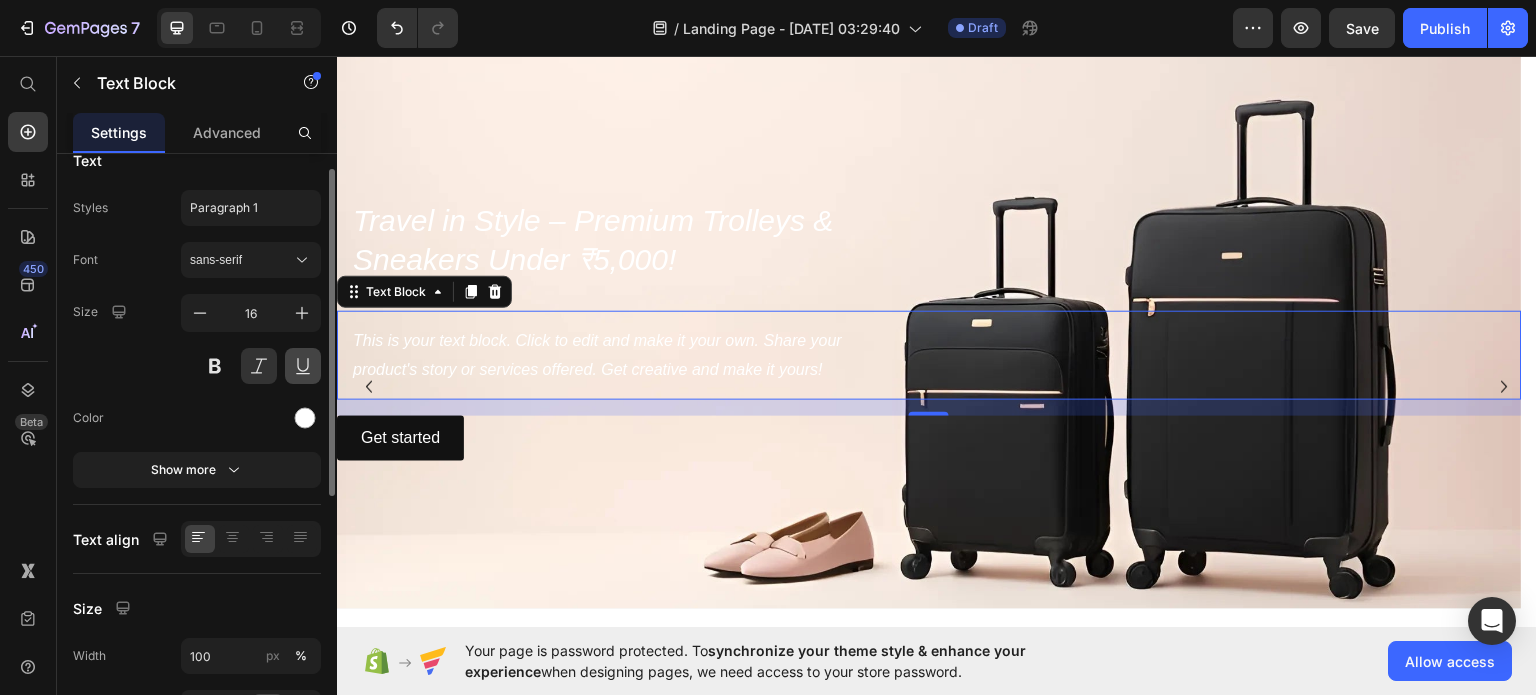 click at bounding box center [303, 366] 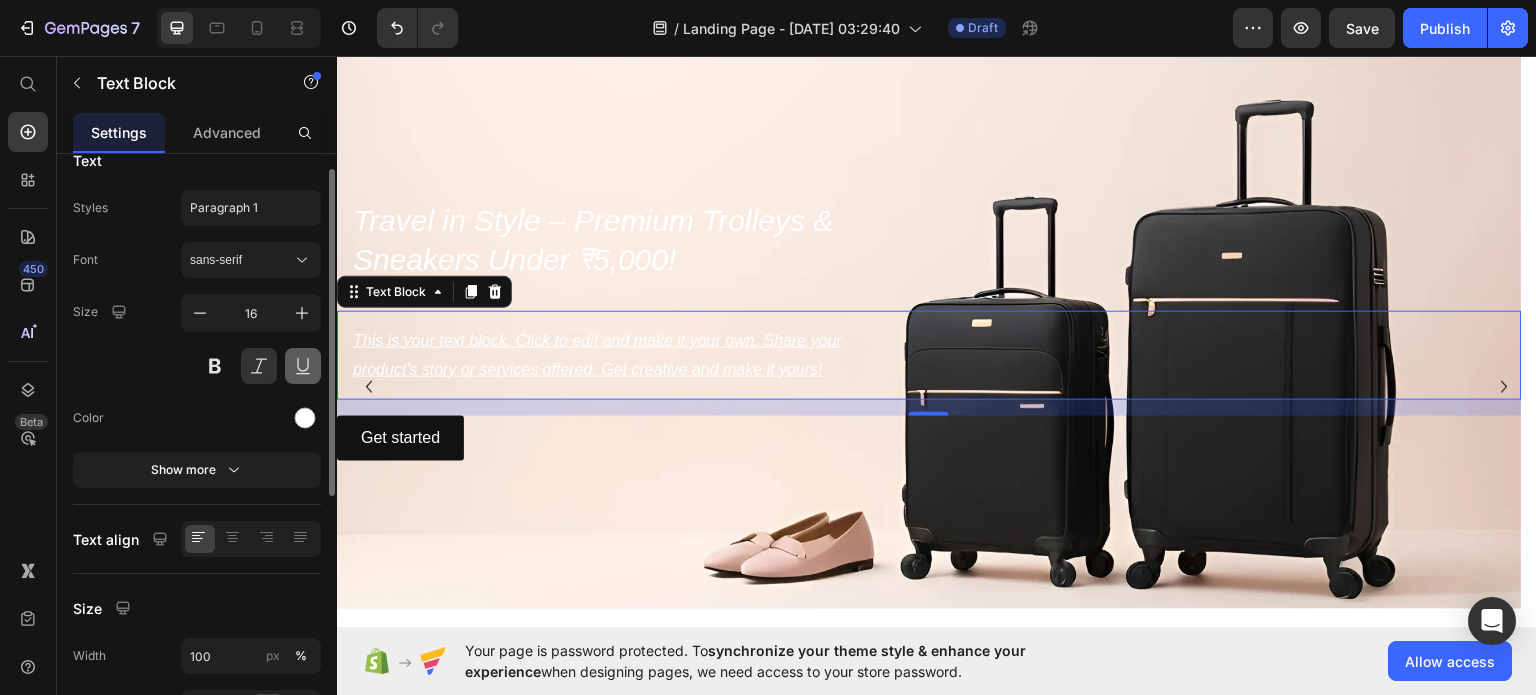 click at bounding box center (303, 366) 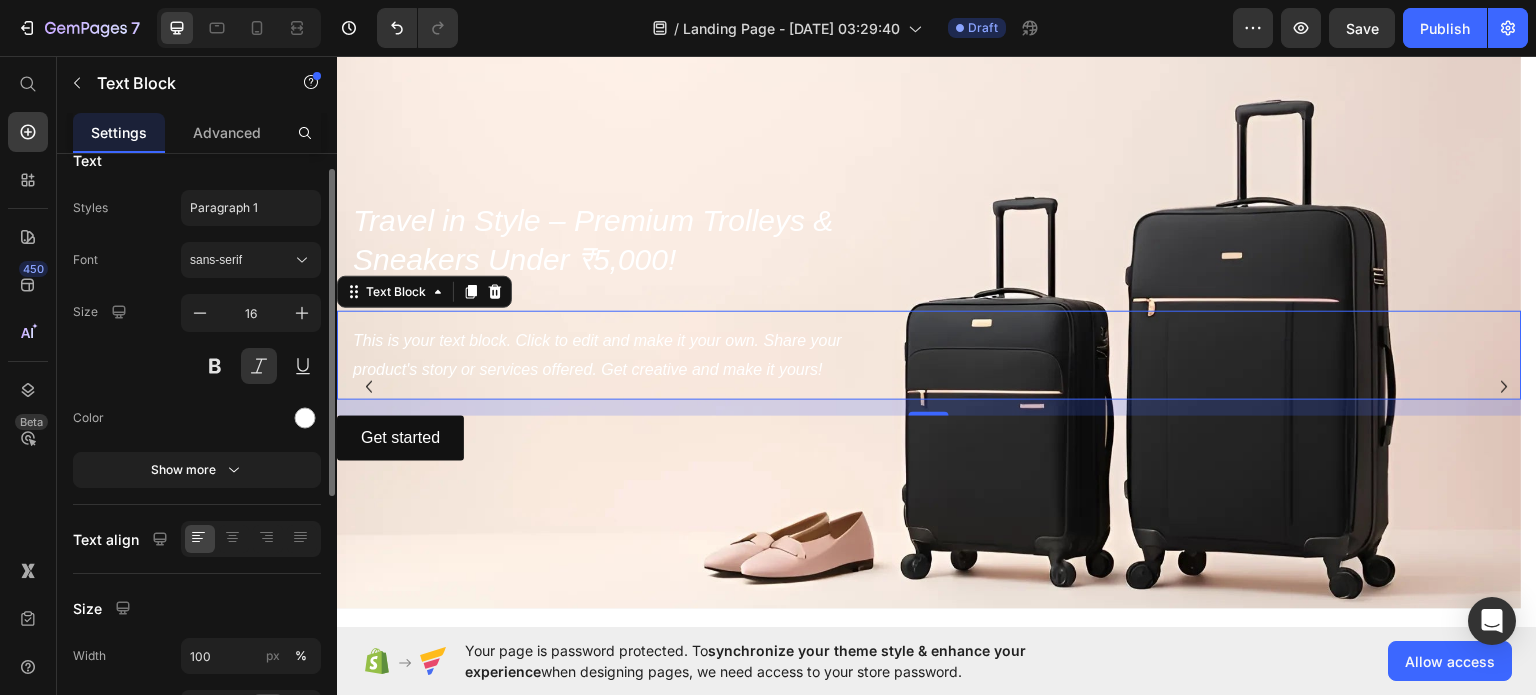 scroll, scrollTop: 45, scrollLeft: 0, axis: vertical 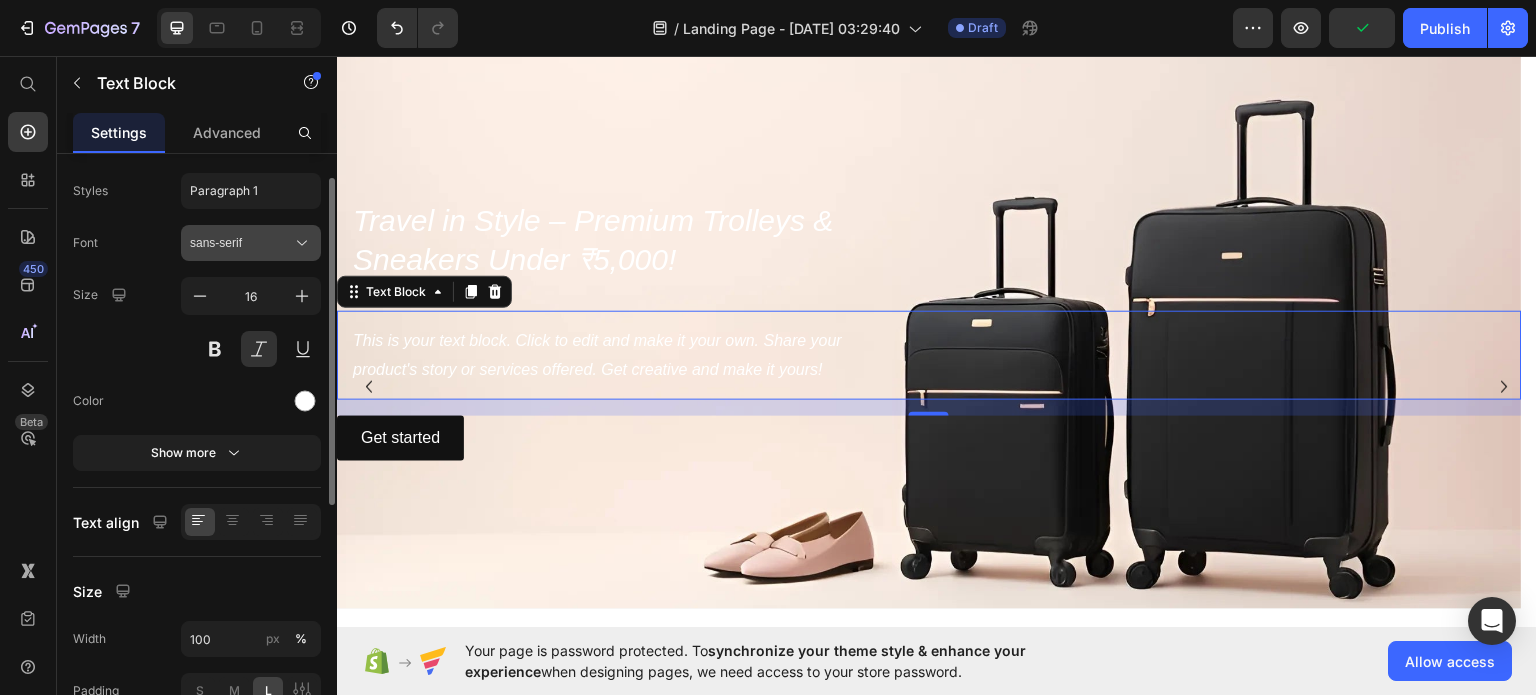 click on "sans-serif" at bounding box center (241, 243) 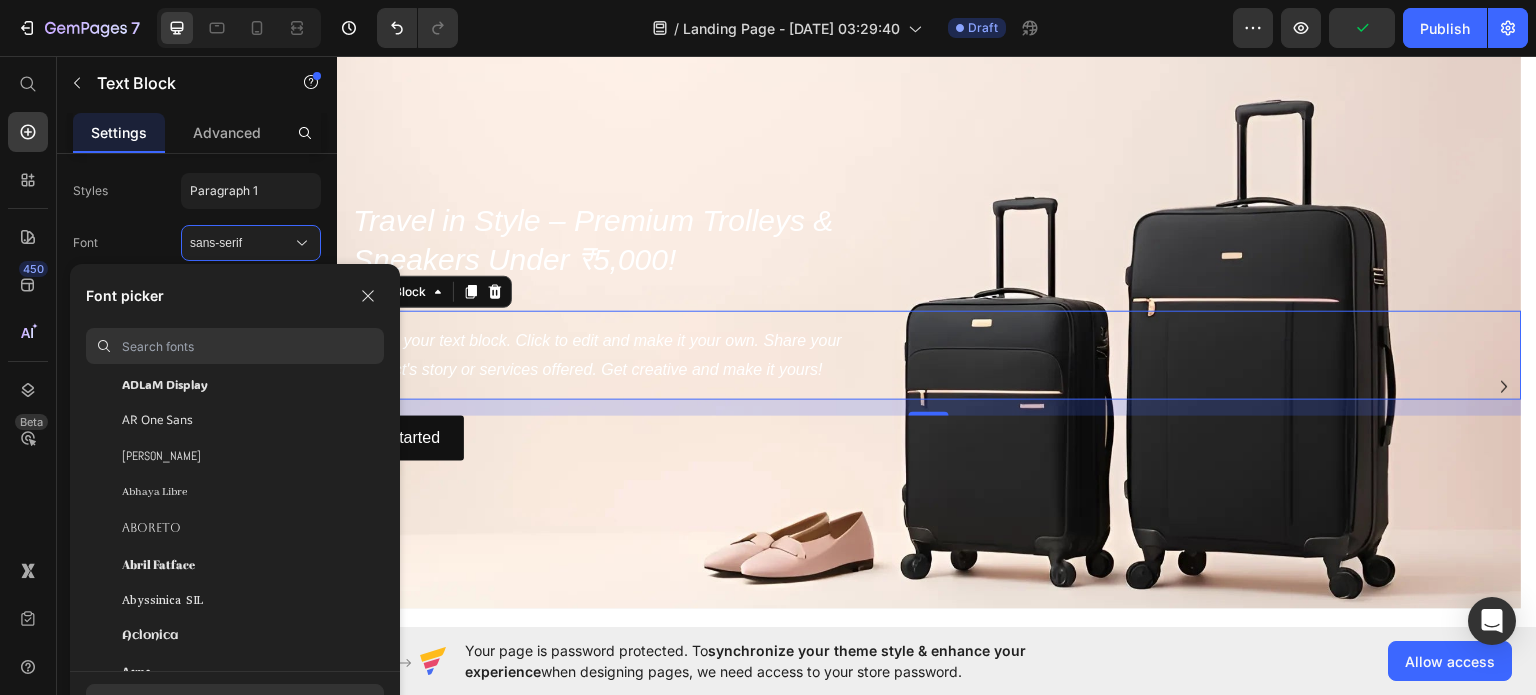 scroll, scrollTop: 188, scrollLeft: 0, axis: vertical 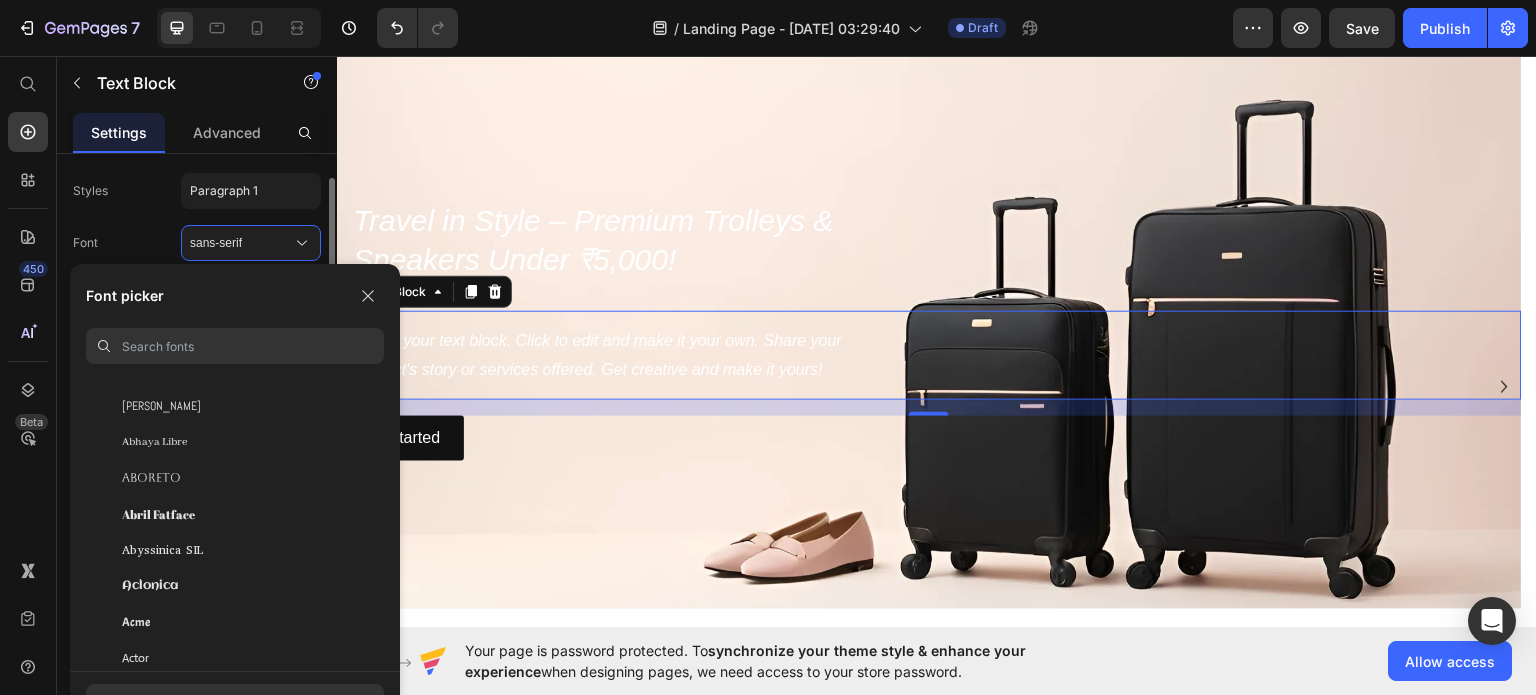 click on "Styles Paragraph 1" at bounding box center (197, 191) 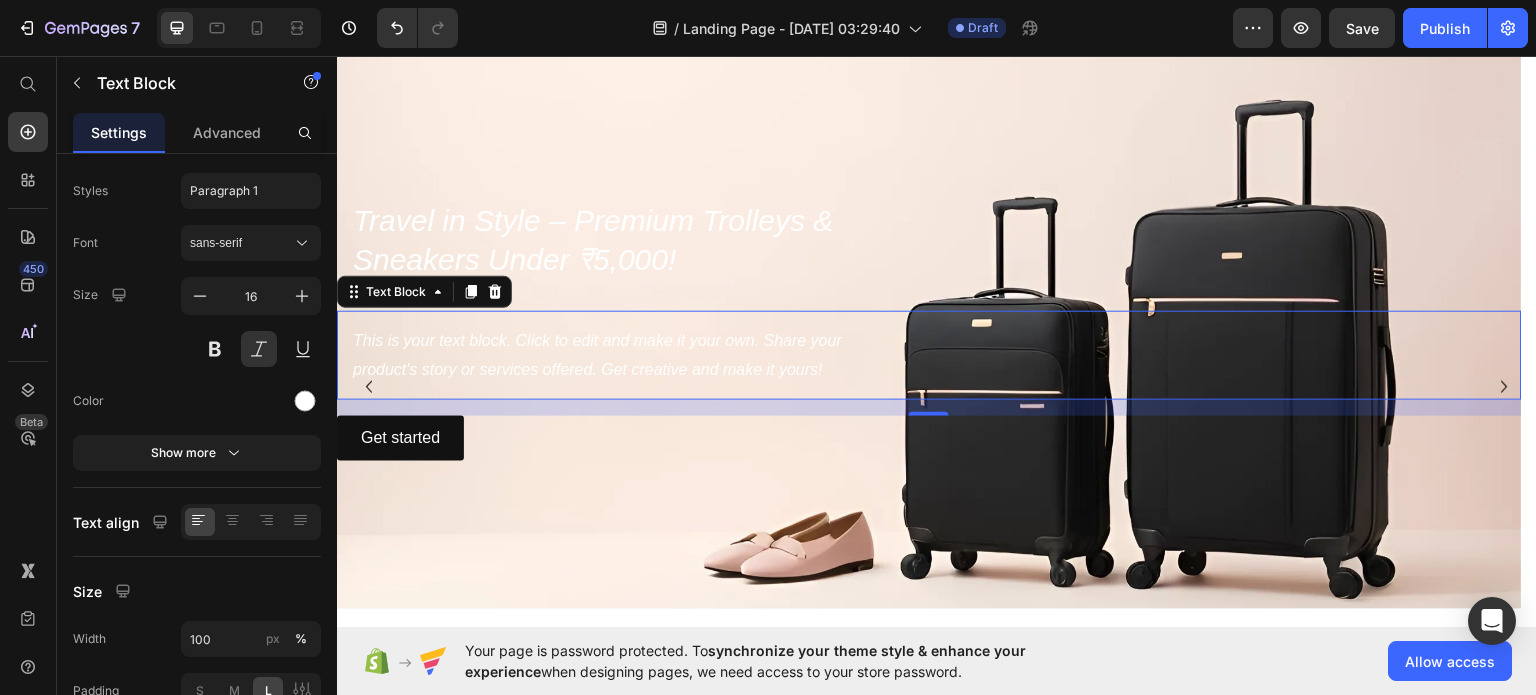 click on "This is your text block. Click to edit and make it your own. Share your                       product's story or services offered. Get creative and make it yours!" at bounding box center (929, 355) 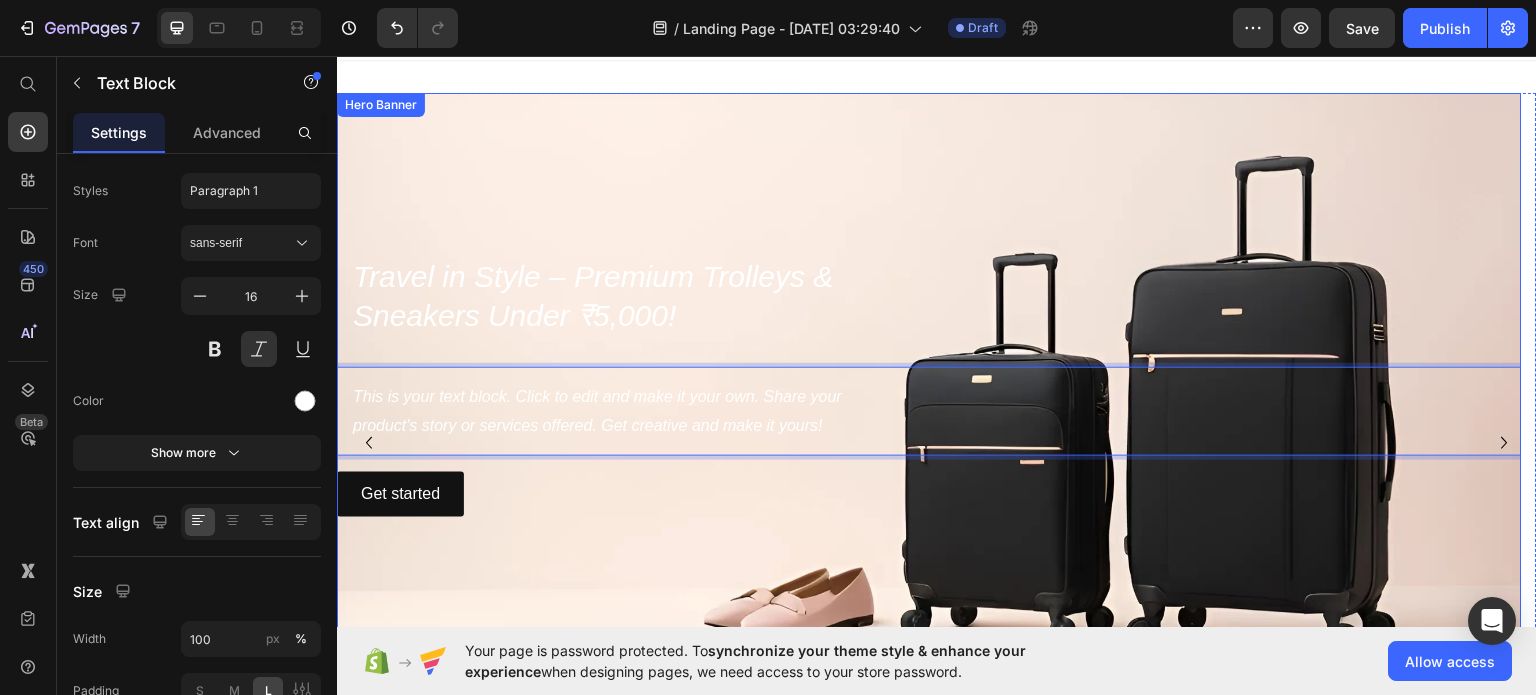 scroll, scrollTop: 38, scrollLeft: 0, axis: vertical 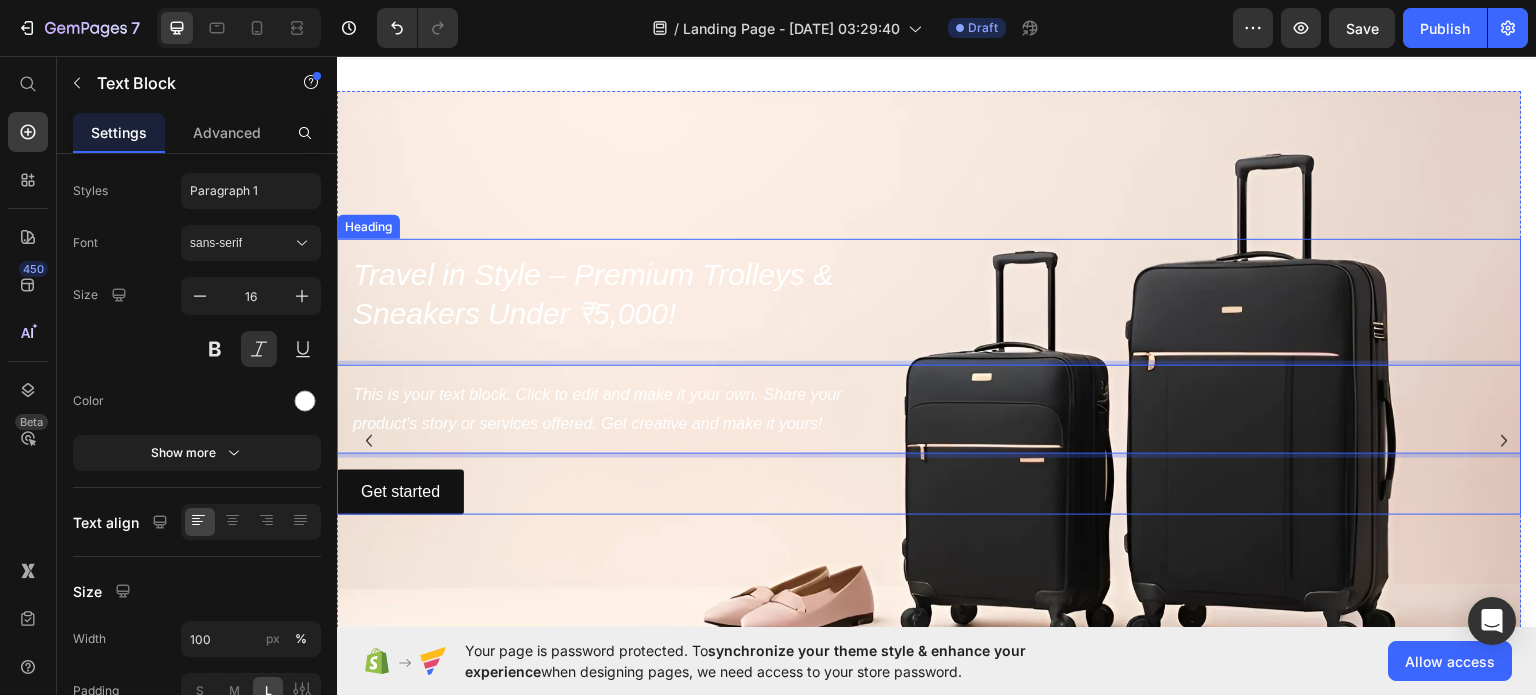 click on "Travel in Style – Premium Trolleys &" at bounding box center (593, 273) 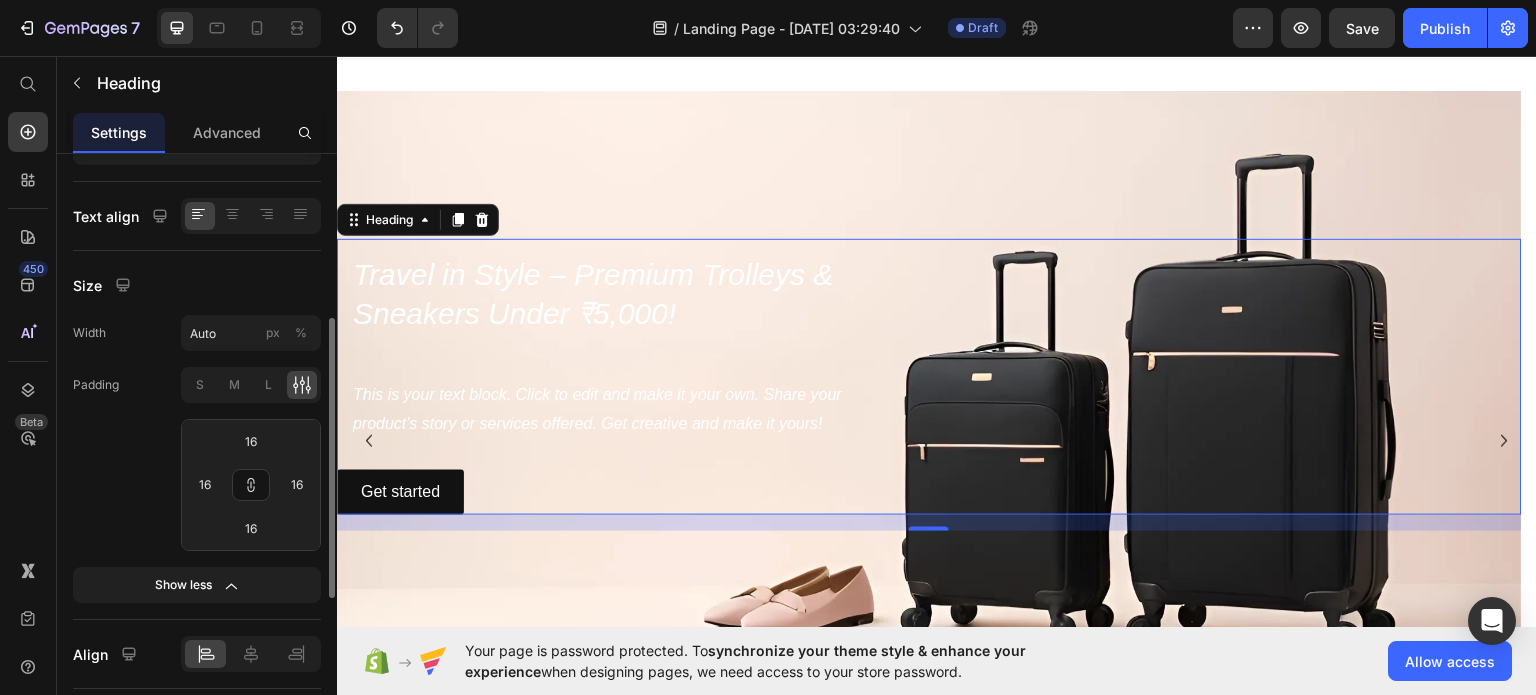 scroll, scrollTop: 352, scrollLeft: 0, axis: vertical 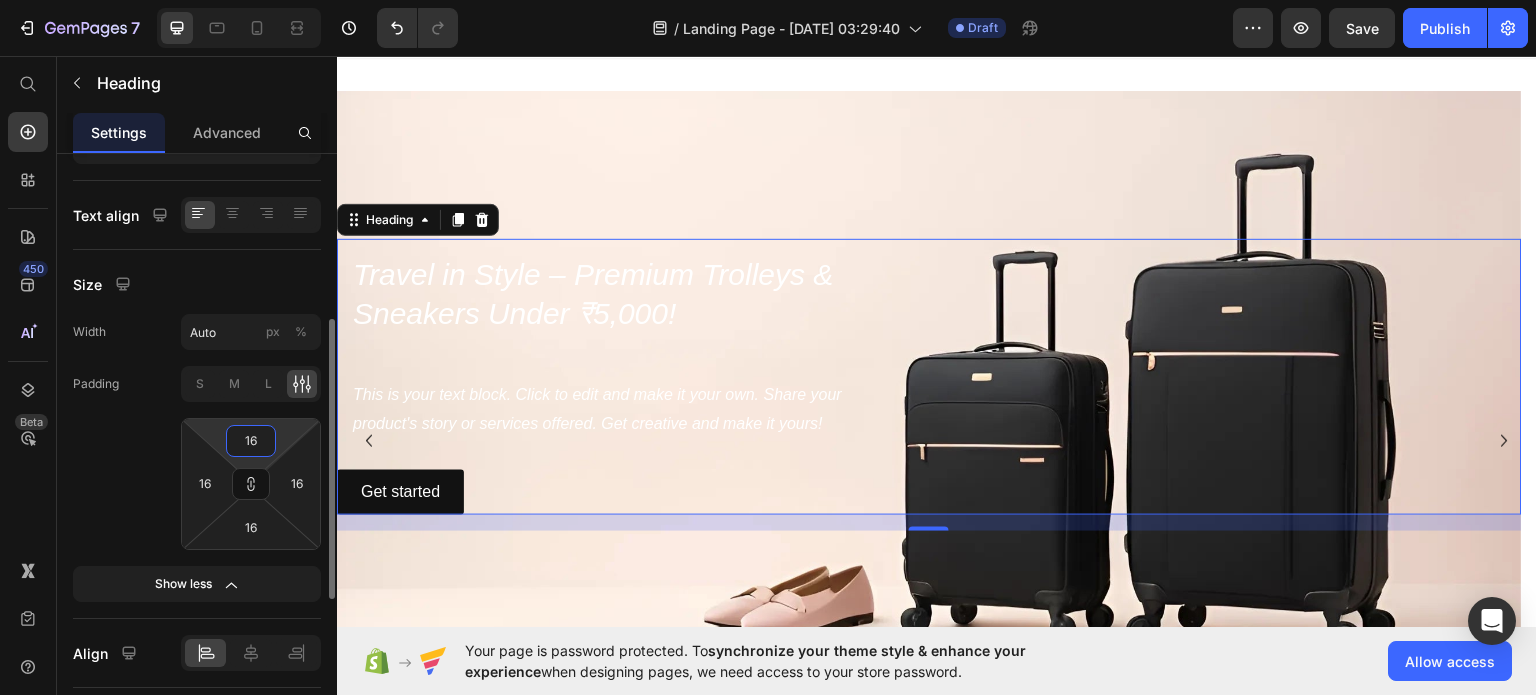 click on "16" at bounding box center (251, 441) 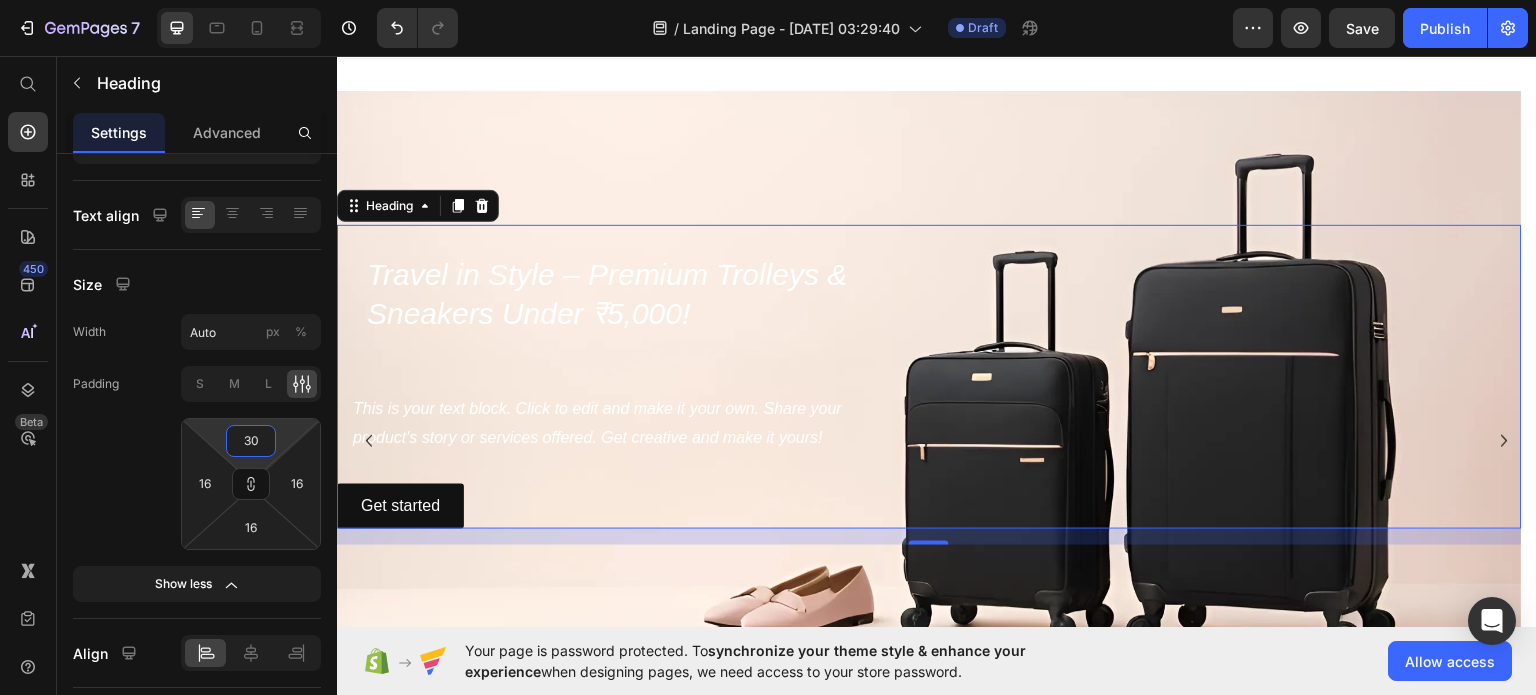 type on "3" 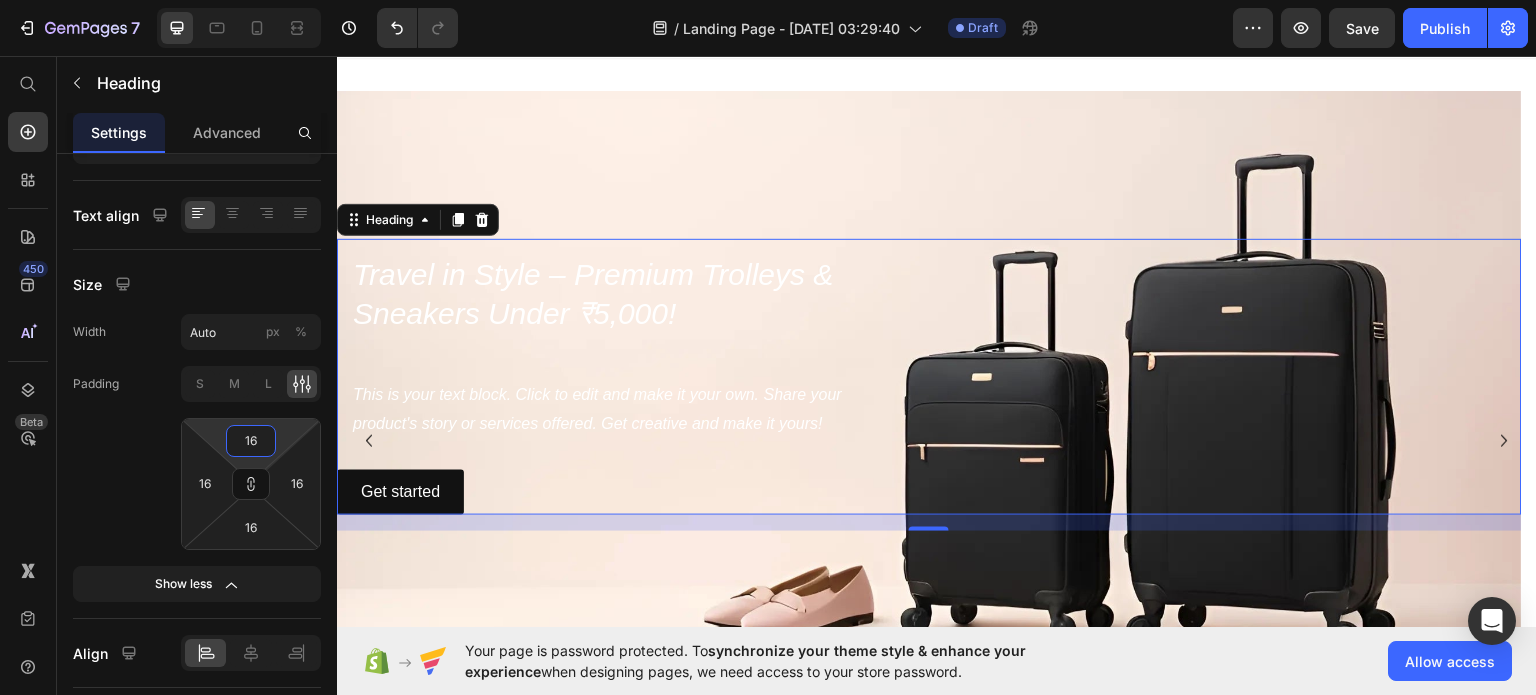 type on "1" 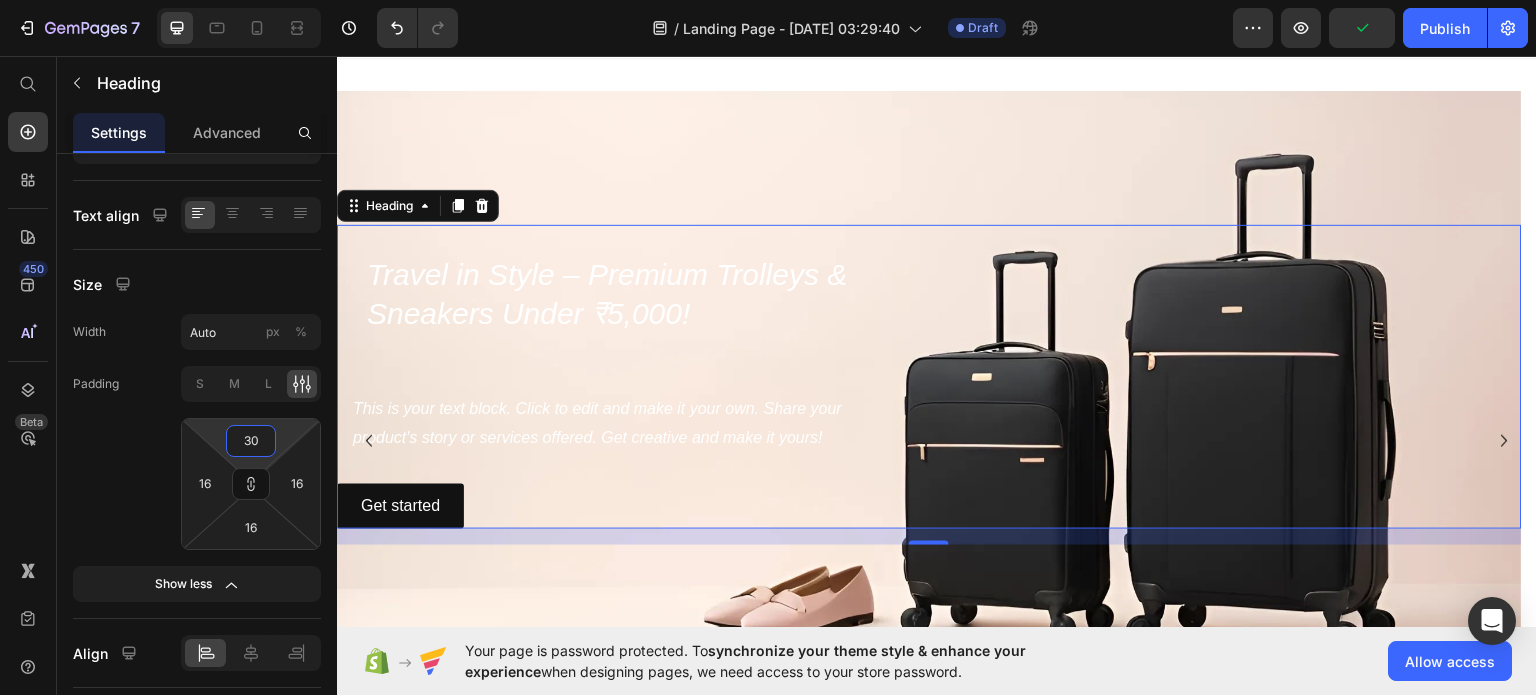 type on "3" 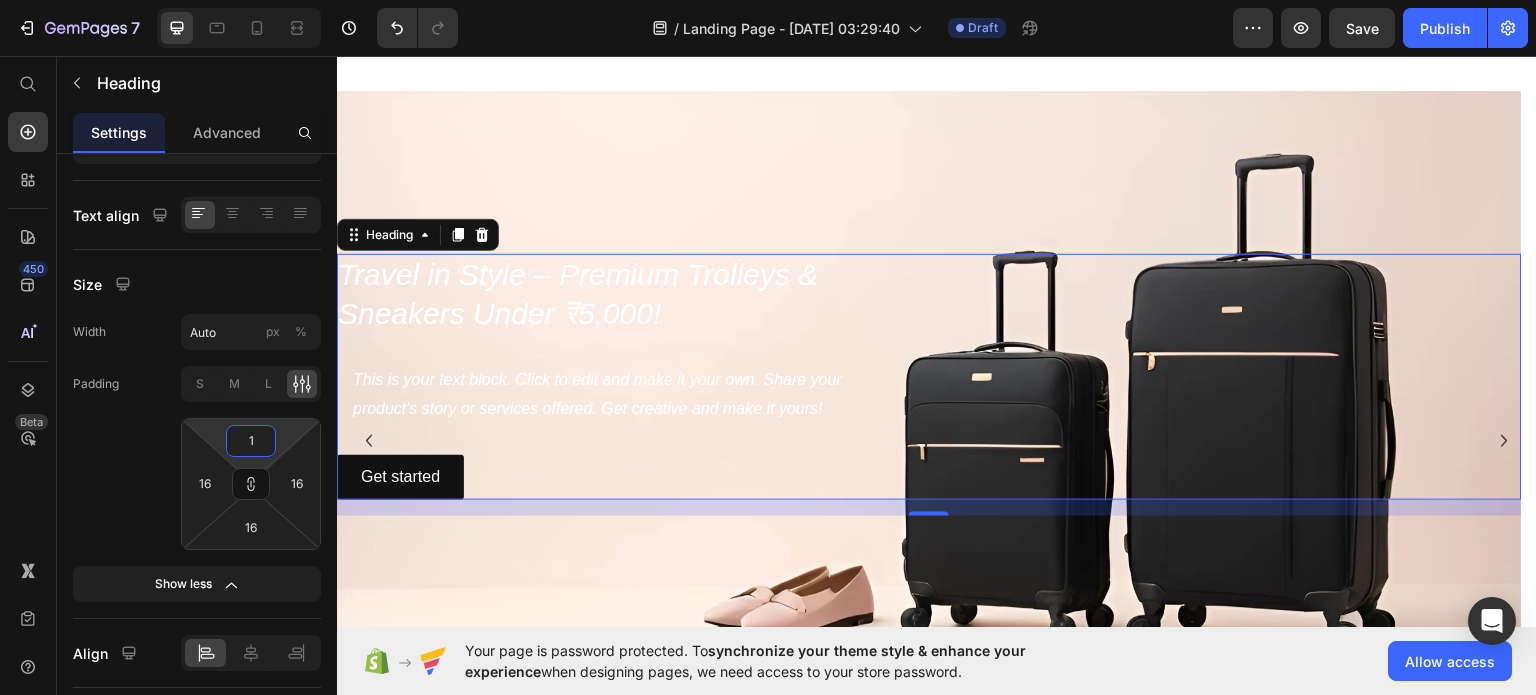 type on "16" 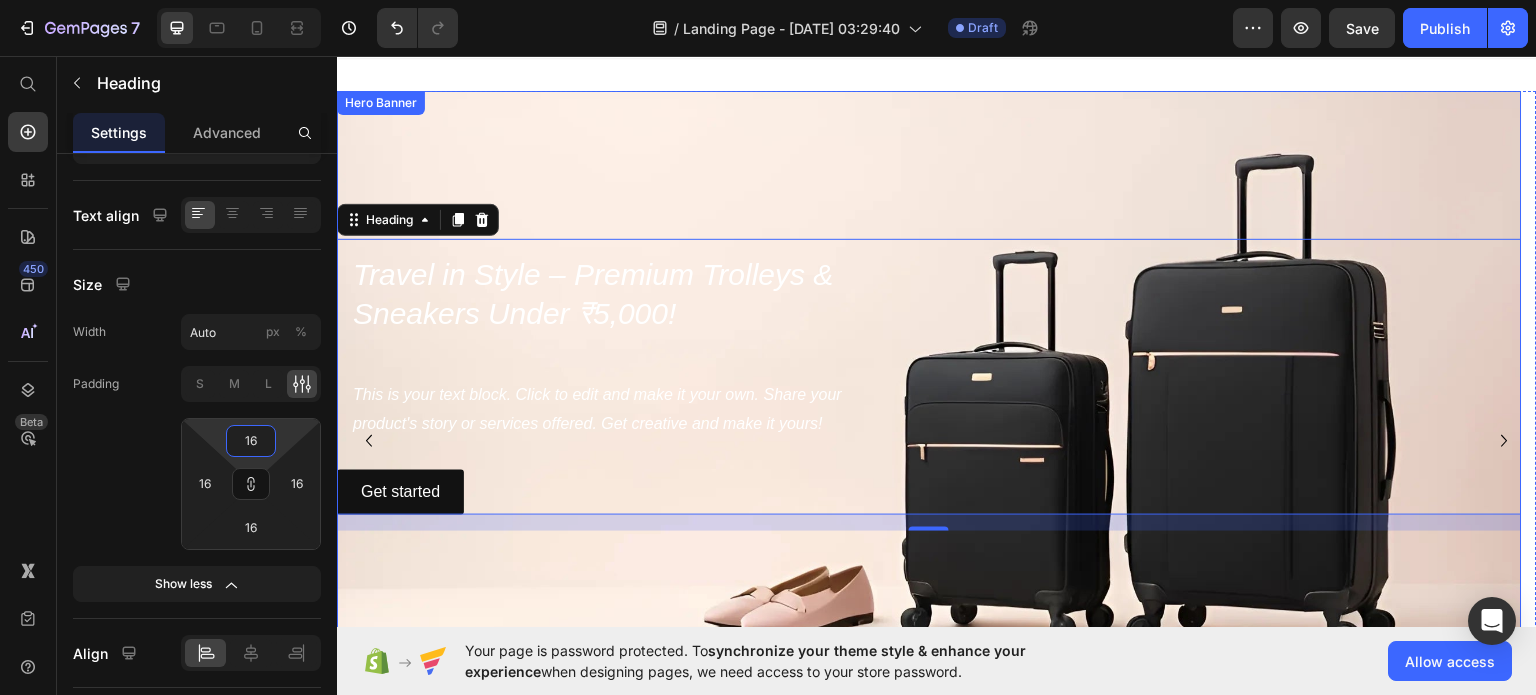 click at bounding box center [929, 376] 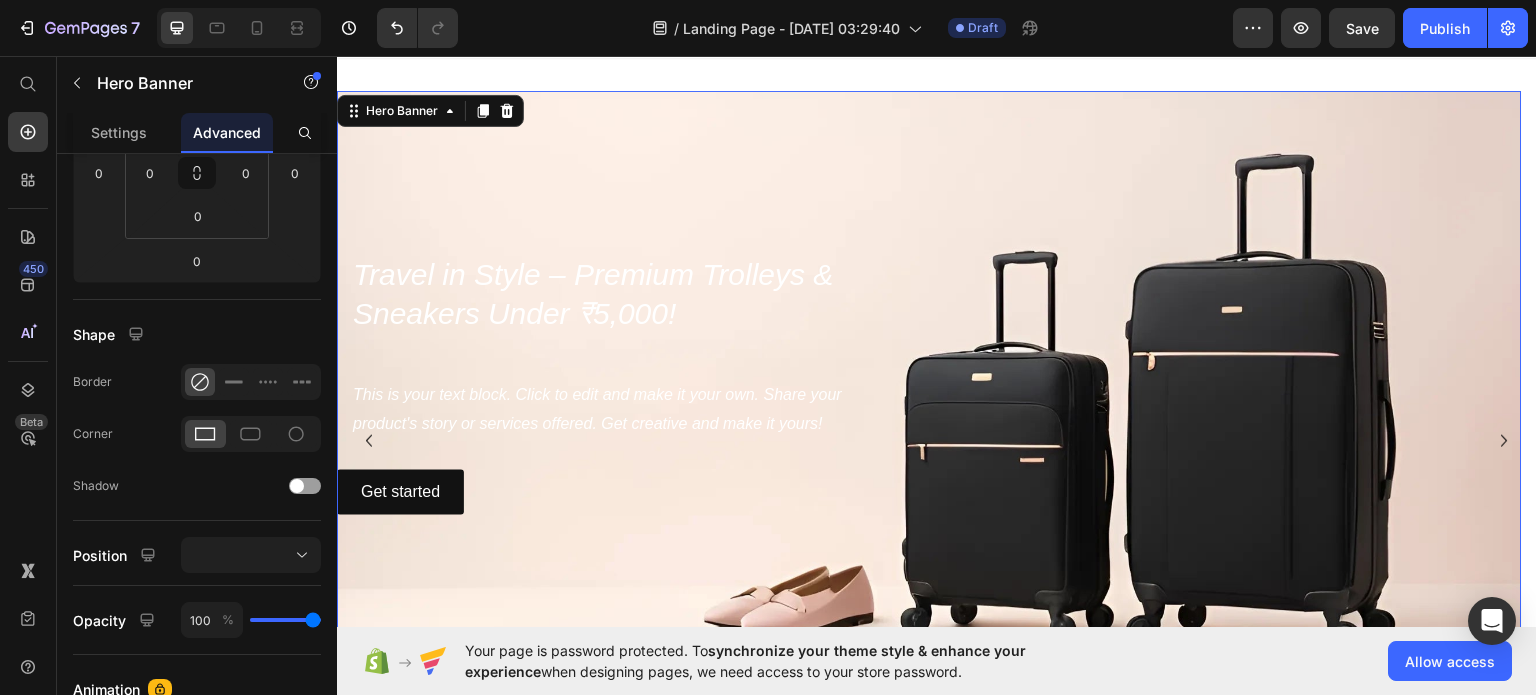 scroll, scrollTop: 0, scrollLeft: 0, axis: both 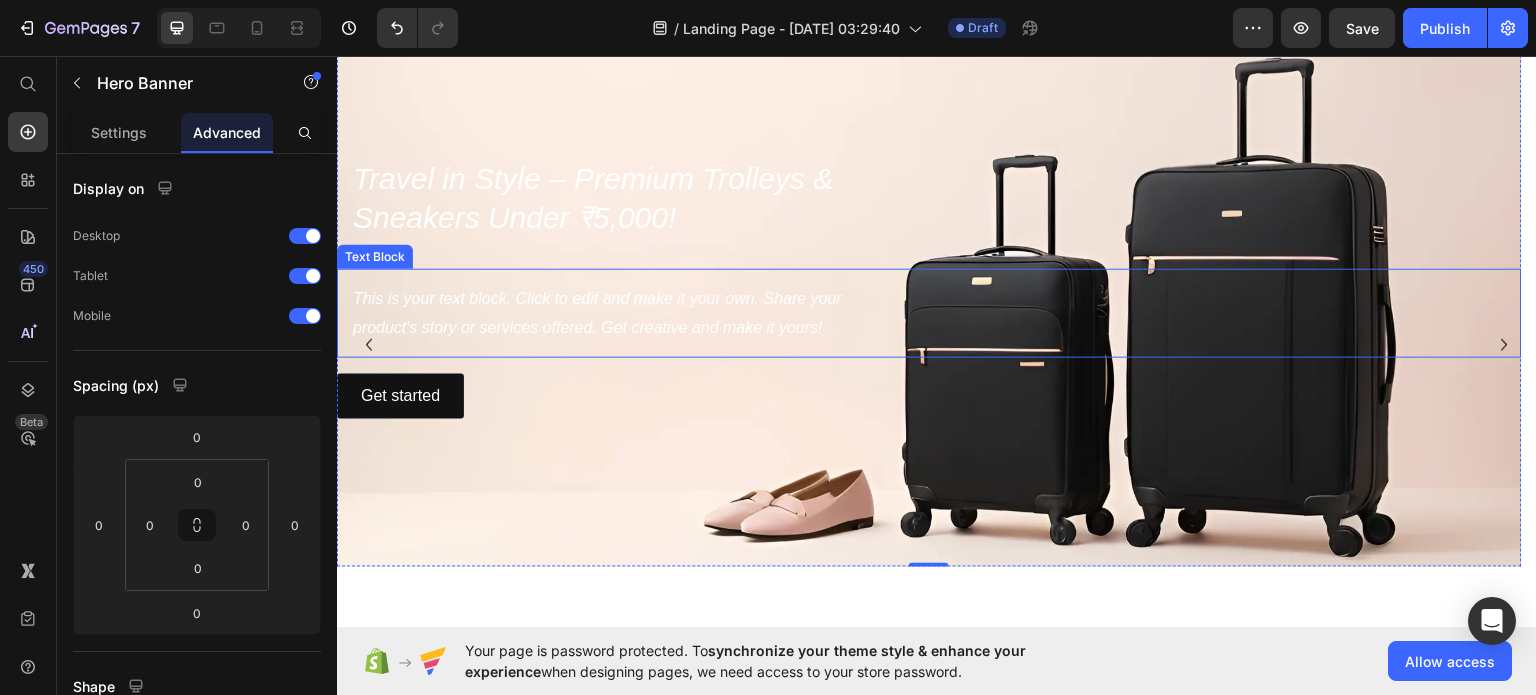 click on "This is your text block. Click to edit and make it your own. Share your product's story or services offered. Get creative and make it yours!" at bounding box center [929, 313] 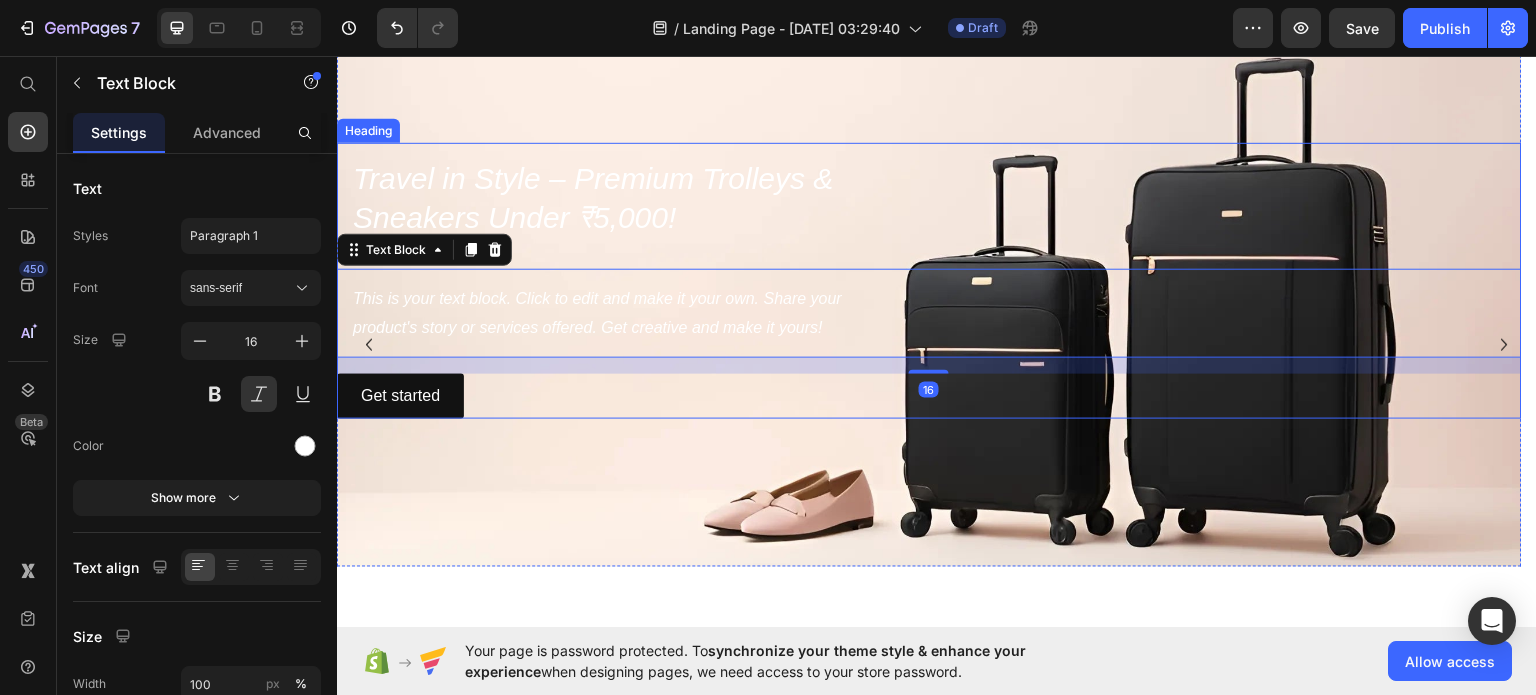 click on "Travel in Style – Premium Trolleys &" at bounding box center [593, 177] 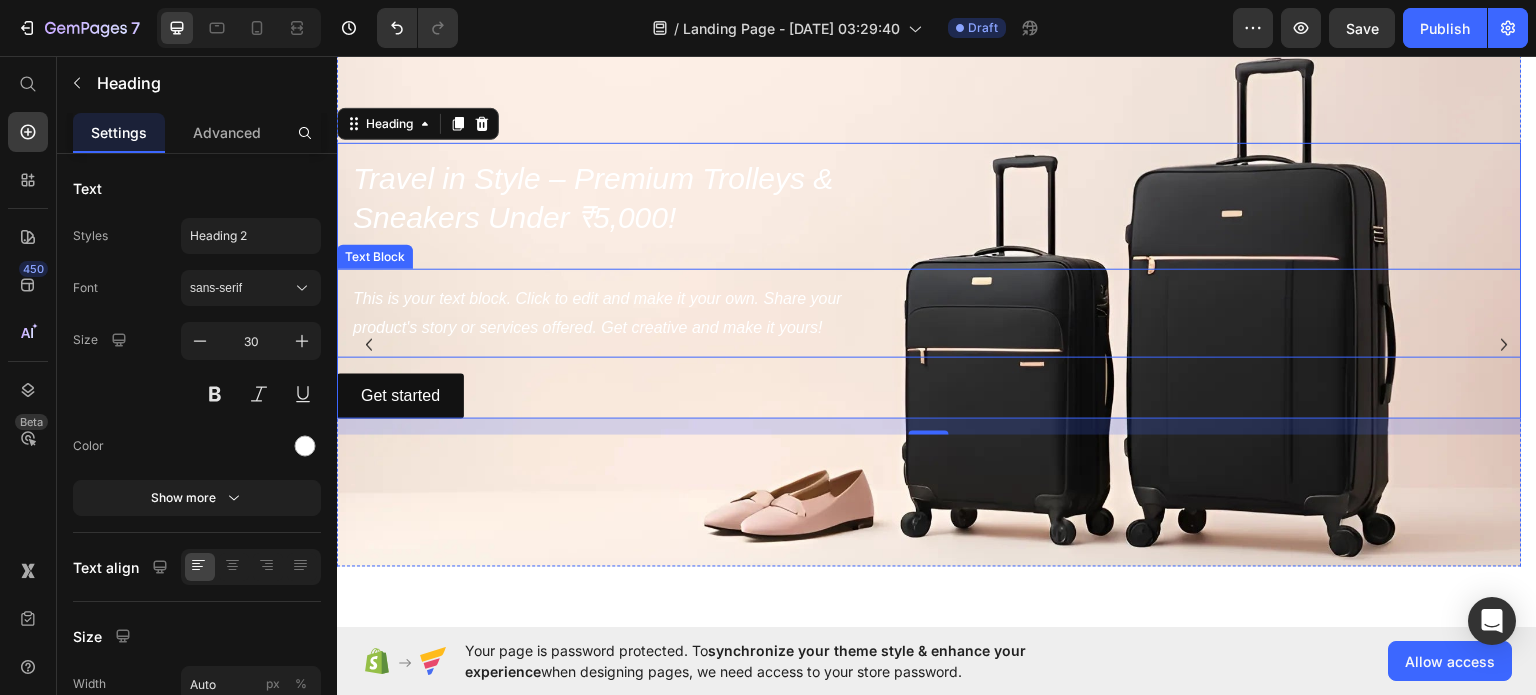 click on "This is your text block. Click to edit and make it your own. Share your product's story or services offered. Get creative and make it yours!" at bounding box center (929, 313) 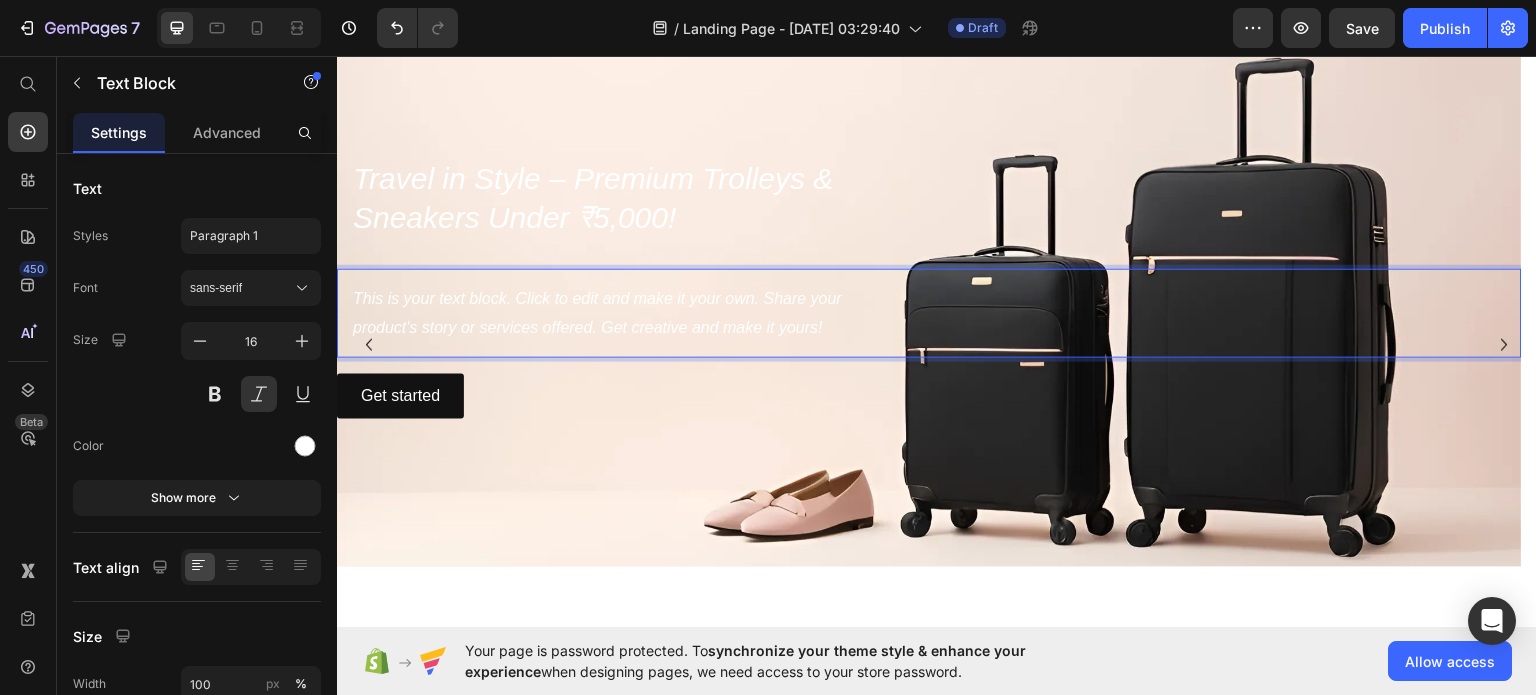 click on "This is your text block. Click to edit and make it your own. Share your product's story or services offered. Get creative and make it yours!" at bounding box center [929, 313] 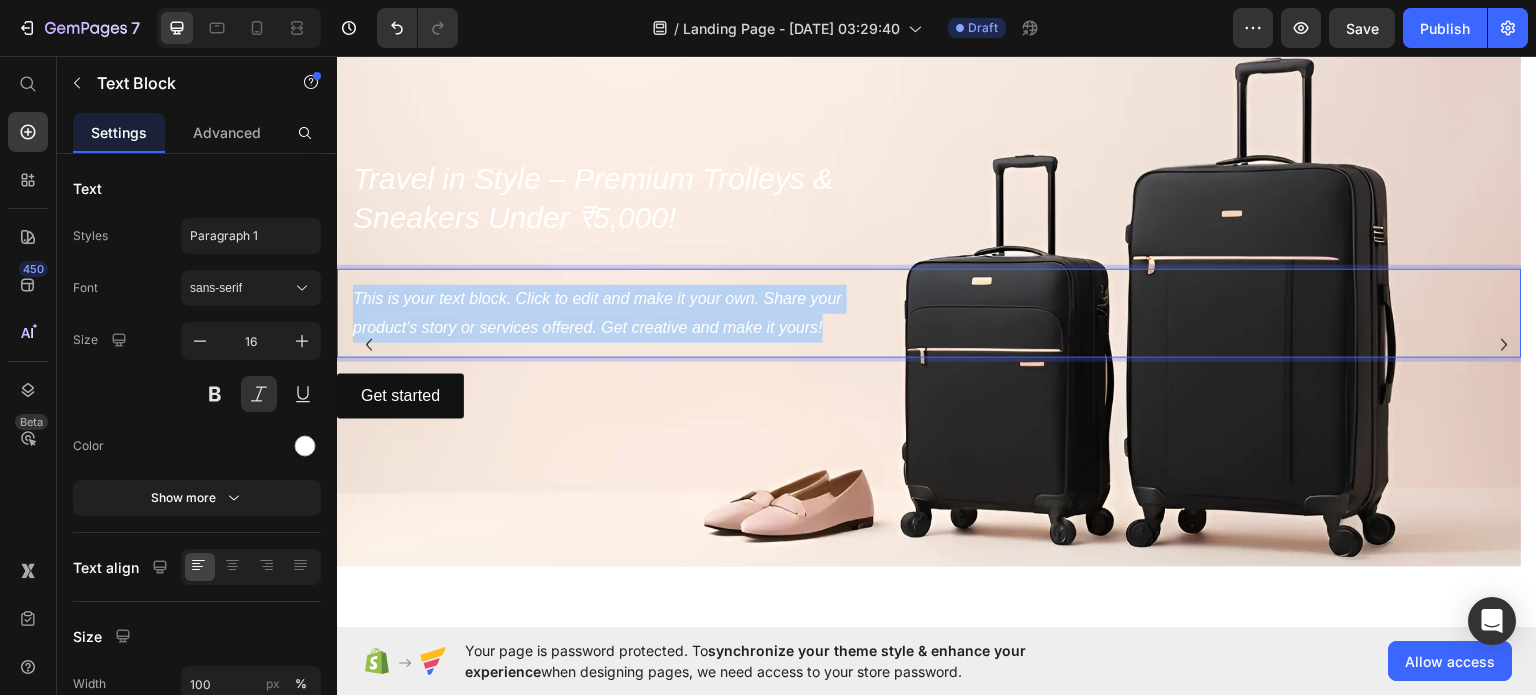 drag, startPoint x: 833, startPoint y: 321, endPoint x: 349, endPoint y: 302, distance: 484.3728 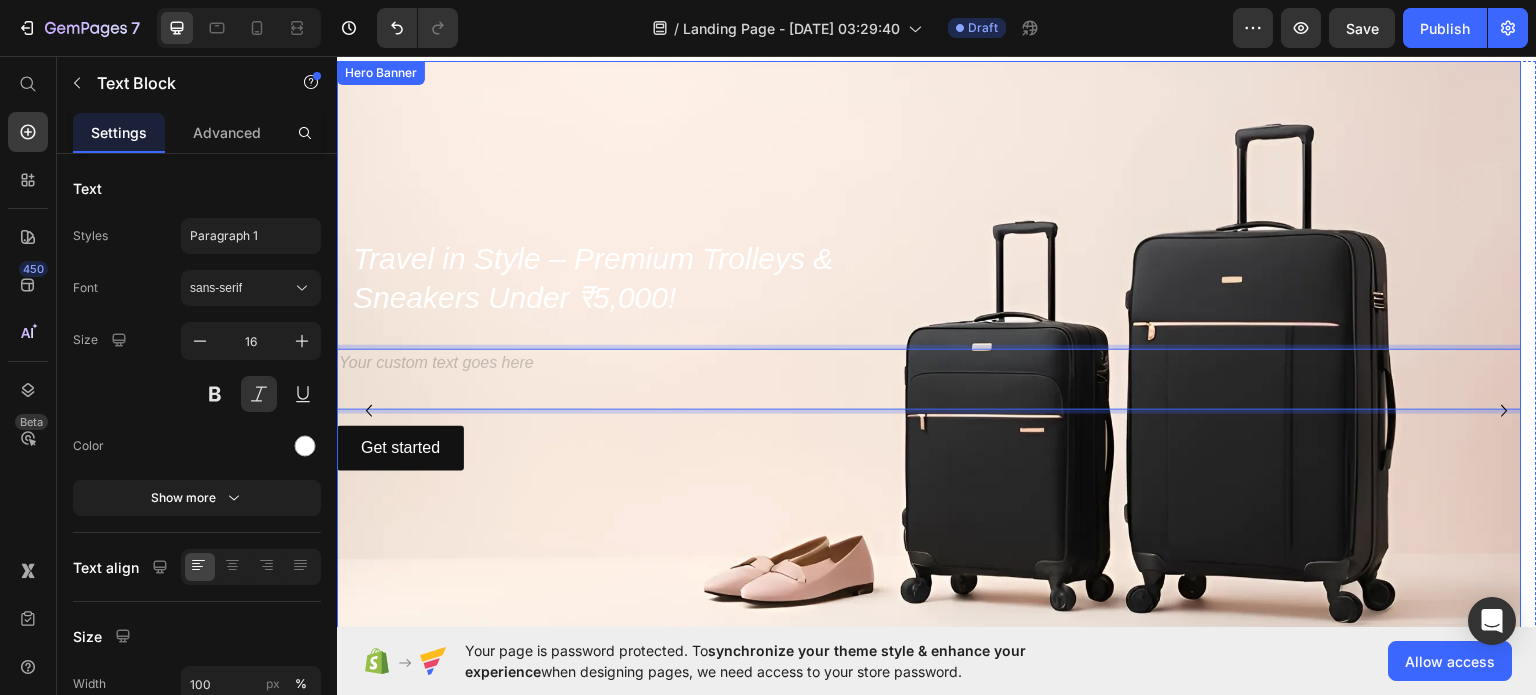 scroll, scrollTop: 0, scrollLeft: 0, axis: both 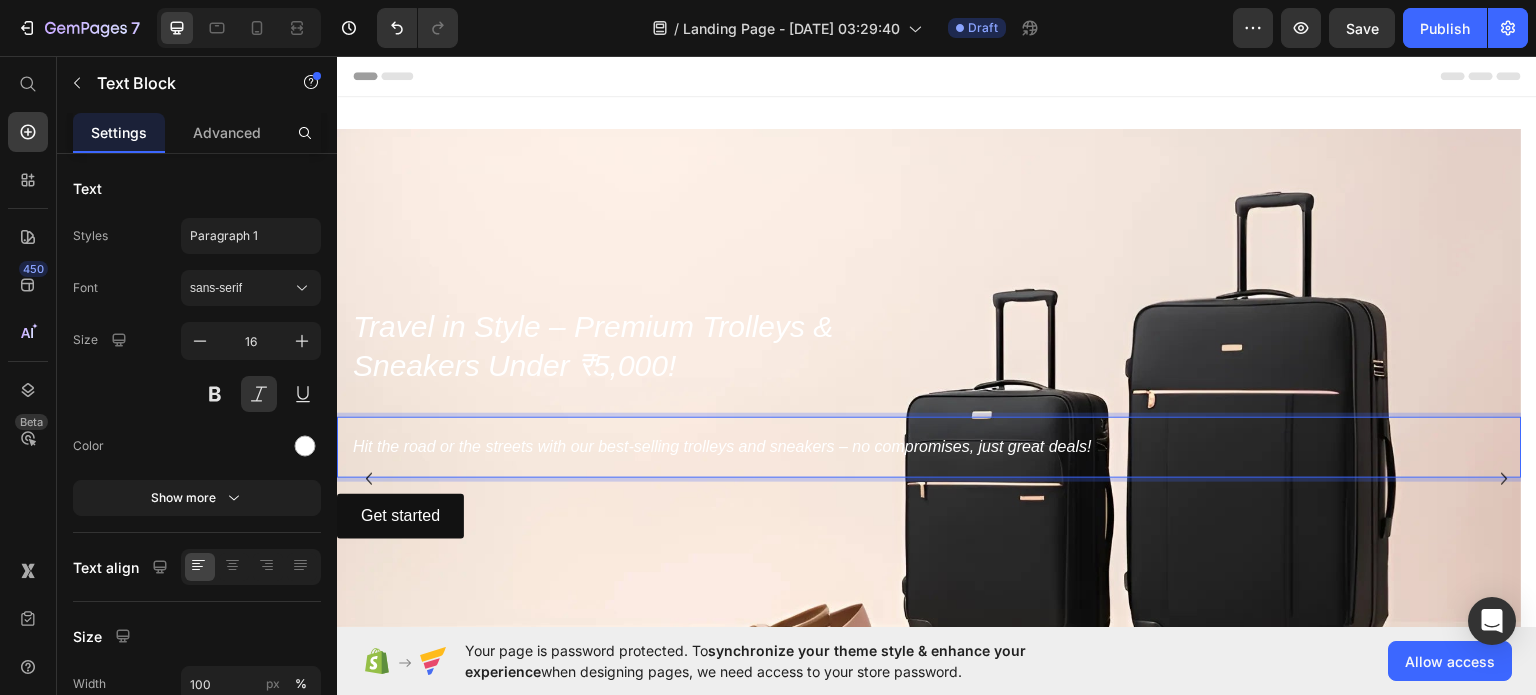 click on "Hit the road or the streets with our best-selling trolleys and sneakers – no compromises, just great deals!" at bounding box center (929, 446) 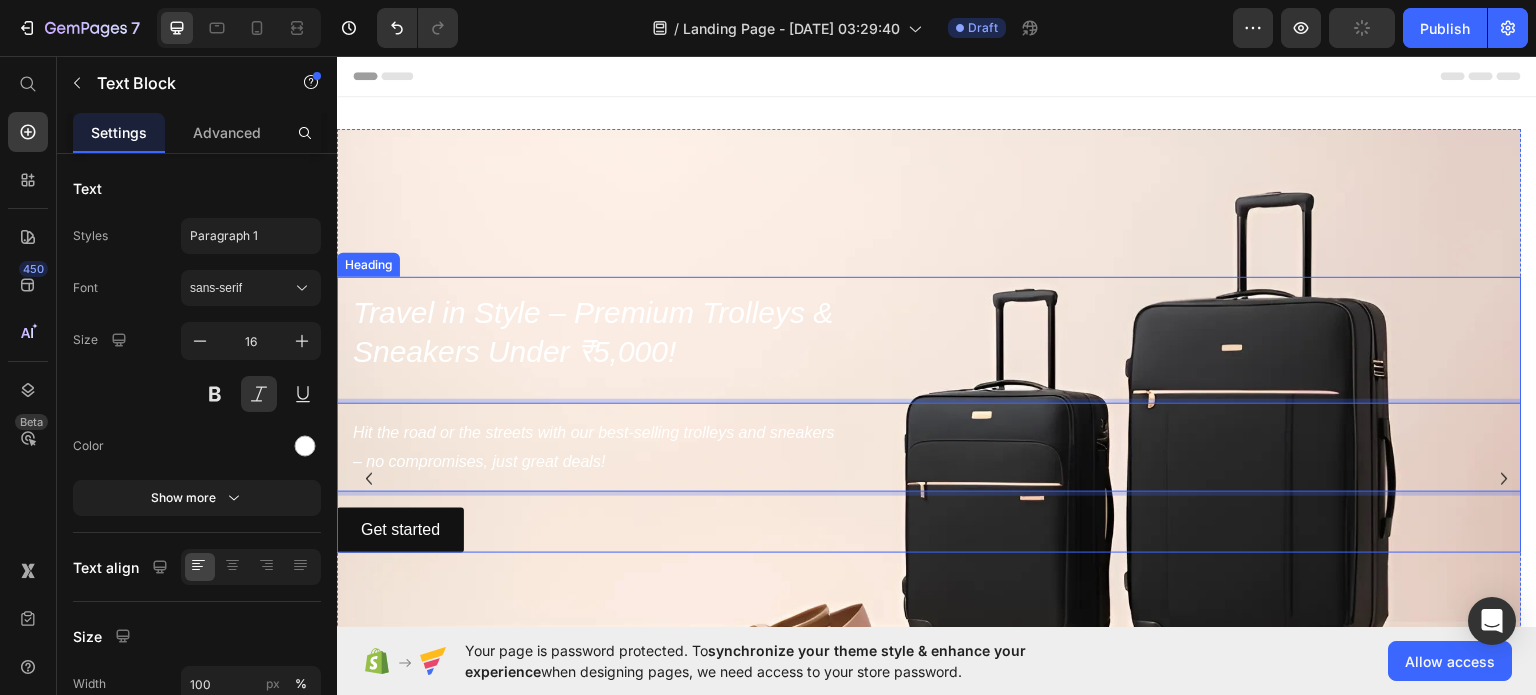 click on "Travel in Style – Premium Trolleys &" at bounding box center [593, 311] 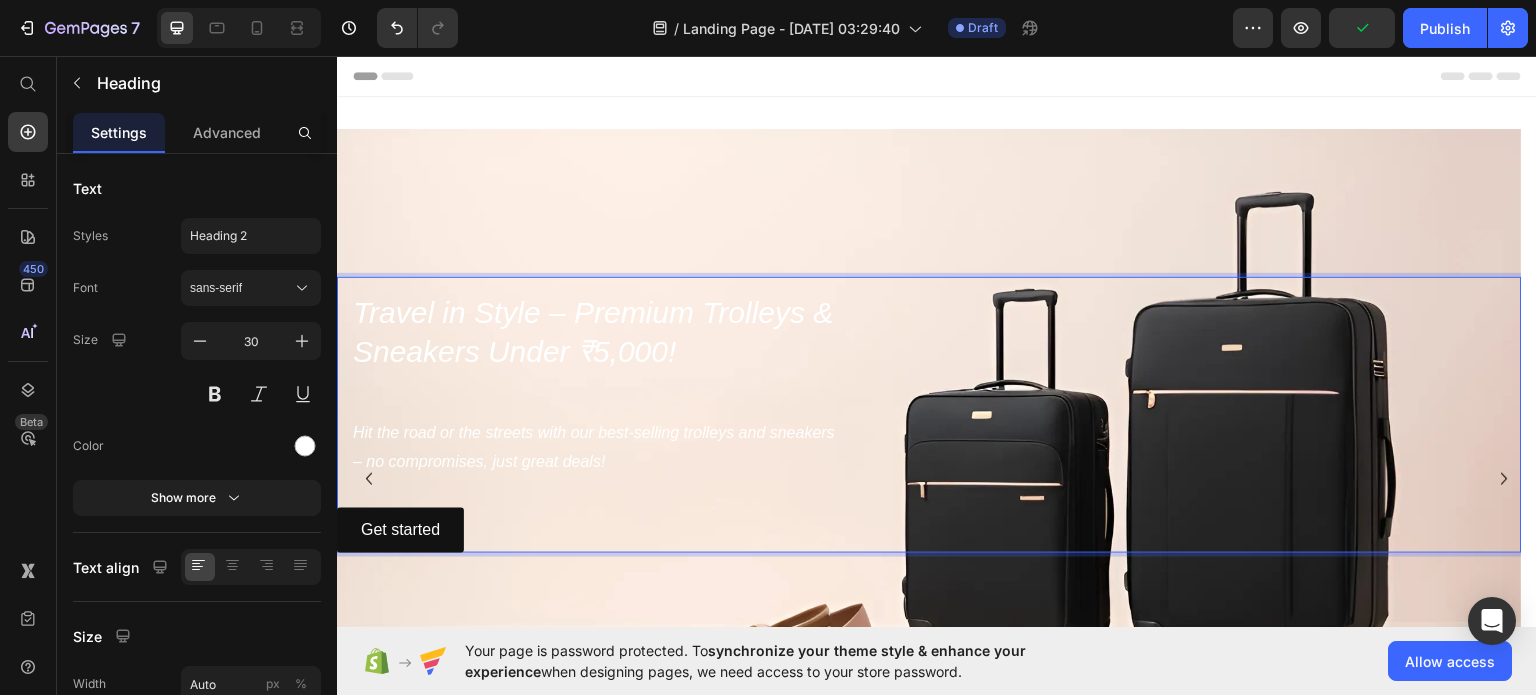 click on "Travel in Style – Premium Trolleys &" at bounding box center (593, 311) 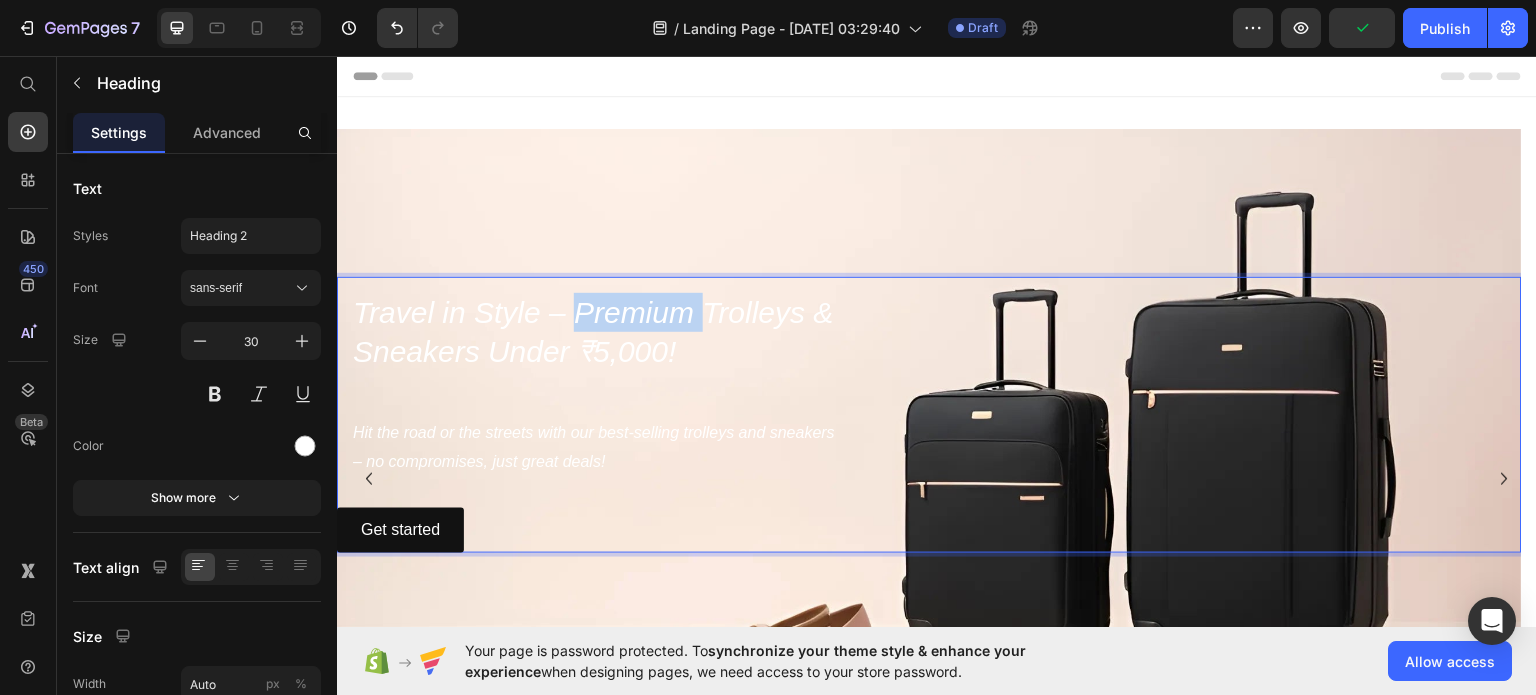 click on "Travel in Style – Premium Trolleys &" at bounding box center (593, 311) 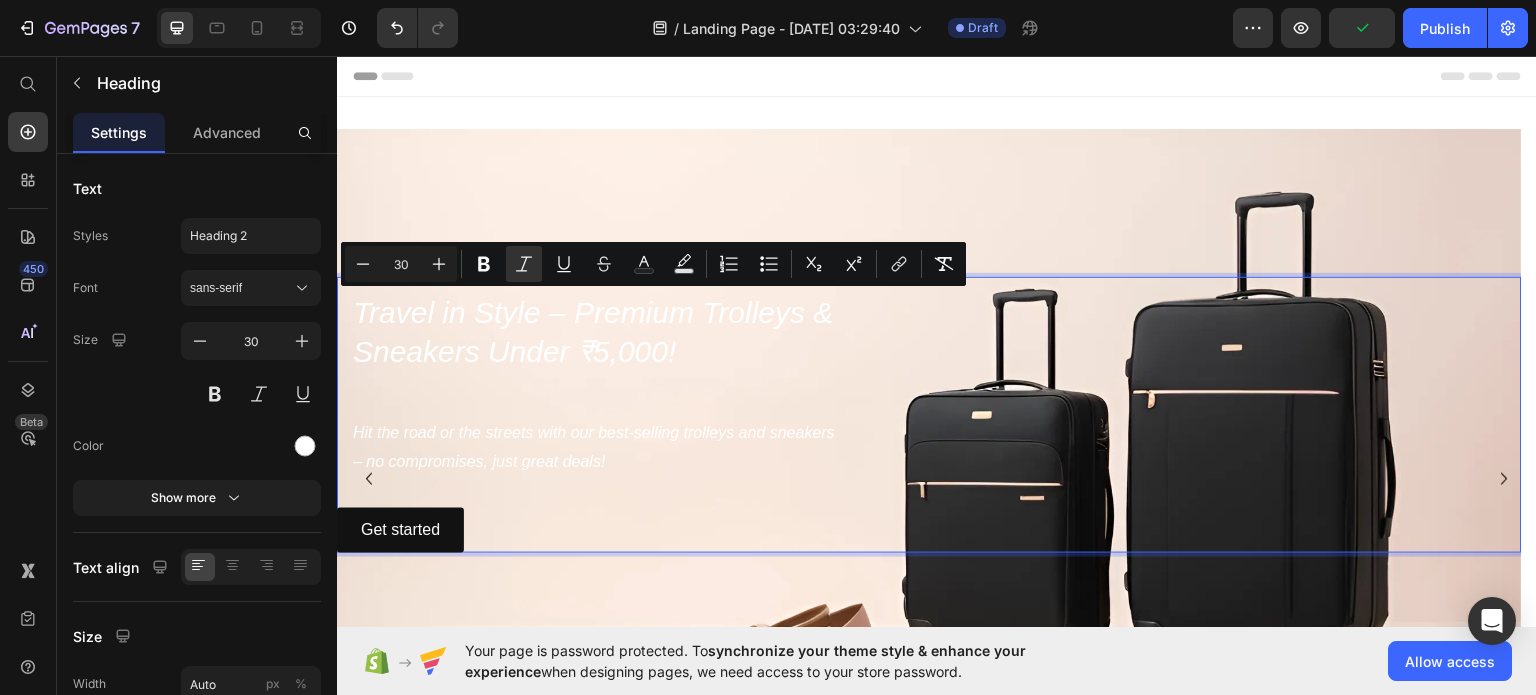 click on "Sneakers Under ₹5,000!" at bounding box center [515, 350] 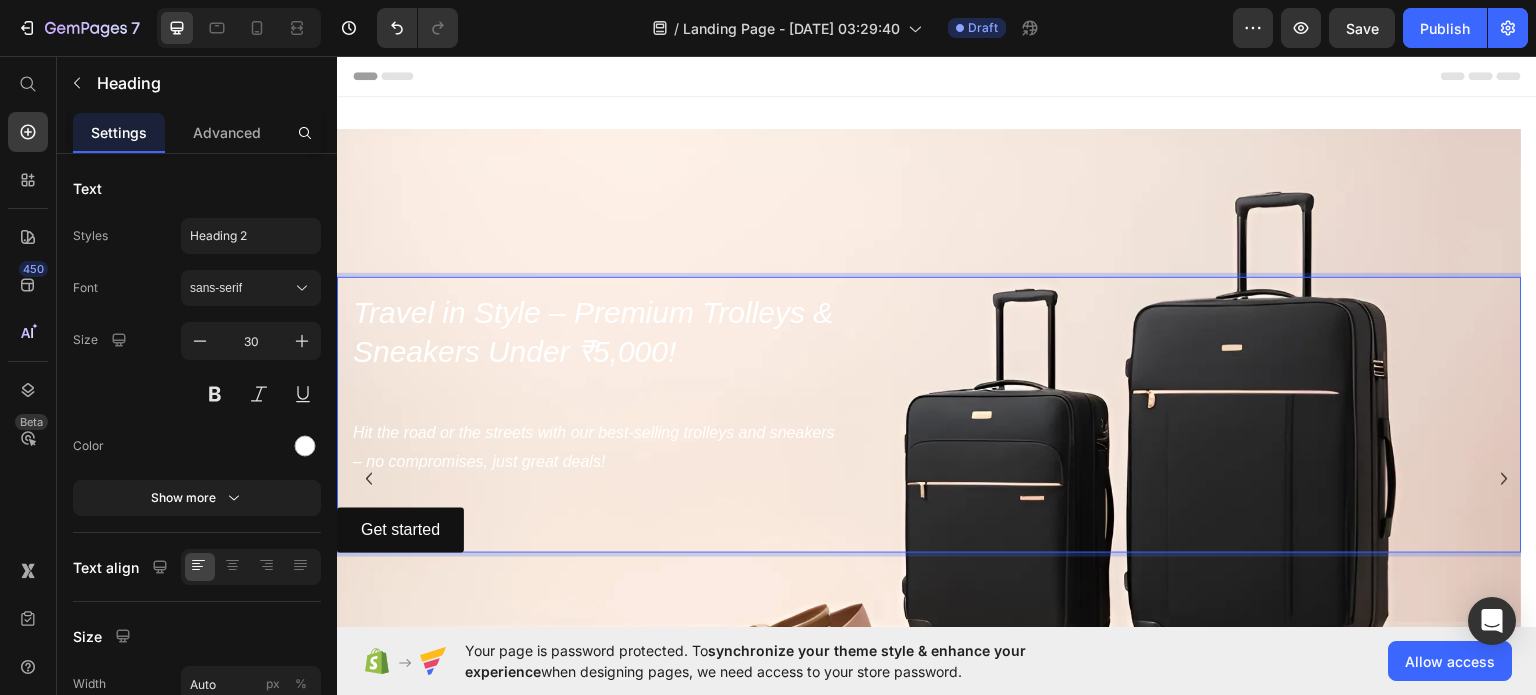 click on "Sneakers Under ₹5,000!" at bounding box center (515, 350) 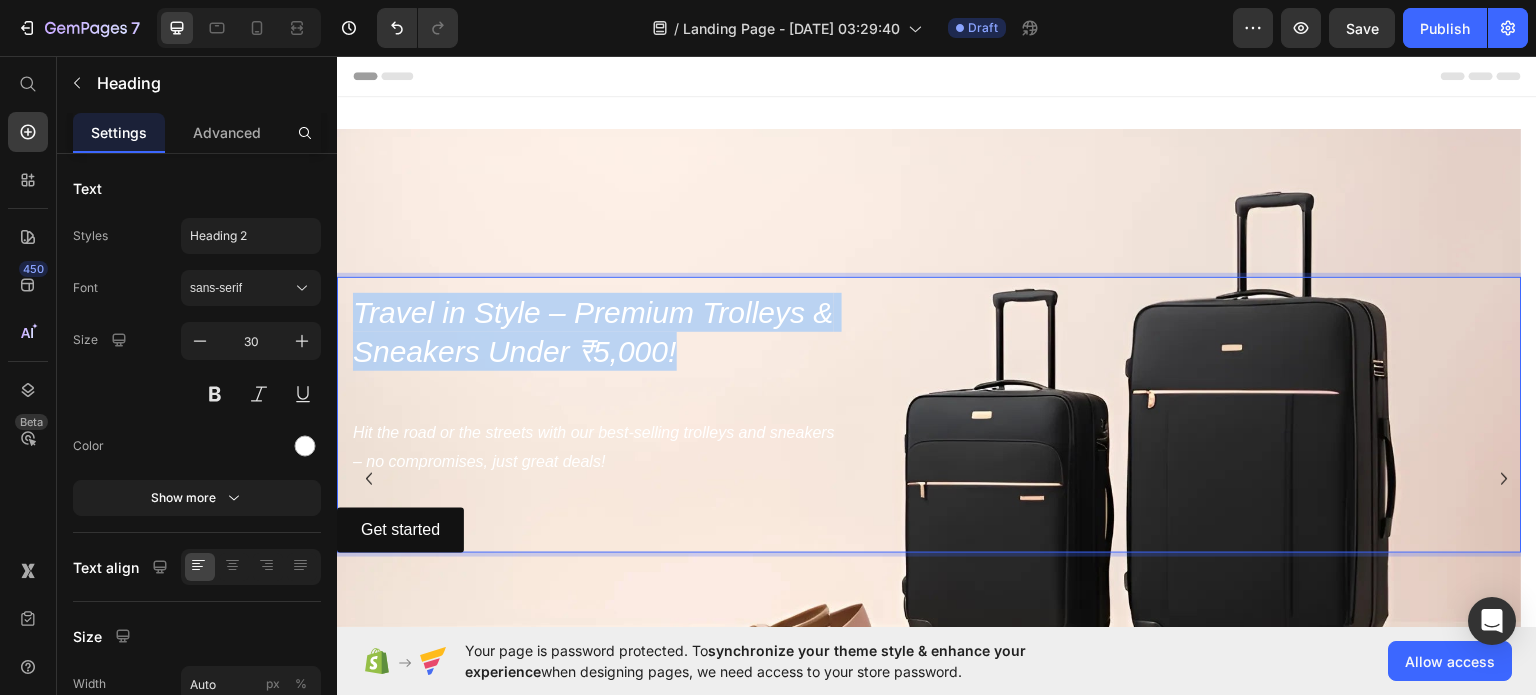 drag, startPoint x: 682, startPoint y: 348, endPoint x: 351, endPoint y: 310, distance: 333.17413 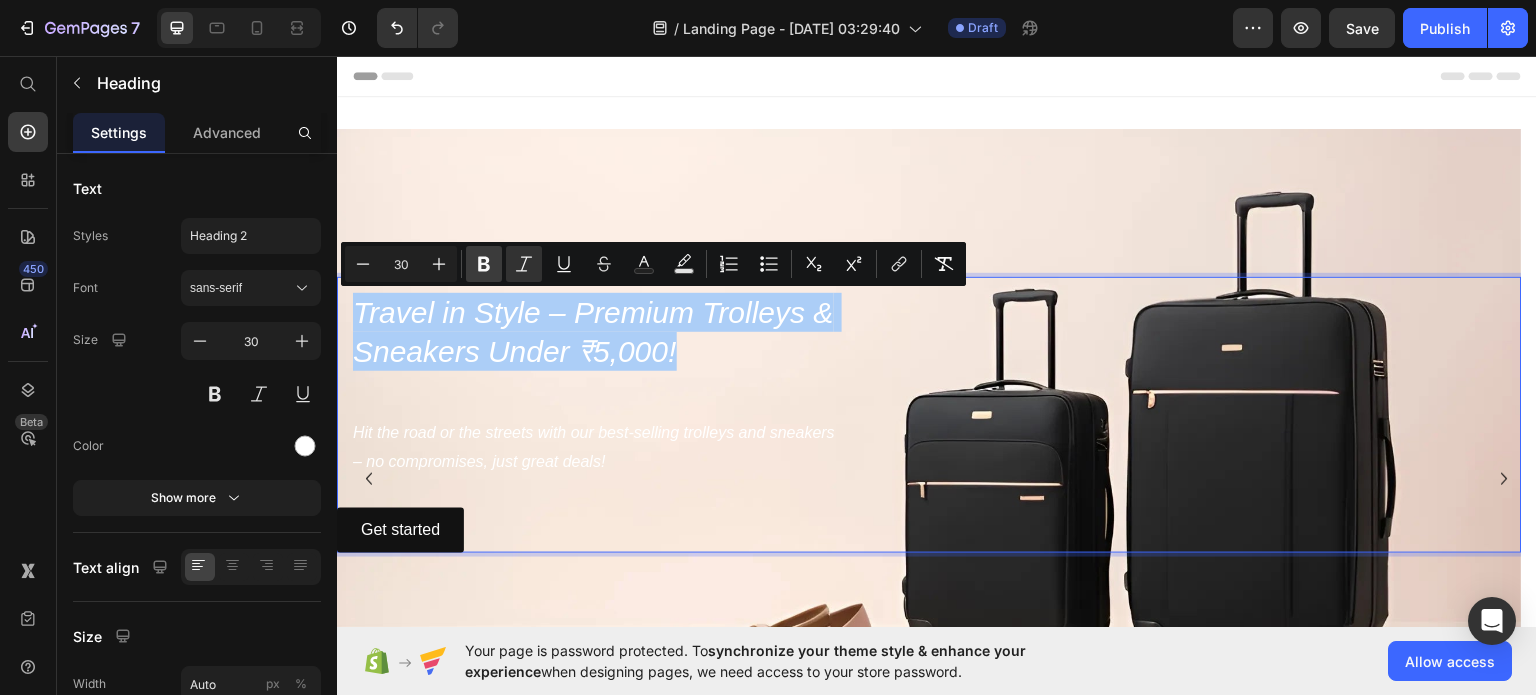 click 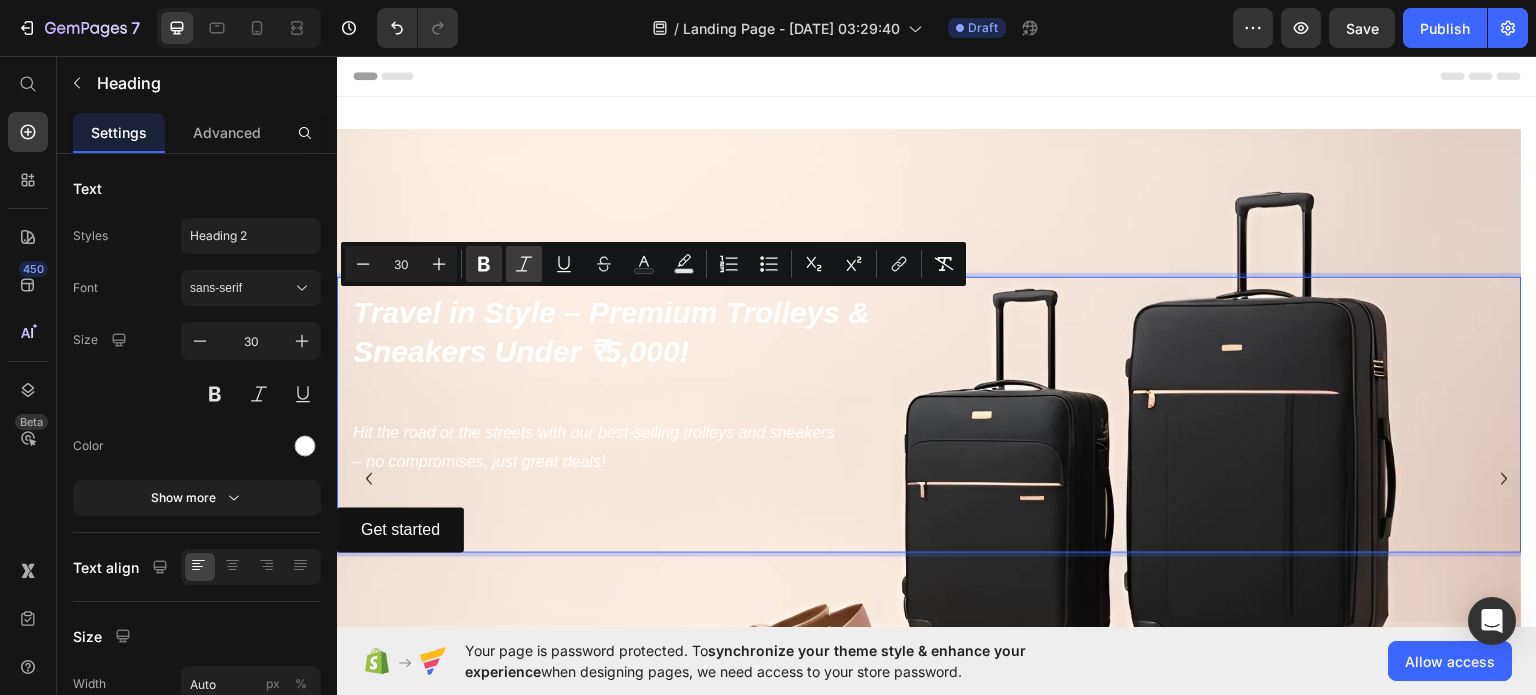 click 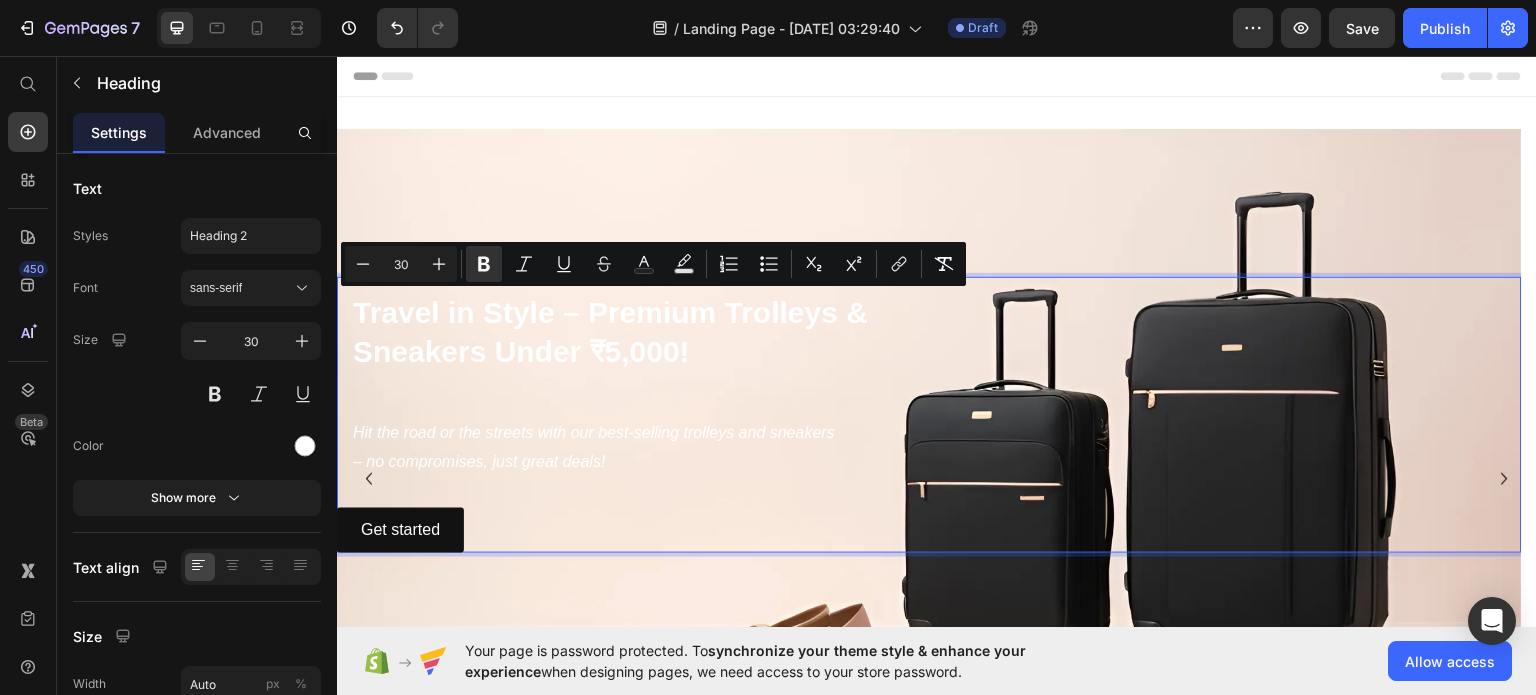 click on "Travel in Style – Premium Trolleys &  Sneakers Under ₹5,000!" at bounding box center [610, 331] 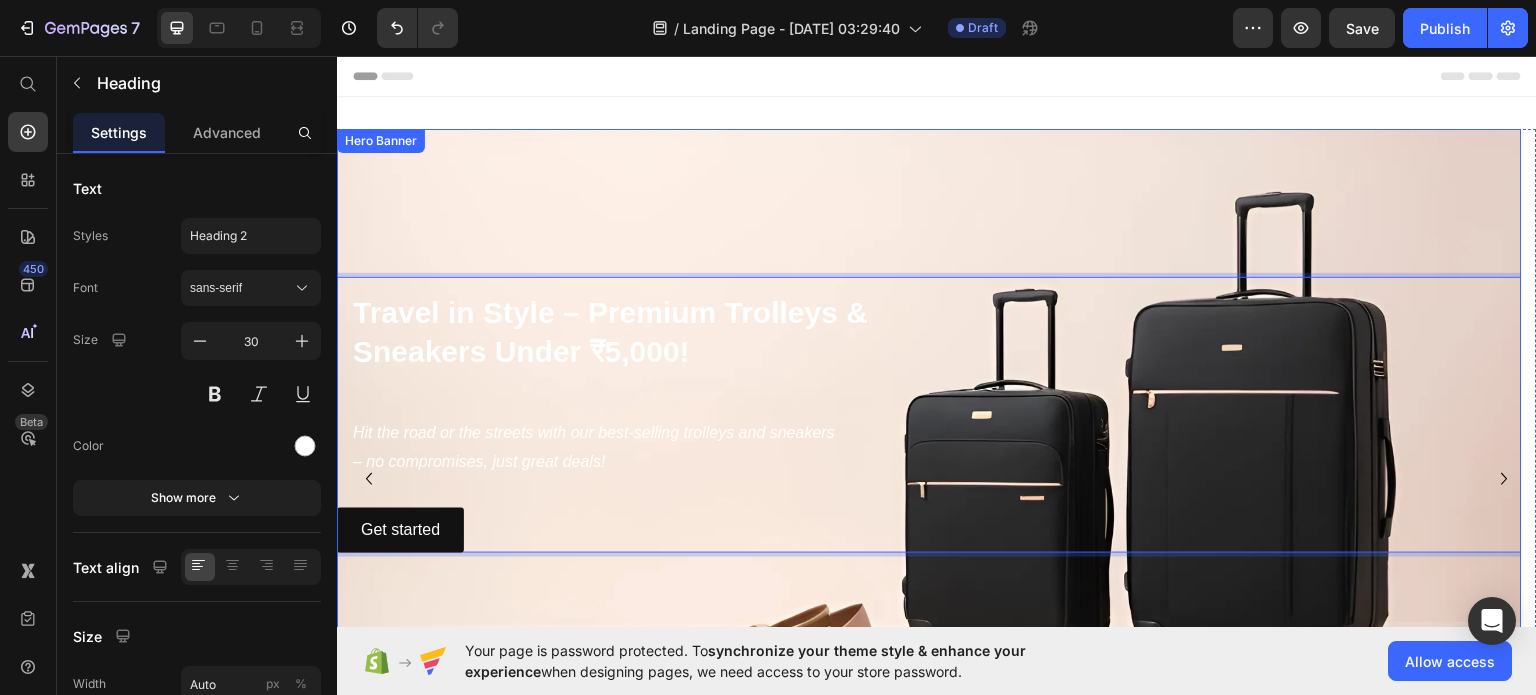 click at bounding box center [929, 414] 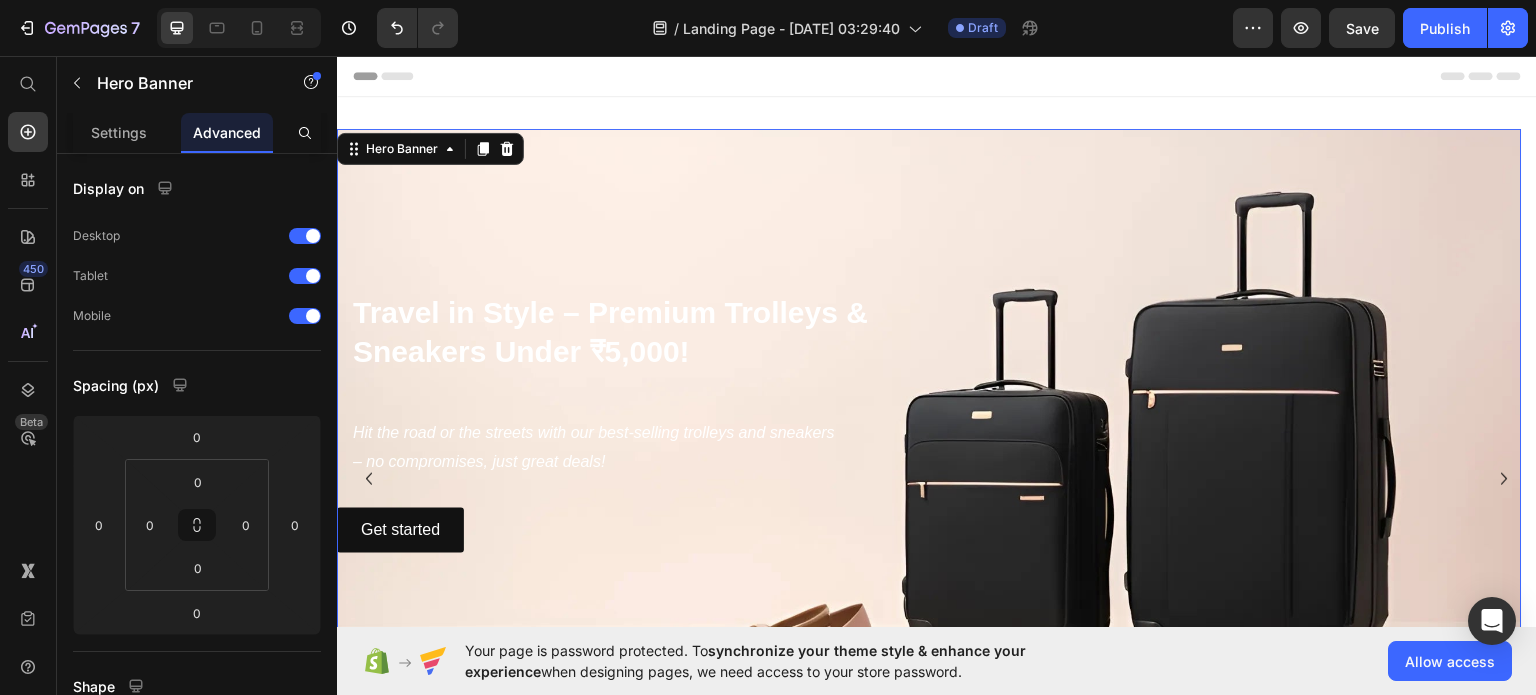 scroll, scrollTop: 52, scrollLeft: 0, axis: vertical 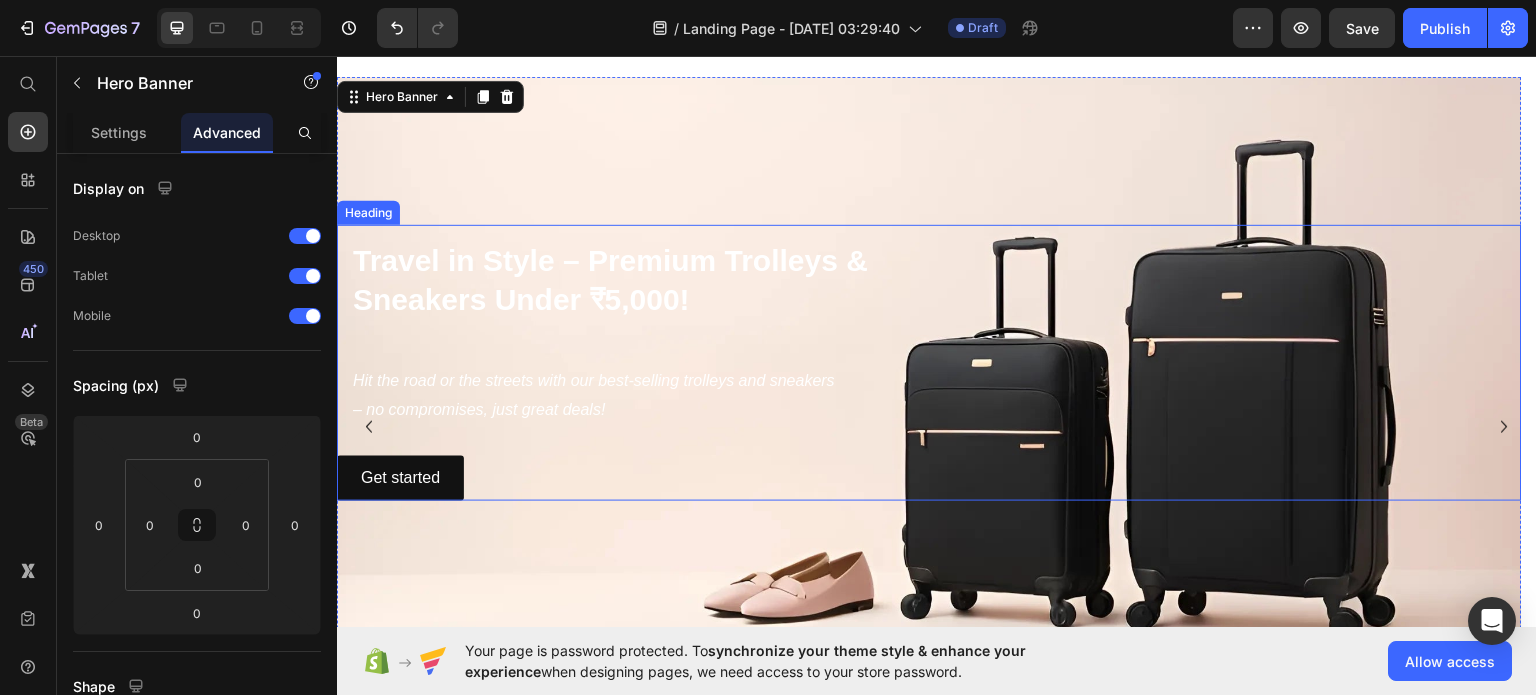 click on "Travel in Style – Premium Trolleys &" at bounding box center [610, 259] 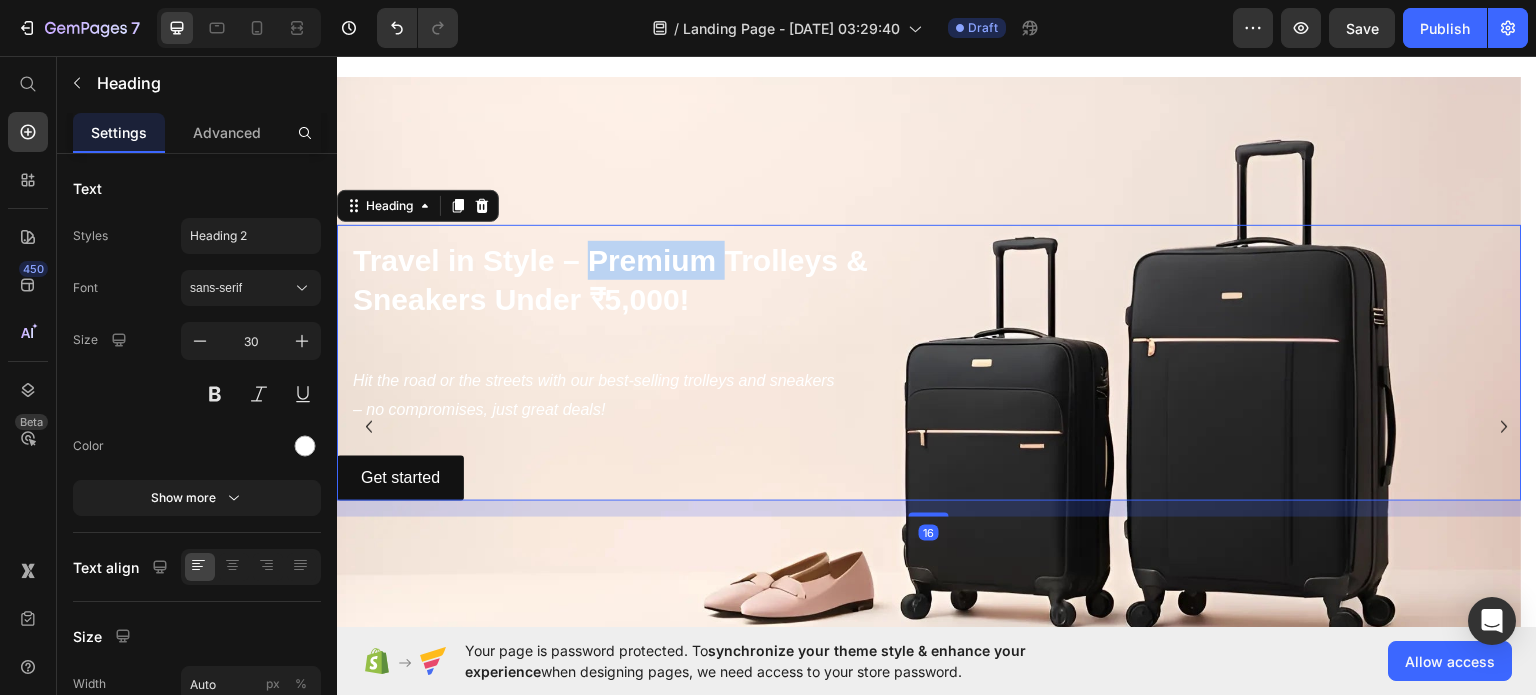 click on "Travel in Style – Premium Trolleys &" at bounding box center (610, 259) 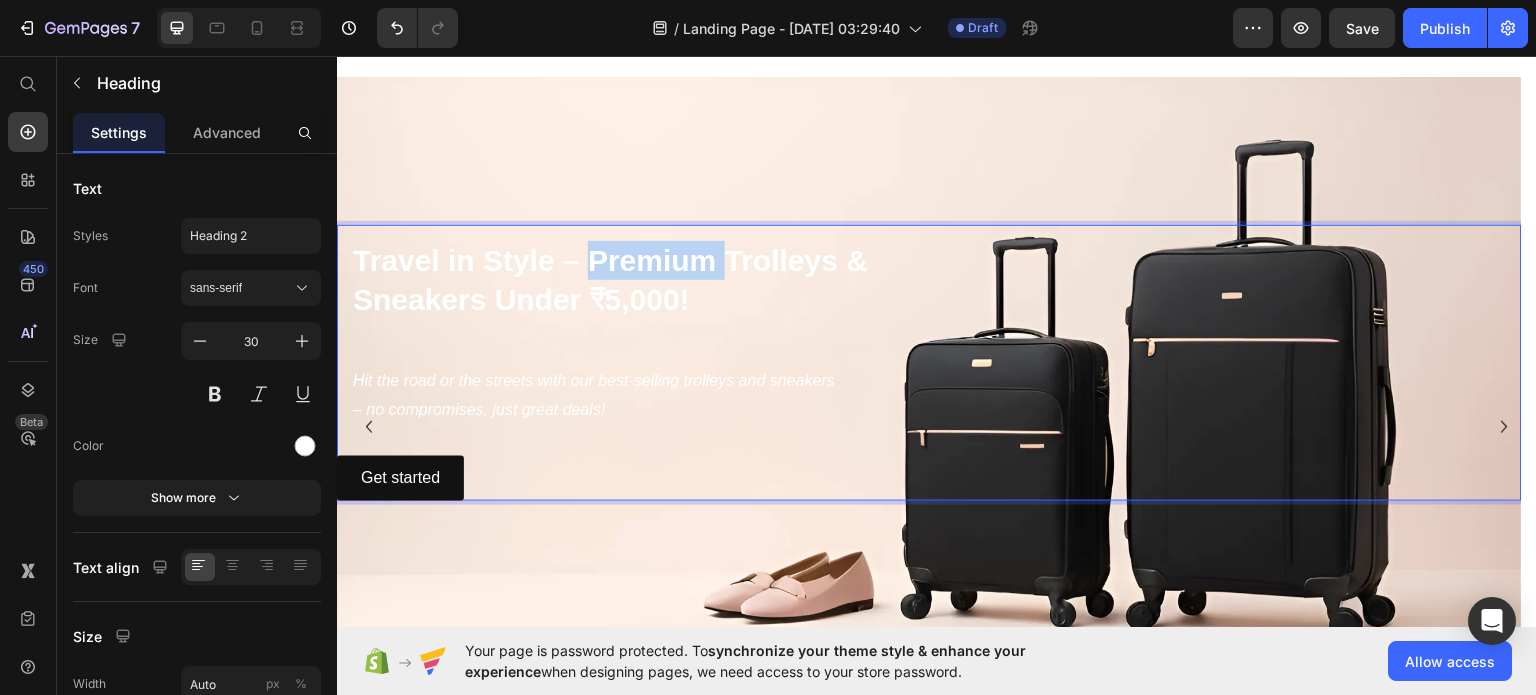 click on "Travel in Style – Premium Trolleys &  Sneakers Under ₹5,000!" at bounding box center (610, 279) 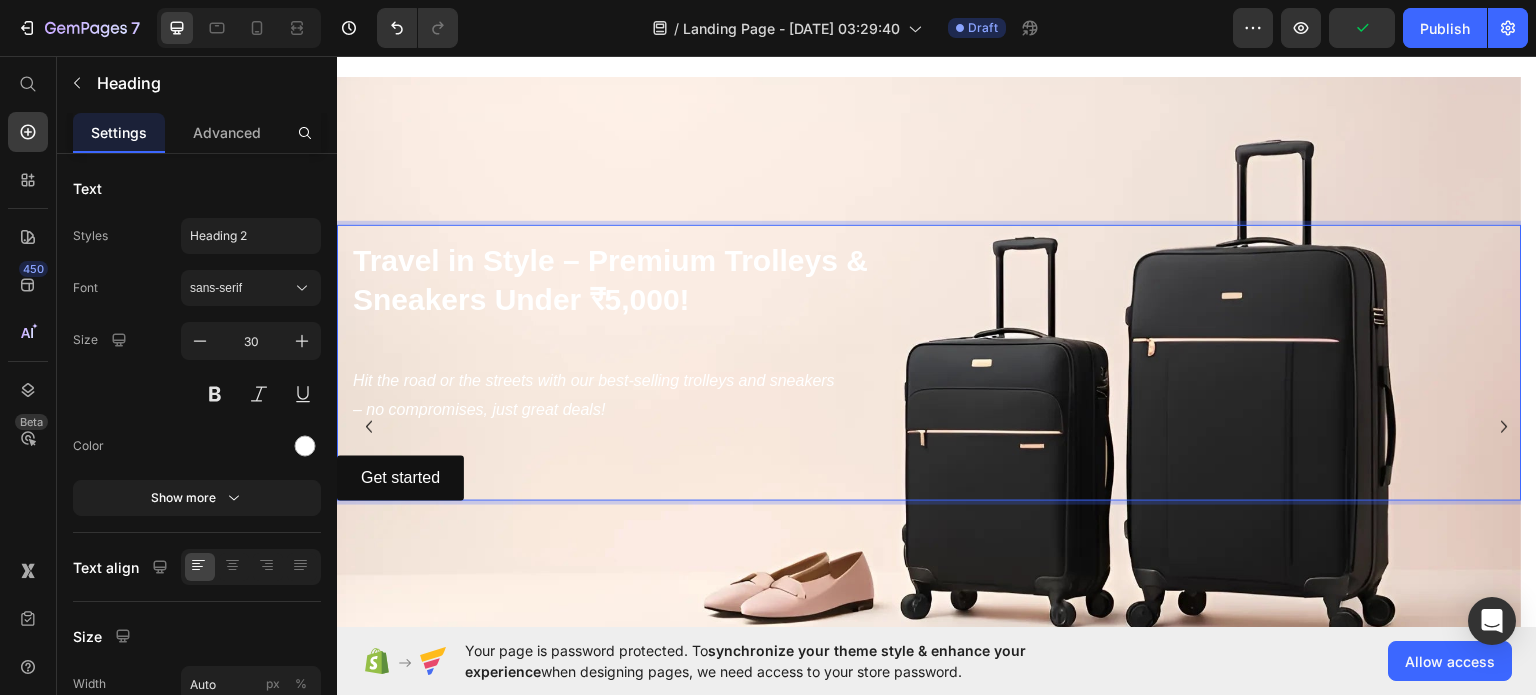 click on "Travel in Style – Premium Trolleys &" at bounding box center [610, 259] 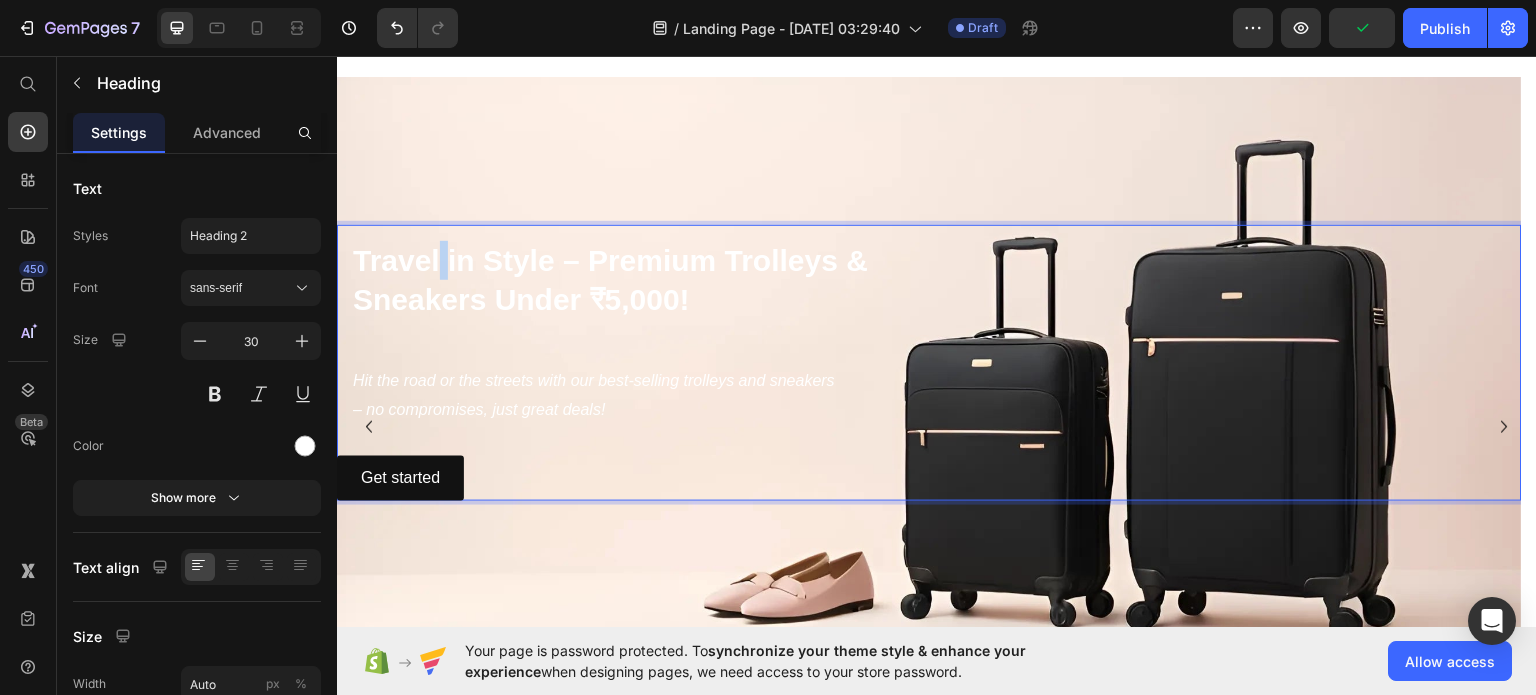 click on "Travel in Style – Premium Trolleys &" at bounding box center [610, 259] 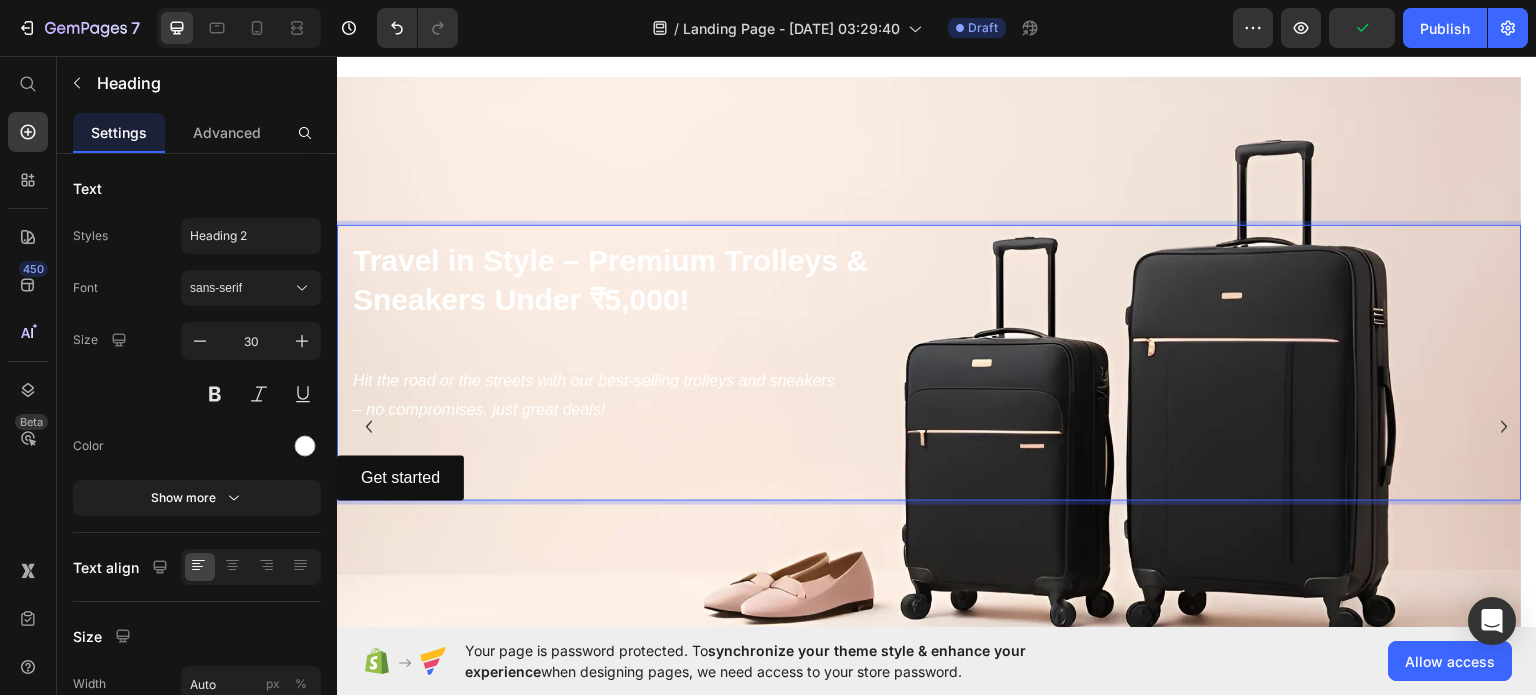 click on "Sneakers Under ₹5,000!" at bounding box center (521, 298) 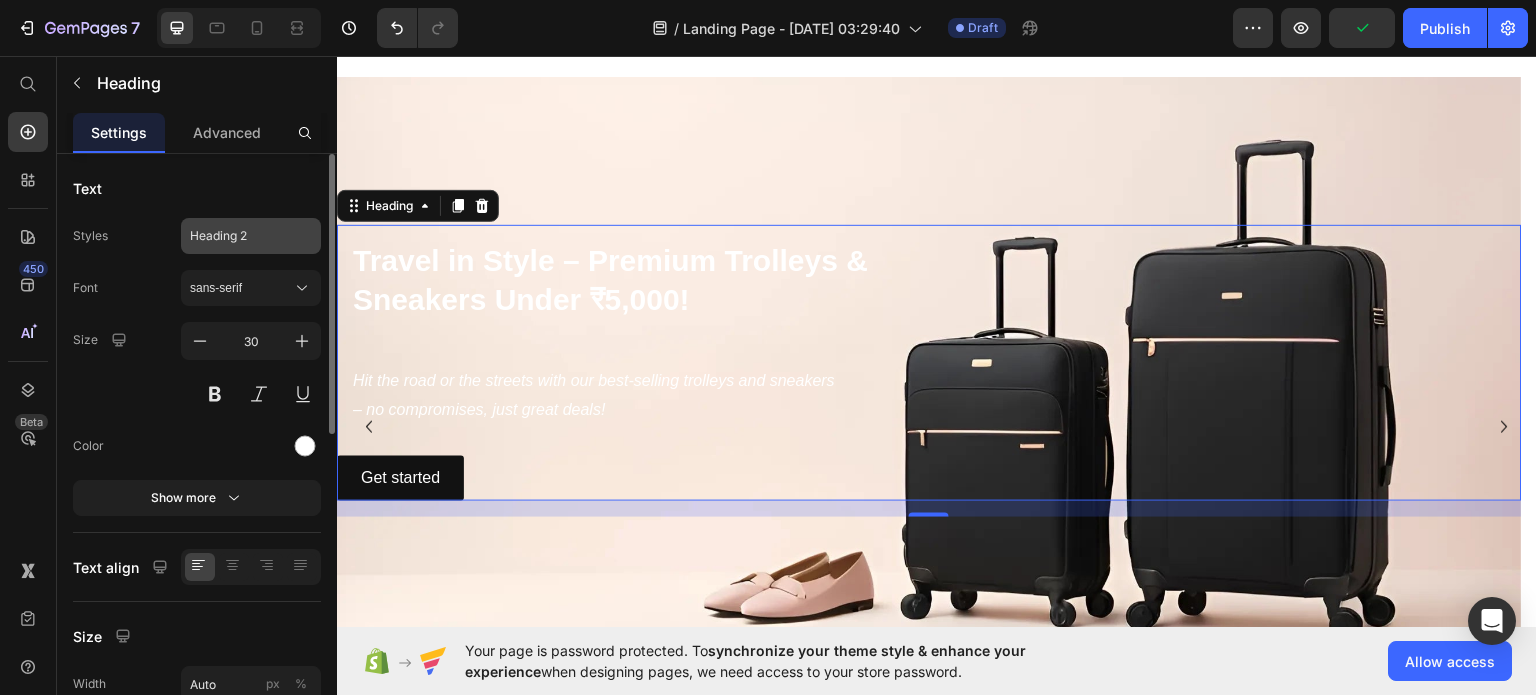 click on "Heading 2" at bounding box center (239, 236) 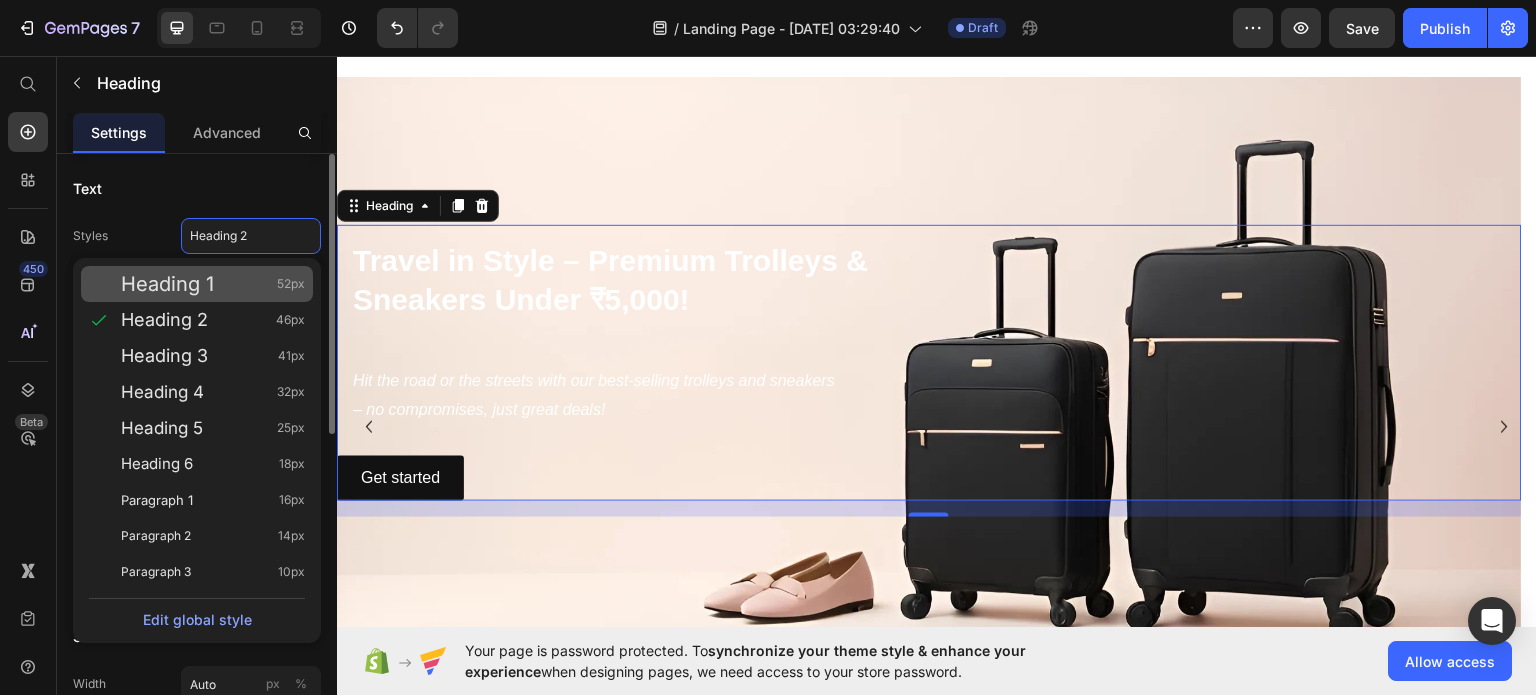 click on "Heading 1 52px" 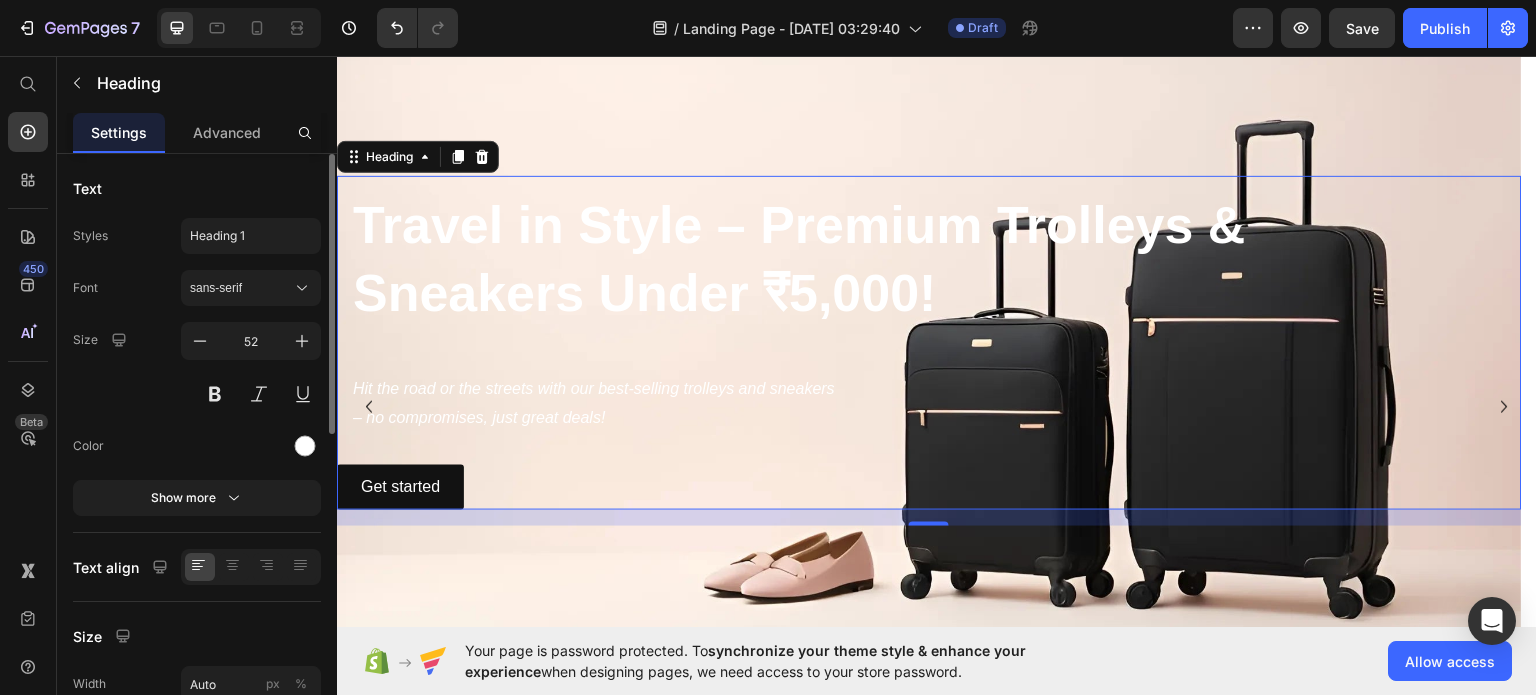 scroll, scrollTop: 0, scrollLeft: 0, axis: both 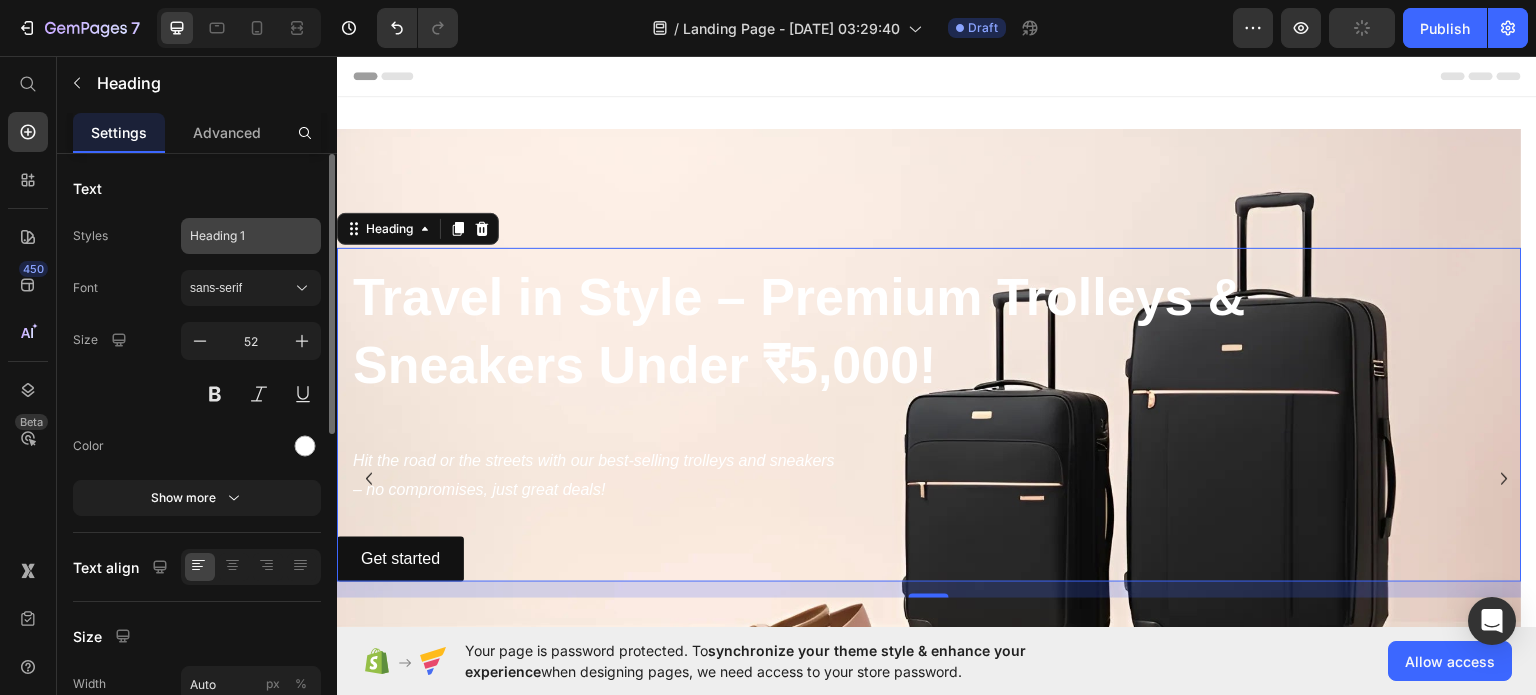 click on "Heading 1" at bounding box center [239, 236] 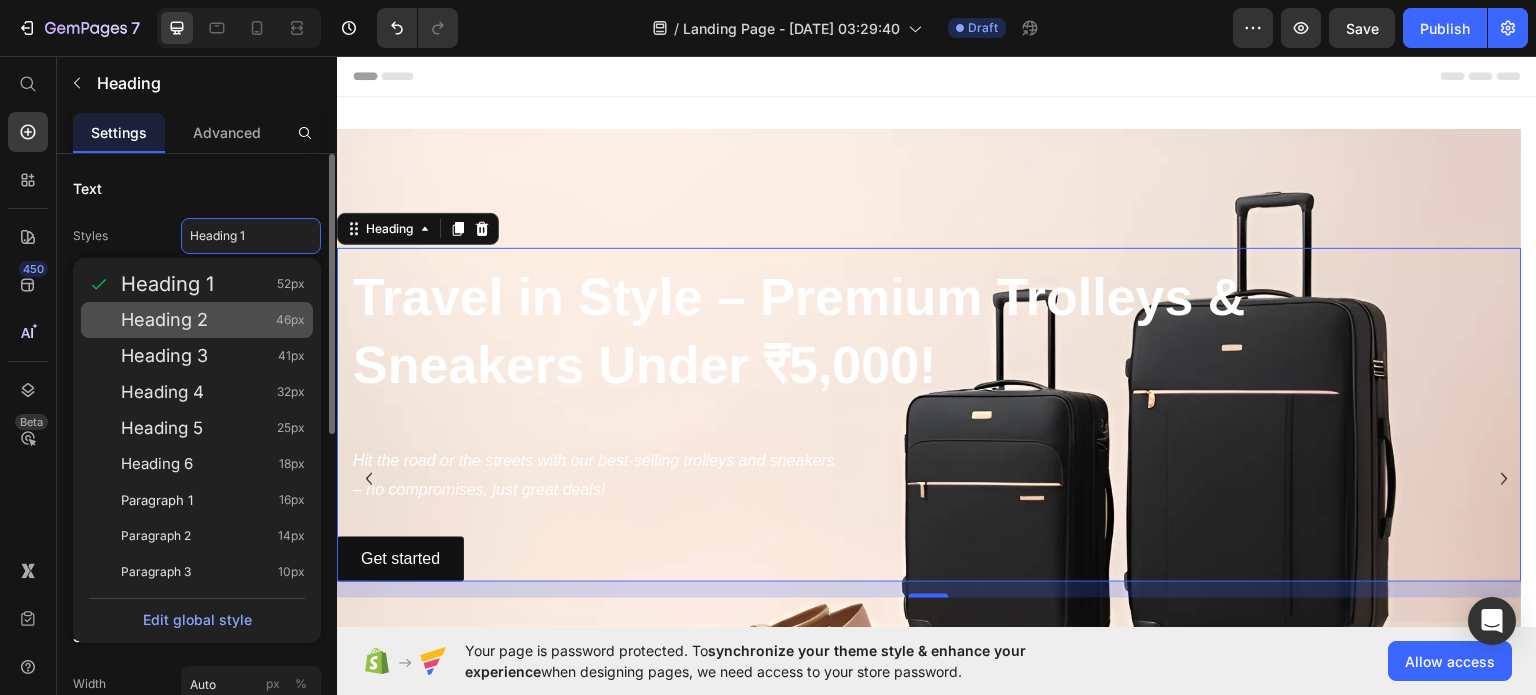 click on "Heading 2 46px" at bounding box center (213, 320) 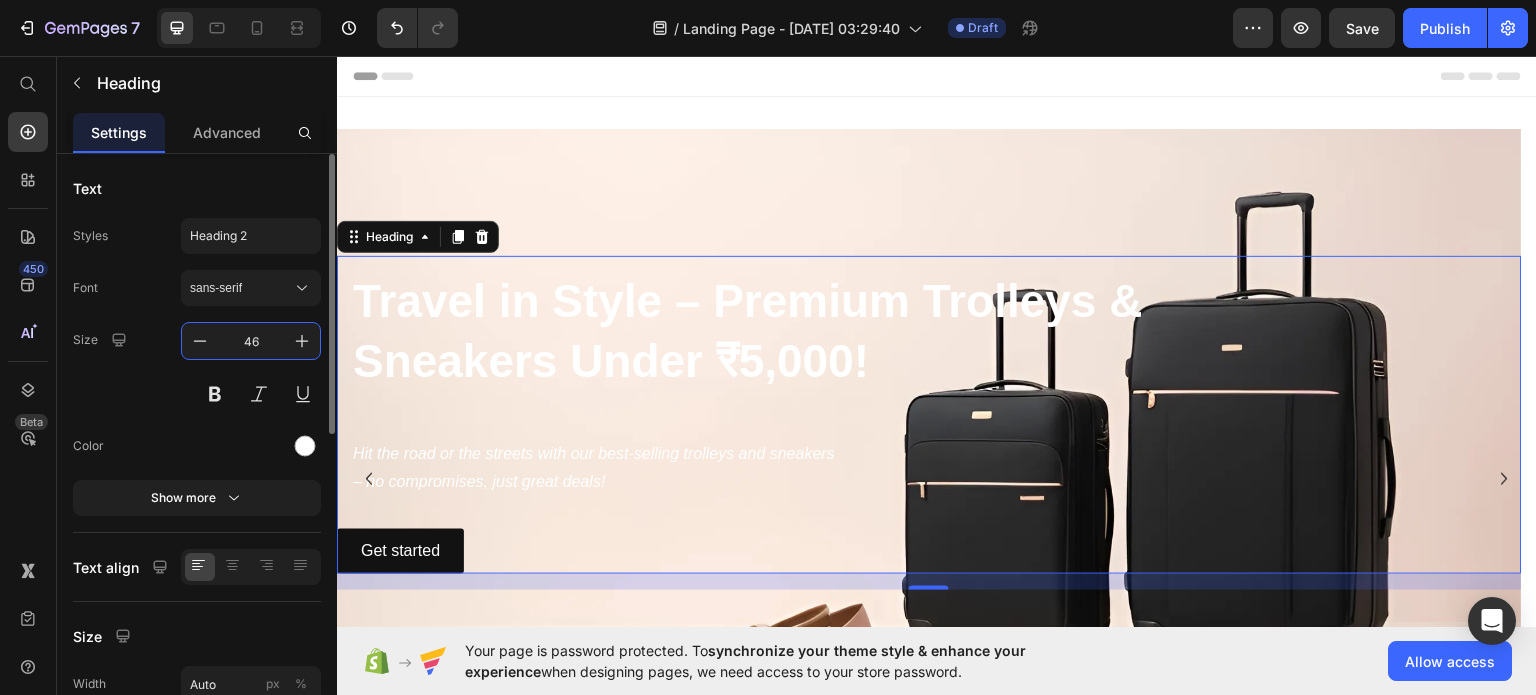 click on "46" at bounding box center (251, 341) 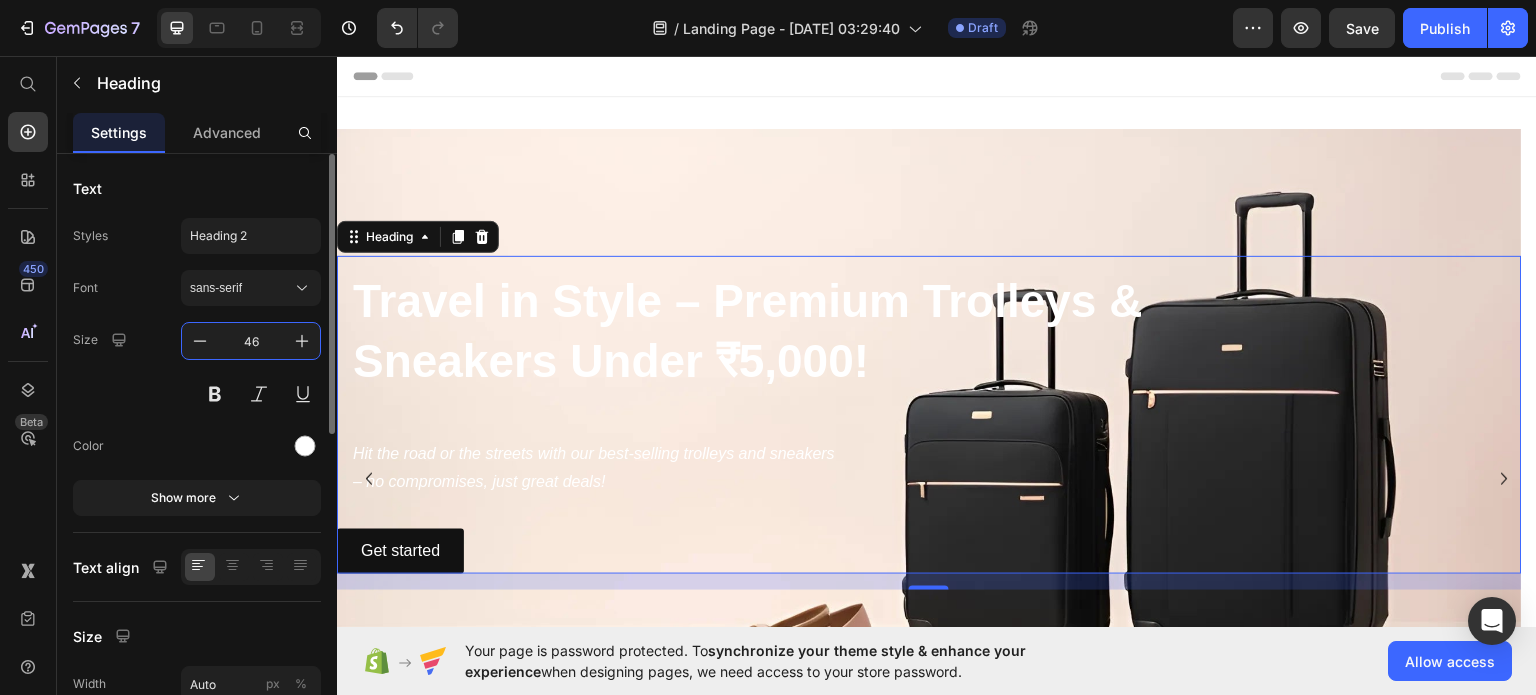 type 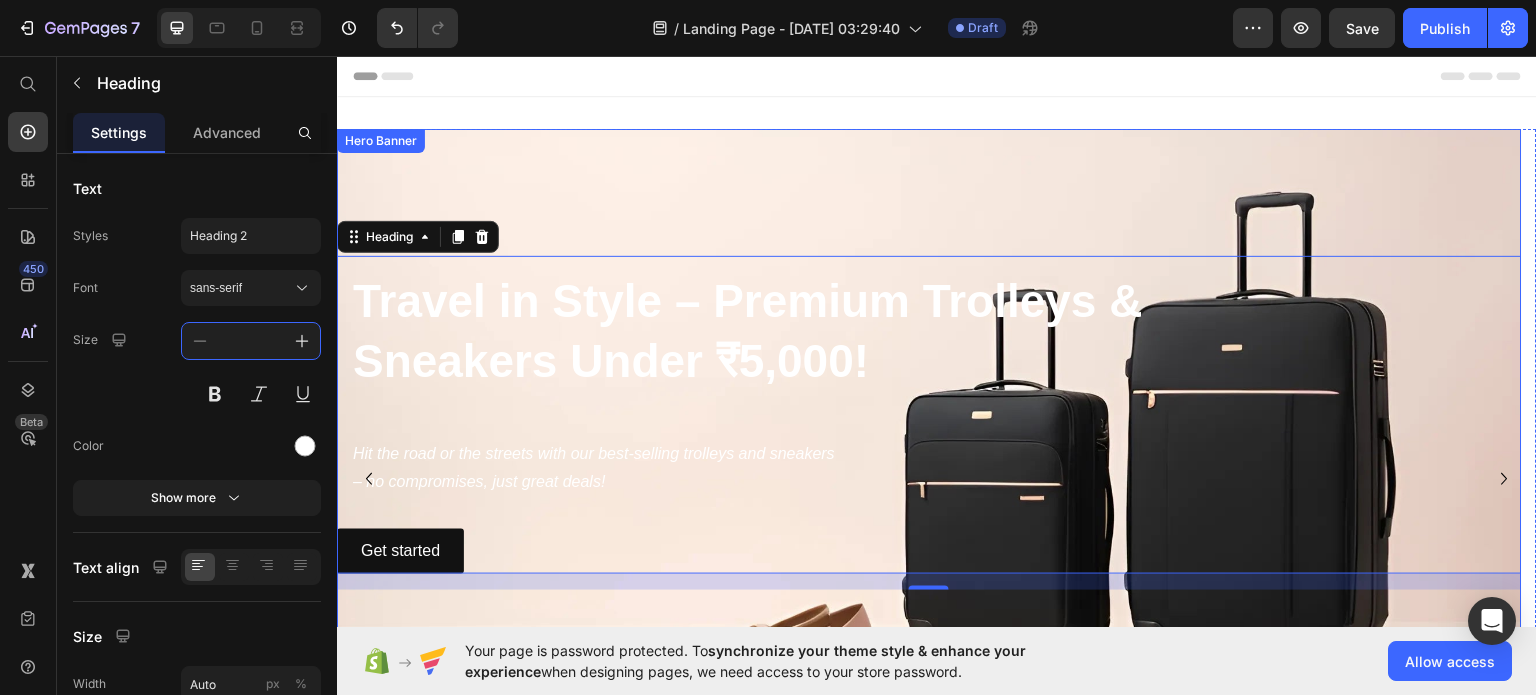 click at bounding box center [929, 414] 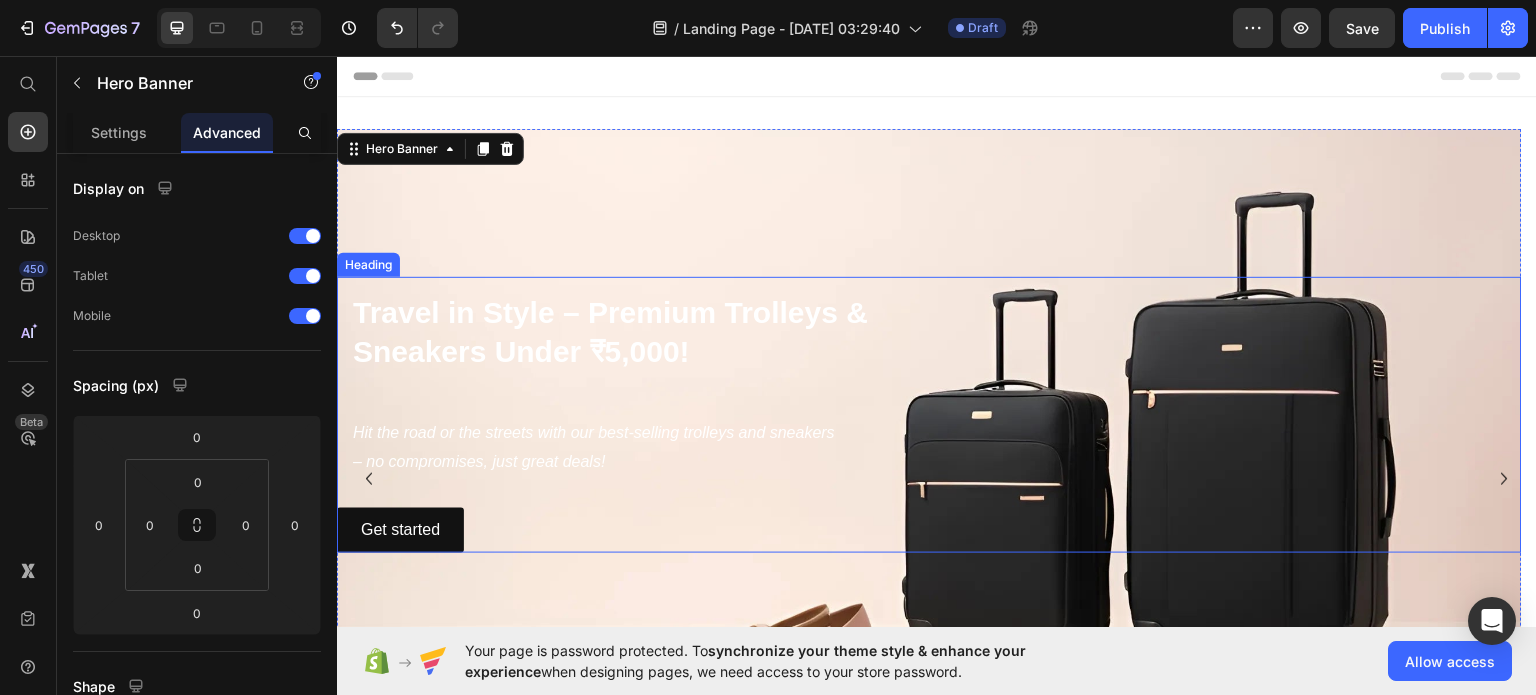 click on "Travel in Style – Premium Trolleys &" at bounding box center (610, 311) 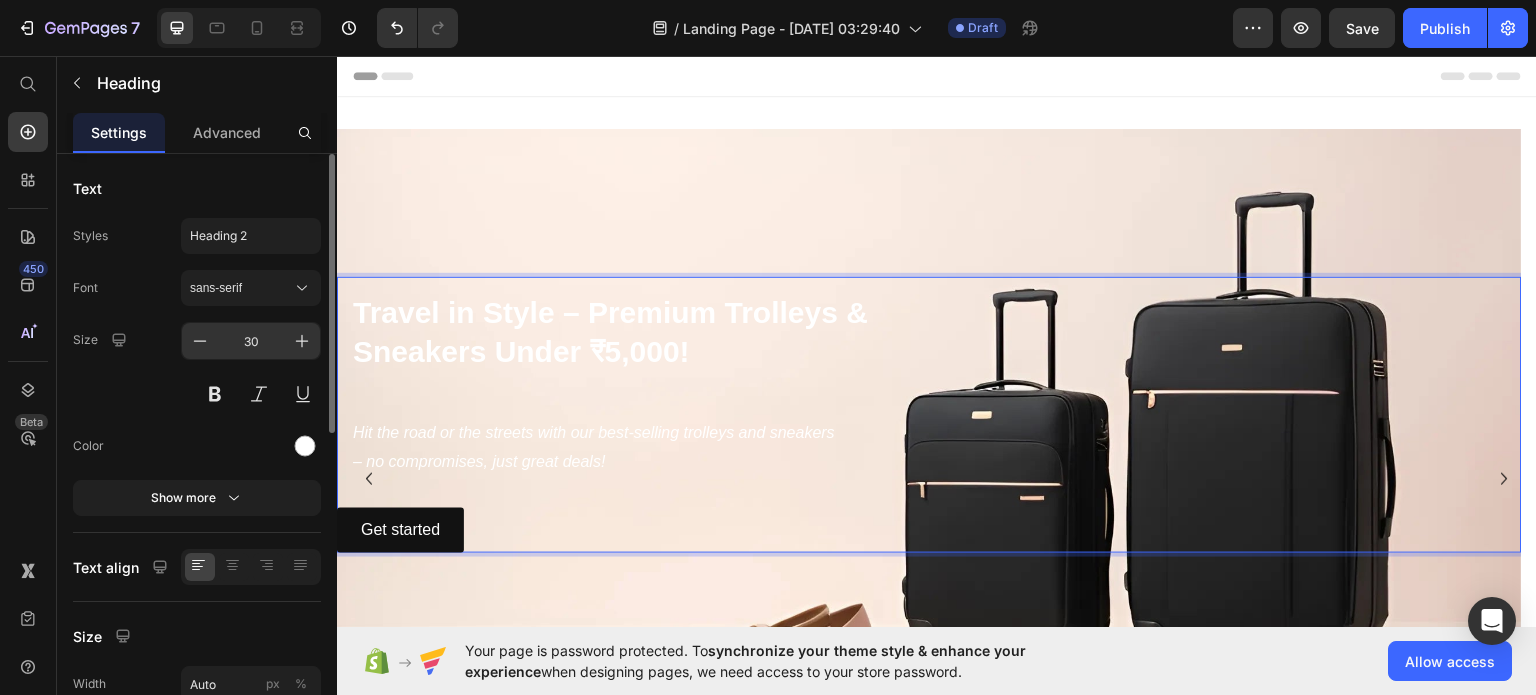 click on "30" at bounding box center (251, 341) 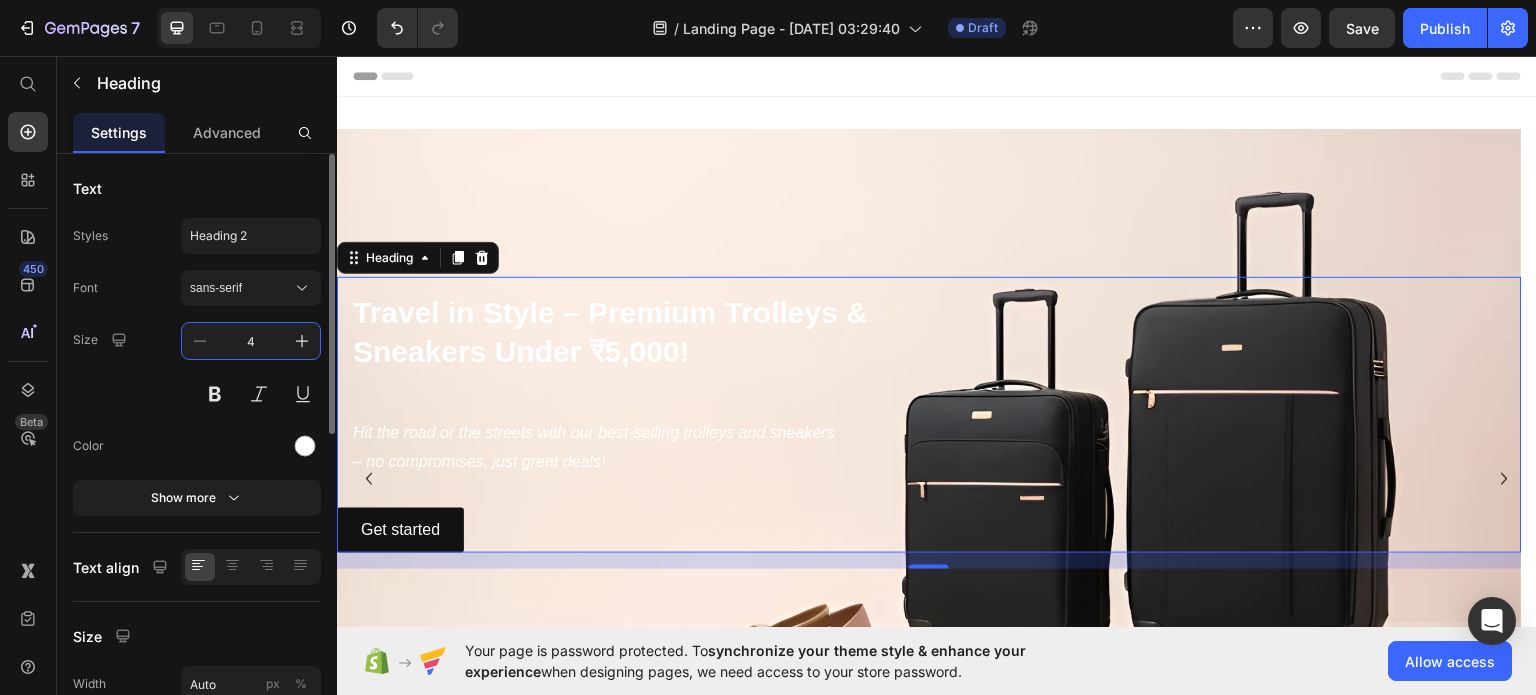 type on "40" 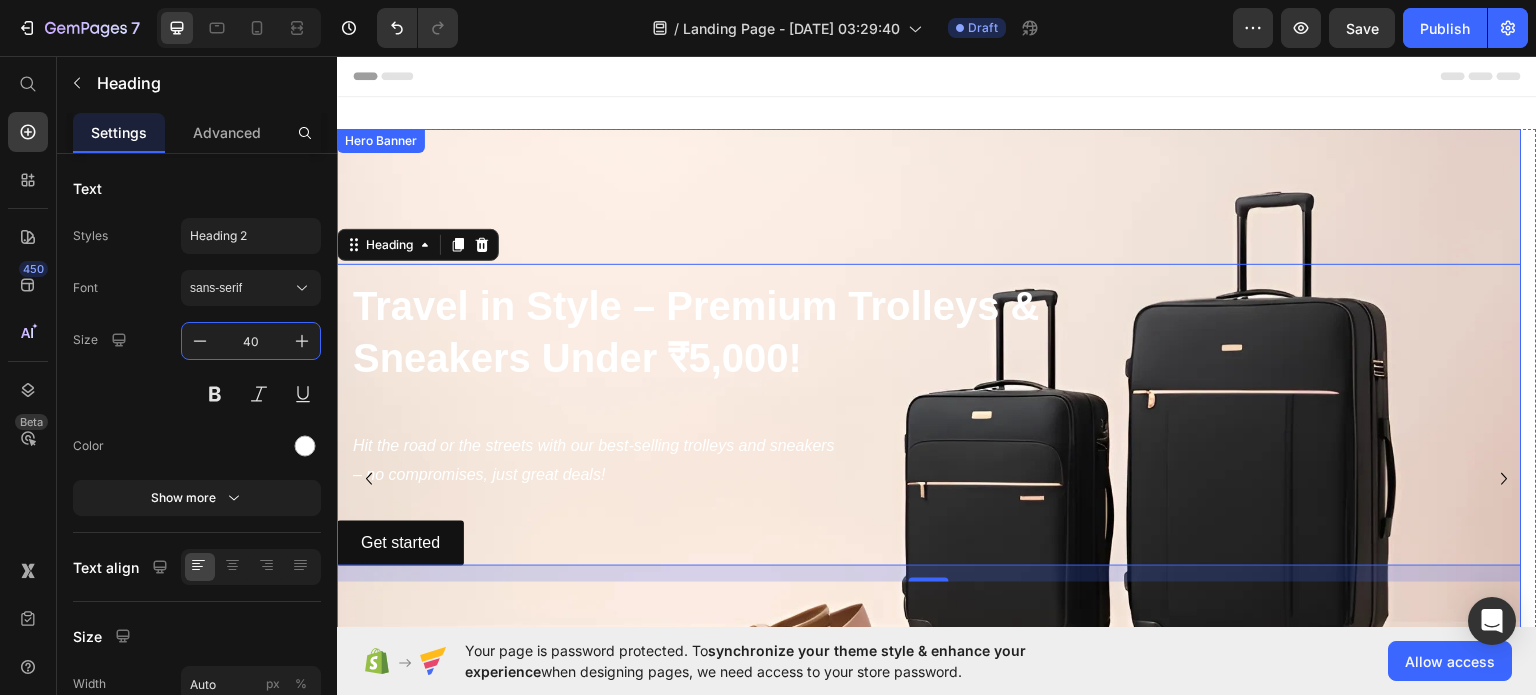 click at bounding box center (929, 414) 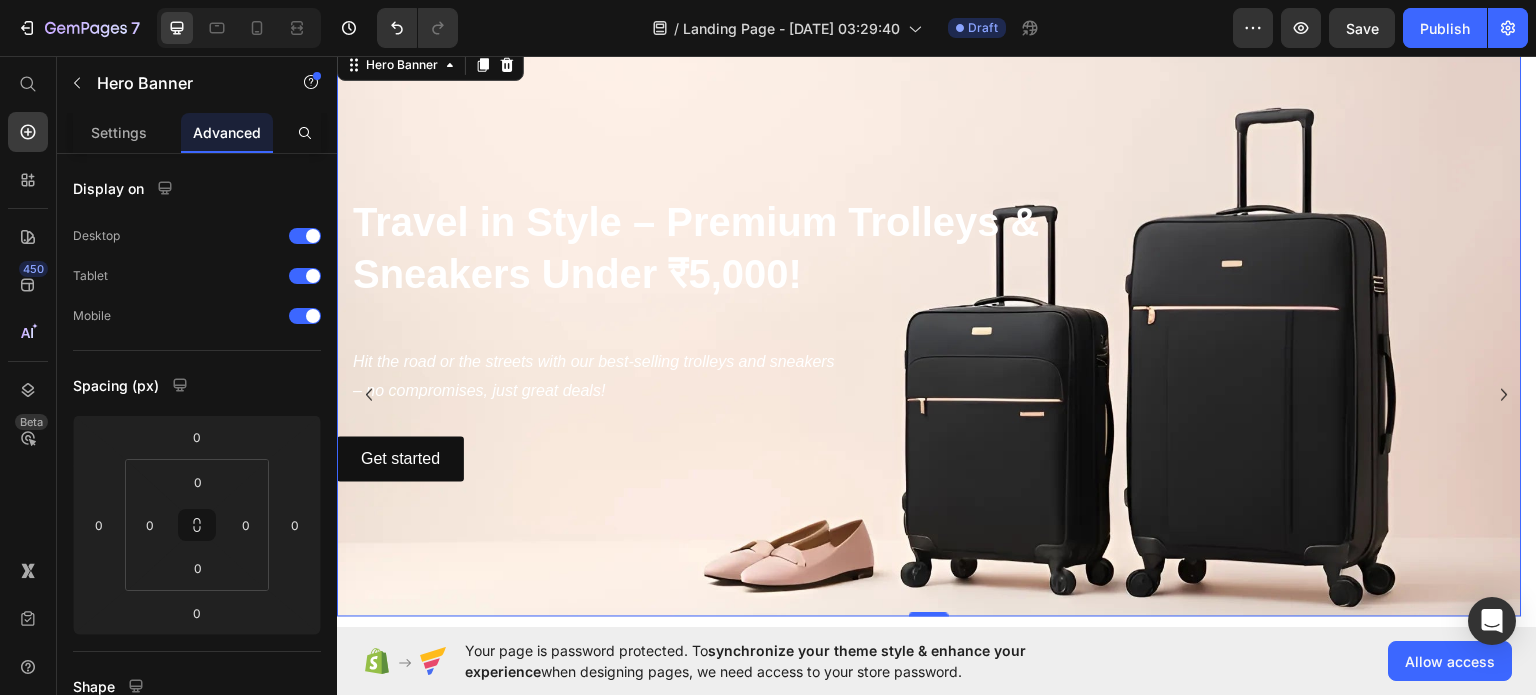 scroll, scrollTop: 0, scrollLeft: 0, axis: both 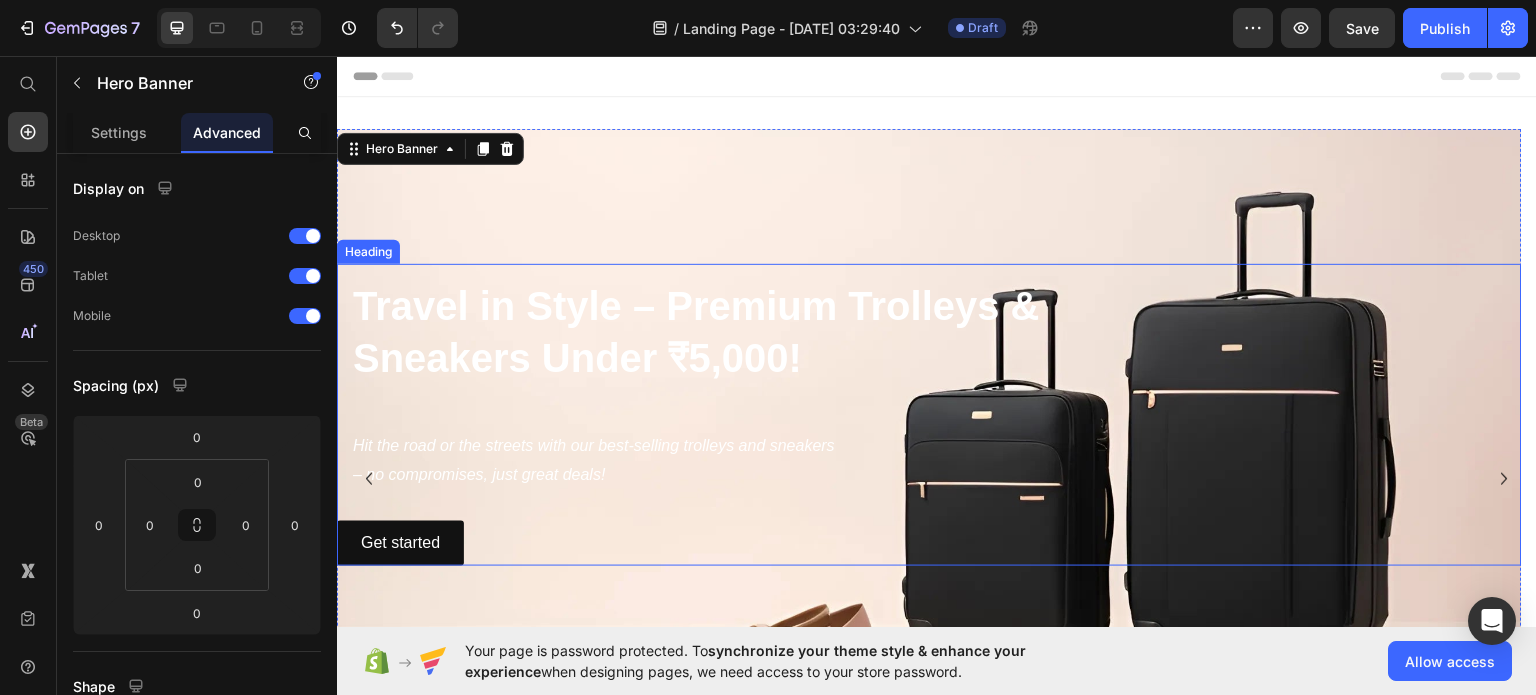 click on "Sneakers Under ₹5,000!" at bounding box center (577, 357) 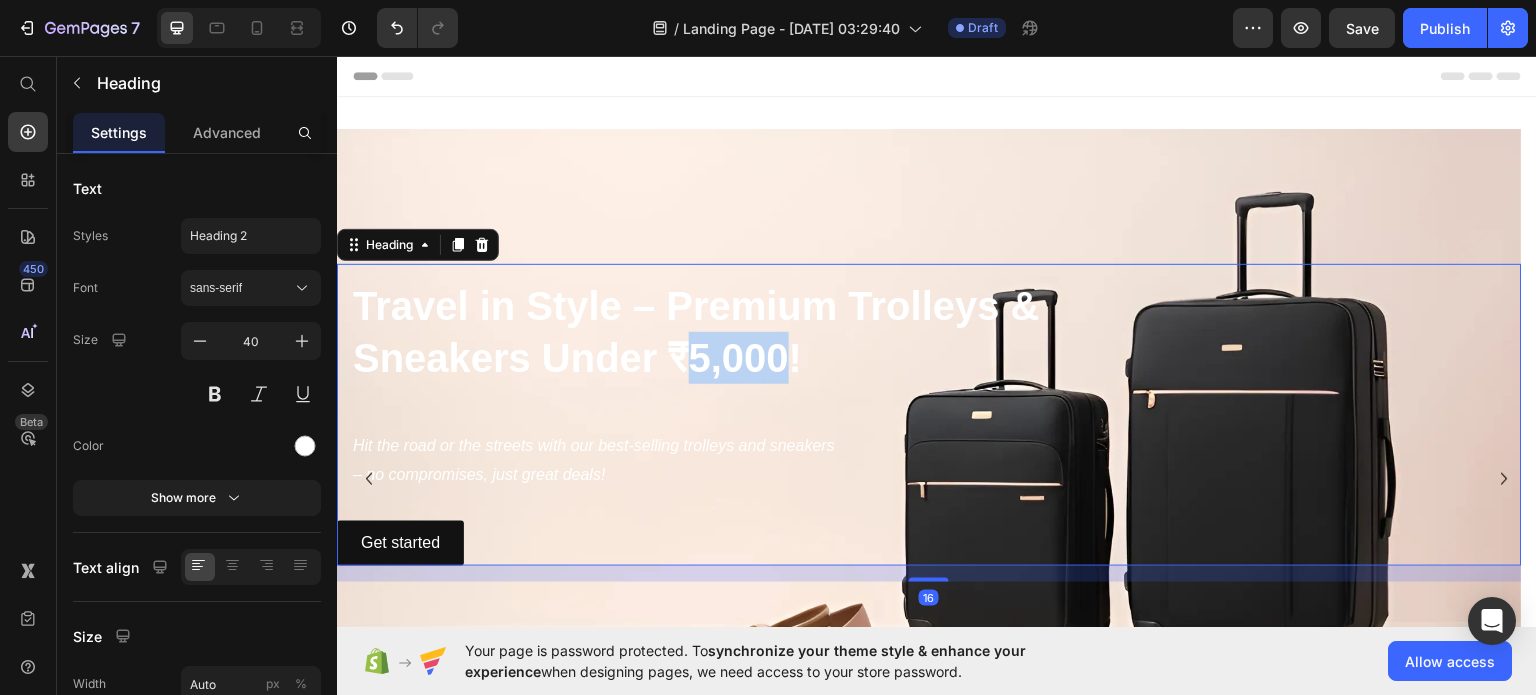 click on "Sneakers Under ₹5,000!" at bounding box center (577, 357) 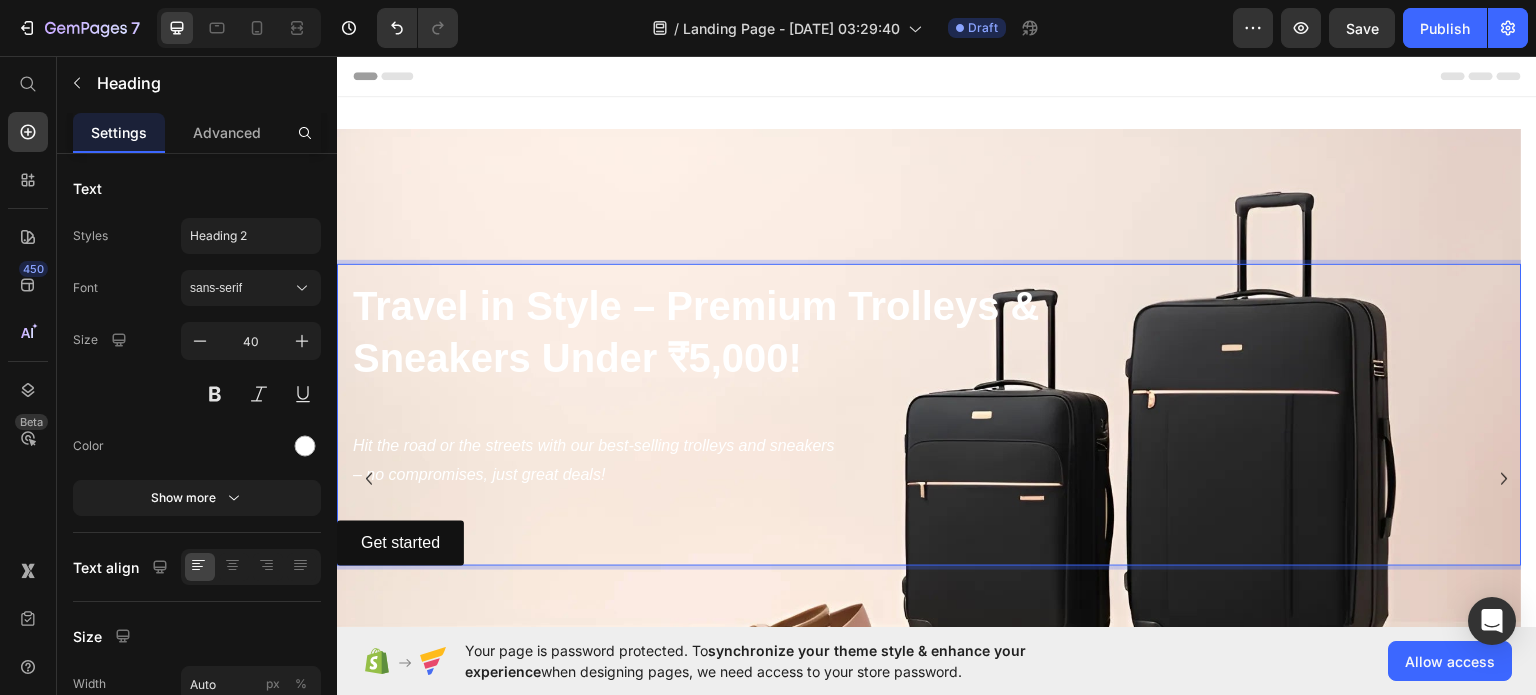 click on "Sneakers Under ₹5,000!" at bounding box center (577, 357) 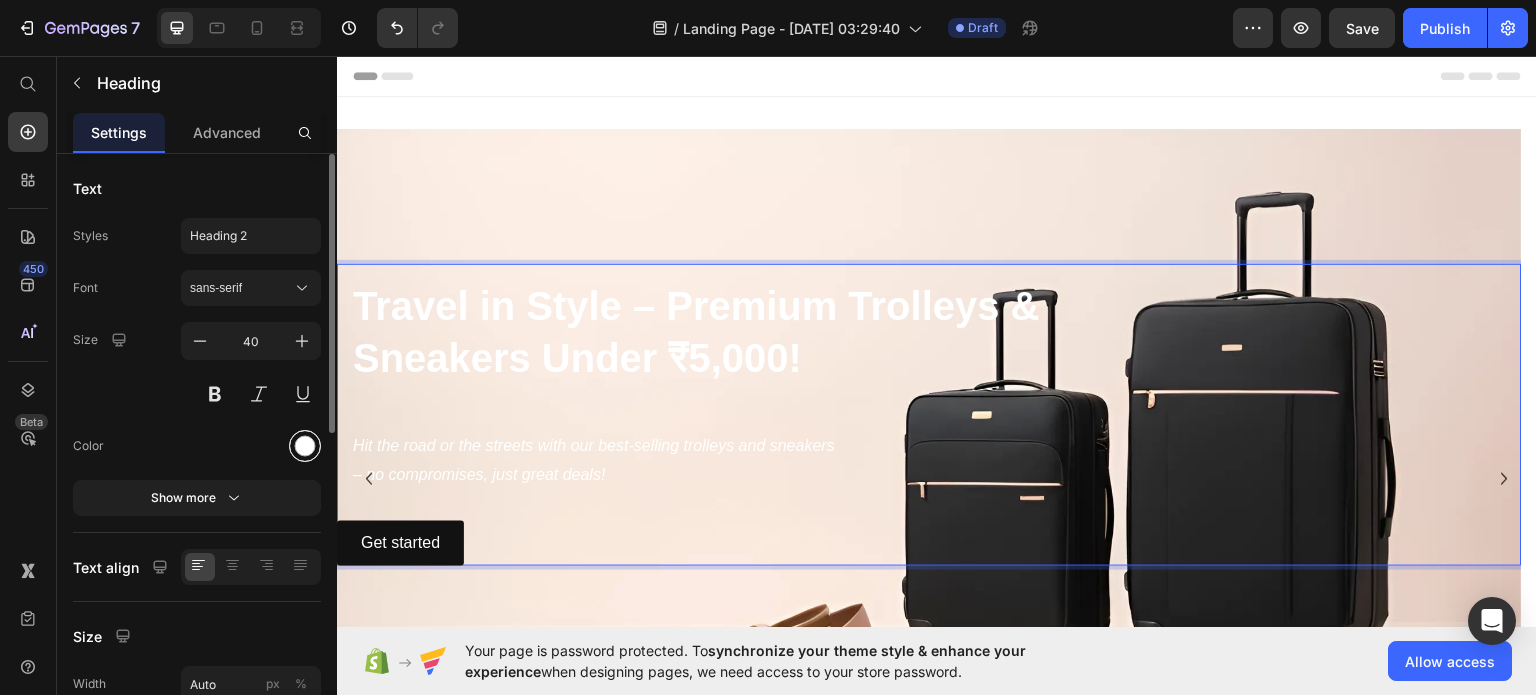 click at bounding box center [305, 446] 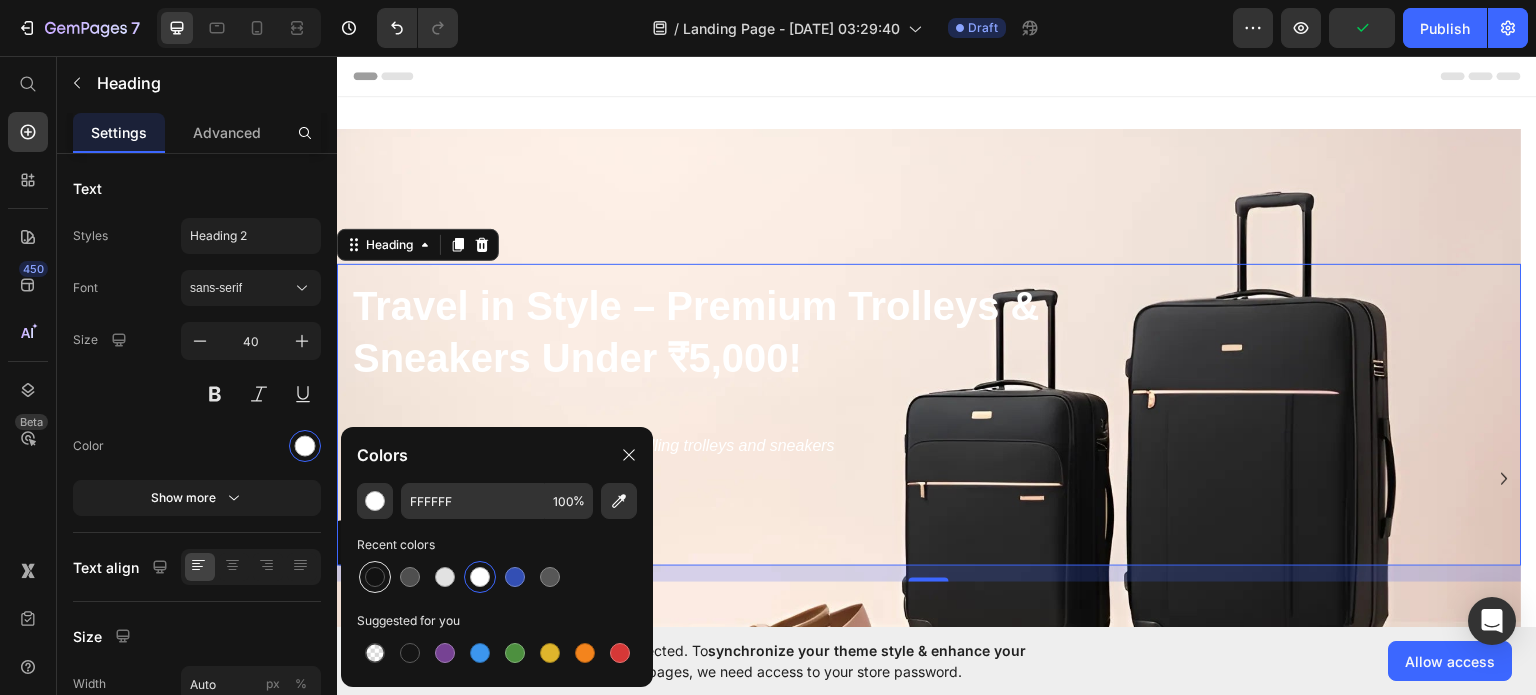 click at bounding box center (375, 577) 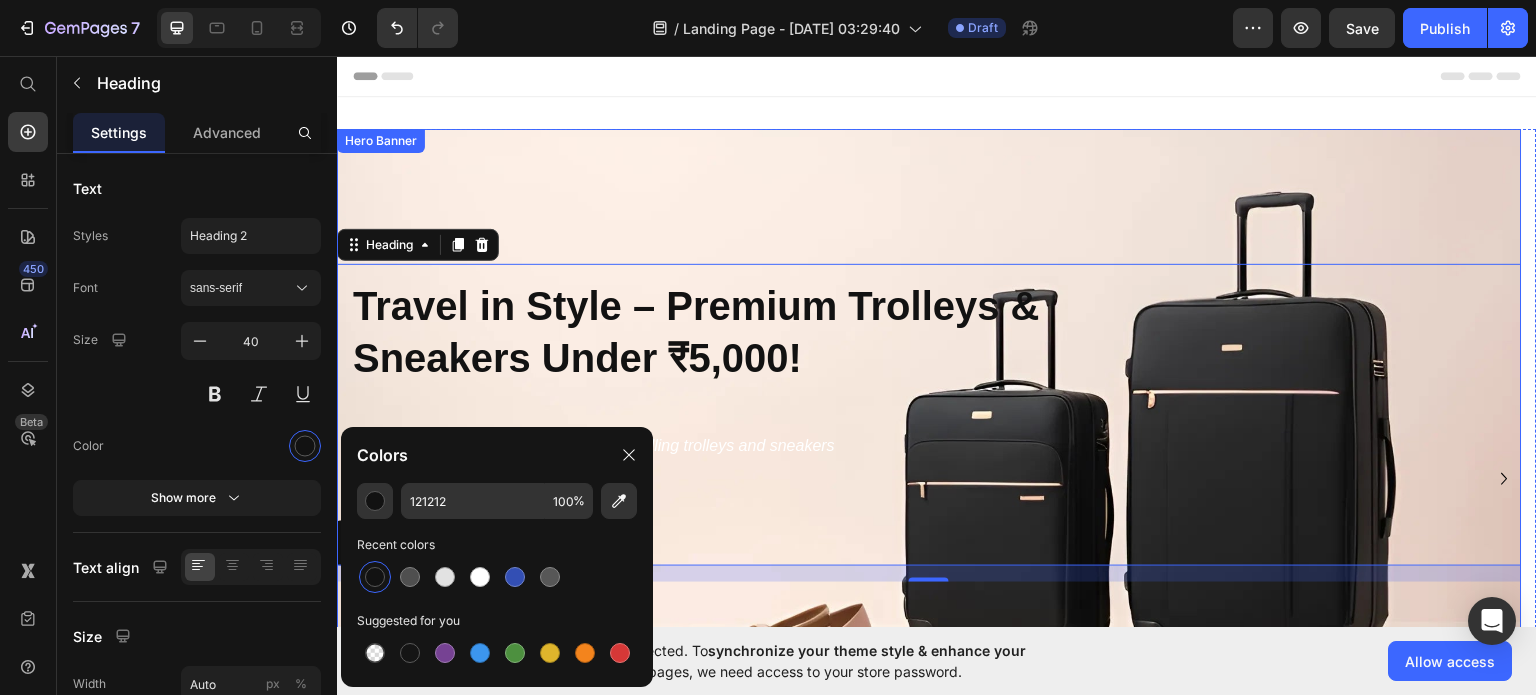 click at bounding box center (929, 414) 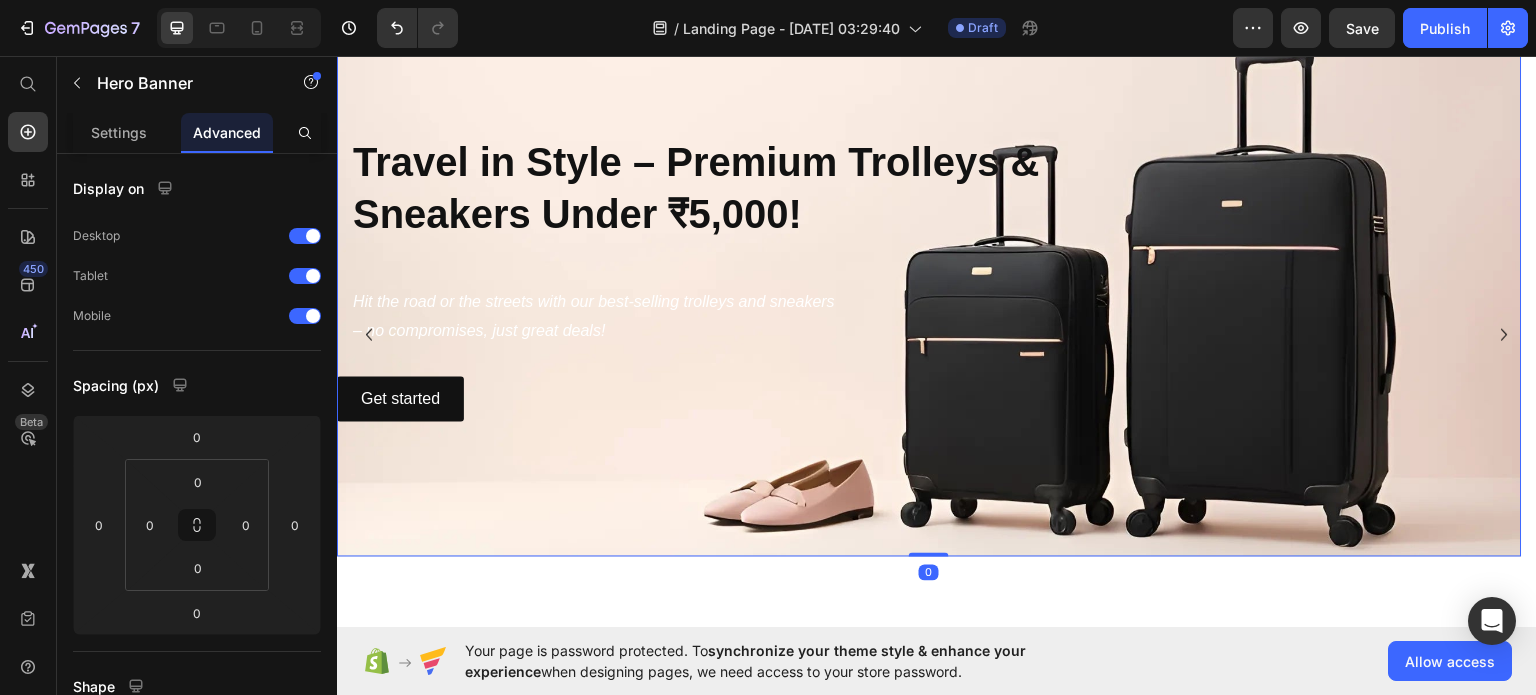 scroll, scrollTop: 156, scrollLeft: 0, axis: vertical 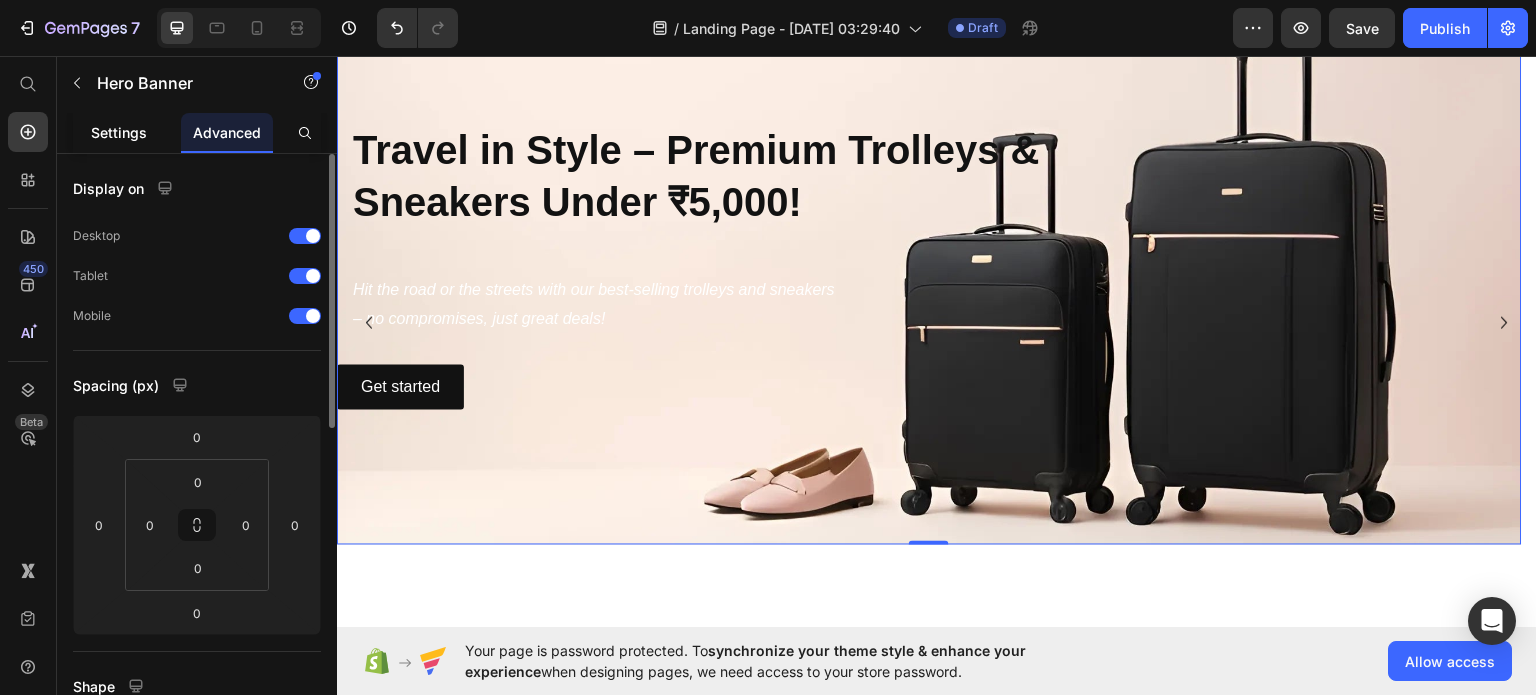 click on "Settings" at bounding box center [119, 132] 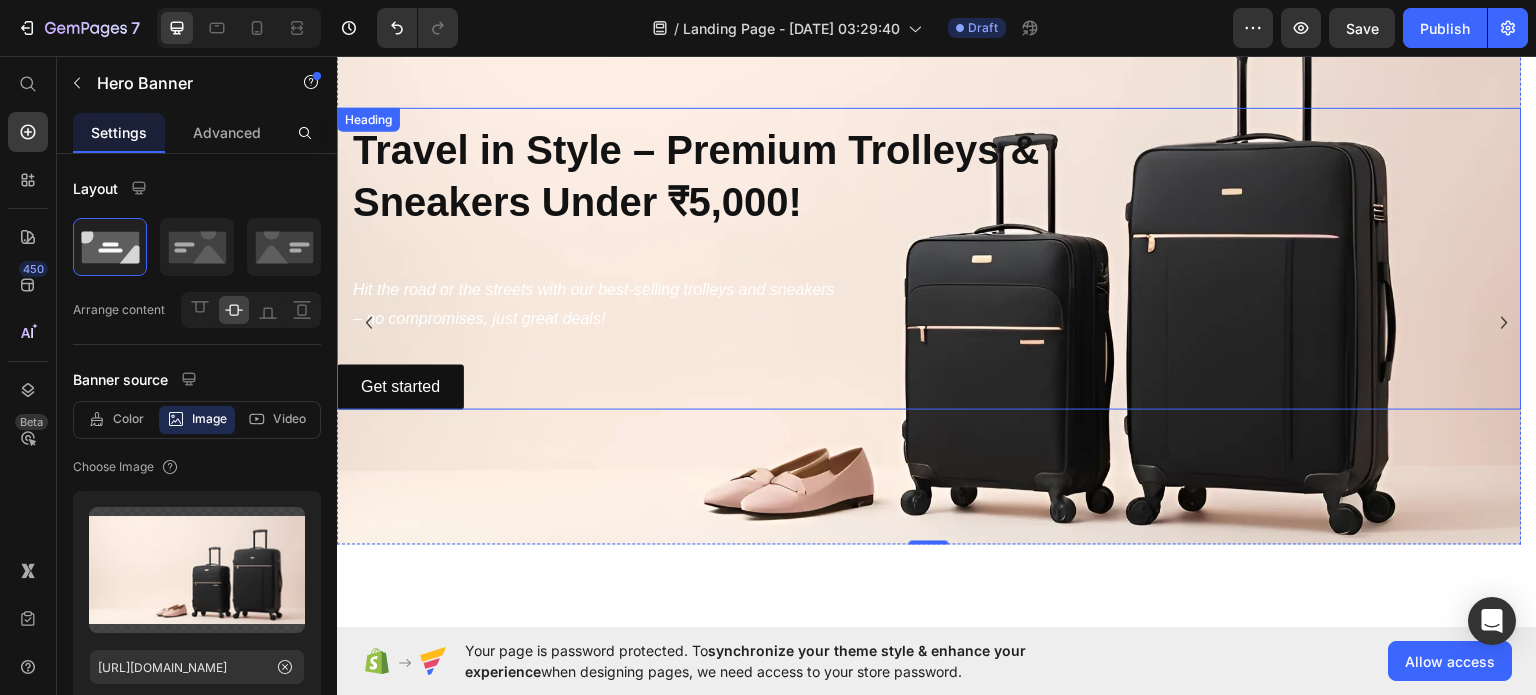 click on "Sneakers Under ₹5,000!" at bounding box center [577, 201] 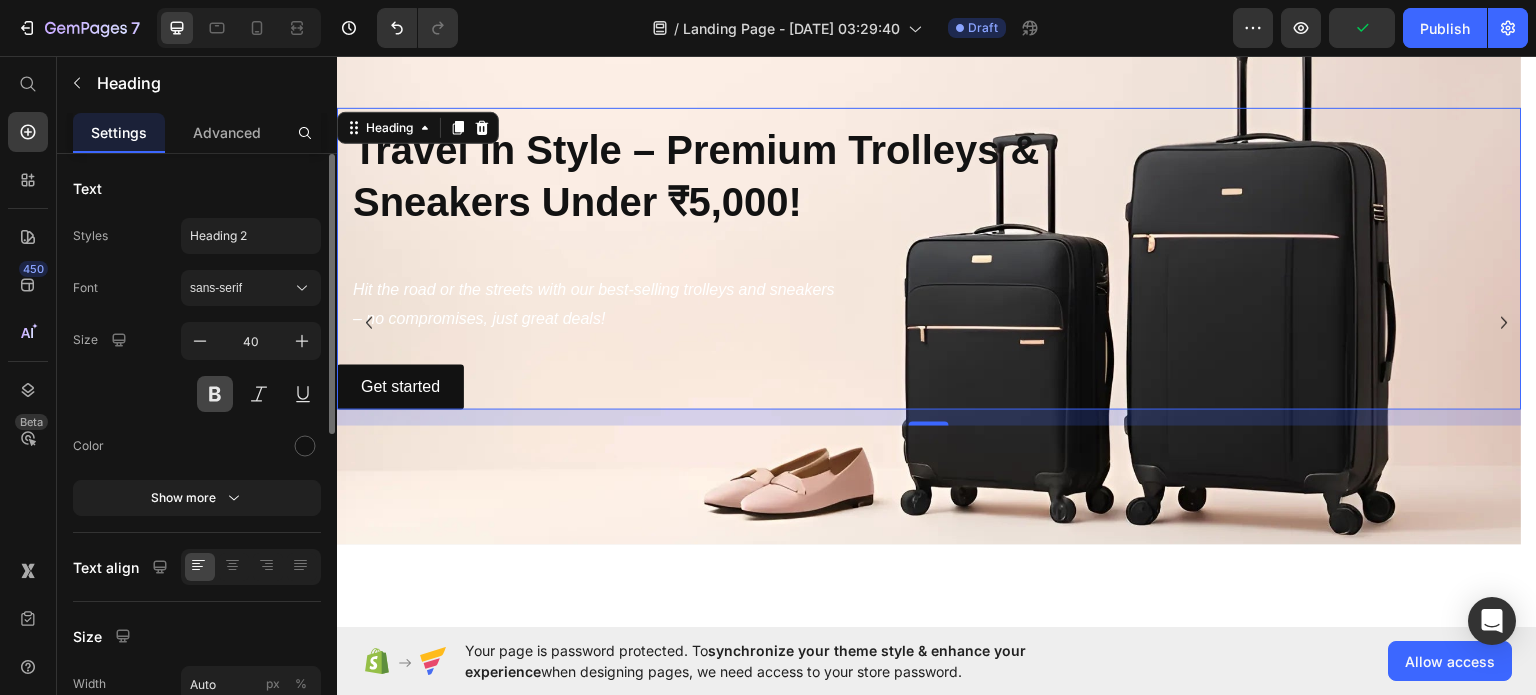 click at bounding box center [215, 394] 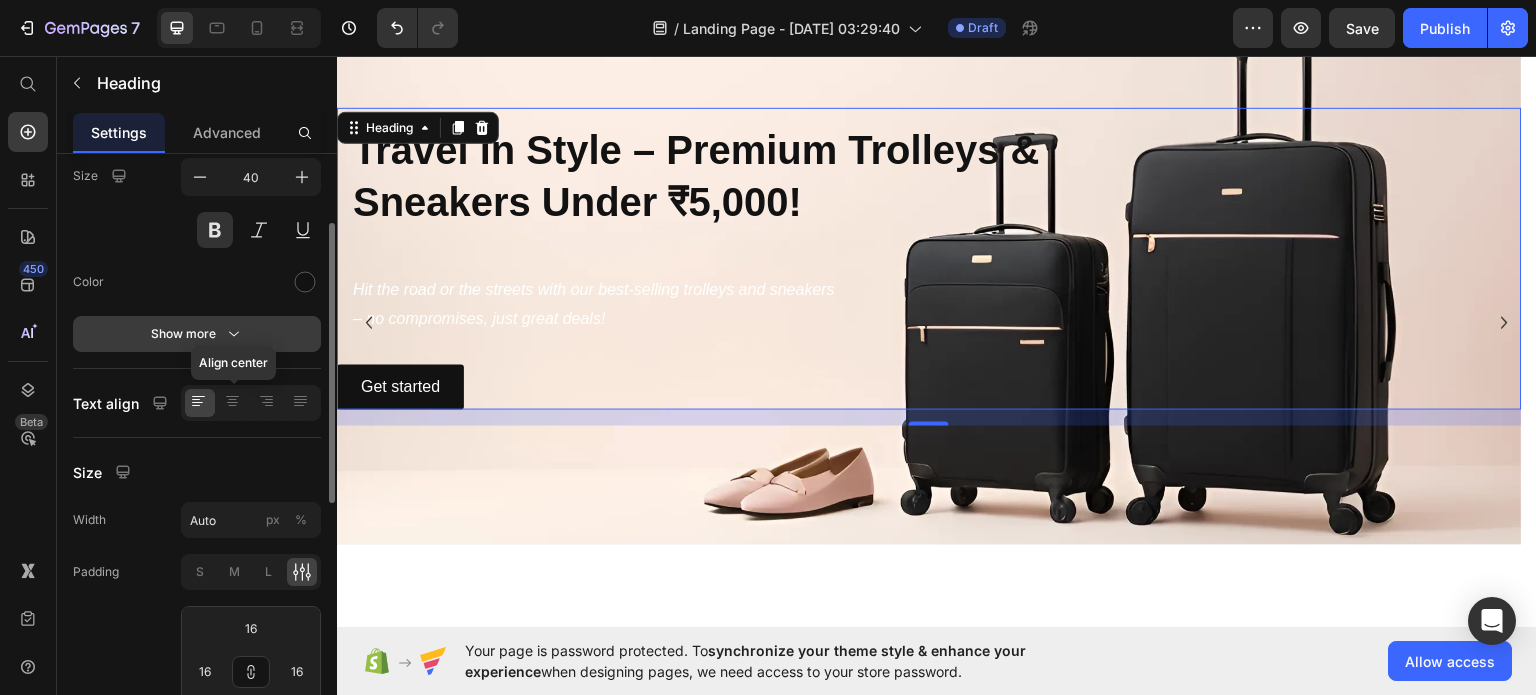 scroll, scrollTop: 158, scrollLeft: 0, axis: vertical 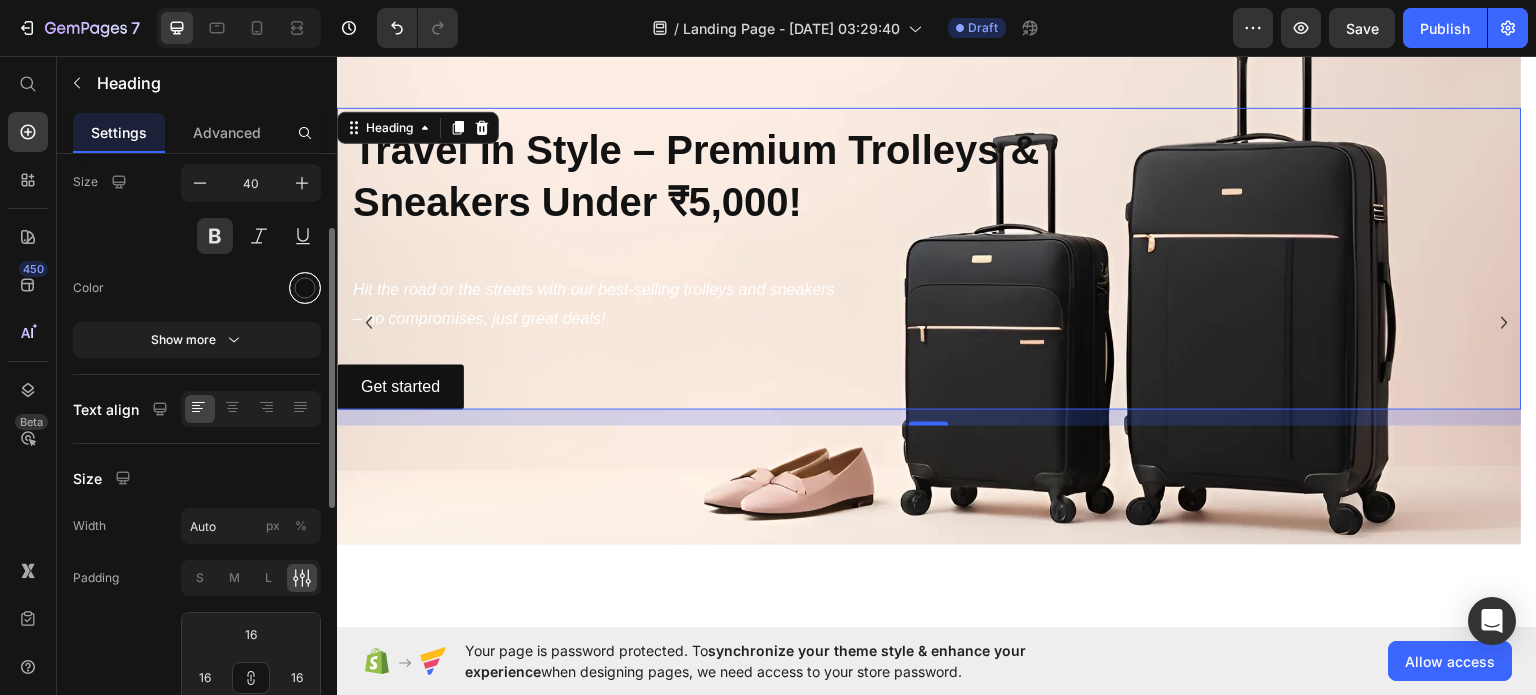 click at bounding box center (305, 288) 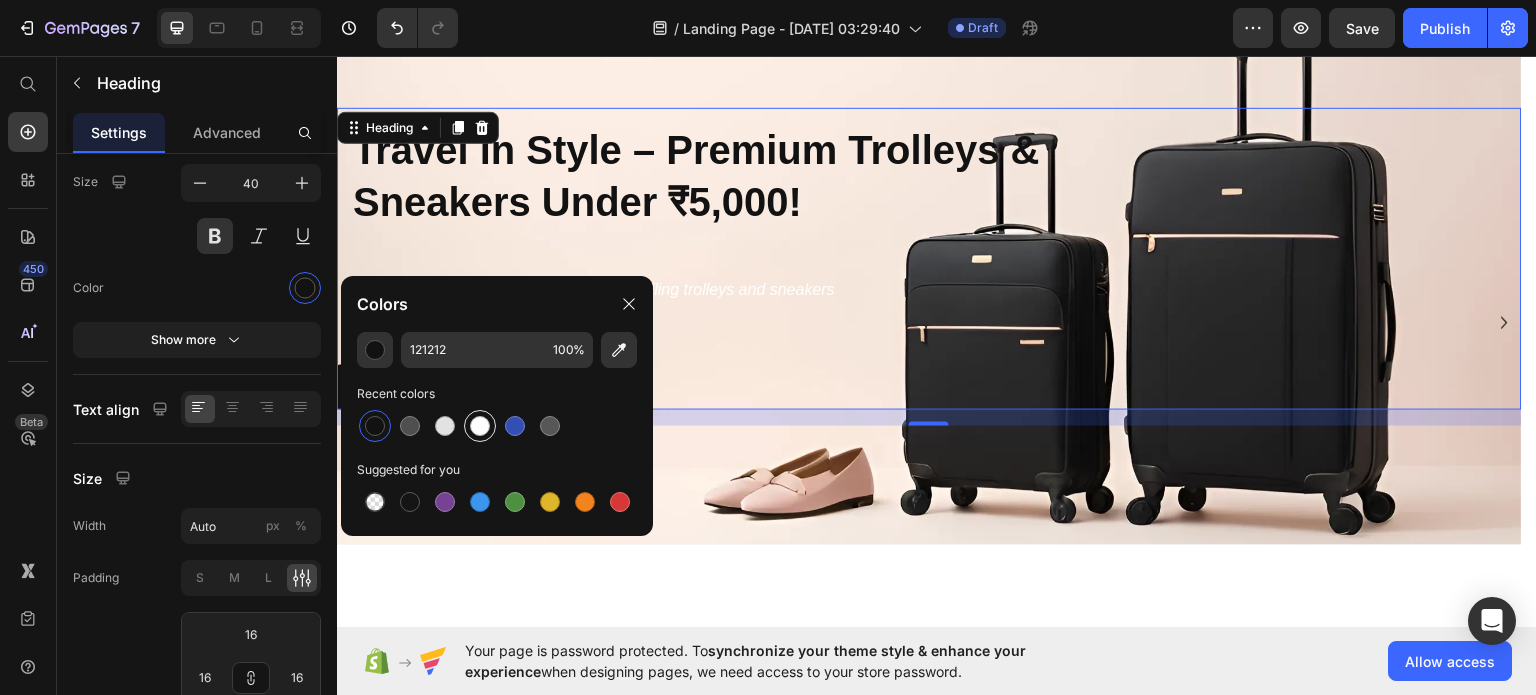 click at bounding box center [480, 426] 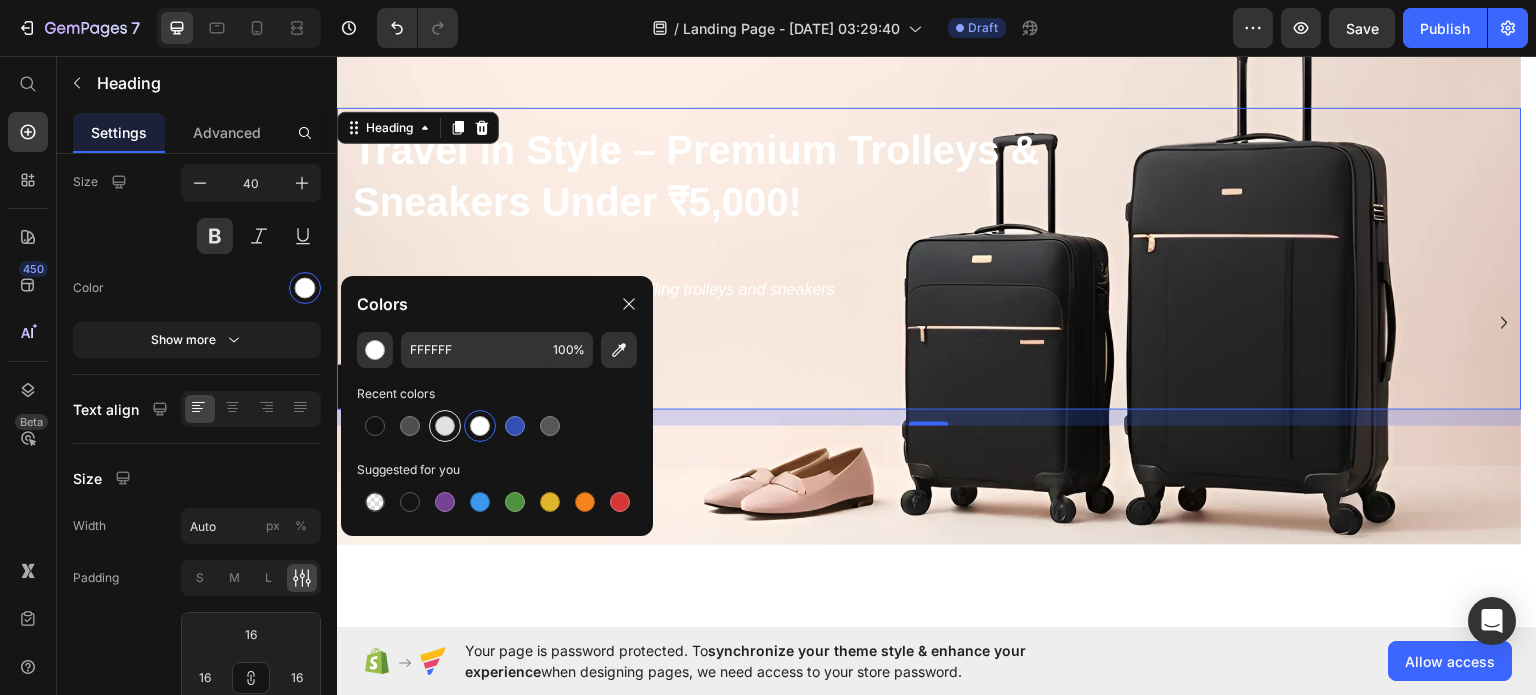 click at bounding box center [445, 426] 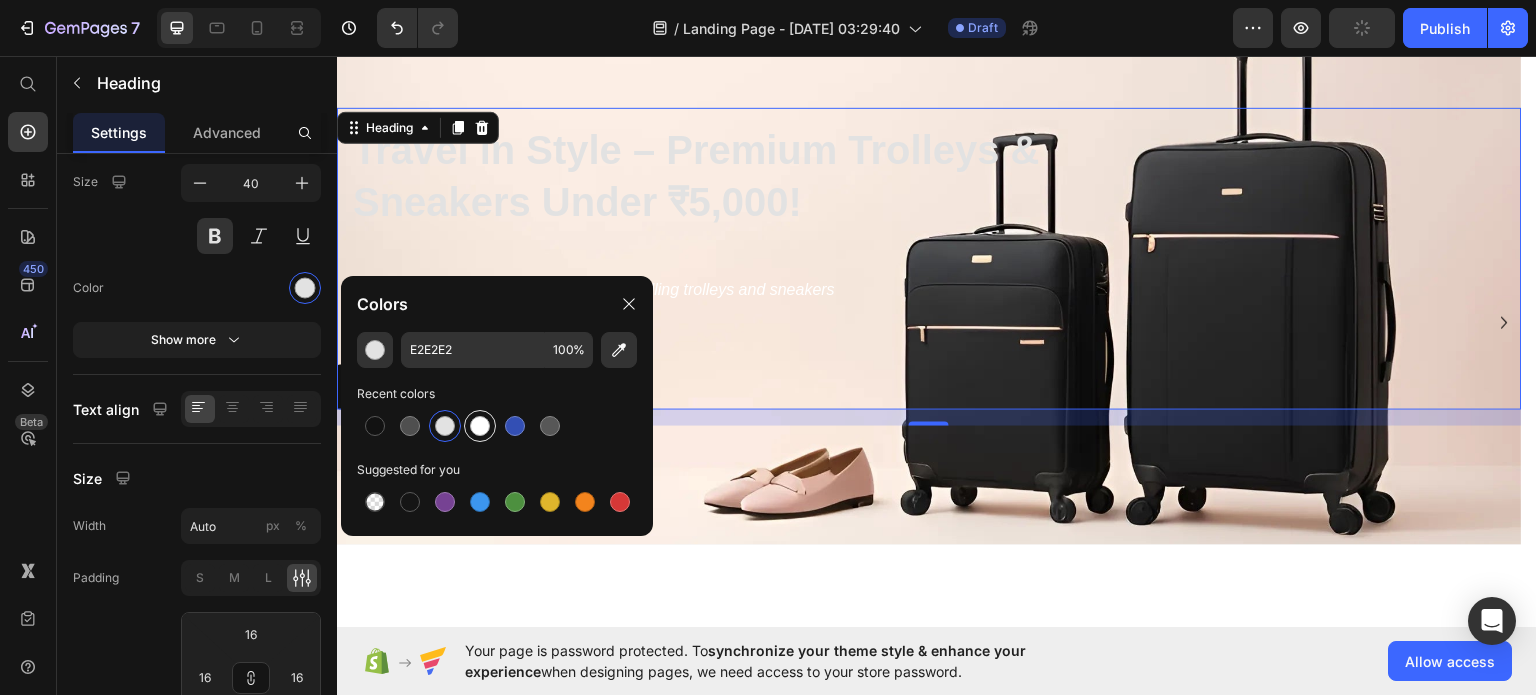 click at bounding box center (480, 426) 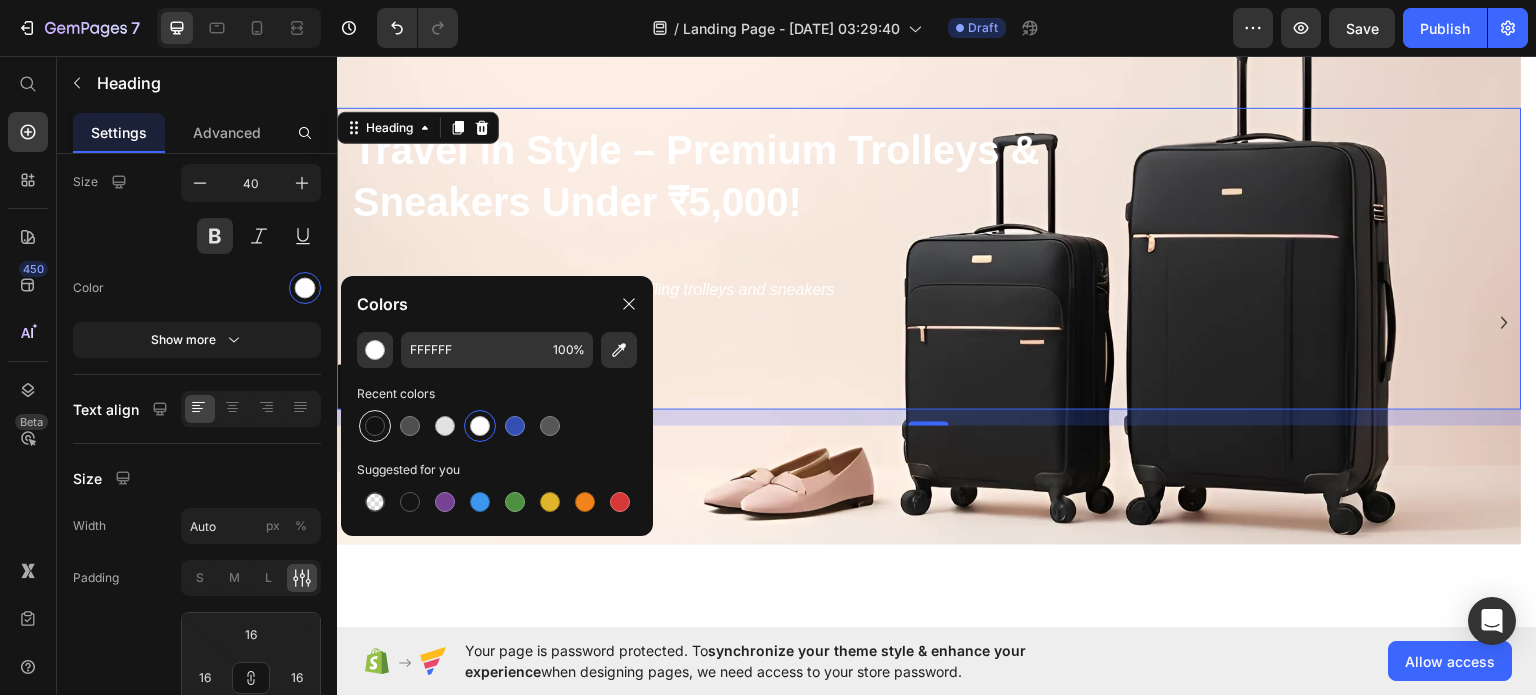 click at bounding box center (375, 426) 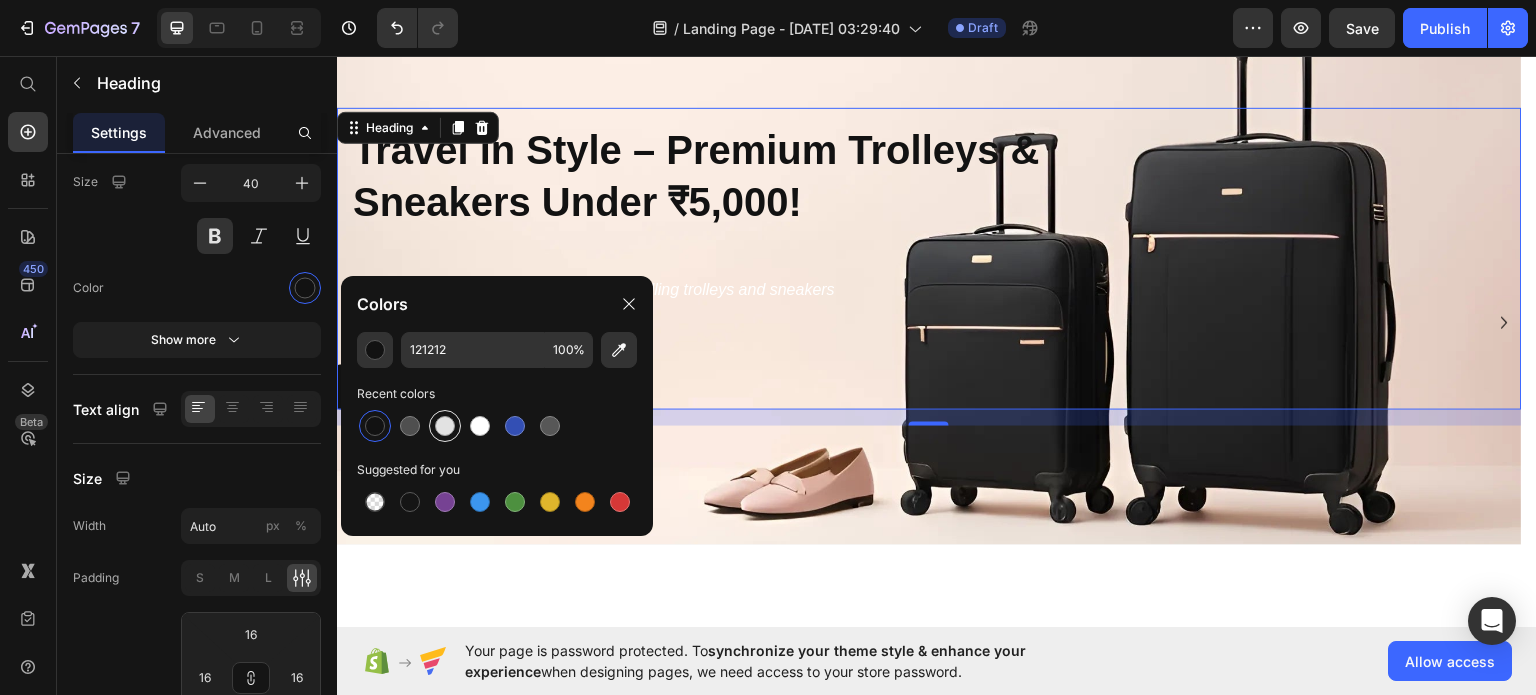 click at bounding box center [445, 426] 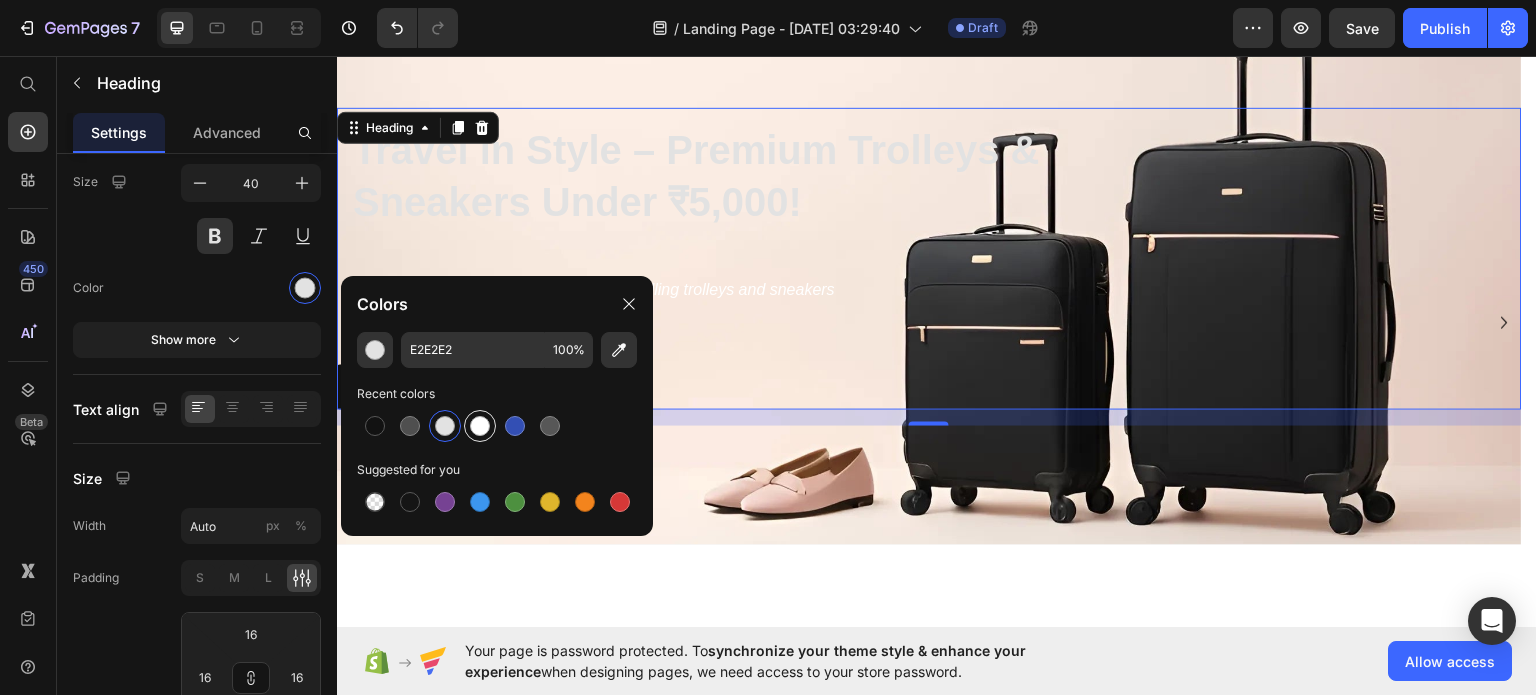 click at bounding box center [480, 426] 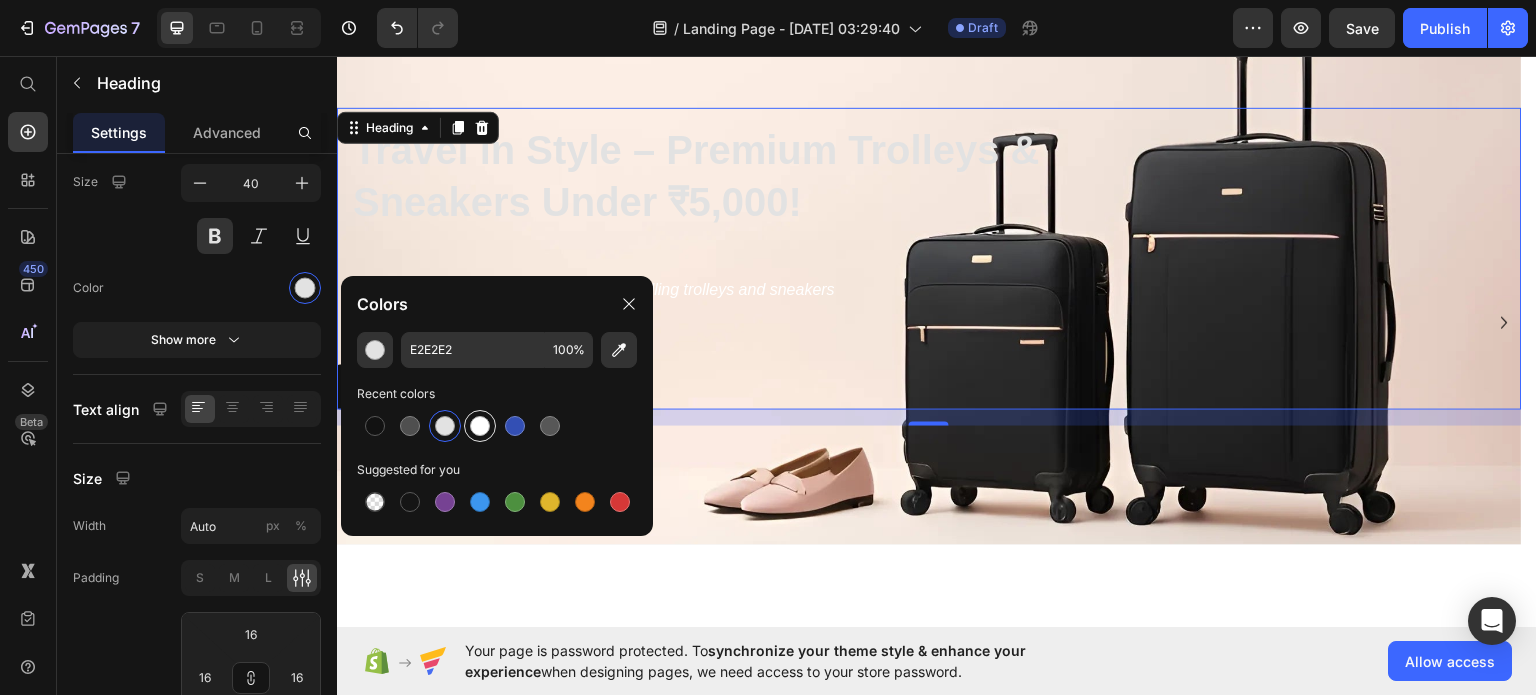 type on "FFFFFF" 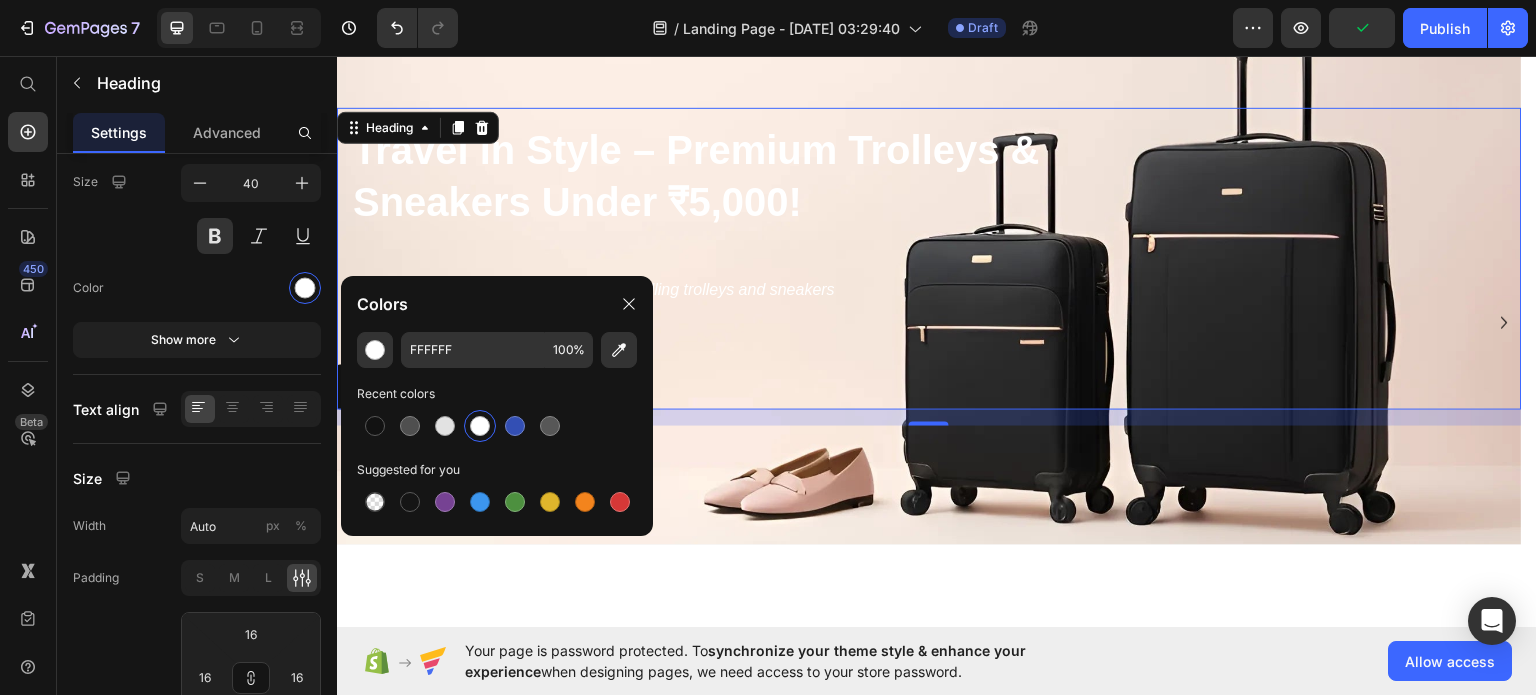 click on "Travel in Style – Premium Trolleys &  Sneakers Under ₹5,000!" at bounding box center (696, 175) 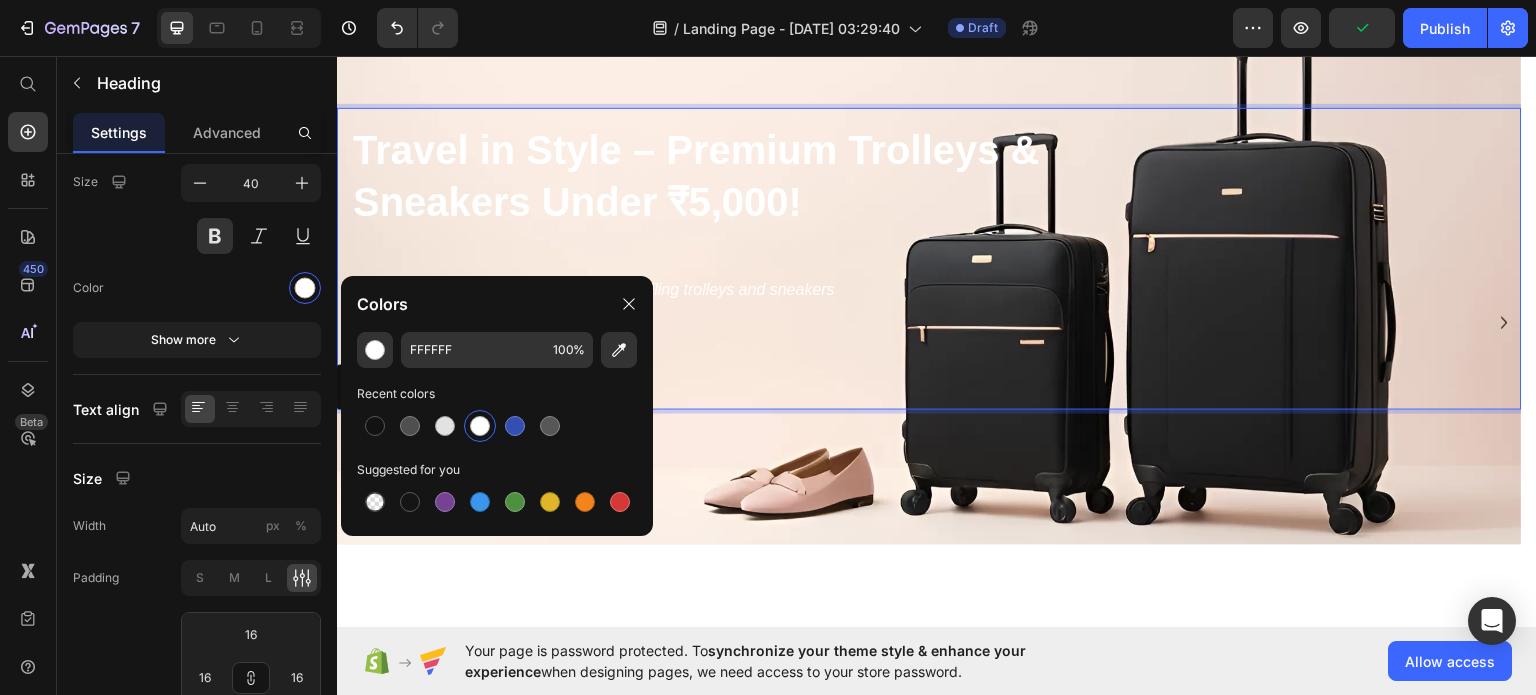 click on "Travel in Style – Premium Trolleys &  Sneakers Under ₹5,000!" at bounding box center (696, 175) 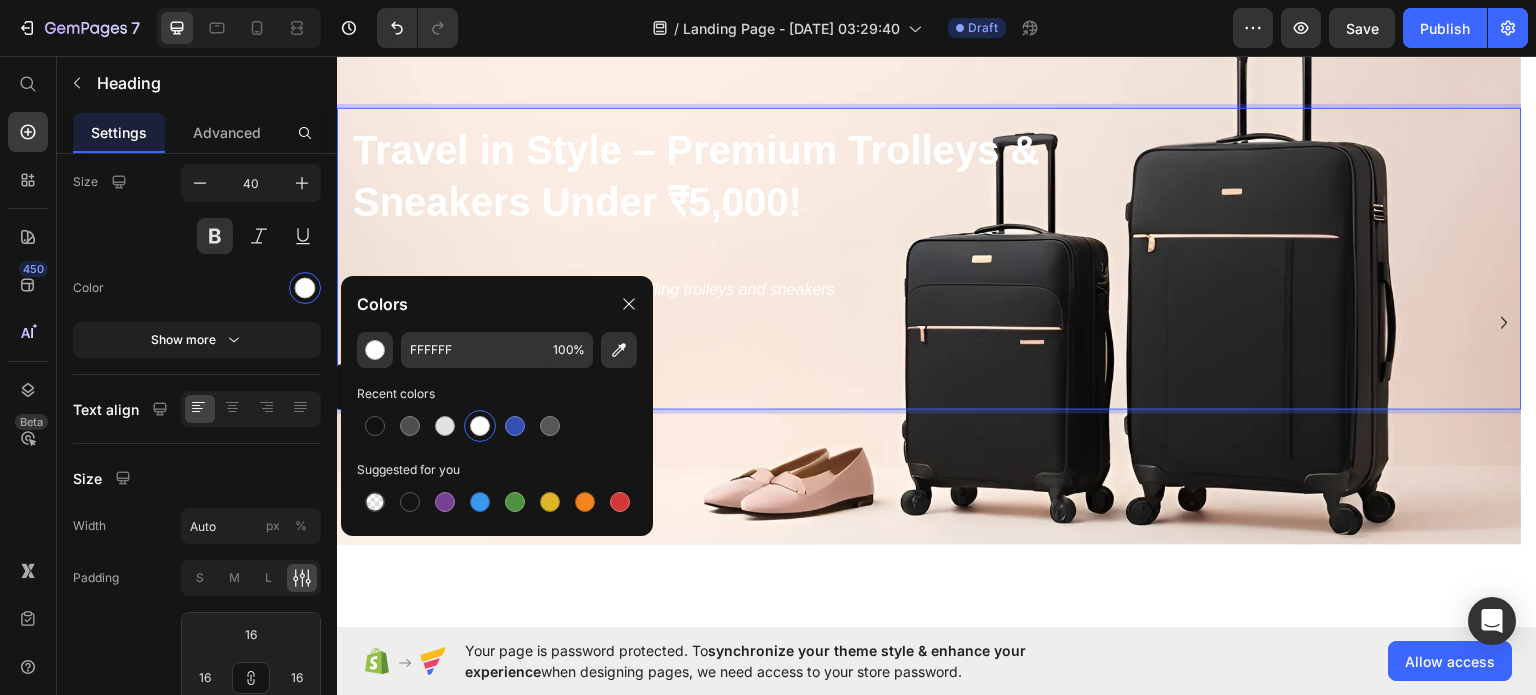click on "Travel in Style – Premium Trolleys &  Sneakers Under ₹5,000!" at bounding box center [696, 175] 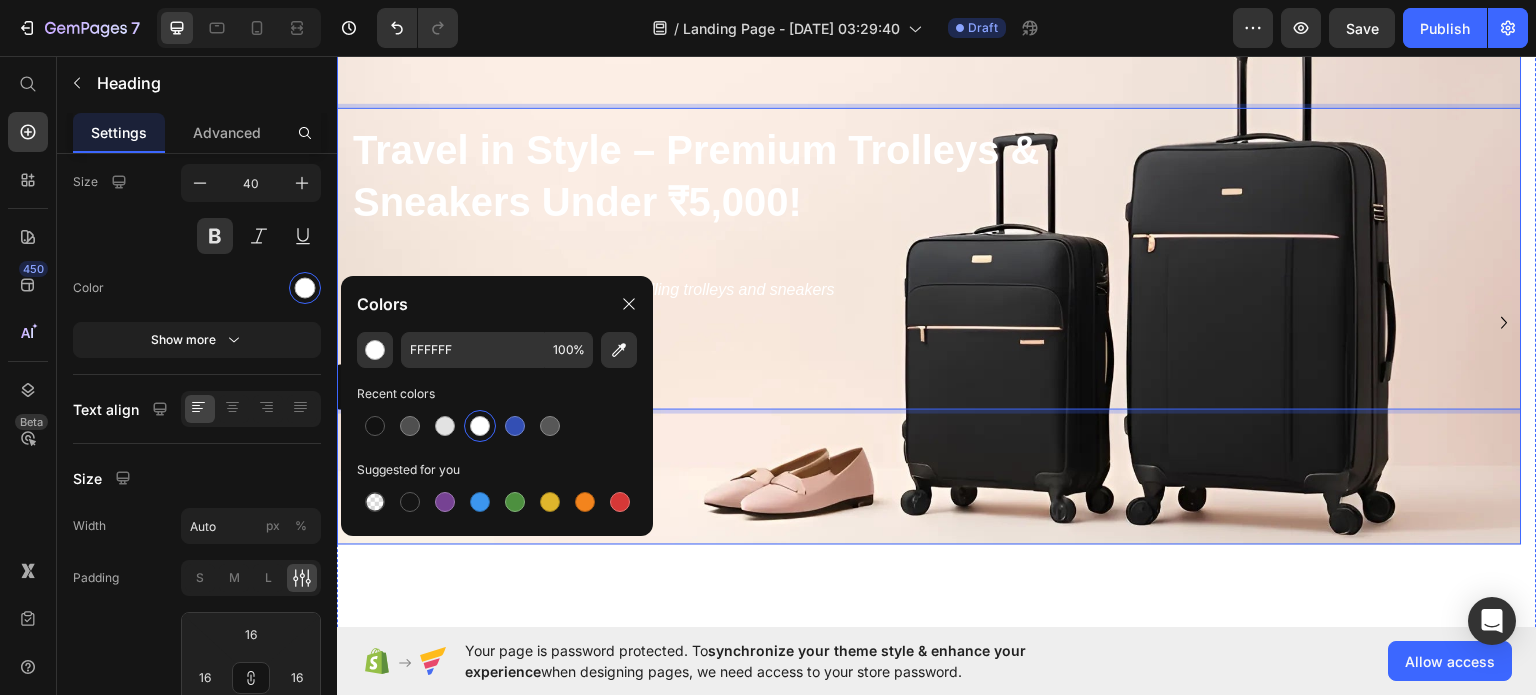 click at bounding box center (929, 258) 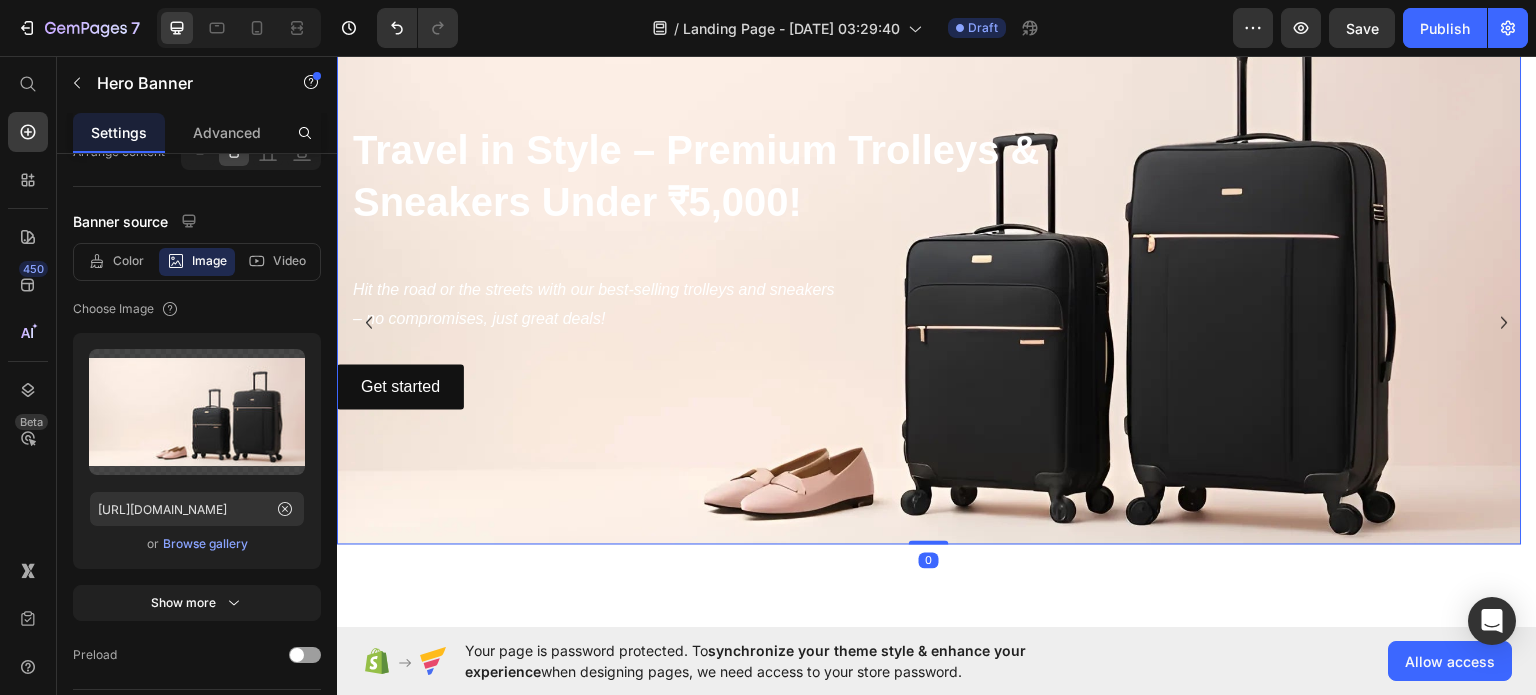 scroll, scrollTop: 0, scrollLeft: 0, axis: both 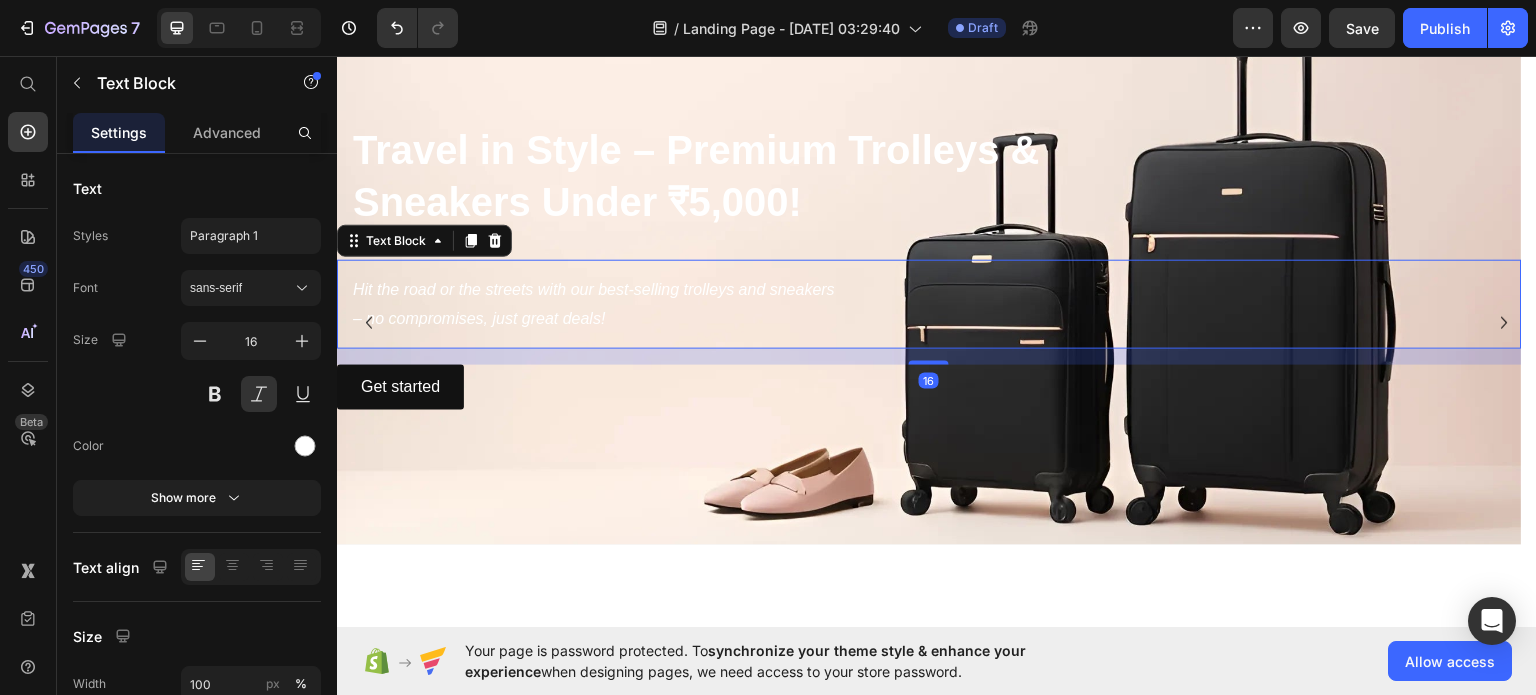 click on "Hit the road or the streets with our best-selling trolleys and sneakers" at bounding box center (929, 289) 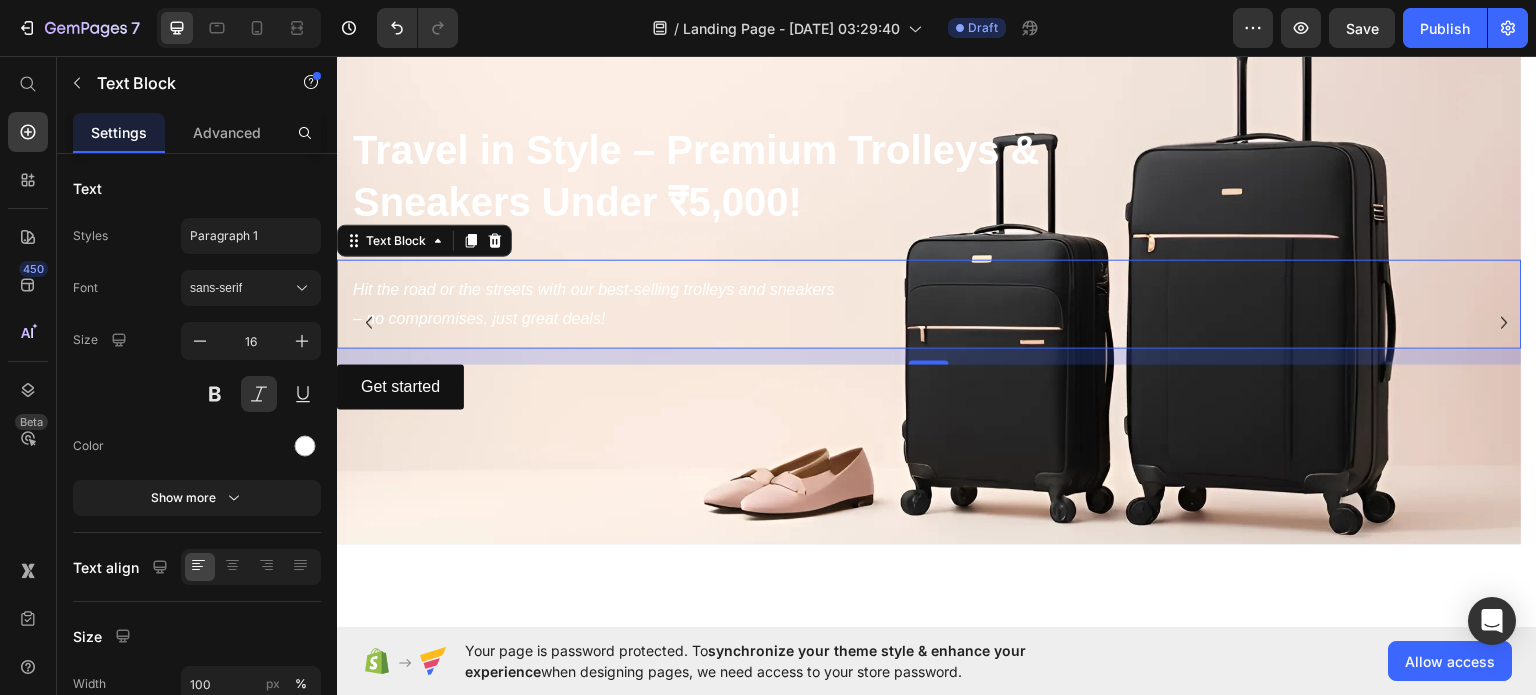 click on "⁠⁠⁠⁠⁠⁠⁠ Travel in Style – Premium Trolleys &  Sneakers Under ₹5,000!" at bounding box center [696, 175] 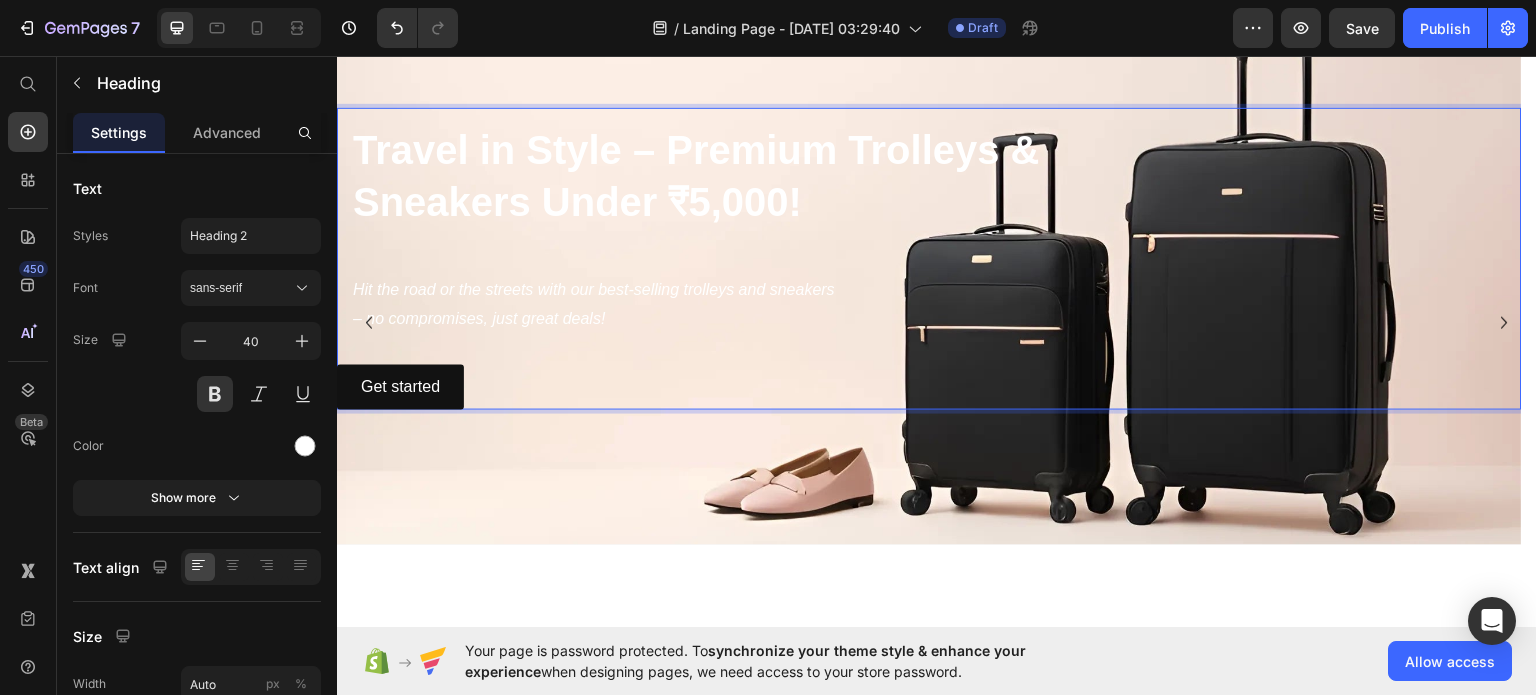 click on "Sneakers Under ₹5,000!" at bounding box center [577, 201] 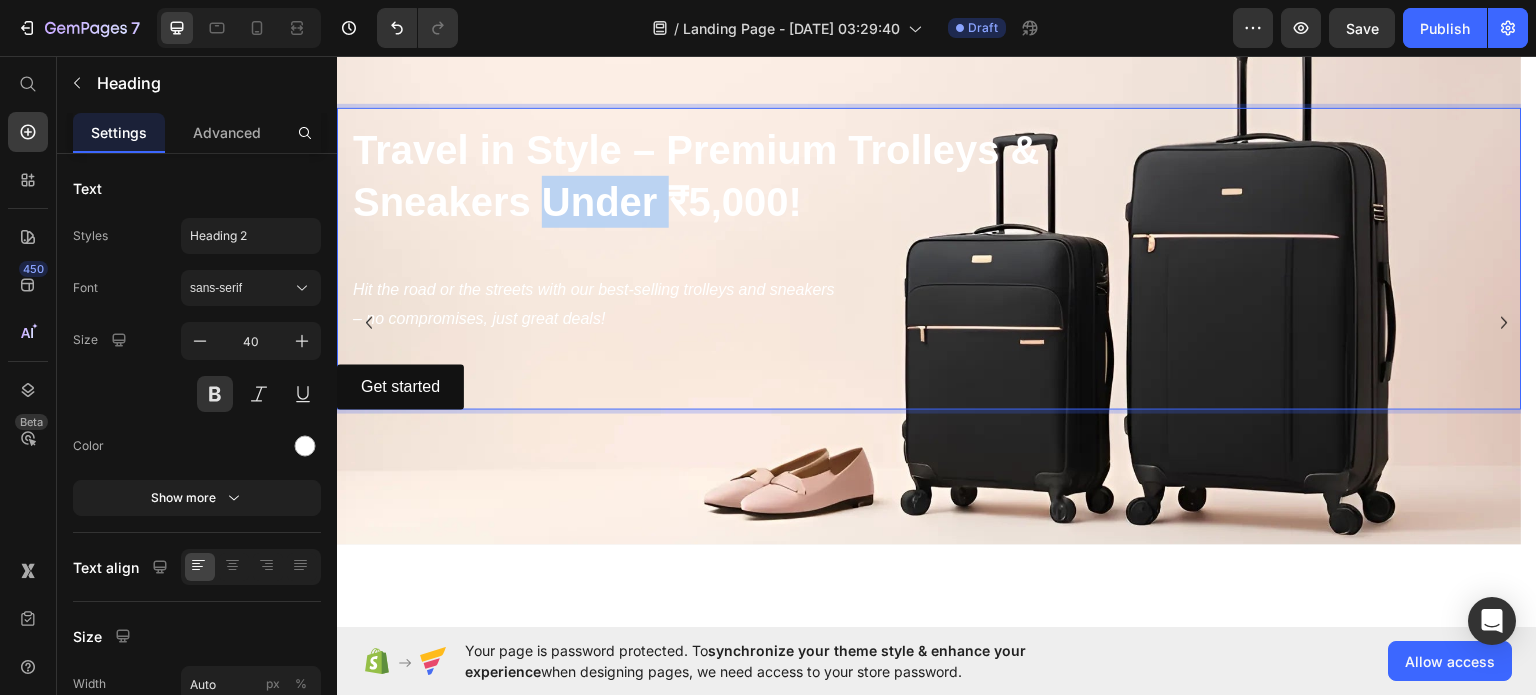 click on "Sneakers Under ₹5,000!" at bounding box center [577, 201] 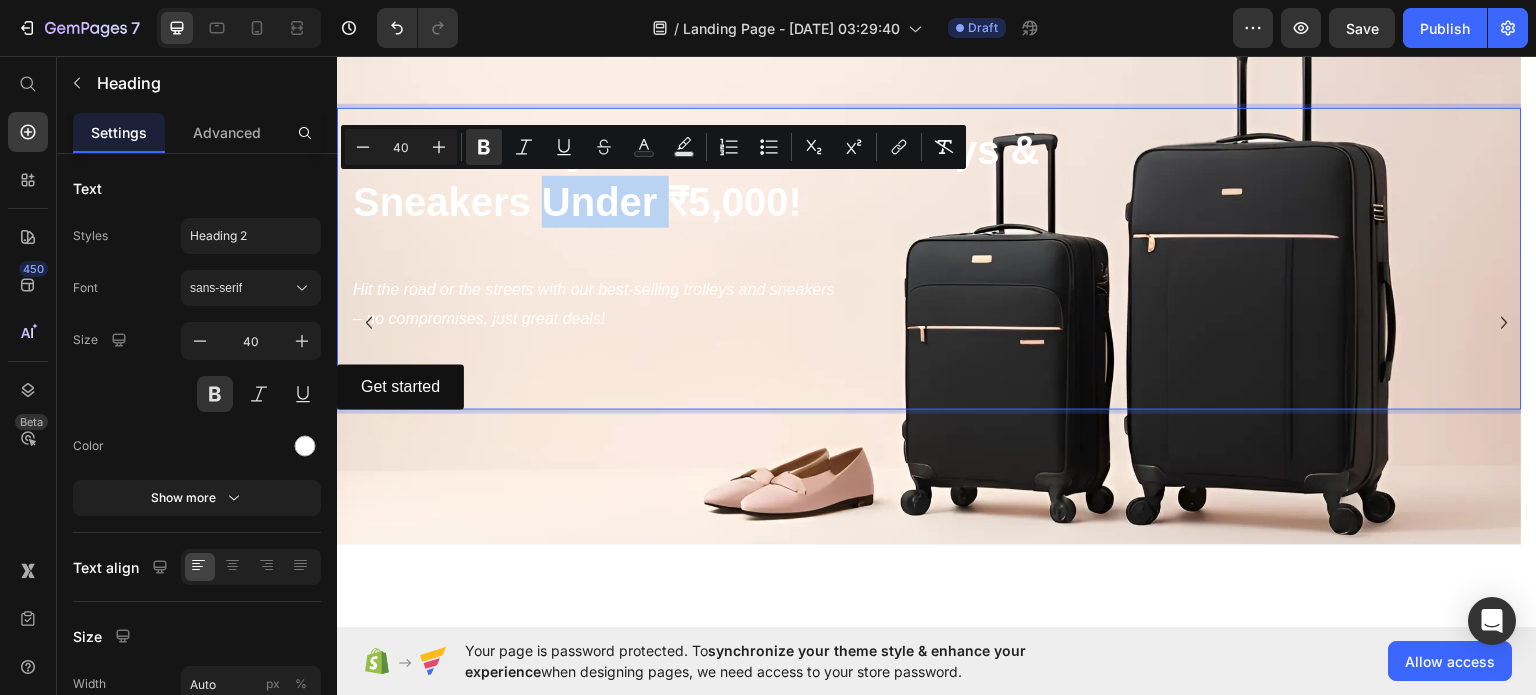 click on "Travel in Style – Premium Trolleys &  Sneakers Under ₹5,000!" at bounding box center (696, 175) 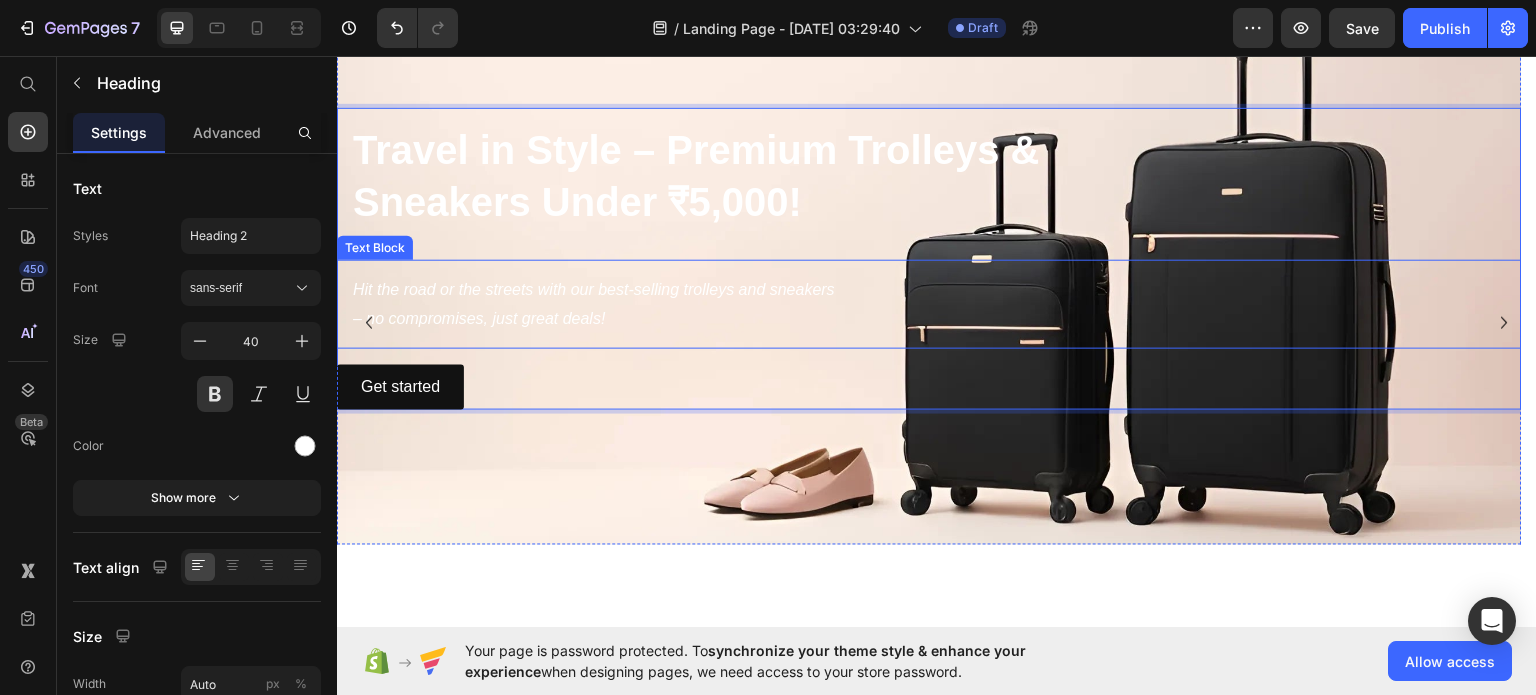 click on "Hit the road or the streets with our best-selling trolleys and sneakers" at bounding box center [929, 289] 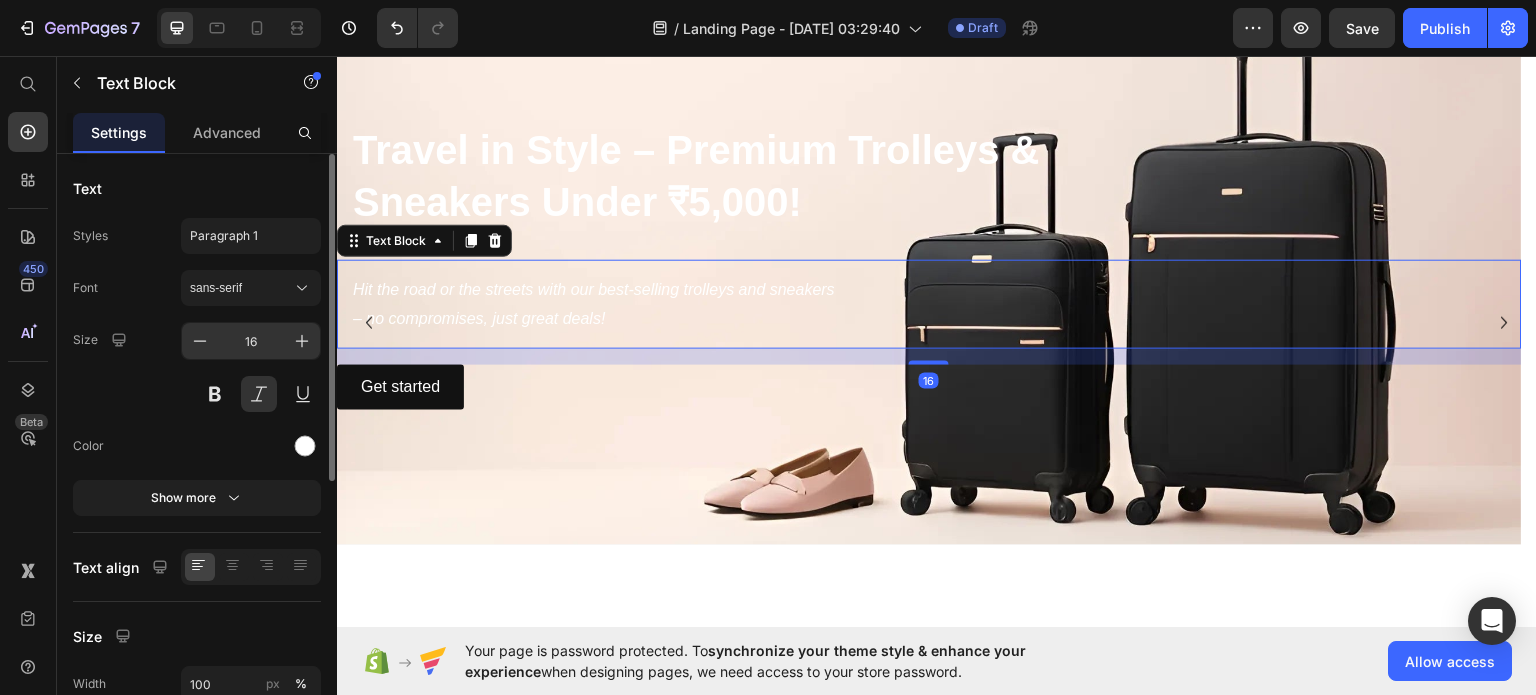 click on "16" at bounding box center (251, 341) 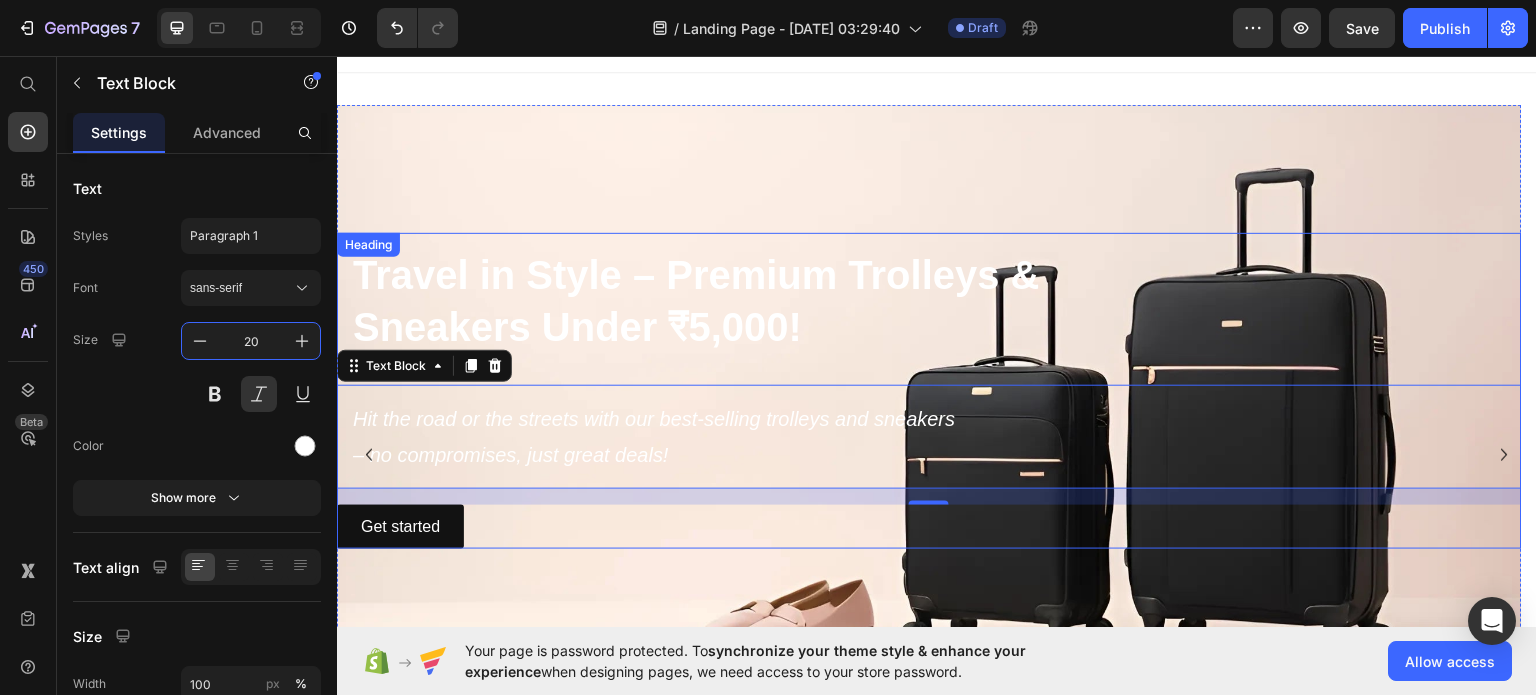 scroll, scrollTop: 20, scrollLeft: 0, axis: vertical 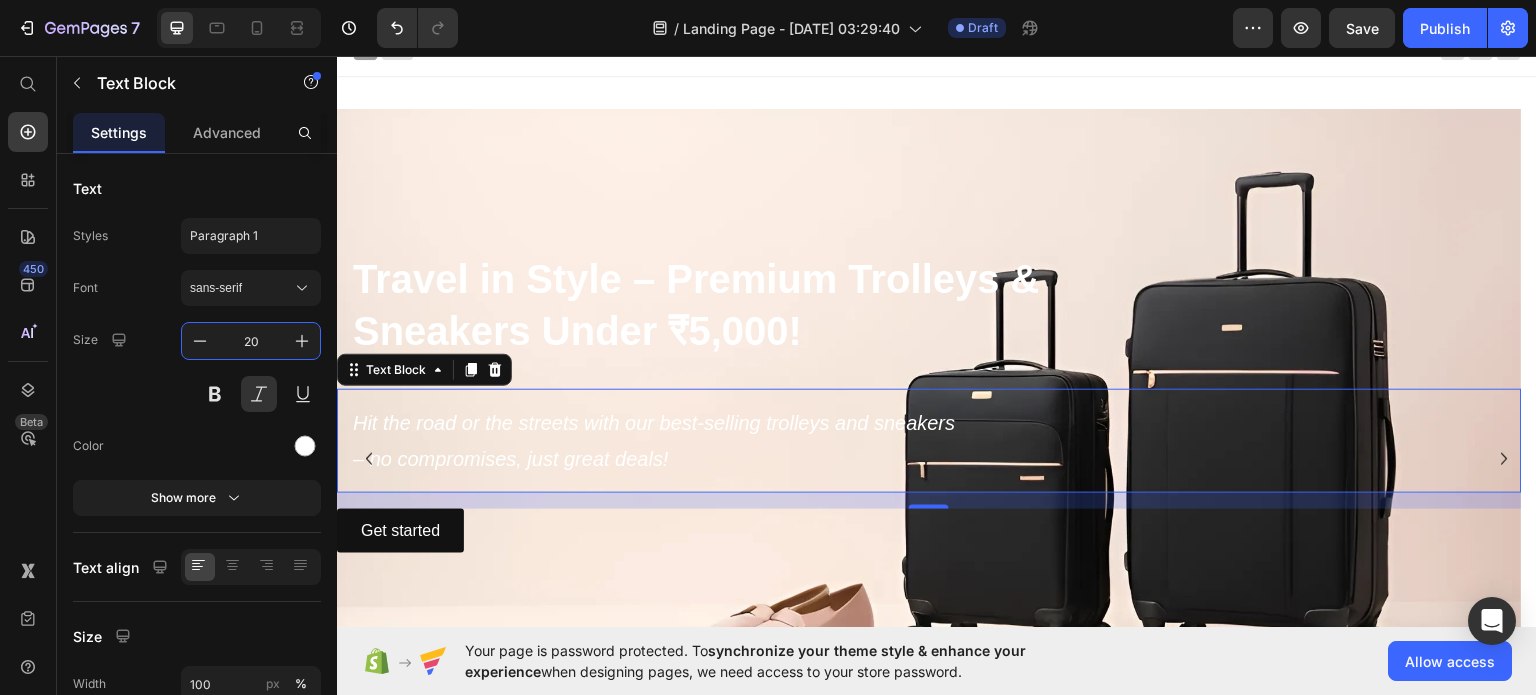 type on "20" 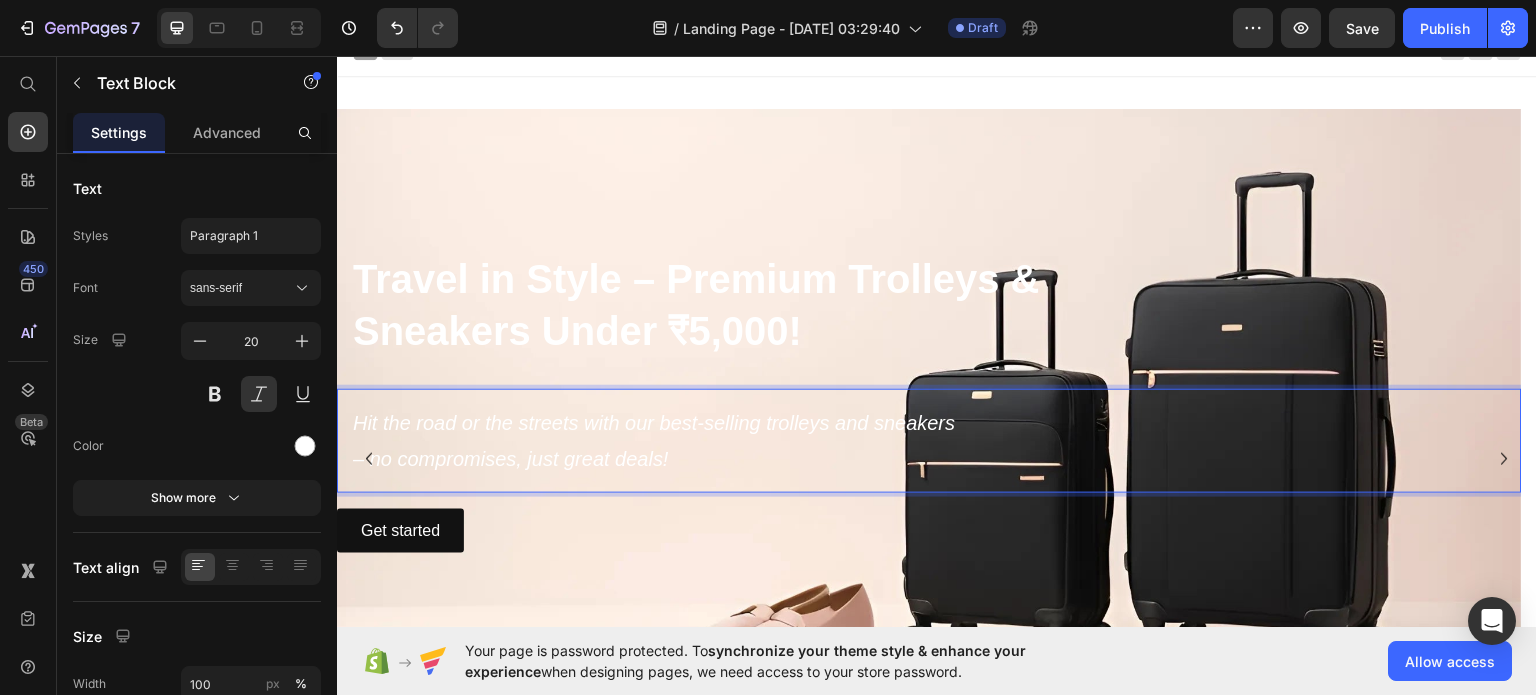 click on "Hit the road or the streets with our best-selling trolleys and sneakers" at bounding box center (929, 422) 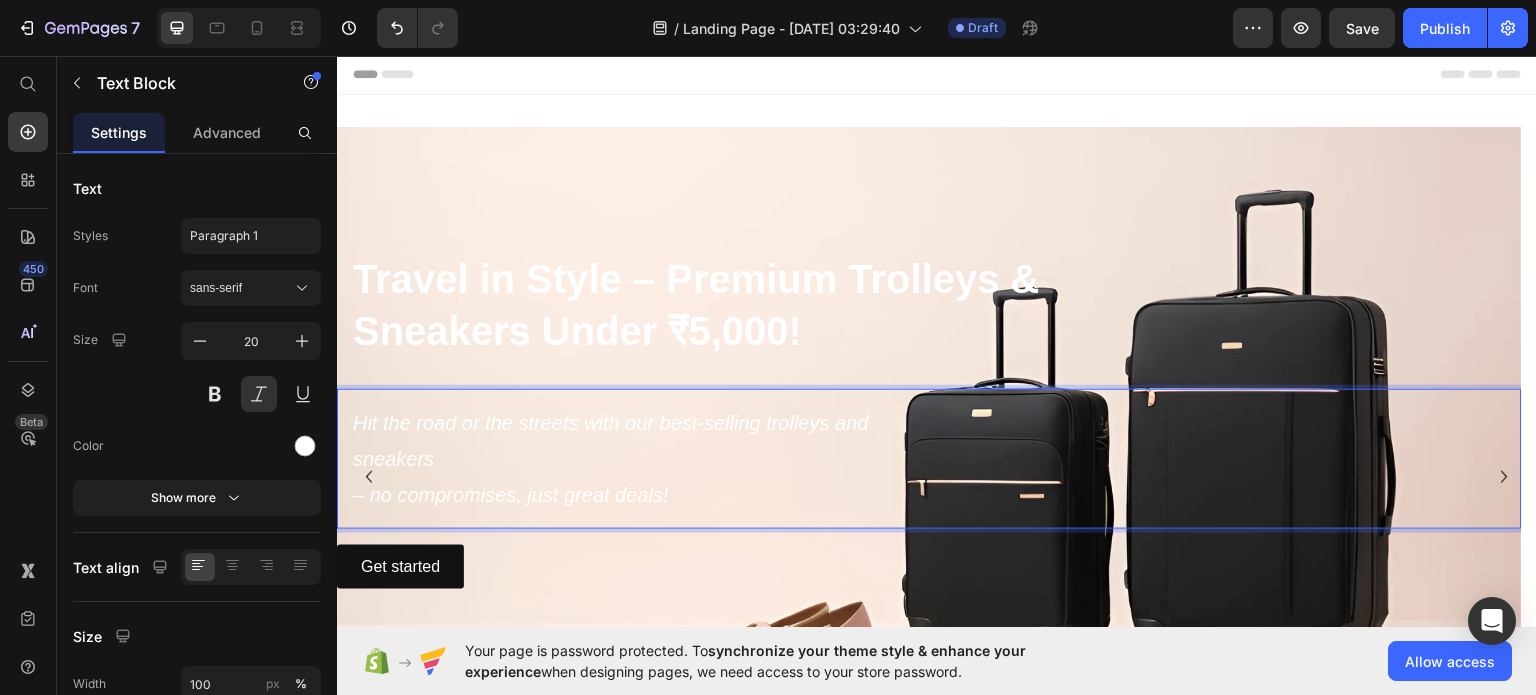 click on "– no compromises, just great deals!" at bounding box center (929, 494) 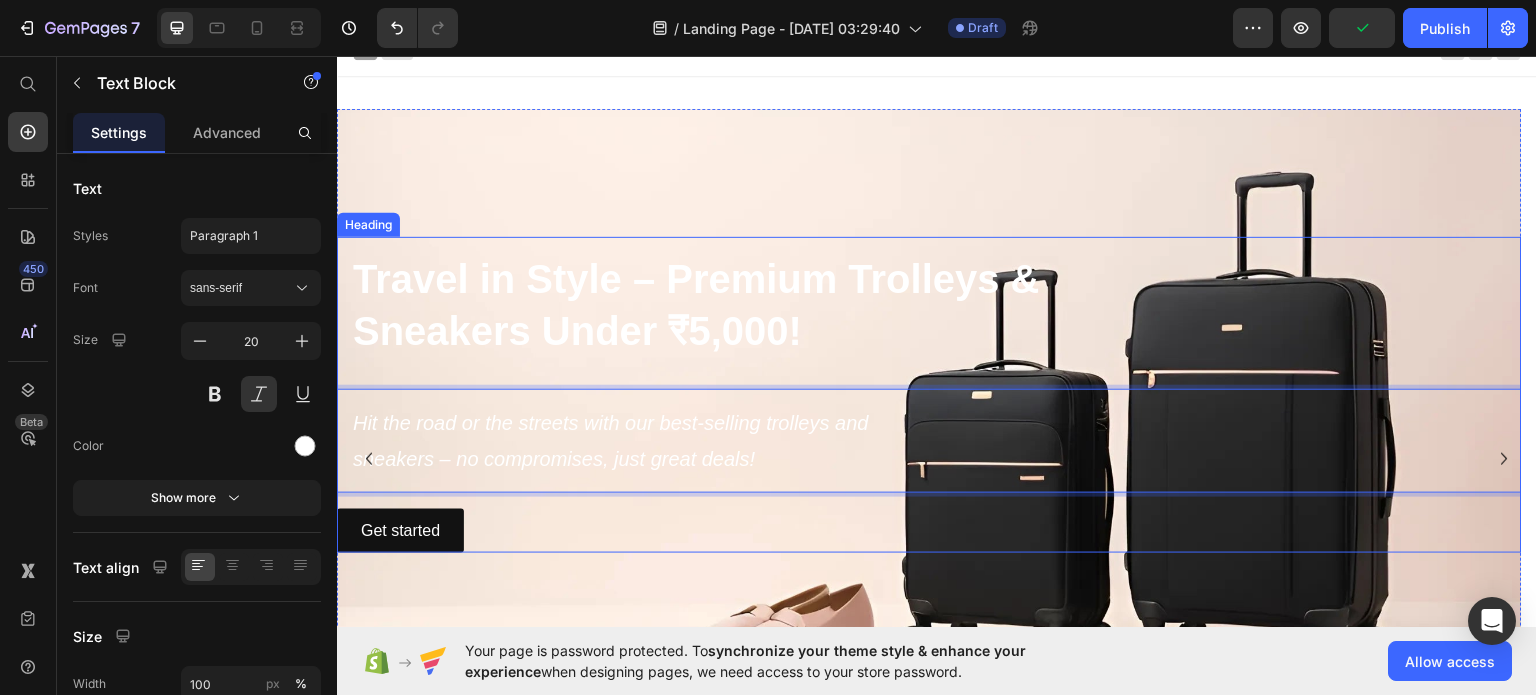 scroll, scrollTop: 0, scrollLeft: 0, axis: both 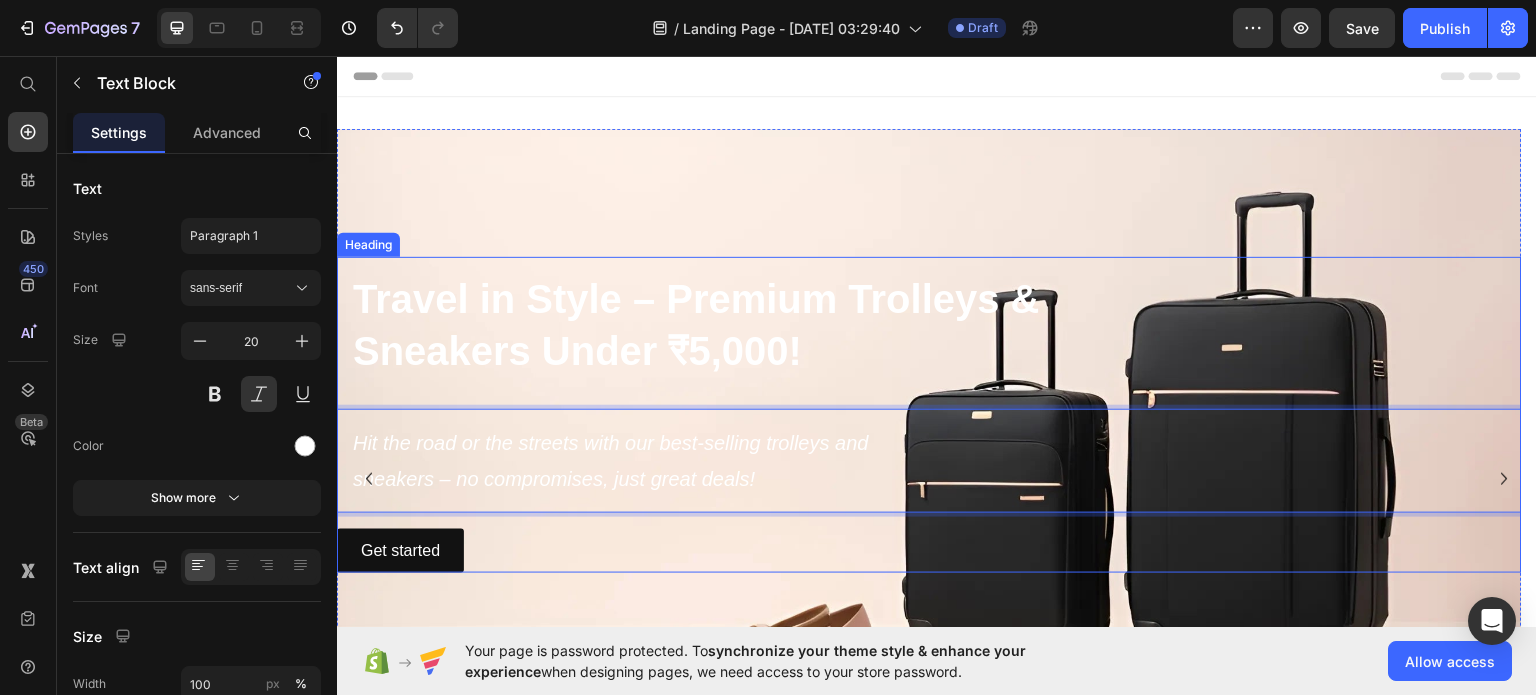 click on "Travel in Style – Premium Trolleys &" at bounding box center (696, 298) 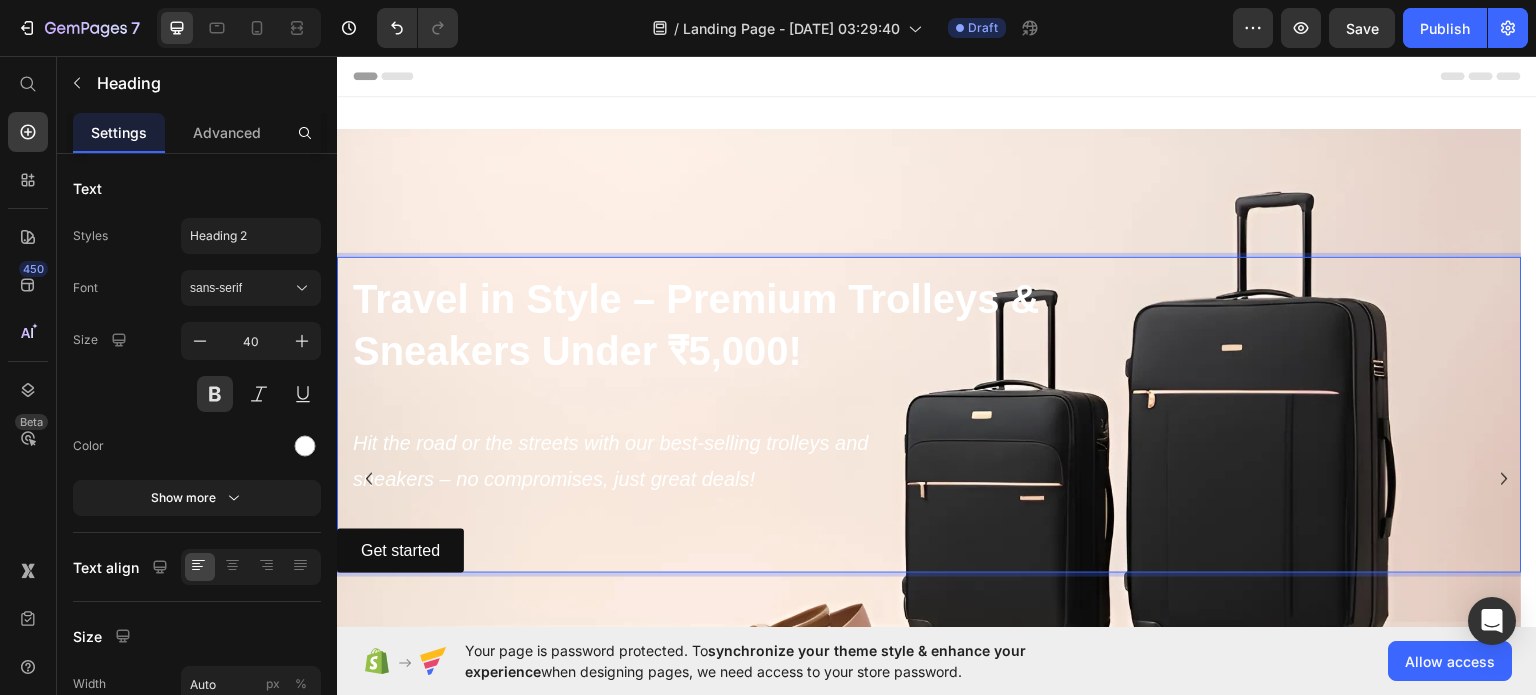 click on "Travel in Style – Premium Trolleys &" at bounding box center (696, 298) 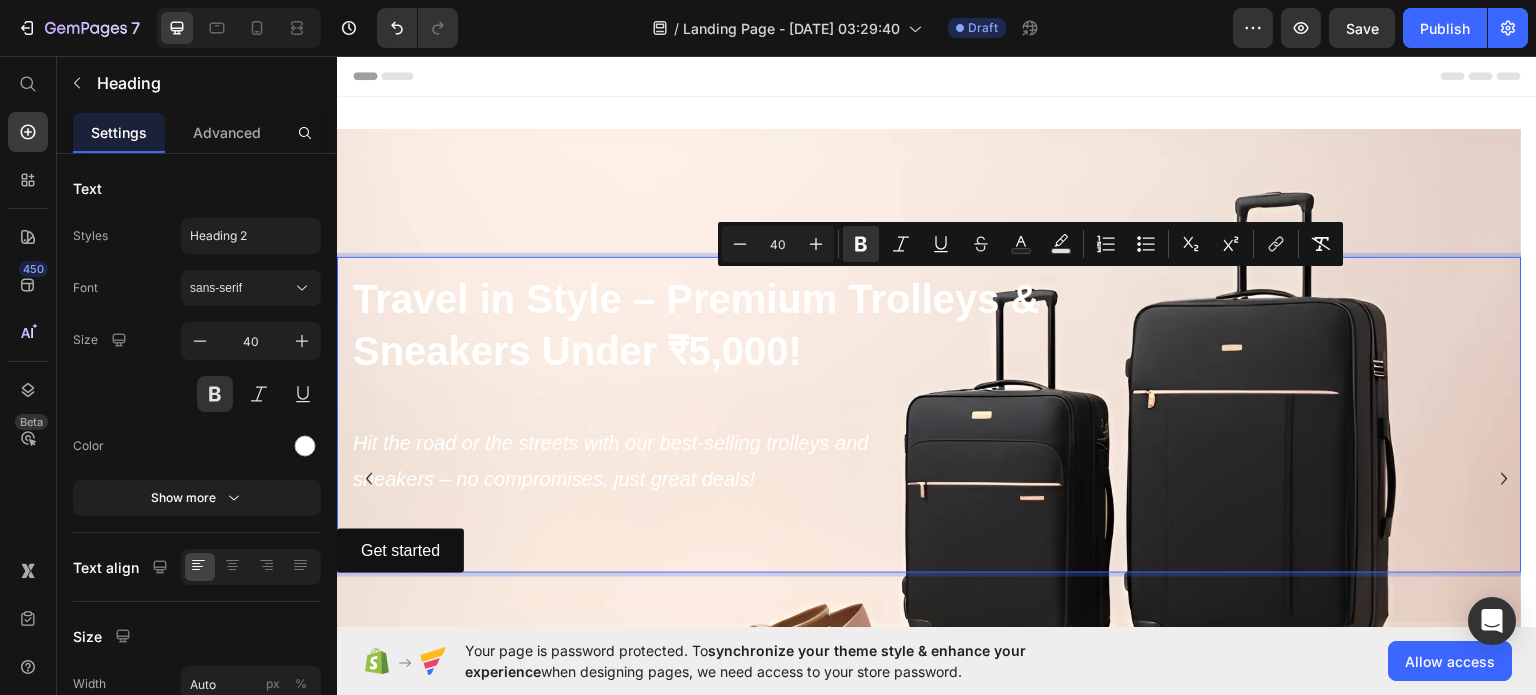click on "Travel in Style – Premium Trolleys &" at bounding box center [696, 298] 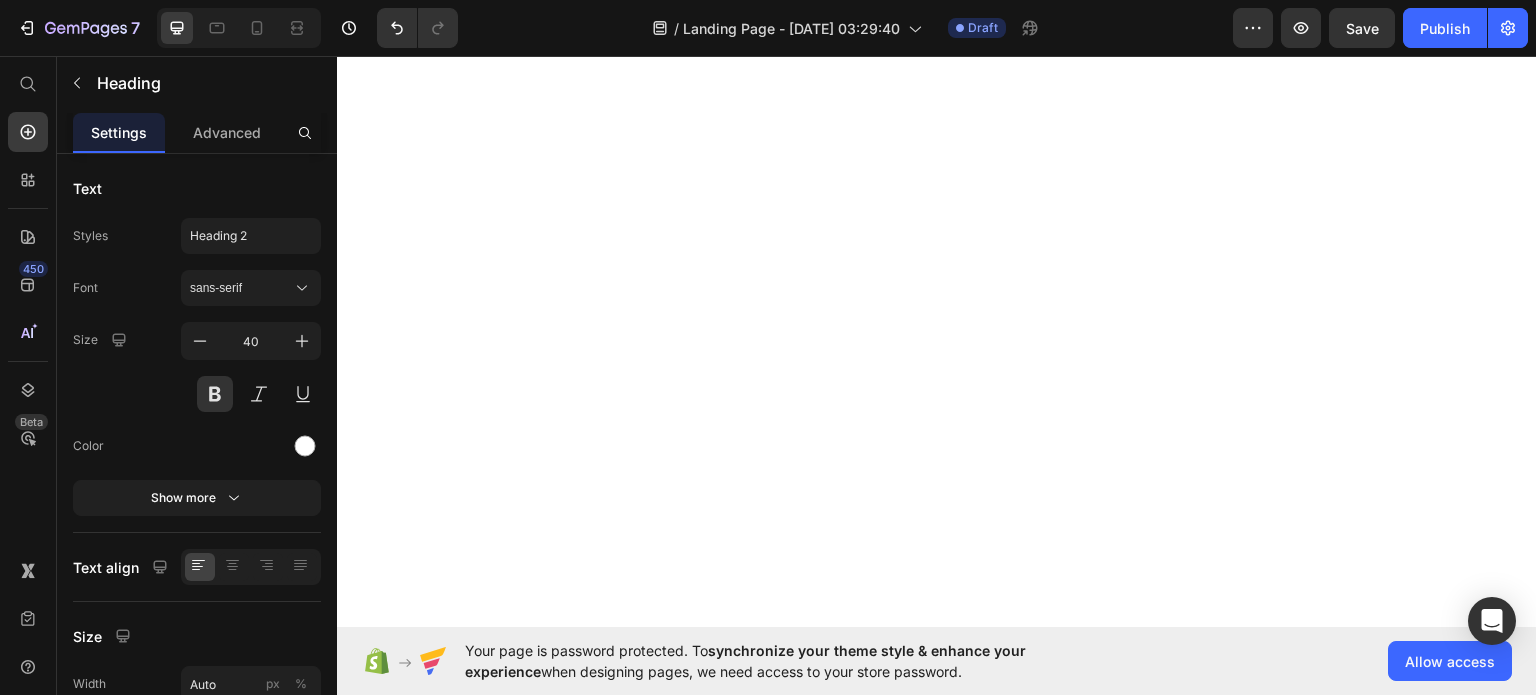 scroll, scrollTop: 0, scrollLeft: 0, axis: both 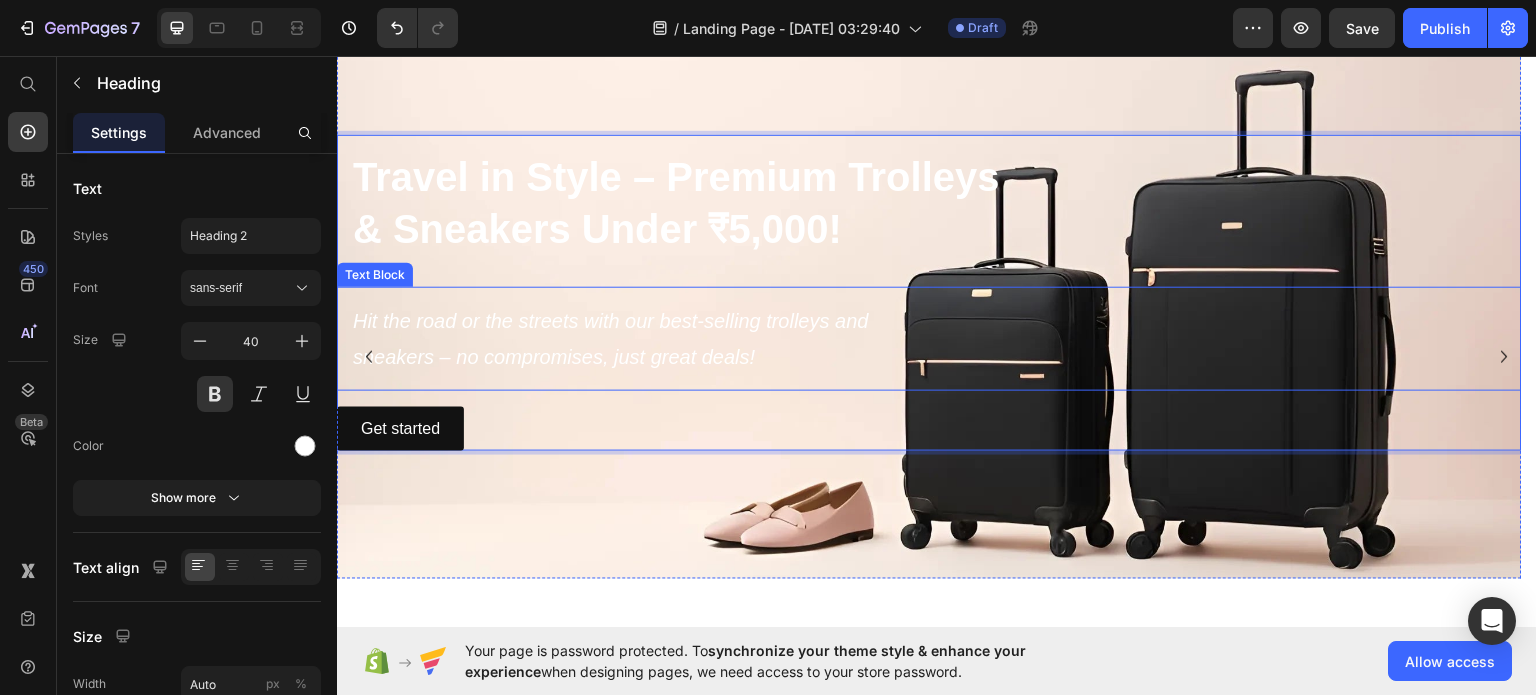 click on "Hit the road or the streets with our best-selling trolleys and" at bounding box center [929, 320] 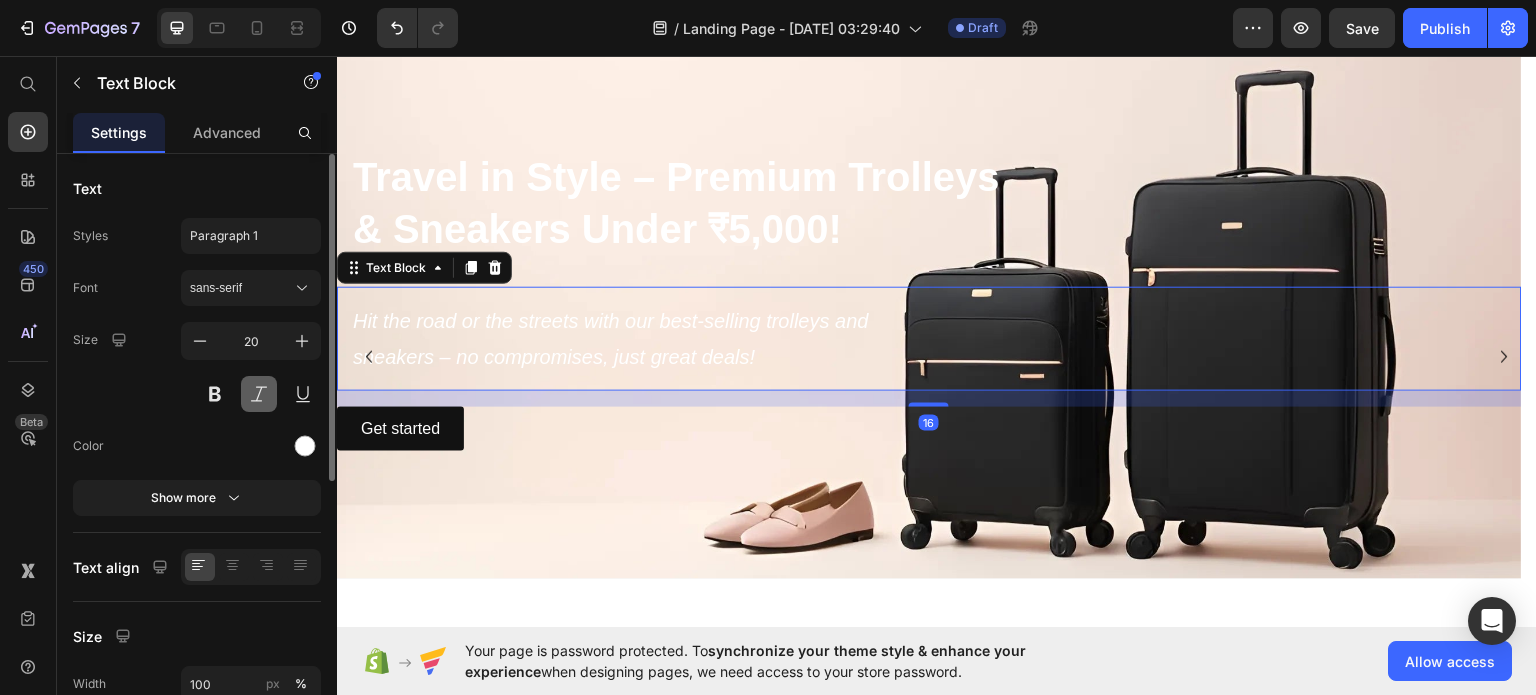 click at bounding box center (259, 394) 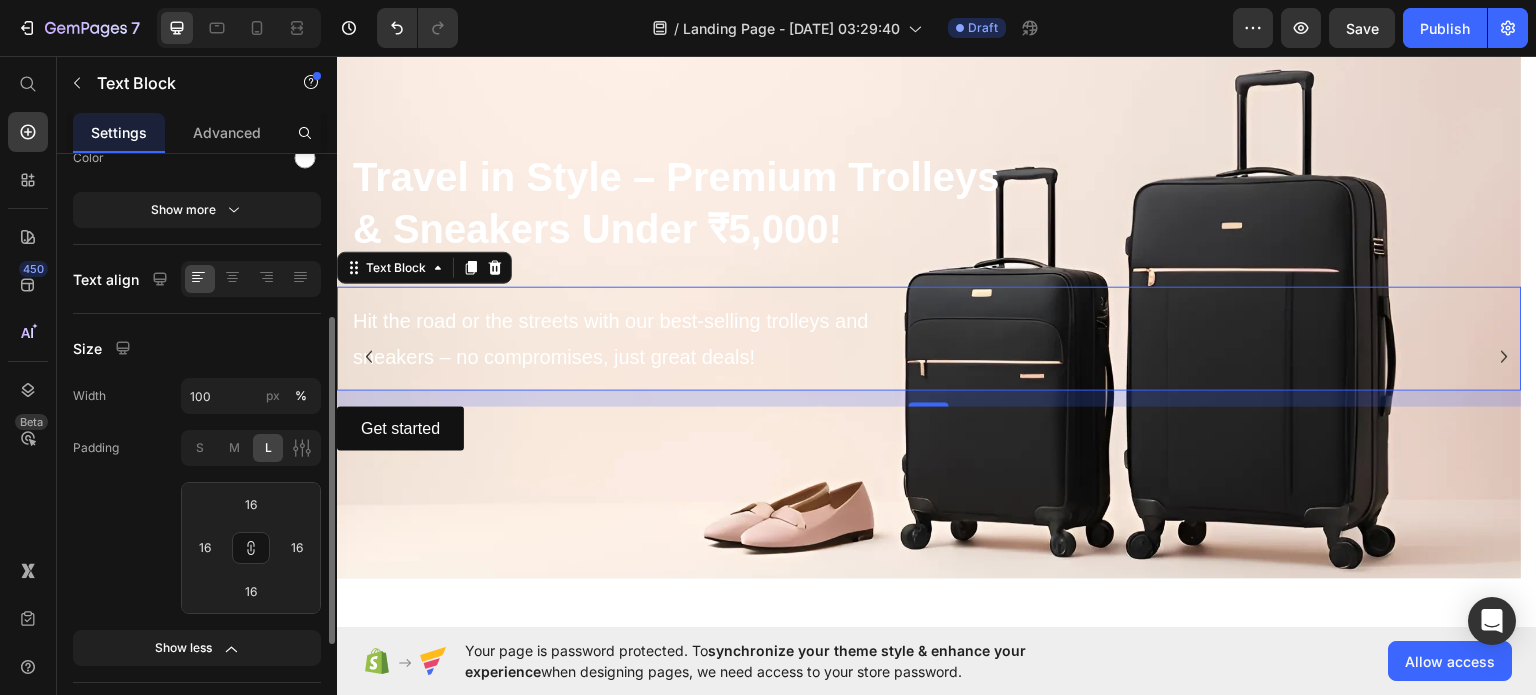 scroll, scrollTop: 292, scrollLeft: 0, axis: vertical 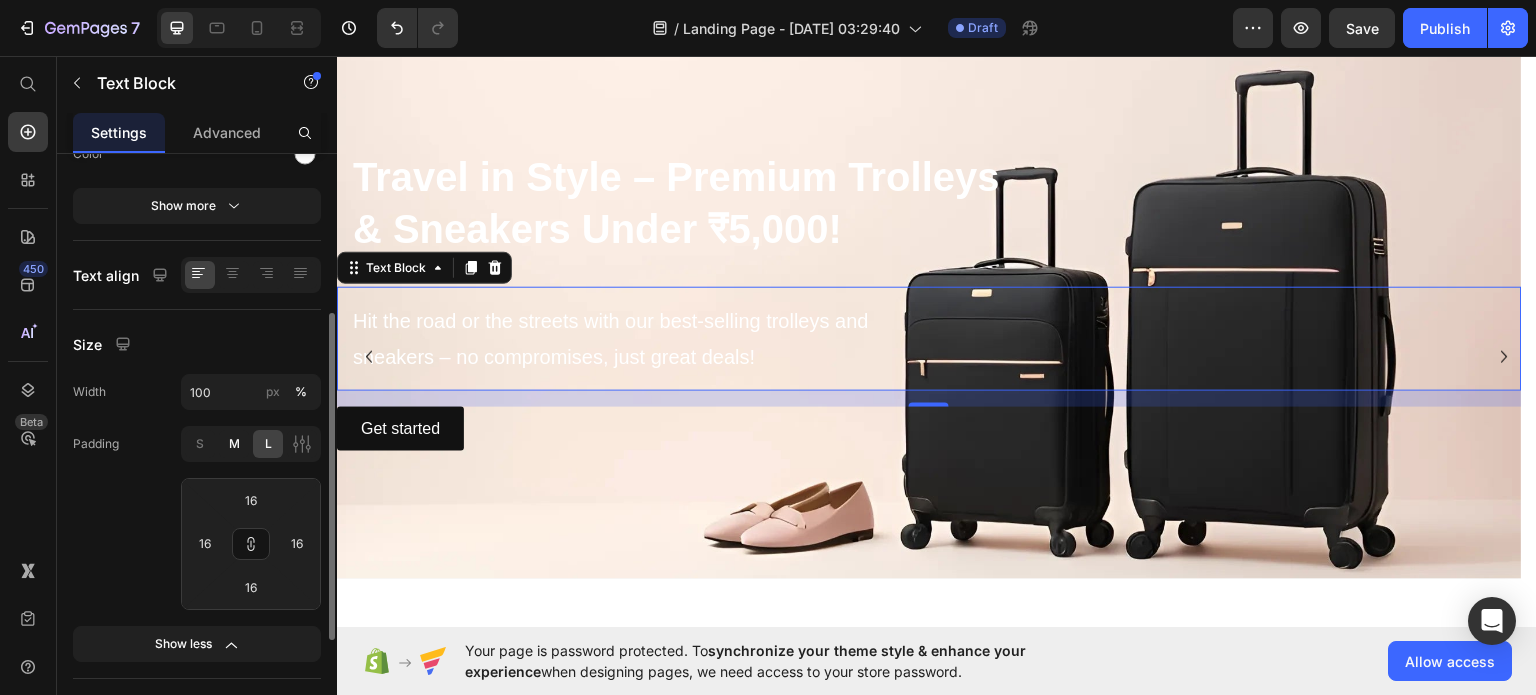 click on "M" 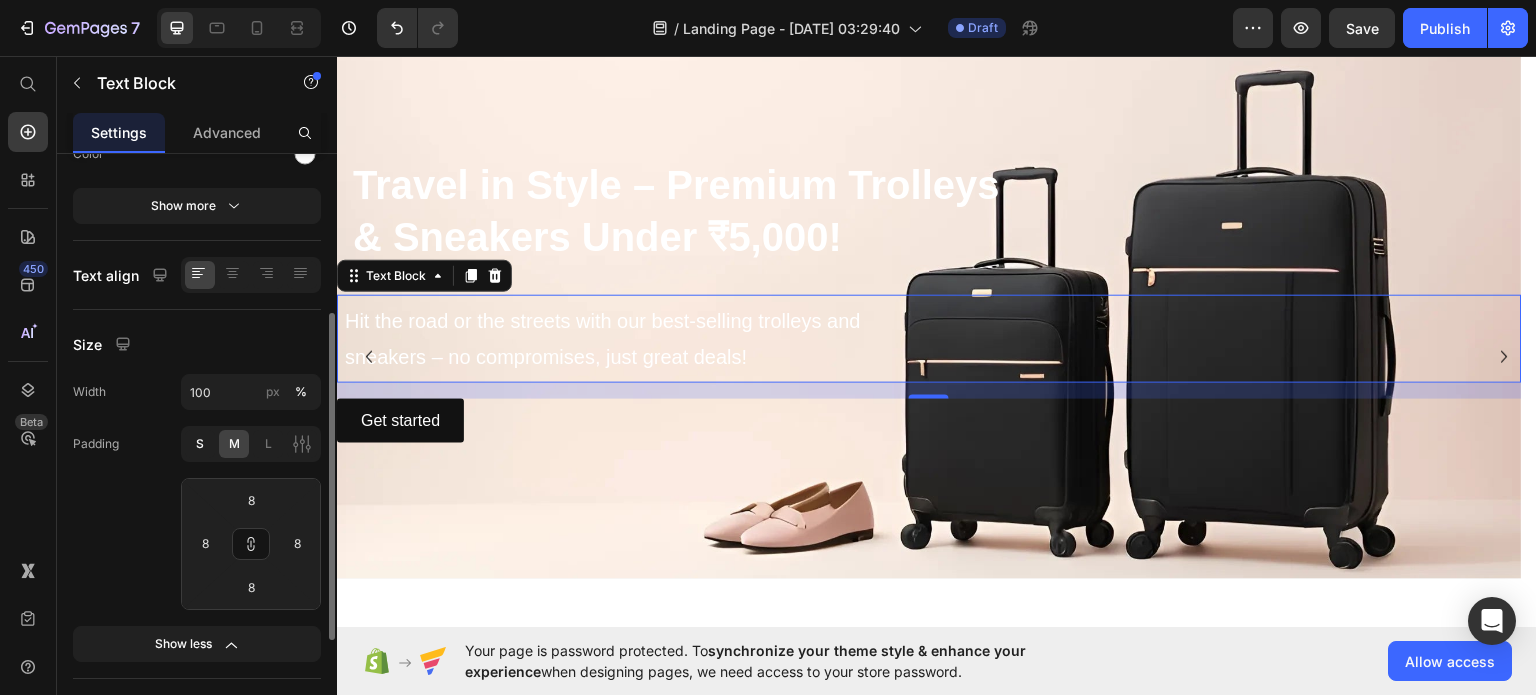 click on "S" 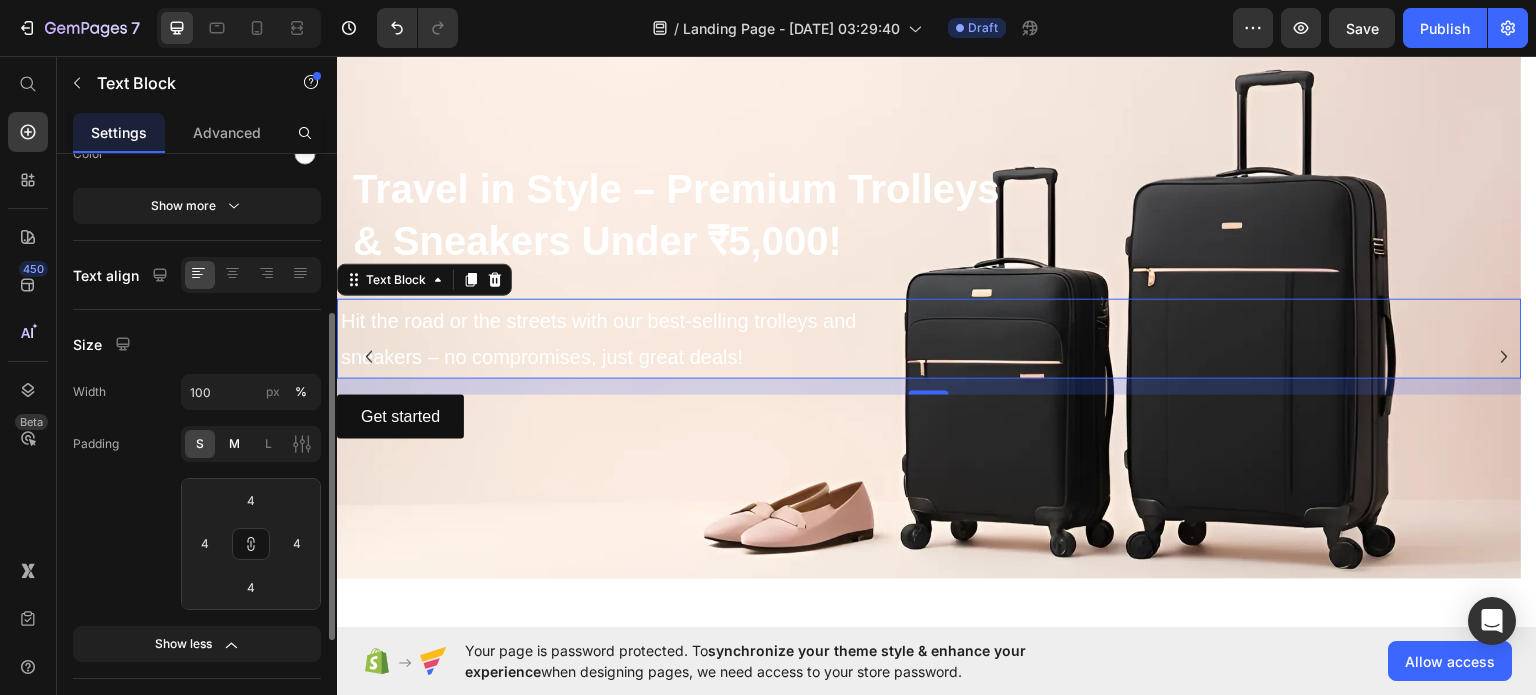 click on "M" 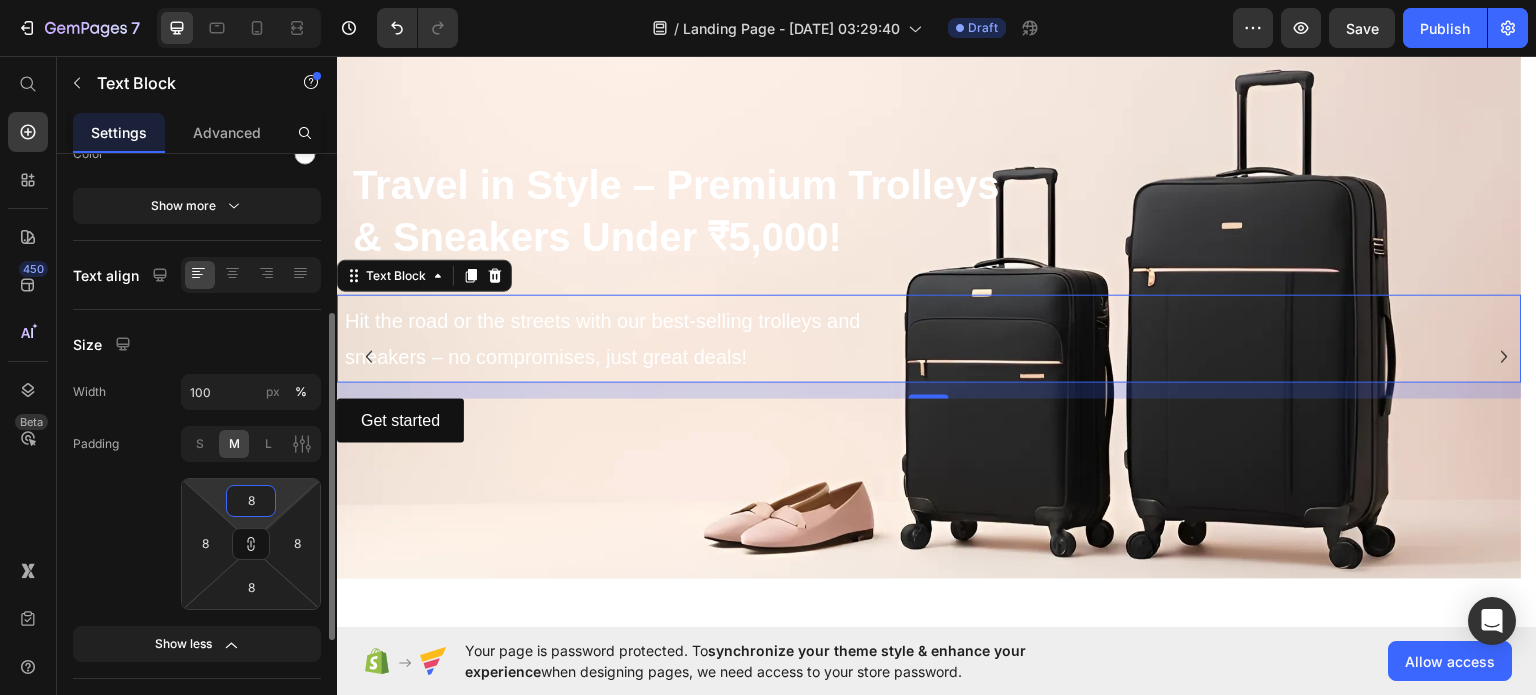 click on "8" at bounding box center (251, 501) 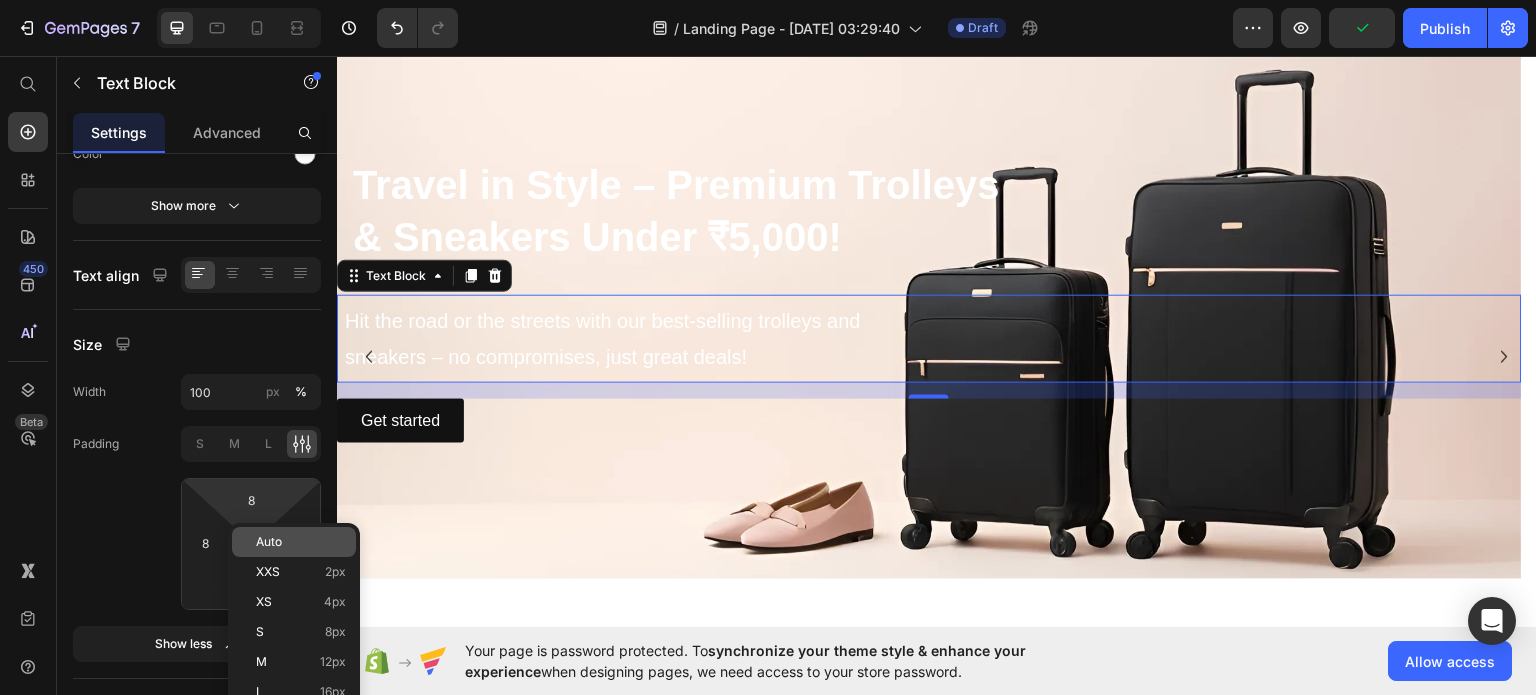 click on "Auto" at bounding box center (269, 542) 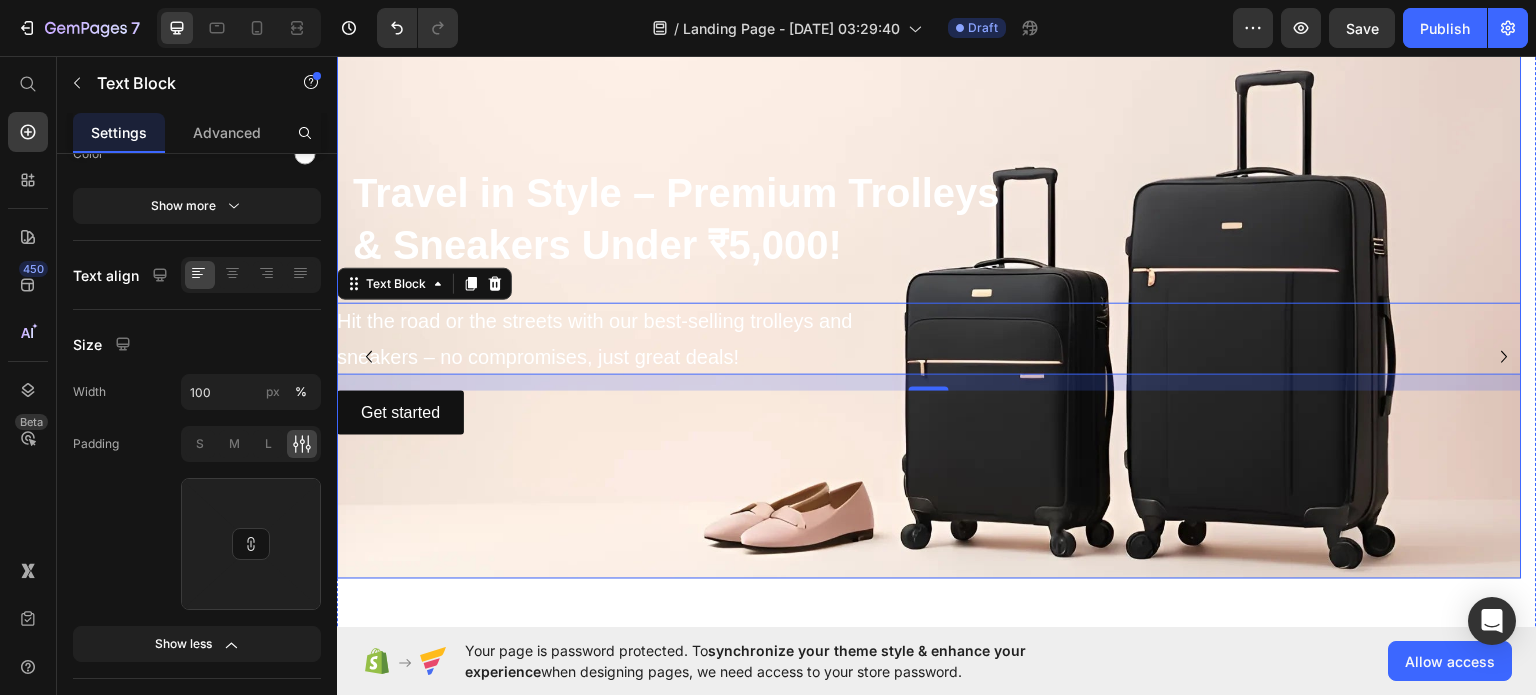 click at bounding box center [929, 292] 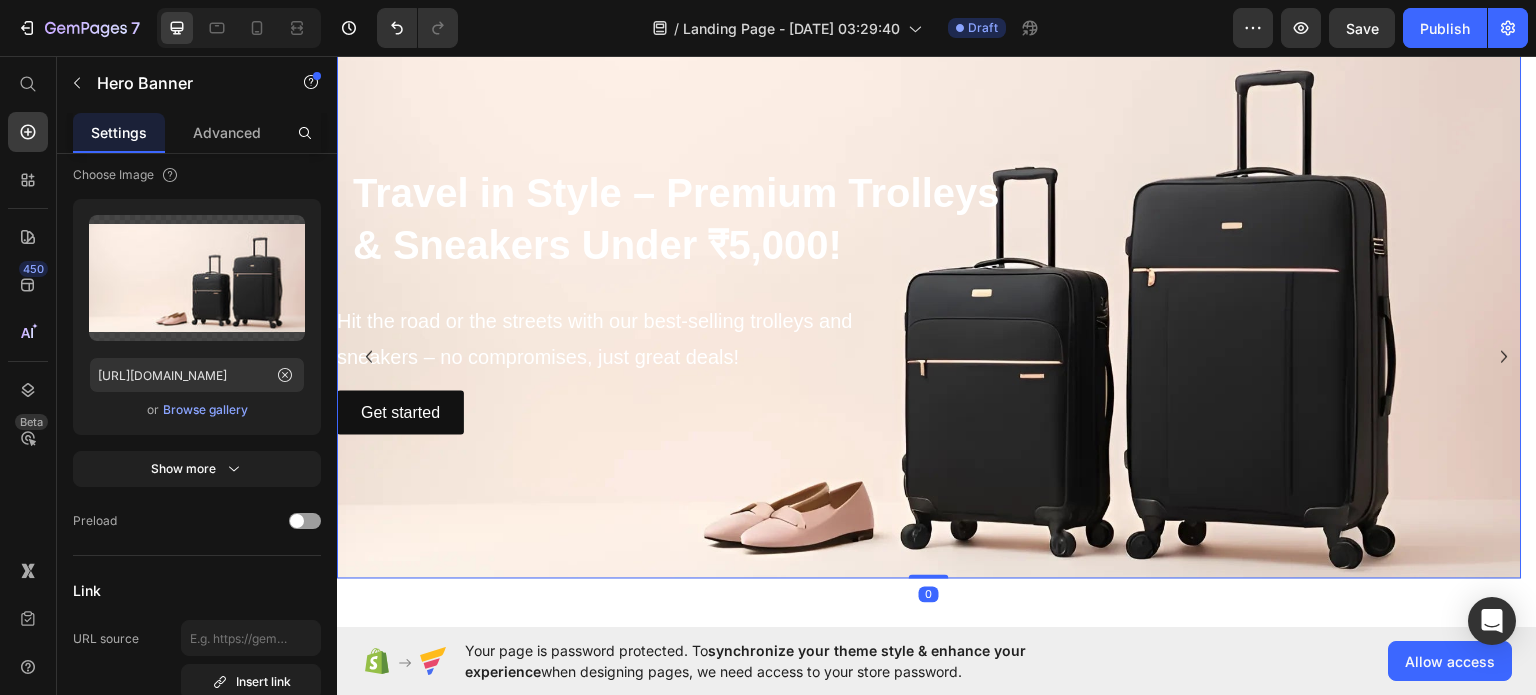 scroll, scrollTop: 0, scrollLeft: 0, axis: both 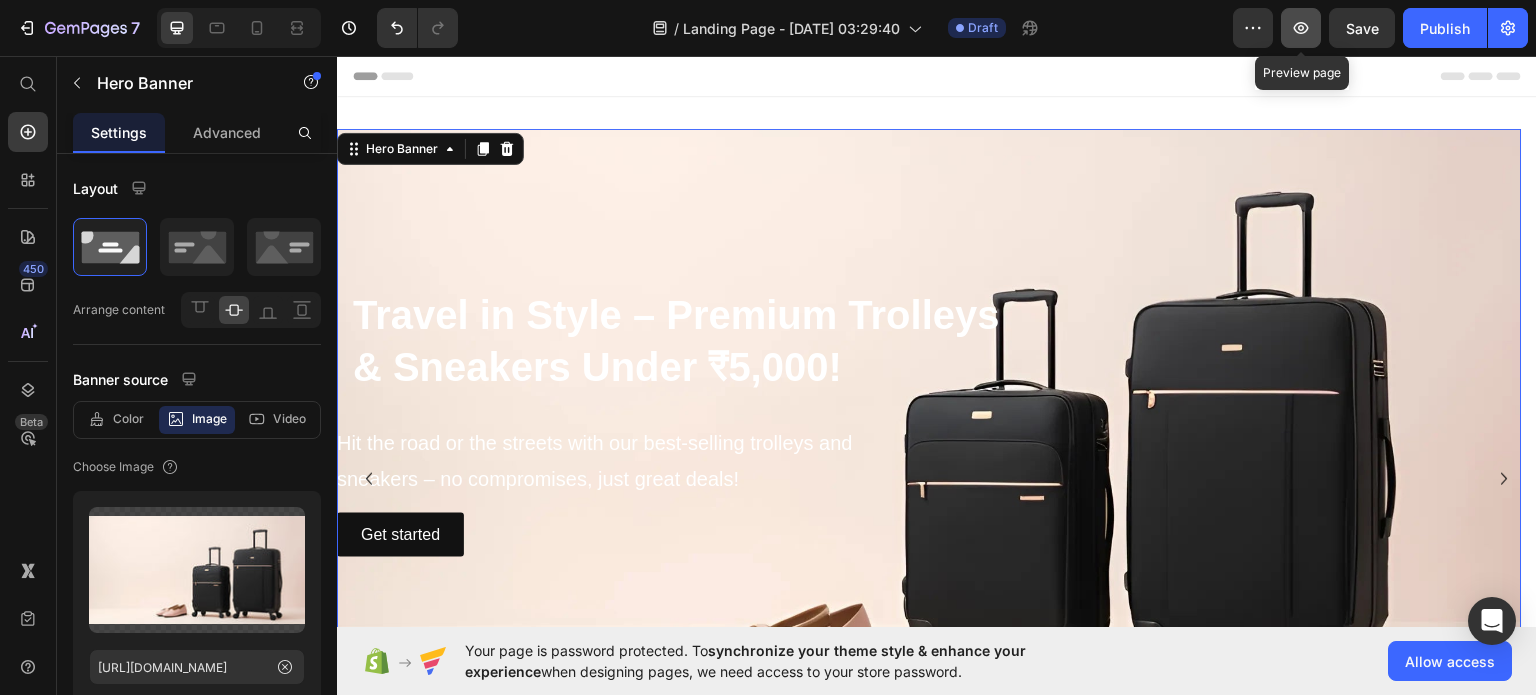 click 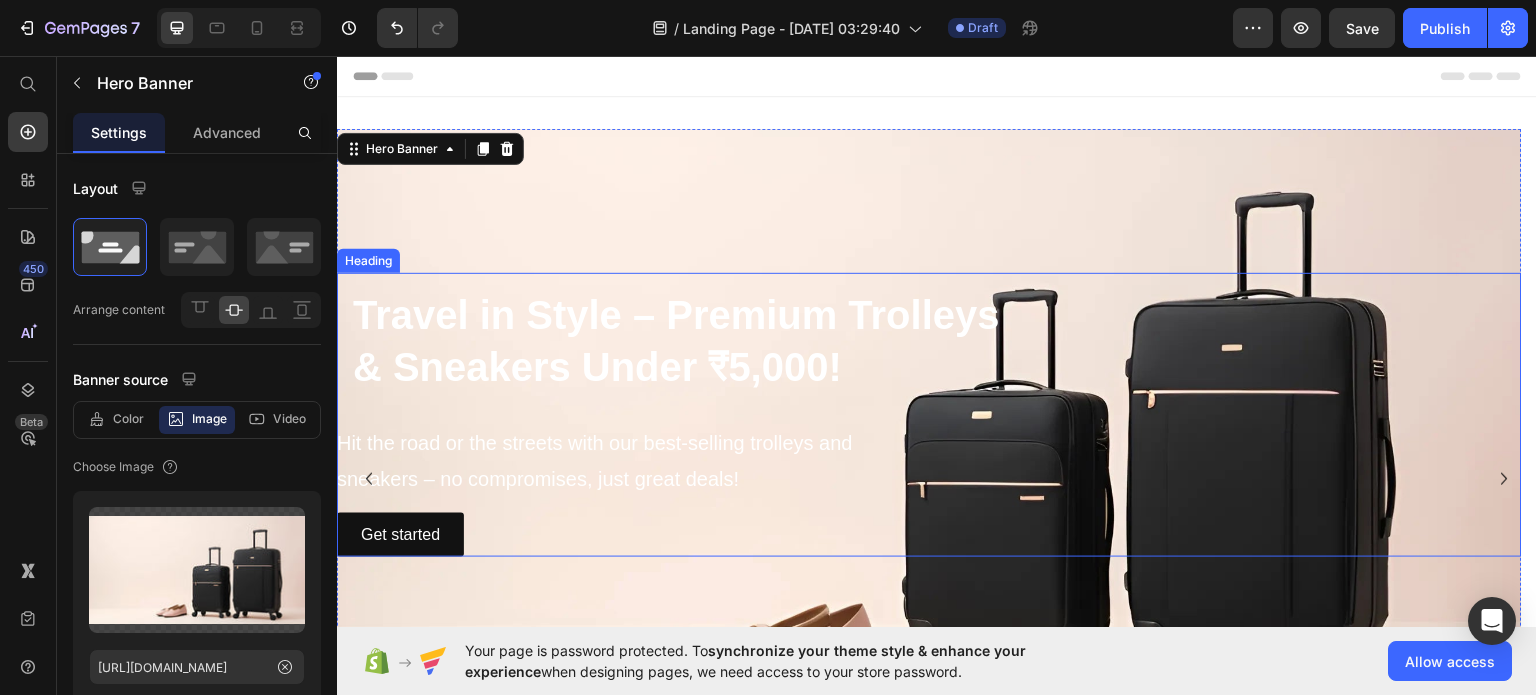 click on "Travel in Style – Premium Trolleys" at bounding box center [676, 314] 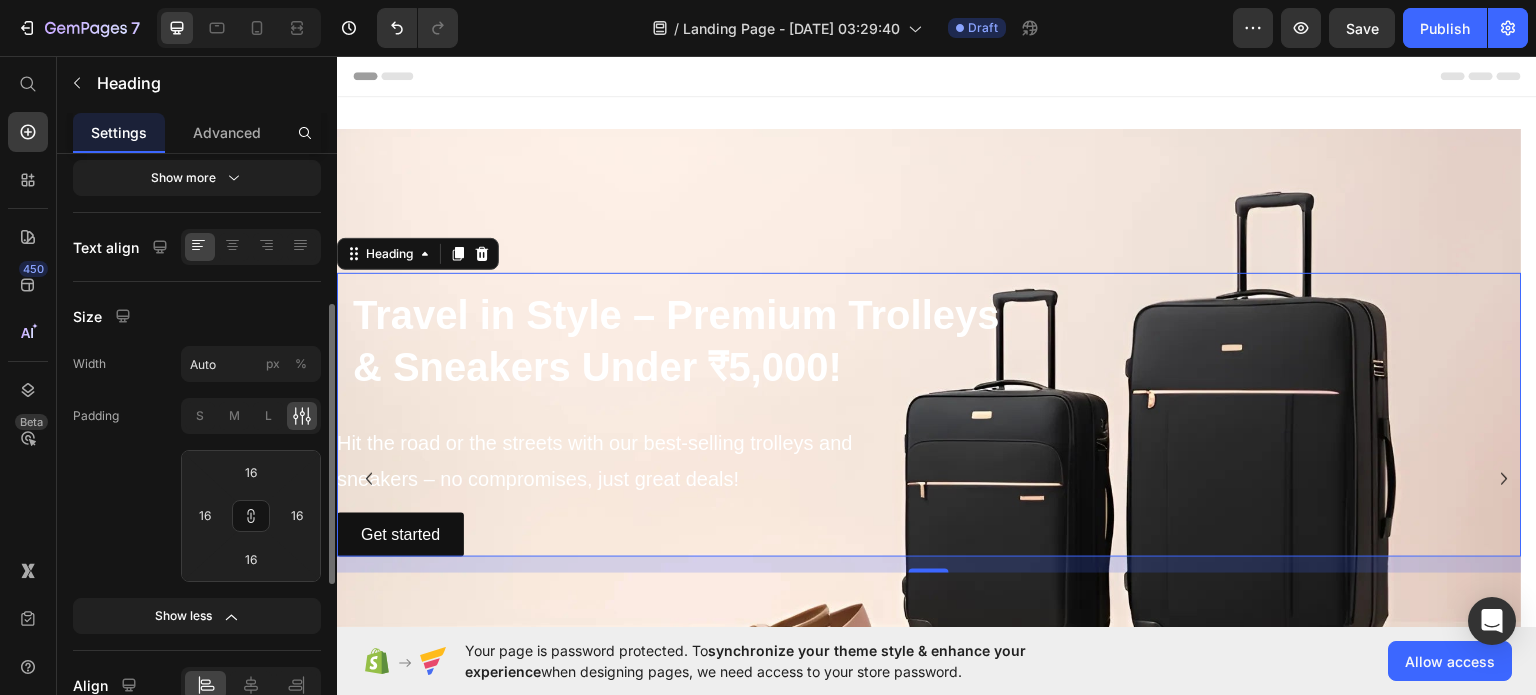 scroll, scrollTop: 320, scrollLeft: 0, axis: vertical 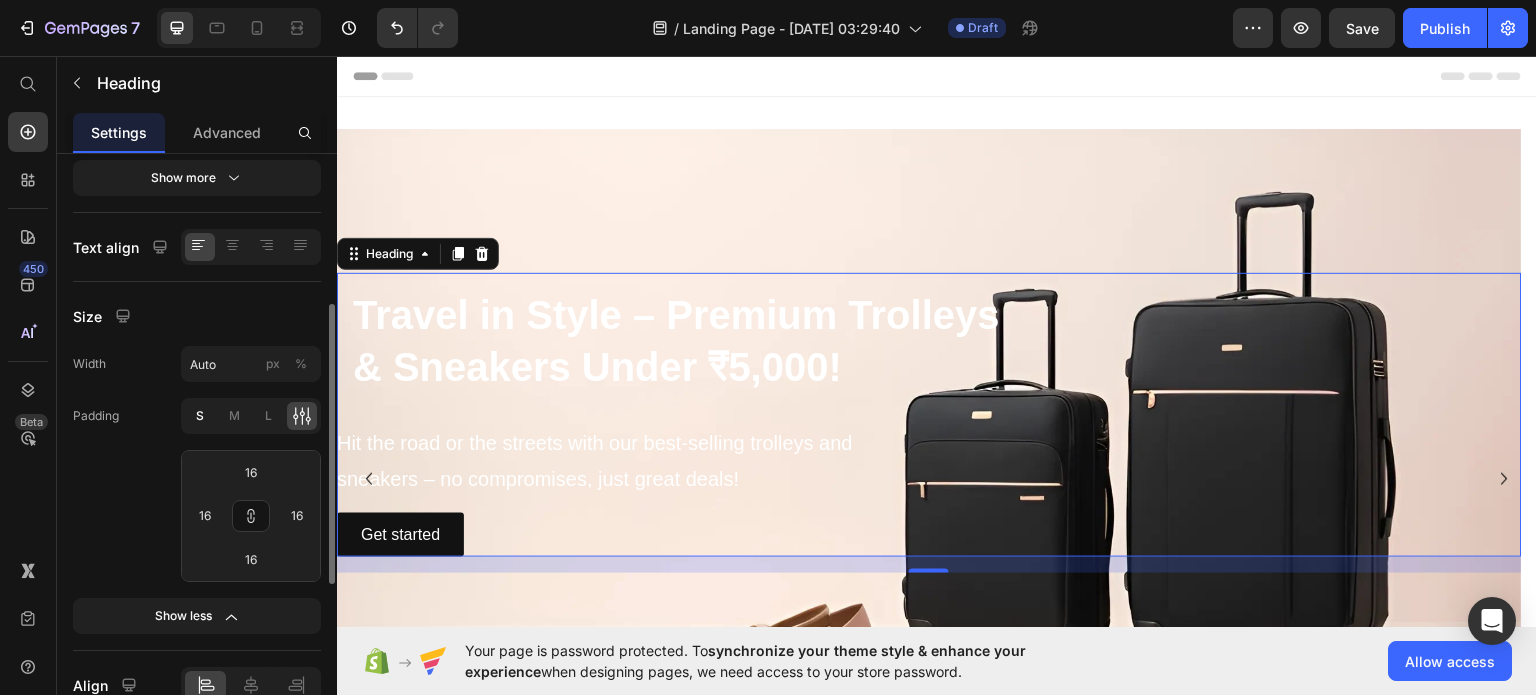 click on "S" 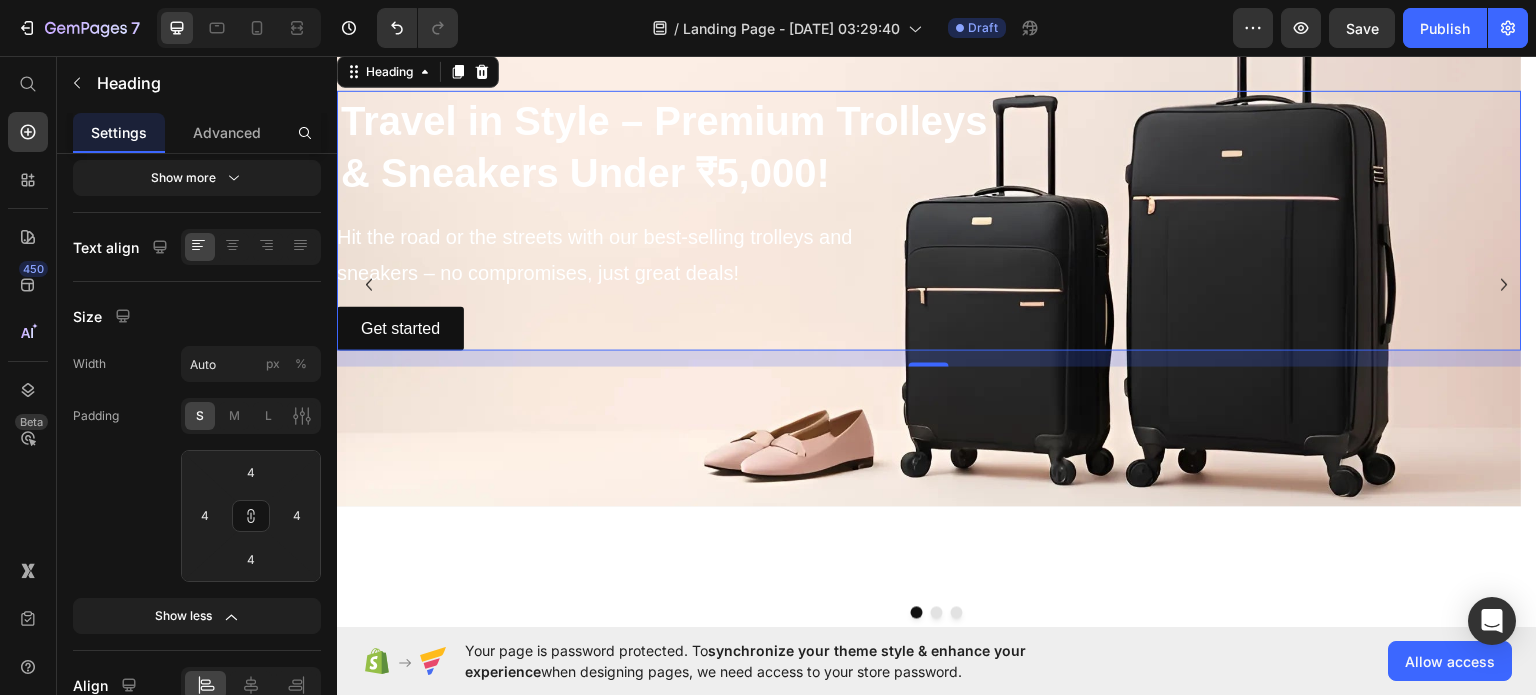 scroll, scrollTop: 0, scrollLeft: 0, axis: both 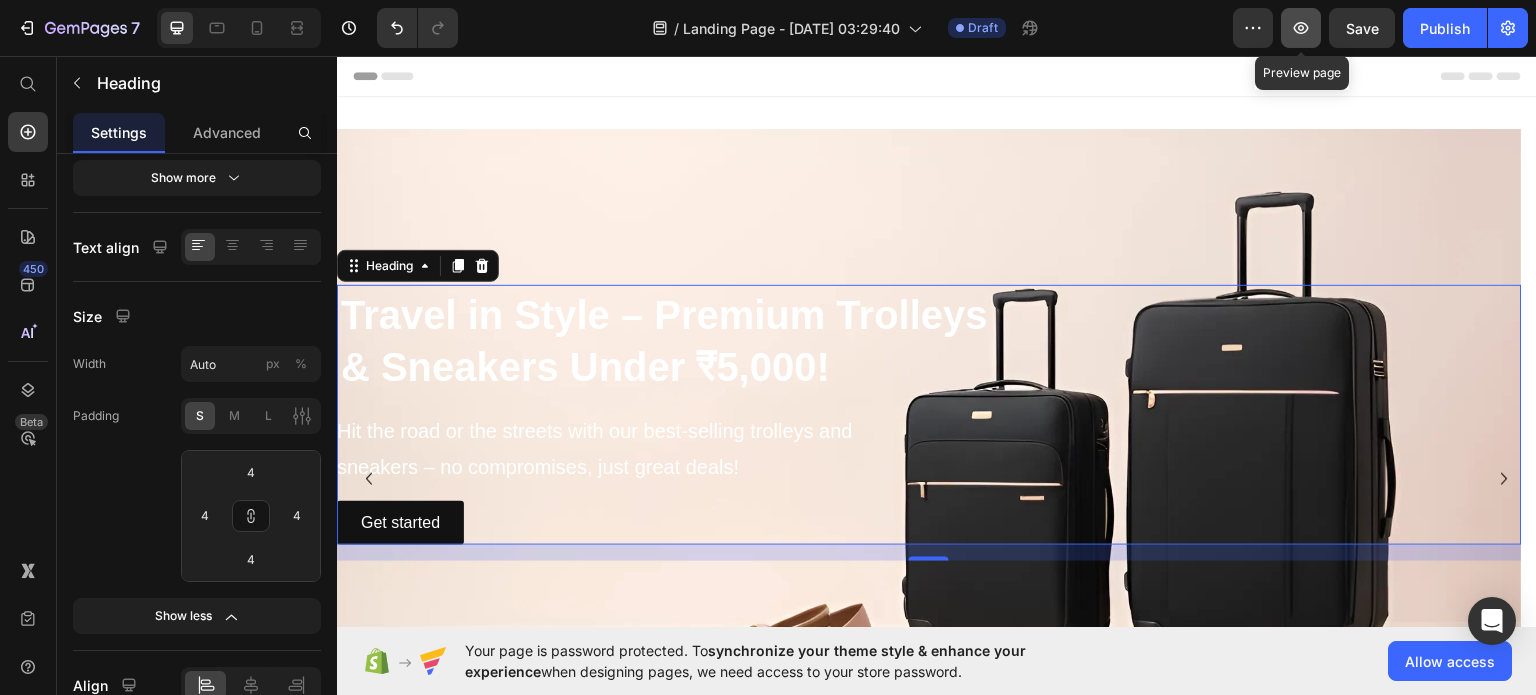 click 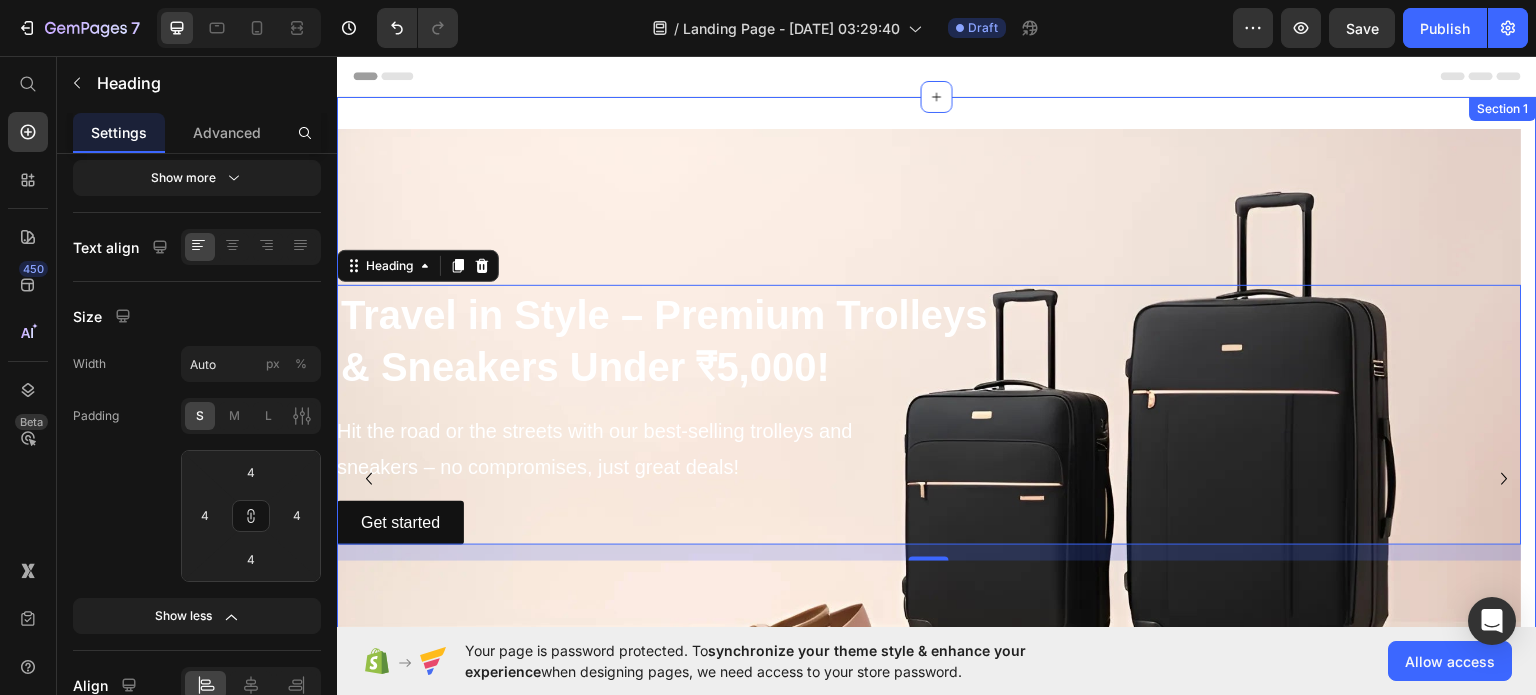 click on "⁠⁠⁠⁠⁠⁠⁠ Travel in Style – Premium Trolleys  & Sneakers Under ₹5,000! Heading   16 Hit the road or the streets with our best-selling trolleys and  sneakers – no compromises, just great deals! Text Block Get started Button Hero Banner
Drop element here
Drop element here
Carousel Section 1" at bounding box center [937, 486] 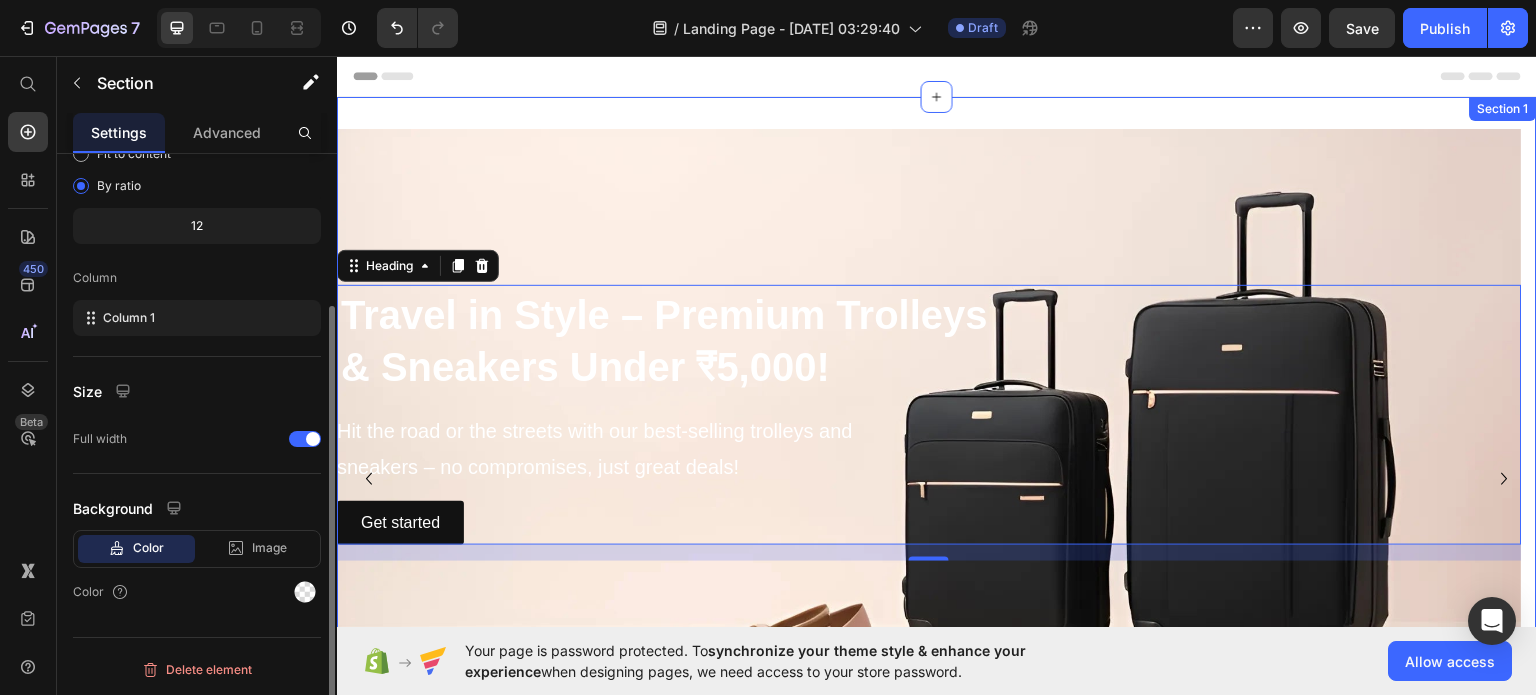 scroll, scrollTop: 0, scrollLeft: 0, axis: both 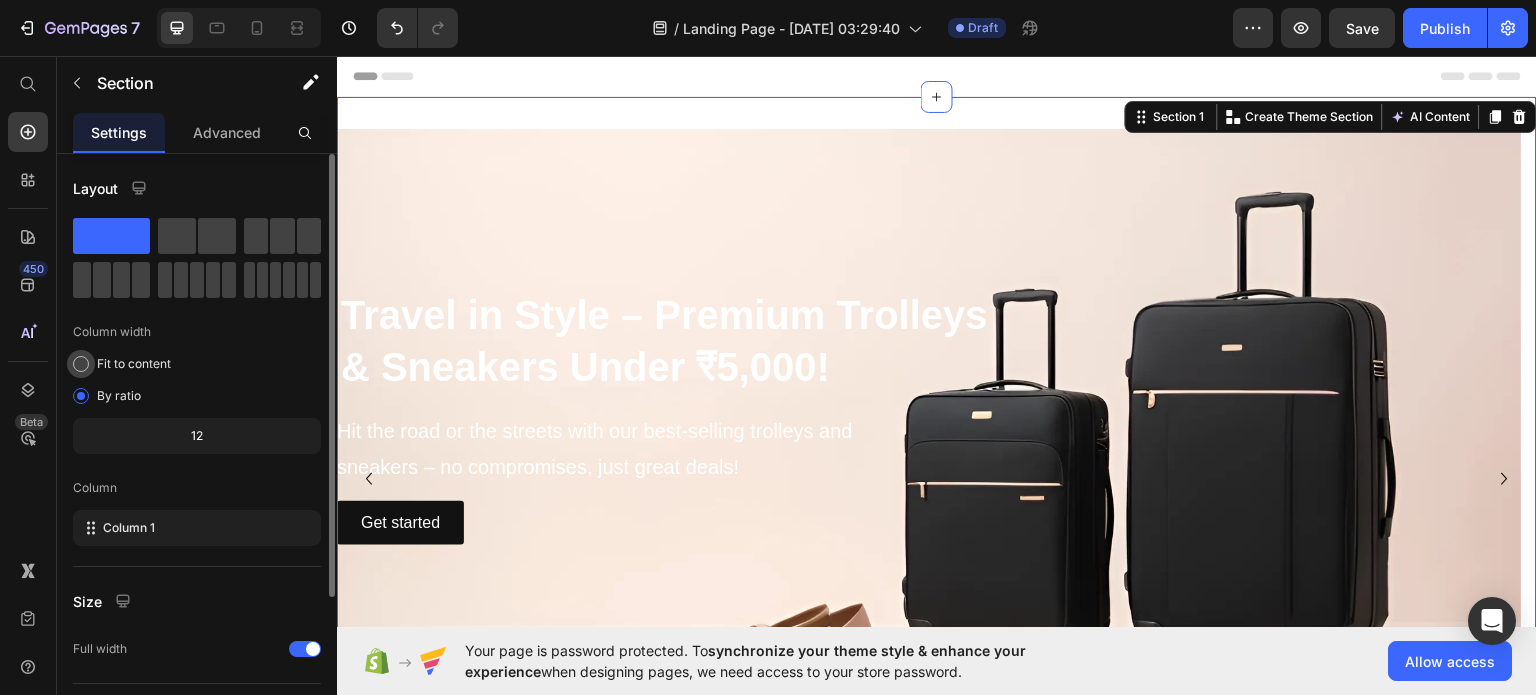 click on "Fit to content" at bounding box center (134, 364) 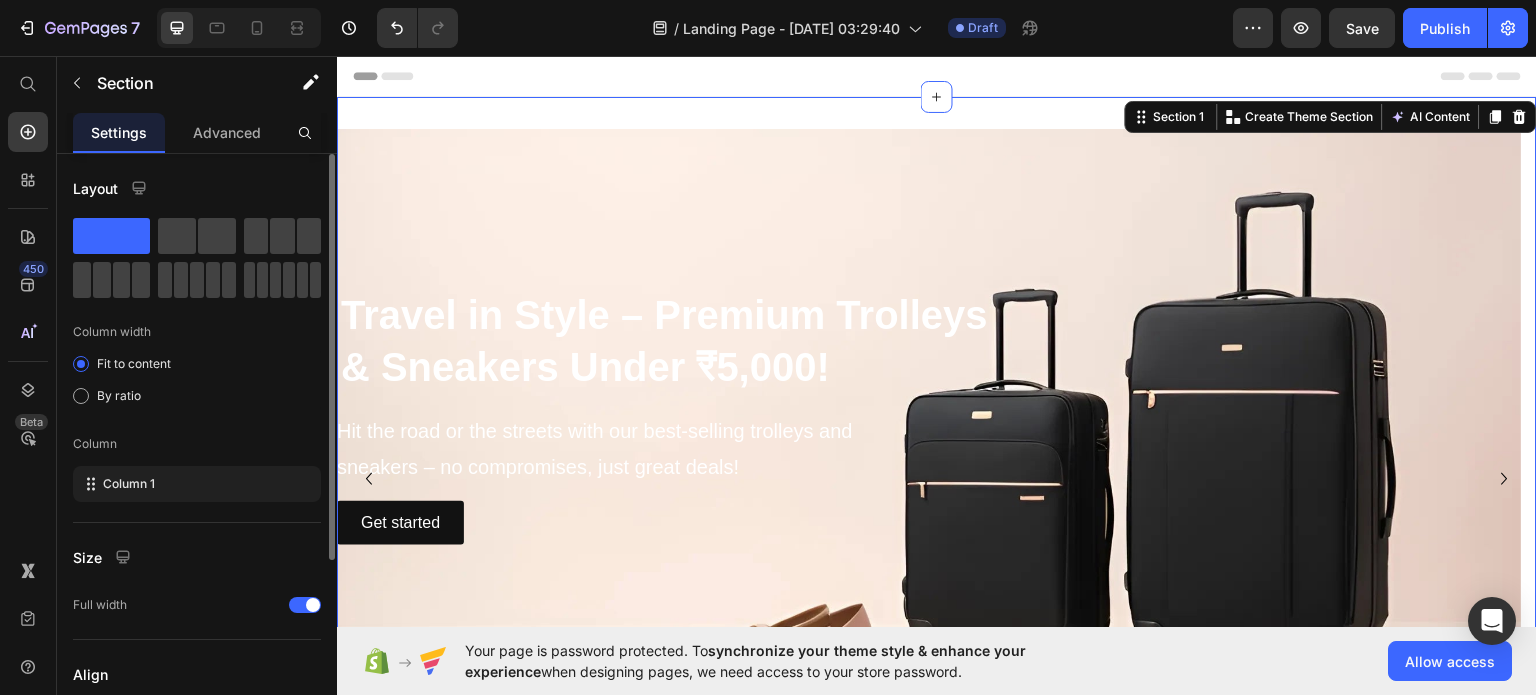 click on "Fit to content By ratio" at bounding box center [197, 380] 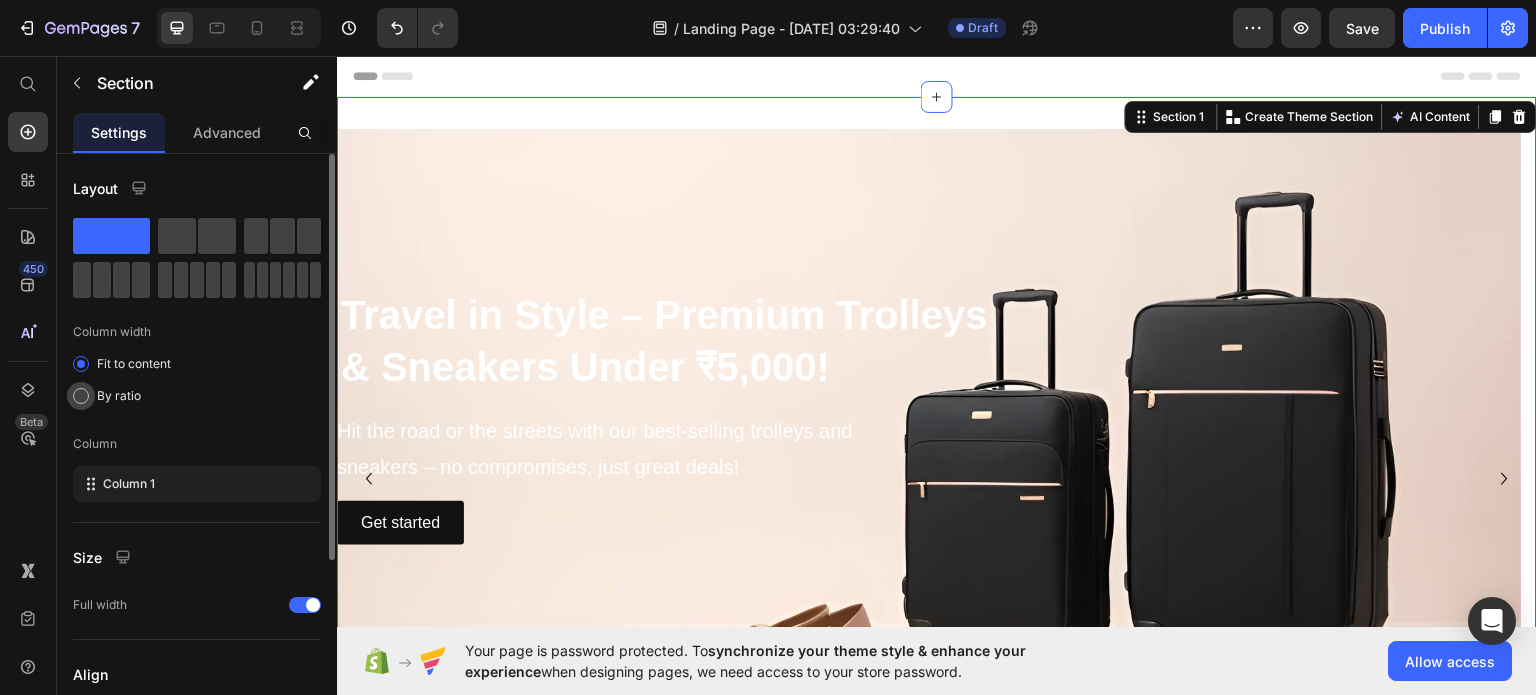 click on "By ratio" at bounding box center [119, 396] 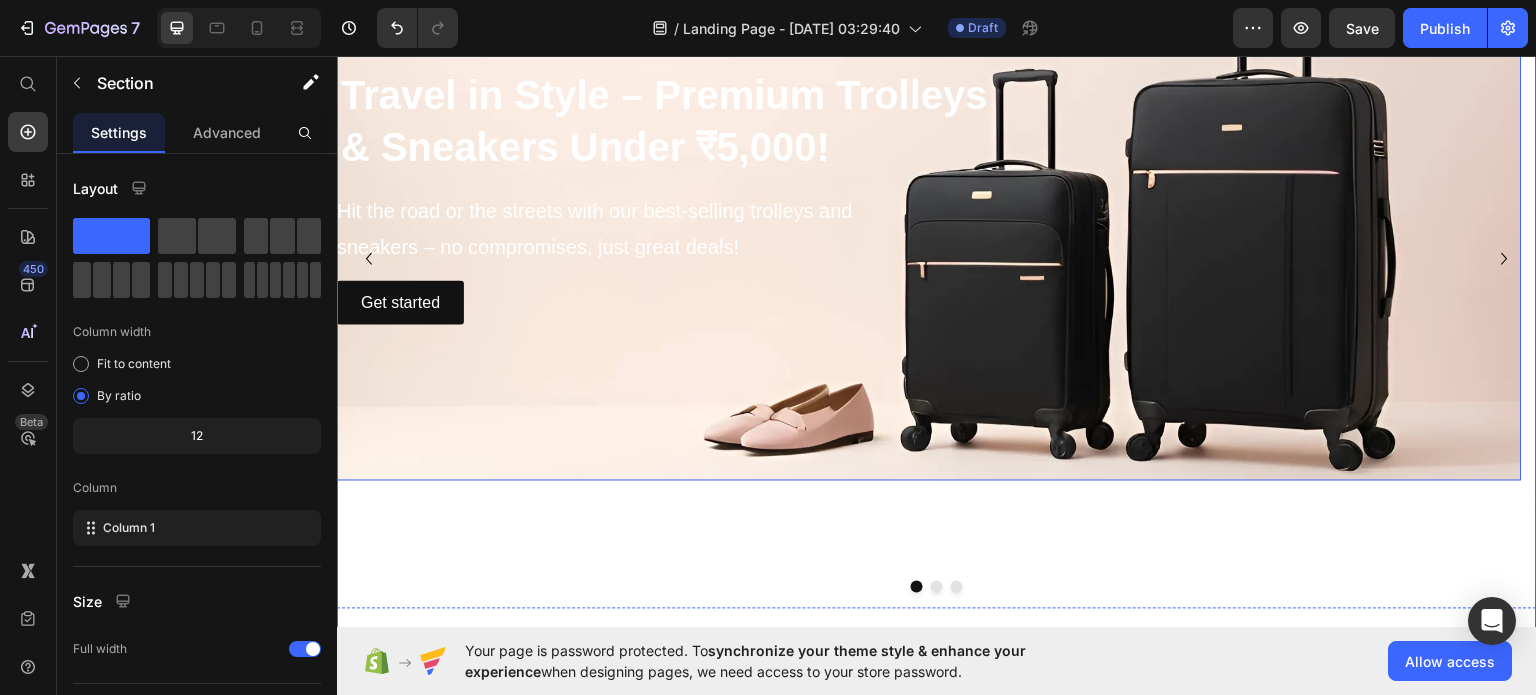 scroll, scrollTop: 232, scrollLeft: 0, axis: vertical 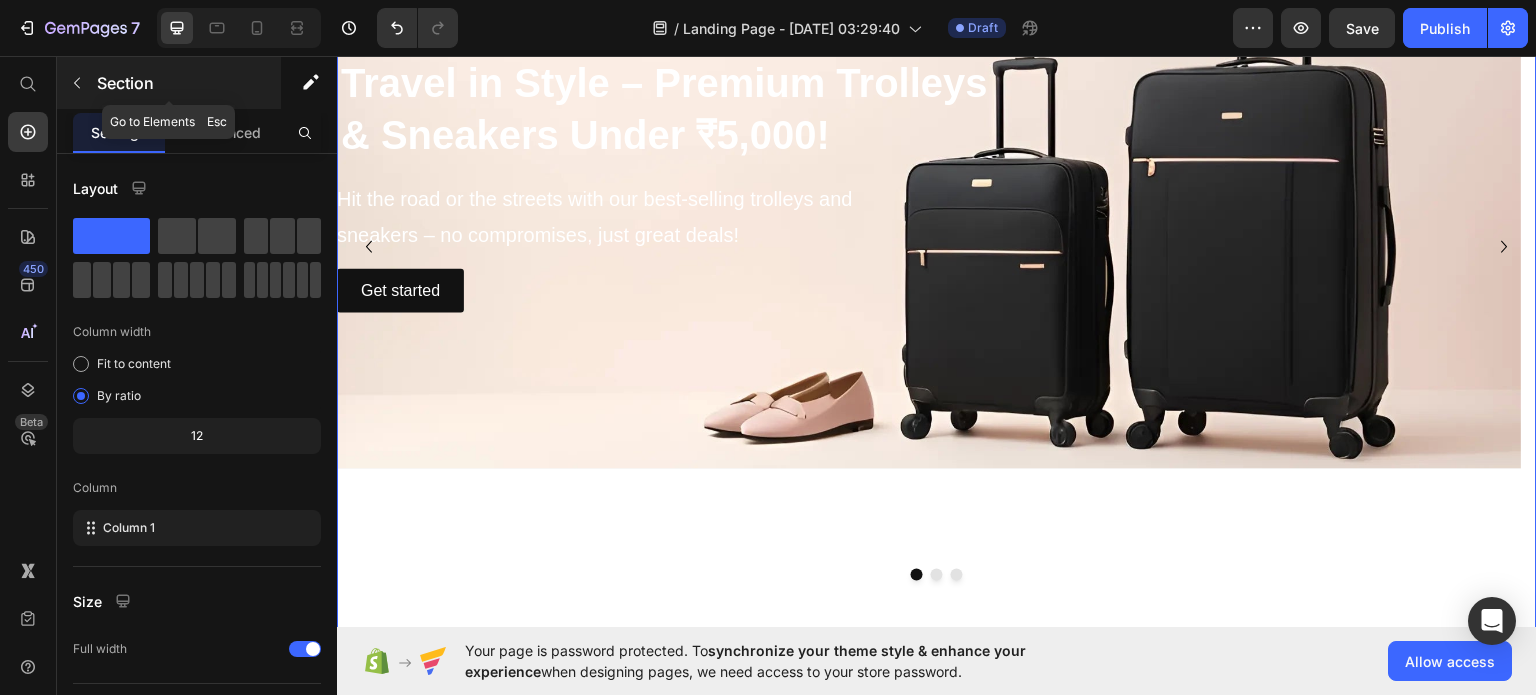 click at bounding box center [77, 83] 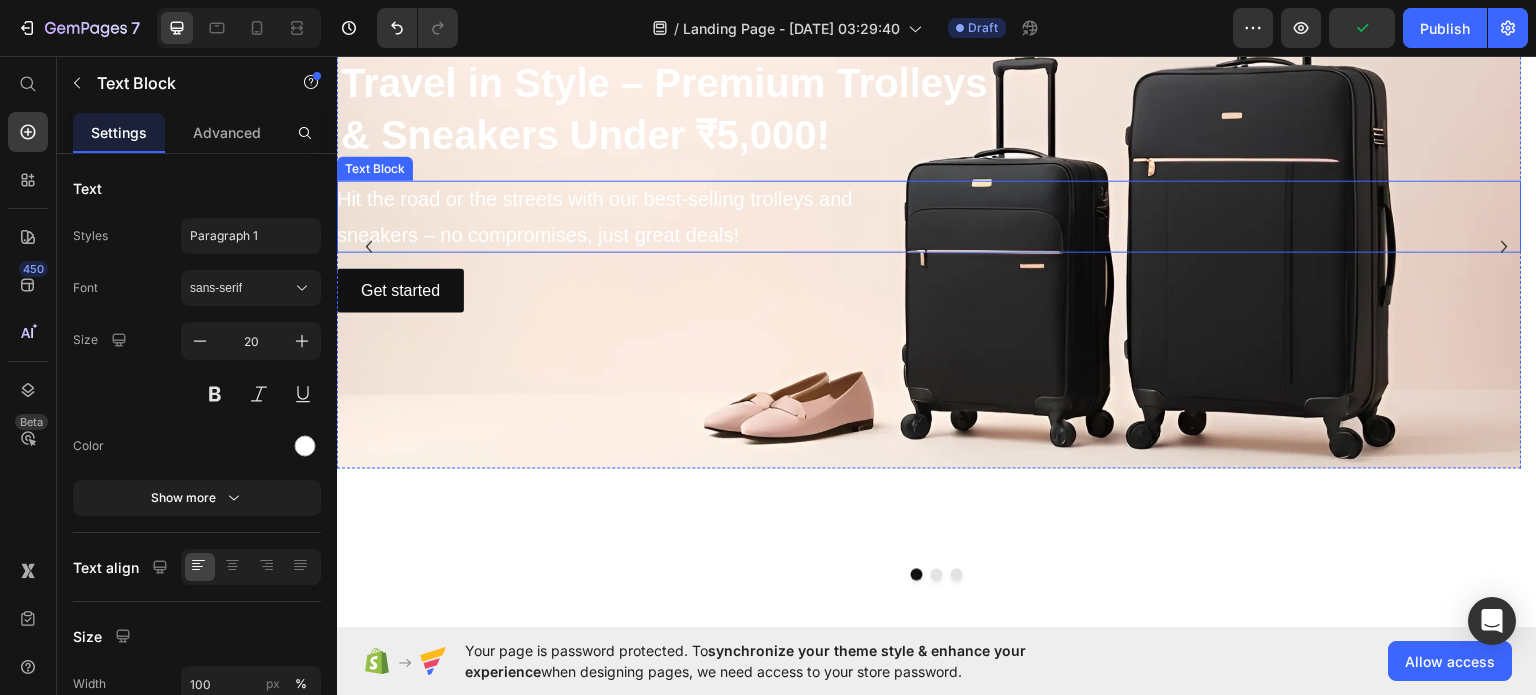 click on "Hit the road or the streets with our best-selling trolleys and" at bounding box center [929, 198] 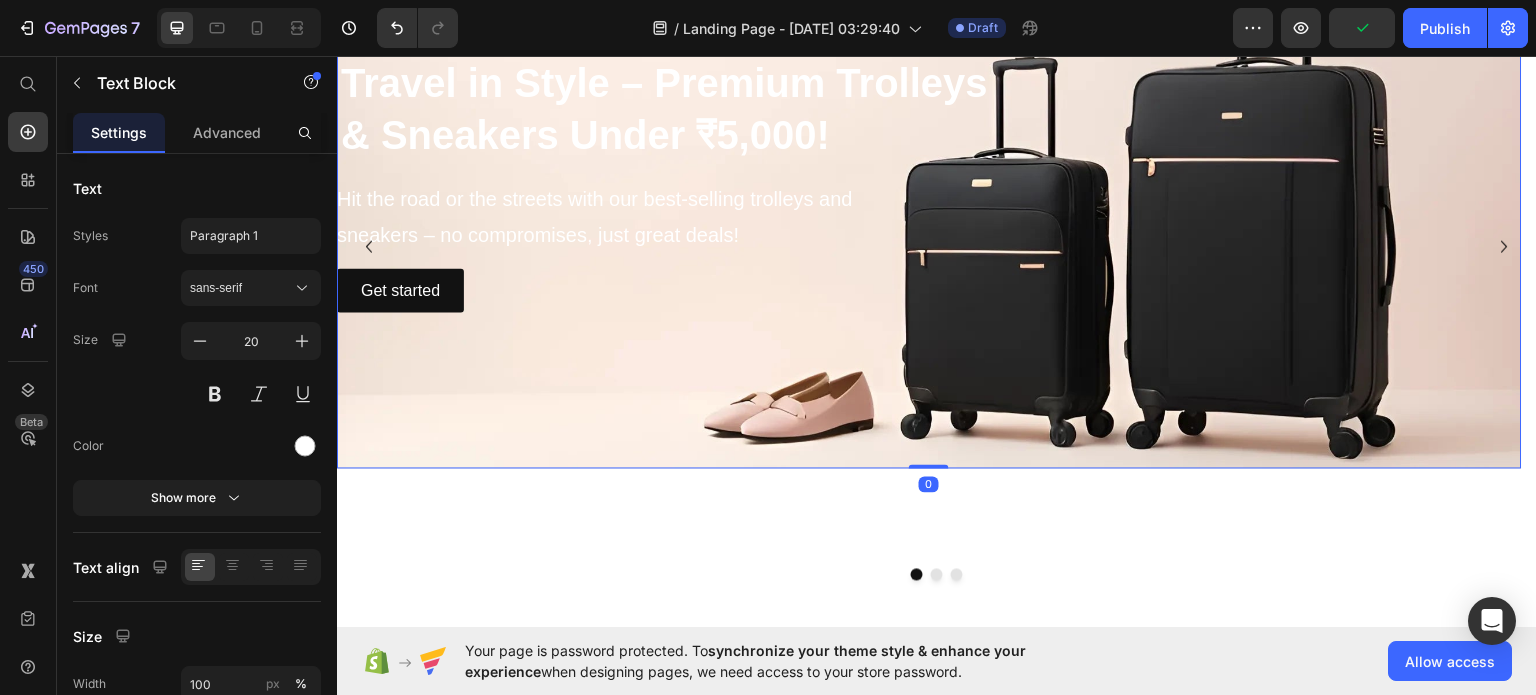 click at bounding box center [929, 182] 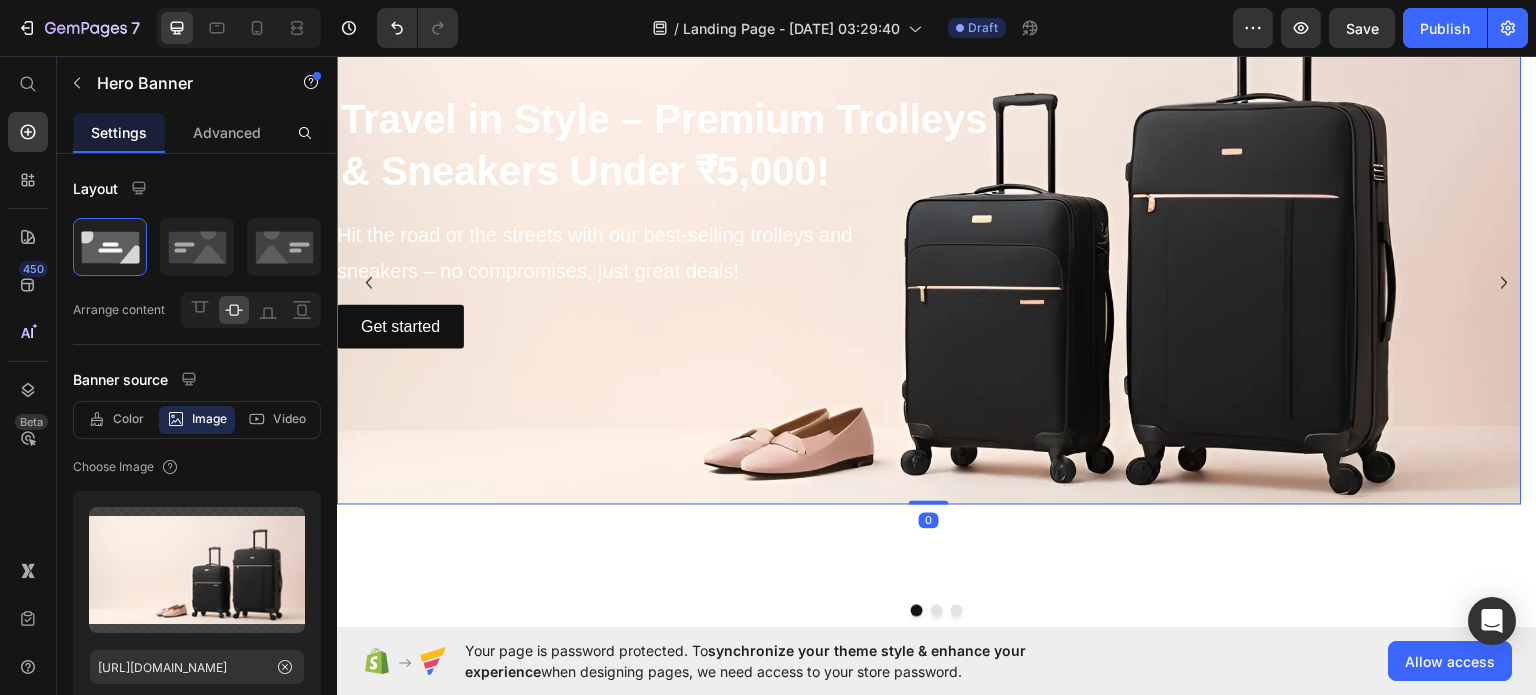 scroll, scrollTop: 192, scrollLeft: 0, axis: vertical 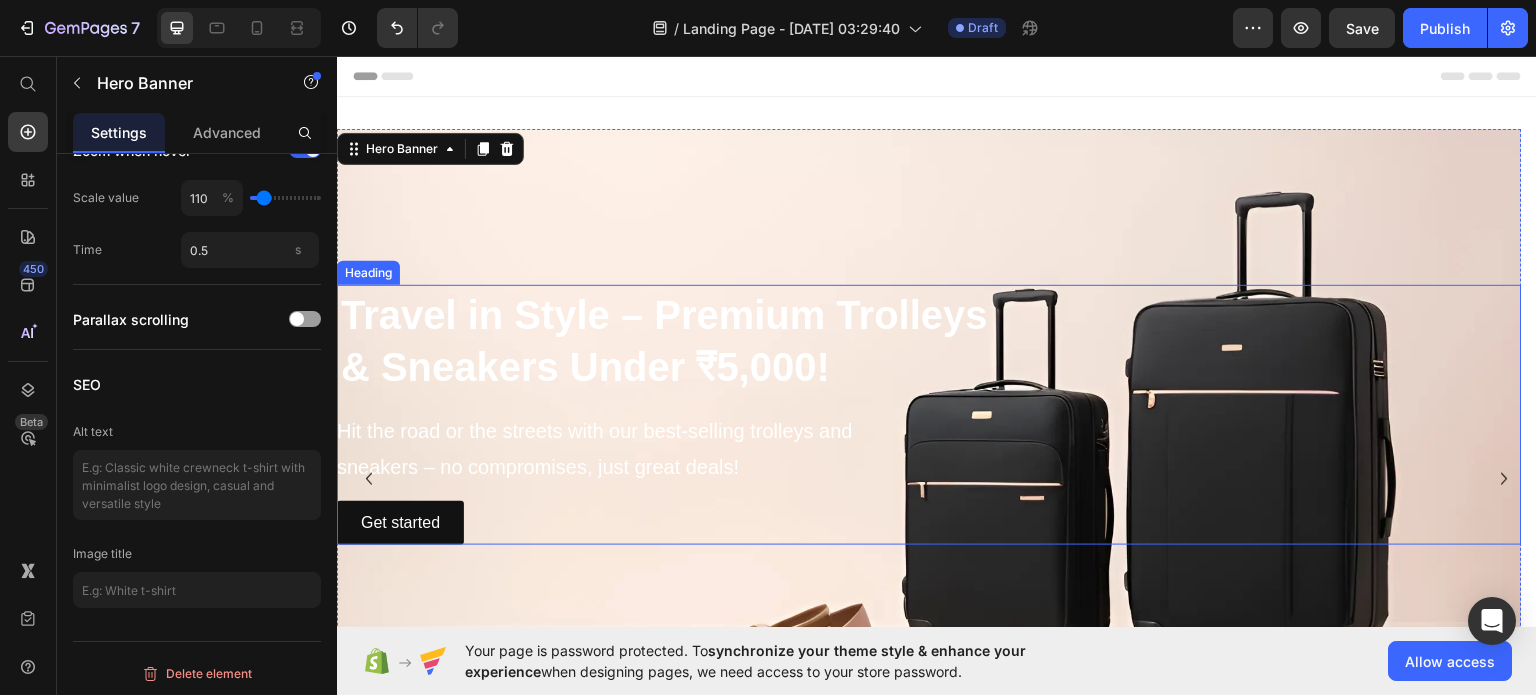 click on "⁠⁠⁠⁠⁠⁠⁠ Travel in Style – Premium Trolleys  & Sneakers Under ₹5,000!" at bounding box center (664, 340) 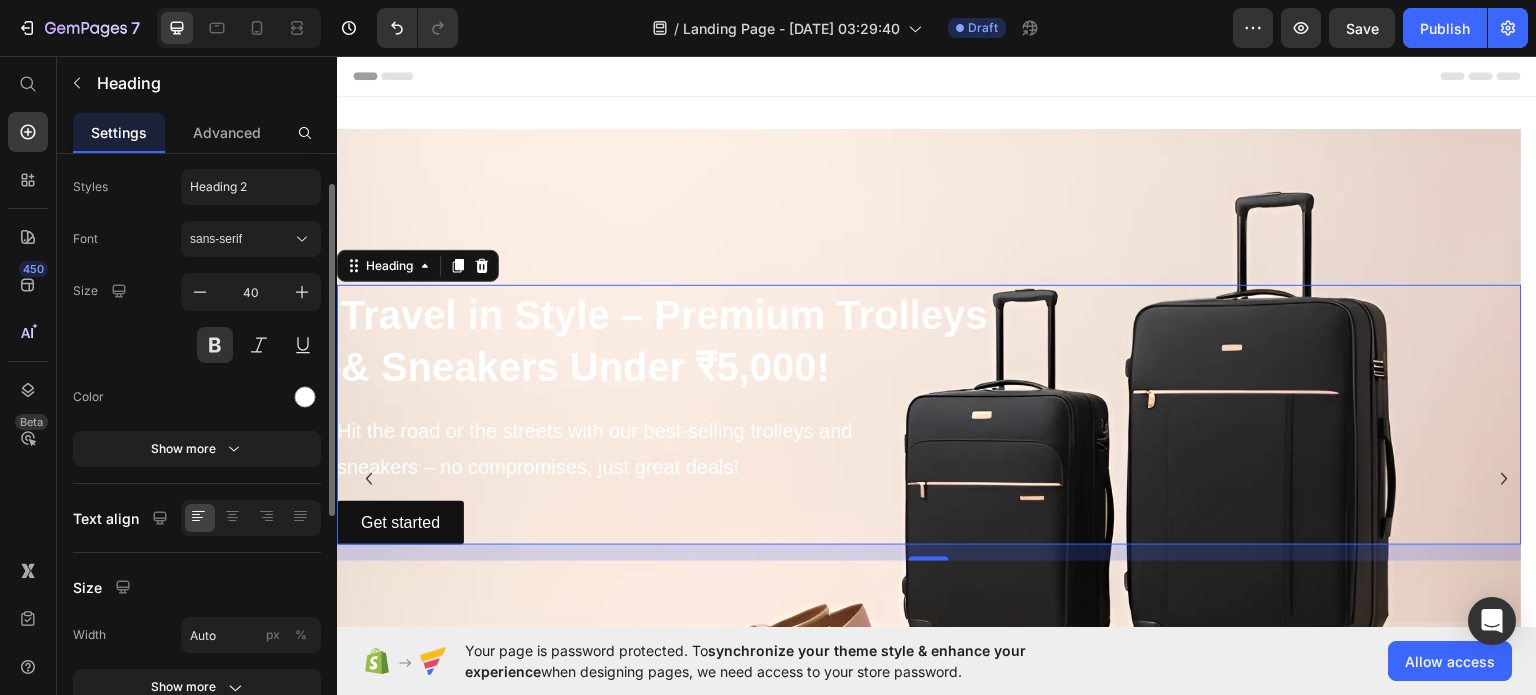 scroll, scrollTop: 0, scrollLeft: 0, axis: both 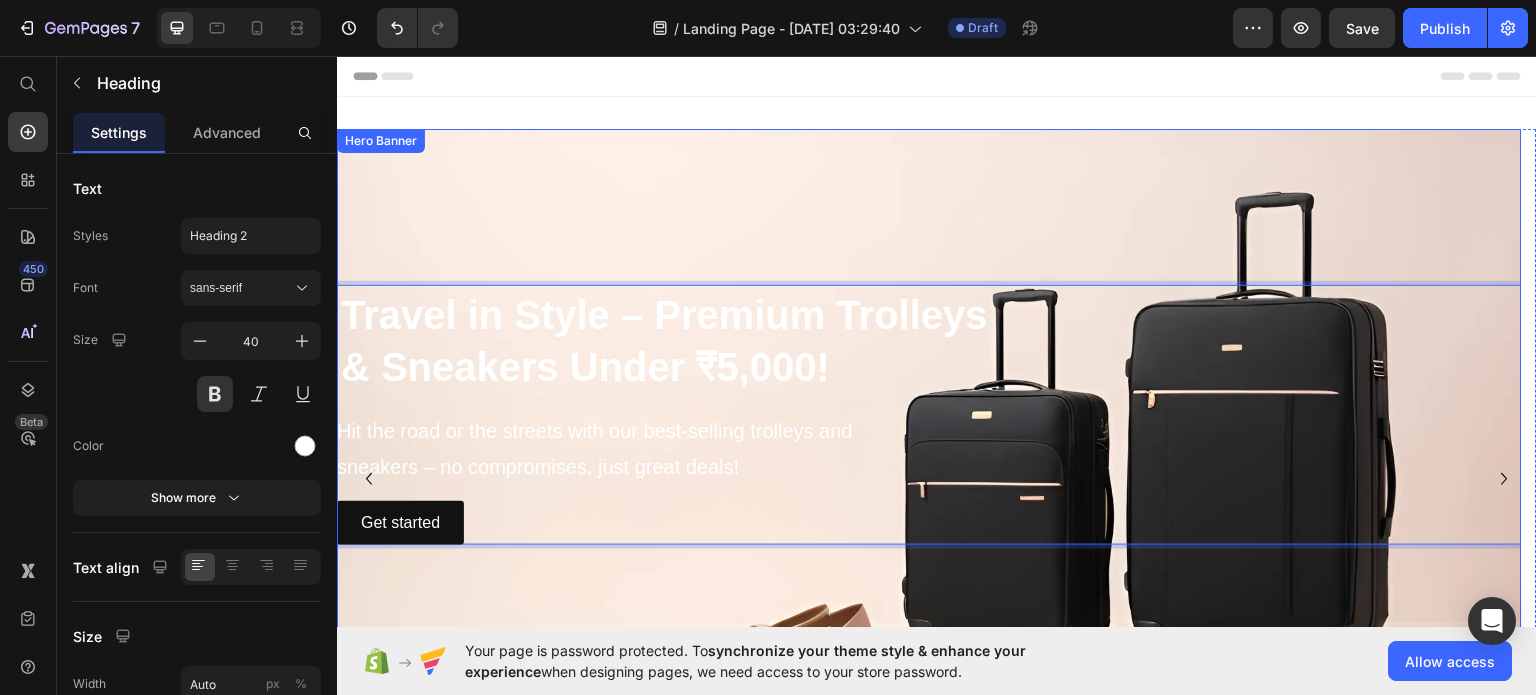 click at bounding box center [929, 414] 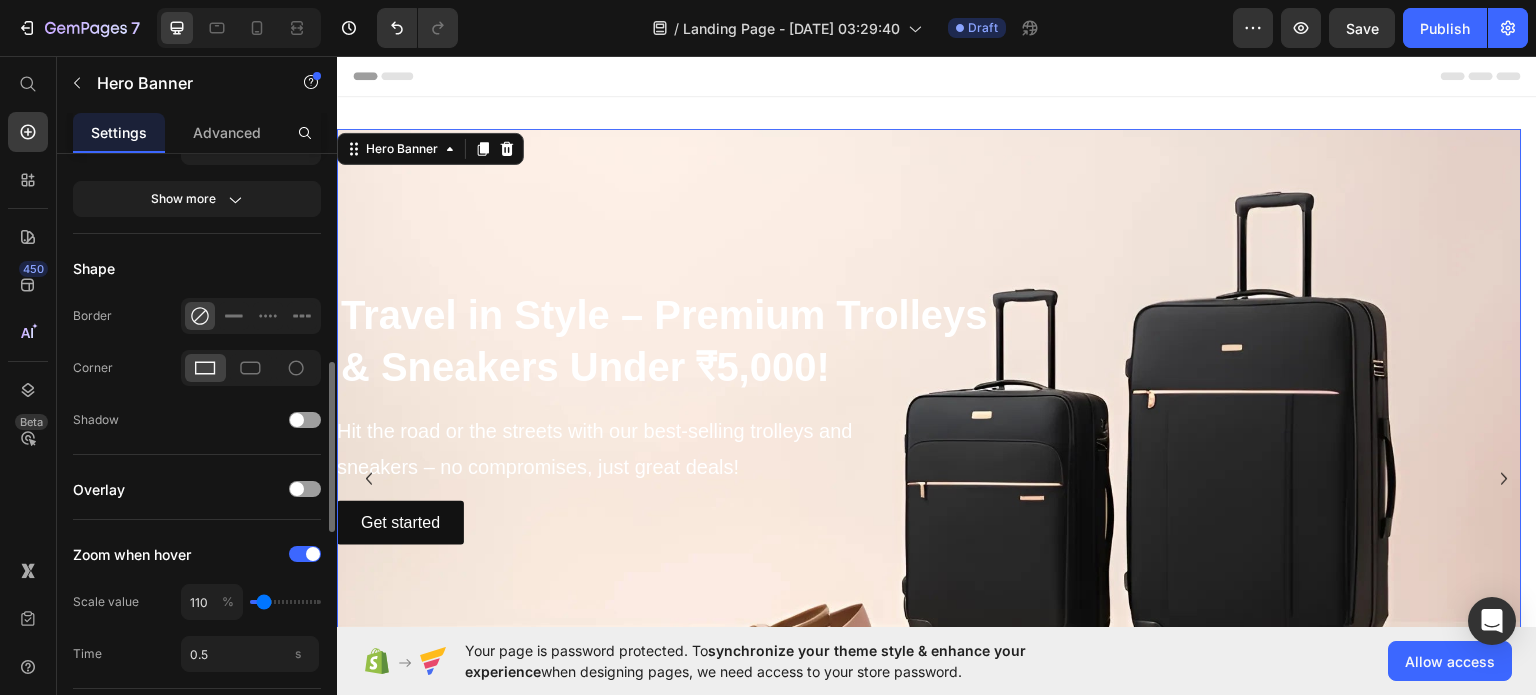 scroll, scrollTop: 1010, scrollLeft: 0, axis: vertical 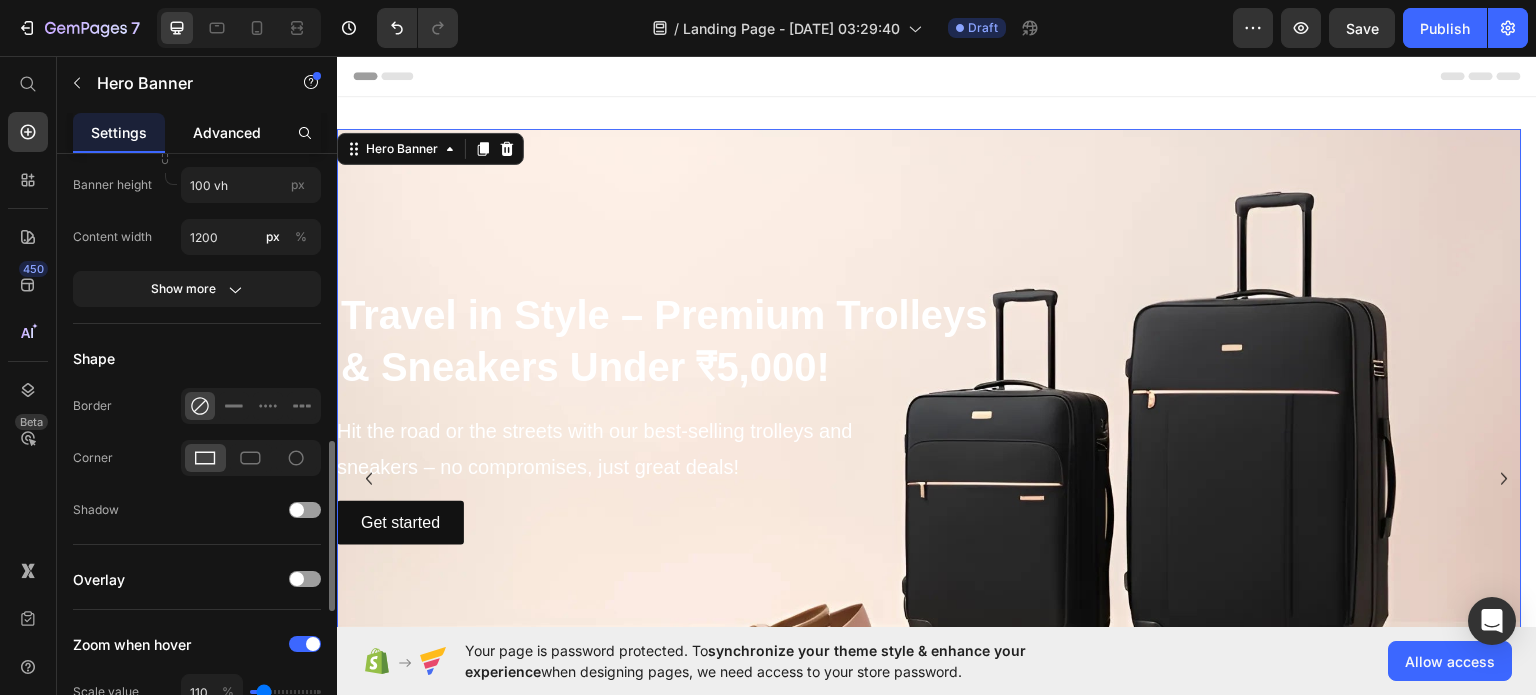 click on "Advanced" at bounding box center (227, 132) 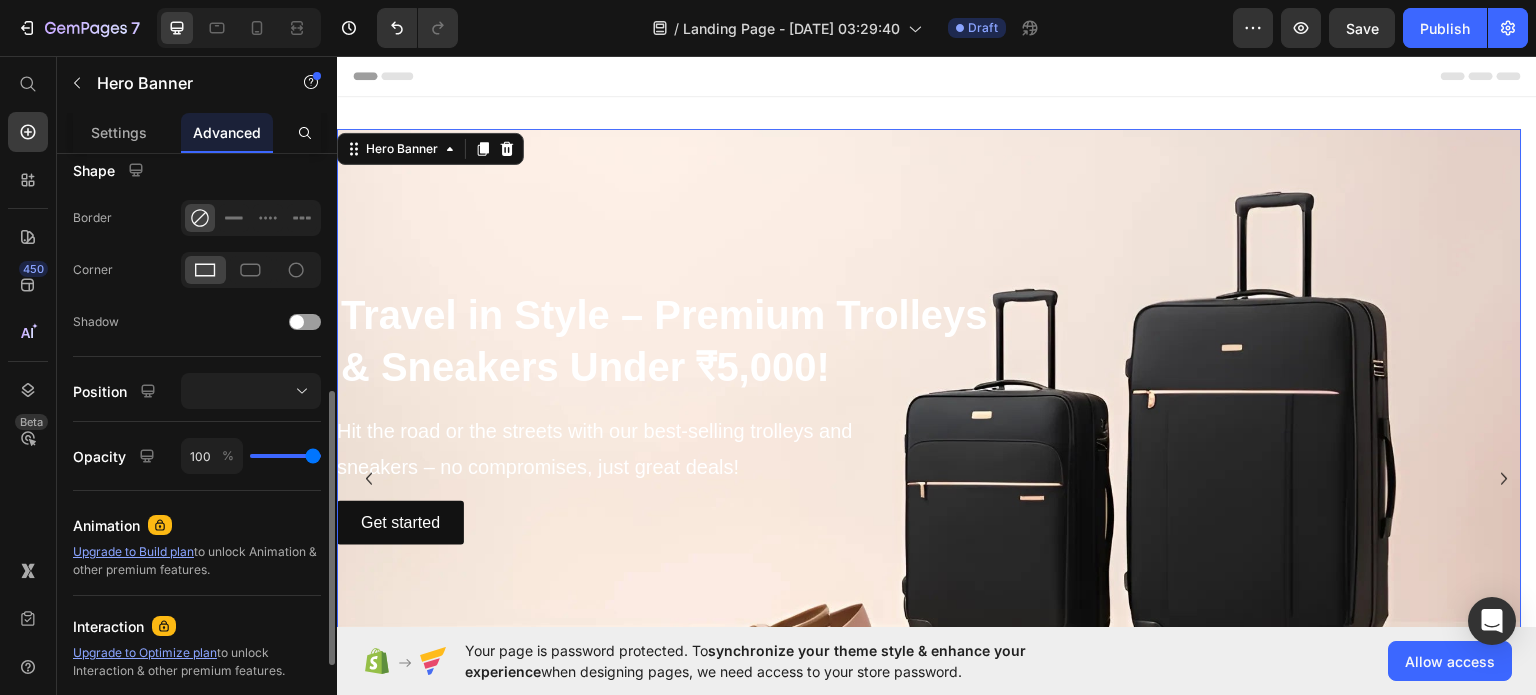 scroll, scrollTop: 517, scrollLeft: 0, axis: vertical 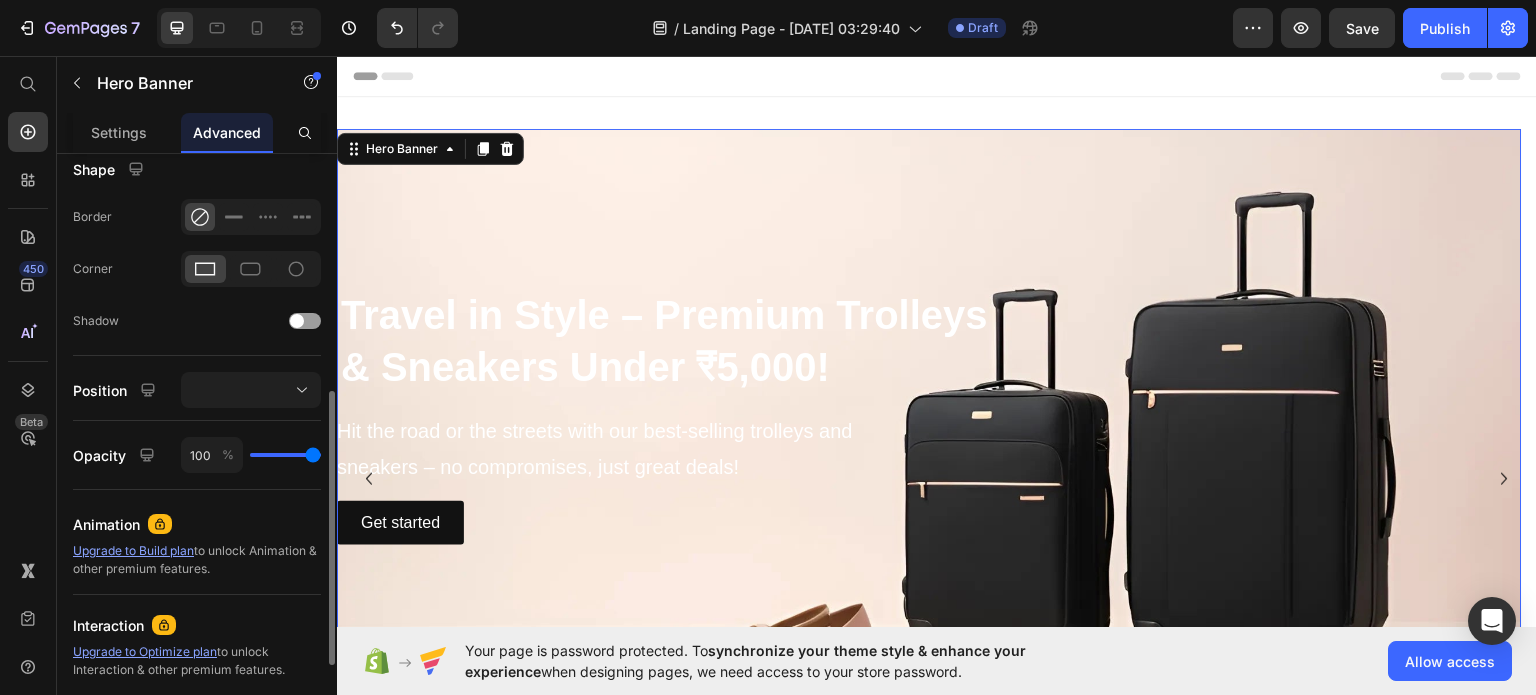 click at bounding box center (251, 390) 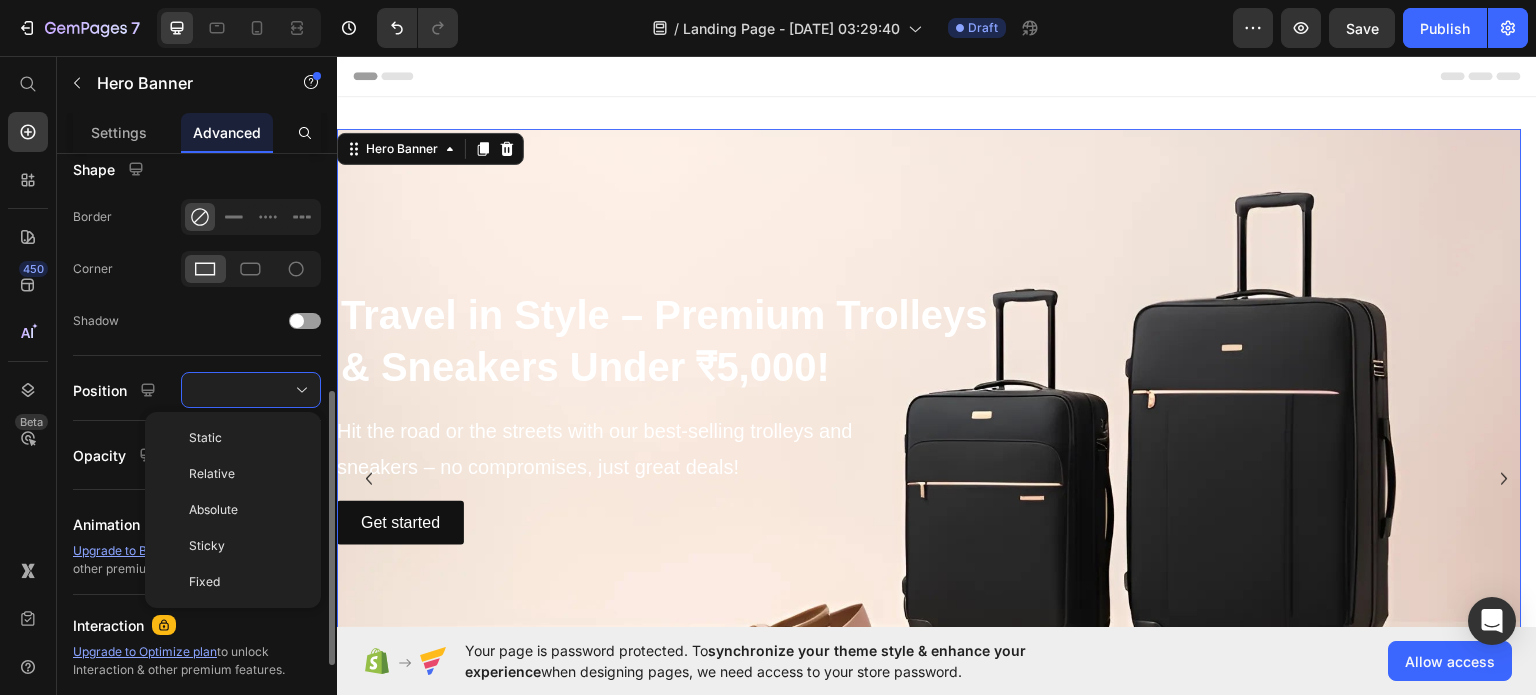 click at bounding box center [251, 390] 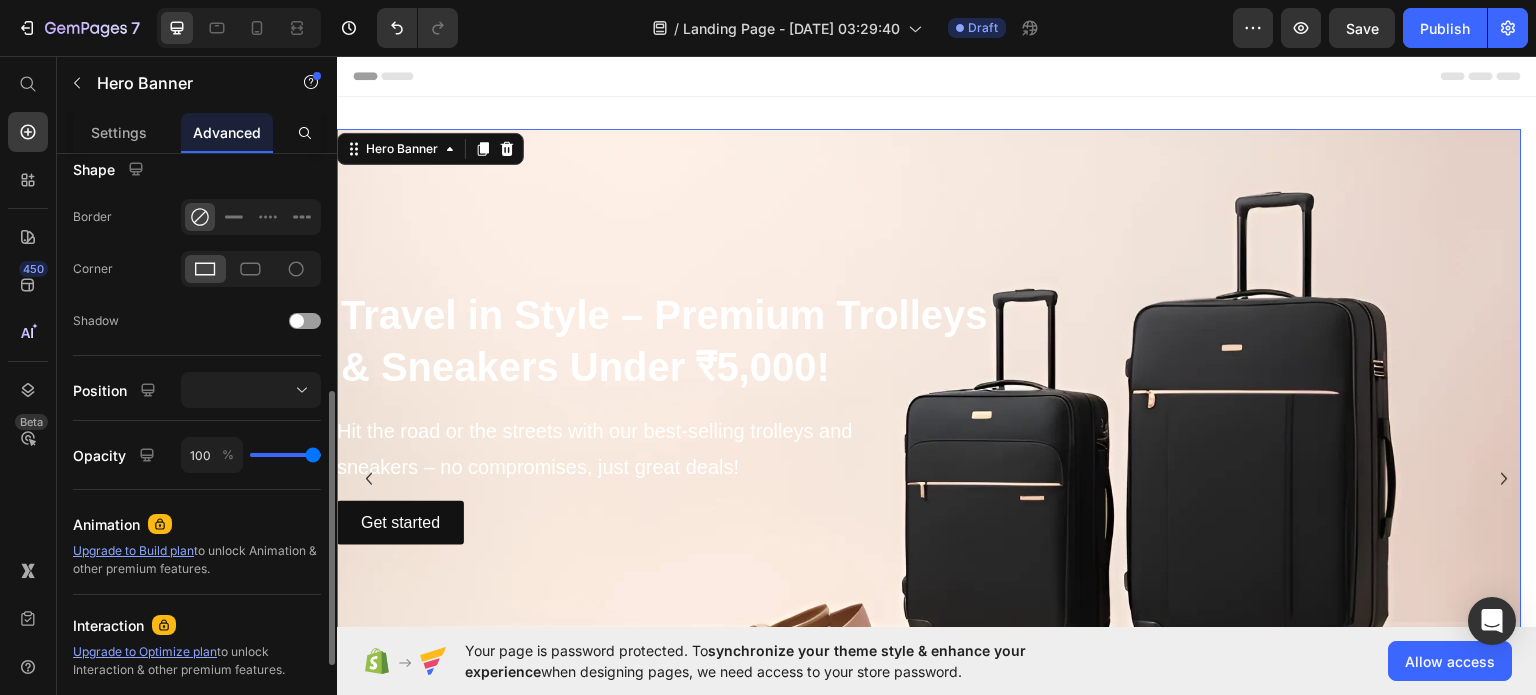 click at bounding box center [251, 390] 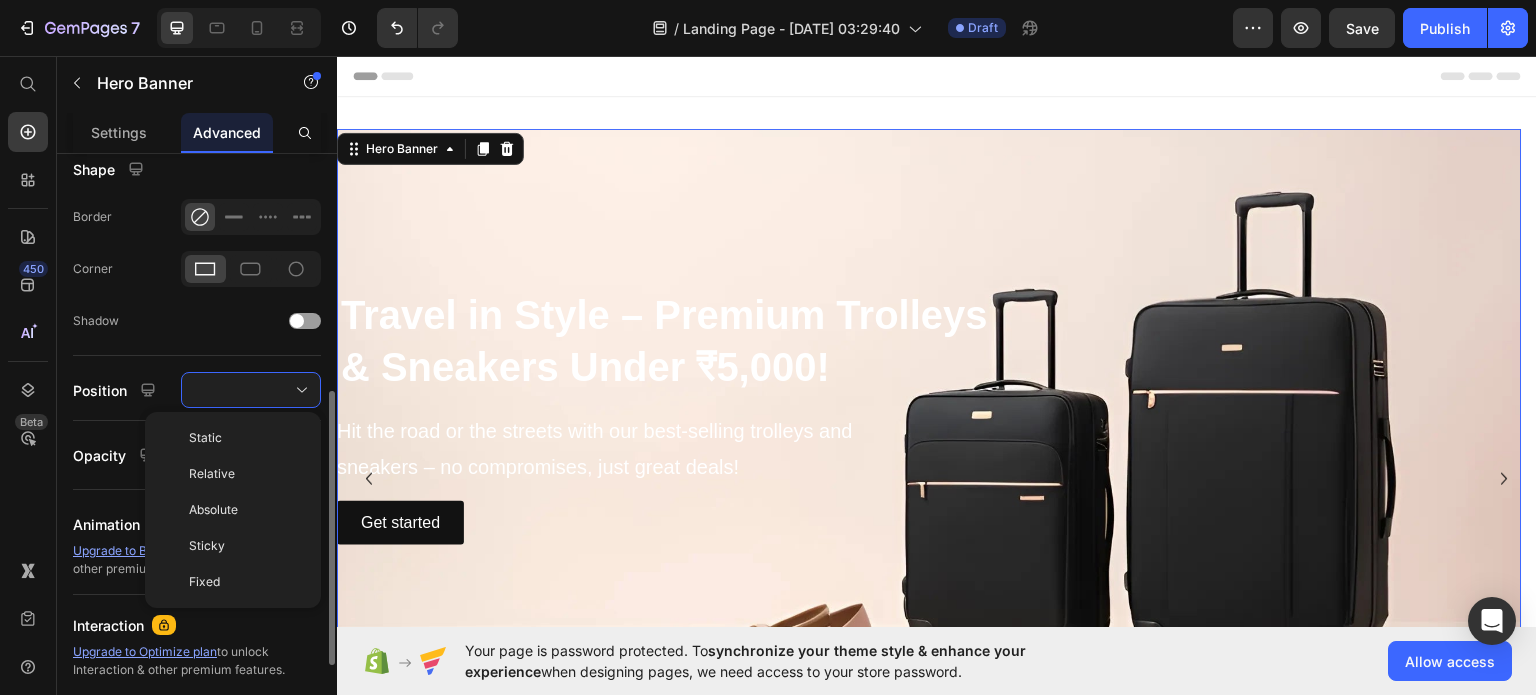 click at bounding box center (251, 390) 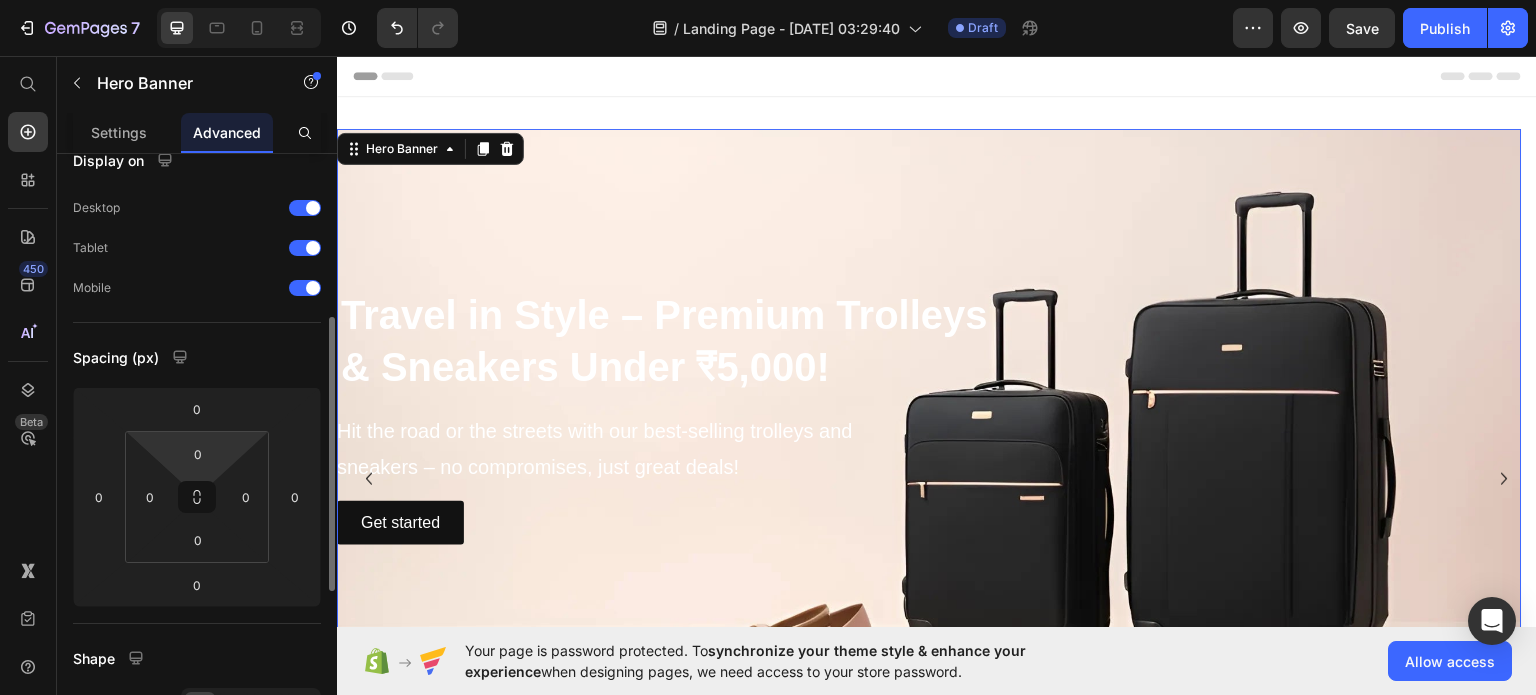 scroll, scrollTop: 0, scrollLeft: 0, axis: both 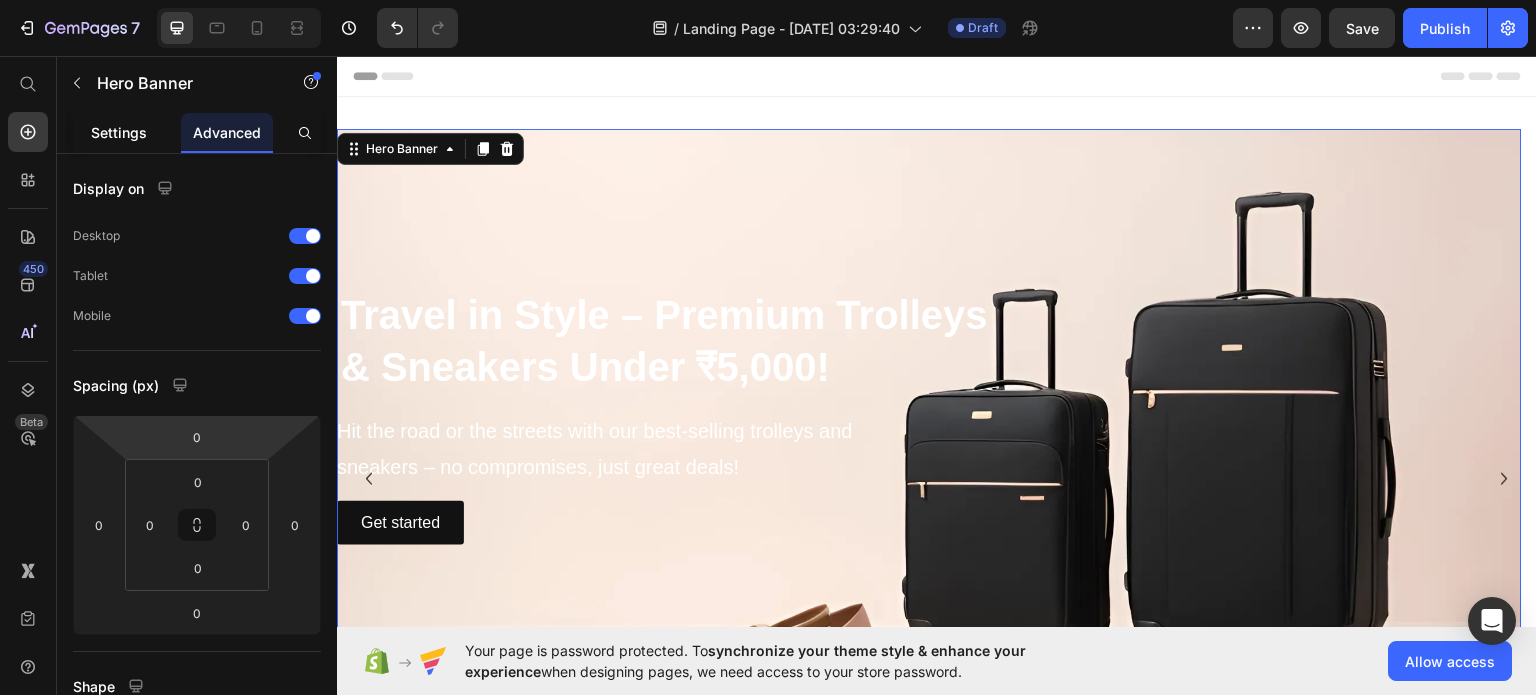 click on "Settings" at bounding box center [119, 132] 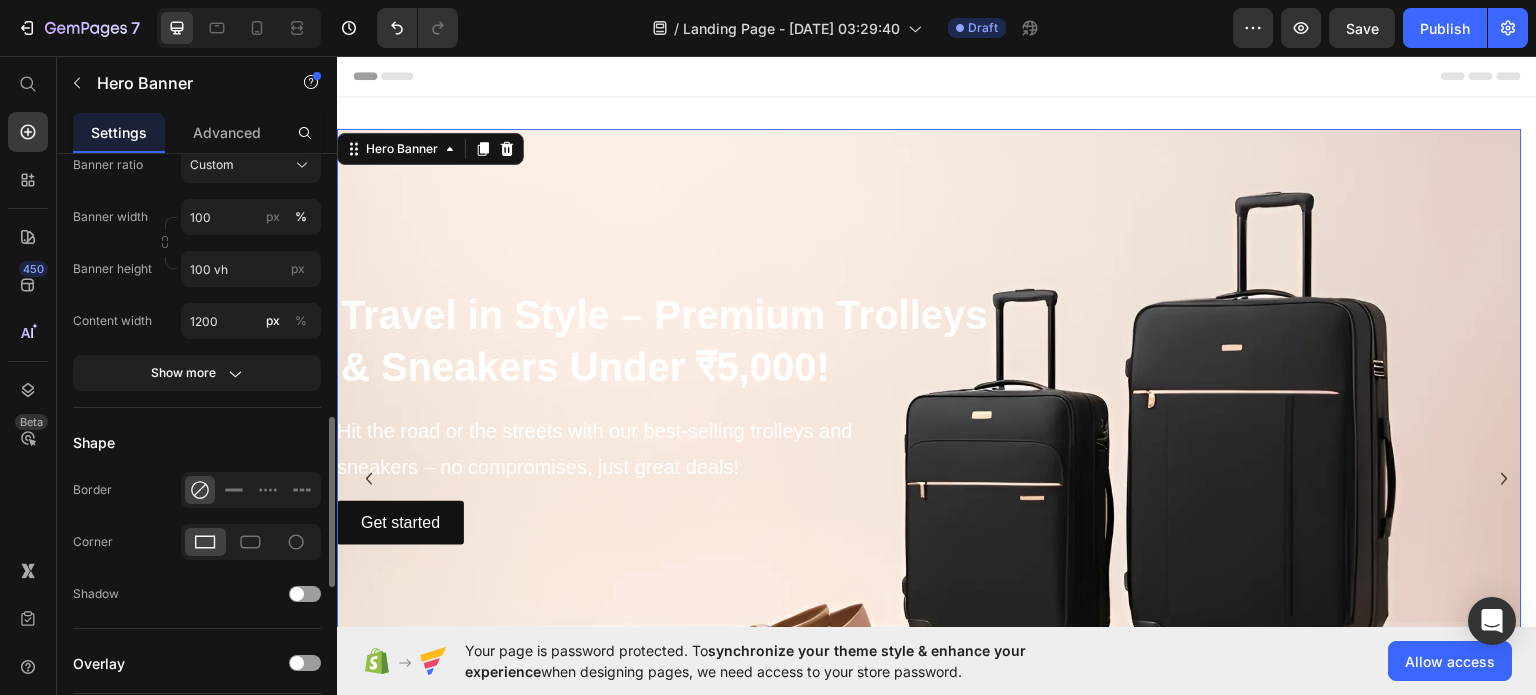 scroll, scrollTop: 897, scrollLeft: 0, axis: vertical 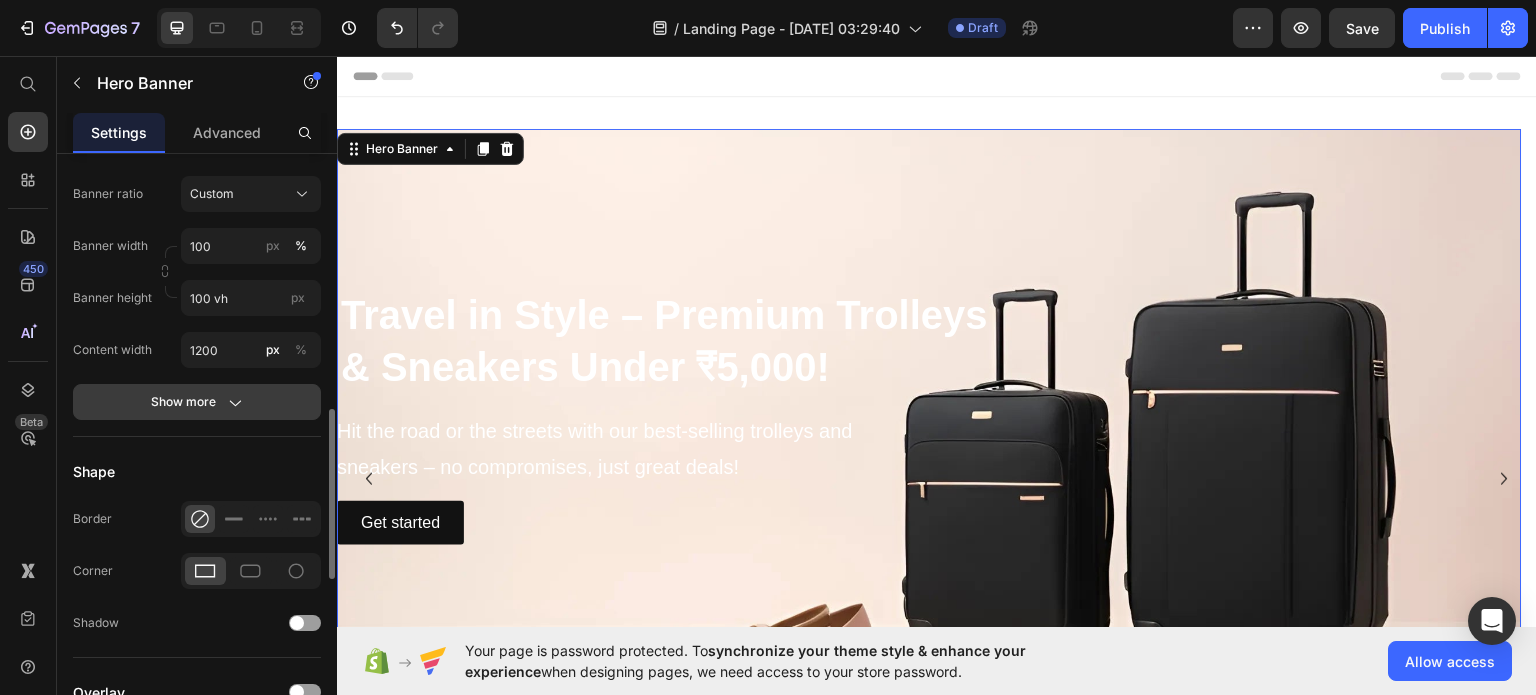 click on "Show more" at bounding box center [197, 402] 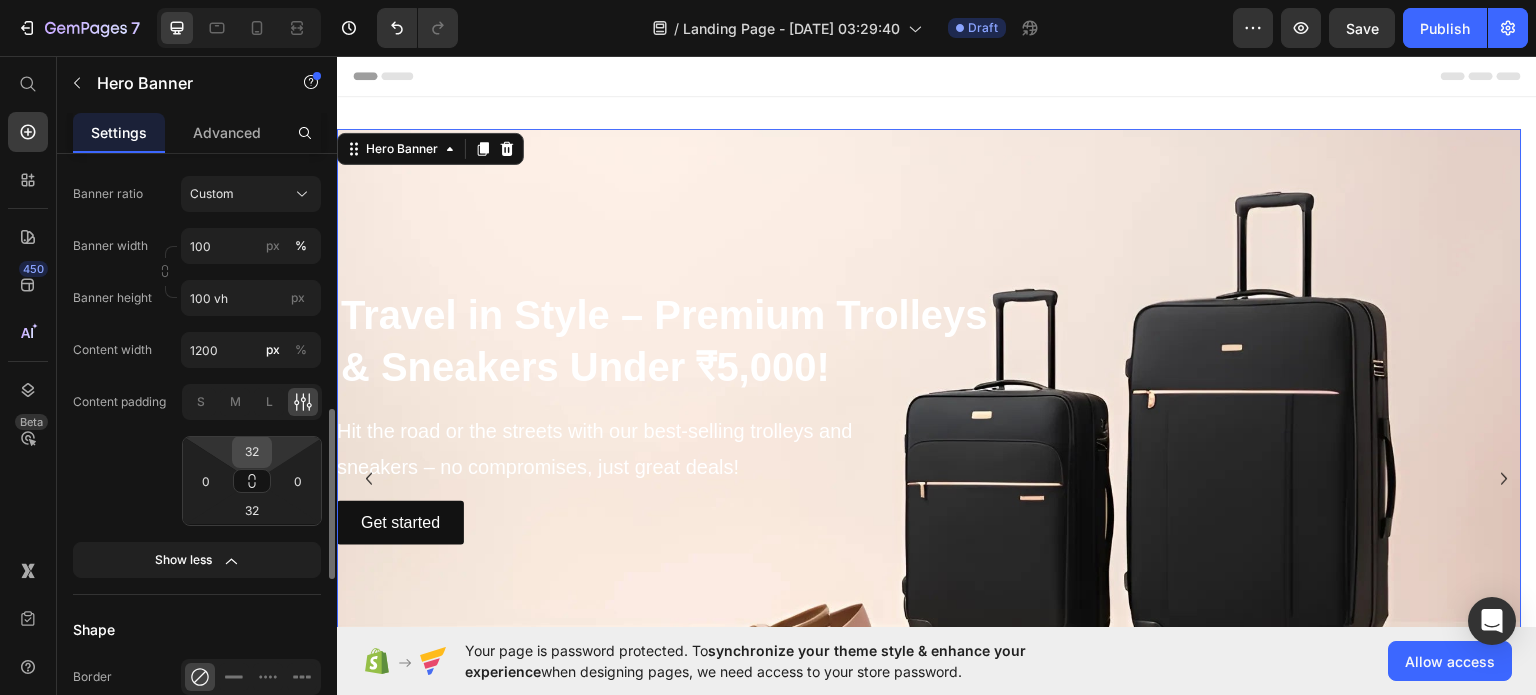 click on "32" at bounding box center (252, 452) 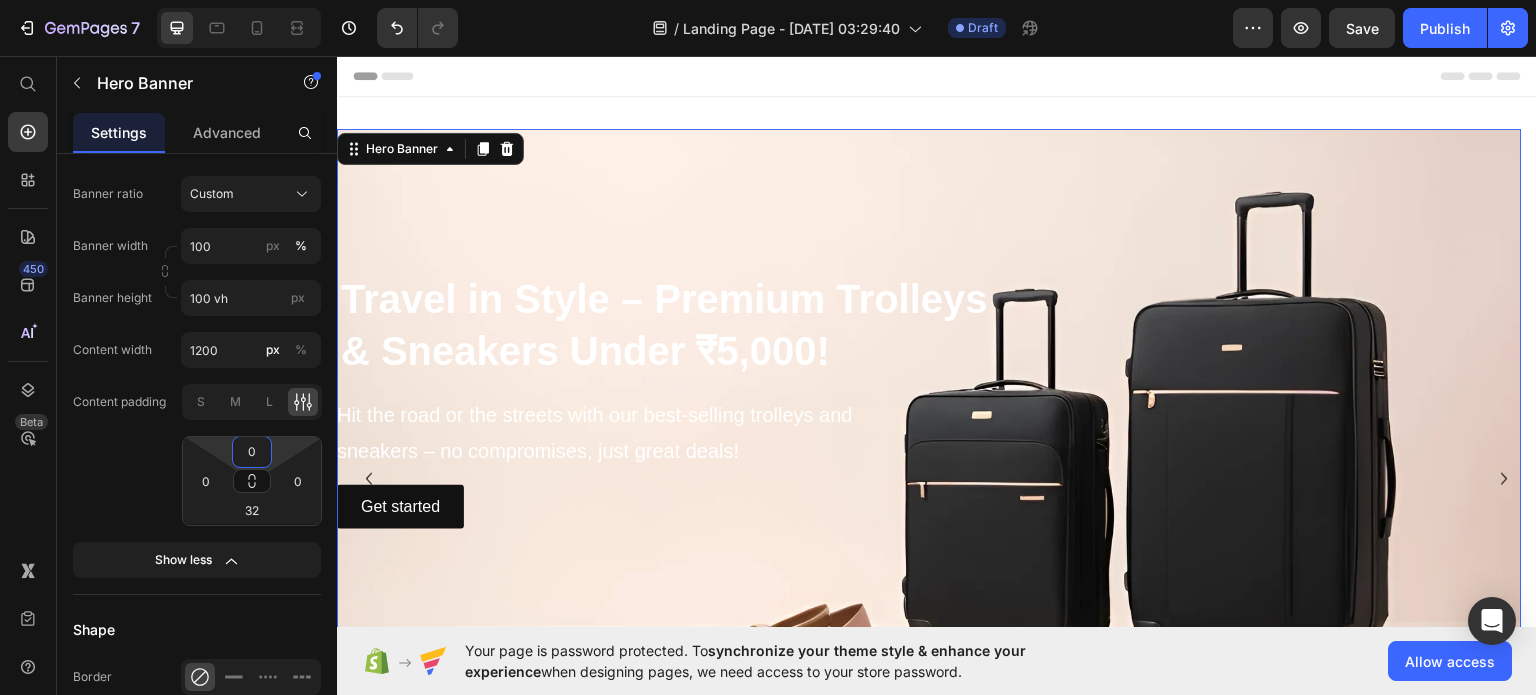 type on "0" 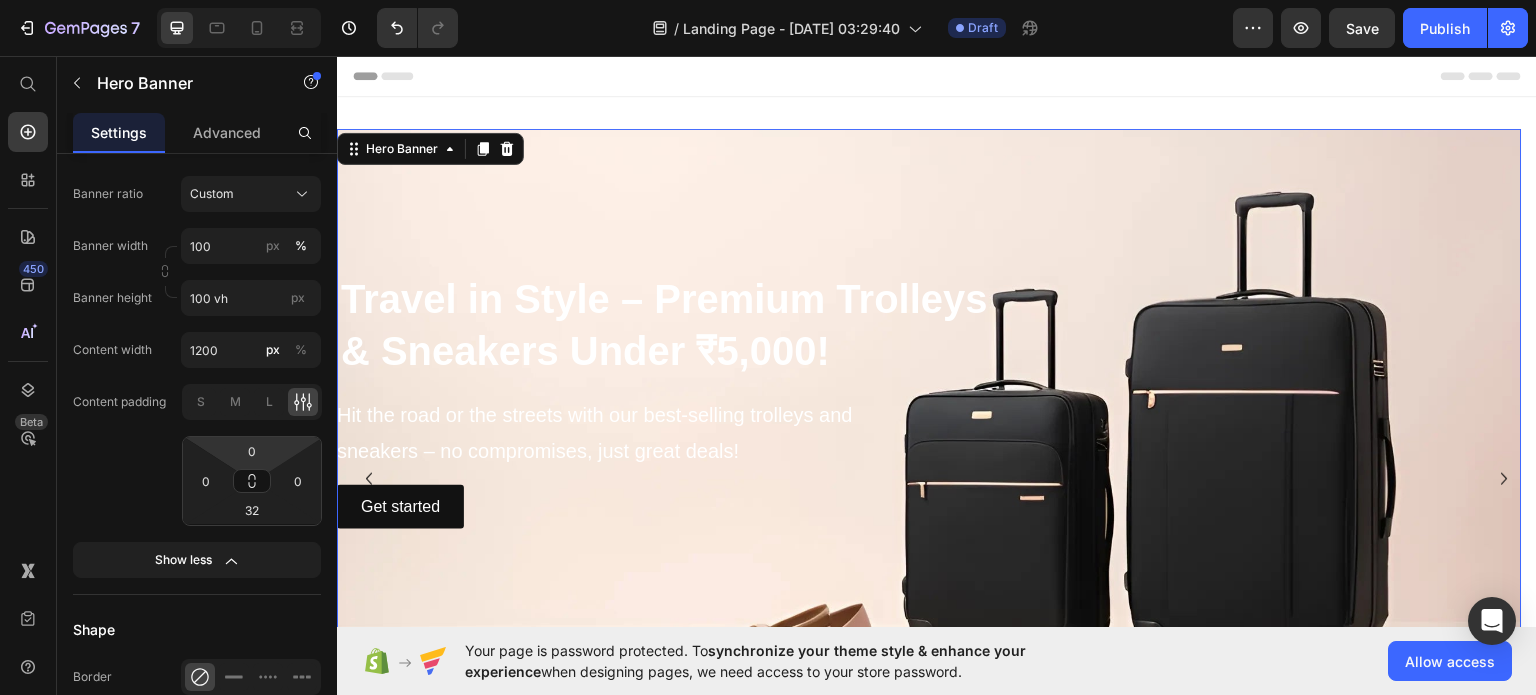 click at bounding box center [929, 414] 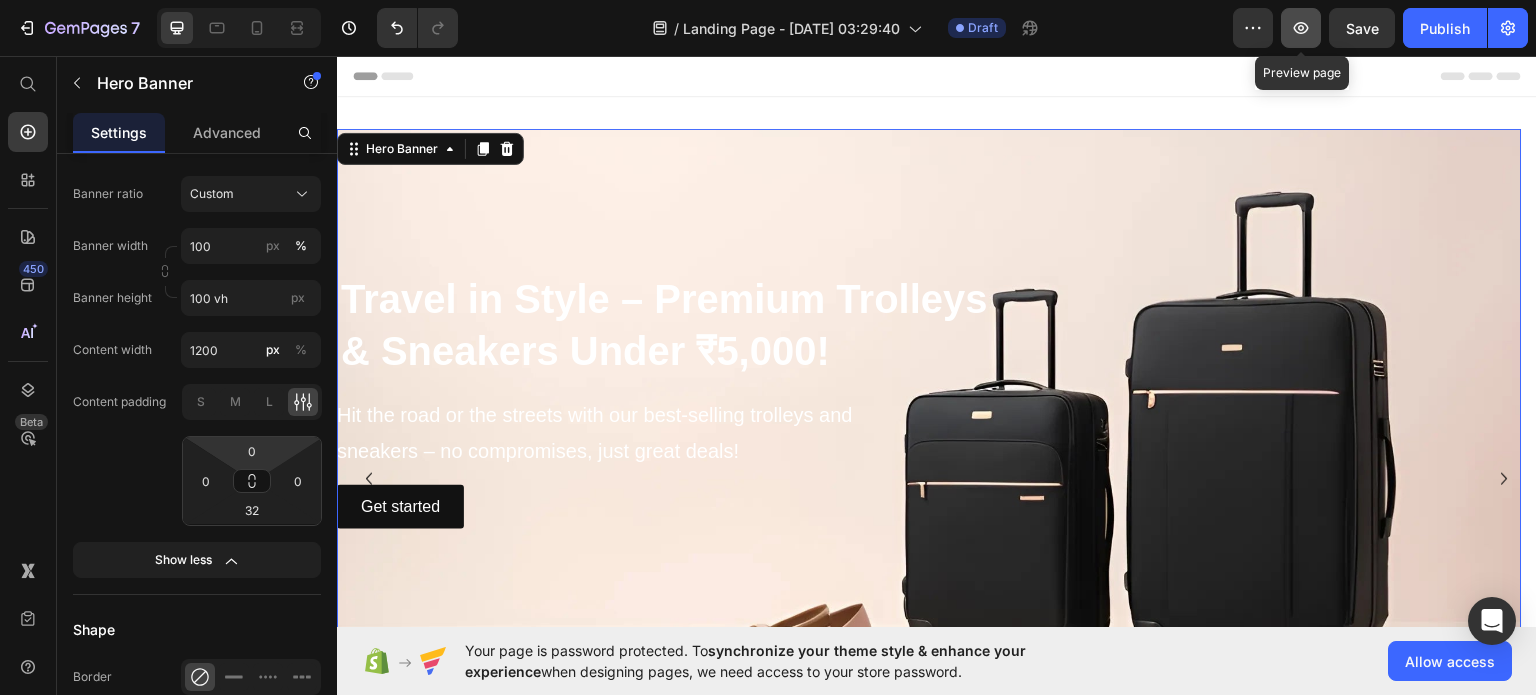 click 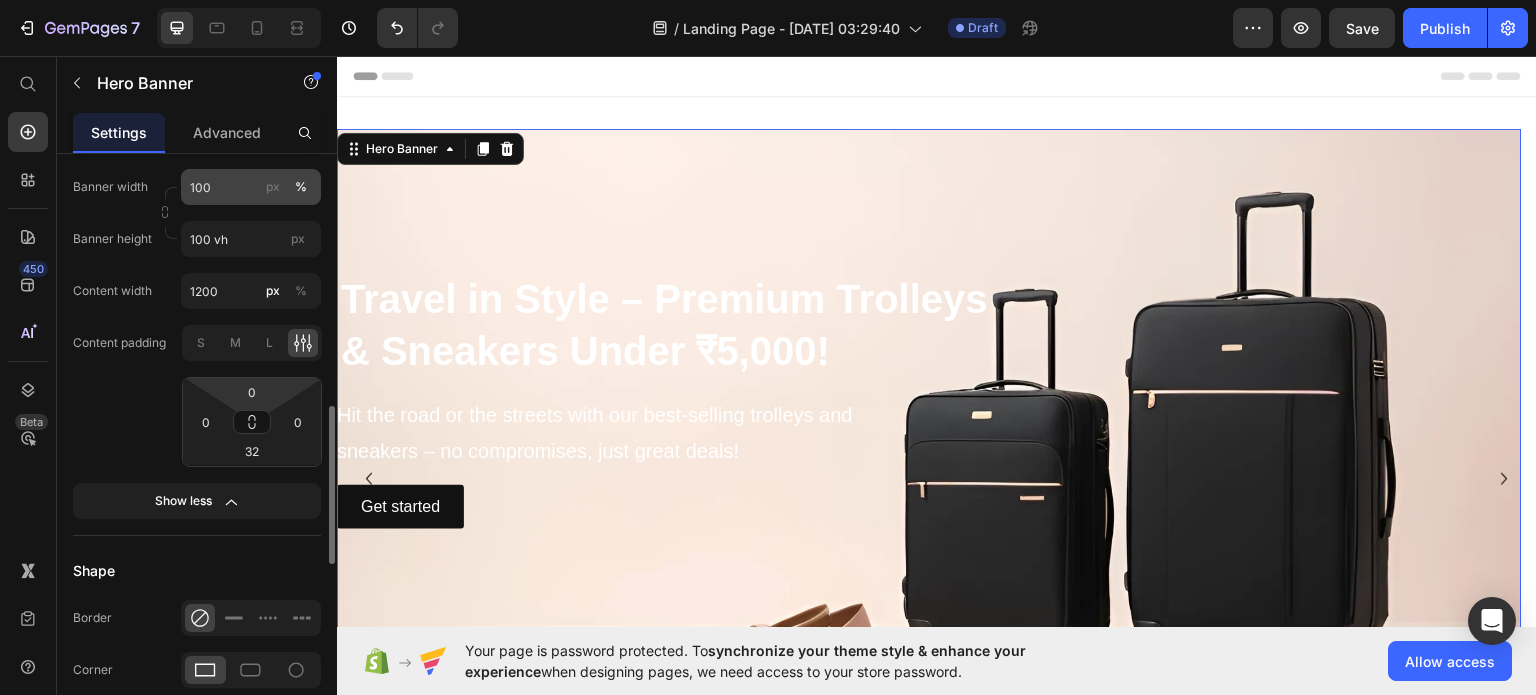 scroll, scrollTop: 956, scrollLeft: 0, axis: vertical 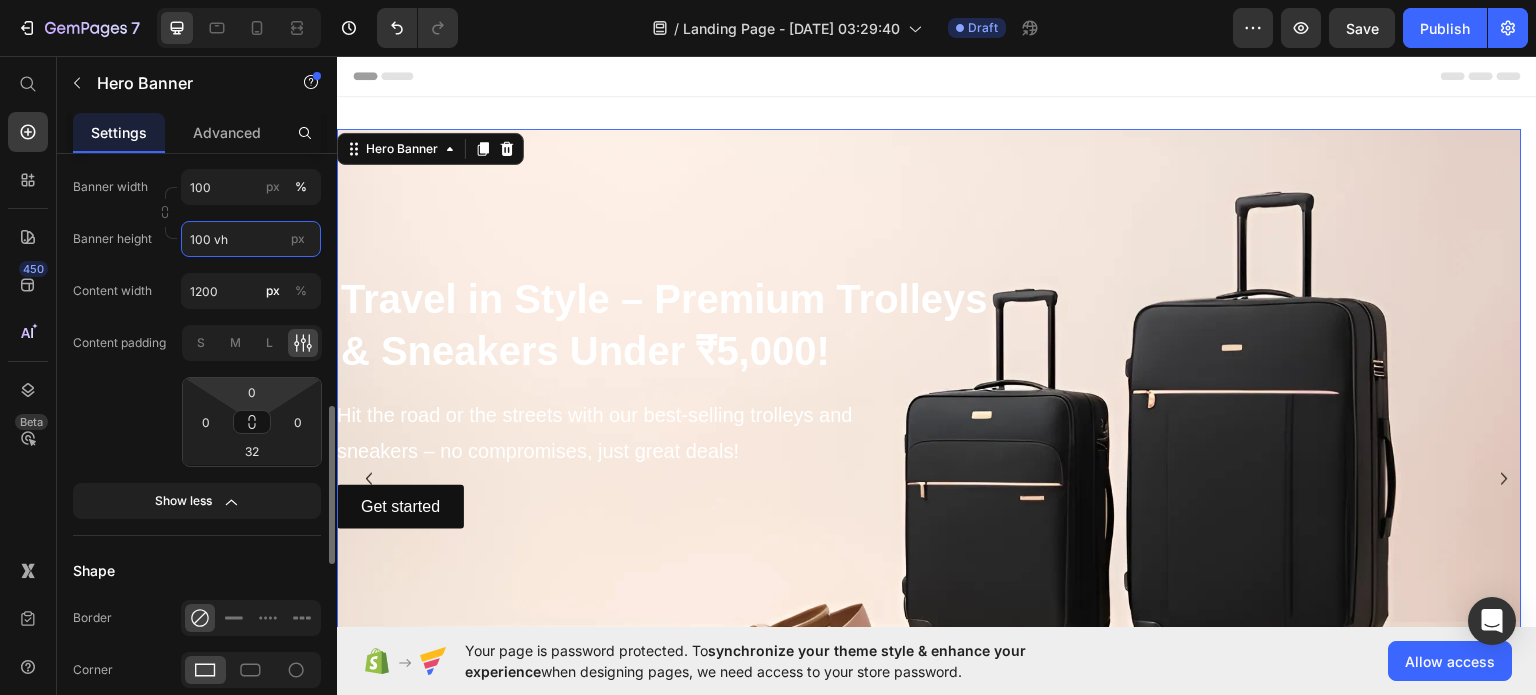 click on "100 vh" at bounding box center (251, 239) 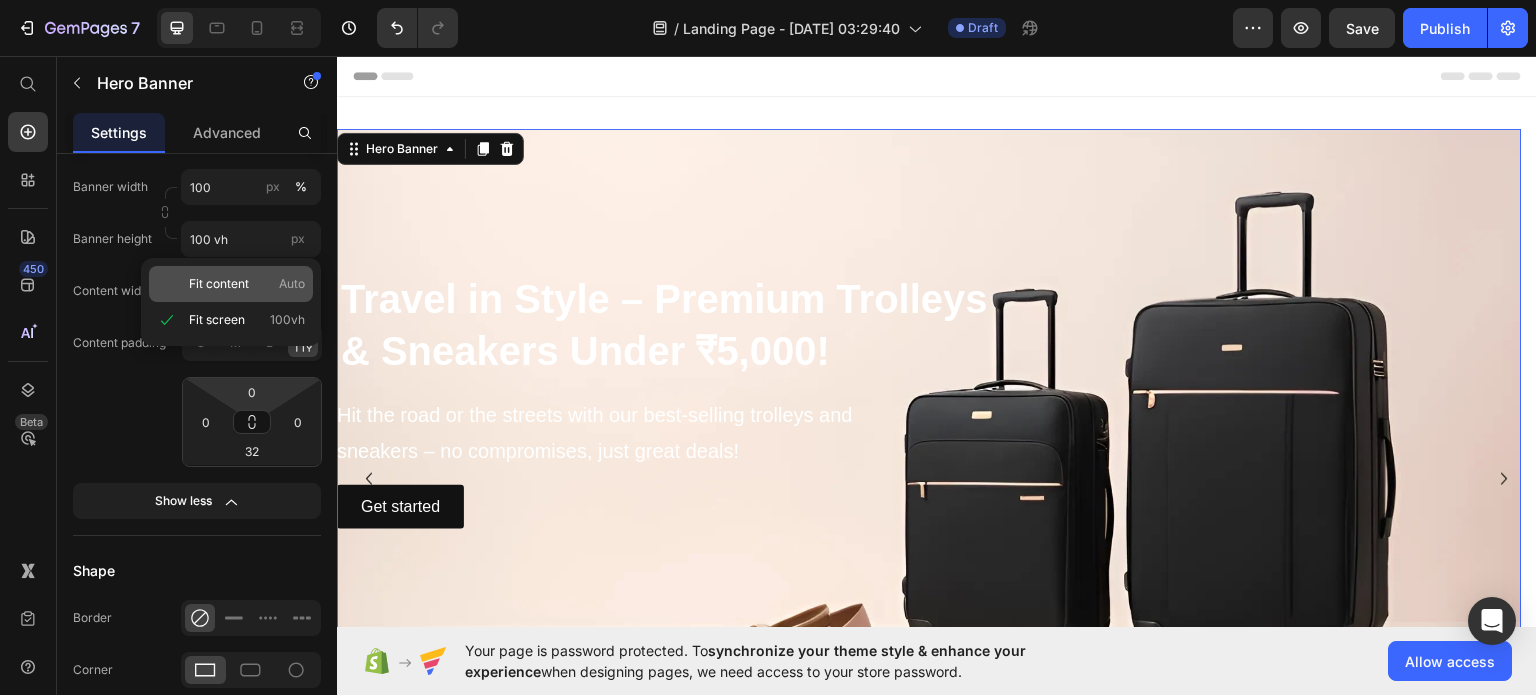 click on "Fit content" at bounding box center (219, 284) 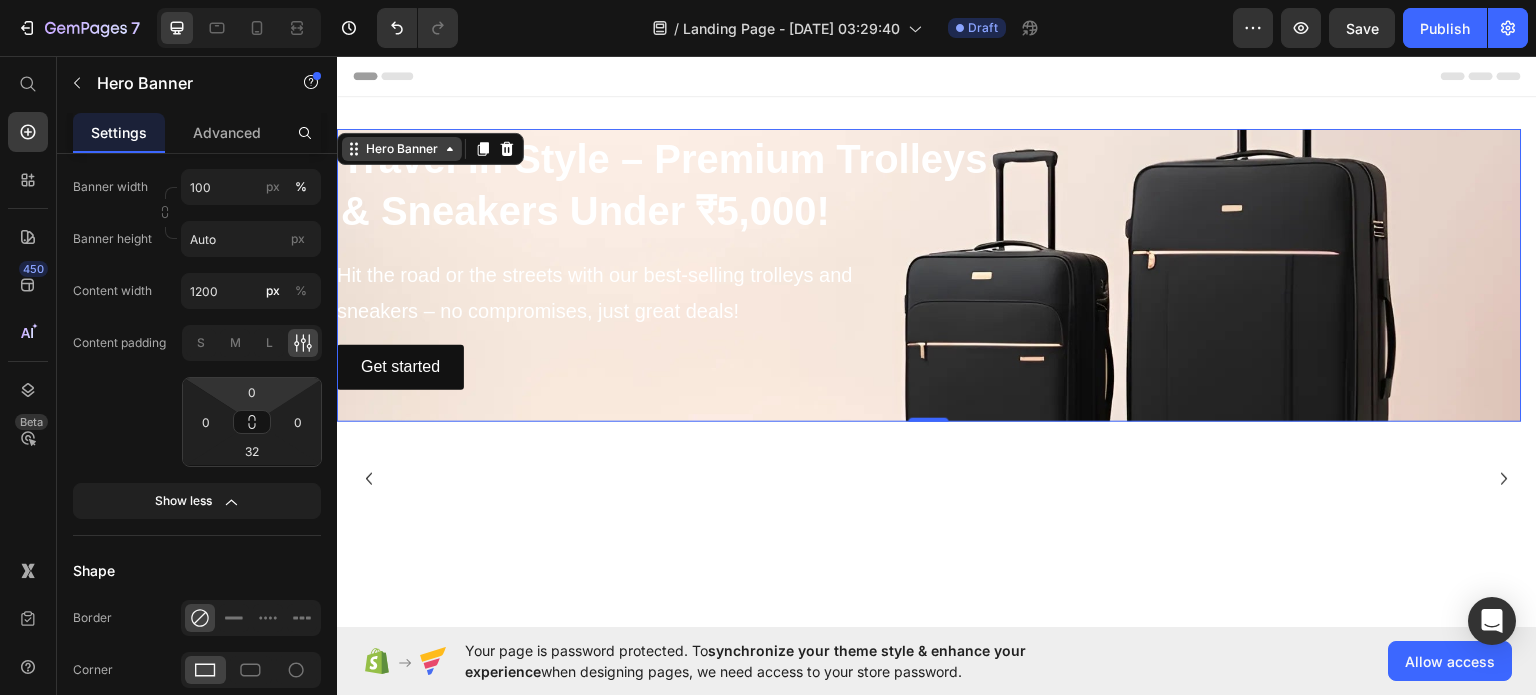 click 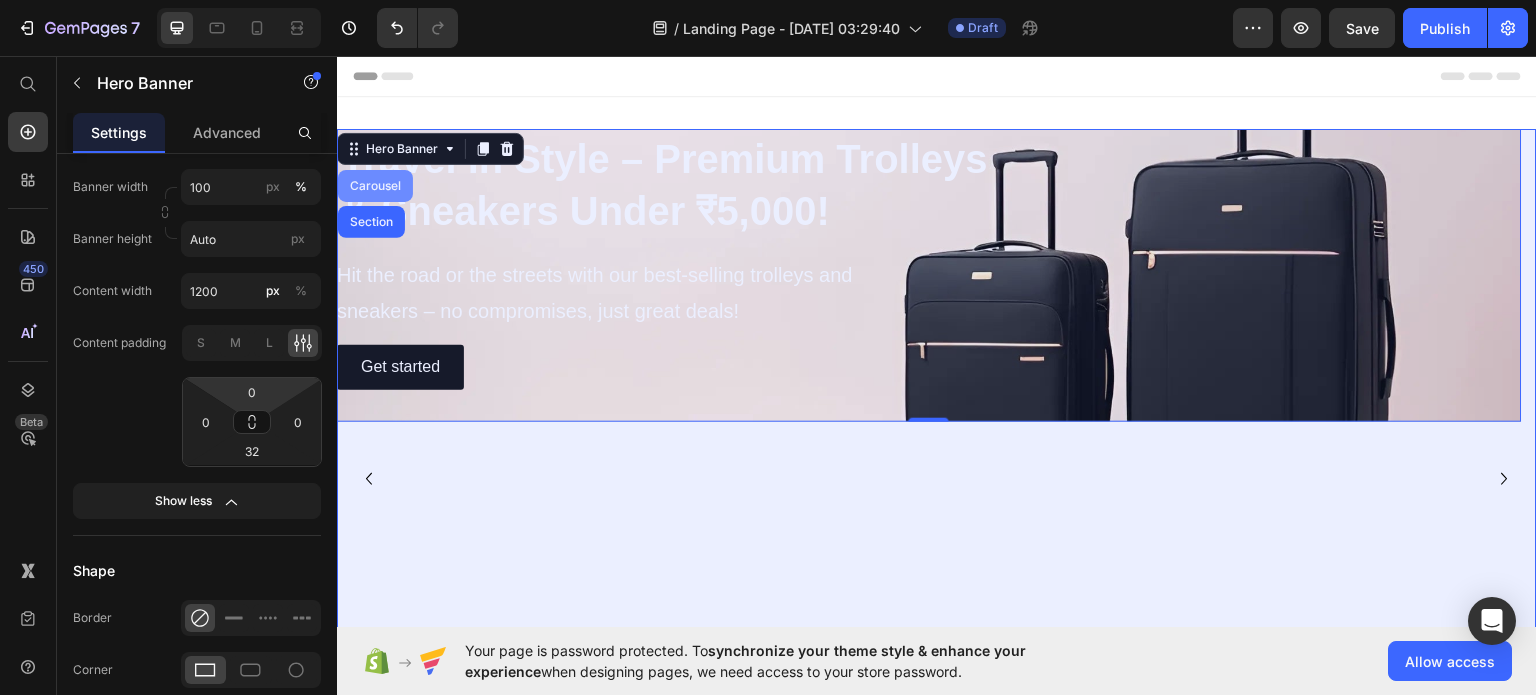click on "Carousel" at bounding box center [375, 185] 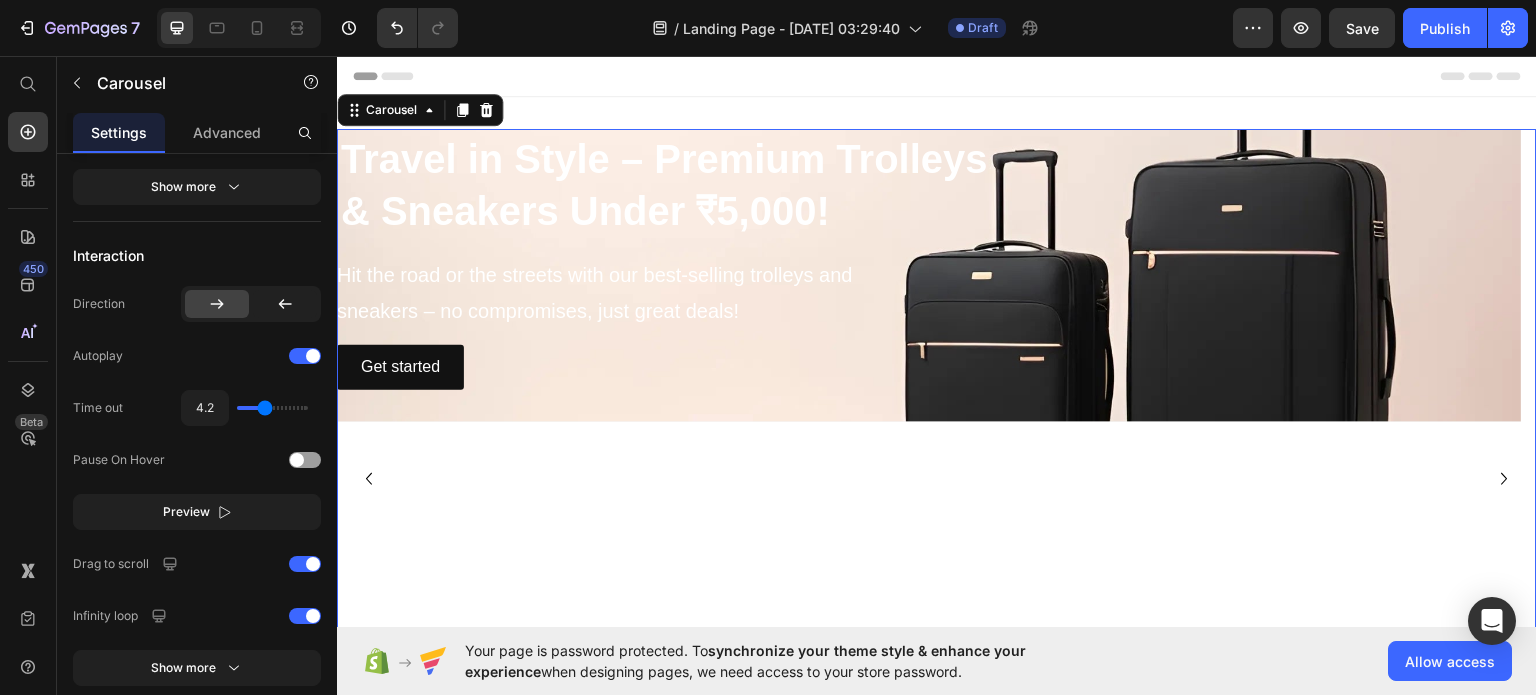 scroll, scrollTop: 0, scrollLeft: 0, axis: both 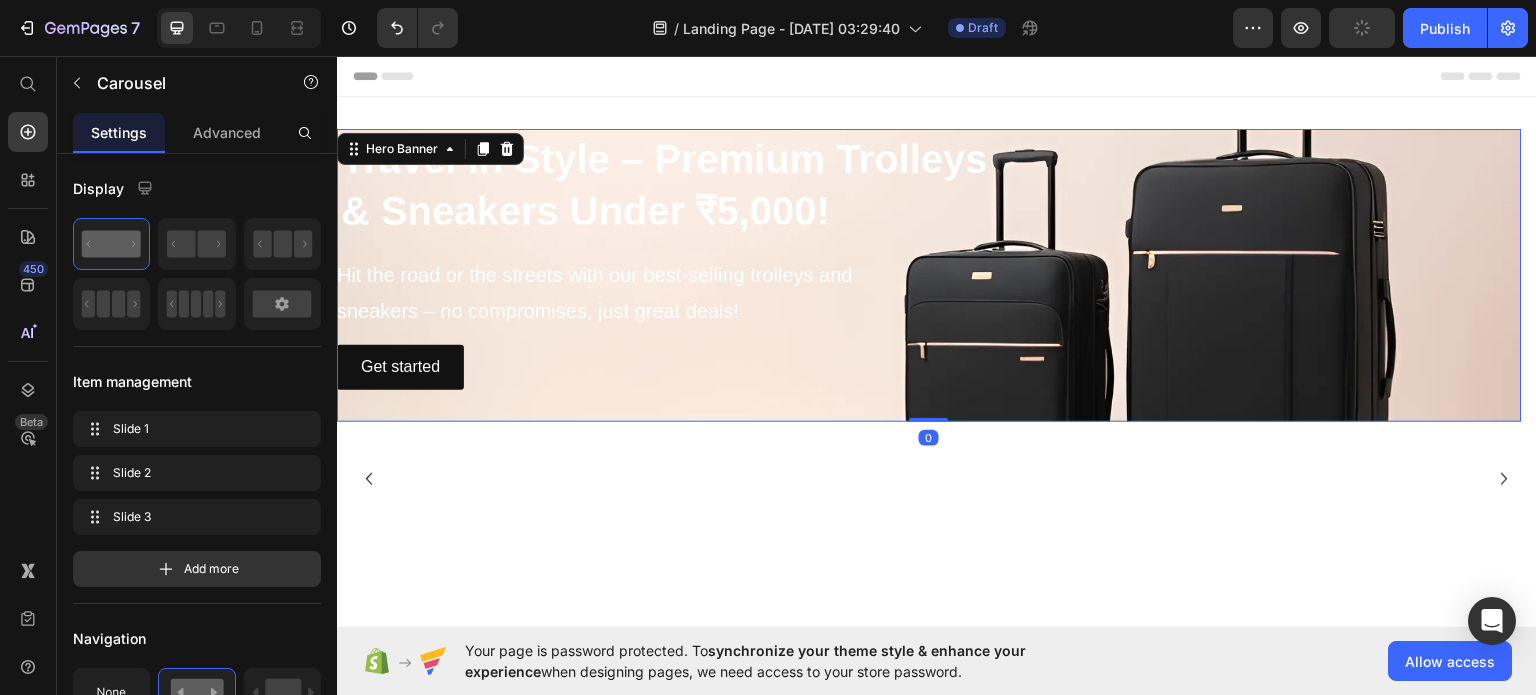 click on "⁠⁠⁠⁠⁠⁠⁠ Travel in Style – Premium Trolleys  & Sneakers Under ₹5,000! Heading Hit the road or the streets with our best-selling trolleys and  sneakers – no compromises, just great deals! Text Block Get started Button" at bounding box center (929, 258) 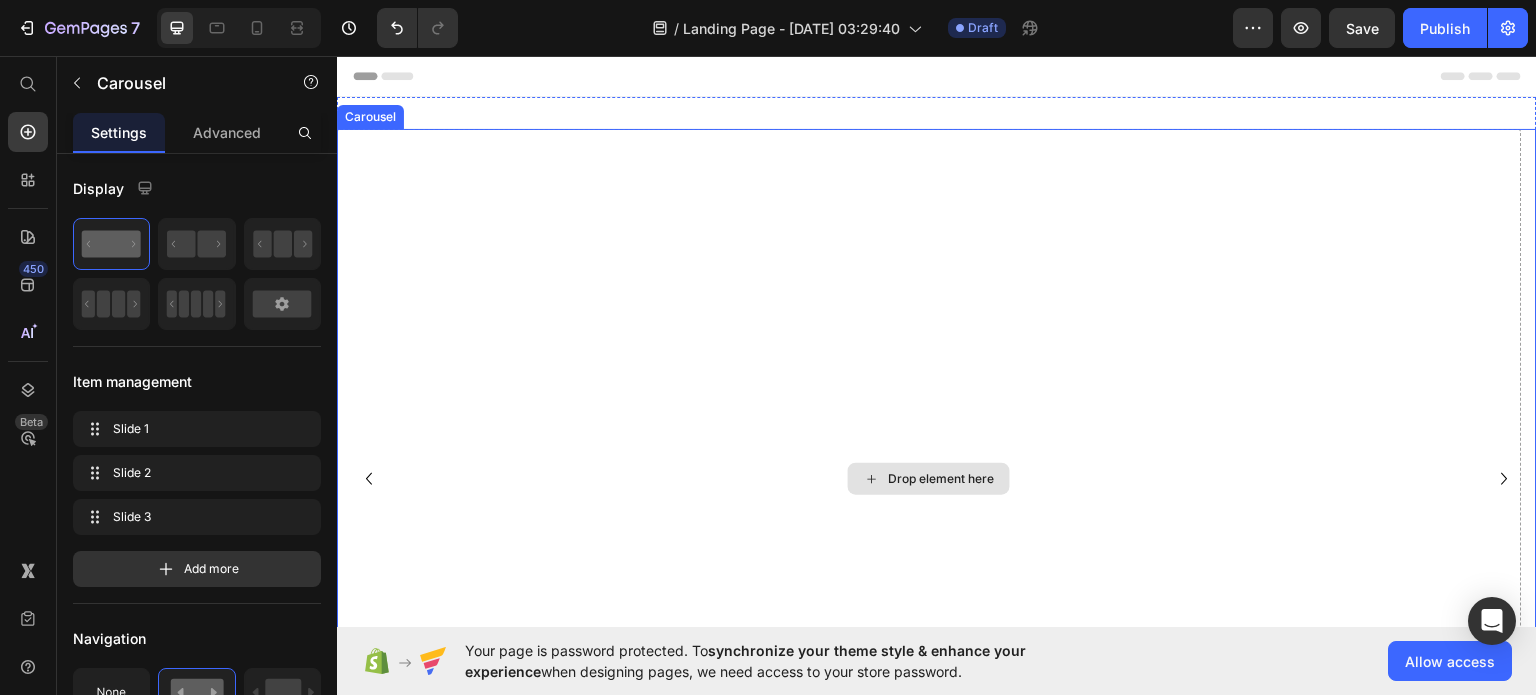 click on "Drop element here" at bounding box center [929, 478] 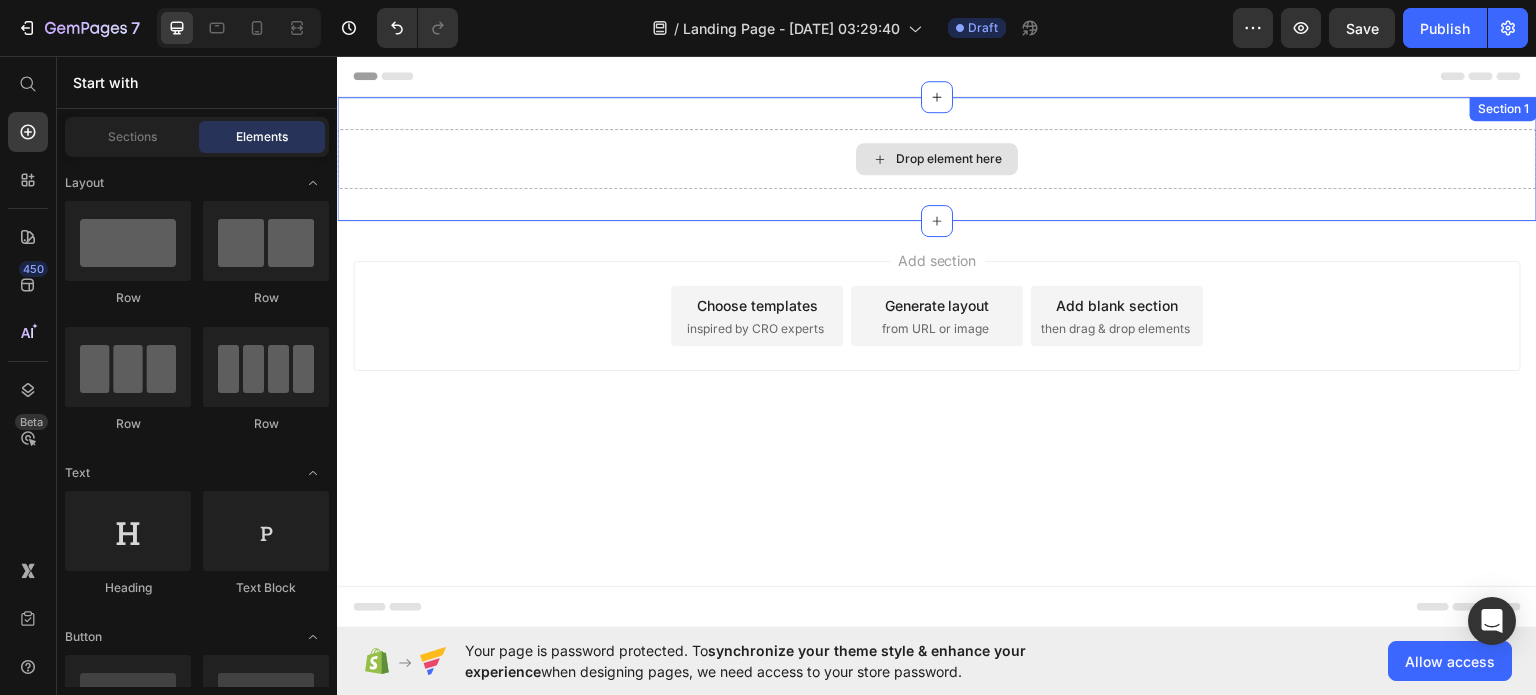 click on "Drop element here" at bounding box center (949, 158) 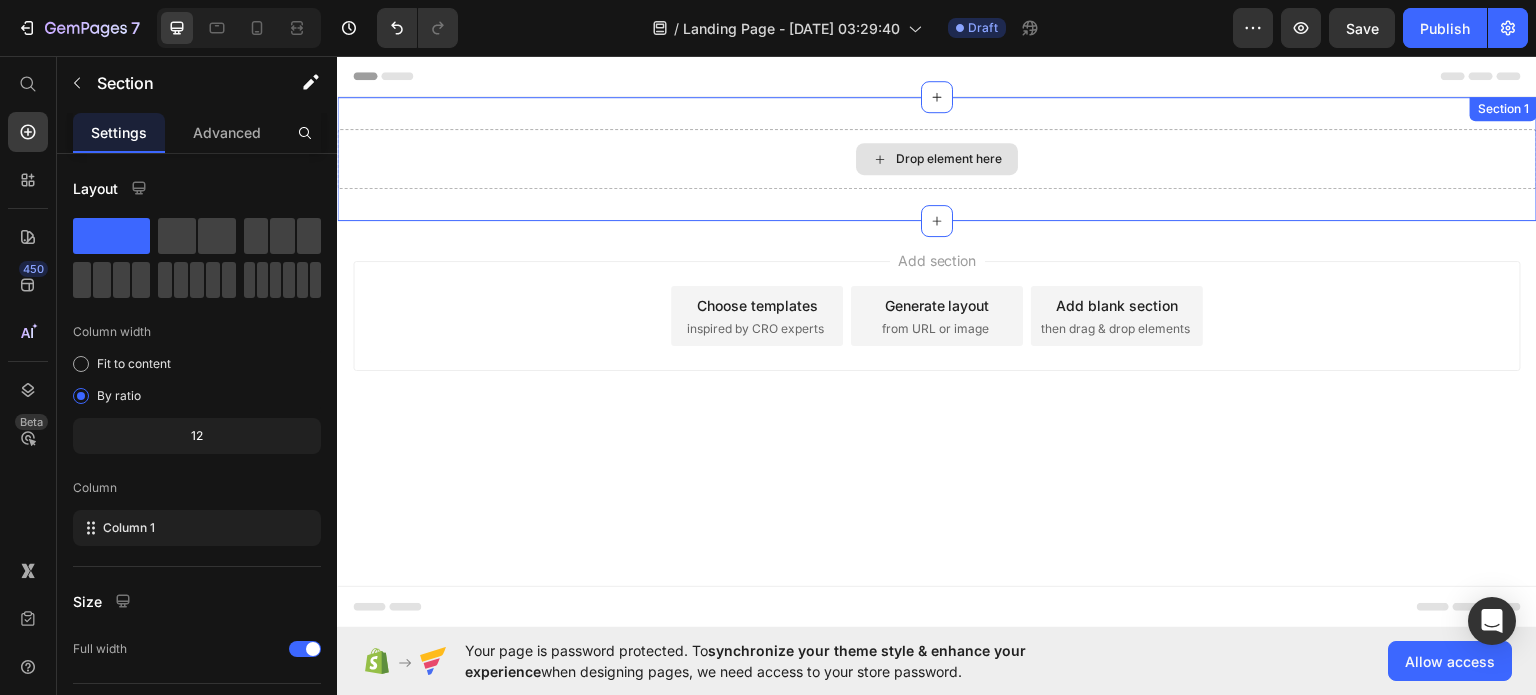 click on "Drop element here" at bounding box center [937, 158] 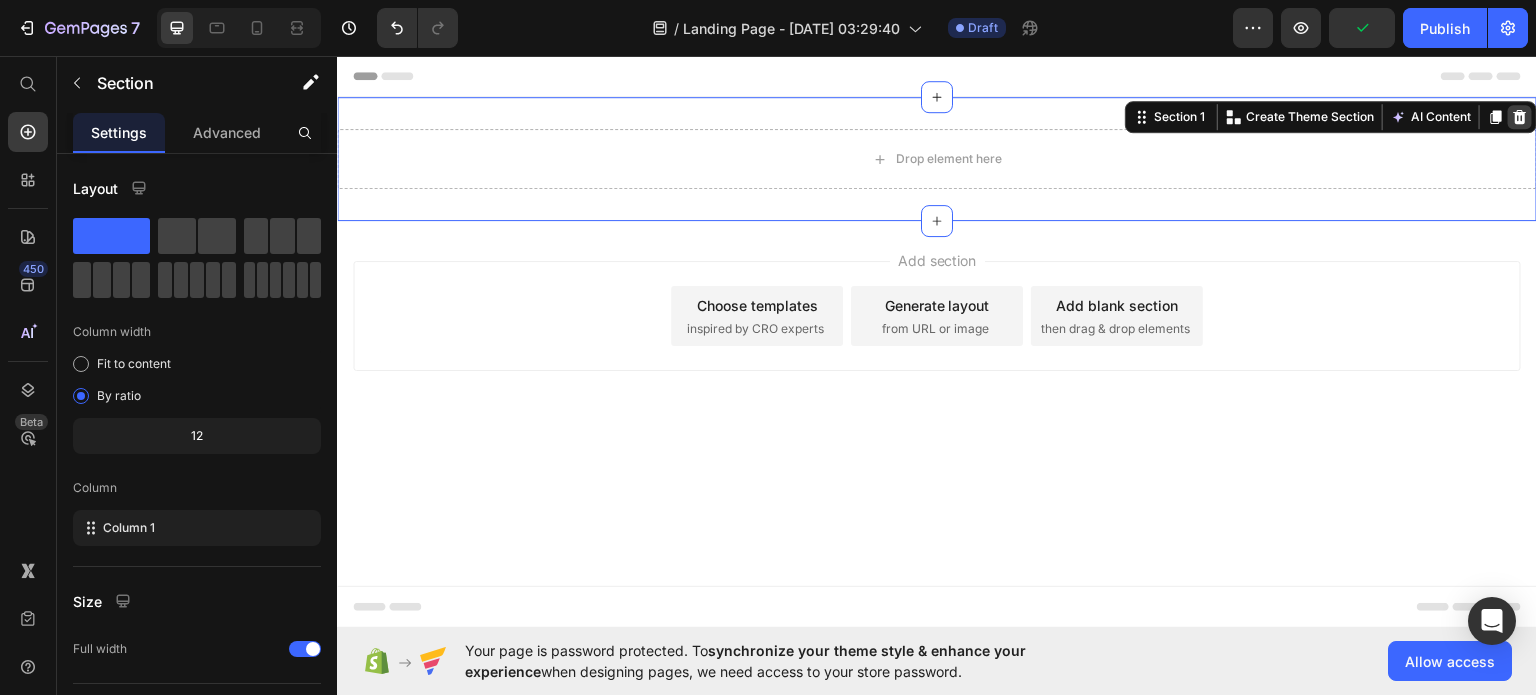 click 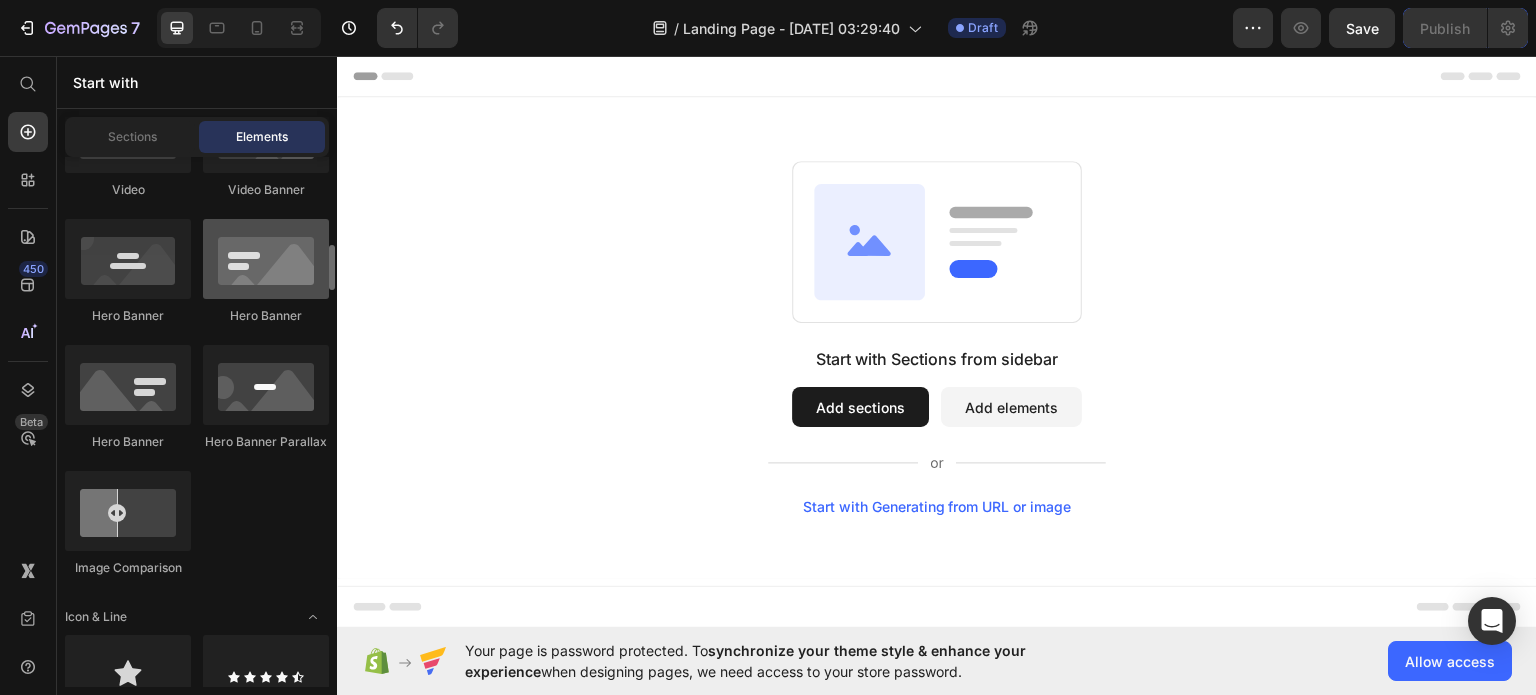 scroll, scrollTop: 984, scrollLeft: 0, axis: vertical 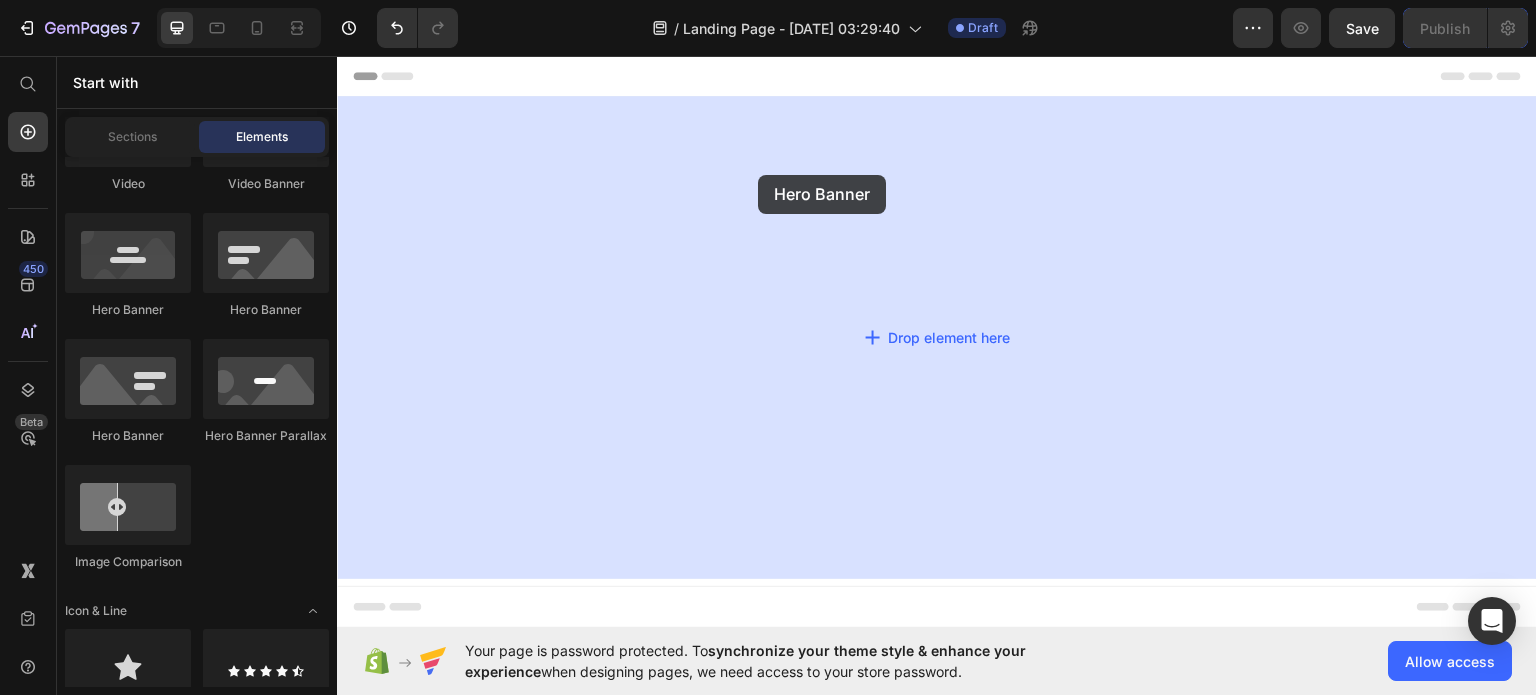 drag, startPoint x: 589, startPoint y: 343, endPoint x: 758, endPoint y: 174, distance: 239.00209 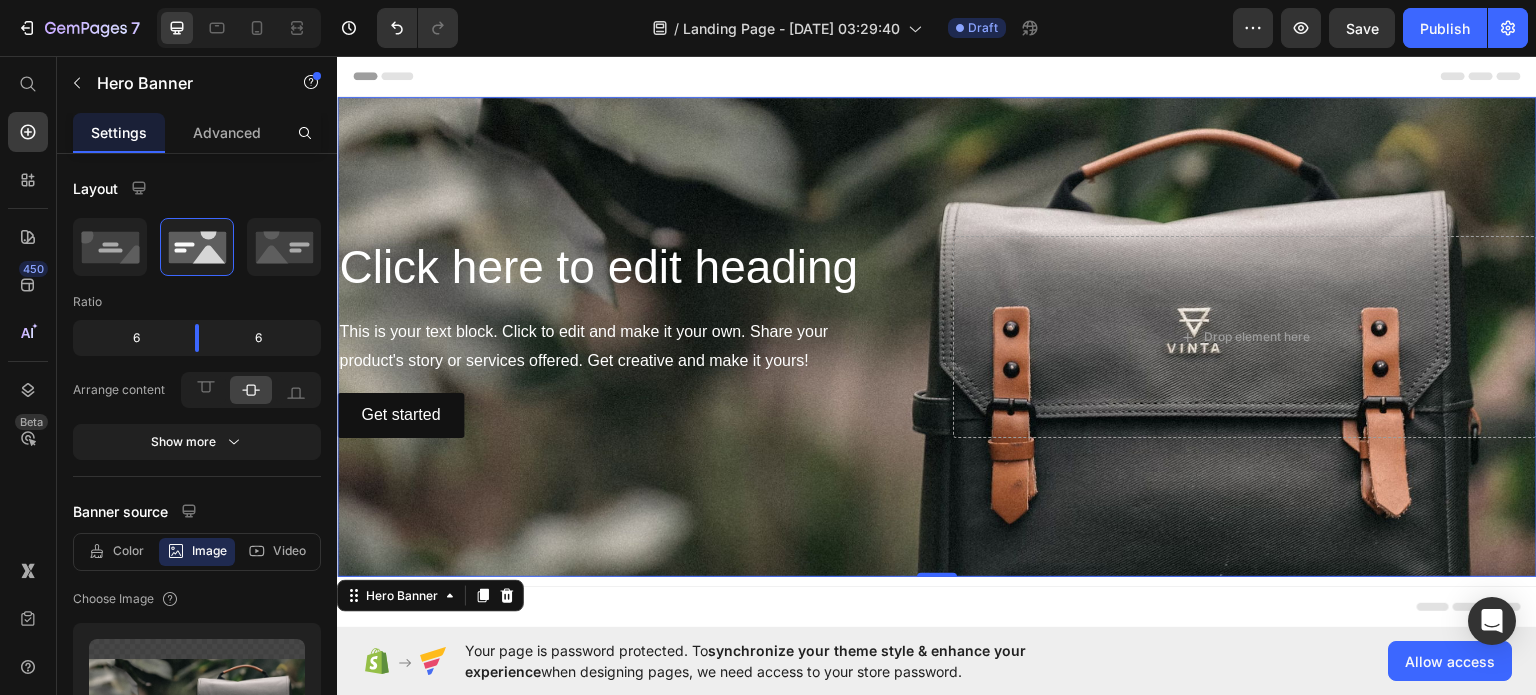 click at bounding box center [937, 336] 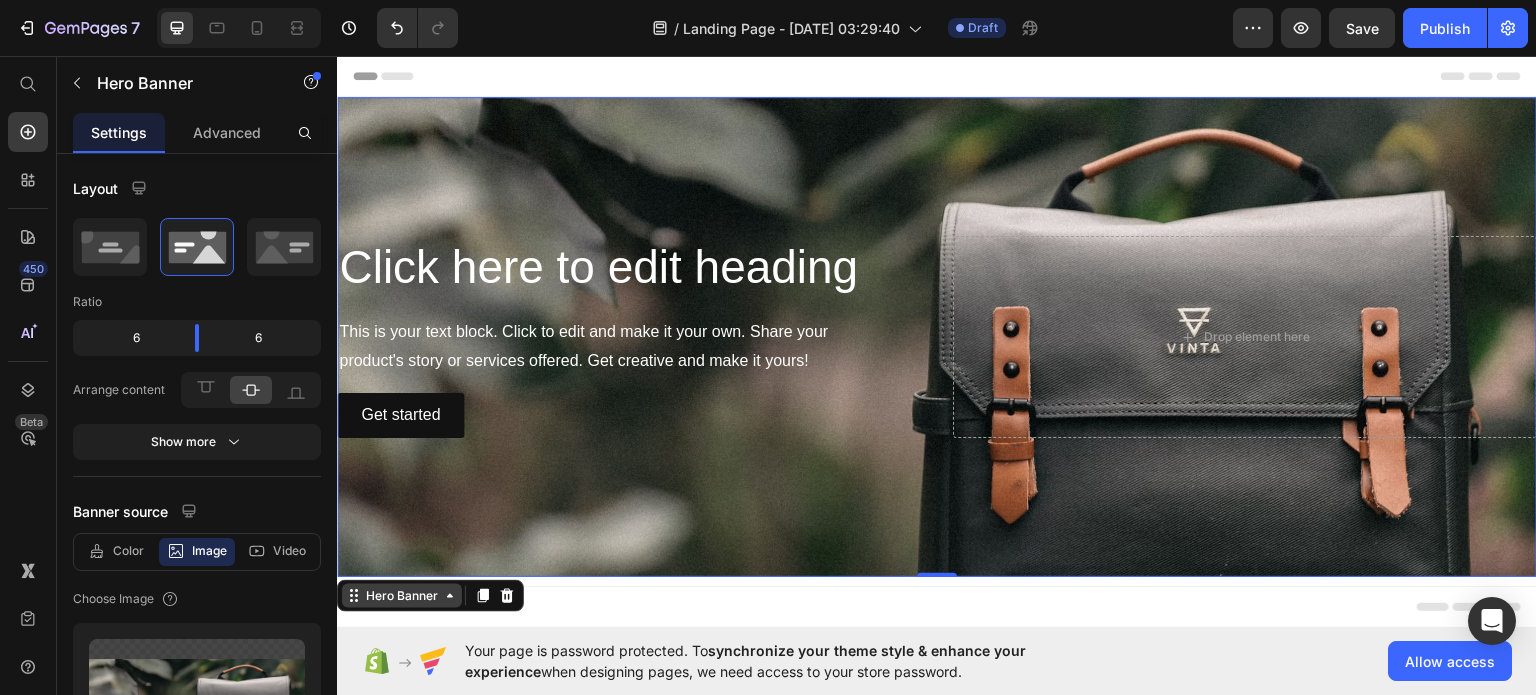 click on "Hero Banner" at bounding box center (402, 595) 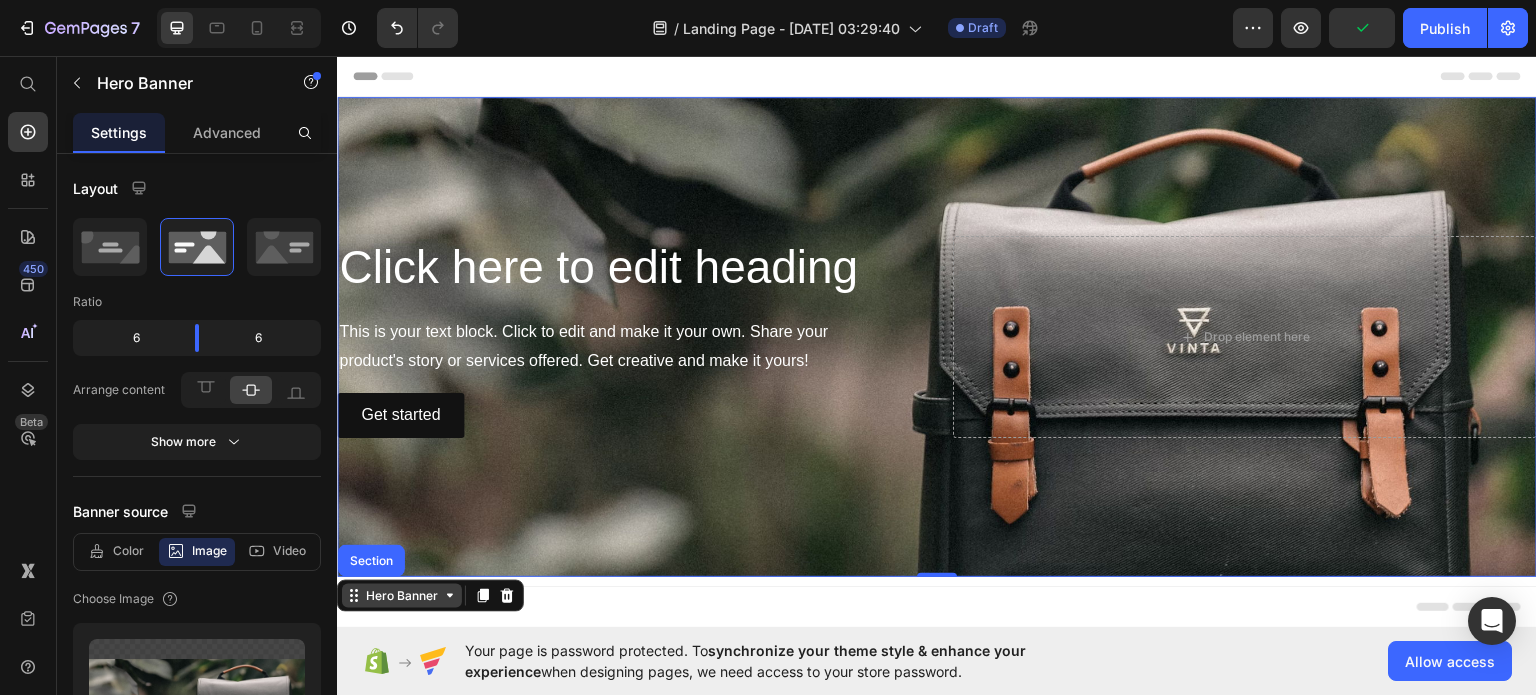 click 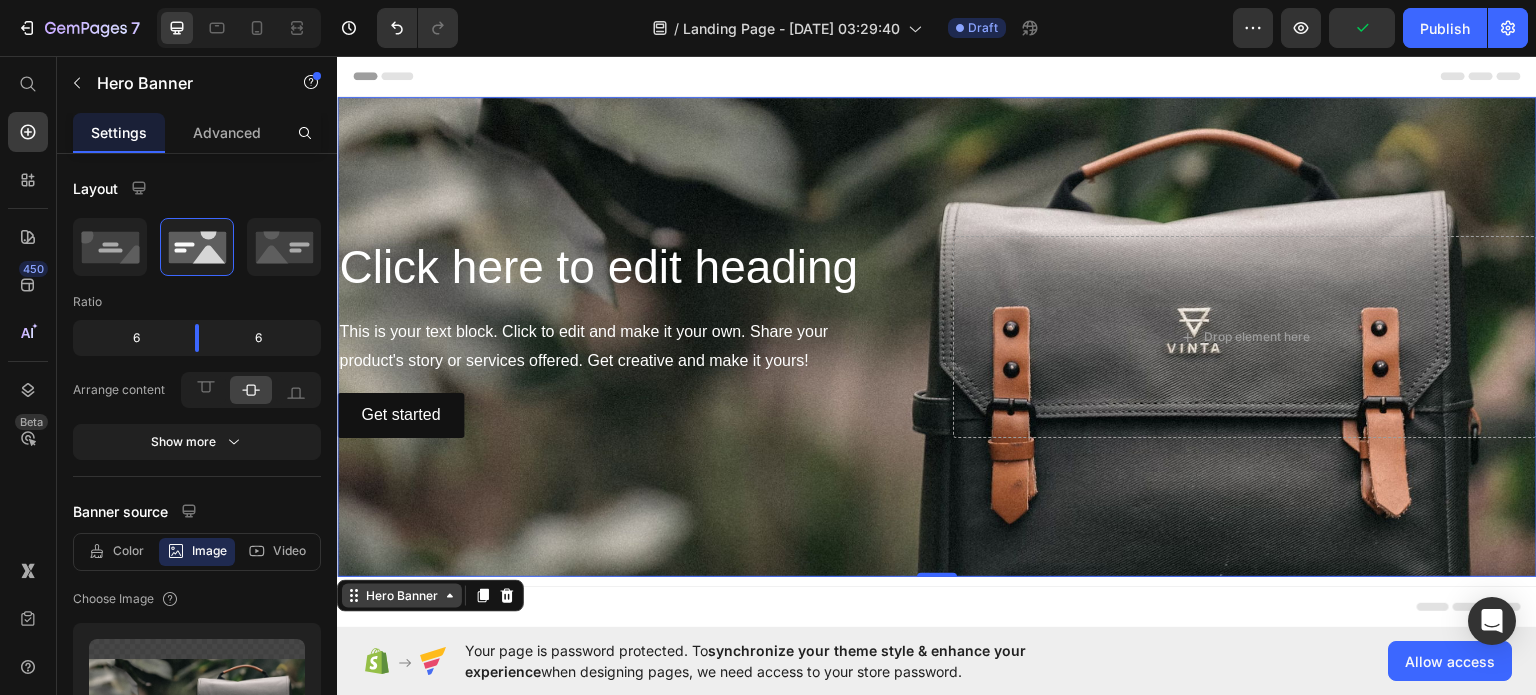 click 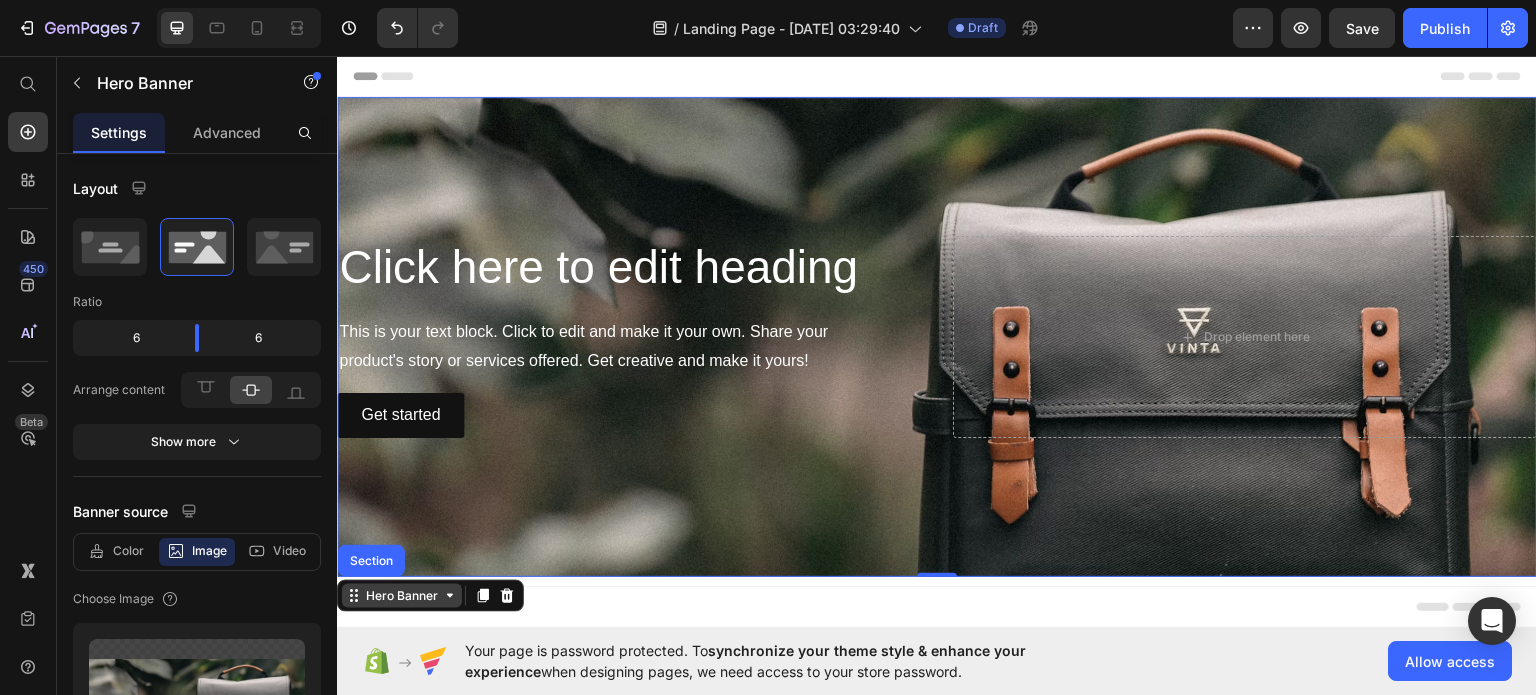 click 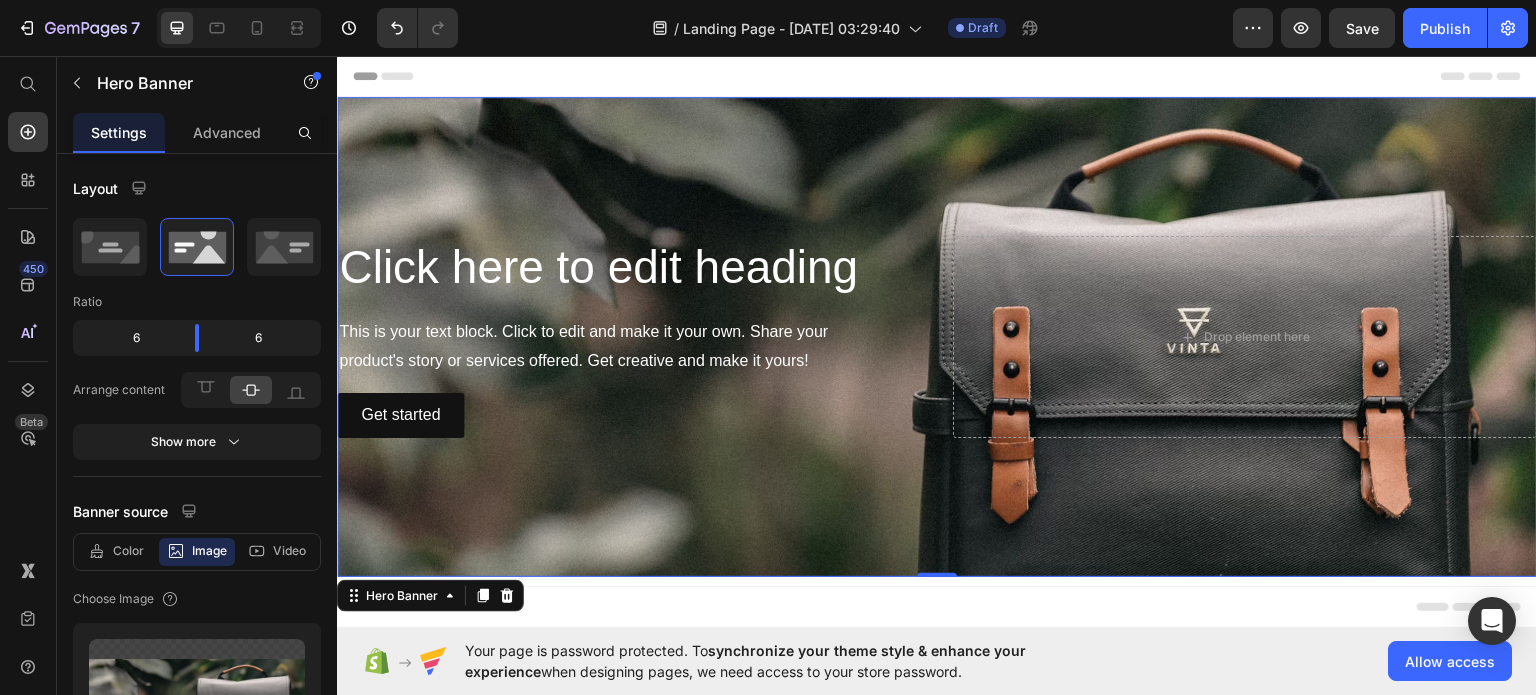 click at bounding box center [937, 336] 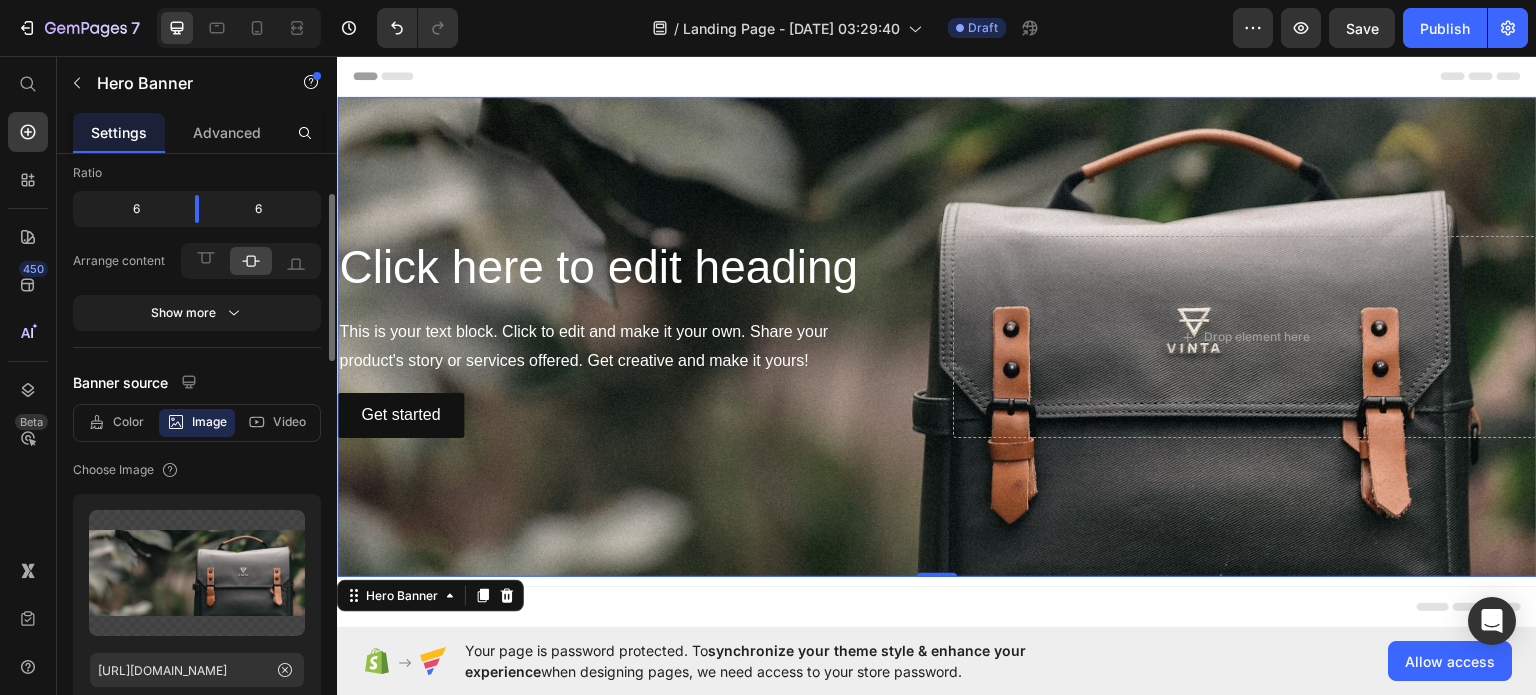 scroll, scrollTop: 135, scrollLeft: 0, axis: vertical 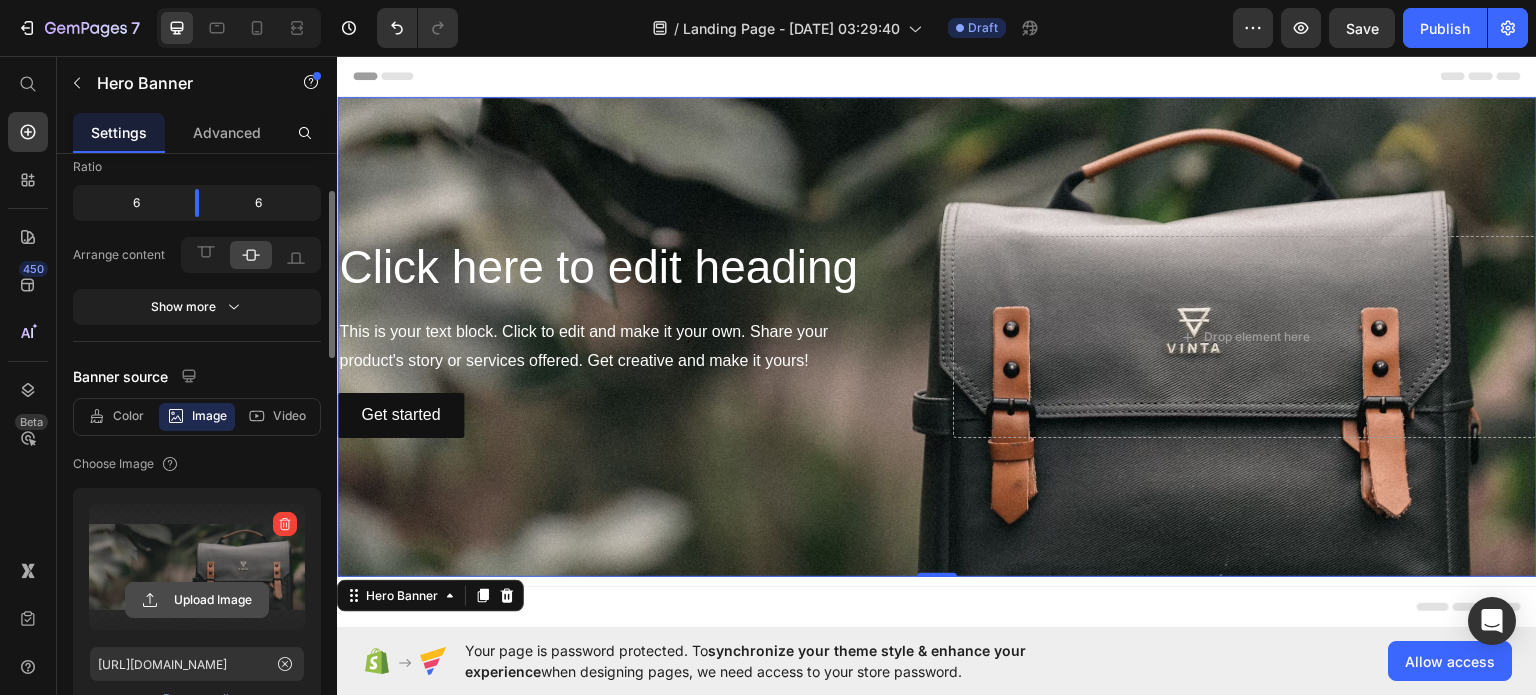 click 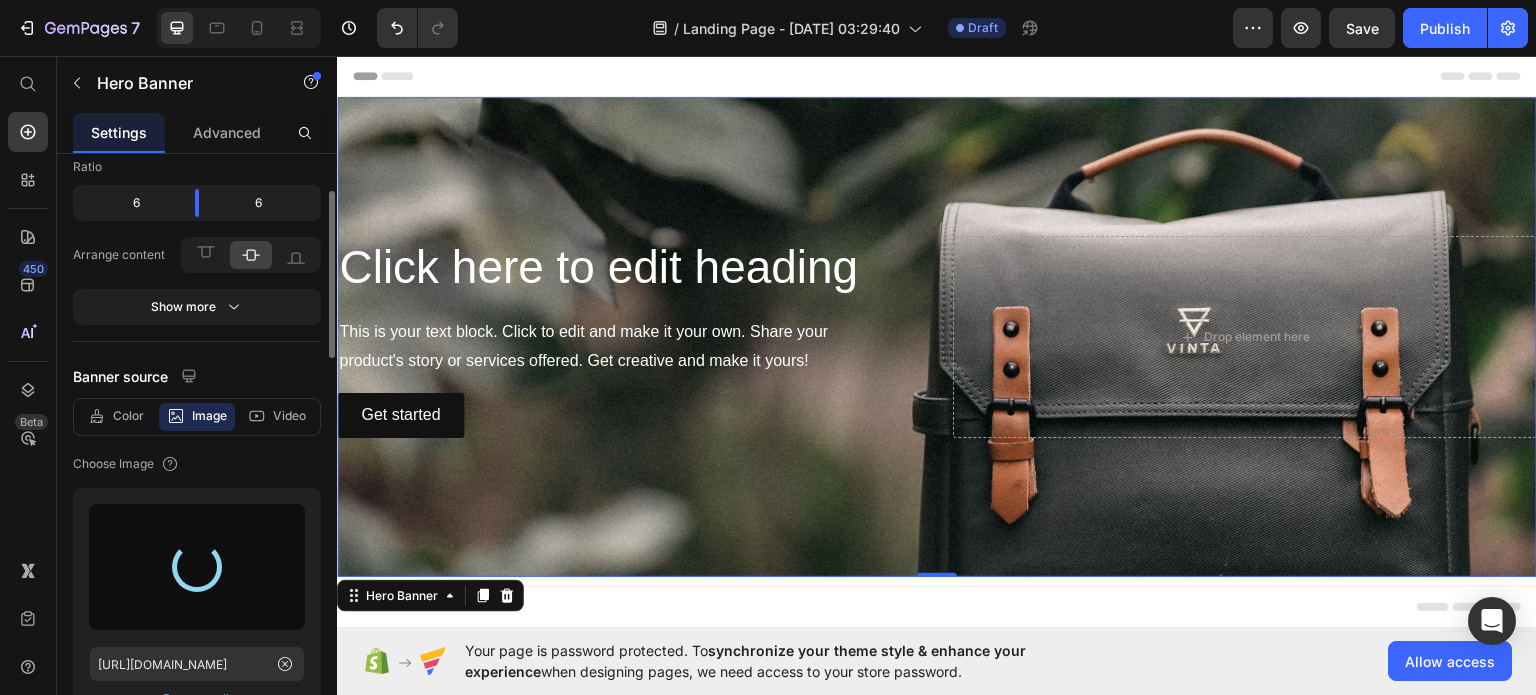 type on "[URL][DOMAIN_NAME]" 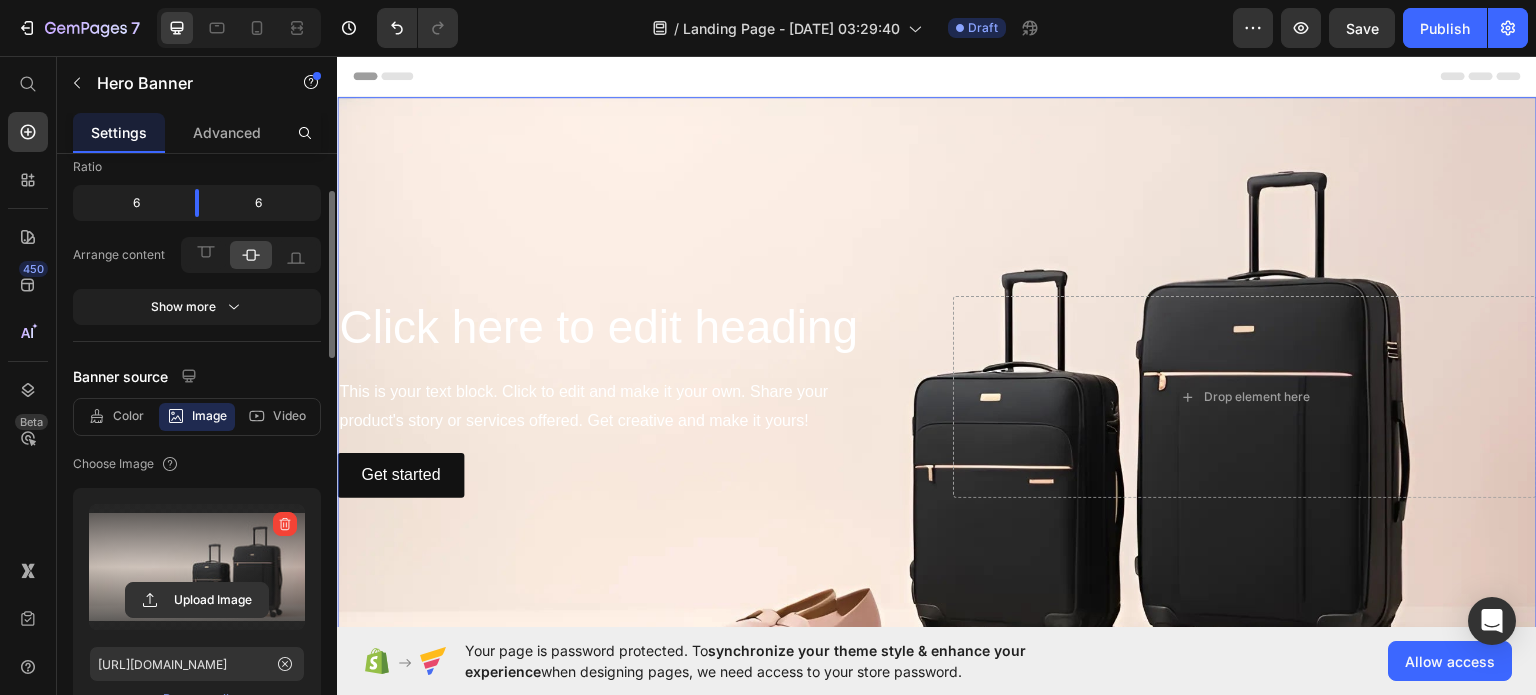 scroll, scrollTop: 130, scrollLeft: 0, axis: vertical 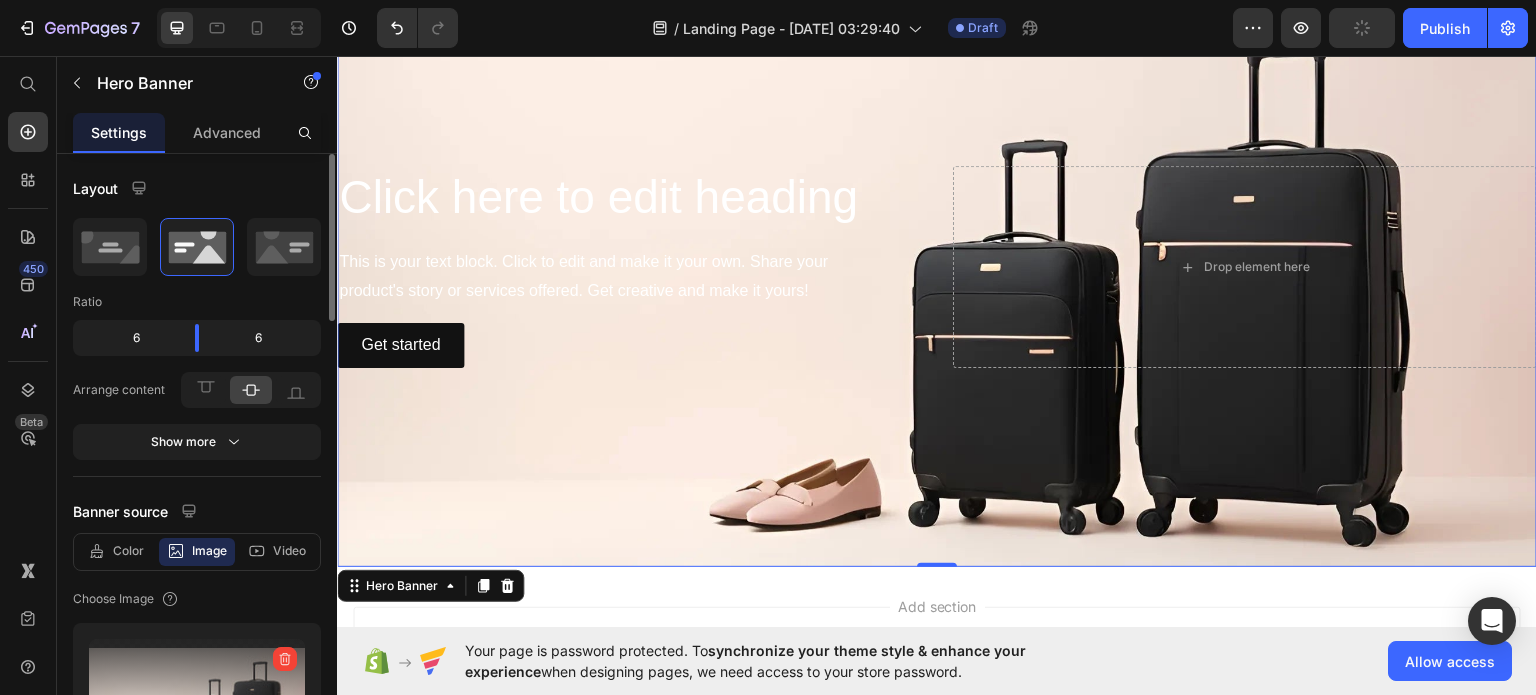click on "6" 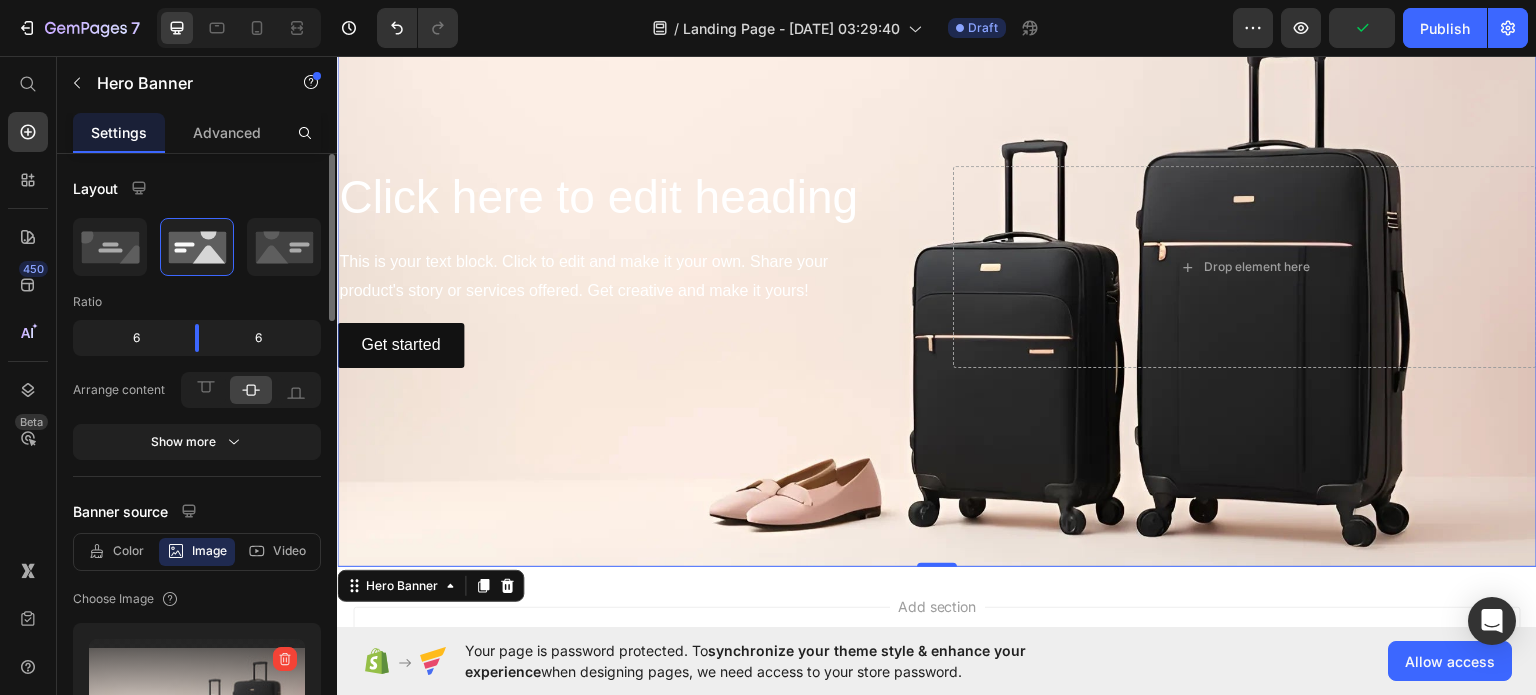click on "6" 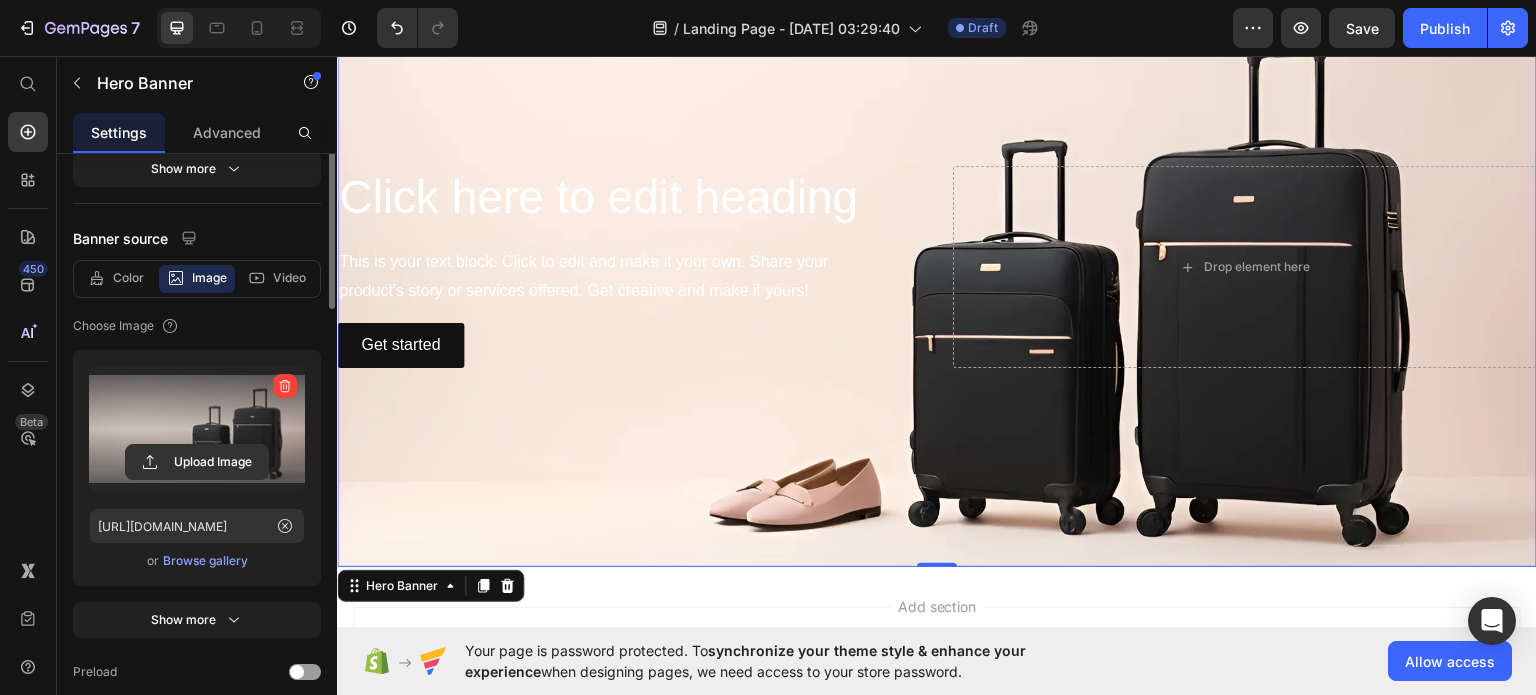 scroll, scrollTop: 0, scrollLeft: 0, axis: both 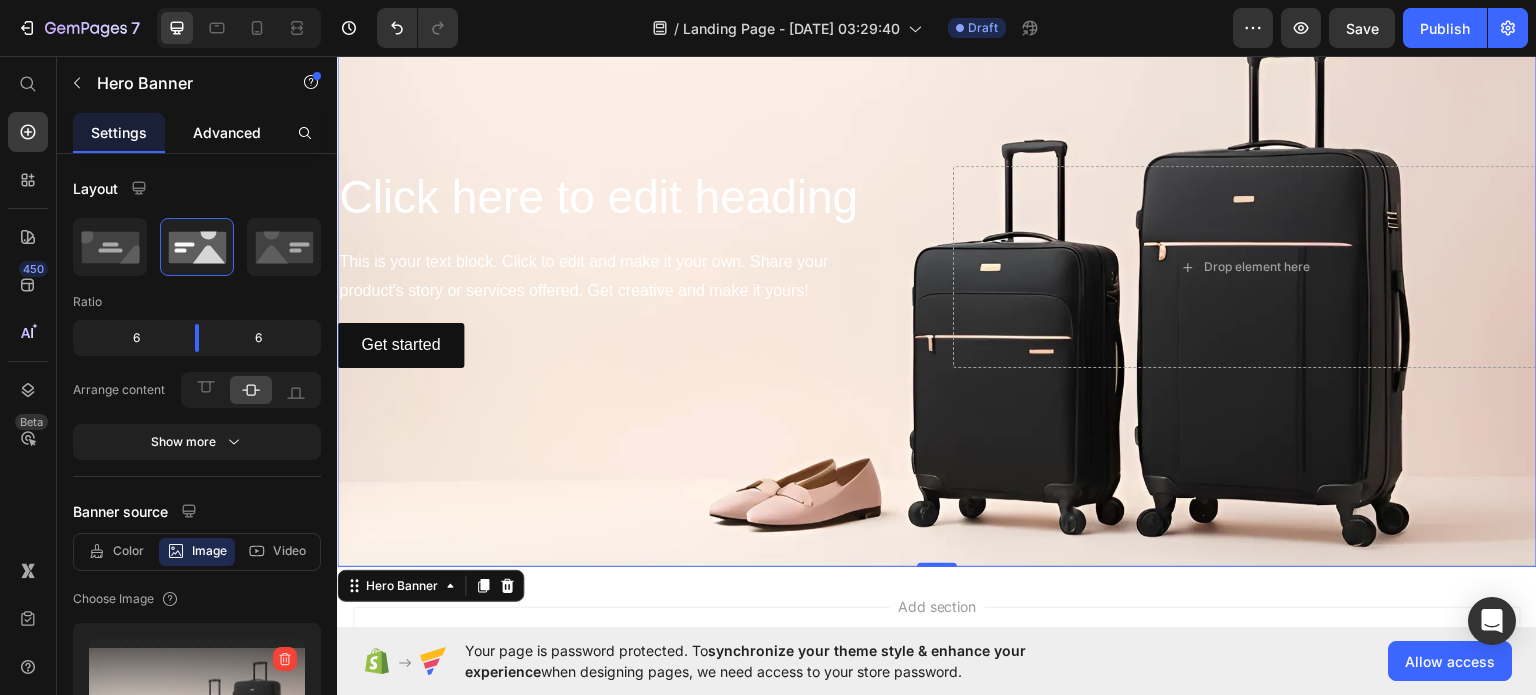 click on "Advanced" at bounding box center (227, 132) 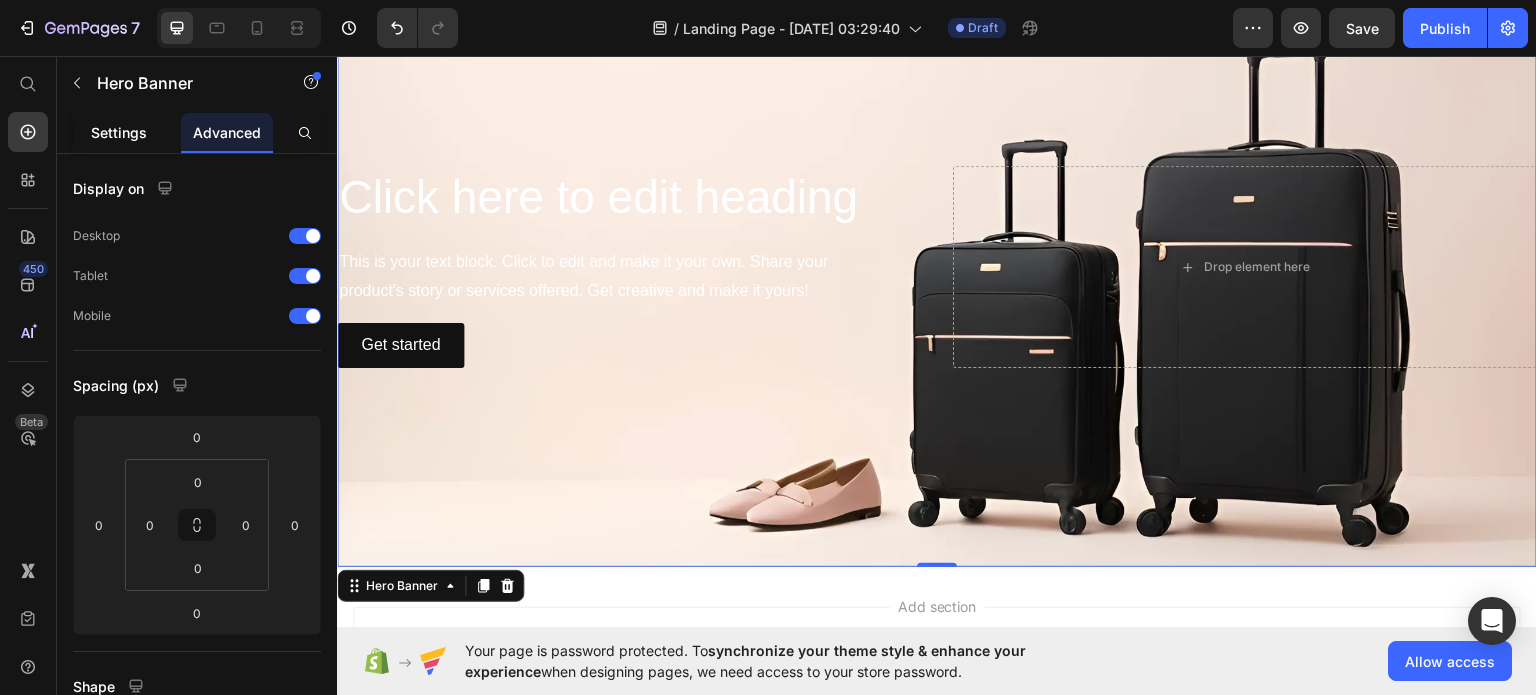 click on "Settings" at bounding box center (119, 132) 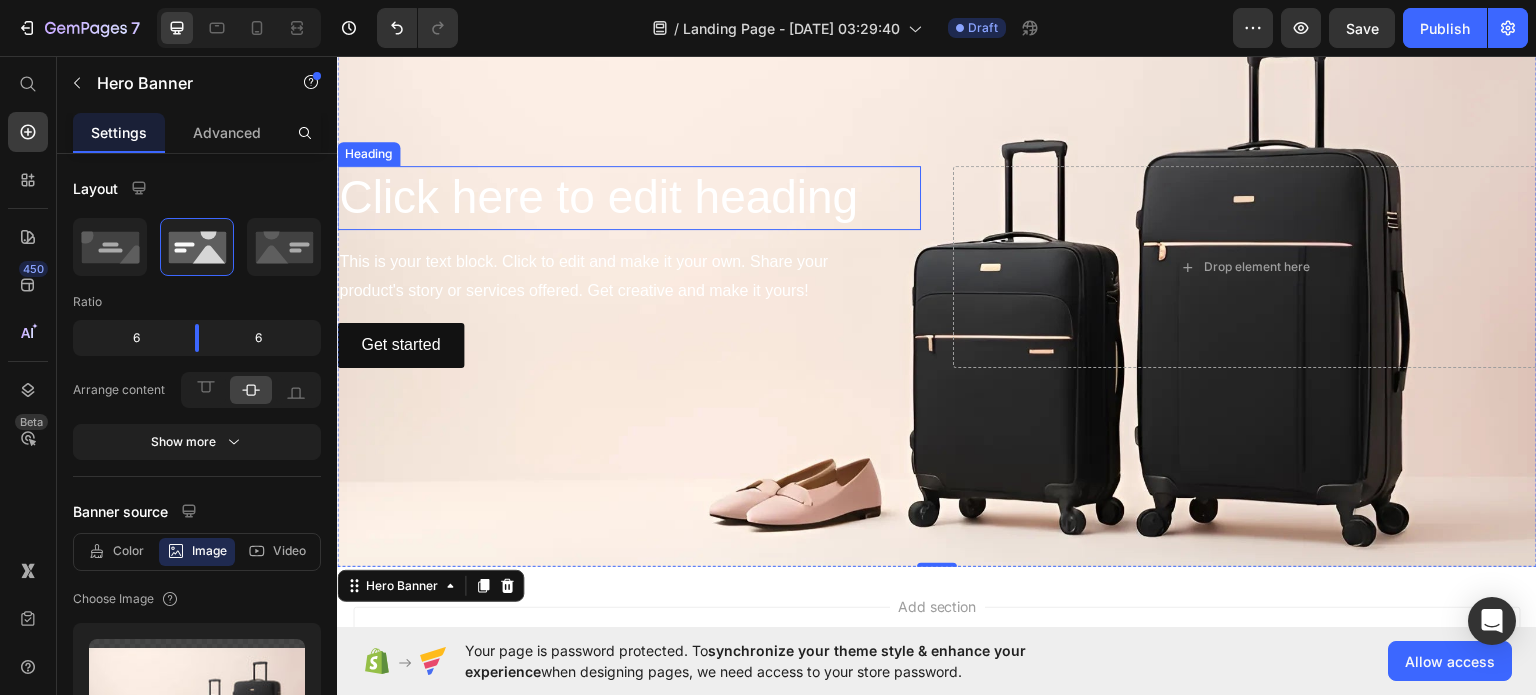 click on "Click here to edit heading" at bounding box center (629, 197) 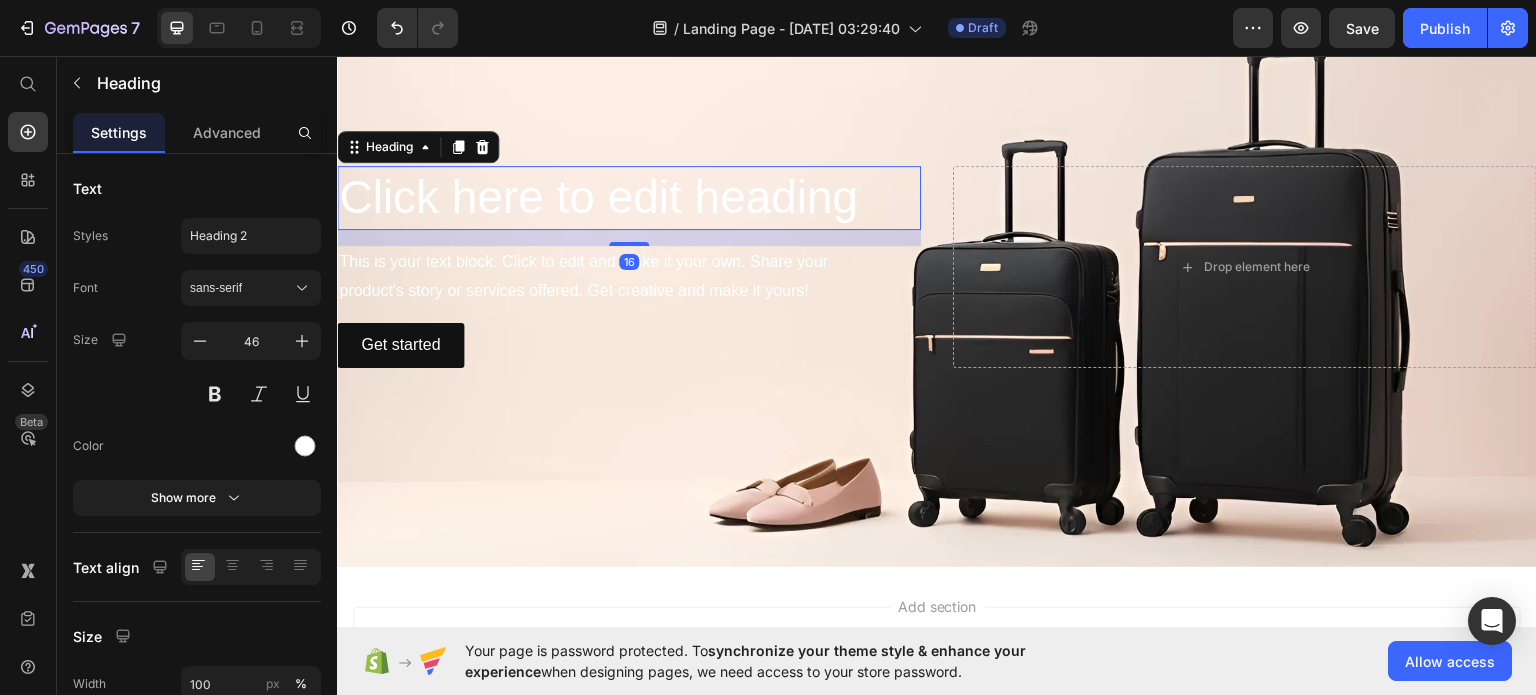 click on "Click here to edit heading" at bounding box center (629, 197) 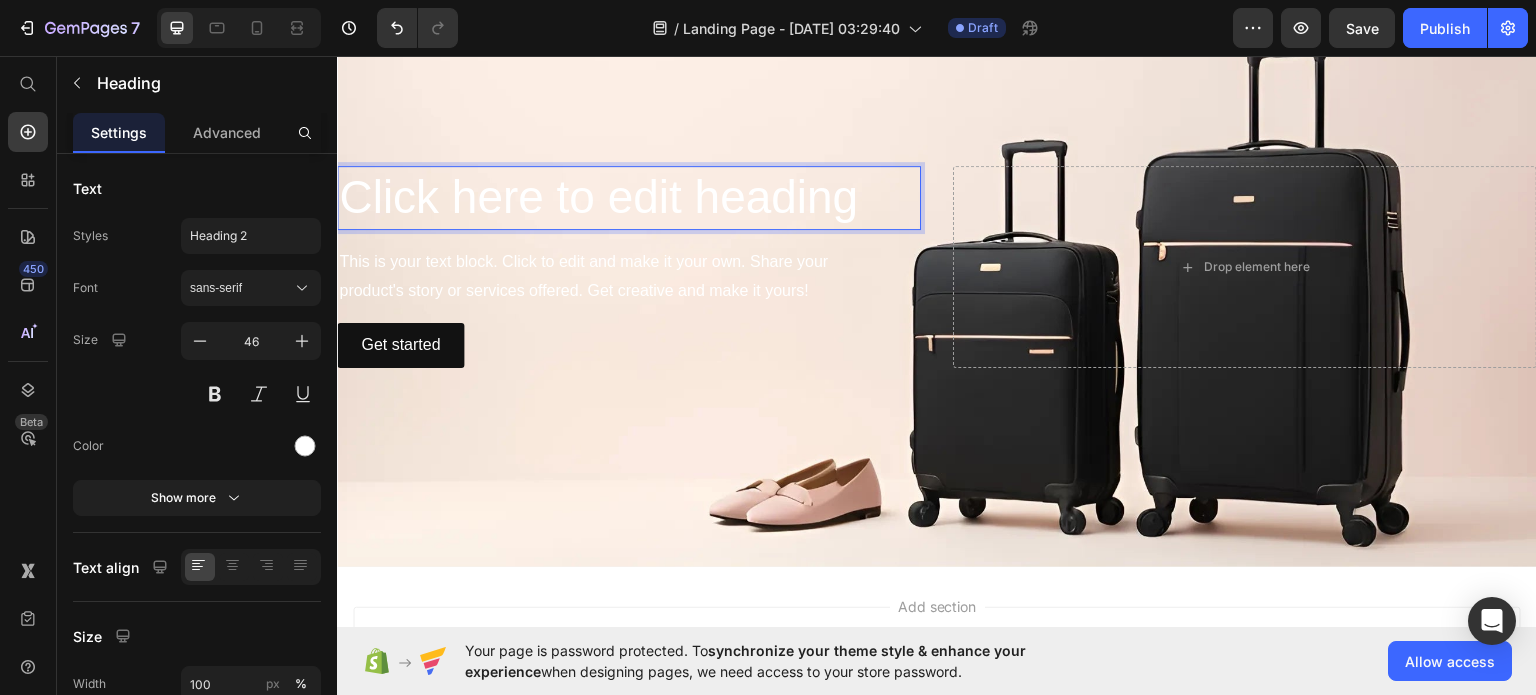 click on "Click here to edit heading" at bounding box center (629, 197) 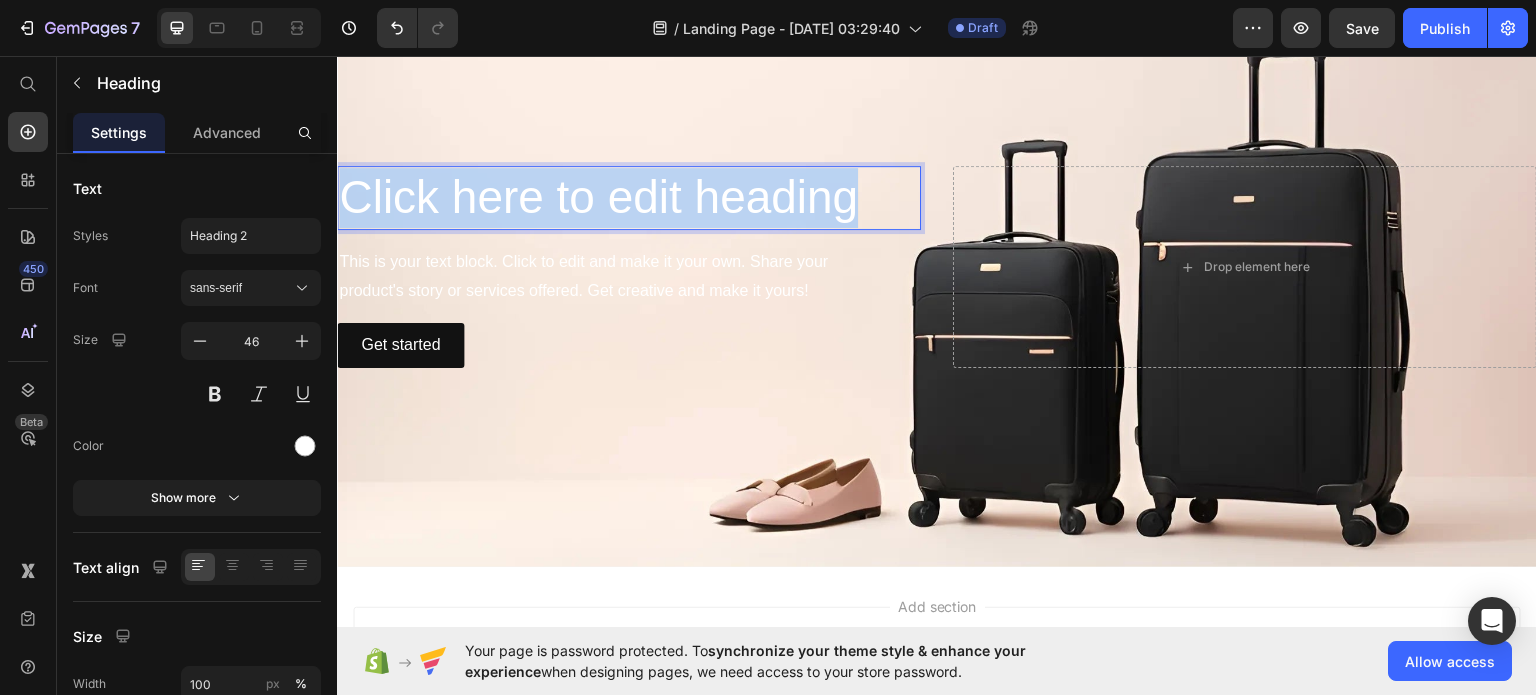 drag, startPoint x: 863, startPoint y: 190, endPoint x: 351, endPoint y: 192, distance: 512.0039 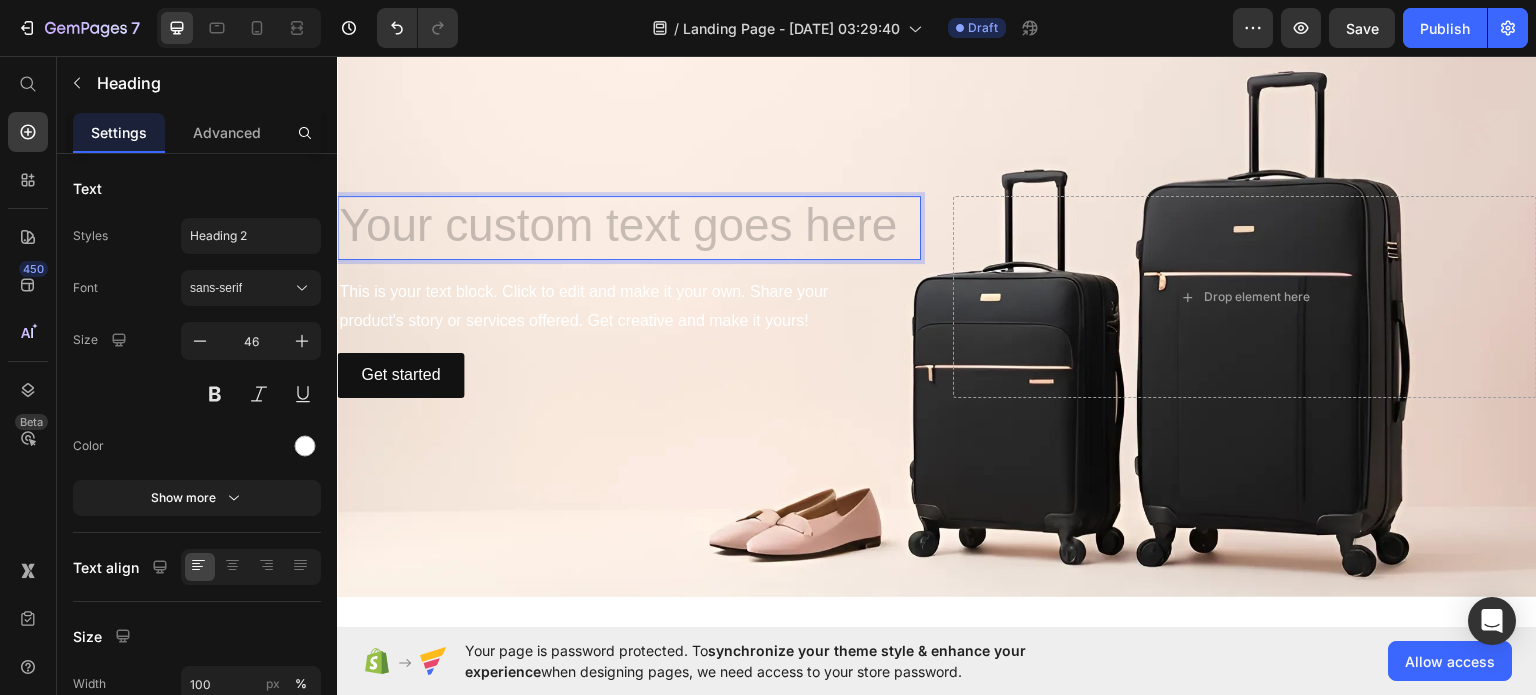 scroll, scrollTop: 40, scrollLeft: 0, axis: vertical 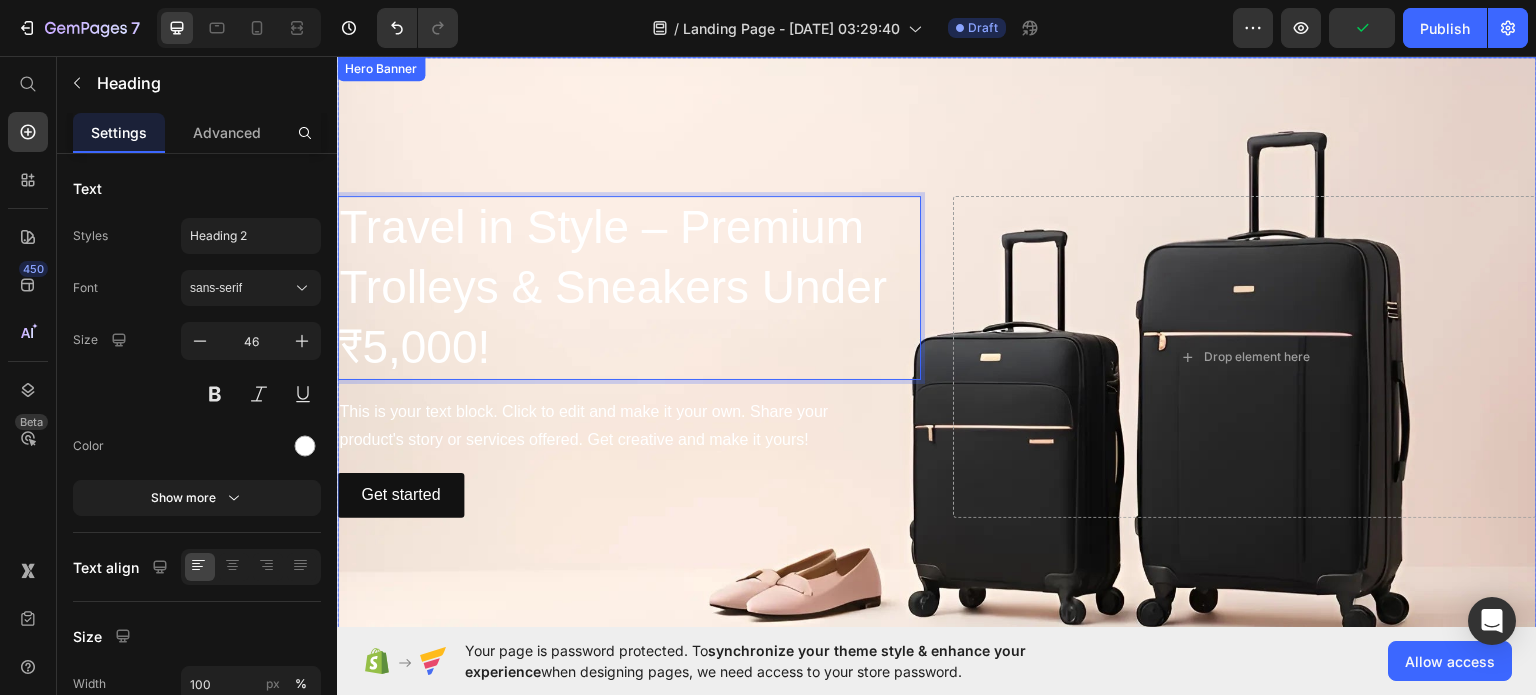 click at bounding box center [937, 356] 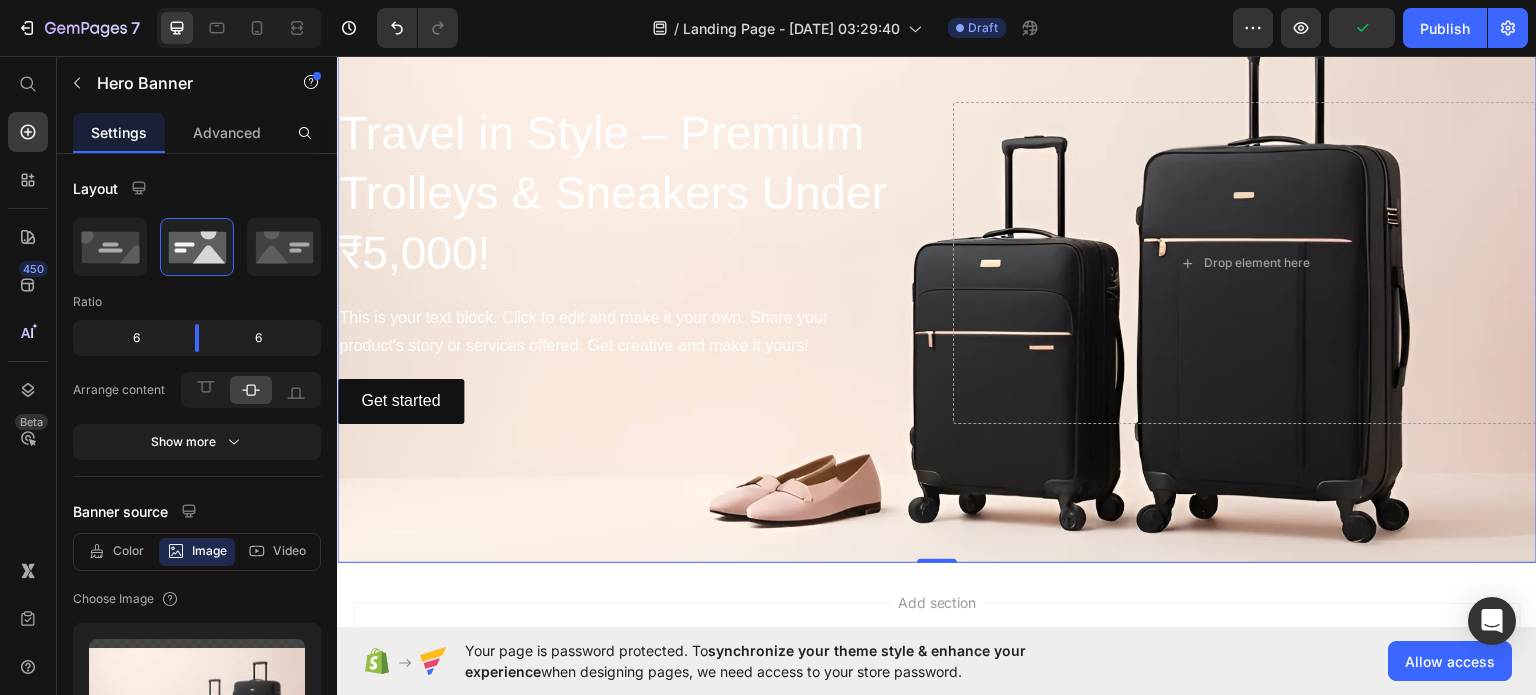 scroll, scrollTop: 136, scrollLeft: 0, axis: vertical 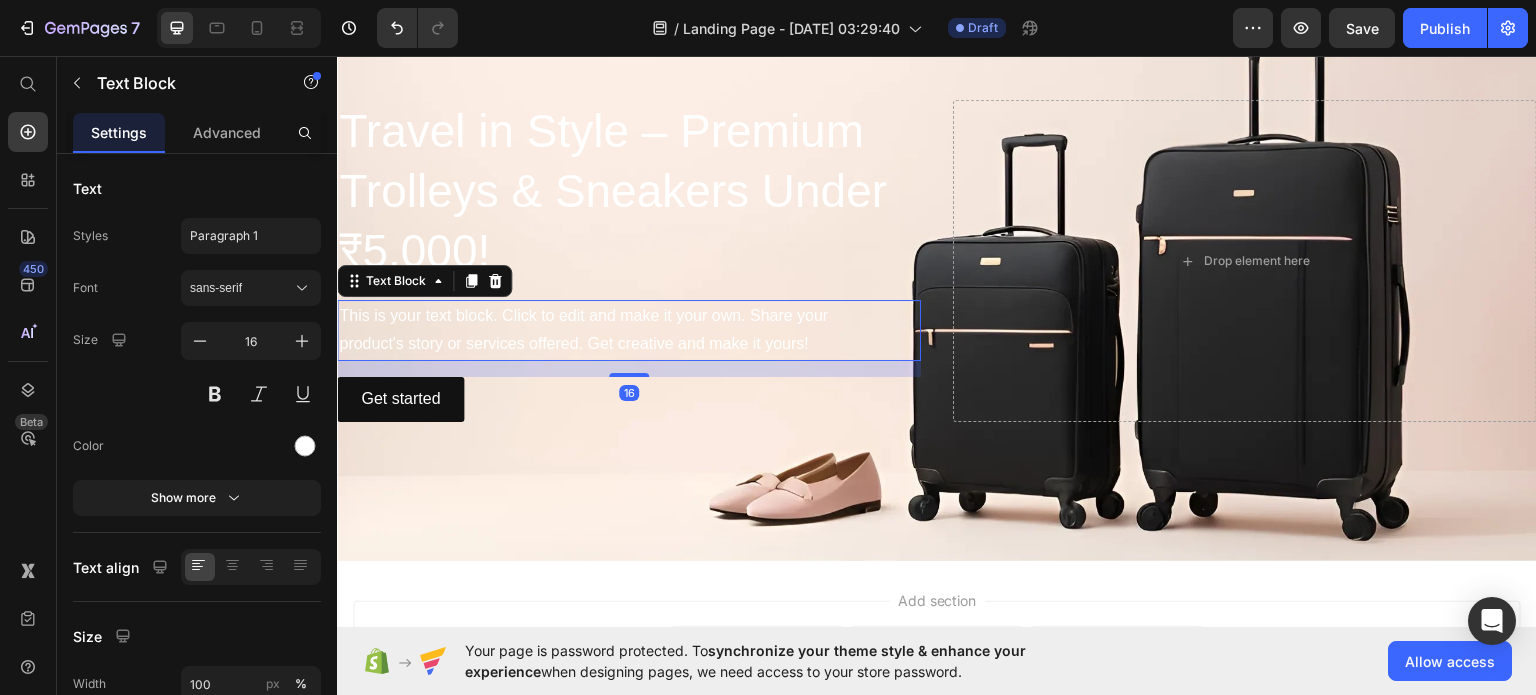 click on "This is your text block. Click to edit and make it your own. Share your                       product's story or services offered. Get creative and make it yours!" at bounding box center (629, 330) 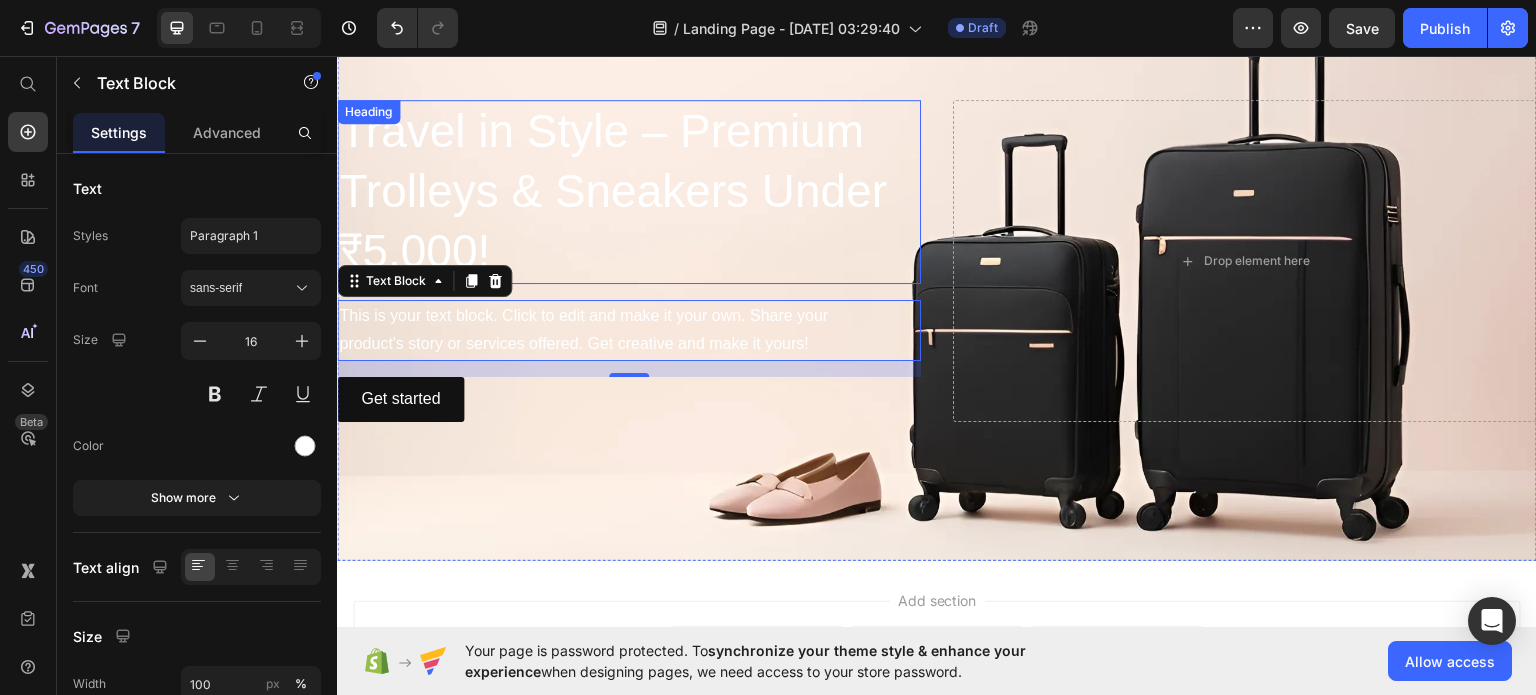 scroll, scrollTop: 0, scrollLeft: 0, axis: both 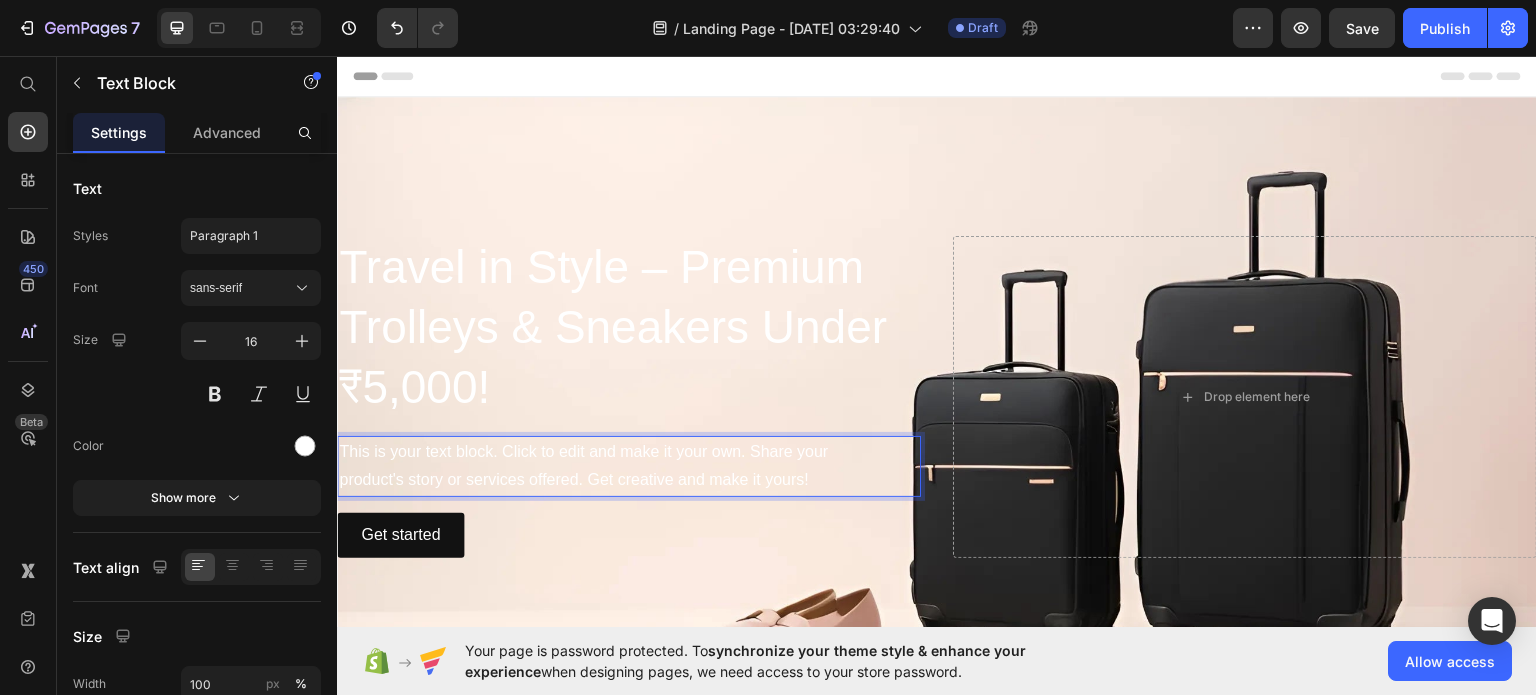 click on "This is your text block. Click to edit and make it your own. Share your product's story or services offered. Get creative and make it yours!" at bounding box center (629, 466) 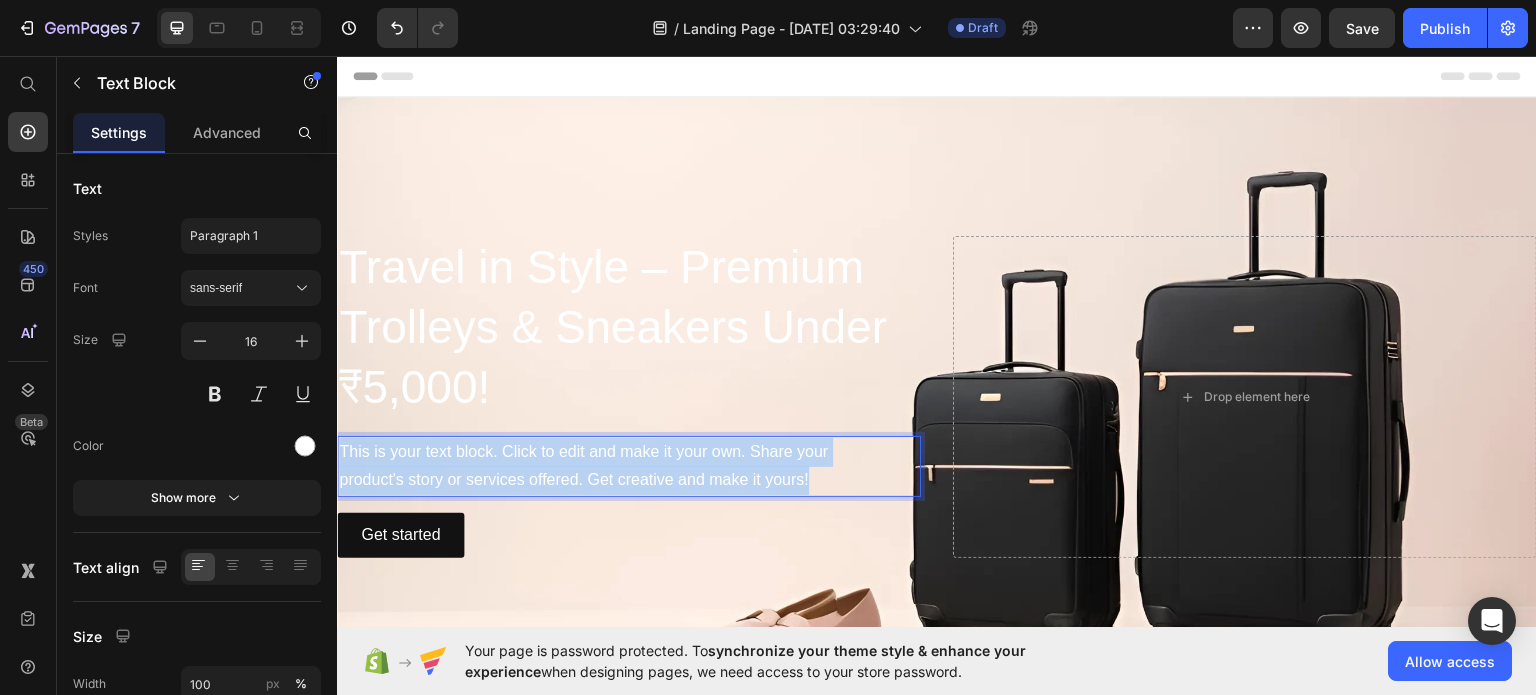 drag, startPoint x: 822, startPoint y: 472, endPoint x: 337, endPoint y: 431, distance: 486.72992 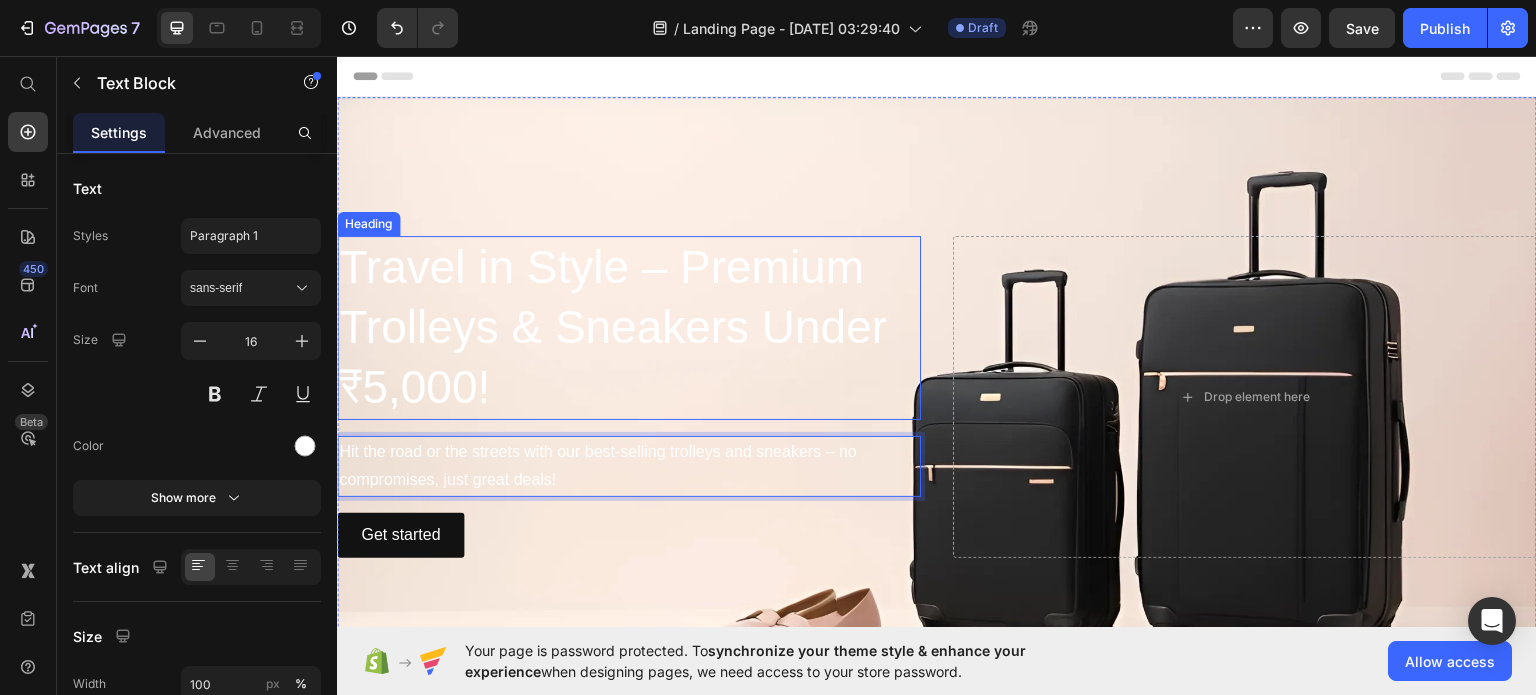 click on "Travel in Style – Premium Trolleys & Sneakers Under ₹5,000!" at bounding box center (629, 326) 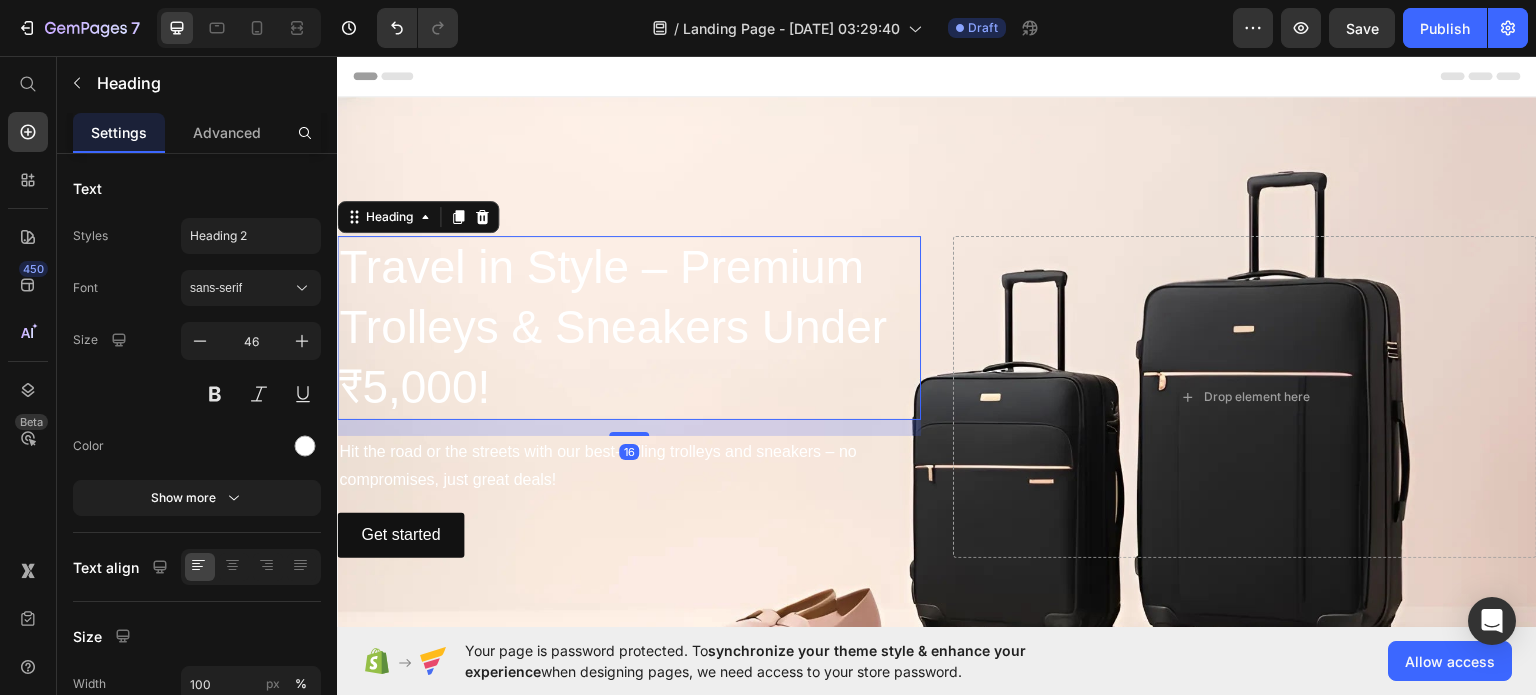 scroll, scrollTop: 104, scrollLeft: 0, axis: vertical 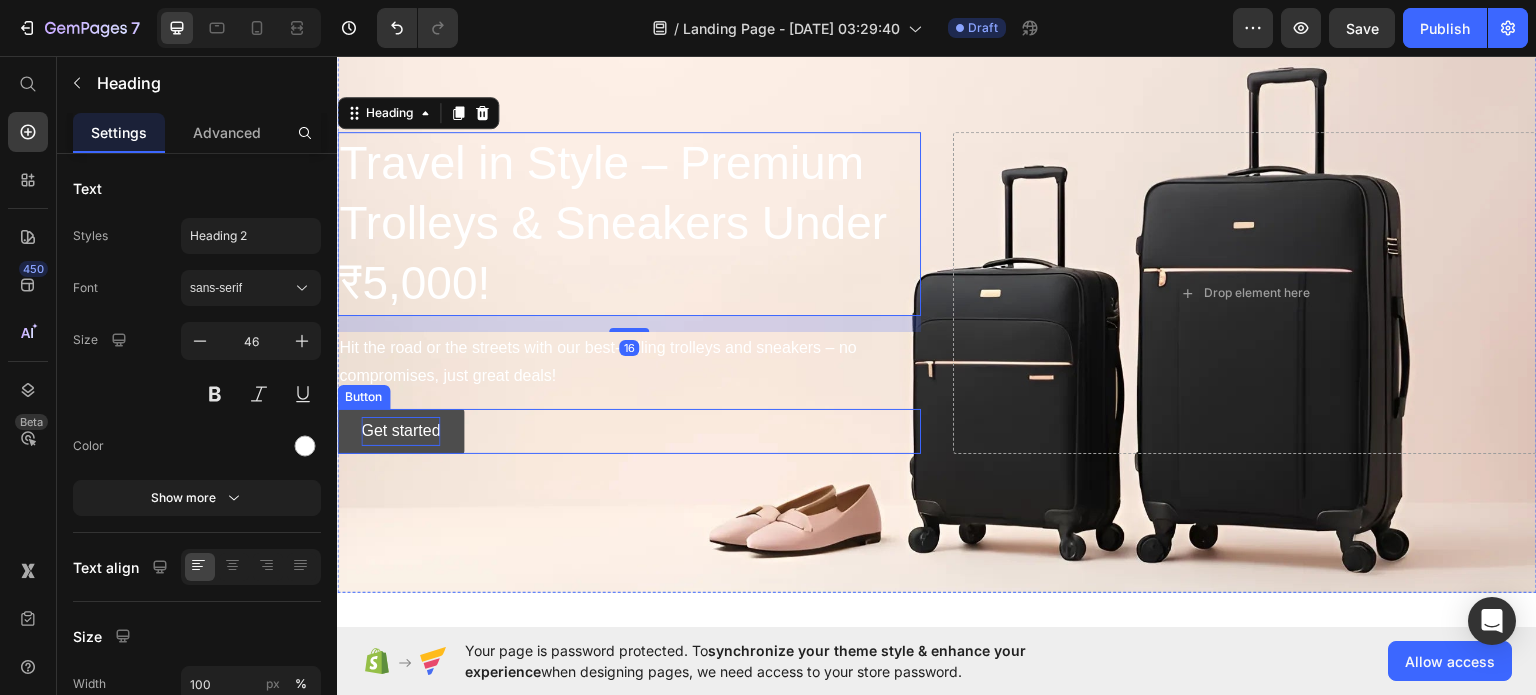 click on "Get started" at bounding box center [400, 430] 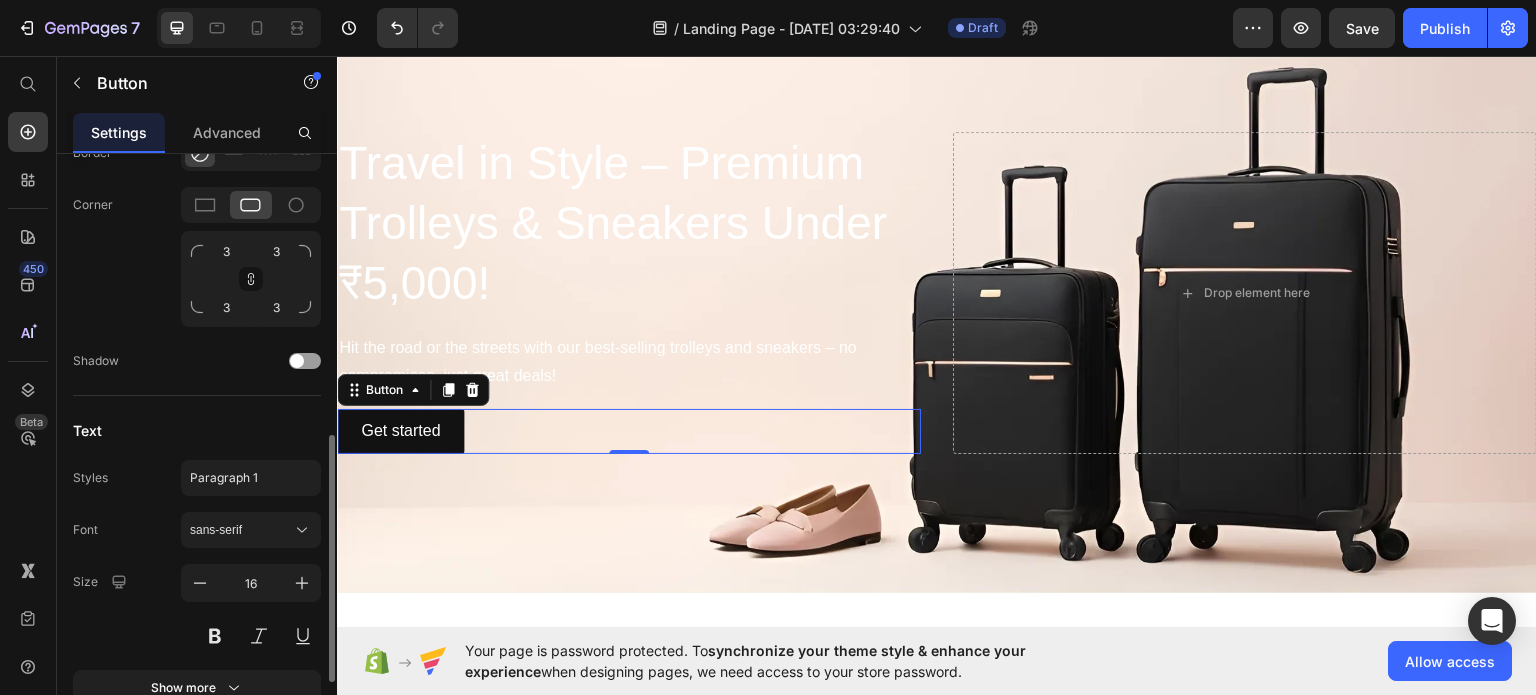 scroll, scrollTop: 844, scrollLeft: 0, axis: vertical 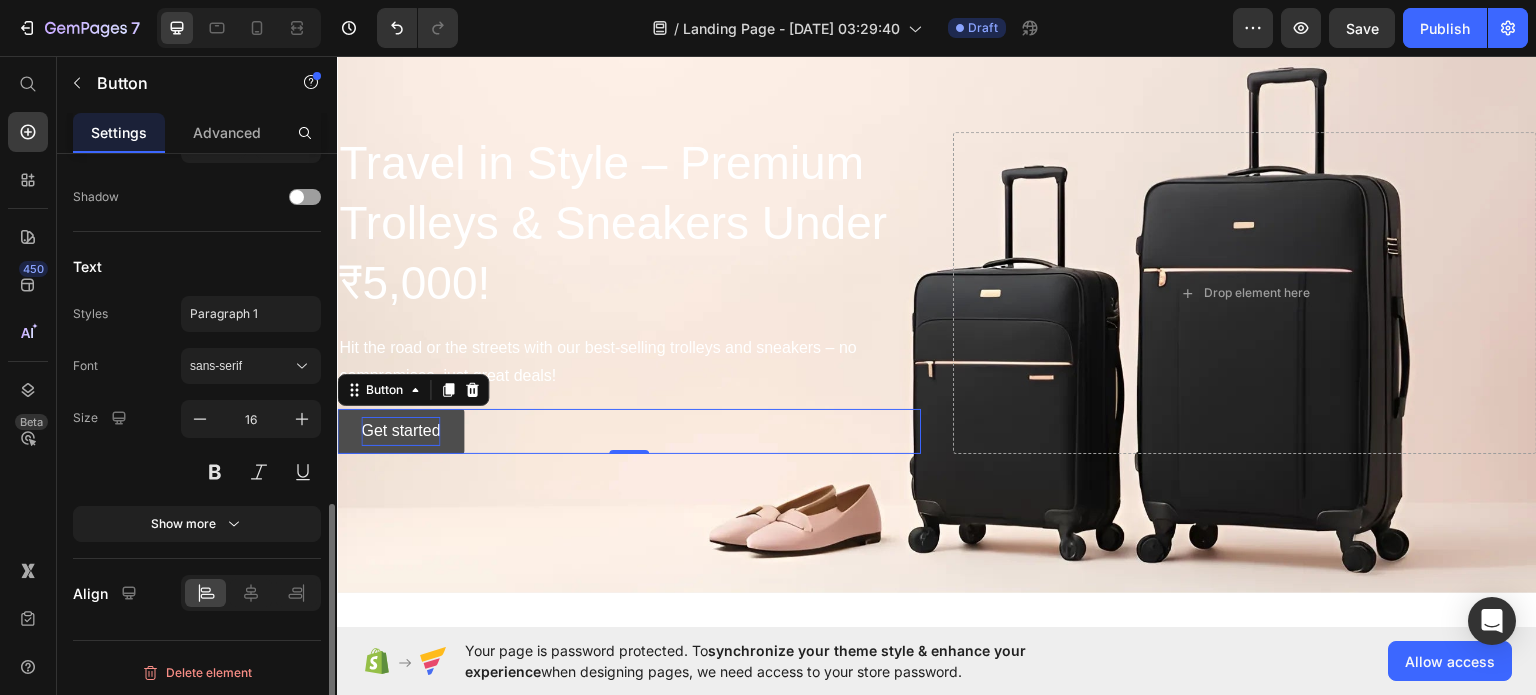 click on "Get started" at bounding box center [400, 430] 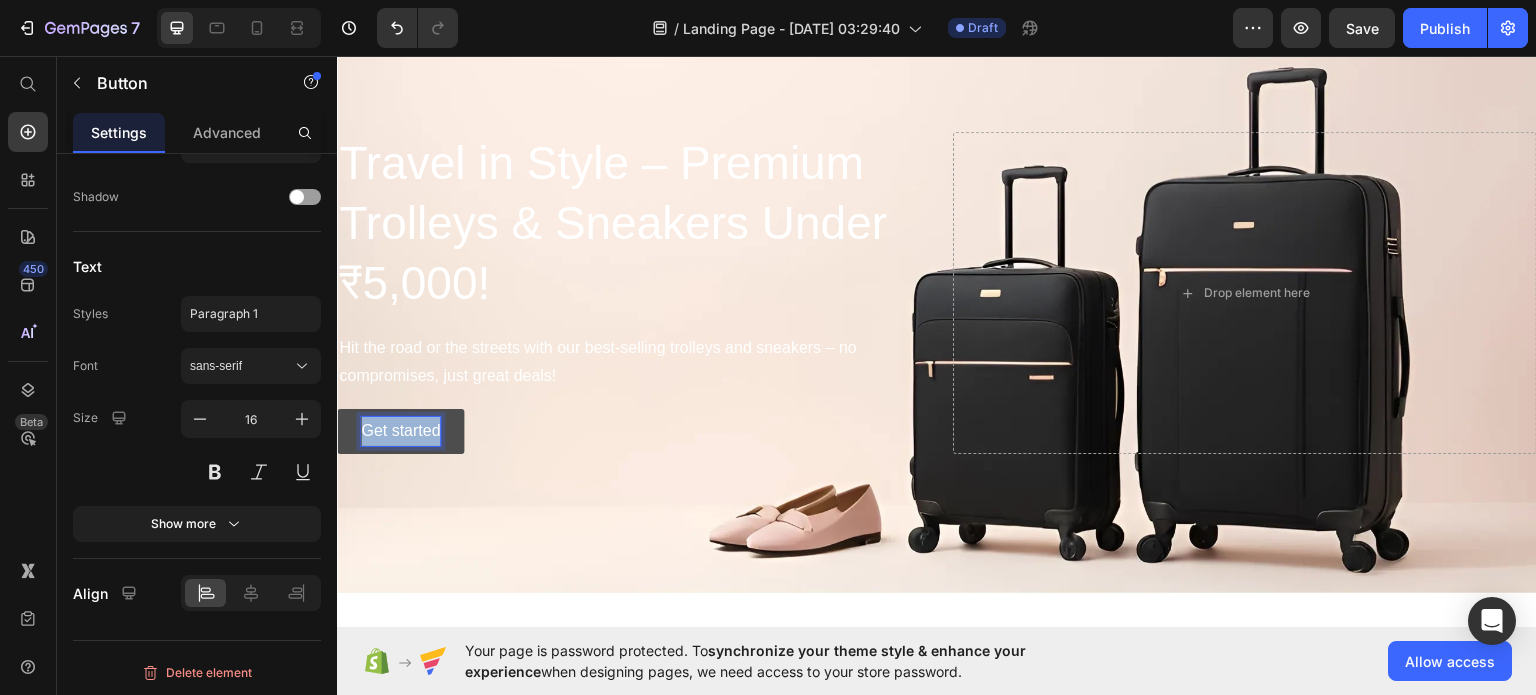 drag, startPoint x: 438, startPoint y: 422, endPoint x: 347, endPoint y: 423, distance: 91.00549 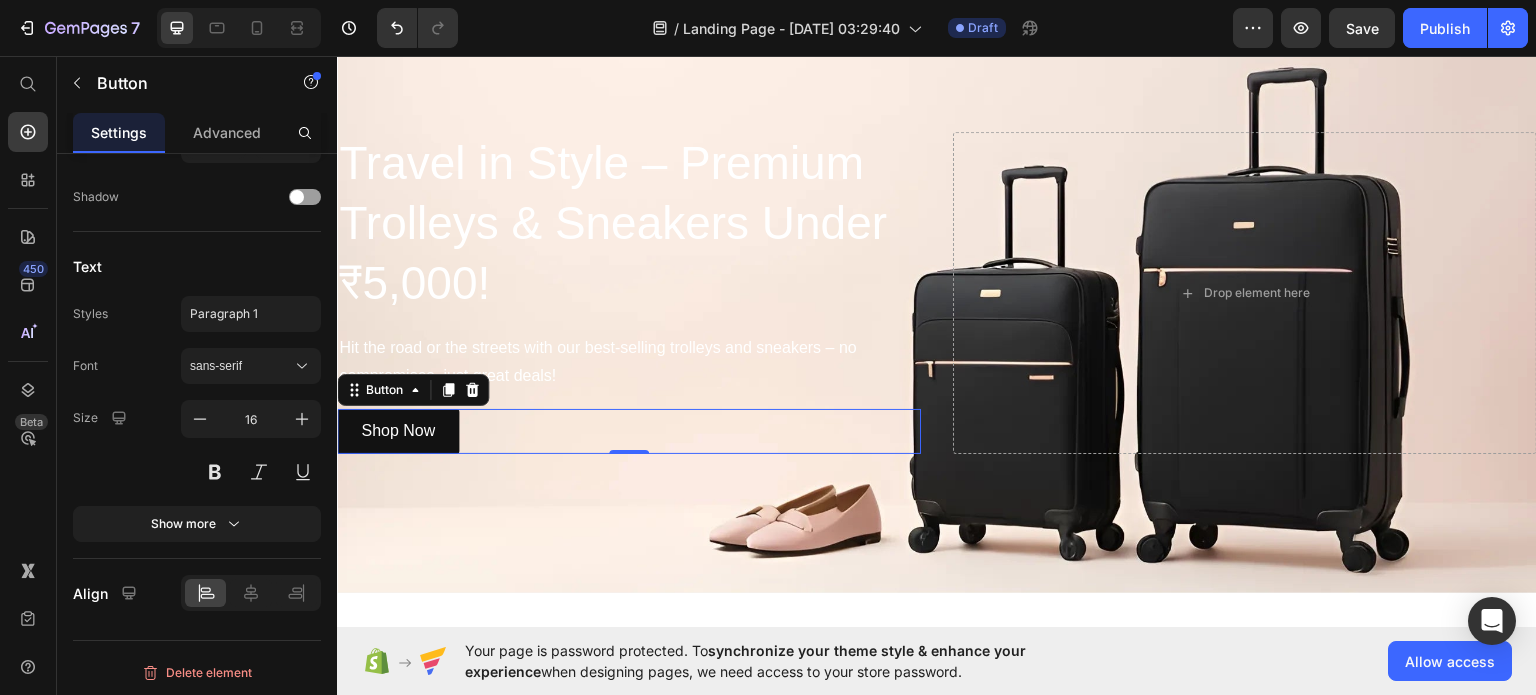 click on "Shop Now Button   0" at bounding box center (629, 430) 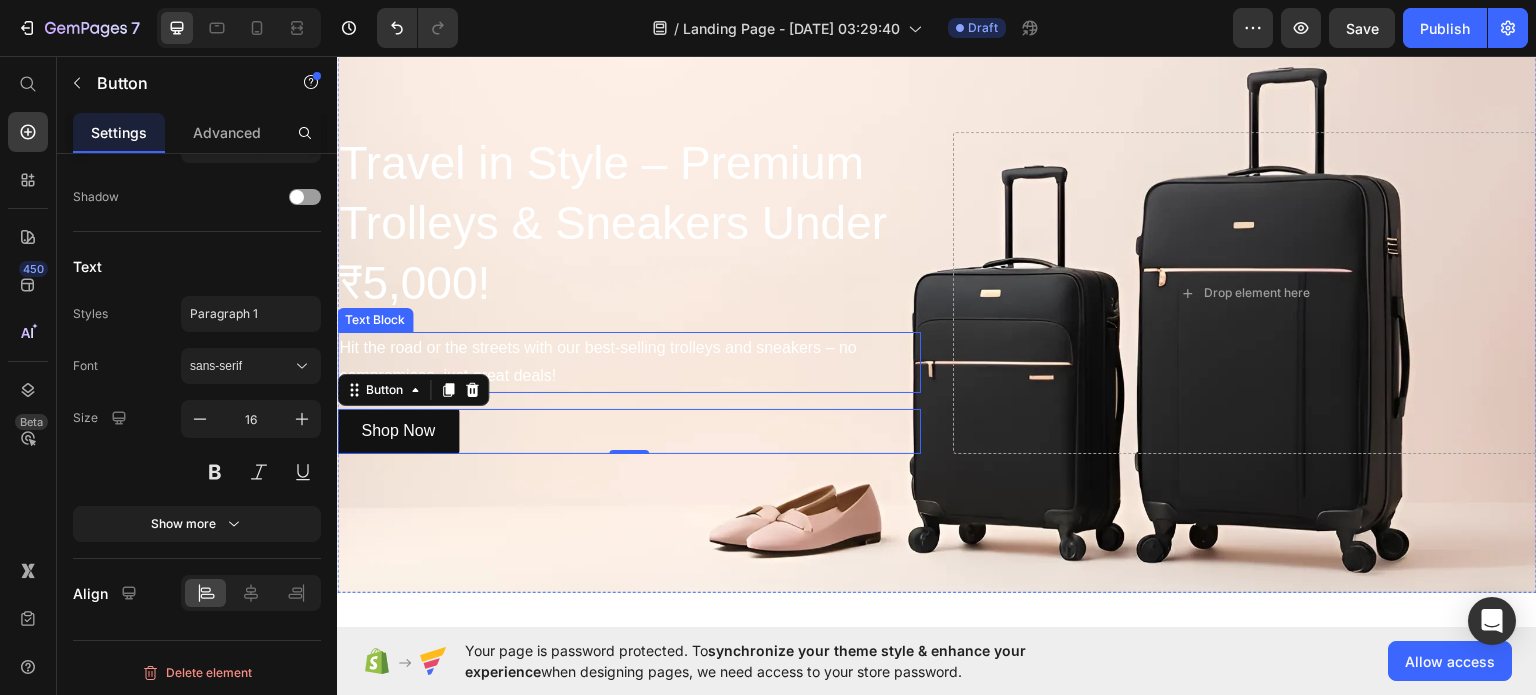 scroll, scrollTop: 0, scrollLeft: 0, axis: both 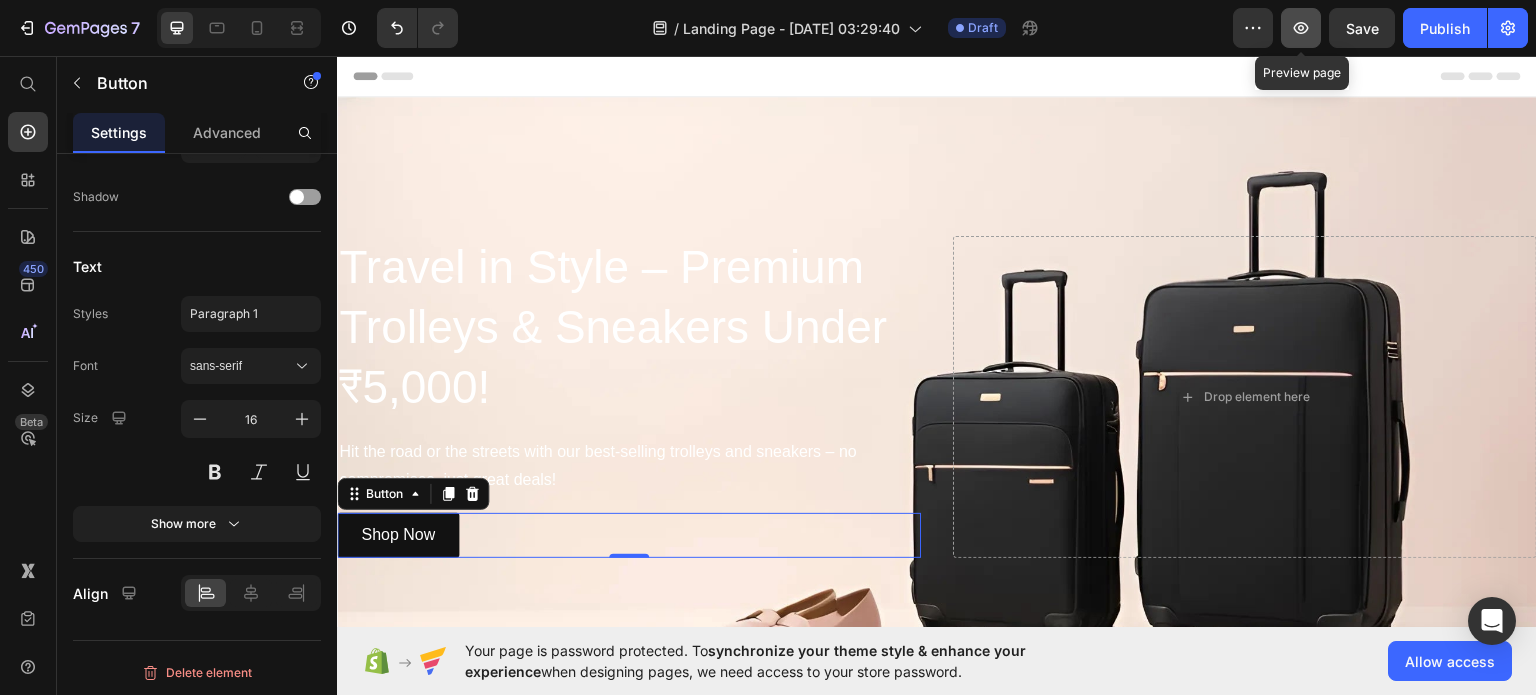 click 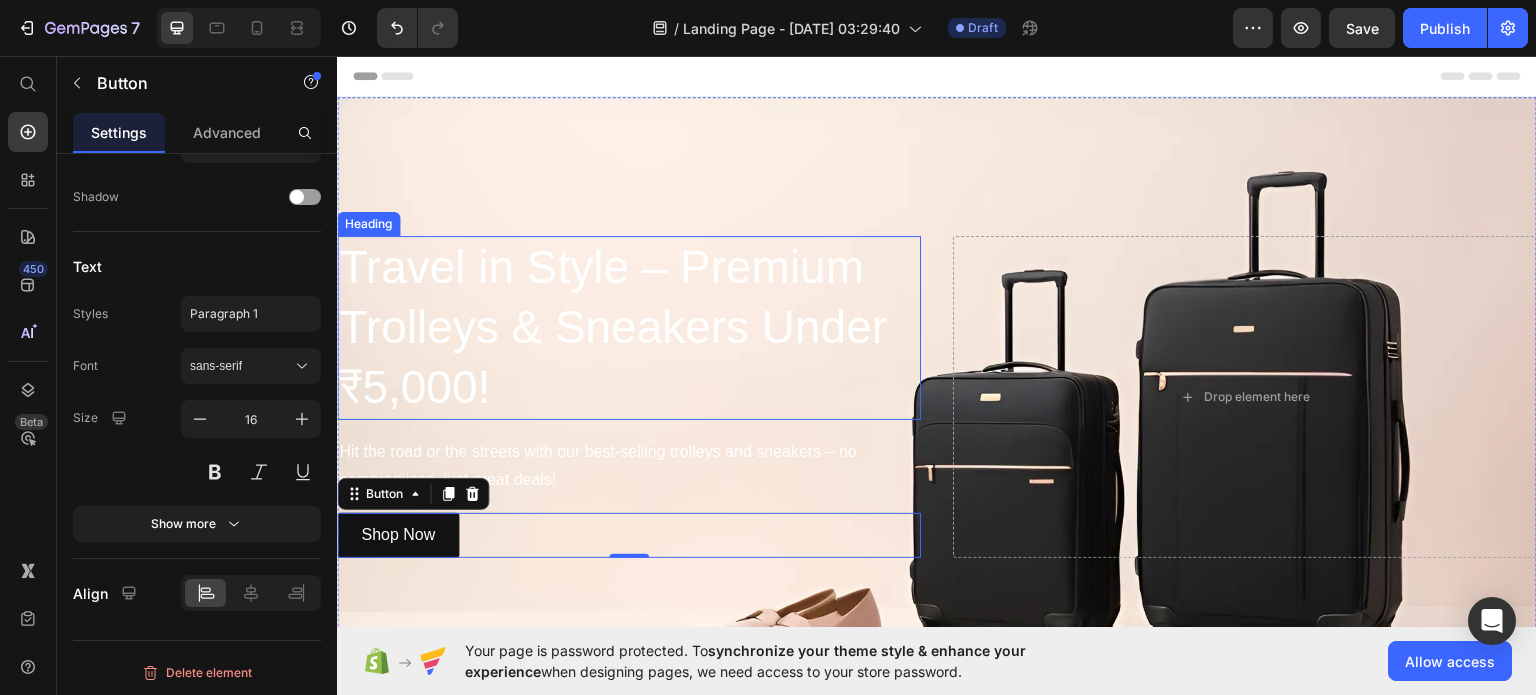 click on "Travel in Style – Premium Trolleys & Sneakers Under ₹5,000!" at bounding box center (629, 326) 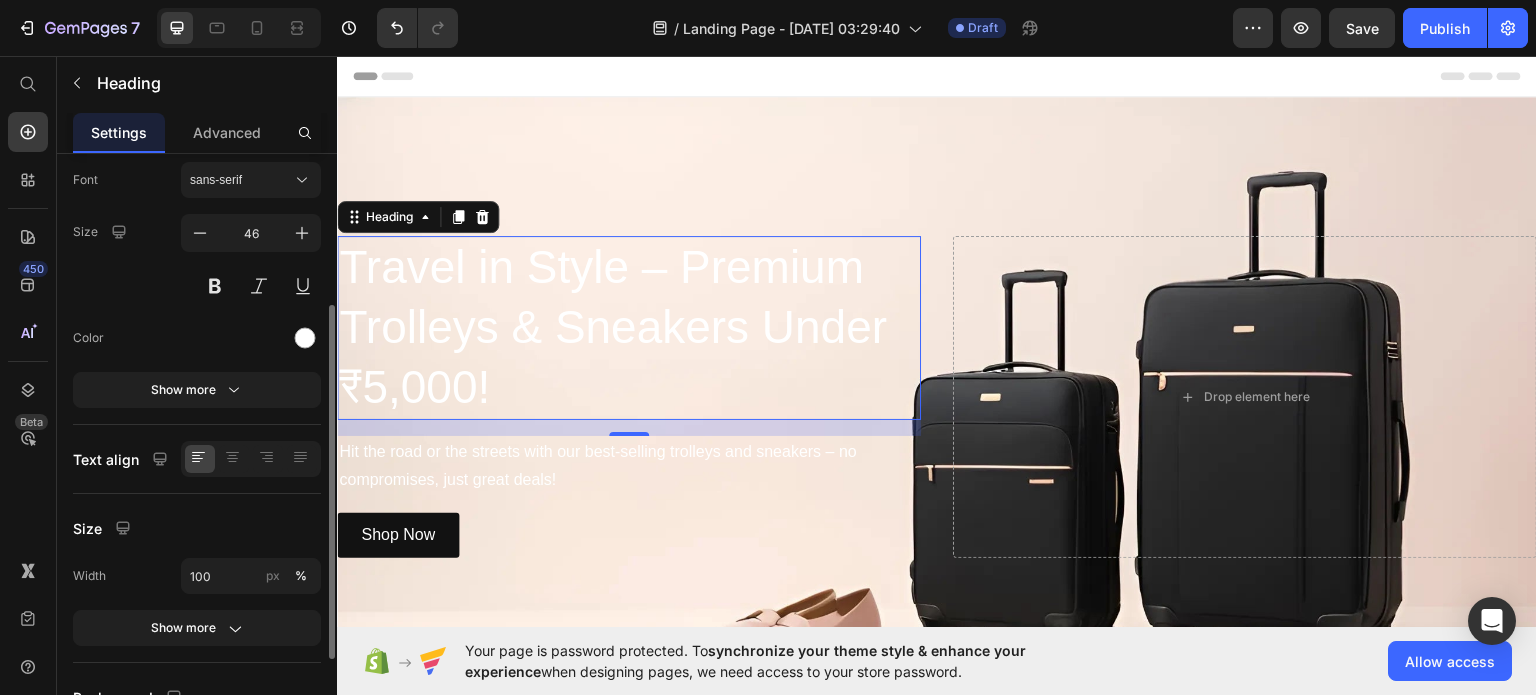 scroll, scrollTop: 0, scrollLeft: 0, axis: both 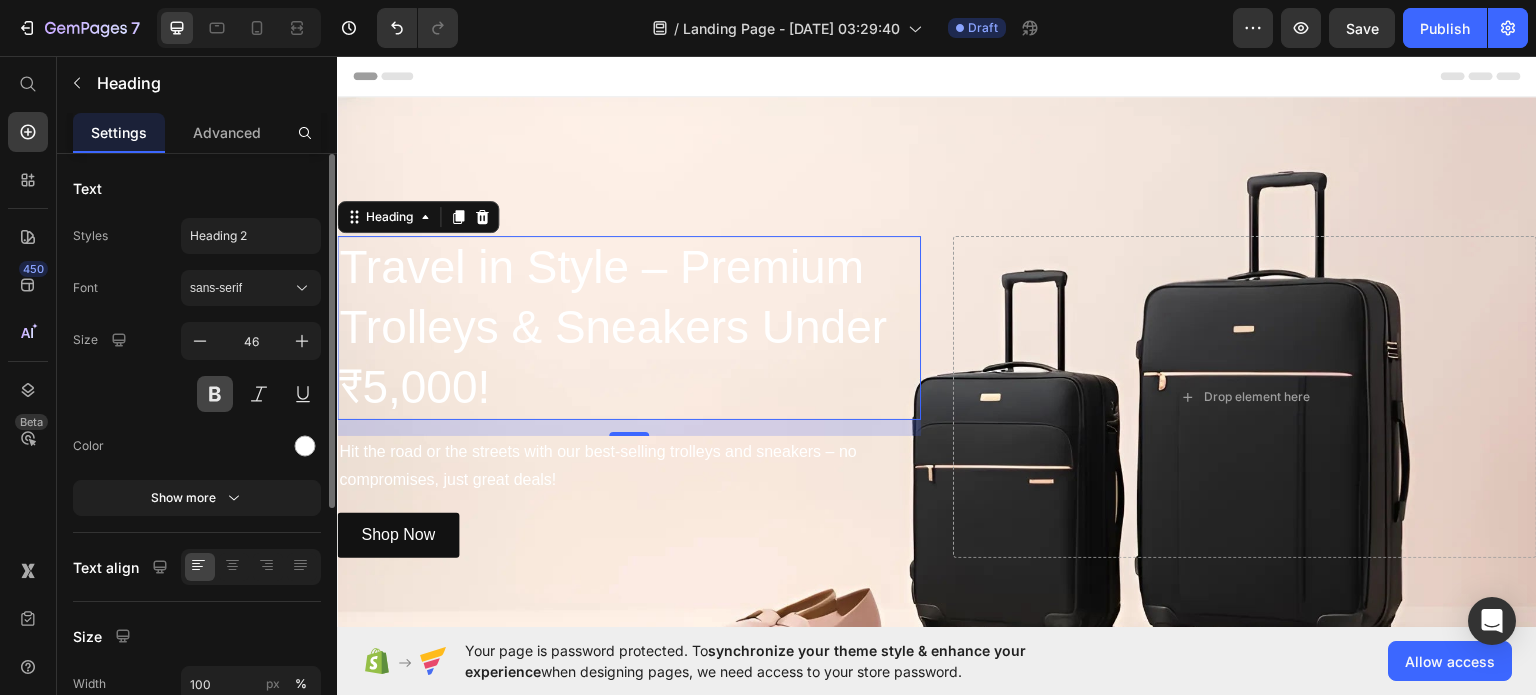 click at bounding box center (215, 394) 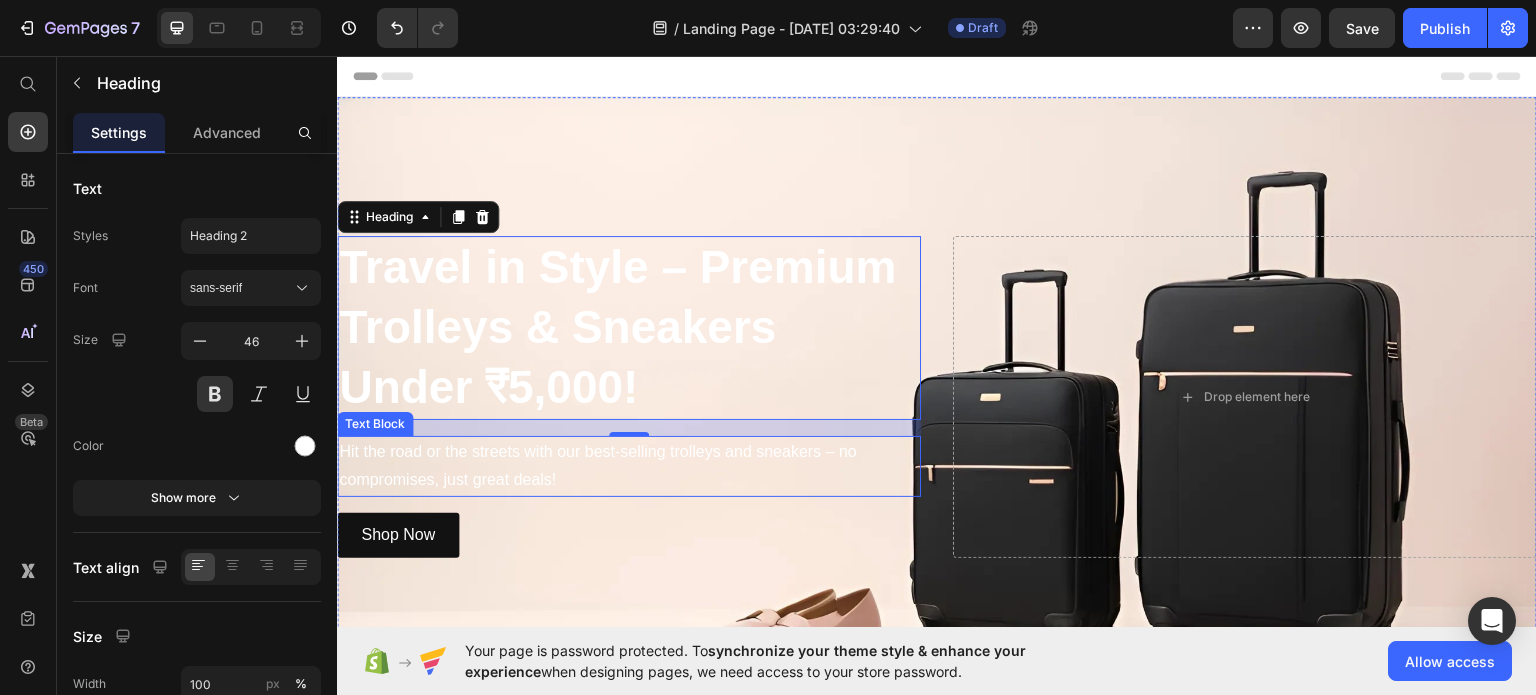 click on "Hit the road or the streets with our best-selling trolleys and sneakers – no compromises, just great deals!" at bounding box center [629, 466] 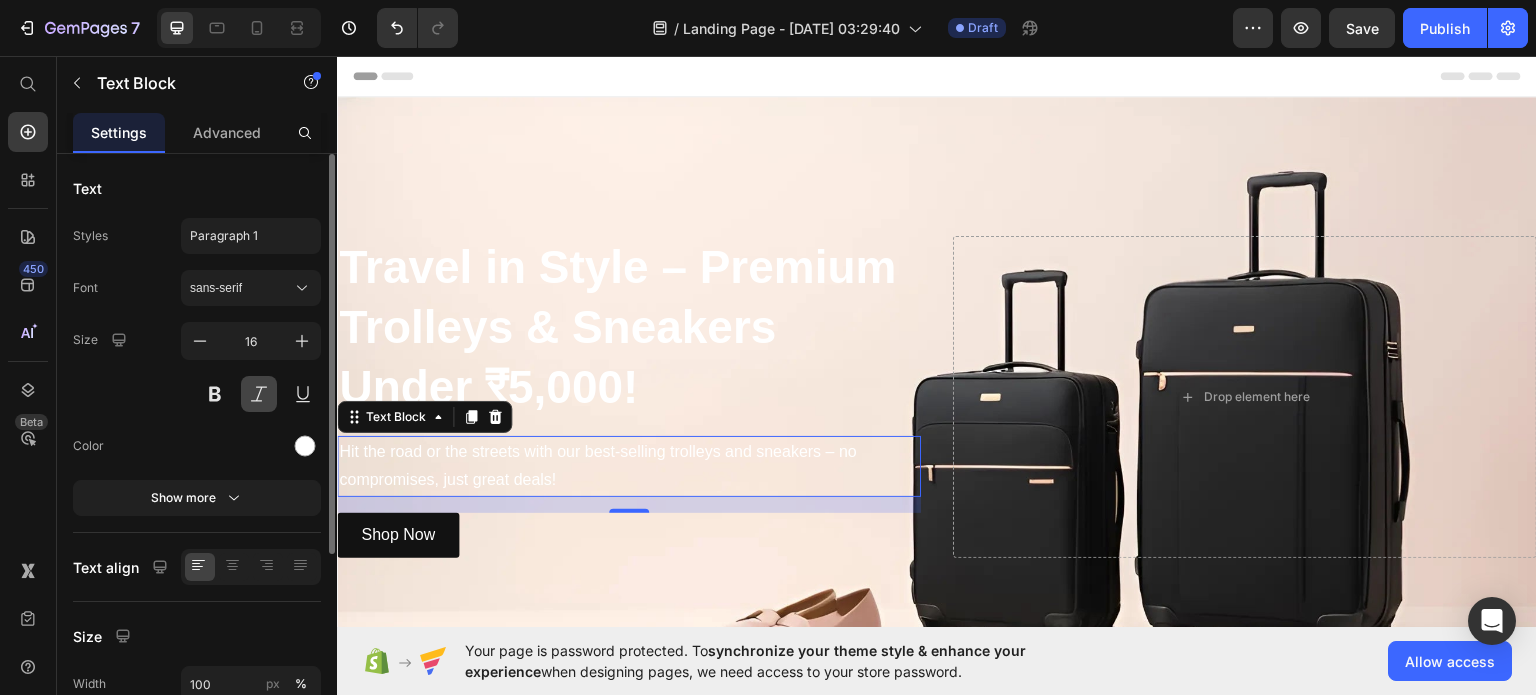 click at bounding box center (259, 394) 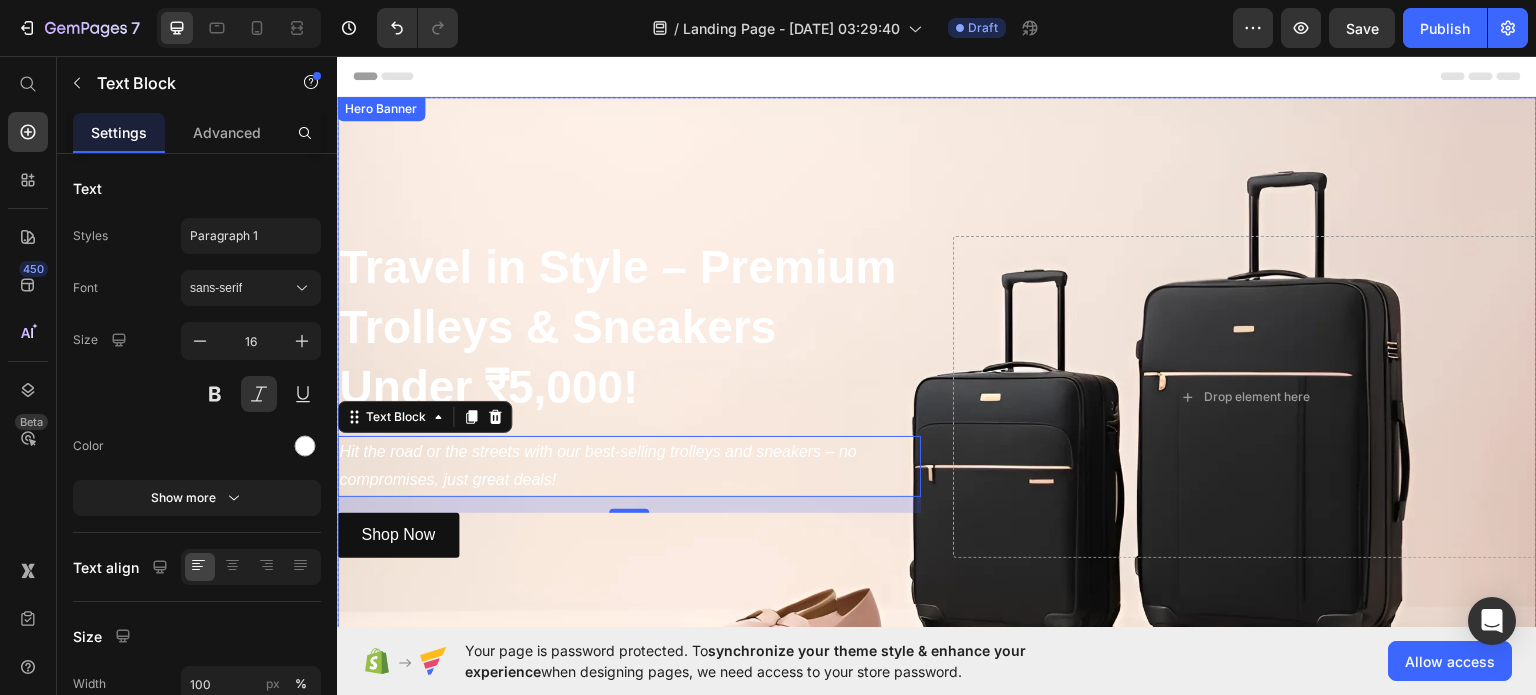 click at bounding box center [937, 396] 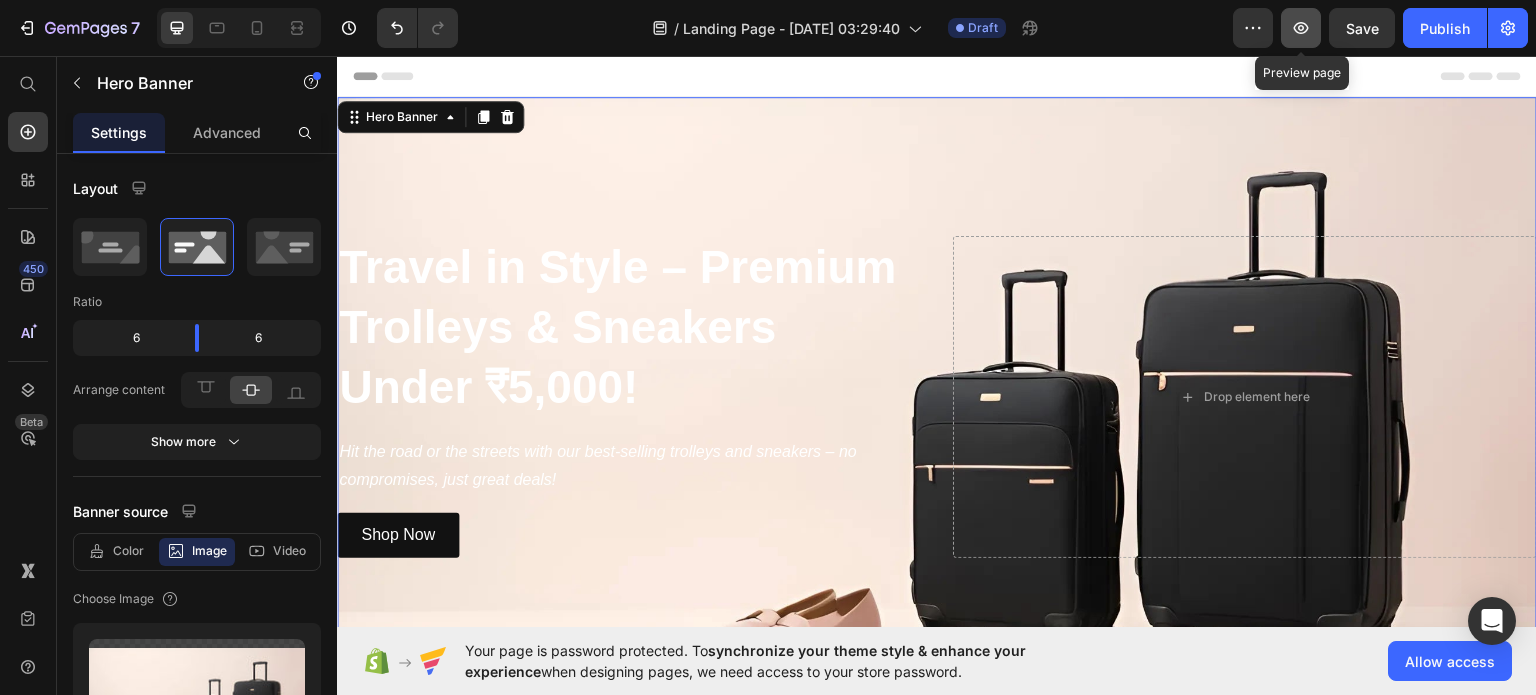 click 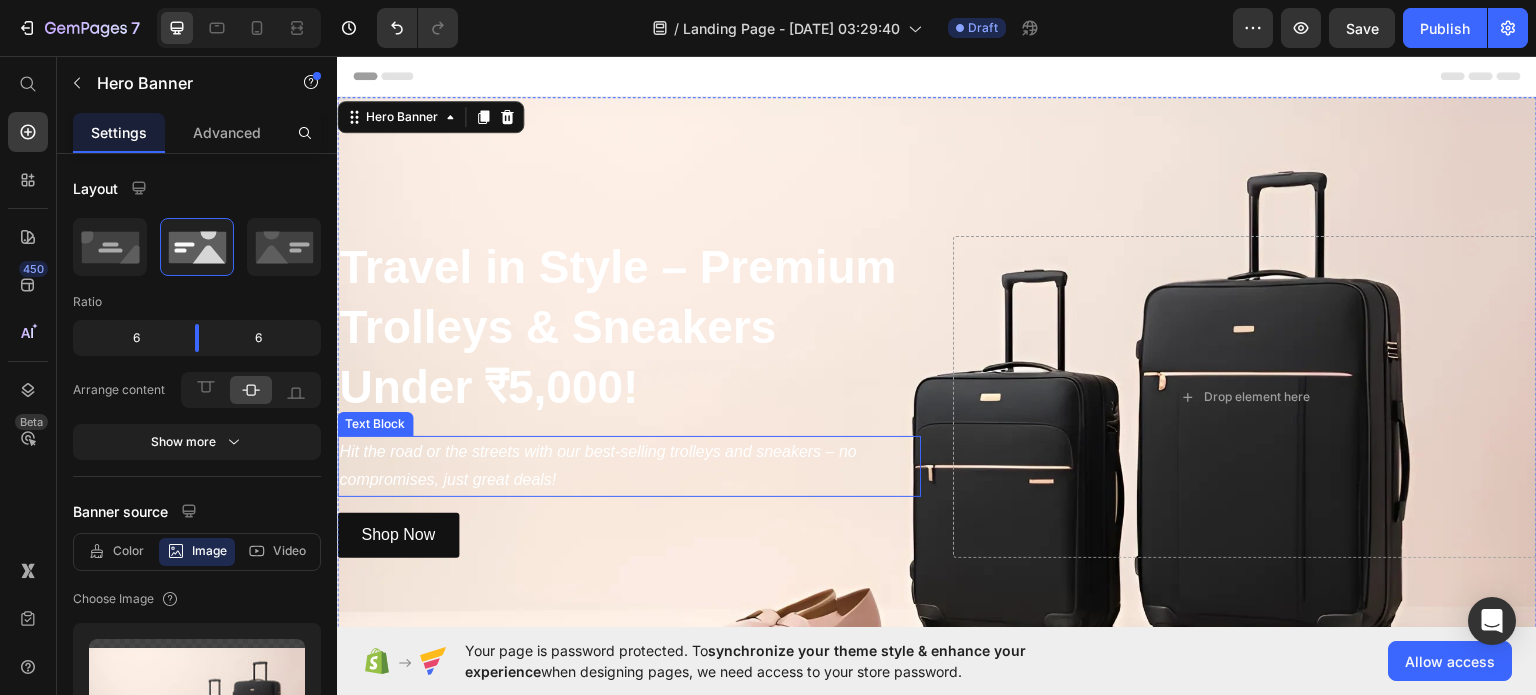 click on "Hit the road or the streets with our best-selling trolleys and sneakers – no compromises, just great deals!" at bounding box center (629, 466) 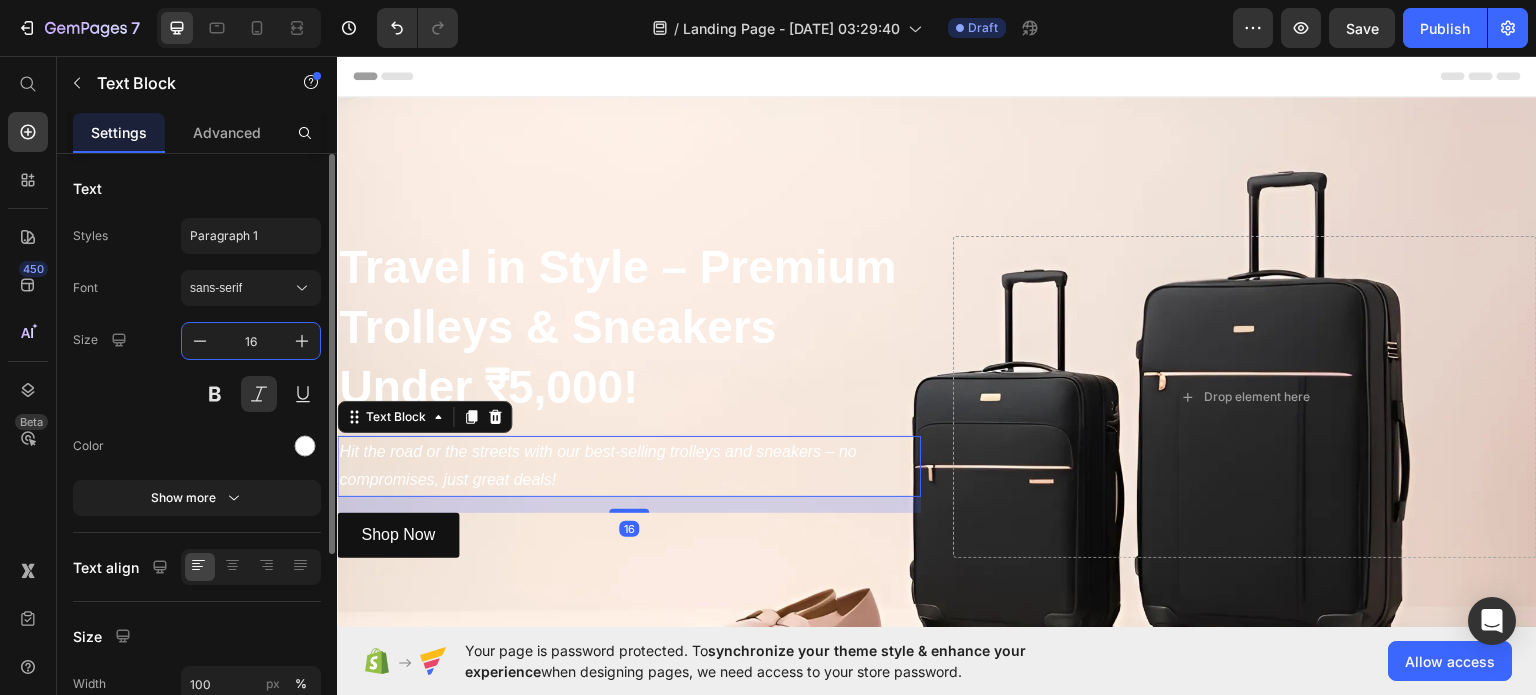 click on "16" at bounding box center [251, 341] 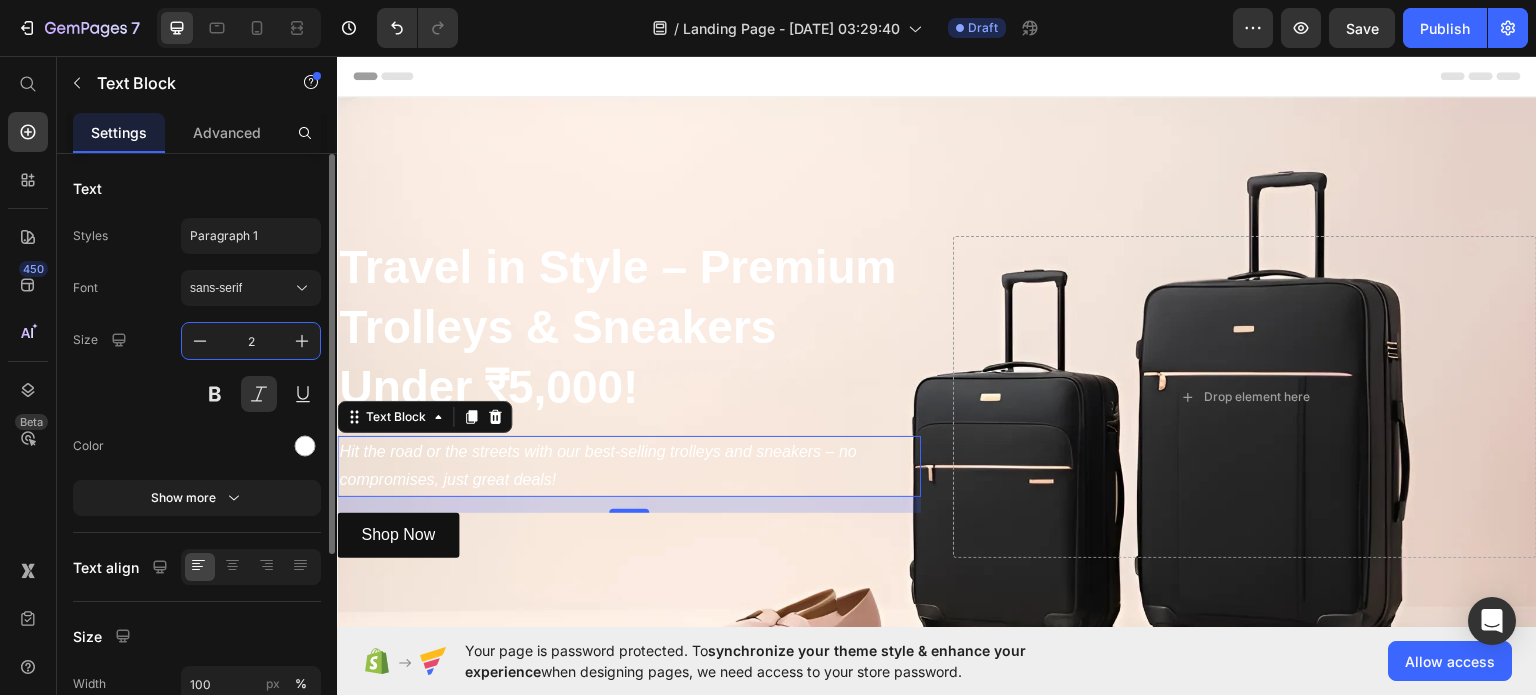type on "20" 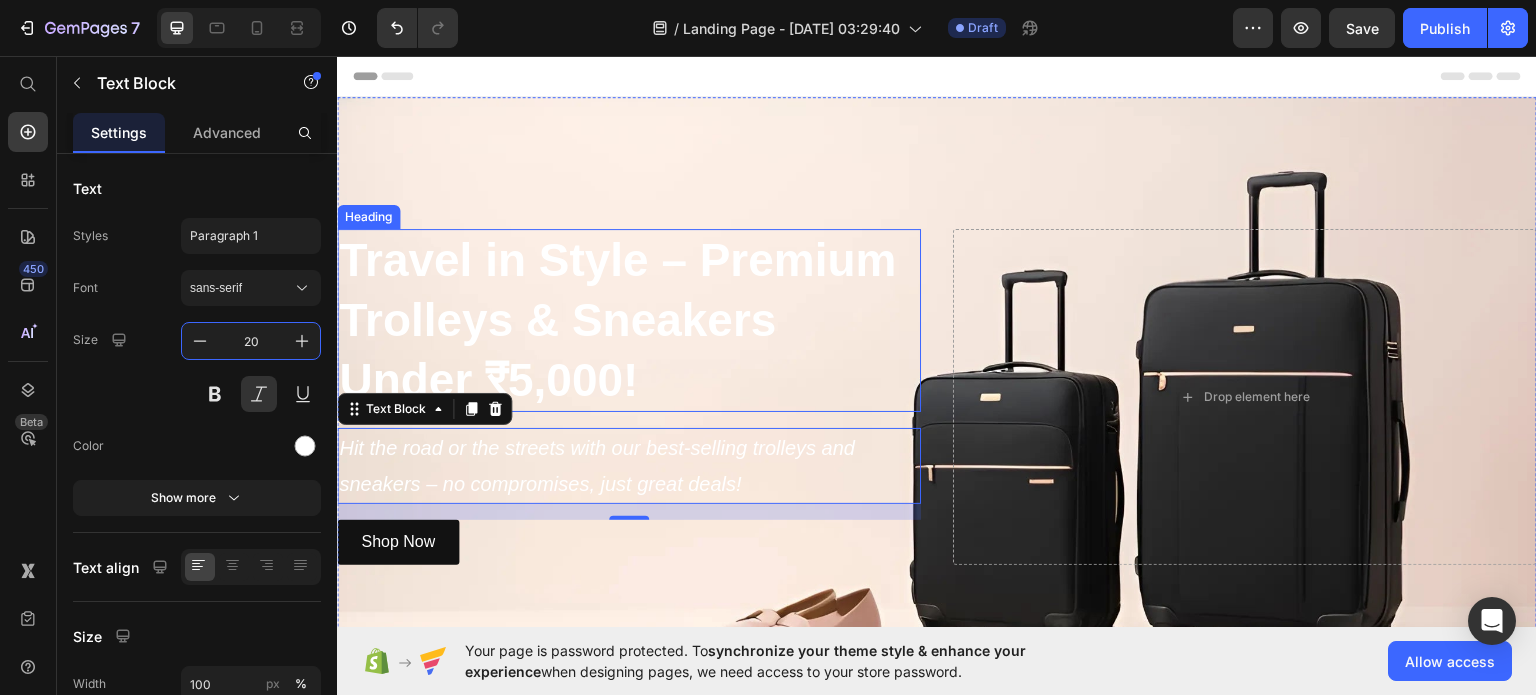 click on "Travel in Style – Premium Trolleys & Sneakers Under ₹5,000!" at bounding box center [629, 319] 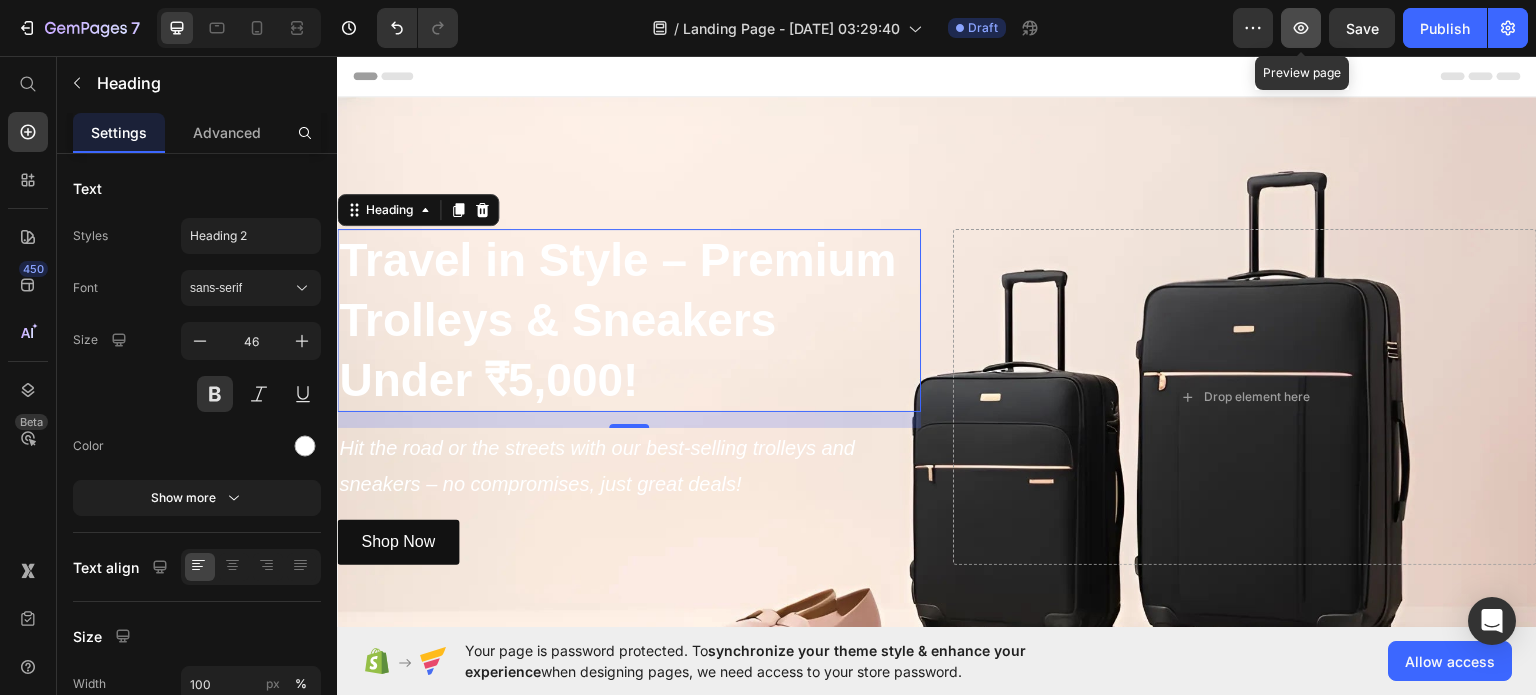click 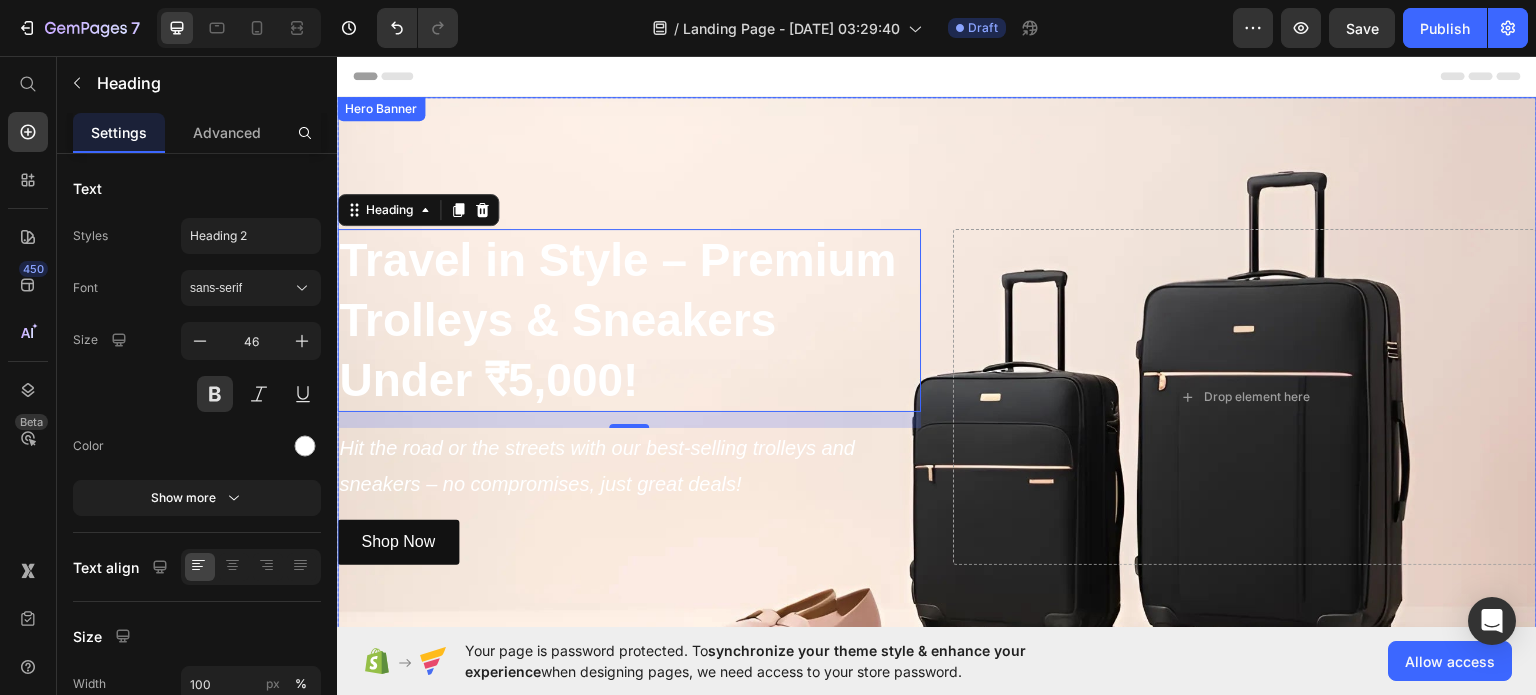 click at bounding box center (937, 396) 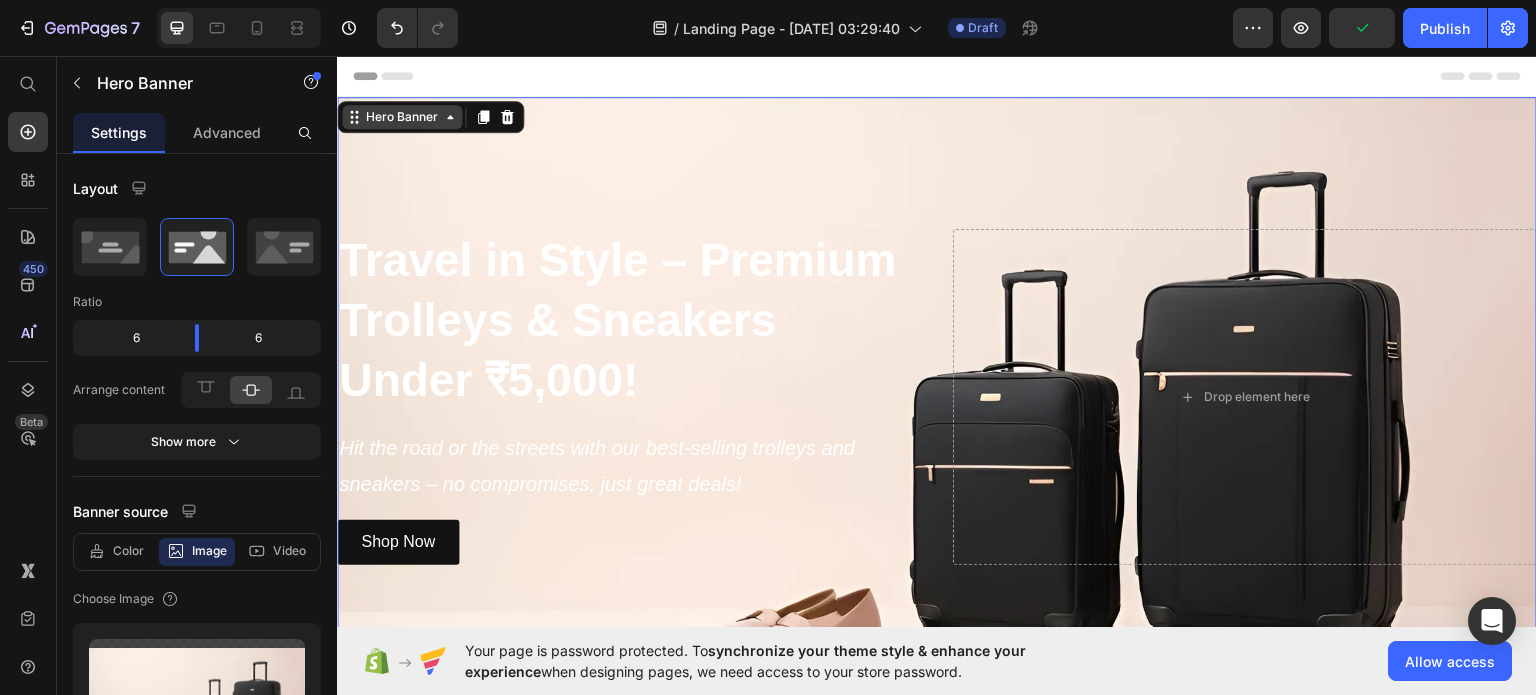 click 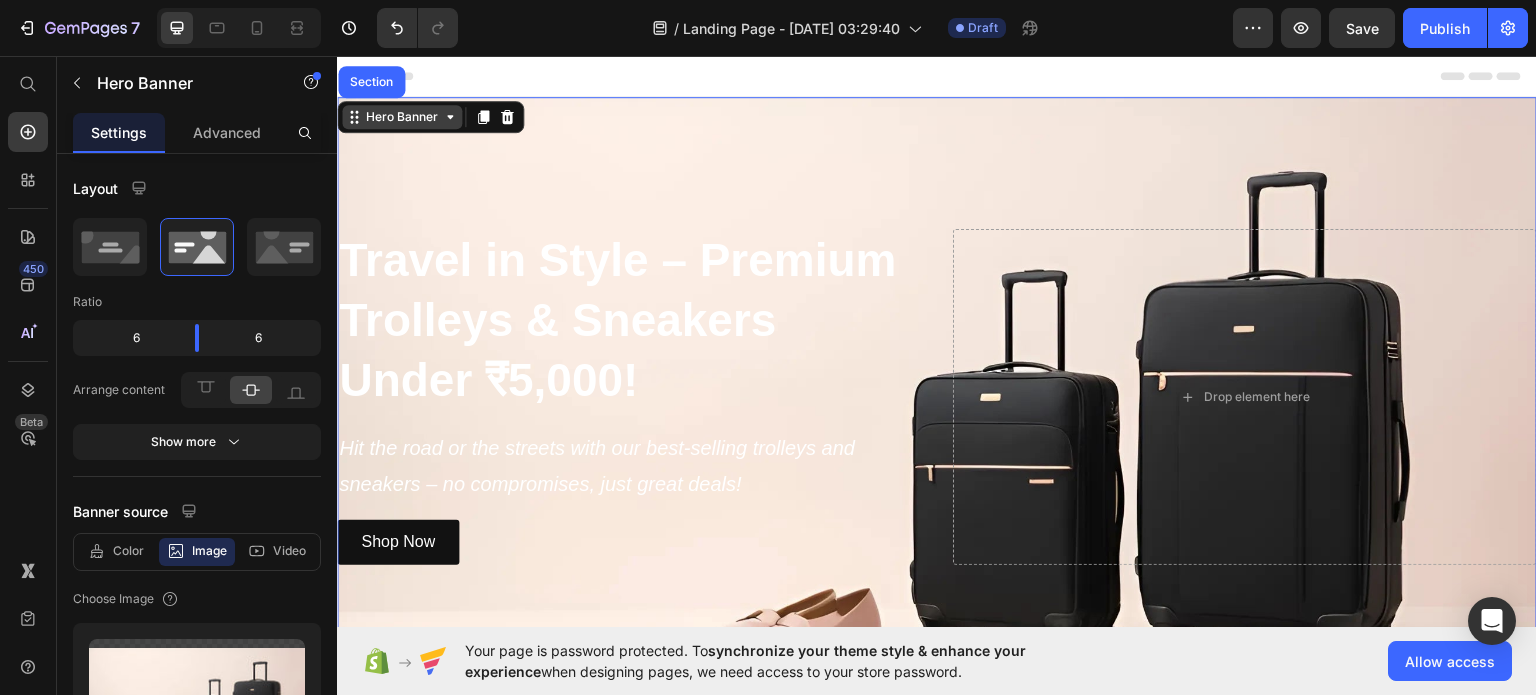 click on "Hero Banner" at bounding box center (402, 116) 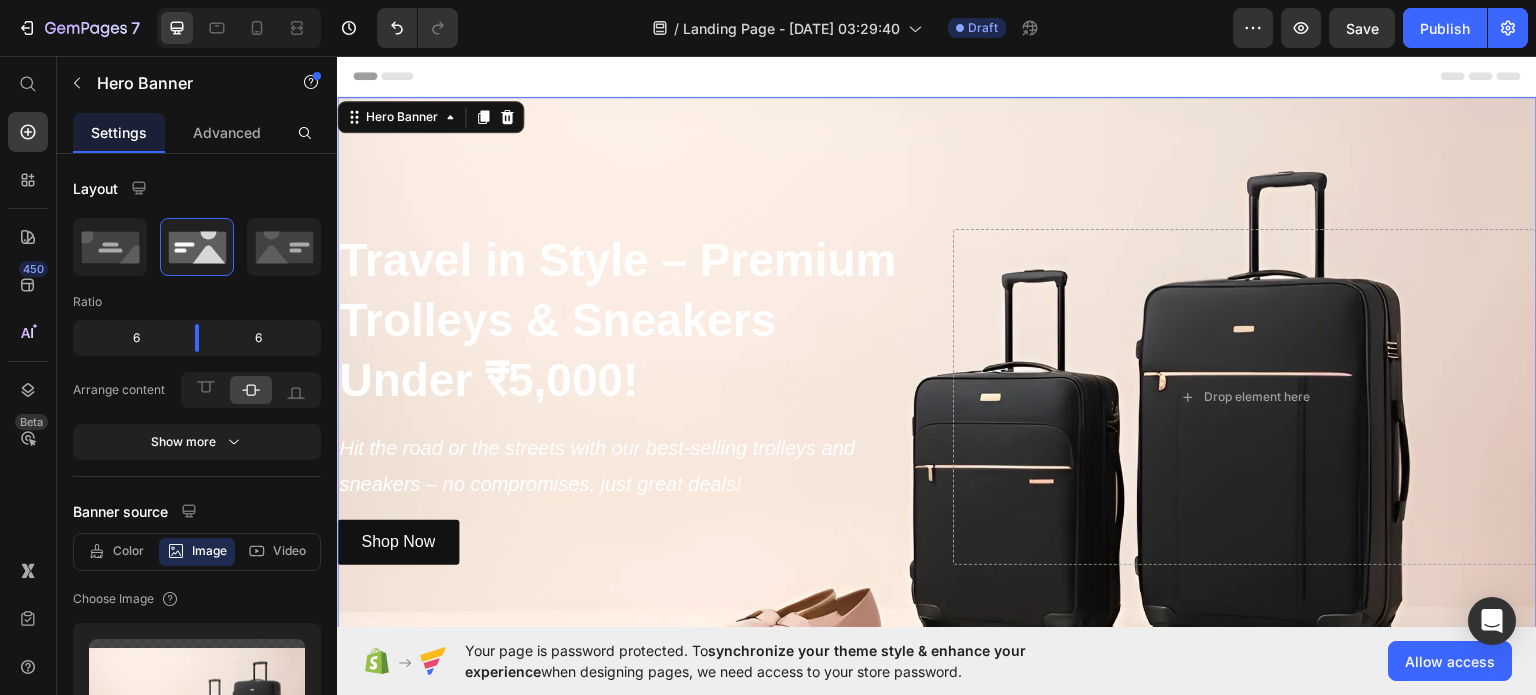 click at bounding box center [937, 396] 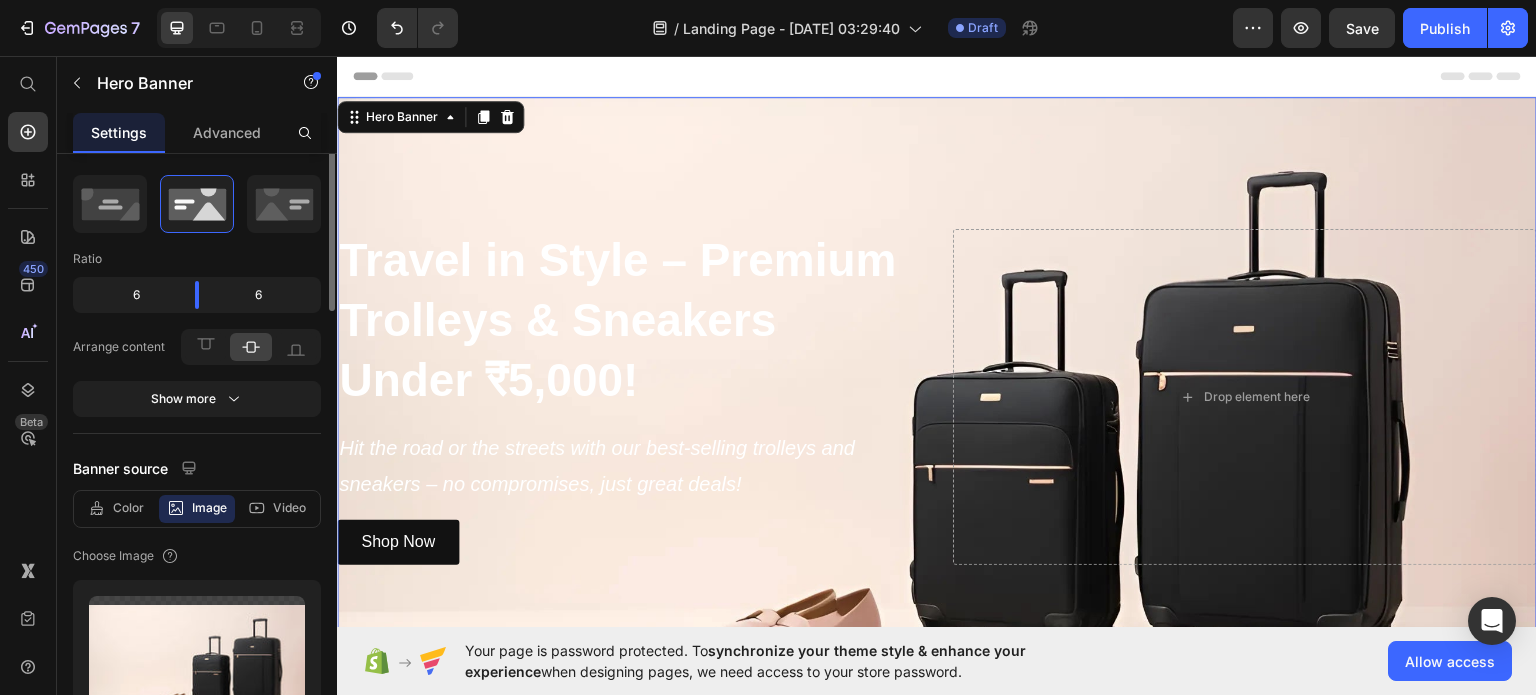 scroll, scrollTop: 0, scrollLeft: 0, axis: both 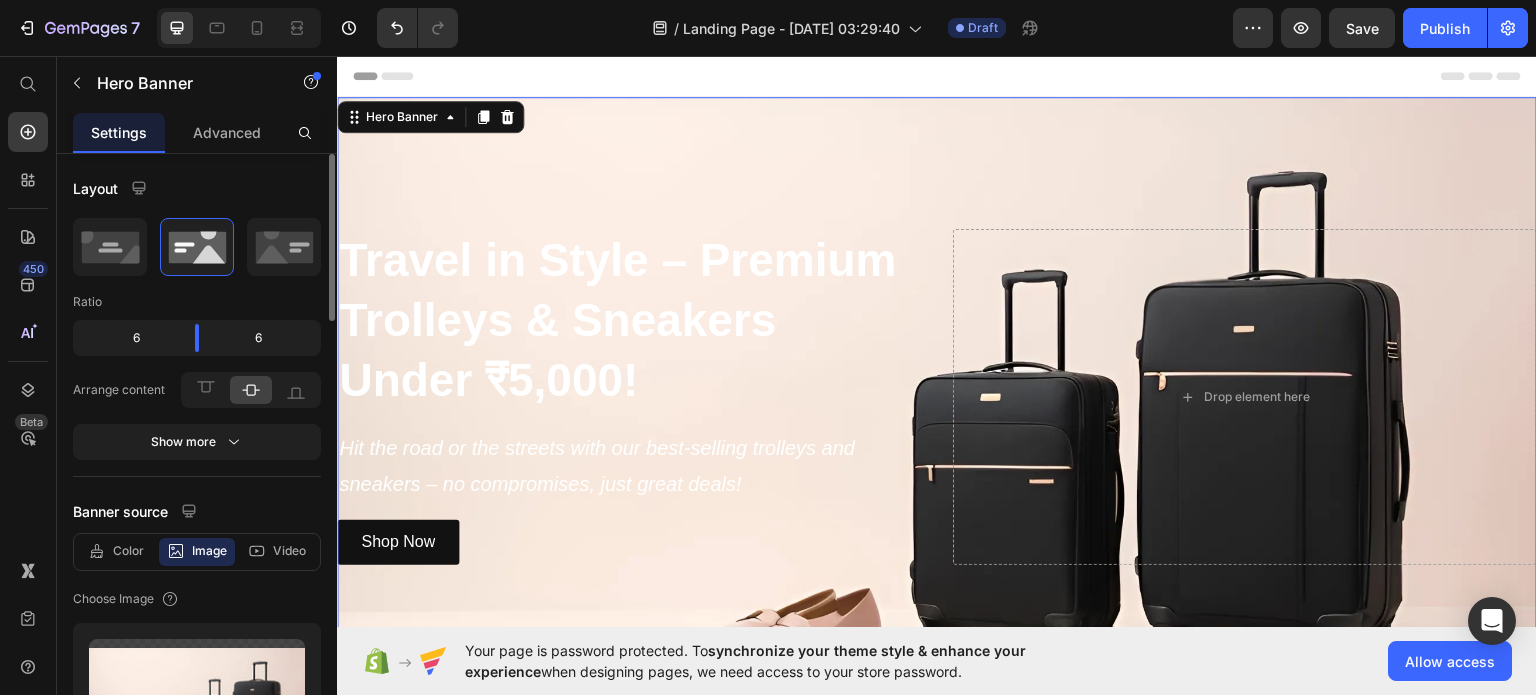 click at bounding box center [937, 396] 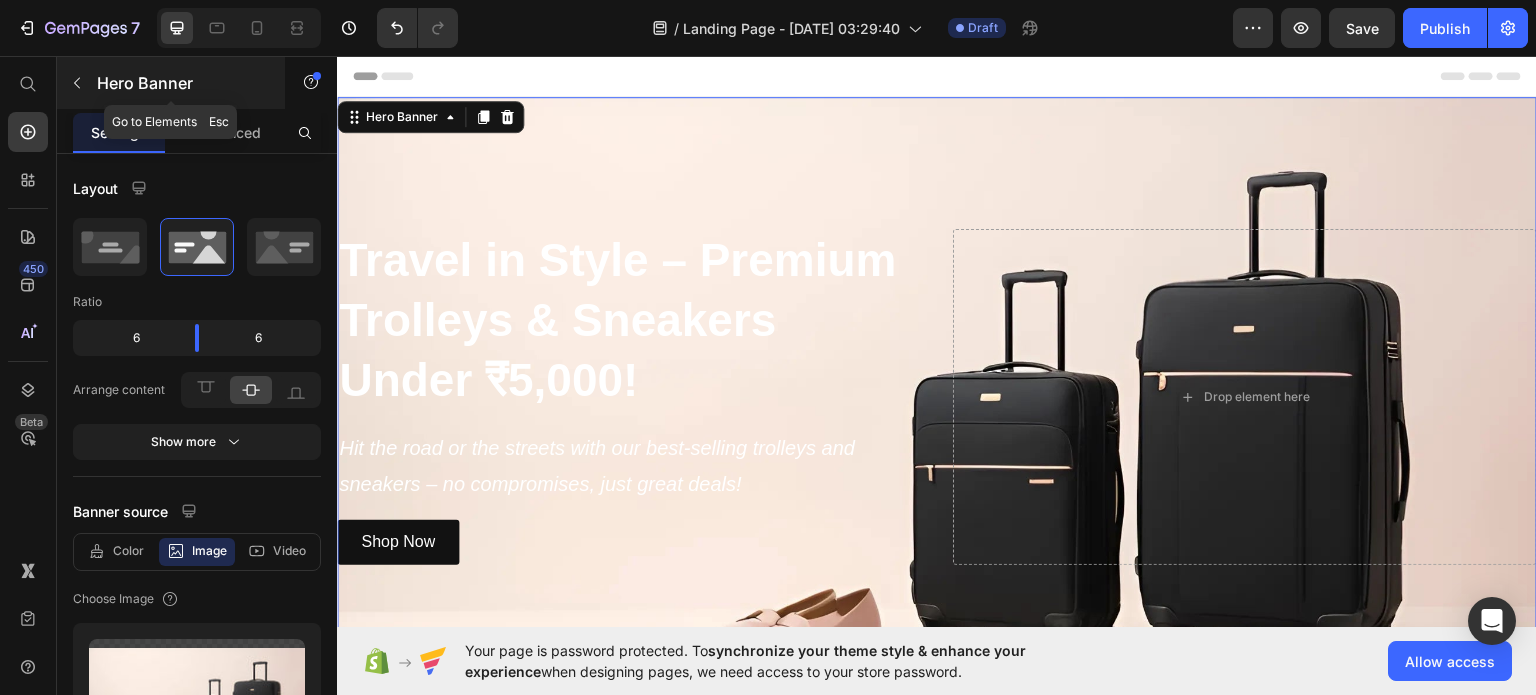 click at bounding box center [77, 83] 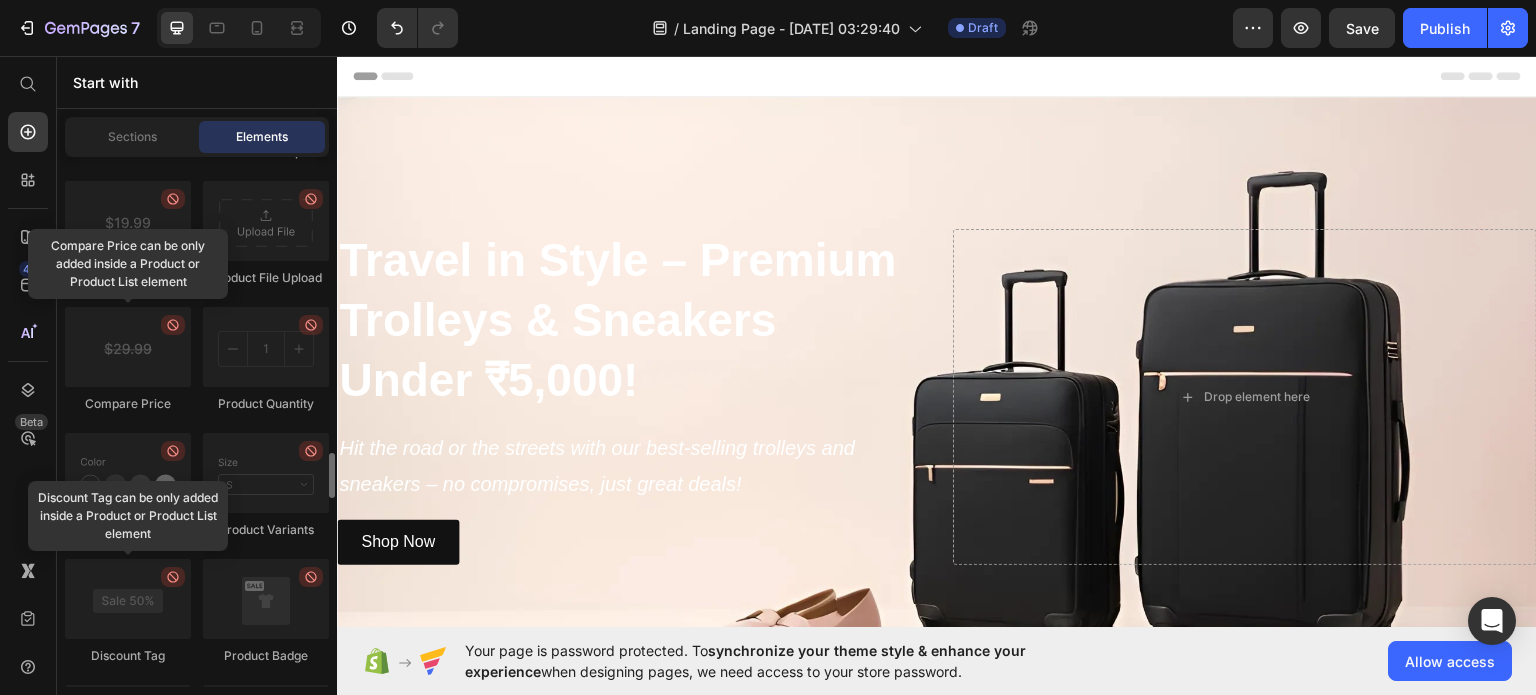 scroll, scrollTop: 3448, scrollLeft: 0, axis: vertical 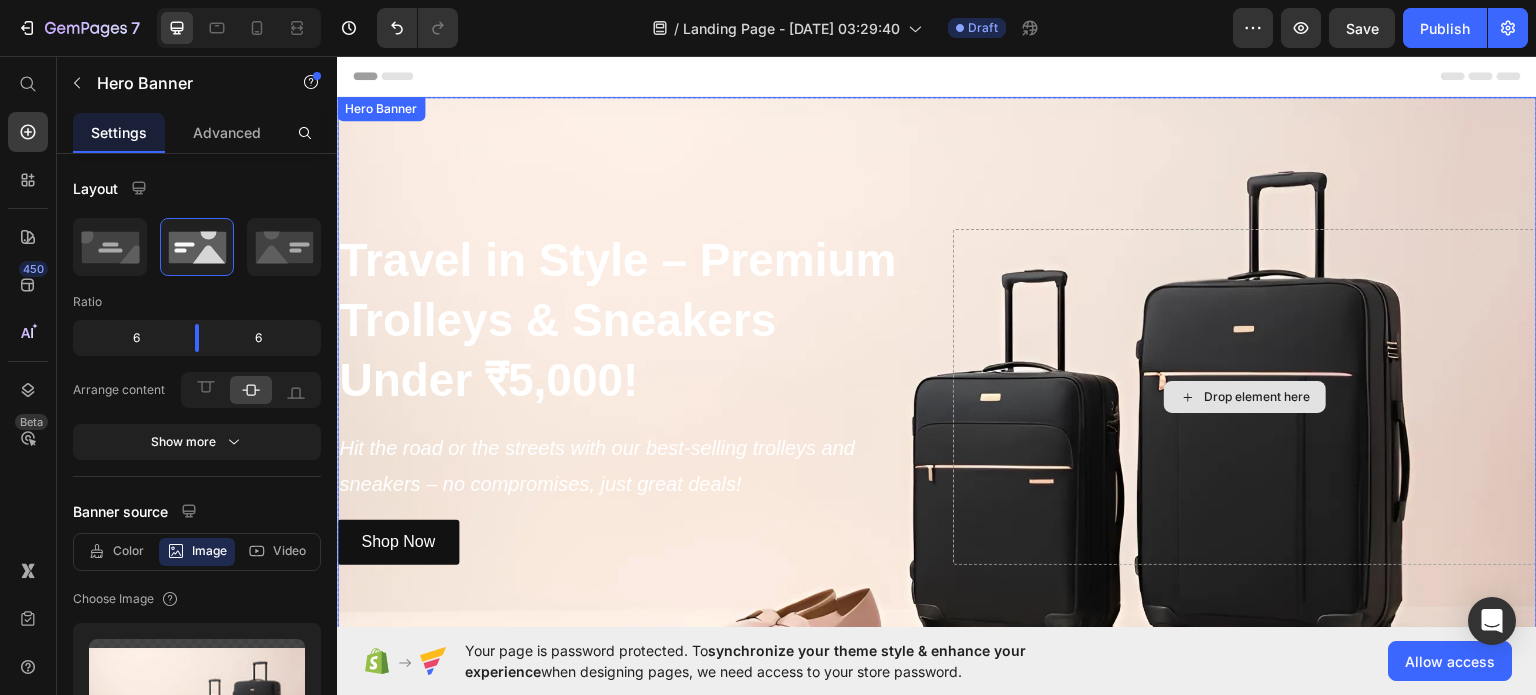 click on "Drop element here" at bounding box center [1245, 396] 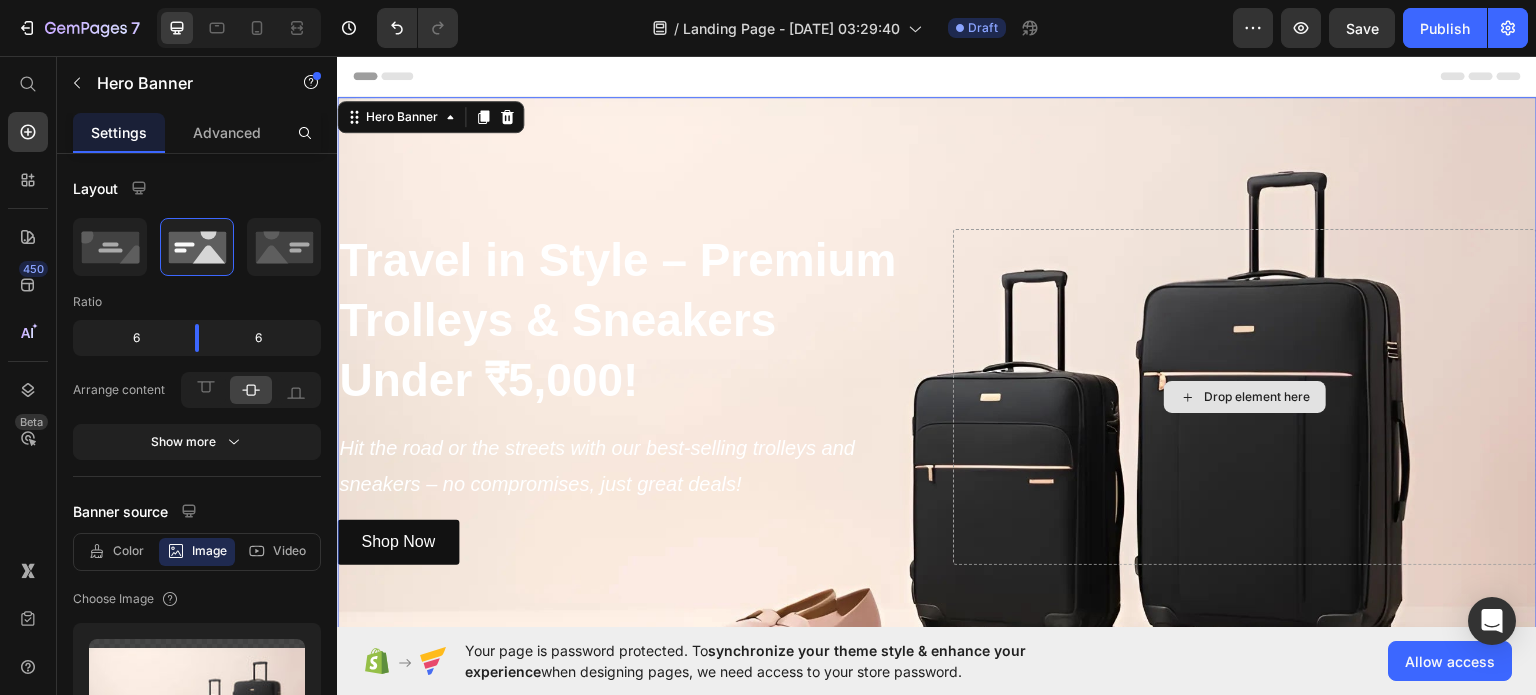 click on "Drop element here" at bounding box center (1245, 396) 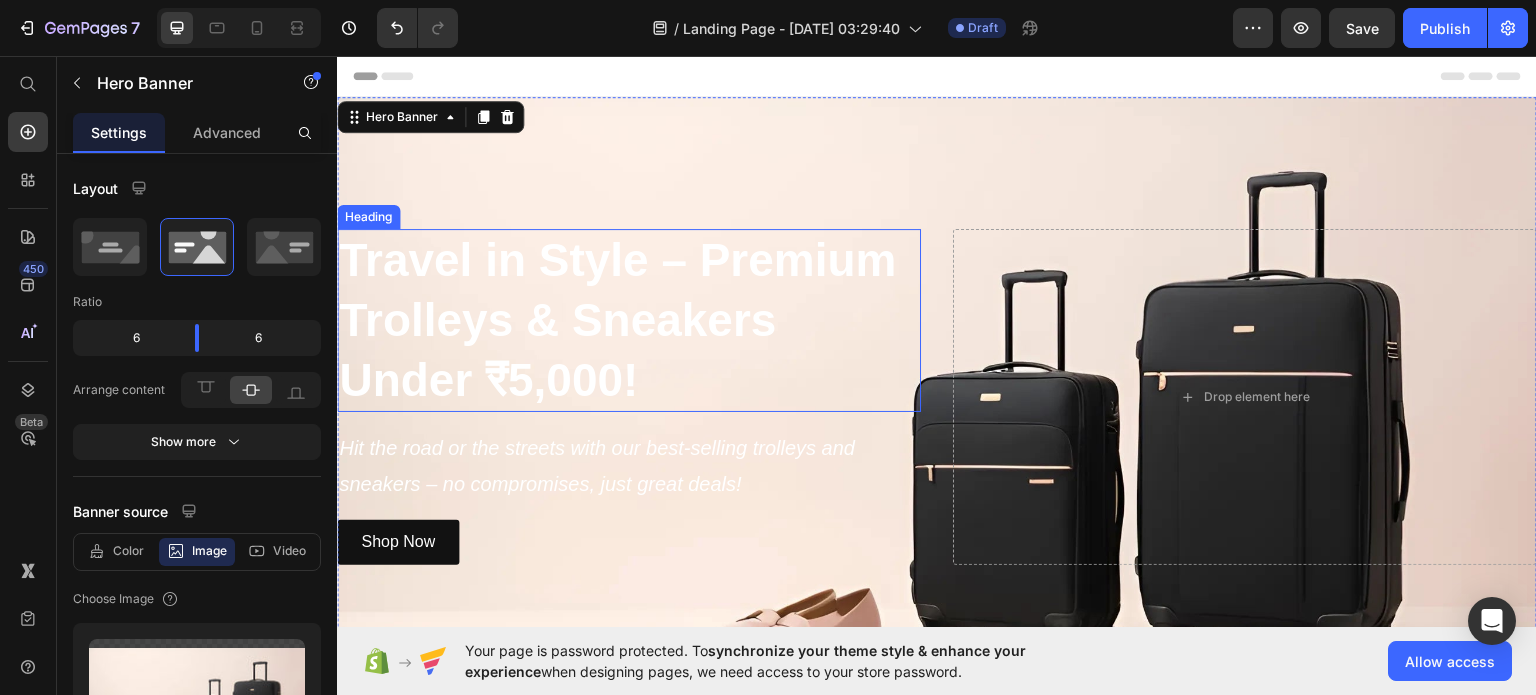 click on "Travel in Style – Premium Trolleys & Sneakers Under ₹5,000!" at bounding box center [629, 319] 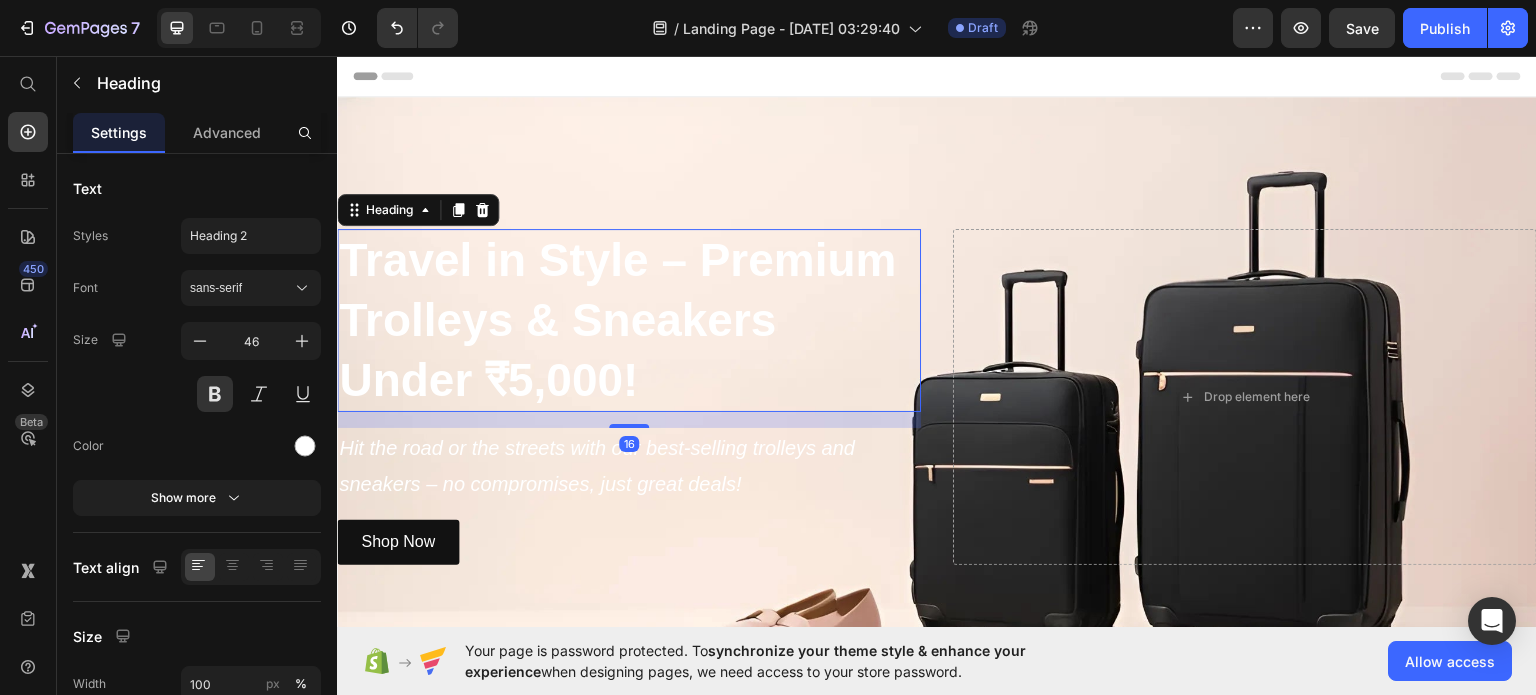 click on "Travel in Style – Premium Trolleys & Sneakers Under ₹5,000! Heading   16 Hit the road or the streets with our best-selling trolleys and sneakers – no compromises, just great deals! Text Block Shop Now Button
Drop element here" at bounding box center [937, 396] 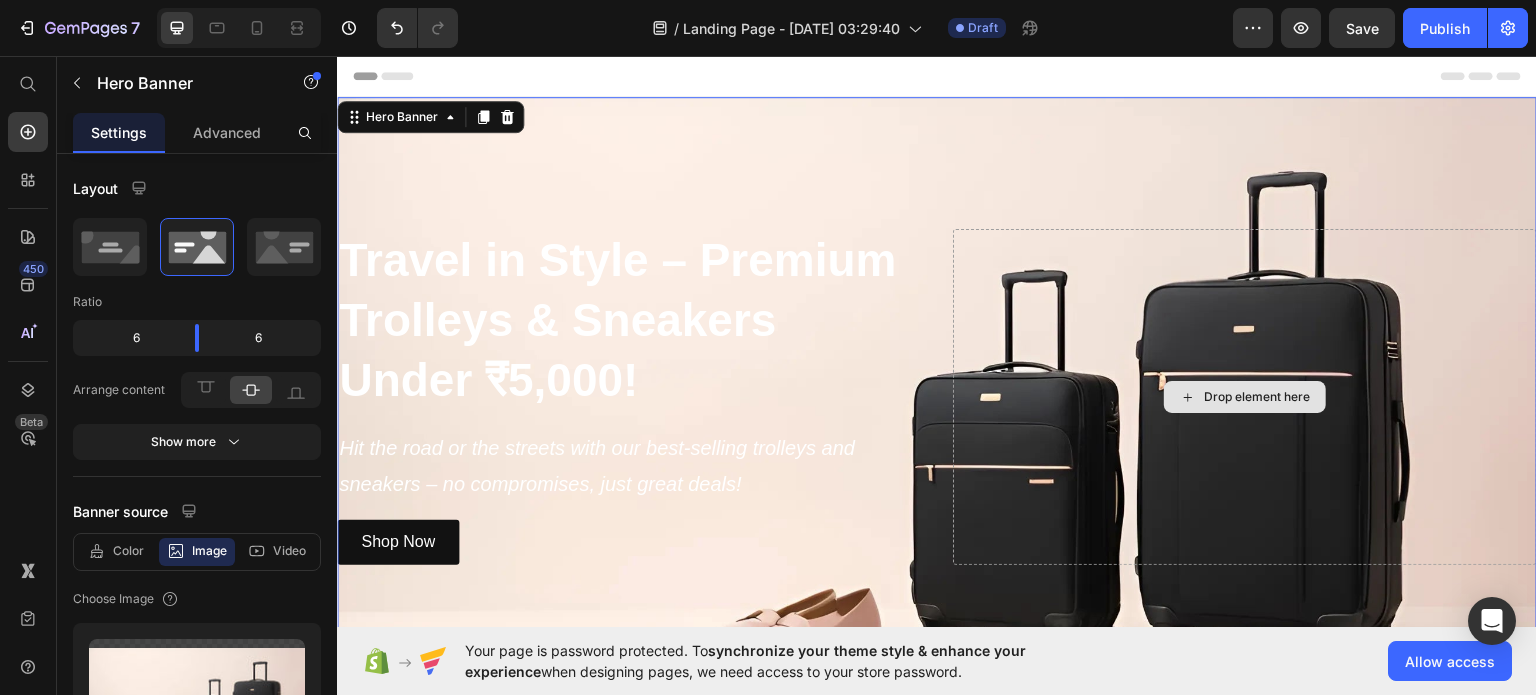 click on "Drop element here" at bounding box center [1245, 396] 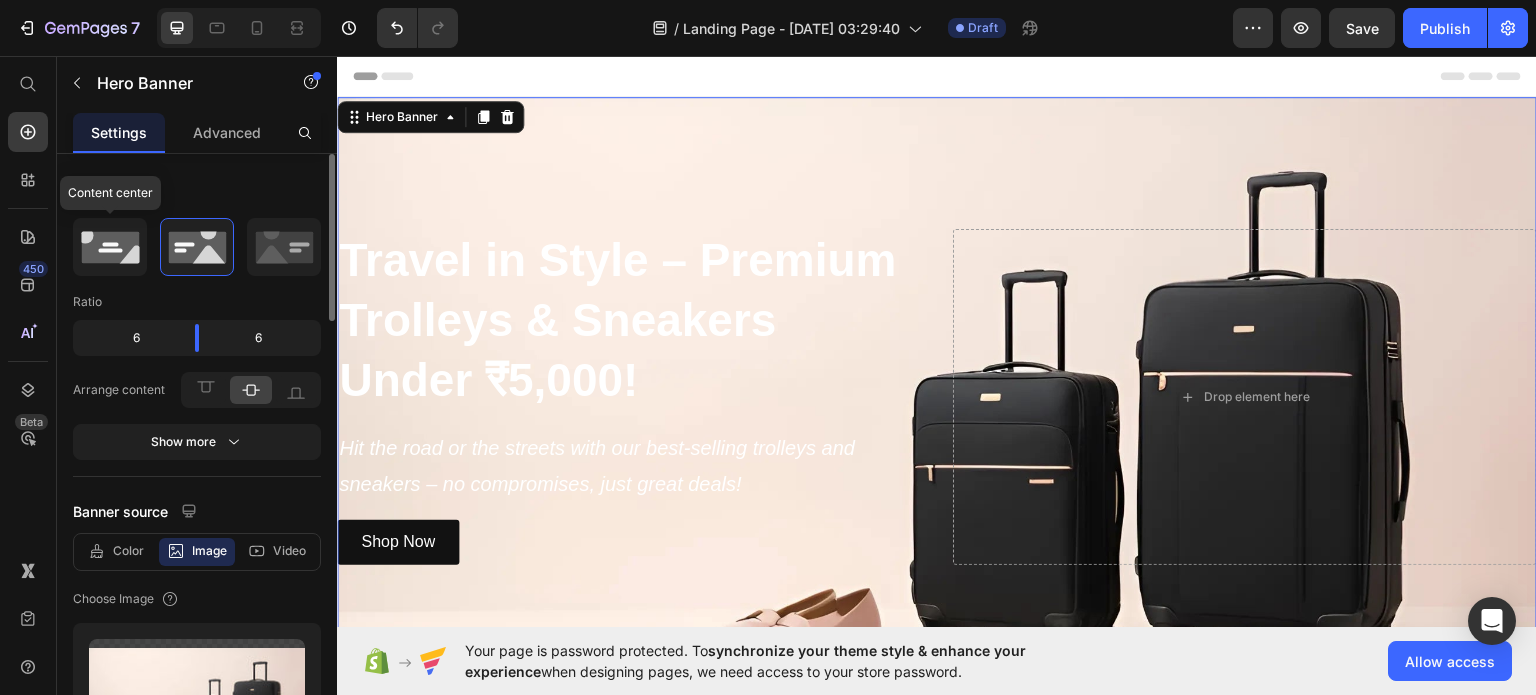 click 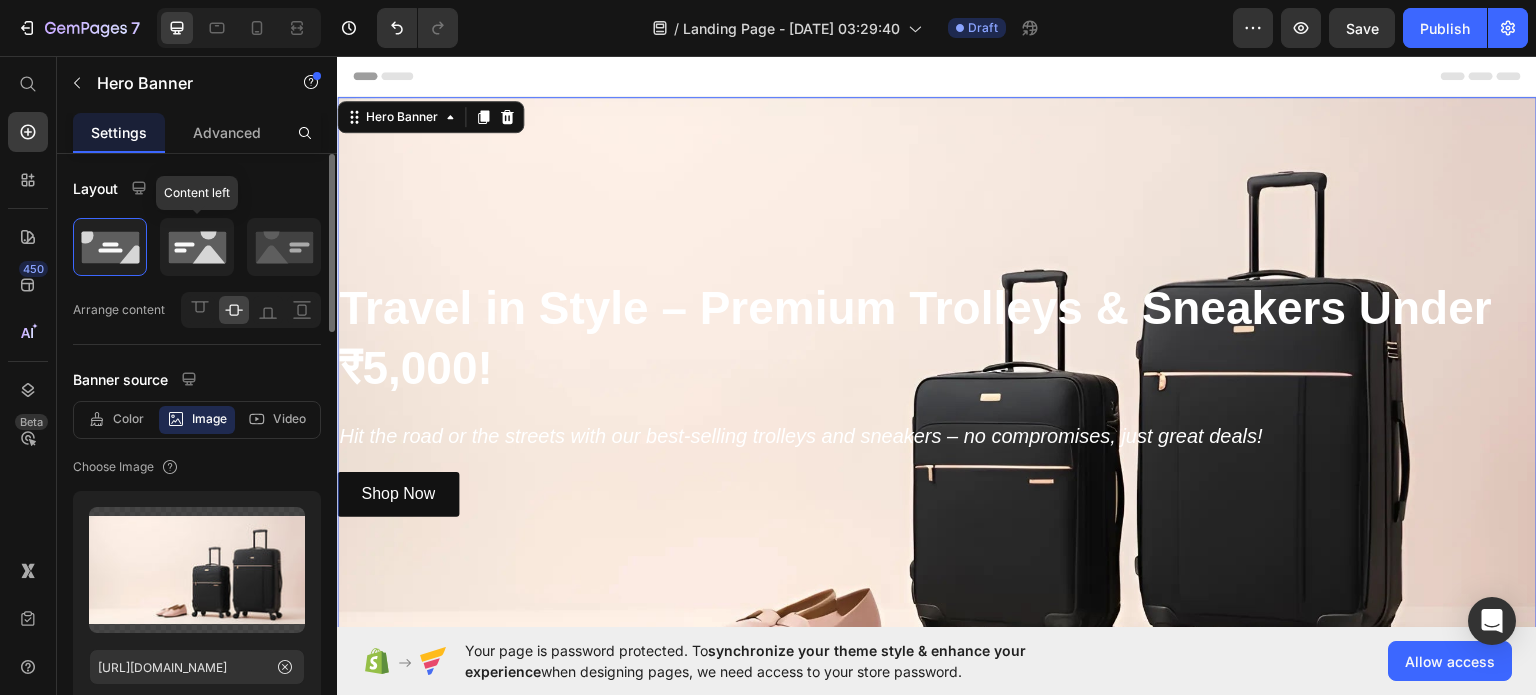 click 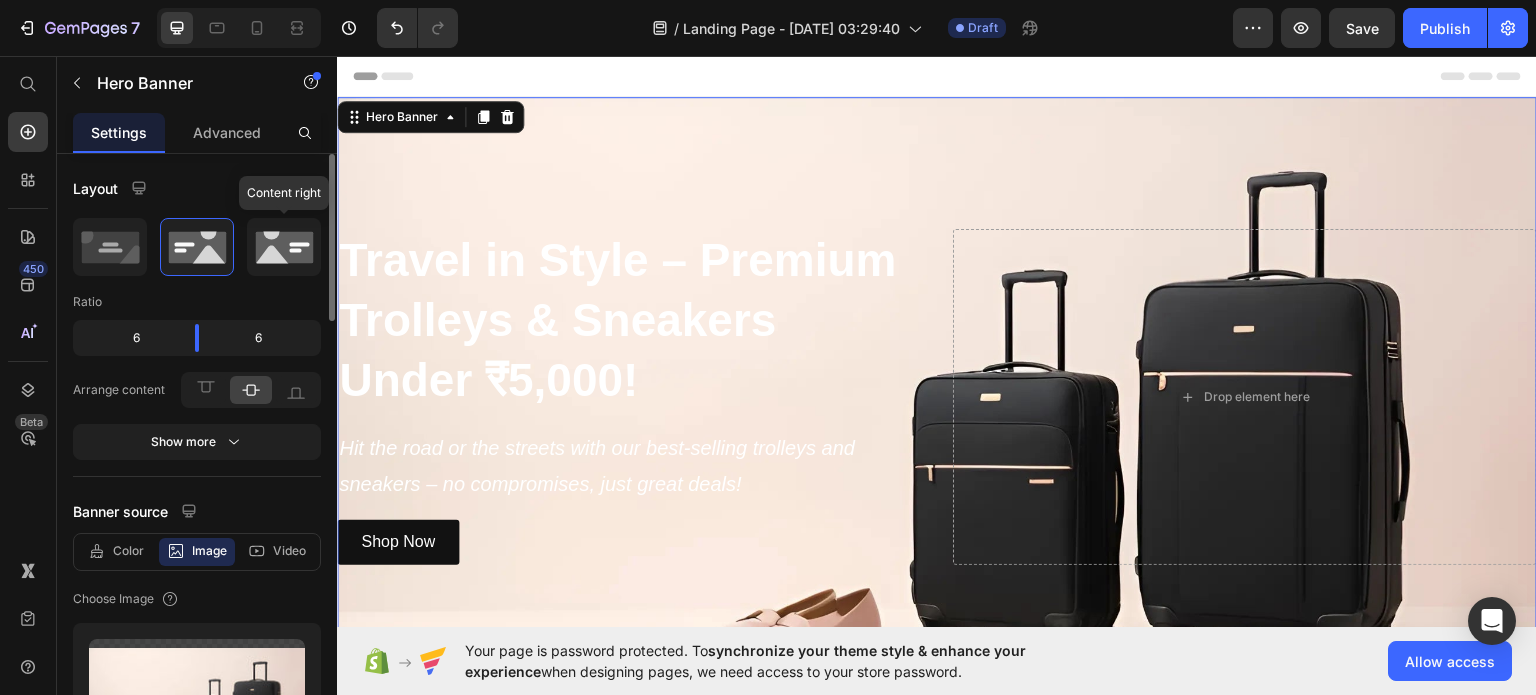 click 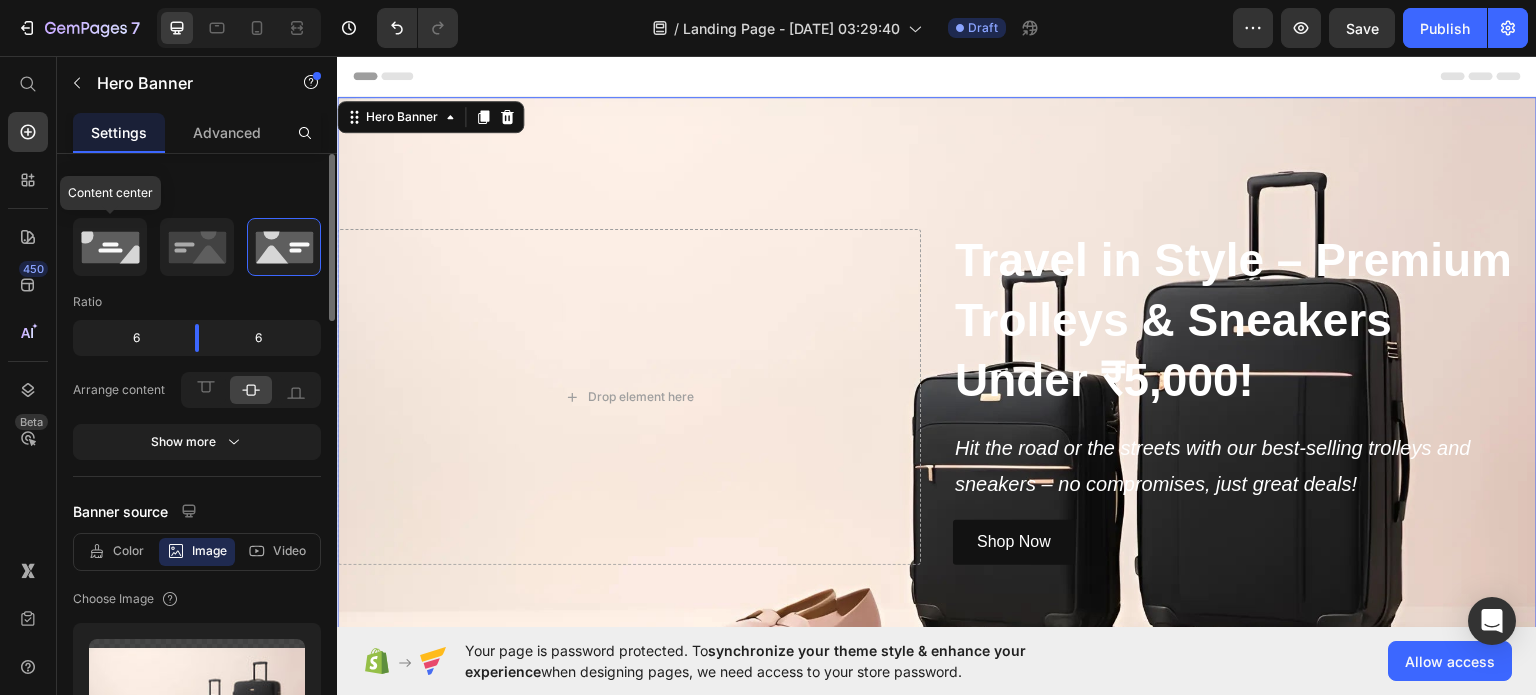 click 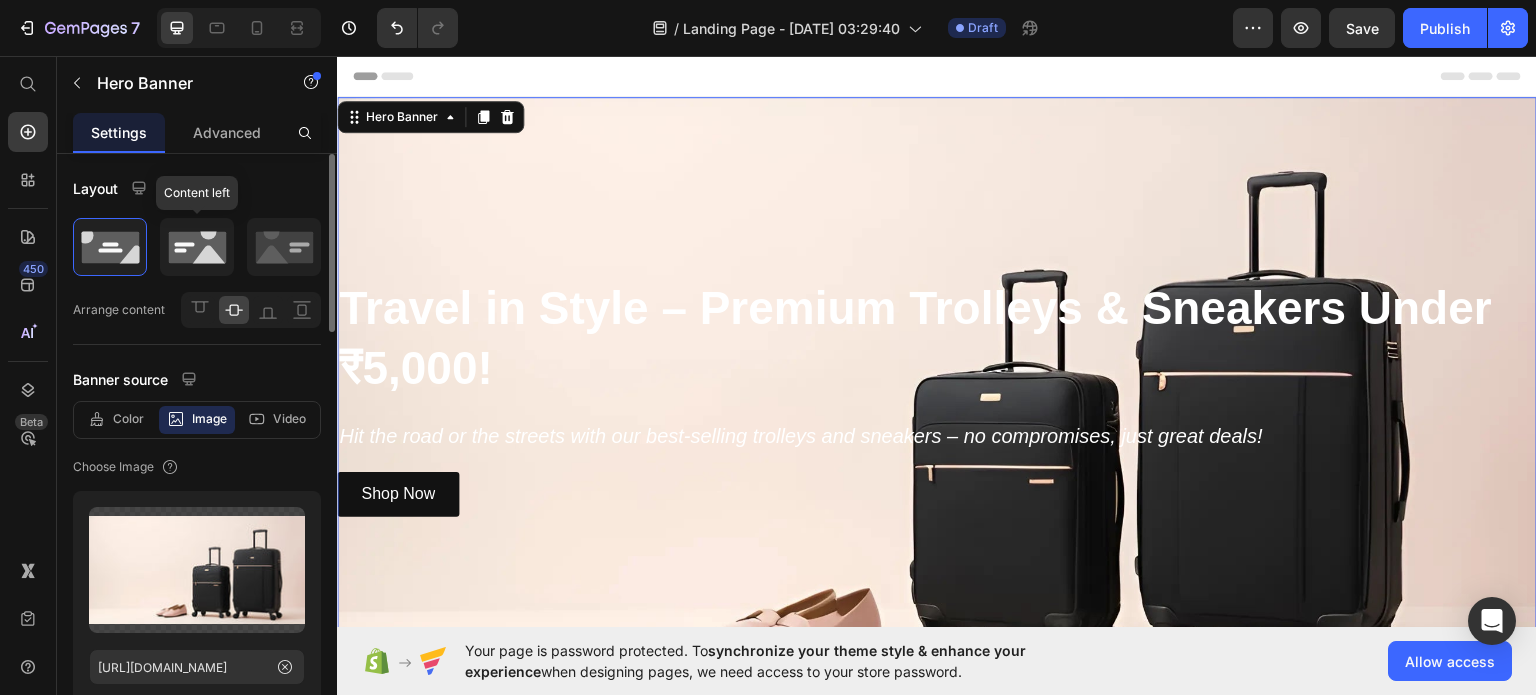 click 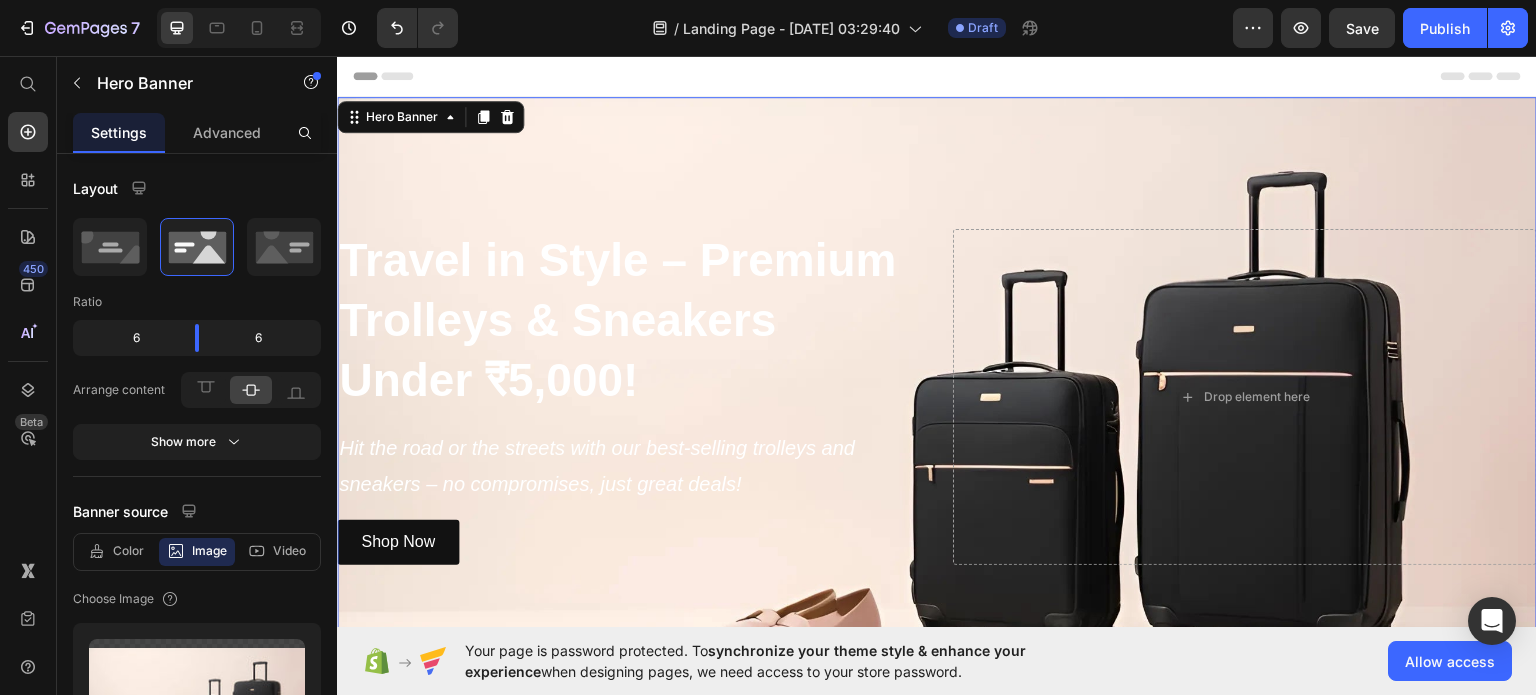 click at bounding box center (937, 396) 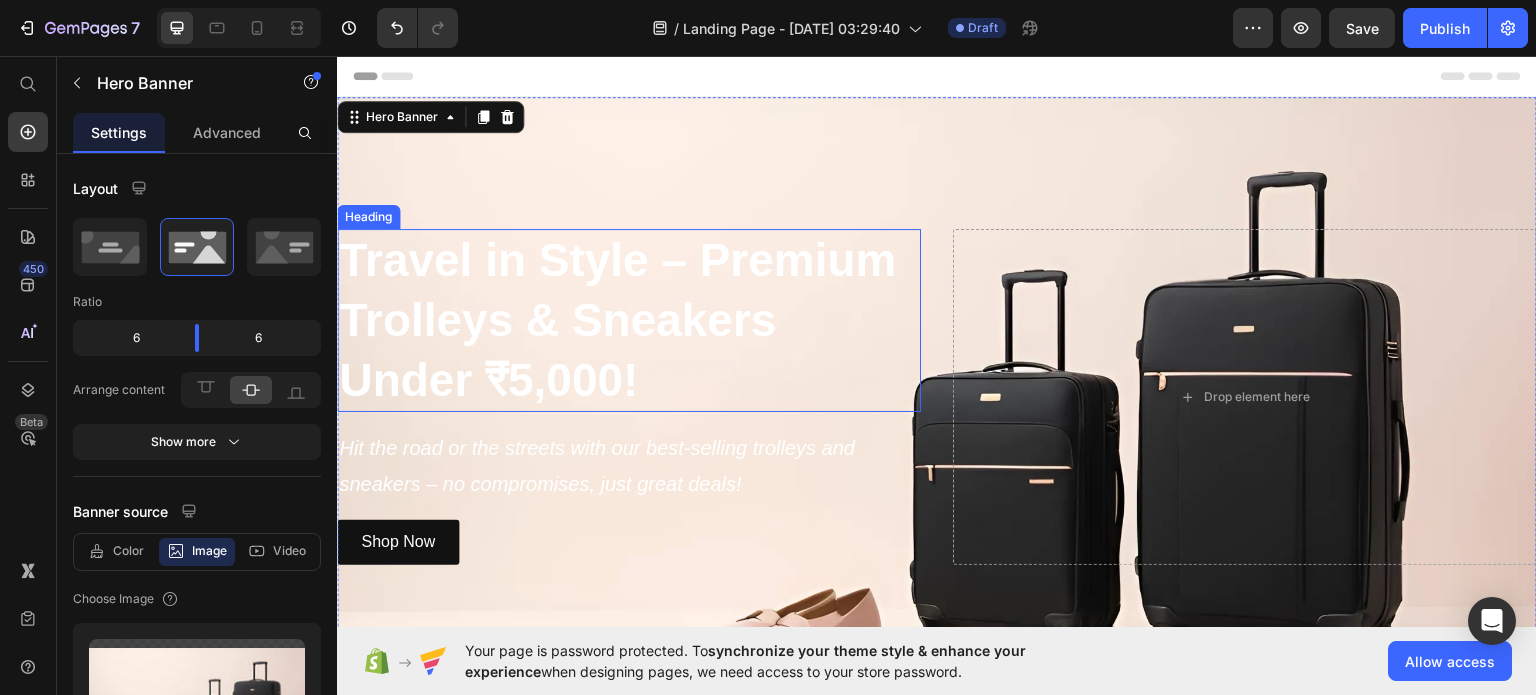 click on "Travel in Style – Premium Trolleys & Sneakers Under ₹5,000!" at bounding box center [629, 319] 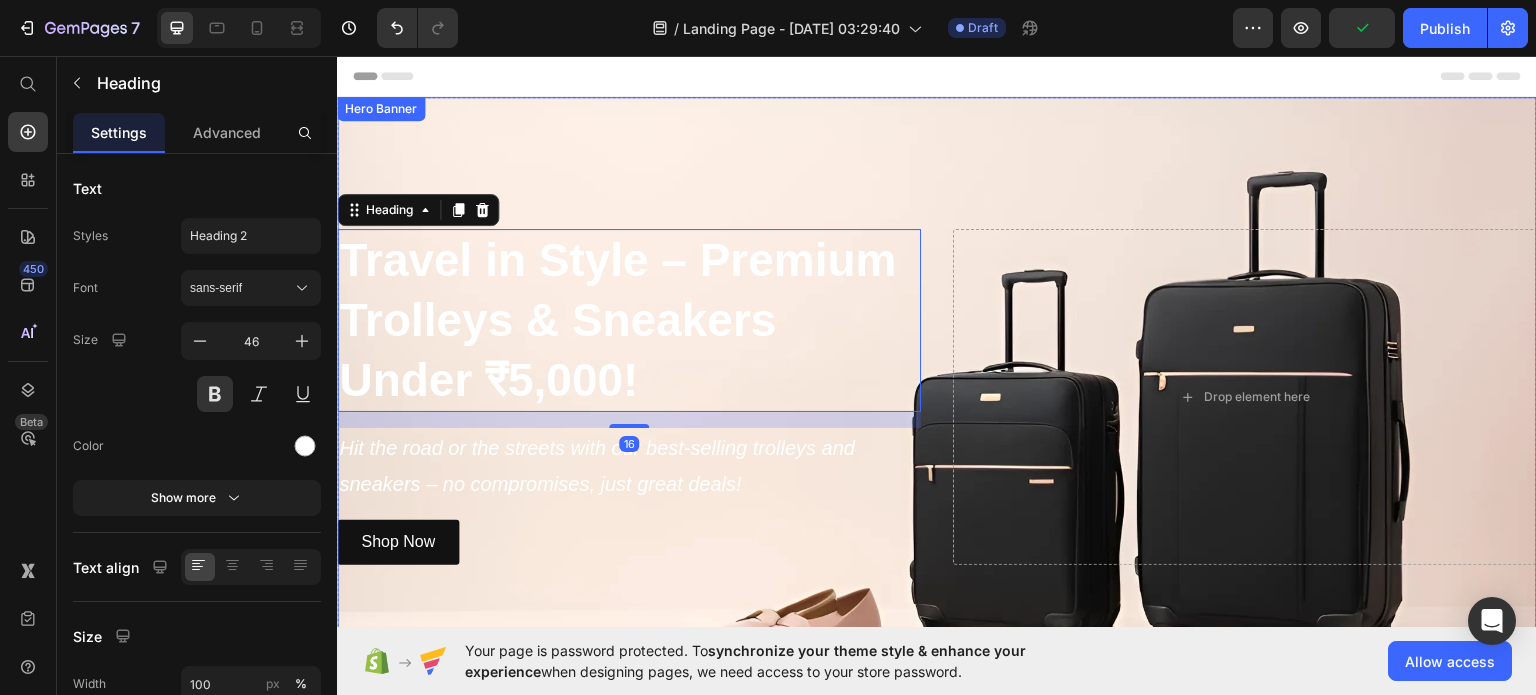 click at bounding box center (937, 396) 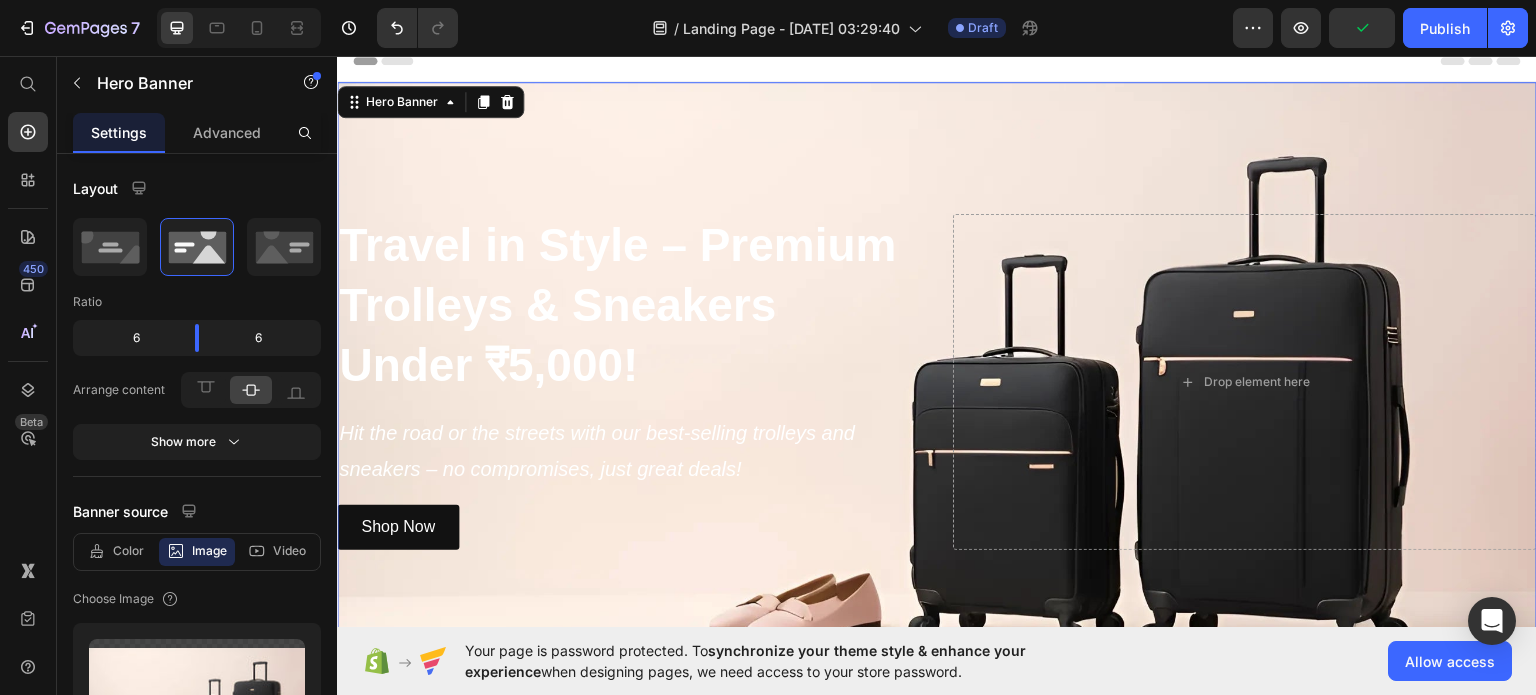 scroll, scrollTop: 4, scrollLeft: 0, axis: vertical 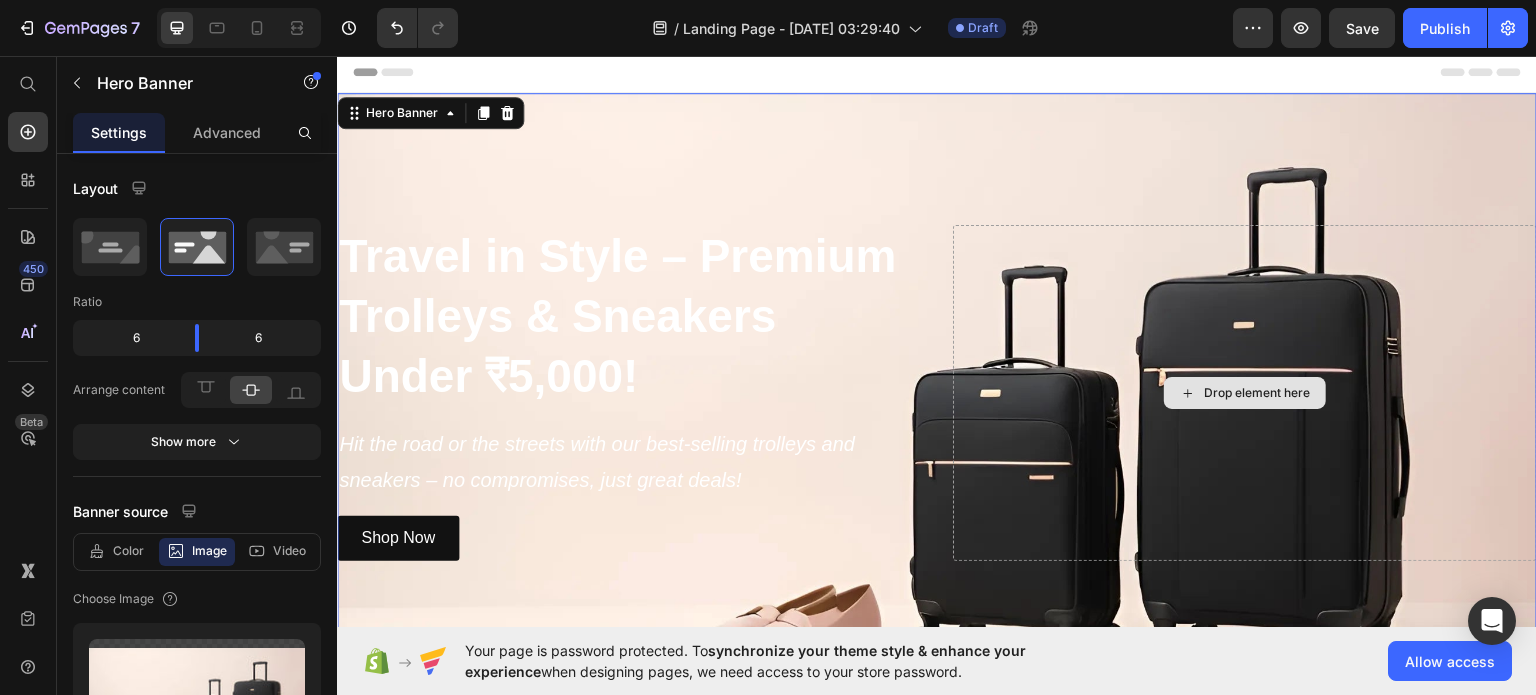 click on "Drop element here" at bounding box center (1245, 392) 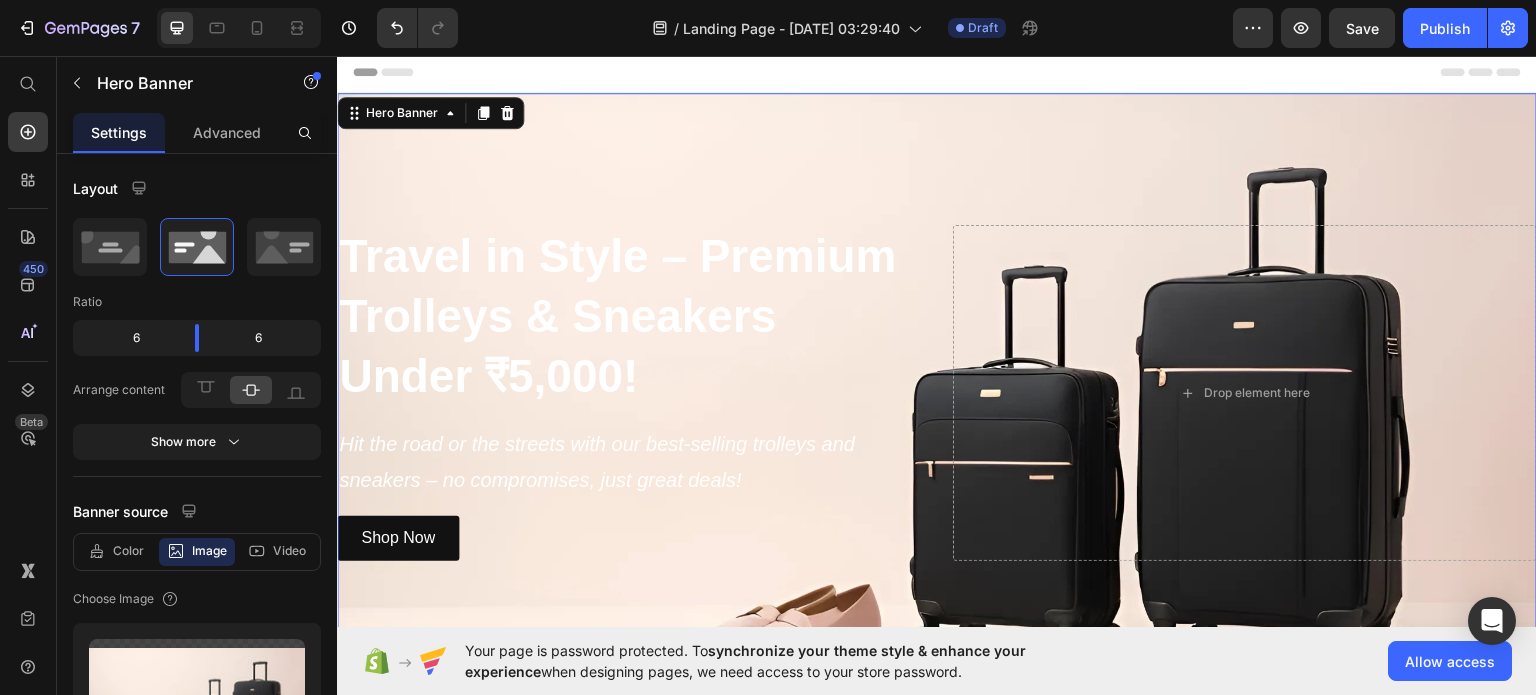click at bounding box center [937, 392] 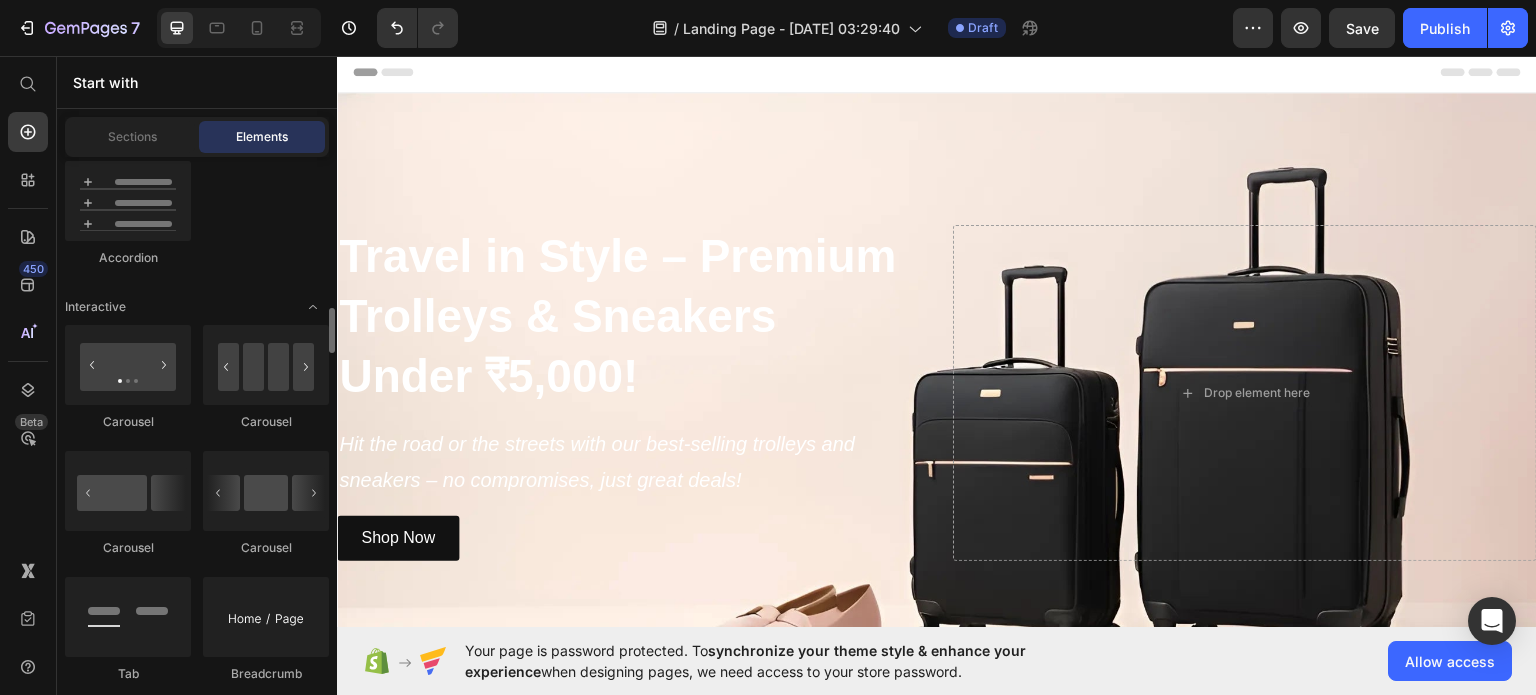 scroll, scrollTop: 2032, scrollLeft: 0, axis: vertical 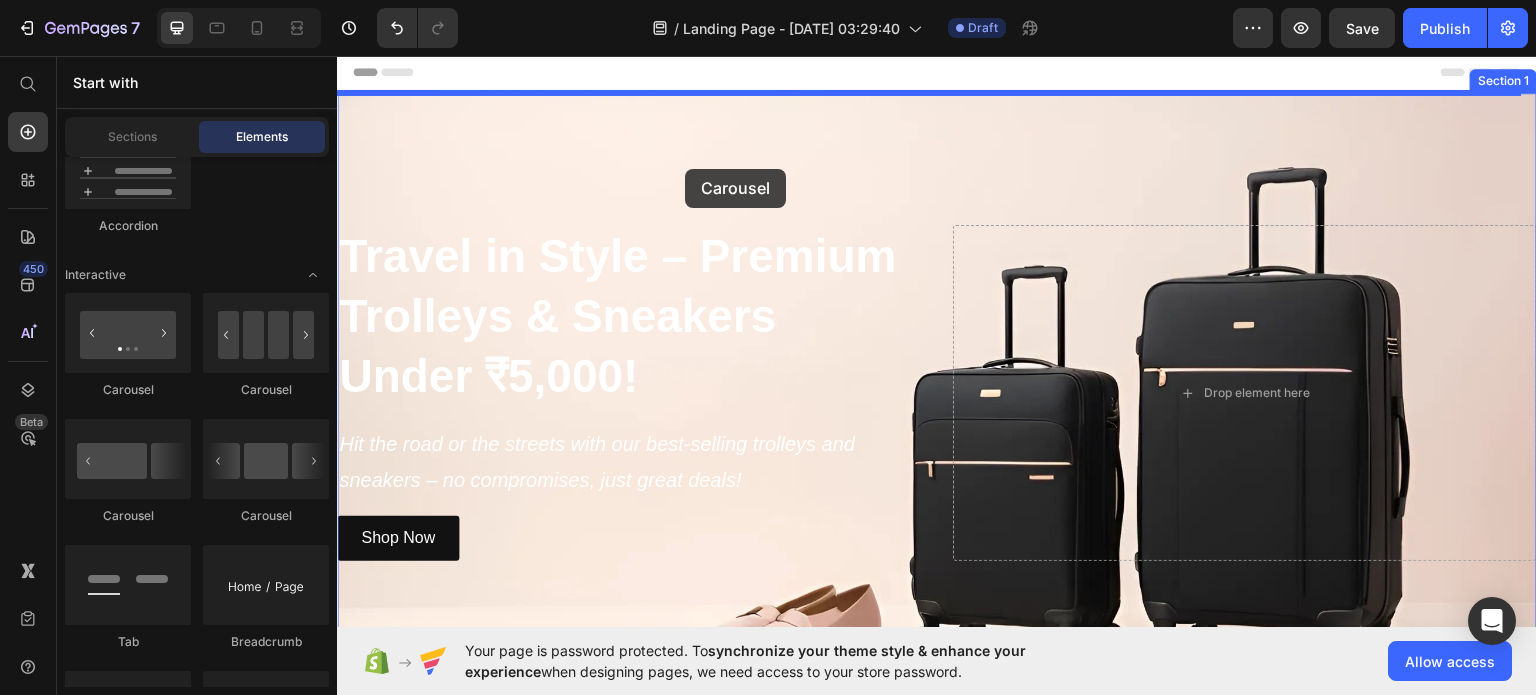 drag, startPoint x: 469, startPoint y: 414, endPoint x: 685, endPoint y: 168, distance: 327.37134 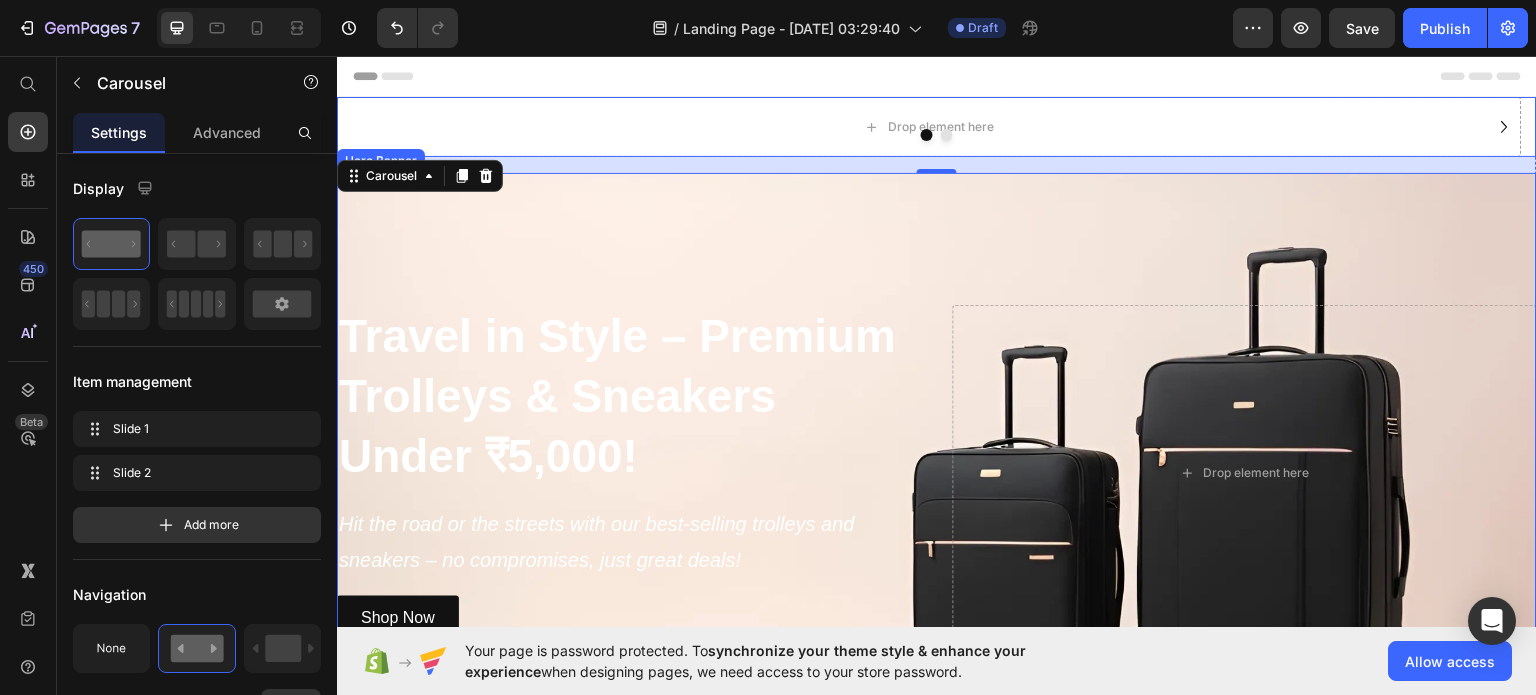 scroll, scrollTop: 0, scrollLeft: 0, axis: both 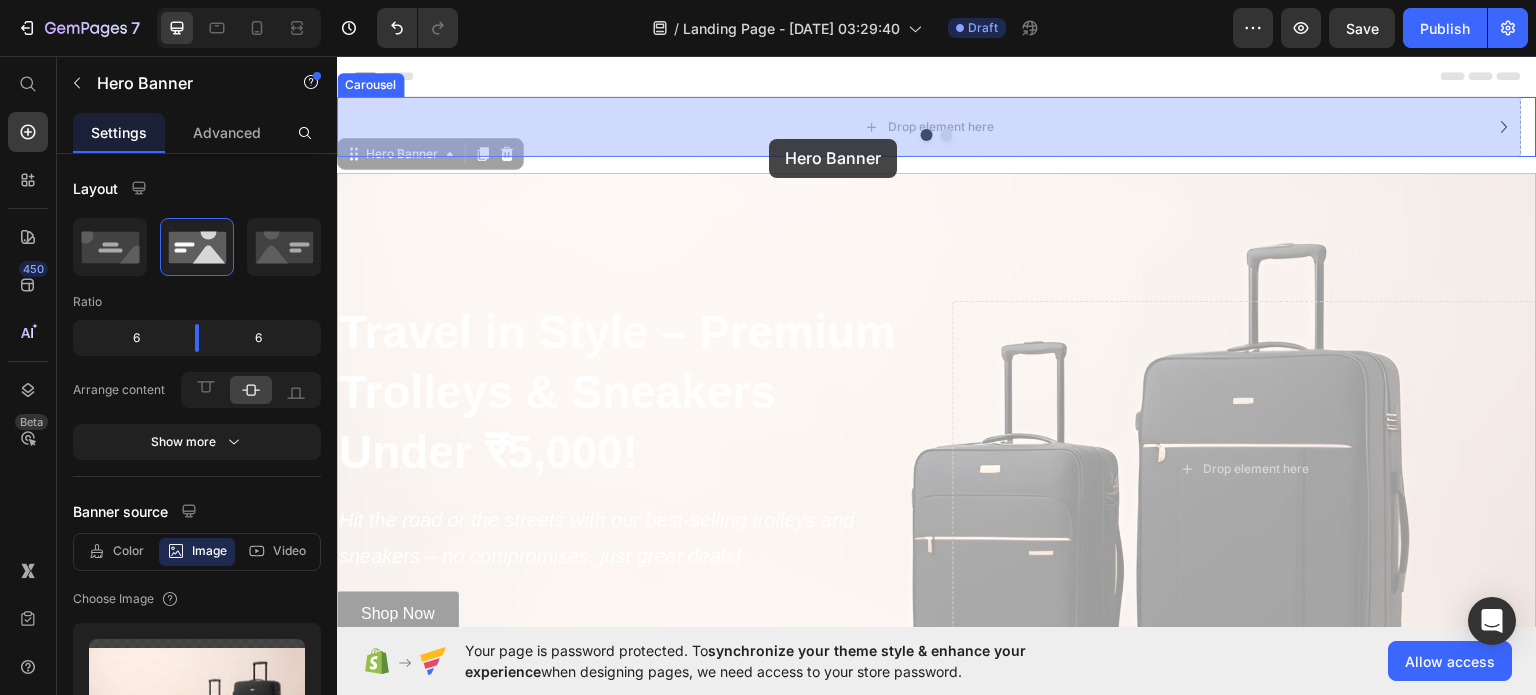 drag, startPoint x: 772, startPoint y: 275, endPoint x: 769, endPoint y: 138, distance: 137.03284 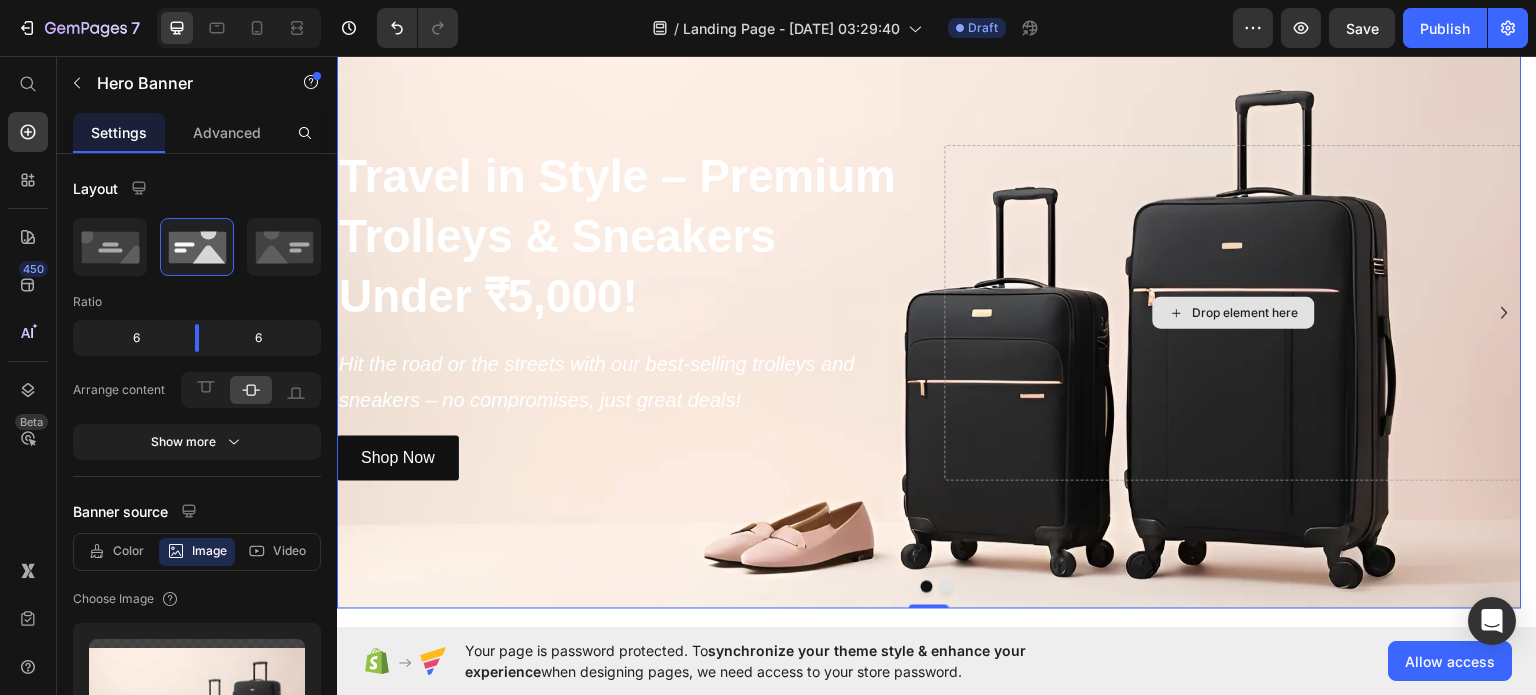 scroll, scrollTop: 79, scrollLeft: 0, axis: vertical 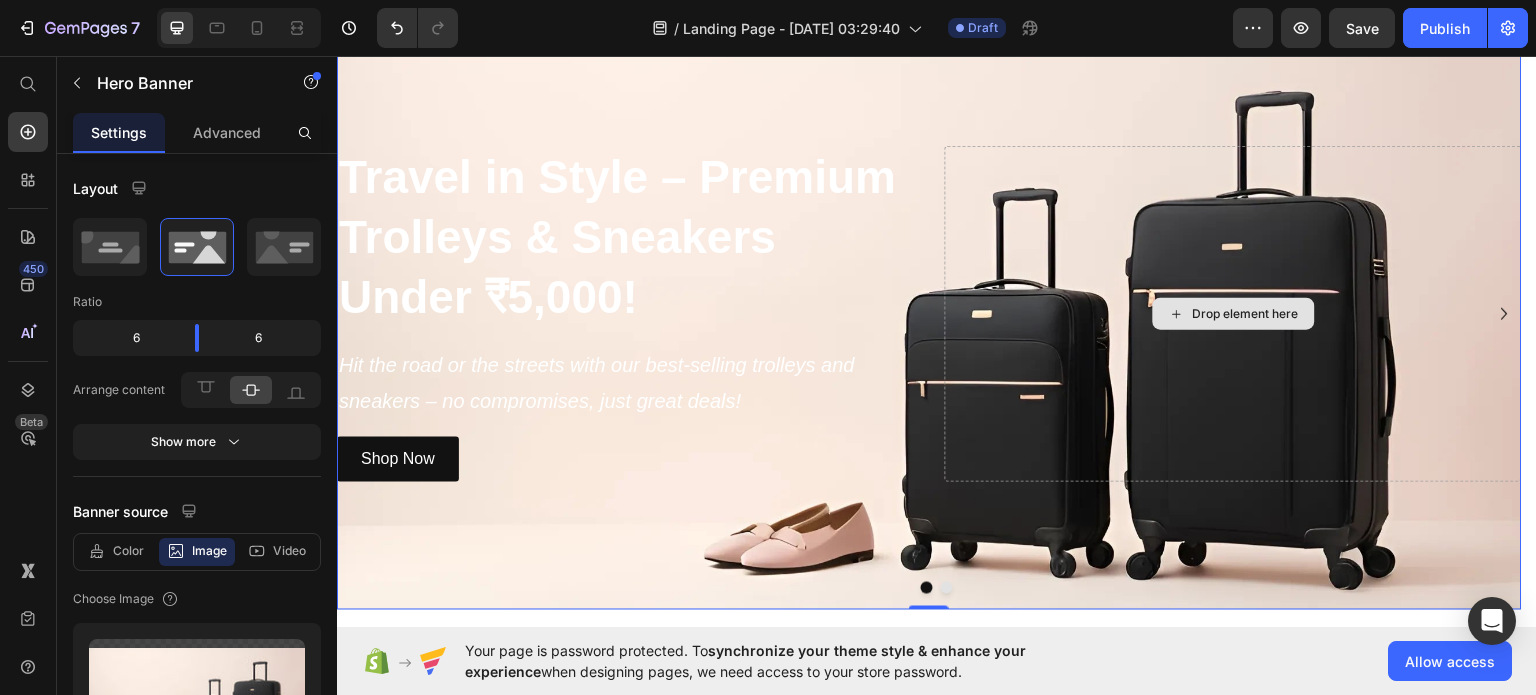 click on "Drop element here" at bounding box center (1233, 313) 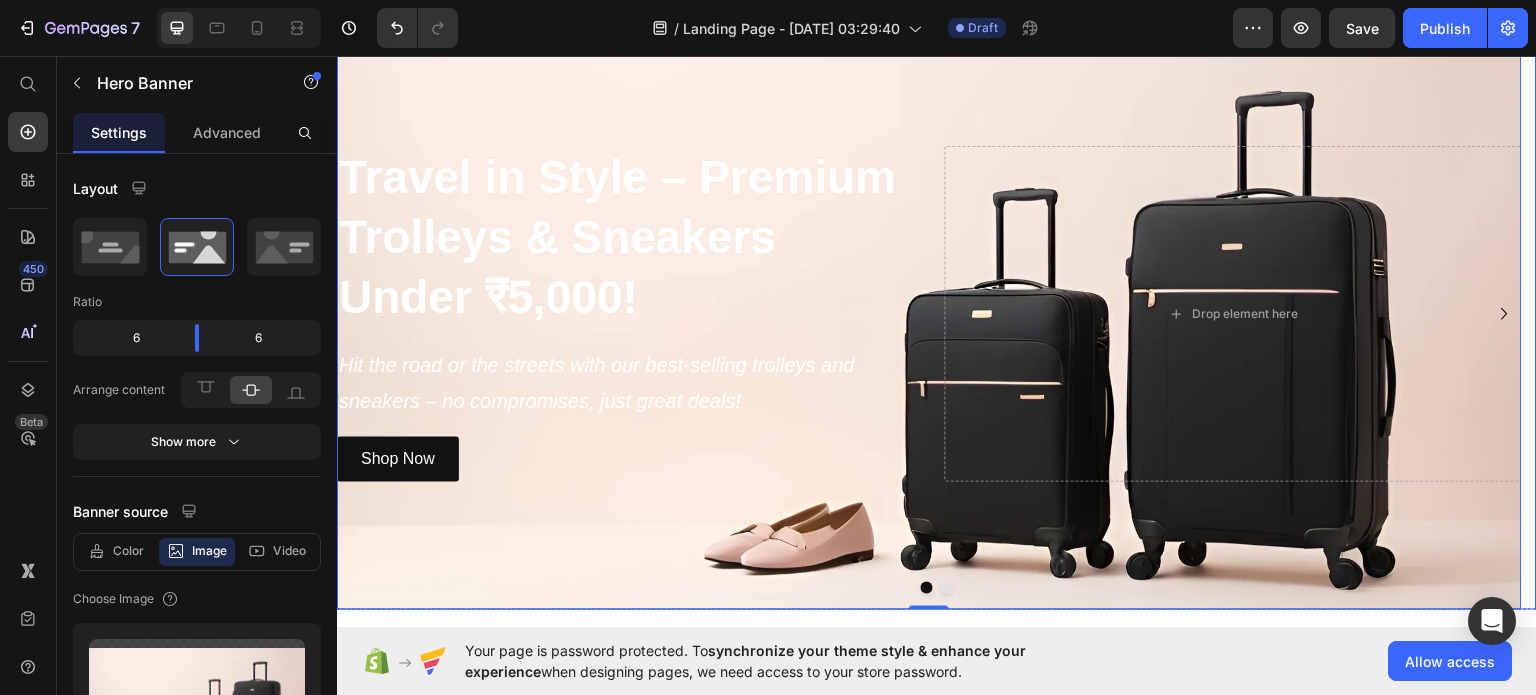 click 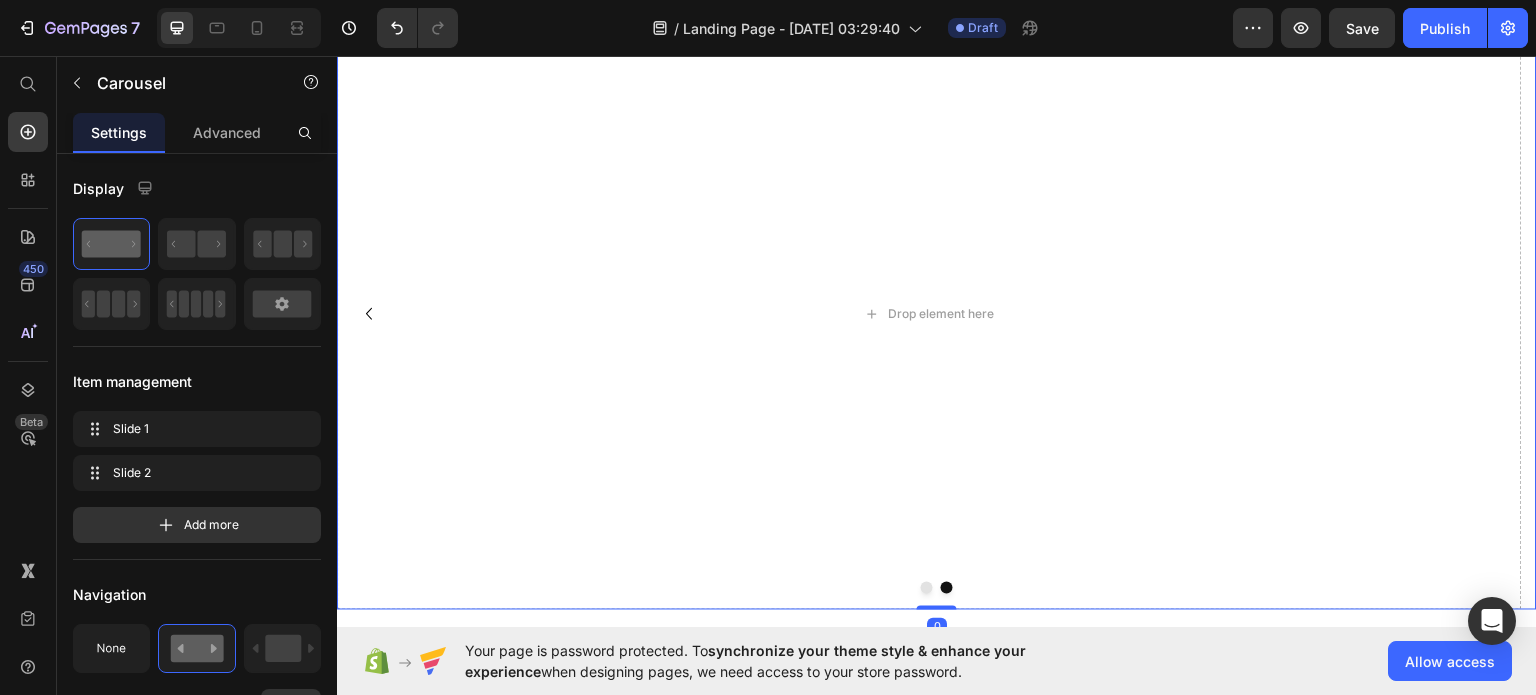 click 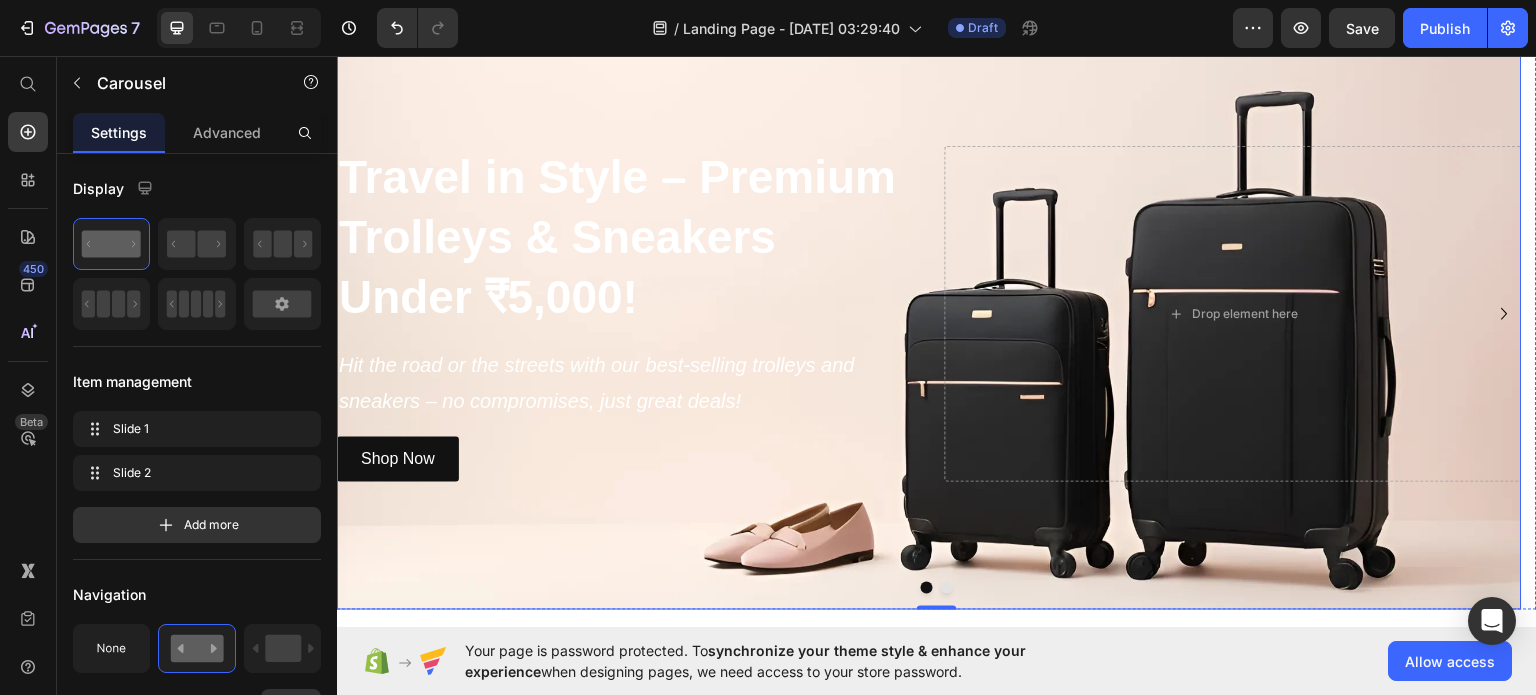 scroll, scrollTop: 0, scrollLeft: 0, axis: both 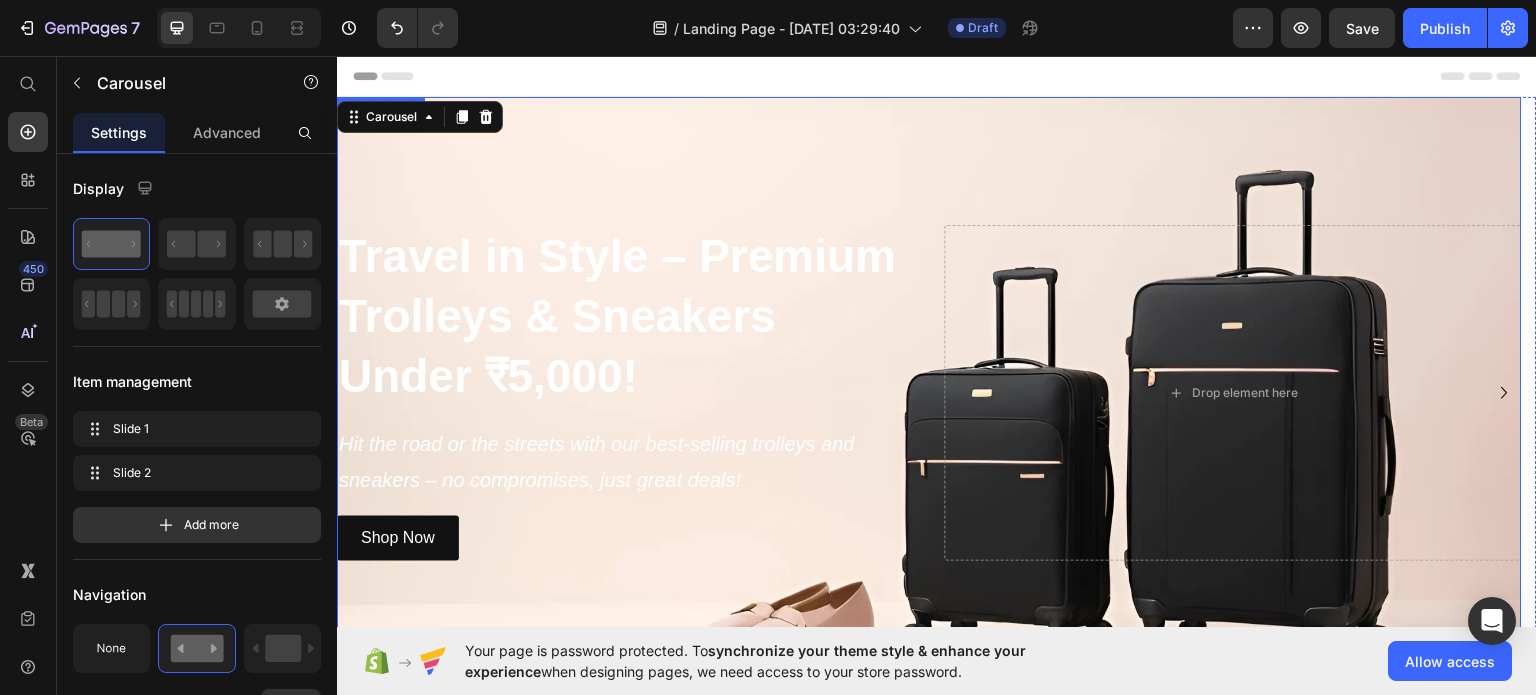 click at bounding box center [929, 392] 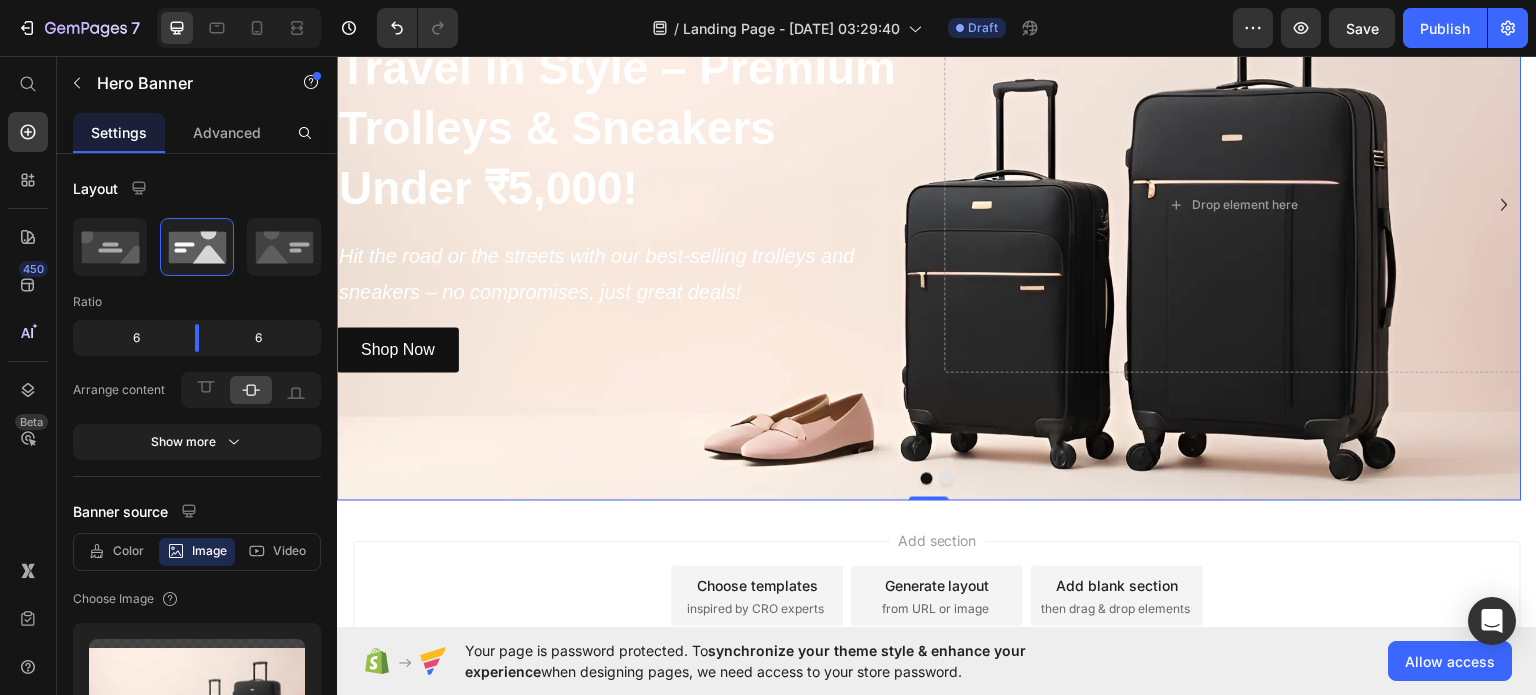 scroll, scrollTop: 0, scrollLeft: 0, axis: both 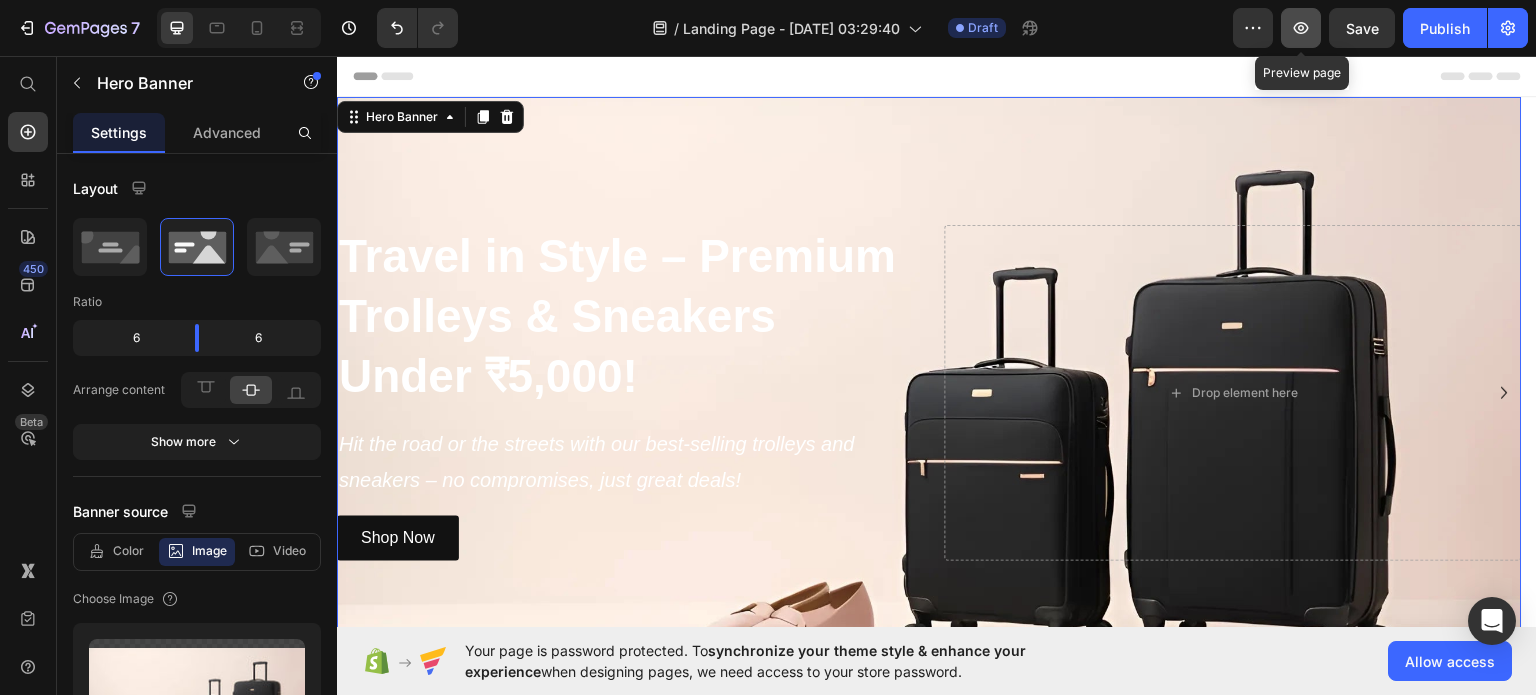 click 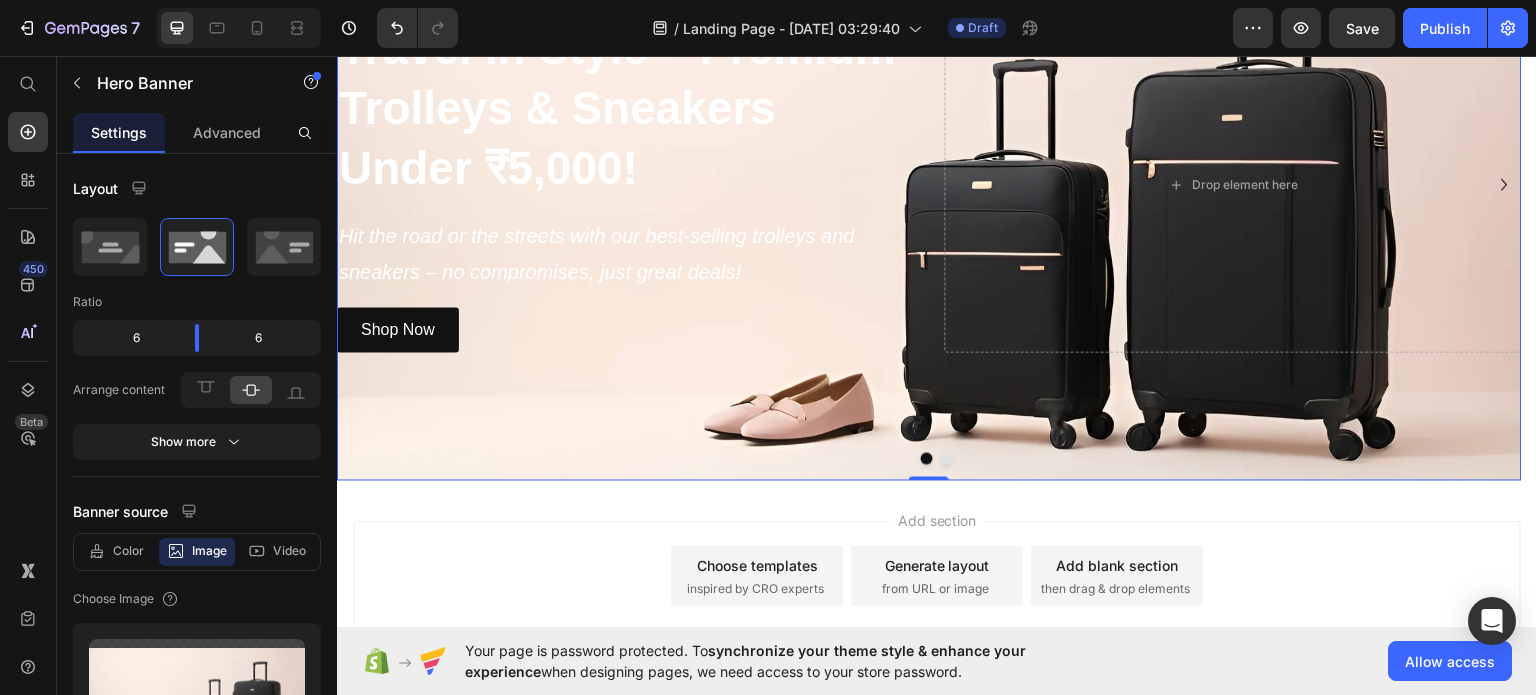 scroll, scrollTop: 0, scrollLeft: 0, axis: both 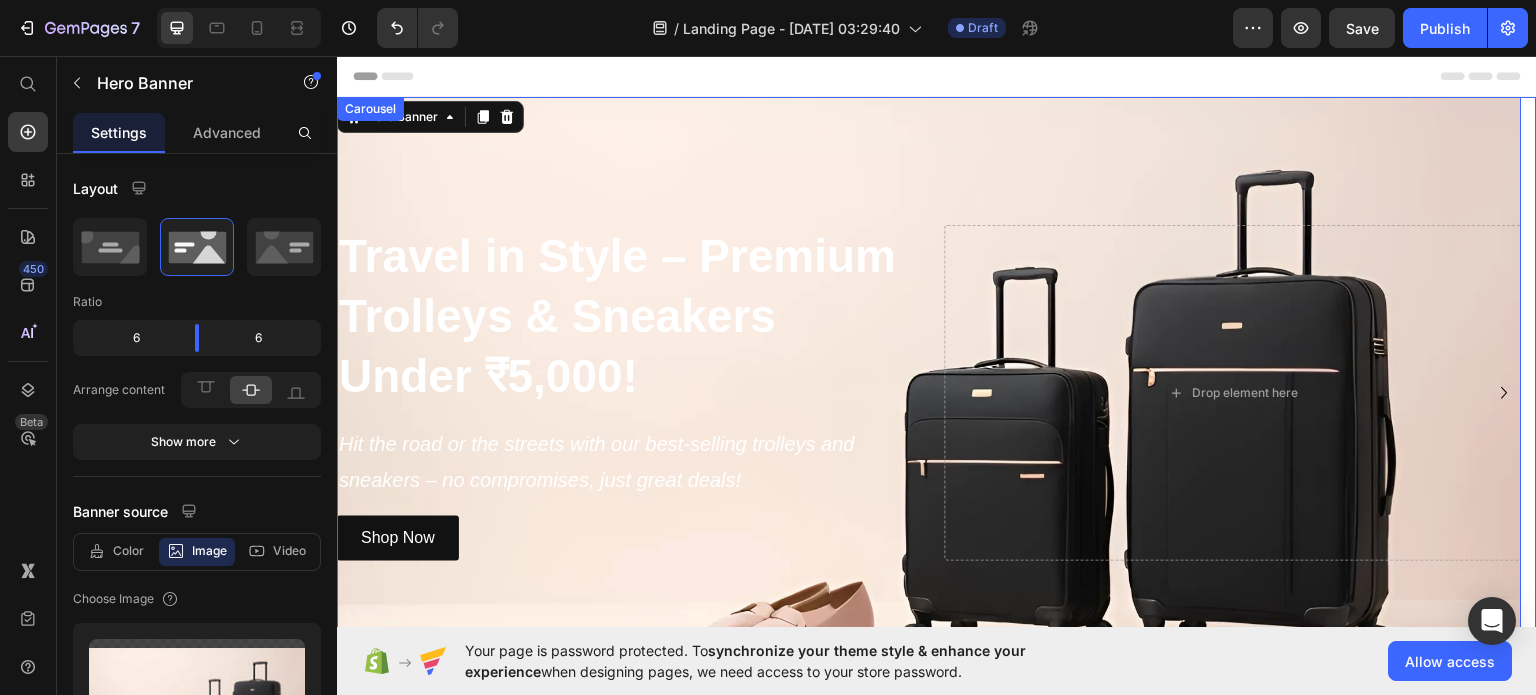 click 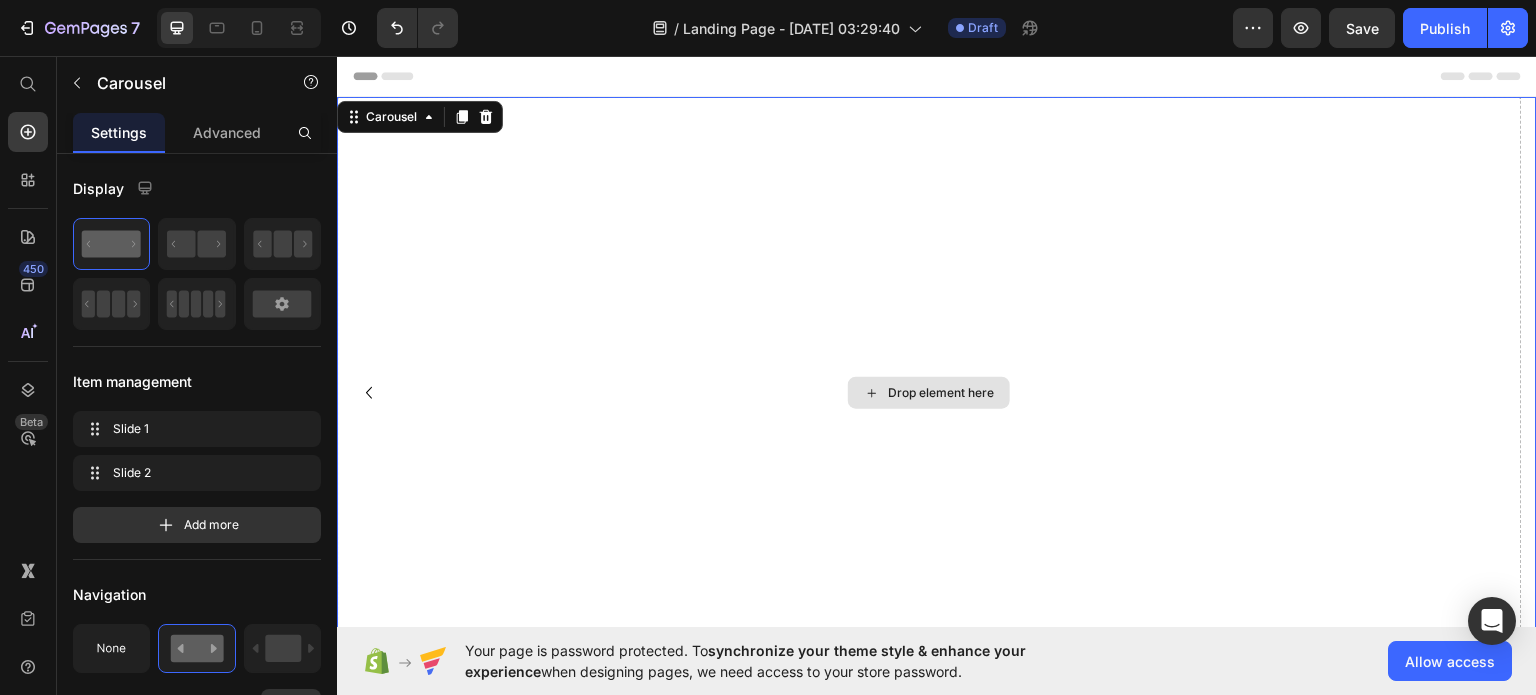 click 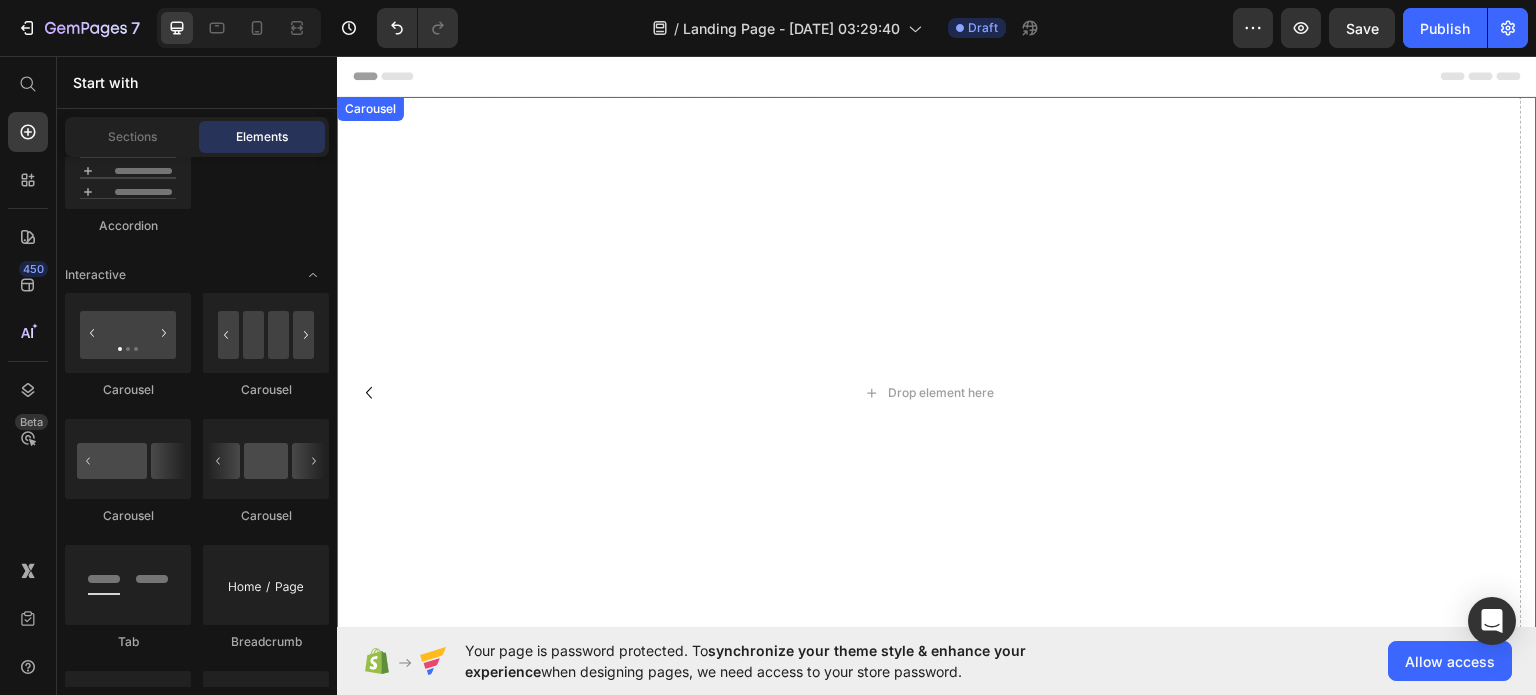 click 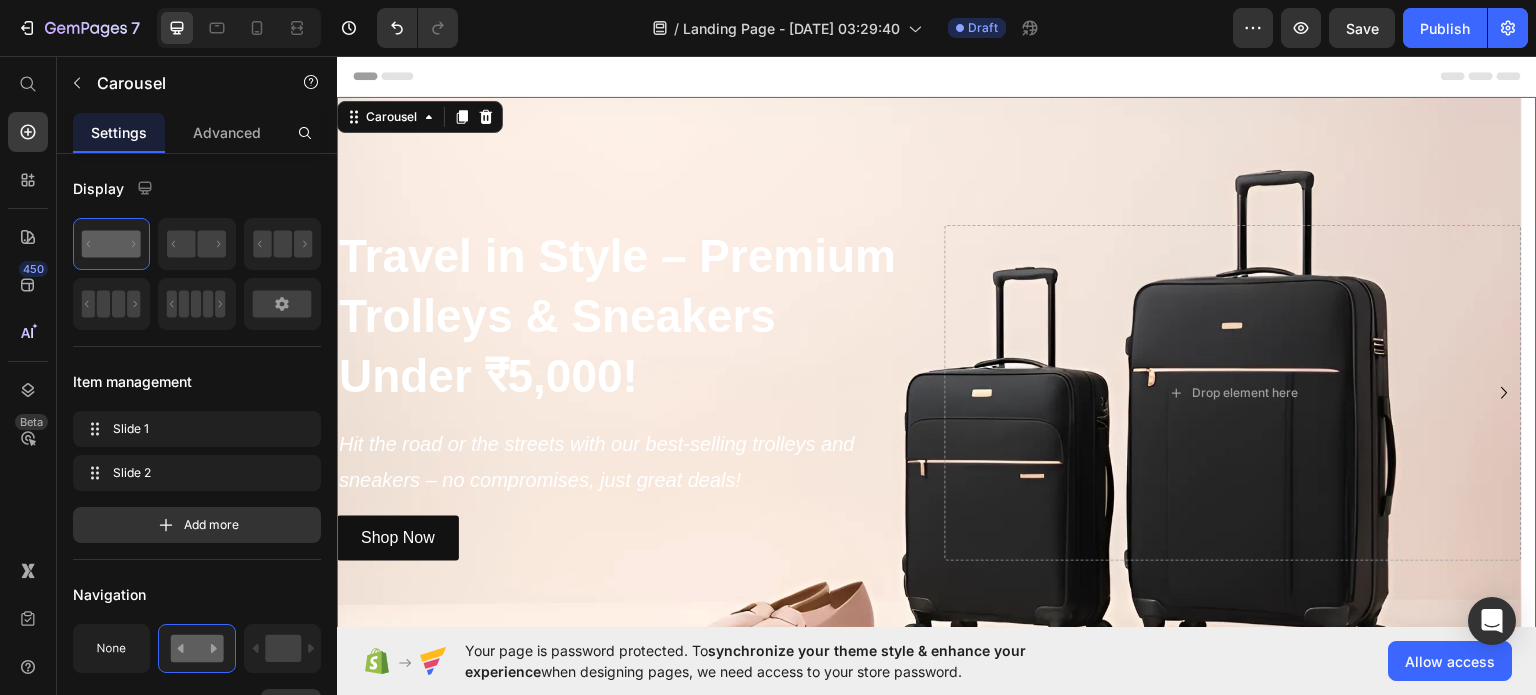 click 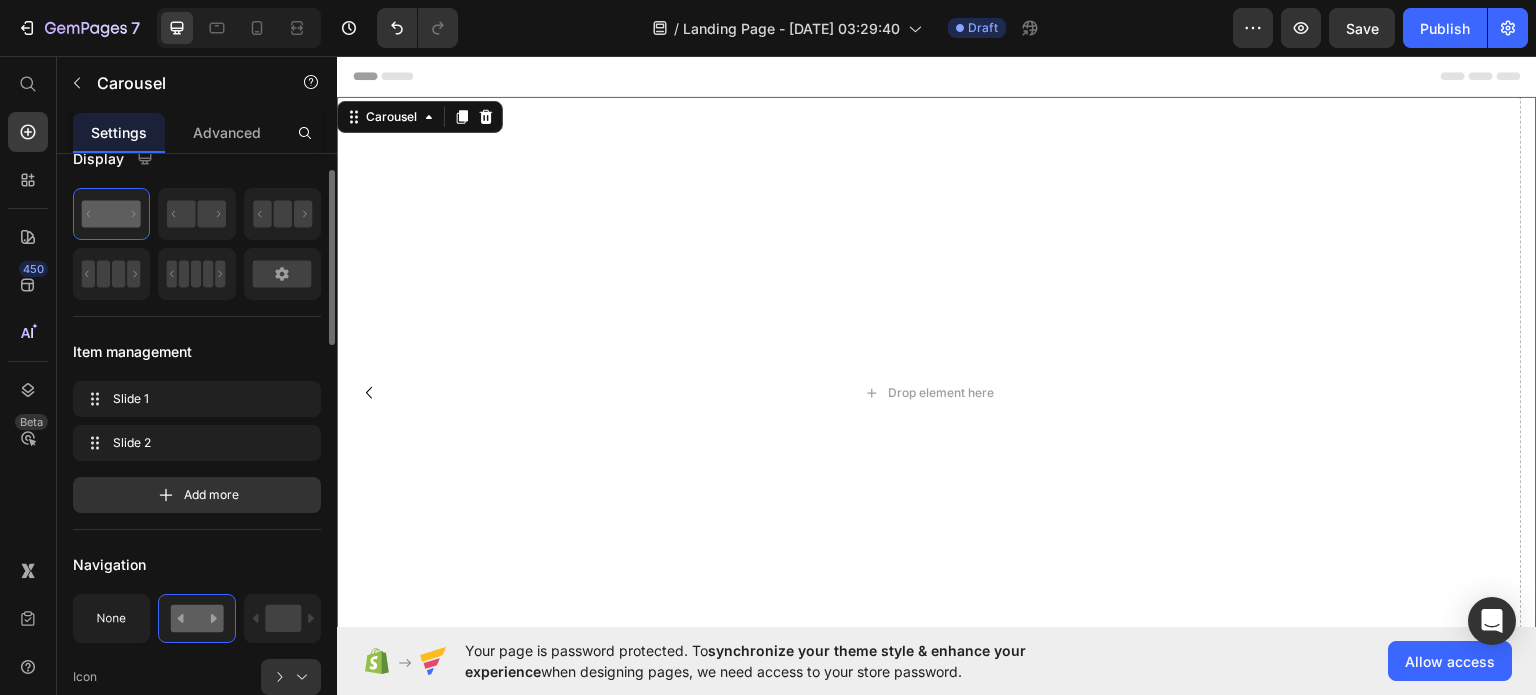 scroll, scrollTop: 28, scrollLeft: 0, axis: vertical 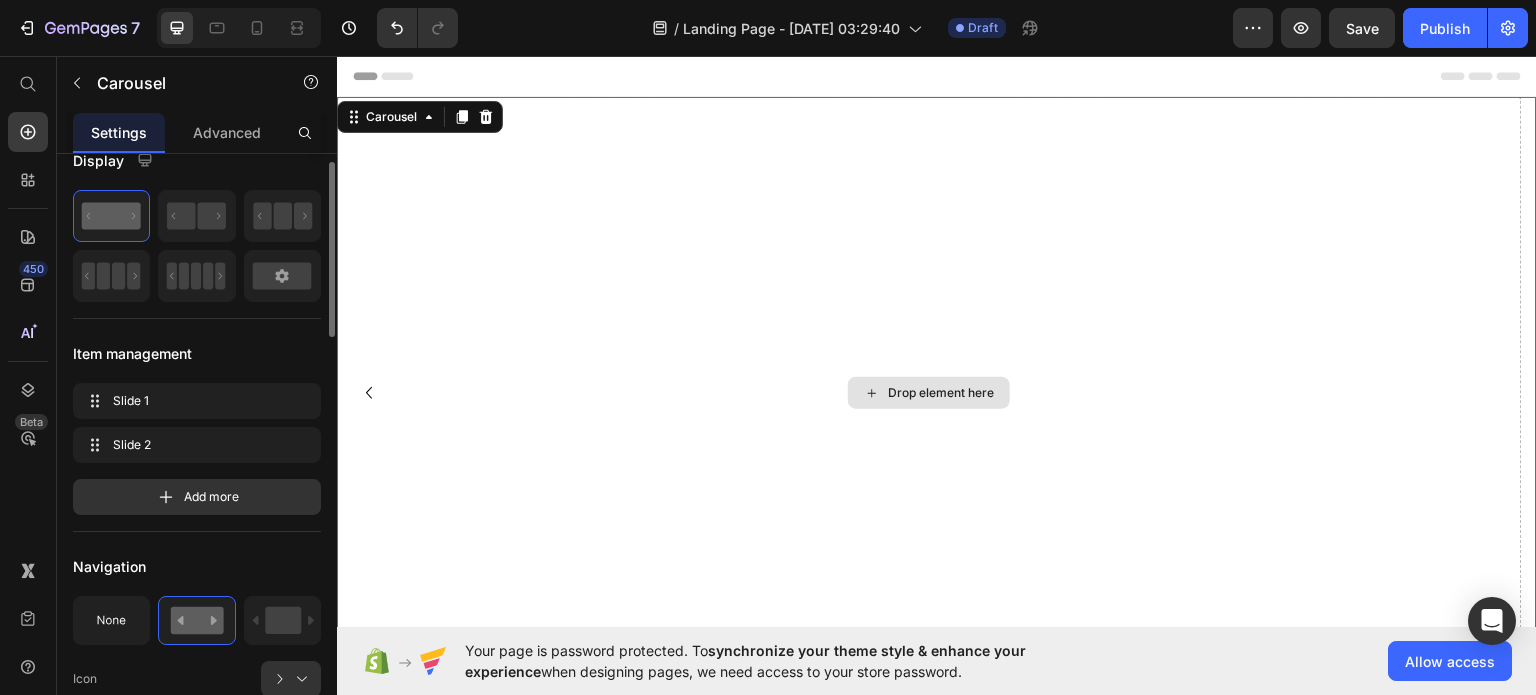 click on "Drop element here" at bounding box center (929, 392) 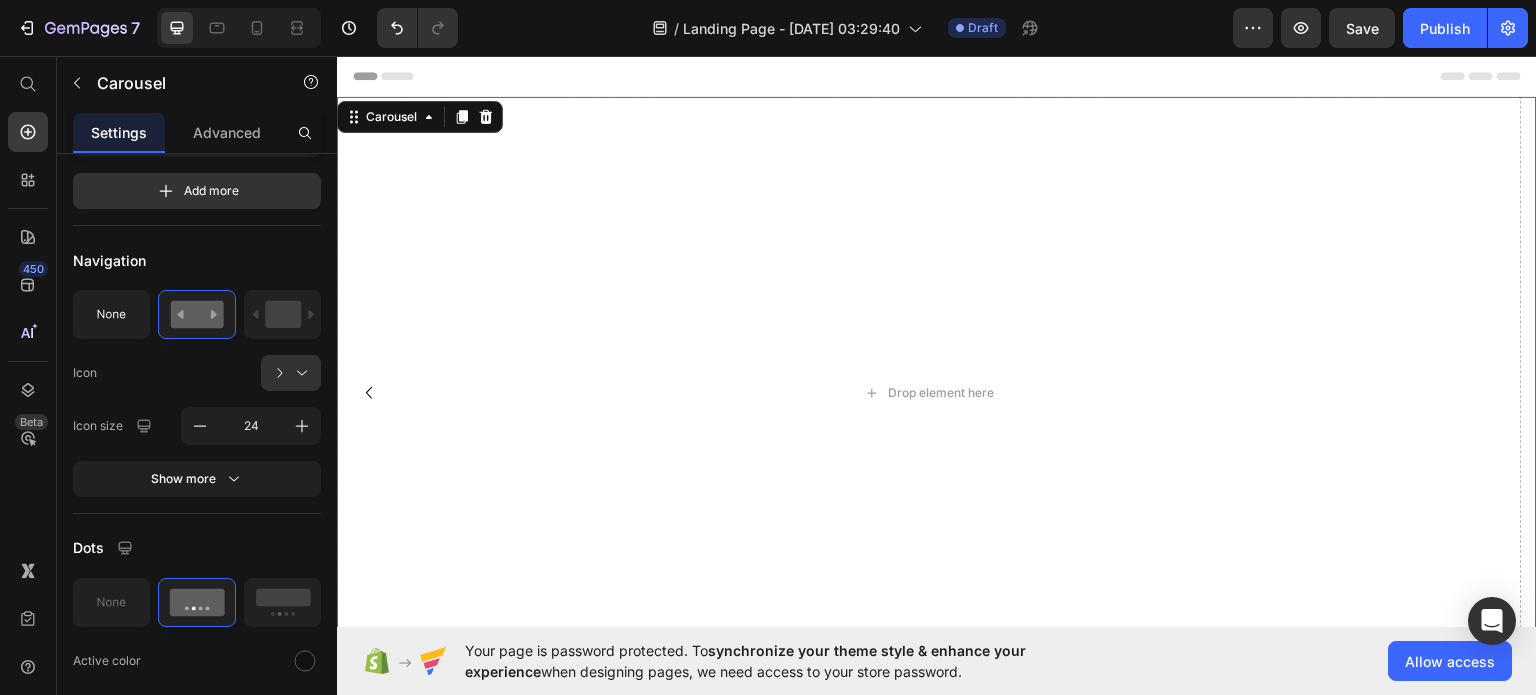scroll, scrollTop: 0, scrollLeft: 0, axis: both 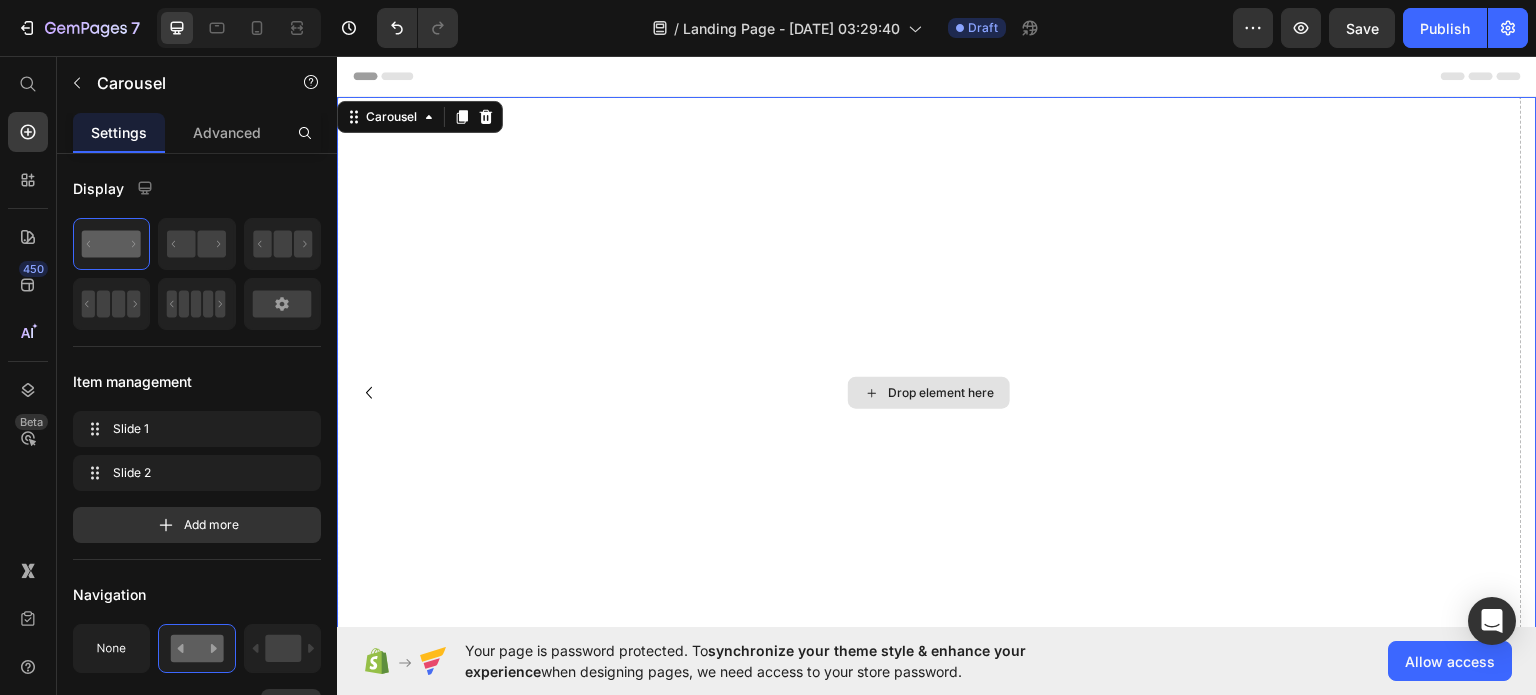click on "Drop element here" at bounding box center (941, 392) 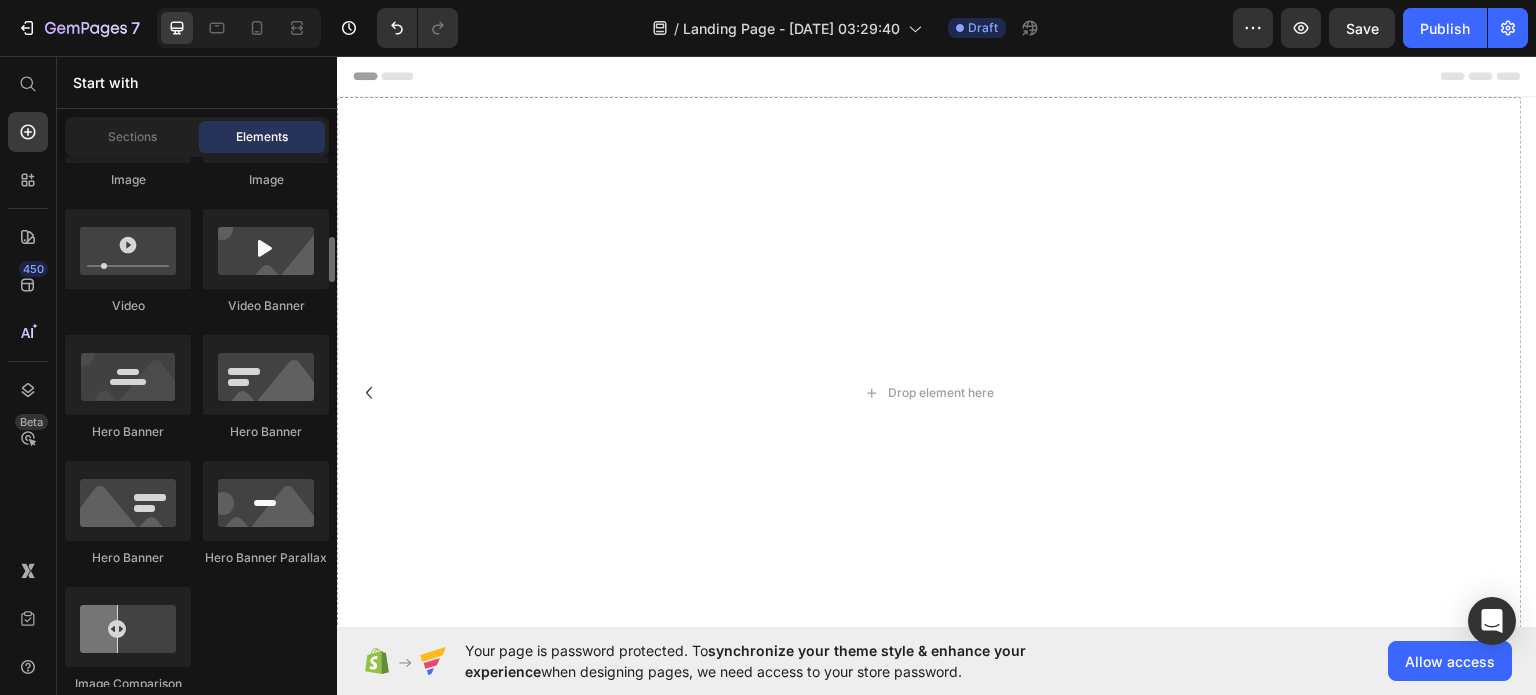 scroll, scrollTop: 868, scrollLeft: 0, axis: vertical 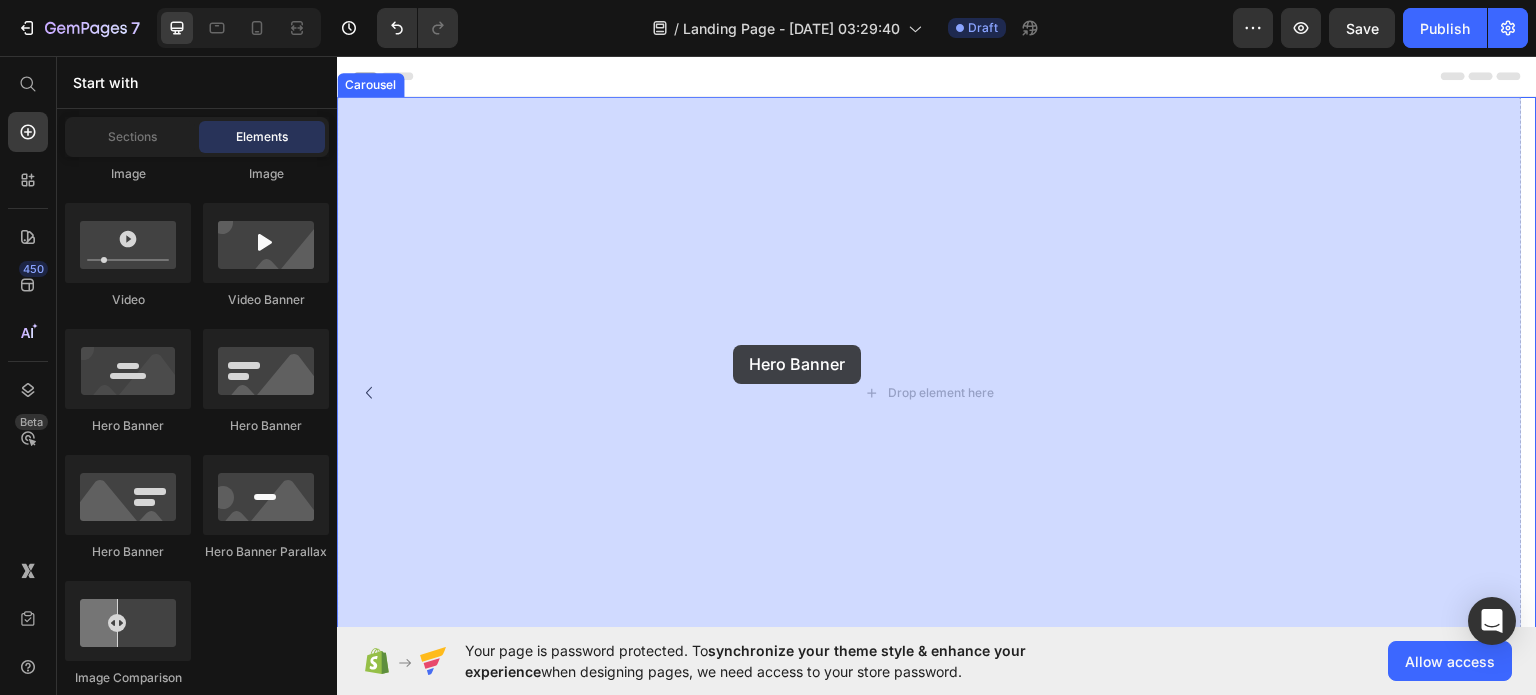 drag, startPoint x: 602, startPoint y: 422, endPoint x: 733, endPoint y: 344, distance: 152.4631 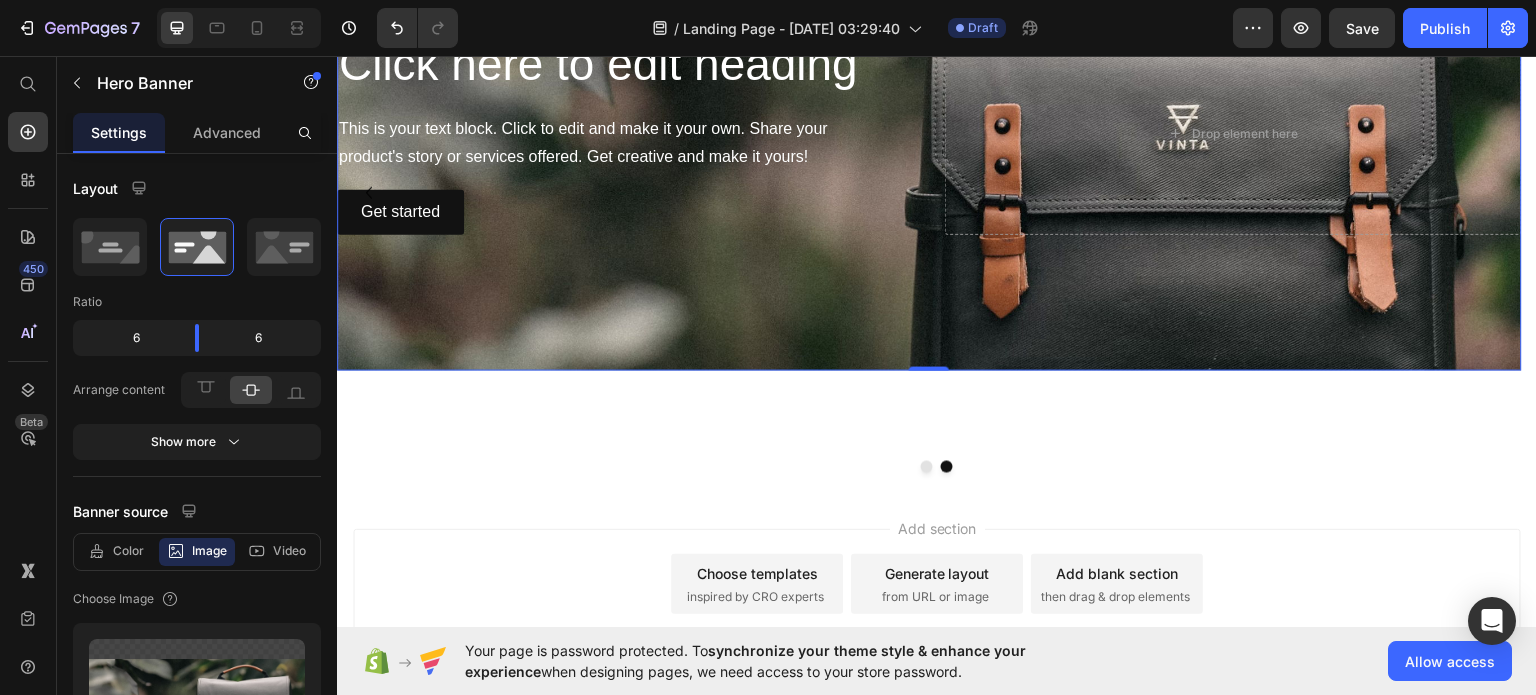 scroll, scrollTop: 0, scrollLeft: 0, axis: both 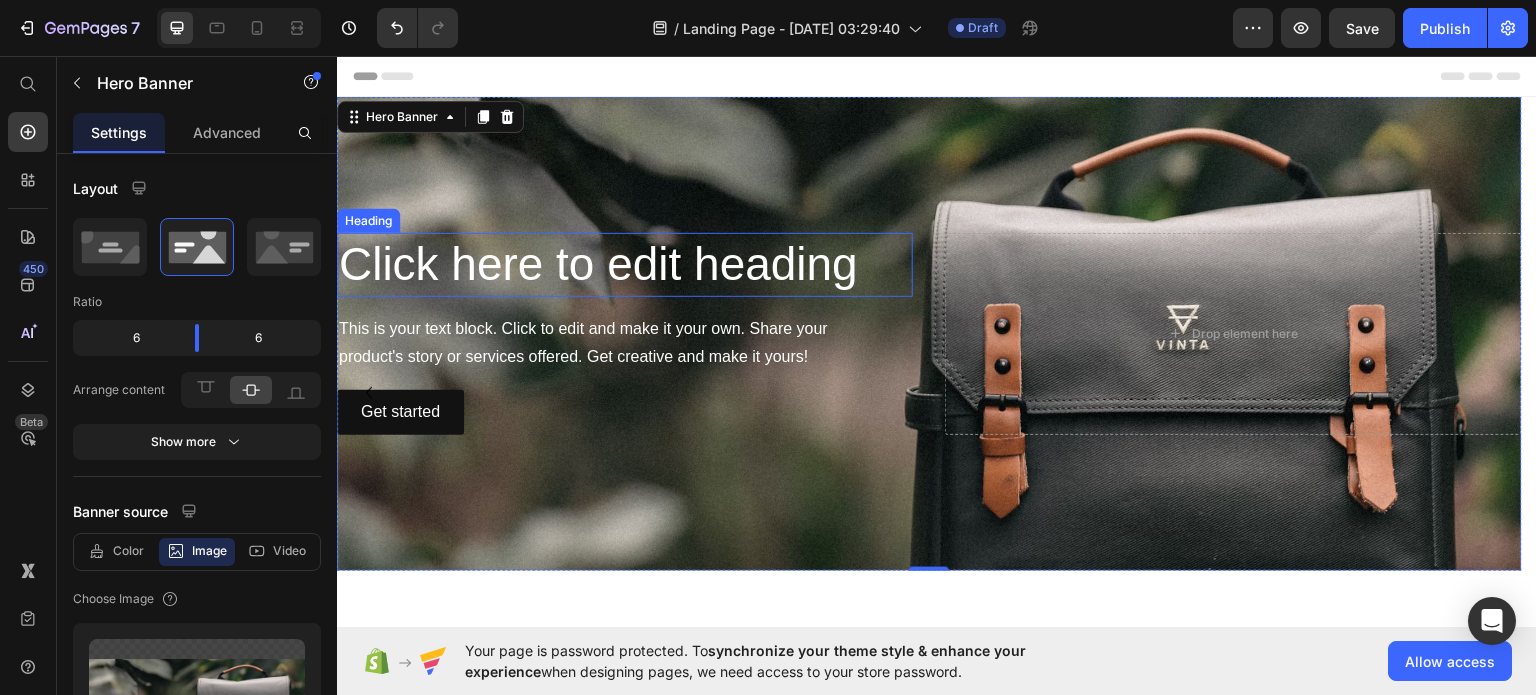 click on "Click here to edit heading" at bounding box center (625, 264) 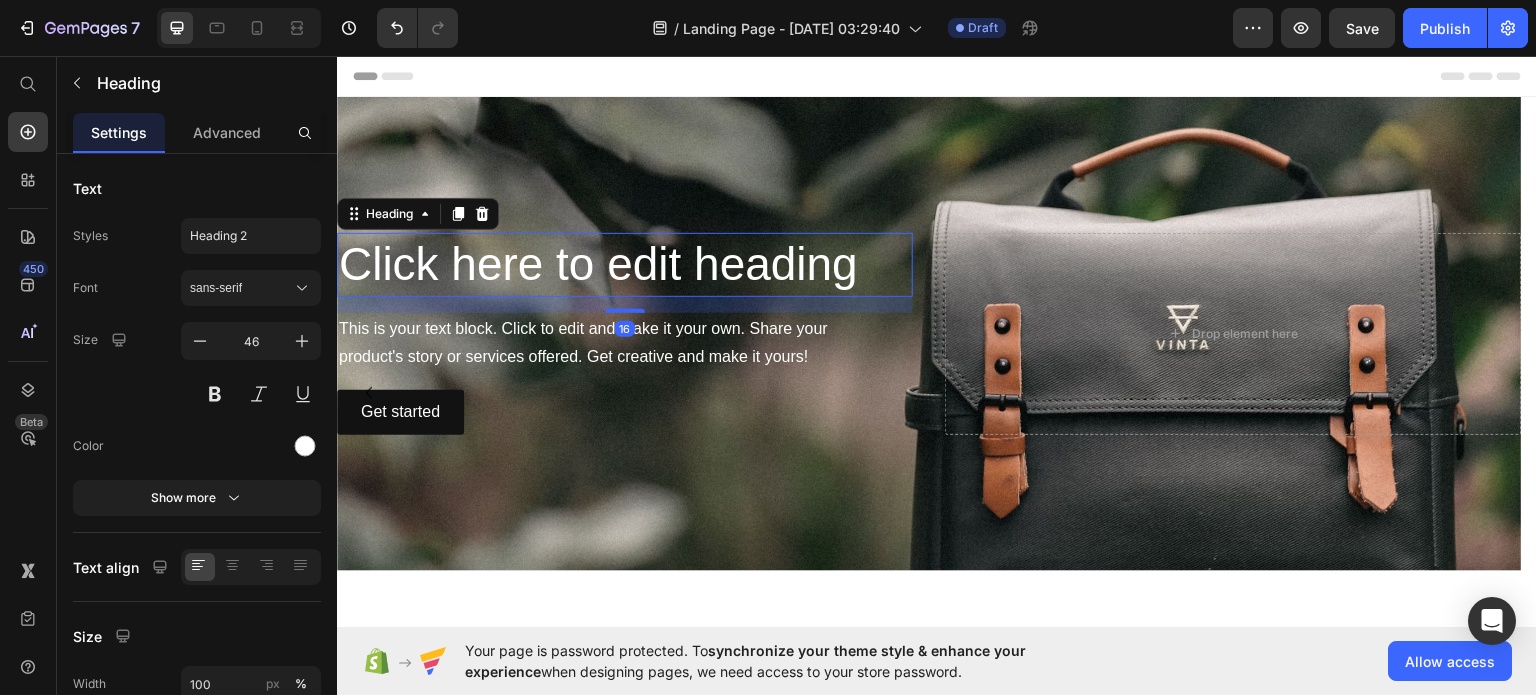click on "Click here to edit heading" at bounding box center [625, 264] 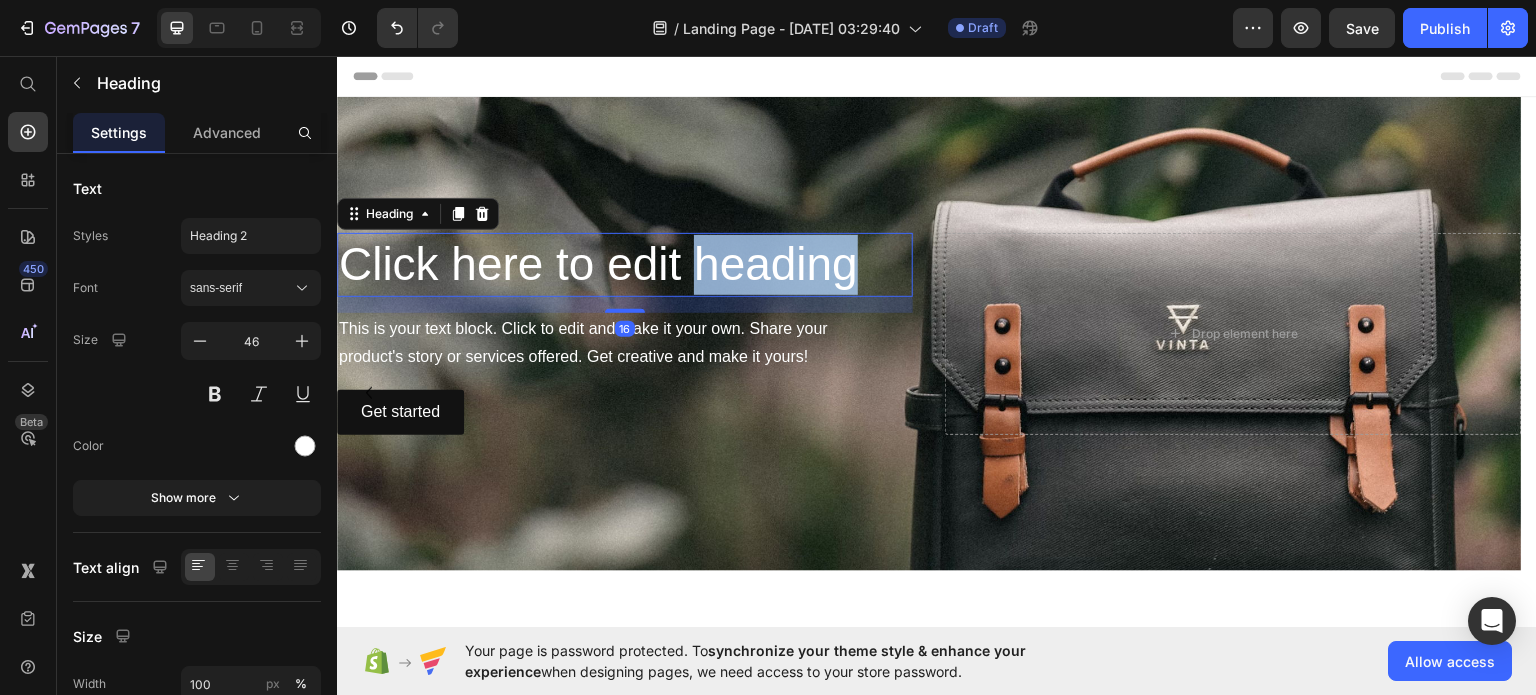 click on "Click here to edit heading" at bounding box center [625, 264] 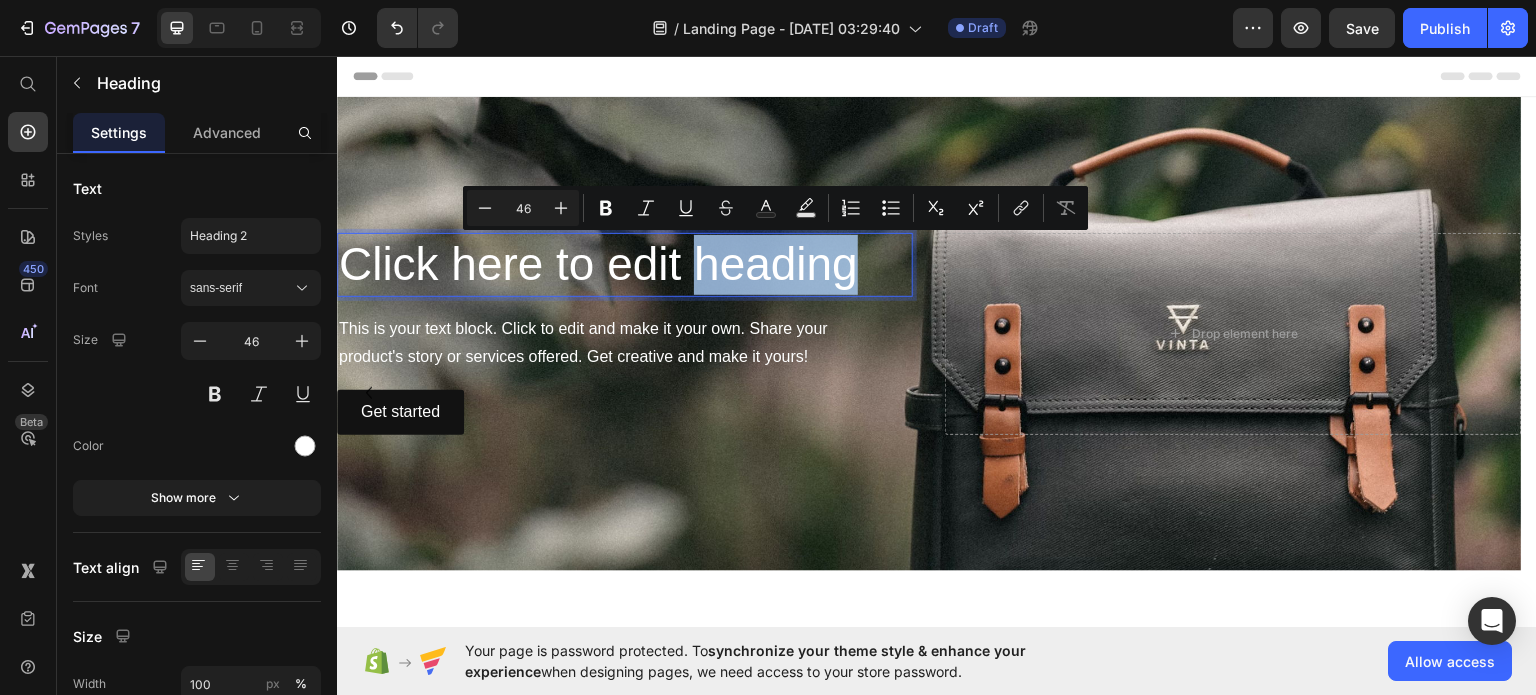 click on "Click here to edit heading" at bounding box center [625, 264] 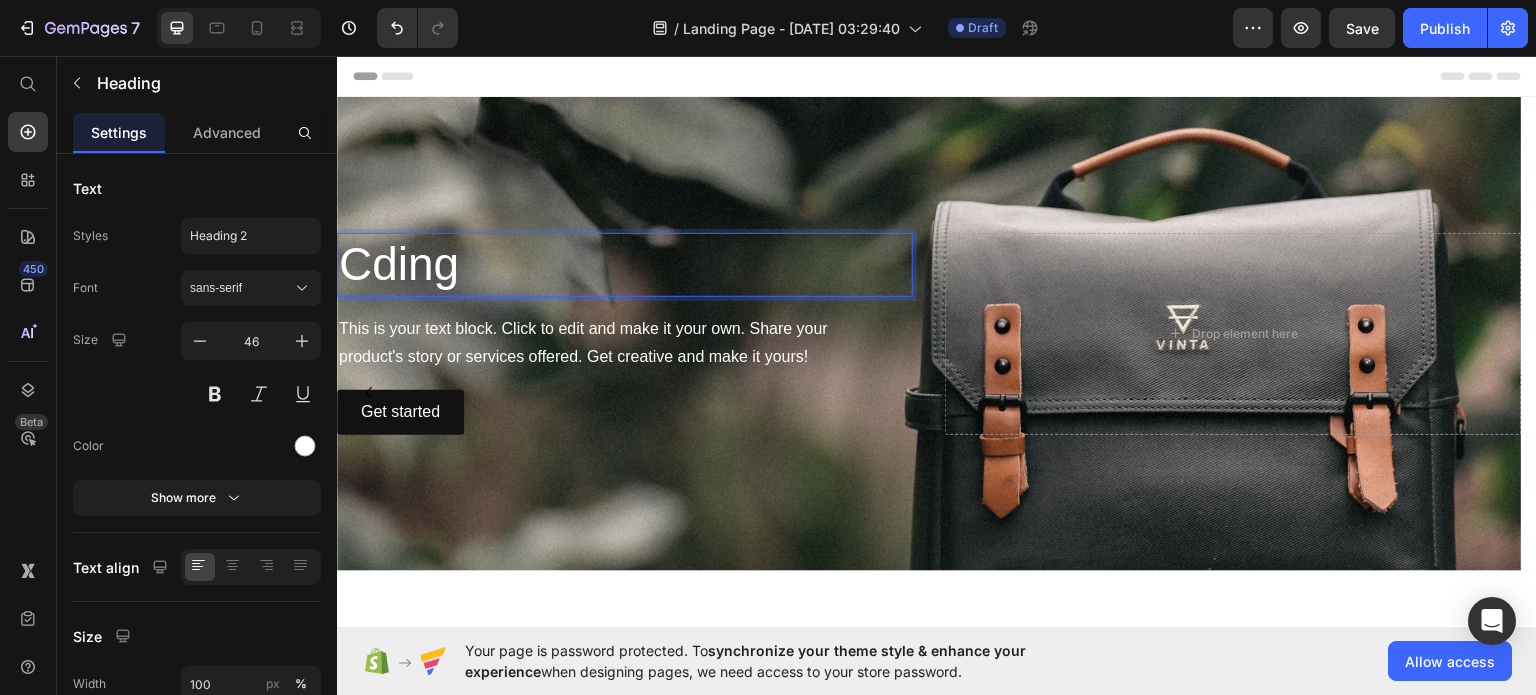 click on "Cding" at bounding box center [625, 264] 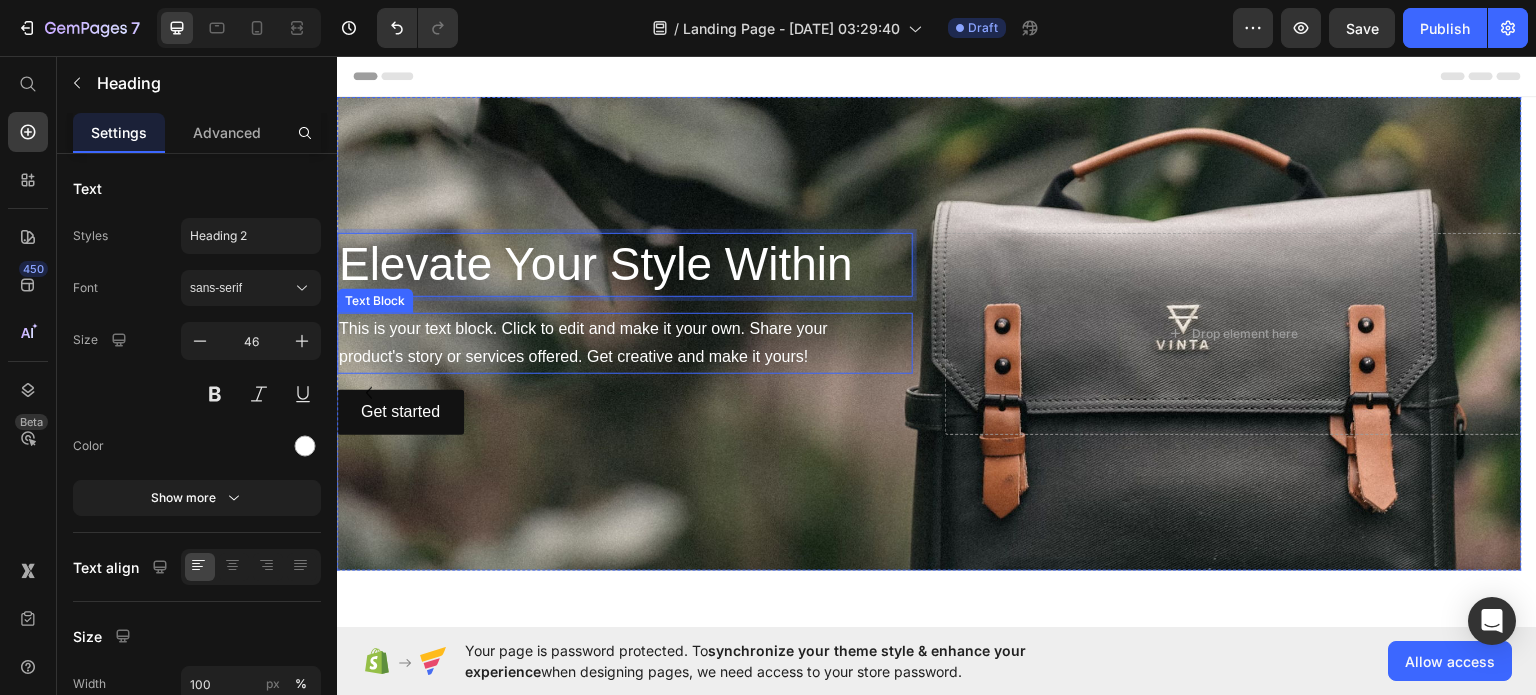 click on "This is your text block. Click to edit and make it your own. Share your                       product's story or services offered. Get creative and make it yours!" at bounding box center (625, 343) 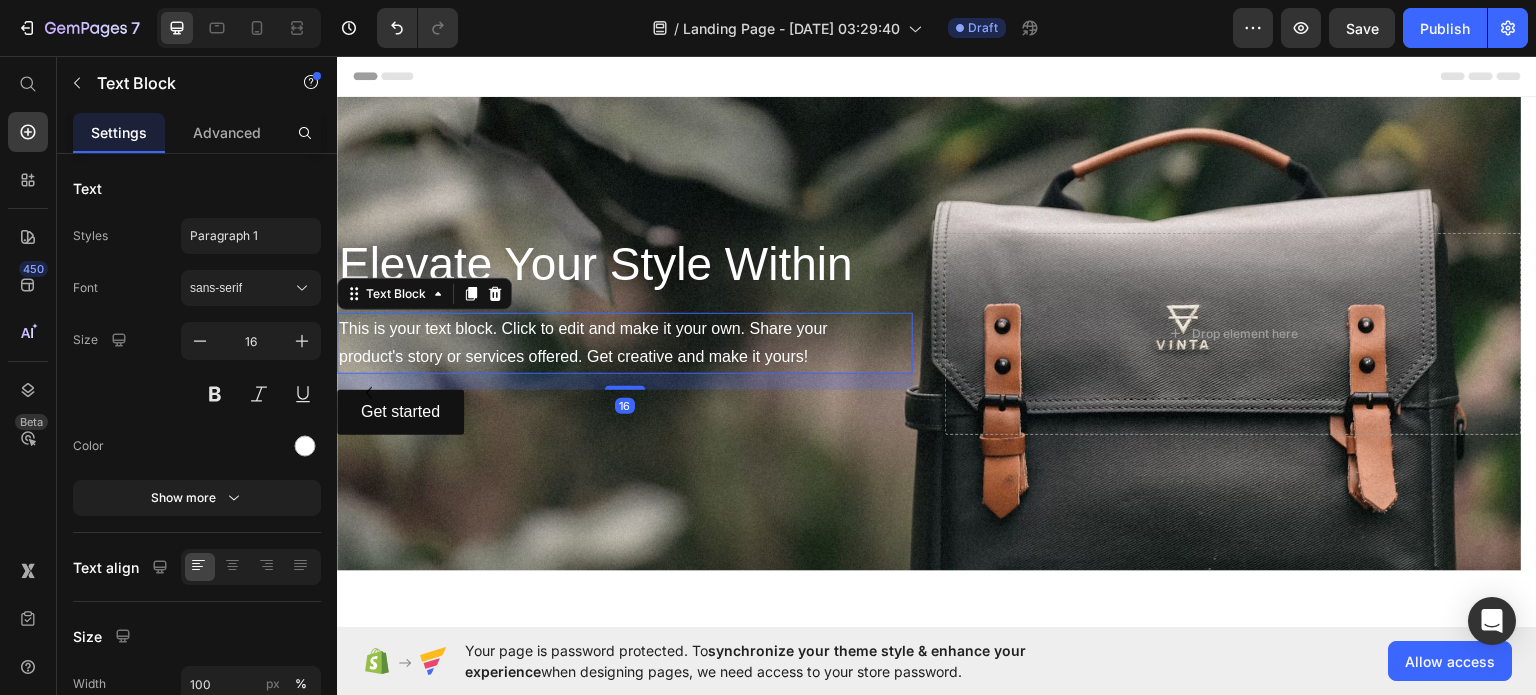 click on "This is your text block. Click to edit and make it your own. Share your product's story or services offered. Get creative and make it yours!" at bounding box center (625, 343) 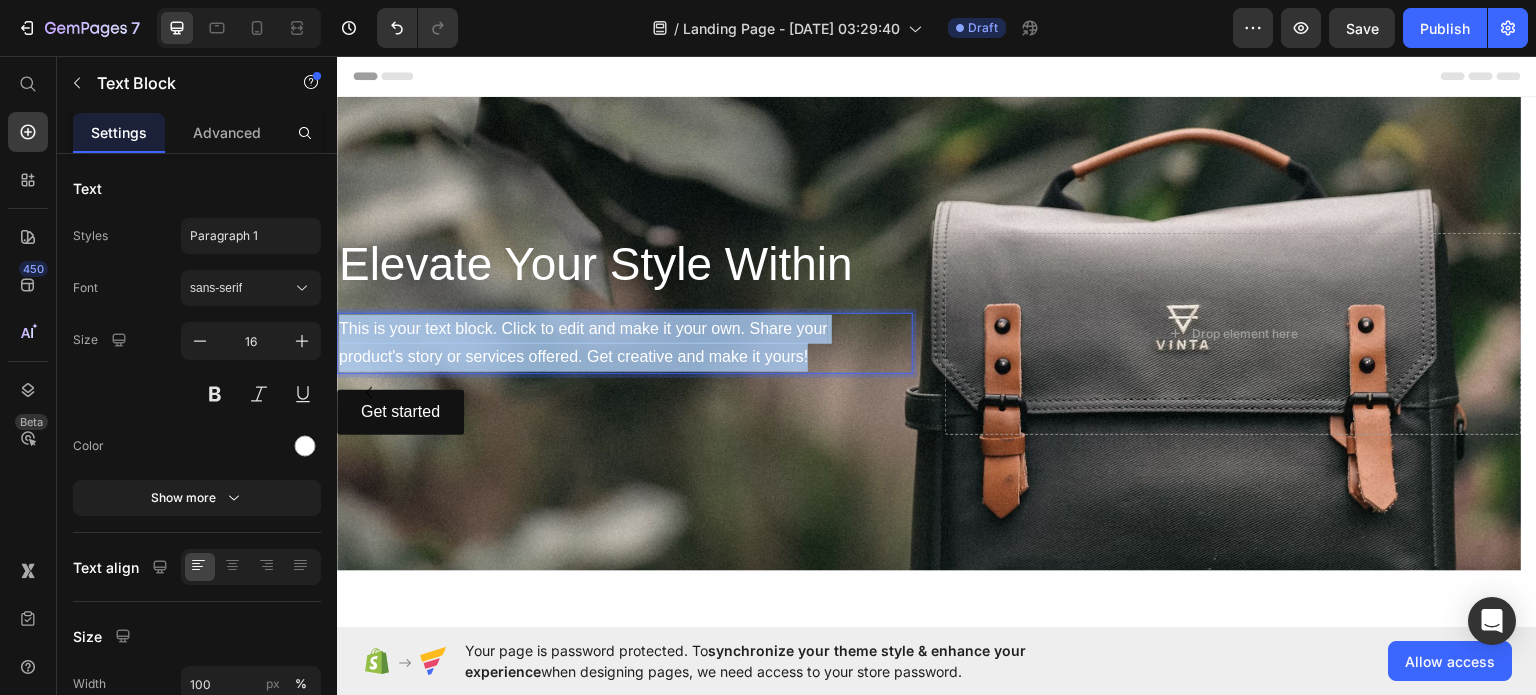drag, startPoint x: 814, startPoint y: 350, endPoint x: 661, endPoint y: 375, distance: 155.02902 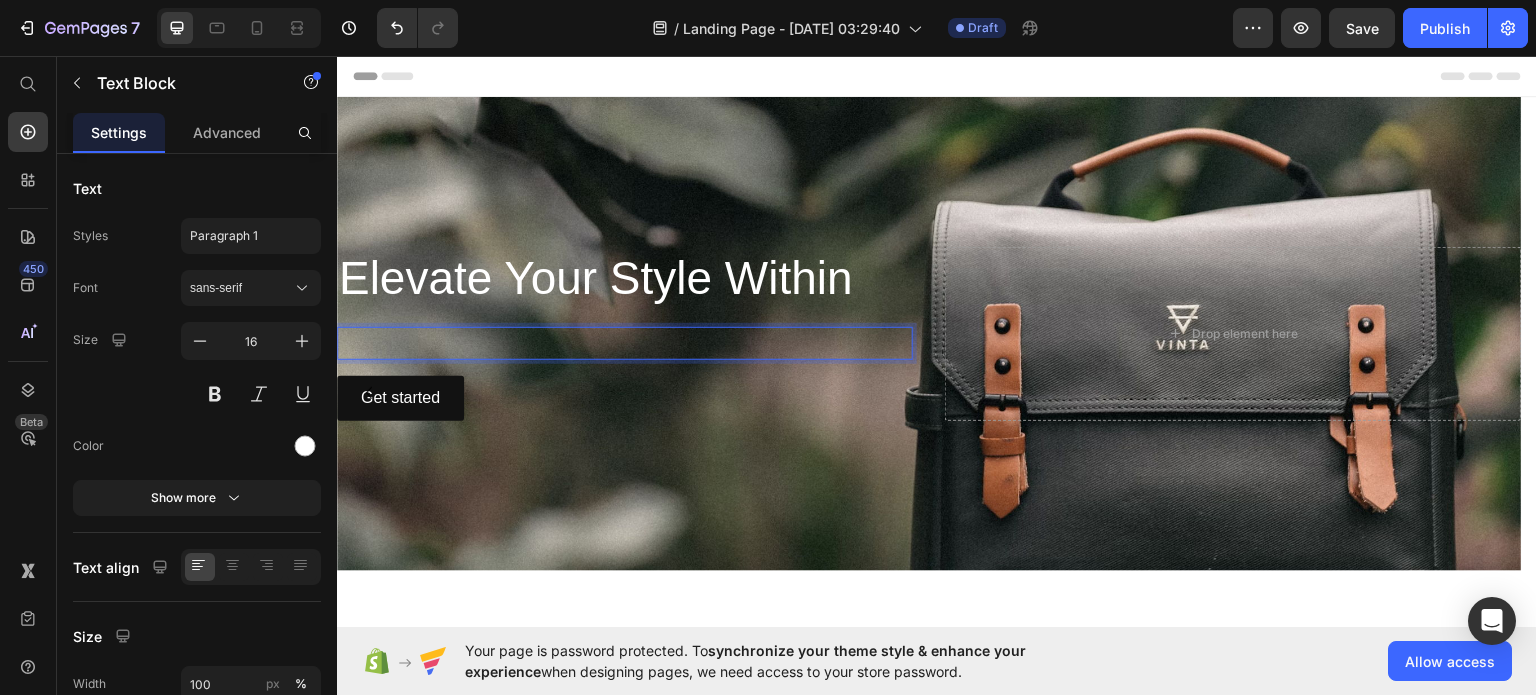 click at bounding box center [625, 342] 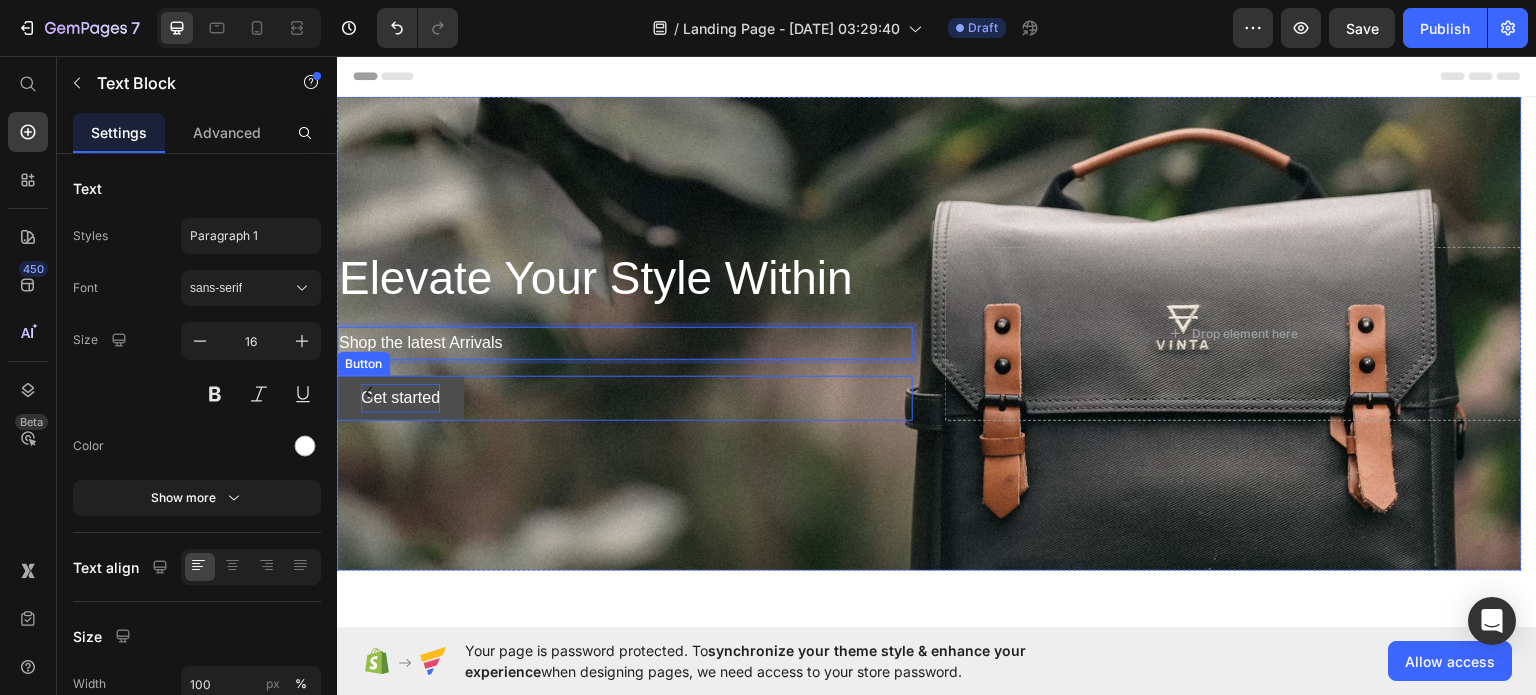 click on "Get started" at bounding box center (400, 397) 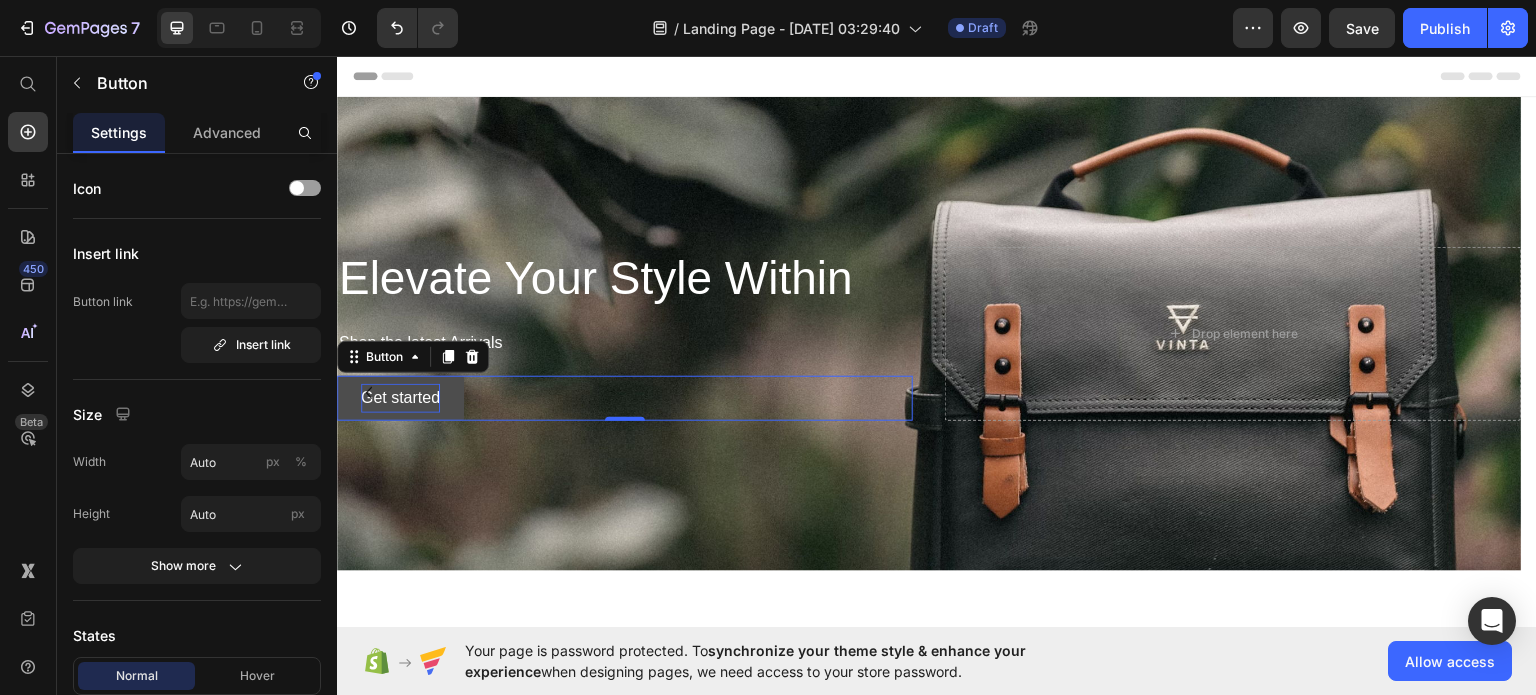 click on "Get started" at bounding box center [400, 397] 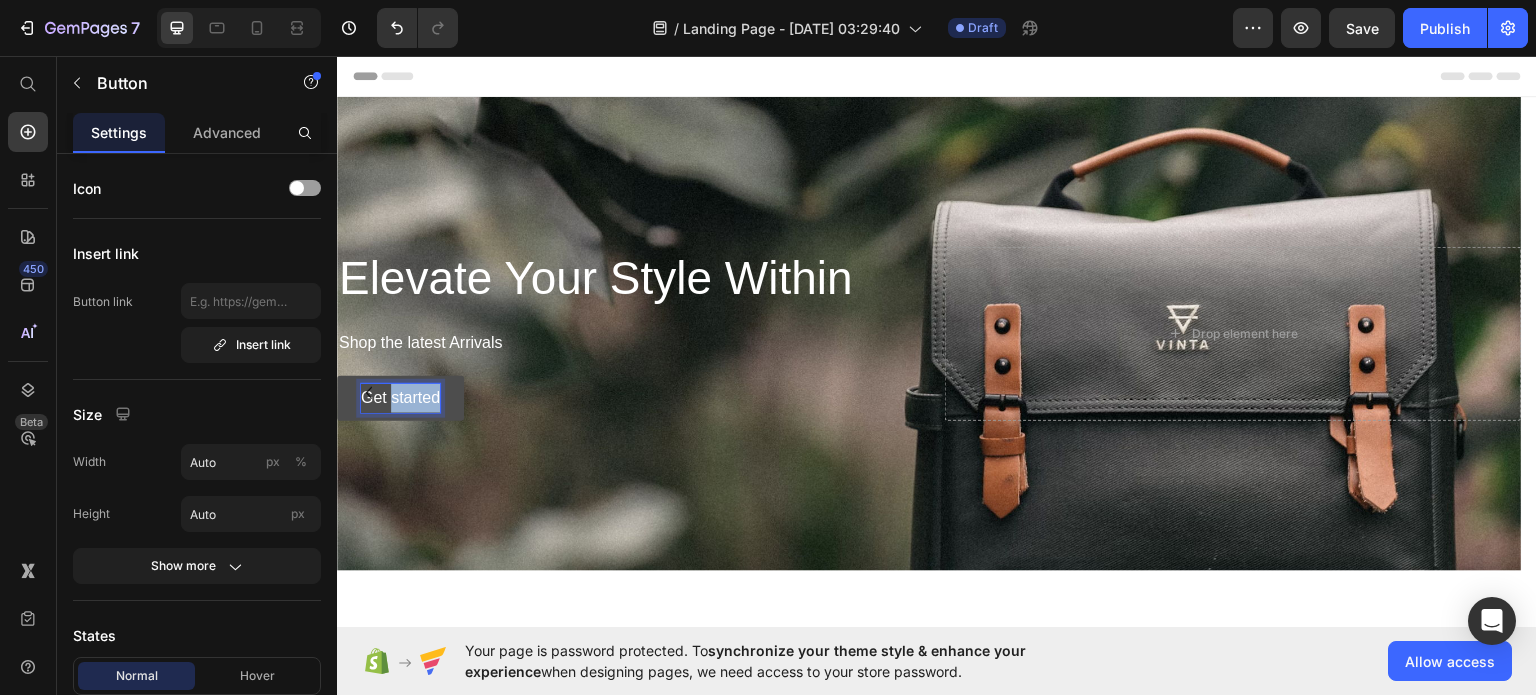 click on "Get started" at bounding box center [400, 397] 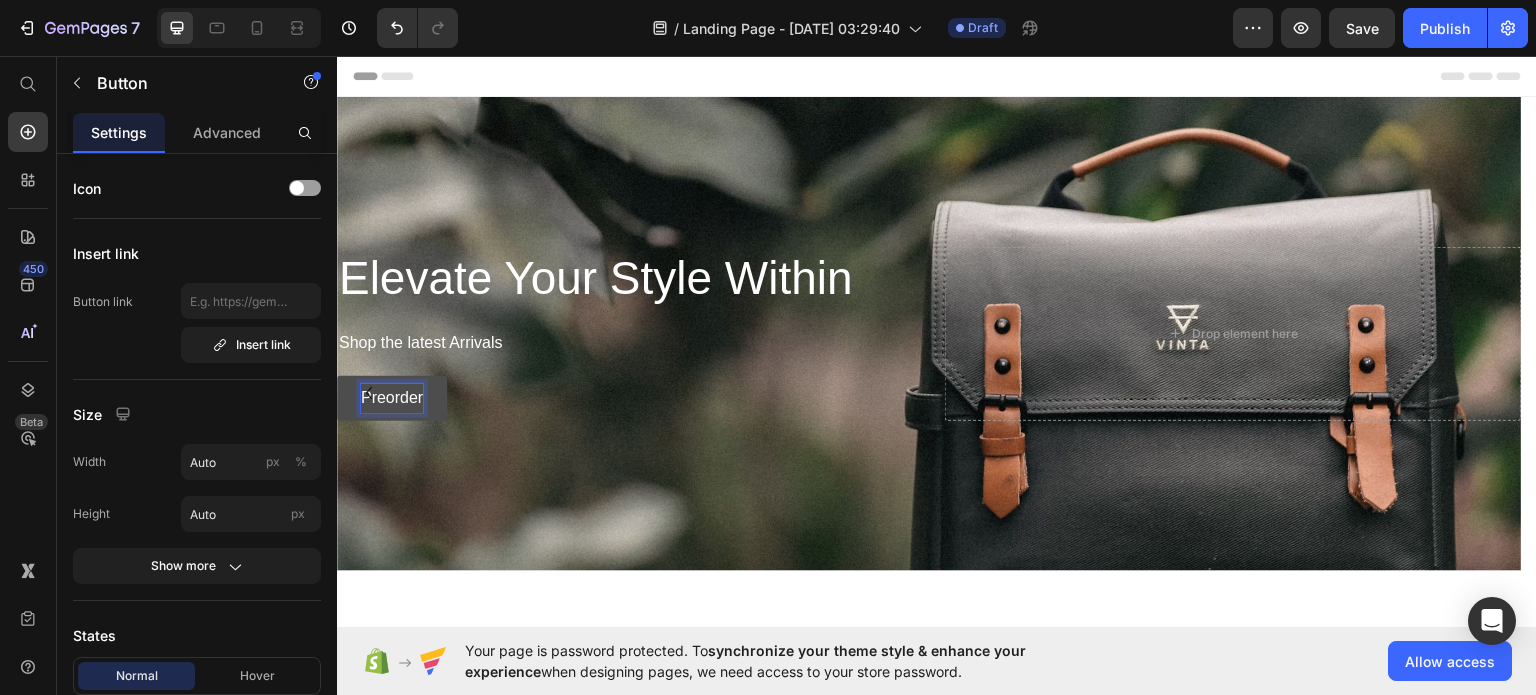 click on "Preorder" at bounding box center [392, 397] 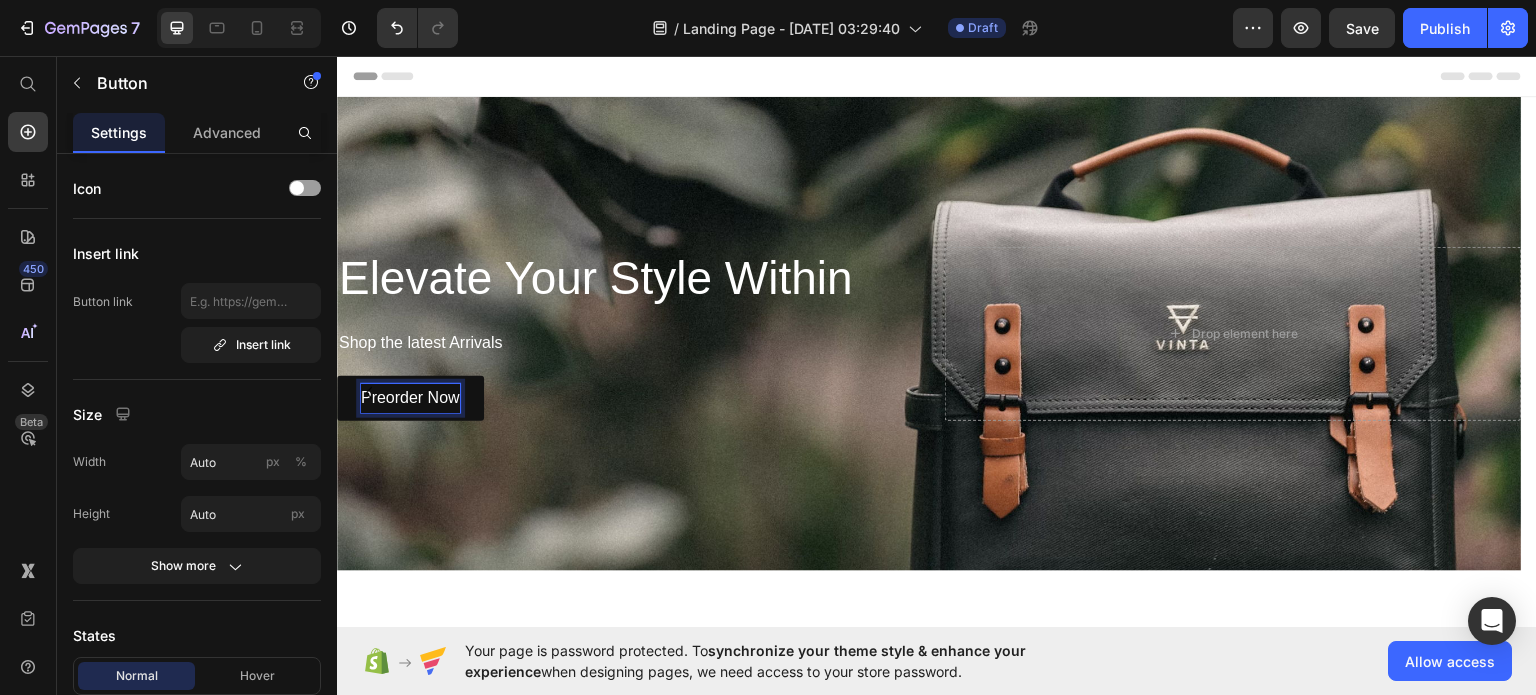 click on "Preorder Now Button   0" at bounding box center (625, 397) 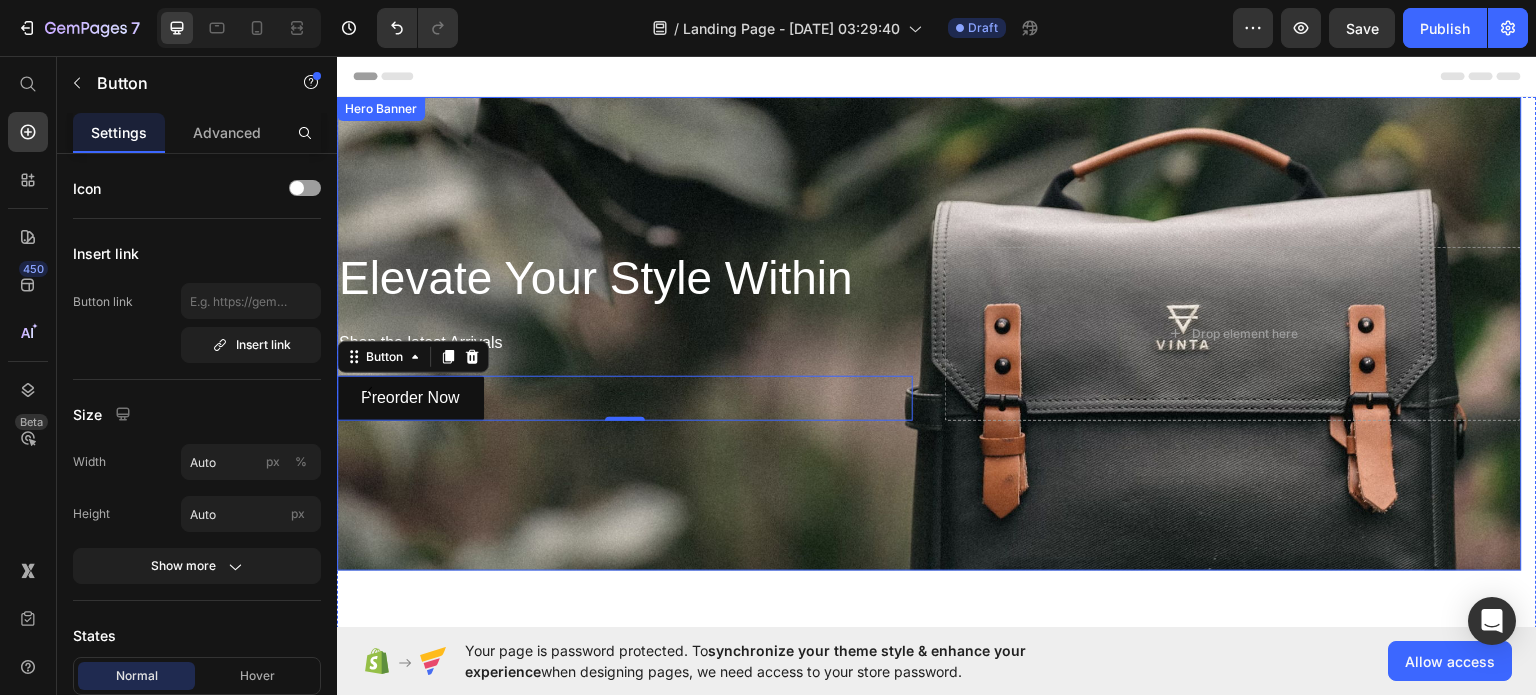 click at bounding box center (929, 333) 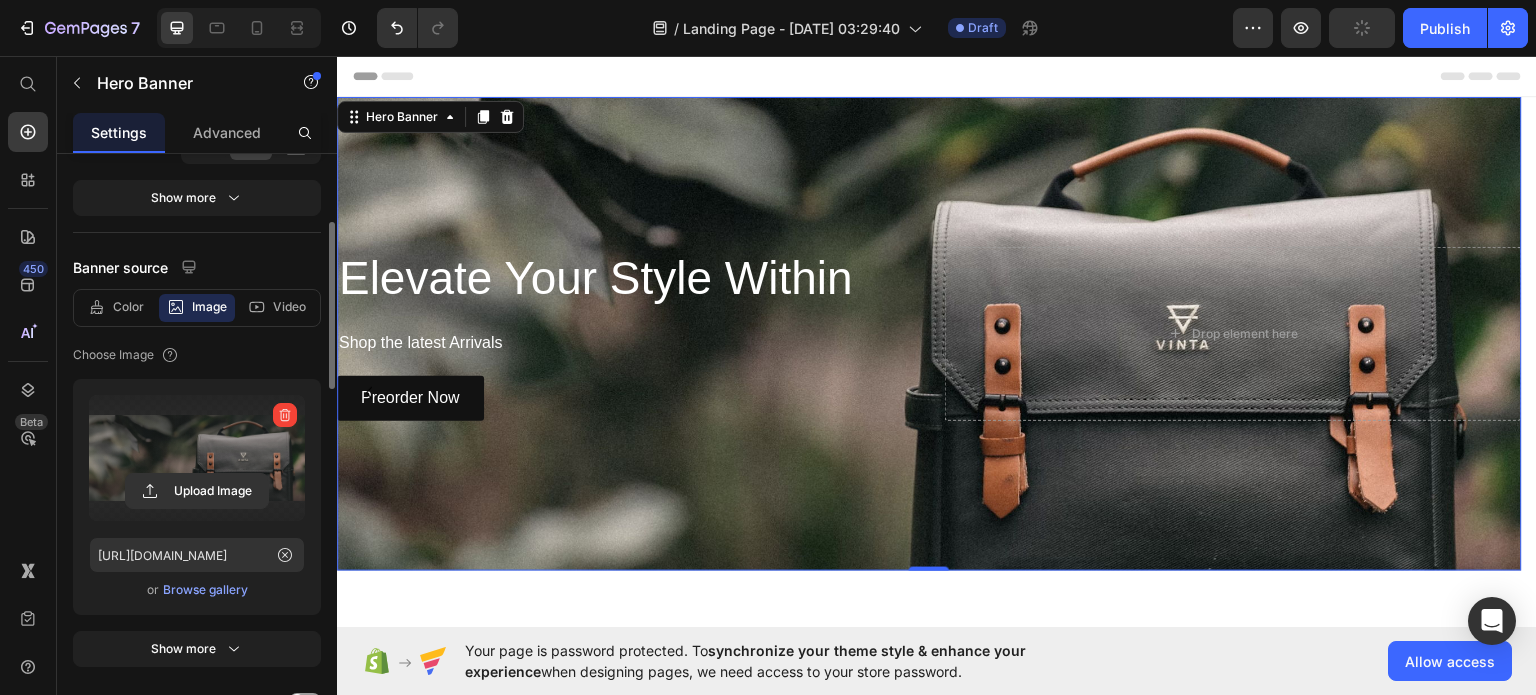 scroll, scrollTop: 246, scrollLeft: 0, axis: vertical 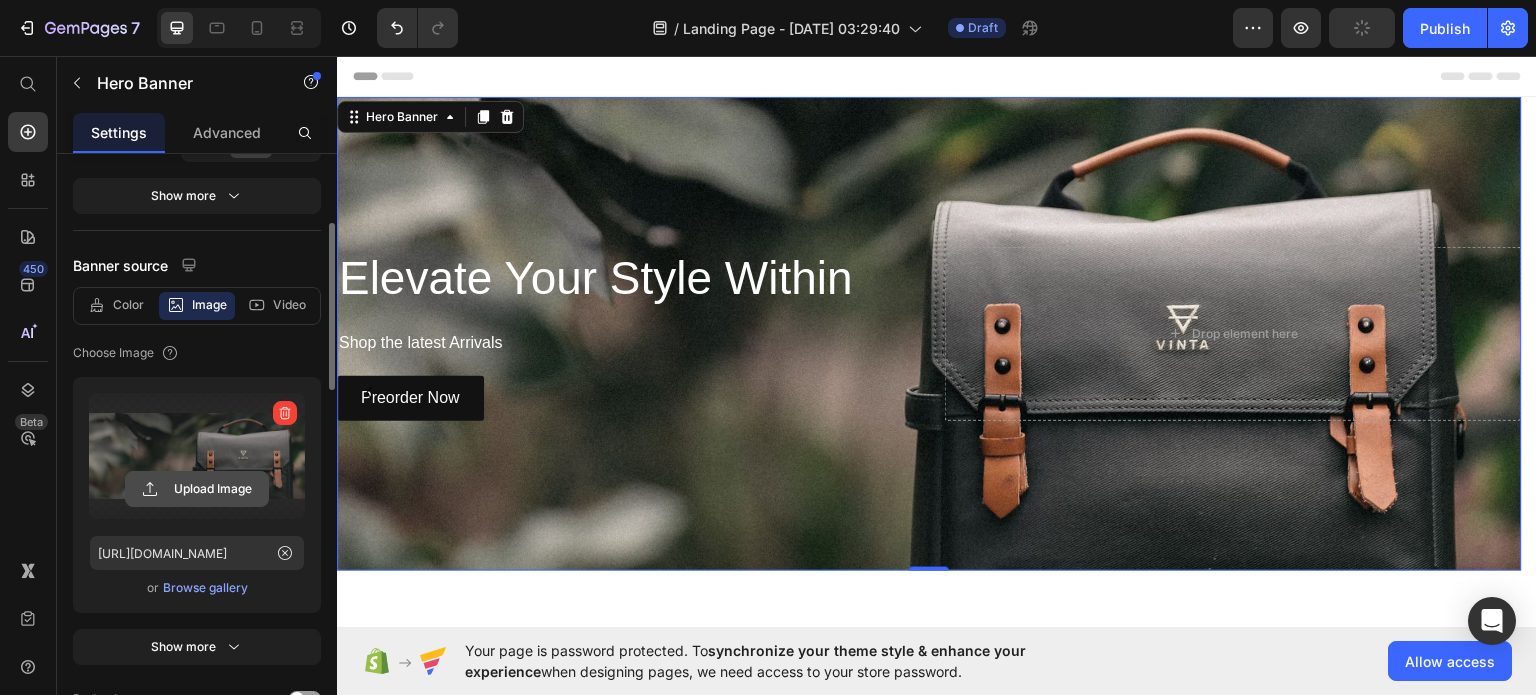 click 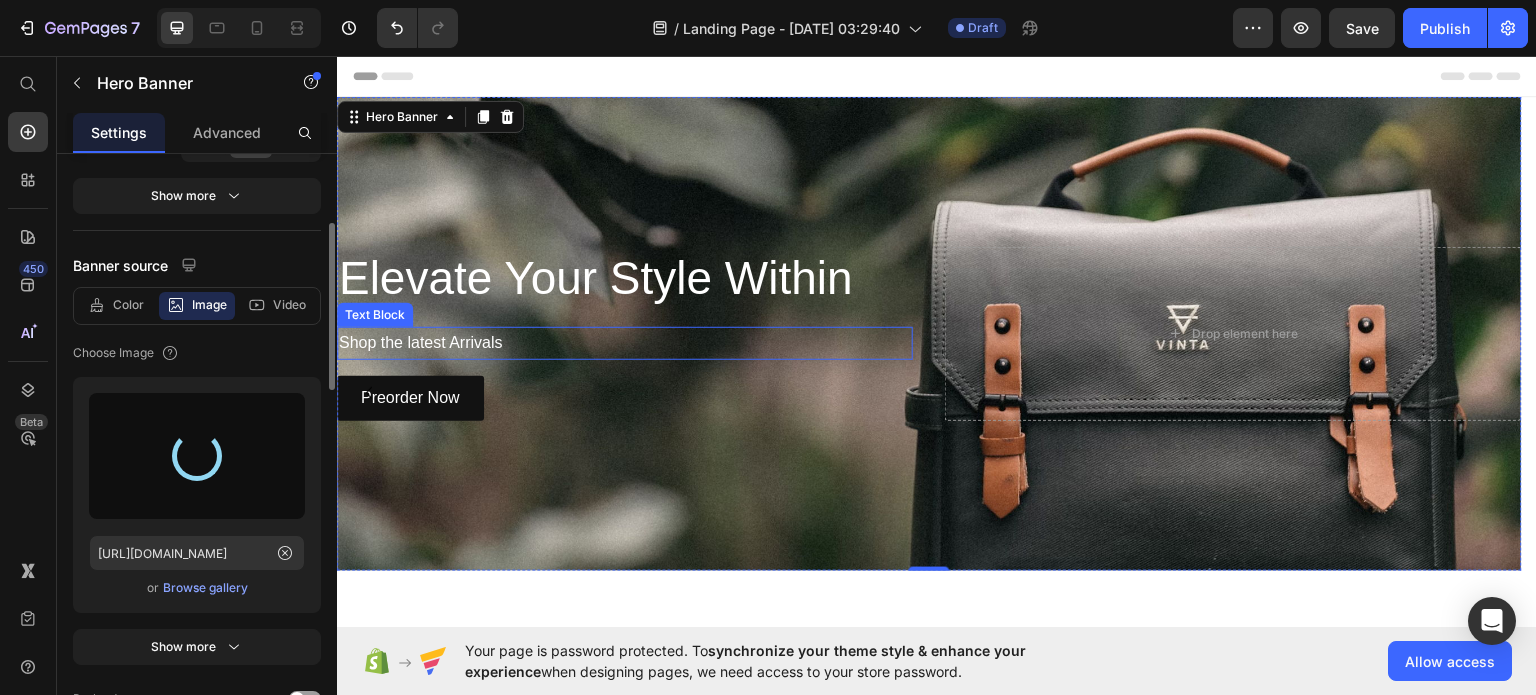 type on "[URL][DOMAIN_NAME]" 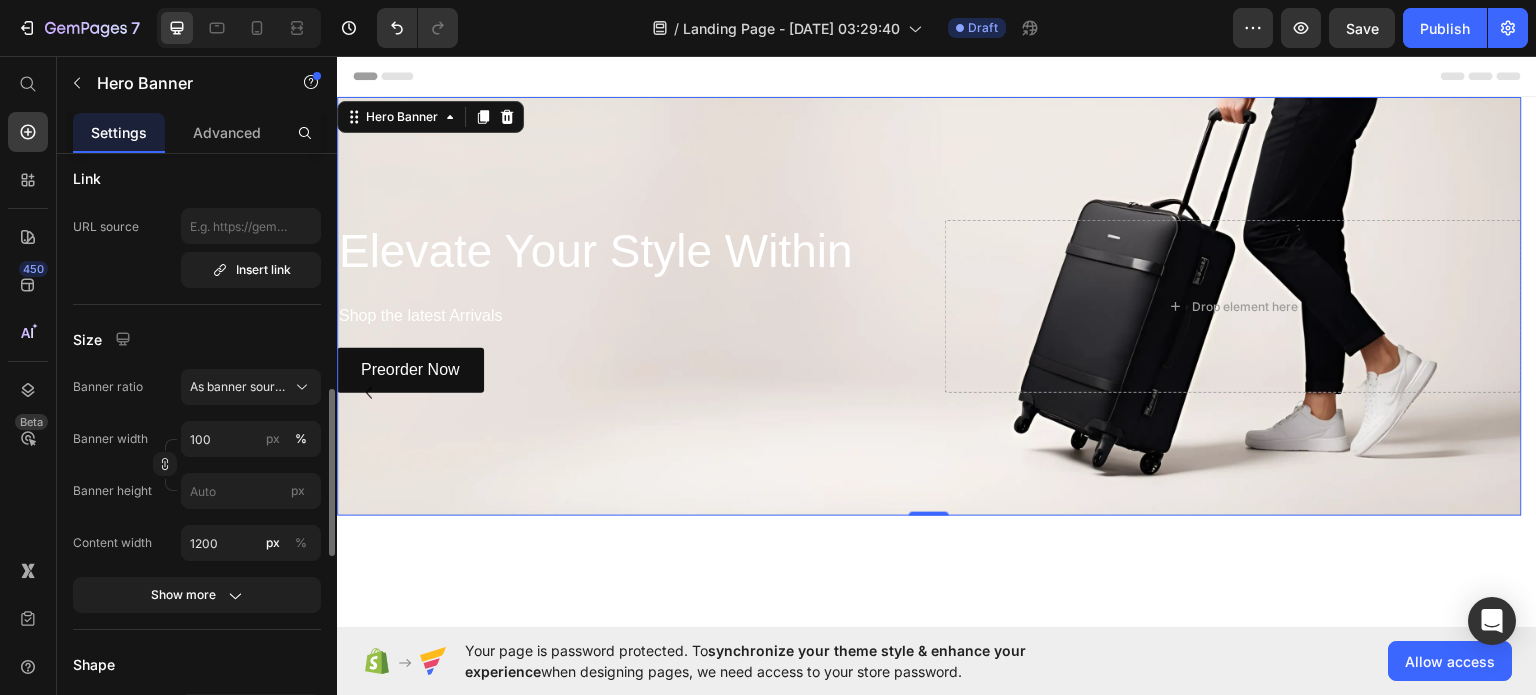 scroll, scrollTop: 845, scrollLeft: 0, axis: vertical 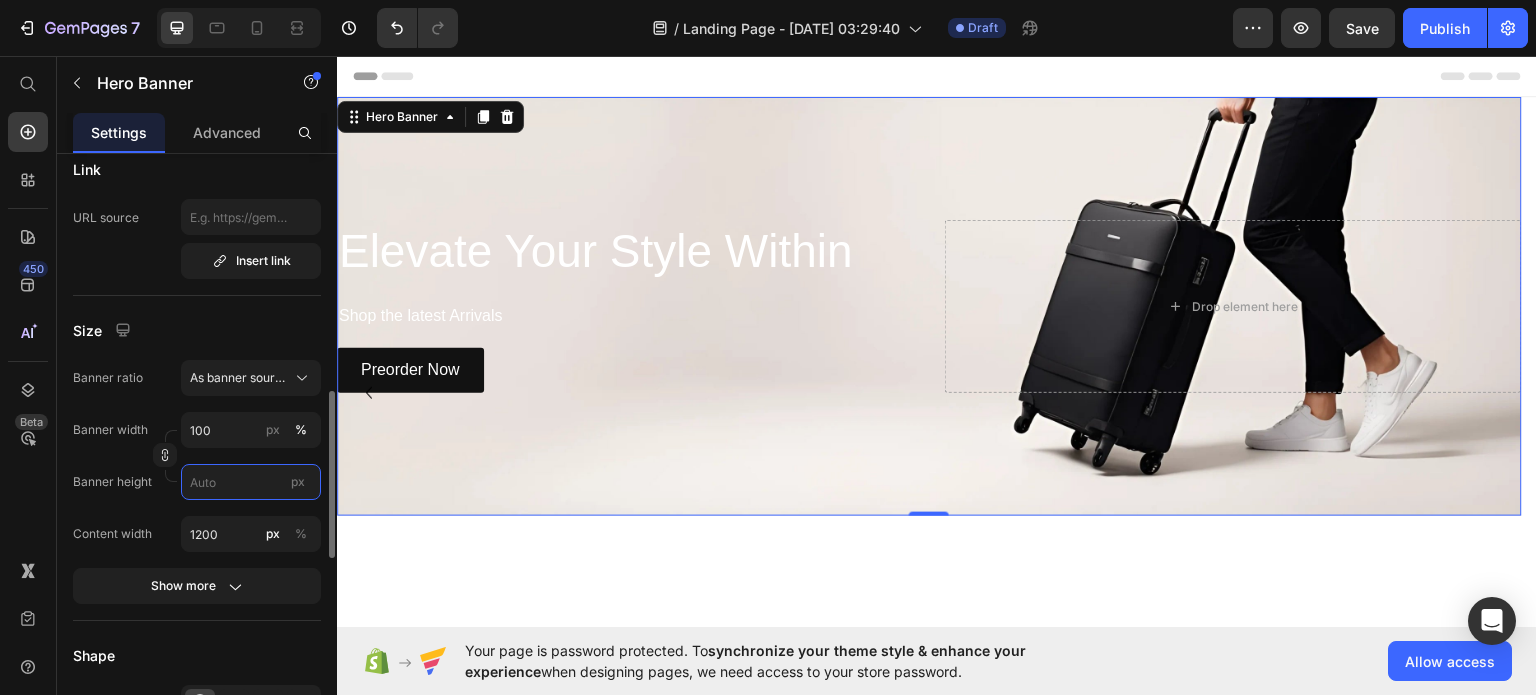 click on "px" at bounding box center [251, 482] 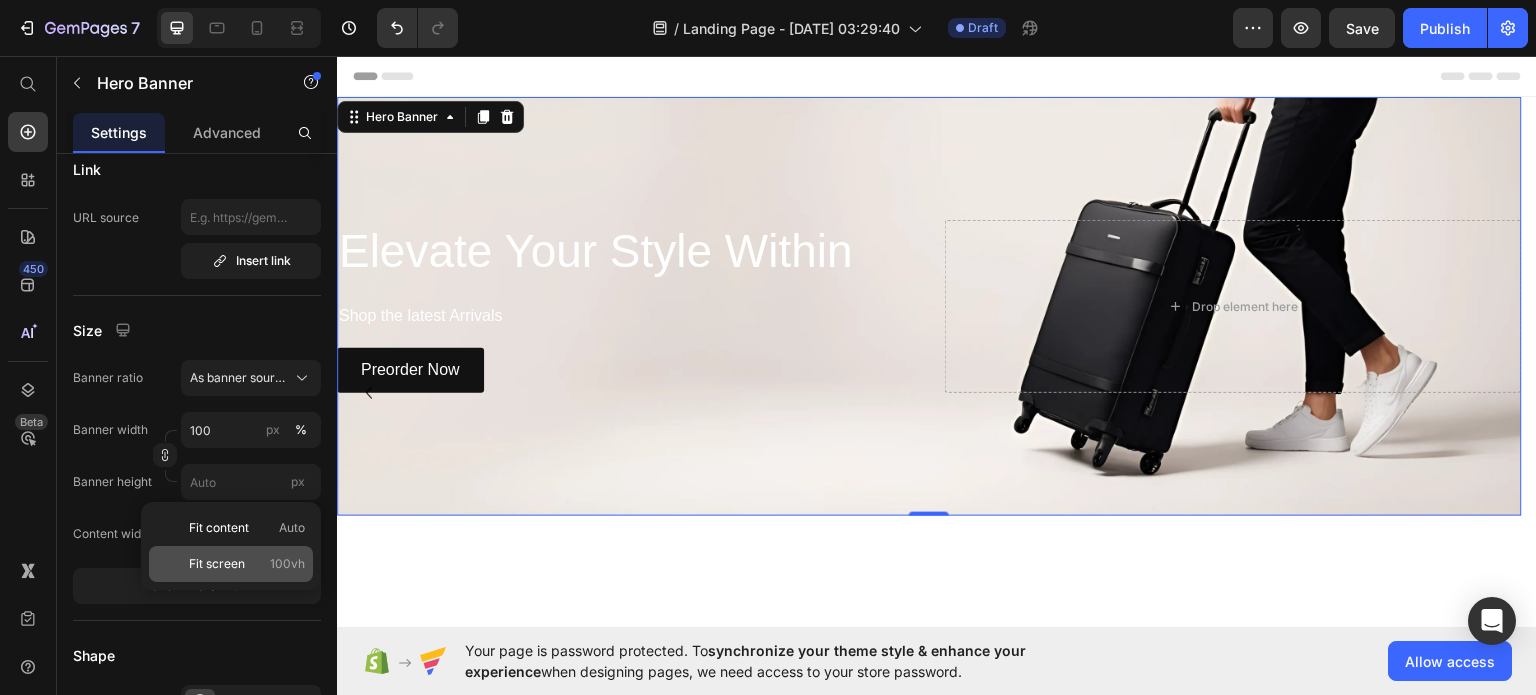 click on "Fit screen" at bounding box center (217, 564) 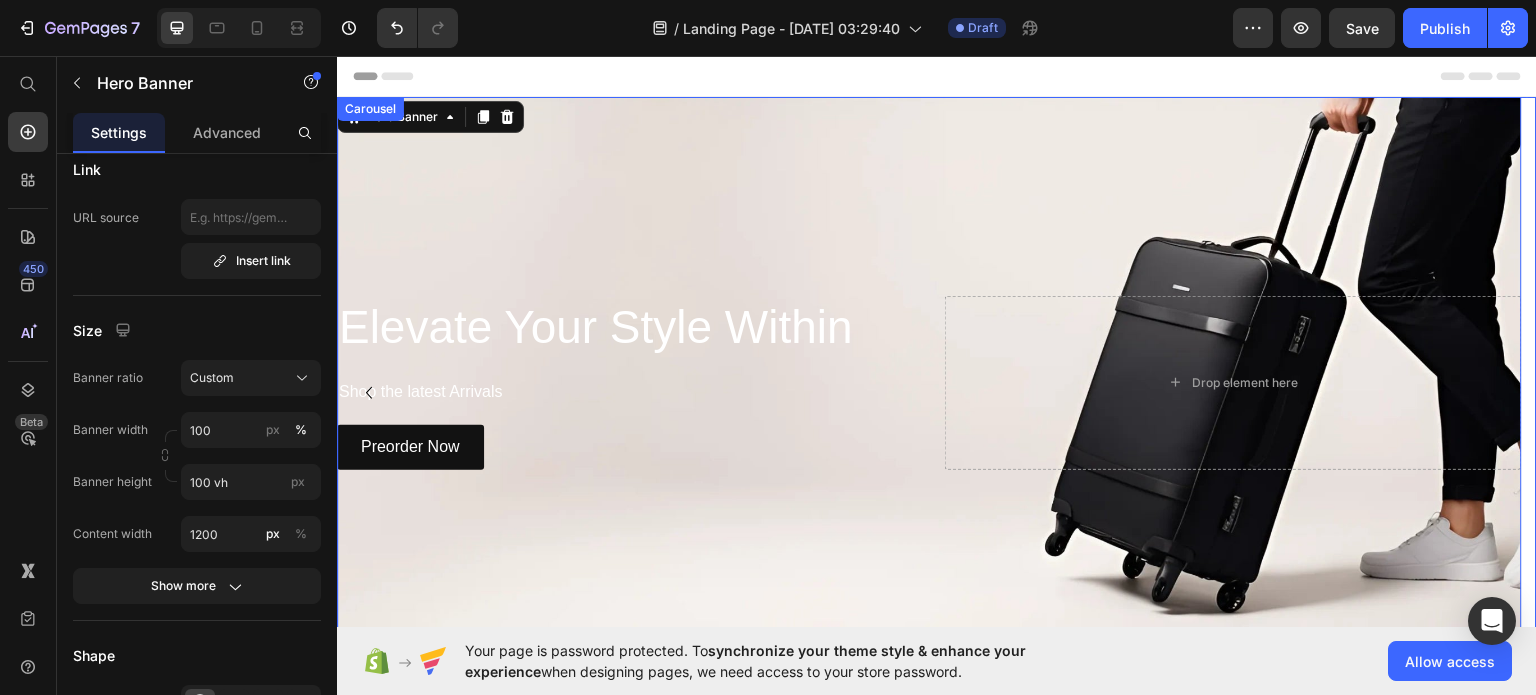 click at bounding box center (369, 392) 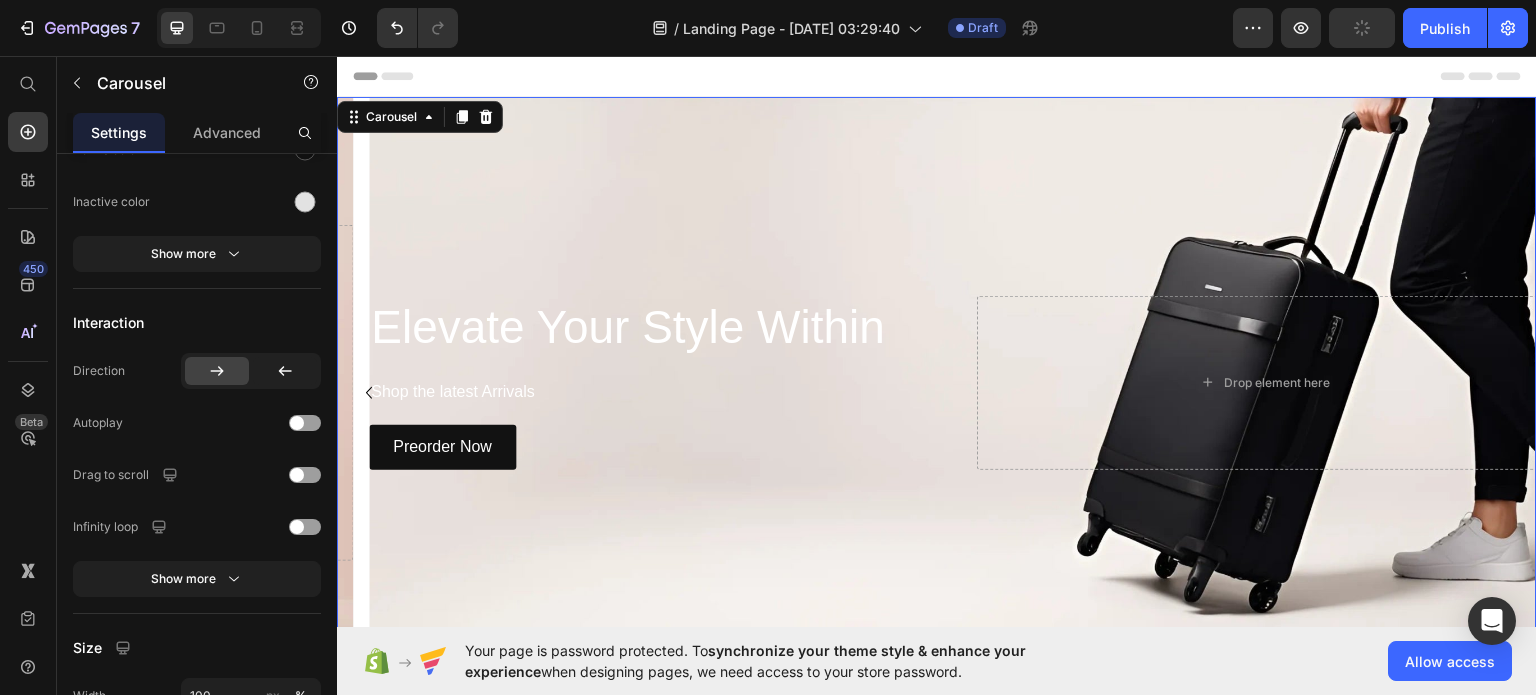 scroll, scrollTop: 0, scrollLeft: 0, axis: both 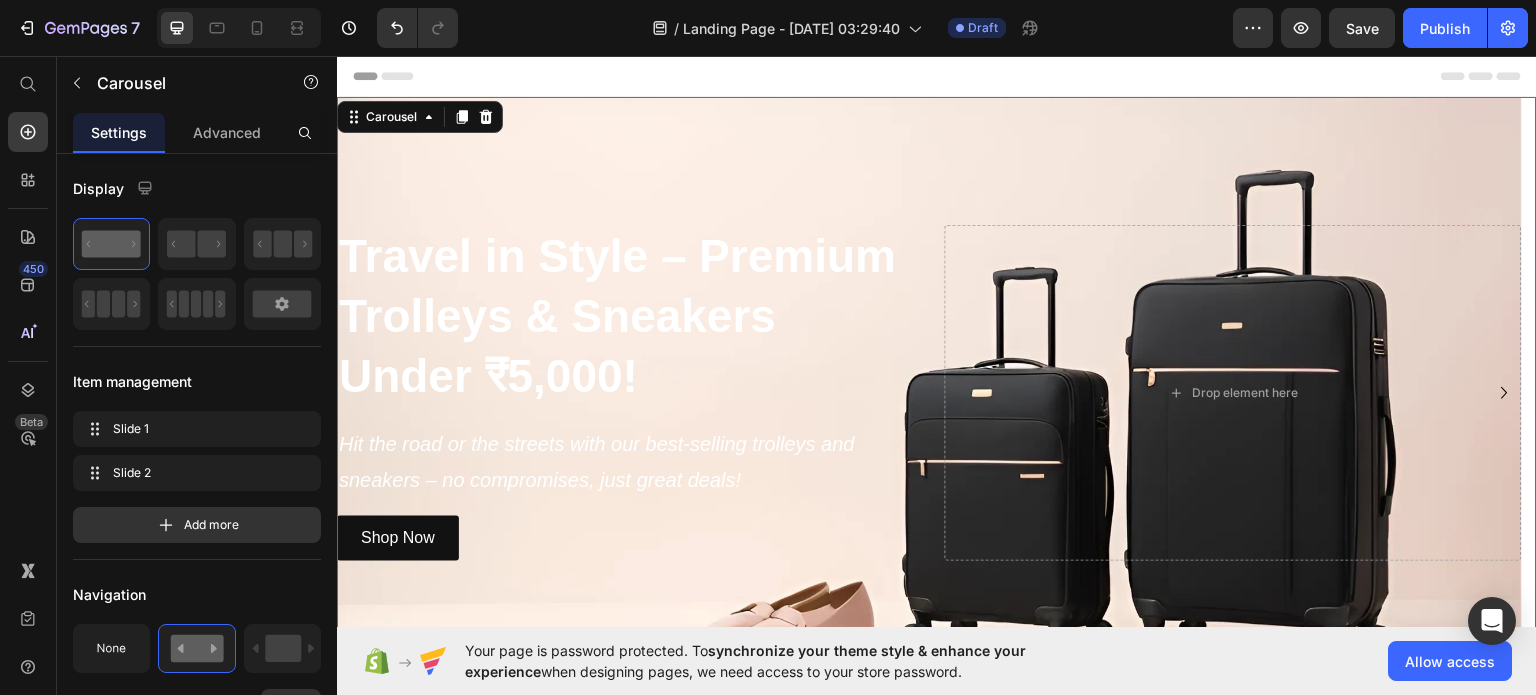 click 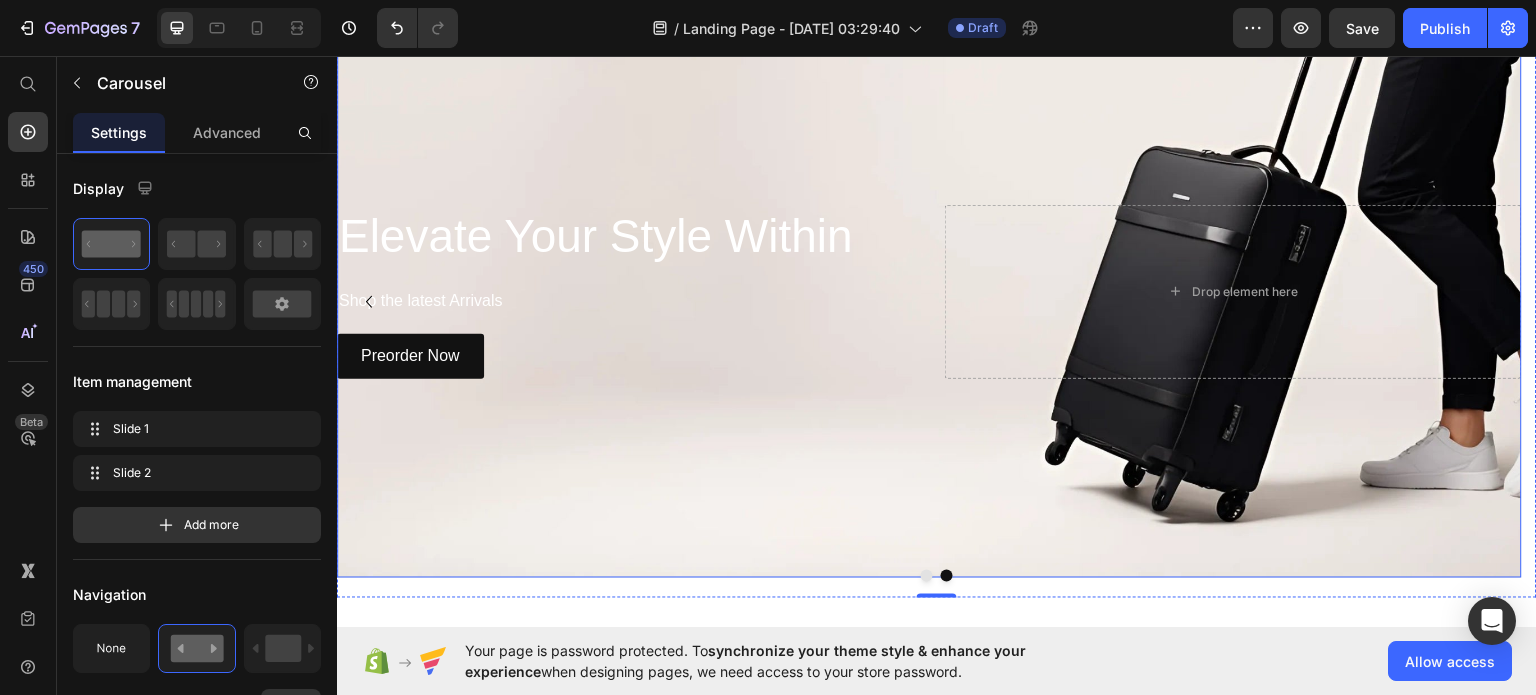 scroll, scrollTop: 0, scrollLeft: 0, axis: both 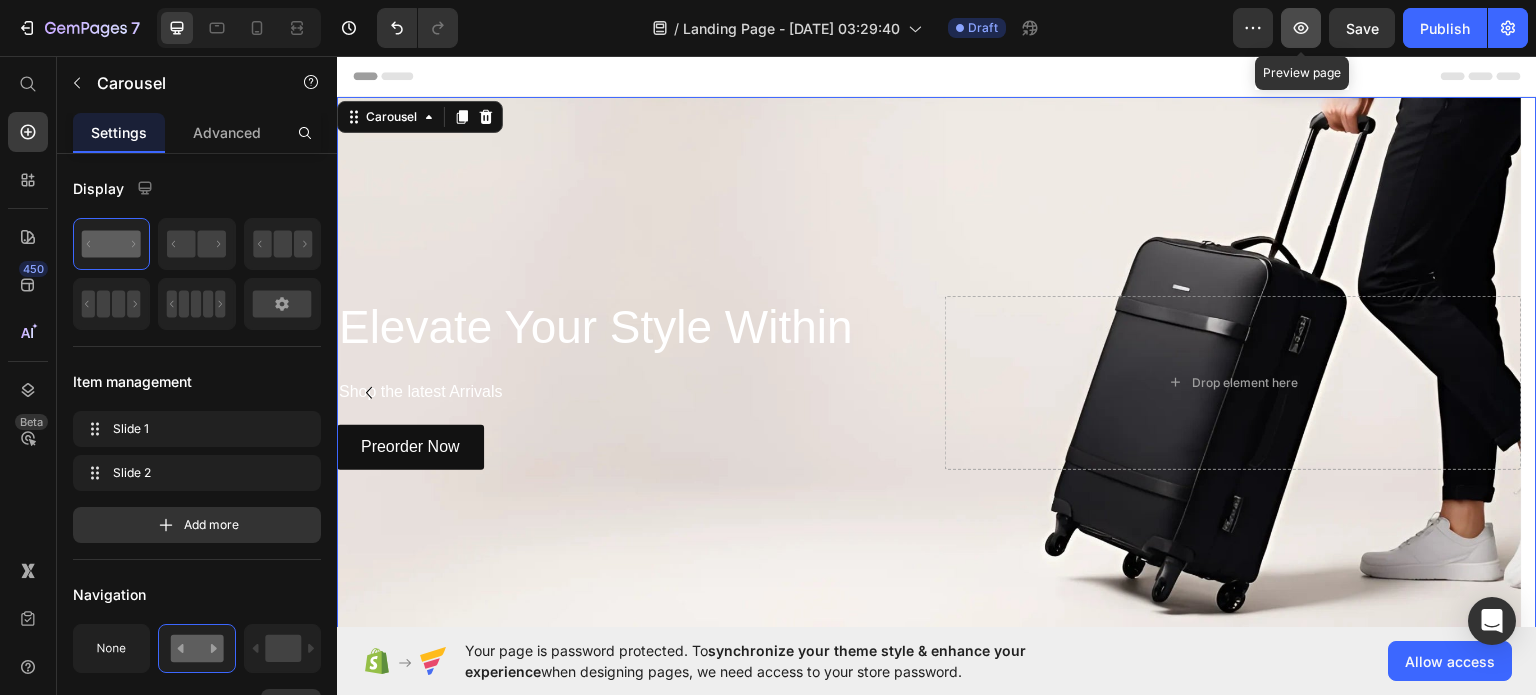 click 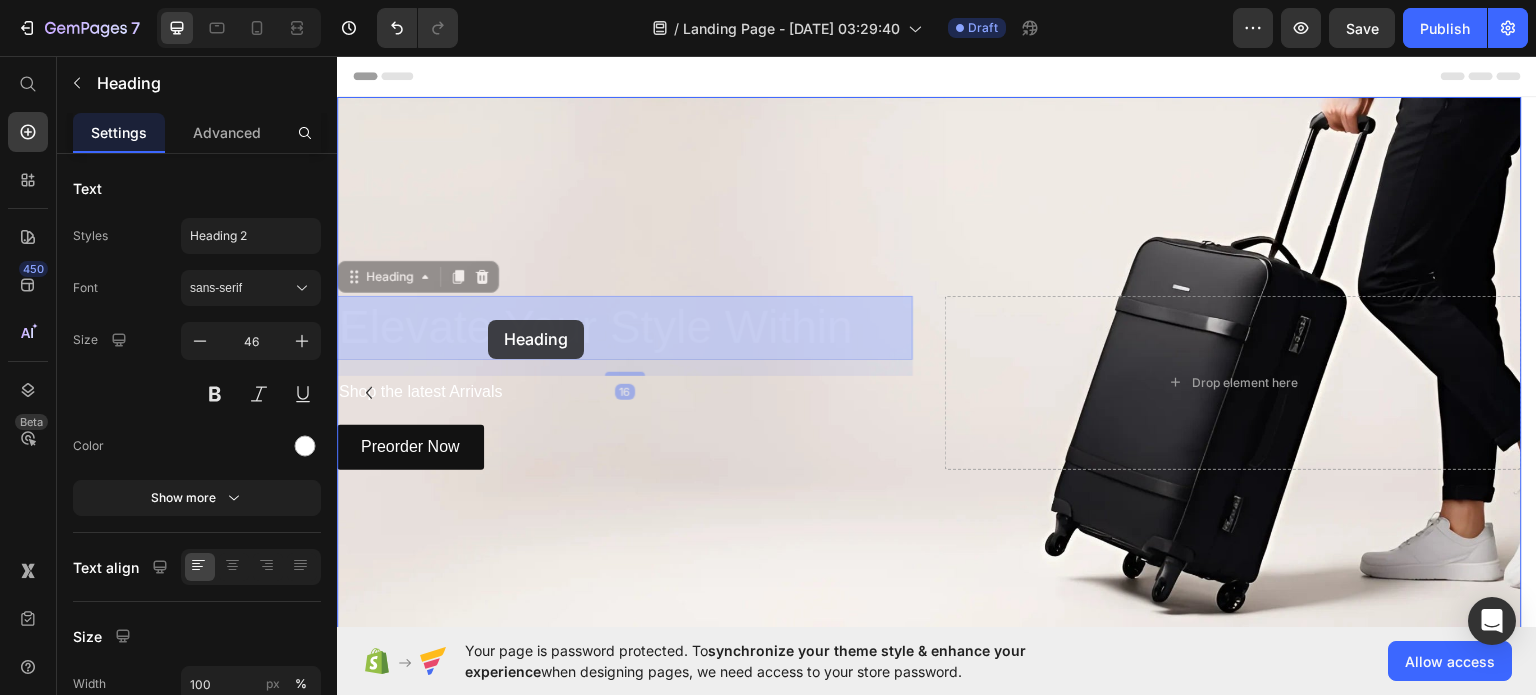 drag, startPoint x: 865, startPoint y: 327, endPoint x: 493, endPoint y: 319, distance: 372.086 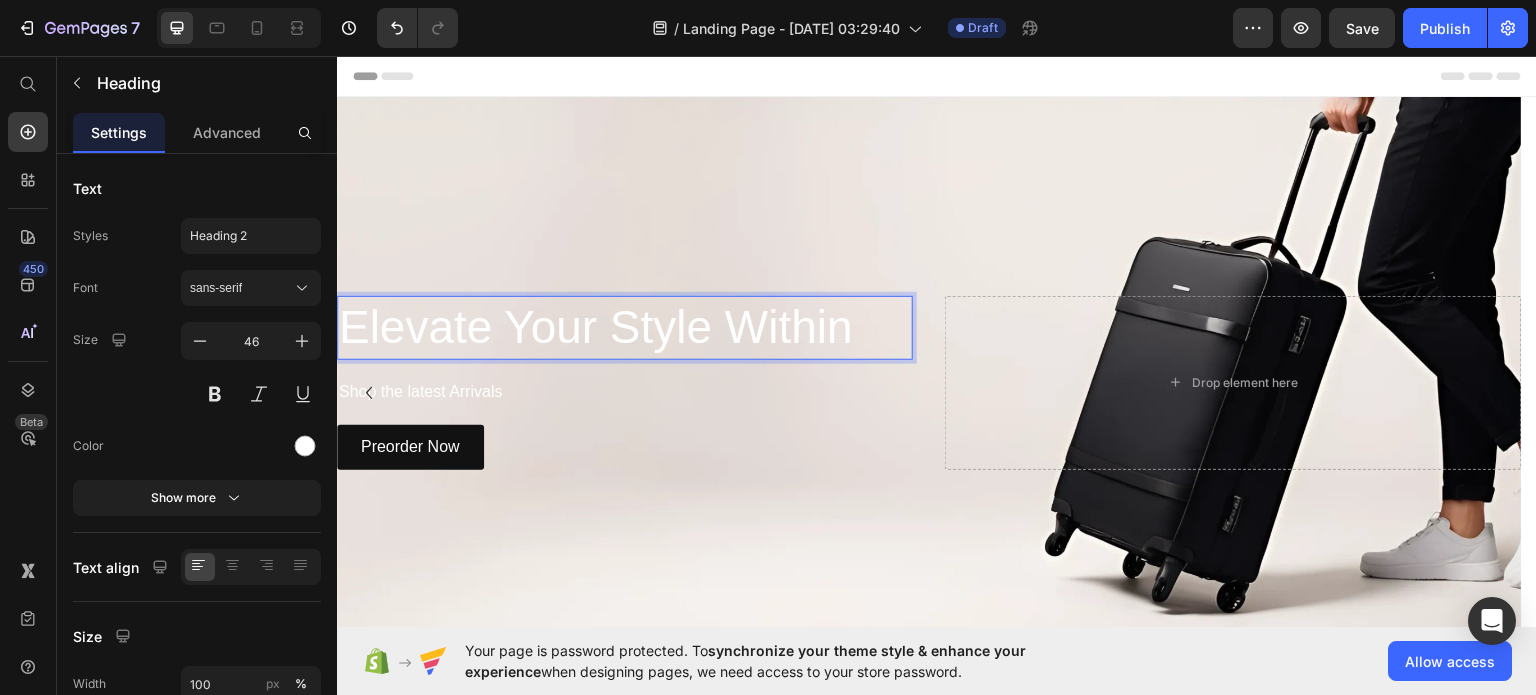 click on "Elevate Your Style Within" at bounding box center [625, 327] 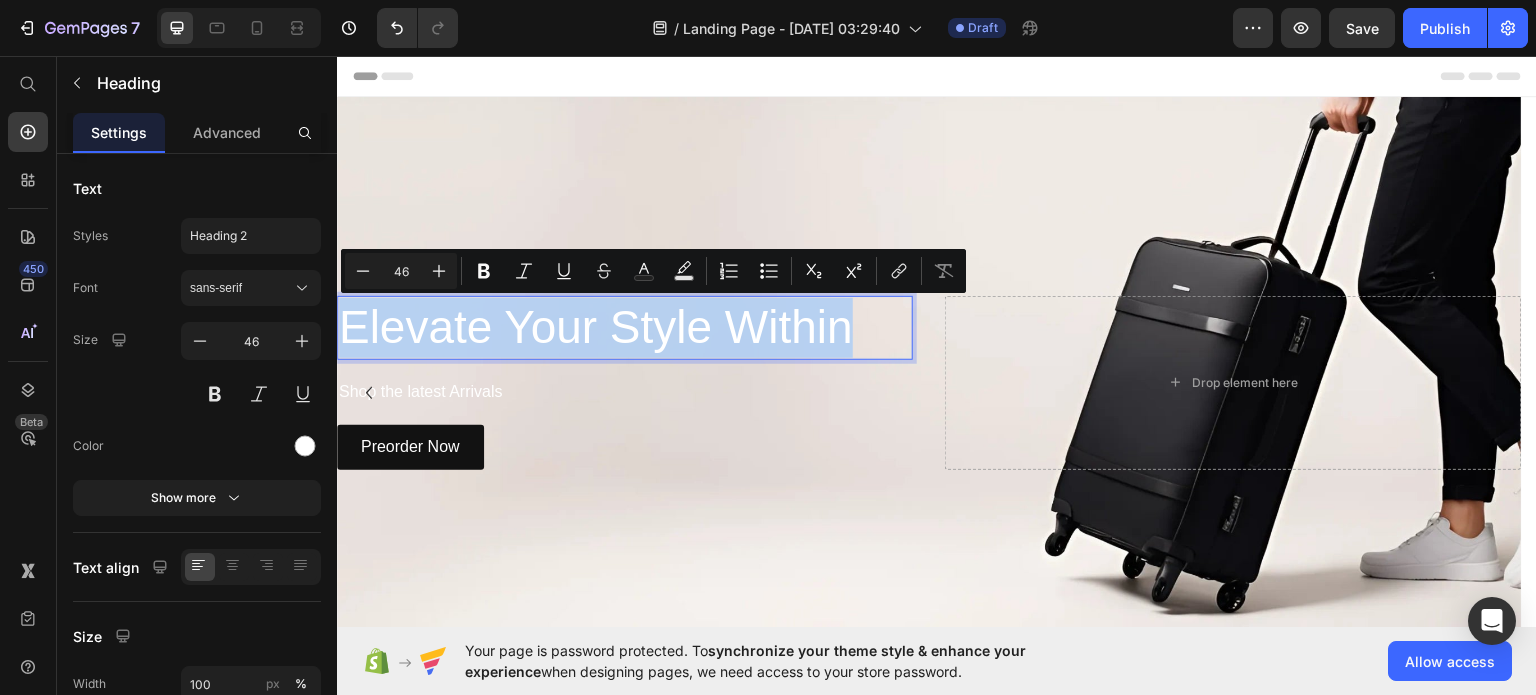 drag, startPoint x: 844, startPoint y: 323, endPoint x: 346, endPoint y: 311, distance: 498.14456 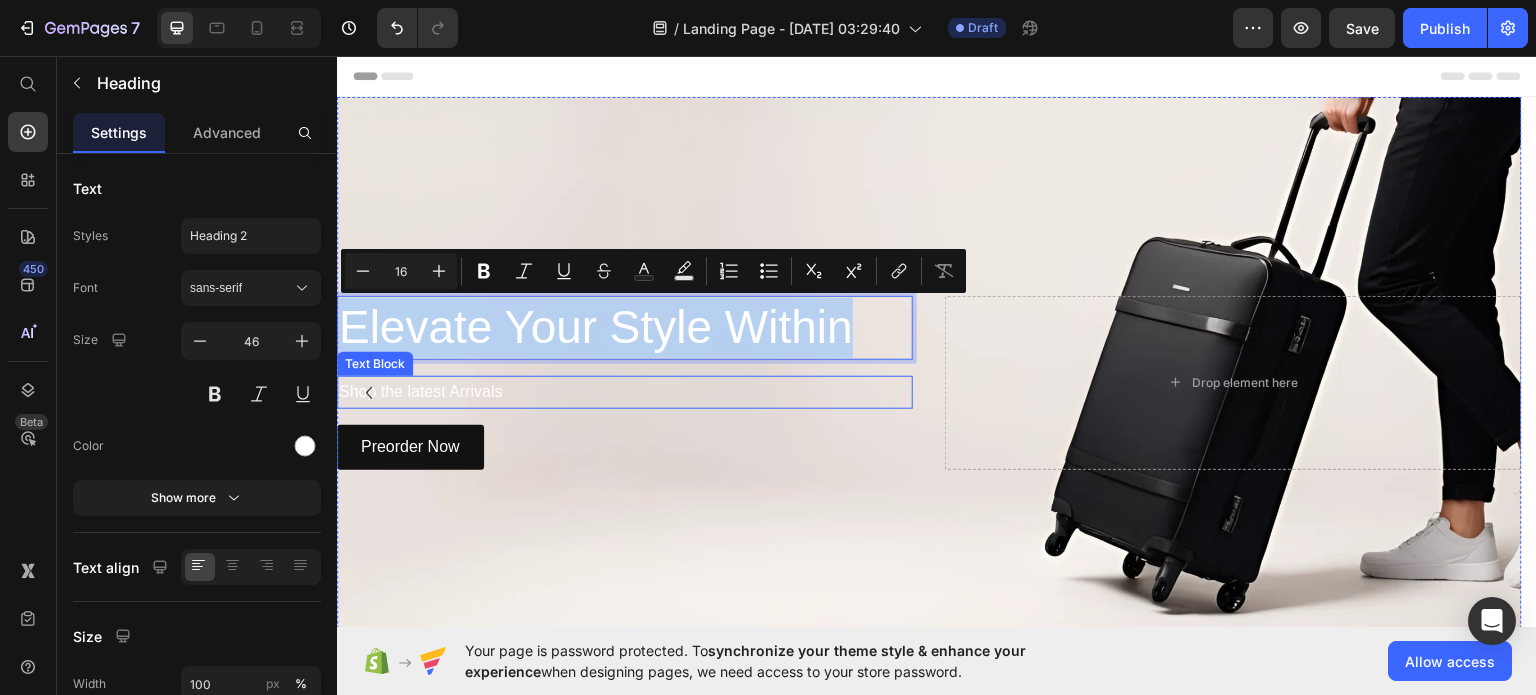 click on "Shop the latest Arrivals" at bounding box center [625, 391] 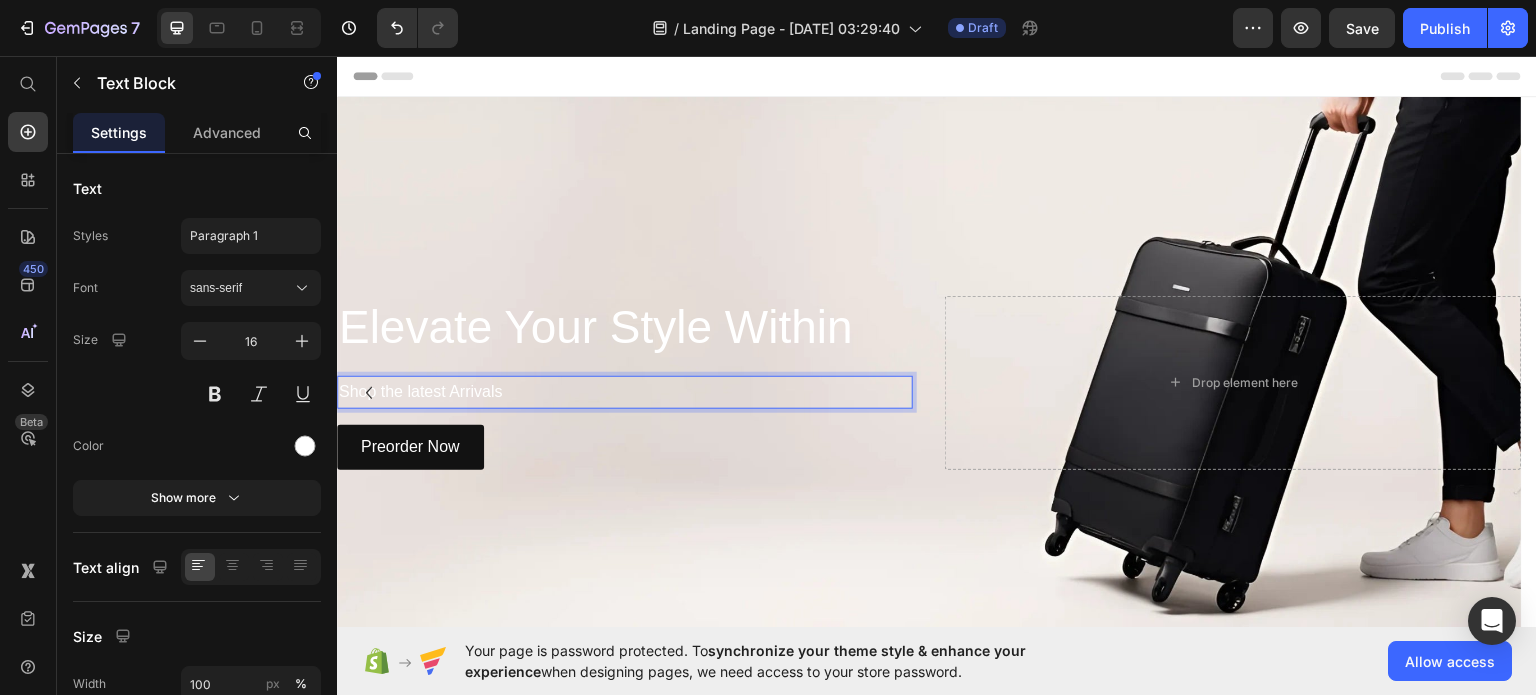 click on "Shop the latest Arrivals" at bounding box center (625, 391) 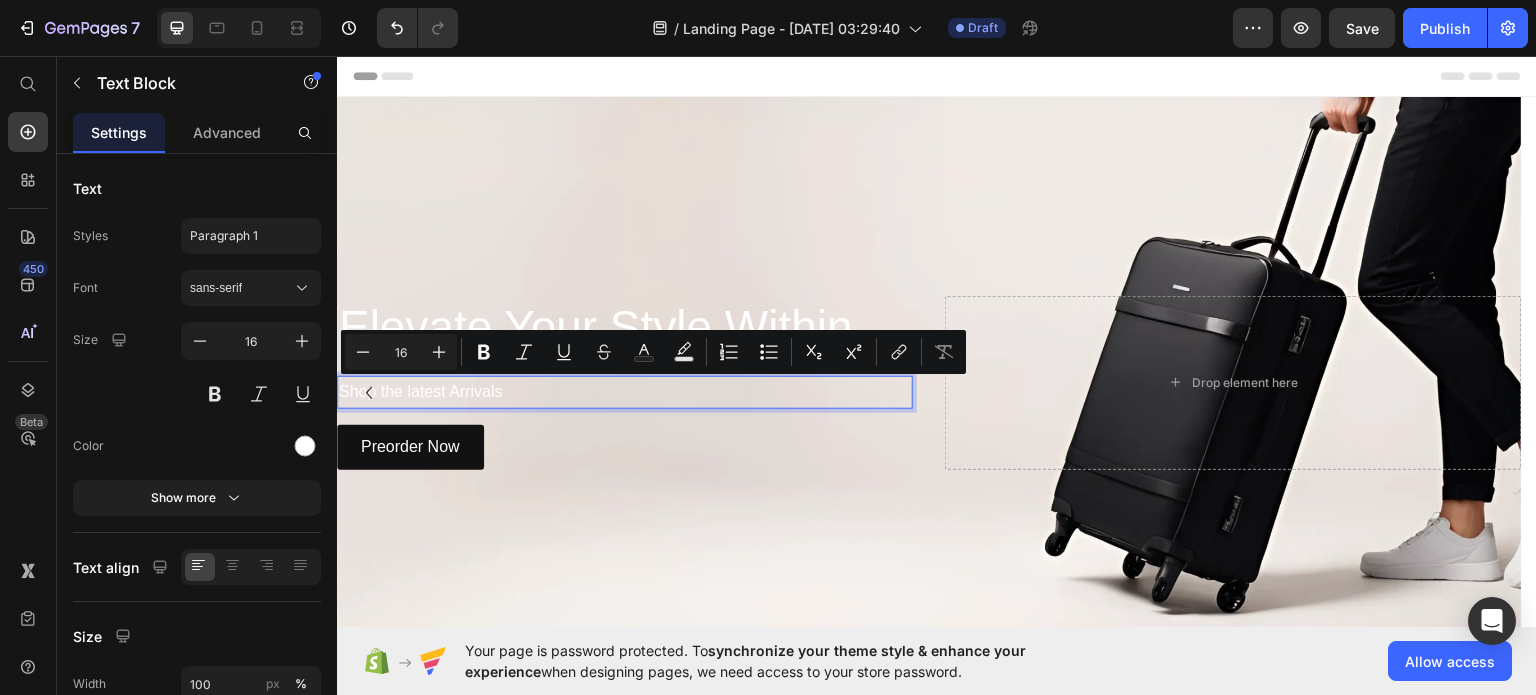 click on "Shop the latest Arrivals" at bounding box center [625, 391] 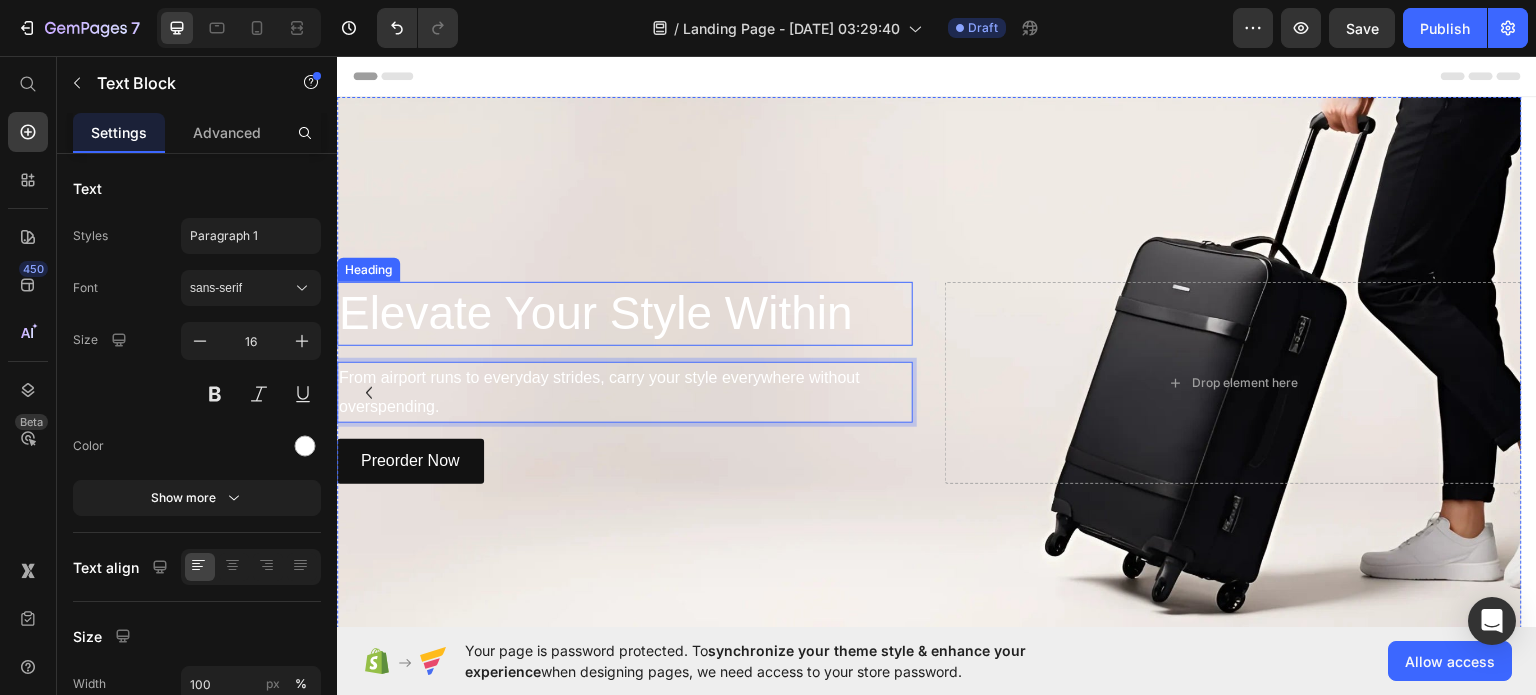 click on "Elevate Your Style Within" at bounding box center (625, 313) 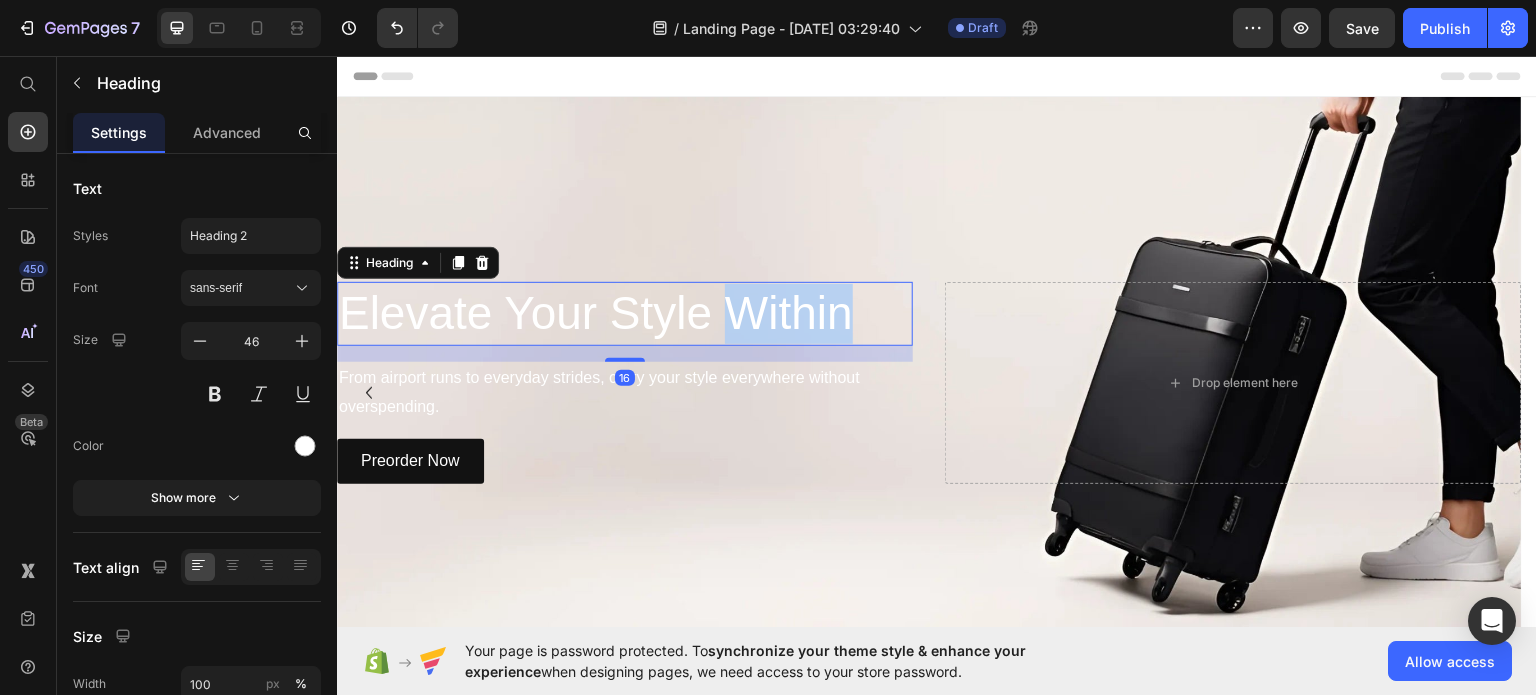 click on "Elevate Your Style Within" at bounding box center [625, 313] 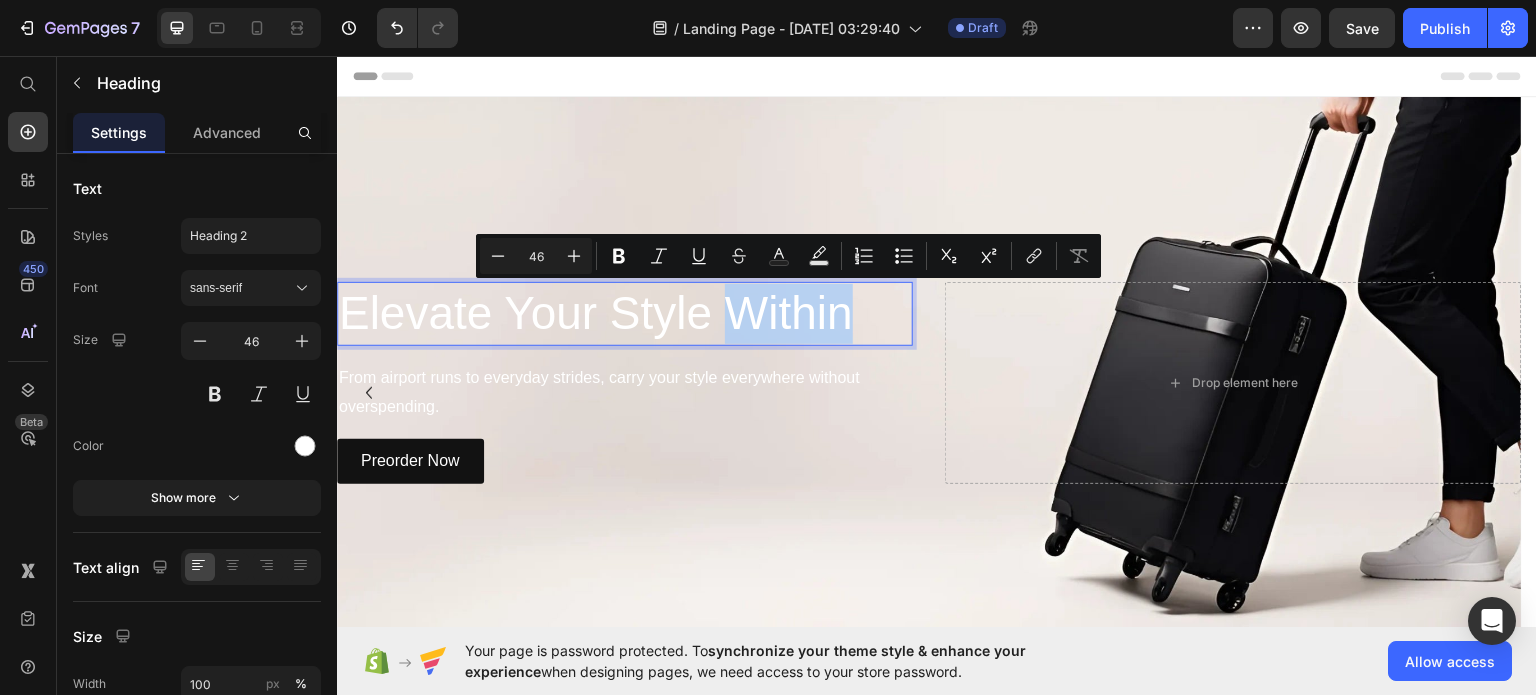 click on "Elevate Your Style Within" at bounding box center [625, 313] 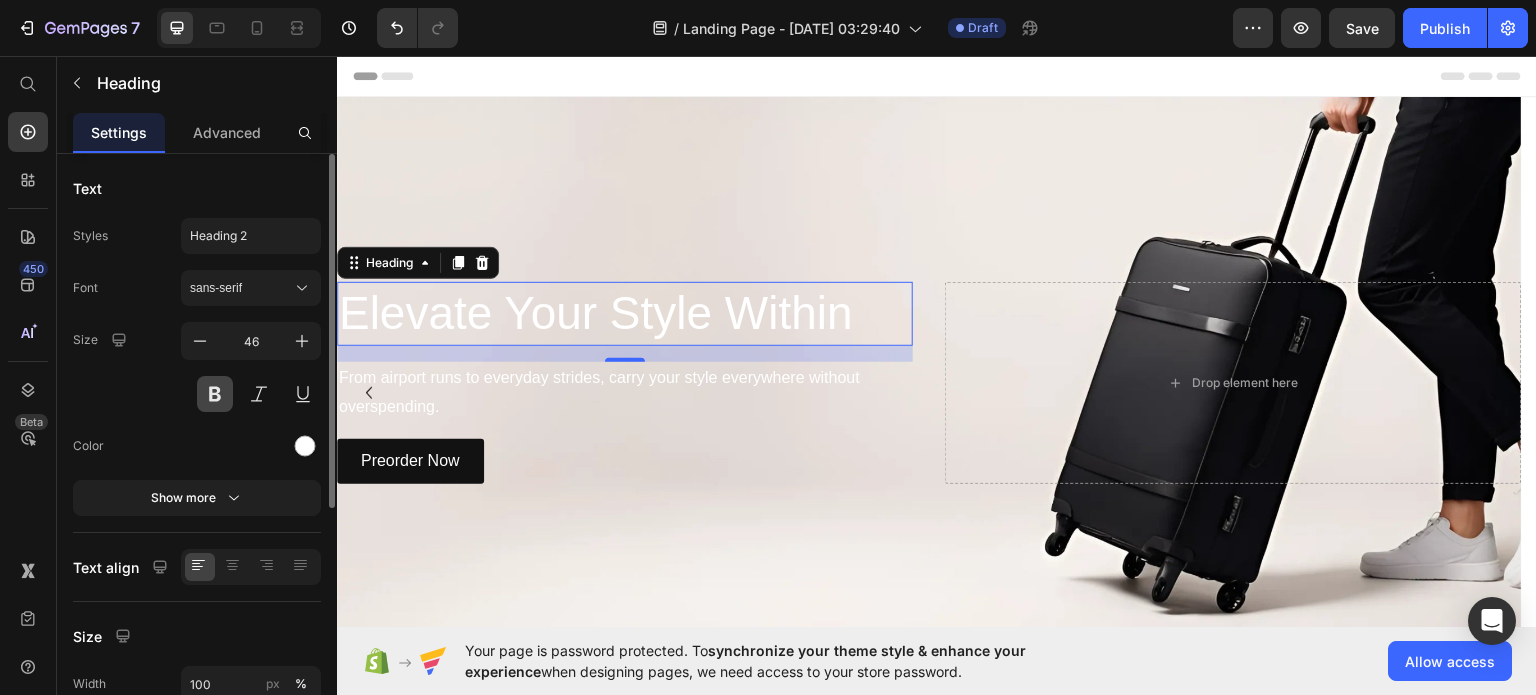 click at bounding box center [215, 394] 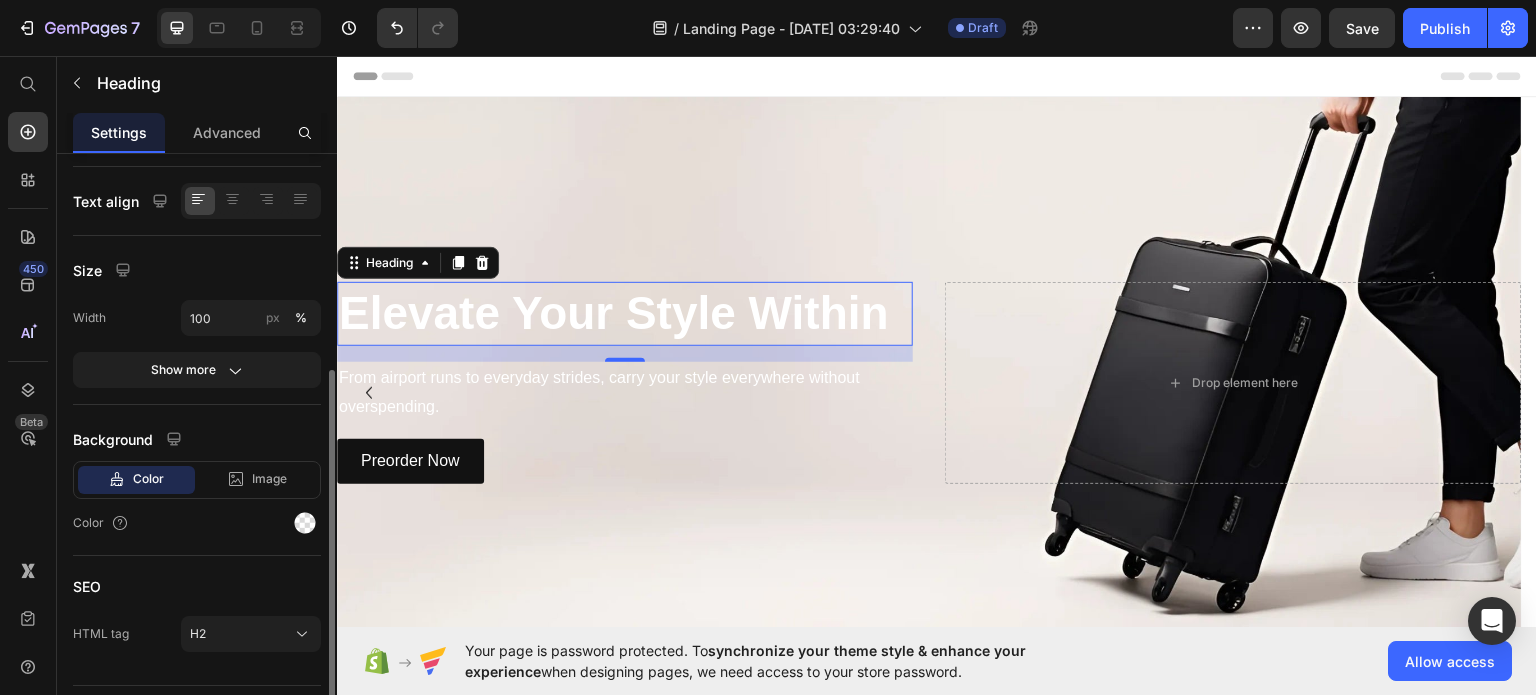 scroll, scrollTop: 411, scrollLeft: 0, axis: vertical 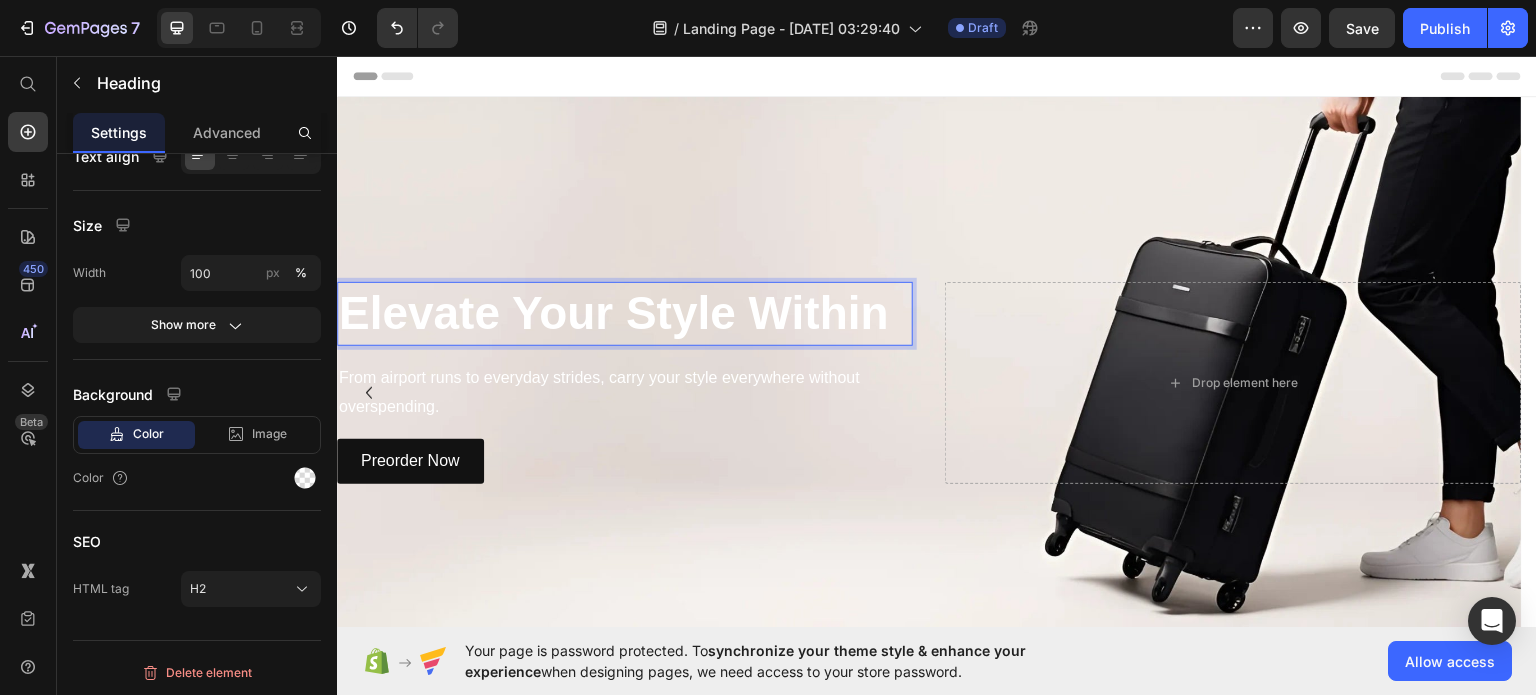 click on "Elevate Your Style Within" at bounding box center (625, 313) 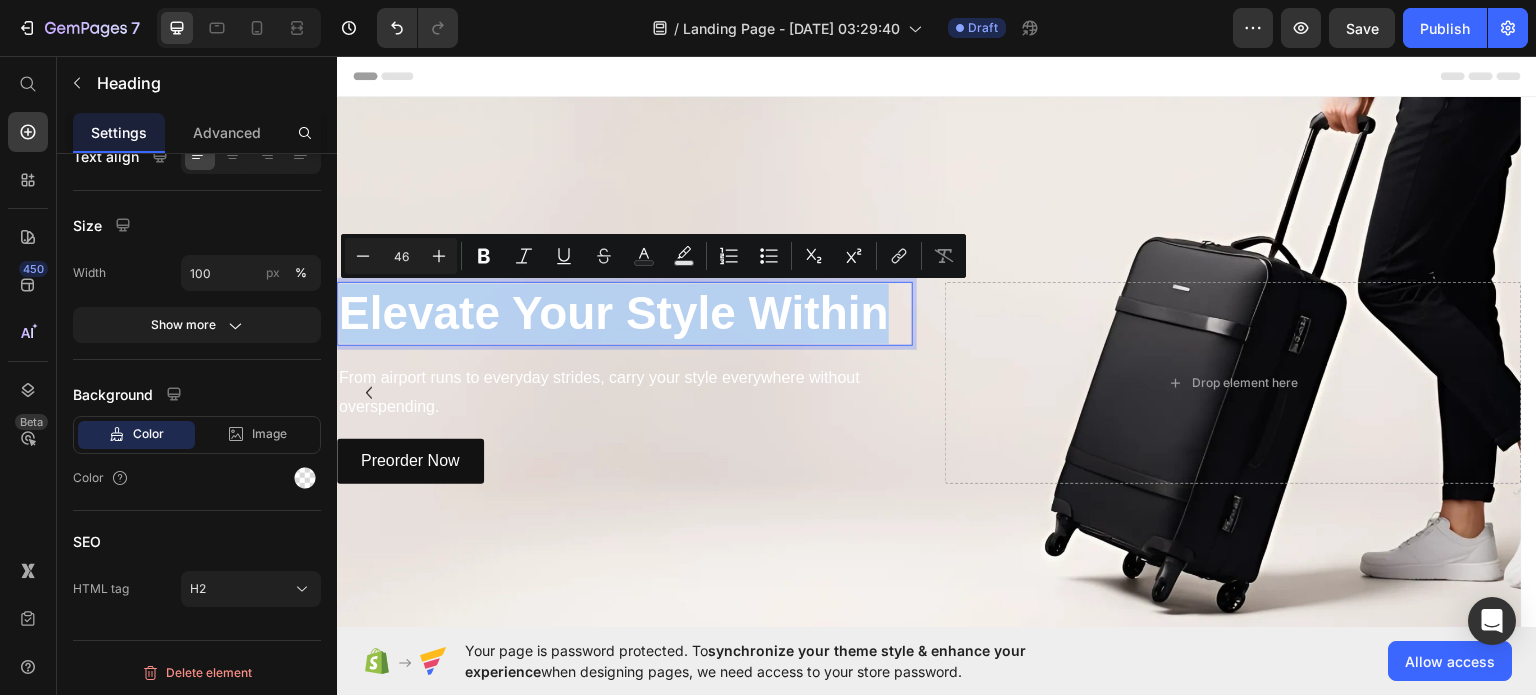drag, startPoint x: 894, startPoint y: 315, endPoint x: 344, endPoint y: 304, distance: 550.11 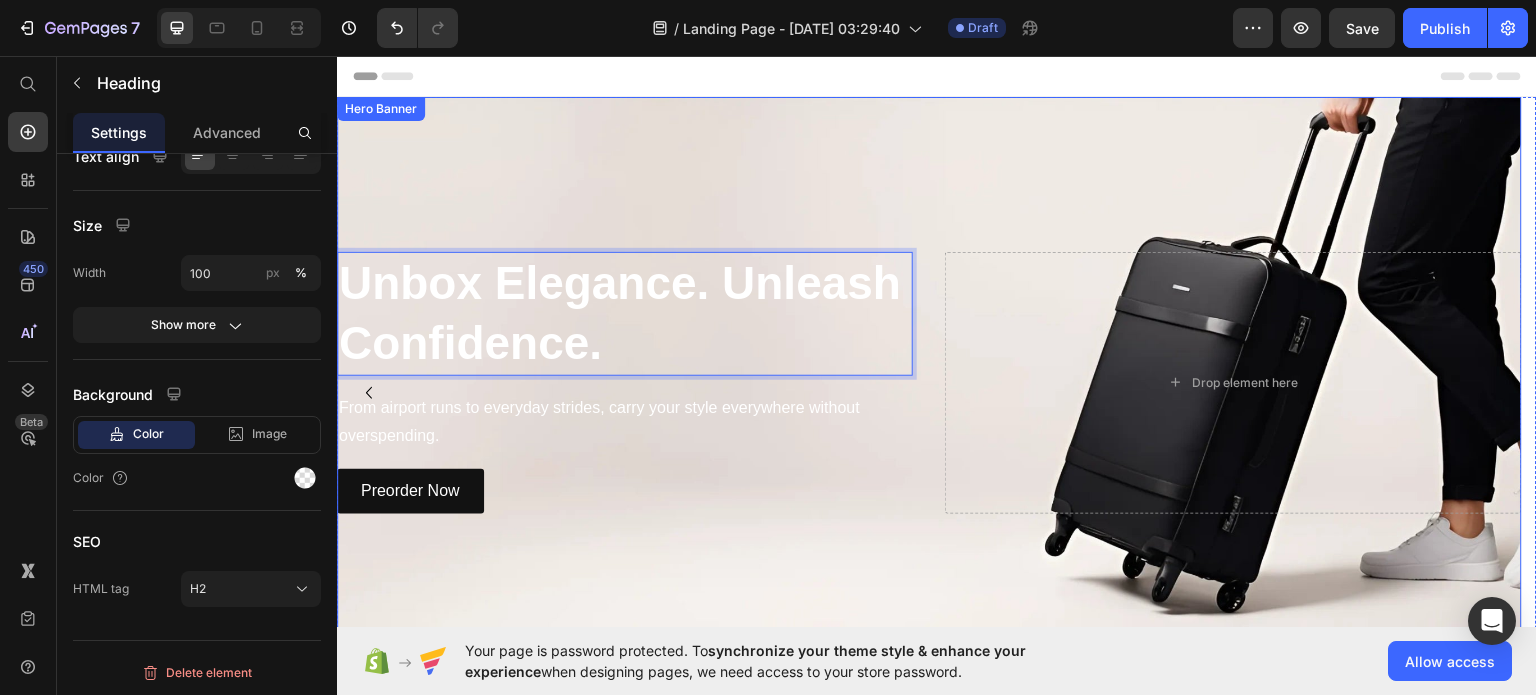 click at bounding box center (929, 382) 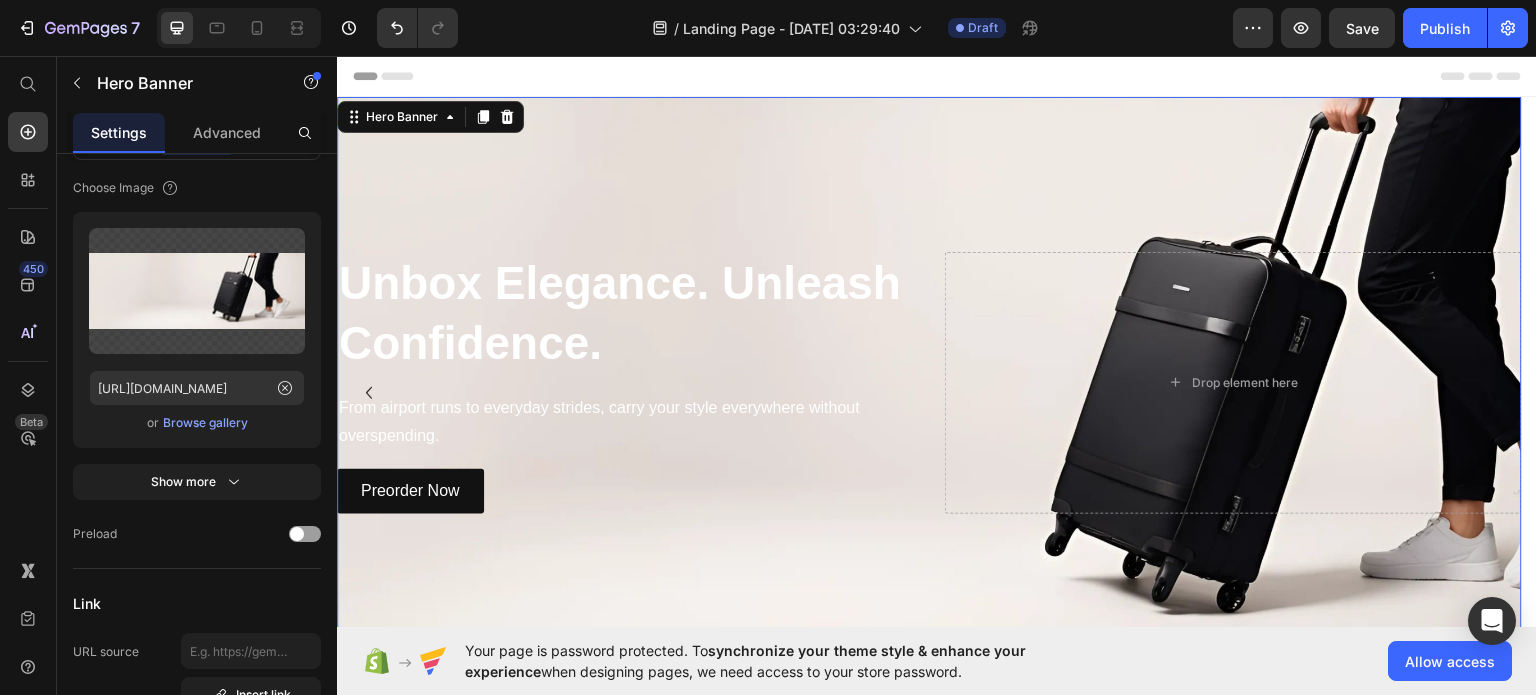 scroll, scrollTop: 0, scrollLeft: 0, axis: both 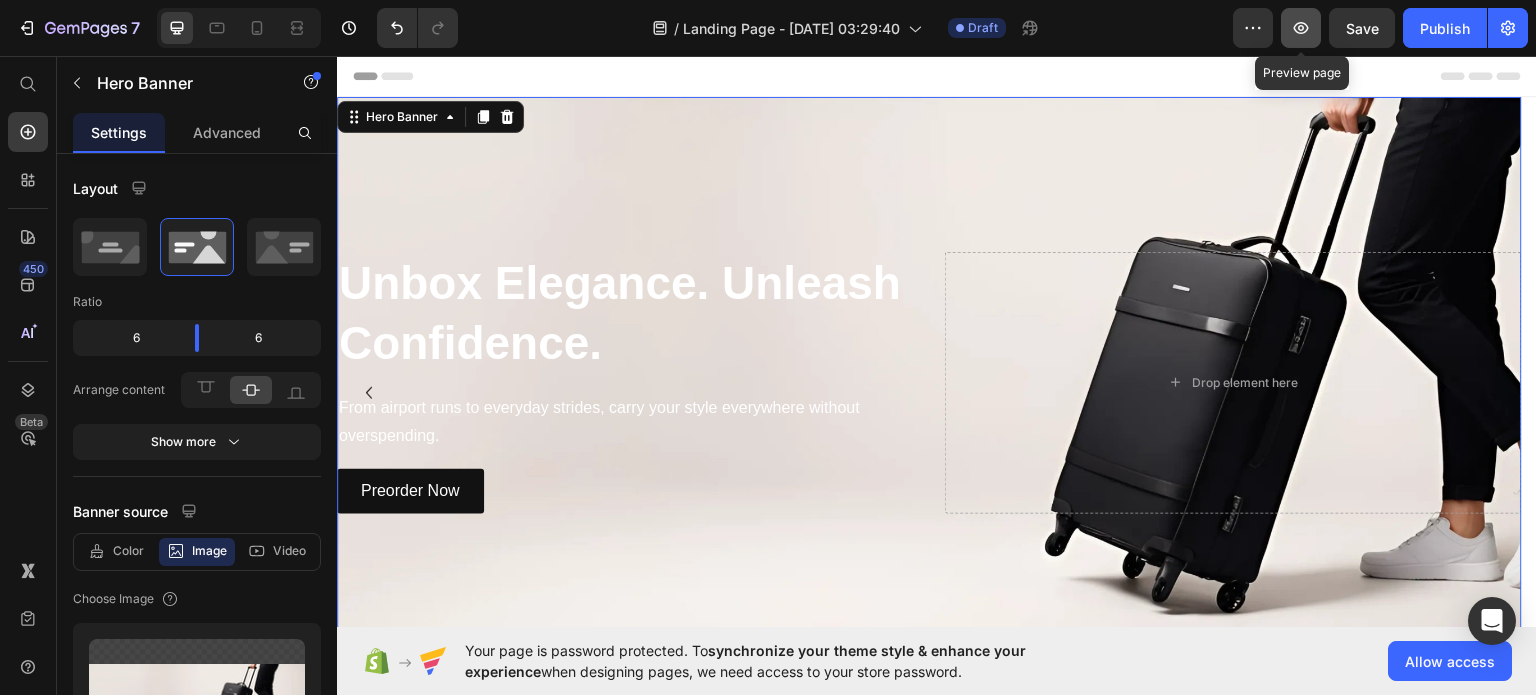 click 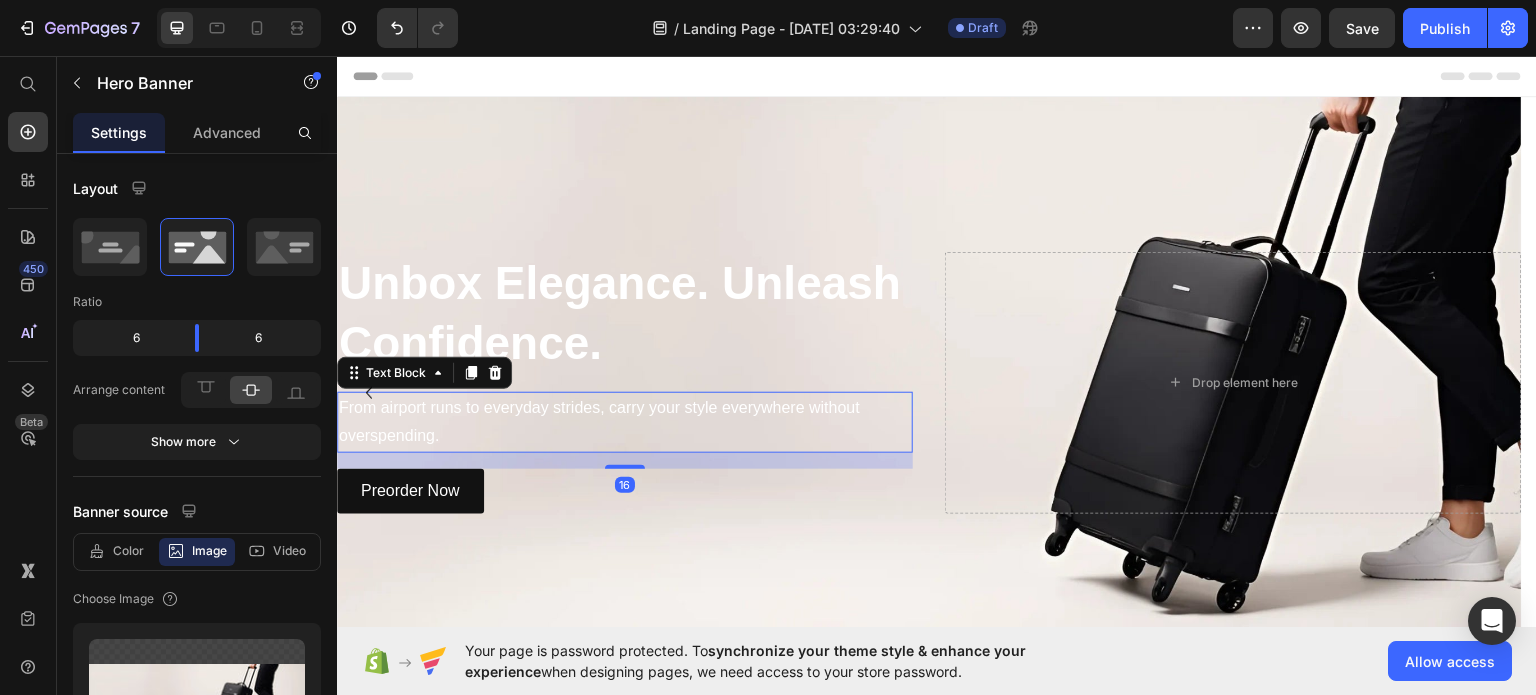 click on "From airport runs to everyday strides, carry your style everywhere without overspending." at bounding box center [625, 422] 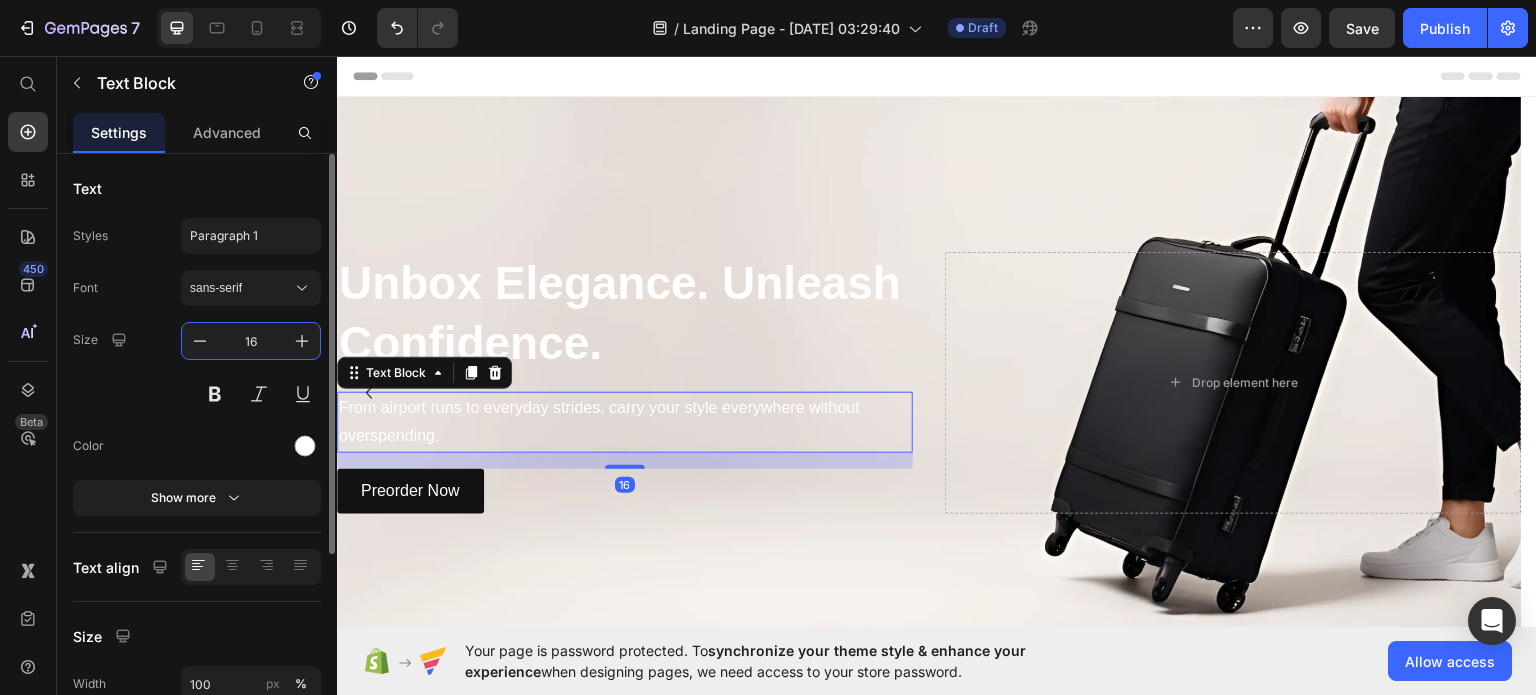 click on "16" at bounding box center [251, 341] 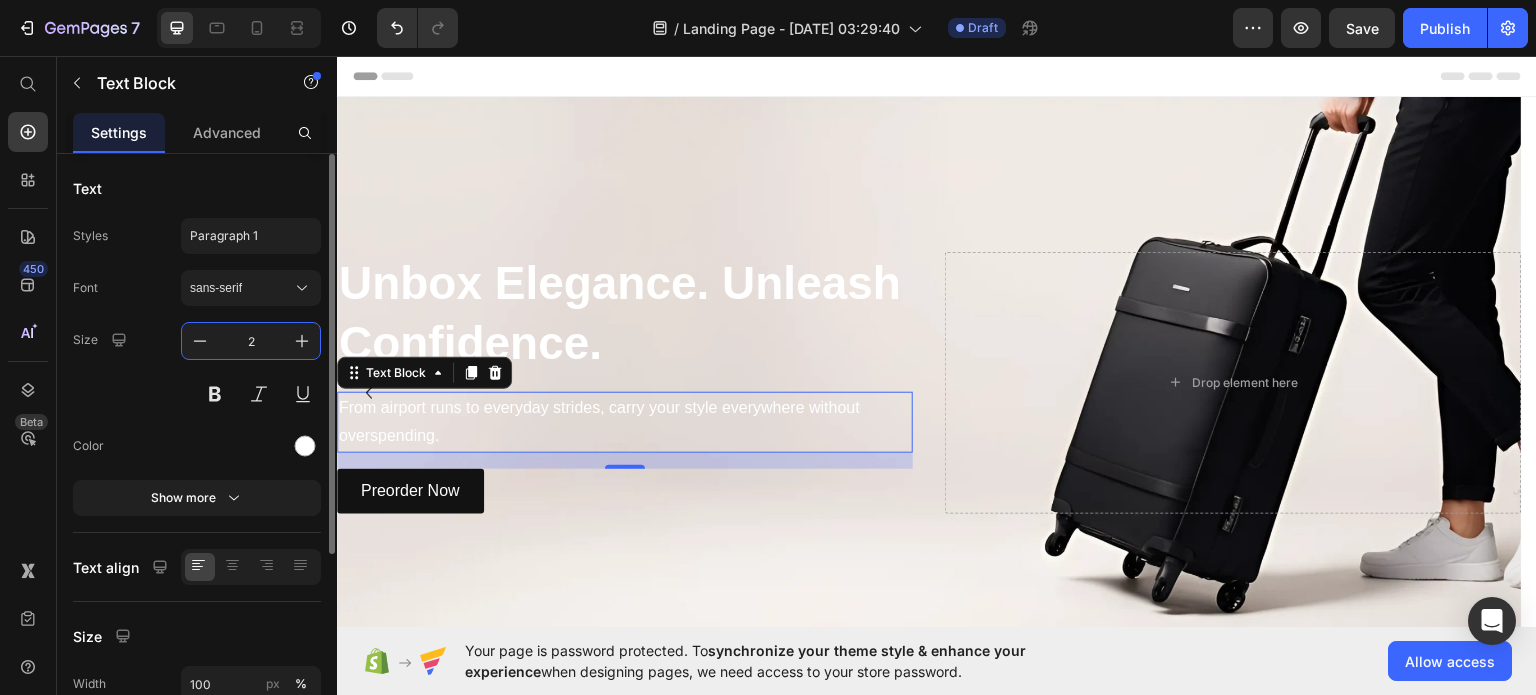 type on "20" 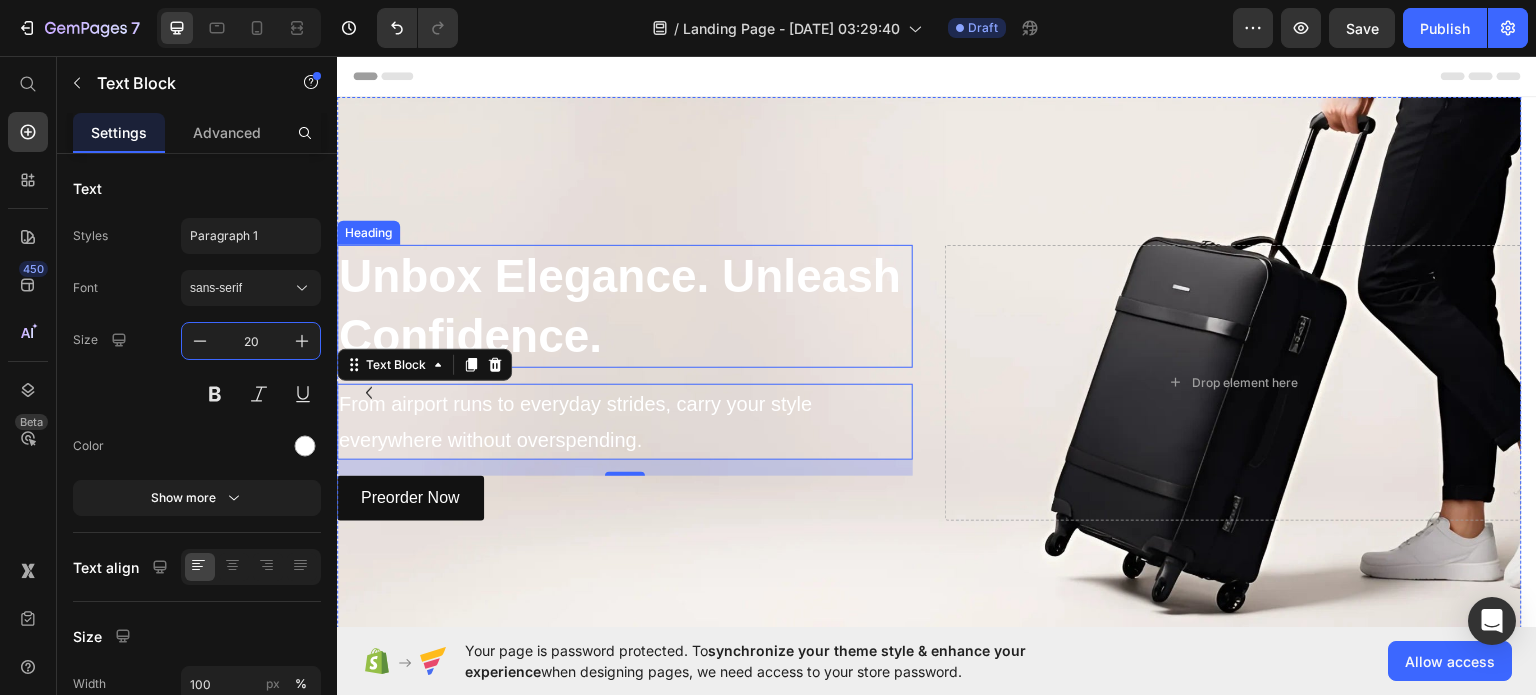 click on "Unbox Elegance. Unleash Confidence." at bounding box center (625, 306) 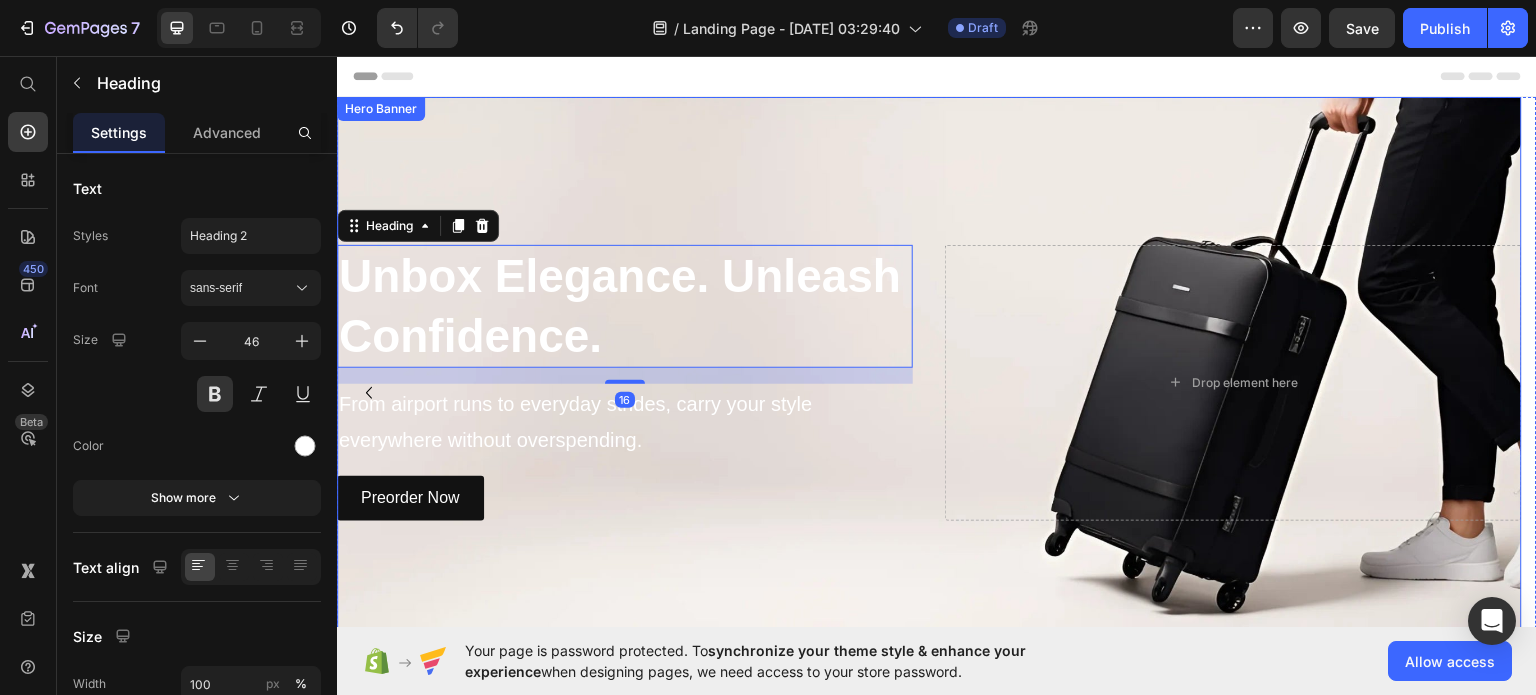 click at bounding box center (929, 382) 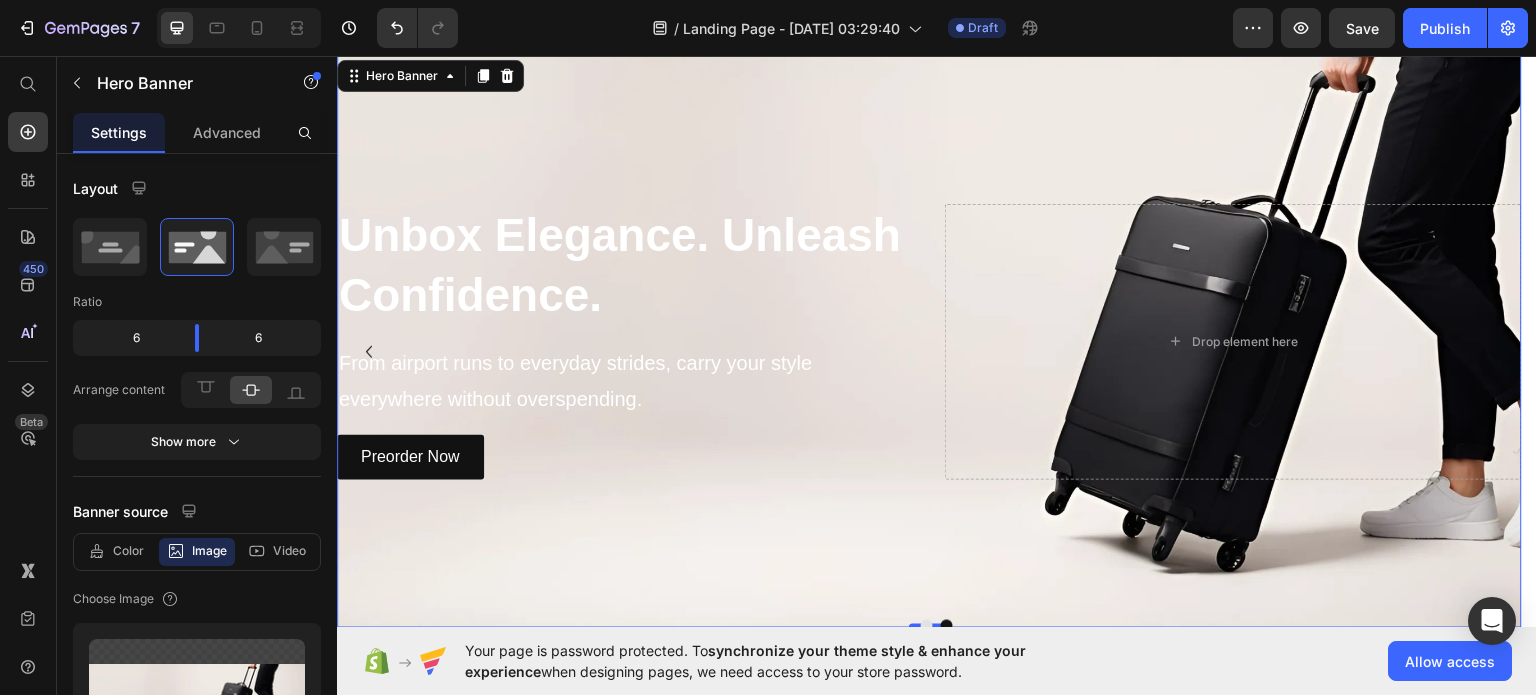 scroll, scrollTop: 0, scrollLeft: 0, axis: both 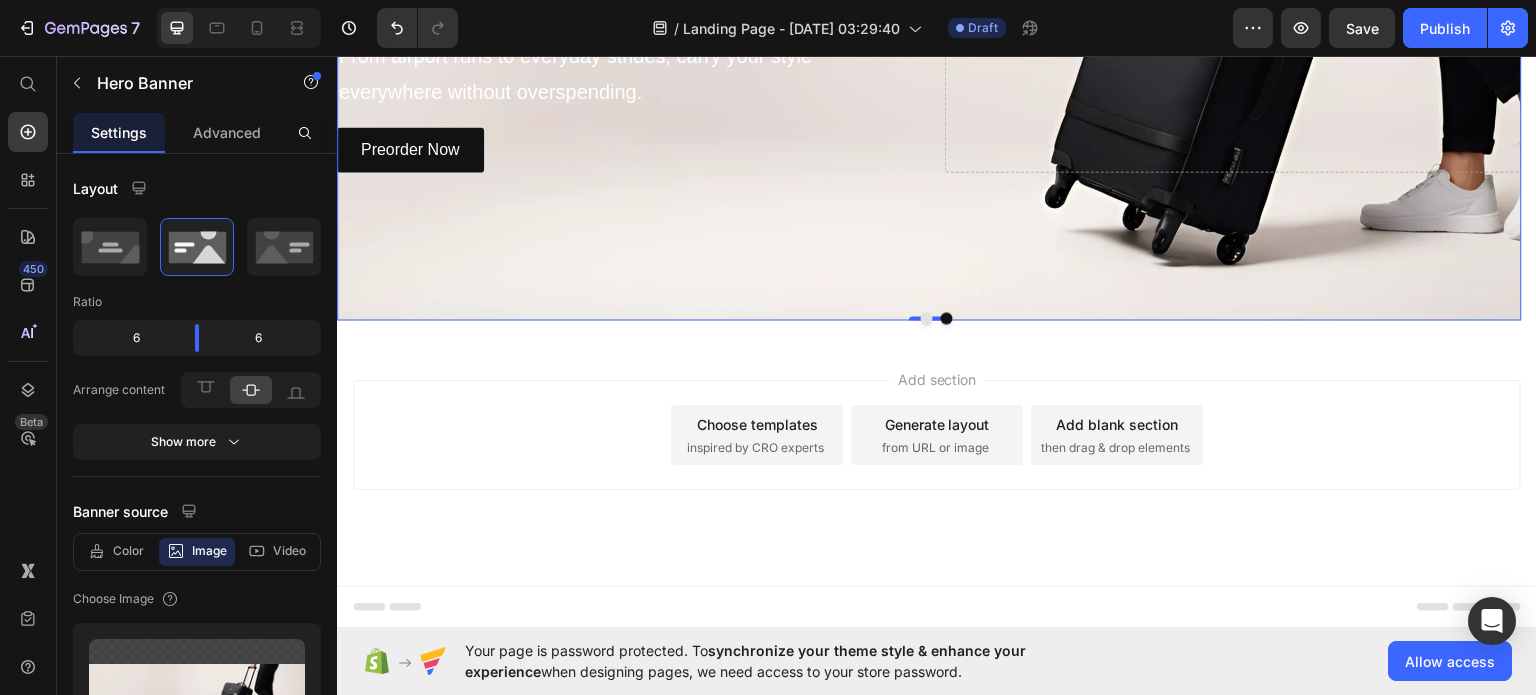 click at bounding box center [929, 33] 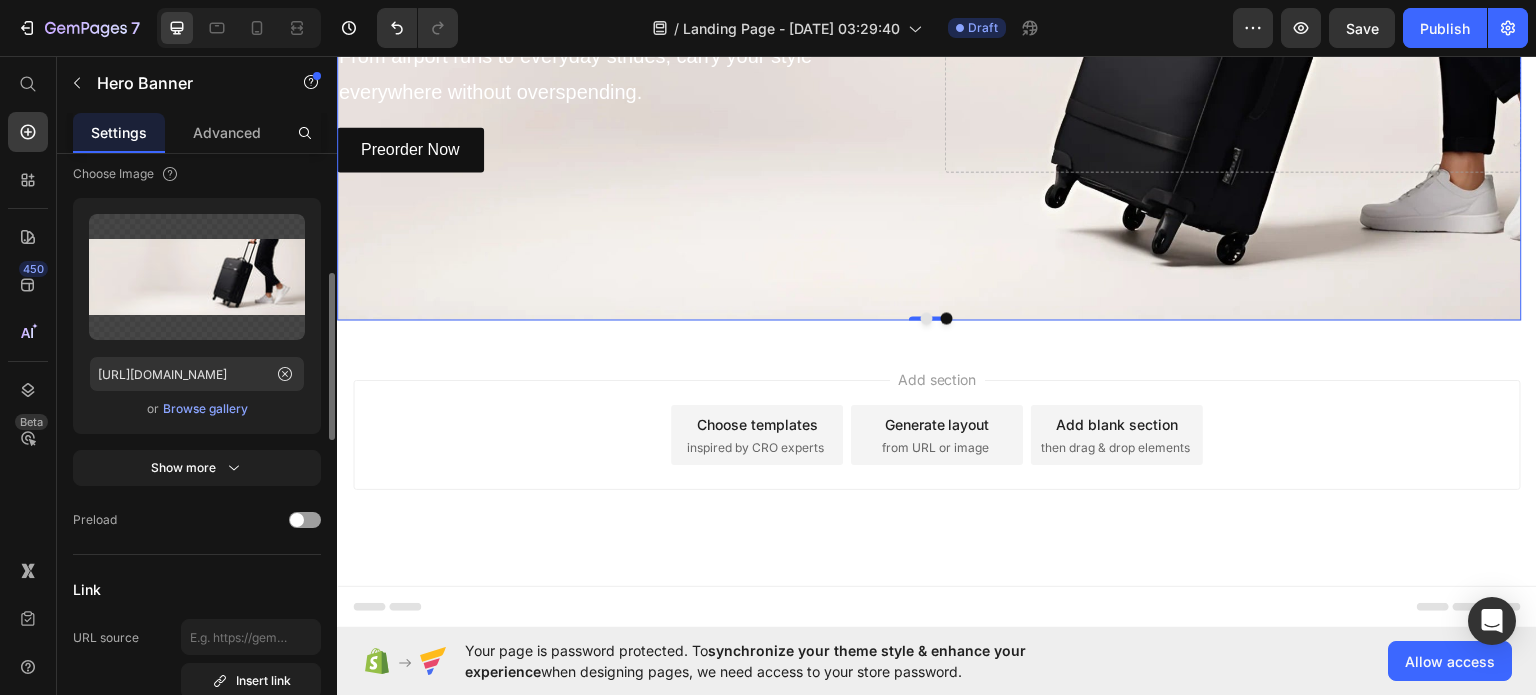 scroll, scrollTop: 0, scrollLeft: 0, axis: both 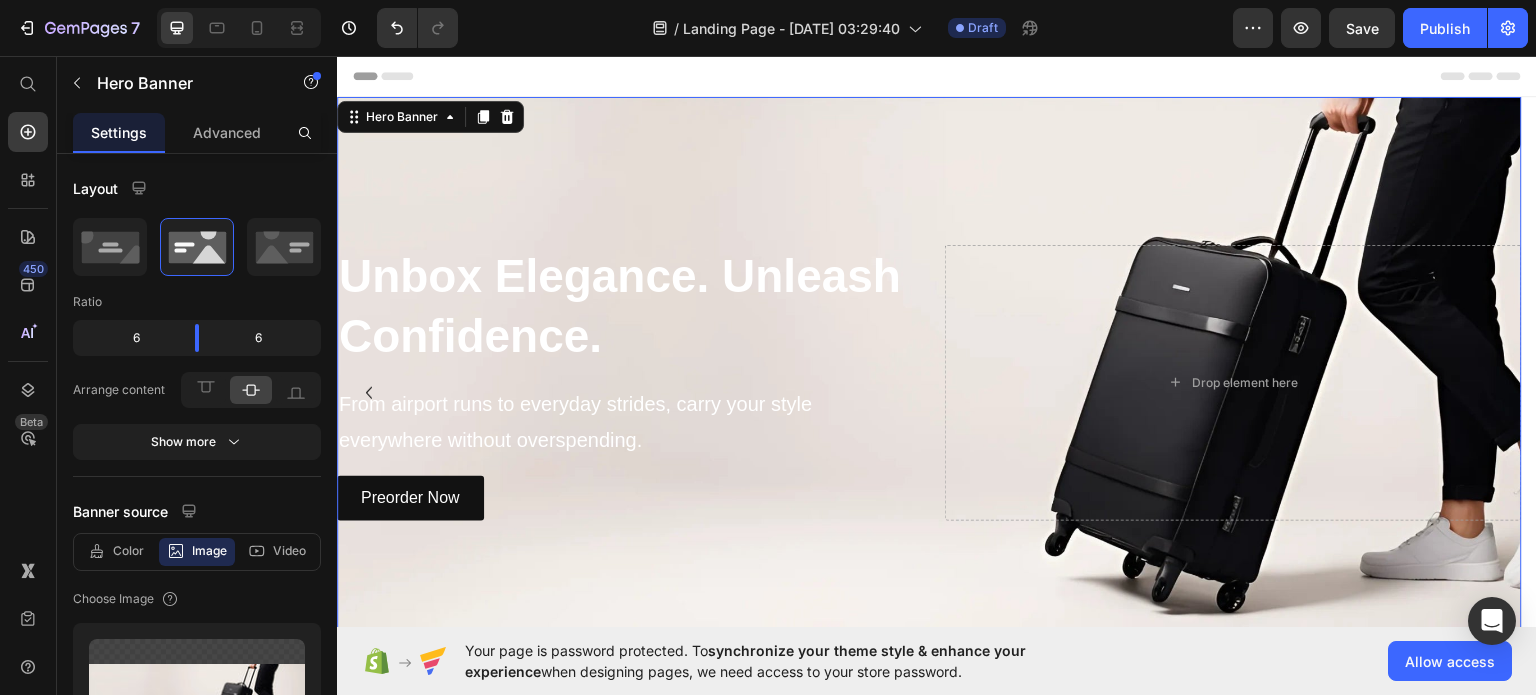 click at bounding box center (929, 382) 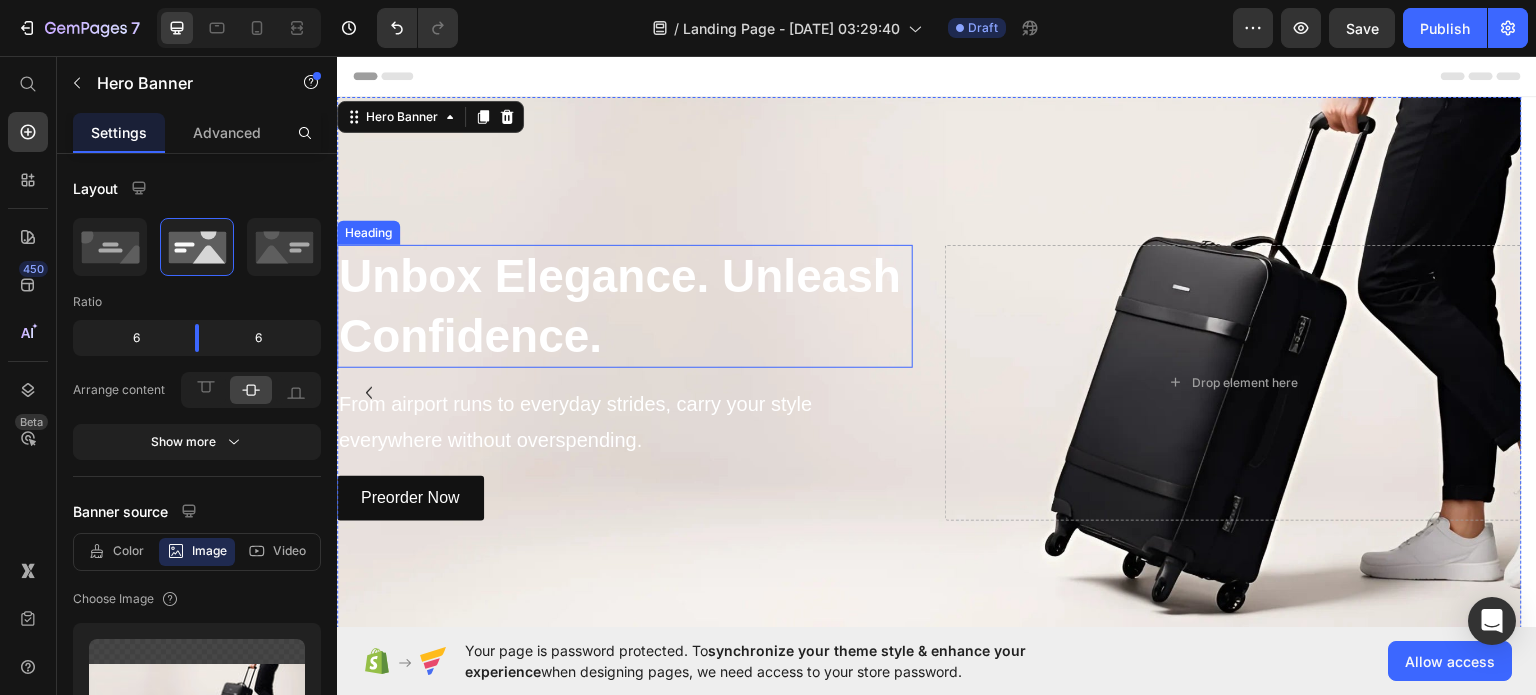 click on "Unbox Elegance. Unleash Confidence." at bounding box center [625, 306] 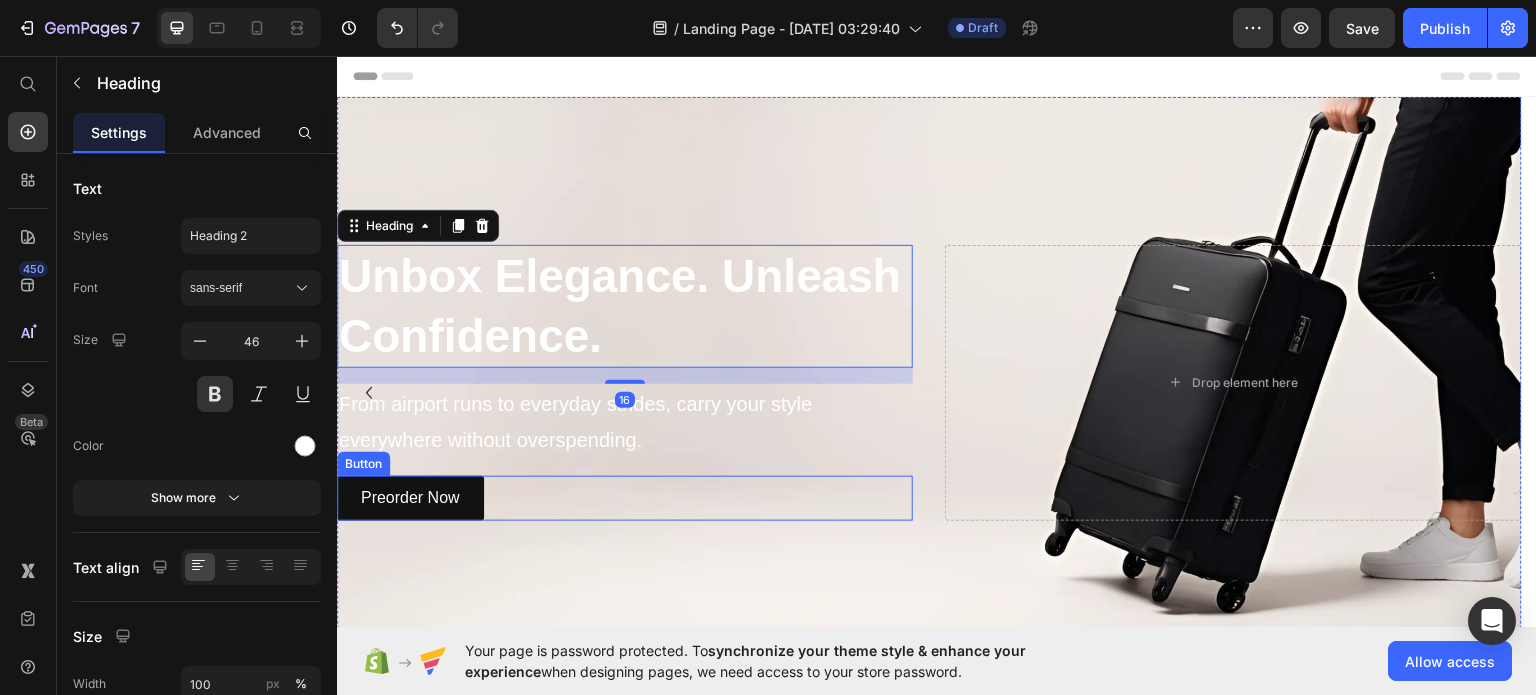 click on "Preorder Now Button" at bounding box center (625, 497) 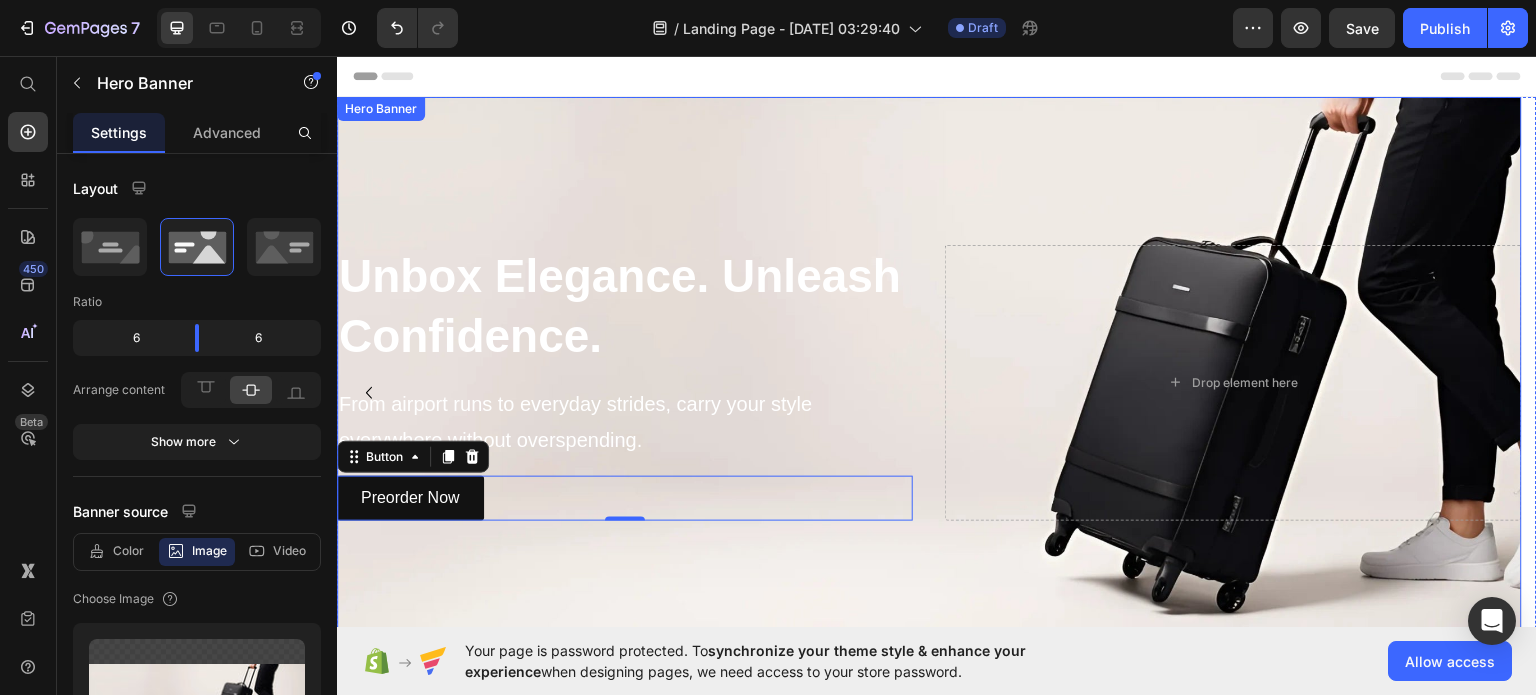 click at bounding box center [929, 382] 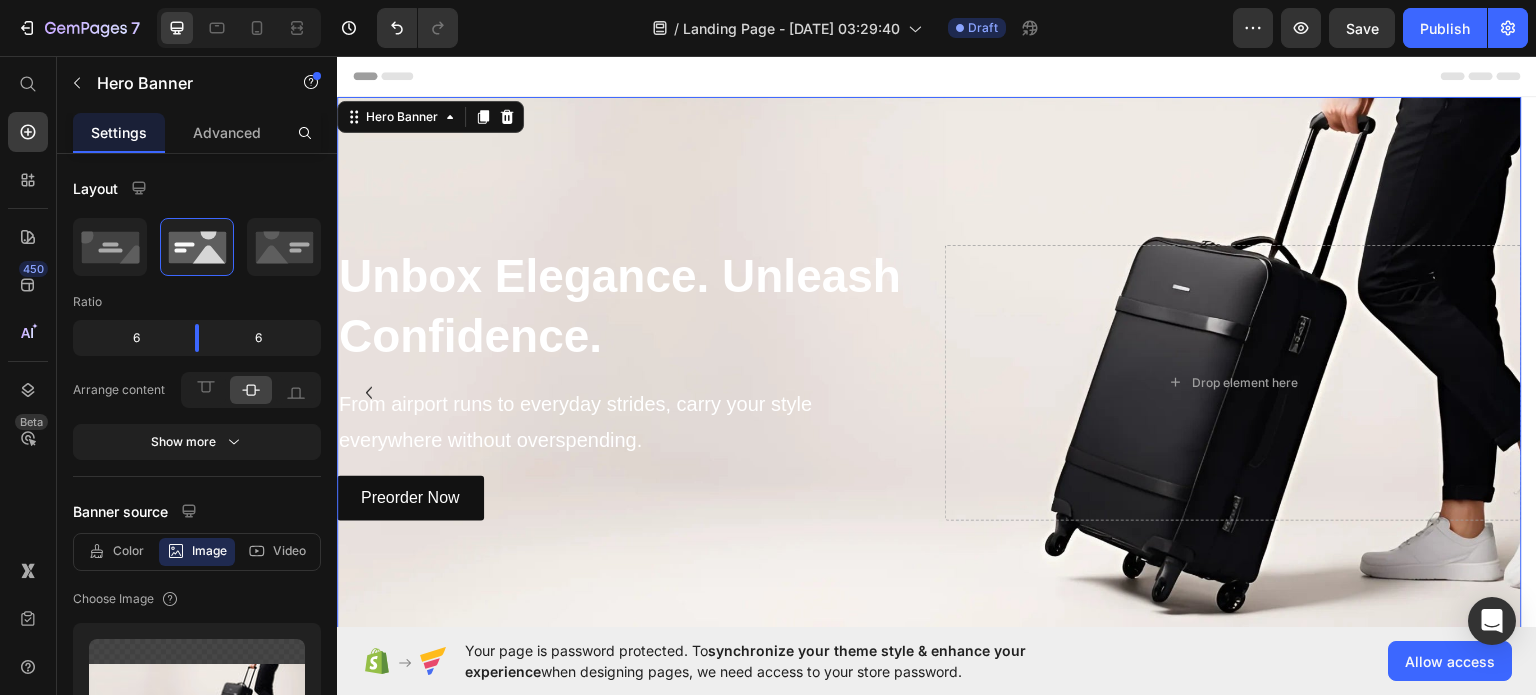 click at bounding box center (929, 382) 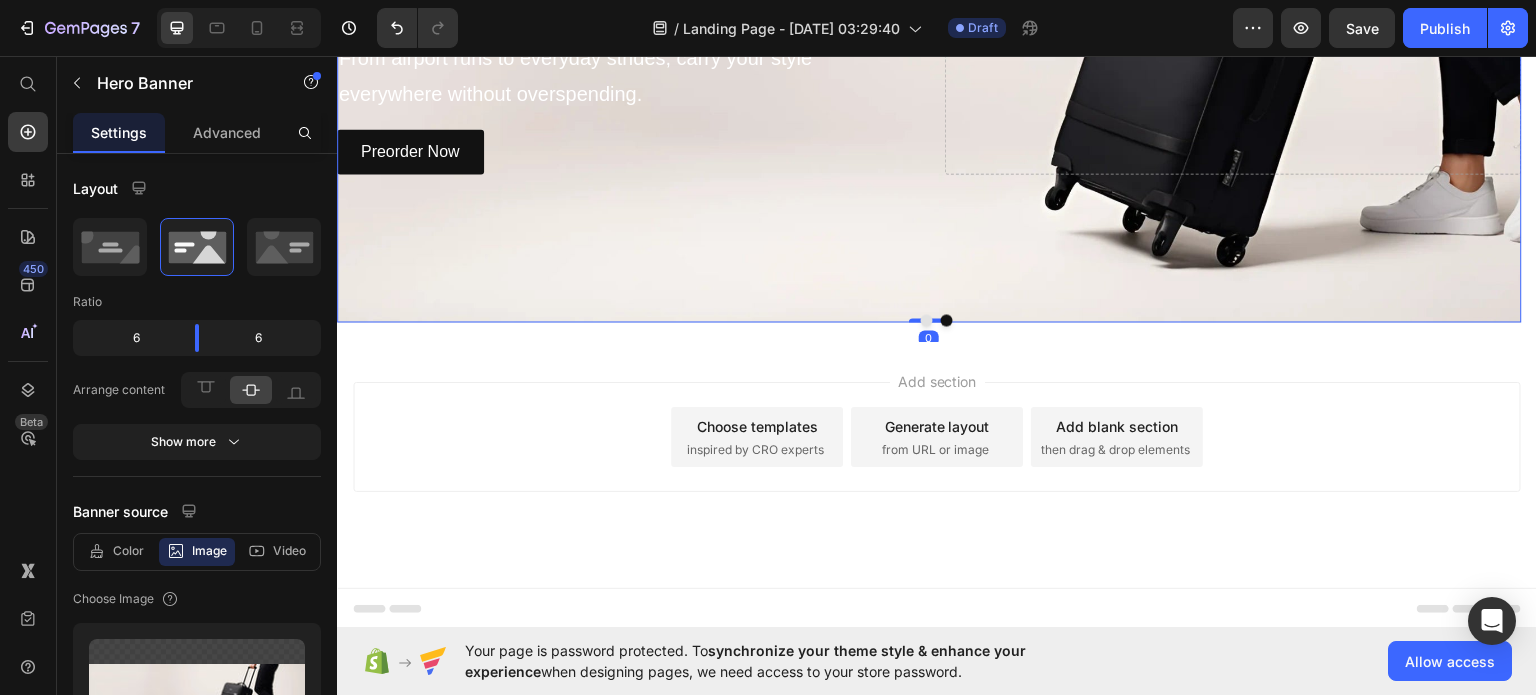 scroll, scrollTop: 349, scrollLeft: 0, axis: vertical 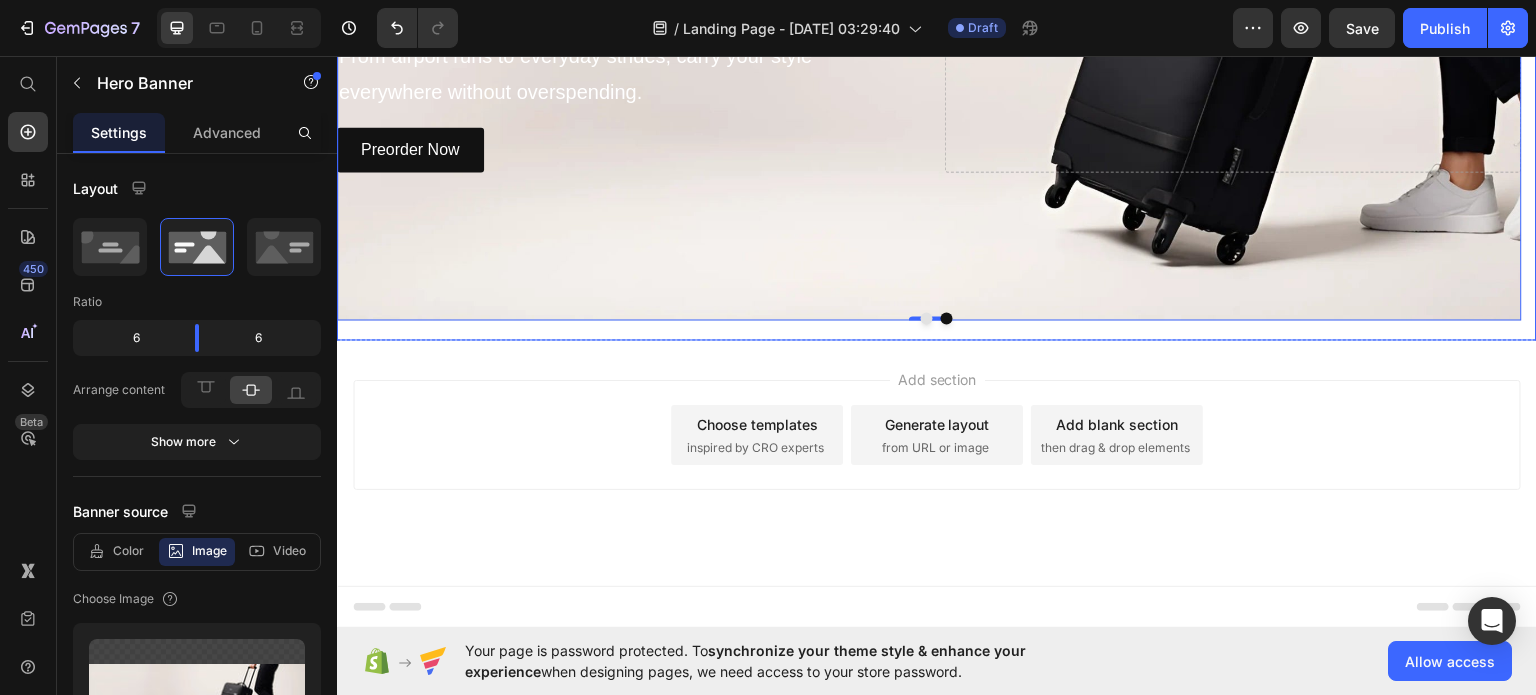 click at bounding box center (947, 317) 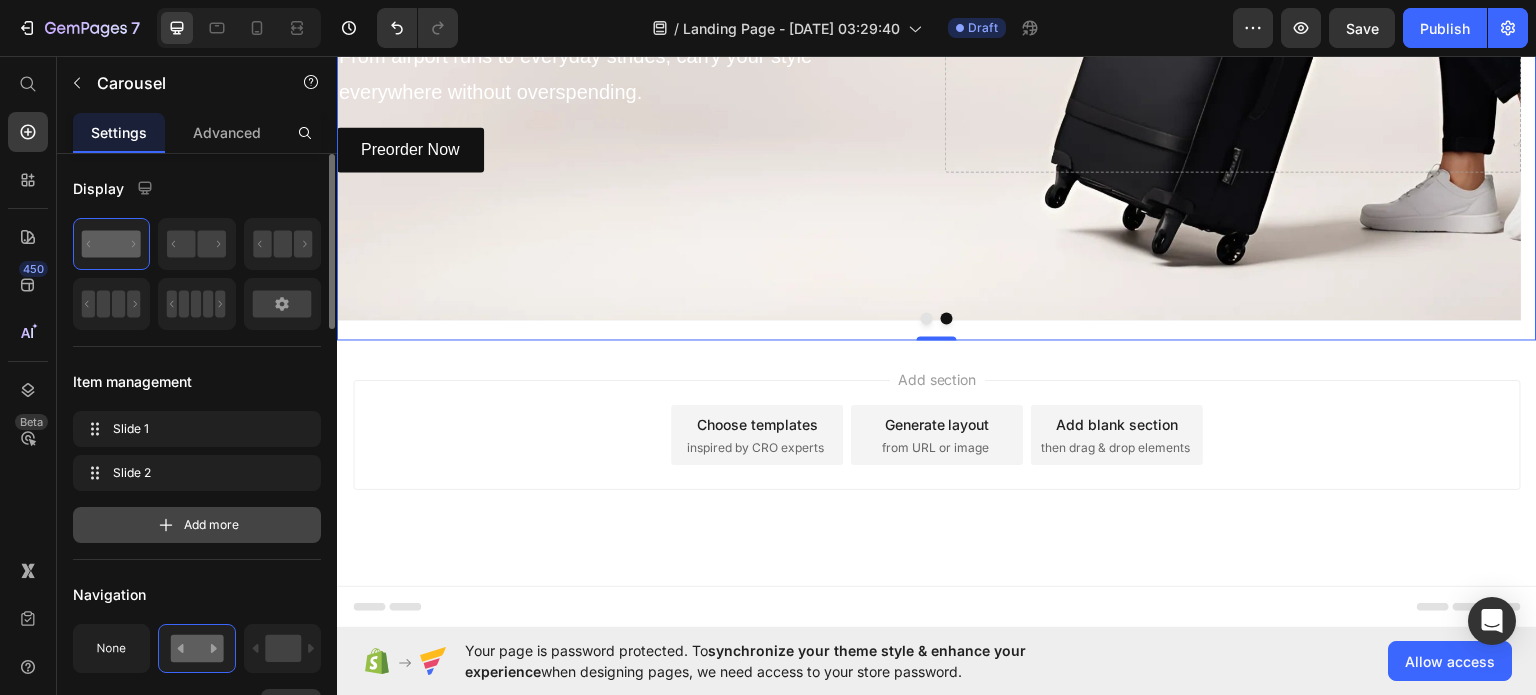 click on "Add more" at bounding box center (197, 525) 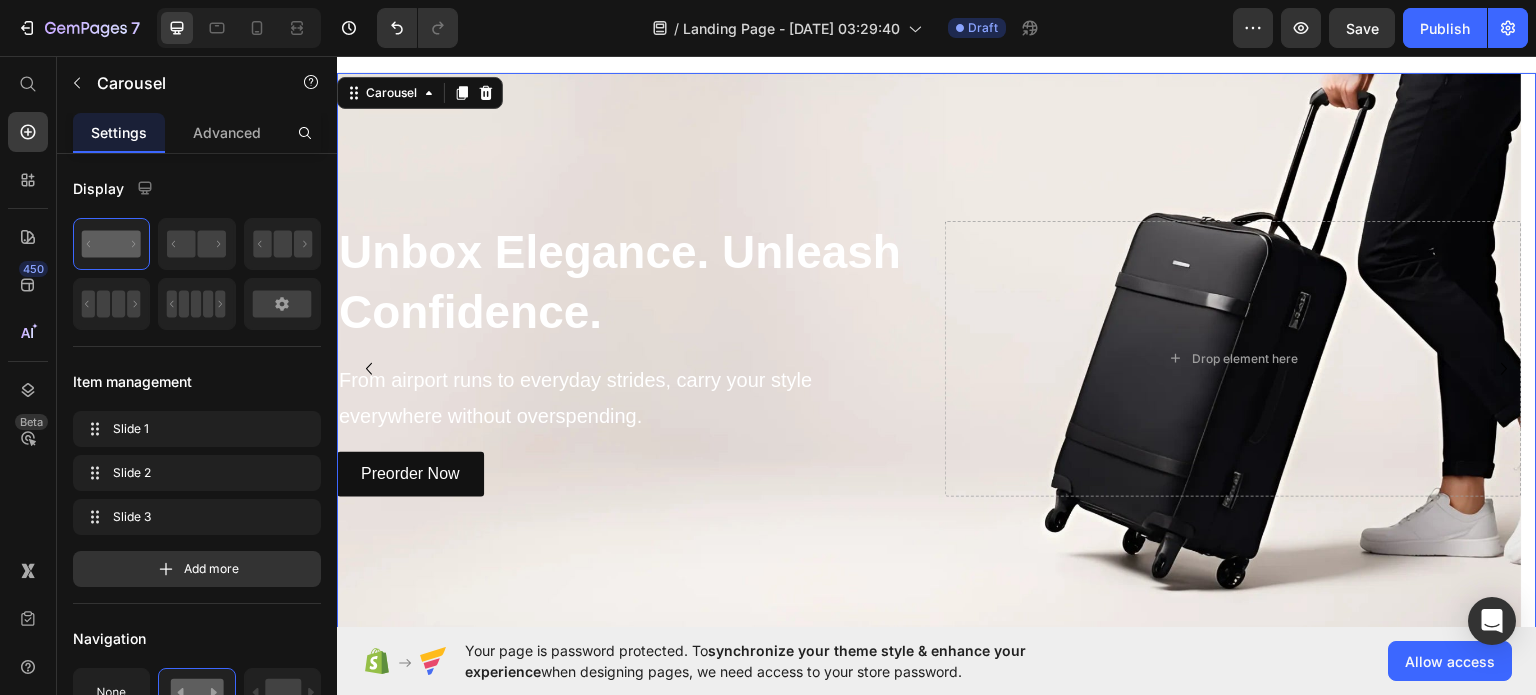 scroll, scrollTop: 0, scrollLeft: 0, axis: both 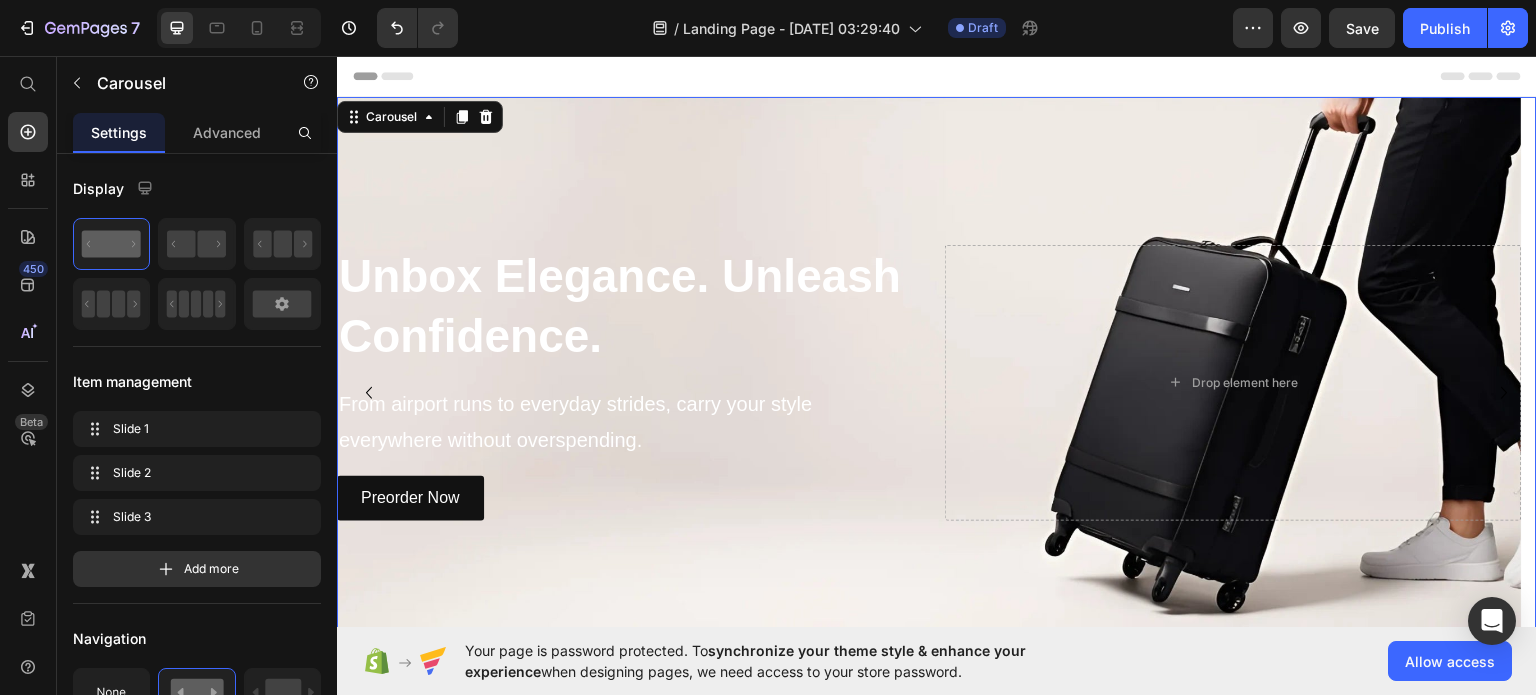 click 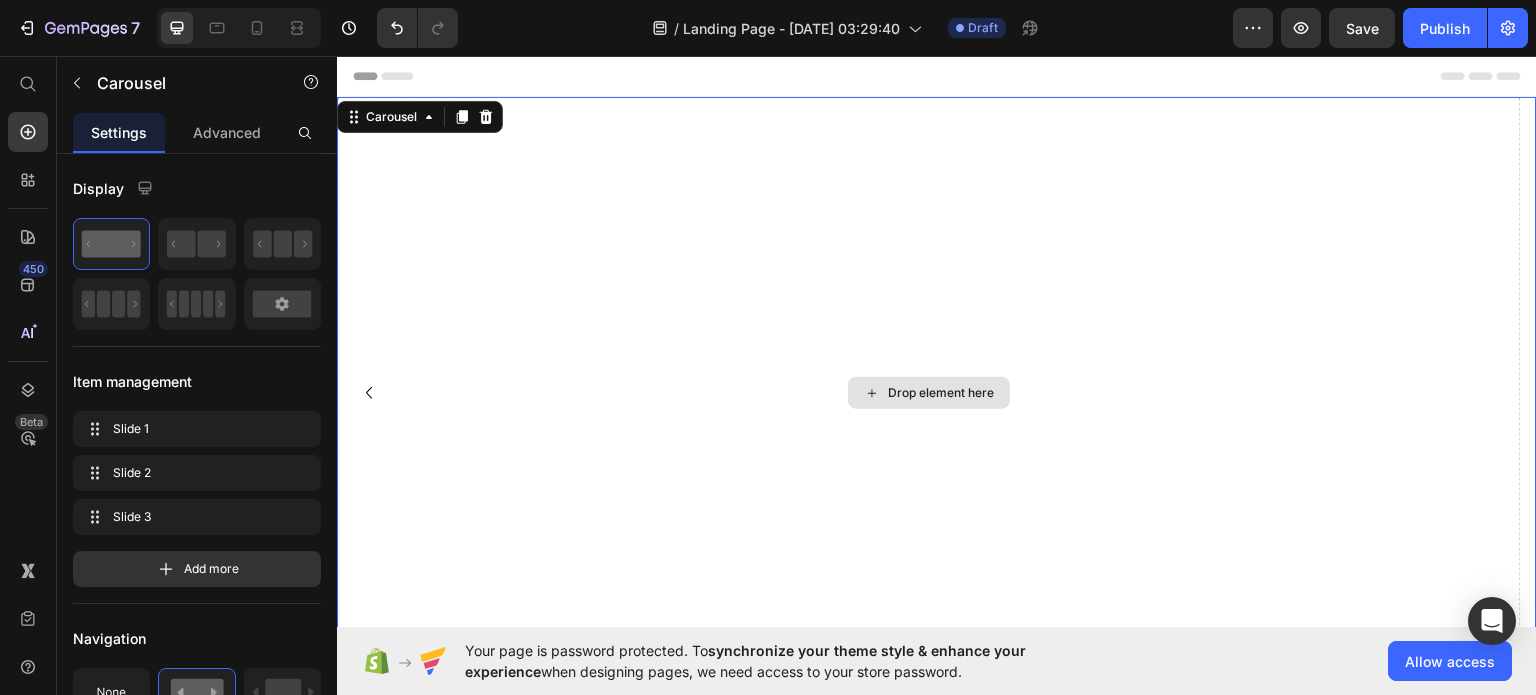 click on "Drop element here" at bounding box center [941, 392] 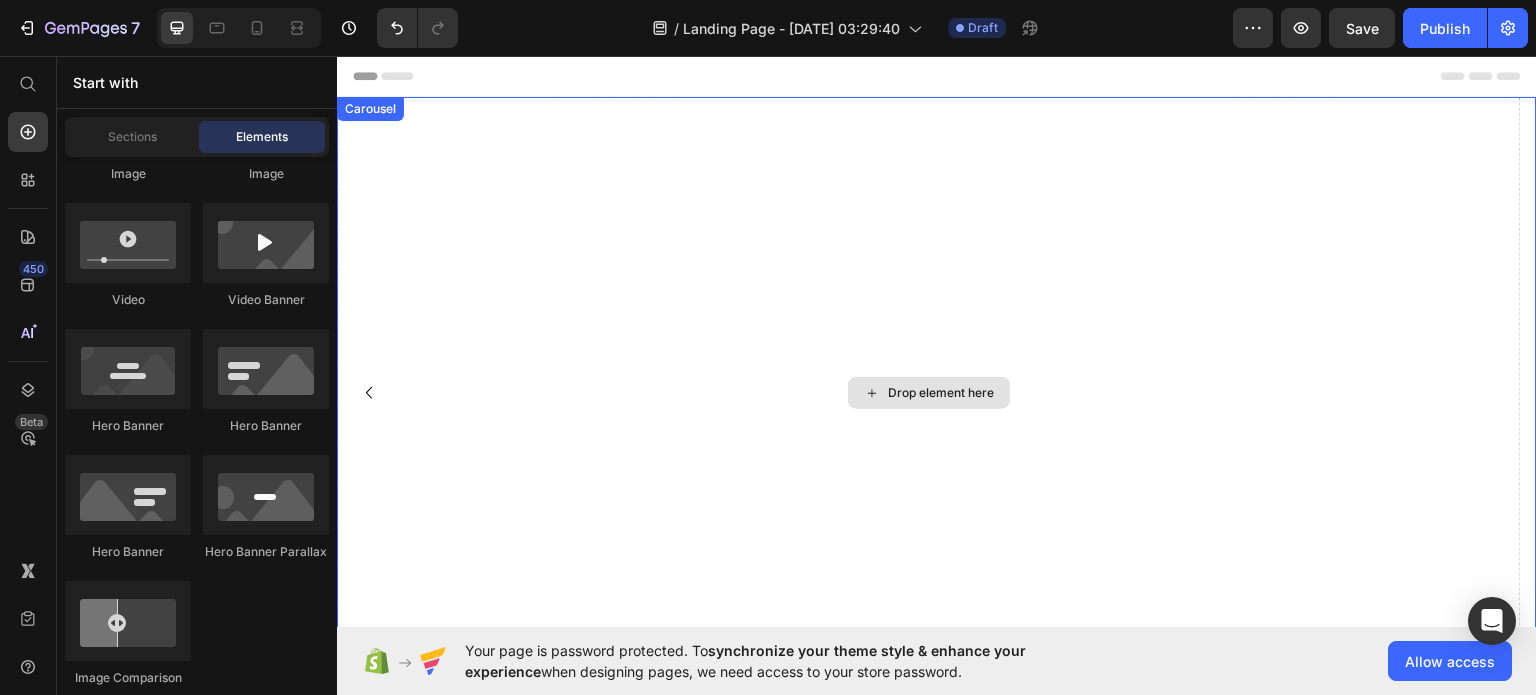 click on "Drop element here" at bounding box center [929, 392] 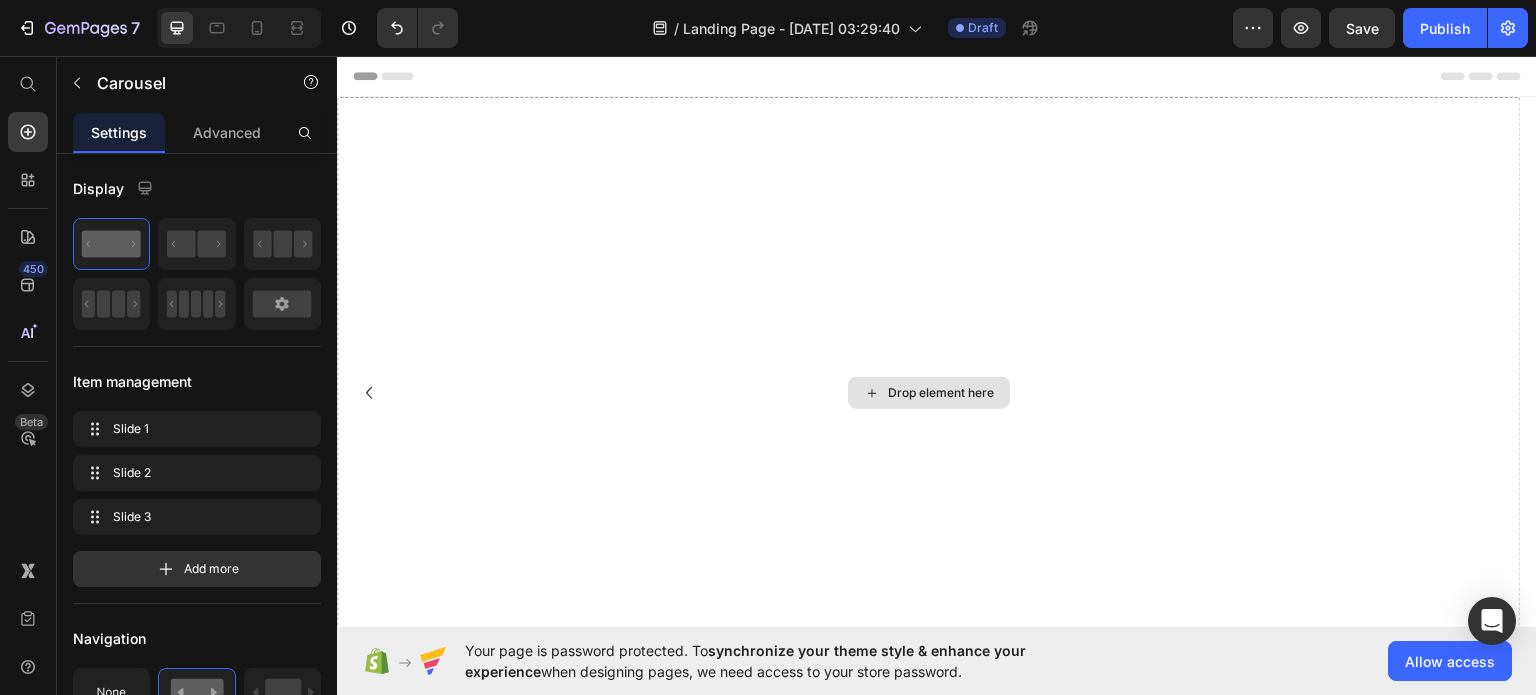 click 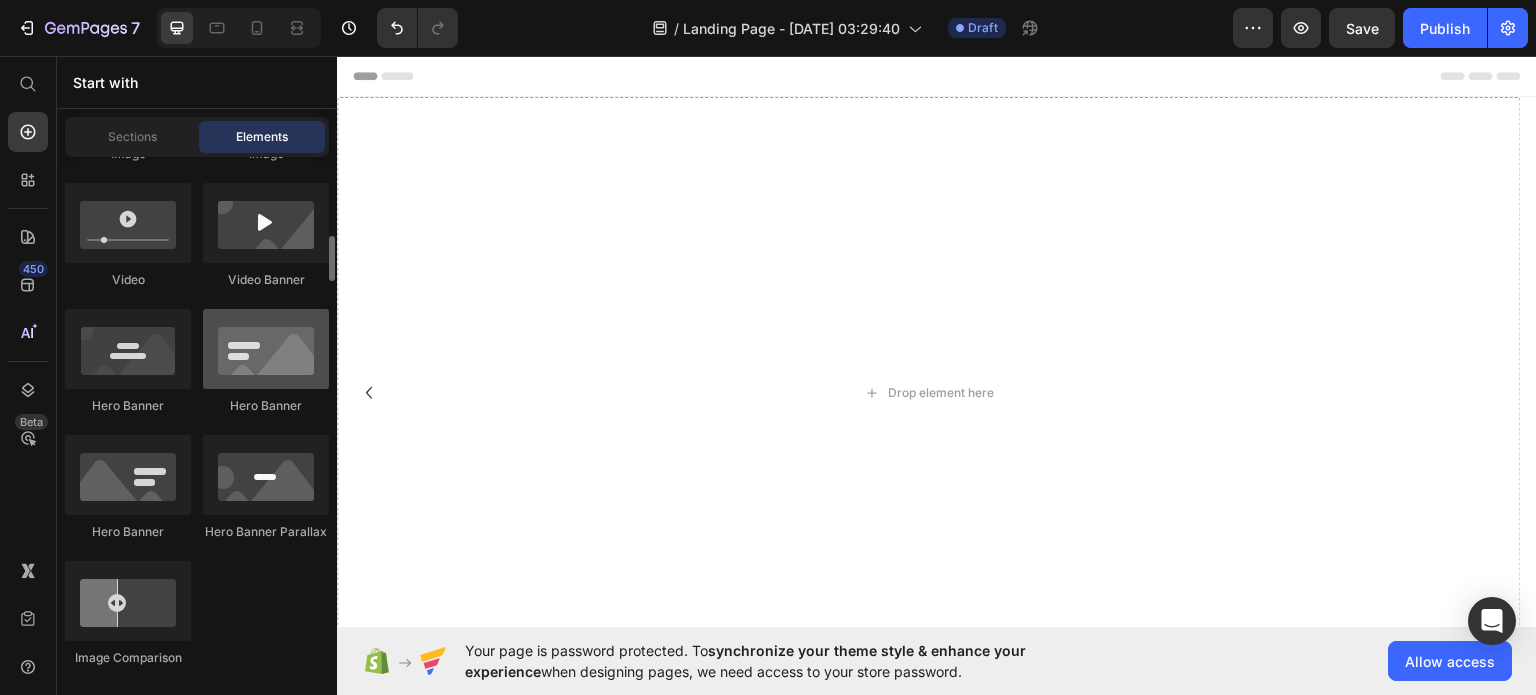 scroll, scrollTop: 892, scrollLeft: 0, axis: vertical 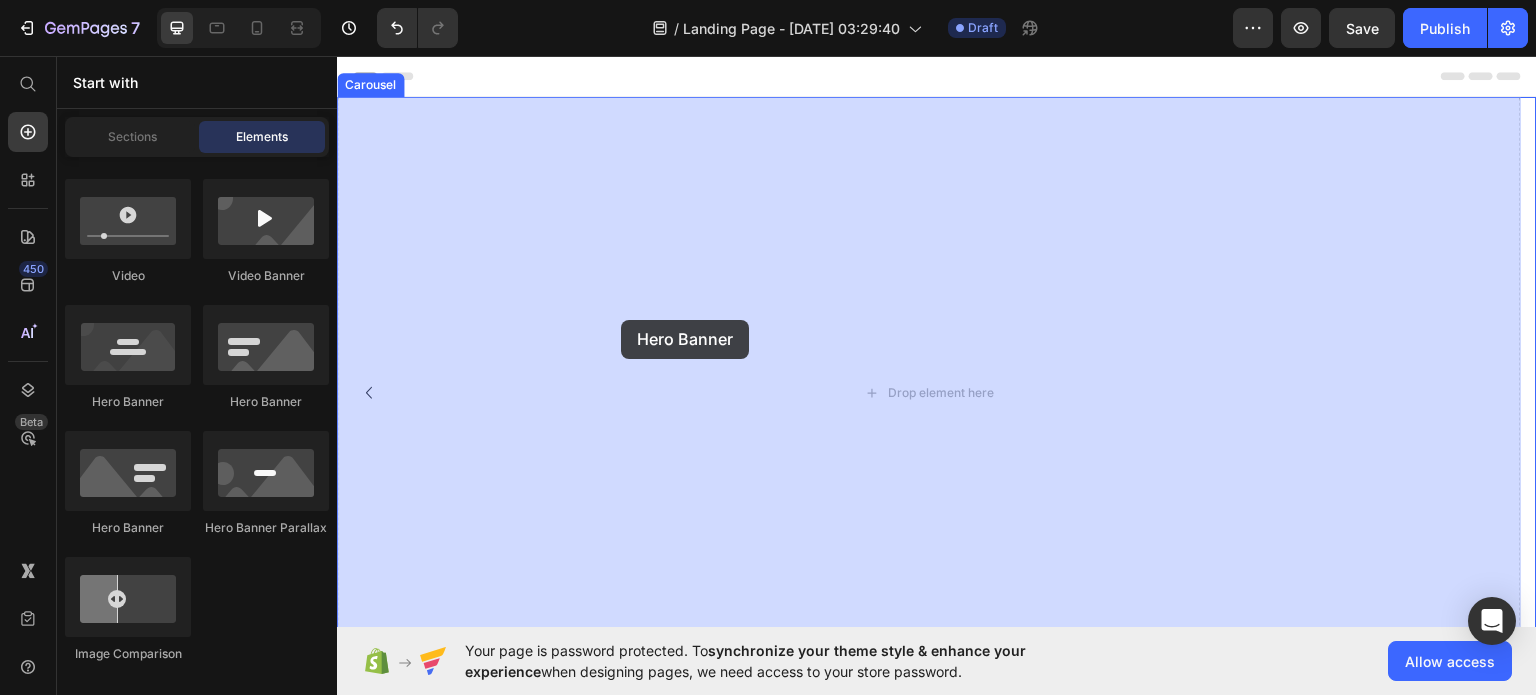 drag, startPoint x: 585, startPoint y: 403, endPoint x: 656, endPoint y: 318, distance: 110.751976 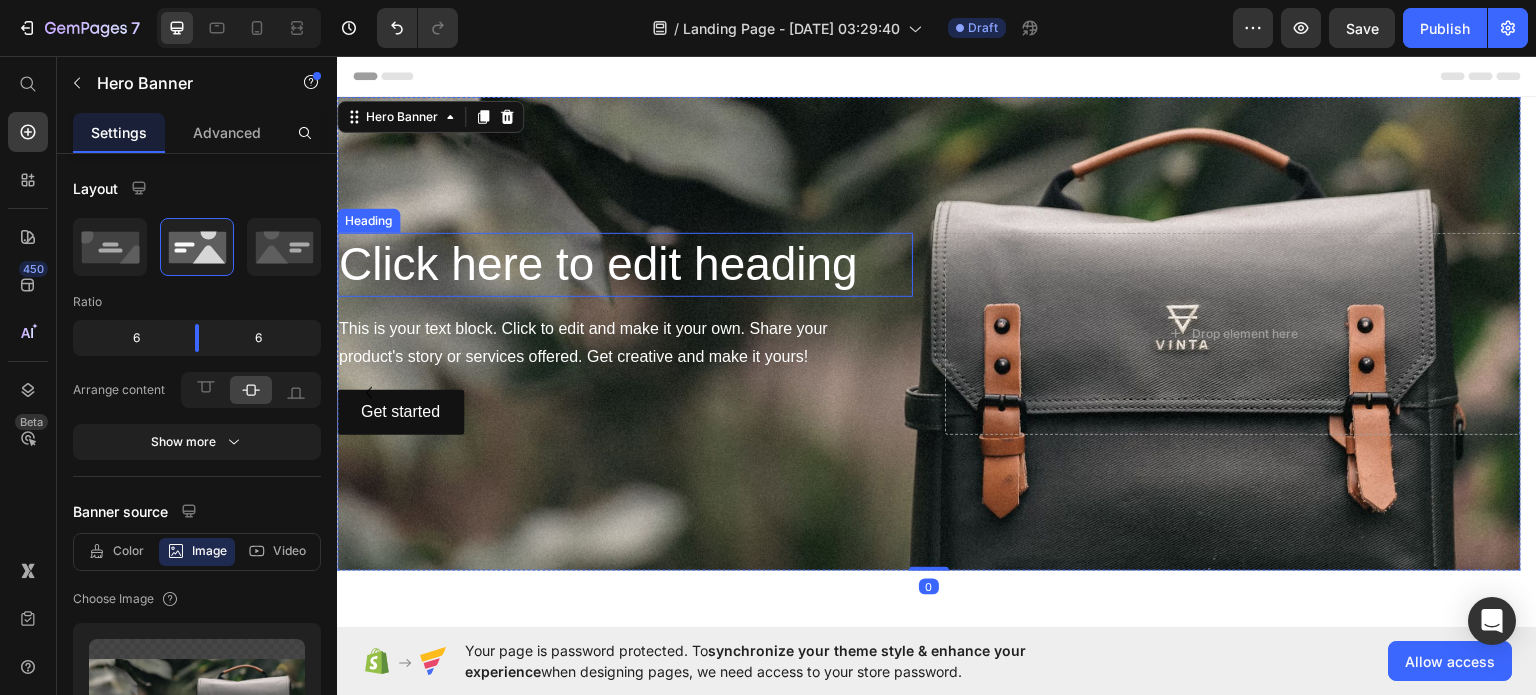 click on "Click here to edit heading" at bounding box center [625, 264] 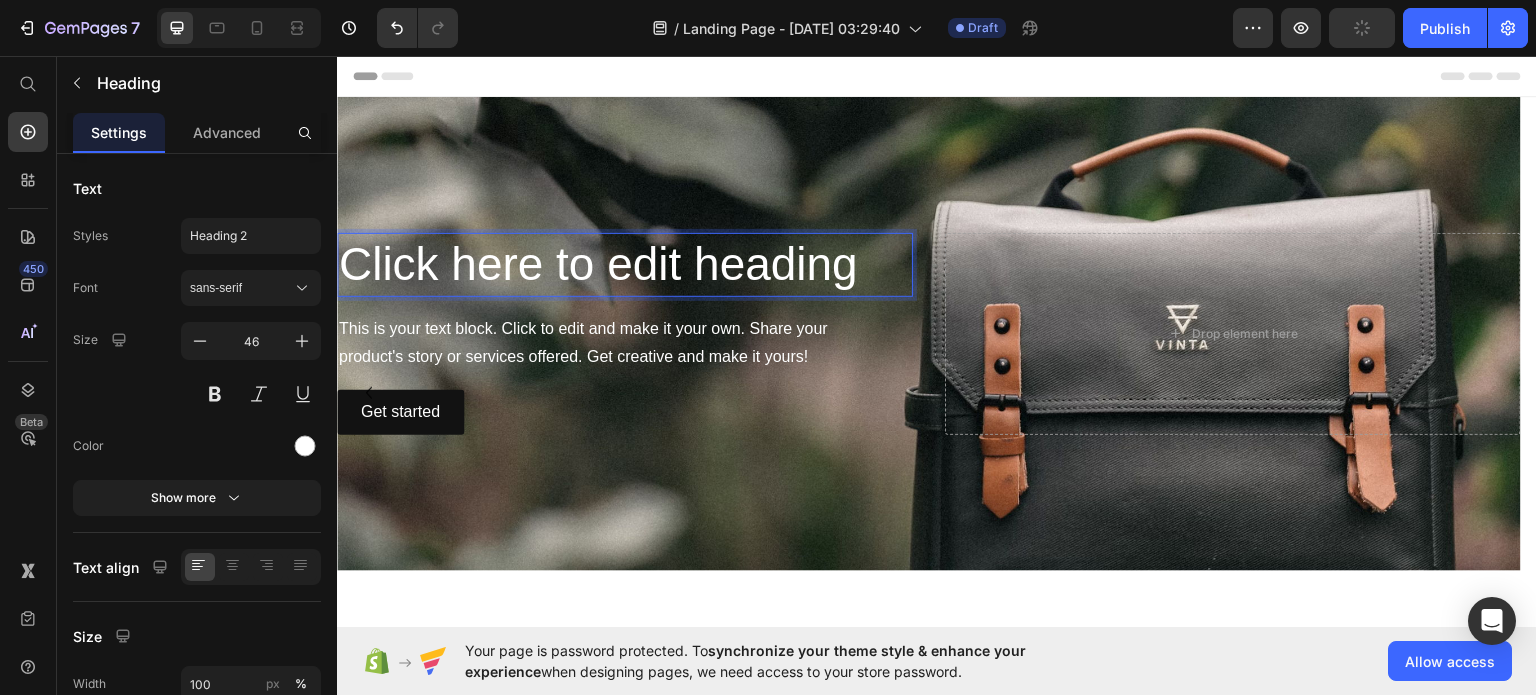 click on "Click here to edit heading" at bounding box center [625, 264] 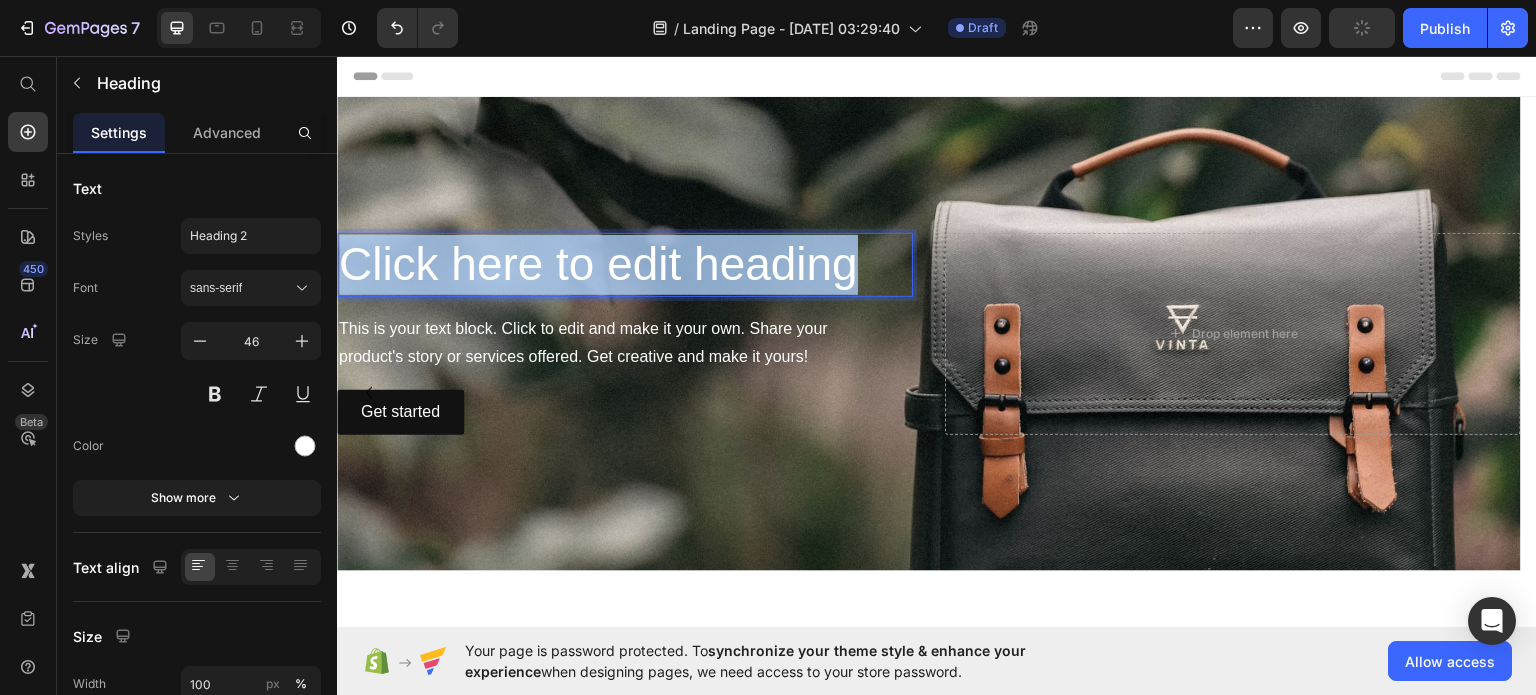 drag, startPoint x: 867, startPoint y: 258, endPoint x: 649, endPoint y: 332, distance: 230.21729 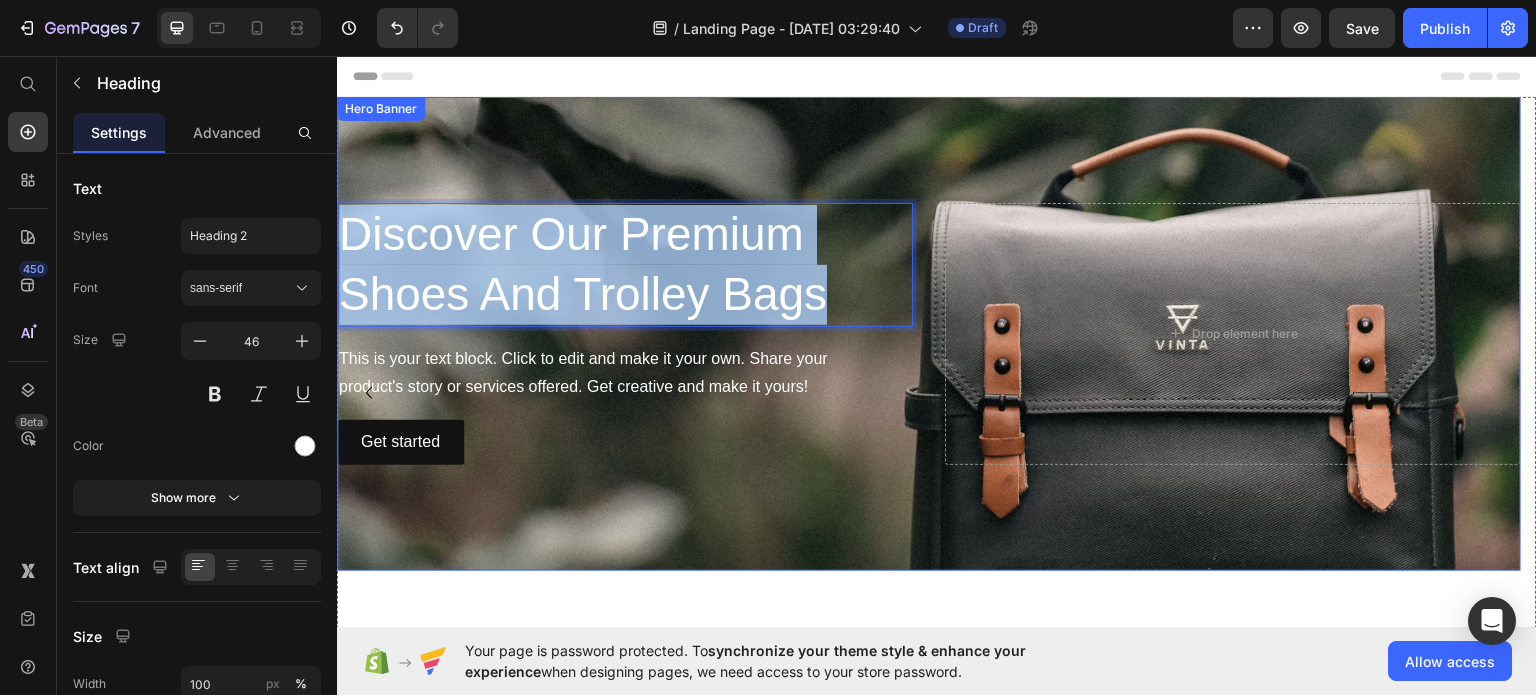 drag, startPoint x: 834, startPoint y: 300, endPoint x: 341, endPoint y: 168, distance: 510.36557 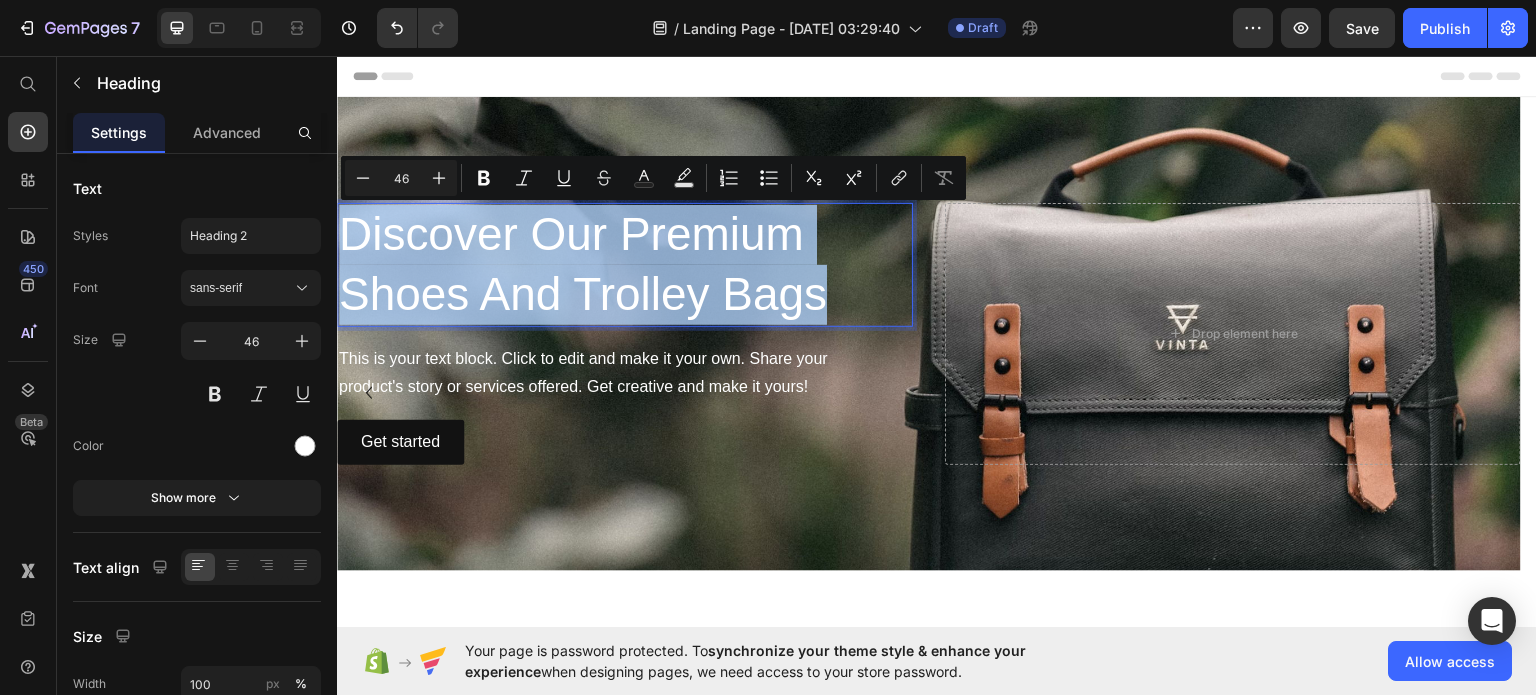 copy on "Discover Our Premium Shoes And Trolley Bags" 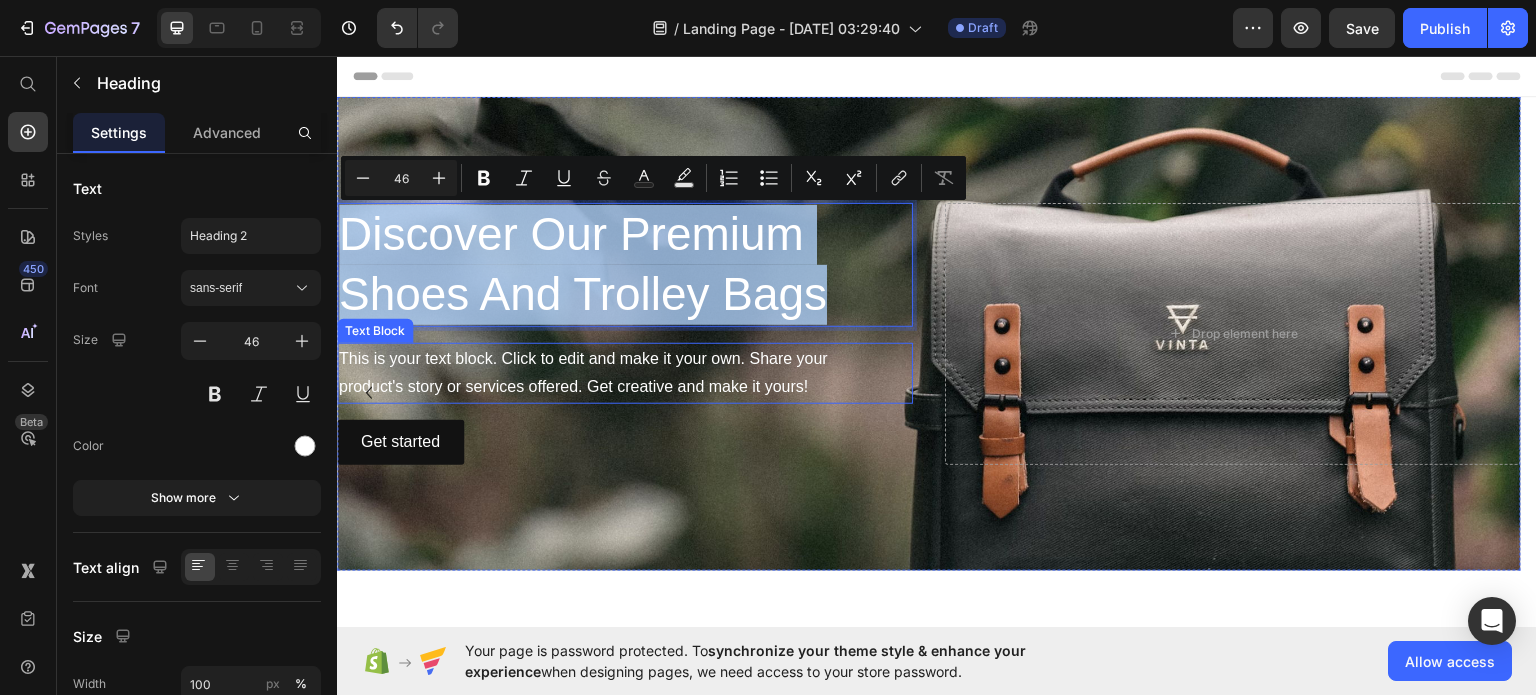 click on "This is your text block. Click to edit and make it your own. Share your                       product's story or services offered. Get creative and make it yours!" at bounding box center [625, 373] 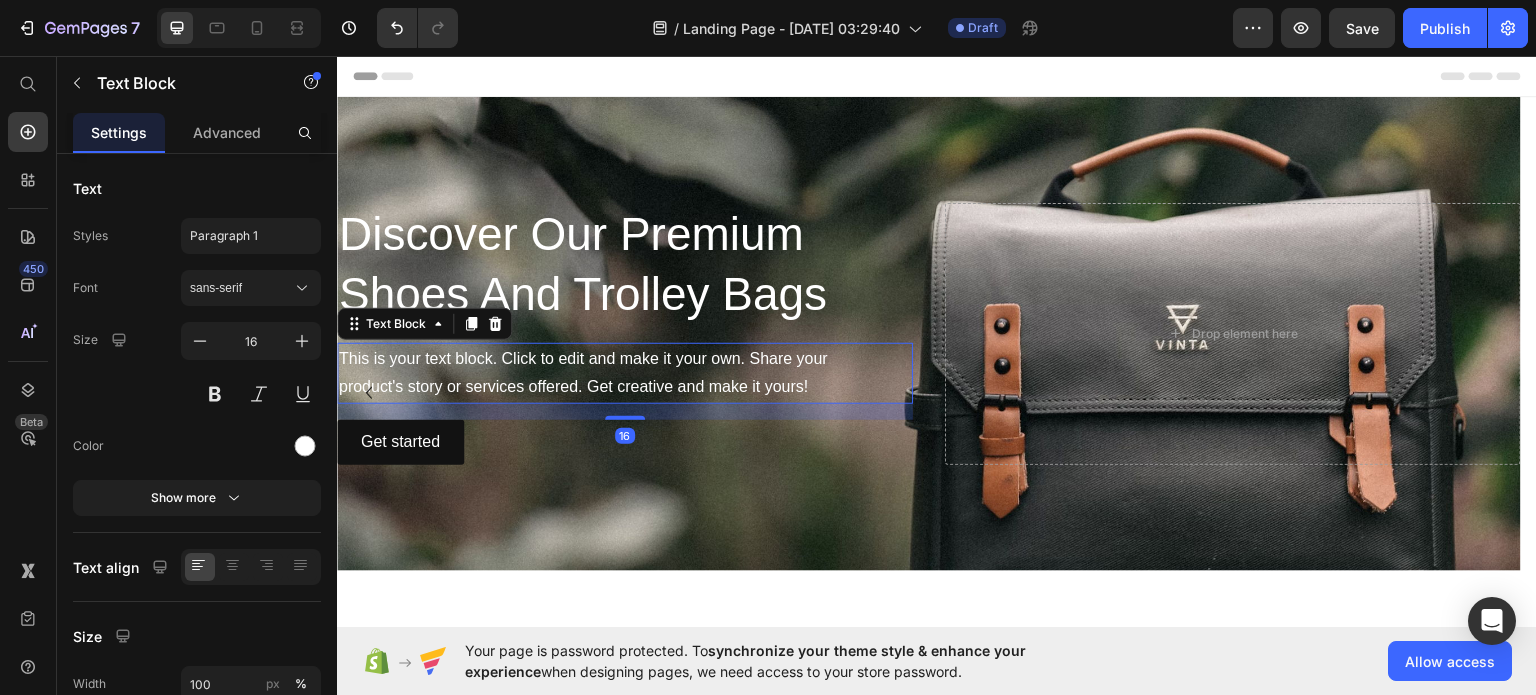 click on "This is your text block. Click to edit and make it your own. Share your product's story or services offered. Get creative and make it yours!" at bounding box center (625, 373) 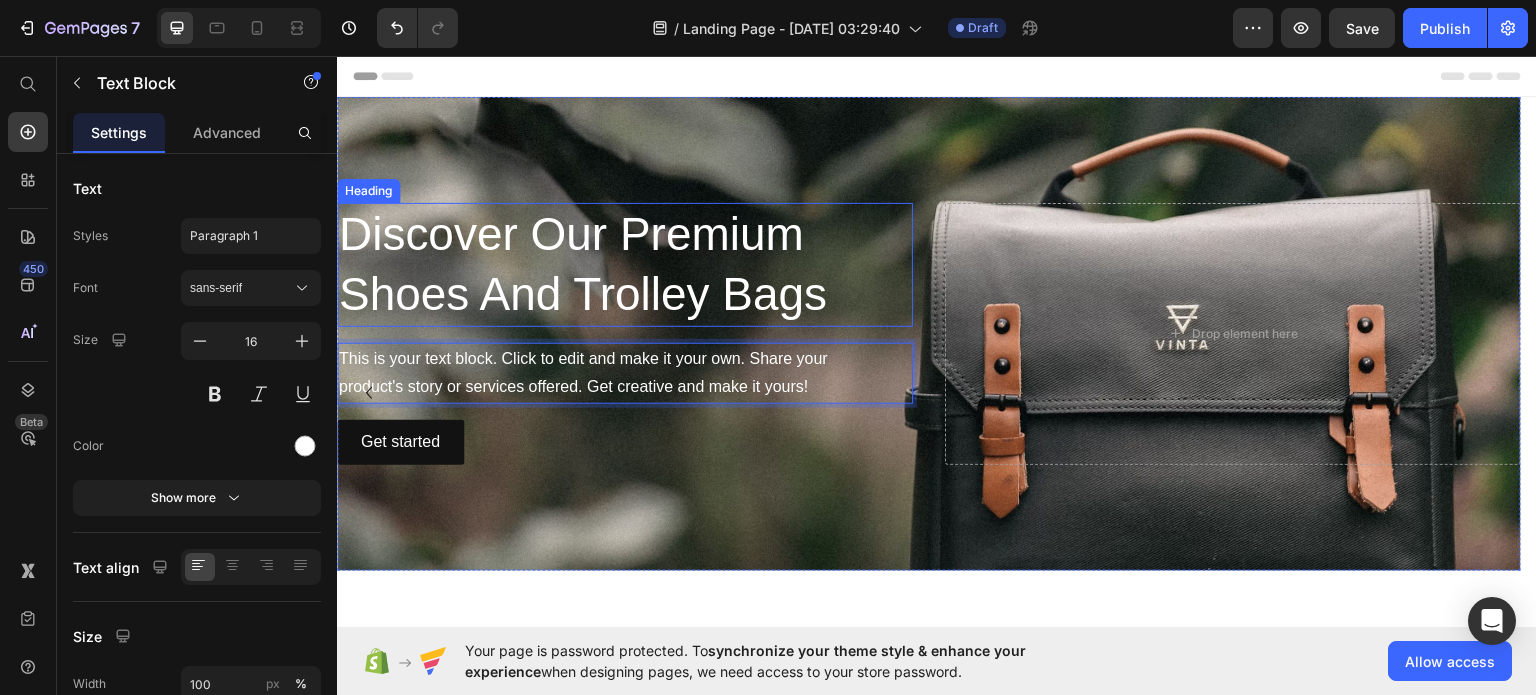 click on "Discover Our Premium Shoes And Trolley Bags" at bounding box center [625, 264] 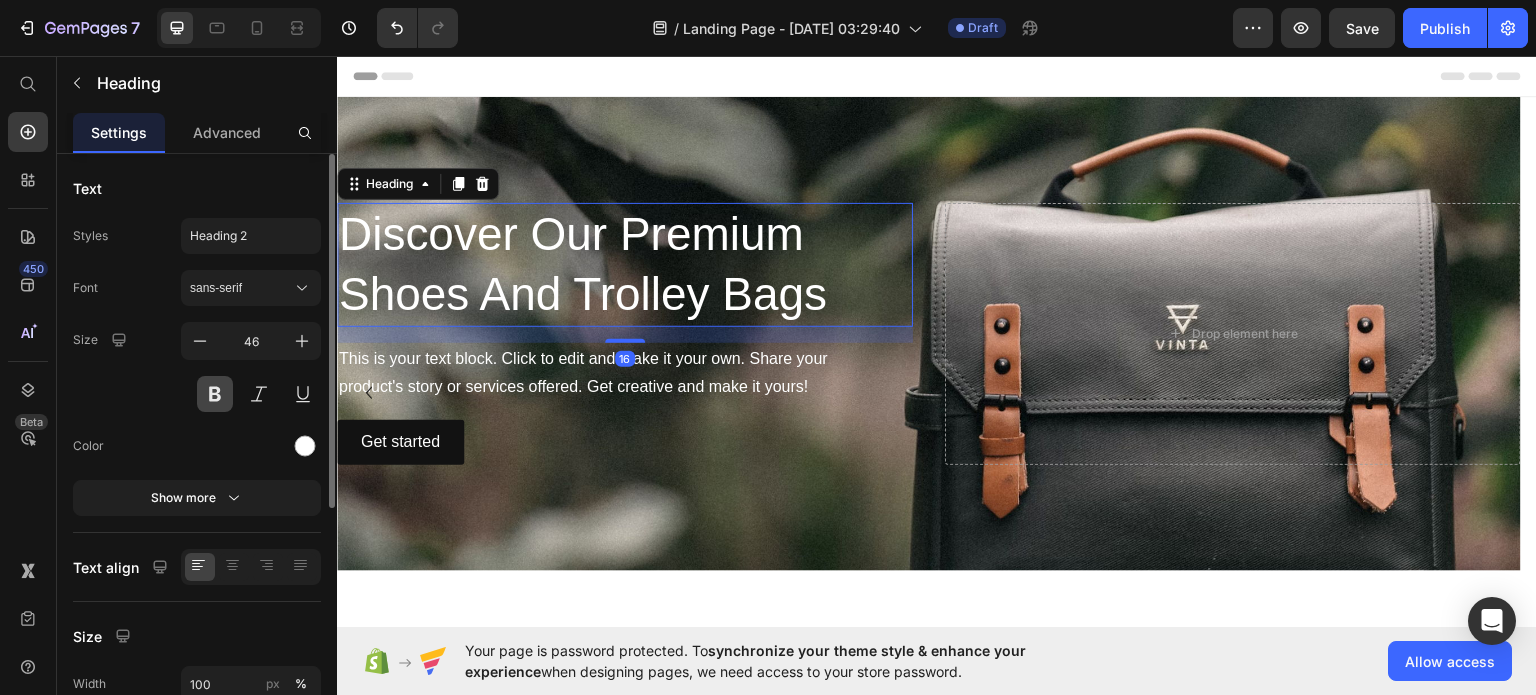 click at bounding box center (215, 394) 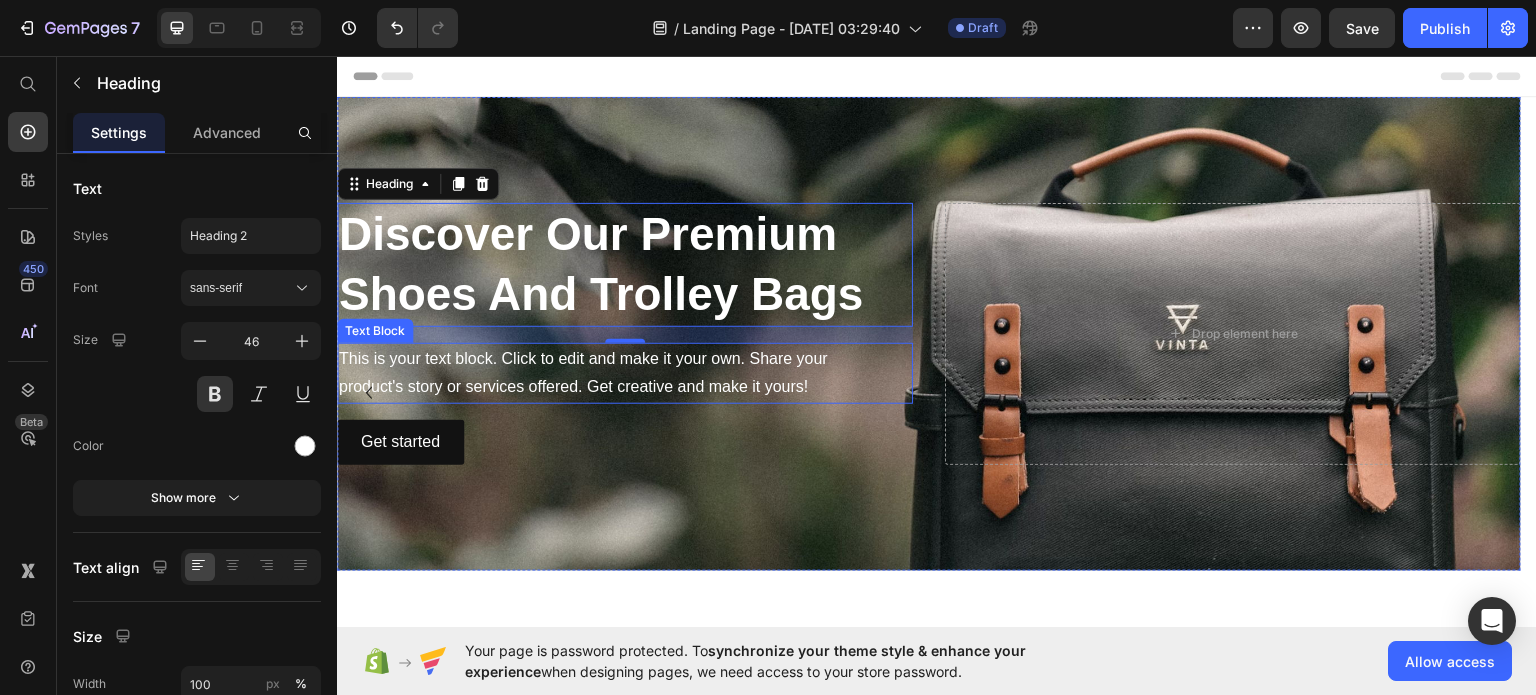 click on "This is your text block. Click to edit and make it your own. Share your product's story or services offered. Get creative and make it yours!" at bounding box center [625, 373] 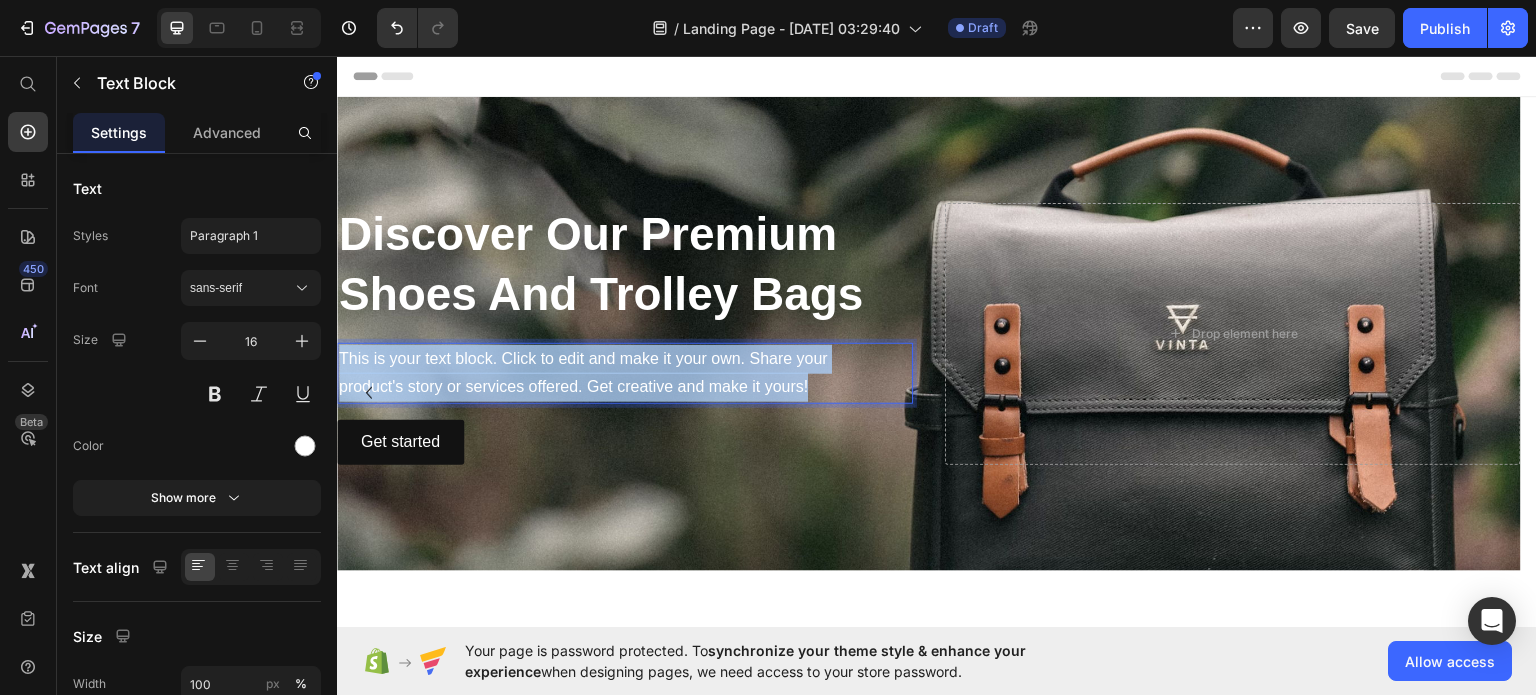 drag, startPoint x: 825, startPoint y: 386, endPoint x: 323, endPoint y: 351, distance: 503.21863 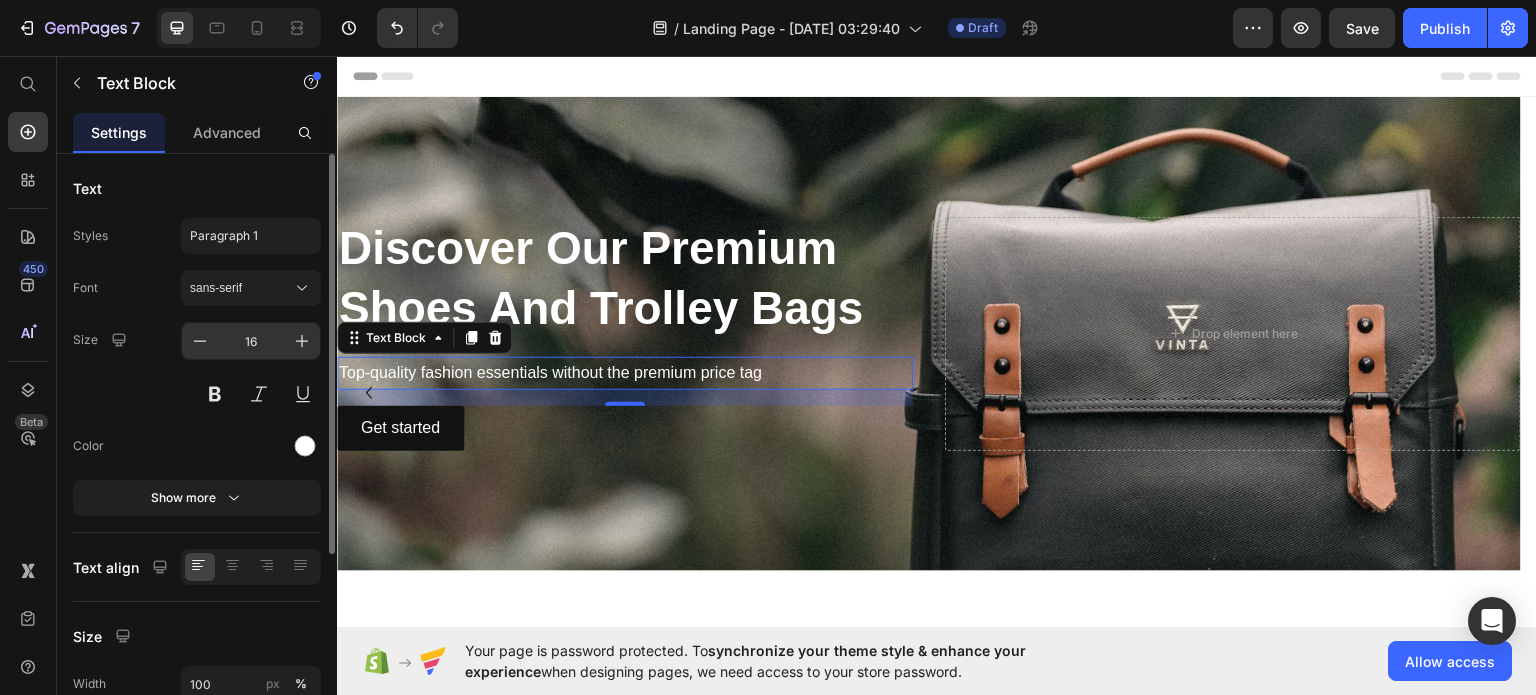 click on "16" at bounding box center (251, 341) 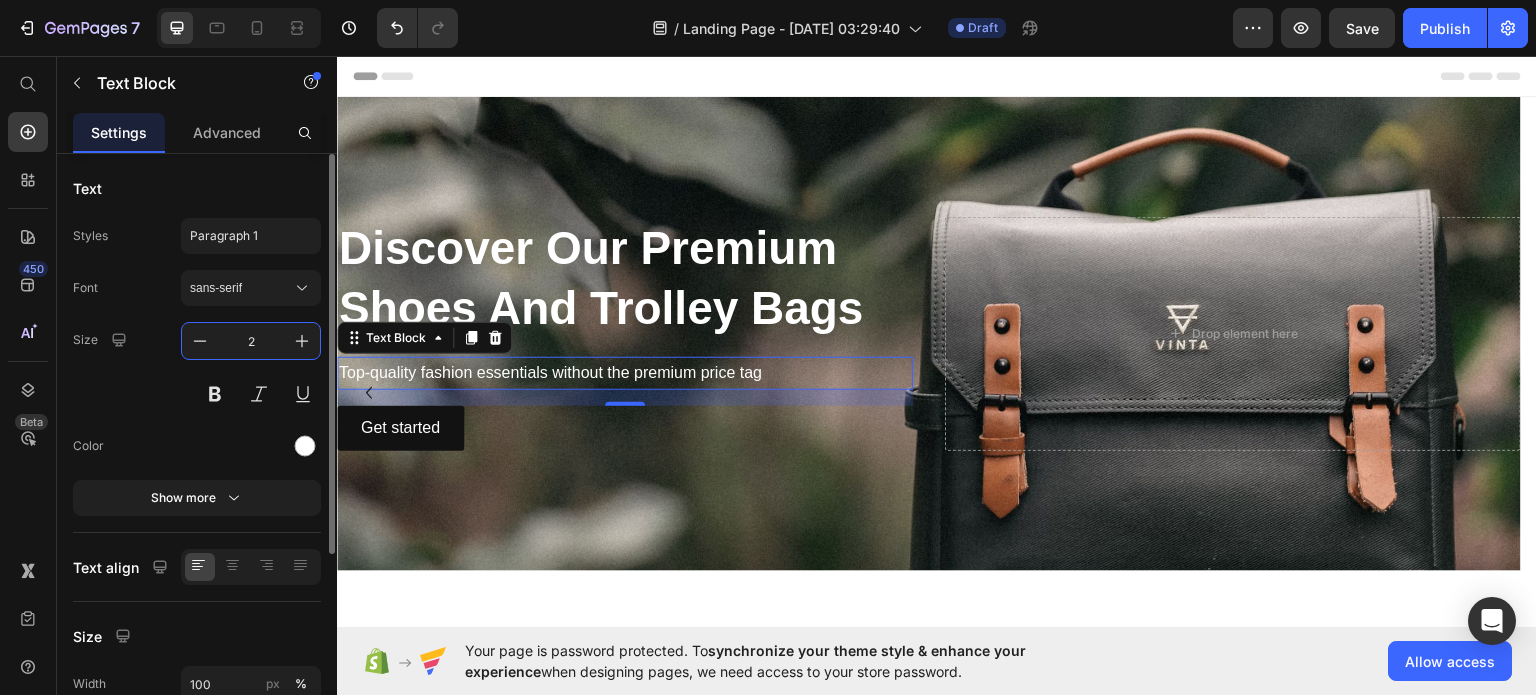 type on "20" 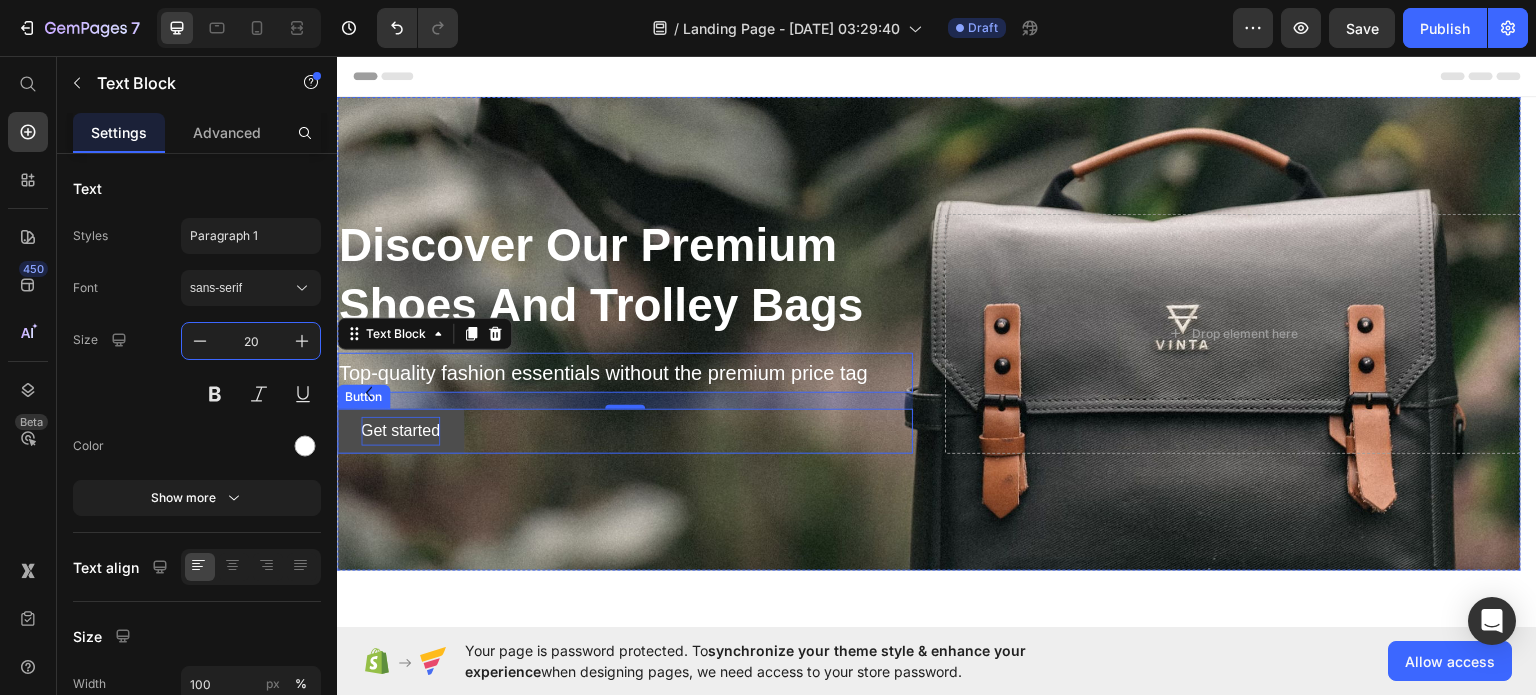click on "Get started" at bounding box center (400, 430) 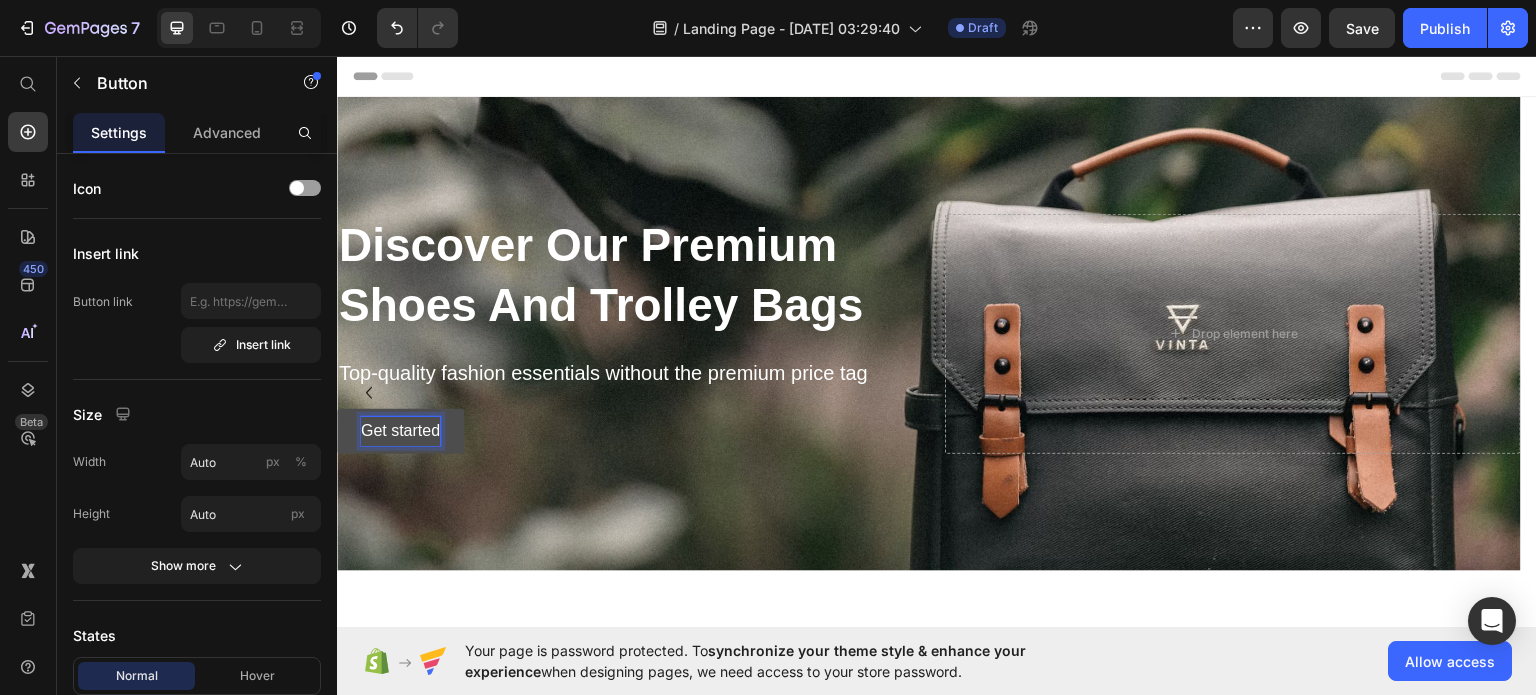 click on "Get started" at bounding box center [400, 430] 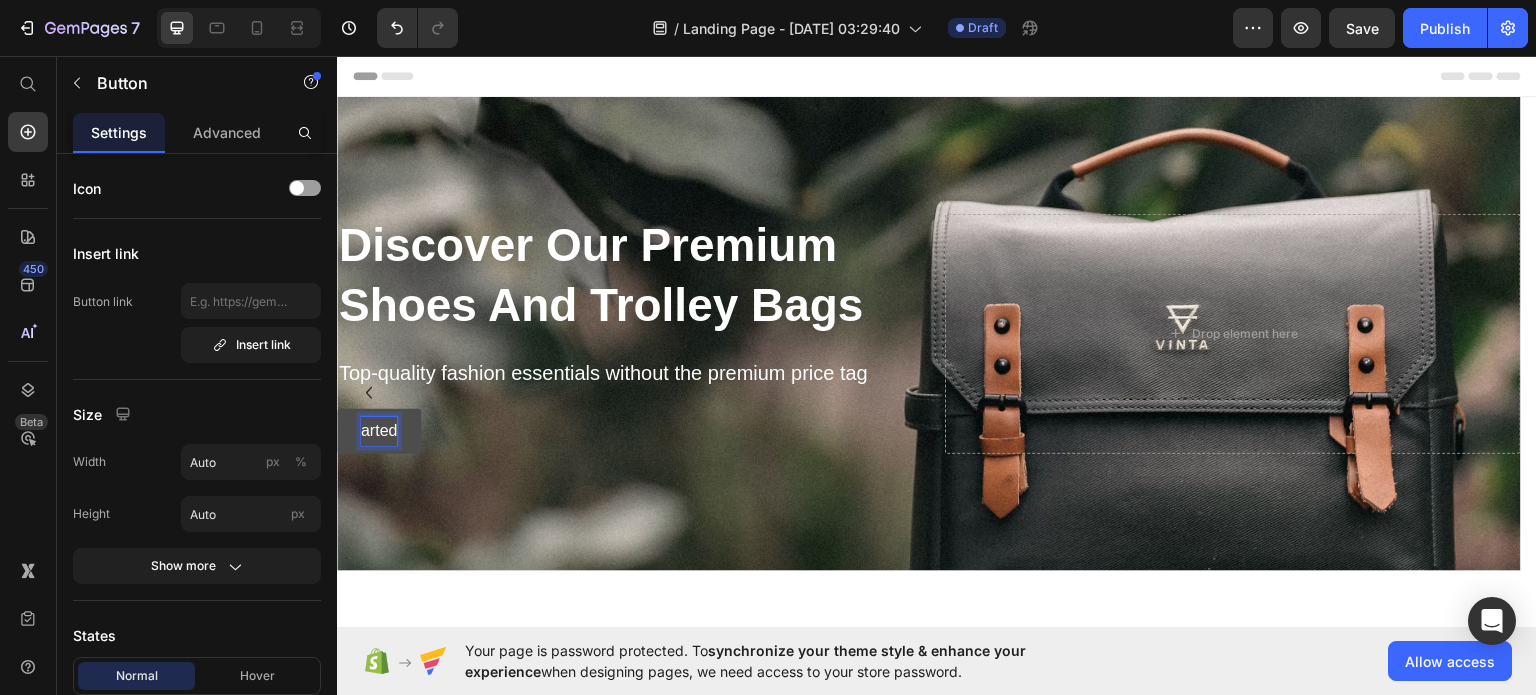 click on "arted" at bounding box center [379, 430] 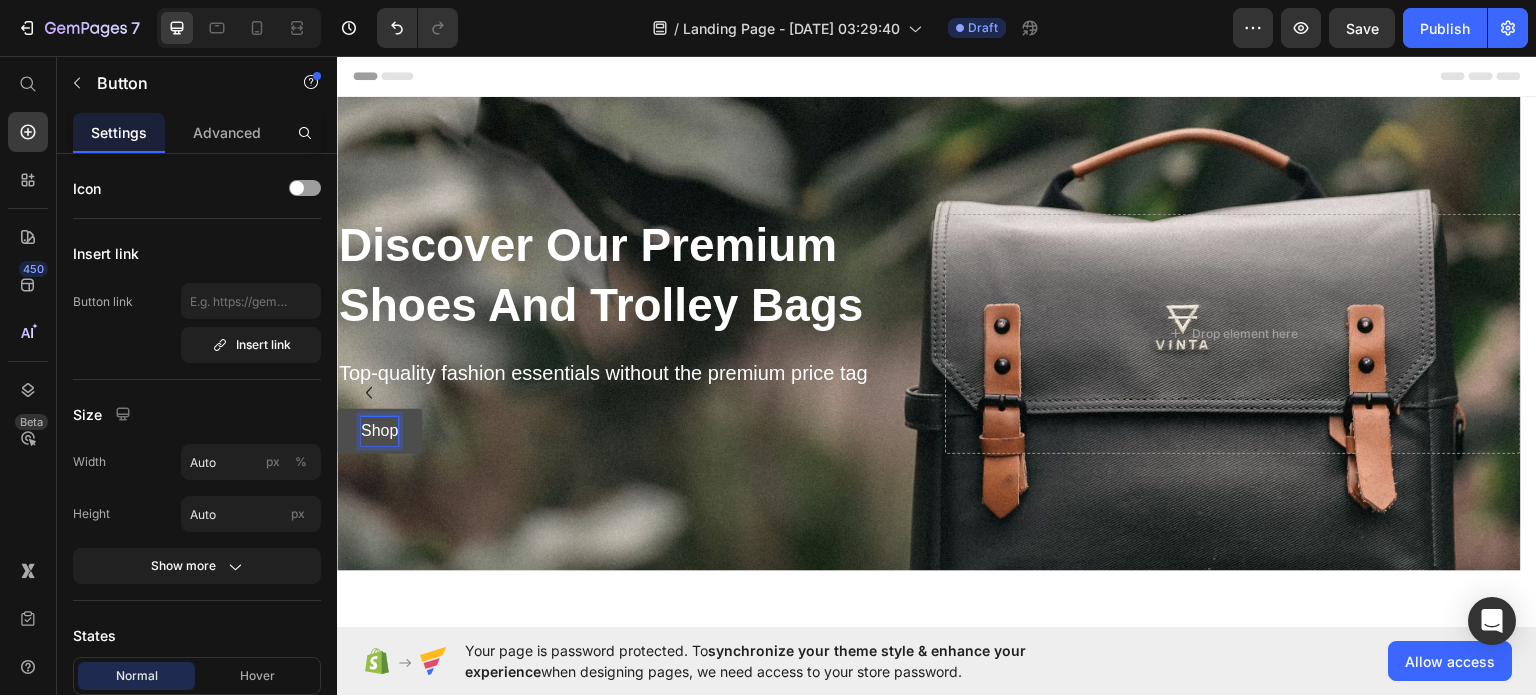 click on "Shop" at bounding box center (379, 430) 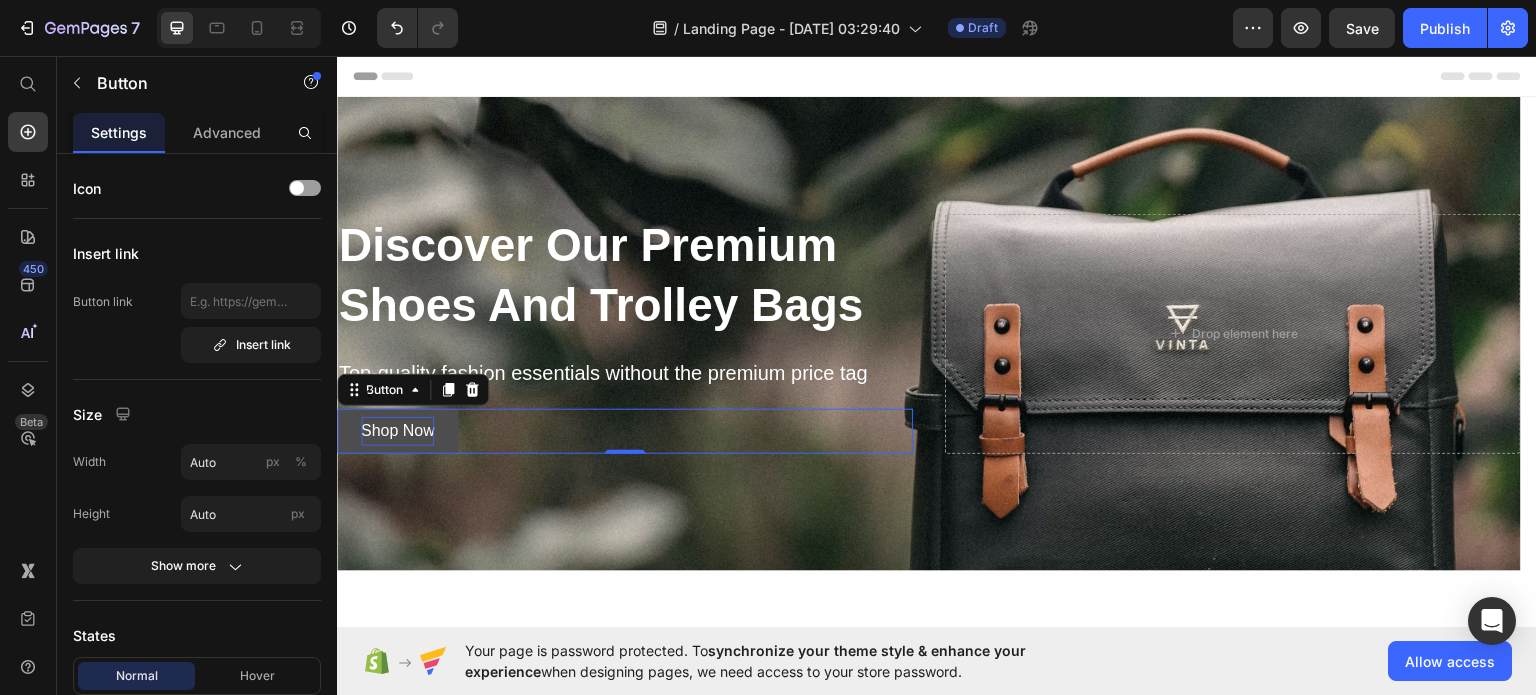 click on "Shop Now Button   0" at bounding box center (625, 430) 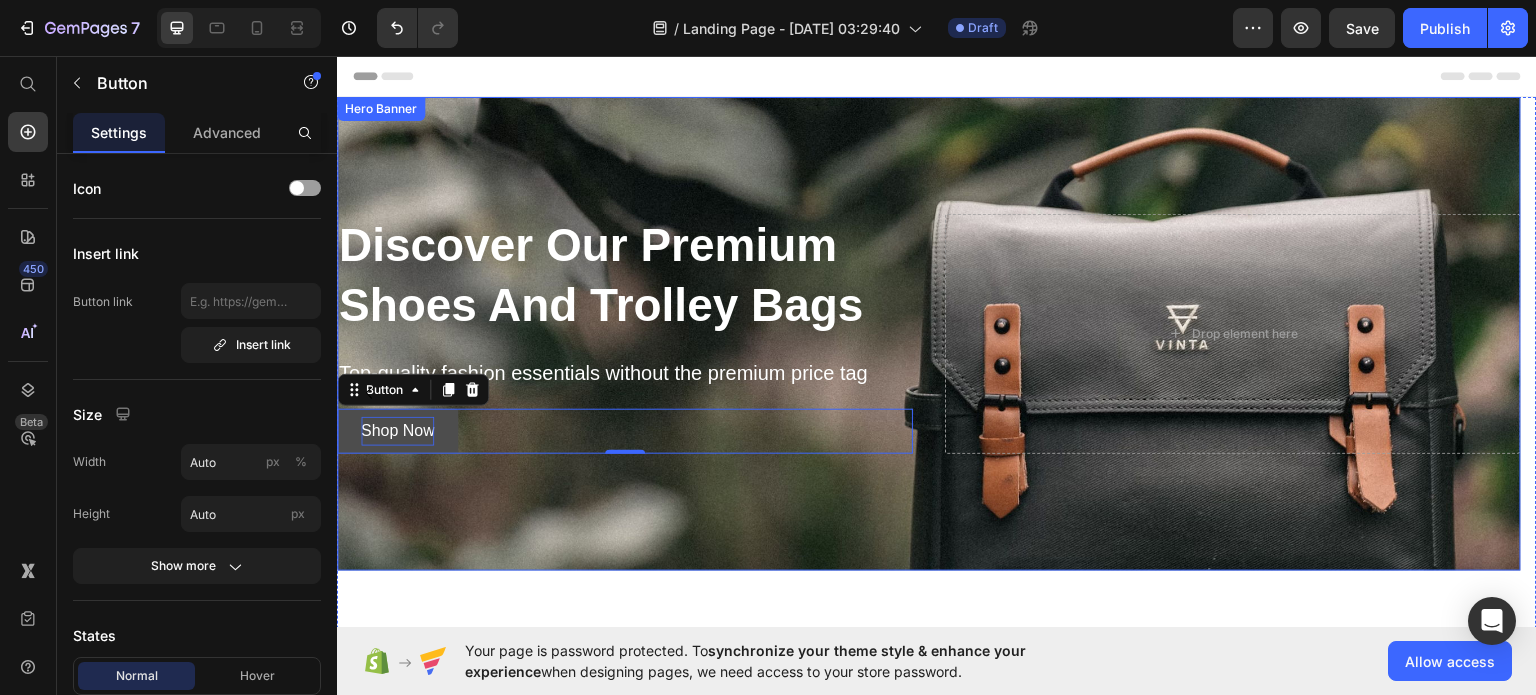 click at bounding box center [929, 333] 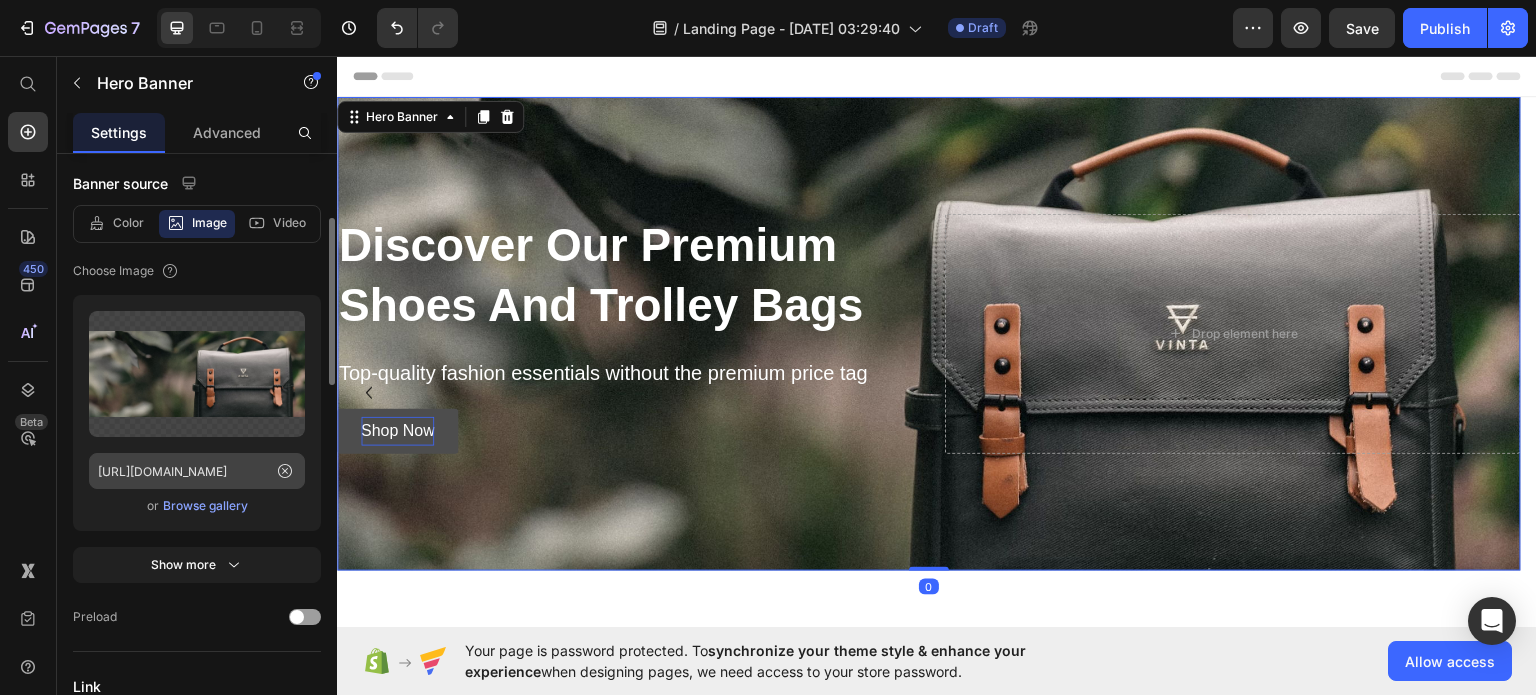 scroll, scrollTop: 332, scrollLeft: 0, axis: vertical 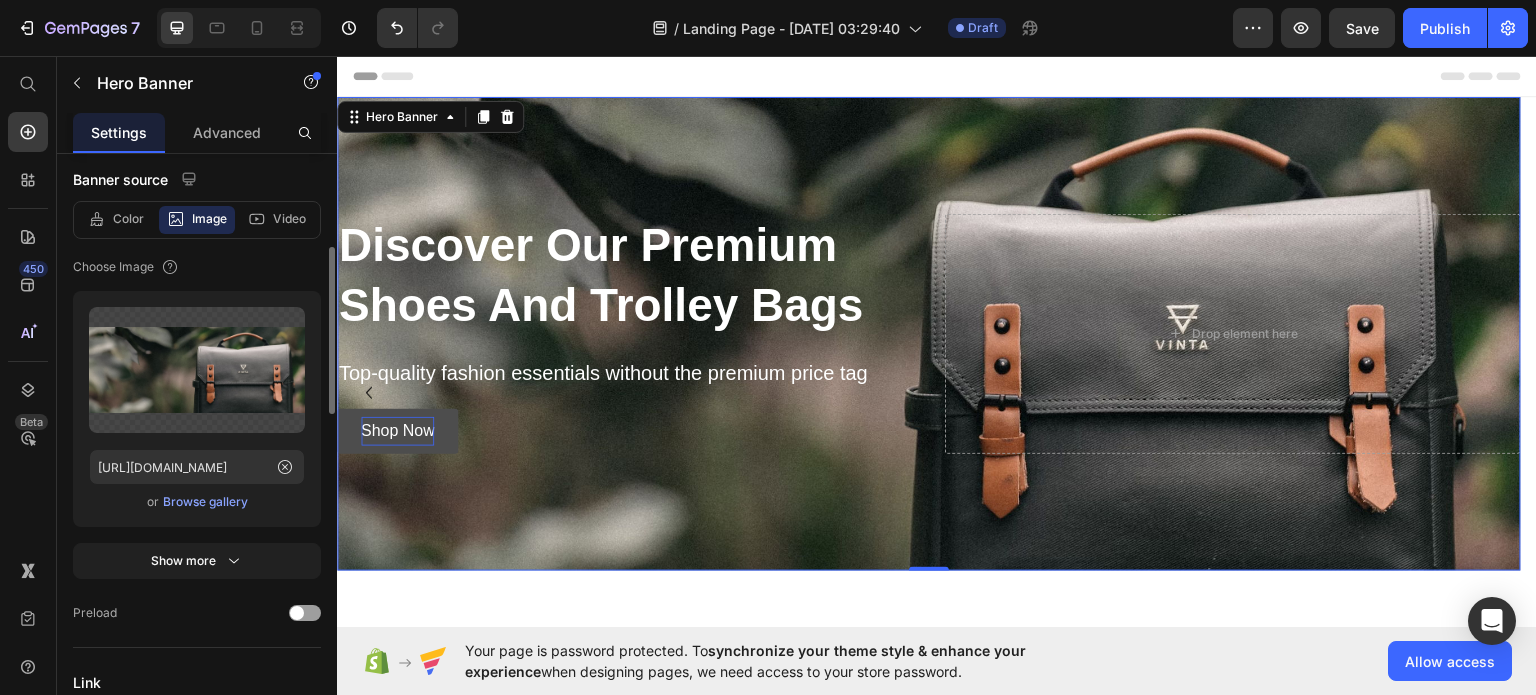 click on "Browse gallery" at bounding box center (205, 502) 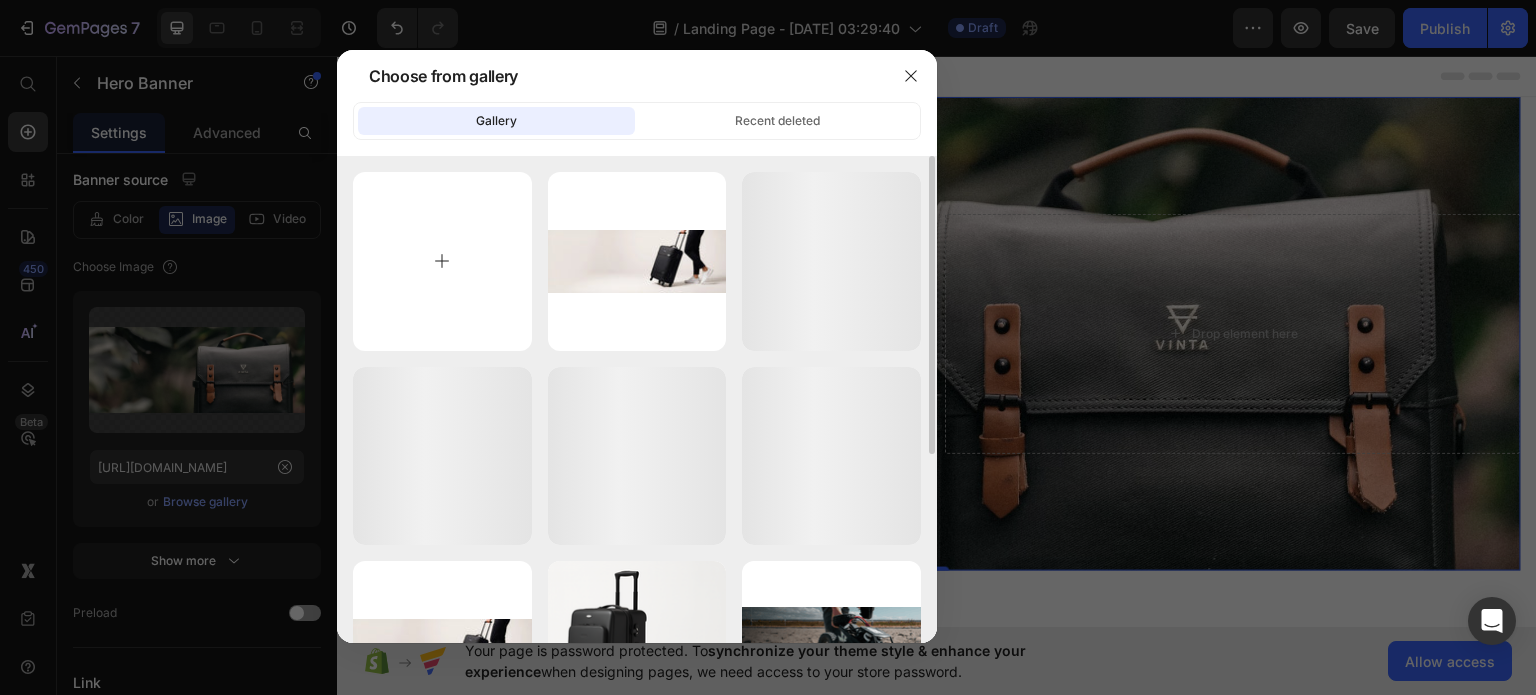 click at bounding box center (442, 261) 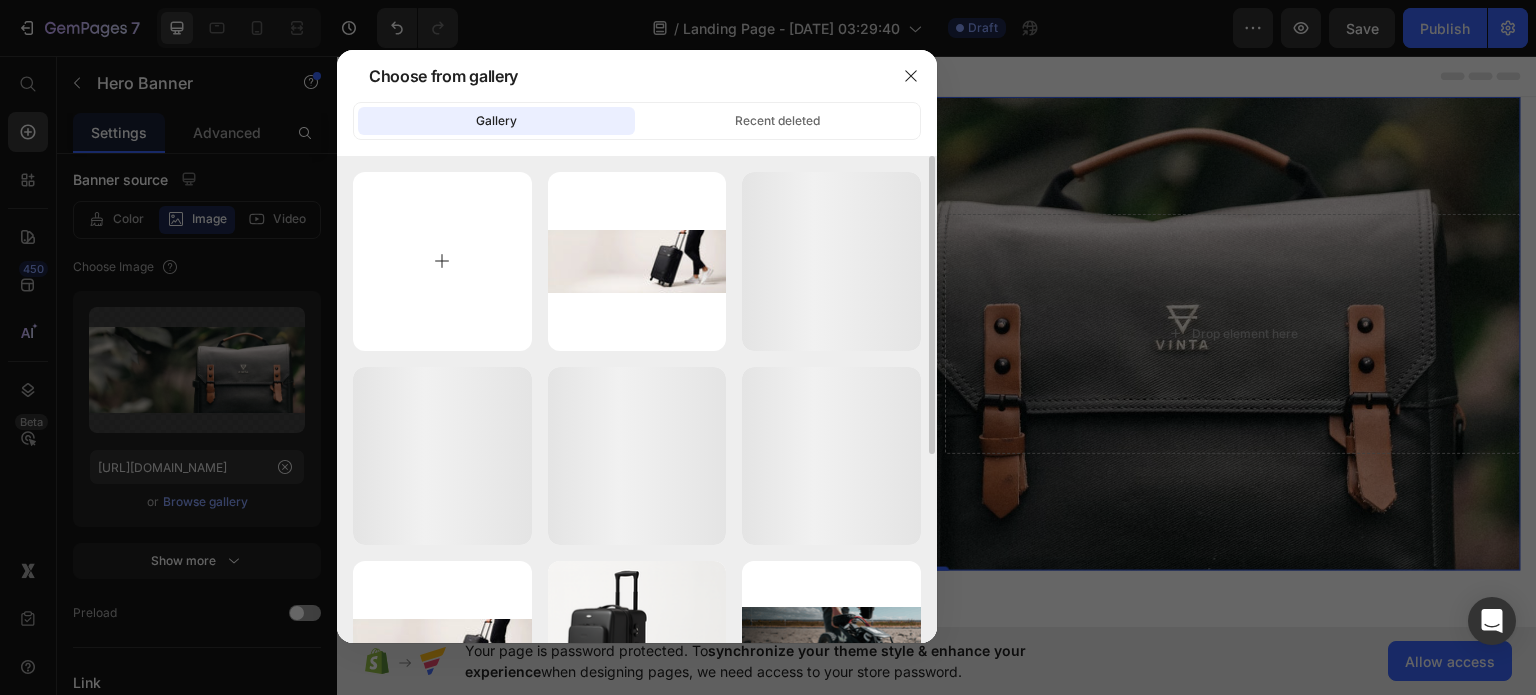 type on "C:\fakepath\F0tR8IfaqtgKcIuajaew0q-4096x4096.webp" 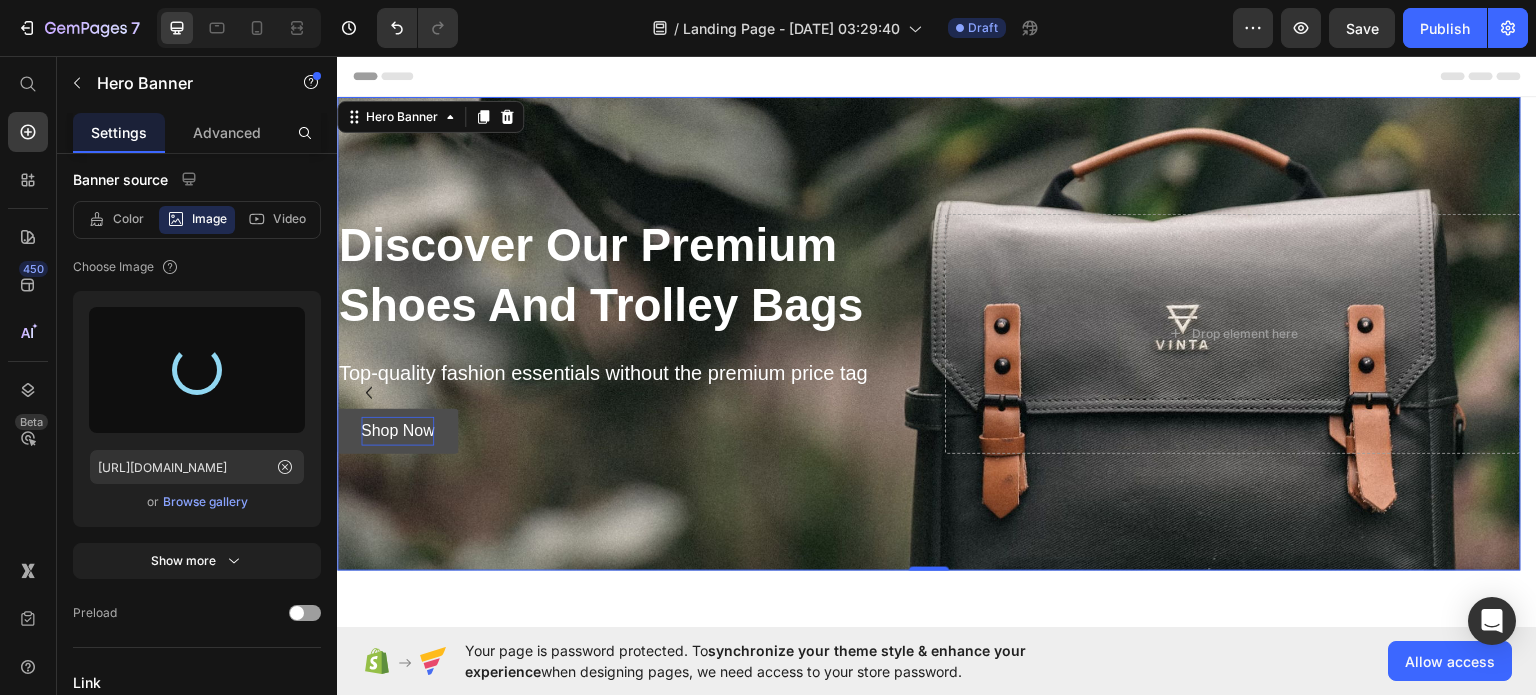 type on "https://cdn.shopify.com/s/files/1/0770/1823/5130/files/gempages_577154060990284788-a5494da8-bcc9-4a27-8b99-0f758fd37fac.webp" 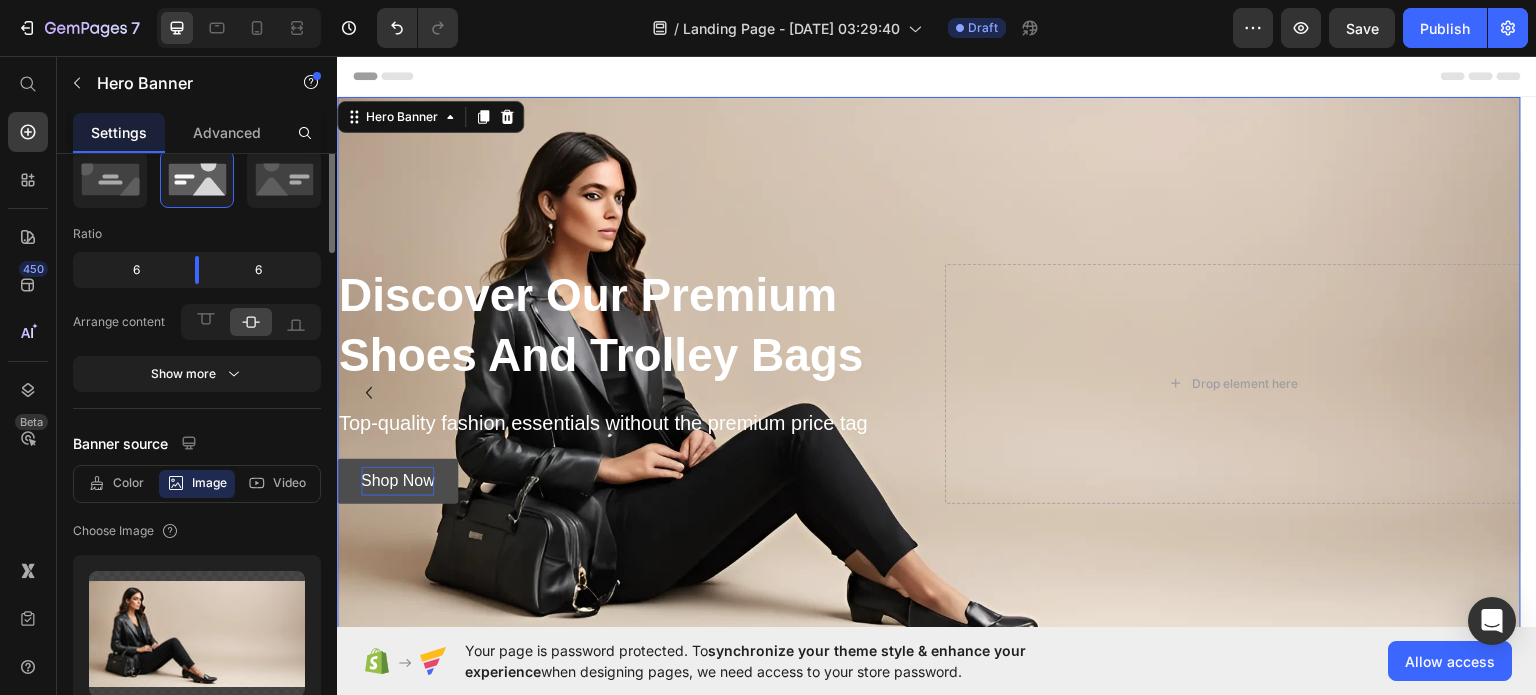 scroll, scrollTop: 0, scrollLeft: 0, axis: both 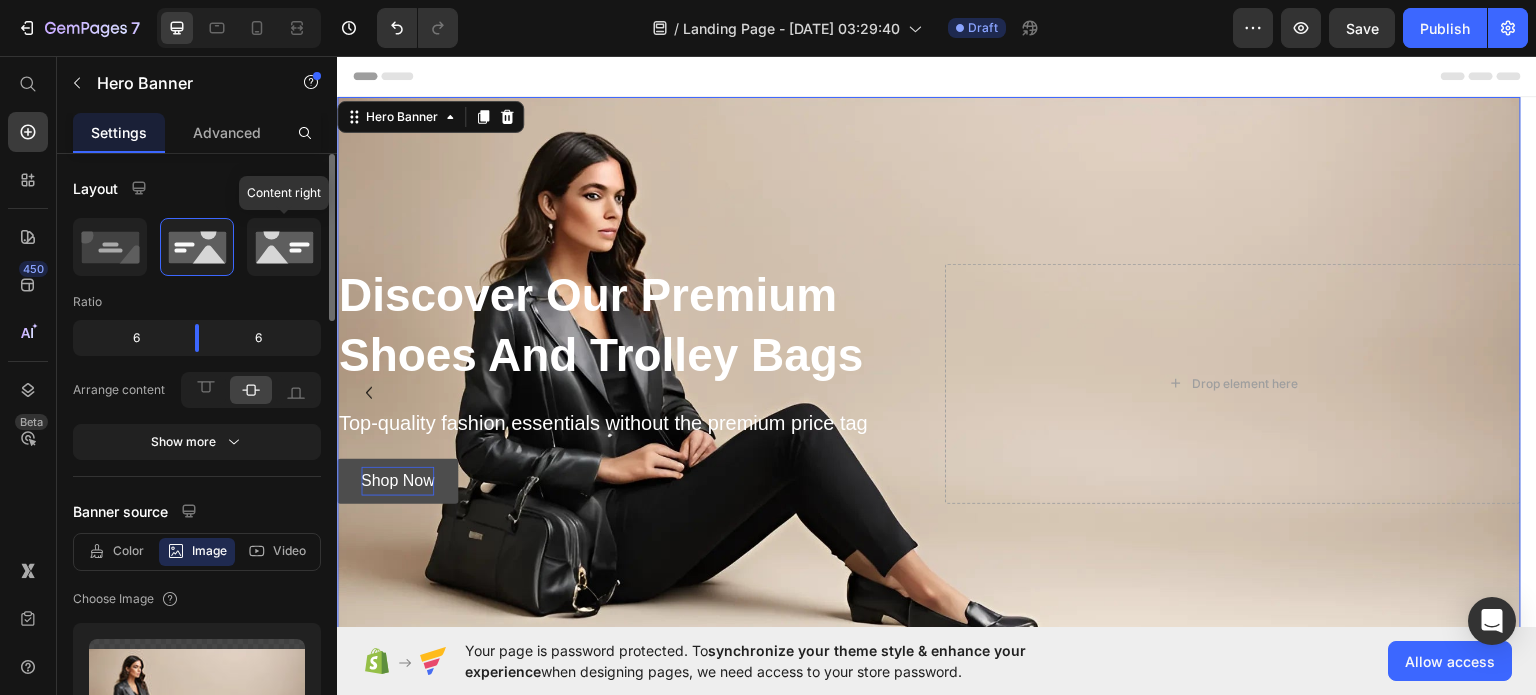 click 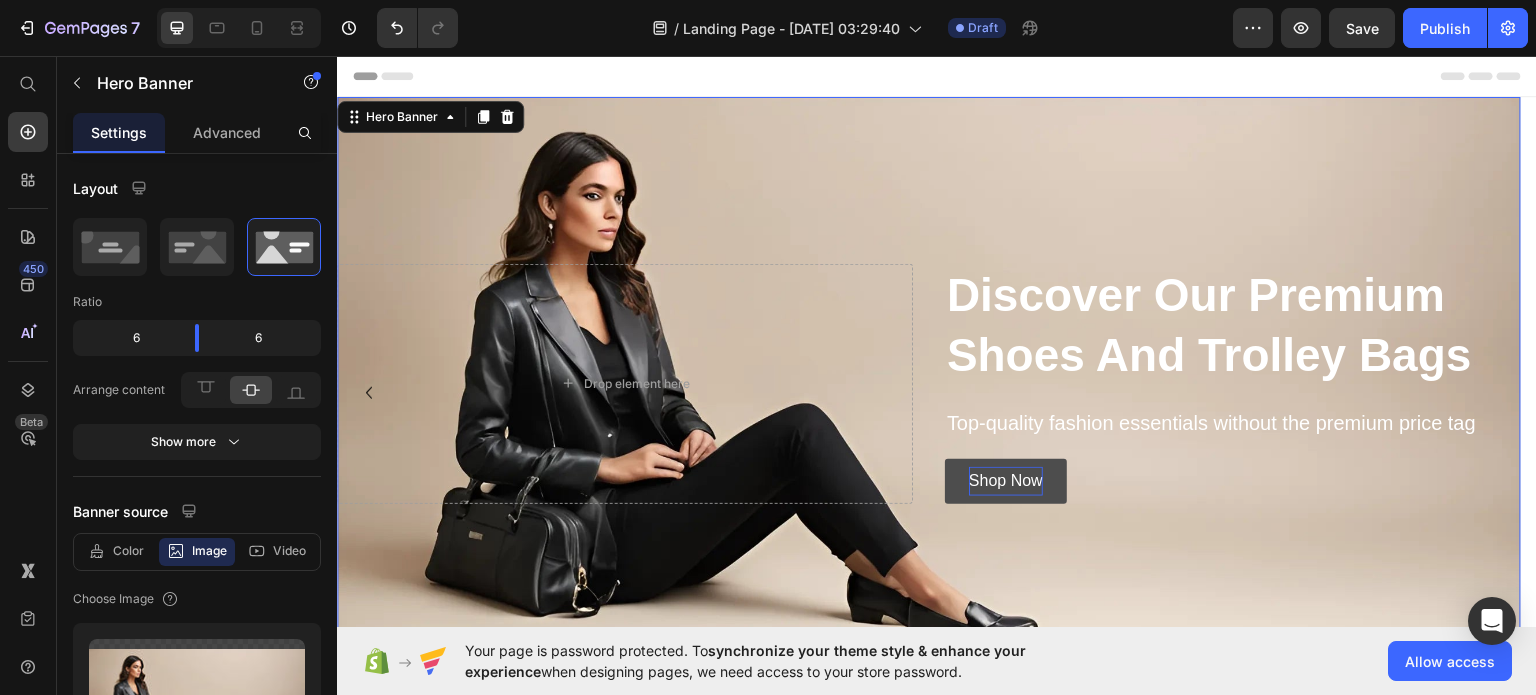 click at bounding box center (929, 383) 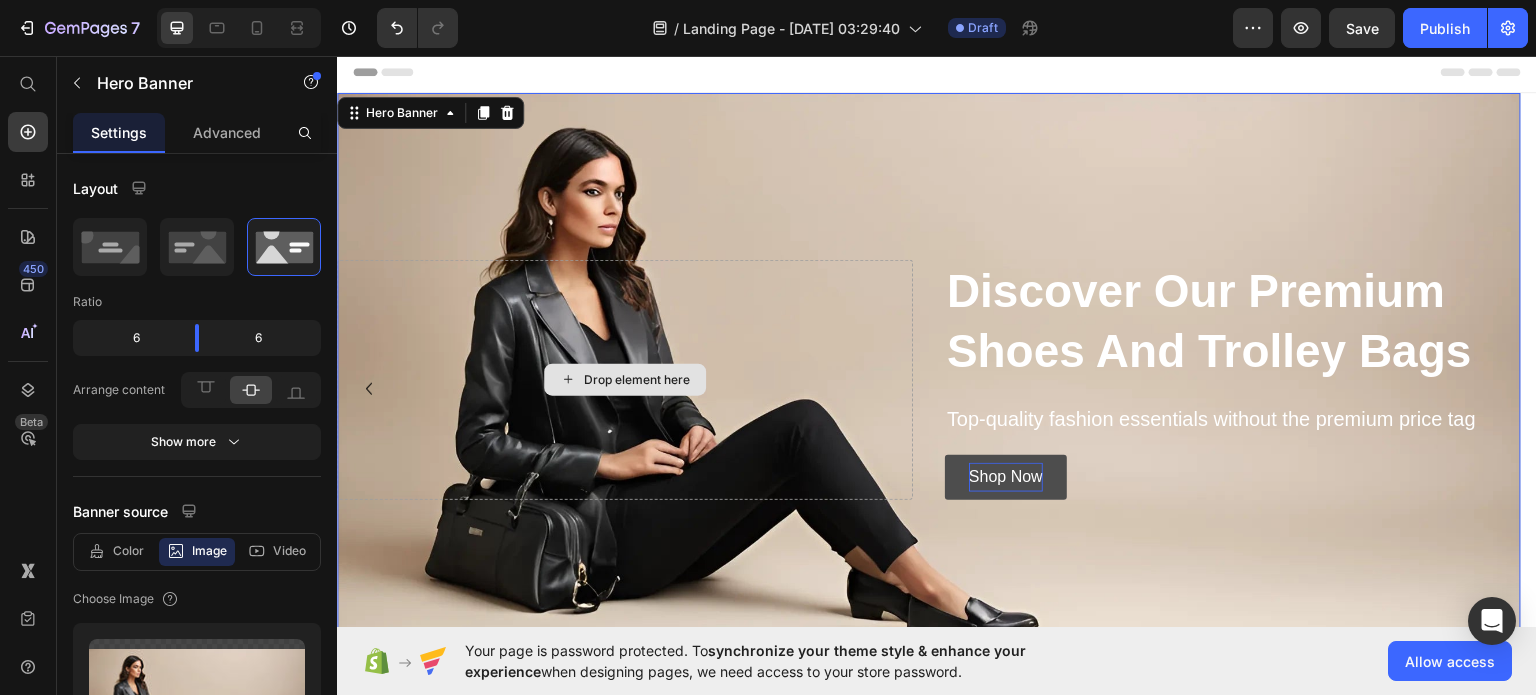 scroll, scrollTop: 0, scrollLeft: 0, axis: both 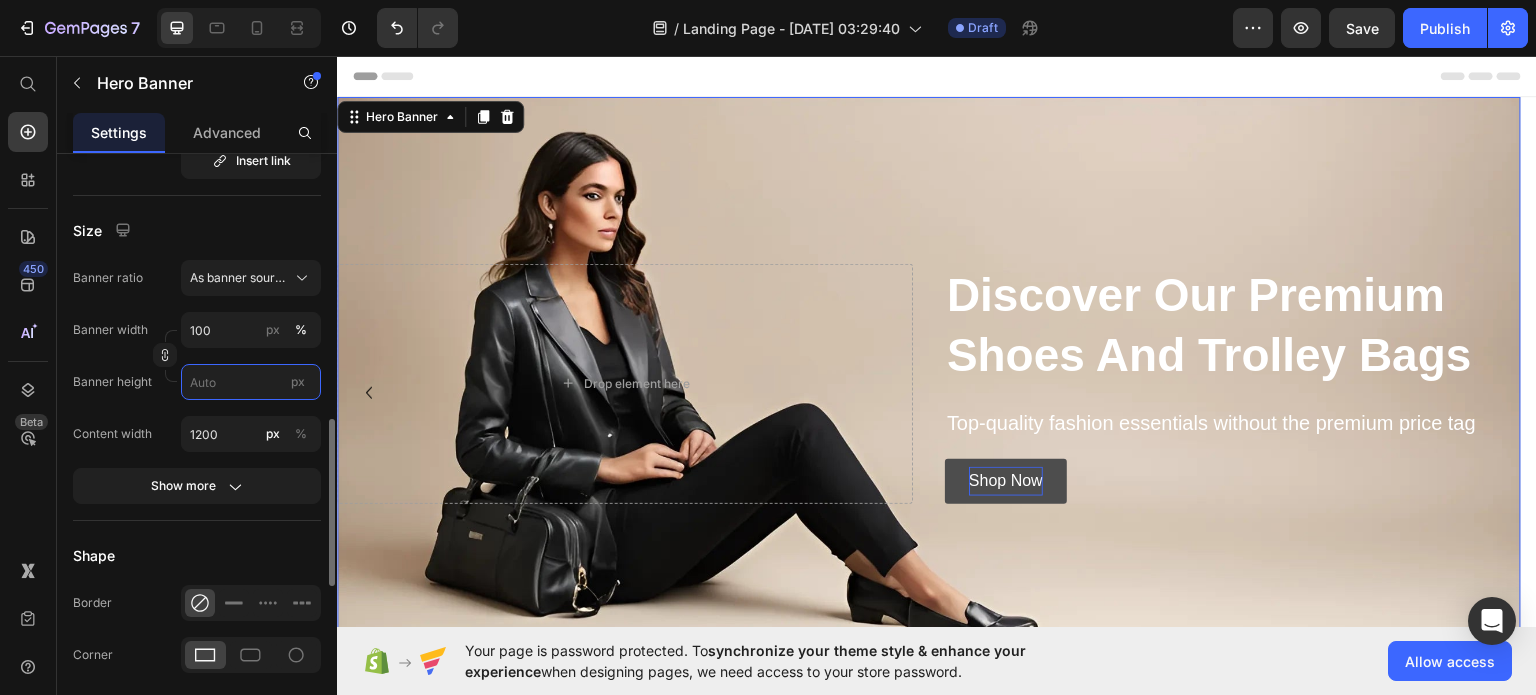 click on "px" at bounding box center [251, 382] 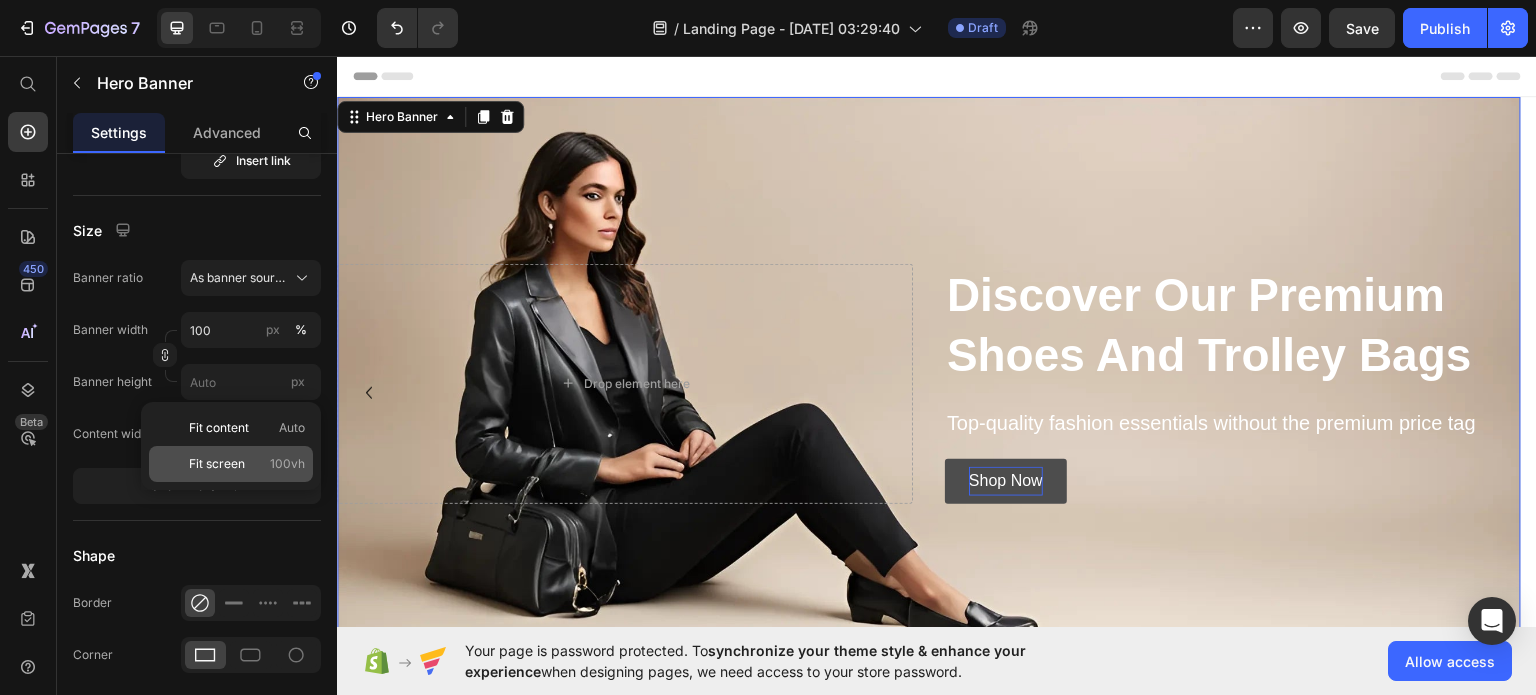 click on "Fit screen" at bounding box center [217, 464] 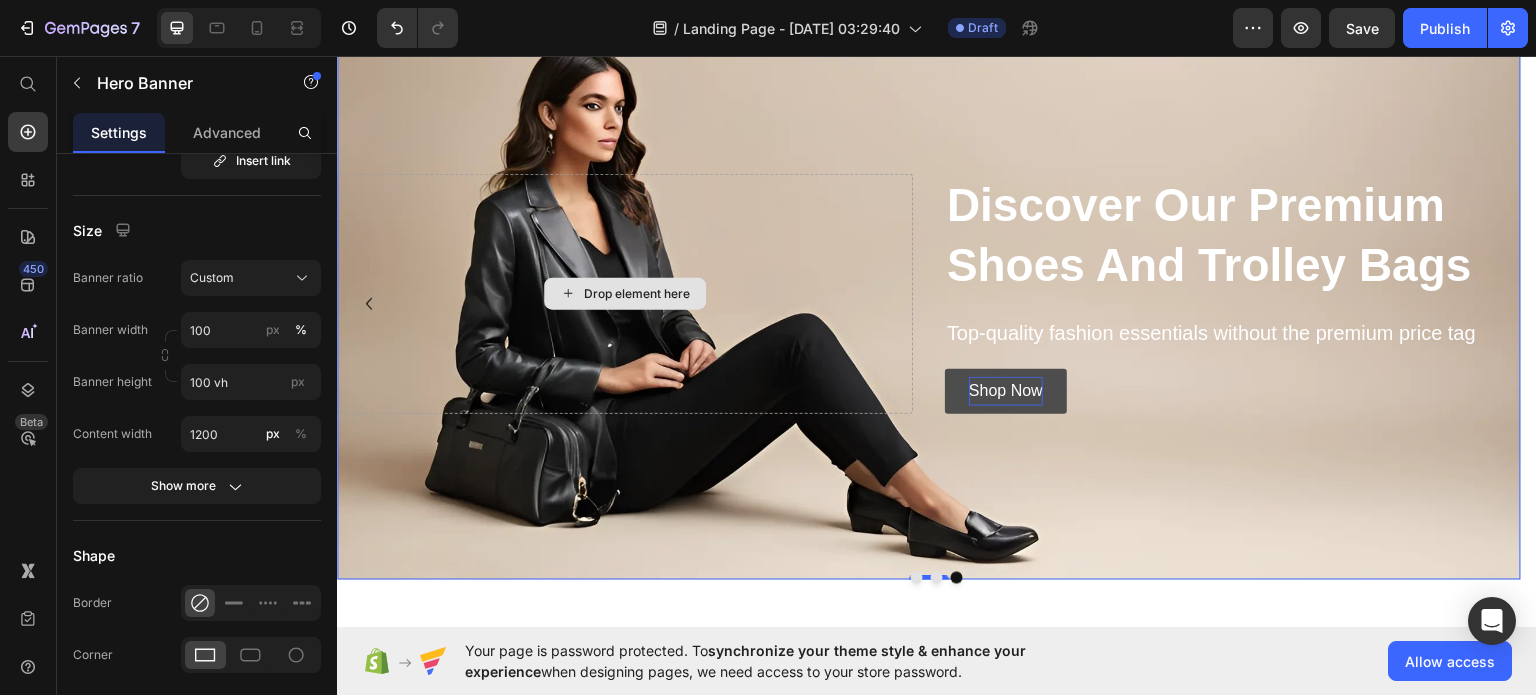 scroll, scrollTop: 0, scrollLeft: 0, axis: both 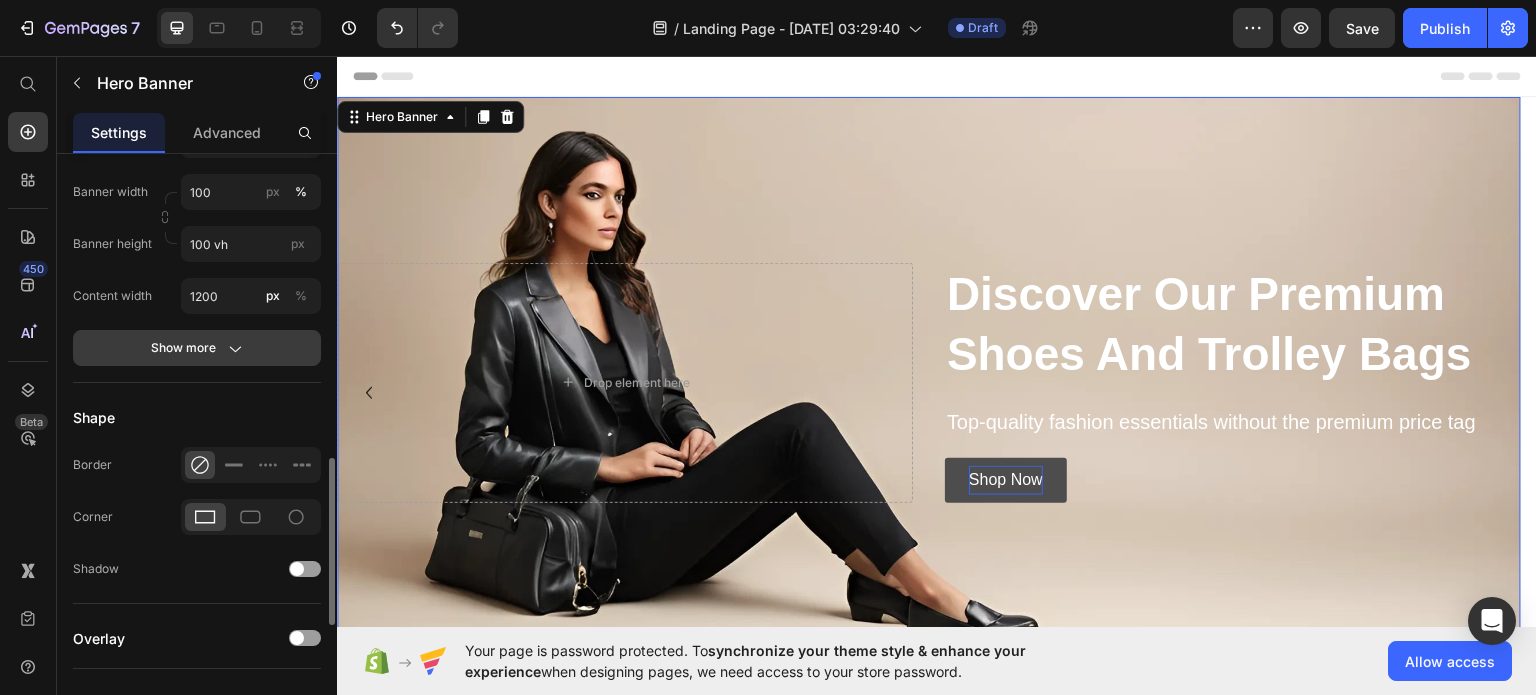 click 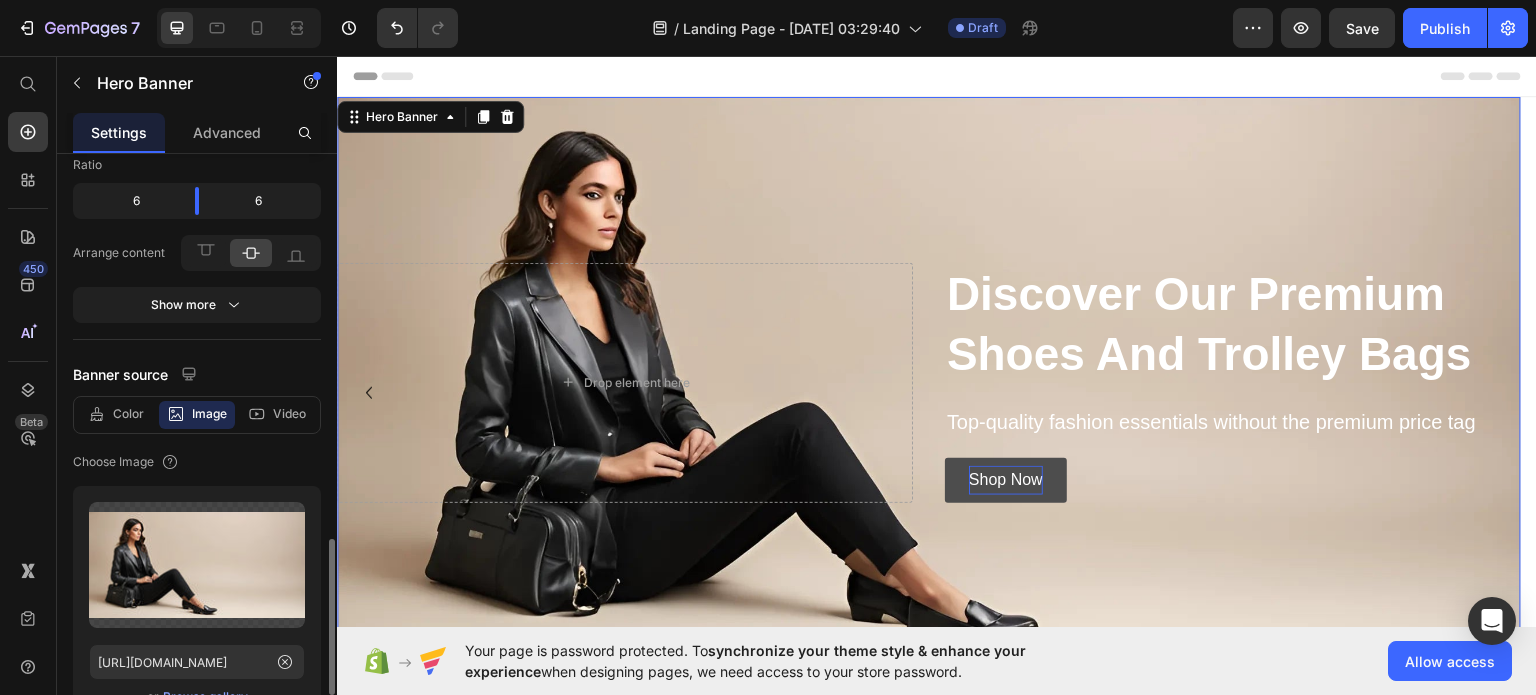 scroll, scrollTop: 0, scrollLeft: 0, axis: both 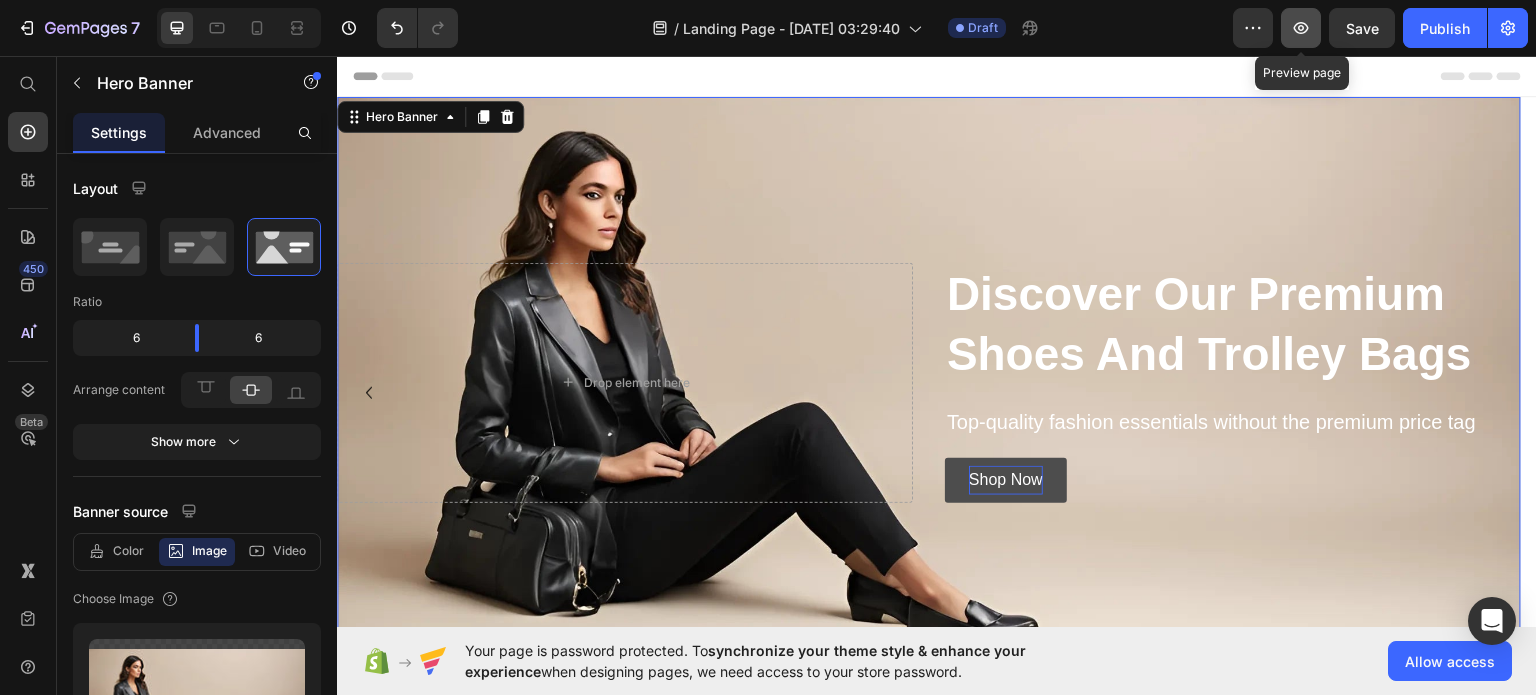 click 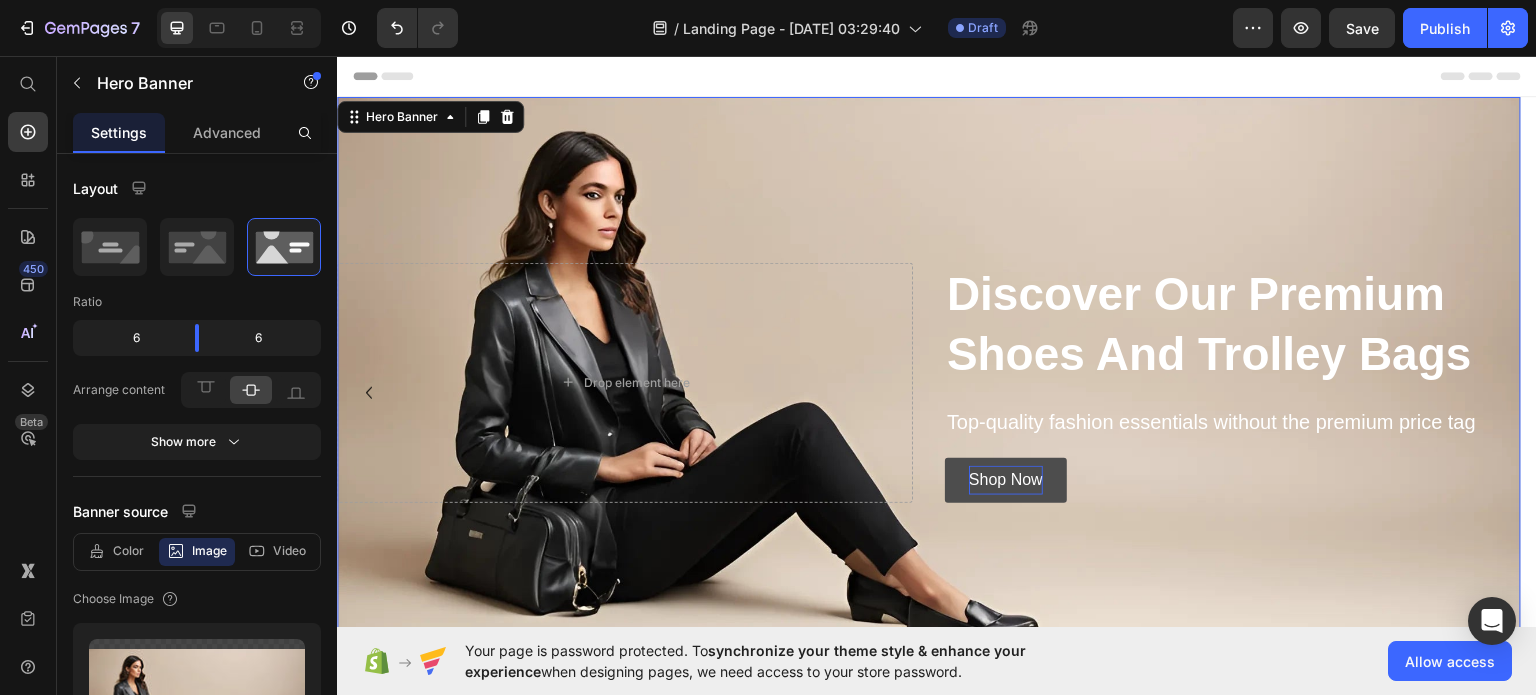 click at bounding box center [929, 382] 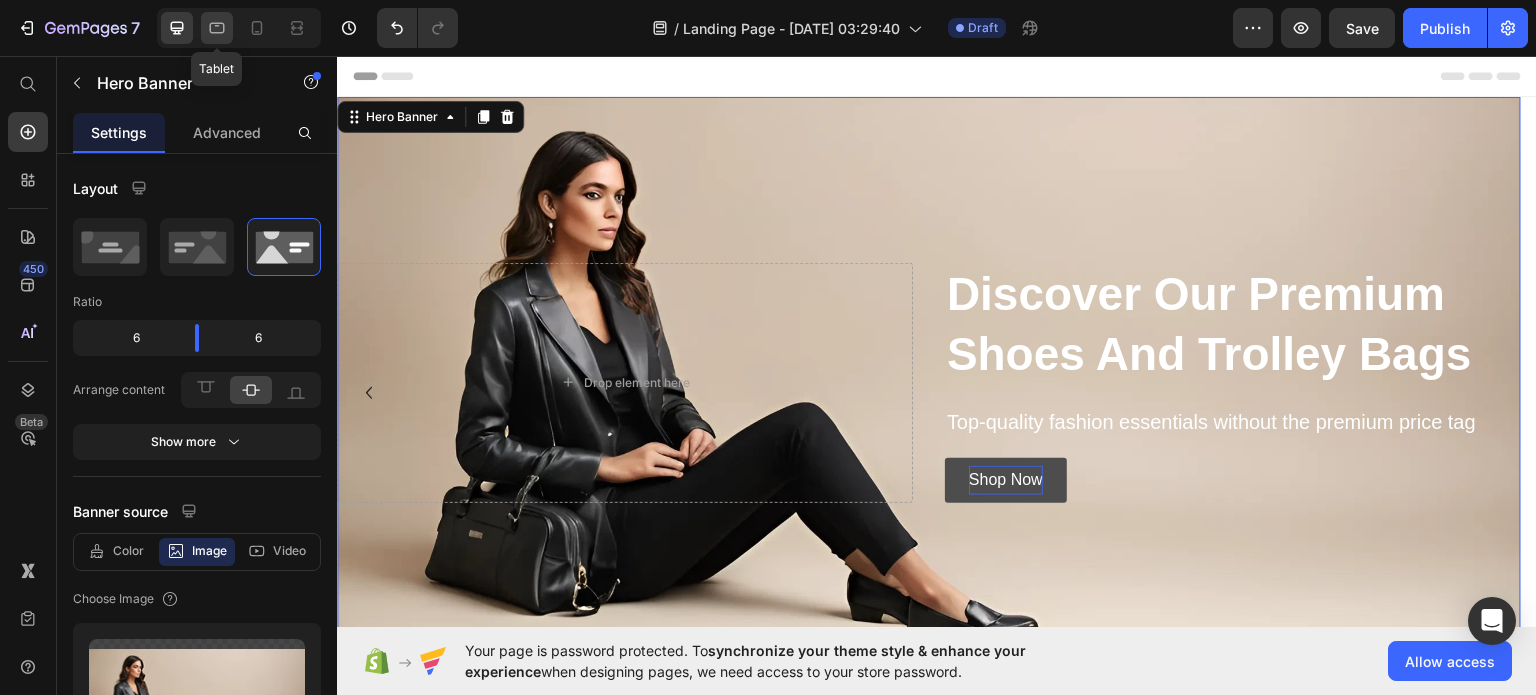 click 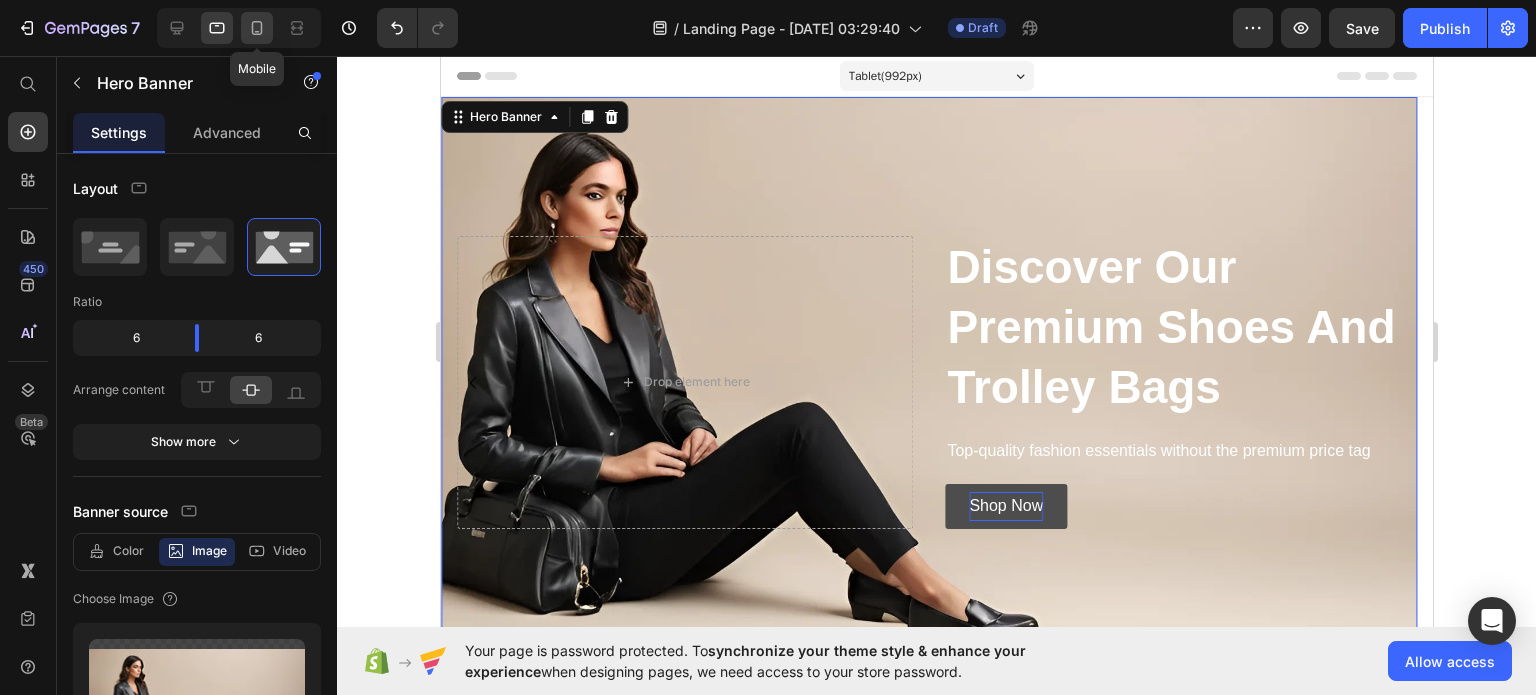 click 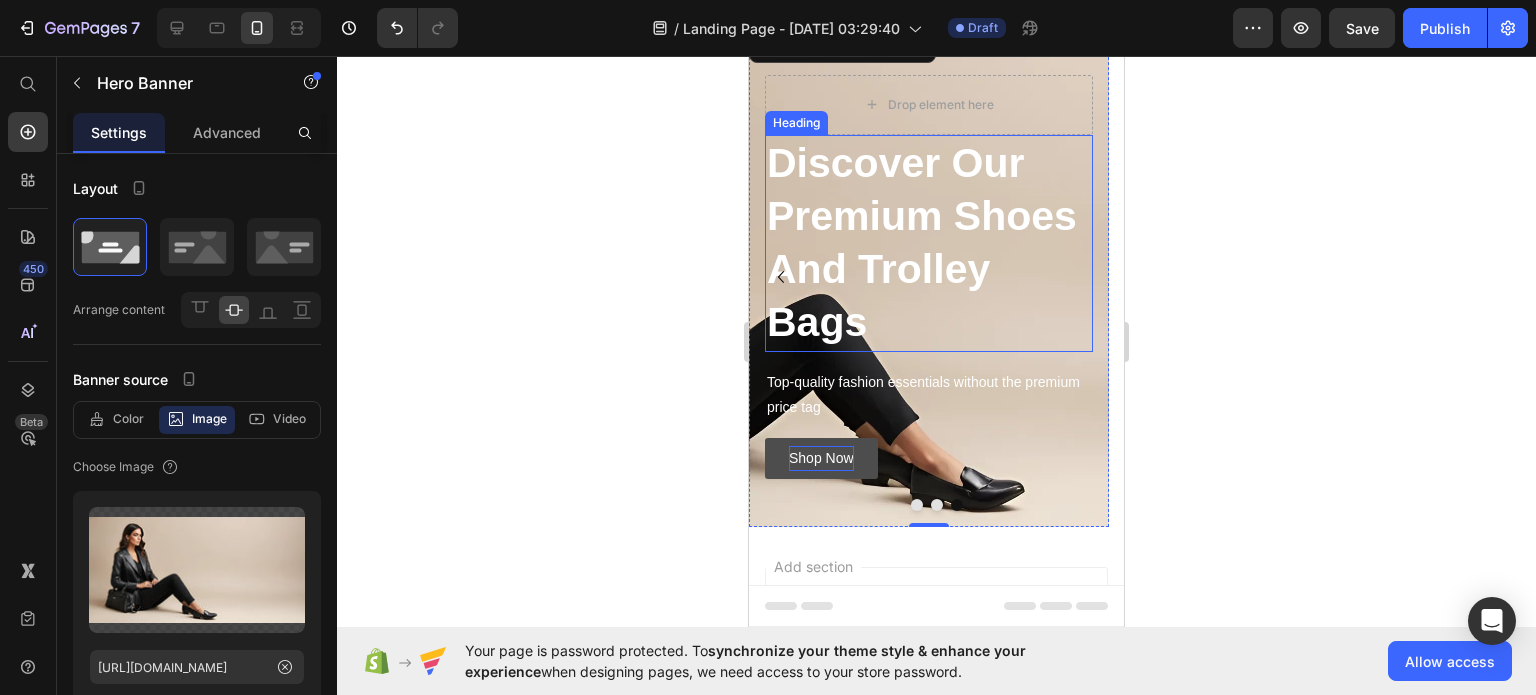 scroll, scrollTop: 0, scrollLeft: 0, axis: both 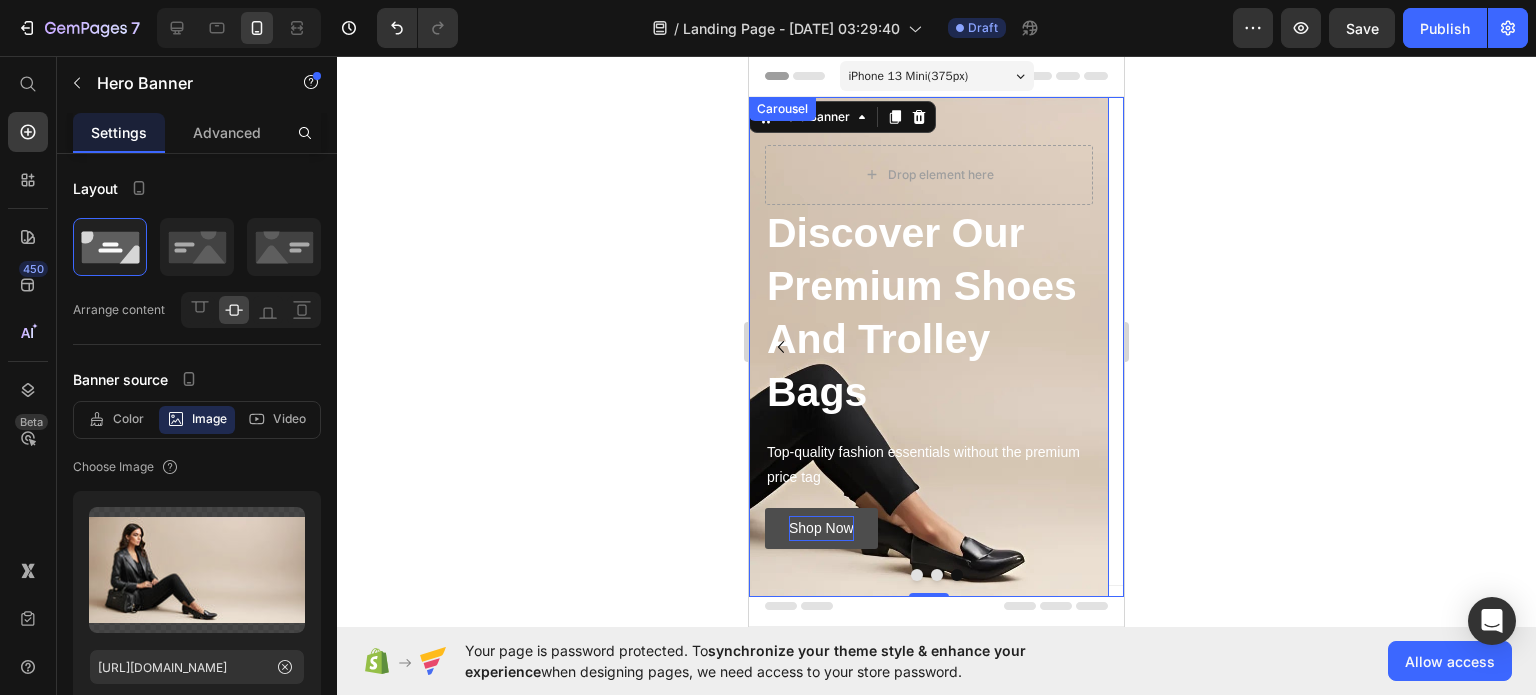click 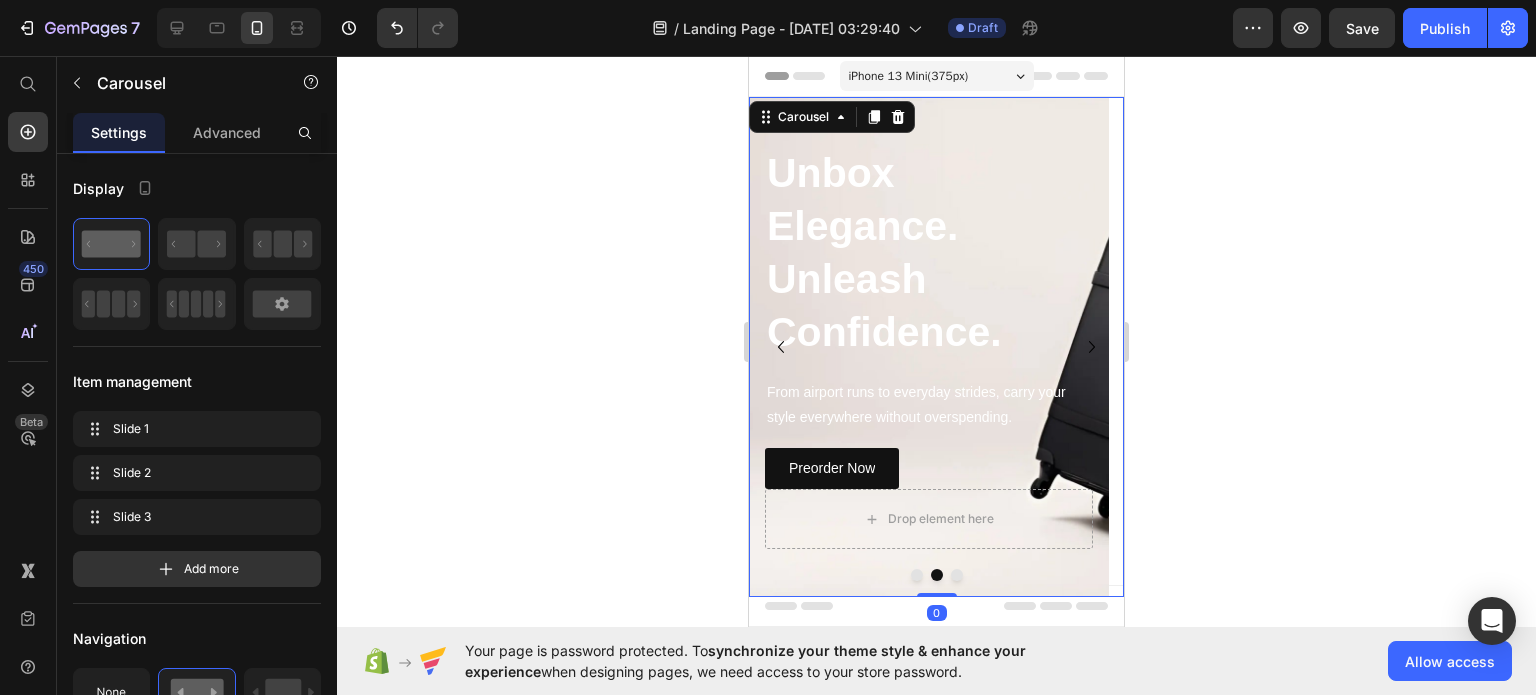 click 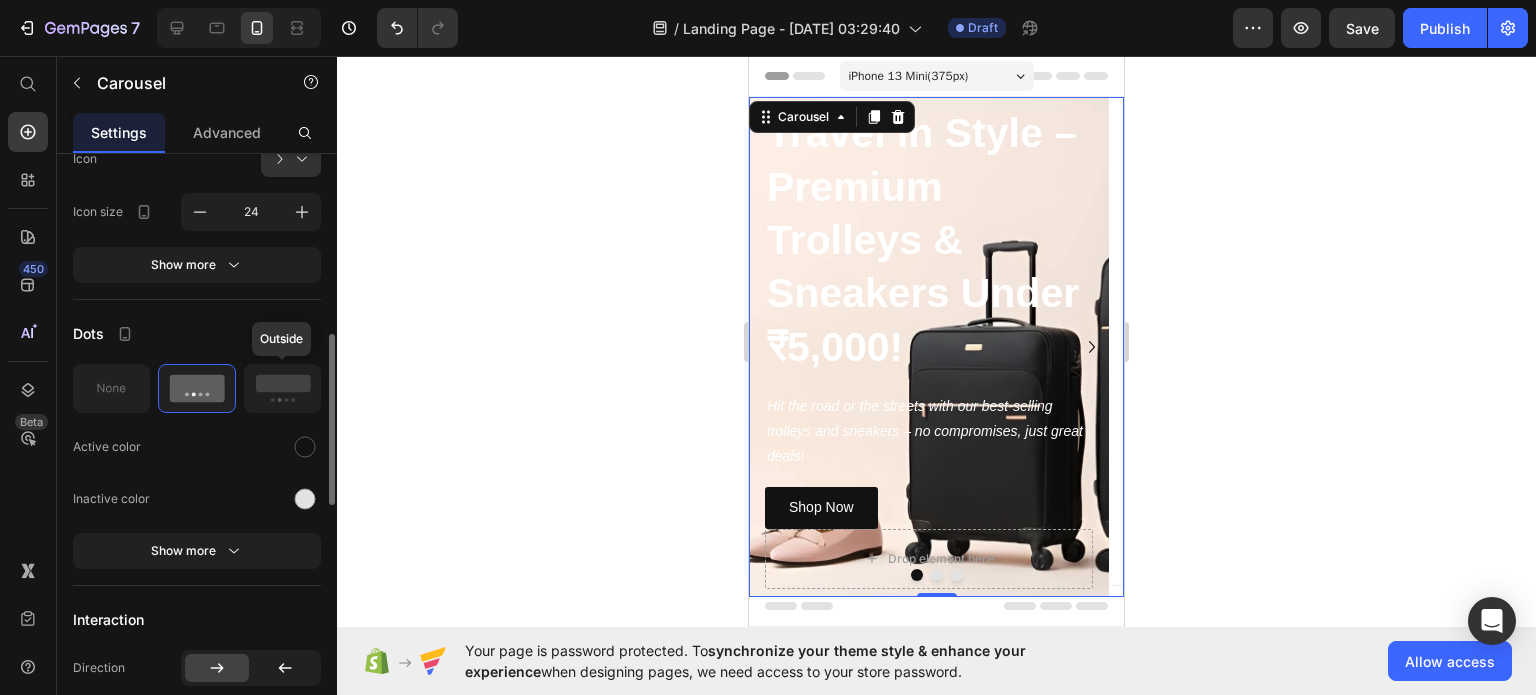 scroll, scrollTop: 583, scrollLeft: 0, axis: vertical 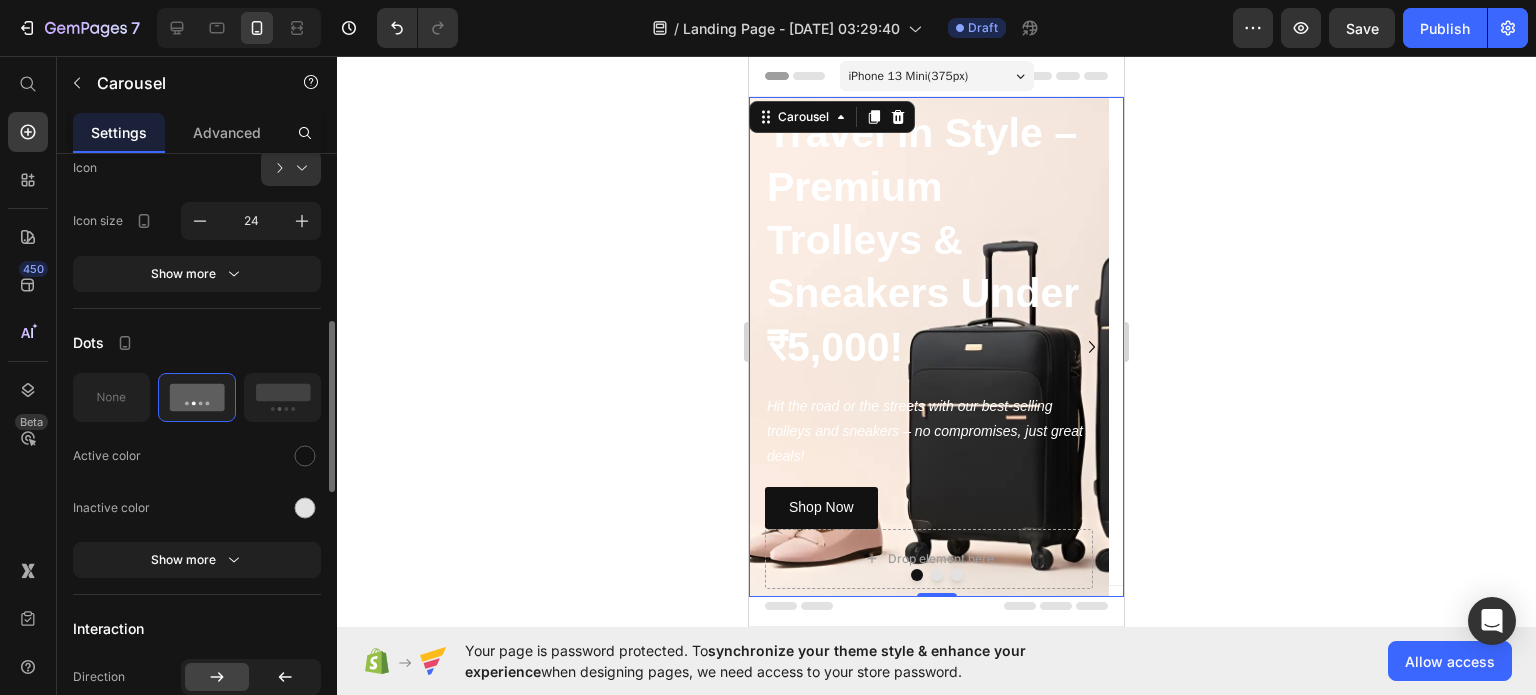 click 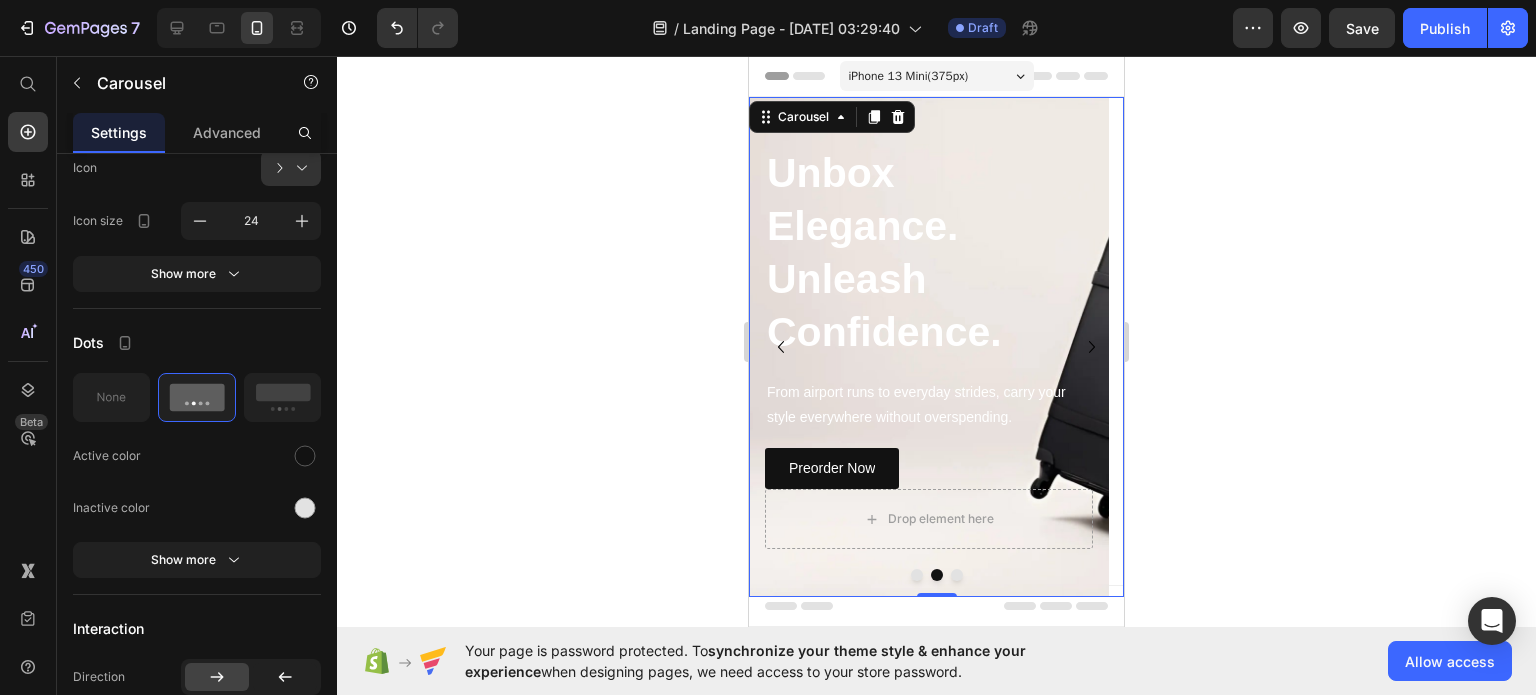 click 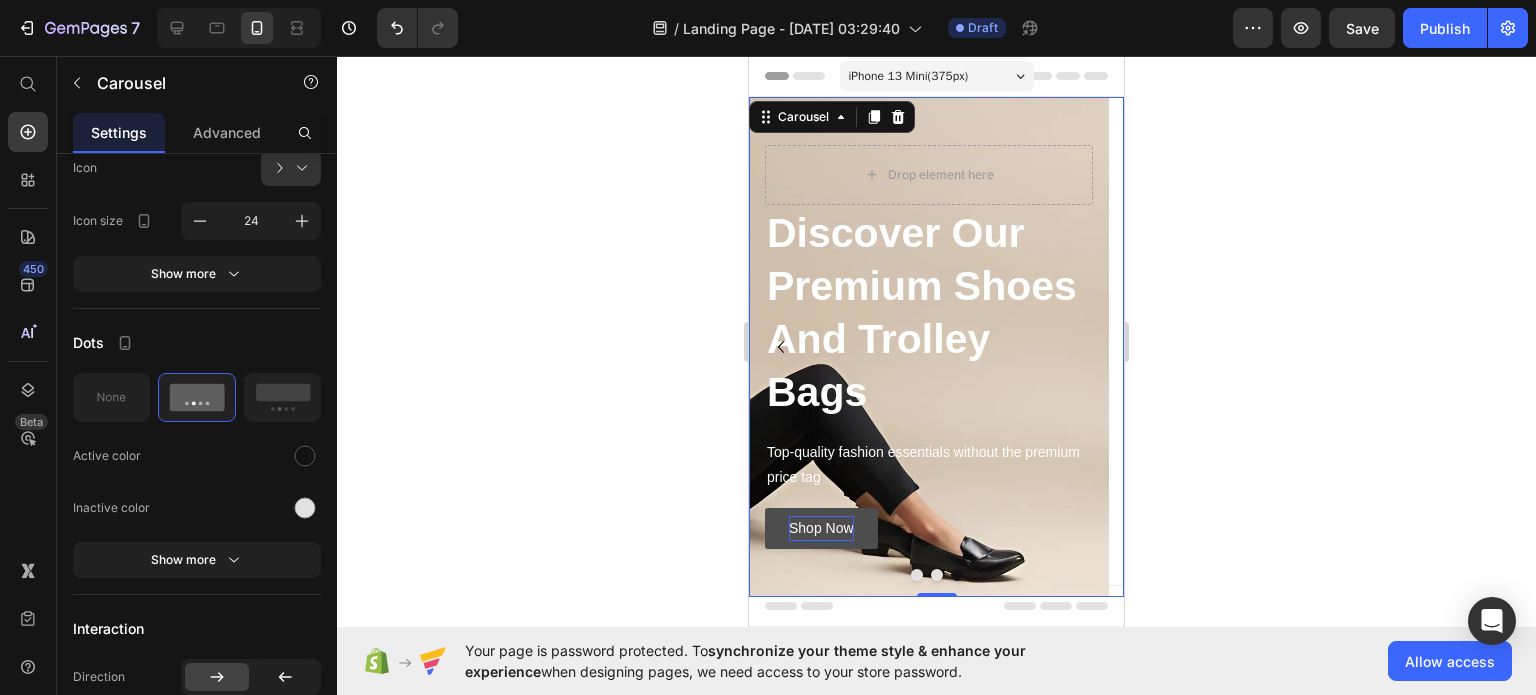 click 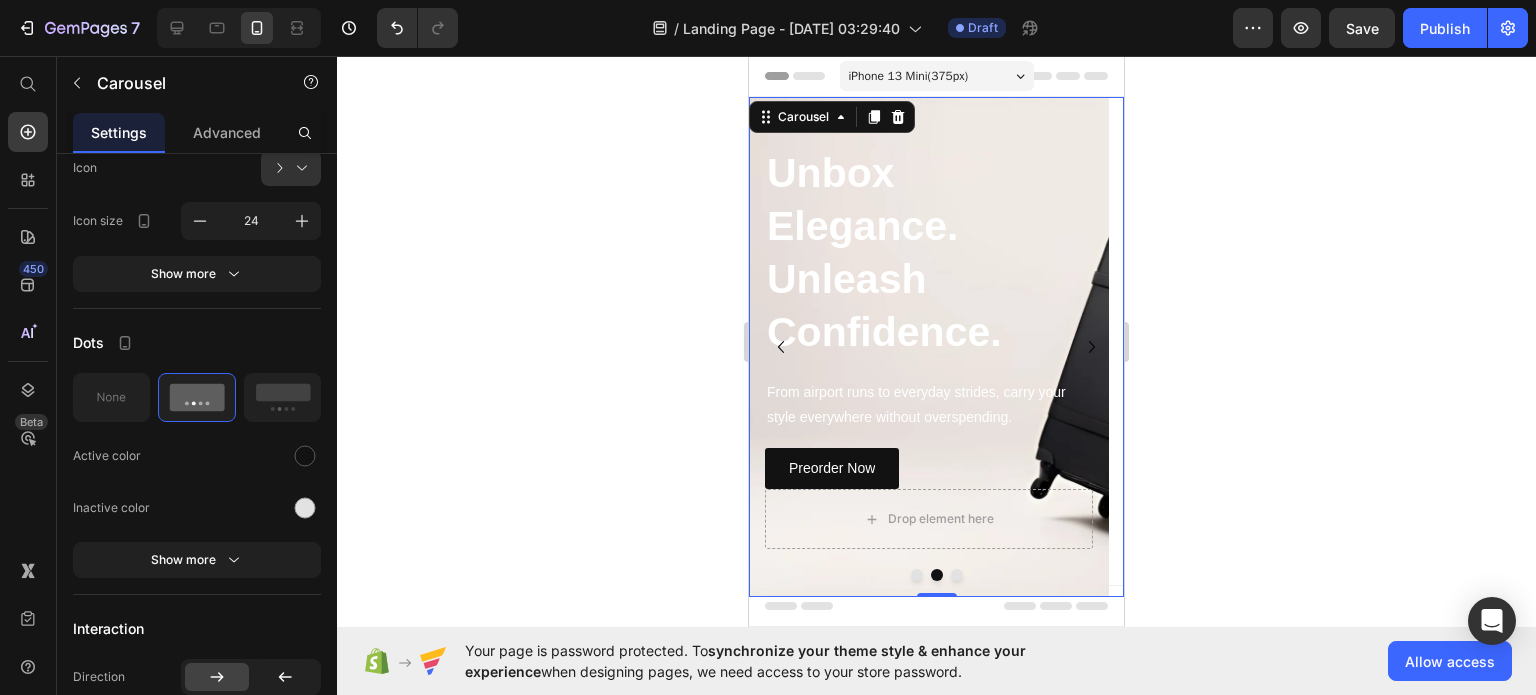 click 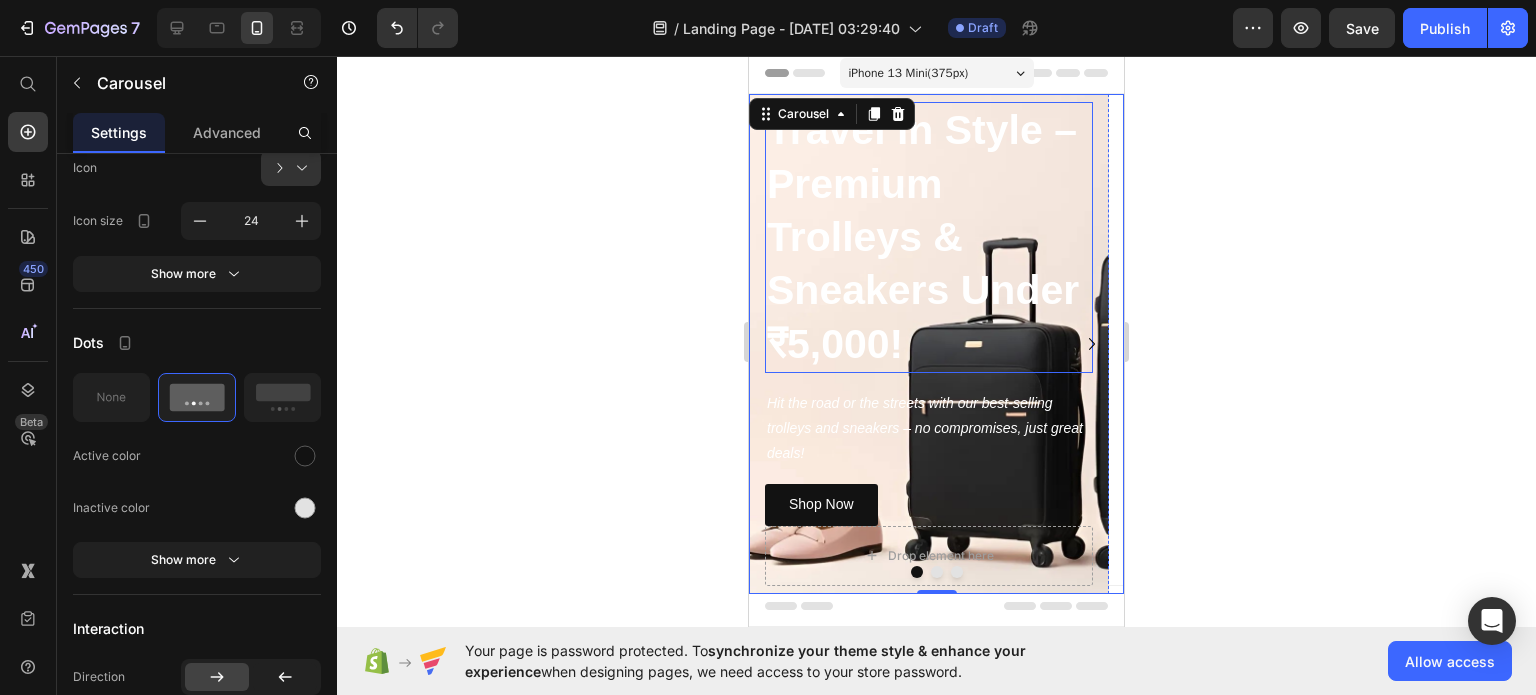 scroll, scrollTop: 0, scrollLeft: 0, axis: both 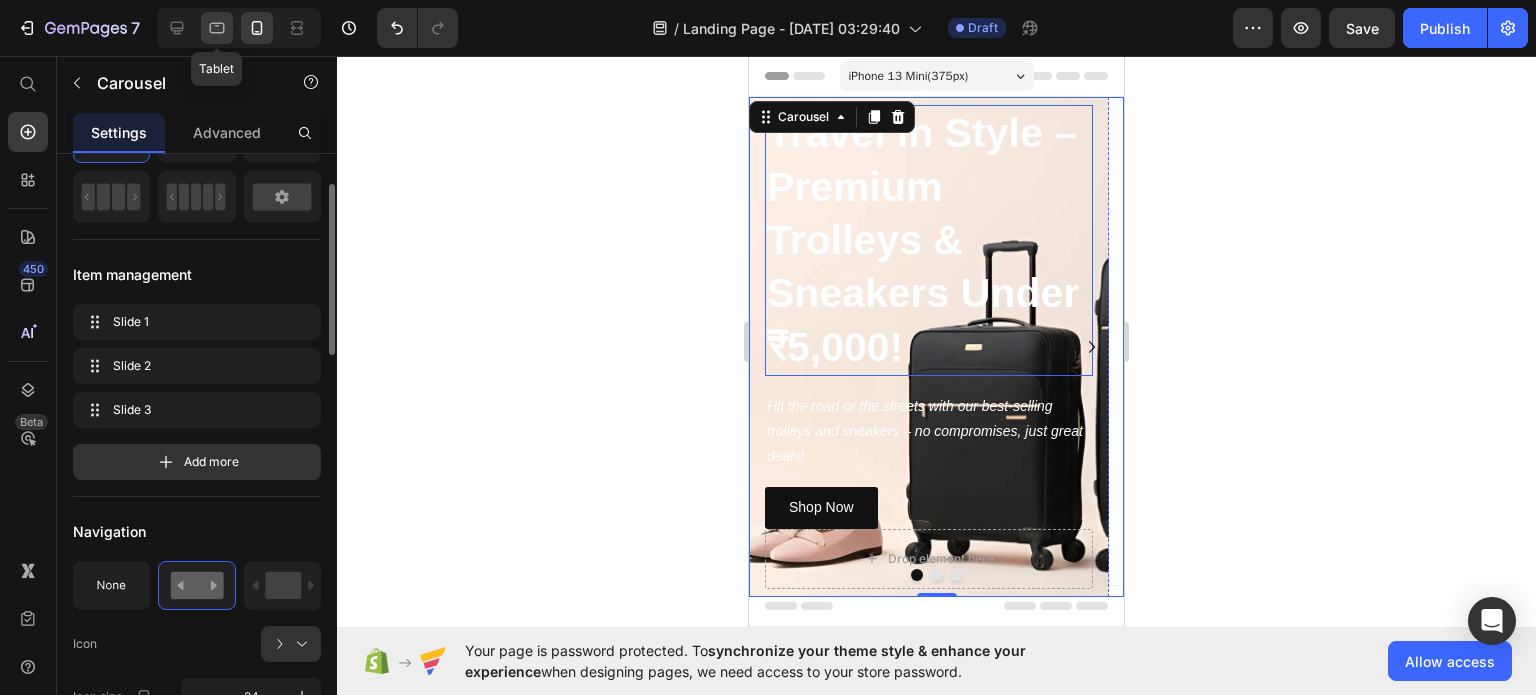 click 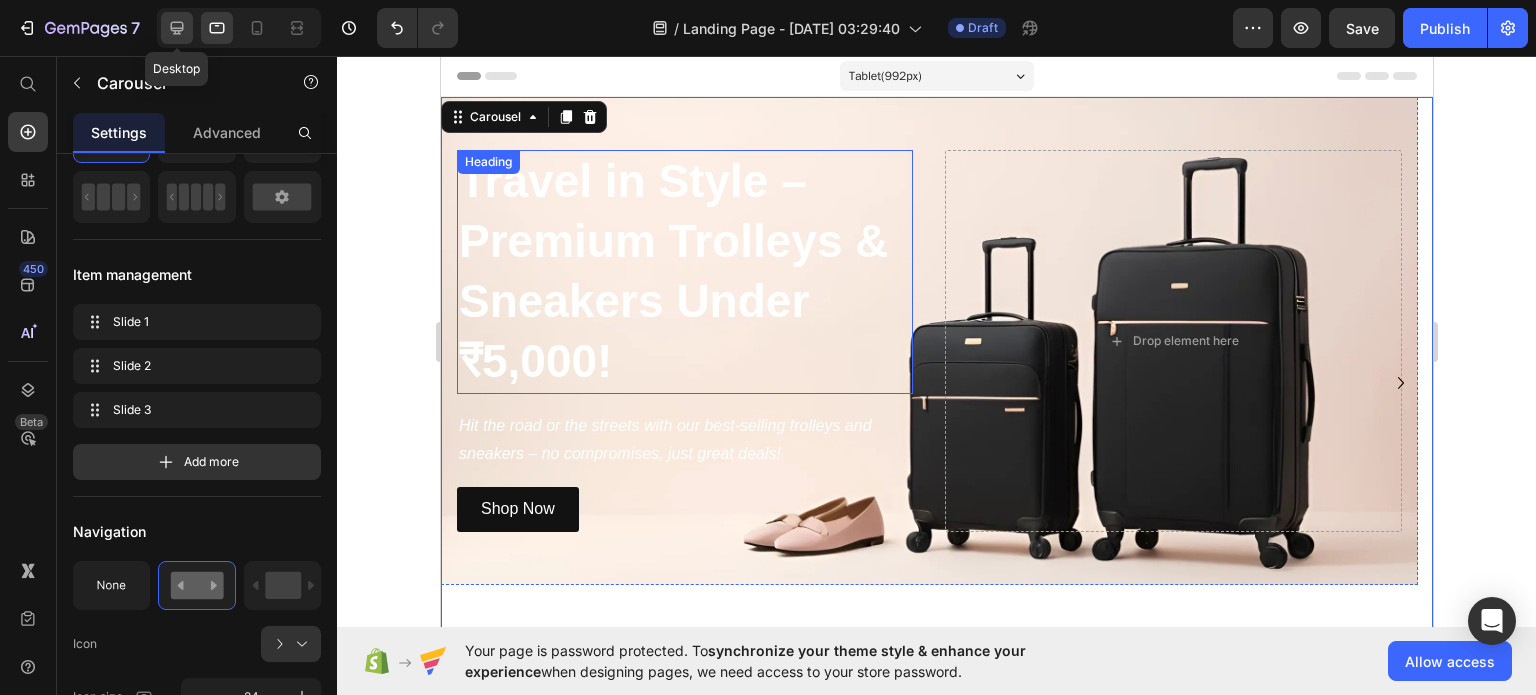 click 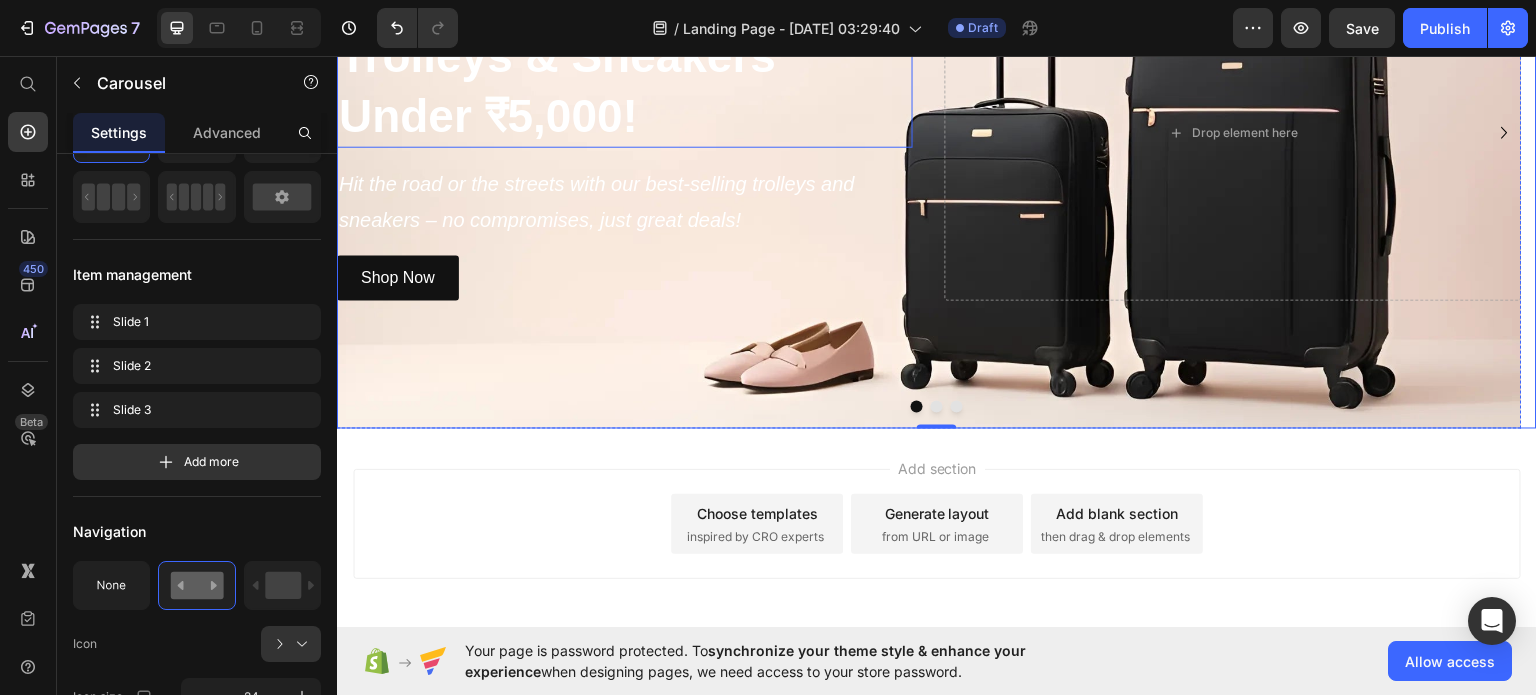 scroll, scrollTop: 253, scrollLeft: 0, axis: vertical 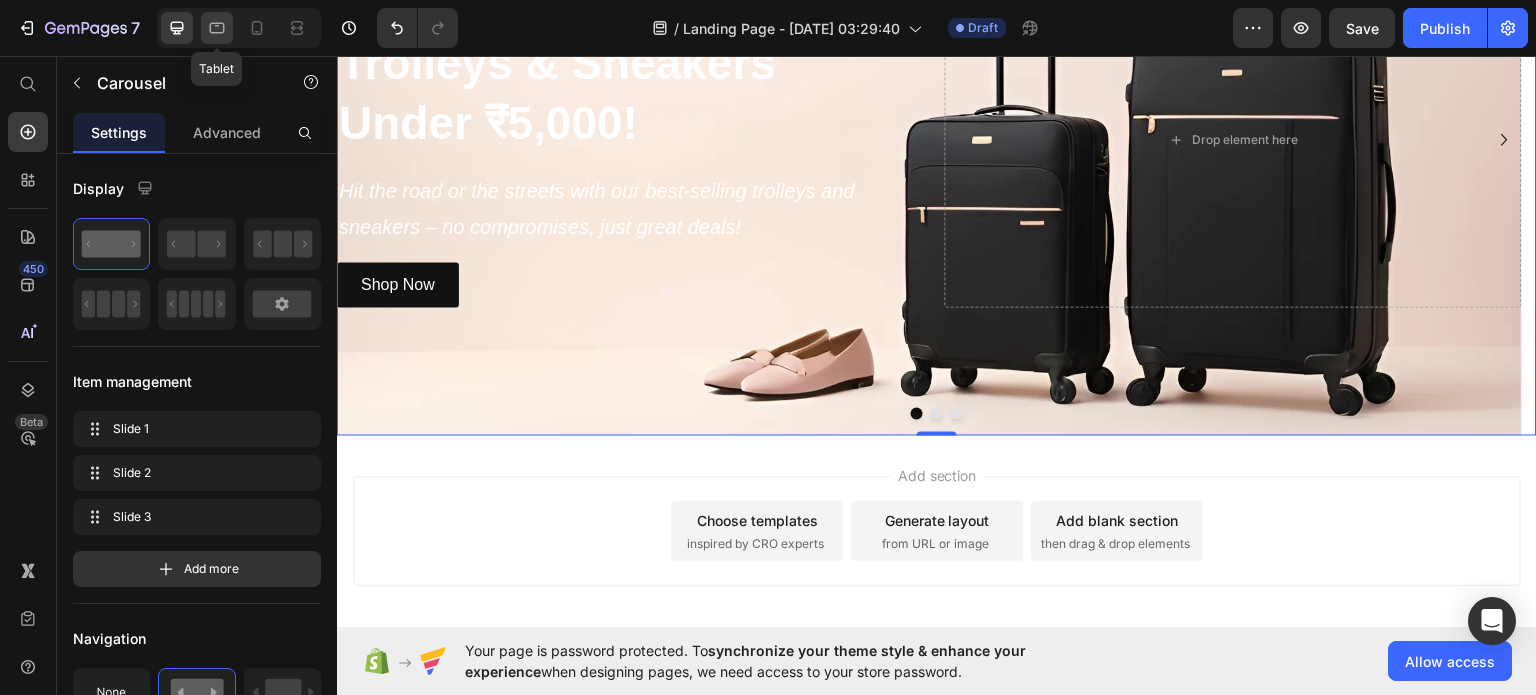 click 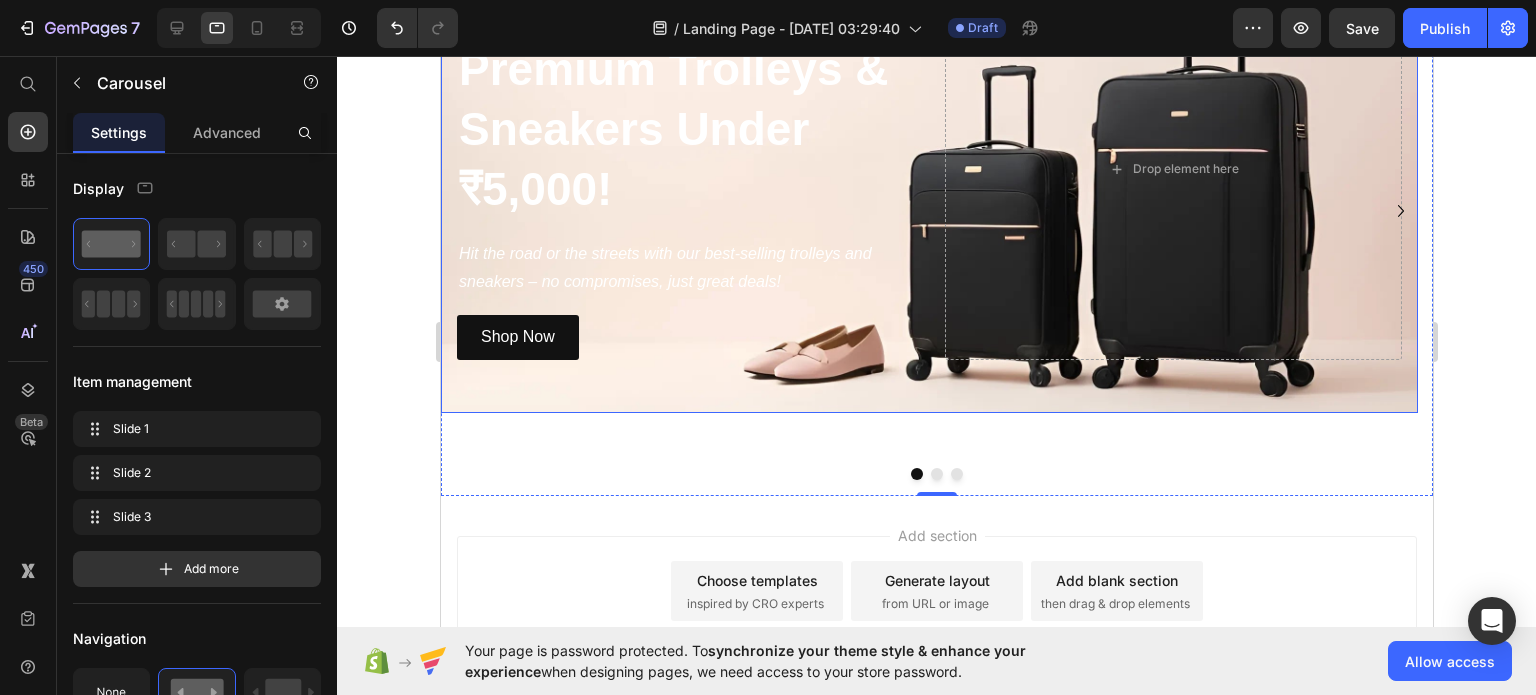 scroll, scrollTop: 0, scrollLeft: 0, axis: both 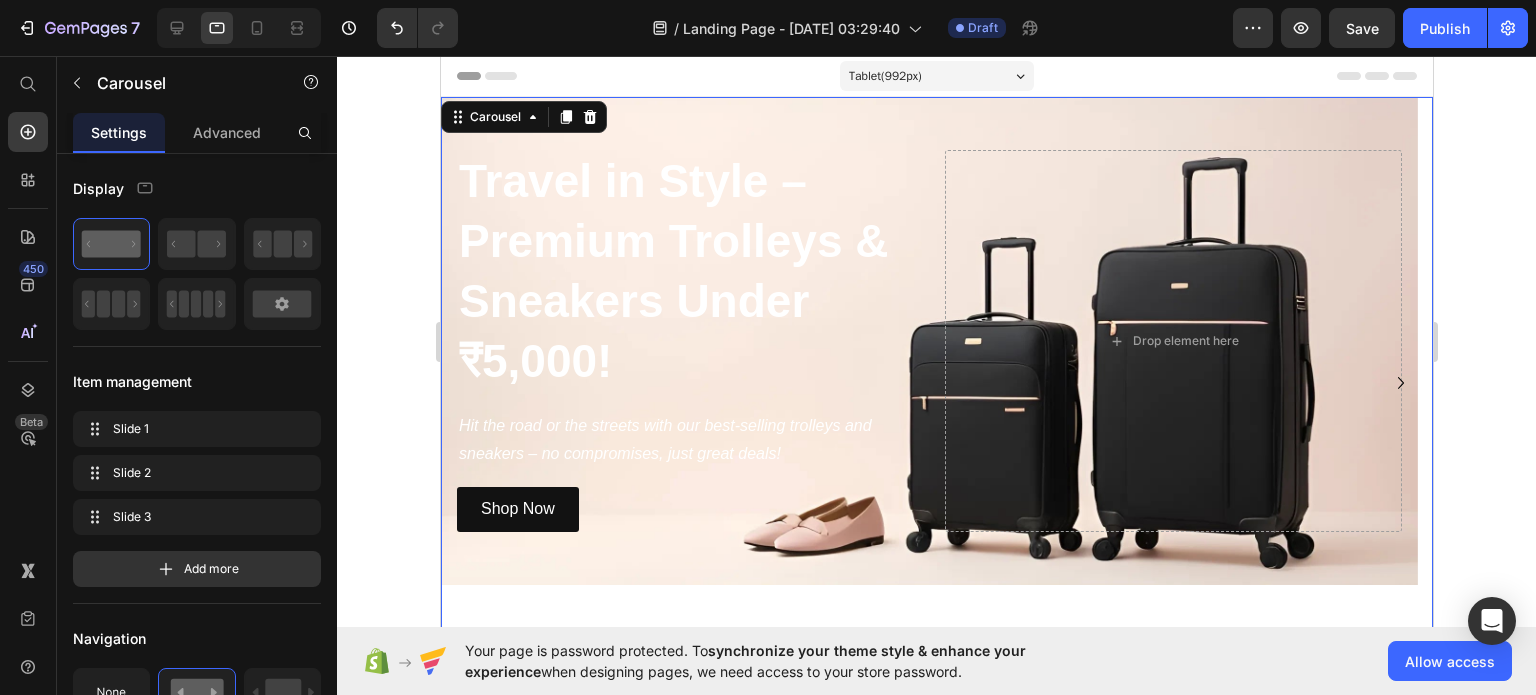 click 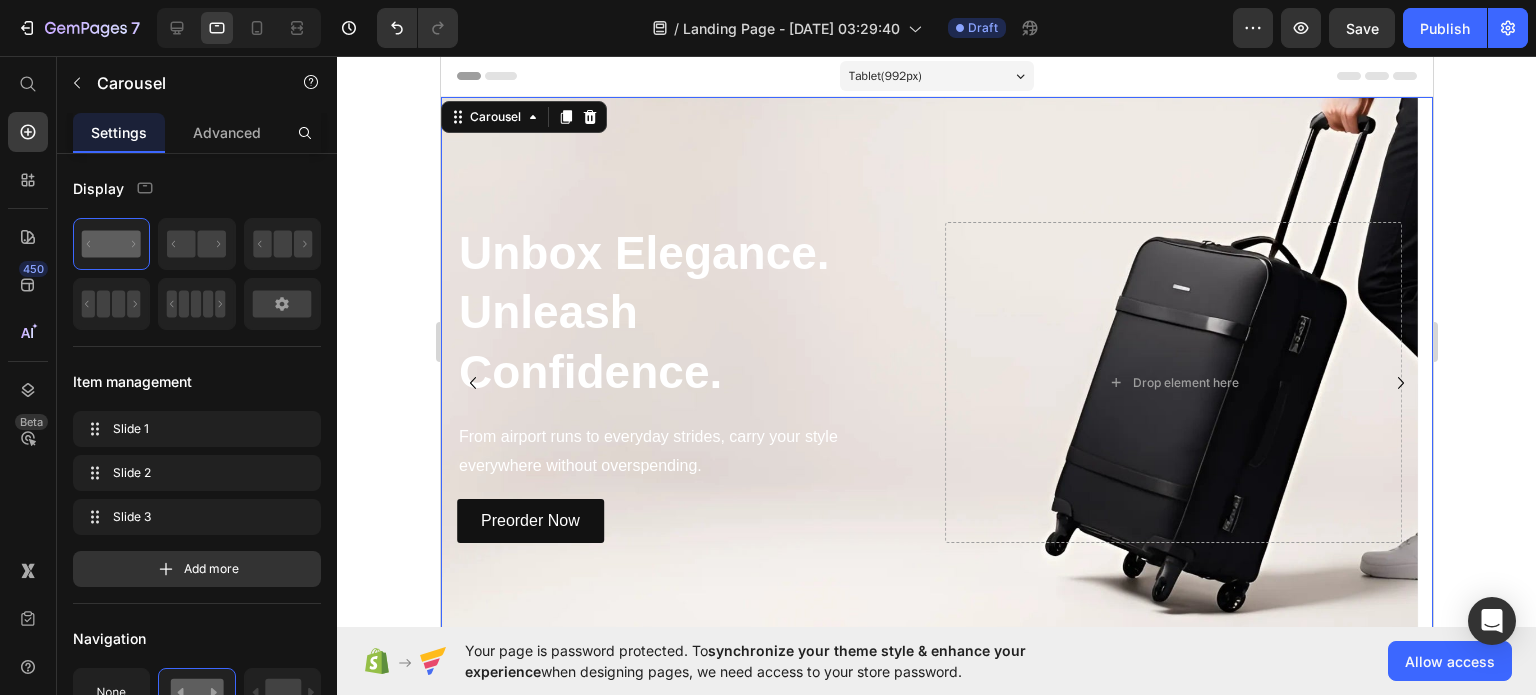 click 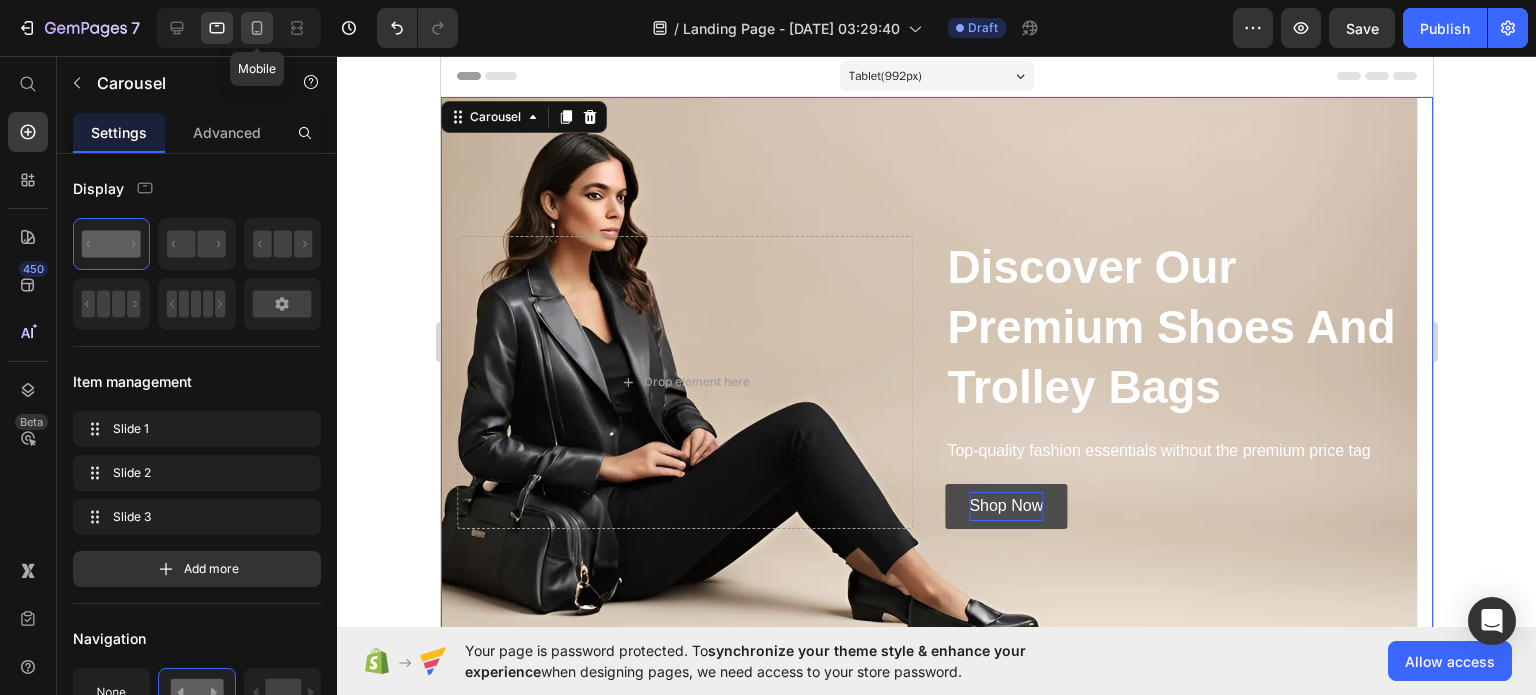 click 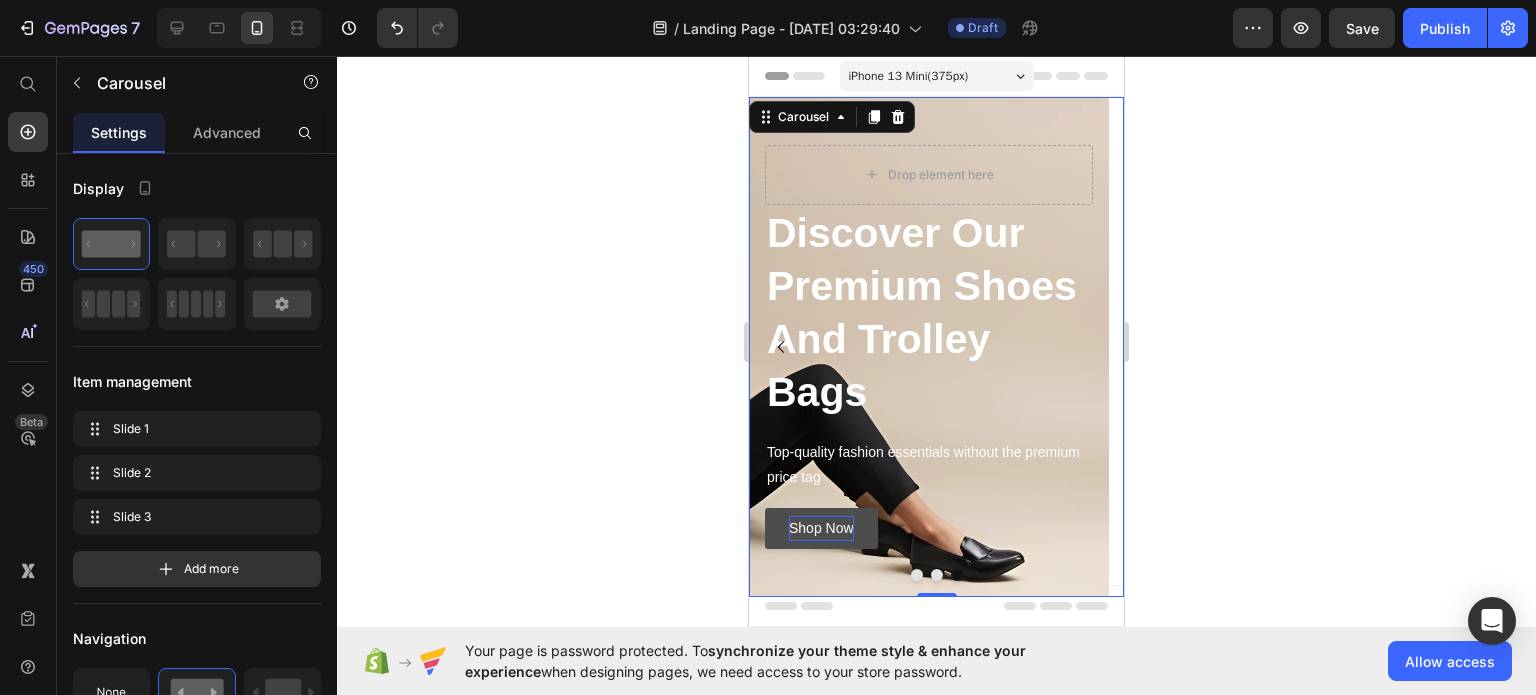 click on "iPhone 13 Mini  ( 375 px)" at bounding box center [909, 76] 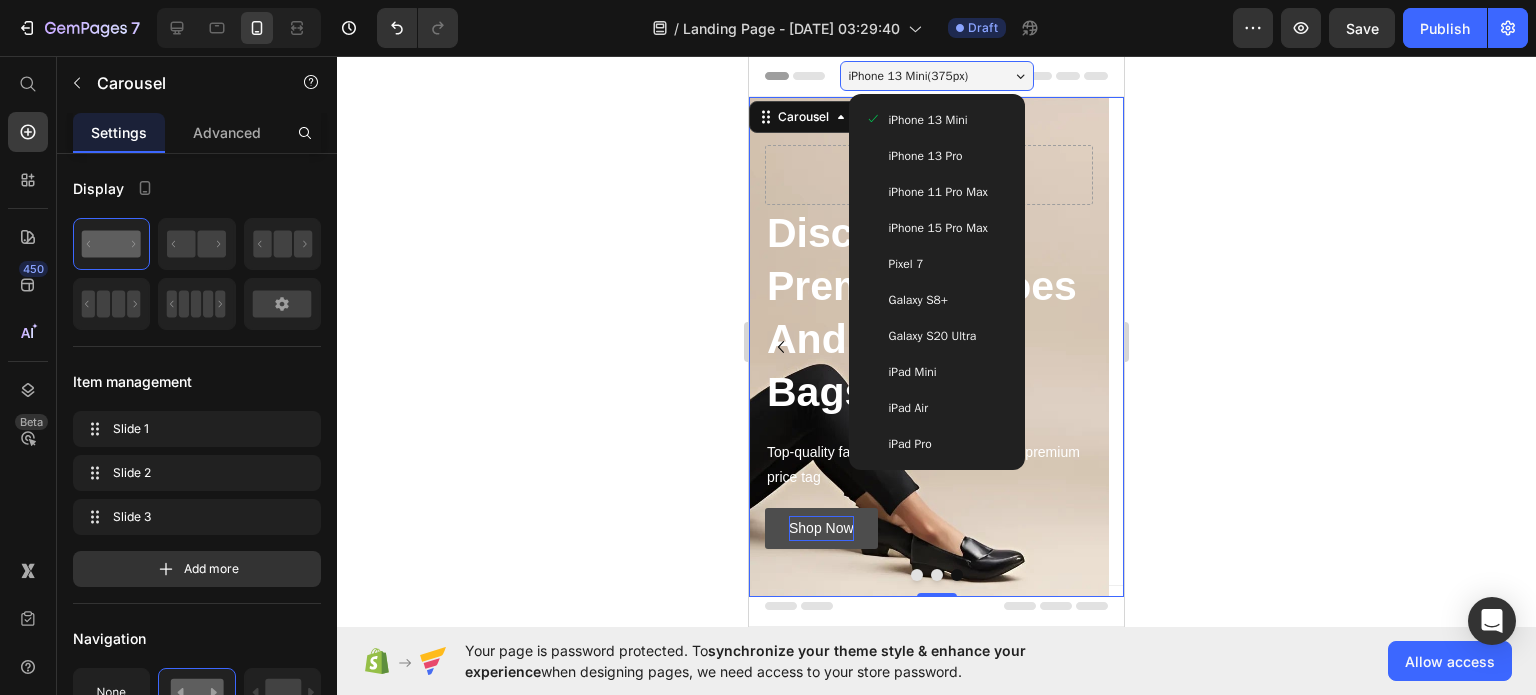 click on "iPhone 13 Pro" at bounding box center (926, 156) 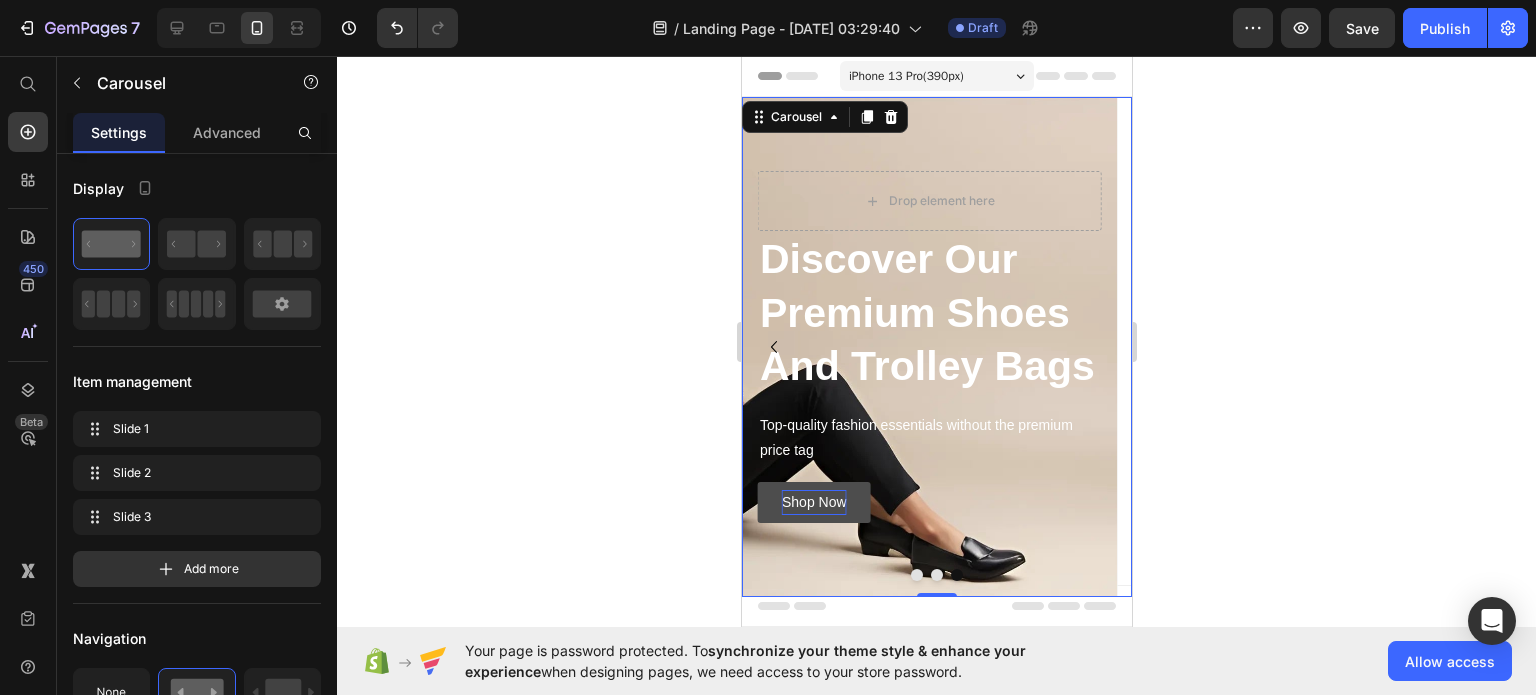 click on "iPhone 13 Pro  ( 390 px)" at bounding box center [905, 76] 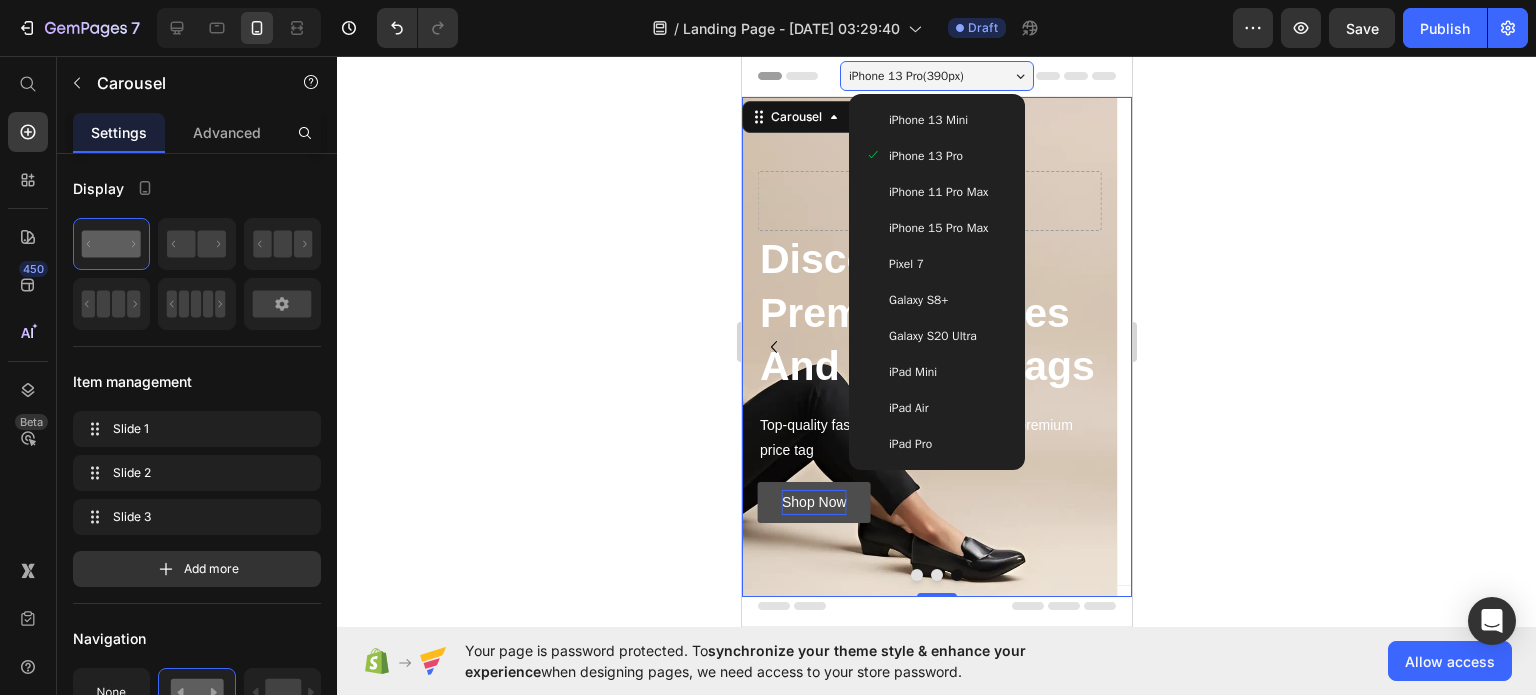 click on "iPad Mini" at bounding box center (936, 372) 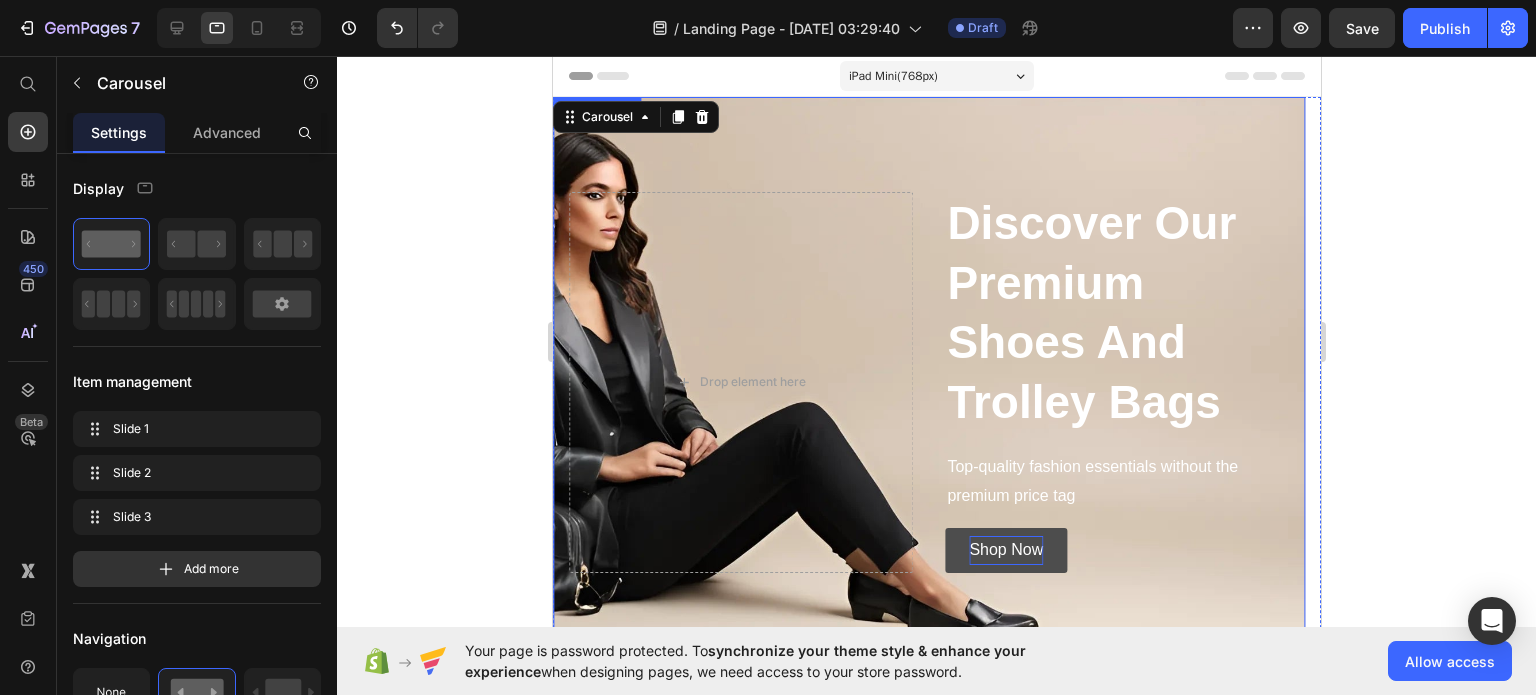 click on "Discover Our Premium Shoes And Trolley Bags Heading Top-quality fashion essentials without the premium price tag Text Block Shop Now Button
Drop element here" at bounding box center (928, 383) 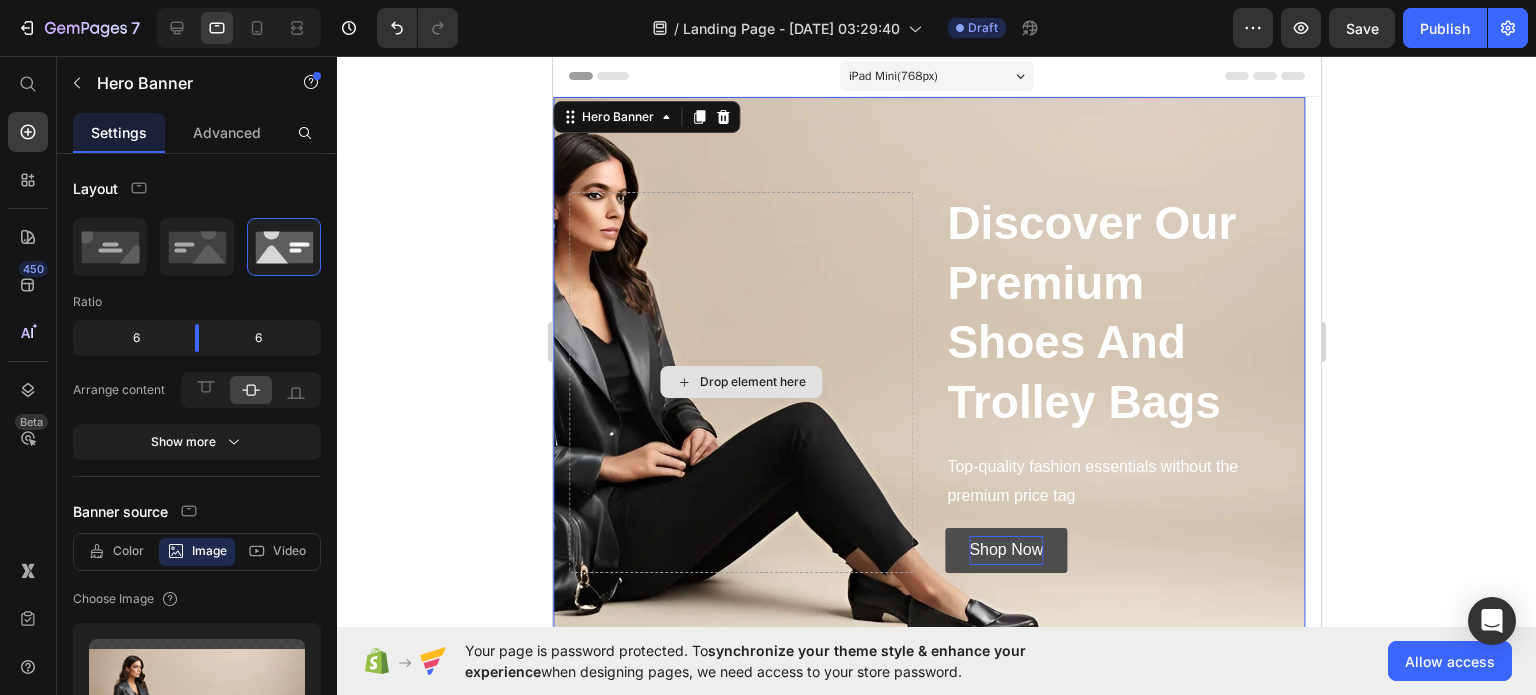 click on "Drop element here" at bounding box center (740, 383) 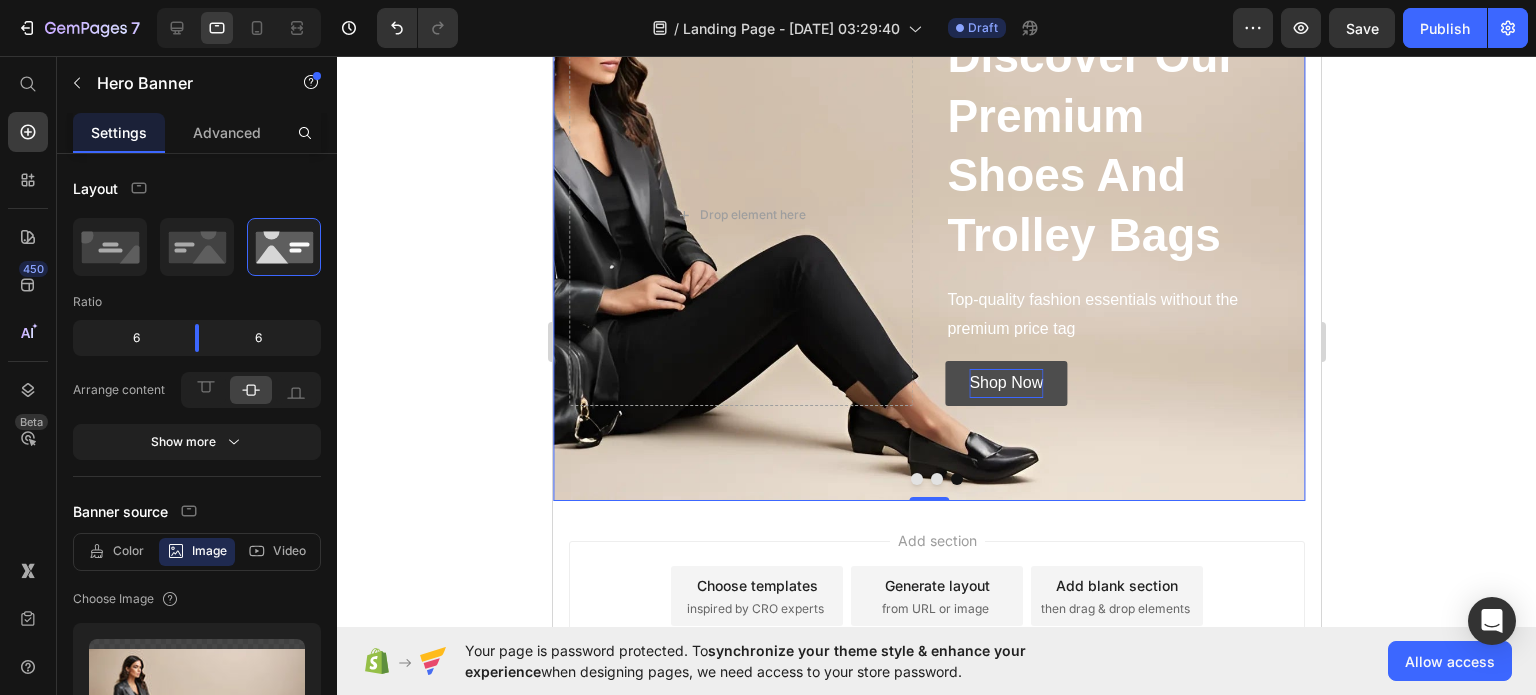 scroll, scrollTop: 168, scrollLeft: 0, axis: vertical 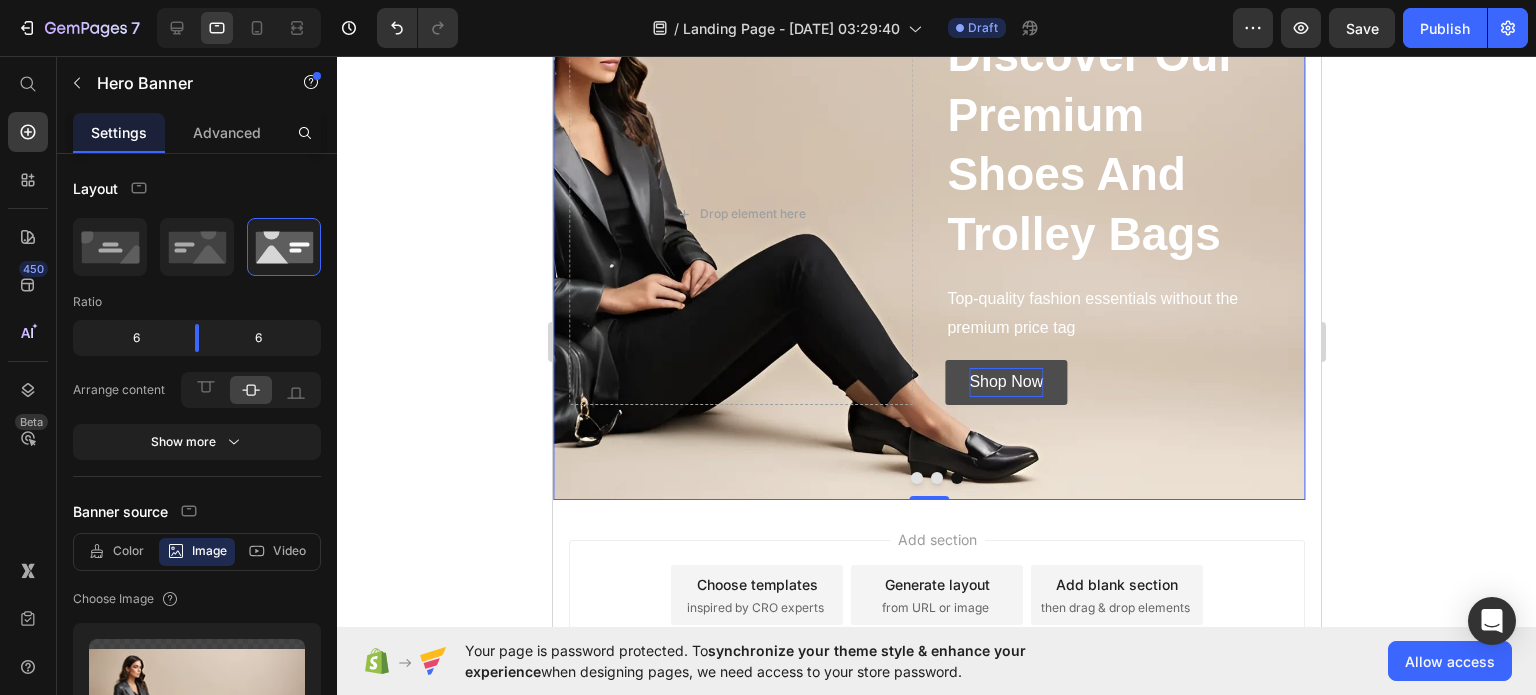 click at bounding box center (928, 214) 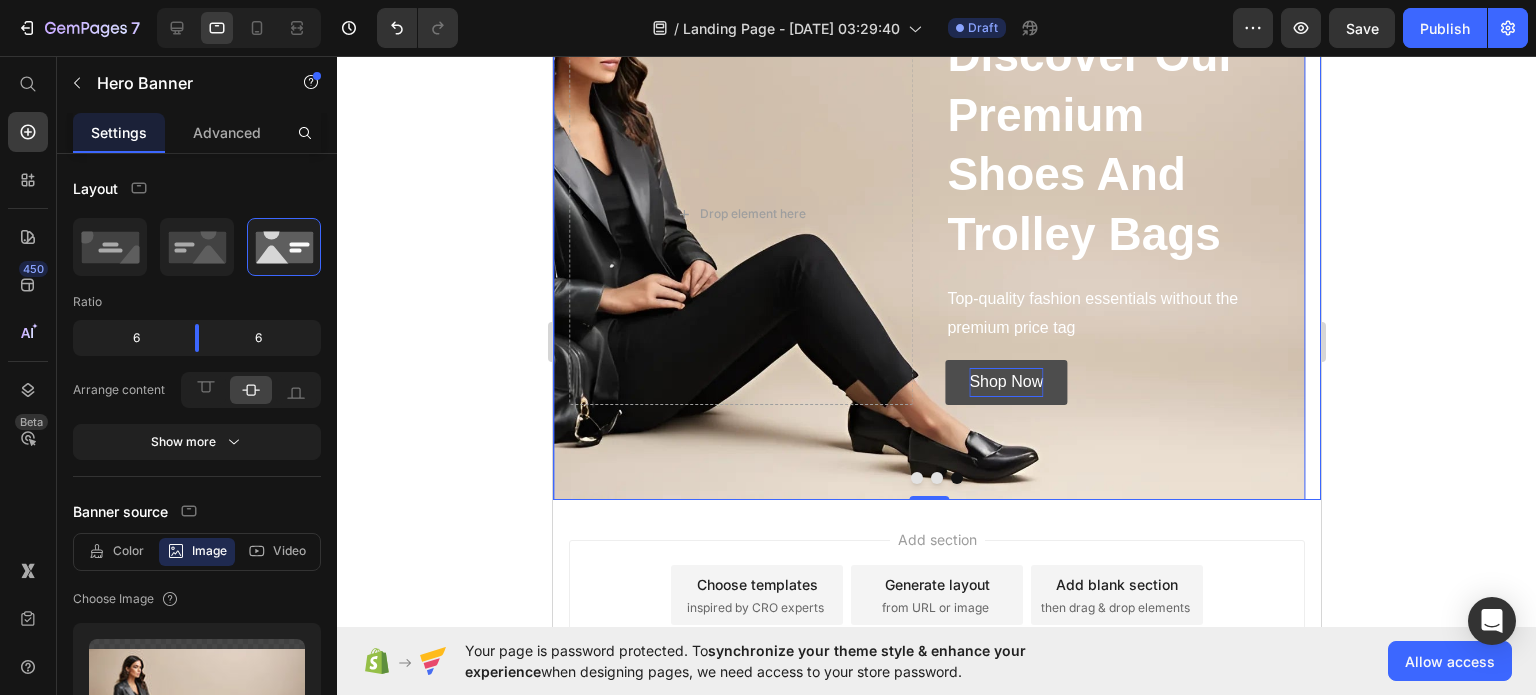 click at bounding box center (936, 478) 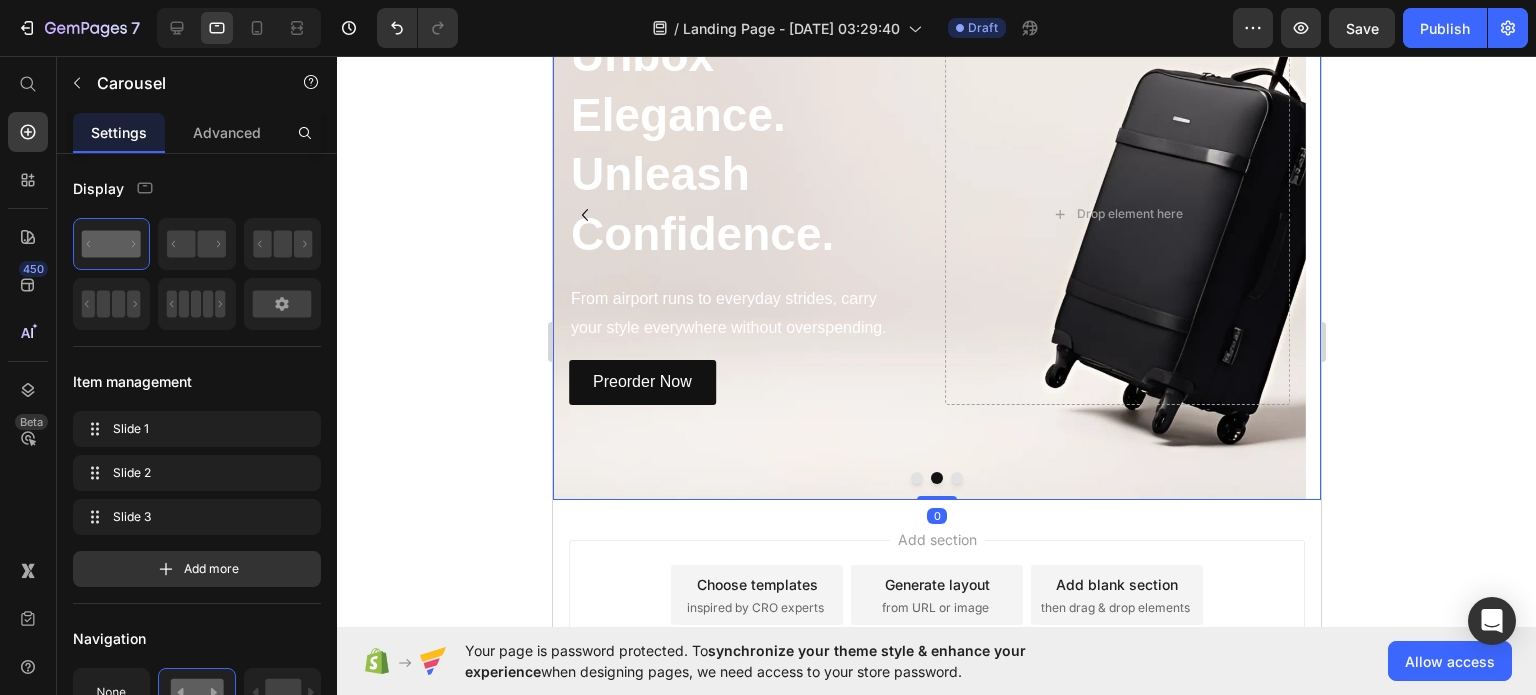 click at bounding box center [916, 478] 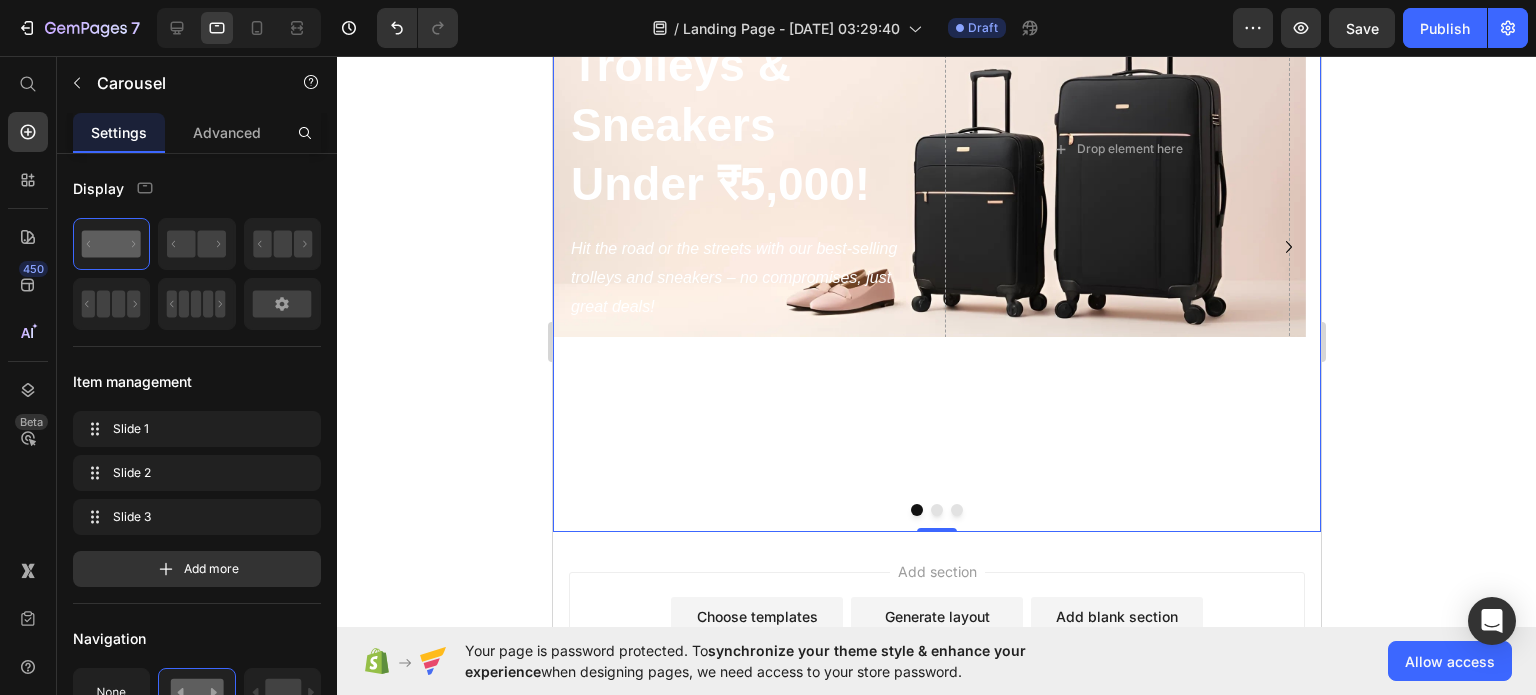 scroll, scrollTop: 138, scrollLeft: 0, axis: vertical 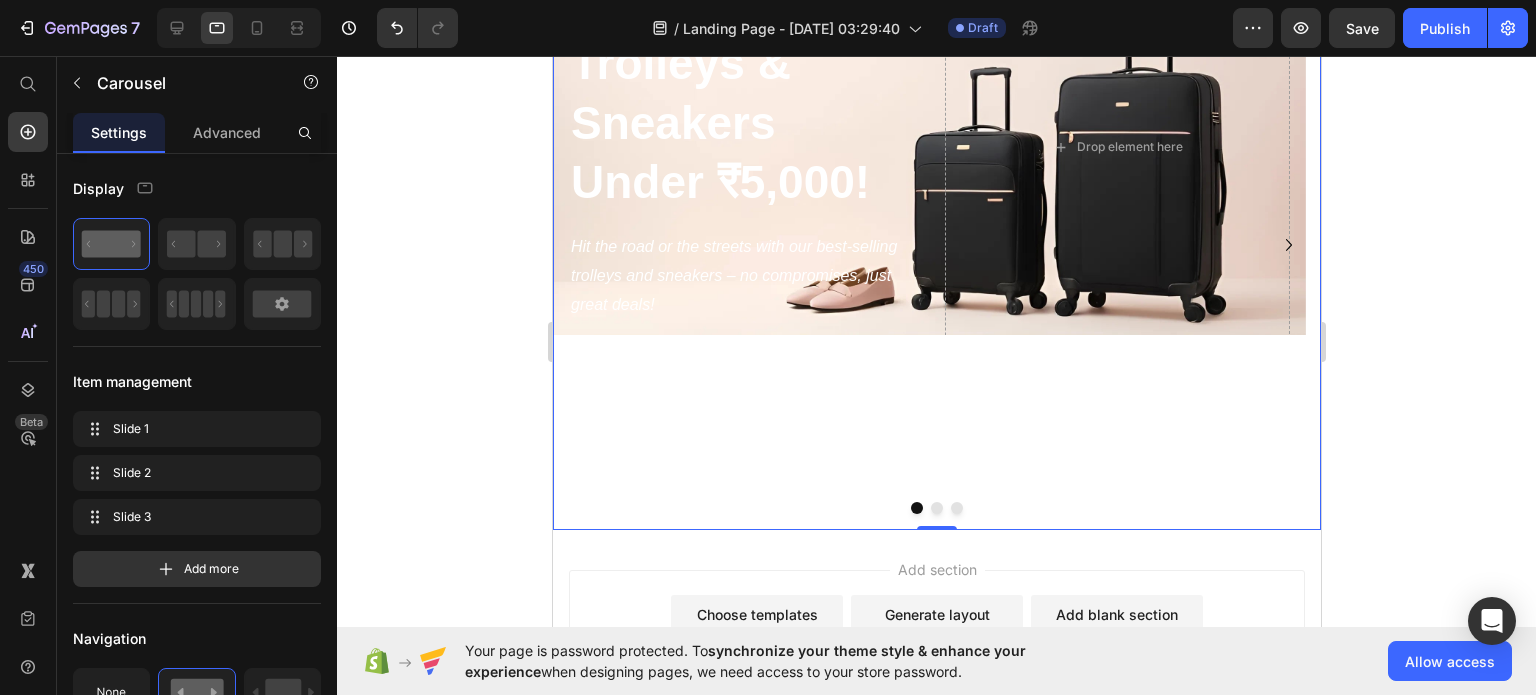 click at bounding box center (936, 508) 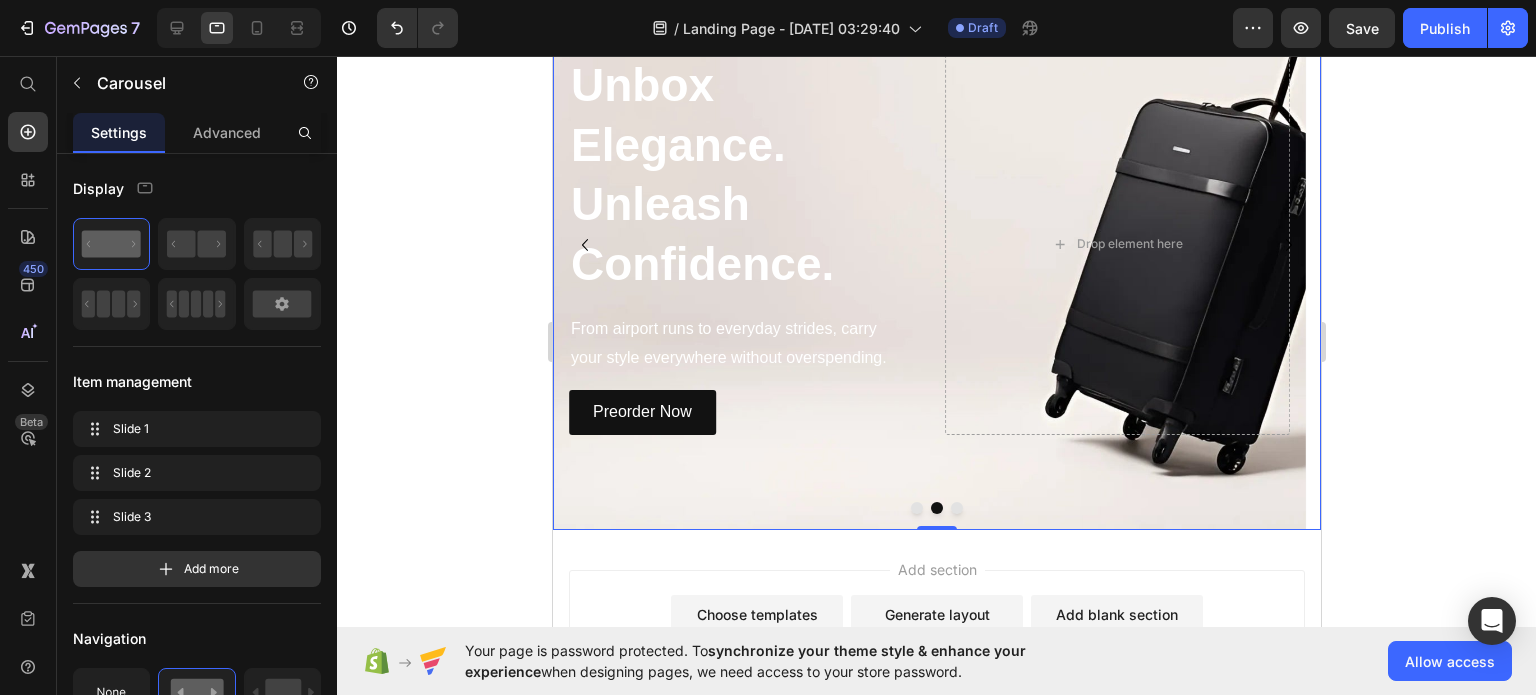 click at bounding box center [956, 508] 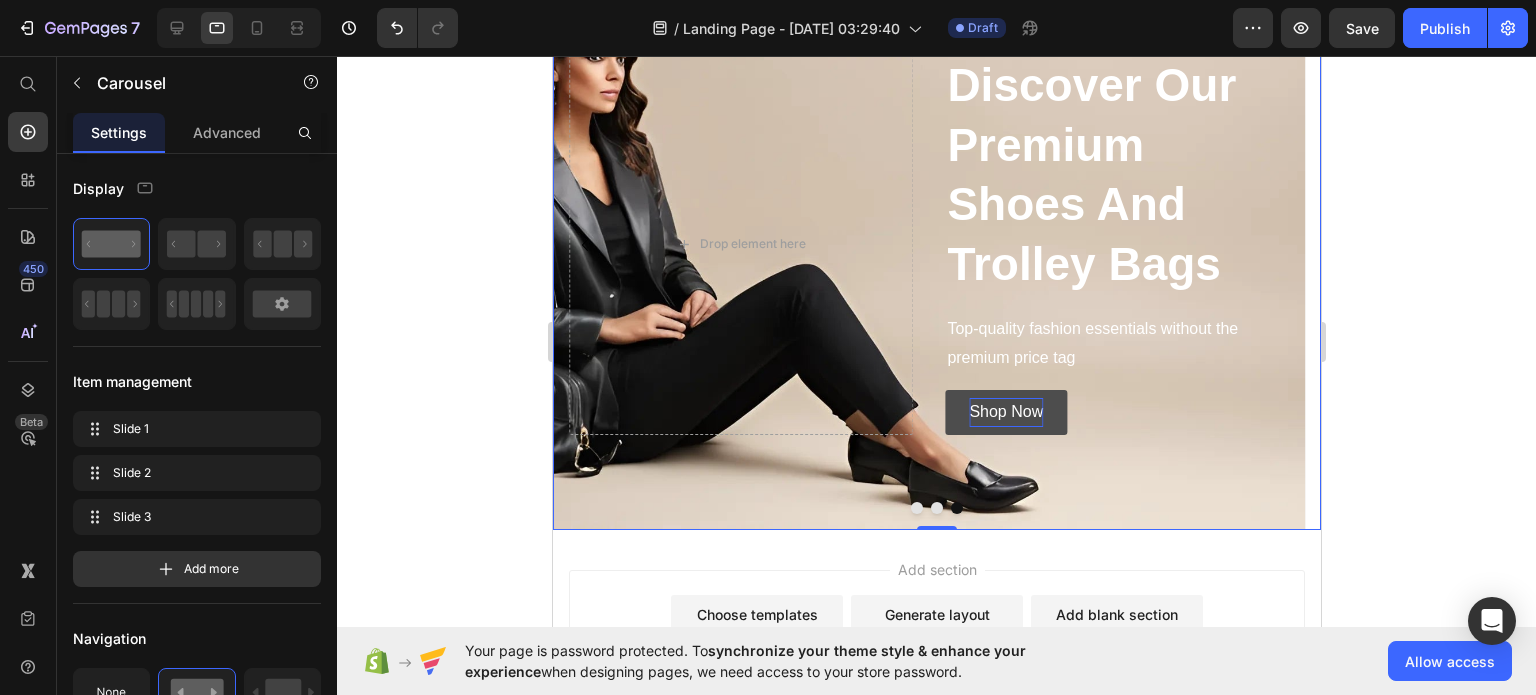 click at bounding box center (916, 508) 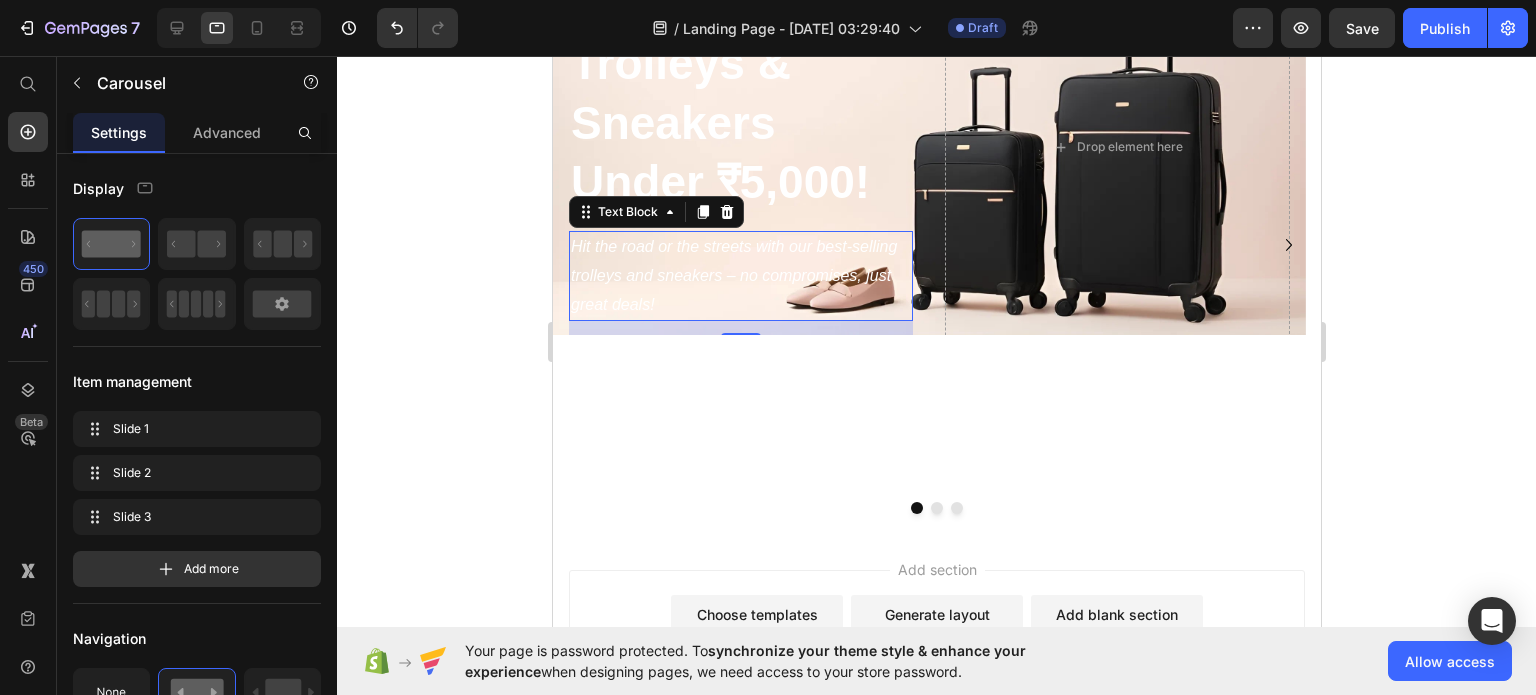 click on "Hit the road or the streets with our best-selling trolleys and sneakers – no compromises, just great deals!" at bounding box center (740, 276) 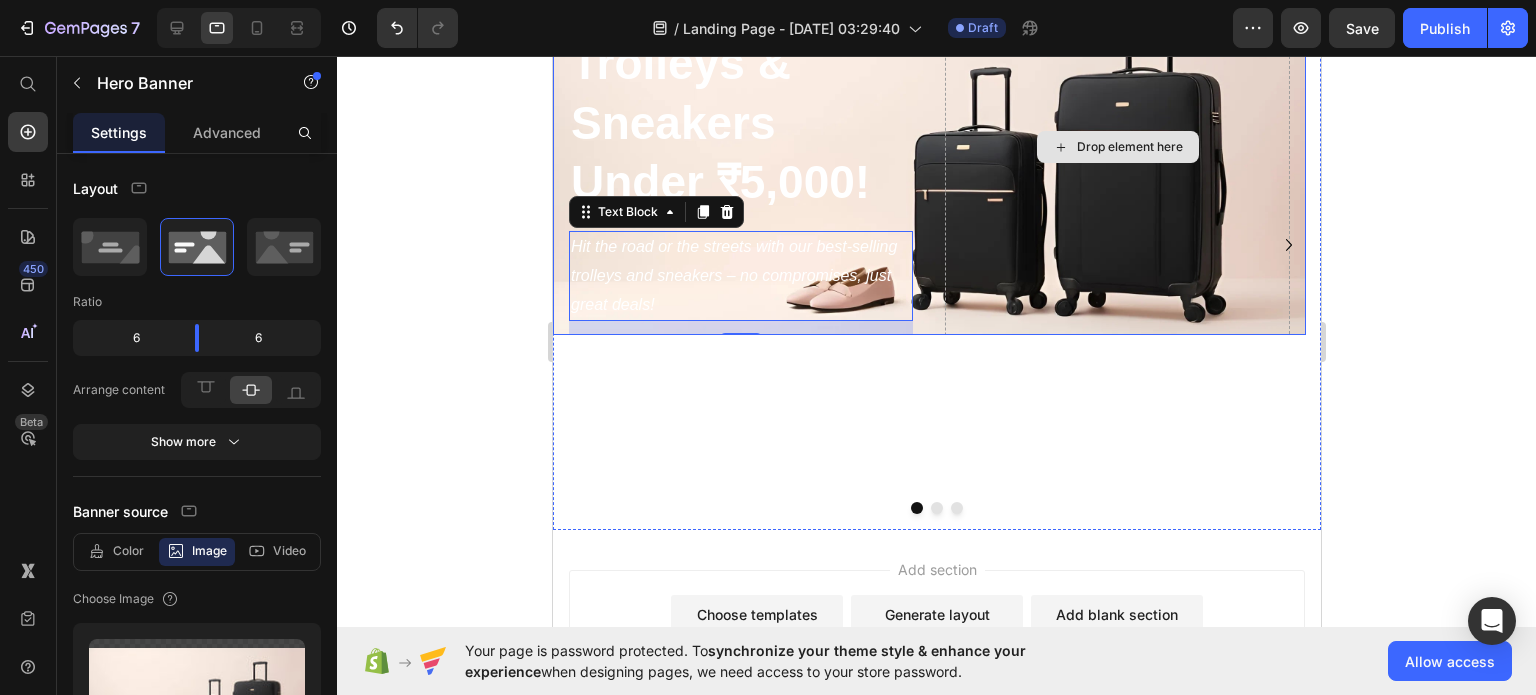 click on "Drop element here" at bounding box center (1116, 147) 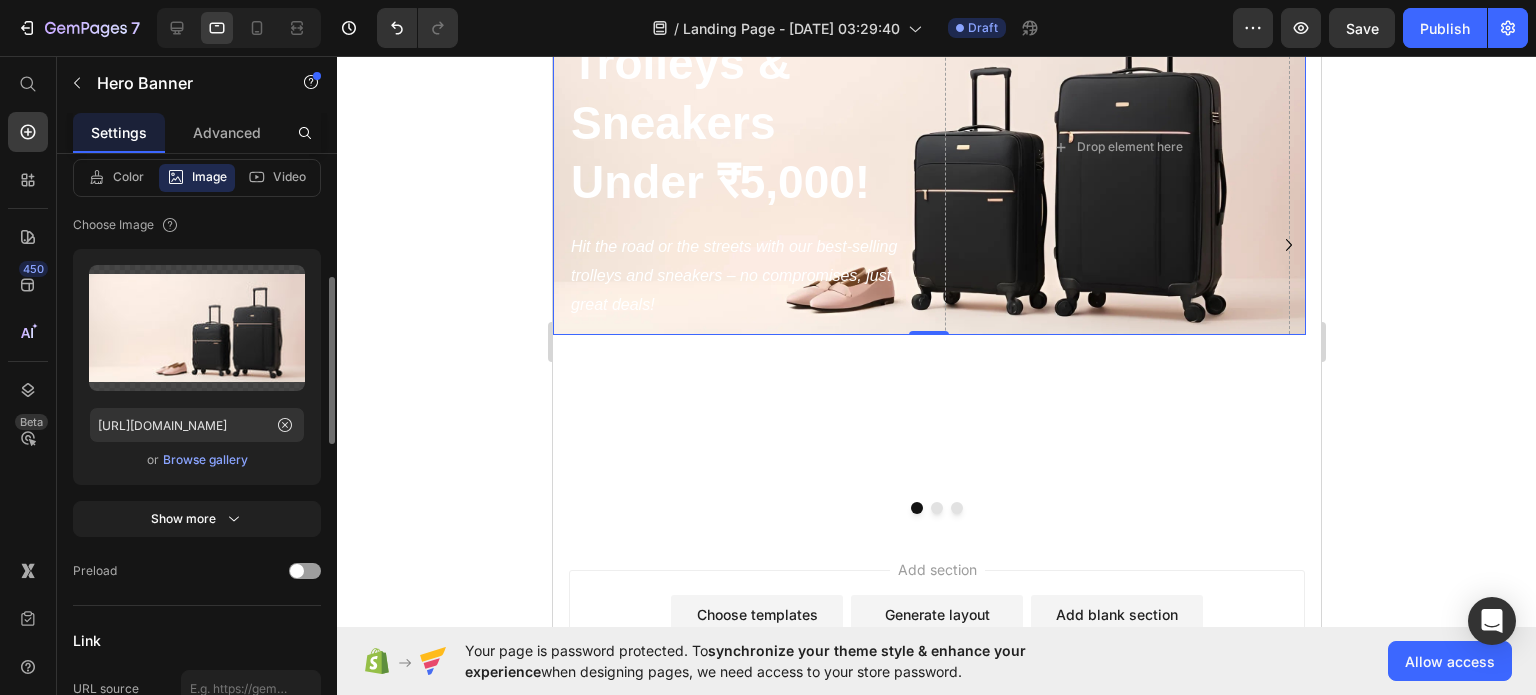 scroll, scrollTop: 488, scrollLeft: 0, axis: vertical 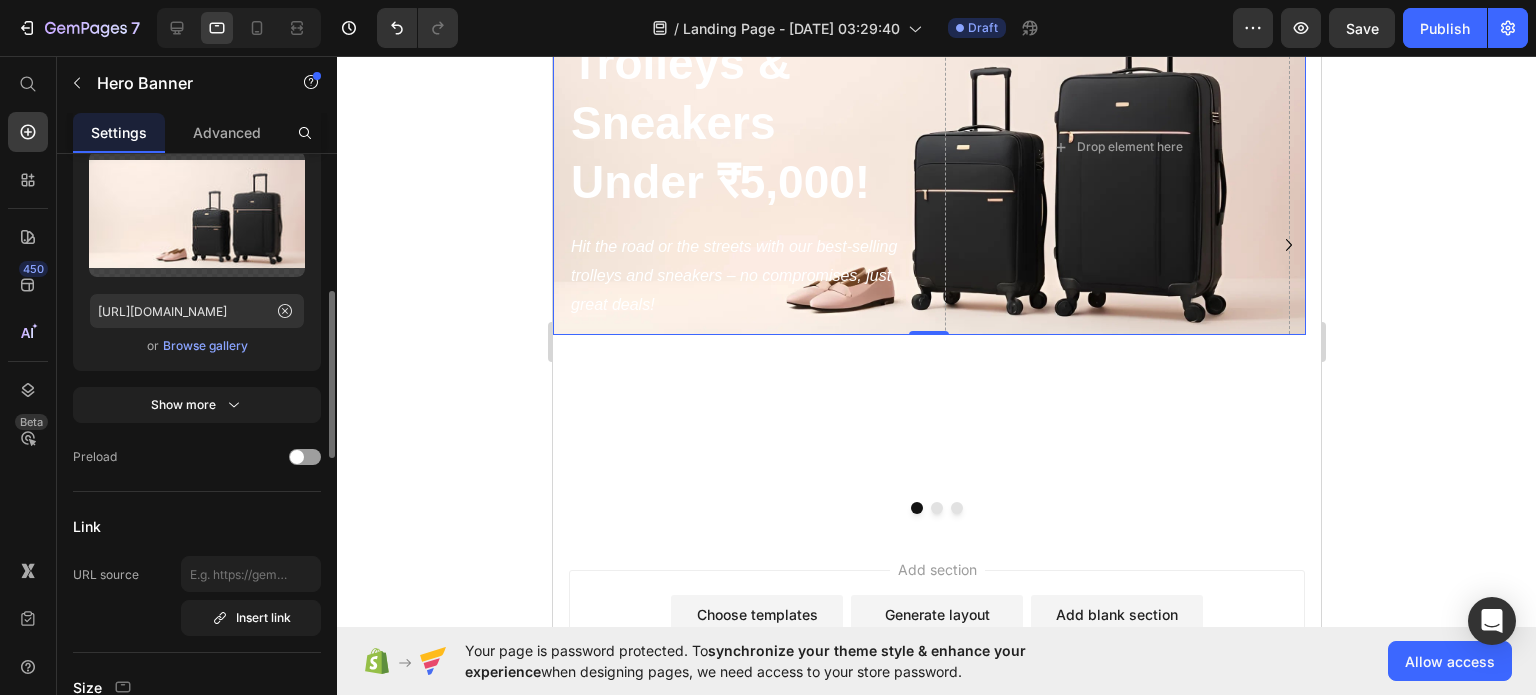 click on "Hit the road or the streets with our best-selling trolleys and sneakers – no compromises, just great deals!" at bounding box center [740, 276] 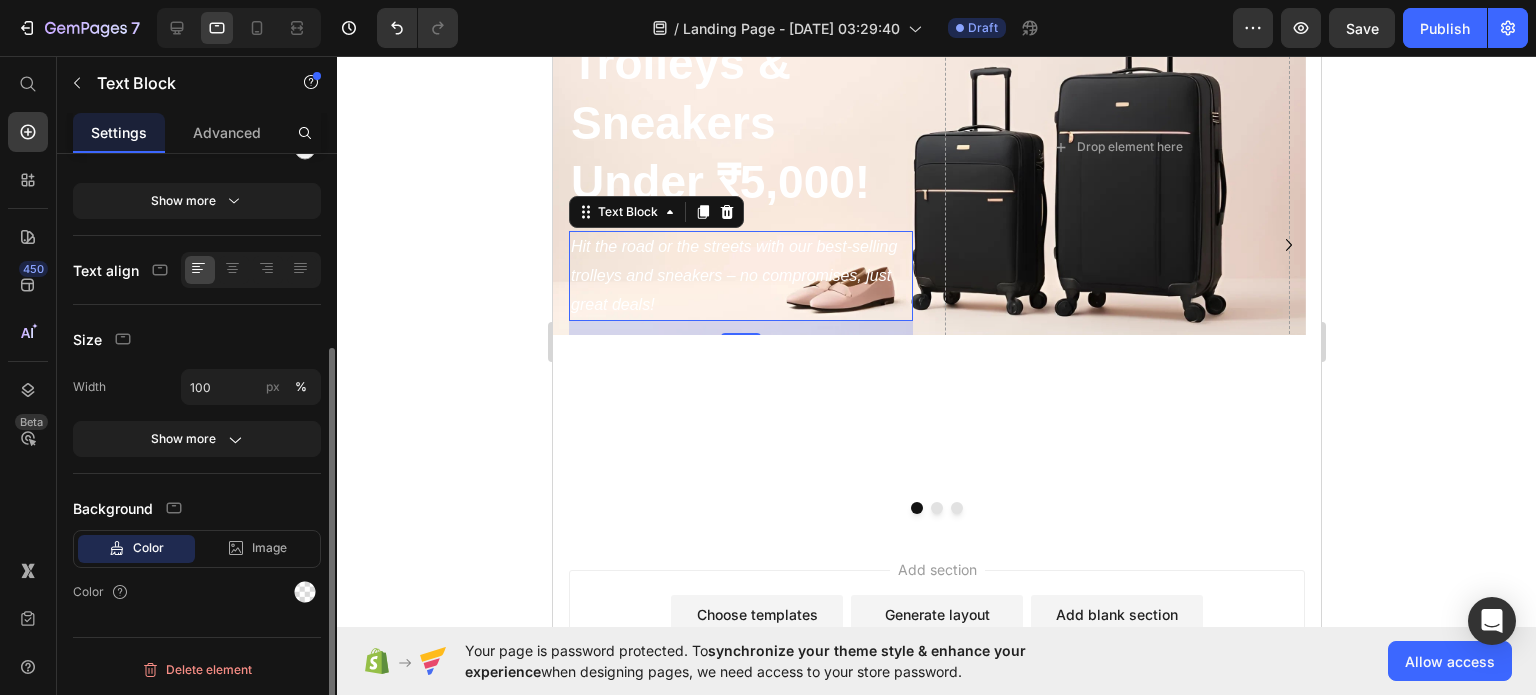 scroll, scrollTop: 0, scrollLeft: 0, axis: both 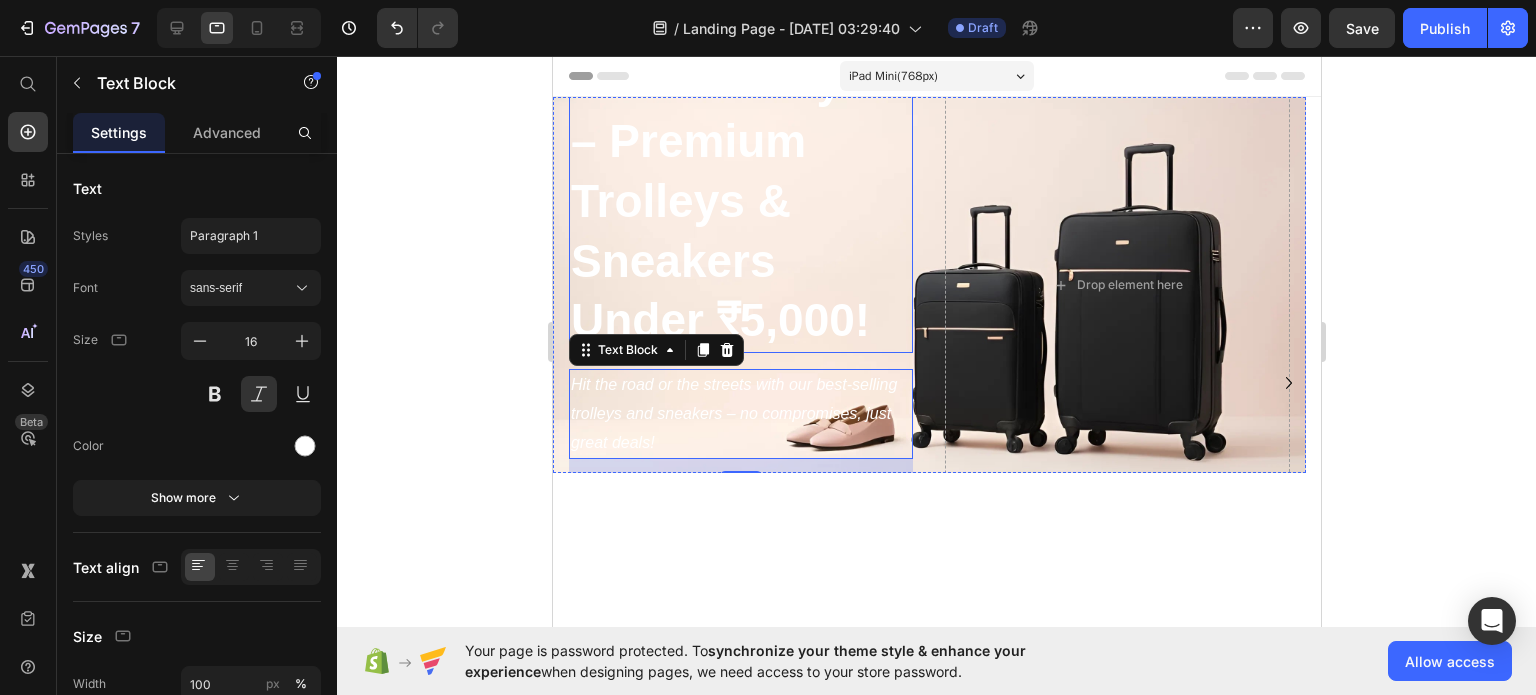 click on "Travel in Style – Premium Trolleys & Sneakers Under ₹5,000!" at bounding box center [740, 201] 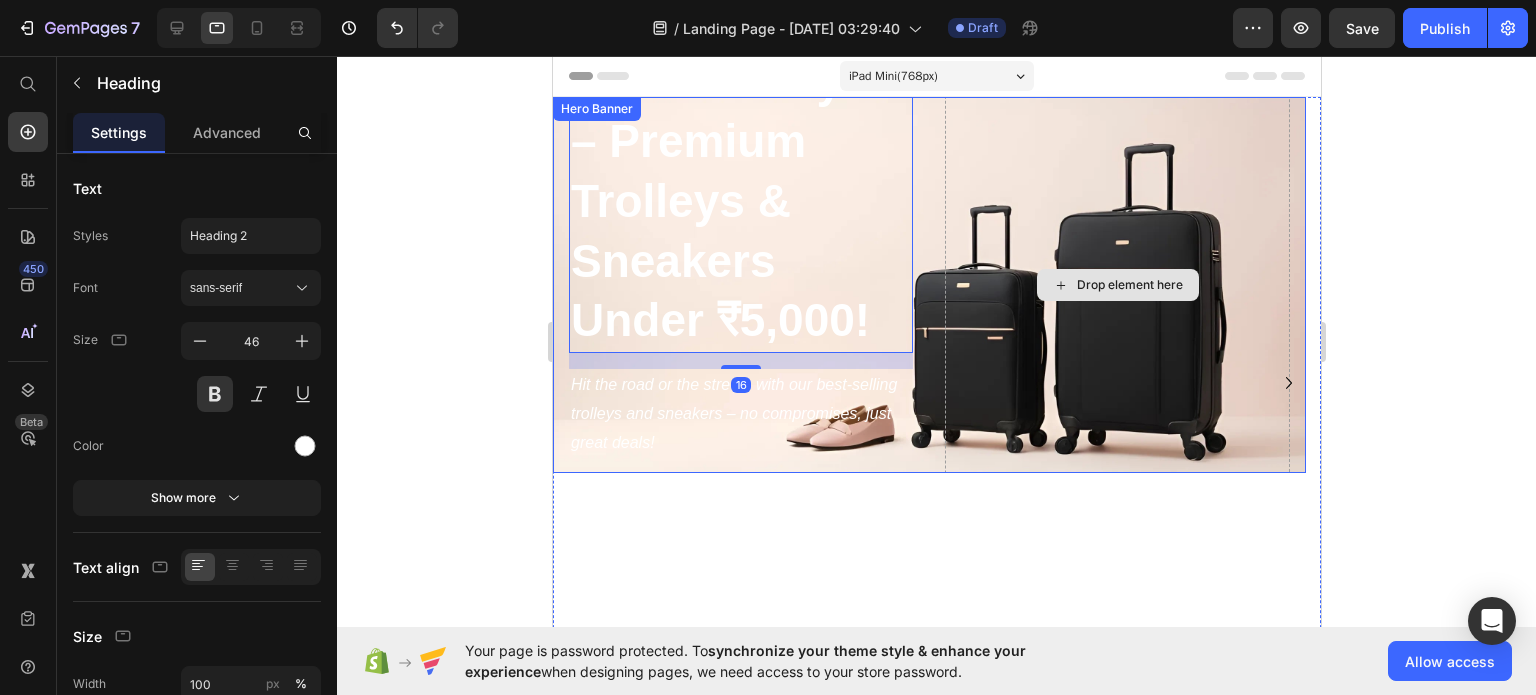 click on "Drop element here" at bounding box center [1116, 285] 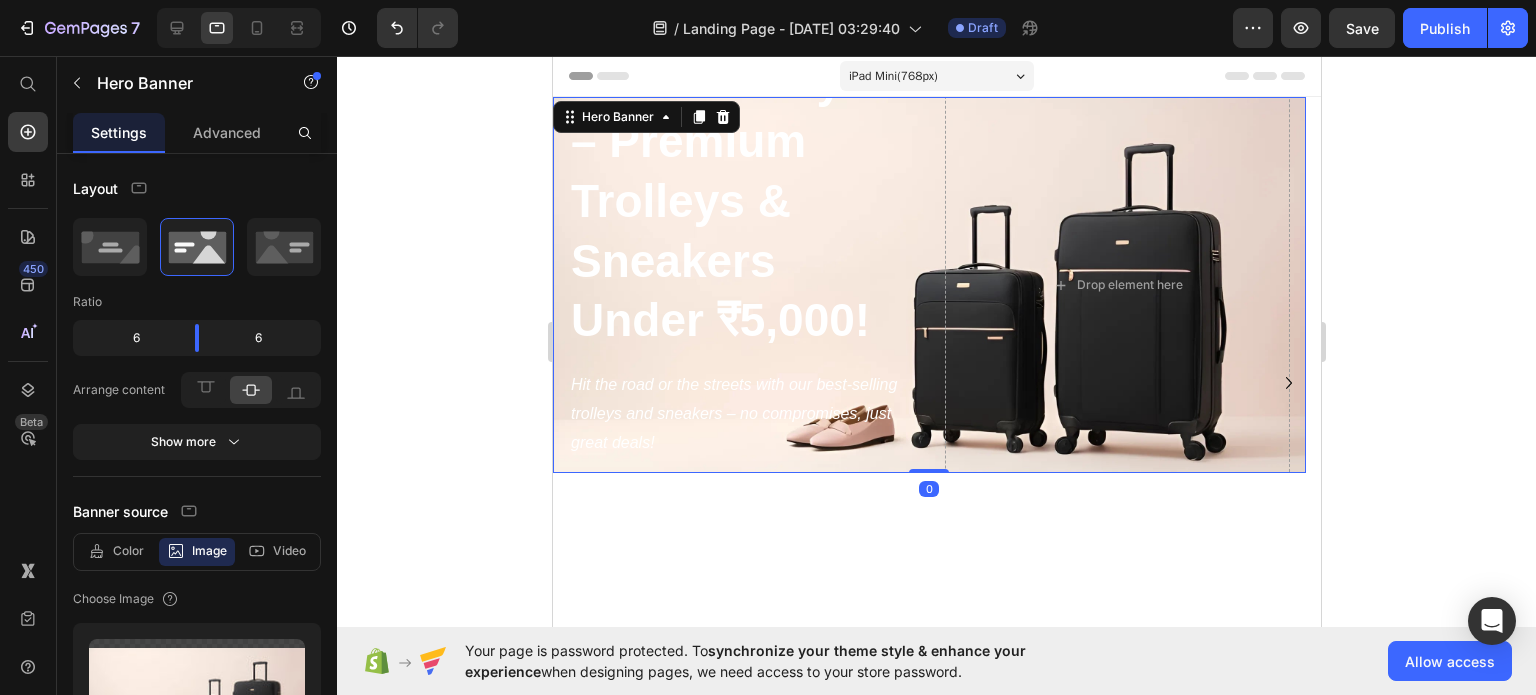 click on "Travel in Style – Premium Trolleys & Sneakers Under ₹5,000! Heading Hit the road or the streets with our best-selling trolleys and sneakers – no compromises, just great deals! Text Block Shop Now Button
Drop element here" at bounding box center [928, 285] 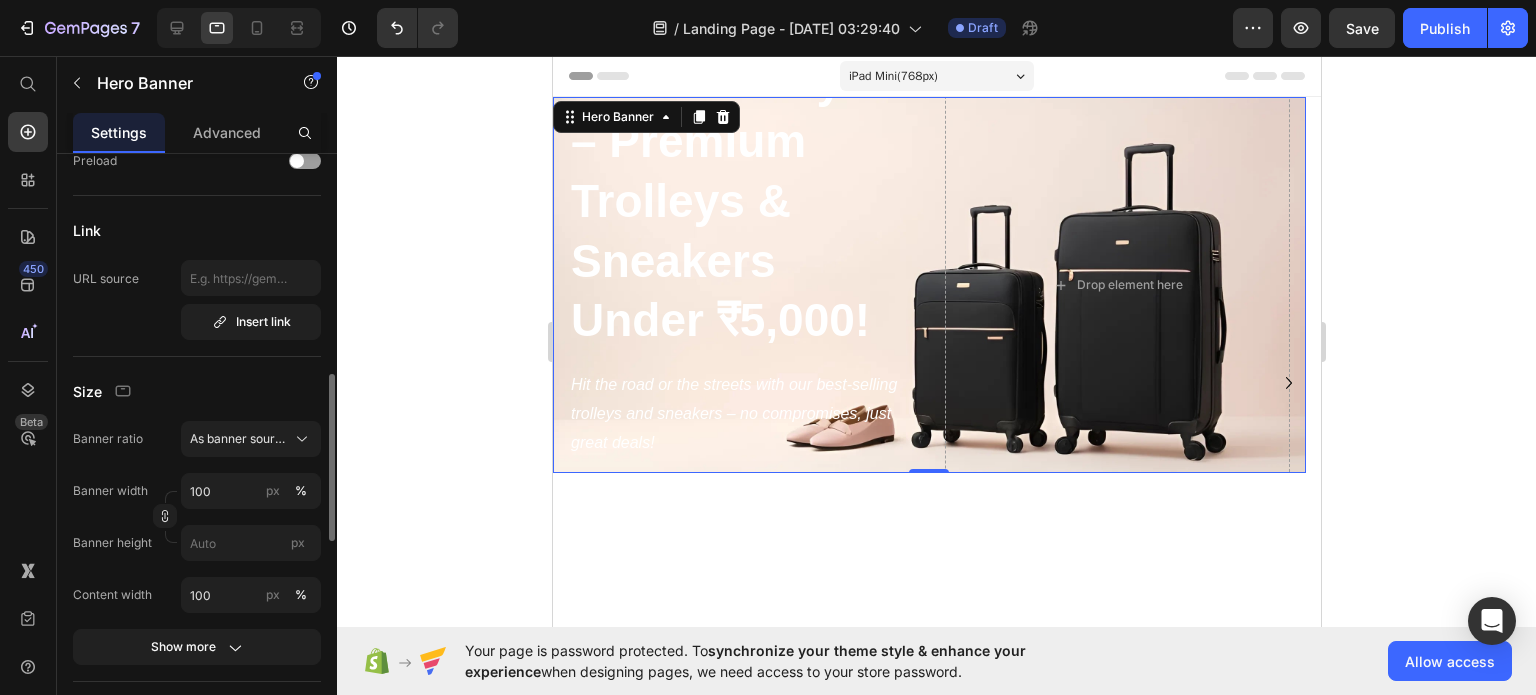 scroll, scrollTop: 786, scrollLeft: 0, axis: vertical 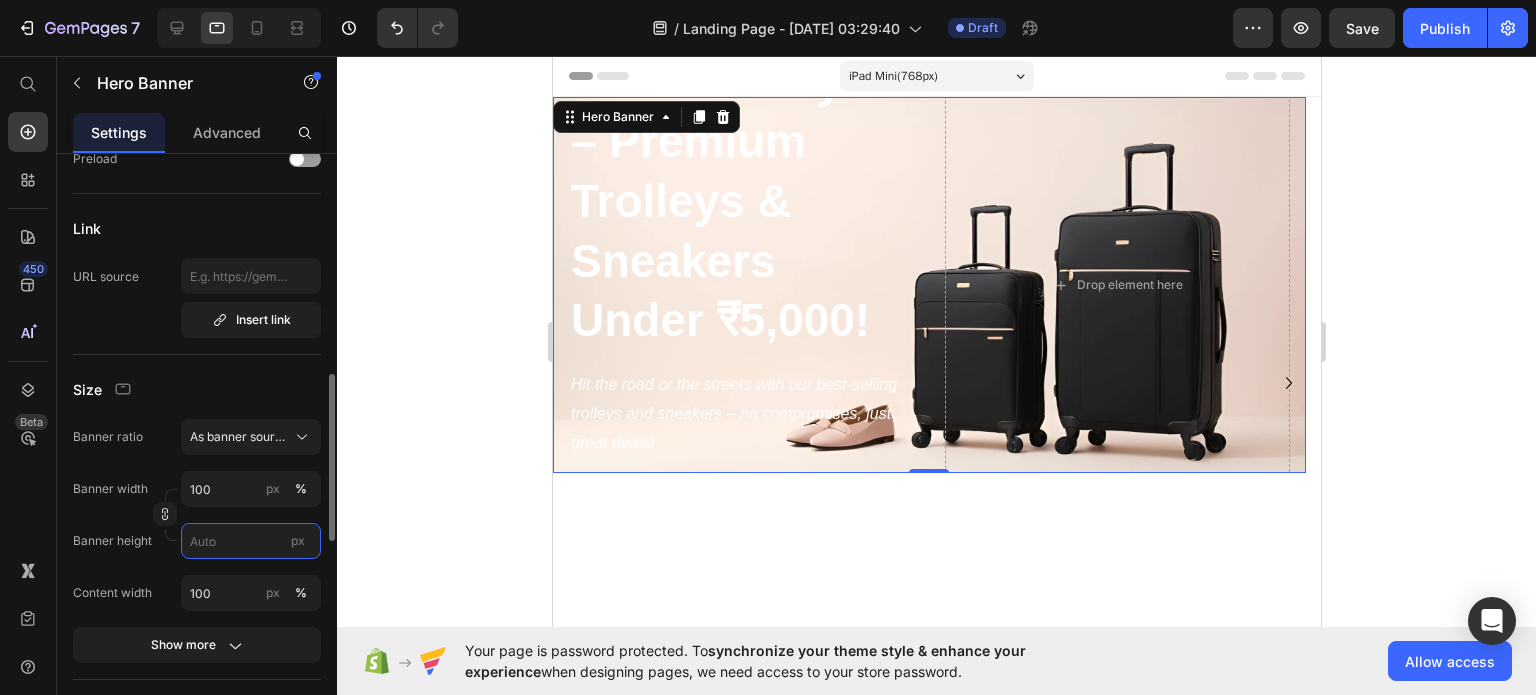 click on "px" at bounding box center (251, 541) 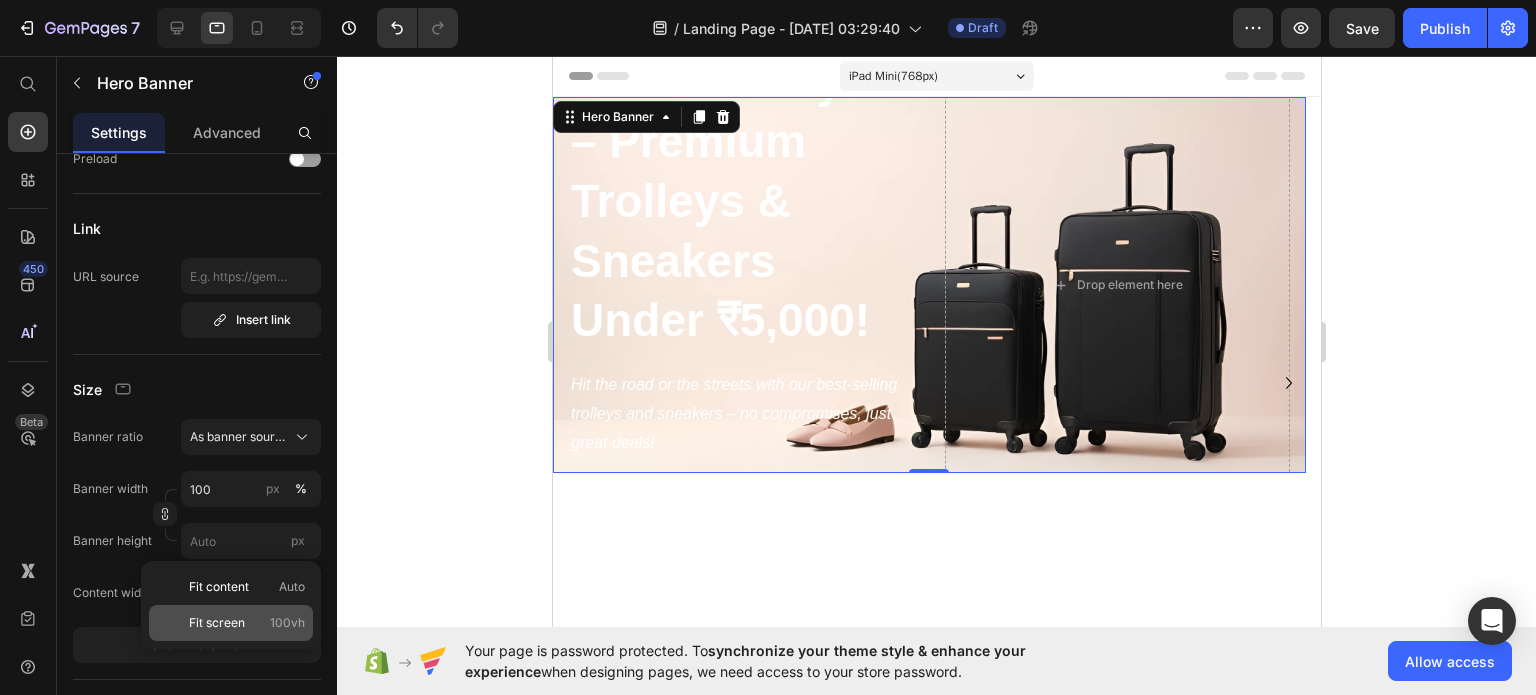 click on "Fit screen 100vh" 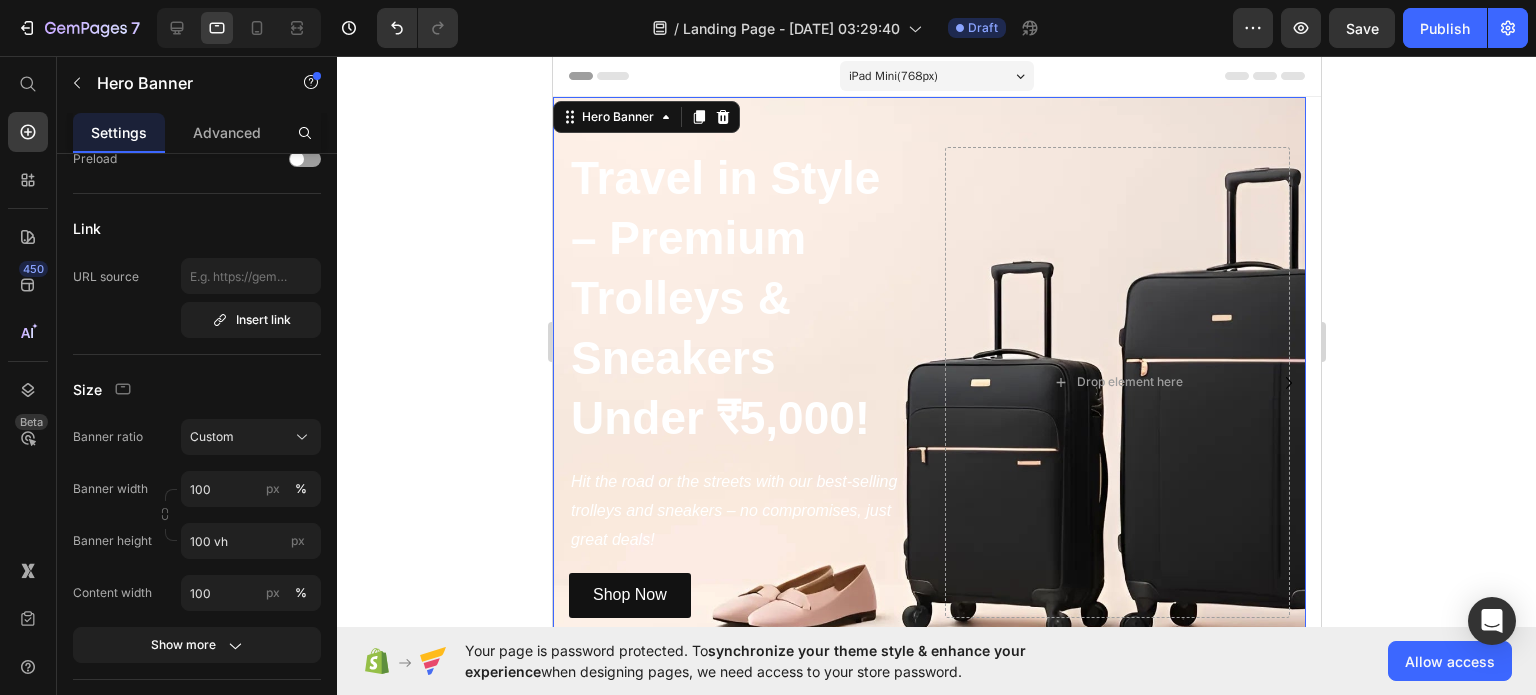 click on "iPad Mini  ( 768 px)" at bounding box center [892, 76] 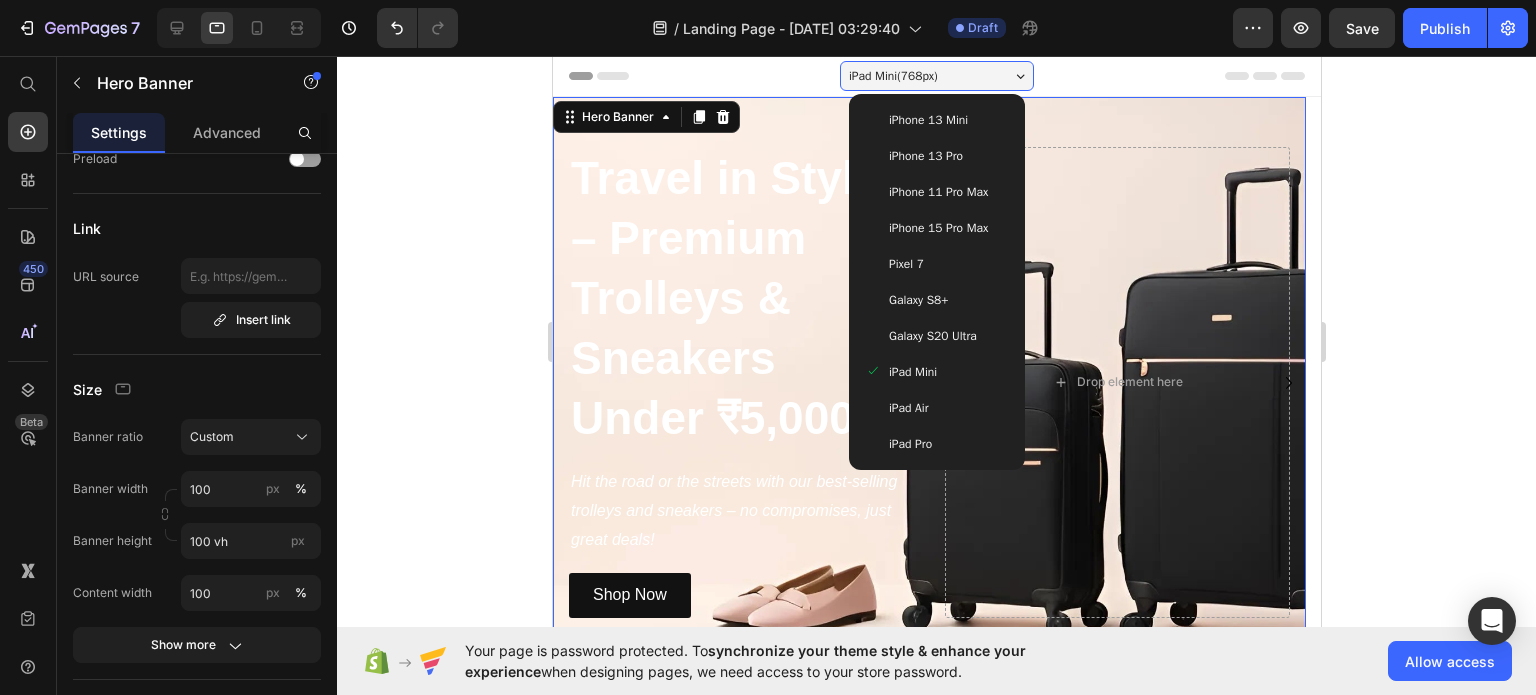 click on "iPhone 13 Pro" at bounding box center (925, 156) 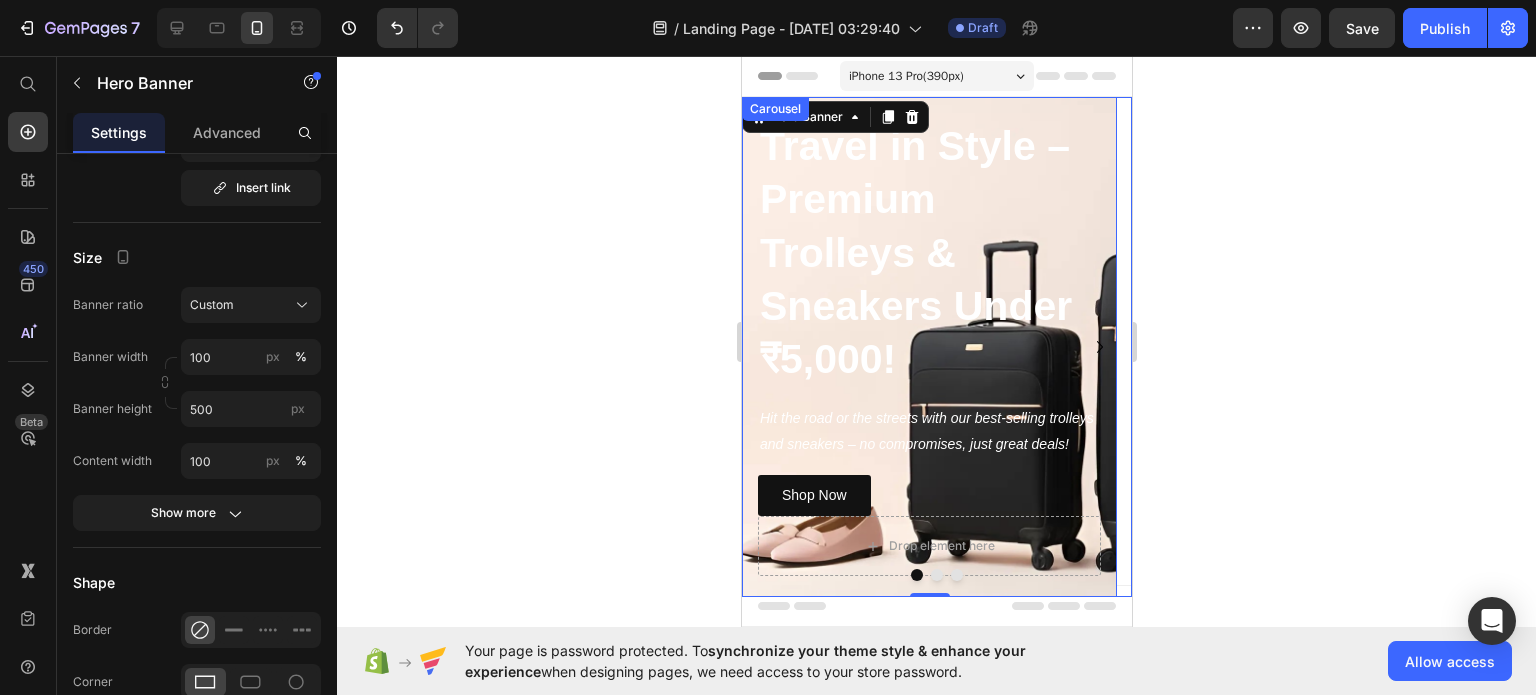 click 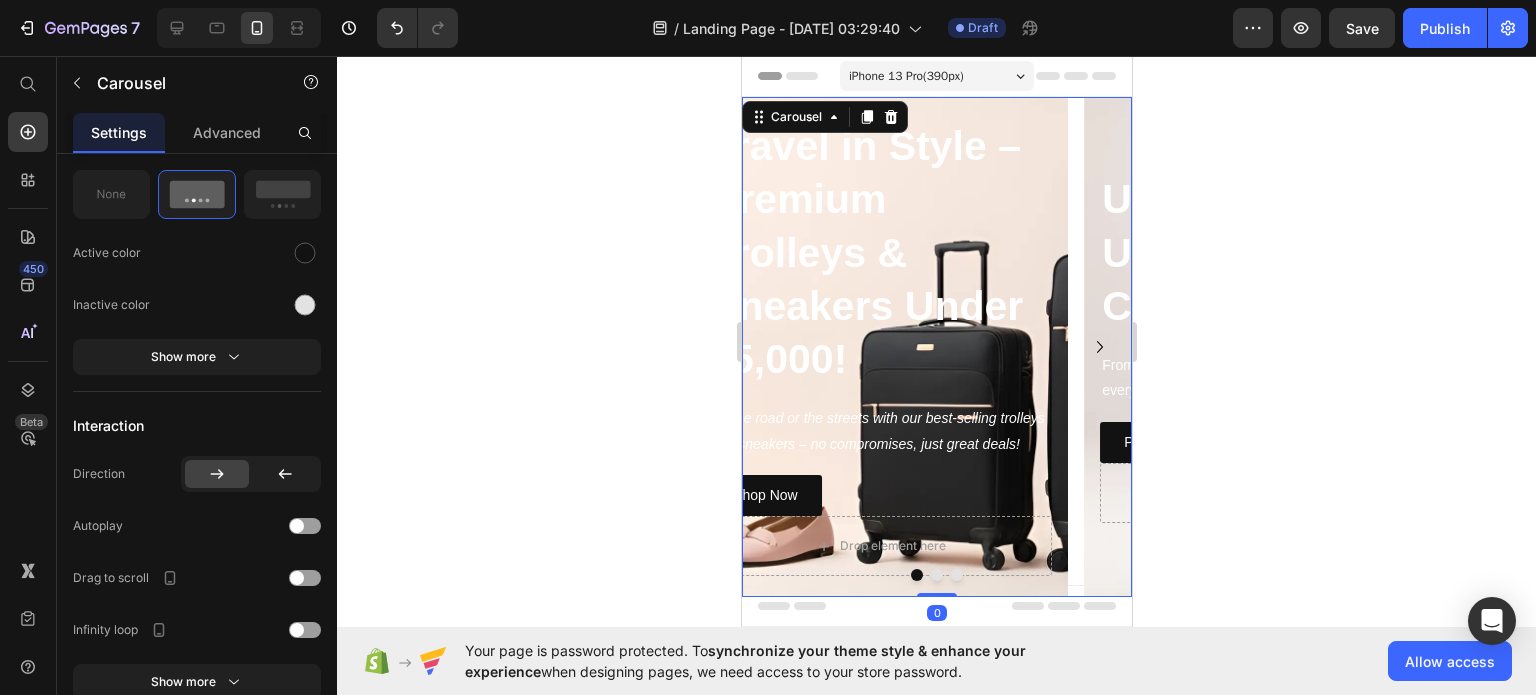 scroll, scrollTop: 0, scrollLeft: 0, axis: both 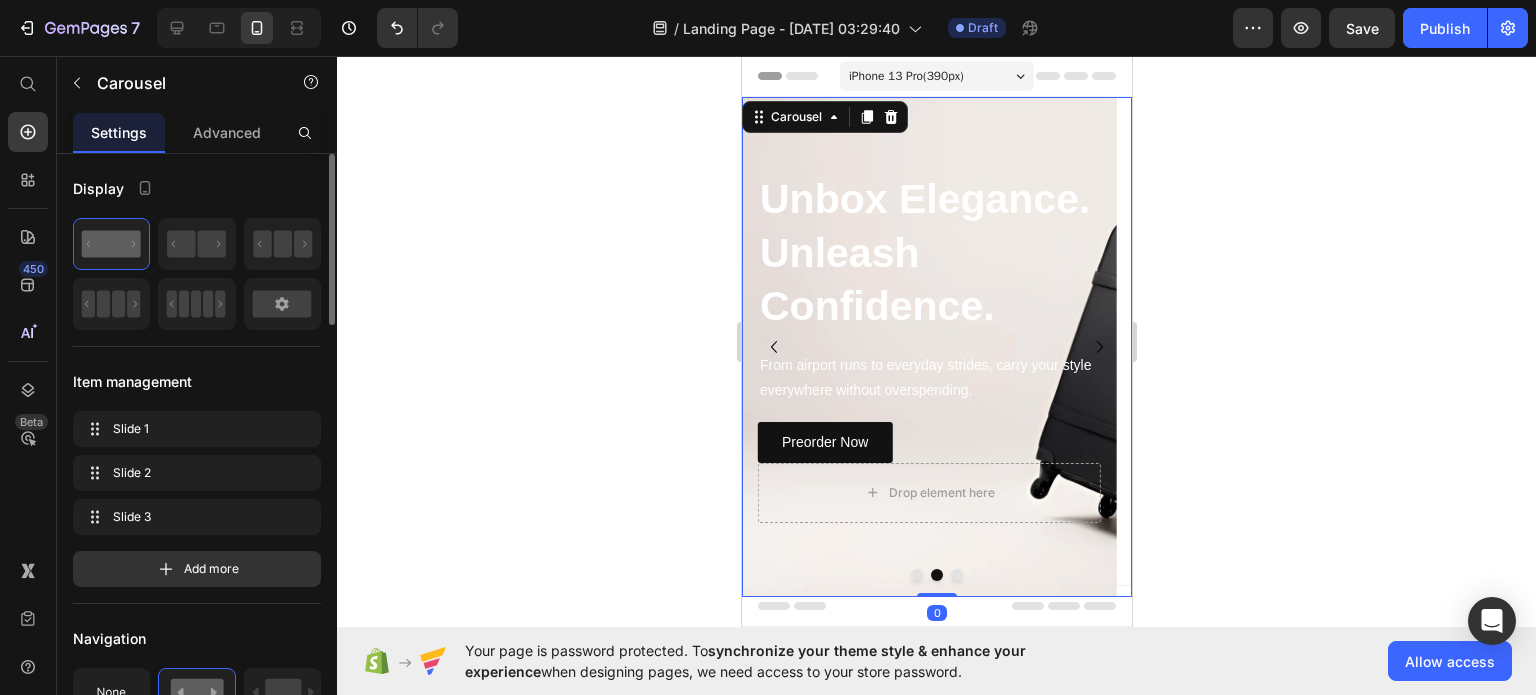click 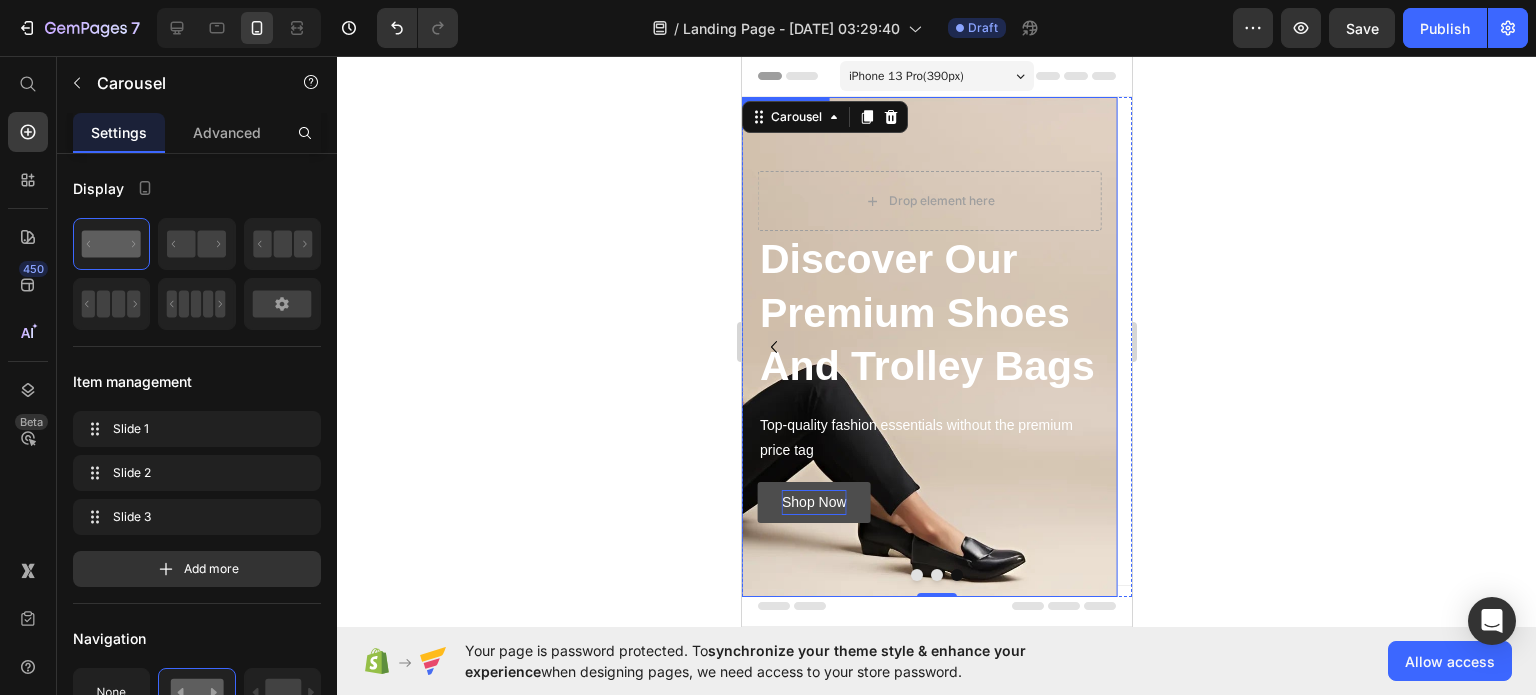 click at bounding box center [928, 347] 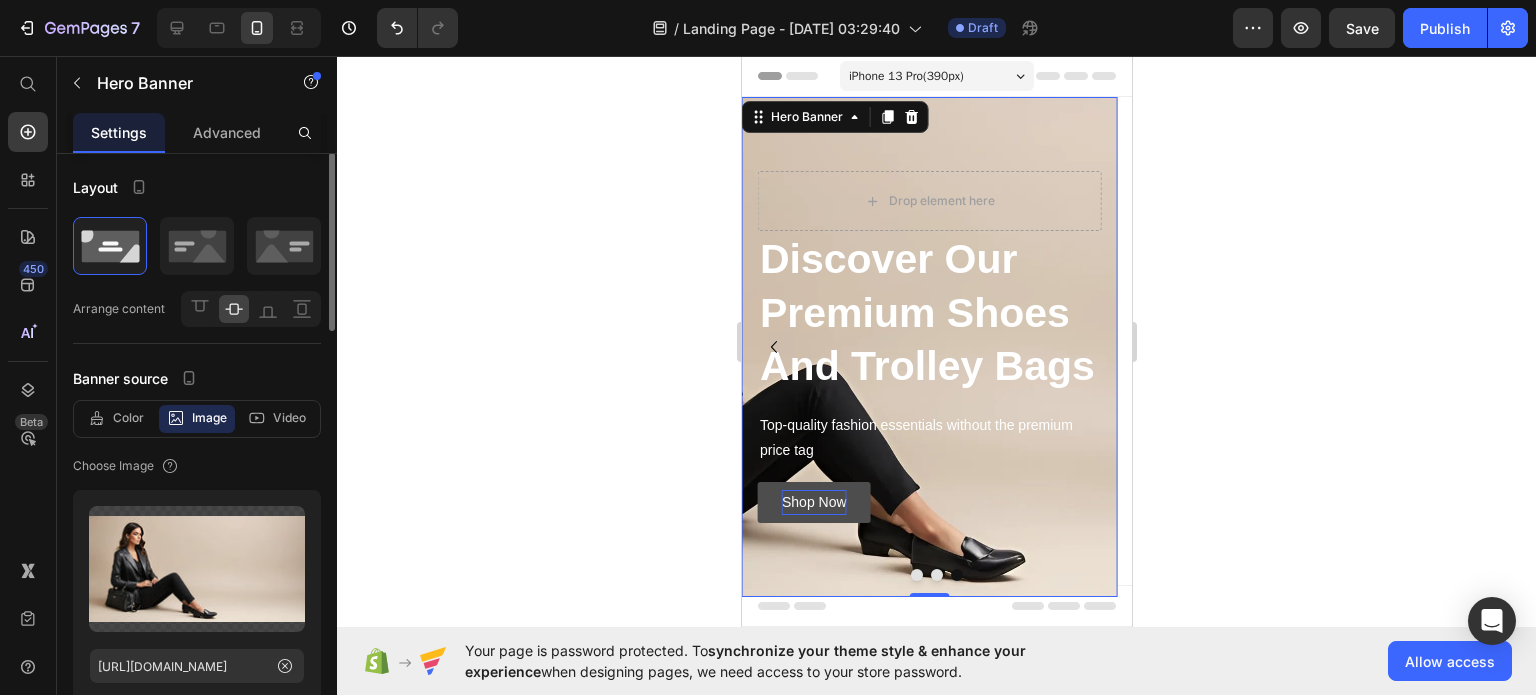 scroll, scrollTop: 0, scrollLeft: 0, axis: both 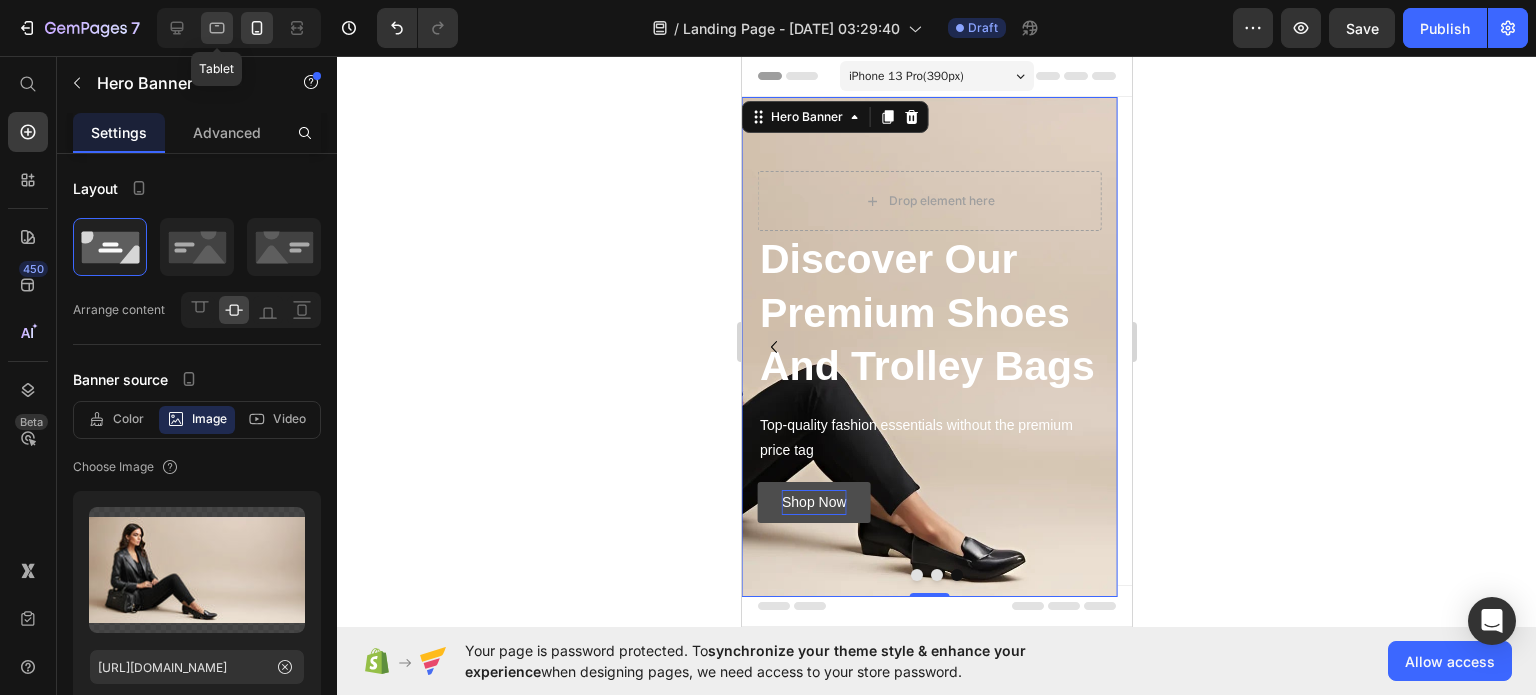 click 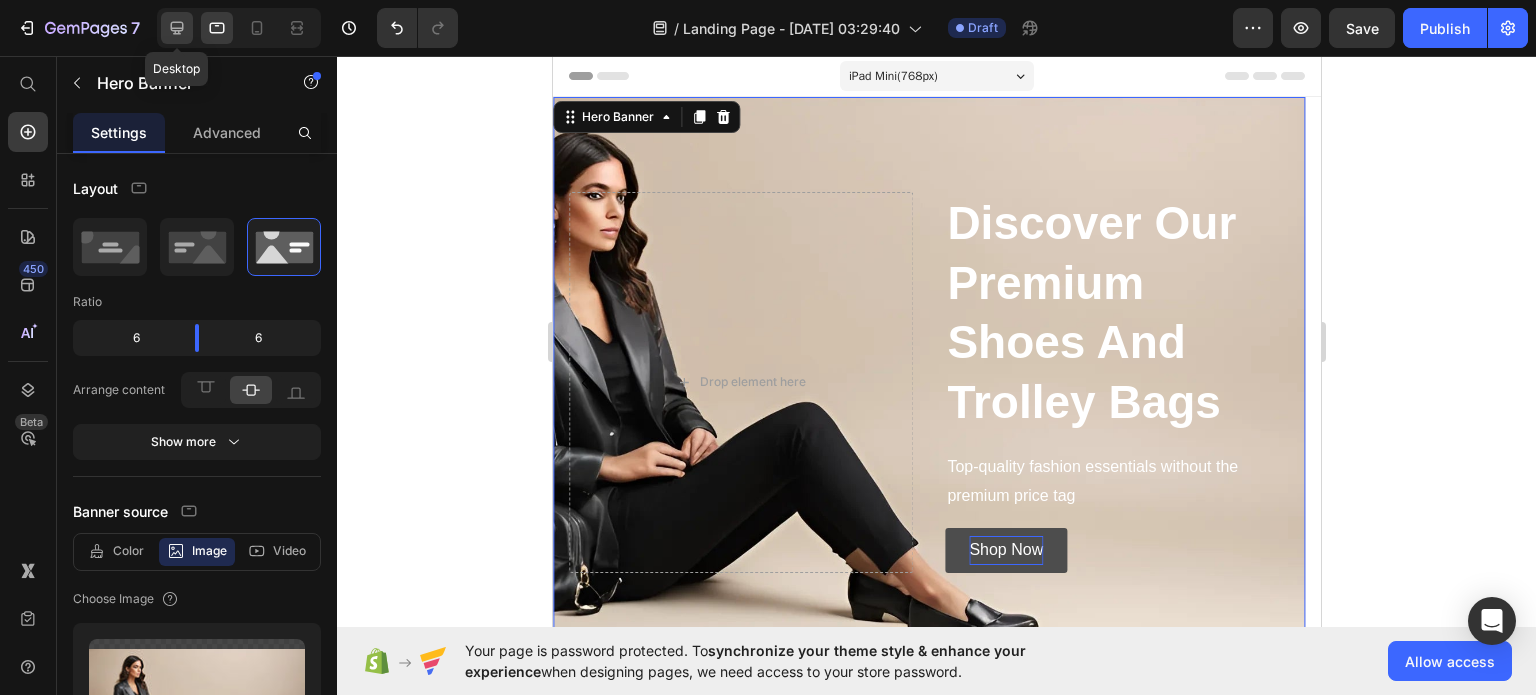 click 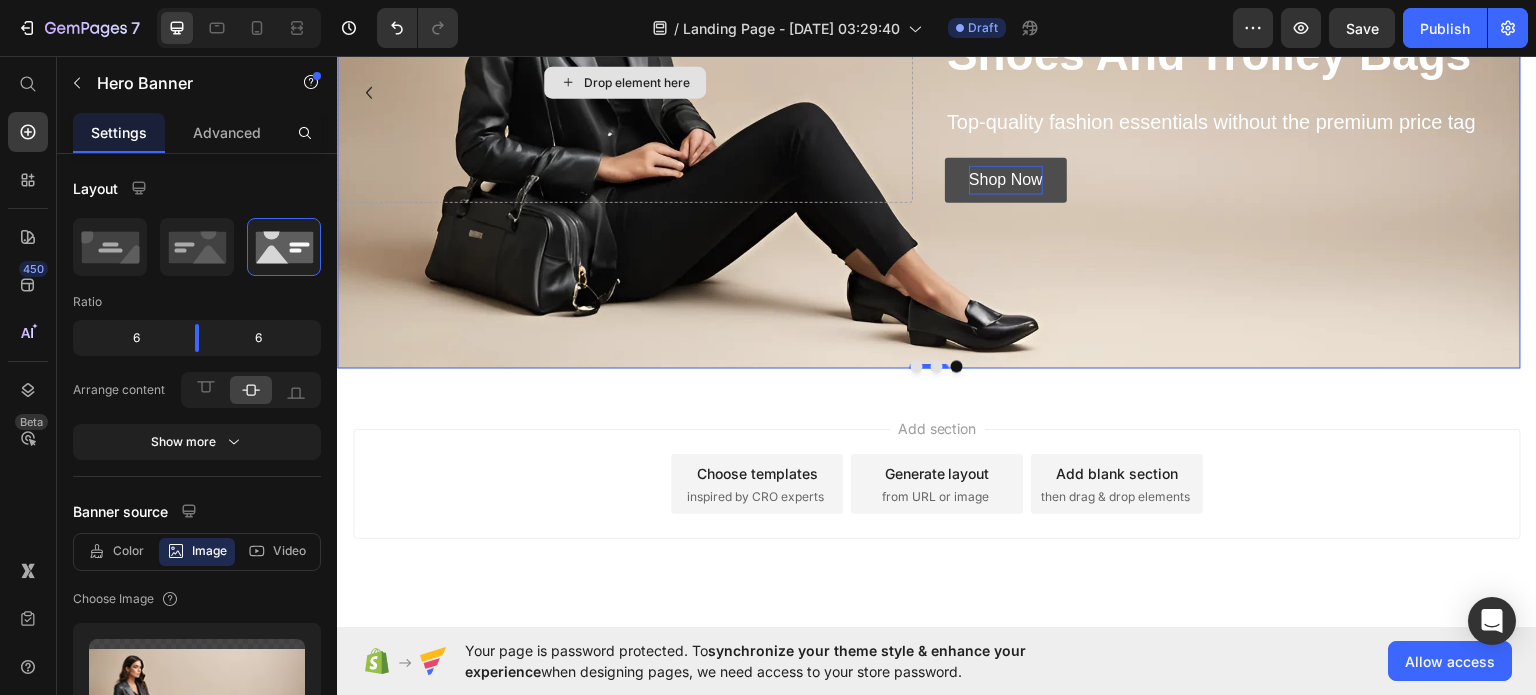scroll, scrollTop: 0, scrollLeft: 0, axis: both 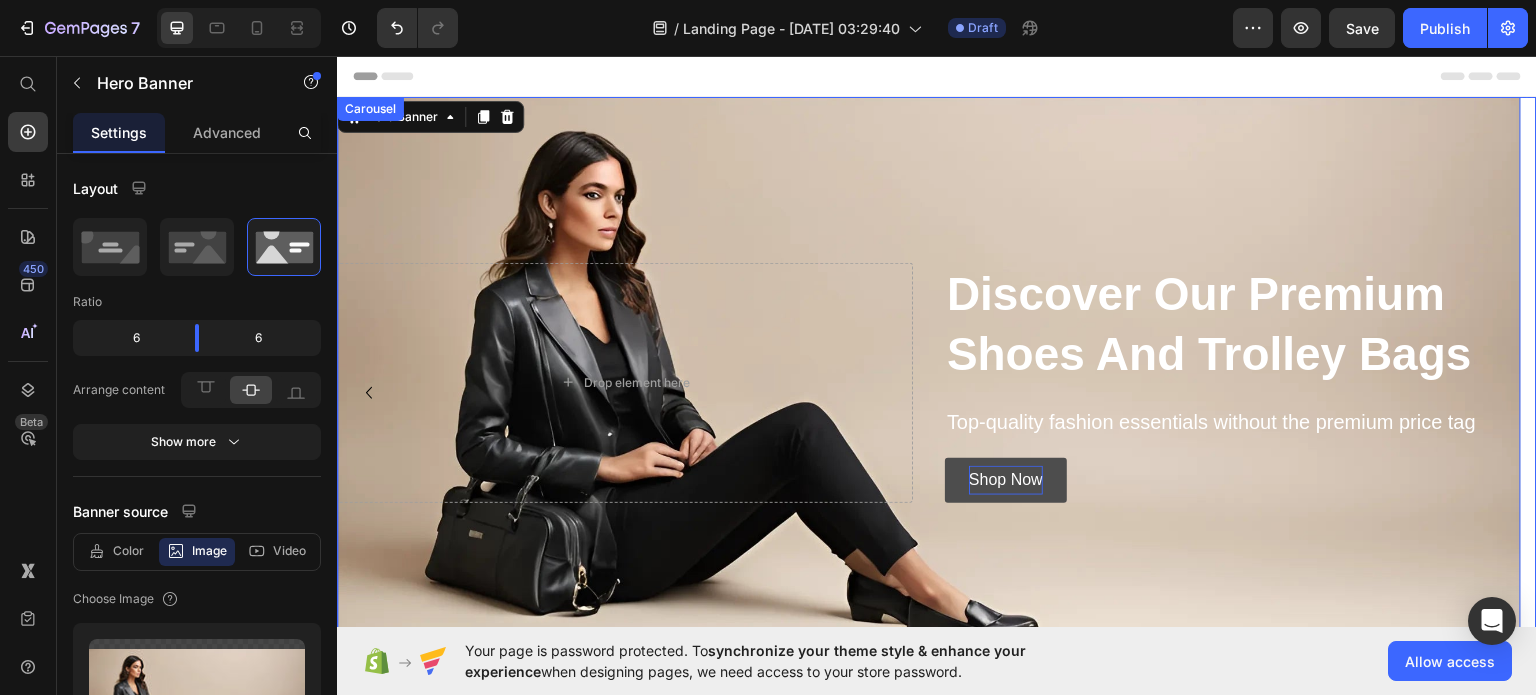 click 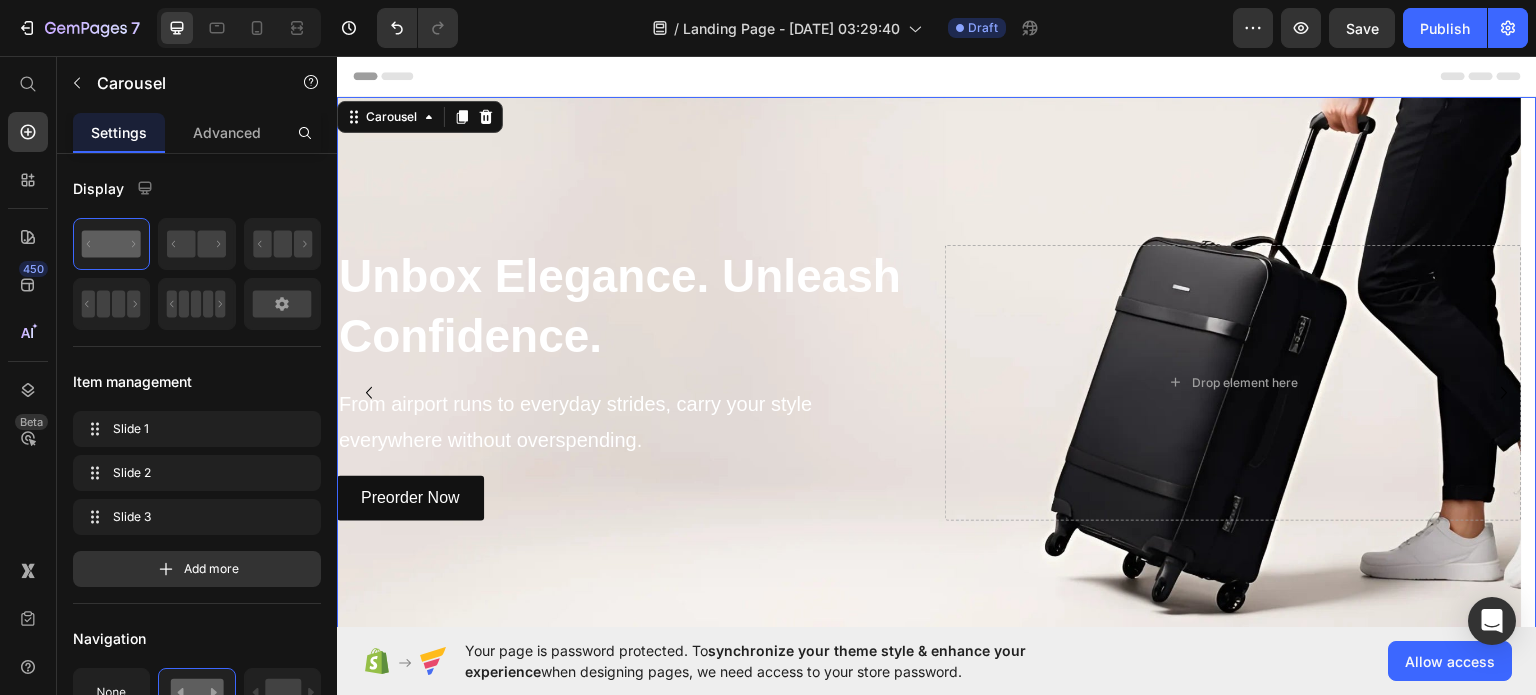click 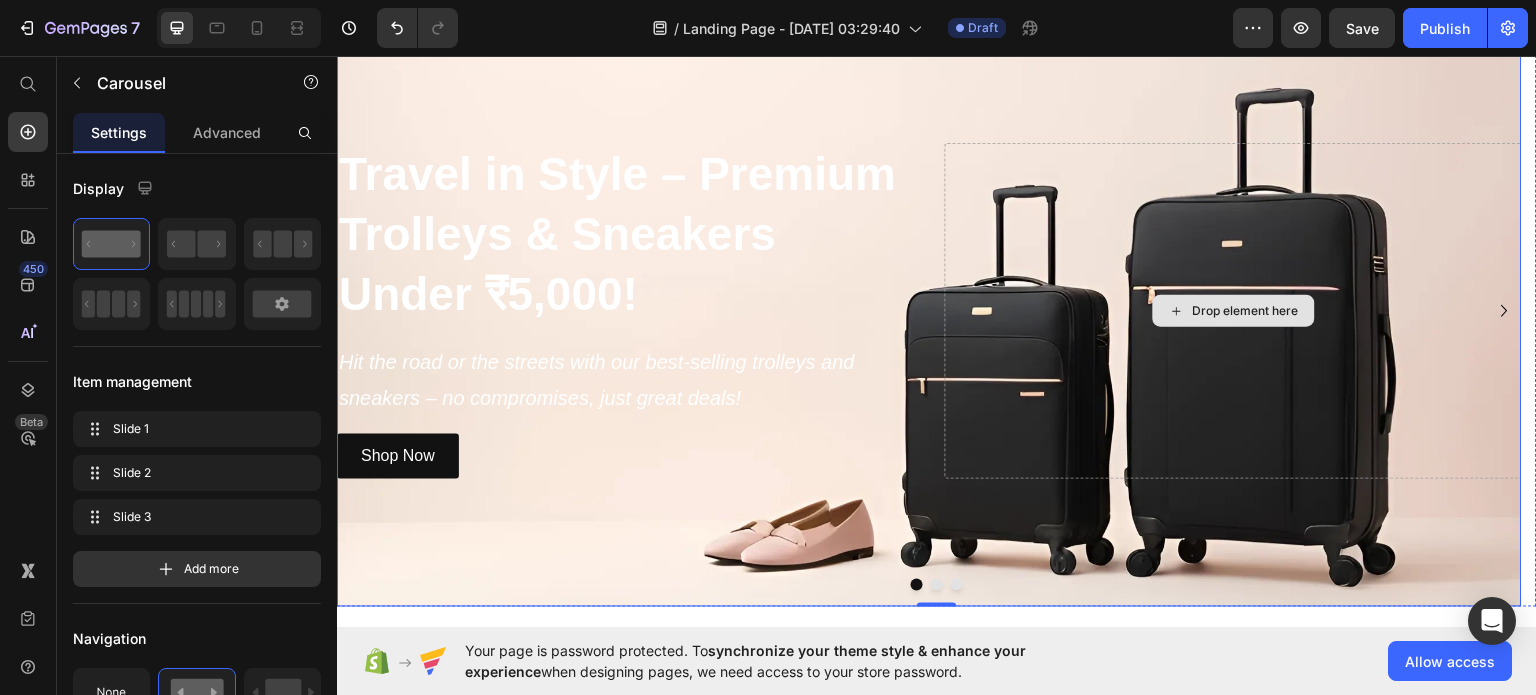 scroll, scrollTop: 0, scrollLeft: 0, axis: both 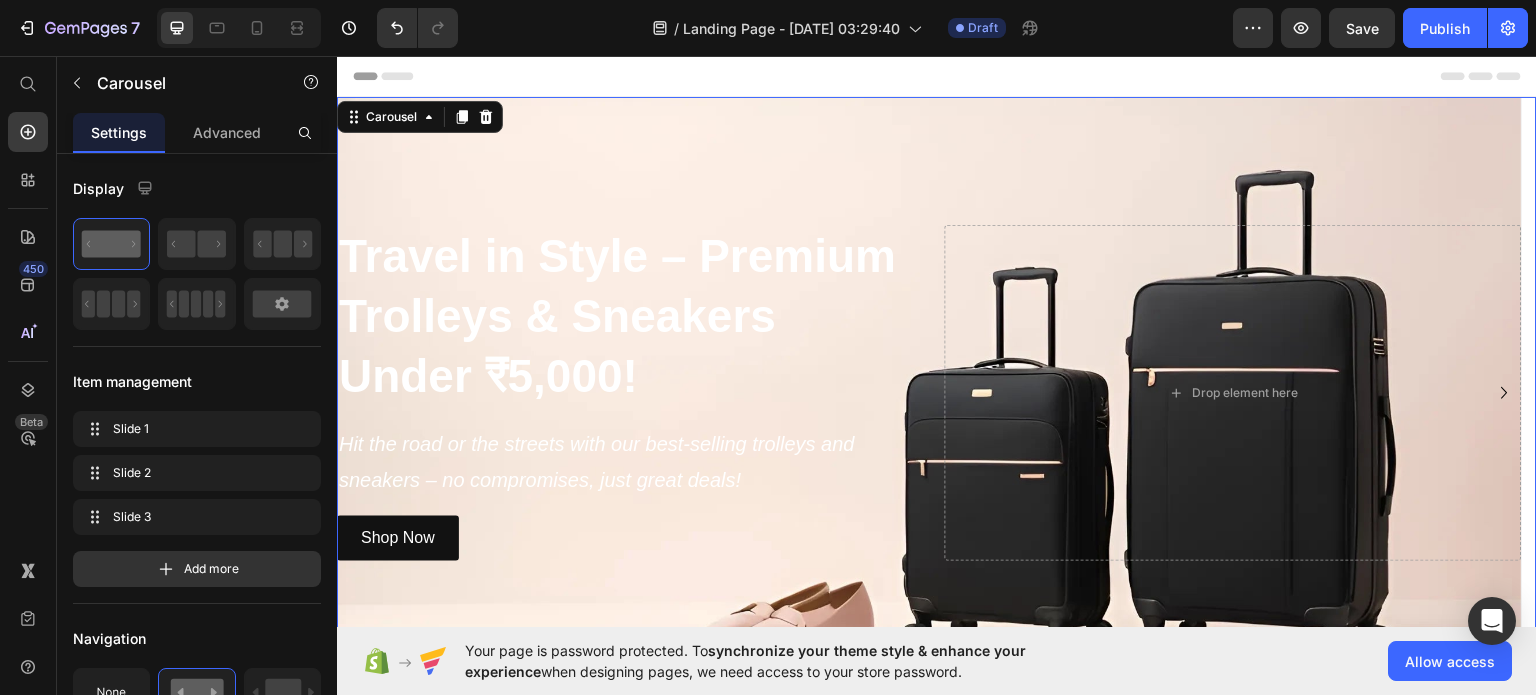 click at bounding box center [1505, 392] 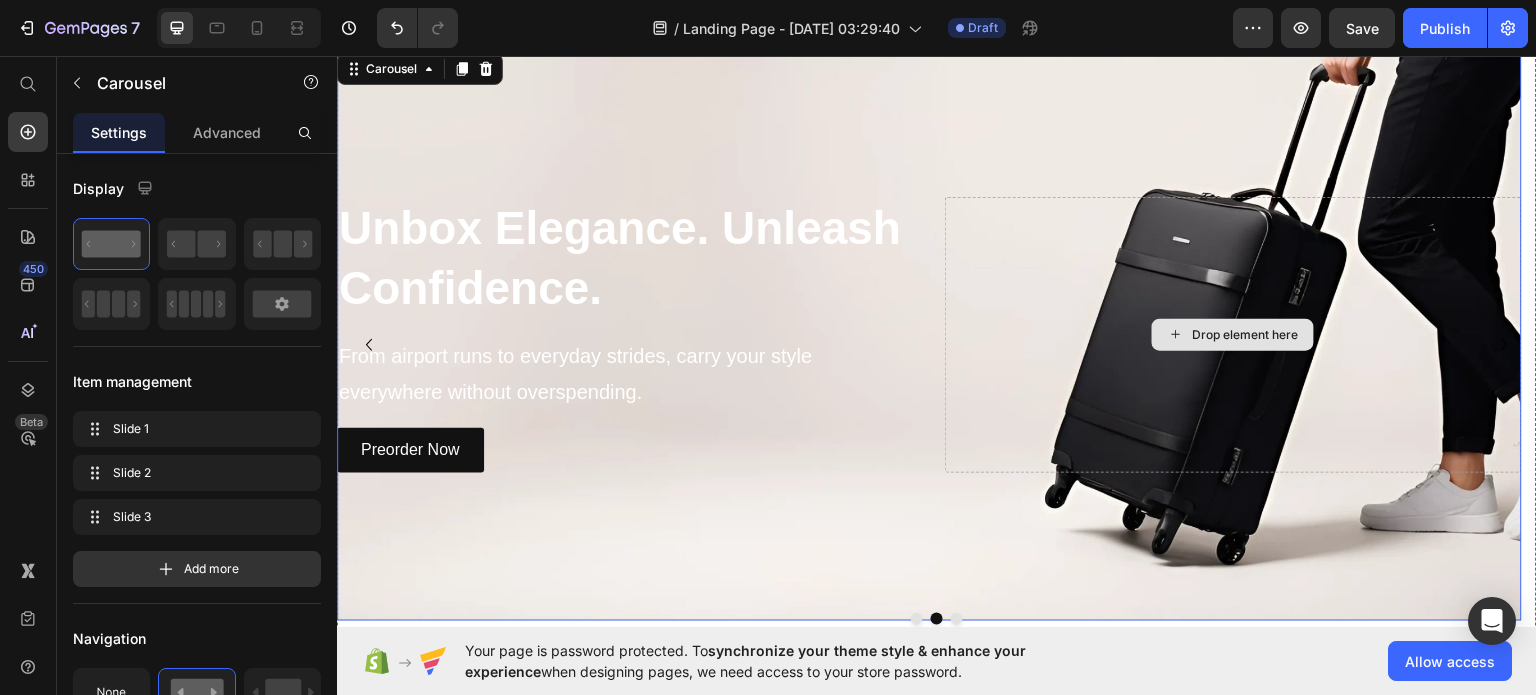 scroll, scrollTop: 0, scrollLeft: 0, axis: both 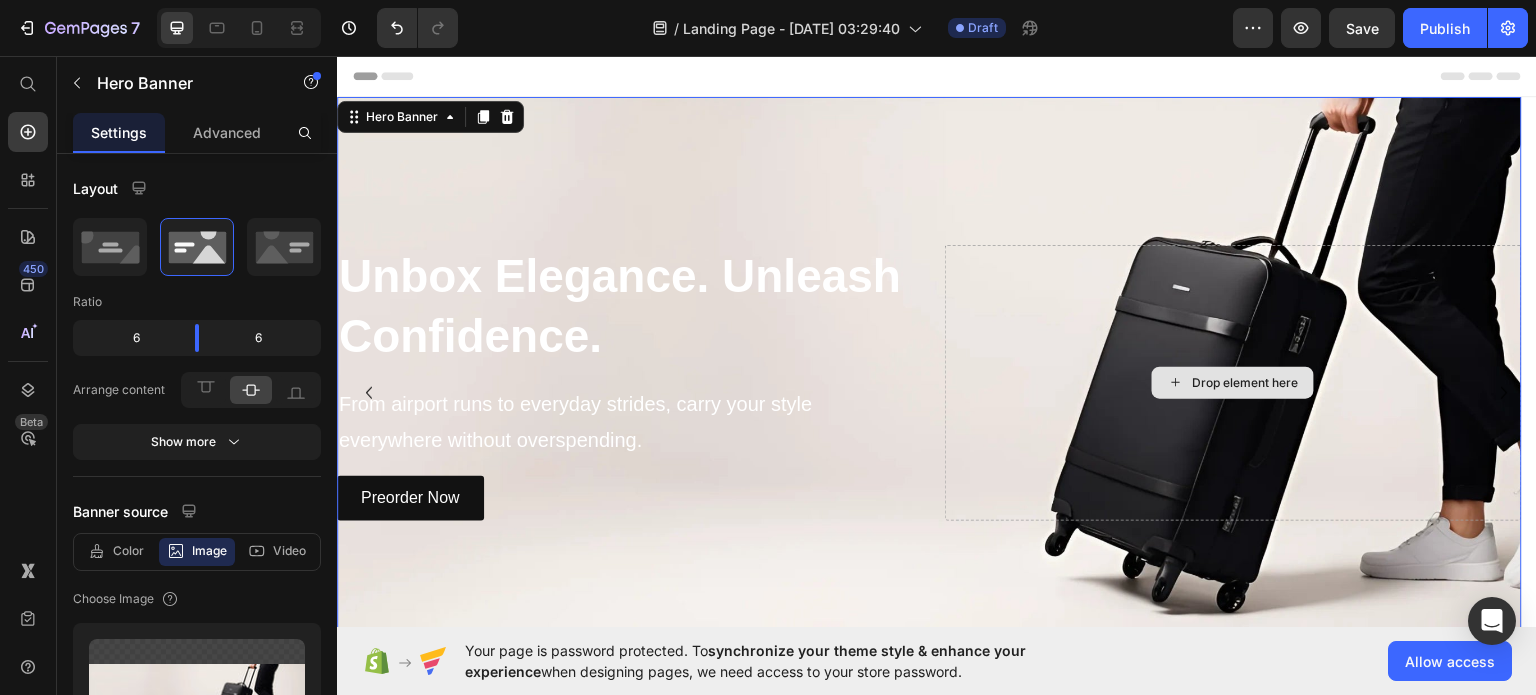 click on "Drop element here" at bounding box center [1233, 382] 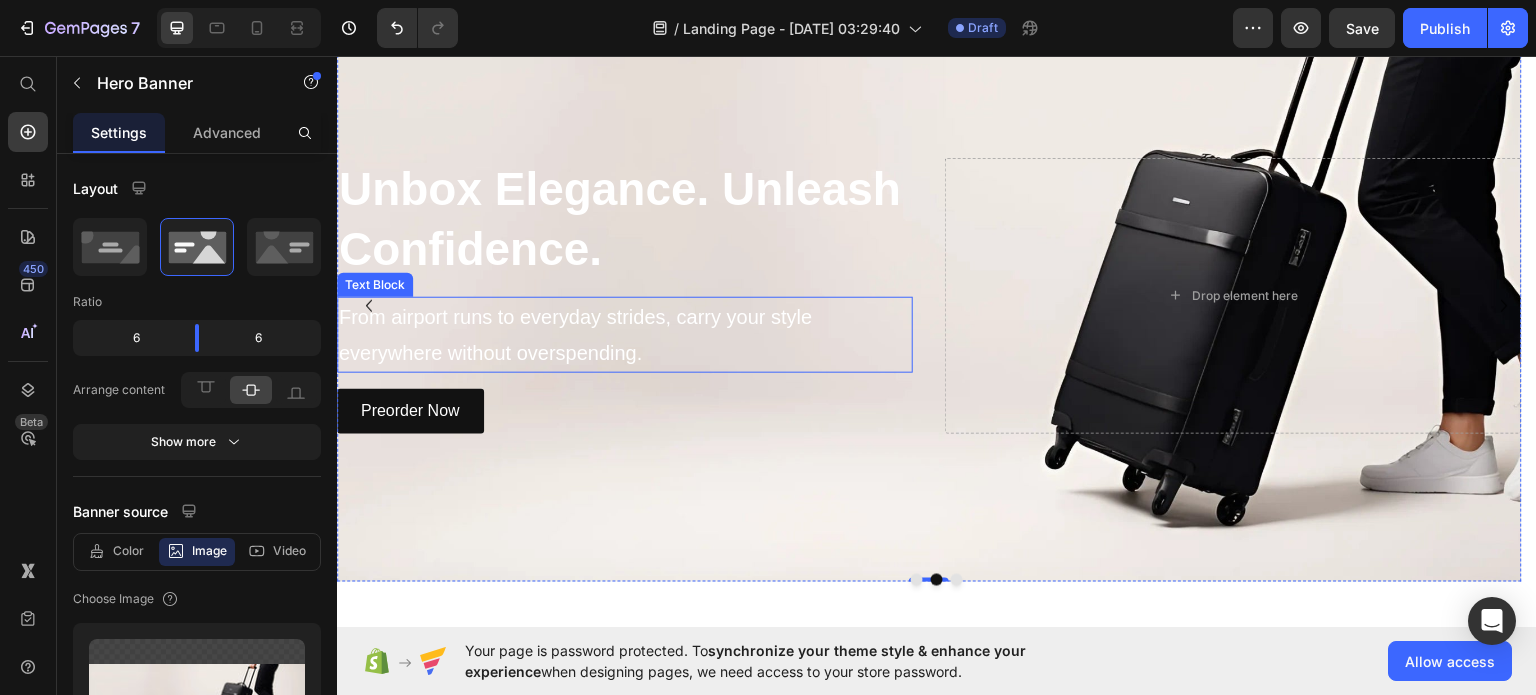 scroll, scrollTop: 88, scrollLeft: 0, axis: vertical 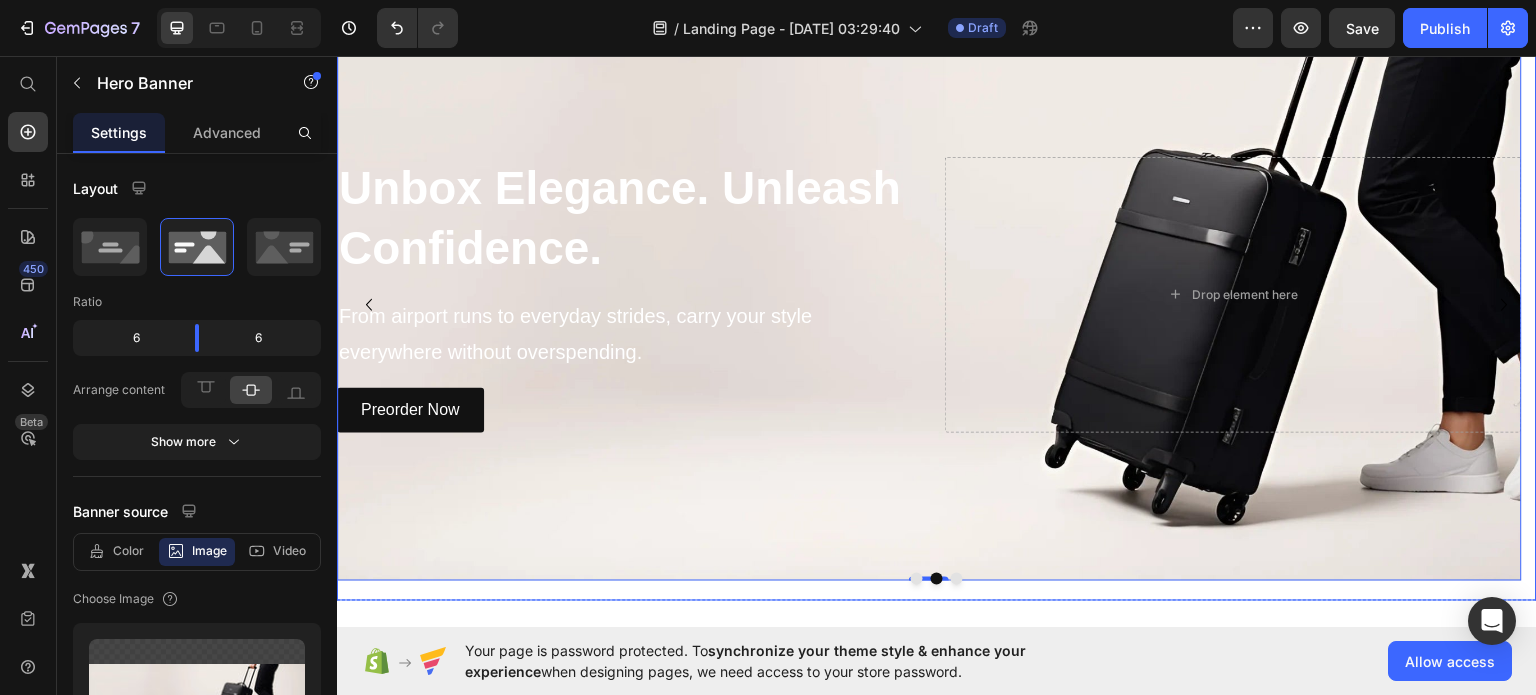 click 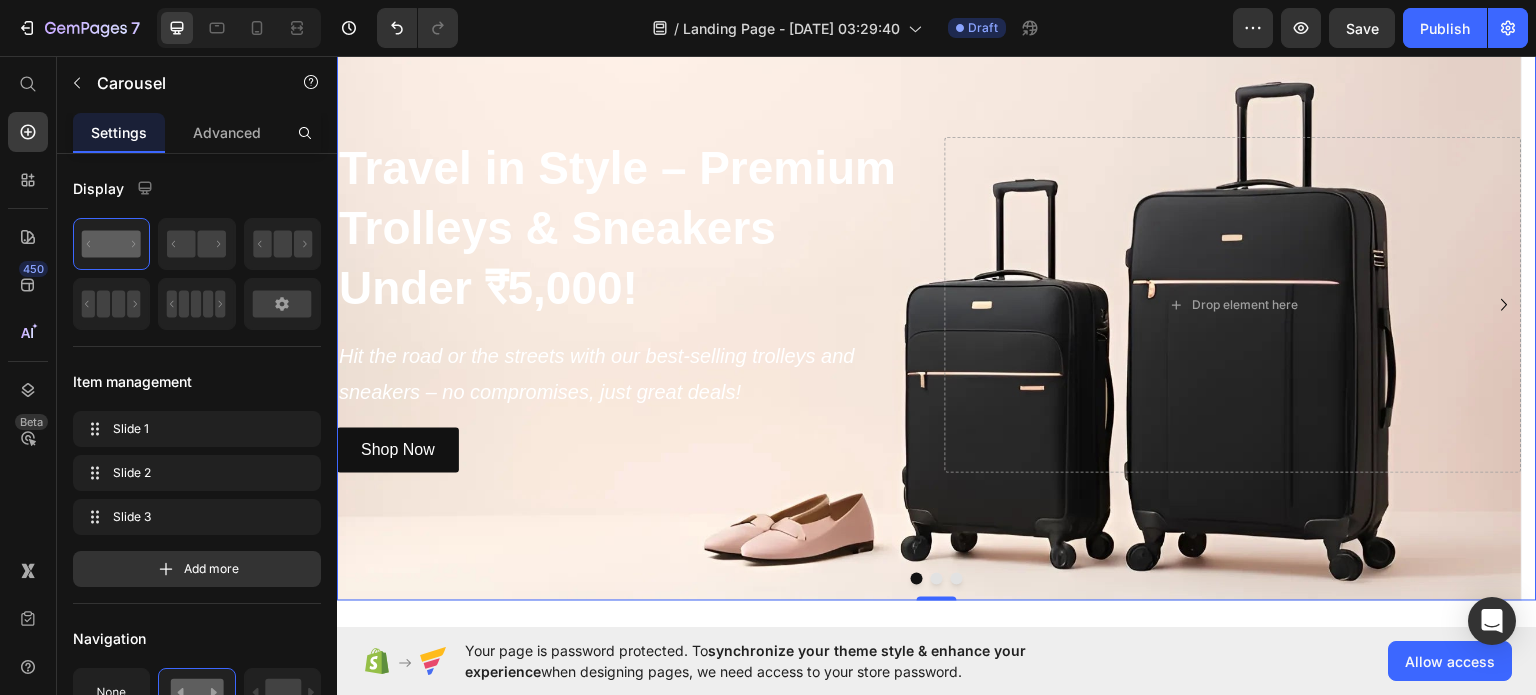 click 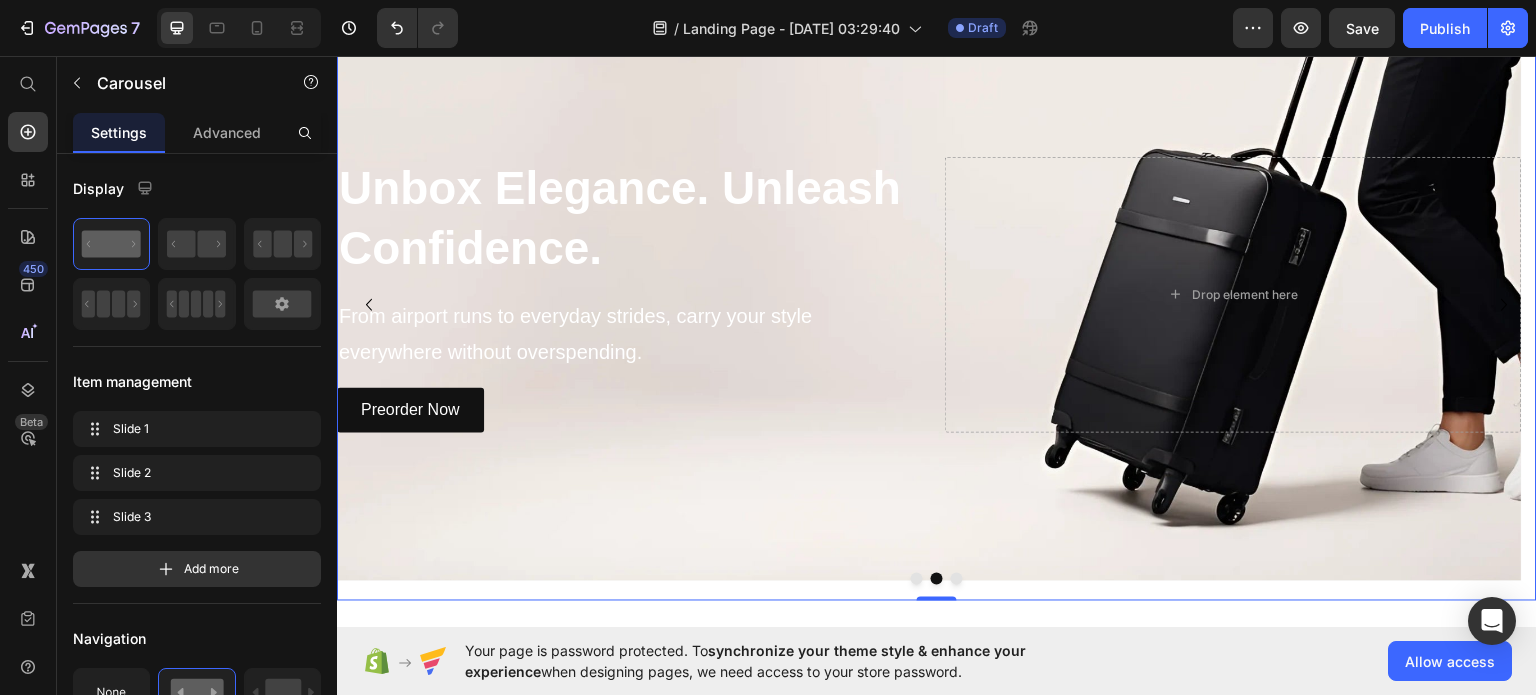 click 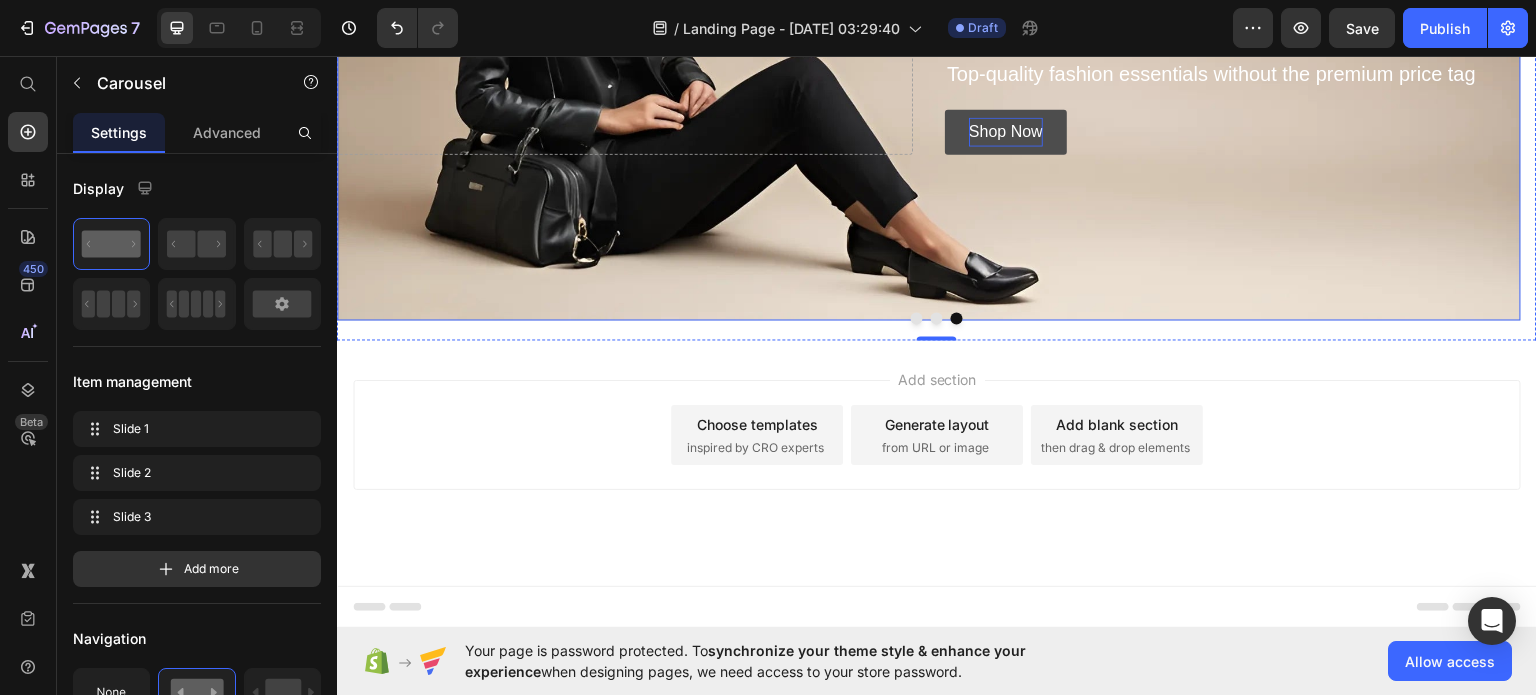 scroll, scrollTop: 0, scrollLeft: 0, axis: both 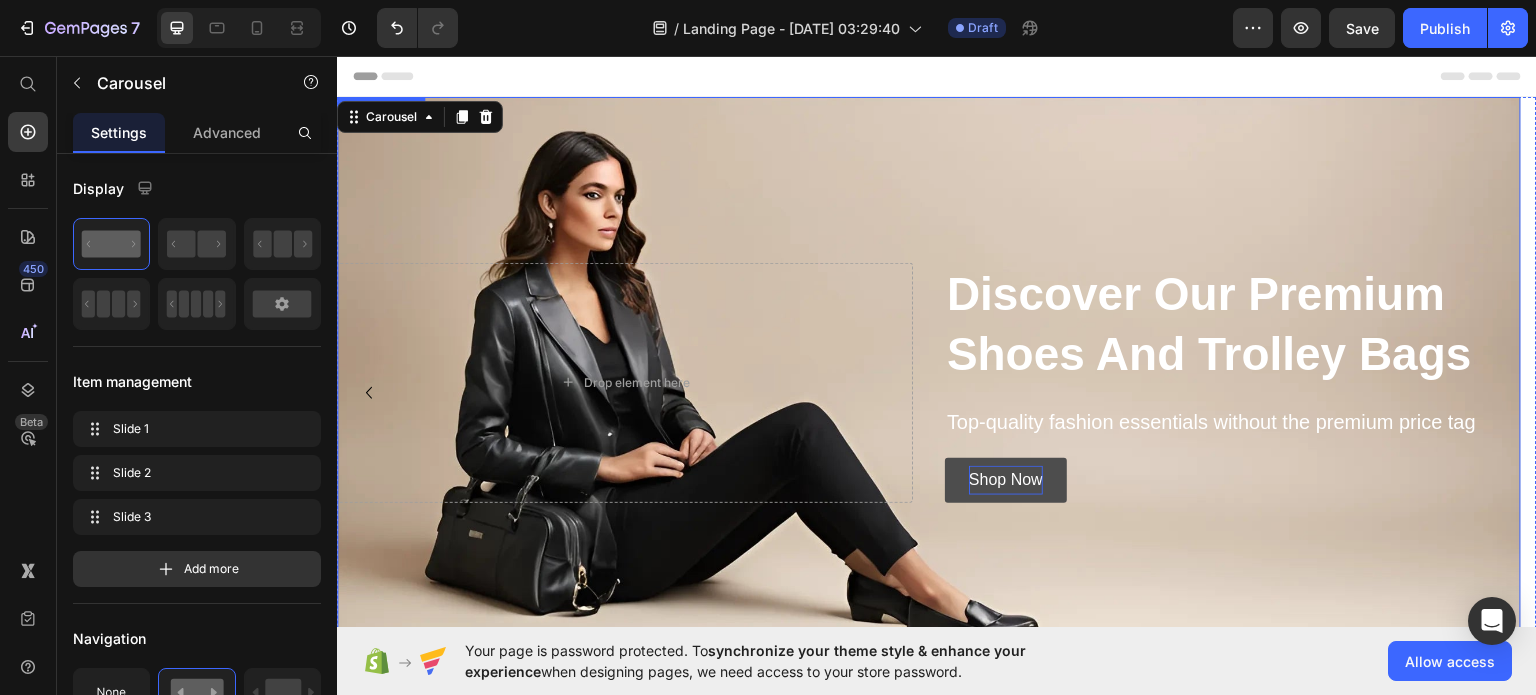 click at bounding box center (929, 382) 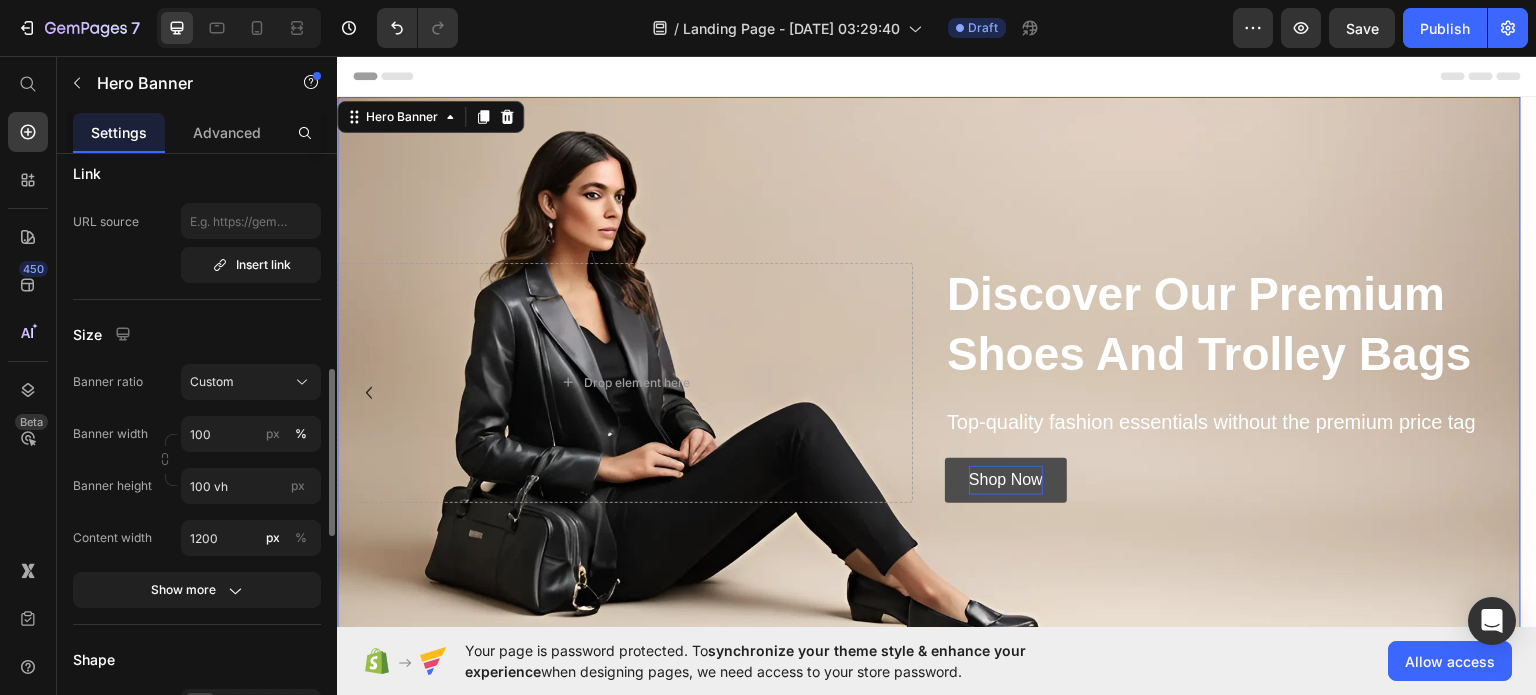 scroll, scrollTop: 845, scrollLeft: 0, axis: vertical 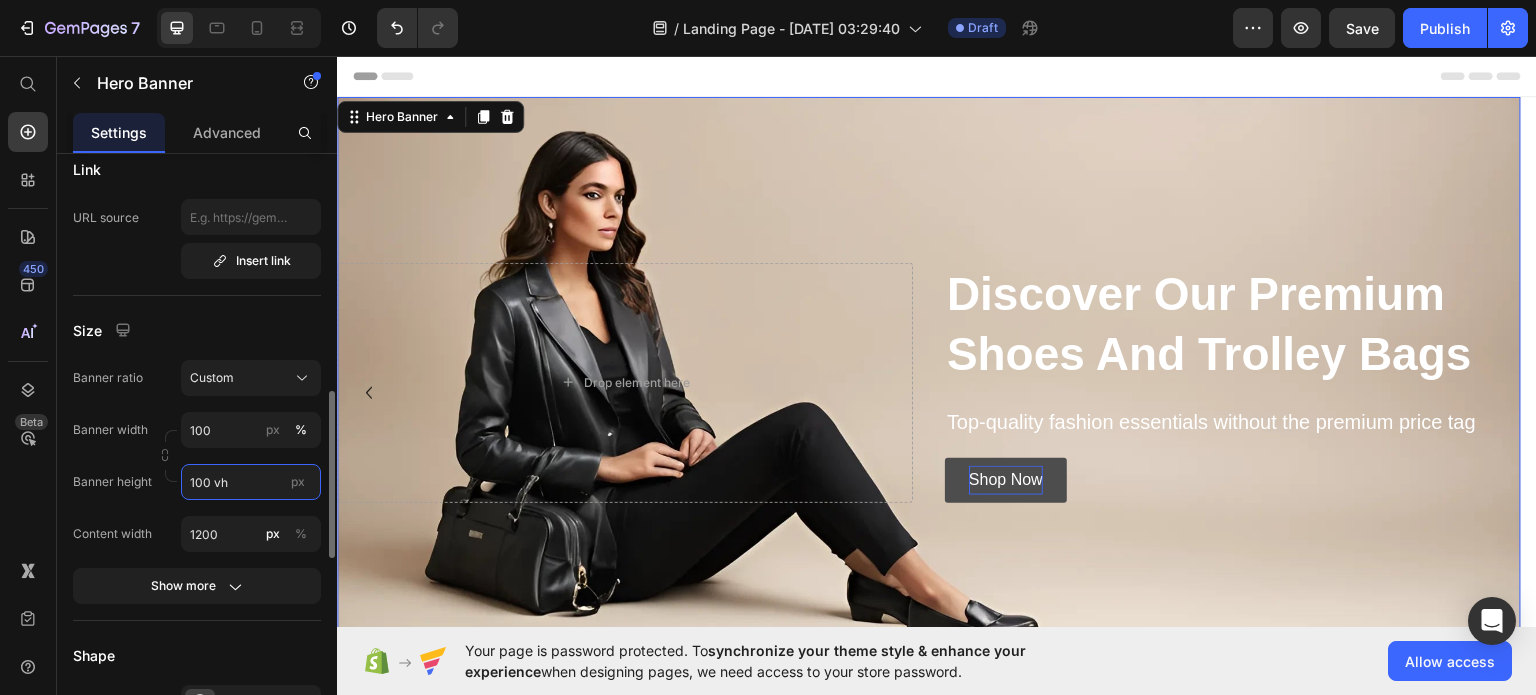 click on "100 vh" at bounding box center [251, 482] 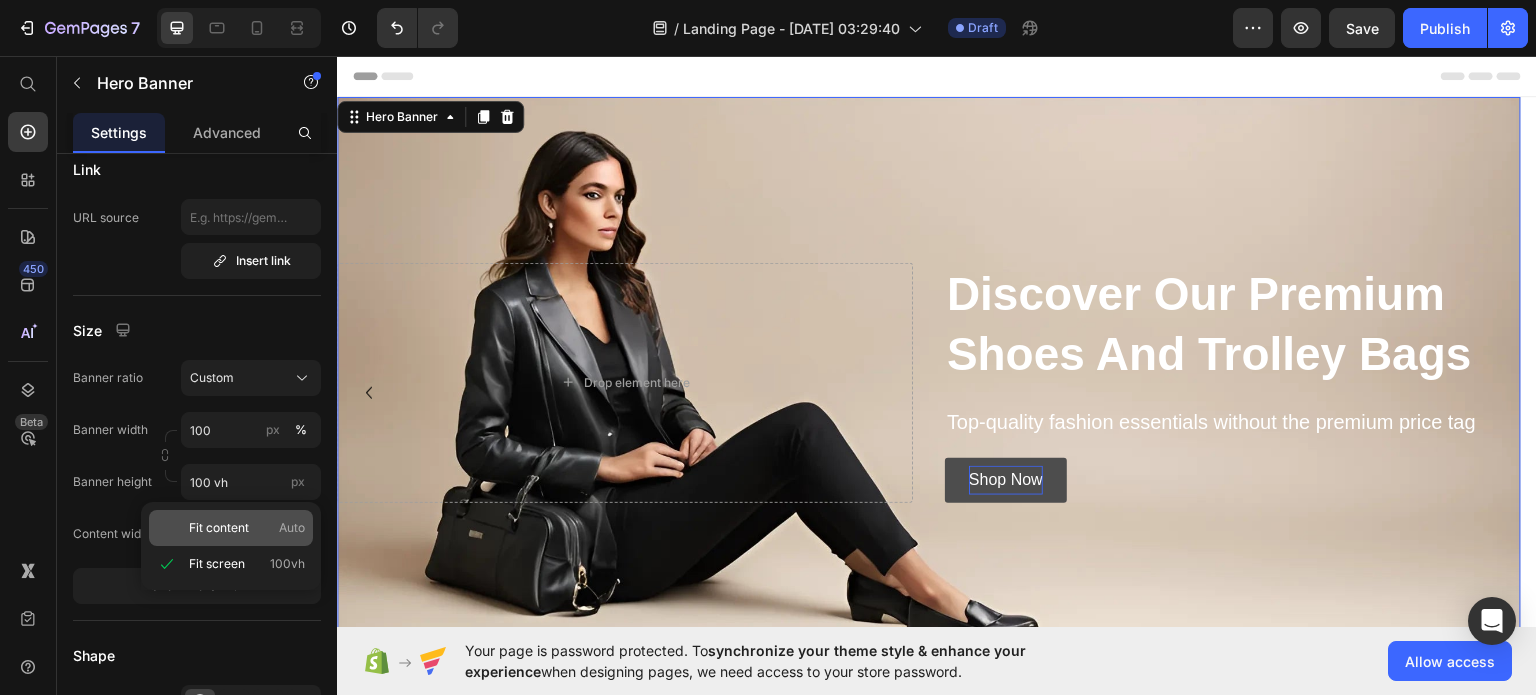 click on "Fit content Auto" 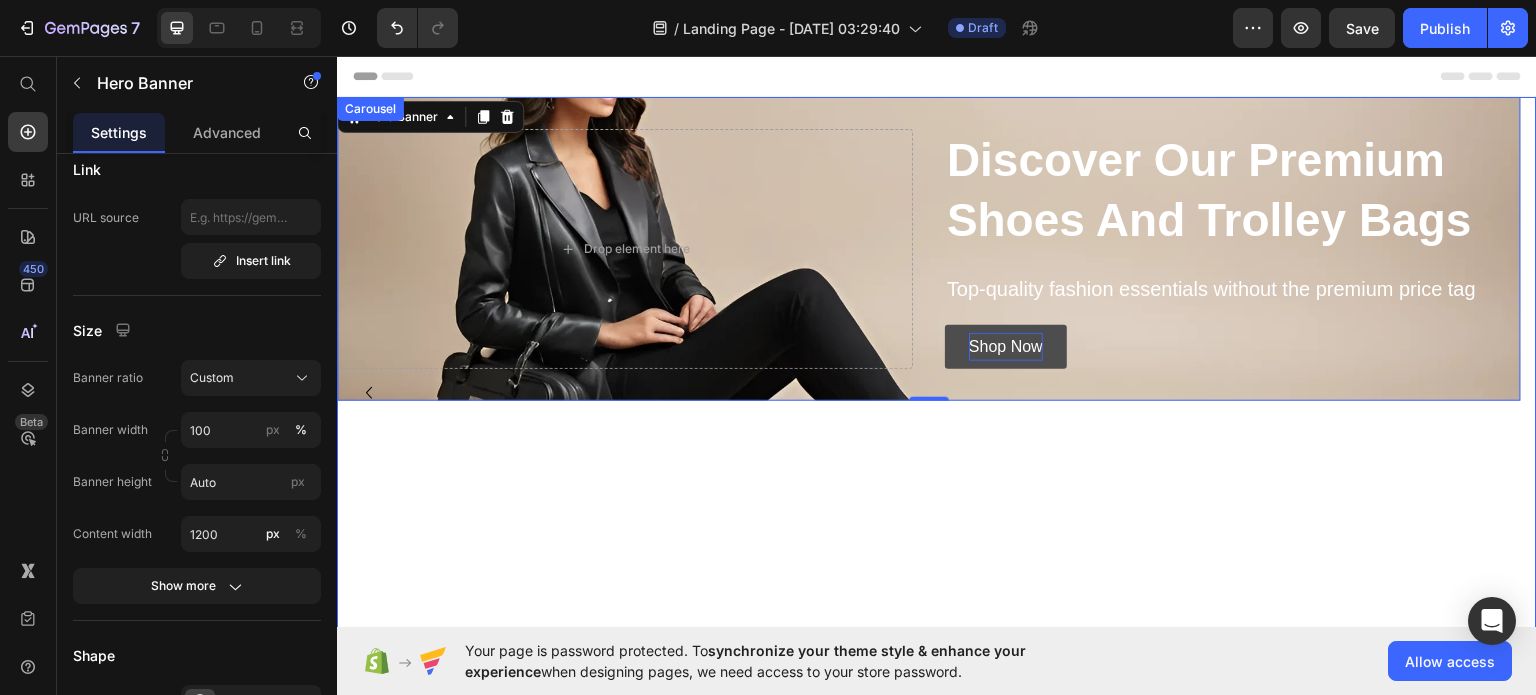 click on "Discover Our Premium Shoes And Trolley Bags Heading Top-quality fashion essentials without the premium price tag Text Block Shop Now Button
Drop element here Hero Banner   0" at bounding box center (929, 392) 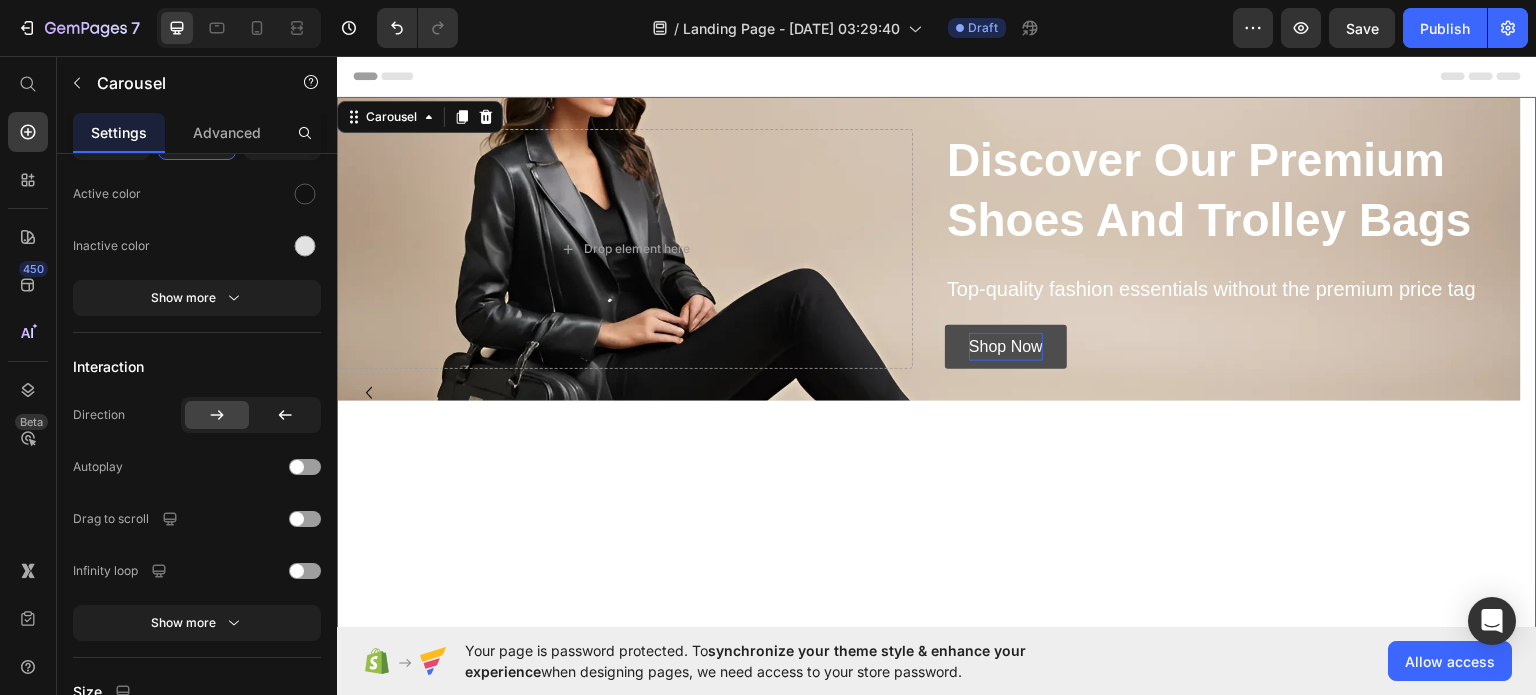 scroll, scrollTop: 0, scrollLeft: 0, axis: both 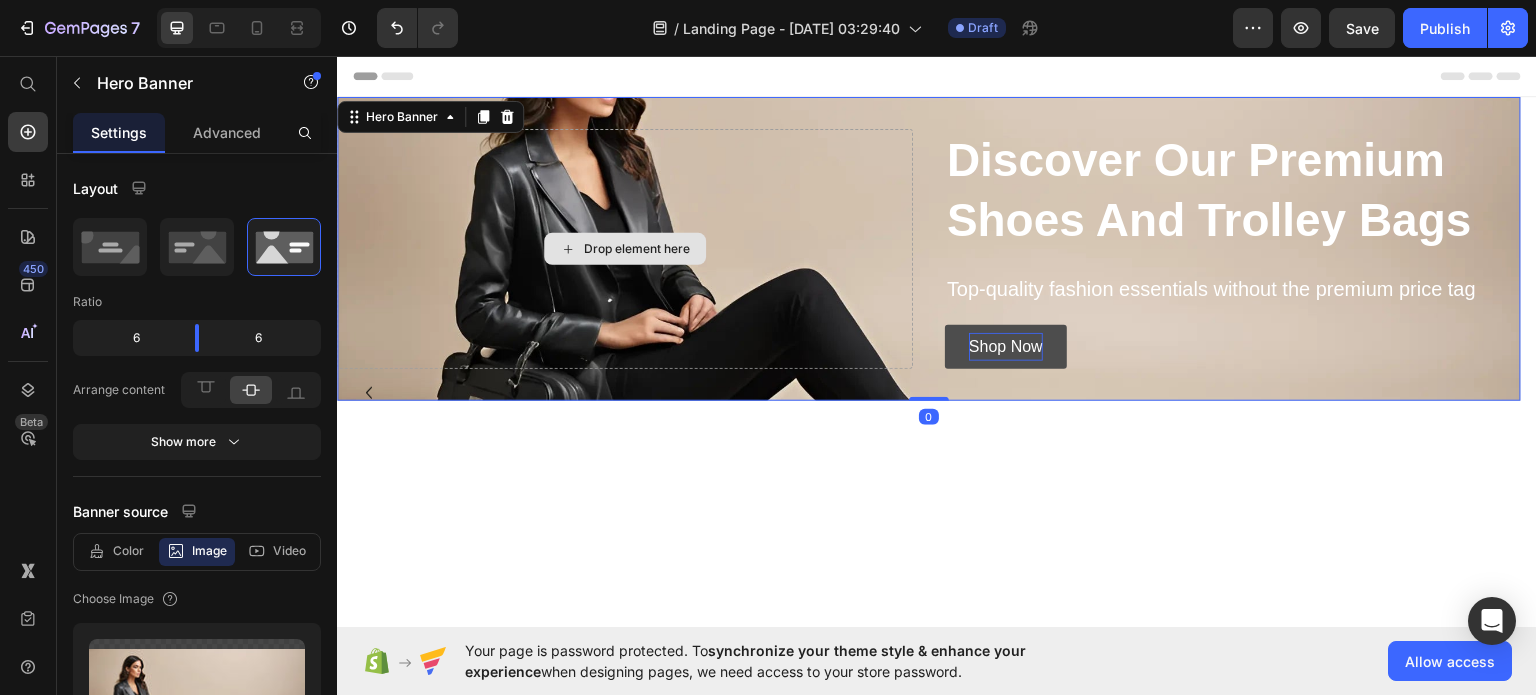 click on "Drop element here" at bounding box center (625, 248) 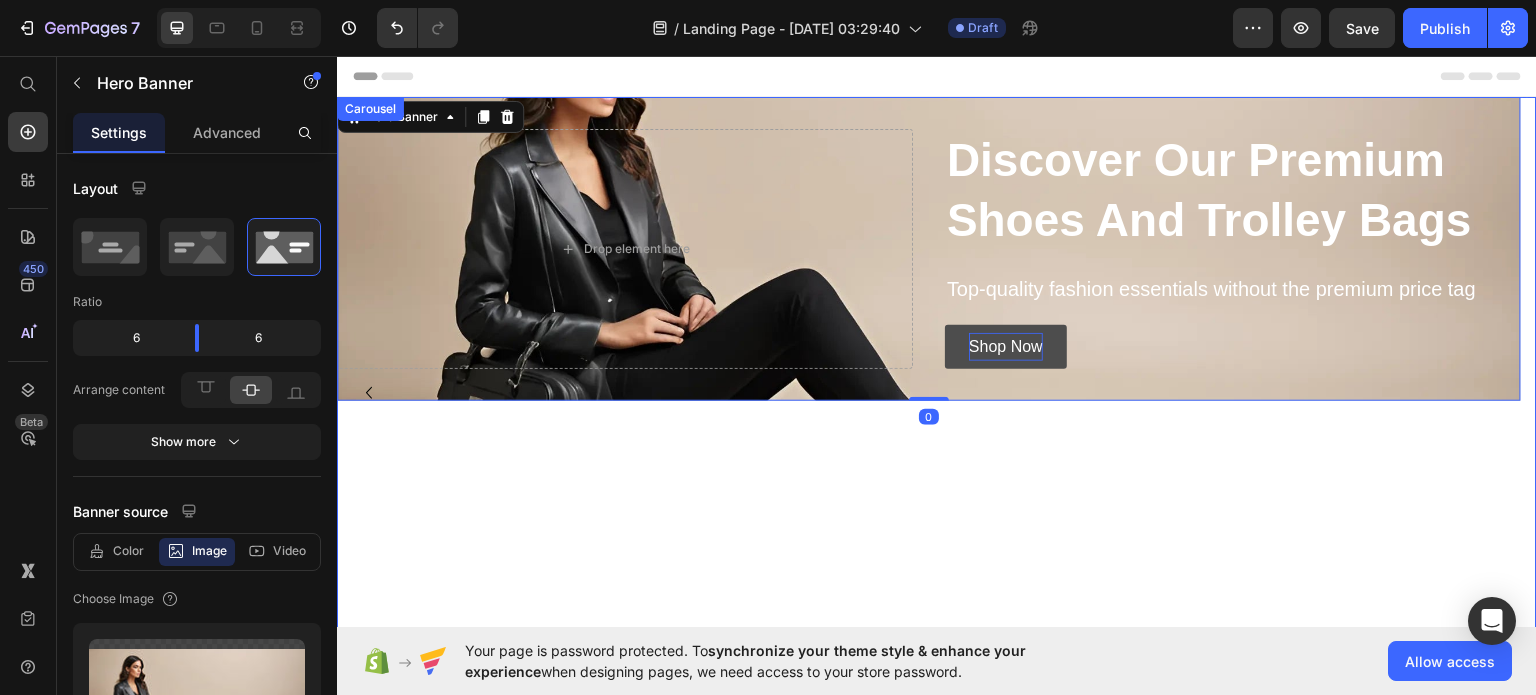 click on "Discover Our Premium Shoes And Trolley Bags Heading Top-quality fashion essentials without the premium price tag Text Block Shop Now Button
Drop element here Hero Banner   0" at bounding box center [929, 392] 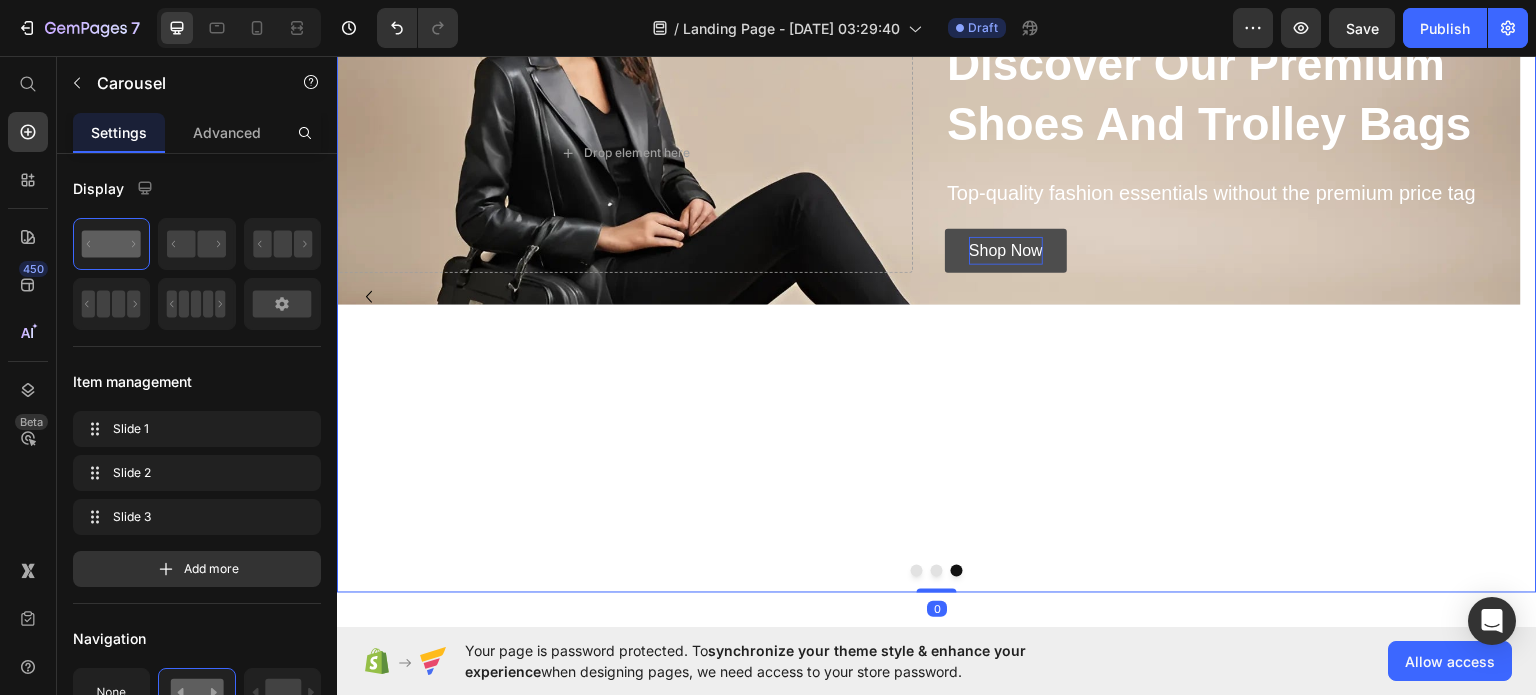 scroll, scrollTop: 96, scrollLeft: 0, axis: vertical 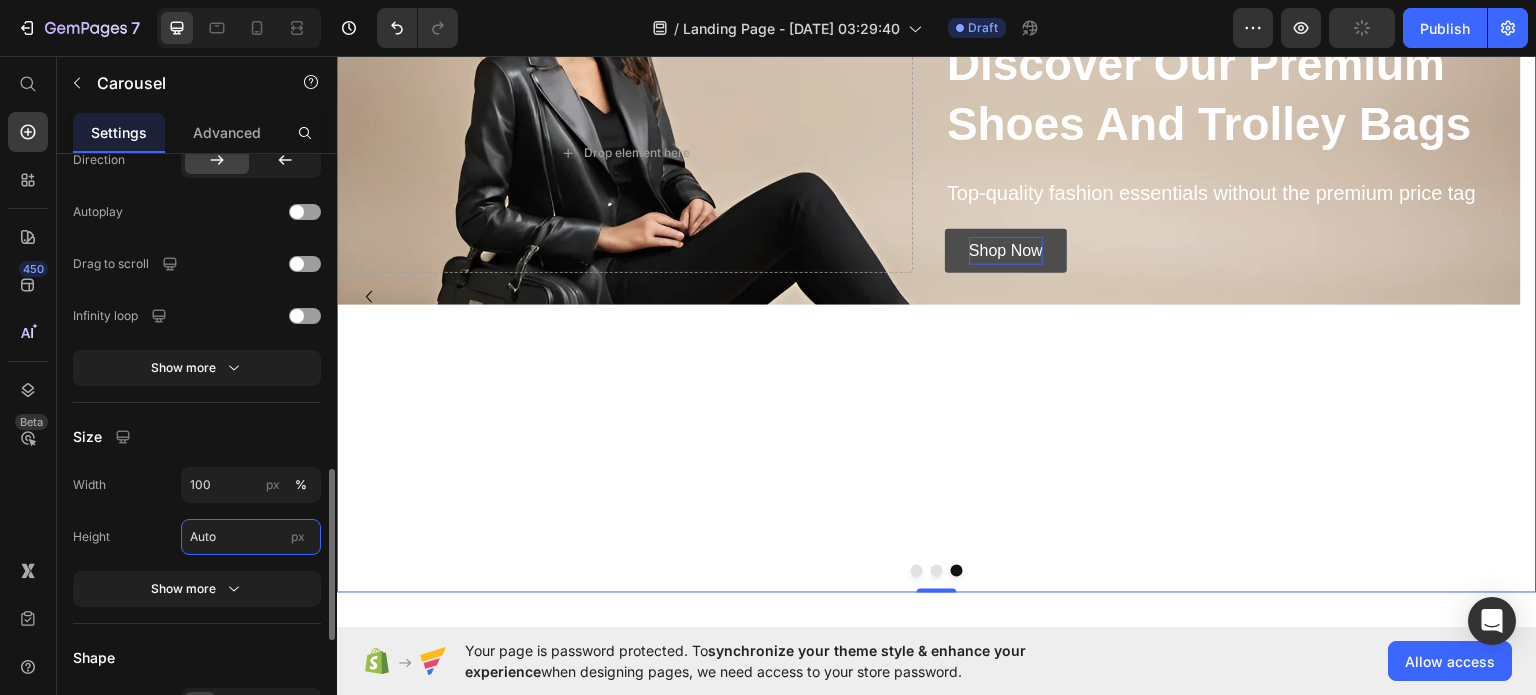 click on "Auto" at bounding box center [251, 537] 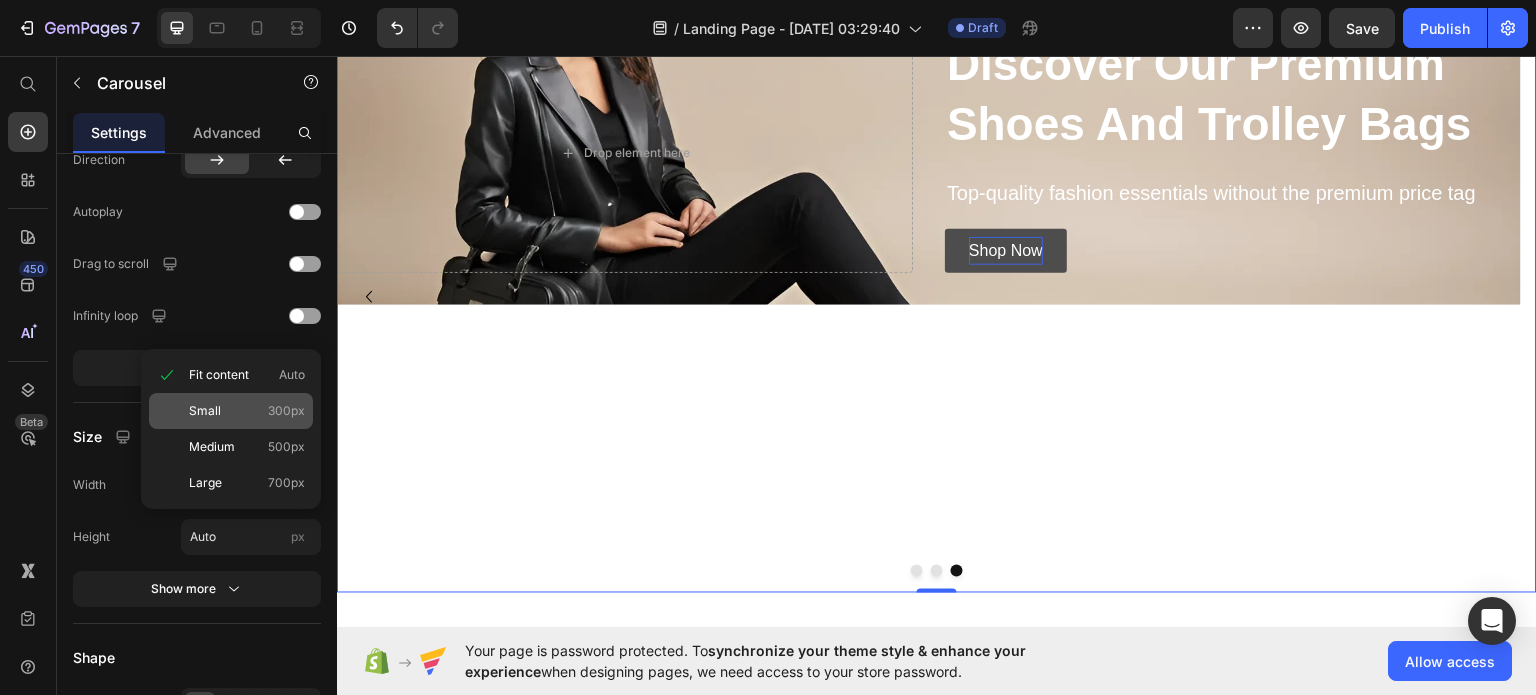 click on "Small 300px" at bounding box center [247, 411] 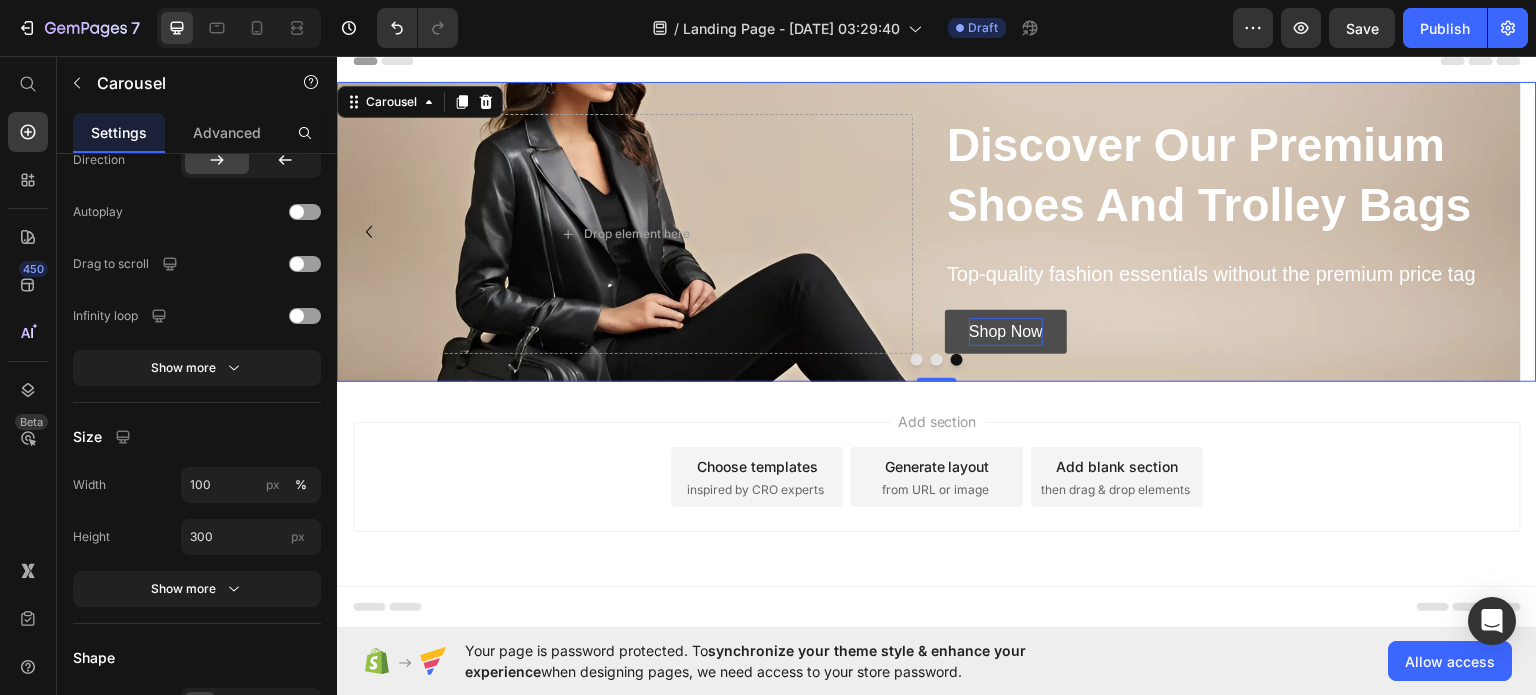 scroll, scrollTop: 0, scrollLeft: 0, axis: both 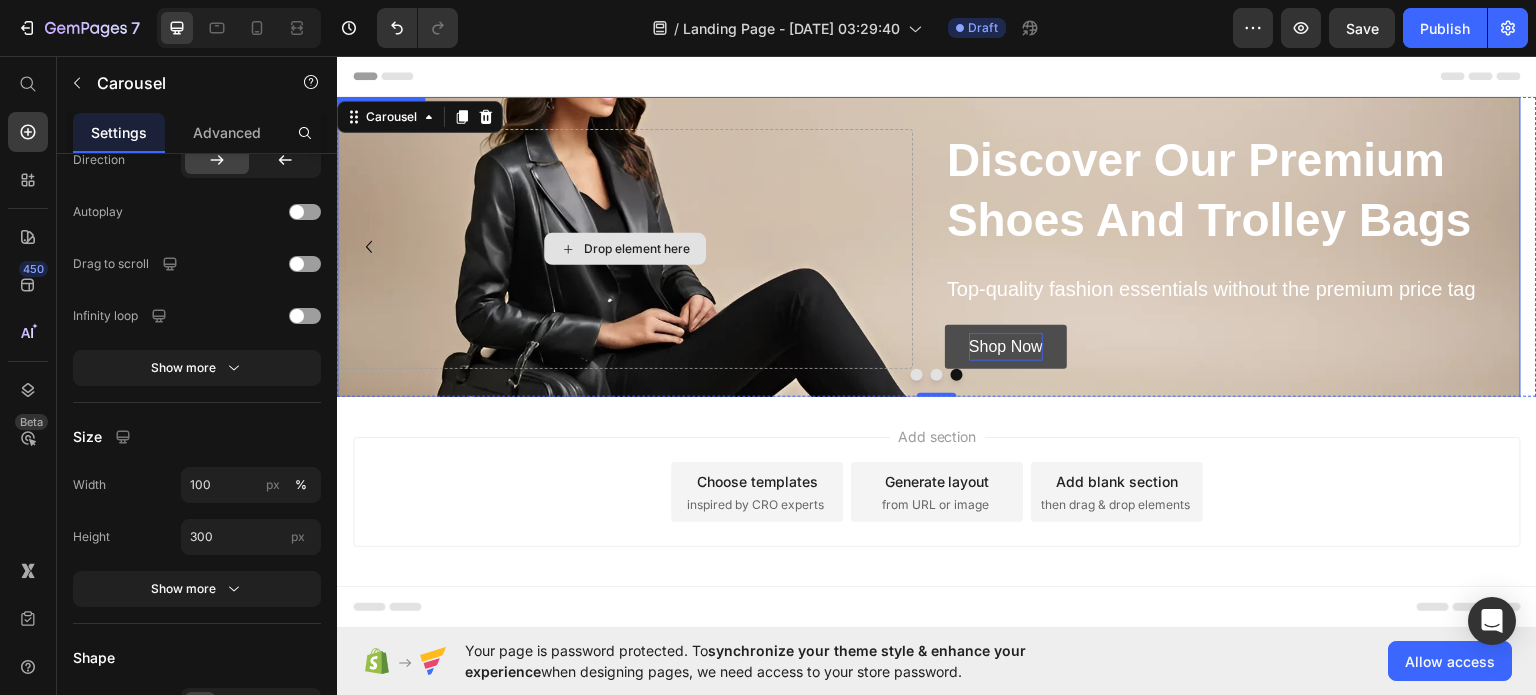 click 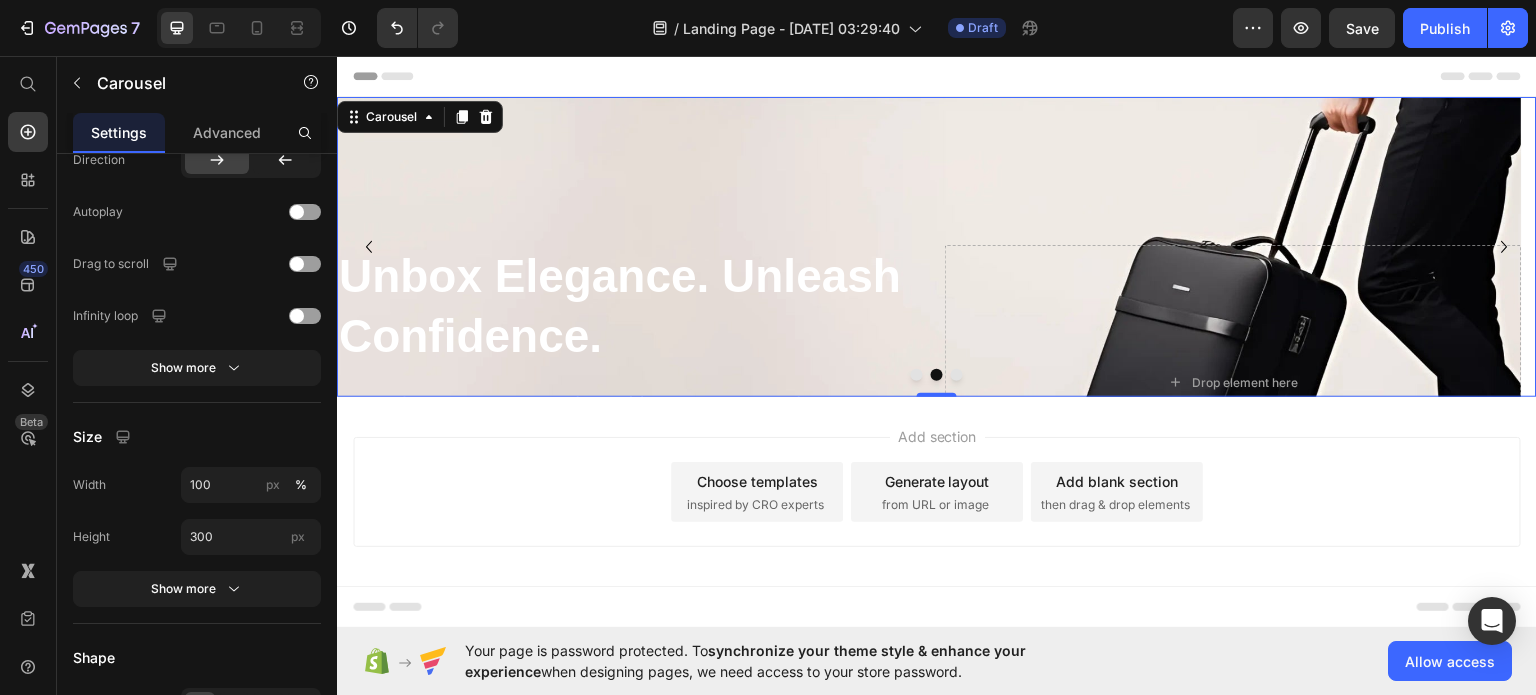 click 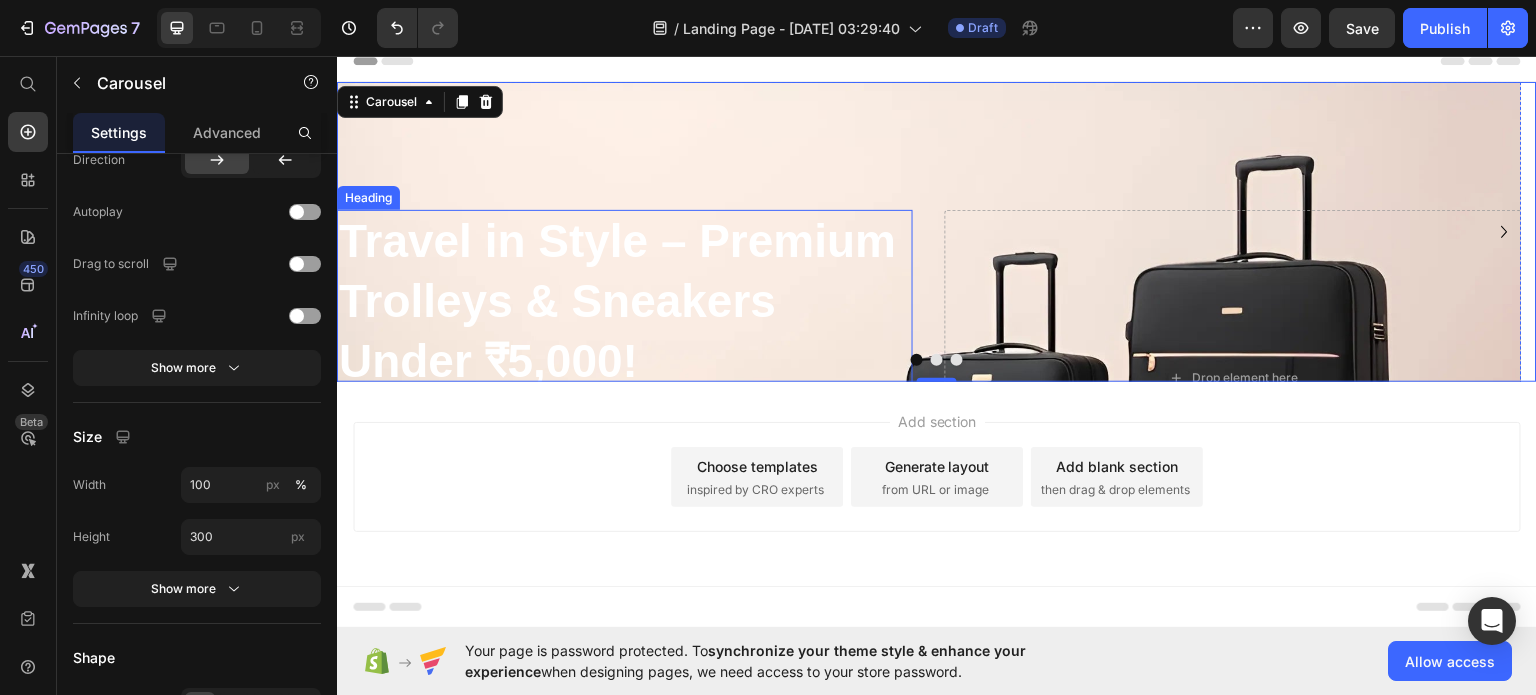scroll, scrollTop: 0, scrollLeft: 0, axis: both 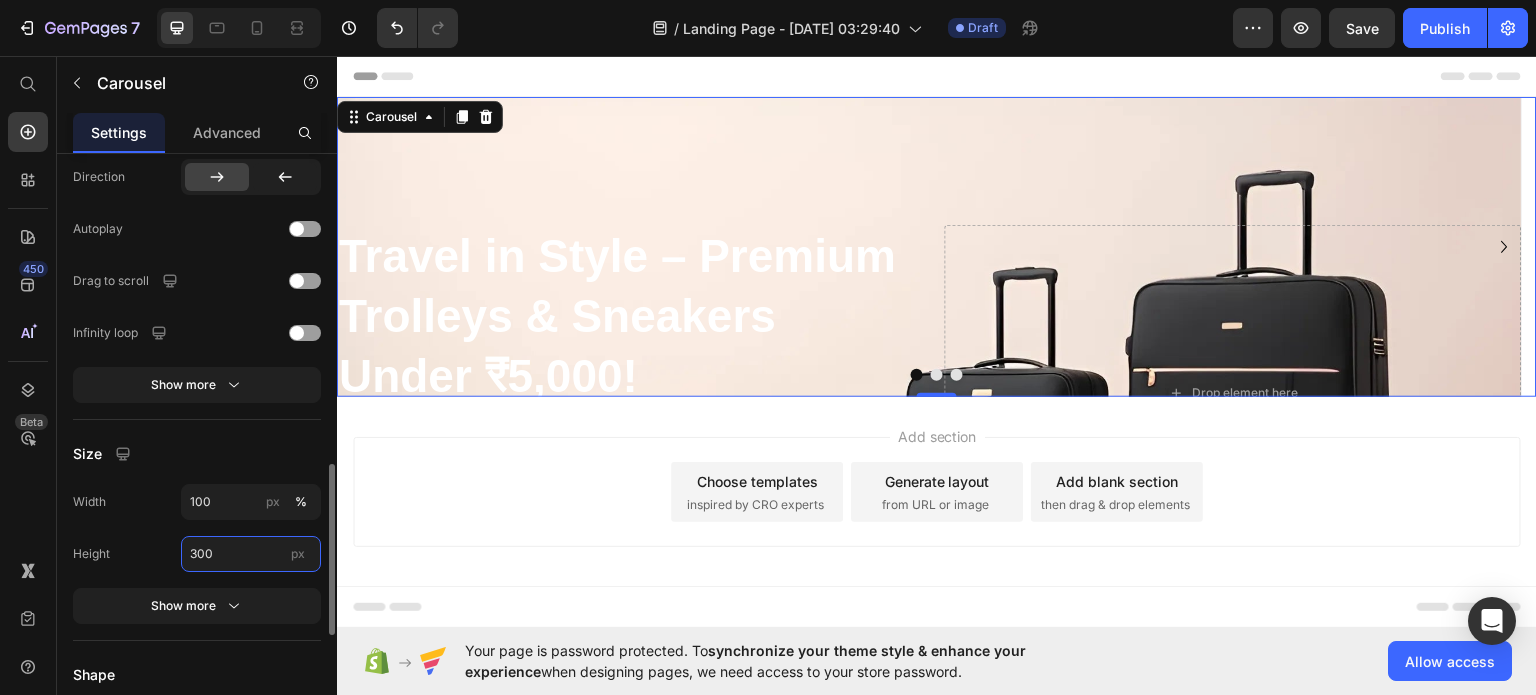 click on "300" at bounding box center [251, 554] 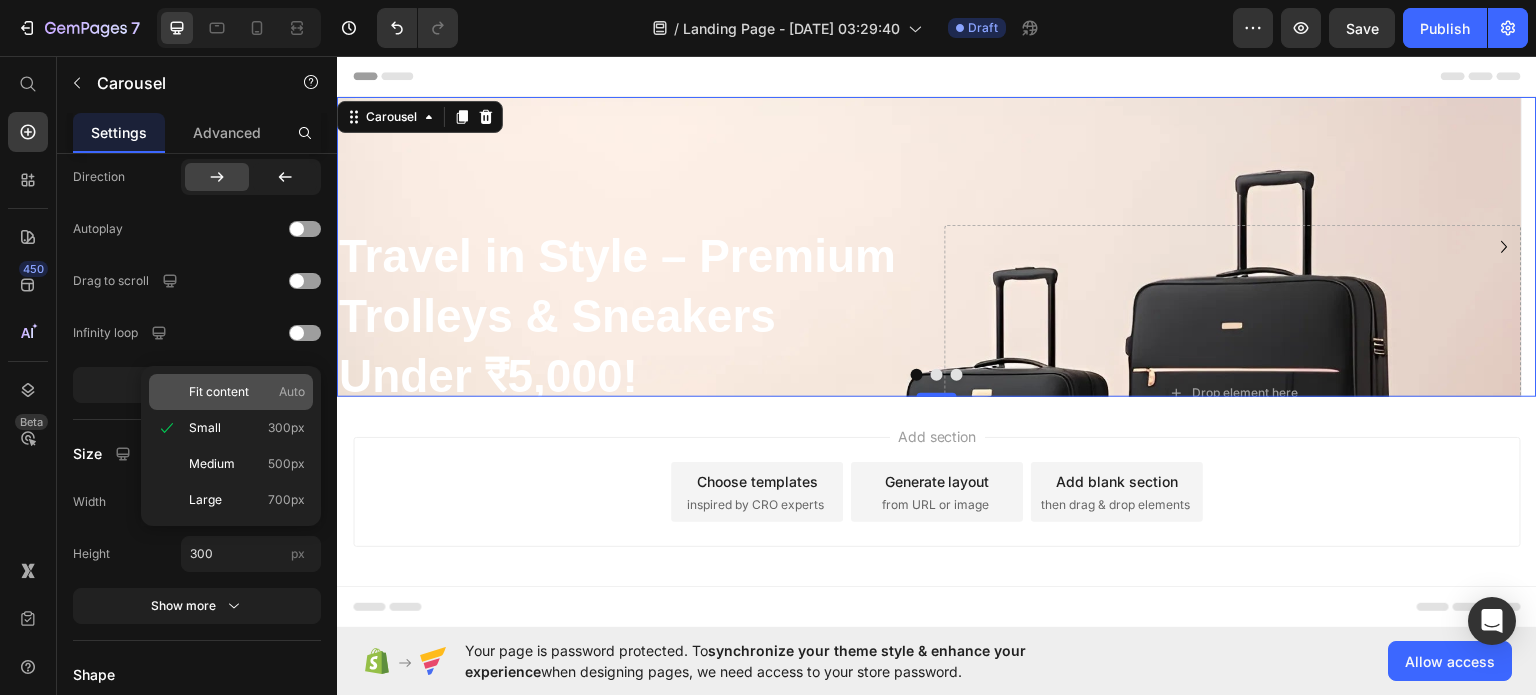 click on "Fit content" at bounding box center [219, 392] 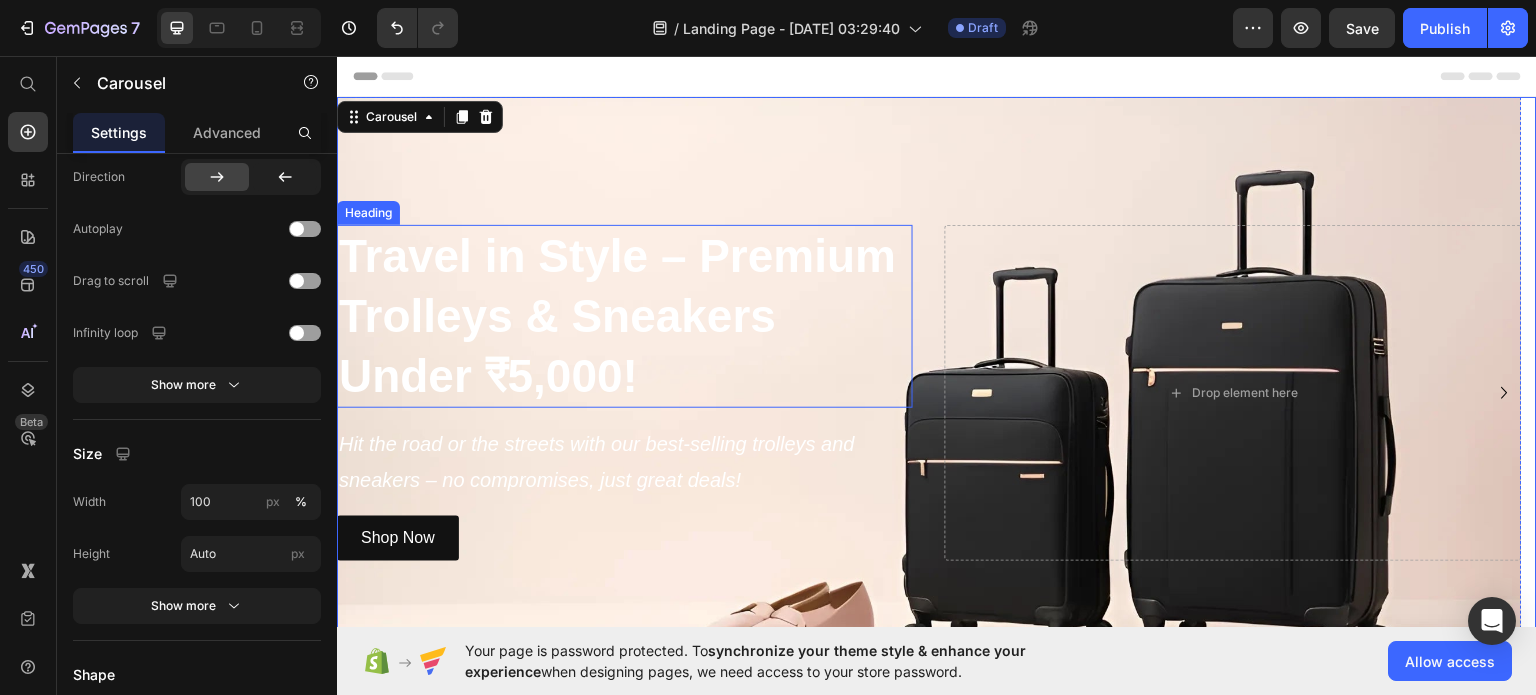 scroll, scrollTop: 0, scrollLeft: 0, axis: both 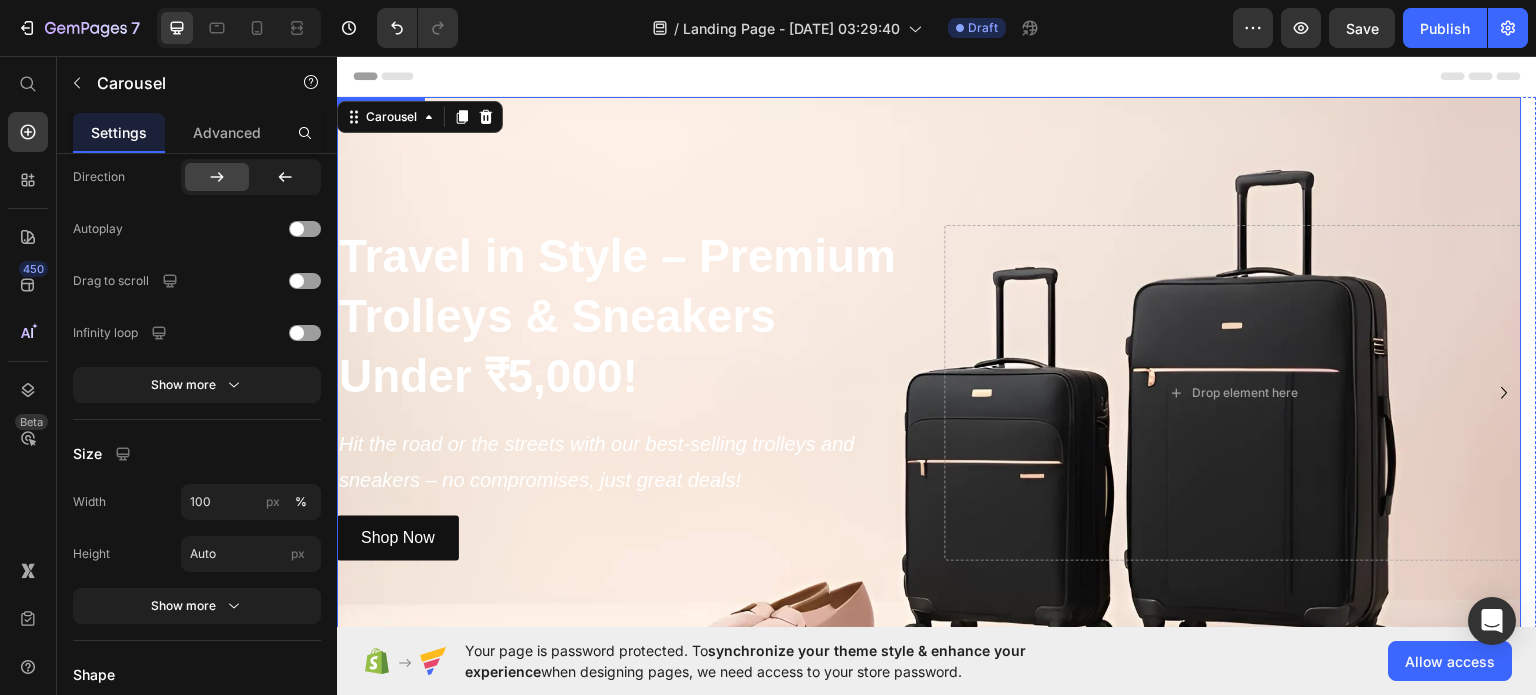click at bounding box center (929, 392) 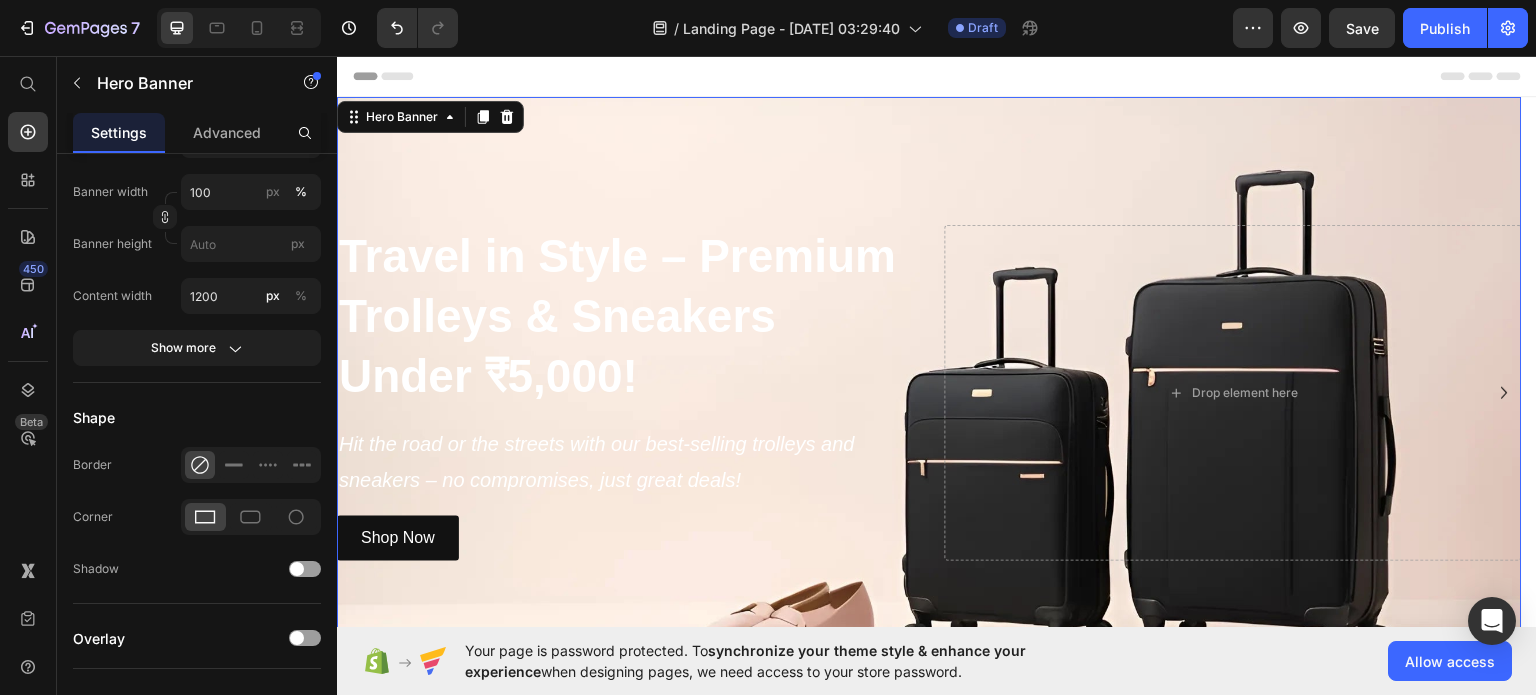 scroll, scrollTop: 0, scrollLeft: 0, axis: both 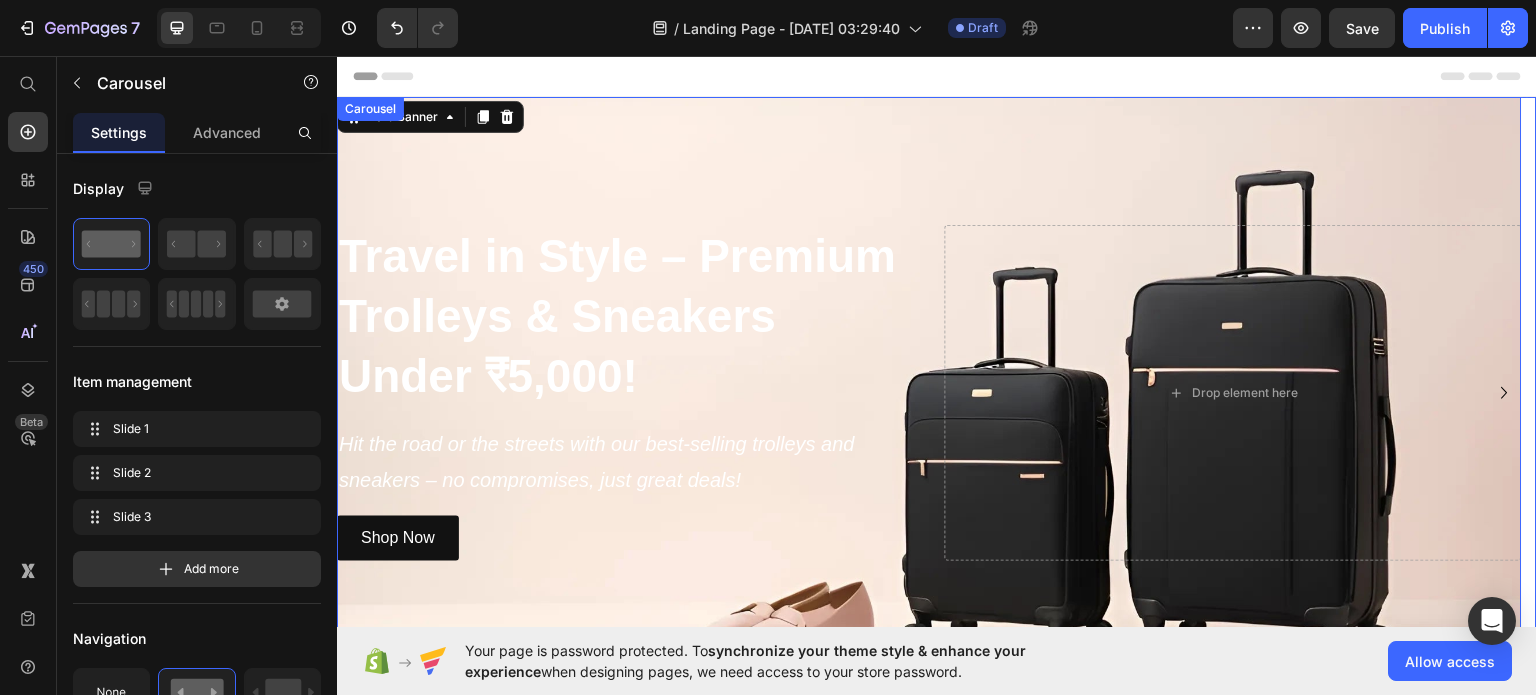 click 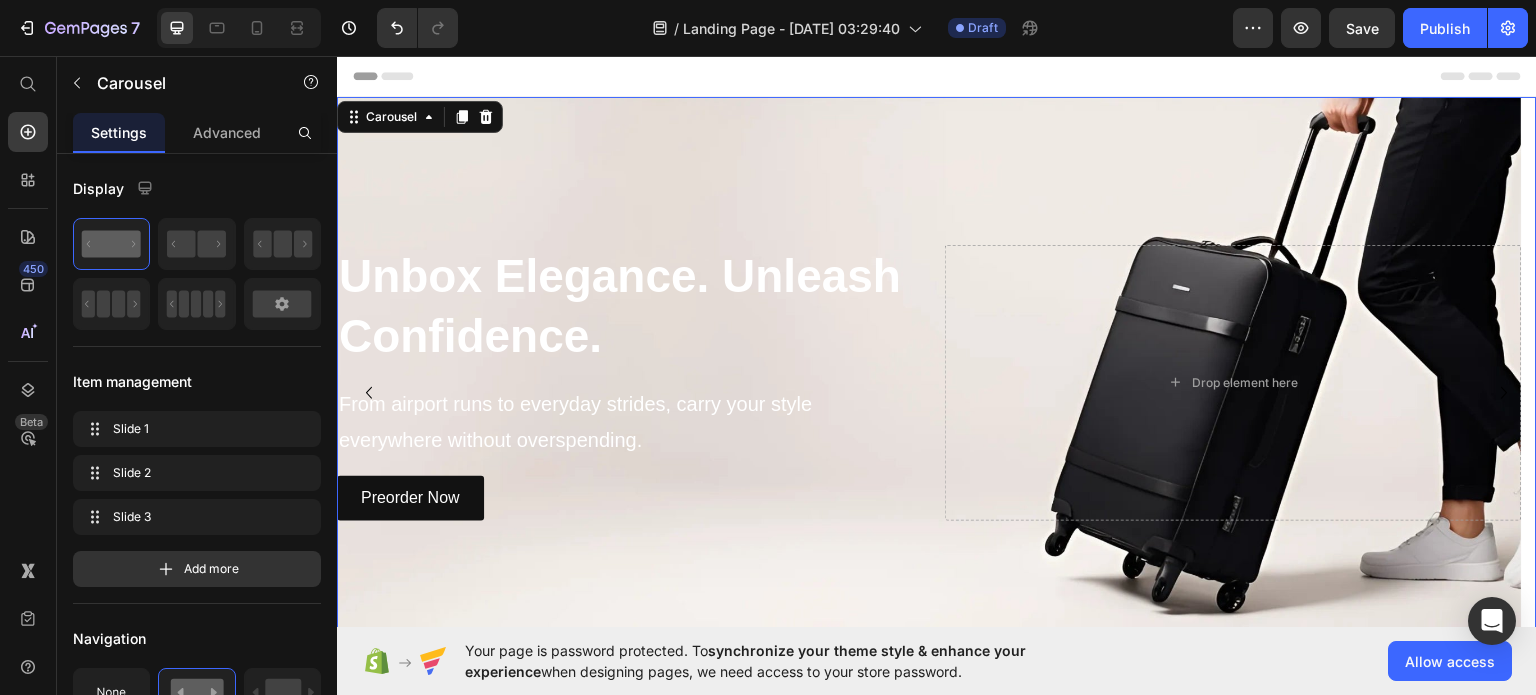 click 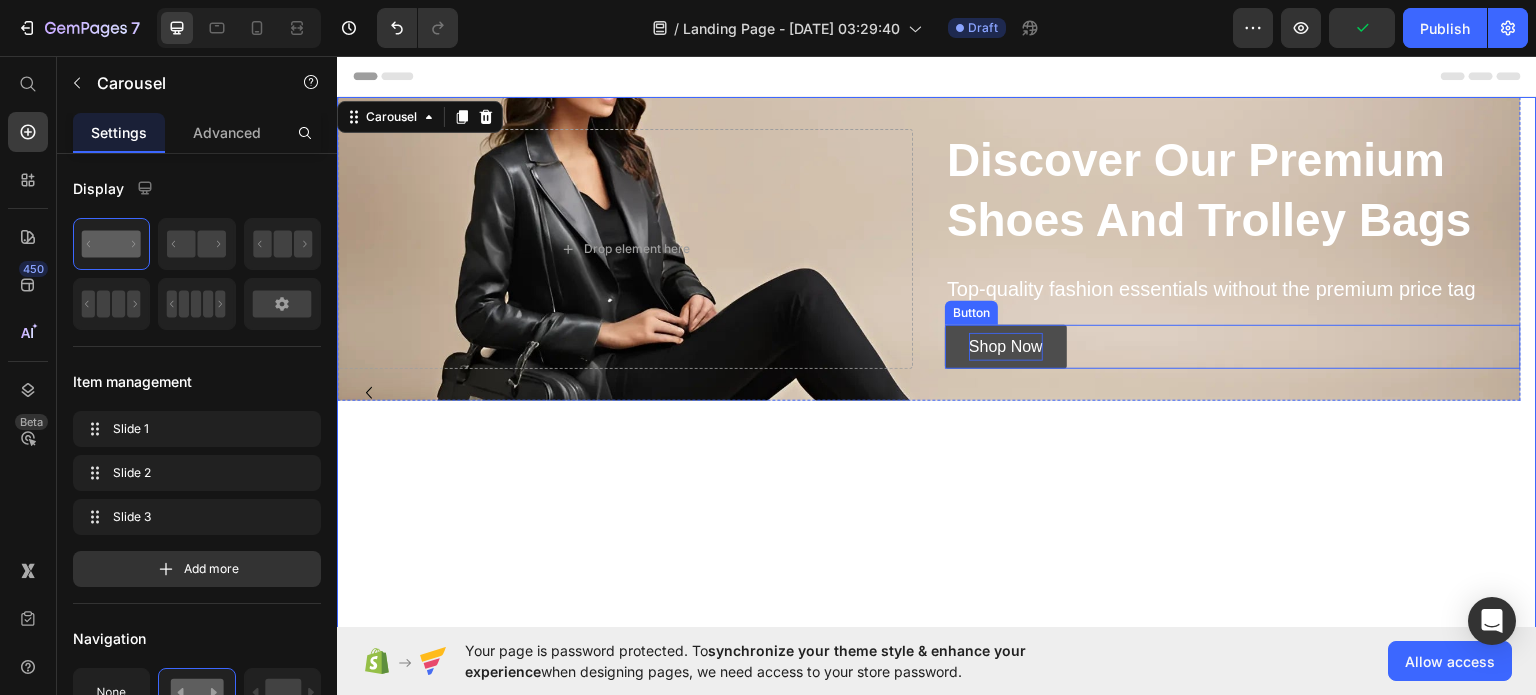 click on "Shop Now Button" at bounding box center (1233, 346) 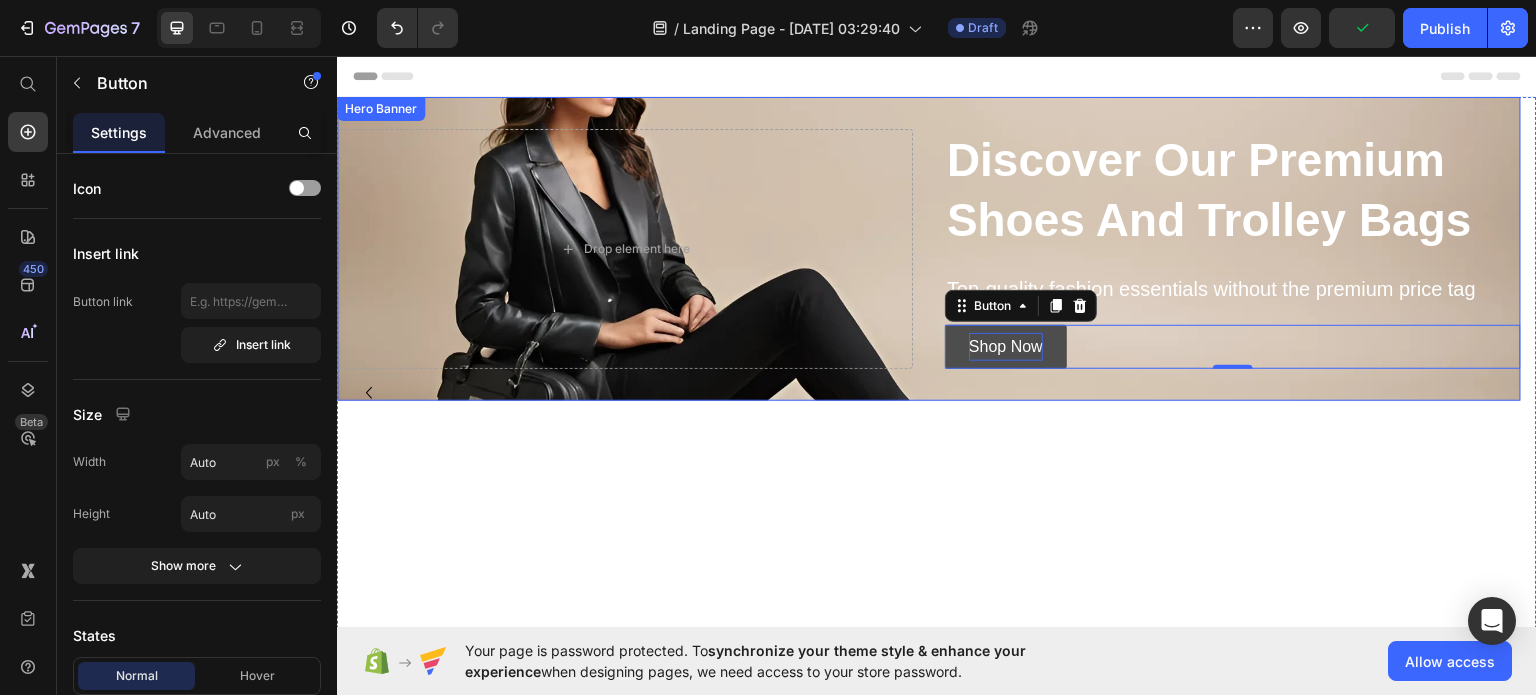 click on "Discover Our Premium Shoes And Trolley Bags Heading Top-quality fashion essentials without the premium price tag Text Block Shop Now Button   0
Drop element here" at bounding box center (929, 248) 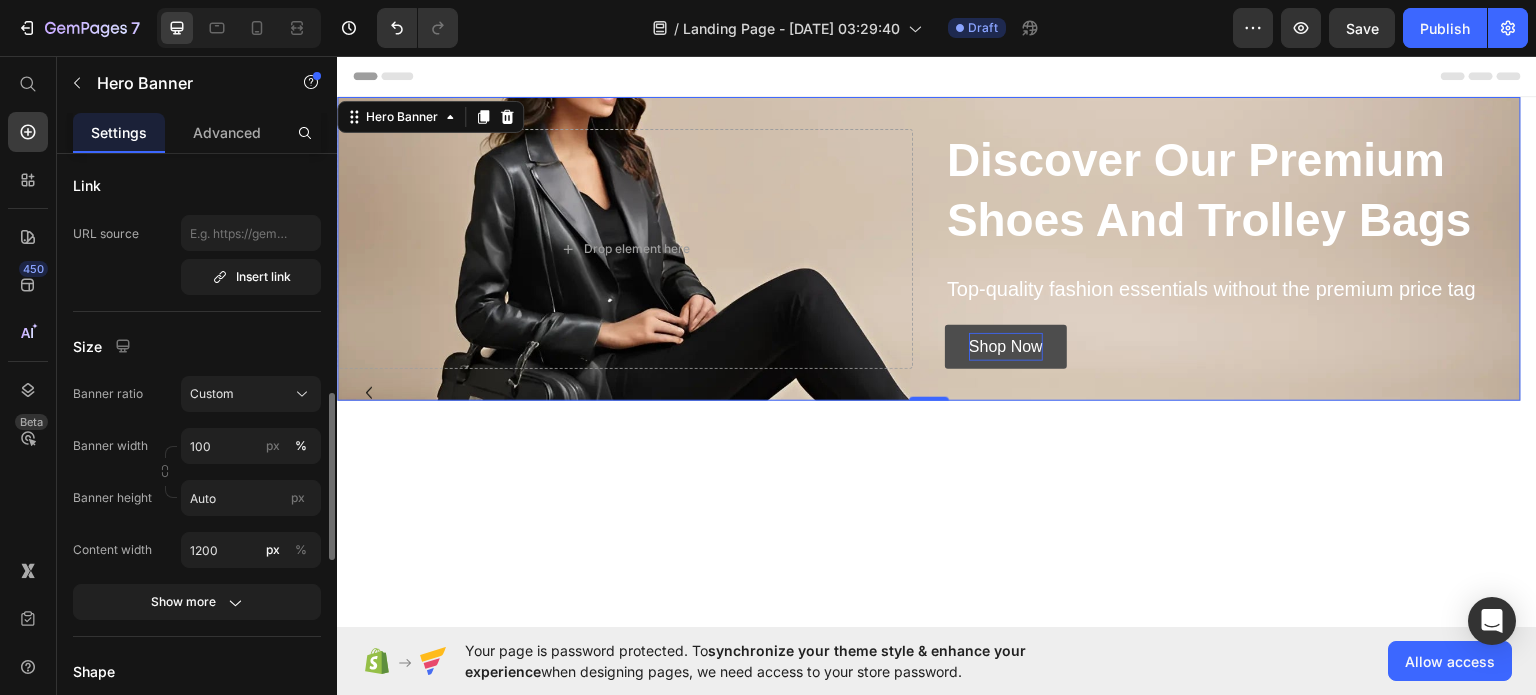 scroll, scrollTop: 834, scrollLeft: 0, axis: vertical 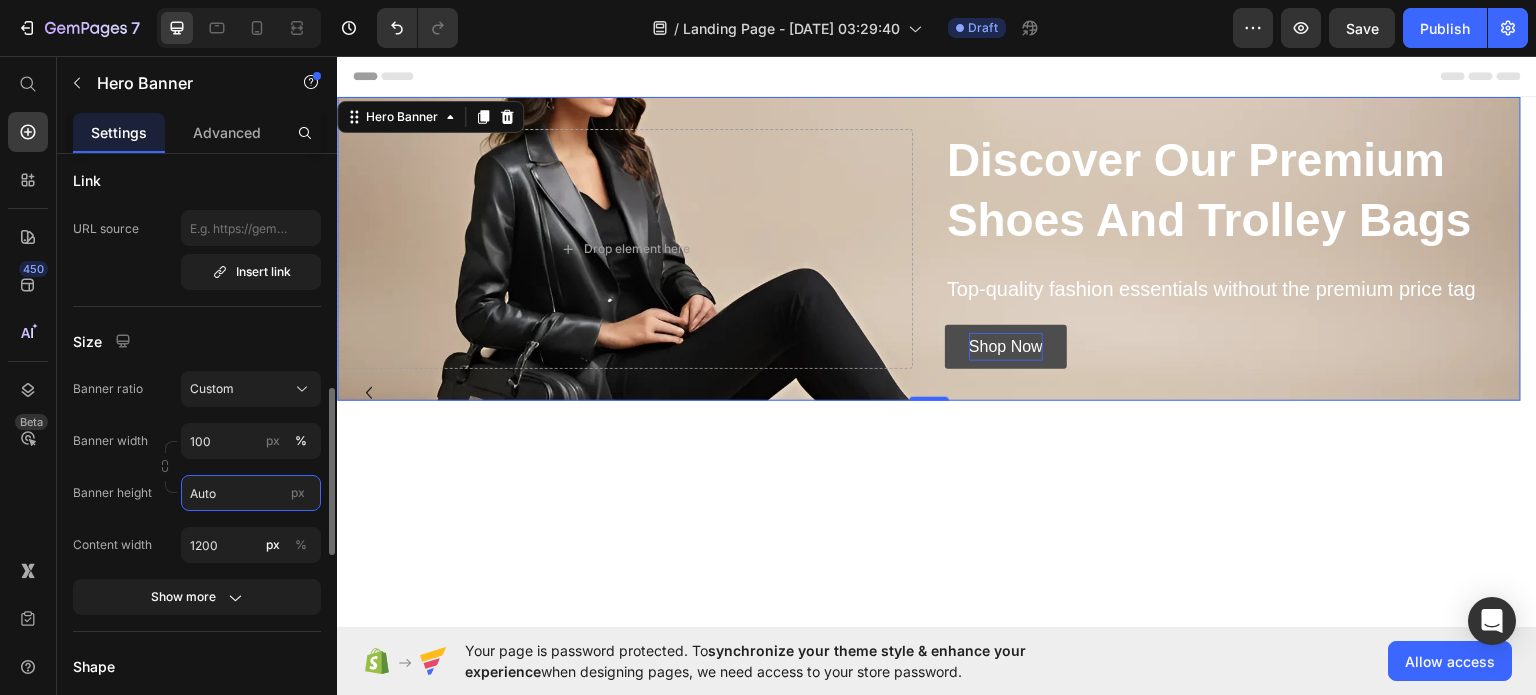 click on "Auto" at bounding box center (251, 493) 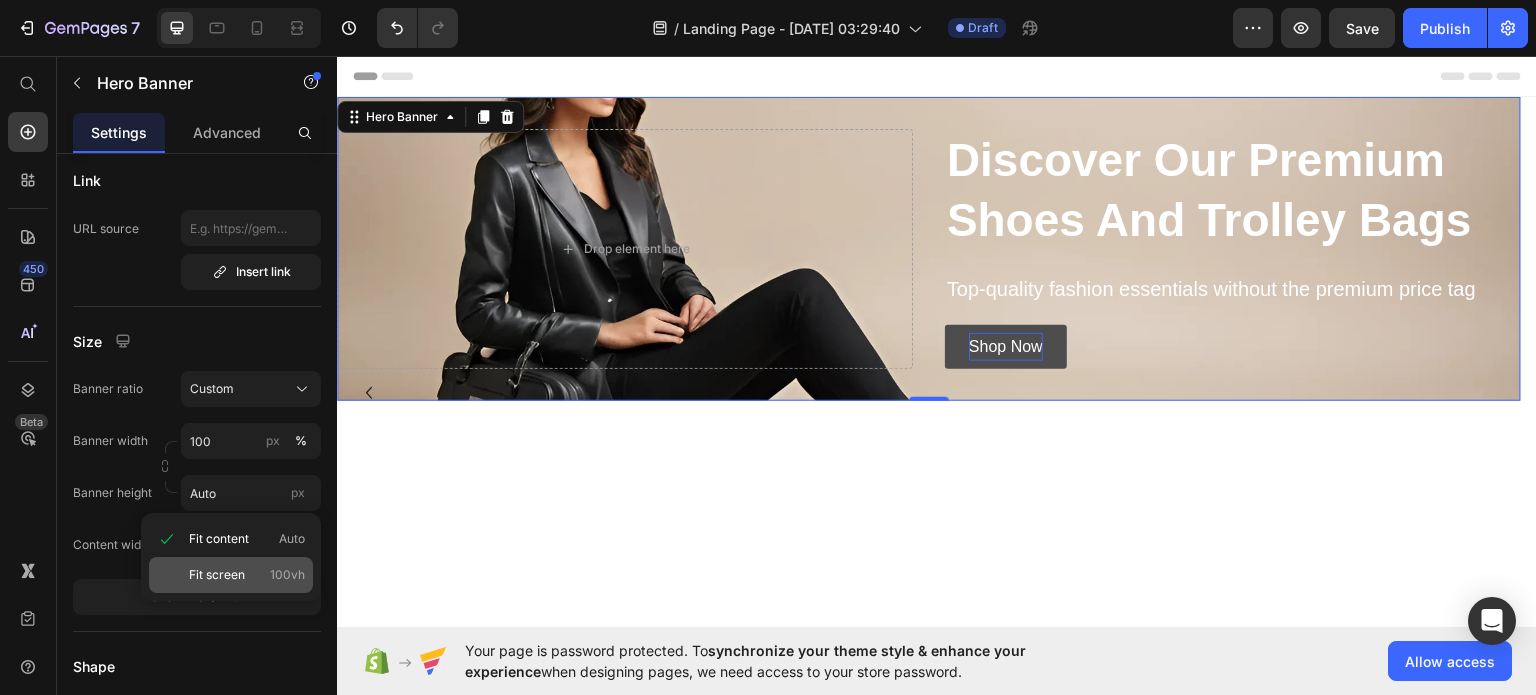 click on "Fit screen 100vh" 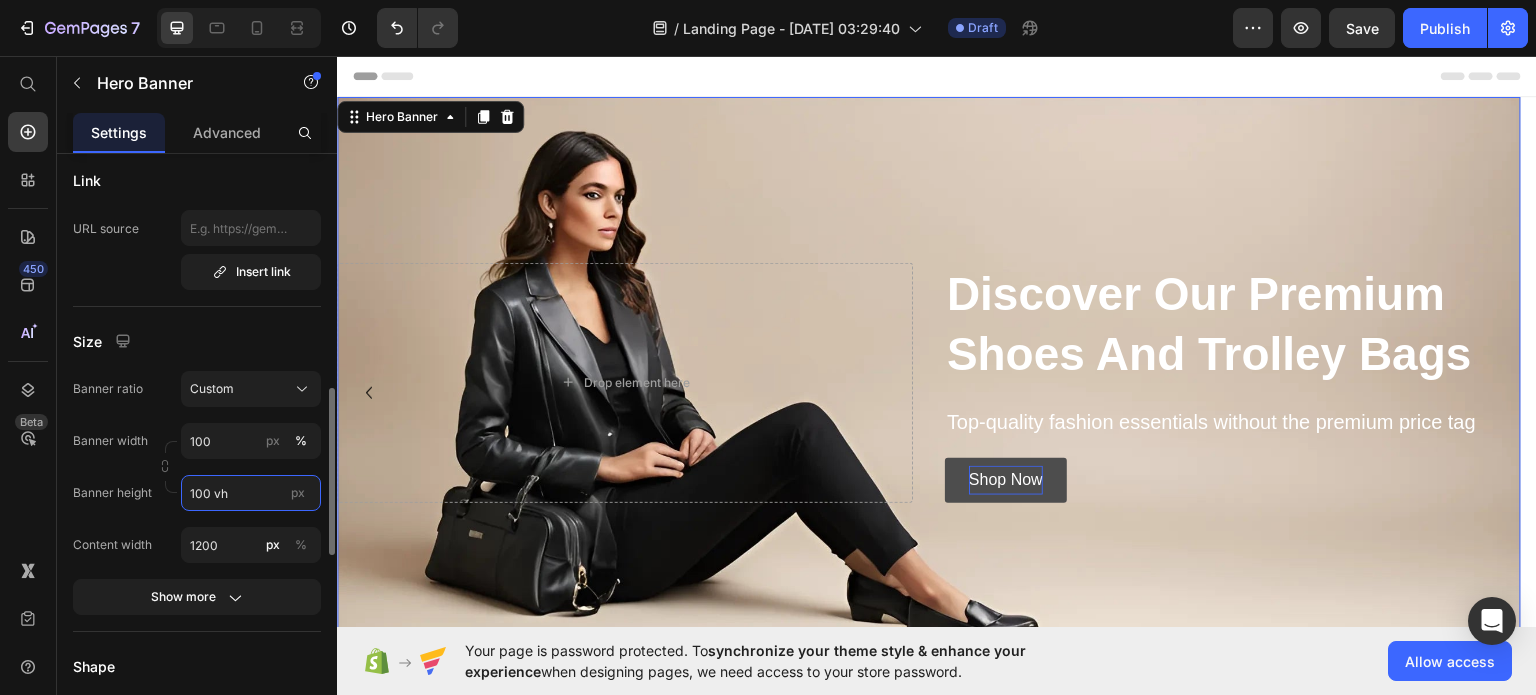 click on "100 vh" at bounding box center [251, 493] 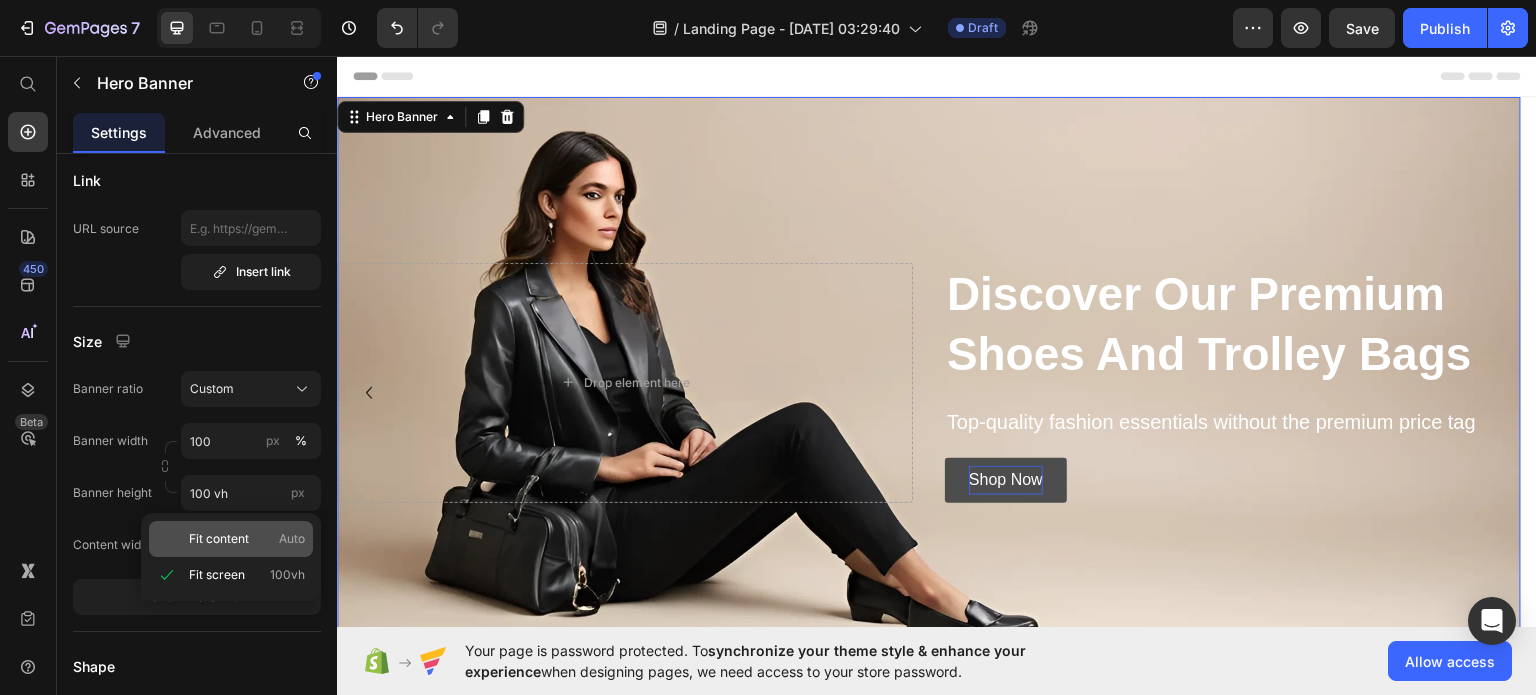 click on "Fit content Auto" 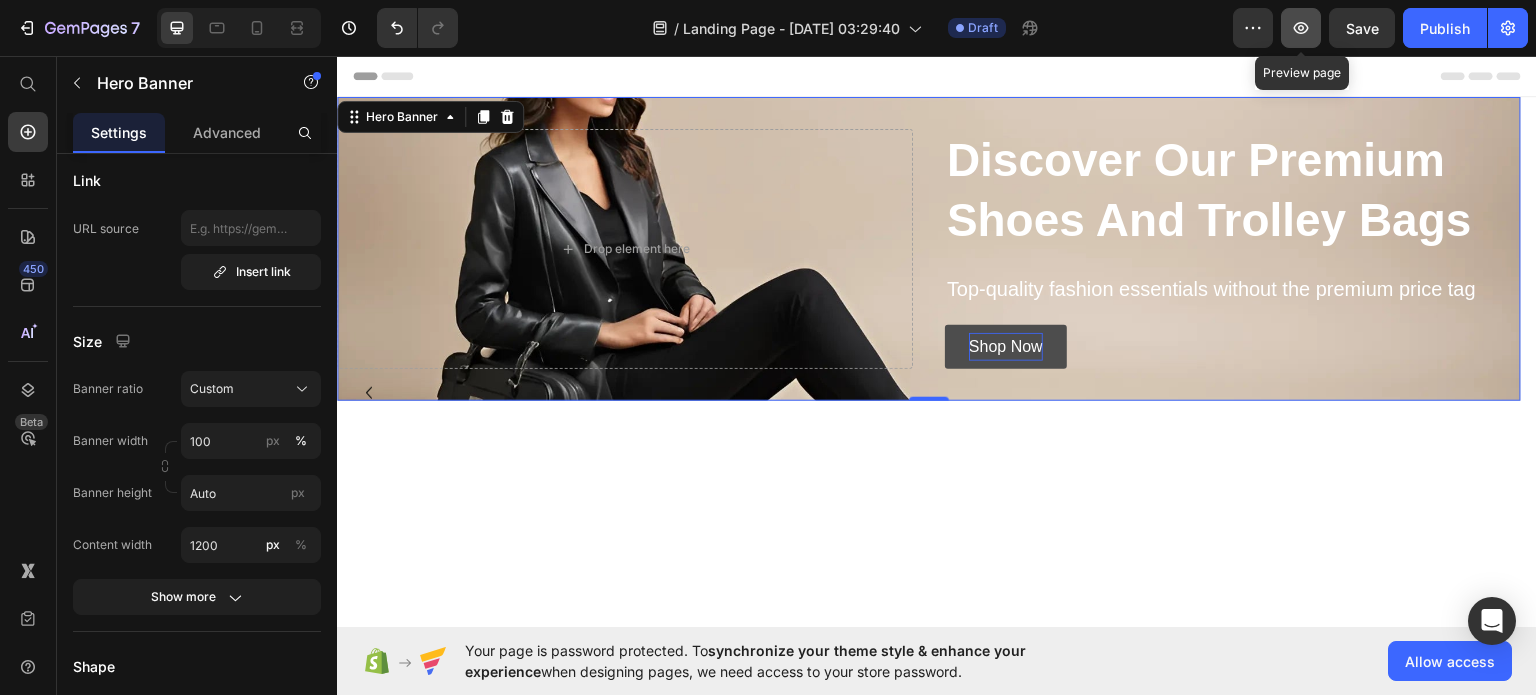 click 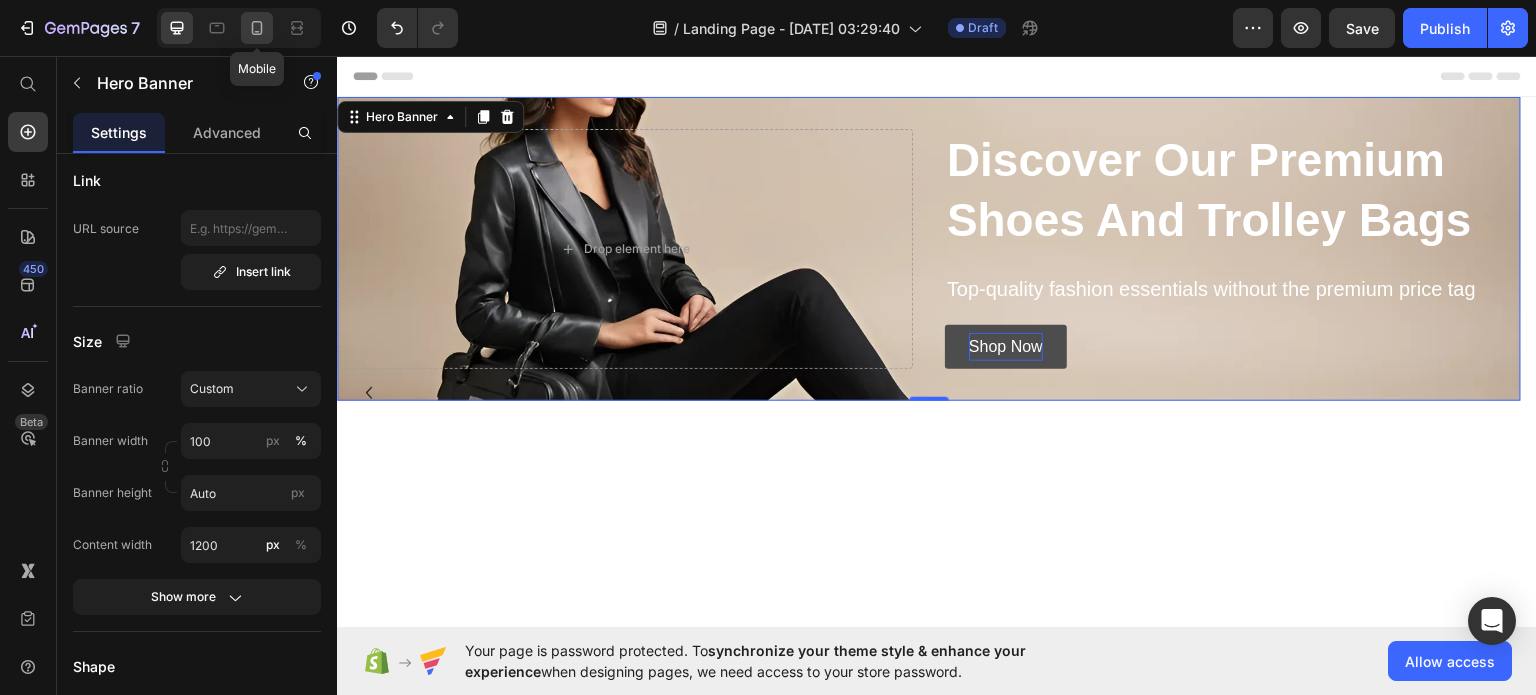 click 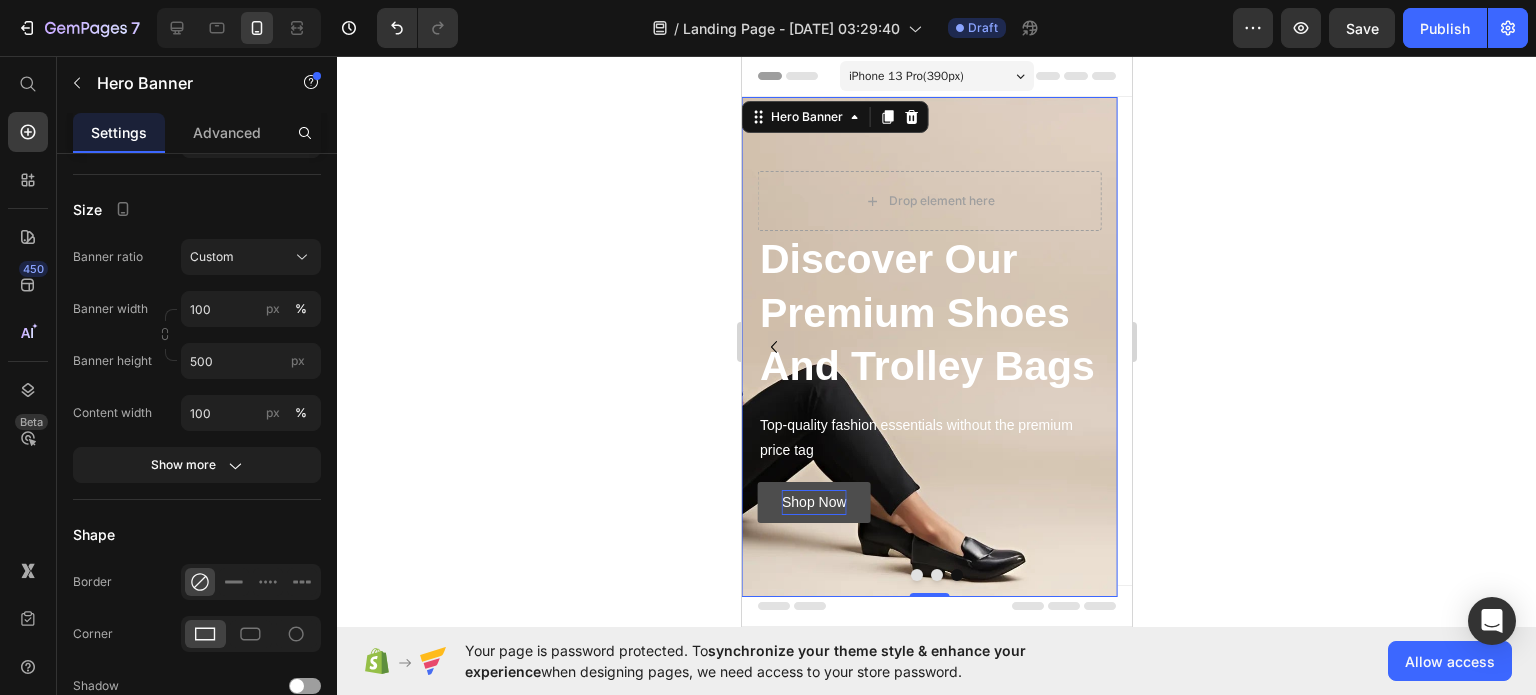 click on "Preview  Save   Publish" at bounding box center [1380, 28] 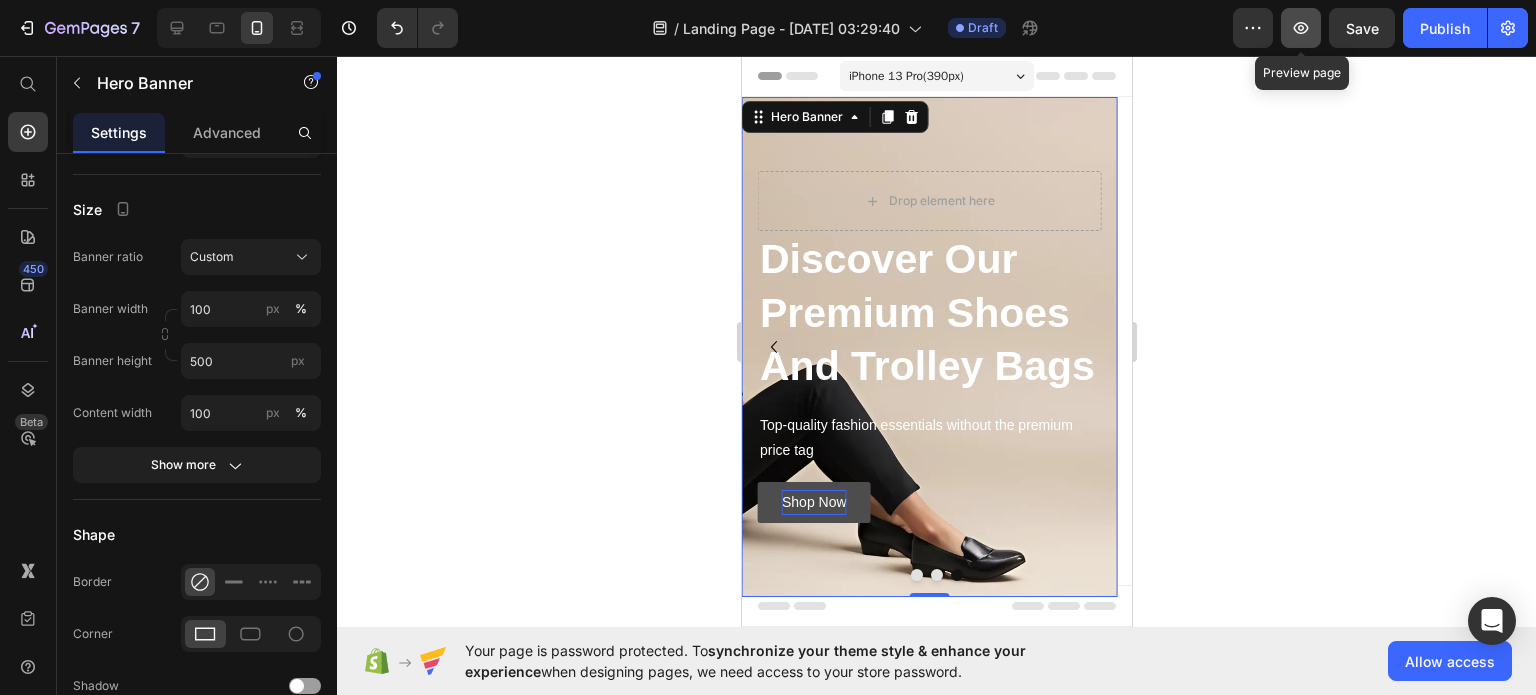 click 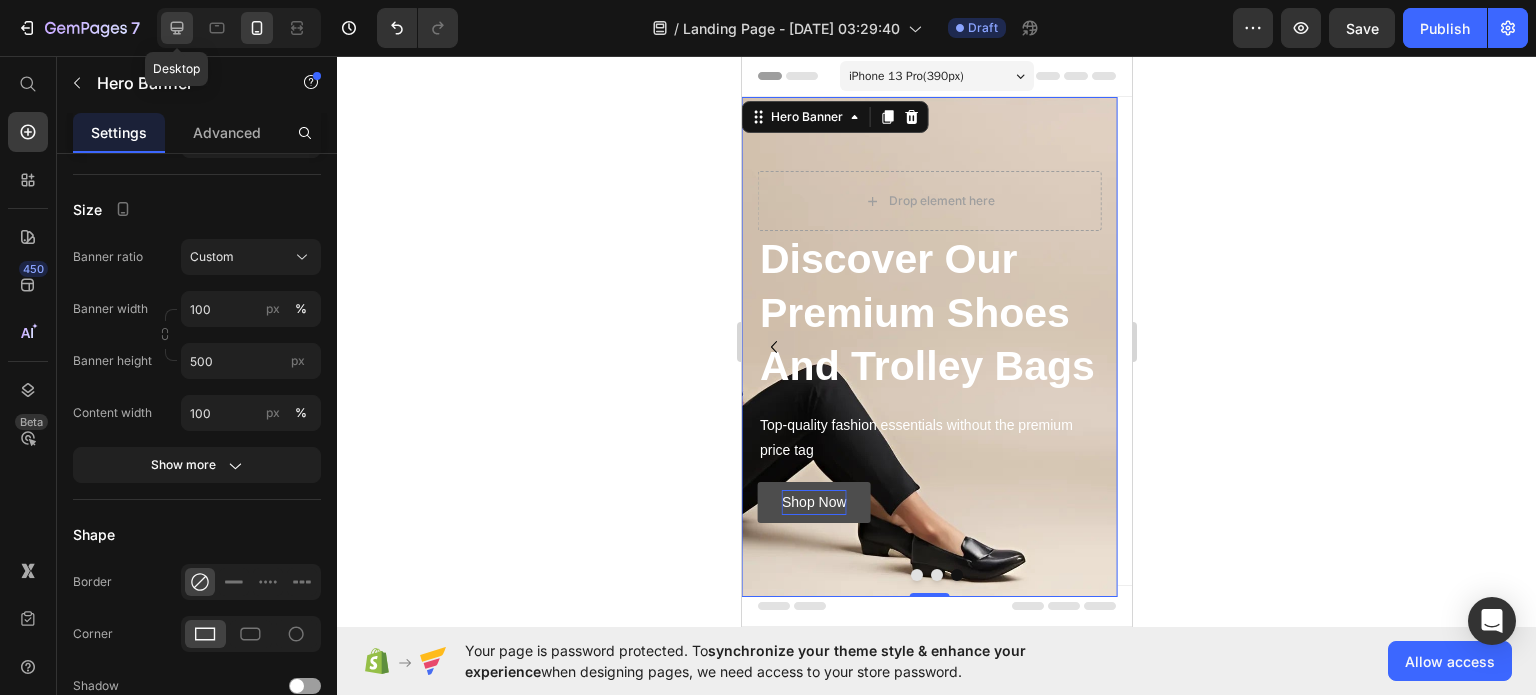 click 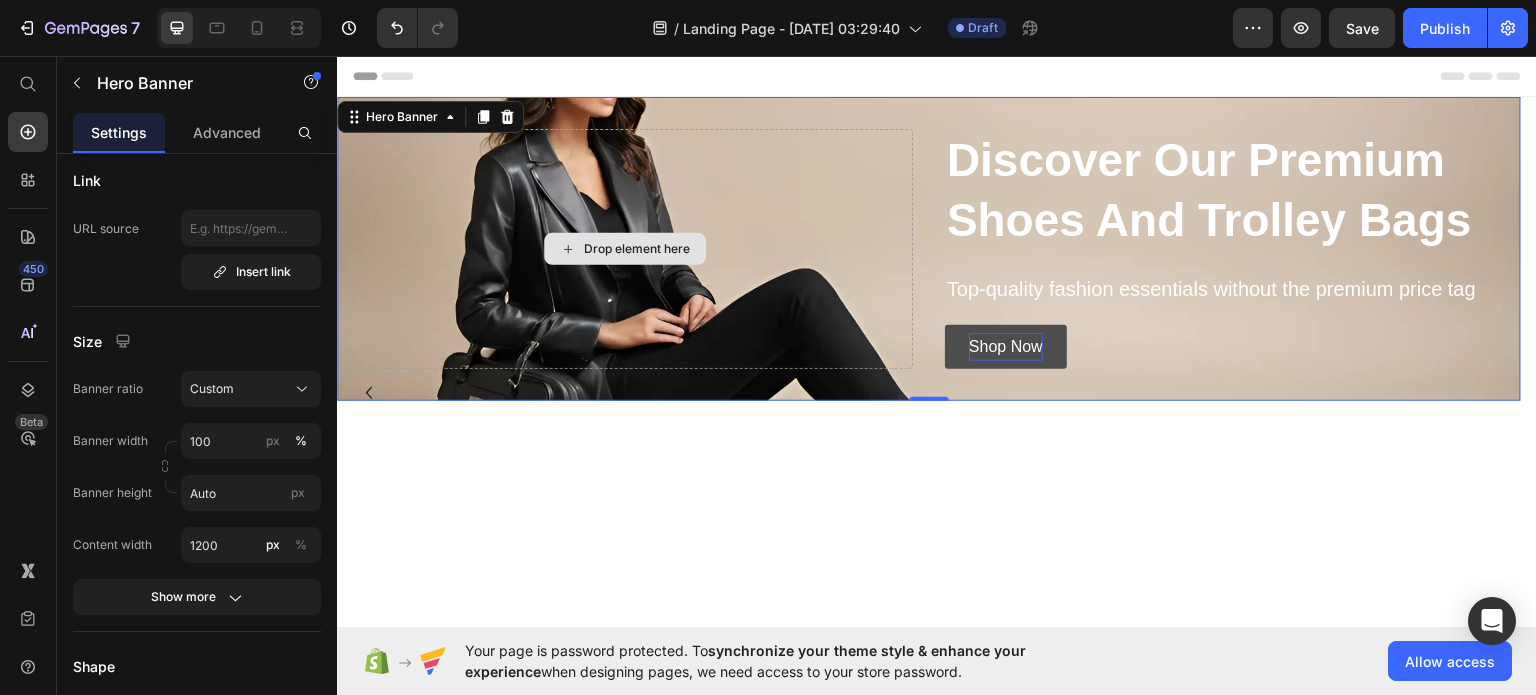 click on "Drop element here" at bounding box center (625, 248) 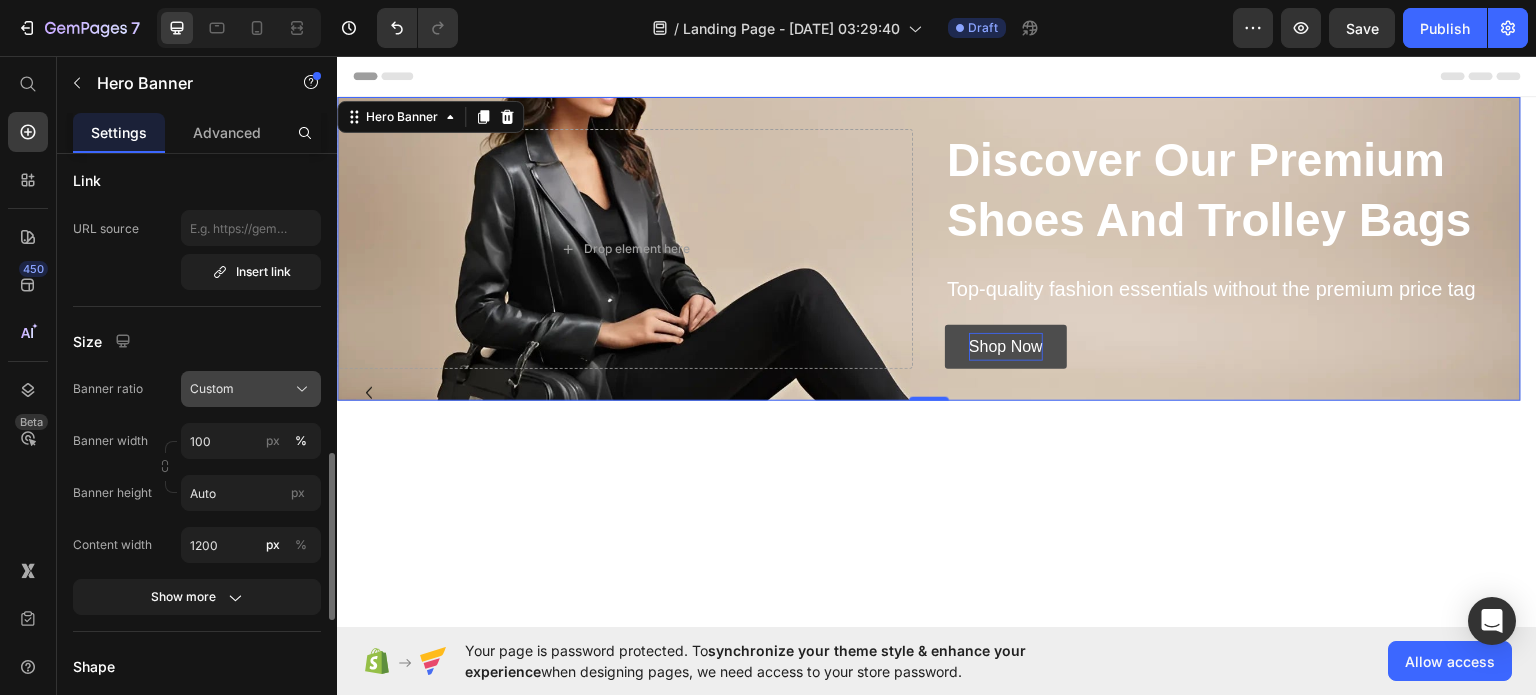 scroll, scrollTop: 888, scrollLeft: 0, axis: vertical 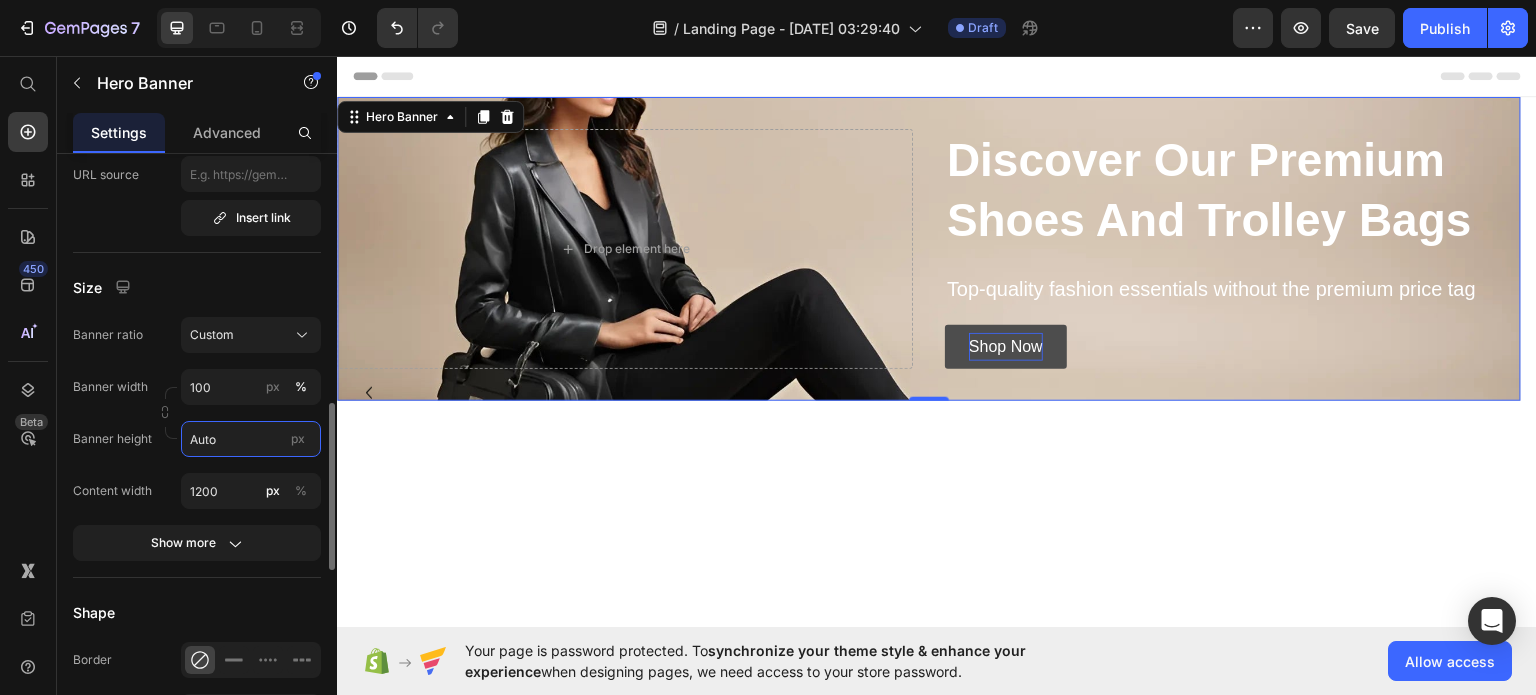 click on "Auto" at bounding box center (251, 439) 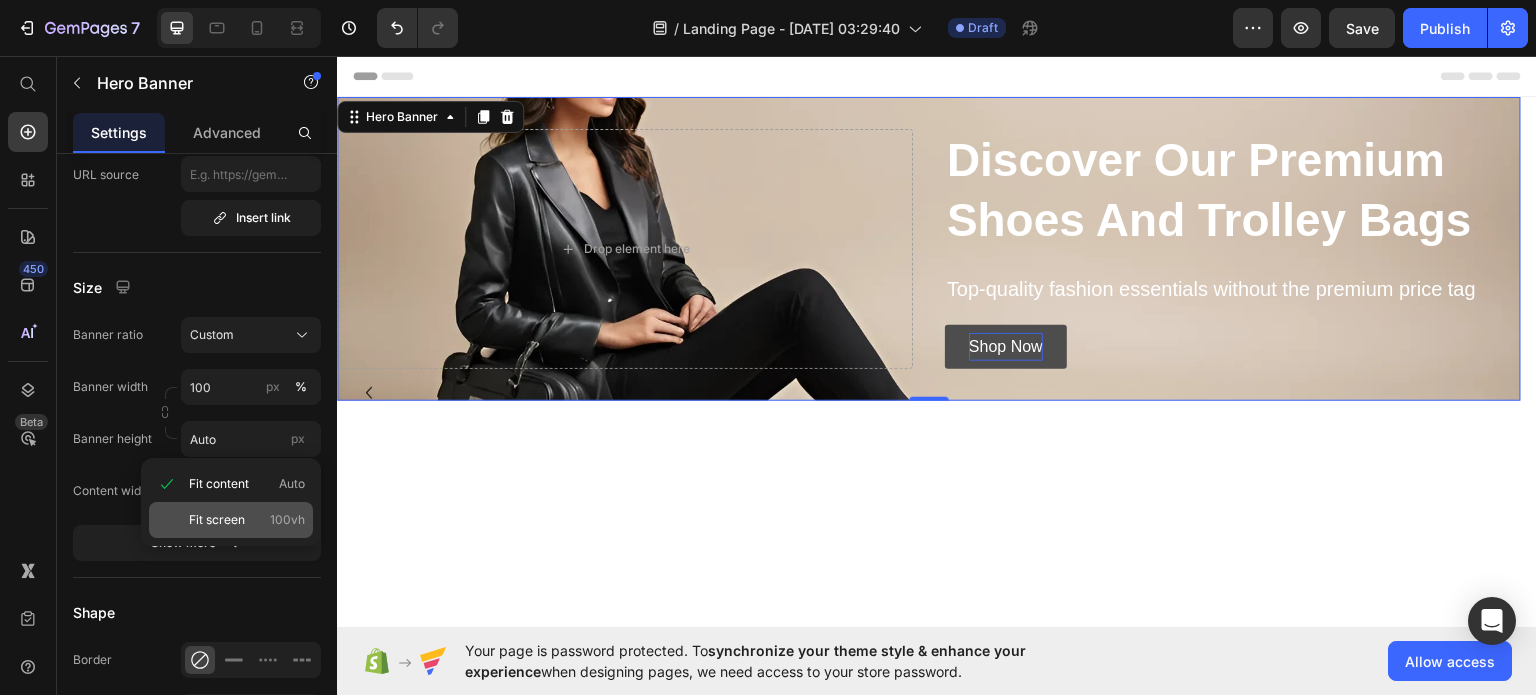 click on "Fit screen" at bounding box center [217, 520] 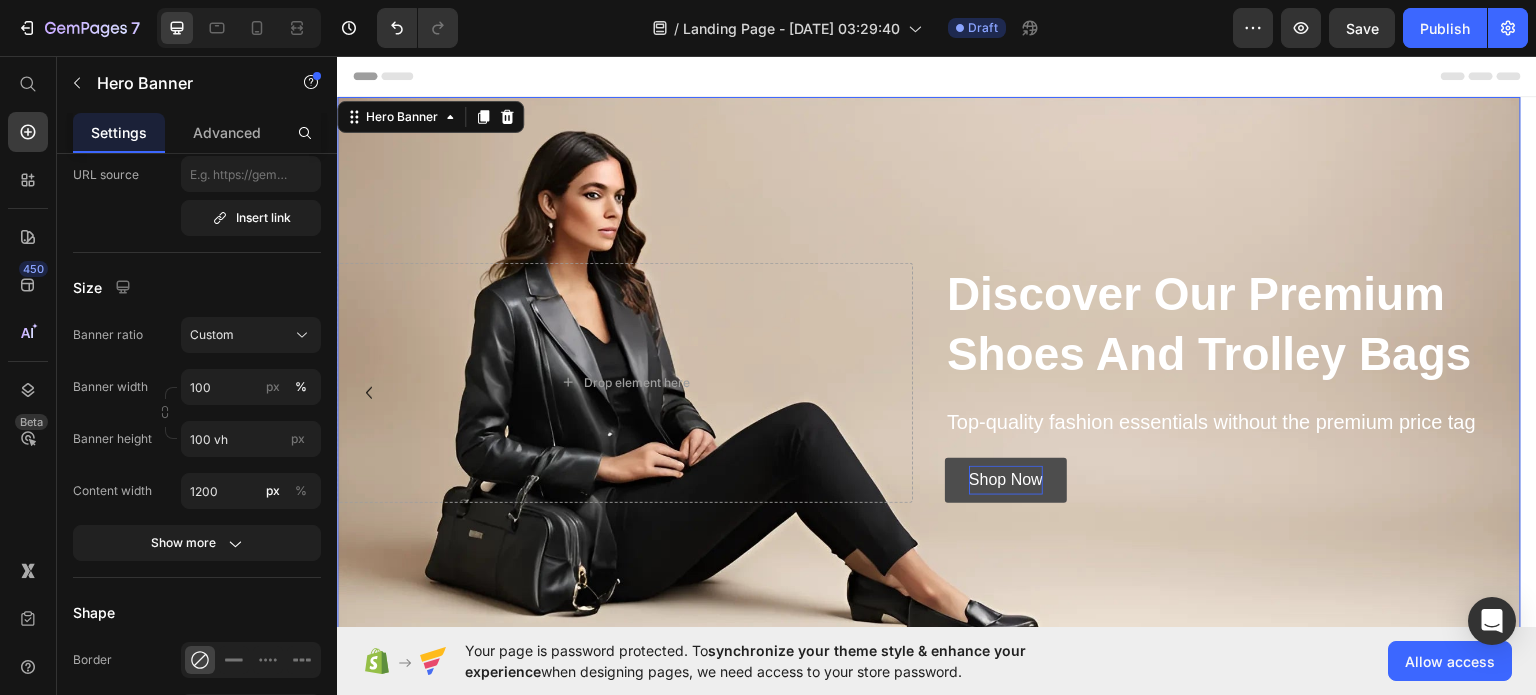 click at bounding box center (929, 382) 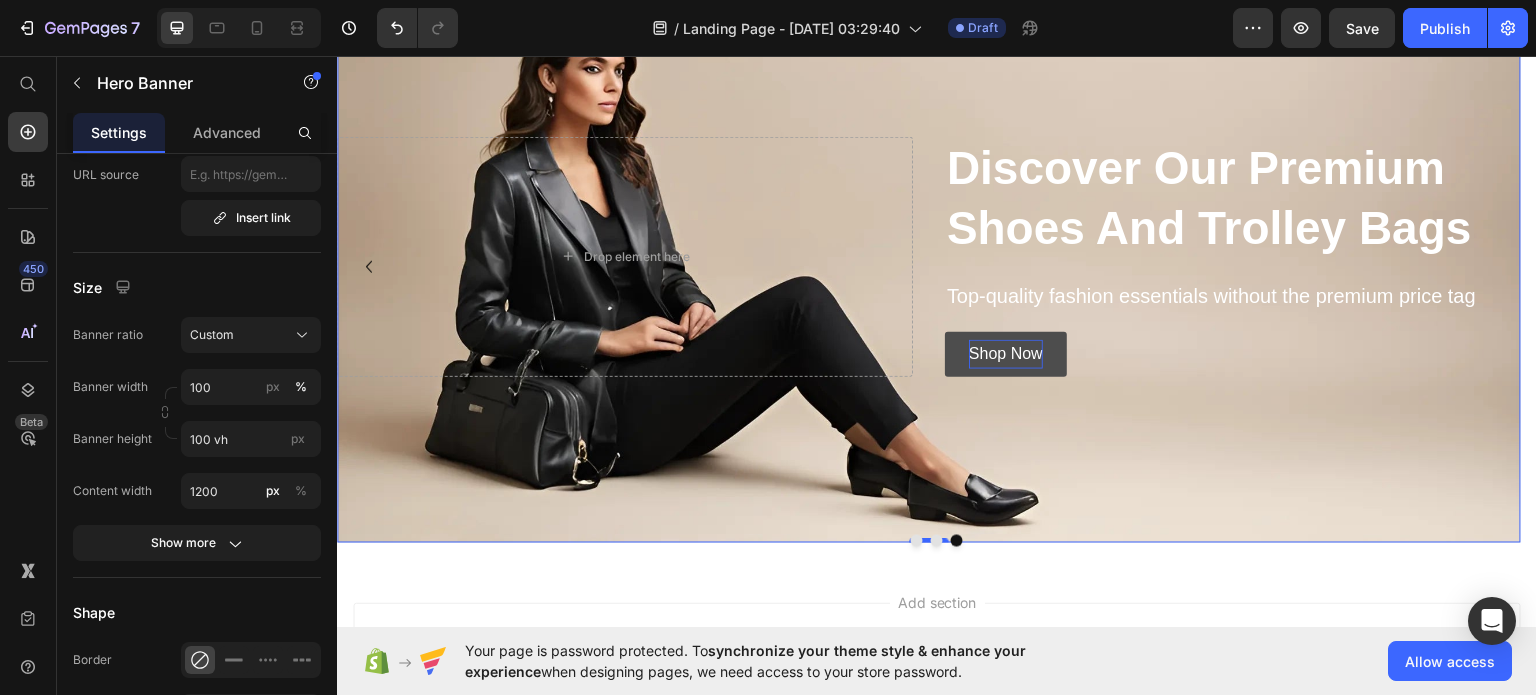 scroll, scrollTop: 134, scrollLeft: 0, axis: vertical 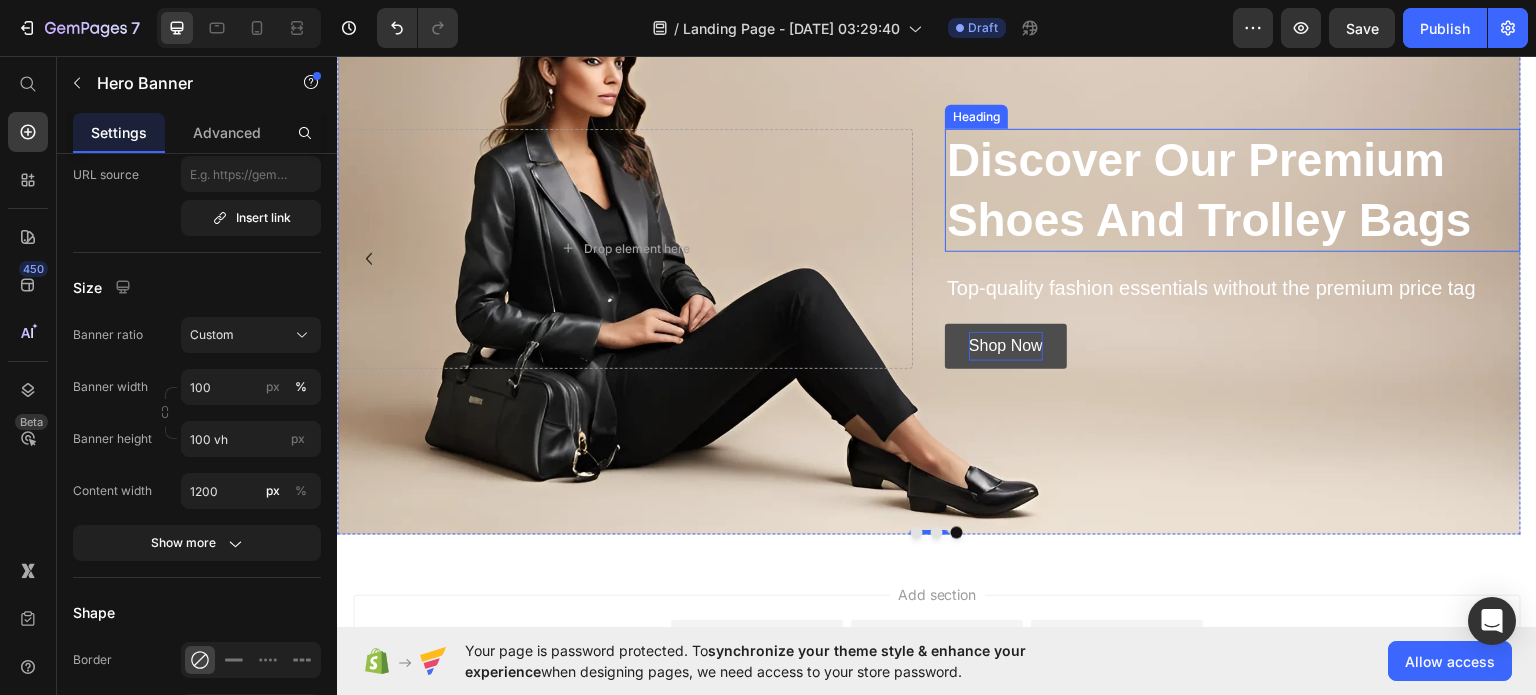 click on "Discover Our Premium Shoes And Trolley Bags" at bounding box center (1233, 190) 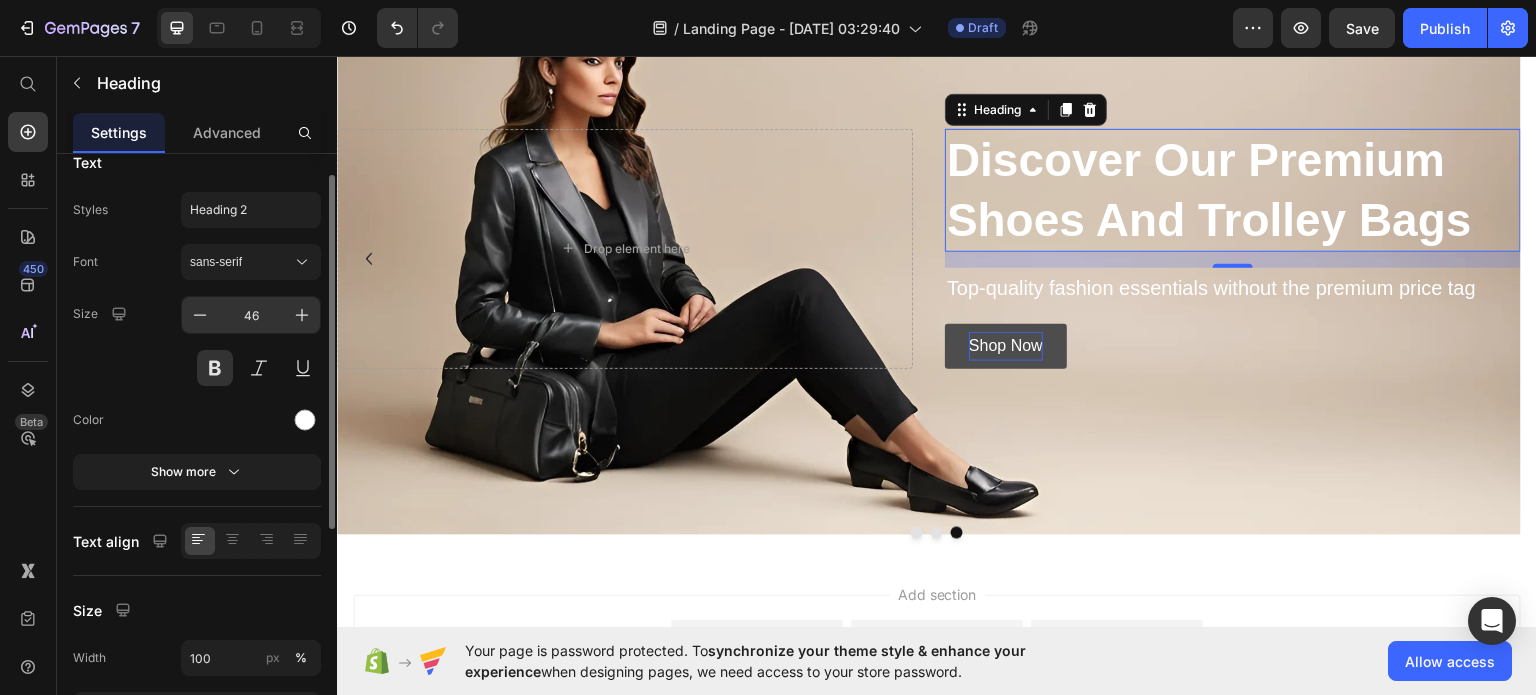 scroll, scrollTop: 0, scrollLeft: 0, axis: both 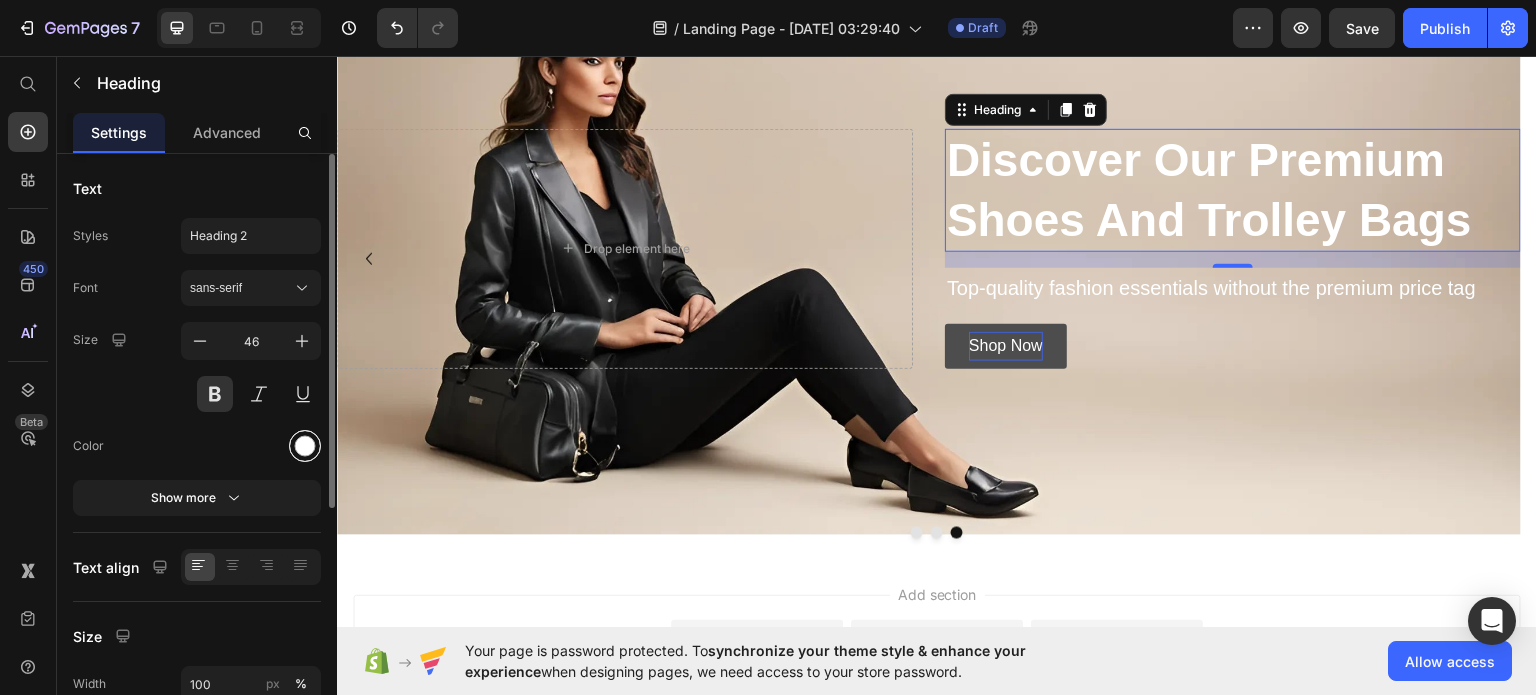 click at bounding box center [305, 446] 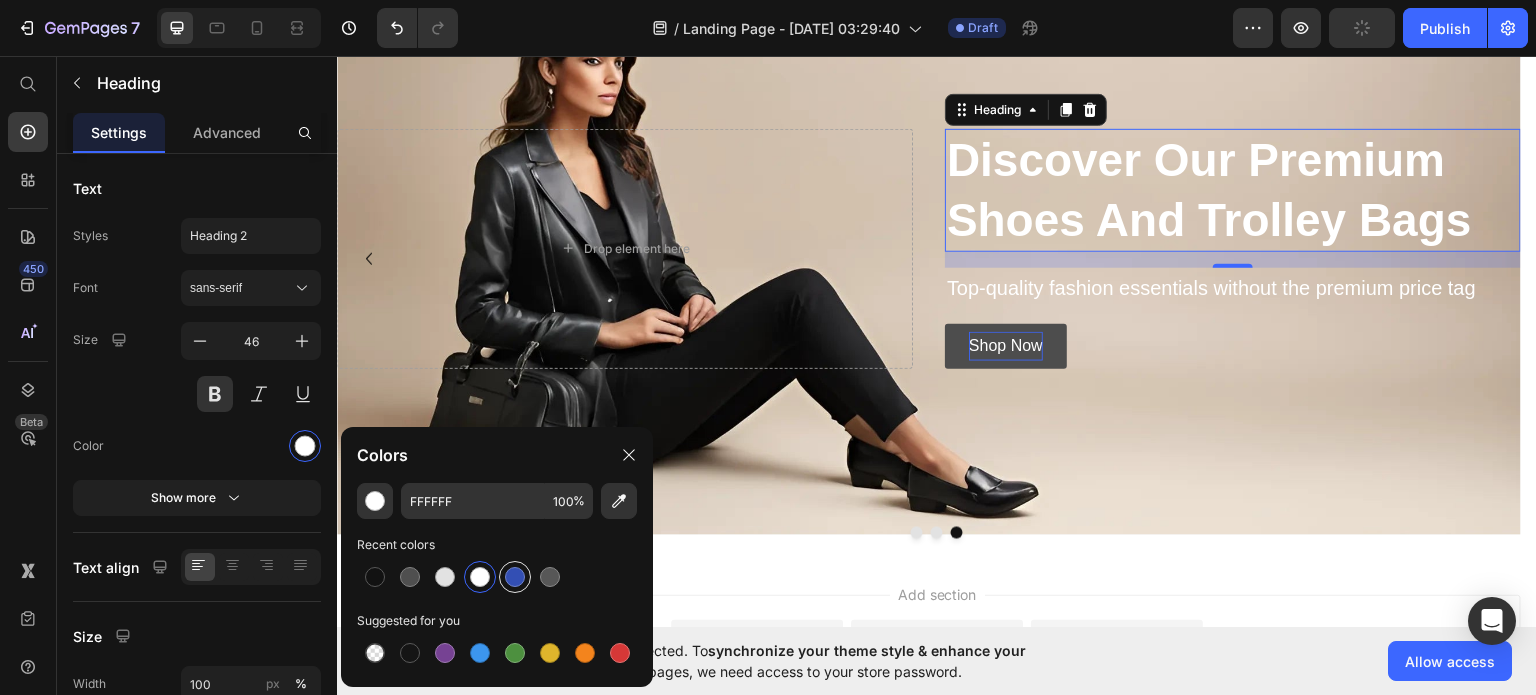 click at bounding box center (515, 577) 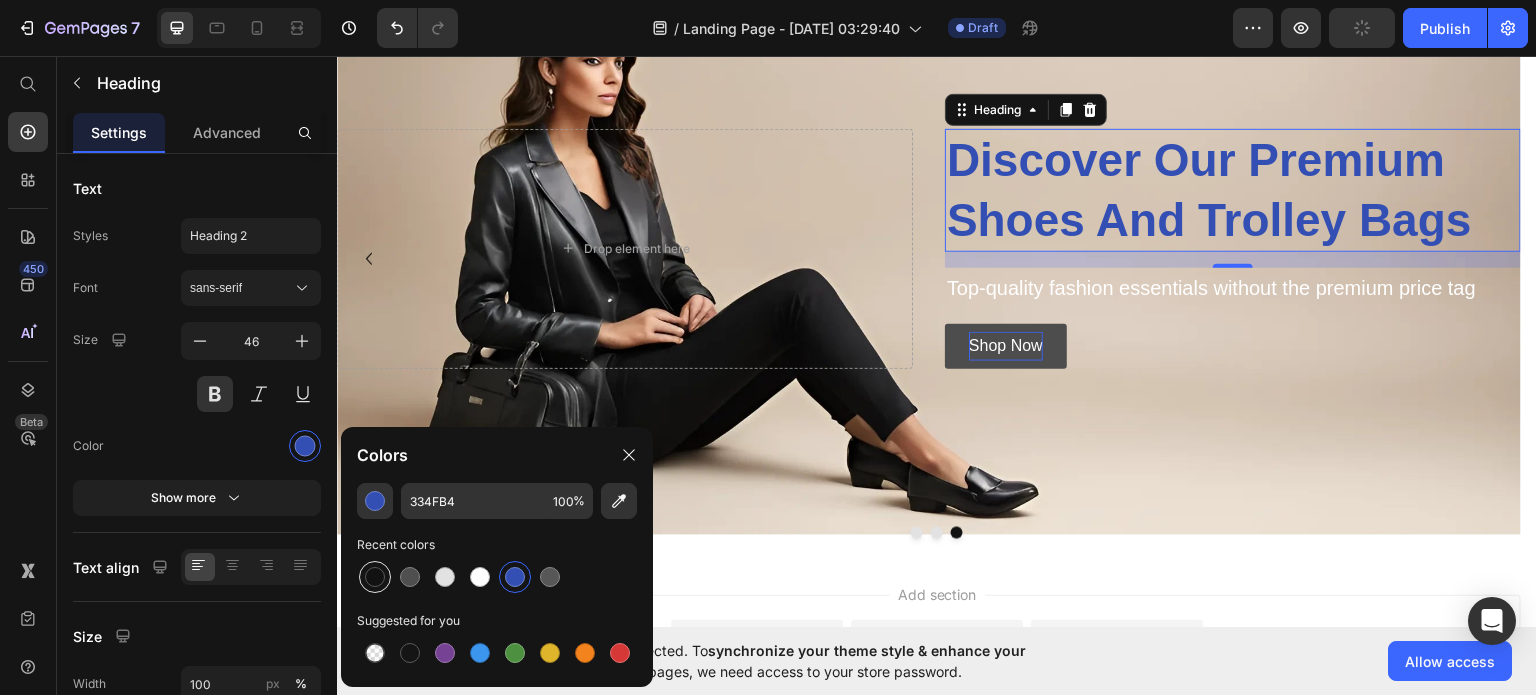 click at bounding box center (375, 577) 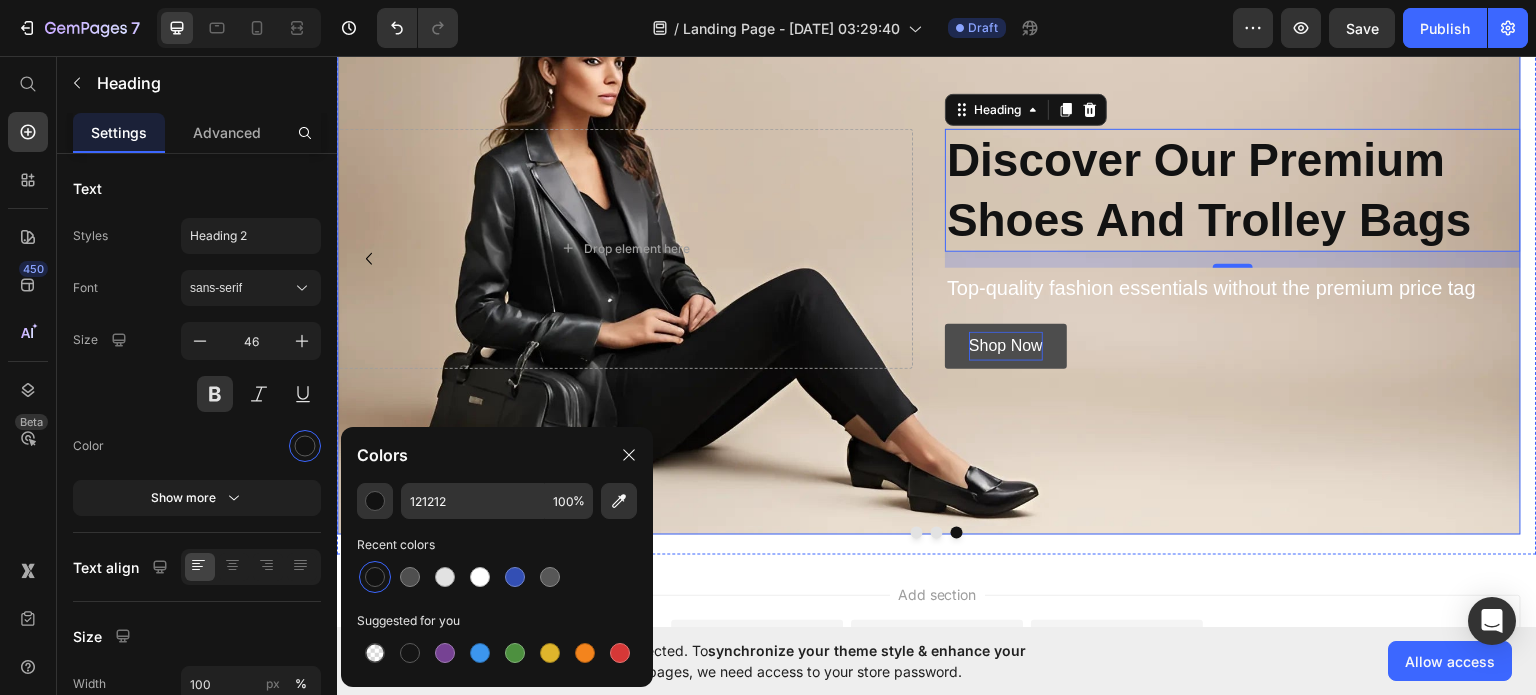 click at bounding box center [929, 248] 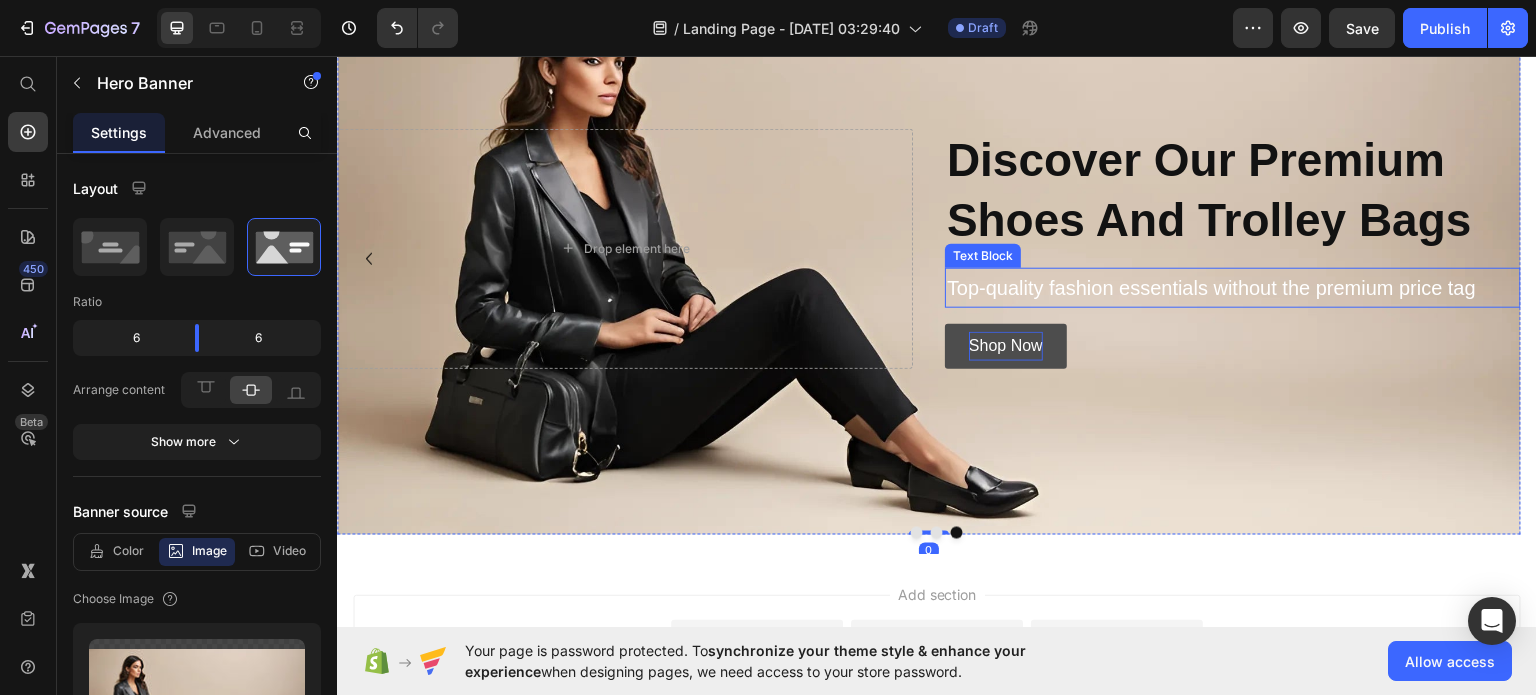 click on "Top-quality fashion essentials without the premium price tag" at bounding box center [1233, 287] 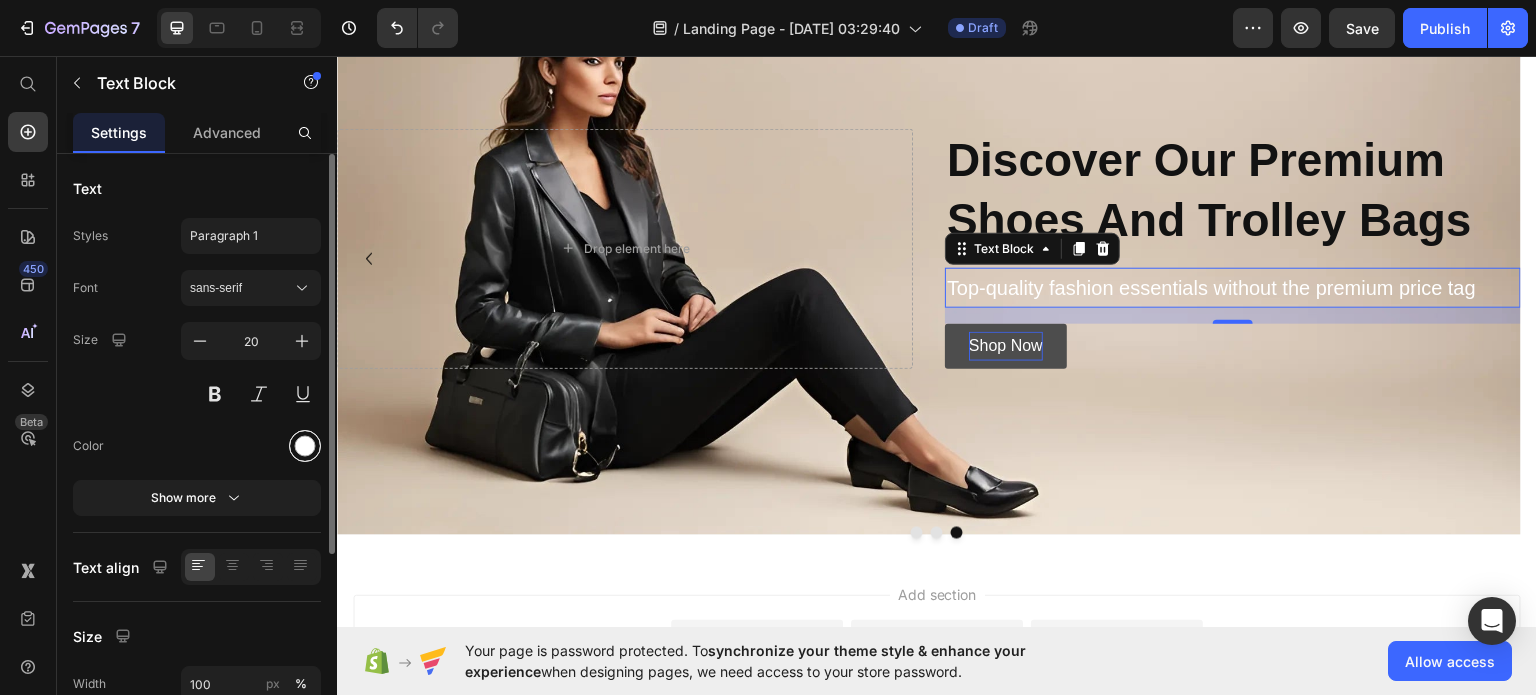 click at bounding box center [305, 446] 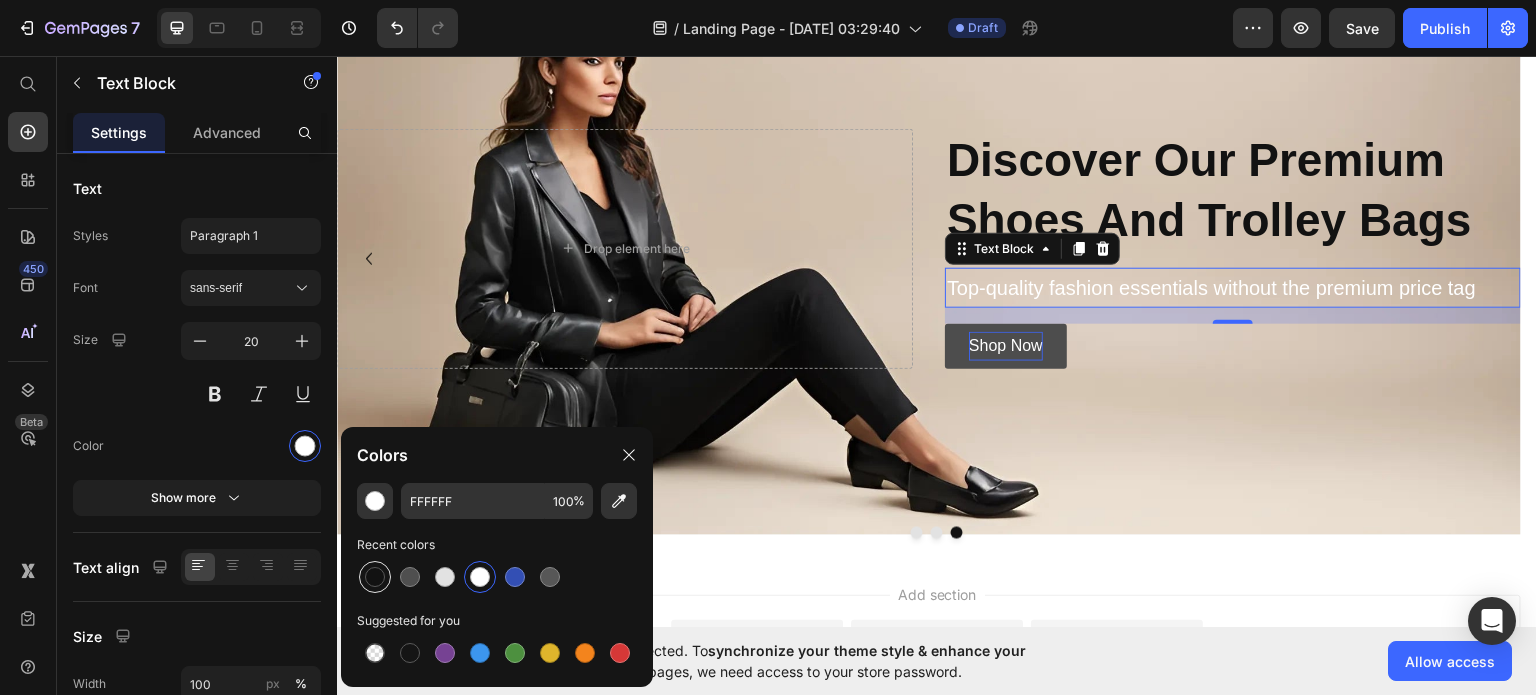click at bounding box center [375, 577] 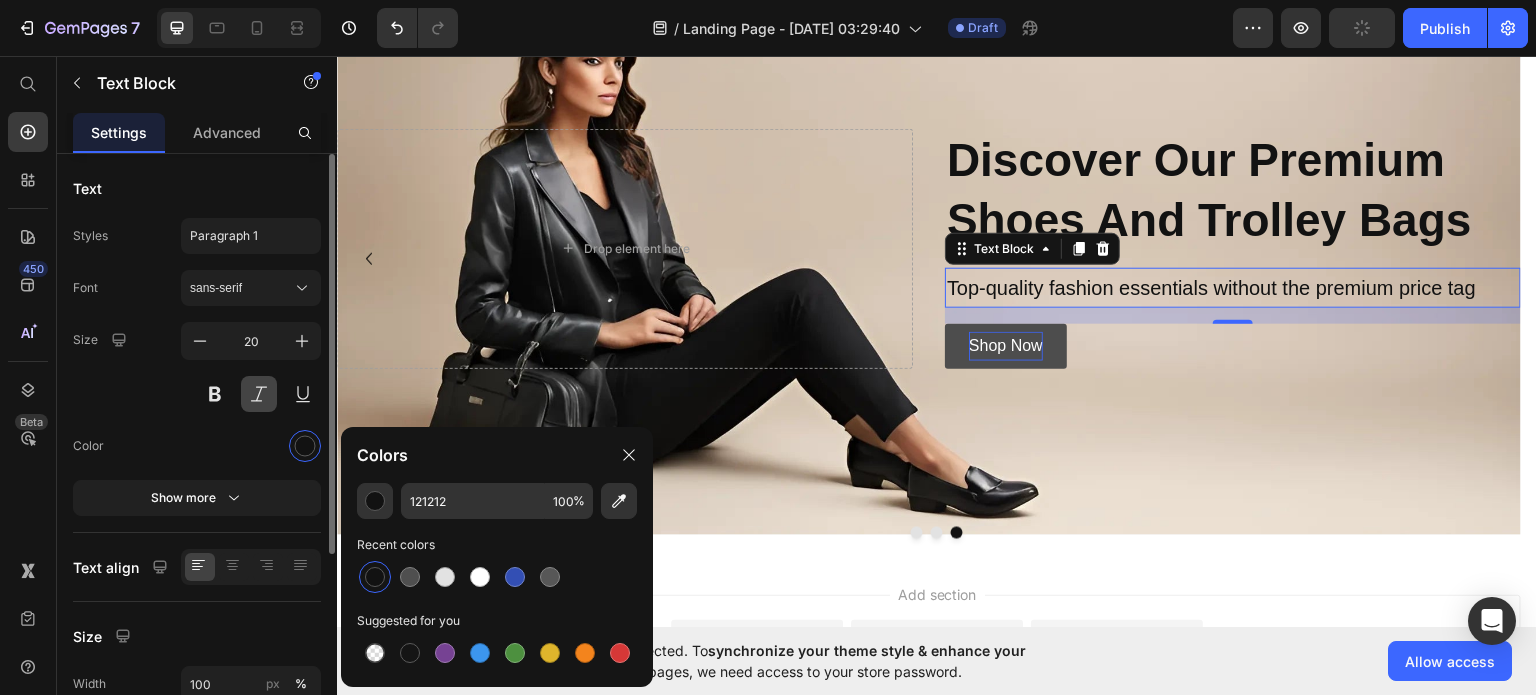 click at bounding box center (259, 394) 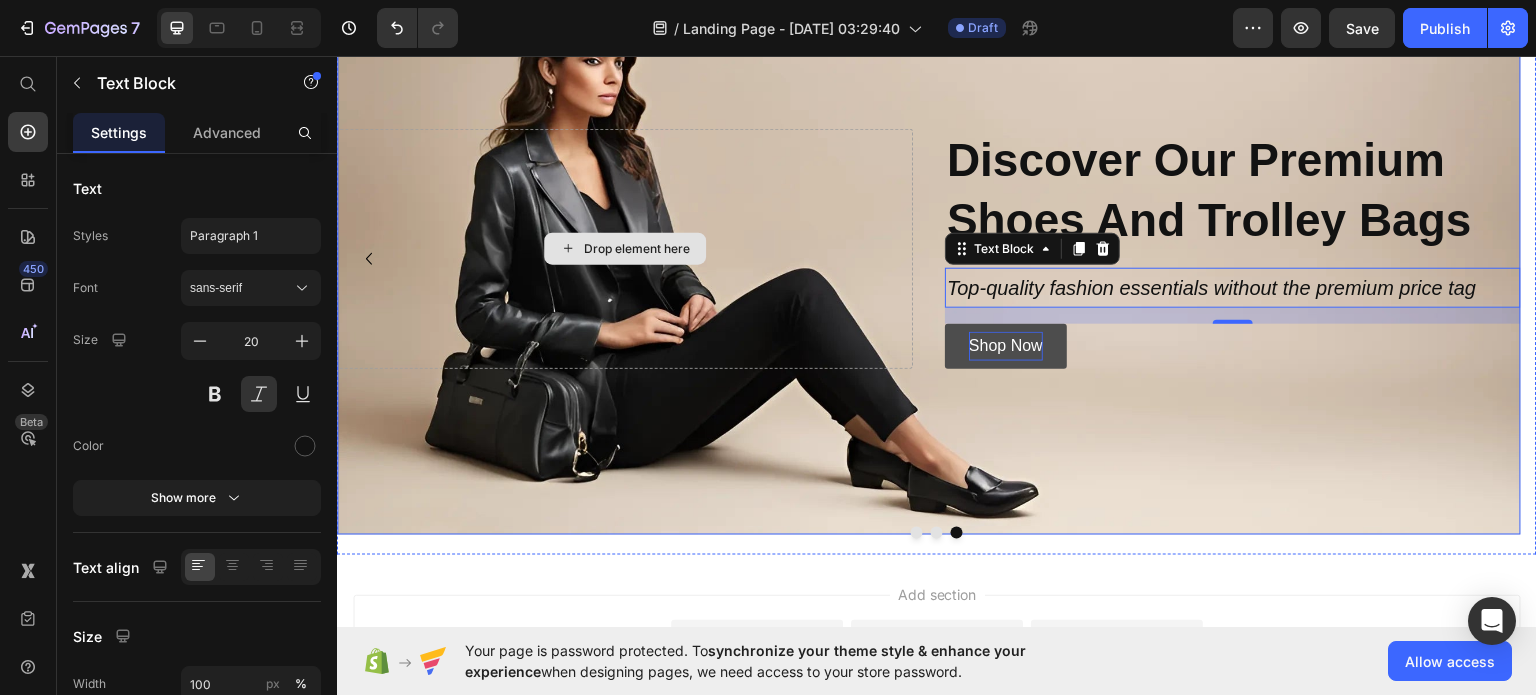 click on "Drop element here" at bounding box center [625, 248] 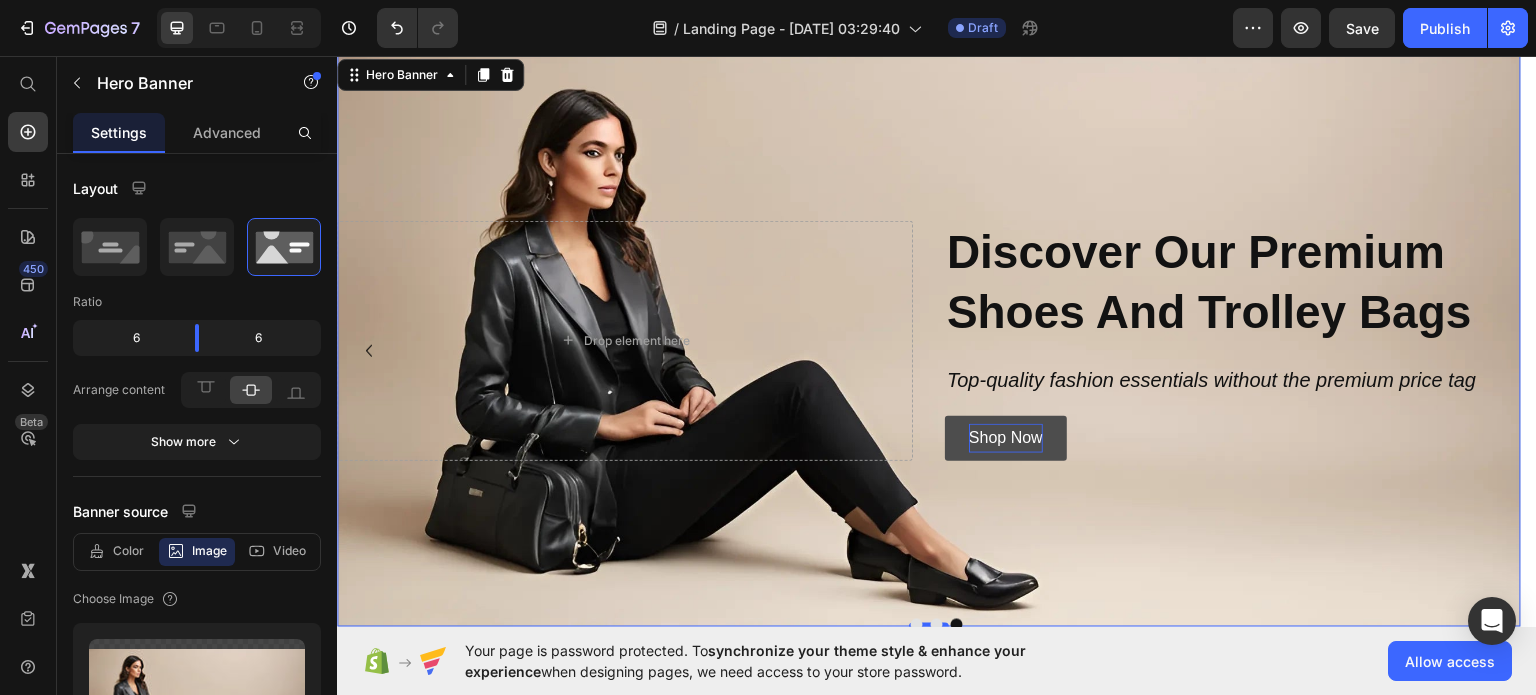 scroll, scrollTop: 0, scrollLeft: 0, axis: both 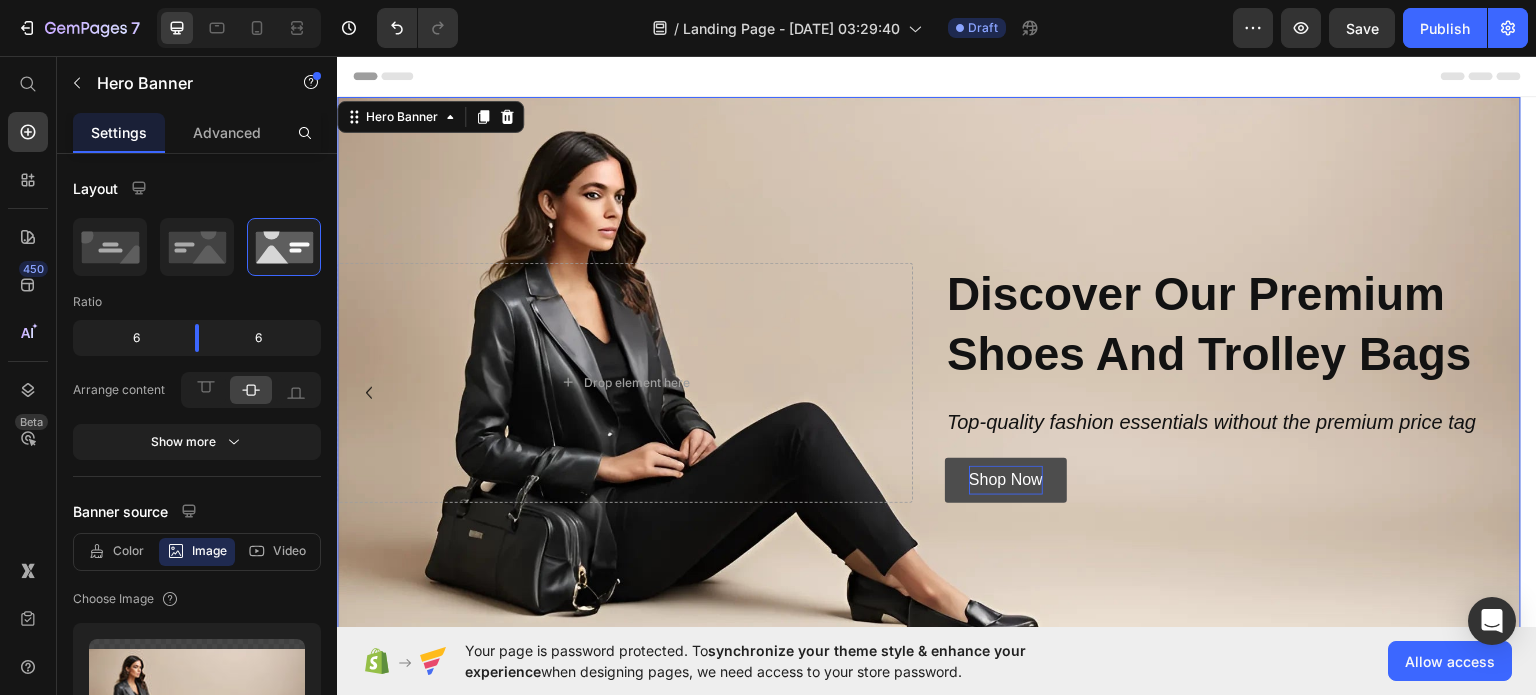 click at bounding box center (929, 382) 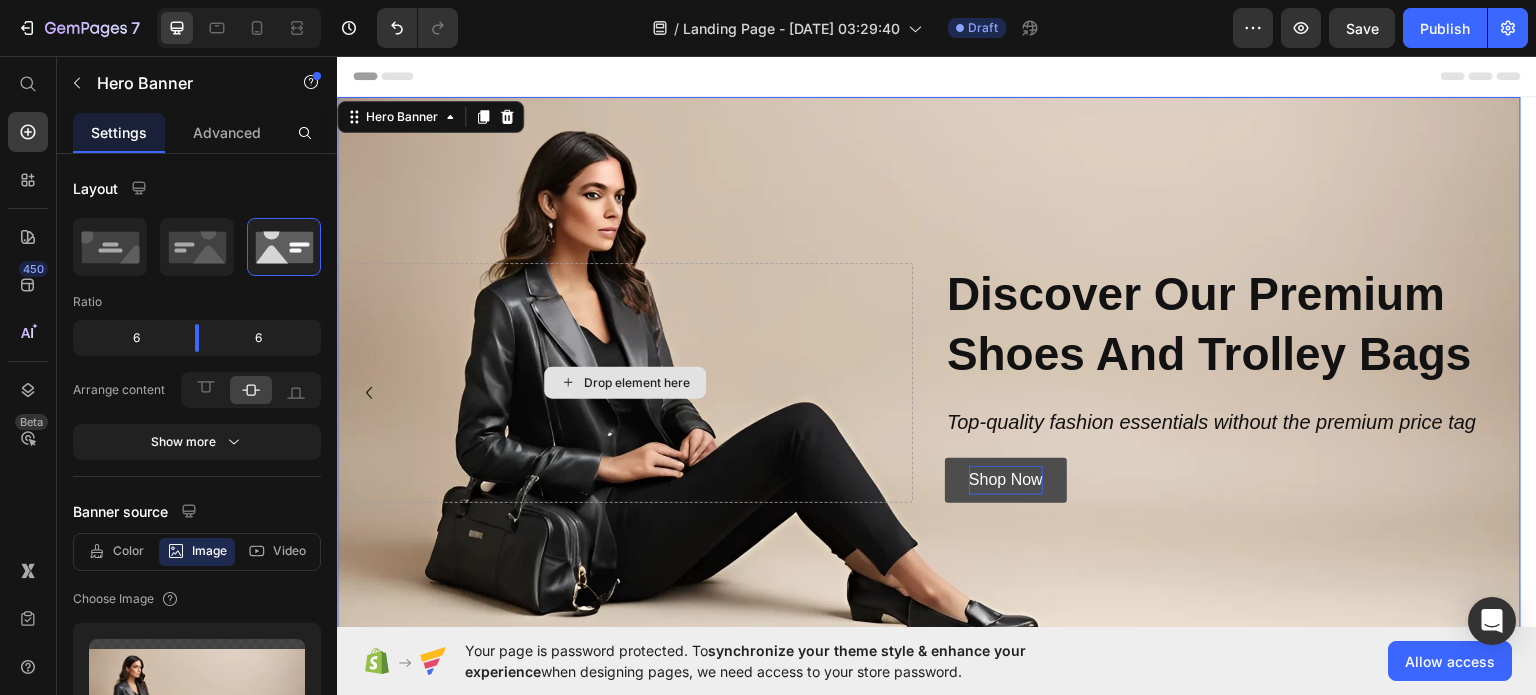 click 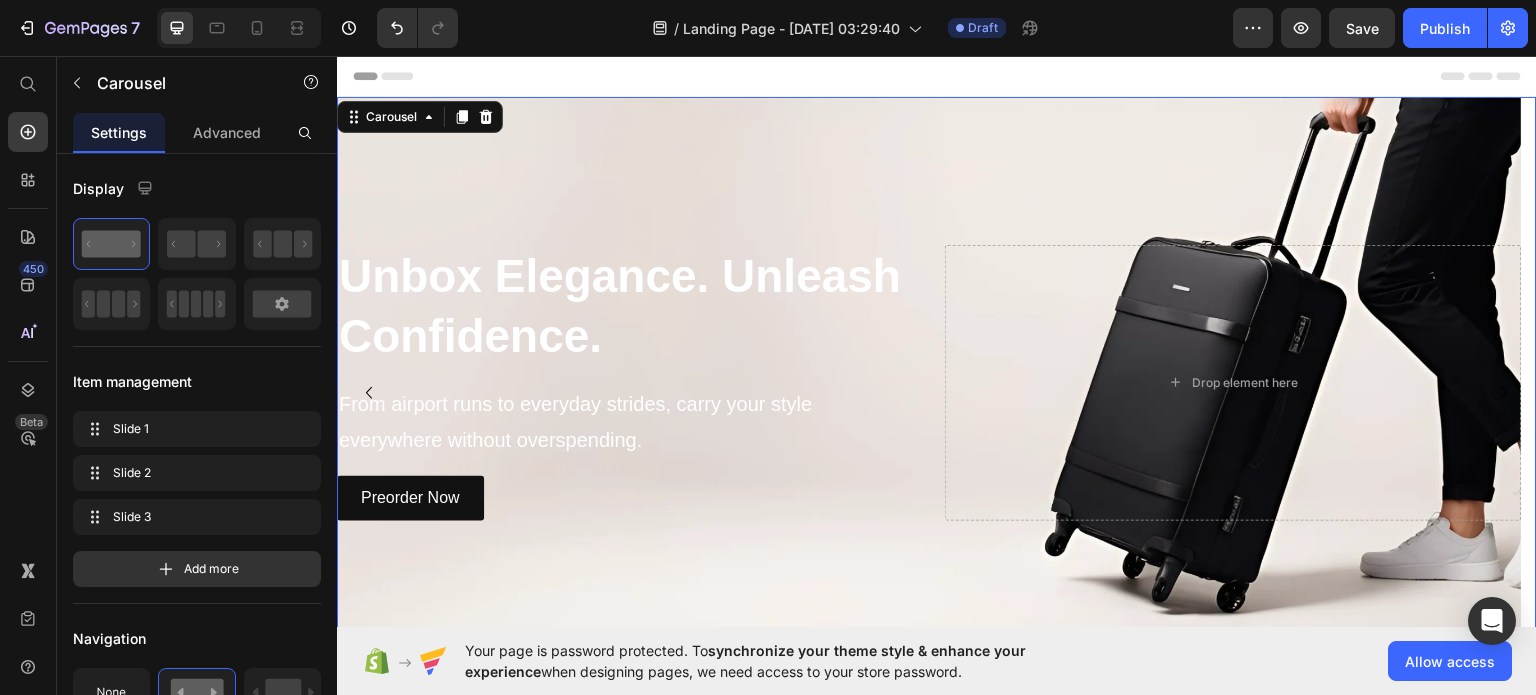 click 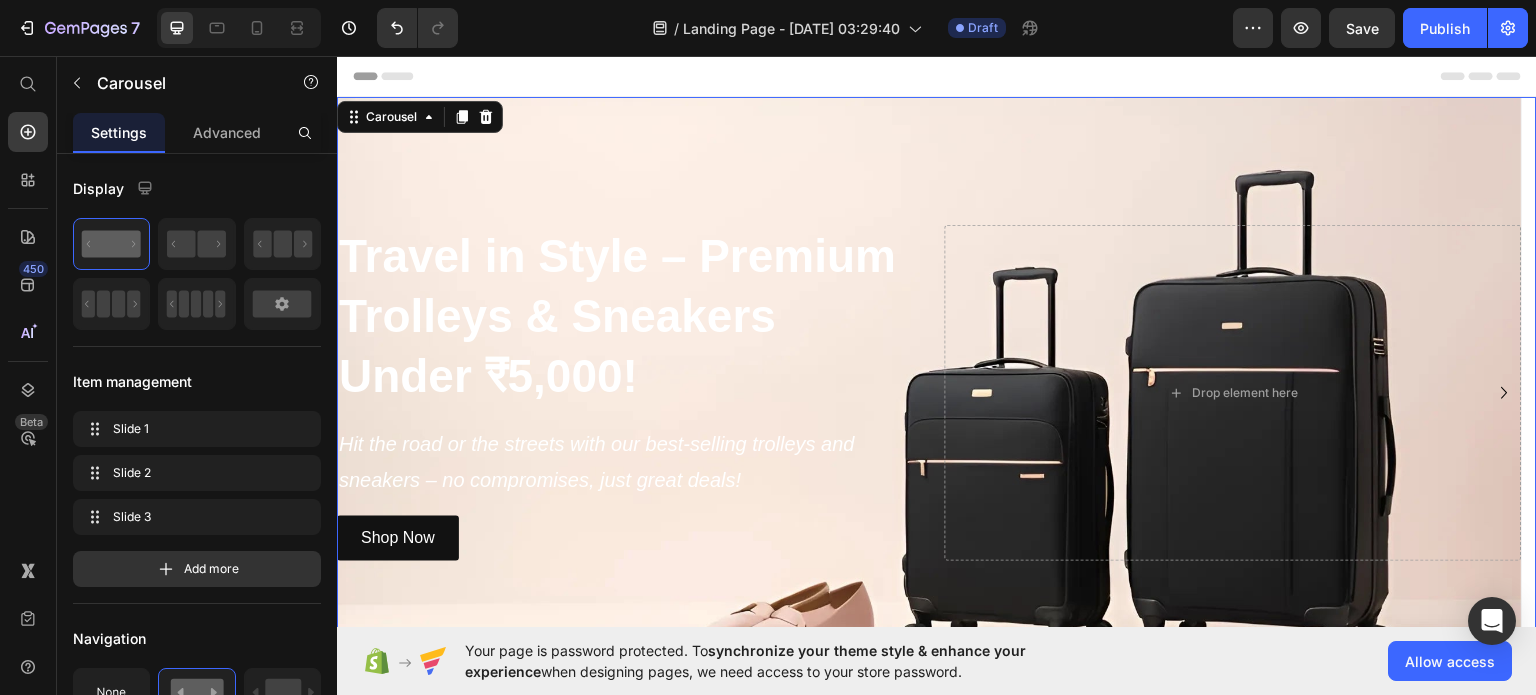 click 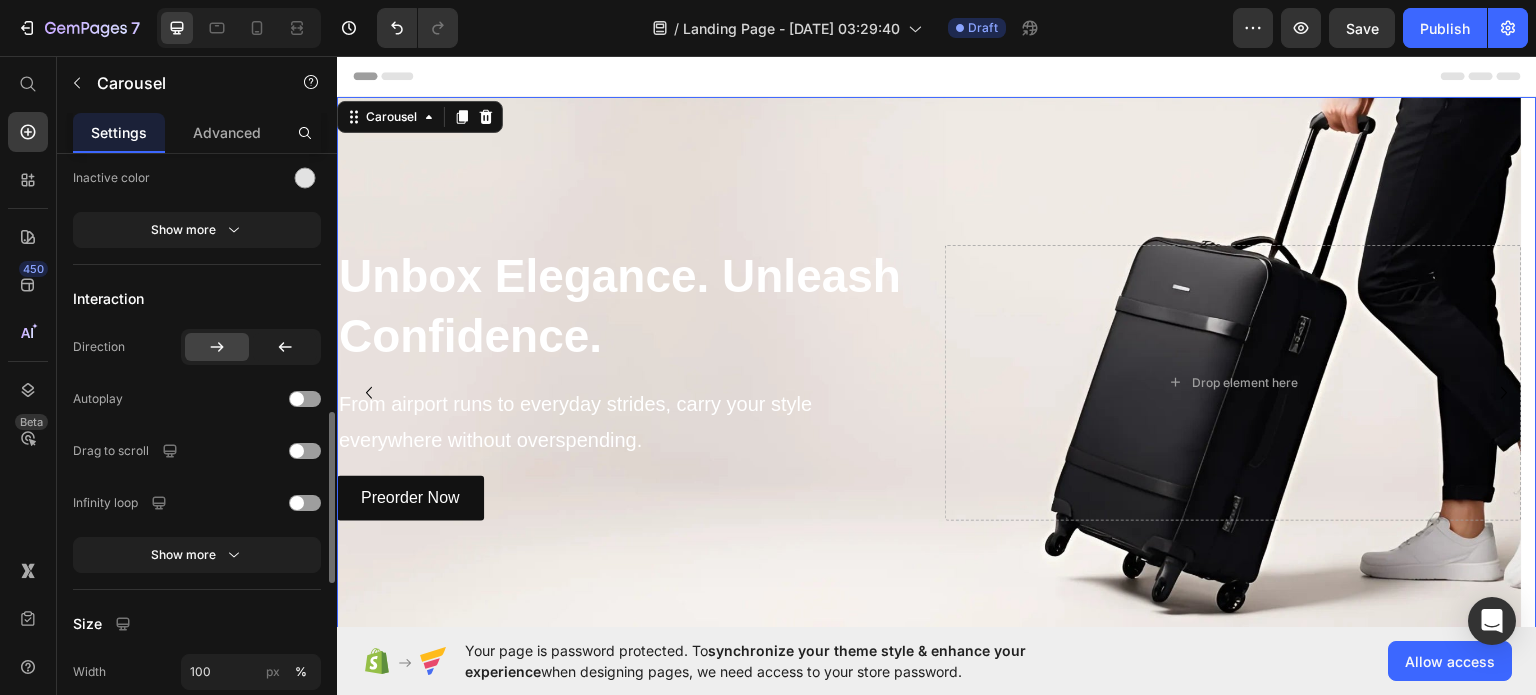 scroll, scrollTop: 909, scrollLeft: 0, axis: vertical 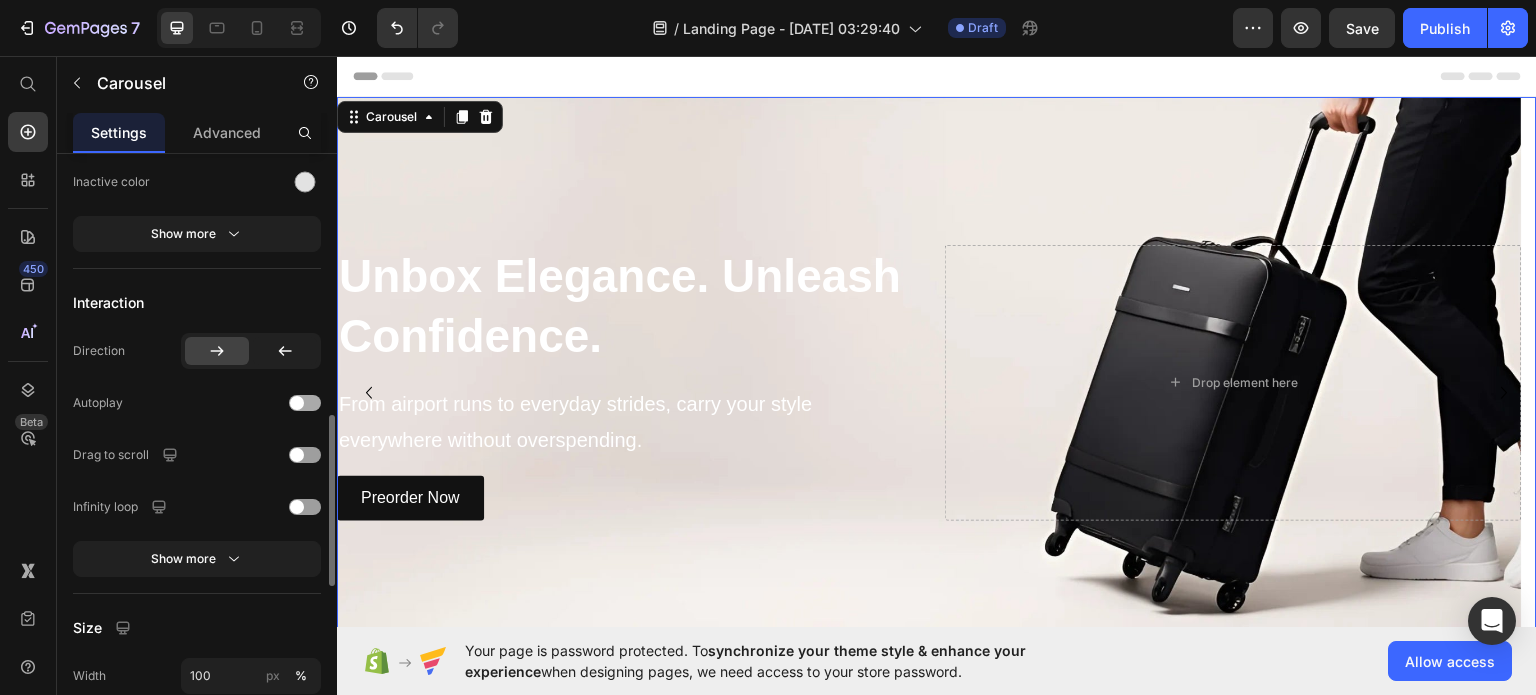 click at bounding box center [297, 403] 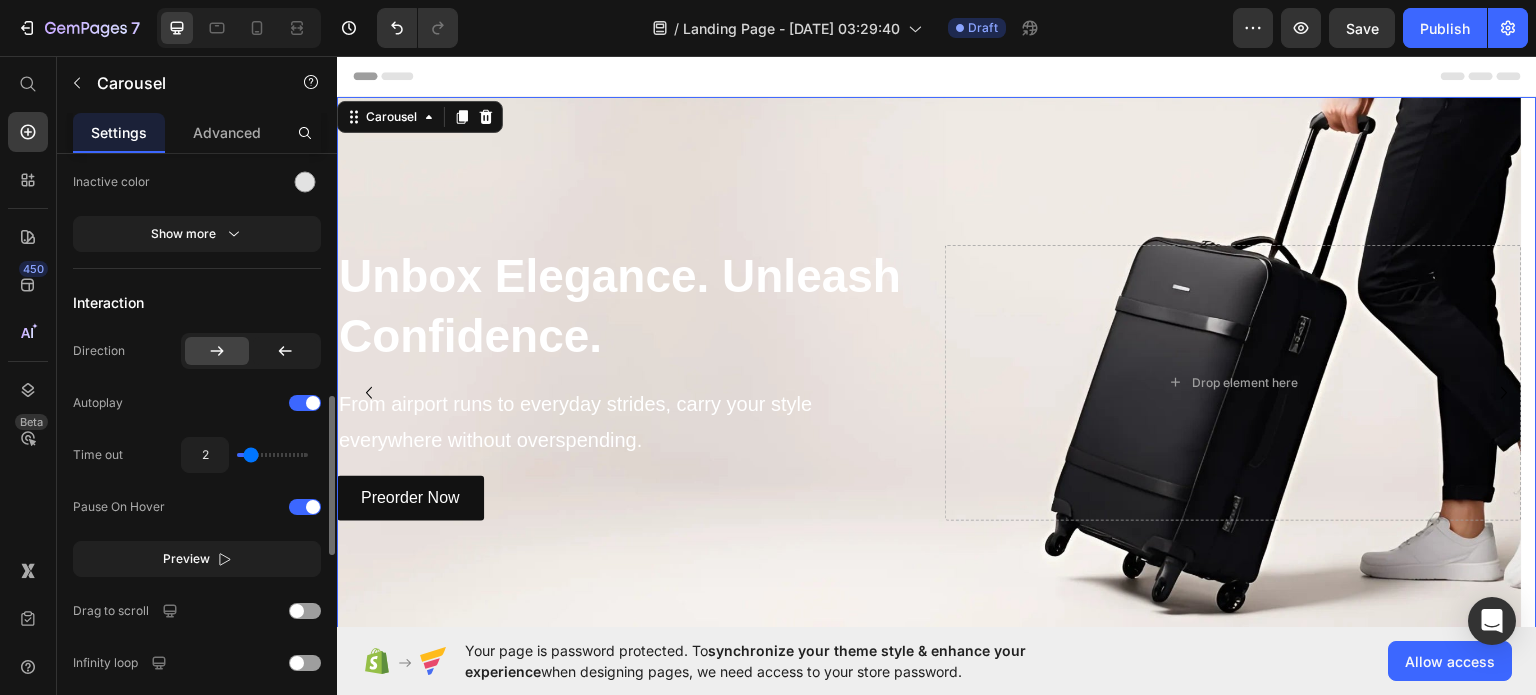 type on "4.2" 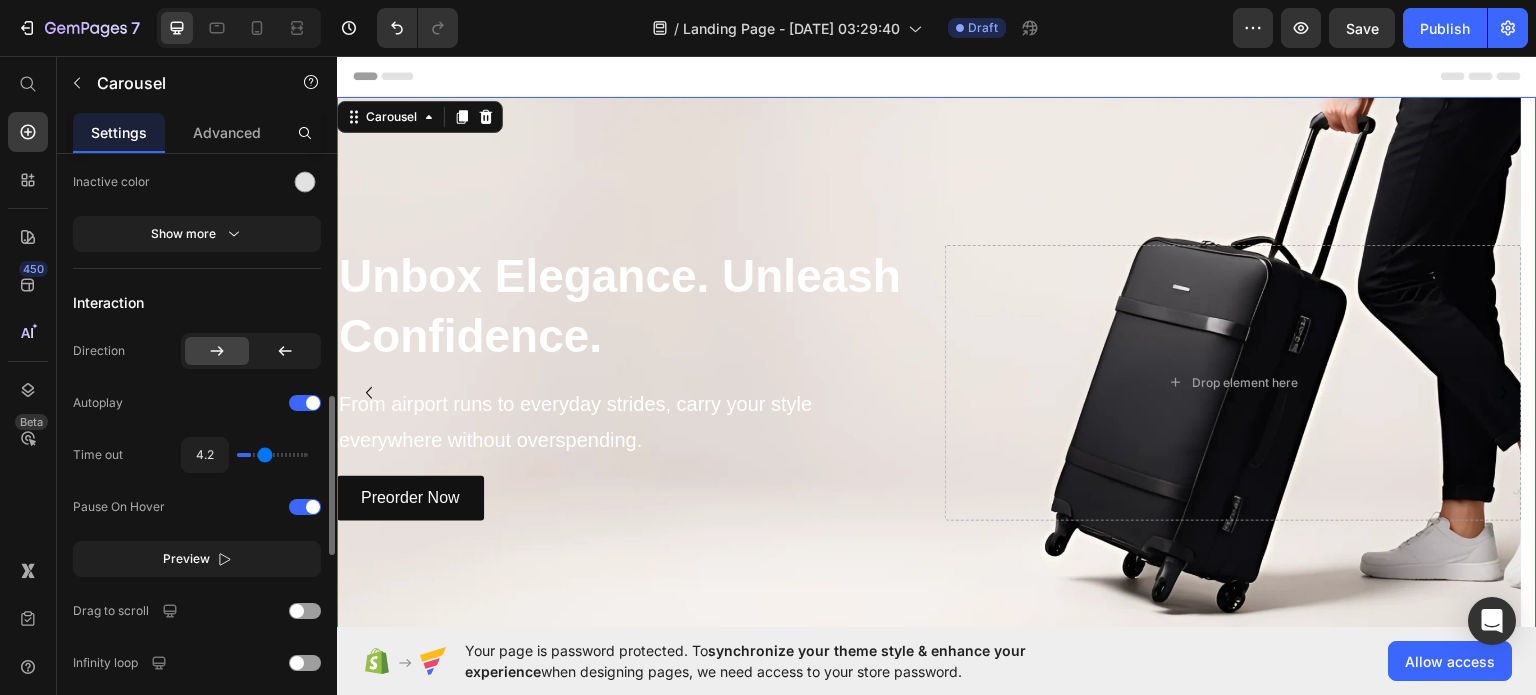 type on "4.2" 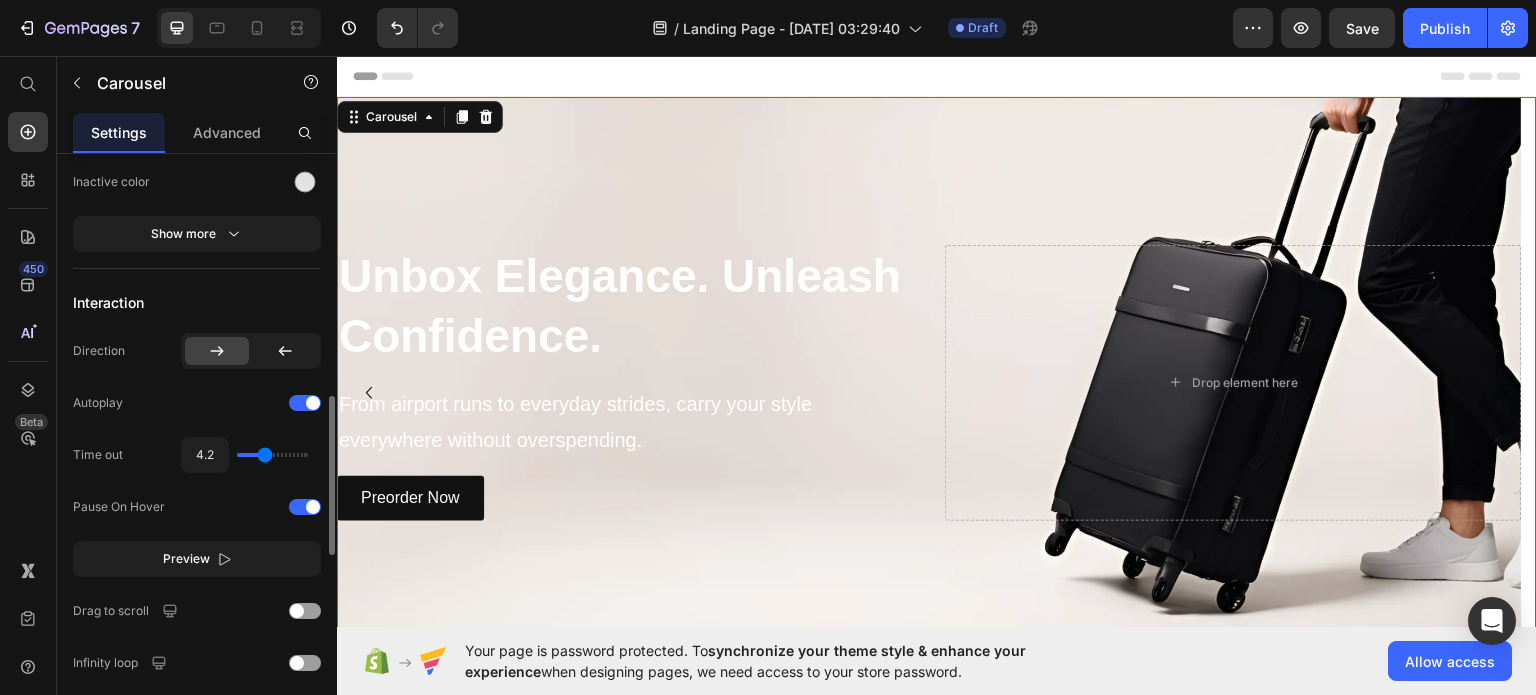 click on "4.2" 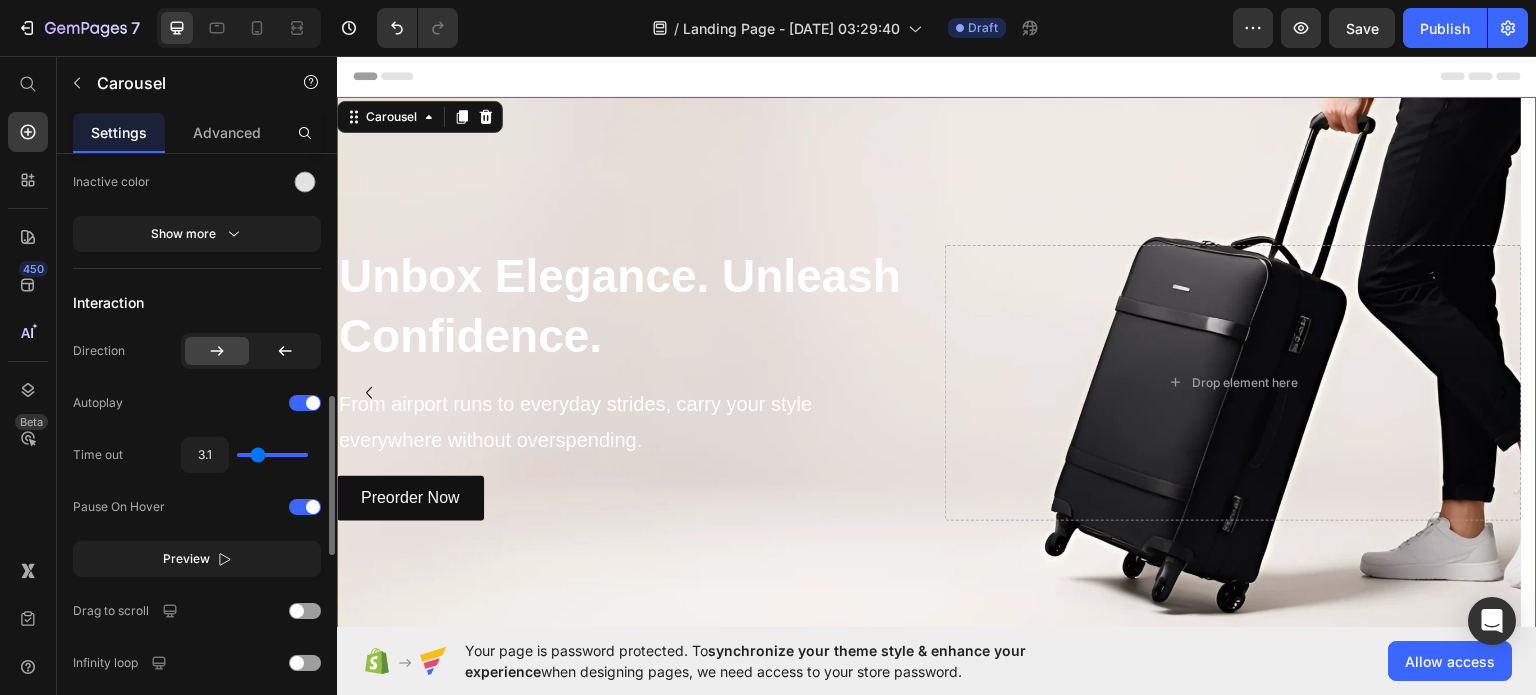 type on "2.9" 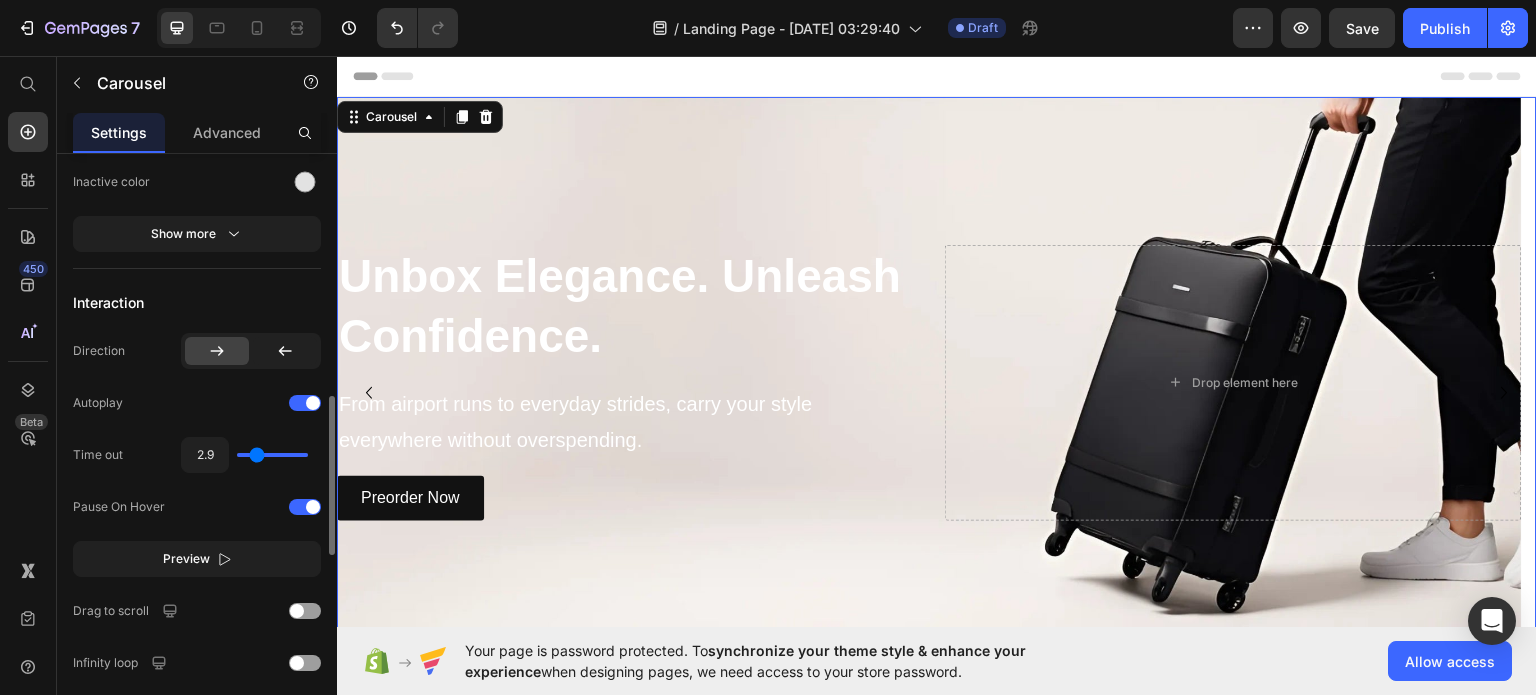 type on "2.8" 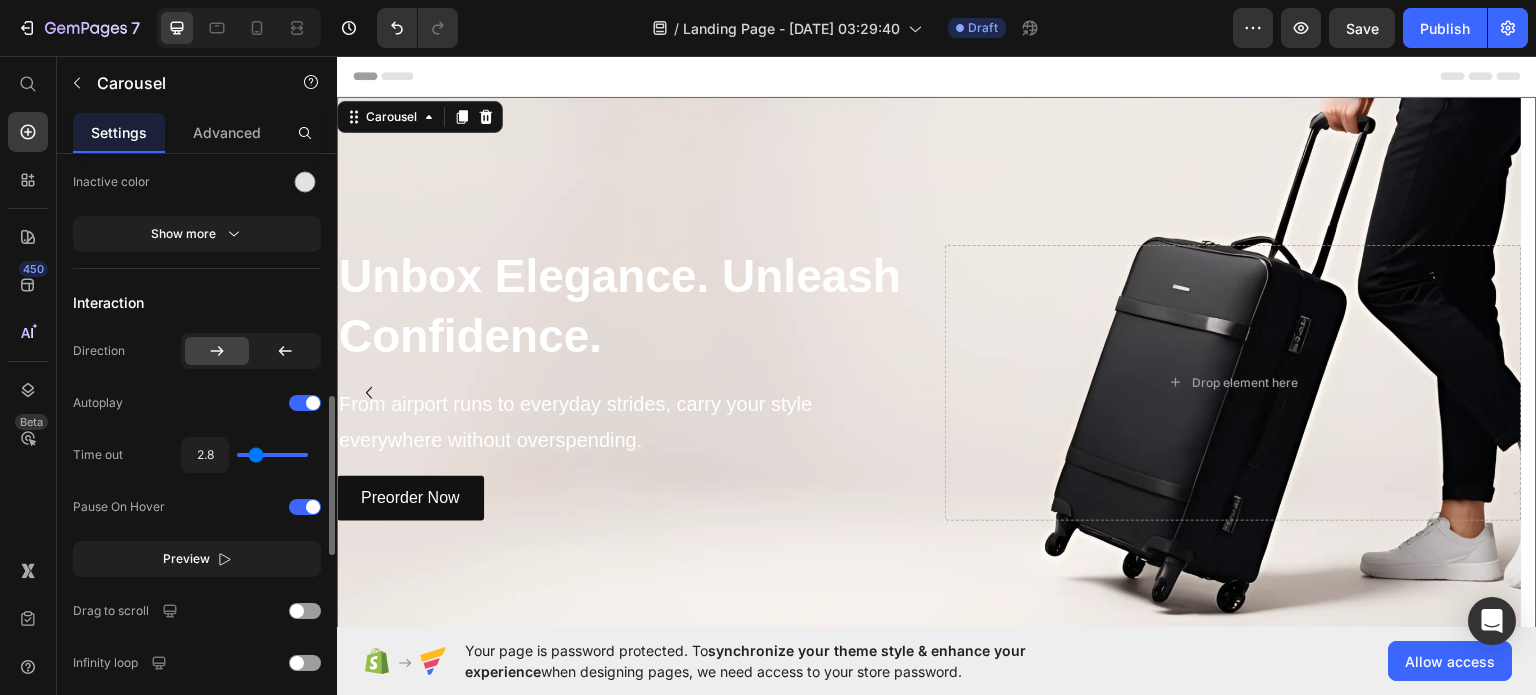 type on "2.7" 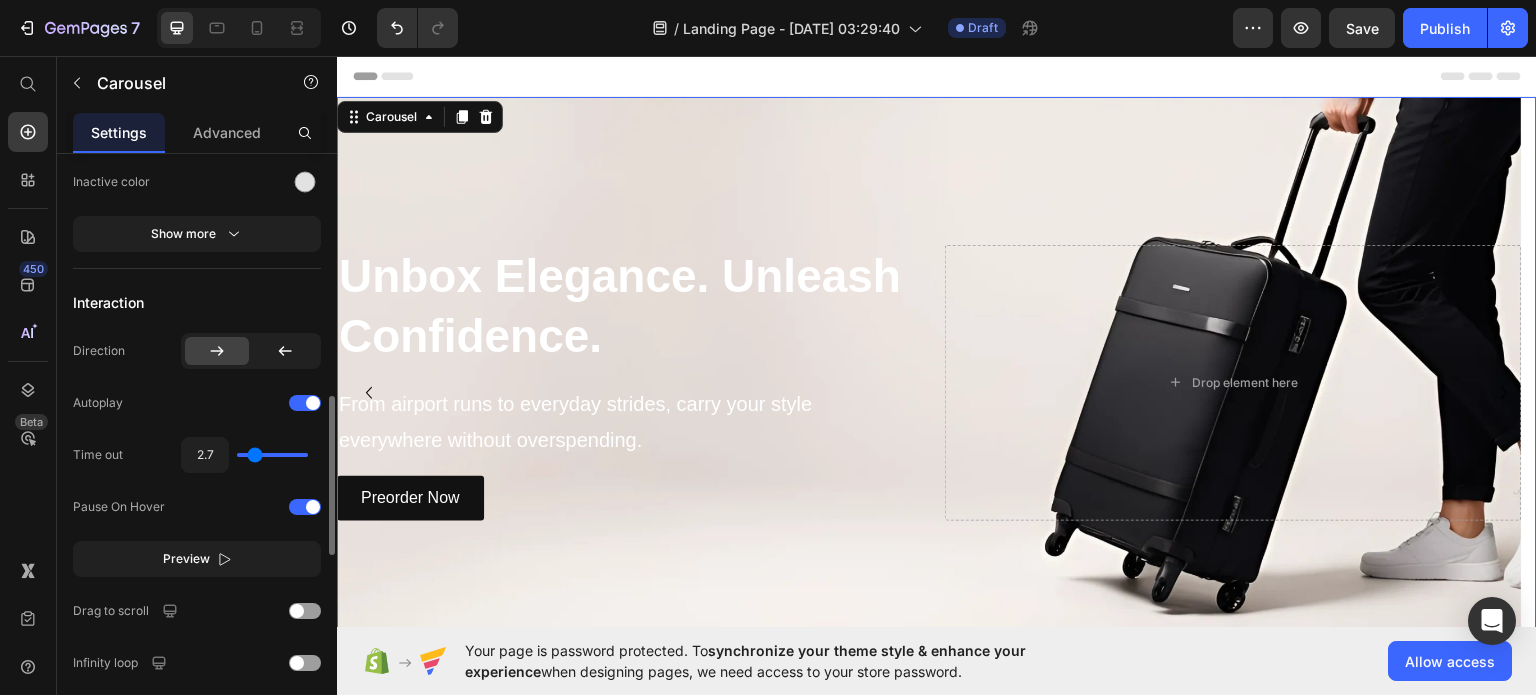 type on "2.4" 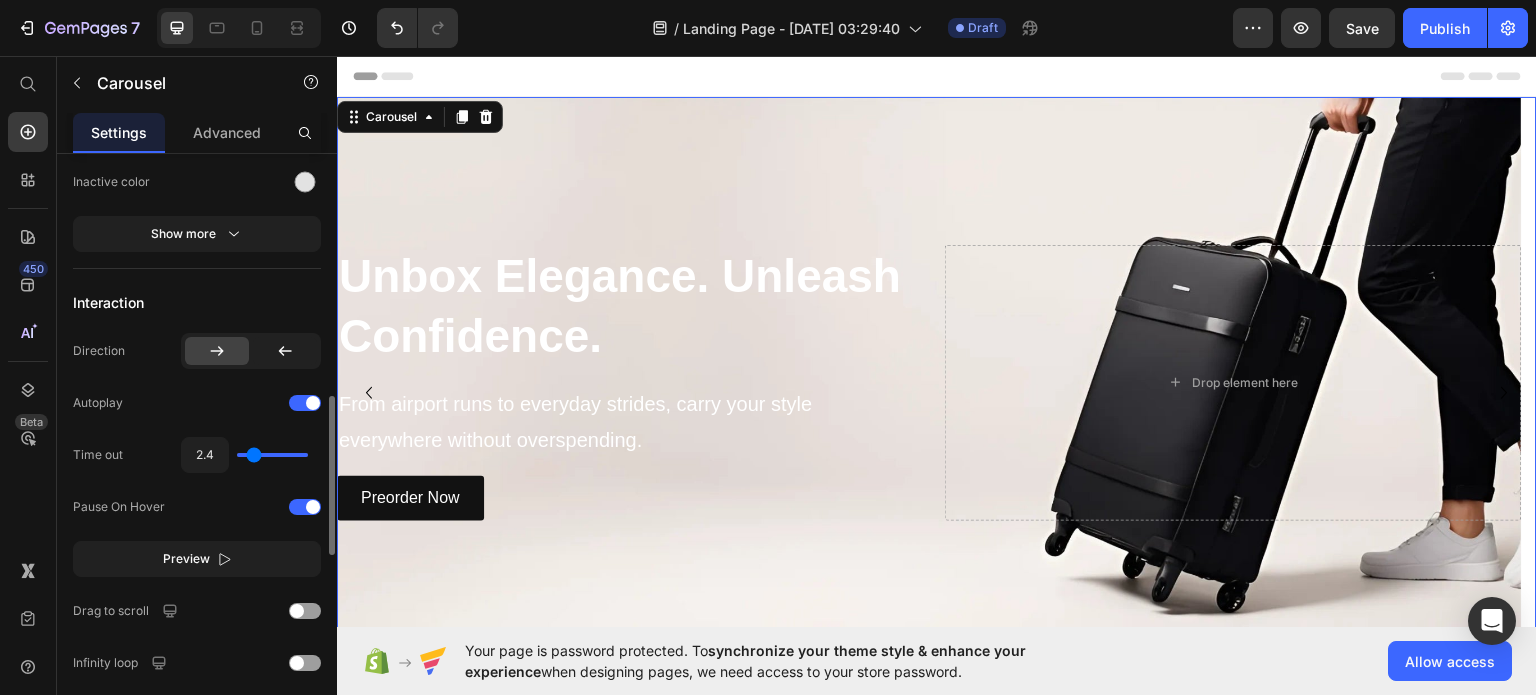type on "2.5" 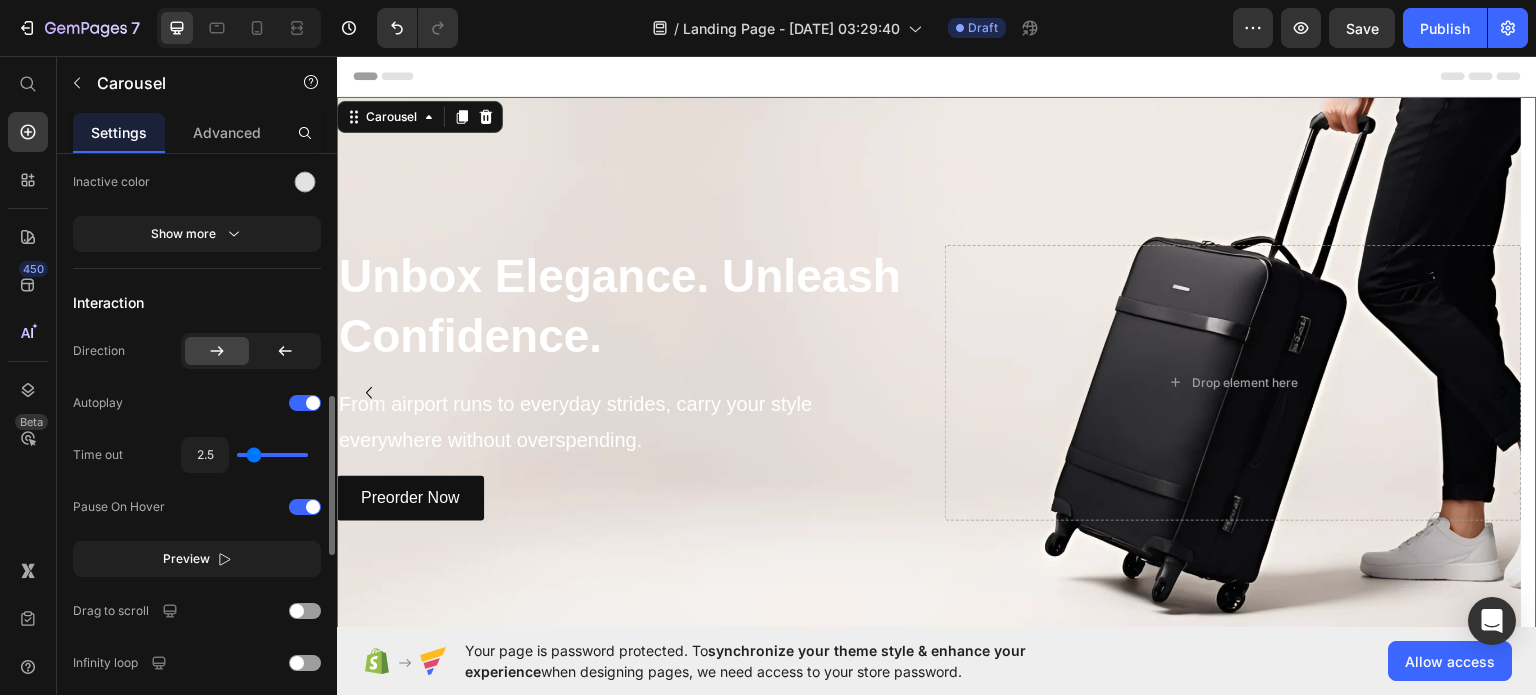 type on "2.7" 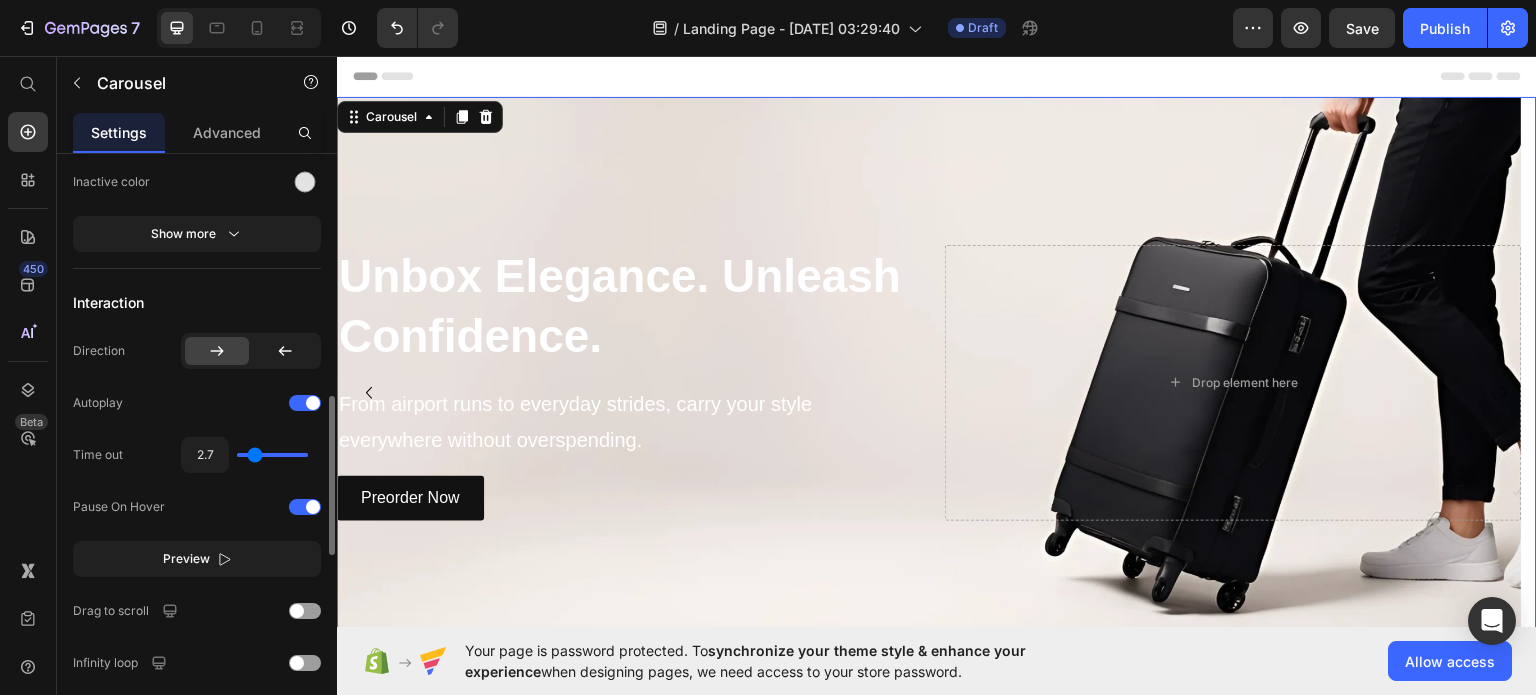 type on "2.8" 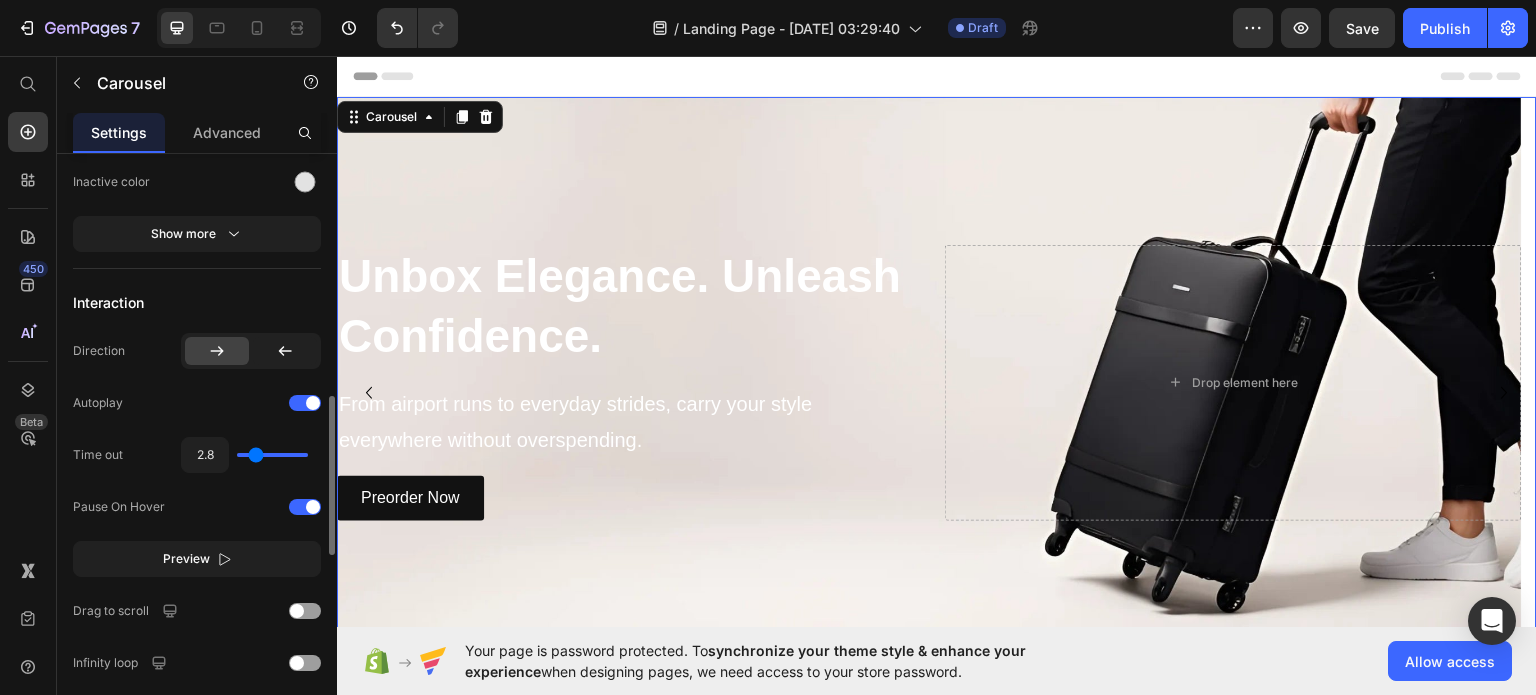 type on "2.9" 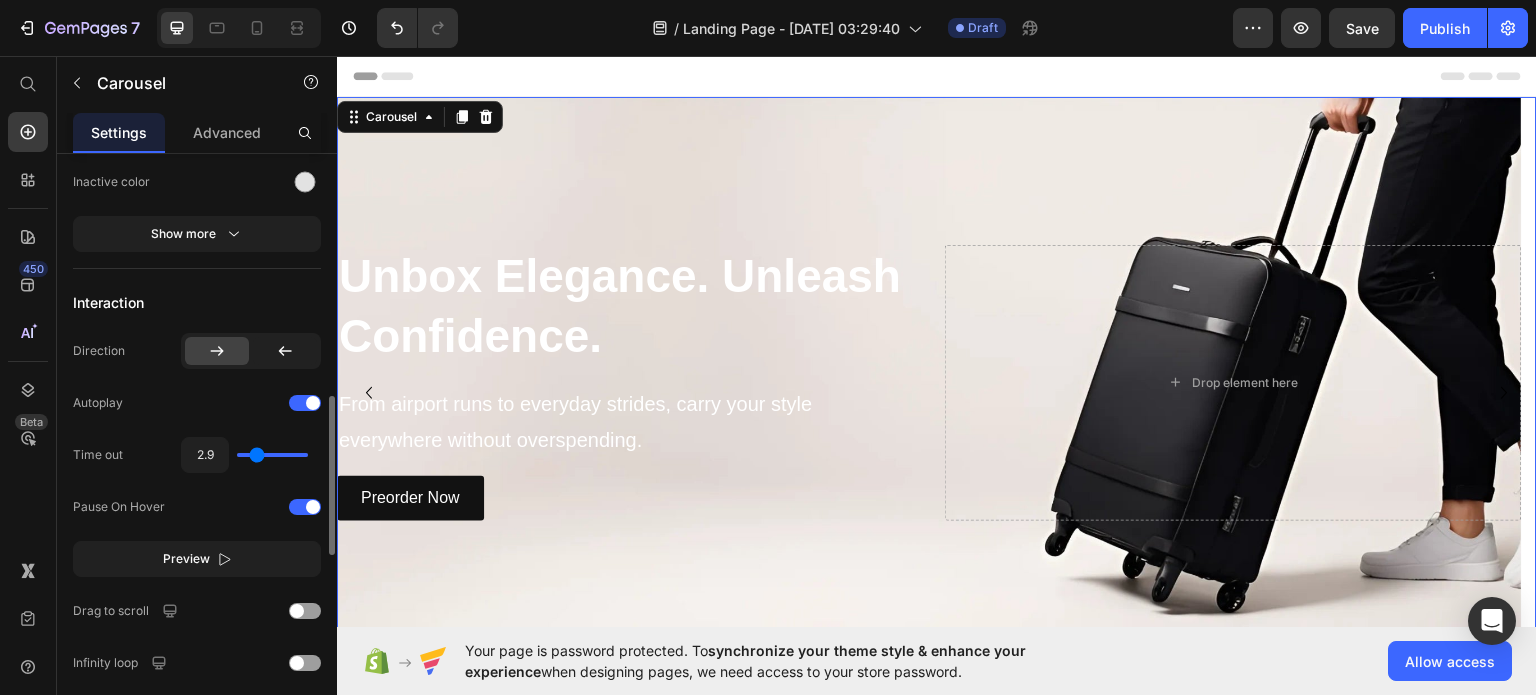 type on "3.2" 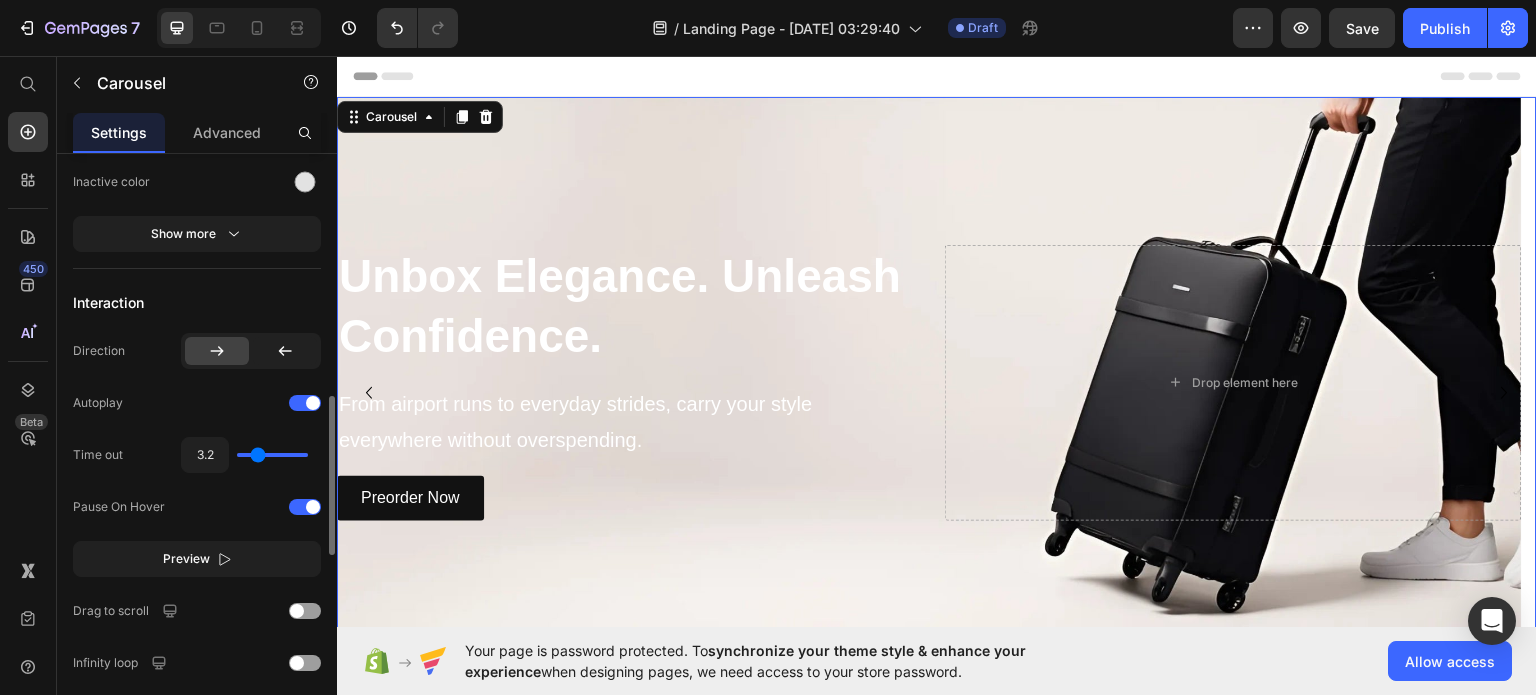 type on "3.3" 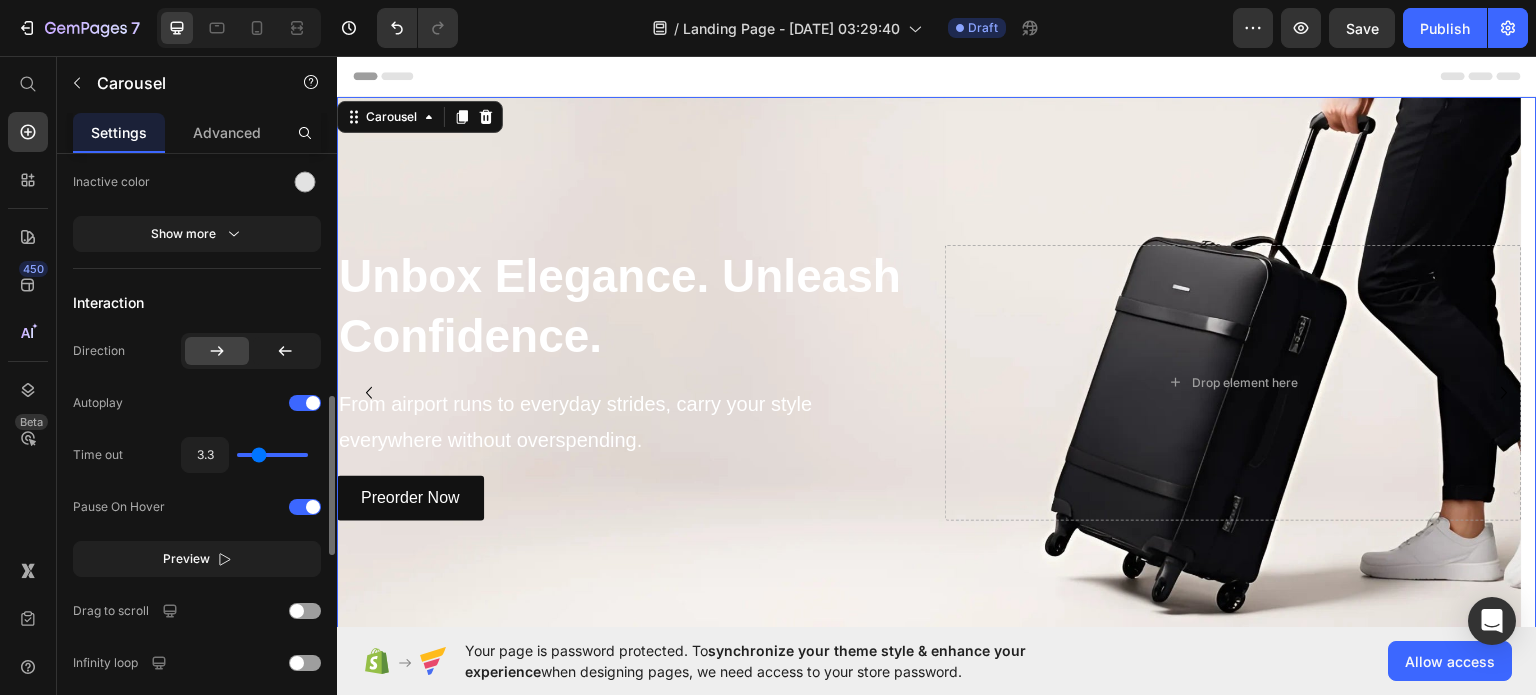 type on "3.5" 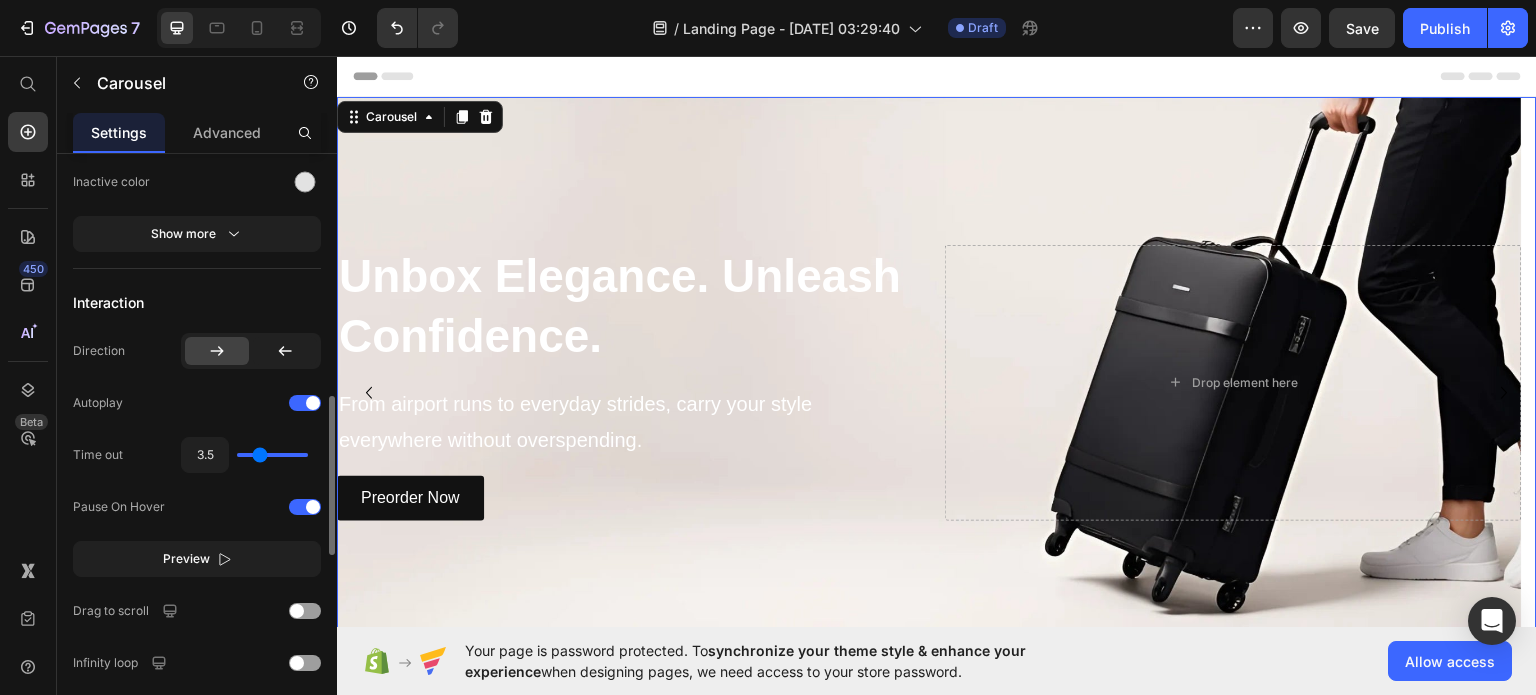 type on "3.7" 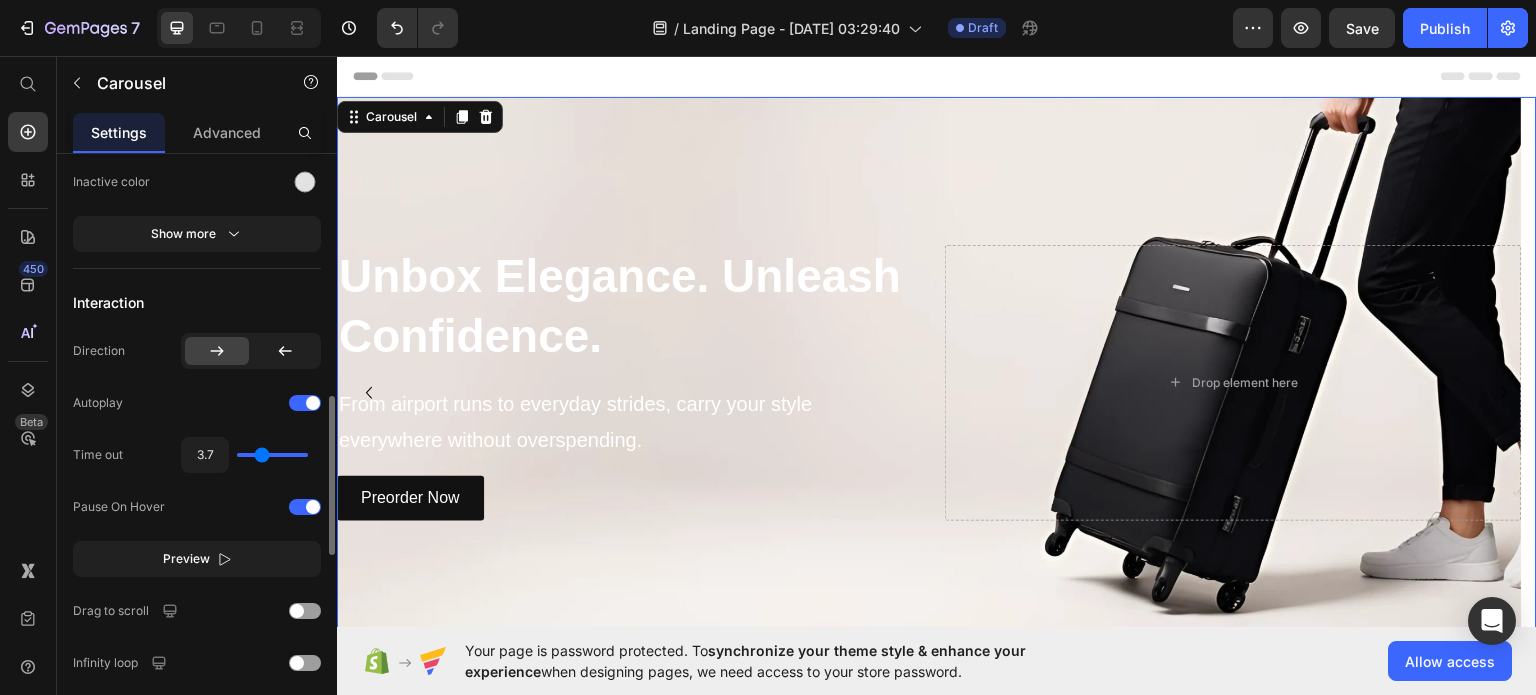 type on "4" 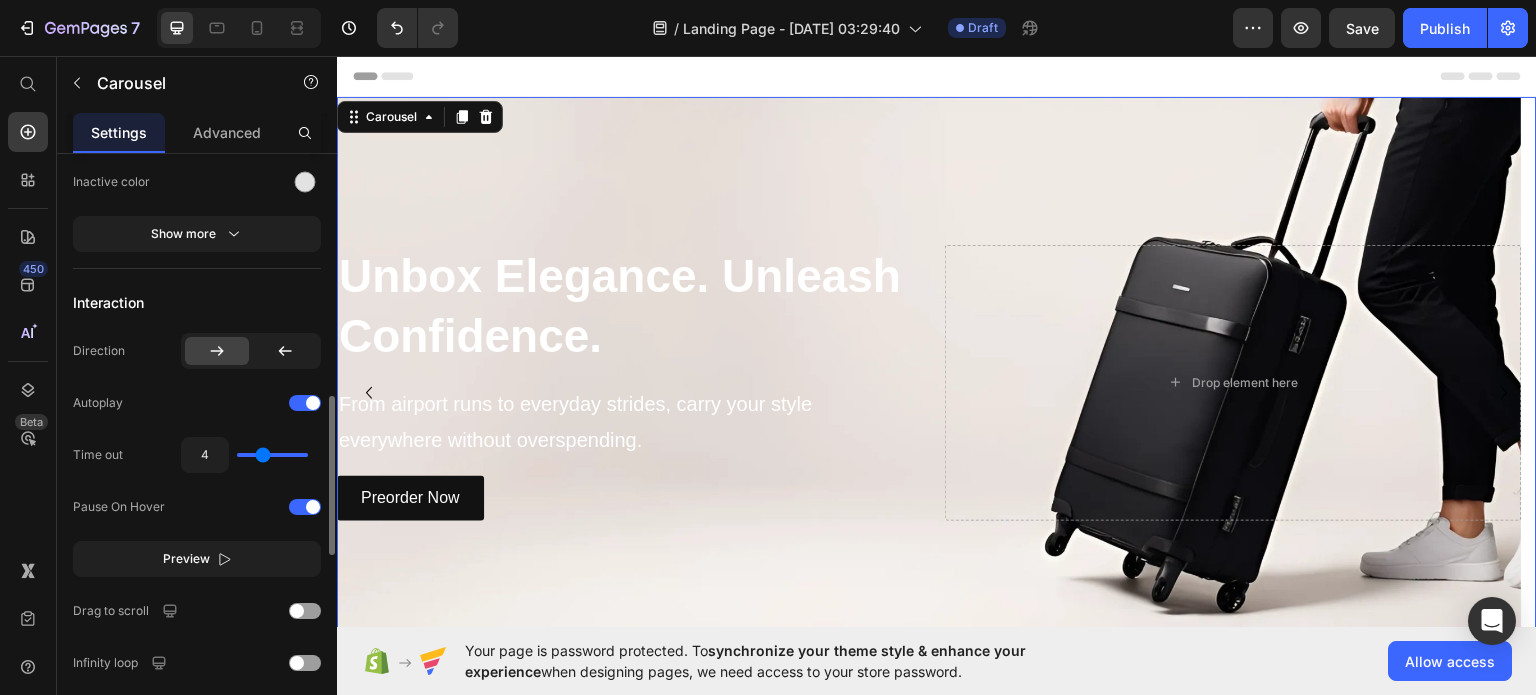type on "4.2" 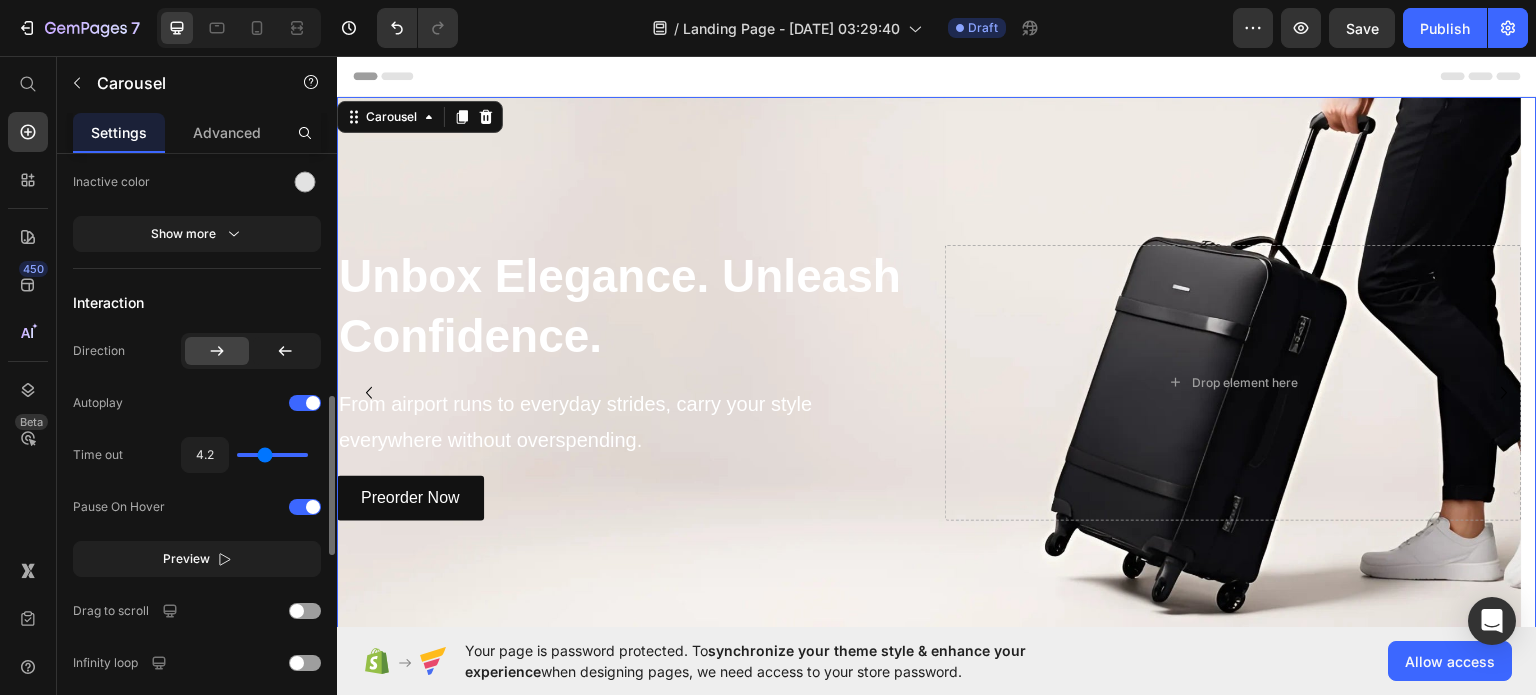 type on "4.4" 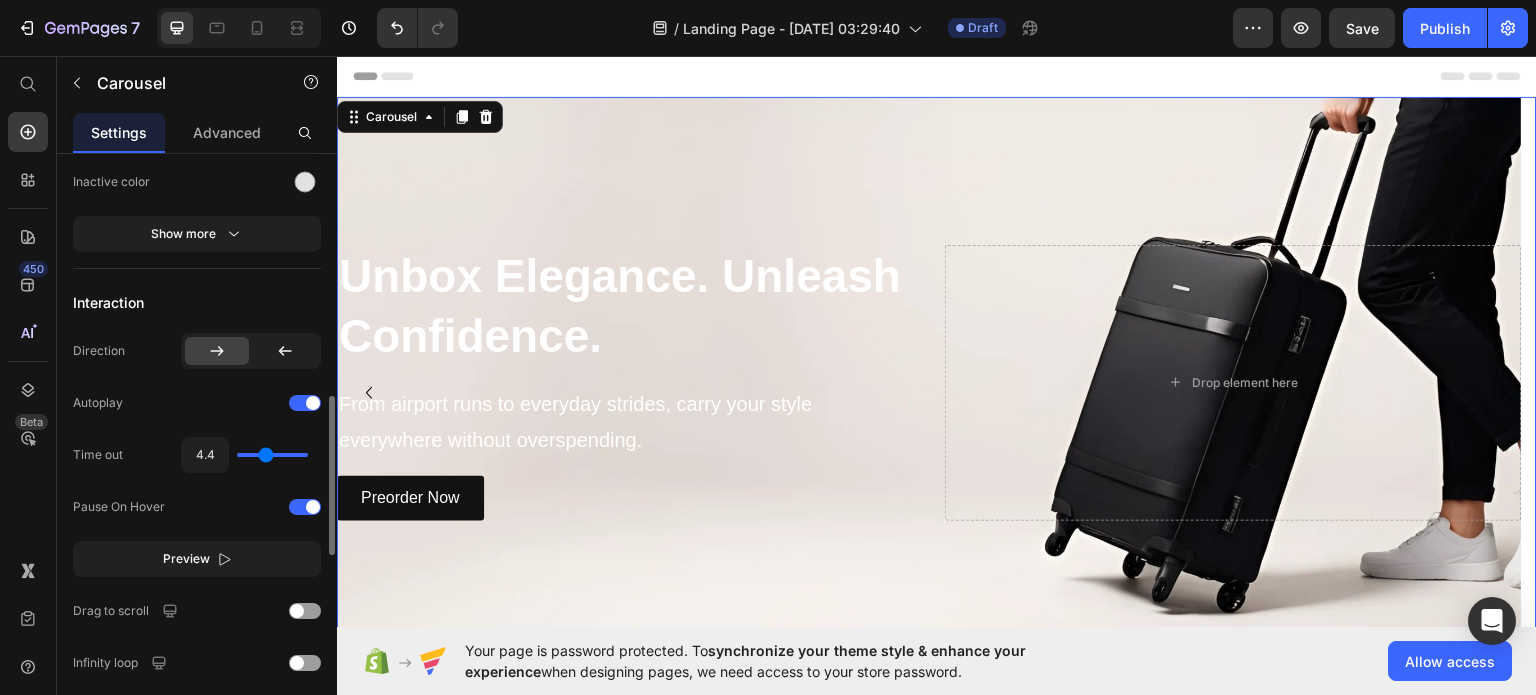 type on "4.5" 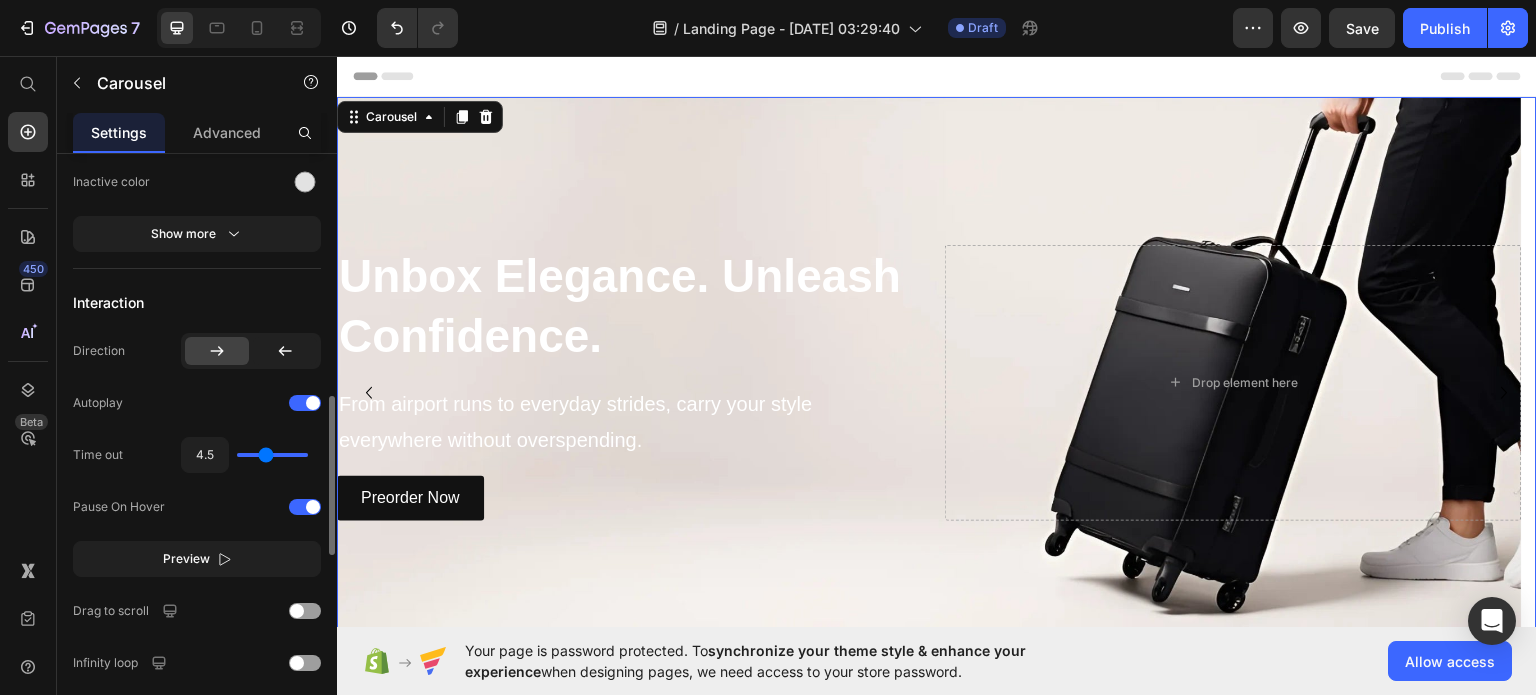 type on "4.6" 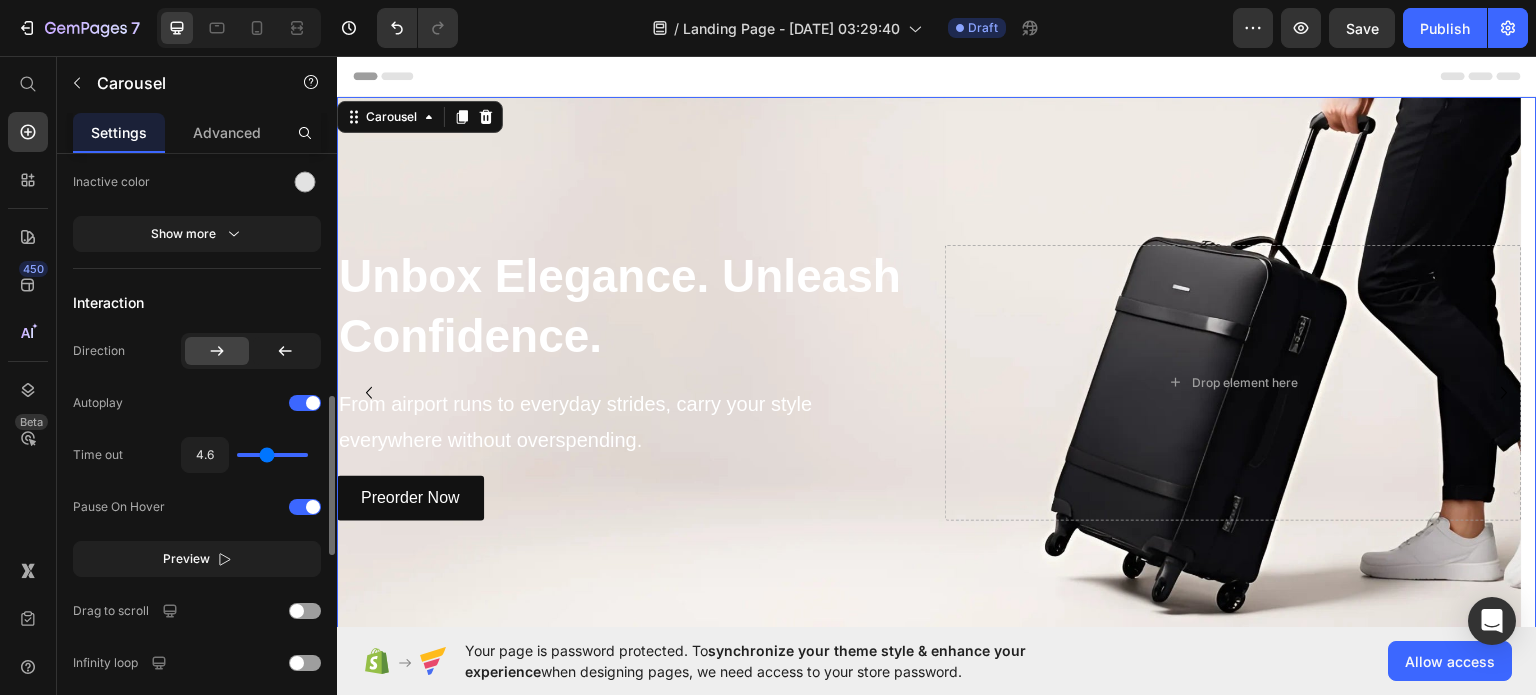 type on "4.8" 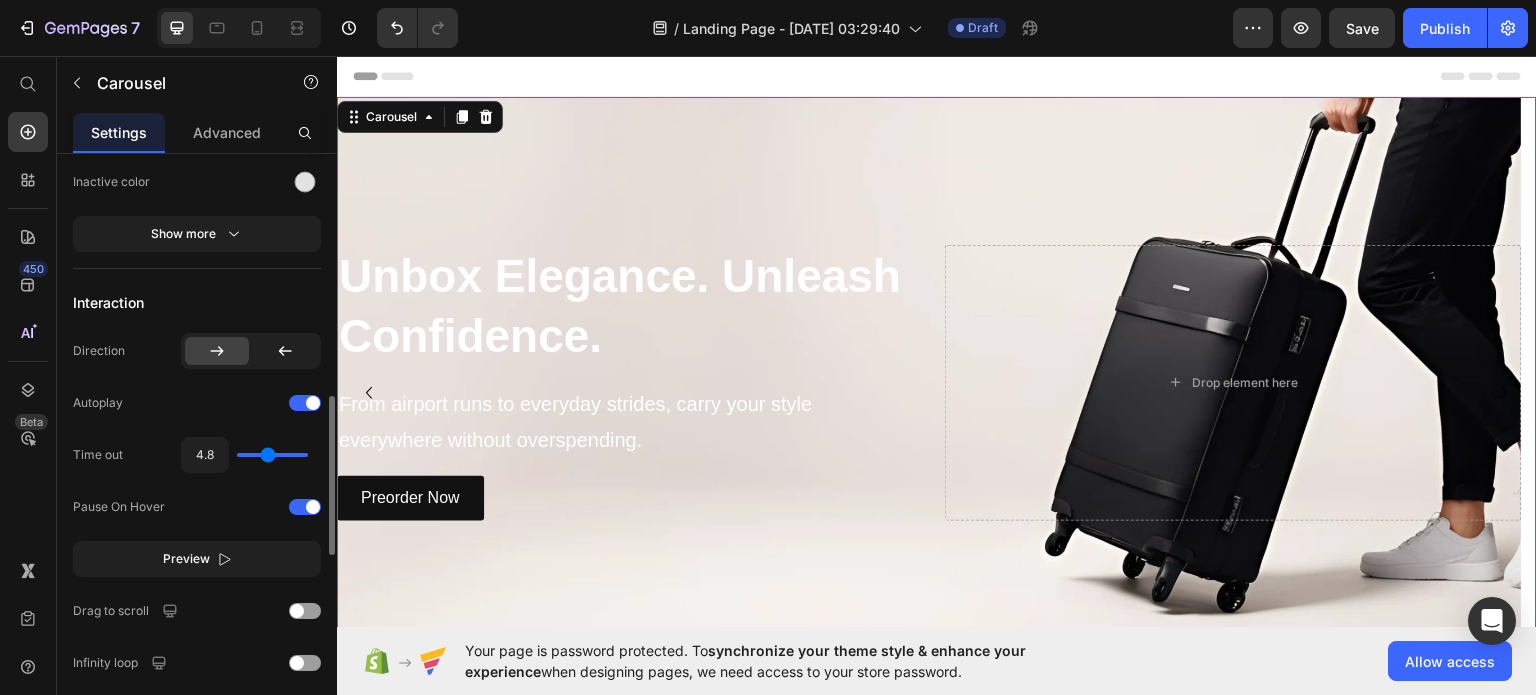 type on "4.9" 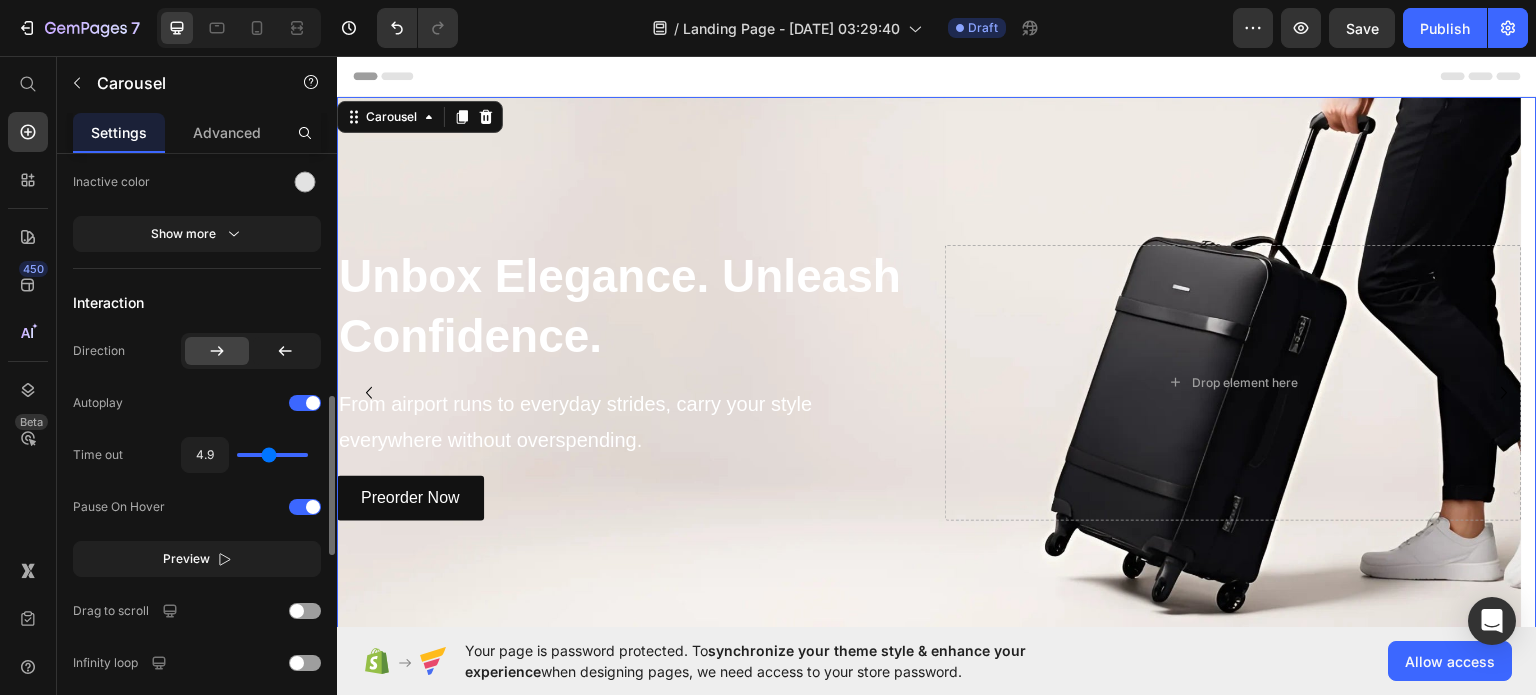 type on "5" 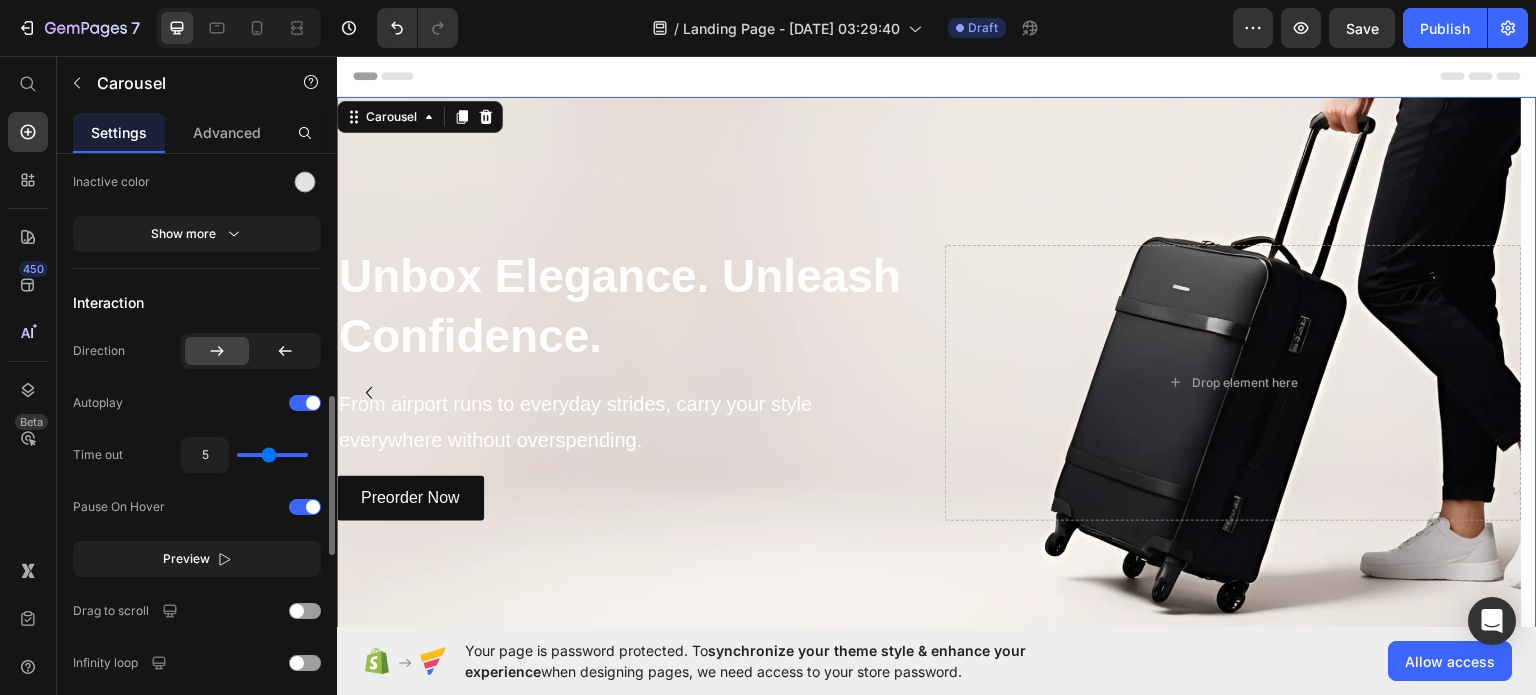 type on "5.2" 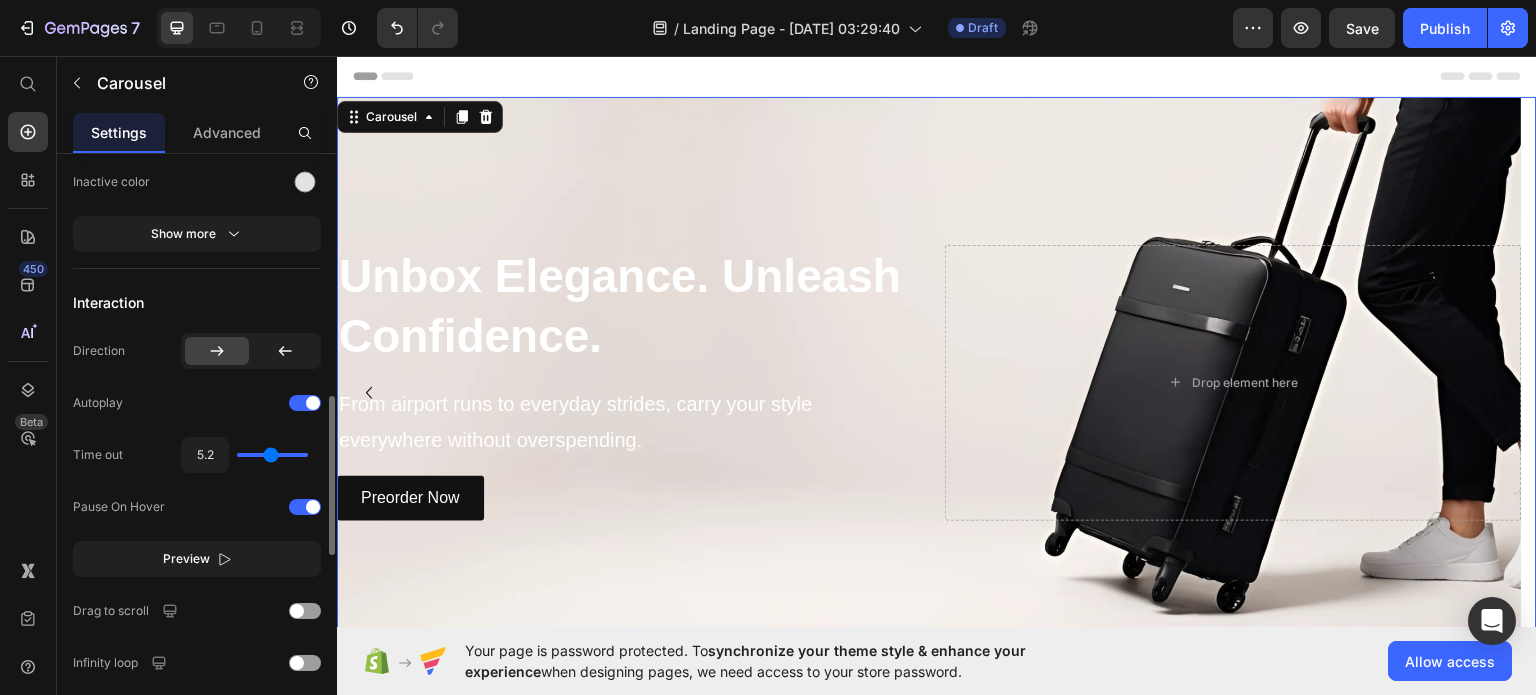 type on "5" 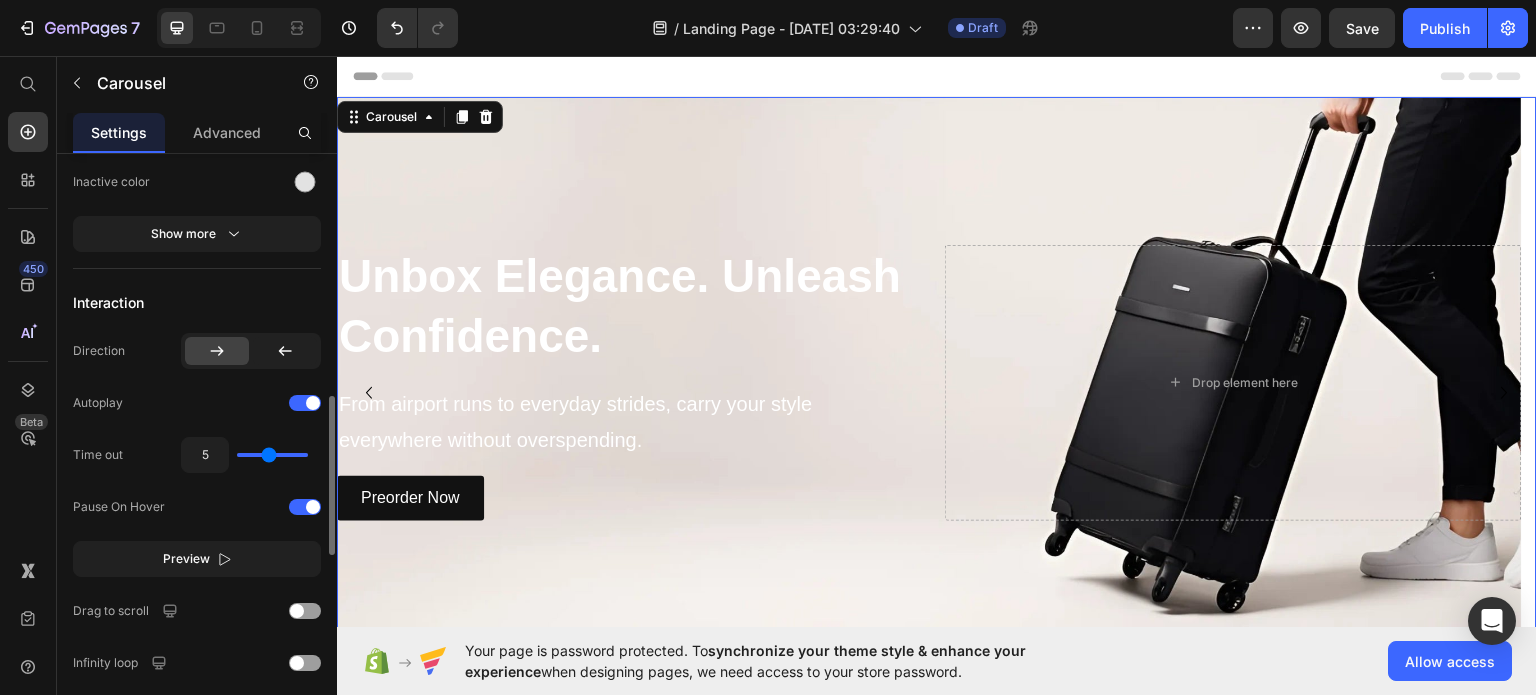type on "4.9" 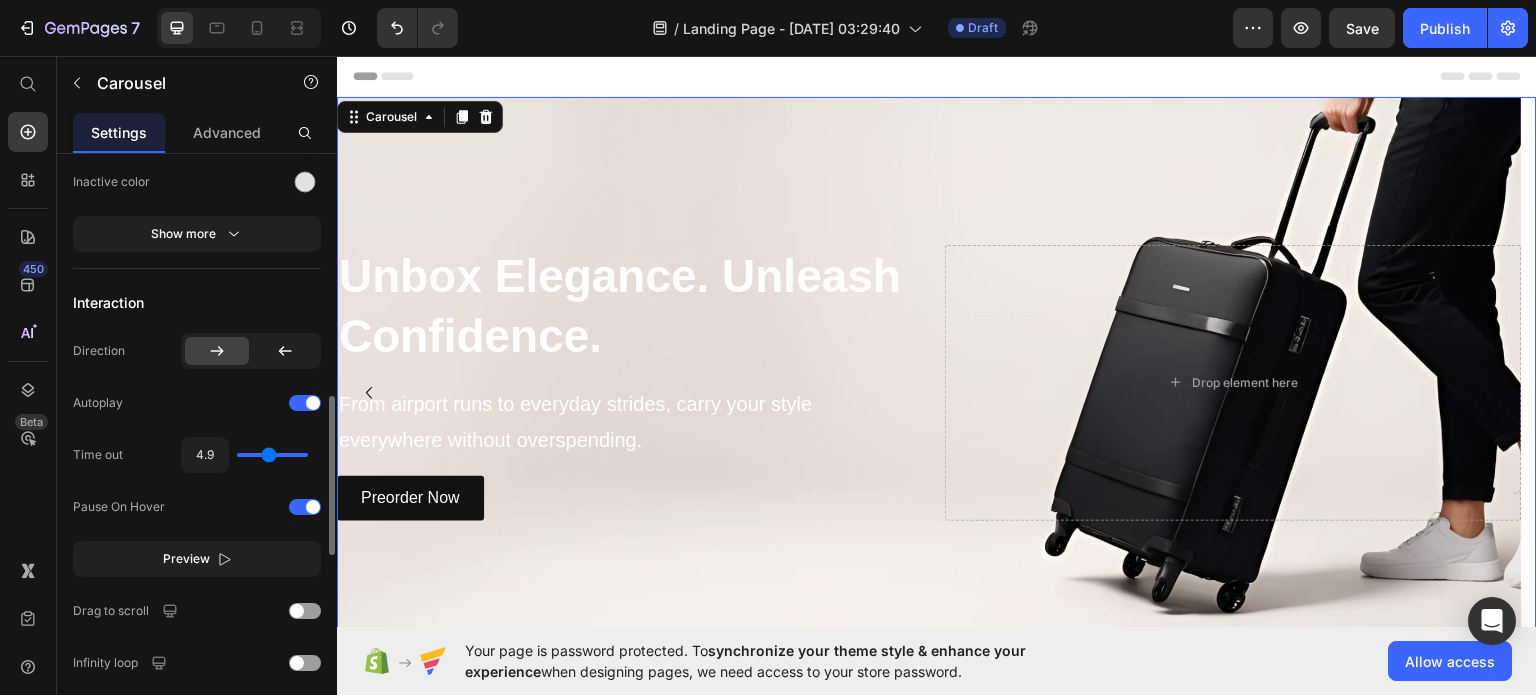 type on "4.8" 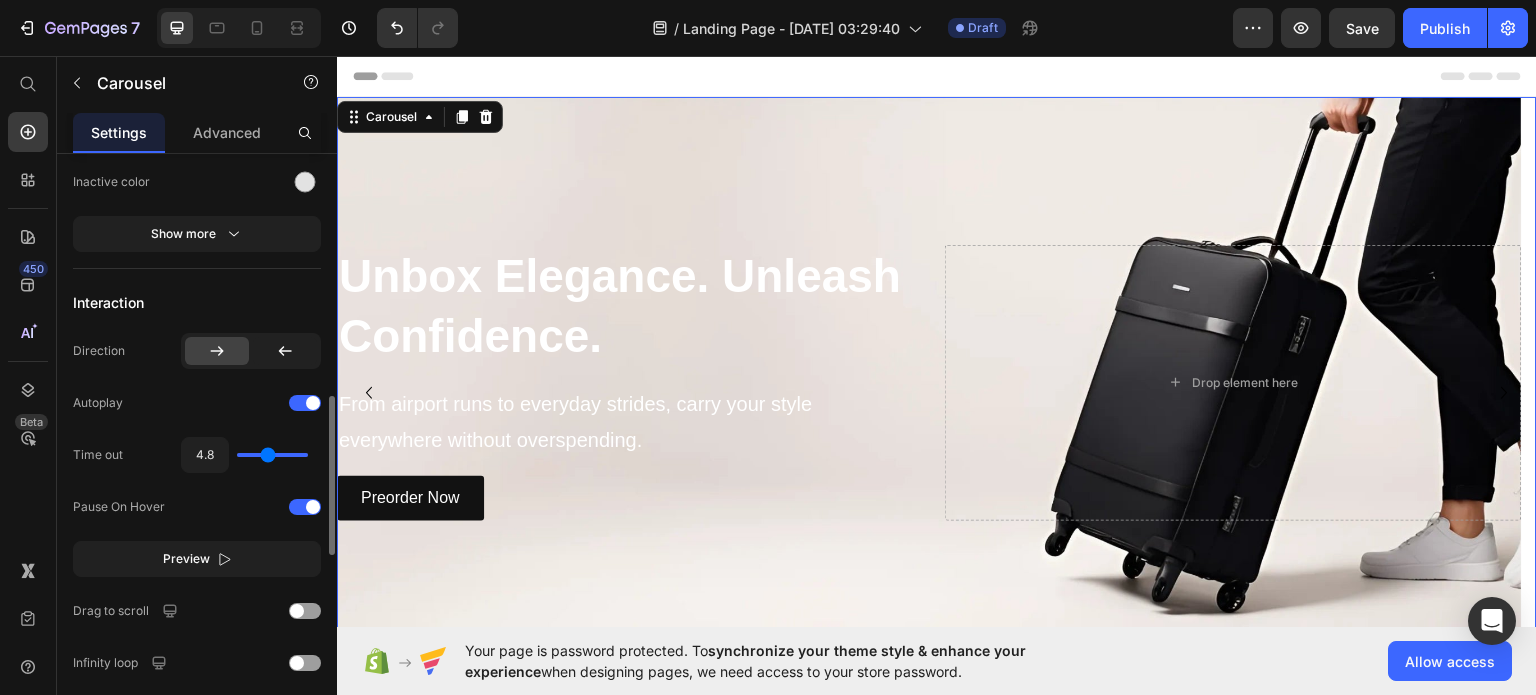 type on "4.6" 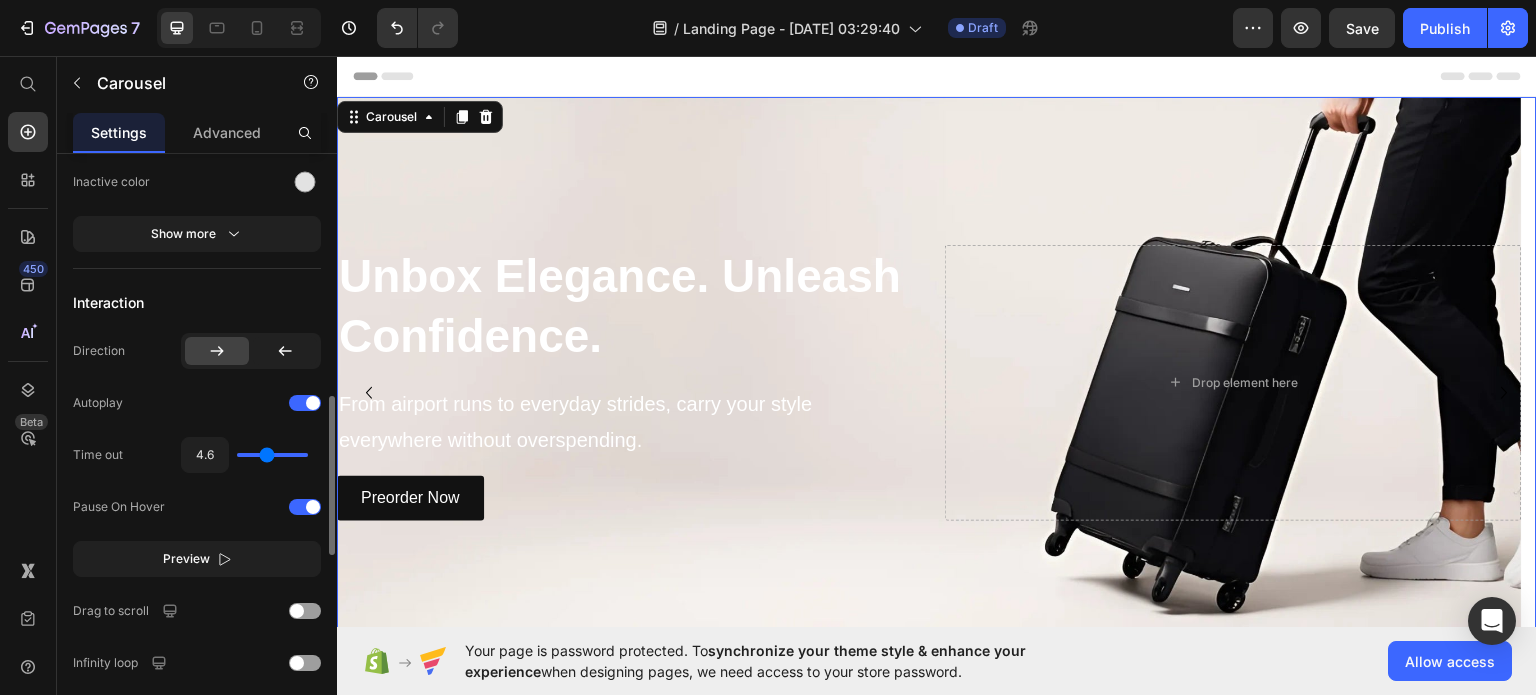 type on "4.5" 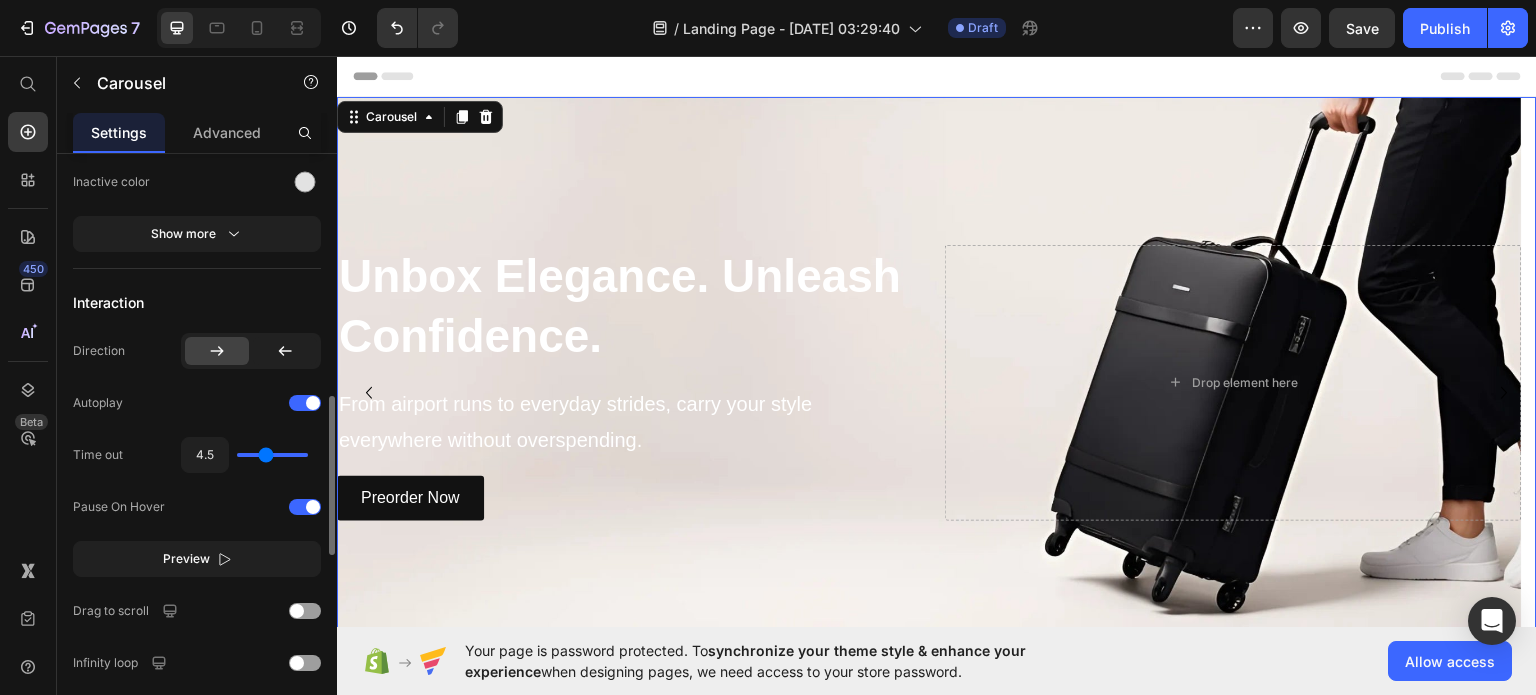 type on "4.4" 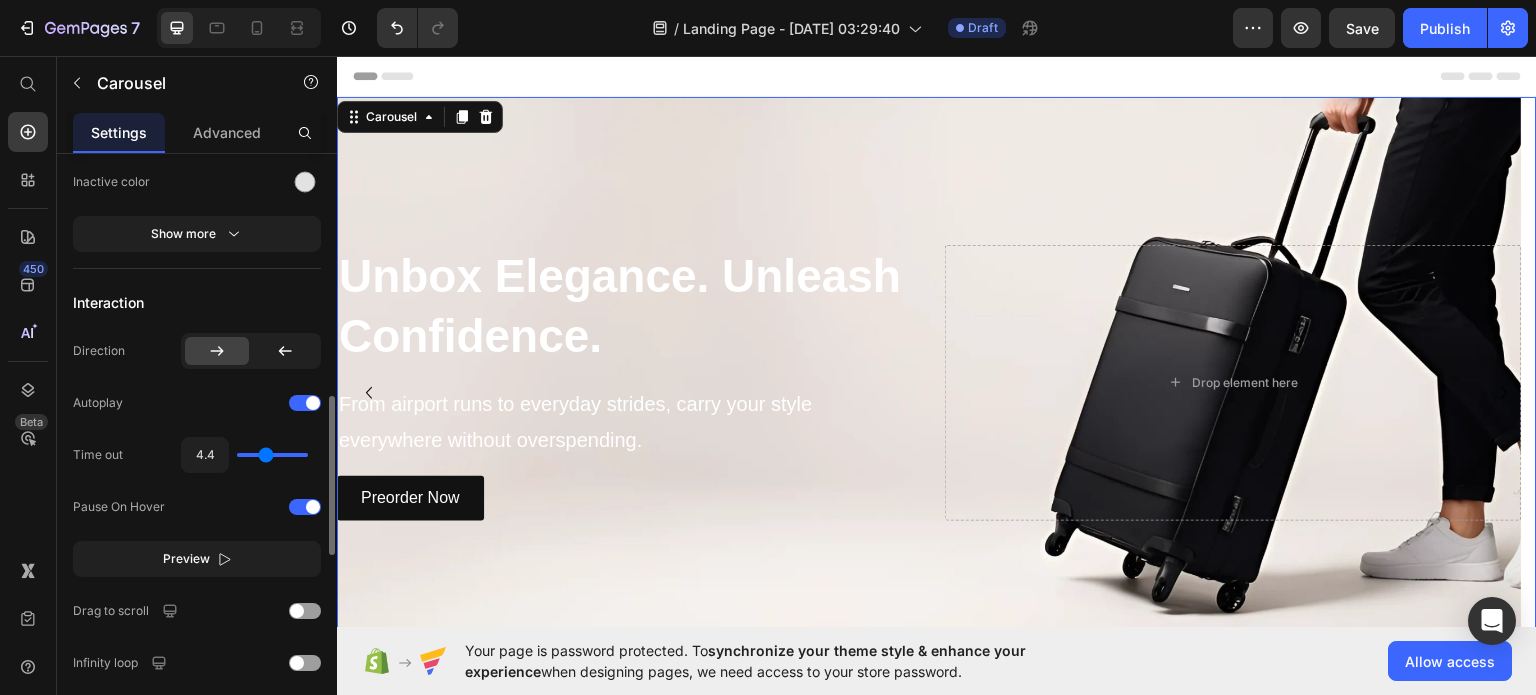 type on "4.1" 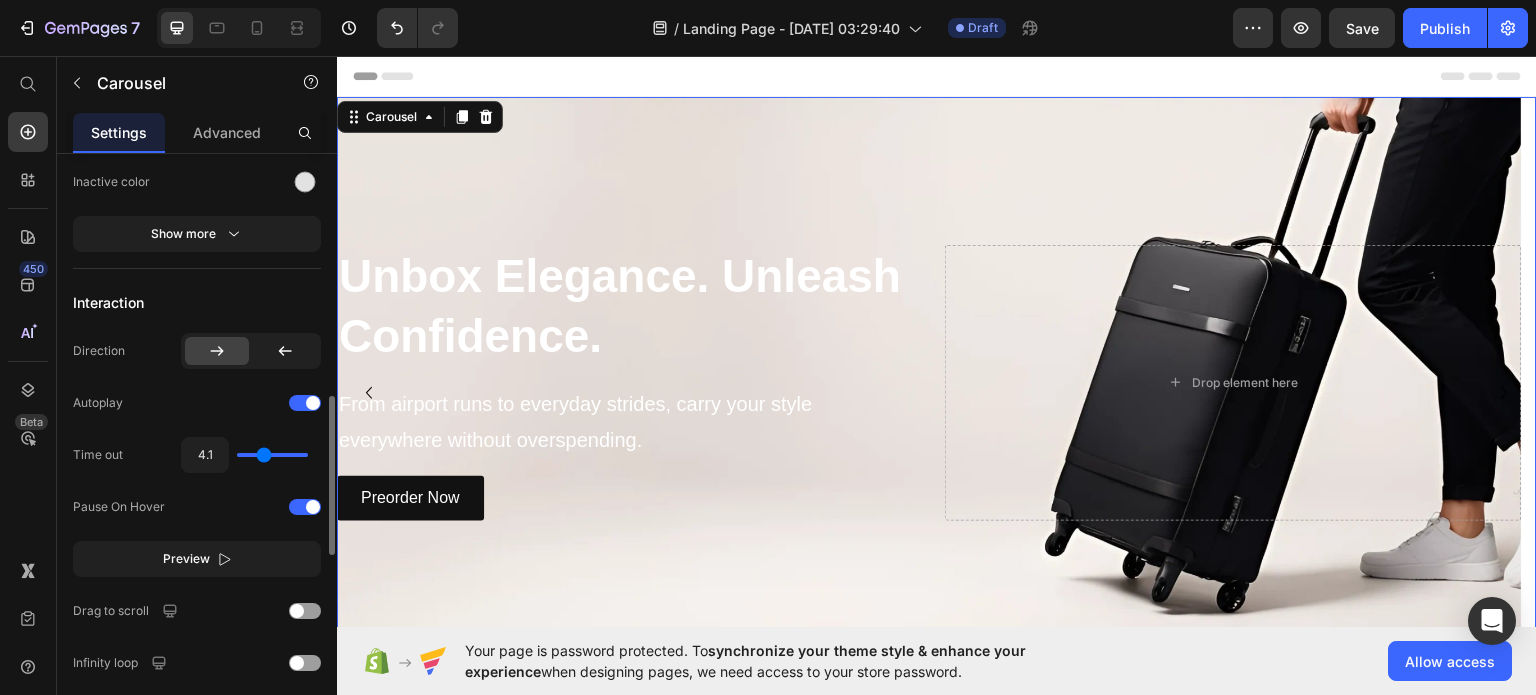 type on "4" 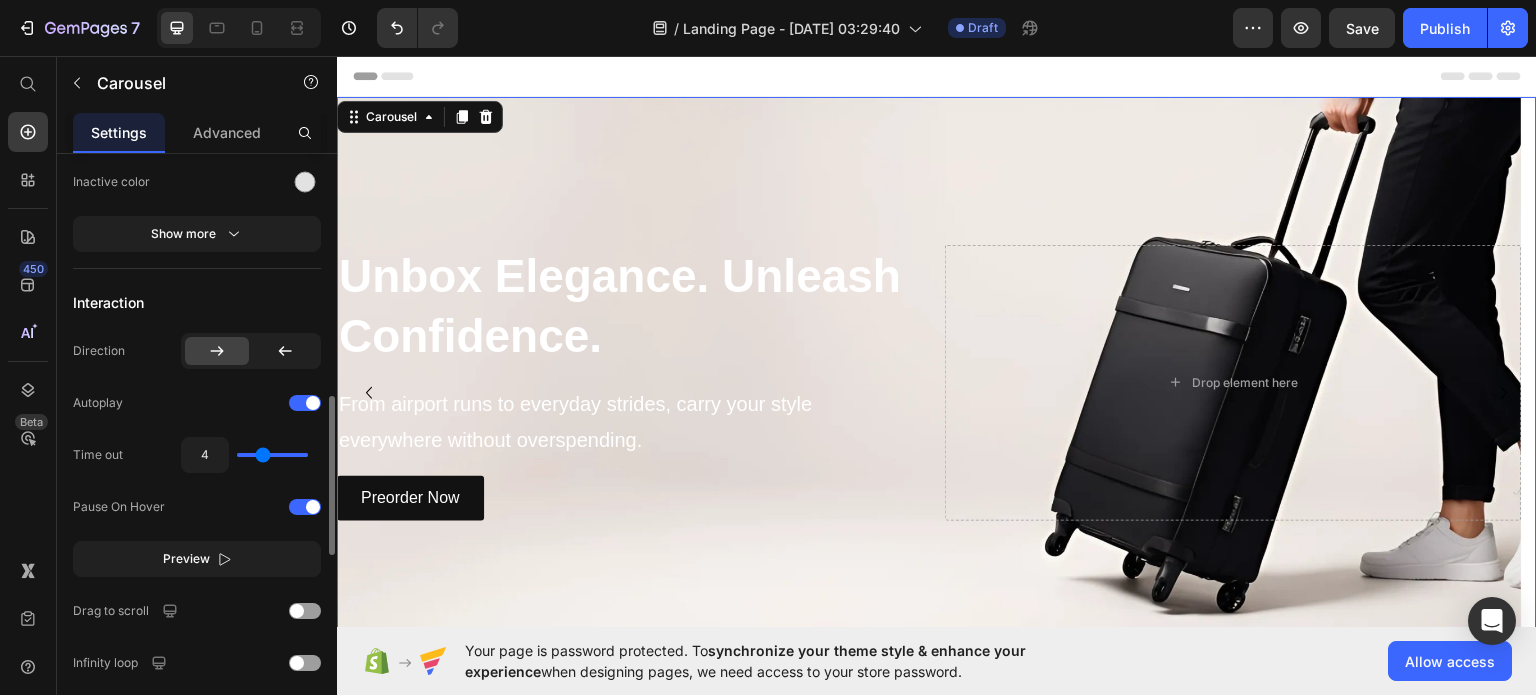type on "3.8" 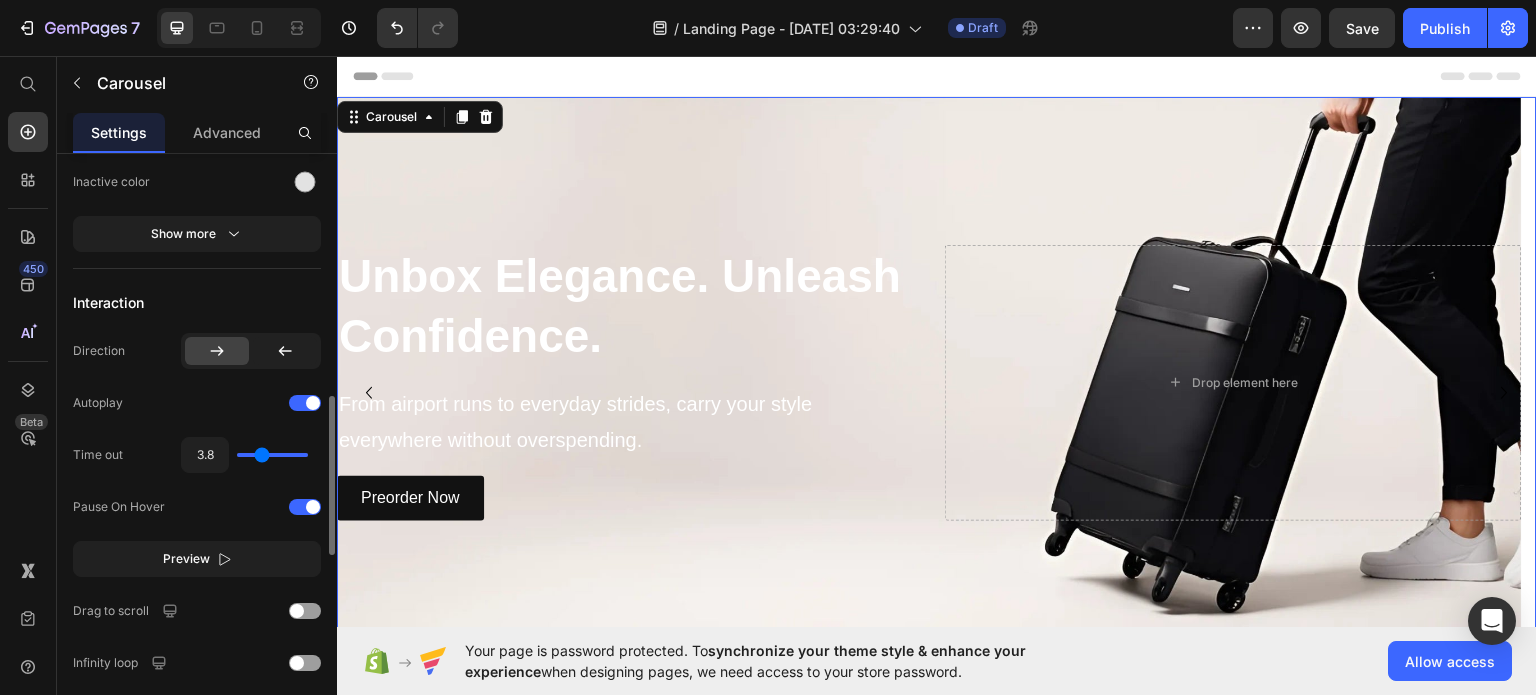 type on "3.8" 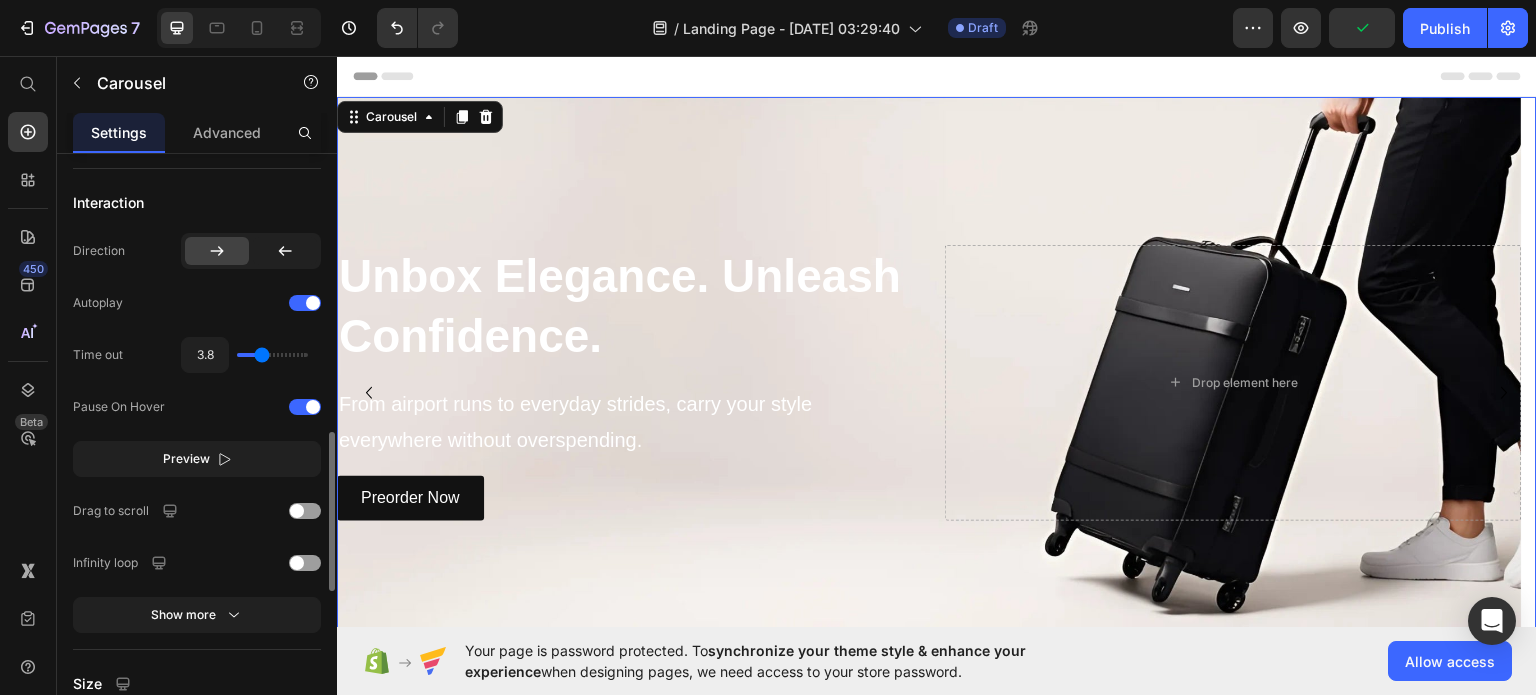 scroll, scrollTop: 1017, scrollLeft: 0, axis: vertical 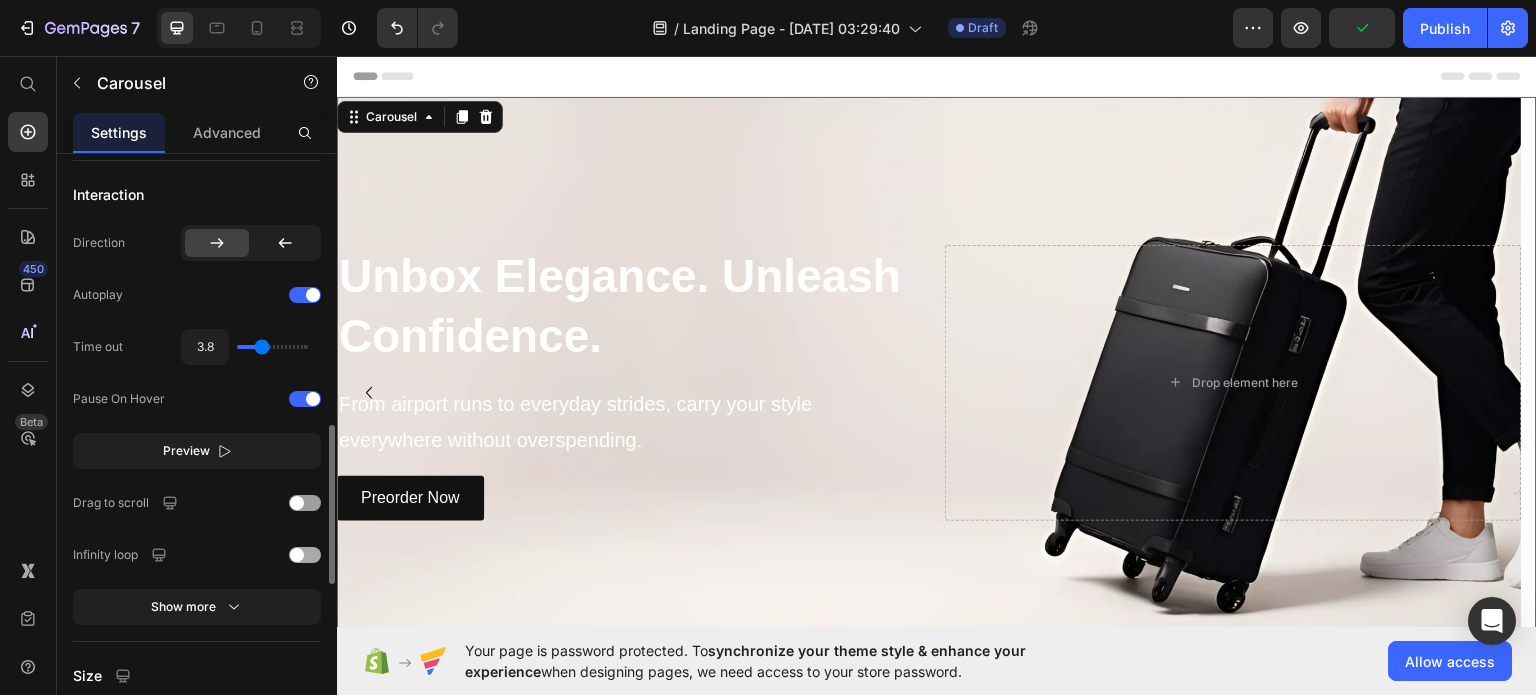 click at bounding box center [305, 555] 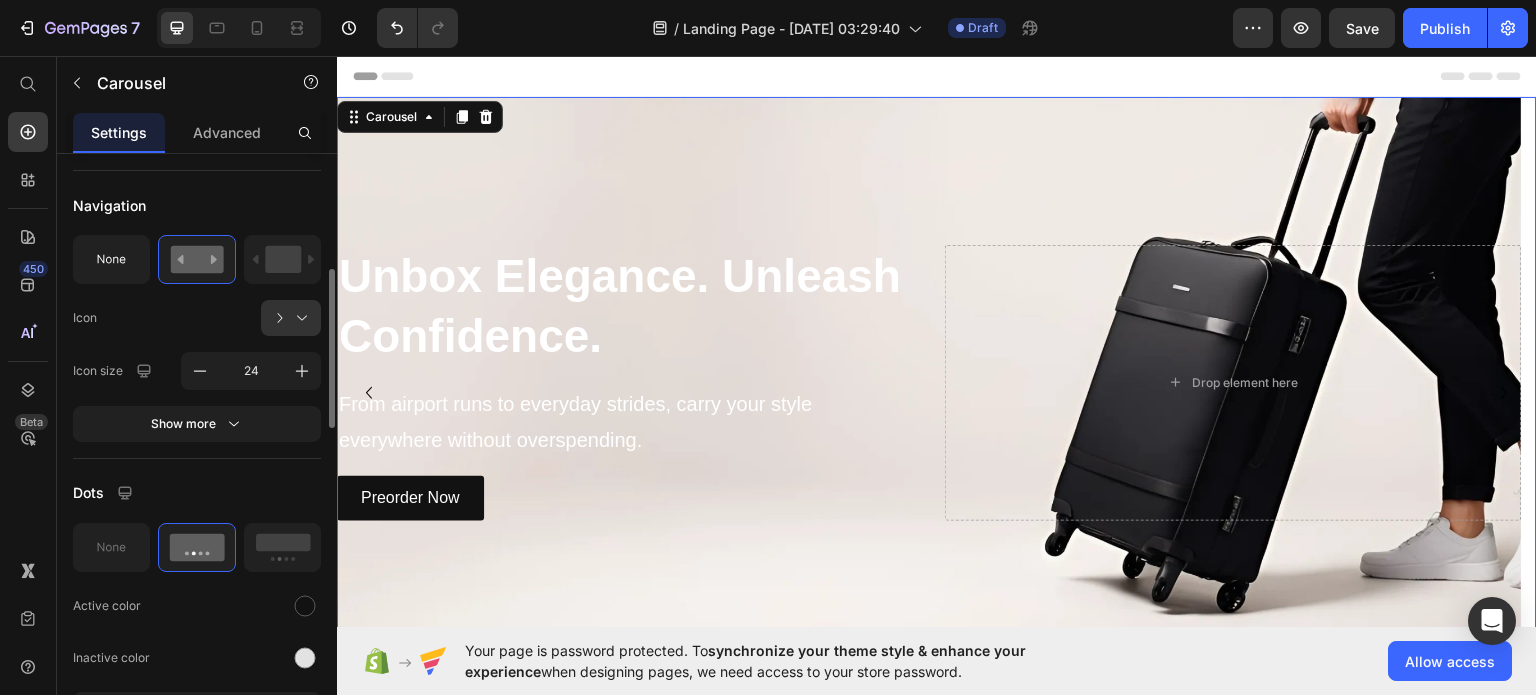 scroll, scrollTop: 464, scrollLeft: 0, axis: vertical 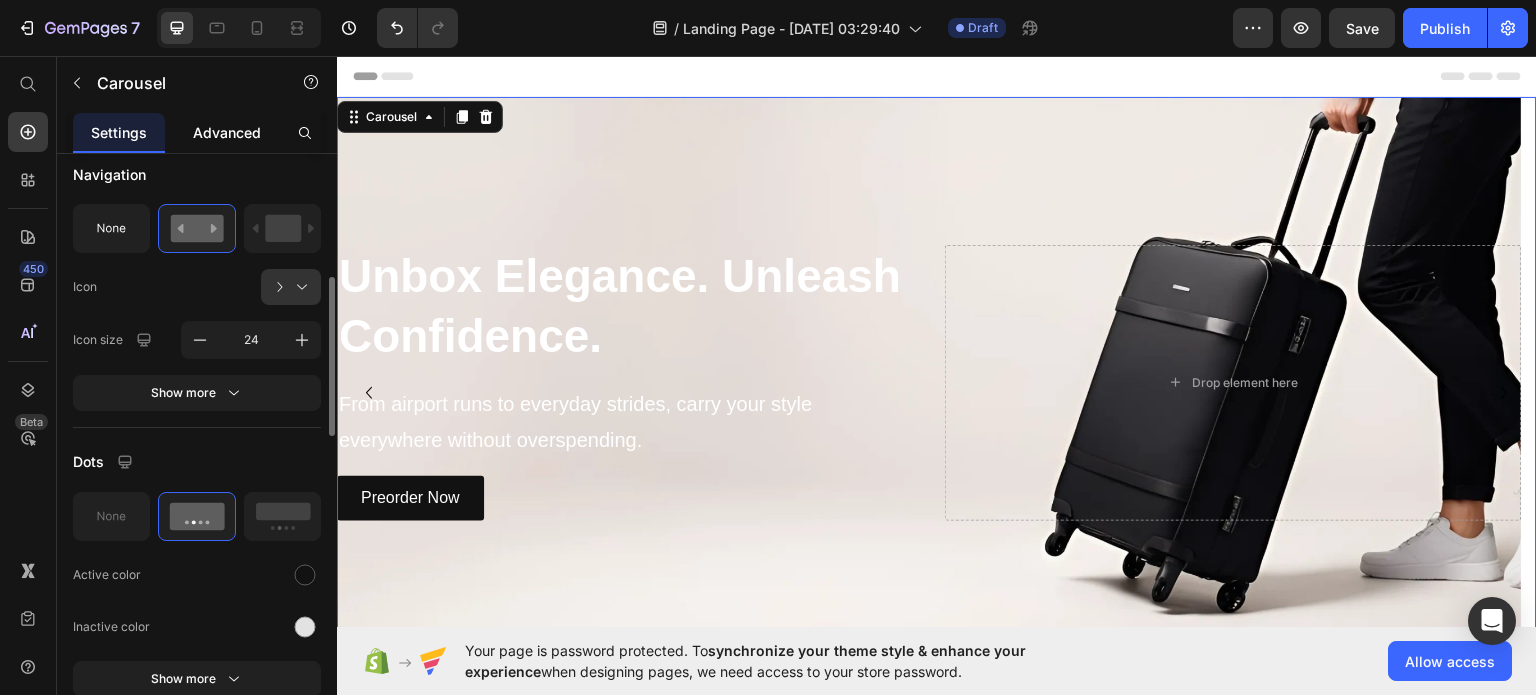 click on "Advanced" at bounding box center [227, 132] 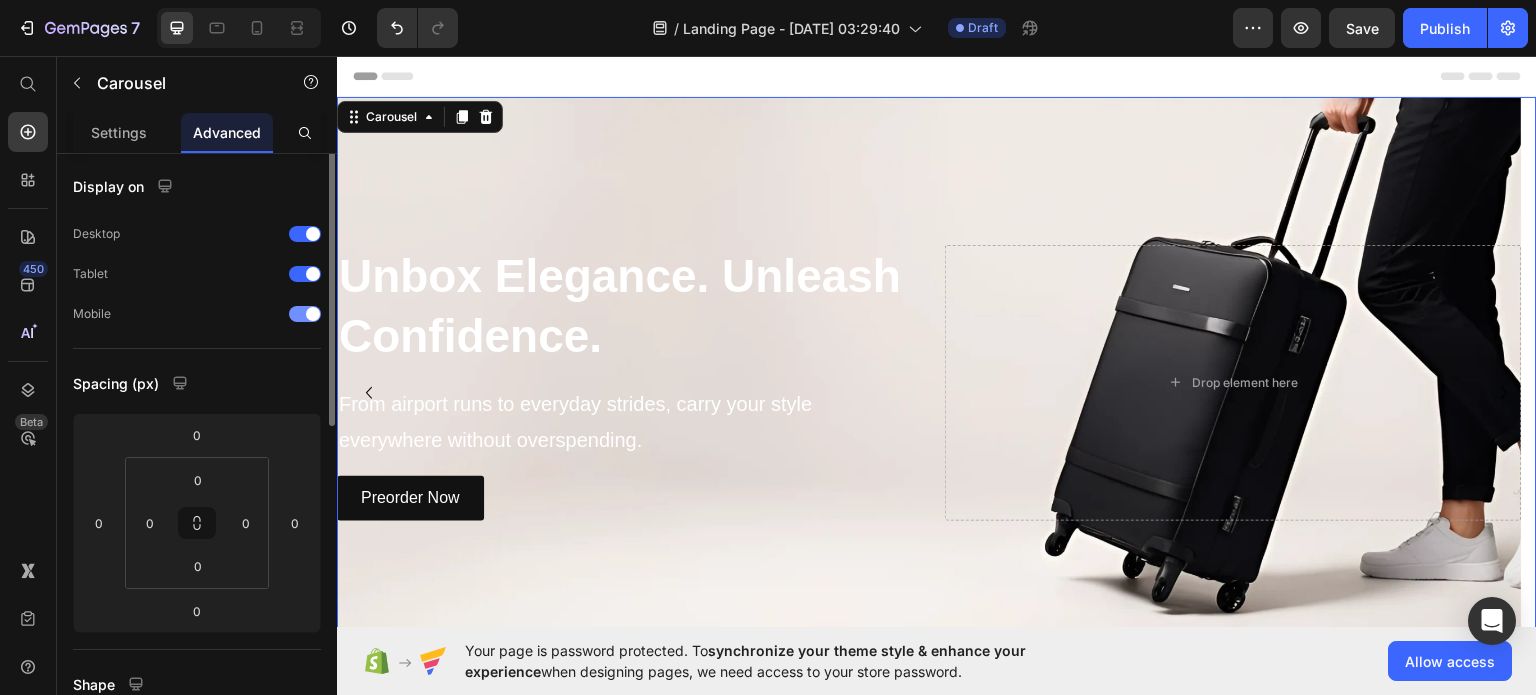 scroll, scrollTop: 0, scrollLeft: 0, axis: both 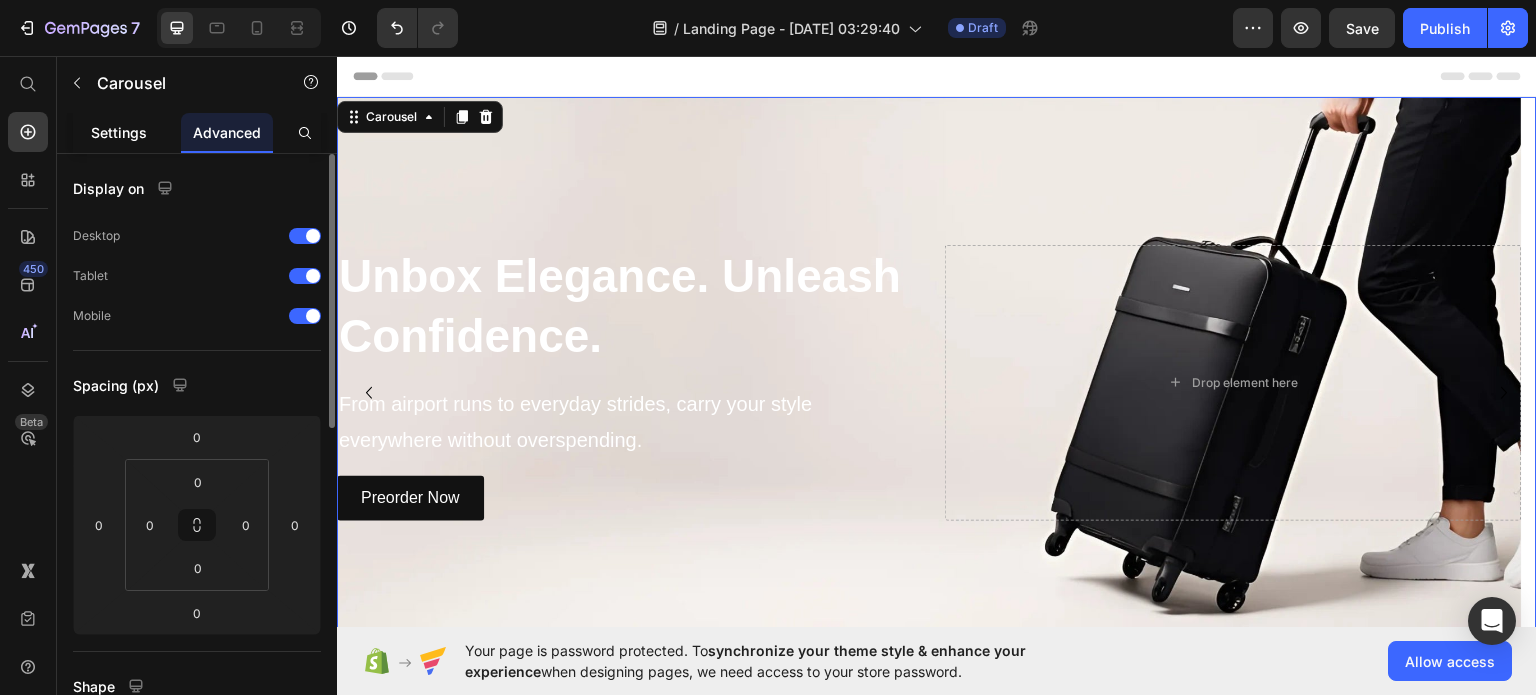 click on "Settings" at bounding box center [119, 132] 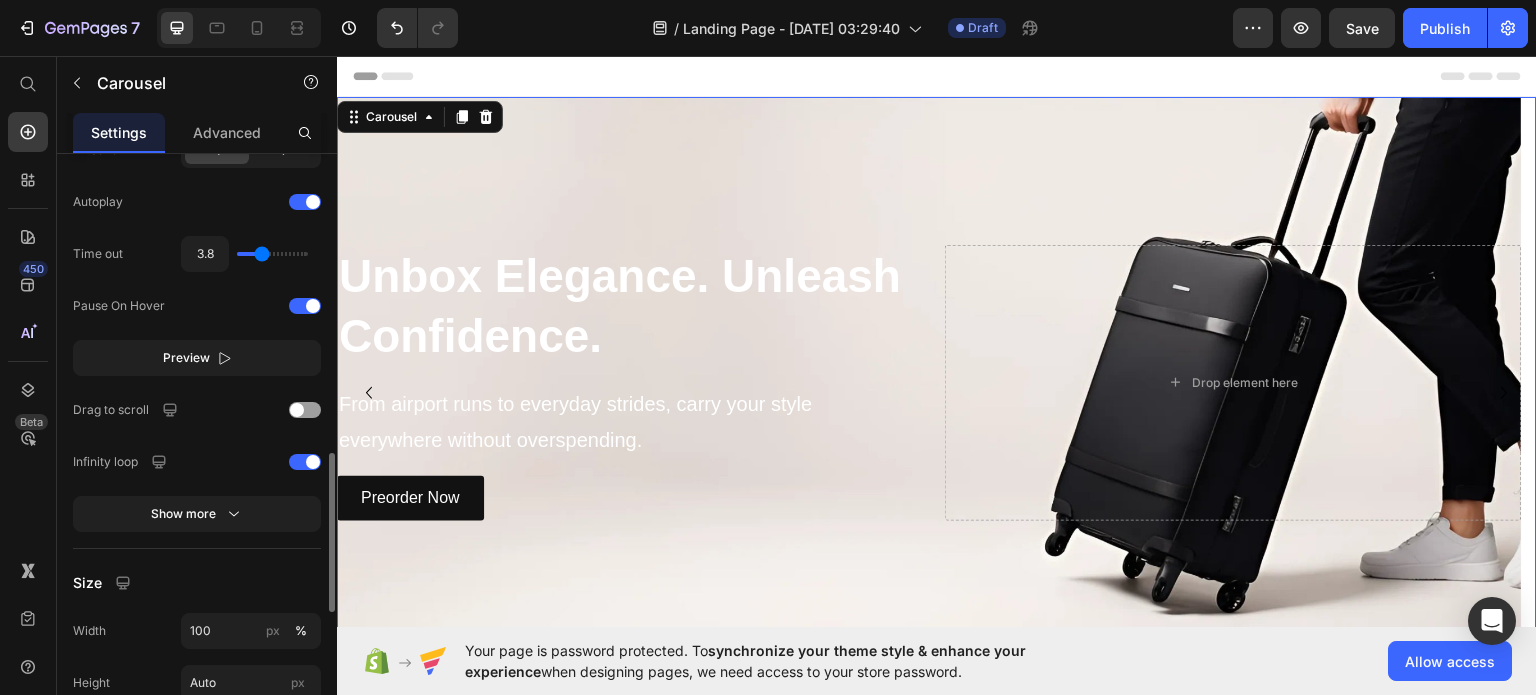 scroll, scrollTop: 1112, scrollLeft: 0, axis: vertical 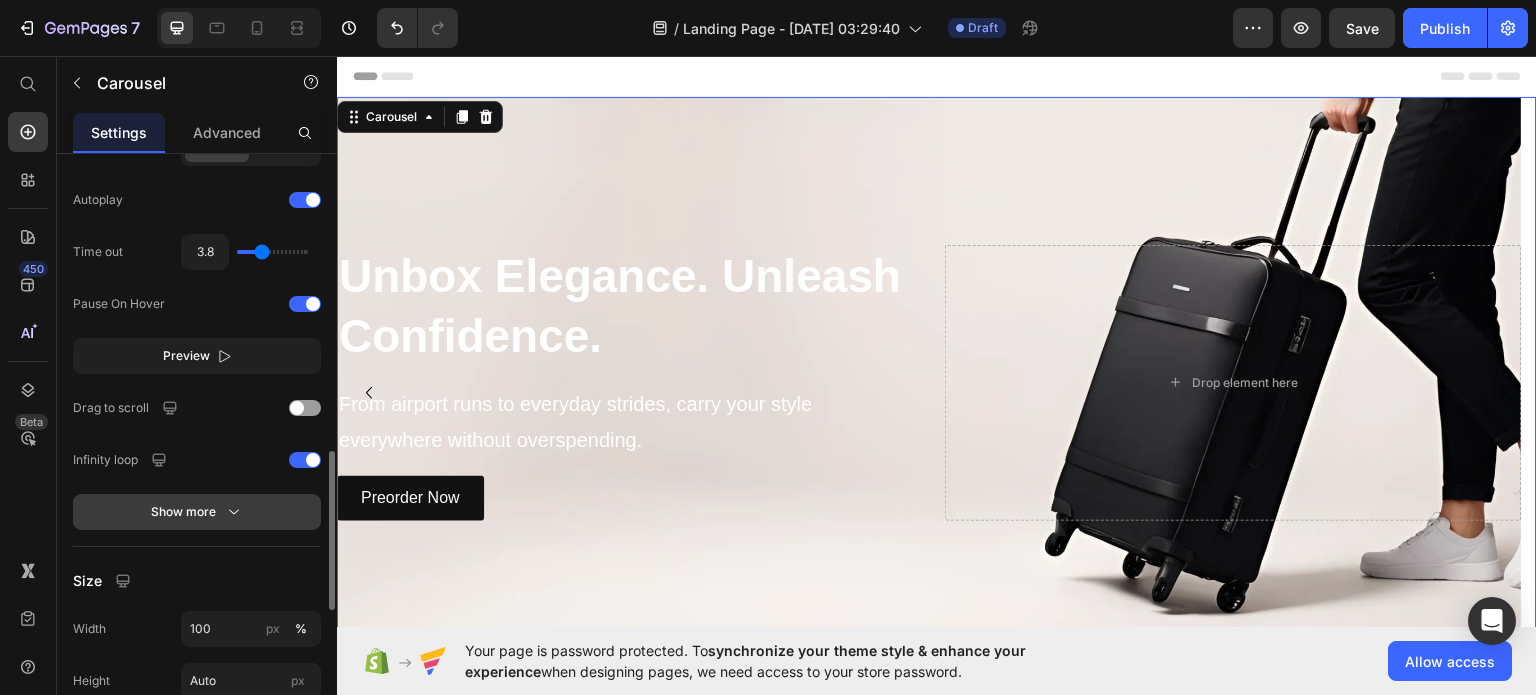 click on "Show more" at bounding box center (197, 512) 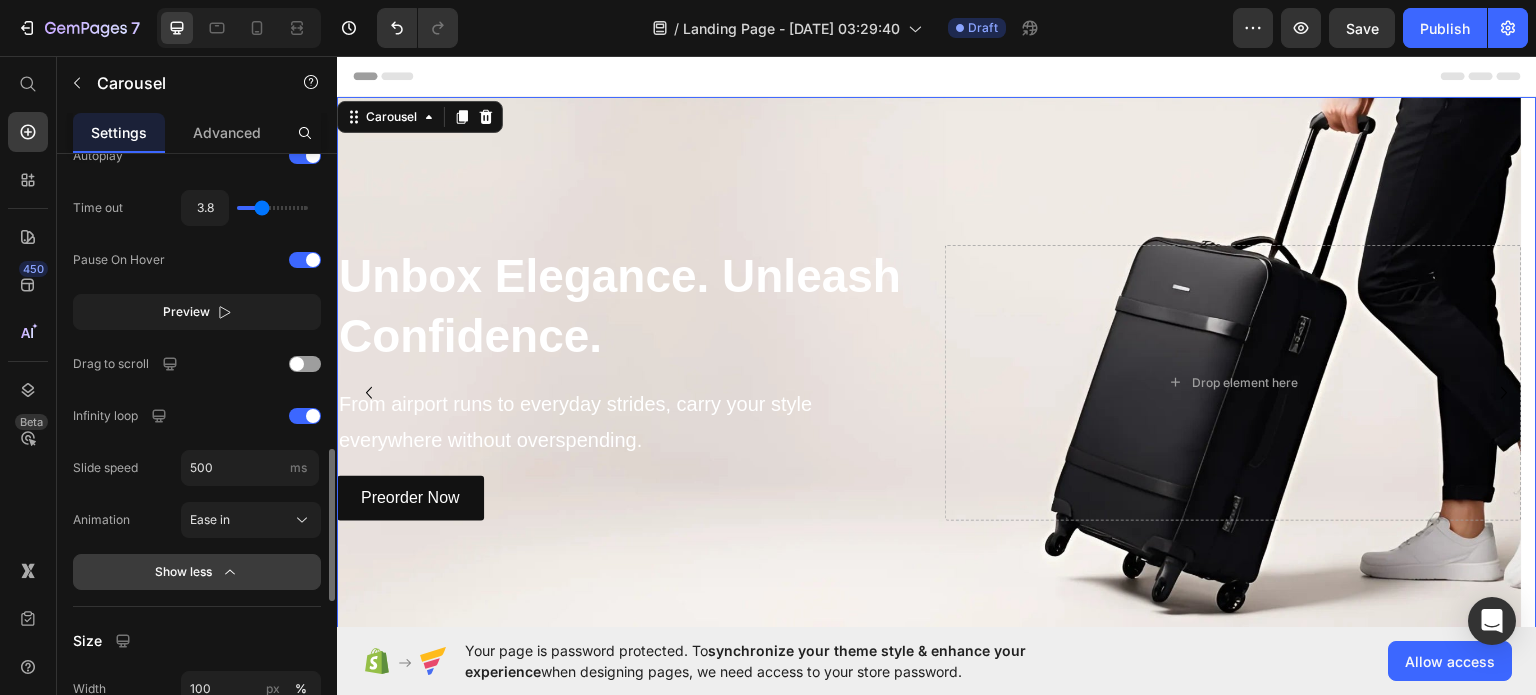 scroll, scrollTop: 1156, scrollLeft: 0, axis: vertical 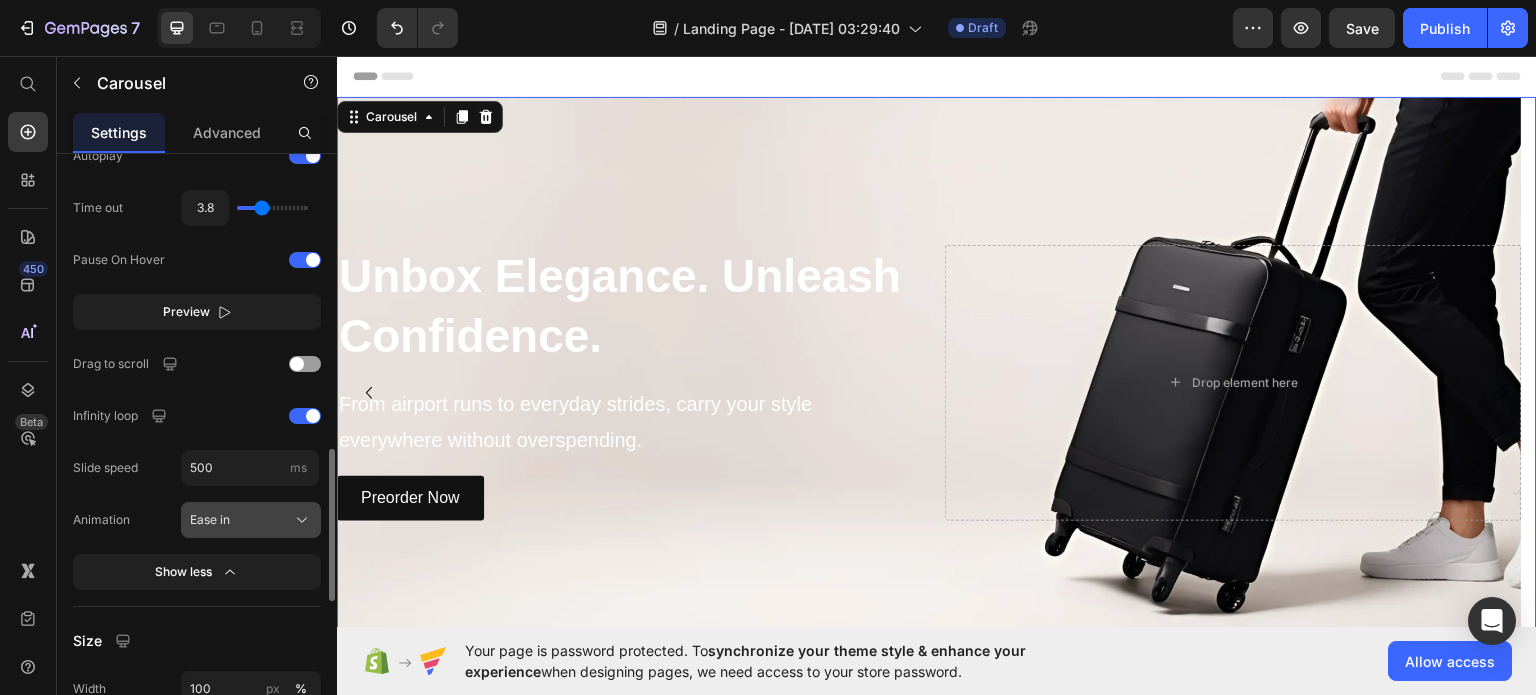 click on "Ease in" at bounding box center (251, 520) 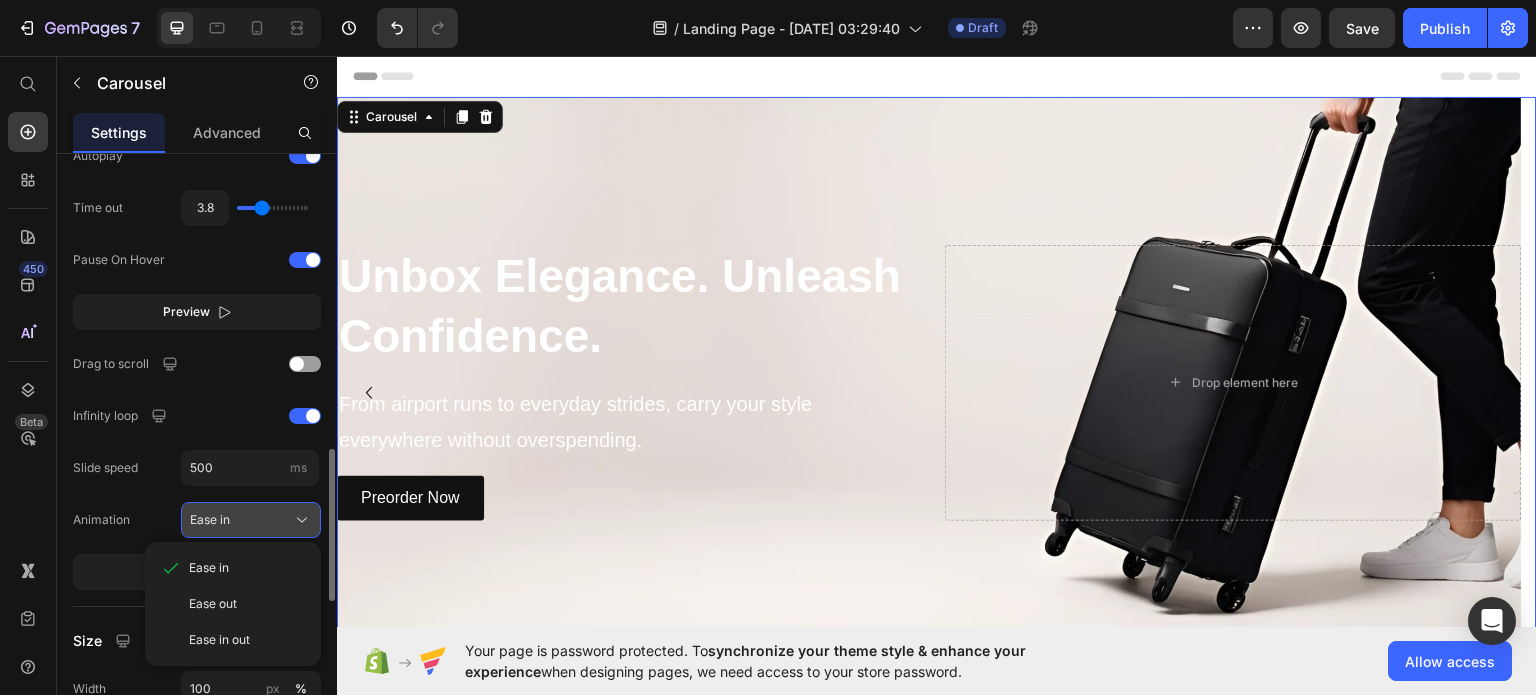 click on "Ease in" at bounding box center (251, 520) 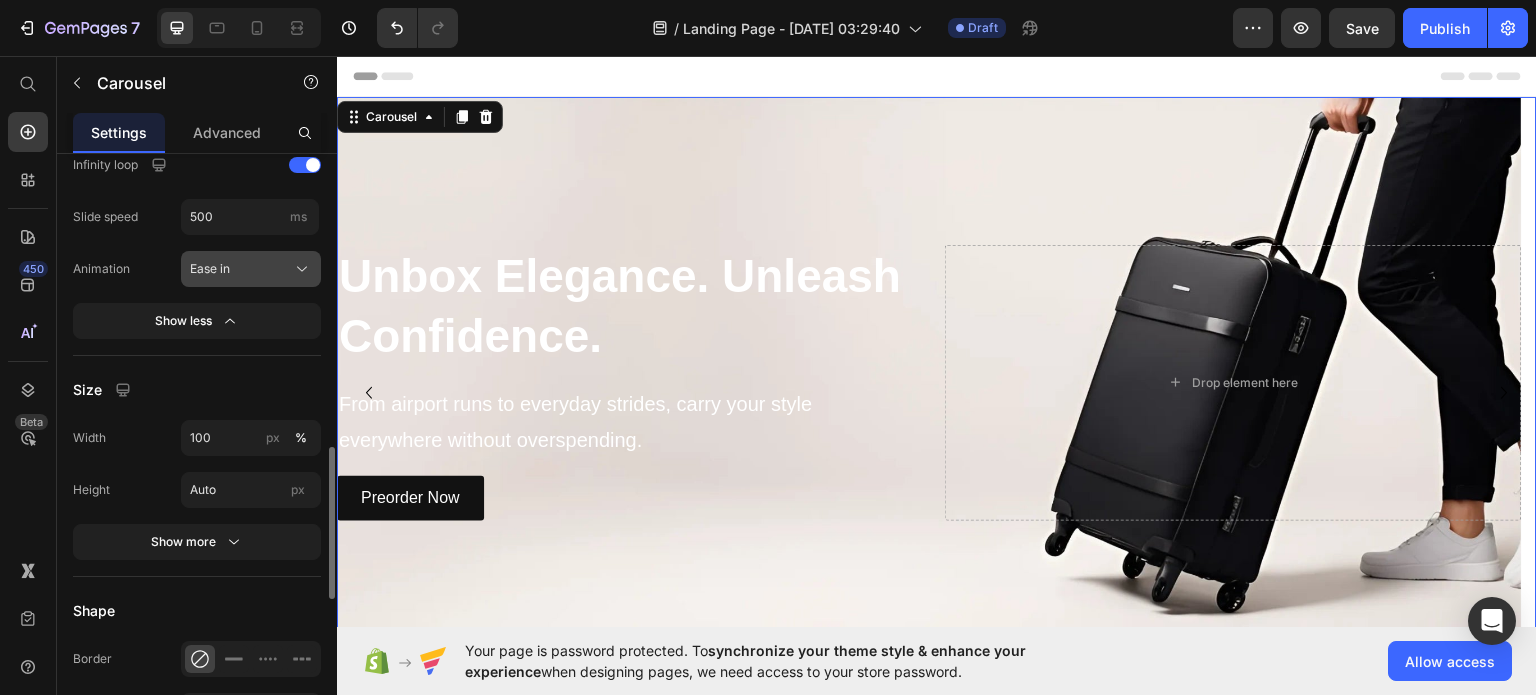 scroll, scrollTop: 1415, scrollLeft: 0, axis: vertical 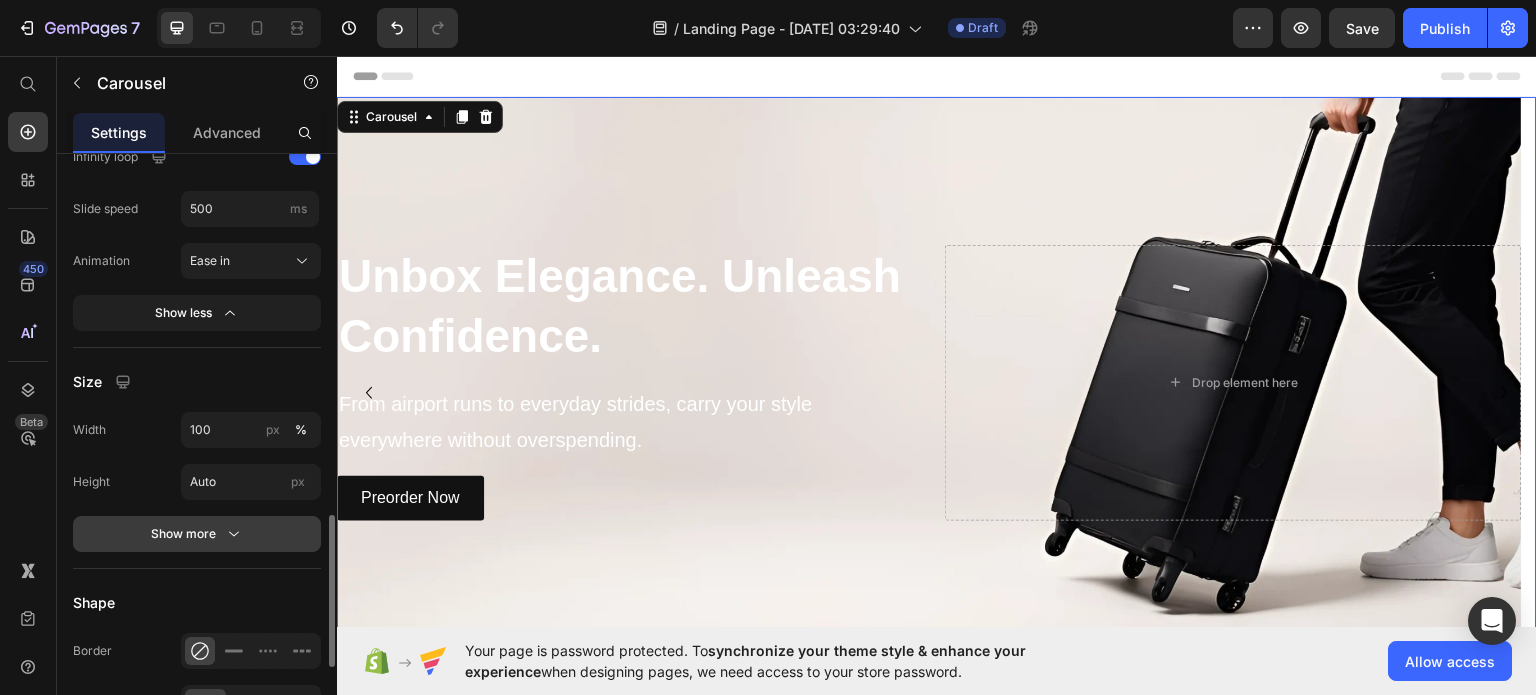 click on "Show more" at bounding box center [197, 534] 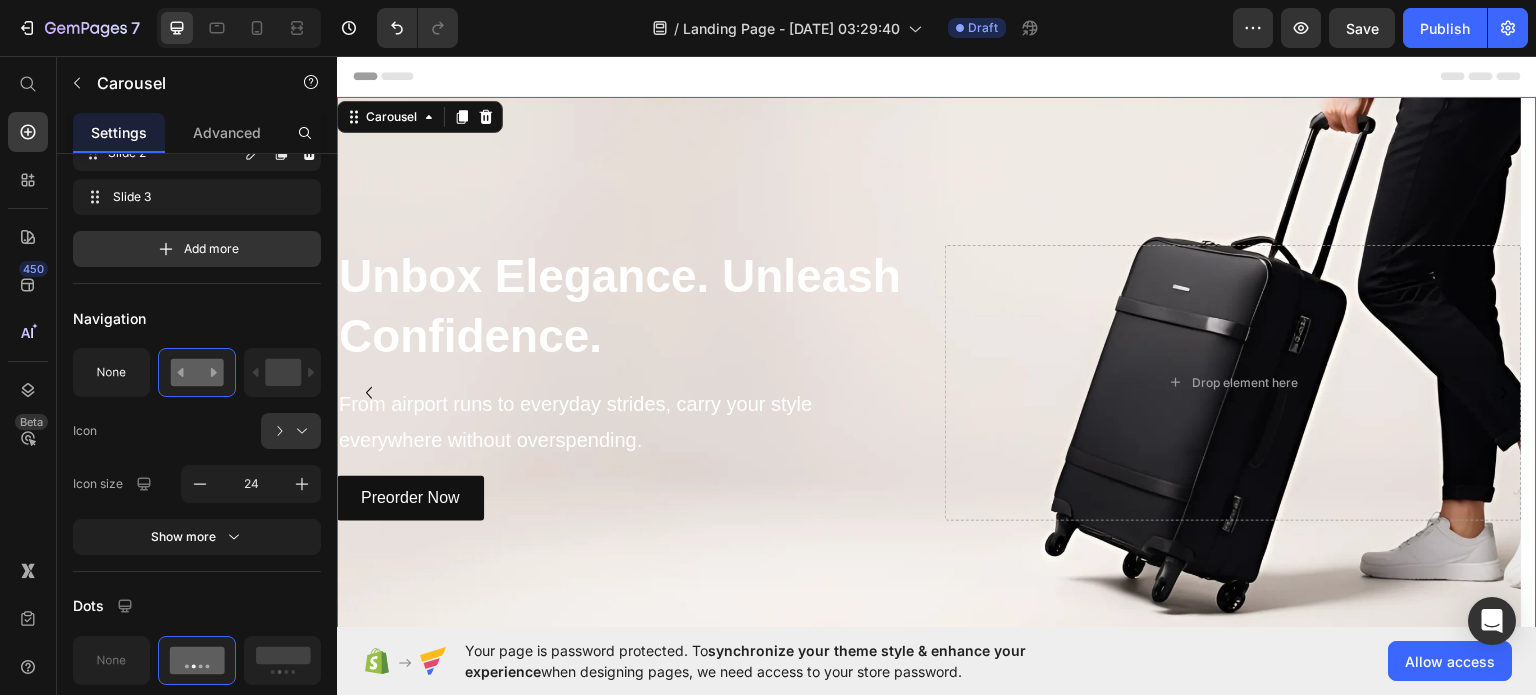 scroll, scrollTop: 0, scrollLeft: 0, axis: both 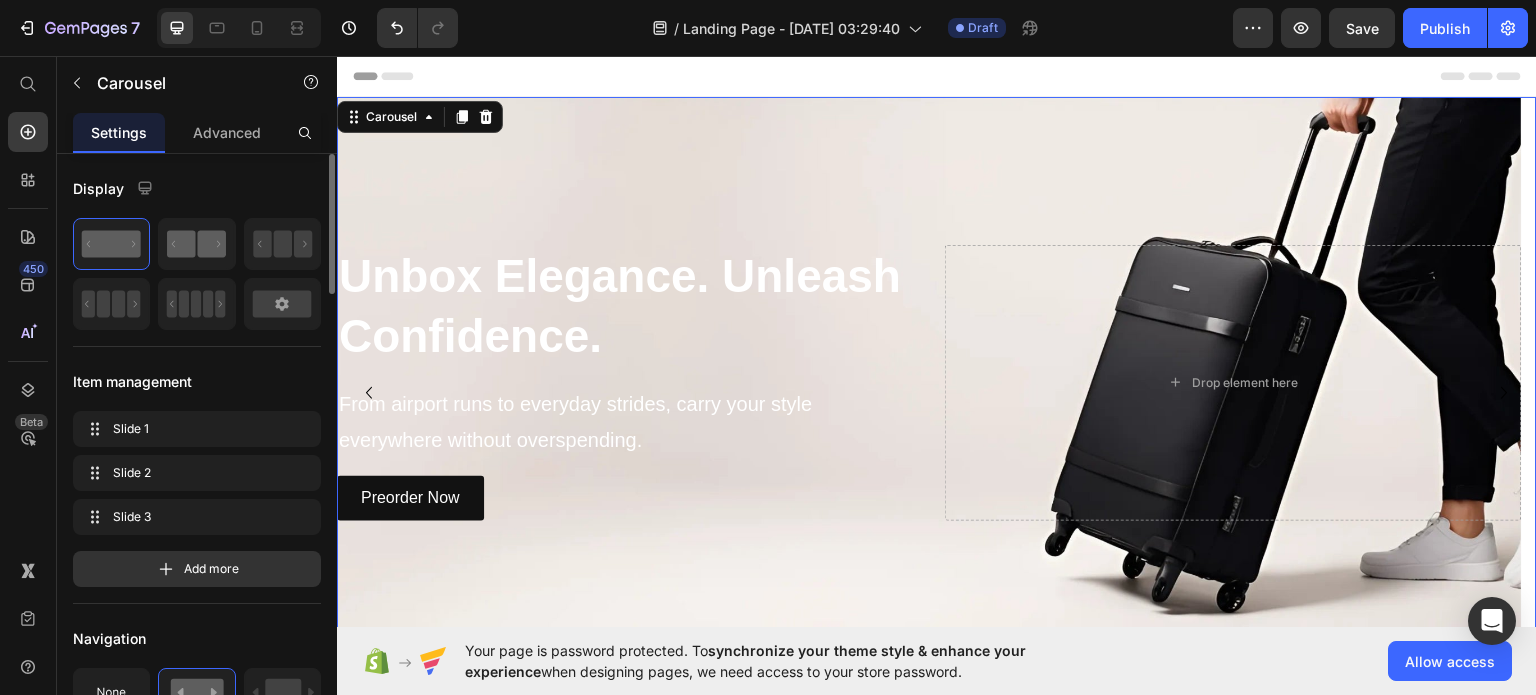 click 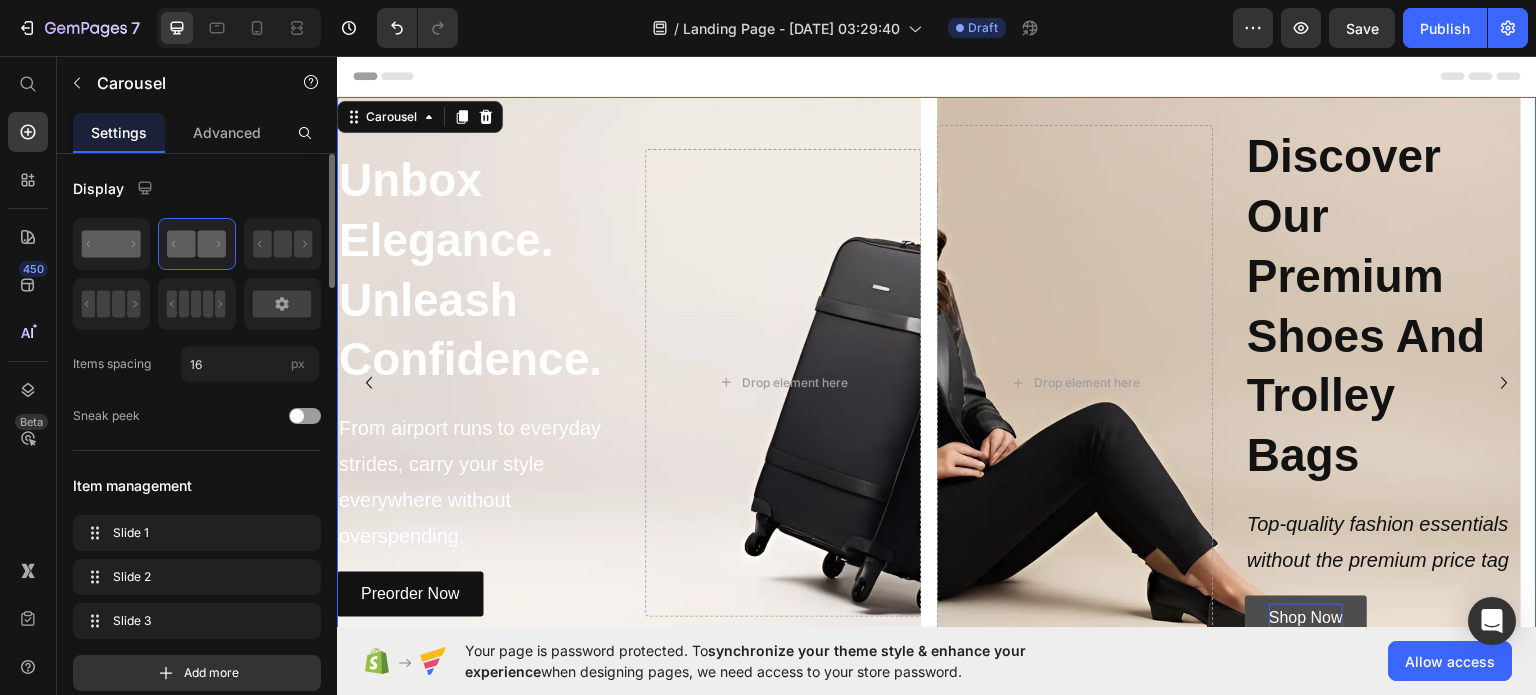 click 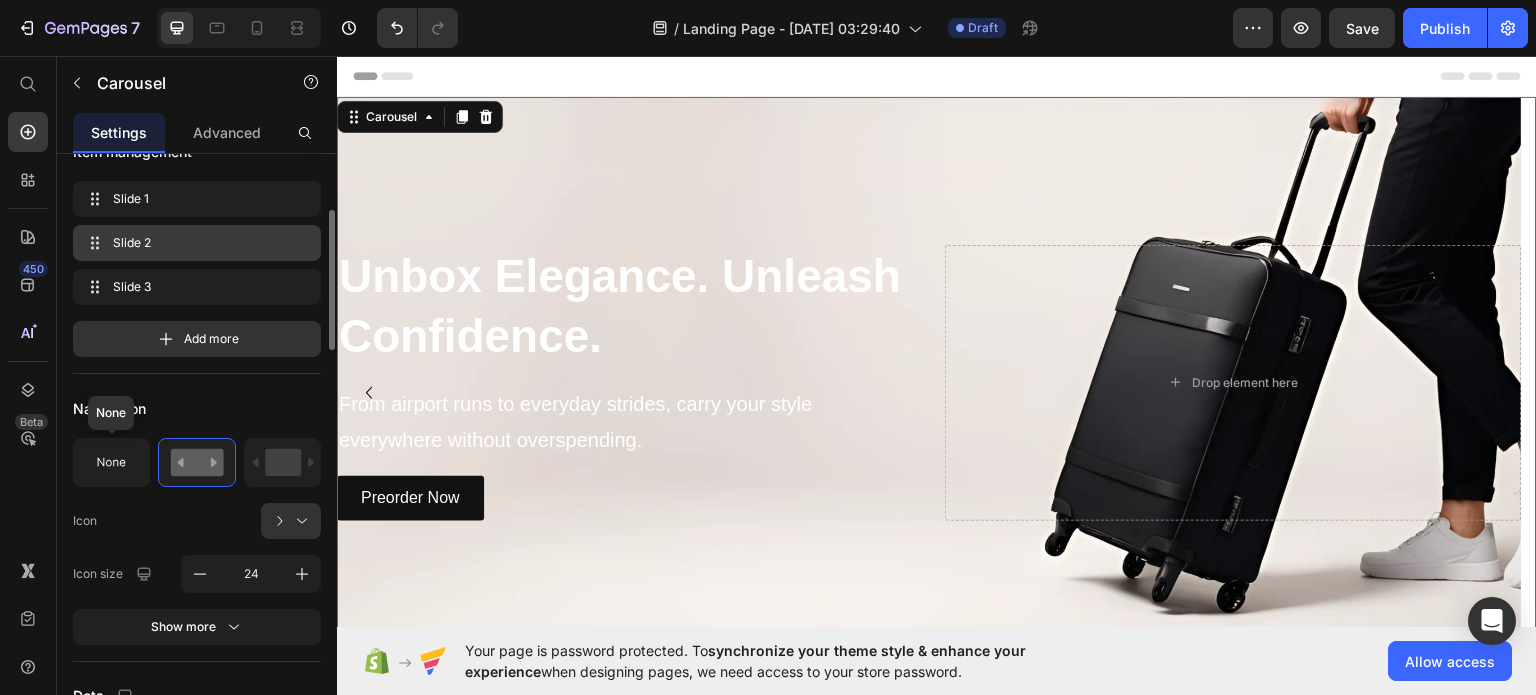 scroll, scrollTop: 233, scrollLeft: 0, axis: vertical 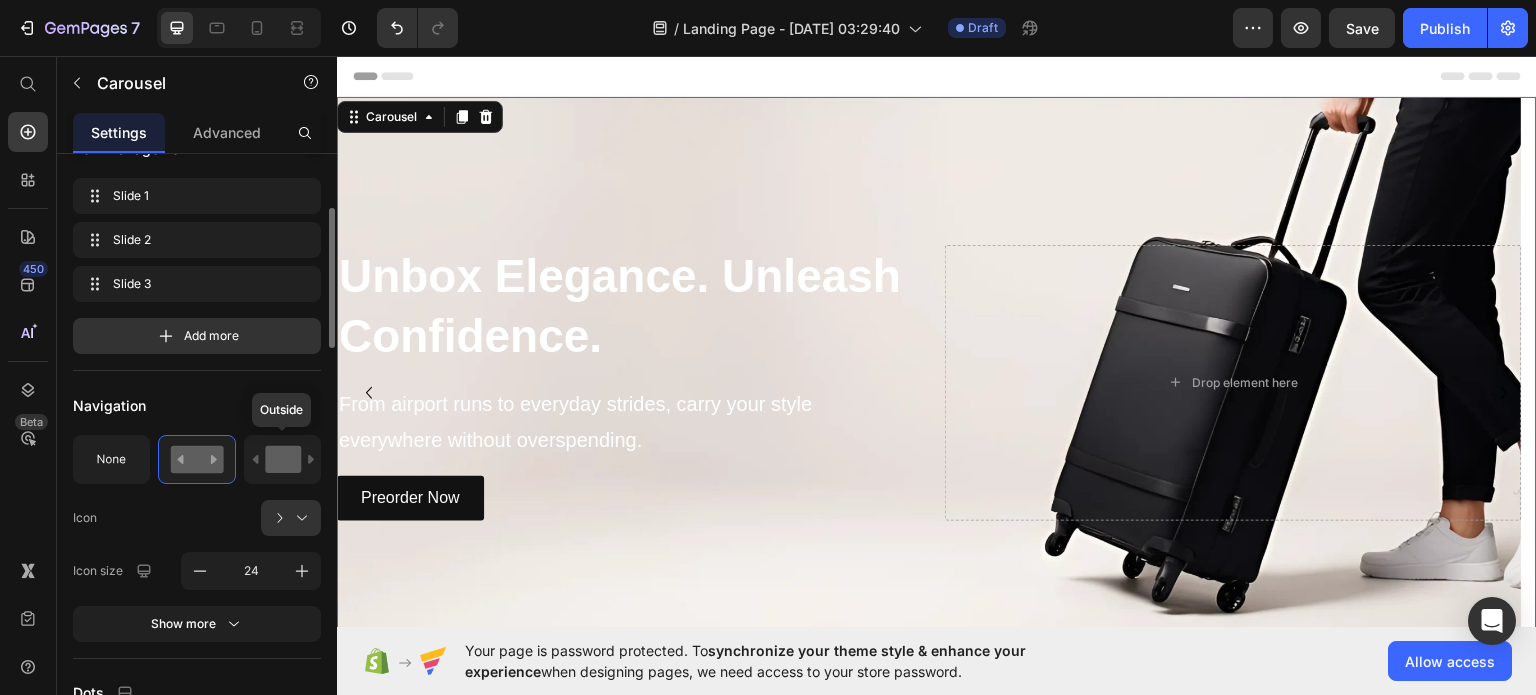 click 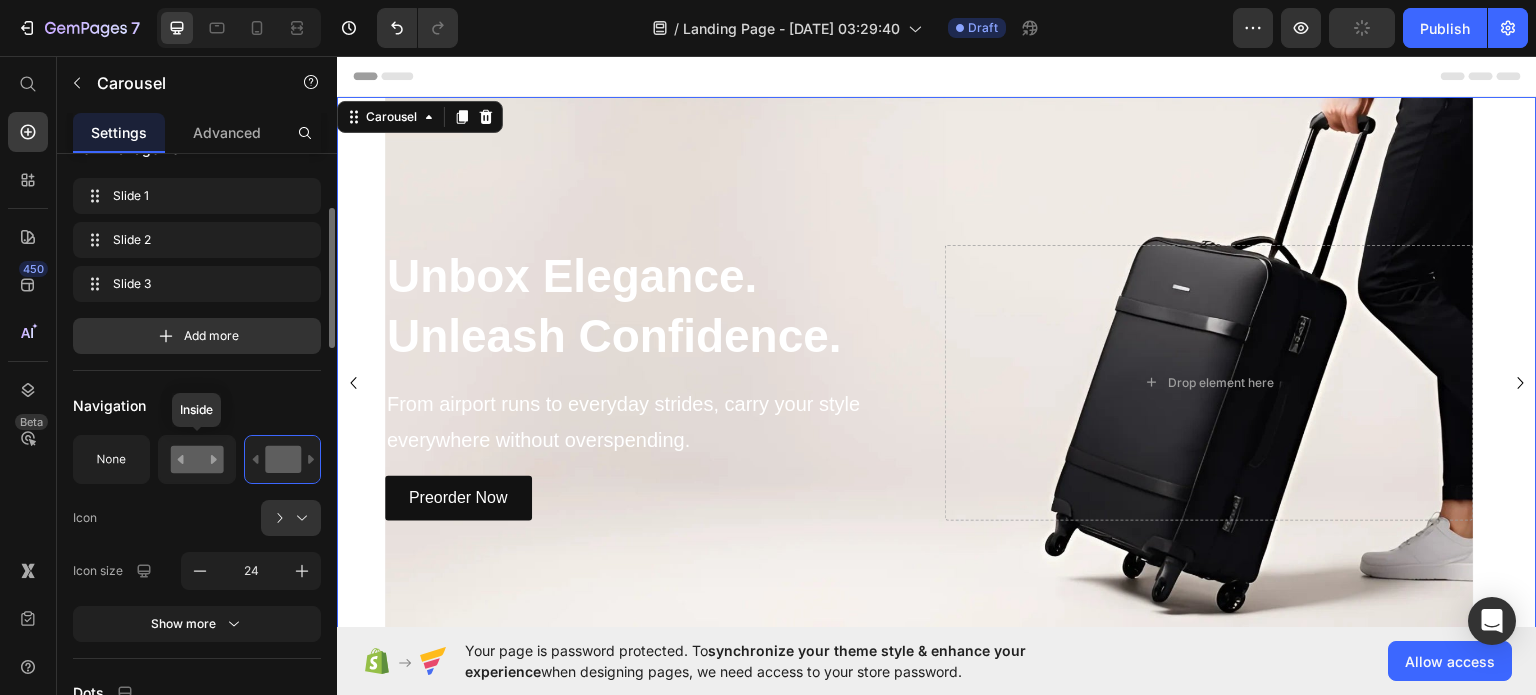 click 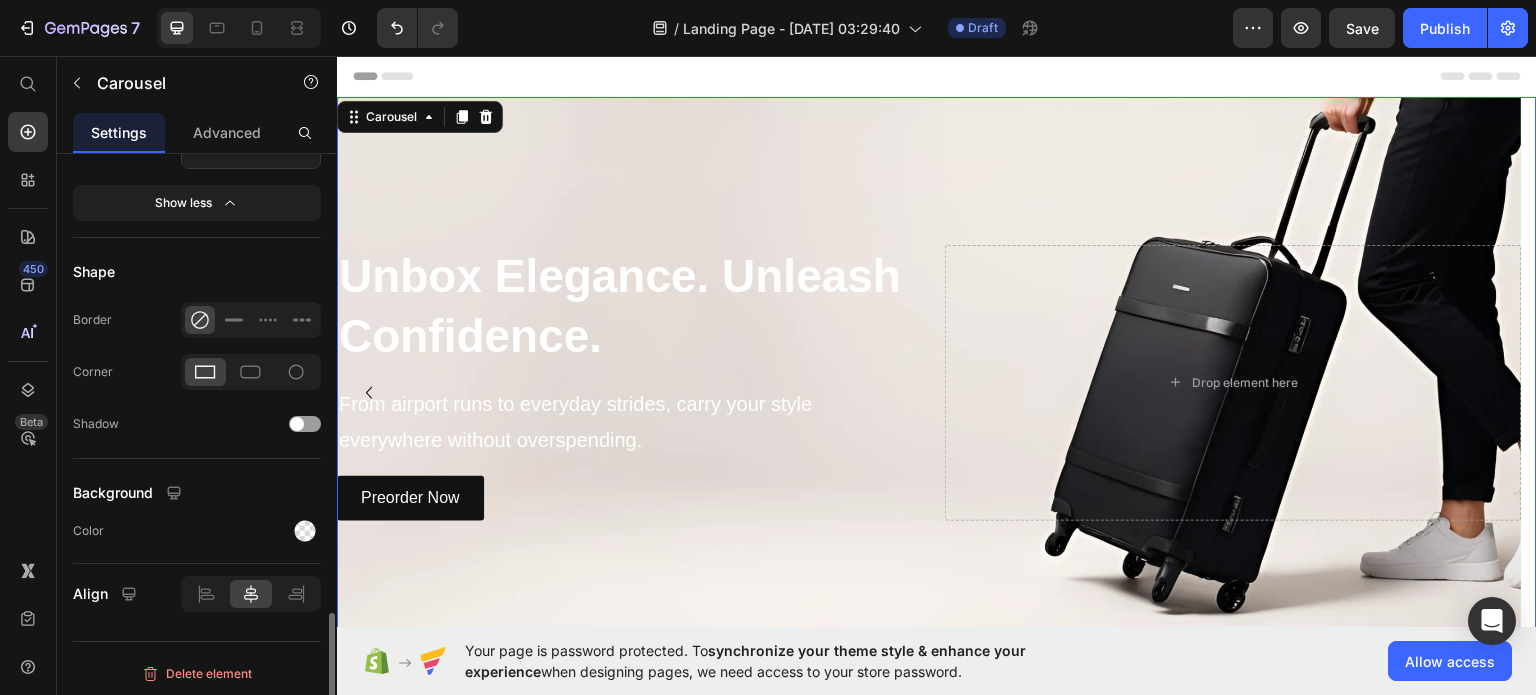 scroll, scrollTop: 1947, scrollLeft: 0, axis: vertical 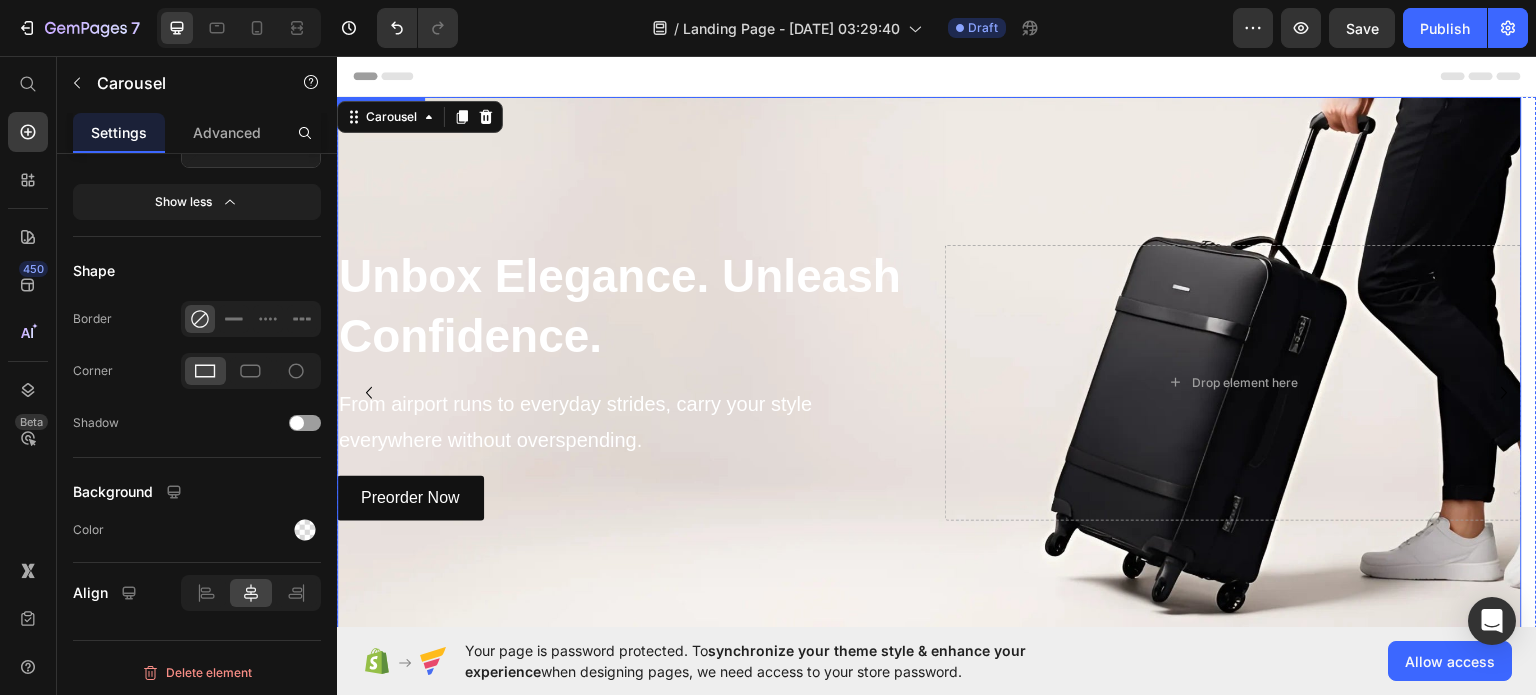 click at bounding box center (929, 382) 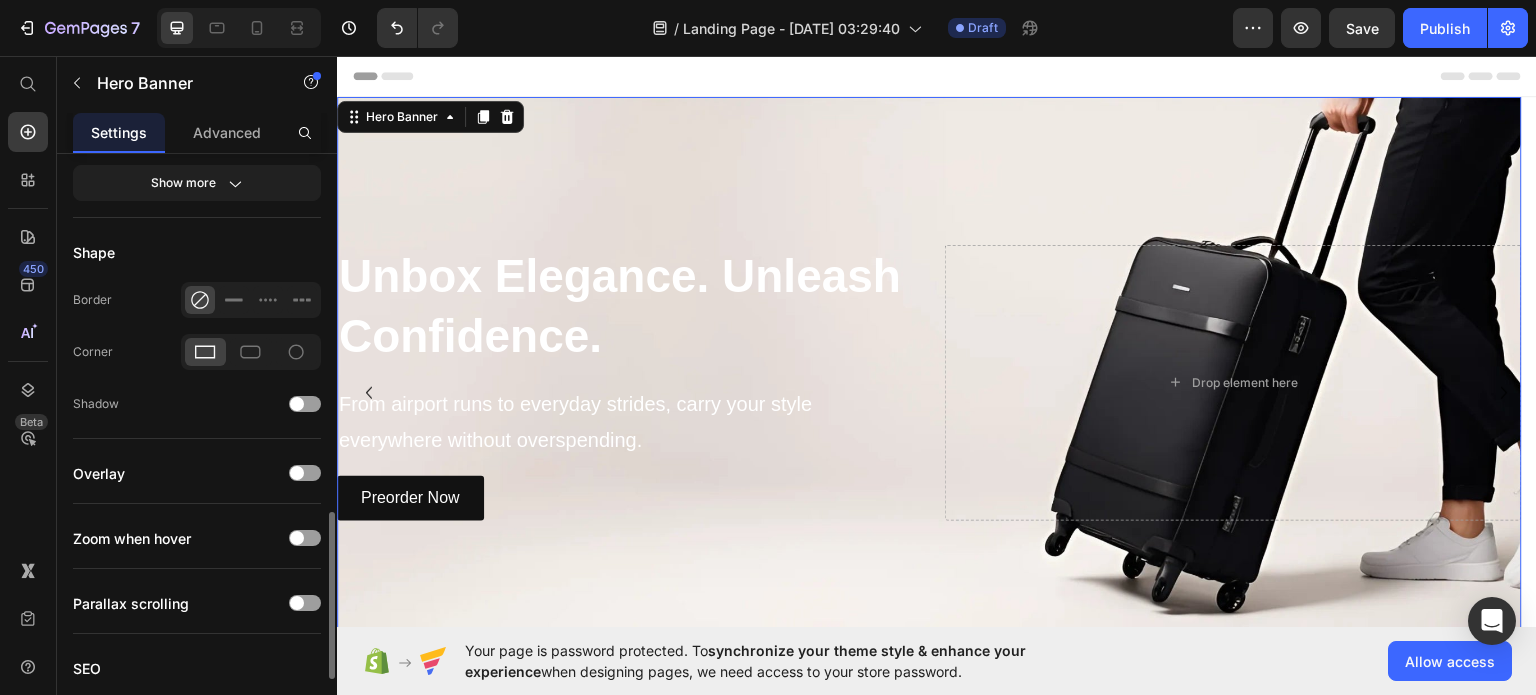 scroll, scrollTop: 1254, scrollLeft: 0, axis: vertical 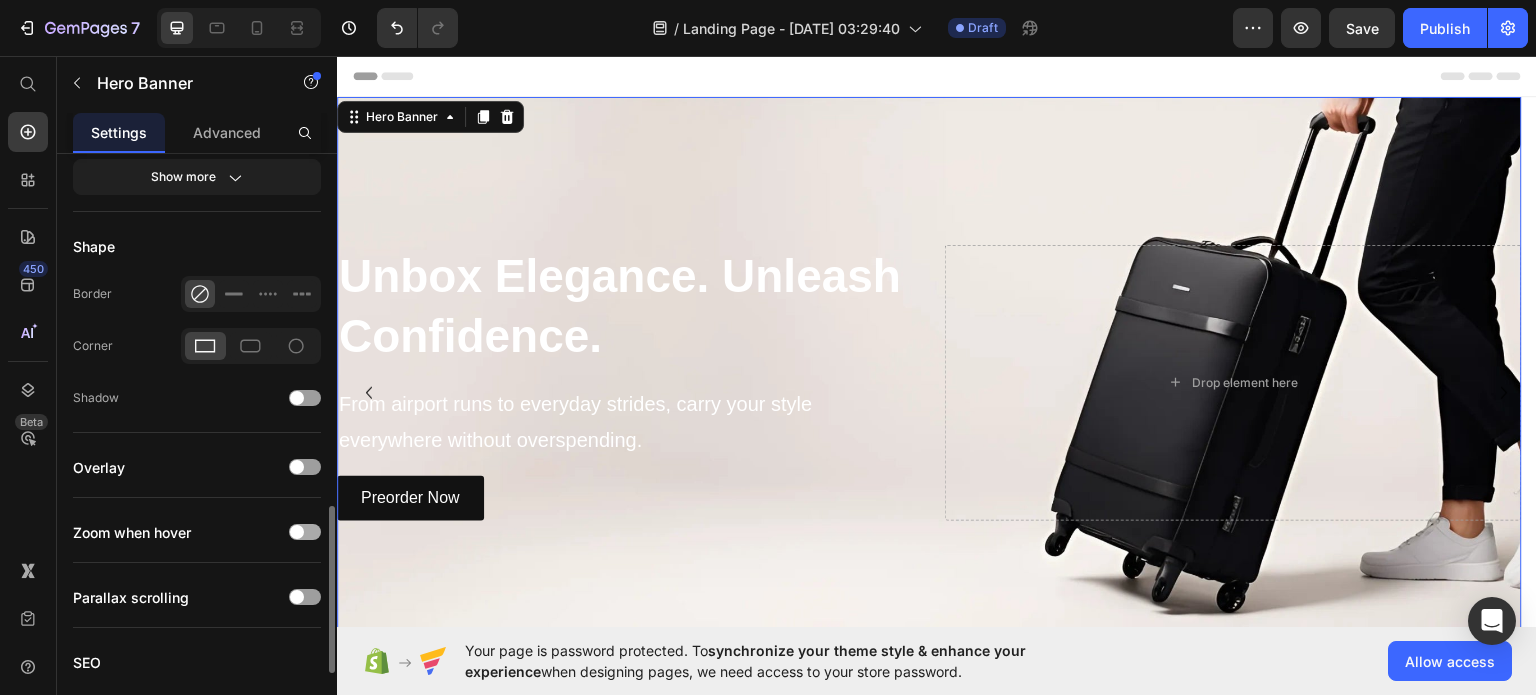 click at bounding box center [297, 532] 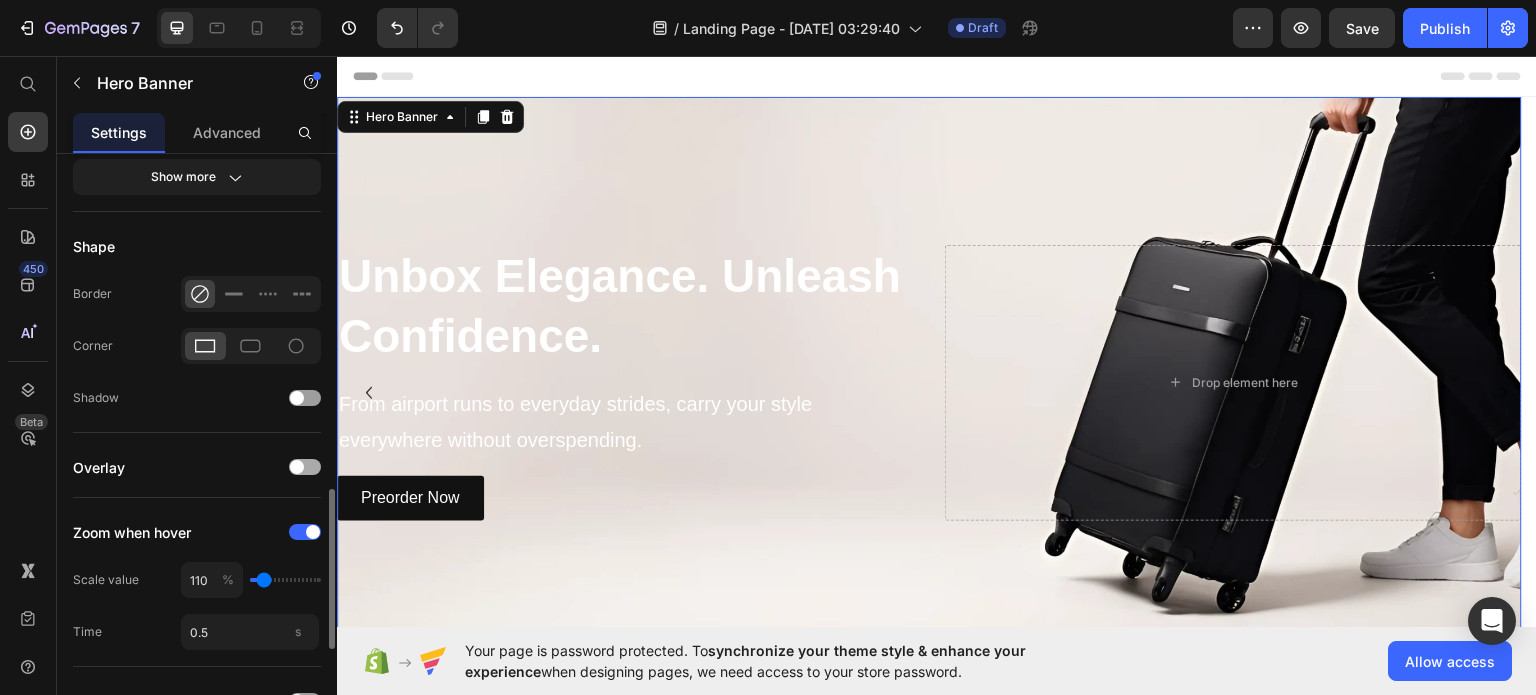 click at bounding box center (297, 467) 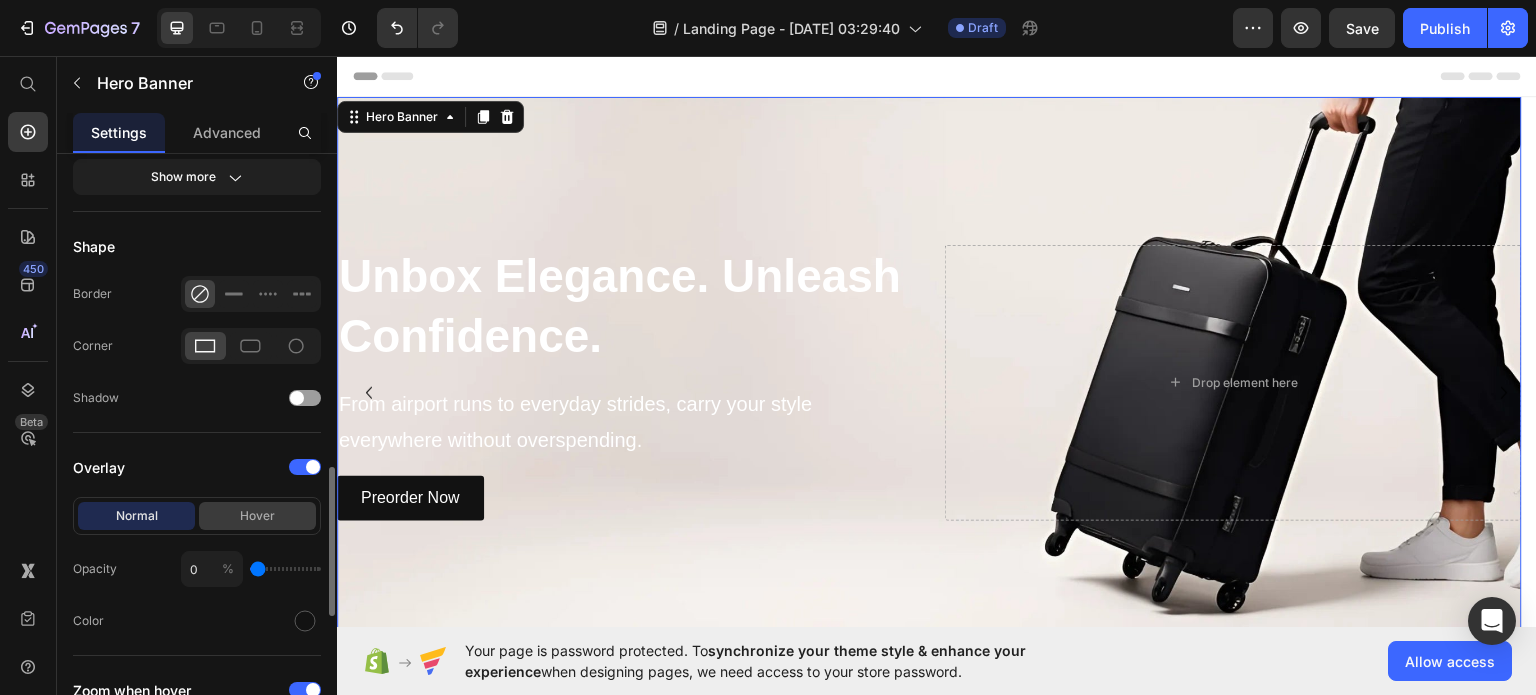 click on "Hover" at bounding box center [257, 516] 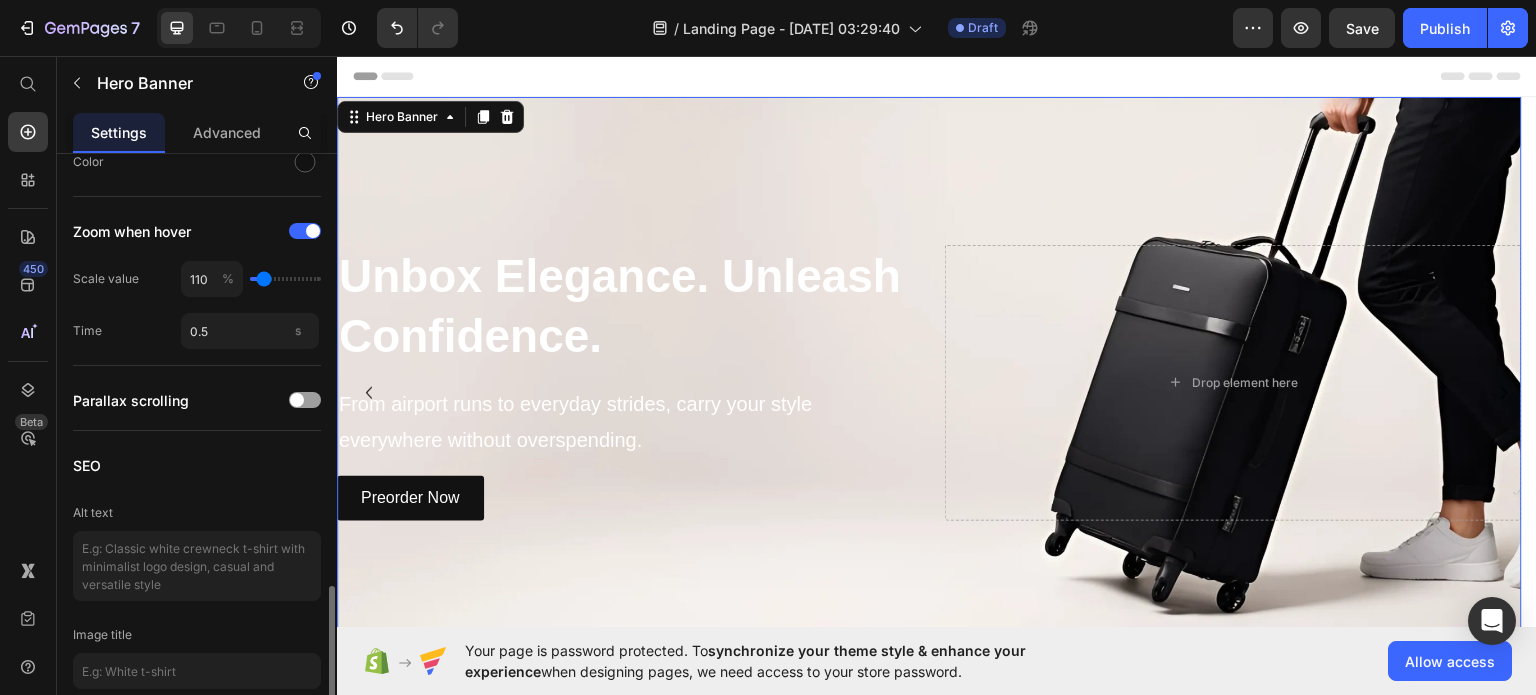 scroll, scrollTop: 1715, scrollLeft: 0, axis: vertical 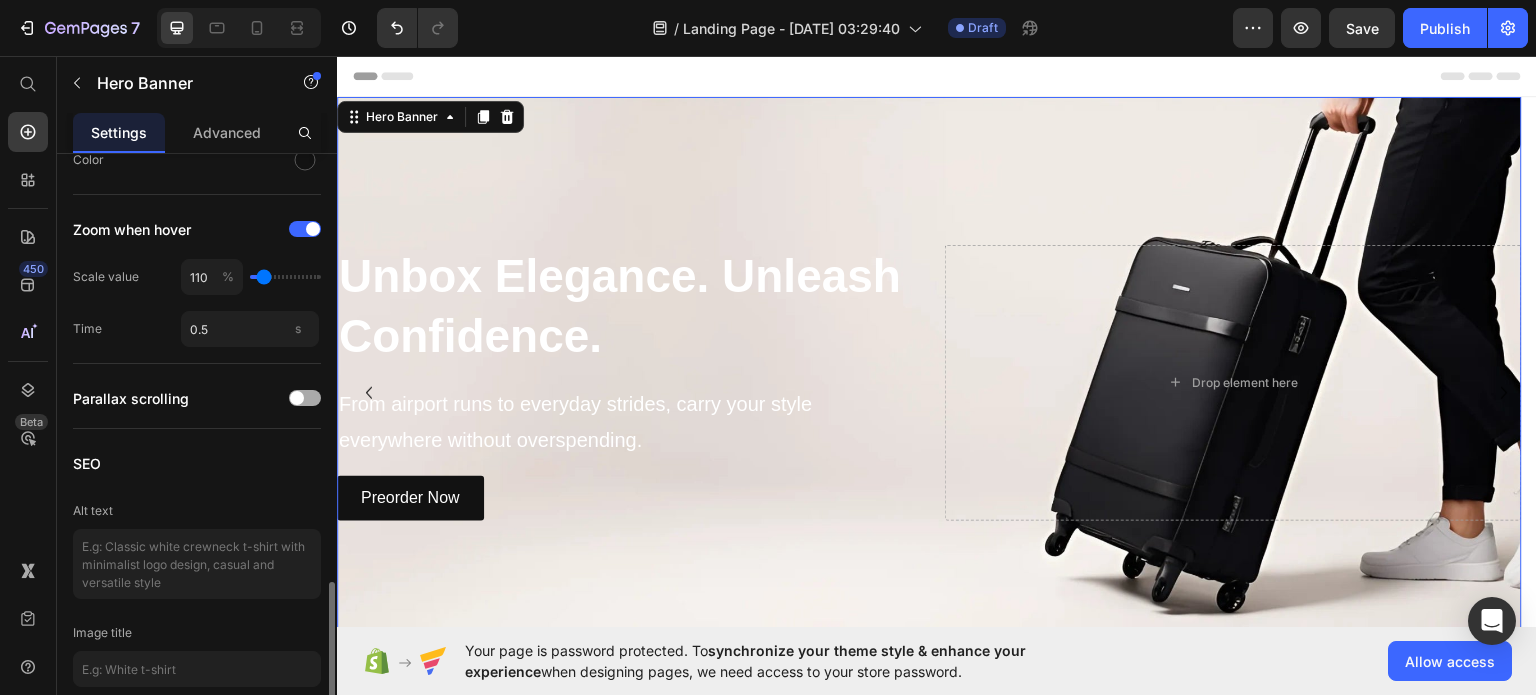 click at bounding box center (297, 398) 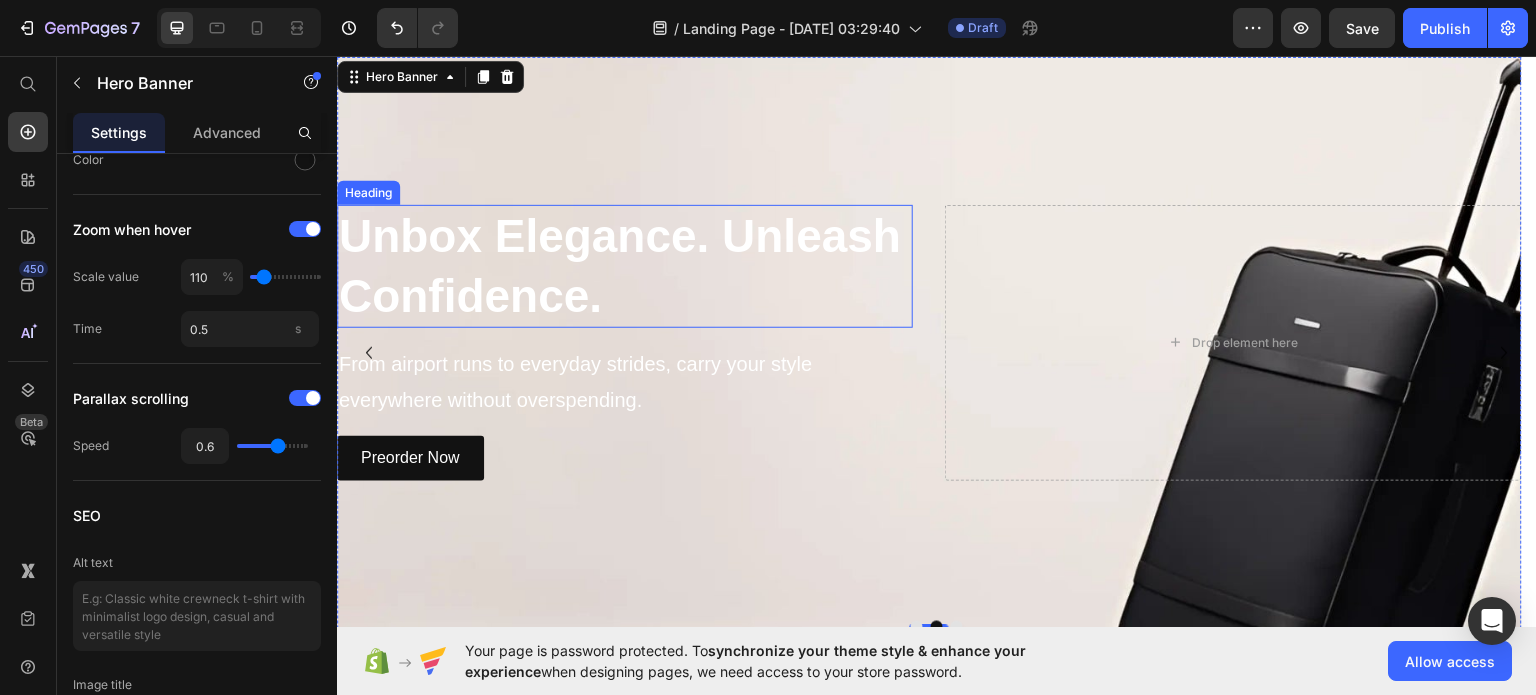 scroll, scrollTop: 0, scrollLeft: 0, axis: both 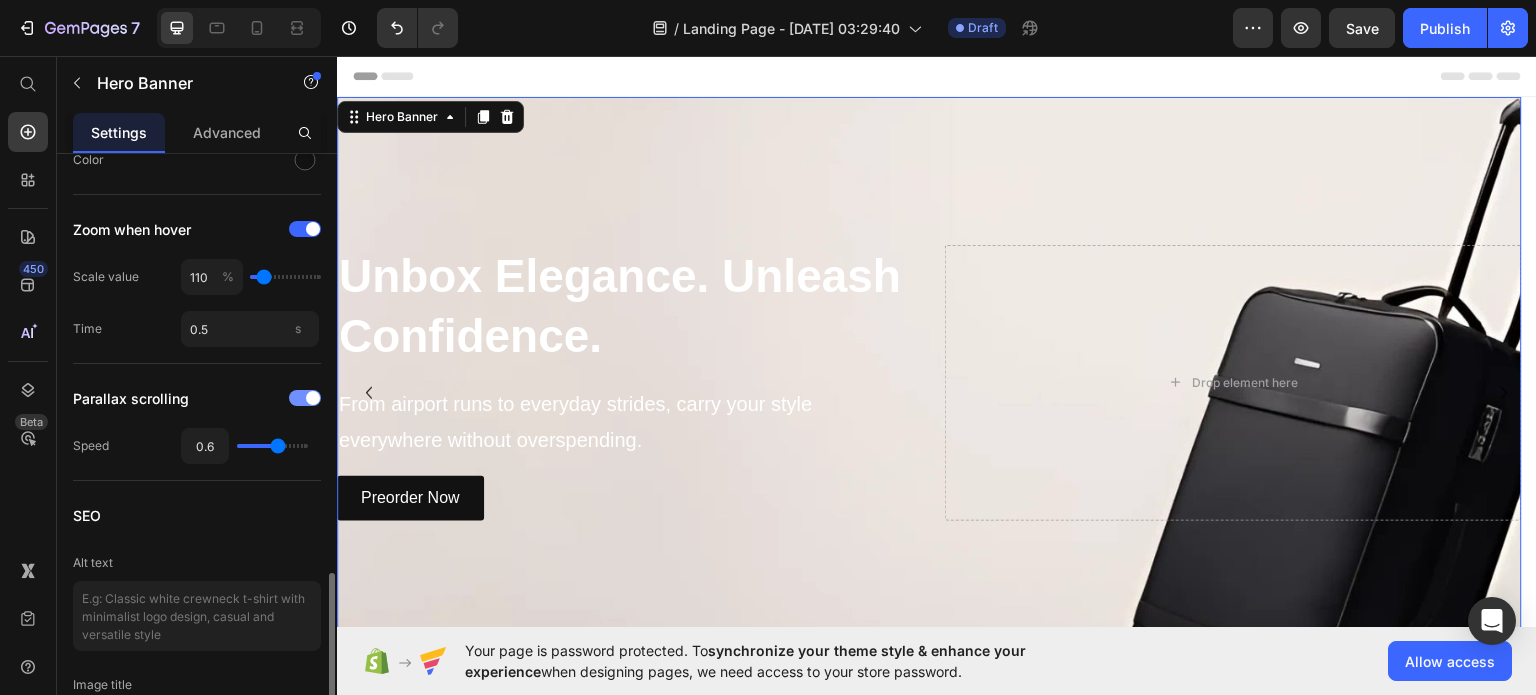 click at bounding box center (313, 398) 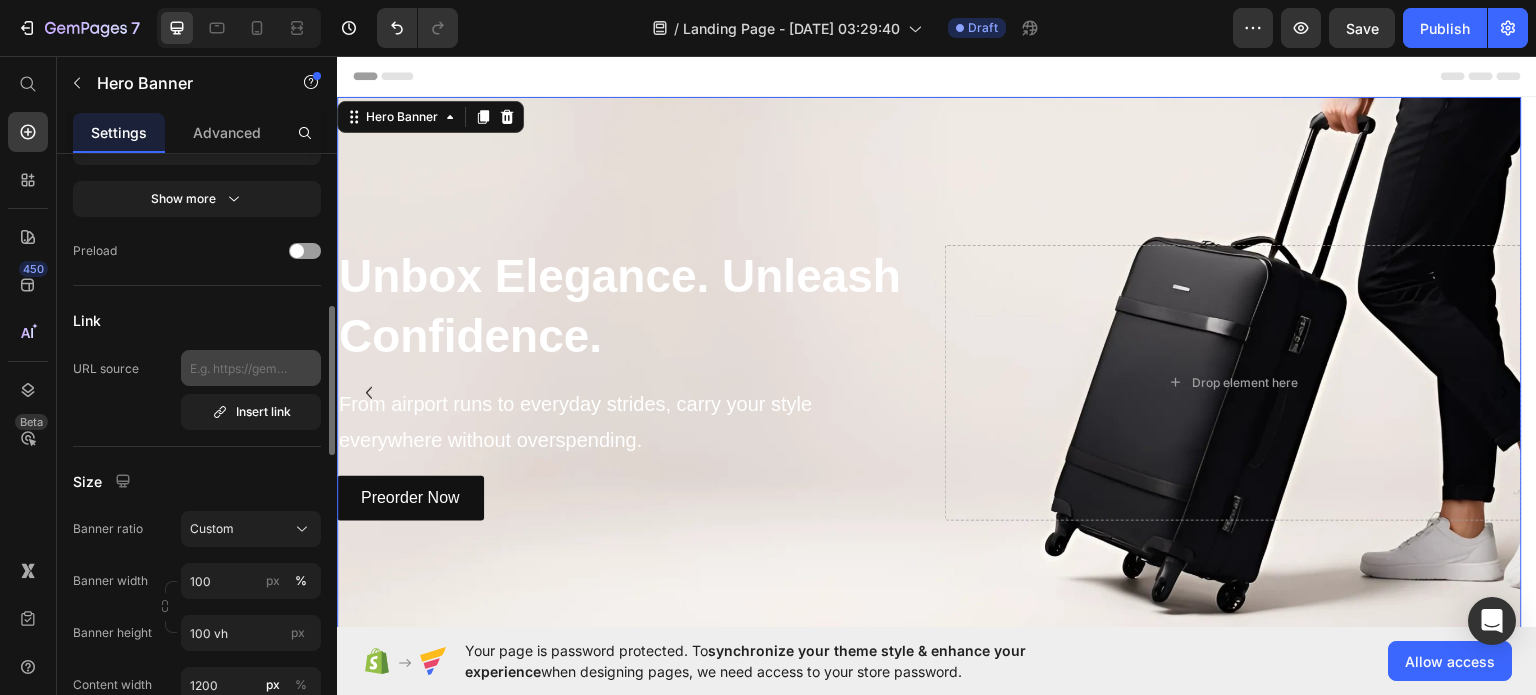 scroll, scrollTop: 677, scrollLeft: 0, axis: vertical 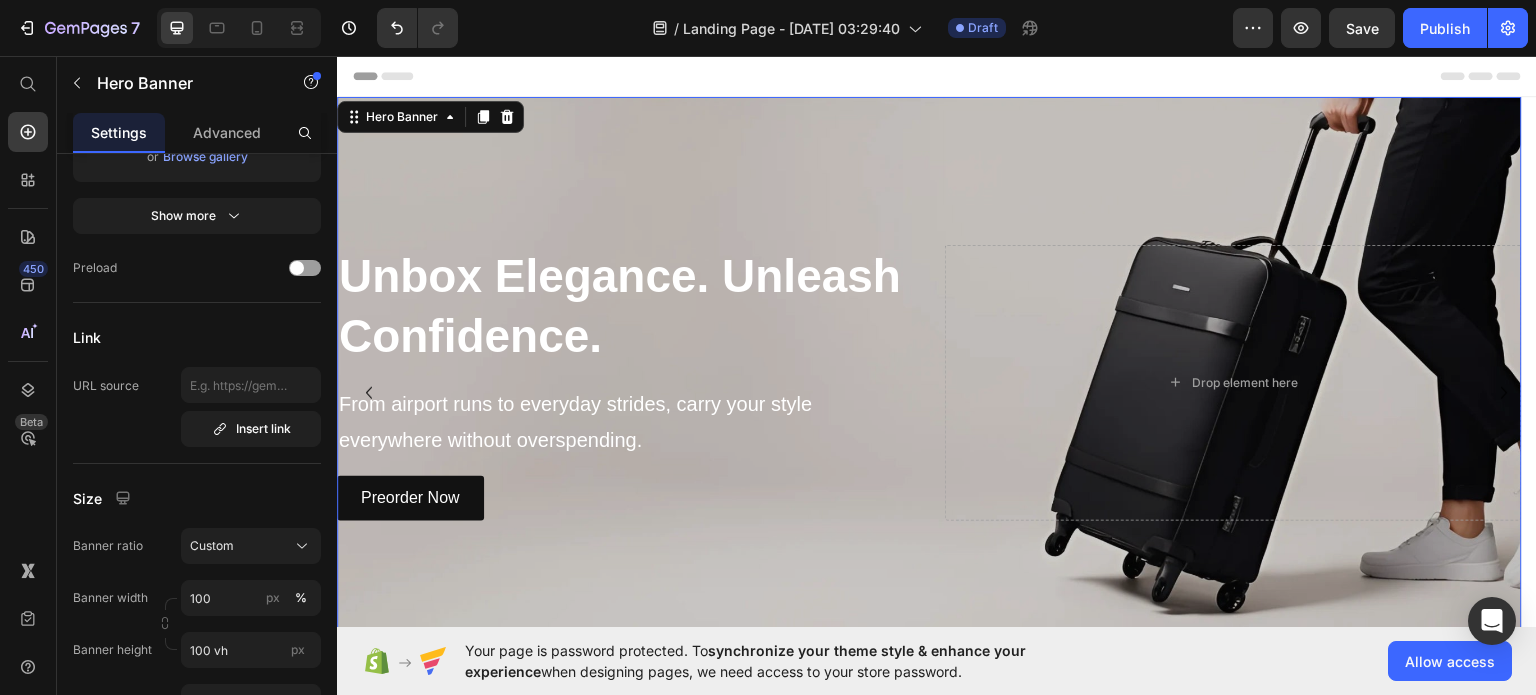 click at bounding box center [929, 382] 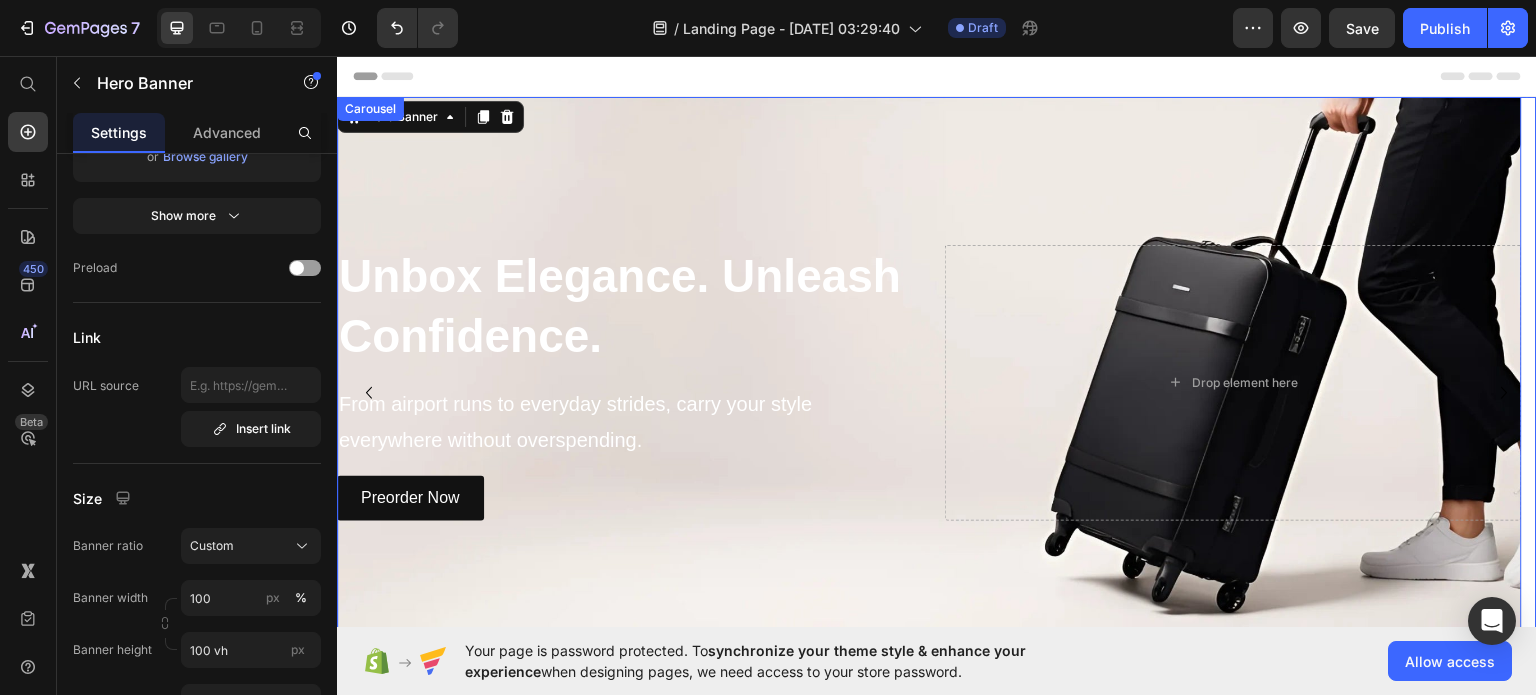 click 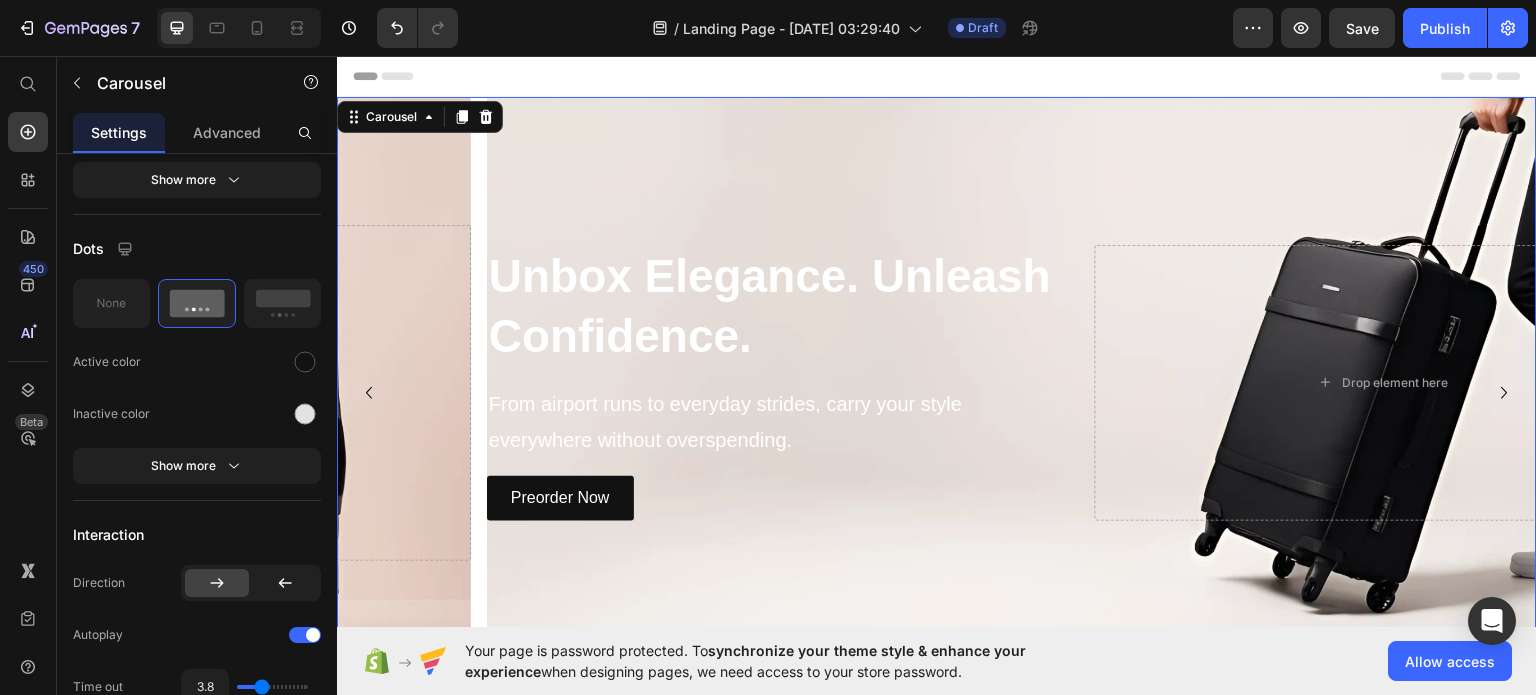 scroll, scrollTop: 0, scrollLeft: 0, axis: both 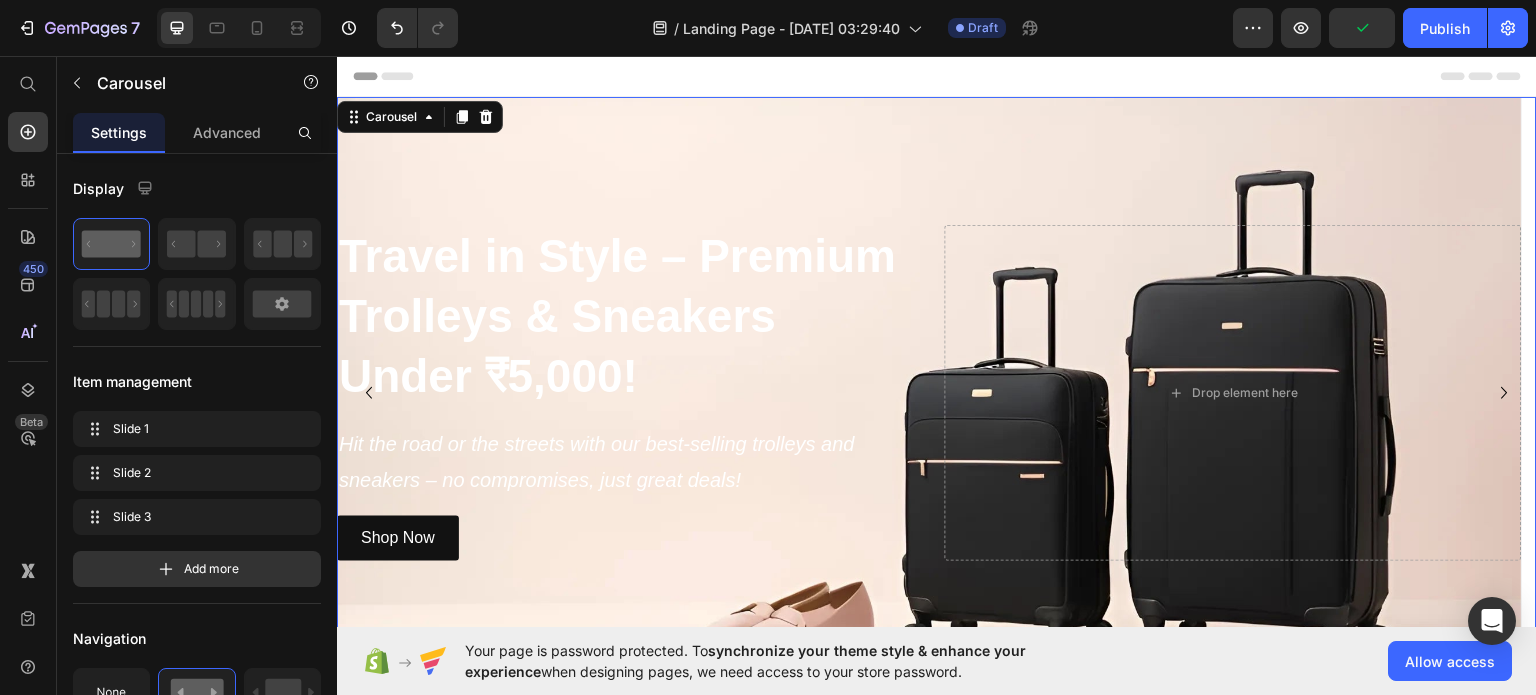 click 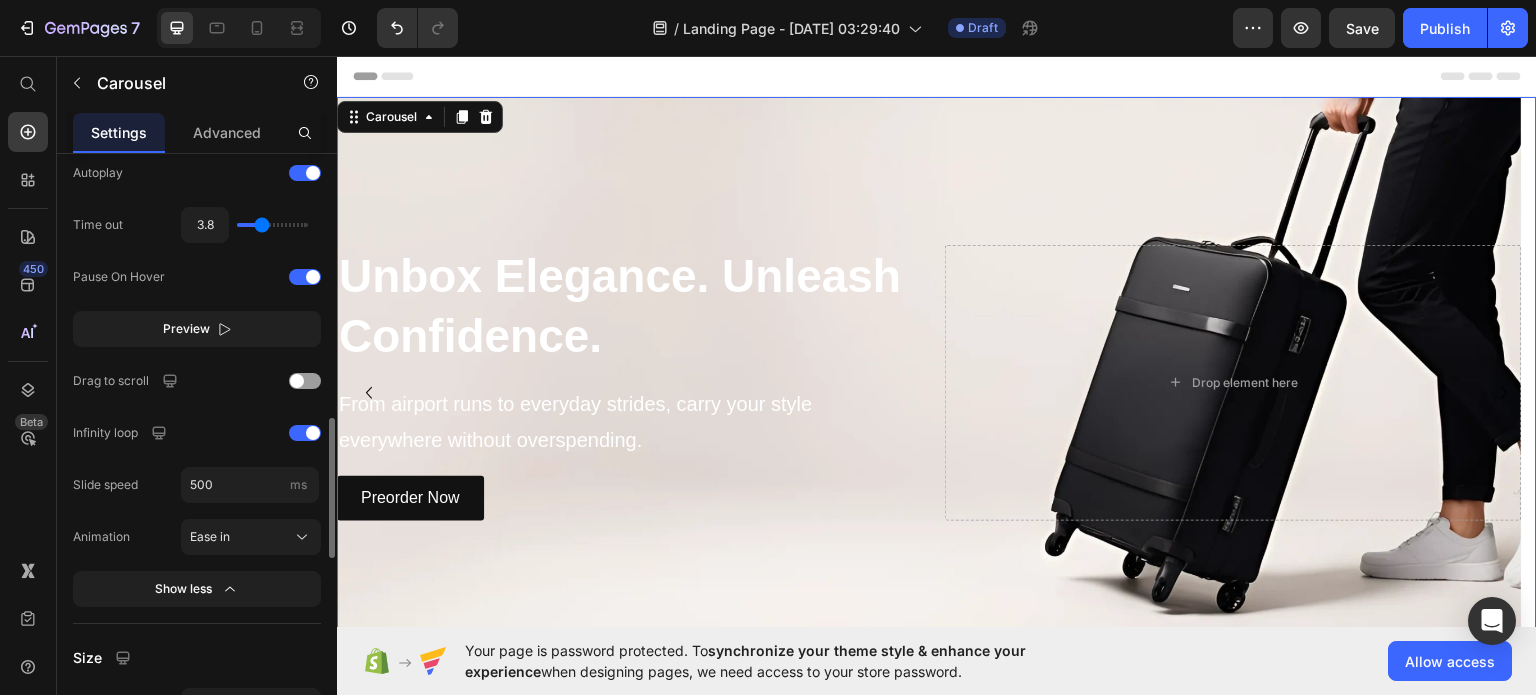 scroll, scrollTop: 1140, scrollLeft: 0, axis: vertical 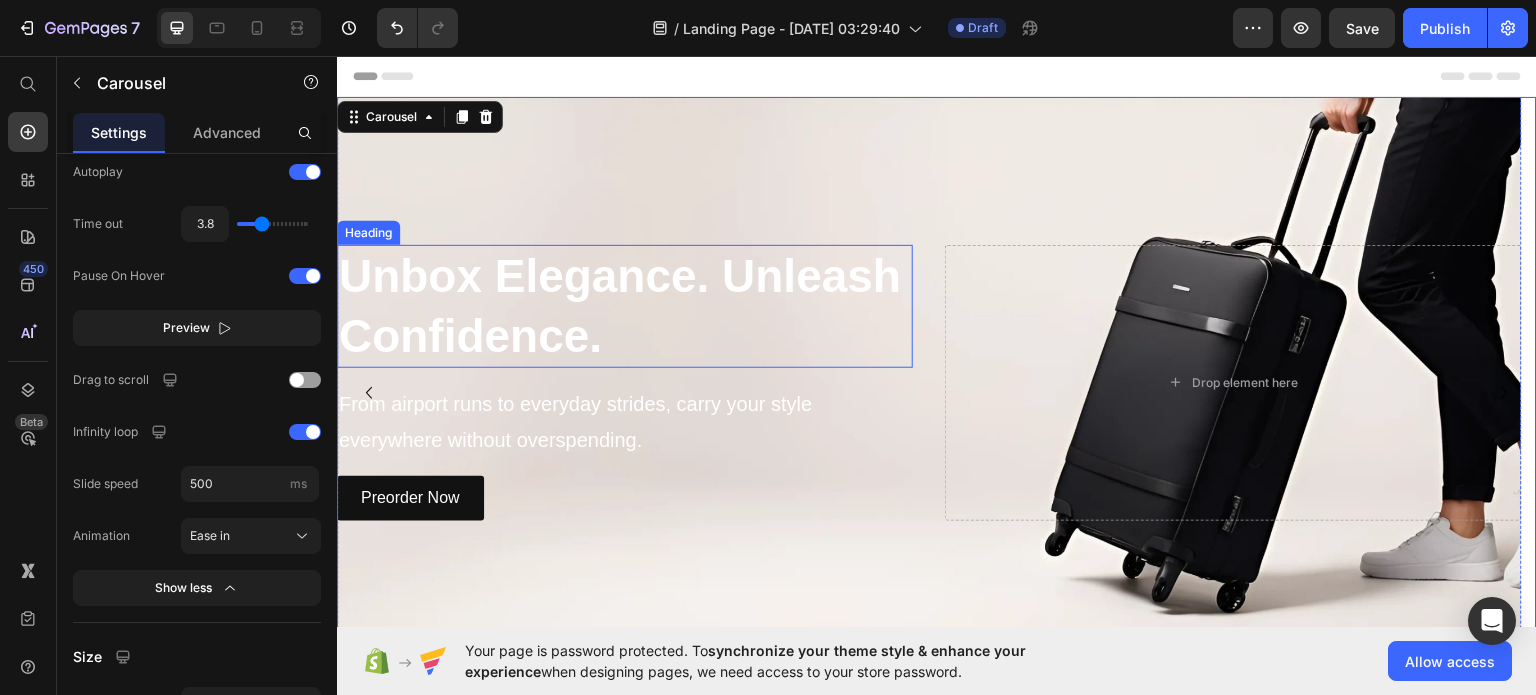 click on "Unbox Elegance. Unleash Confidence." at bounding box center (625, 306) 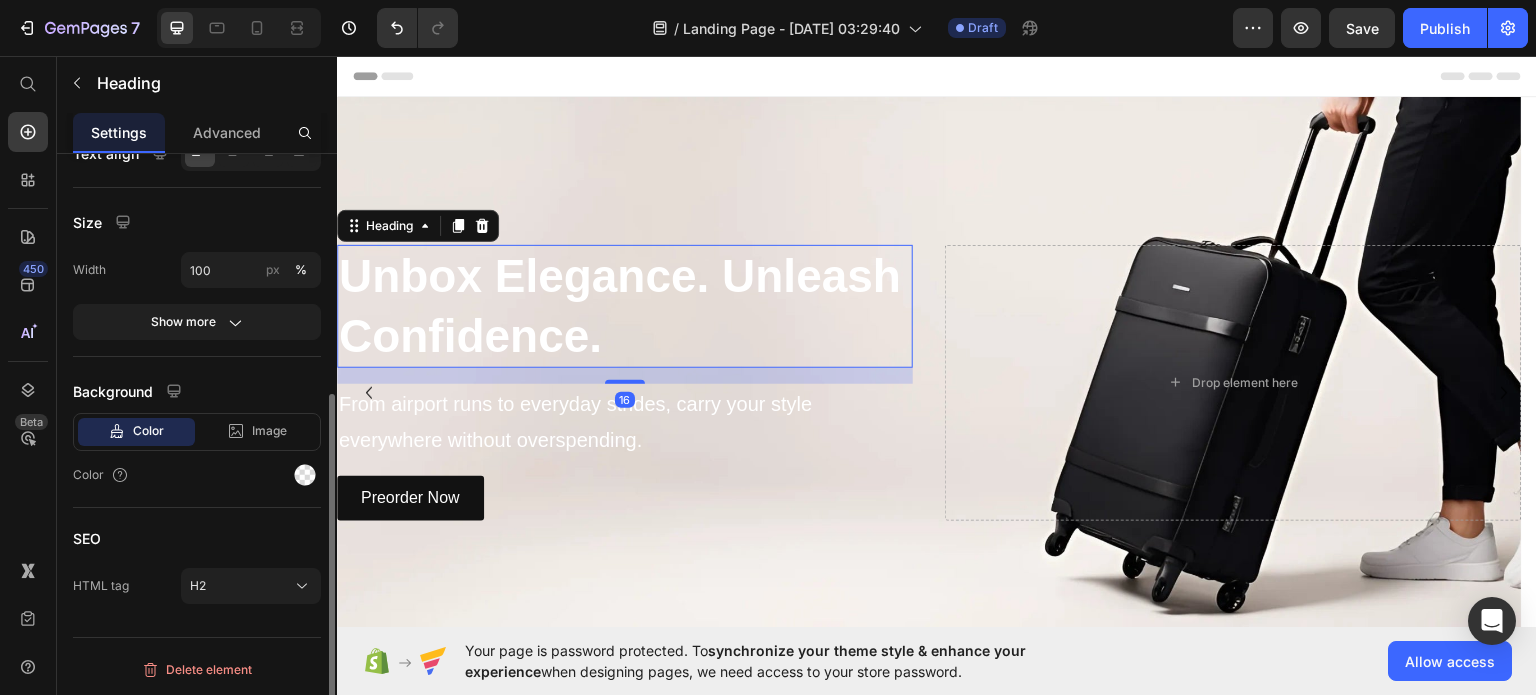 scroll, scrollTop: 0, scrollLeft: 0, axis: both 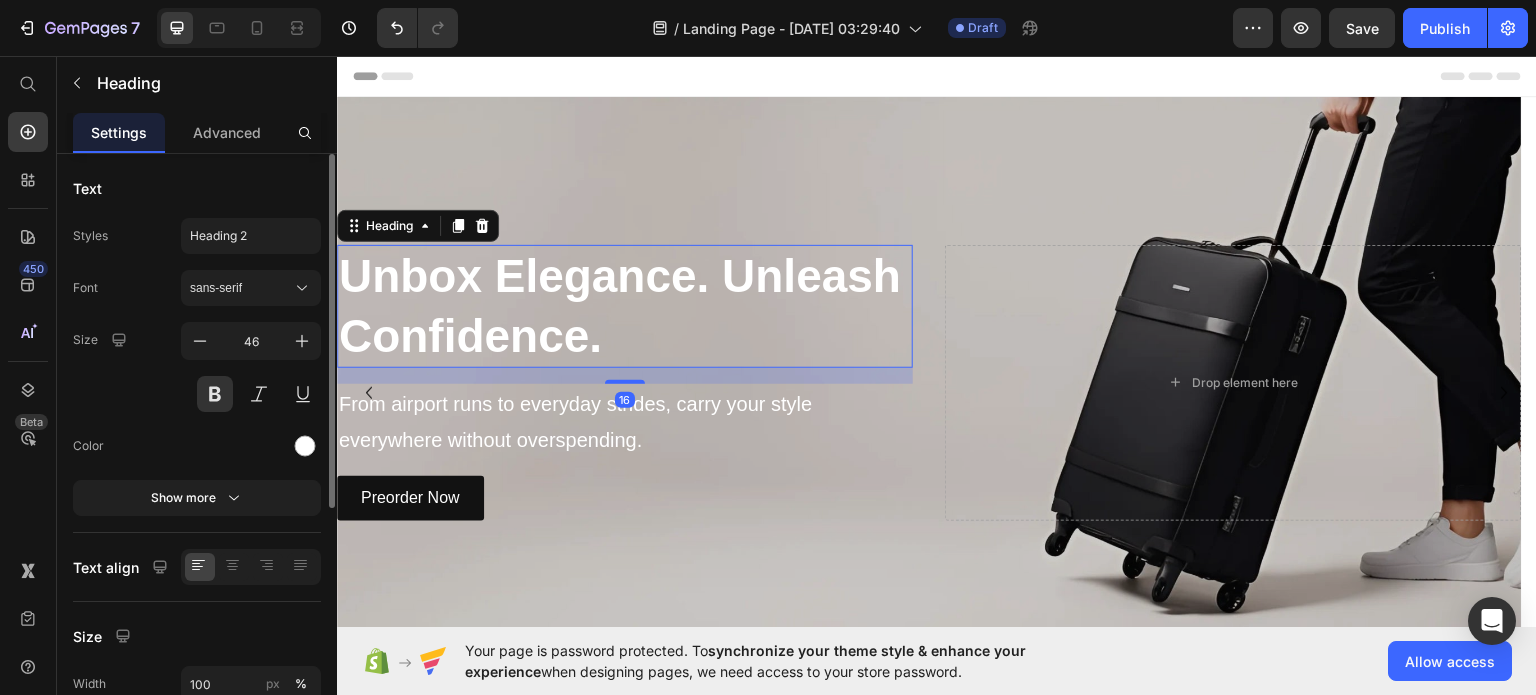 click at bounding box center (929, 382) 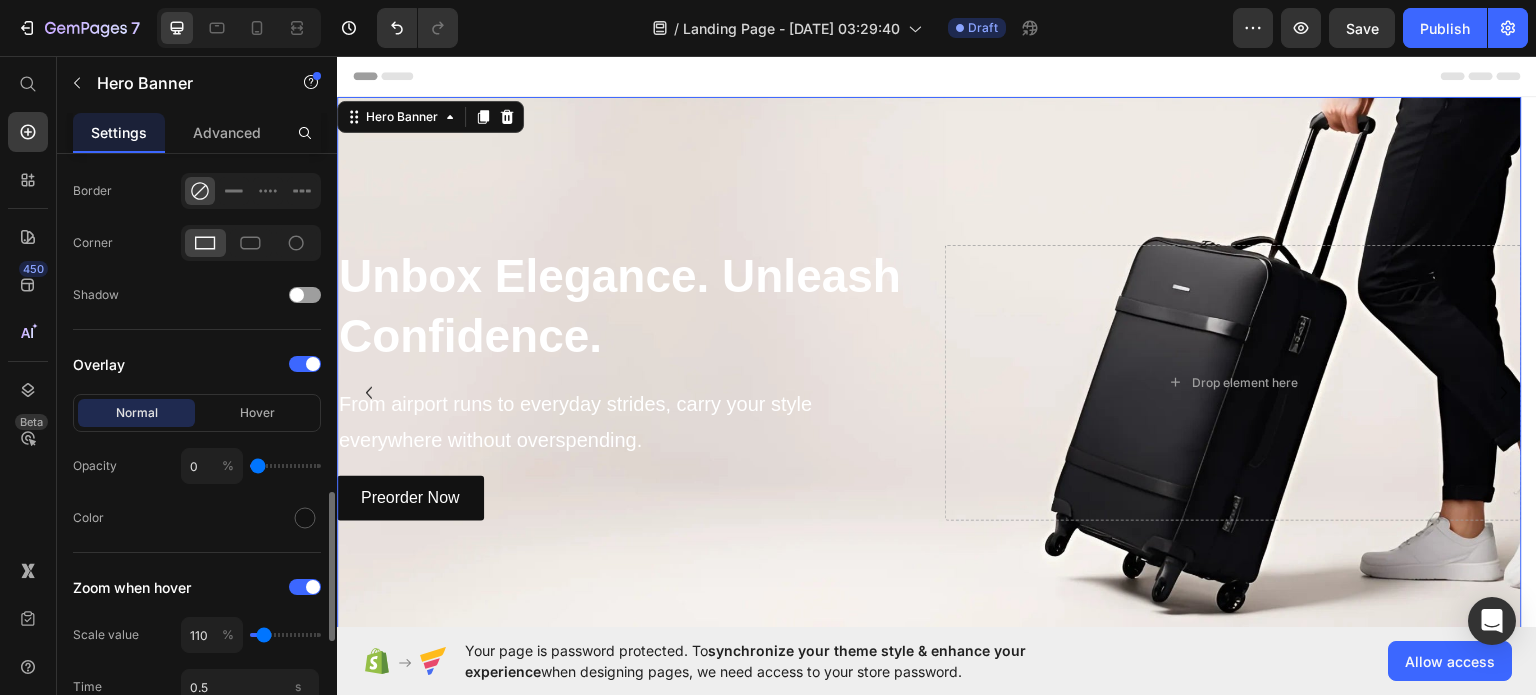 scroll, scrollTop: 1356, scrollLeft: 0, axis: vertical 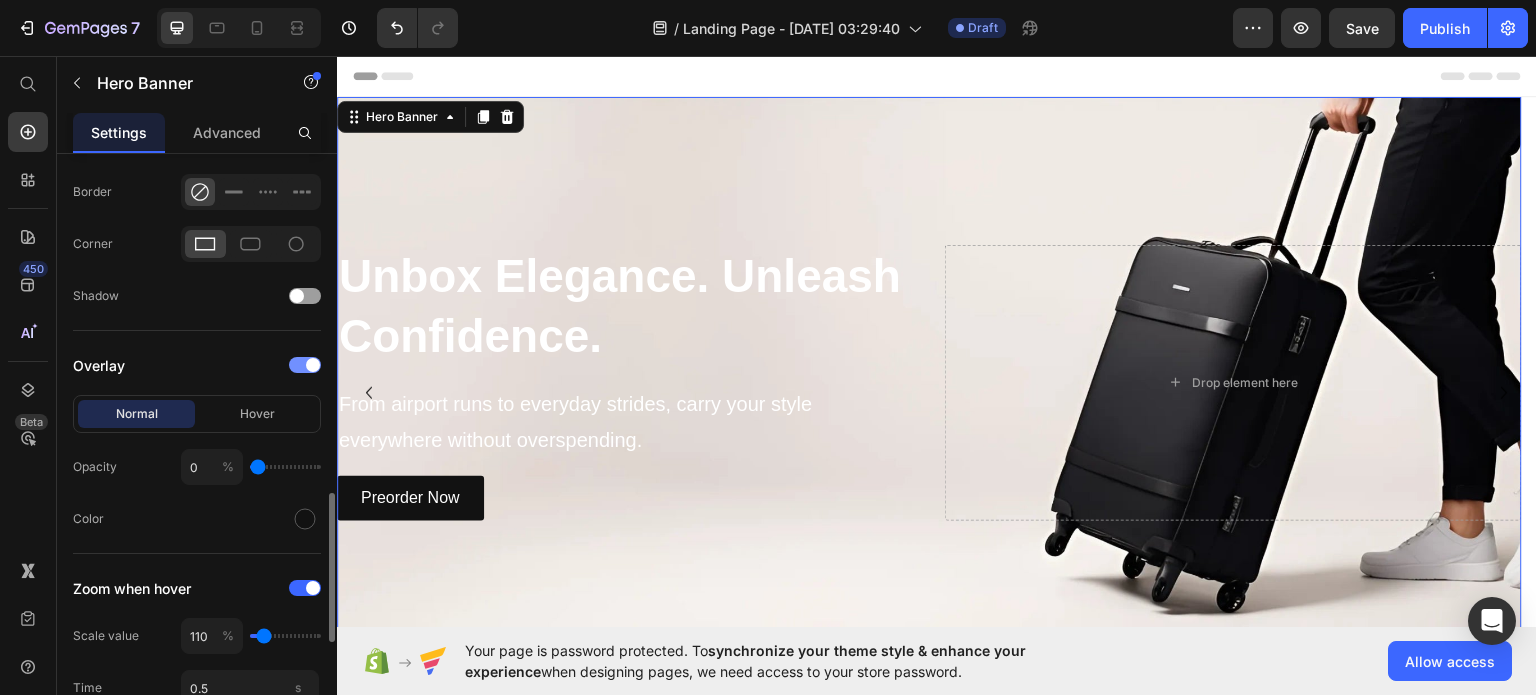 click at bounding box center [313, 365] 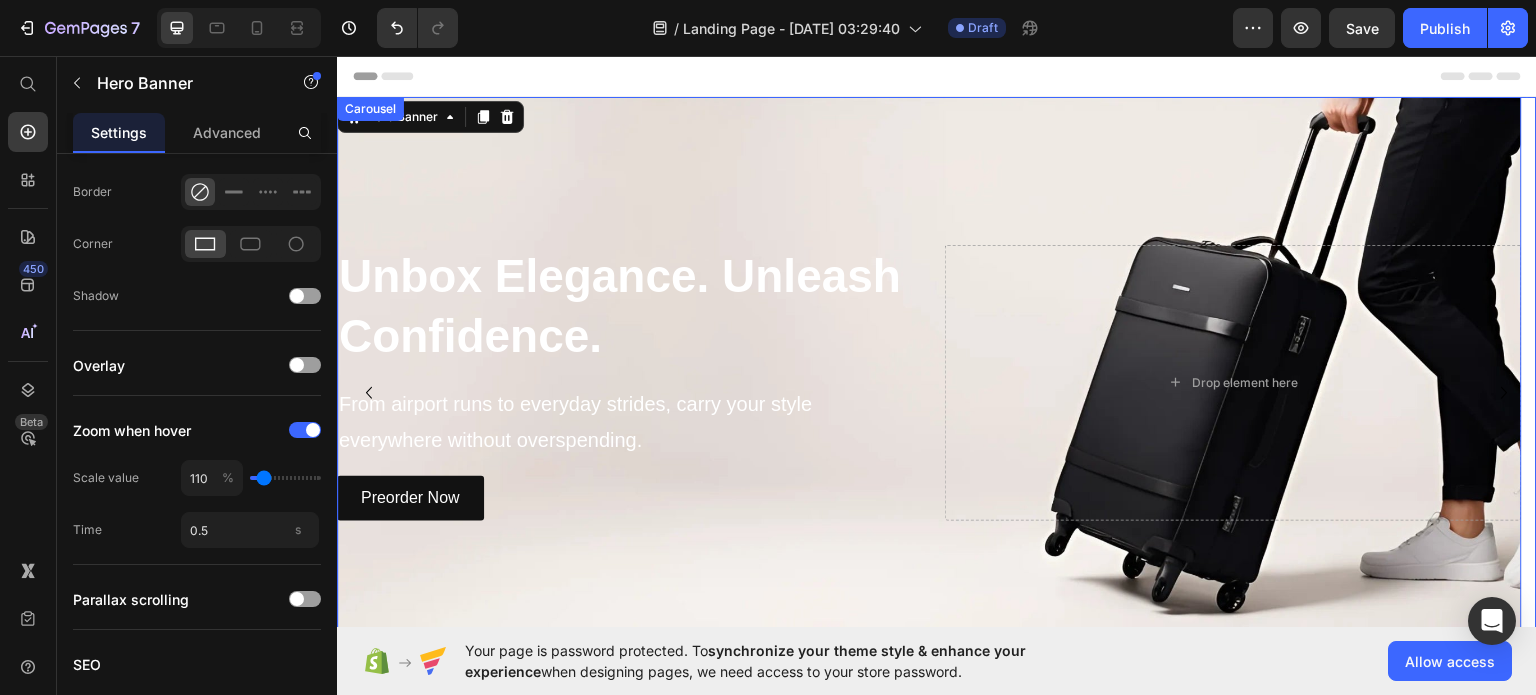 click 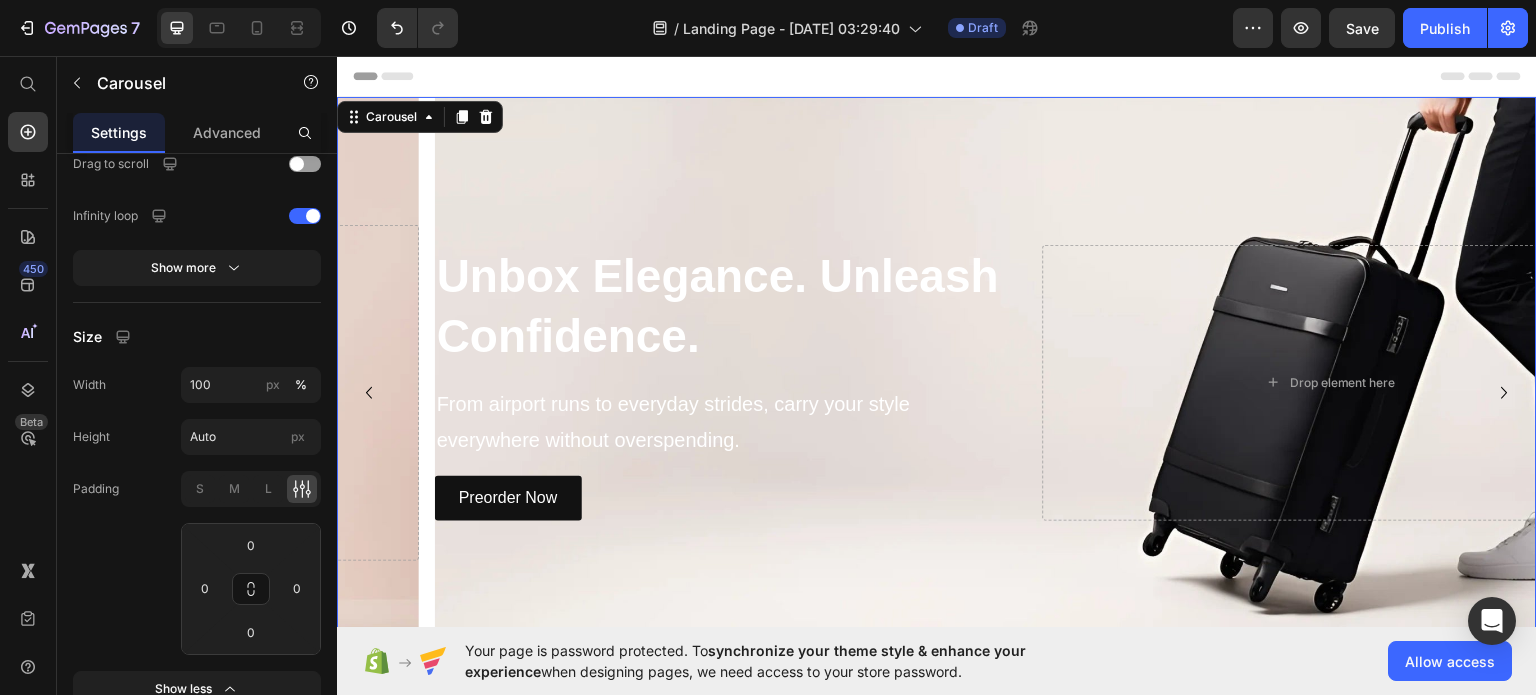 scroll, scrollTop: 0, scrollLeft: 0, axis: both 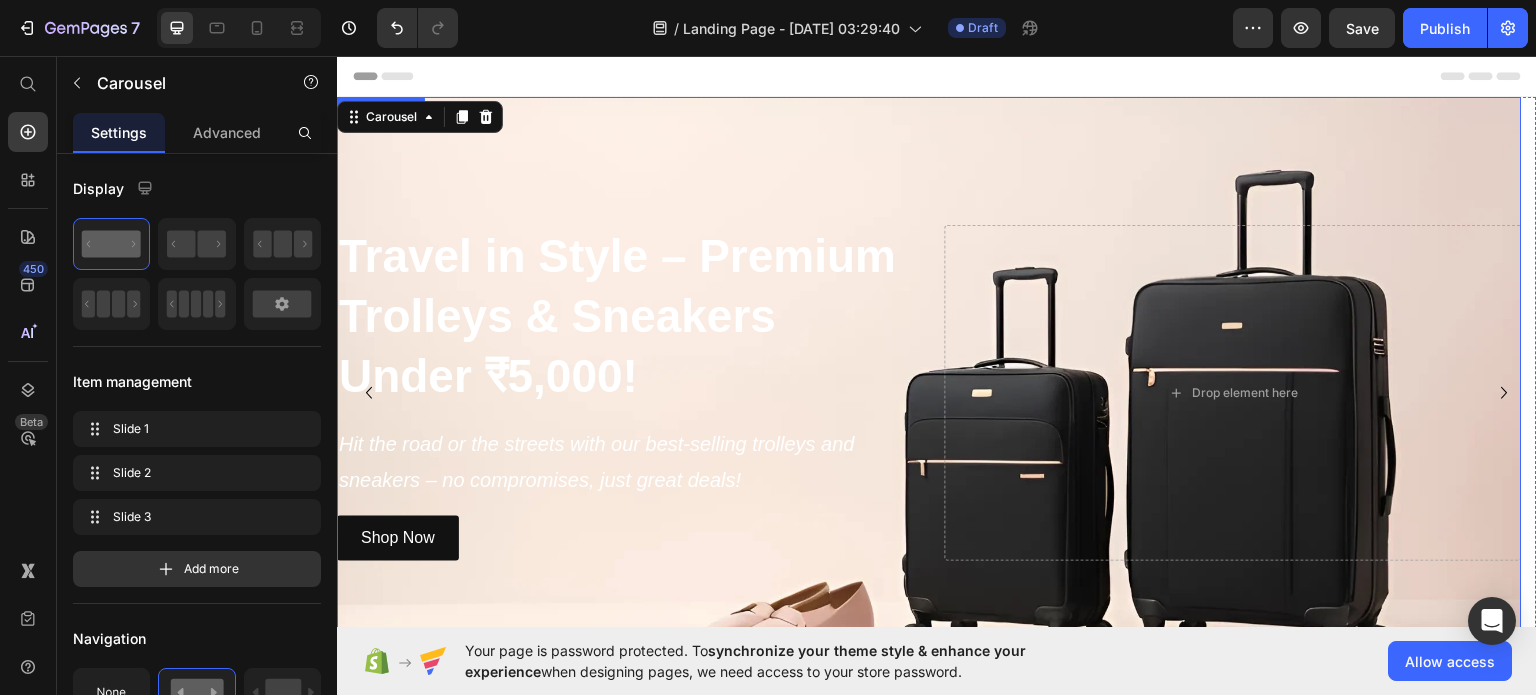 click at bounding box center [929, 392] 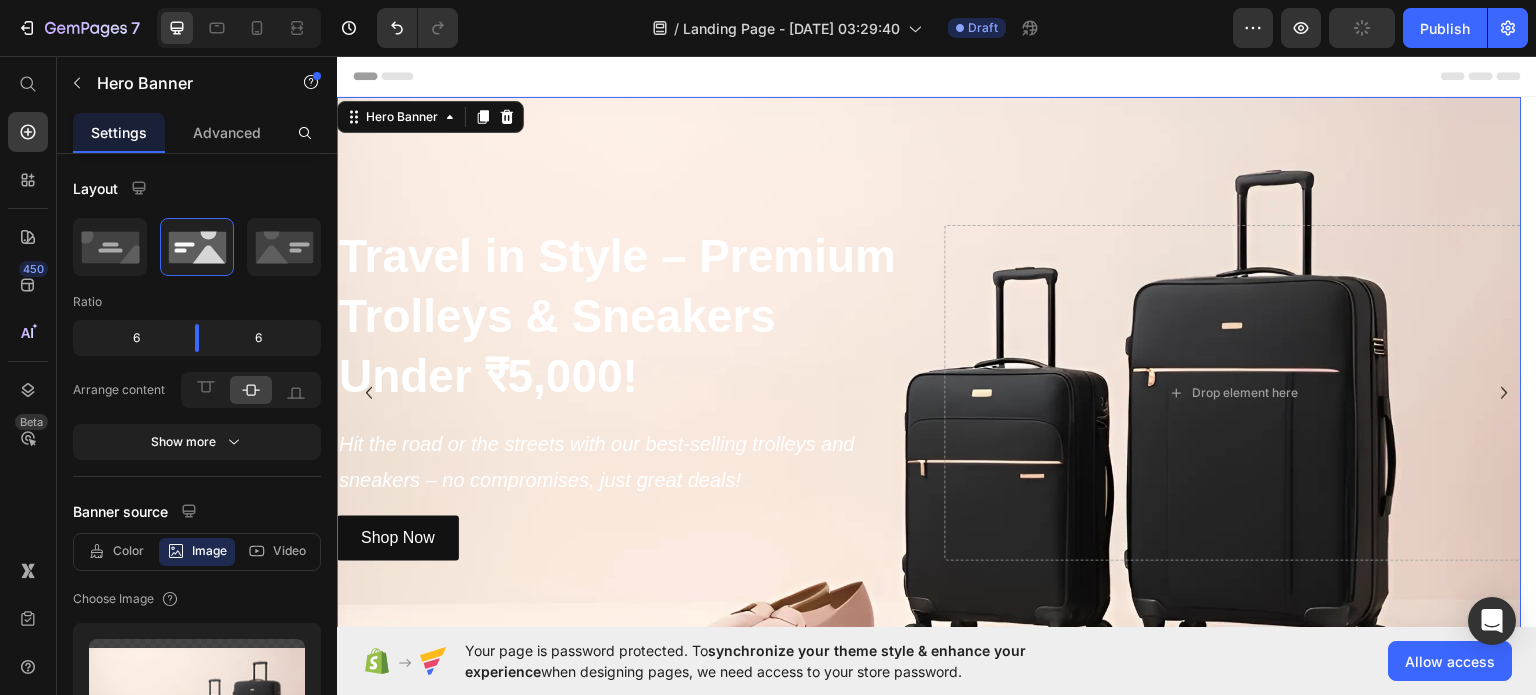 click at bounding box center (929, 392) 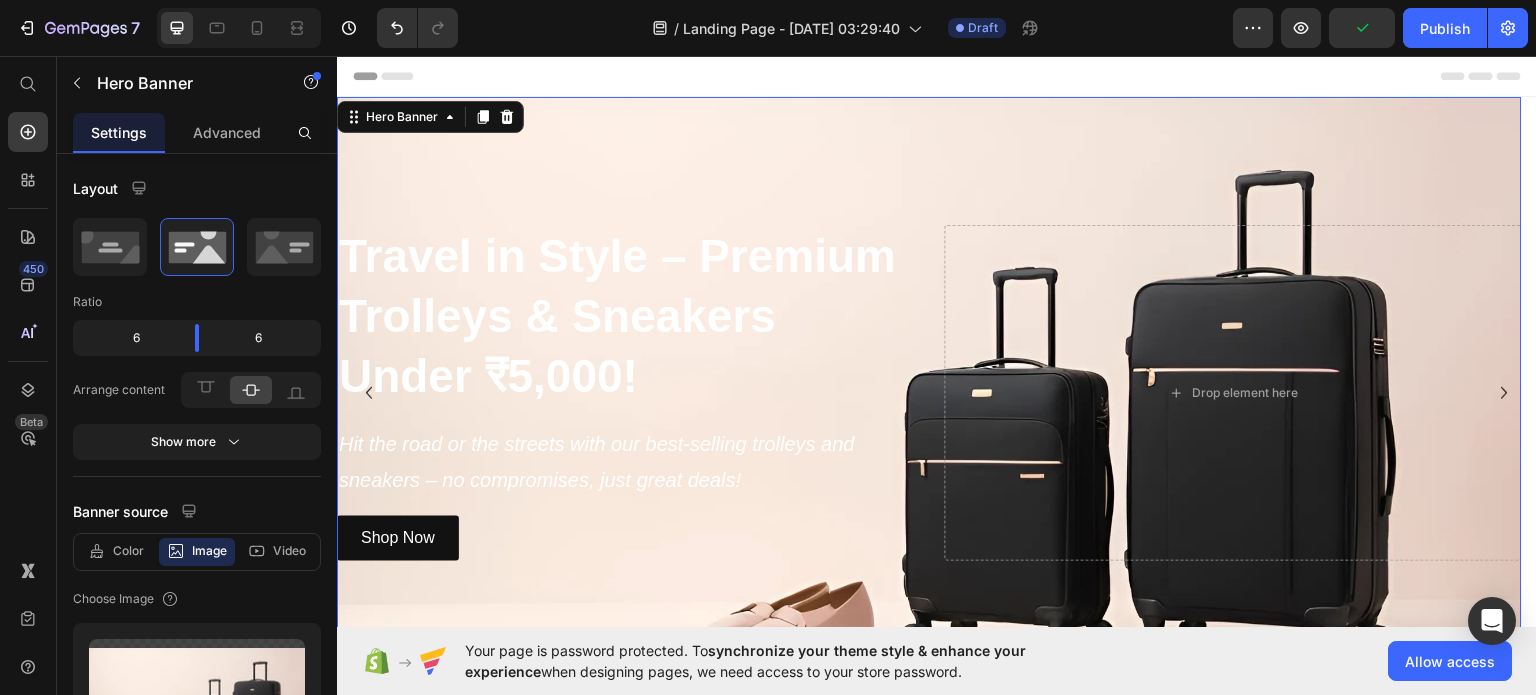 click at bounding box center (929, 392) 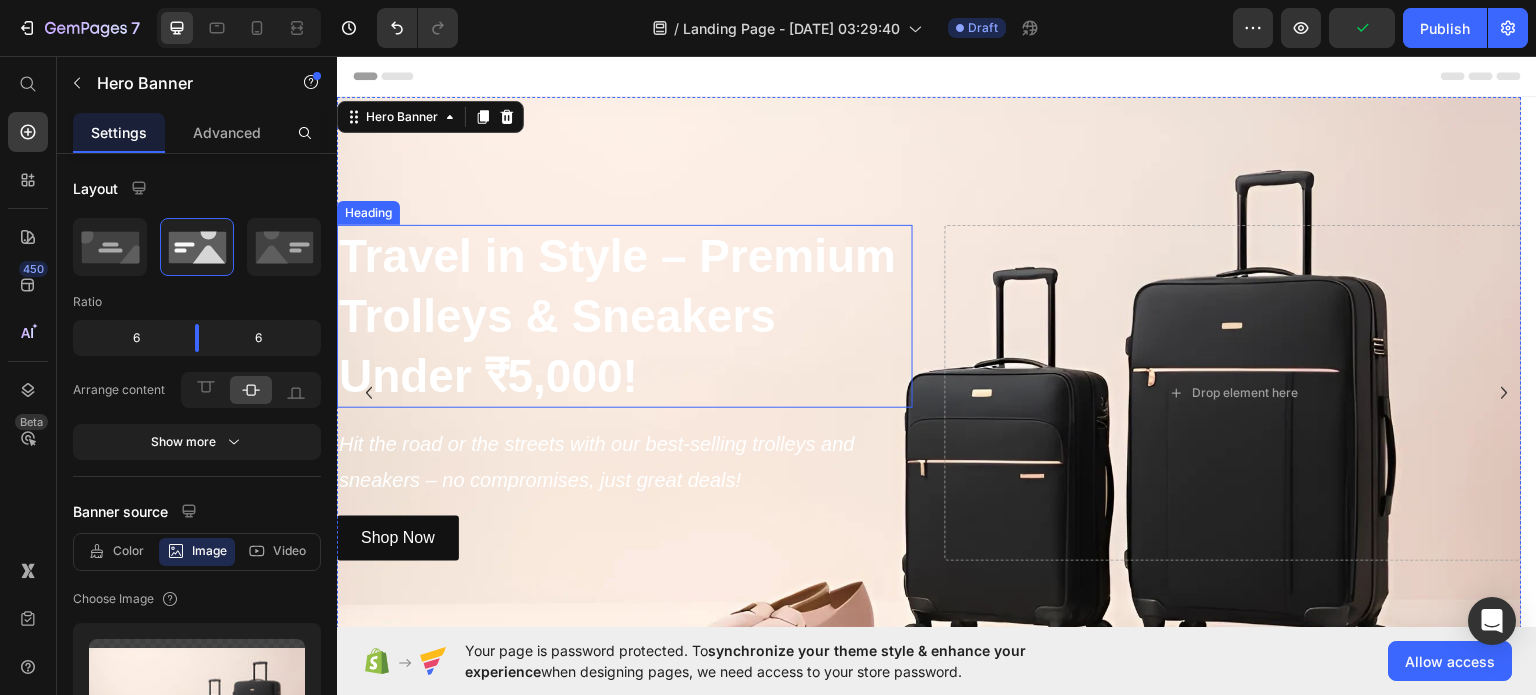 scroll, scrollTop: 92, scrollLeft: 0, axis: vertical 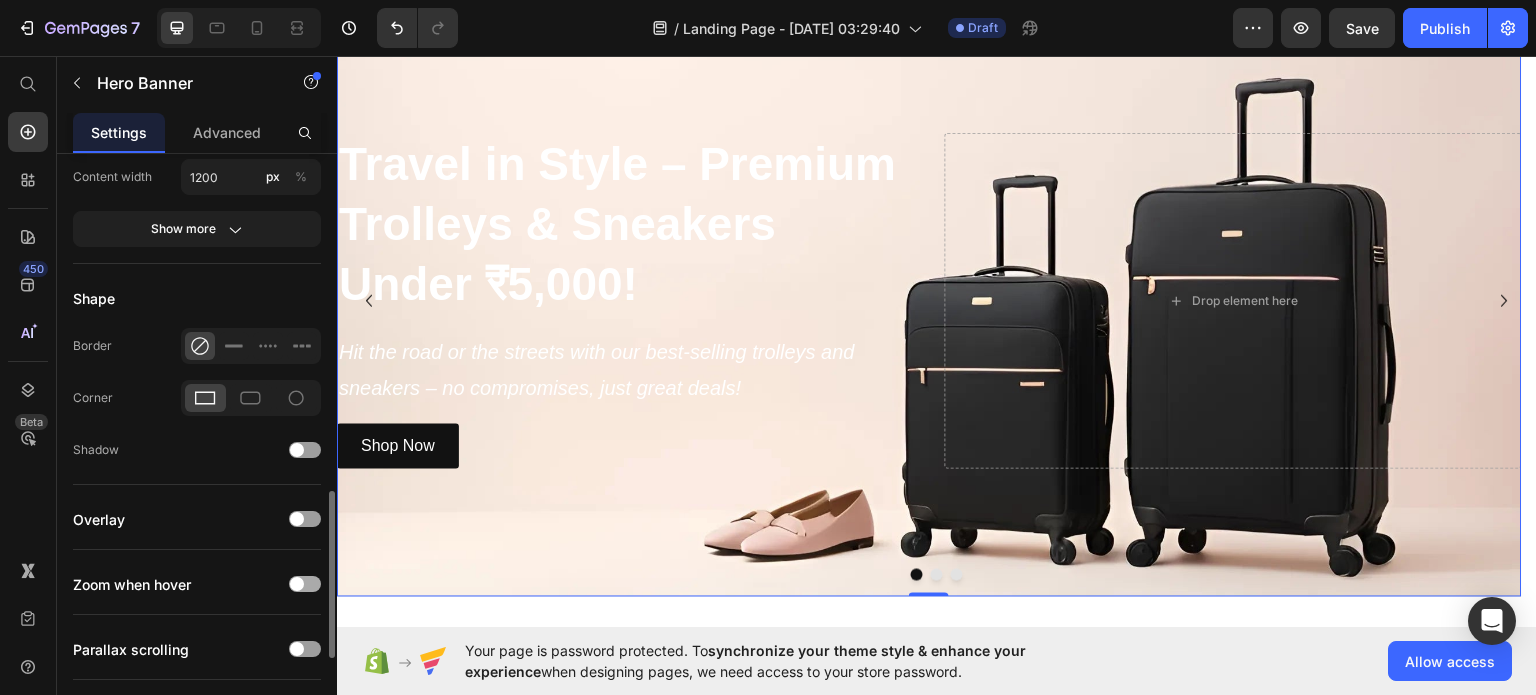 click on "Zoom when hover" 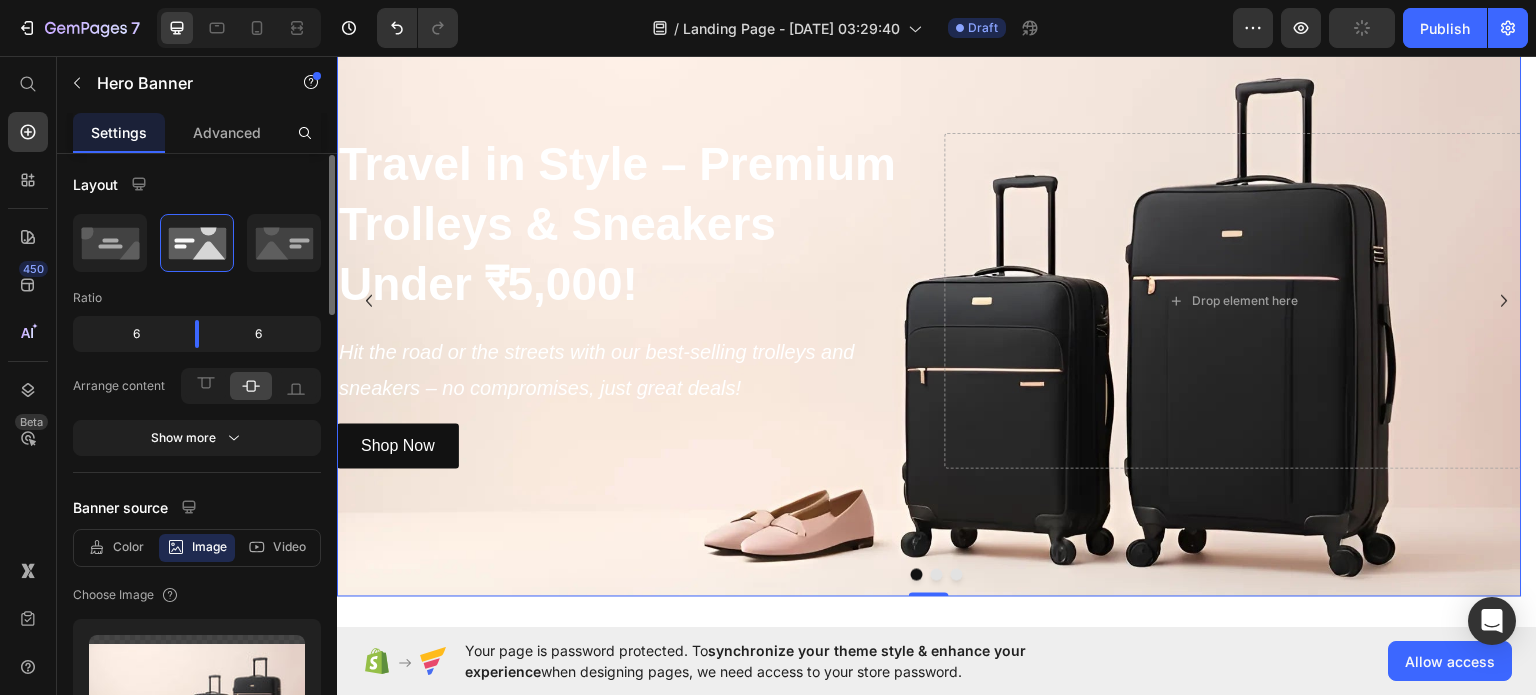 scroll, scrollTop: 0, scrollLeft: 0, axis: both 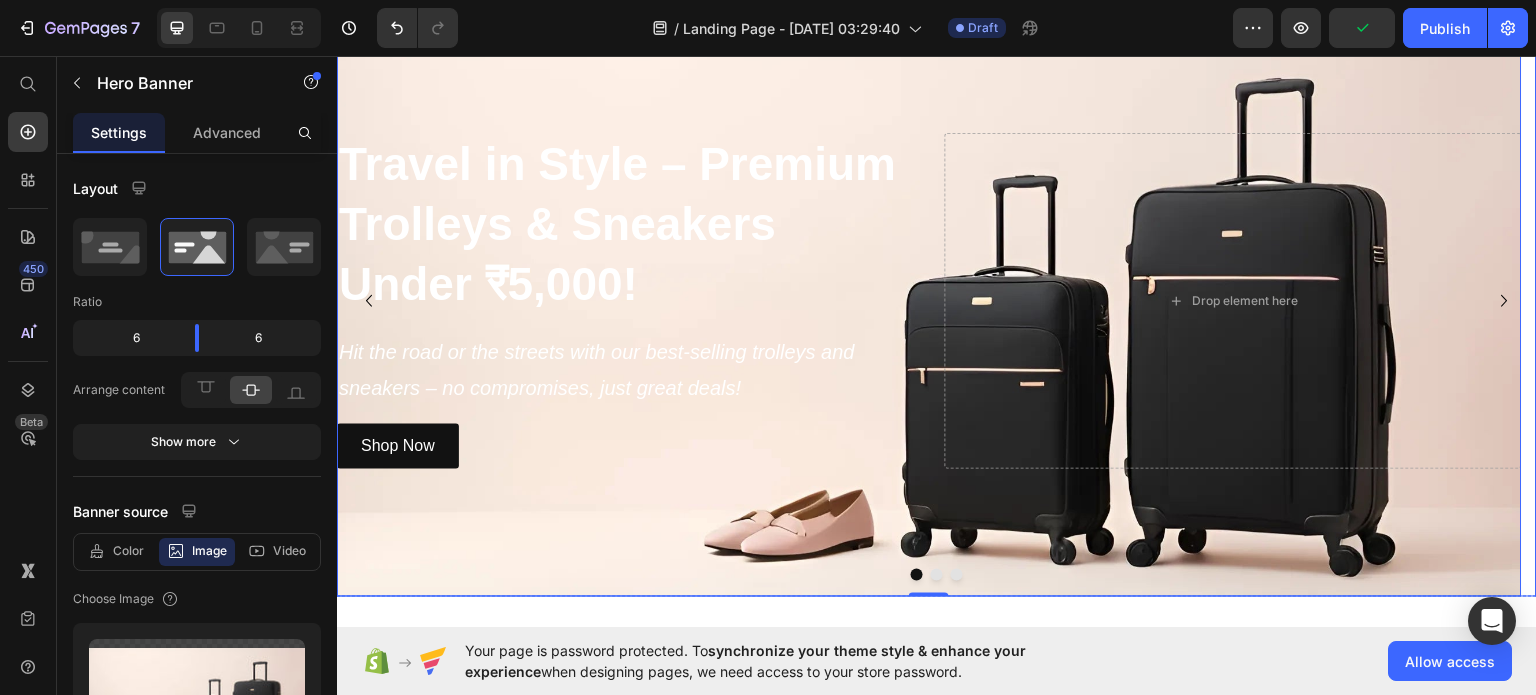 click at bounding box center (1505, 300) 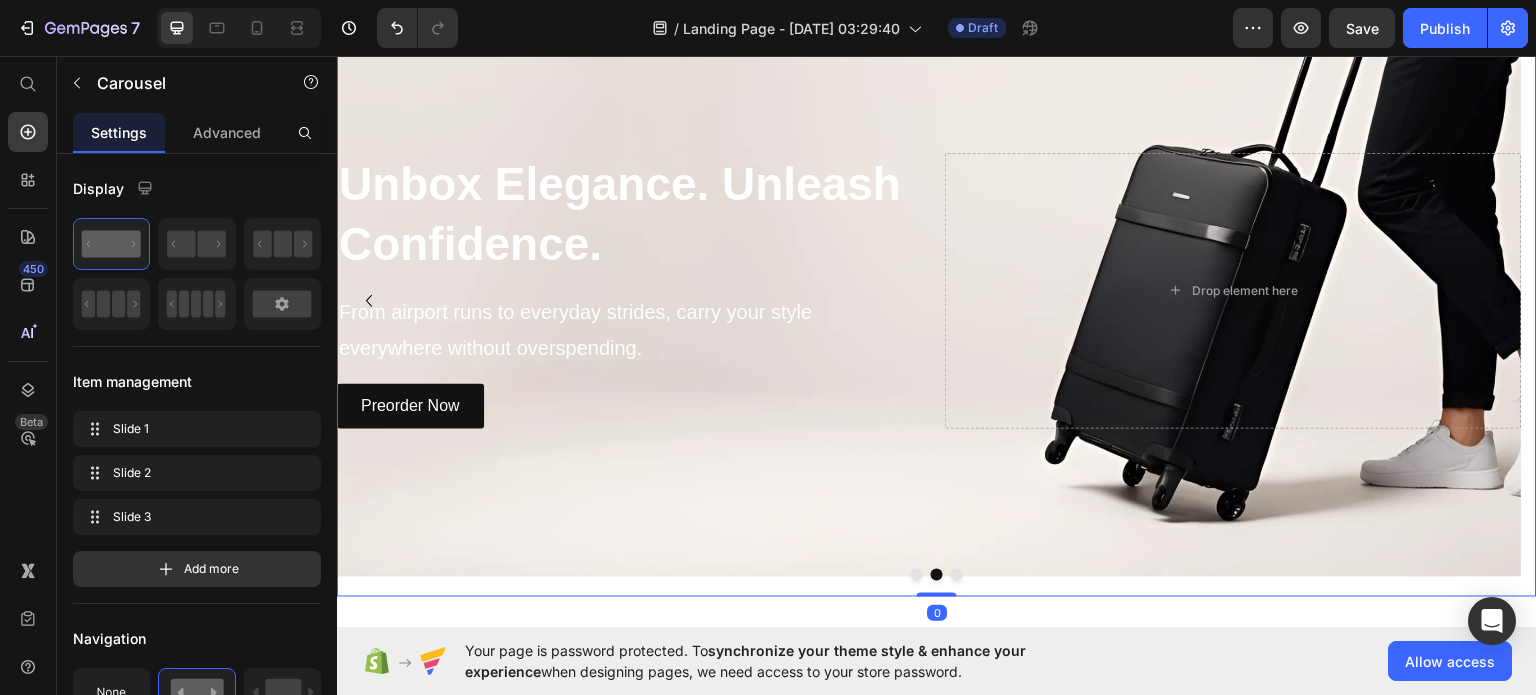 click 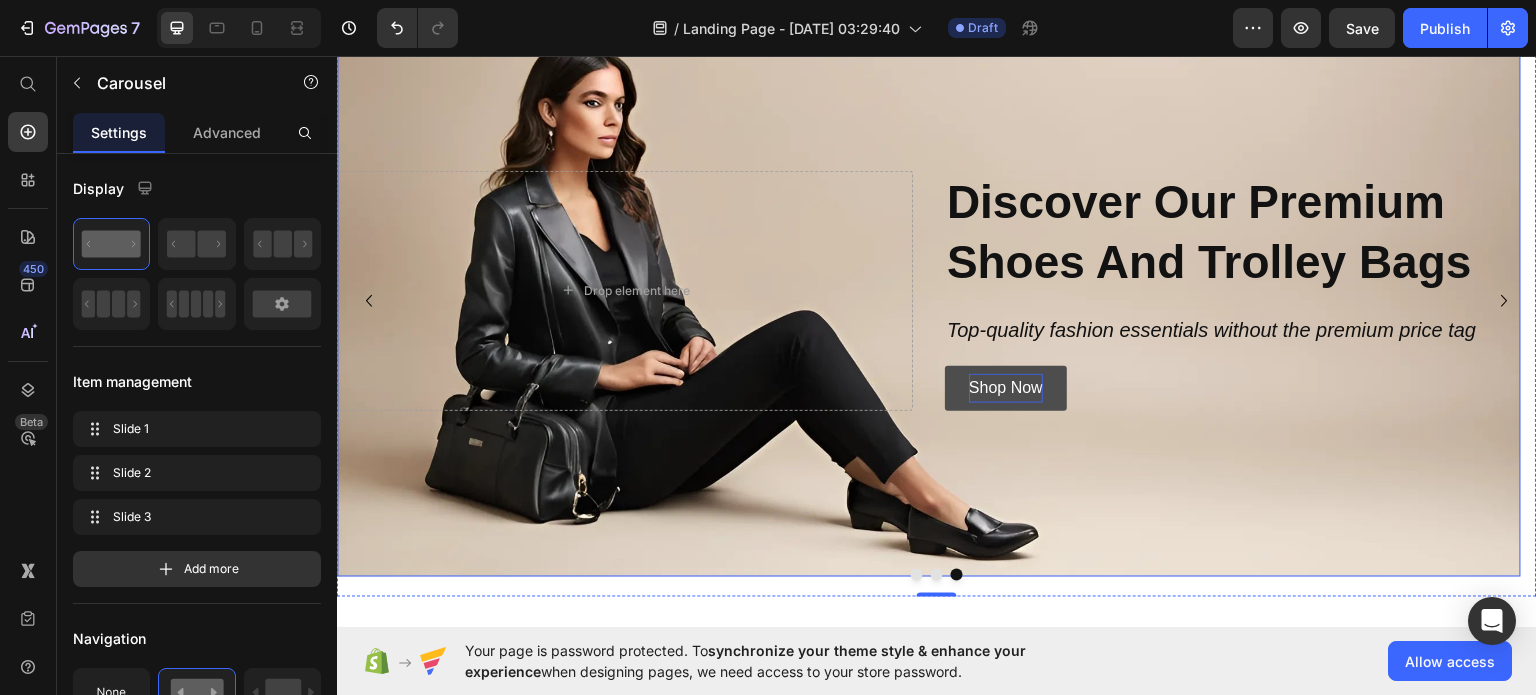 click at bounding box center (929, 290) 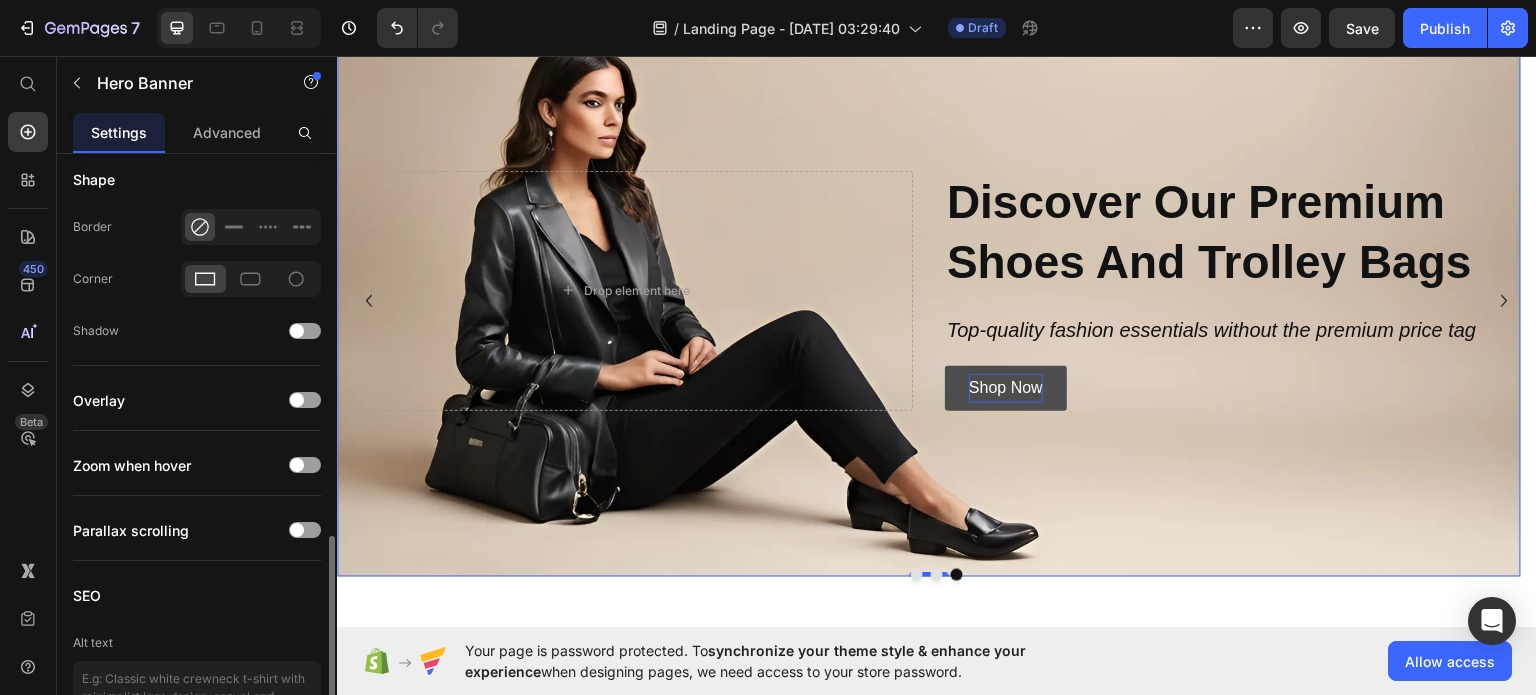 scroll, scrollTop: 1333, scrollLeft: 0, axis: vertical 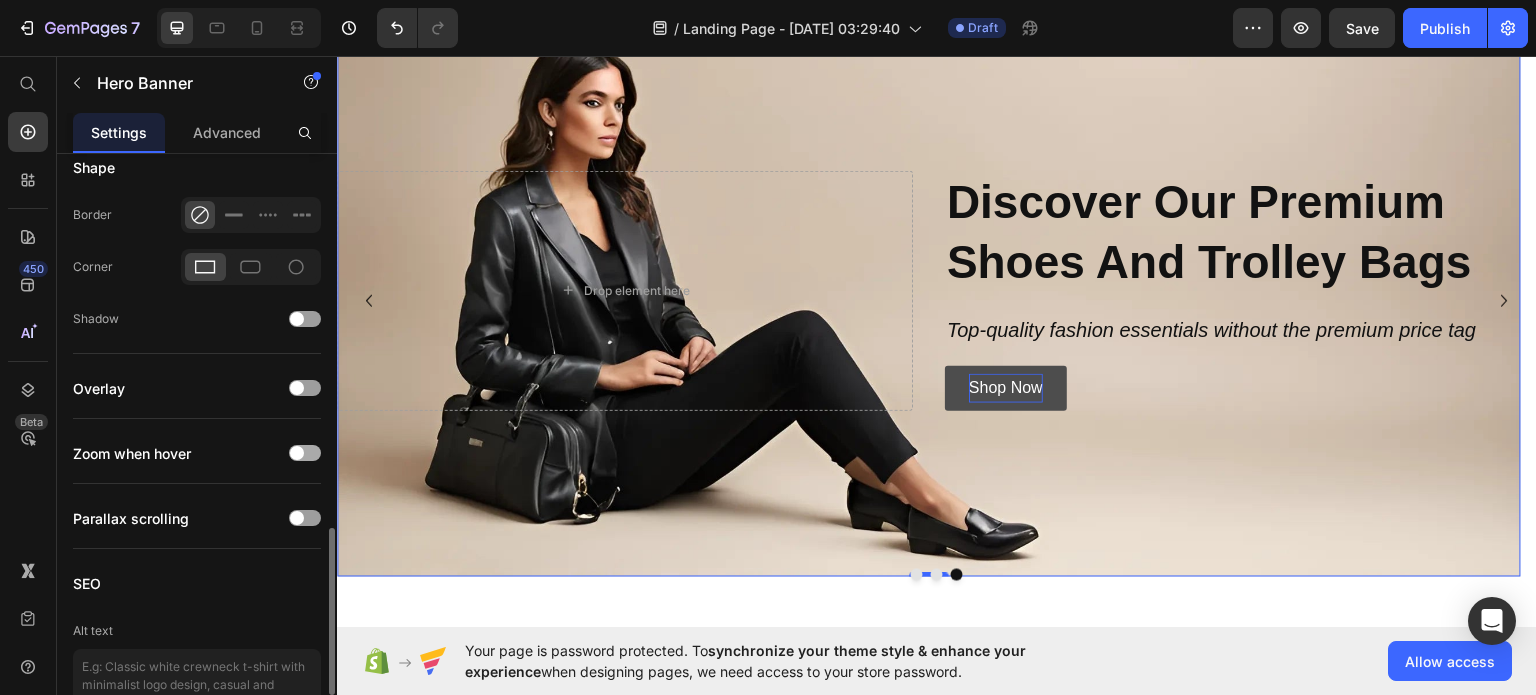 click at bounding box center (305, 453) 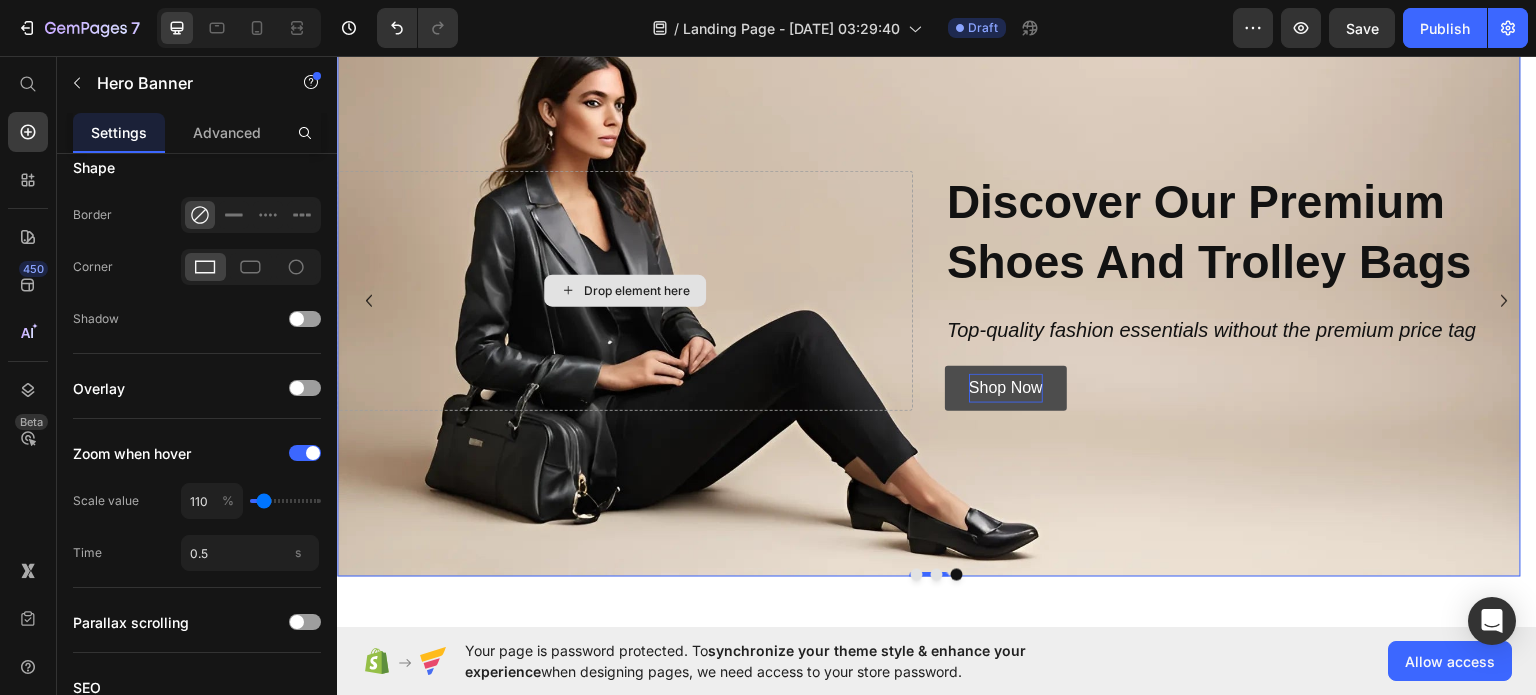 scroll, scrollTop: 0, scrollLeft: 0, axis: both 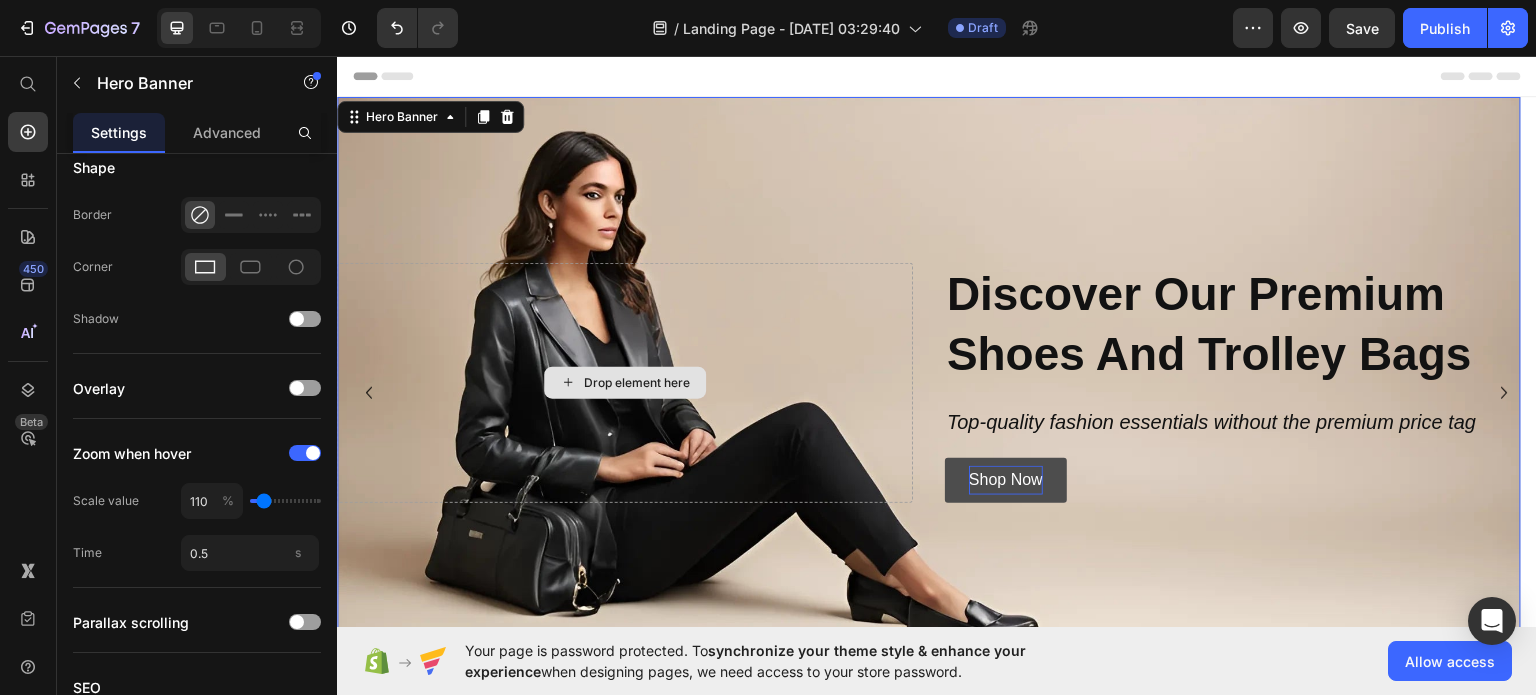 click 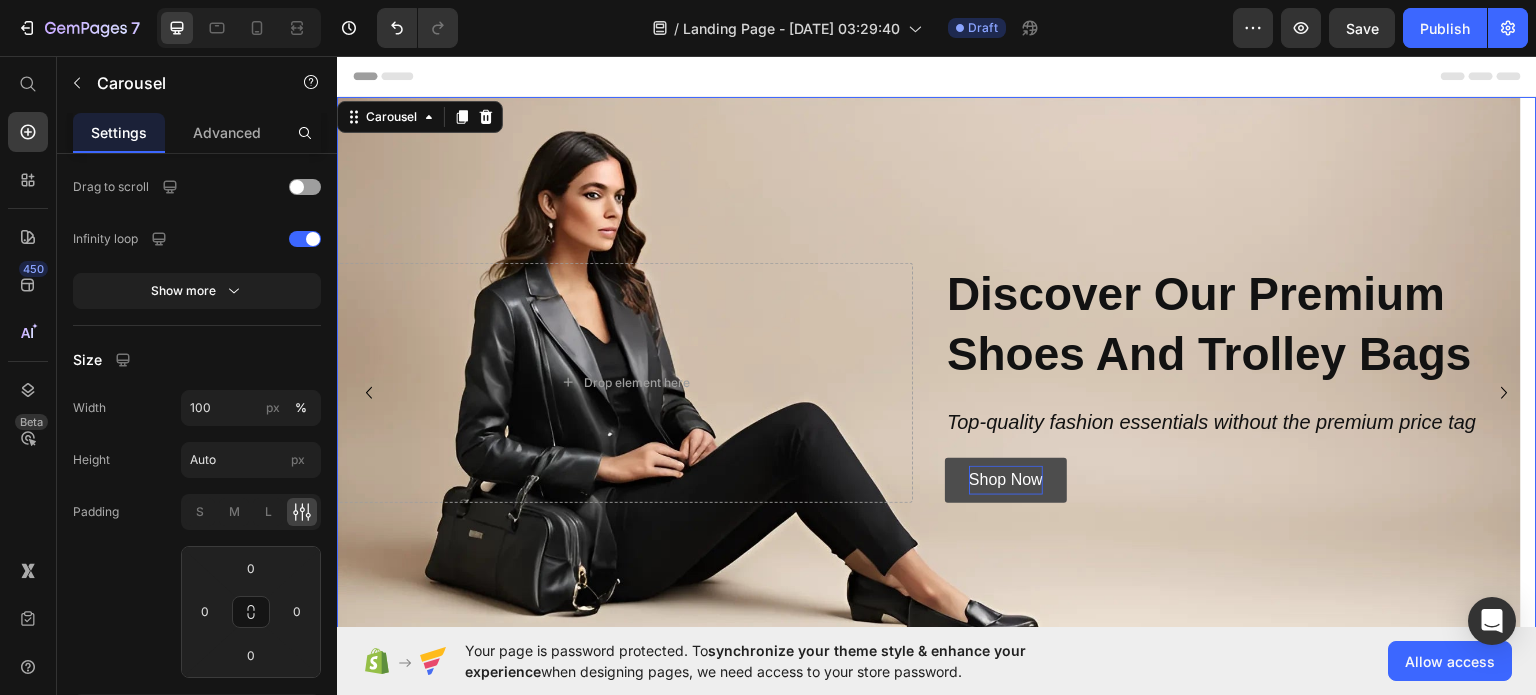 scroll, scrollTop: 0, scrollLeft: 0, axis: both 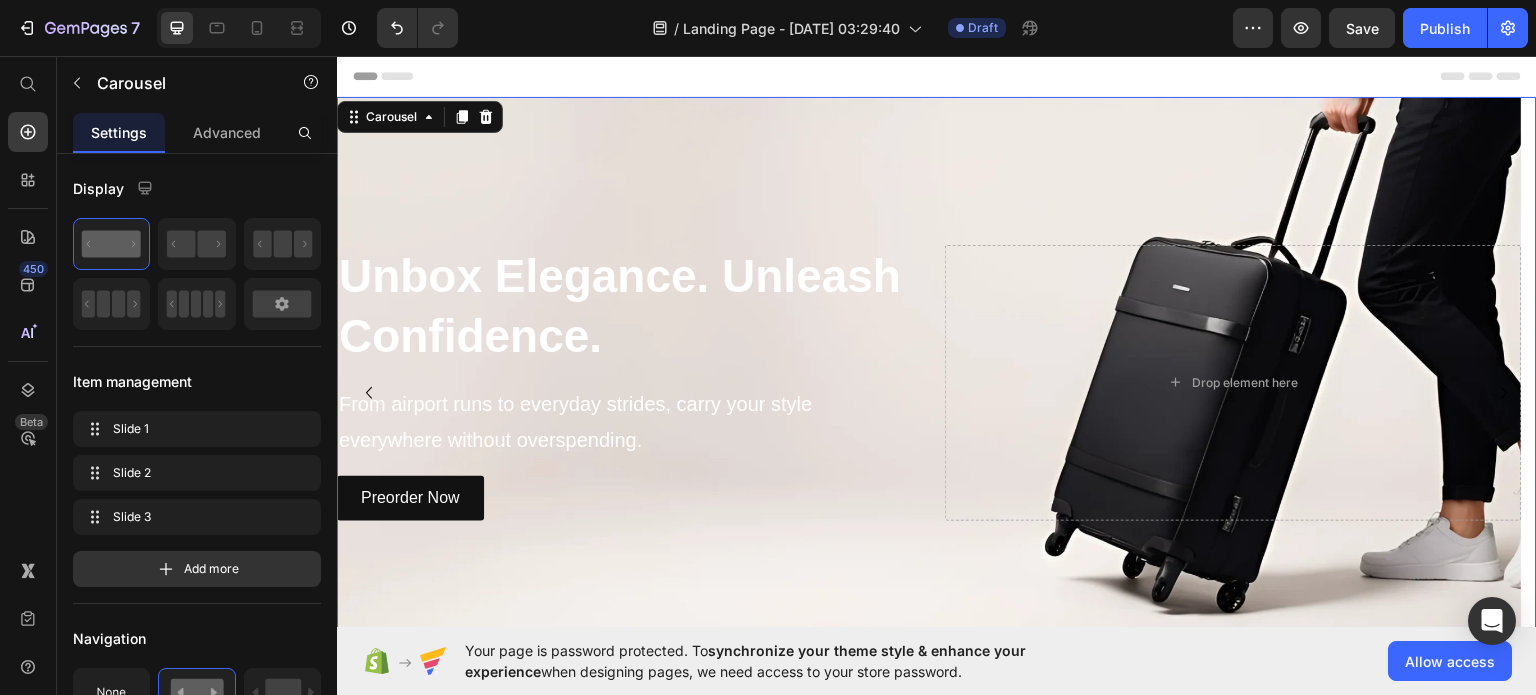 click 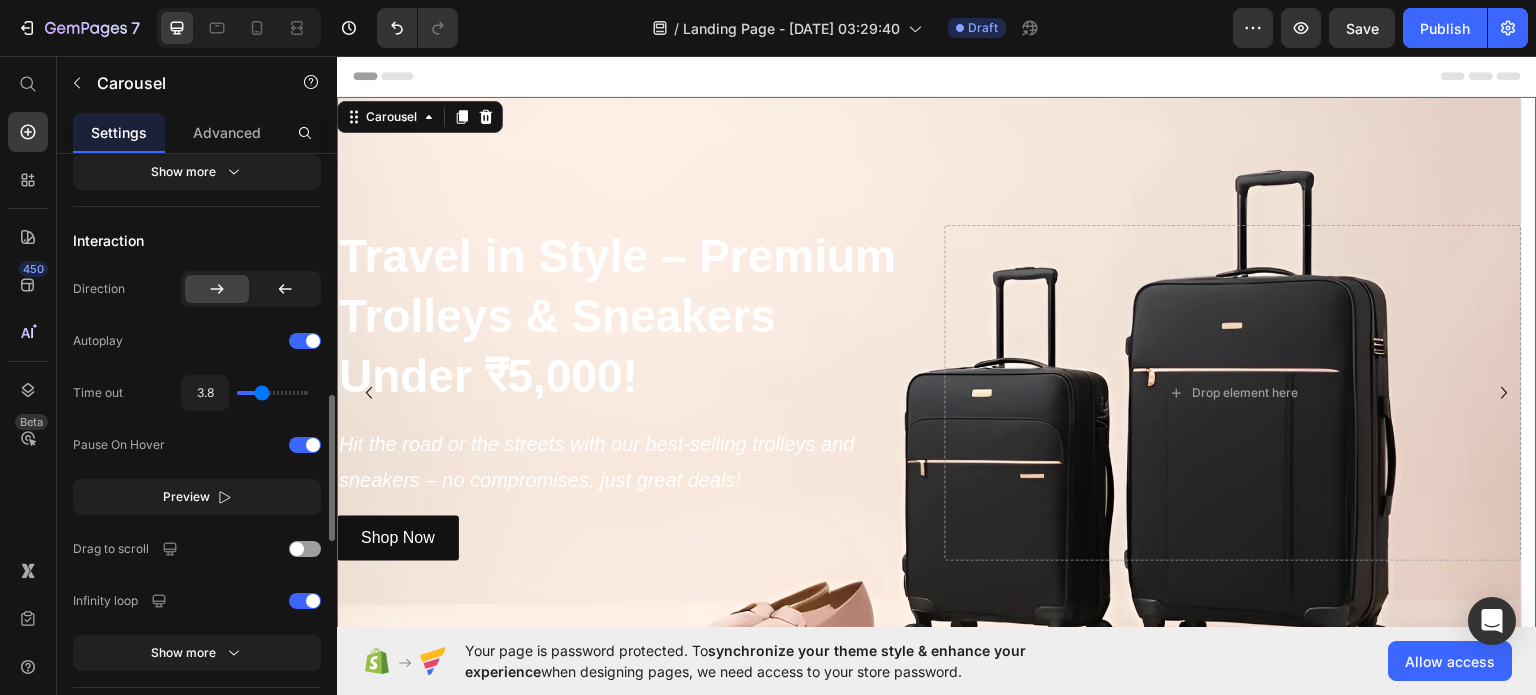 scroll, scrollTop: 989, scrollLeft: 0, axis: vertical 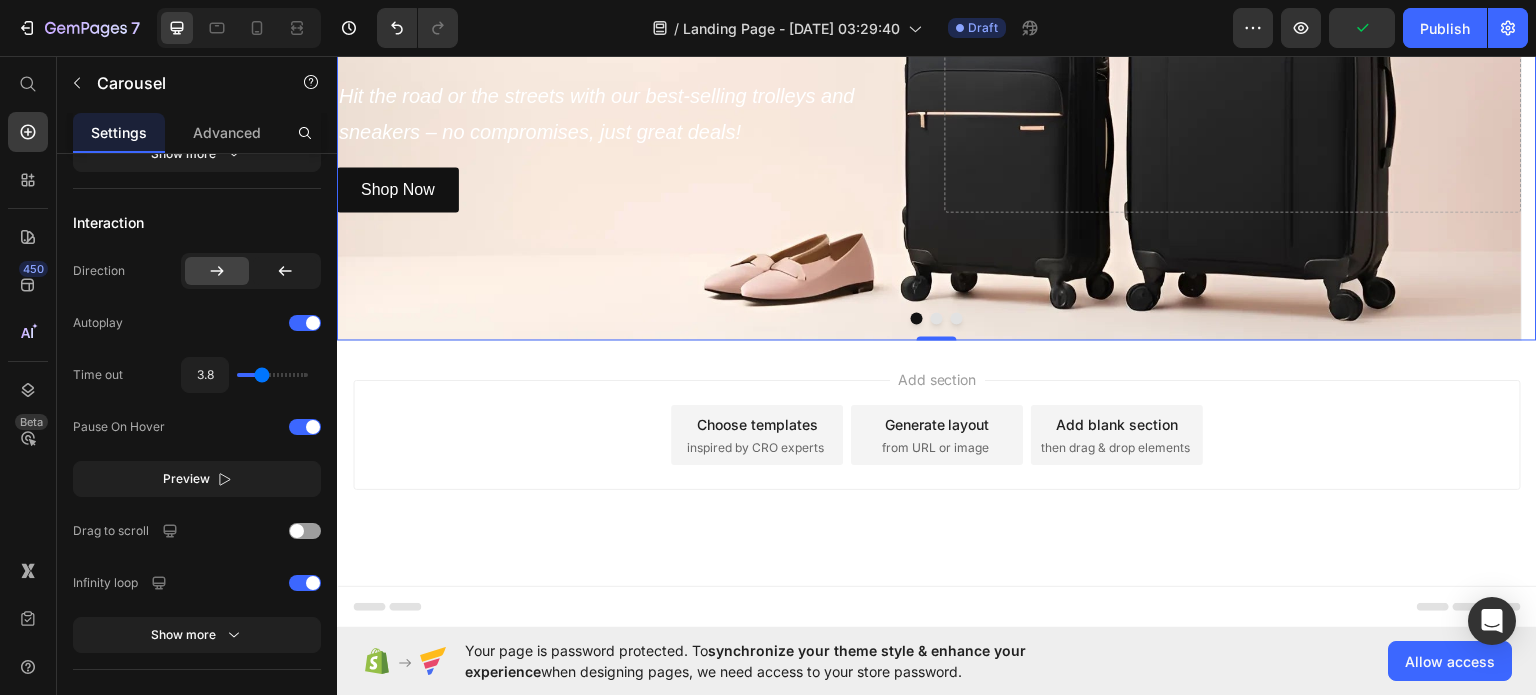 click at bounding box center (937, 317) 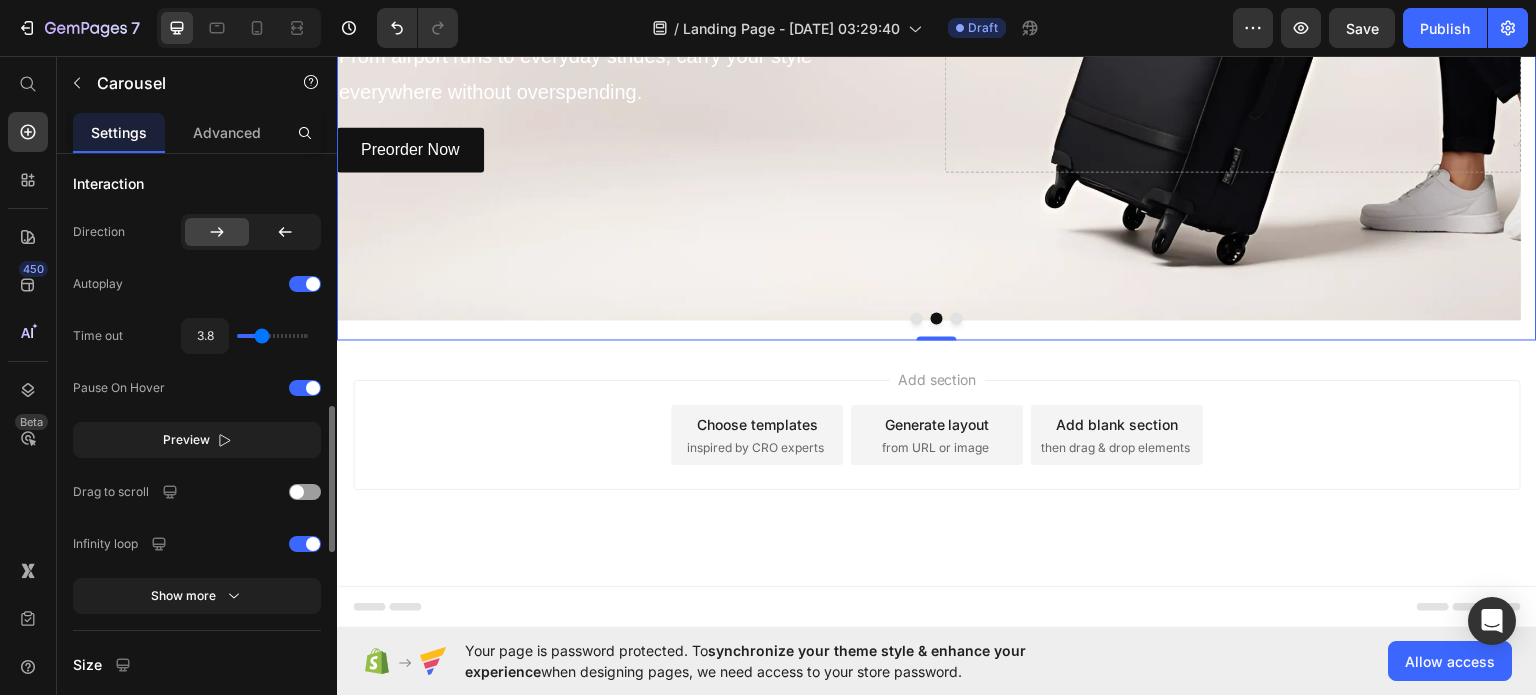 scroll, scrollTop: 1027, scrollLeft: 0, axis: vertical 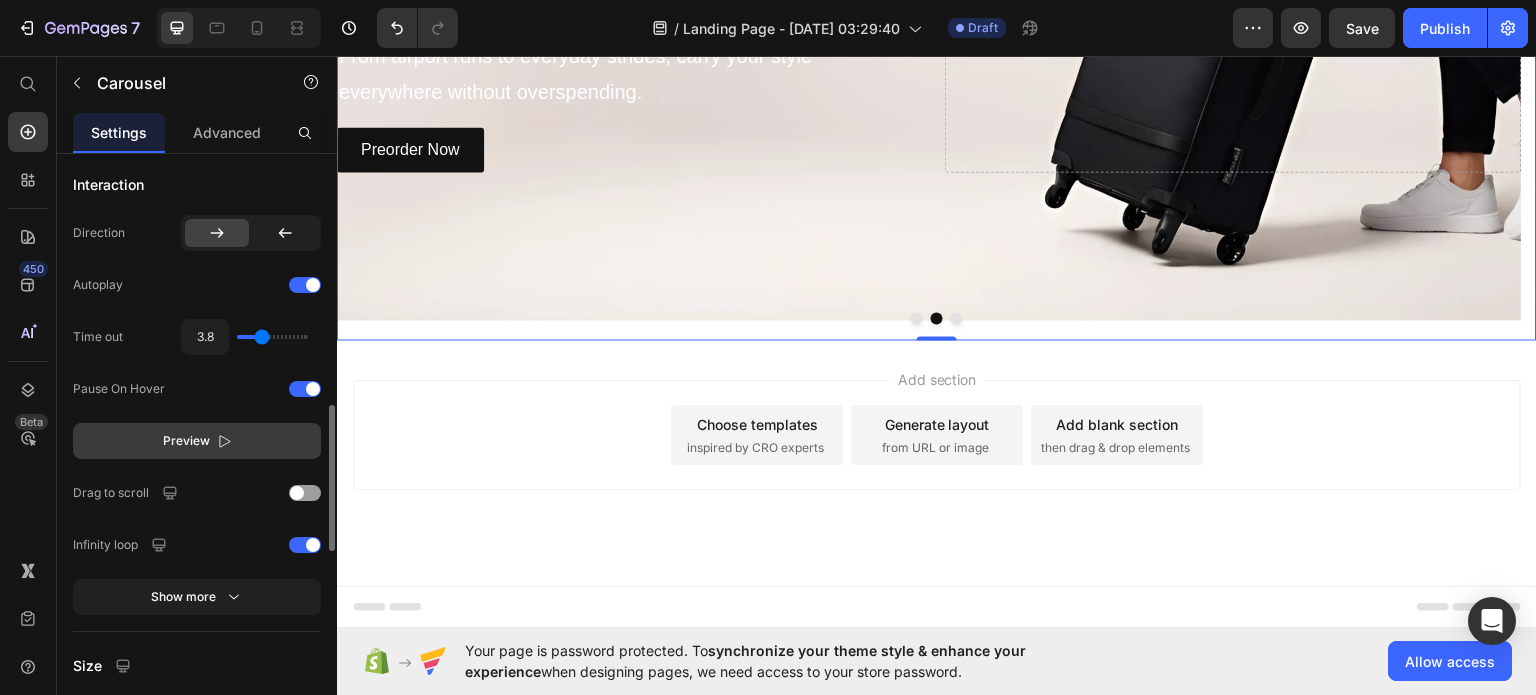 click on "Preview" at bounding box center [197, 441] 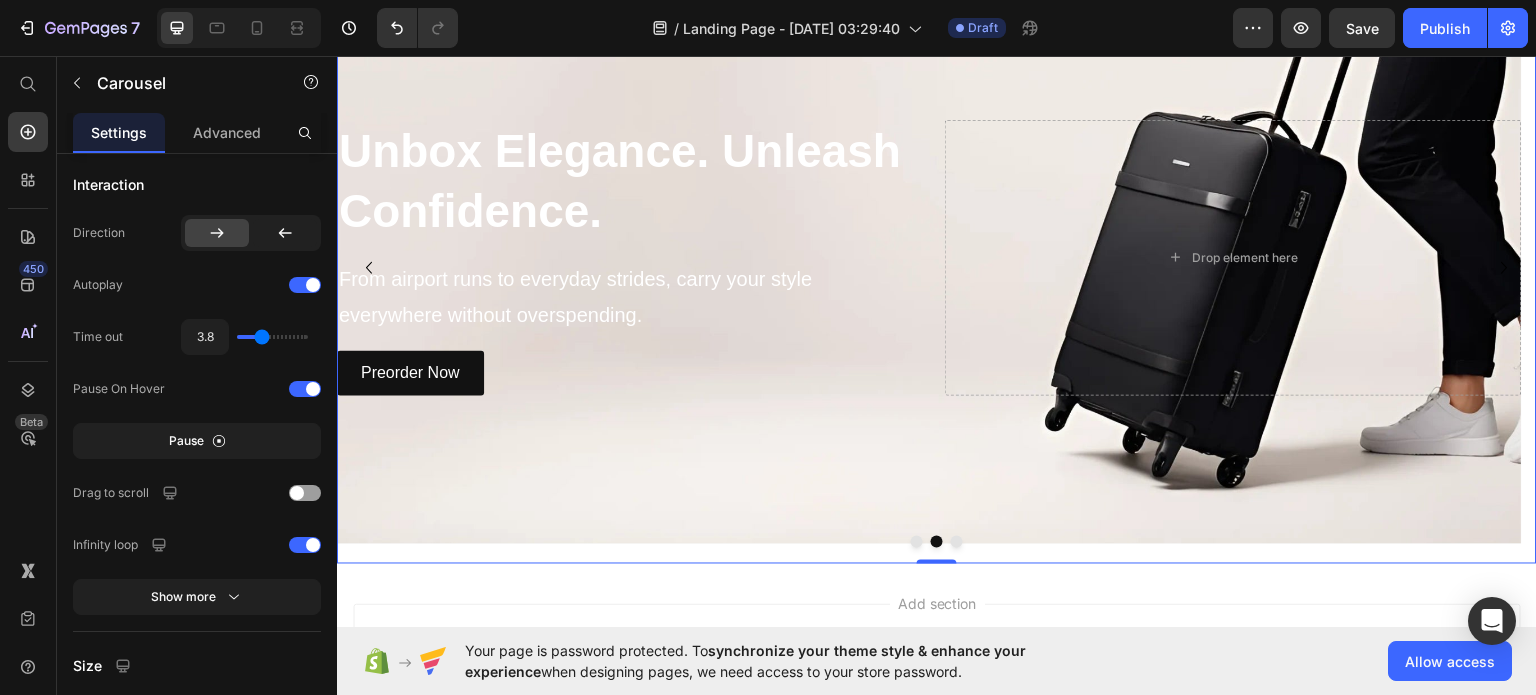 scroll, scrollTop: 0, scrollLeft: 0, axis: both 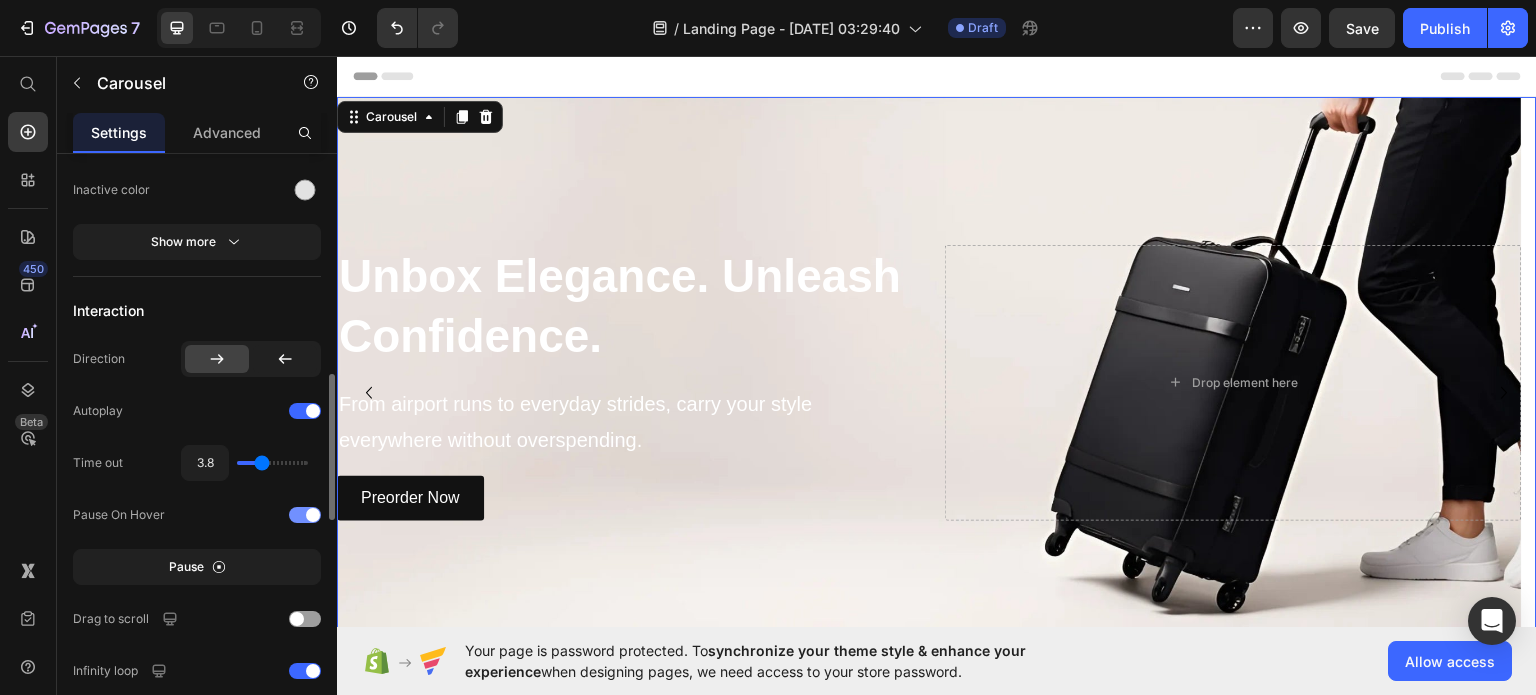 click at bounding box center [305, 515] 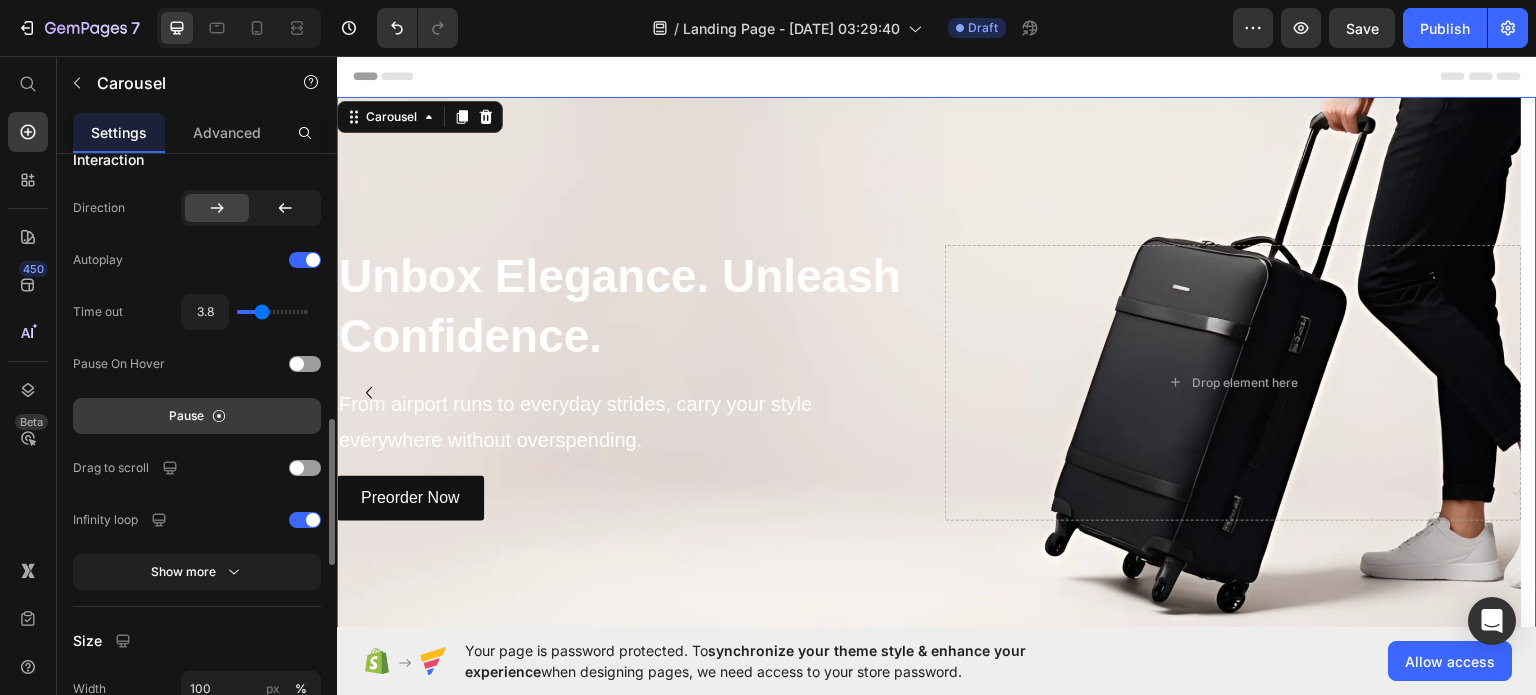 scroll, scrollTop: 1058, scrollLeft: 0, axis: vertical 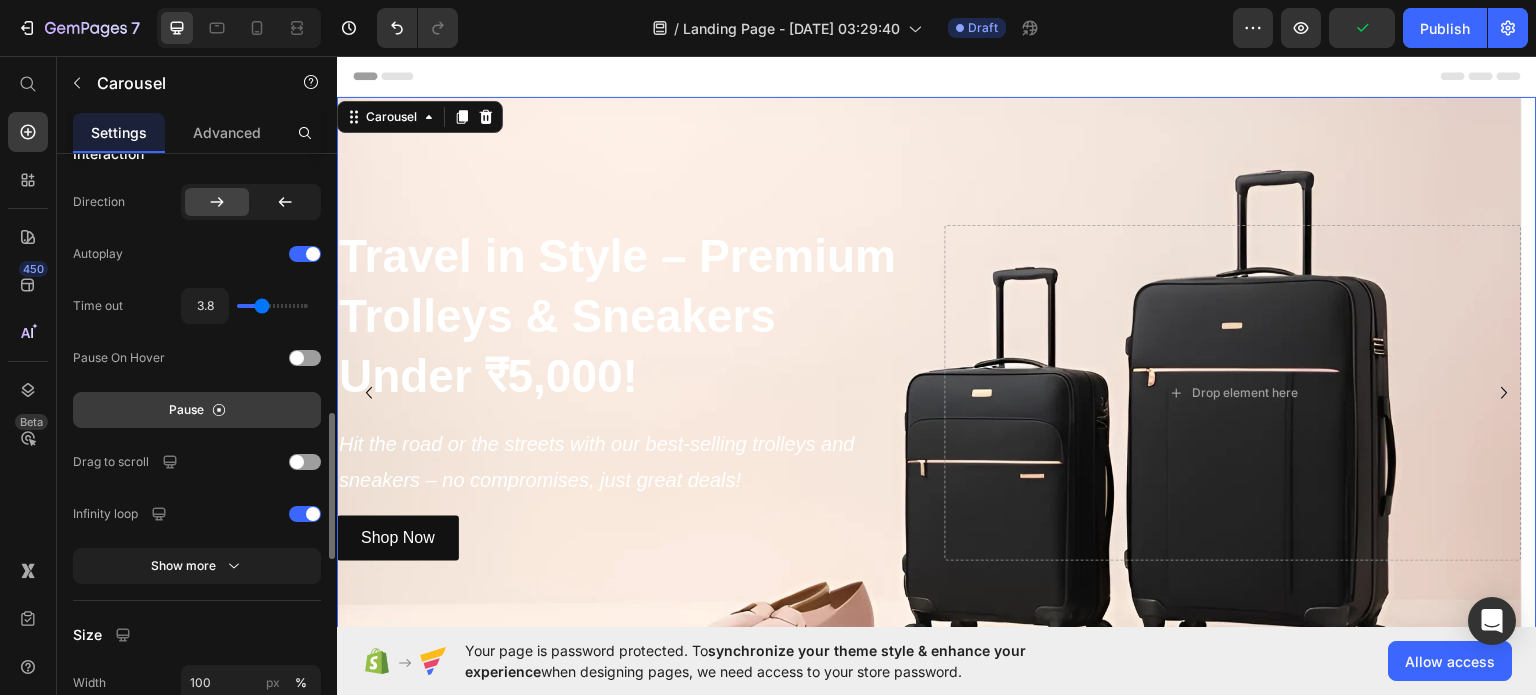 click 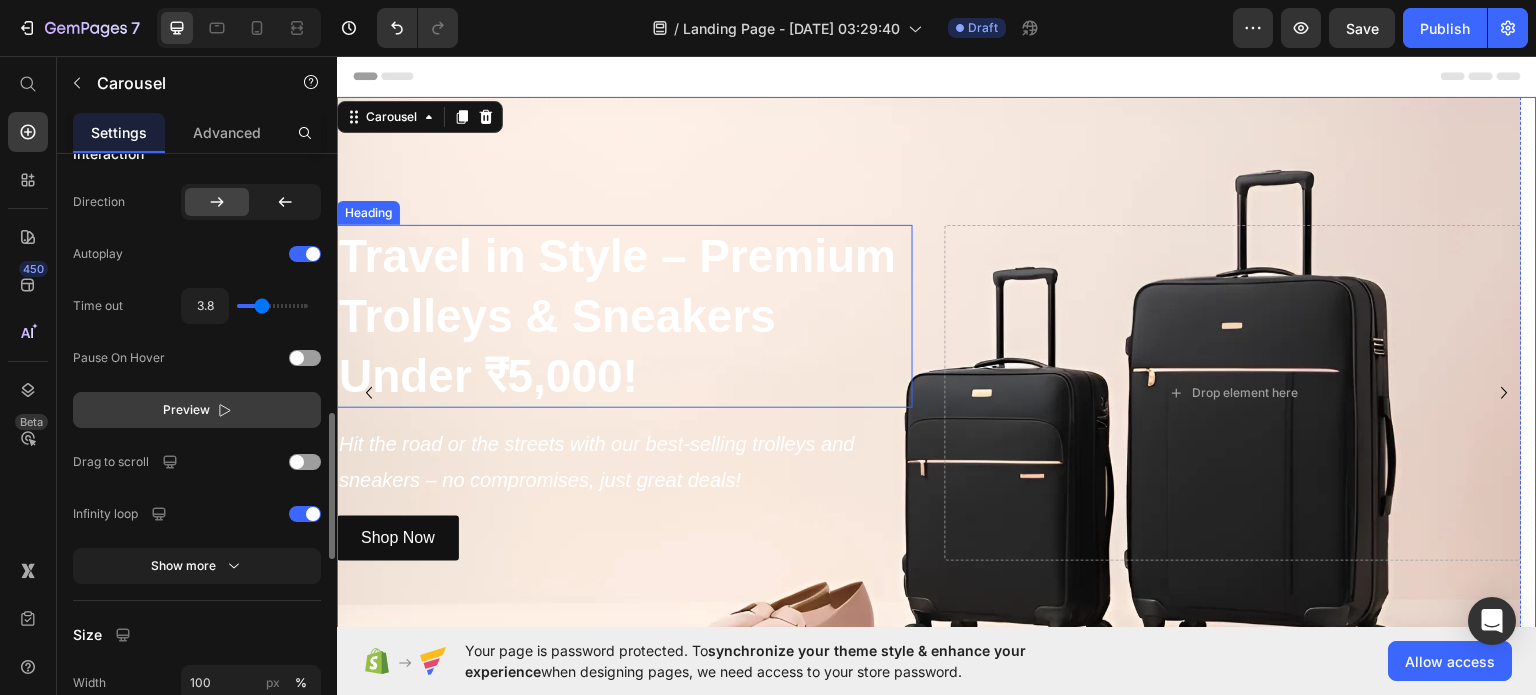 click on "Travel in Style – Premium Trolleys & Sneakers Under ₹5,000!" at bounding box center (625, 315) 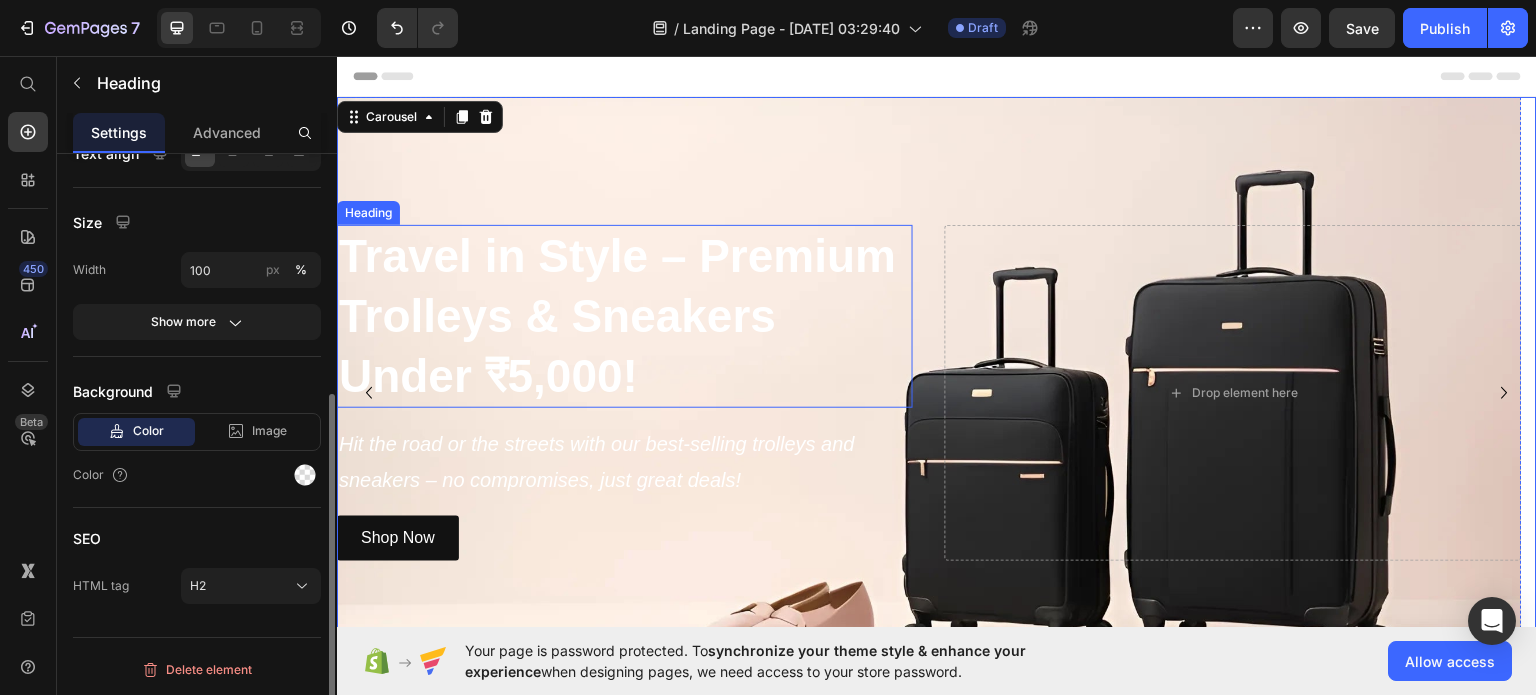scroll, scrollTop: 0, scrollLeft: 0, axis: both 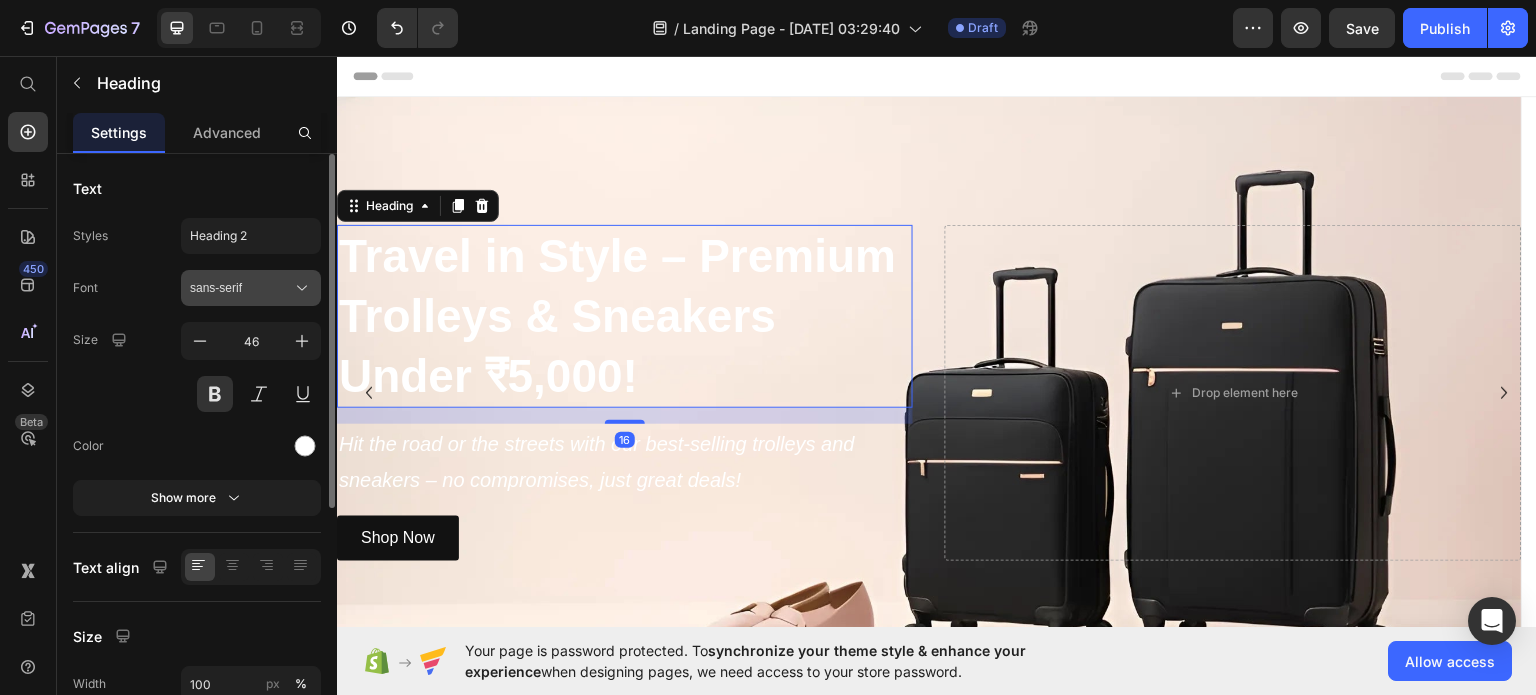 click on "sans-serif" at bounding box center [241, 288] 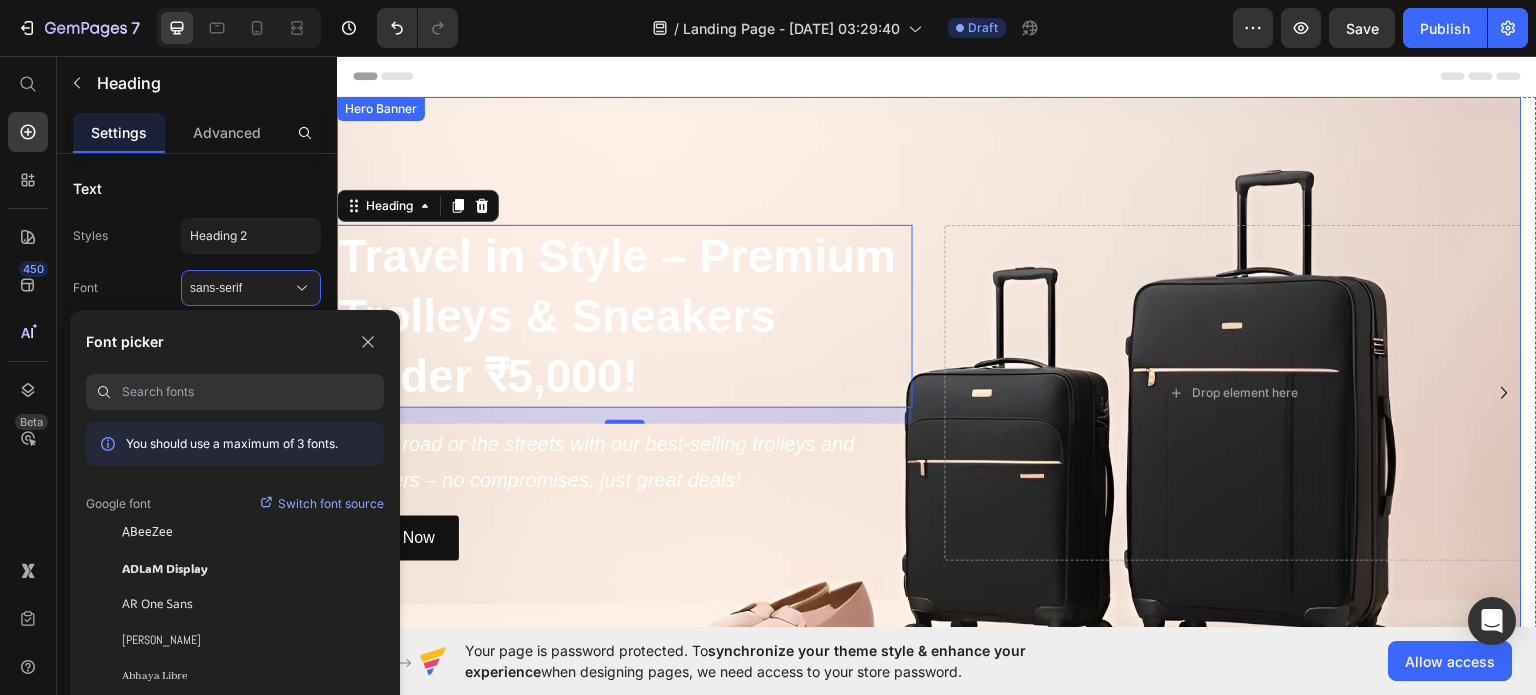 click at bounding box center (929, 392) 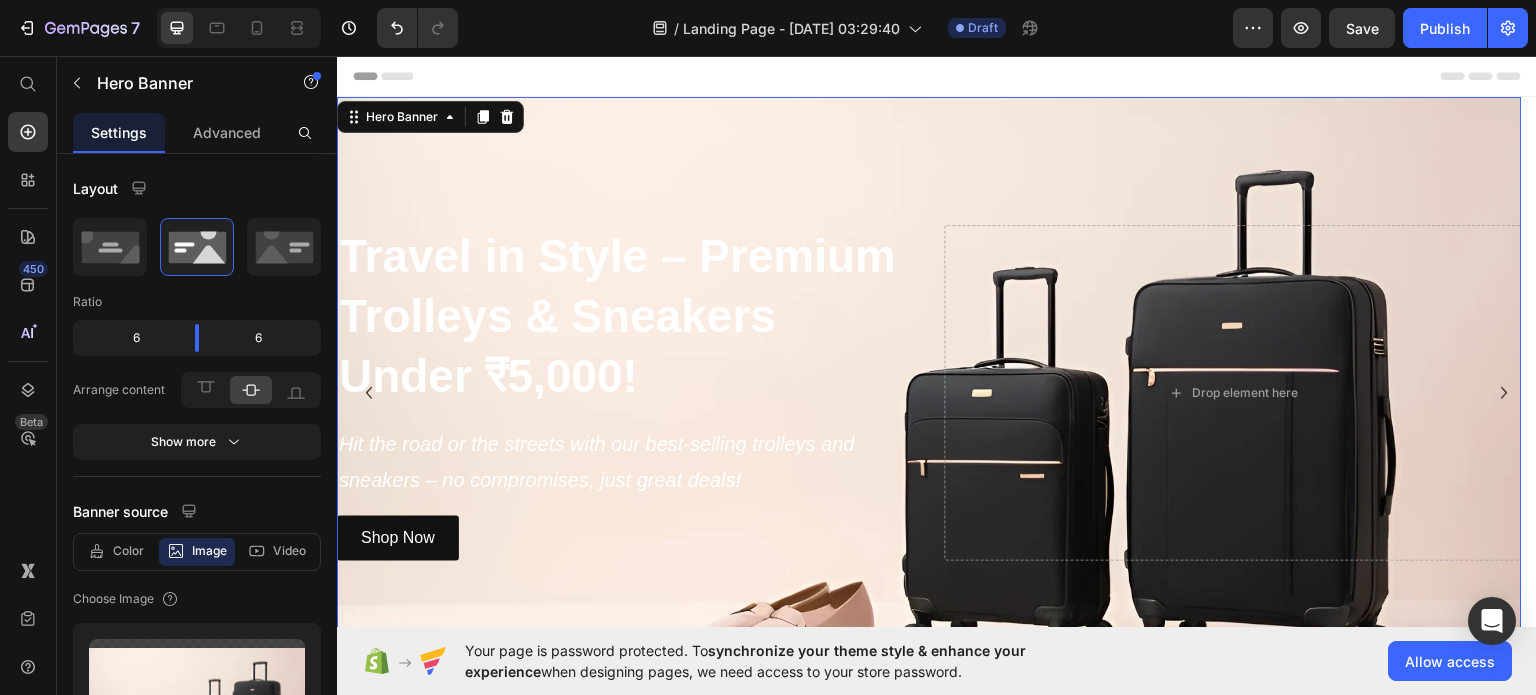 click 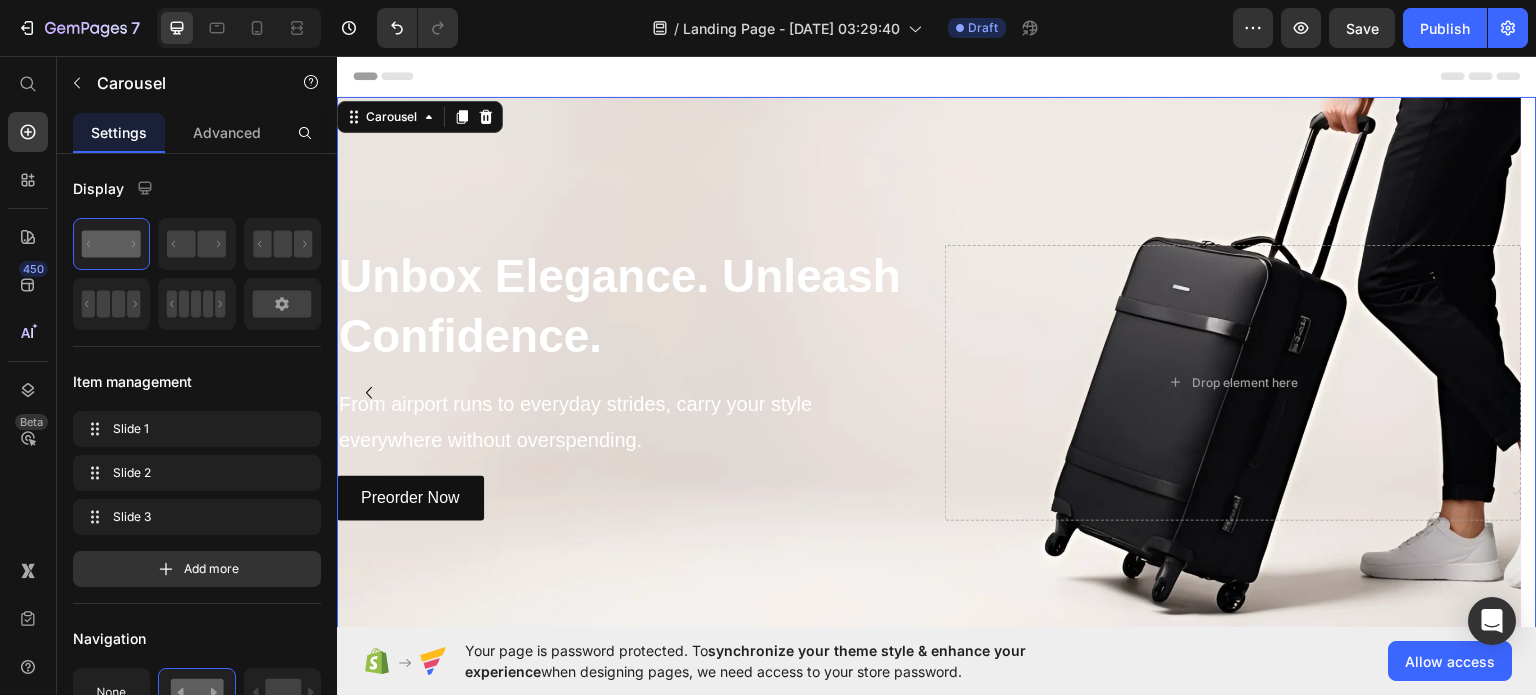 click 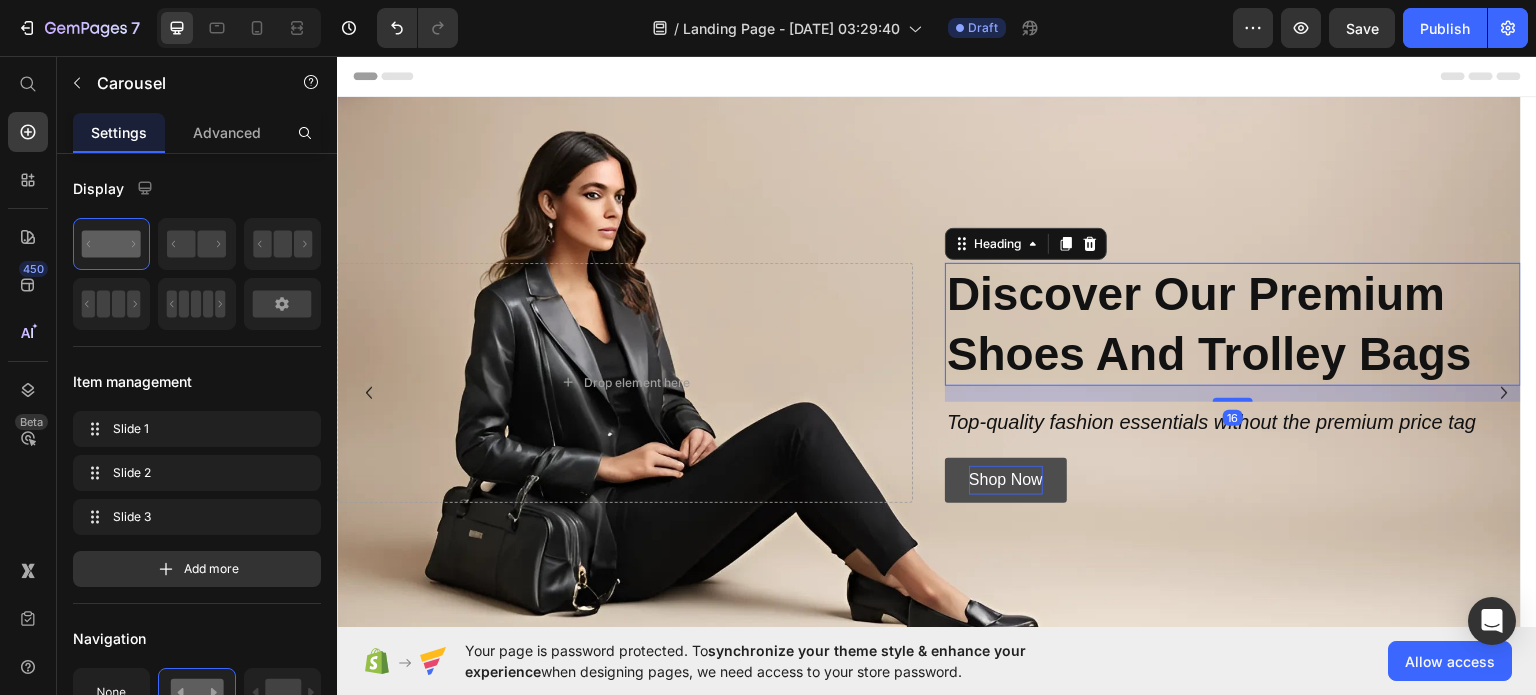 click on "Discover Our Premium Shoes And Trolley Bags" at bounding box center [1233, 324] 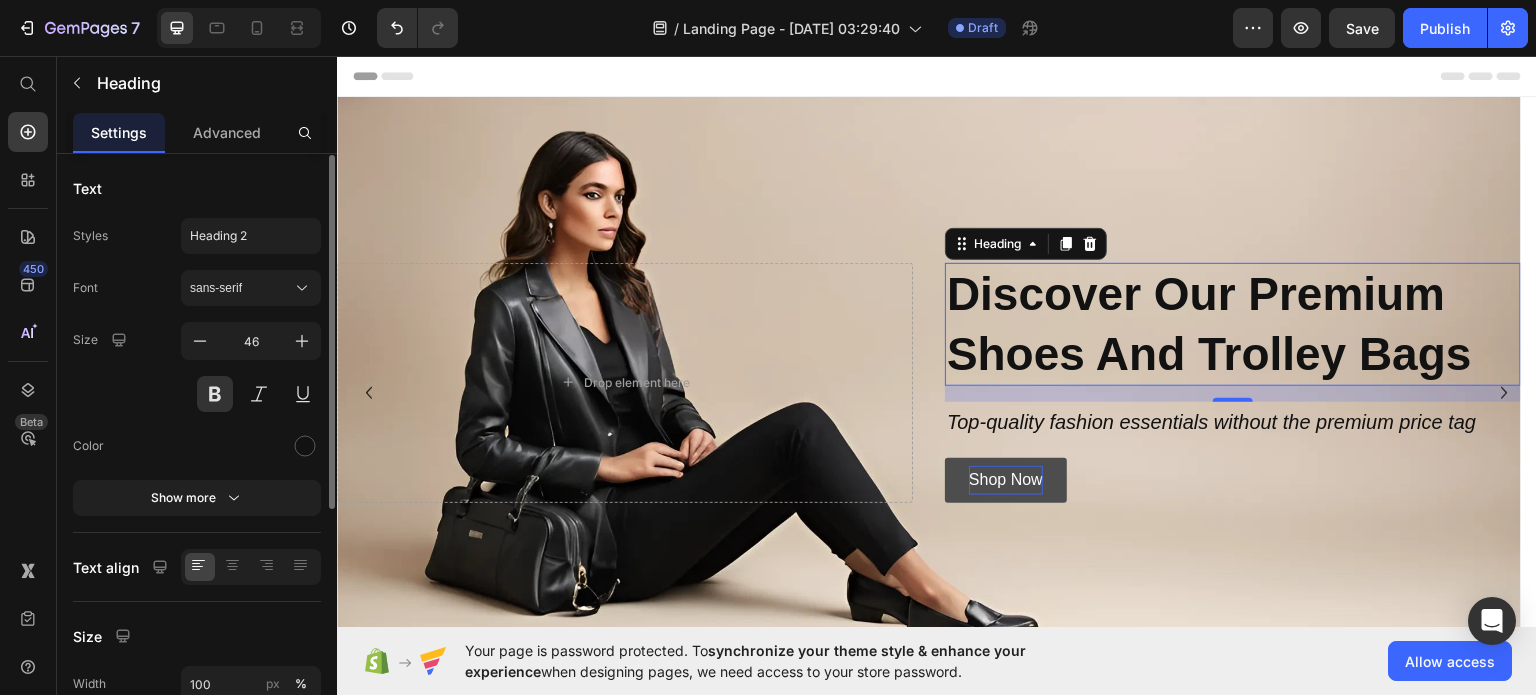 scroll, scrollTop: 1, scrollLeft: 0, axis: vertical 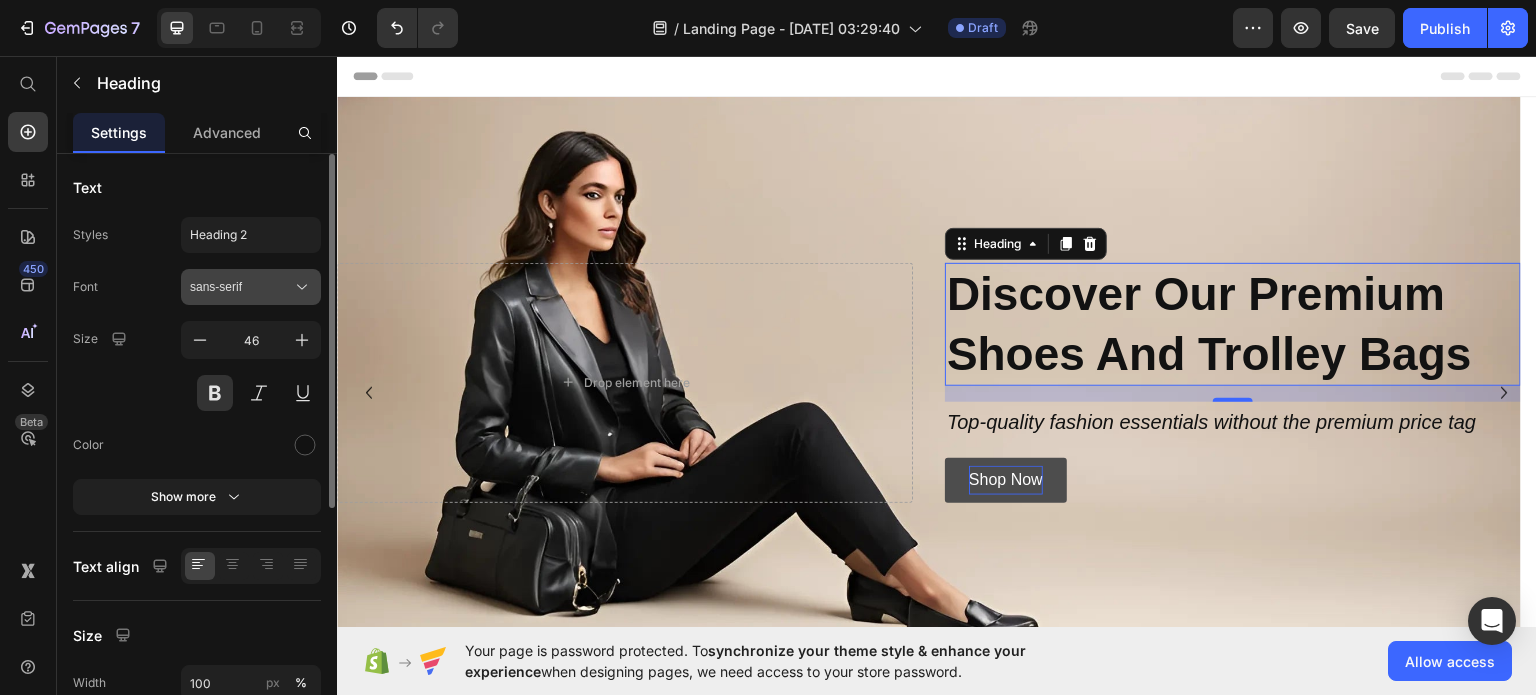 click on "sans-serif" at bounding box center [241, 287] 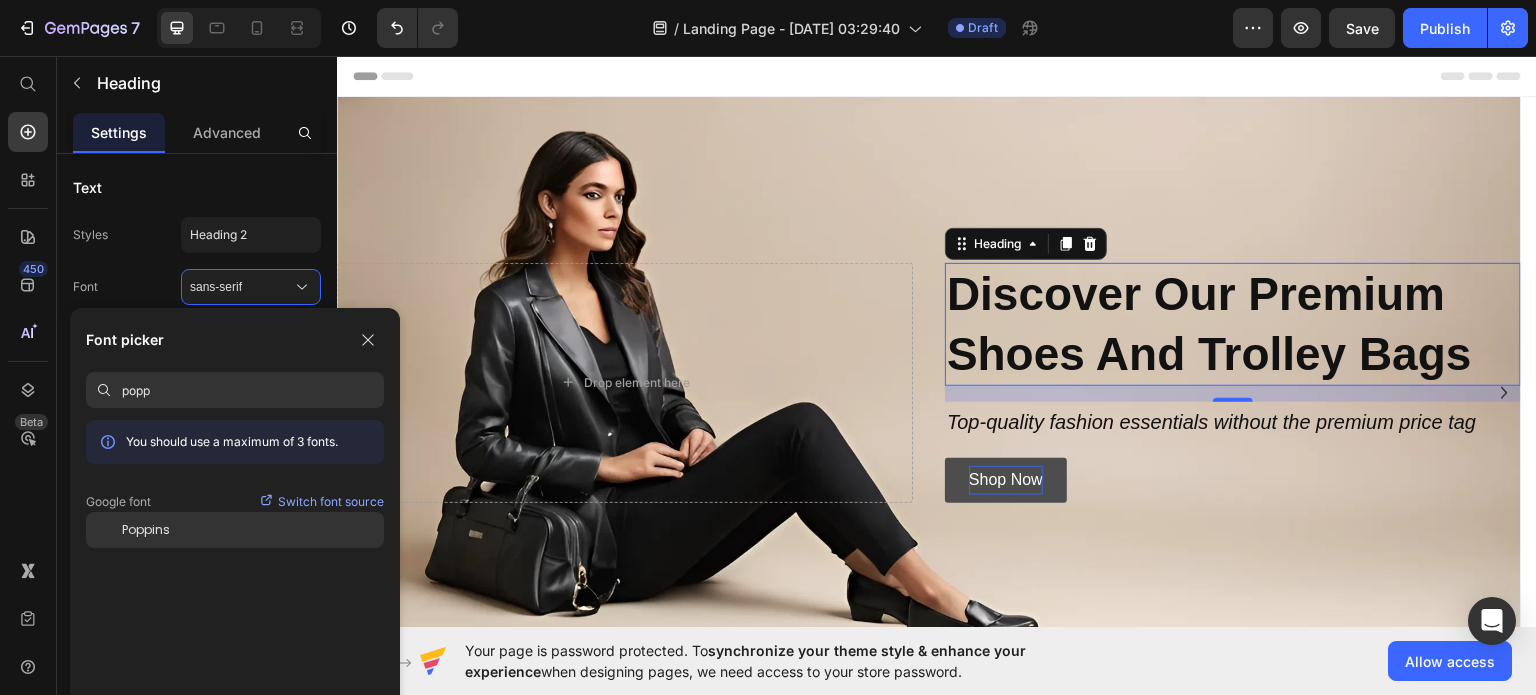 type on "popp" 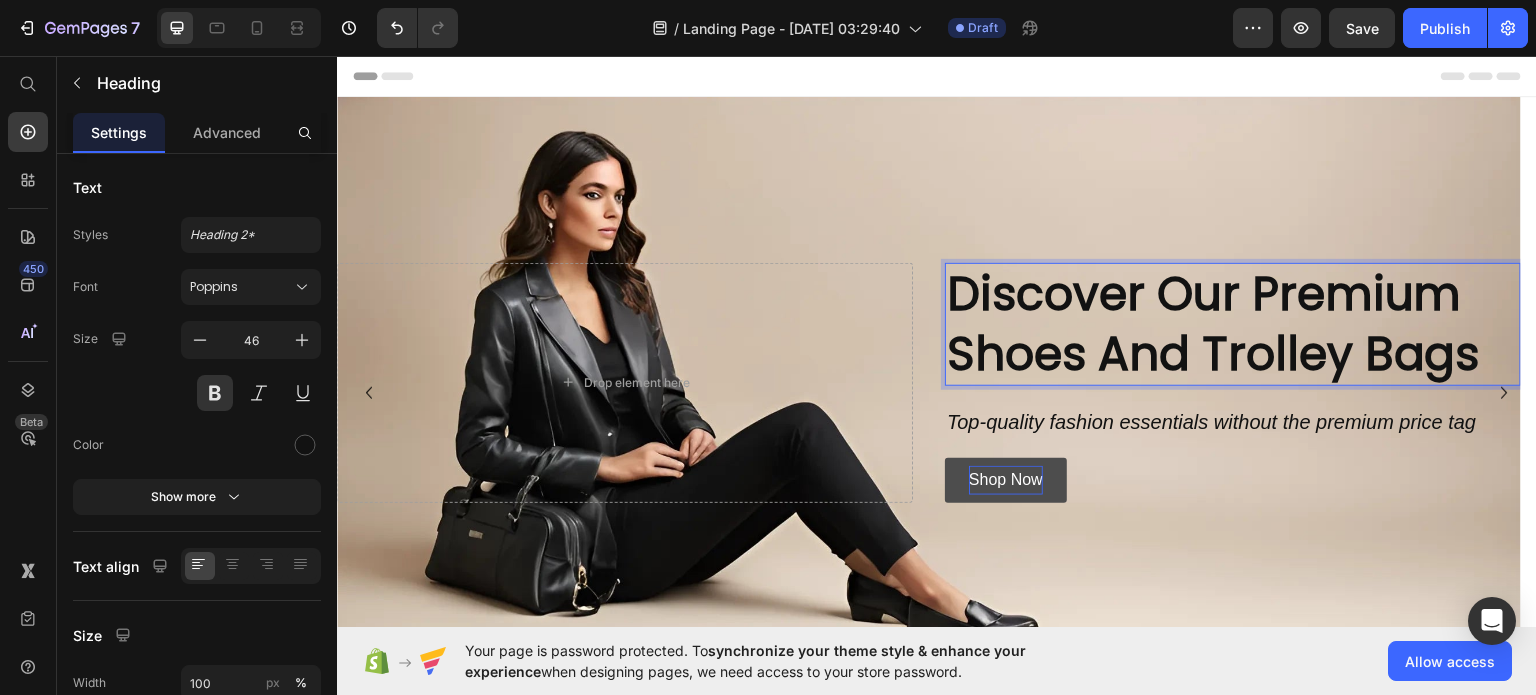 click on "Discover Our Premium Shoes And Trolley Bags" at bounding box center [1233, 324] 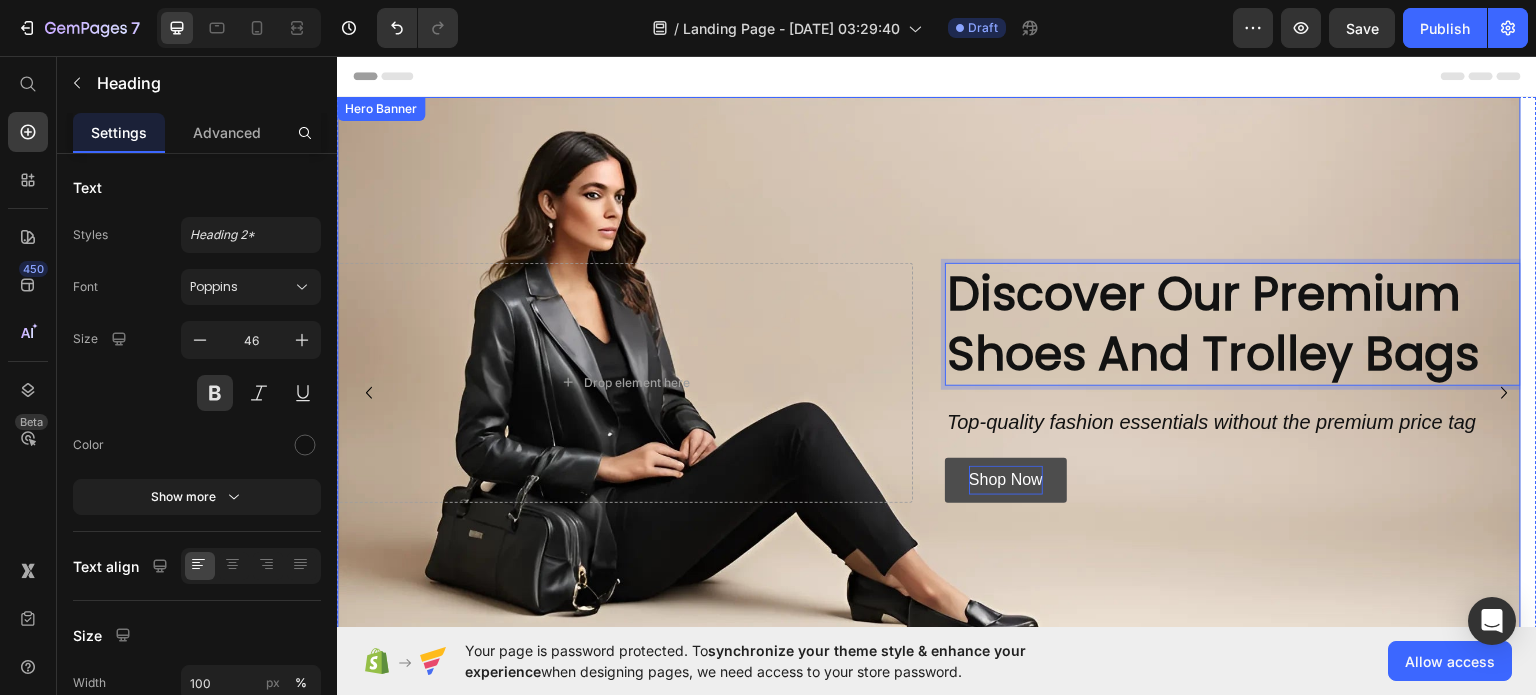 click at bounding box center (929, 382) 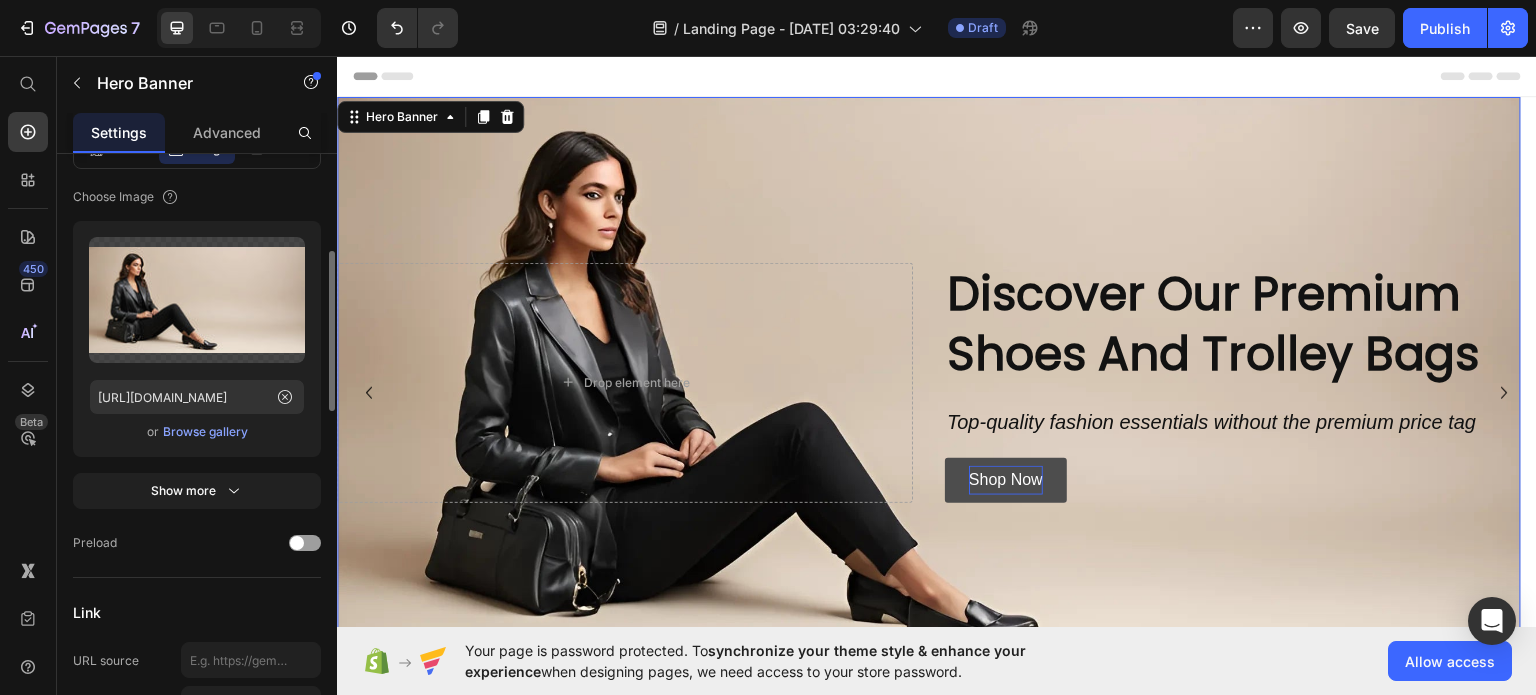 scroll, scrollTop: 408, scrollLeft: 0, axis: vertical 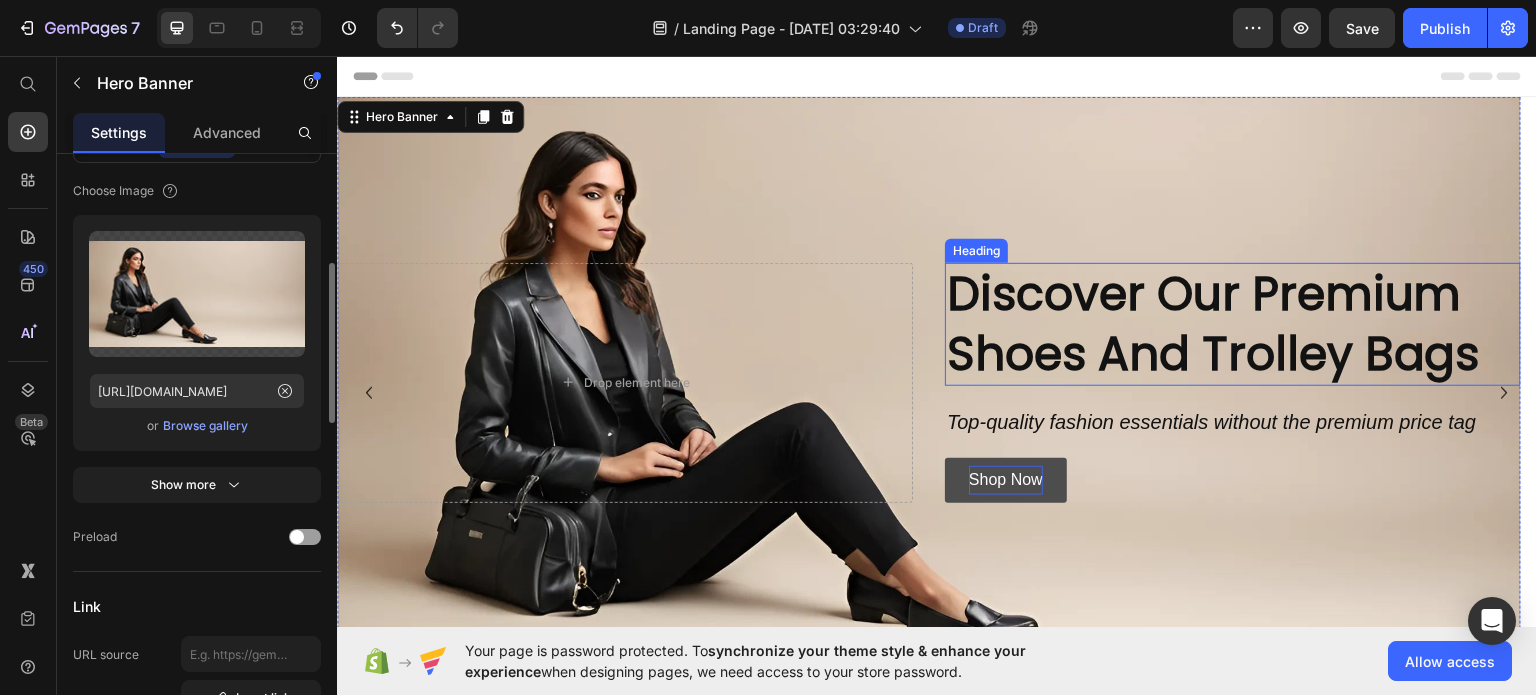 click on "Discover Our Premium Shoes And Trolley Bags" at bounding box center (1233, 324) 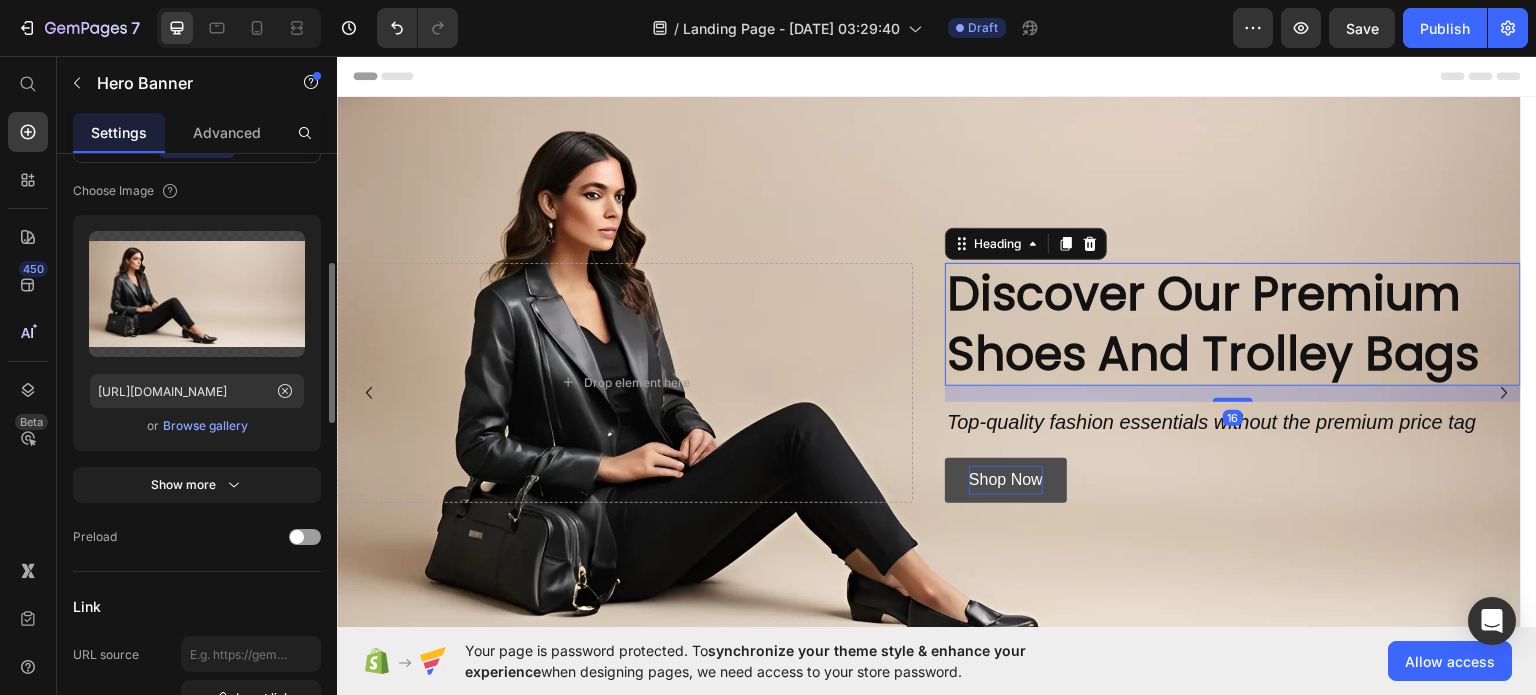 scroll, scrollTop: 0, scrollLeft: 0, axis: both 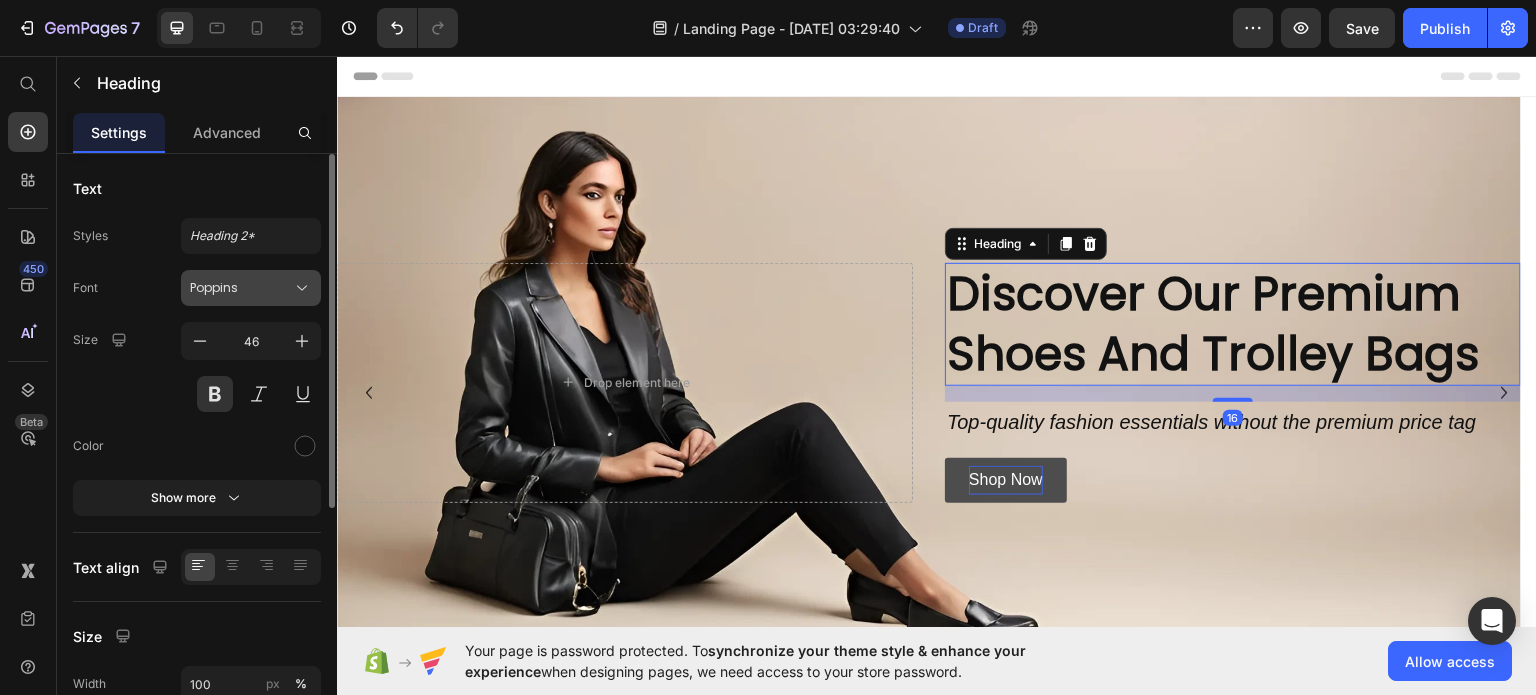click on "Poppins" at bounding box center (251, 288) 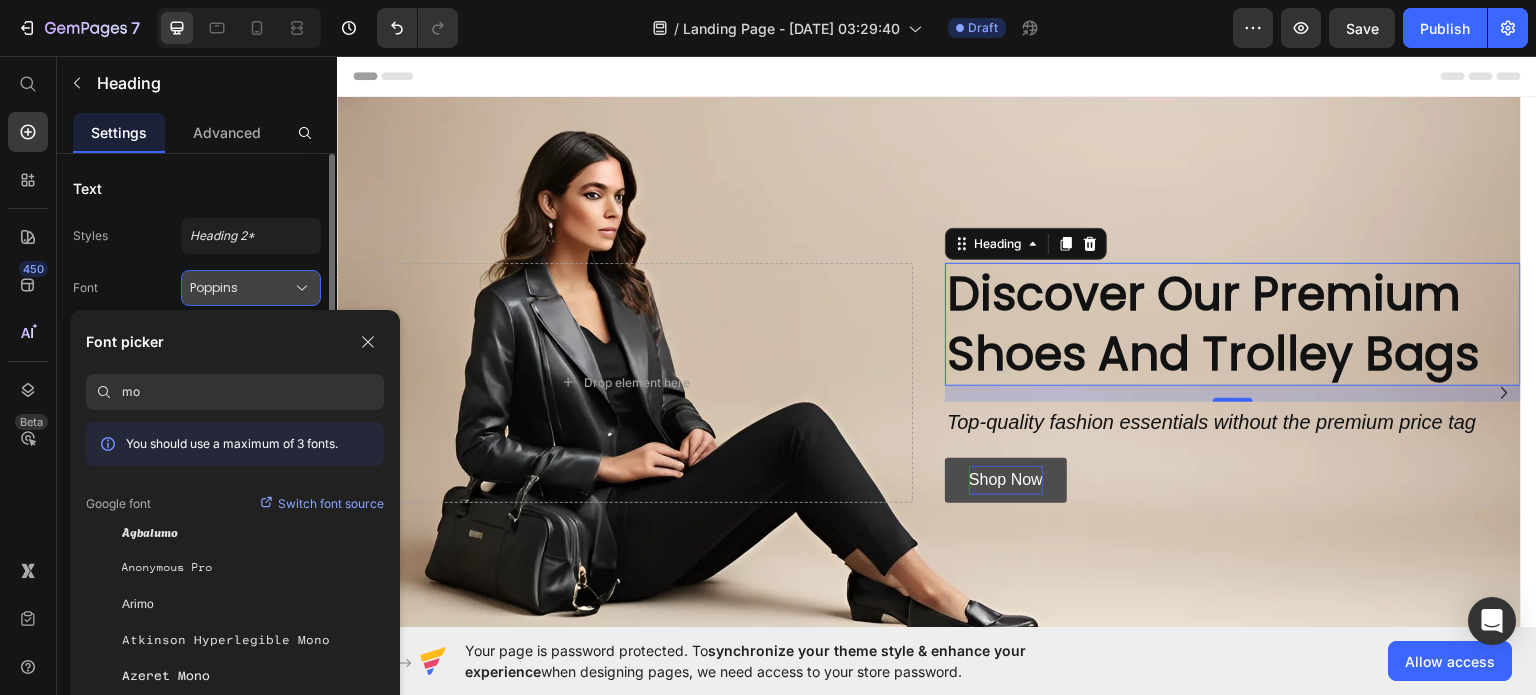 type on "mon" 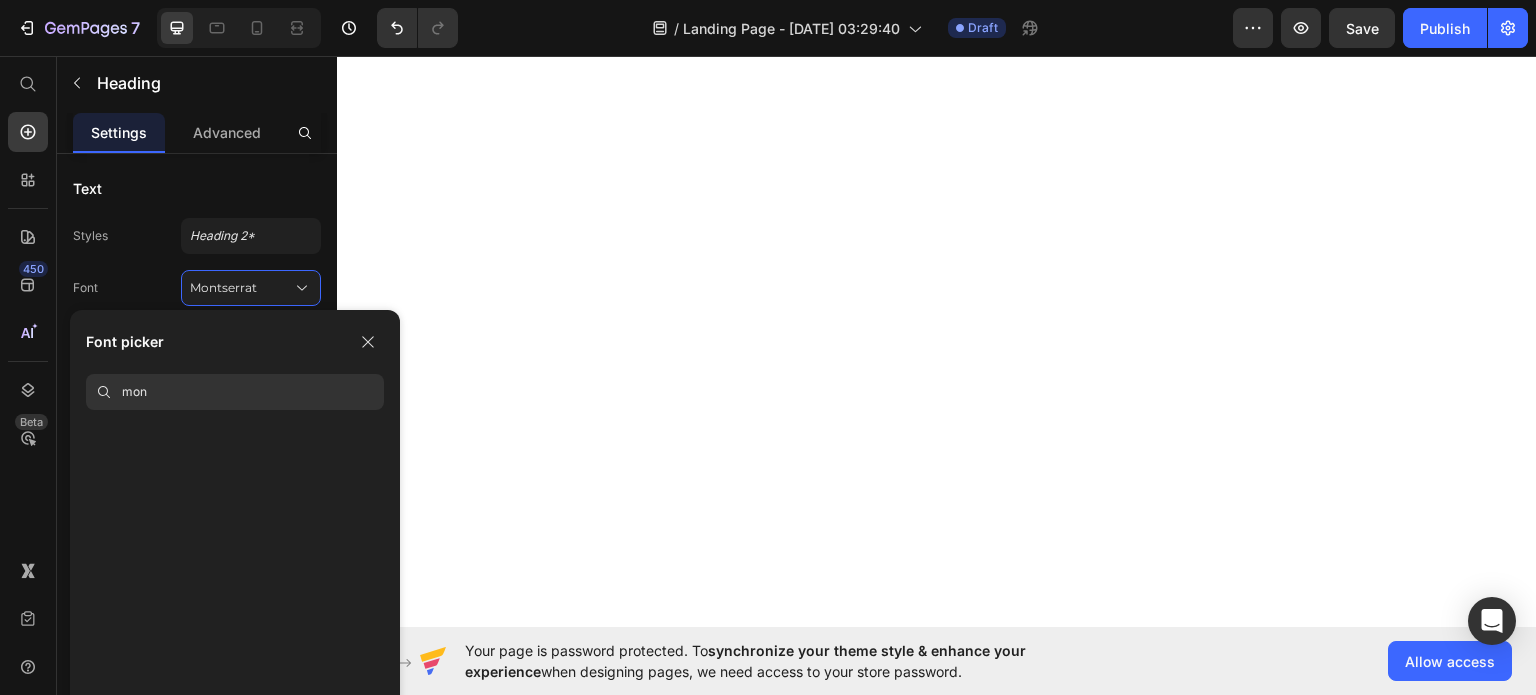 scroll, scrollTop: 0, scrollLeft: 0, axis: both 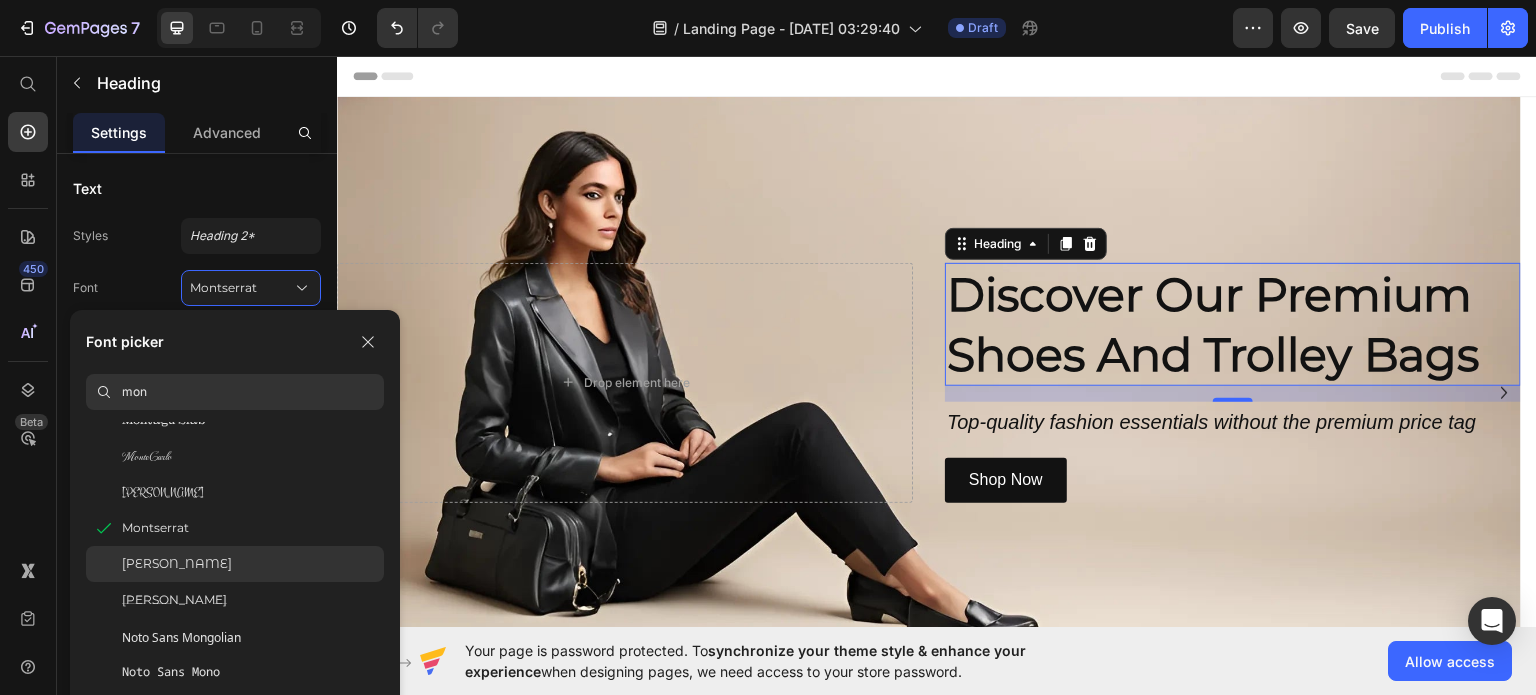 click on "Montserrat Alternates" at bounding box center (177, 564) 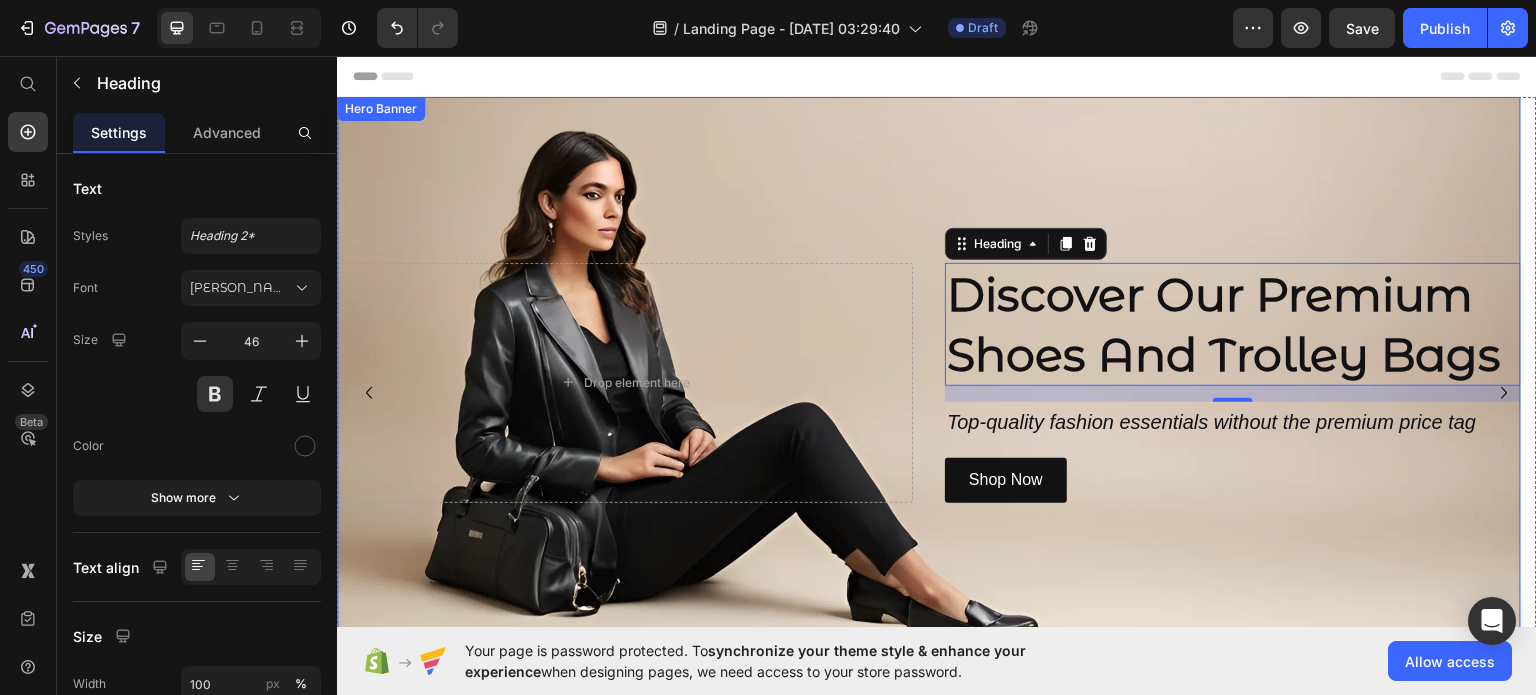click at bounding box center [929, 382] 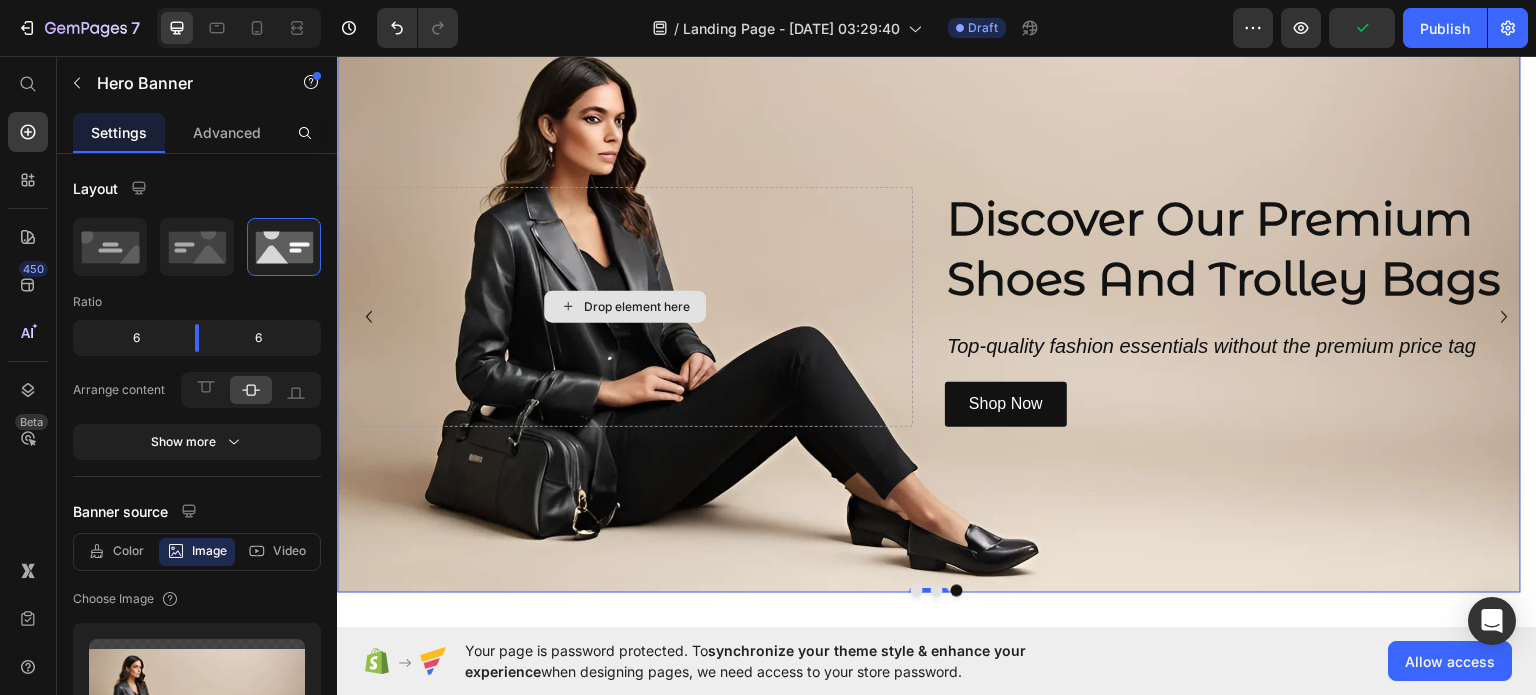 scroll, scrollTop: 0, scrollLeft: 0, axis: both 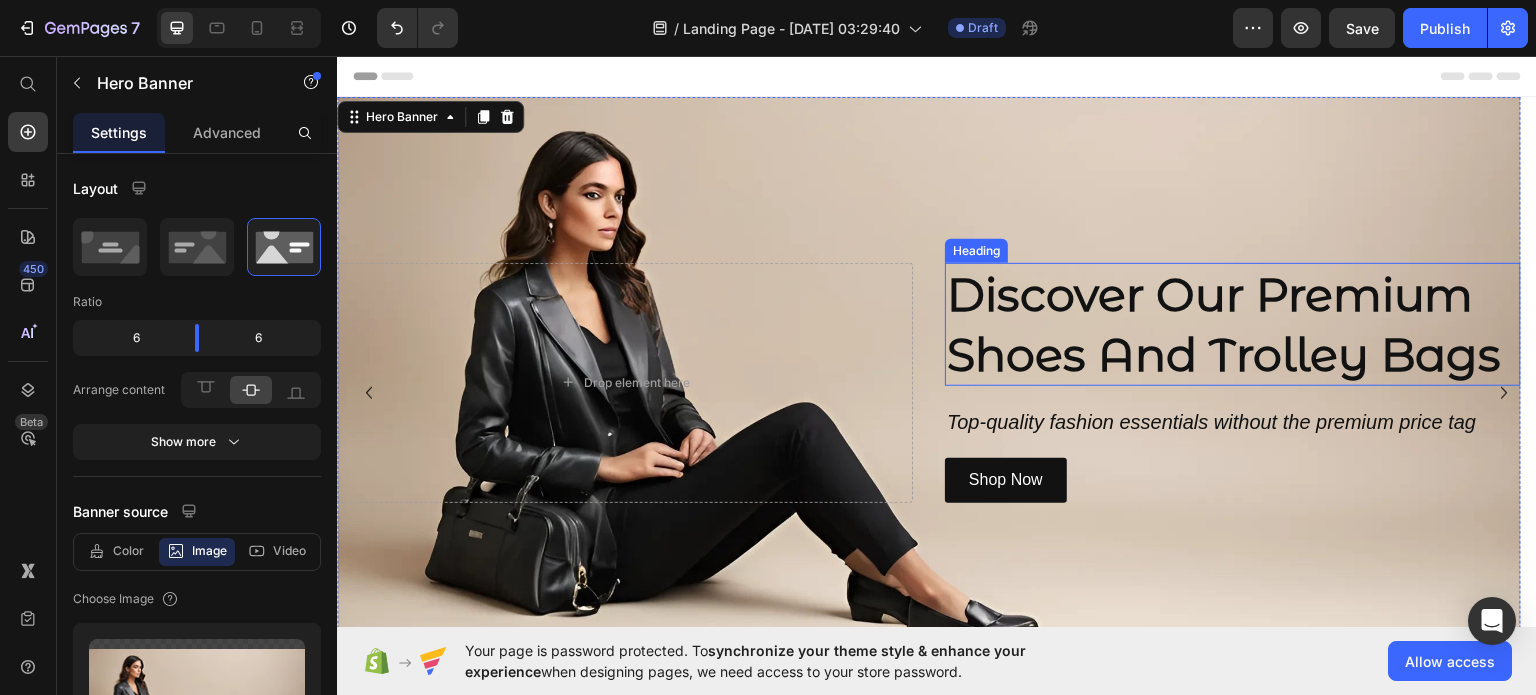 click on "Discover Our Premium Shoes And Trolley Bags" at bounding box center [1233, 324] 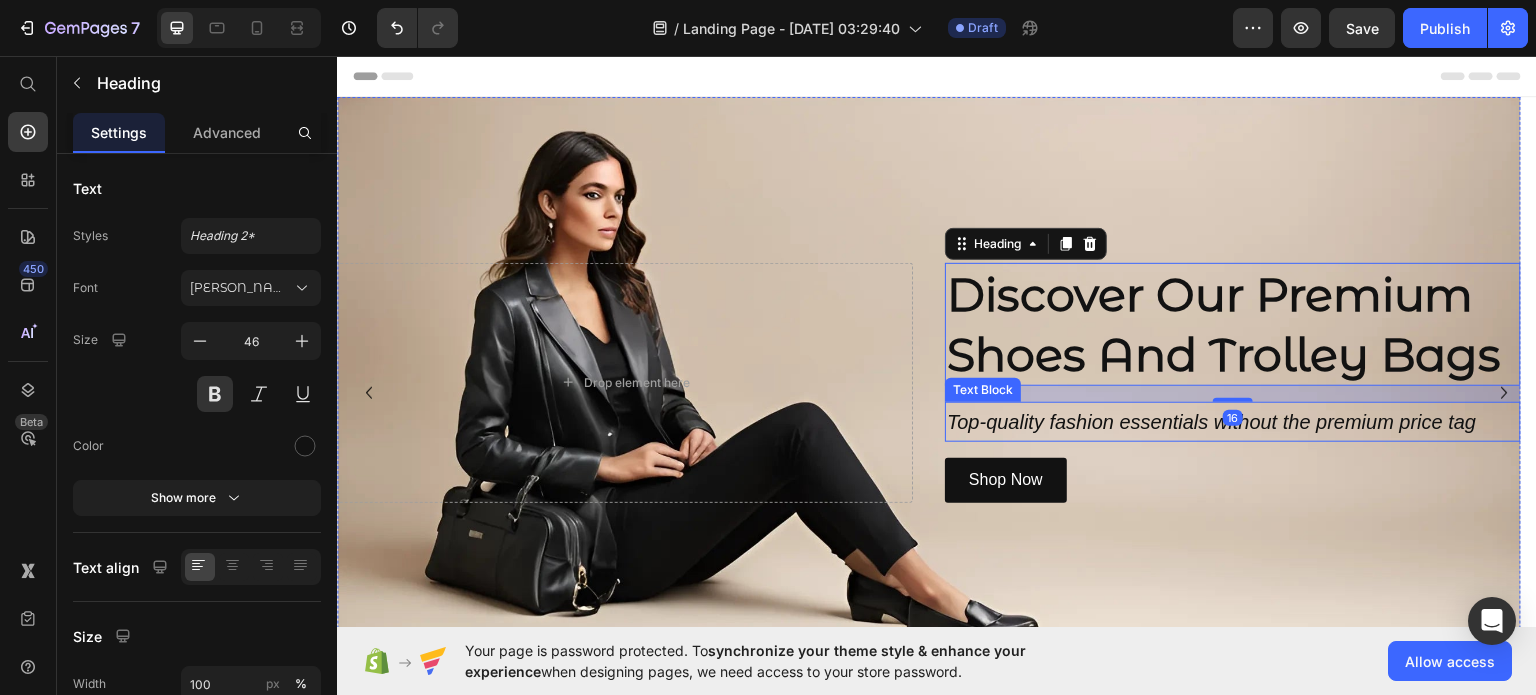 click on "Top-quality fashion essentials without the premium price tag" at bounding box center [1233, 421] 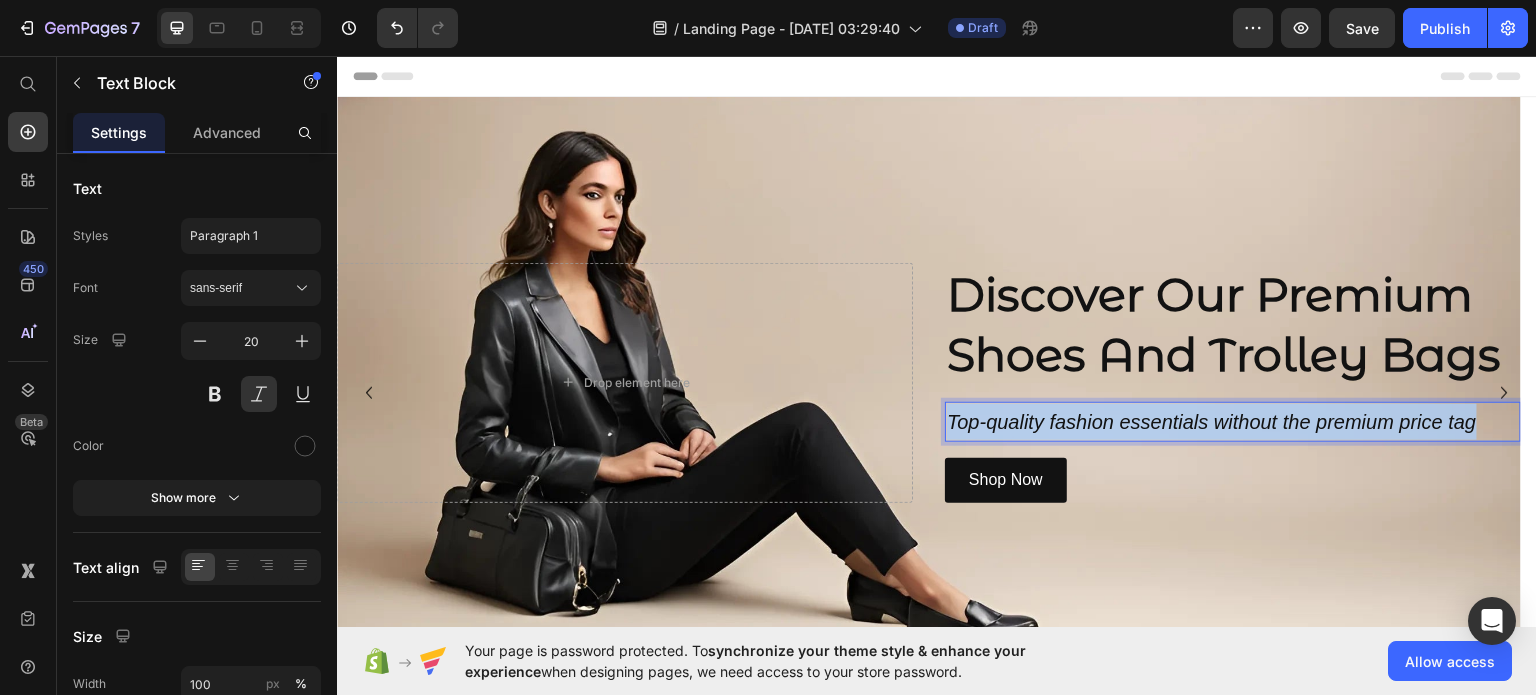 drag, startPoint x: 1488, startPoint y: 420, endPoint x: 950, endPoint y: 437, distance: 538.2685 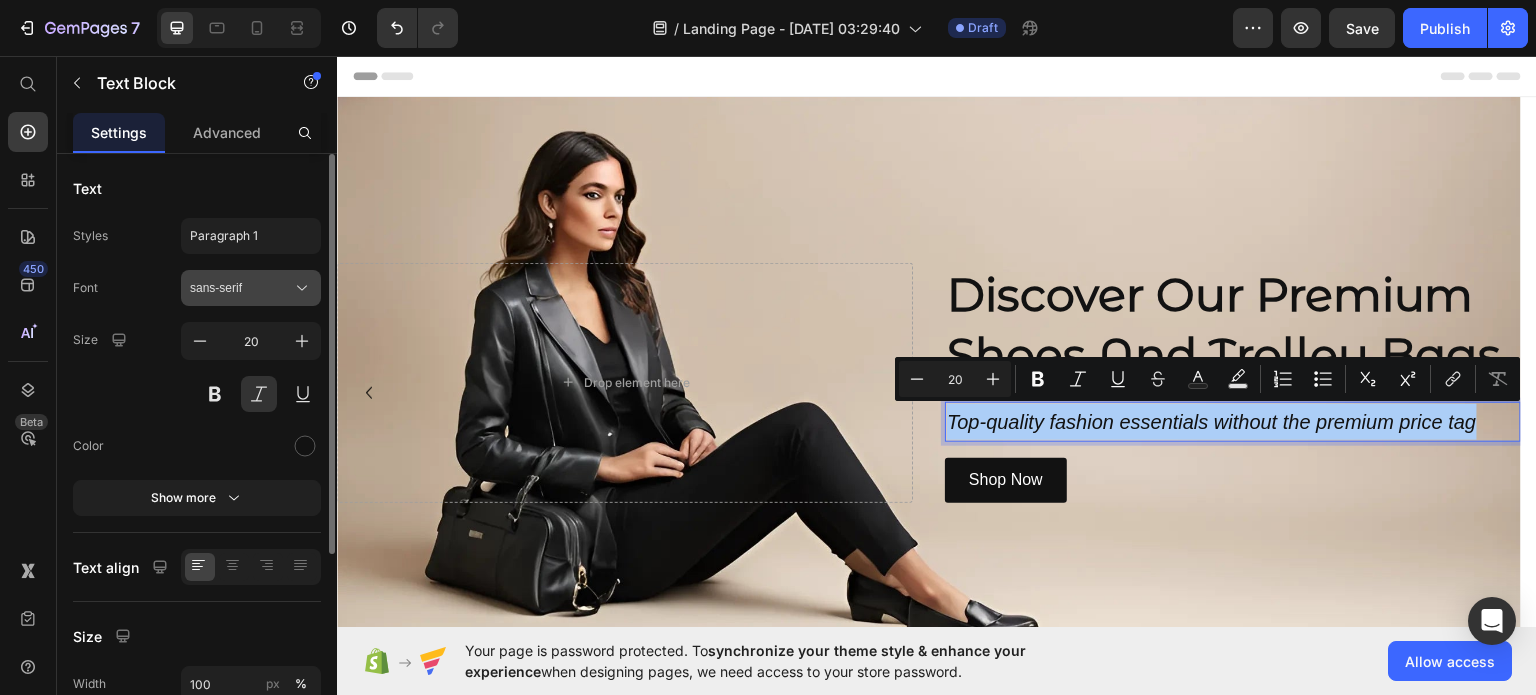 click on "sans-serif" at bounding box center [241, 288] 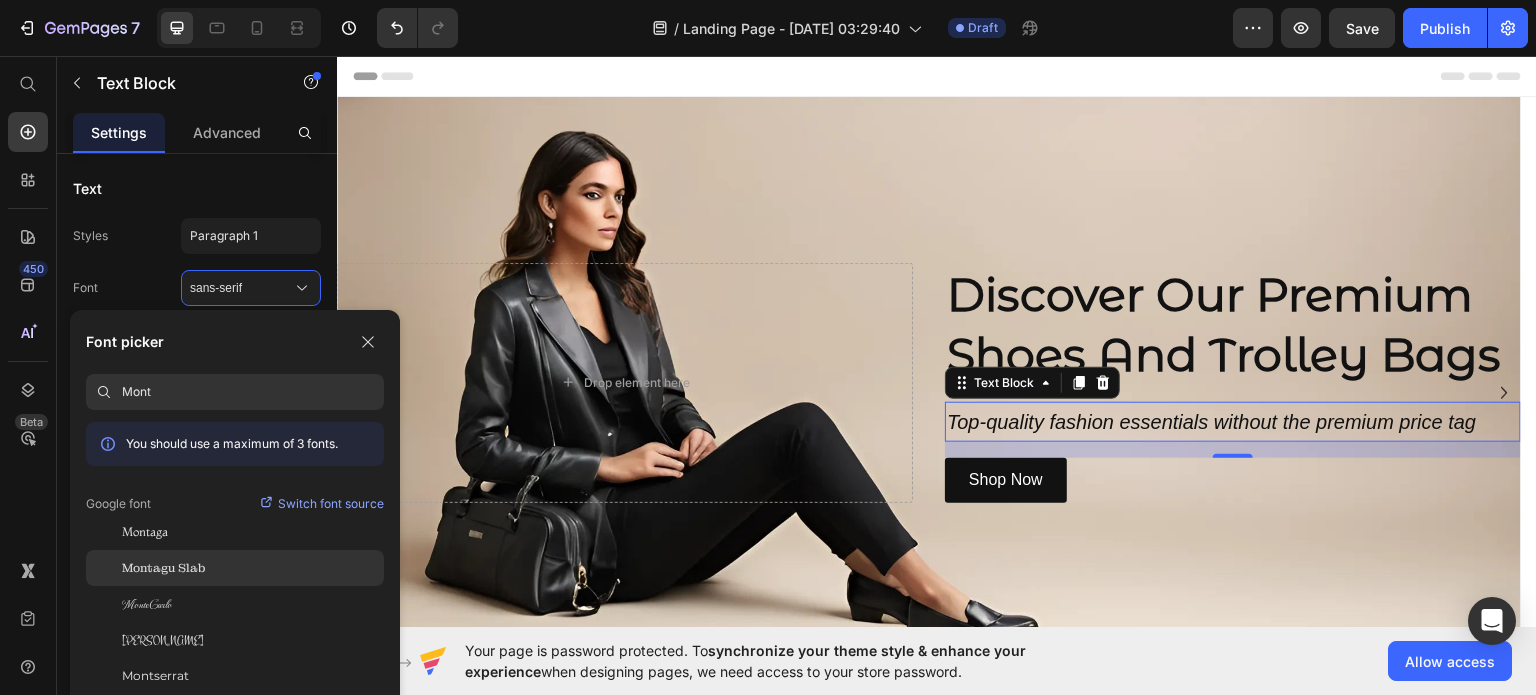 scroll, scrollTop: 48, scrollLeft: 0, axis: vertical 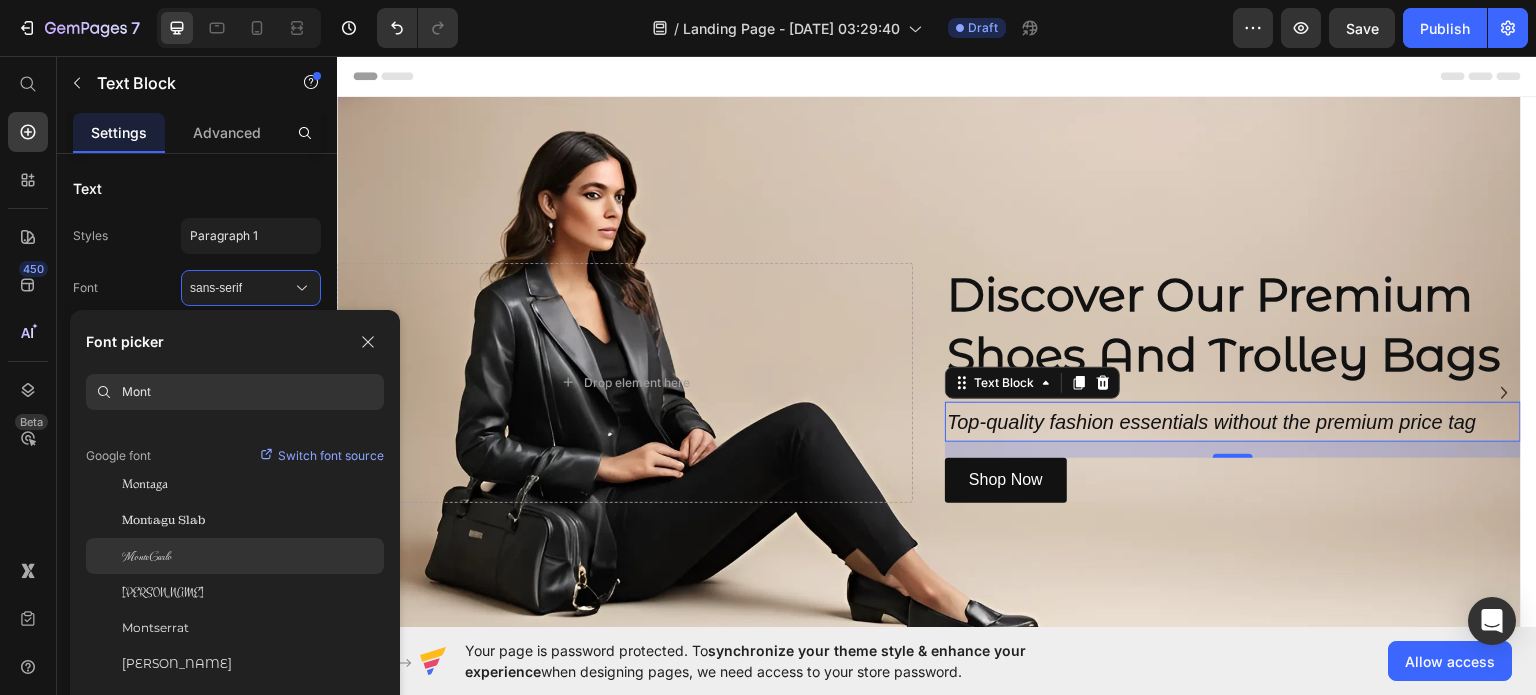 type on "Mont" 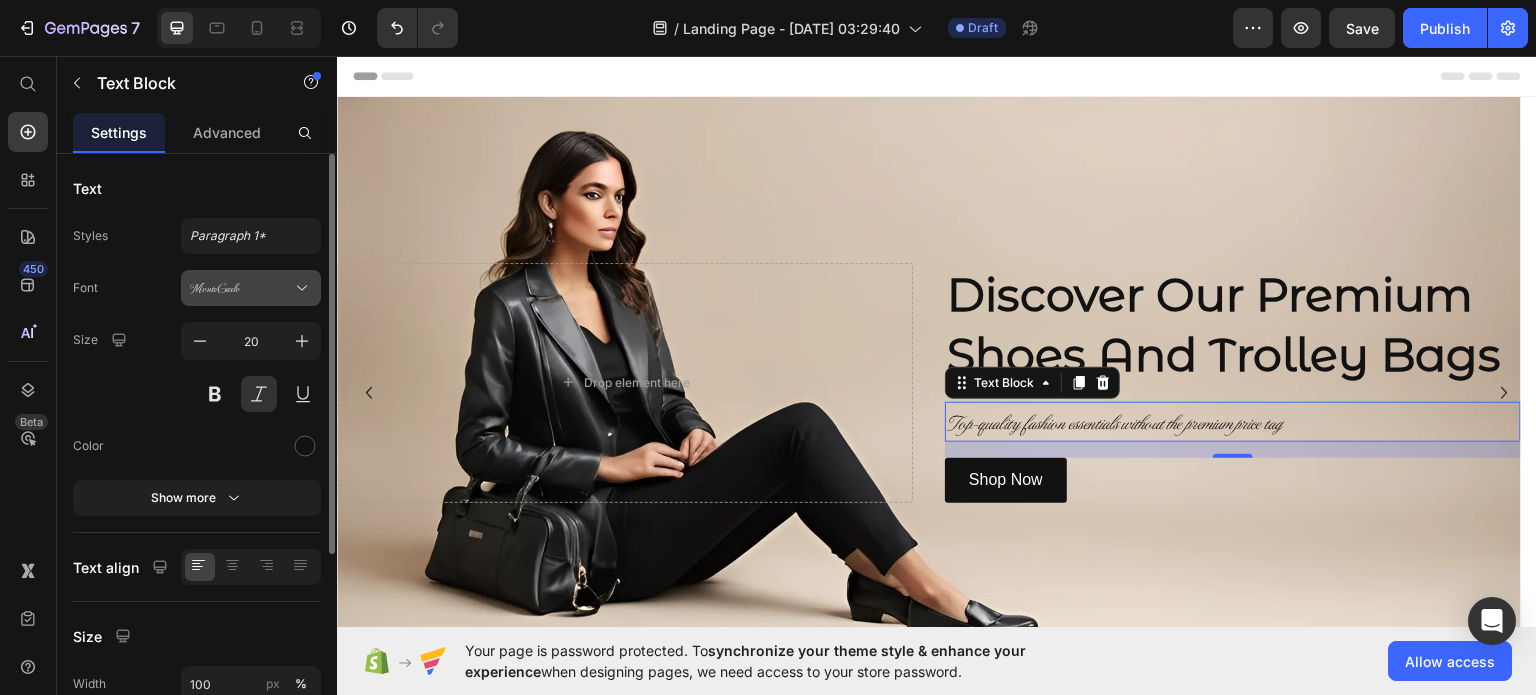 click on "MonteCarlo" at bounding box center (251, 288) 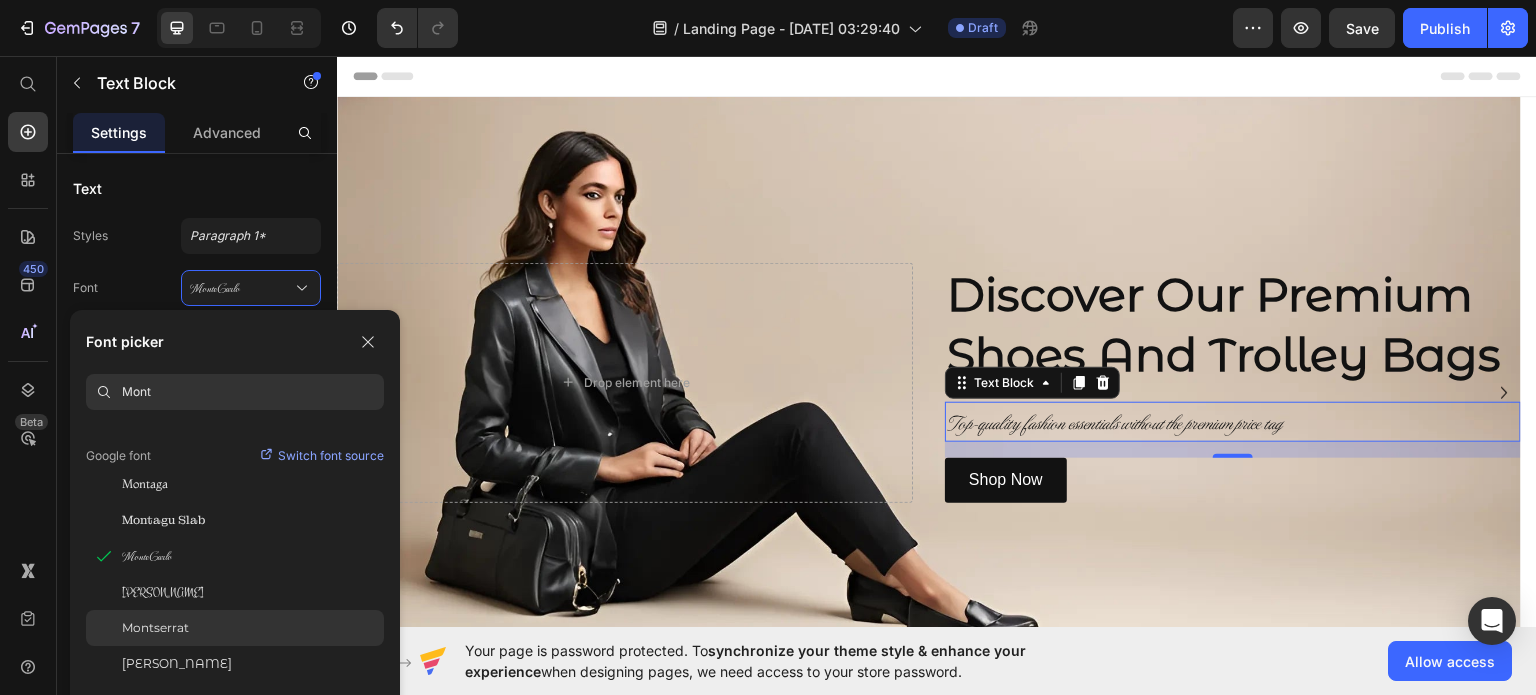 click on "Montserrat" 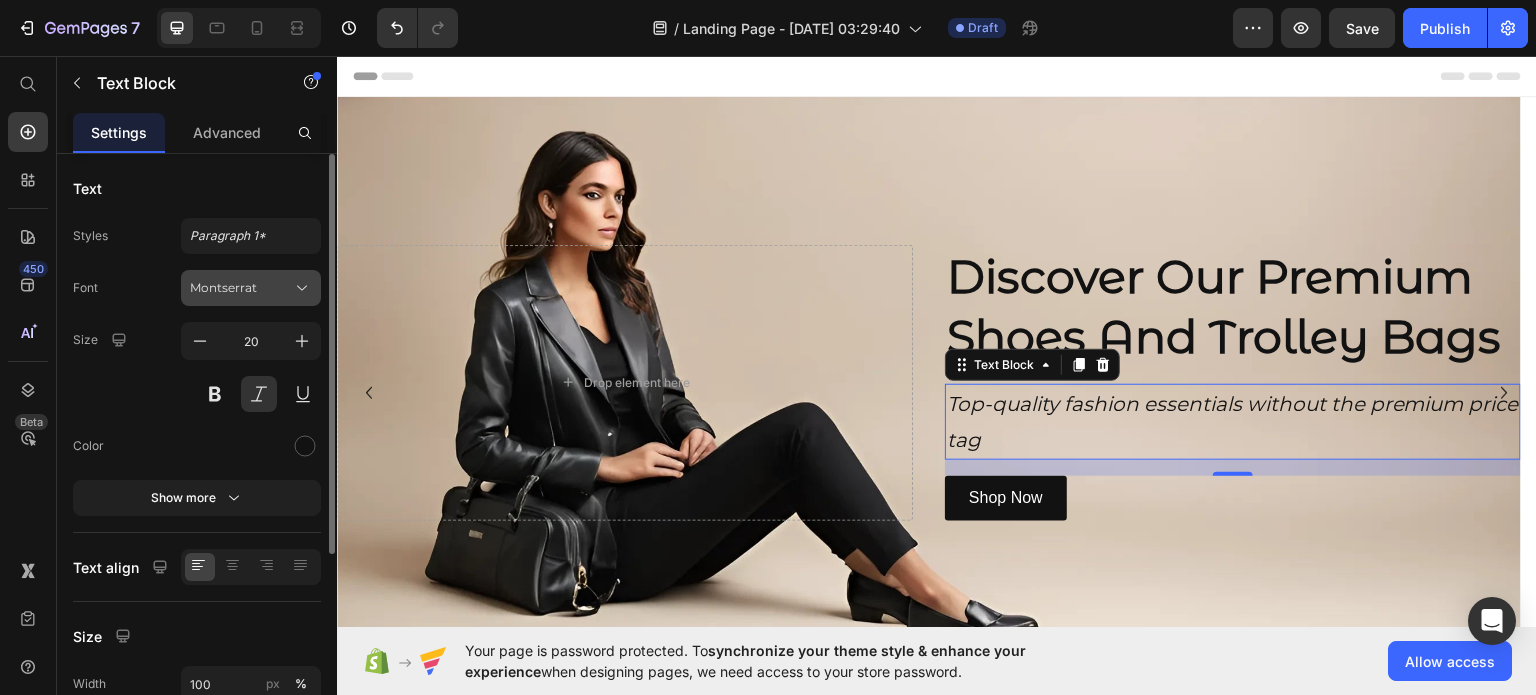 click on "Montserrat" at bounding box center [251, 288] 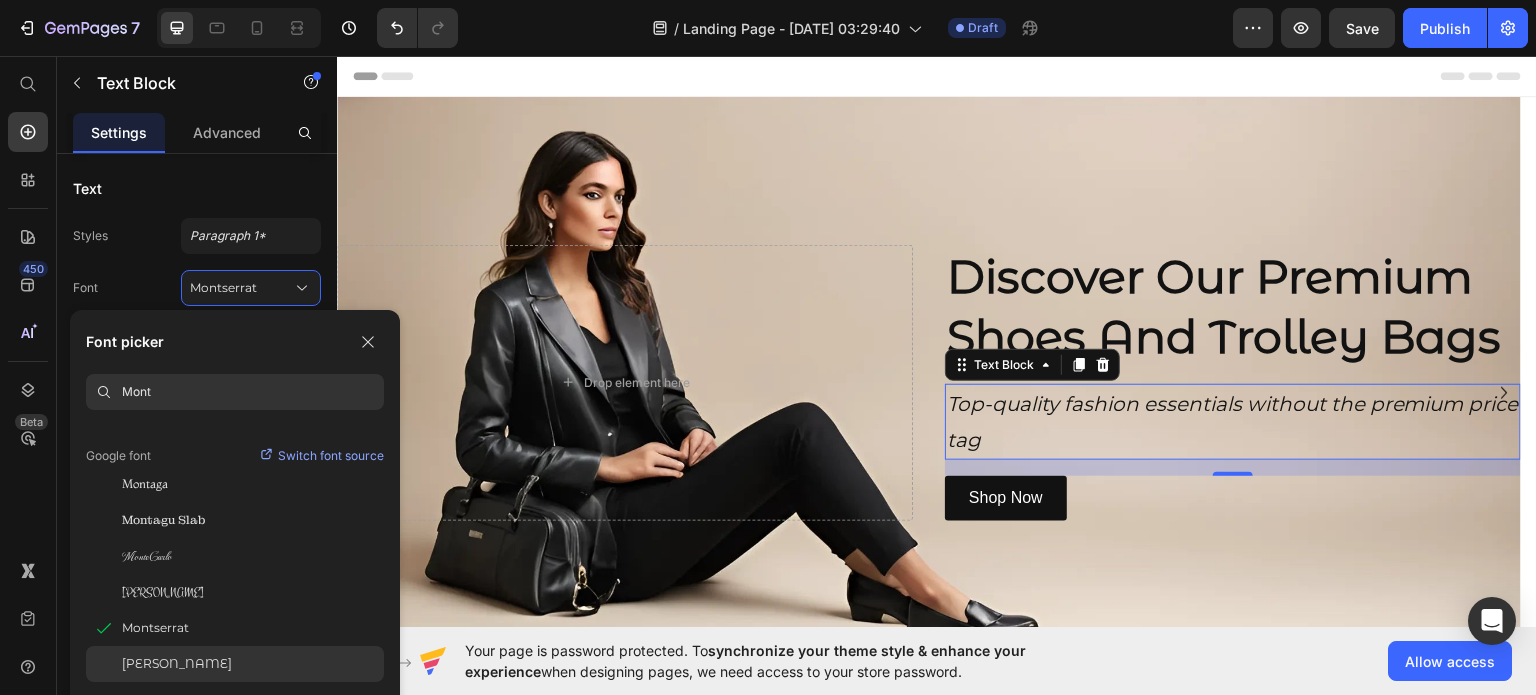 click on "Montserrat Alternates" at bounding box center (177, 664) 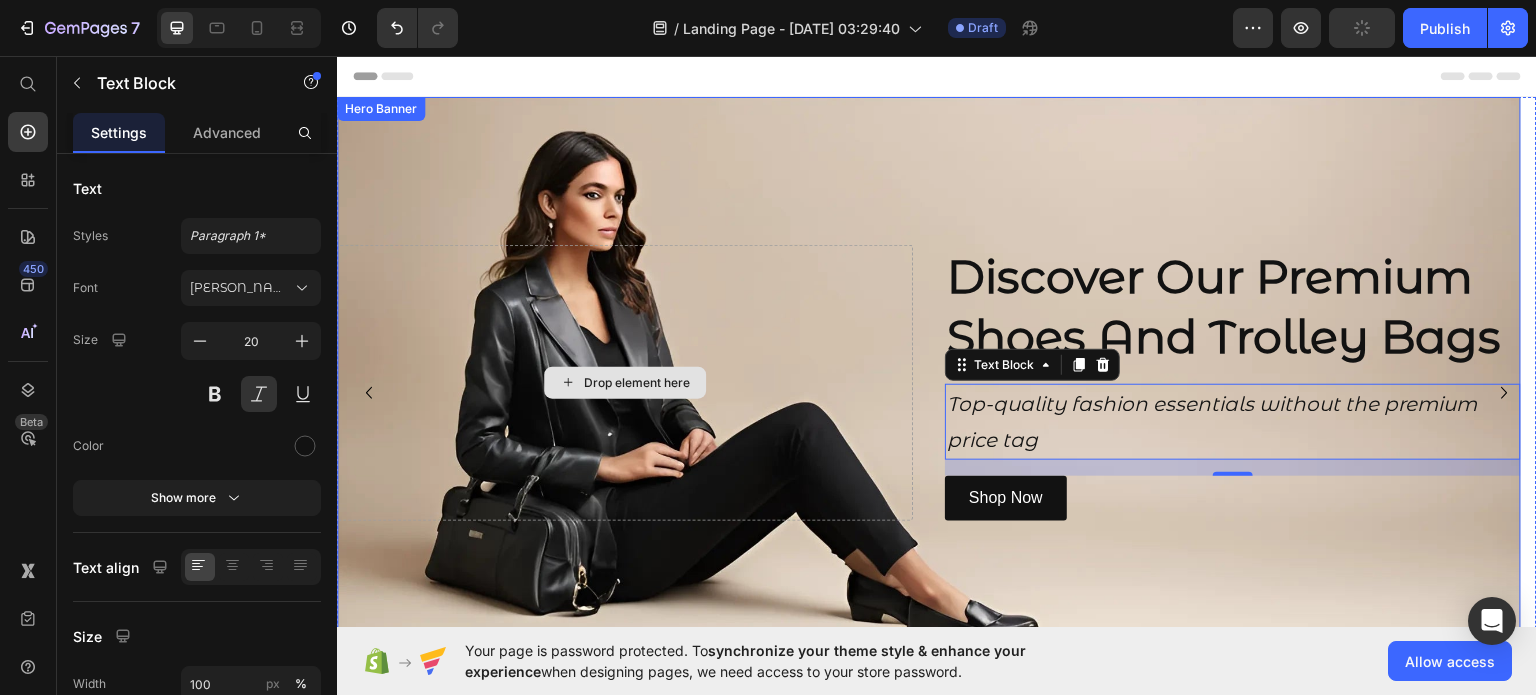 click on "Drop element here" at bounding box center [625, 382] 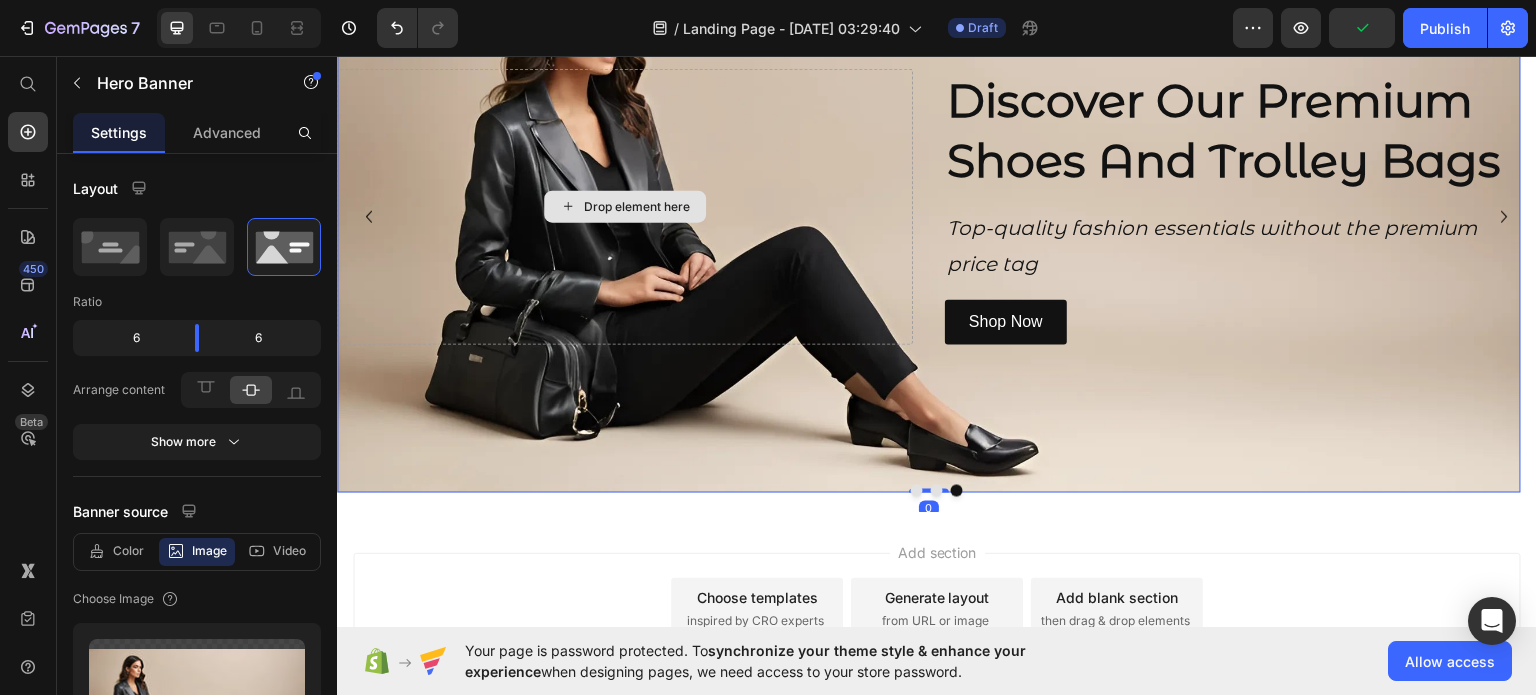 scroll, scrollTop: 176, scrollLeft: 0, axis: vertical 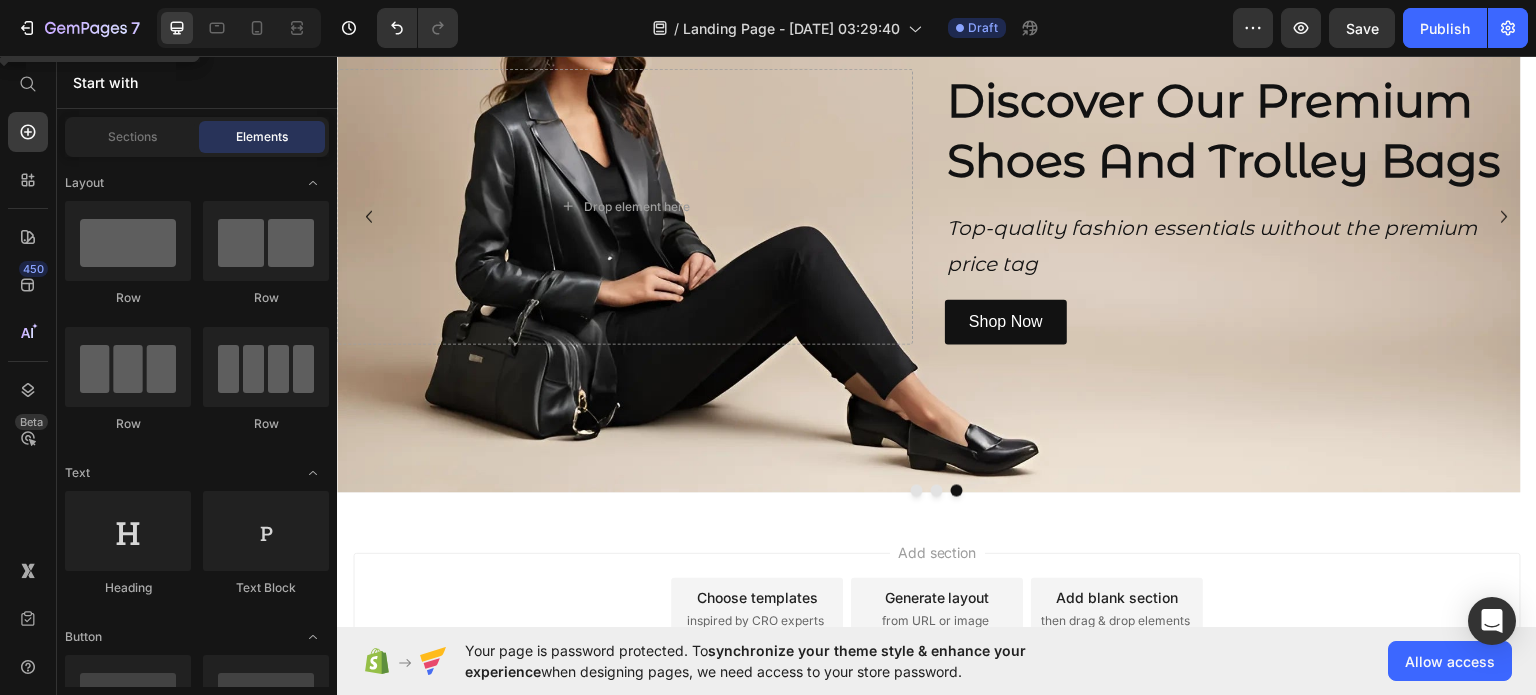 click on "Add section Choose templates inspired by CRO experts Generate layout from URL or image Add blank section then drag & drop elements" at bounding box center [937, 635] 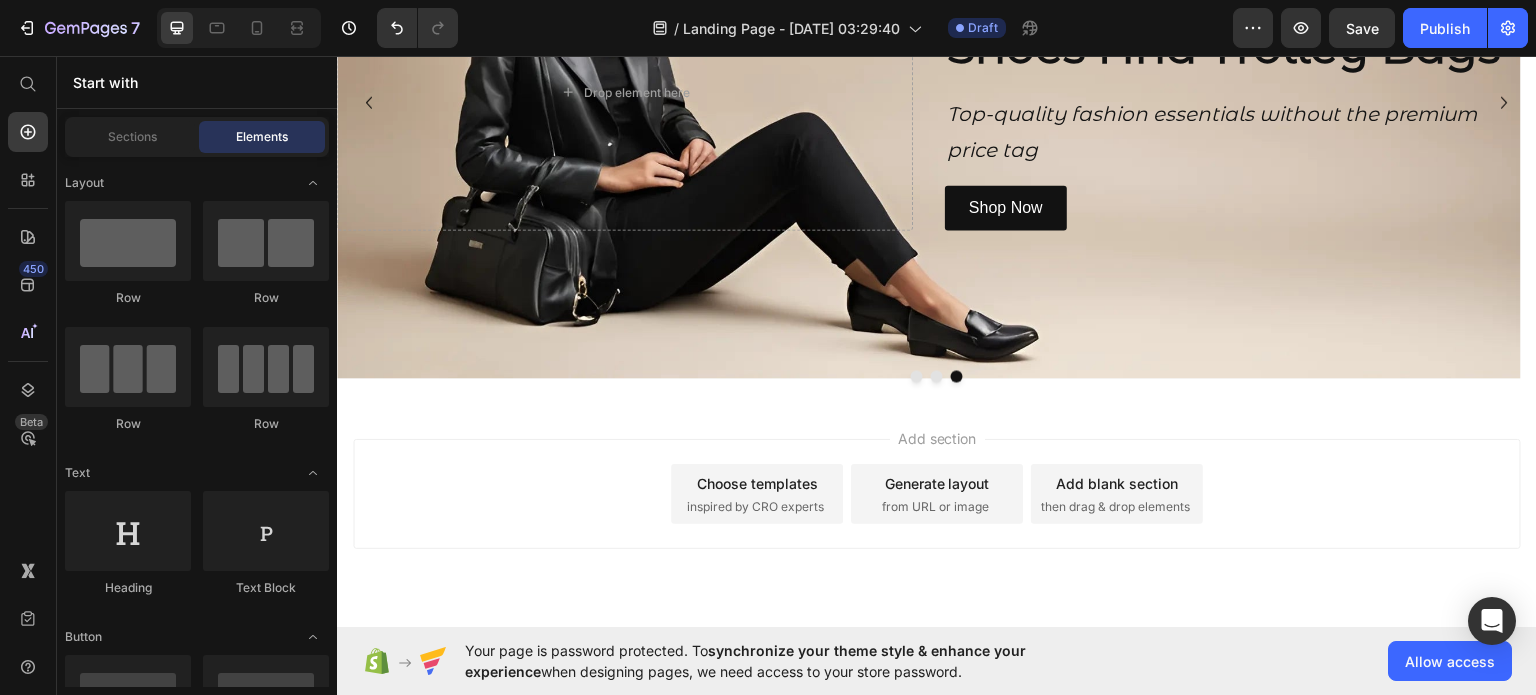 scroll, scrollTop: 0, scrollLeft: 0, axis: both 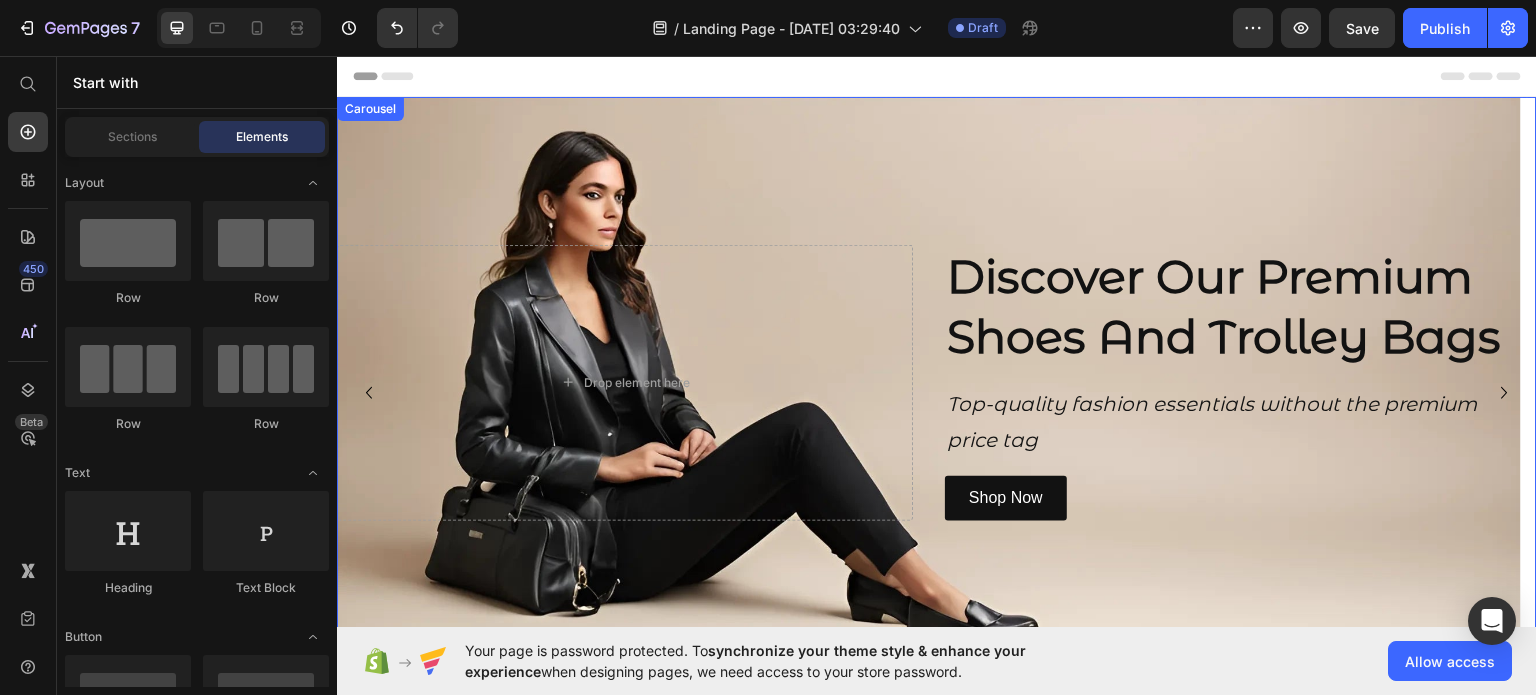 click 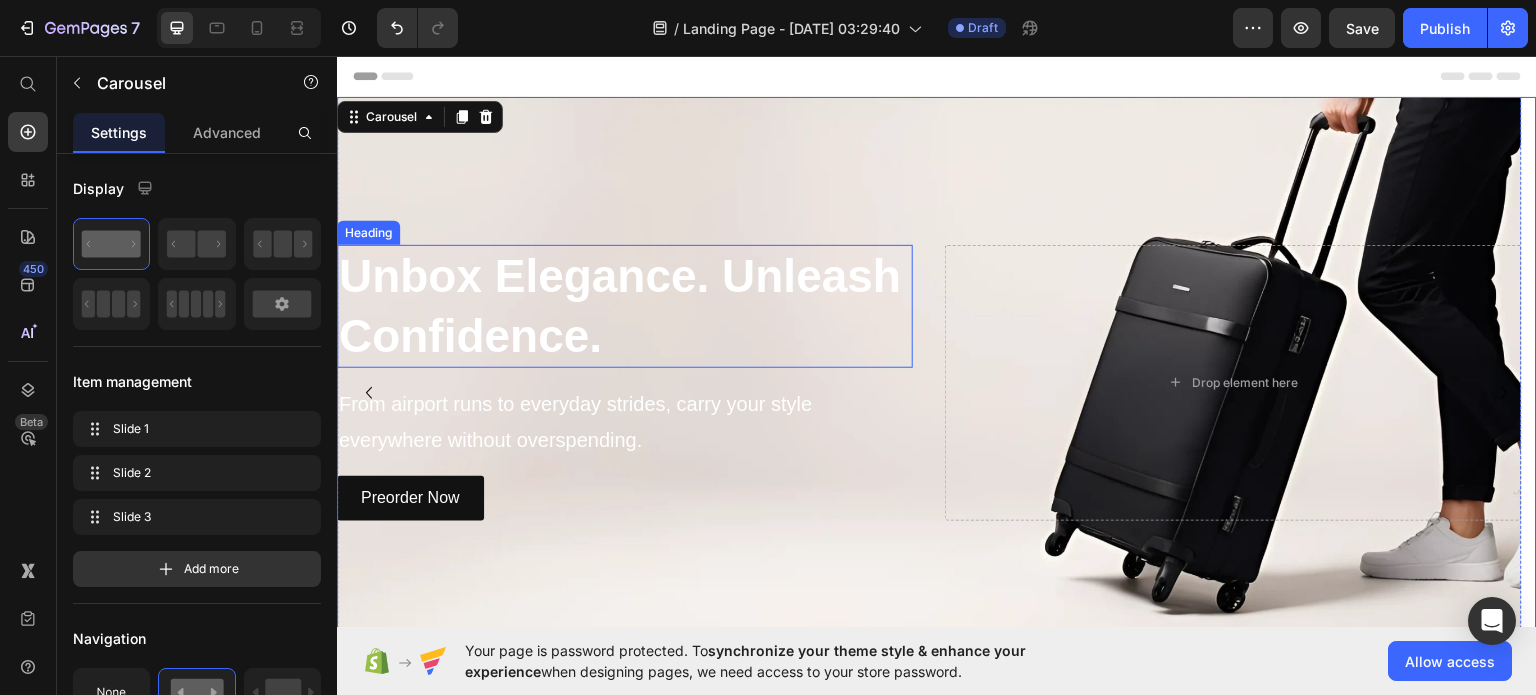 click on "Unbox Elegance. Unleash Confidence." at bounding box center (625, 306) 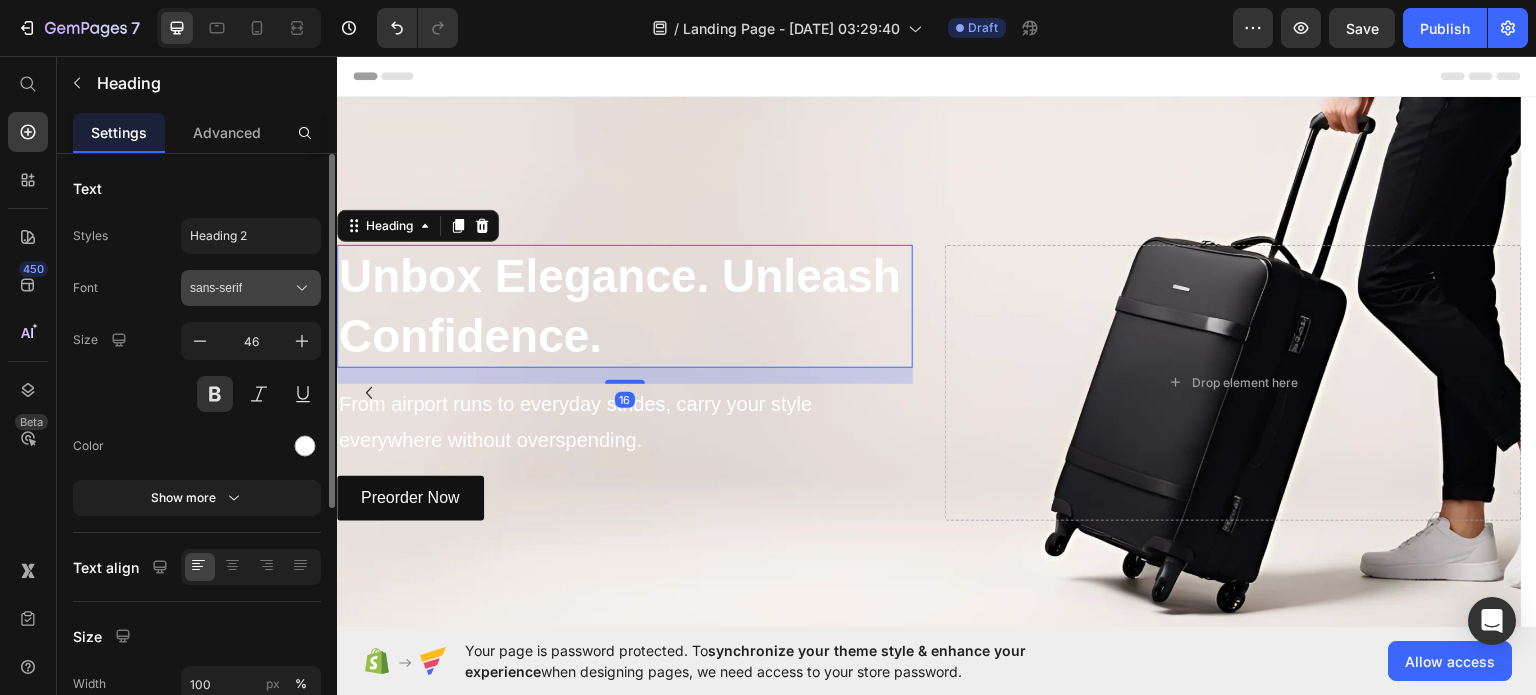 click on "sans-serif" at bounding box center (241, 288) 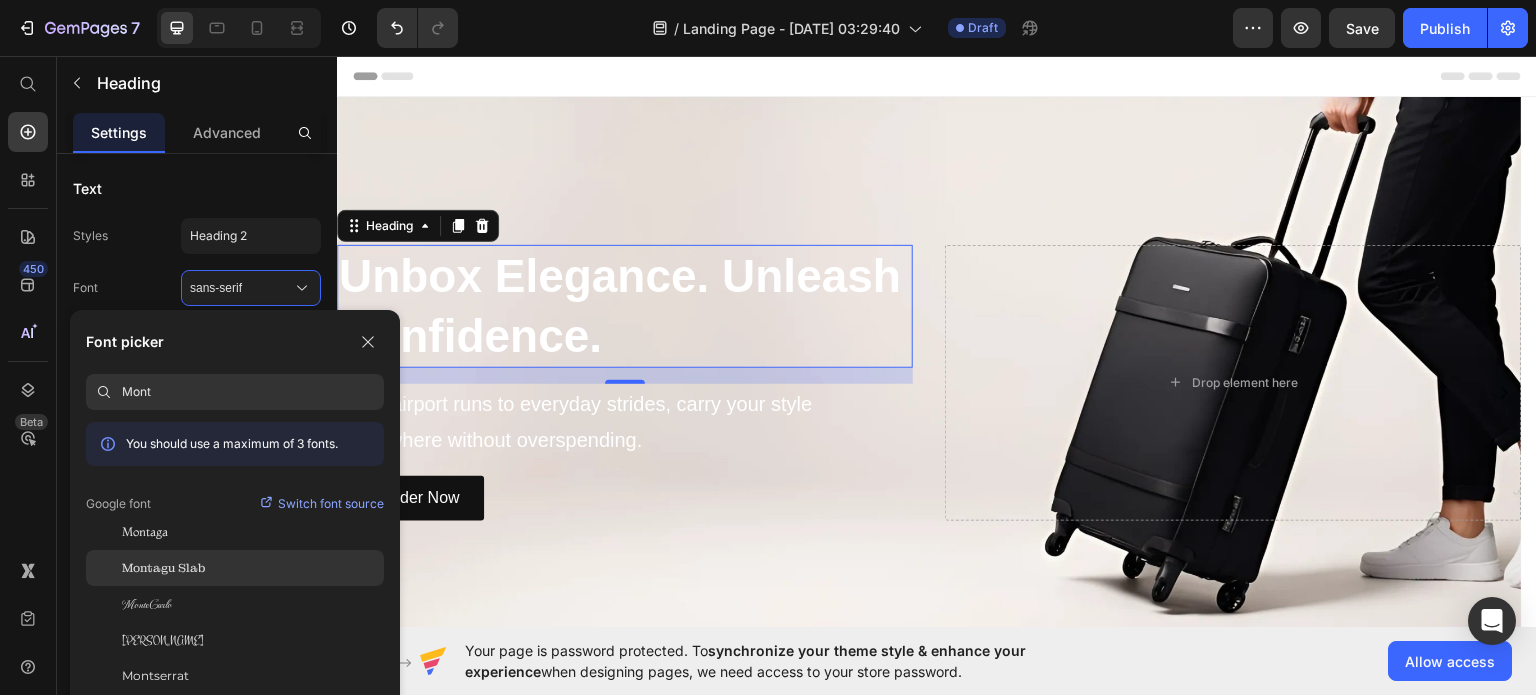scroll, scrollTop: 48, scrollLeft: 0, axis: vertical 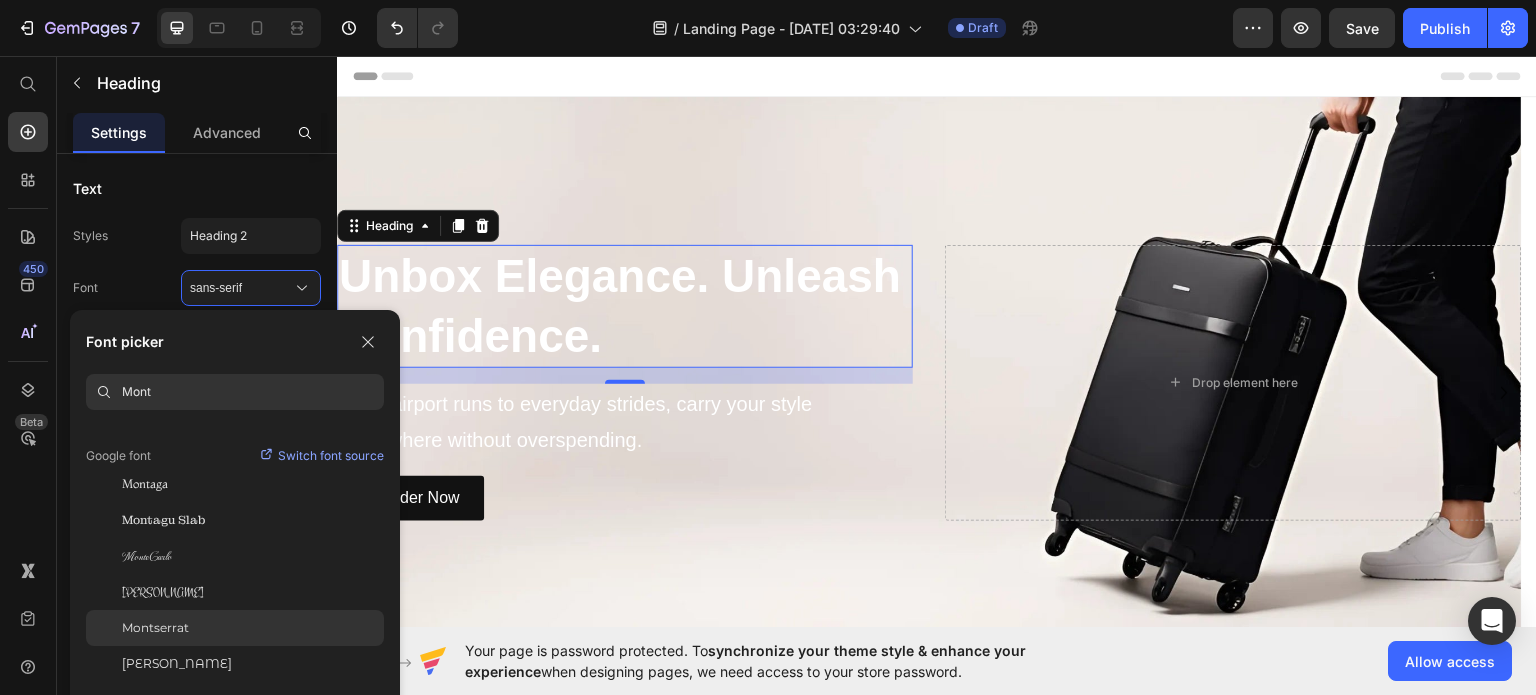 type on "Mont" 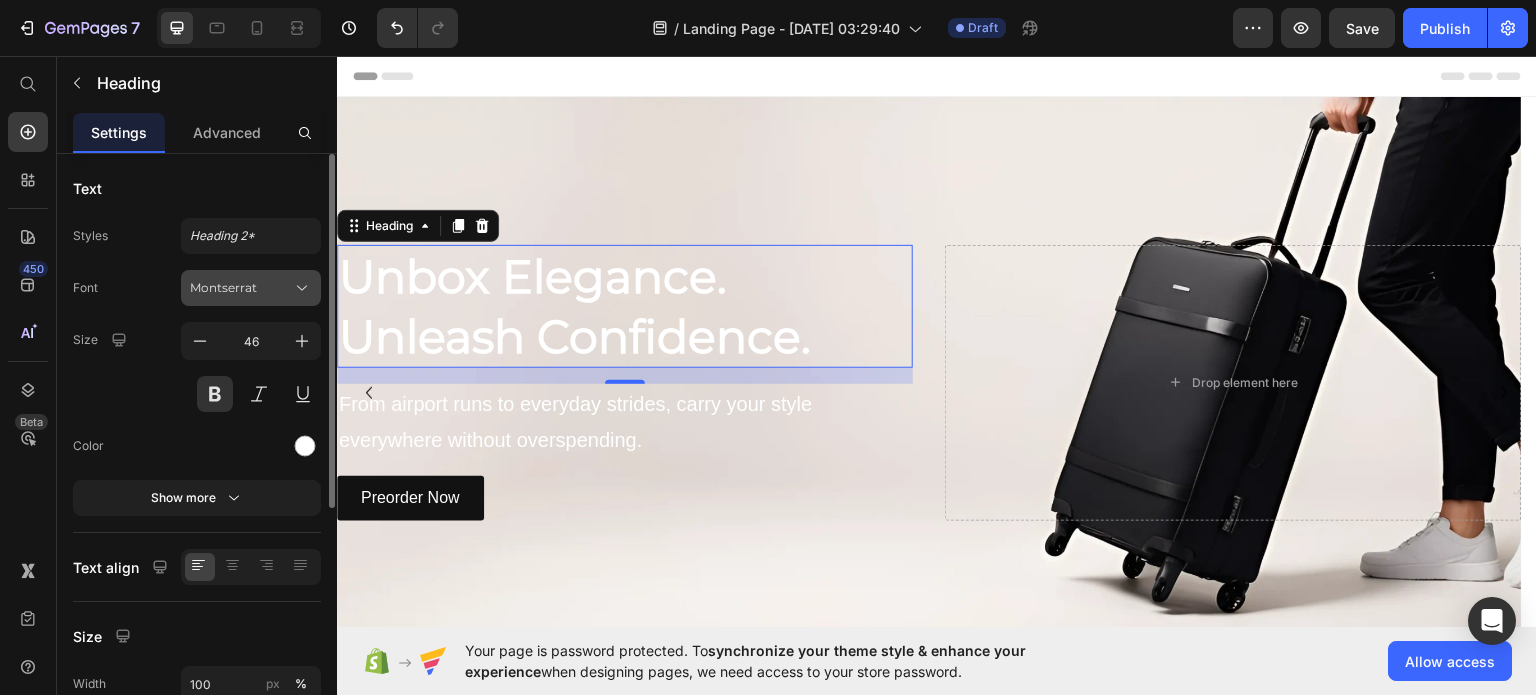 click on "Montserrat" at bounding box center [241, 288] 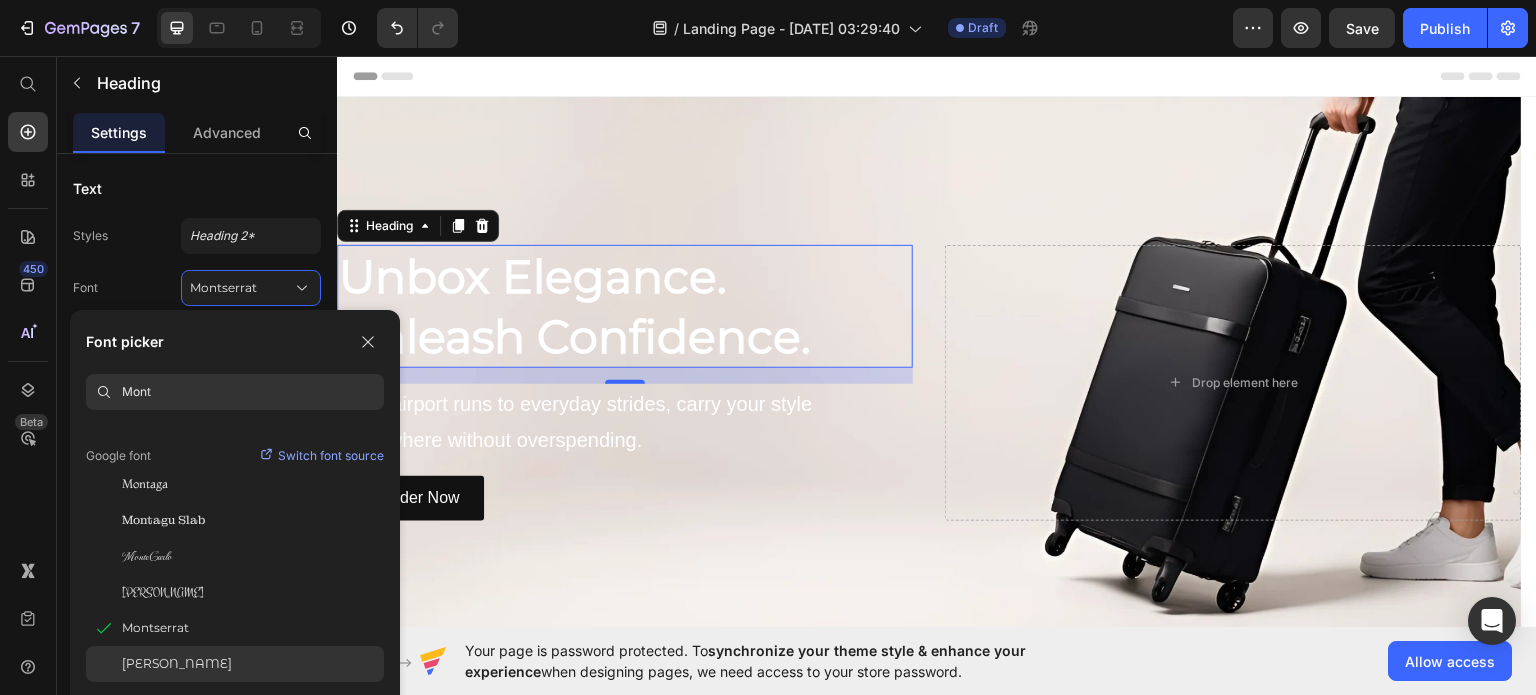 click on "Montserrat Alternates" 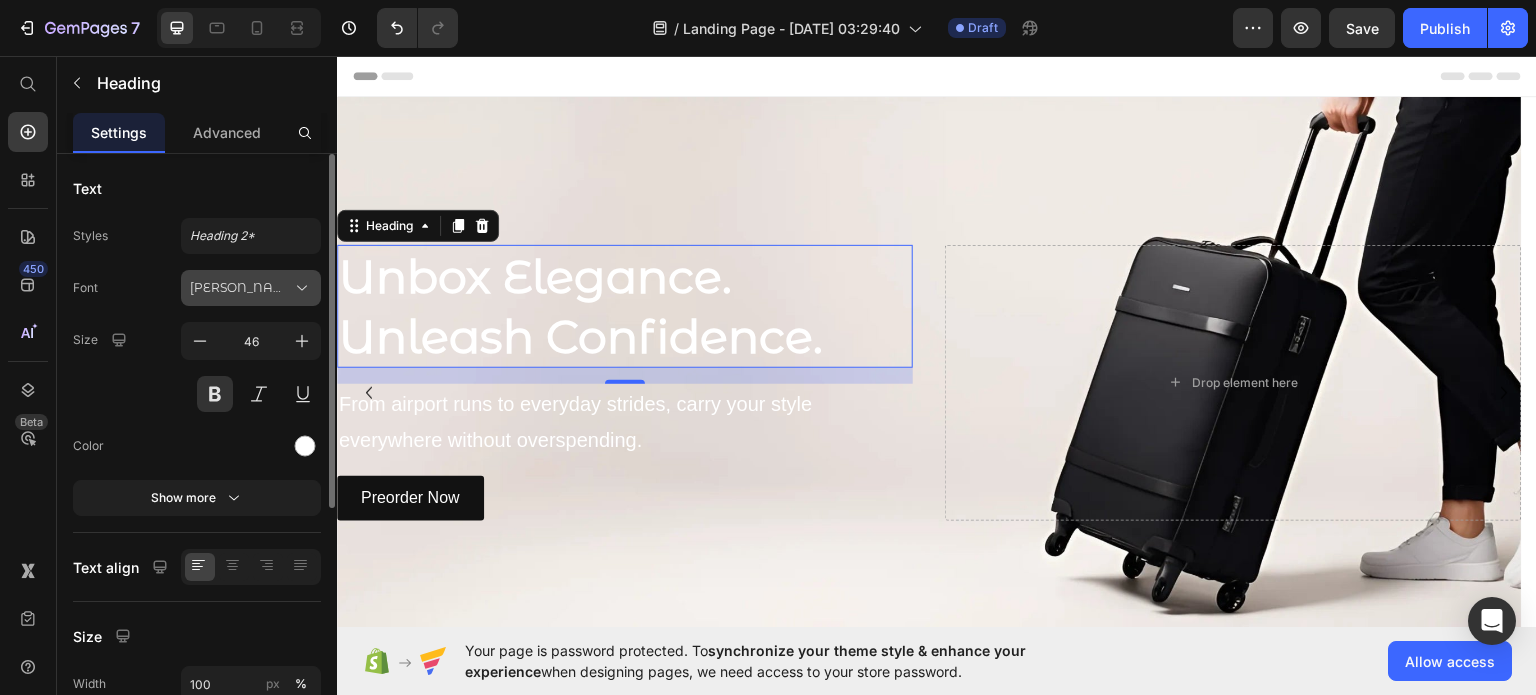 click on "Montserrat Alternates" at bounding box center [241, 288] 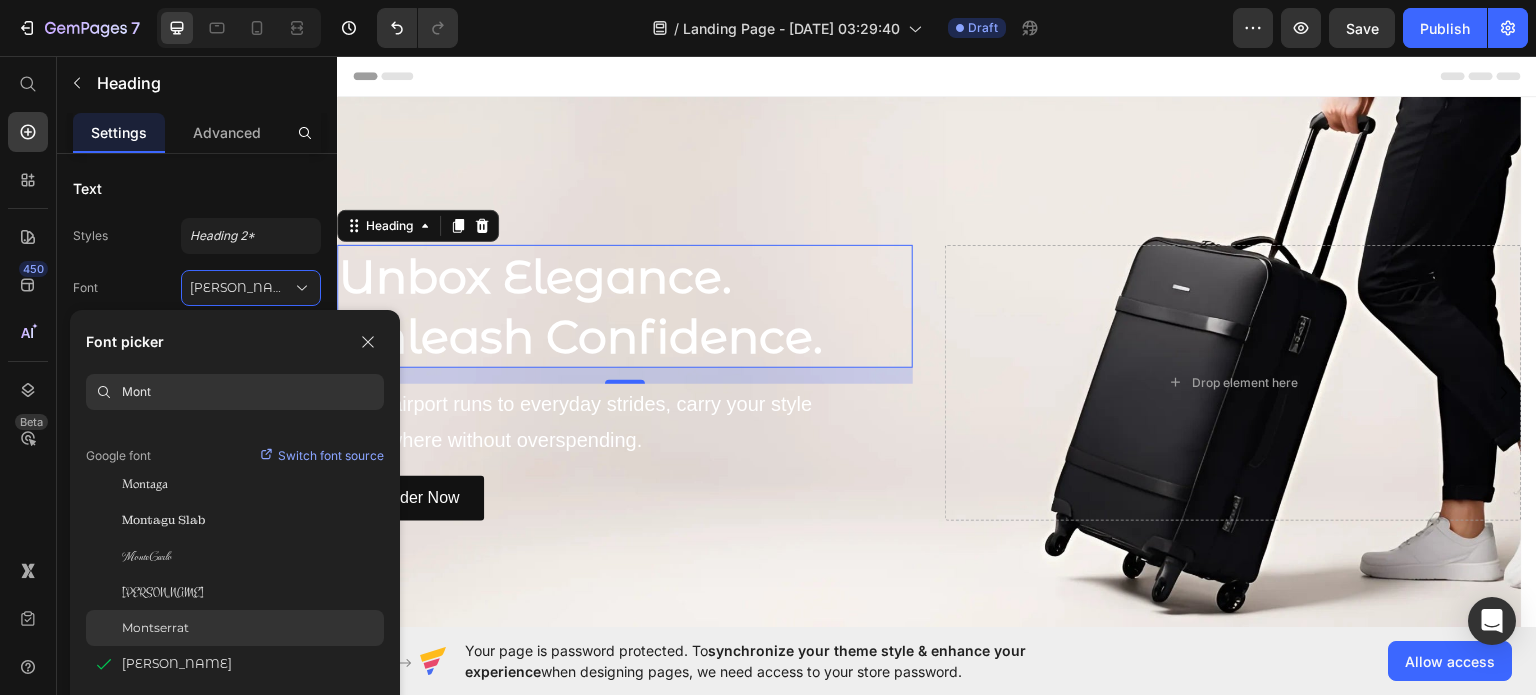 click on "Montserrat" at bounding box center (155, 628) 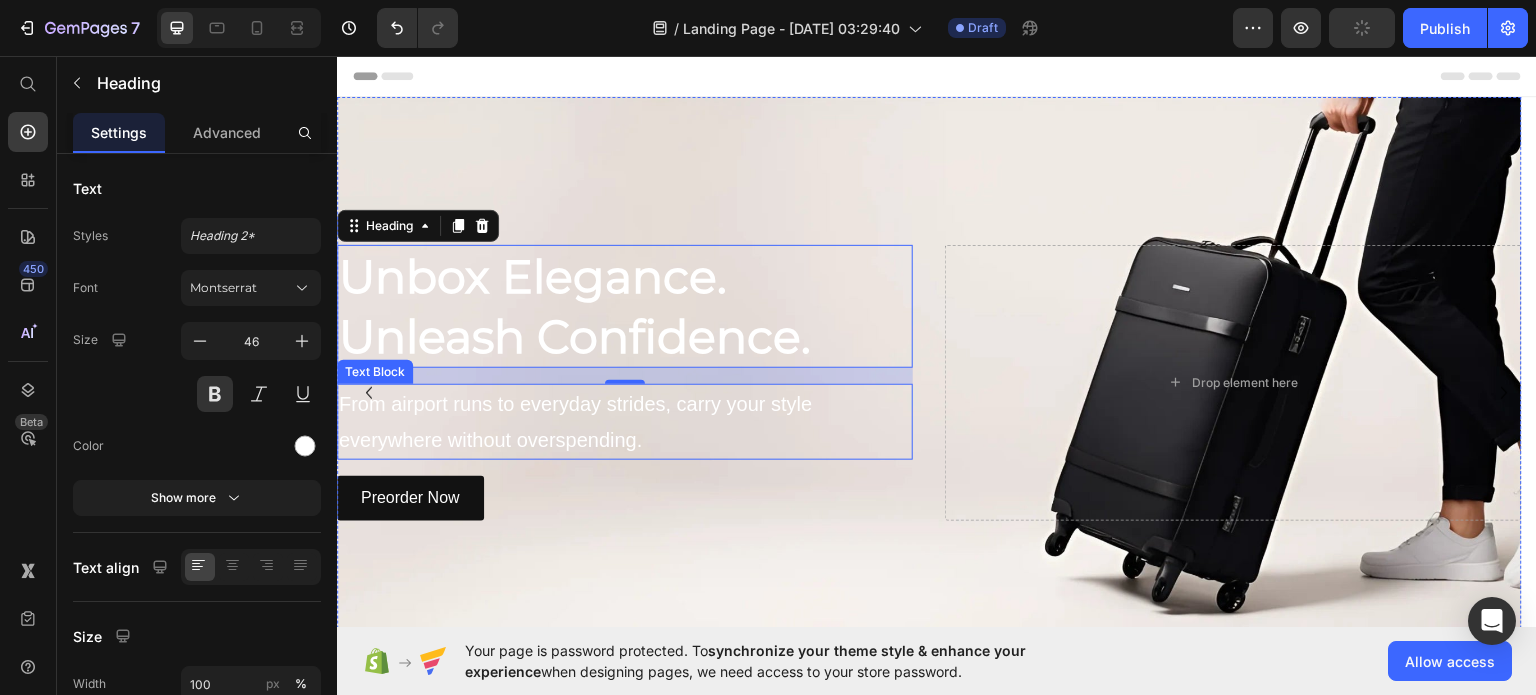 click on "From airport runs to everyday strides, carry your style everywhere without overspending." at bounding box center [625, 421] 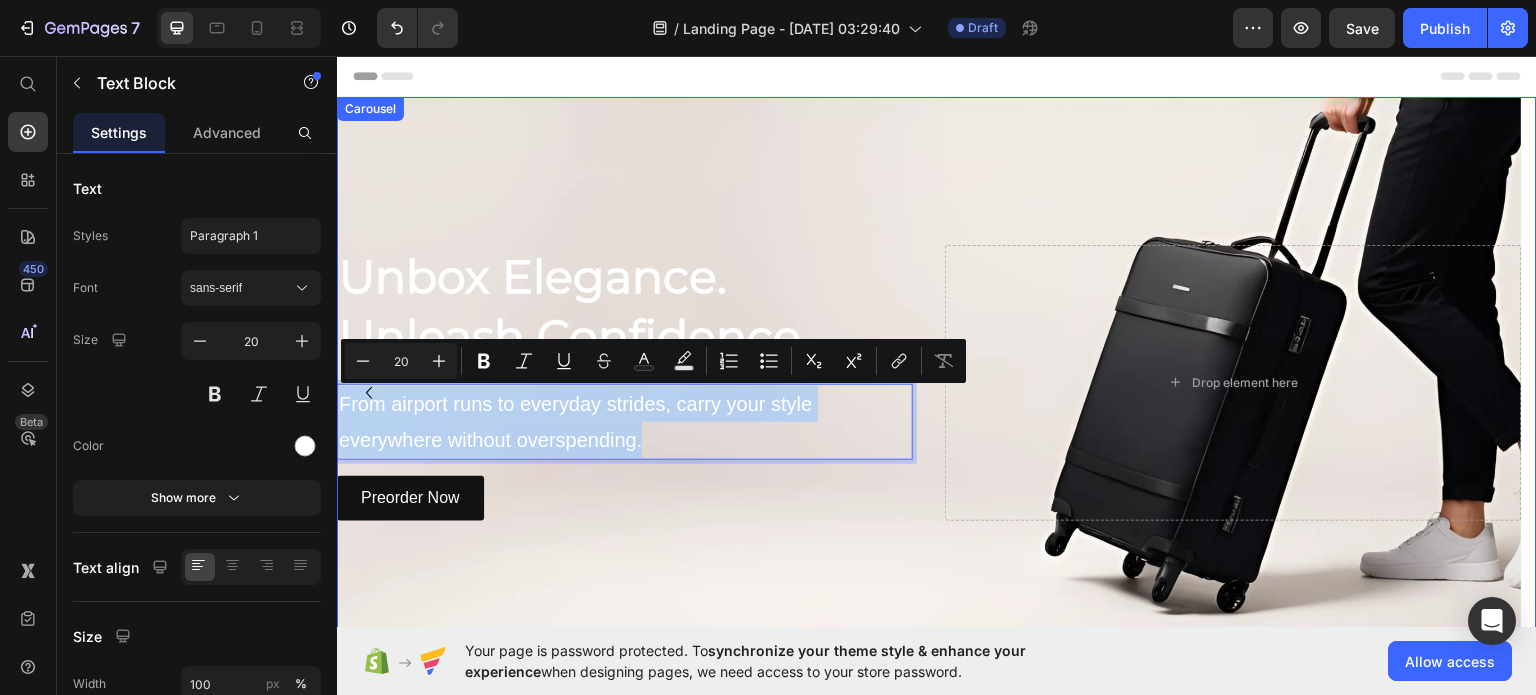 drag, startPoint x: 647, startPoint y: 435, endPoint x: 356, endPoint y: 399, distance: 293.21835 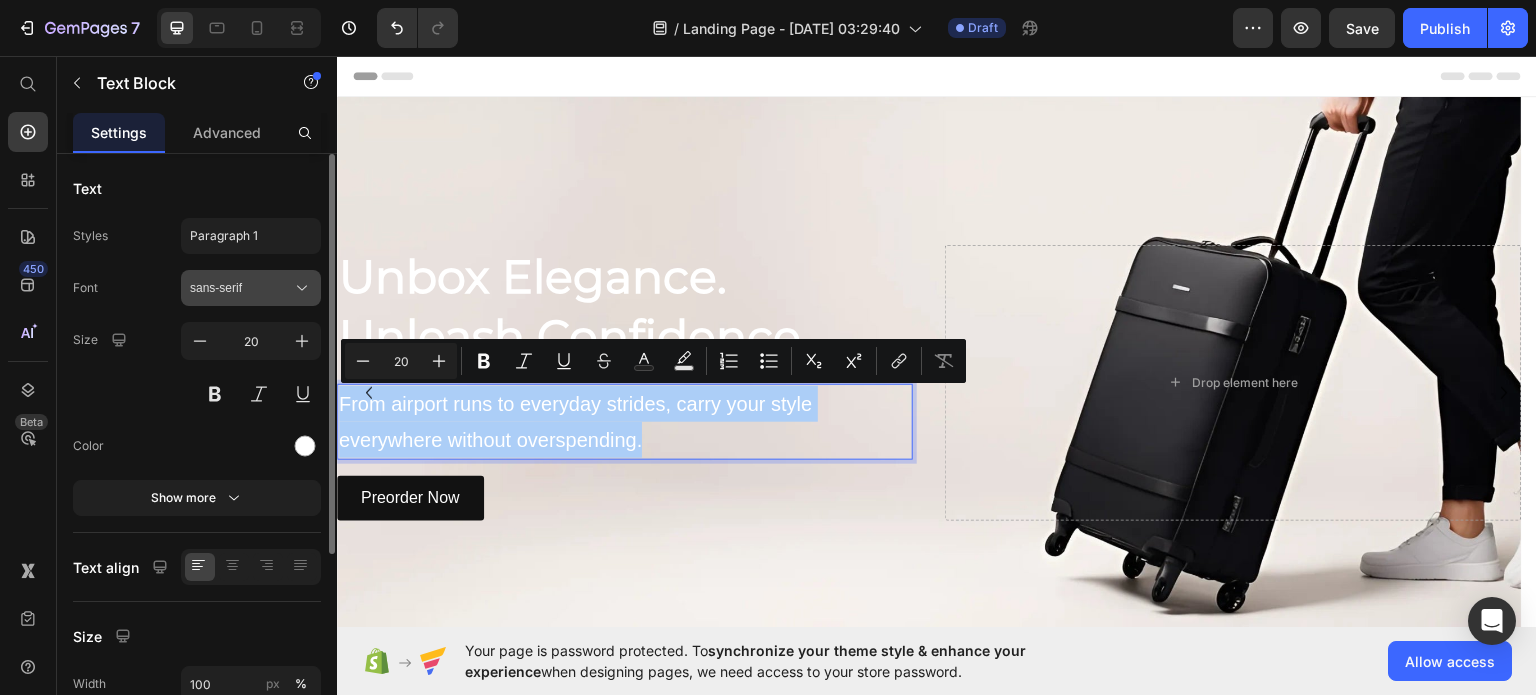 click on "sans-serif" at bounding box center [241, 288] 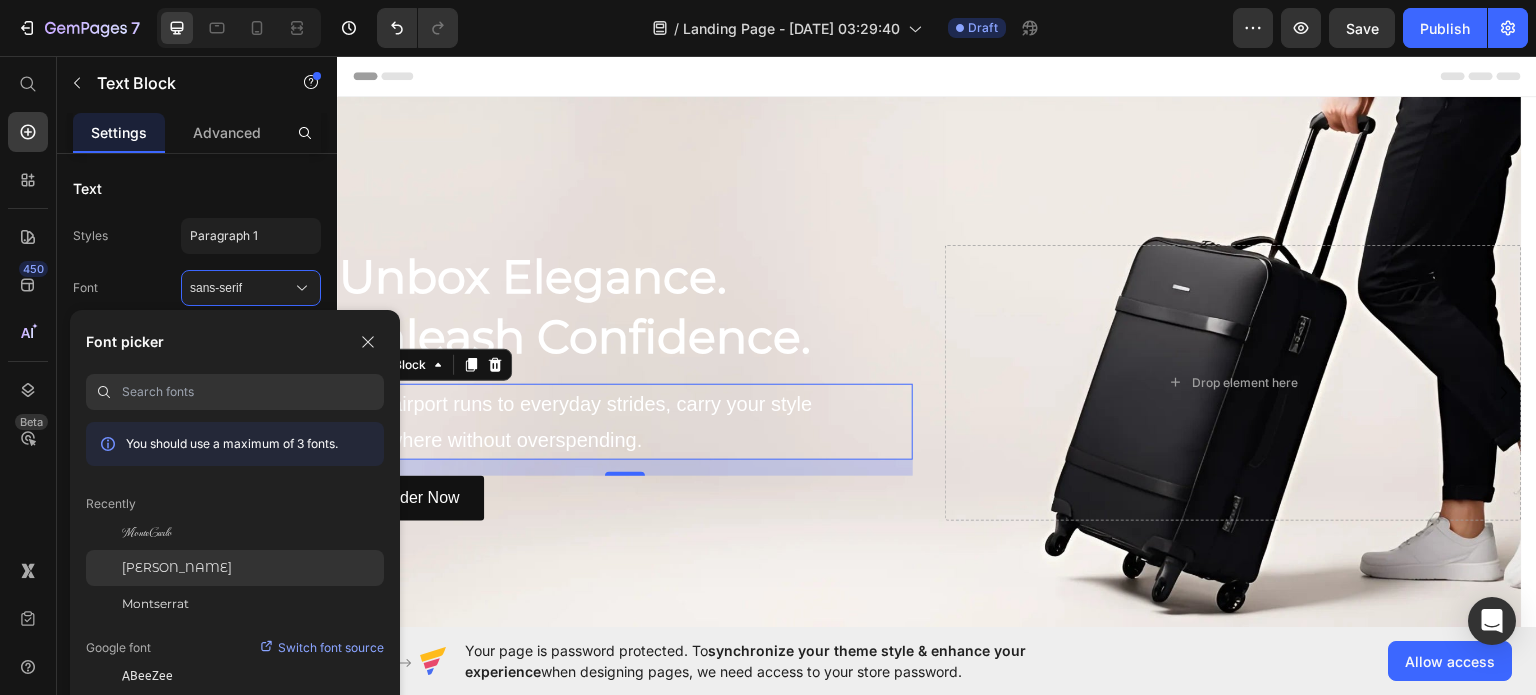 click on "Montserrat Alternates" 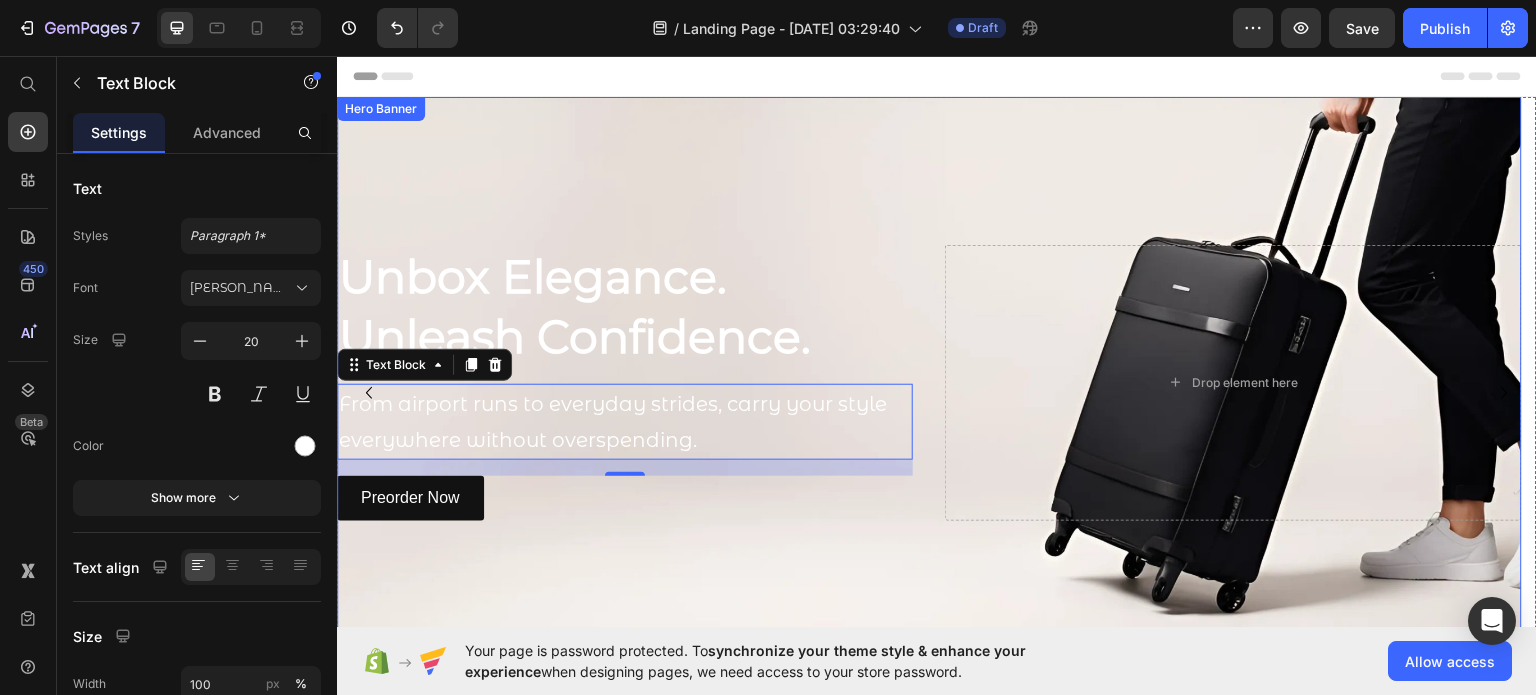 click at bounding box center [929, 382] 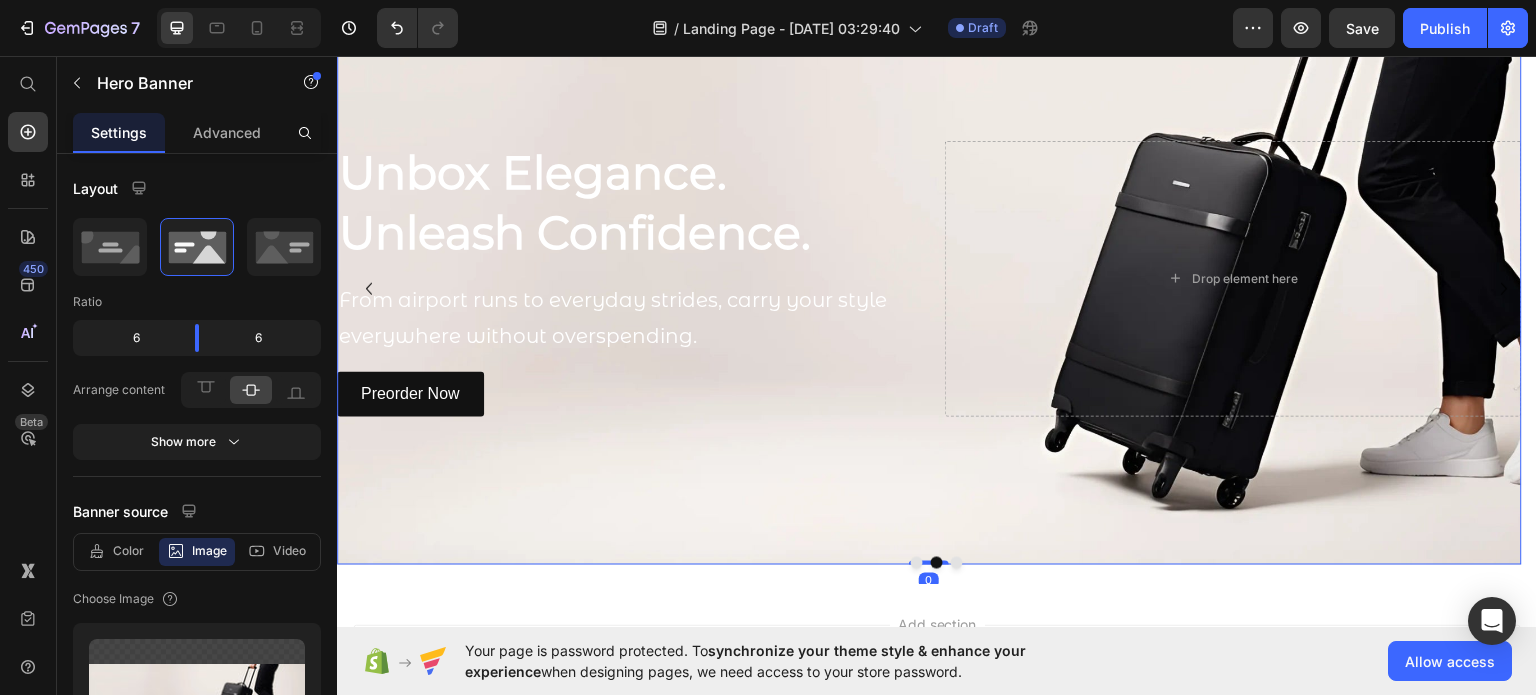 scroll, scrollTop: 112, scrollLeft: 0, axis: vertical 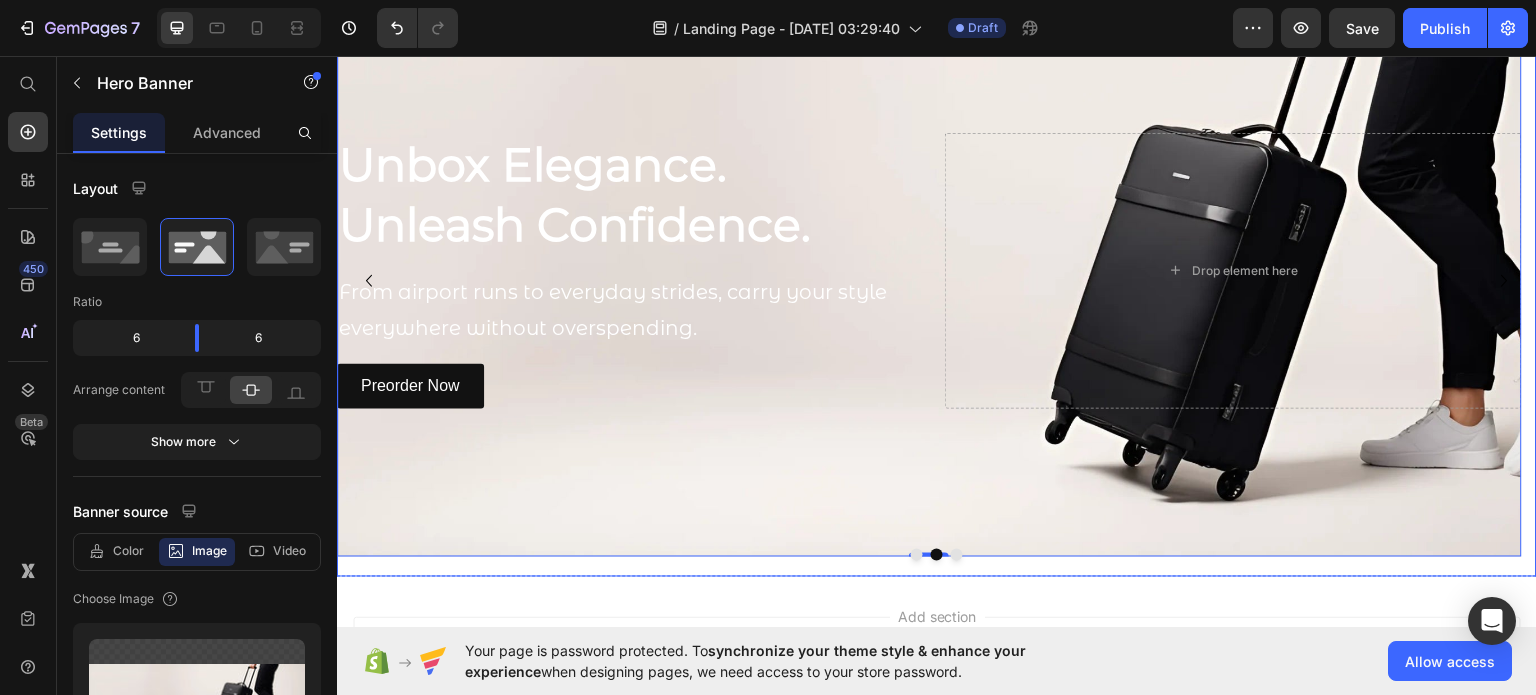 click 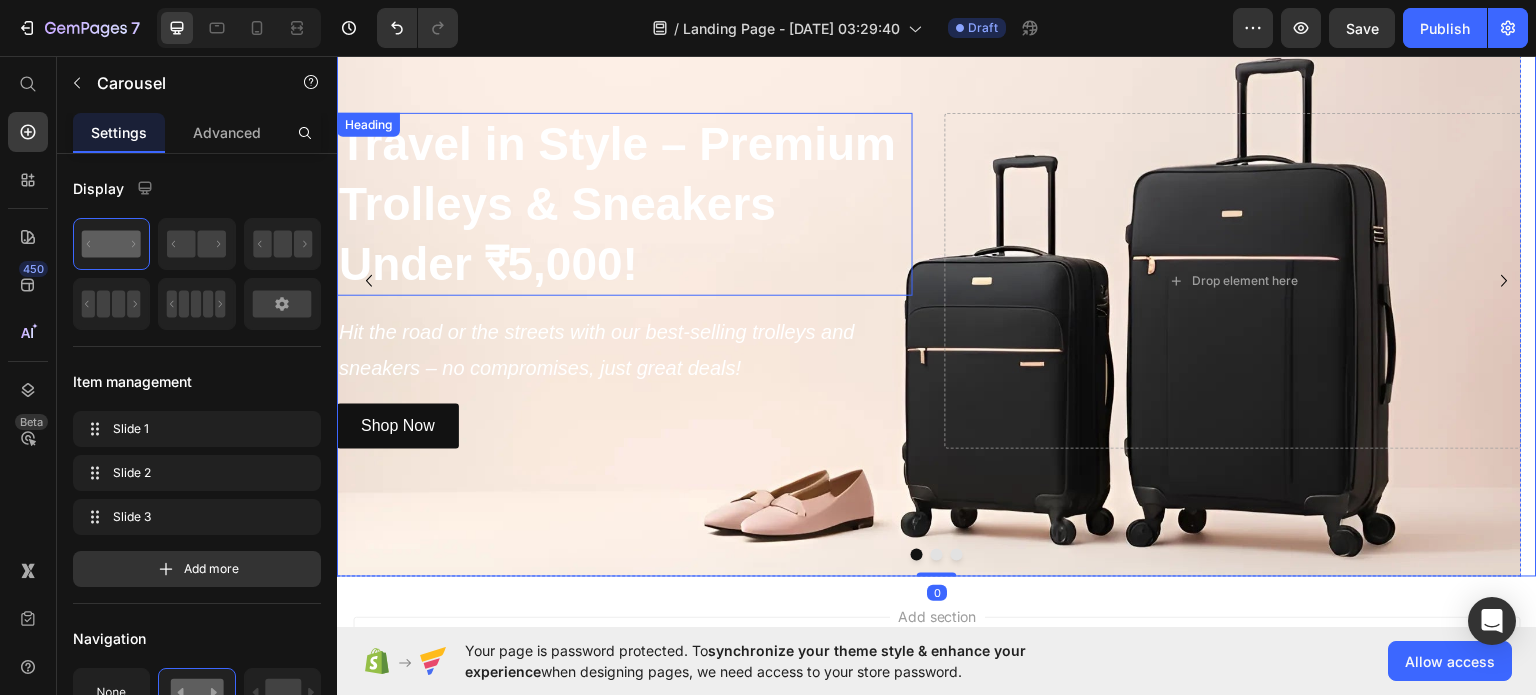 click on "Travel in Style – Premium Trolleys & Sneakers Under ₹5,000!" at bounding box center (625, 203) 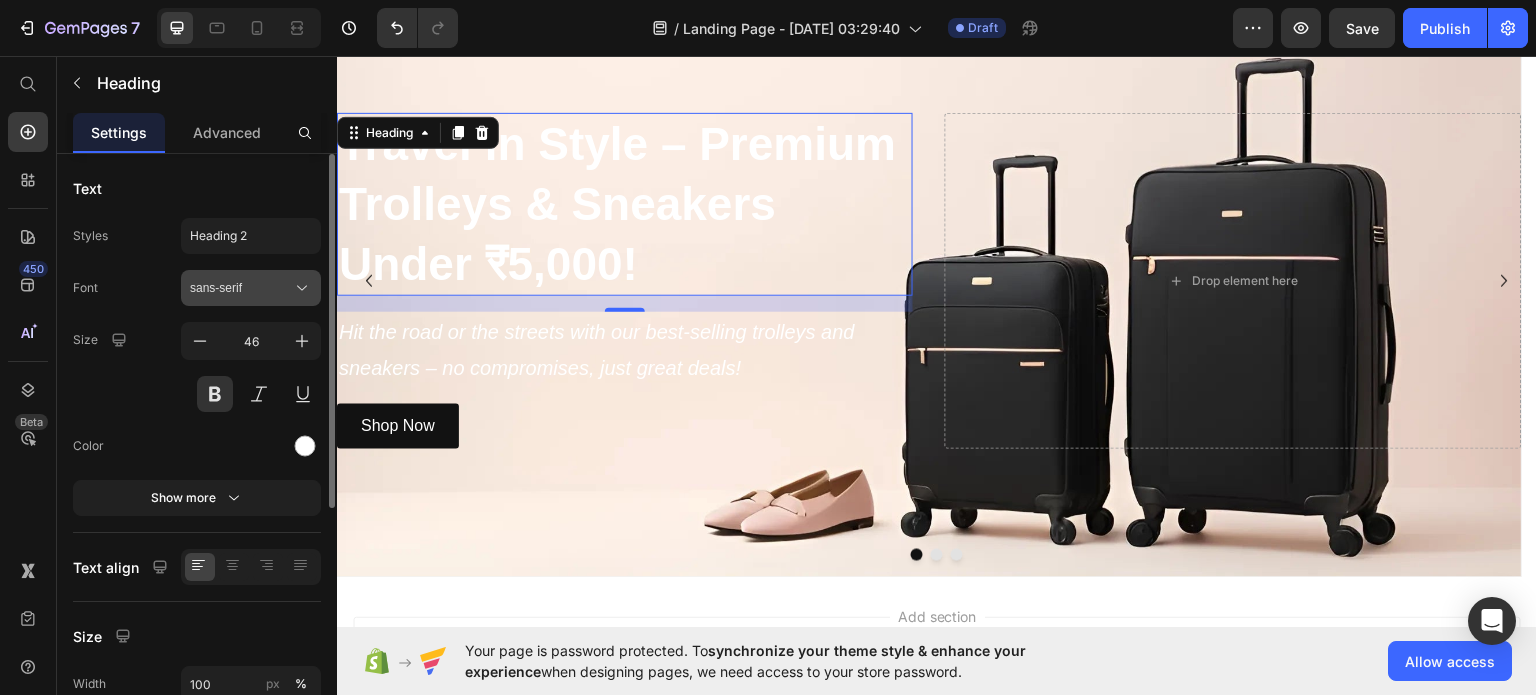click on "sans-serif" at bounding box center [241, 288] 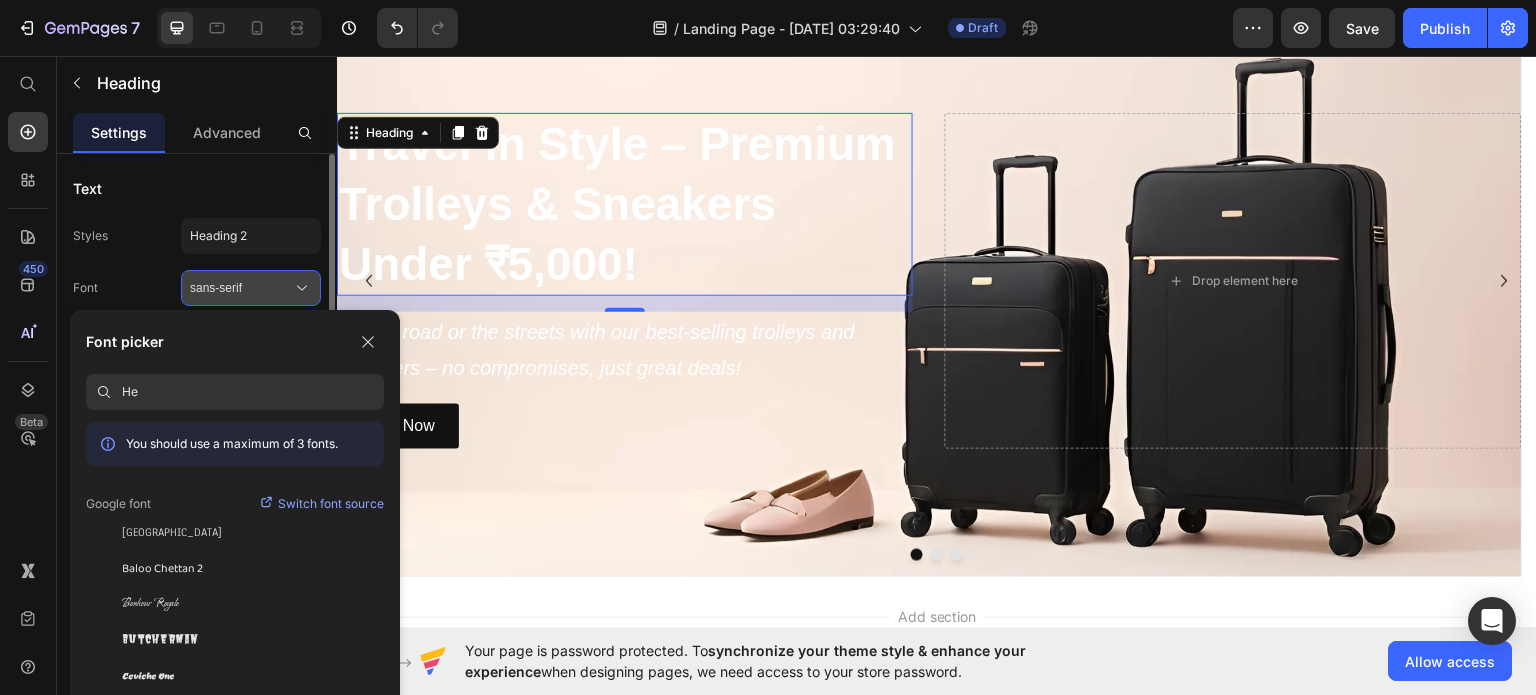 type on "H" 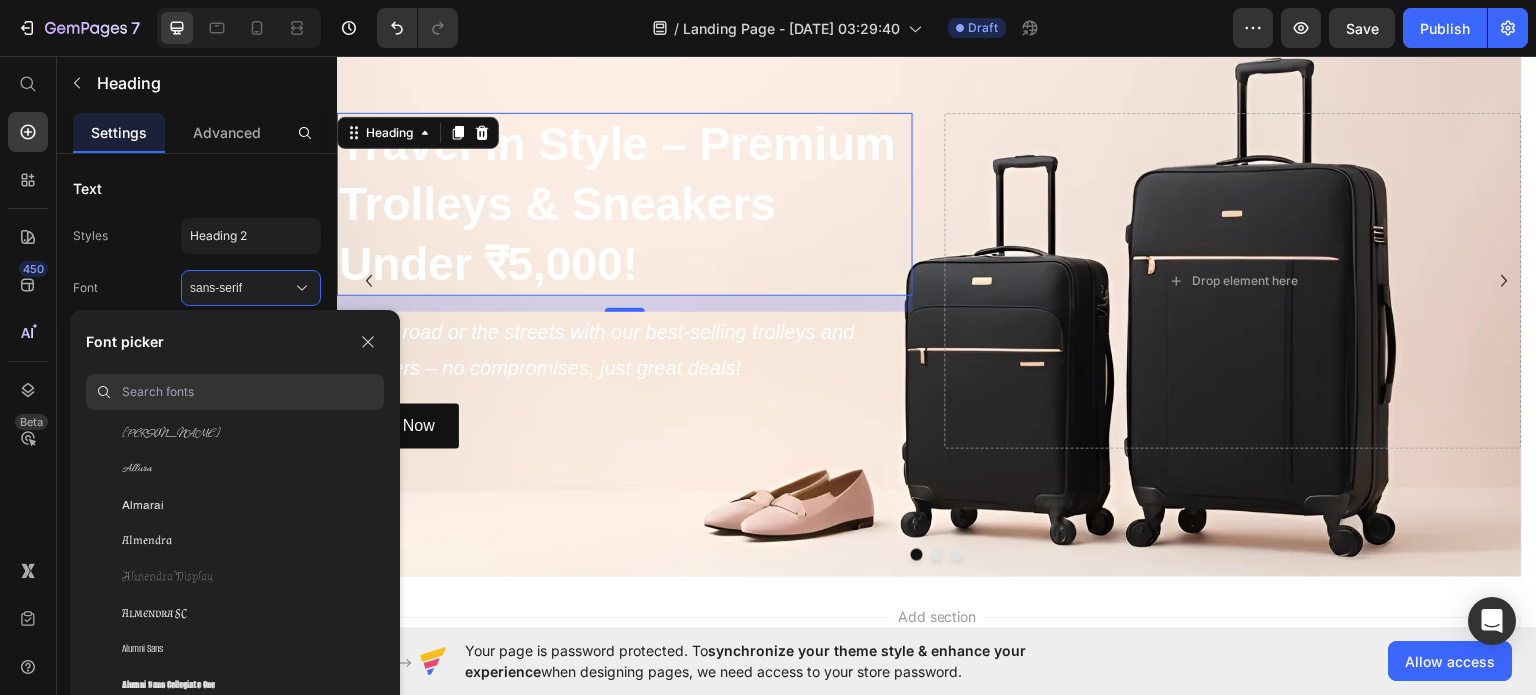 scroll, scrollTop: 1899, scrollLeft: 0, axis: vertical 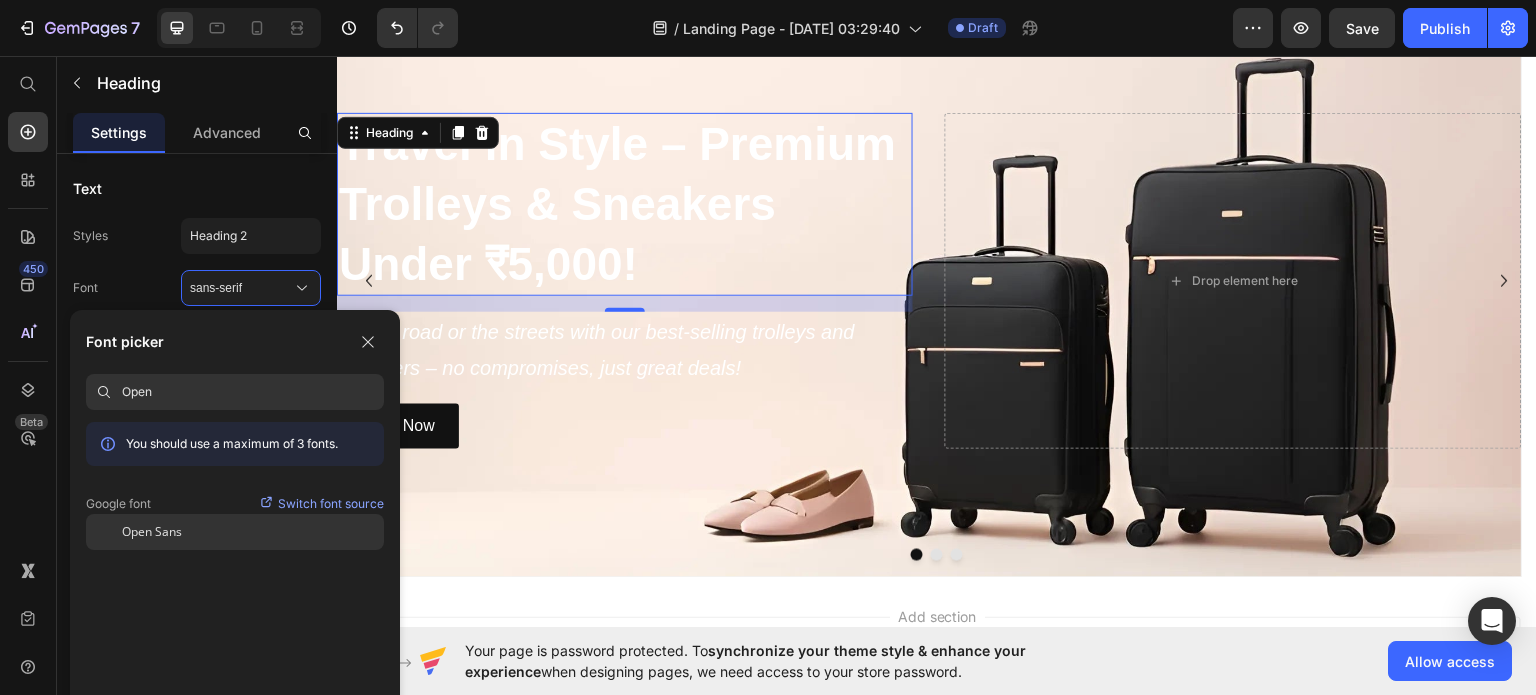 type on "Open" 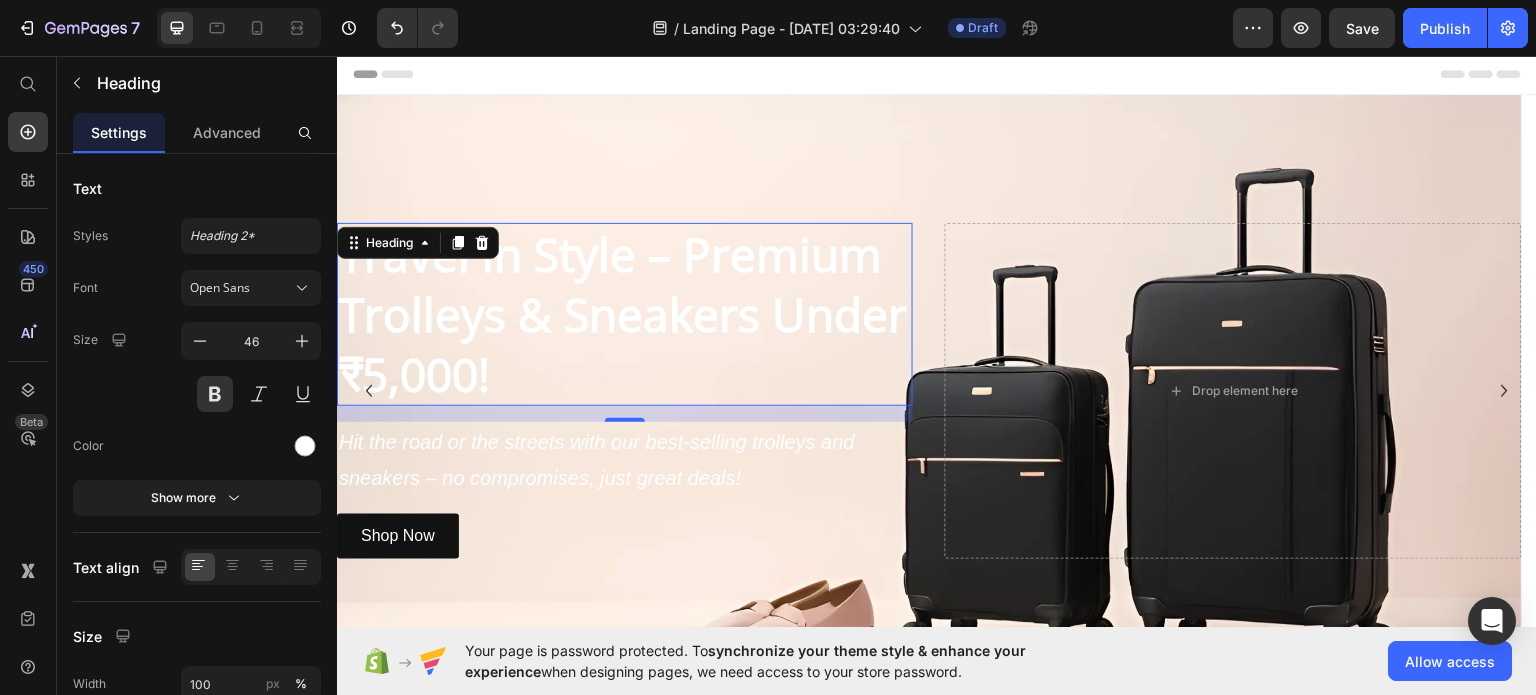 scroll, scrollTop: 0, scrollLeft: 0, axis: both 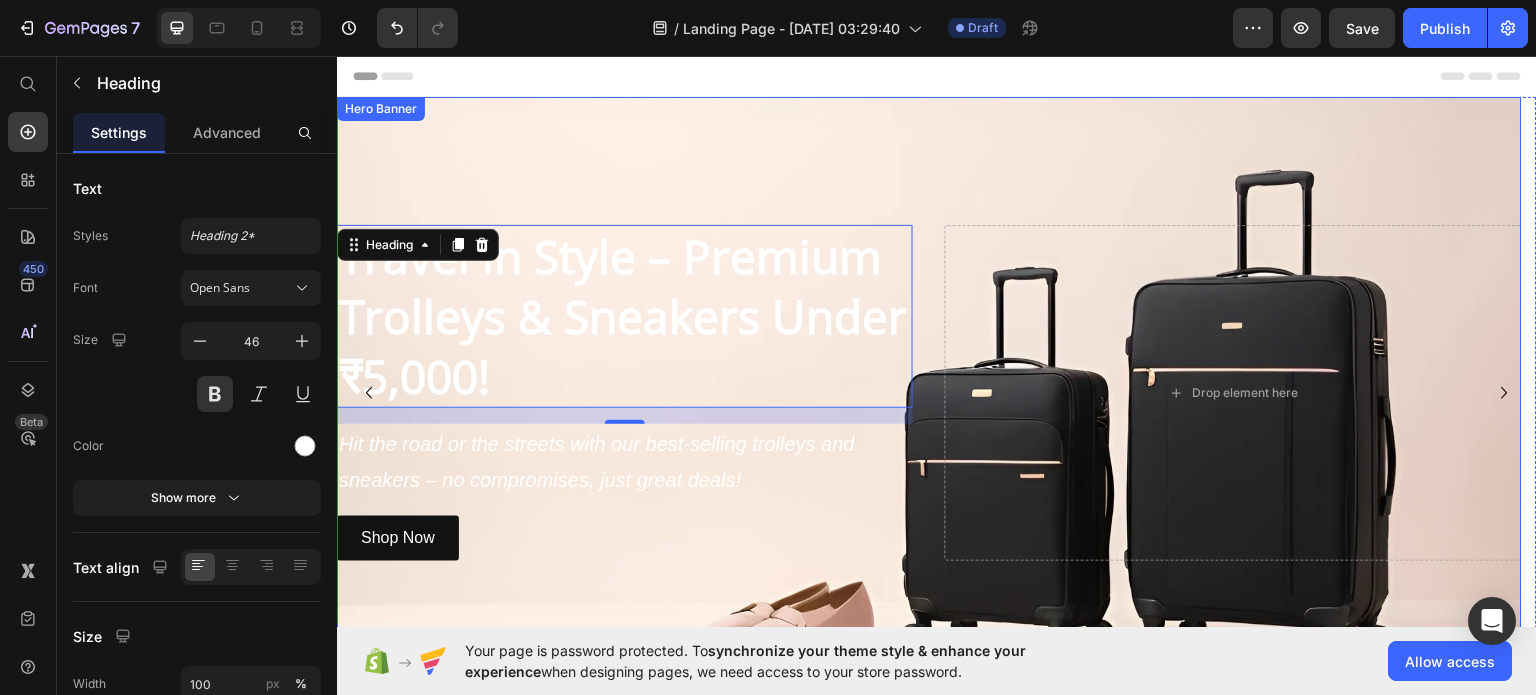 click at bounding box center (929, 392) 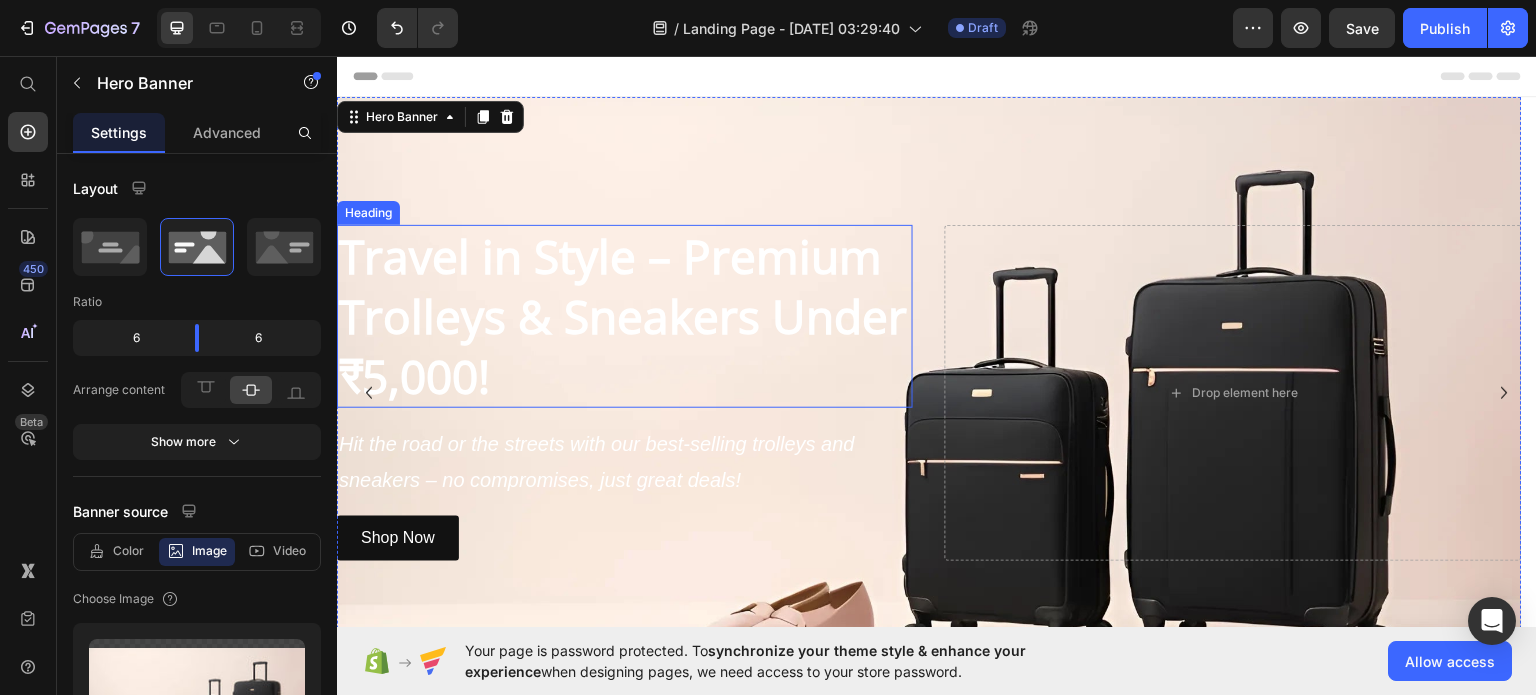 click on "Travel in Style – Premium Trolleys & Sneakers Under ₹5,000!" at bounding box center (625, 315) 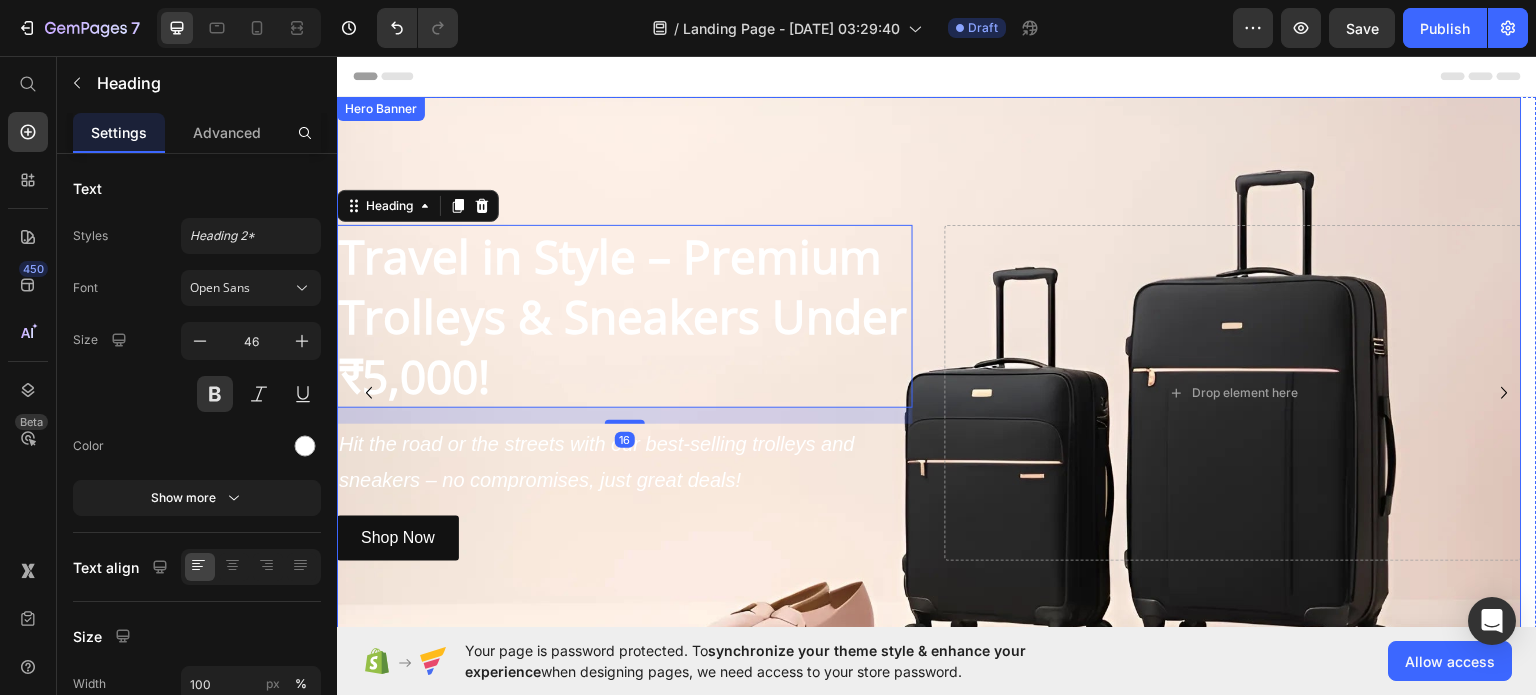 click at bounding box center [929, 392] 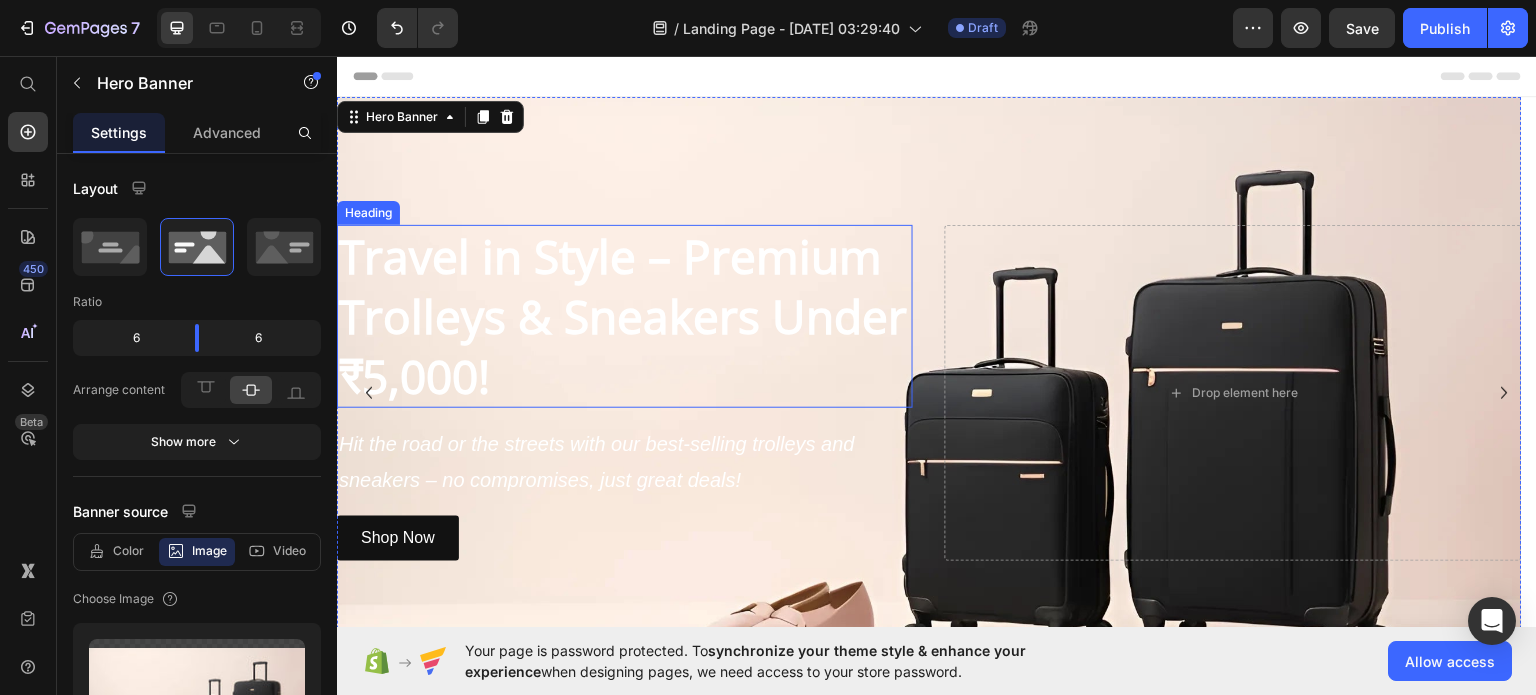 click on "Travel in Style – Premium Trolleys & Sneakers Under ₹5,000!" at bounding box center (625, 315) 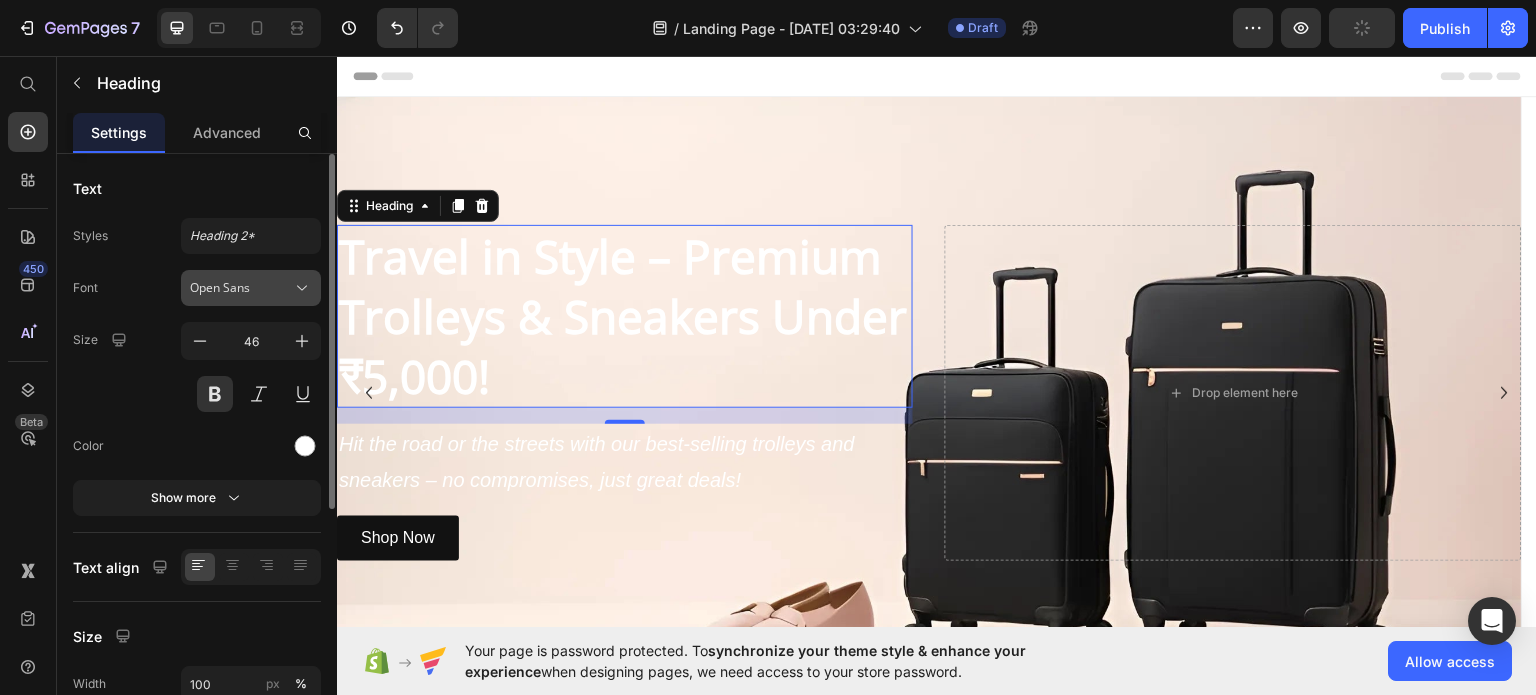 click on "Open Sans" at bounding box center (241, 288) 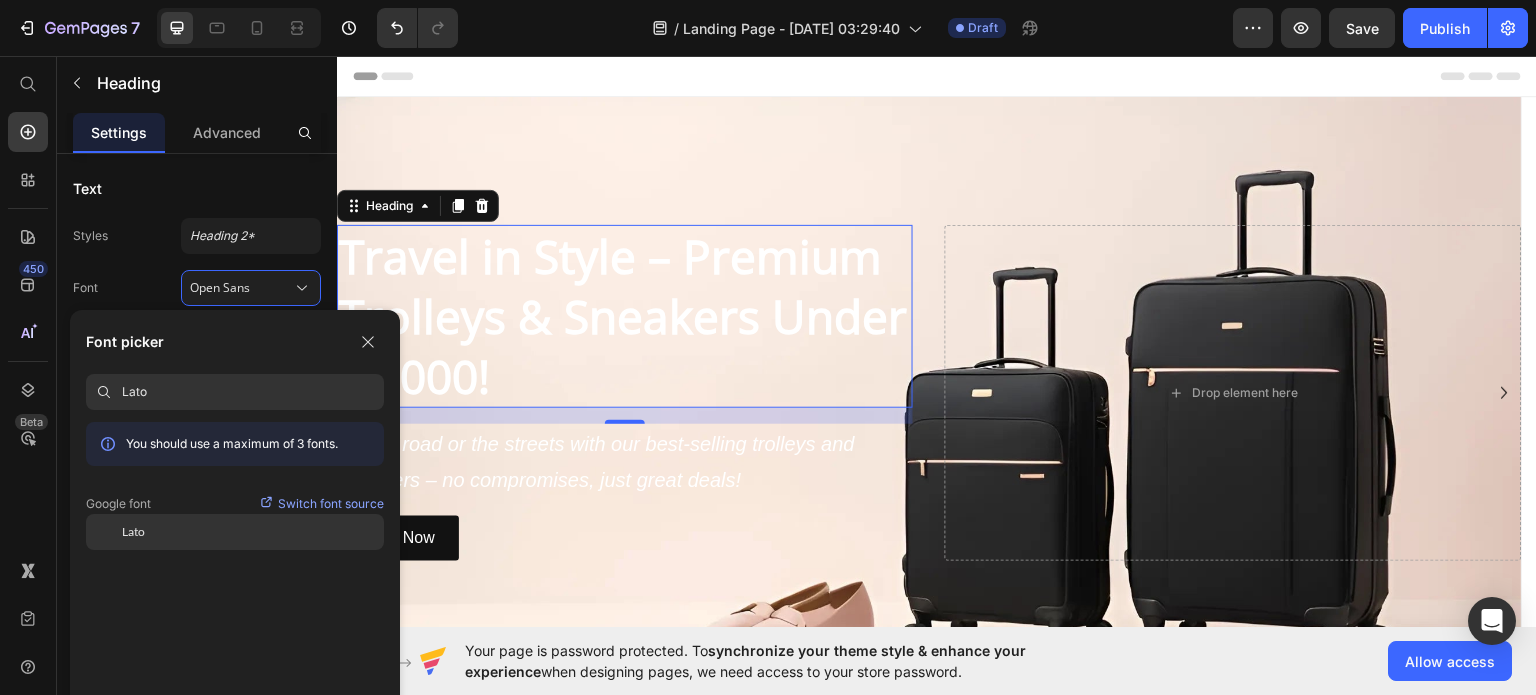 type on "Lato" 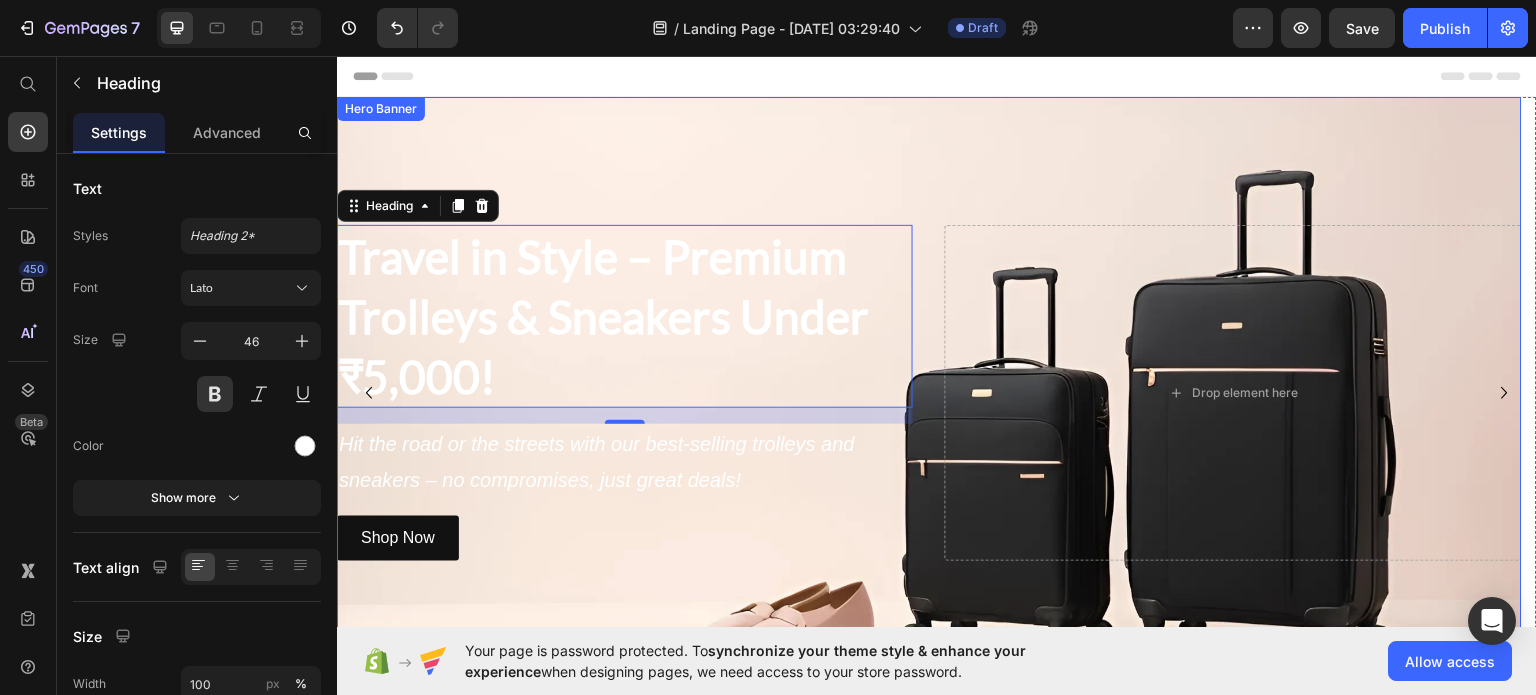 click at bounding box center [929, 392] 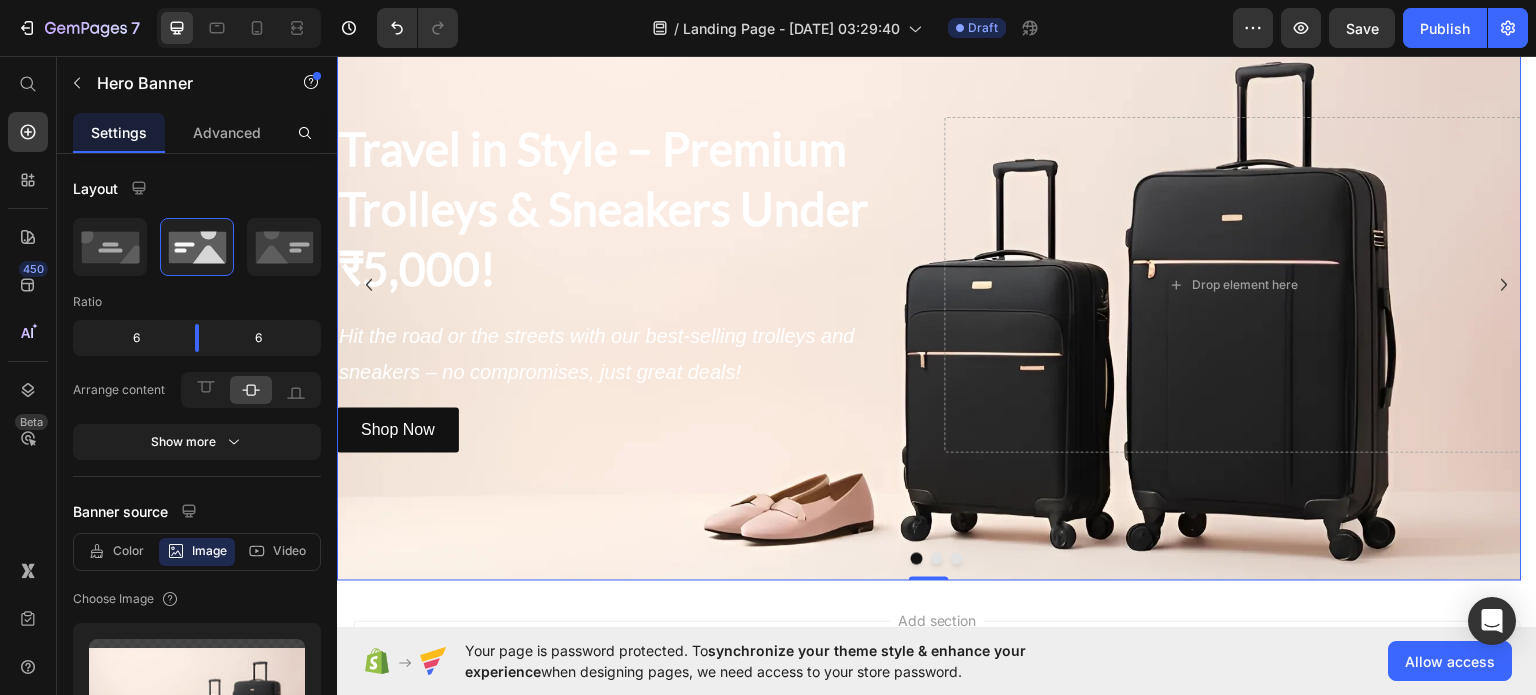 scroll, scrollTop: 0, scrollLeft: 0, axis: both 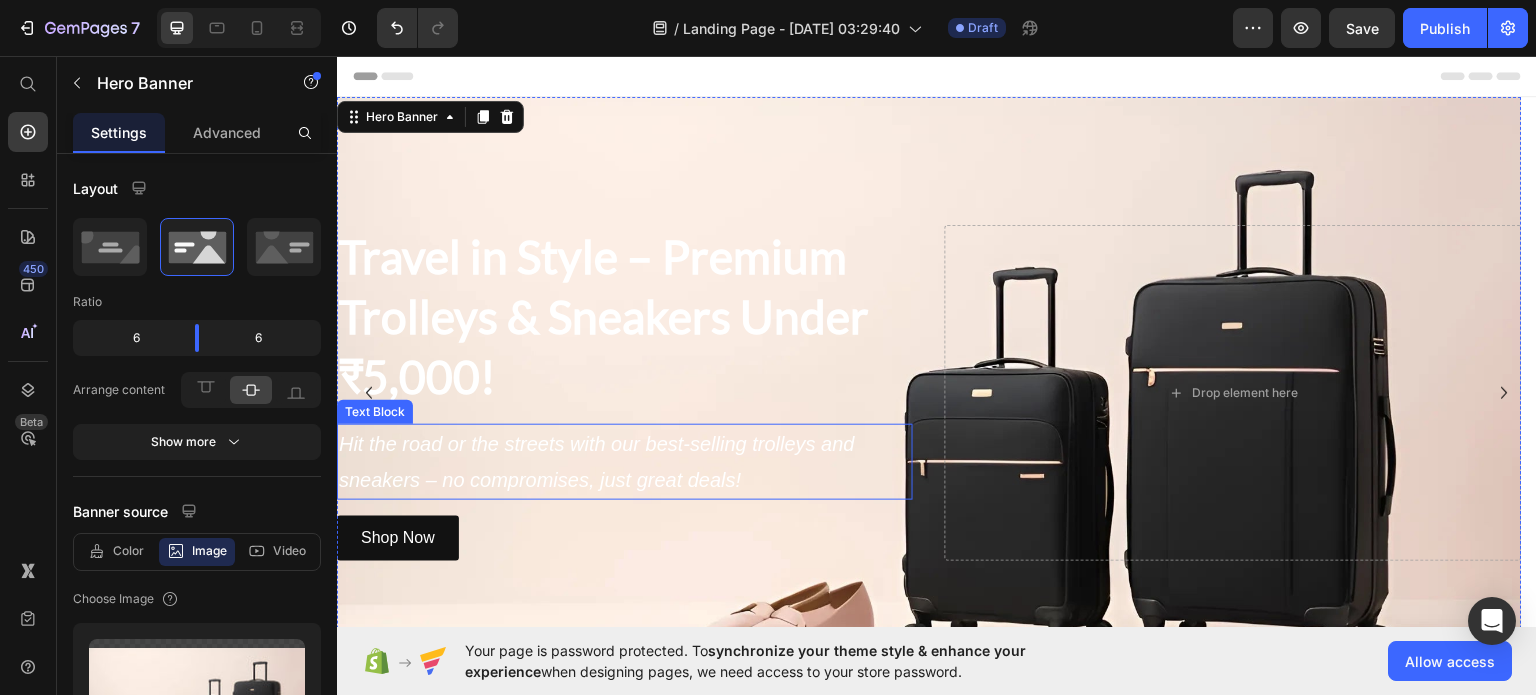 click on "Hit the road or the streets with our best-selling trolleys and sneakers – no compromises, just great deals!" at bounding box center (625, 461) 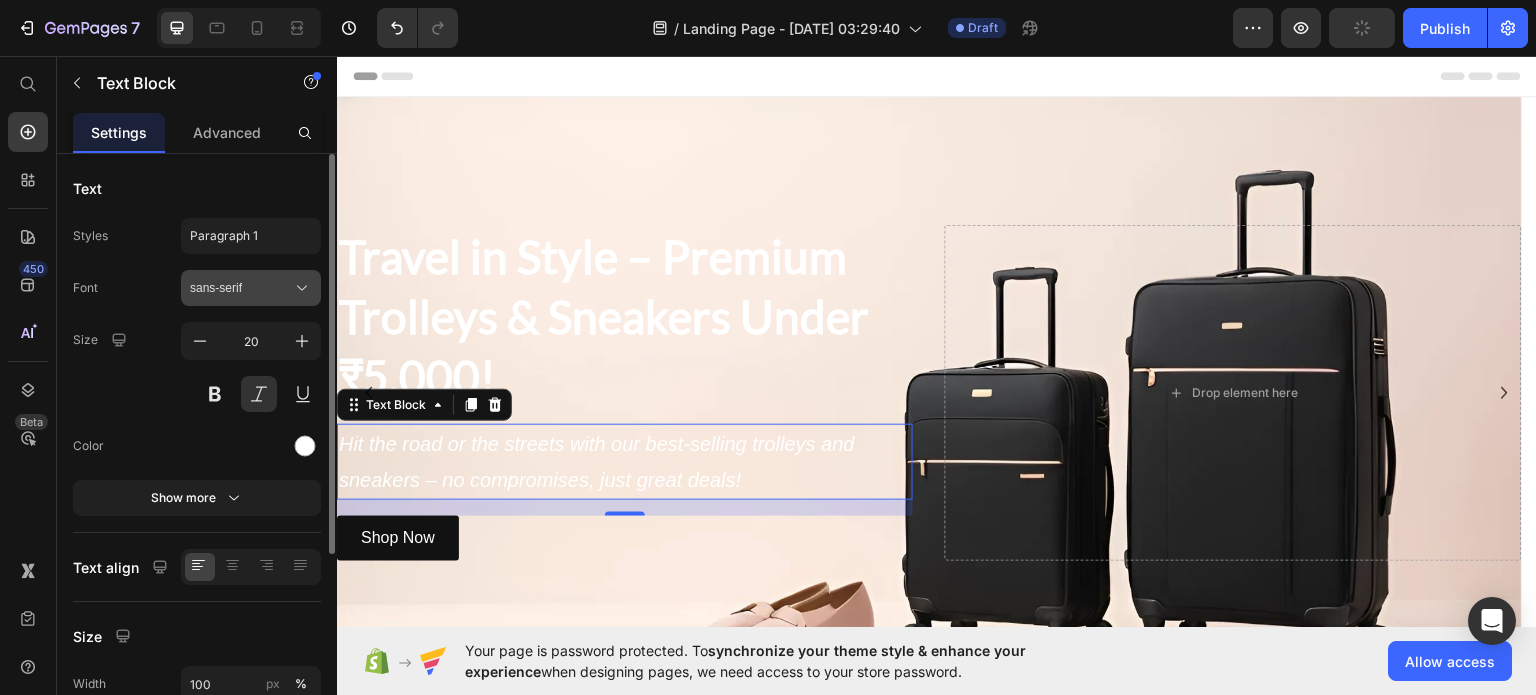 click on "sans-serif" at bounding box center (241, 288) 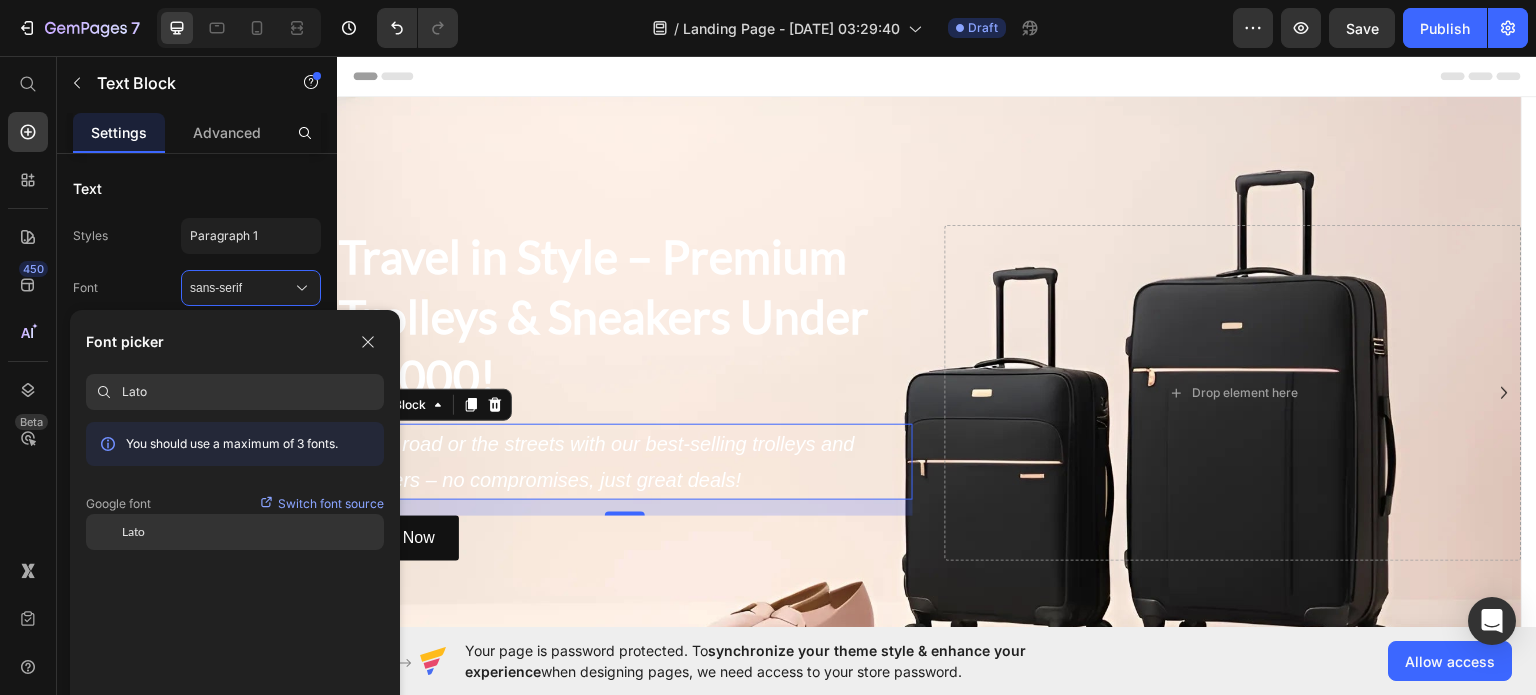 type on "Lato" 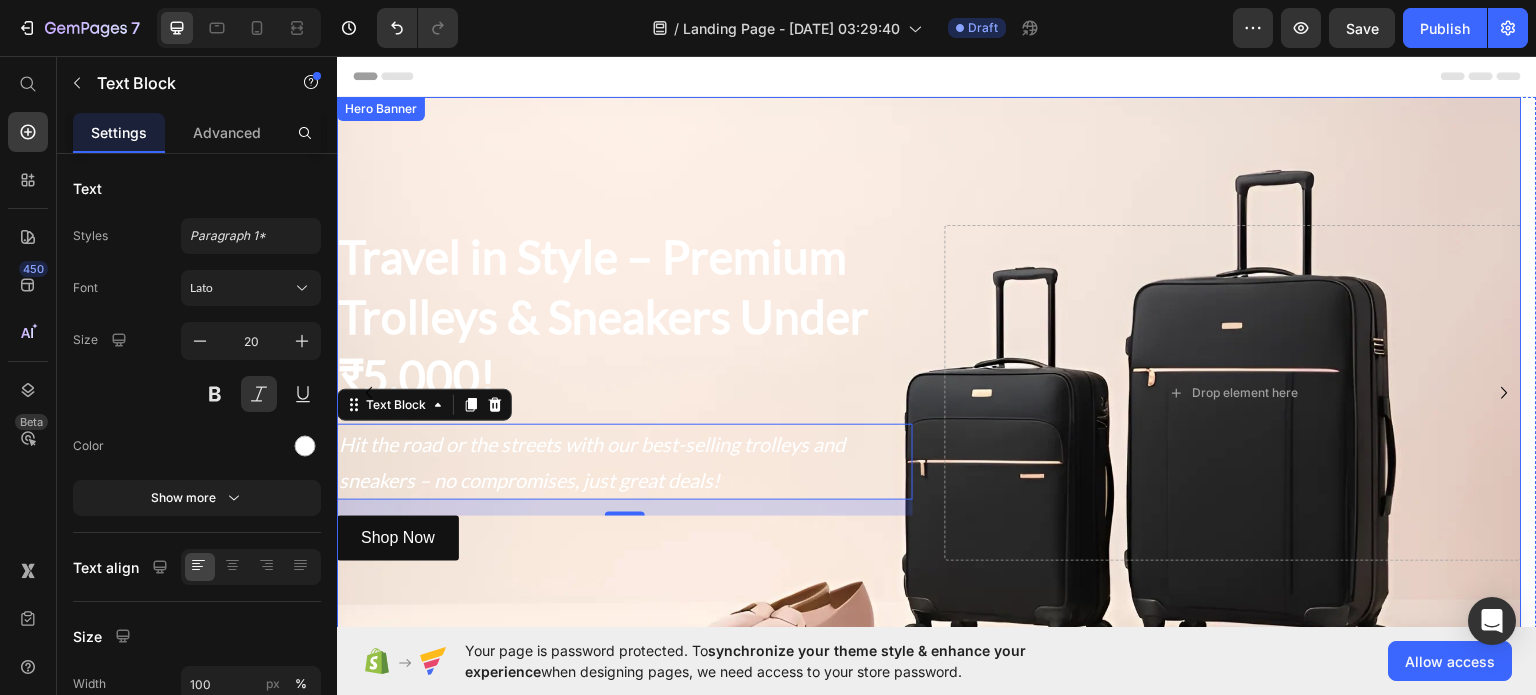 click at bounding box center (929, 392) 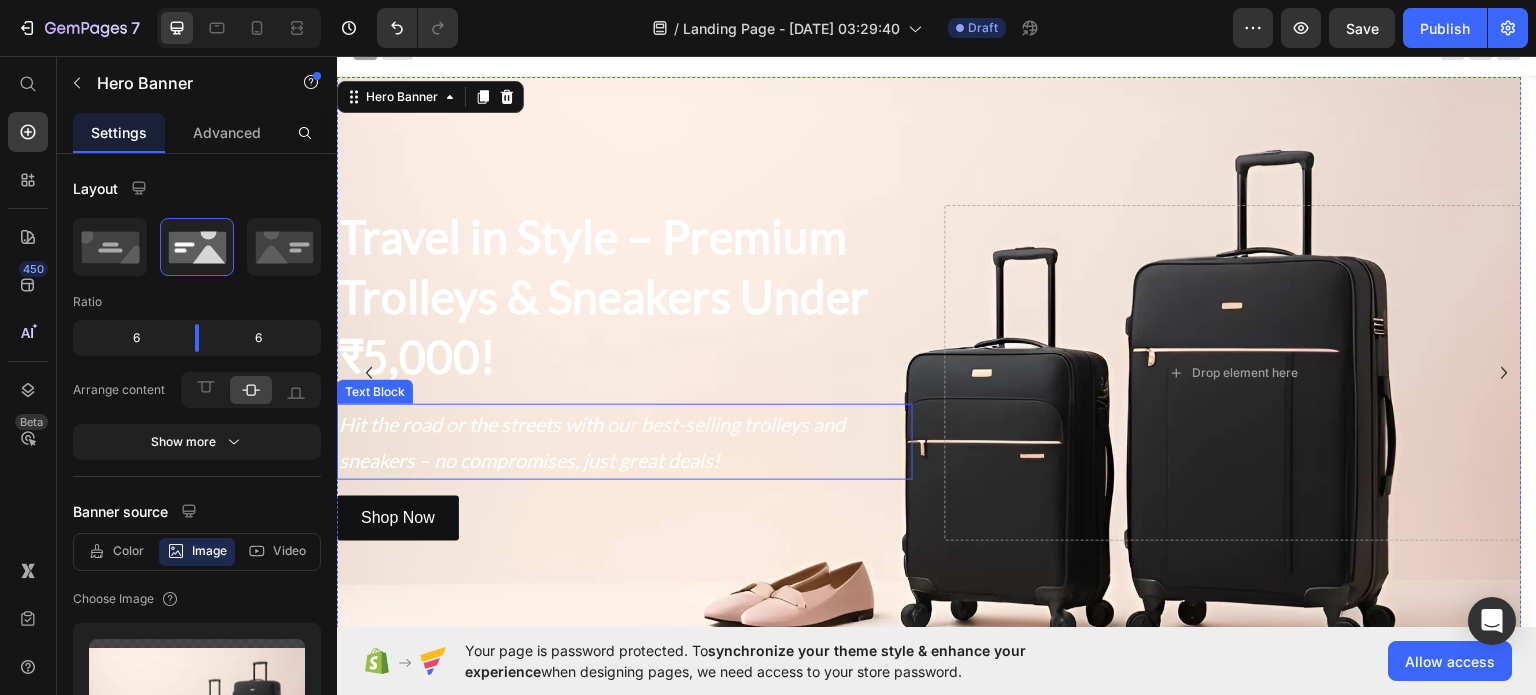 scroll, scrollTop: 19, scrollLeft: 0, axis: vertical 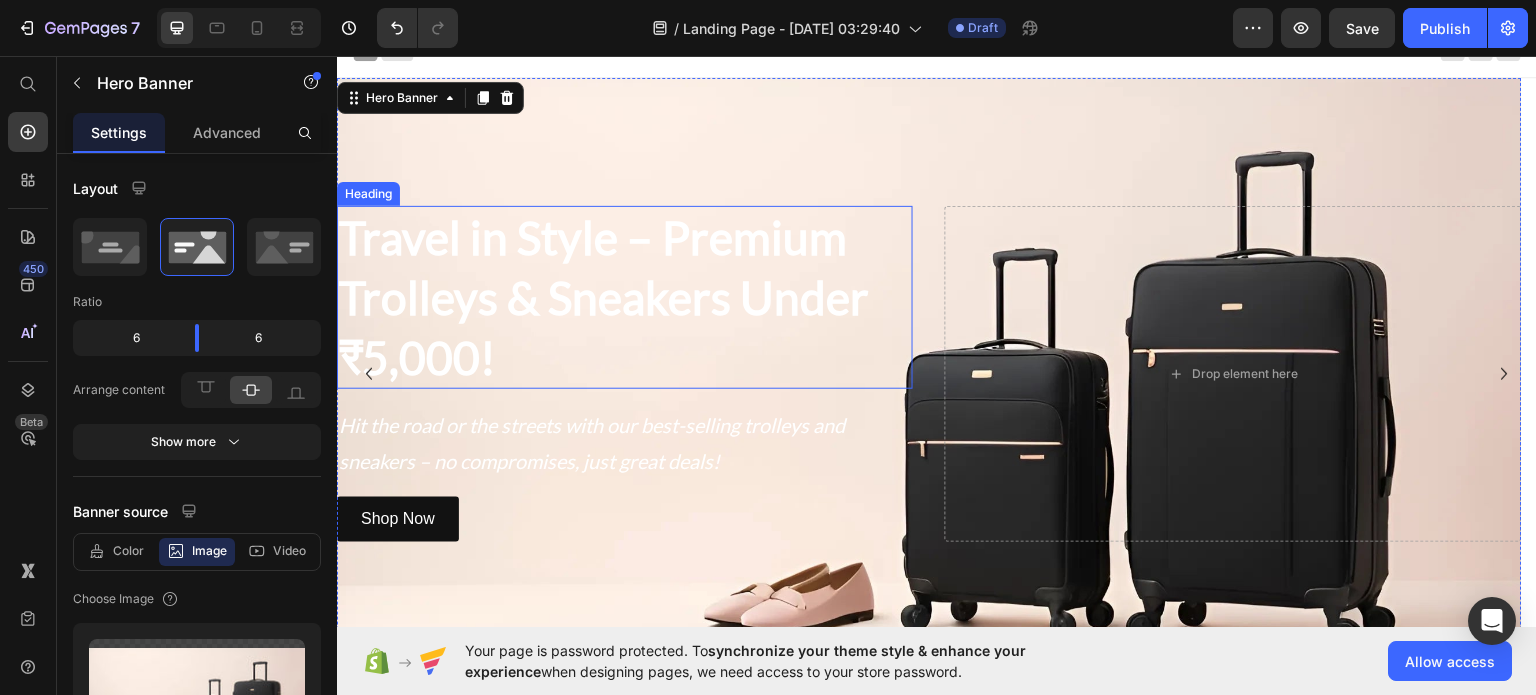 click on "Travel in Style – Premium Trolleys & Sneakers Under ₹5,000!" at bounding box center [625, 296] 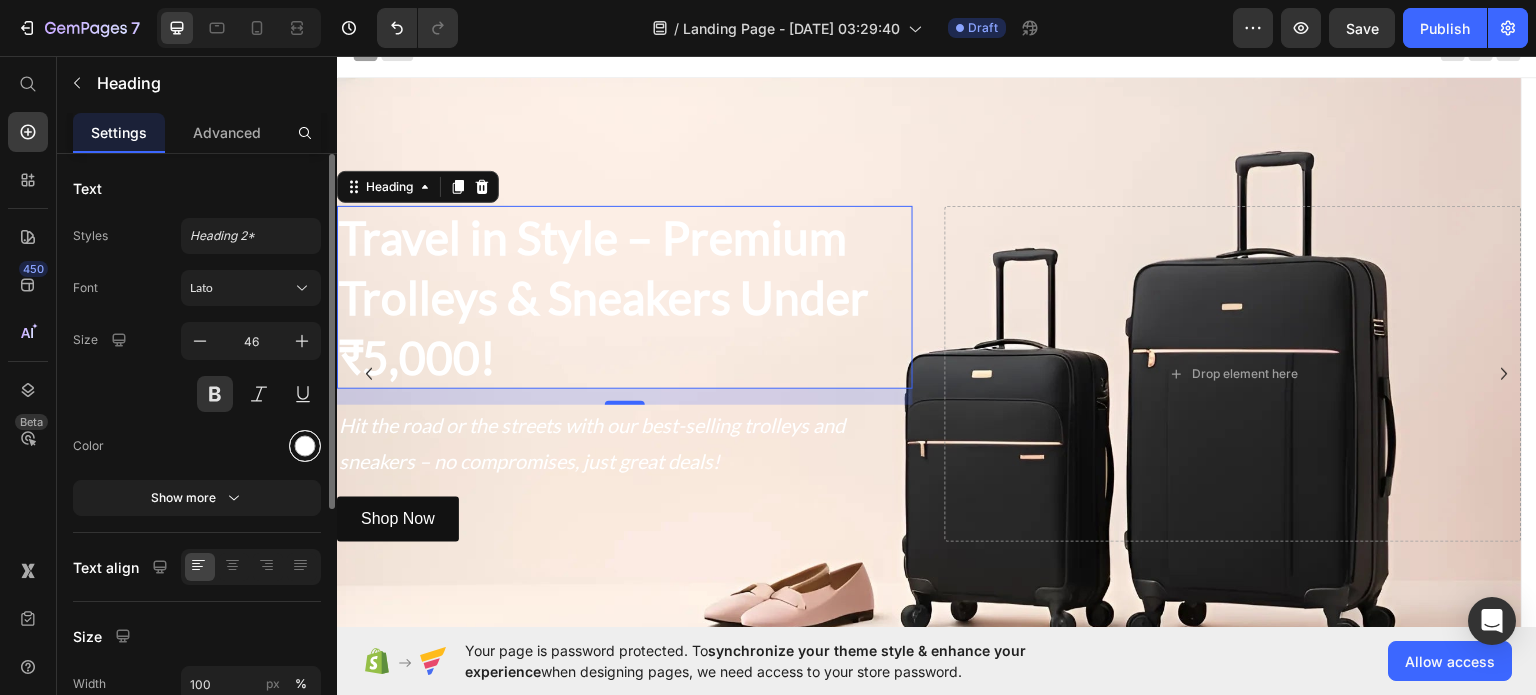 click at bounding box center [305, 446] 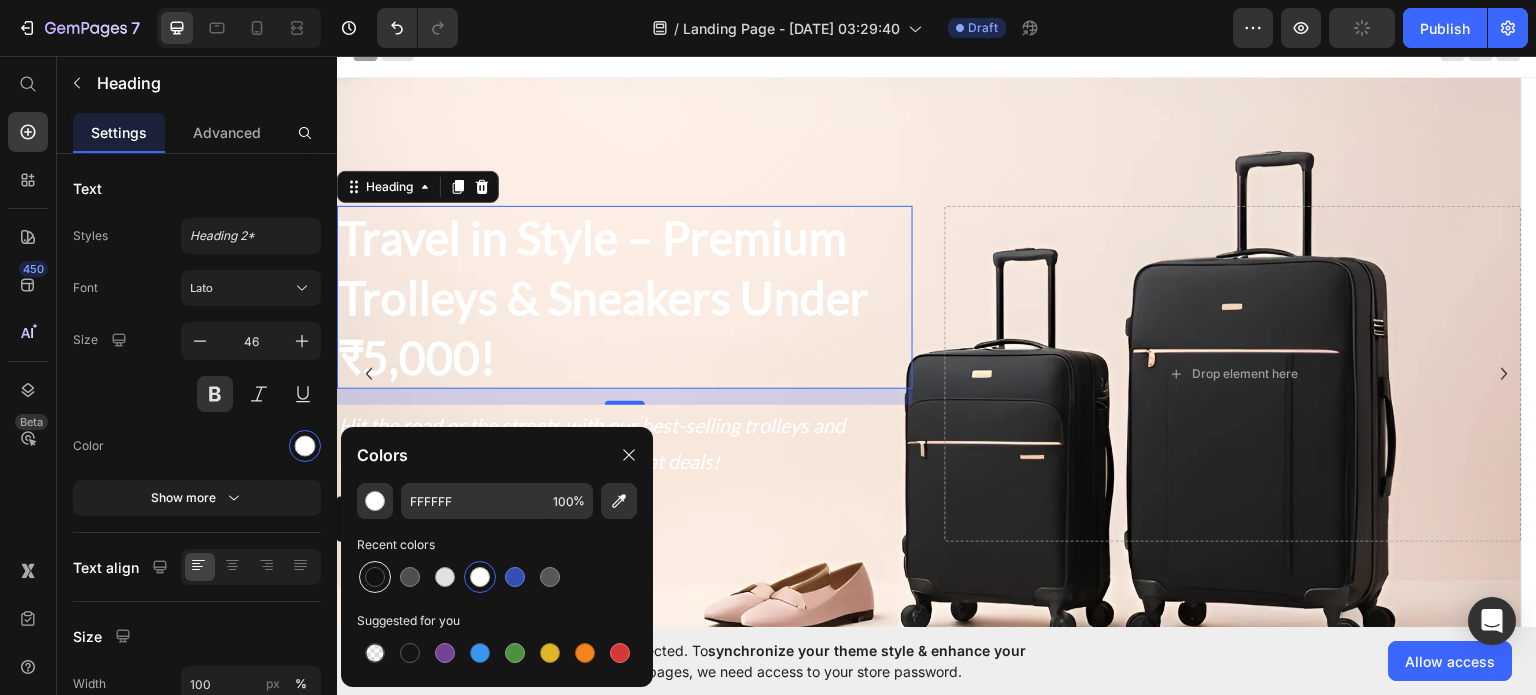 click at bounding box center [375, 577] 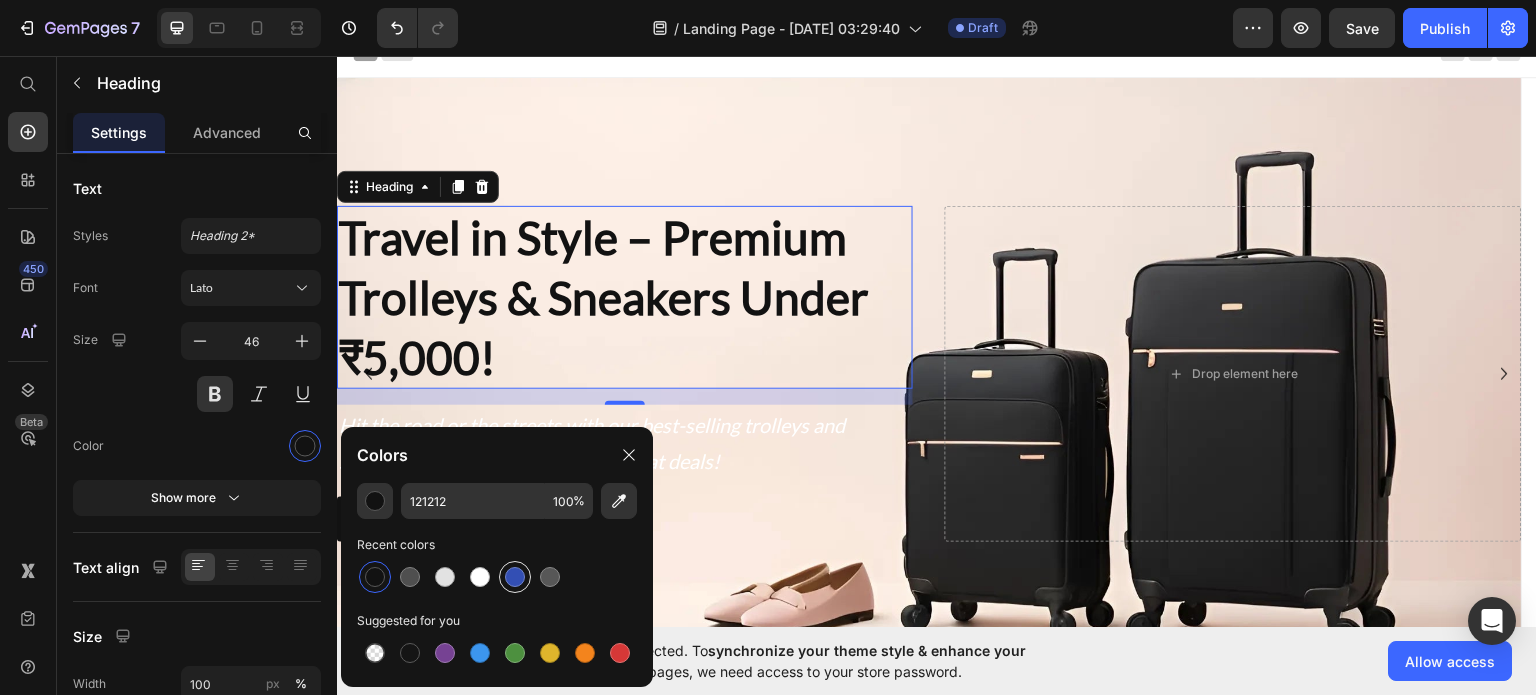 click at bounding box center [515, 577] 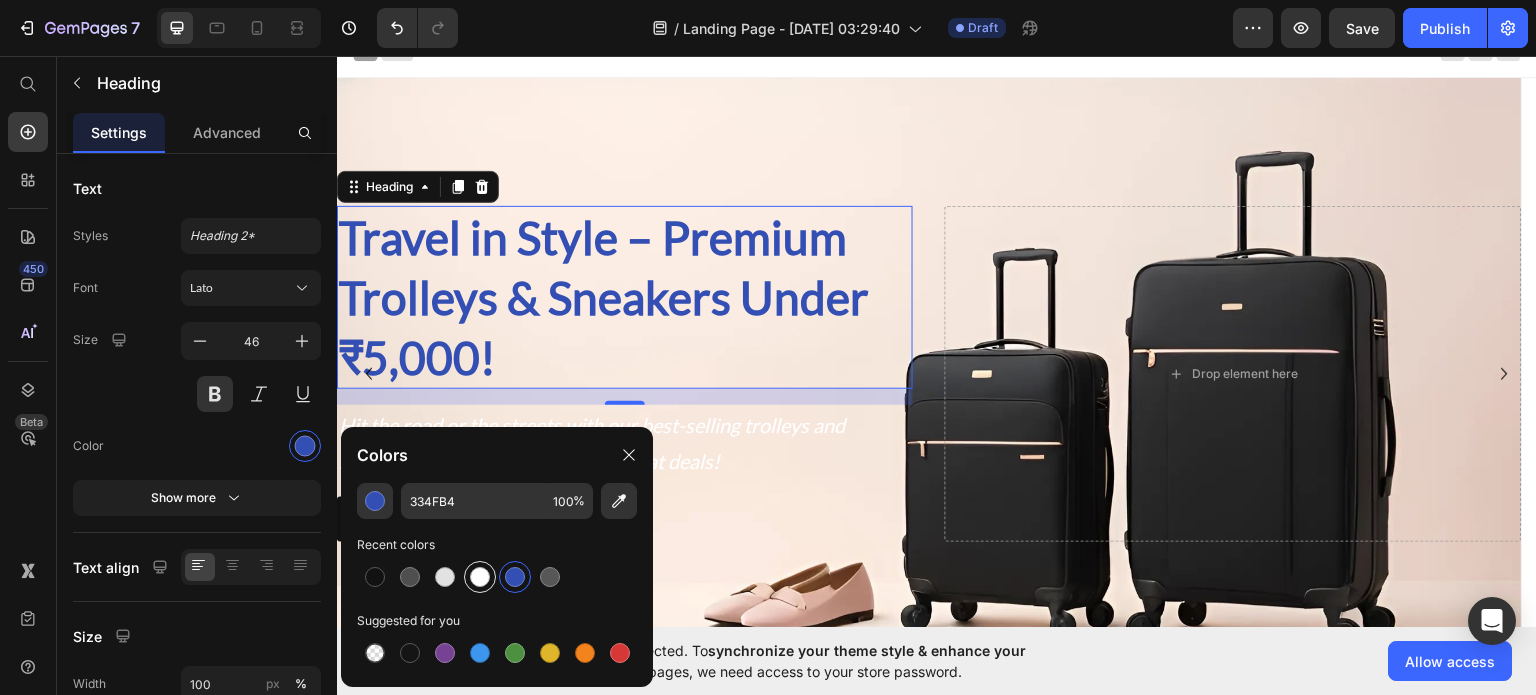 click at bounding box center [480, 577] 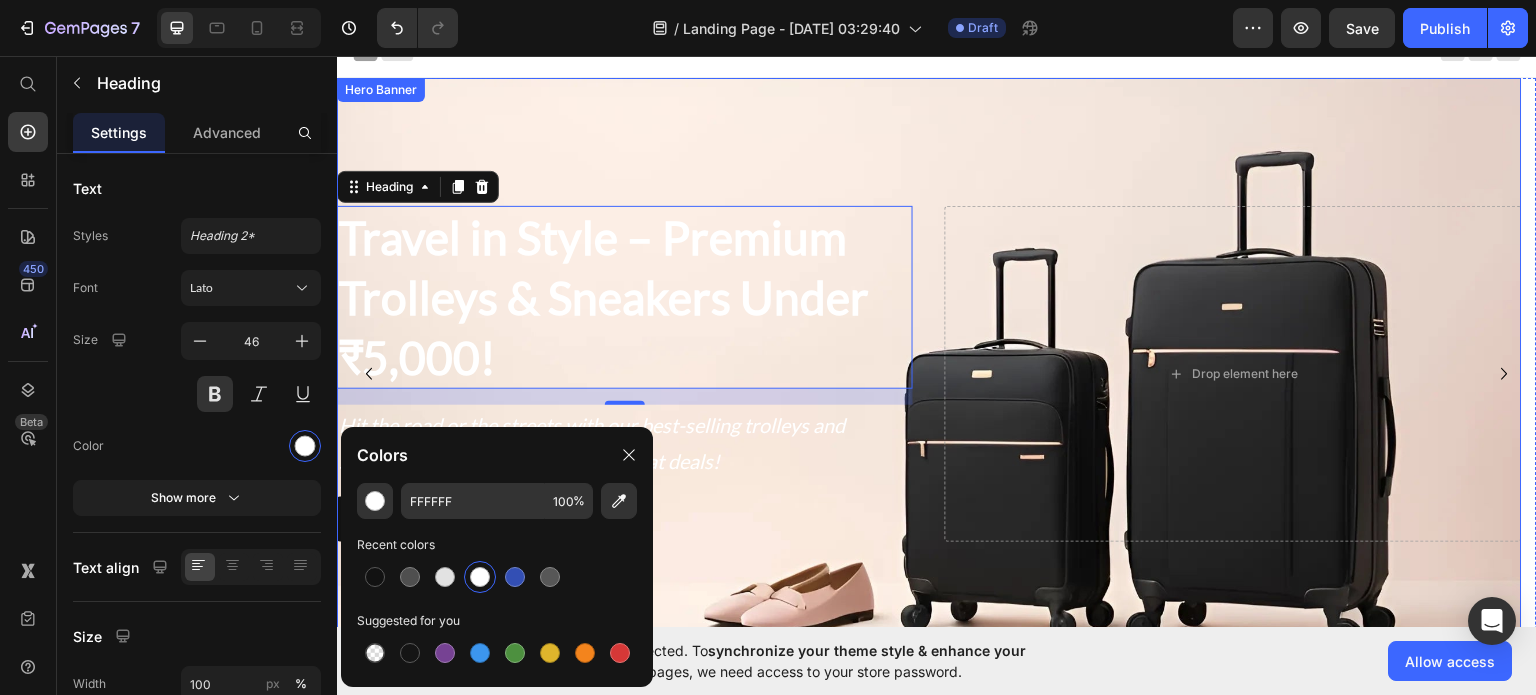 click at bounding box center [929, 373] 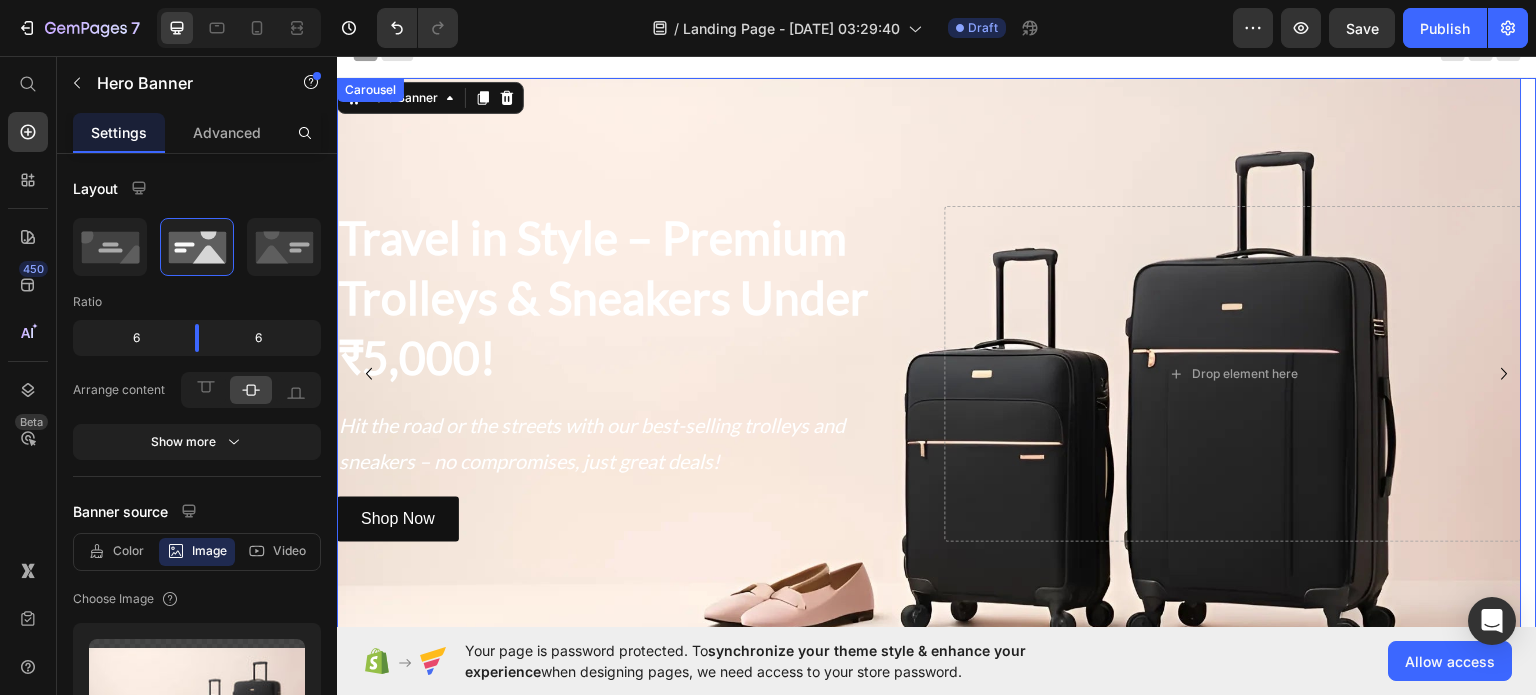 click 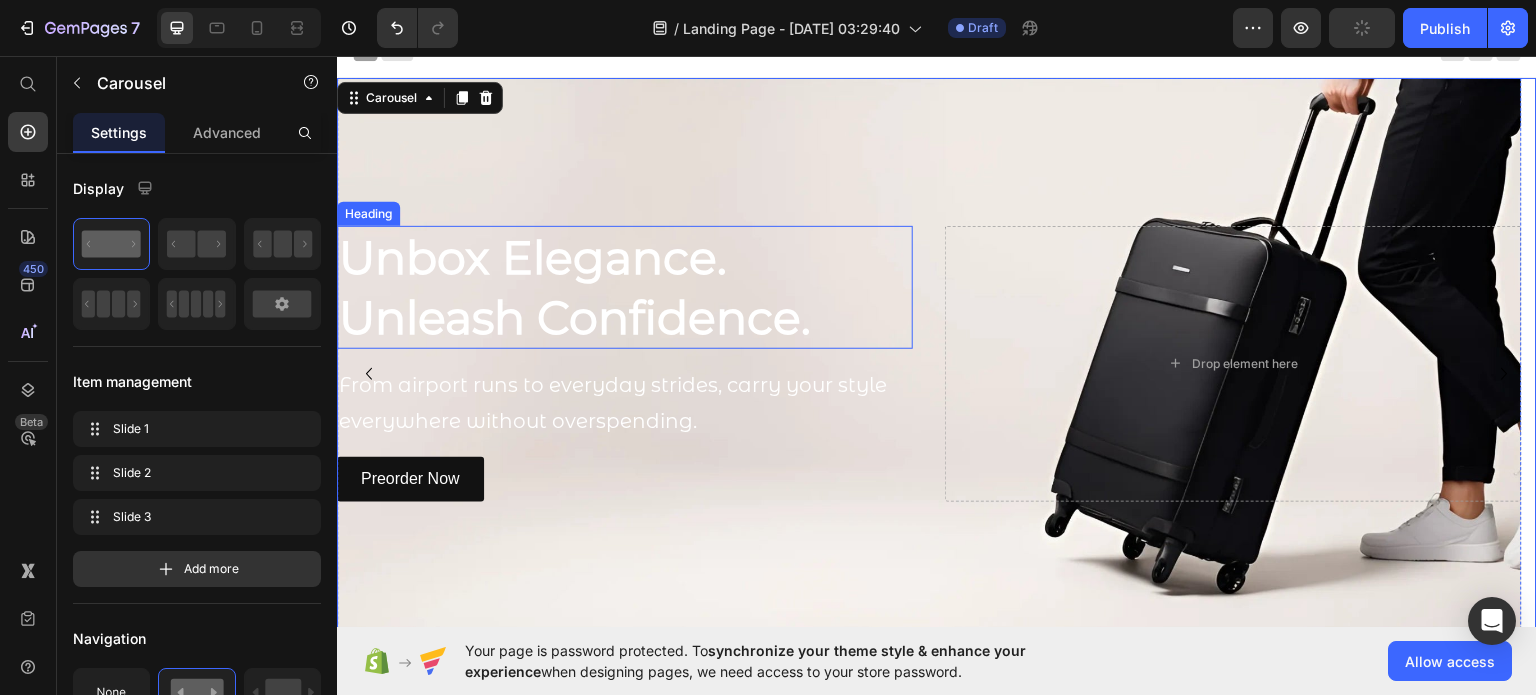 click on "Unbox Elegance. Unleash Confidence." at bounding box center (625, 287) 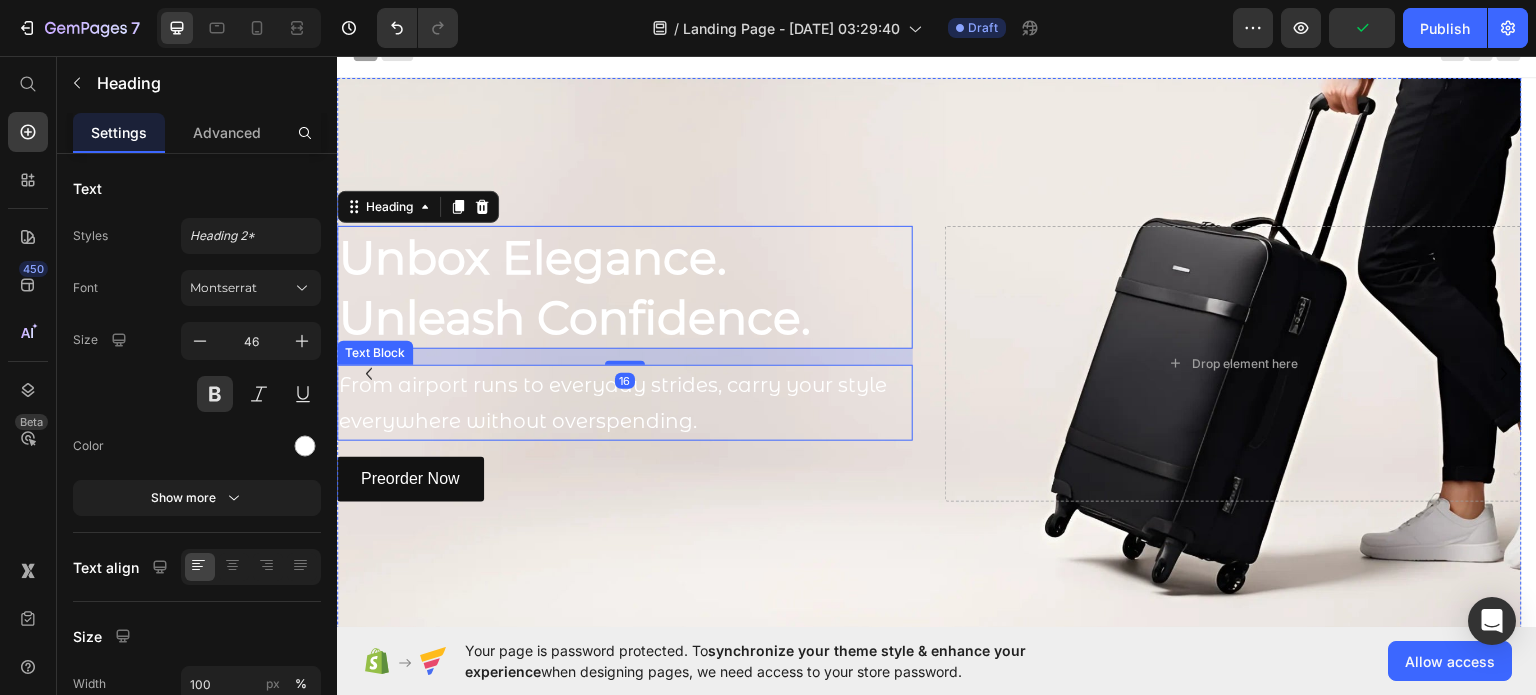 click on "From airport runs to everyday strides, carry your style everywhere without overspending." at bounding box center (625, 402) 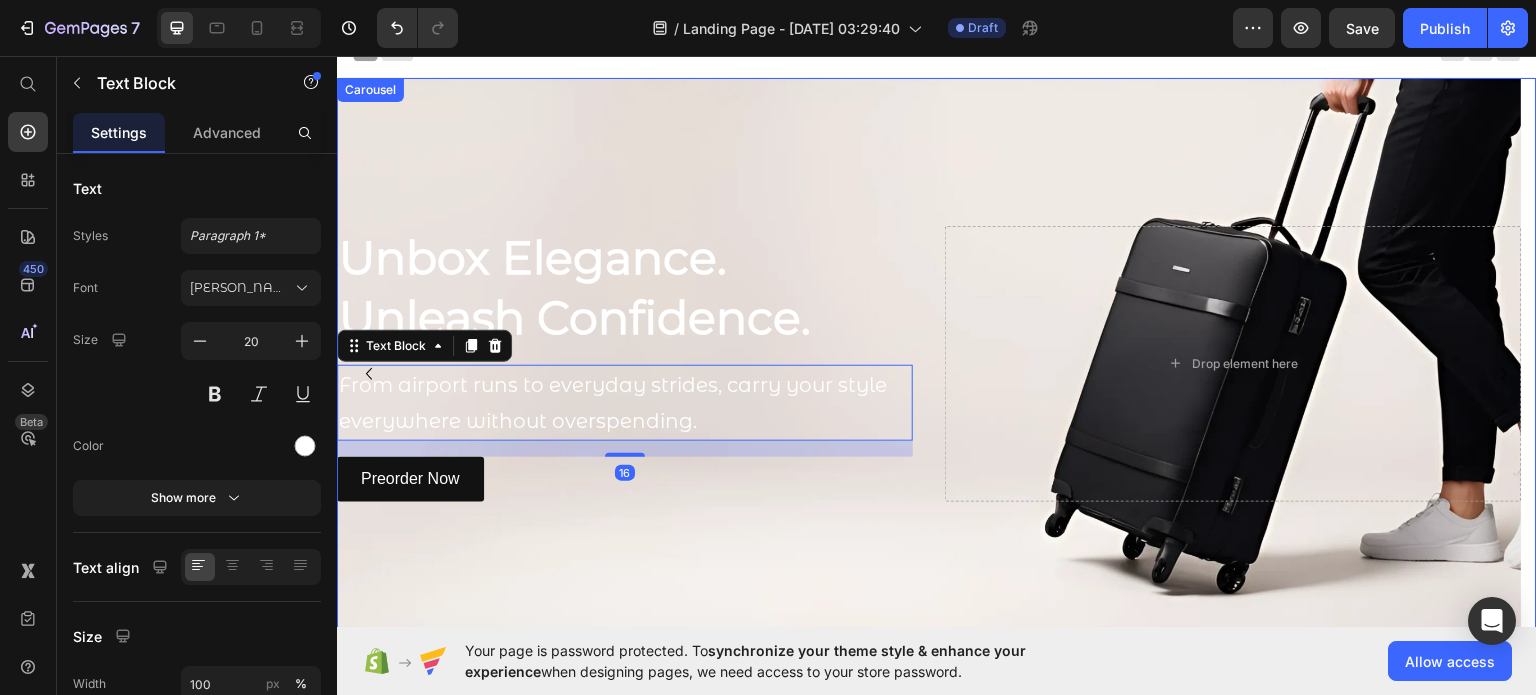click 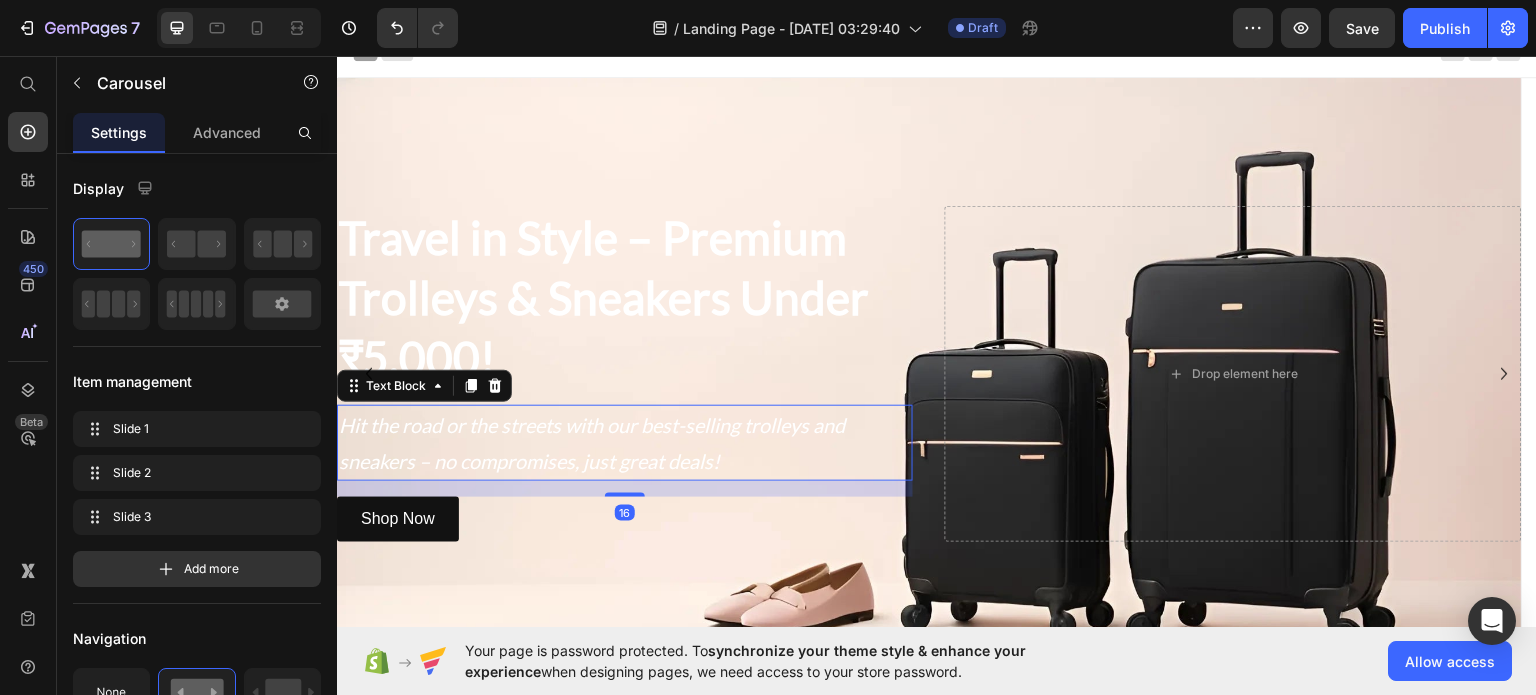 click on "Hit the road or the streets with our best-selling trolleys and sneakers – no compromises, just great deals!" at bounding box center (625, 442) 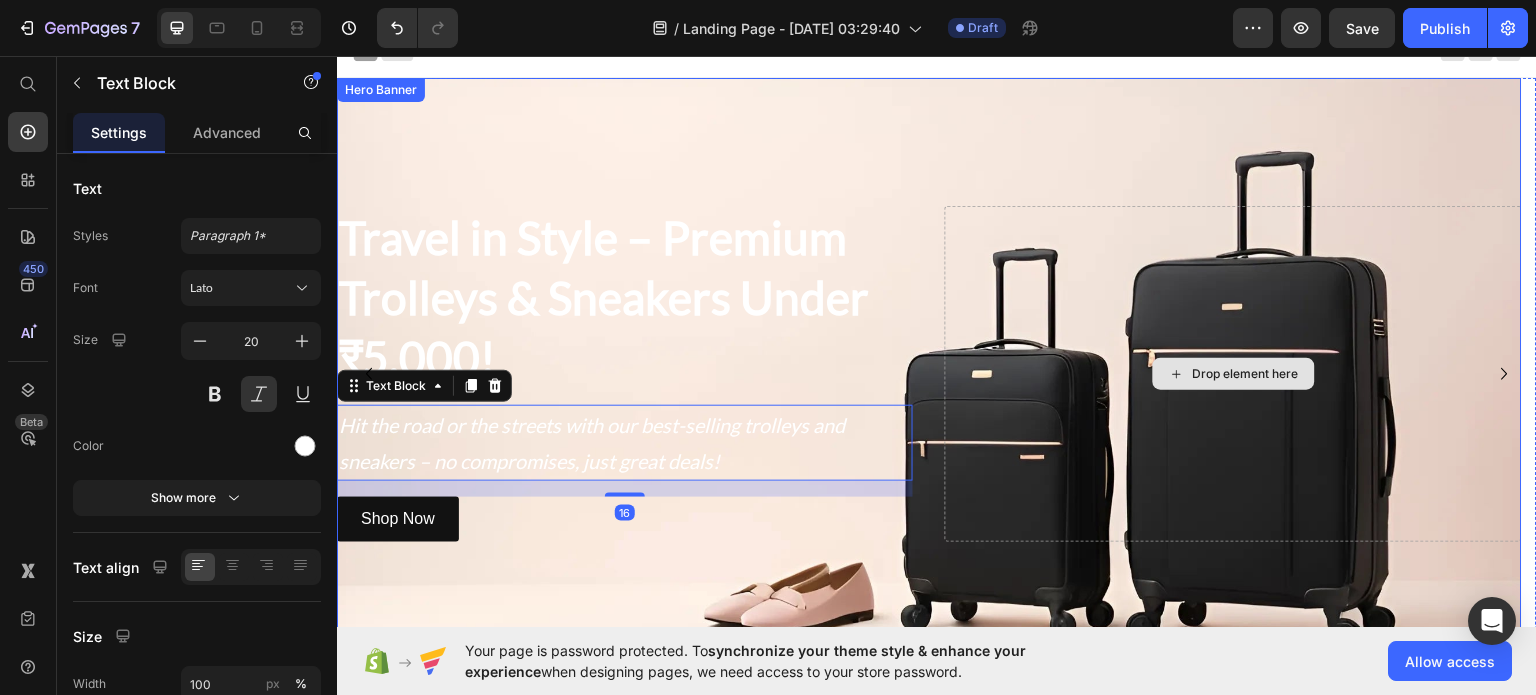 click 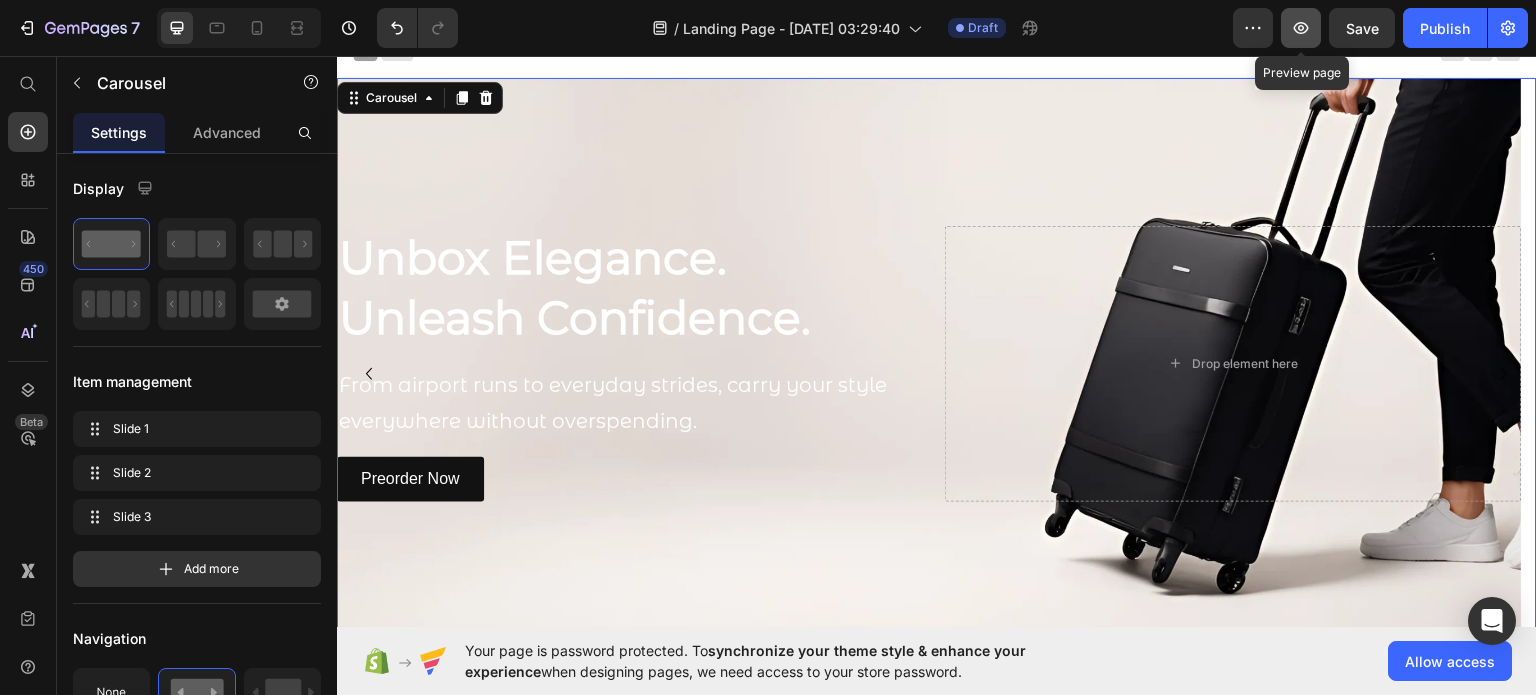 click 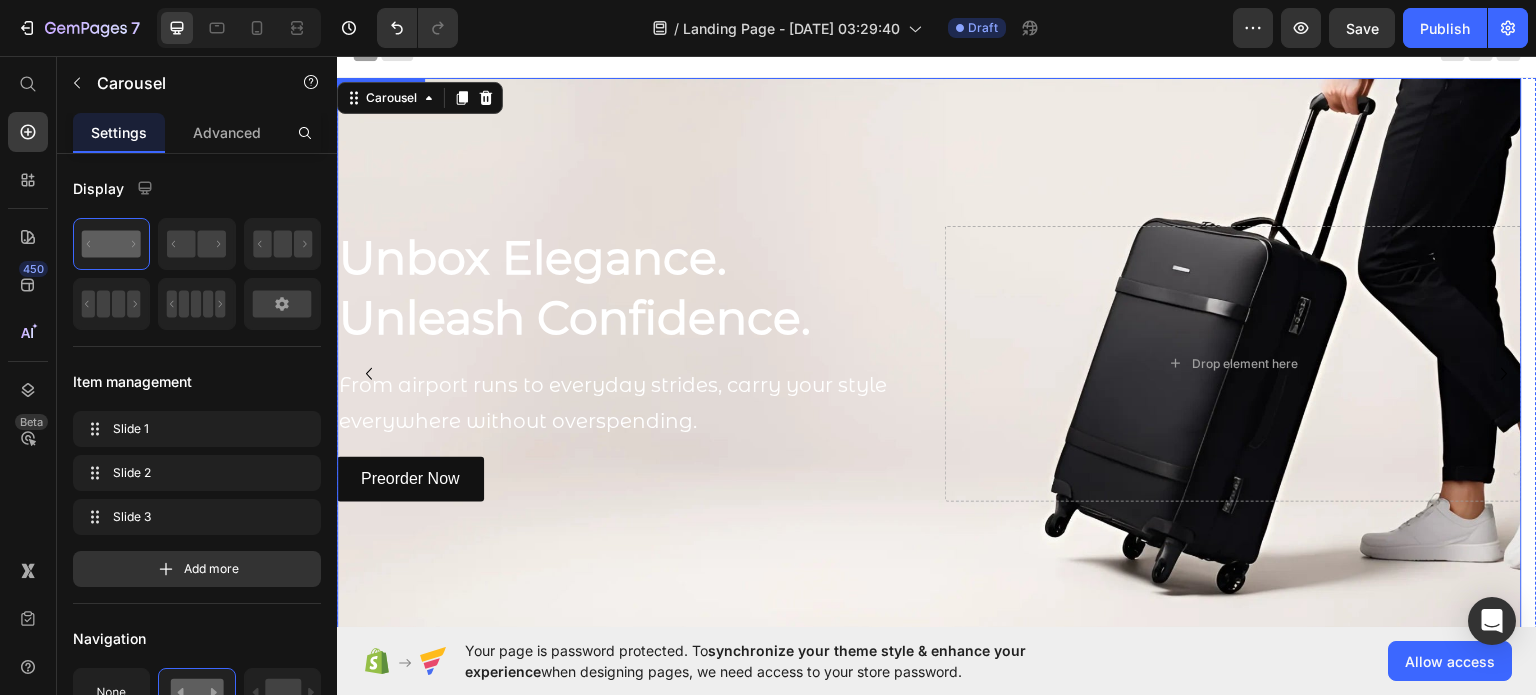 click at bounding box center [929, 363] 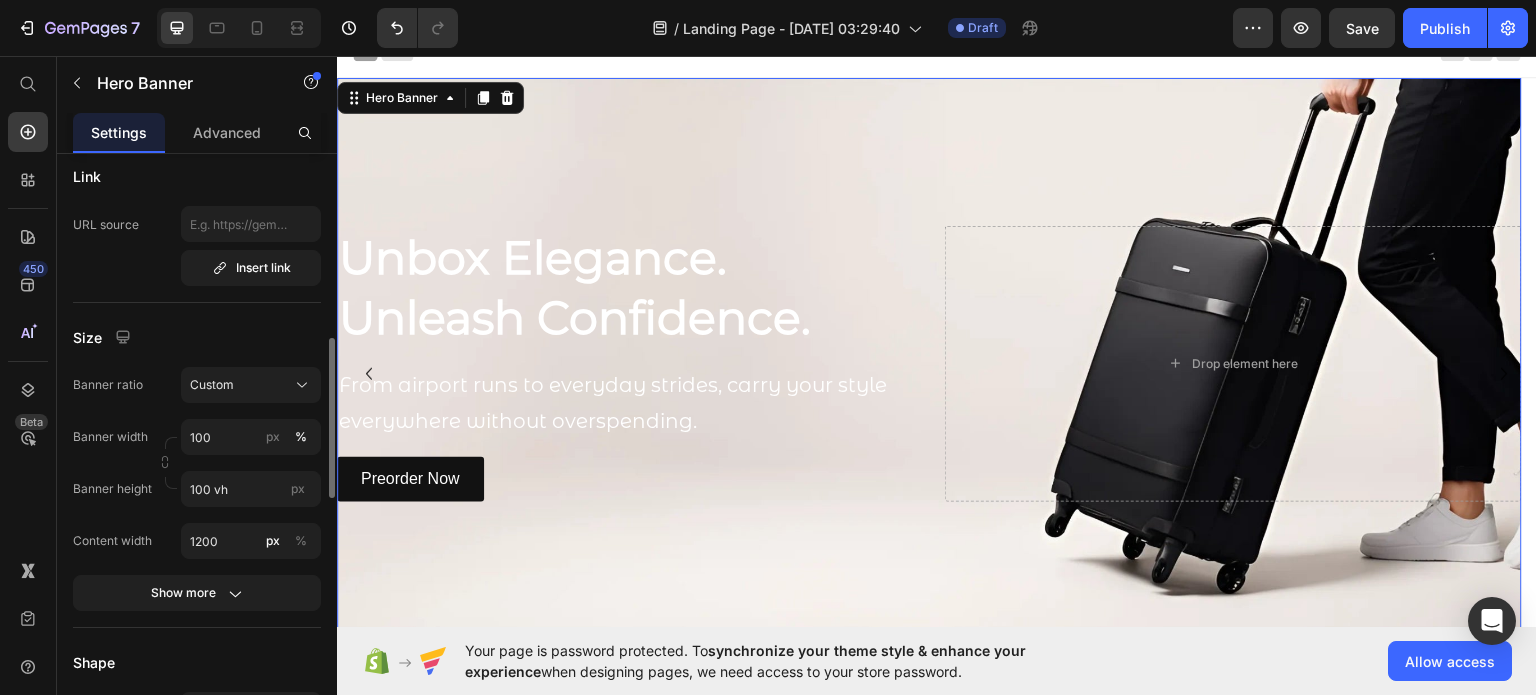 scroll, scrollTop: 844, scrollLeft: 0, axis: vertical 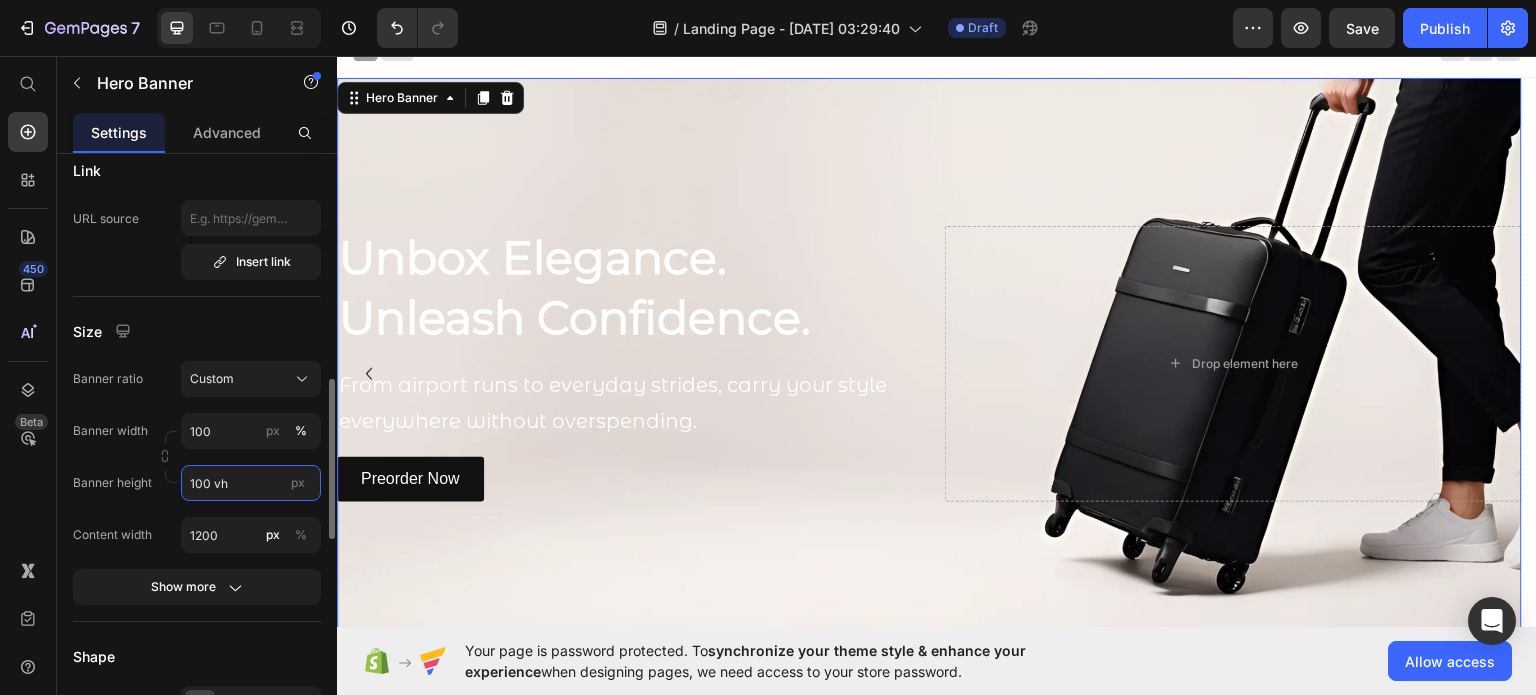 click on "100 vh" at bounding box center (251, 483) 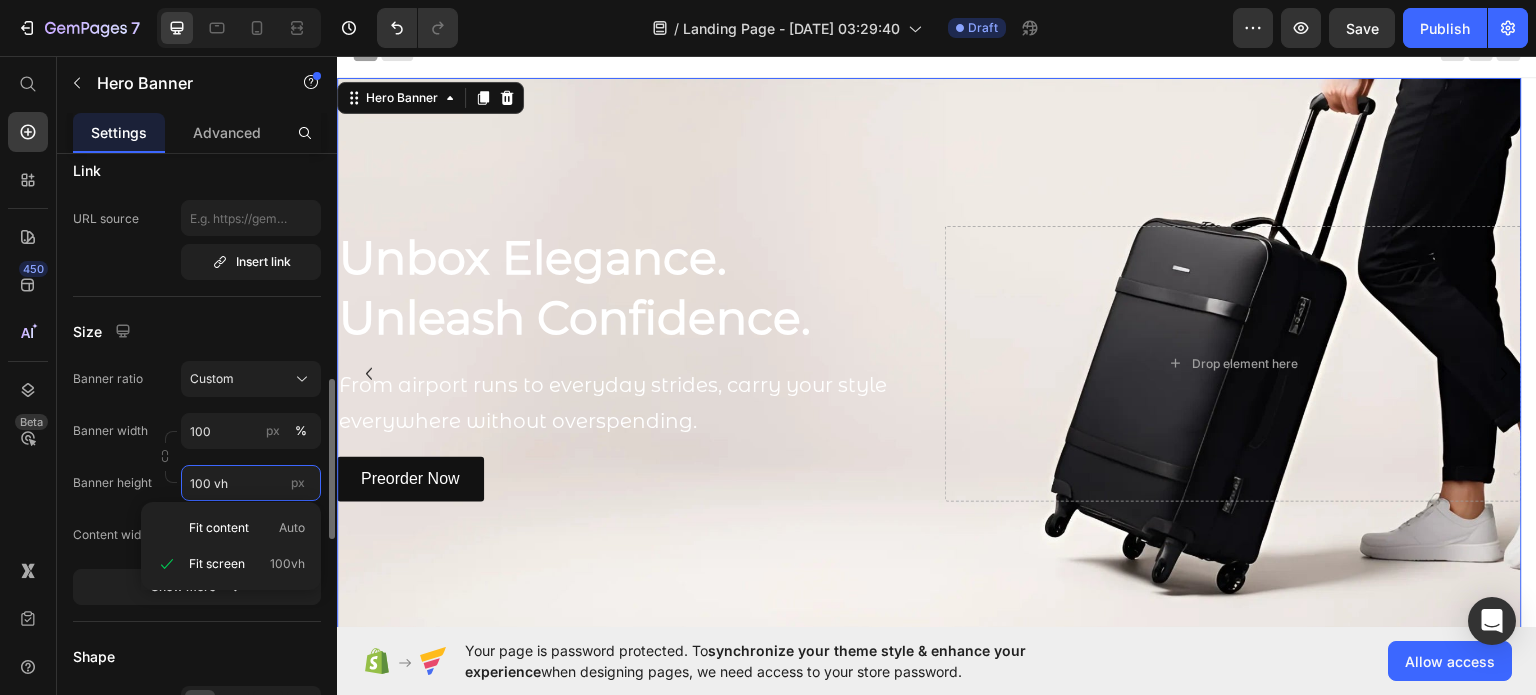 click on "100 vh" at bounding box center (251, 483) 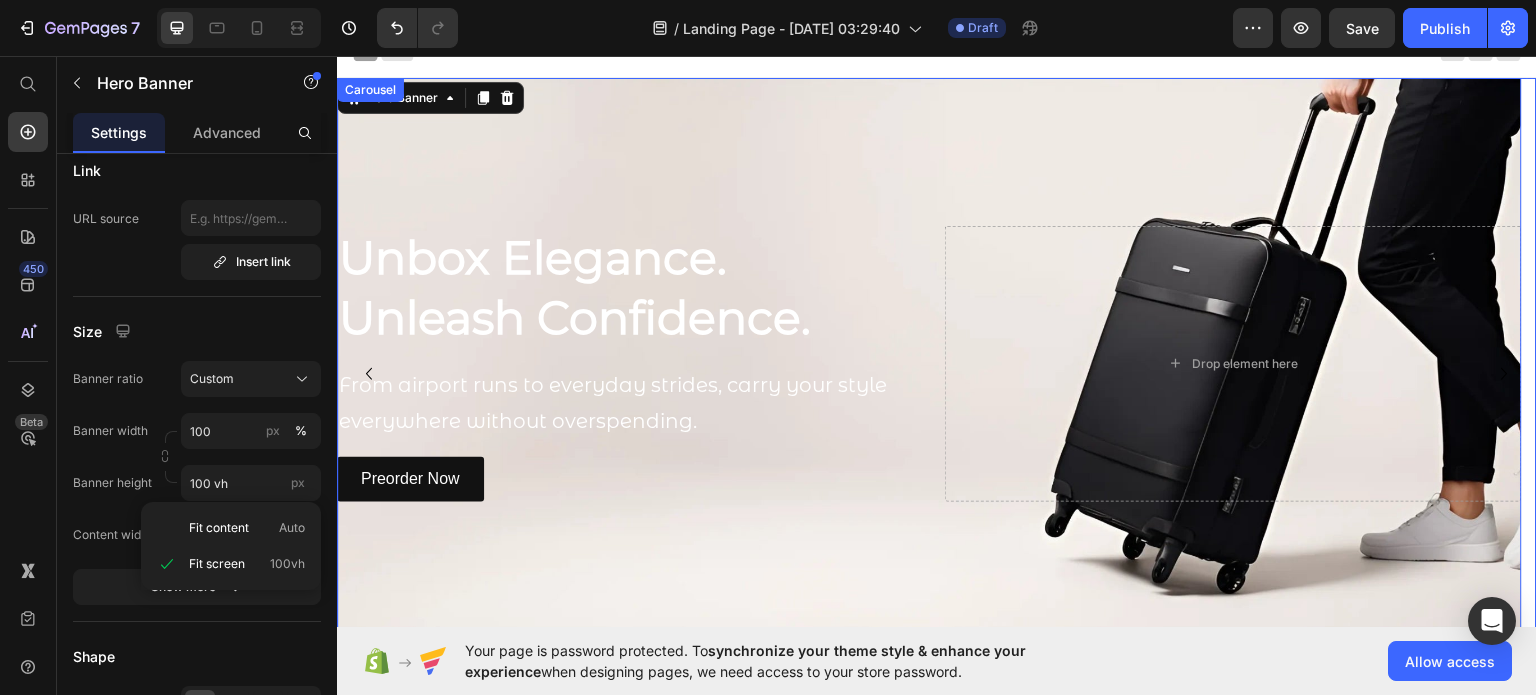click 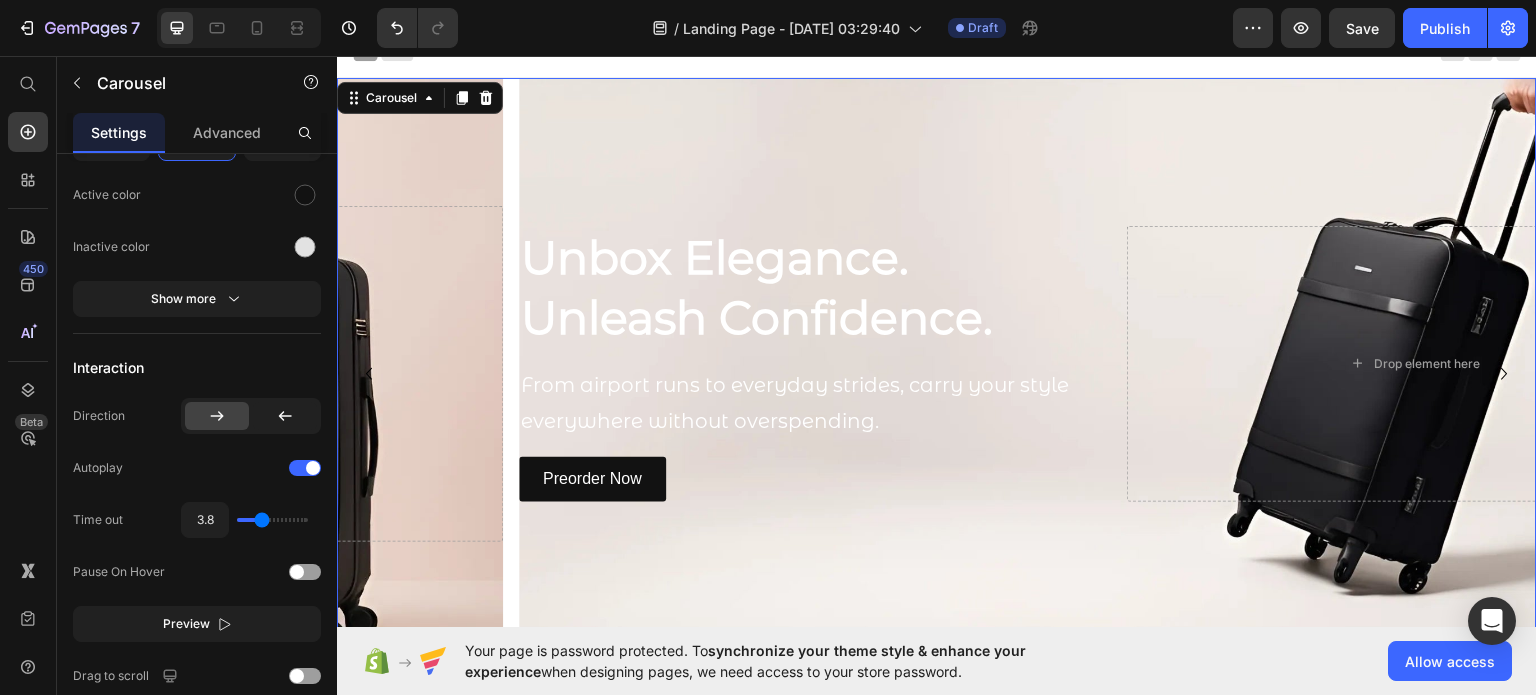 scroll, scrollTop: 0, scrollLeft: 0, axis: both 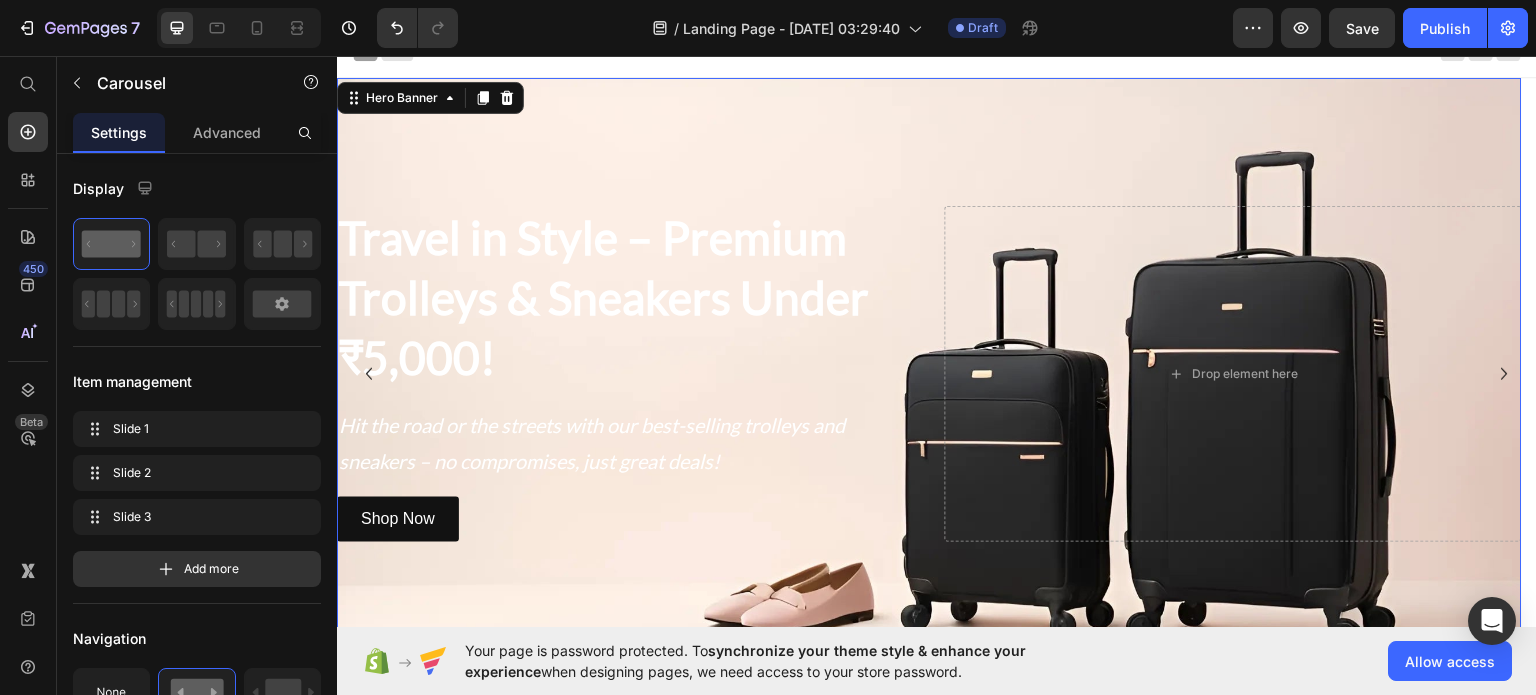 click at bounding box center [929, 373] 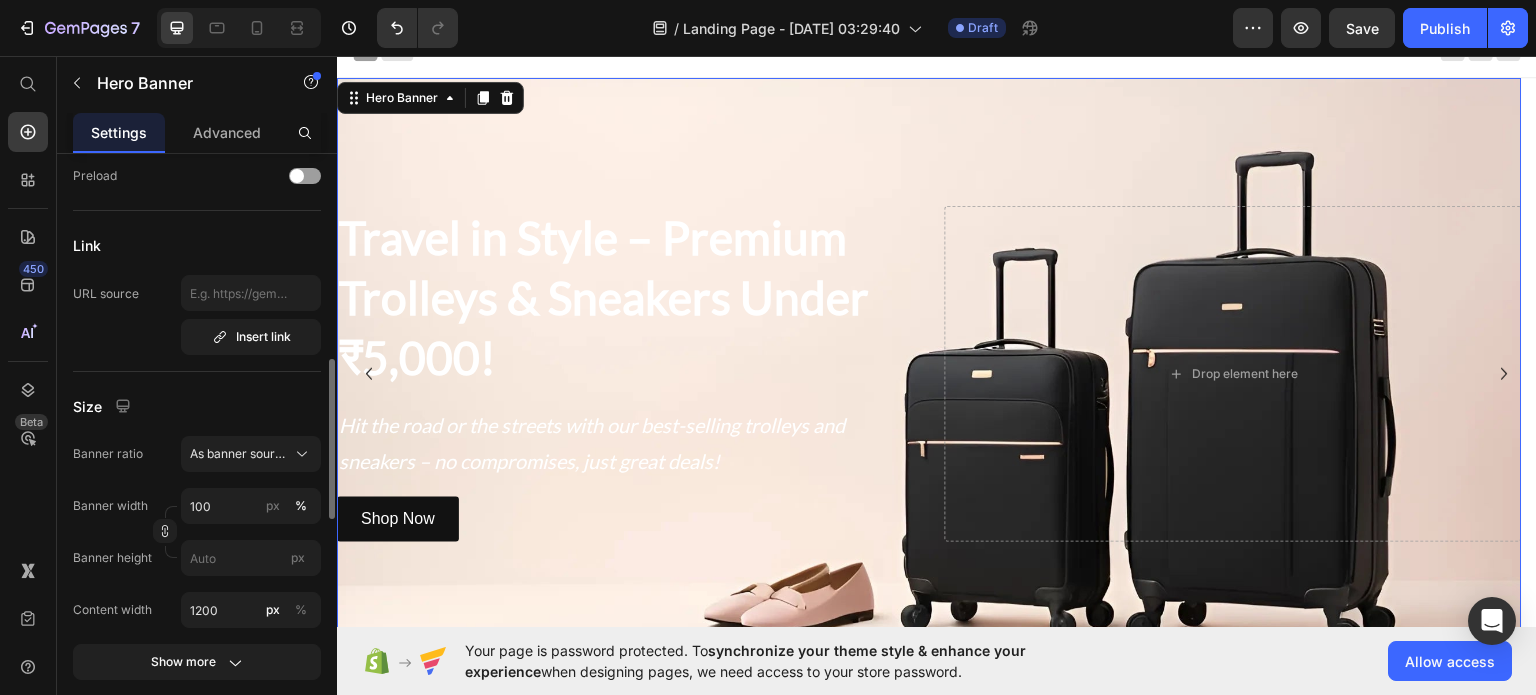 scroll, scrollTop: 805, scrollLeft: 0, axis: vertical 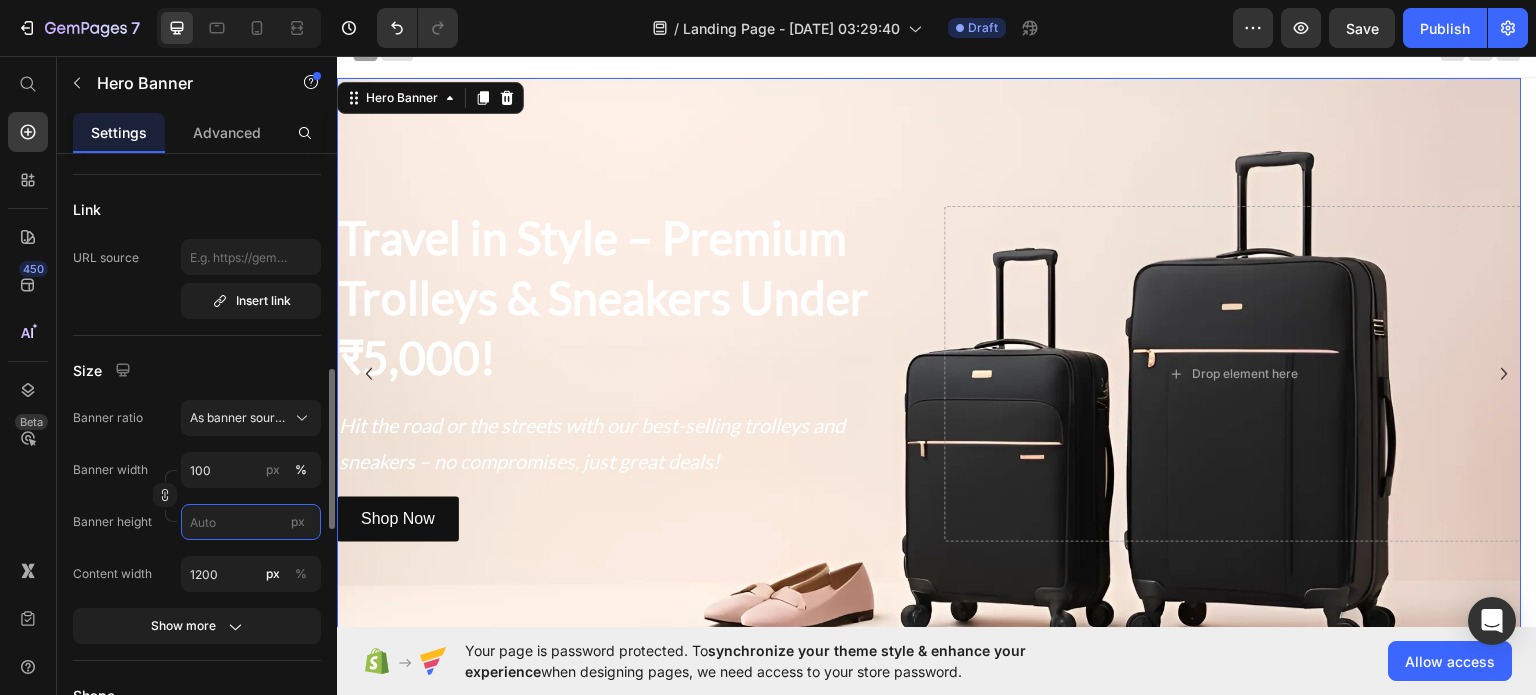 click on "px" at bounding box center (251, 522) 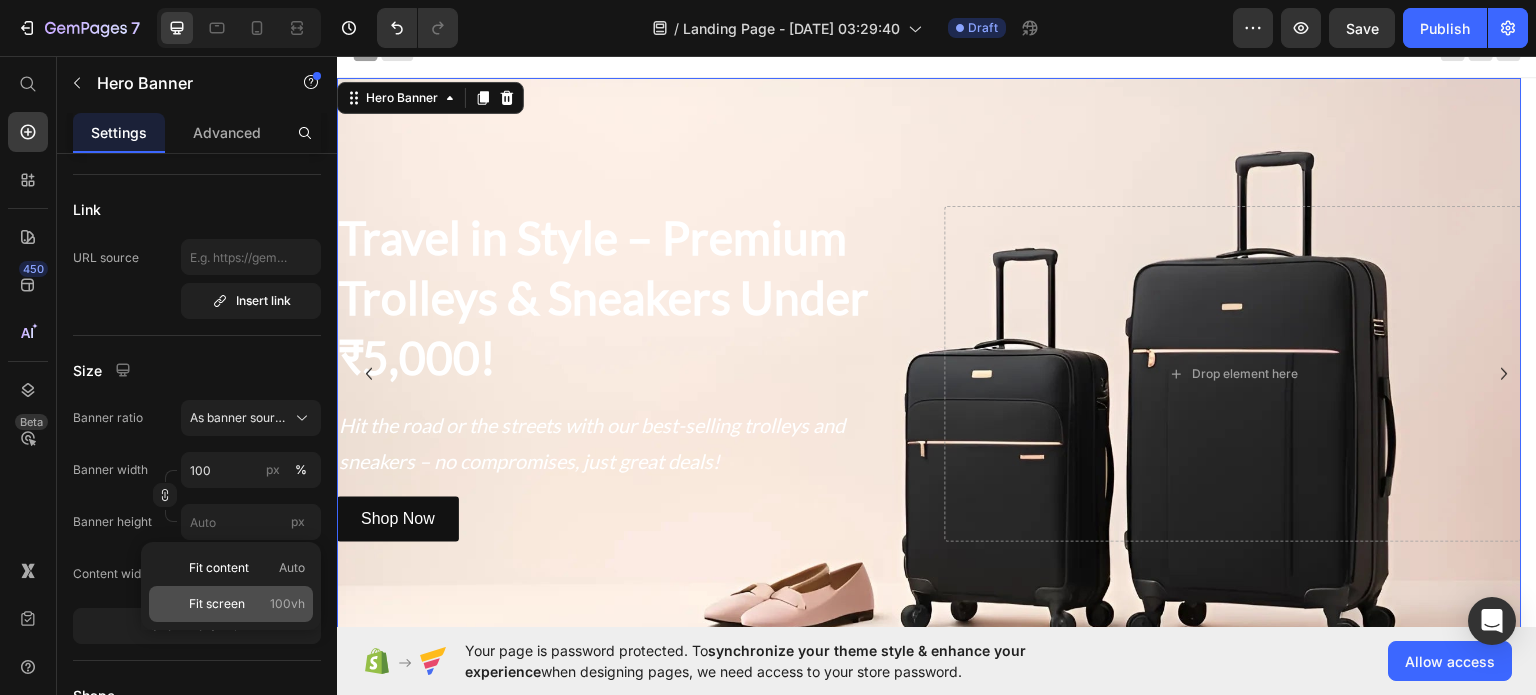 click on "Fit screen" at bounding box center [217, 604] 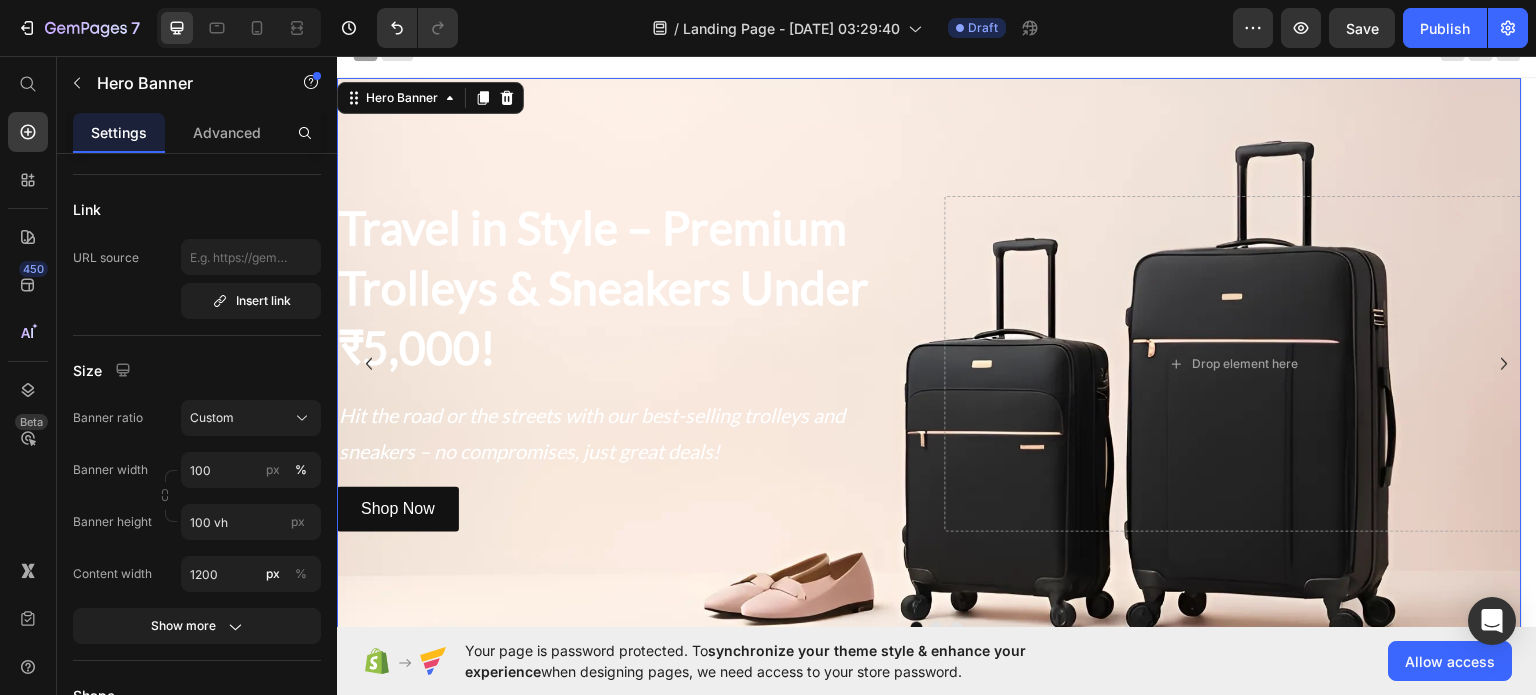 click at bounding box center [929, 363] 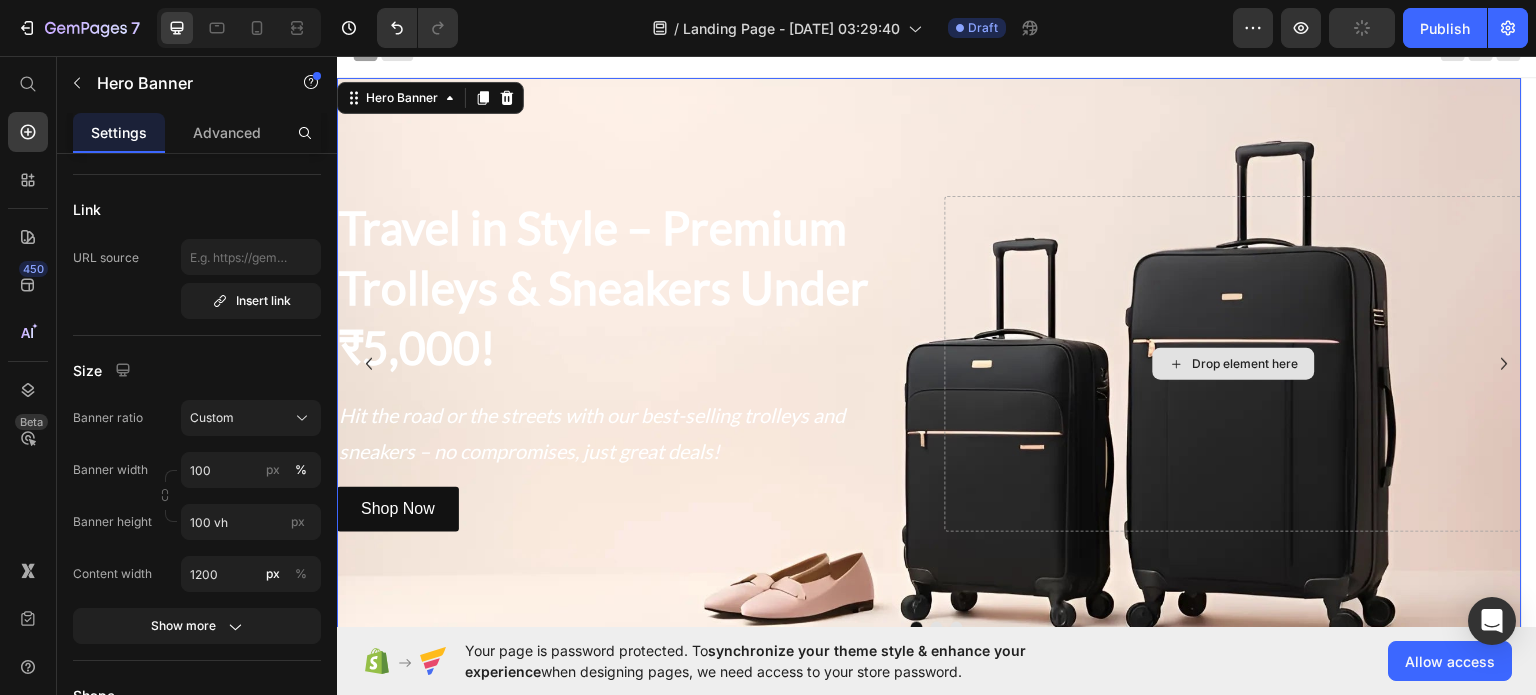 click on "Drop element here" at bounding box center (1233, 363) 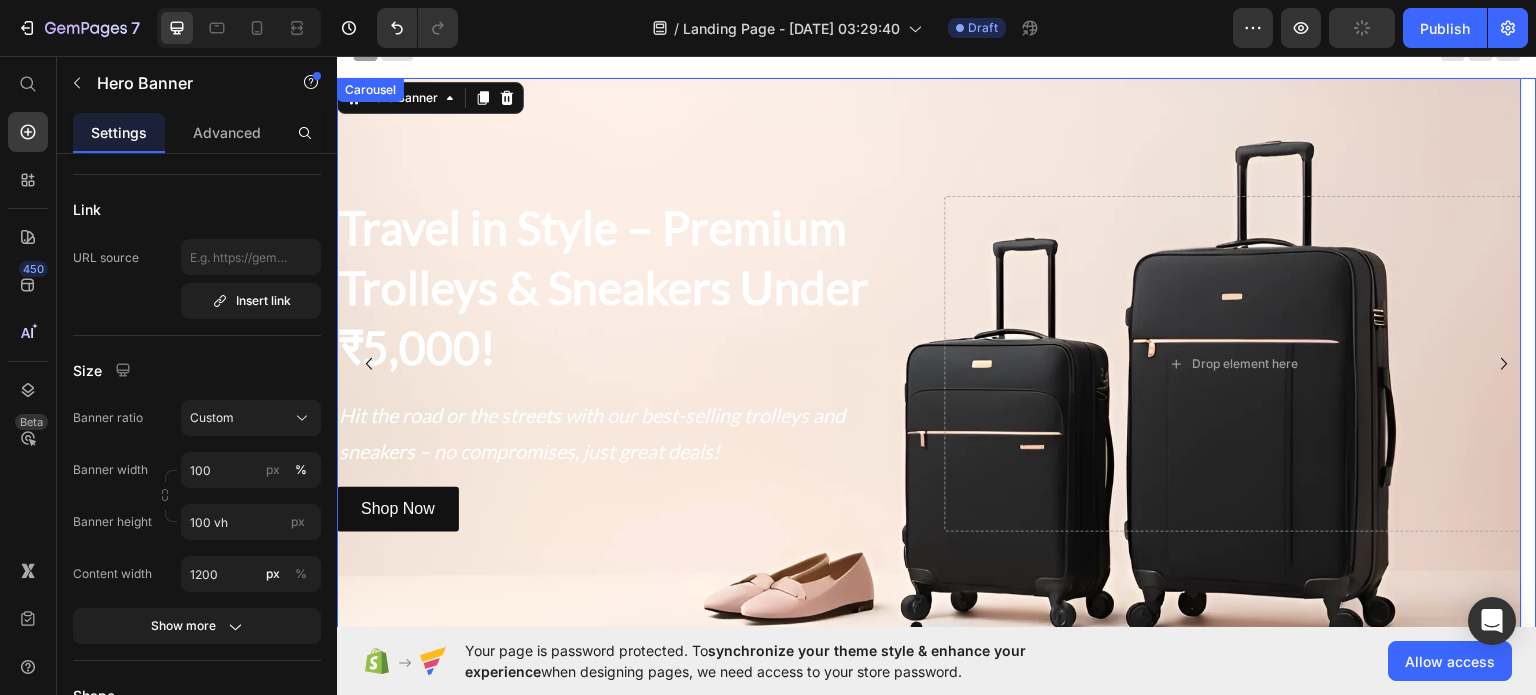 click 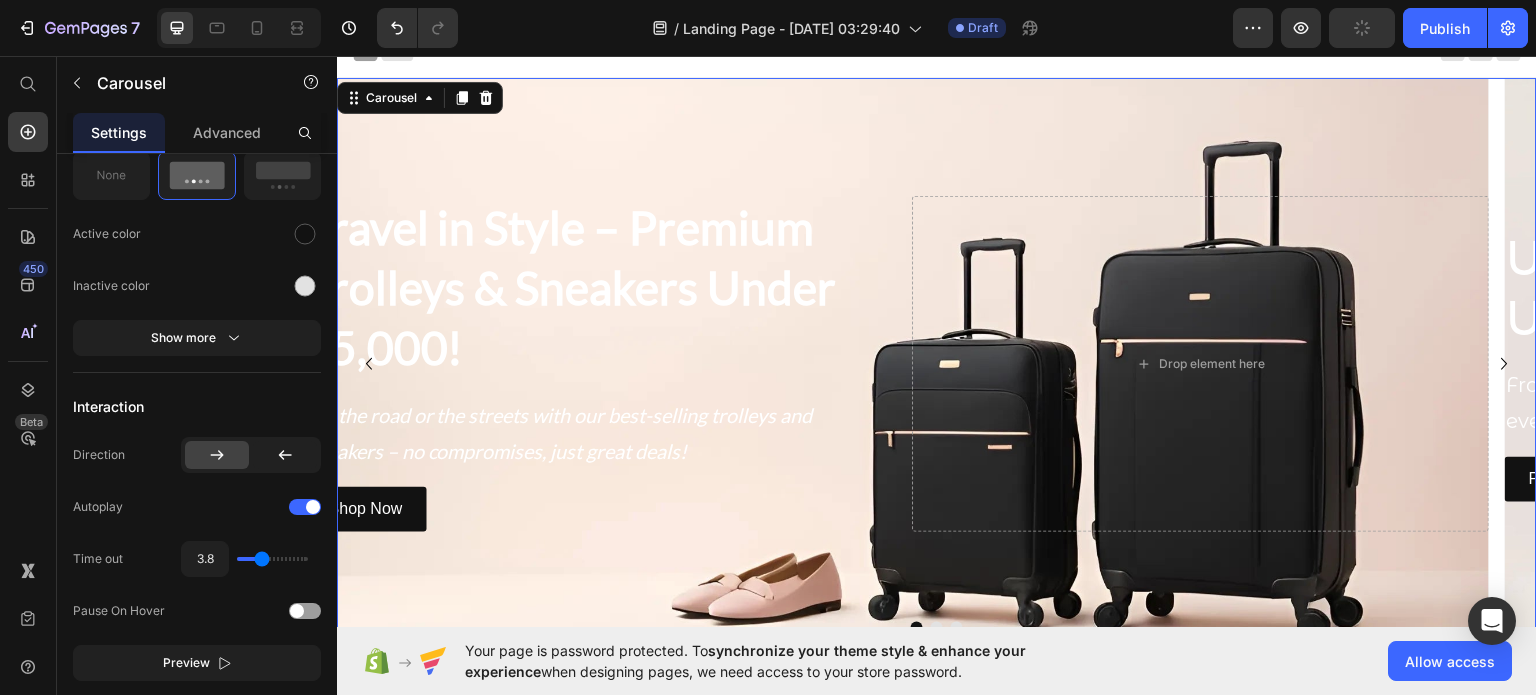 scroll, scrollTop: 0, scrollLeft: 0, axis: both 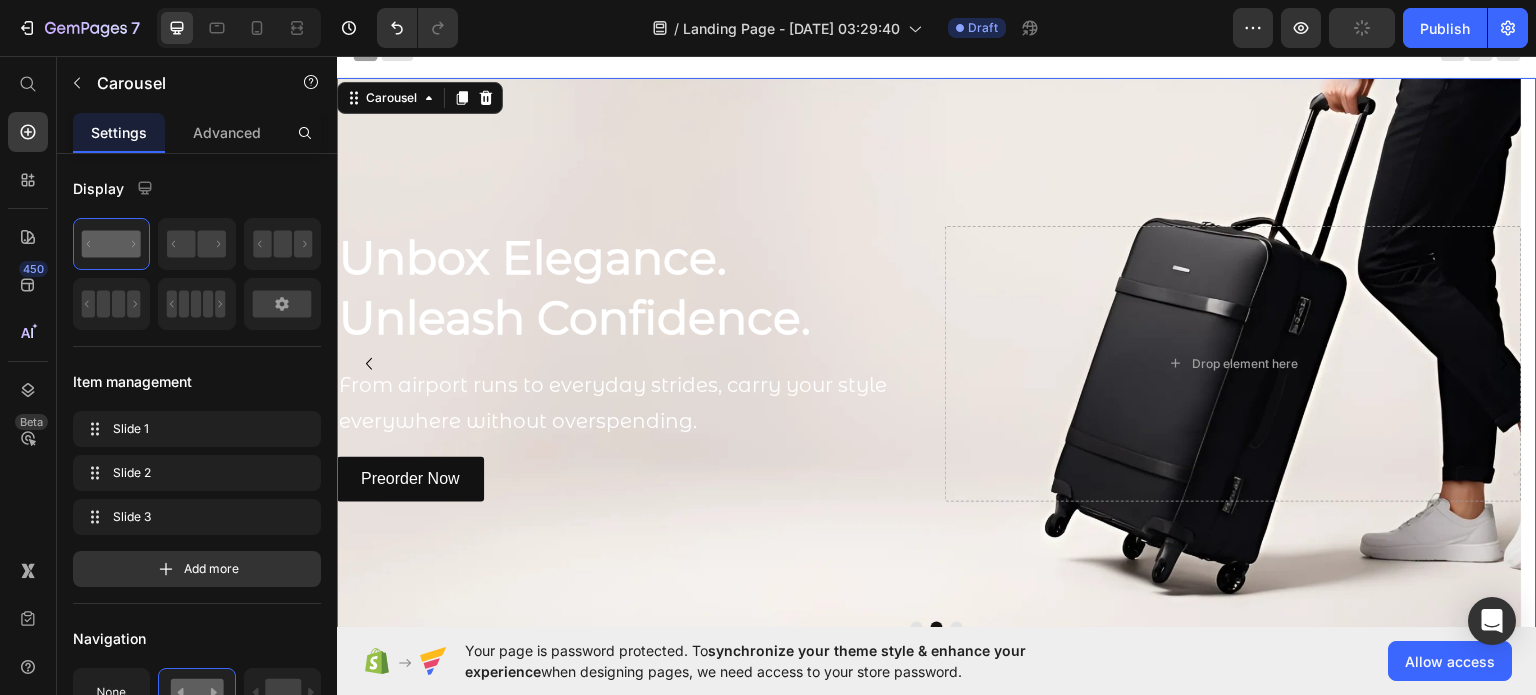 click 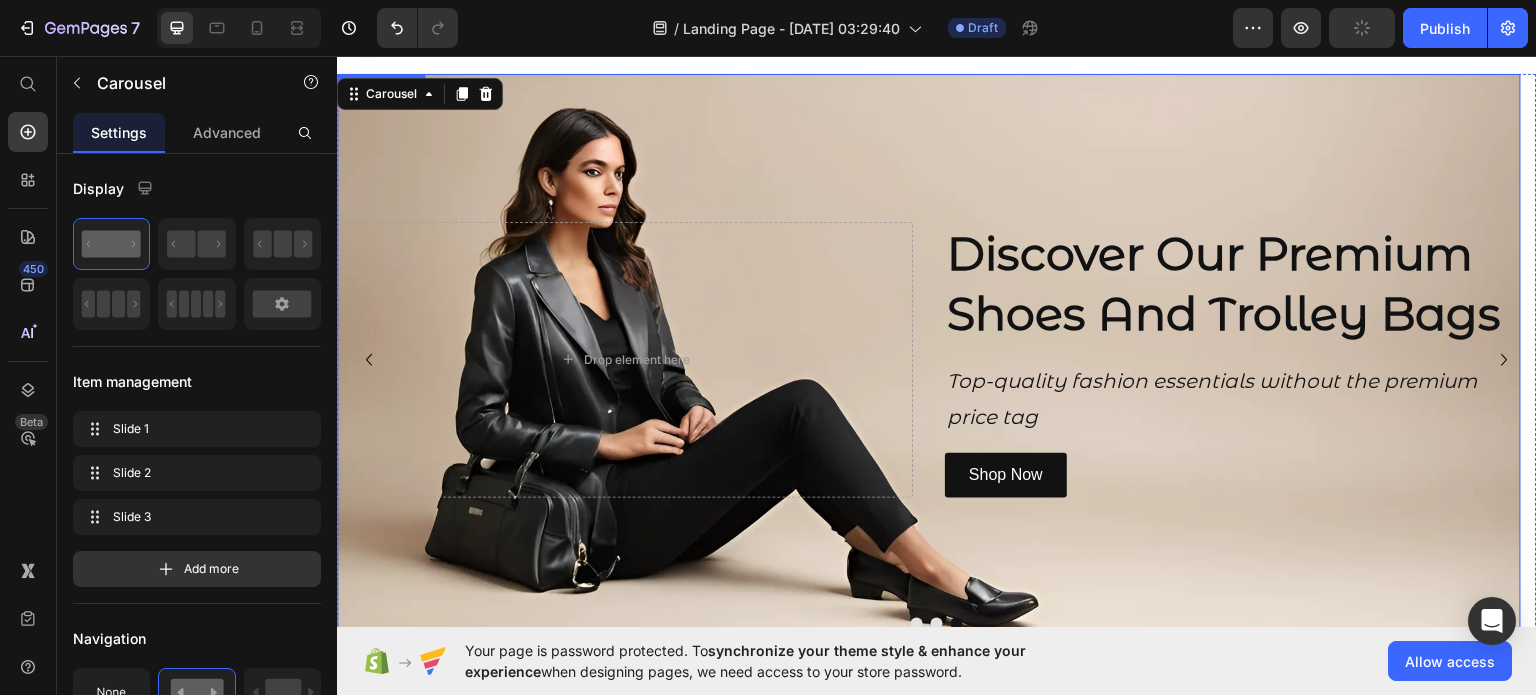 scroll, scrollTop: 0, scrollLeft: 0, axis: both 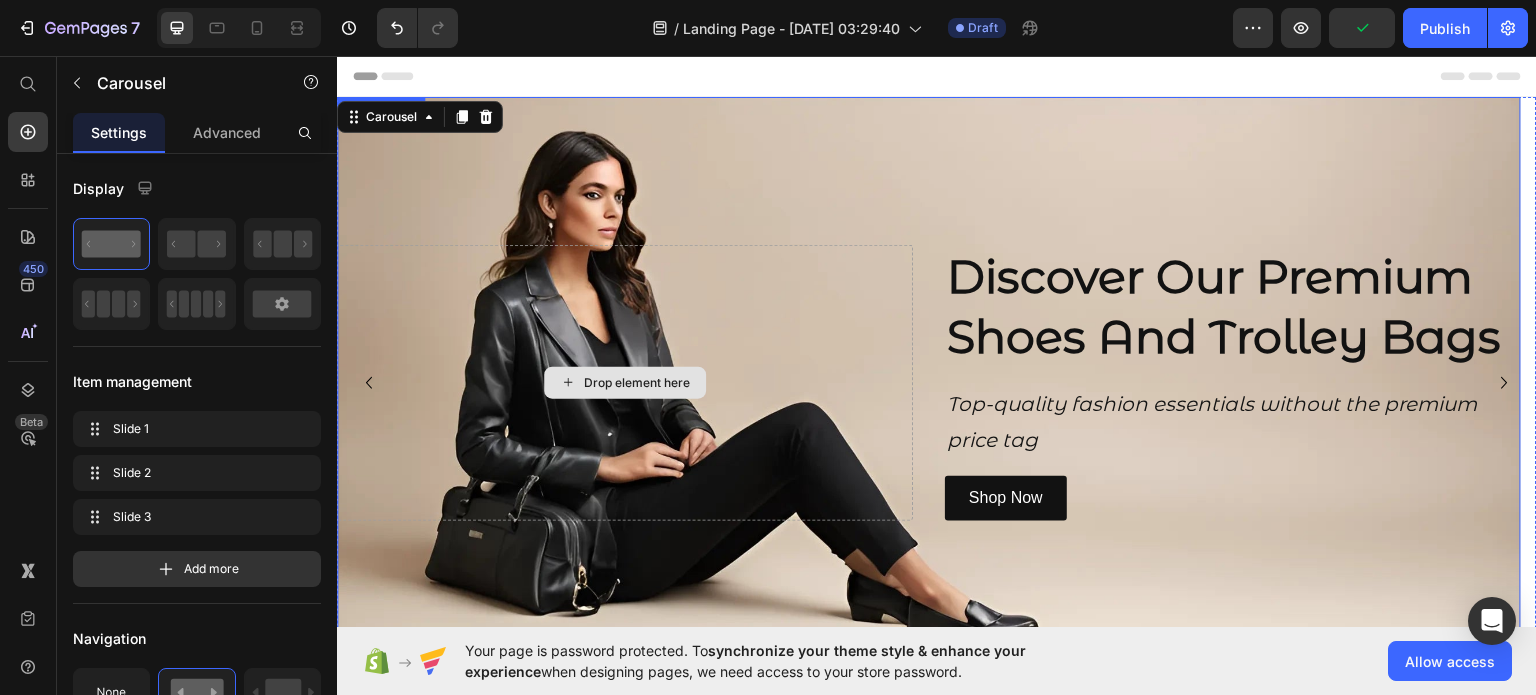 click on "Drop element here" at bounding box center [625, 382] 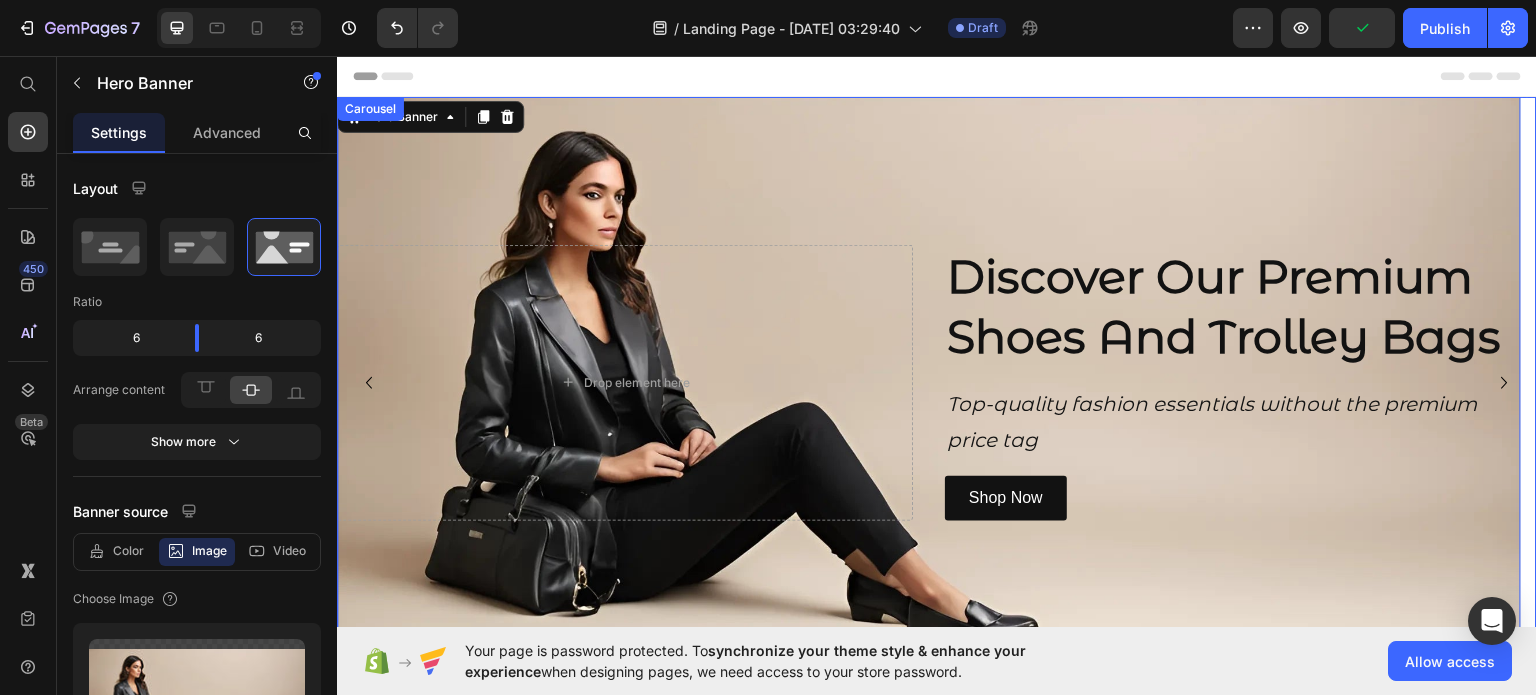 click 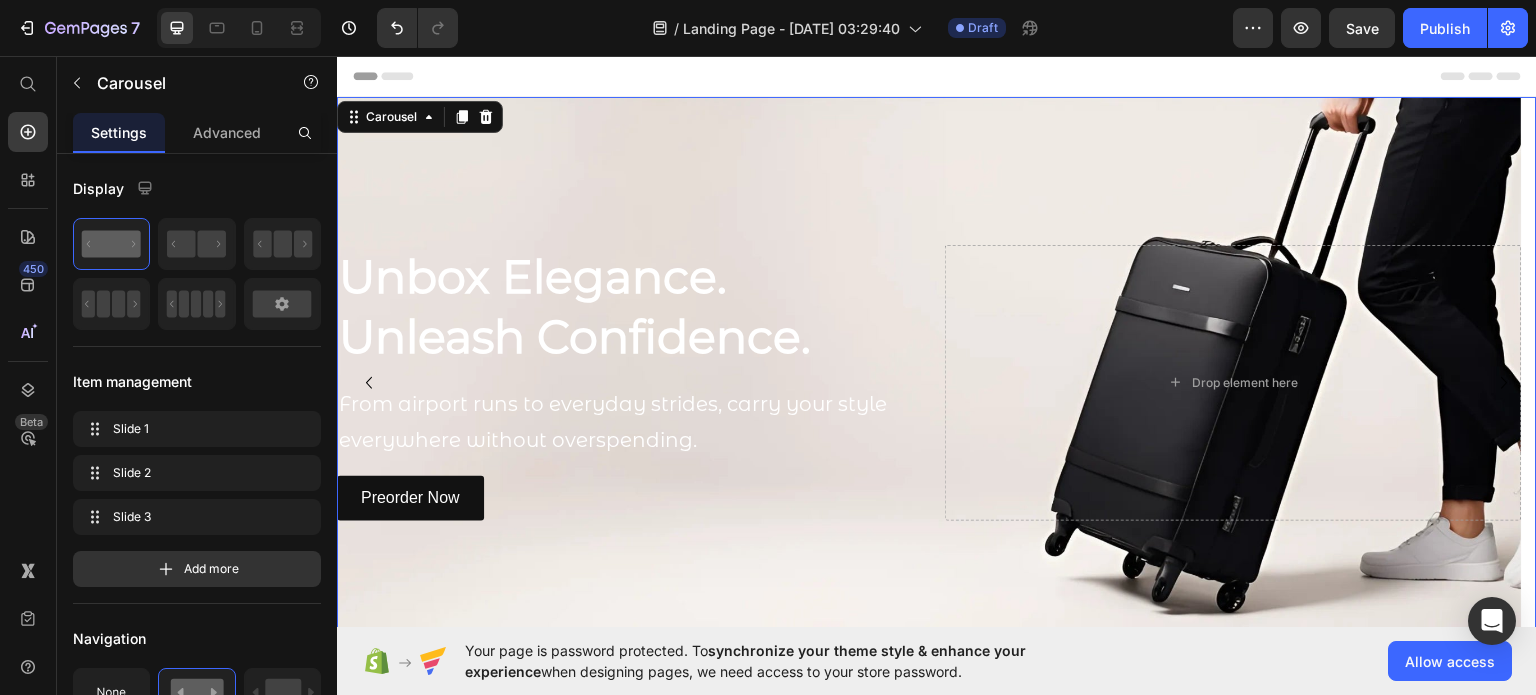 click 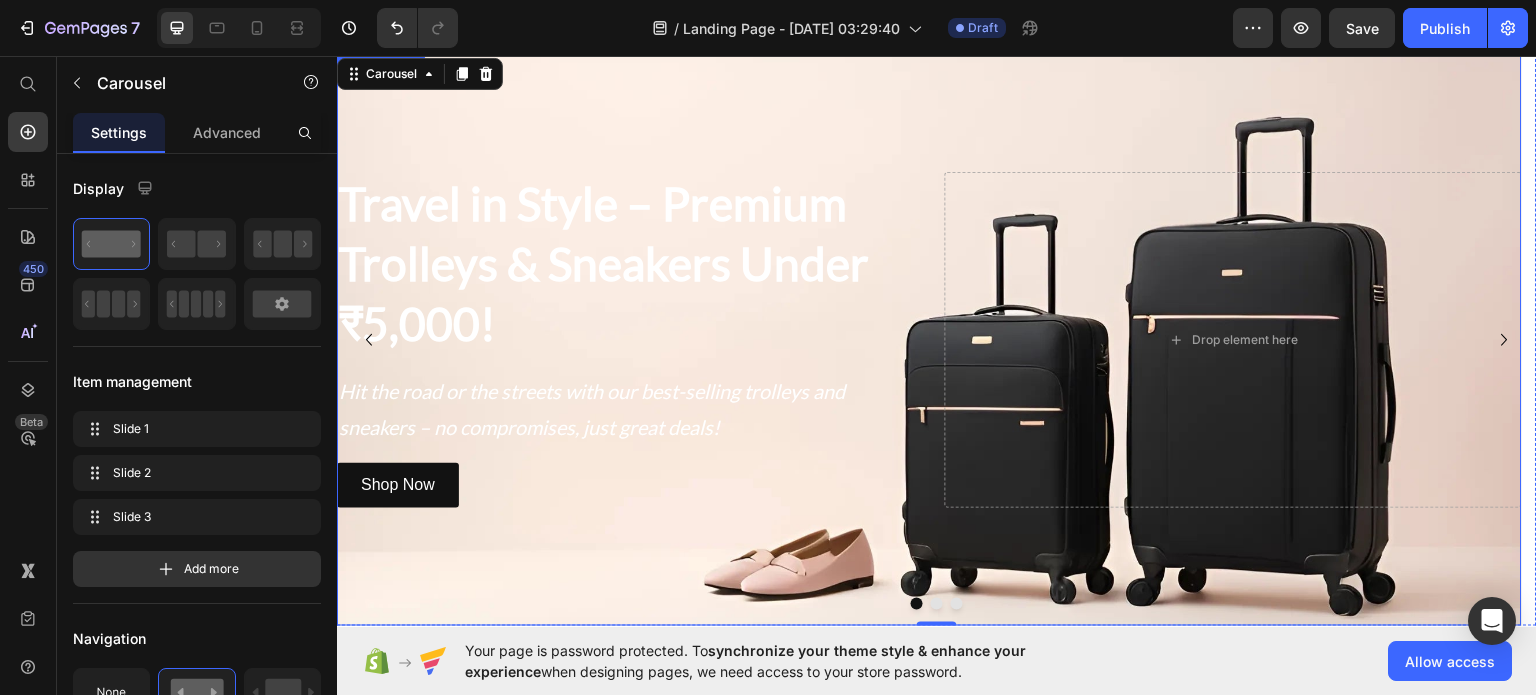 scroll, scrollTop: 42, scrollLeft: 0, axis: vertical 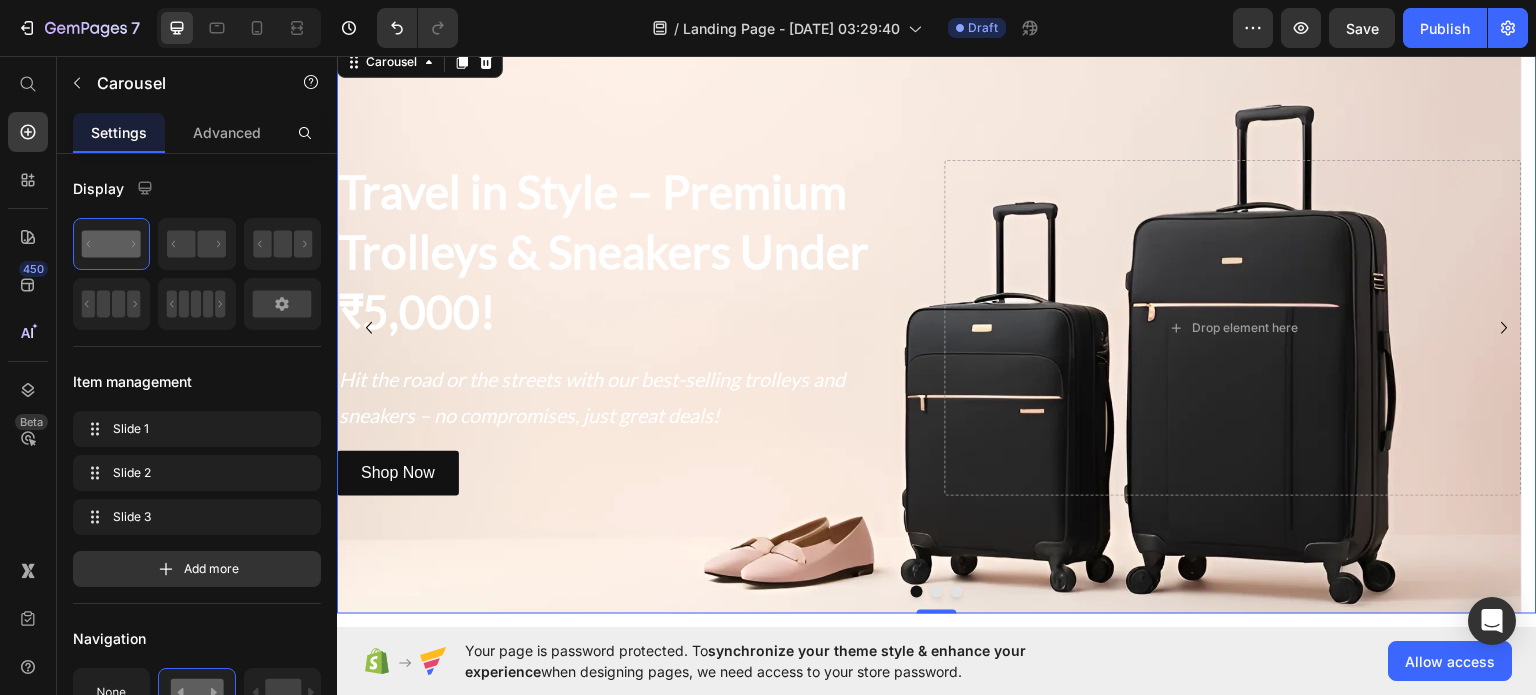 click 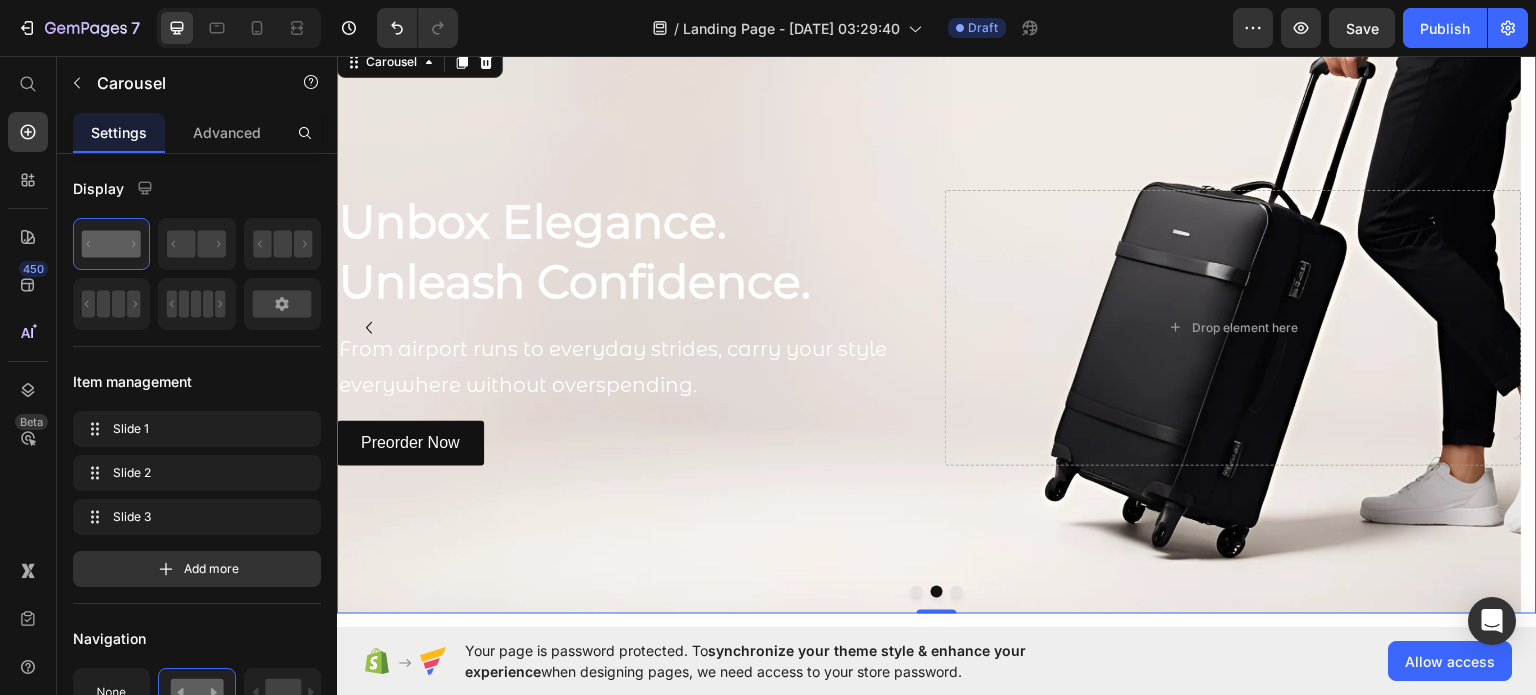 click 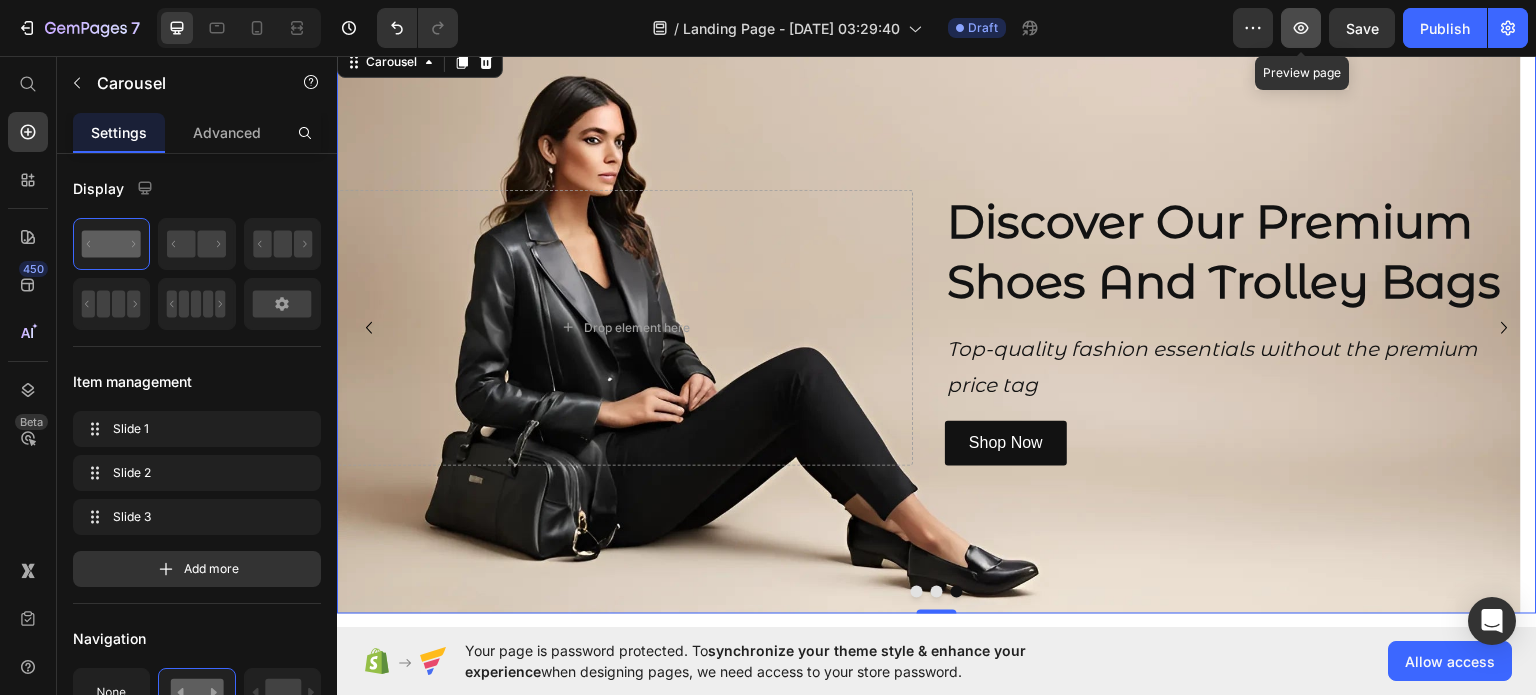 click 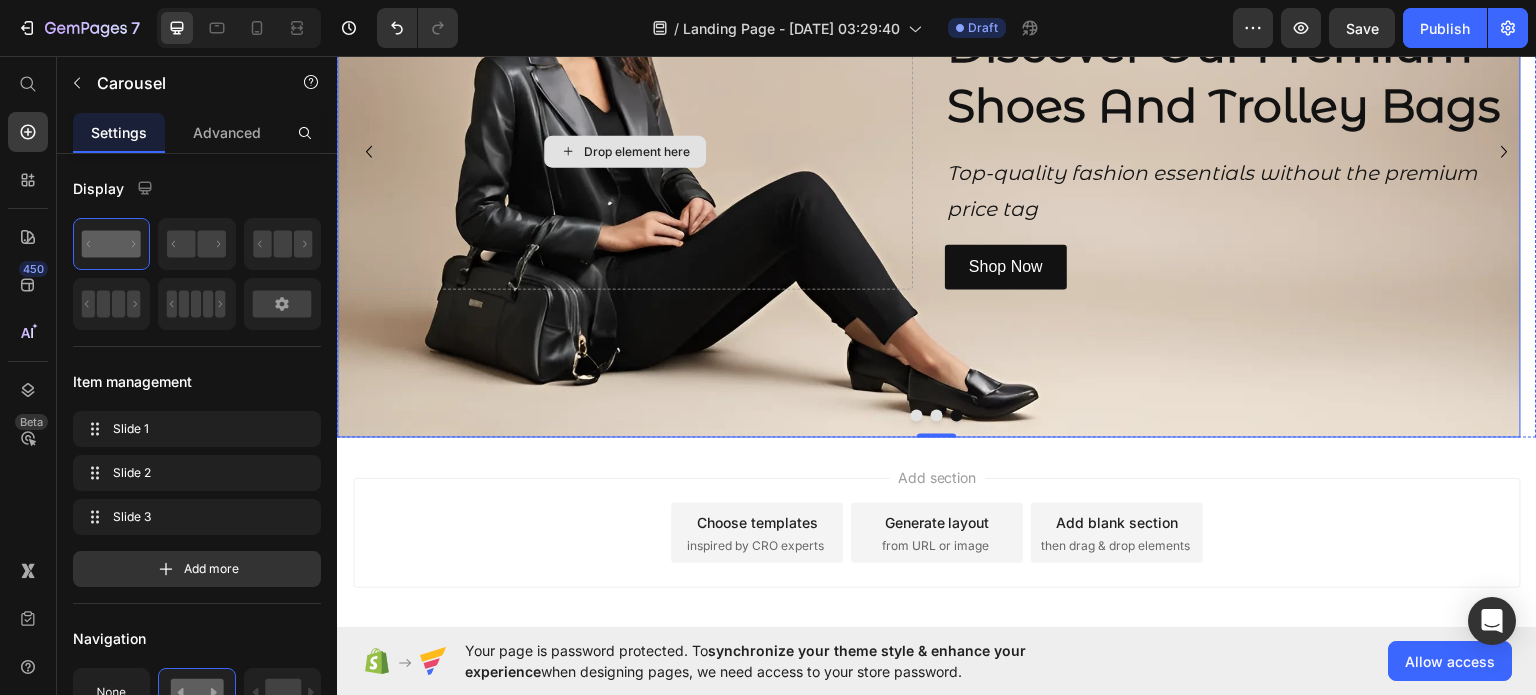 scroll, scrollTop: 328, scrollLeft: 0, axis: vertical 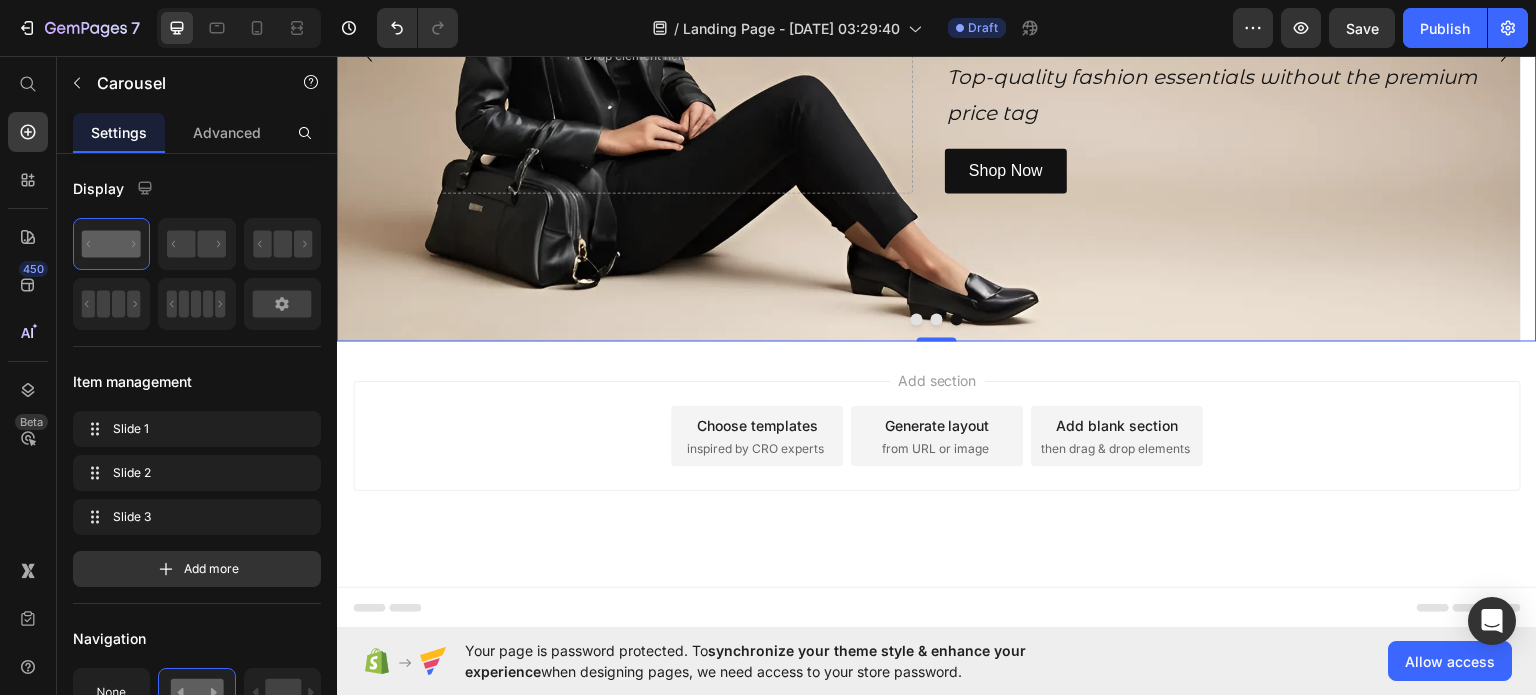 click on "inspired by CRO experts" at bounding box center [755, 448] 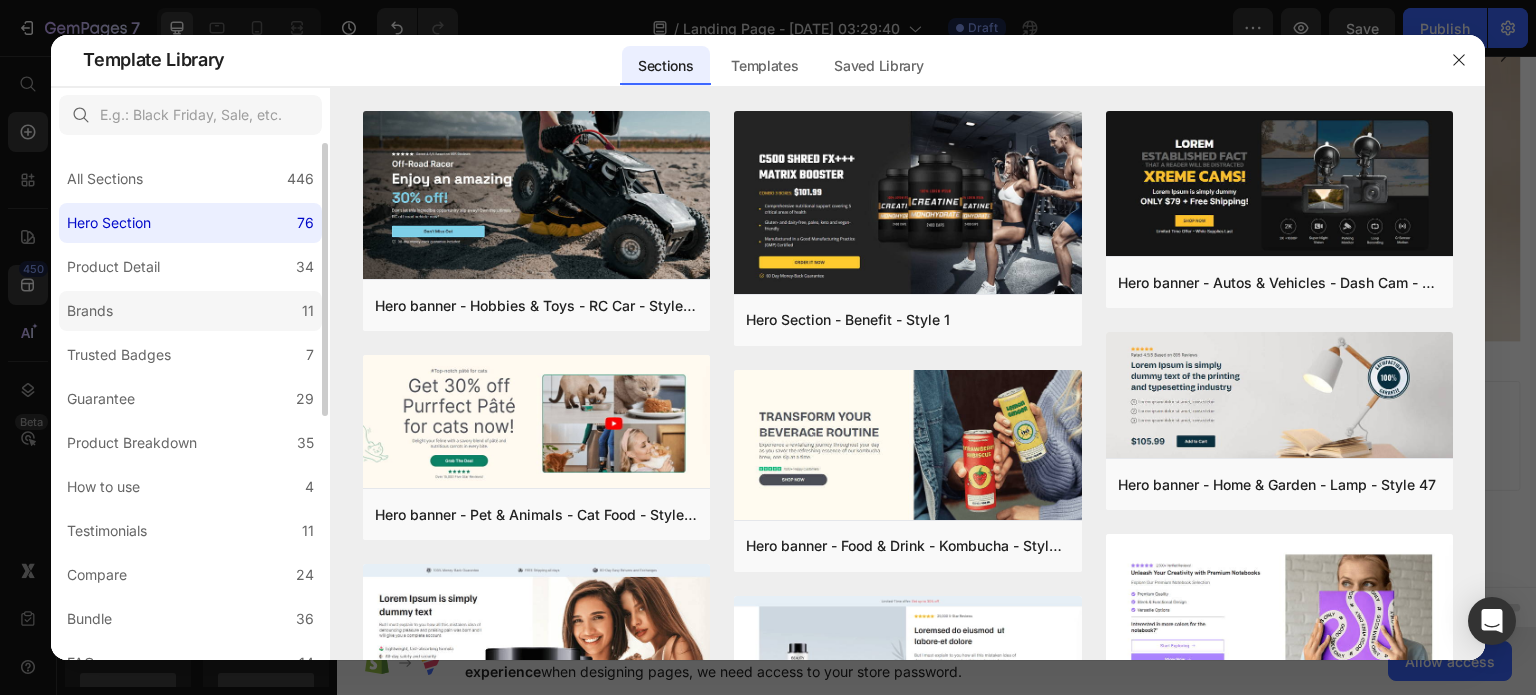 click on "Brands 11" 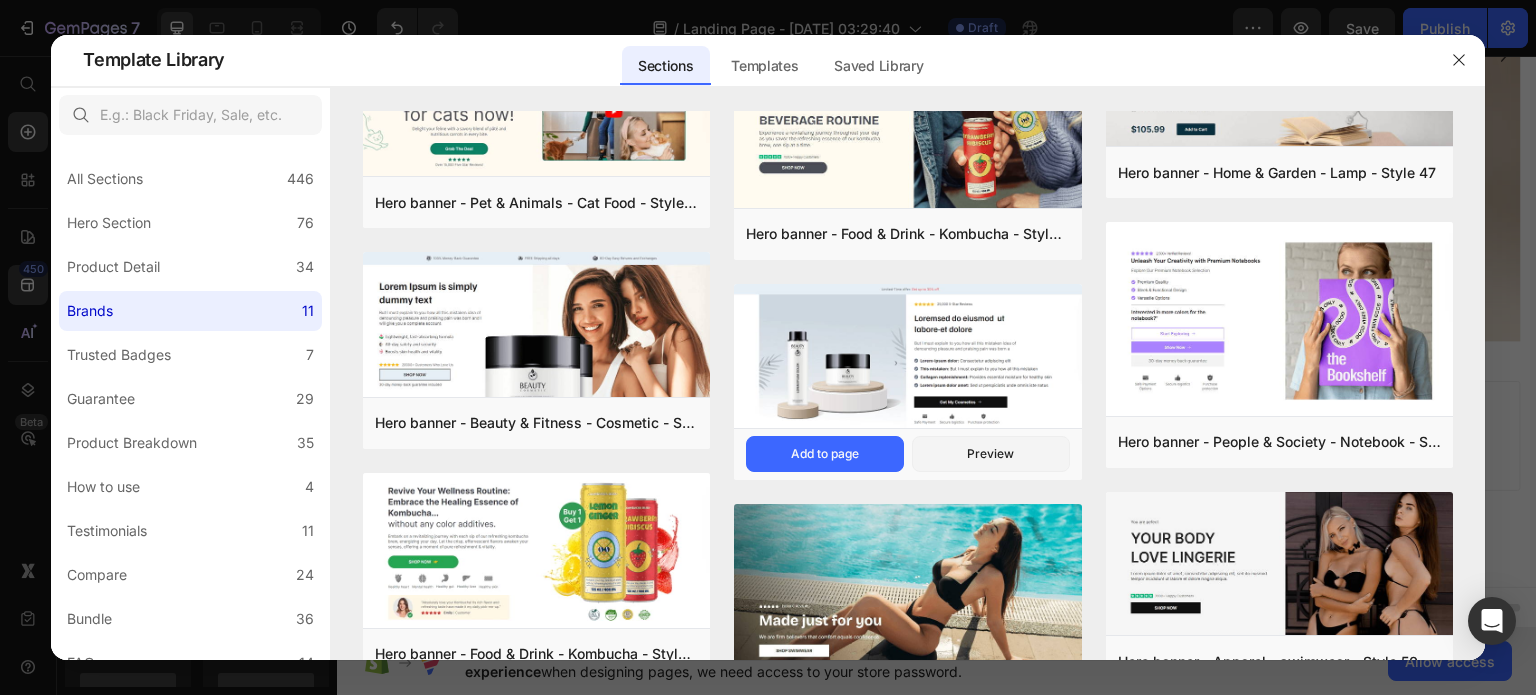 scroll, scrollTop: 0, scrollLeft: 0, axis: both 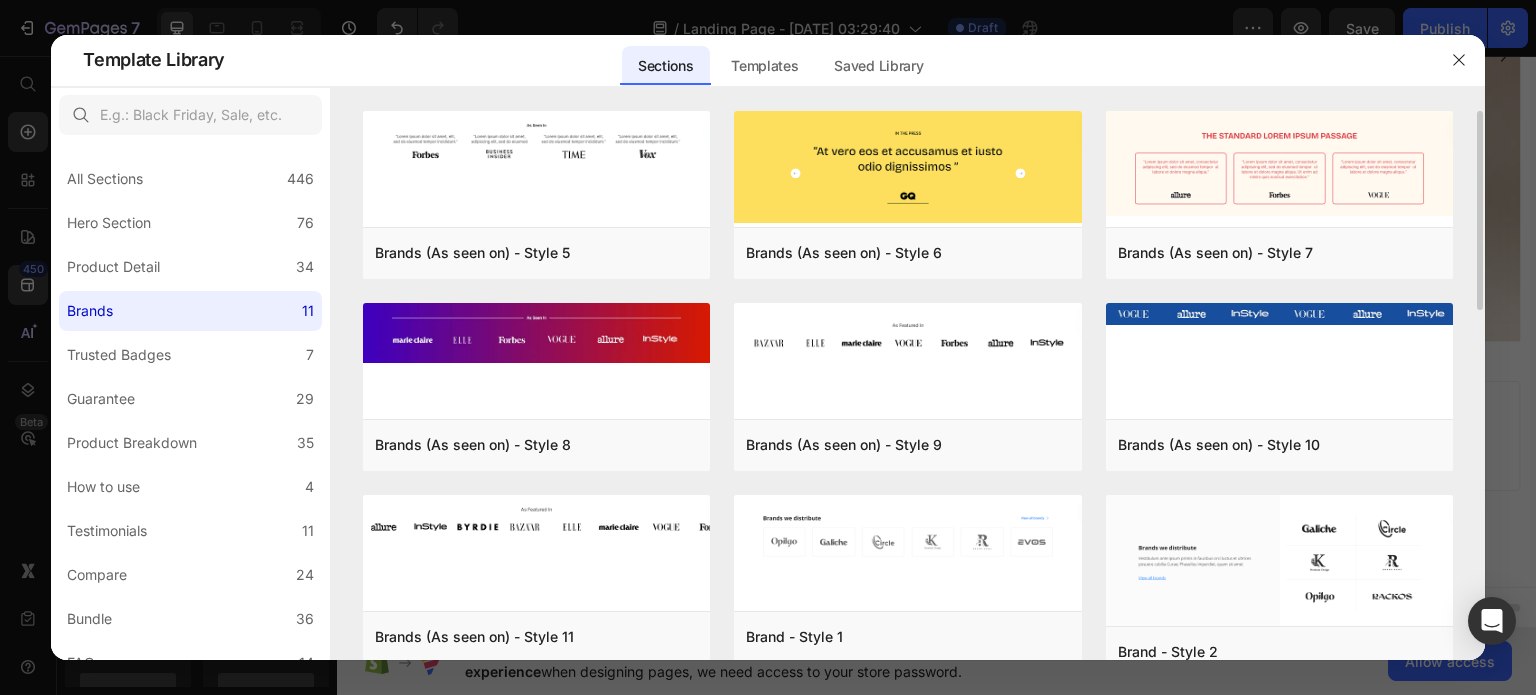 click on "Sections Templates Existing pages Saved Library Templates Saved Library" at bounding box center (779, 60) 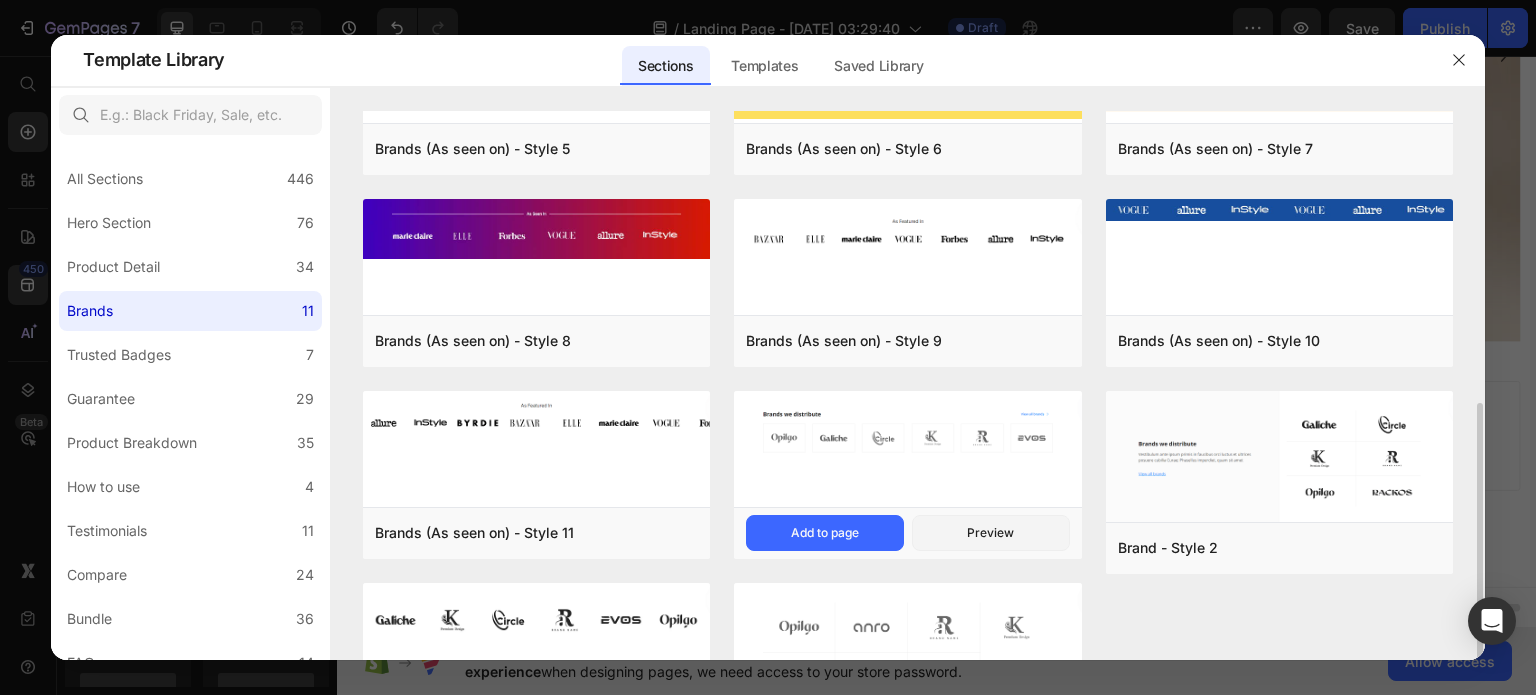 scroll, scrollTop: 238, scrollLeft: 0, axis: vertical 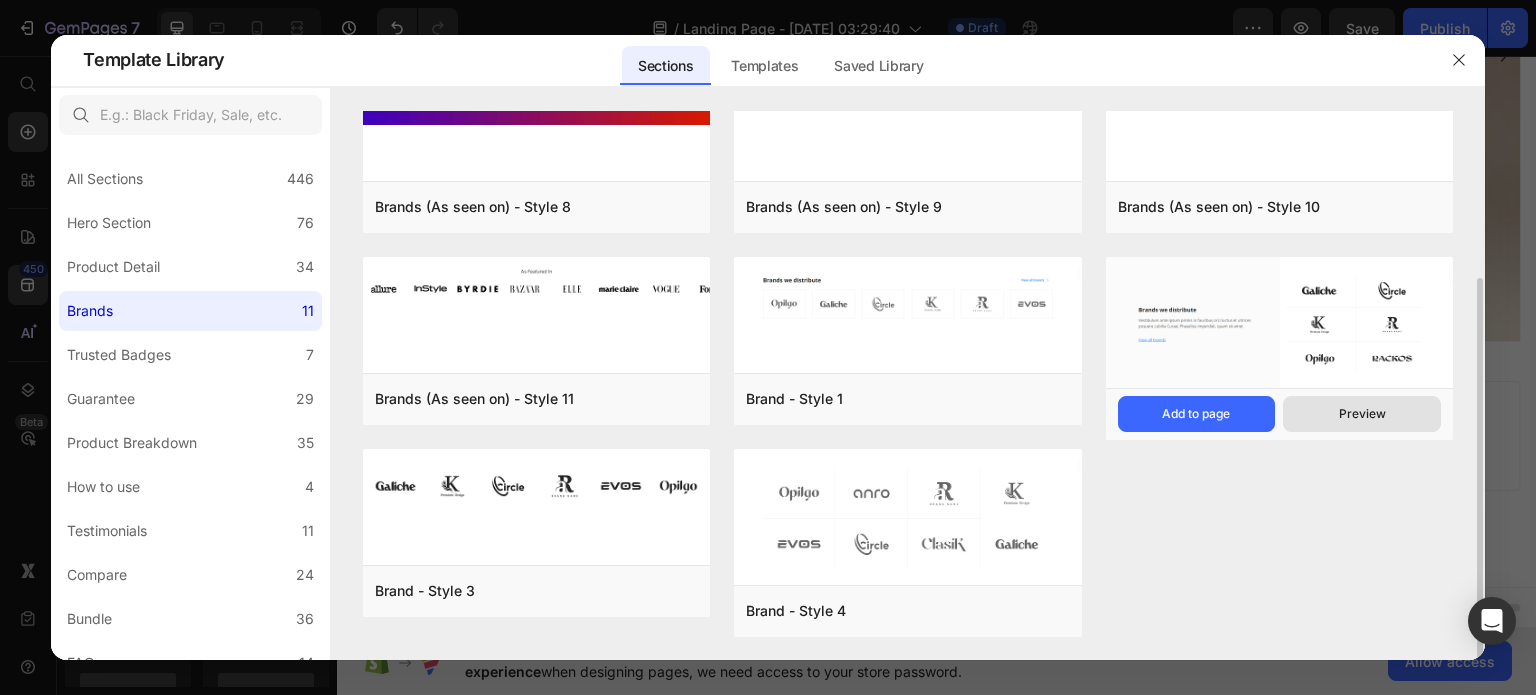 click on "Preview" at bounding box center [1362, 414] 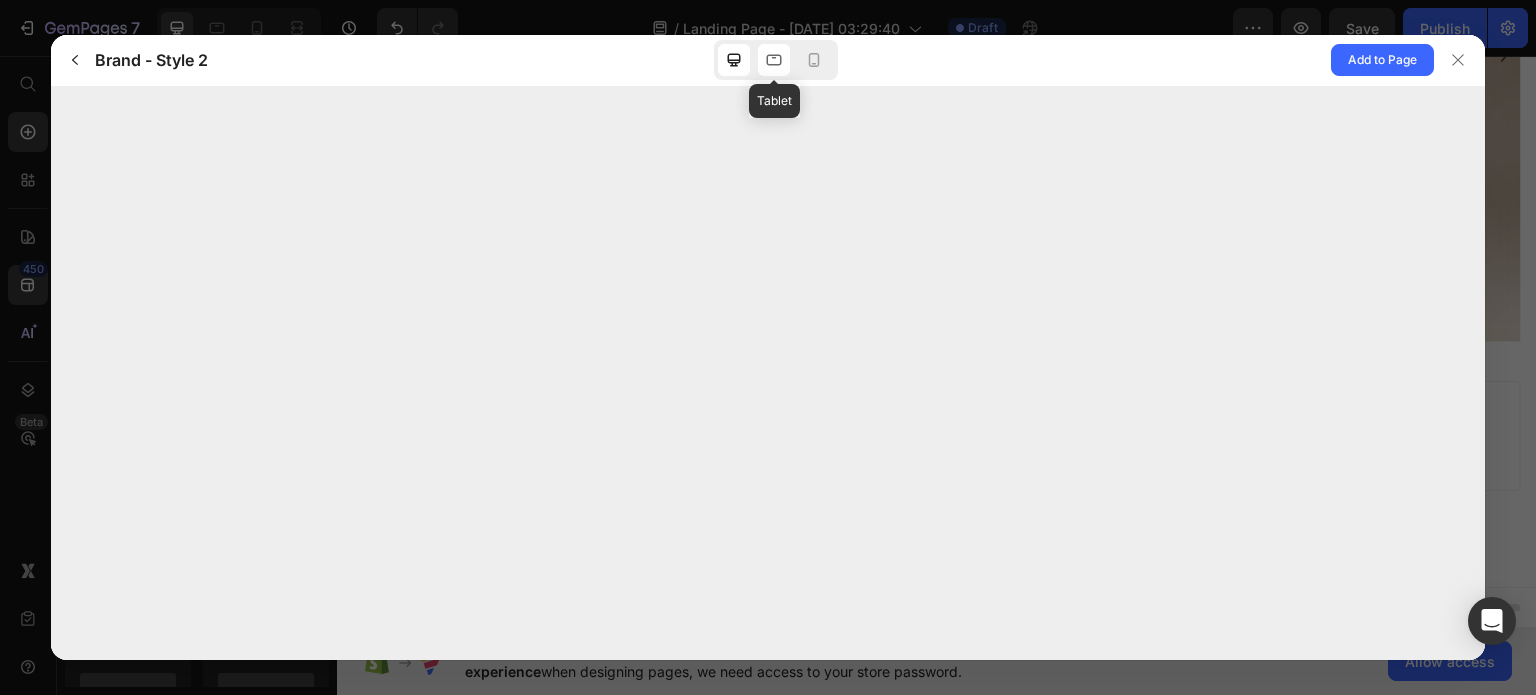 click 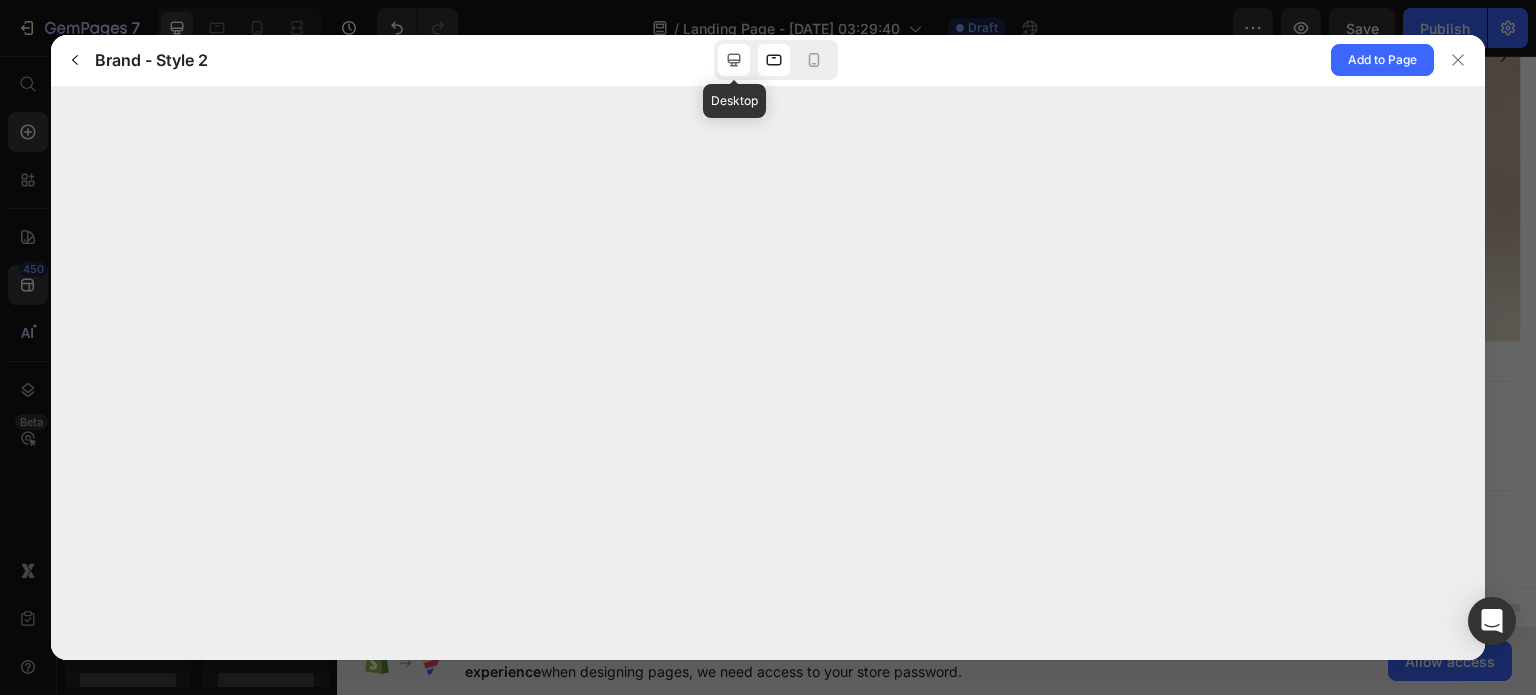 click 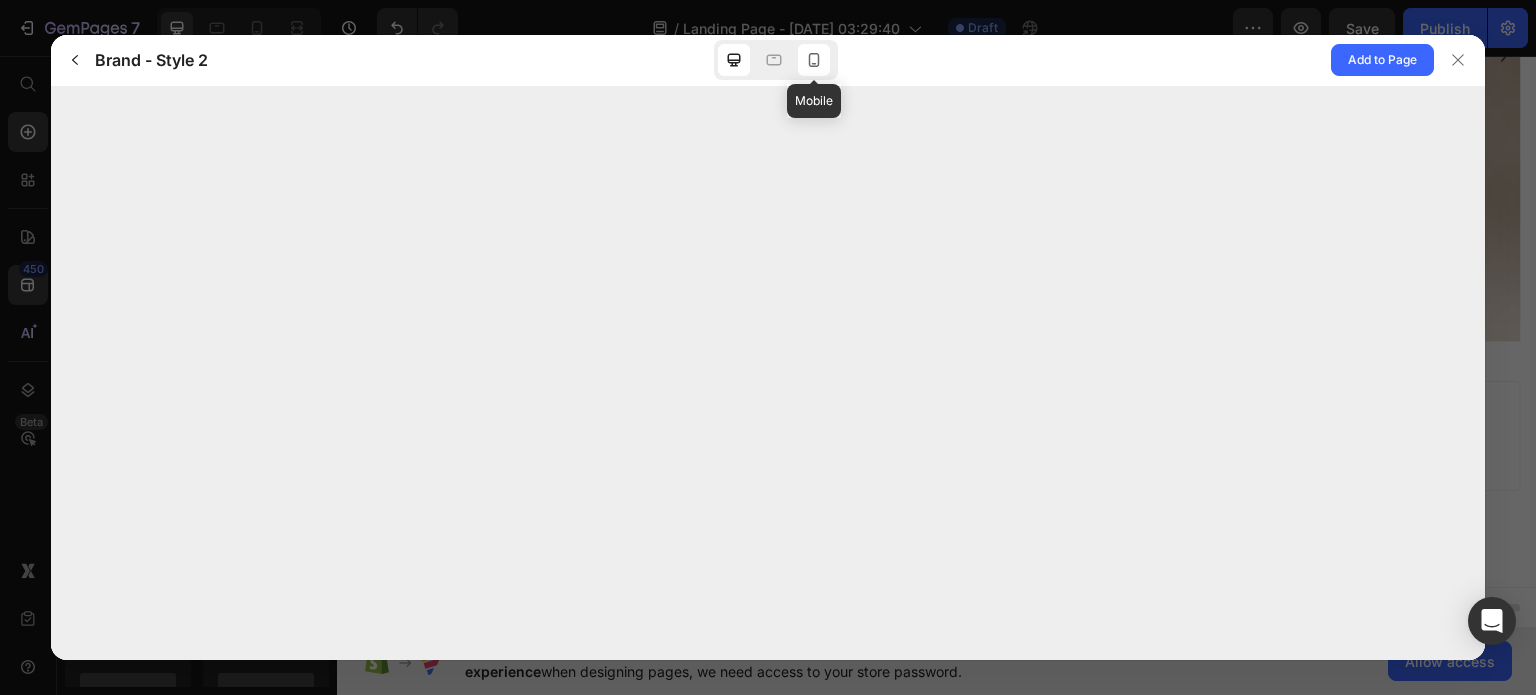 click 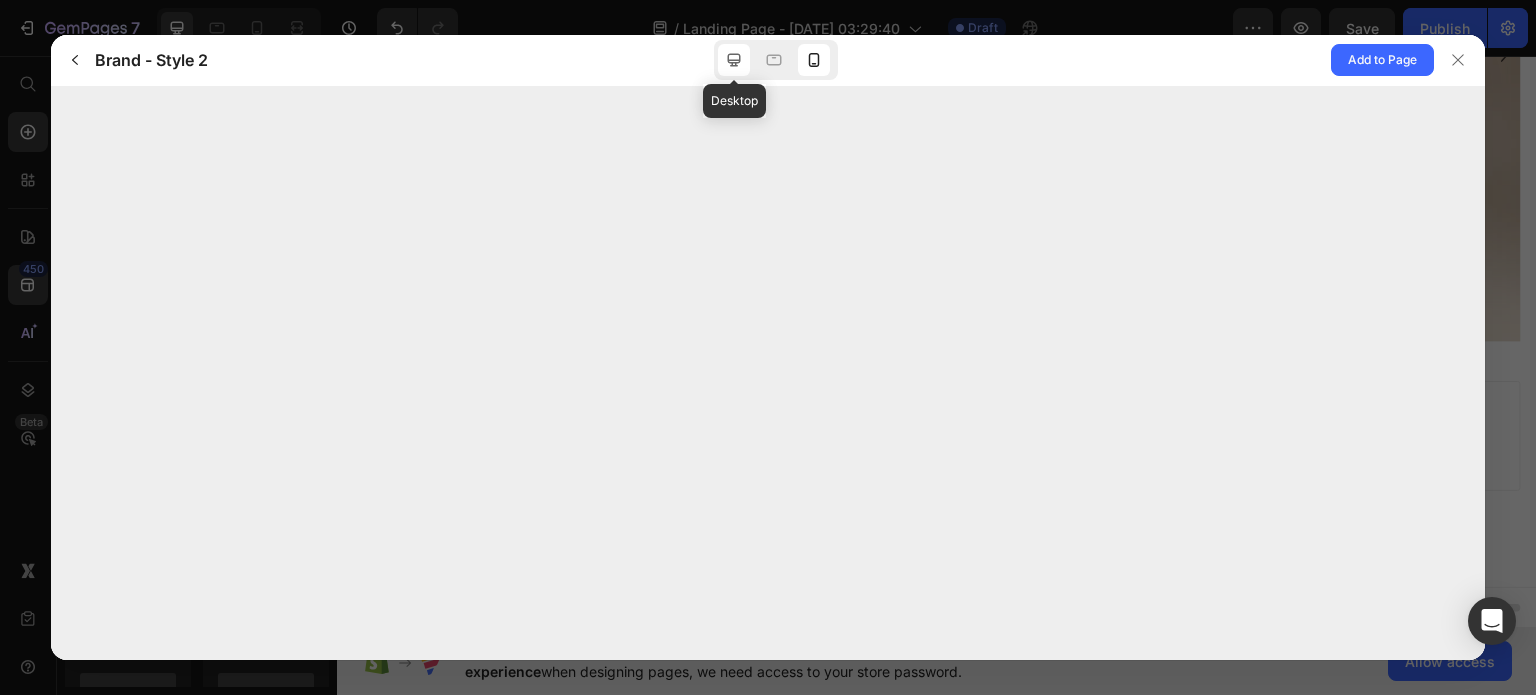 click 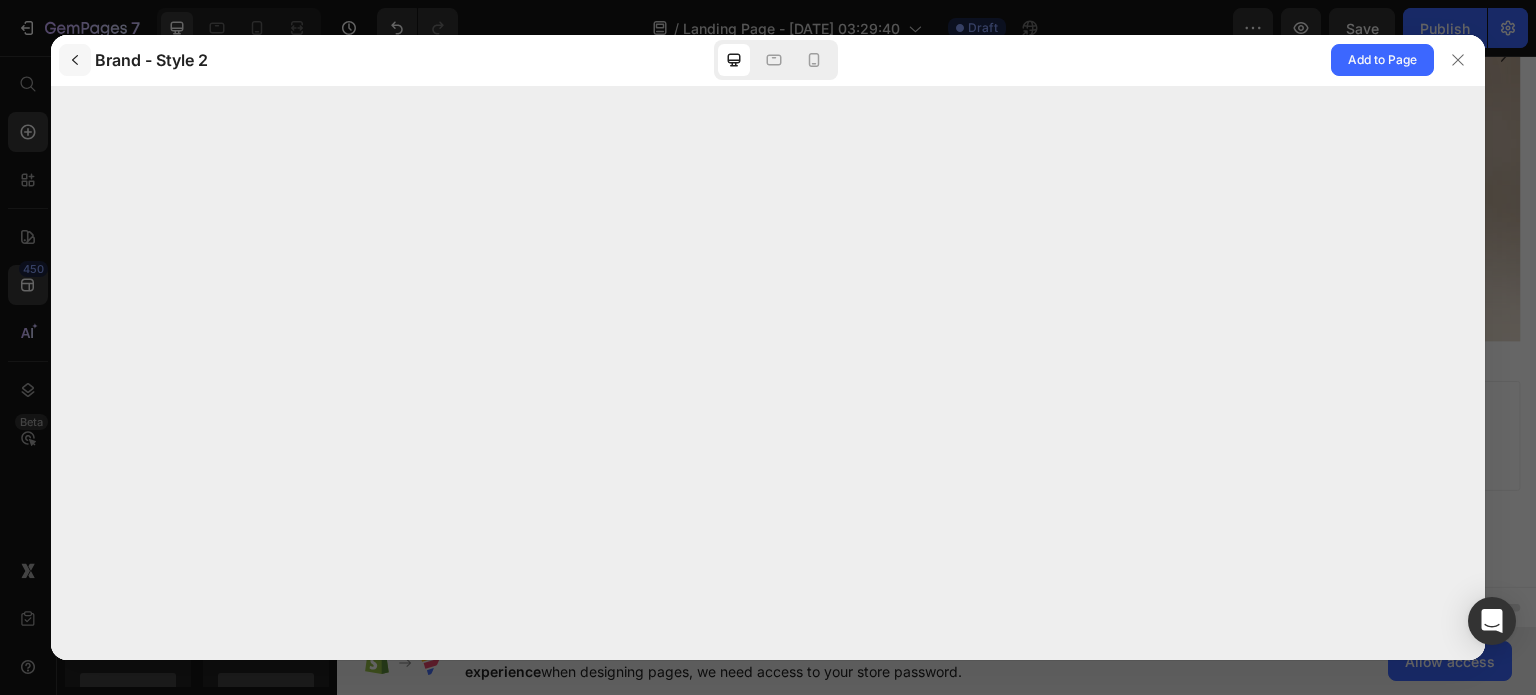 click 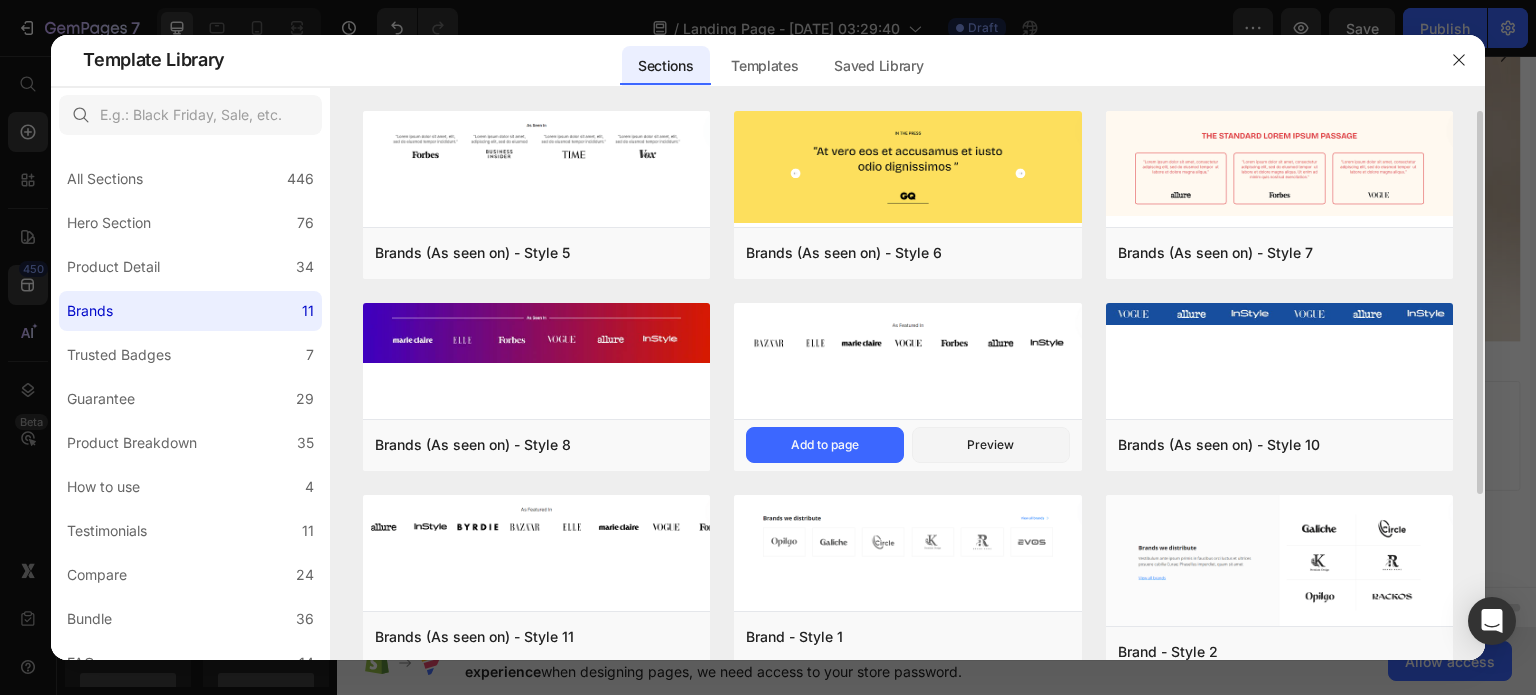 click at bounding box center [907, 363] 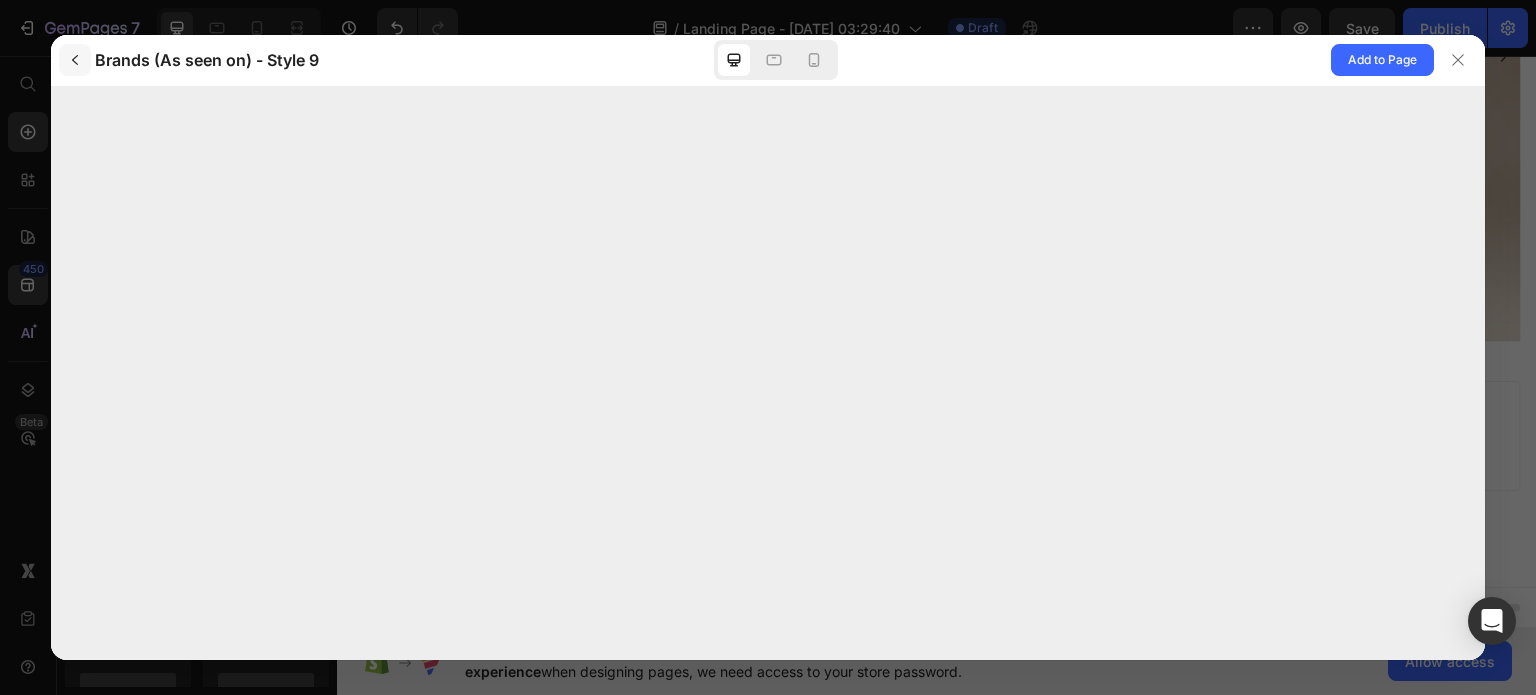 click at bounding box center [75, 60] 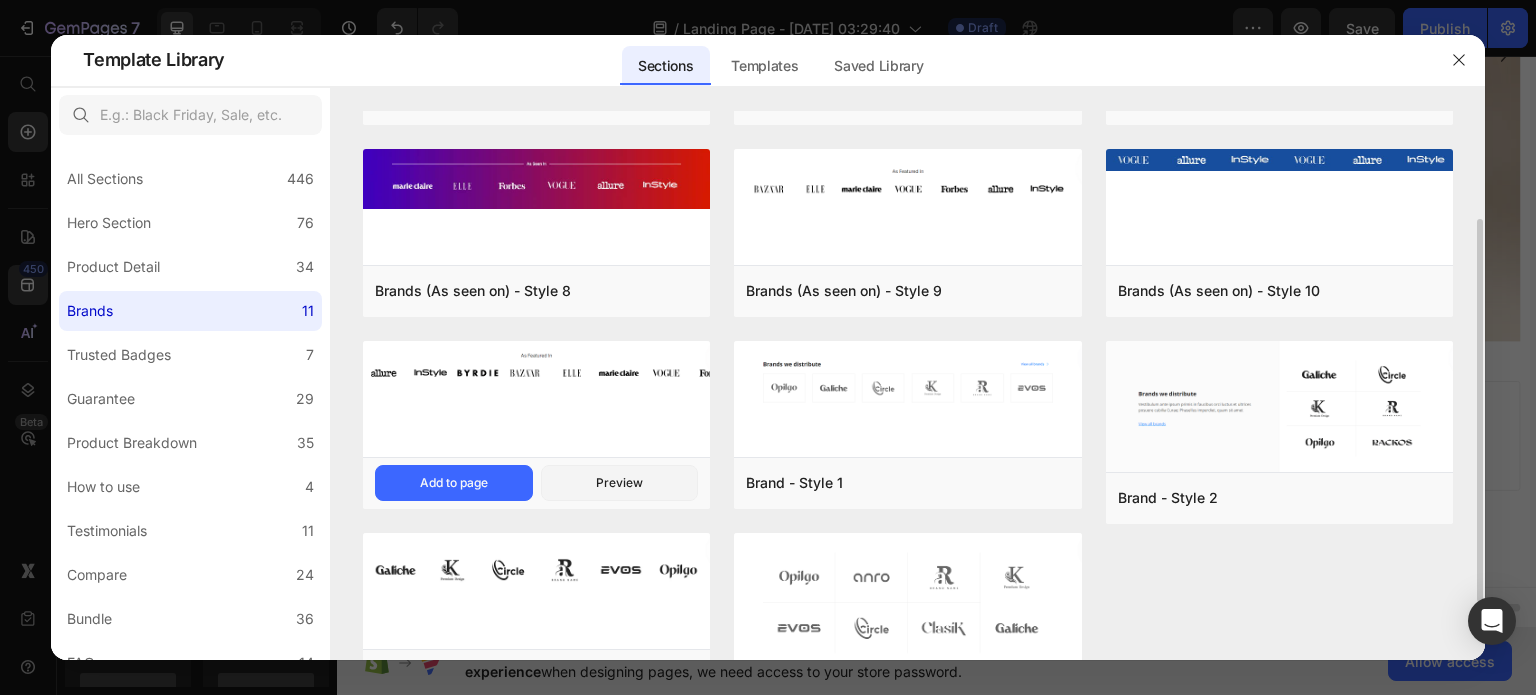 scroll, scrollTop: 238, scrollLeft: 0, axis: vertical 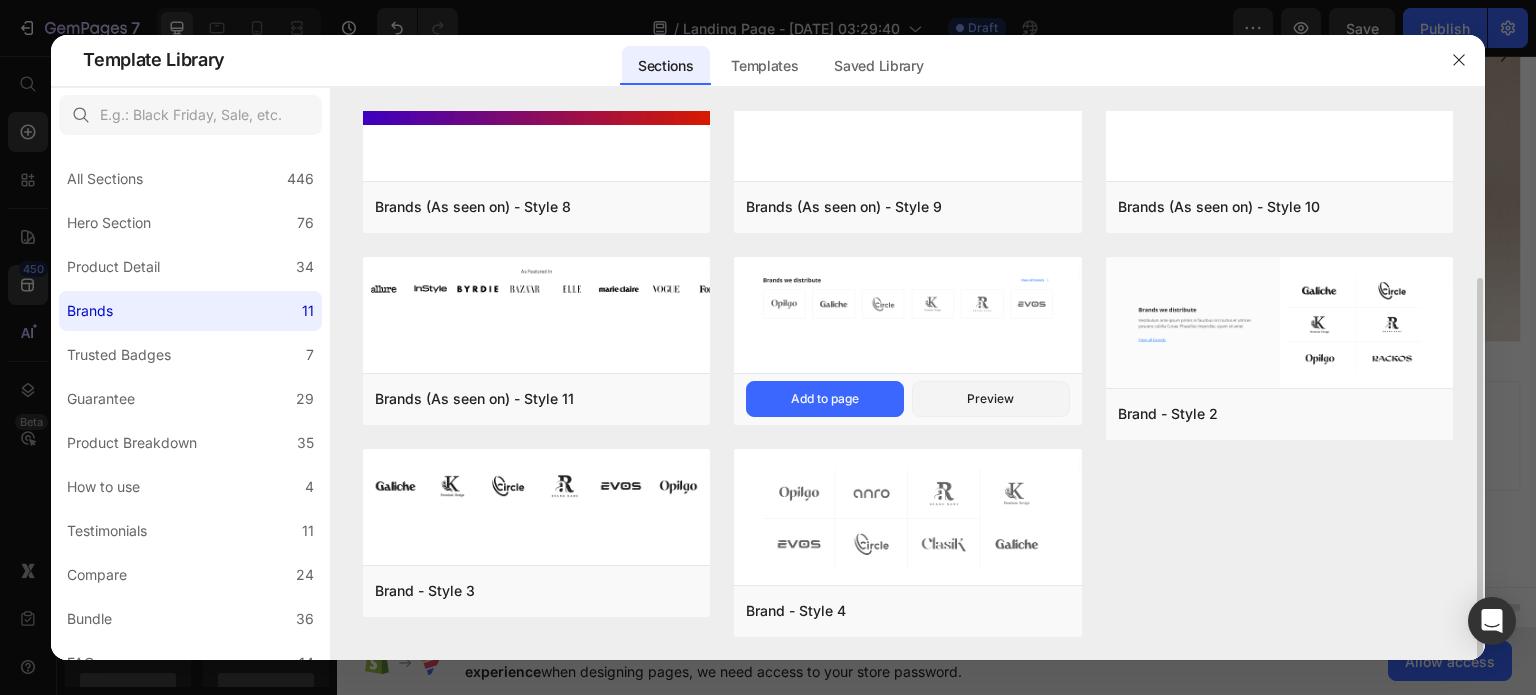 click at bounding box center [907, 317] 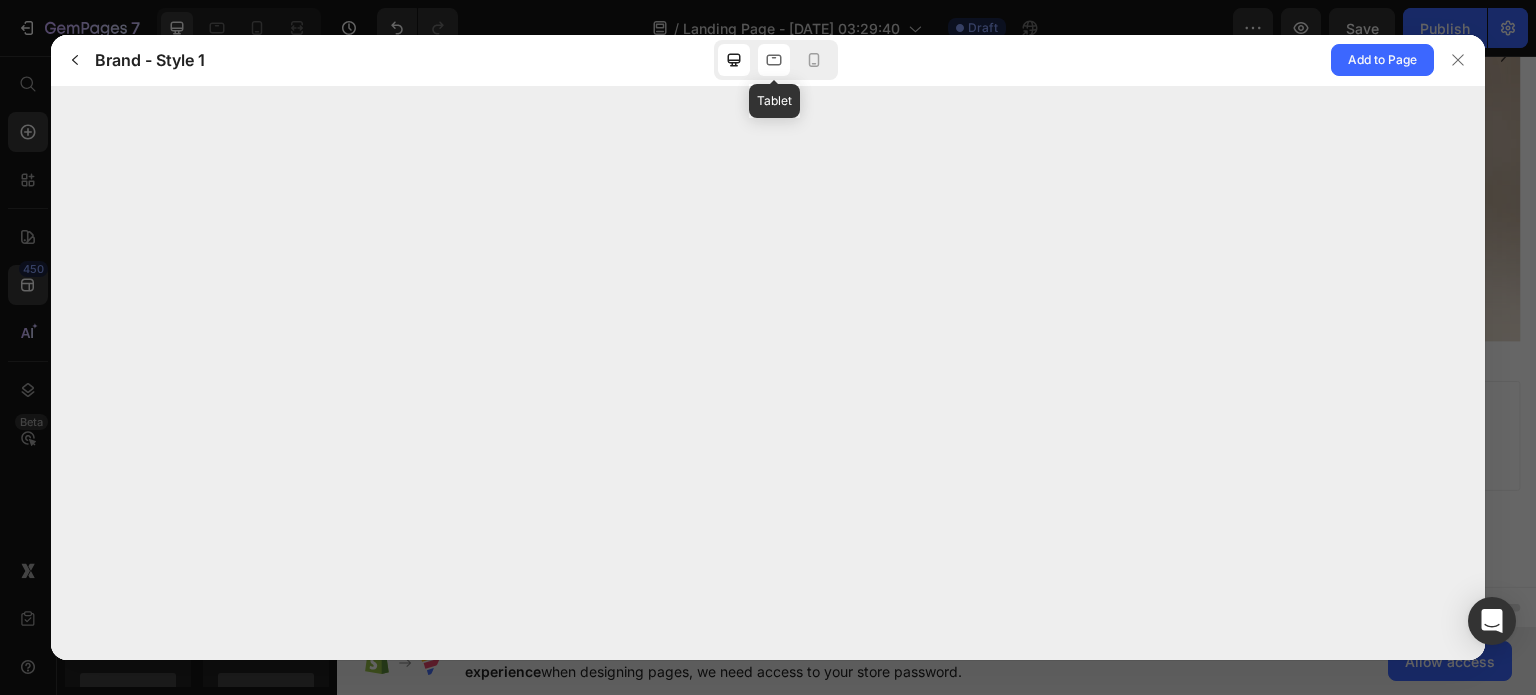 click 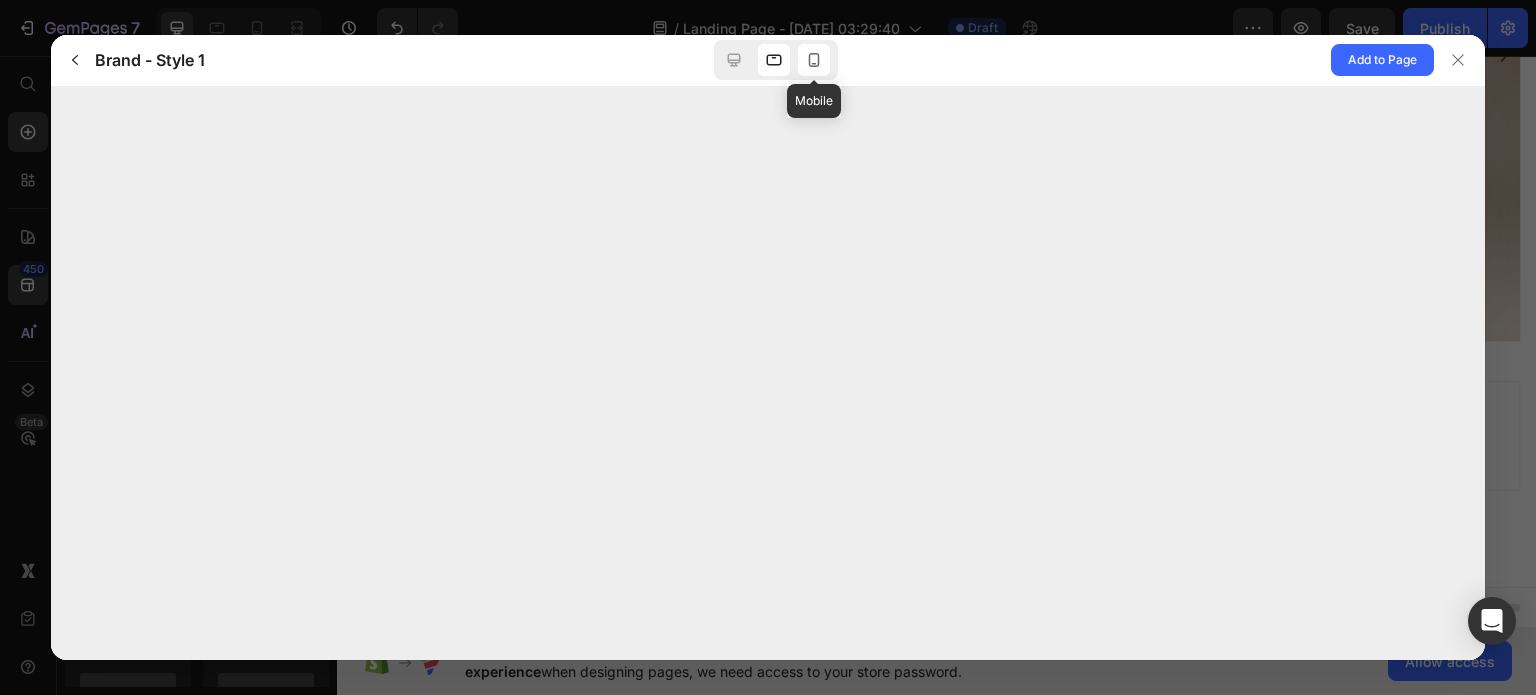 click 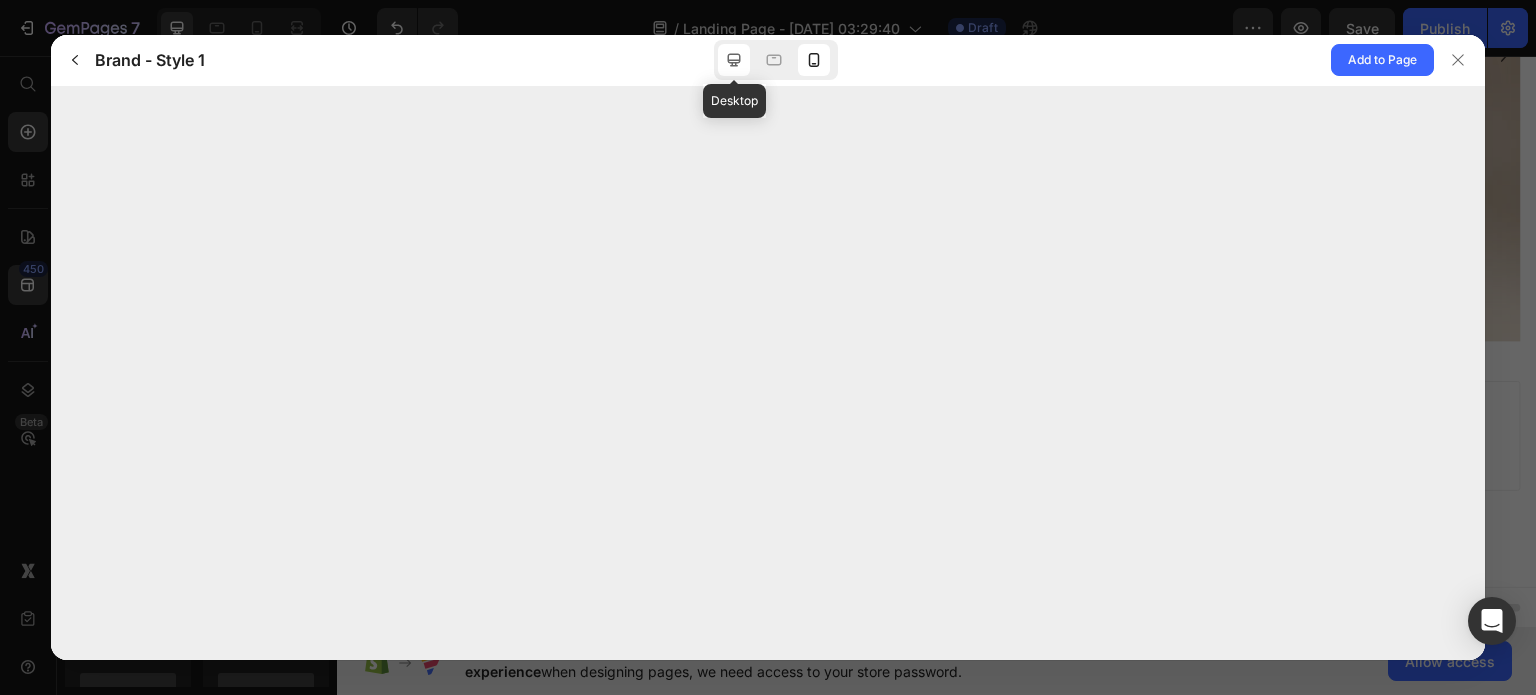 click 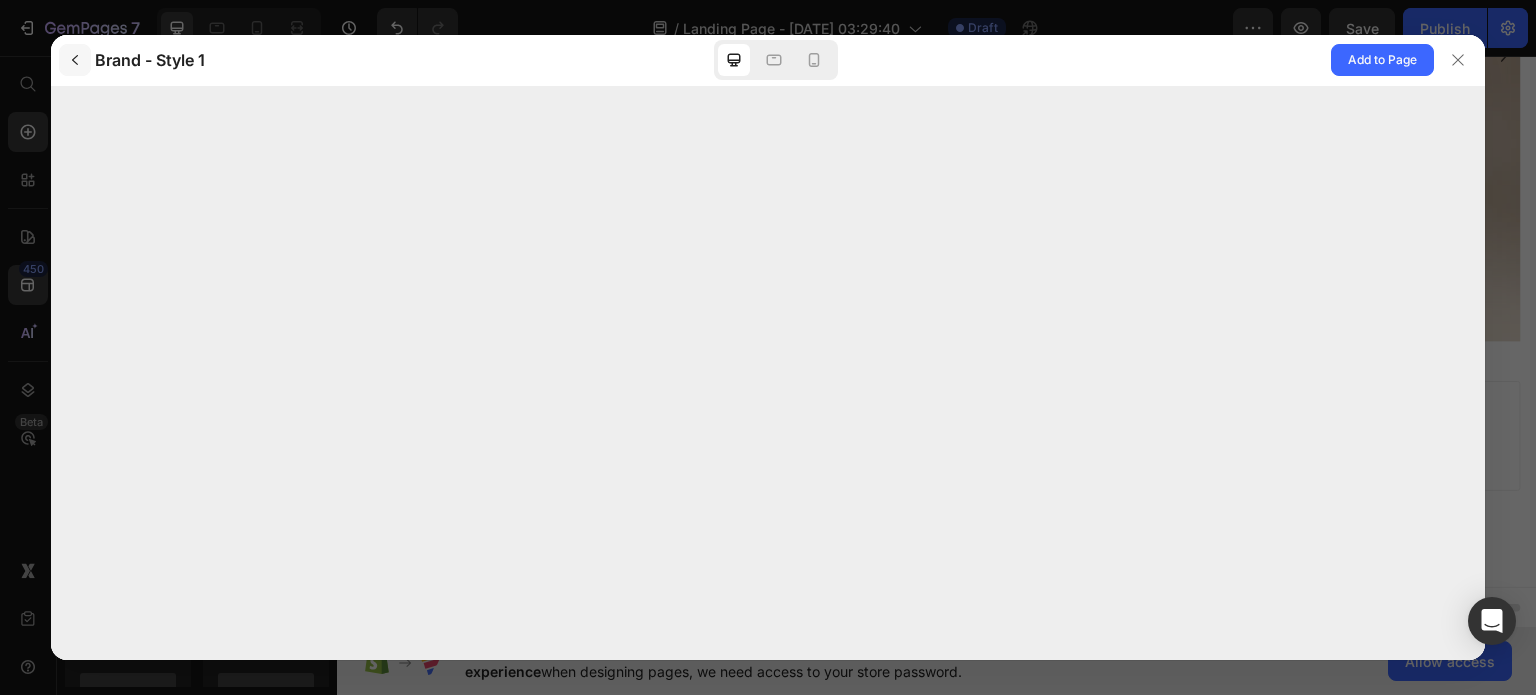 click at bounding box center (75, 60) 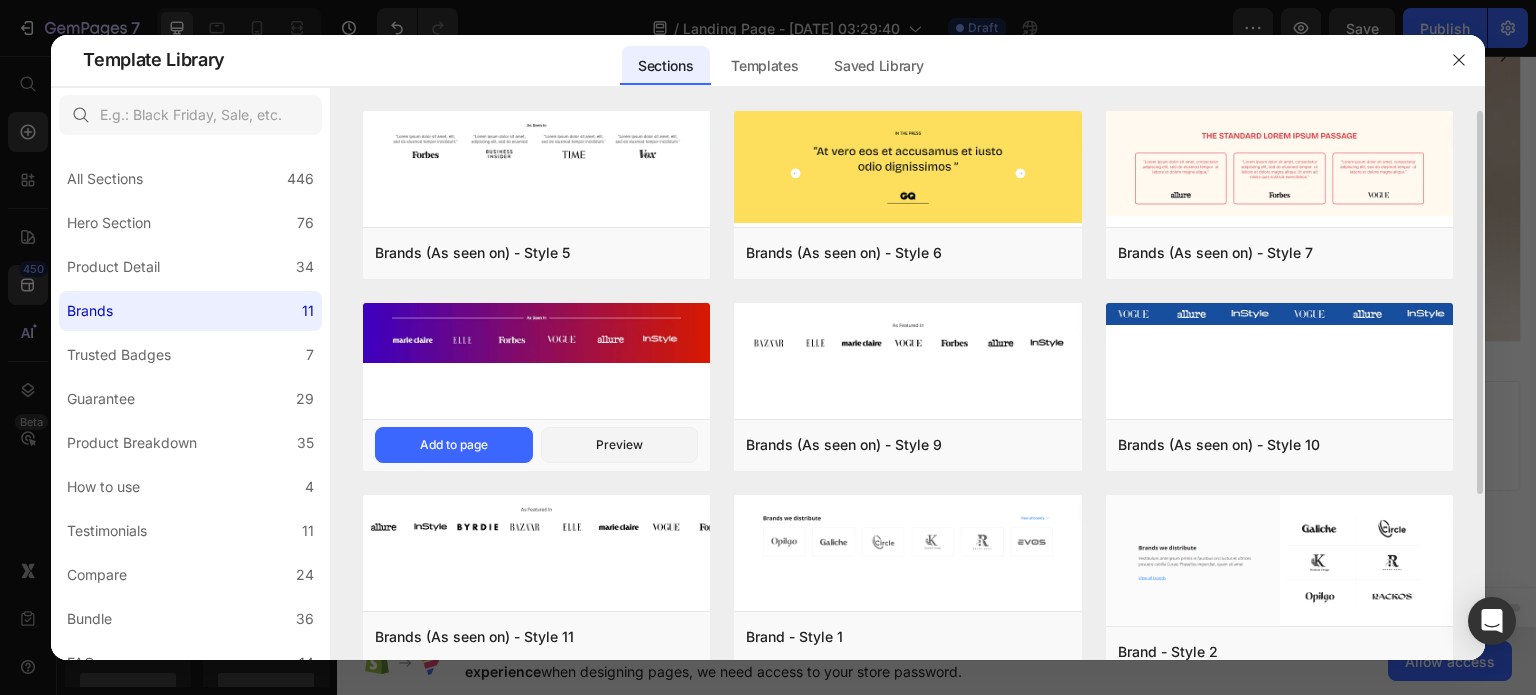 scroll, scrollTop: 126, scrollLeft: 0, axis: vertical 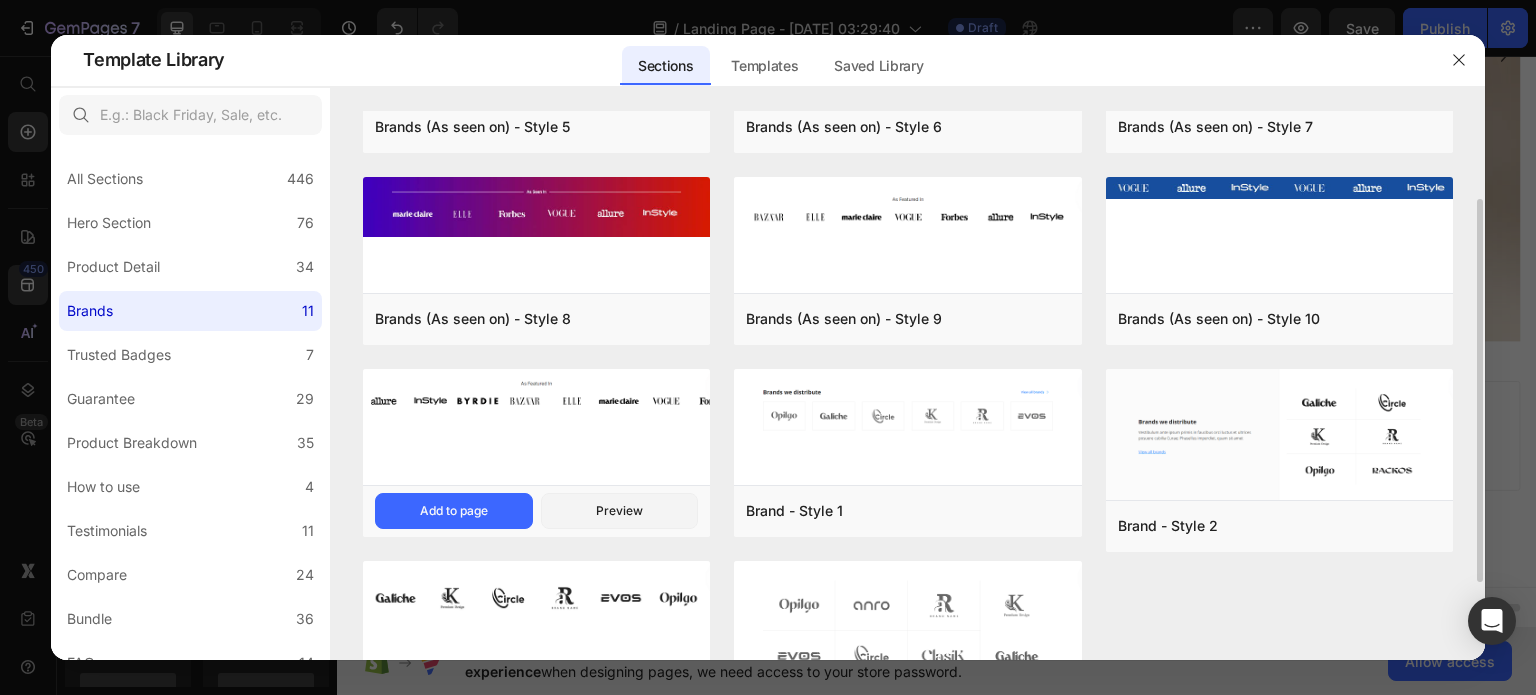 click at bounding box center [536, 397] 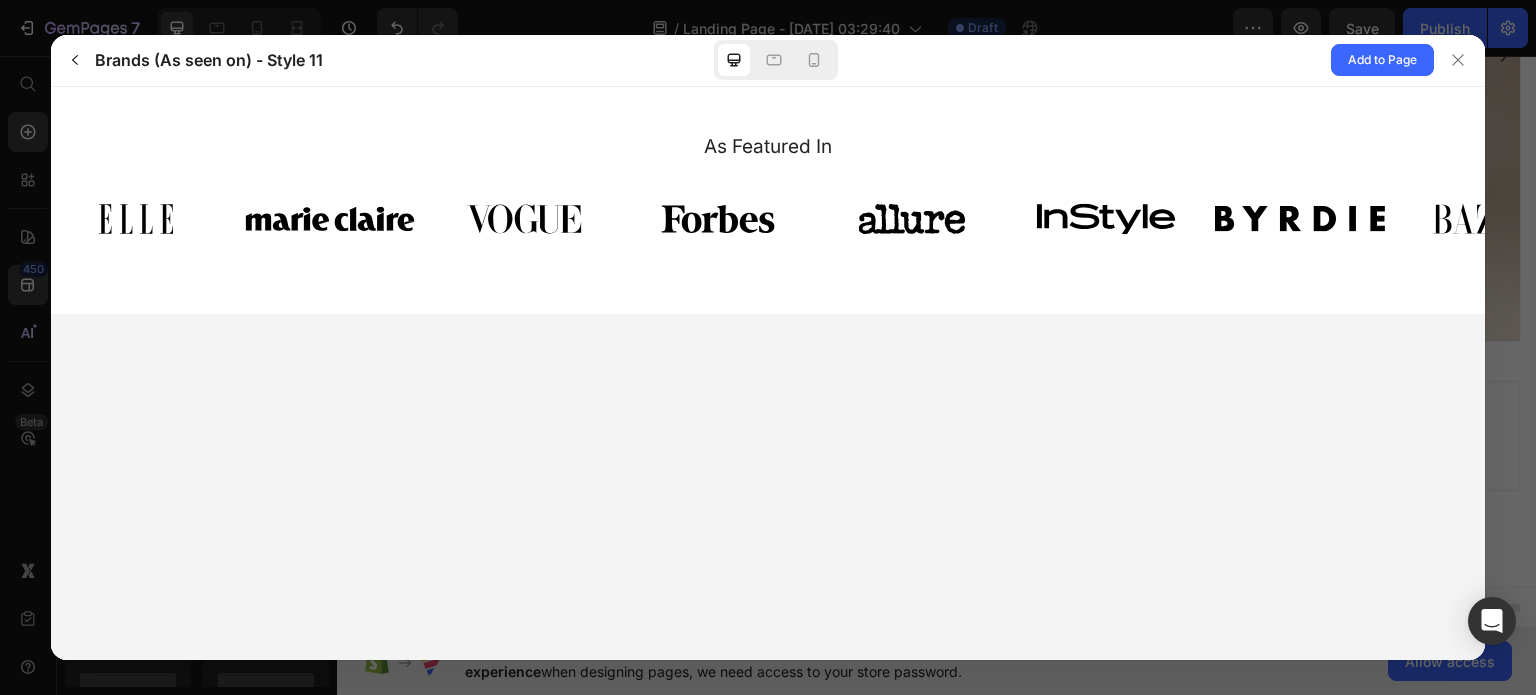 scroll, scrollTop: 0, scrollLeft: 0, axis: both 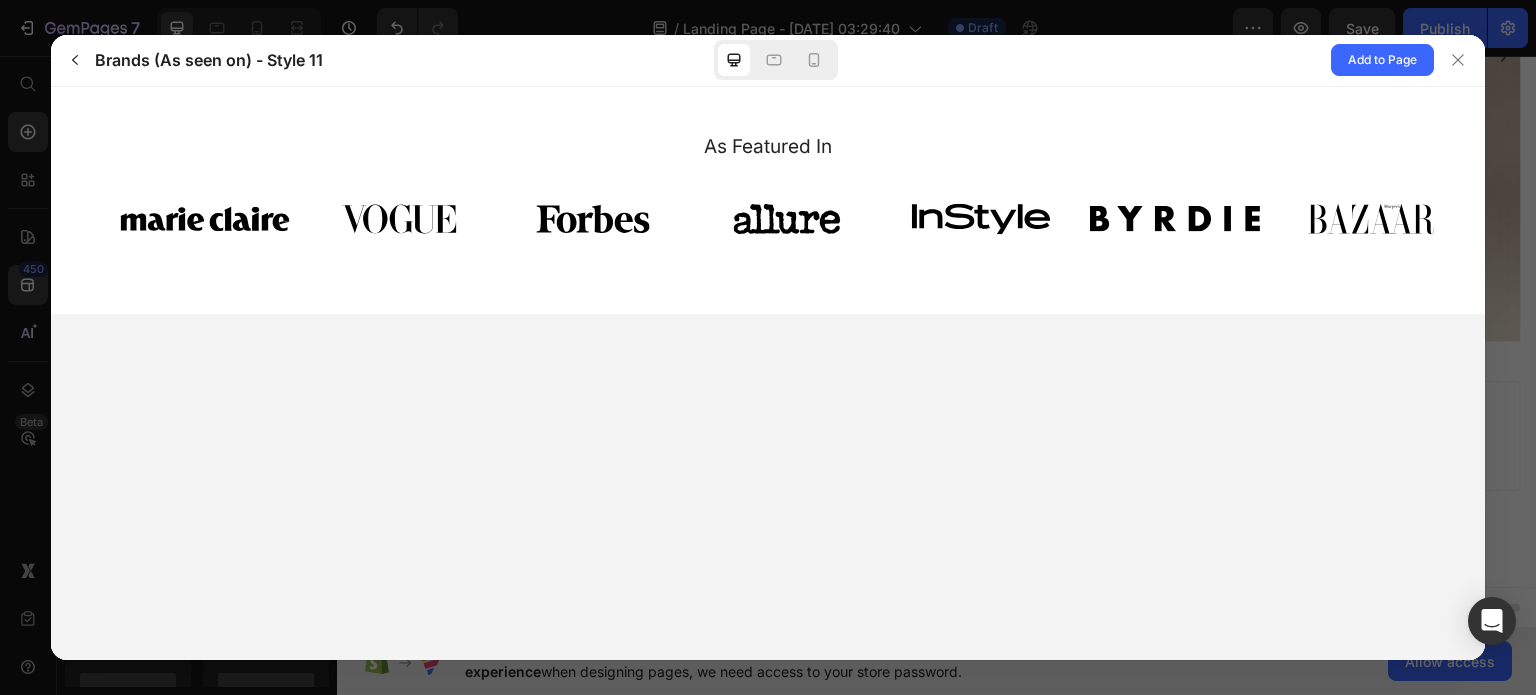 drag, startPoint x: 713, startPoint y: 226, endPoint x: 494, endPoint y: 238, distance: 219.32852 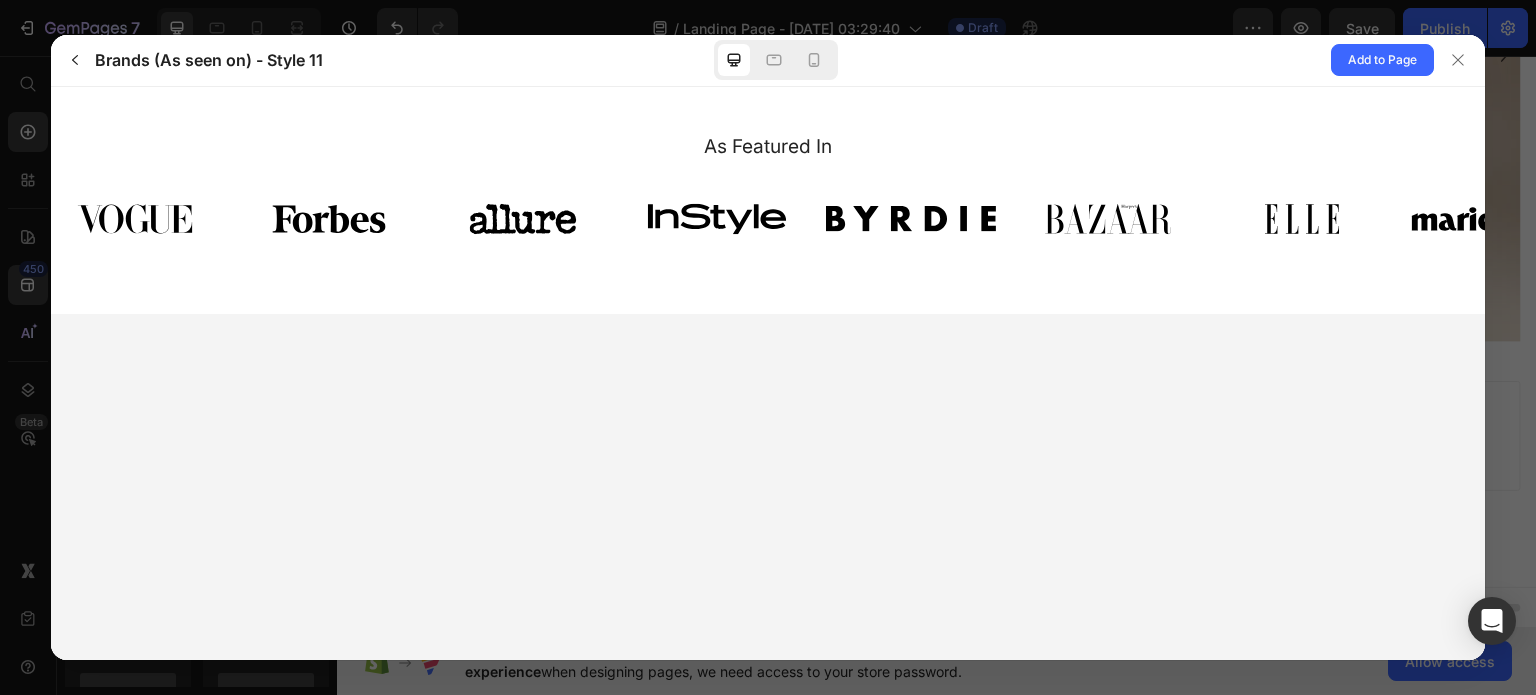 drag, startPoint x: 494, startPoint y: 251, endPoint x: 346, endPoint y: 244, distance: 148.16545 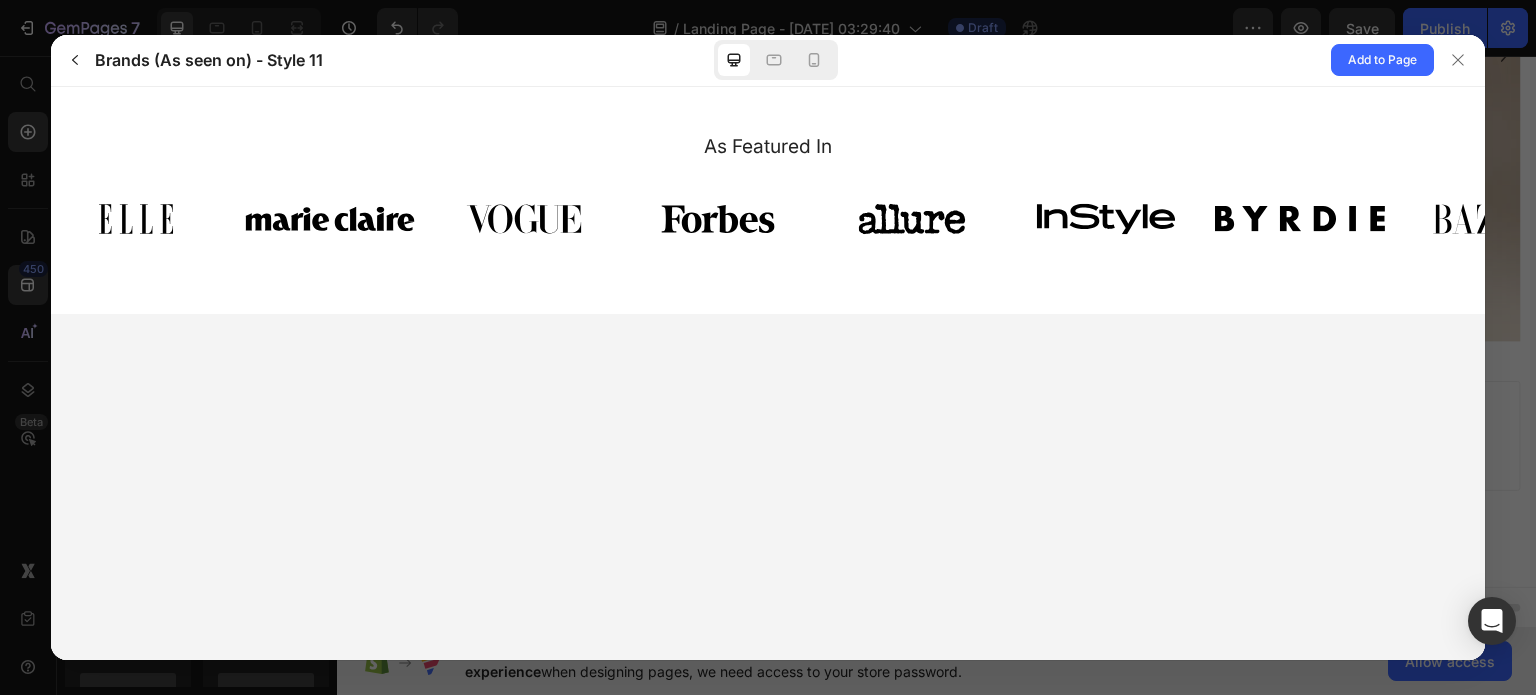 drag, startPoint x: 838, startPoint y: 212, endPoint x: 519, endPoint y: 238, distance: 320.0578 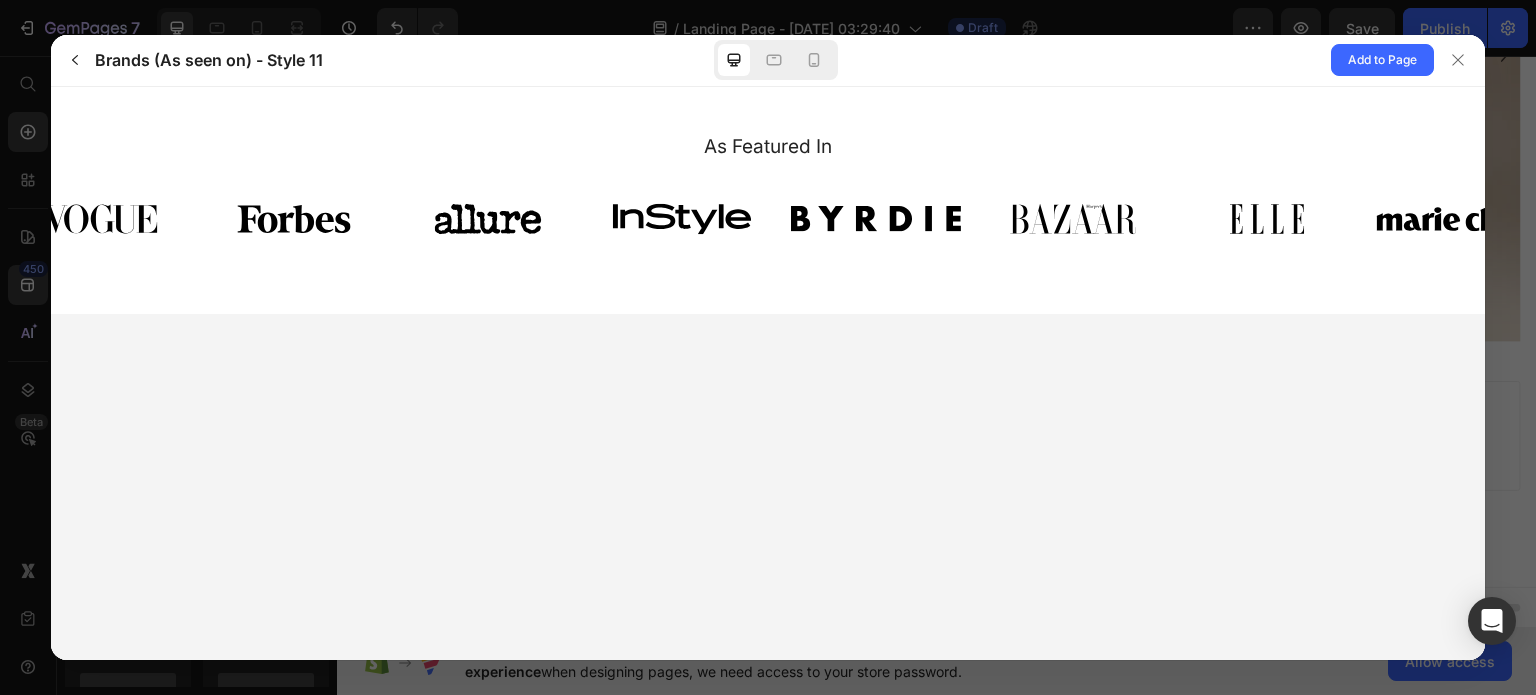 drag, startPoint x: 467, startPoint y: 240, endPoint x: 290, endPoint y: 255, distance: 177.63446 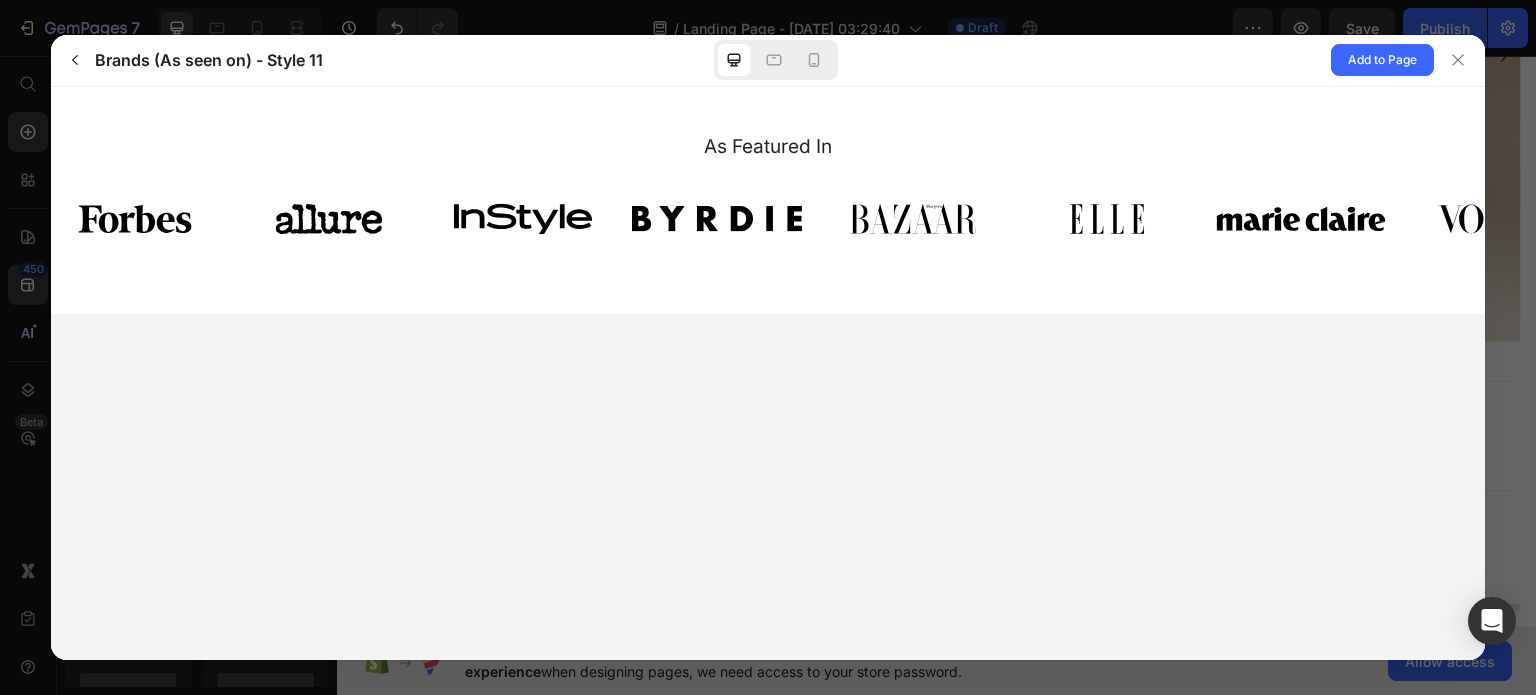 drag, startPoint x: 380, startPoint y: 237, endPoint x: 283, endPoint y: 244, distance: 97.25225 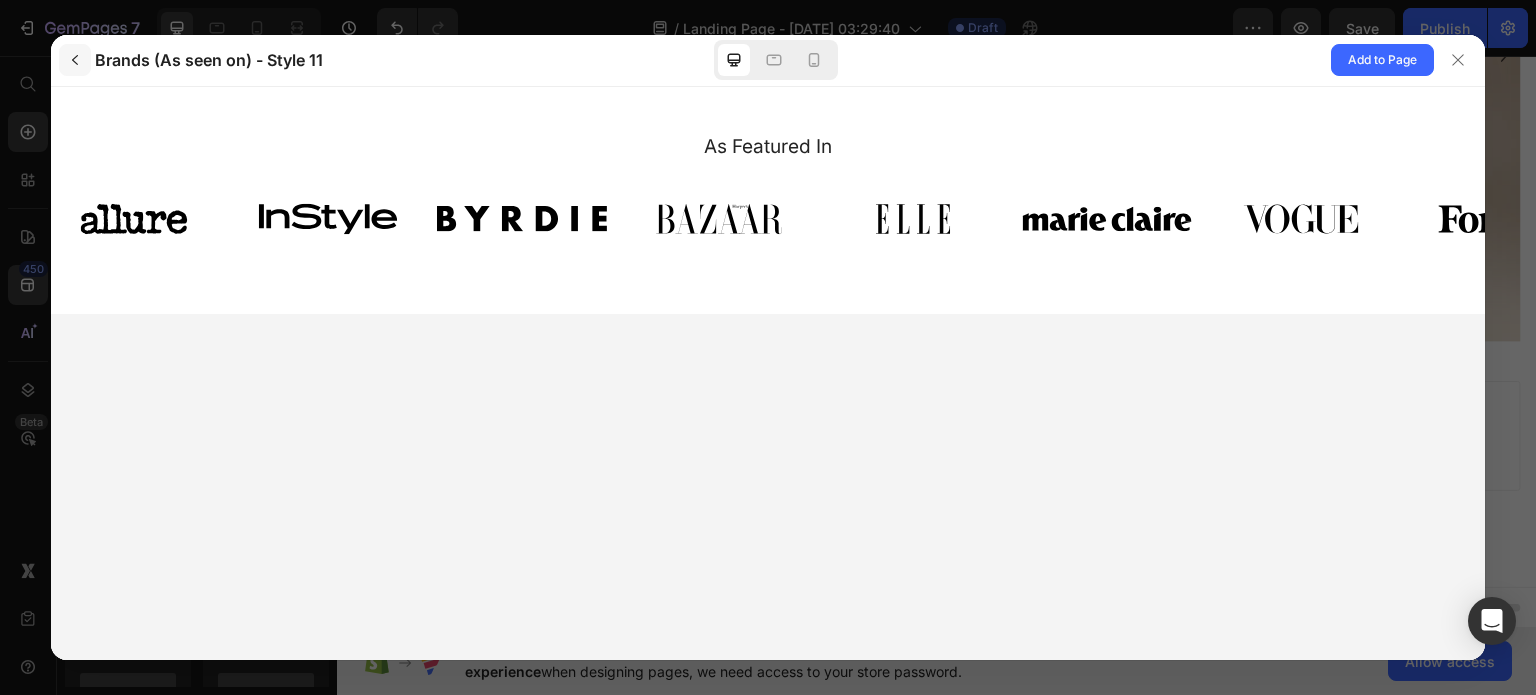 click 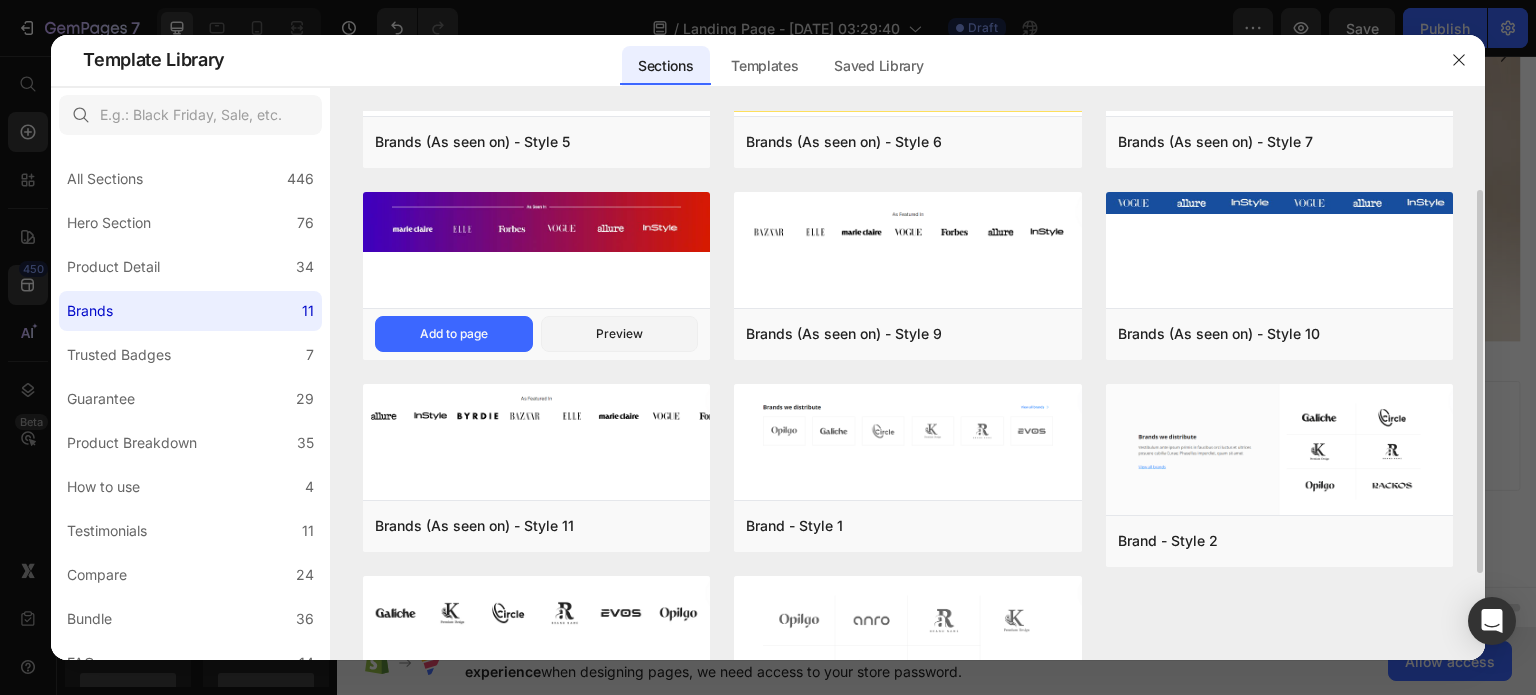 scroll, scrollTop: 112, scrollLeft: 0, axis: vertical 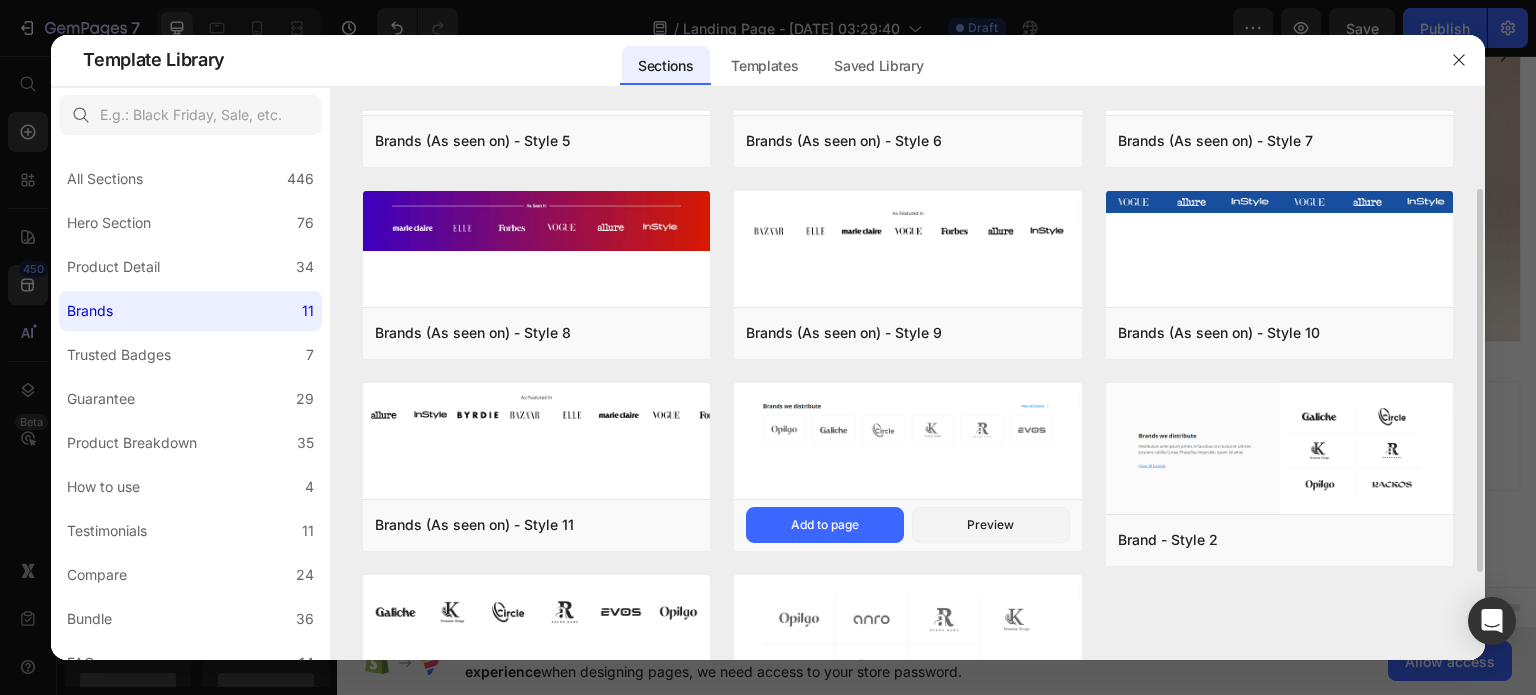 click at bounding box center [907, 423] 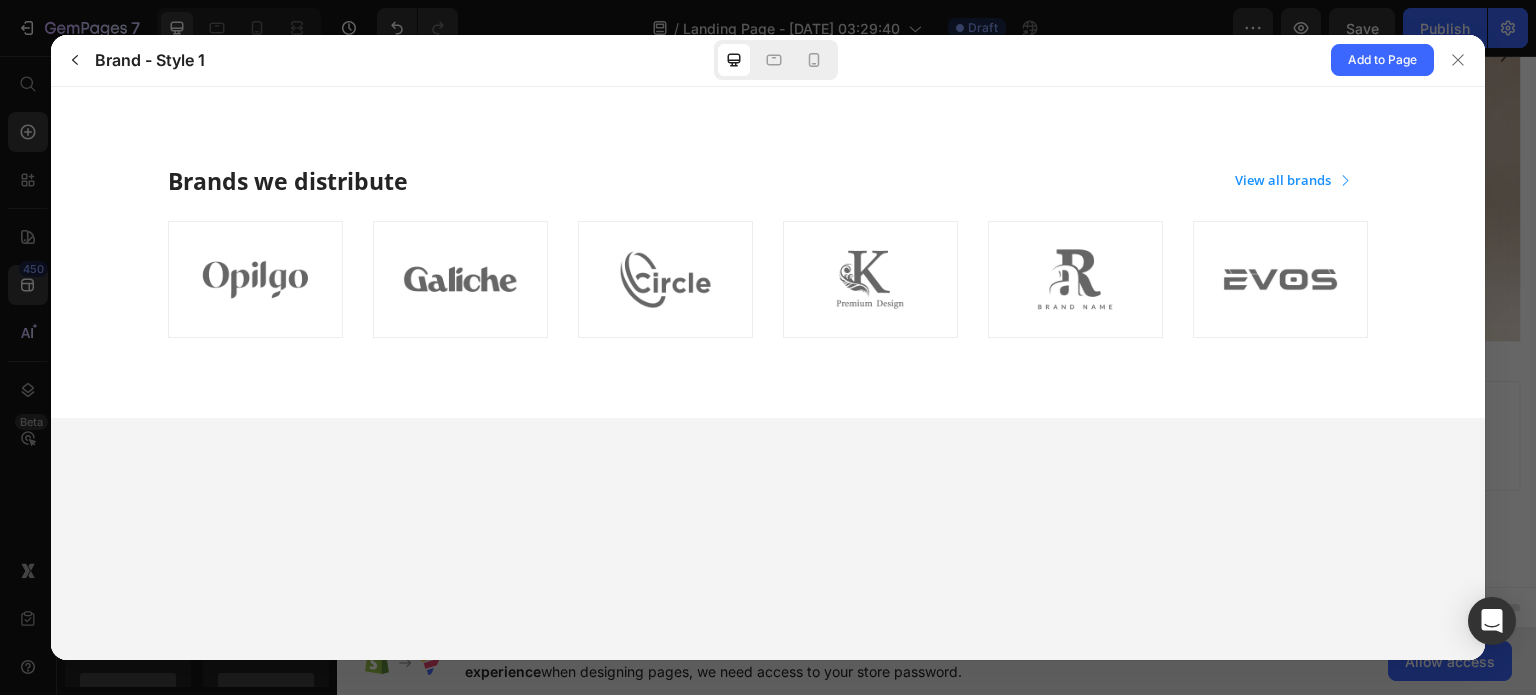 scroll, scrollTop: 0, scrollLeft: 0, axis: both 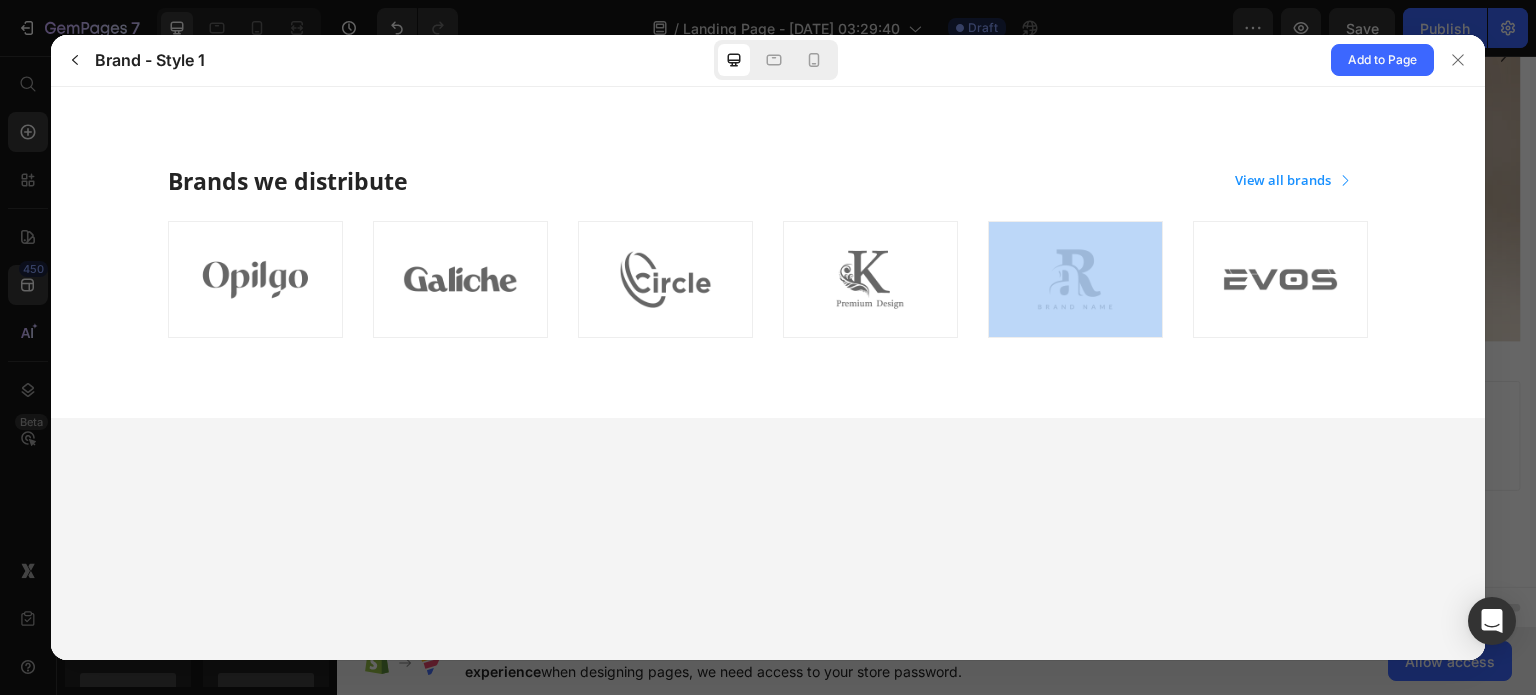 drag, startPoint x: 1007, startPoint y: 290, endPoint x: 813, endPoint y: 305, distance: 194.57903 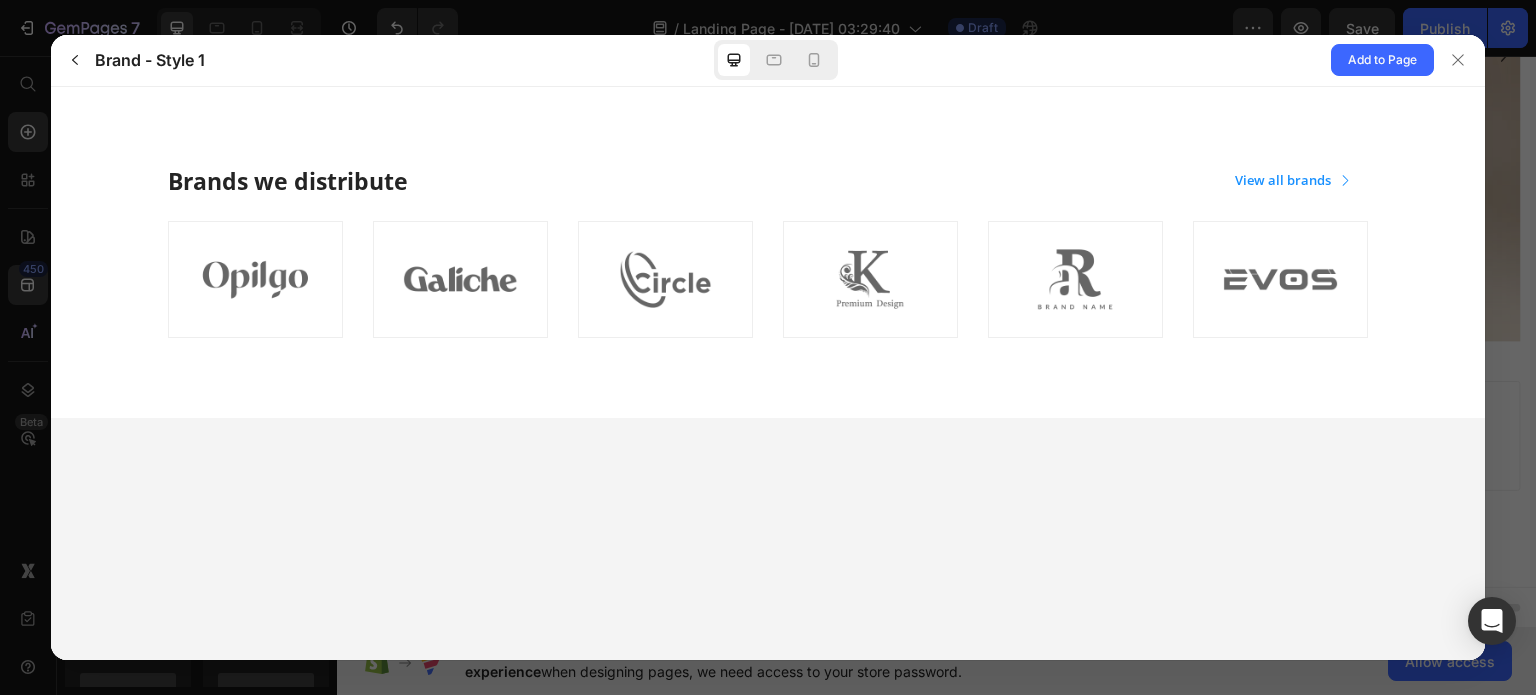 click on "Brands we distribute
View all brands" at bounding box center (768, 251) 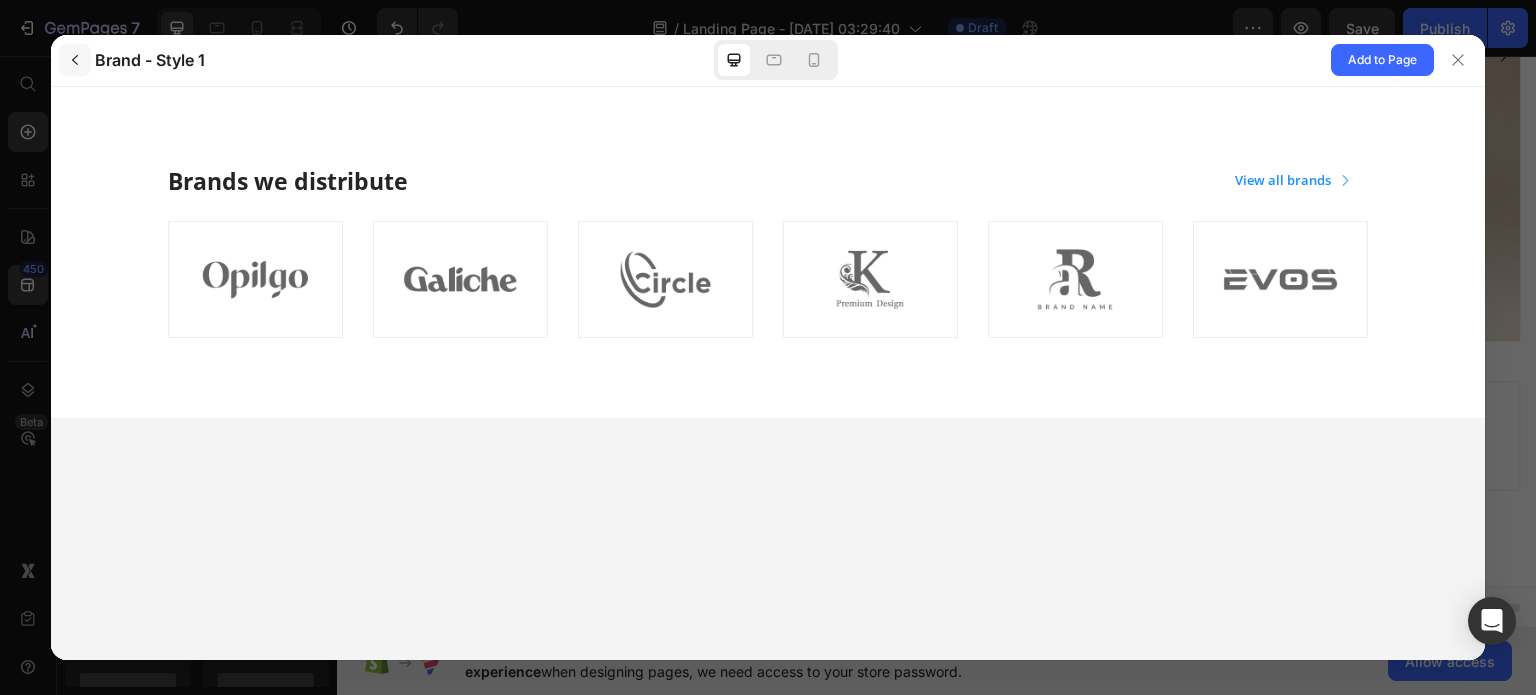 click 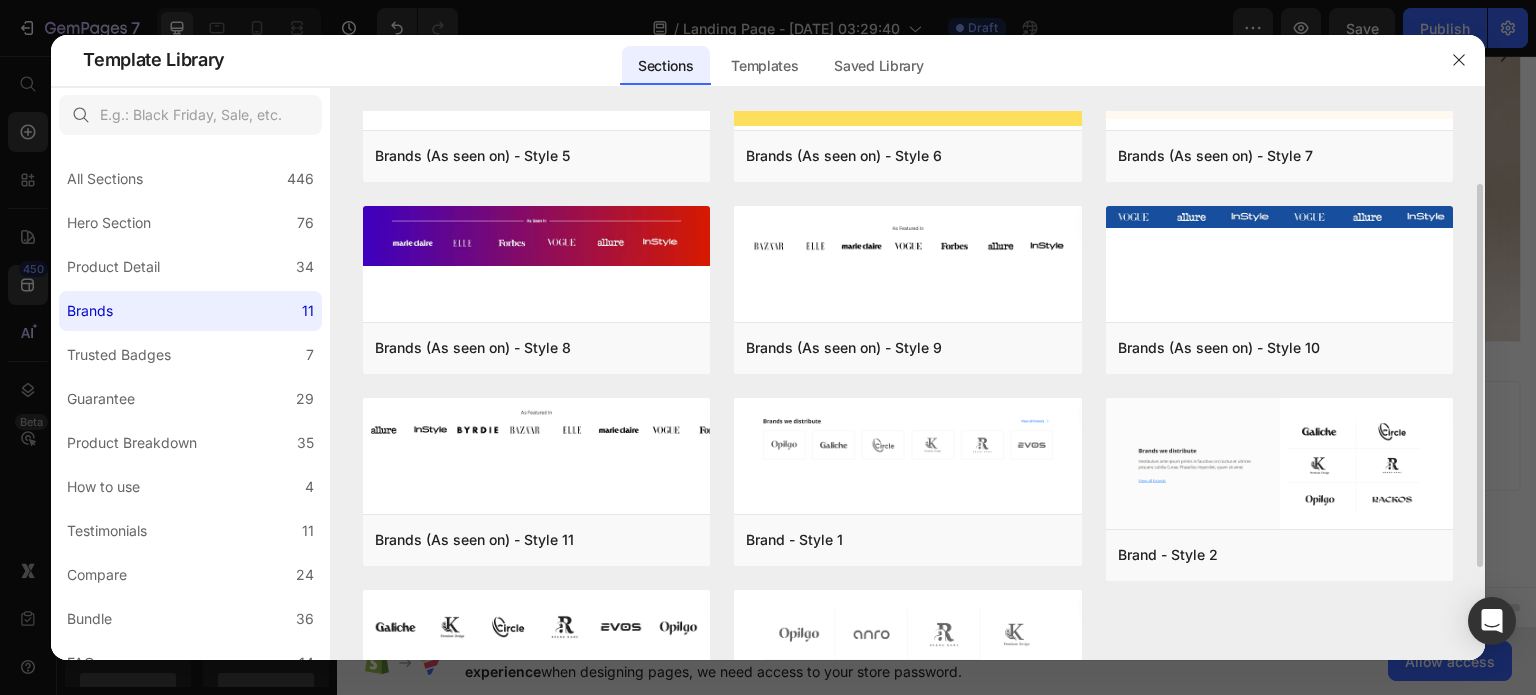 scroll, scrollTop: 100, scrollLeft: 0, axis: vertical 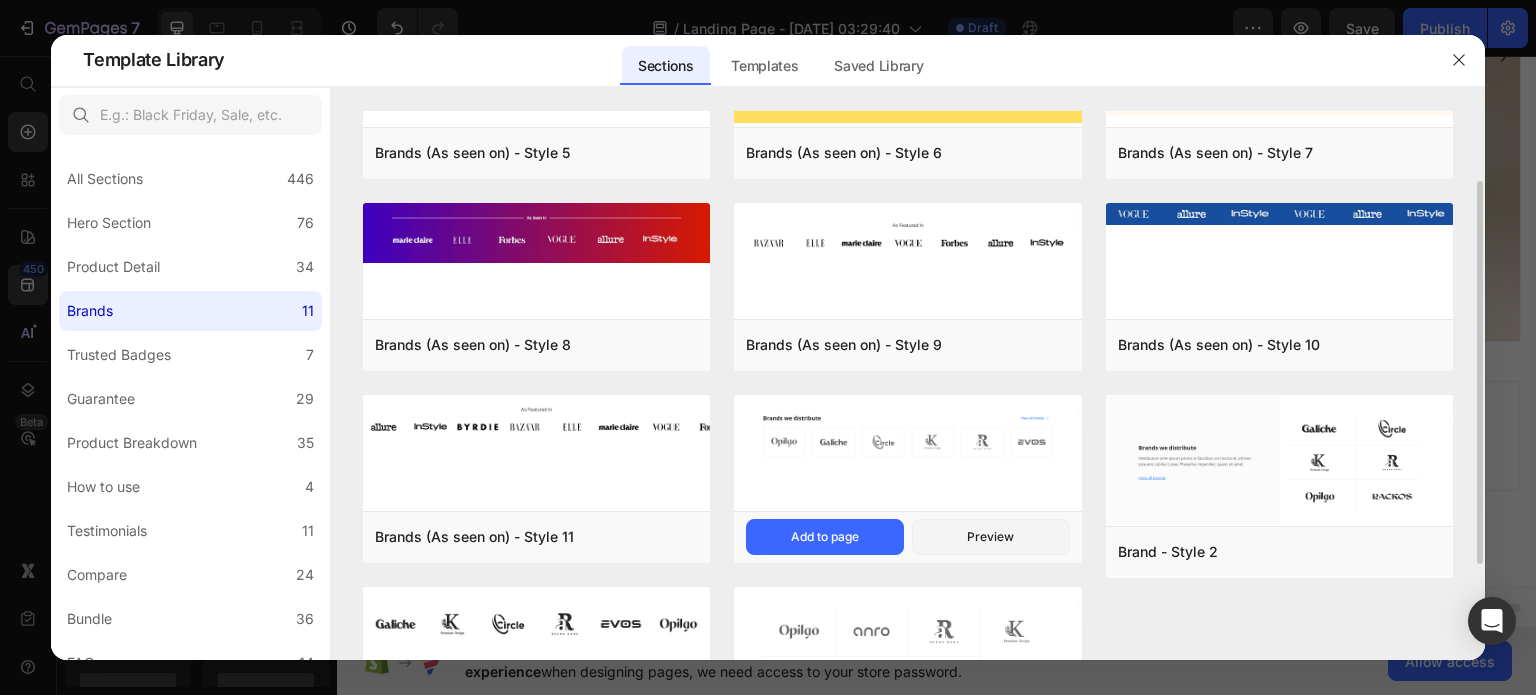 click at bounding box center [907, 435] 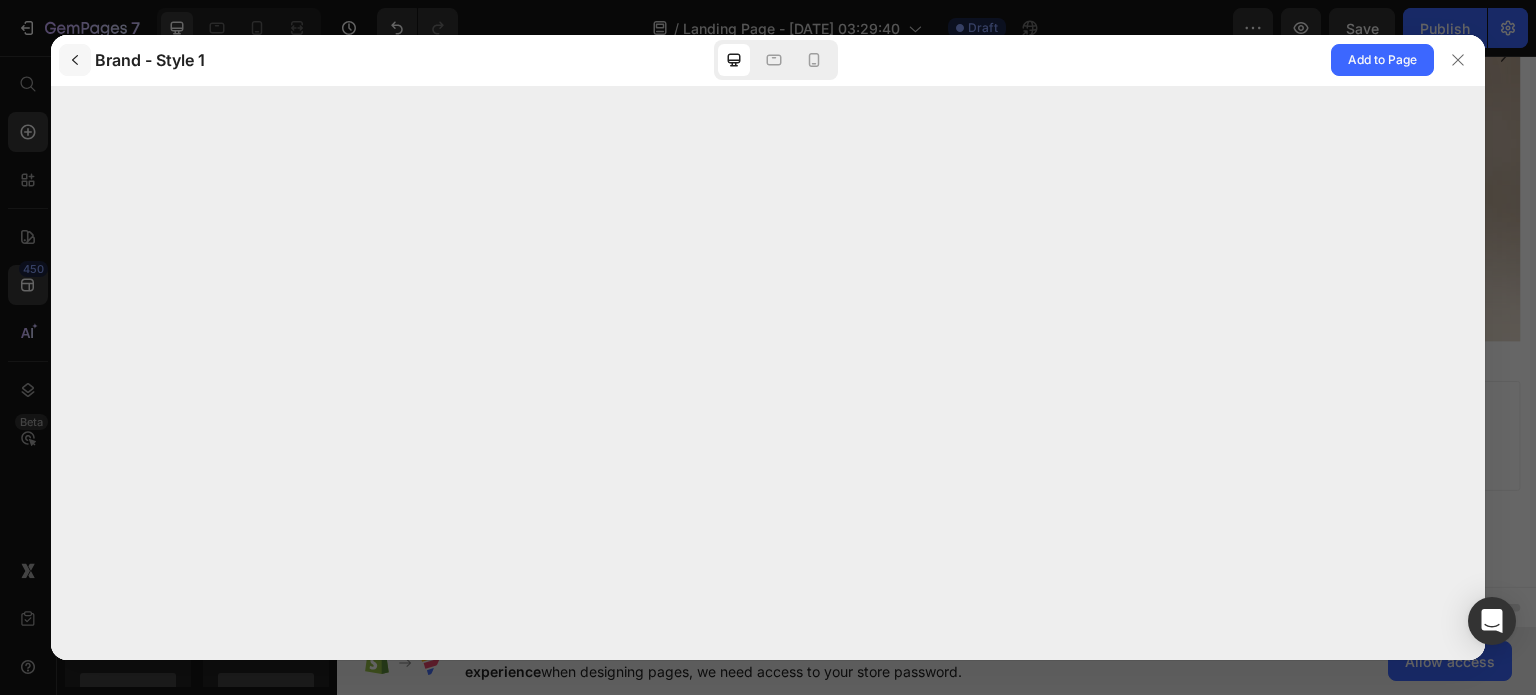 click 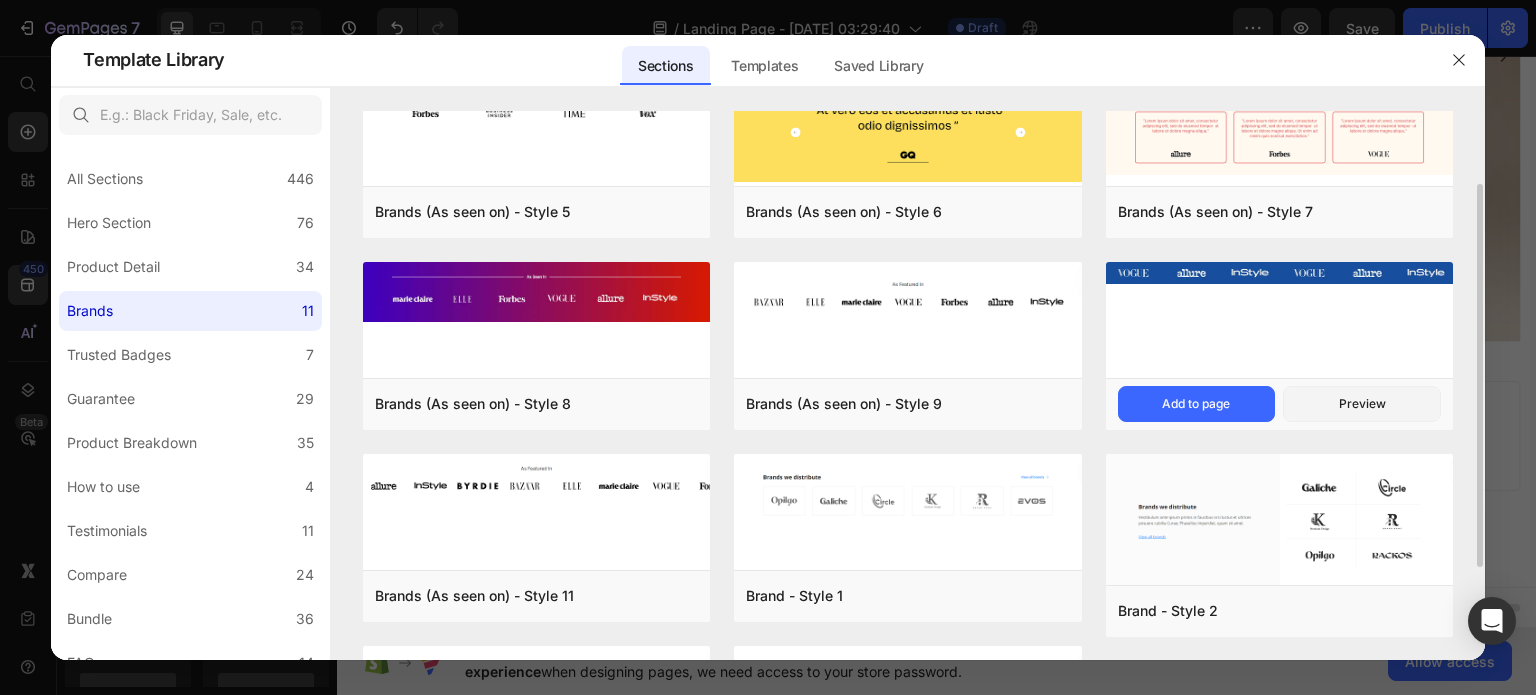 scroll, scrollTop: 67, scrollLeft: 0, axis: vertical 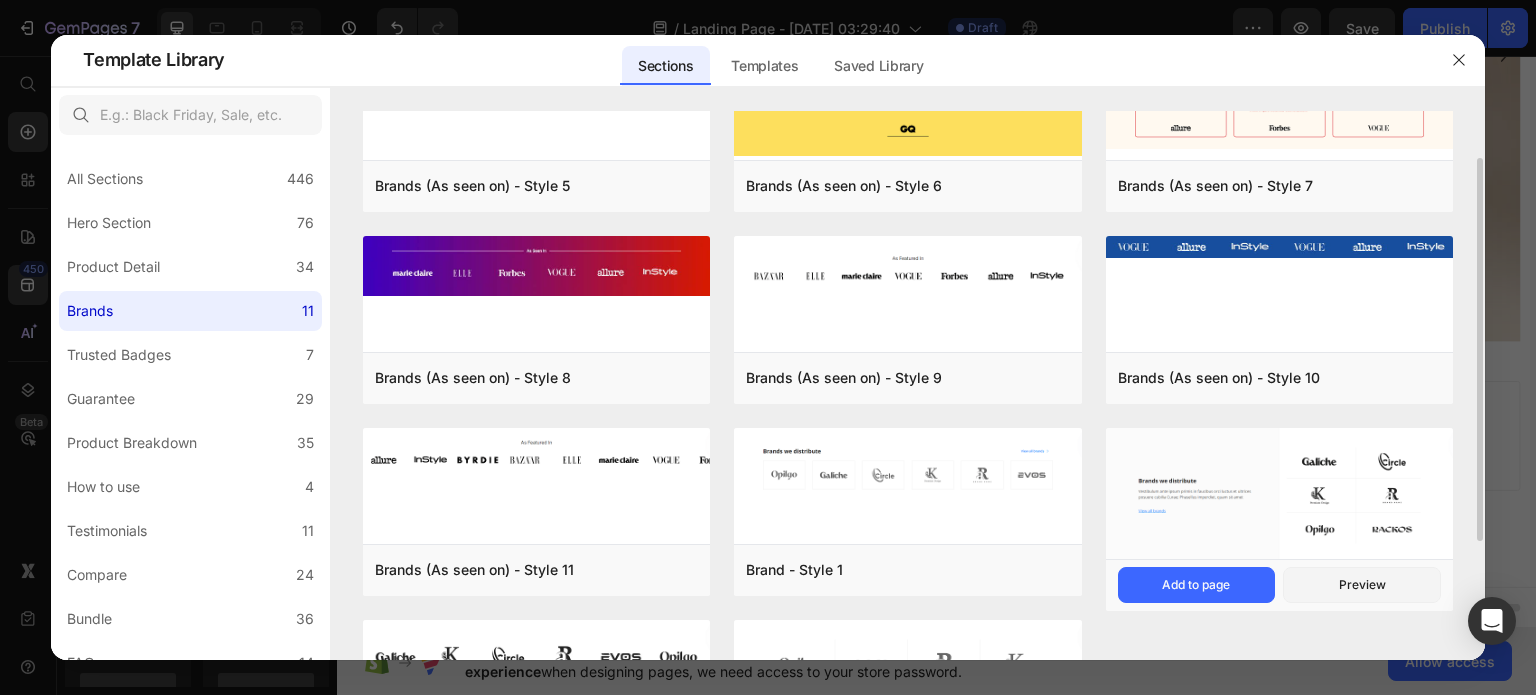 click at bounding box center (1279, 495) 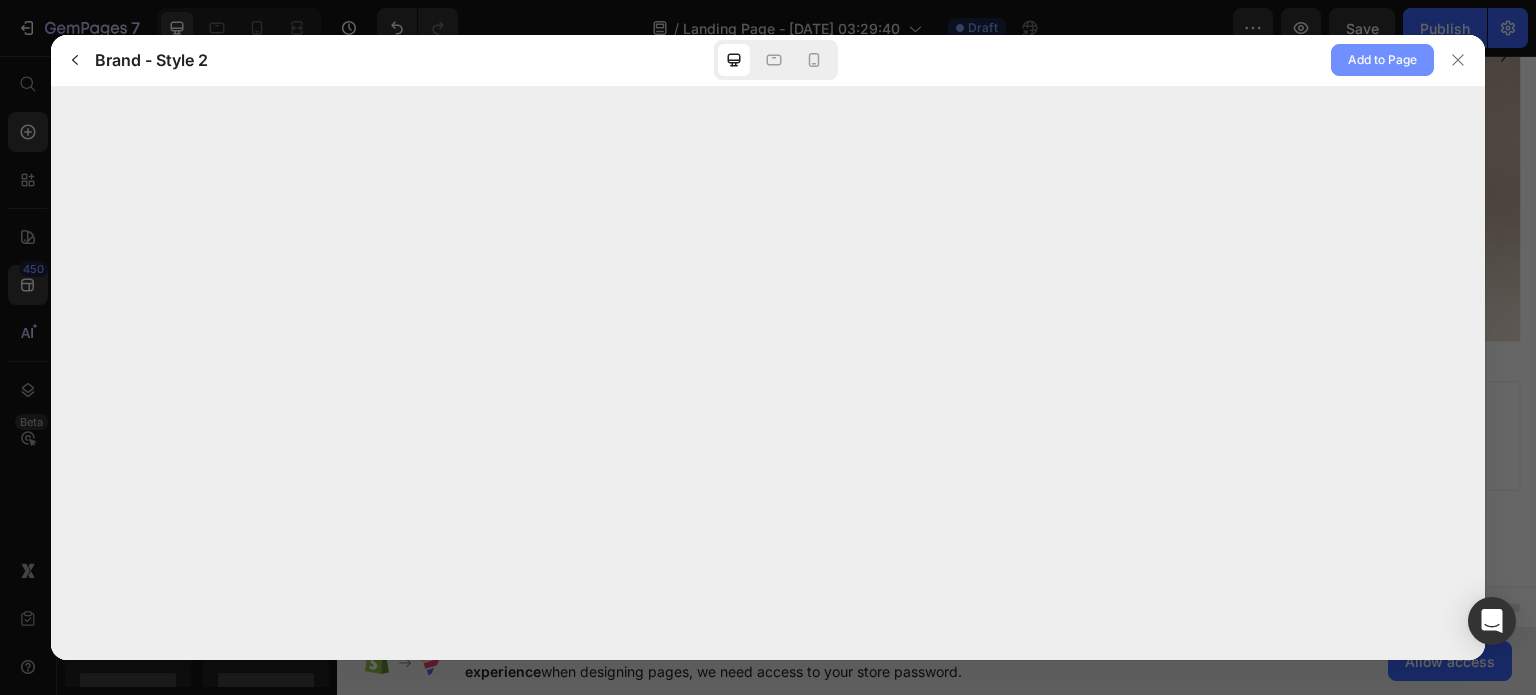 click on "Add to Page" 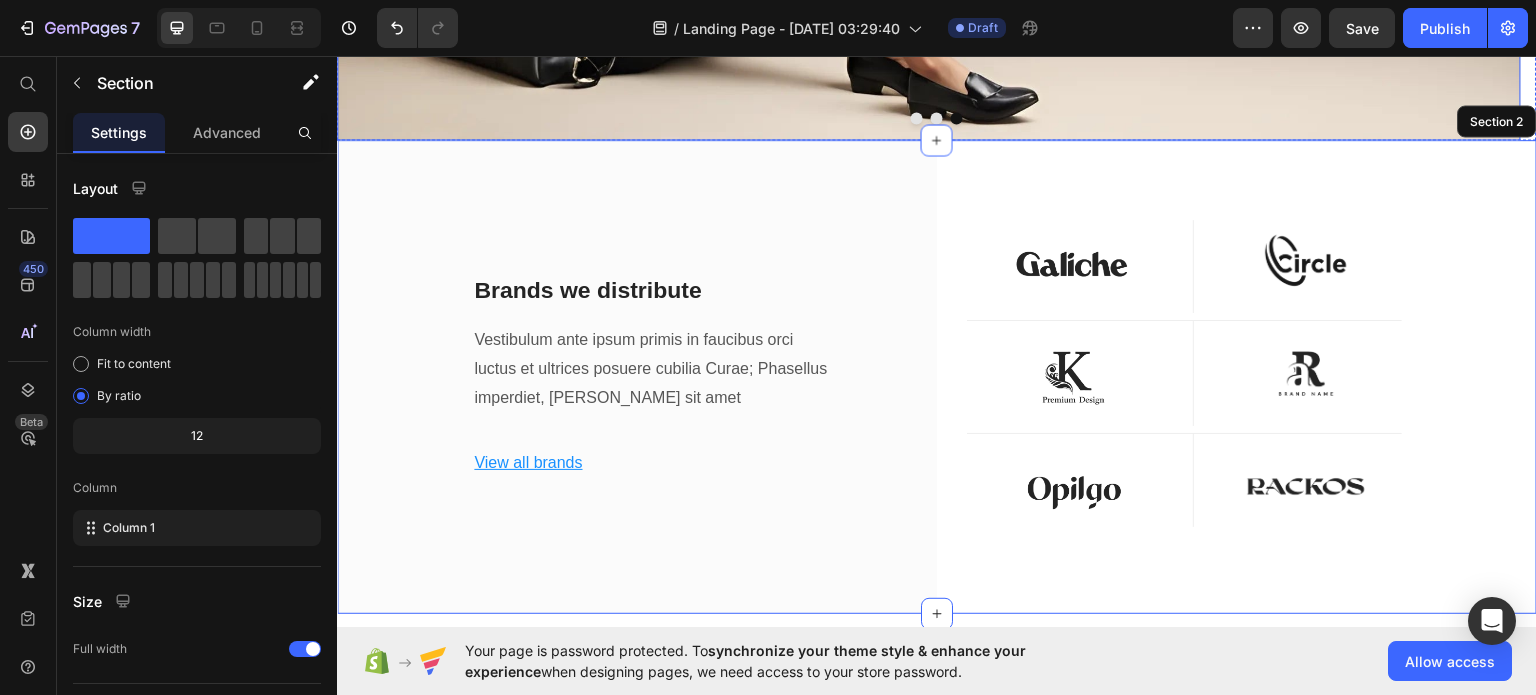 scroll, scrollTop: 540, scrollLeft: 0, axis: vertical 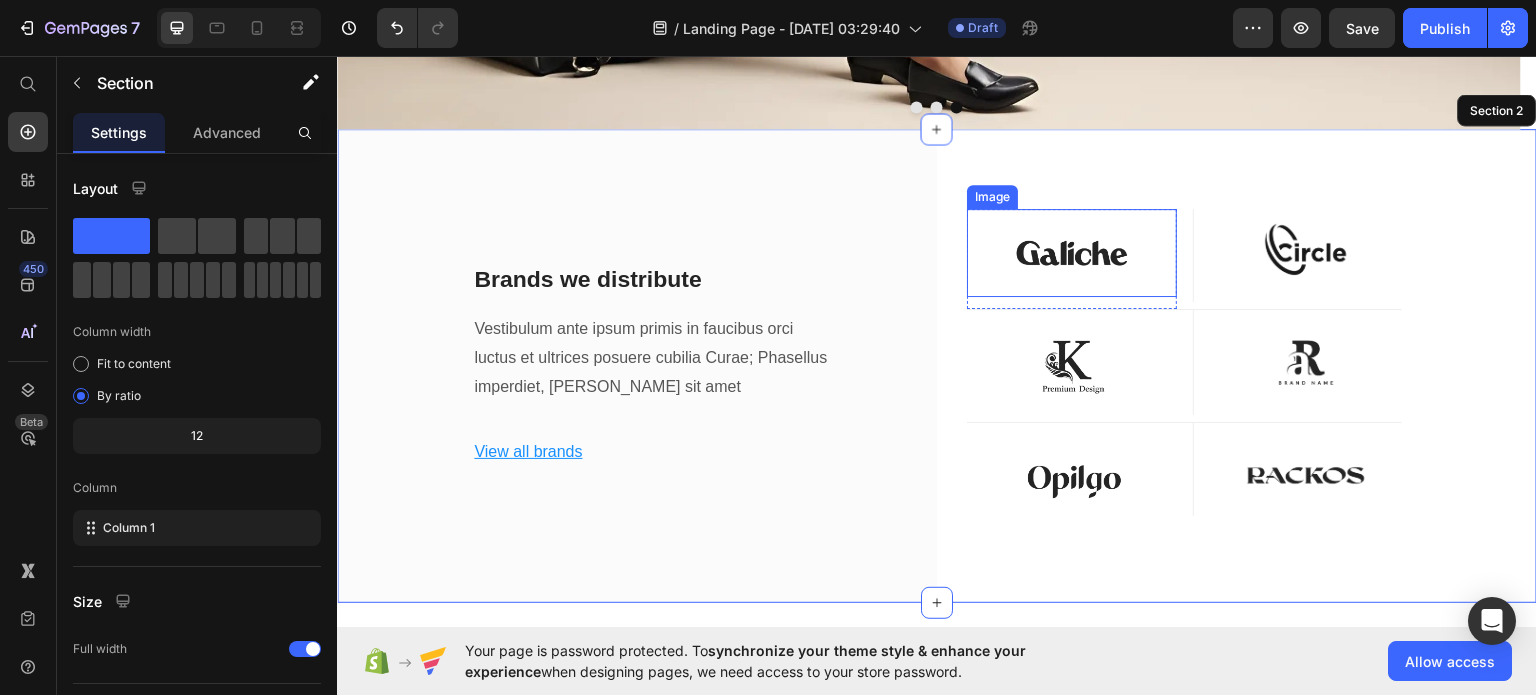 click at bounding box center (1072, 252) 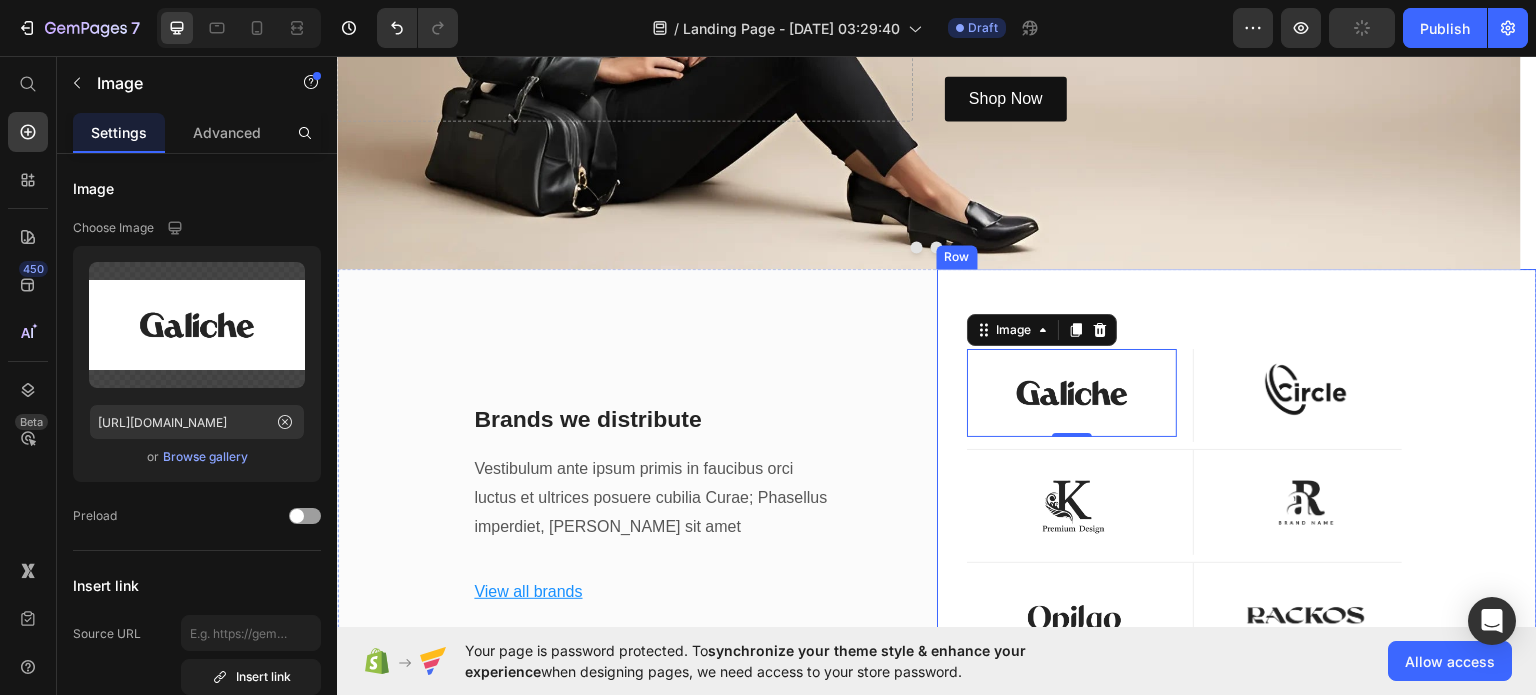 scroll, scrollTop: 400, scrollLeft: 0, axis: vertical 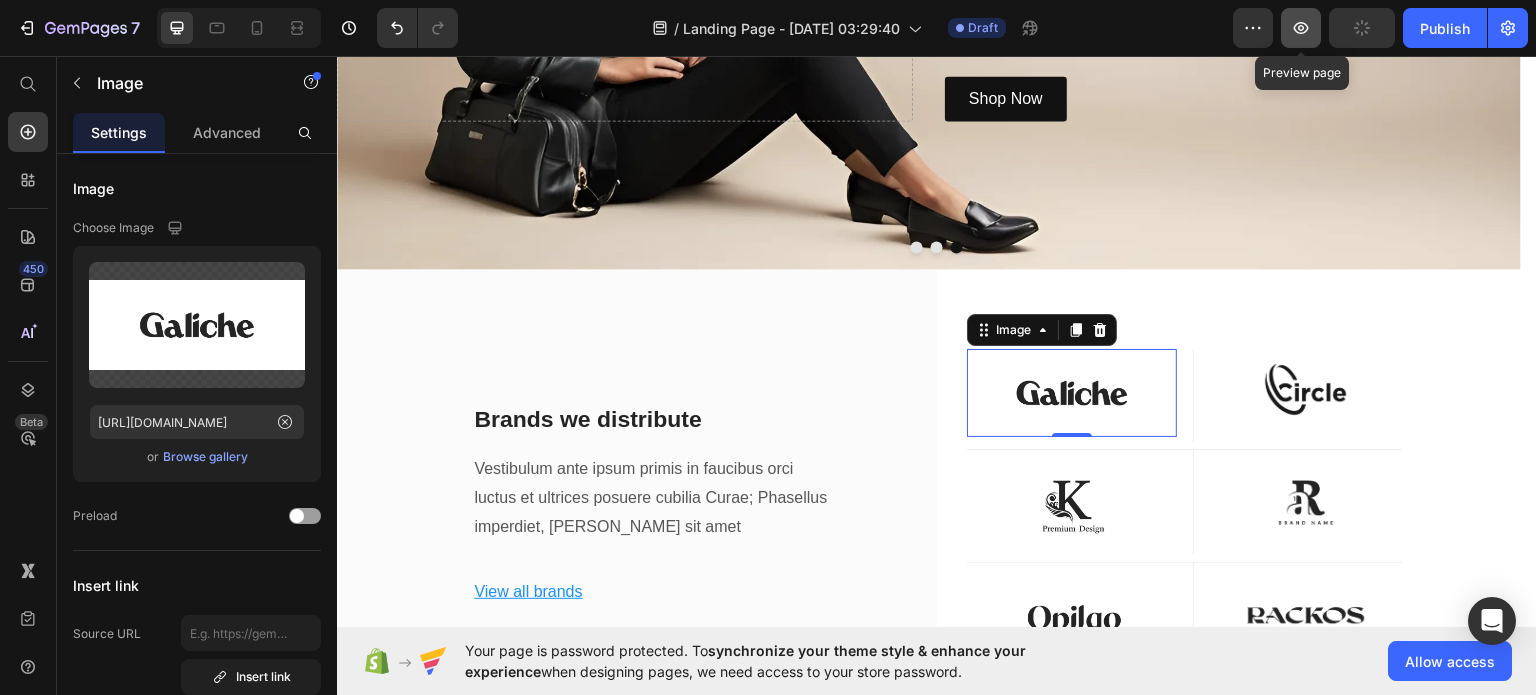 click 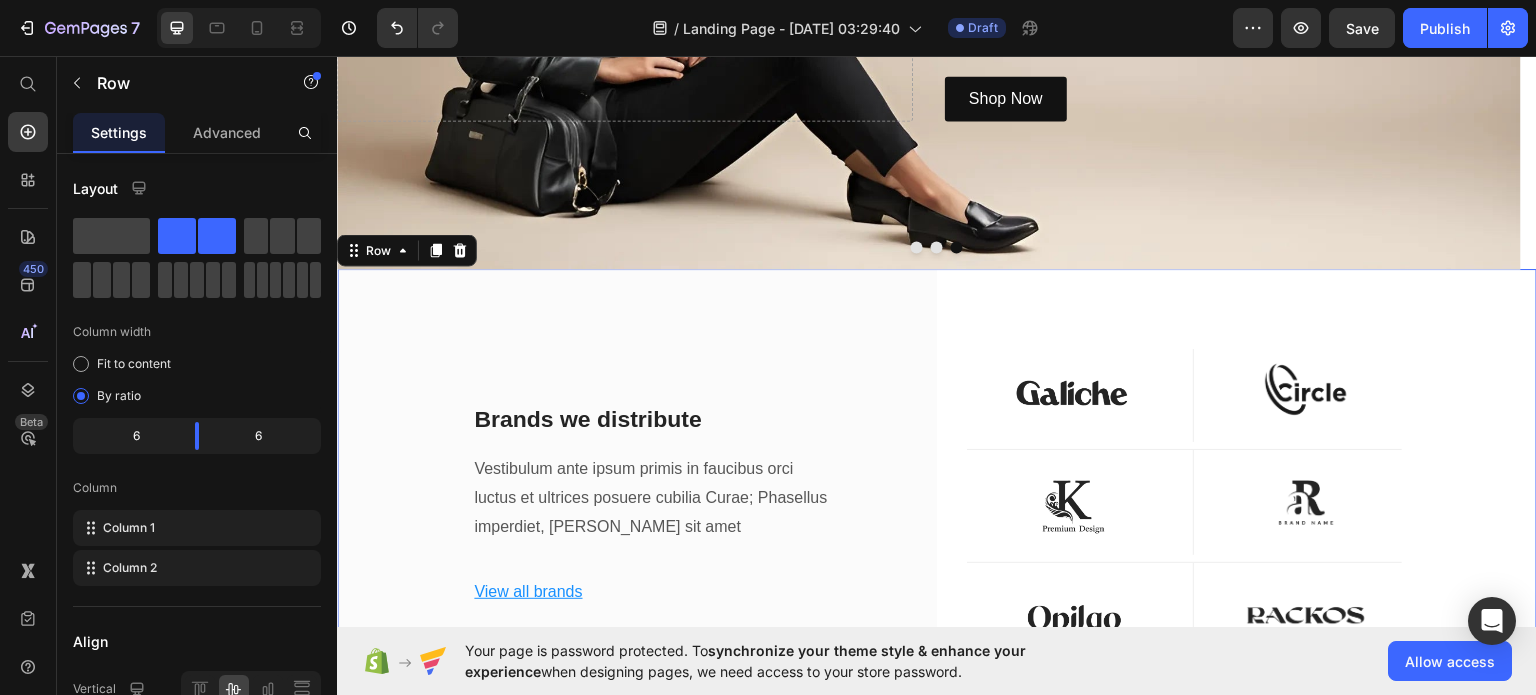 click on "Brands we distribute Heading Vestibulum ante ipsum primis in faucibus orci luctus et ultrices posuere cubilia Curae; Phasellus imperdiet, quam sit amet Text block View all brands Text block Row" at bounding box center (637, 505) 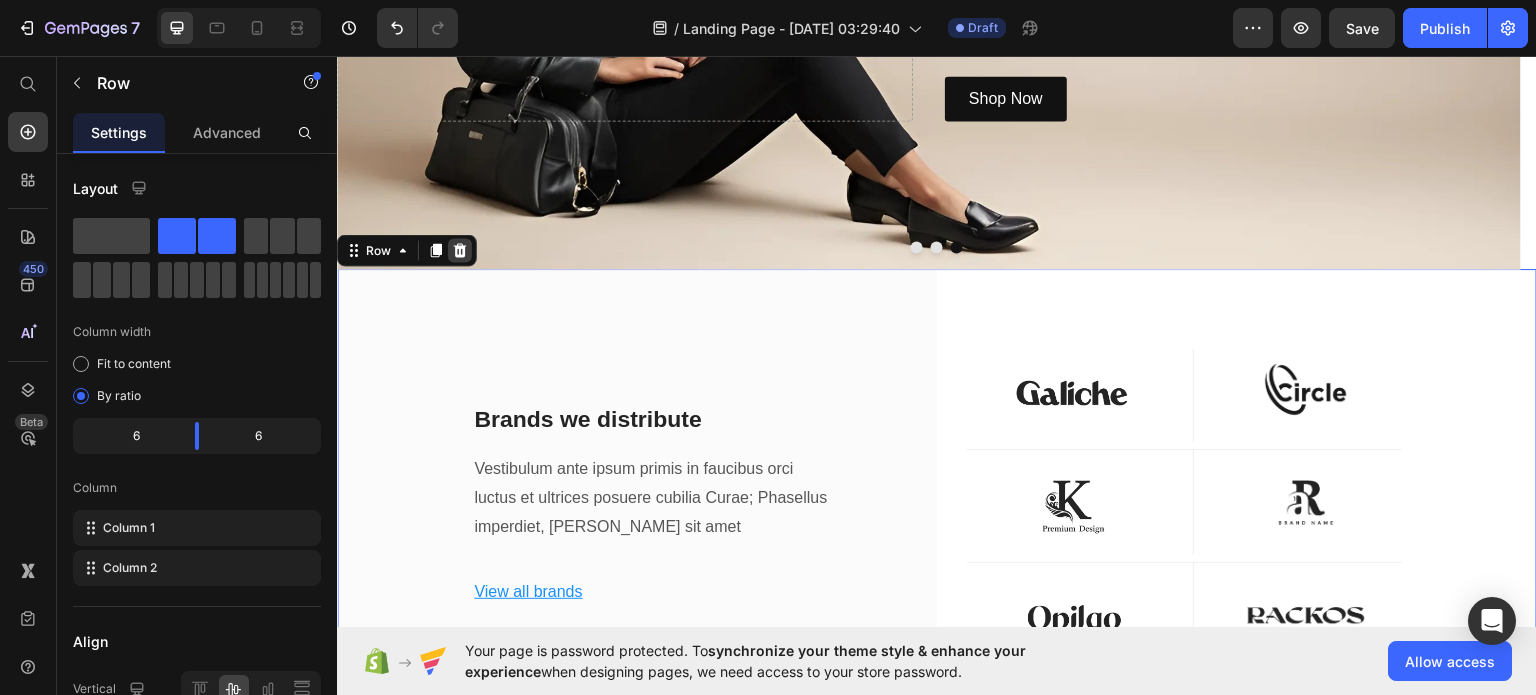click 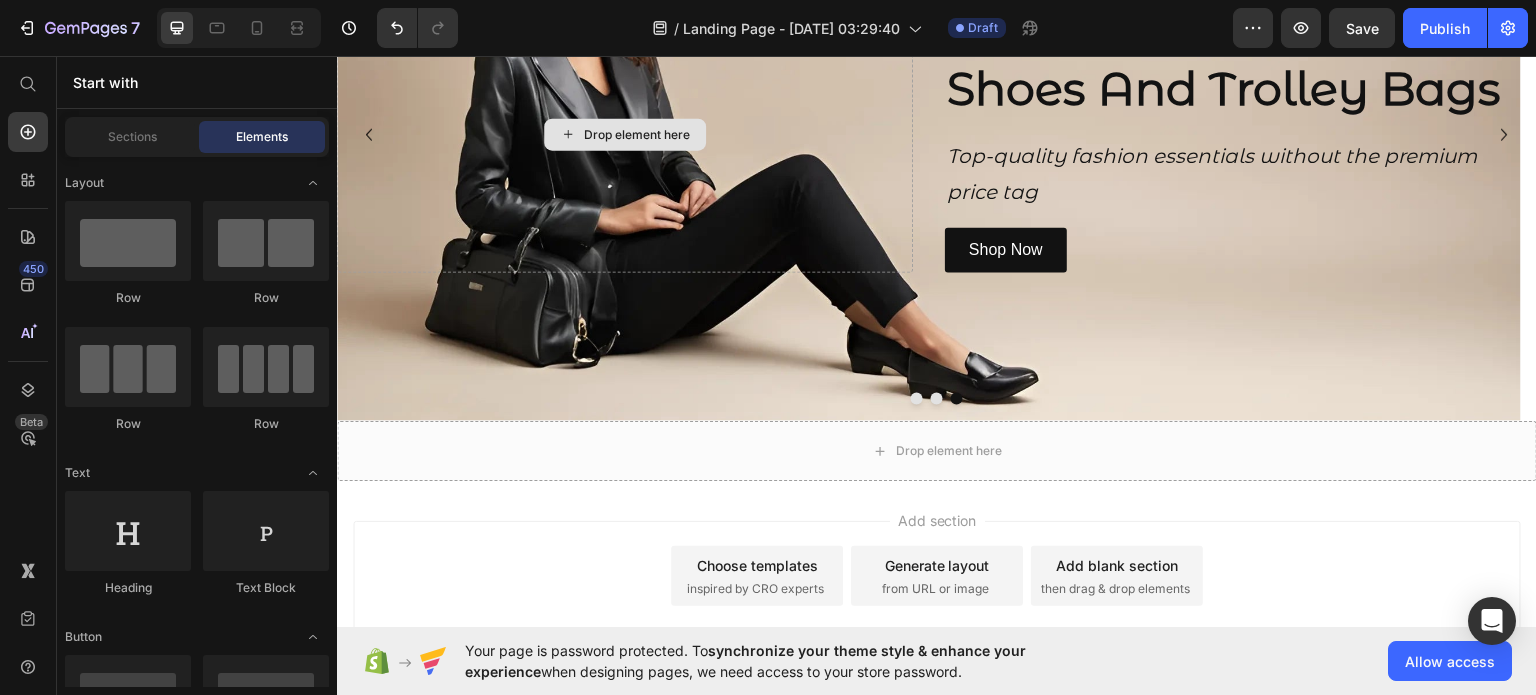 scroll, scrollTop: 251, scrollLeft: 0, axis: vertical 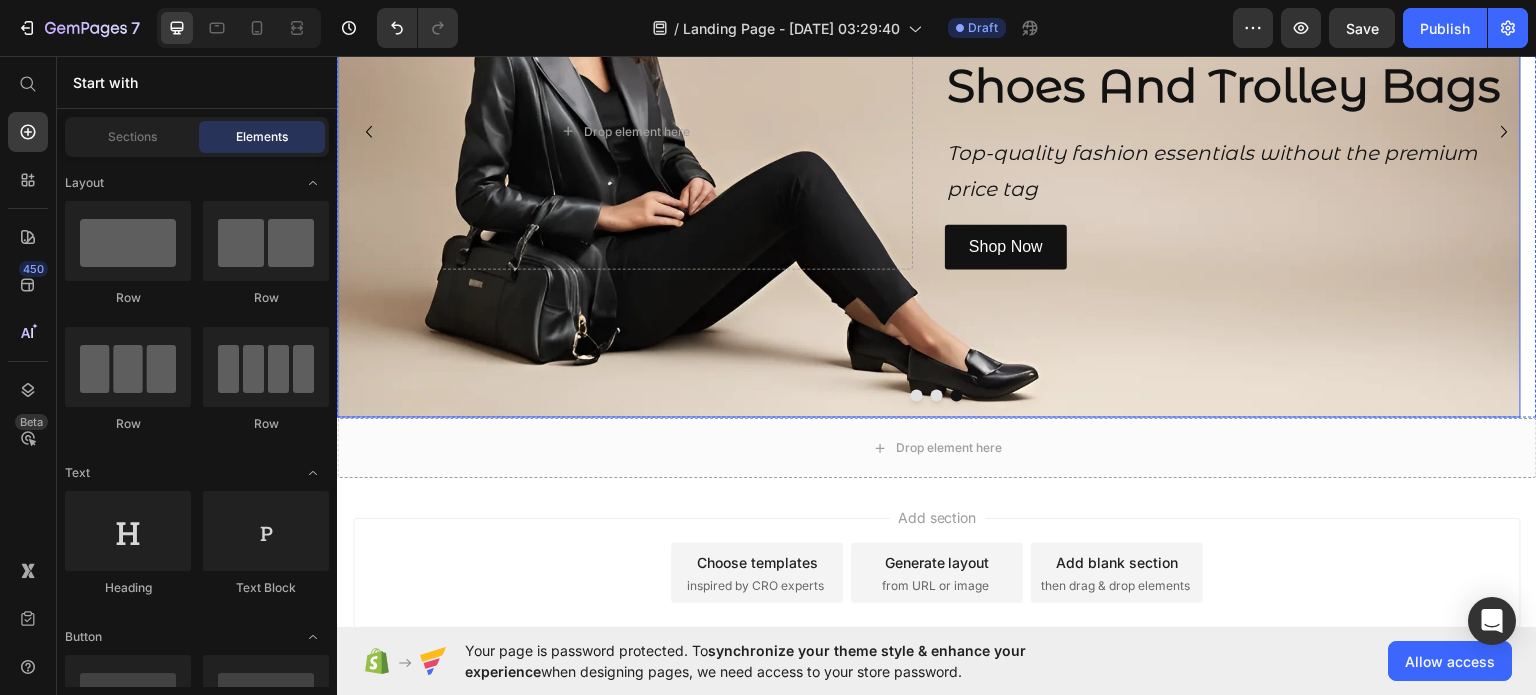 click at bounding box center (929, 131) 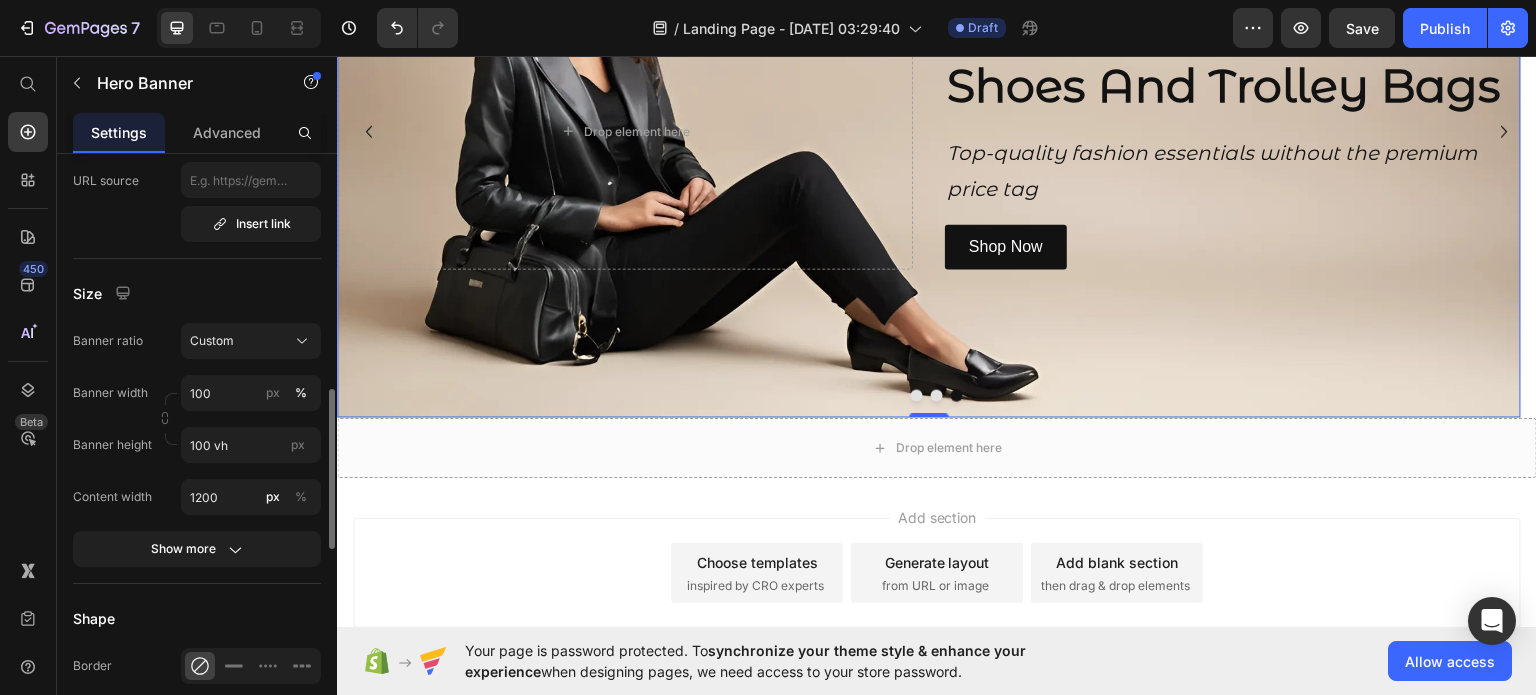 scroll, scrollTop: 883, scrollLeft: 0, axis: vertical 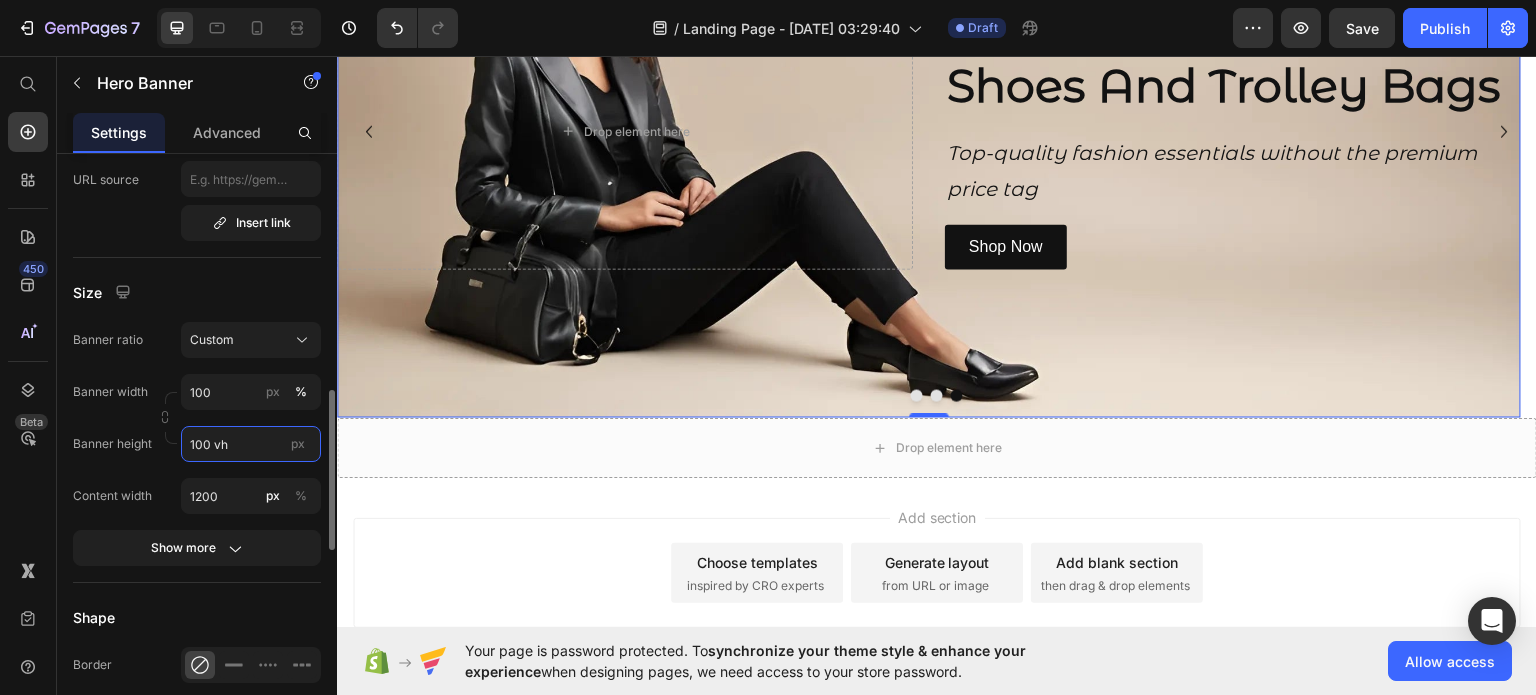 click on "100 vh" at bounding box center (251, 444) 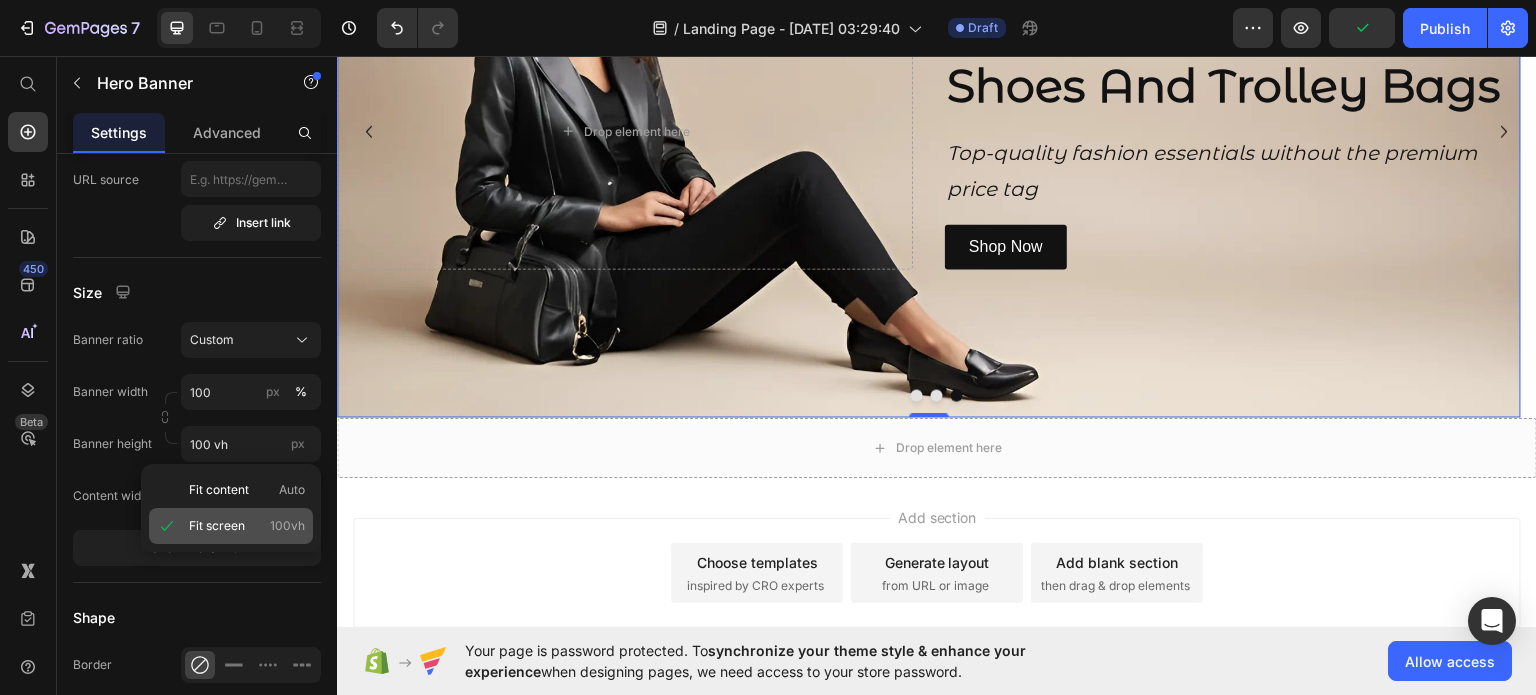 click on "Fit screen 100vh" 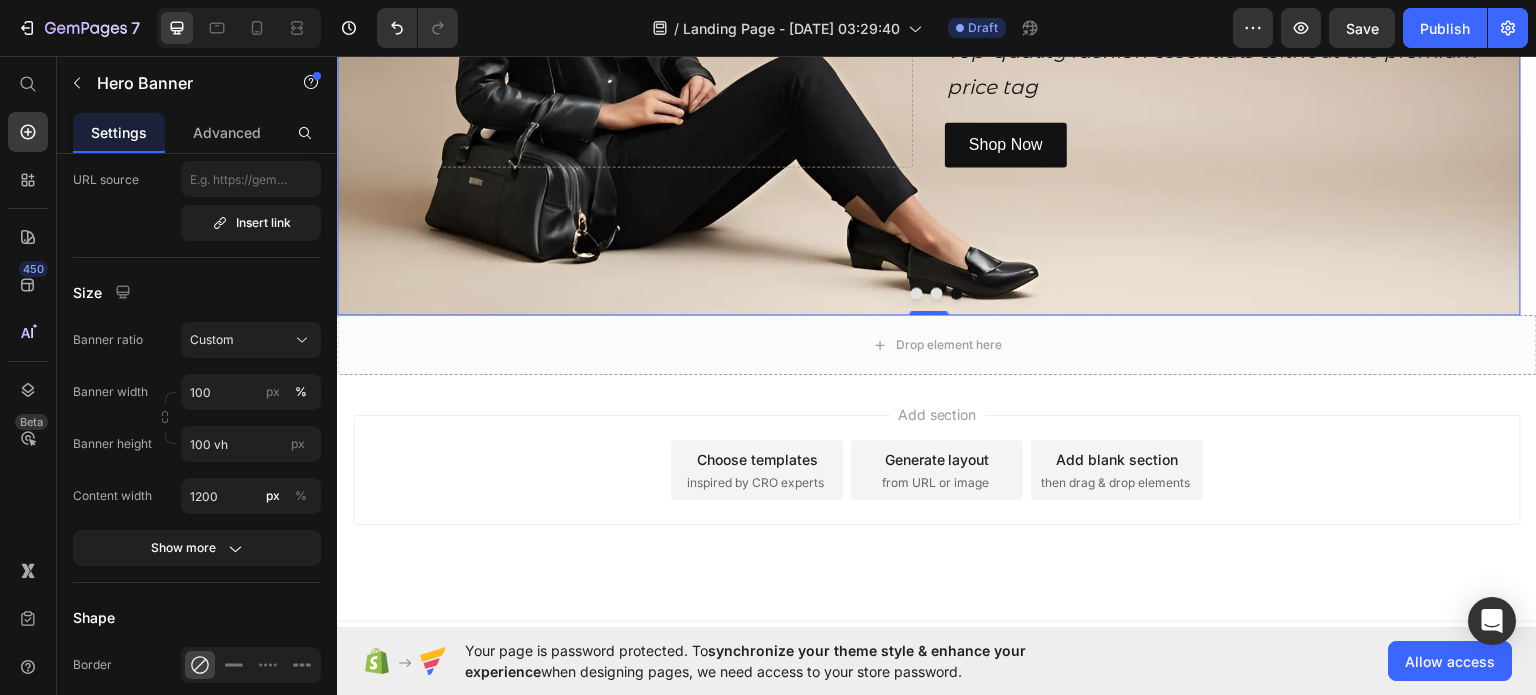 scroll, scrollTop: 368, scrollLeft: 0, axis: vertical 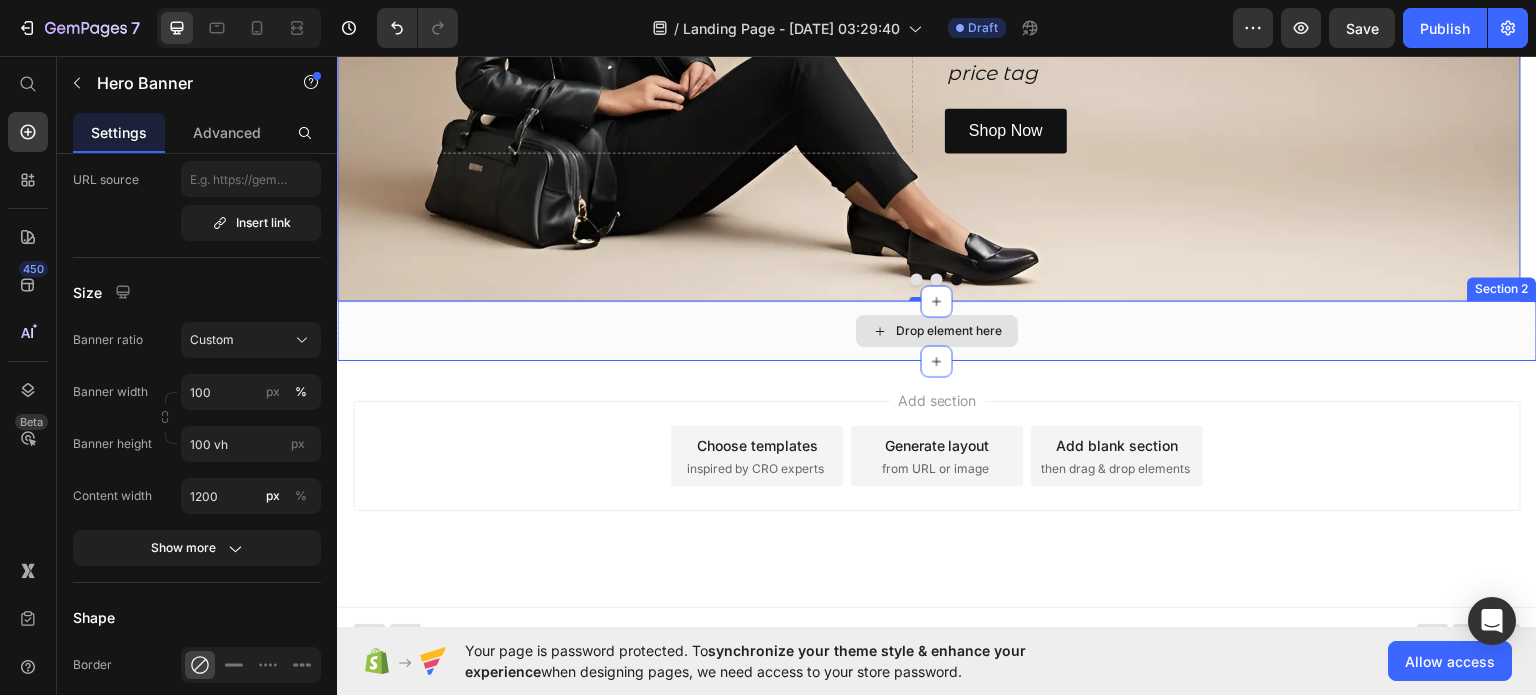 click on "Drop element here" at bounding box center [937, 330] 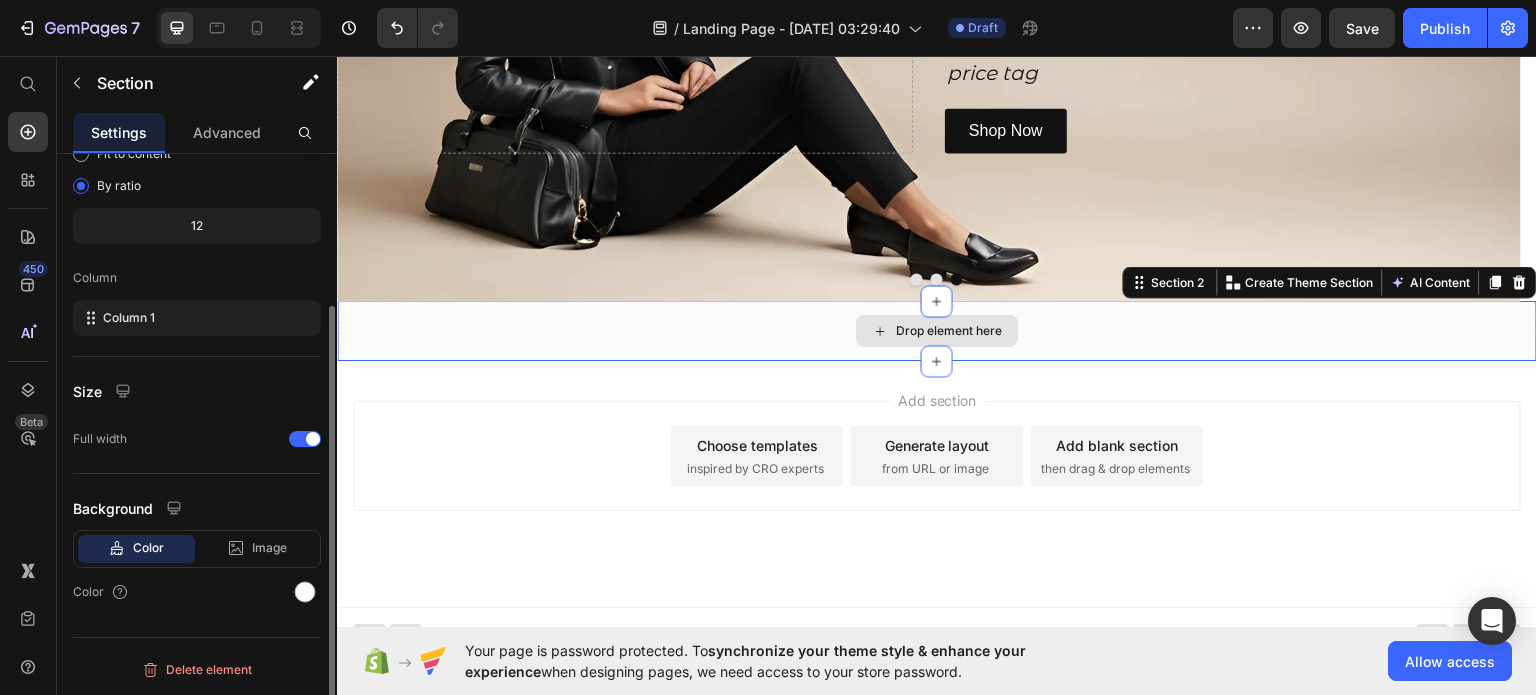scroll, scrollTop: 0, scrollLeft: 0, axis: both 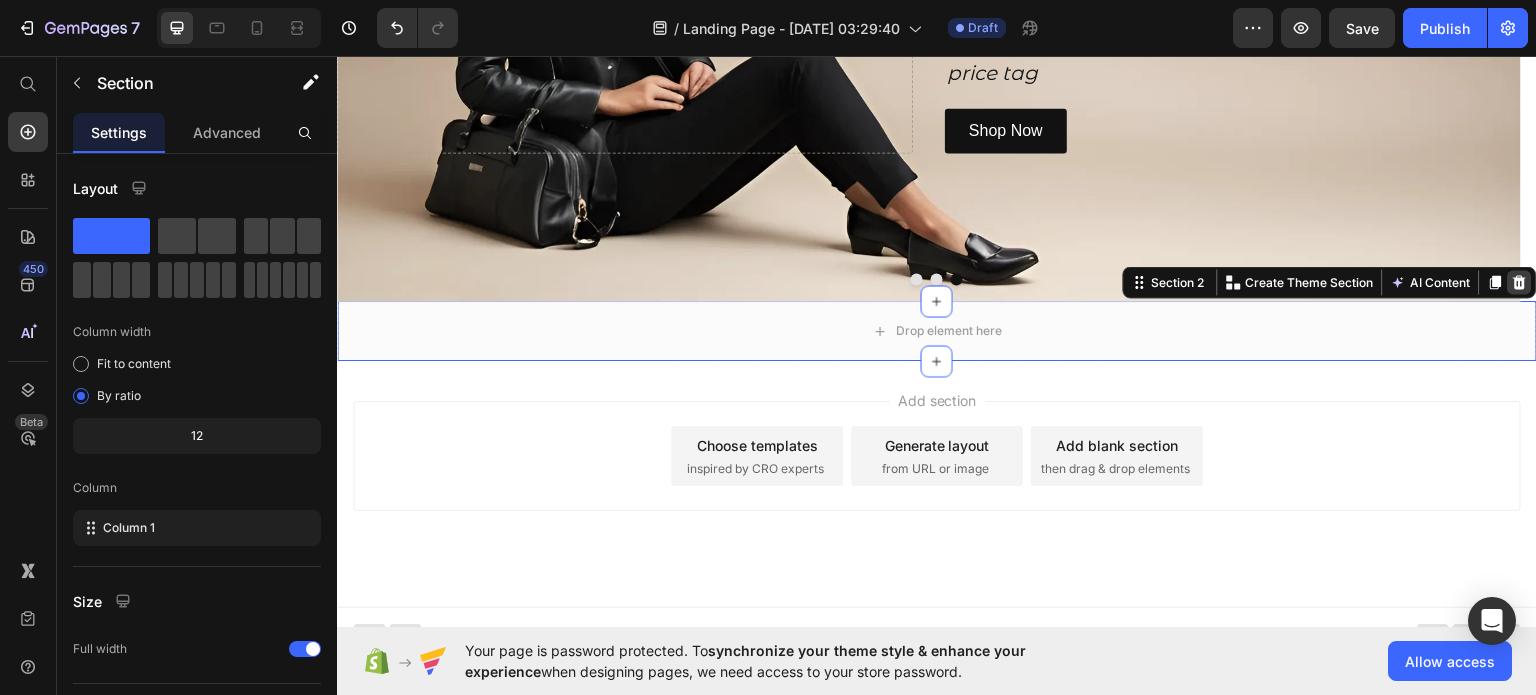 click 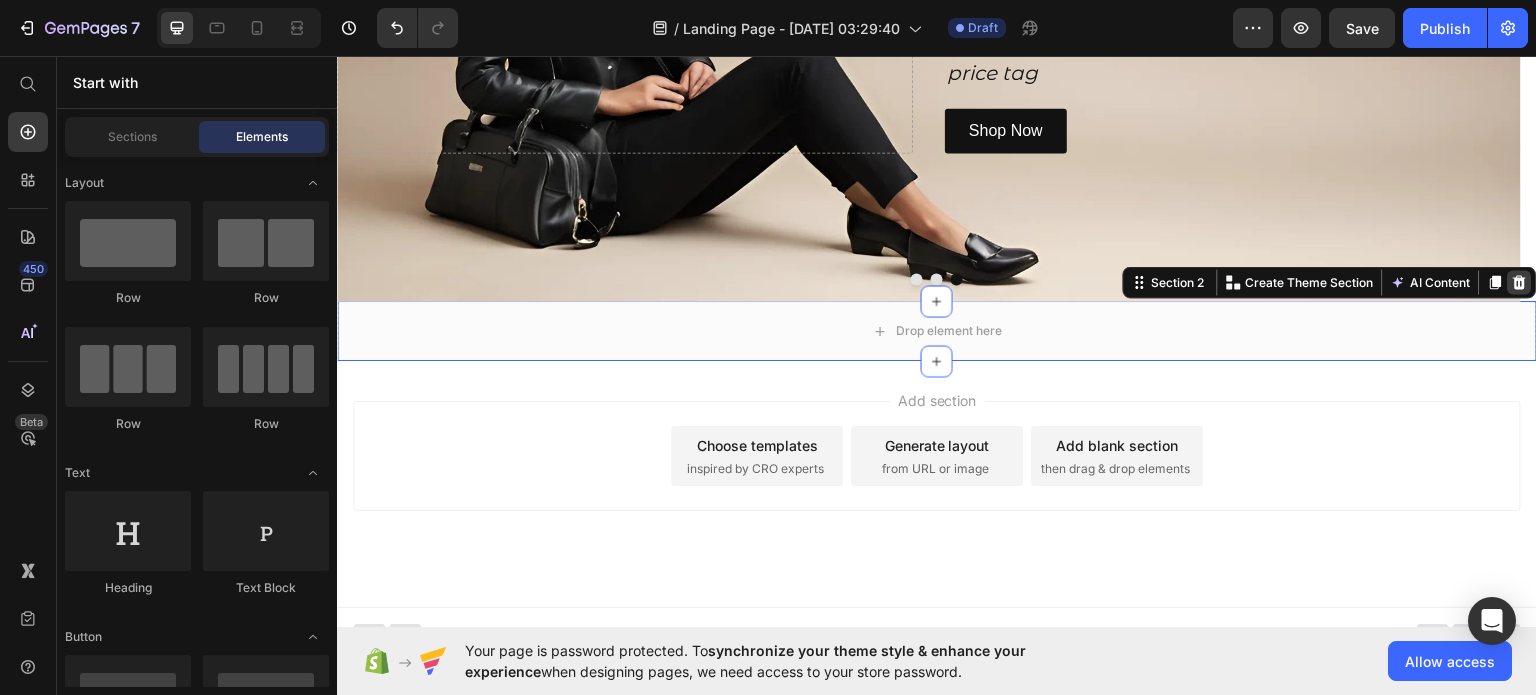 scroll, scrollTop: 328, scrollLeft: 0, axis: vertical 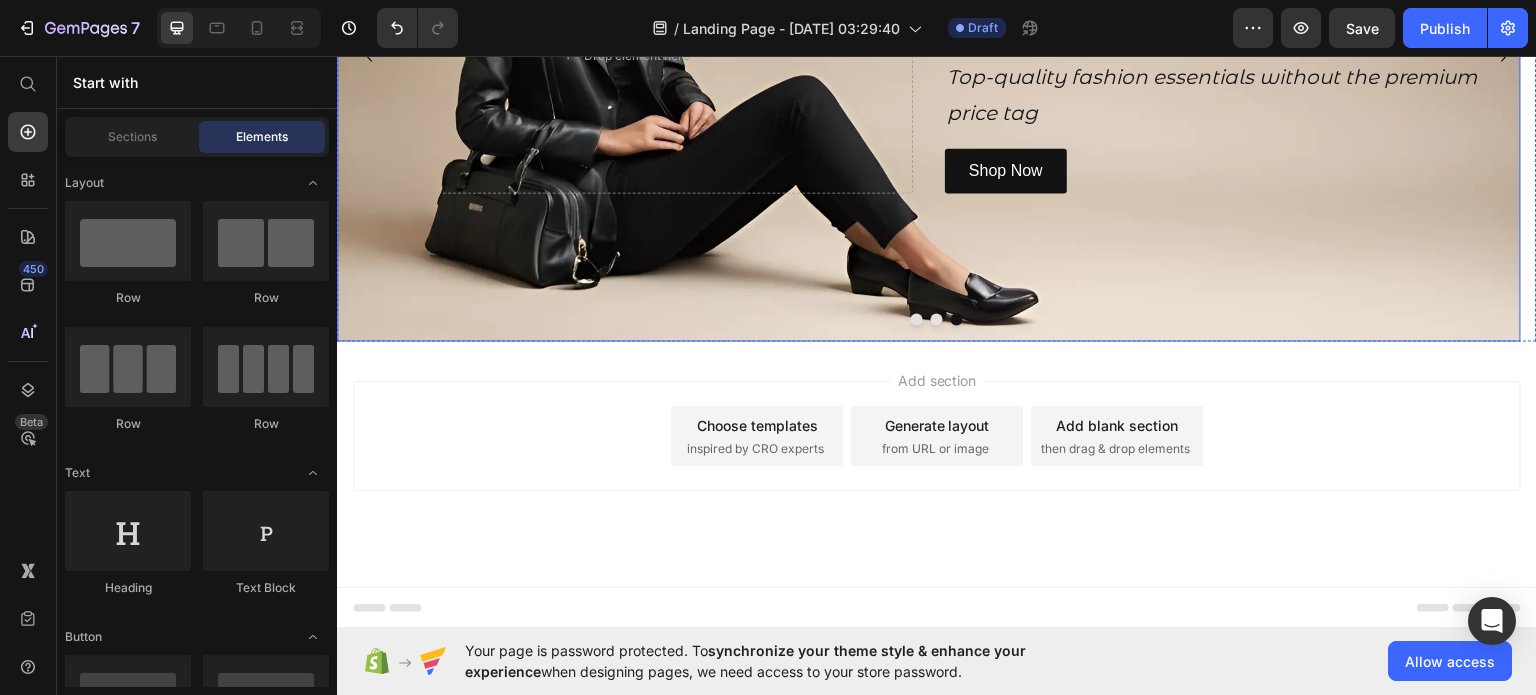 click at bounding box center (929, 54) 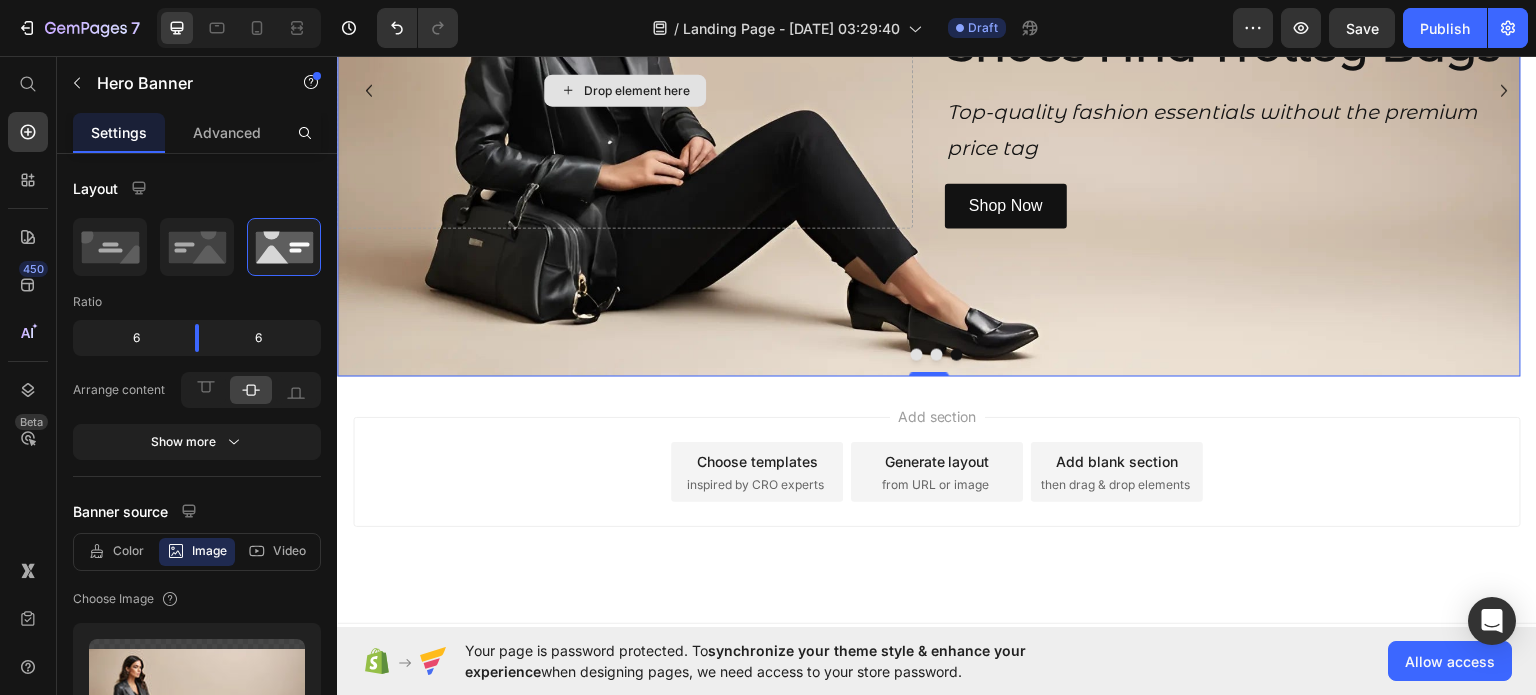 scroll, scrollTop: 328, scrollLeft: 0, axis: vertical 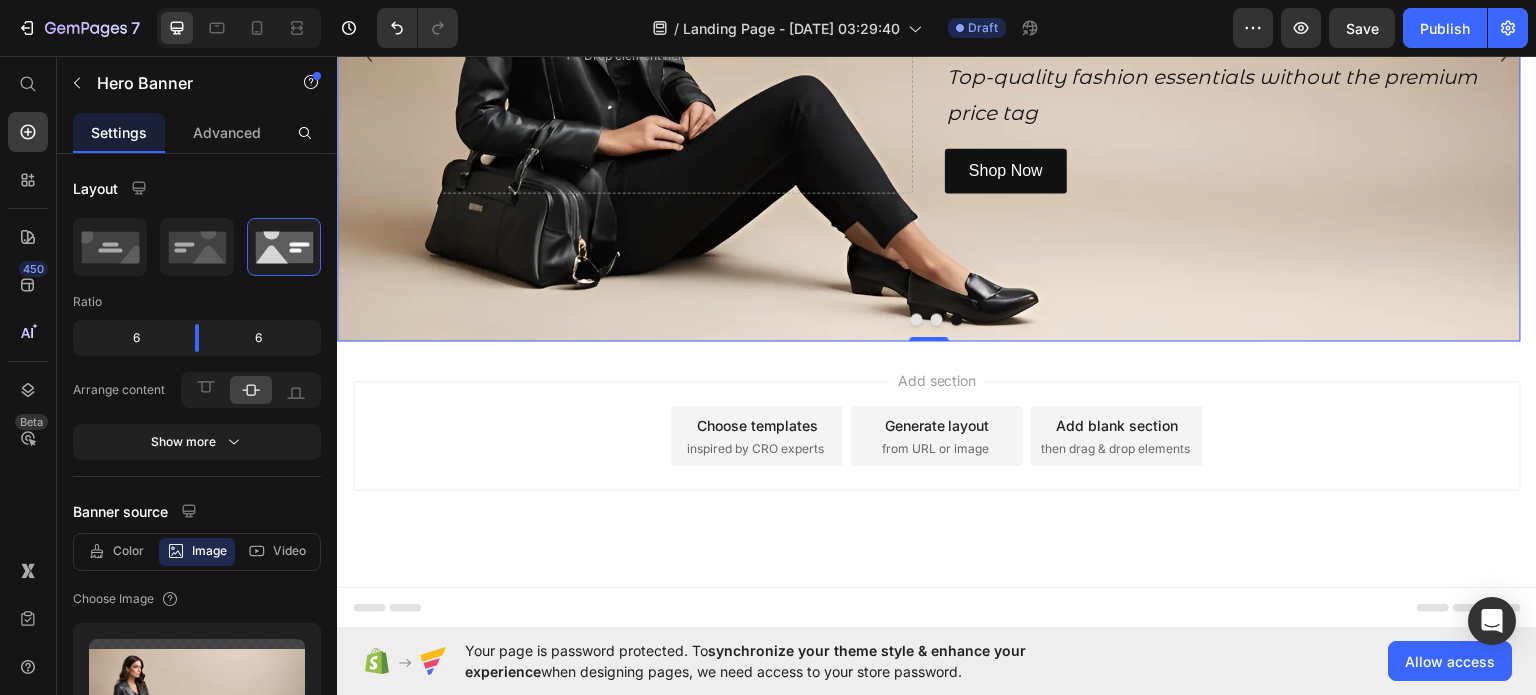 click on "Choose templates" at bounding box center (757, 424) 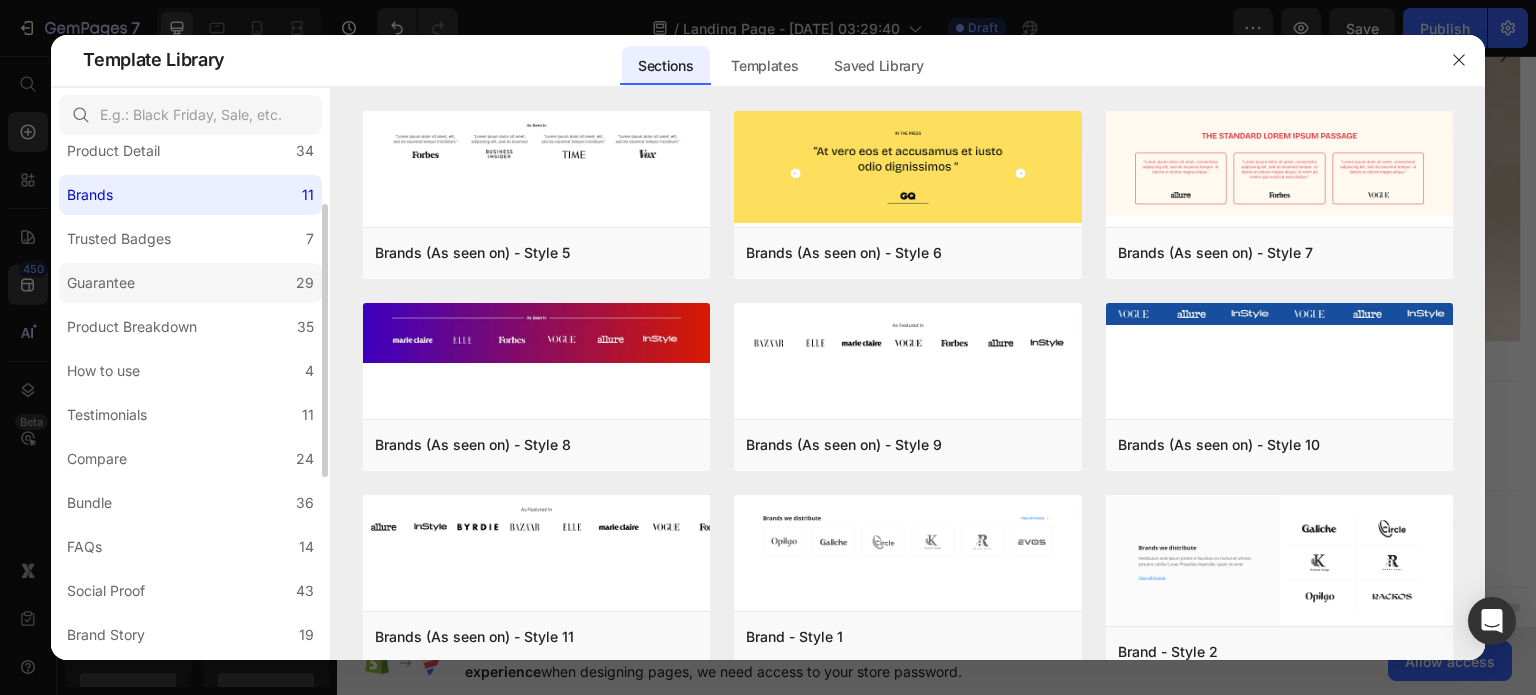 scroll, scrollTop: 0, scrollLeft: 0, axis: both 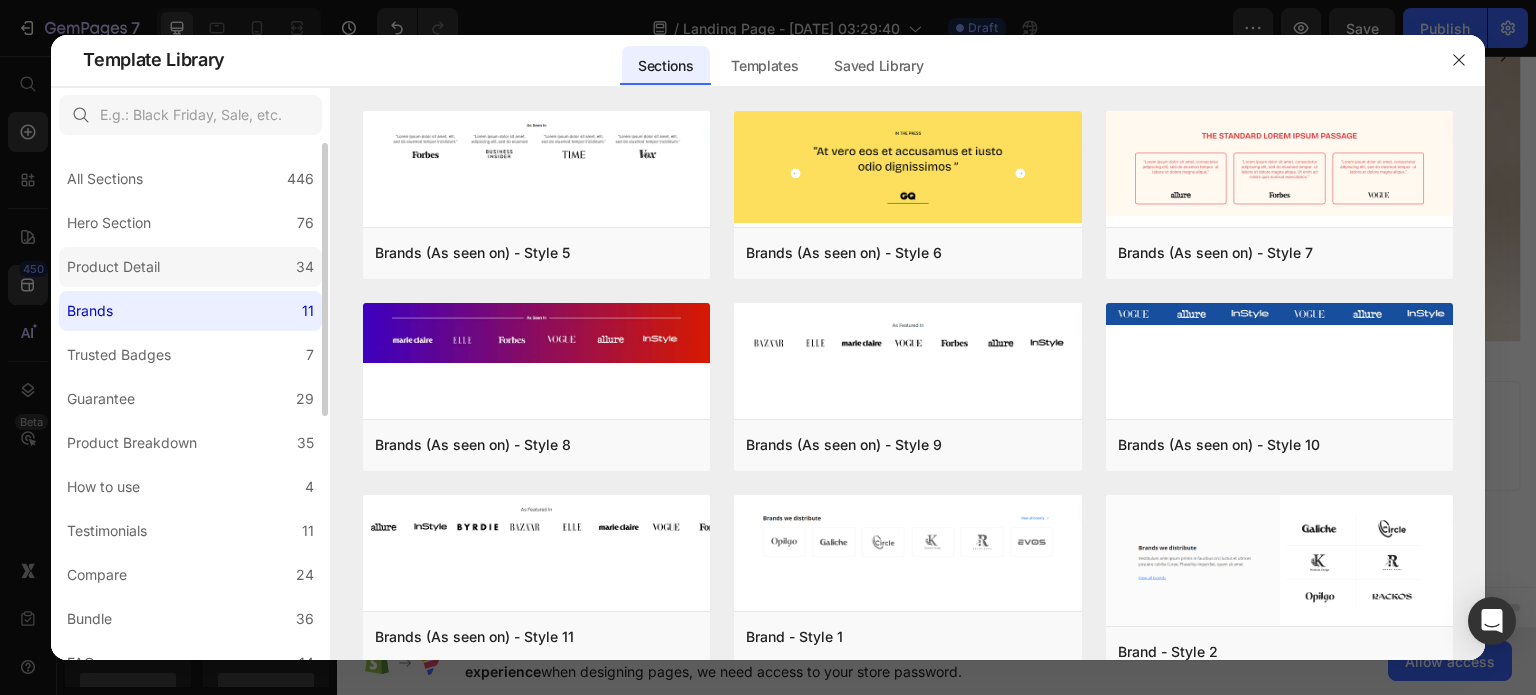 click on "Product Detail 34" 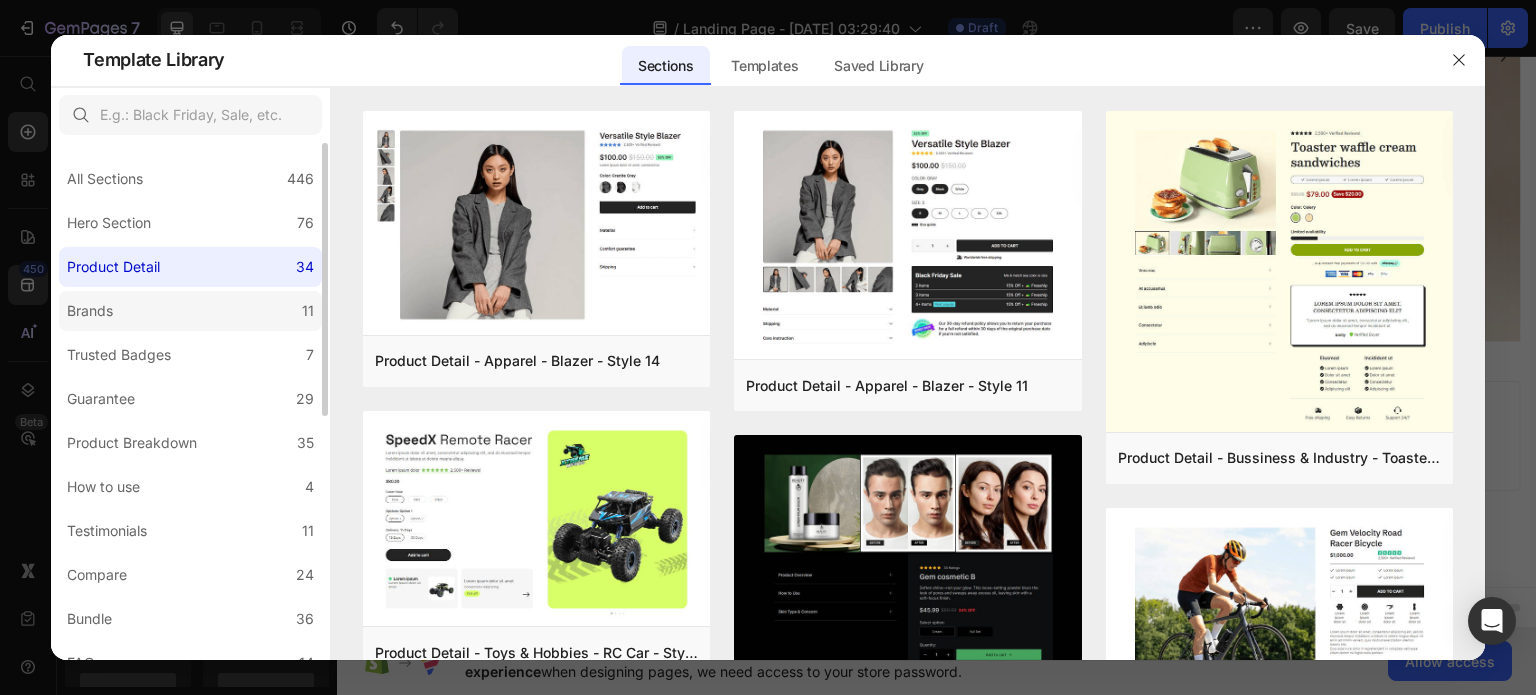 click on "Brands 11" 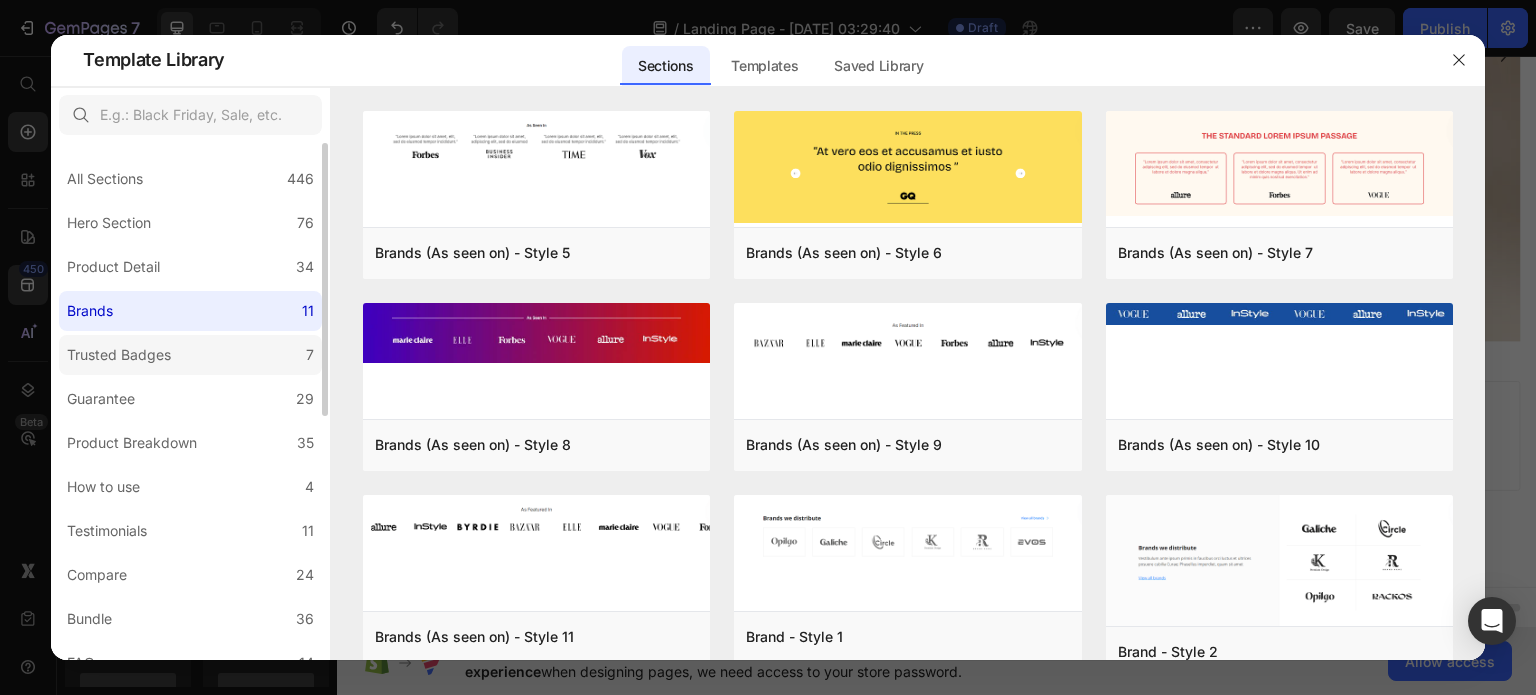 click on "Trusted Badges" at bounding box center (119, 355) 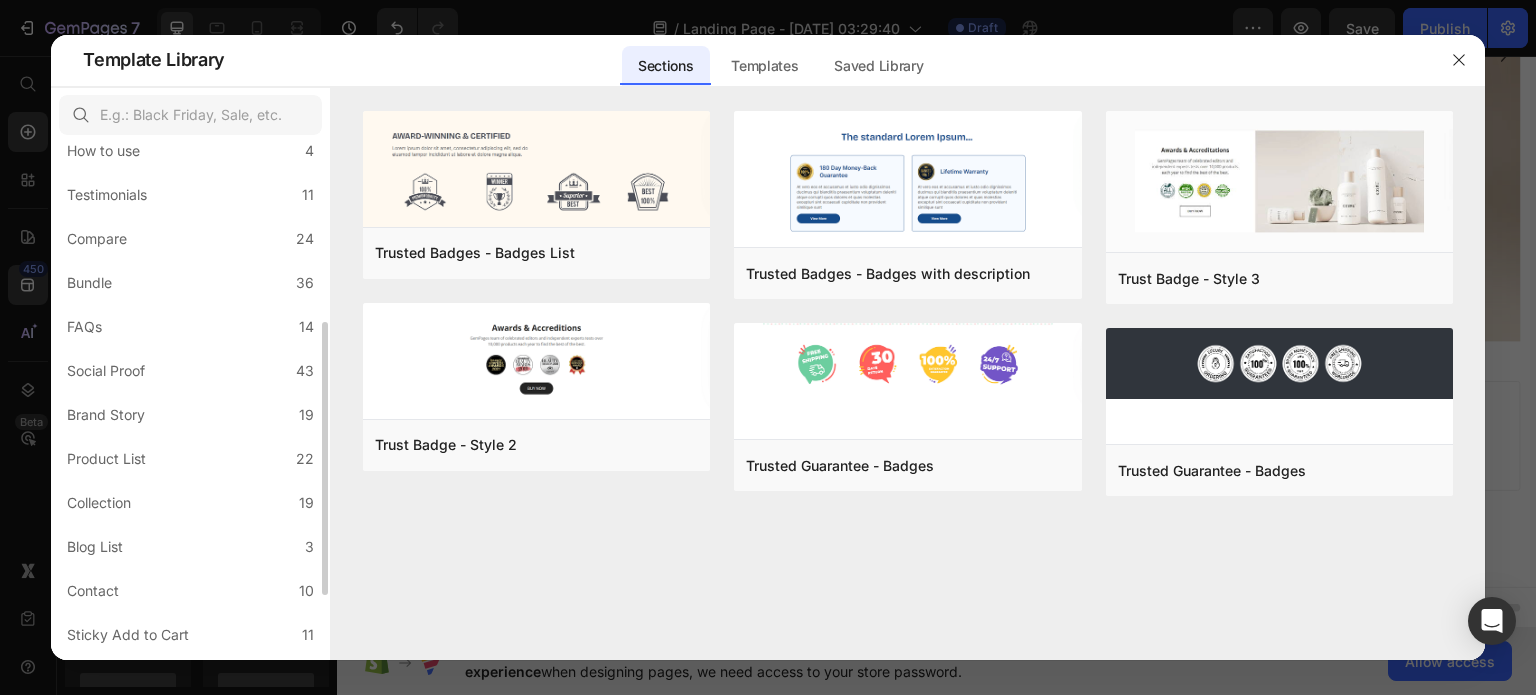 scroll, scrollTop: 337, scrollLeft: 0, axis: vertical 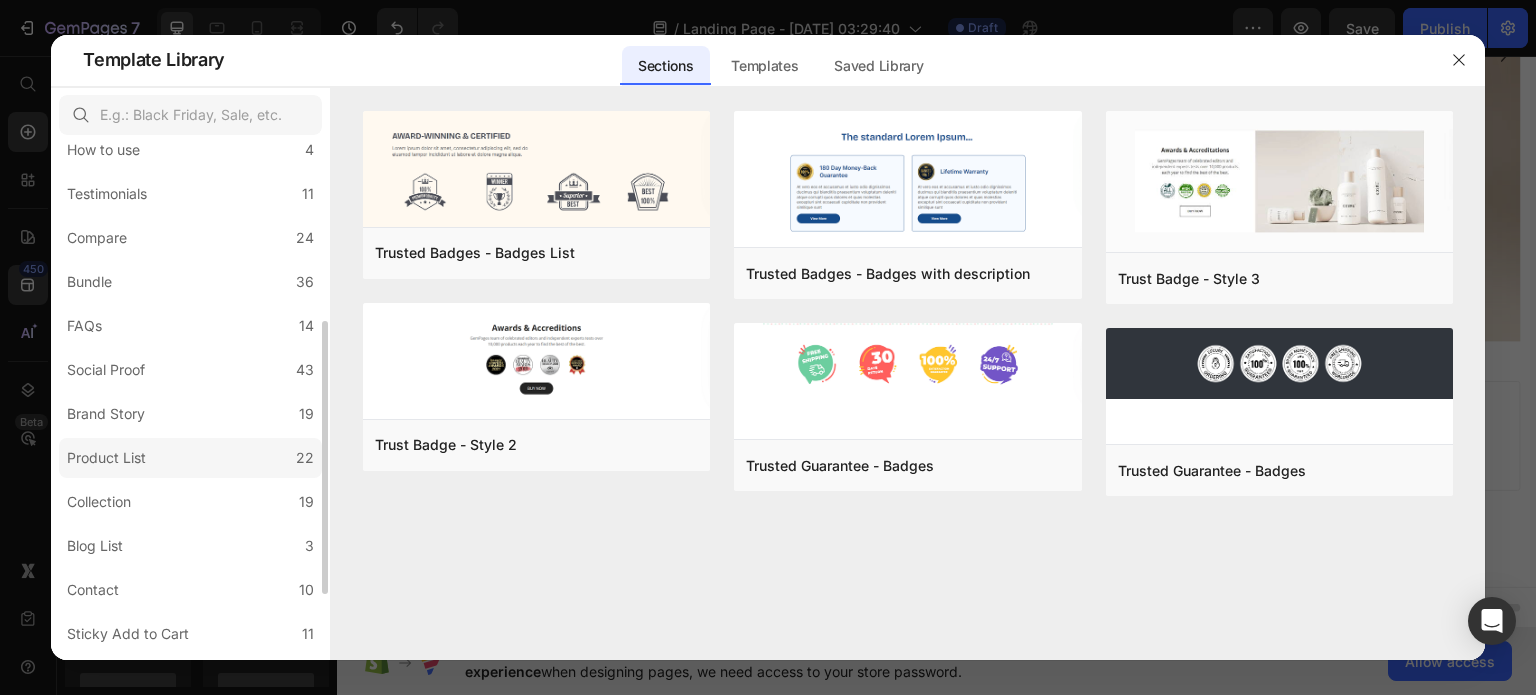 click on "Product List" at bounding box center [106, 458] 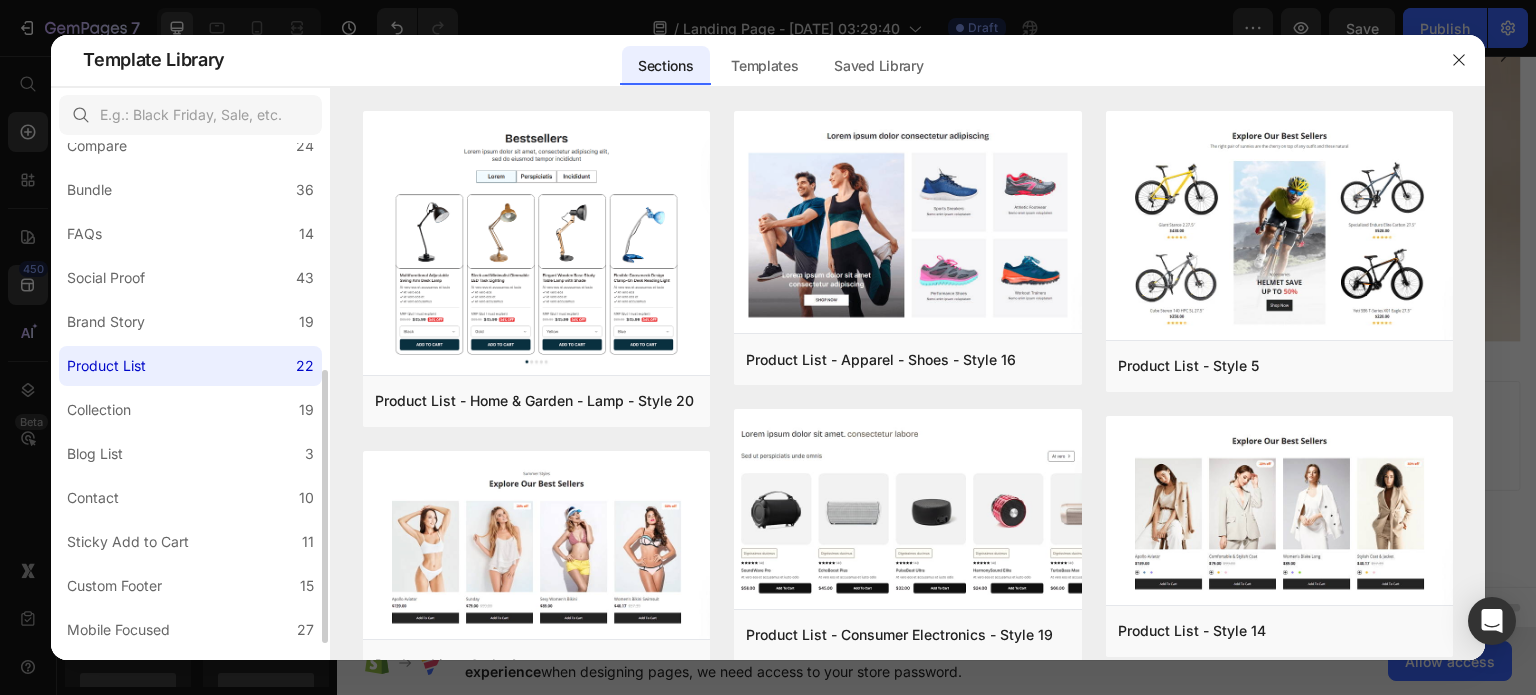 scroll, scrollTop: 462, scrollLeft: 0, axis: vertical 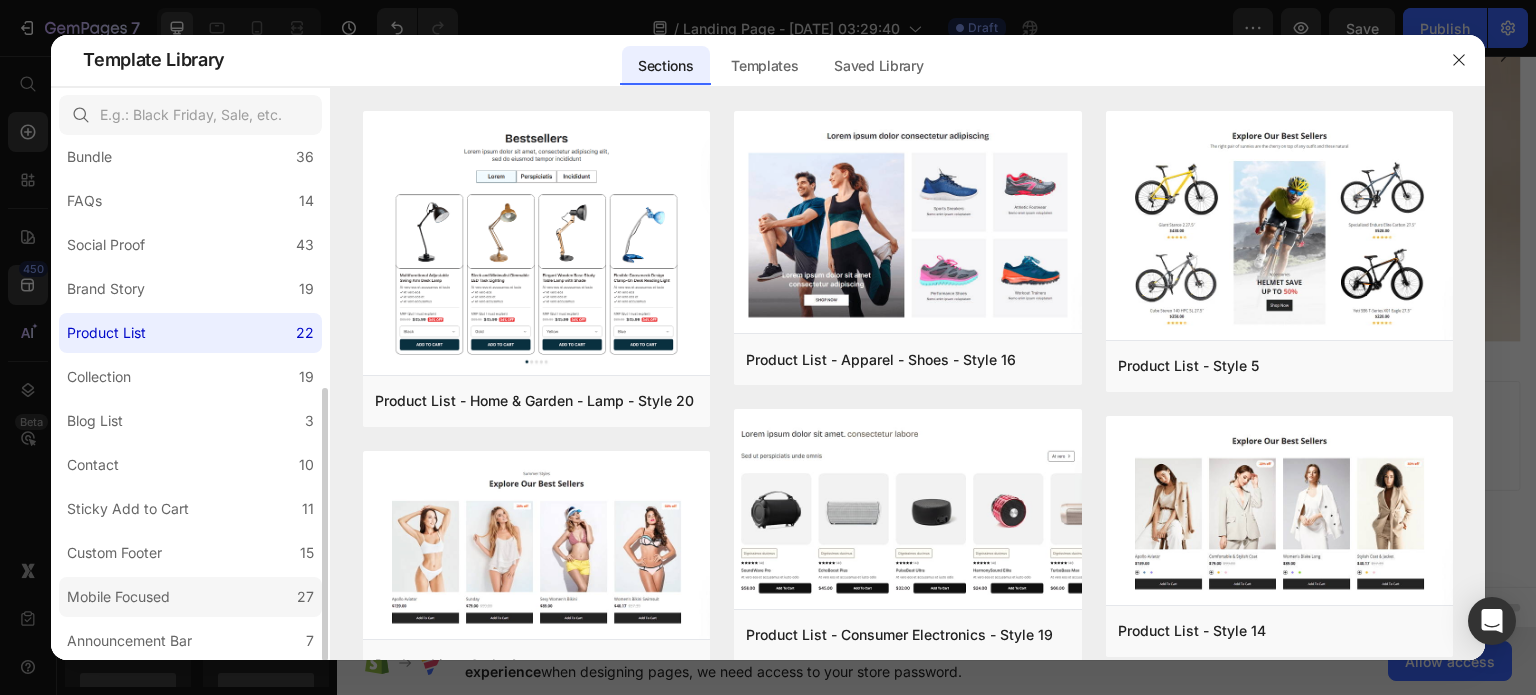 click on "Mobile Focused" at bounding box center (118, 597) 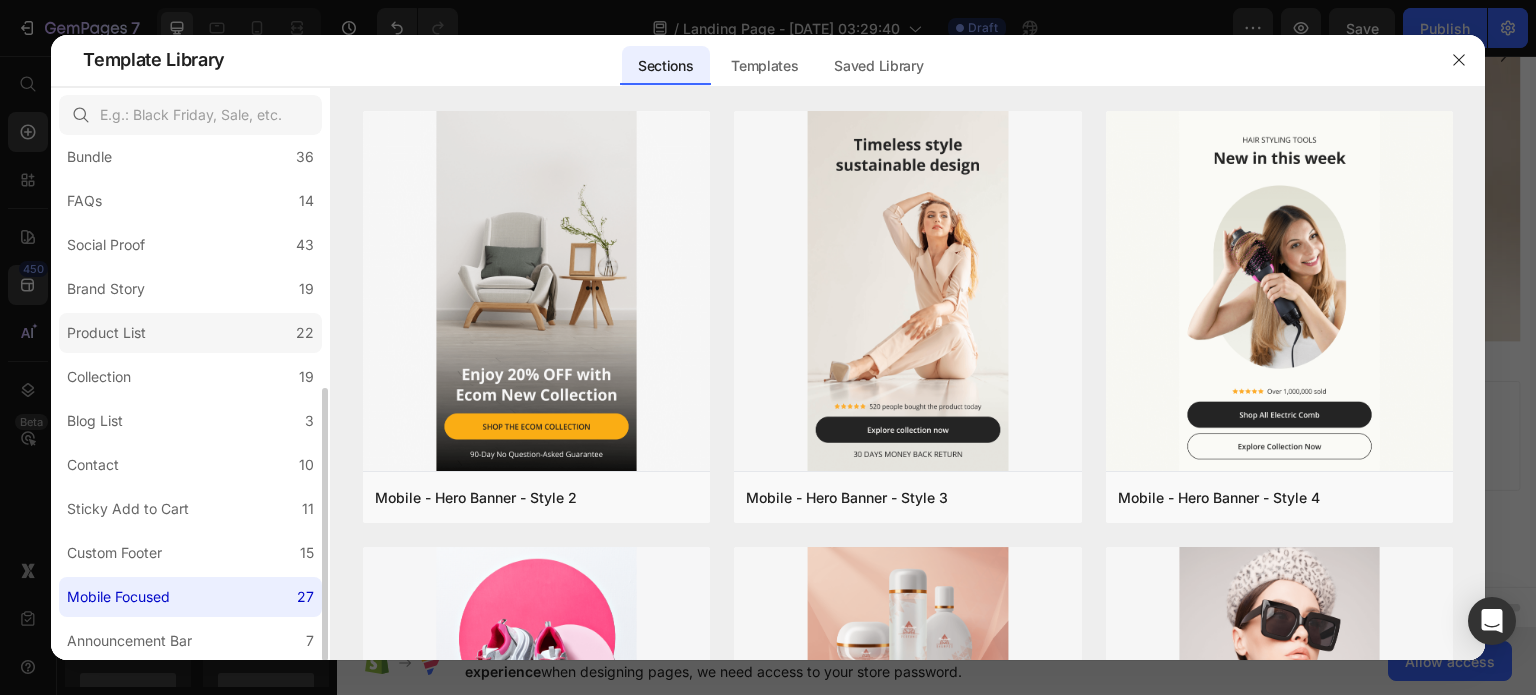 click on "Product List 22" 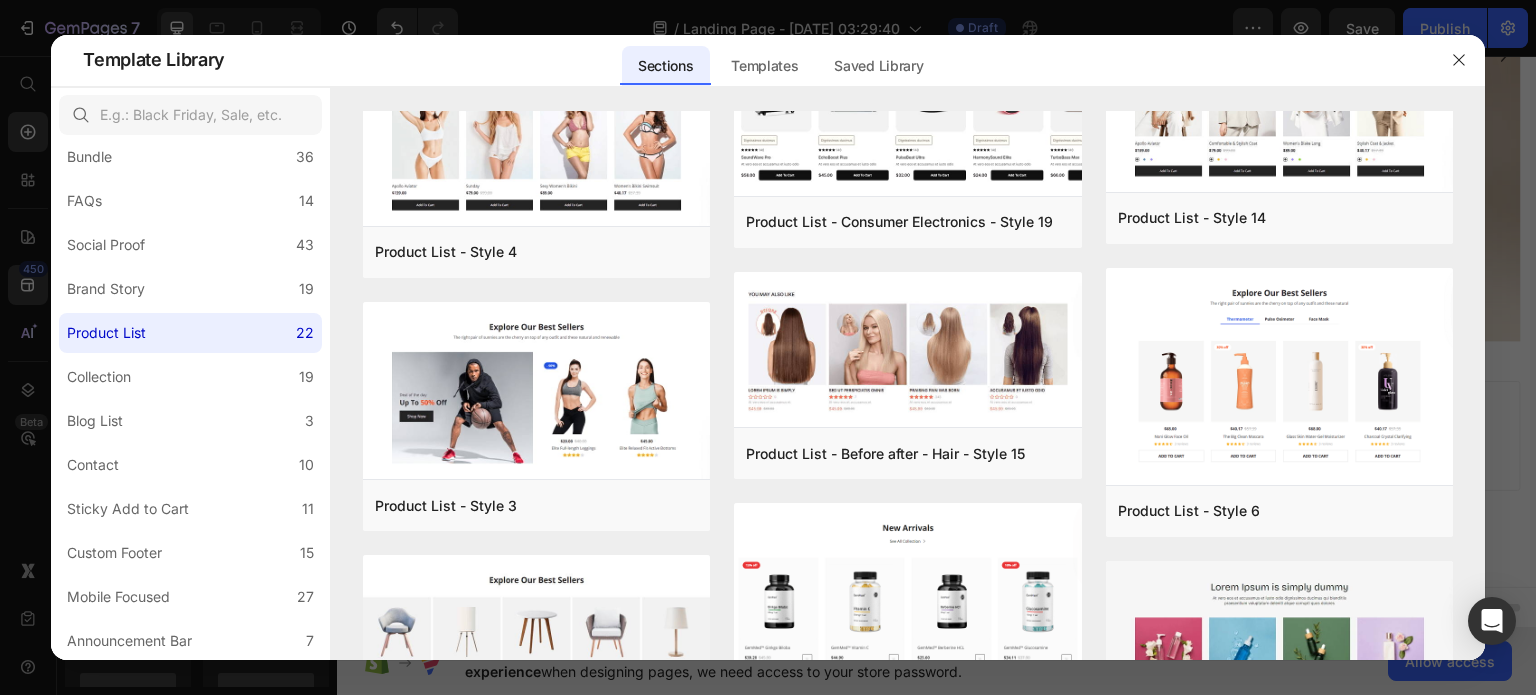 scroll, scrollTop: 0, scrollLeft: 0, axis: both 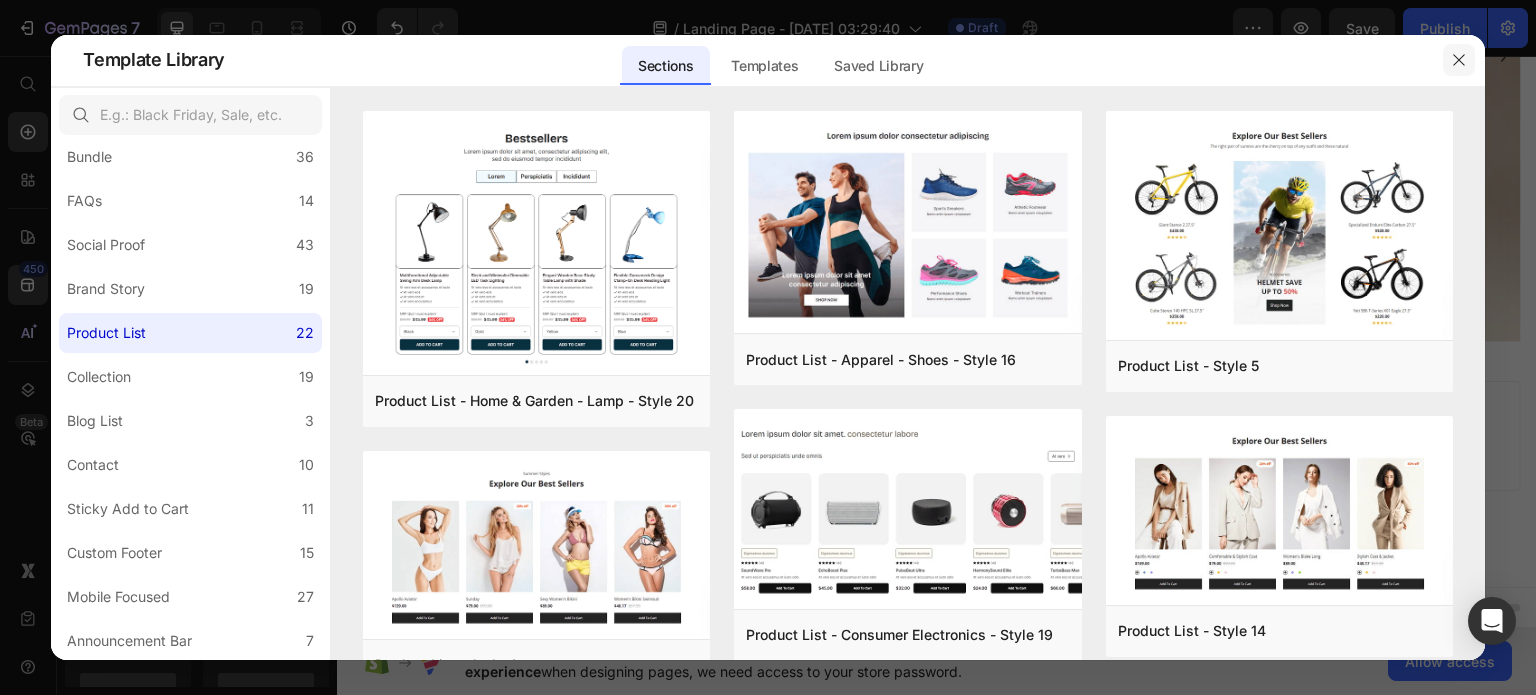 click 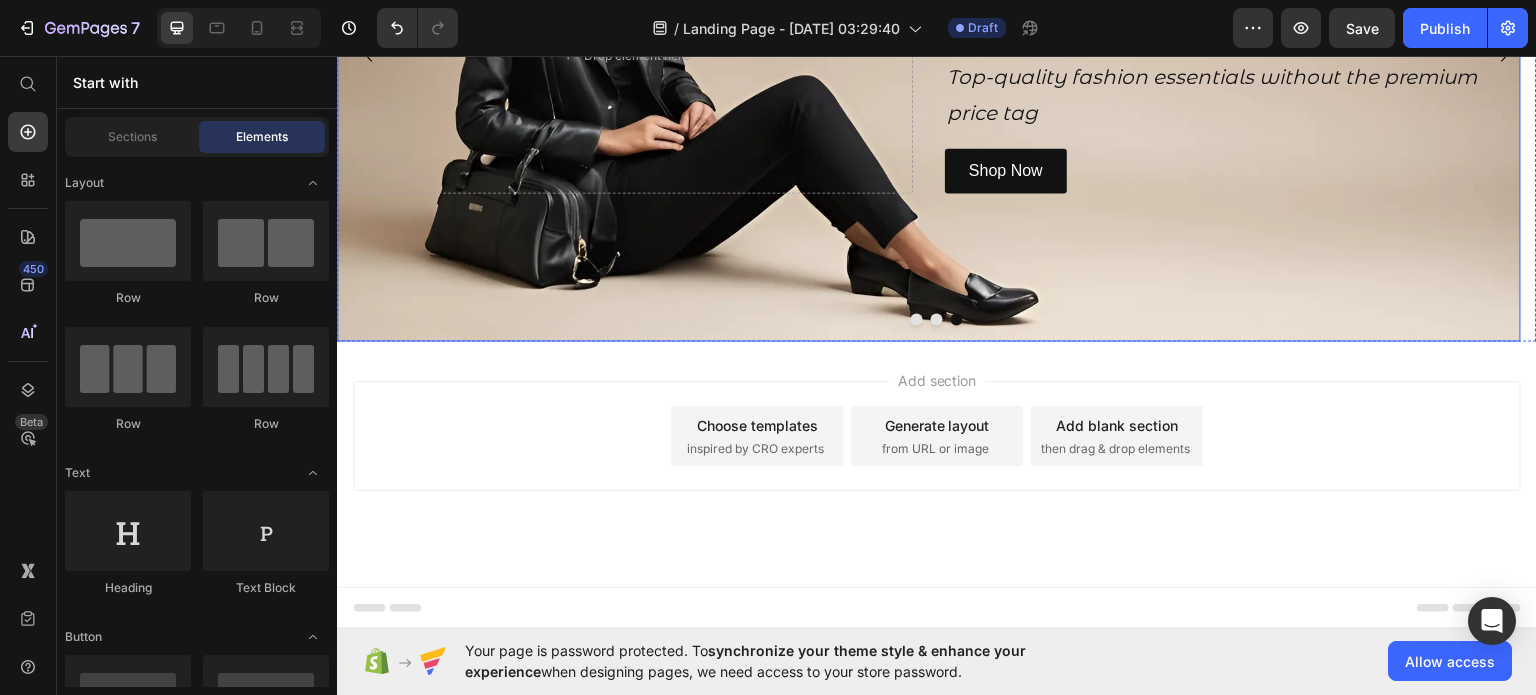 scroll, scrollTop: 260, scrollLeft: 0, axis: vertical 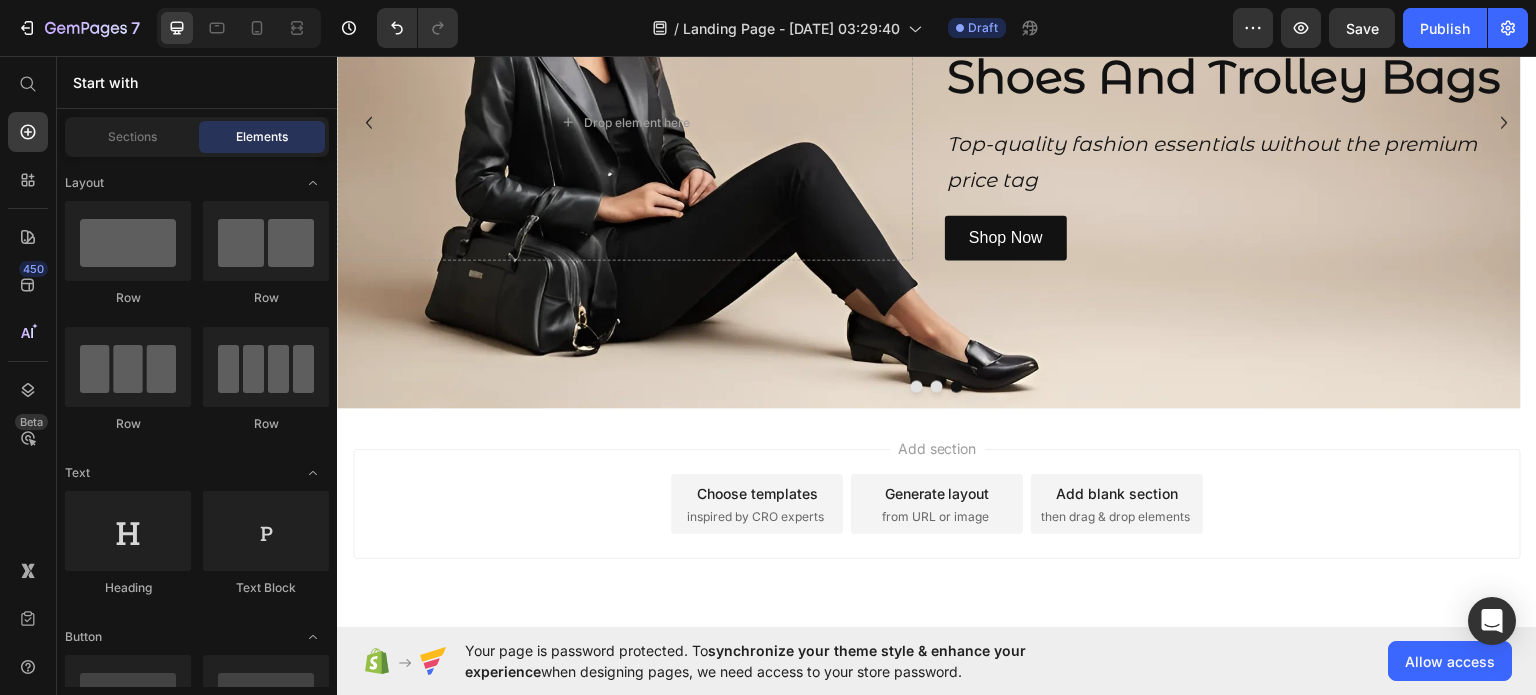 click on "Add section Choose templates inspired by CRO experts Generate layout from URL or image Add blank section then drag & drop elements" at bounding box center (937, 503) 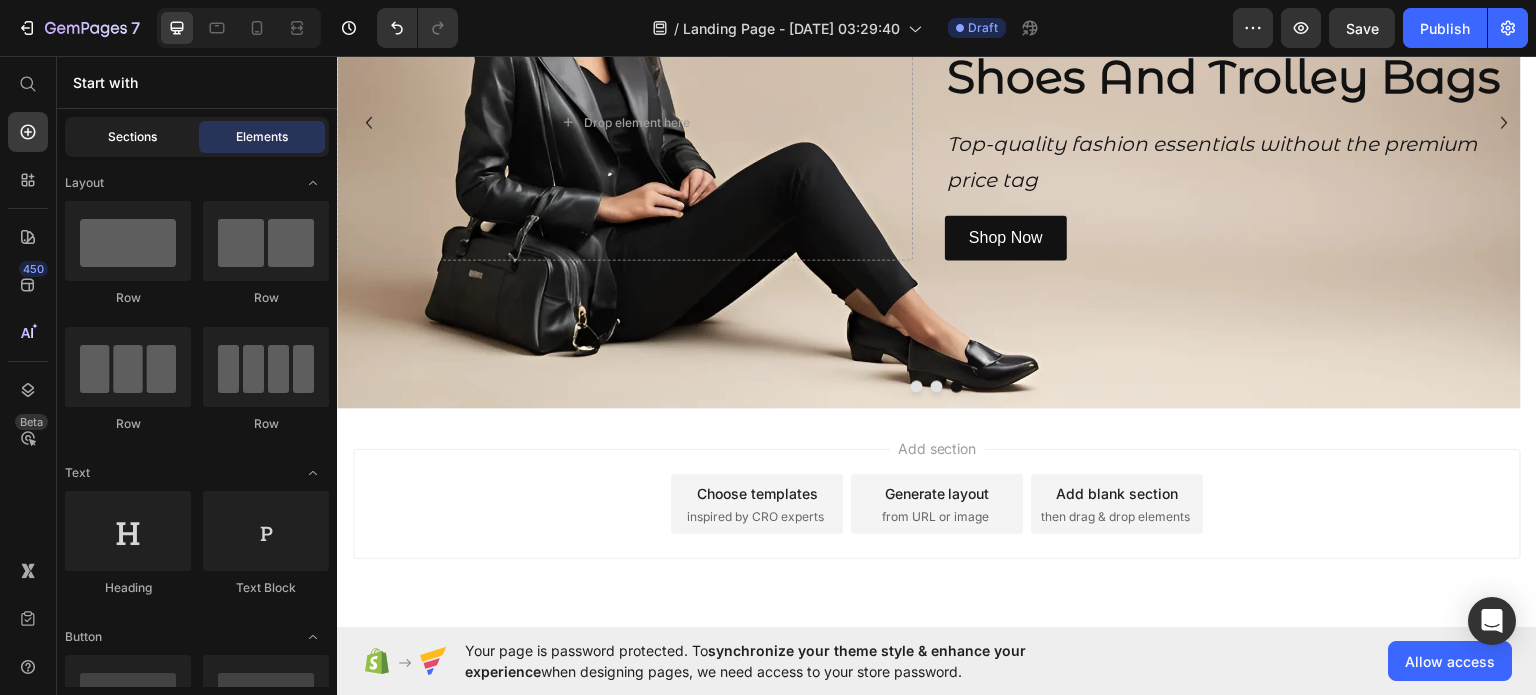 click on "Sections" at bounding box center [132, 137] 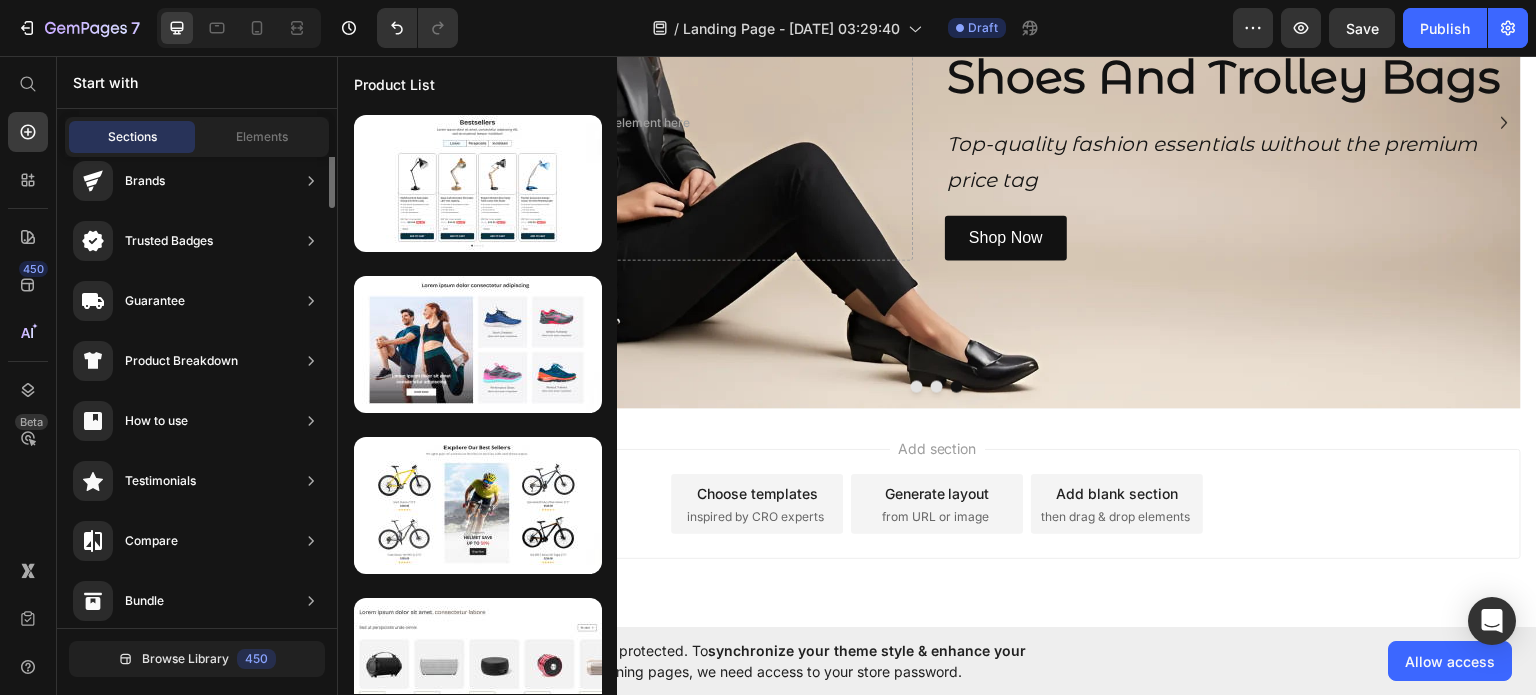 scroll, scrollTop: 0, scrollLeft: 0, axis: both 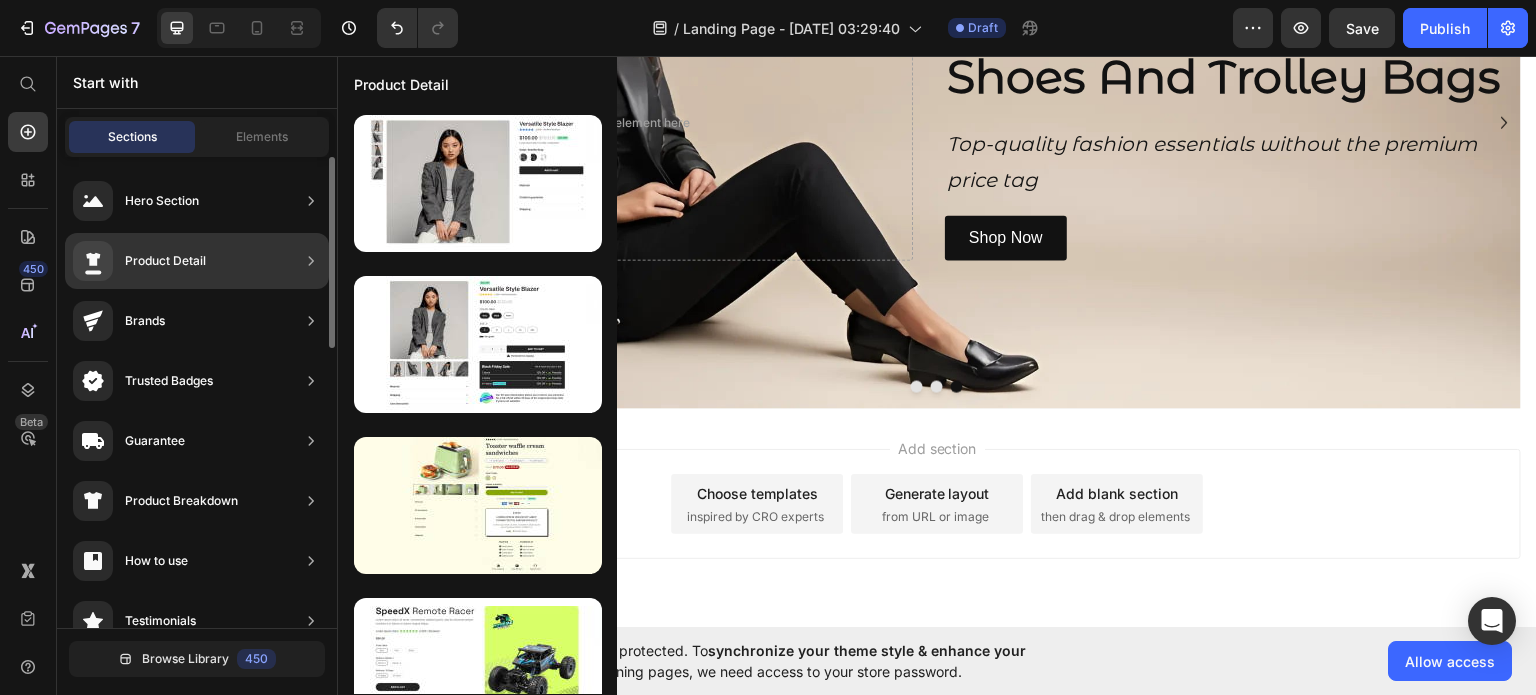 click on "Product Detail" at bounding box center (139, 261) 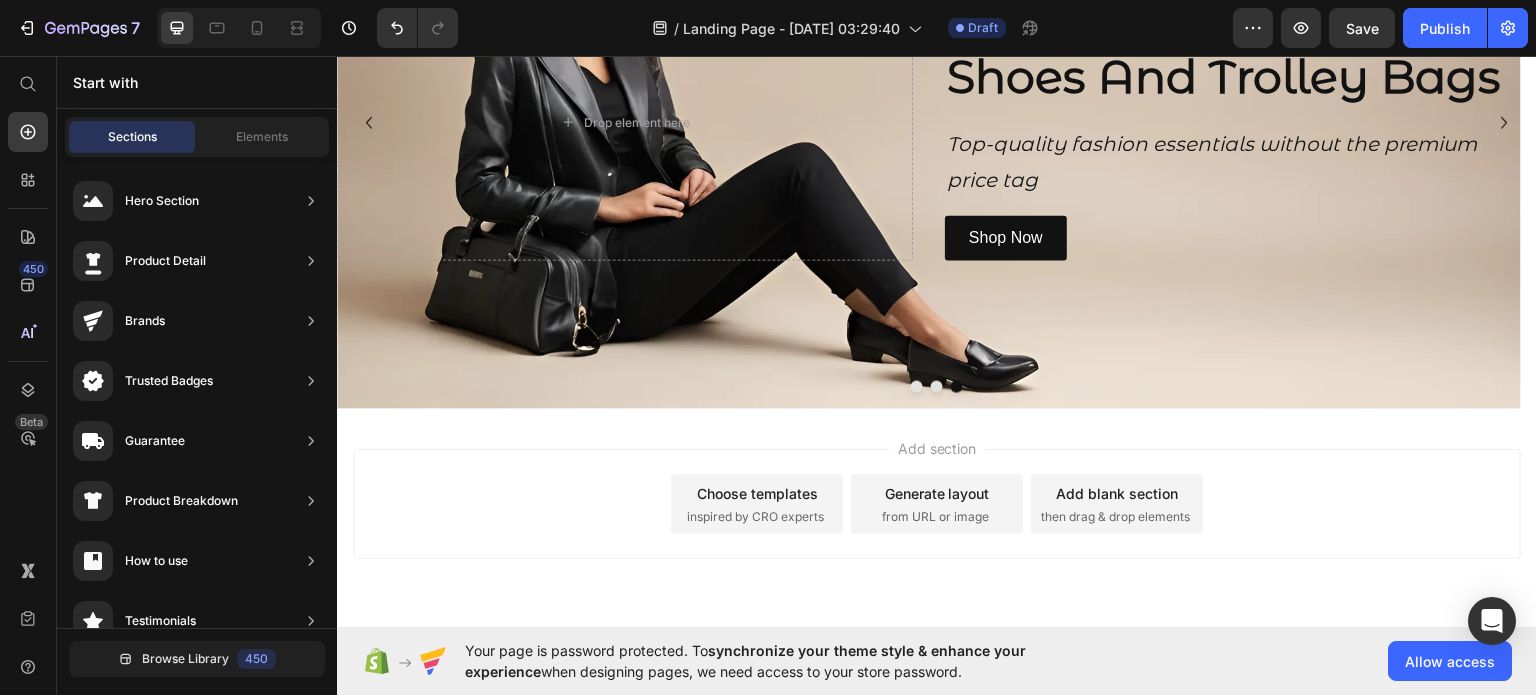 click on "Add section Choose templates inspired by CRO experts Generate layout from URL or image Add blank section then drag & drop elements" at bounding box center [937, 503] 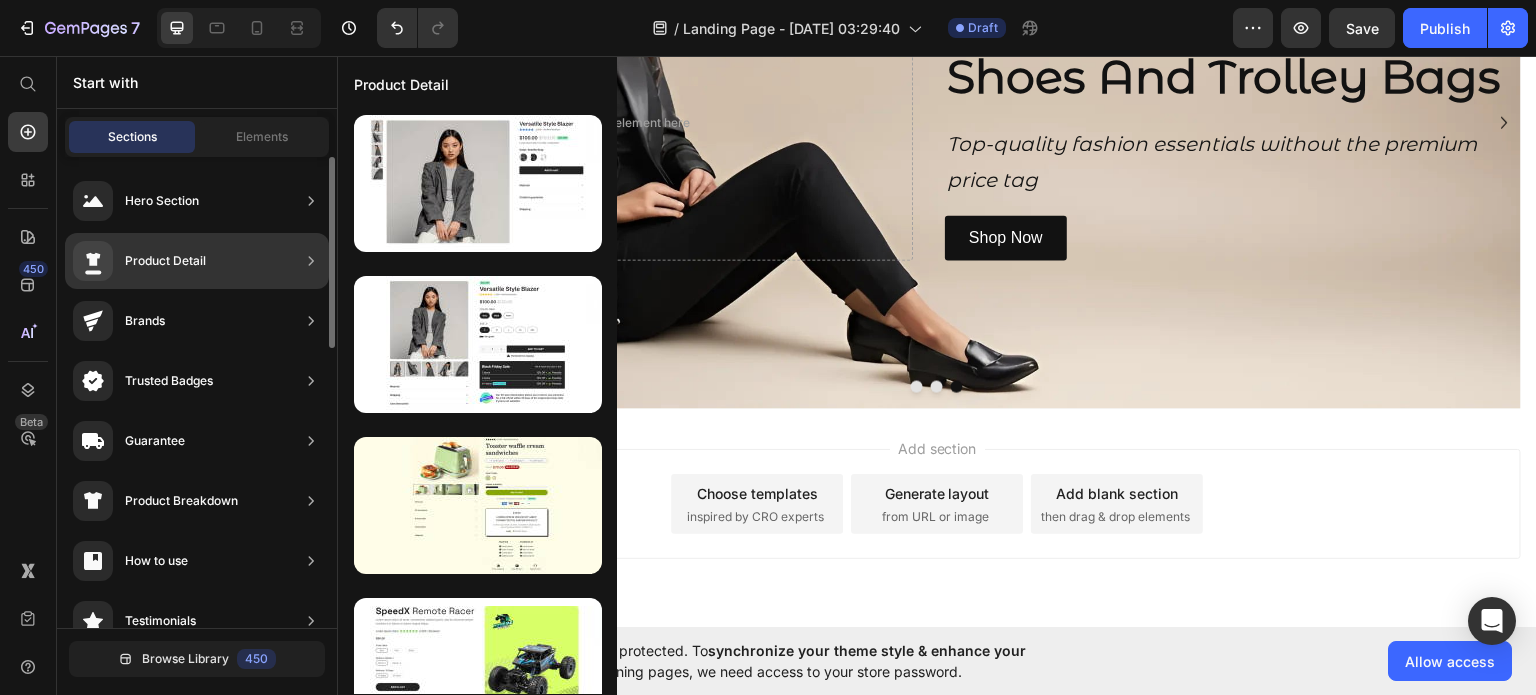 click on "Product Detail" at bounding box center (165, 261) 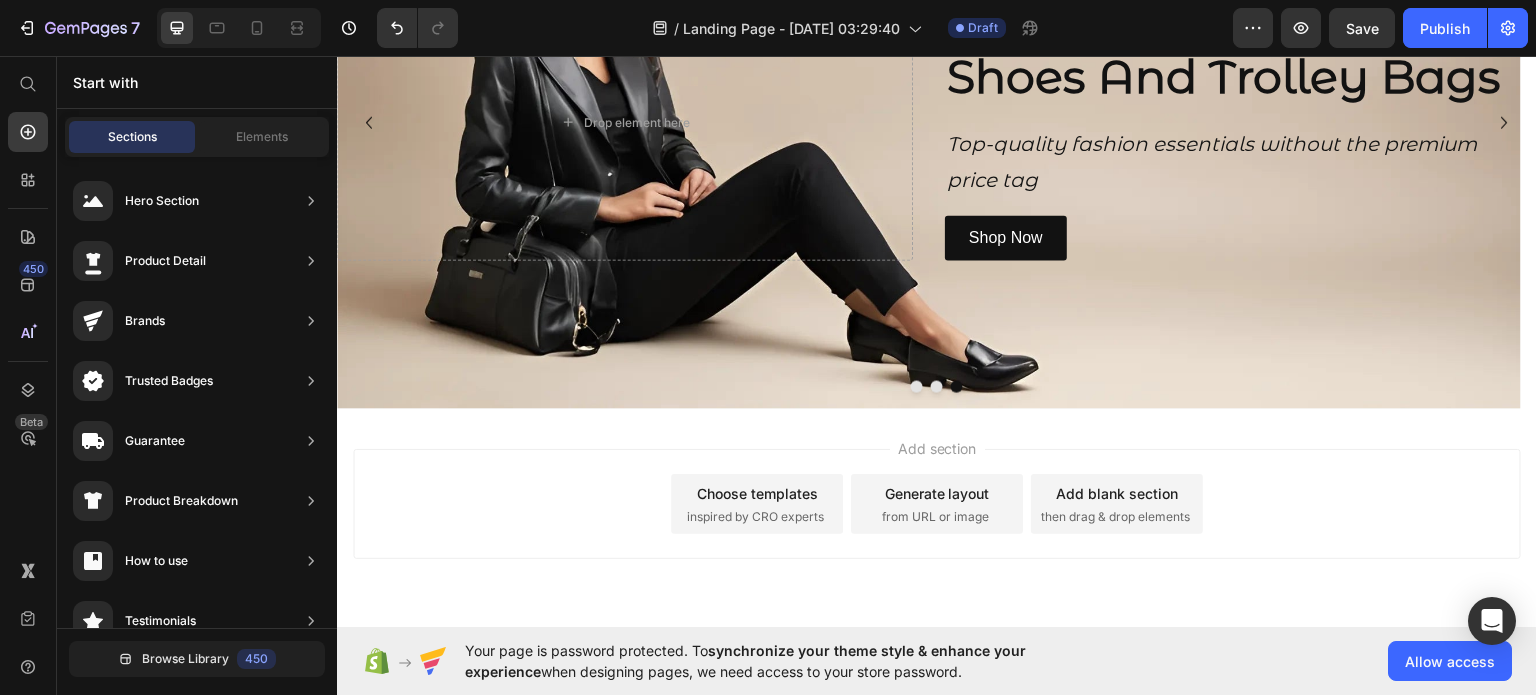 drag, startPoint x: 533, startPoint y: 317, endPoint x: 685, endPoint y: 496, distance: 234.82973 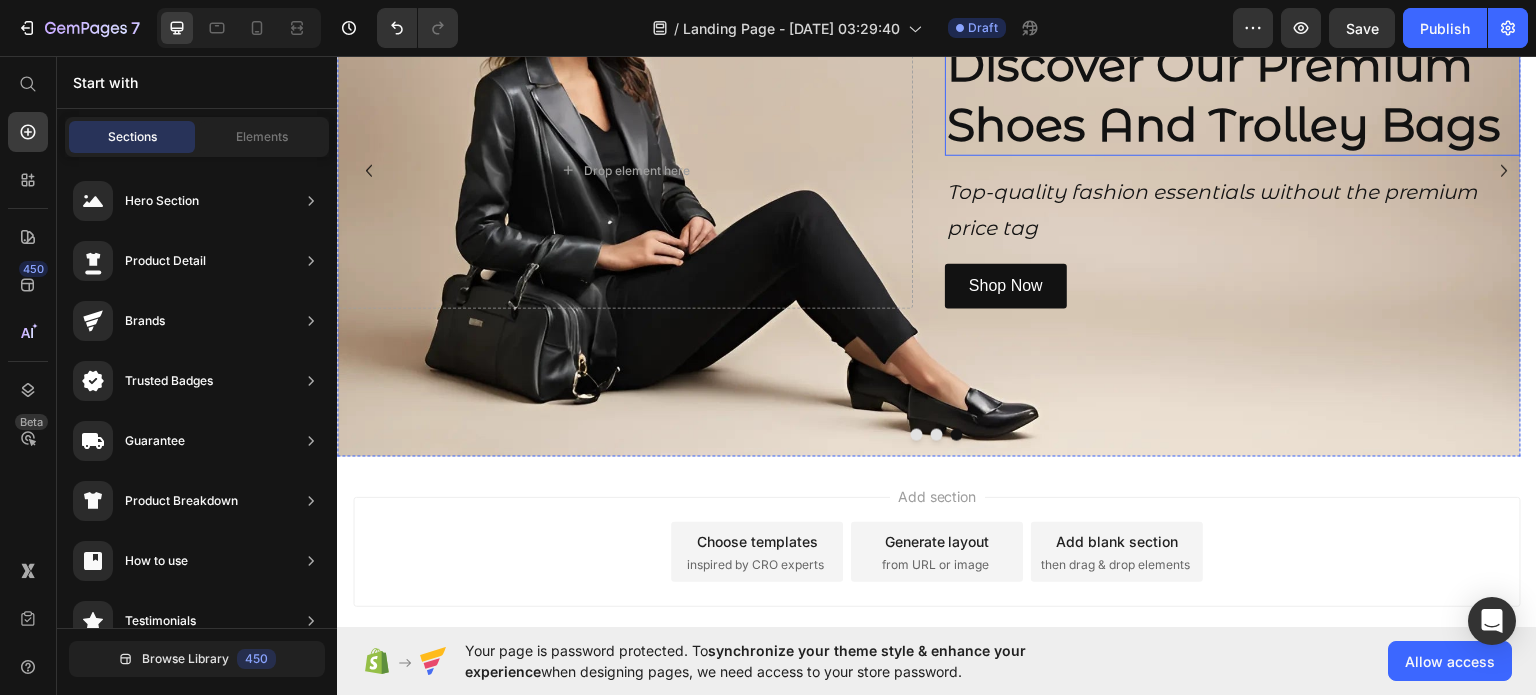 scroll, scrollTop: 328, scrollLeft: 0, axis: vertical 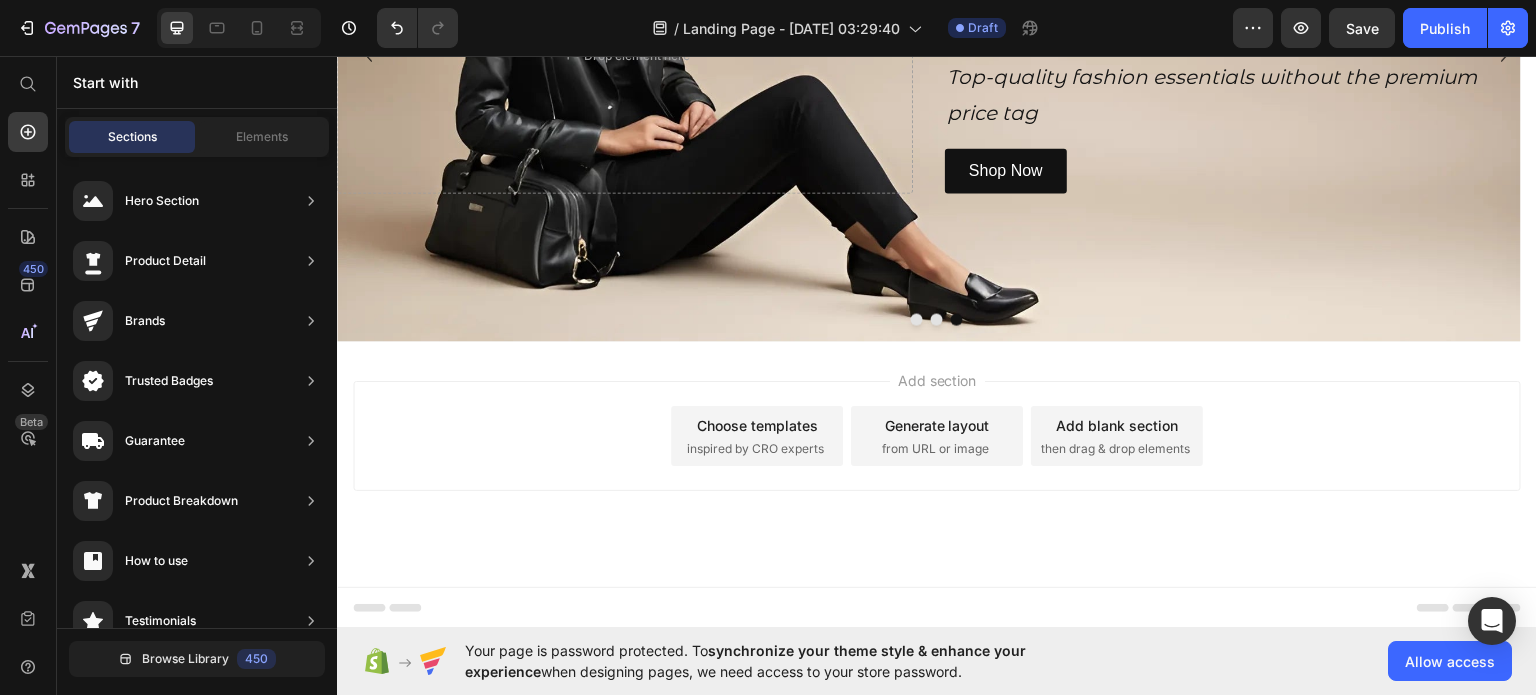 click on "Add section Choose templates inspired by CRO experts Generate layout from URL or image Add blank section then drag & drop elements" at bounding box center [937, 435] 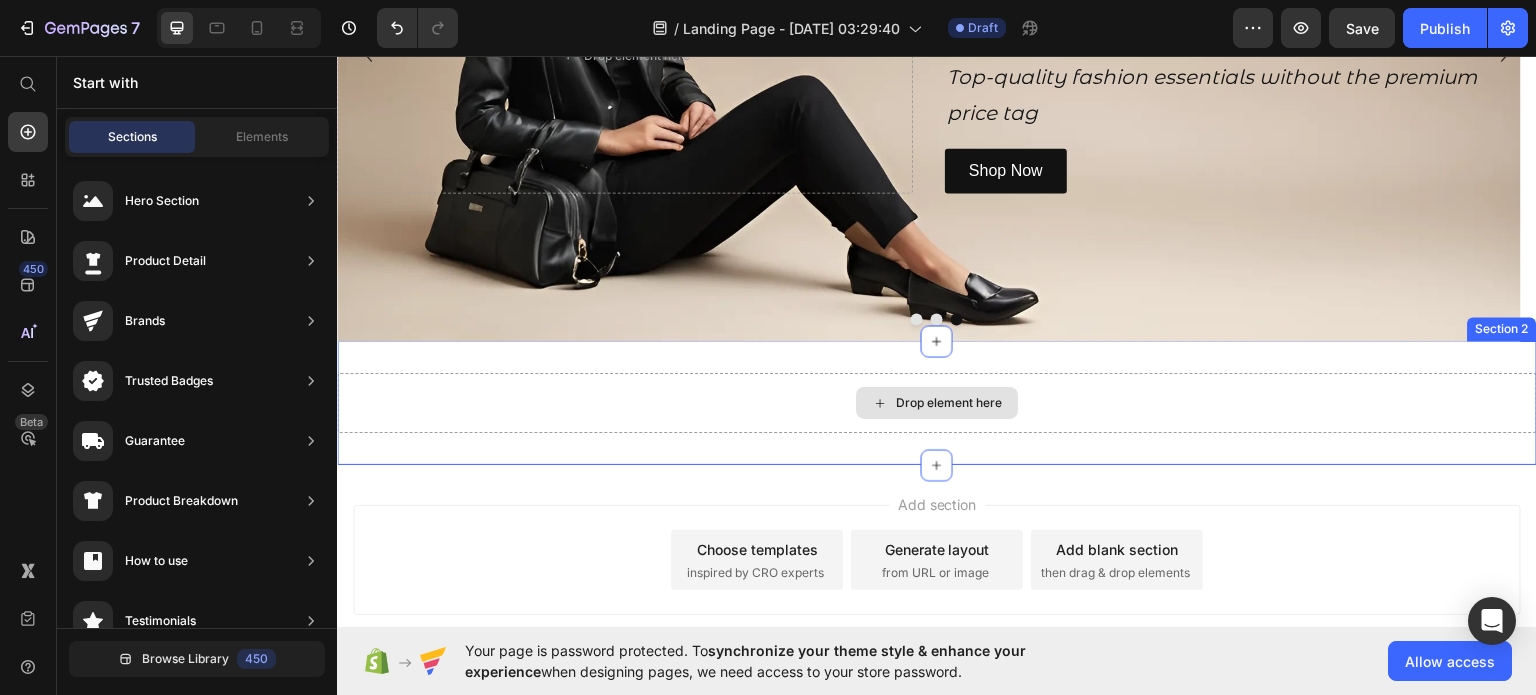 click on "Drop element here" at bounding box center (937, 402) 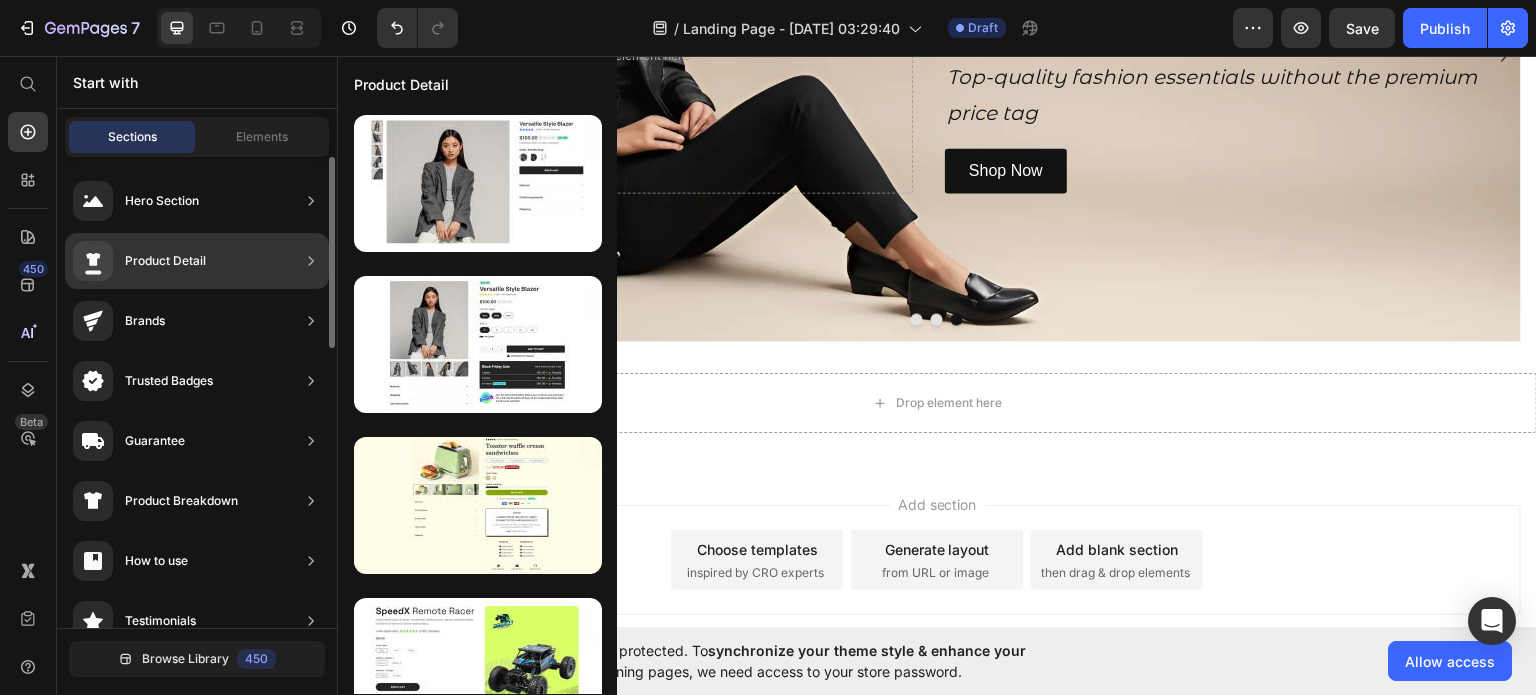 click on "Product Detail" 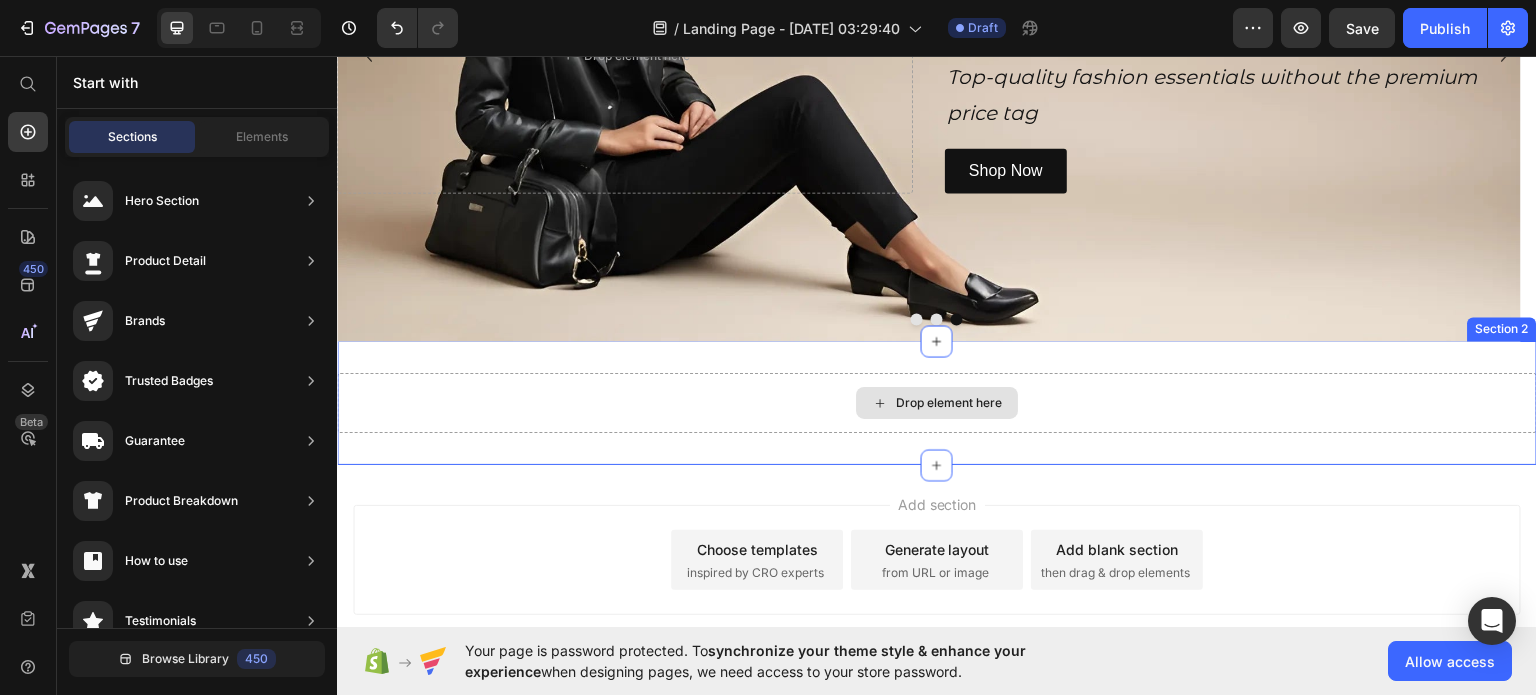 drag, startPoint x: 523, startPoint y: 324, endPoint x: 757, endPoint y: 415, distance: 251.0717 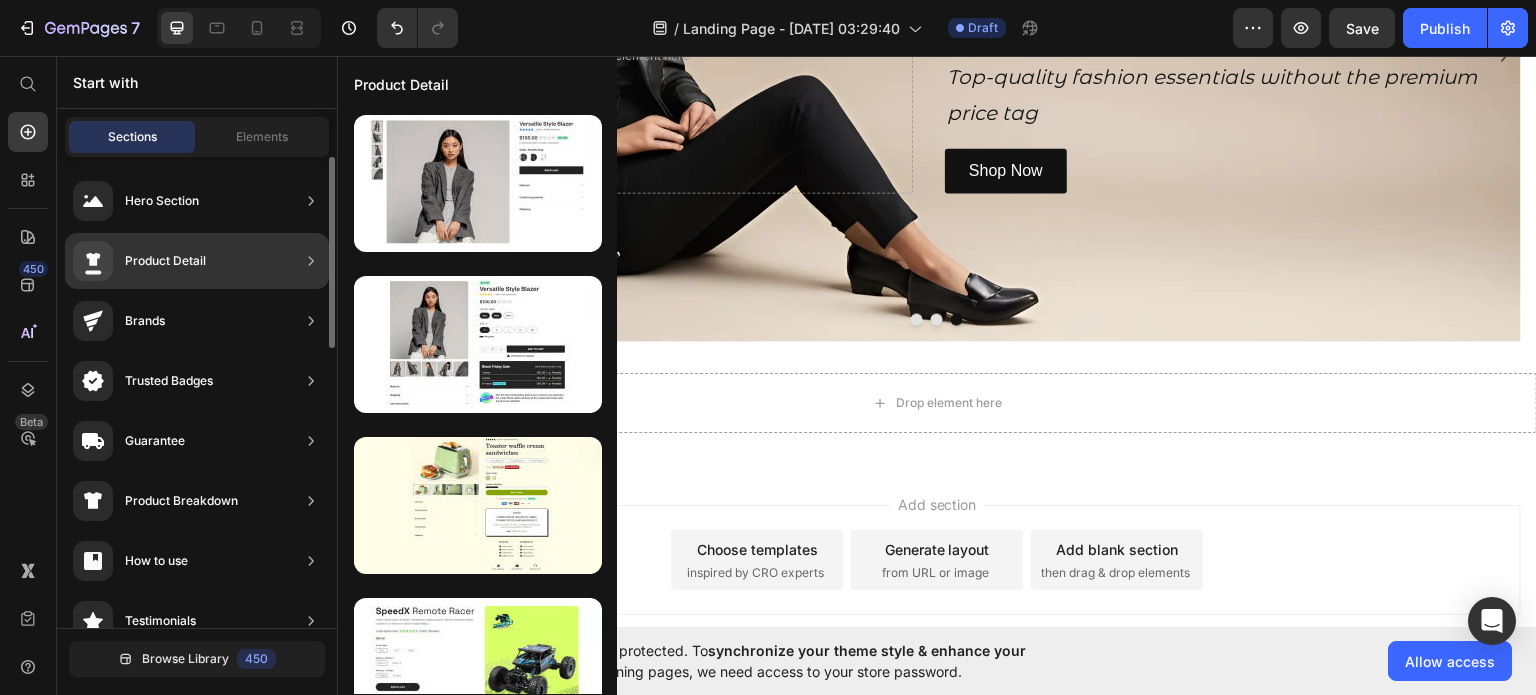click 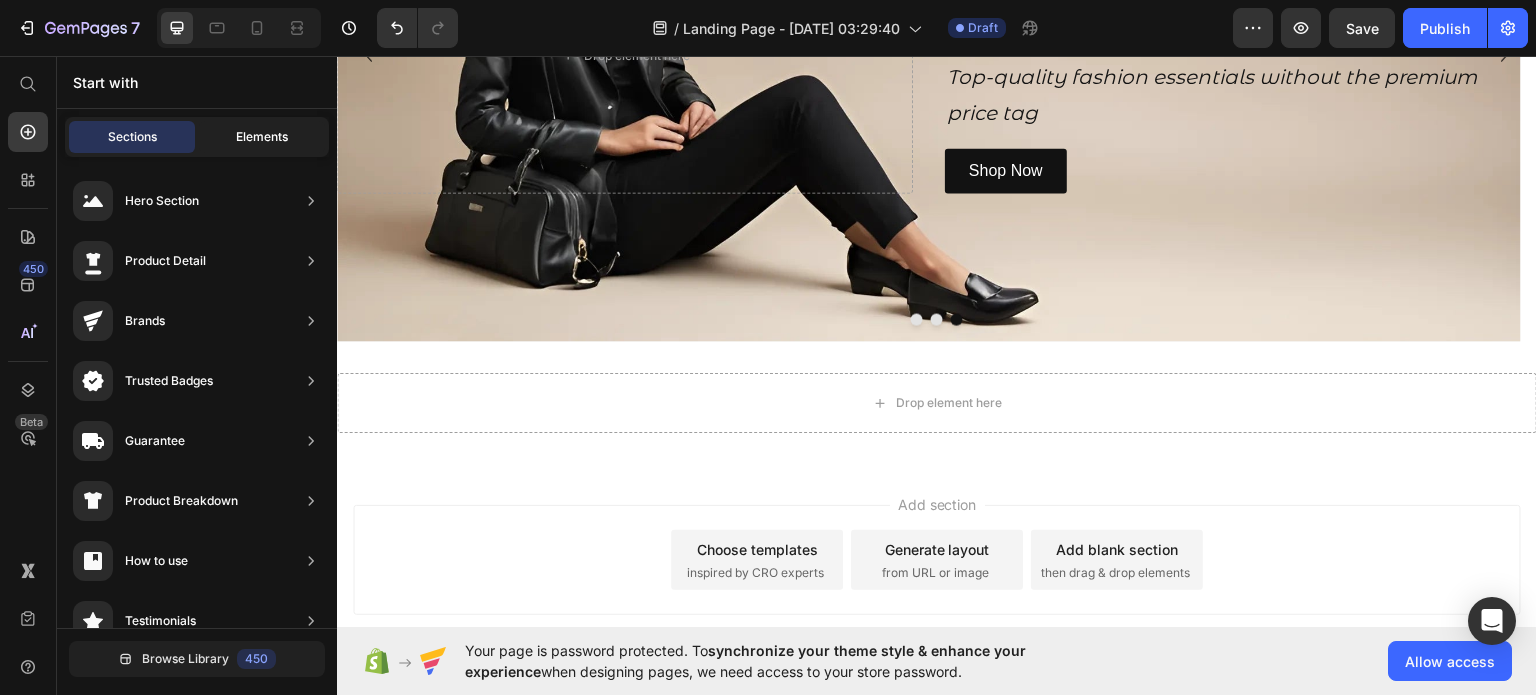 click on "Elements" at bounding box center [262, 137] 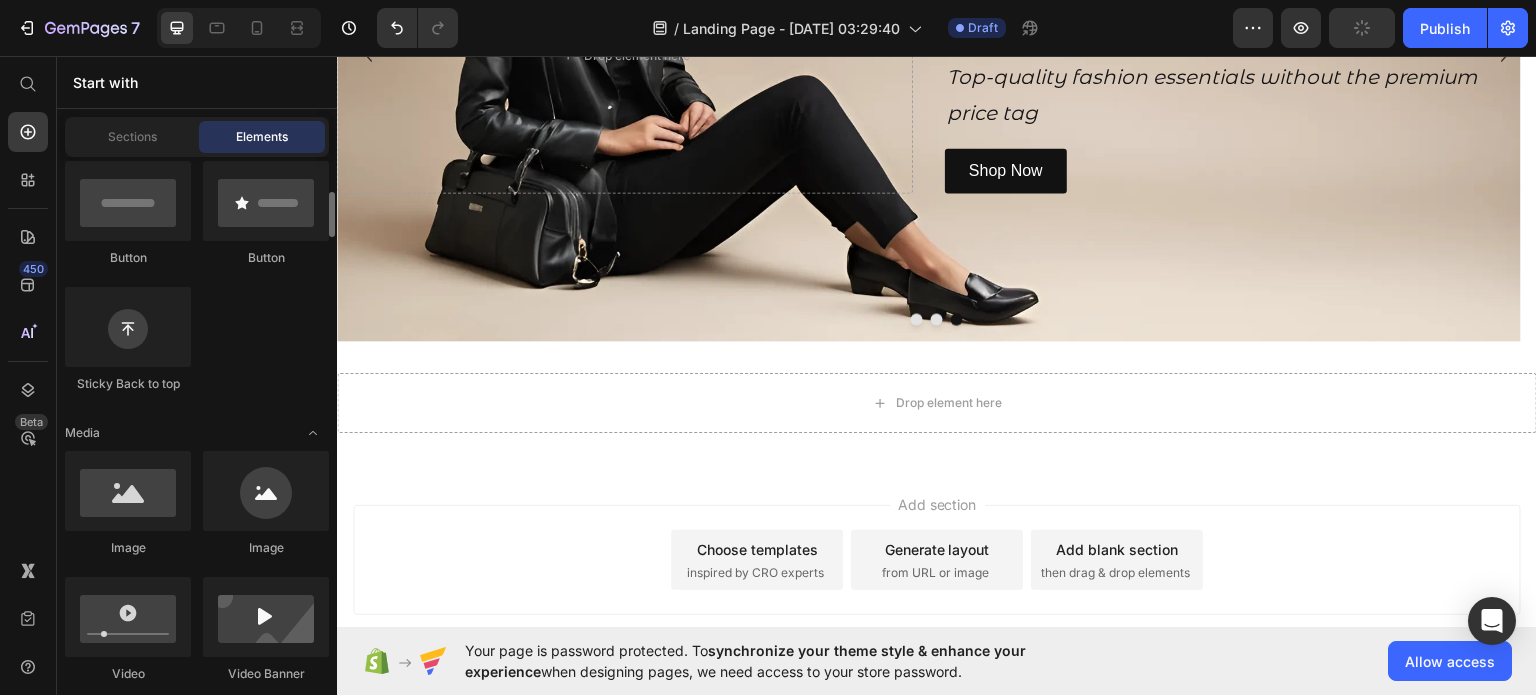 scroll, scrollTop: 465, scrollLeft: 0, axis: vertical 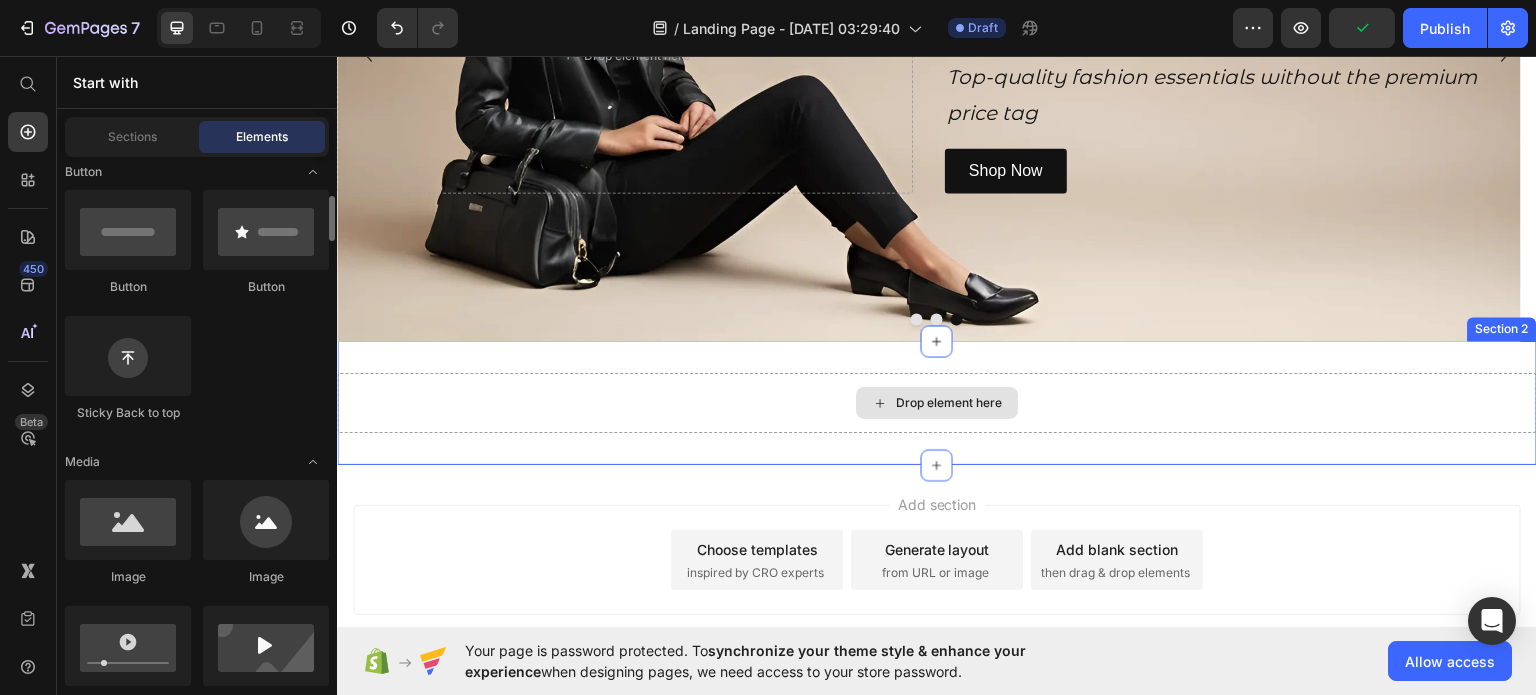 click on "Drop element here" at bounding box center (937, 402) 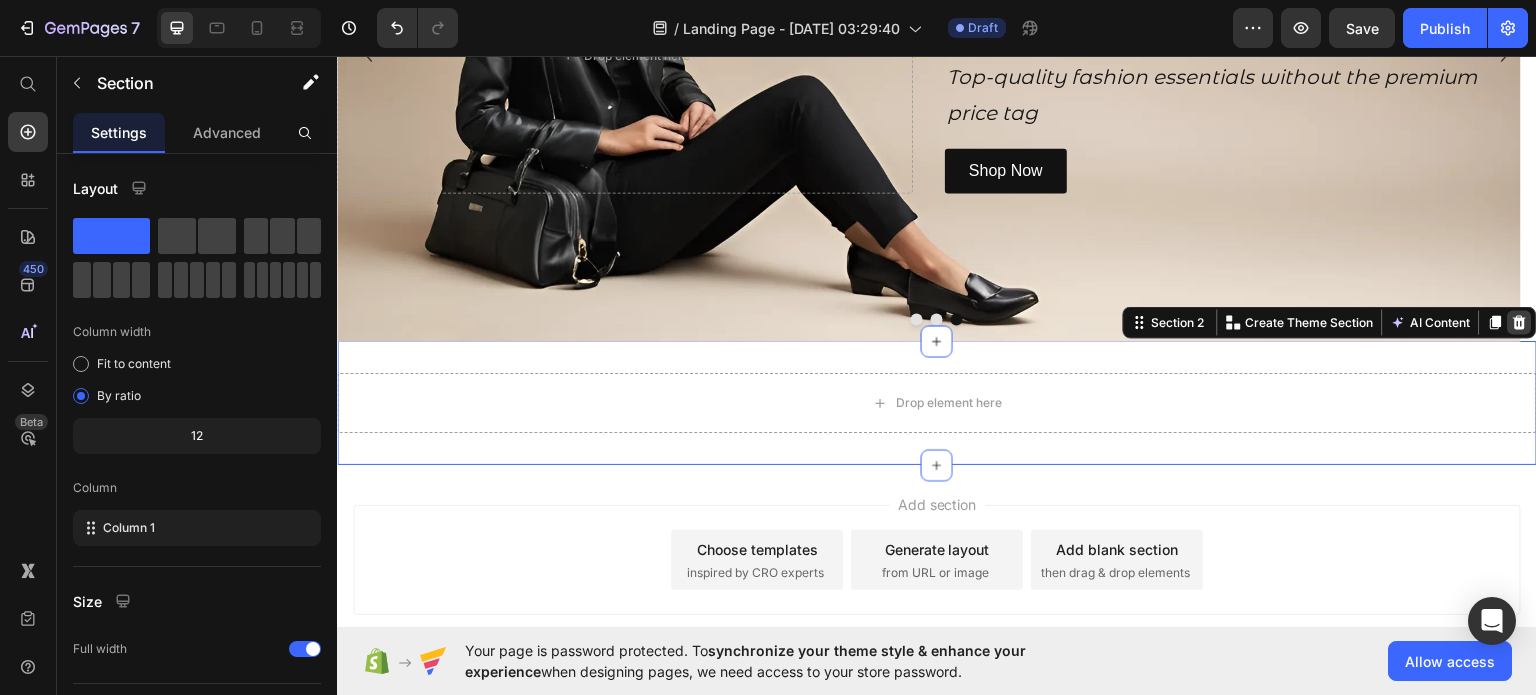 click 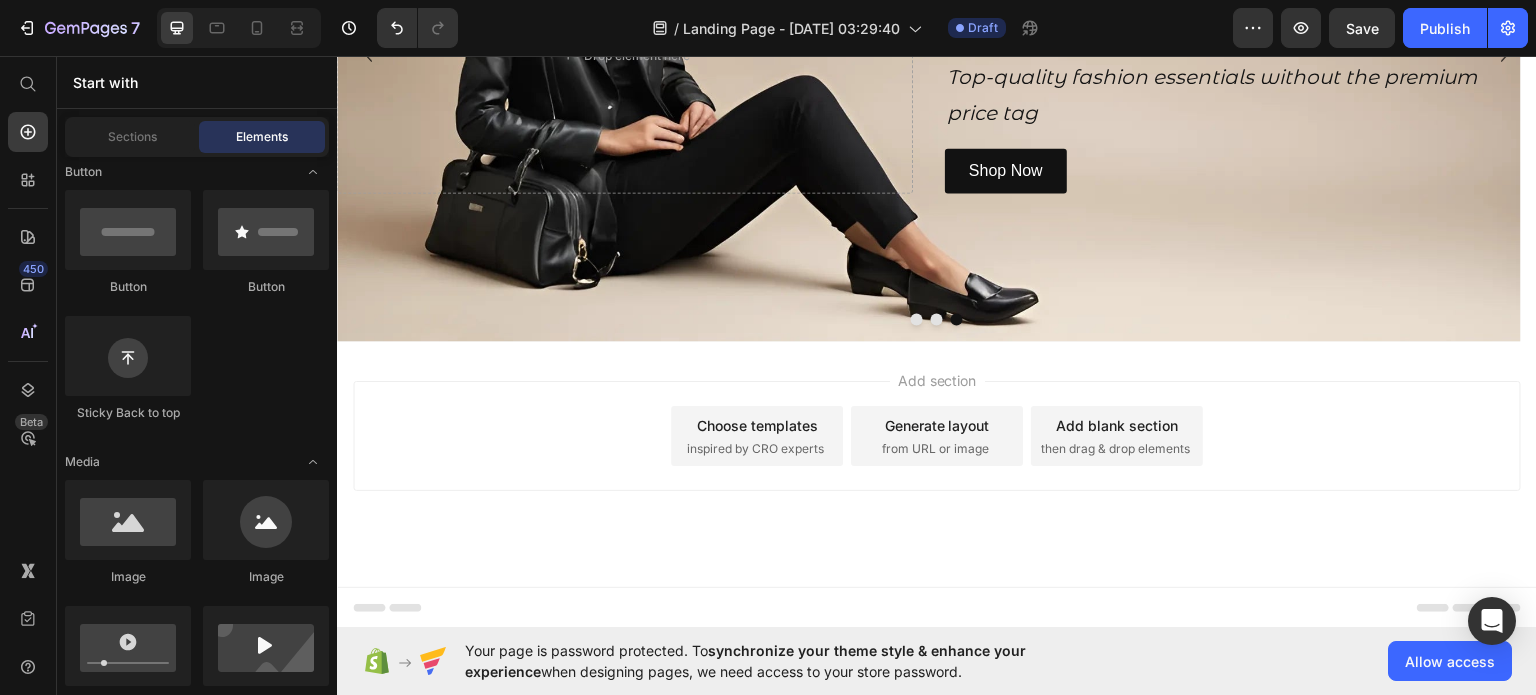 click on "Add section Choose templates inspired by CRO experts Generate layout from URL or image Add blank section then drag & drop elements" at bounding box center [937, 435] 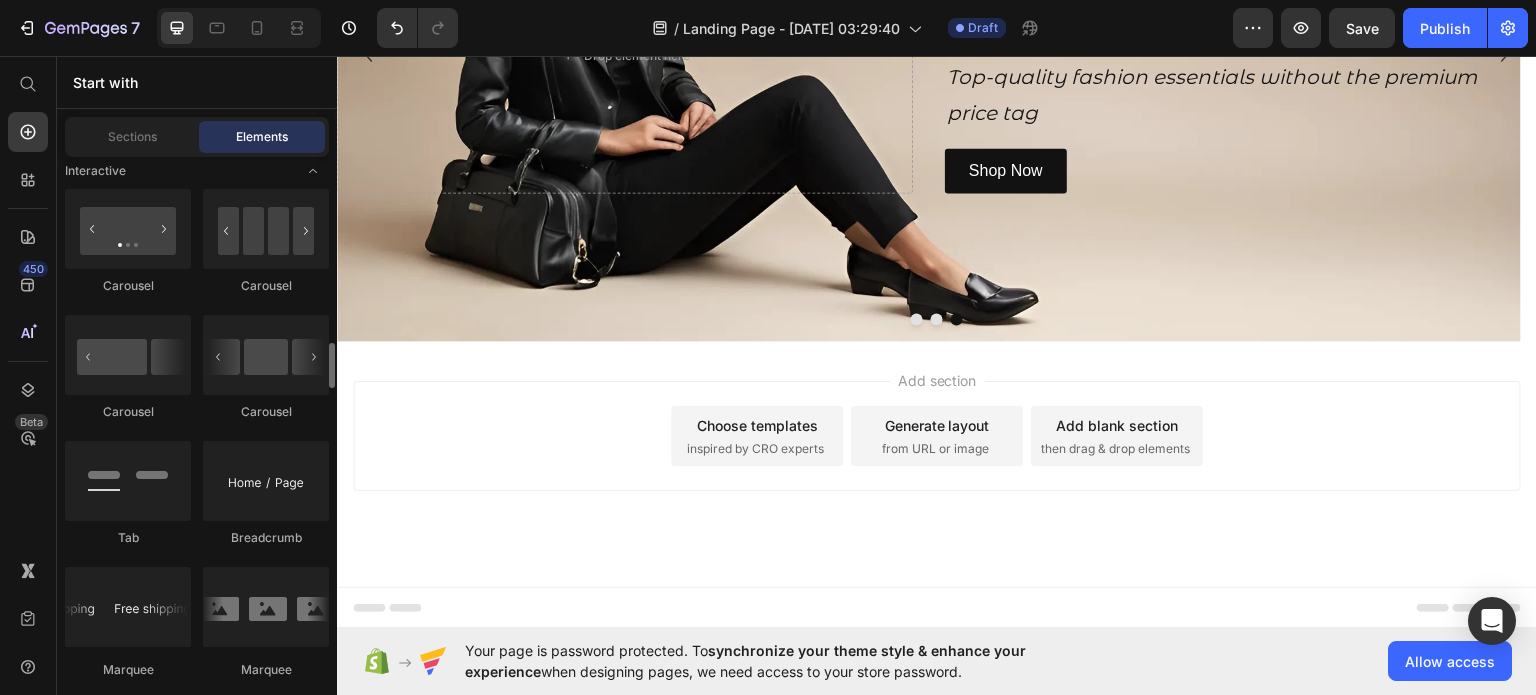 scroll, scrollTop: 2139, scrollLeft: 0, axis: vertical 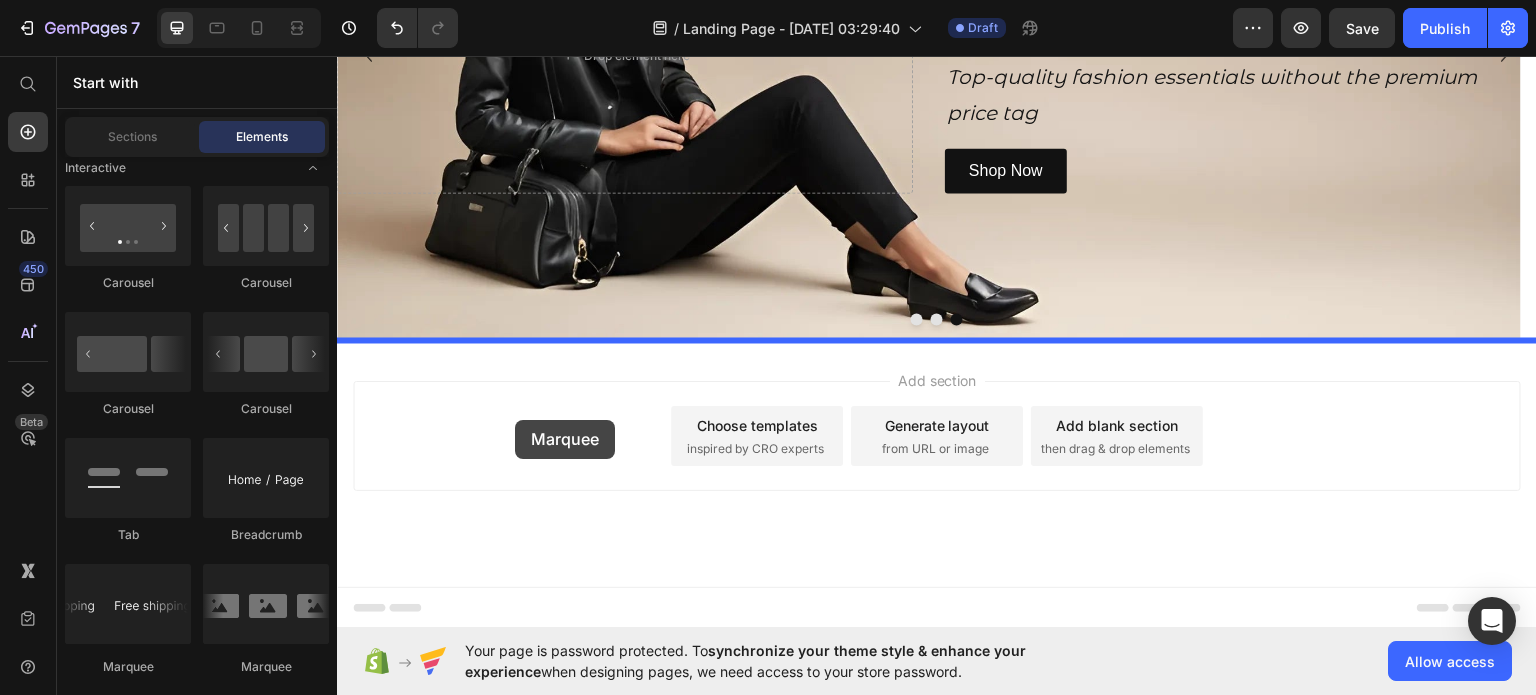 drag, startPoint x: 455, startPoint y: 647, endPoint x: 515, endPoint y: 419, distance: 235.76259 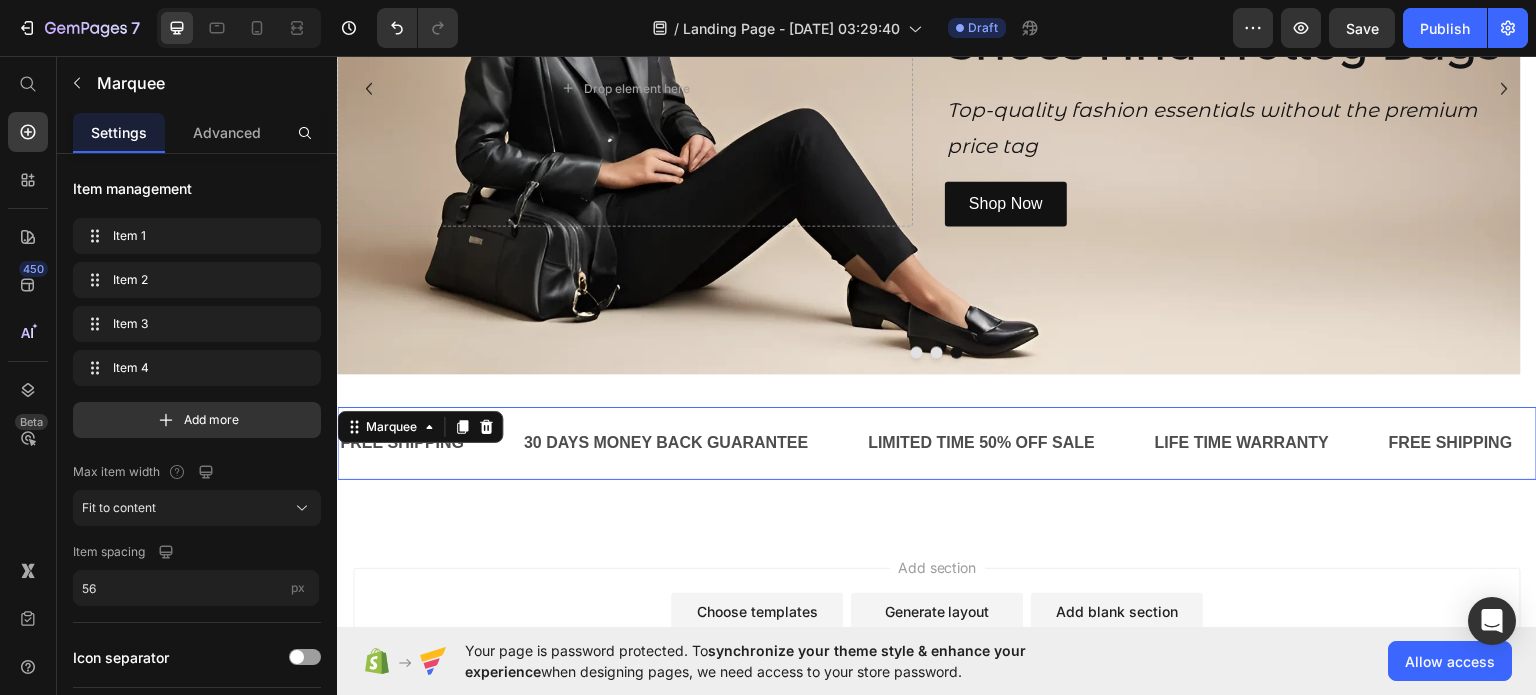 scroll, scrollTop: 360, scrollLeft: 0, axis: vertical 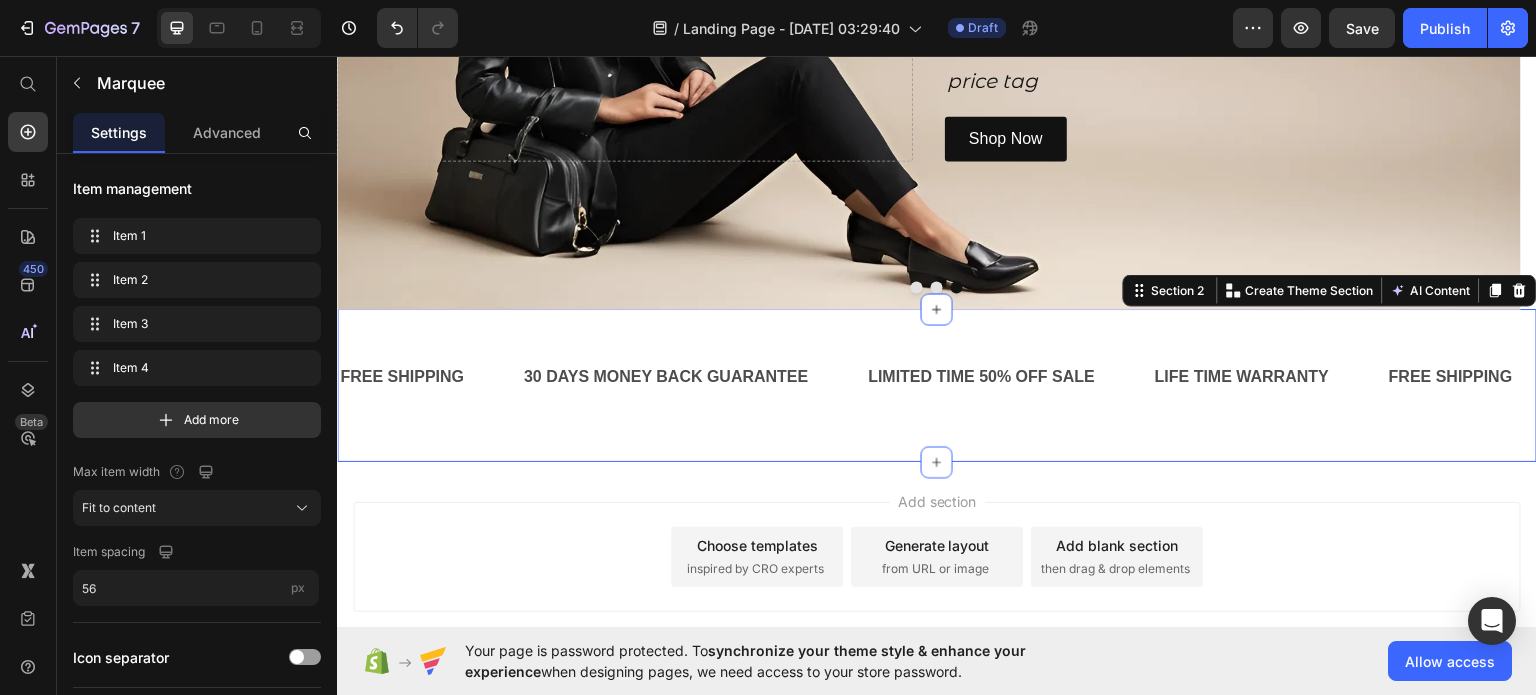 click on "FREE SHIPPING Text 30 DAYS MONEY BACK GUARANTEE Text LIMITED TIME 50% OFF SALE Text LIFE TIME WARRANTY Text FREE SHIPPING Text 30 DAYS MONEY BACK GUARANTEE Text LIMITED TIME 50% OFF SALE Text LIFE TIME WARRANTY Text FREE SHIPPING Text 30 DAYS MONEY BACK GUARANTEE Text LIMITED TIME 50% OFF SALE Text LIFE TIME WARRANTY Text FREE SHIPPING Text 30 DAYS MONEY BACK GUARANTEE Text LIMITED TIME 50% OFF SALE Text LIFE TIME WARRANTY Text FREE SHIPPING Text 30 DAYS MONEY BACK GUARANTEE Text LIMITED TIME 50% OFF SALE Text LIFE TIME WARRANTY Text FREE SHIPPING Text 30 DAYS MONEY BACK GUARANTEE Text LIMITED TIME 50% OFF SALE Text LIFE TIME WARRANTY Text Marquee Section 2   You can create reusable sections Create Theme Section AI Content Write with GemAI What would you like to describe here? Tone and Voice Persuasive Product Adidas Dropset Trainer Workout Shoes – Stability for Weightlifting & Cross-Training Show more Generate" at bounding box center [937, 384] 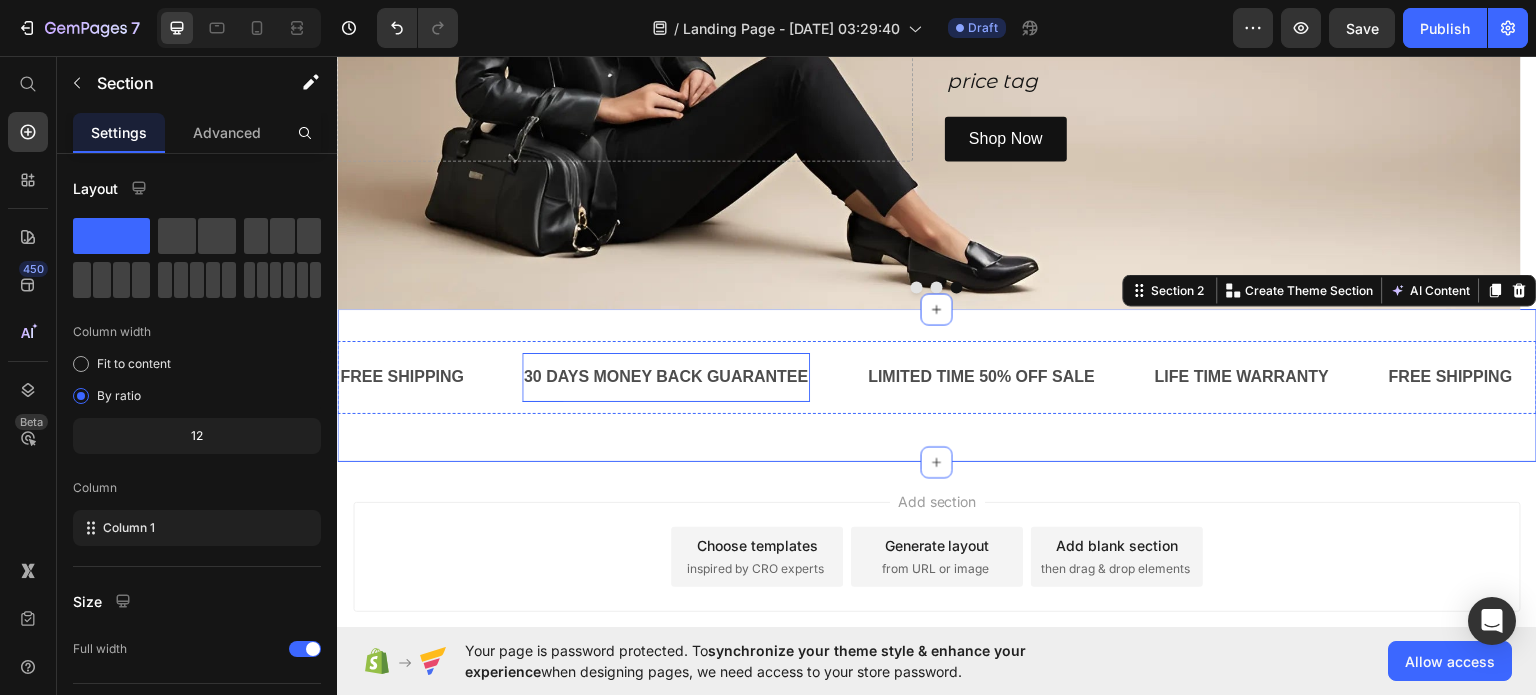 click on "30 DAYS MONEY BACK GUARANTEE" at bounding box center [666, 376] 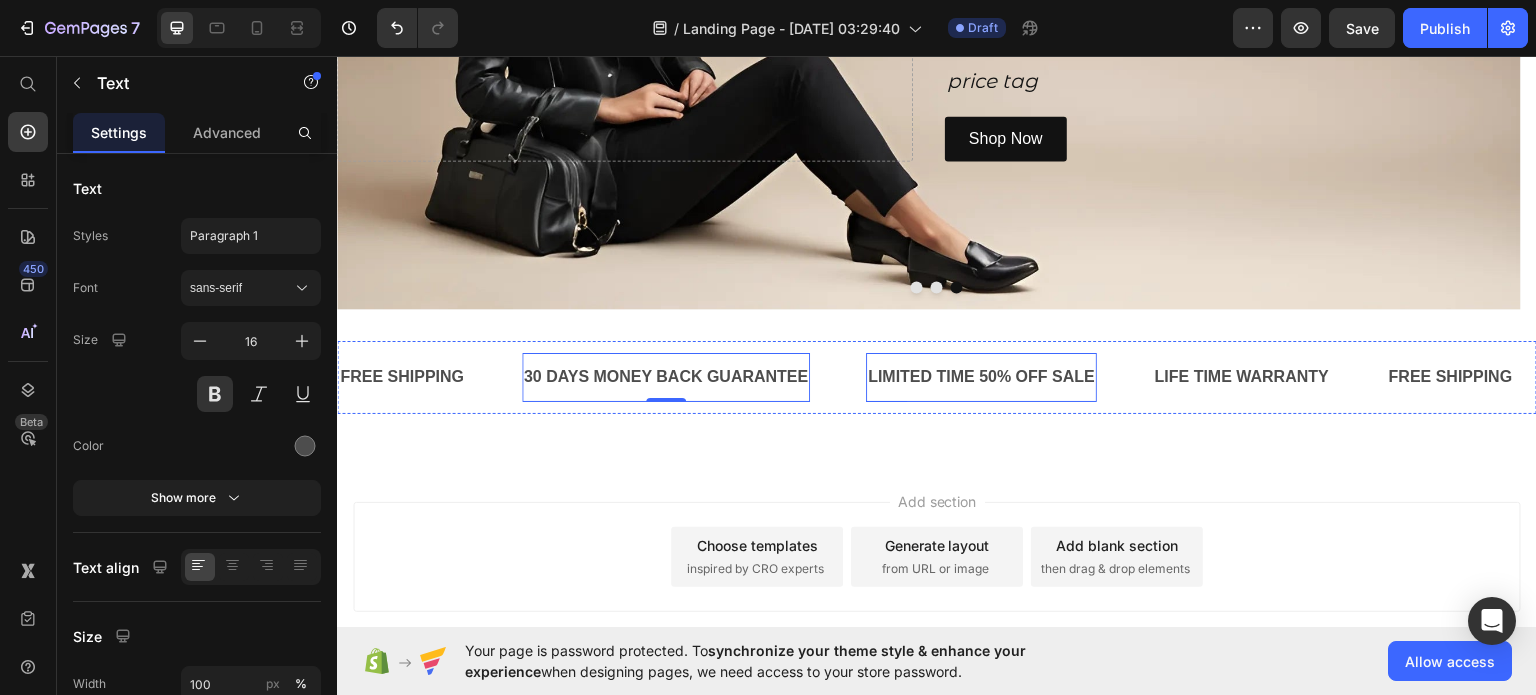 click on "LIMITED TIME 50% OFF SALE" at bounding box center [981, 376] 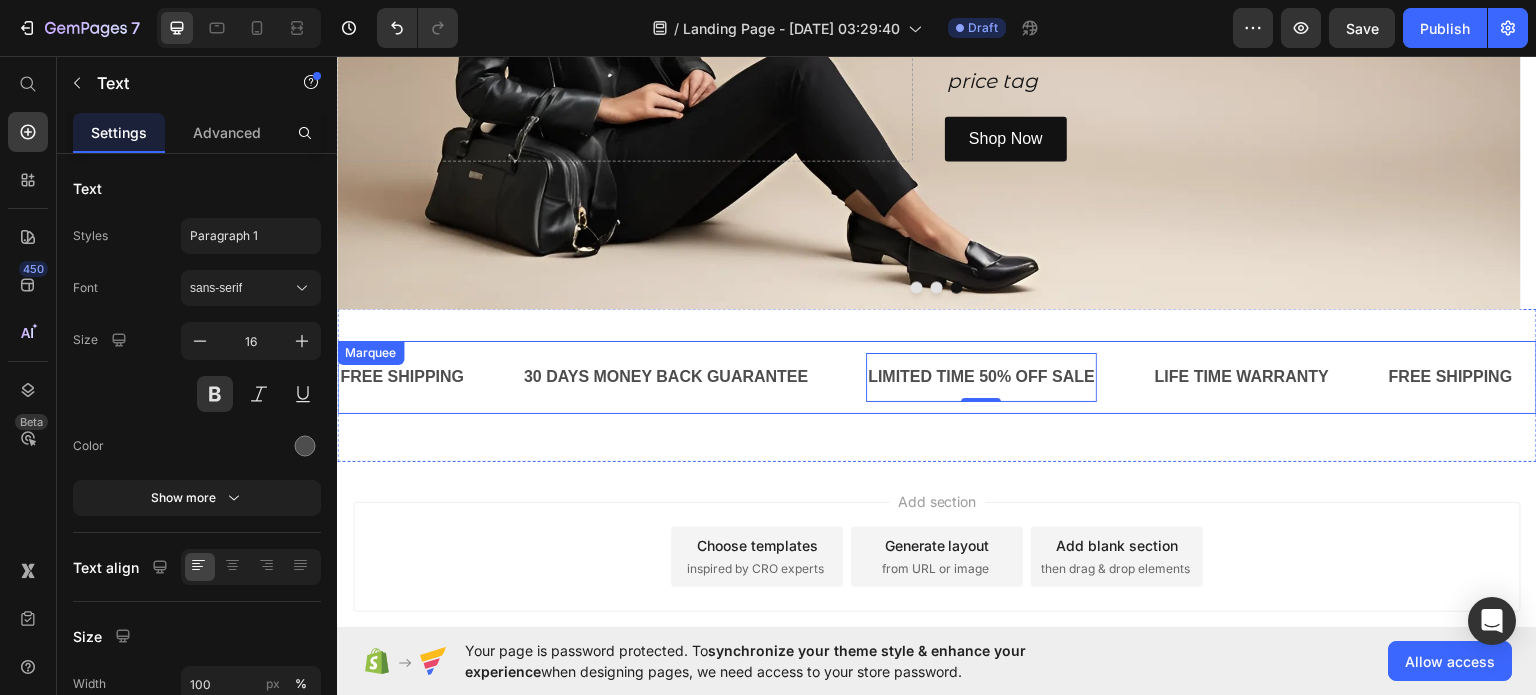 click on "FREE SHIPPING Text" at bounding box center [430, 376] 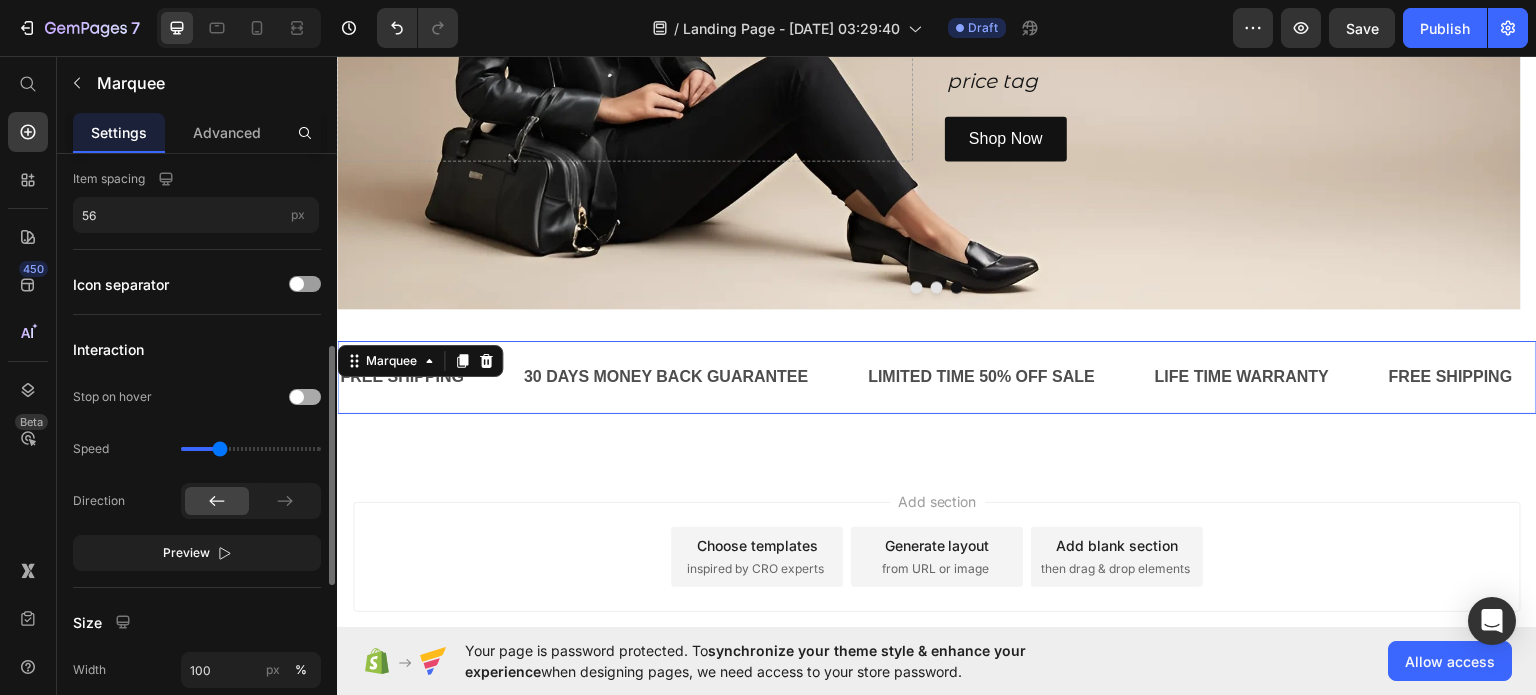 scroll, scrollTop: 416, scrollLeft: 0, axis: vertical 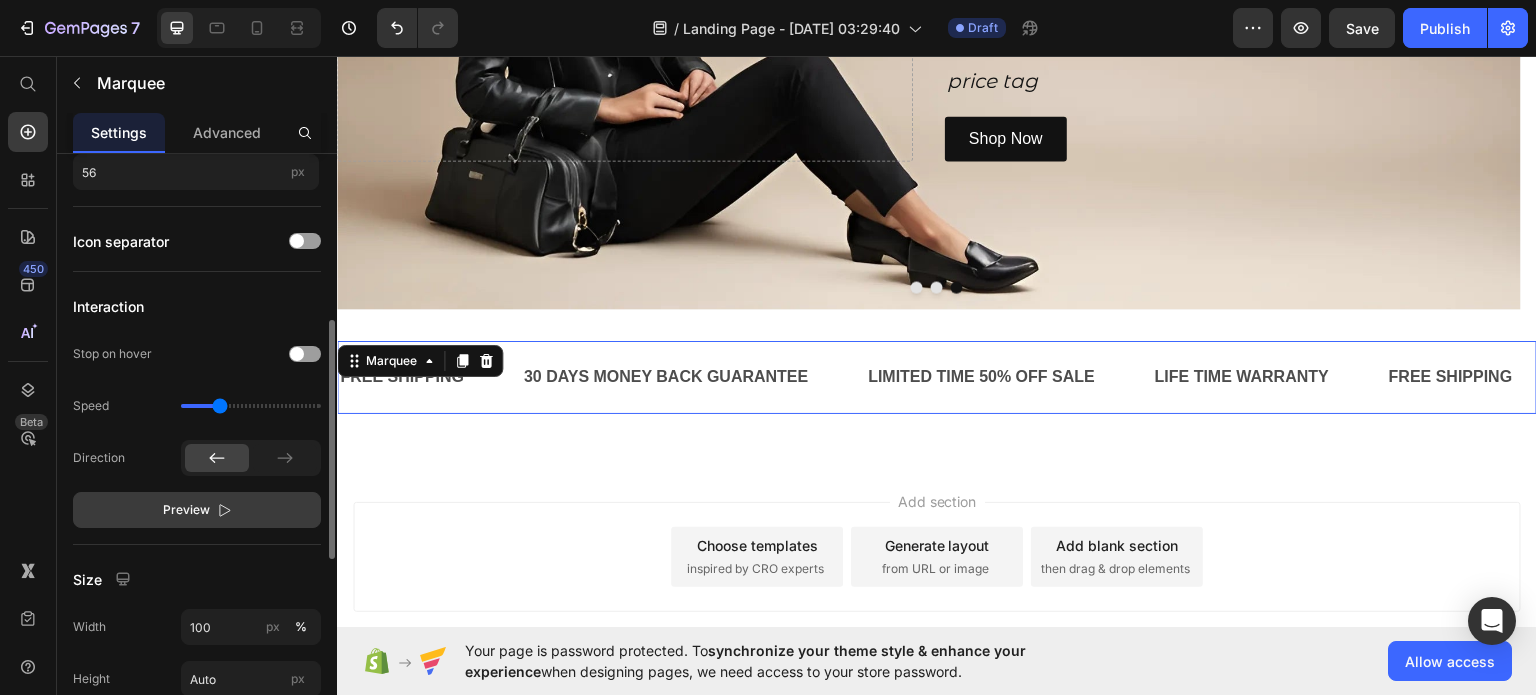click on "Preview" at bounding box center [186, 510] 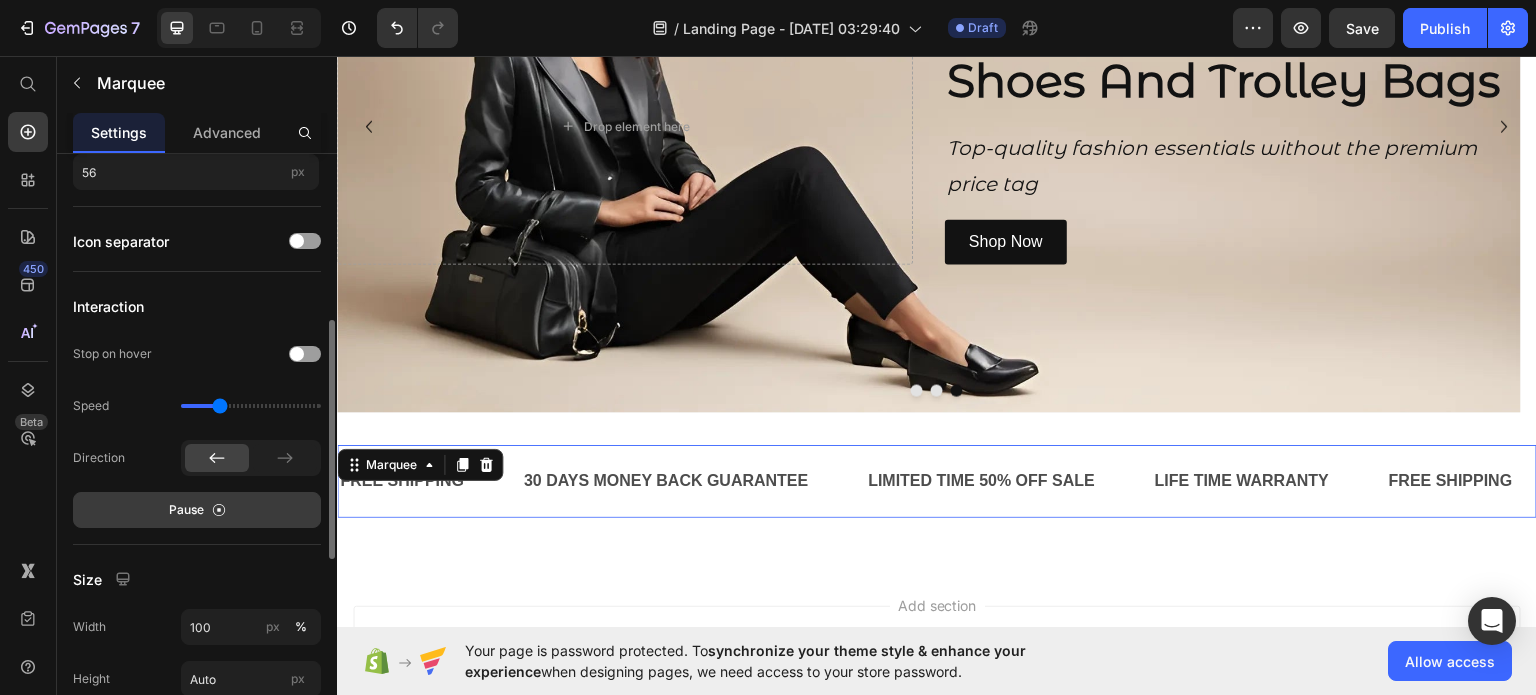 scroll, scrollTop: 260, scrollLeft: 0, axis: vertical 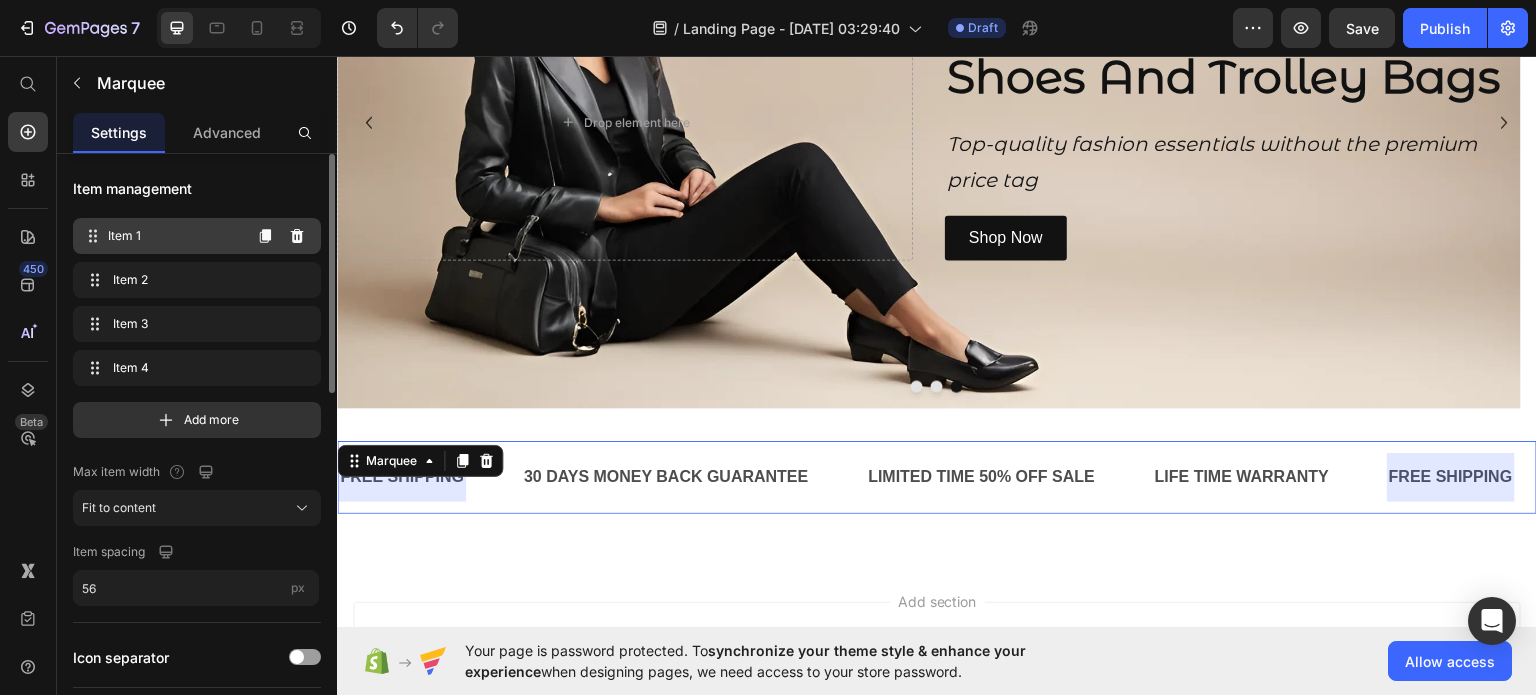 click on "Item 1" at bounding box center [174, 236] 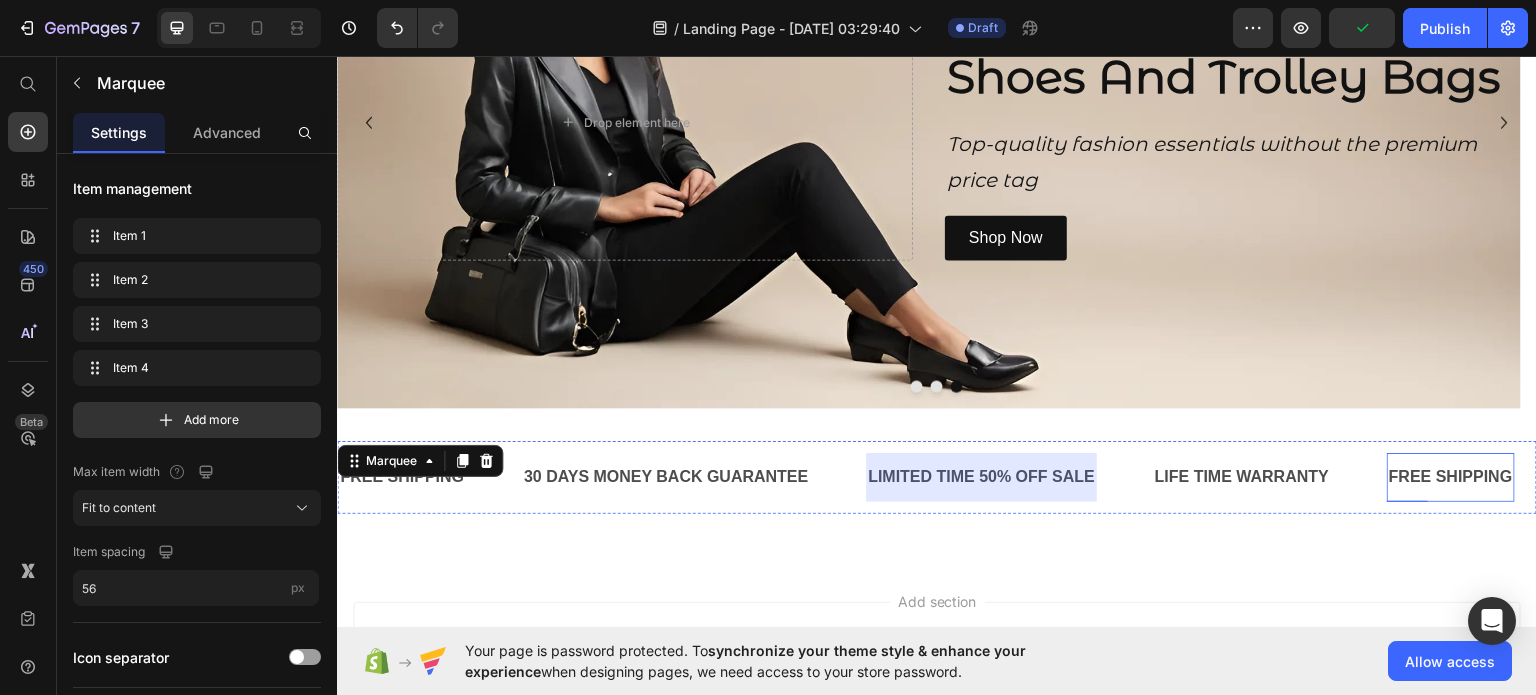 click on "FREE SHIPPING" at bounding box center [1449, 476] 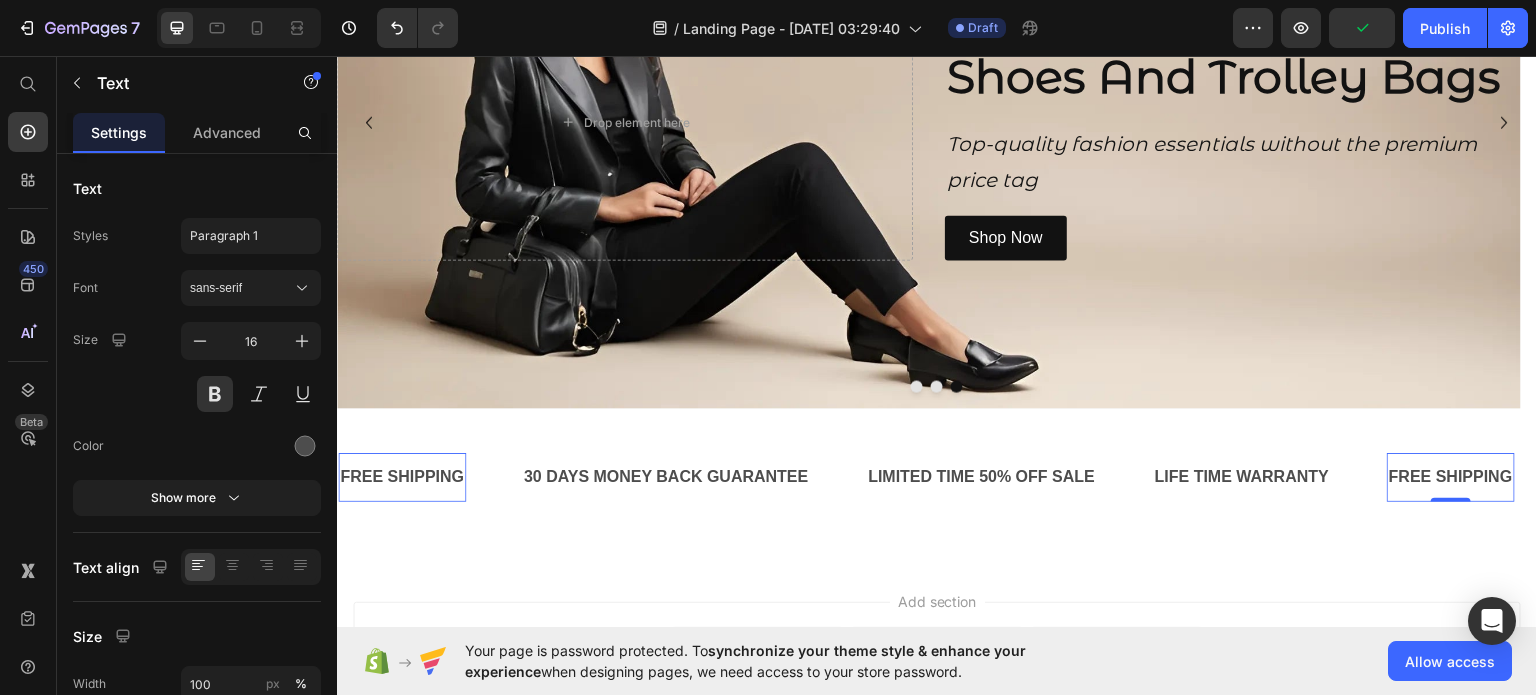 click on "FREE SHIPPING" at bounding box center (1451, 476) 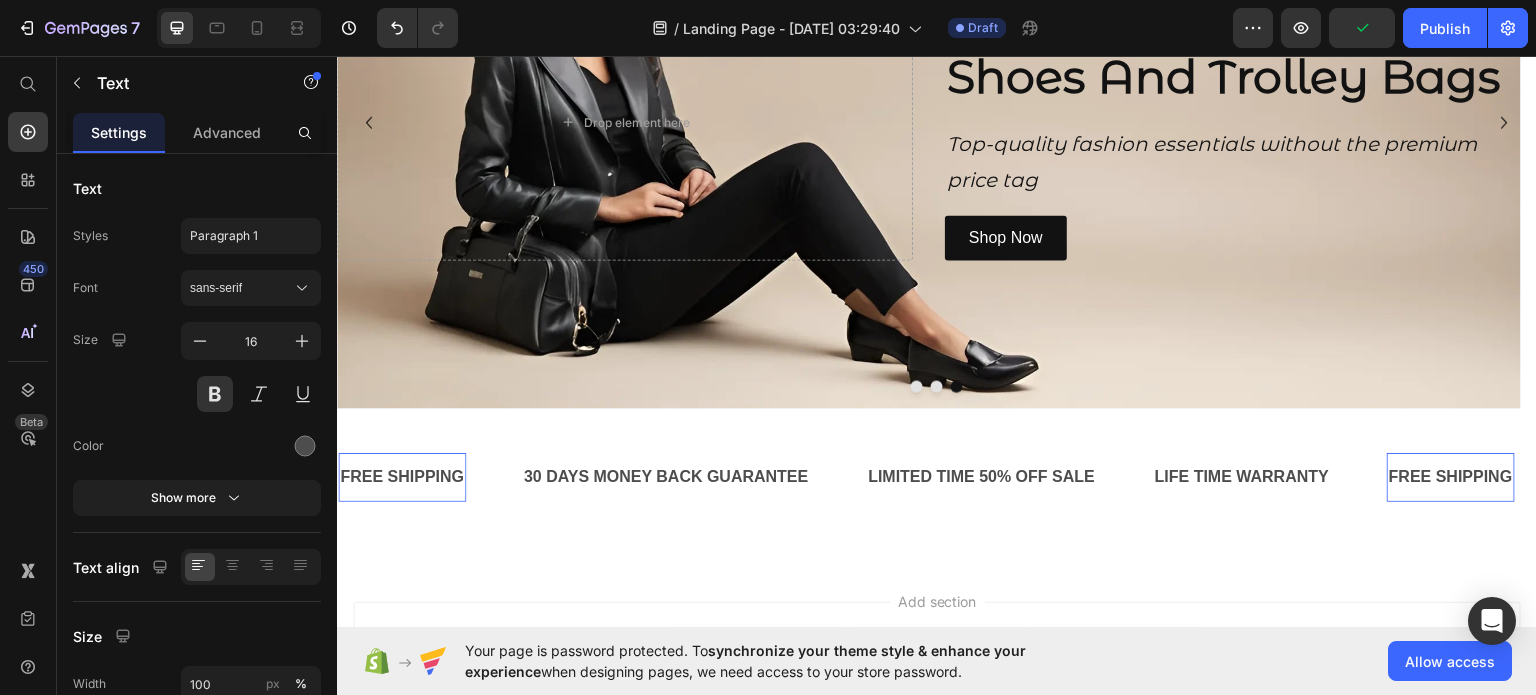 click on "FREE SHIPPING Text   0" at bounding box center [1476, 476] 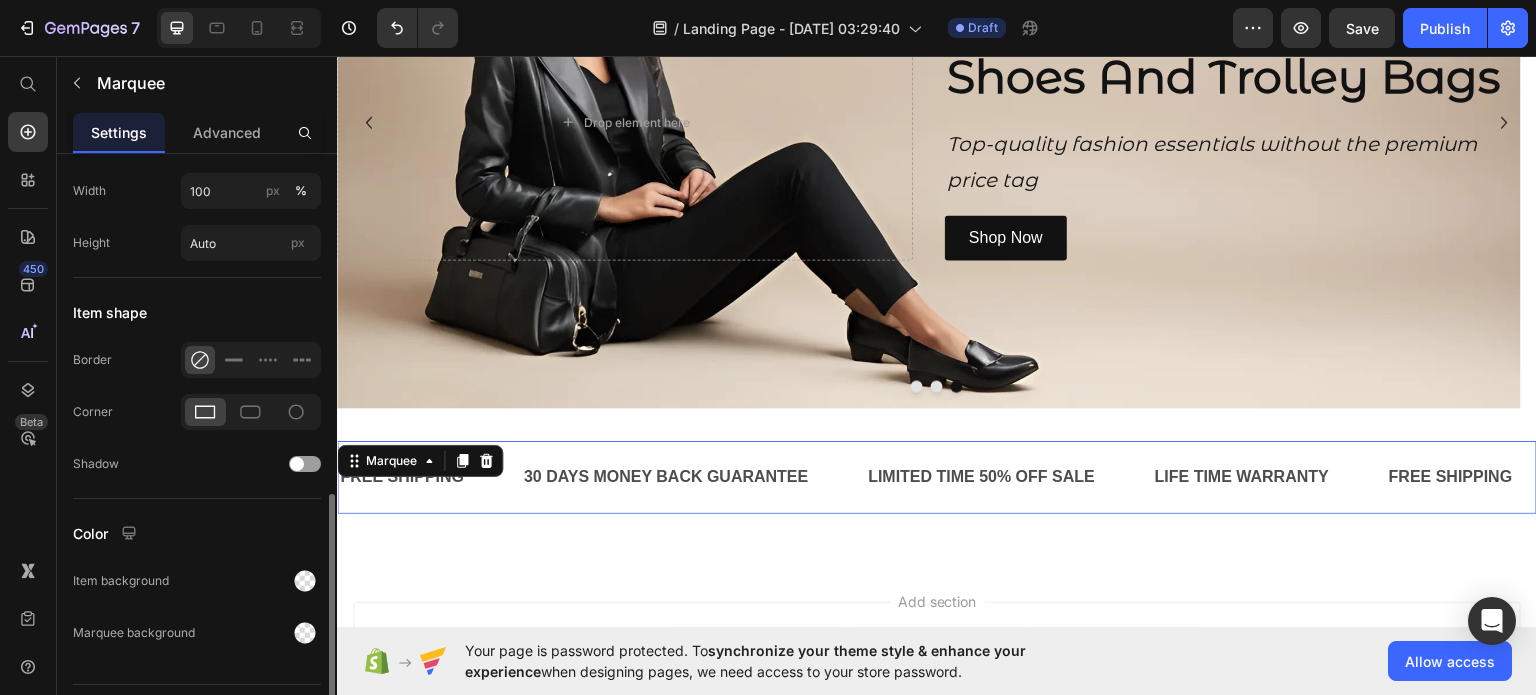 scroll, scrollTop: 897, scrollLeft: 0, axis: vertical 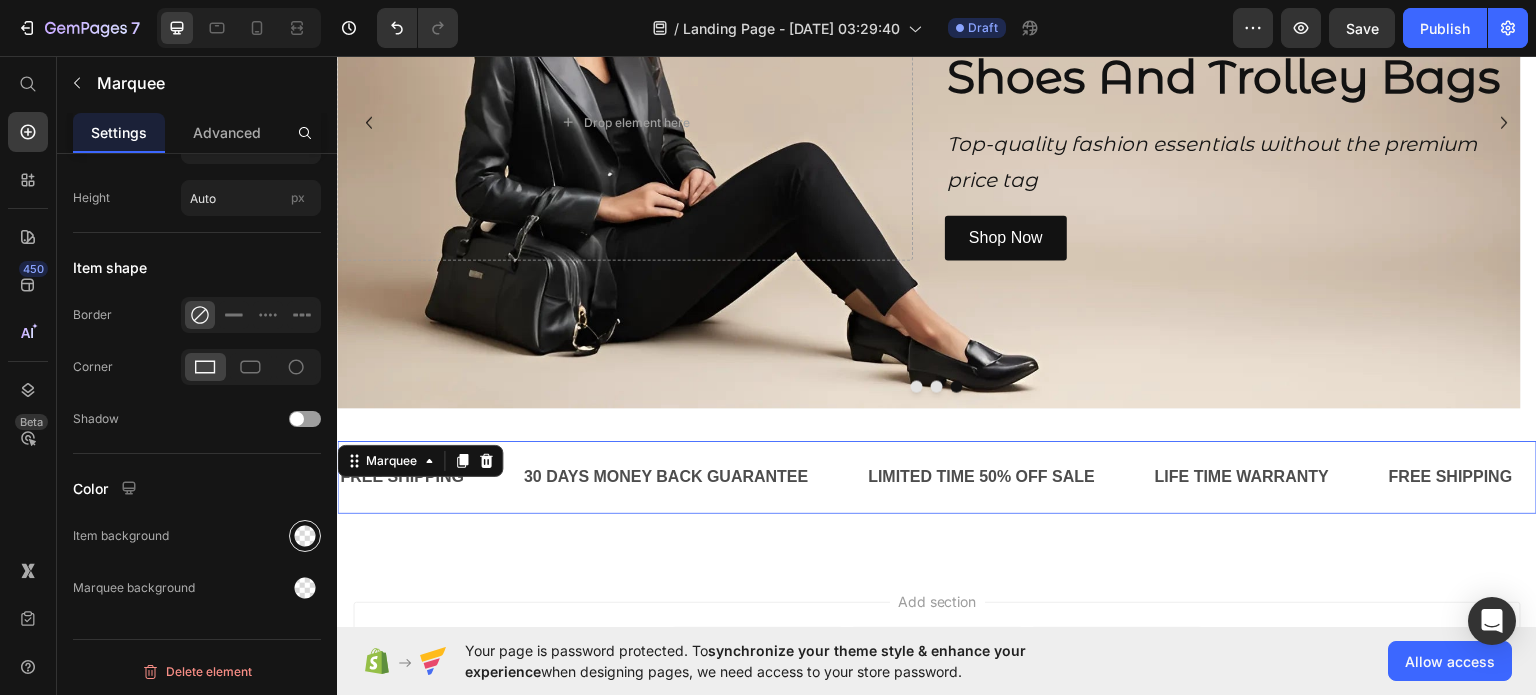 click at bounding box center (305, 536) 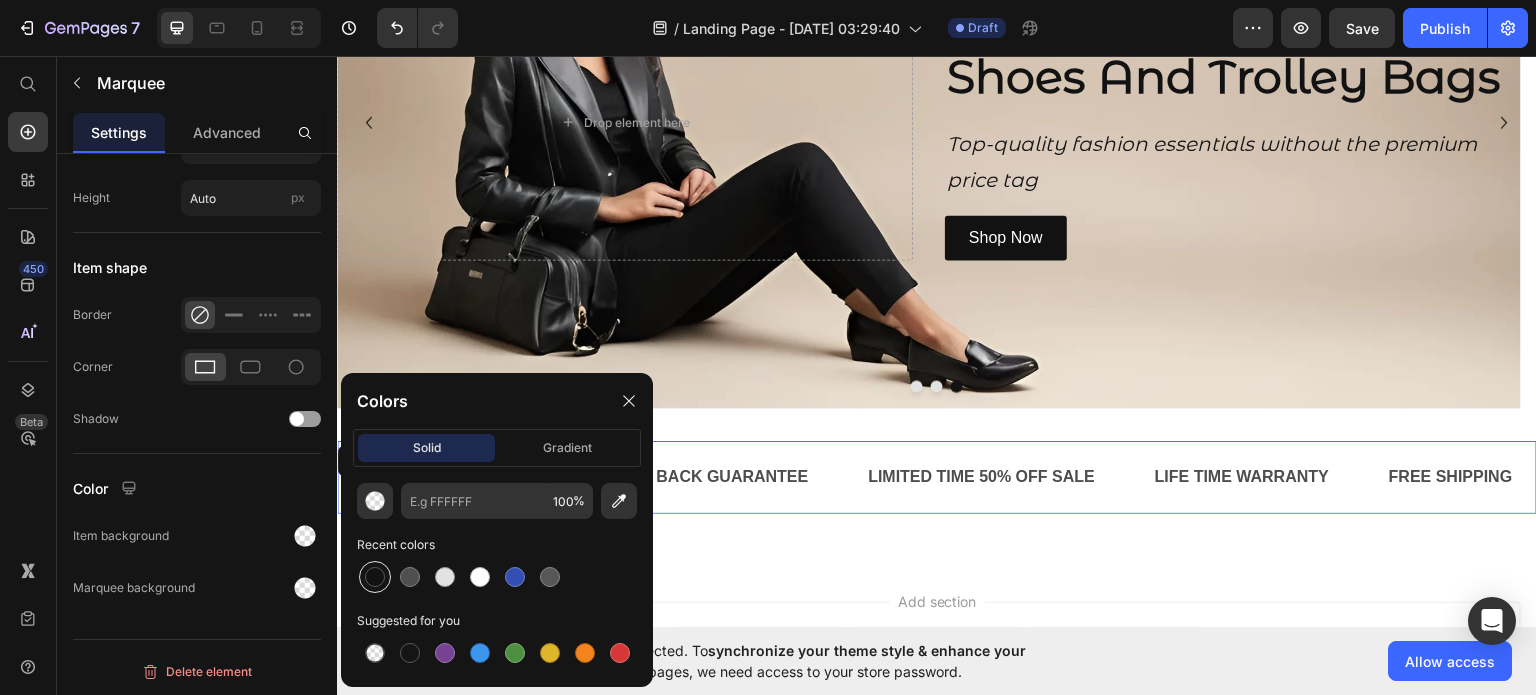 click at bounding box center [375, 577] 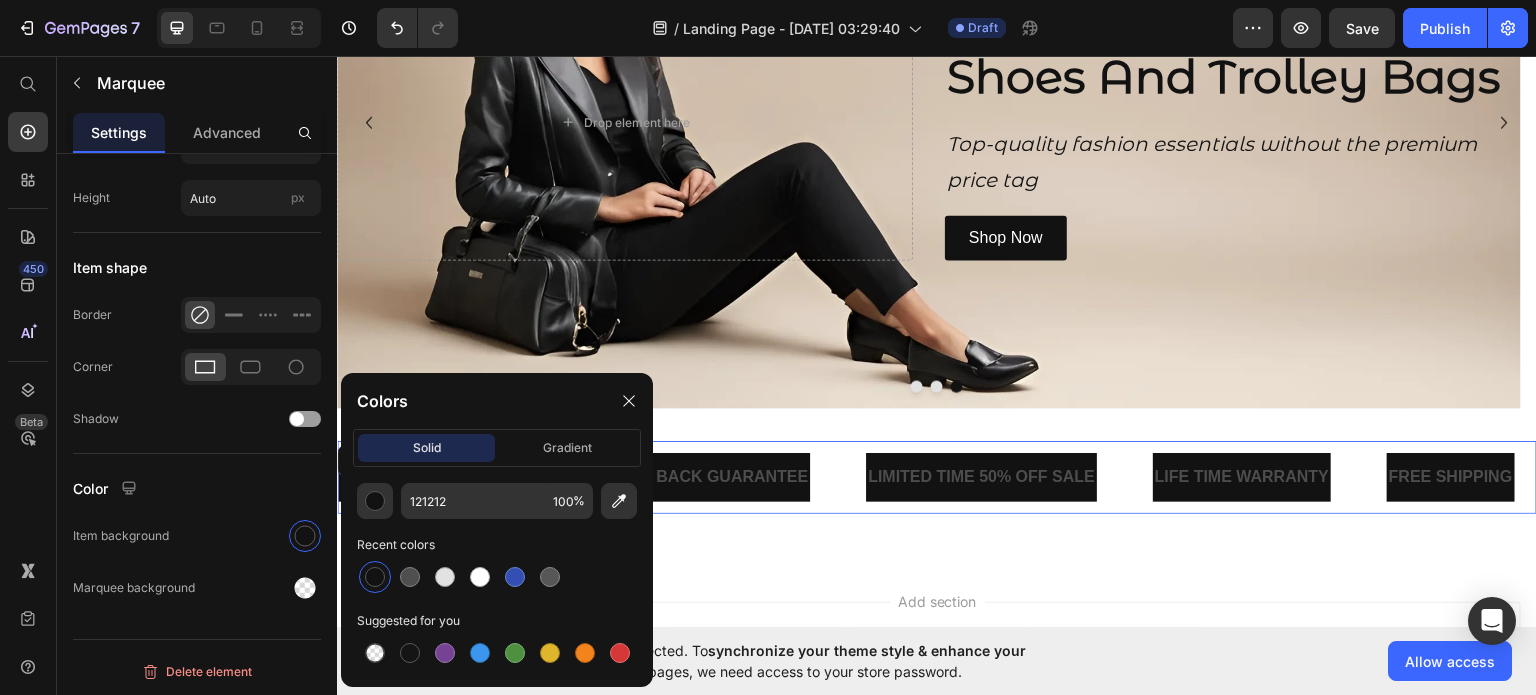 click at bounding box center [375, 577] 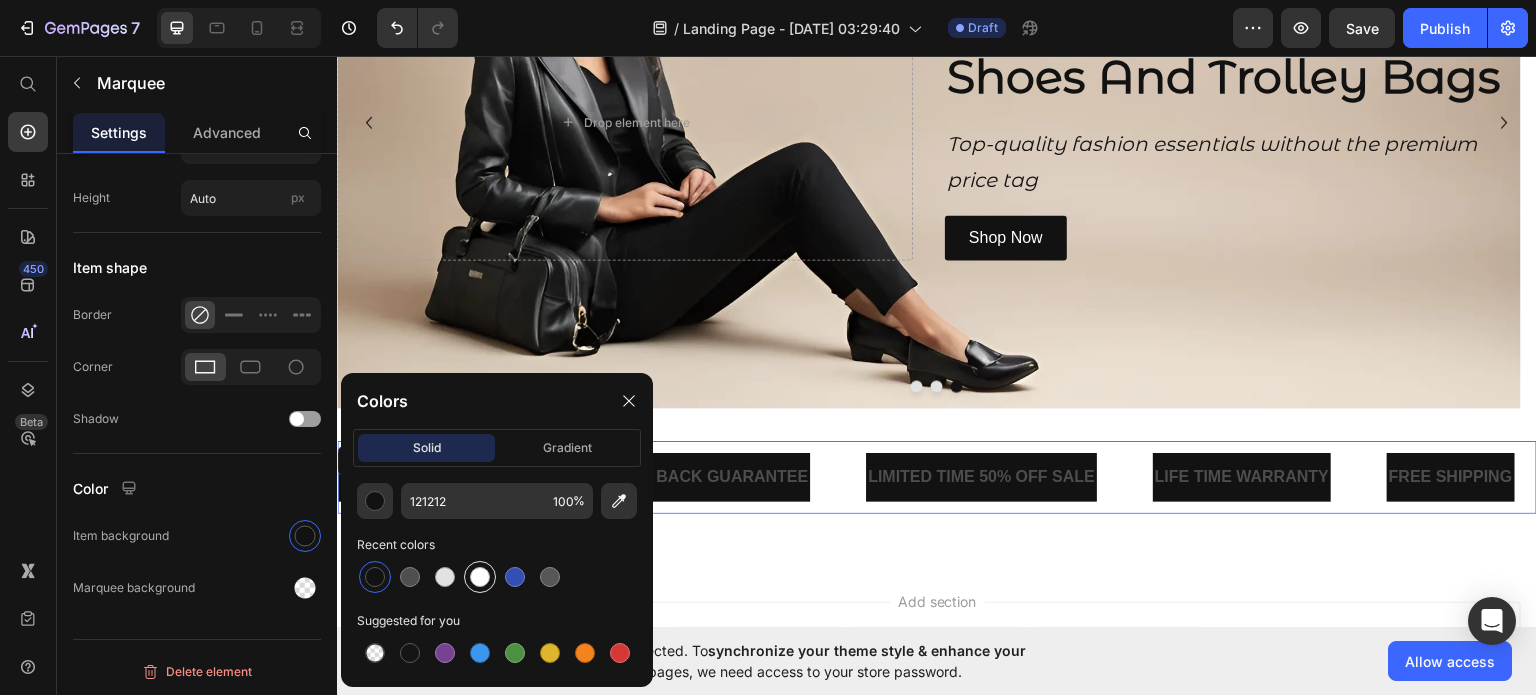 click at bounding box center [480, 577] 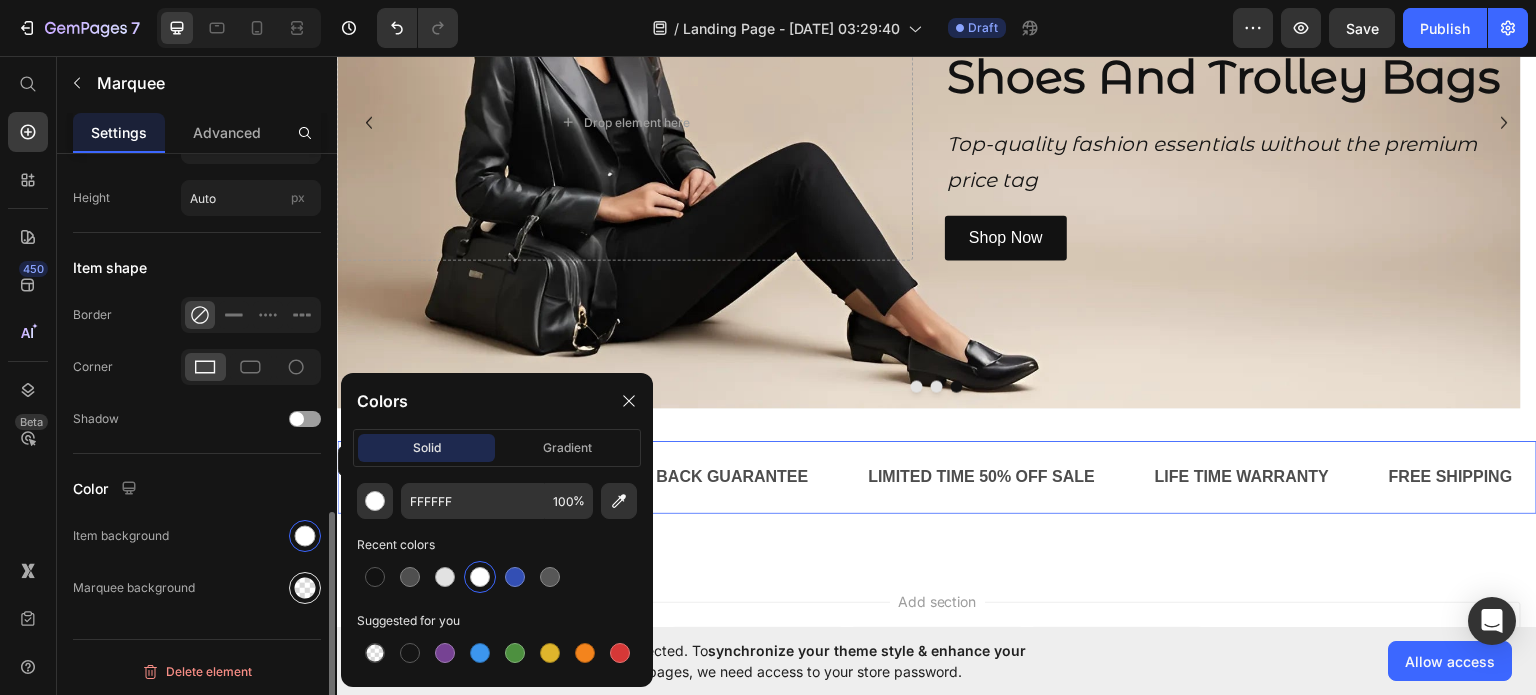 click at bounding box center [305, 588] 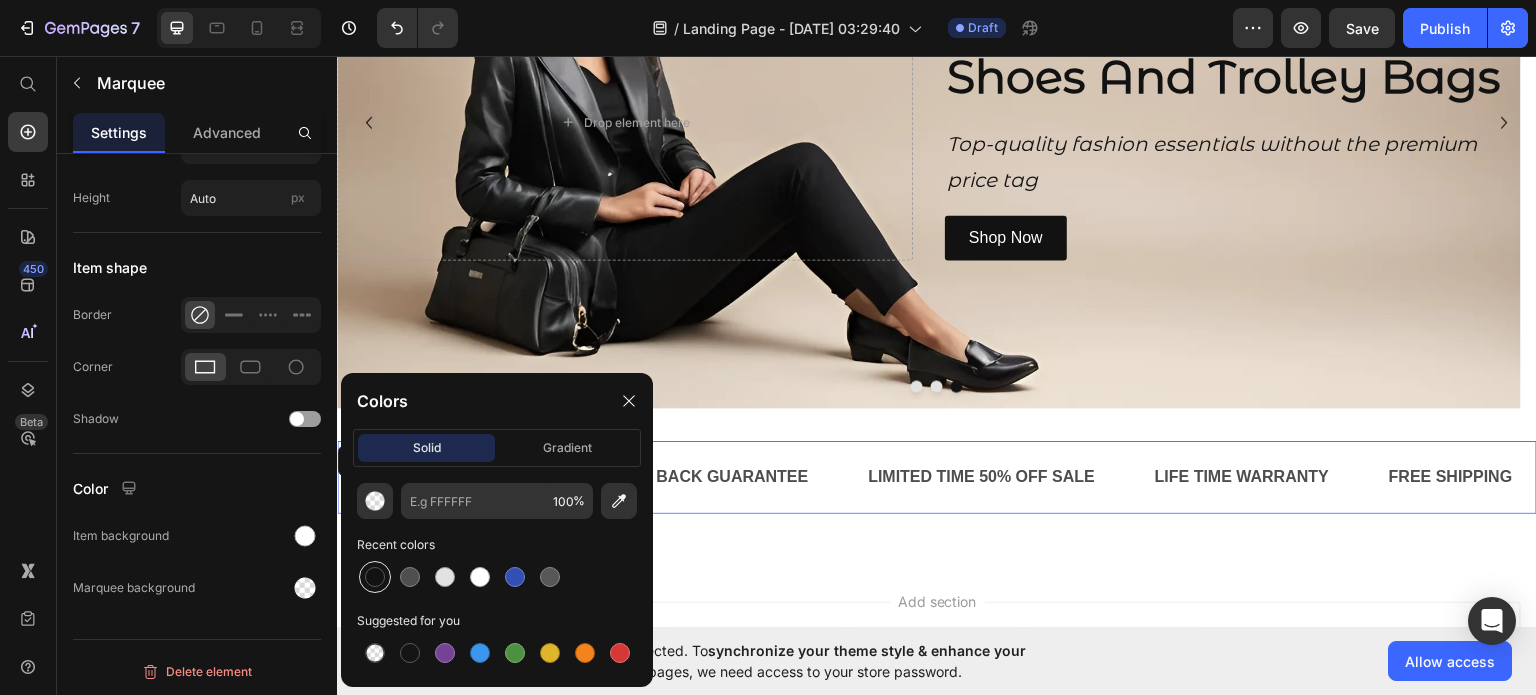 click at bounding box center [375, 577] 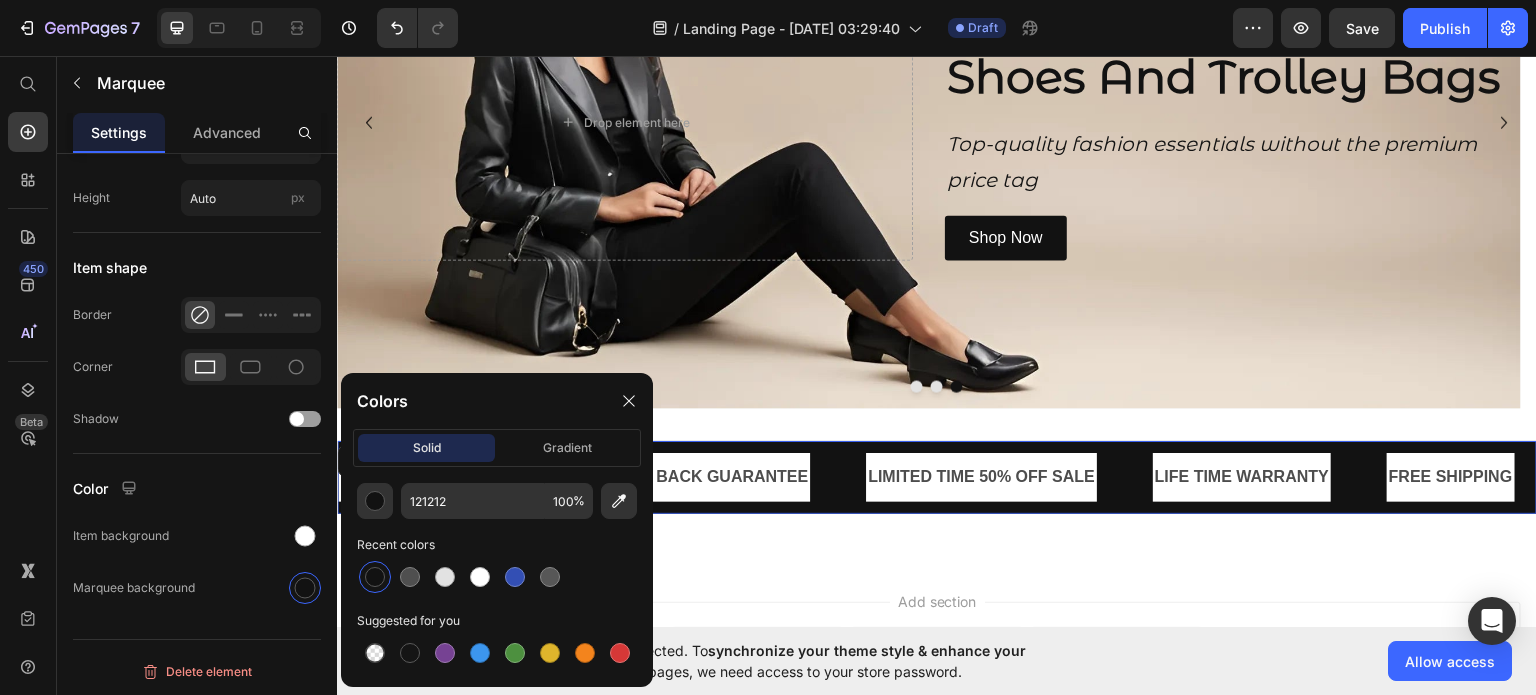 click at bounding box center (375, 577) 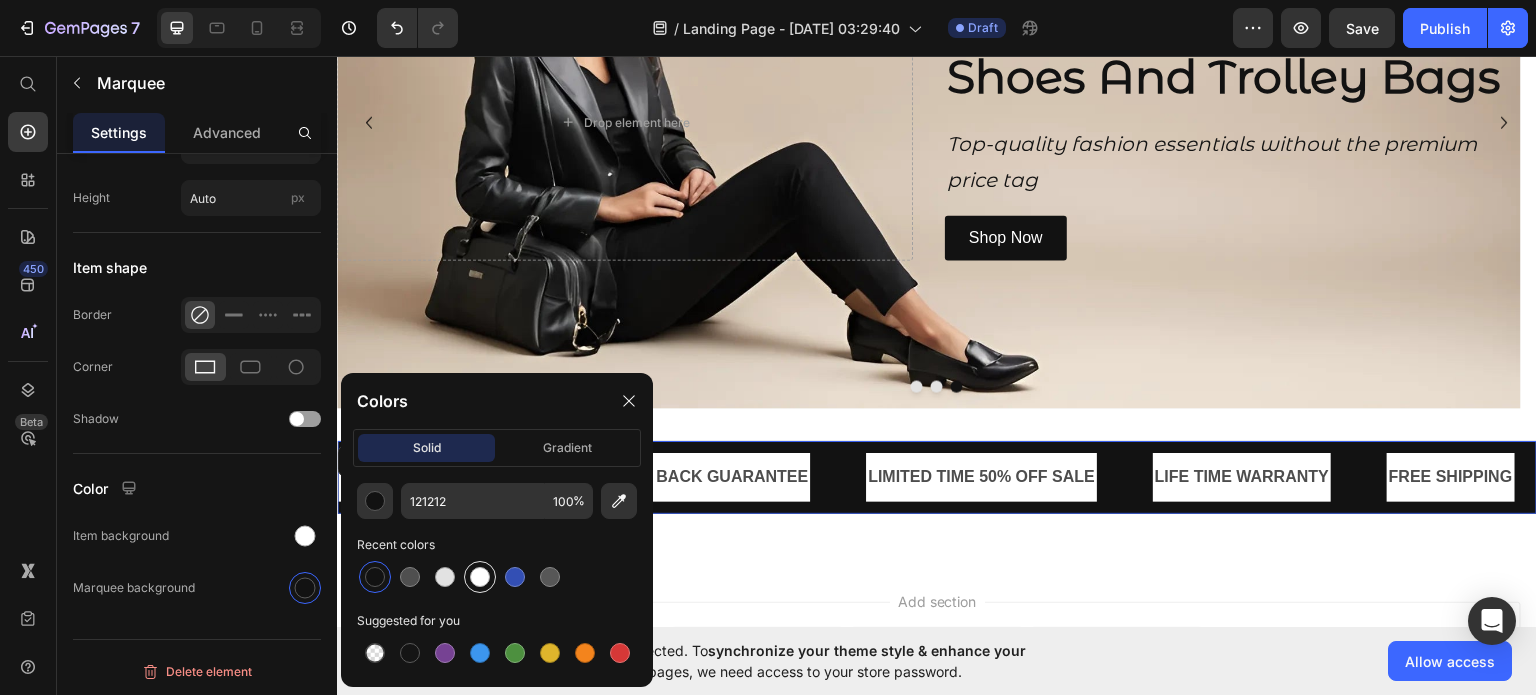 click at bounding box center (480, 577) 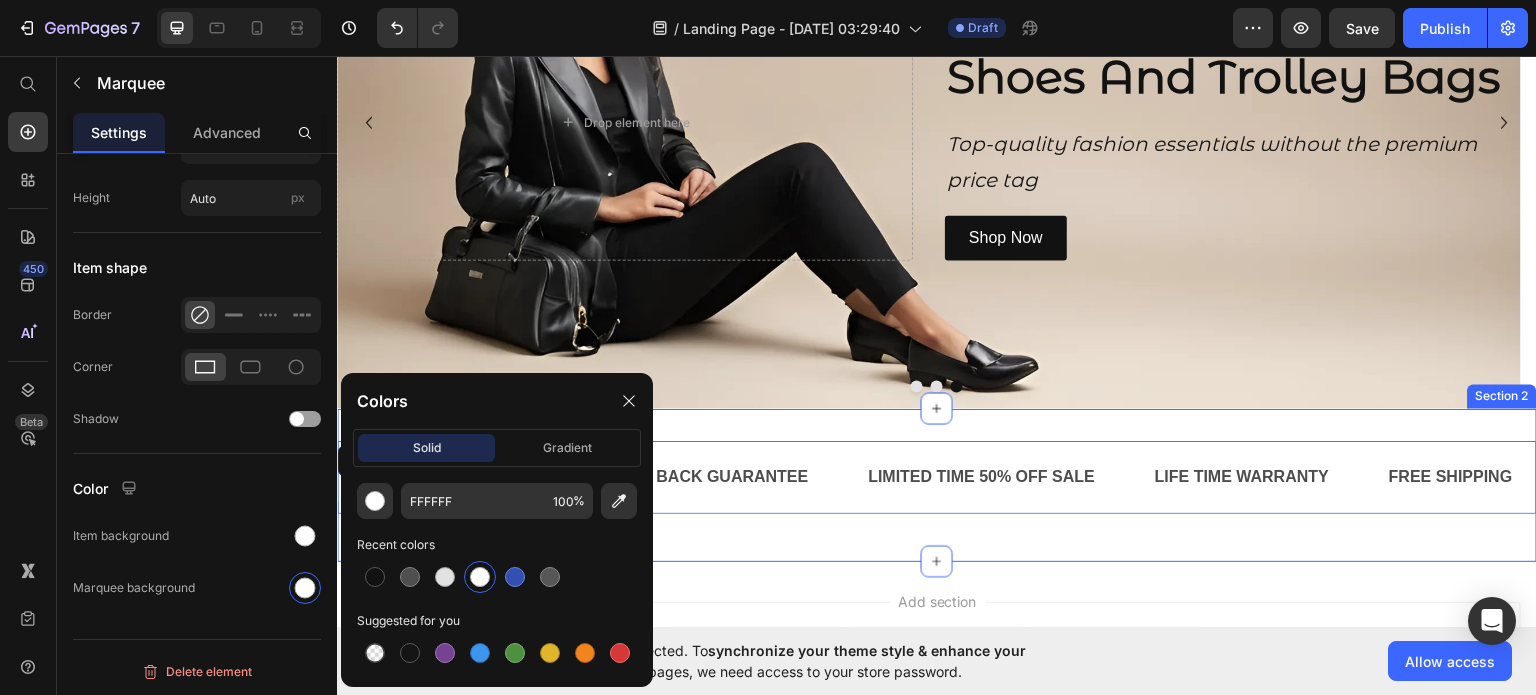 click on "FREE SHIPPING Text 30 DAYS MONEY BACK GUARANTEE Text LIMITED TIME 50% OFF SALE Text LIFE TIME WARRANTY Text FREE SHIPPING Text 30 DAYS MONEY BACK GUARANTEE Text LIMITED TIME 50% OFF SALE Text LIFE TIME WARRANTY Text FREE SHIPPING Text 30 DAYS MONEY BACK GUARANTEE Text LIMITED TIME 50% OFF SALE Text LIFE TIME WARRANTY Text FREE SHIPPING Text 30 DAYS MONEY BACK GUARANTEE Text LIMITED TIME 50% OFF SALE Text LIFE TIME WARRANTY Text FREE SHIPPING Text 30 DAYS MONEY BACK GUARANTEE Text LIMITED TIME 50% OFF SALE Text LIFE TIME WARRANTY Text FREE SHIPPING Text 30 DAYS MONEY BACK GUARANTEE Text LIMITED TIME 50% OFF SALE Text LIFE TIME WARRANTY Text Marquee   16 Section 2" at bounding box center [937, 484] 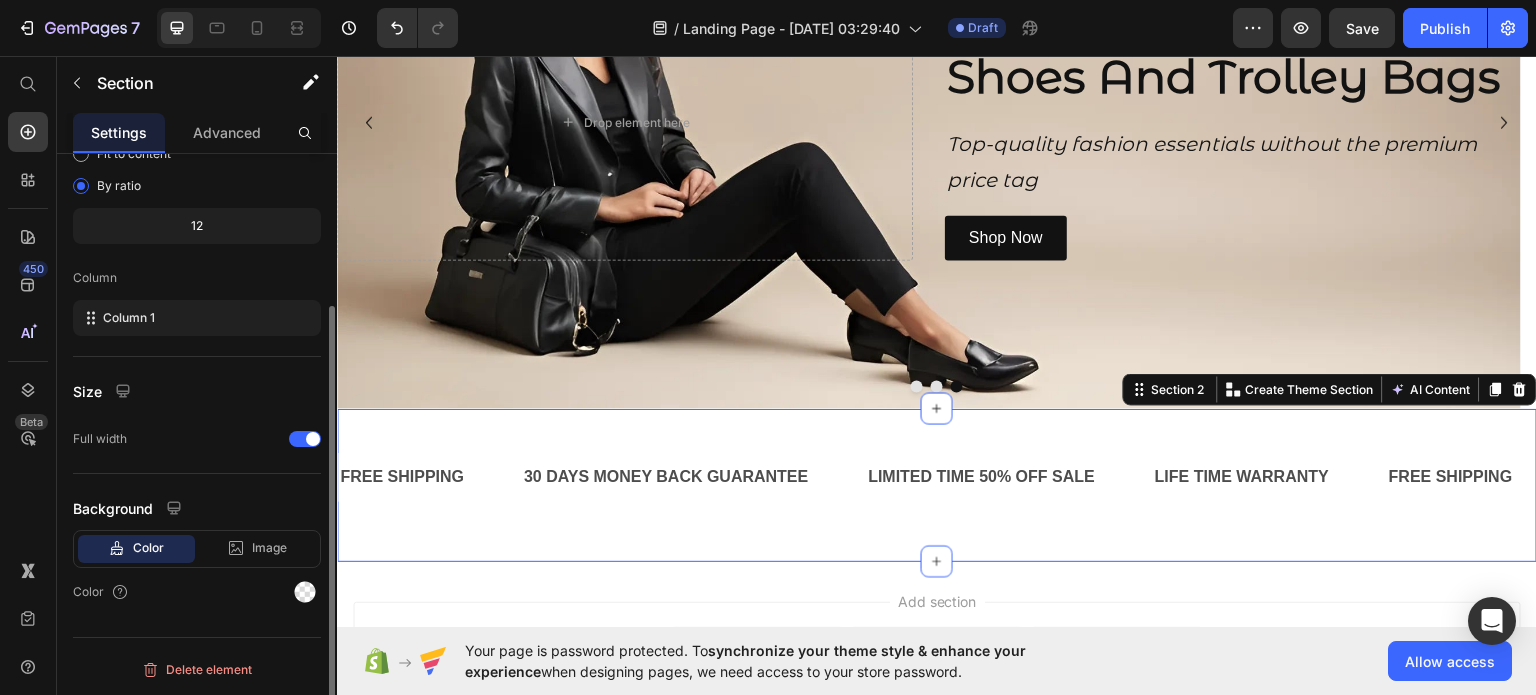 scroll, scrollTop: 0, scrollLeft: 0, axis: both 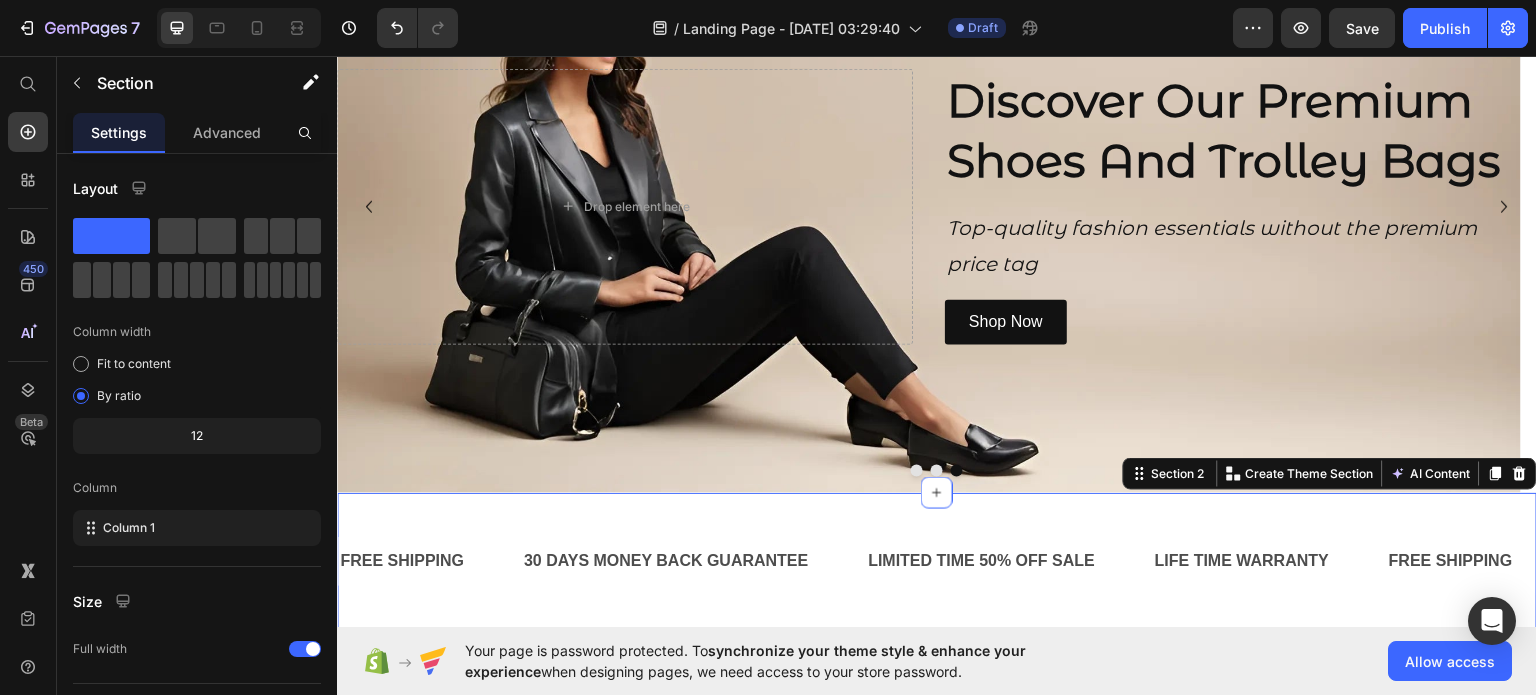click on "FREE SHIPPING Text 30 DAYS MONEY BACK GUARANTEE Text LIMITED TIME 50% OFF SALE Text LIFE TIME WARRANTY Text FREE SHIPPING Text 30 DAYS MONEY BACK GUARANTEE Text LIMITED TIME 50% OFF SALE Text LIFE TIME WARRANTY Text FREE SHIPPING Text 30 DAYS MONEY BACK GUARANTEE Text LIMITED TIME 50% OFF SALE Text LIFE TIME WARRANTY Text FREE SHIPPING Text 30 DAYS MONEY BACK GUARANTEE Text LIMITED TIME 50% OFF SALE Text LIFE TIME WARRANTY Text FREE SHIPPING Text 30 DAYS MONEY BACK GUARANTEE Text LIMITED TIME 50% OFF SALE Text LIFE TIME WARRANTY Text FREE SHIPPING Text 30 DAYS MONEY BACK GUARANTEE Text LIMITED TIME 50% OFF SALE Text LIFE TIME WARRANTY Text Marquee Section 2   You can create reusable sections Create Theme Section AI Content Write with GemAI What would you like to describe here? Tone and Voice Persuasive Product Adidas Dropset Trainer Workout Shoes – Stability for Weightlifting & Cross-Training Show more Generate" at bounding box center (937, 568) 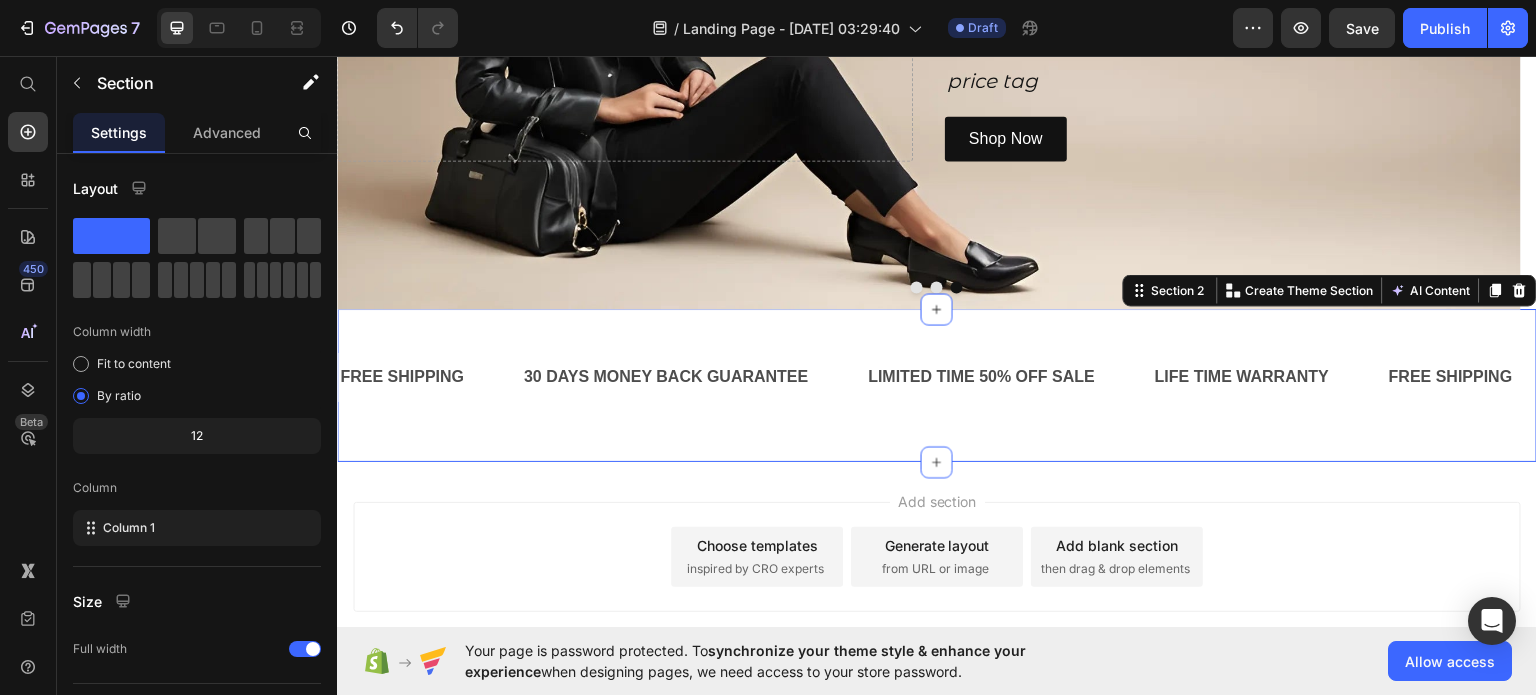 scroll, scrollTop: 363, scrollLeft: 0, axis: vertical 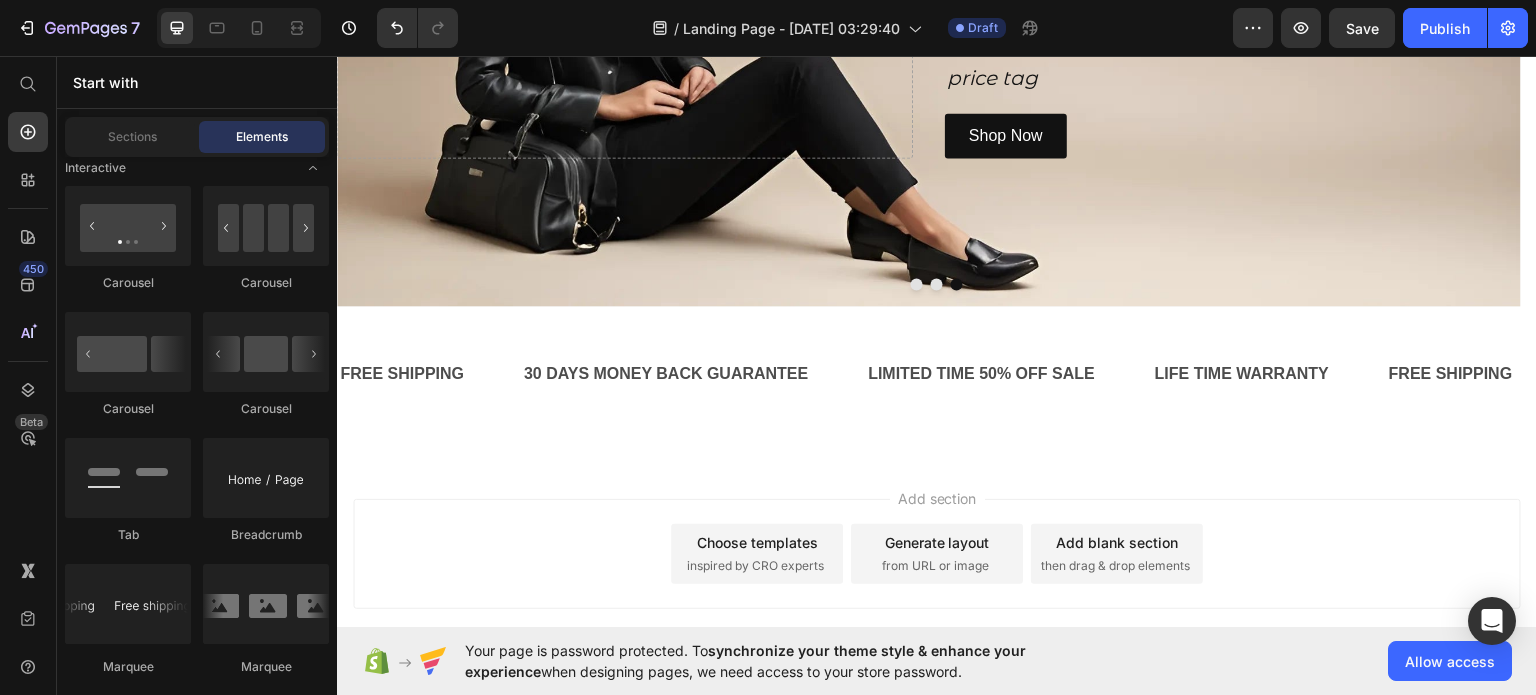 click on "Add section Choose templates inspired by CRO experts Generate layout from URL or image Add blank section then drag & drop elements" at bounding box center [937, 553] 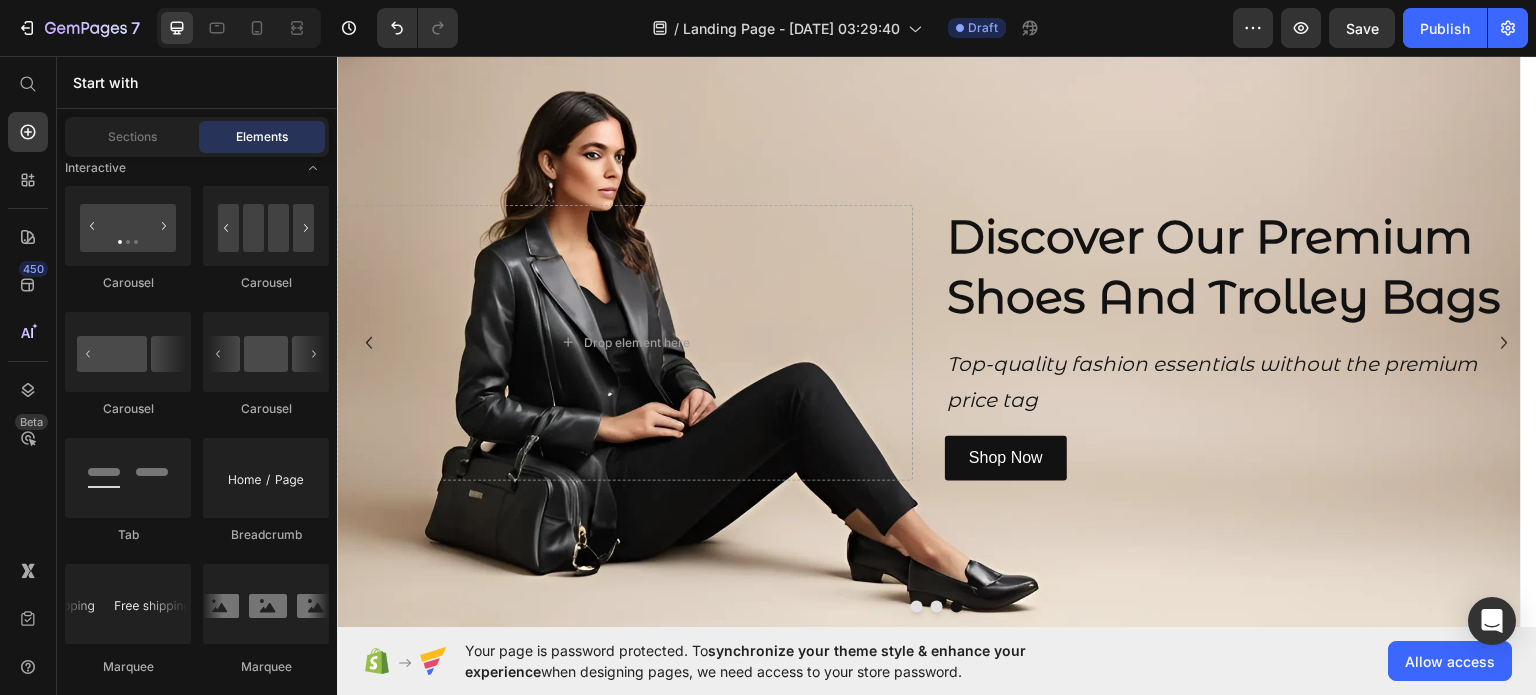 scroll, scrollTop: 40, scrollLeft: 0, axis: vertical 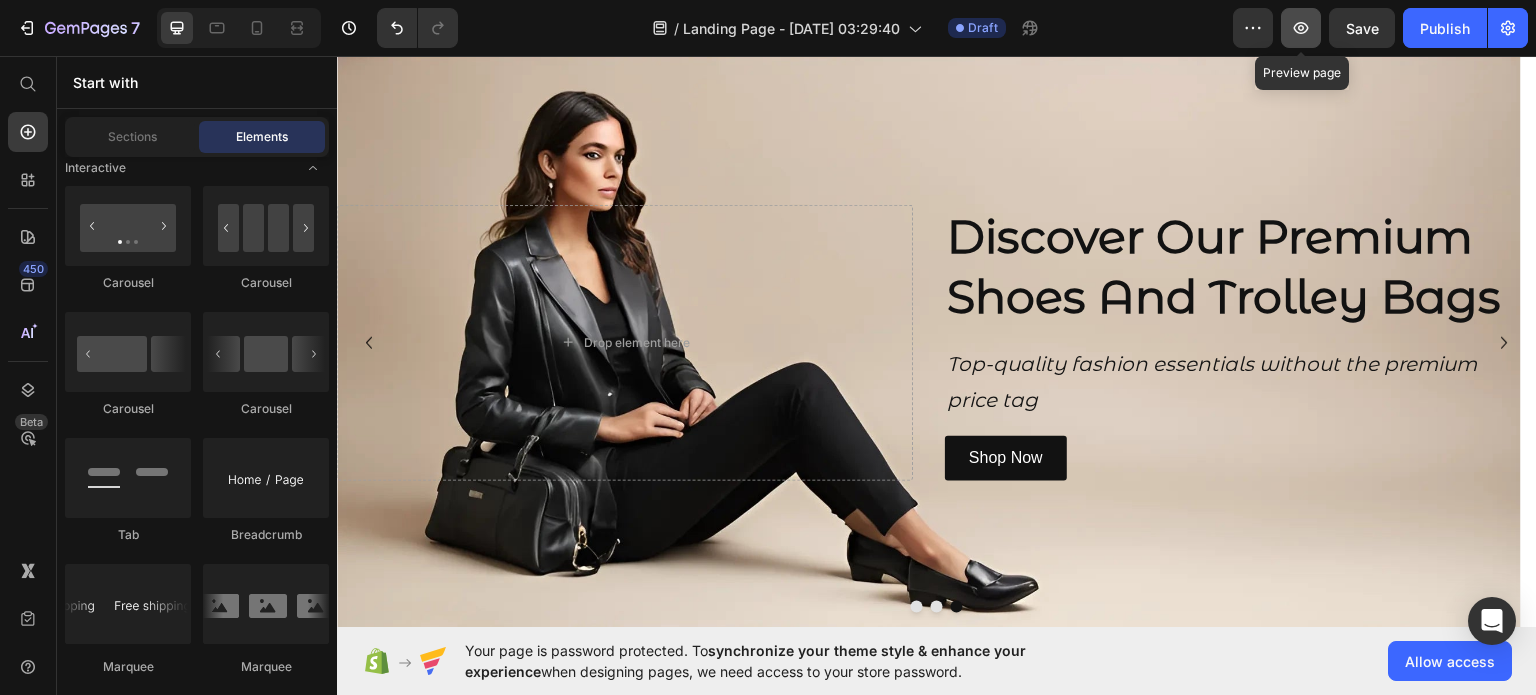 click 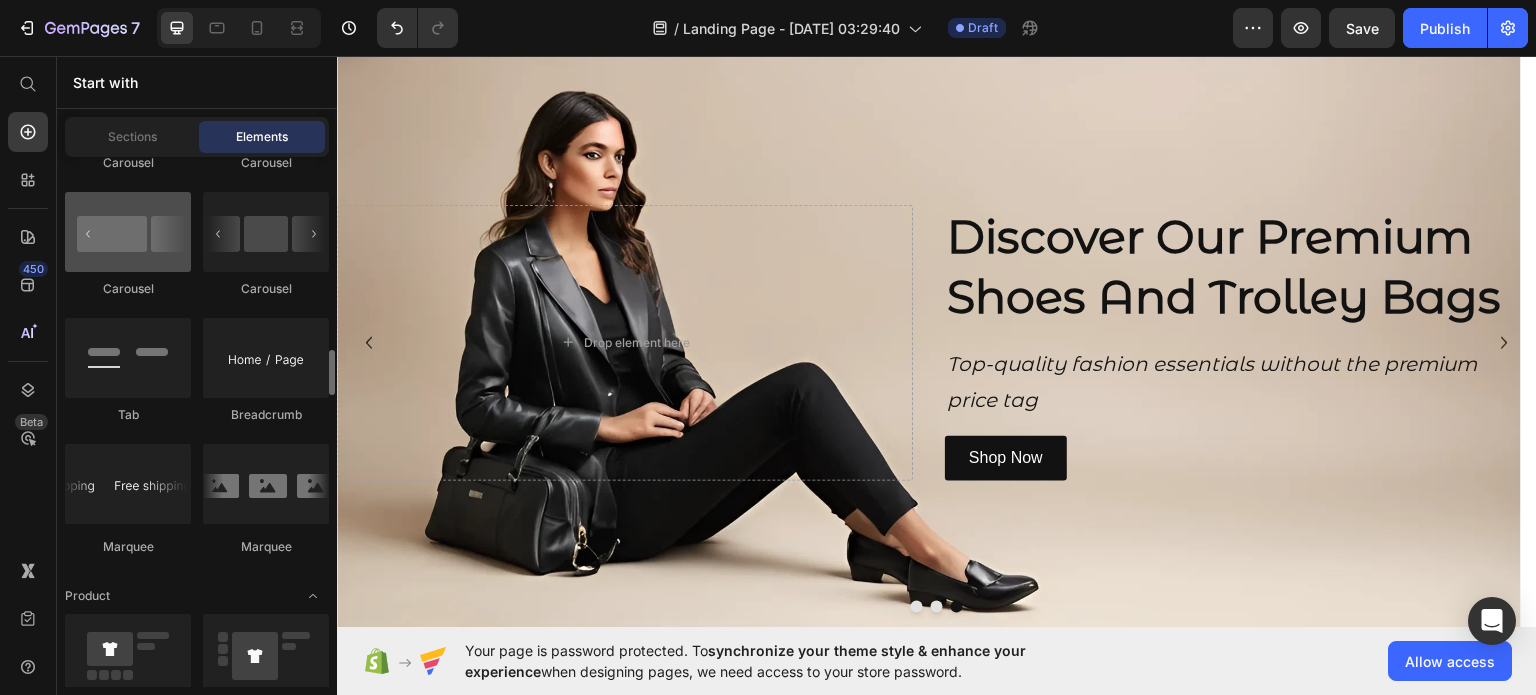 scroll, scrollTop: 2264, scrollLeft: 0, axis: vertical 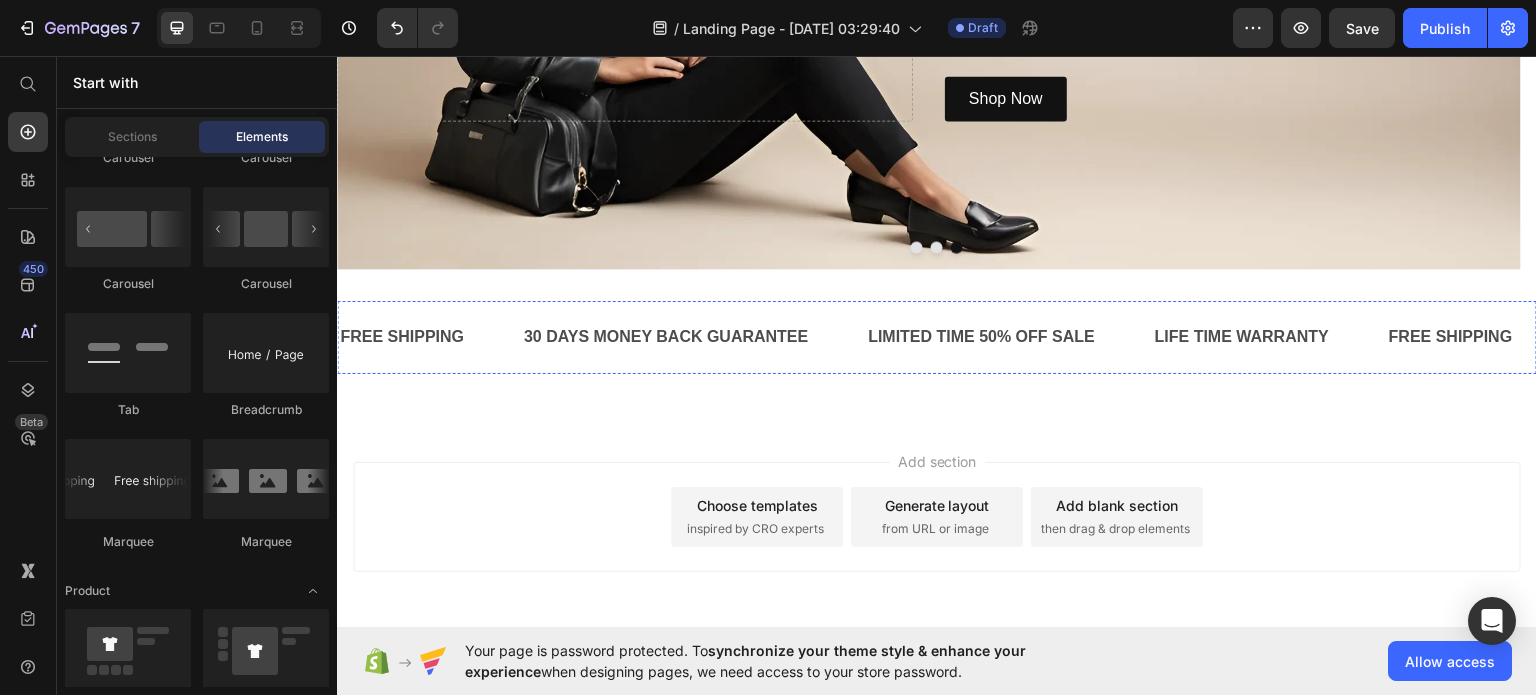 click on "FREE SHIPPING" at bounding box center [2497, 336] 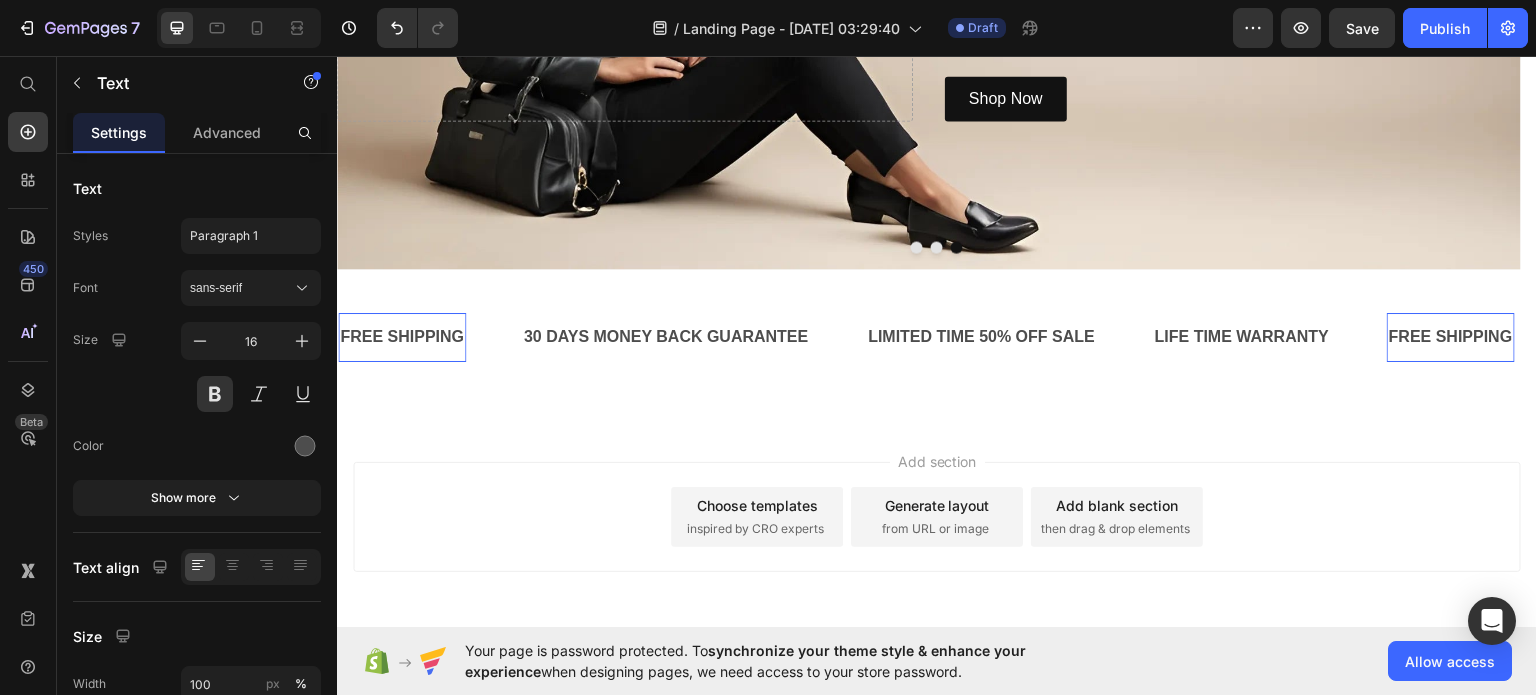 click on "FREE SHIPPING" at bounding box center (2492, 336) 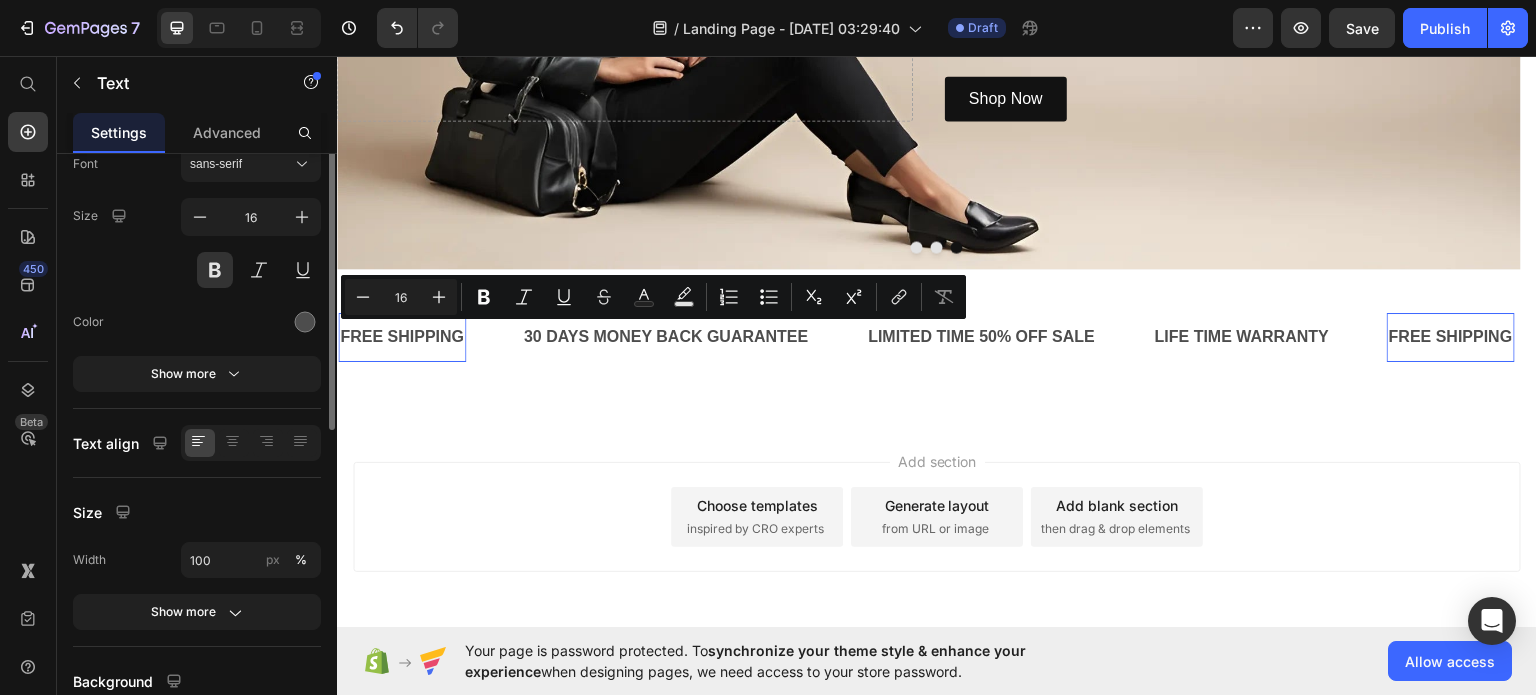 scroll, scrollTop: 0, scrollLeft: 0, axis: both 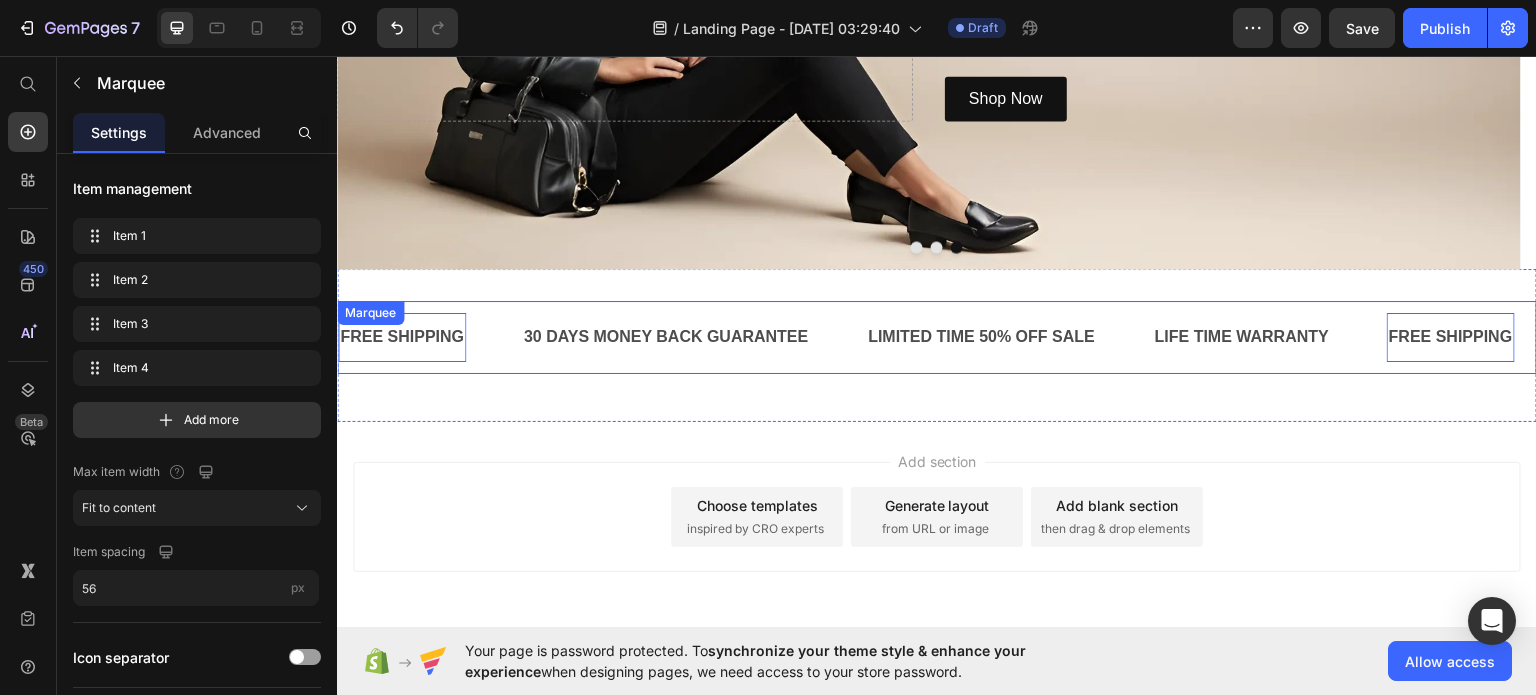 click on "FREE SHIPPING Text   0 30 DAYS MONEY BACK GUARANTEE Text LIMITED TIME 50% OFF SALE Text LIFE TIME WARRANTY Text FREE SHIPPING Text   0 30 DAYS MONEY BACK GUARANTEE Text LIMITED TIME 50% OFF SALE Text LIFE TIME WARRANTY Text FREE SHIPPING Text   0 30 DAYS MONEY BACK GUARANTEE Text LIMITED TIME 50% OFF SALE Text LIFE TIME WARRANTY Text FREE SHIPPING Text   0 30 DAYS MONEY BACK GUARANTEE Text LIMITED TIME 50% OFF SALE Text LIFE TIME WARRANTY Text FREE SHIPPING Text   0 30 DAYS MONEY BACK GUARANTEE Text LIMITED TIME 50% OFF SALE Text LIFE TIME WARRANTY Text FREE SHIPPING Text   0 30 DAYS MONEY BACK GUARANTEE Text LIMITED TIME 50% OFF SALE Text LIFE TIME WARRANTY Text Marquee" at bounding box center (937, 336) 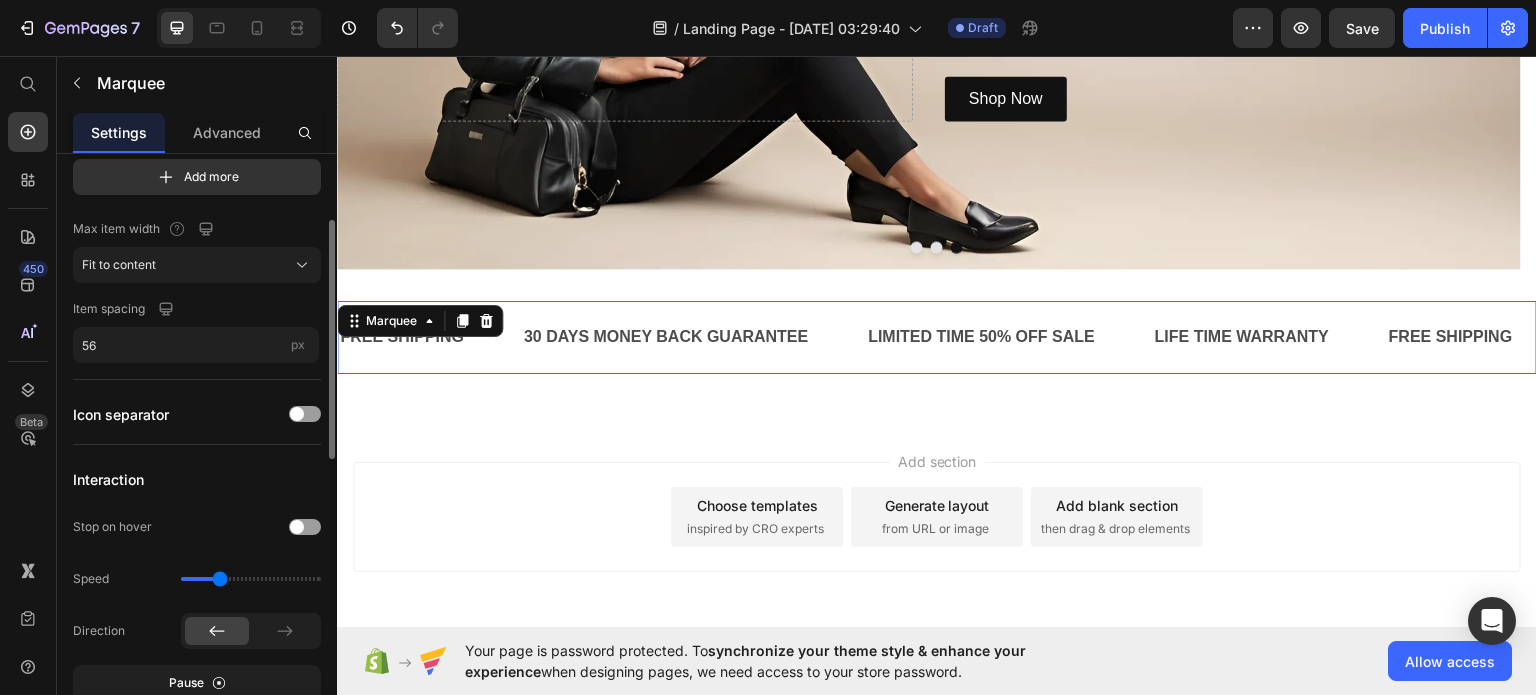 scroll, scrollTop: 0, scrollLeft: 0, axis: both 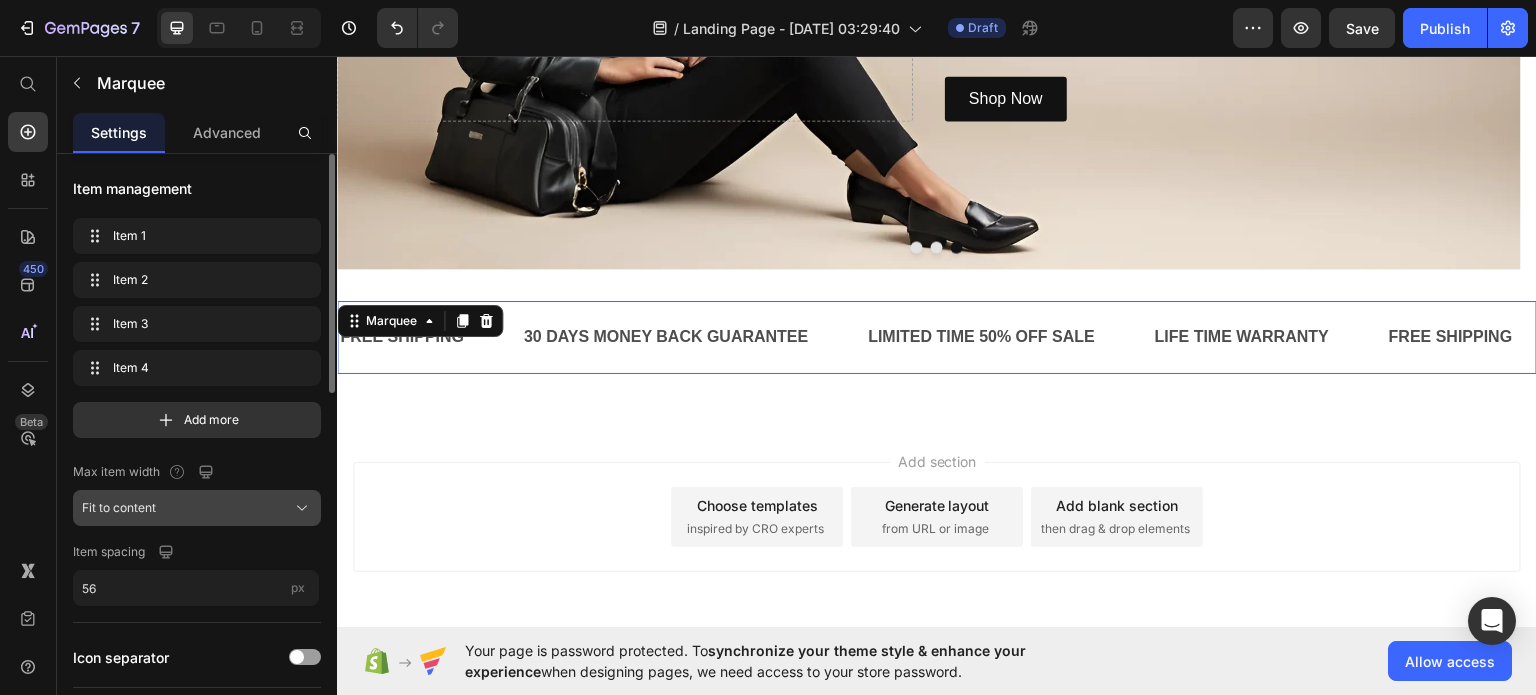 click on "Fit to content" 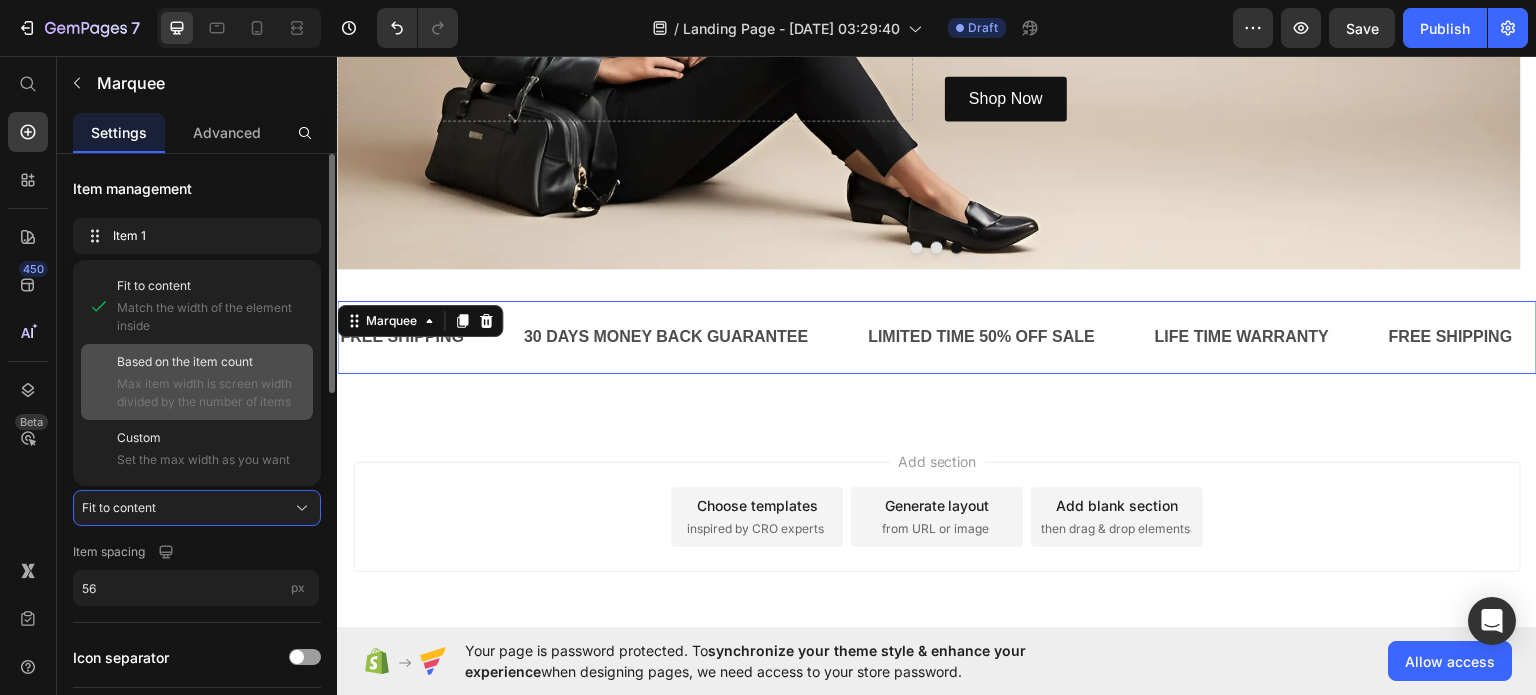 click on "Max item width is screen width divided by the number of items" at bounding box center (211, 393) 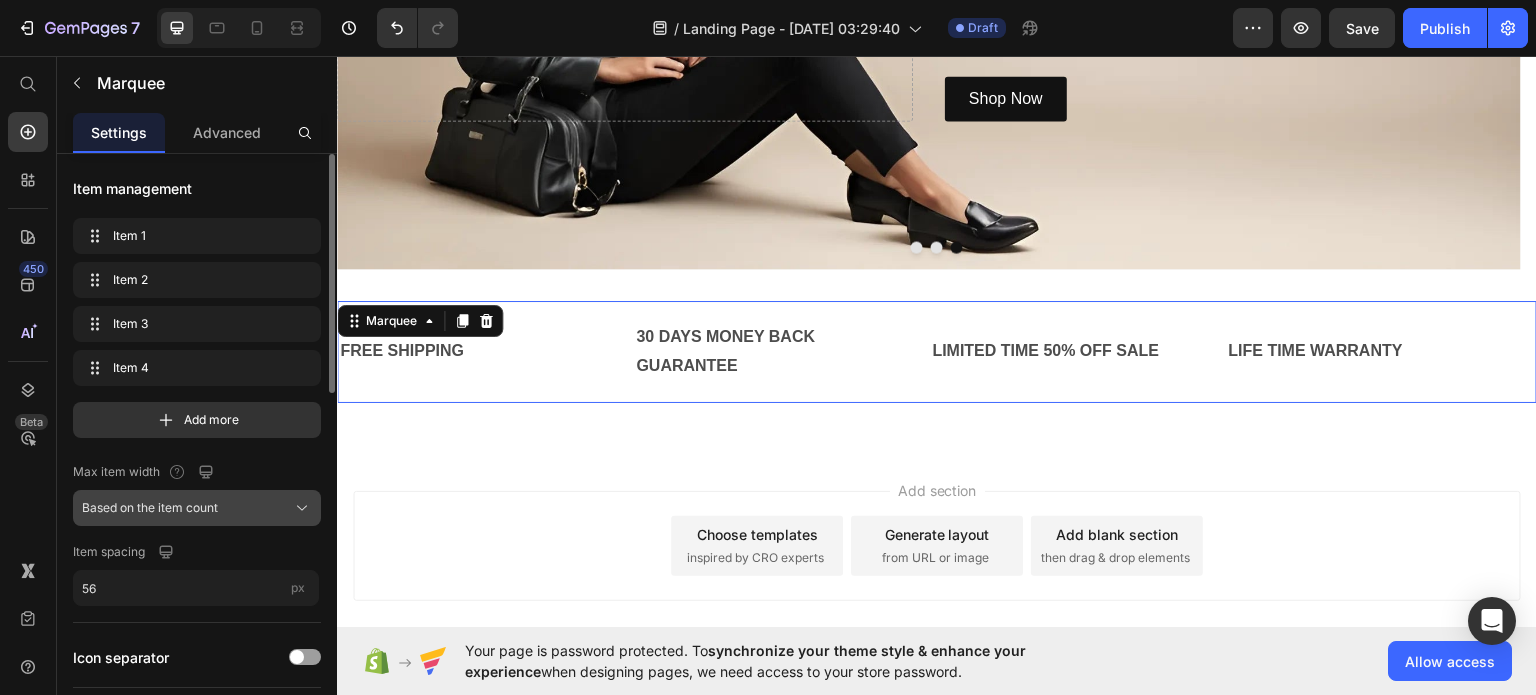 click on "Based on the item count" at bounding box center [150, 508] 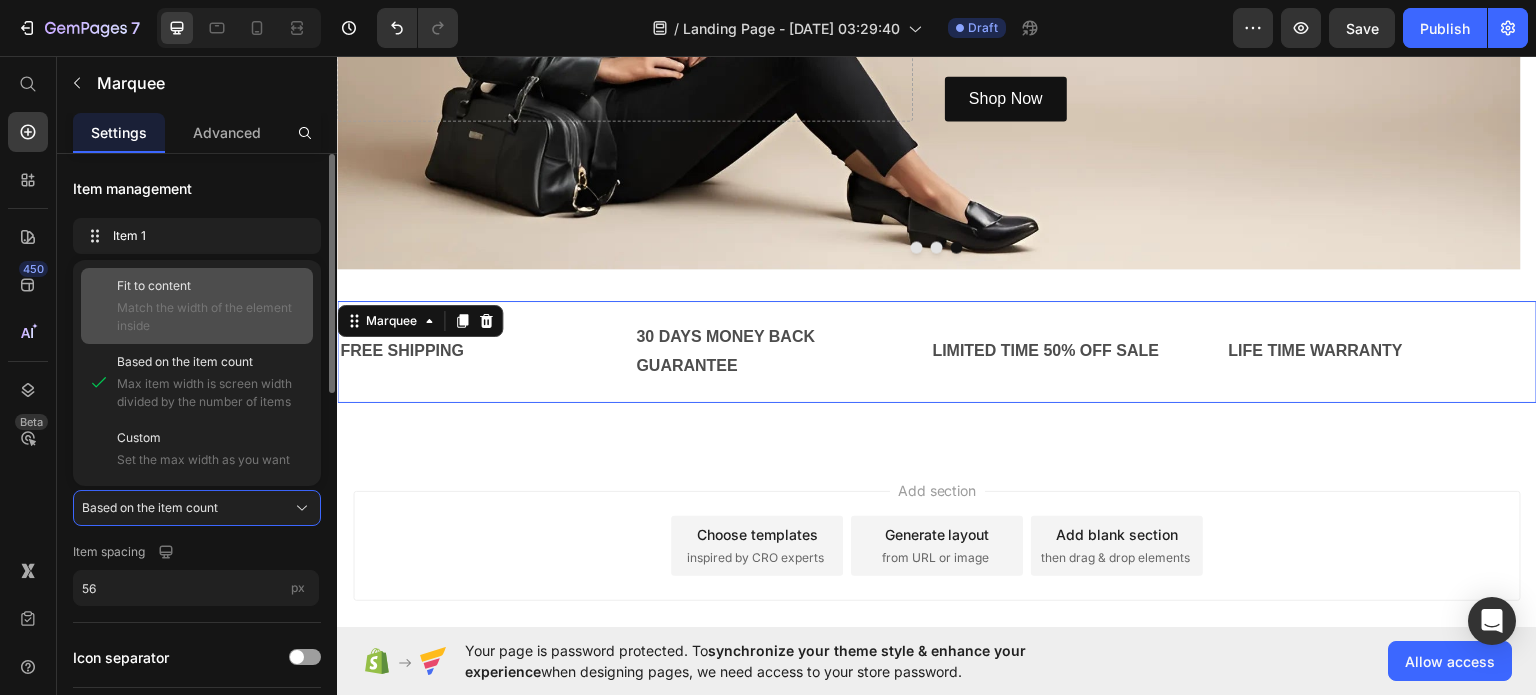 click on "Match the width of the element inside" at bounding box center [211, 317] 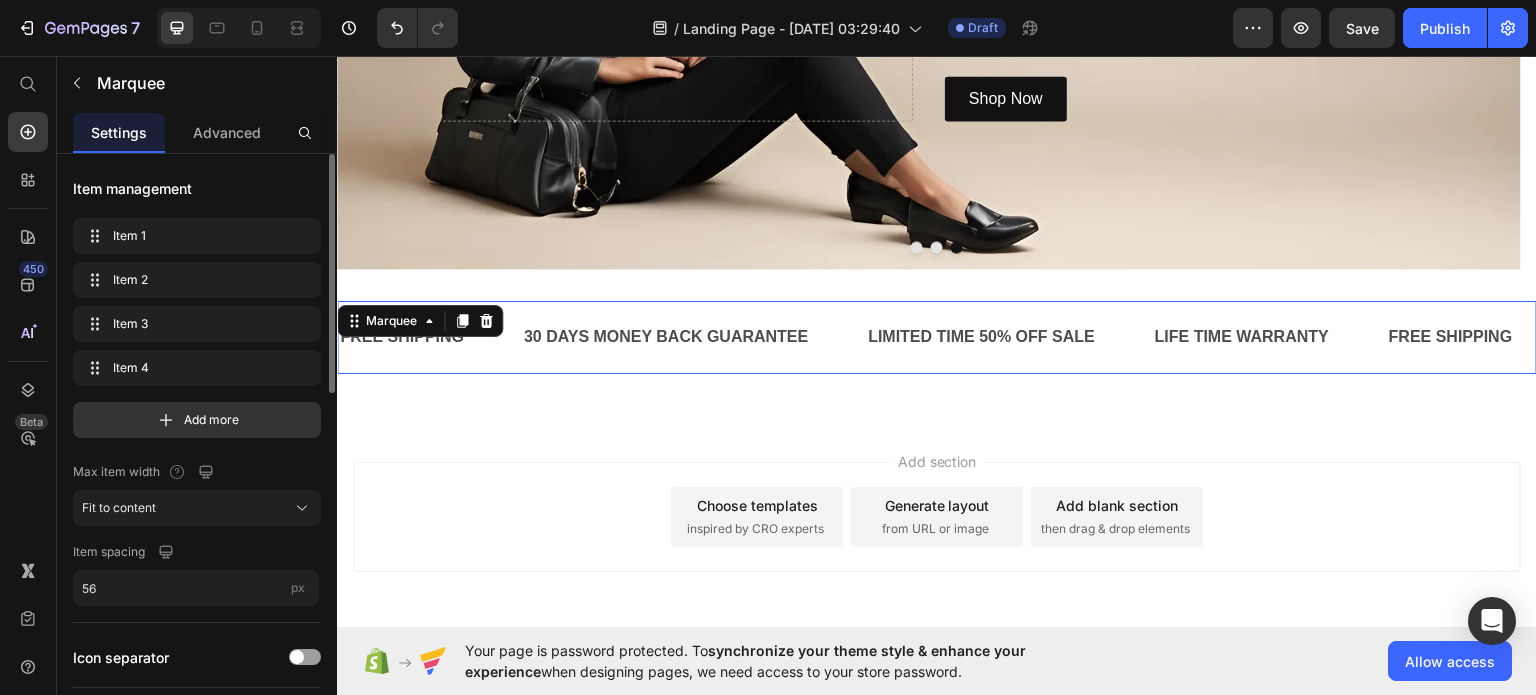 click on "Item management Item 1 Item 1 Item 2 Item 2 Item 3 Item 3 Item 4 Item 4 Add more Max item width Fit to content Item spacing 56 px" 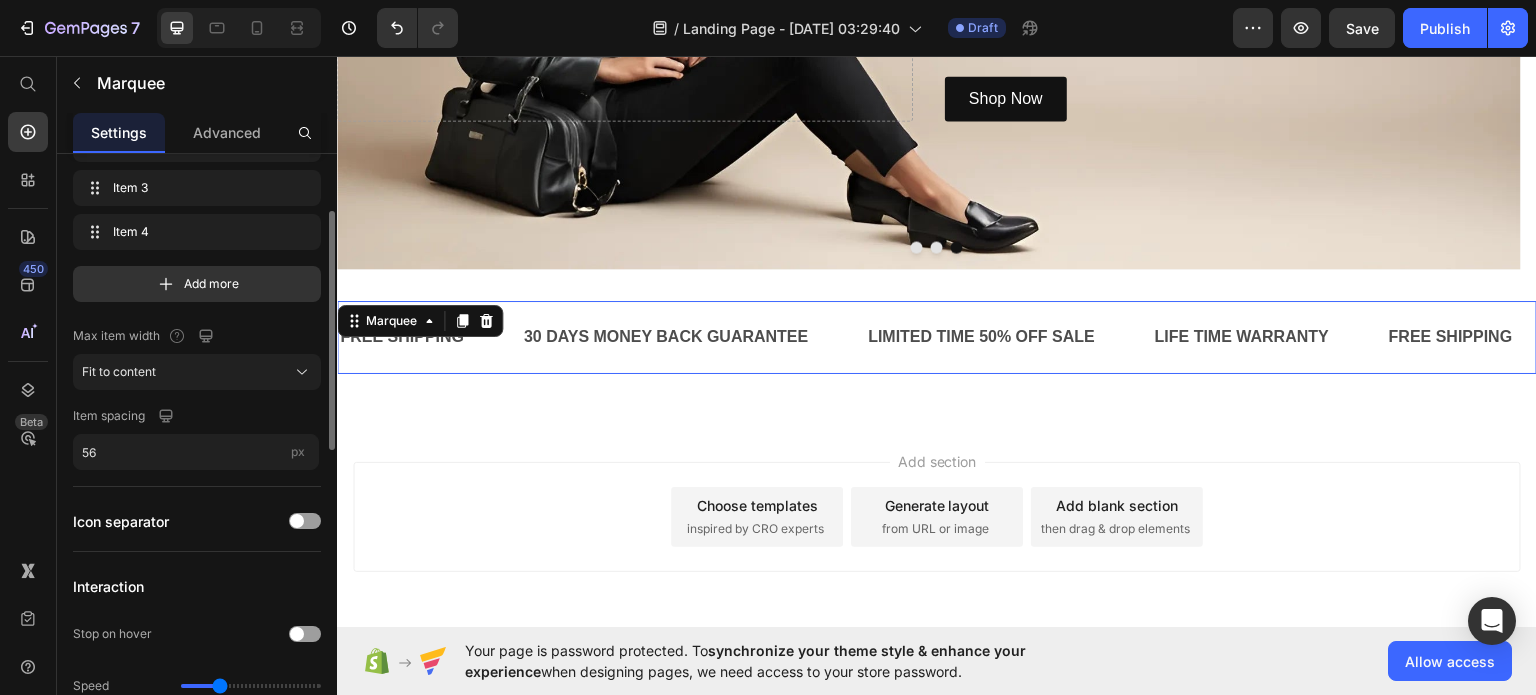 scroll, scrollTop: 138, scrollLeft: 0, axis: vertical 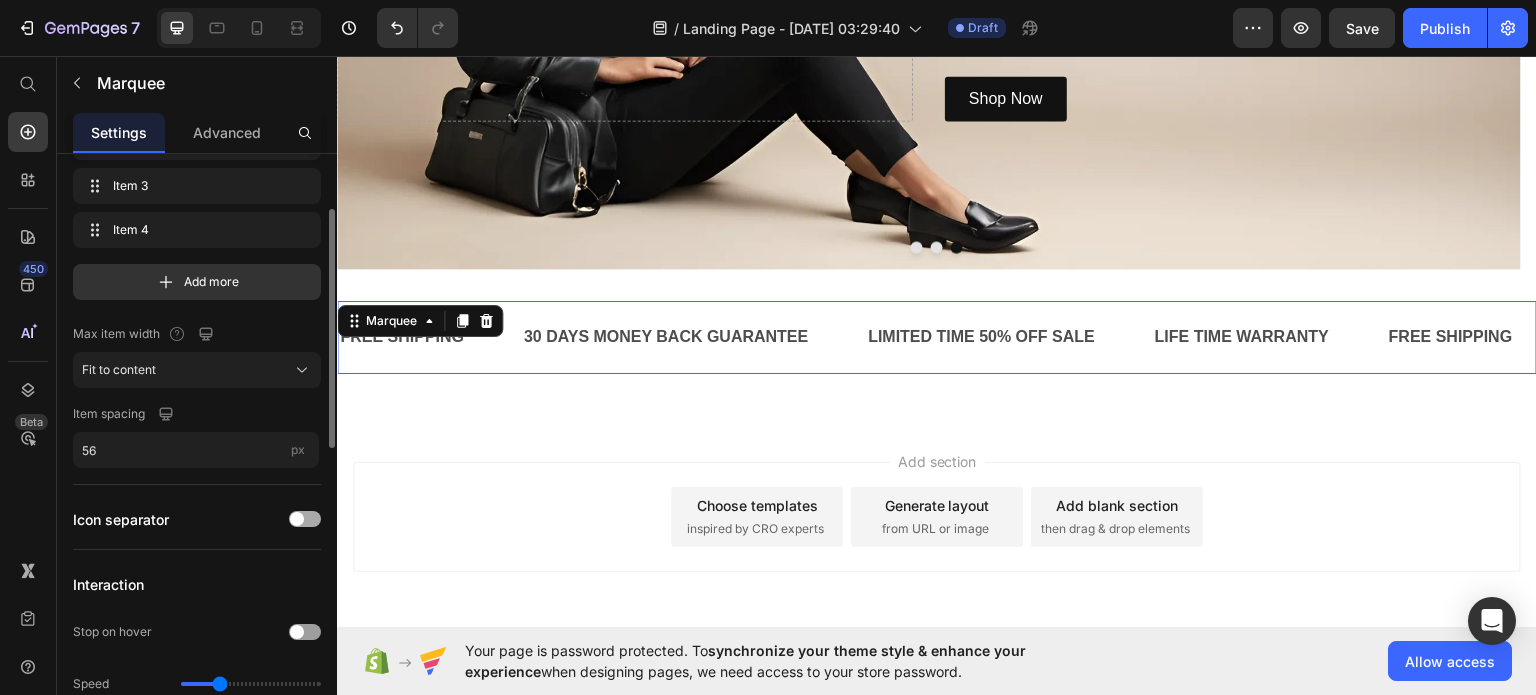 click at bounding box center [297, 519] 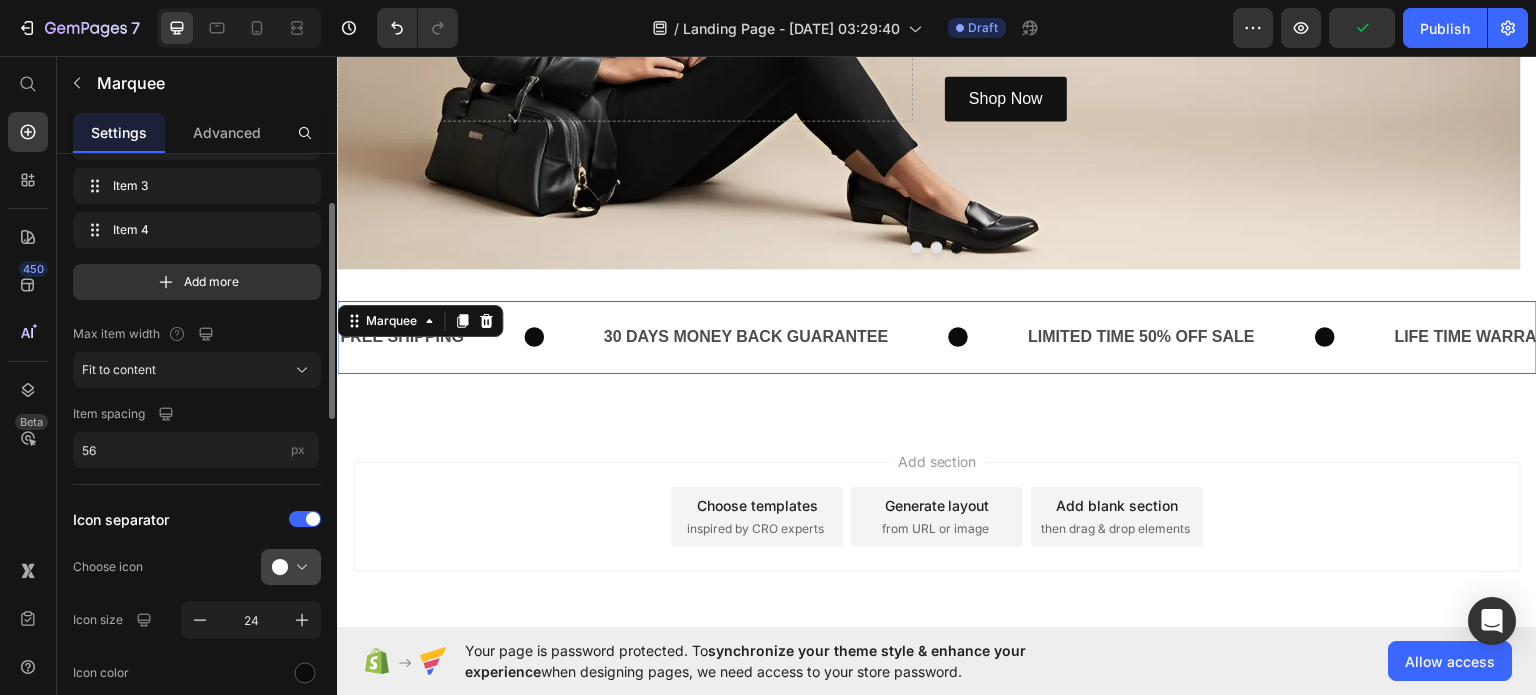 click at bounding box center [299, 567] 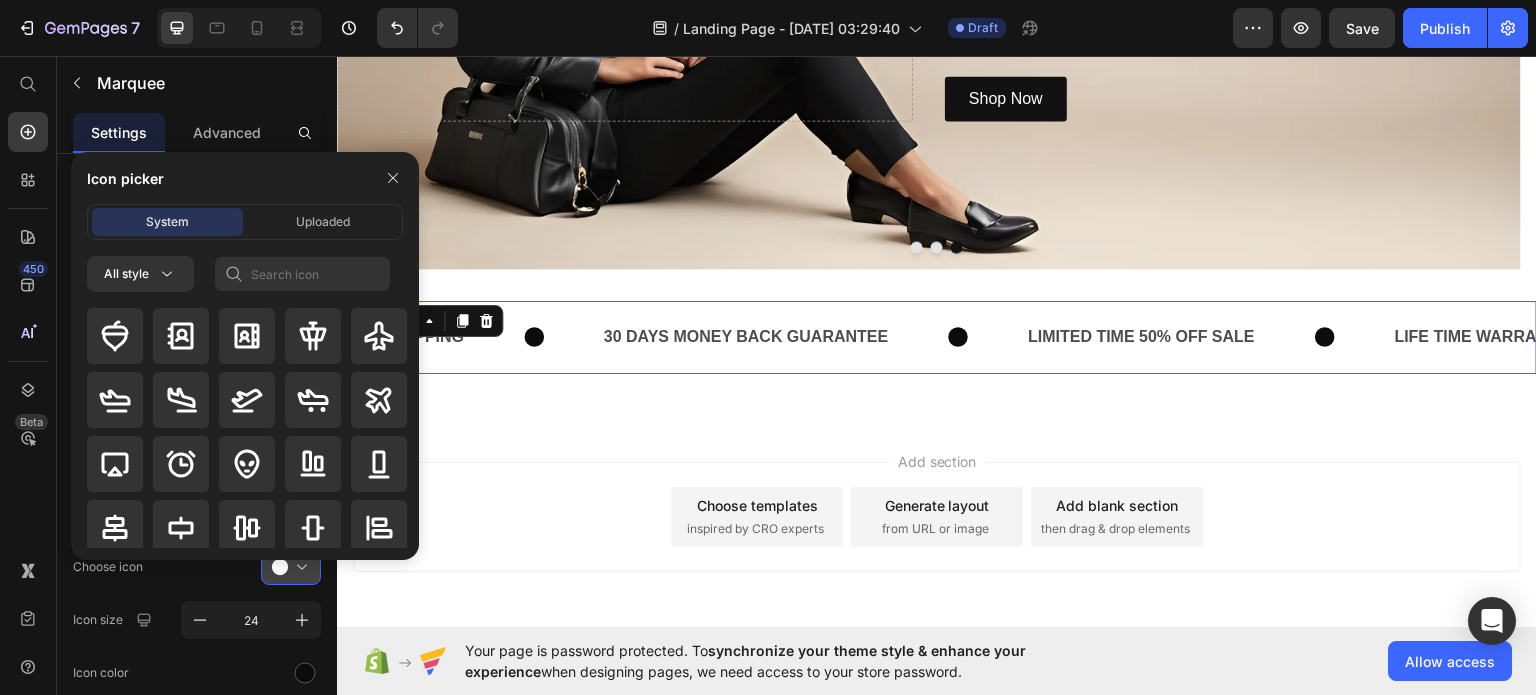 click on "Icon picker System Uploaded All style" at bounding box center (237, 356) 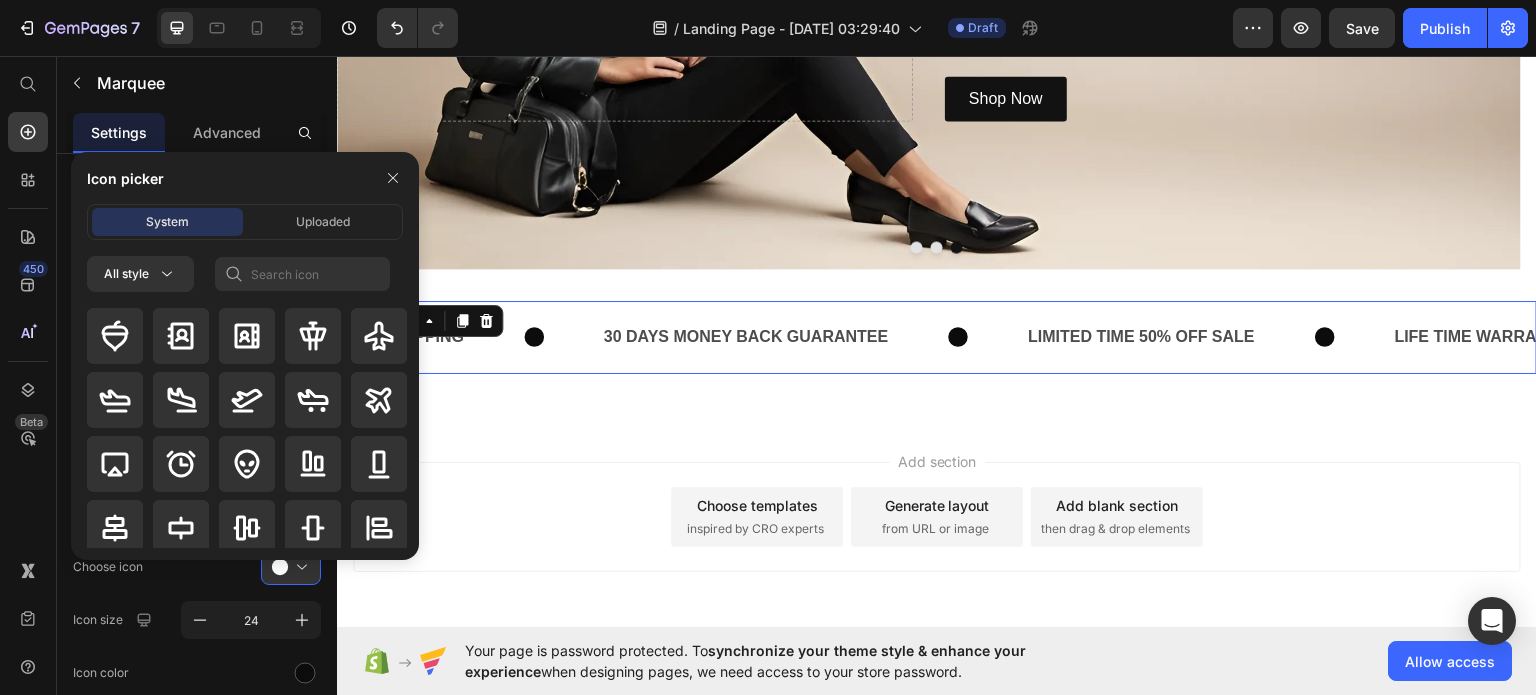 click on "Choose icon" 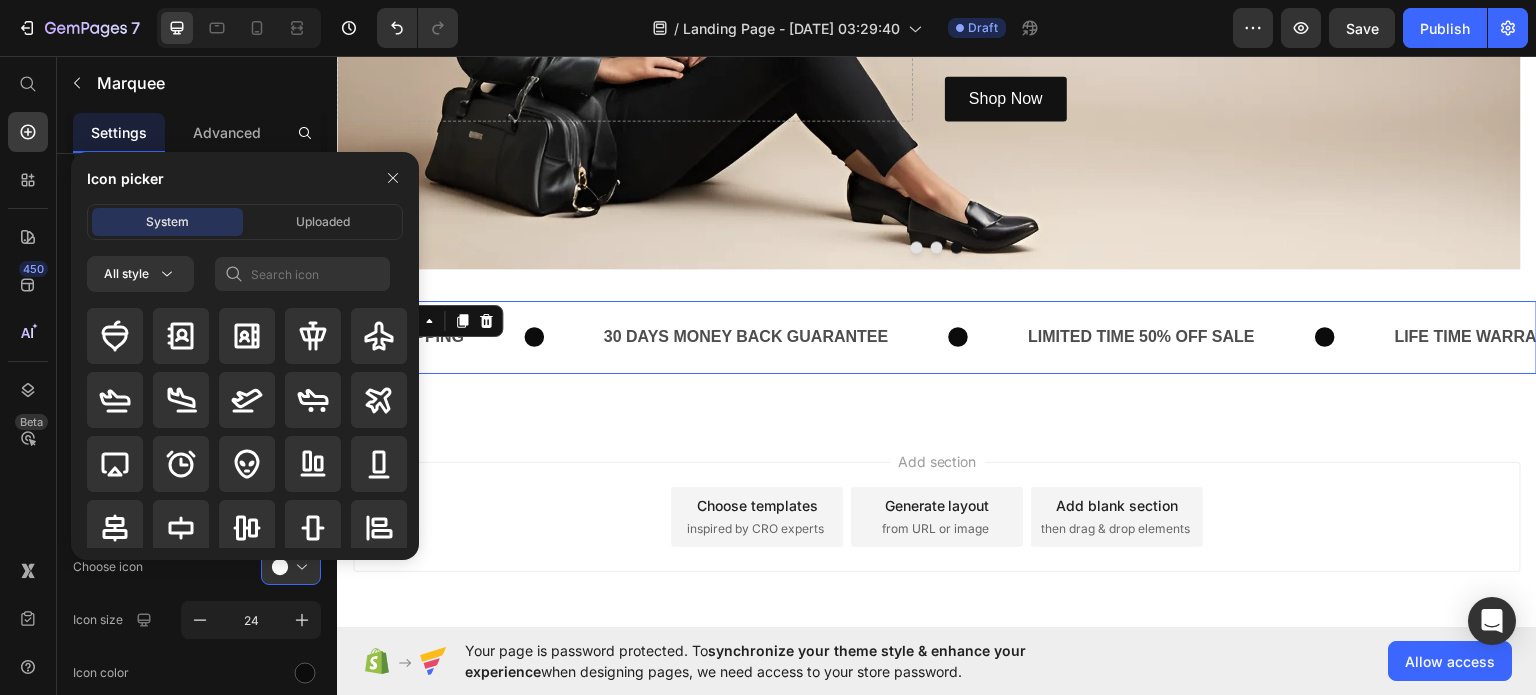 click on "Add section Choose templates inspired by CRO experts Generate layout from URL or image Add blank section then drag & drop elements" at bounding box center (937, 544) 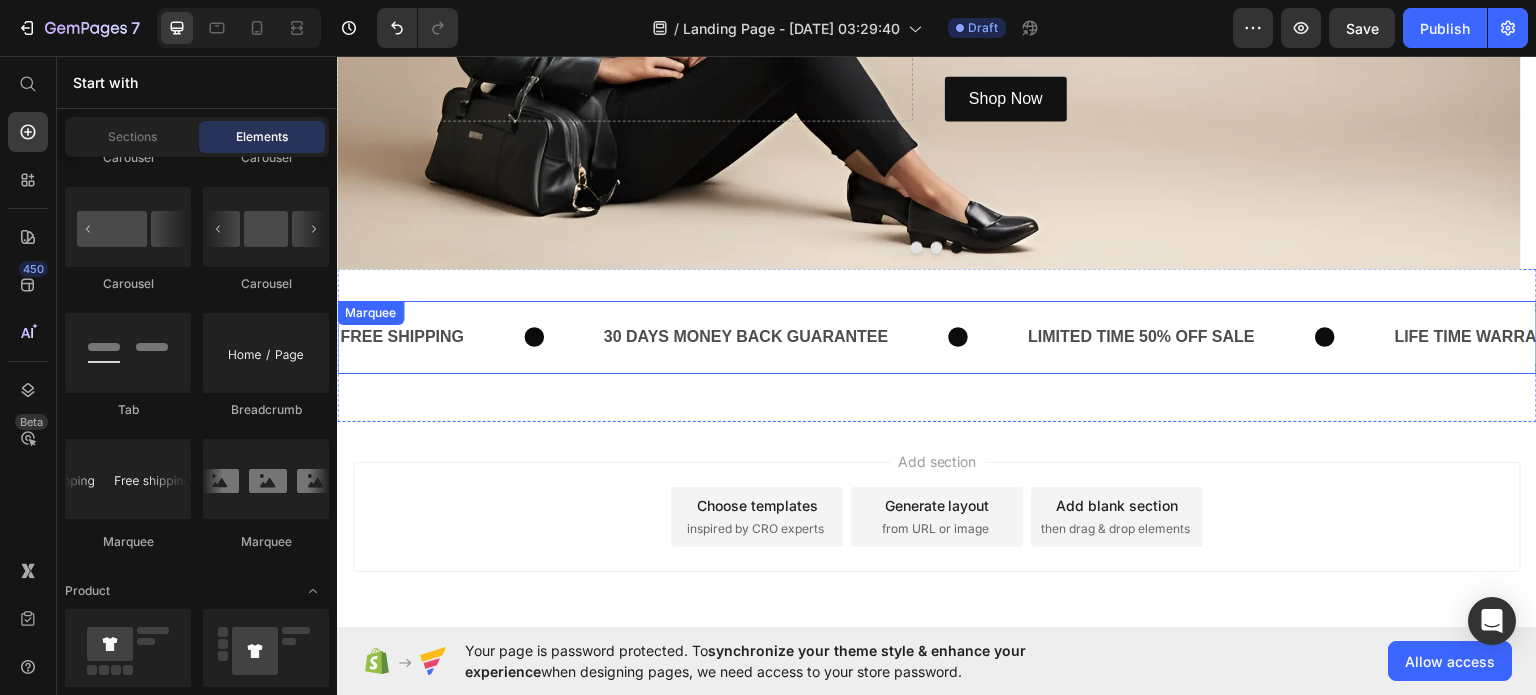 click on "FREE SHIPPING Text
30 DAYS MONEY BACK GUARANTEE Text
LIMITED TIME 50% OFF SALE Text
LIFE TIME WARRANTY Text
FREE SHIPPING Text
30 DAYS MONEY BACK GUARANTEE Text
LIMITED TIME 50% OFF SALE Text
LIFE TIME WARRANTY Text
Marquee" at bounding box center (937, 336) 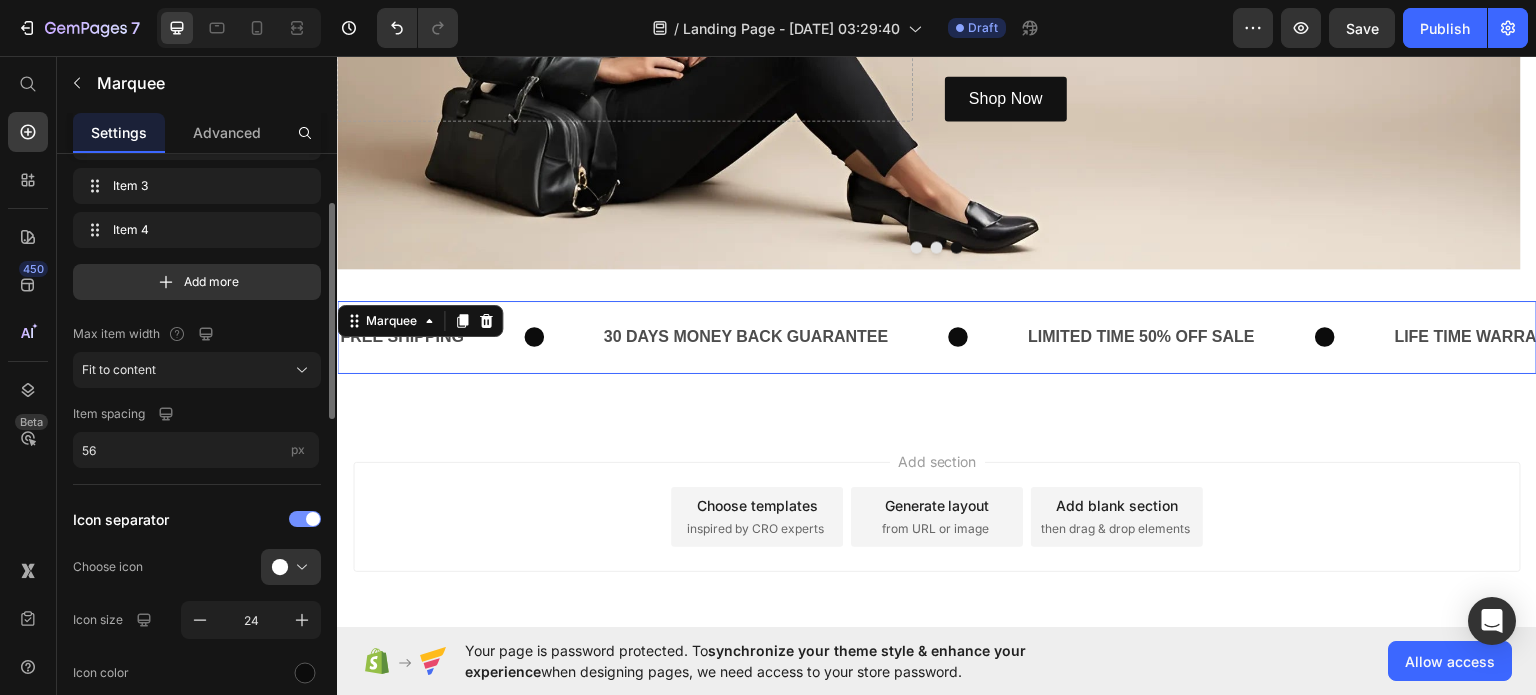 click at bounding box center [313, 519] 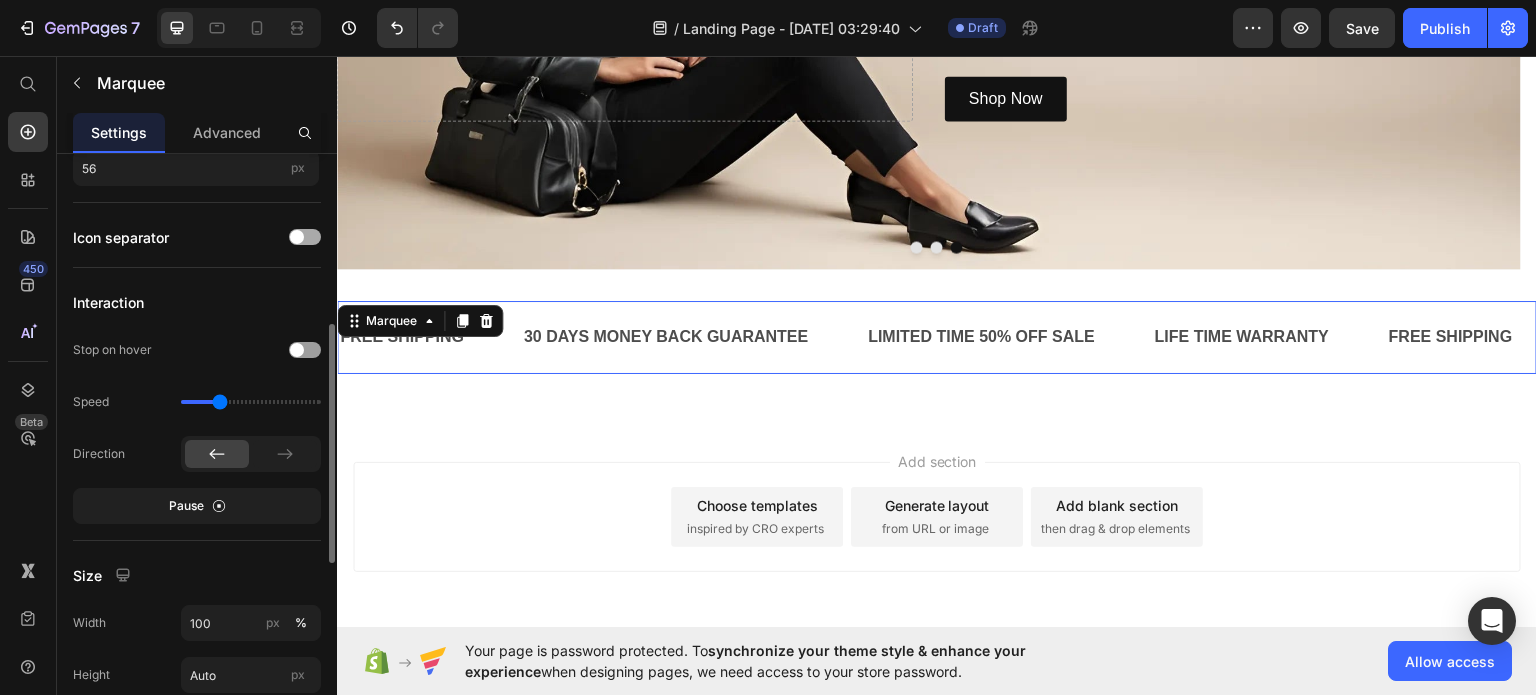 scroll, scrollTop: 423, scrollLeft: 0, axis: vertical 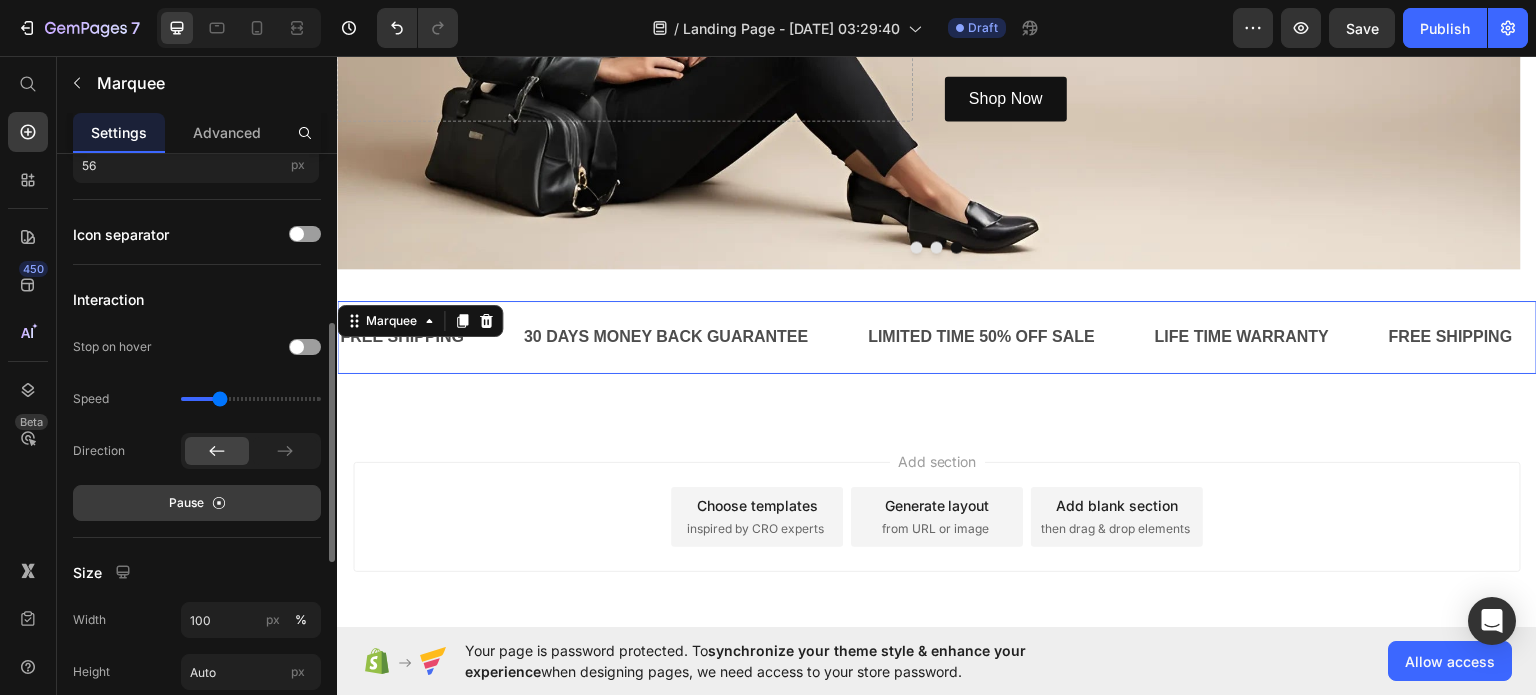 click on "Pause" at bounding box center [197, 503] 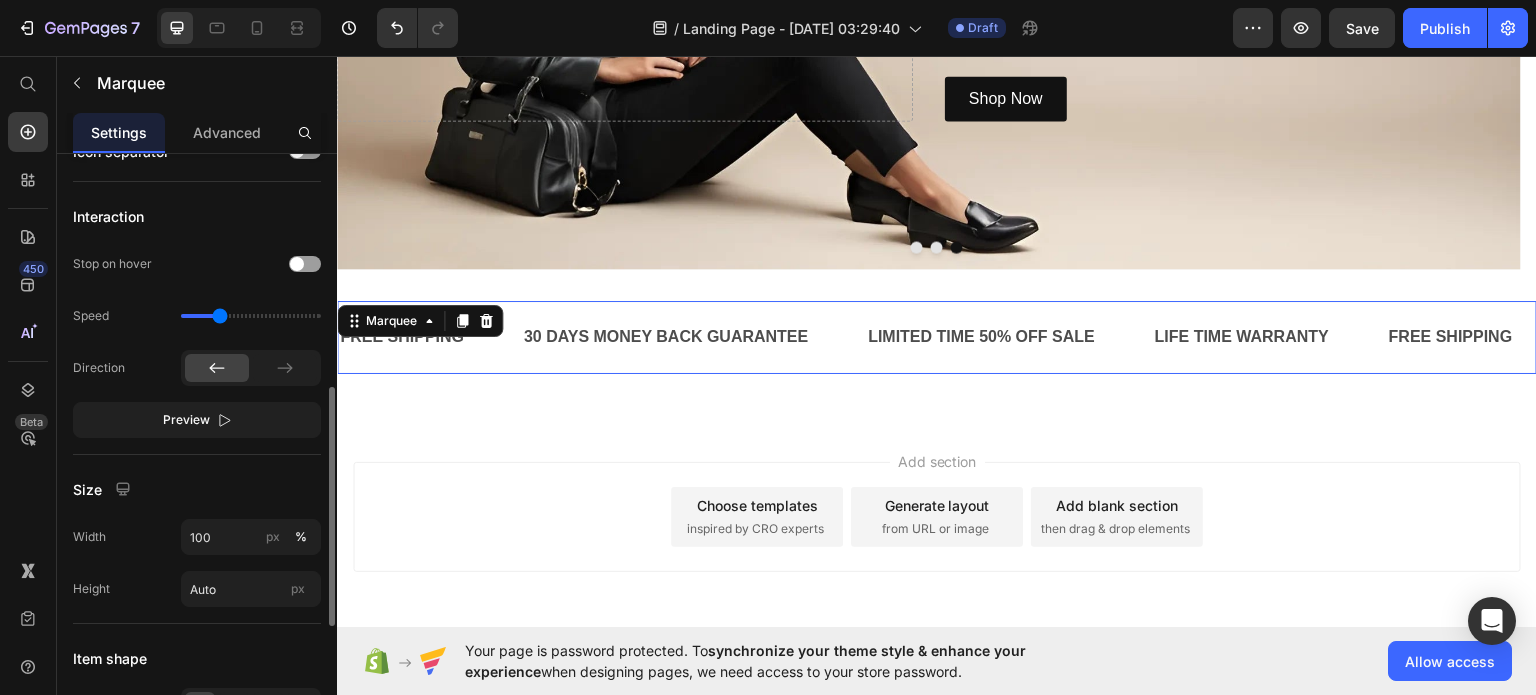 scroll, scrollTop: 541, scrollLeft: 0, axis: vertical 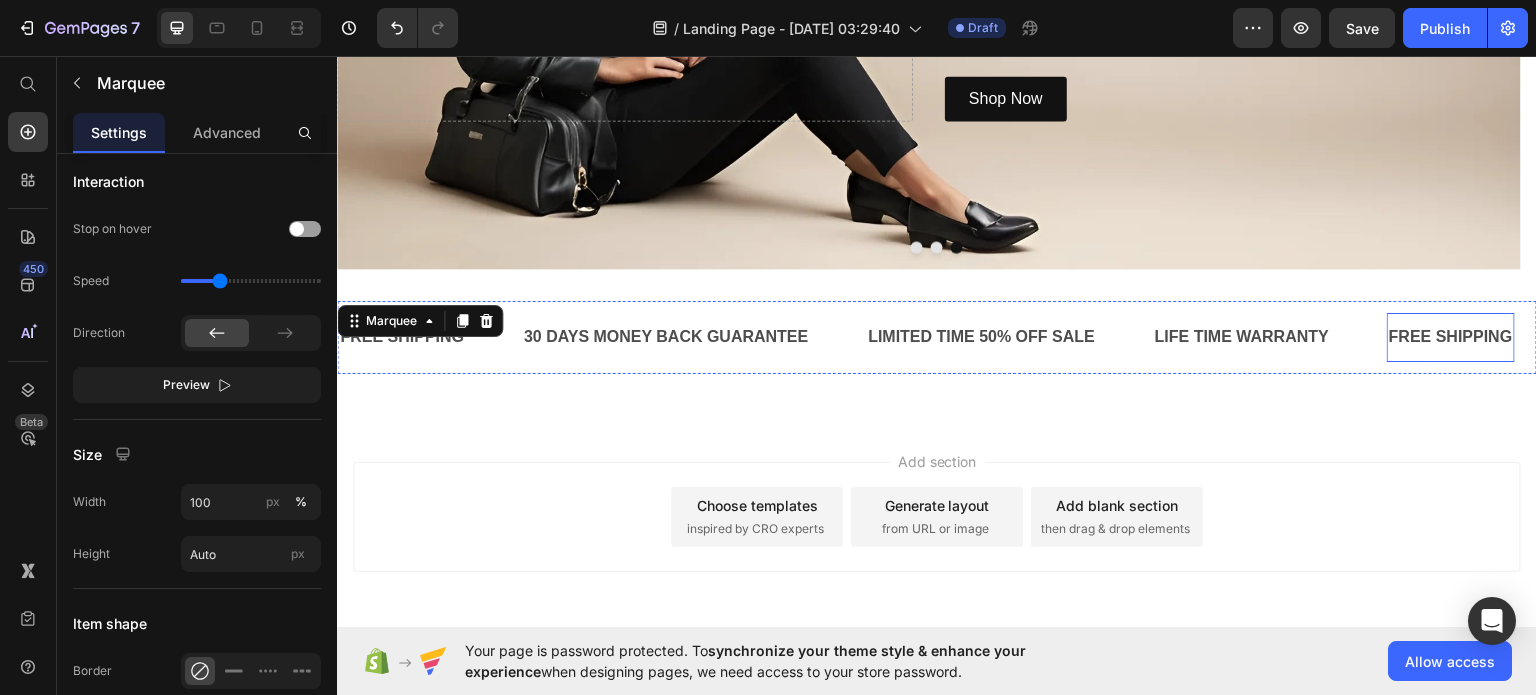 click on "FREE SHIPPING" at bounding box center (1438, 336) 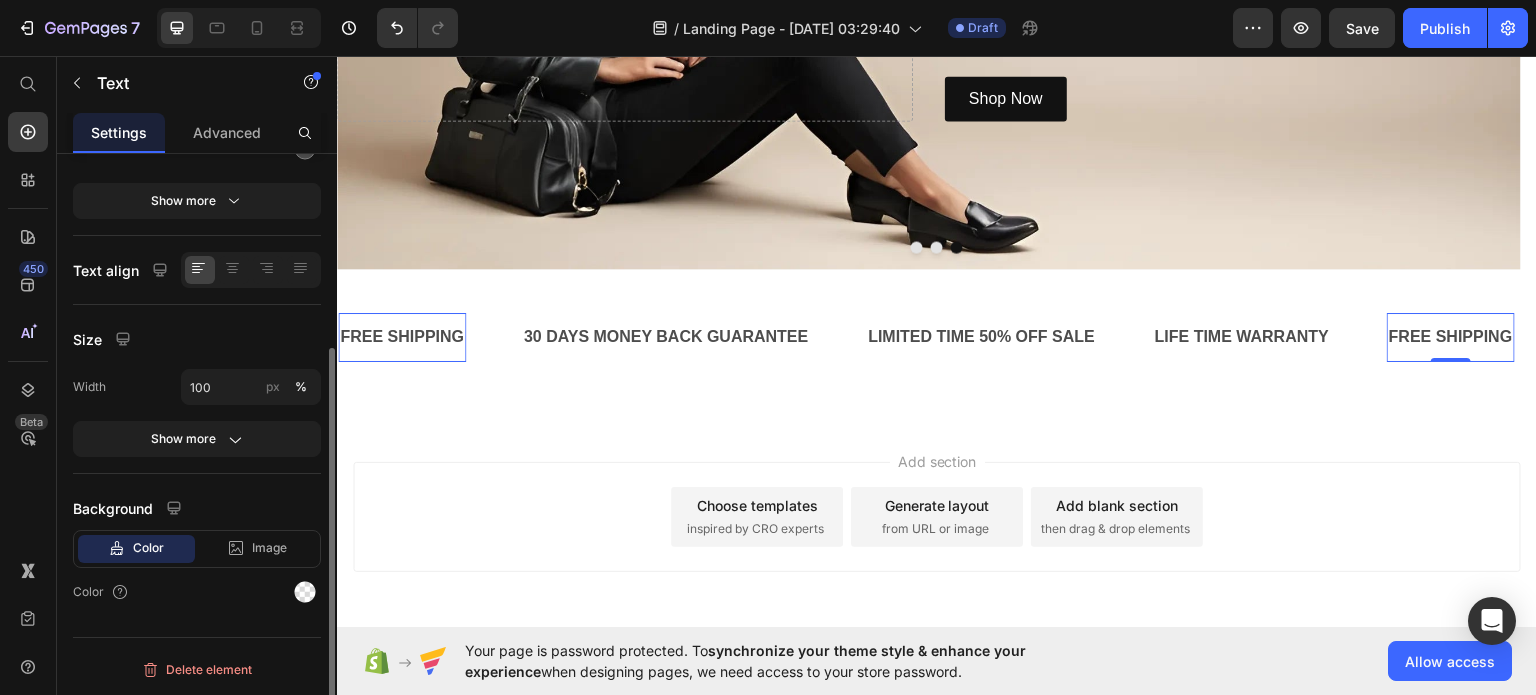 scroll, scrollTop: 0, scrollLeft: 0, axis: both 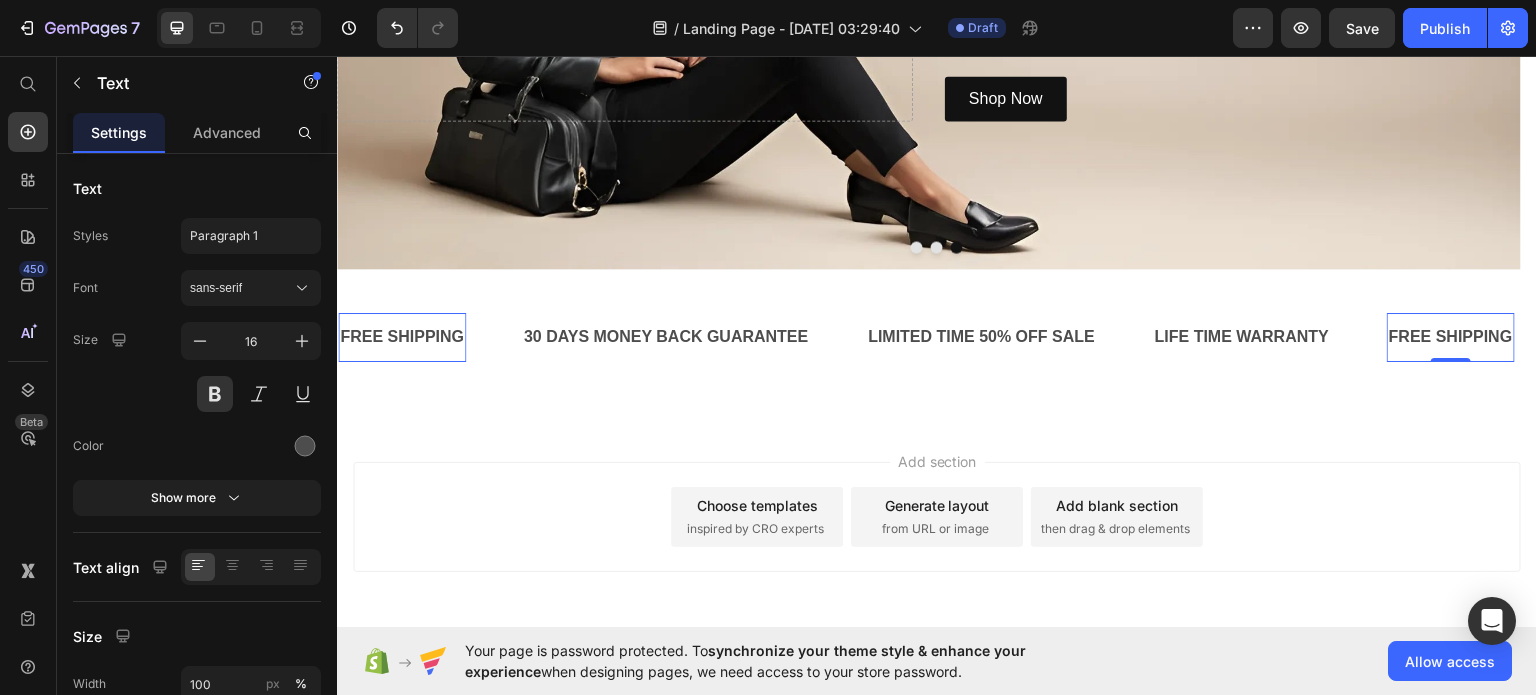 click on "FREE SHIPPING" at bounding box center (1448, 336) 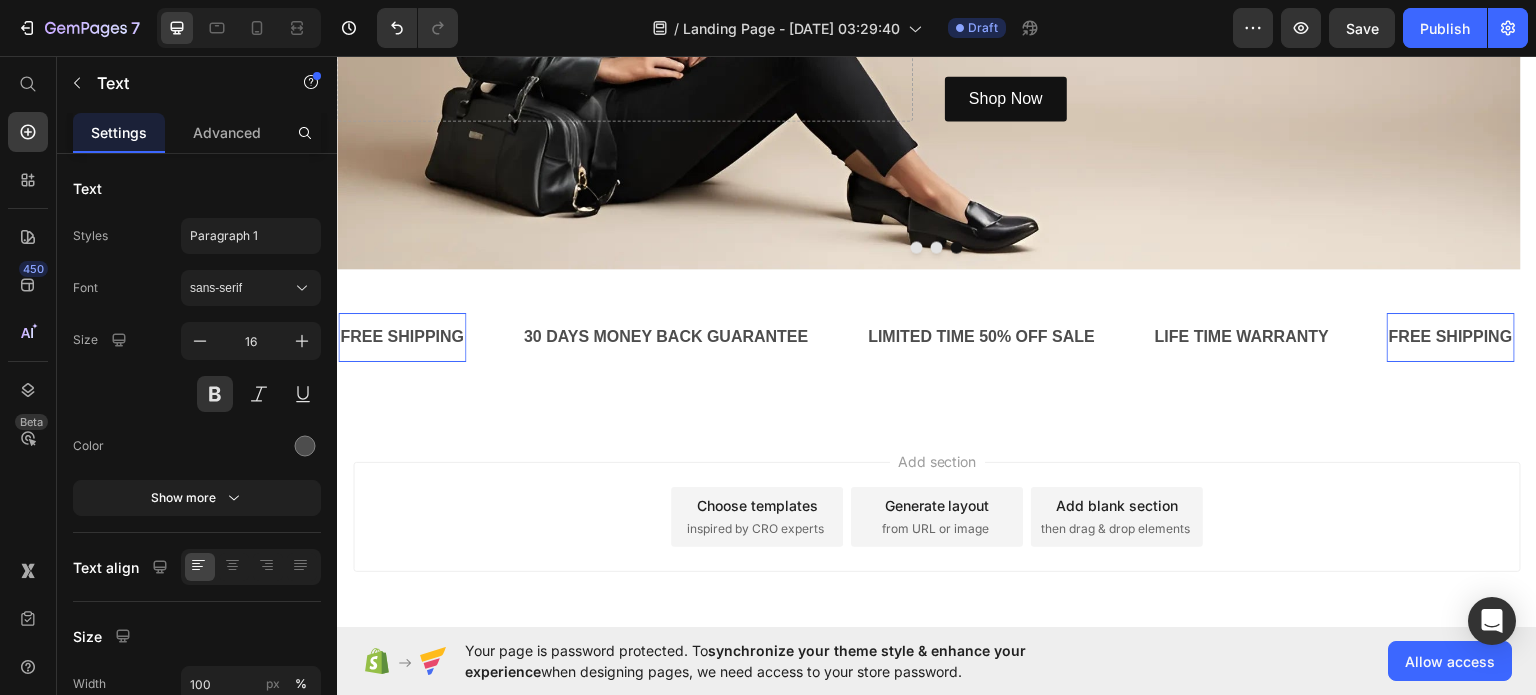 click on "FREE SHIPPING" at bounding box center (1451, 336) 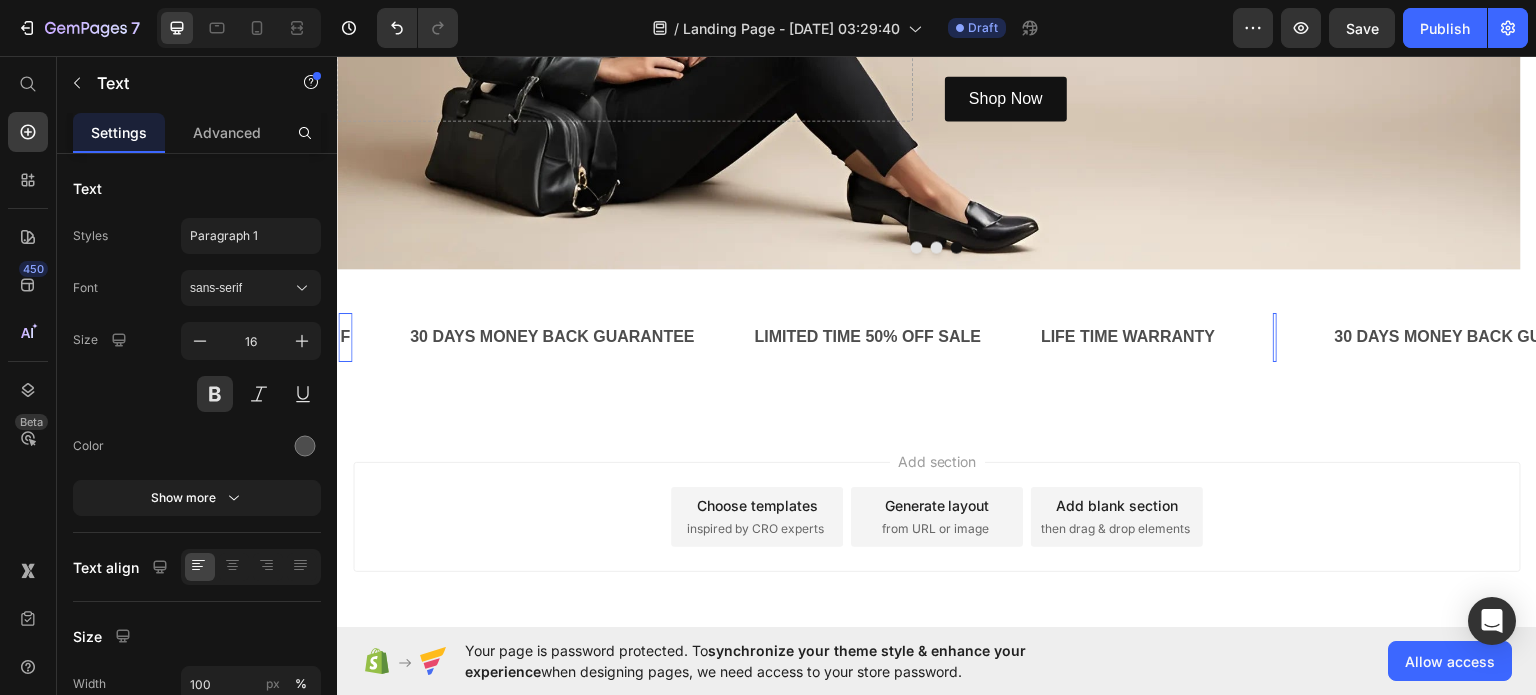 scroll, scrollTop: 385, scrollLeft: 0, axis: vertical 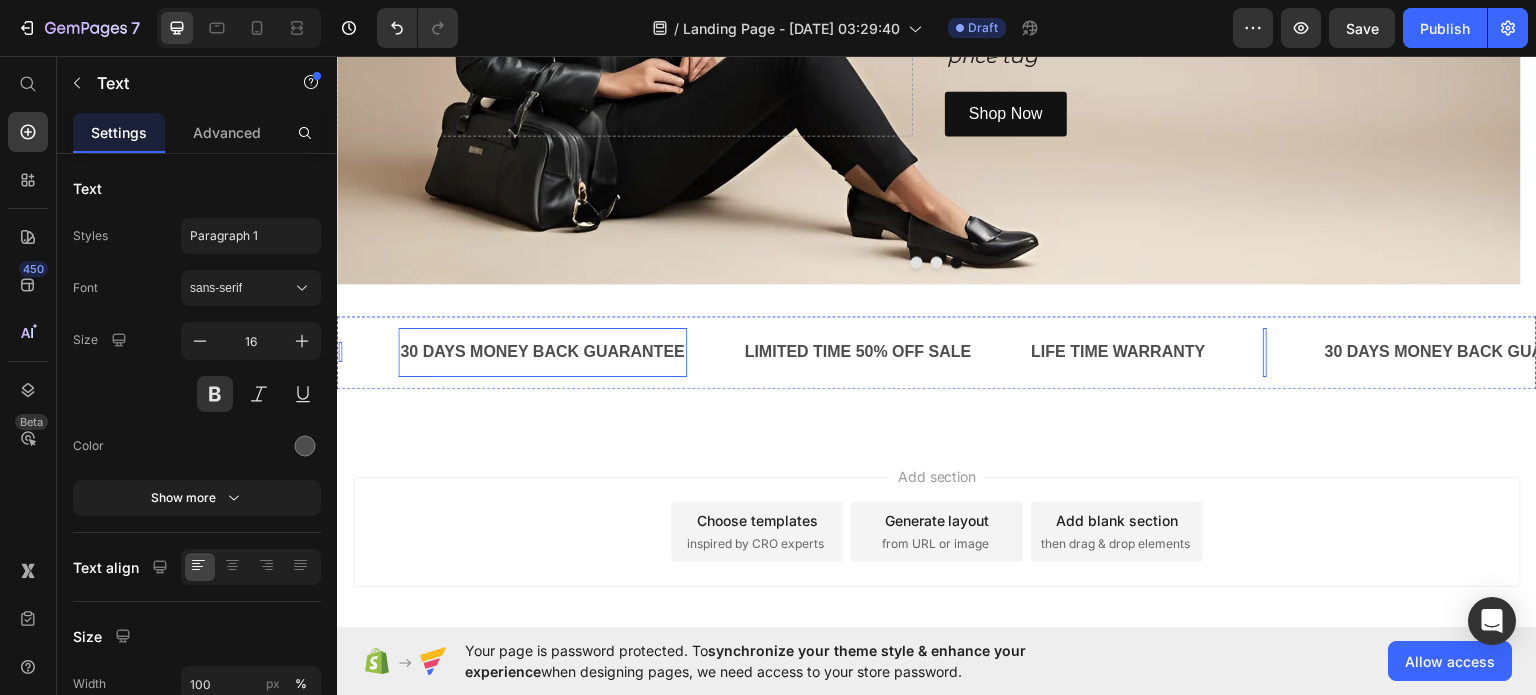 click on "30 DAYS MONEY BACK GUARANTEE" at bounding box center [542, 351] 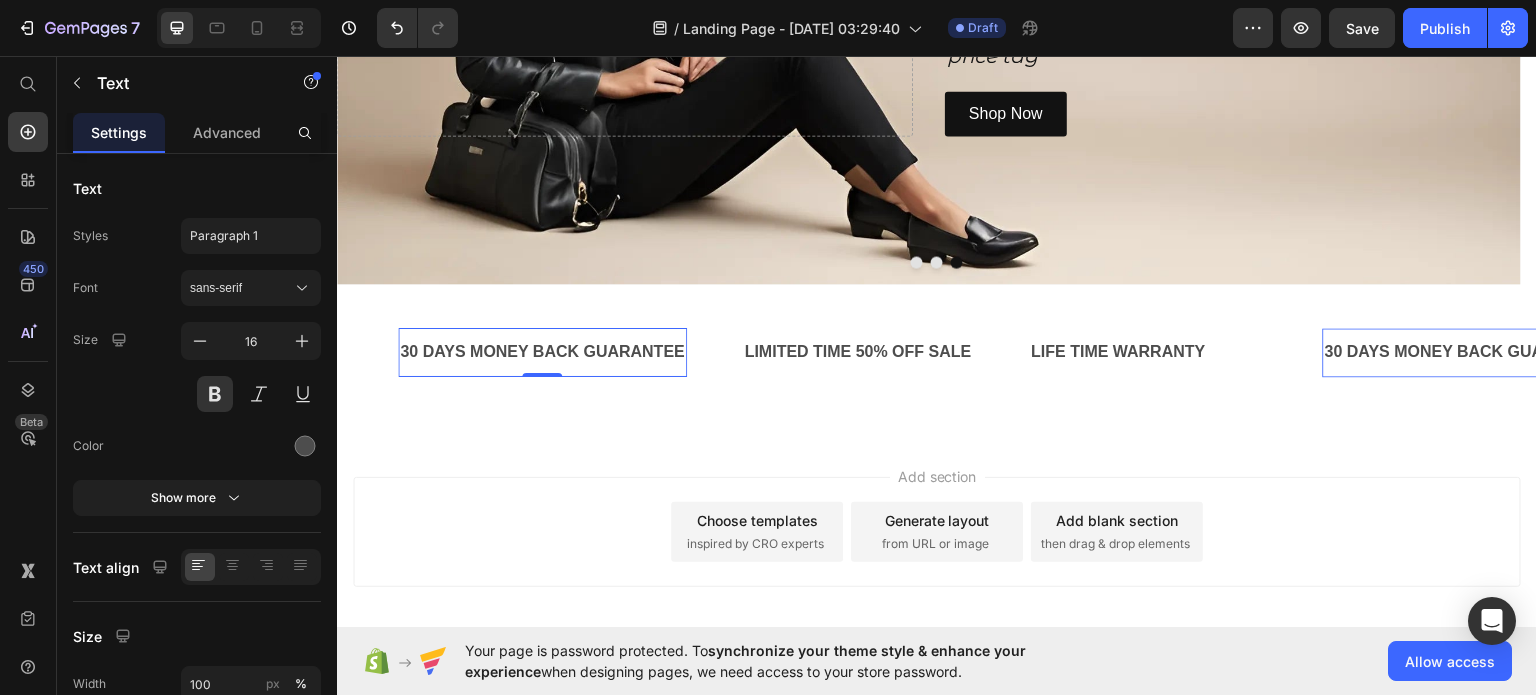 click on "30 DAYS MONEY BACK GUARANTEE" at bounding box center [538, 351] 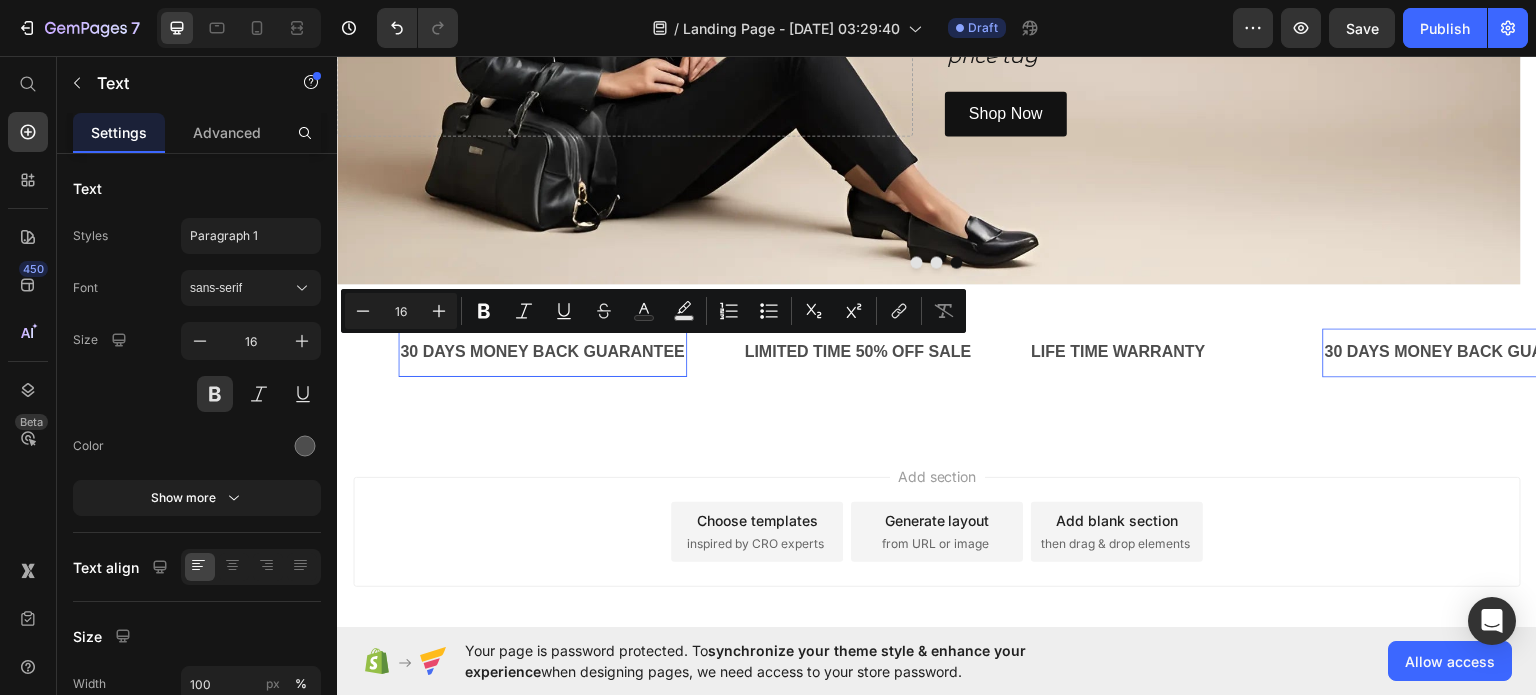click on "30 DAYS MONEY BACK GUARANTEE" at bounding box center (541, 351) 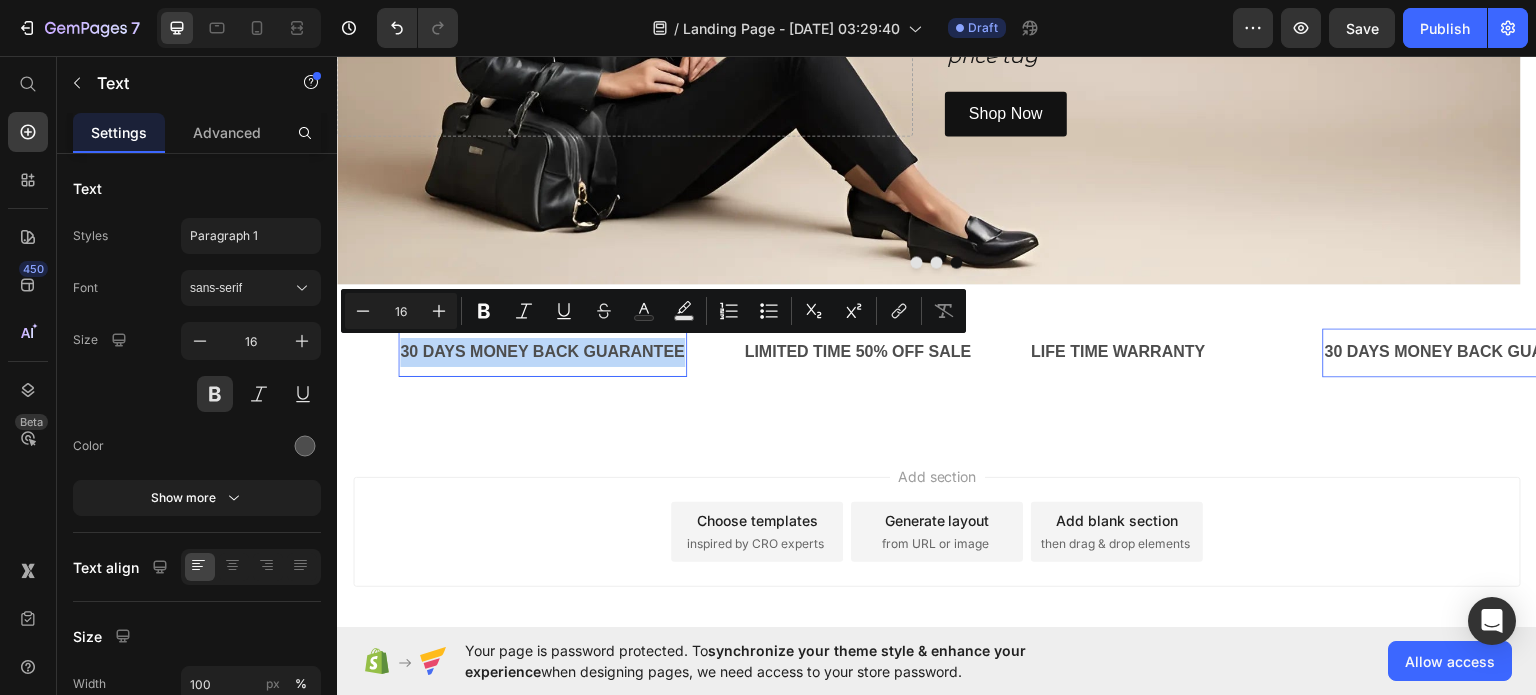 drag, startPoint x: 679, startPoint y: 347, endPoint x: 397, endPoint y: 351, distance: 282.02838 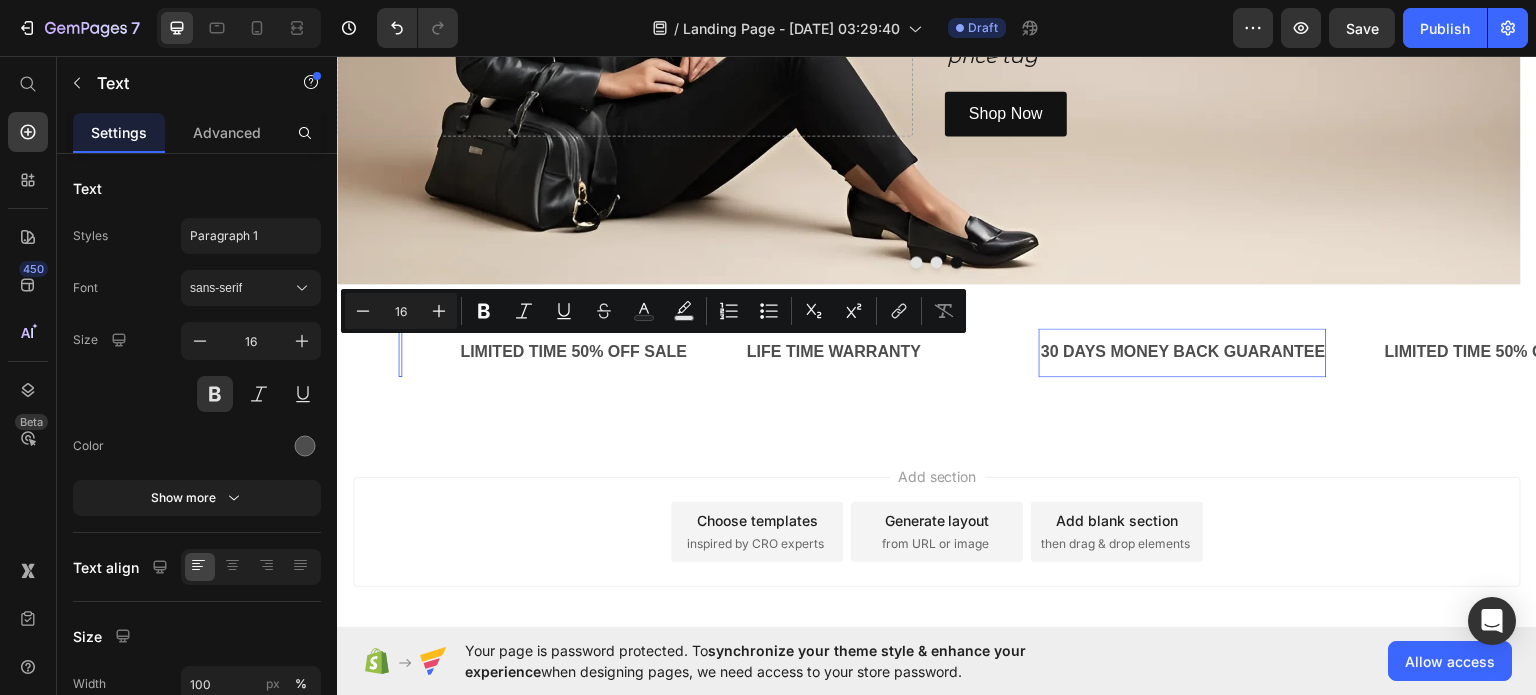 scroll, scrollTop: 371, scrollLeft: 0, axis: vertical 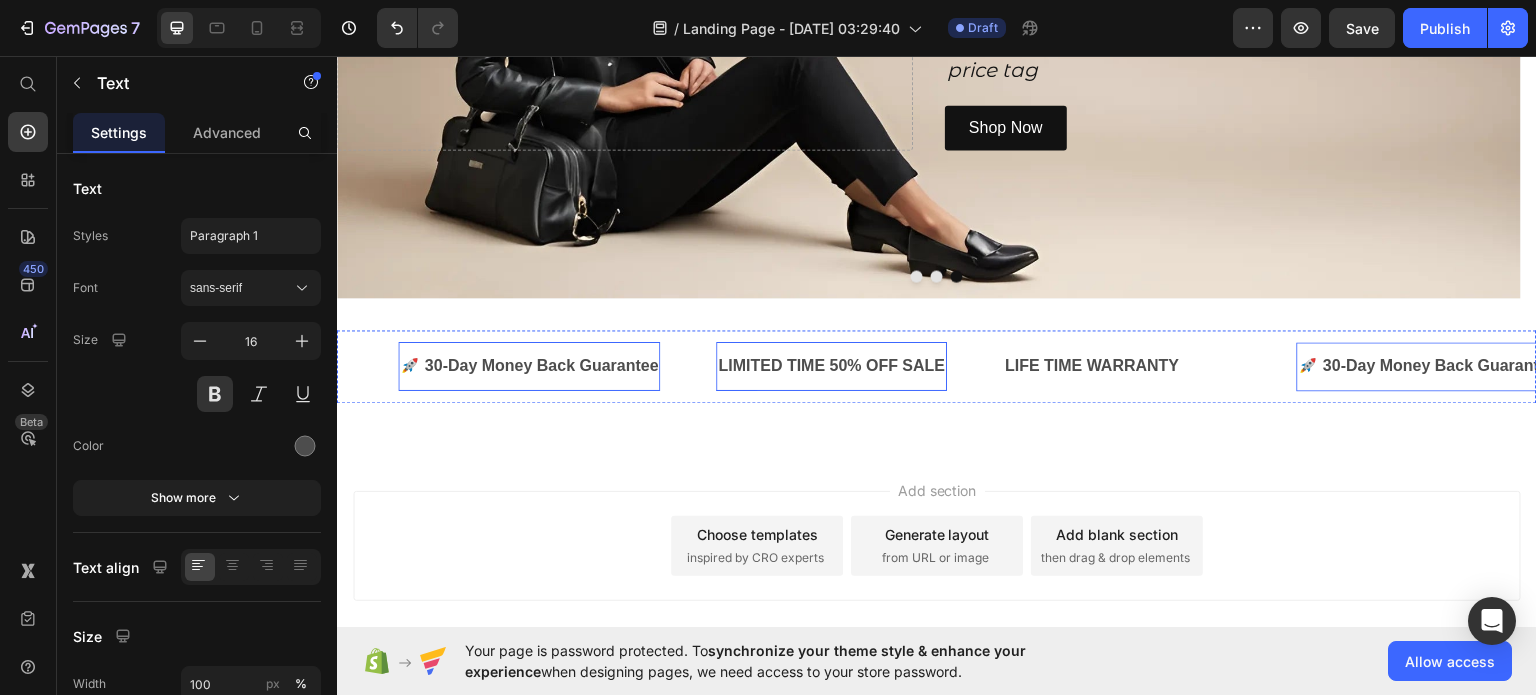 click on "LIMITED TIME 50% OFF SALE" at bounding box center (828, 365) 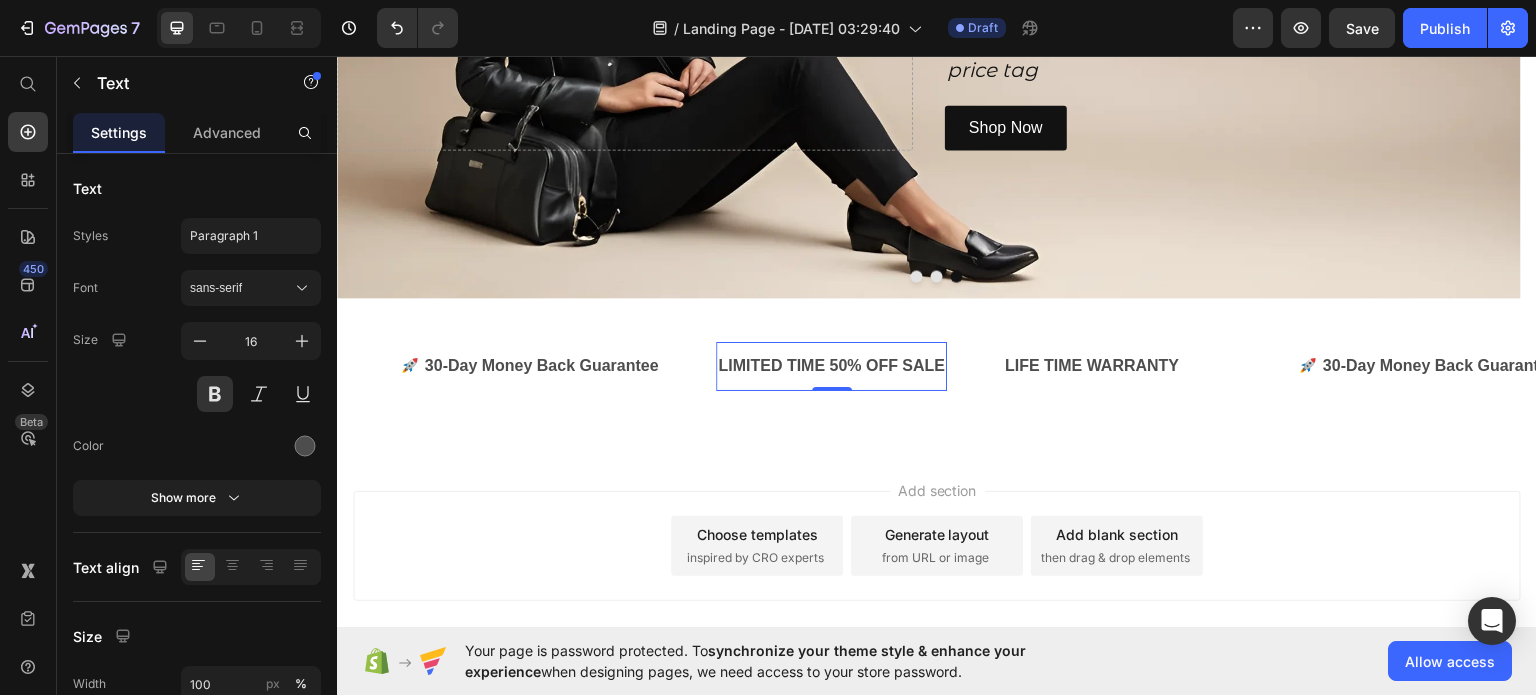 click on "LIMITED TIME 50% OFF SALE" at bounding box center [830, 365] 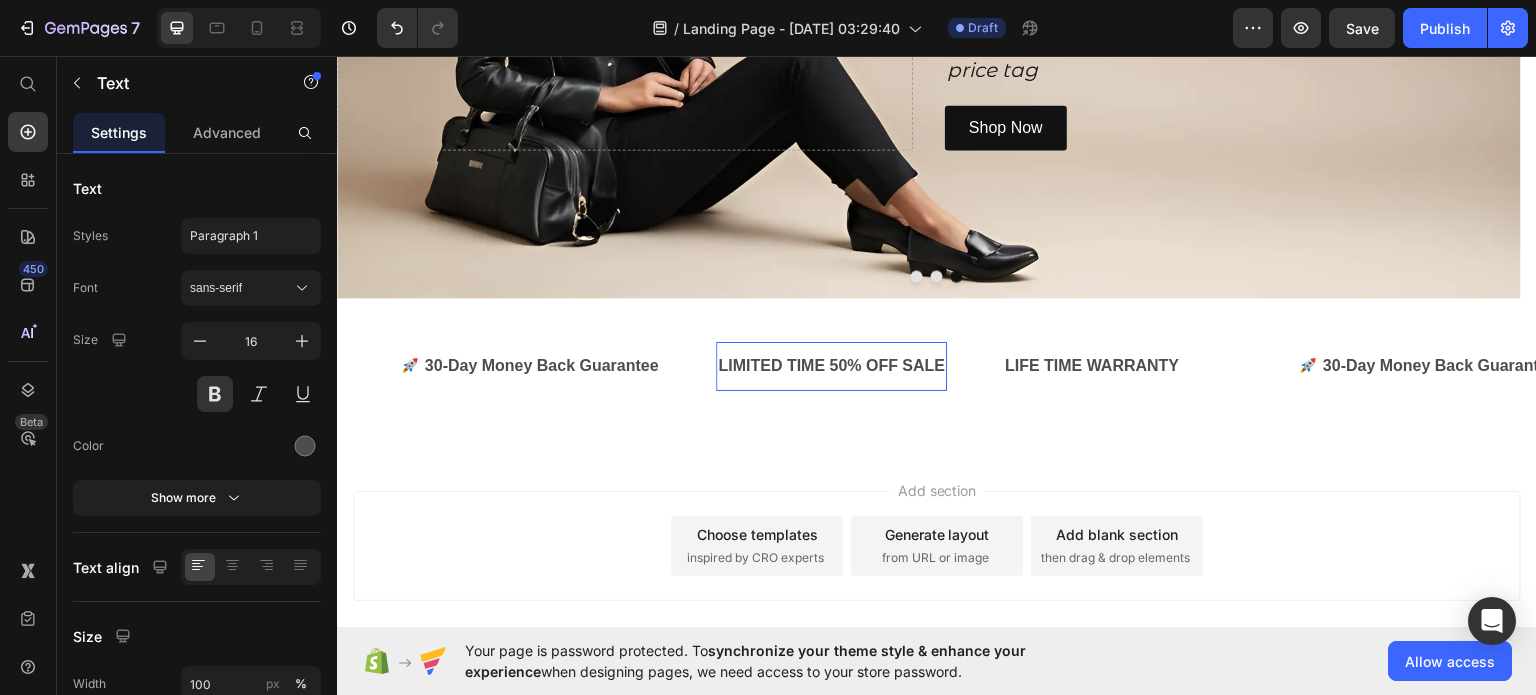 click on "LIMITED TIME 50% OFF SALE" at bounding box center [830, 365] 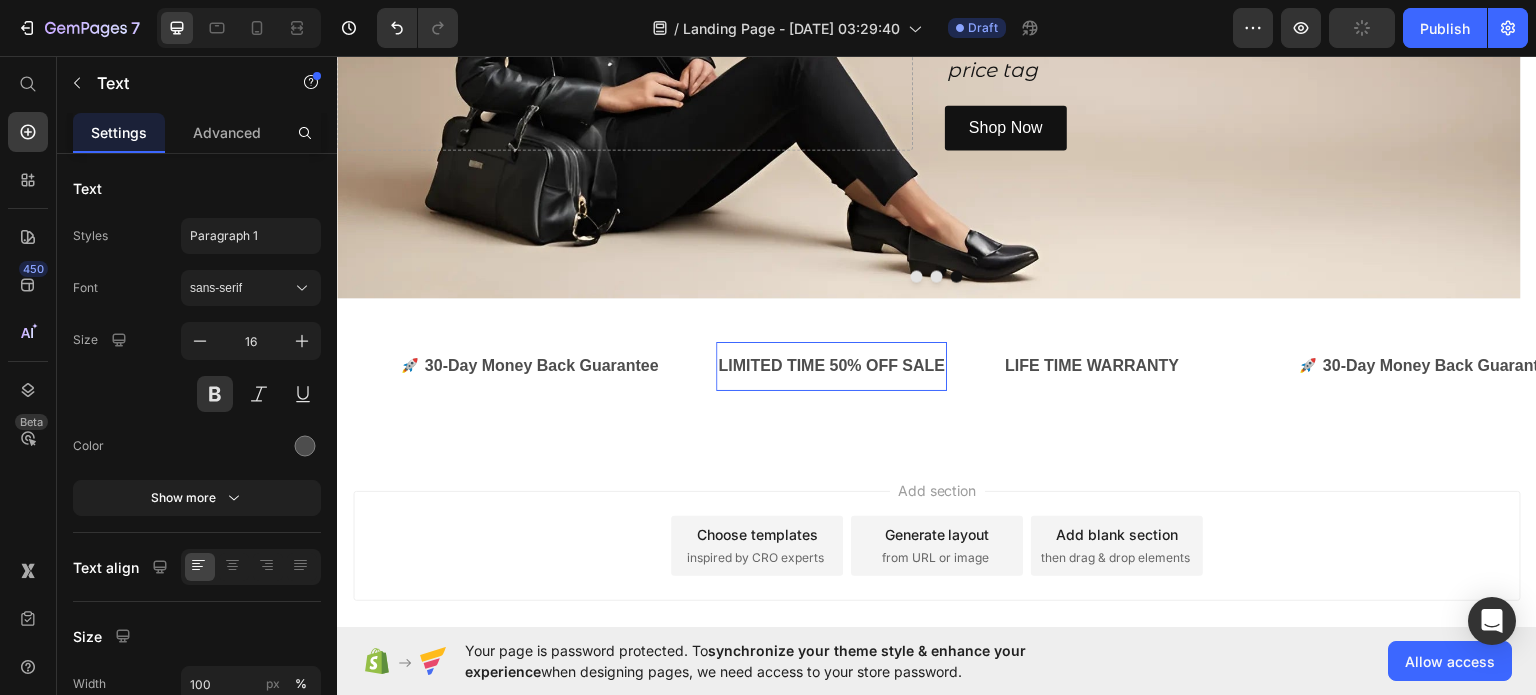 click on "LIMITED TIME 50% OFF SALE" at bounding box center [830, 365] 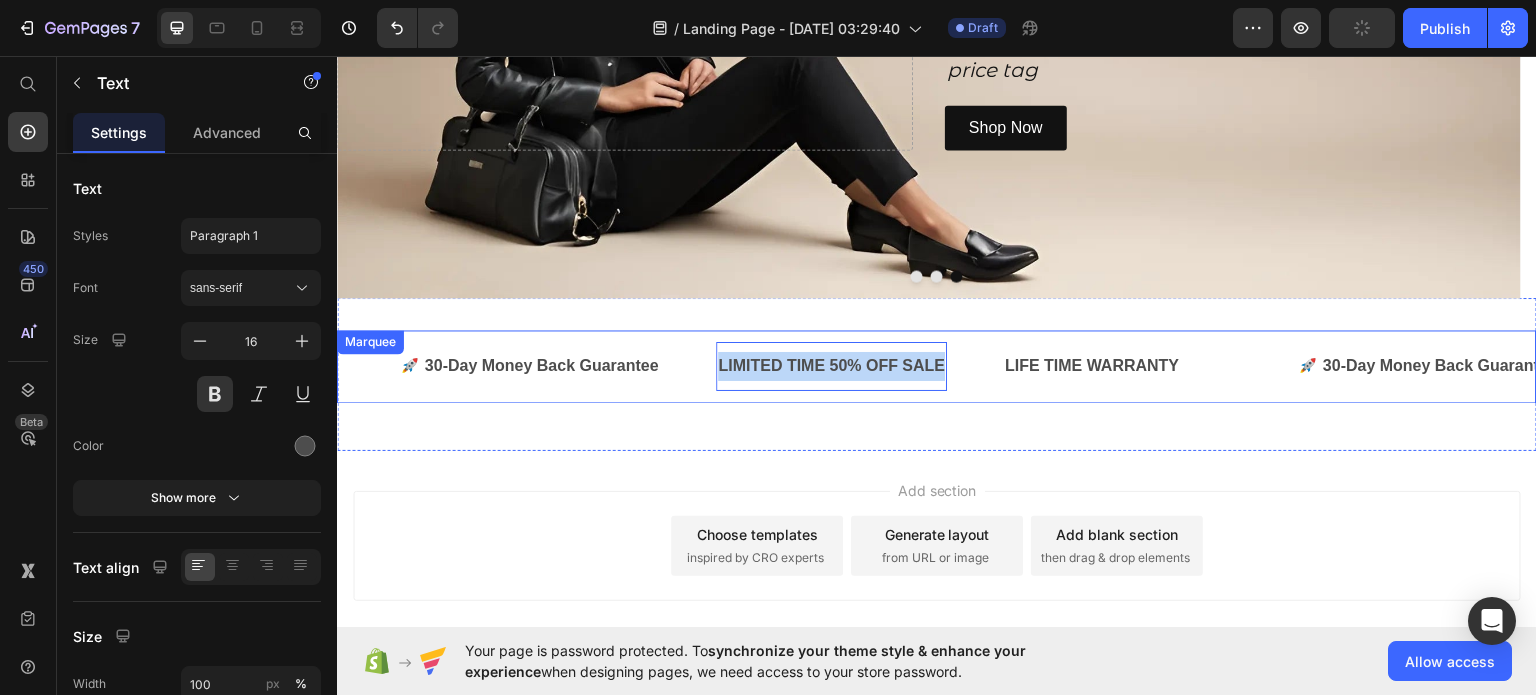 drag, startPoint x: 947, startPoint y: 359, endPoint x: 717, endPoint y: 392, distance: 232.35533 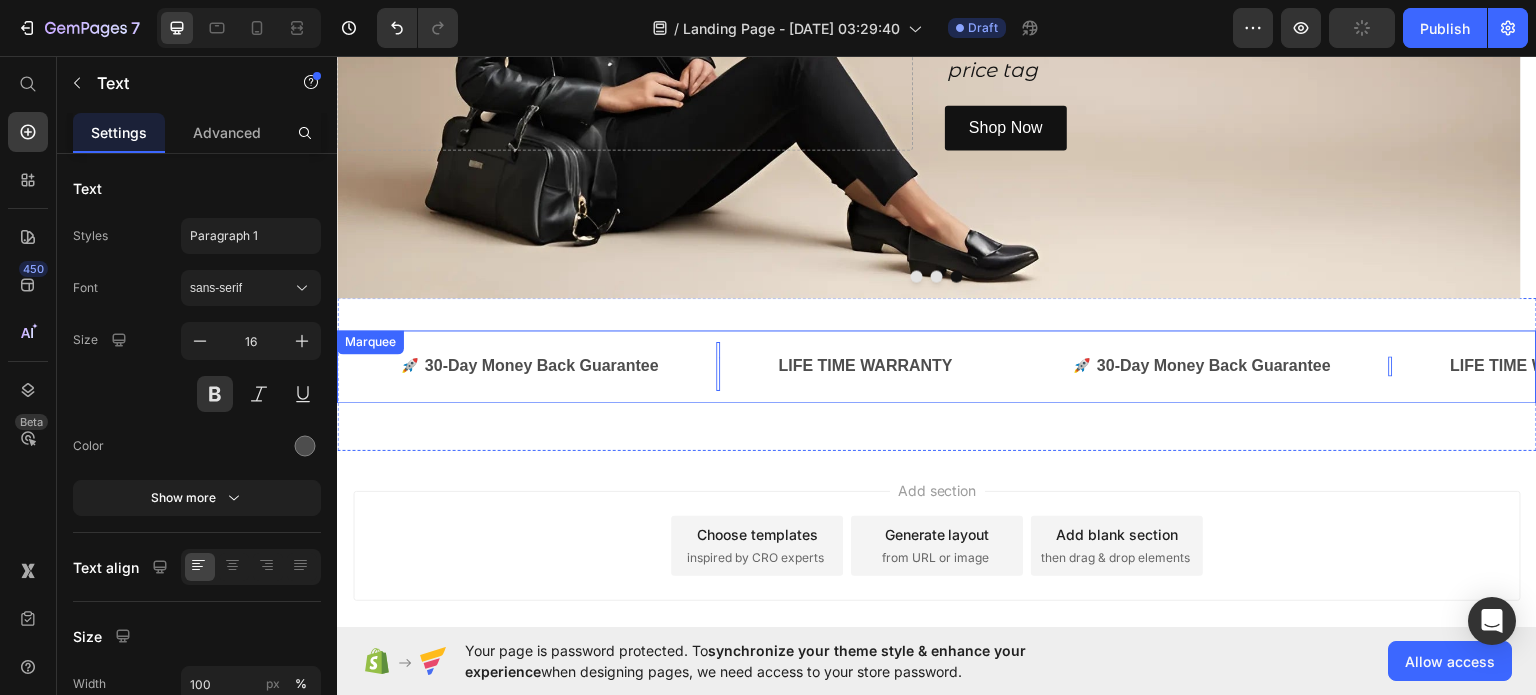 scroll, scrollTop: 356, scrollLeft: 0, axis: vertical 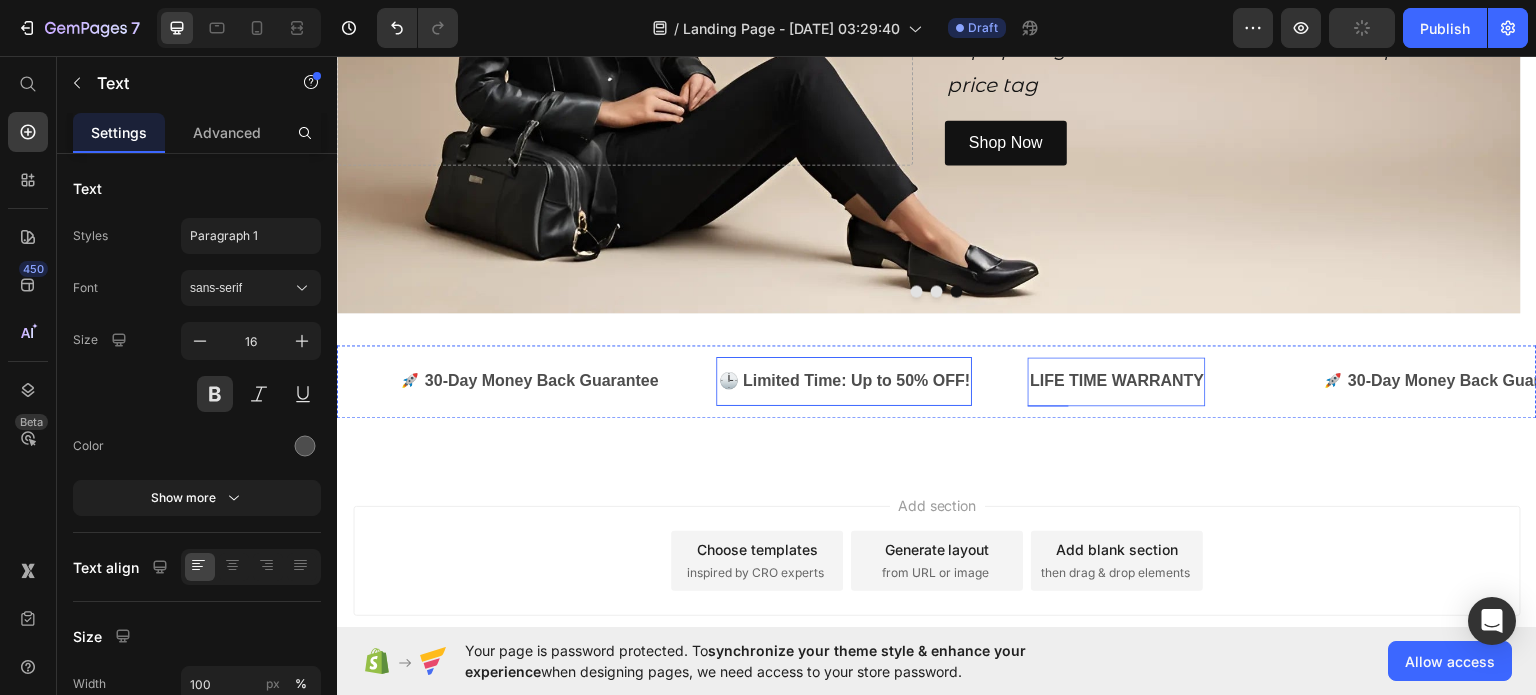 click on "LIFE TIME WARRANTY" at bounding box center [1116, 380] 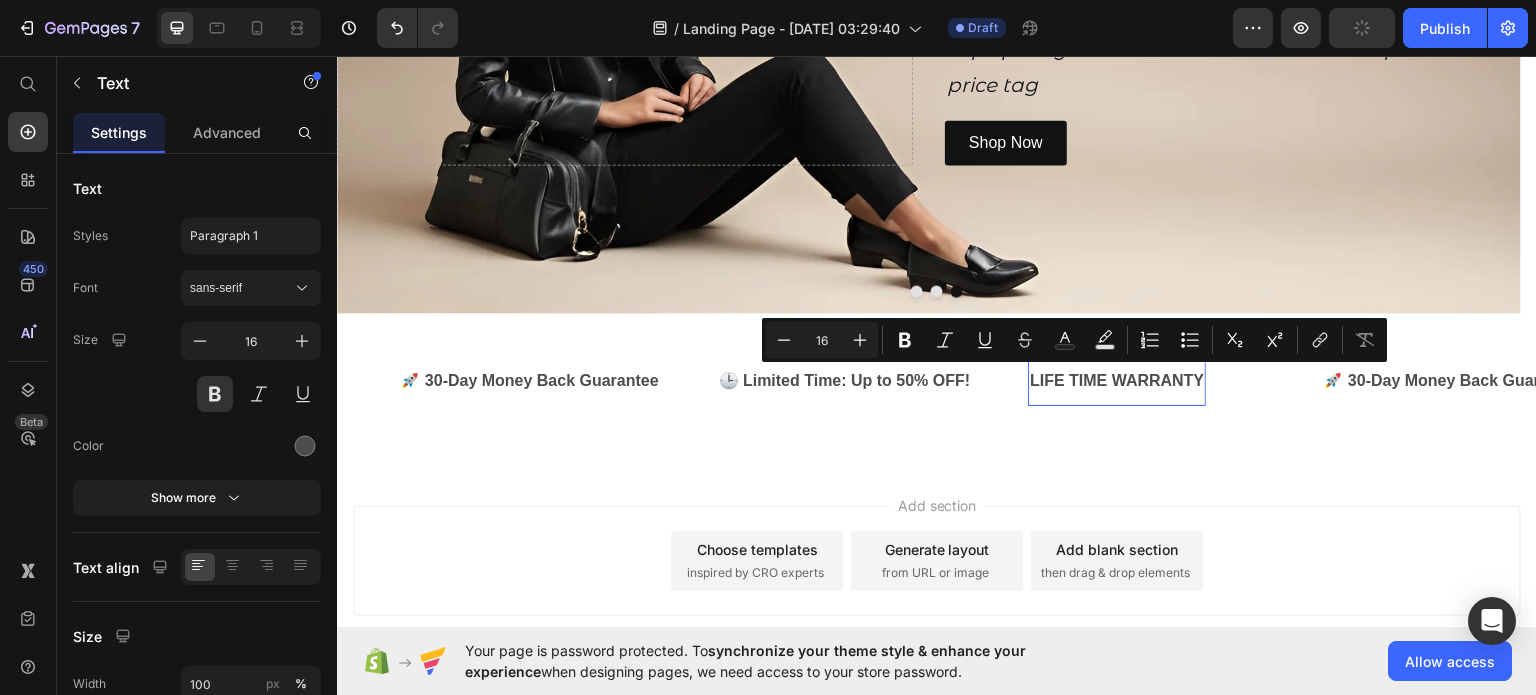 click on "LIFE TIME WARRANTY" at bounding box center [1114, 380] 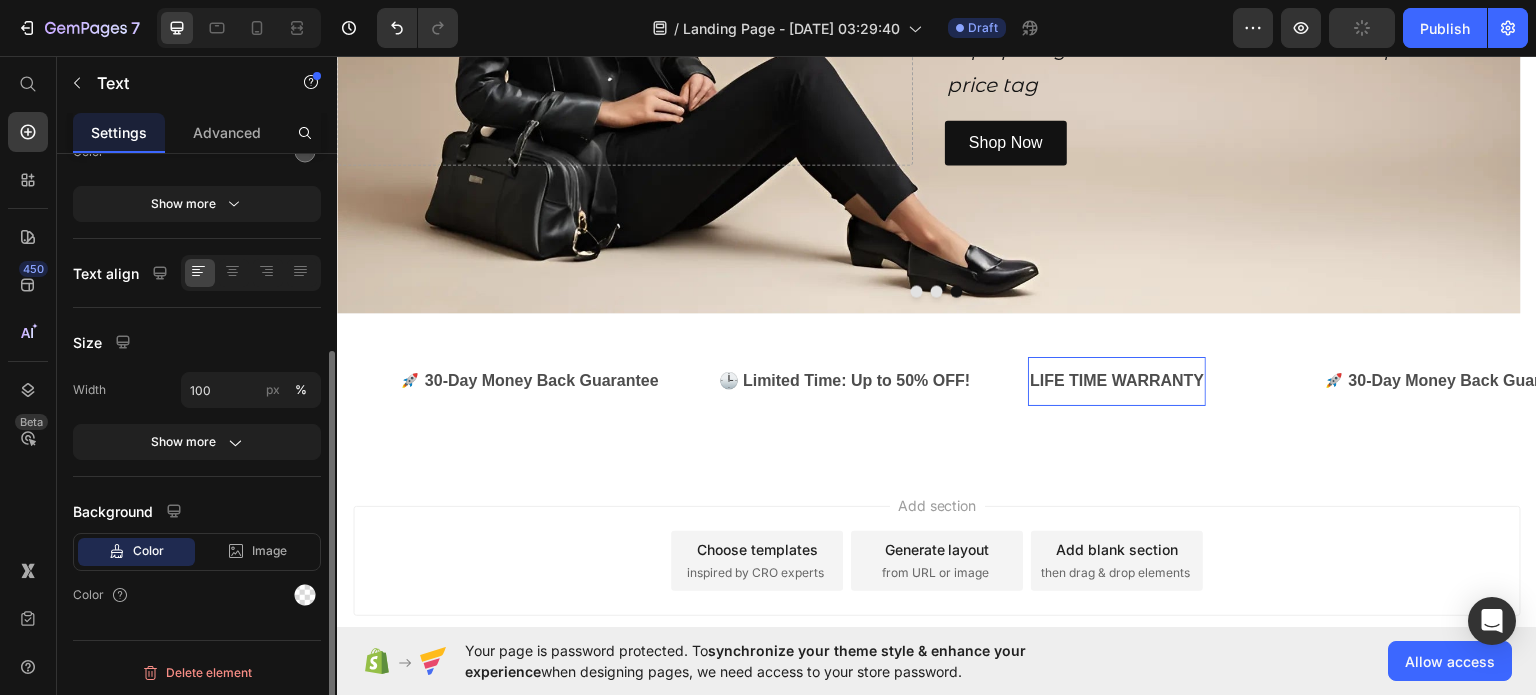 scroll, scrollTop: 0, scrollLeft: 0, axis: both 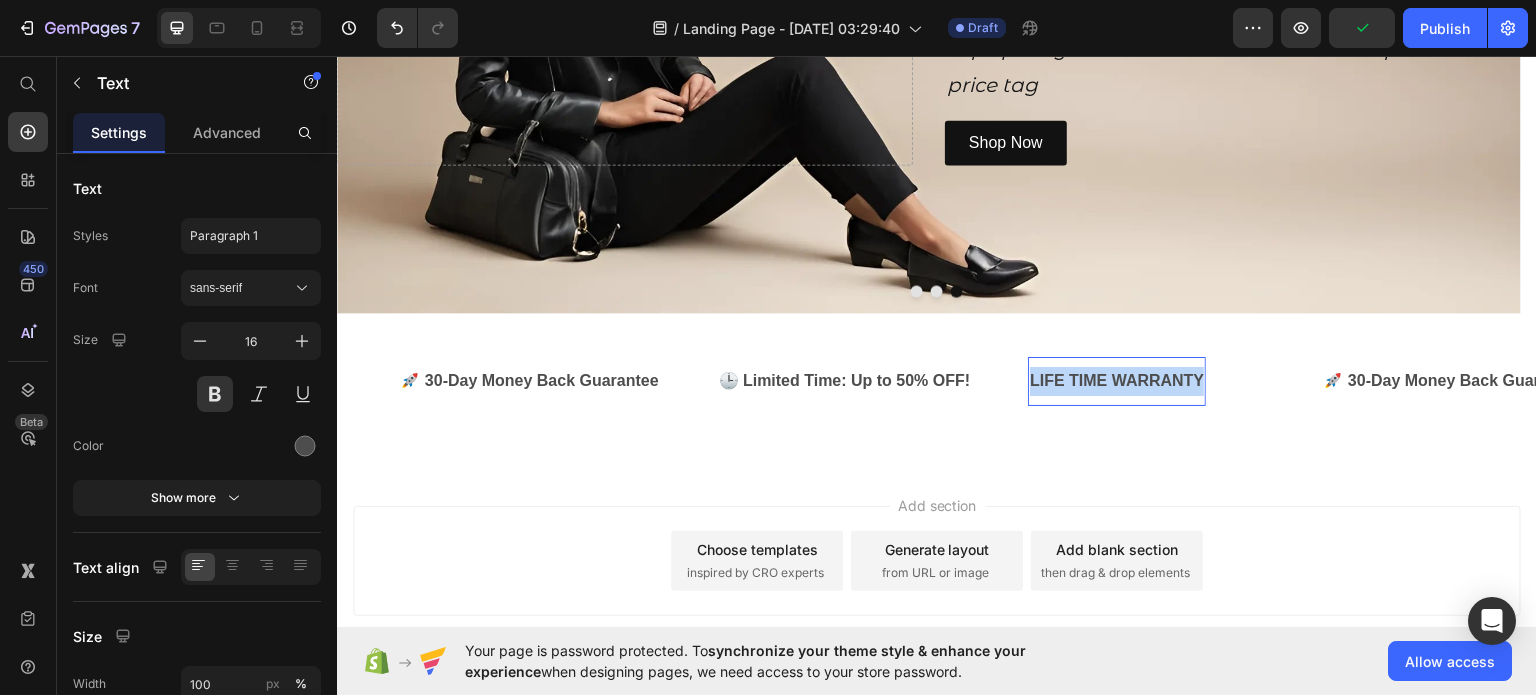 drag, startPoint x: 1210, startPoint y: 375, endPoint x: 1038, endPoint y: 386, distance: 172.35138 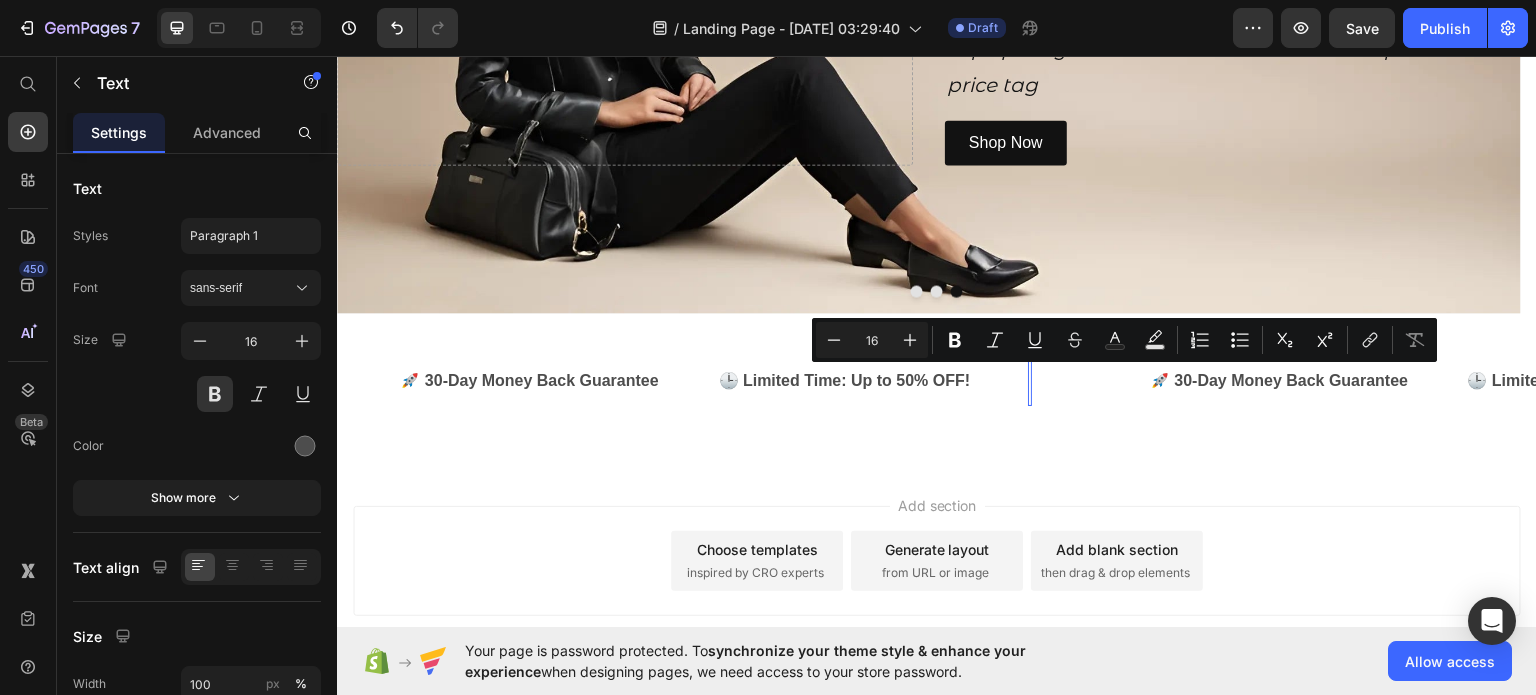 scroll, scrollTop: 342, scrollLeft: 0, axis: vertical 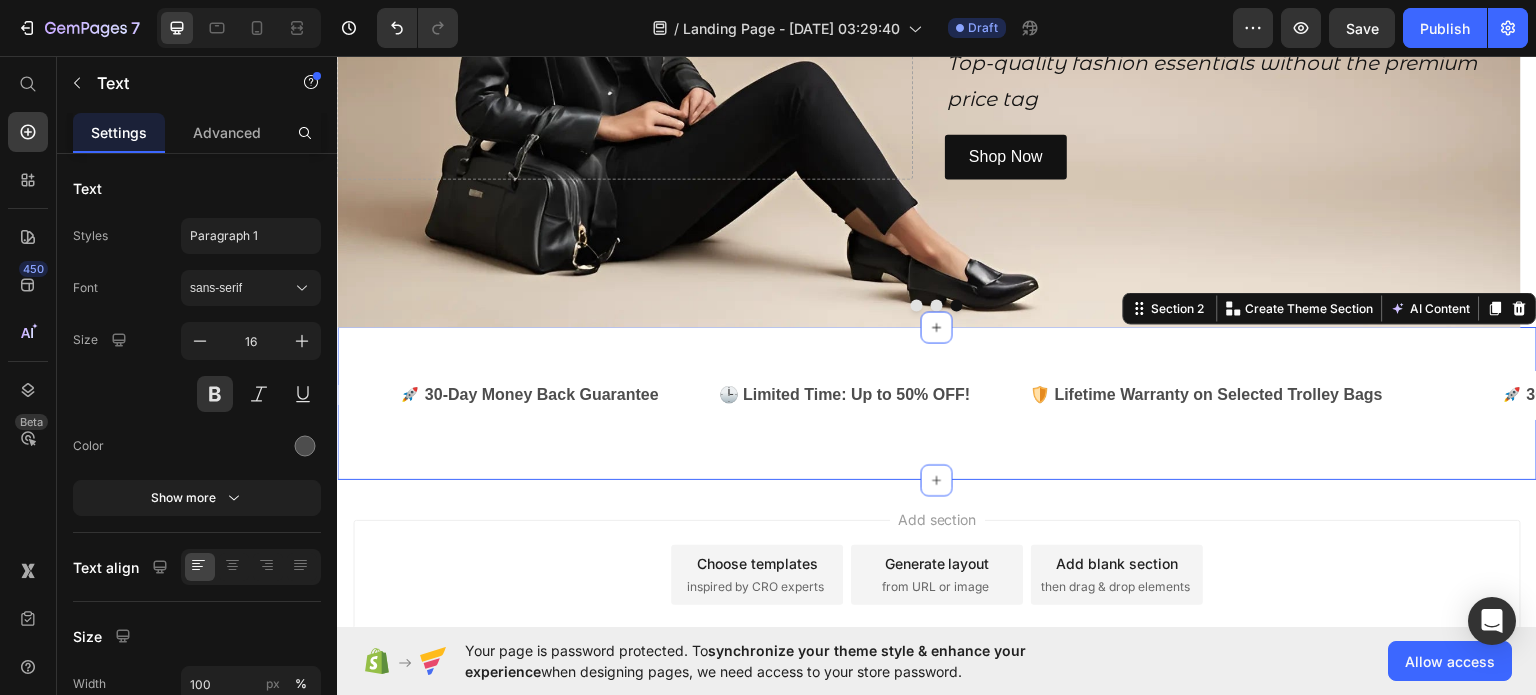 click on "Text 🚀 30-Day Money Back Guarantee  Text 🕒 Limited Time: Up to 50% OFF! Text 🛡️ Lifetime Warranty on Selected Trolley Bags Text Text 🚀 30-Day Money Back Guarantee  Text 🕒 Limited Time: Up to 50% OFF! Text 🛡️ Lifetime Warranty on Selected Trolley Bags Text Text 🚀 30-Day Money Back Guarantee  Text 🕒 Limited Time: Up to 50% OFF! Text 🛡️ Lifetime Warranty on Selected Trolley Bags Text Text 🚀 30-Day Money Back Guarantee  Text 🕒 Limited Time: Up to 50% OFF! Text 🛡️ Lifetime Warranty on Selected Trolley Bags Text Text 🚀 30-Day Money Back Guarantee  Text 🕒 Limited Time: Up to 50% OFF! Text 🛡️ Lifetime Warranty on Selected Trolley Bags Text Text 🚀 30-Day Money Back Guarantee  Text 🕒 Limited Time: Up to 50% OFF! Text 🛡️ Lifetime Warranty on Selected Trolley Bags Text Marquee Section 2   You can create reusable sections Create Theme Section AI Content Write with GemAI What would you like to describe here? Tone and Voice Persuasive Product Show more" at bounding box center [937, 402] 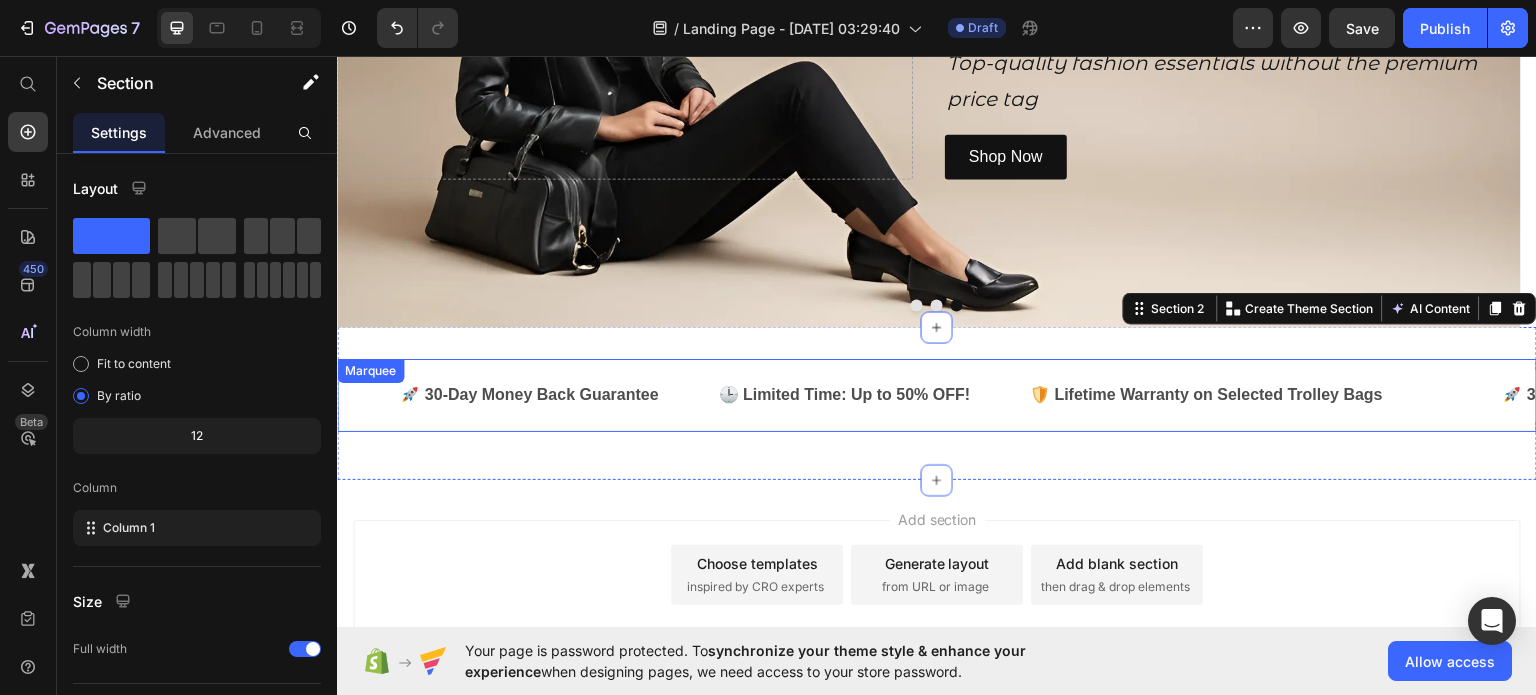 click on "🚀 30-Day Money Back Guarantee  Text" at bounding box center (555, 394) 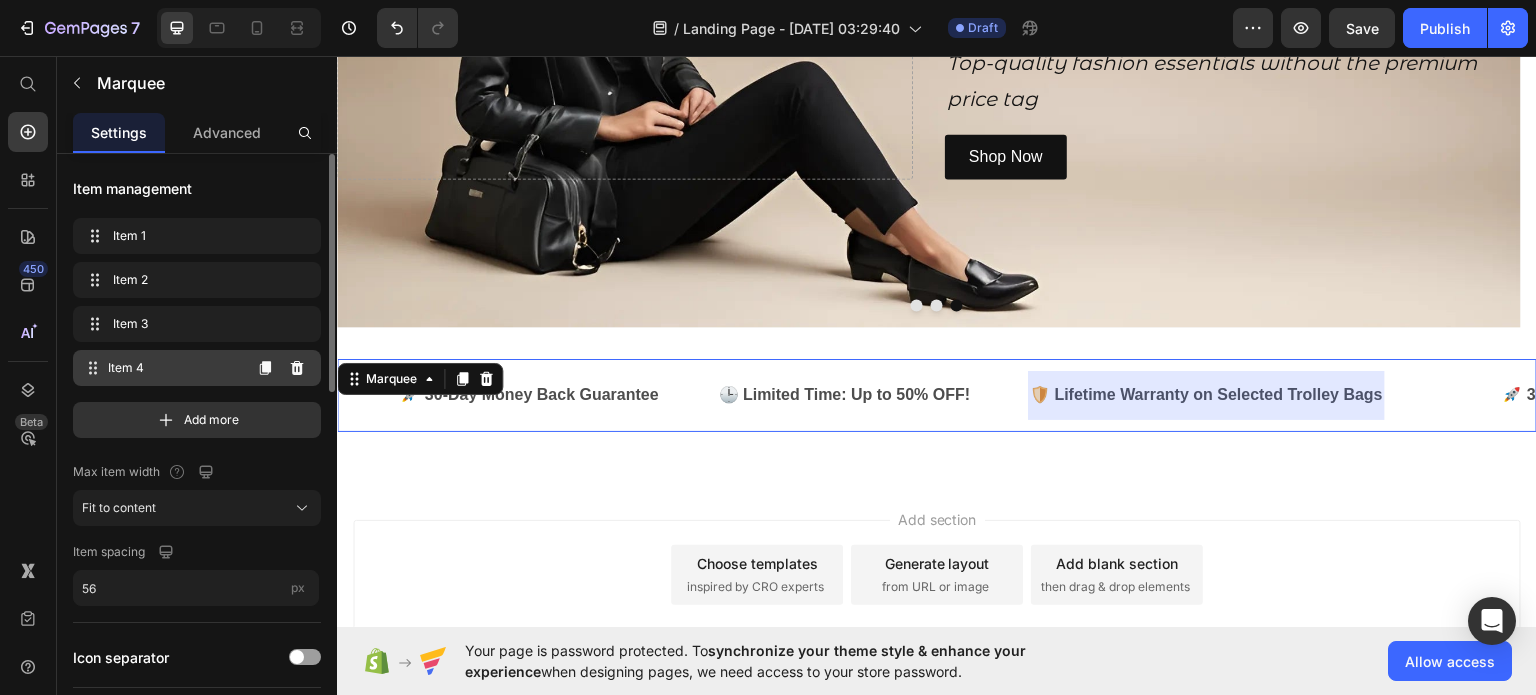 click on "Item 4" at bounding box center [174, 368] 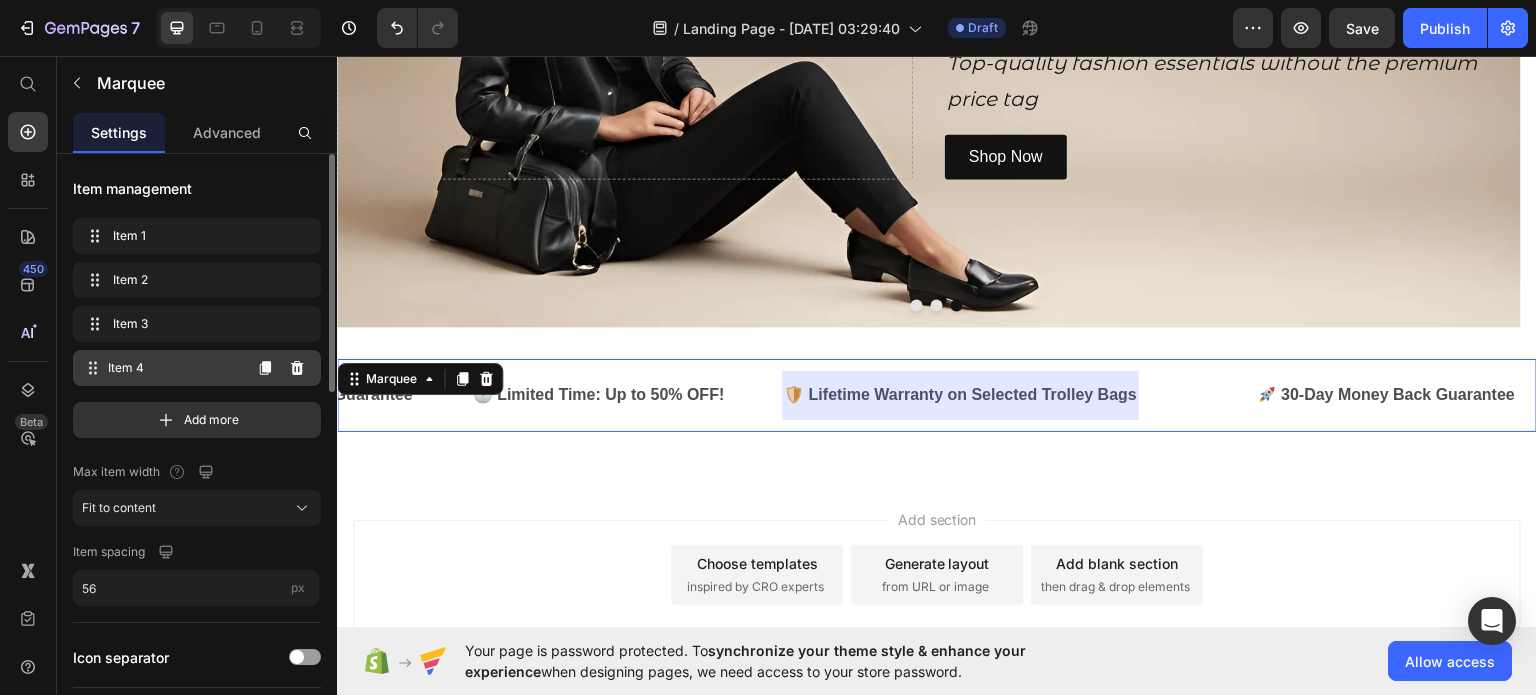 scroll, scrollTop: 0, scrollLeft: 286, axis: horizontal 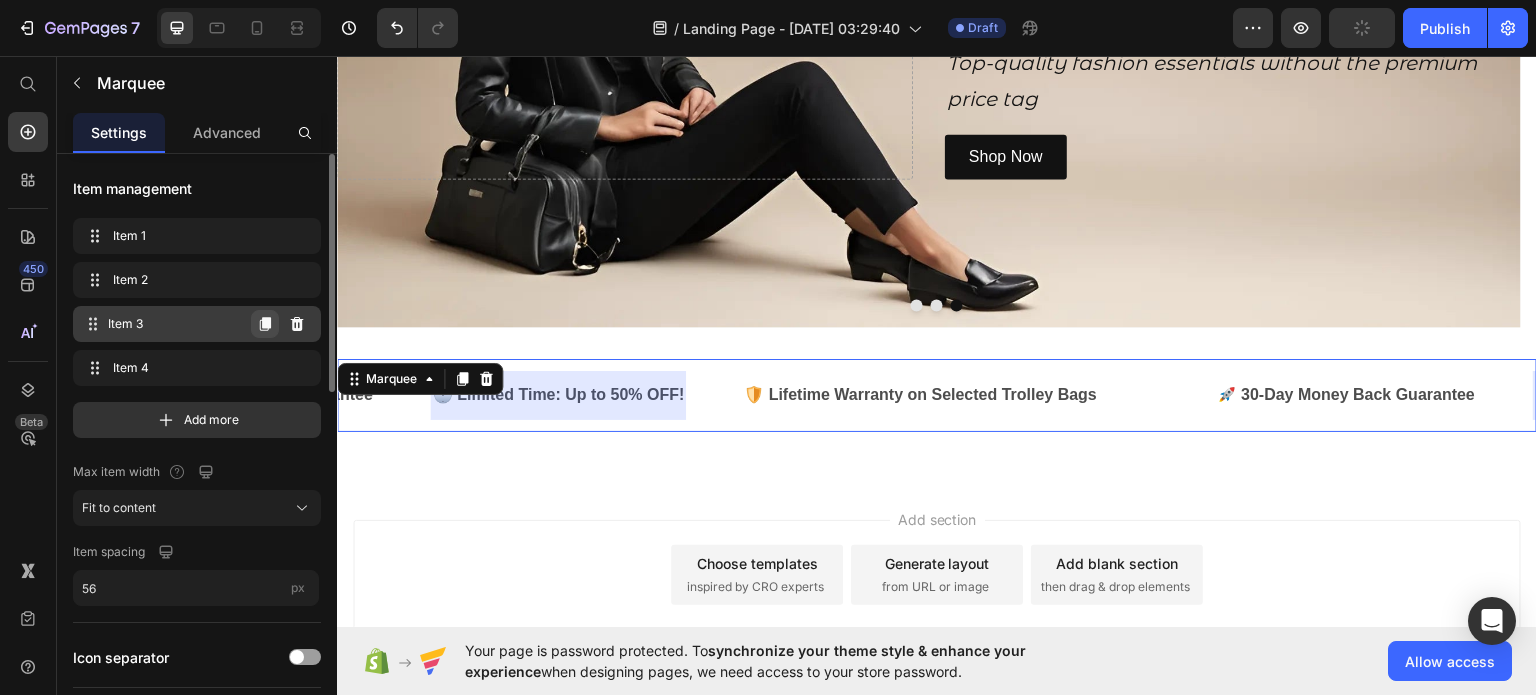 click 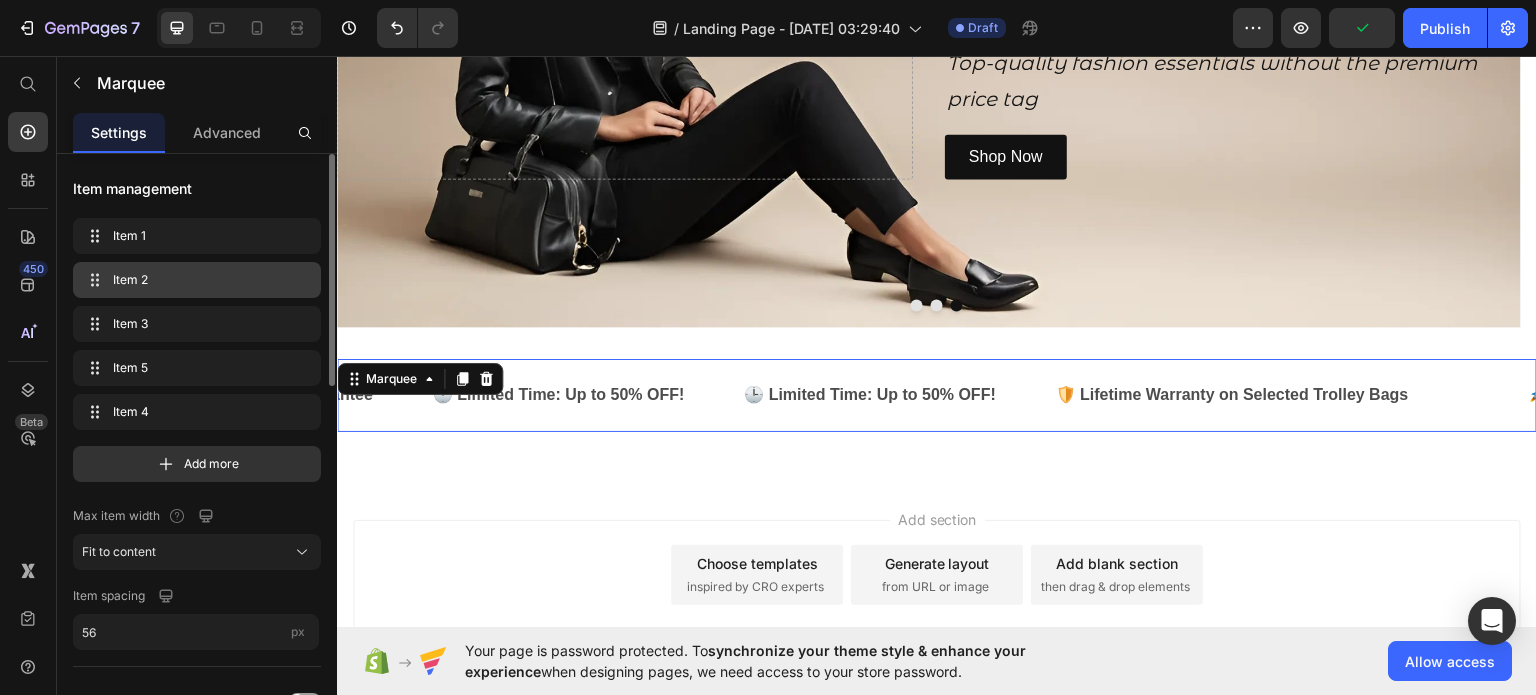 scroll, scrollTop: 0, scrollLeft: 236, axis: horizontal 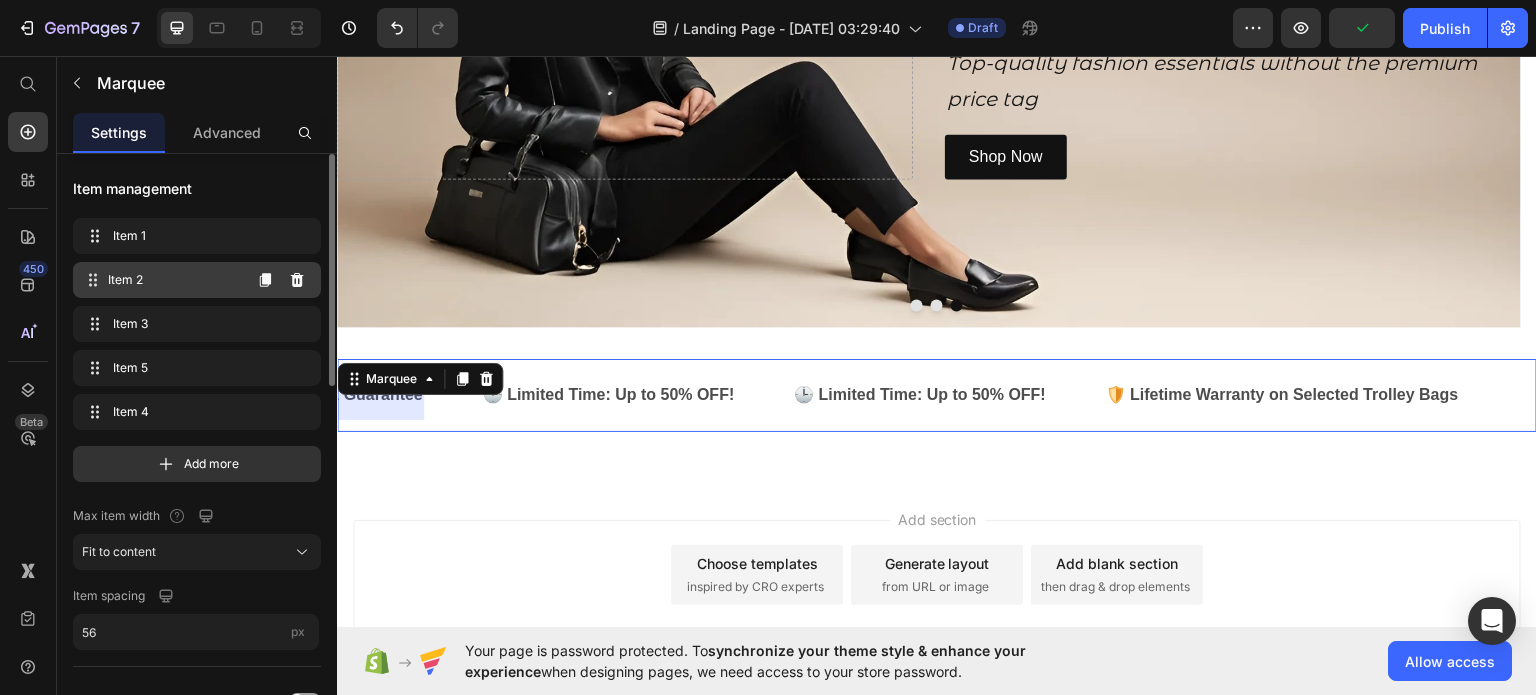 click on "Item 2" at bounding box center [174, 280] 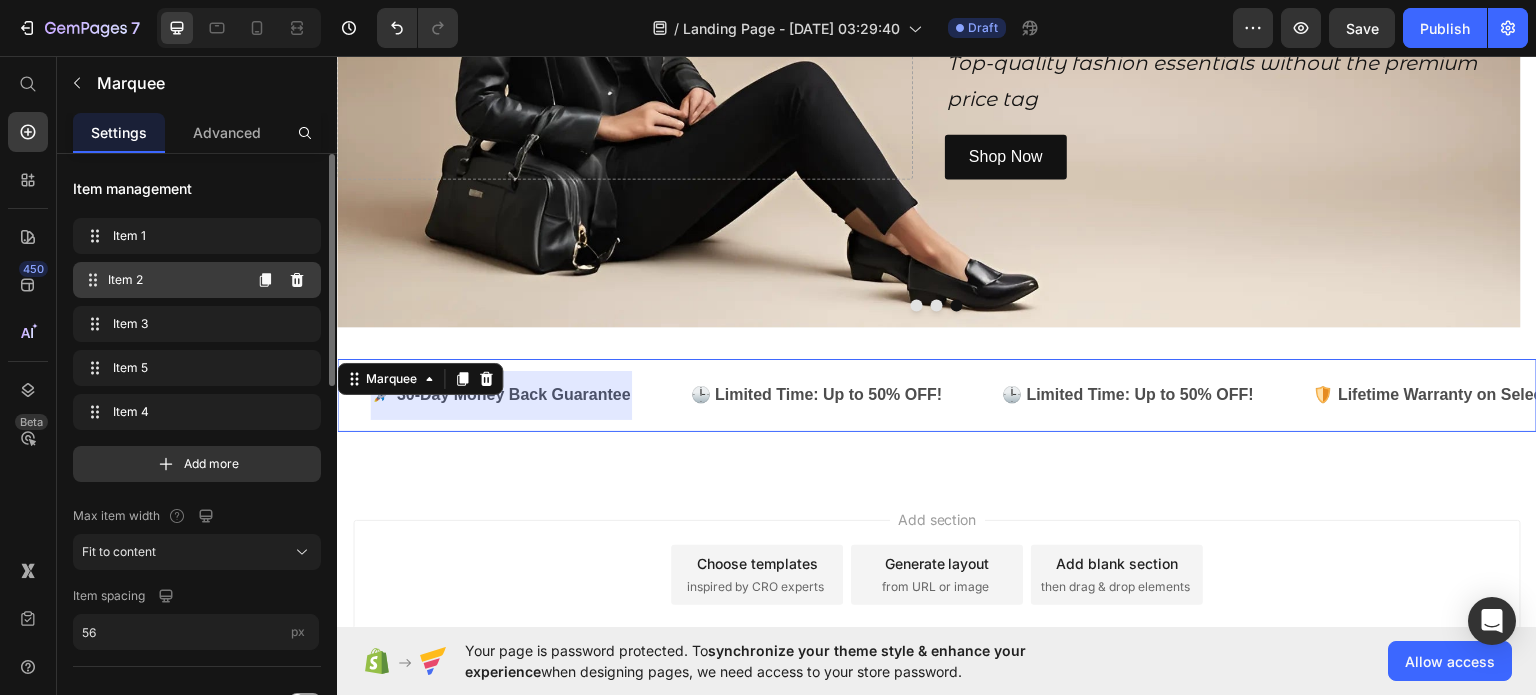 scroll, scrollTop: 0, scrollLeft: 0, axis: both 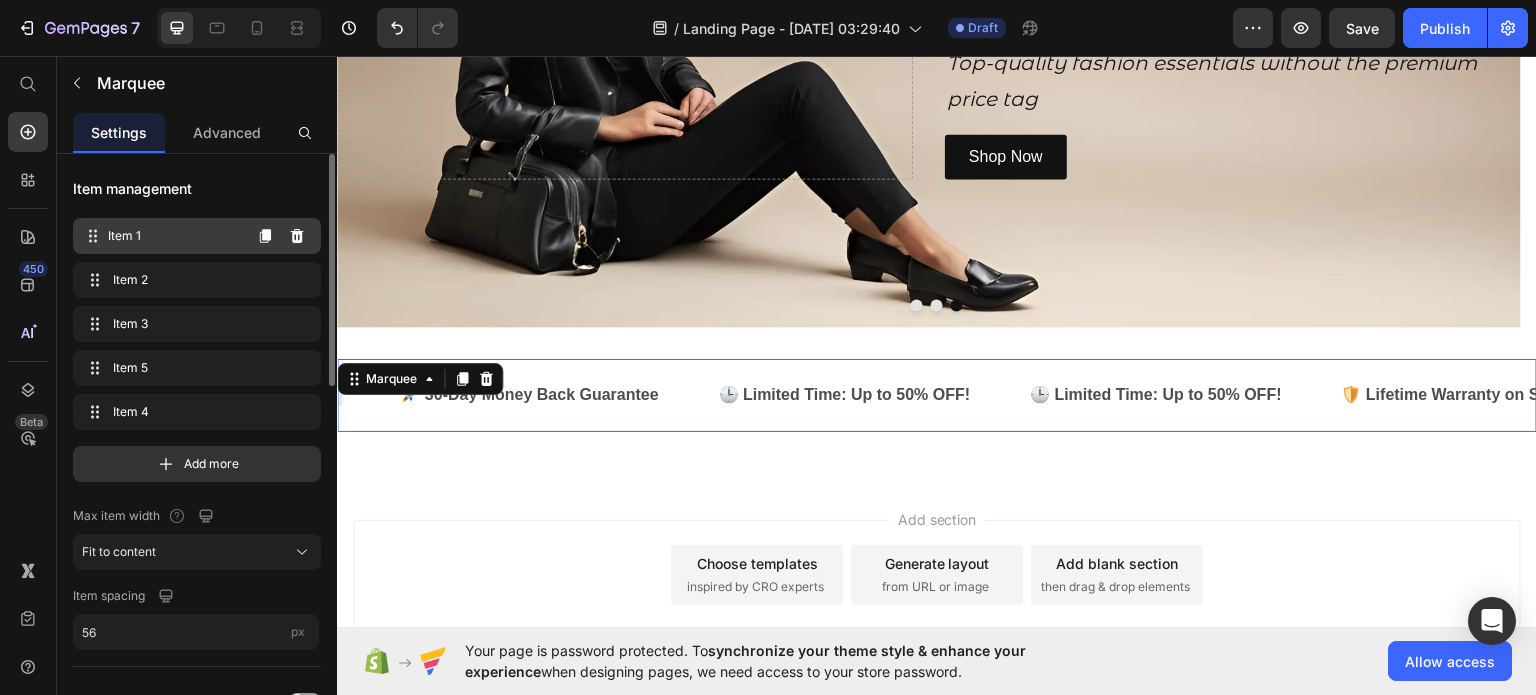 click on "Item 1" at bounding box center (174, 236) 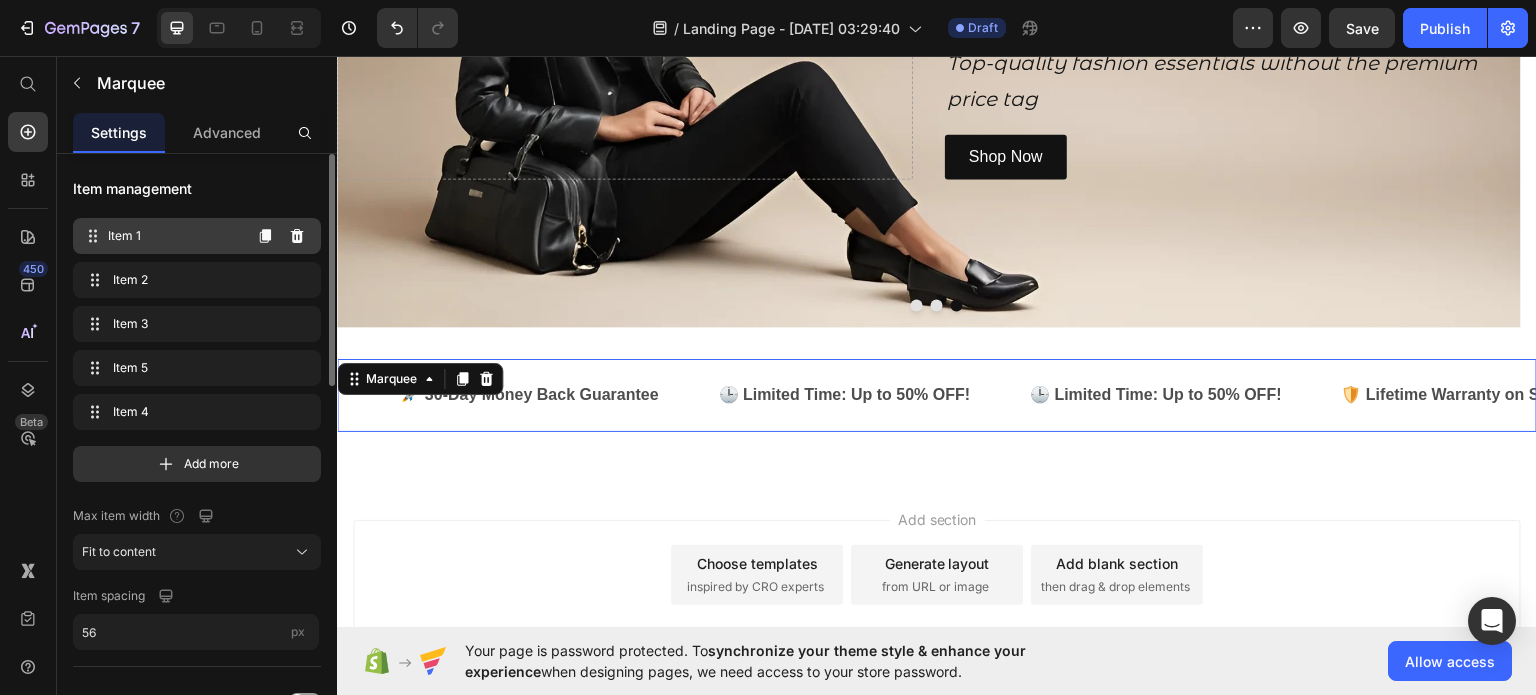 click on "Item 1" at bounding box center (174, 236) 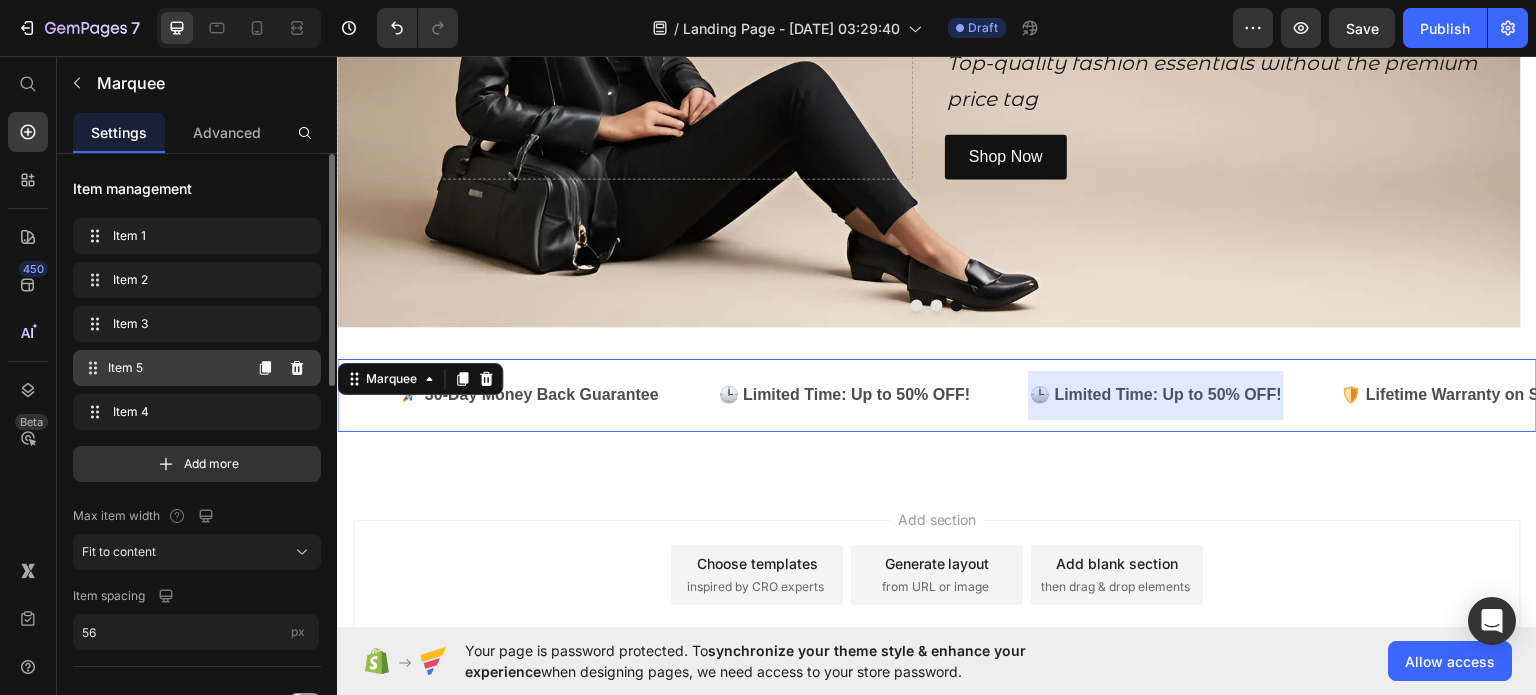 click on "Item 5 Item 5" at bounding box center [161, 368] 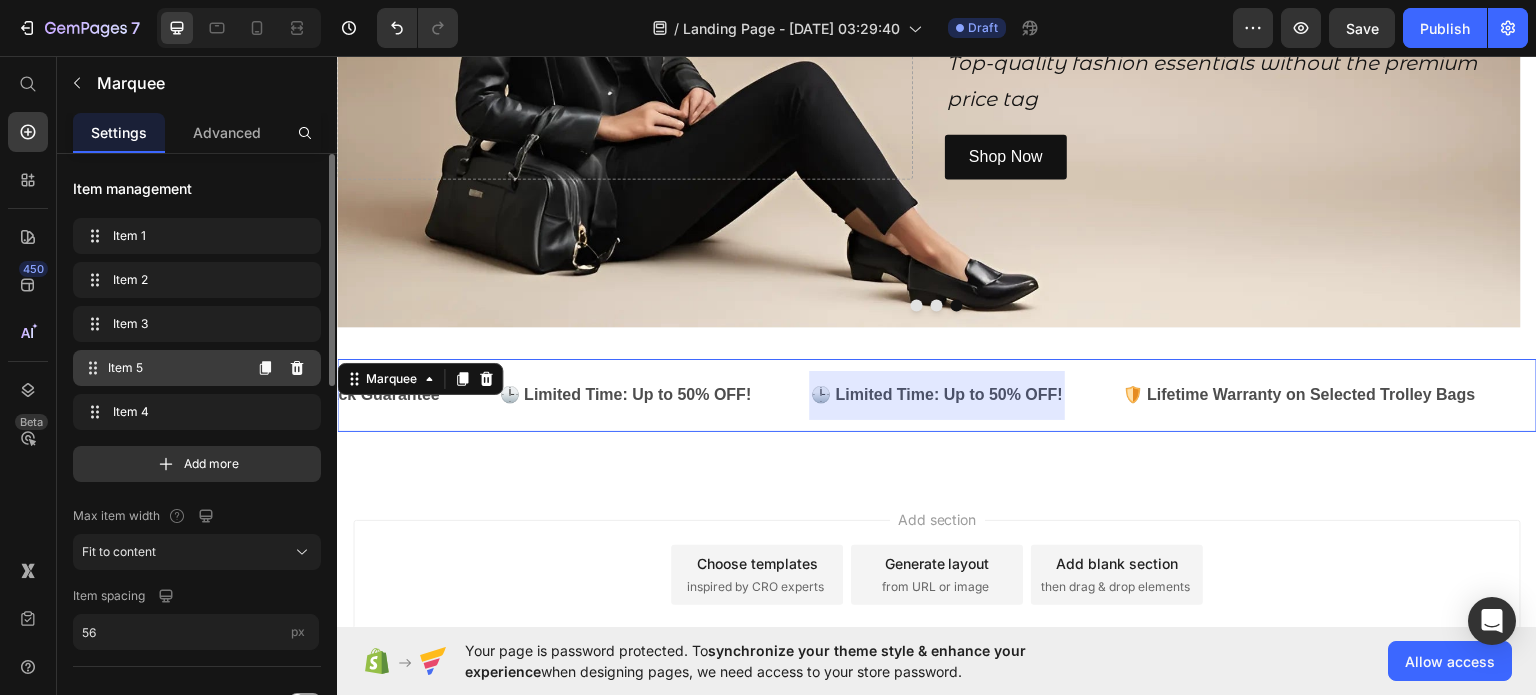 scroll, scrollTop: 0, scrollLeft: 236, axis: horizontal 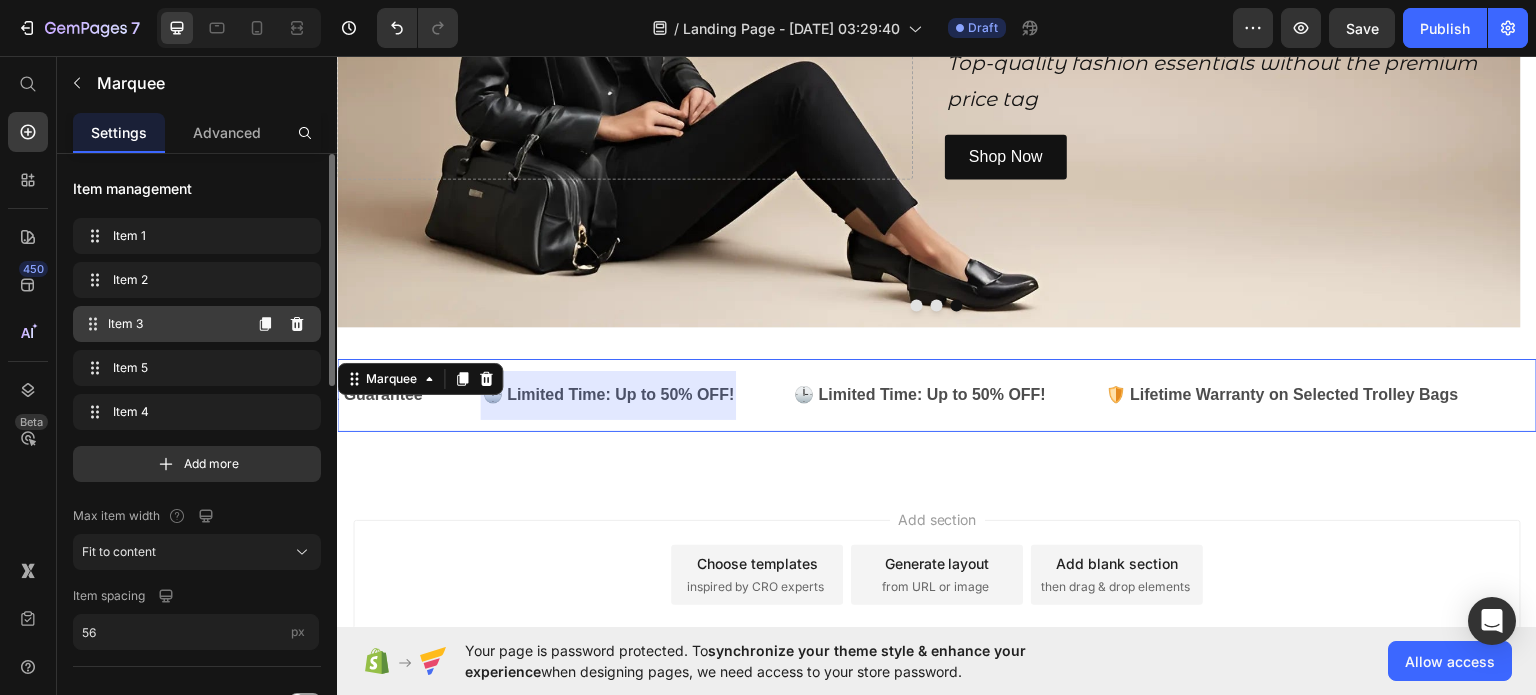 click on "Item 3" at bounding box center (174, 324) 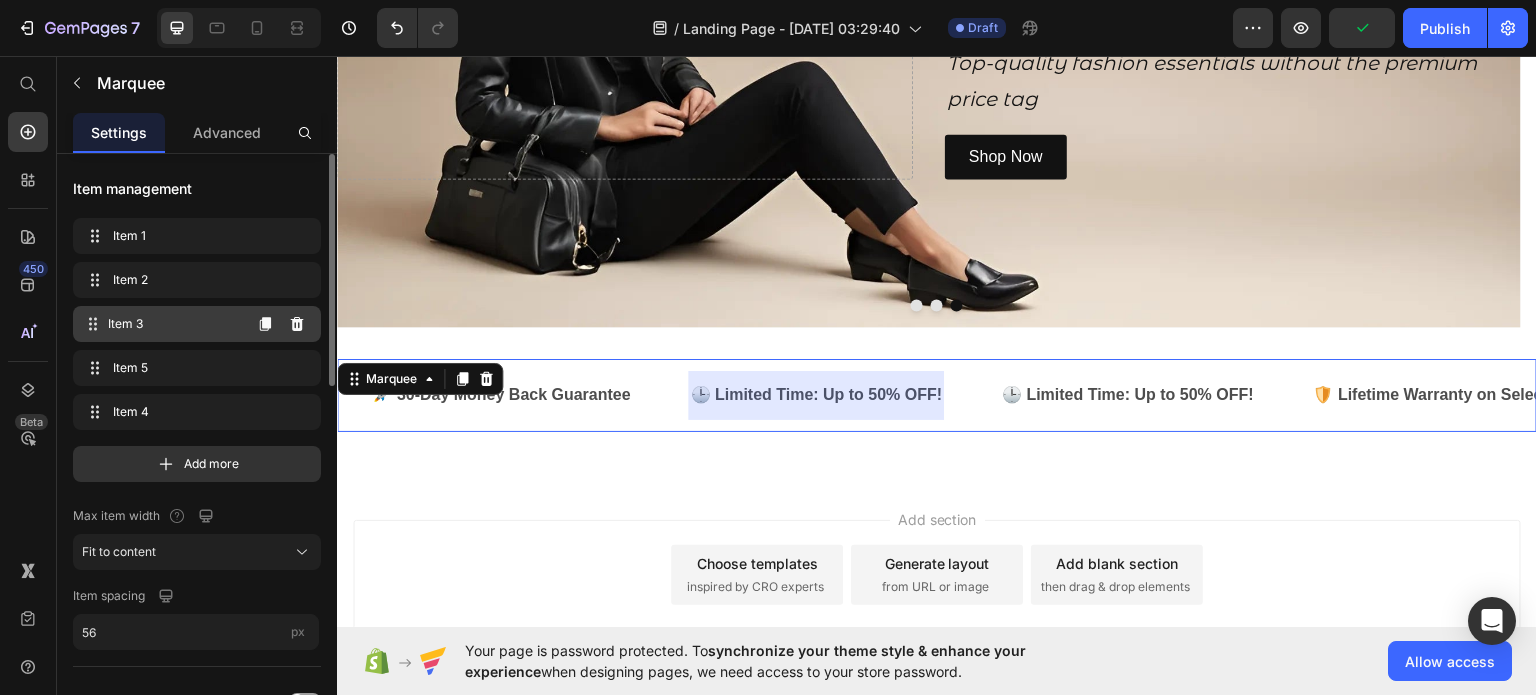scroll, scrollTop: 0, scrollLeft: 0, axis: both 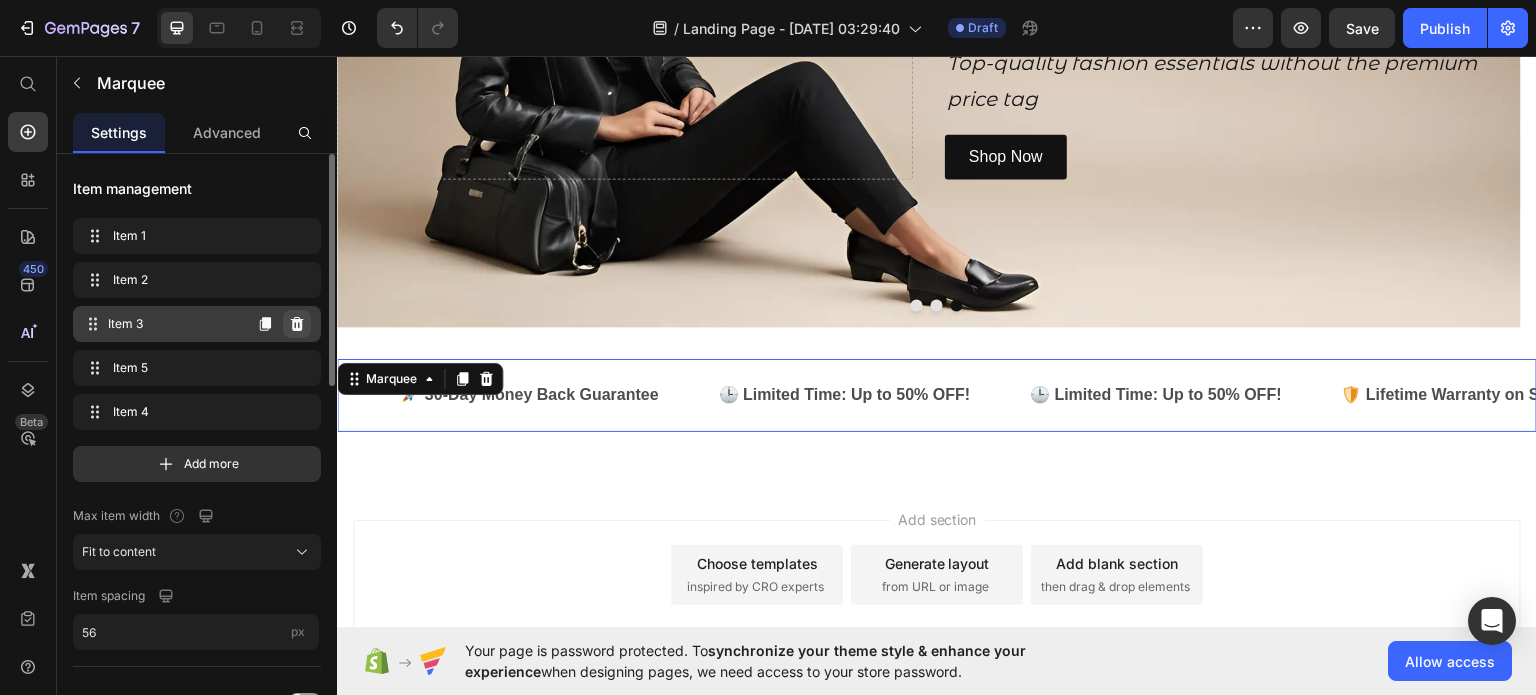 click 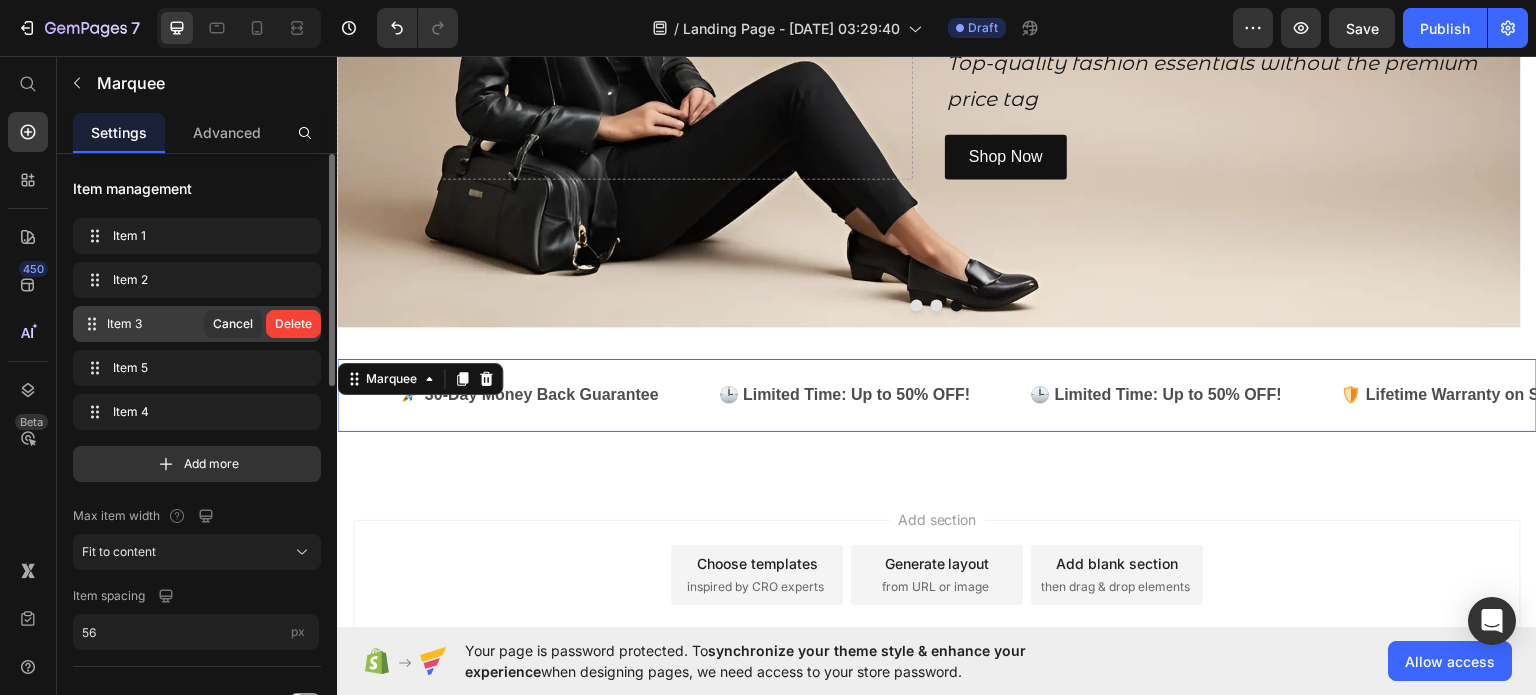 click on "Delete" at bounding box center (293, 324) 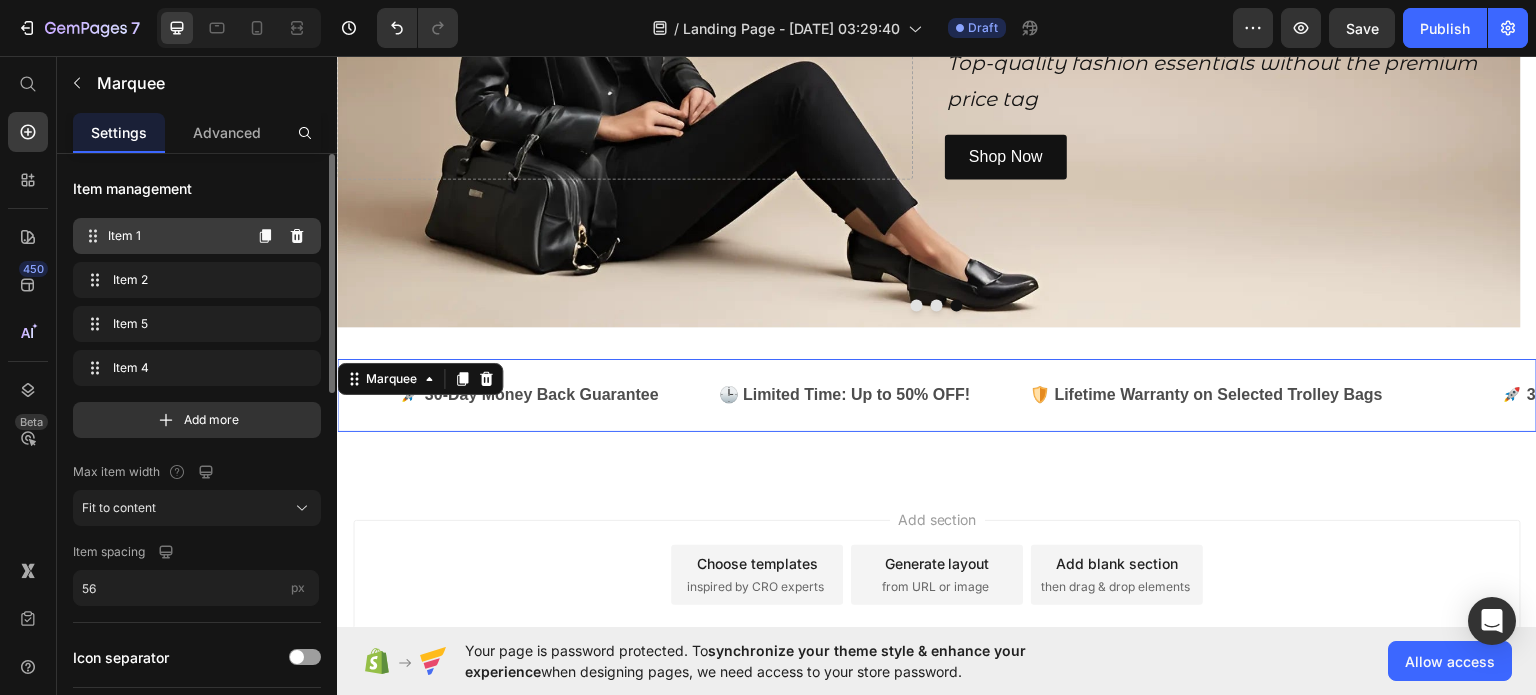 click on "Item 1 Item 1" at bounding box center (161, 236) 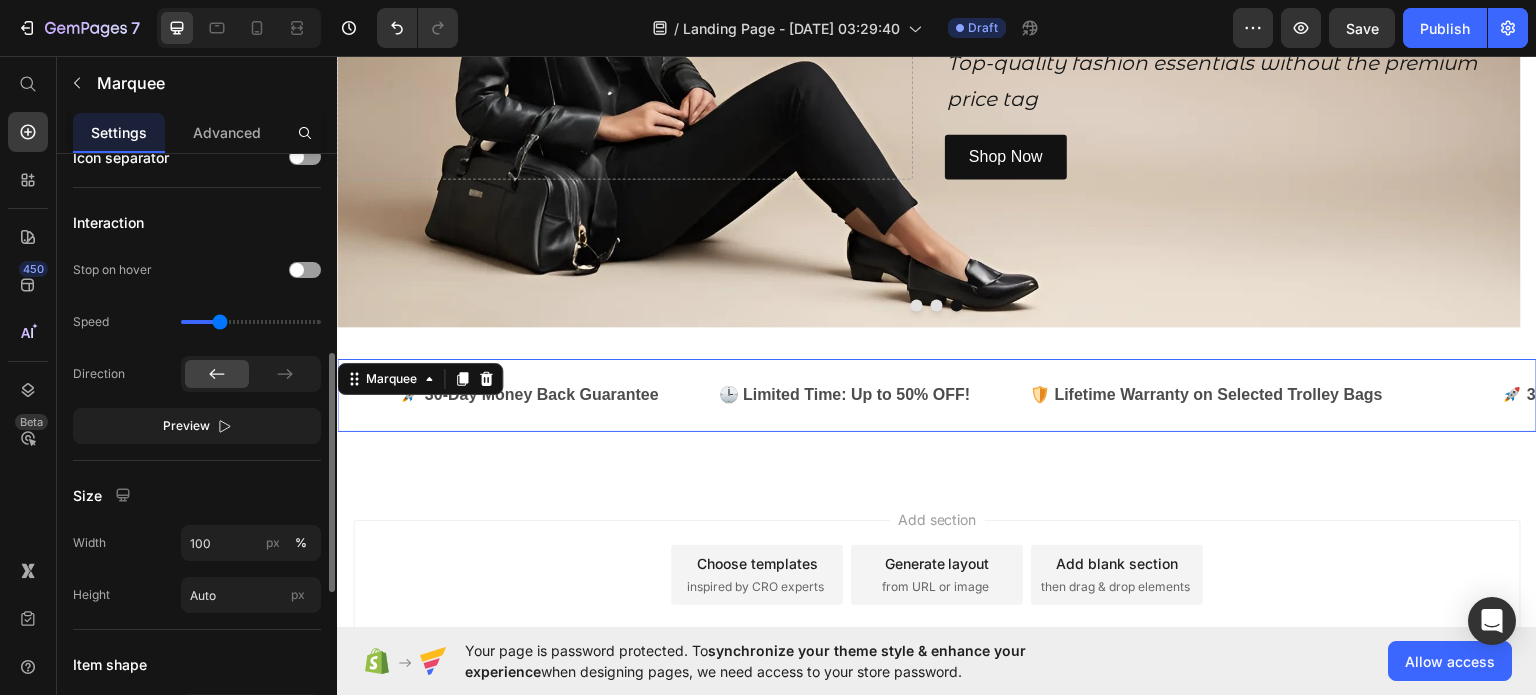 scroll, scrollTop: 500, scrollLeft: 0, axis: vertical 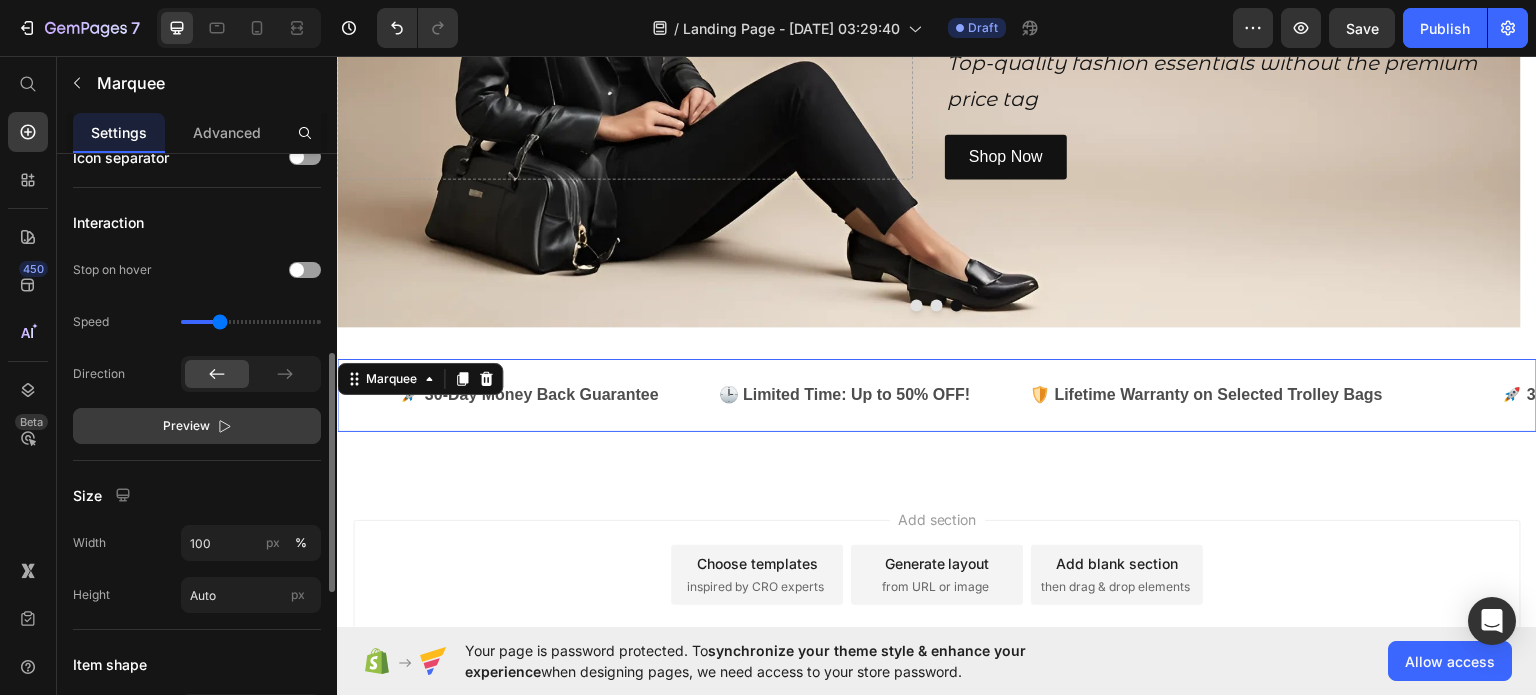 click on "Preview" at bounding box center [197, 426] 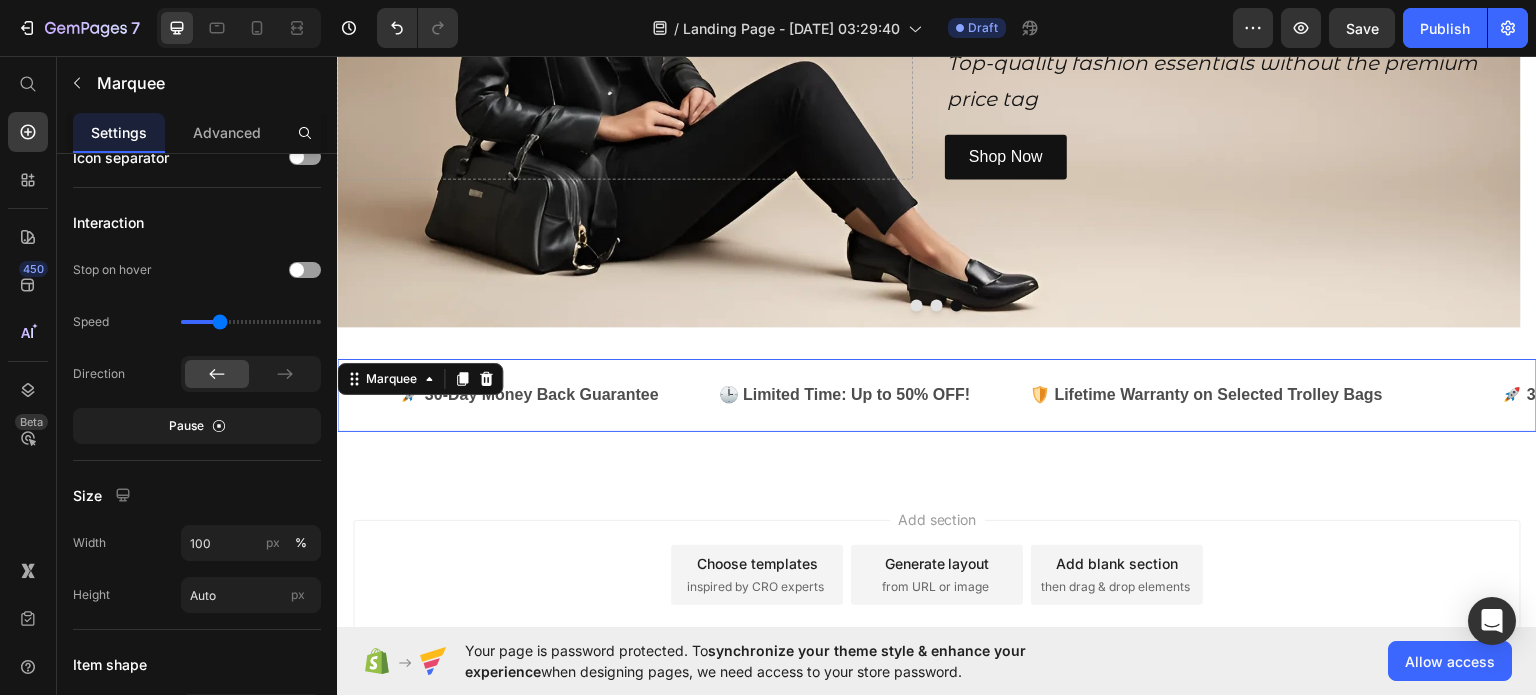 click on "Text 🚀 30-Day Money Back Guarantee  Text 🕒 Limited Time: Up to 50% OFF! Text 🛡️ Lifetime Warranty on Selected Trolley Bags Text" at bounding box center [3088, 394] 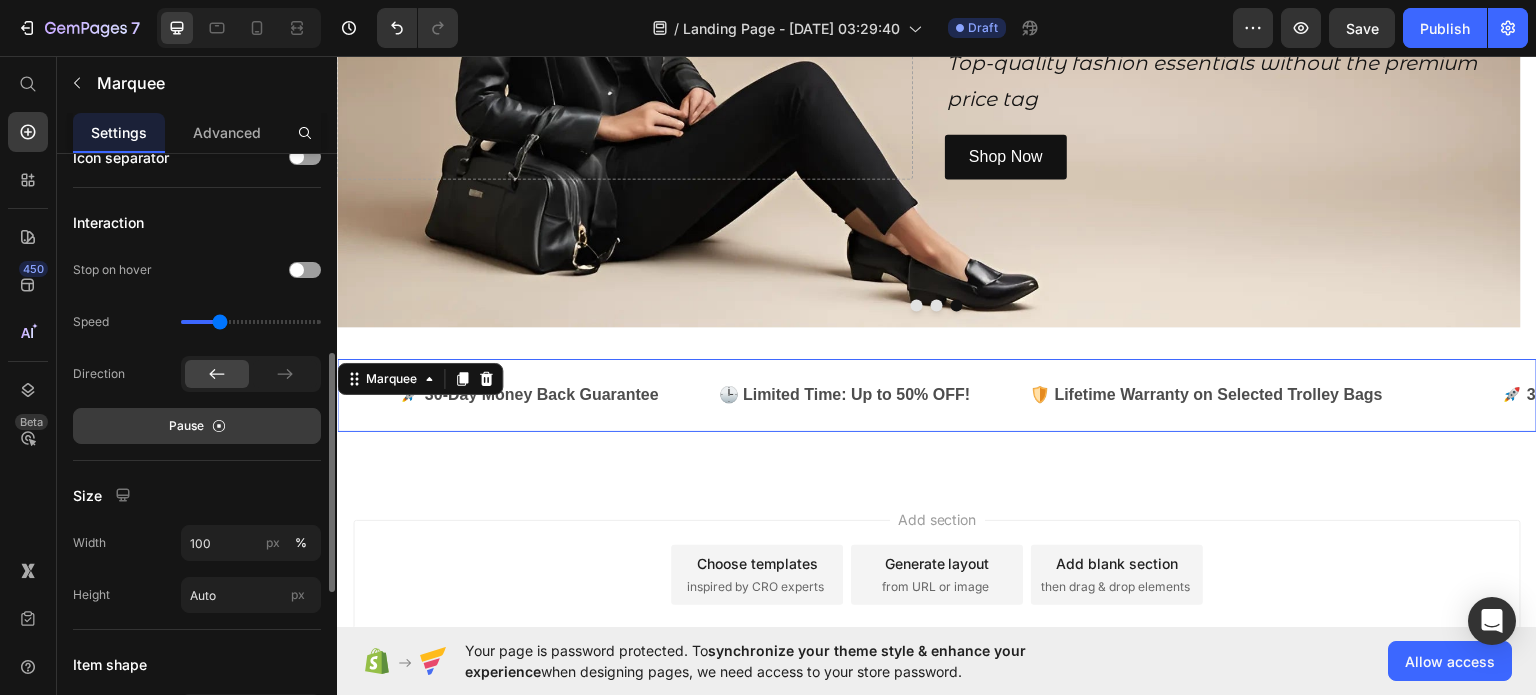 click on "Pause" at bounding box center [197, 426] 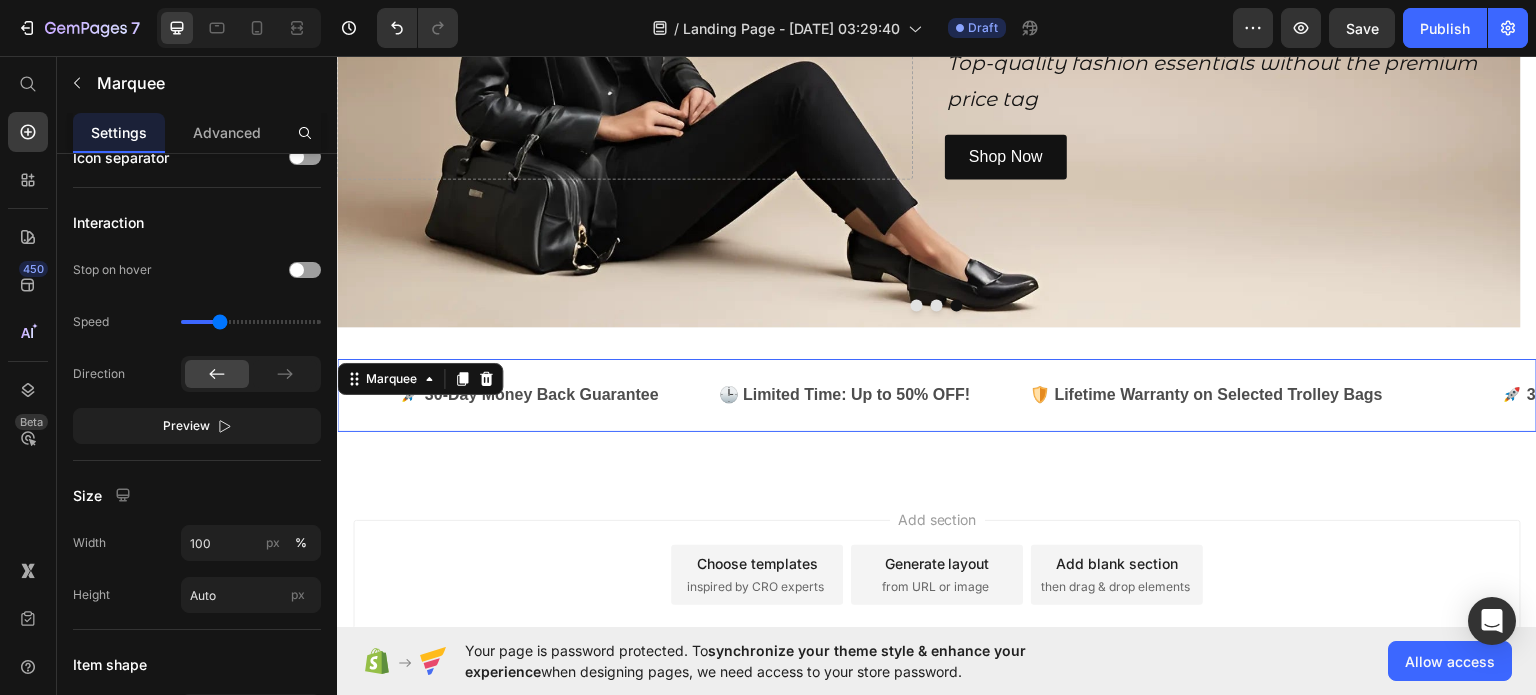 click on "🛡️ Lifetime Warranty on Selected Trolley Bags Text" at bounding box center (1231, 394) 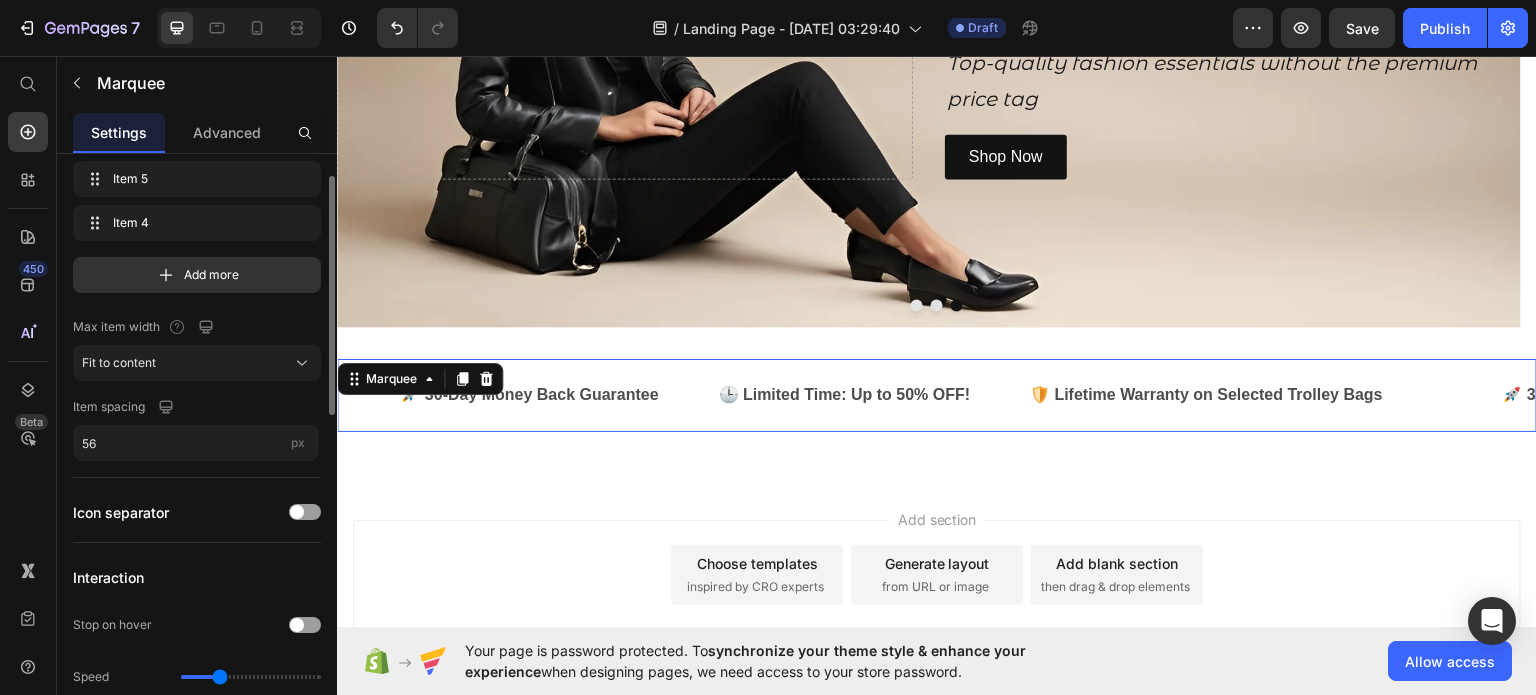 scroll, scrollTop: 0, scrollLeft: 0, axis: both 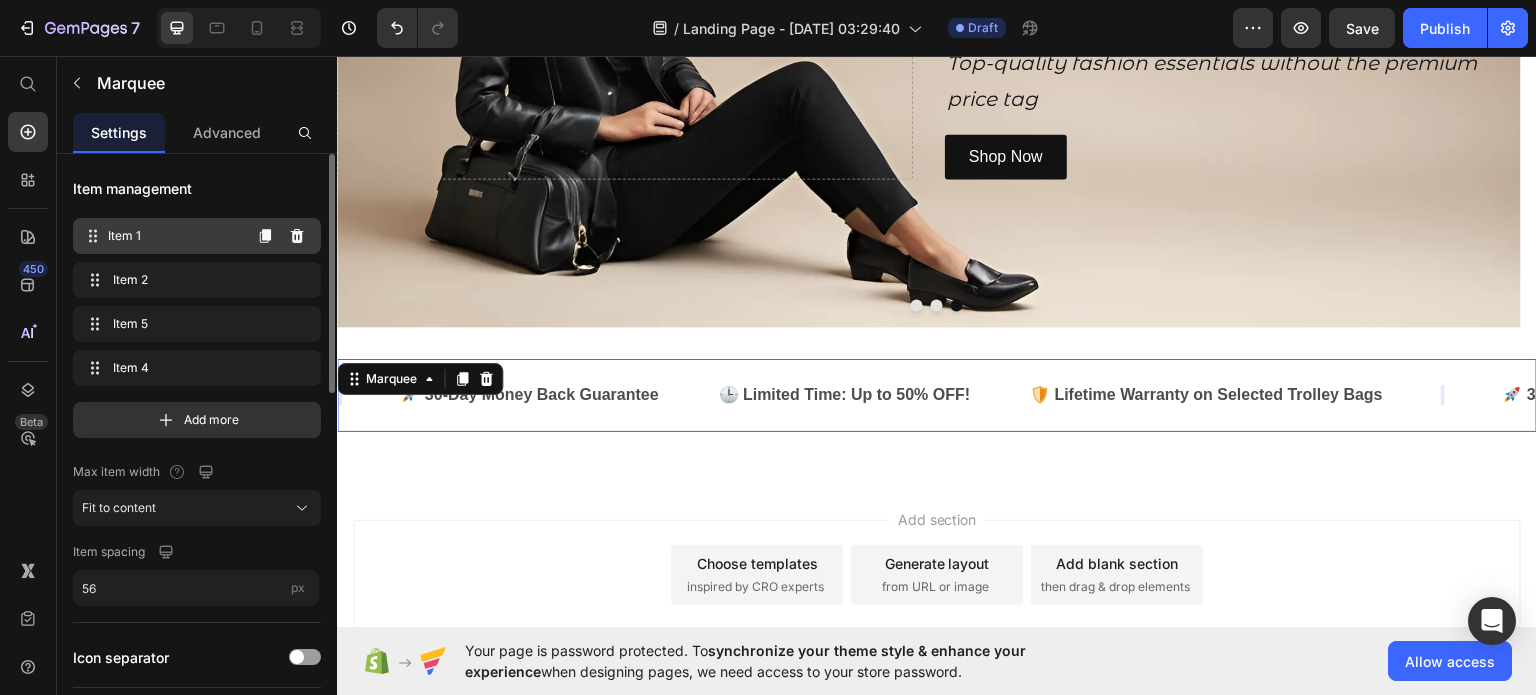 click on "Item 1" at bounding box center (174, 236) 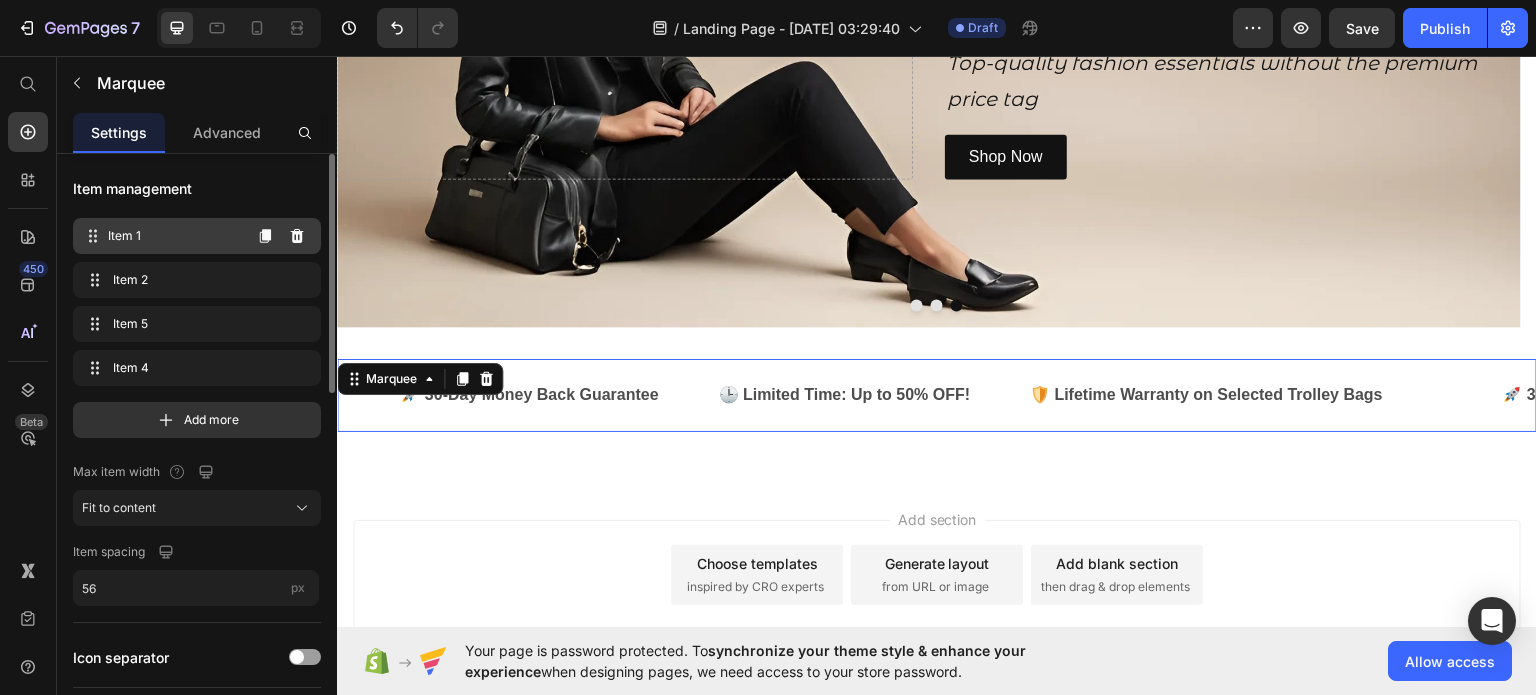 click on "Item 1" at bounding box center [174, 236] 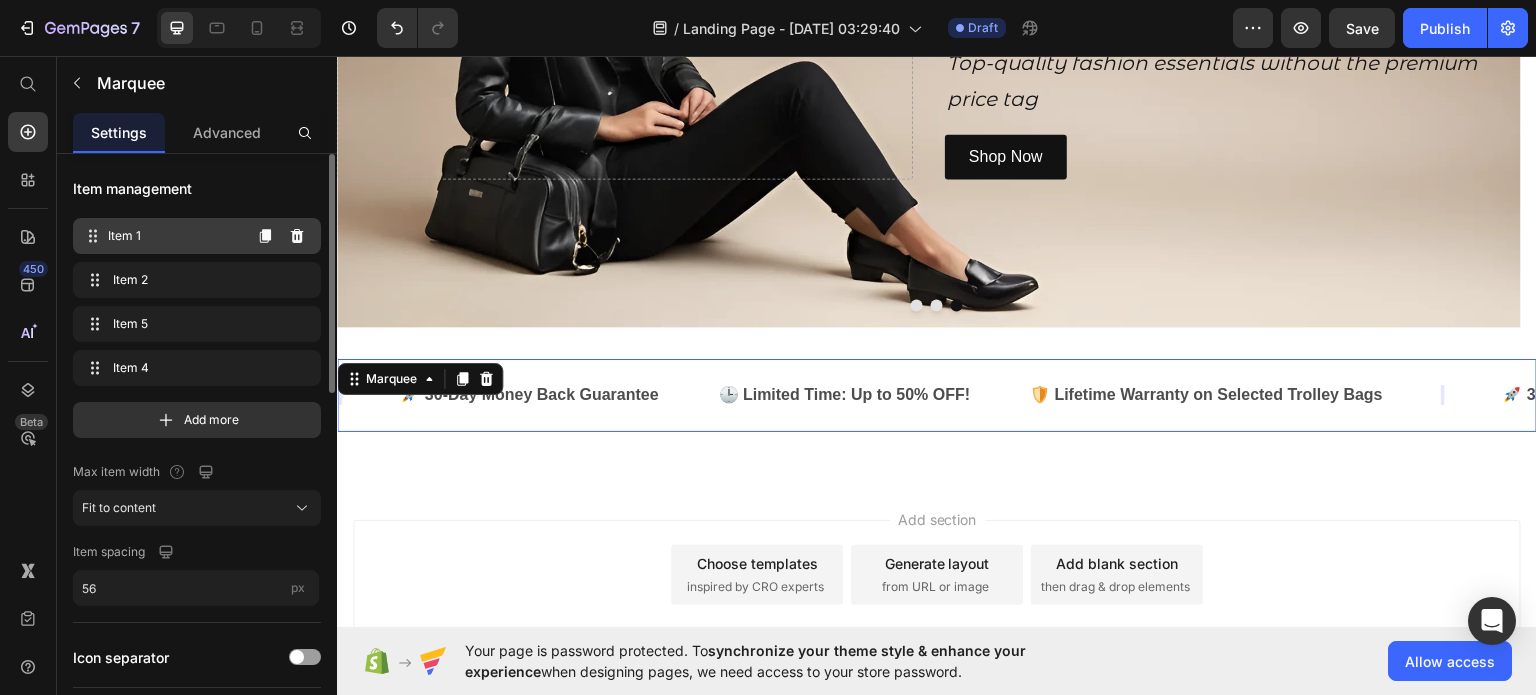 click on "Item 1" at bounding box center (174, 236) 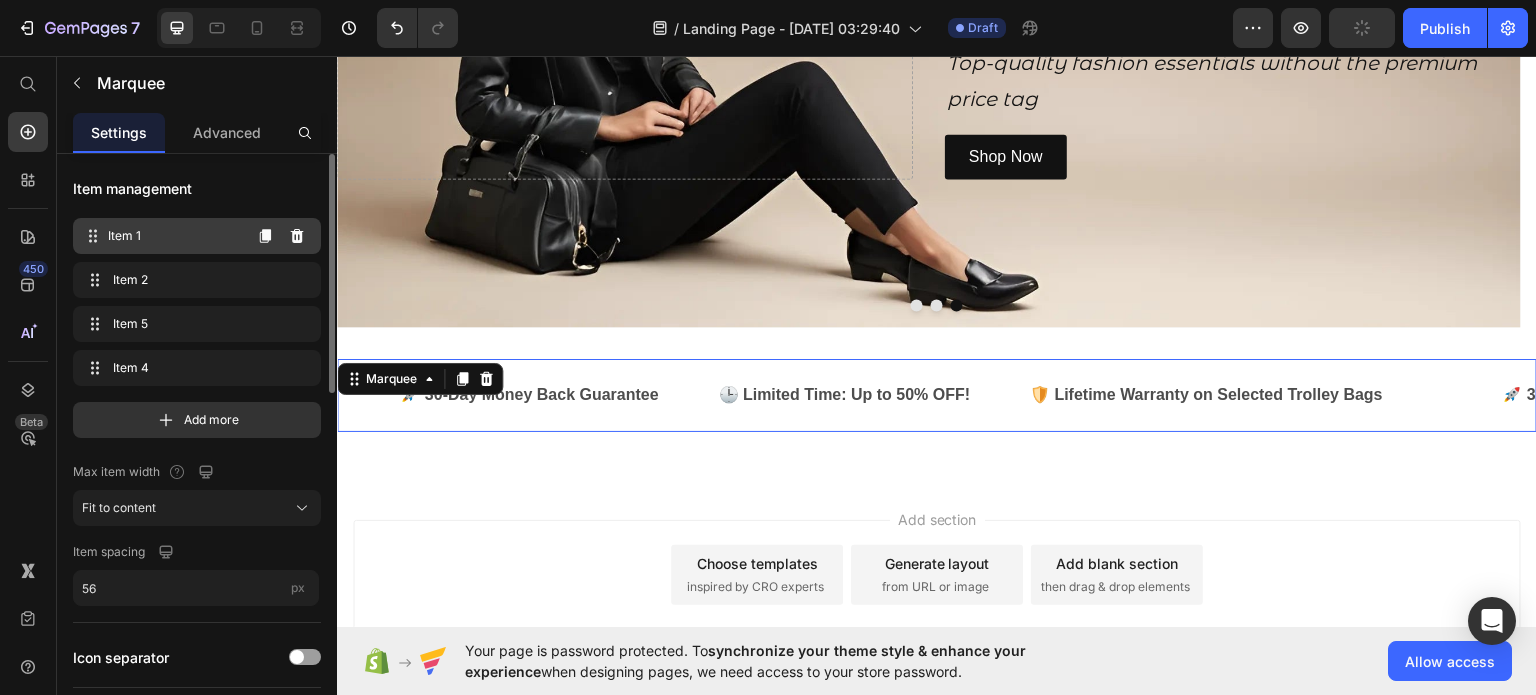 click on "Item 1" at bounding box center (174, 236) 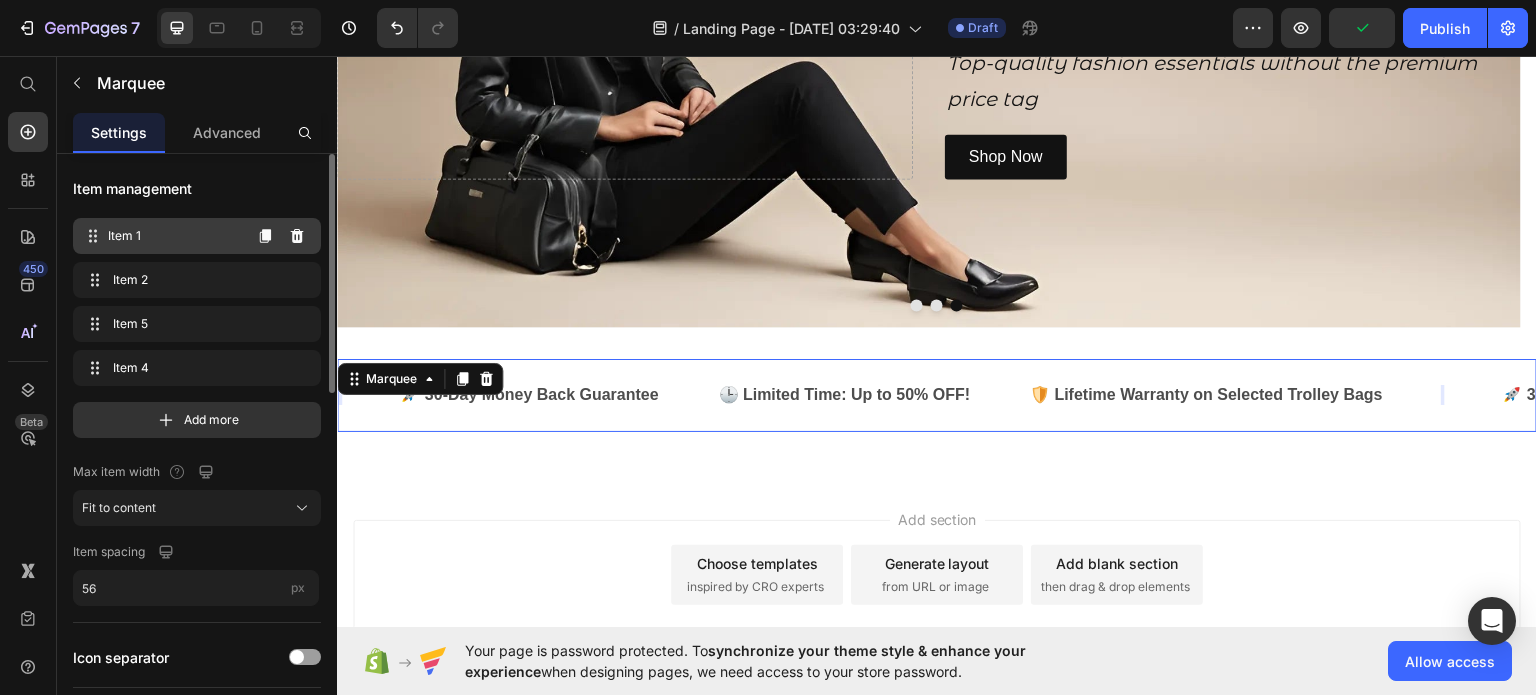click on "Item 1" at bounding box center (174, 236) 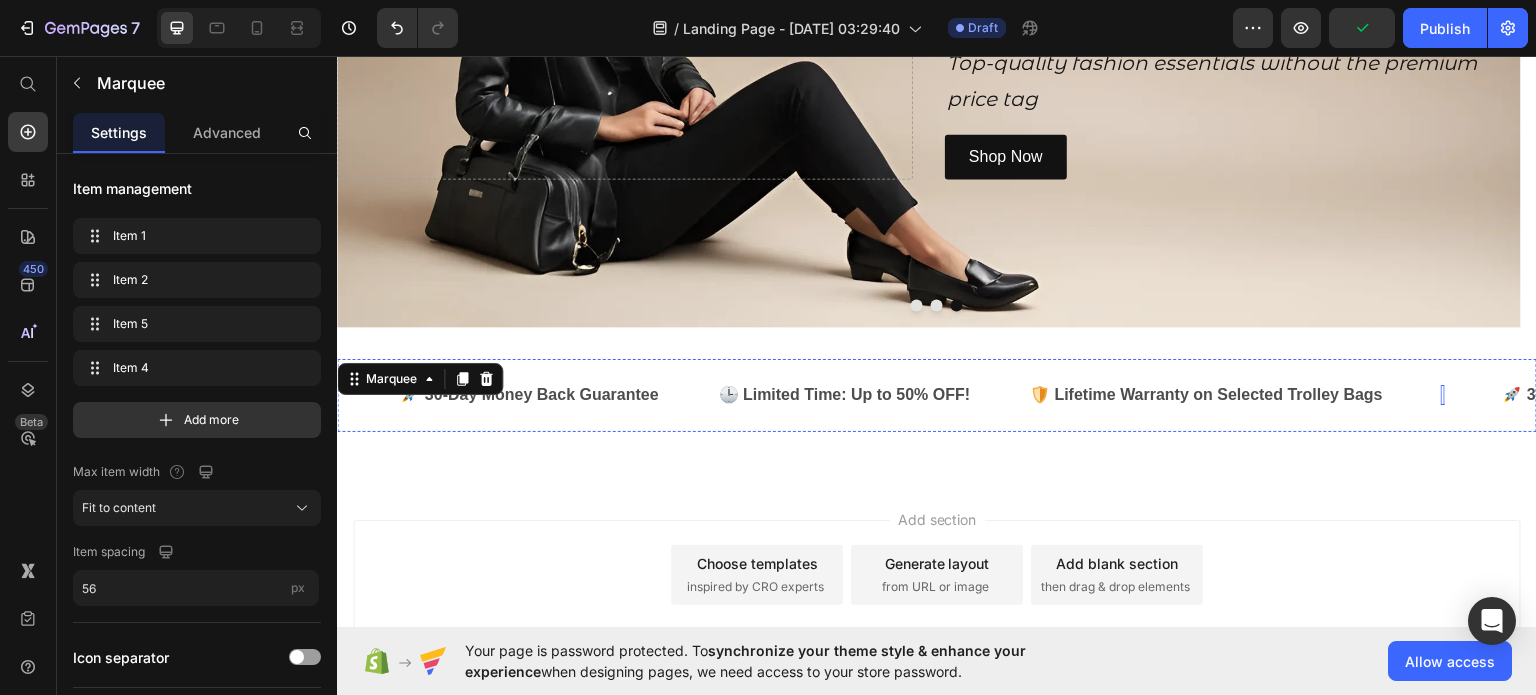 click at bounding box center [1438, 394] 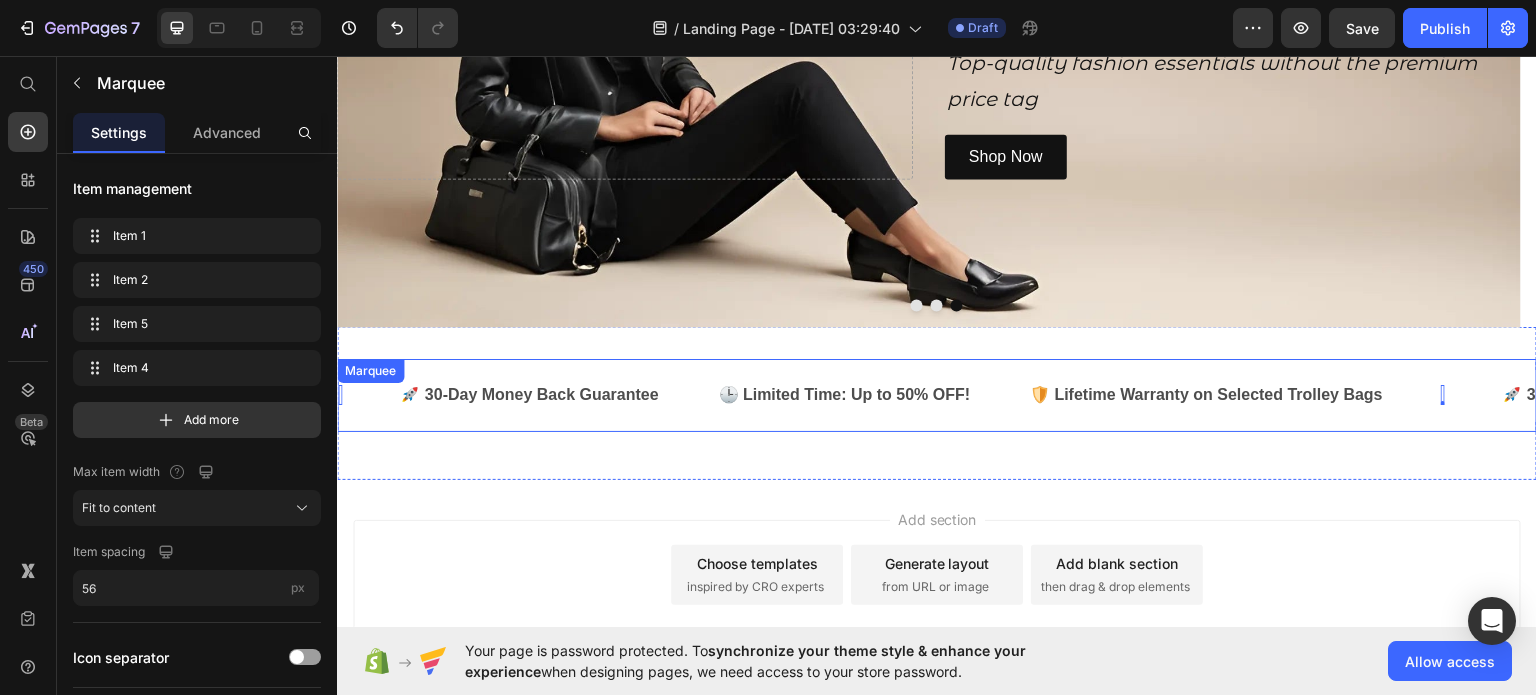 click on "Text   0" at bounding box center [1468, 394] 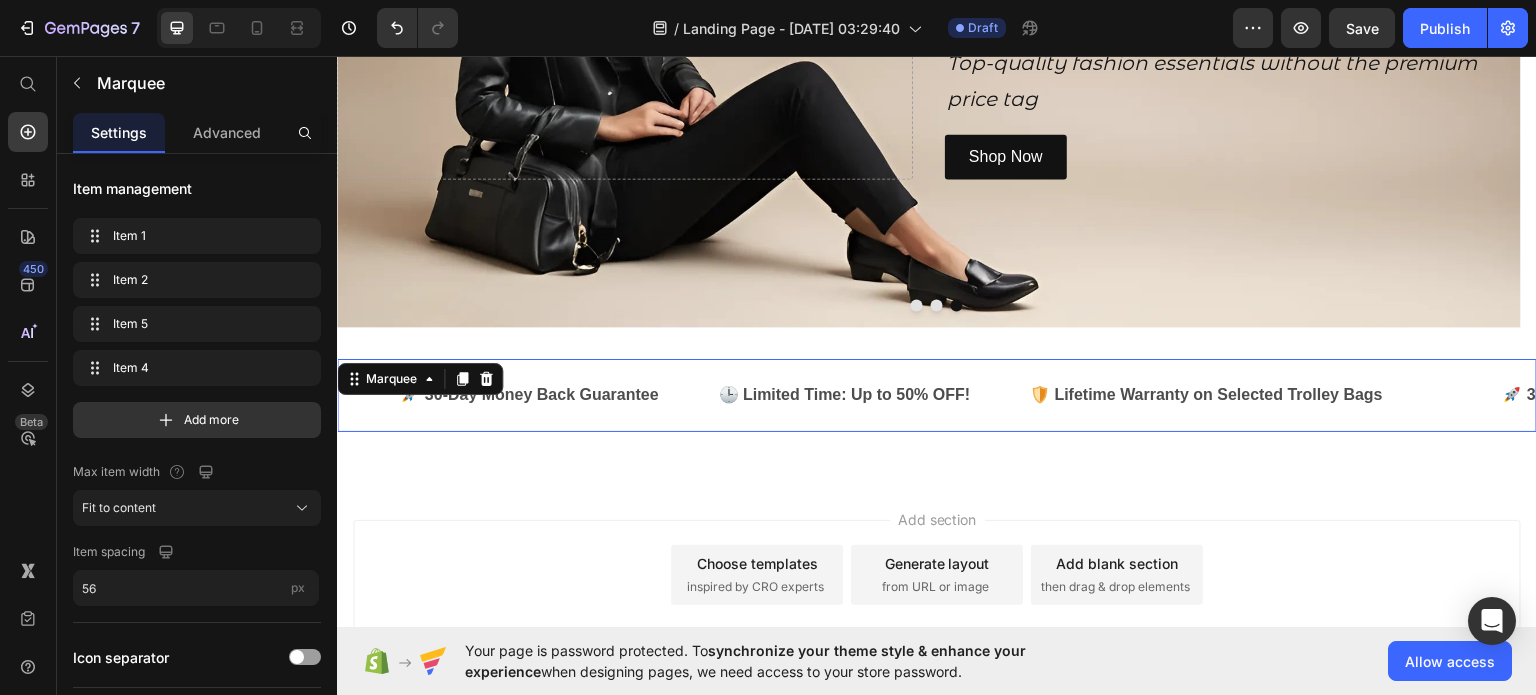 click on "Text" at bounding box center [1471, 394] 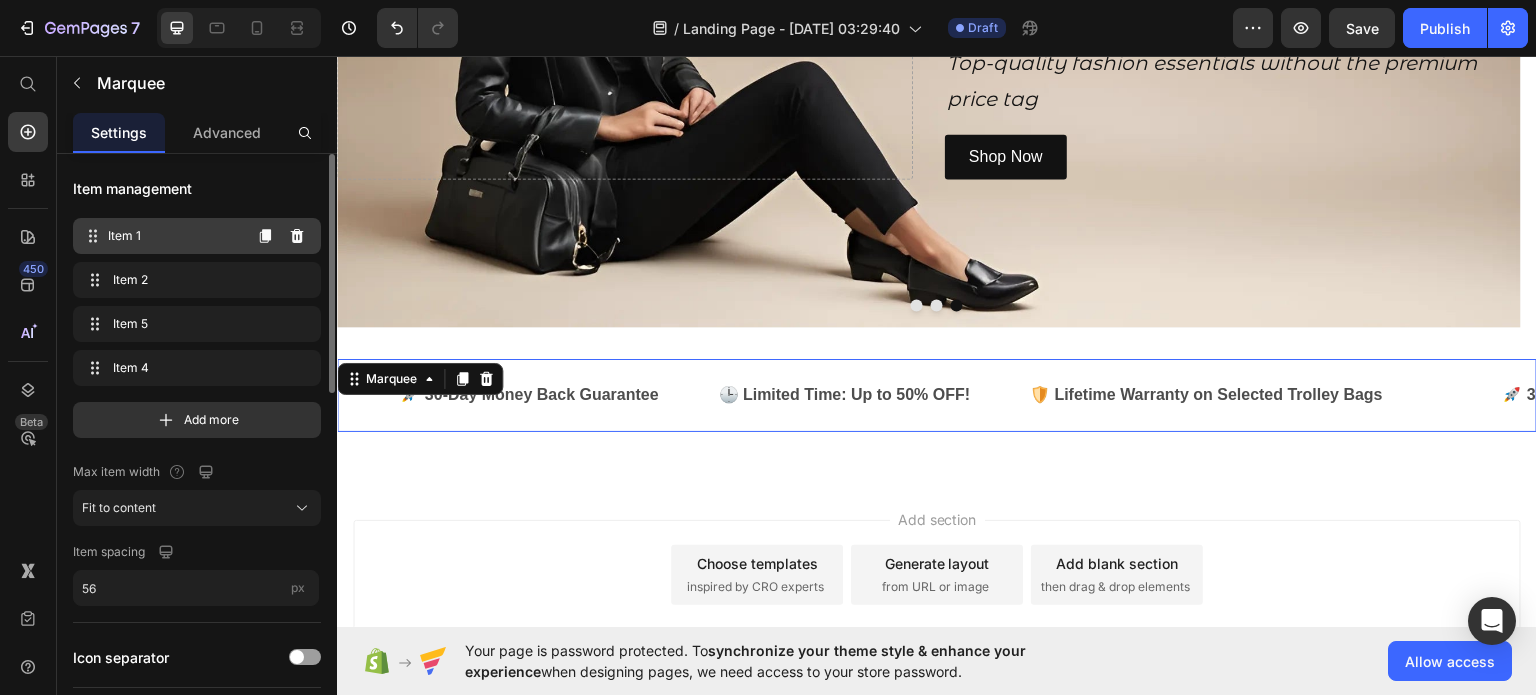click on "Item 1" at bounding box center (174, 236) 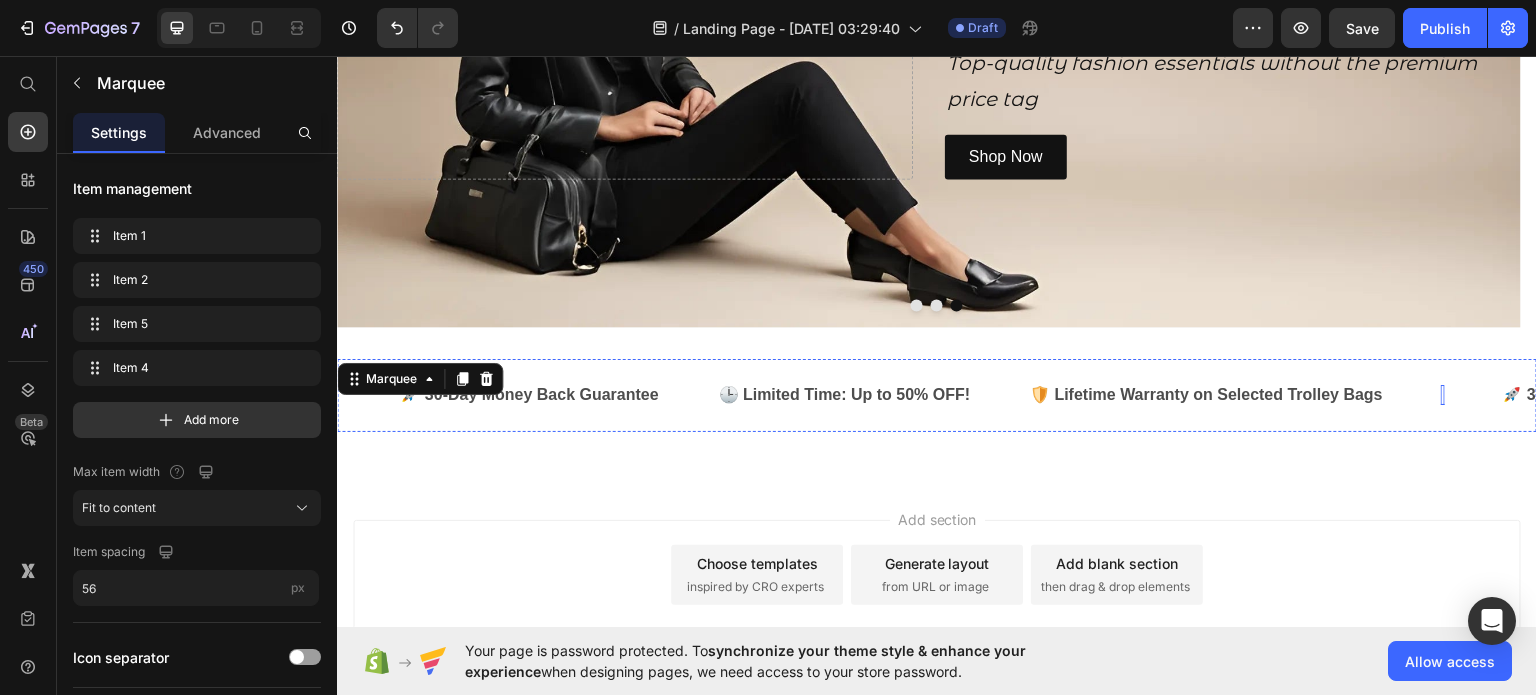 click on "Text" at bounding box center [1441, 394] 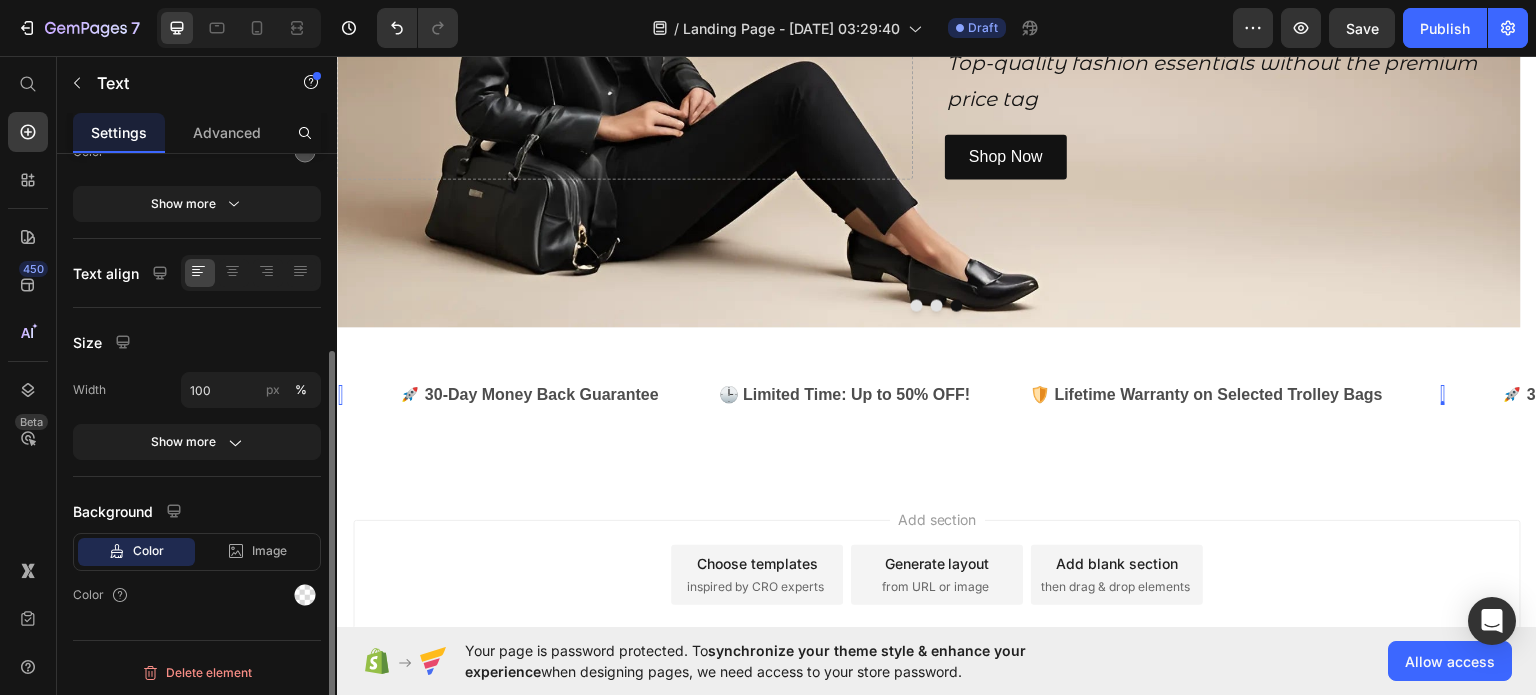scroll, scrollTop: 0, scrollLeft: 0, axis: both 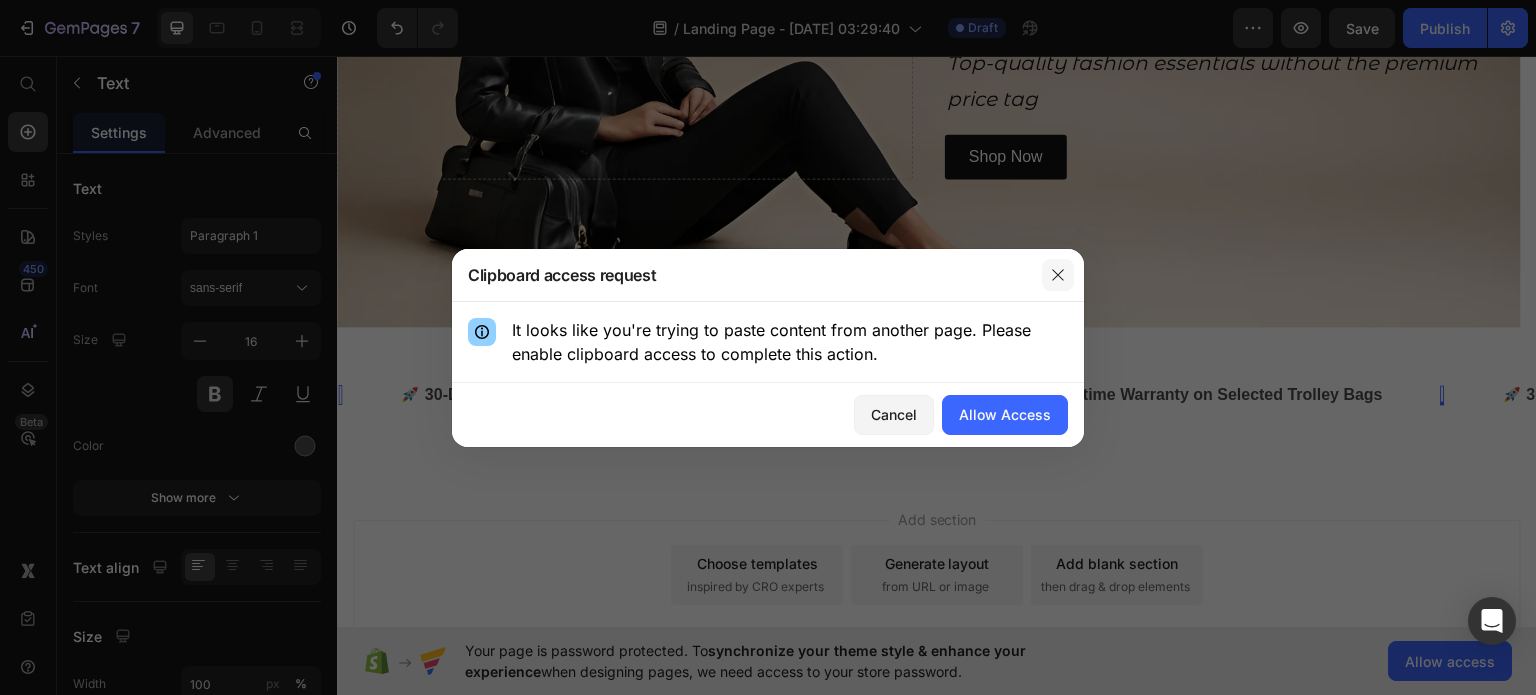 click 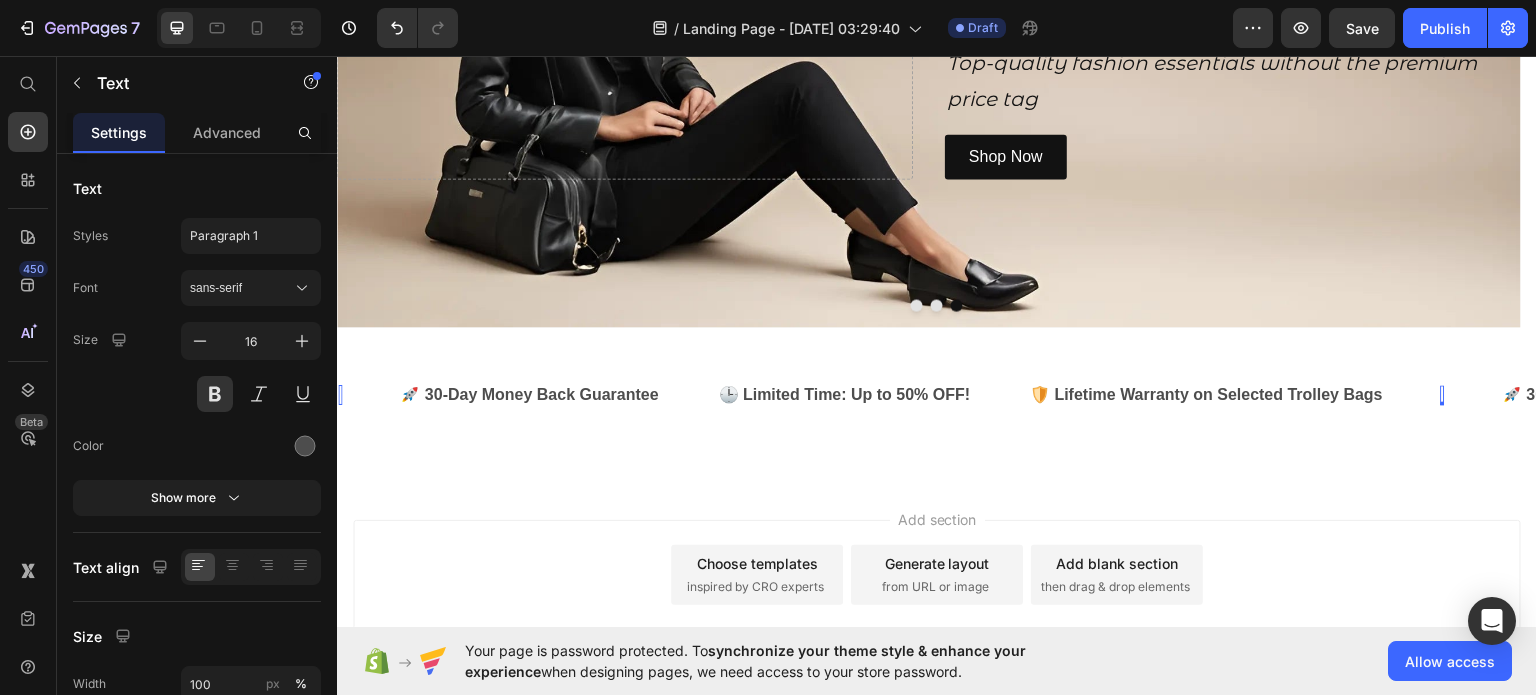 click on "Text   0" at bounding box center (1441, 394) 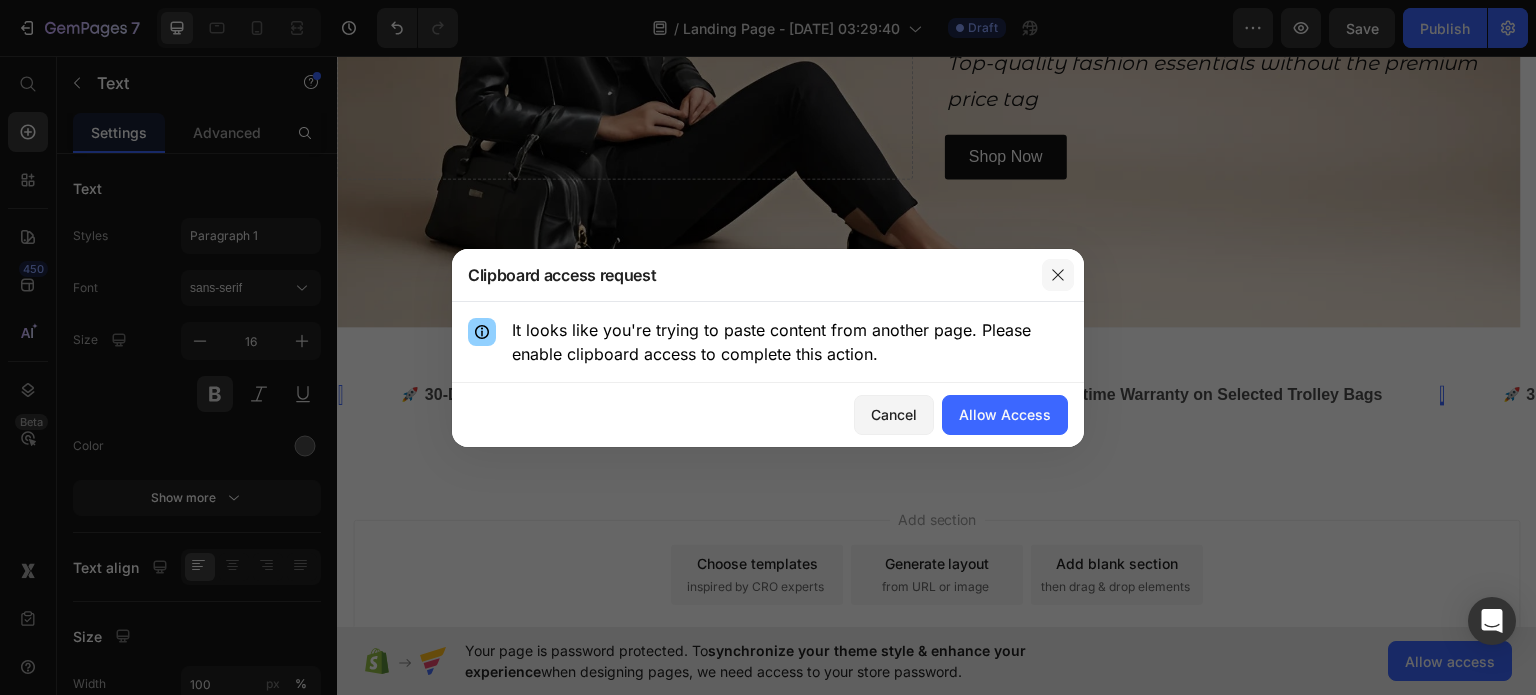 click 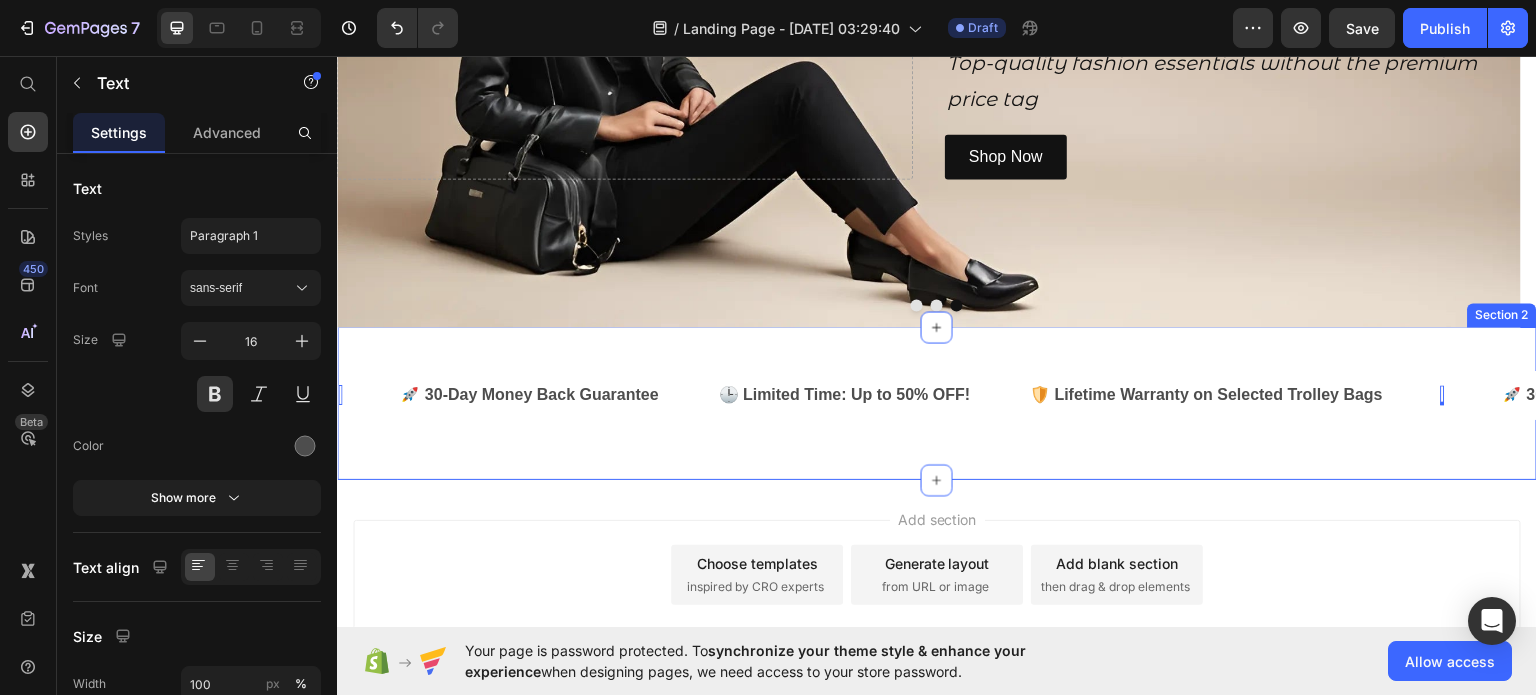 click on "Text   0 🚀 30-Day Money Back Guarantee  Text 🕒 Limited Time: Up to 50% OFF! Text 🛡️ Lifetime Warranty on Selected Trolley Bags Text Text   0 🚀 30-Day Money Back Guarantee  Text 🕒 Limited Time: Up to 50% OFF! Text 🛡️ Lifetime Warranty on Selected Trolley Bags Text Text   0 🚀 30-Day Money Back Guarantee  Text 🕒 Limited Time: Up to 50% OFF! Text 🛡️ Lifetime Warranty on Selected Trolley Bags Text Text   0 🚀 30-Day Money Back Guarantee  Text 🕒 Limited Time: Up to 50% OFF! Text 🛡️ Lifetime Warranty on Selected Trolley Bags Text Text   0 🚀 30-Day Money Back Guarantee  Text 🕒 Limited Time: Up to 50% OFF! Text 🛡️ Lifetime Warranty on Selected Trolley Bags Text Text   0 🚀 30-Day Money Back Guarantee  Text 🕒 Limited Time: Up to 50% OFF! Text 🛡️ Lifetime Warranty on Selected Trolley Bags Text Marquee Section 2" at bounding box center [937, 402] 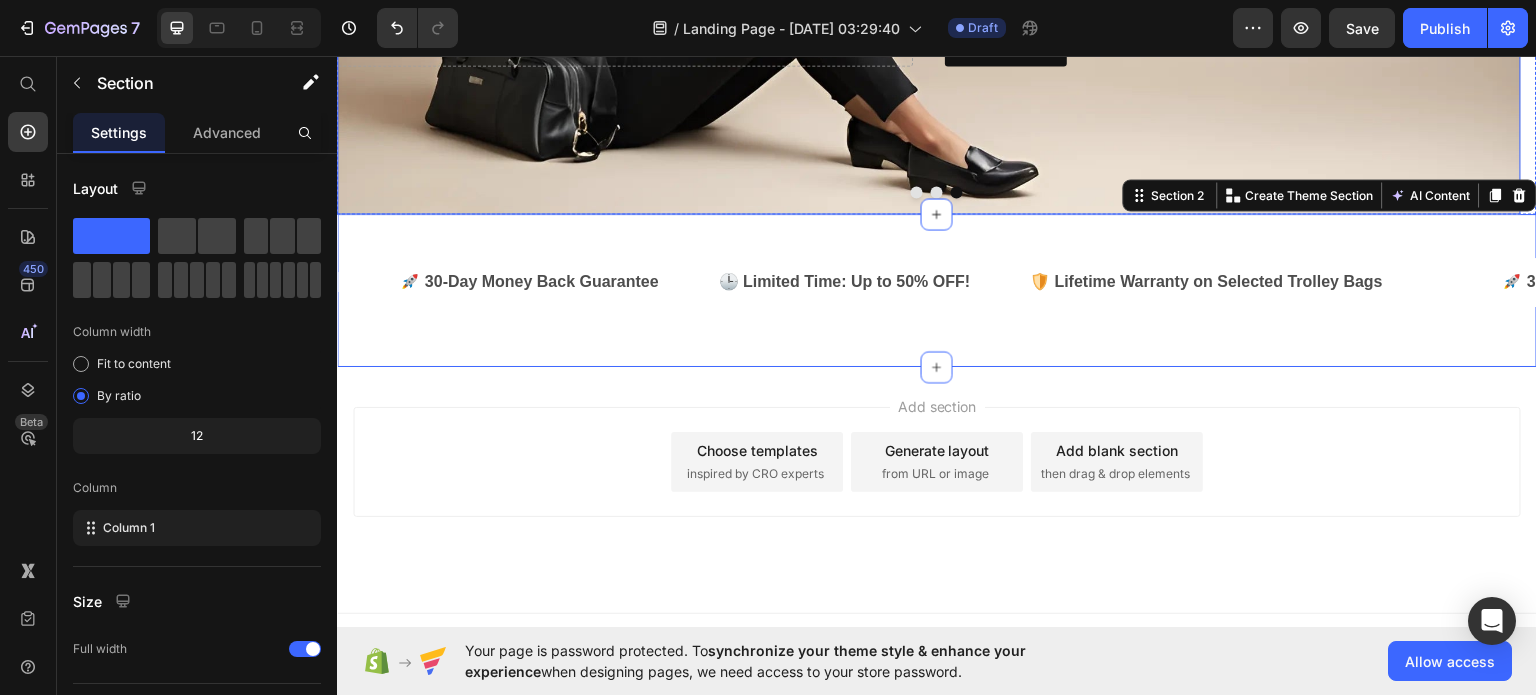 scroll, scrollTop: 458, scrollLeft: 0, axis: vertical 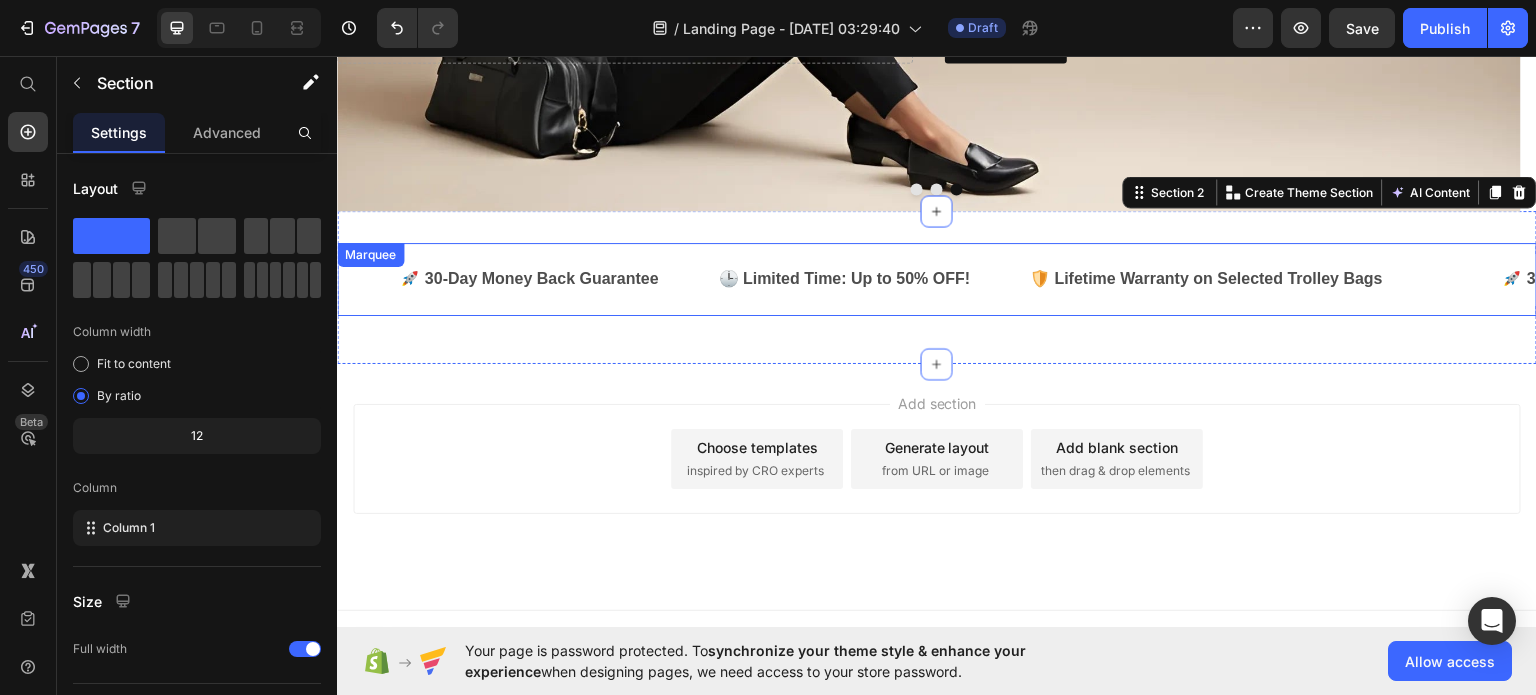 click on "🚀 30-Day Money Back Guarantee  Text" at bounding box center [557, 278] 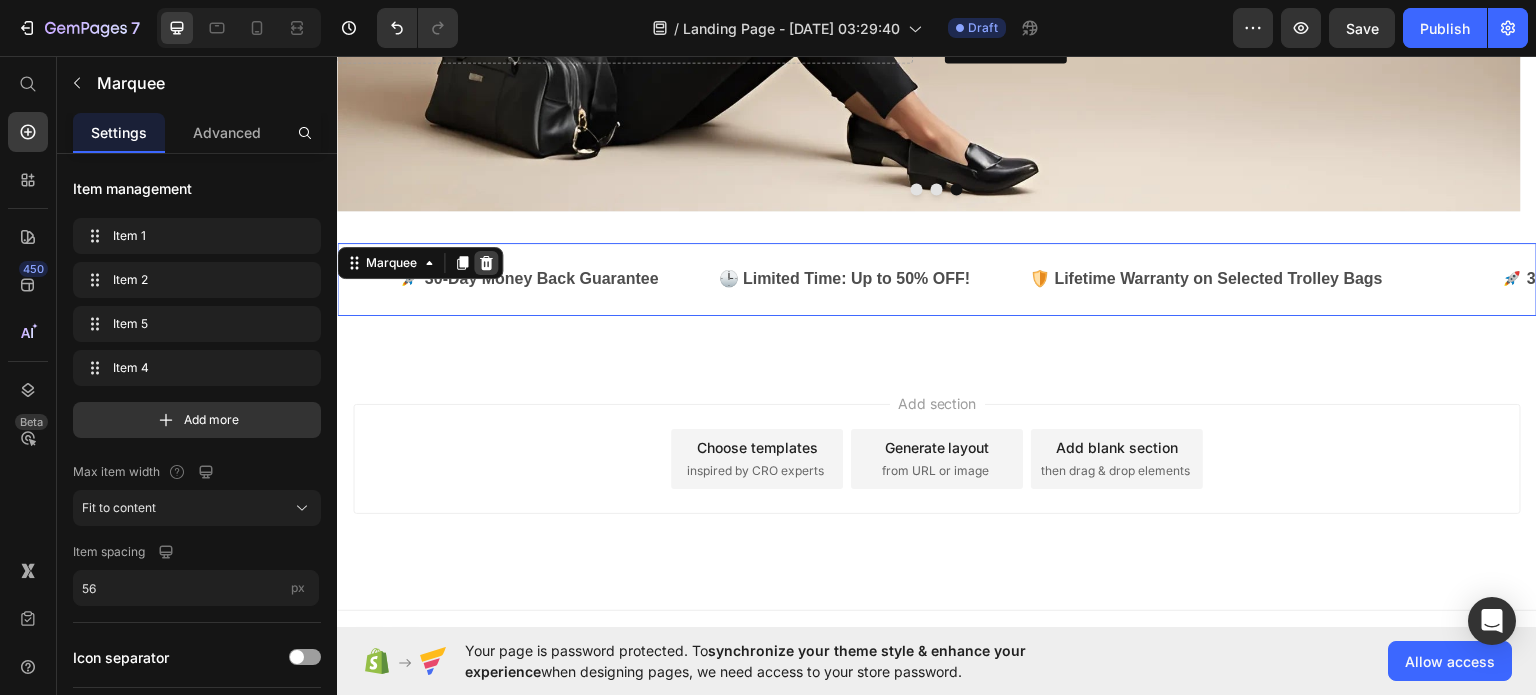 click 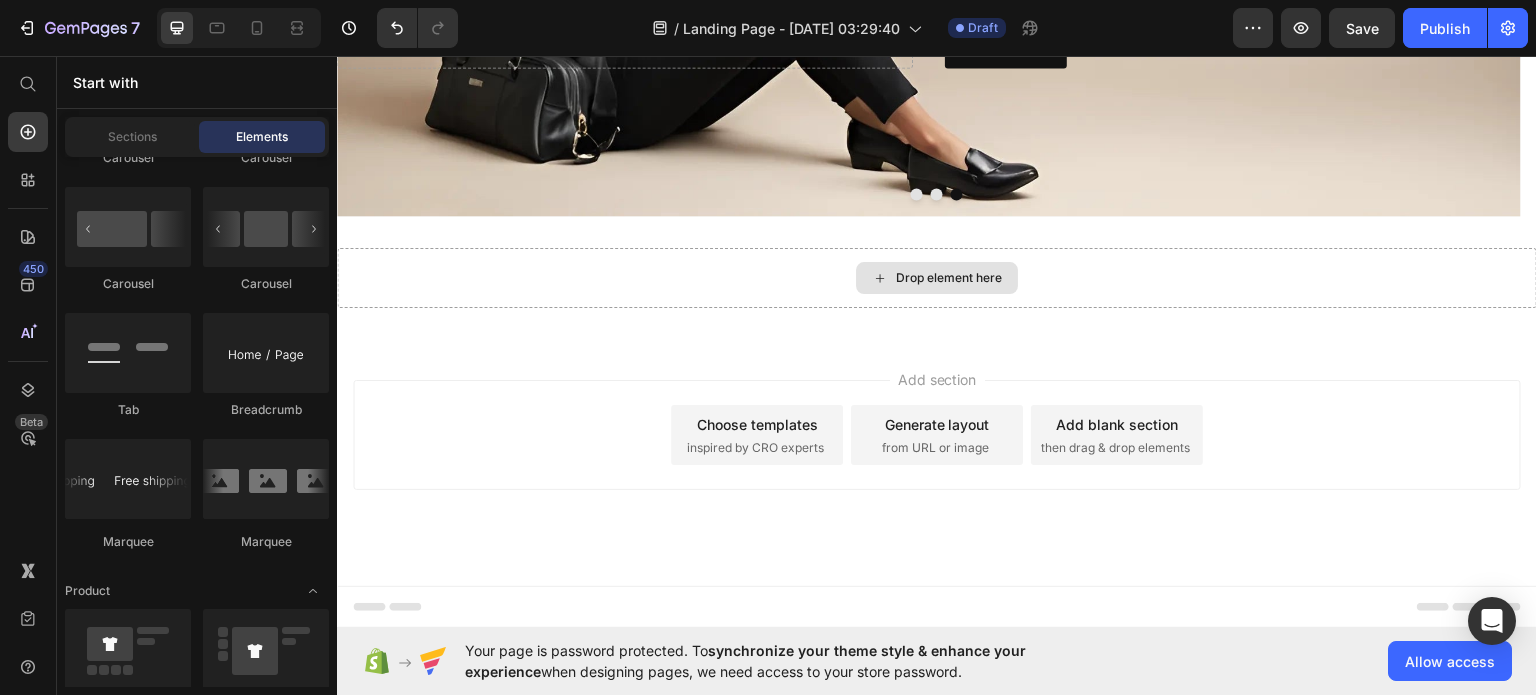 scroll, scrollTop: 452, scrollLeft: 0, axis: vertical 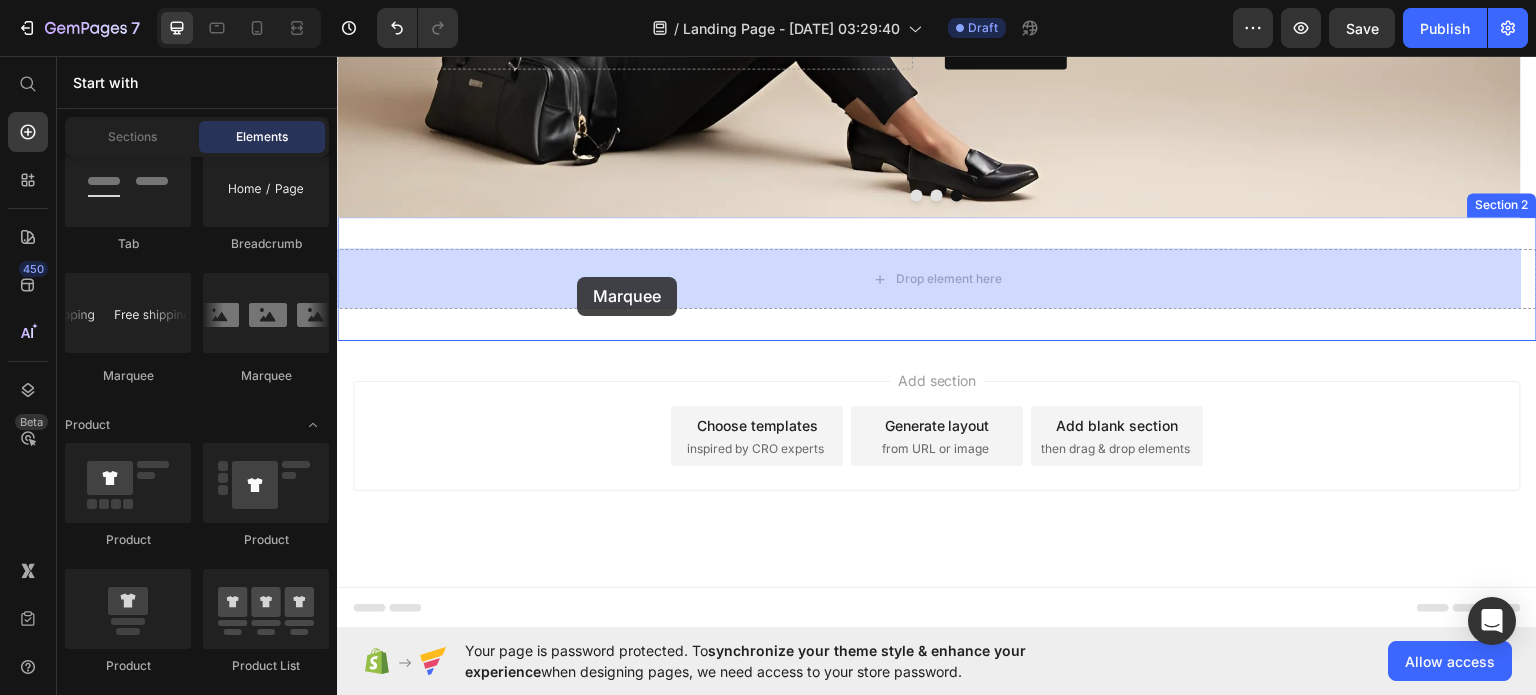 drag, startPoint x: 590, startPoint y: 393, endPoint x: 577, endPoint y: 276, distance: 117.72001 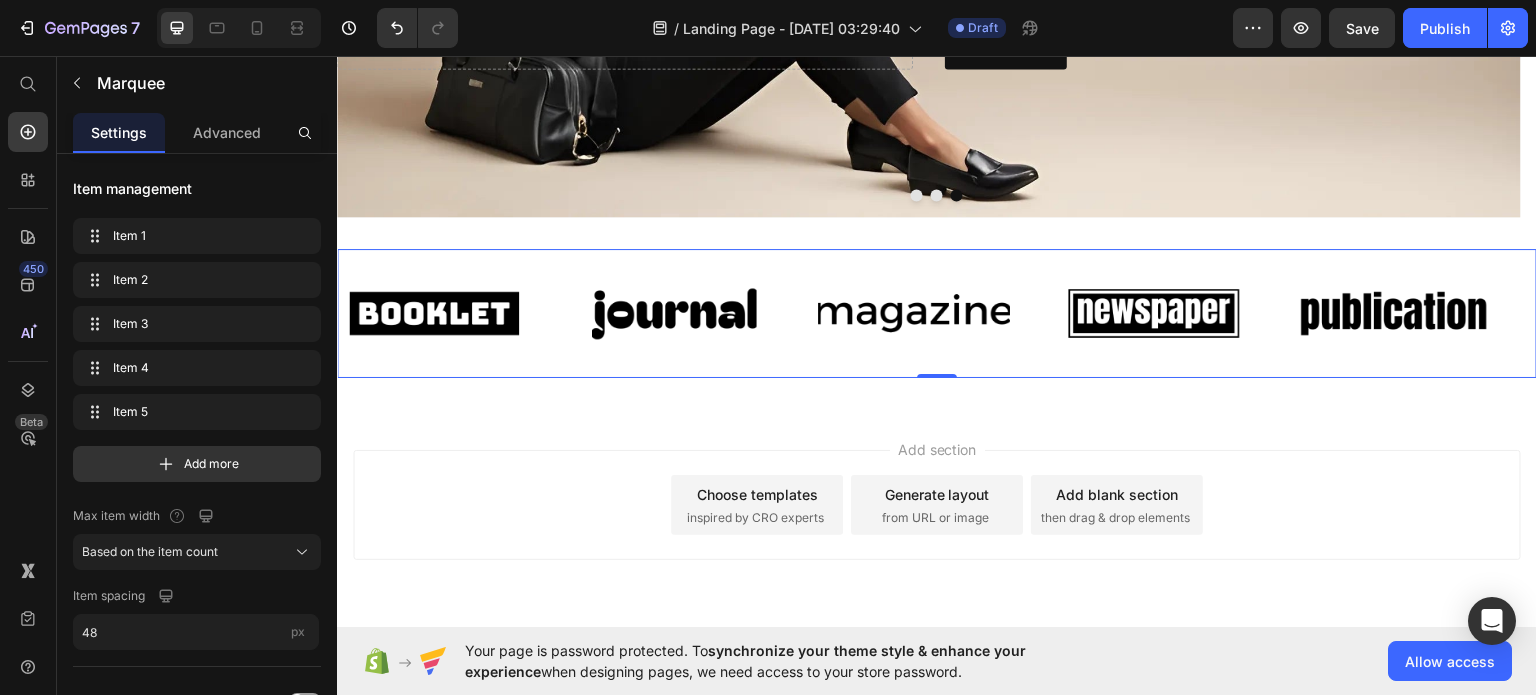 scroll, scrollTop: 440, scrollLeft: 0, axis: vertical 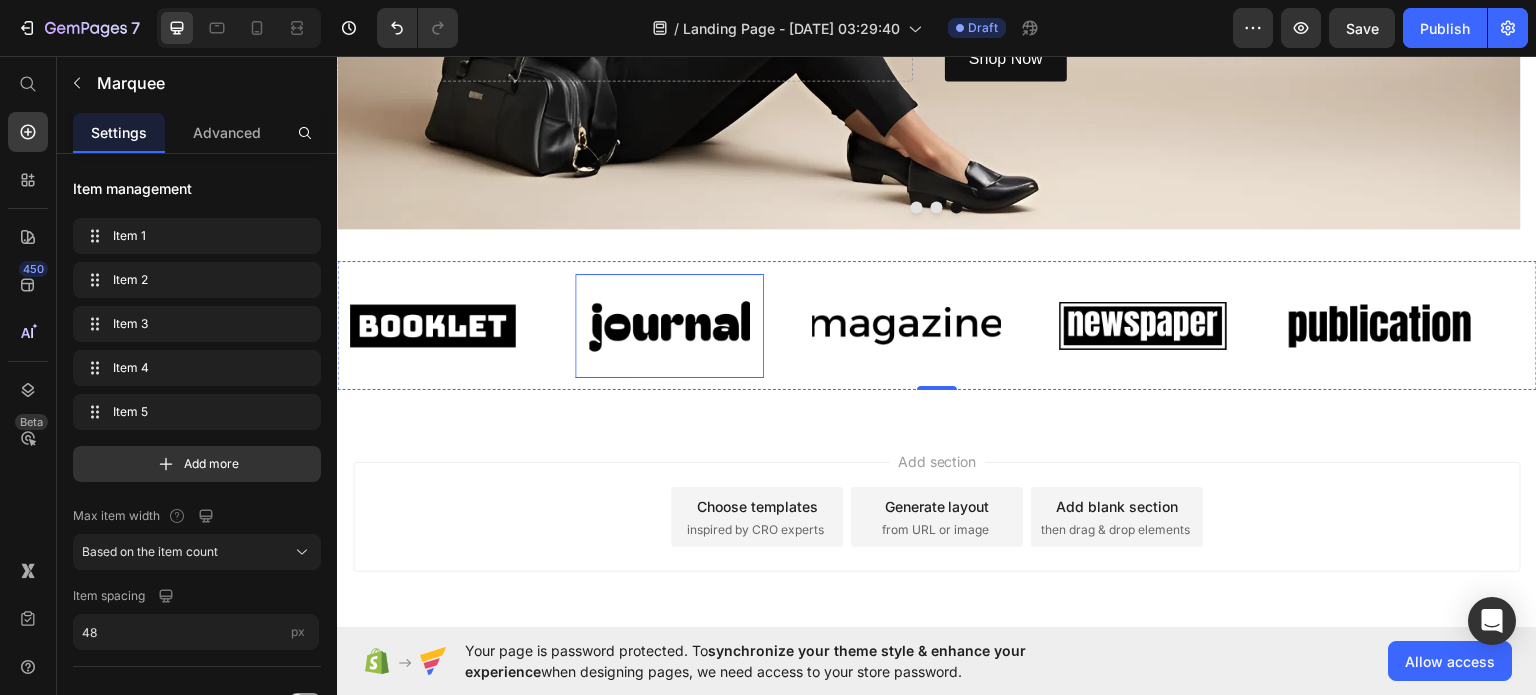 click at bounding box center [669, 325] 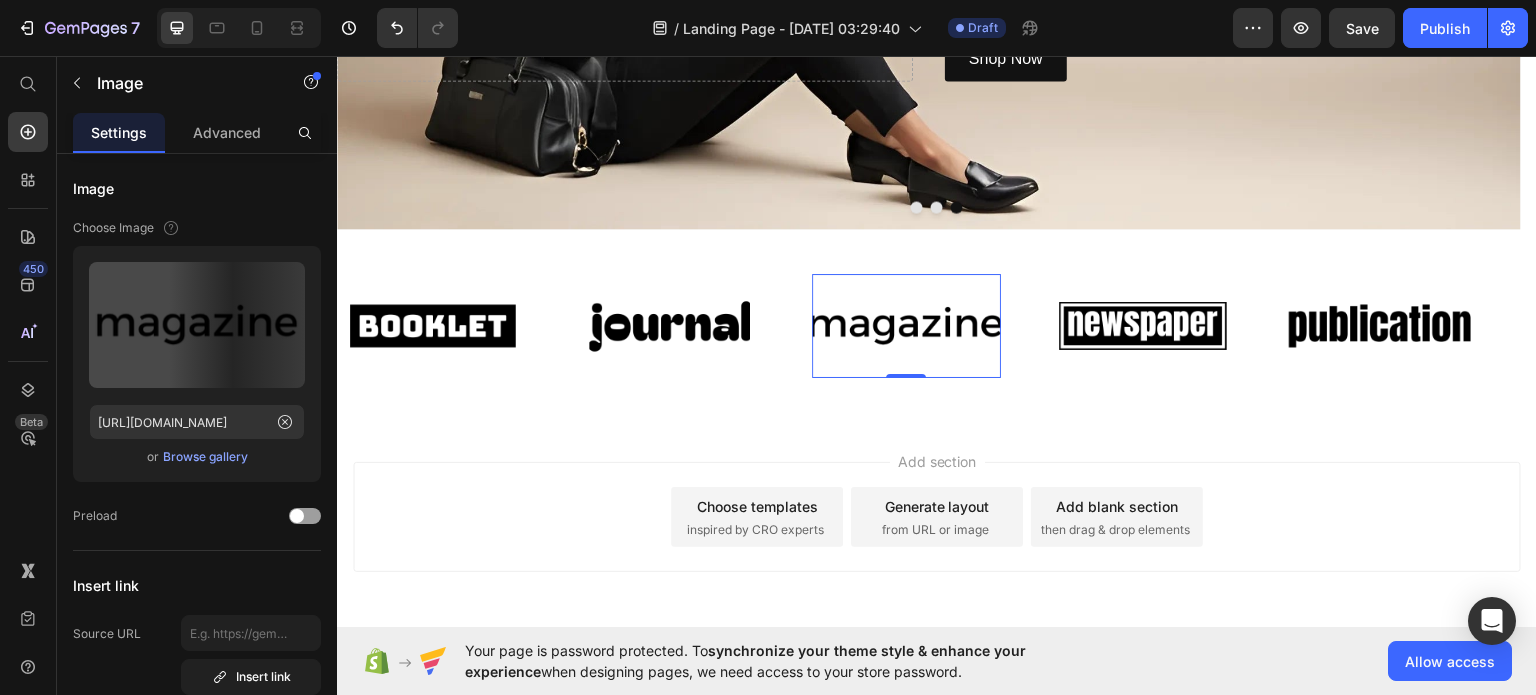 click at bounding box center [906, 325] 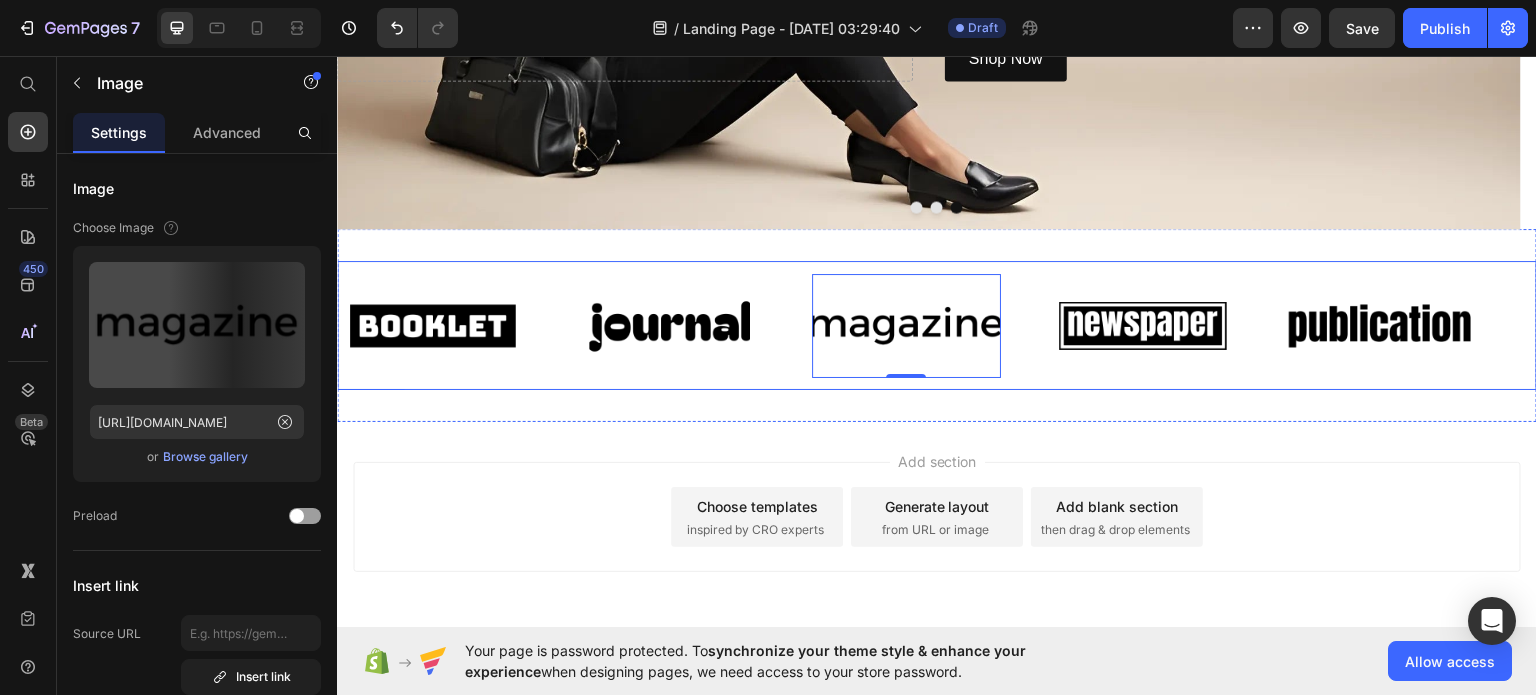 click on "Image Image Image   0 Image Image Image Image Image   0 Image Image Marquee" at bounding box center (937, 324) 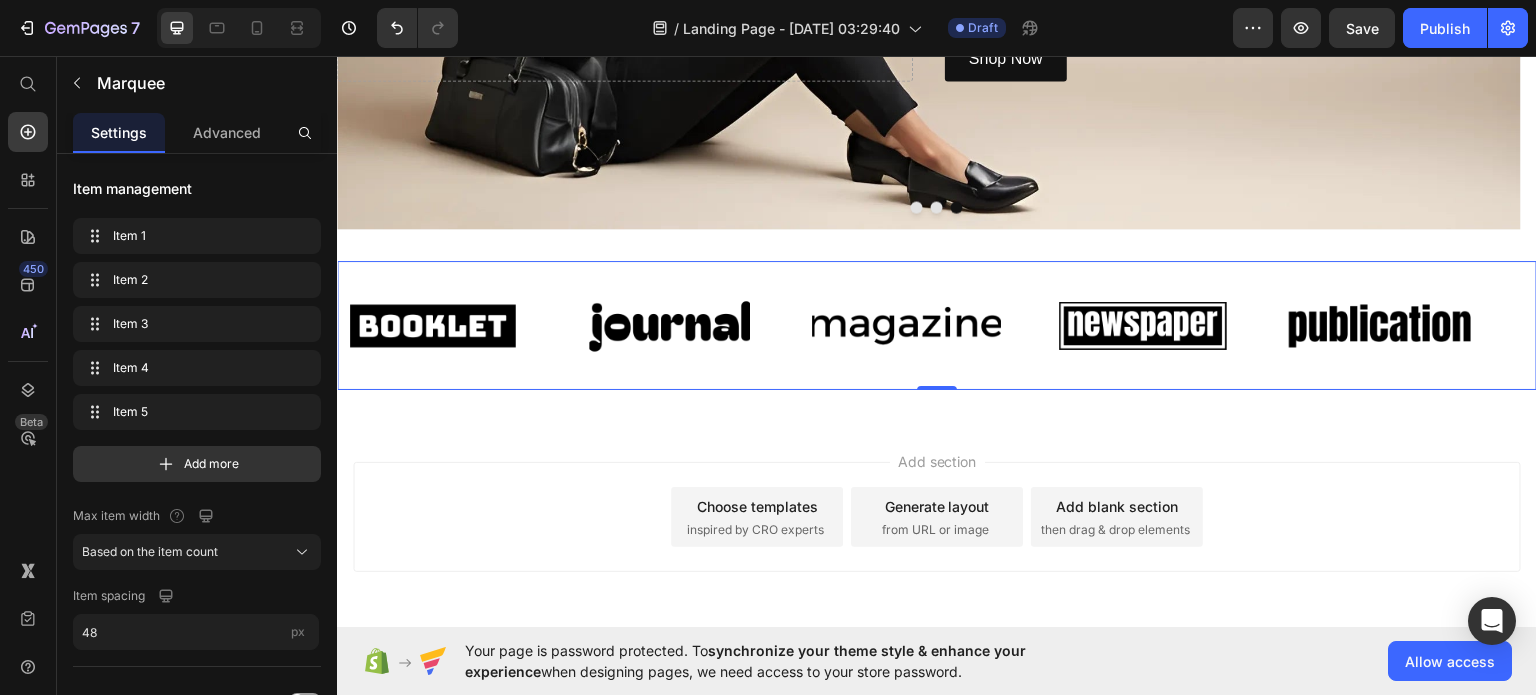 click at bounding box center [669, 325] 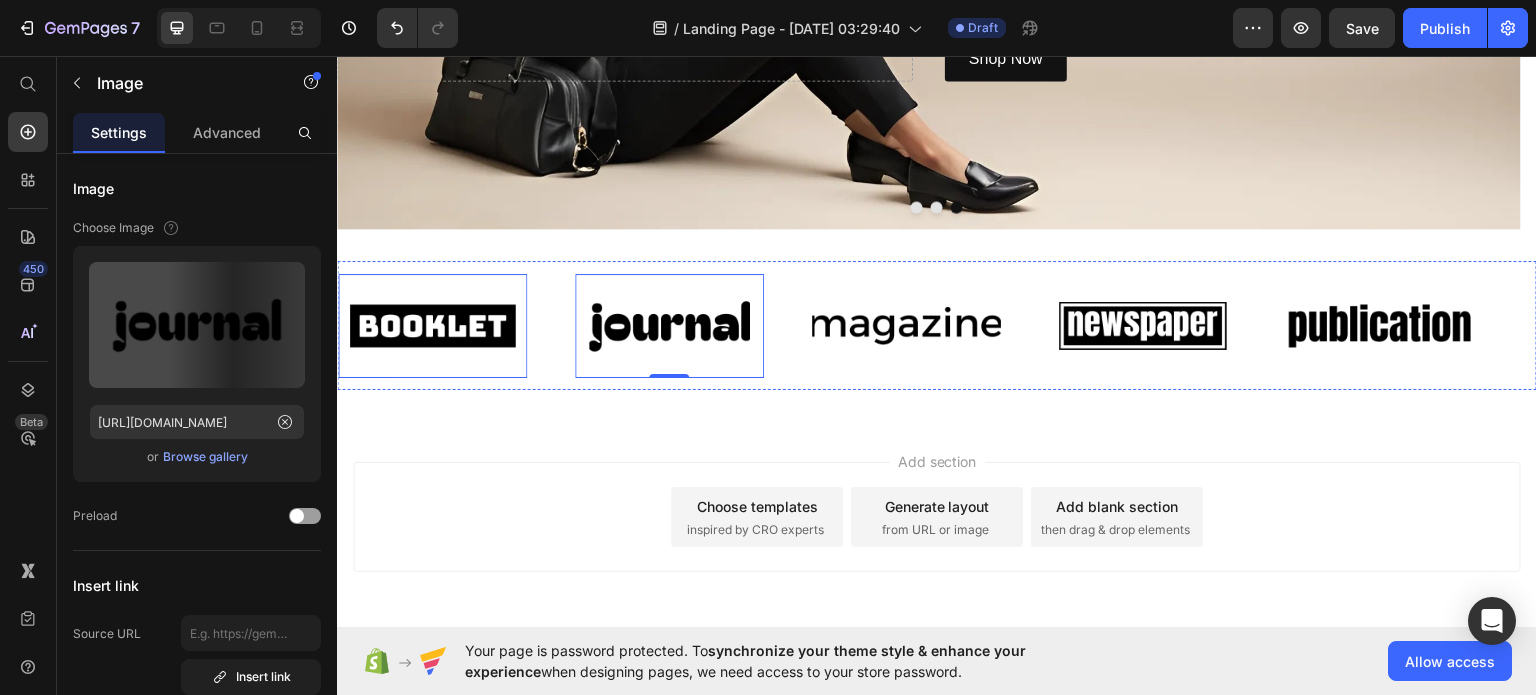 click at bounding box center (432, 325) 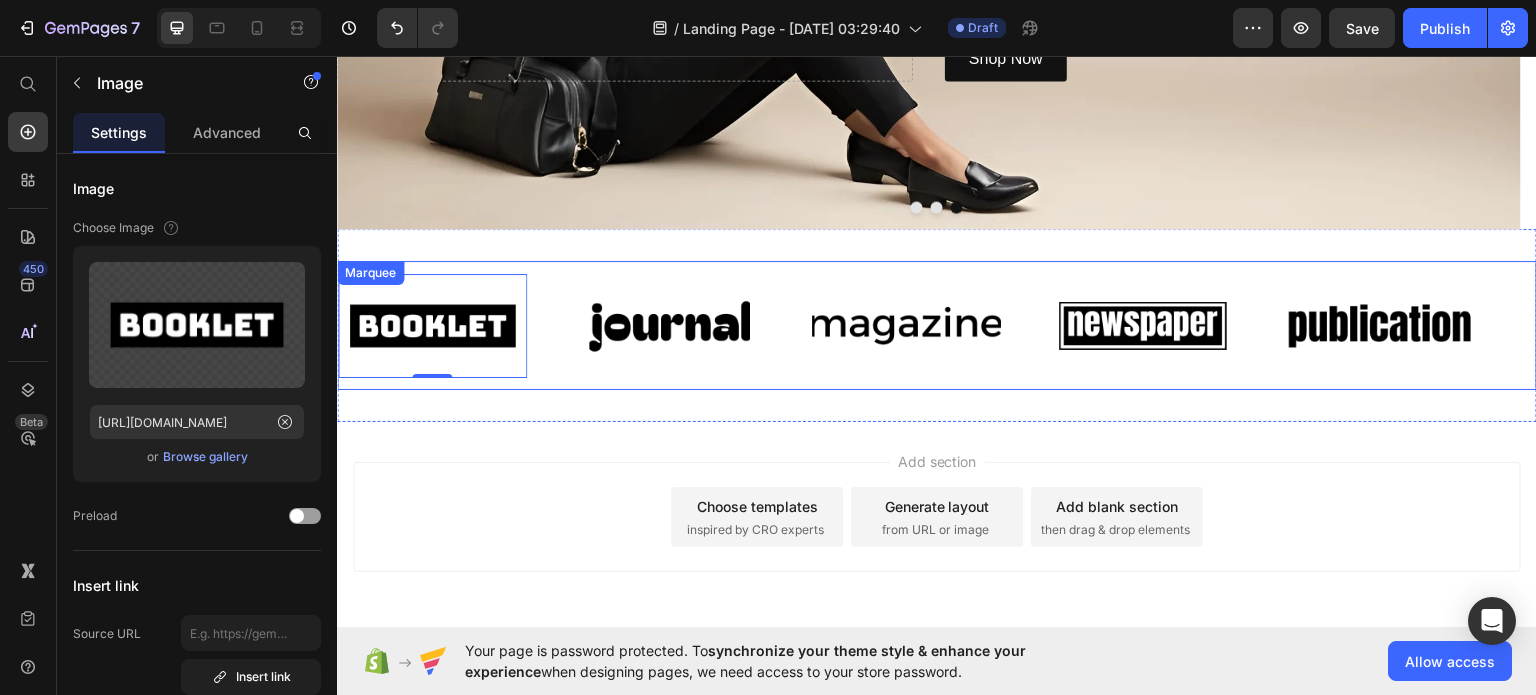 click on "Image   0 Image Image Image Image Image   0 Image Image Image Image Marquee" at bounding box center [937, 324] 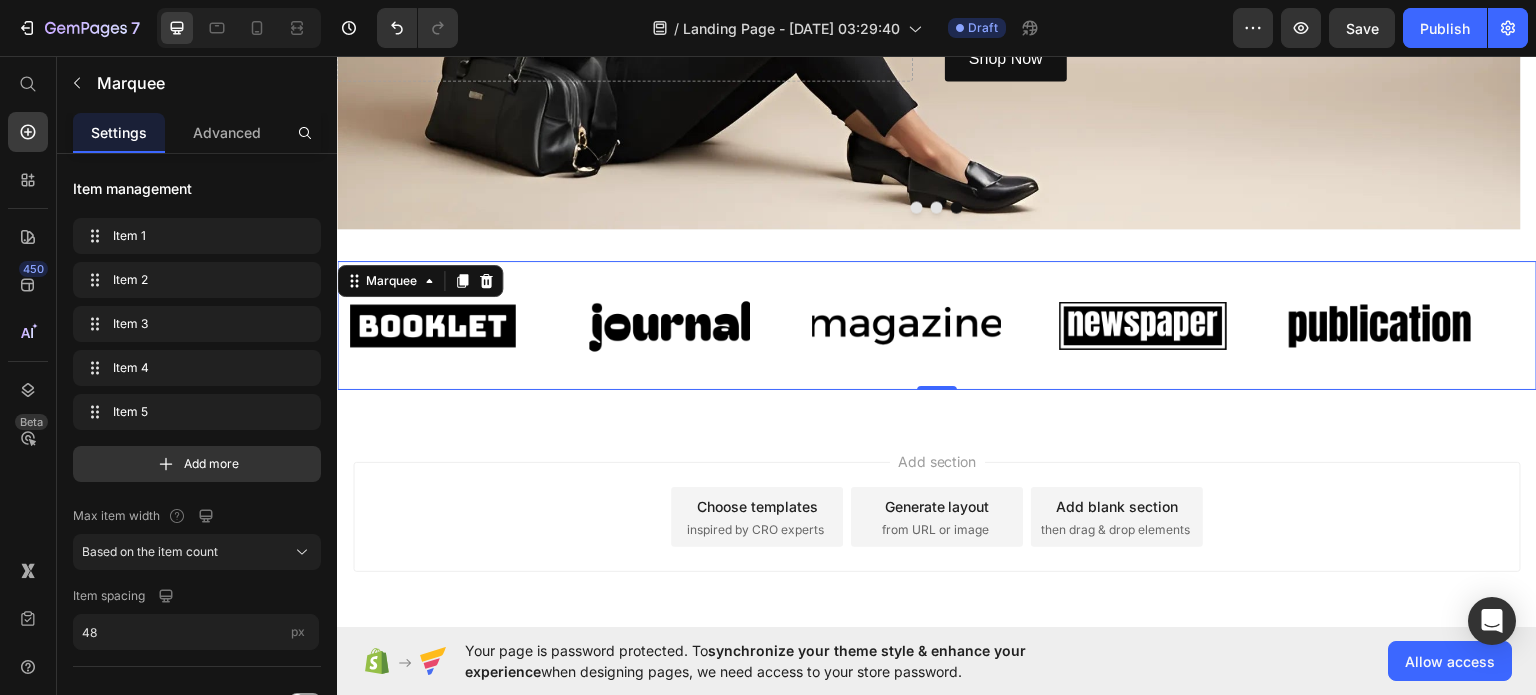 click on "Image Image Image Image Image Image Image Image Image Image Marquee   0" at bounding box center [937, 324] 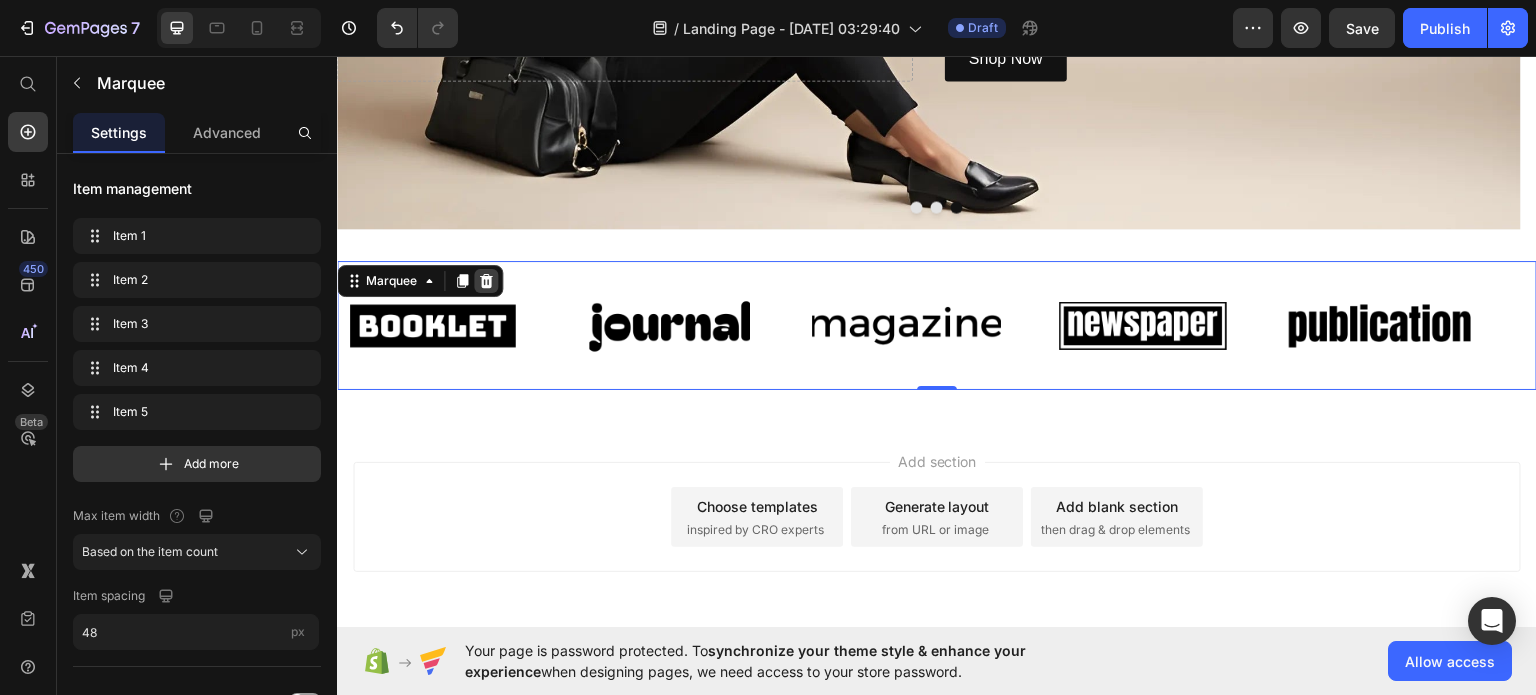 click 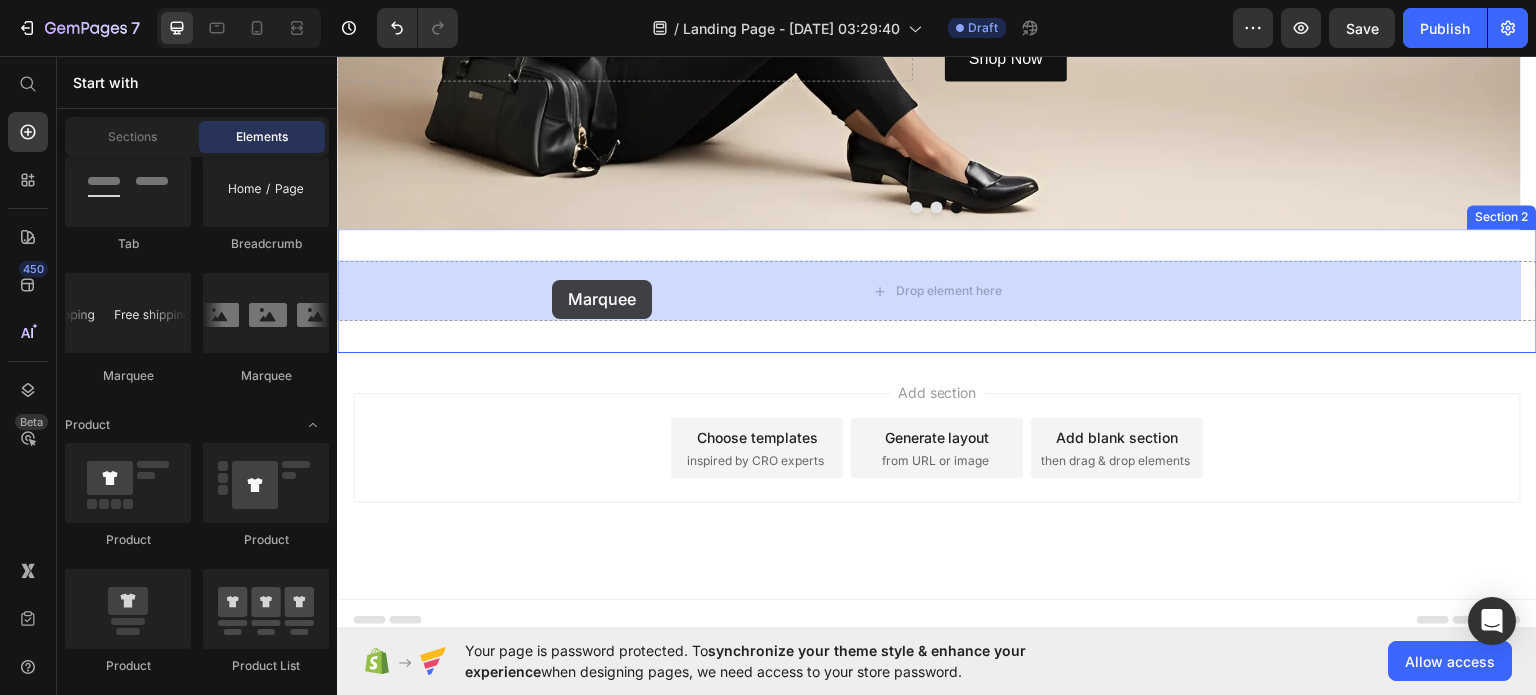 drag, startPoint x: 455, startPoint y: 364, endPoint x: 554, endPoint y: 275, distance: 133.12401 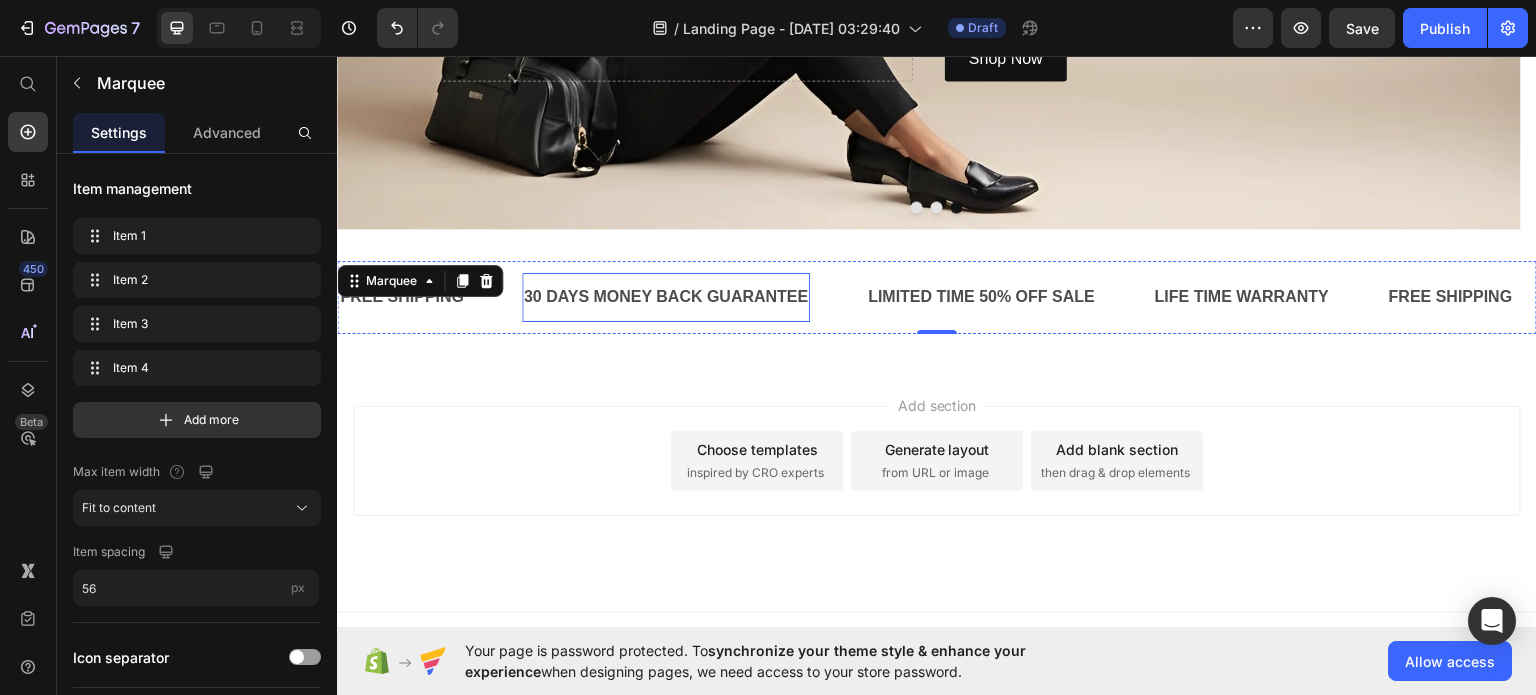 click on "30 DAYS MONEY BACK GUARANTEE" at bounding box center [666, 296] 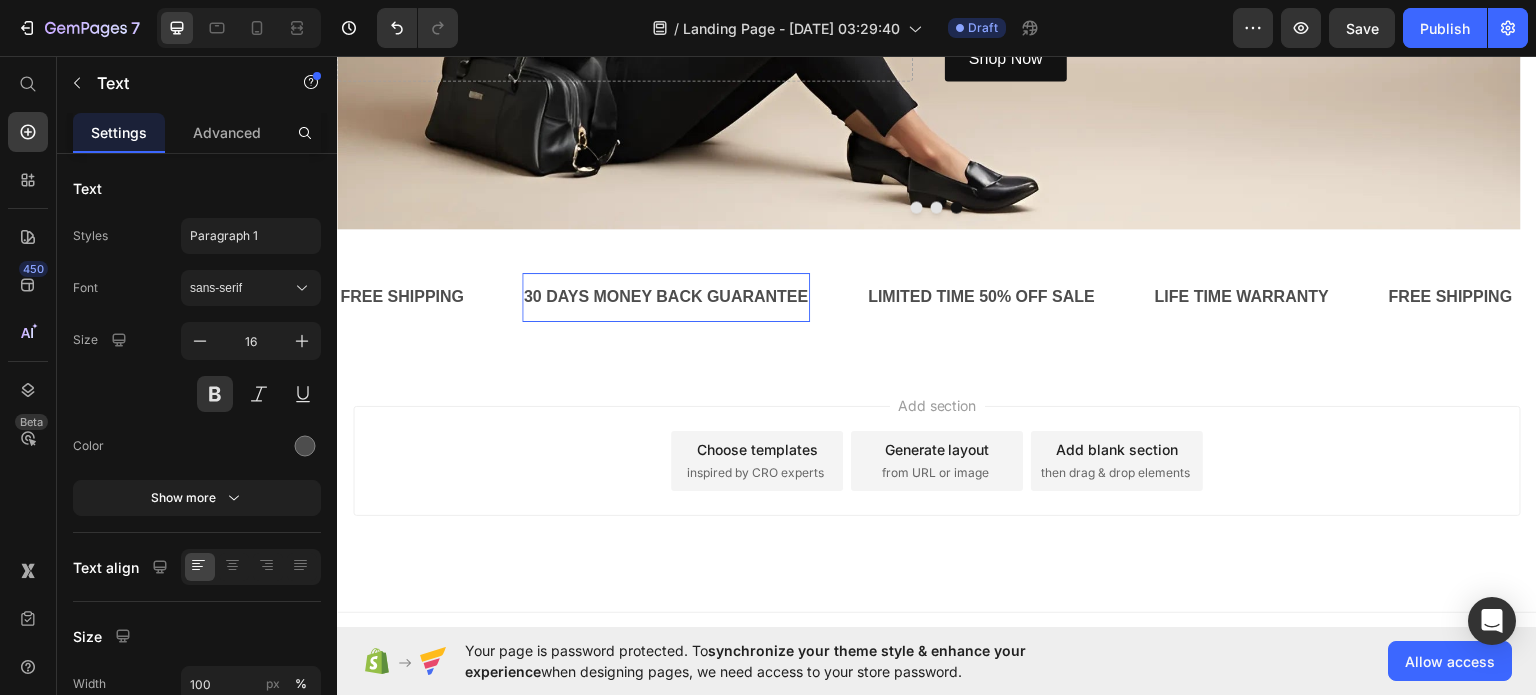 click on "30 DAYS MONEY BACK GUARANTEE" at bounding box center (666, 296) 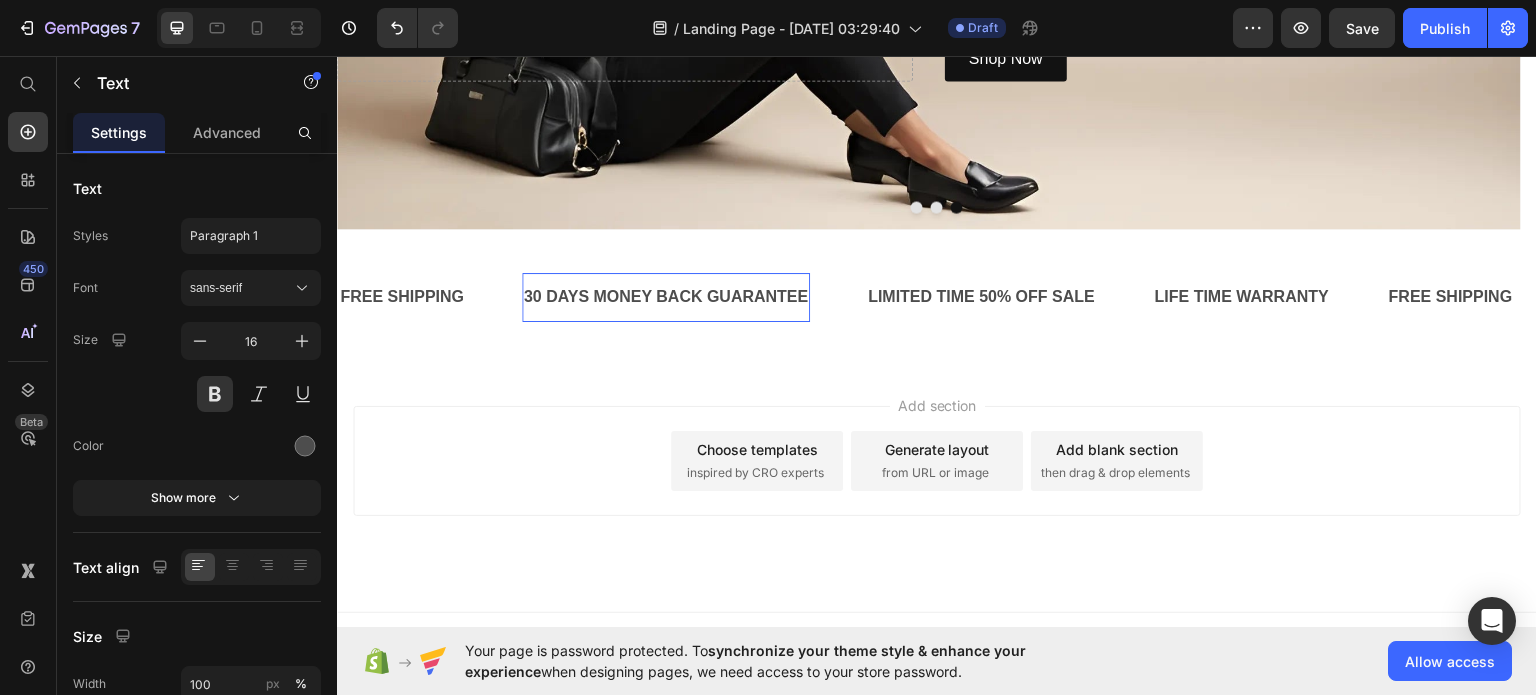 drag, startPoint x: 802, startPoint y: 288, endPoint x: 540, endPoint y: 288, distance: 262 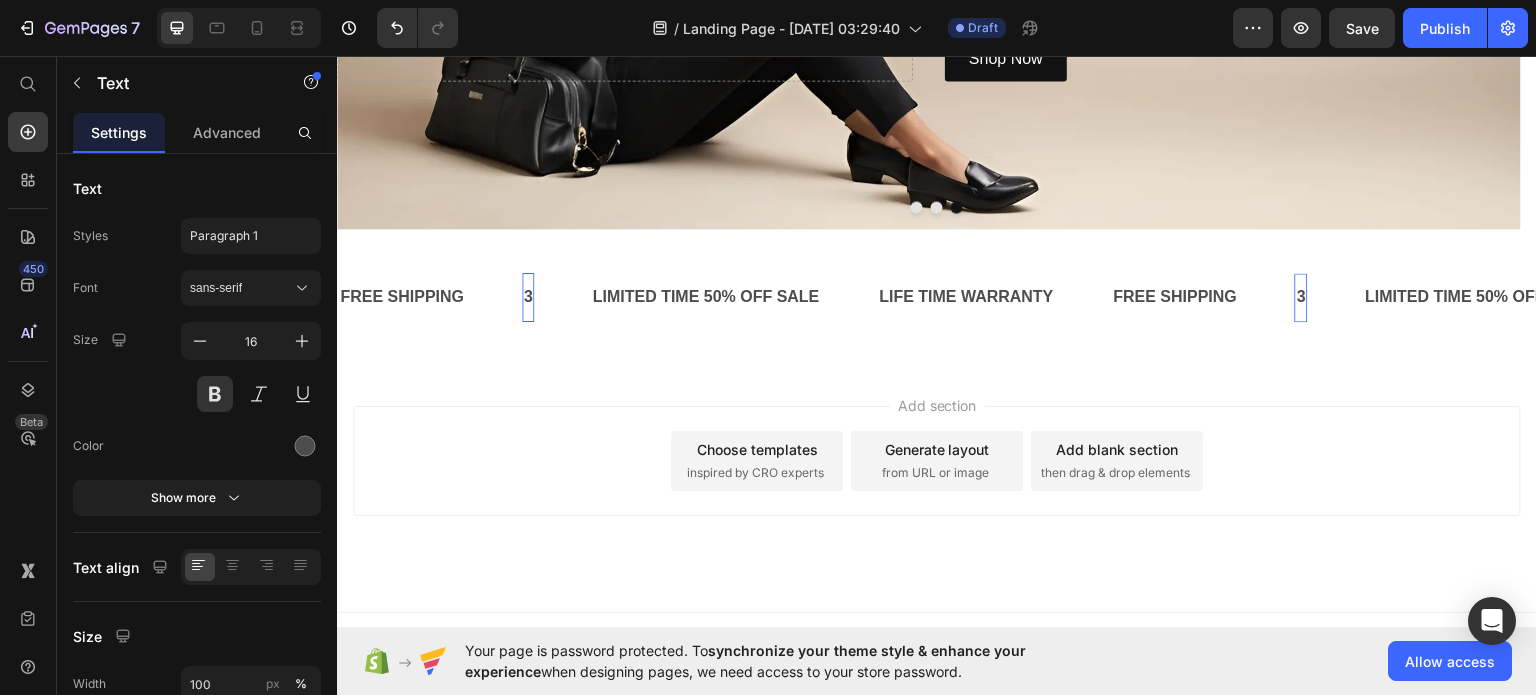 scroll, scrollTop: 425, scrollLeft: 0, axis: vertical 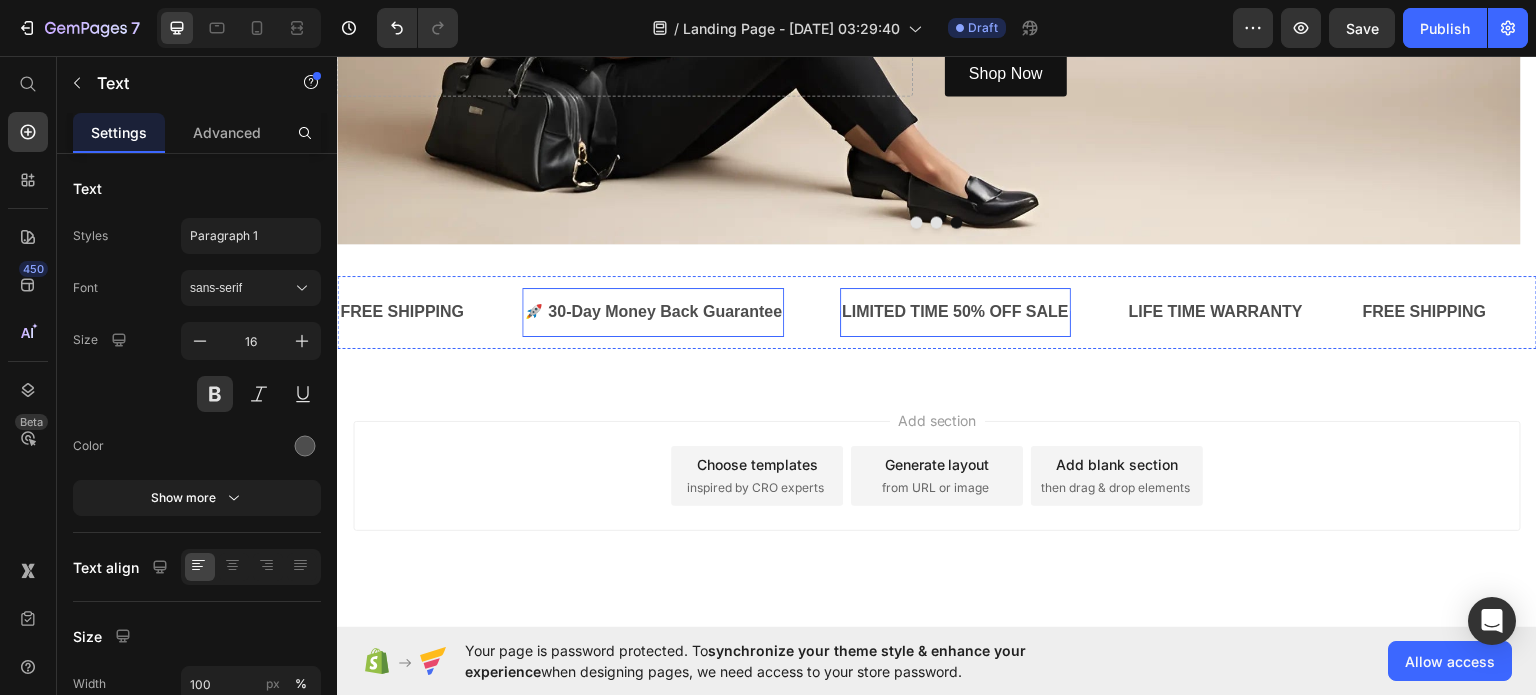 click on "LIMITED TIME 50% OFF SALE" at bounding box center (955, 311) 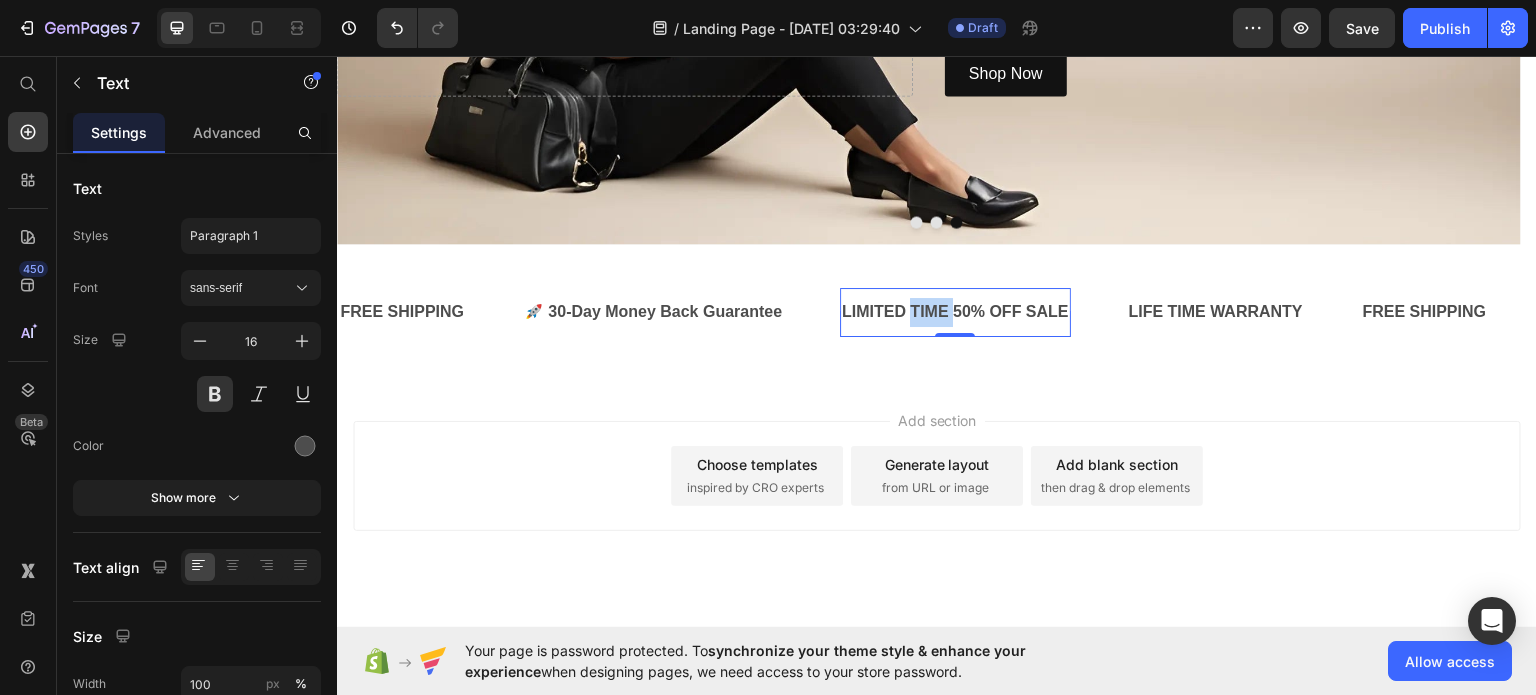 click on "LIMITED TIME 50% OFF SALE" at bounding box center (955, 311) 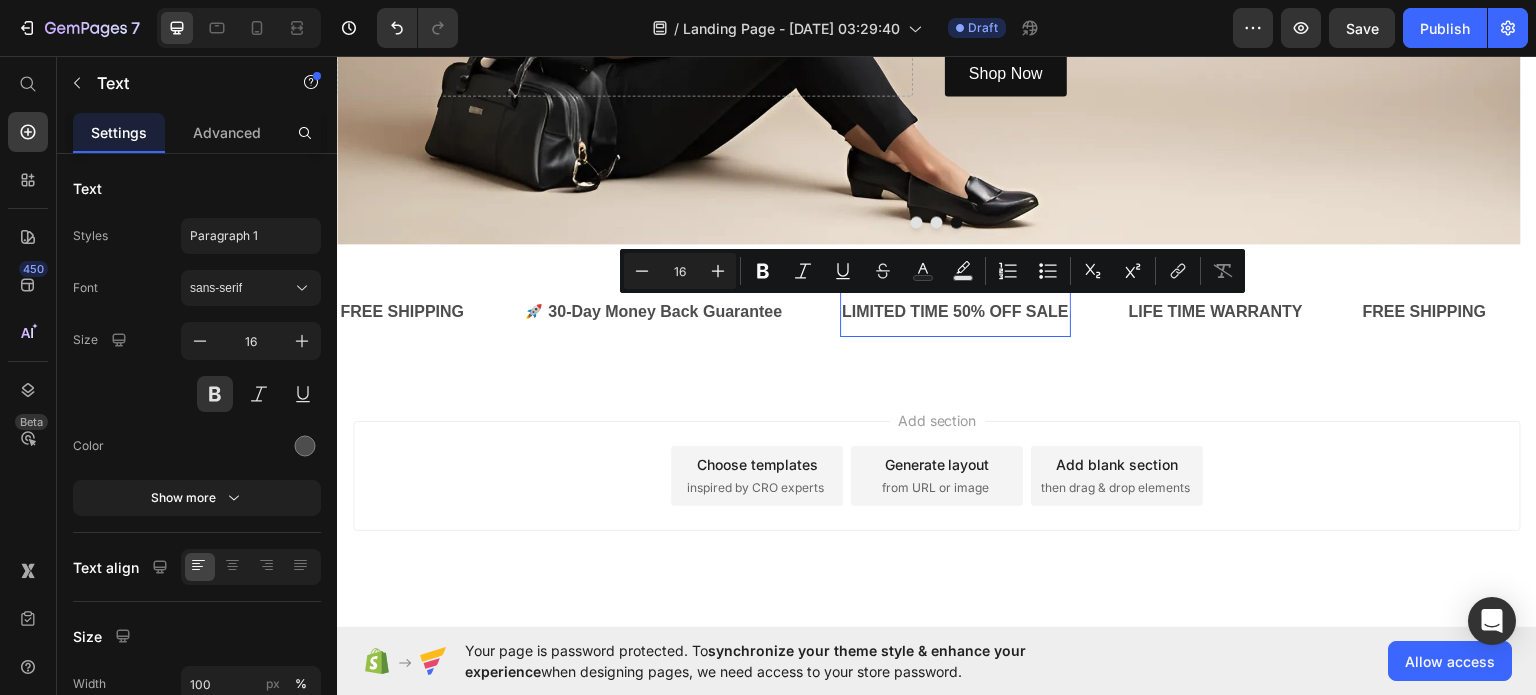 click on "LIMITED TIME 50% OFF SALE" at bounding box center (955, 311) 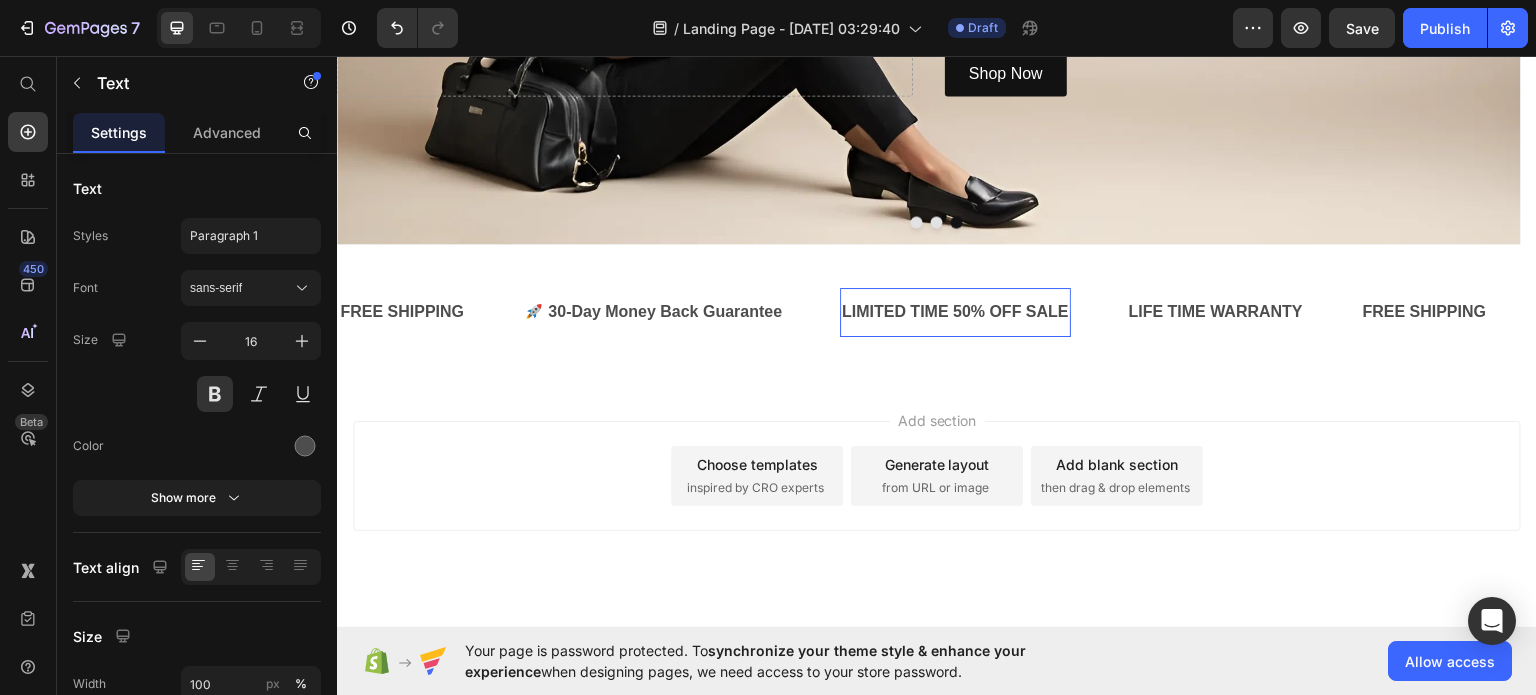 click on "LIMITED TIME 50% OFF SALE" at bounding box center (955, 311) 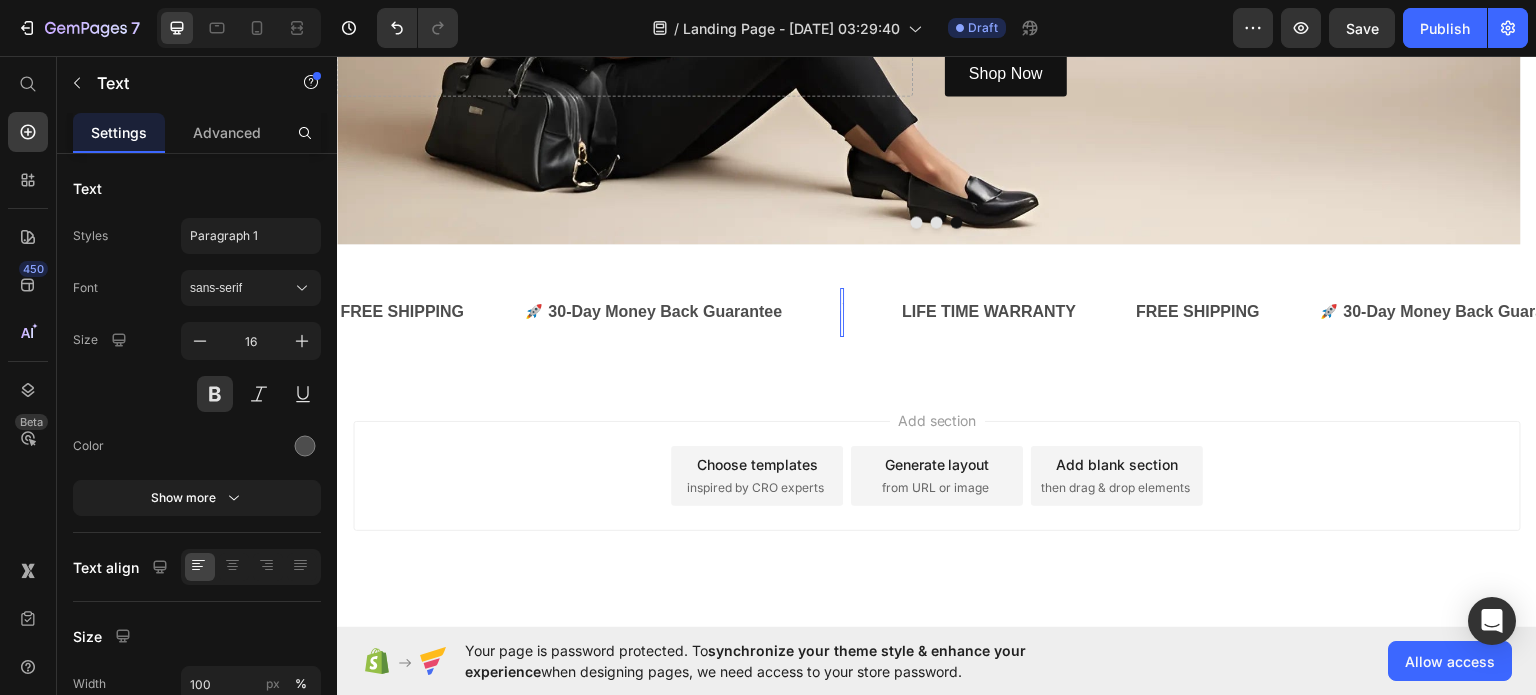 scroll, scrollTop: 411, scrollLeft: 0, axis: vertical 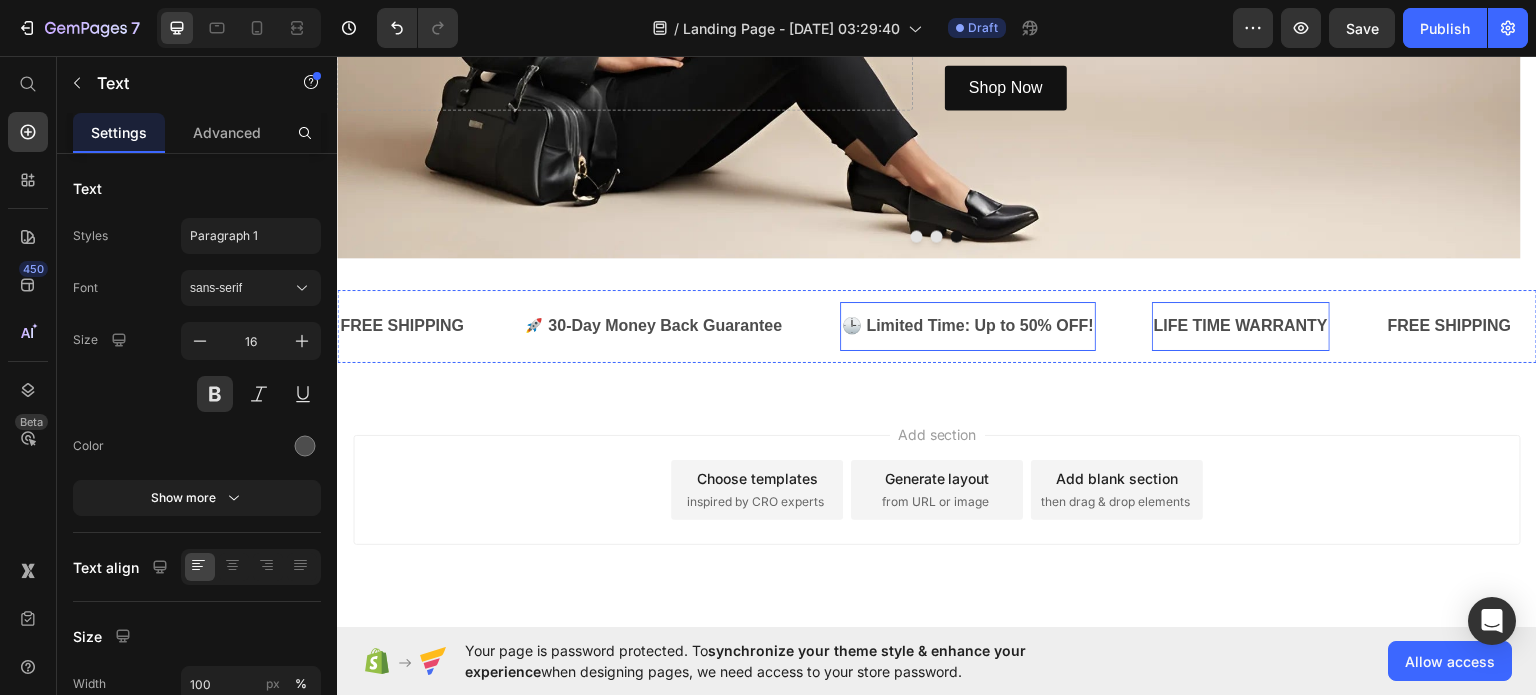click on "LIFE TIME WARRANTY" at bounding box center (1241, 325) 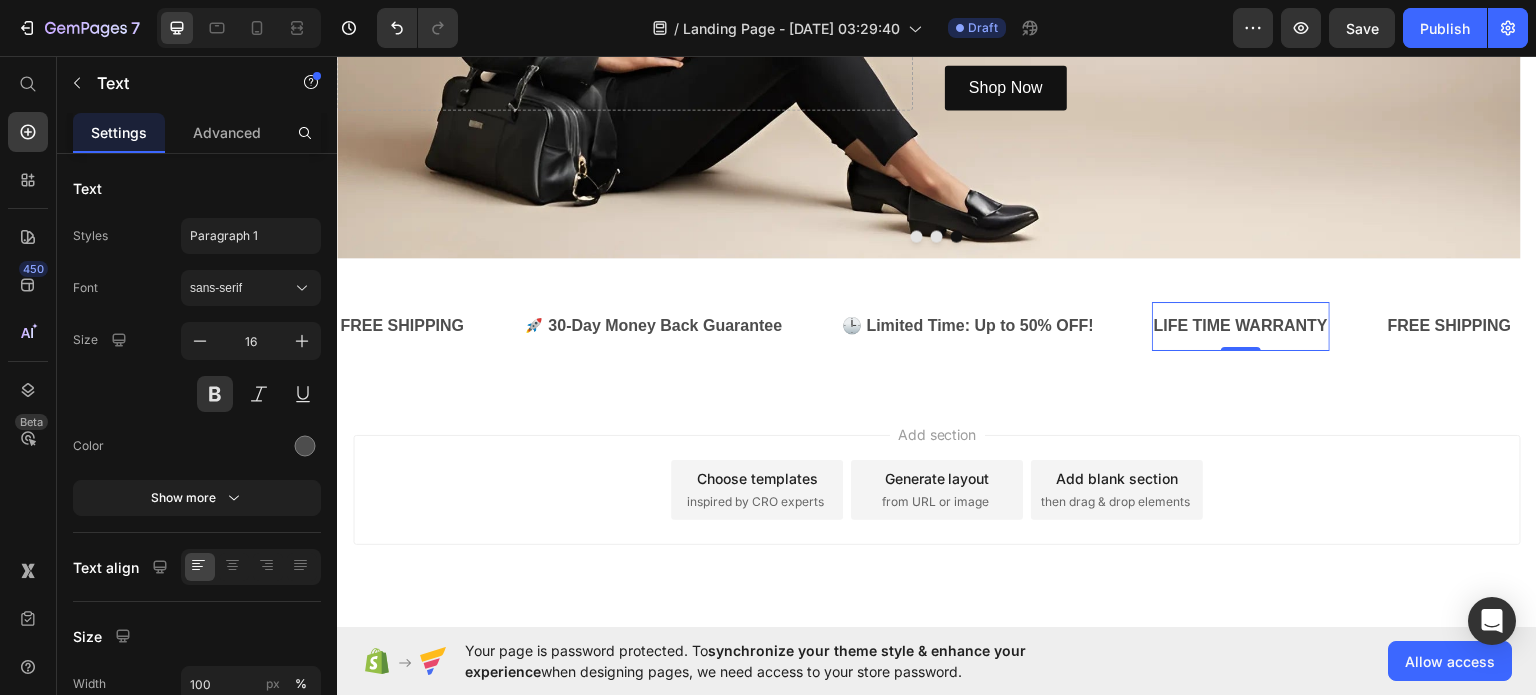 click on "LIFE TIME WARRANTY" at bounding box center (1241, 325) 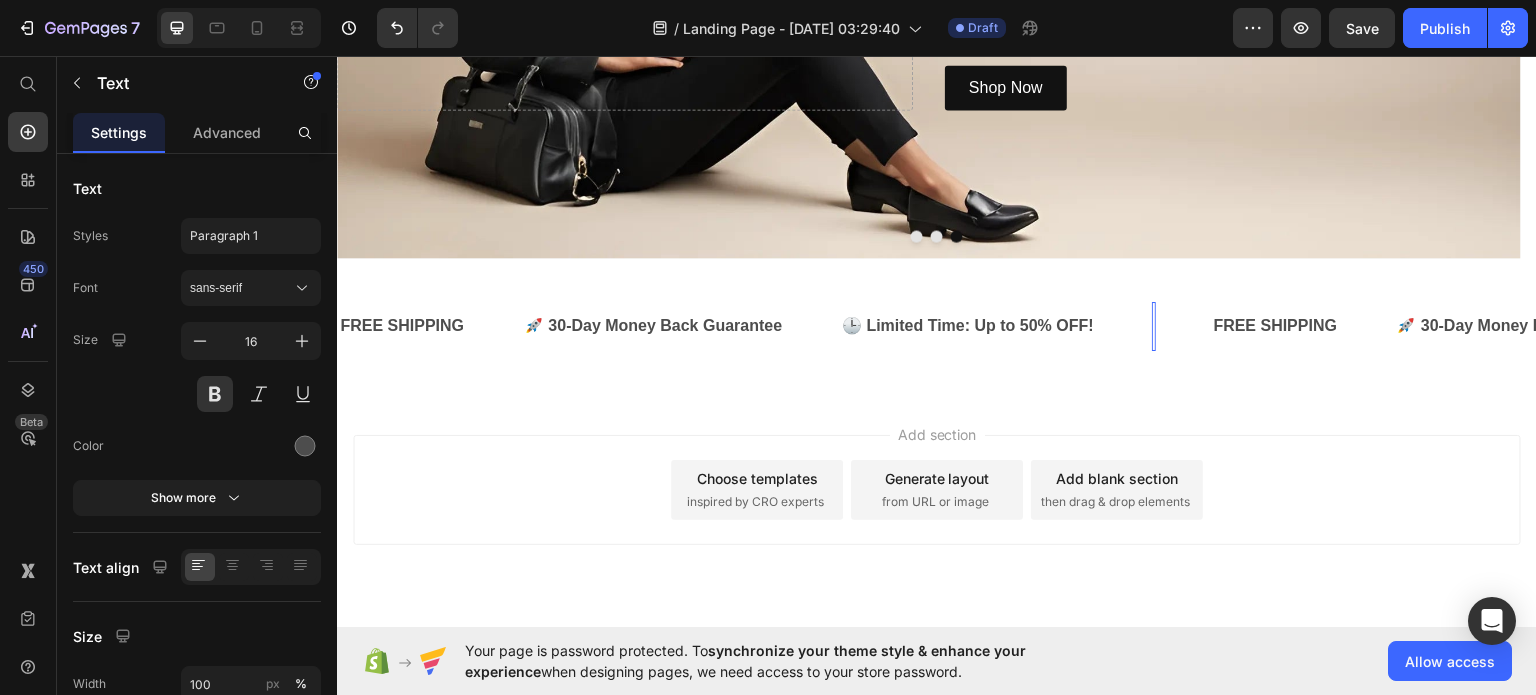 scroll, scrollTop: 396, scrollLeft: 0, axis: vertical 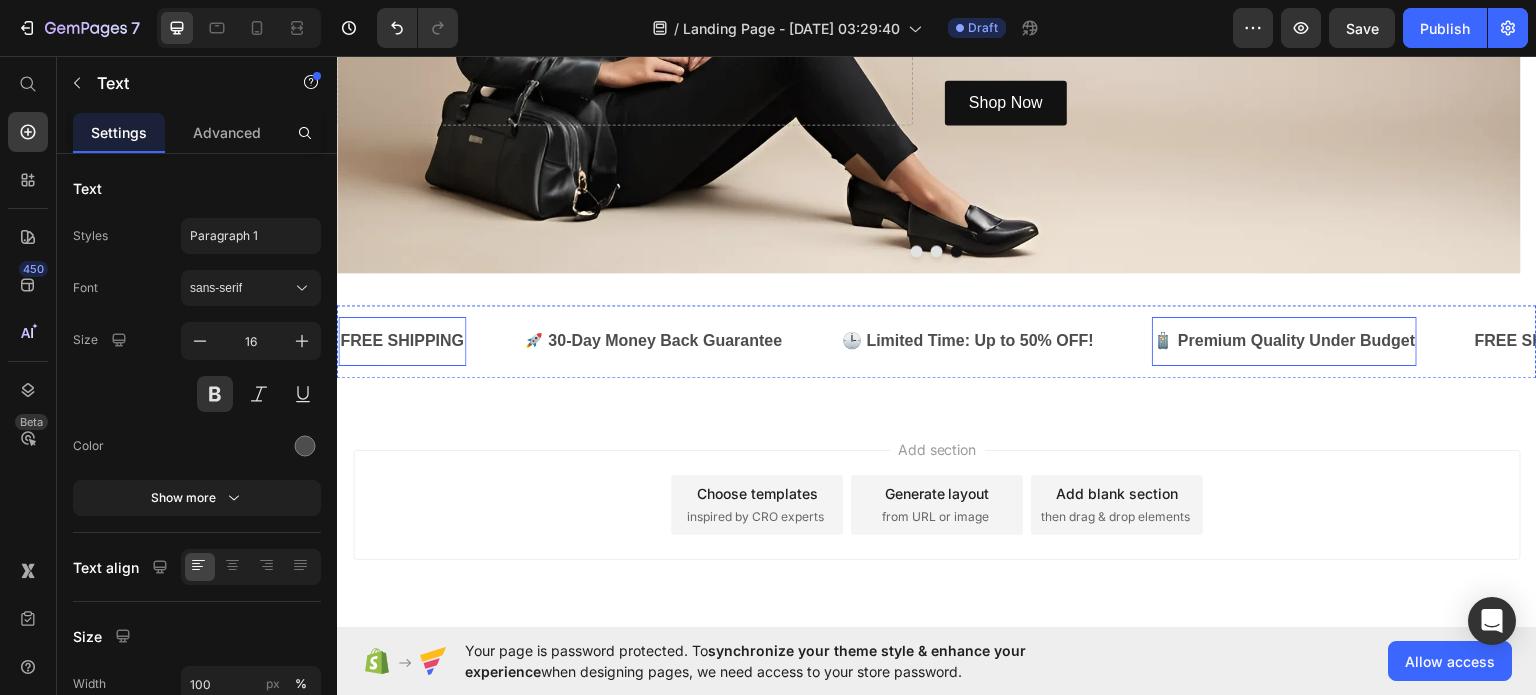 click on "FREE SHIPPING" at bounding box center [402, 340] 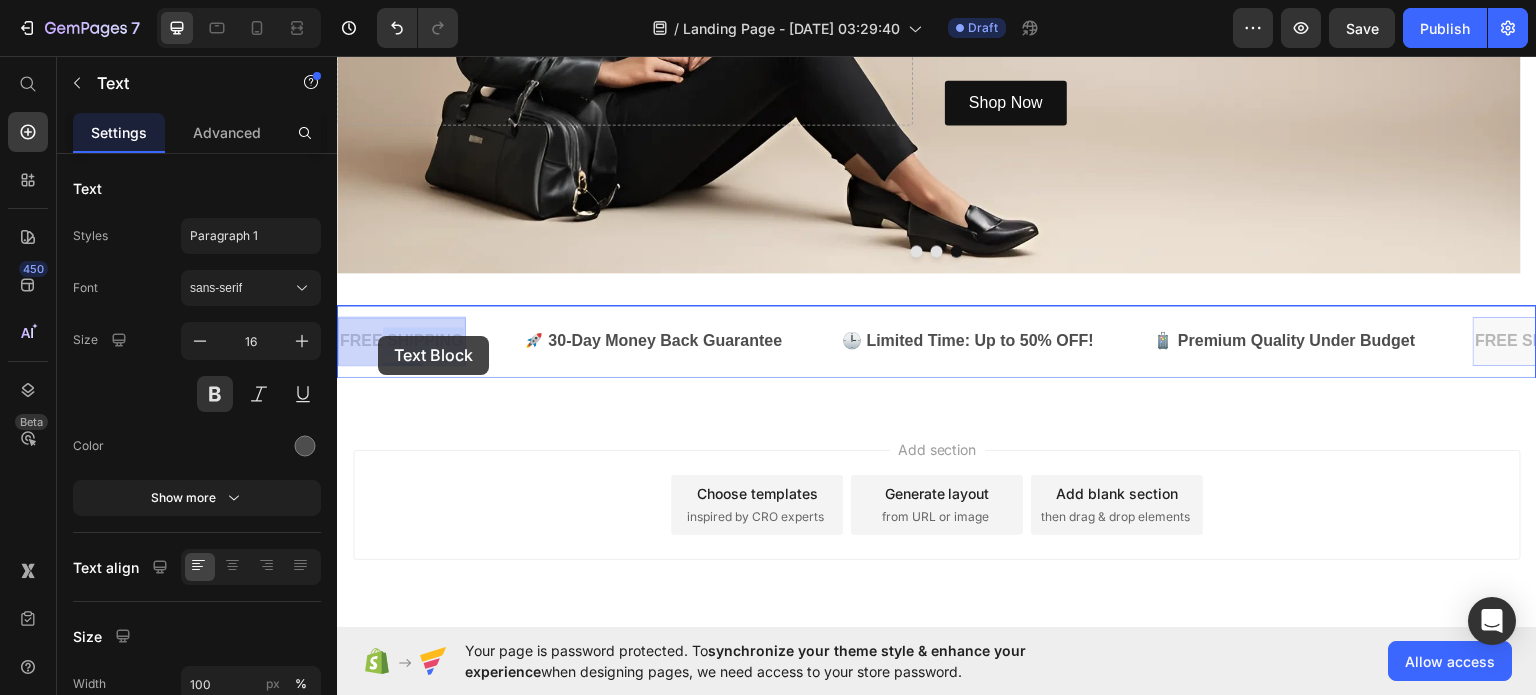 drag, startPoint x: 460, startPoint y: 331, endPoint x: 378, endPoint y: 335, distance: 82.0975 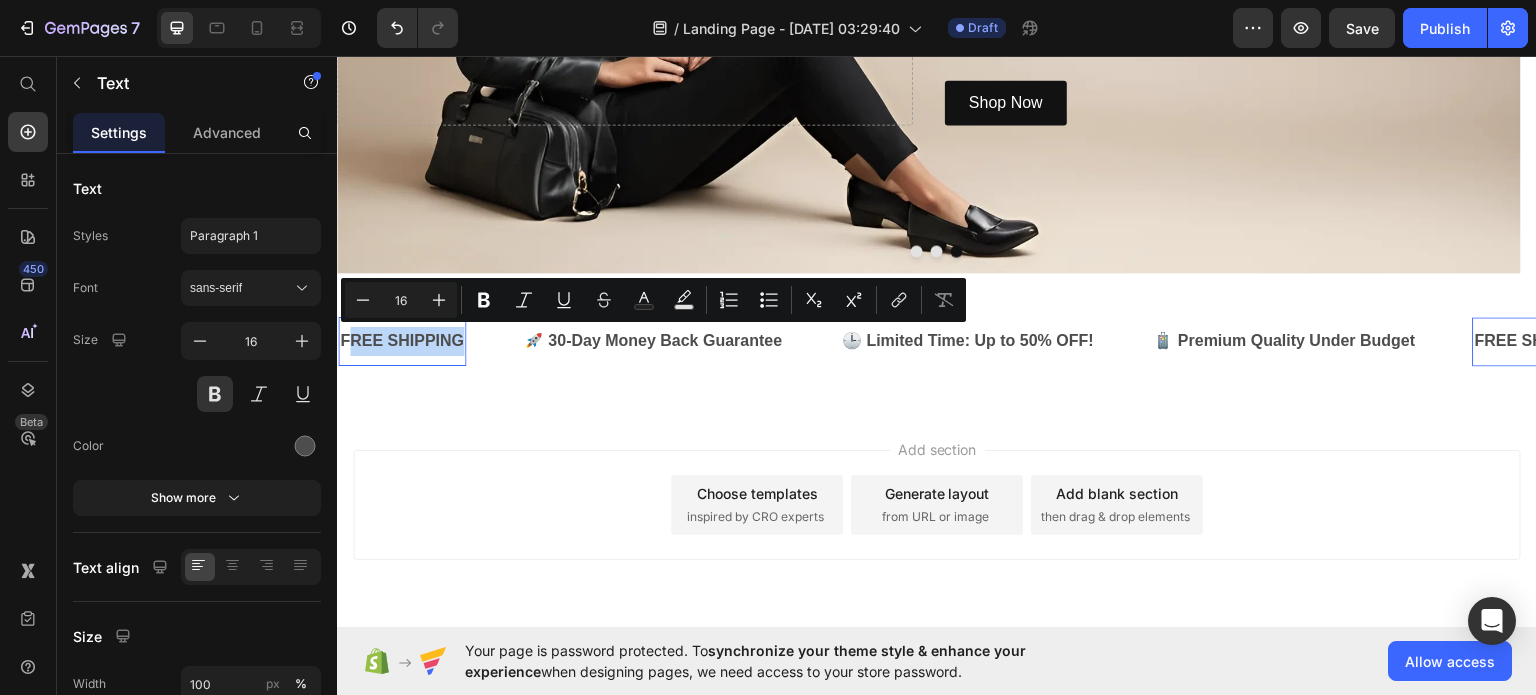 drag, startPoint x: 459, startPoint y: 334, endPoint x: 351, endPoint y: 351, distance: 109.32977 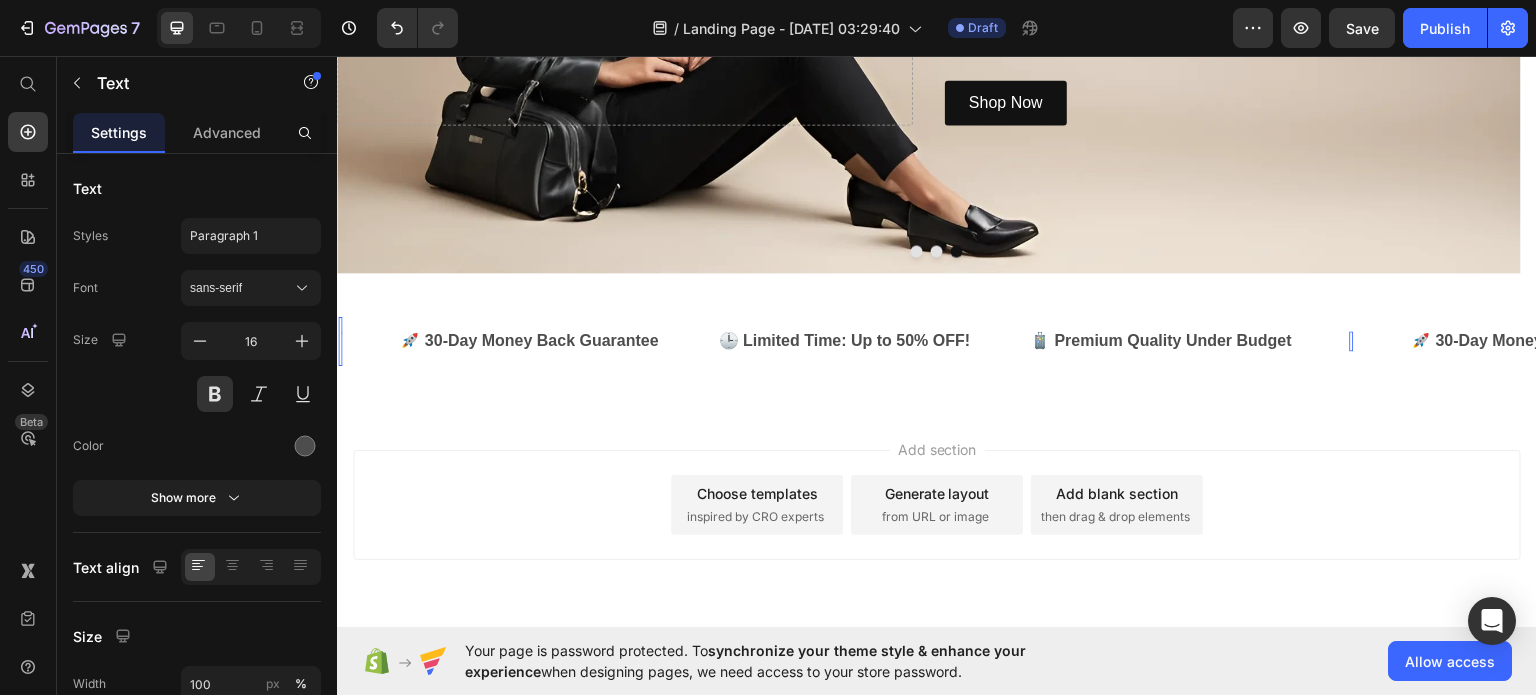 scroll, scrollTop: 382, scrollLeft: 0, axis: vertical 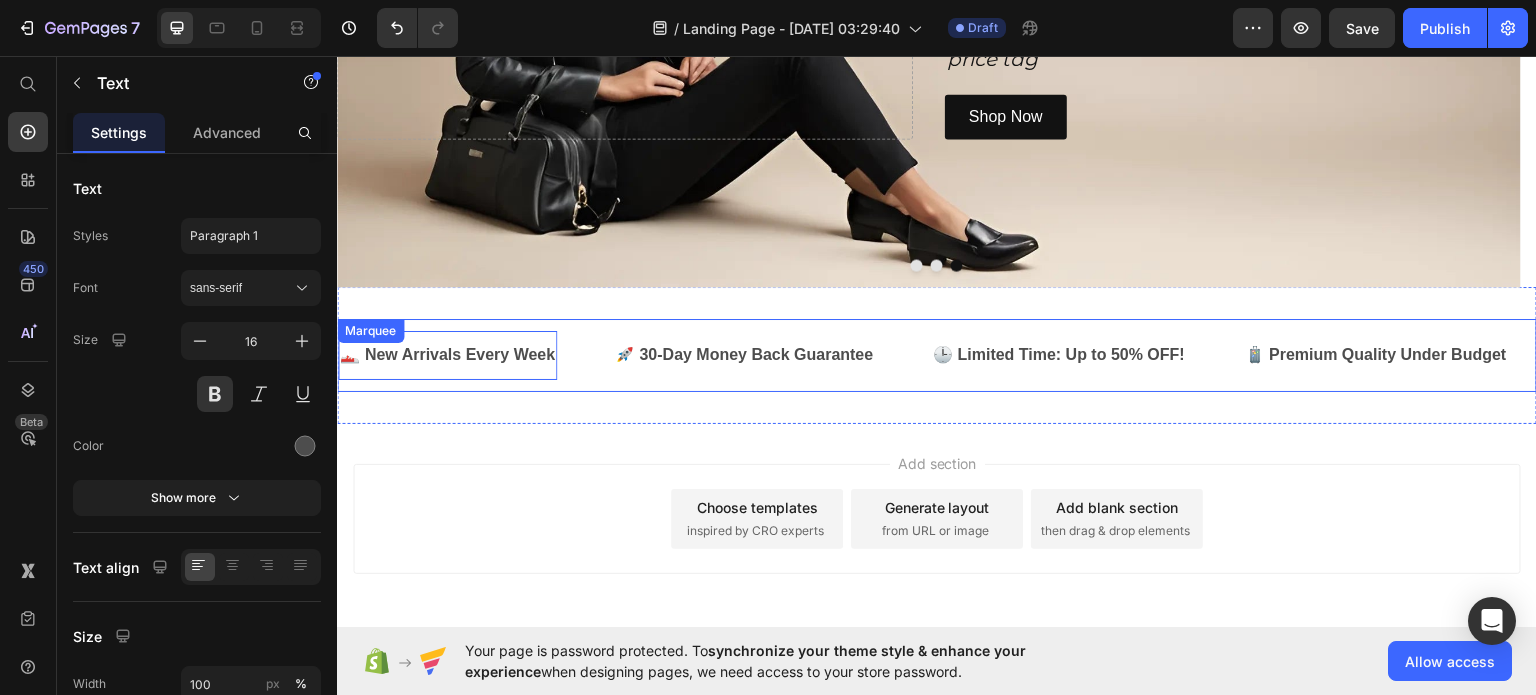 click on "👟 New Arrivals Every Week Text   0" at bounding box center (475, 354) 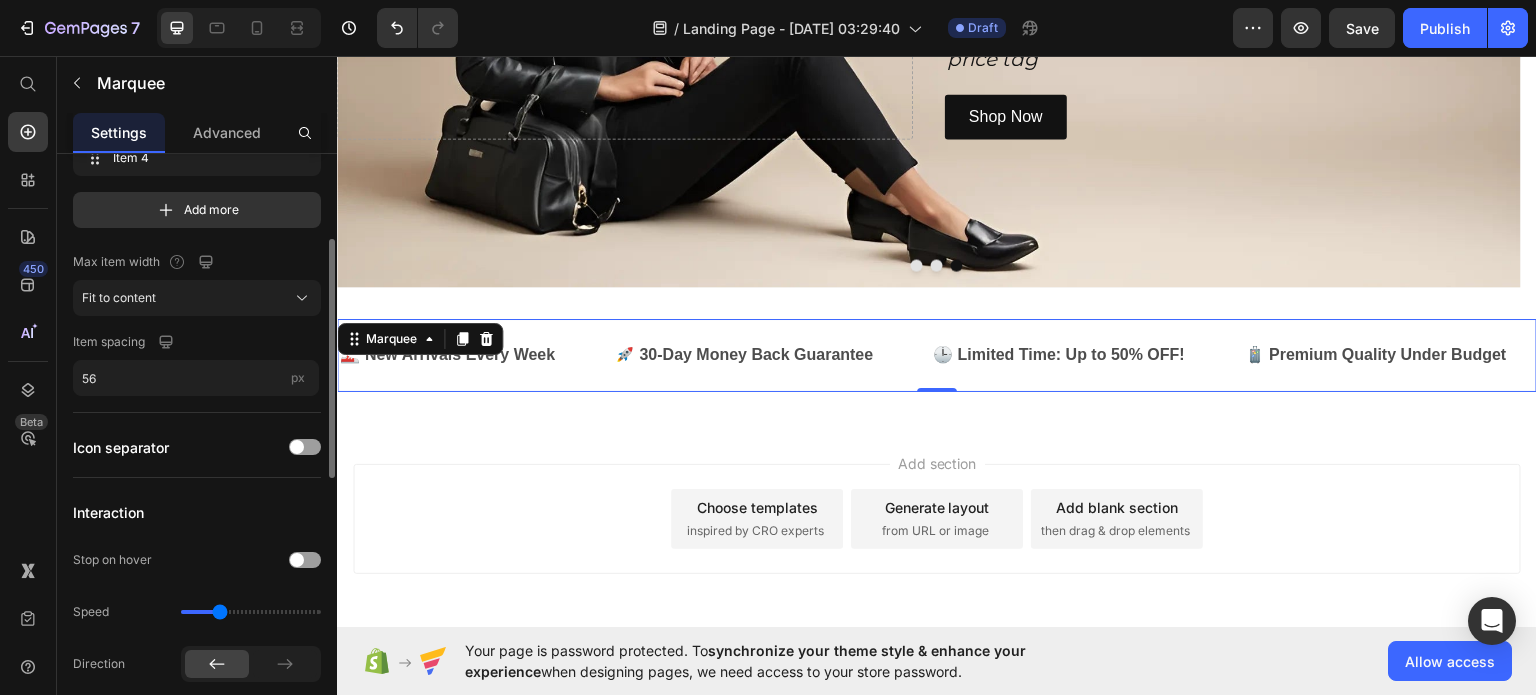 scroll, scrollTop: 211, scrollLeft: 0, axis: vertical 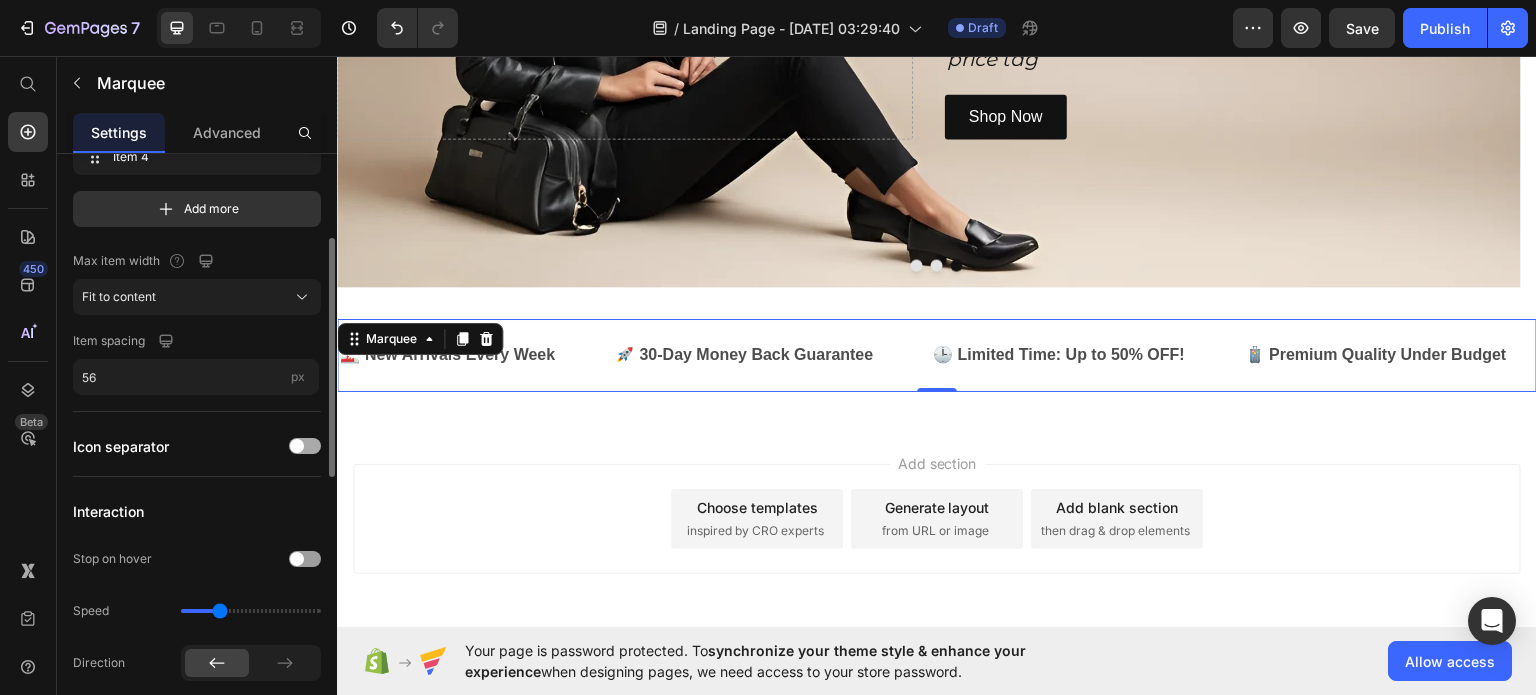 click at bounding box center (297, 446) 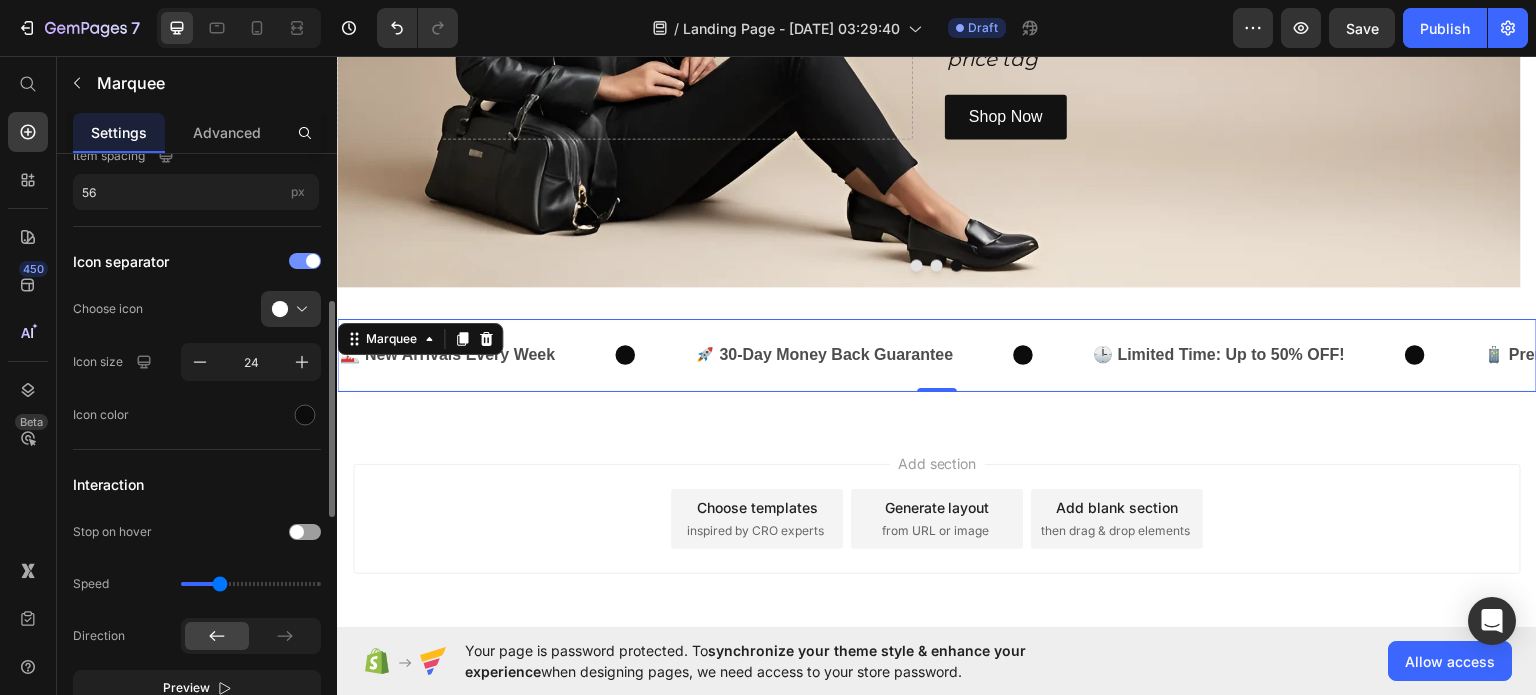 scroll, scrollTop: 399, scrollLeft: 0, axis: vertical 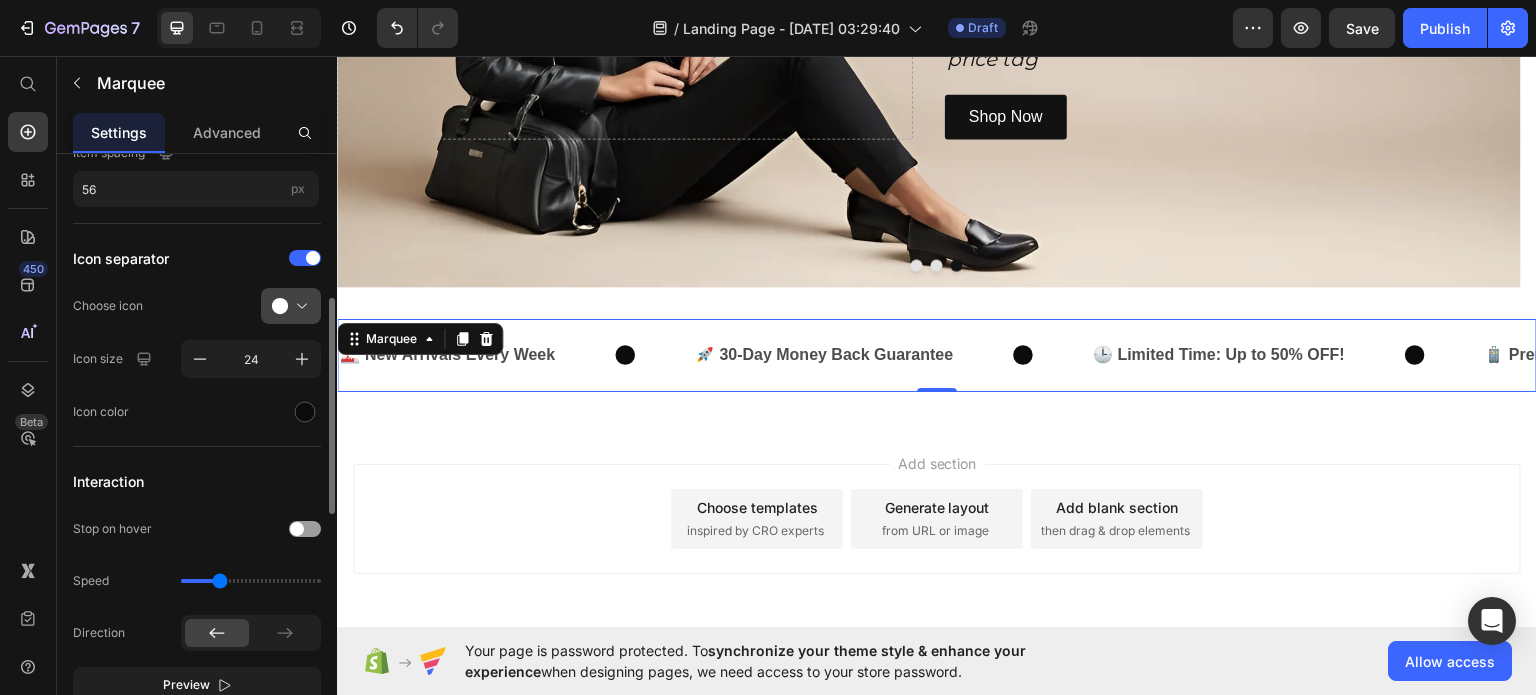click at bounding box center (299, 306) 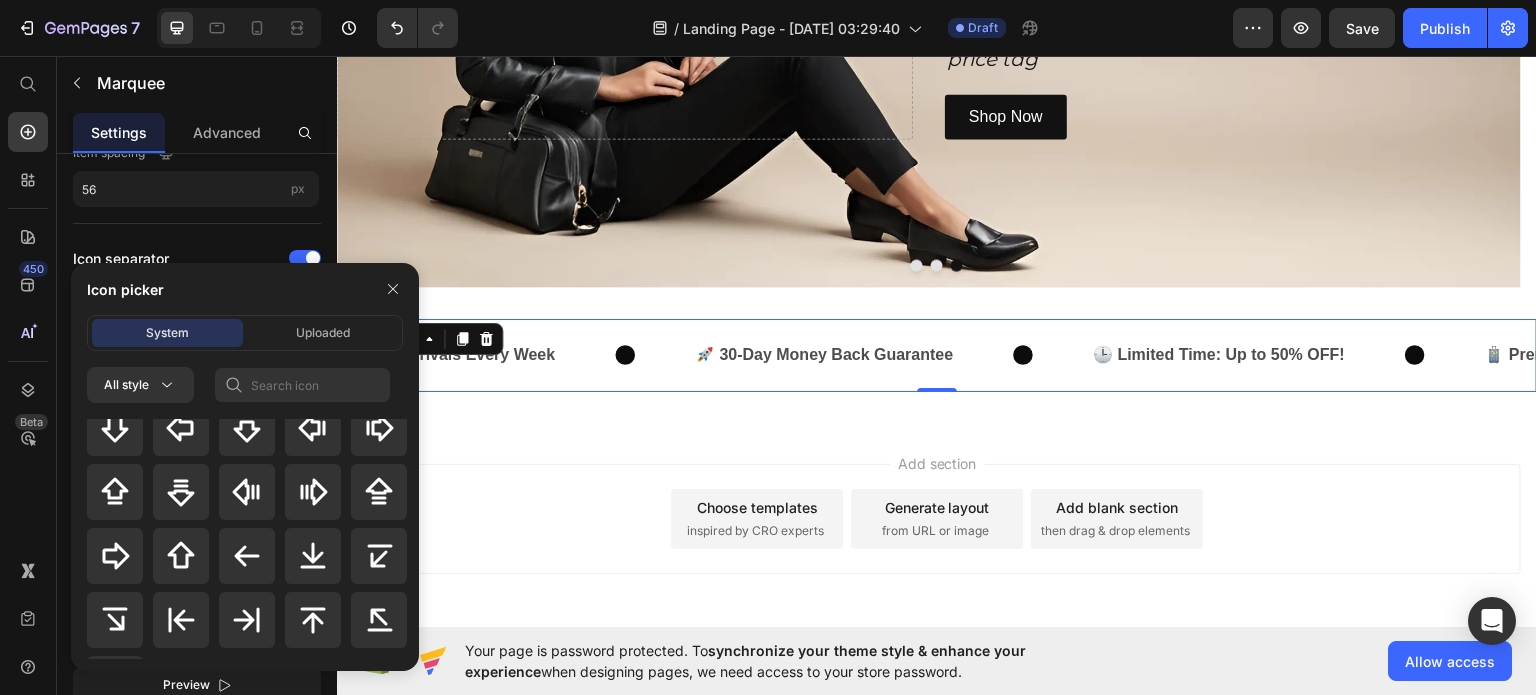 scroll, scrollTop: 928, scrollLeft: 0, axis: vertical 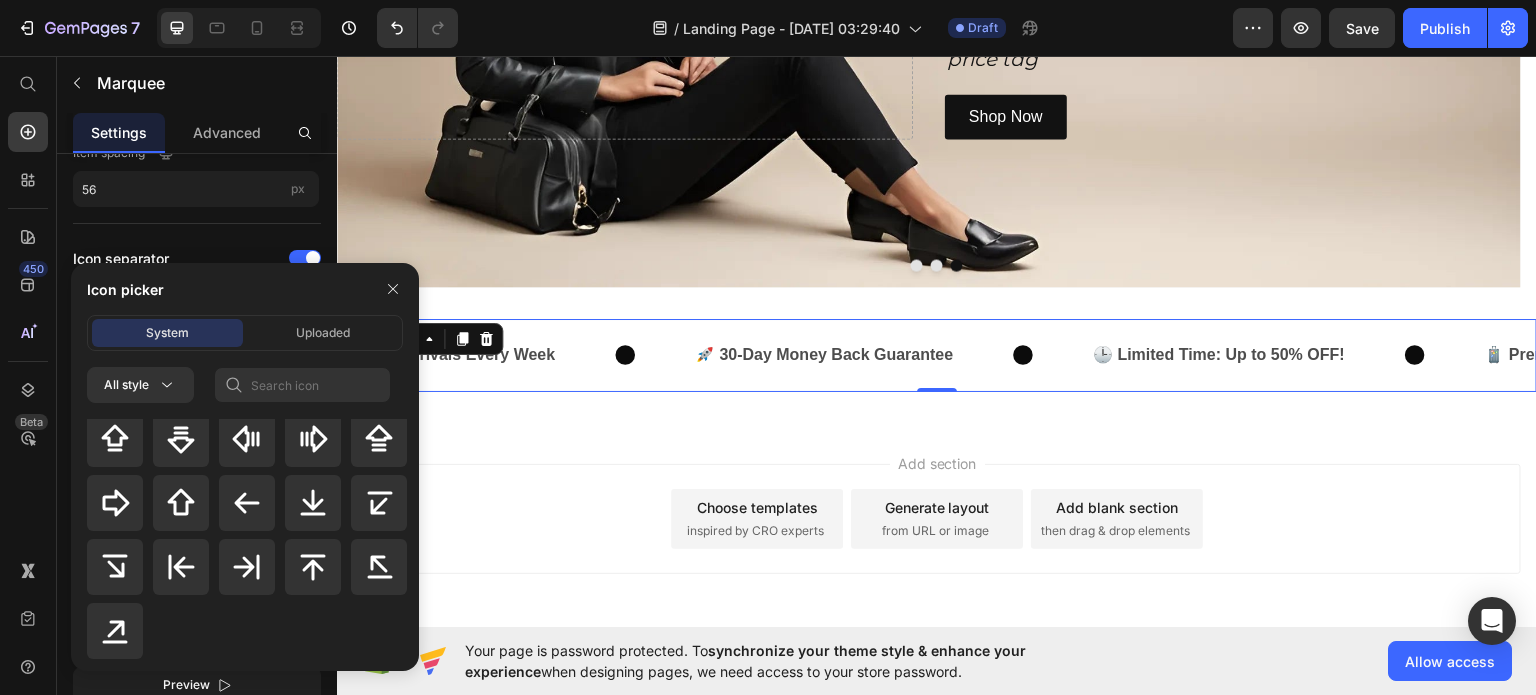 click on "Add section Choose templates inspired by CRO experts Generate layout from URL or image Add blank section then drag & drop elements" at bounding box center (937, 518) 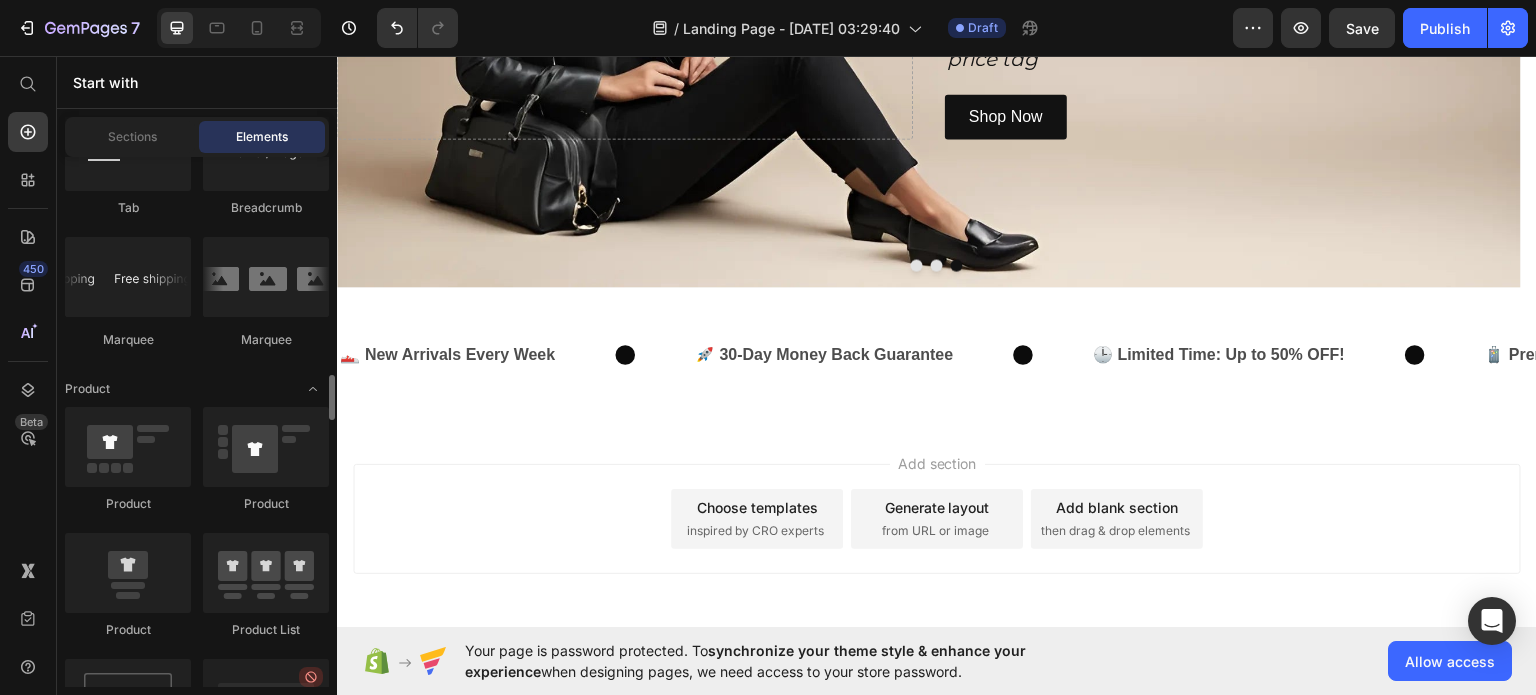 scroll, scrollTop: 2472, scrollLeft: 0, axis: vertical 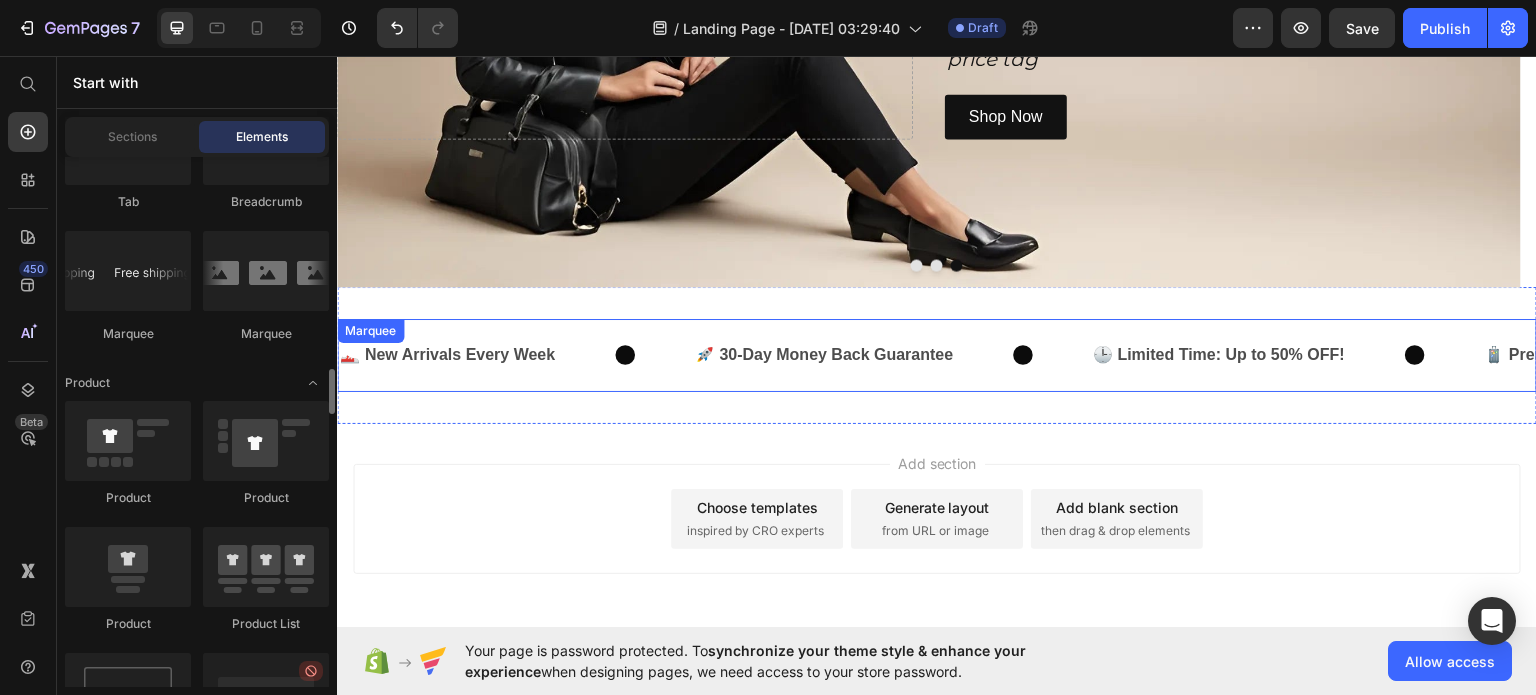 click on "👟 New Arrivals Every Week Text" at bounding box center (515, 354) 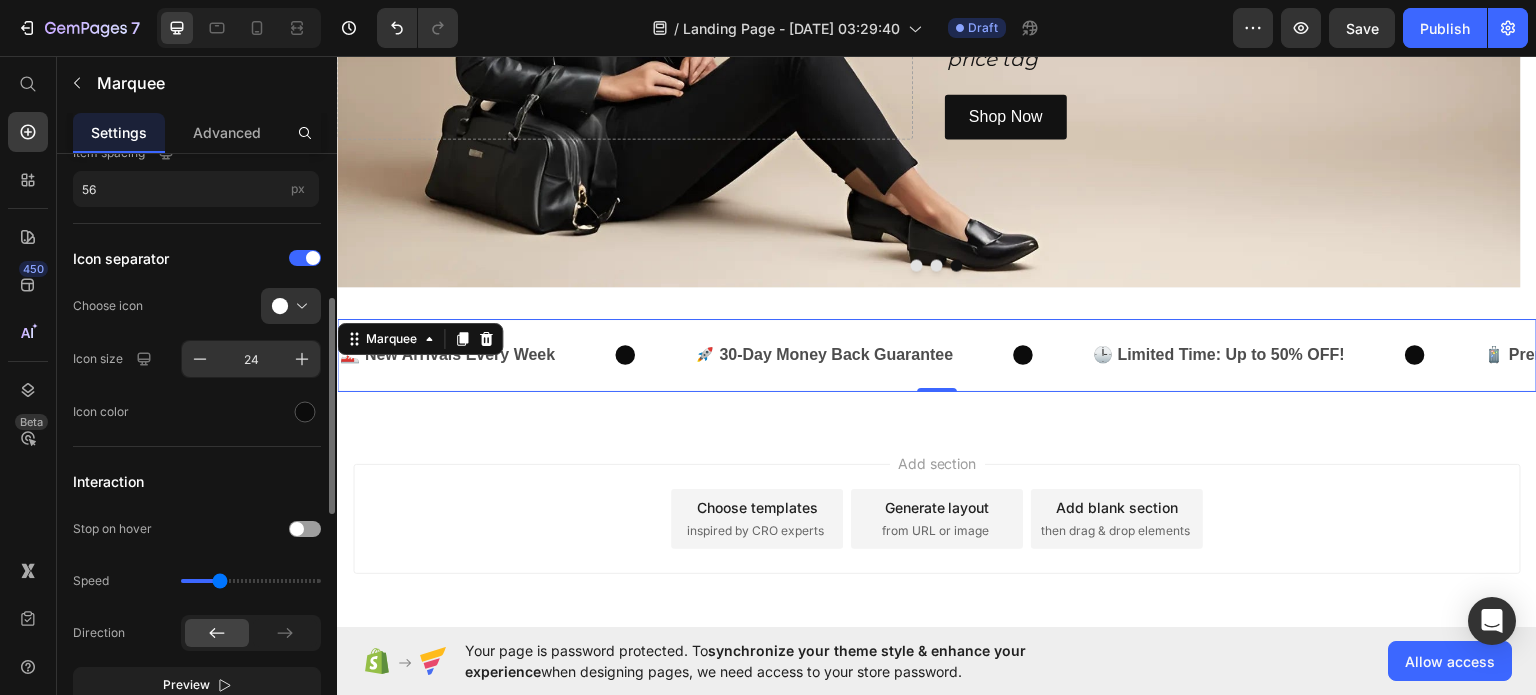 click on "24" at bounding box center [251, 359] 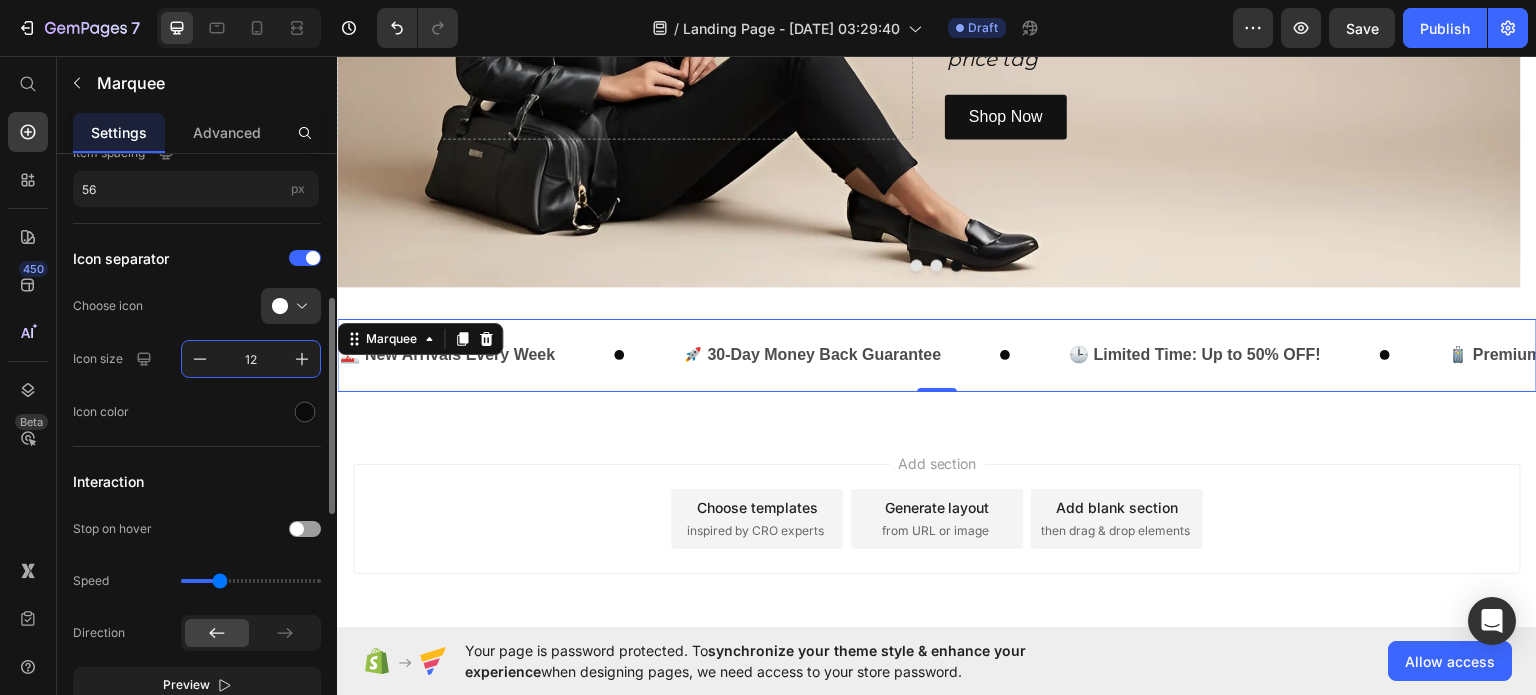 type on "1" 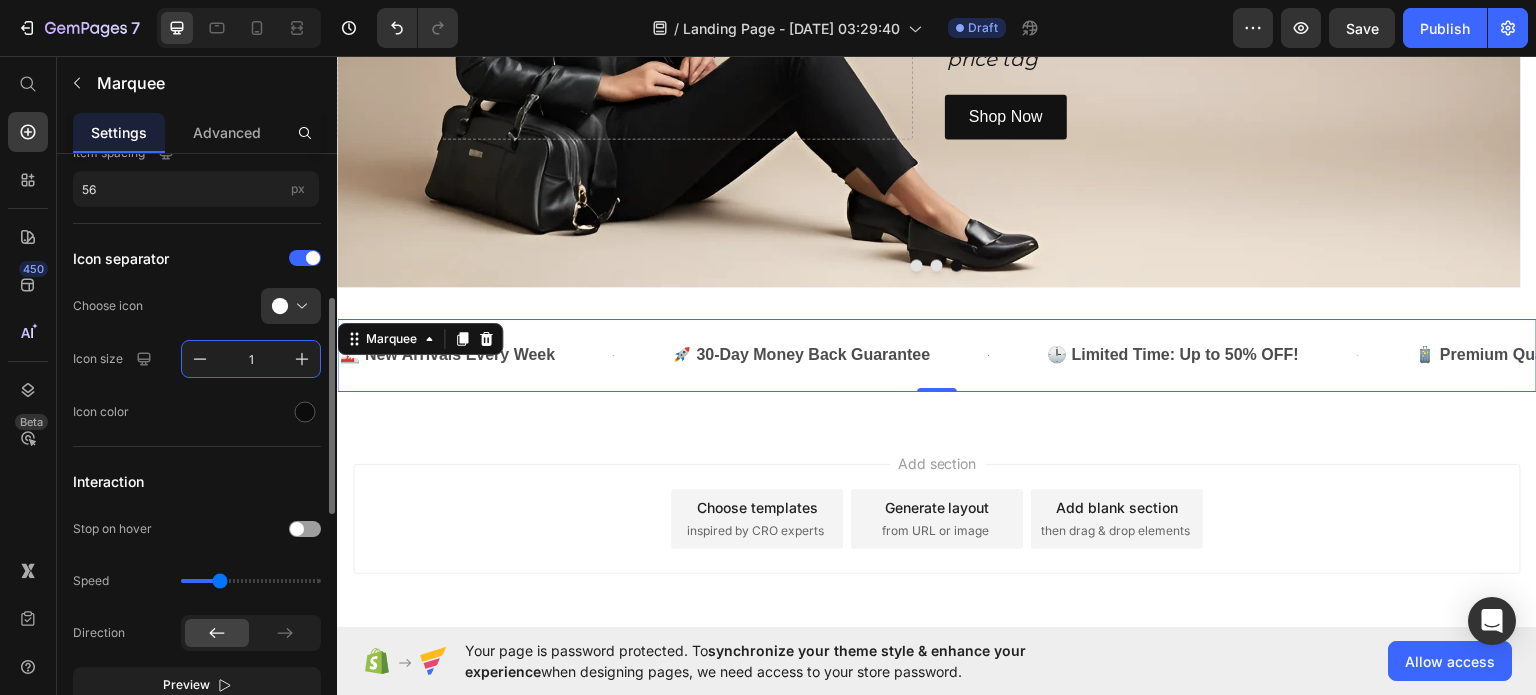 type on "14" 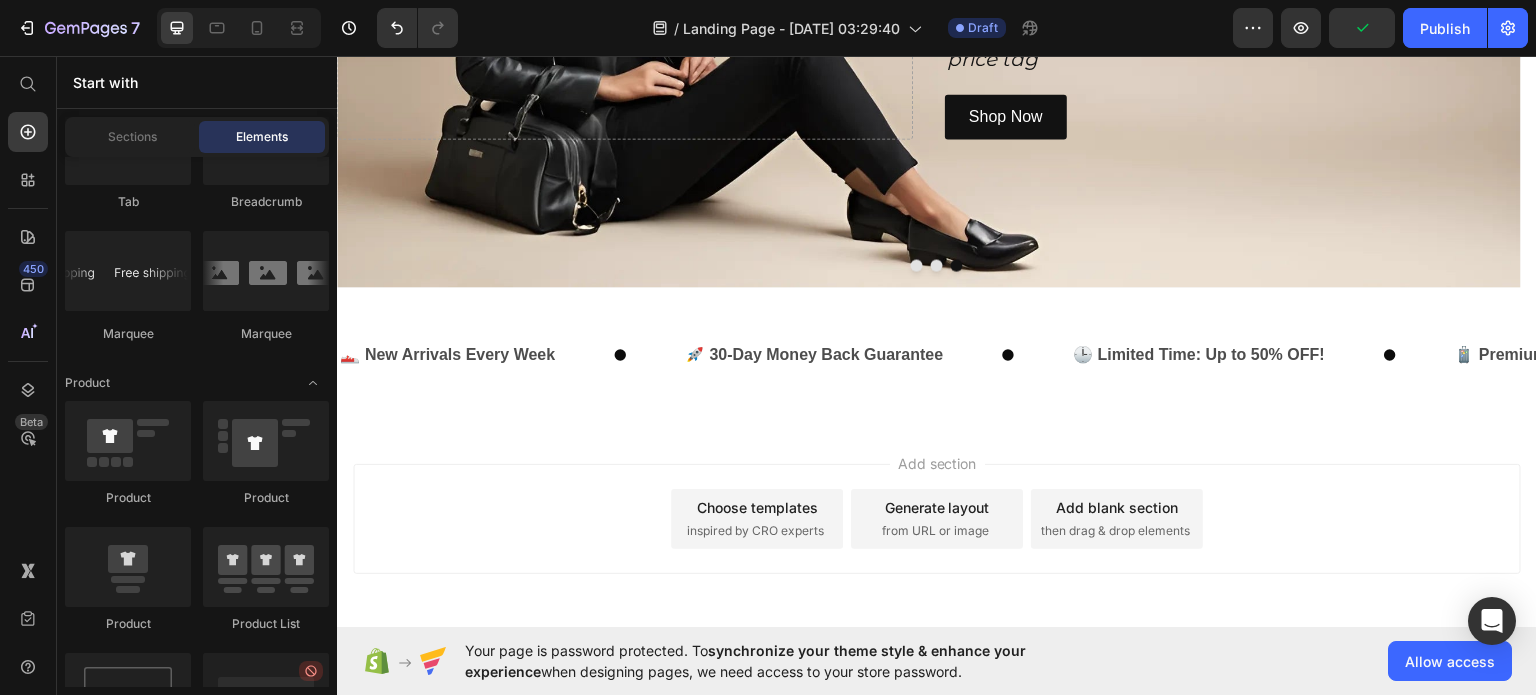 click on "Add section Choose templates inspired by CRO experts Generate layout from URL or image Add blank section then drag & drop elements" at bounding box center (937, 546) 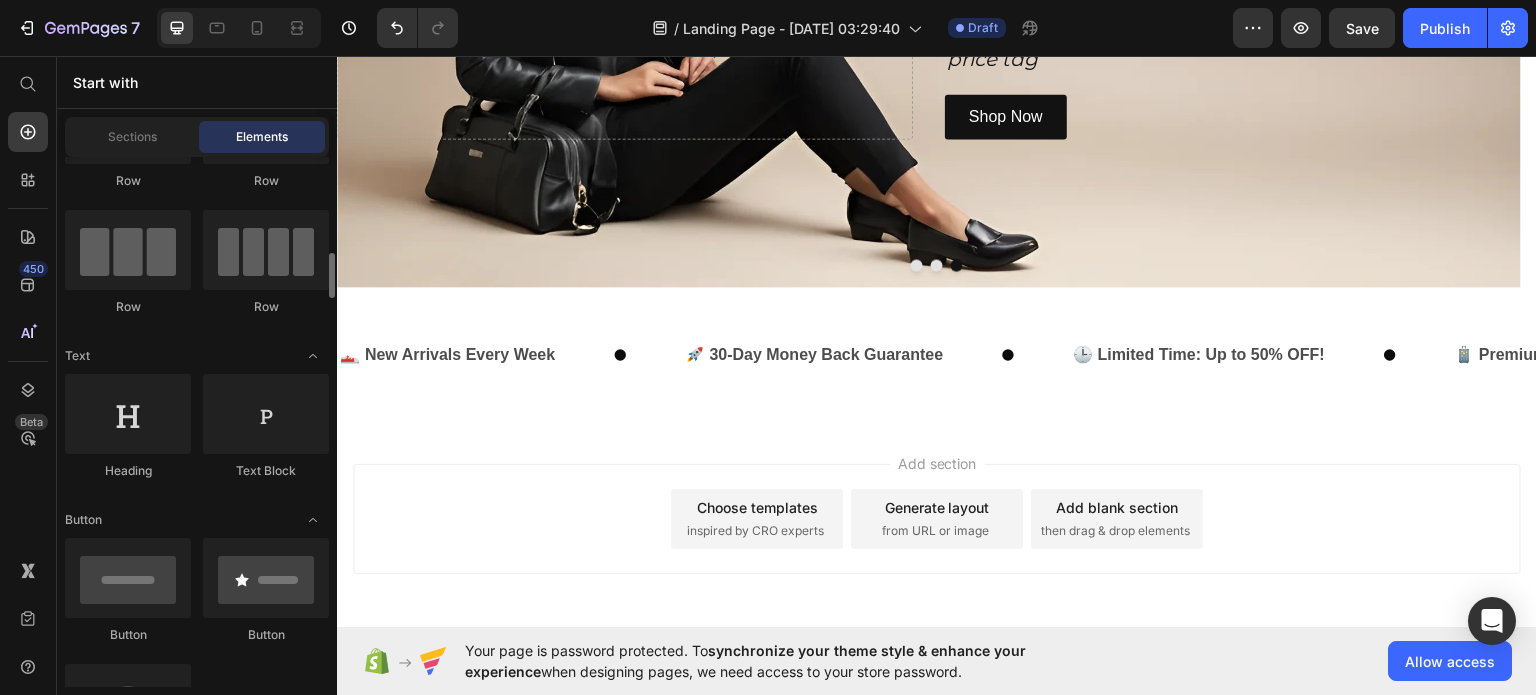 scroll, scrollTop: 106, scrollLeft: 0, axis: vertical 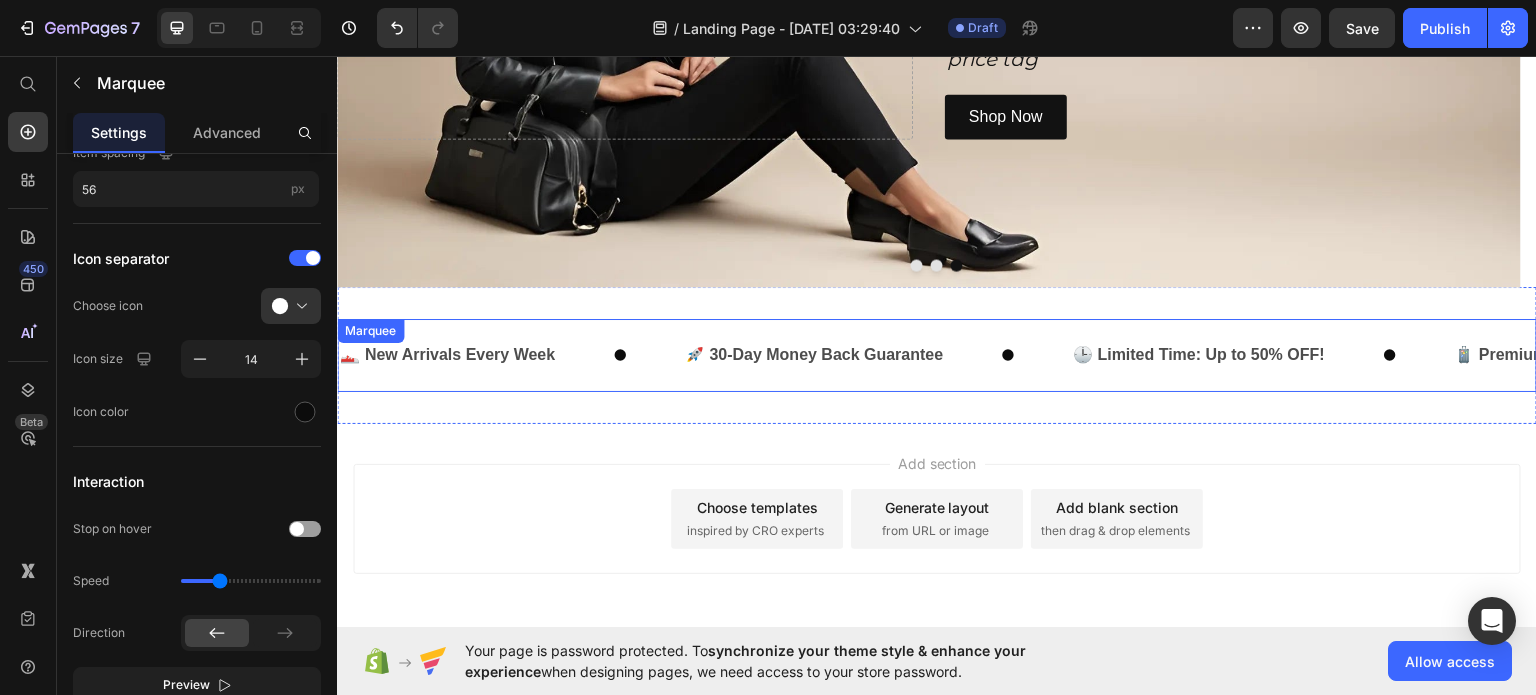click on "👟 New Arrivals Every Week Text" at bounding box center [510, 354] 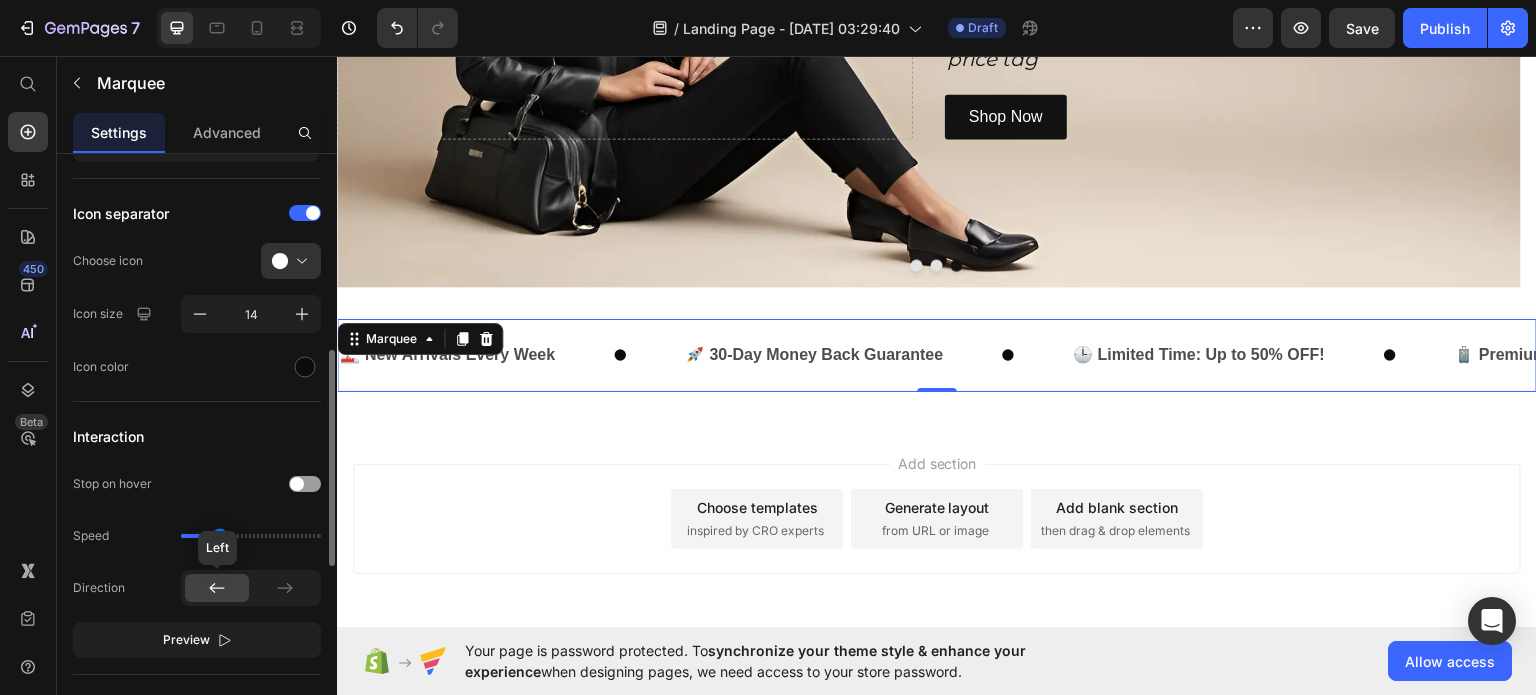 scroll, scrollTop: 479, scrollLeft: 0, axis: vertical 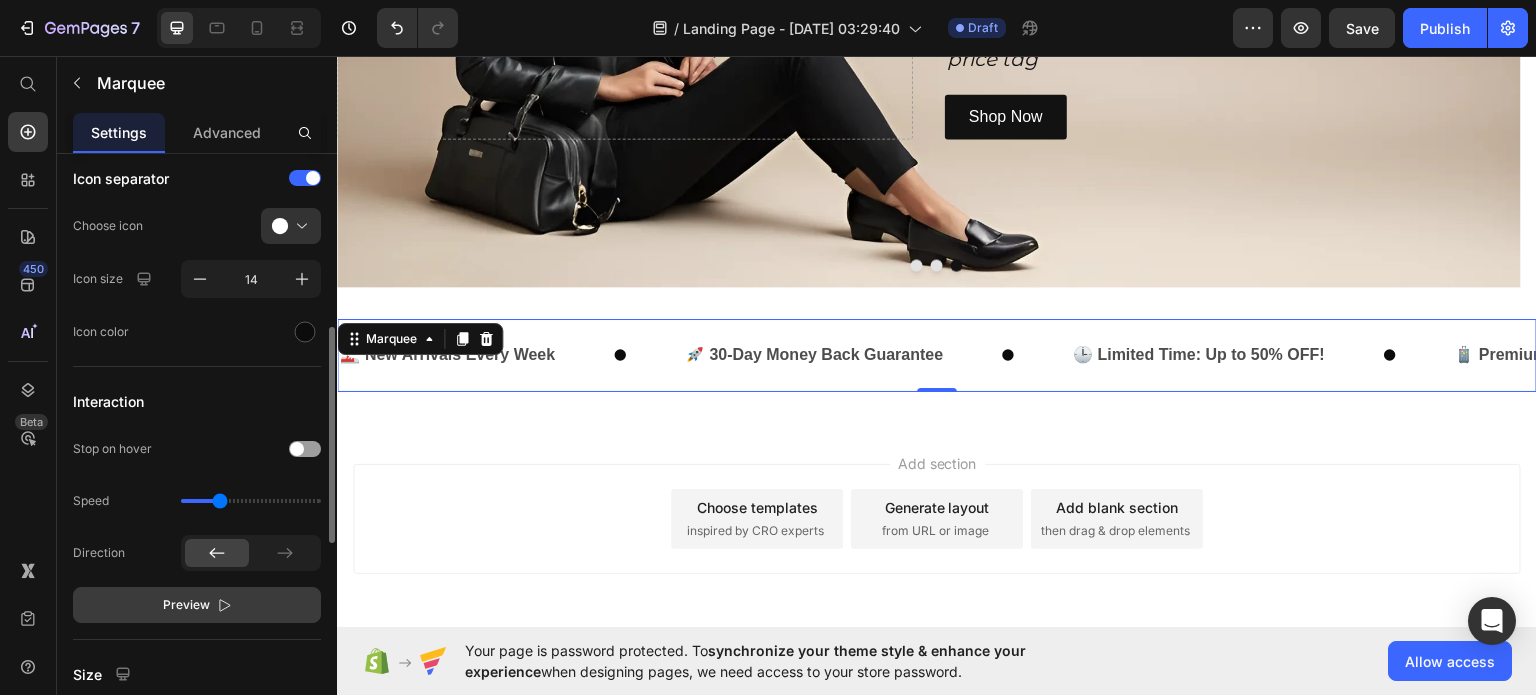 click on "Preview" 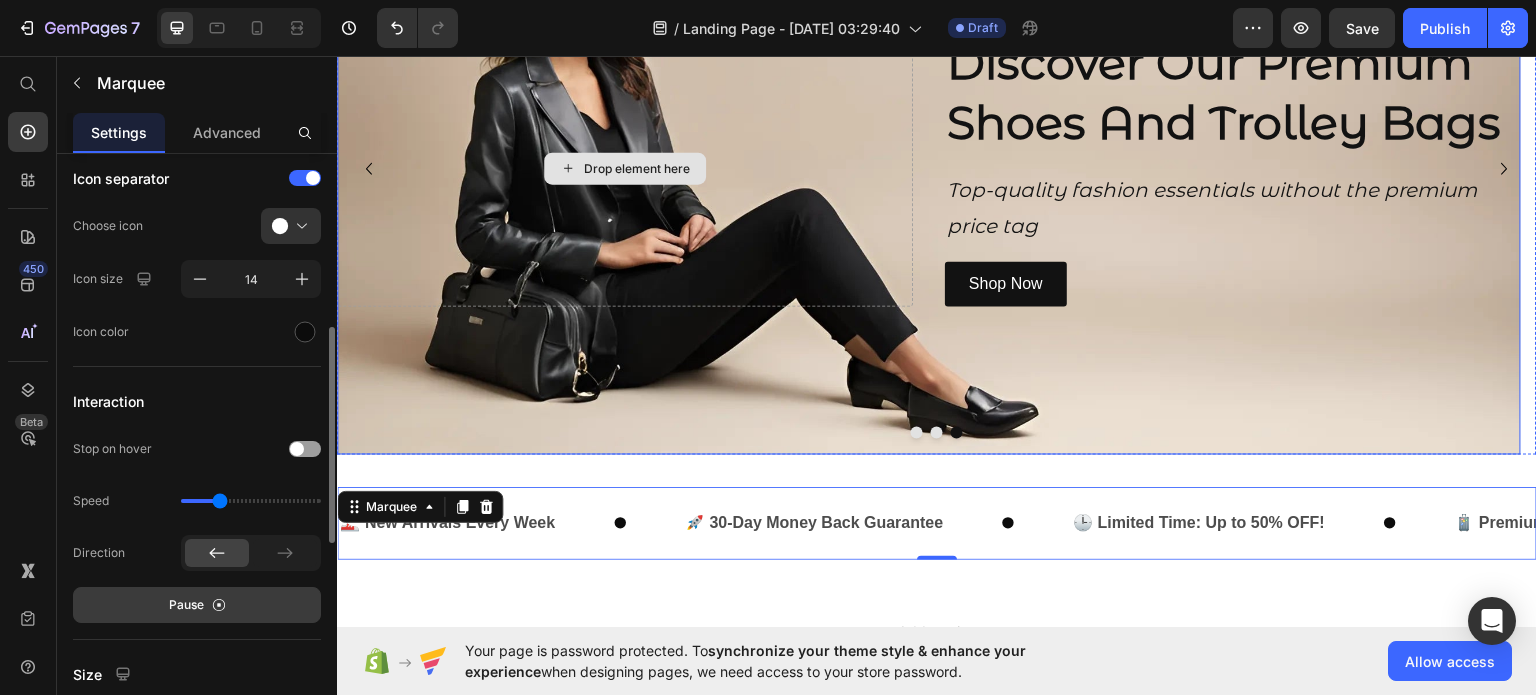 scroll, scrollTop: 0, scrollLeft: 0, axis: both 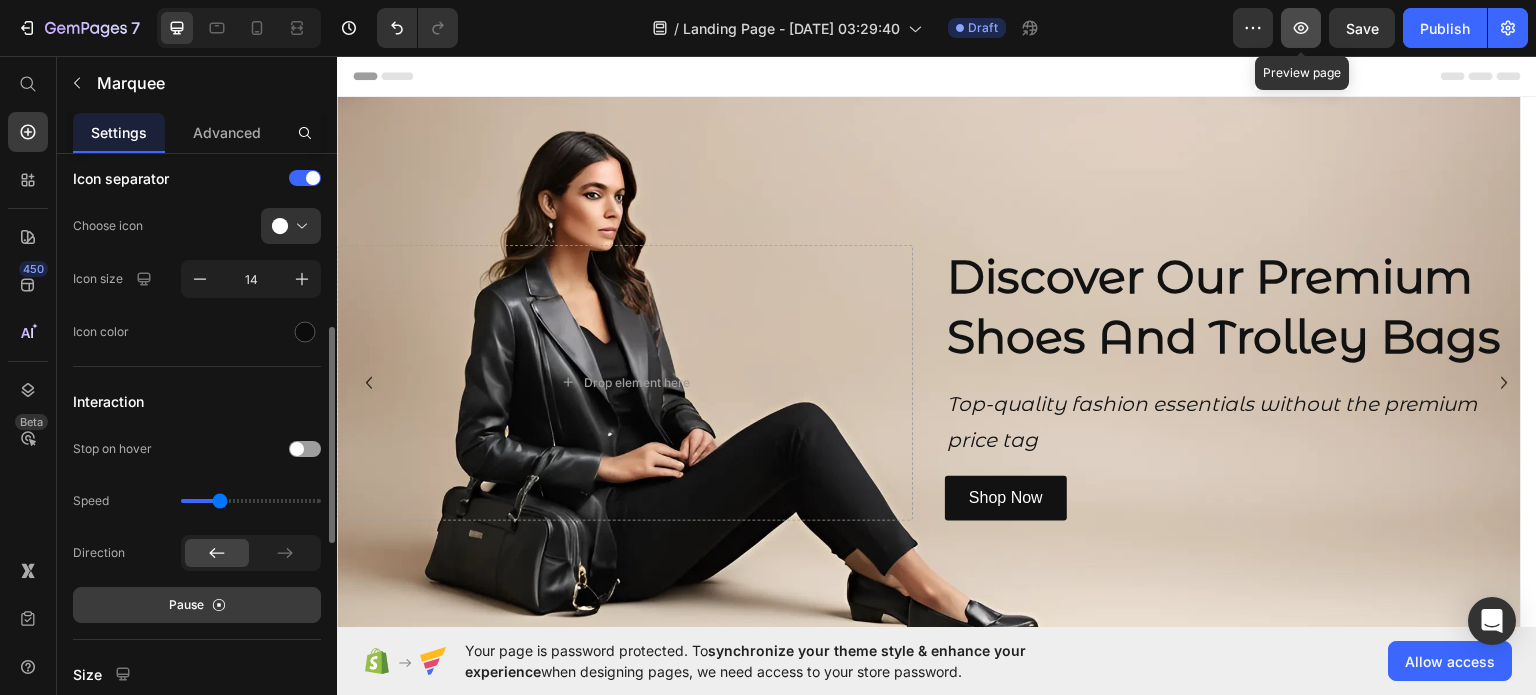 click 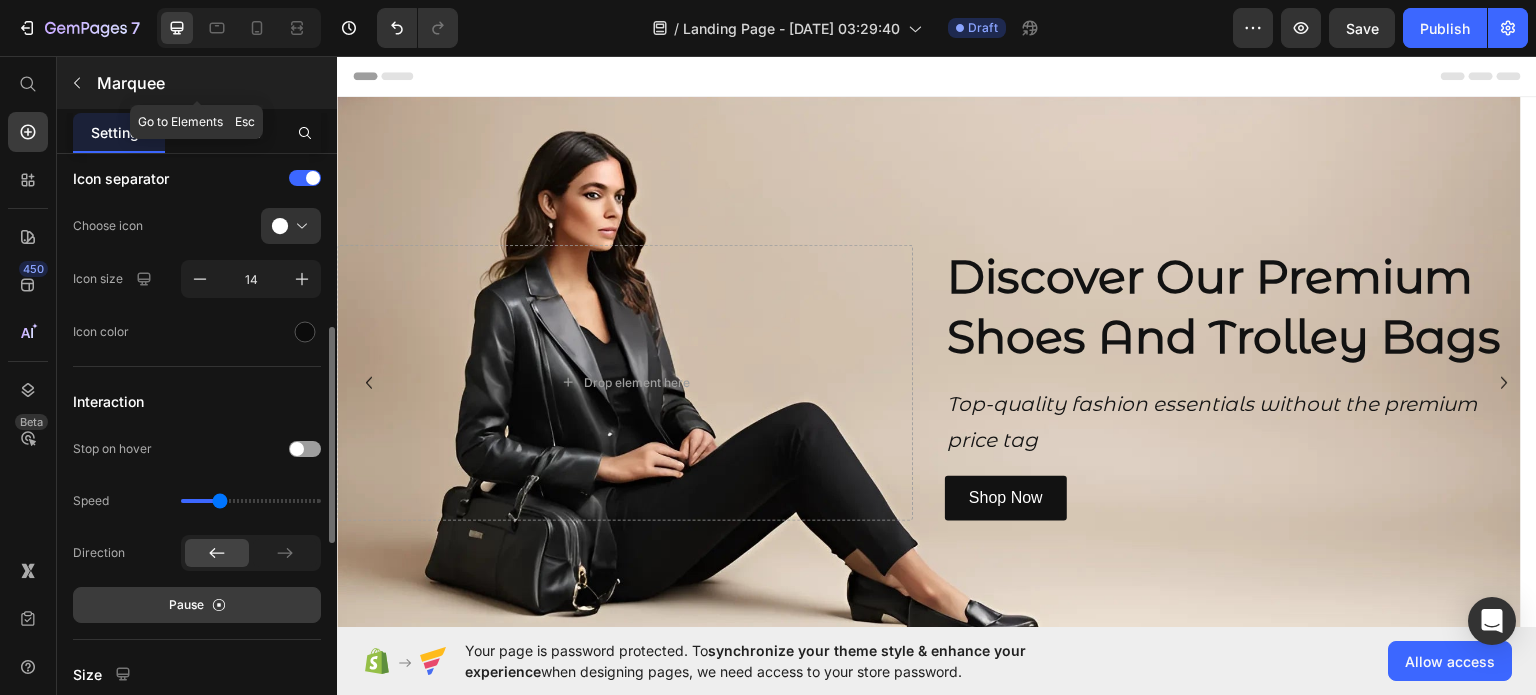click on "Marquee" at bounding box center [215, 83] 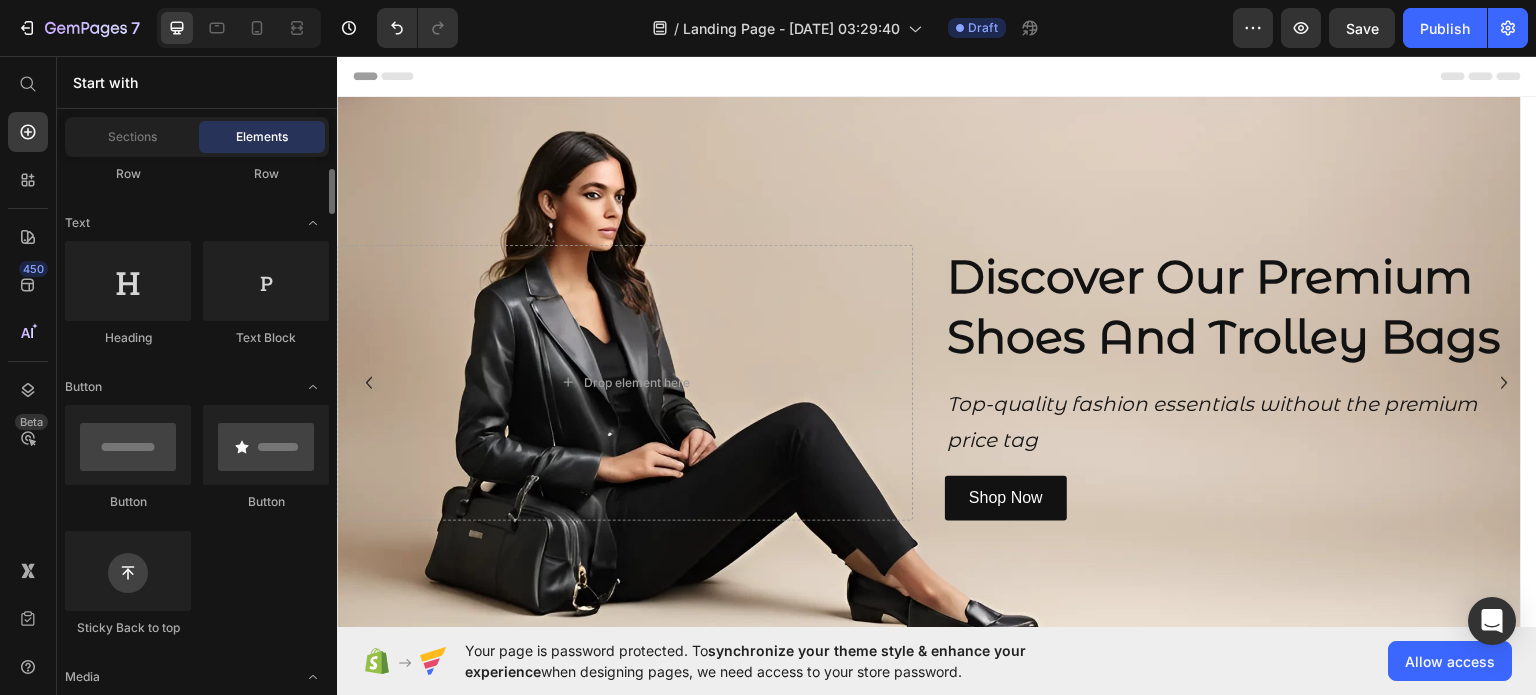 scroll, scrollTop: 251, scrollLeft: 0, axis: vertical 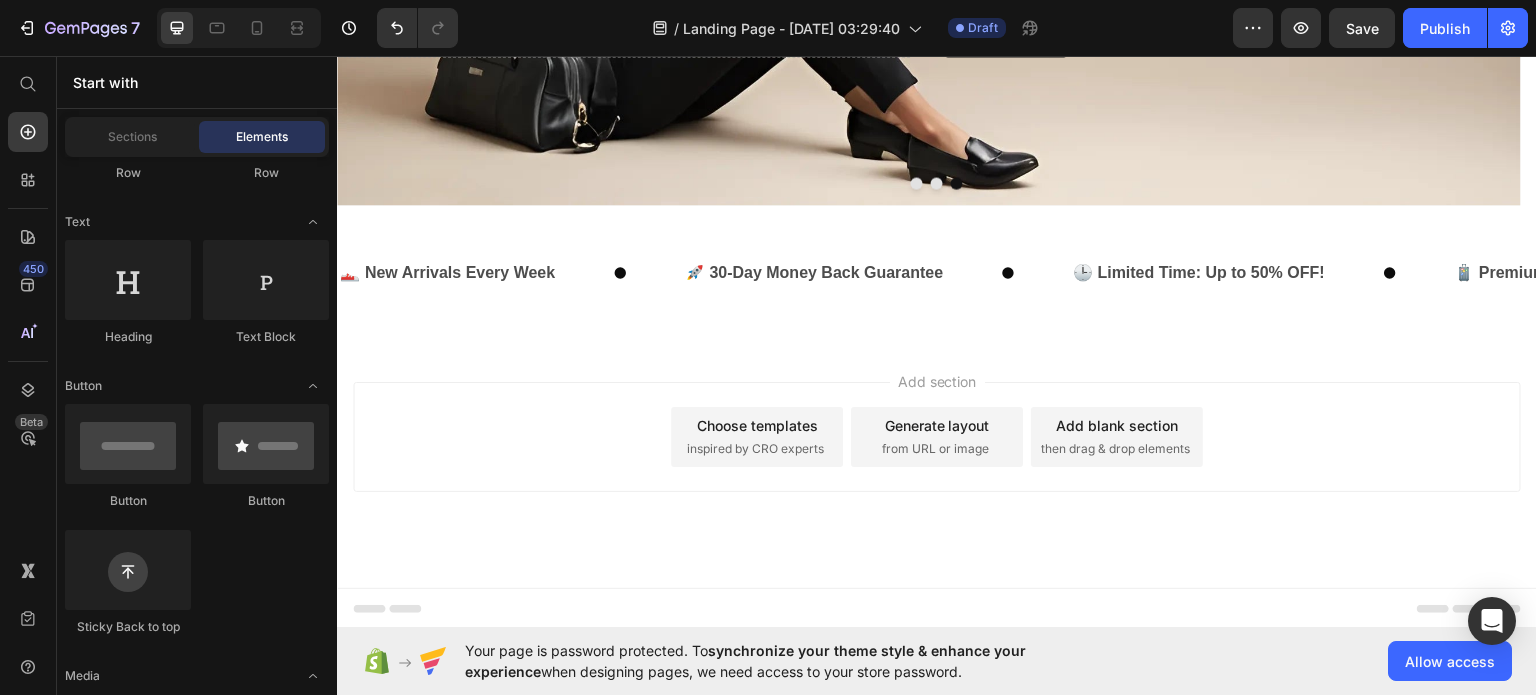 click on "Add section Choose templates inspired by CRO experts Generate layout from URL or image Add blank section then drag & drop elements" at bounding box center [937, 436] 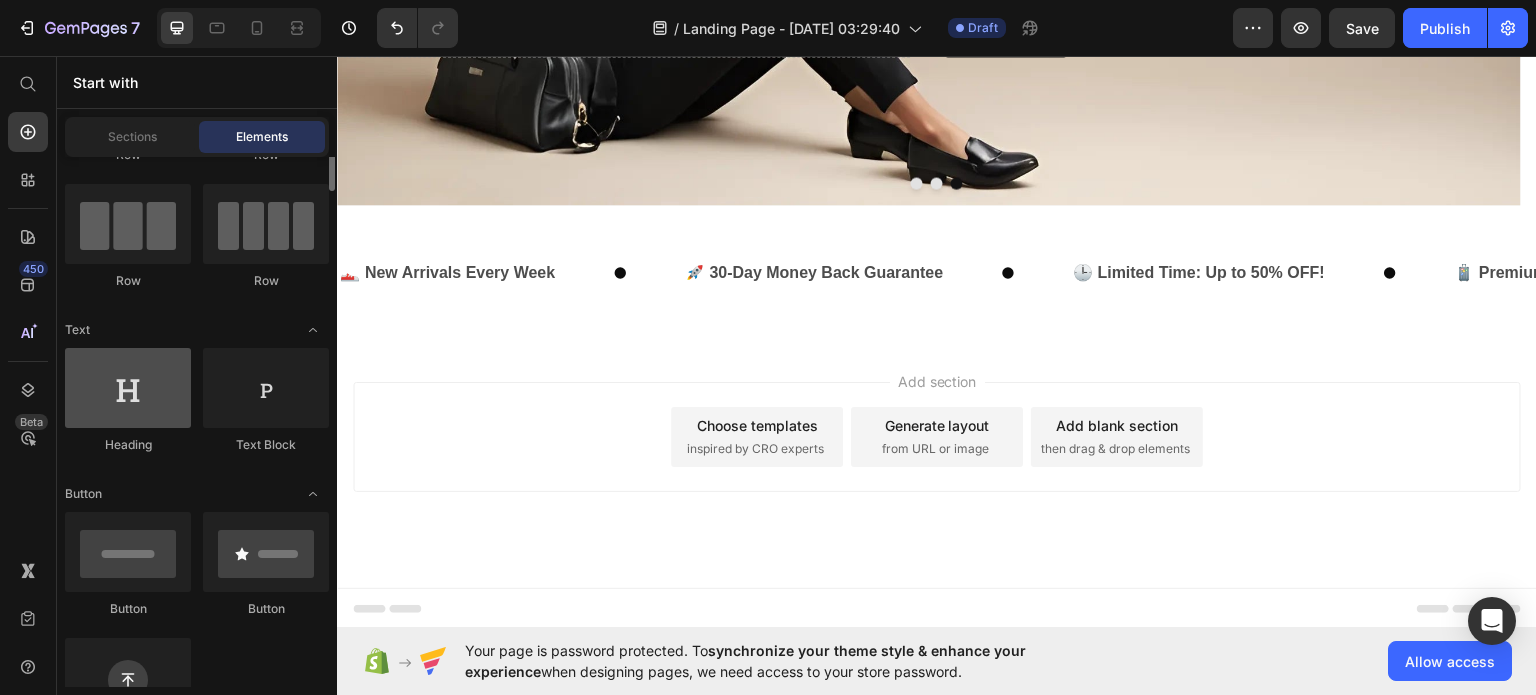 scroll, scrollTop: 0, scrollLeft: 0, axis: both 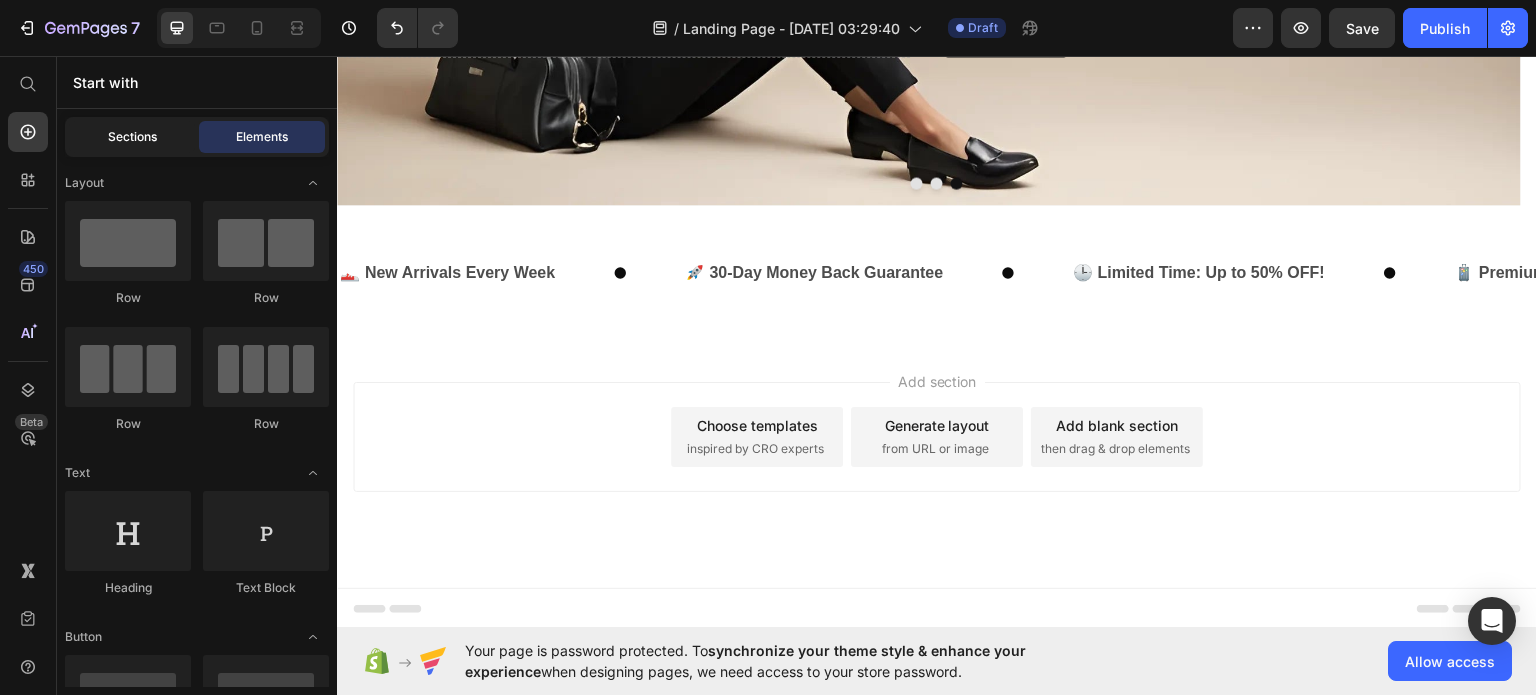 click on "Sections" at bounding box center (132, 137) 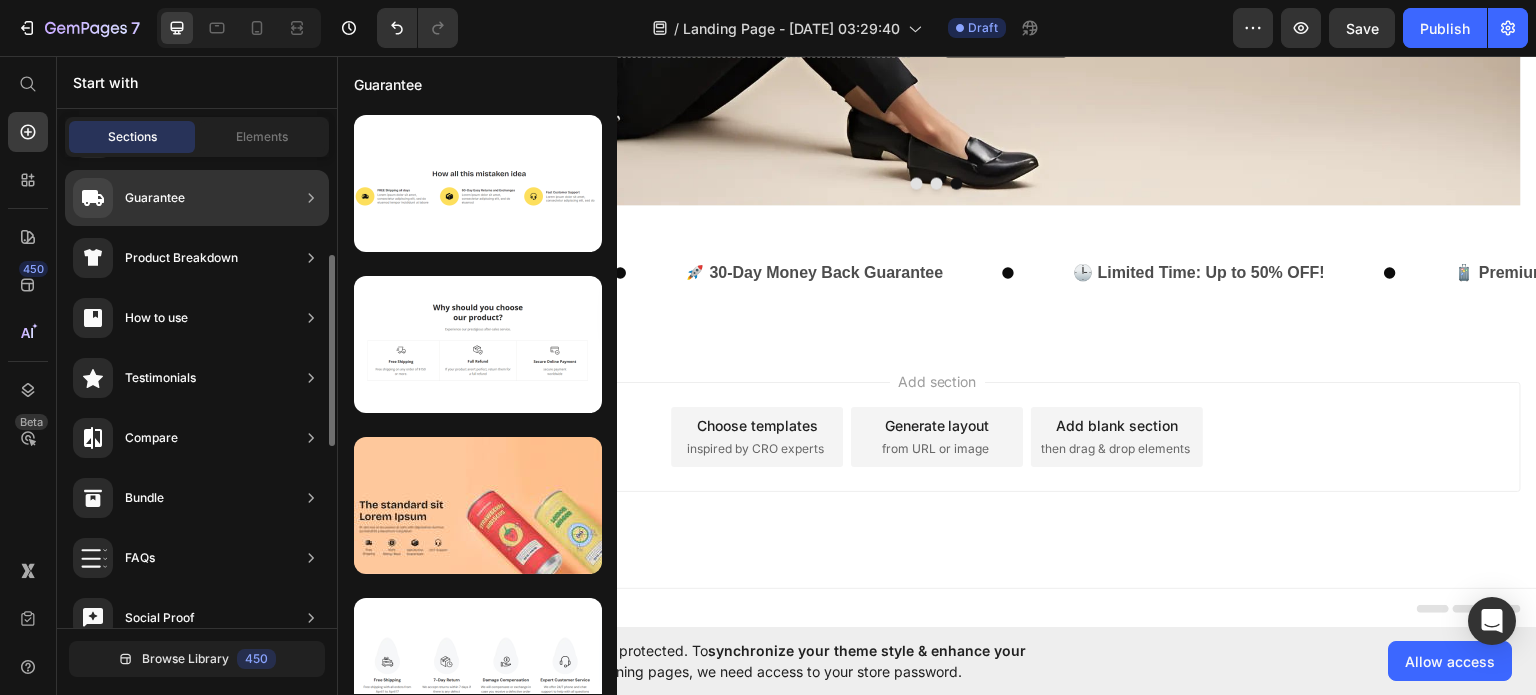 scroll, scrollTop: 248, scrollLeft: 0, axis: vertical 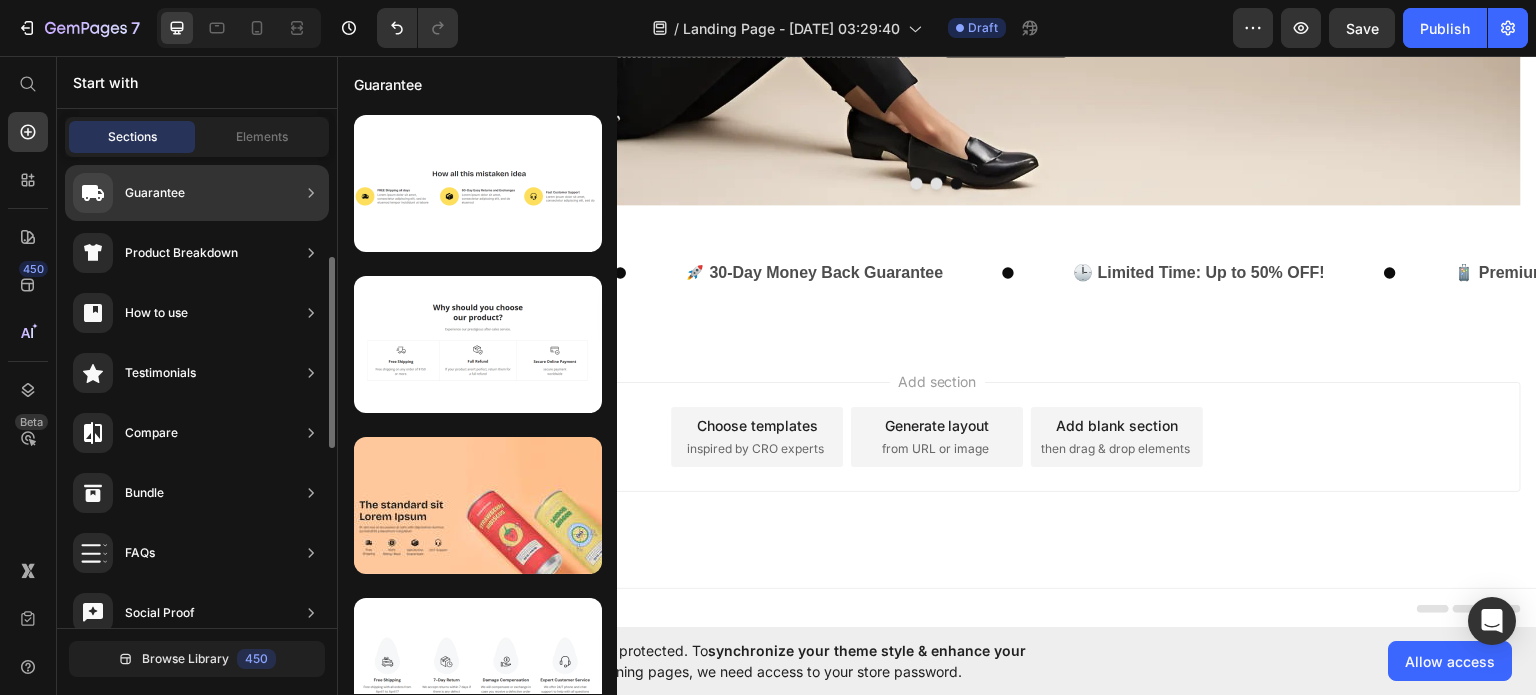 click on "Guarantee" at bounding box center [129, 193] 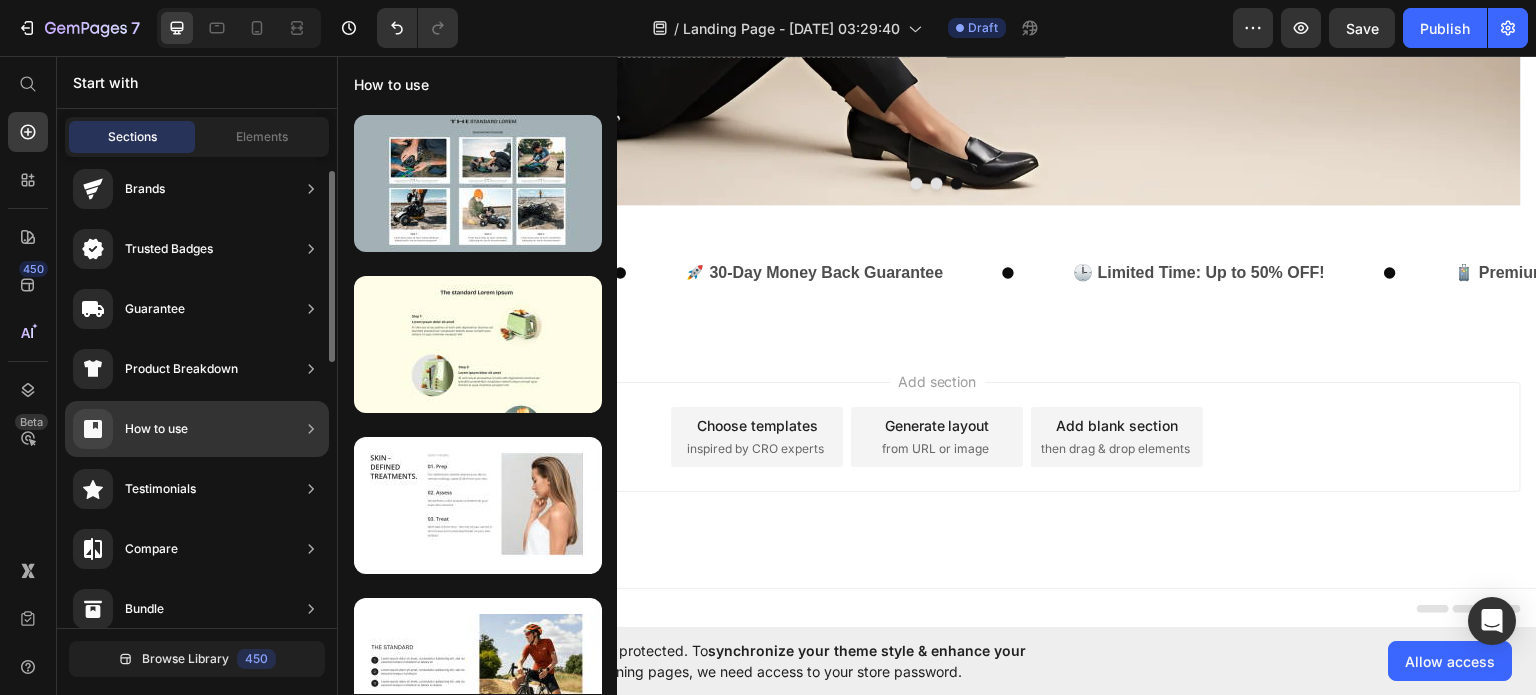 scroll, scrollTop: 141, scrollLeft: 0, axis: vertical 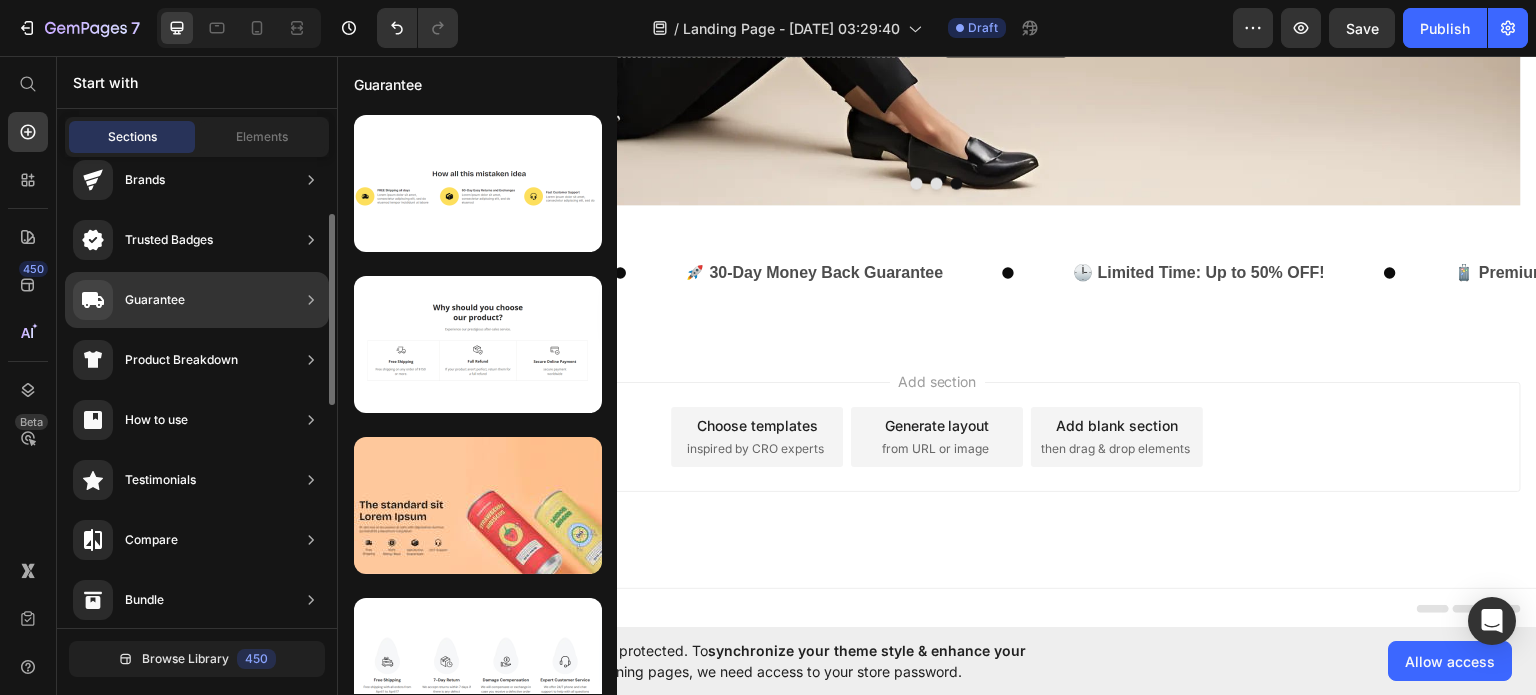 click on "Guarantee" at bounding box center [129, 300] 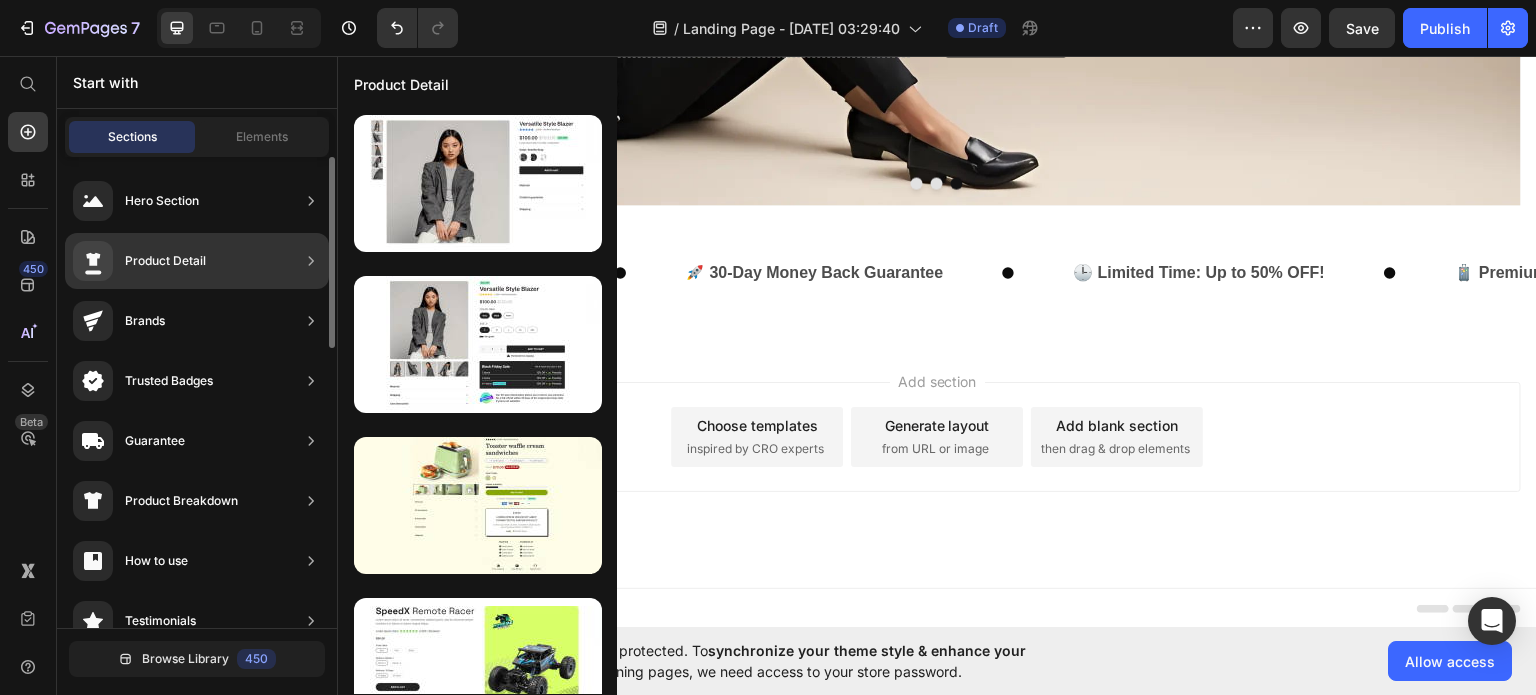 click on "Product Detail" 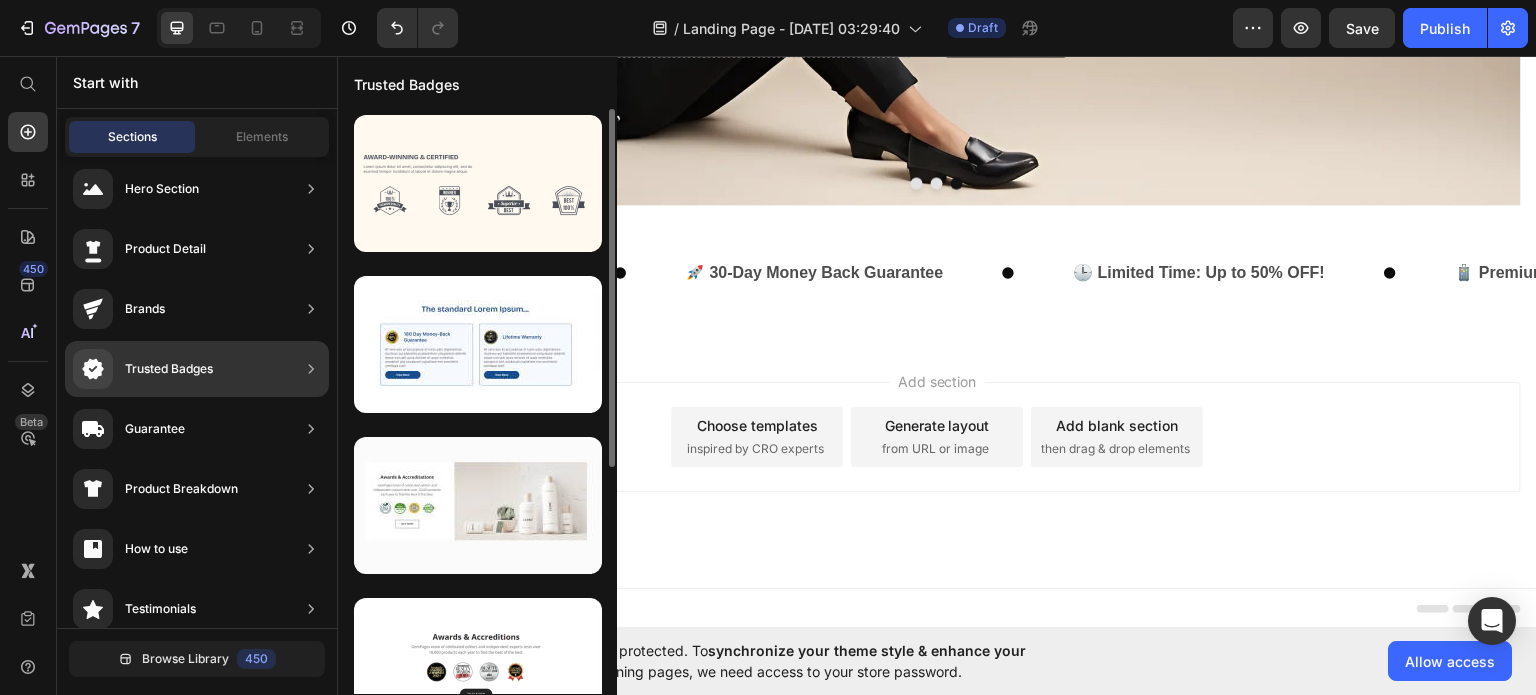 scroll, scrollTop: 108, scrollLeft: 0, axis: vertical 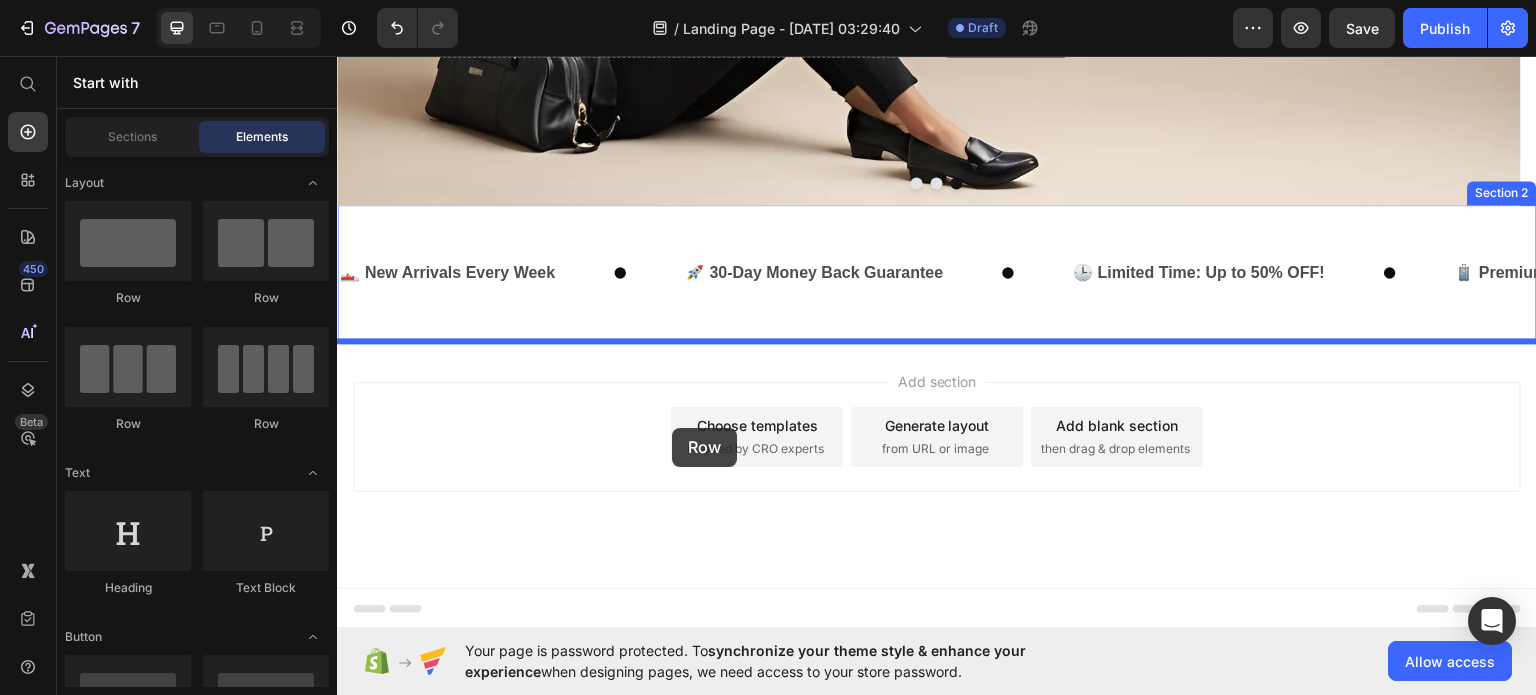 drag, startPoint x: 595, startPoint y: 305, endPoint x: 684, endPoint y: 429, distance: 152.63354 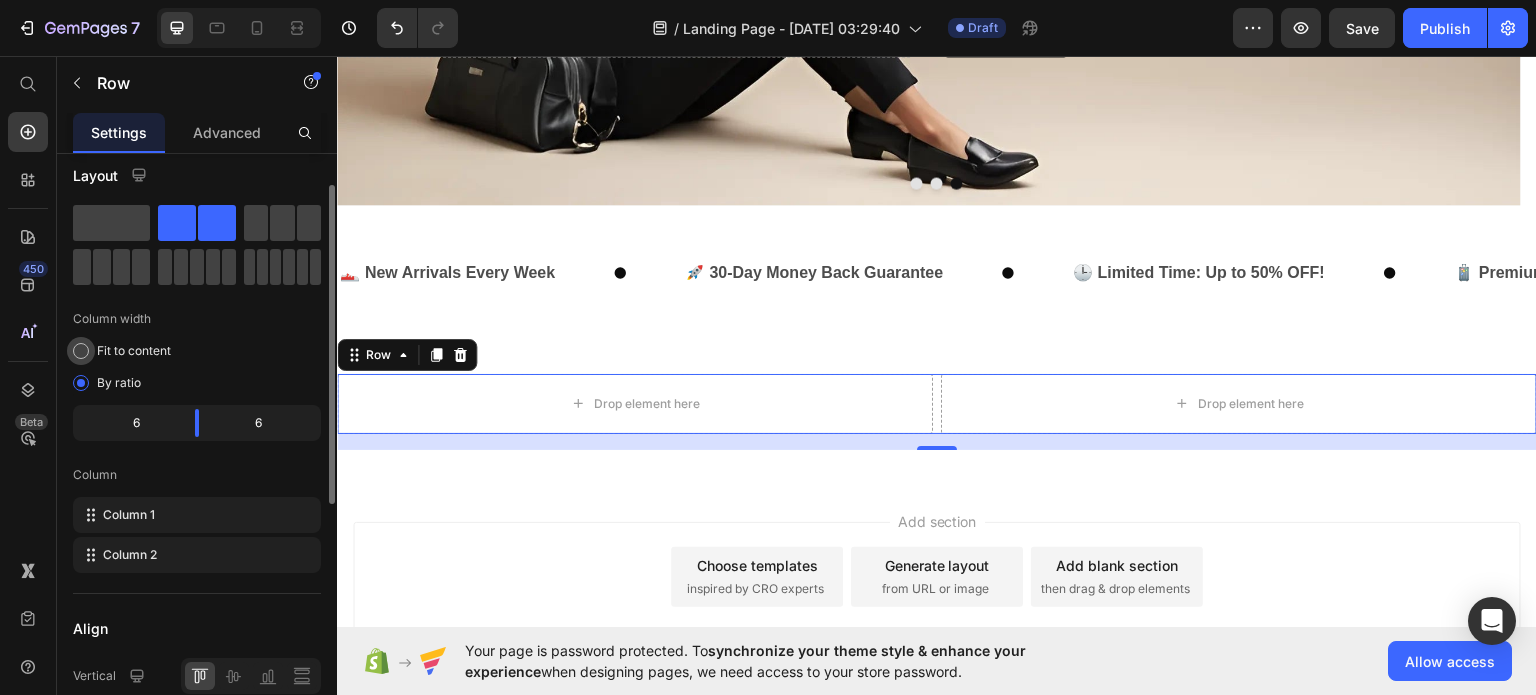scroll, scrollTop: 12, scrollLeft: 0, axis: vertical 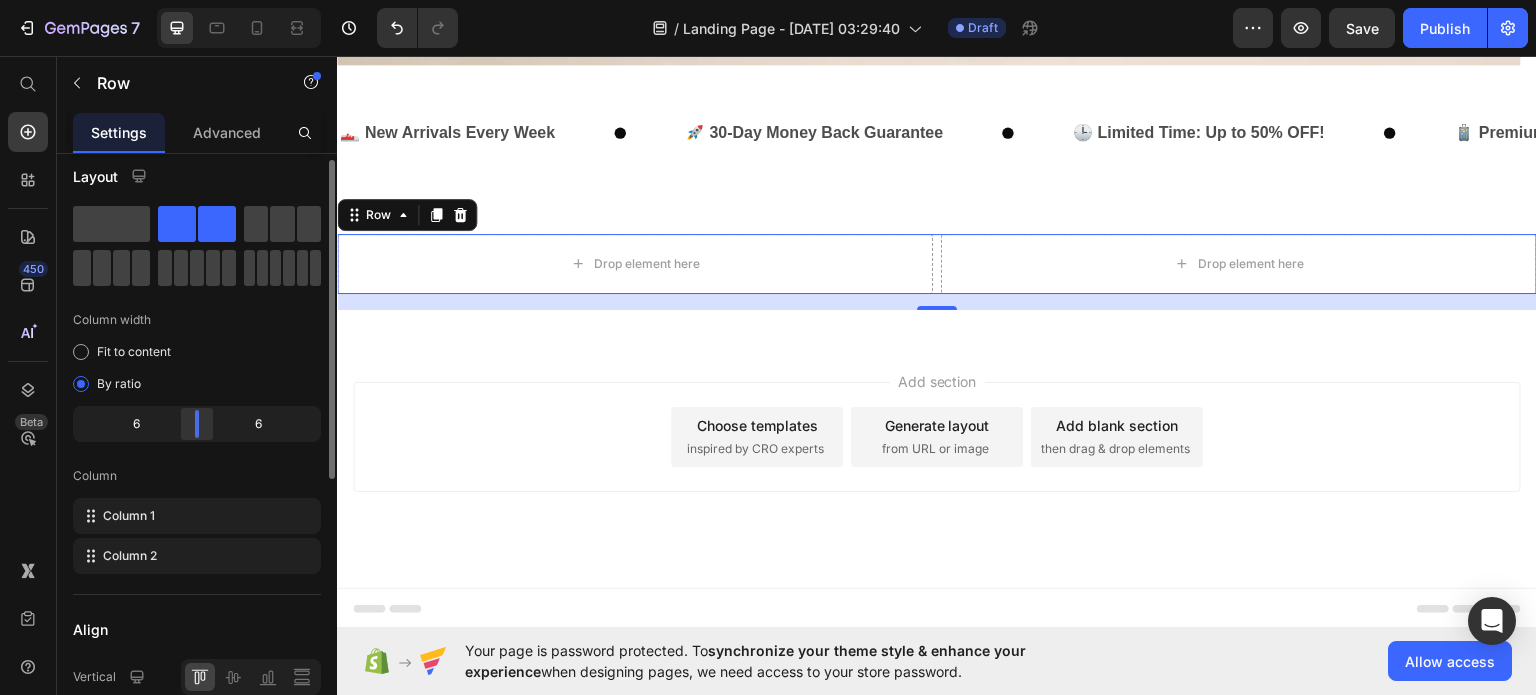 click on "7   /  Landing Page - Jul 27, 03:29:40 Draft Preview  Save   Publish  450 Beta Start with Sections Elements Hero Section Product Detail Brands Trusted Badges Guarantee Product Breakdown How to use Testimonials Compare Bundle FAQs Social Proof Brand Story Product List Collection Blog List Contact Sticky Add to Cart Custom Footer Browse Library 450 Layout
Row
Row
Row
Row Text
Heading
Text Block Button
Button
Button
Sticky Back to top Media
Image
Image" at bounding box center (768, 0) 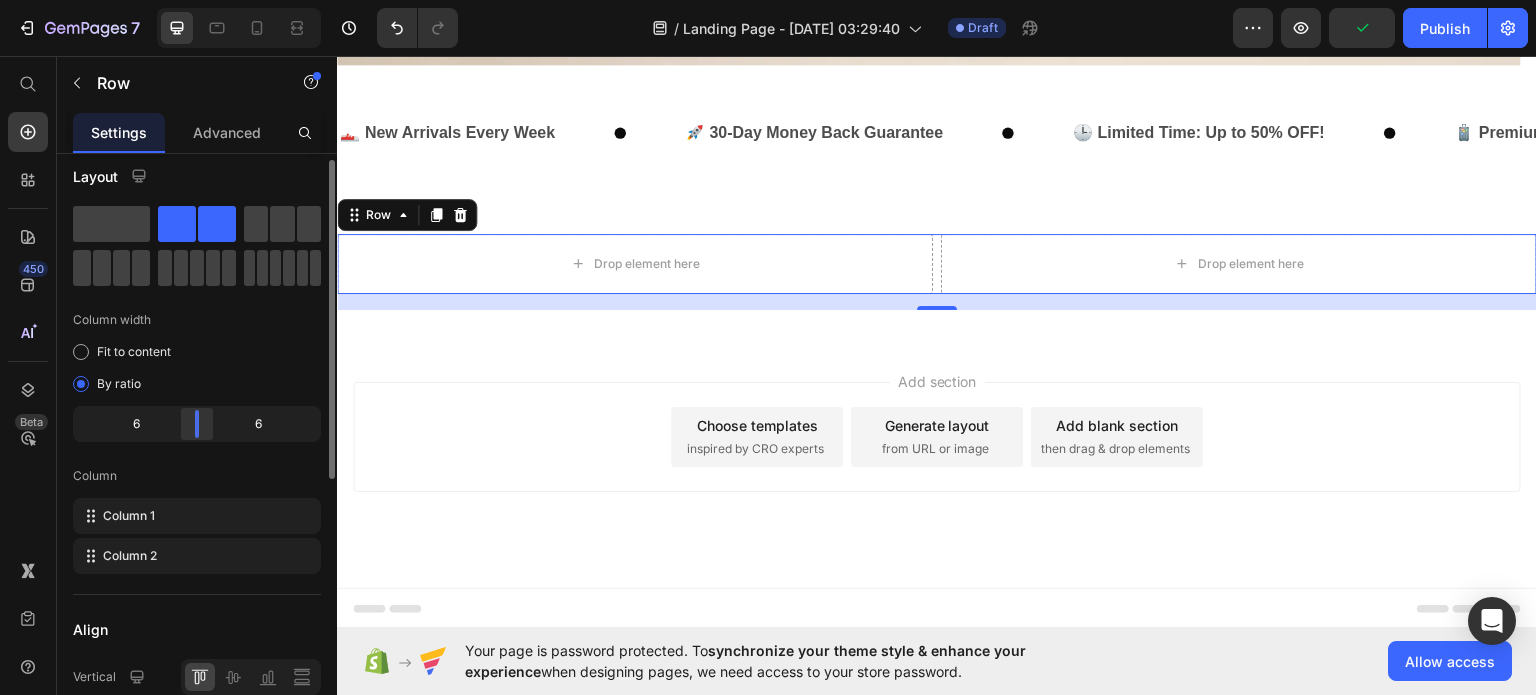 click on "7   /  Landing Page - Jul 27, 03:29:40 Draft Preview  Publish  450 Beta Start with Sections Elements Hero Section Product Detail Brands Trusted Badges Guarantee Product Breakdown How to use Testimonials Compare Bundle FAQs Social Proof Brand Story Product List Collection Blog List Contact Sticky Add to Cart Custom Footer Browse Library 450 Layout
Row
Row
Row
Row Text
Heading
Text Block Button
Button
Button
Sticky Back to top Media
Image" at bounding box center (768, 0) 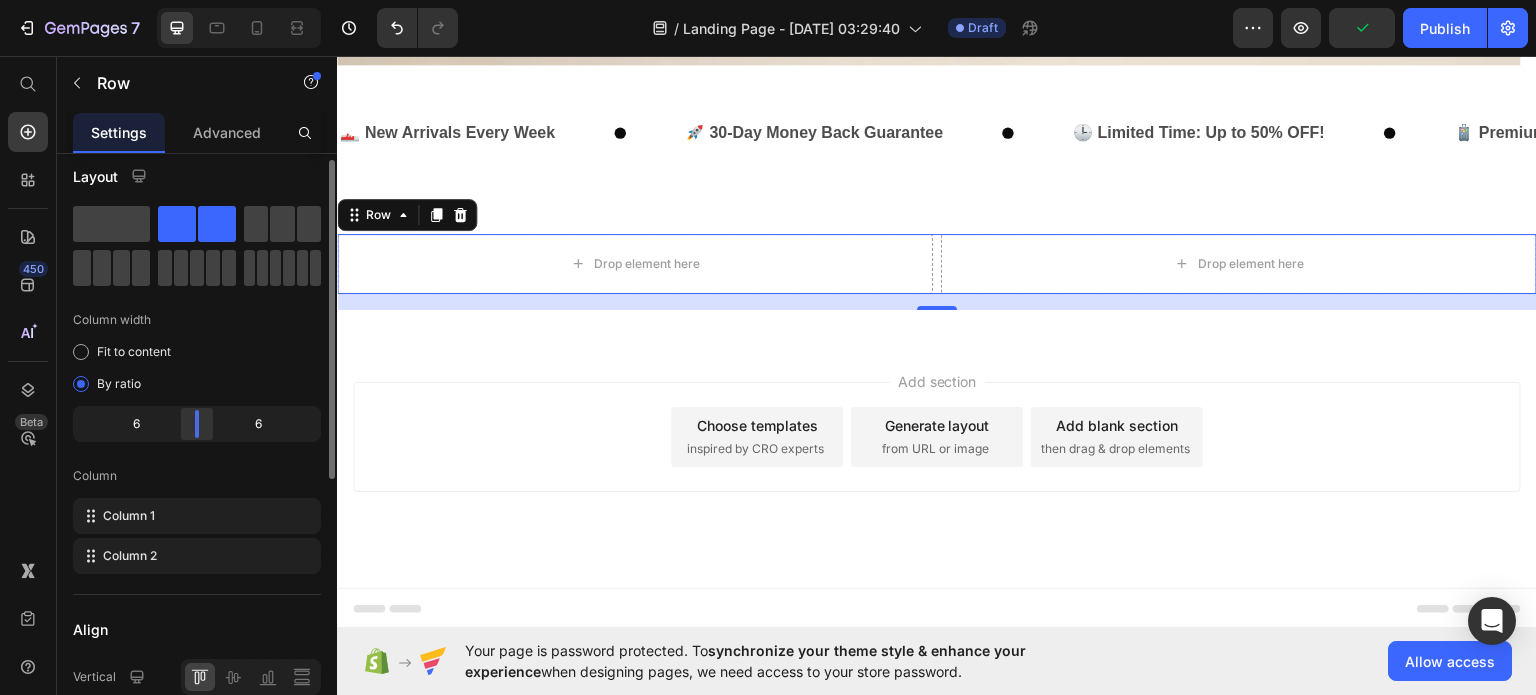 drag, startPoint x: 199, startPoint y: 419, endPoint x: 211, endPoint y: 422, distance: 12.369317 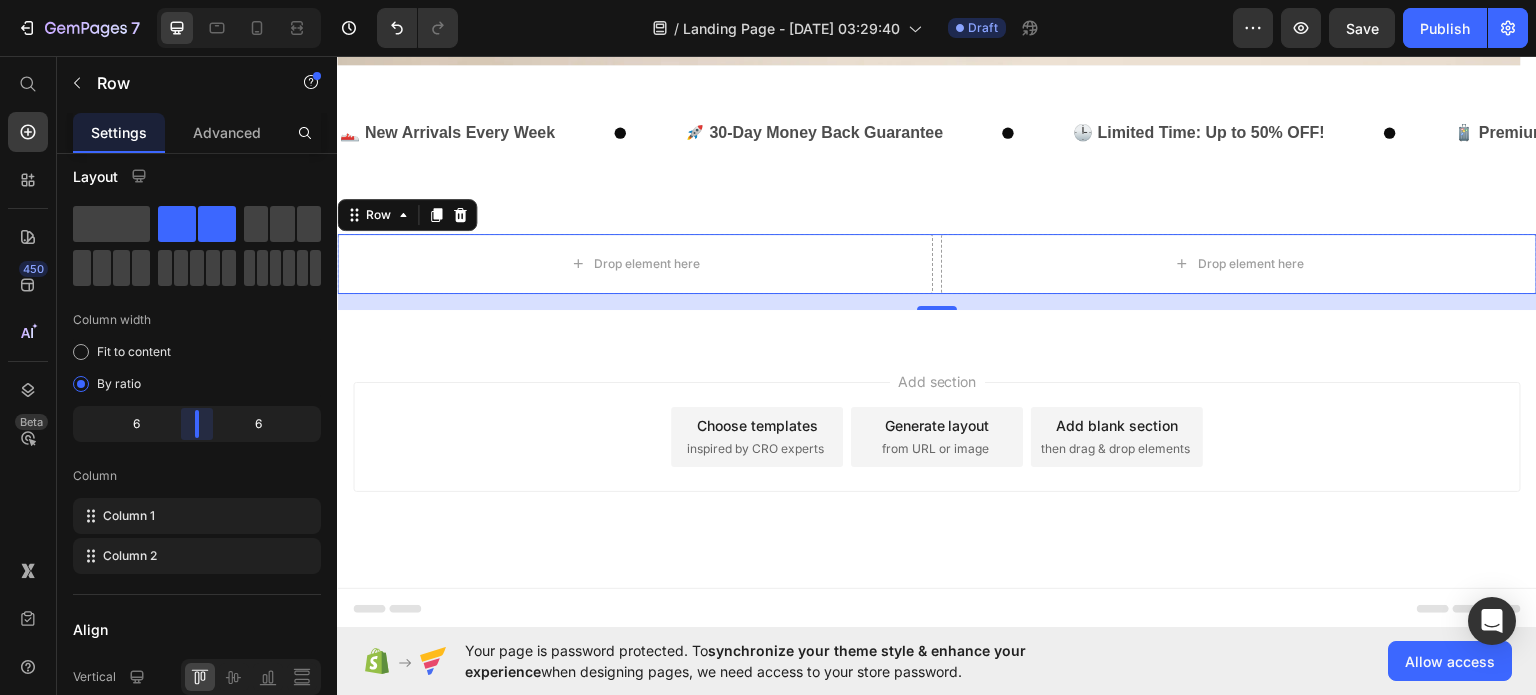 drag, startPoint x: 211, startPoint y: 422, endPoint x: 201, endPoint y: 423, distance: 10.049875 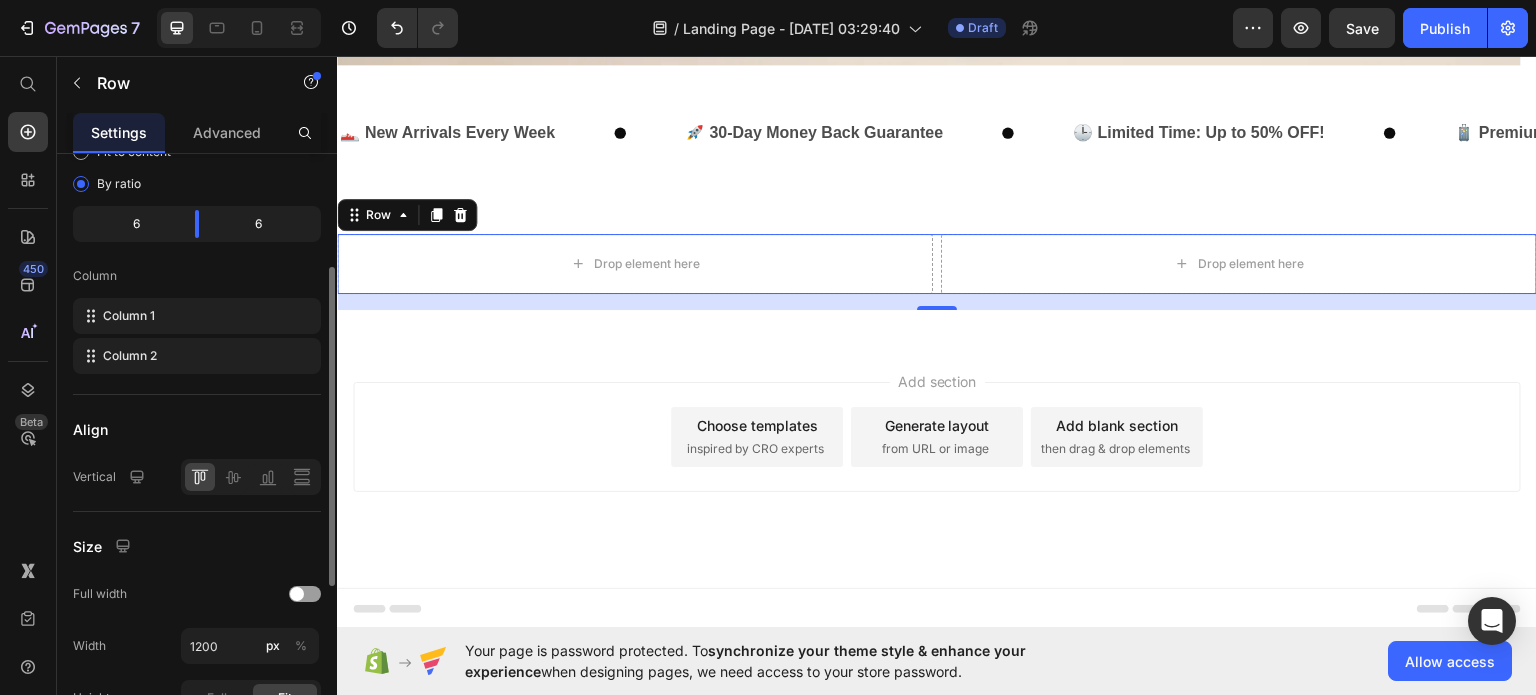 scroll, scrollTop: 216, scrollLeft: 0, axis: vertical 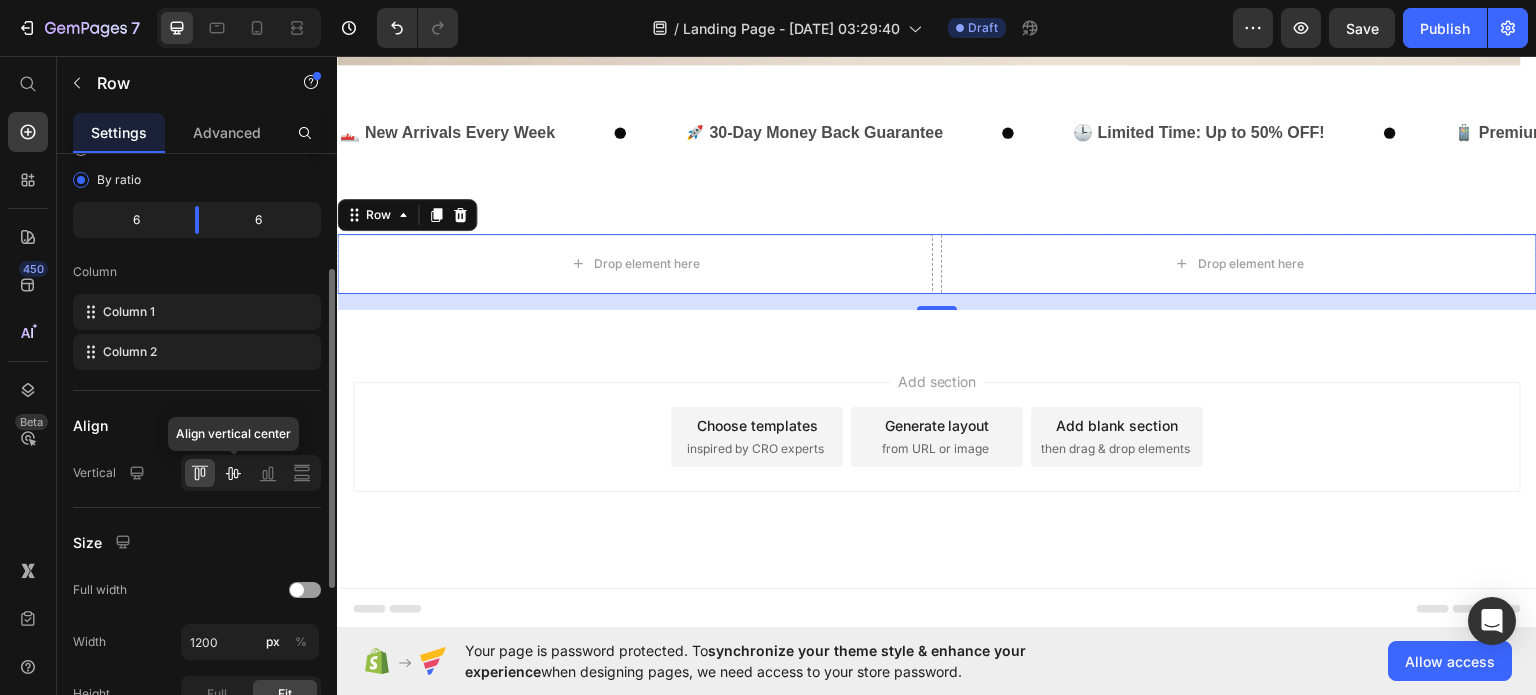 click 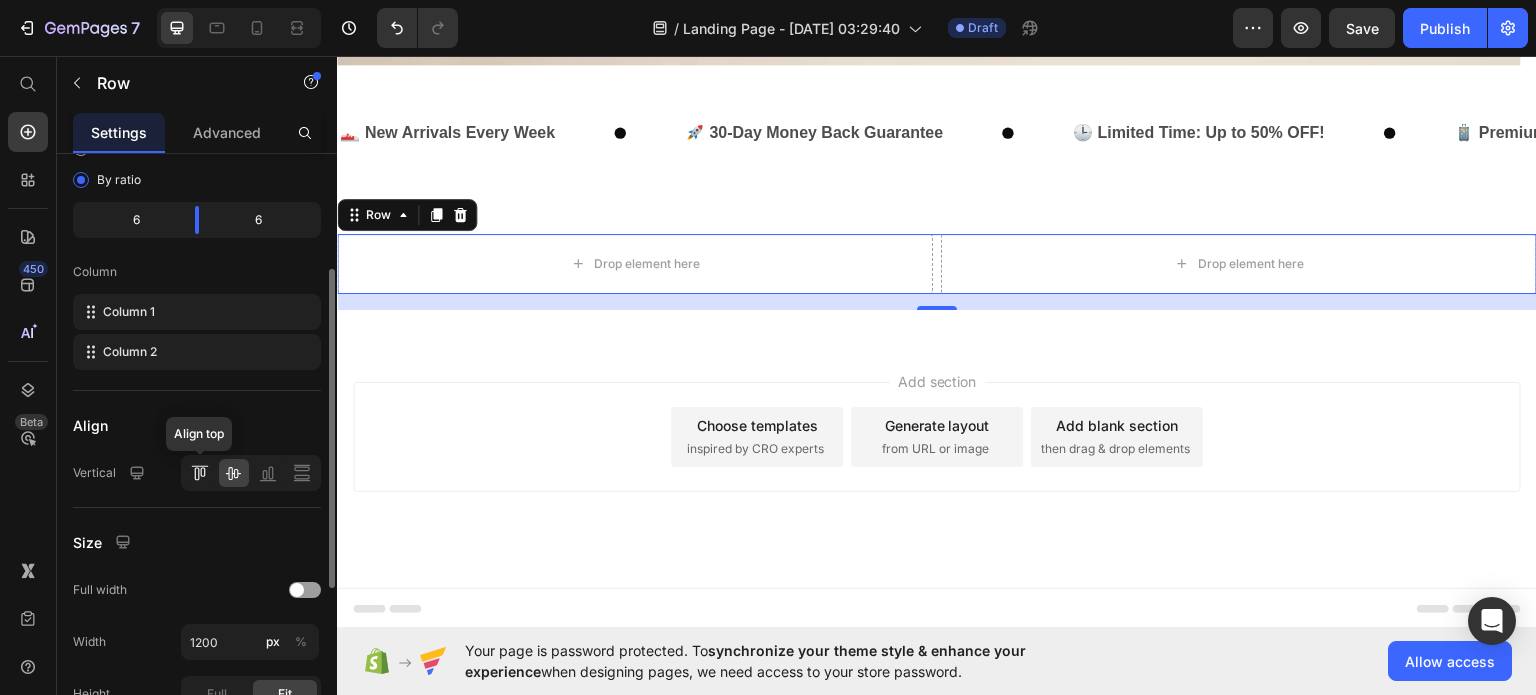 click 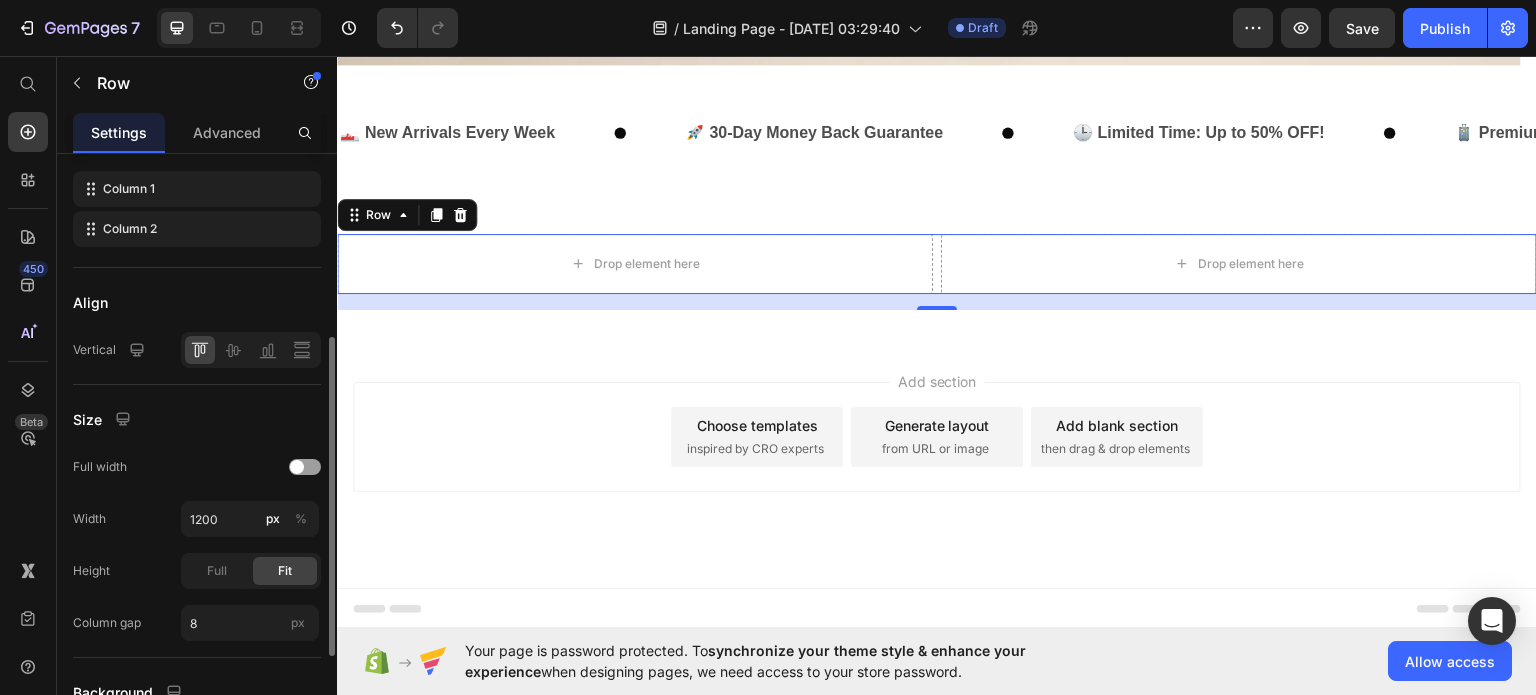 scroll, scrollTop: 340, scrollLeft: 0, axis: vertical 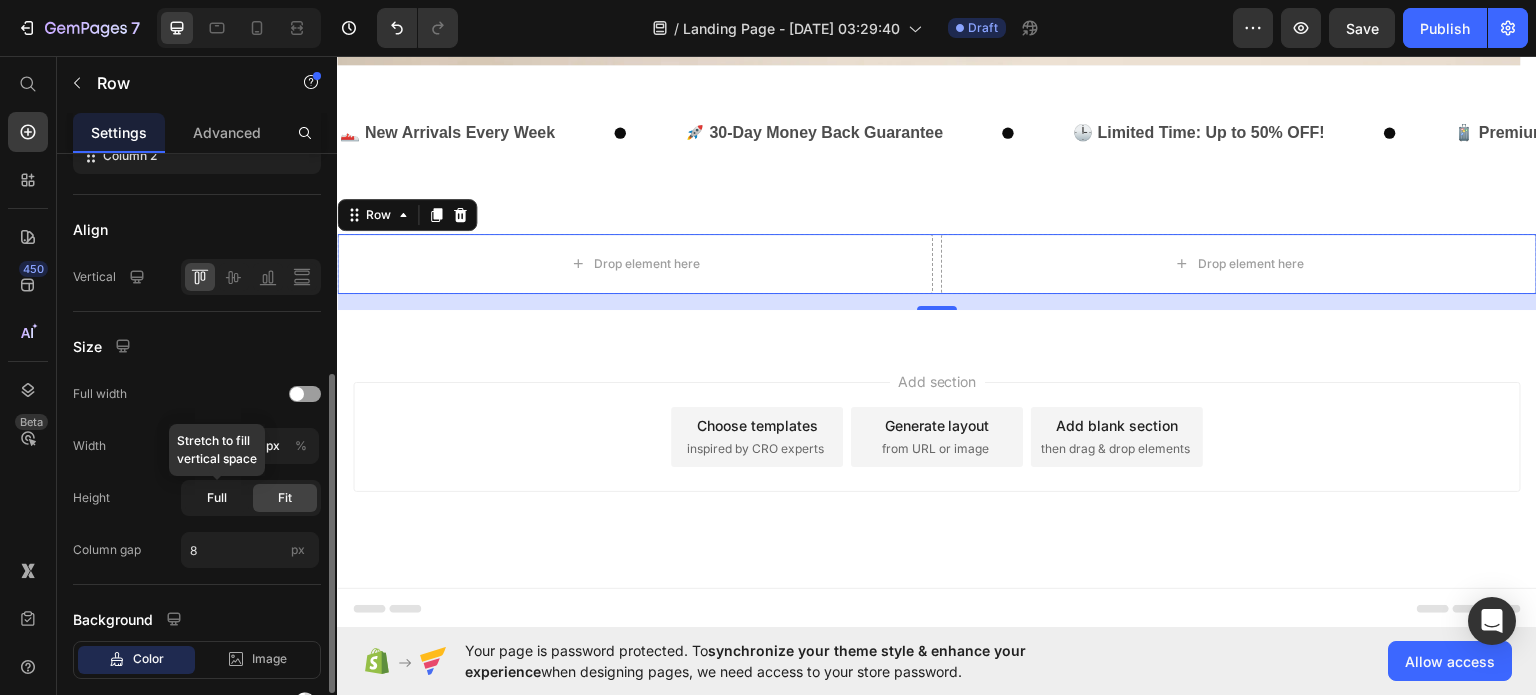 click on "Full" 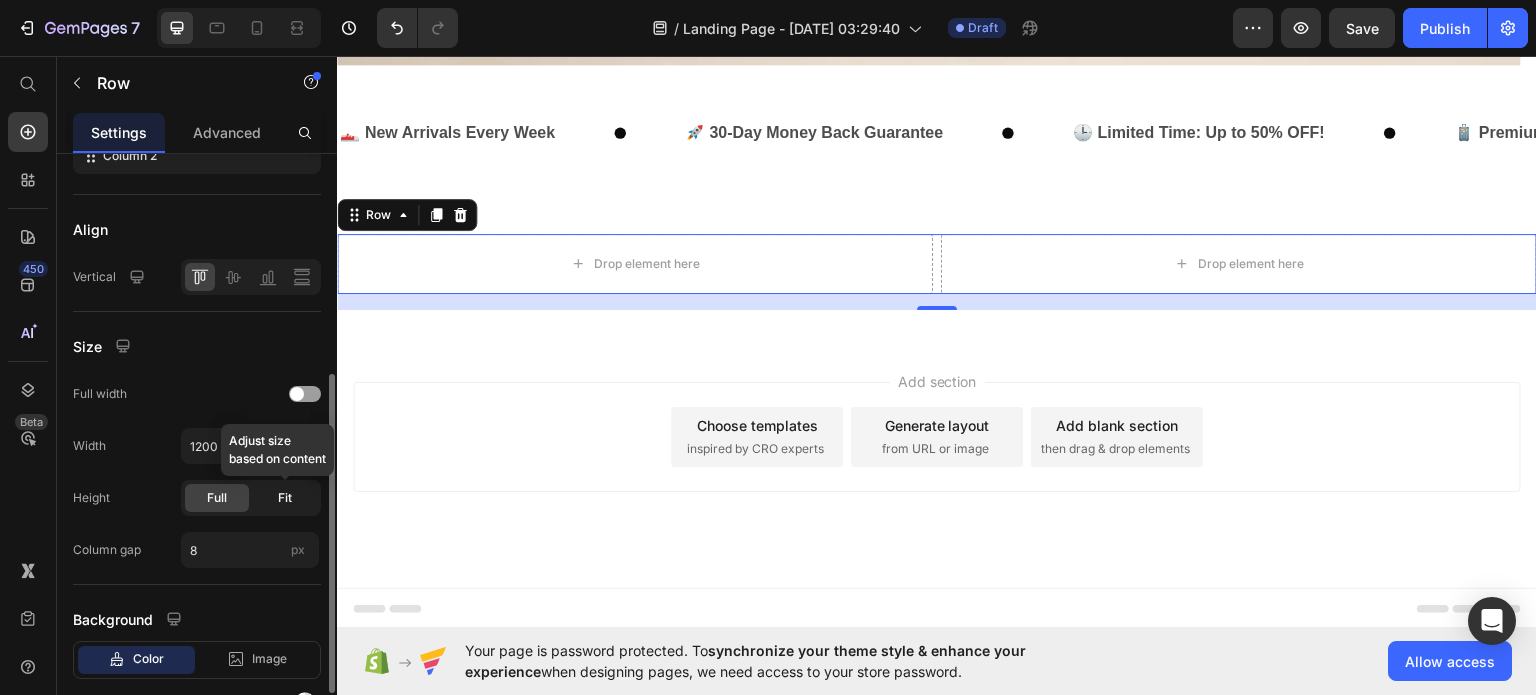 click on "Fit" 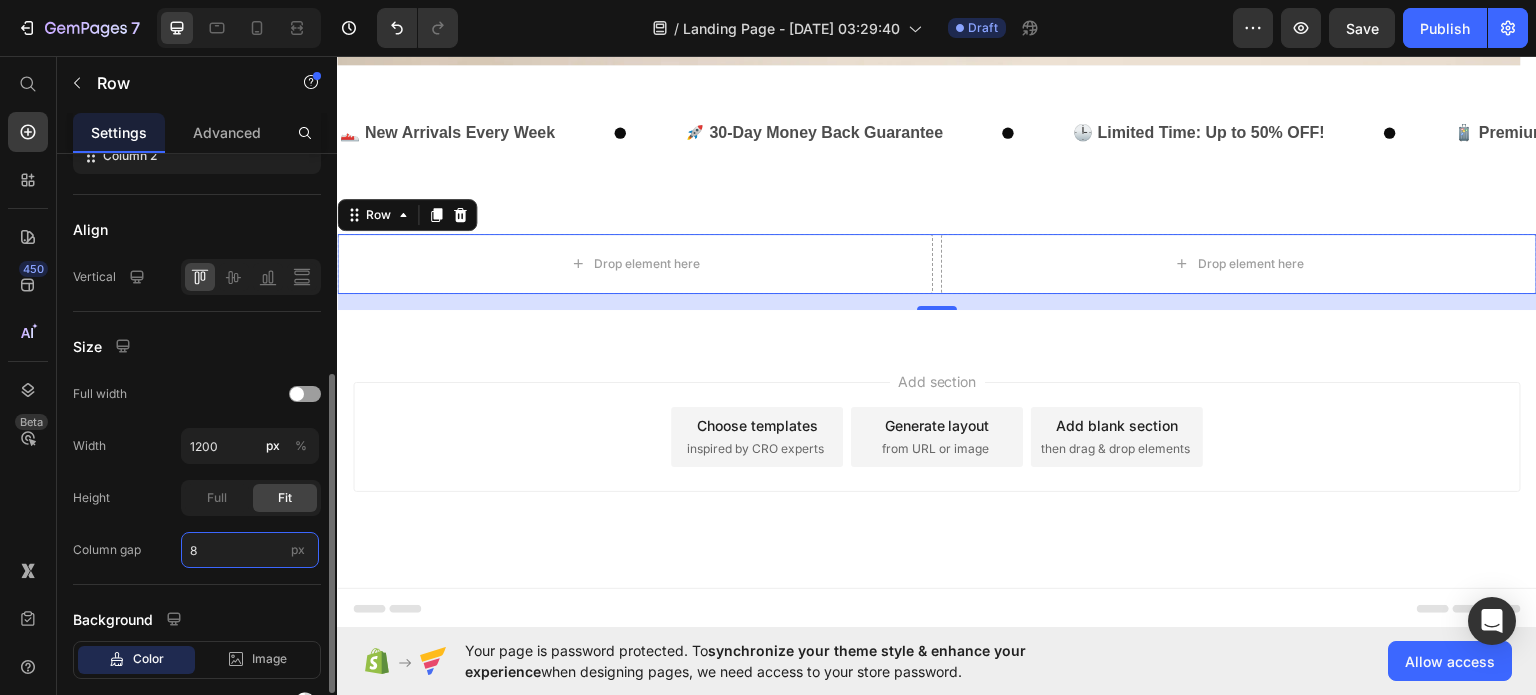 click on "8" at bounding box center [250, 550] 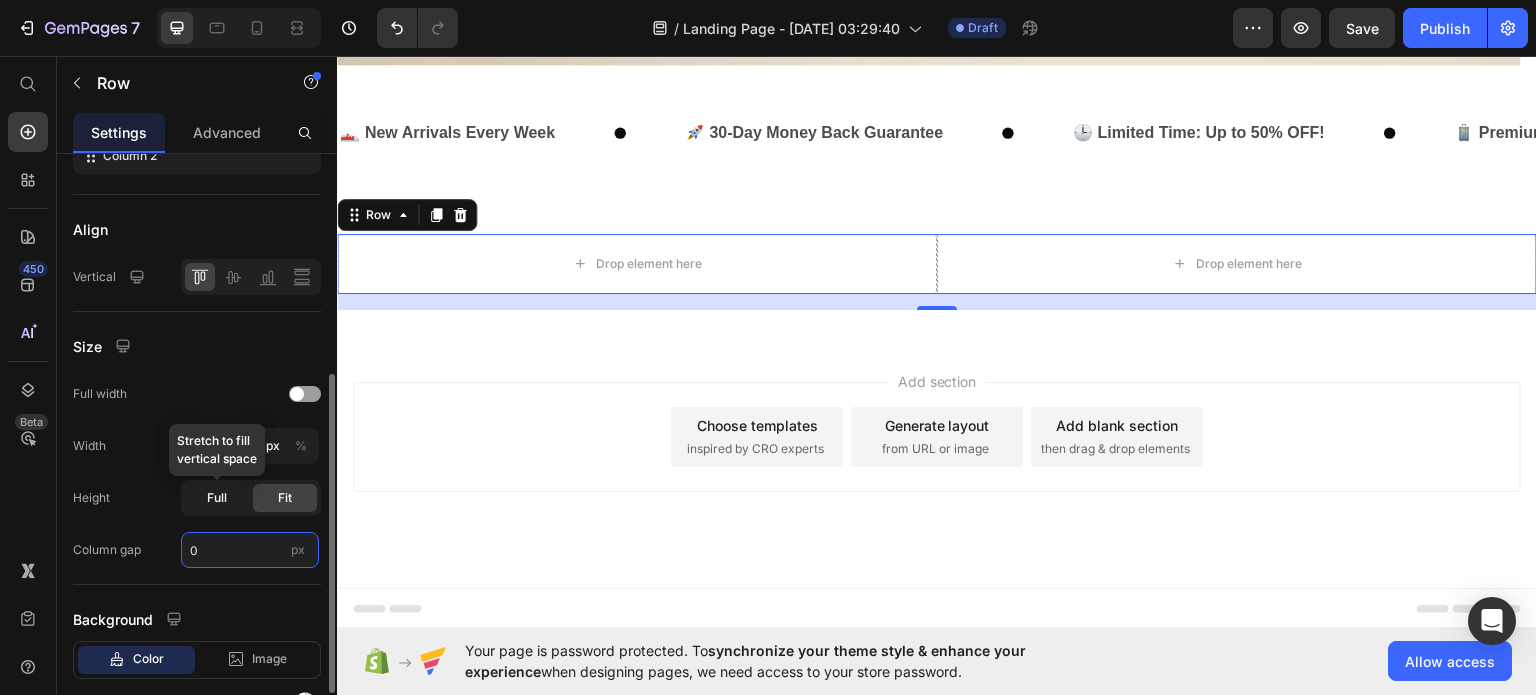 type on "0" 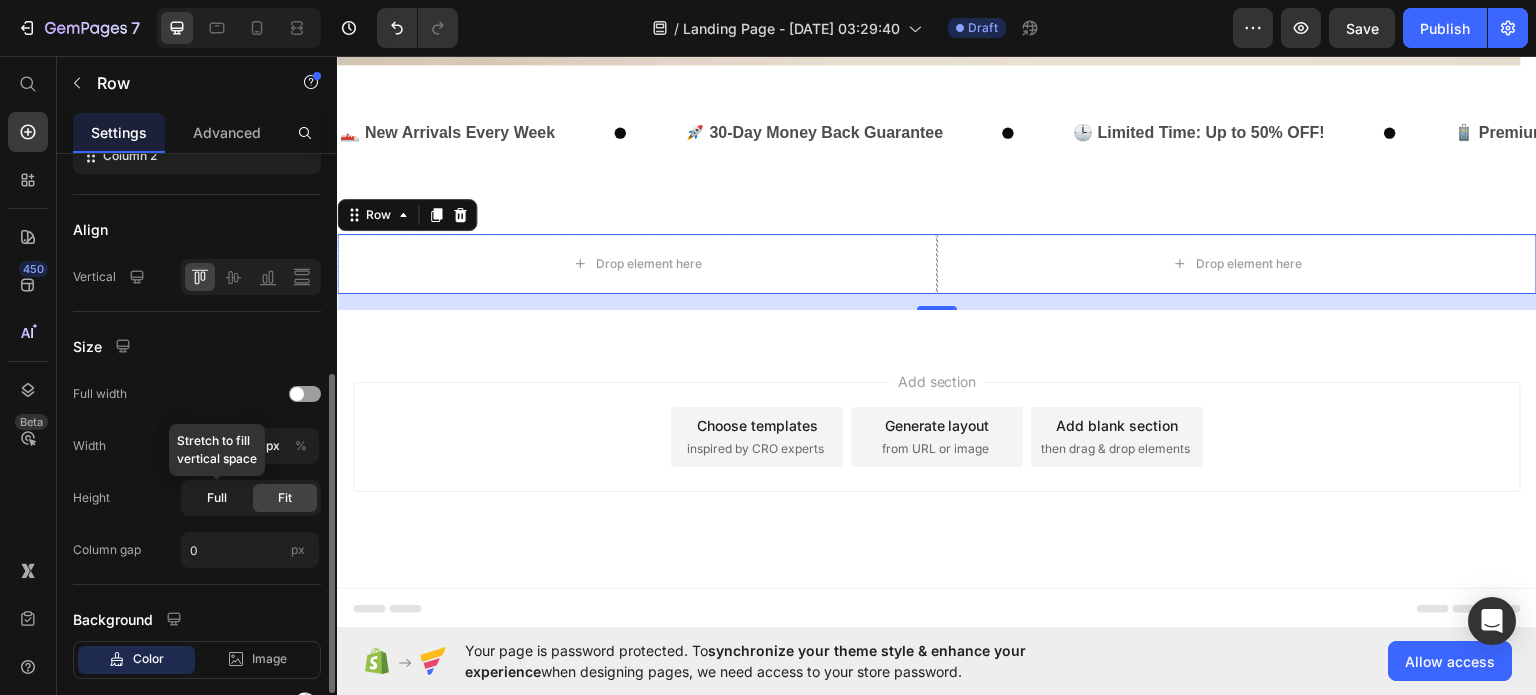 click on "Full" 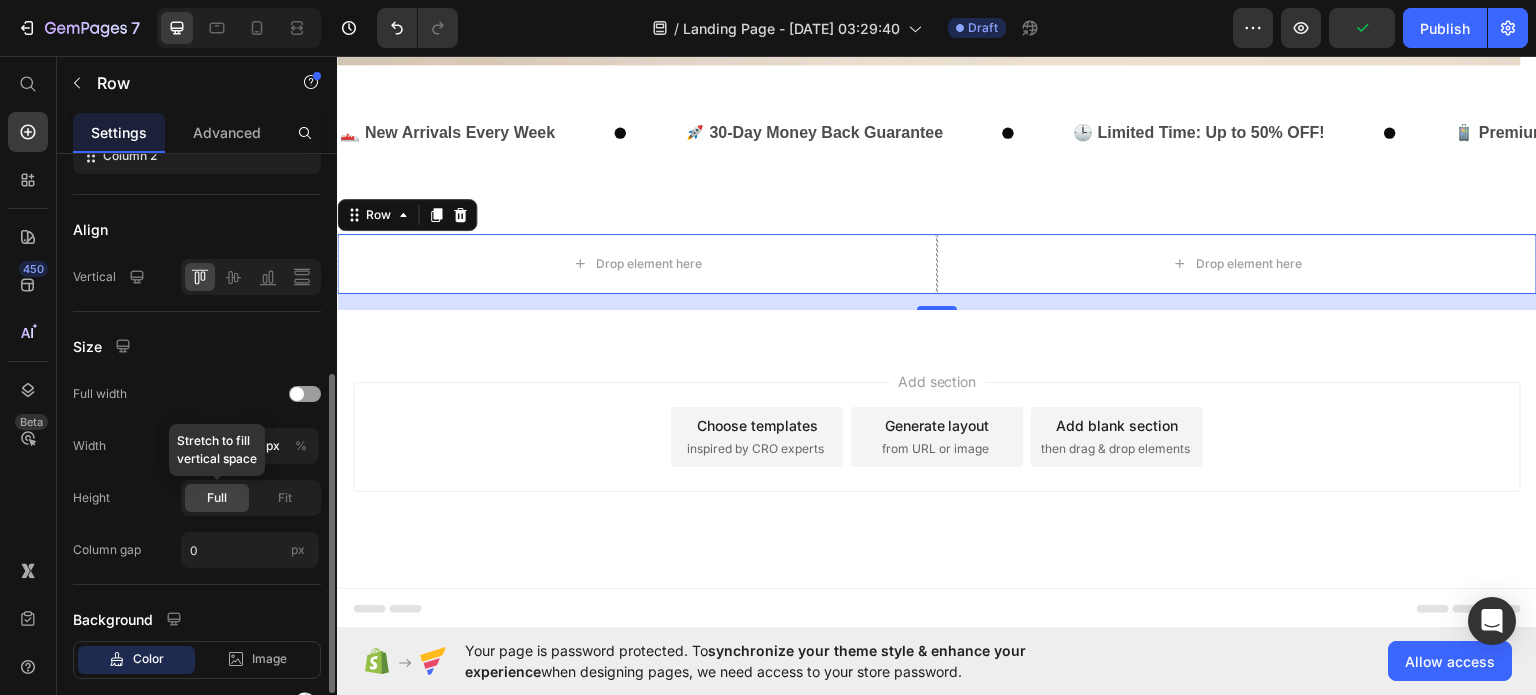 click on "Full" 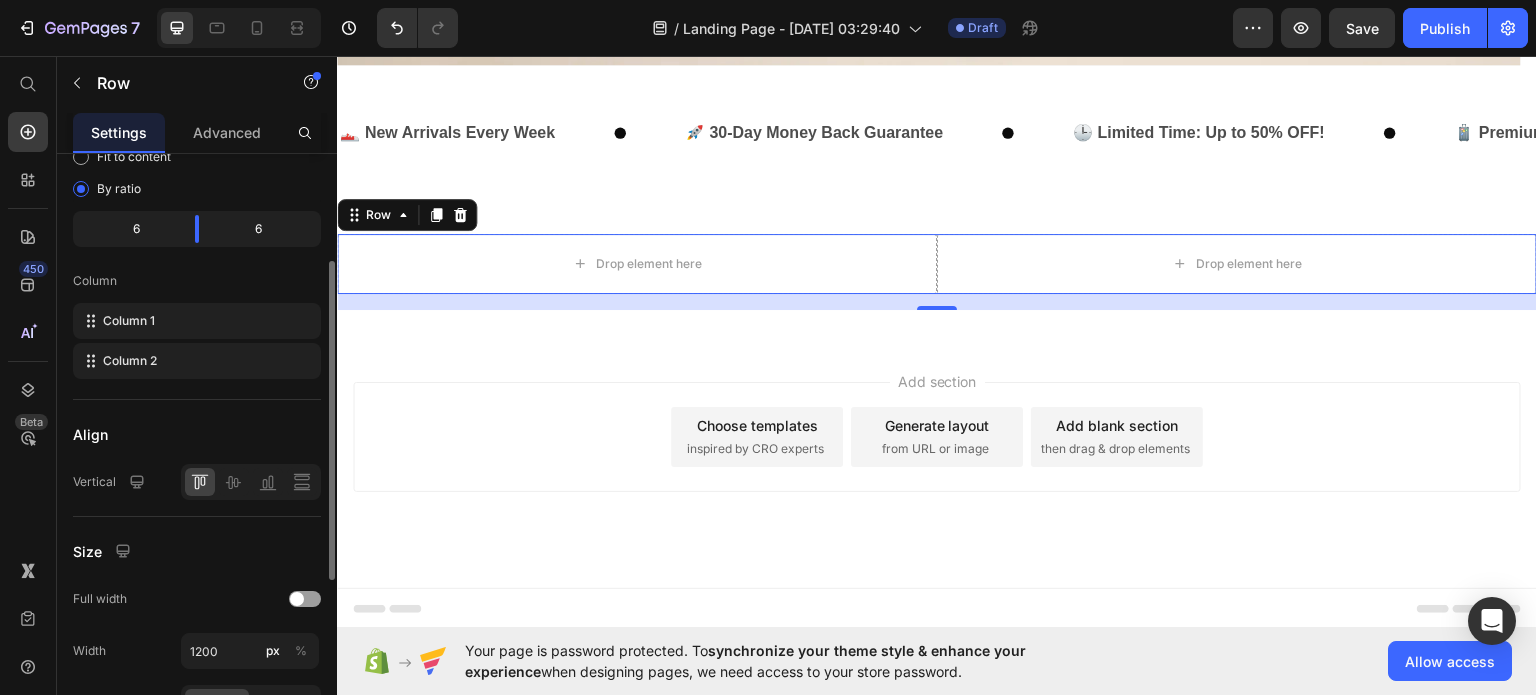 scroll, scrollTop: 205, scrollLeft: 0, axis: vertical 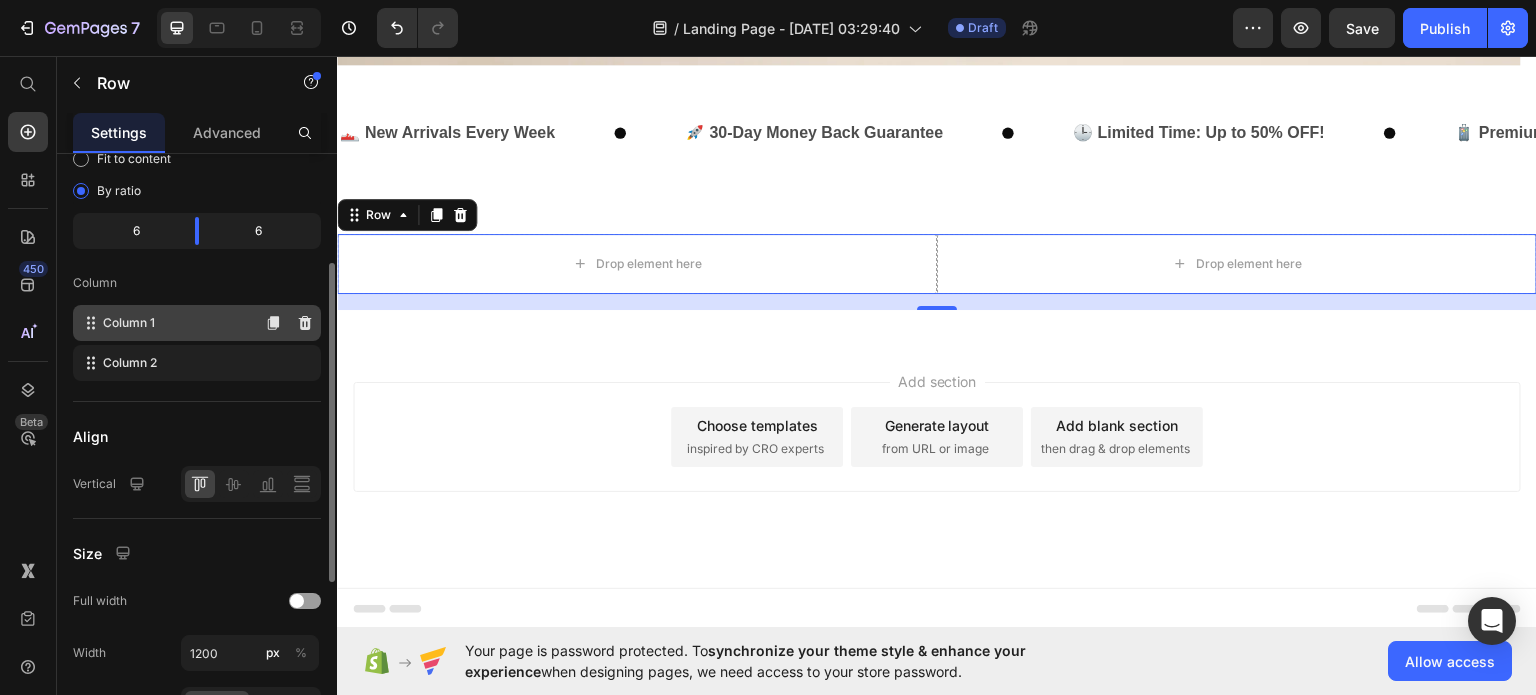 click on "Column 1" 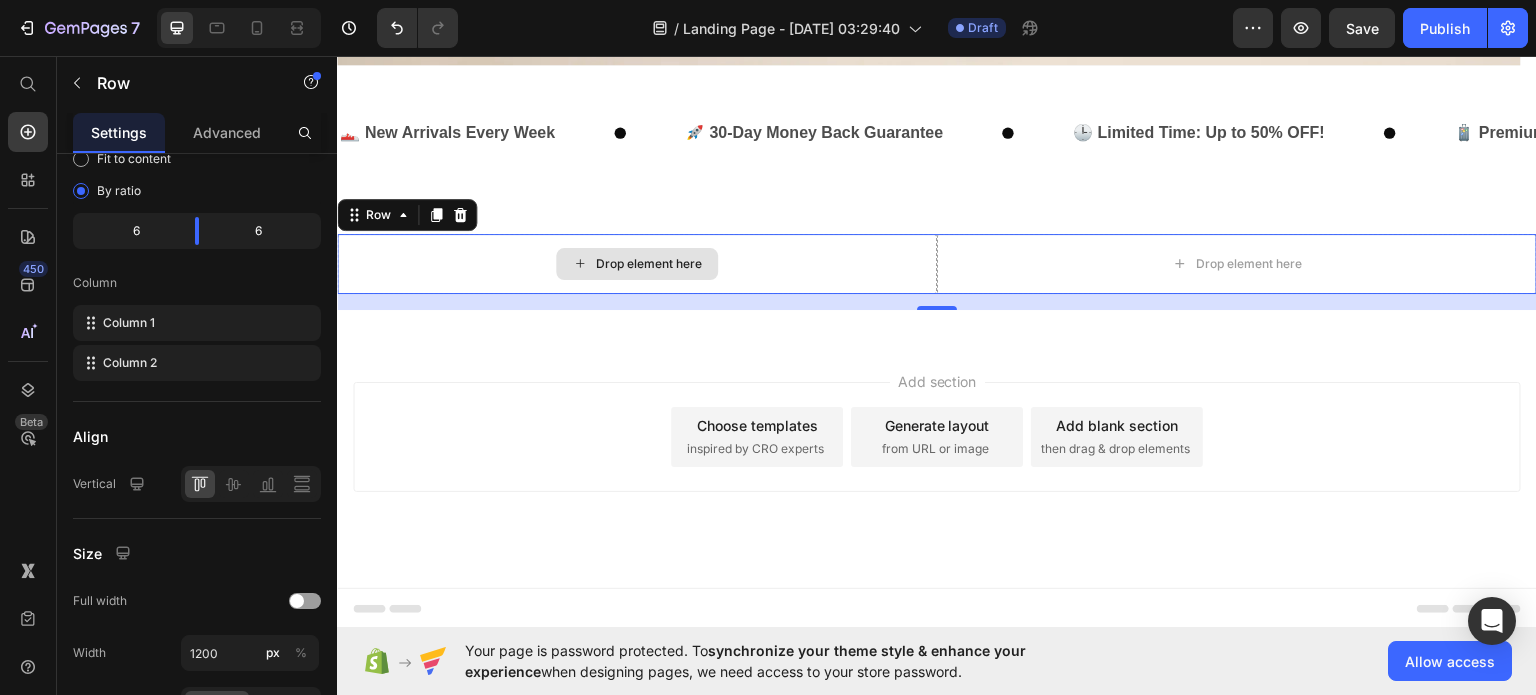 click on "Drop element here" at bounding box center (637, 263) 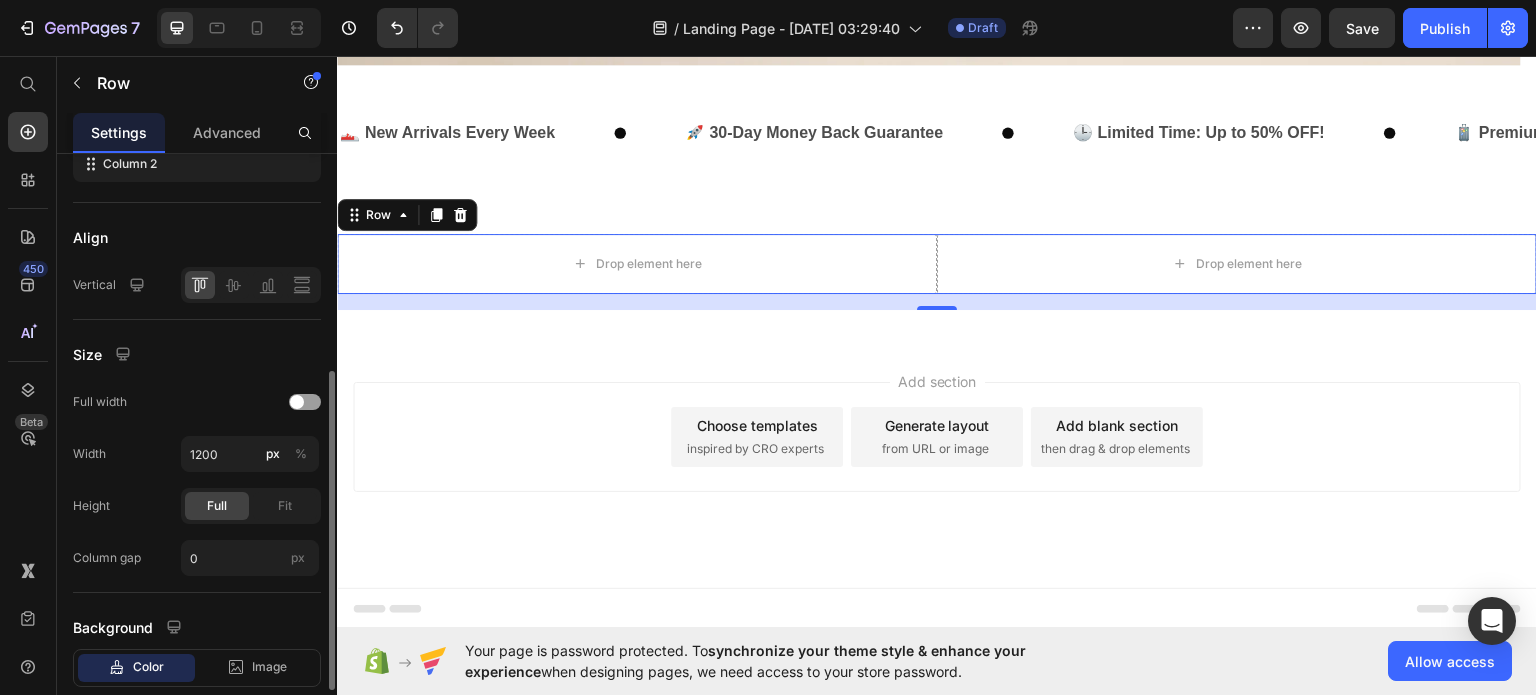 scroll, scrollTop: 405, scrollLeft: 0, axis: vertical 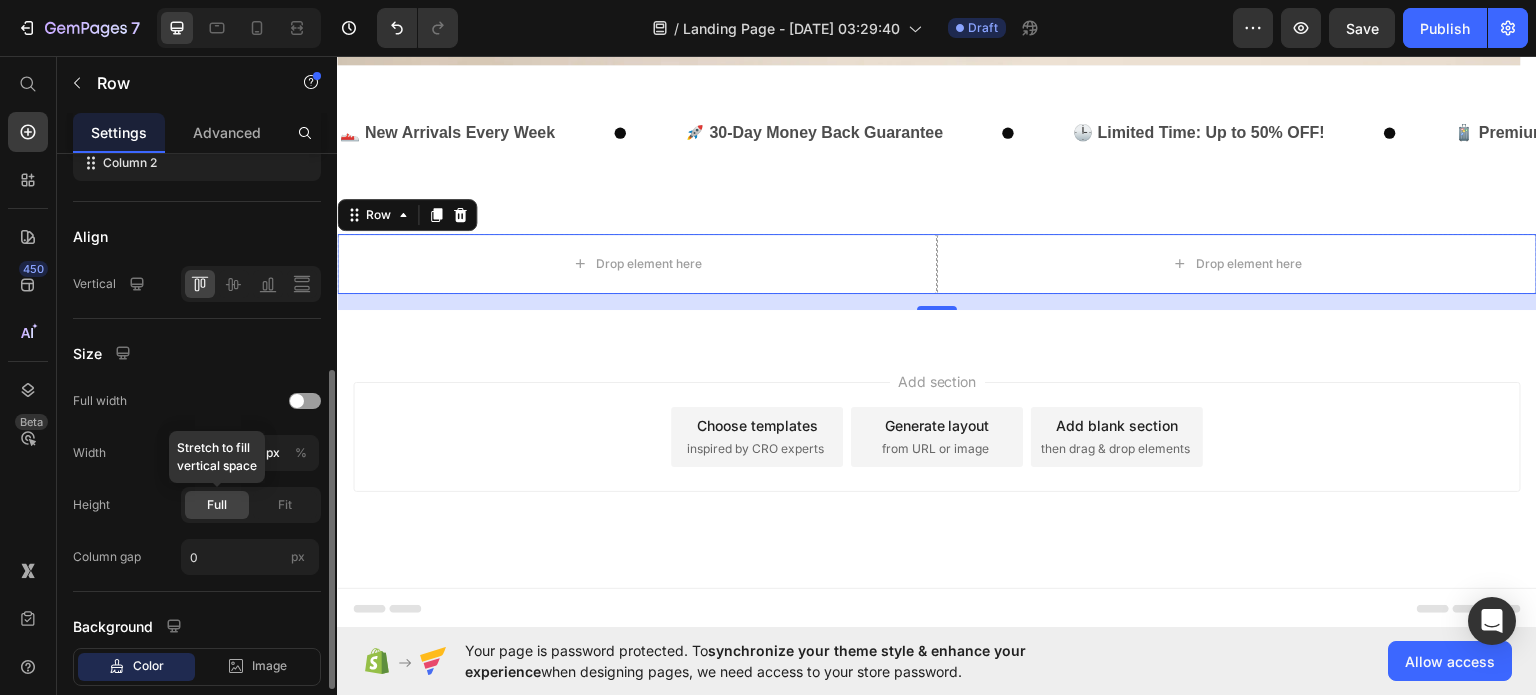 click on "Full" 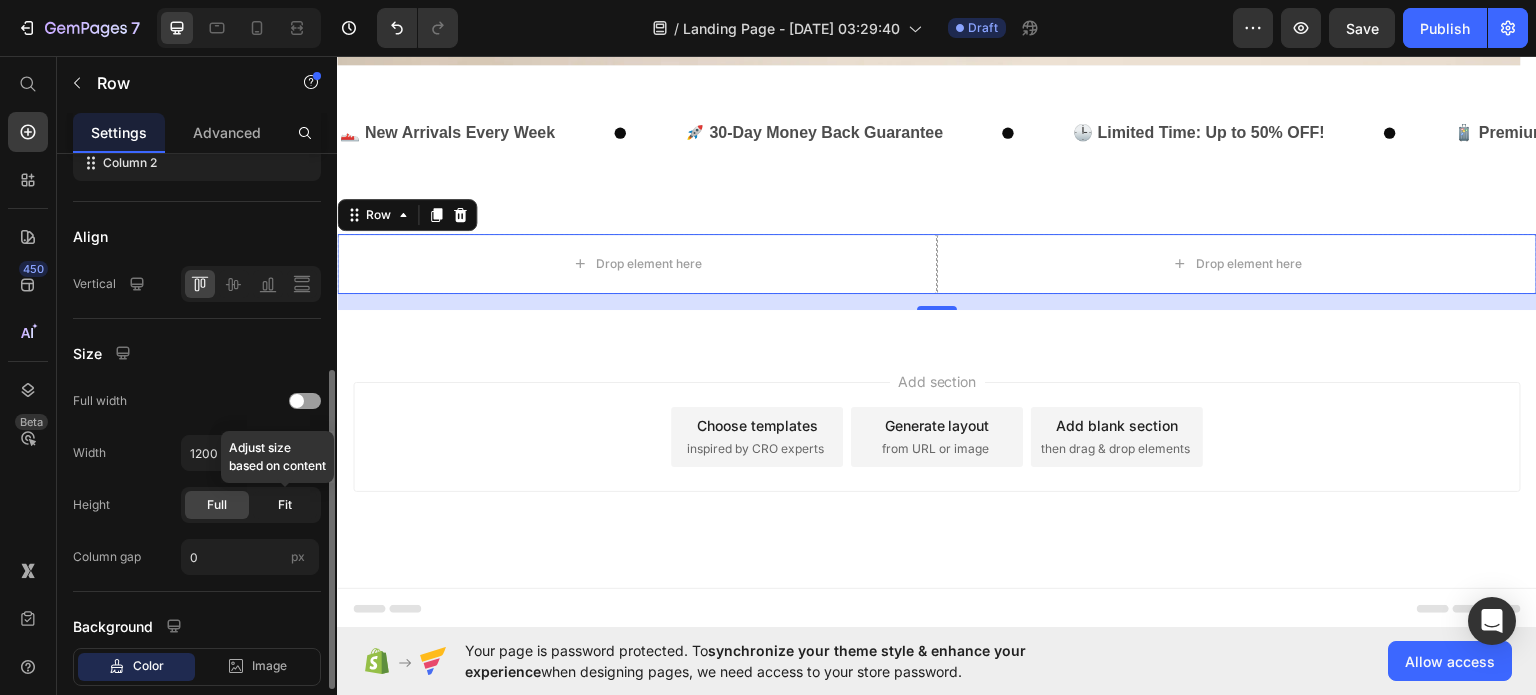 click on "Fit" 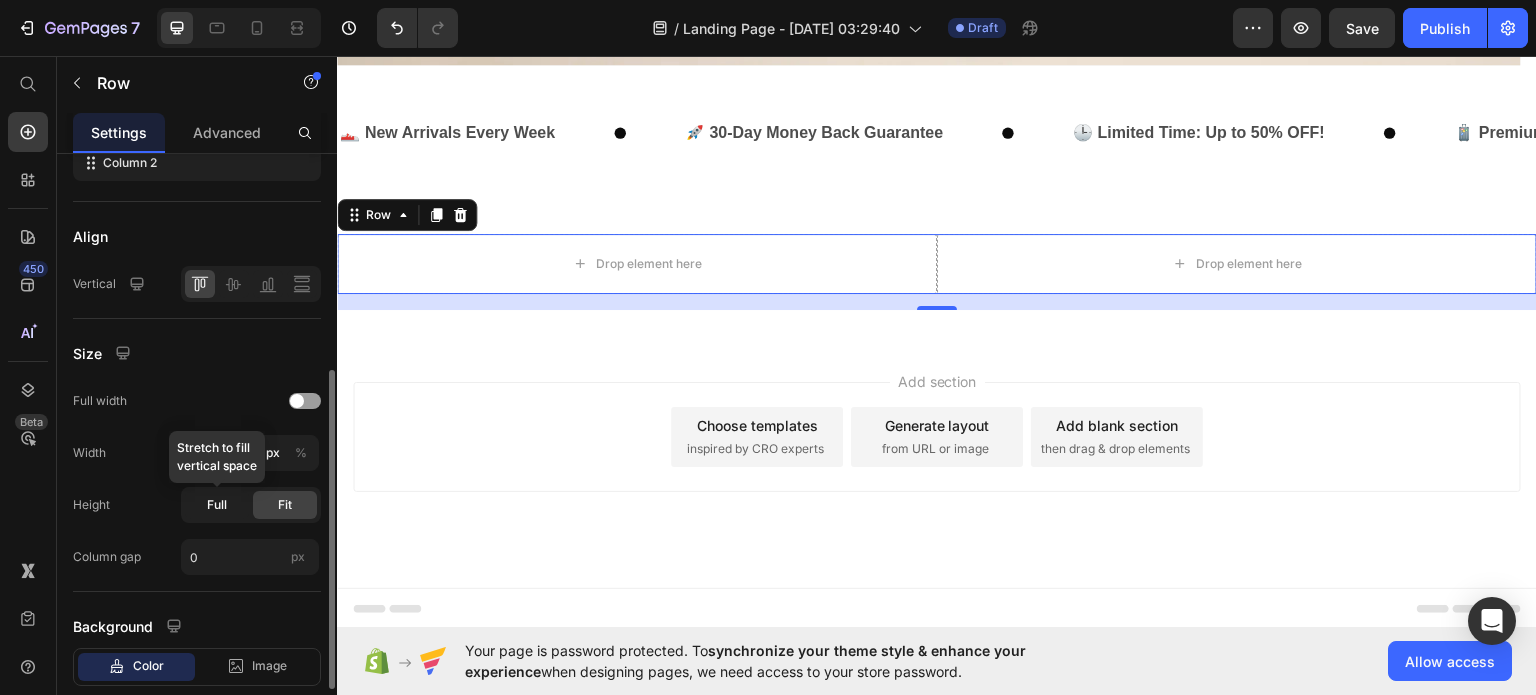 click on "Full" 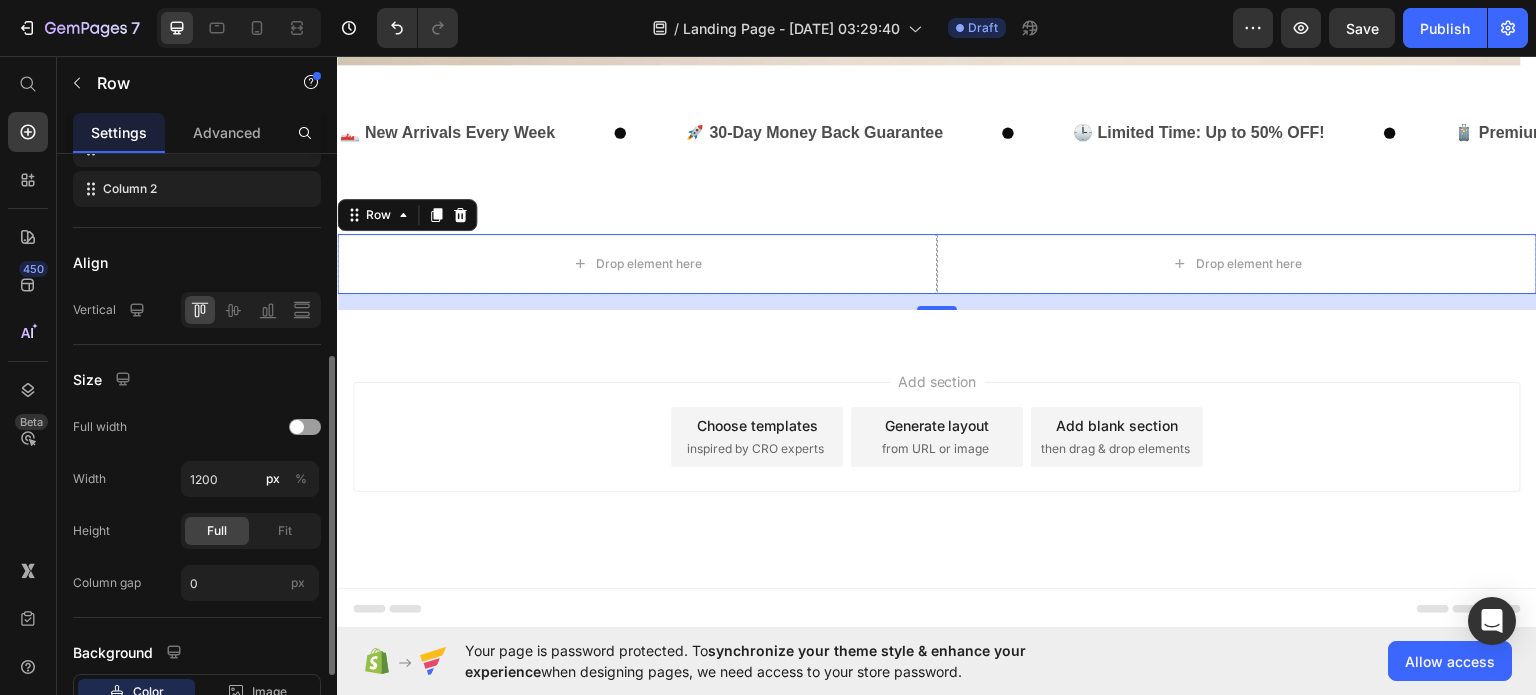 scroll, scrollTop: 520, scrollLeft: 0, axis: vertical 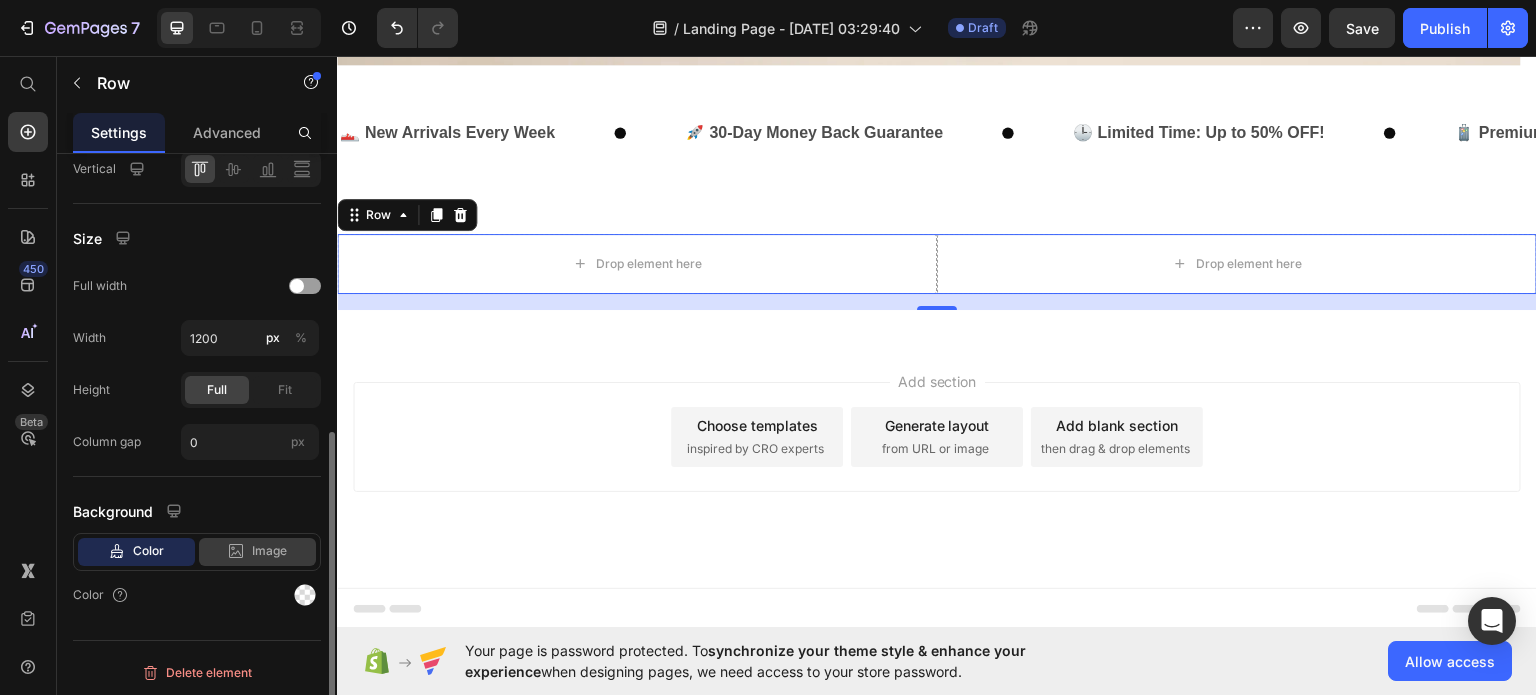 click on "Image" 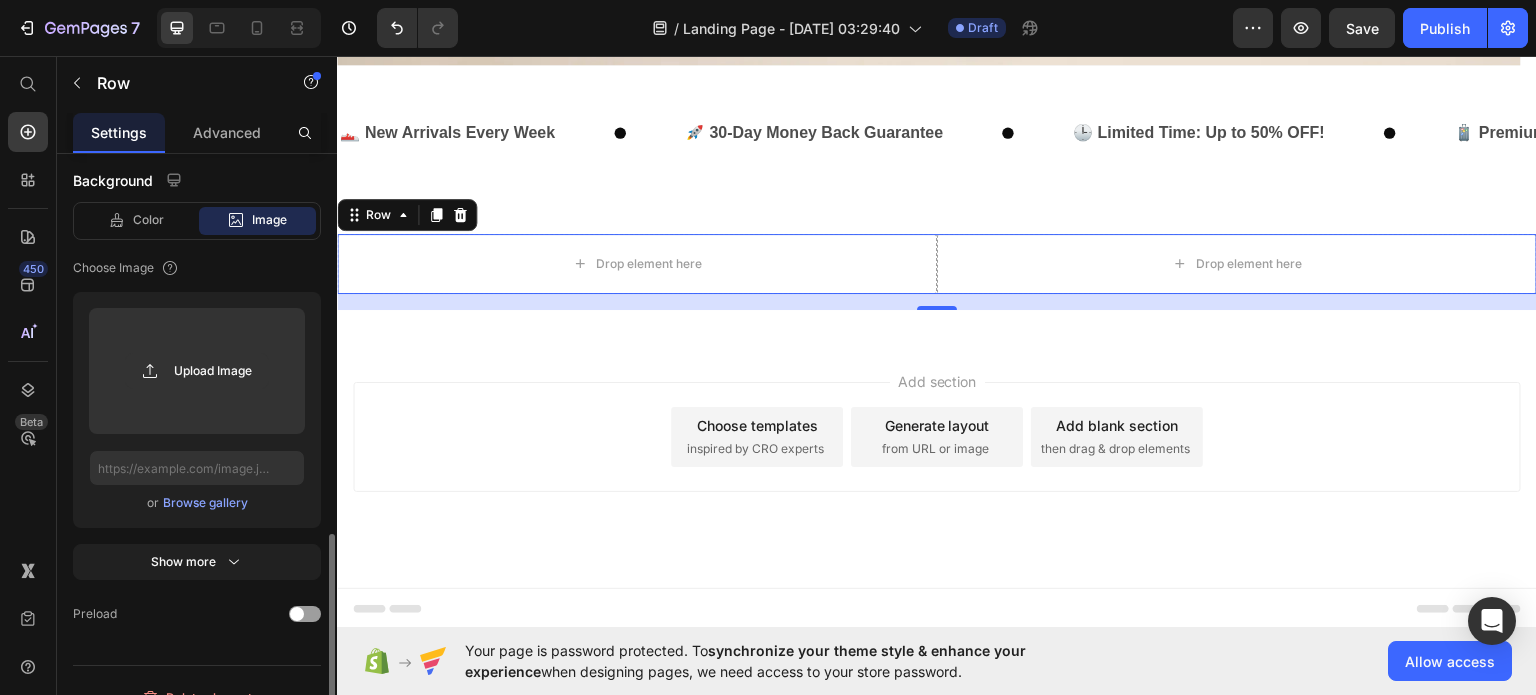 scroll, scrollTop: 876, scrollLeft: 0, axis: vertical 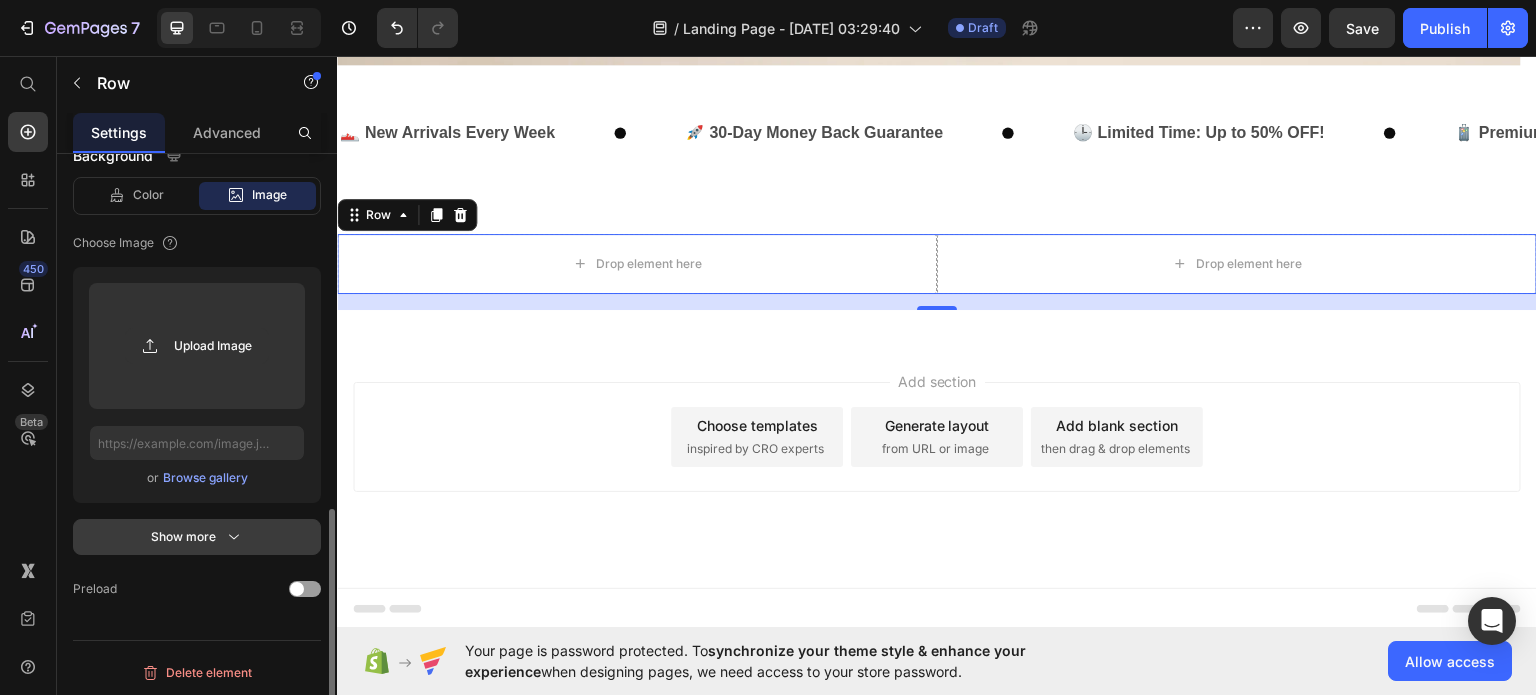 click on "Show more" at bounding box center [197, 537] 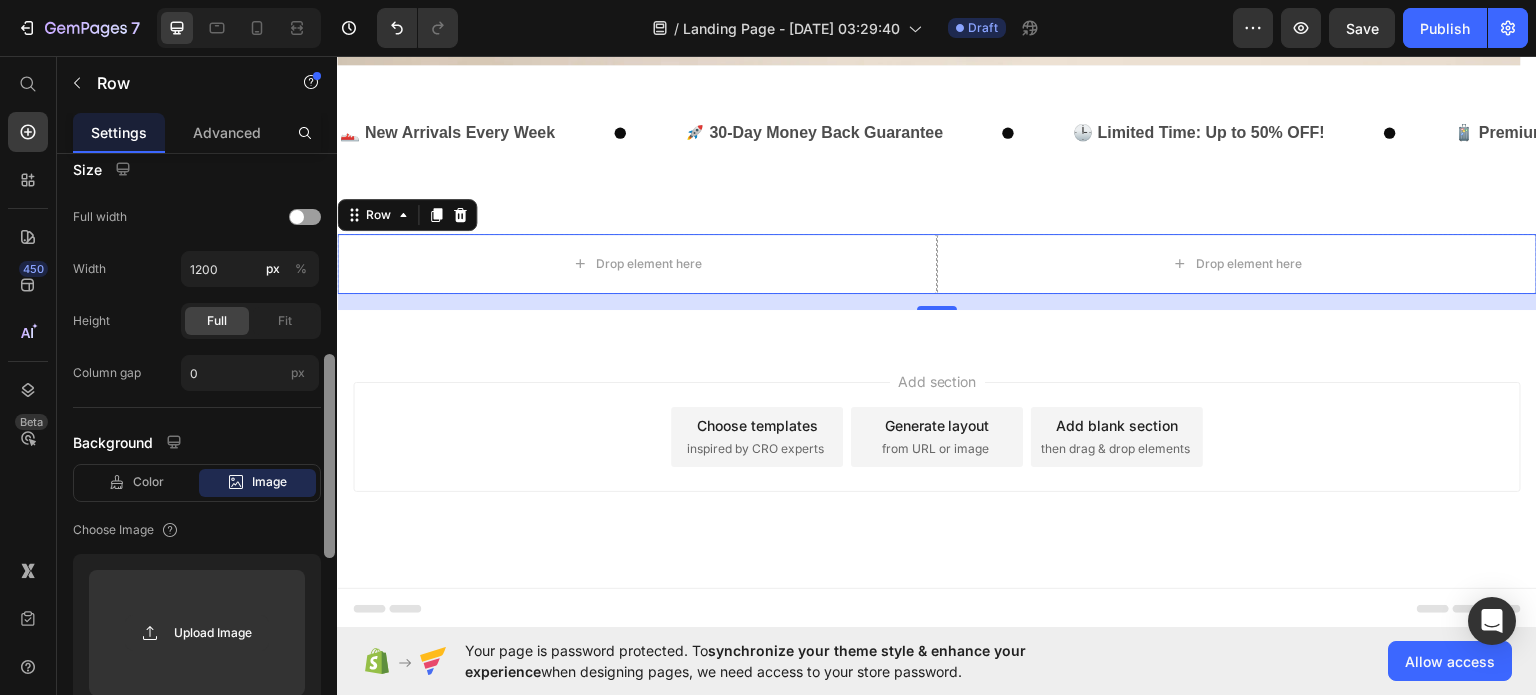 scroll, scrollTop: 590, scrollLeft: 0, axis: vertical 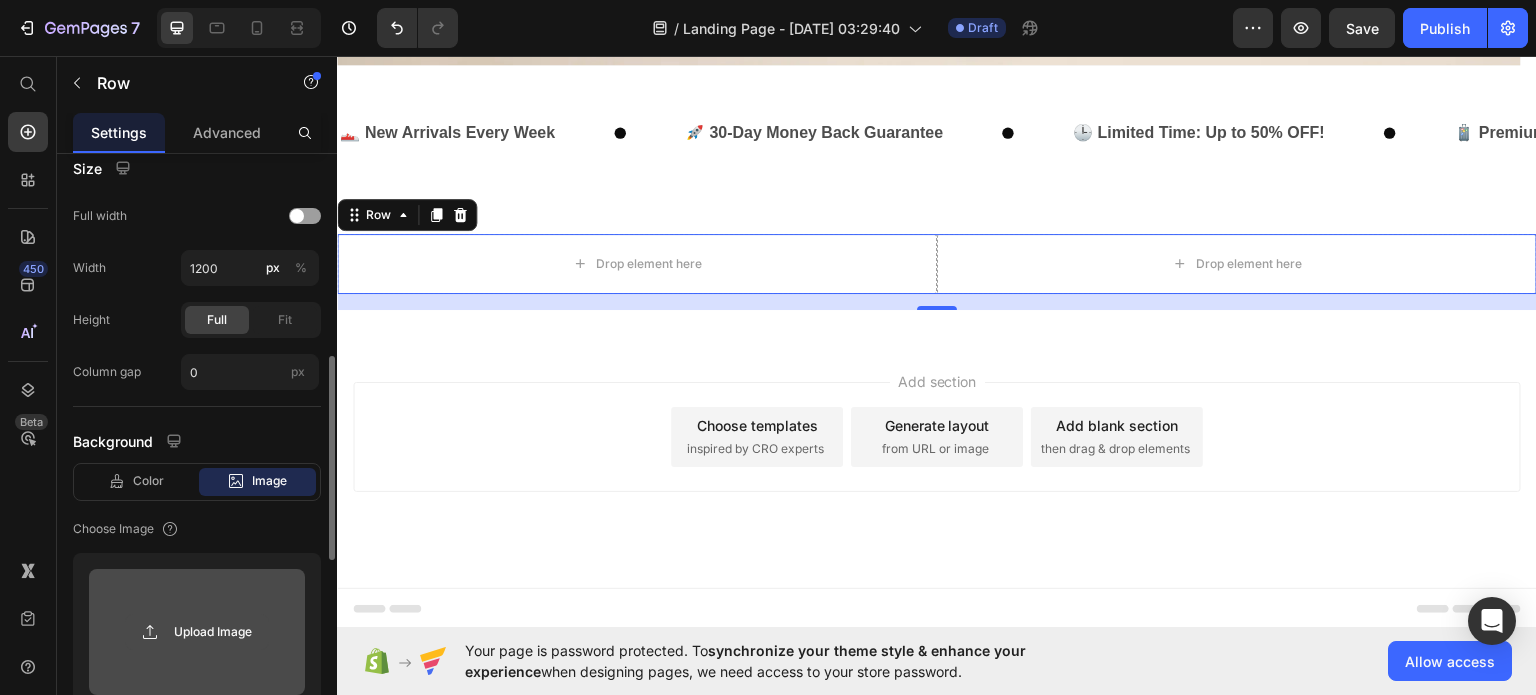 click 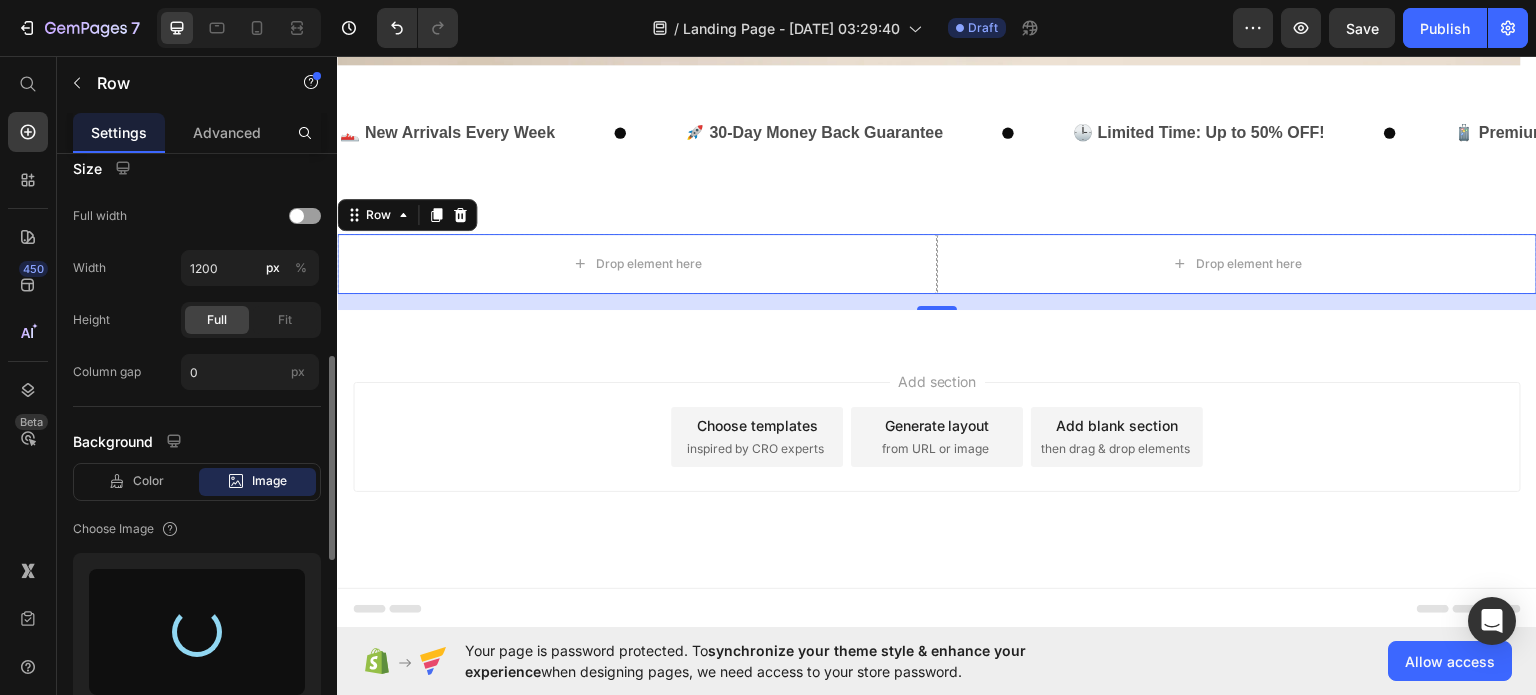 type on "https://cdn.shopify.com/s/files/1/0770/1823/5130/files/gempages_577154060990284788-b4762253-8990-478b-aad8-41b8bf0b301b.png" 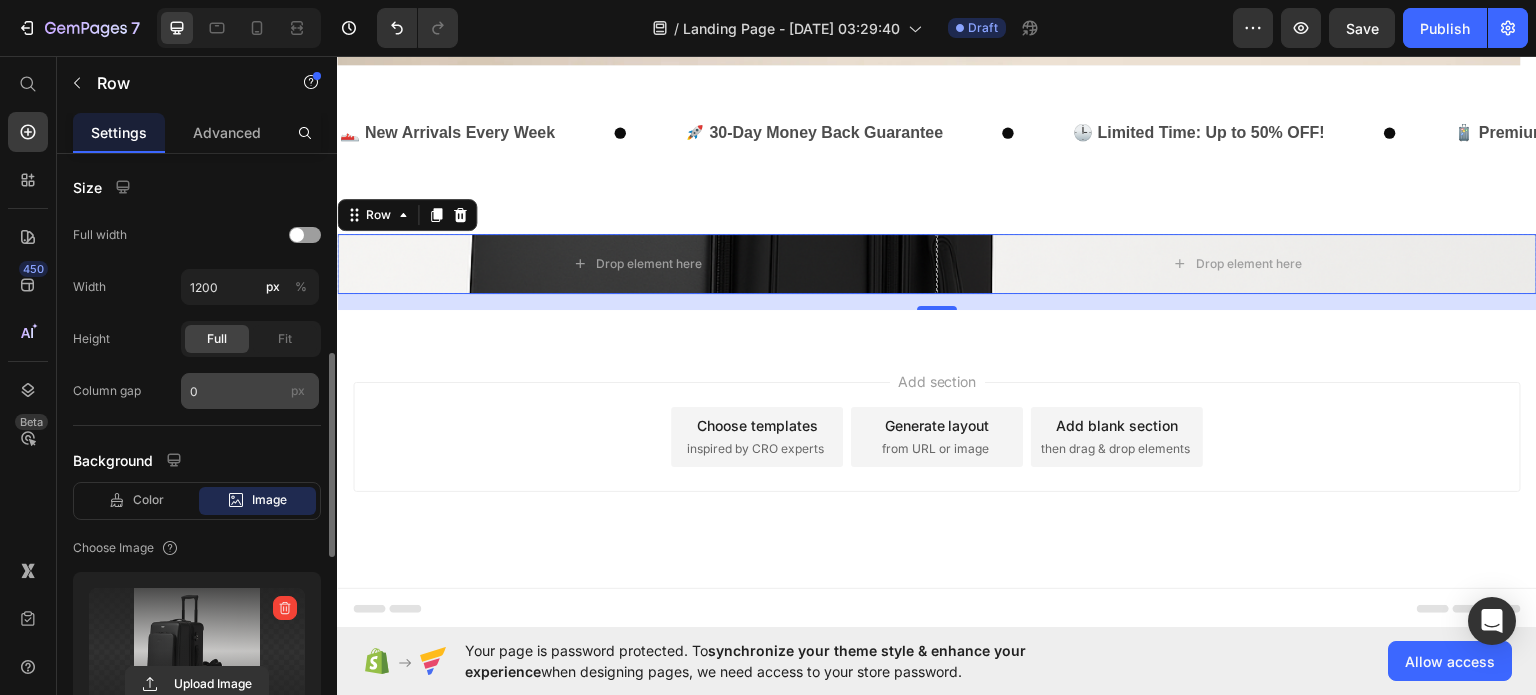 scroll, scrollTop: 569, scrollLeft: 0, axis: vertical 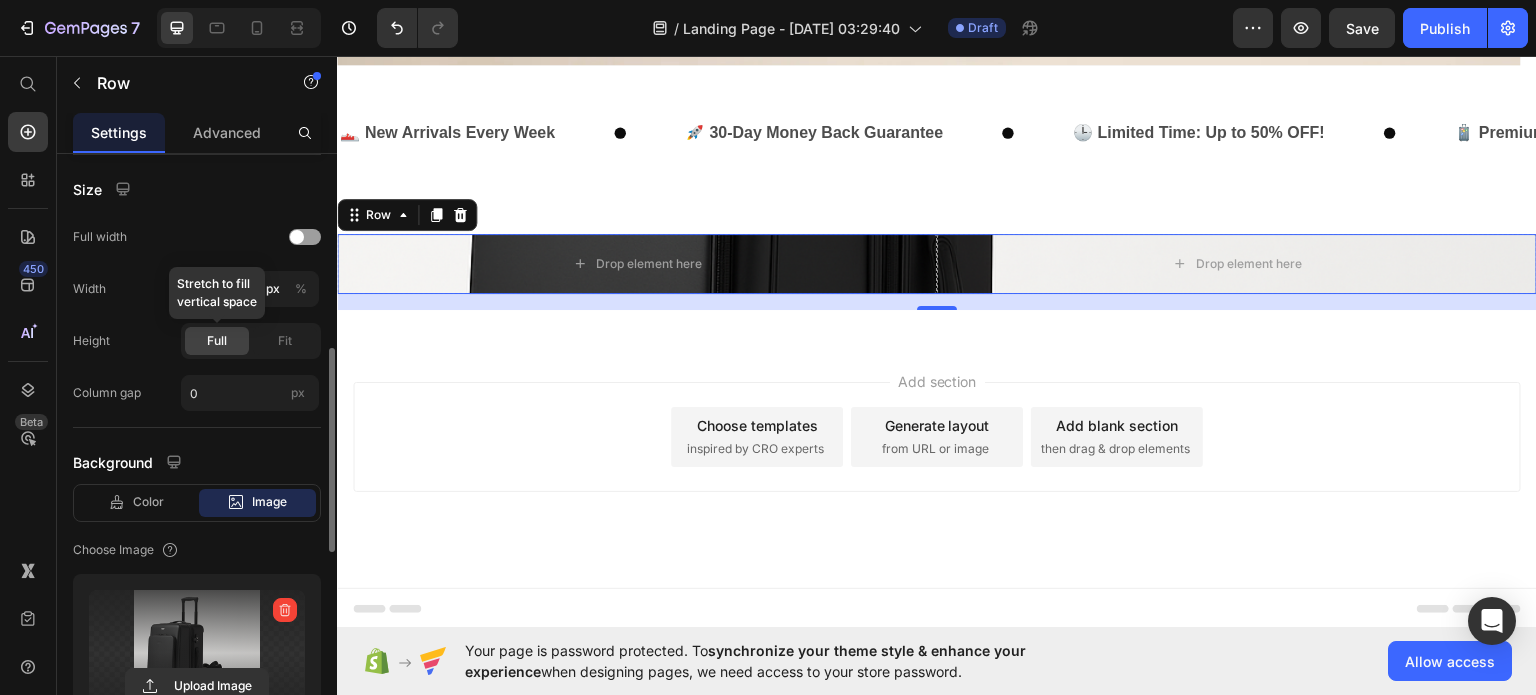click on "Full" 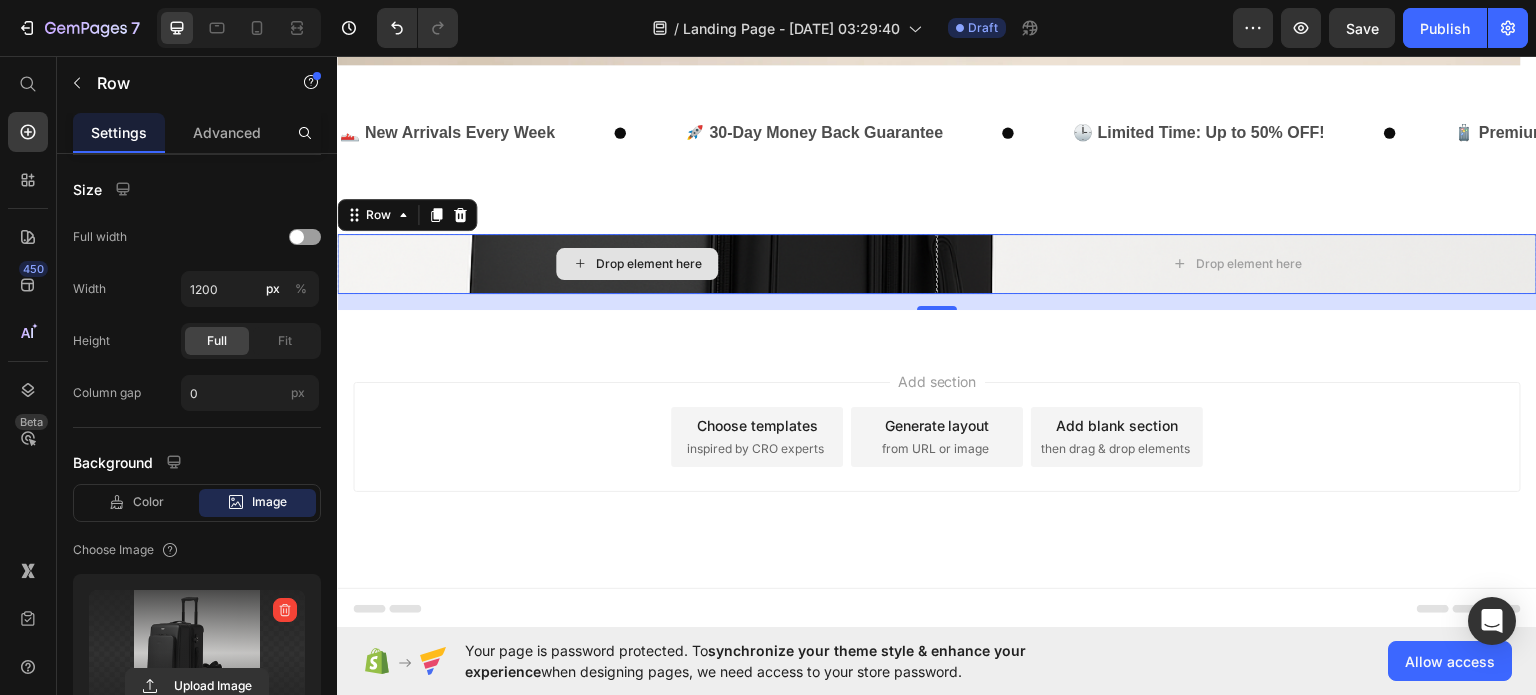 click on "Drop element here" at bounding box center [637, 263] 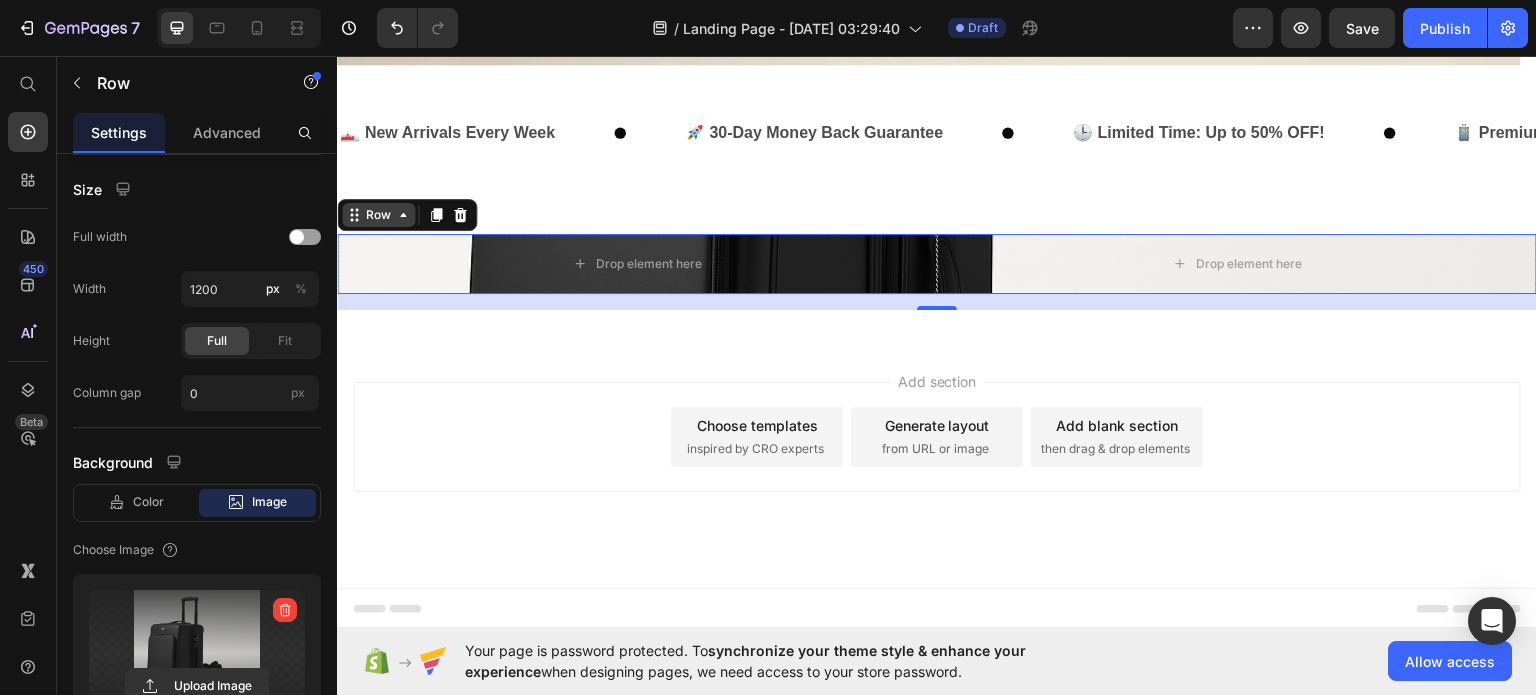 click on "Row" at bounding box center [378, 214] 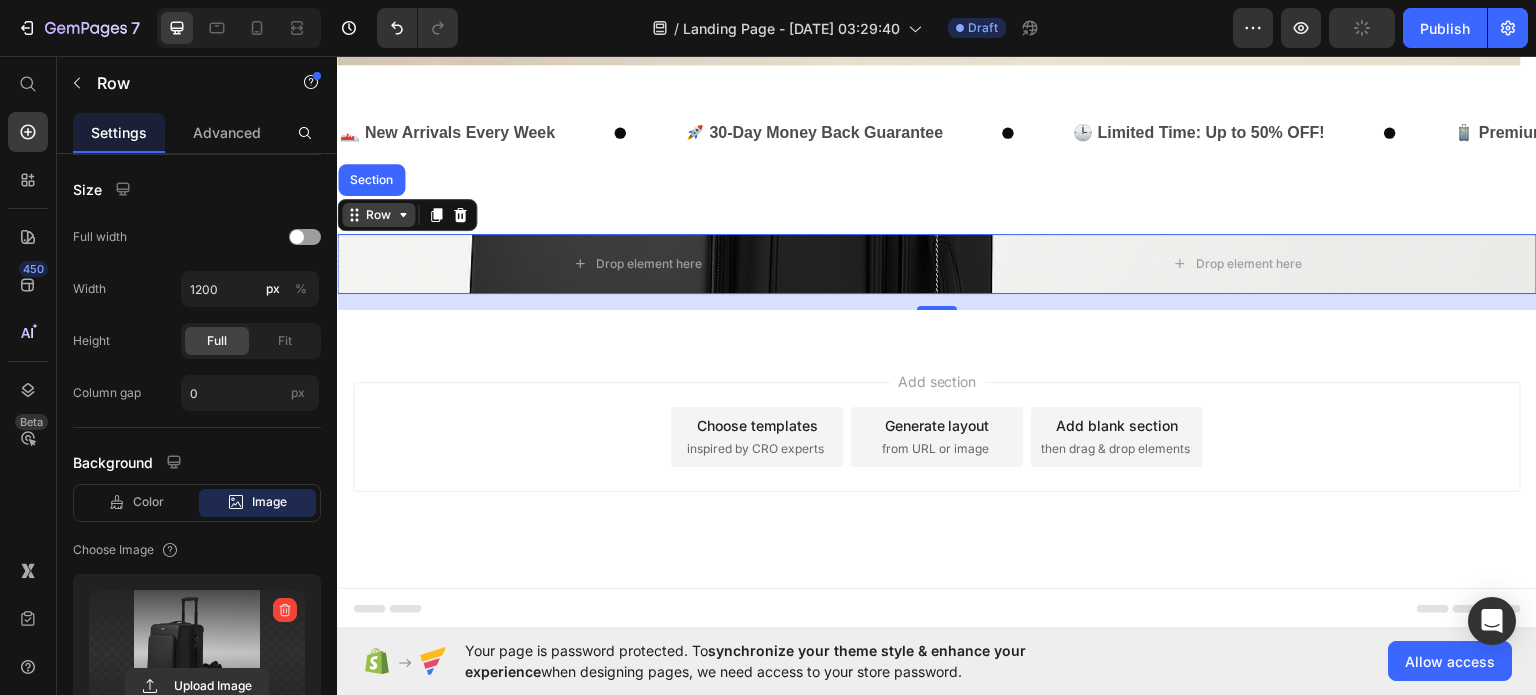 click on "Row" at bounding box center (378, 214) 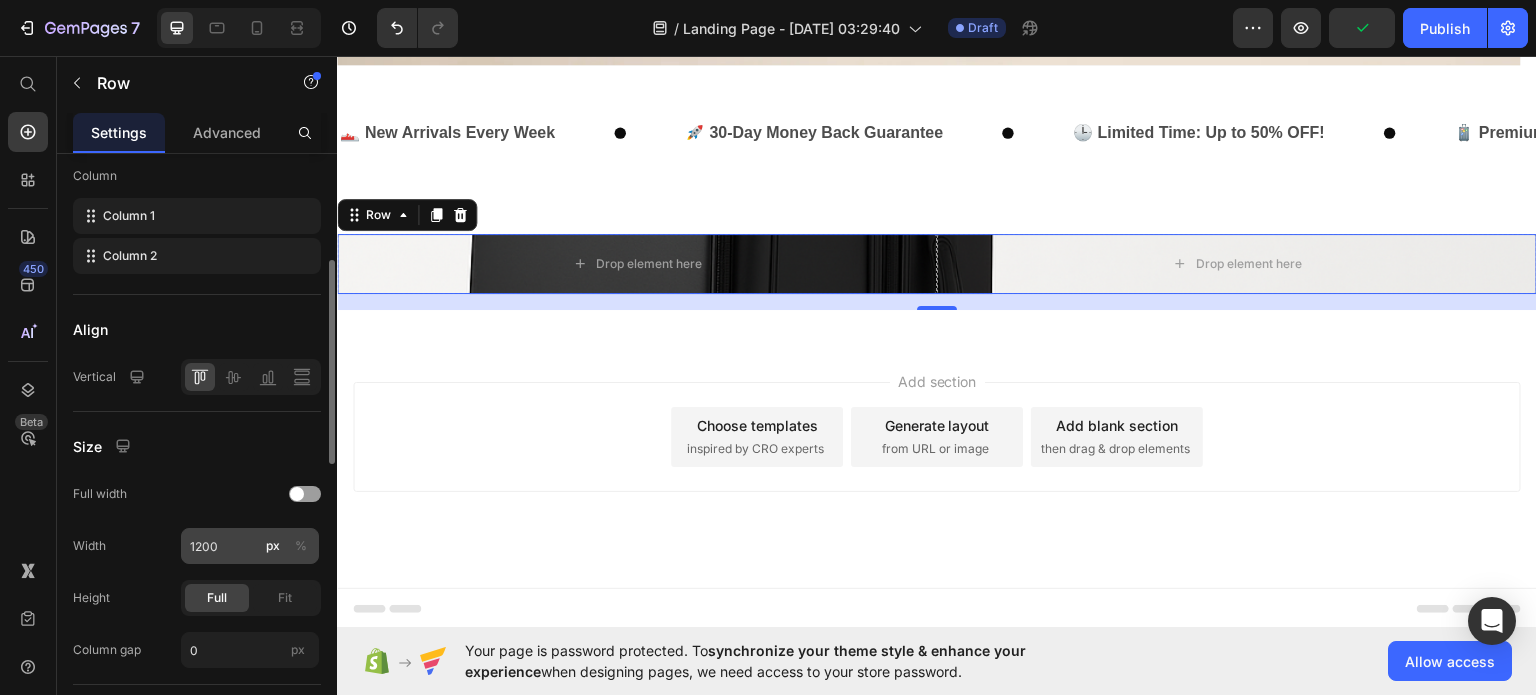 scroll, scrollTop: 310, scrollLeft: 0, axis: vertical 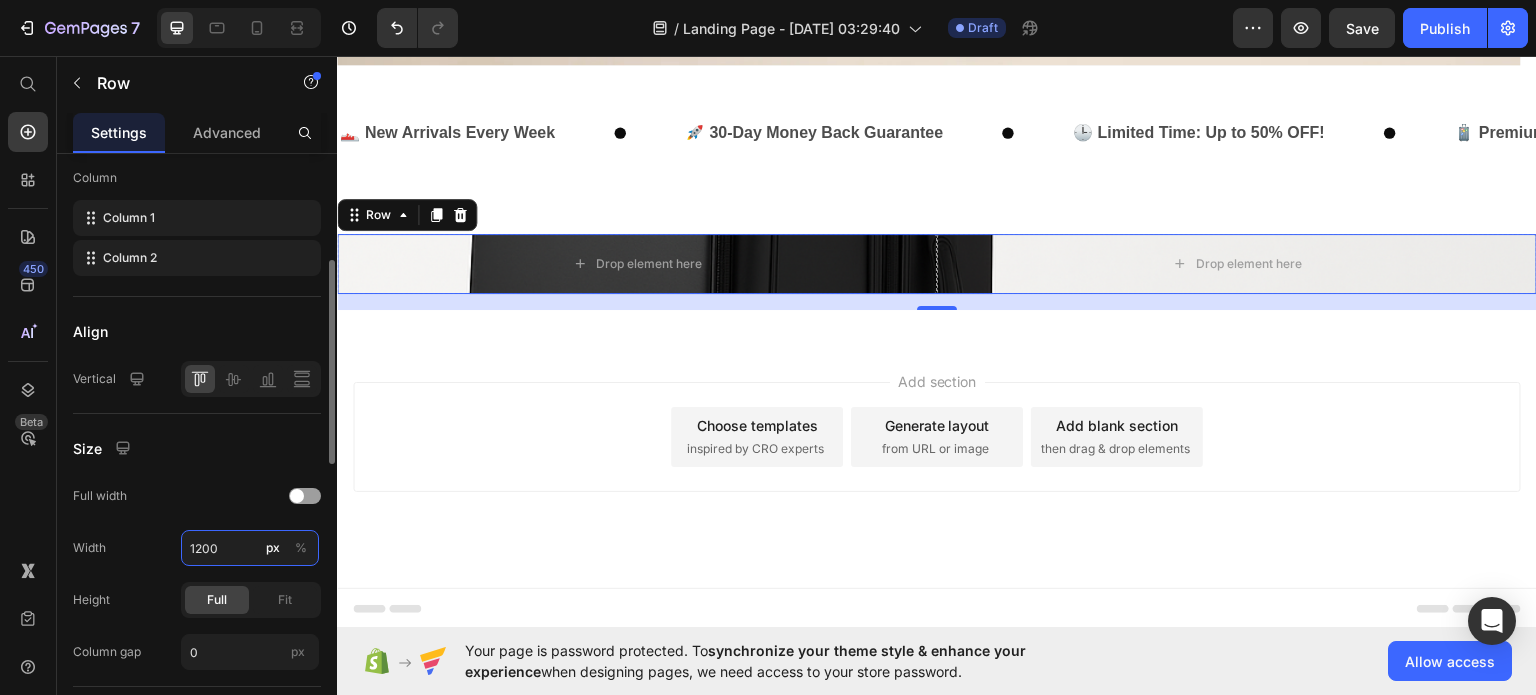 click on "1200" at bounding box center (250, 548) 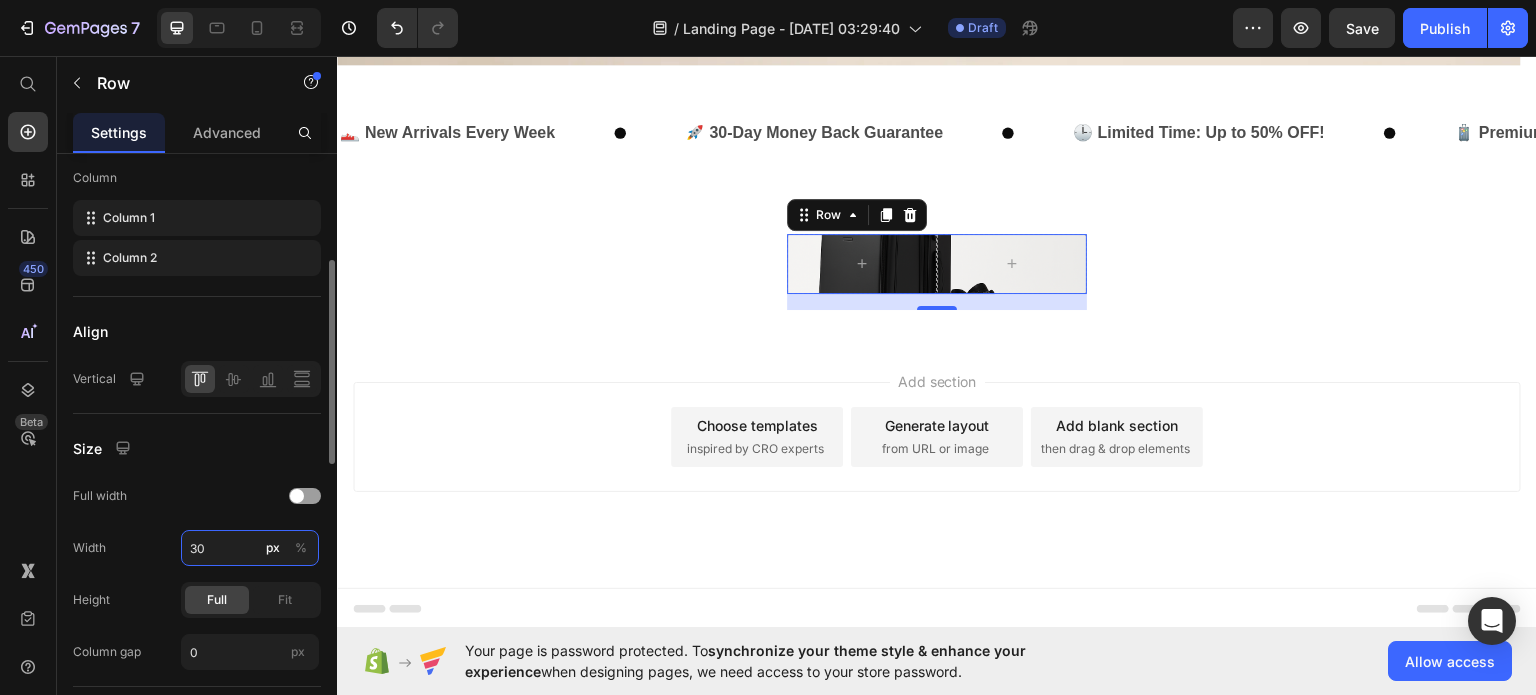type on "3" 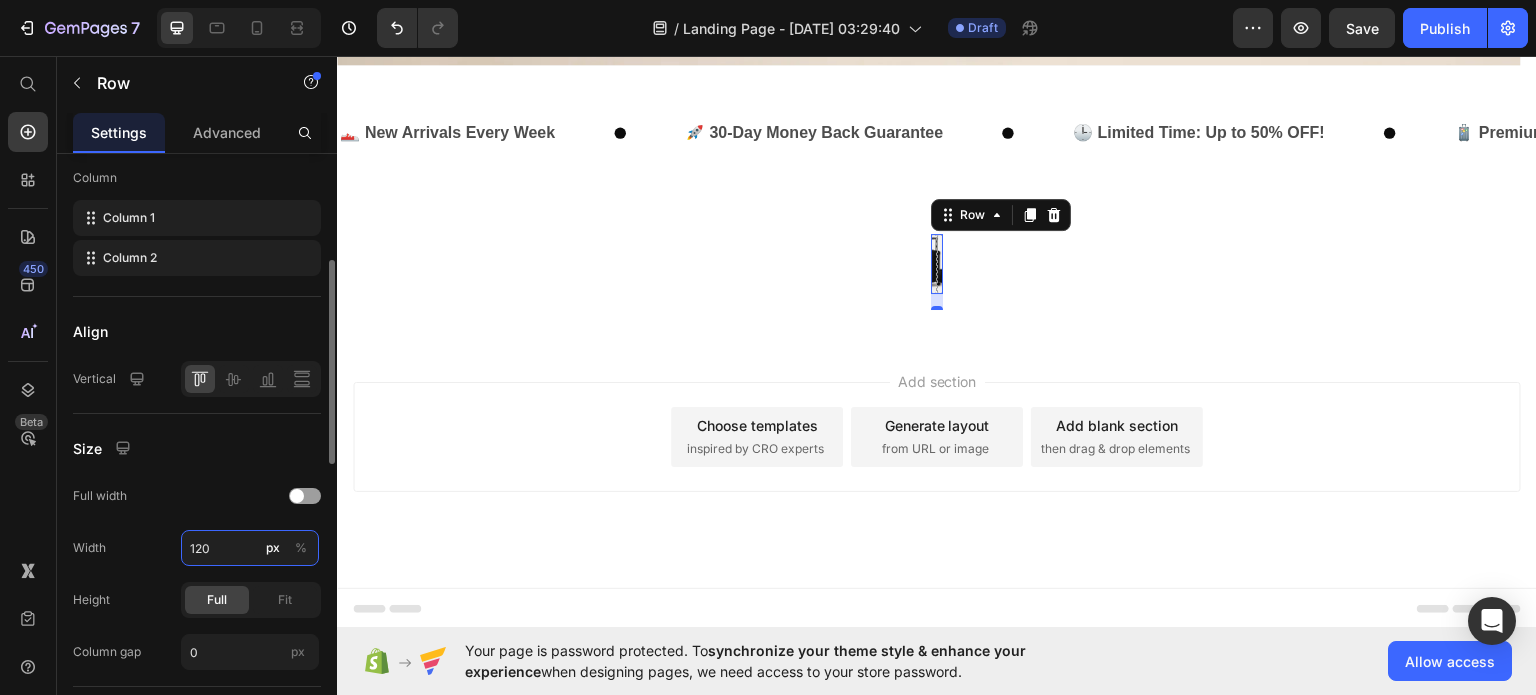 type on "1200" 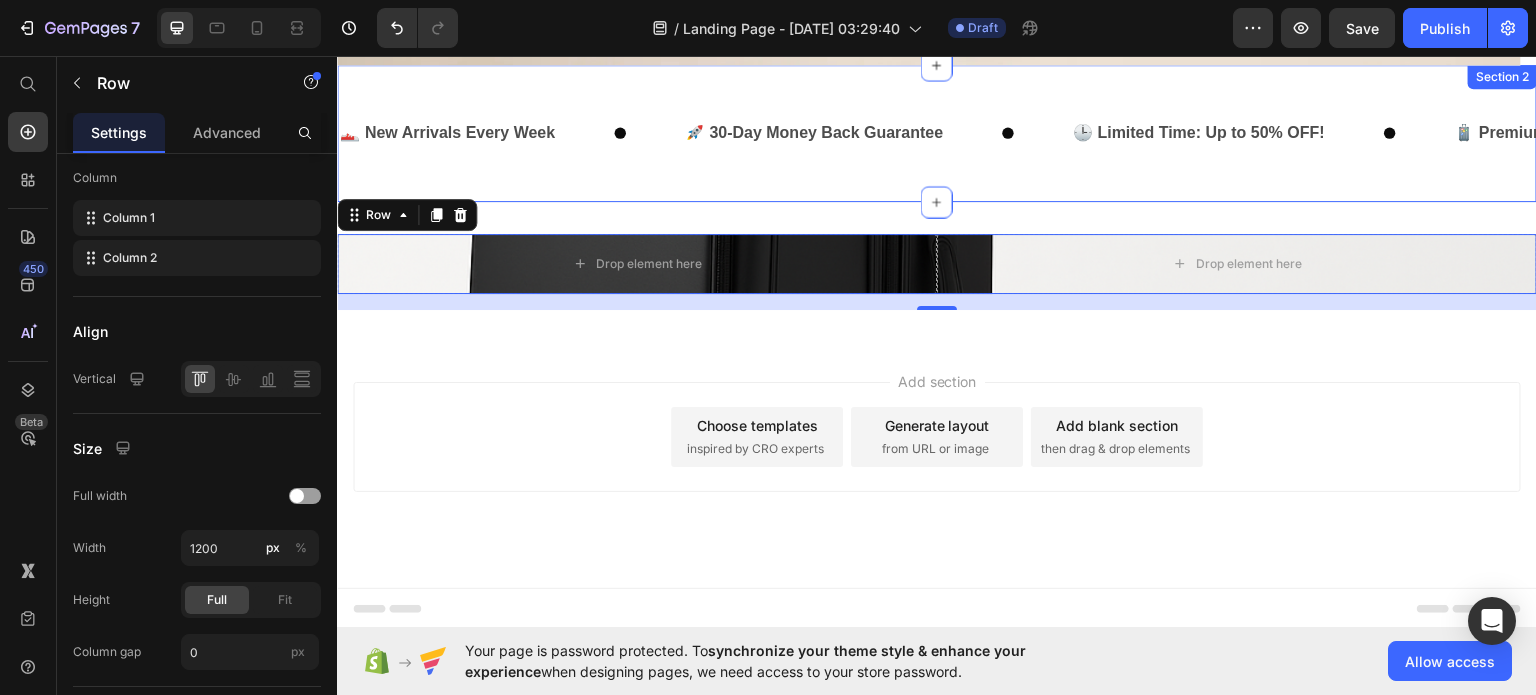 click on "👟 New Arrivals Every Week Text
🚀 30-Day Money Back Guarantee Text
🕒 Limited Time: Up to 50% OFF! Text
🧳 Premium Quality Under Budget Text
👟 New Arrivals Every Week Text
🚀 30-Day Money Back Guarantee Text
🕒 Limited Time: Up to 50% OFF! Text
🧳 Premium Quality Under Budget Text
Marquee Section 2" at bounding box center [937, 132] 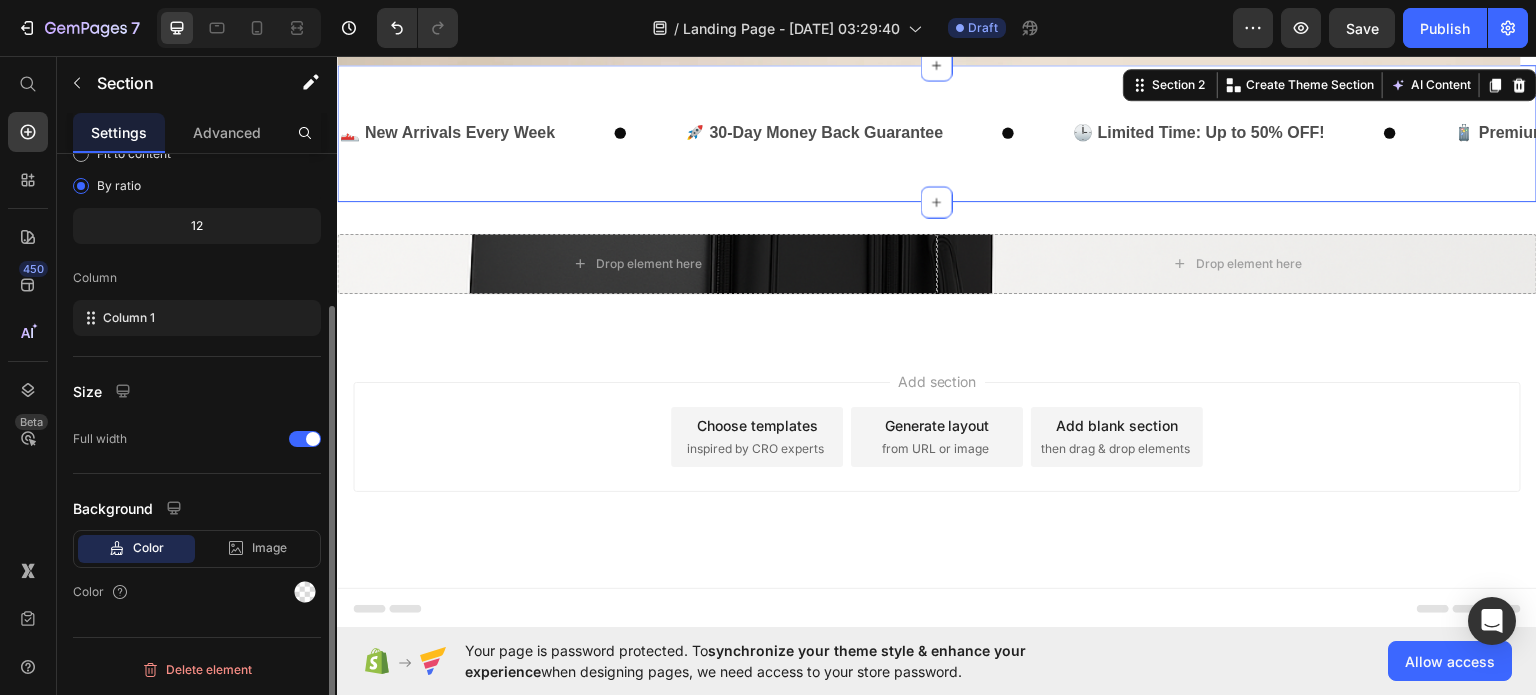 scroll, scrollTop: 0, scrollLeft: 0, axis: both 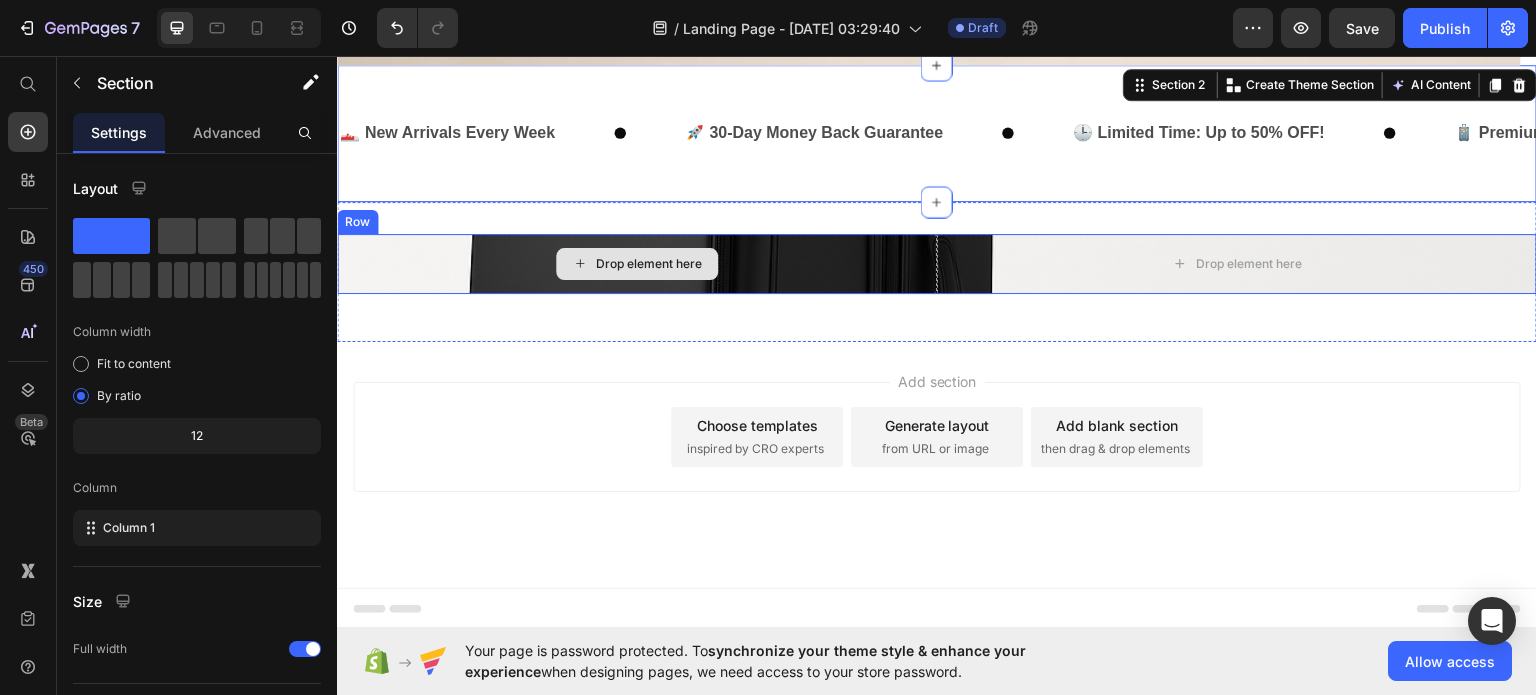 click on "Drop element here" at bounding box center (637, 263) 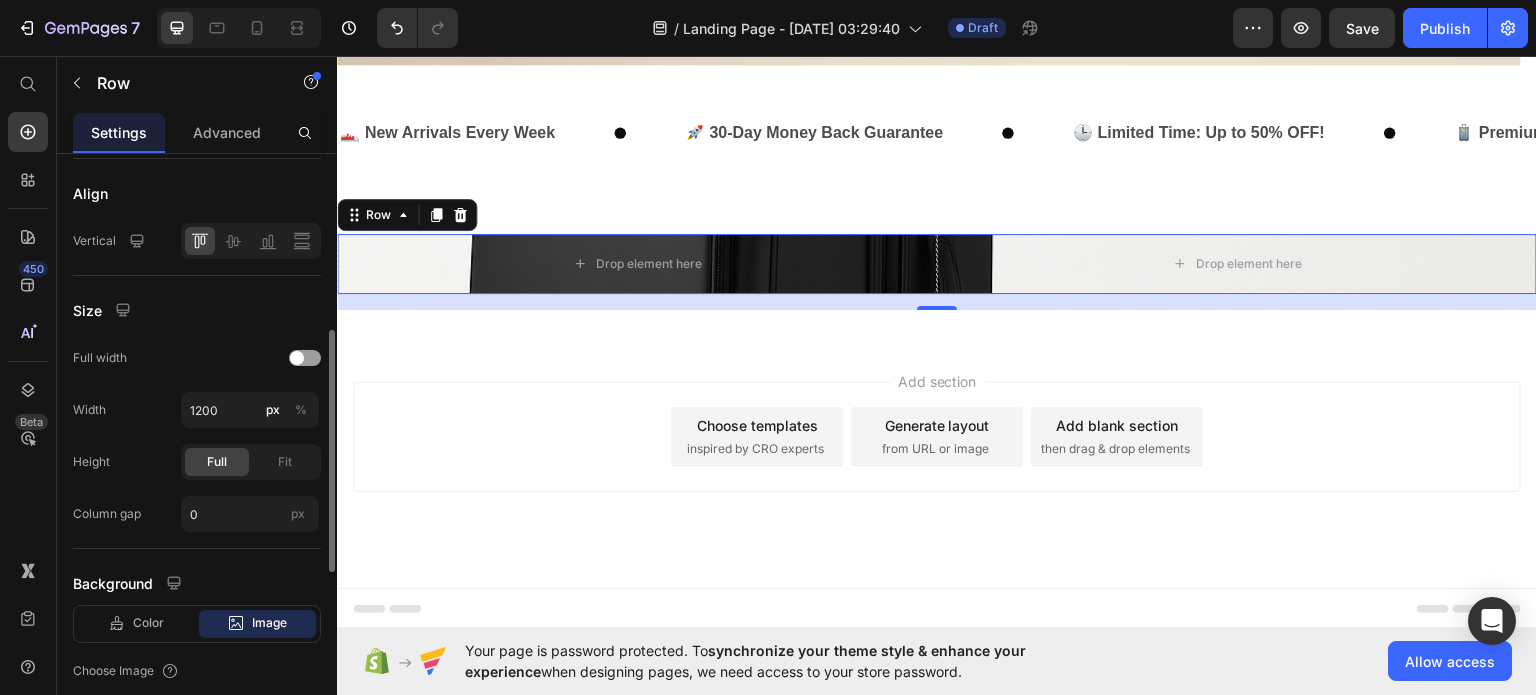 scroll, scrollTop: 452, scrollLeft: 0, axis: vertical 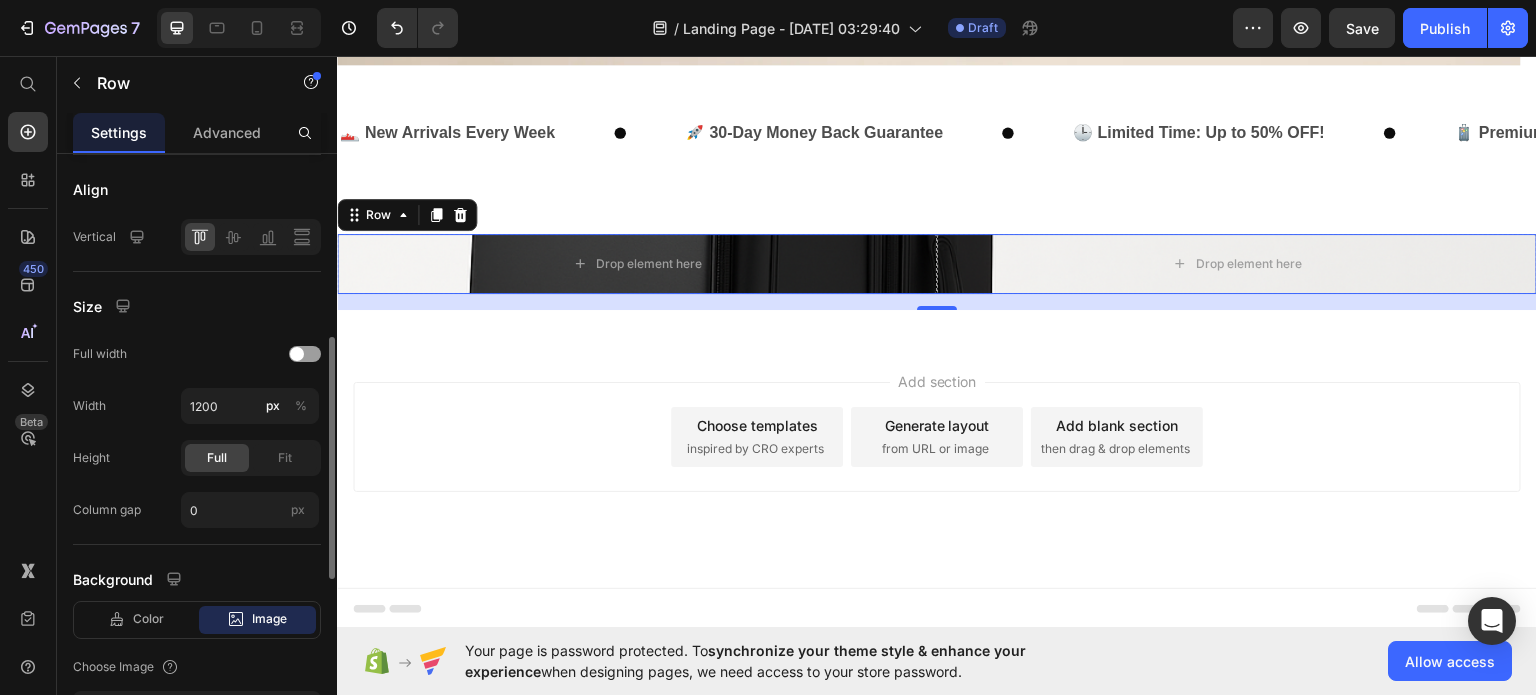 click on "Full Fit" 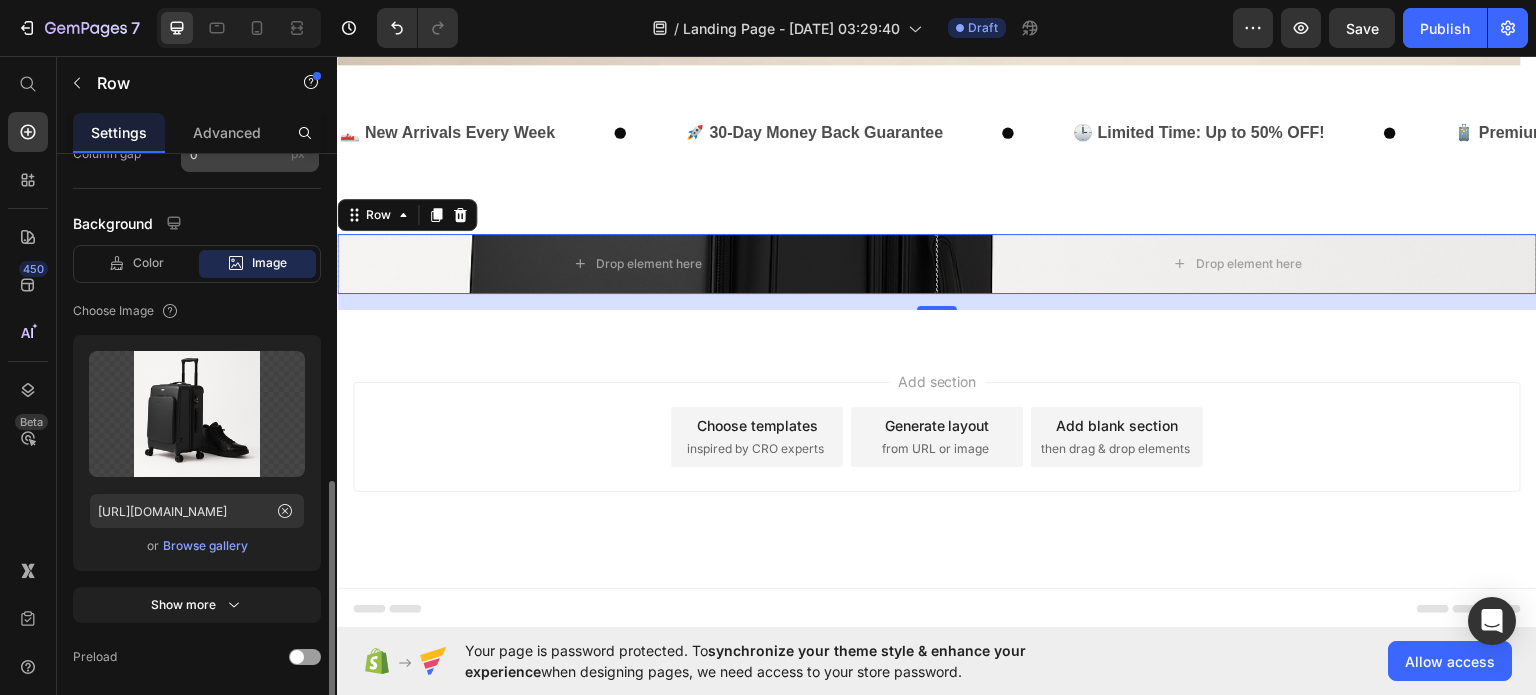 scroll, scrollTop: 876, scrollLeft: 0, axis: vertical 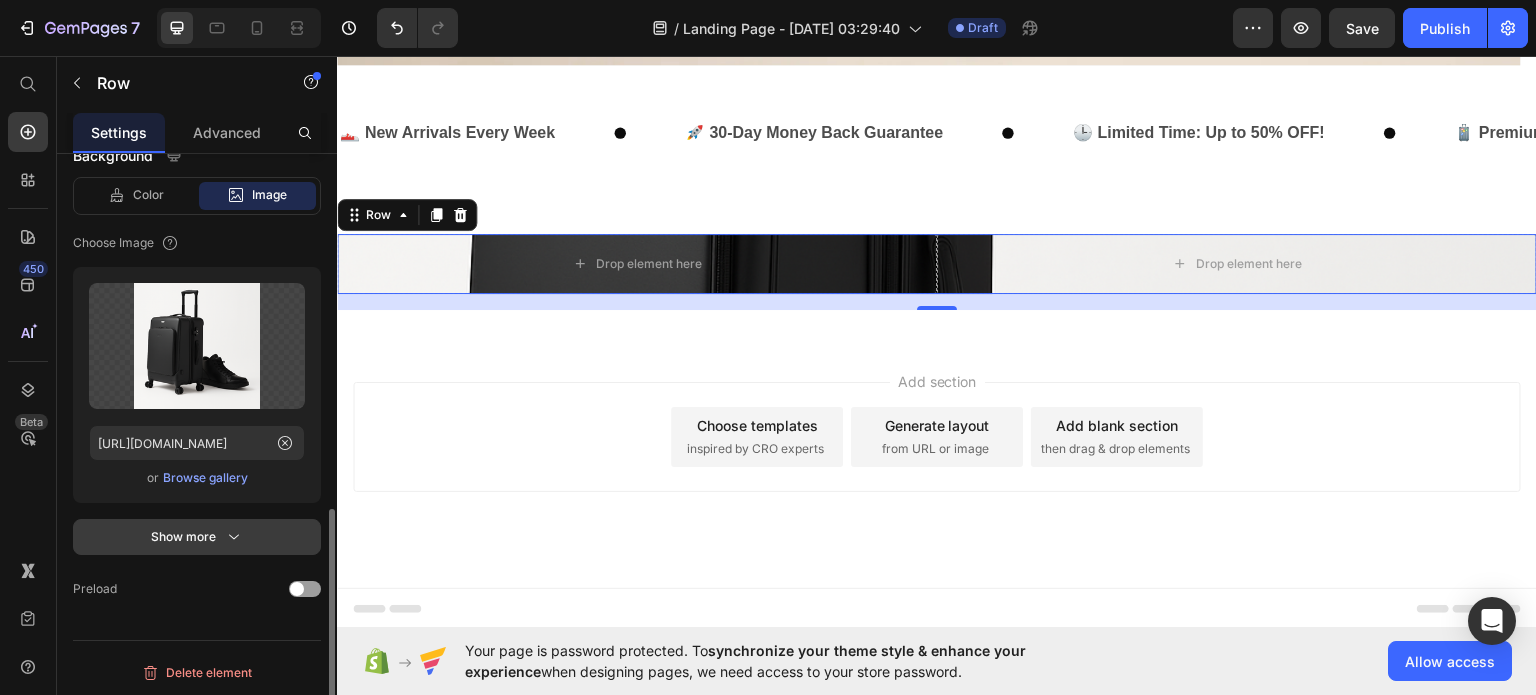 click on "Show more" at bounding box center [197, 537] 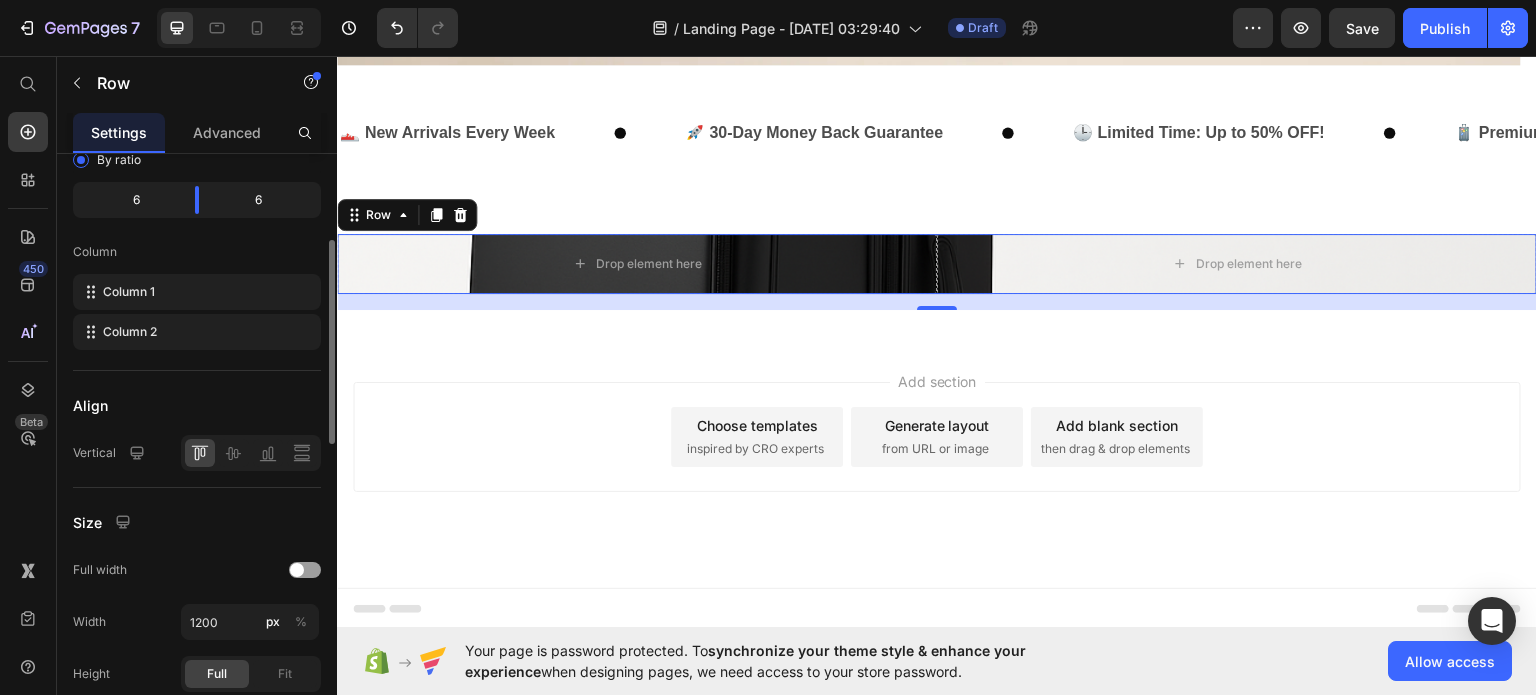 scroll, scrollTop: 0, scrollLeft: 0, axis: both 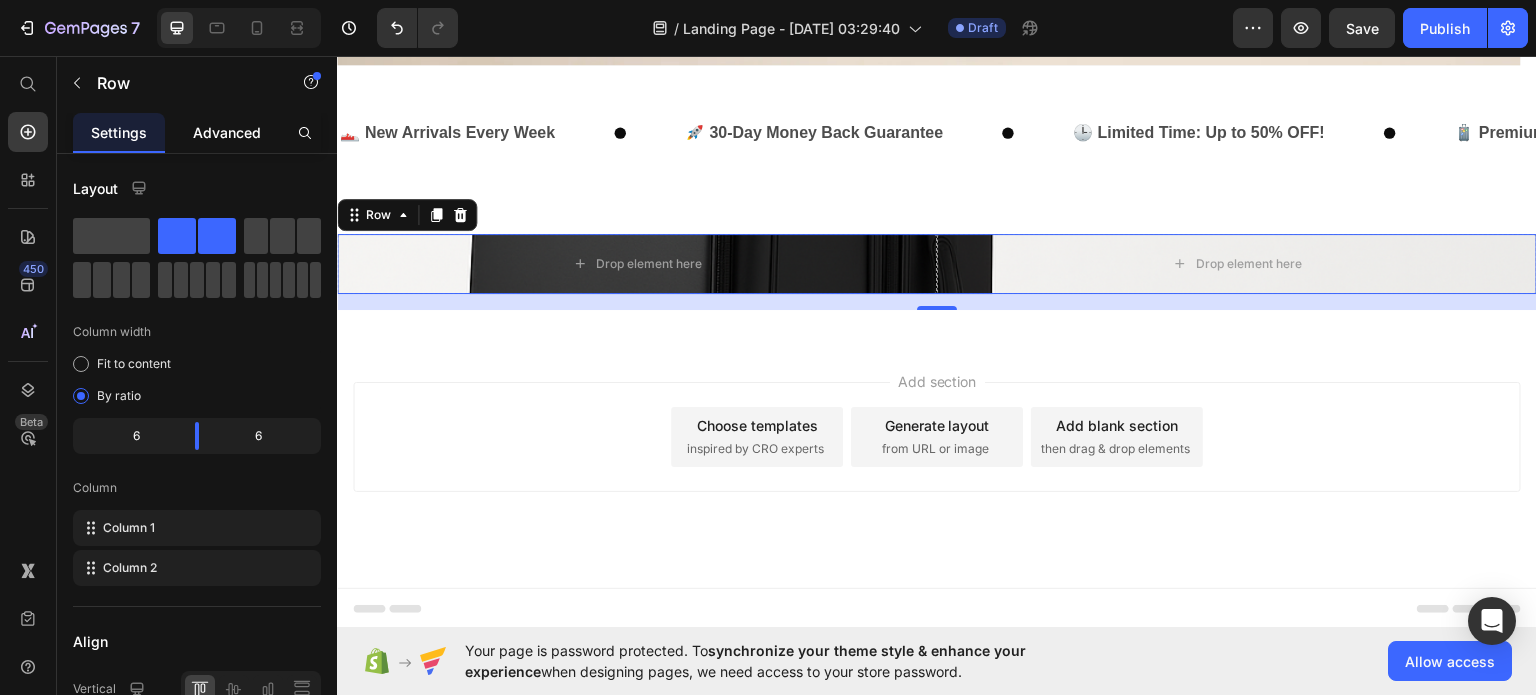 click on "Advanced" at bounding box center [227, 132] 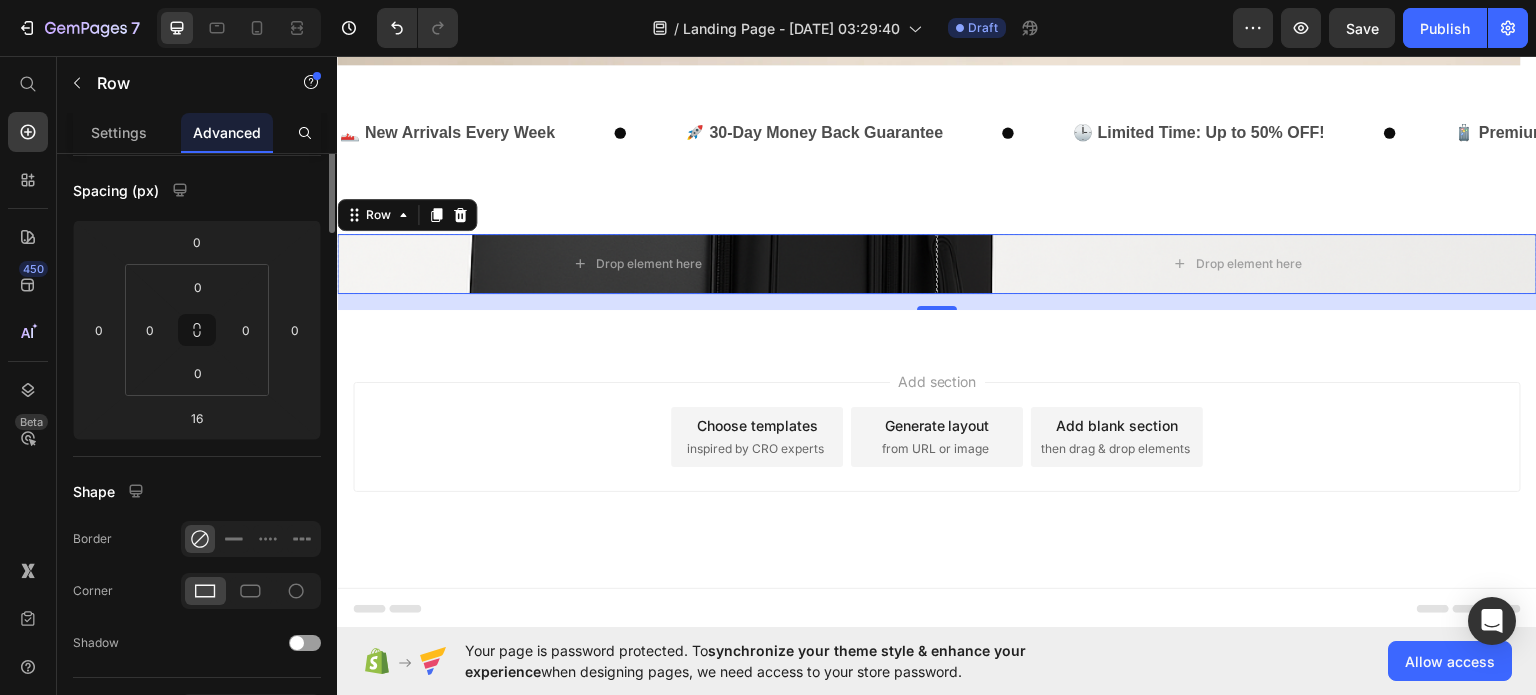 scroll, scrollTop: 0, scrollLeft: 0, axis: both 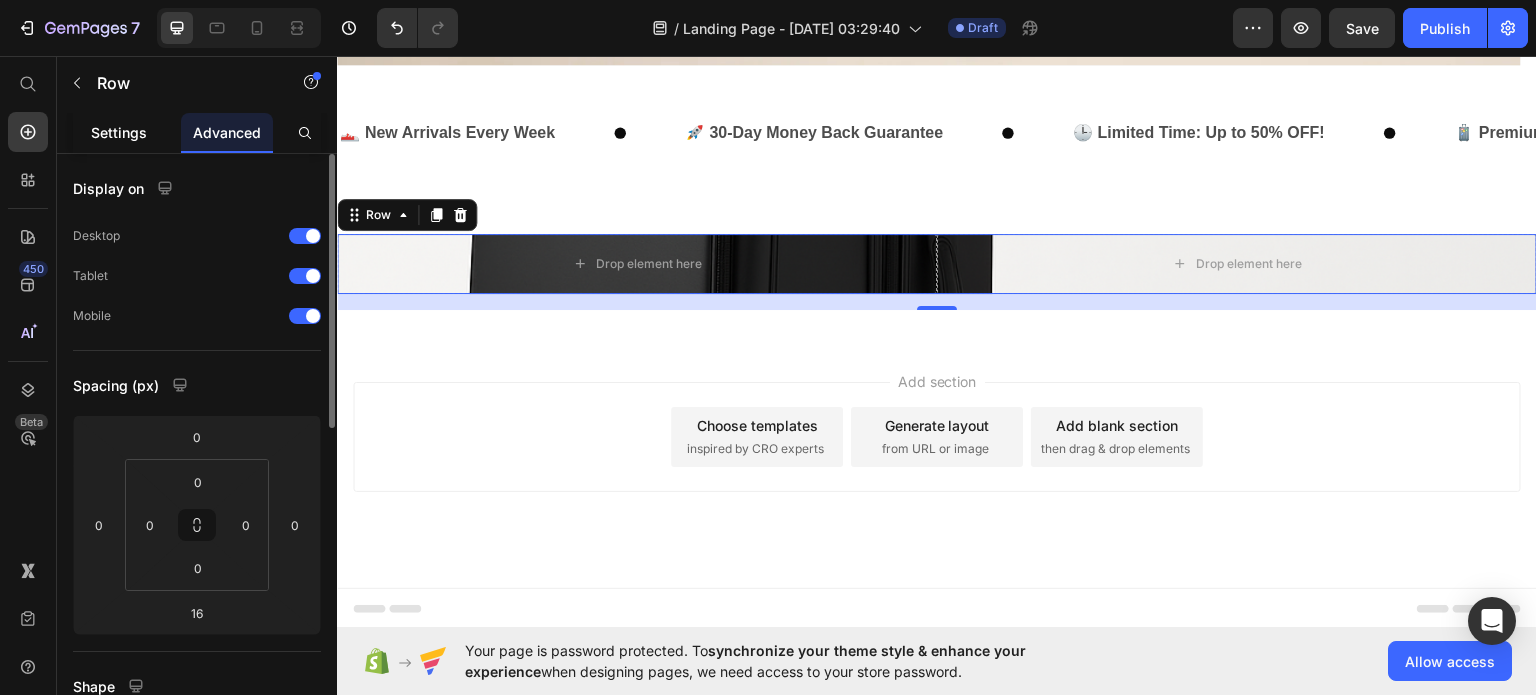 click on "Settings" at bounding box center [119, 132] 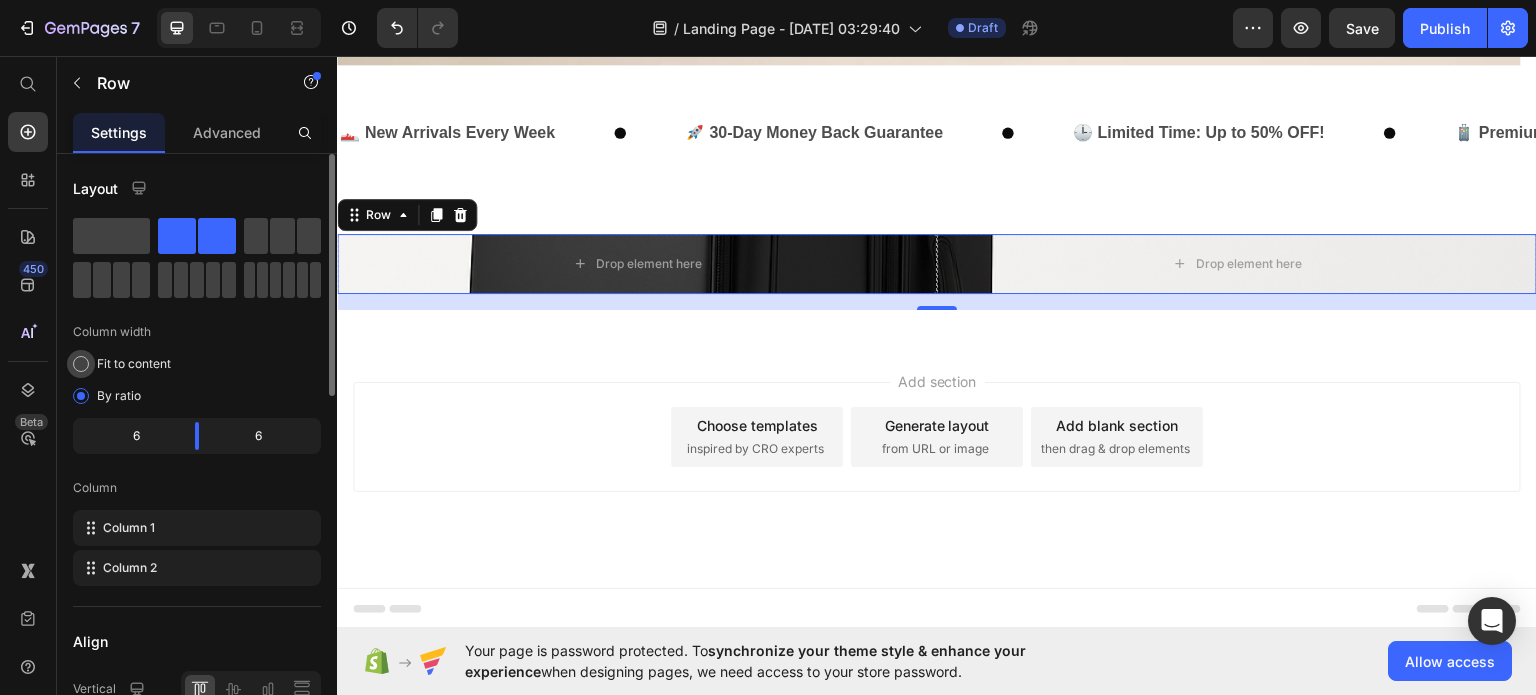 click on "Fit to content" at bounding box center (134, 364) 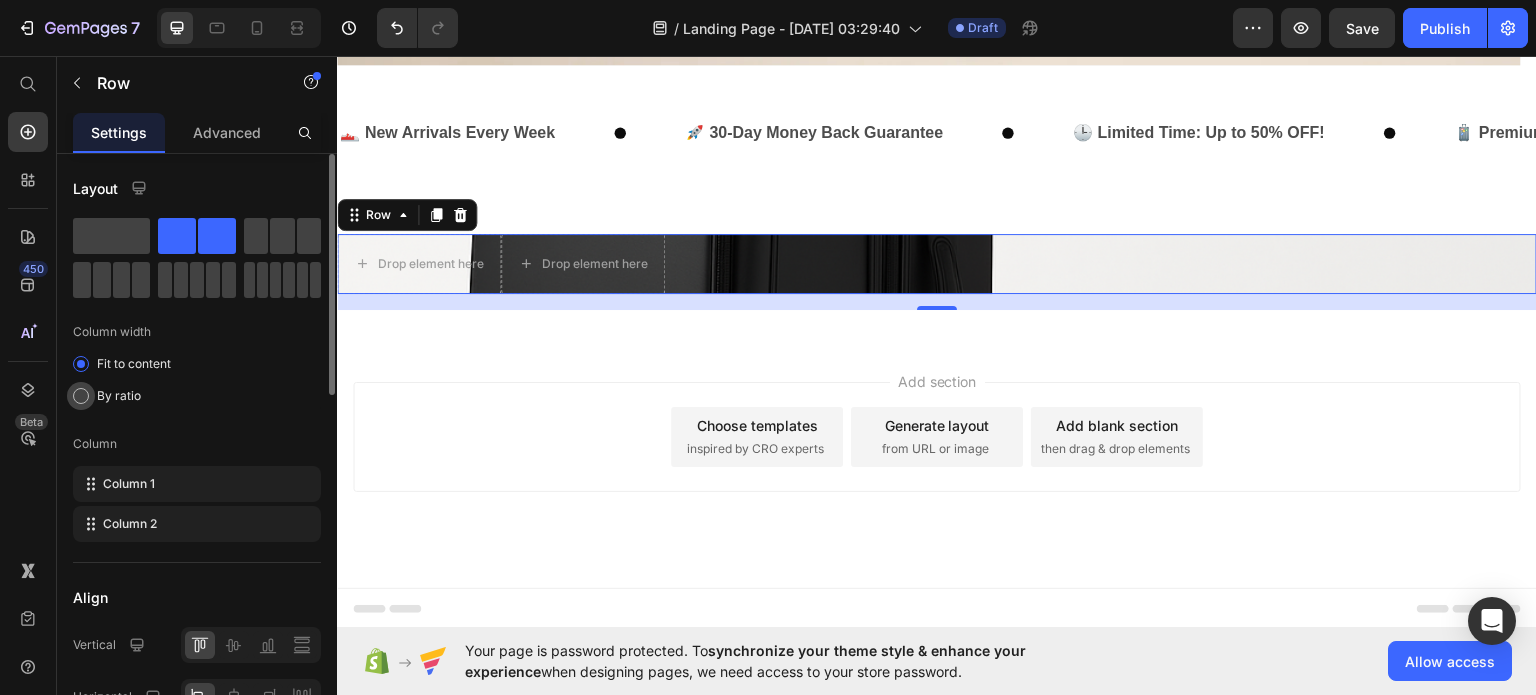click on "By ratio" at bounding box center [119, 396] 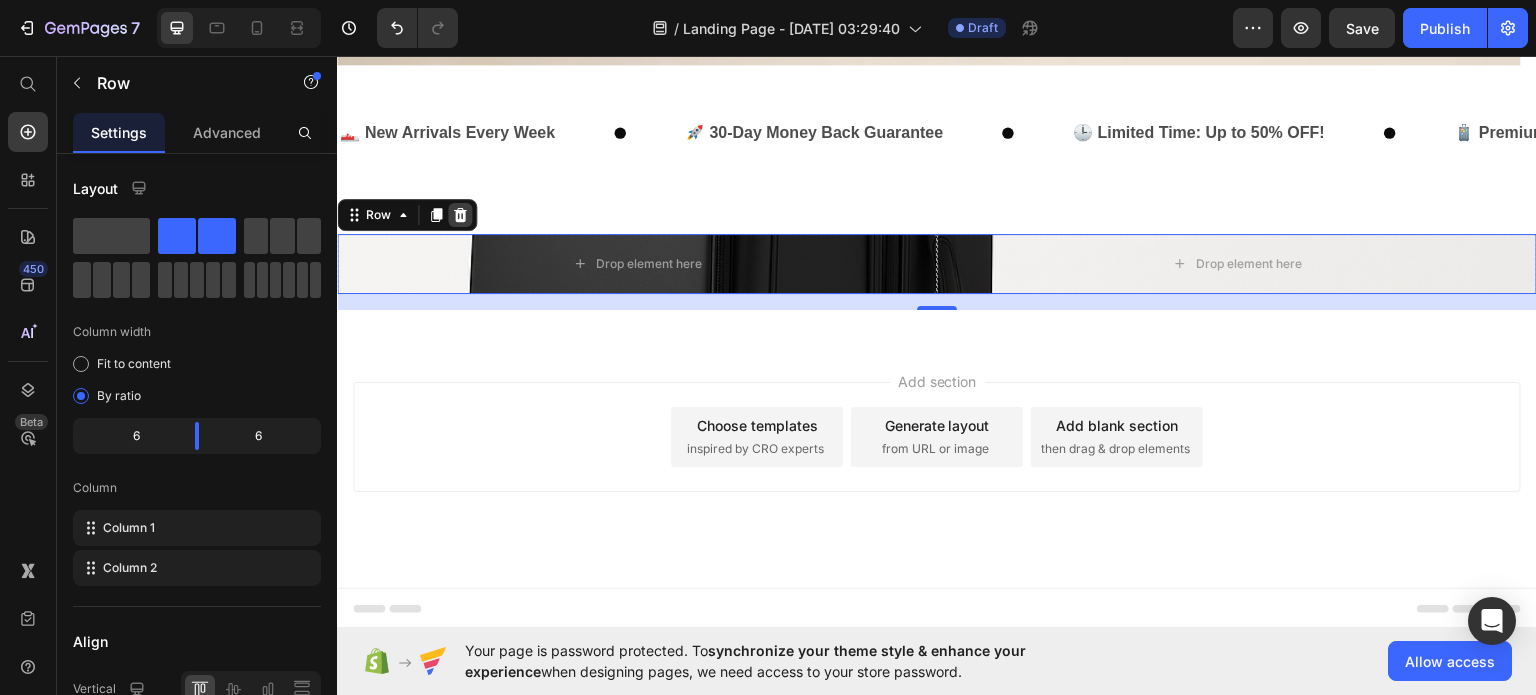 click 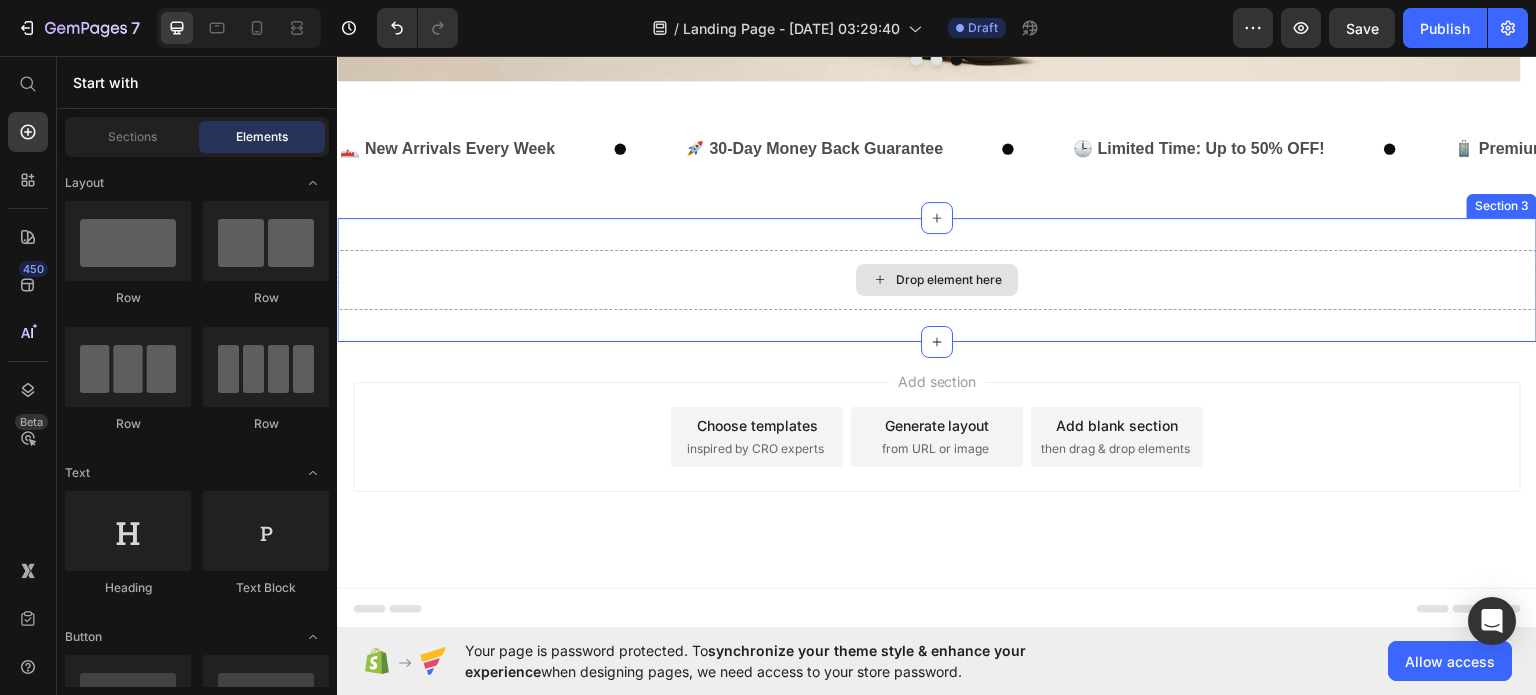 click on "Drop element here" at bounding box center [937, 279] 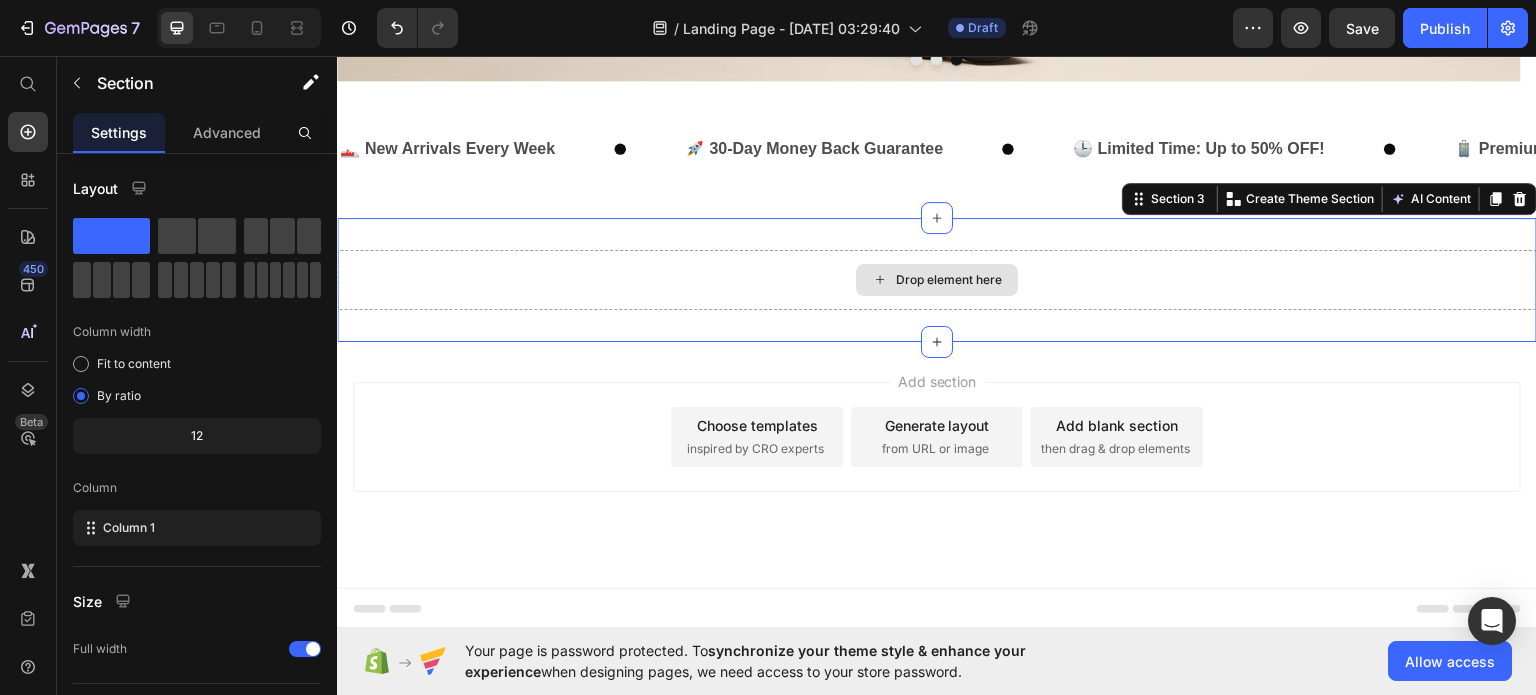 click on "Drop element here" at bounding box center (937, 279) 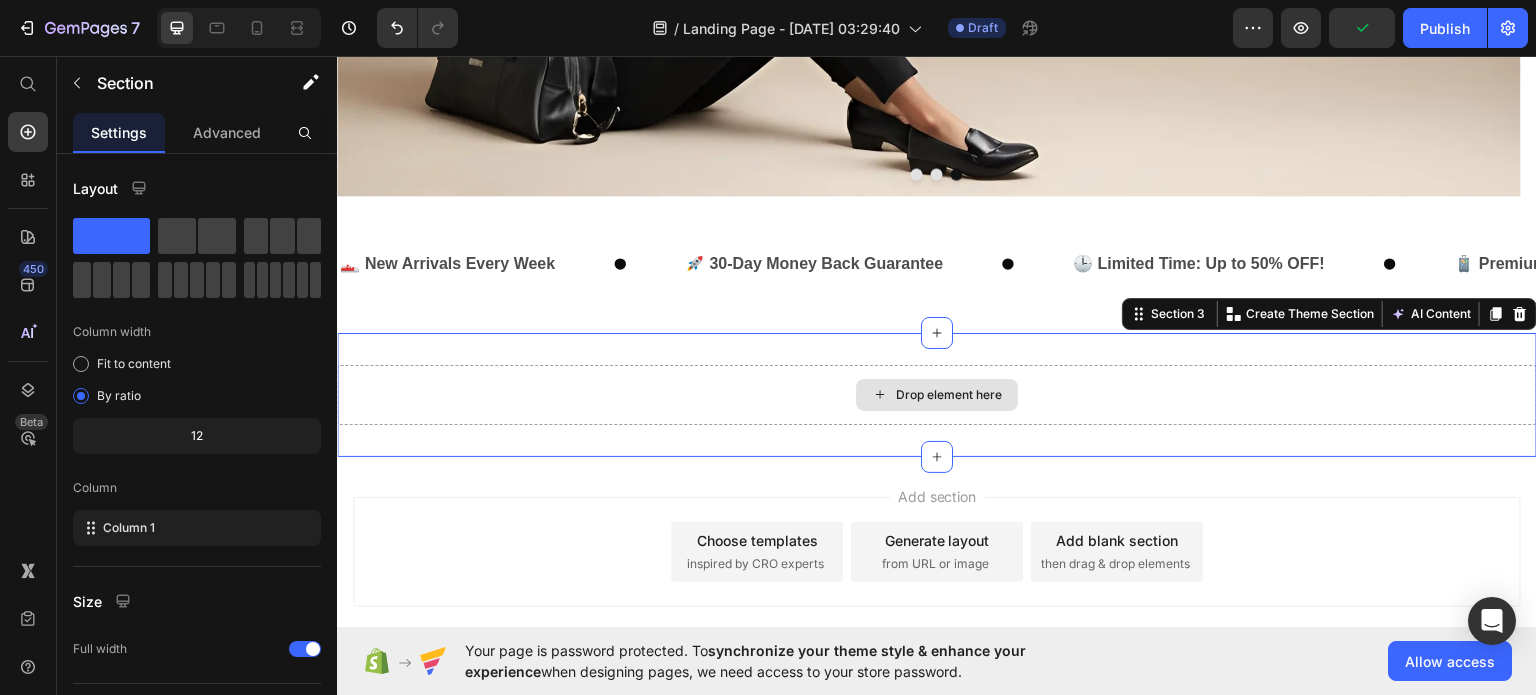 scroll, scrollTop: 472, scrollLeft: 0, axis: vertical 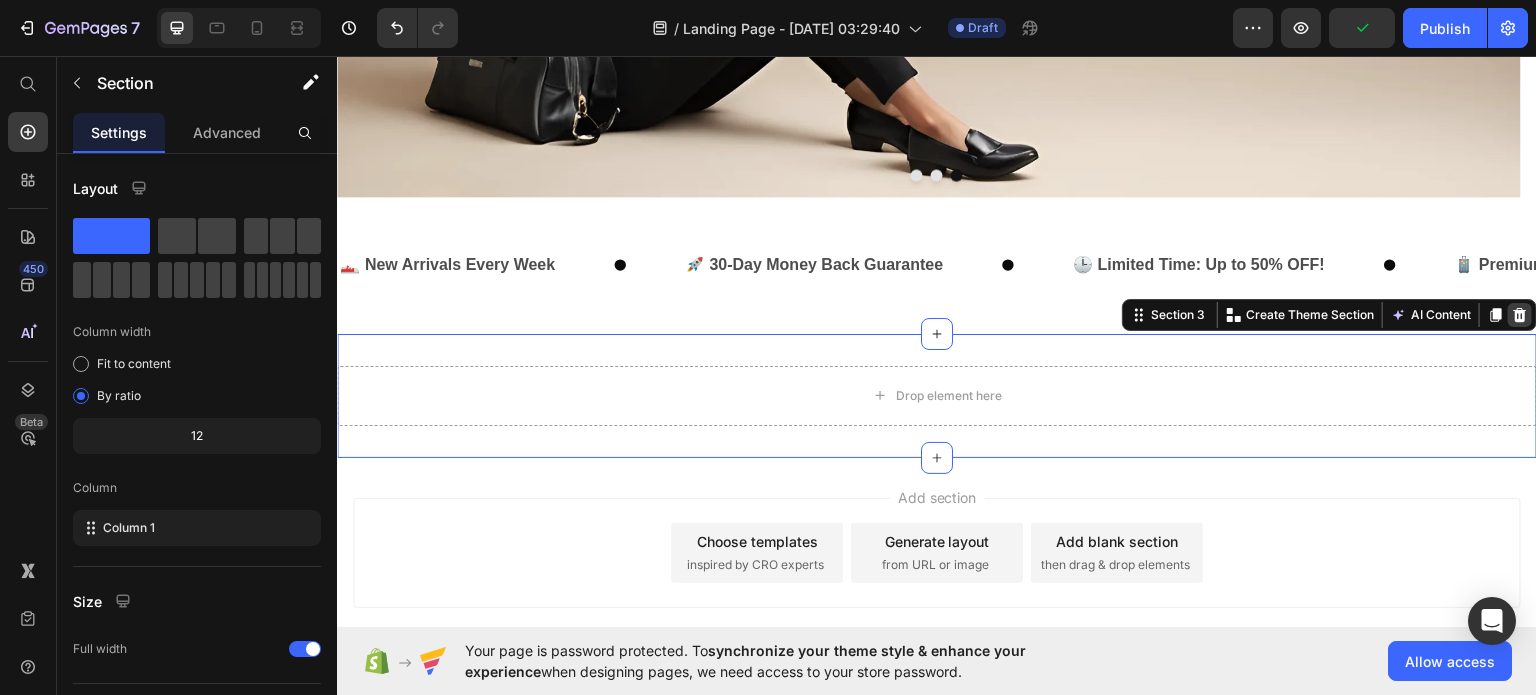 click 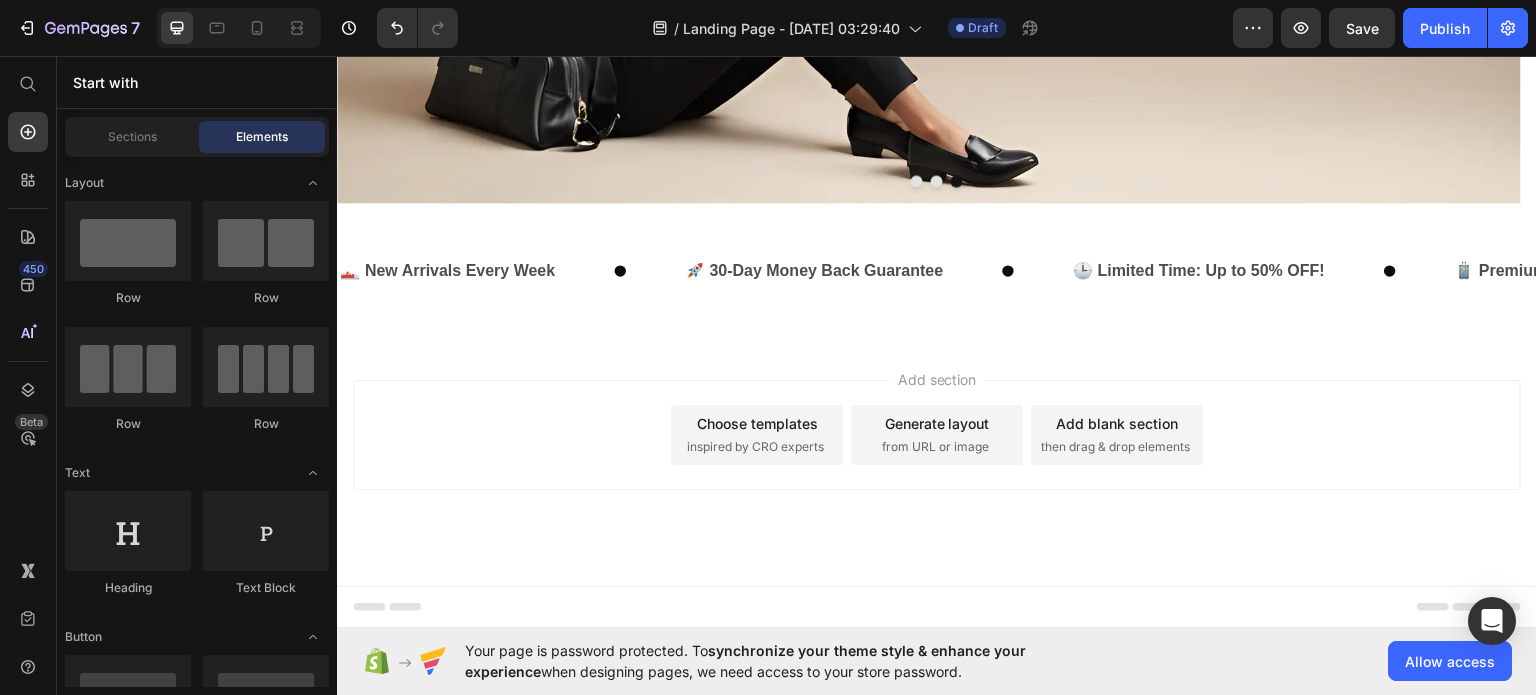 scroll, scrollTop: 464, scrollLeft: 0, axis: vertical 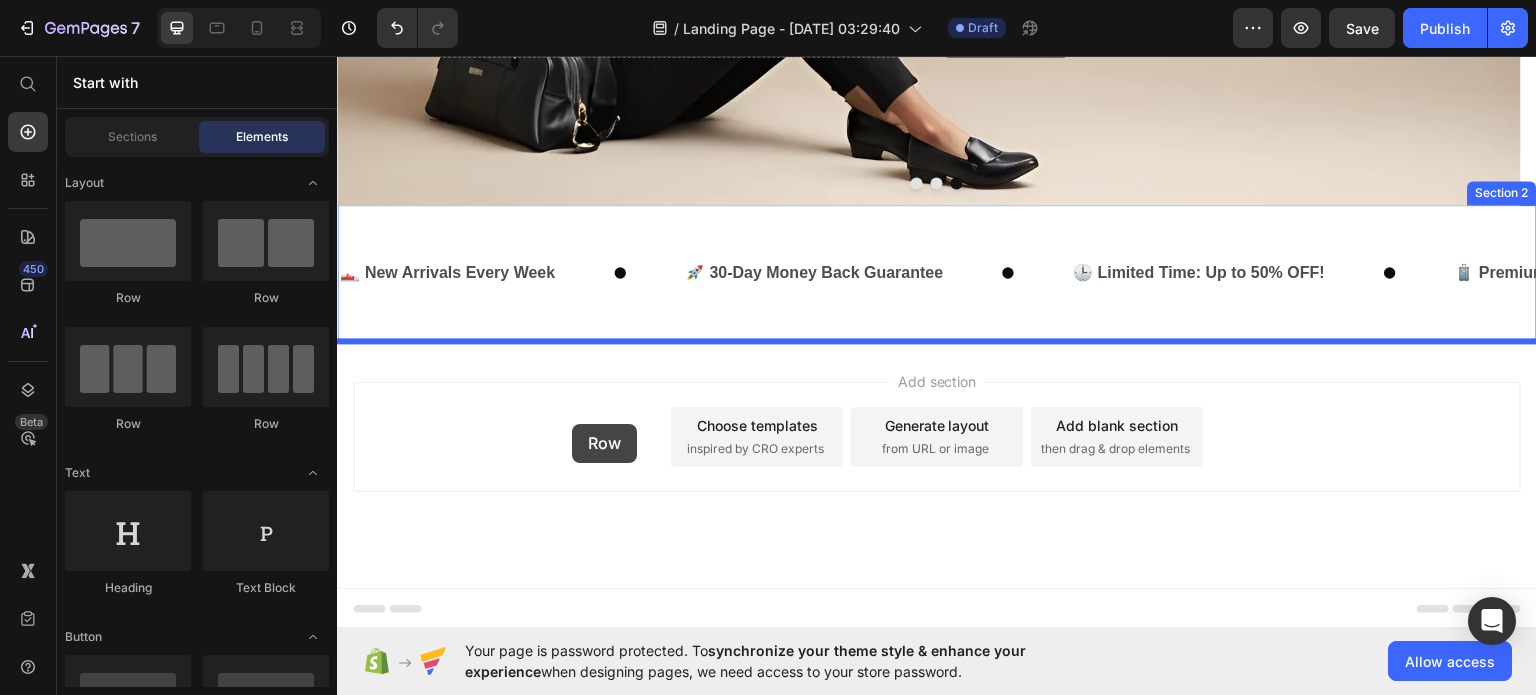drag, startPoint x: 575, startPoint y: 314, endPoint x: 572, endPoint y: 423, distance: 109.041275 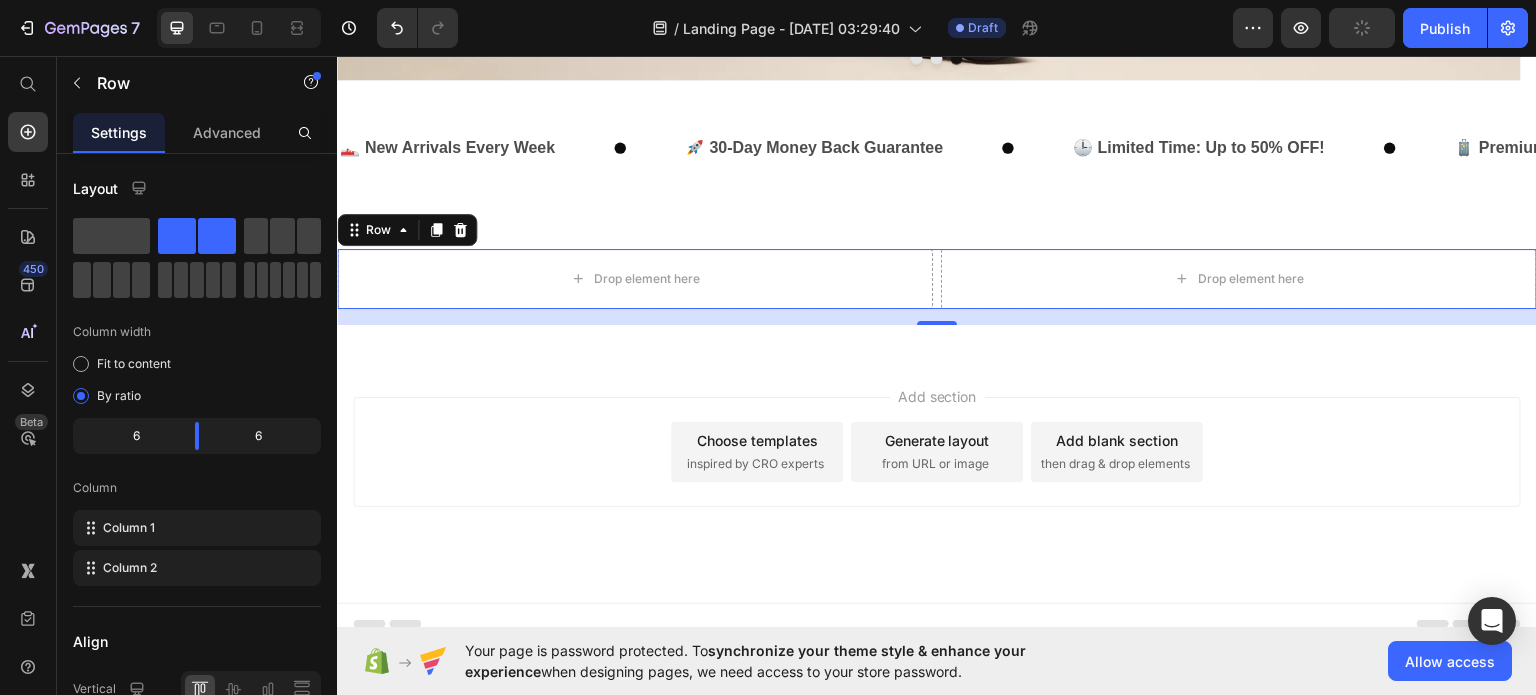 scroll, scrollTop: 604, scrollLeft: 0, axis: vertical 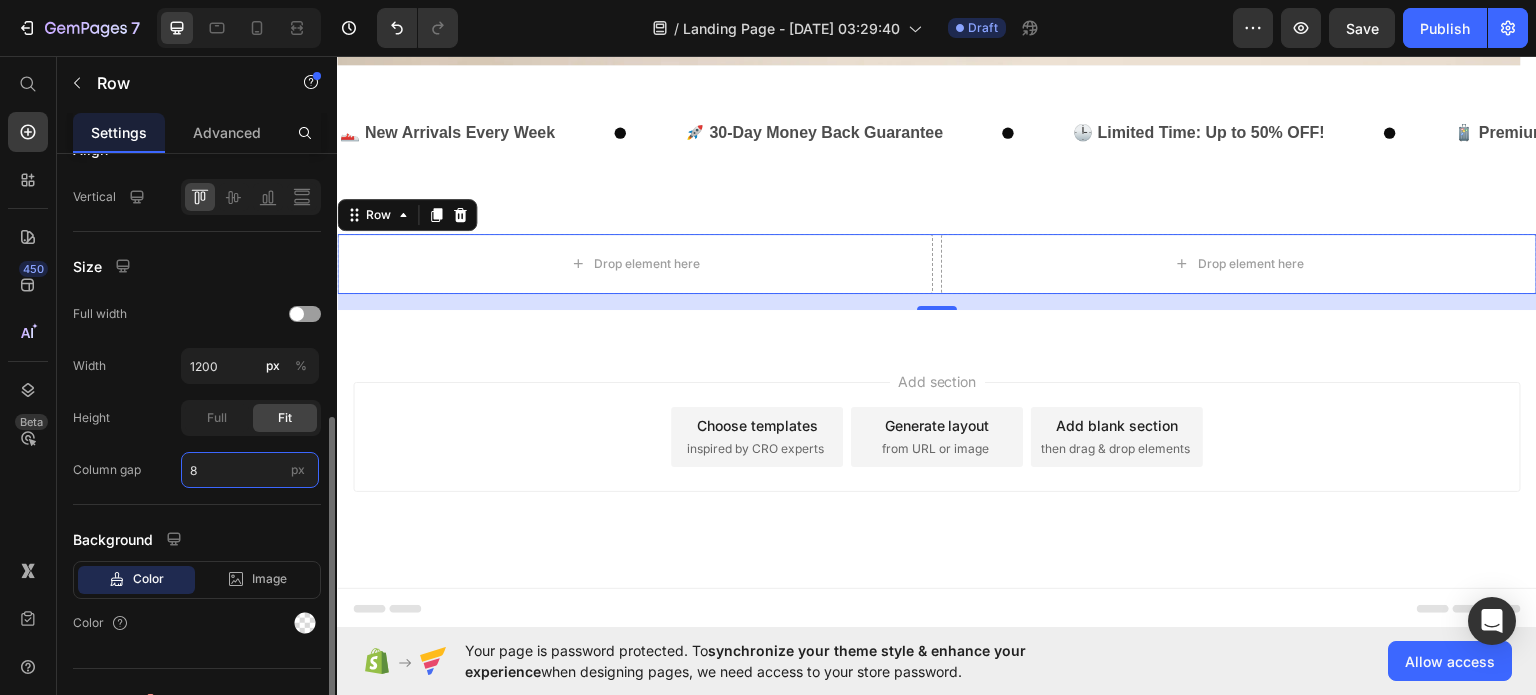 click on "8" at bounding box center (250, 470) 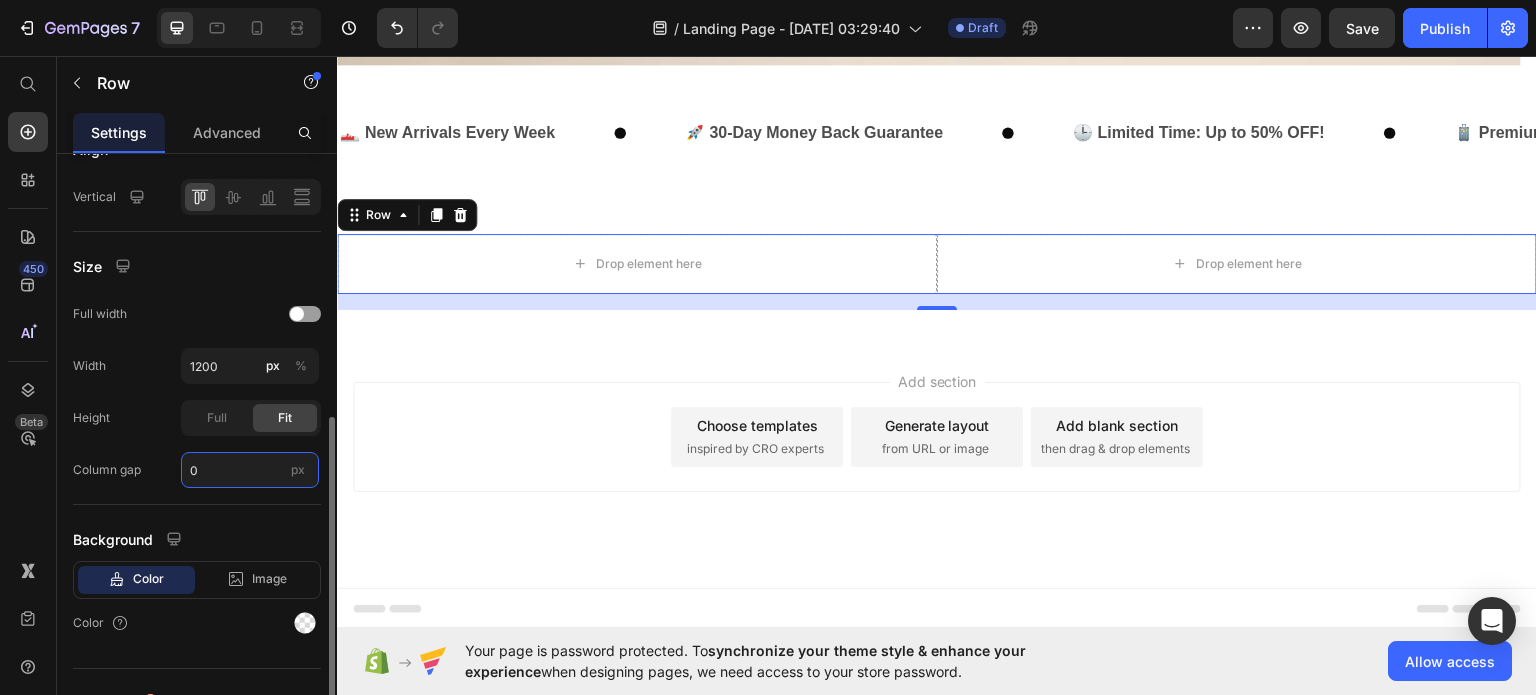 type on "0" 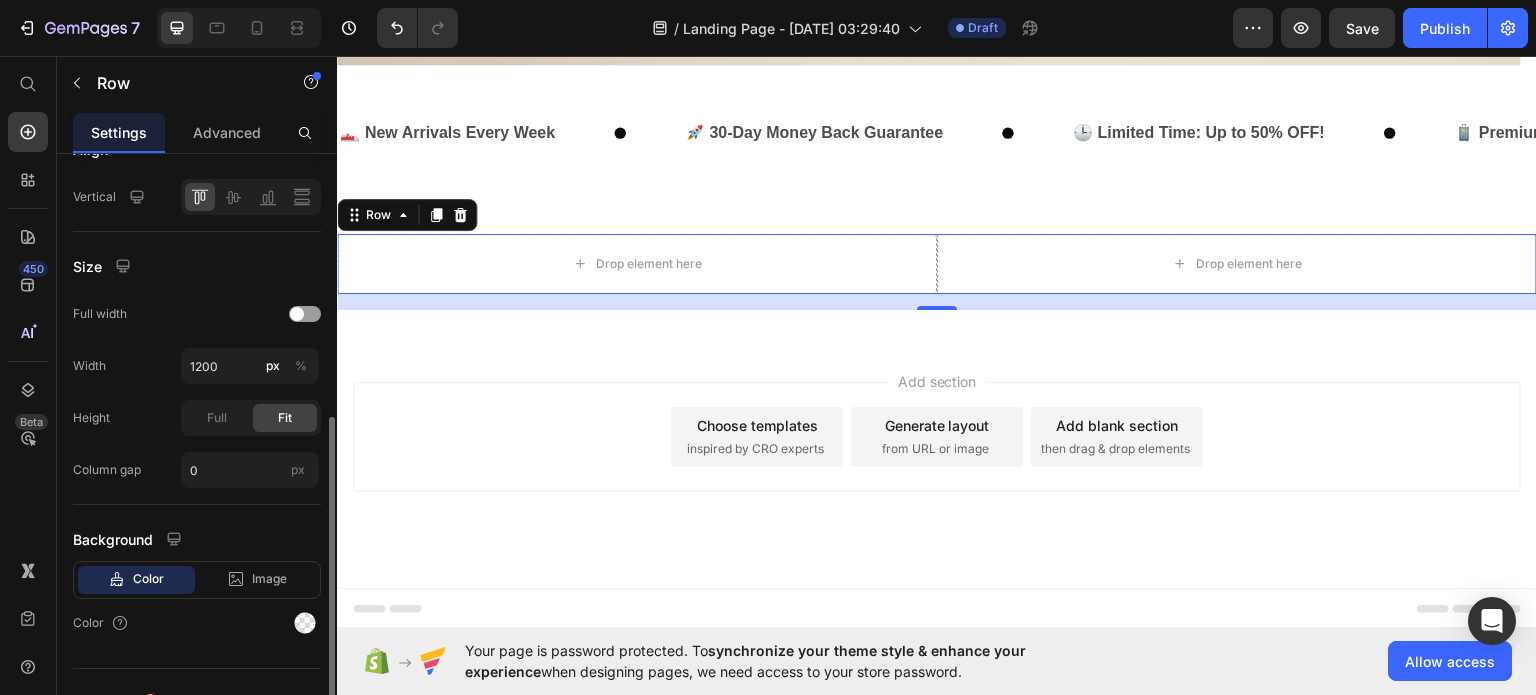 click on "Layout Column width Fit to content By ratio 6 6 Column Column 1 Column 2 Align Vertical
Size Full width Width 1200 px % Height Full Fit Column gap 0 px Background Color Image Video  Color" at bounding box center [197, 173] 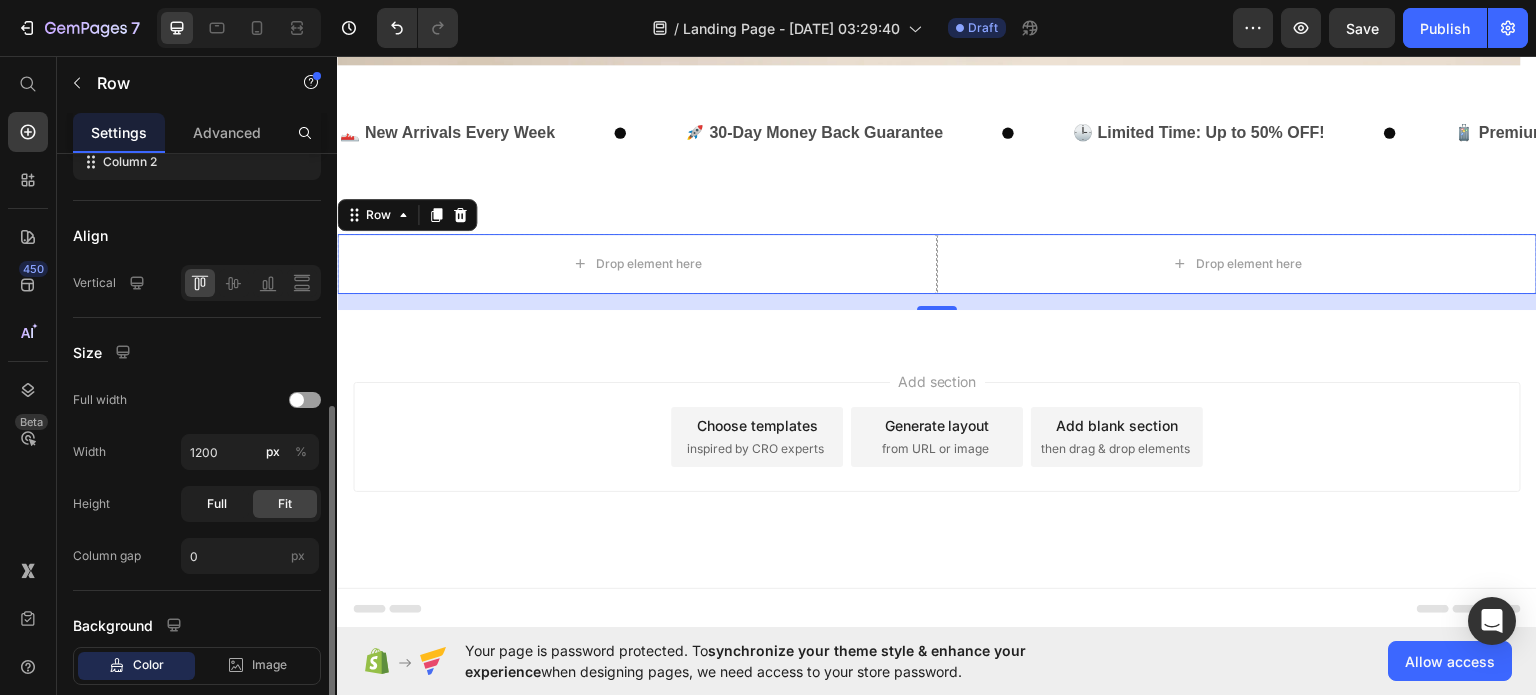 scroll, scrollTop: 405, scrollLeft: 0, axis: vertical 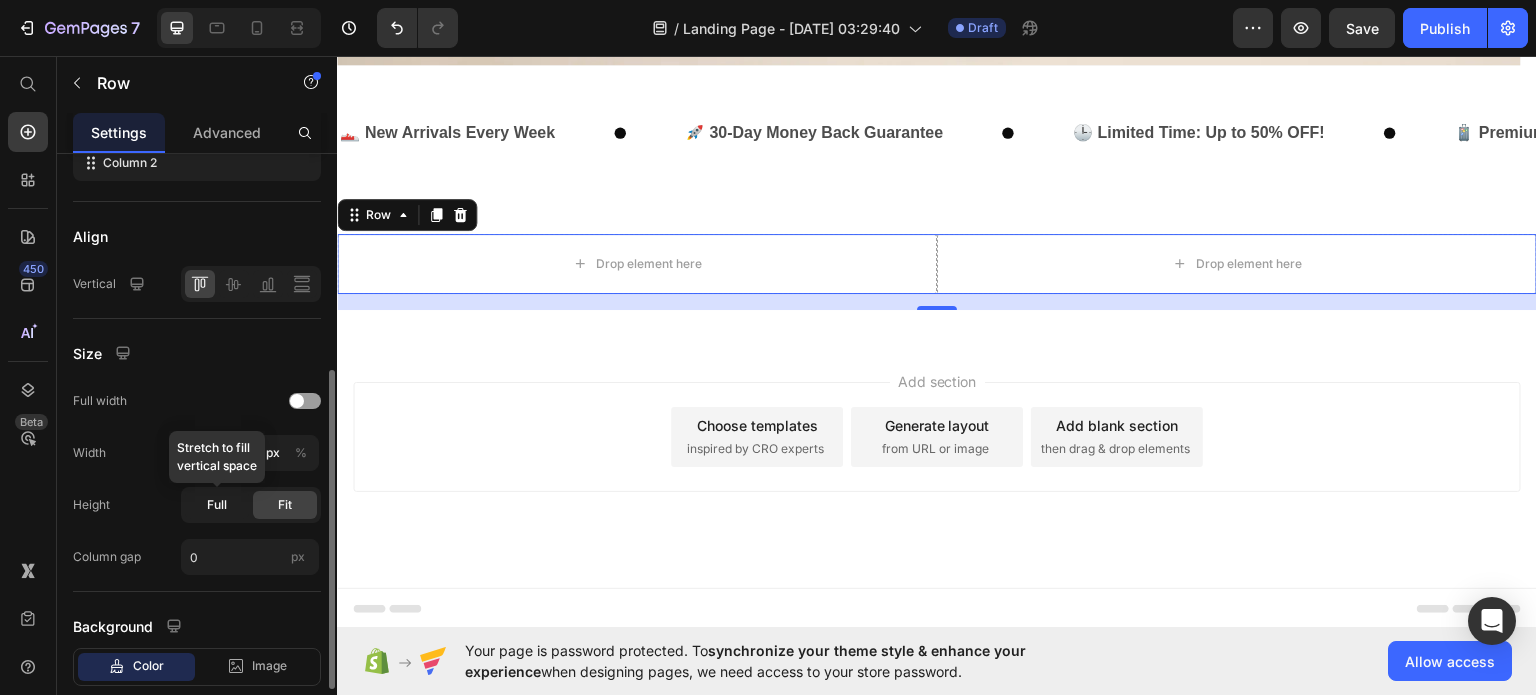 click on "Full" 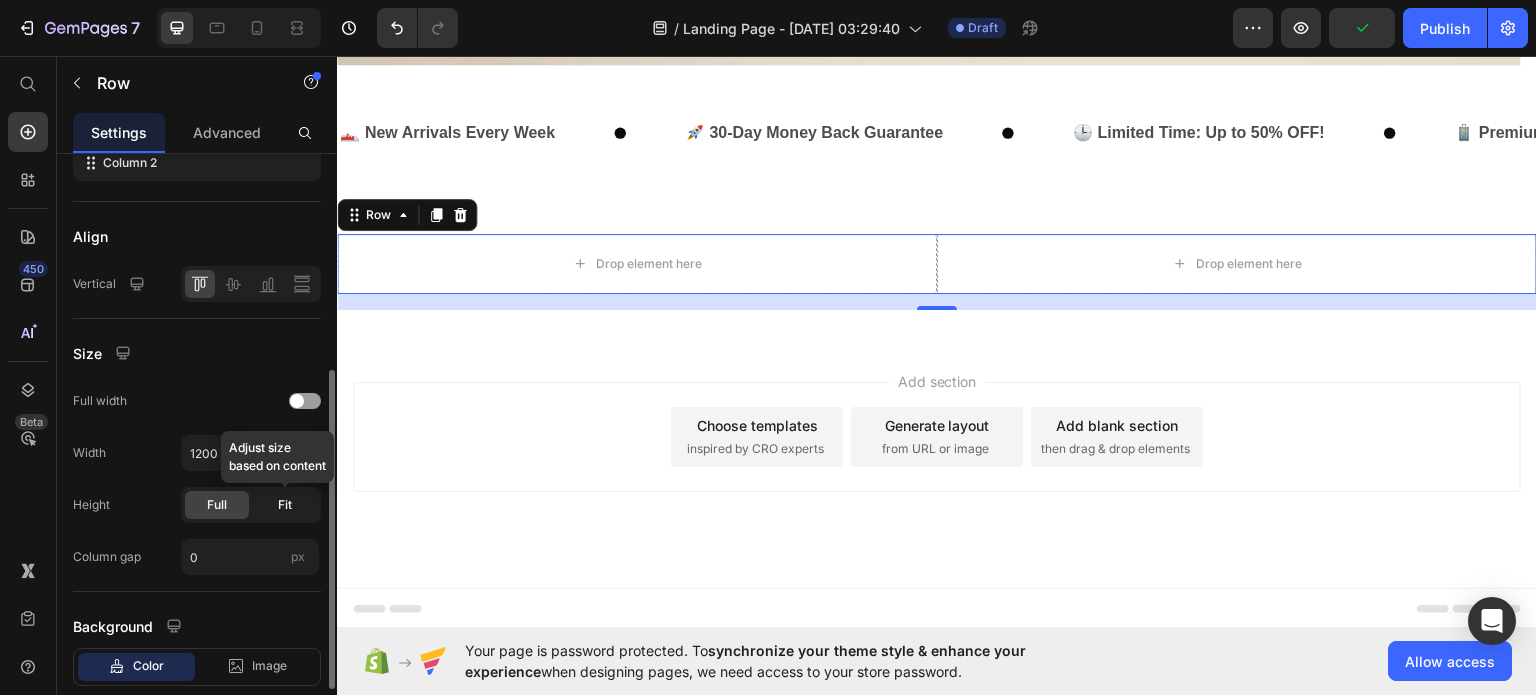 click on "Fit" 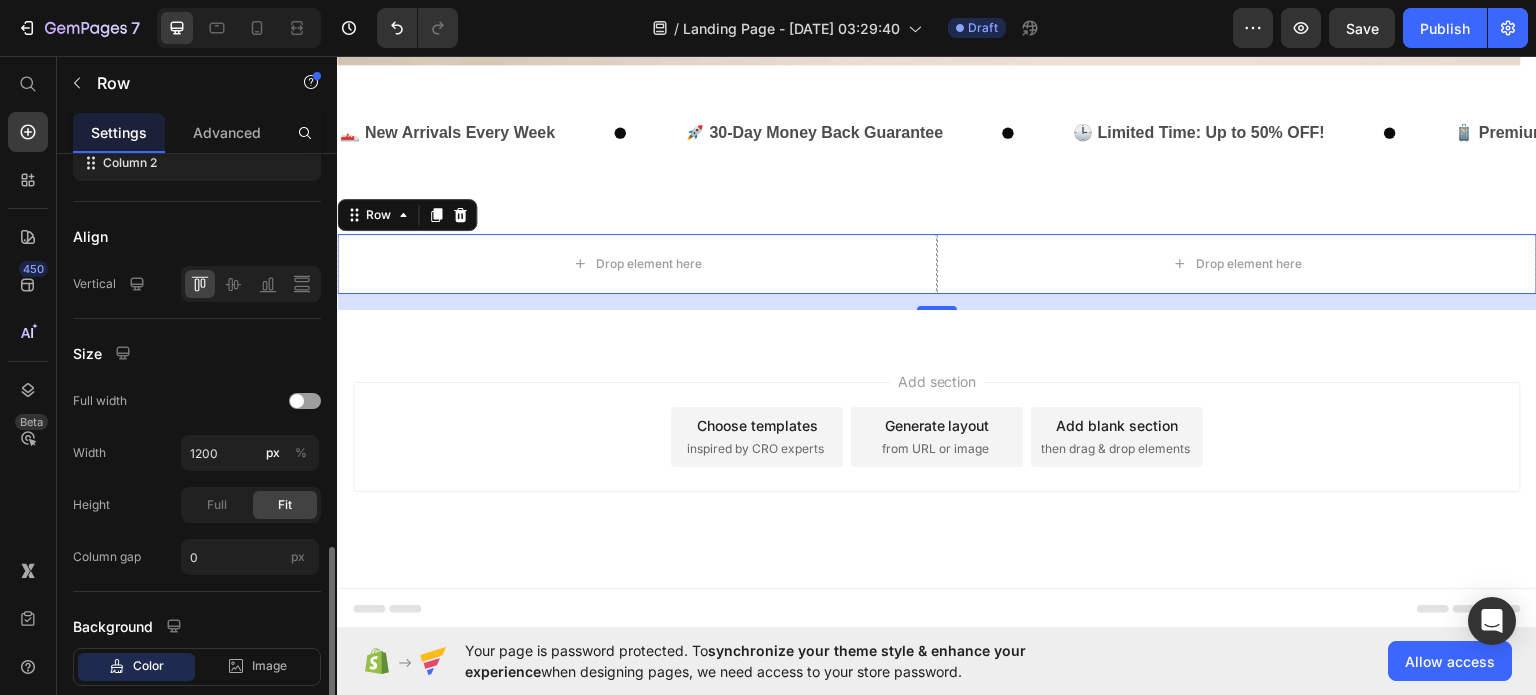 scroll, scrollTop: 520, scrollLeft: 0, axis: vertical 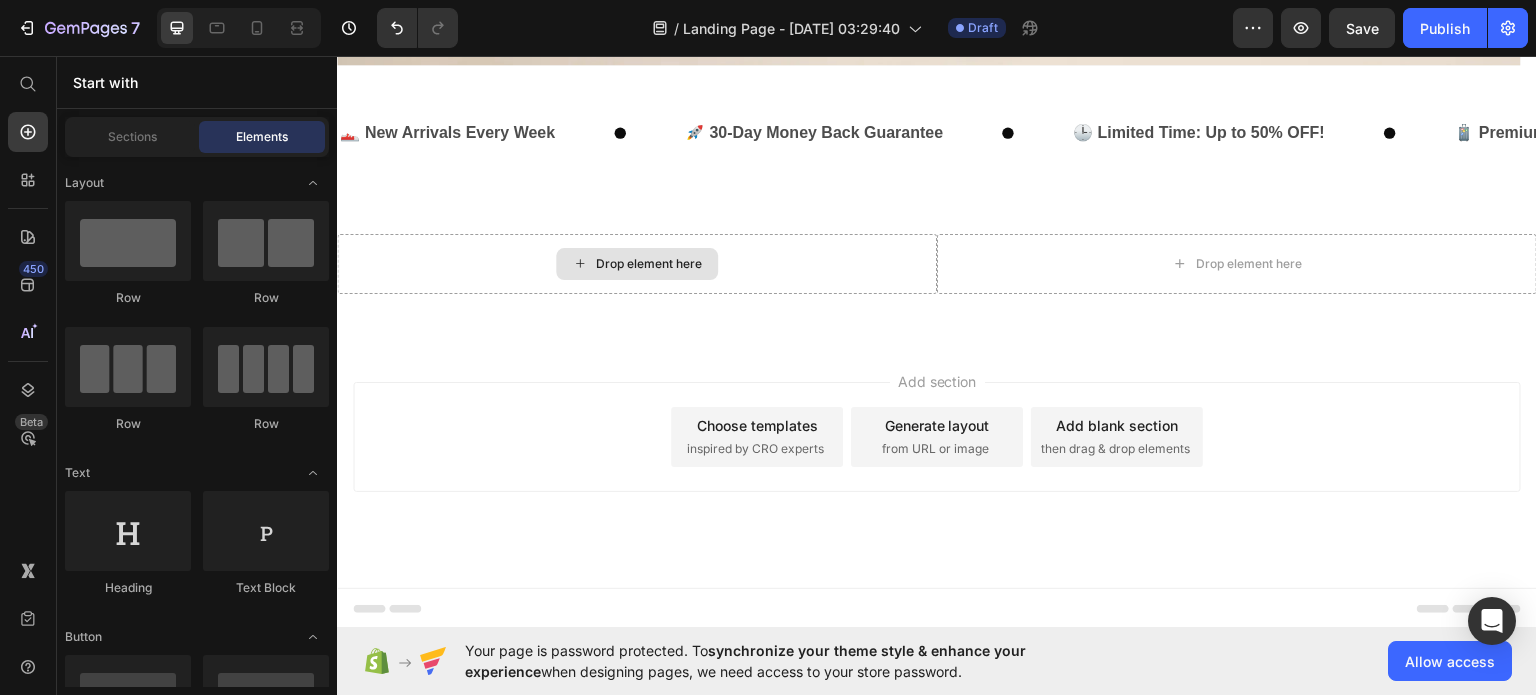 click on "Drop element here" at bounding box center (637, 263) 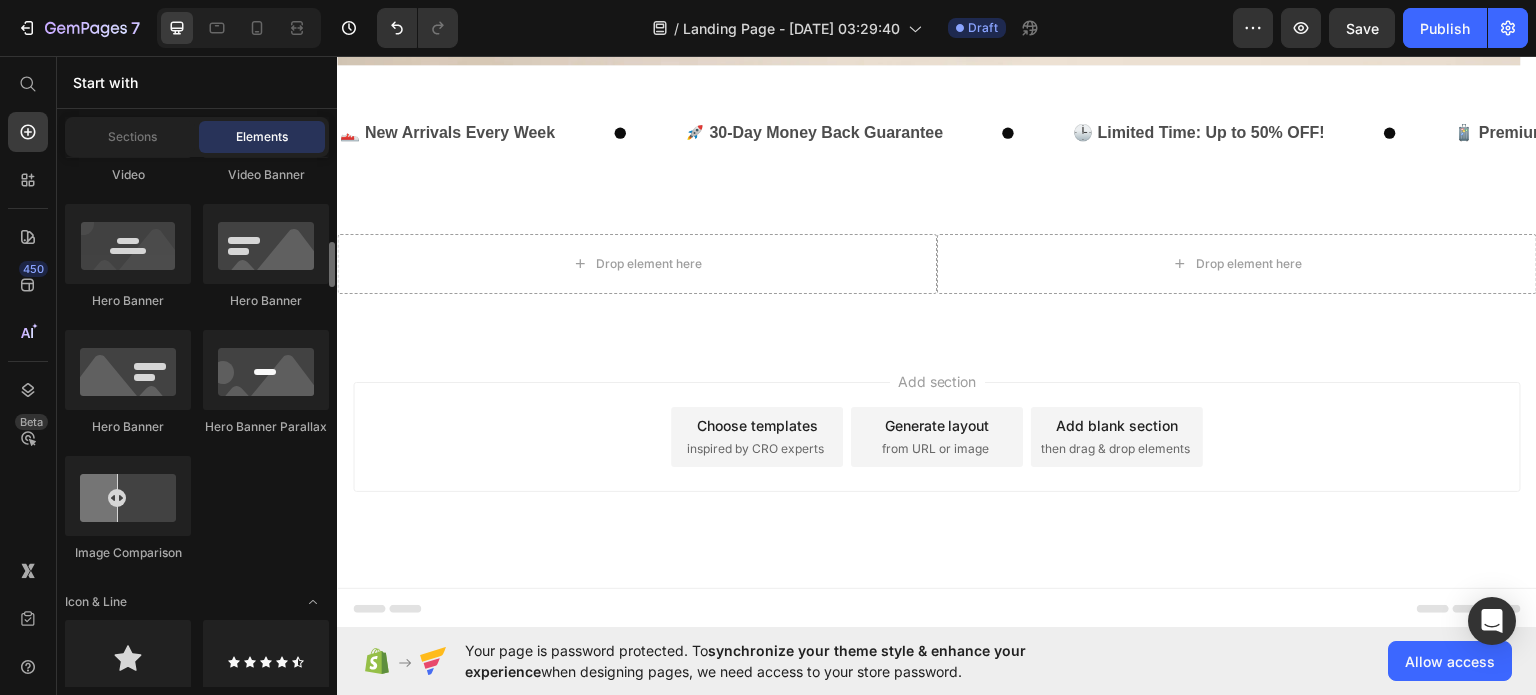 scroll, scrollTop: 840, scrollLeft: 0, axis: vertical 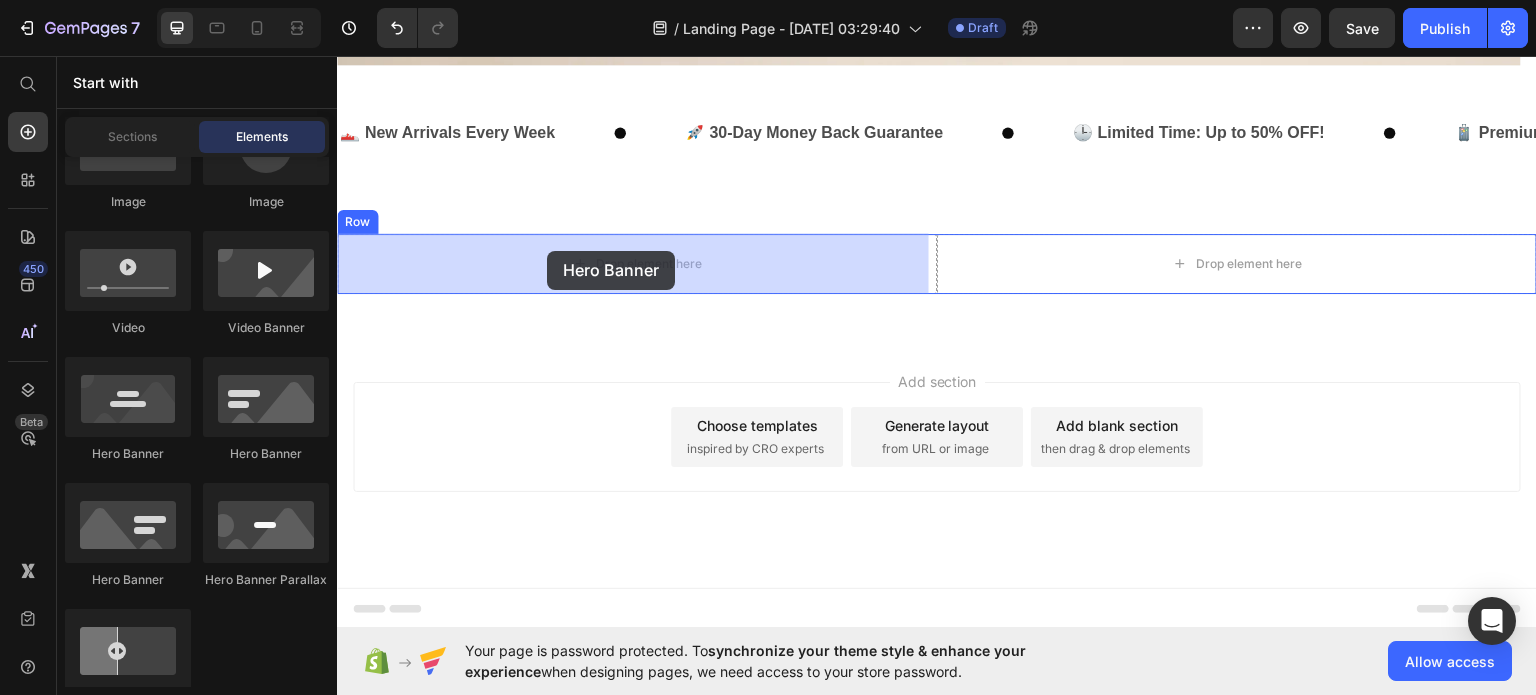 drag, startPoint x: 453, startPoint y: 470, endPoint x: 547, endPoint y: 250, distance: 239.24046 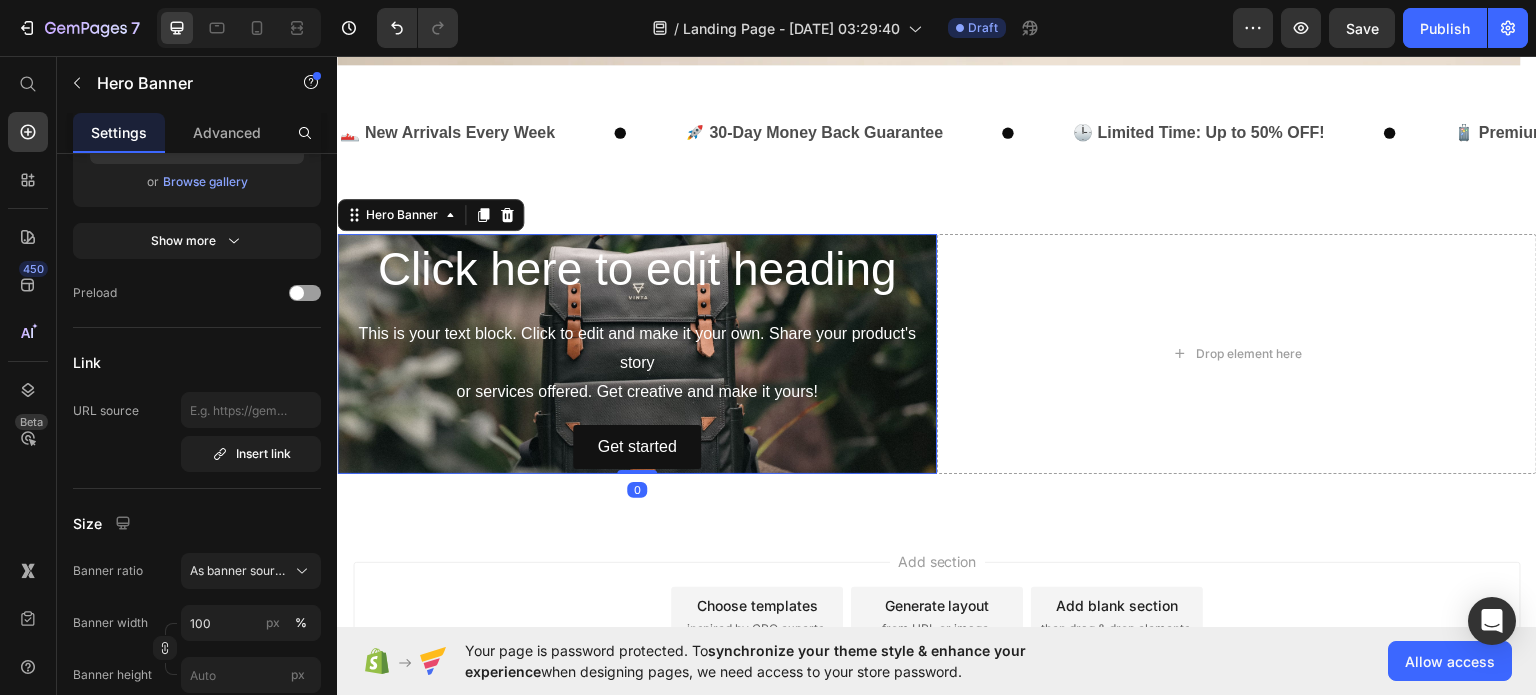 scroll, scrollTop: 0, scrollLeft: 0, axis: both 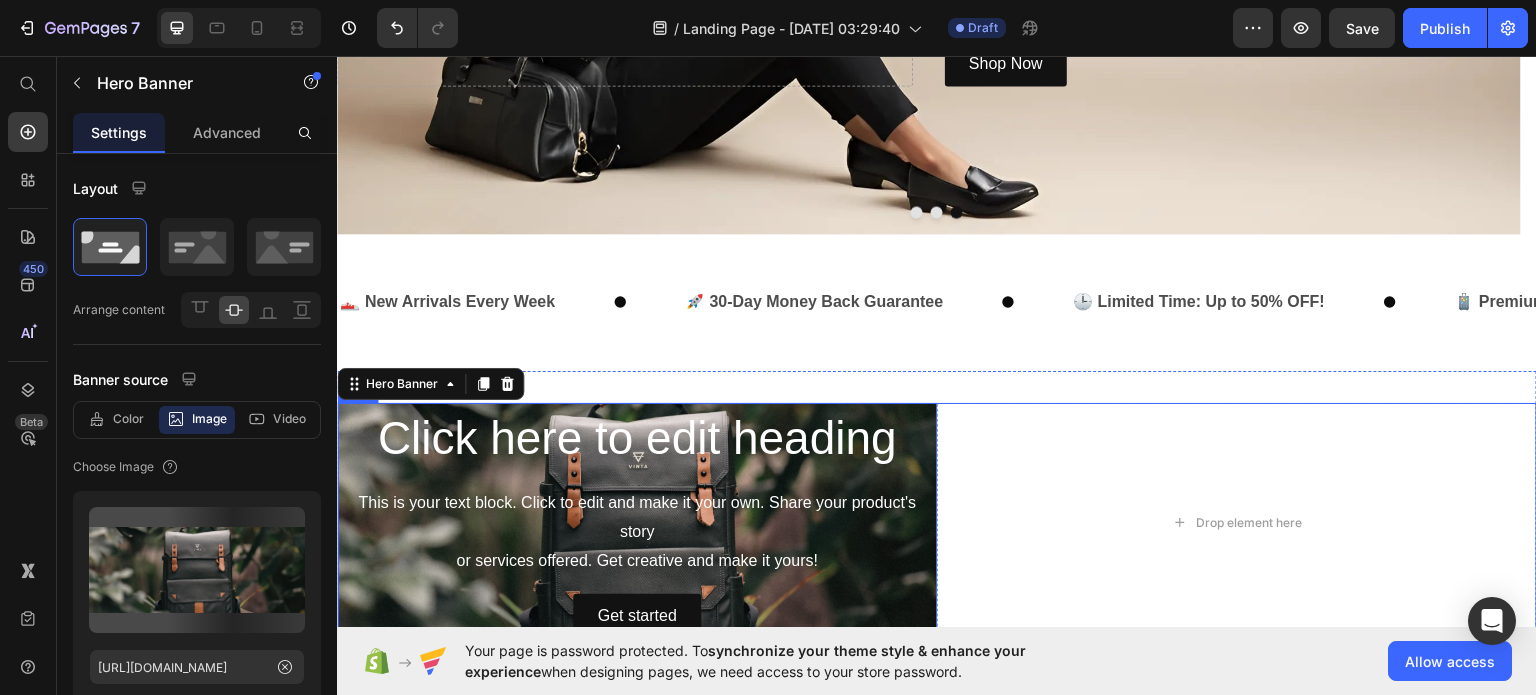 click on "Click here to edit heading Heading This is your text block. Click to edit and make it your own. Share your product's story                   or services offered. Get creative and make it yours! Text Block Get started Button Hero Banner   0" at bounding box center (637, 522) 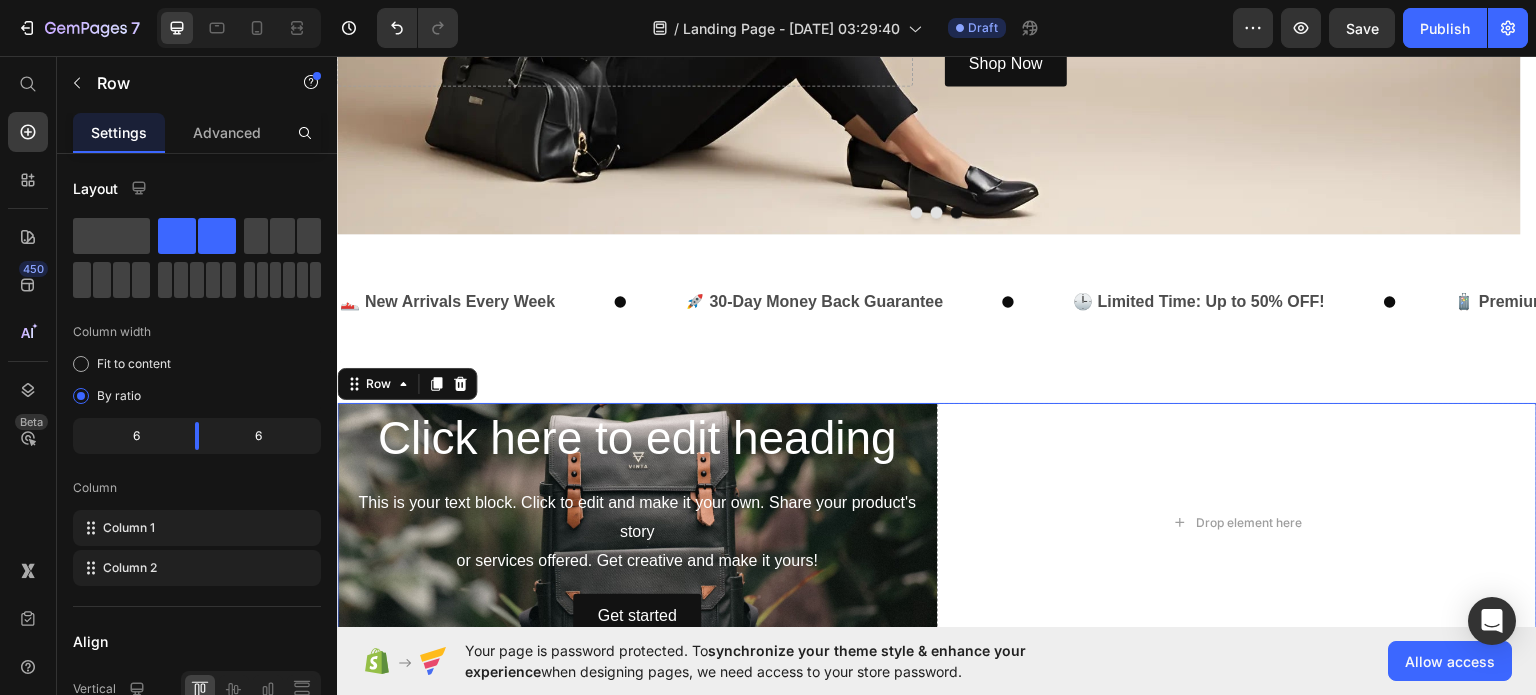 click on "Click here to edit heading Heading This is your text block. Click to edit and make it your own. Share your product's story                   or services offered. Get creative and make it yours! Text Block Get started Button Hero Banner" at bounding box center [637, 522] 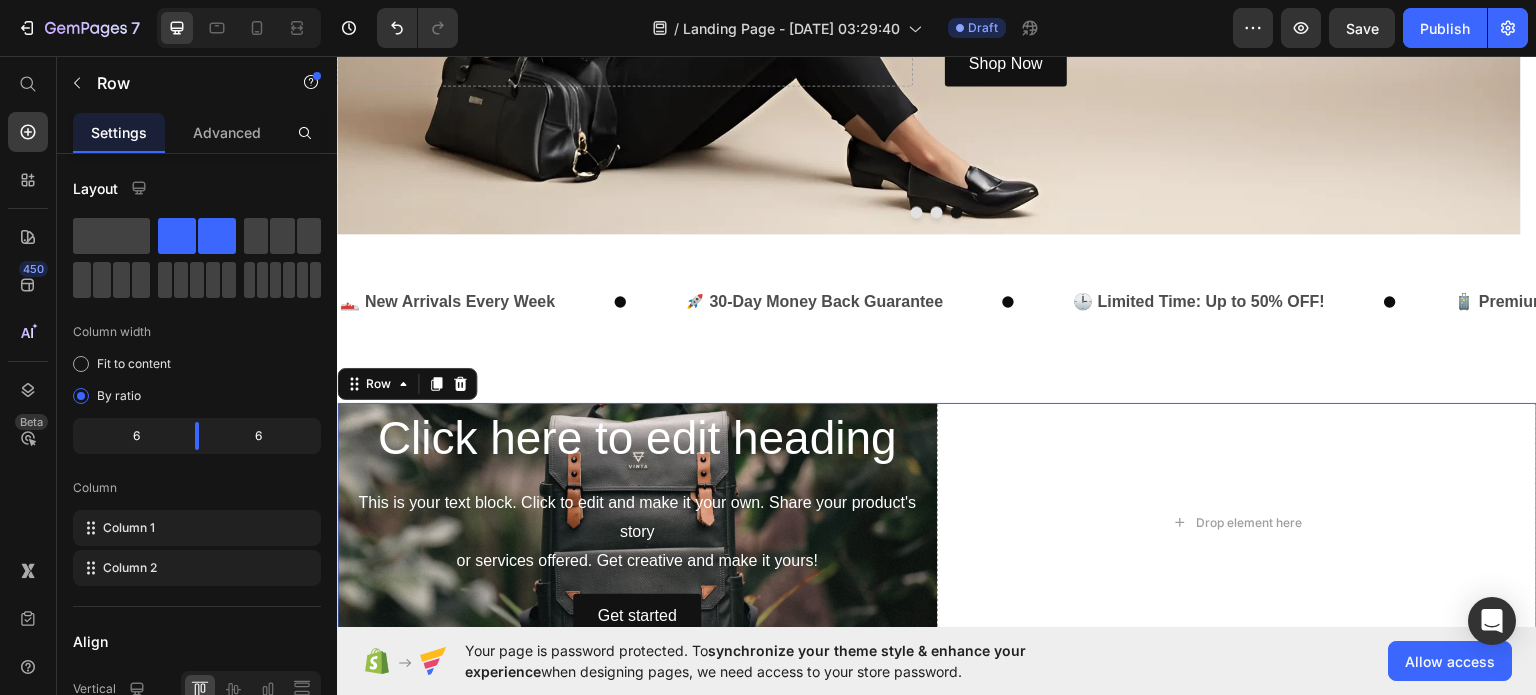 click on "Click here to edit heading Heading This is your text block. Click to edit and make it your own. Share your product's story                   or services offered. Get creative and make it yours! Text Block Get started Button Hero Banner" at bounding box center (637, 522) 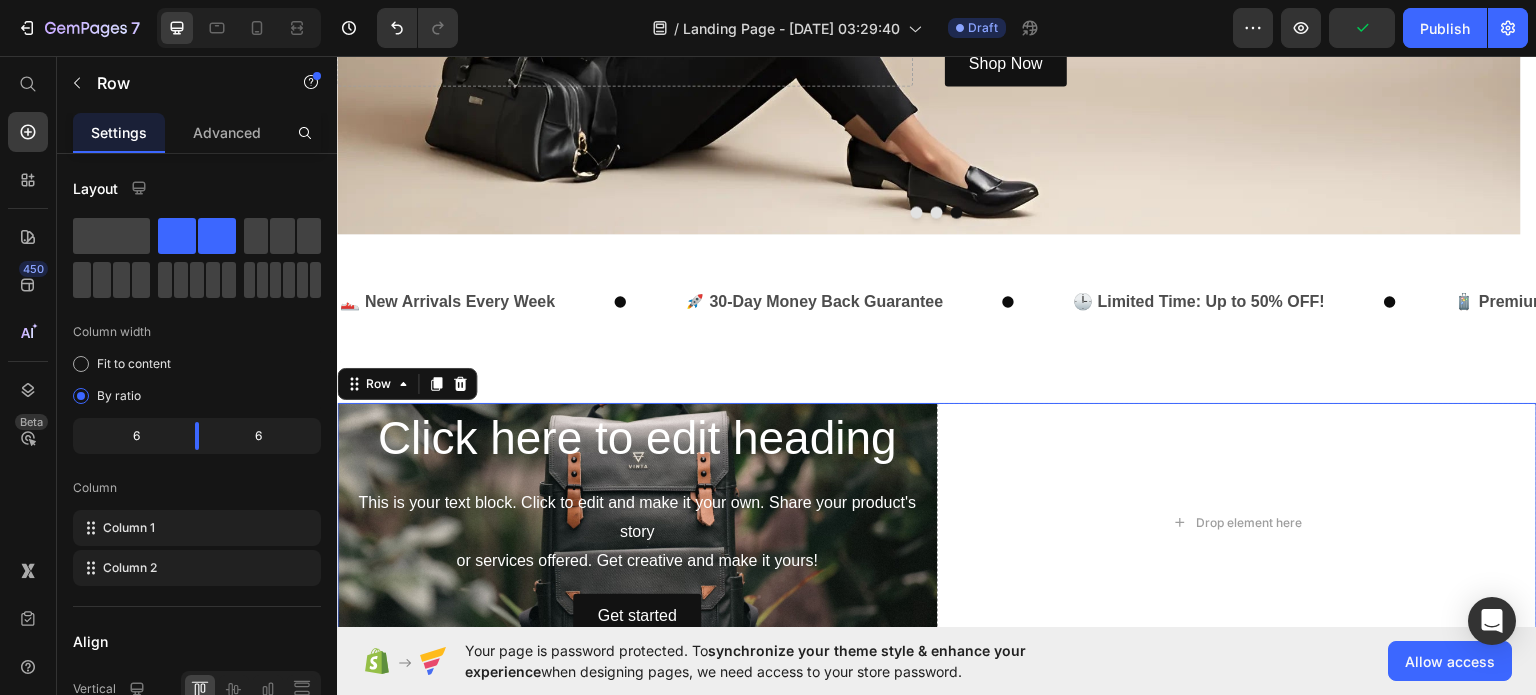 click on "Click here to edit heading Heading This is your text block. Click to edit and make it your own. Share your product's story                   or services offered. Get creative and make it yours! Text Block Get started Button Hero Banner" at bounding box center (637, 522) 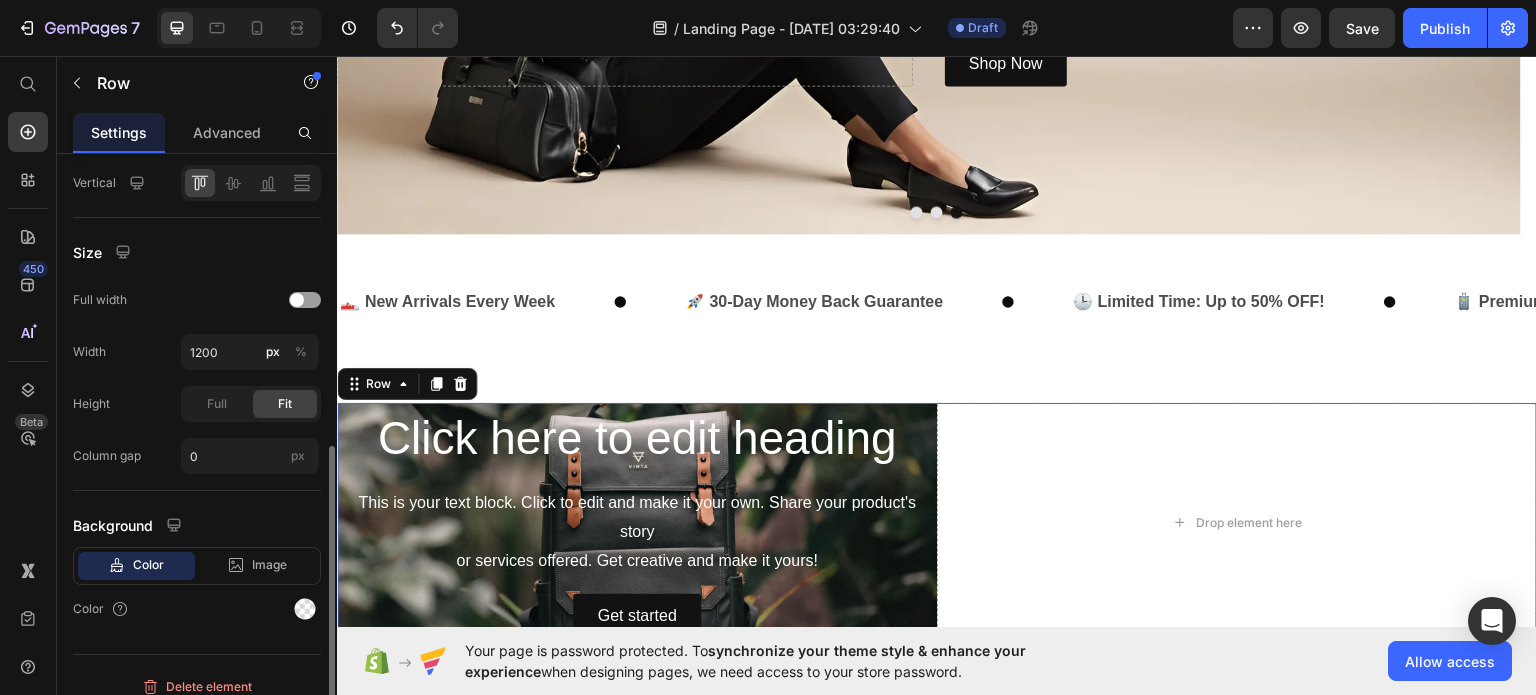 scroll, scrollTop: 520, scrollLeft: 0, axis: vertical 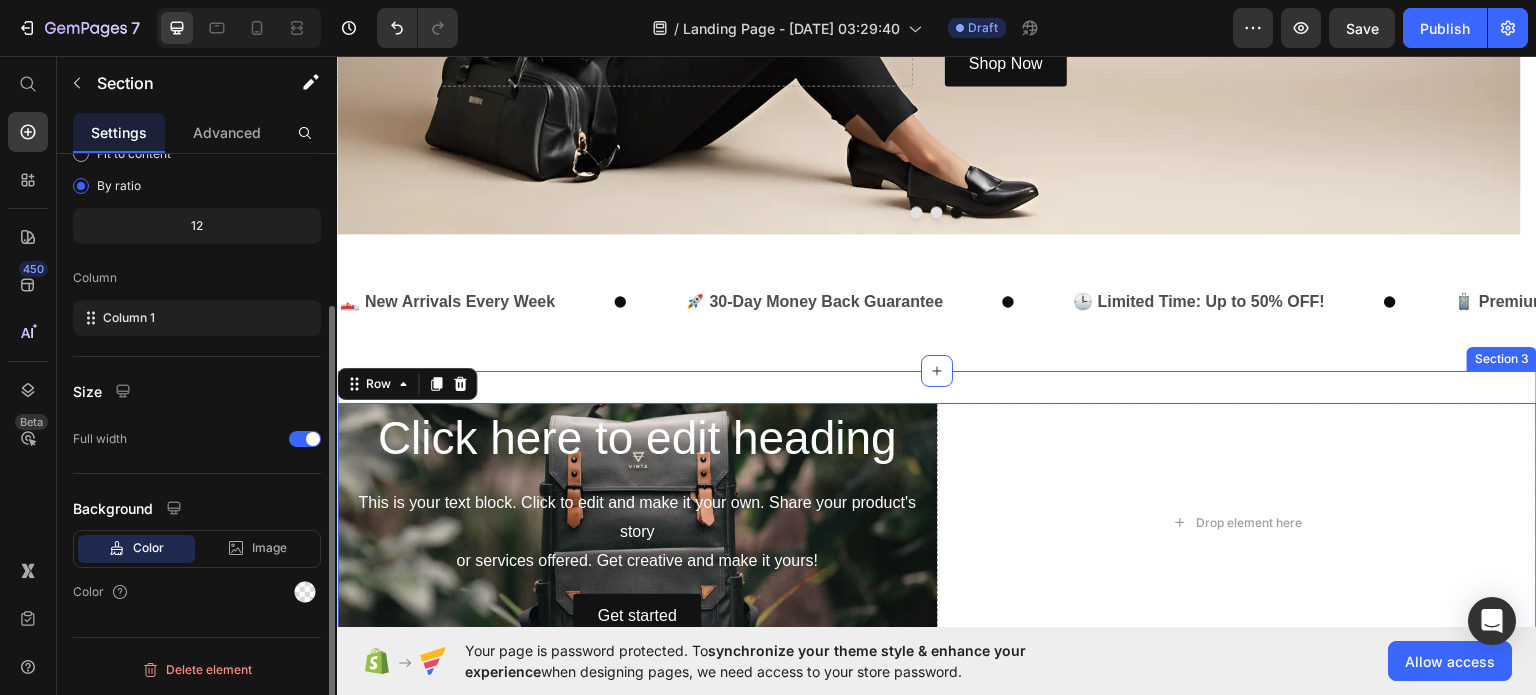 click on "👟 New Arrivals Every Week Text
🚀 30-Day Money Back Guarantee Text
🕒 Limited Time: Up to 50% OFF! Text
🧳 Premium Quality Under Budget Text
👟 New Arrivals Every Week Text
🚀 30-Day Money Back Guarantee Text
🕒 Limited Time: Up to 50% OFF! Text
🧳 Premium Quality Under Budget Text
Marquee Section 2" at bounding box center (937, 301) 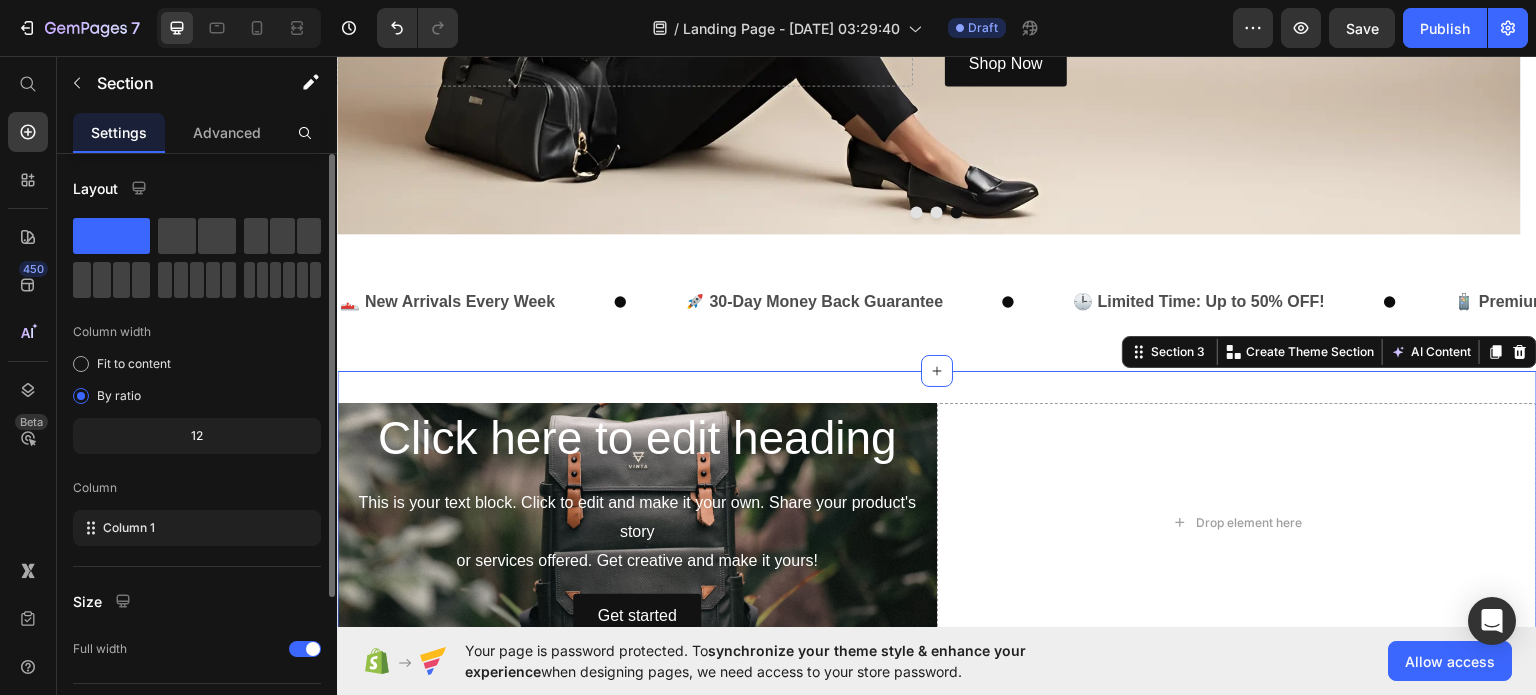 click on "Click here to edit heading Heading This is your text block. Click to edit and make it your own. Share your product's story                   or services offered. Get creative and make it yours! Text Block Get started Button Hero Banner
Drop element here Row Section 3   You can create reusable sections Create Theme Section AI Content Write with GemAI What would you like to describe here? Tone and Voice Persuasive Product Adidas Dropset Trainer Workout Shoes – Stability for Weightlifting & Cross-Training Show more Generate" at bounding box center [937, 530] 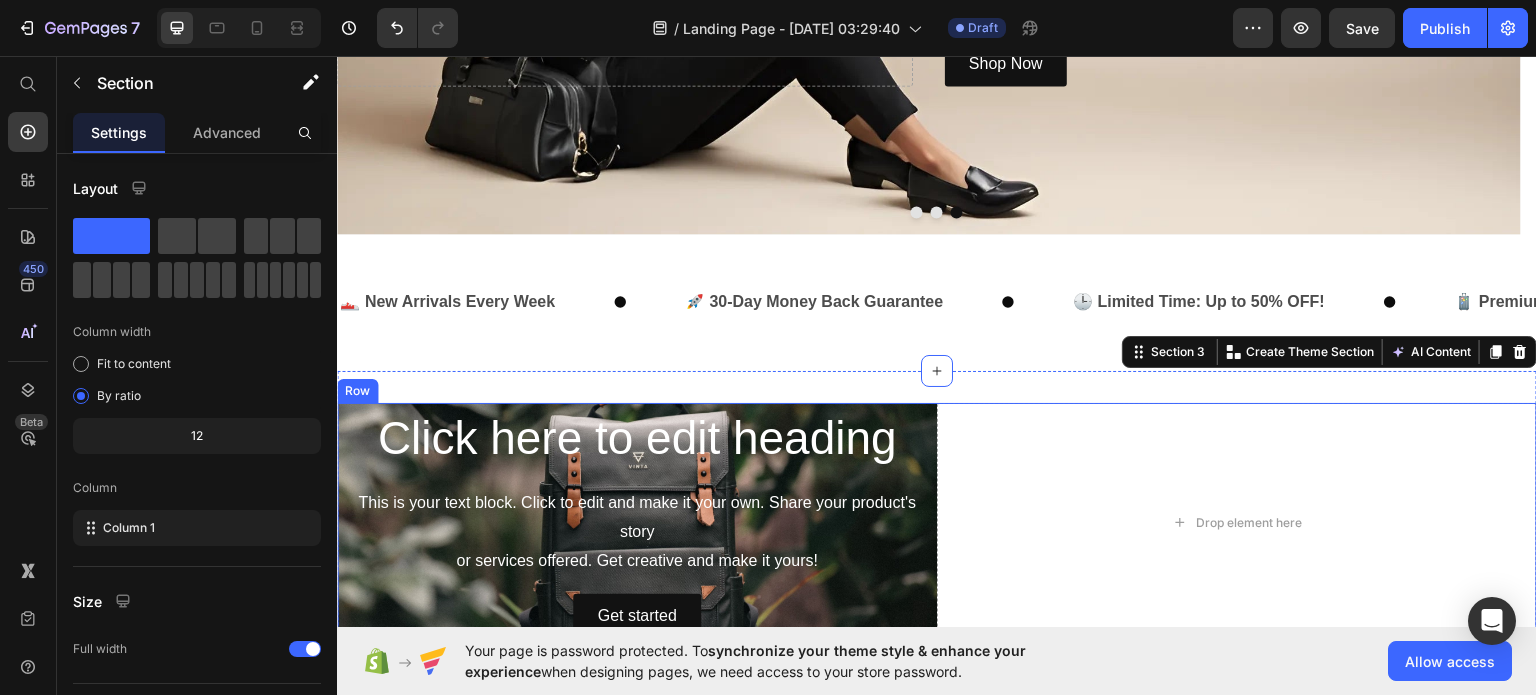 click on "Click here to edit heading Heading This is your text block. Click to edit and make it your own. Share your product's story                   or services offered. Get creative and make it yours! Text Block Get started Button Hero Banner" at bounding box center (637, 522) 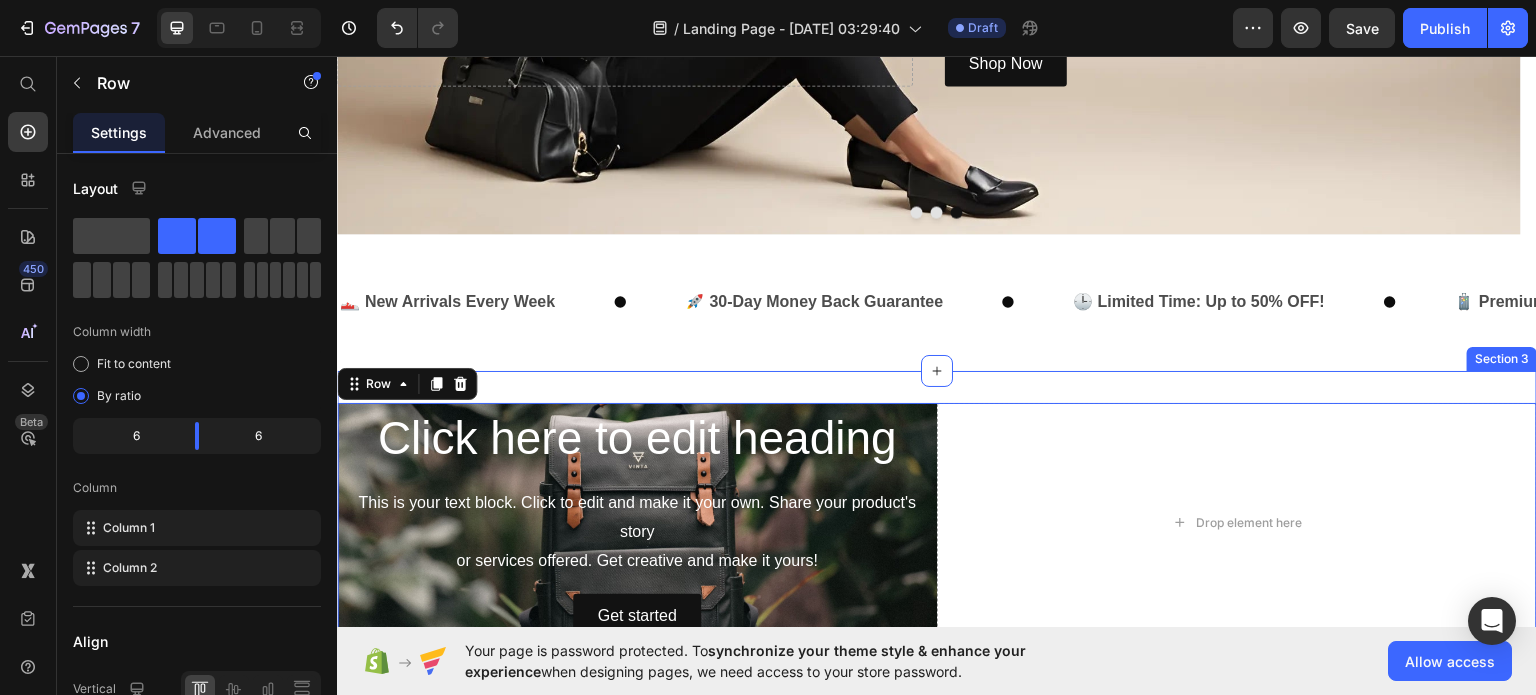 click on "Click here to edit heading Heading This is your text block. Click to edit and make it your own. Share your product's story                   or services offered. Get creative and make it yours! Text Block Get started Button Hero Banner
Drop element here Row   16 Section 3" at bounding box center (937, 530) 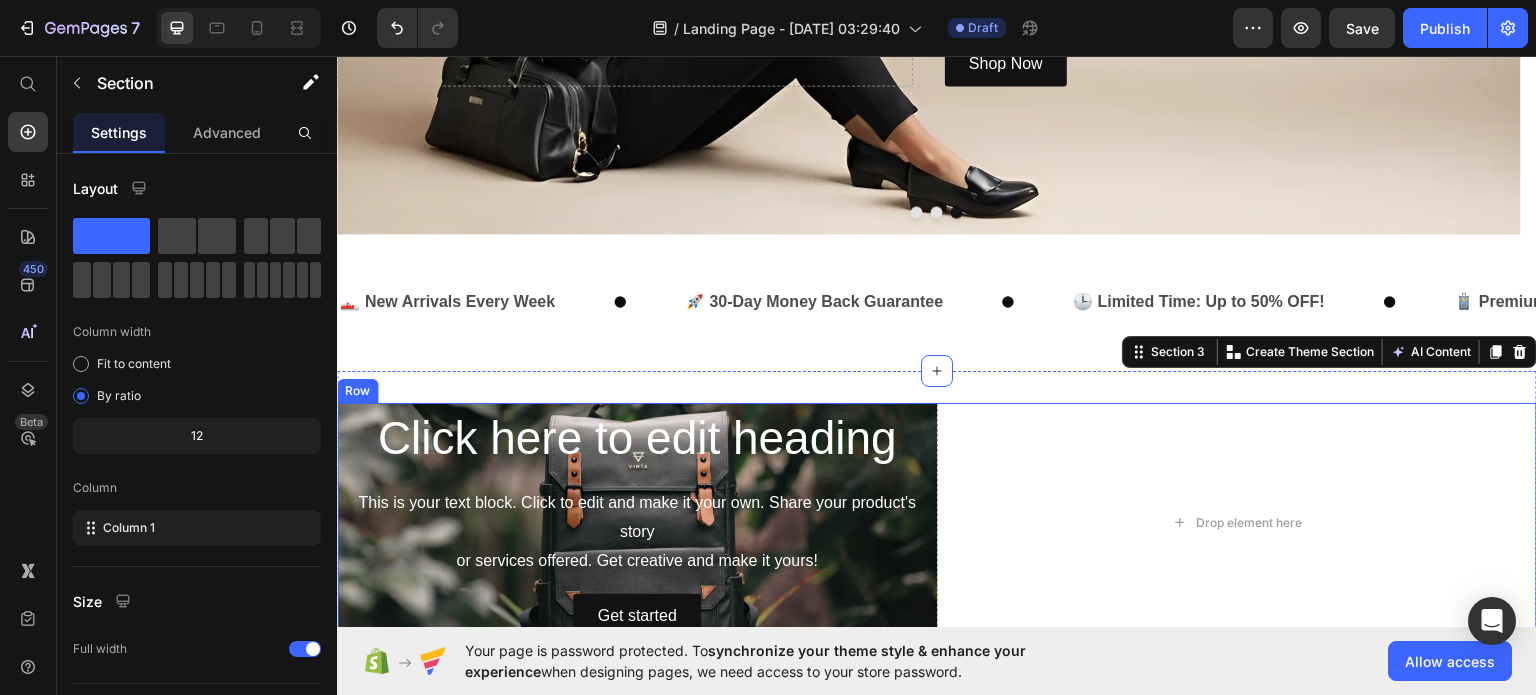 click on "Click here to edit heading Heading This is your text block. Click to edit and make it your own. Share your product's story                   or services offered. Get creative and make it yours! Text Block Get started Button Hero Banner" at bounding box center (637, 522) 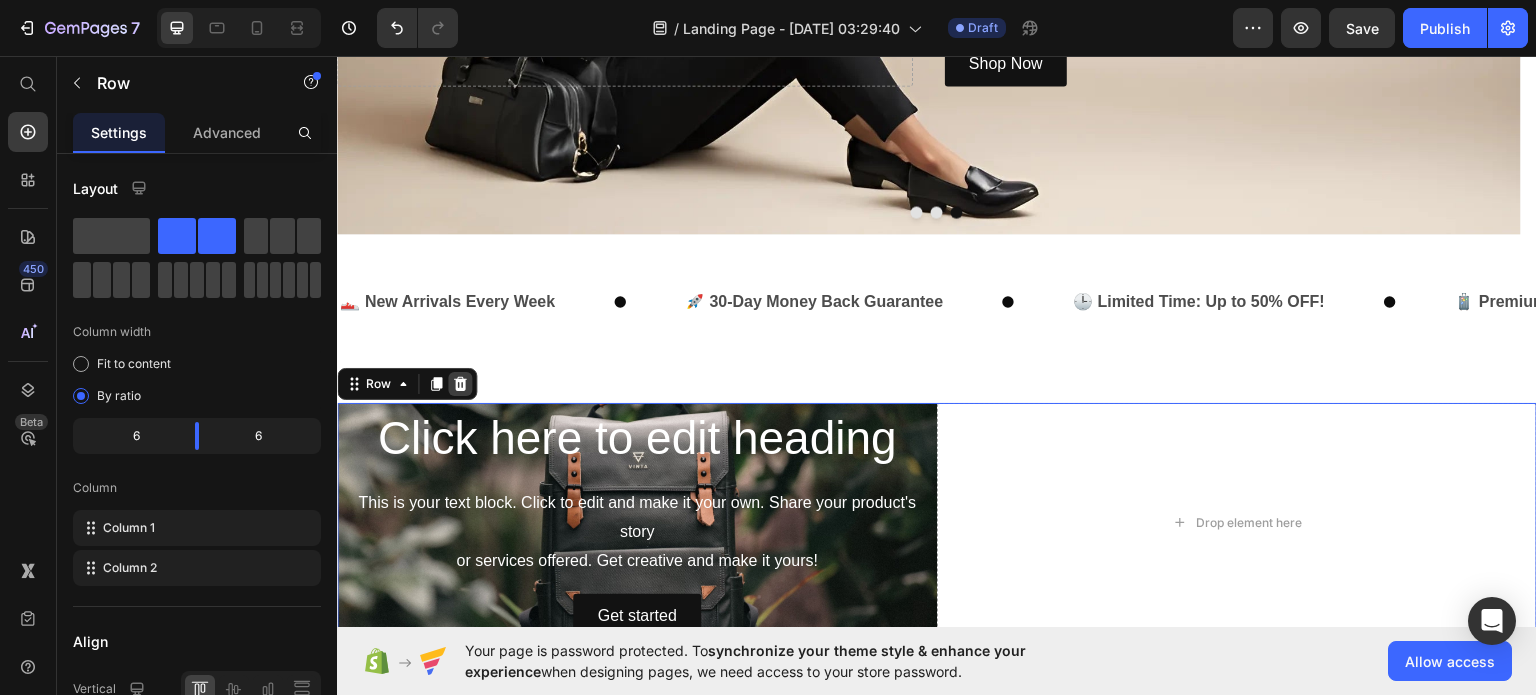 click 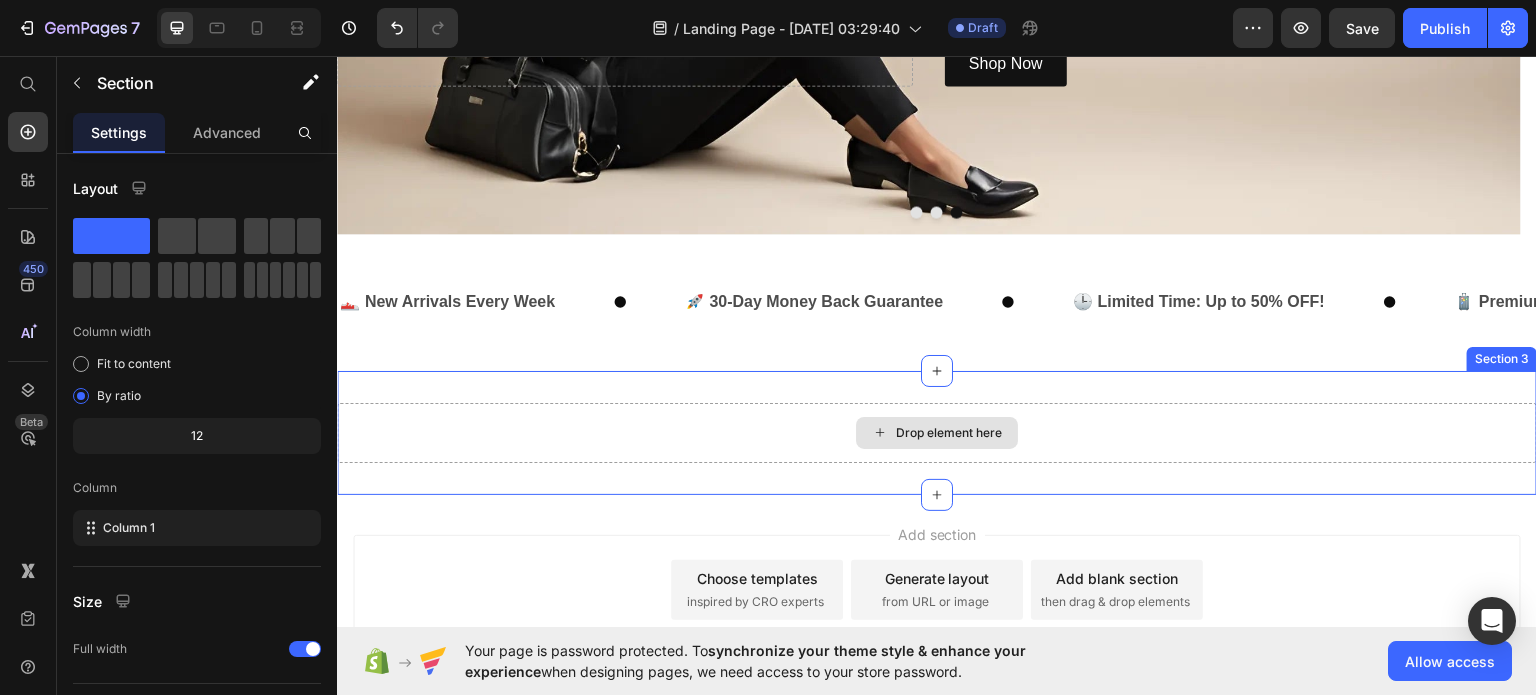 click on "Drop element here" at bounding box center [937, 432] 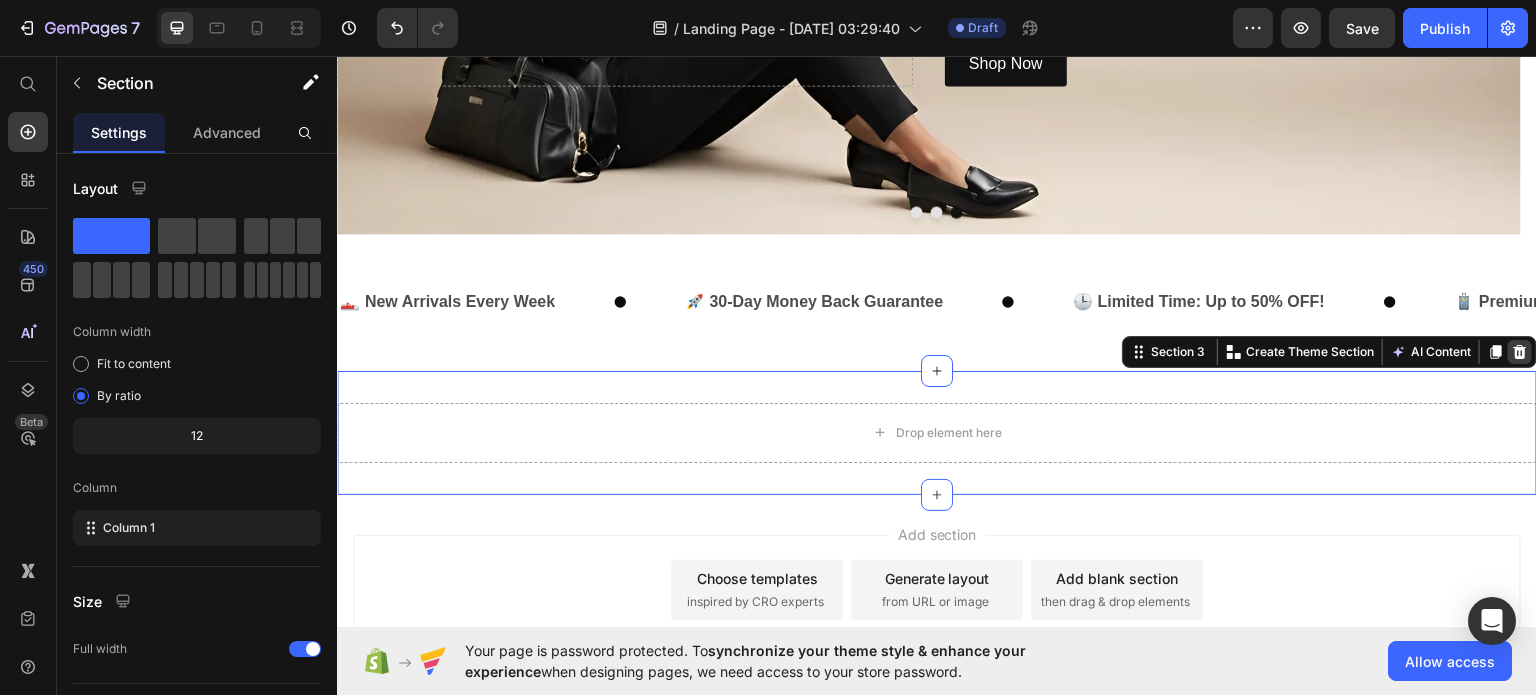 click 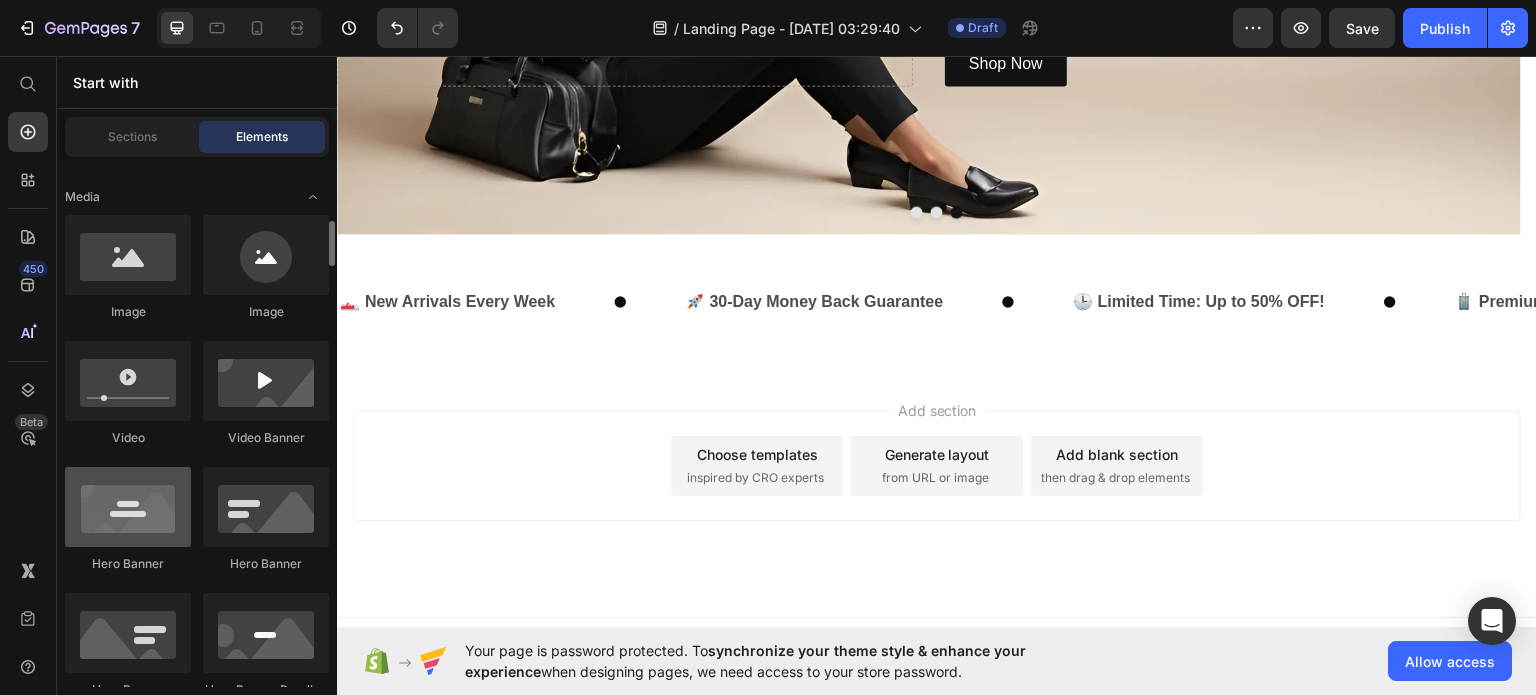 scroll, scrollTop: 732, scrollLeft: 0, axis: vertical 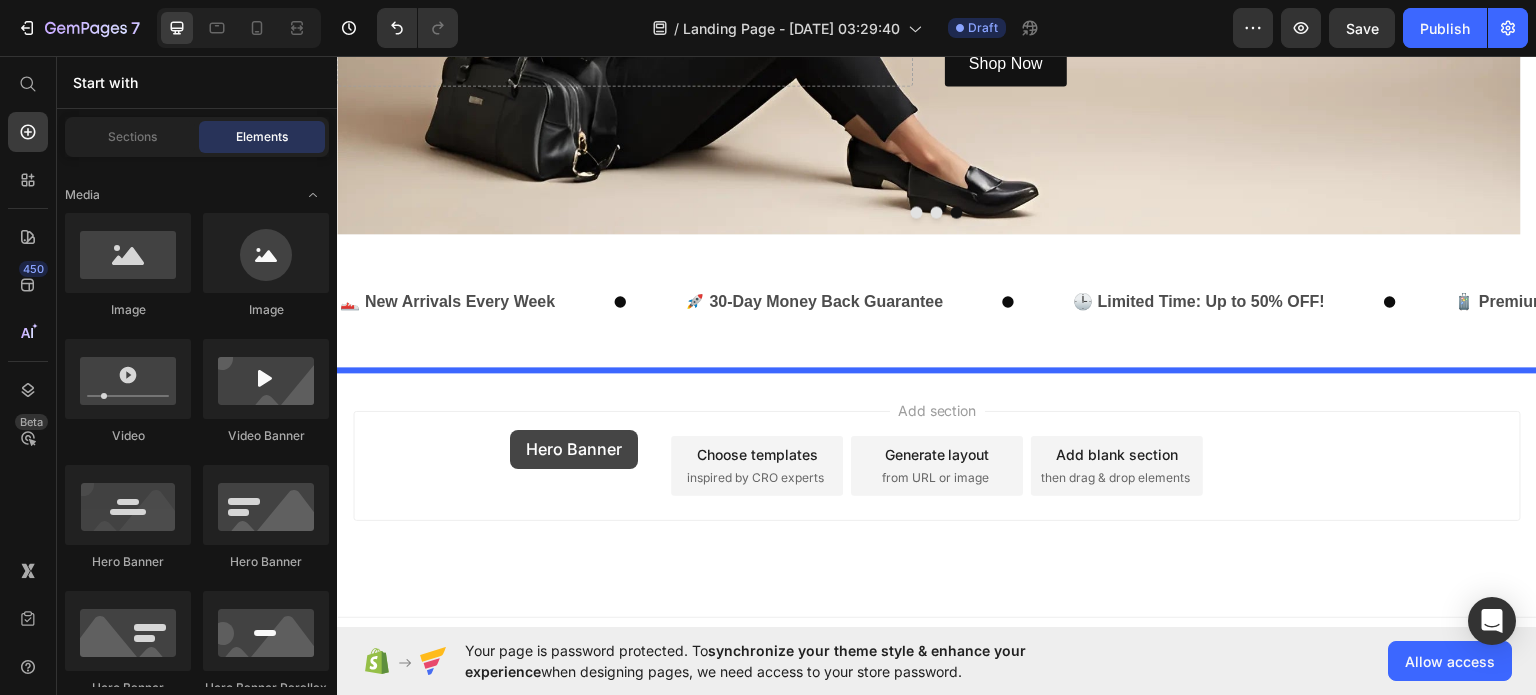 drag, startPoint x: 464, startPoint y: 572, endPoint x: 510, endPoint y: 428, distance: 151.16878 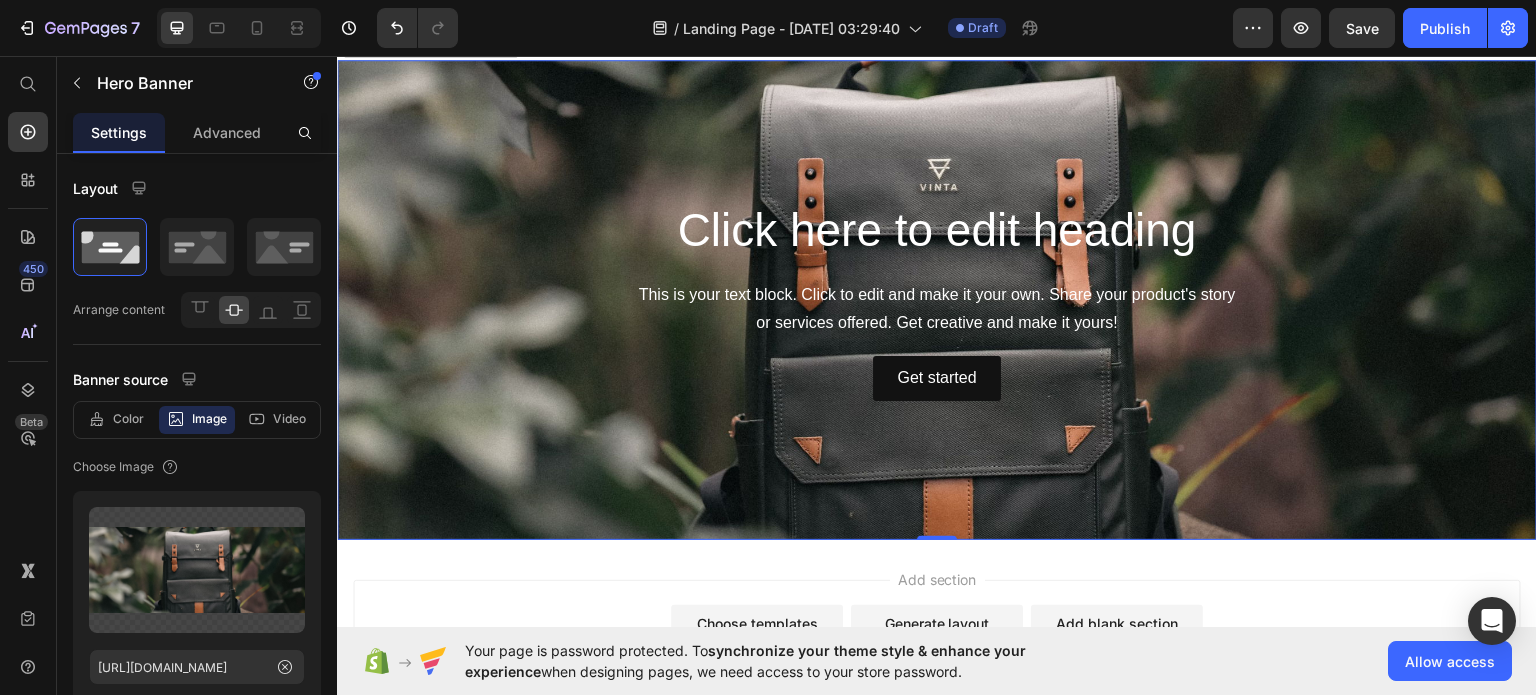 scroll, scrollTop: 736, scrollLeft: 0, axis: vertical 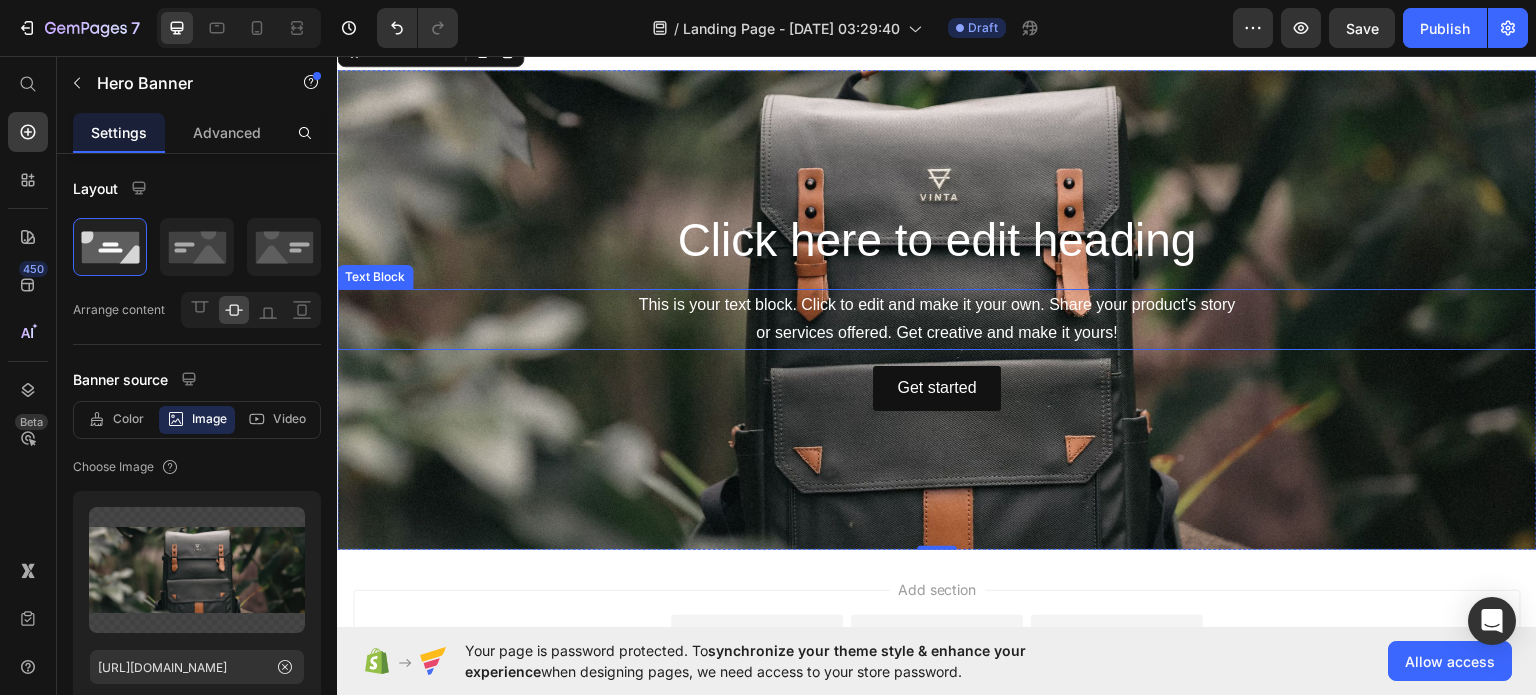 click on "This is your text block. Click to edit and make it your own. Share your product's story                   or services offered. Get creative and make it yours!" at bounding box center [937, 319] 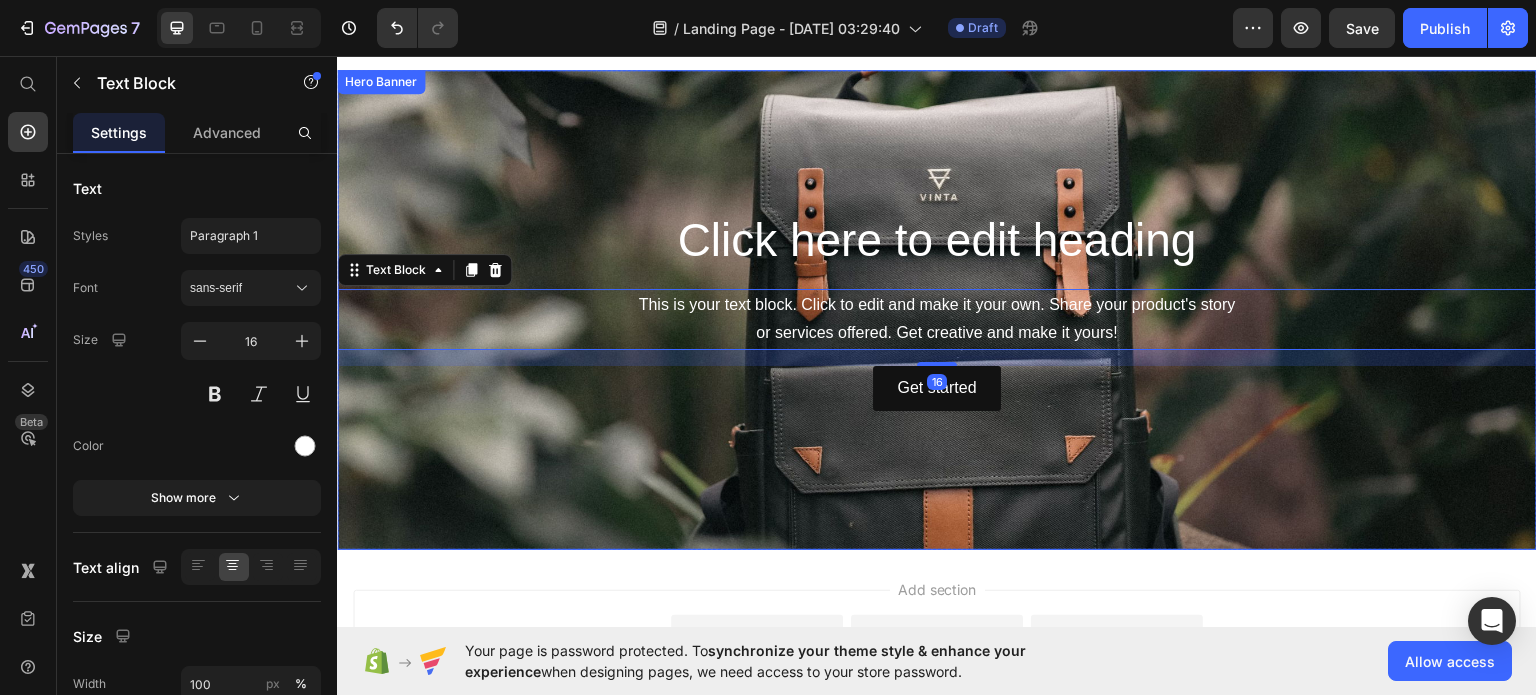 click on "Click here to edit heading Heading This is your text block. Click to edit and make it your own. Share your product's story                   or services offered. Get creative and make it yours! Text Block   16 Get started Button" at bounding box center [937, 309] 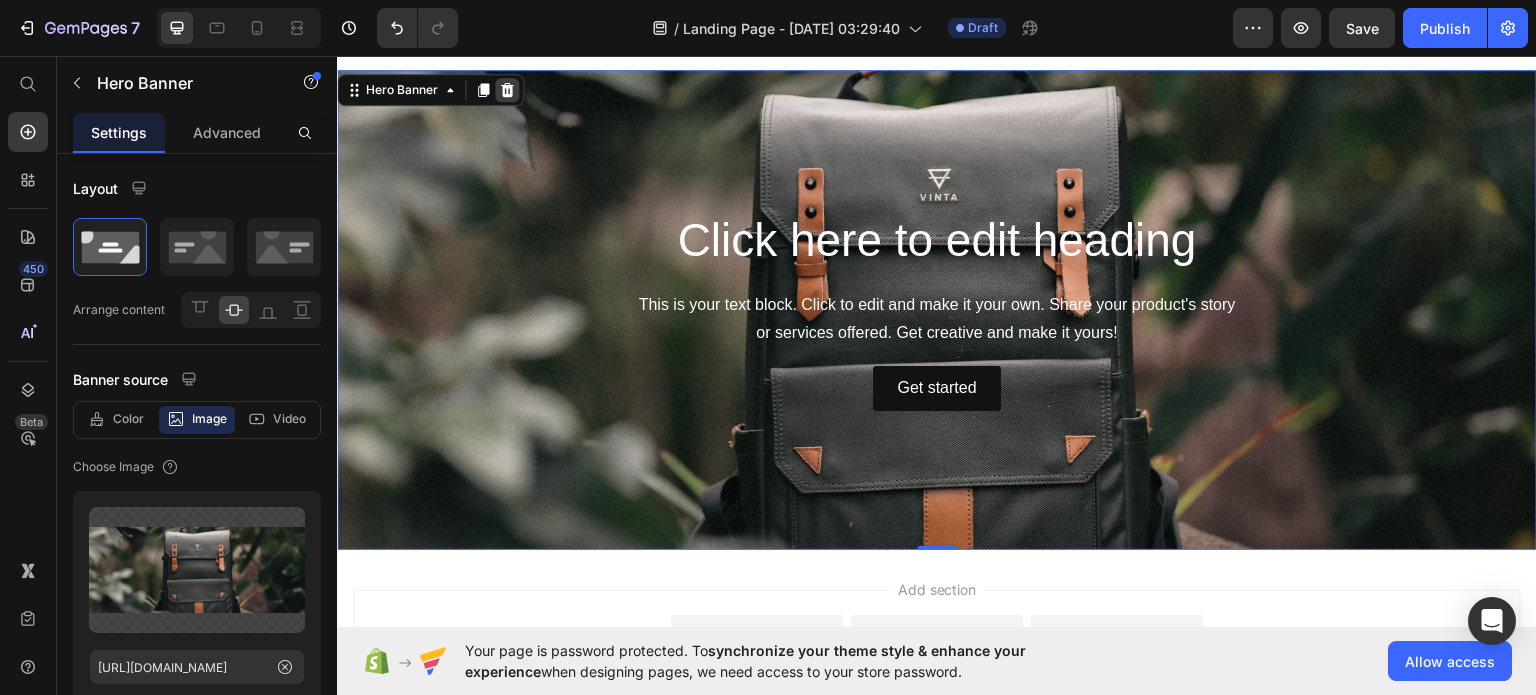 click at bounding box center (507, 89) 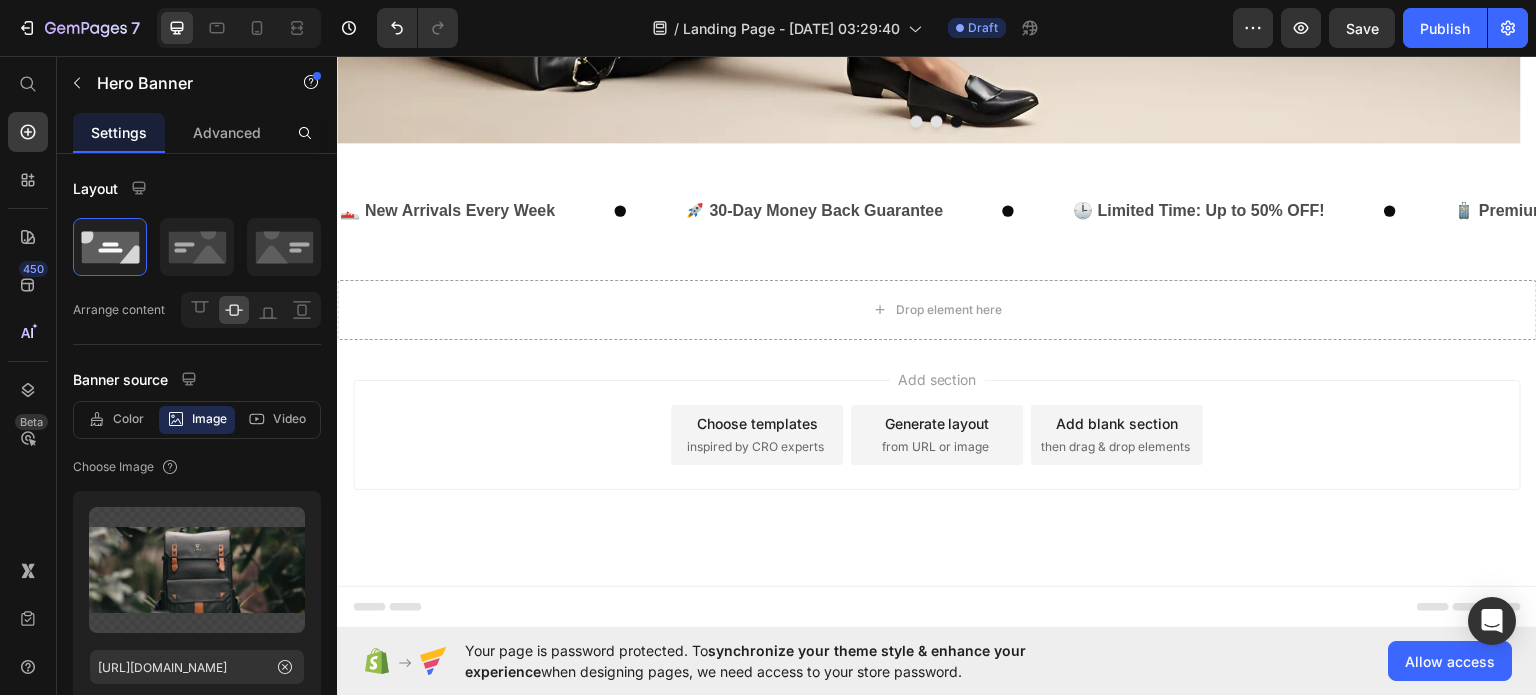 scroll, scrollTop: 524, scrollLeft: 0, axis: vertical 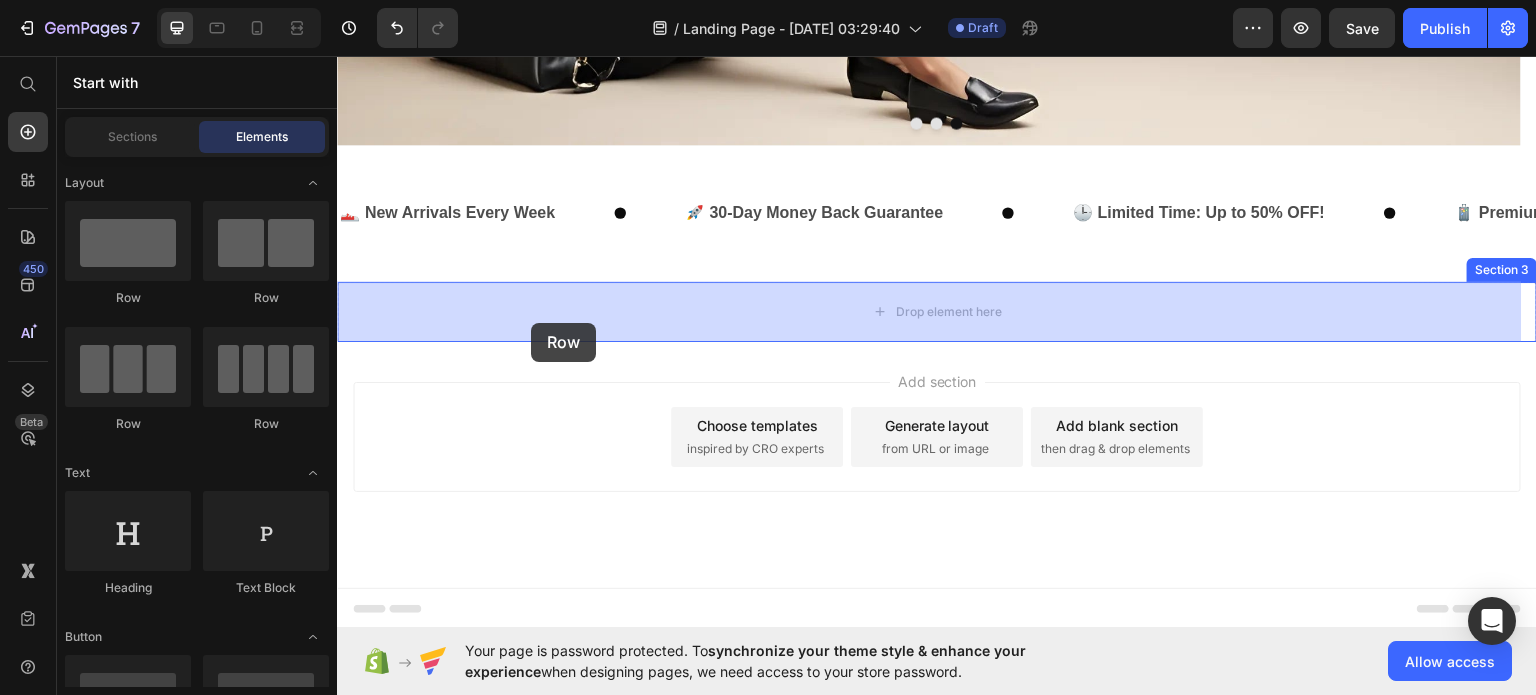 drag, startPoint x: 589, startPoint y: 325, endPoint x: 532, endPoint y: 321, distance: 57.14018 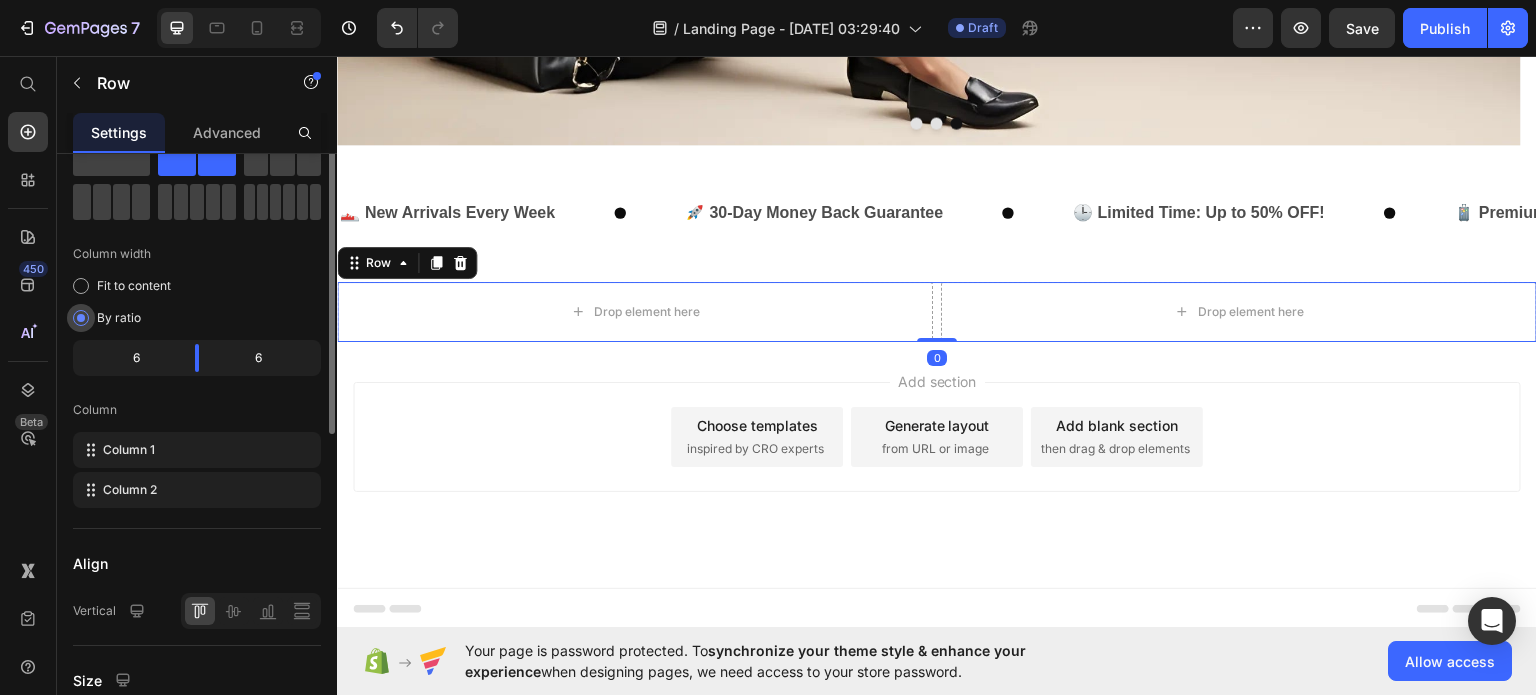 scroll, scrollTop: 0, scrollLeft: 0, axis: both 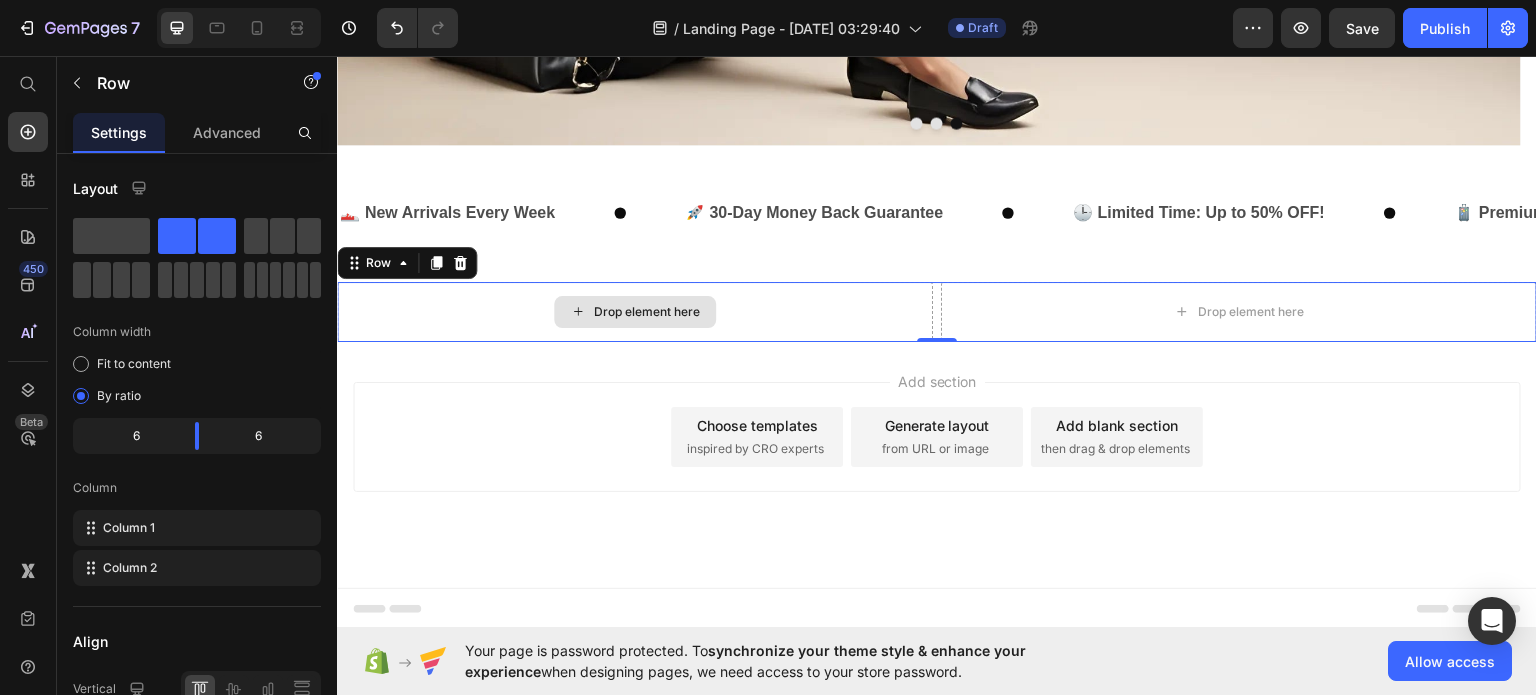 click 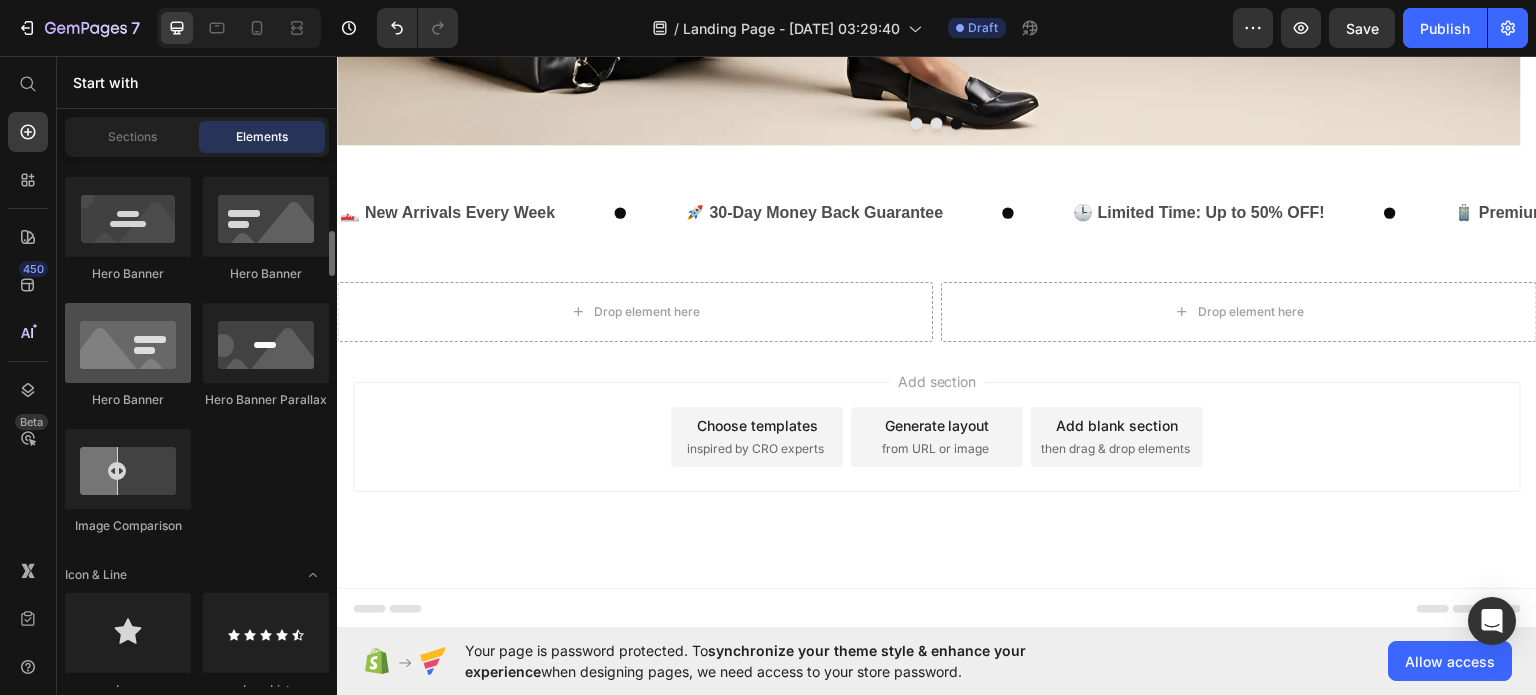 scroll, scrollTop: 971, scrollLeft: 0, axis: vertical 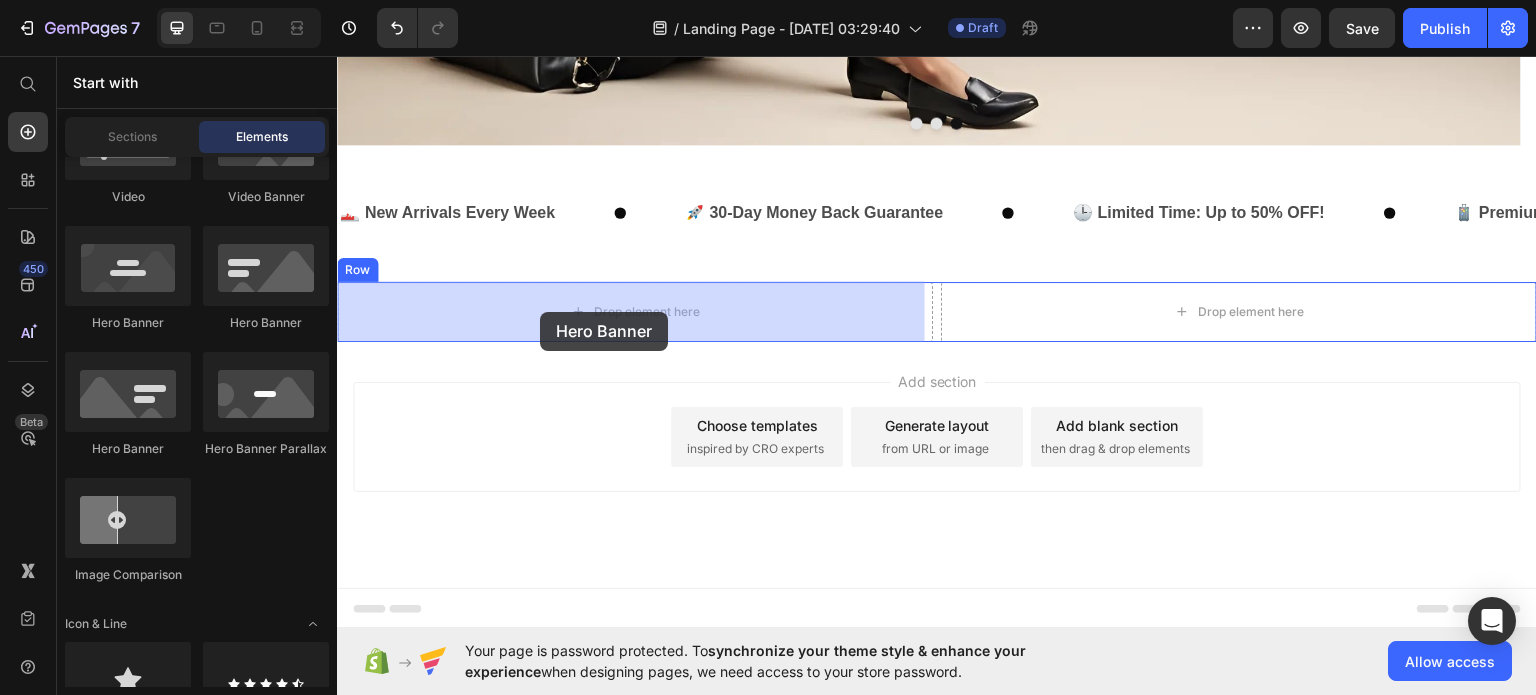 drag, startPoint x: 470, startPoint y: 346, endPoint x: 544, endPoint y: 308, distance: 83.18654 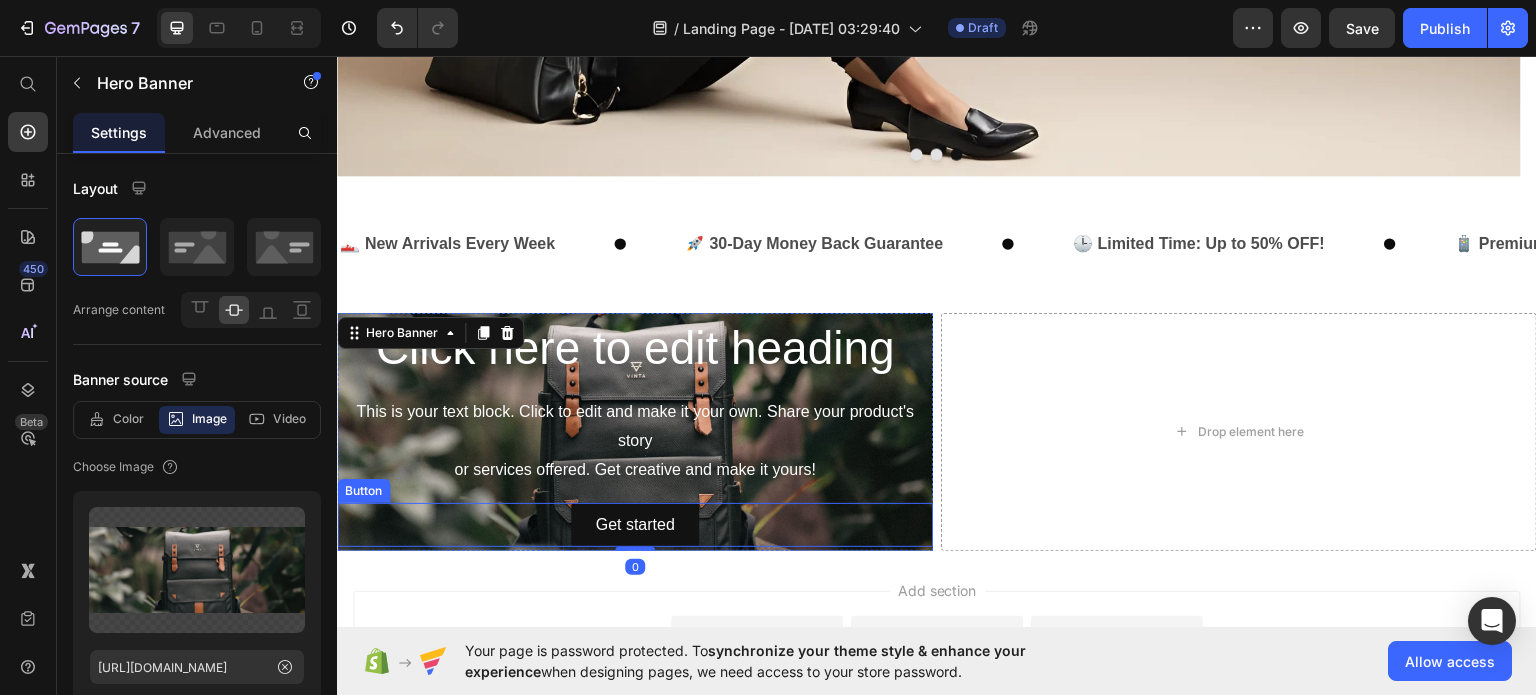 scroll, scrollTop: 492, scrollLeft: 0, axis: vertical 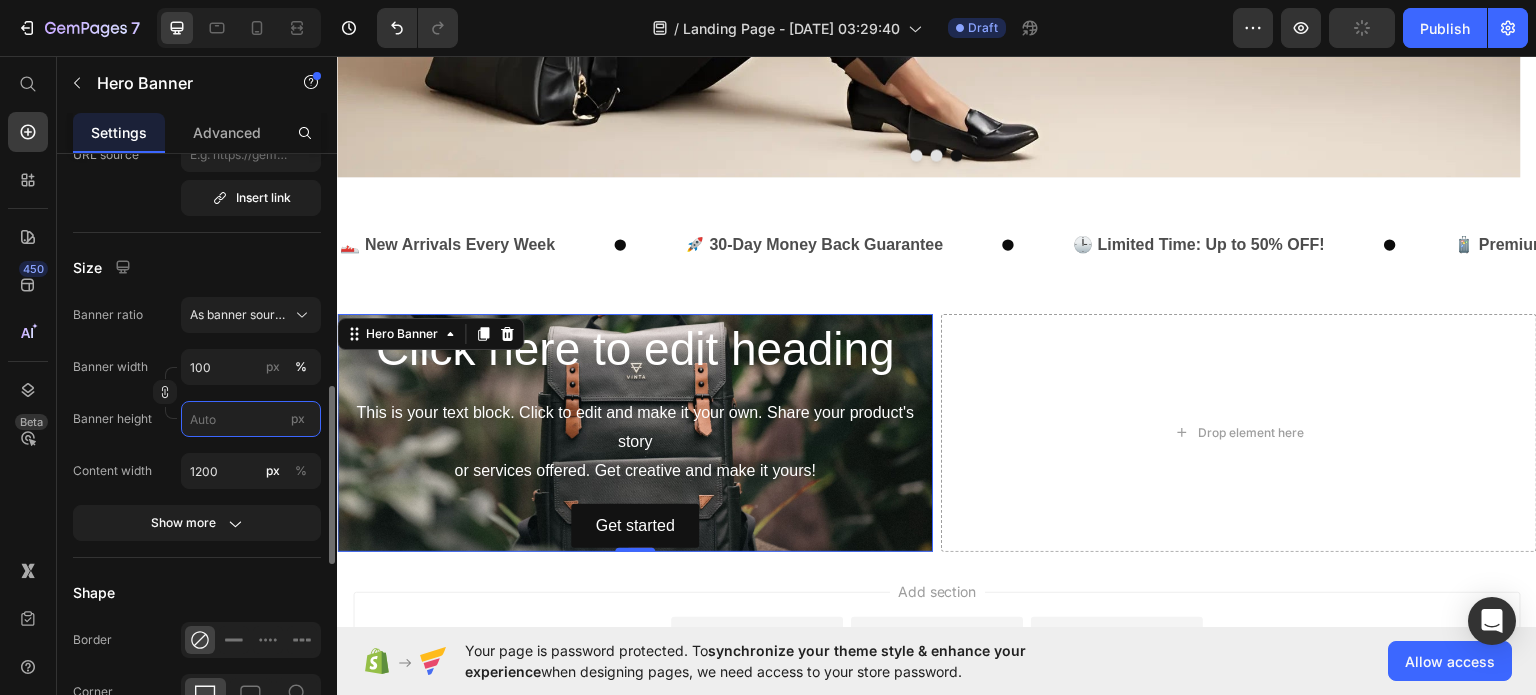 click on "px" at bounding box center [251, 419] 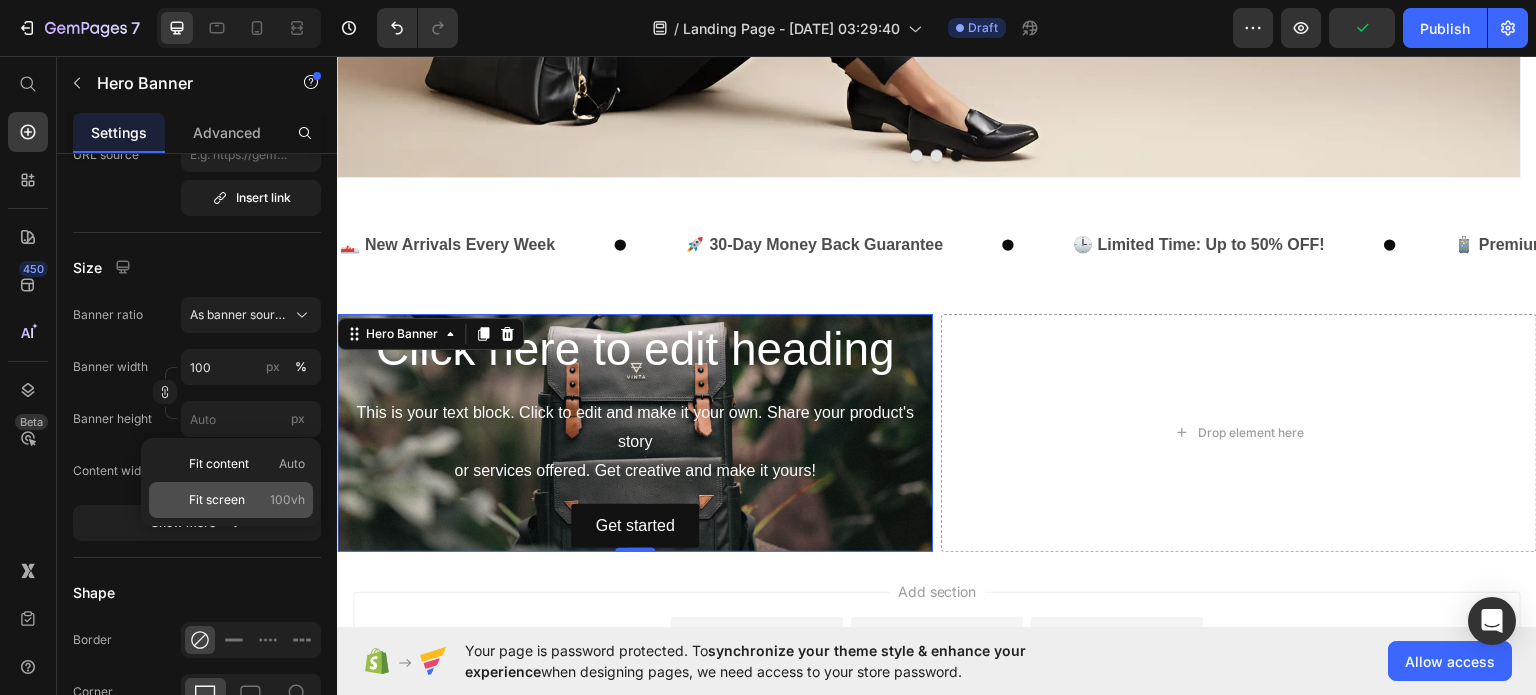 click on "Fit screen" at bounding box center [217, 500] 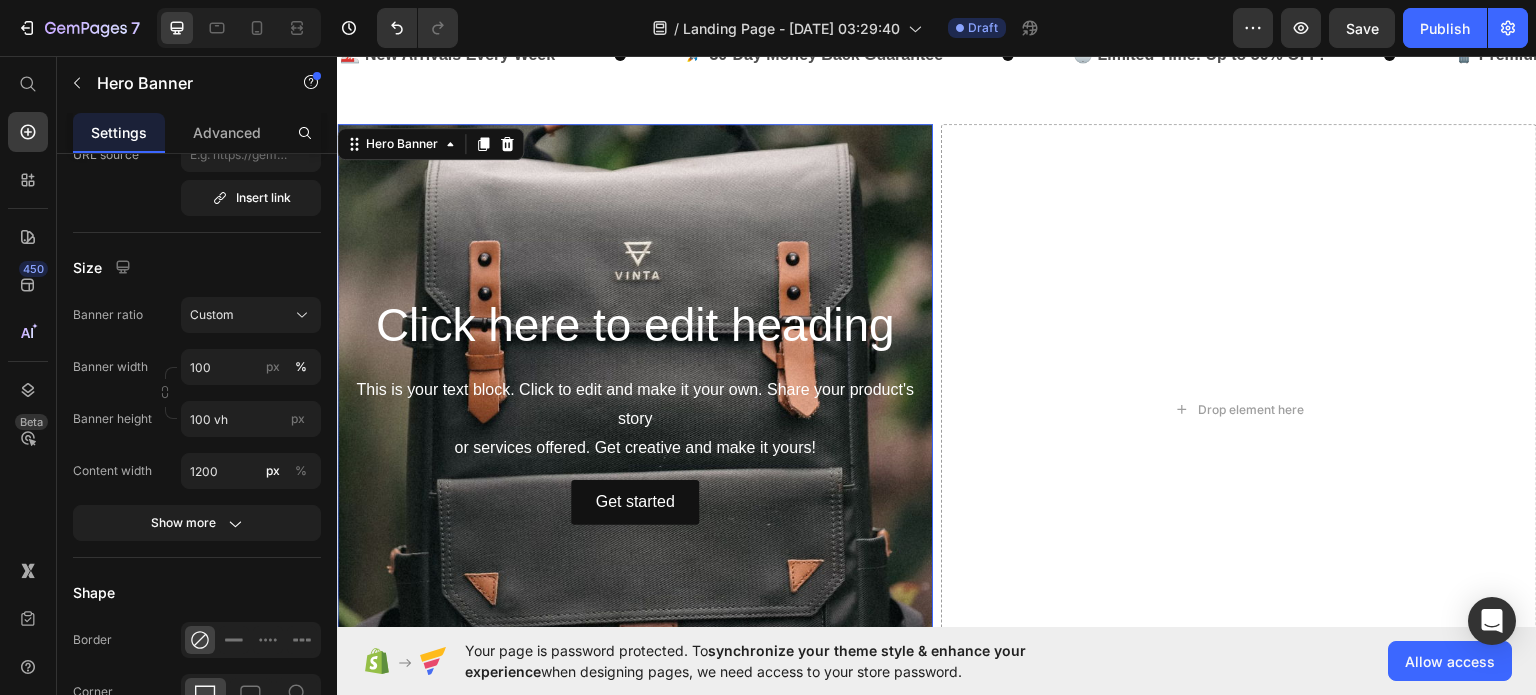 scroll, scrollTop: 684, scrollLeft: 0, axis: vertical 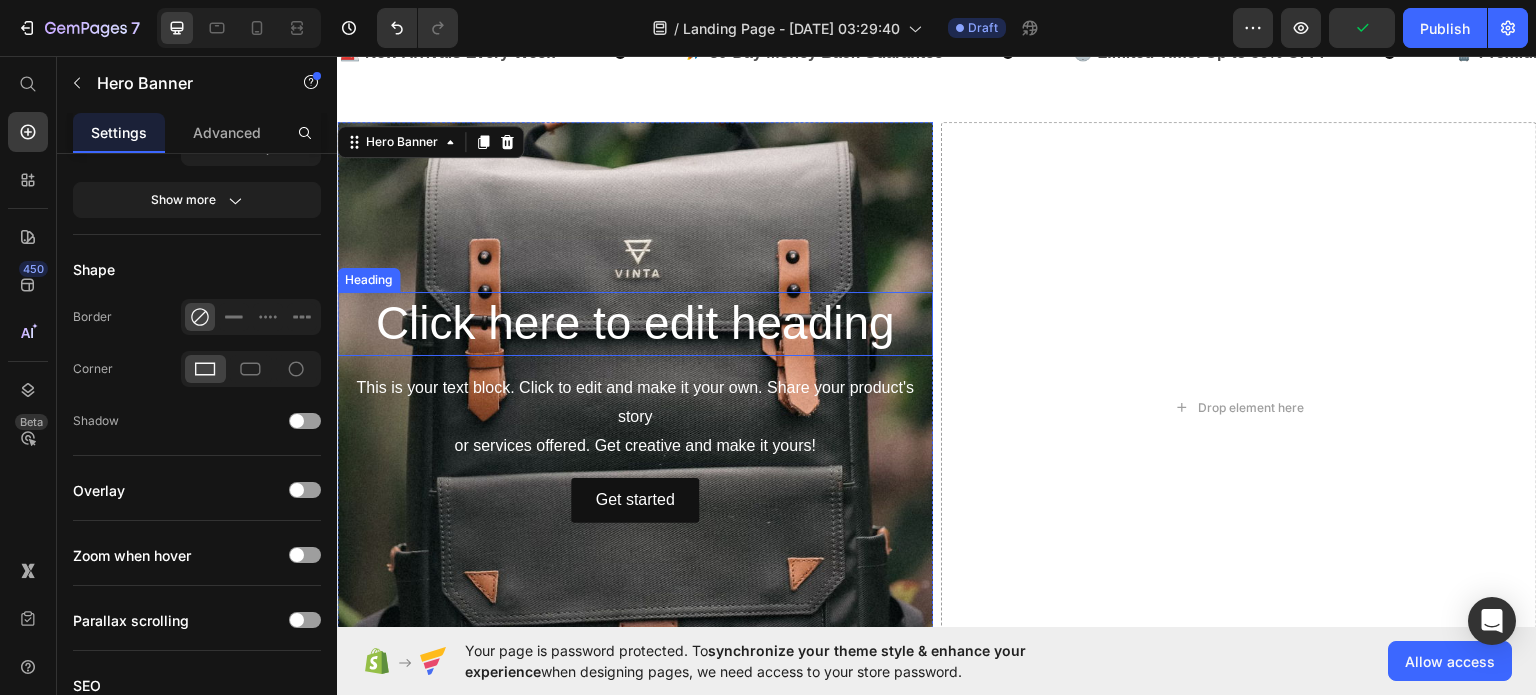 click on "Click here to edit heading" at bounding box center [635, 323] 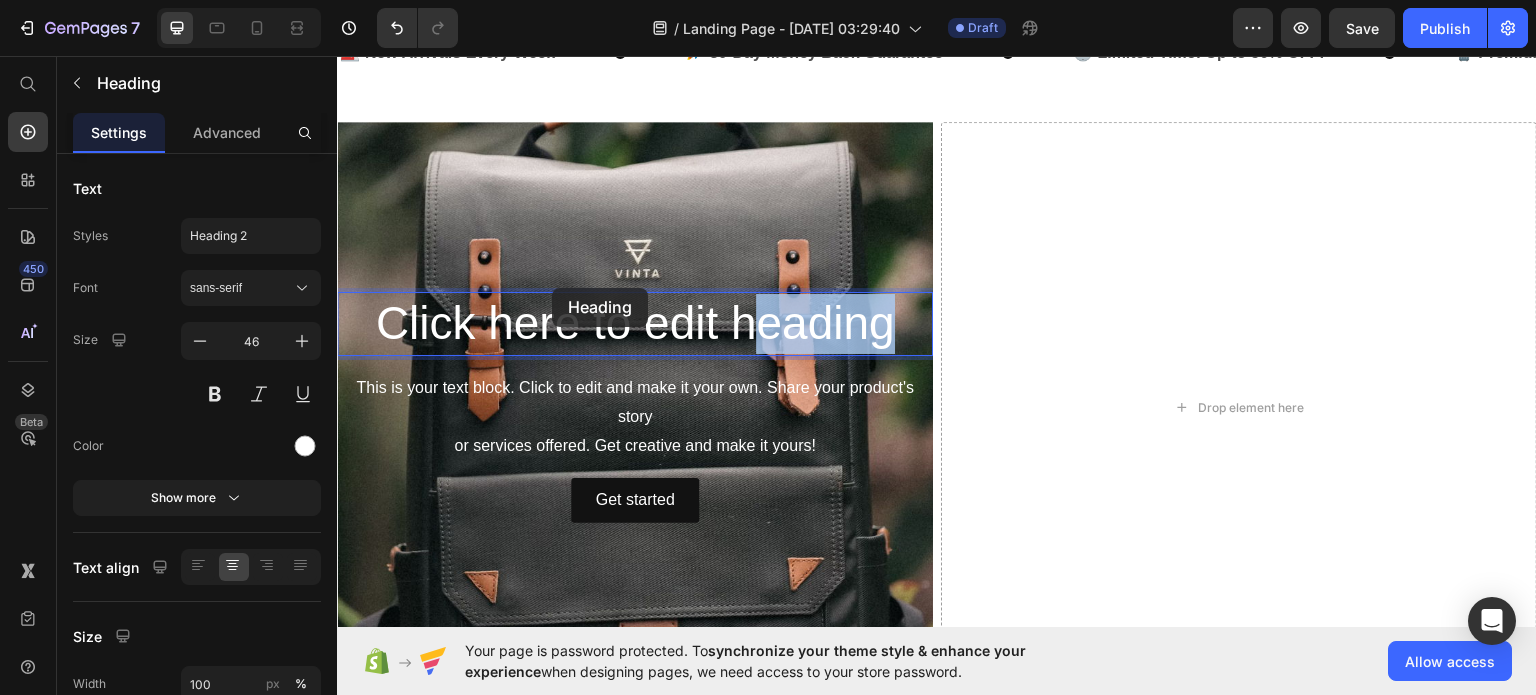 scroll, scrollTop: 644, scrollLeft: 0, axis: vertical 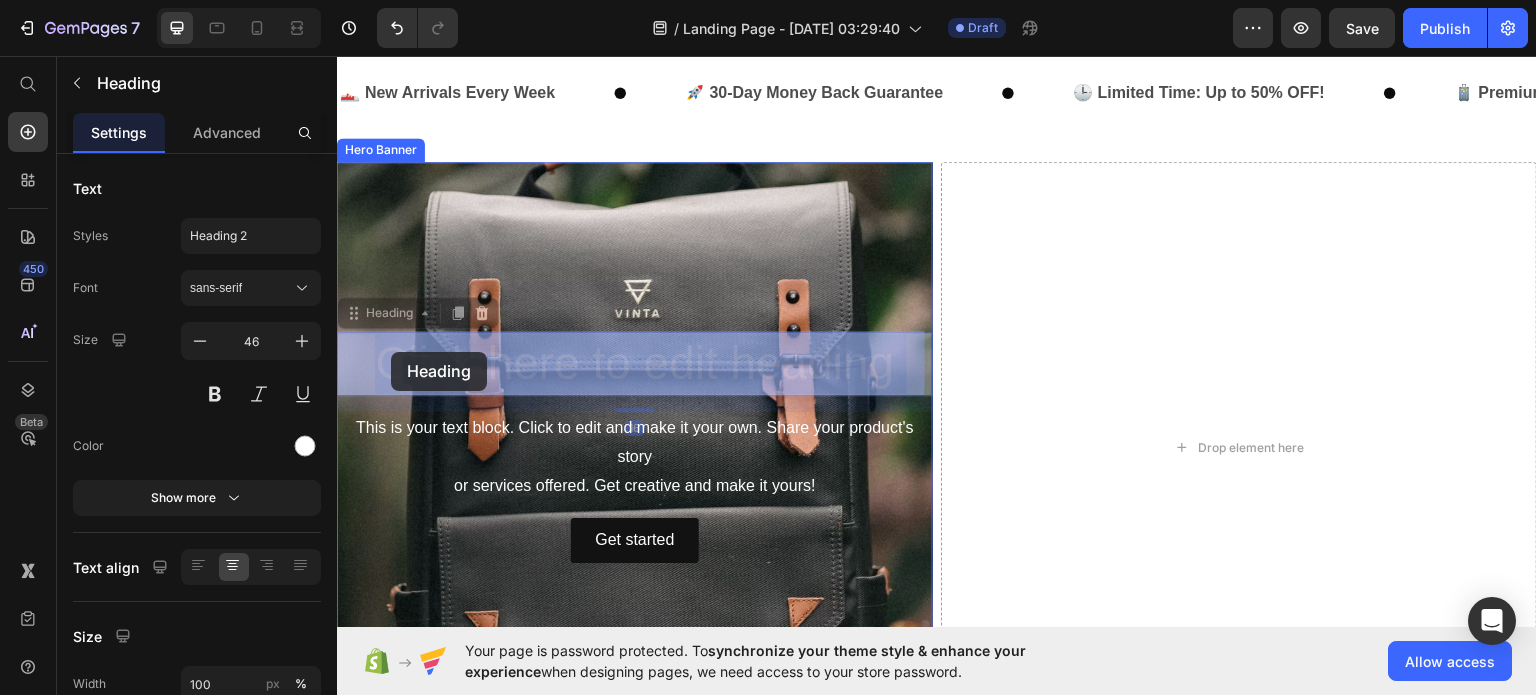 drag, startPoint x: 888, startPoint y: 316, endPoint x: 391, endPoint y: 351, distance: 498.23087 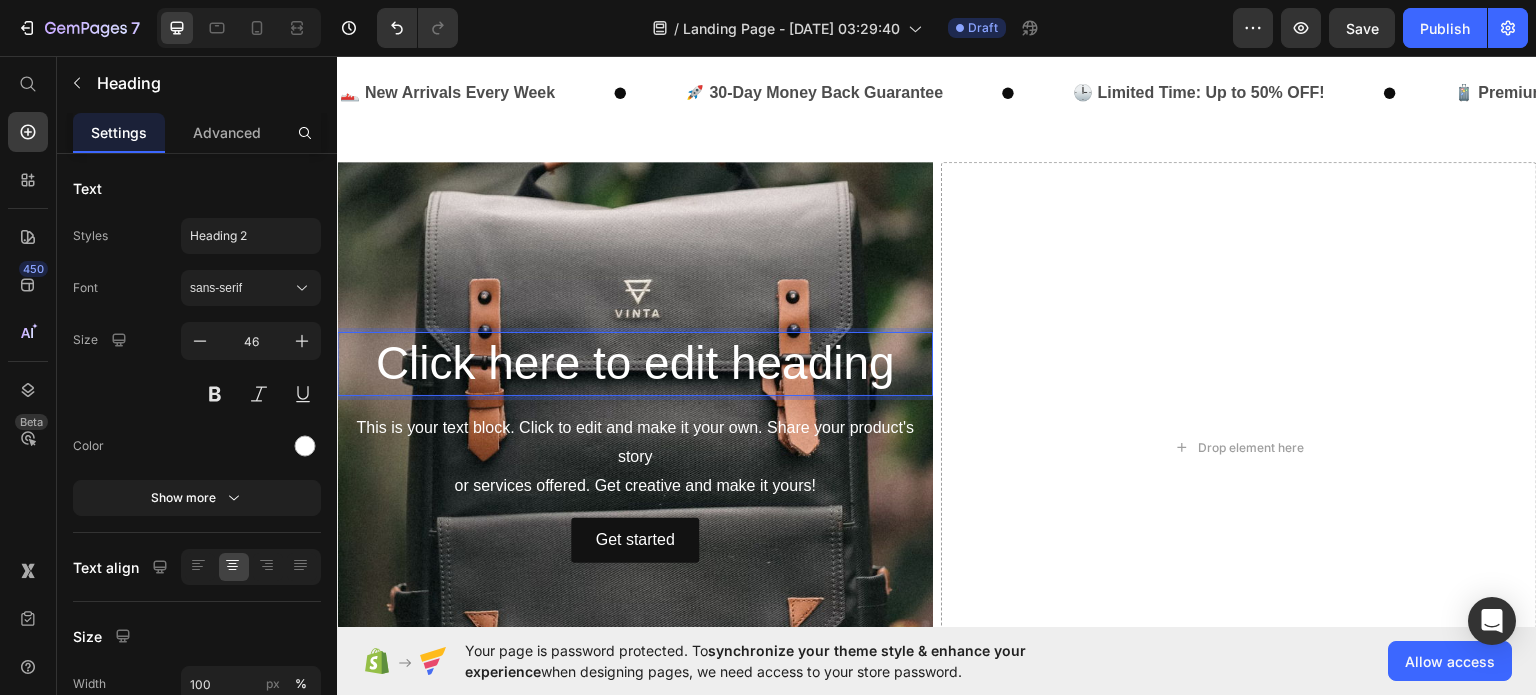 click on "Click here to edit heading" at bounding box center (635, 363) 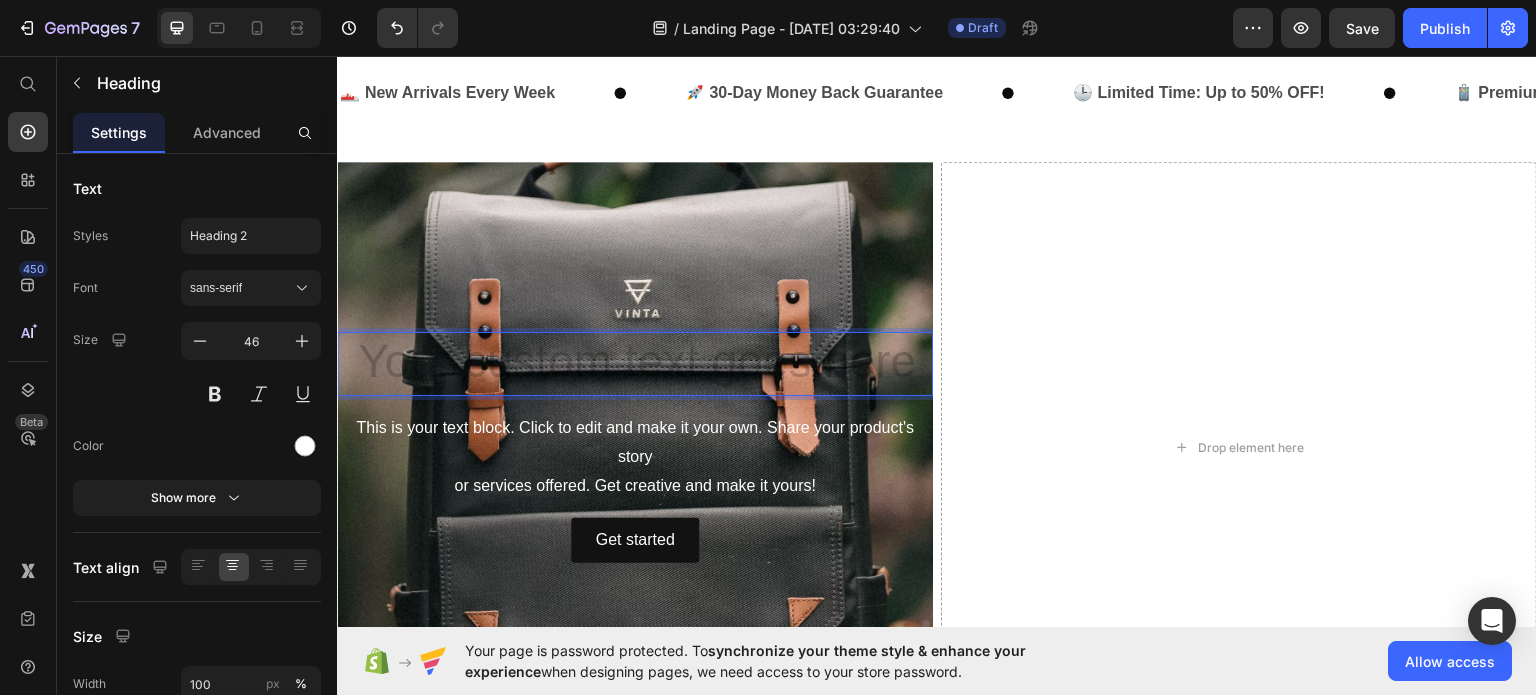 scroll, scrollTop: 614, scrollLeft: 0, axis: vertical 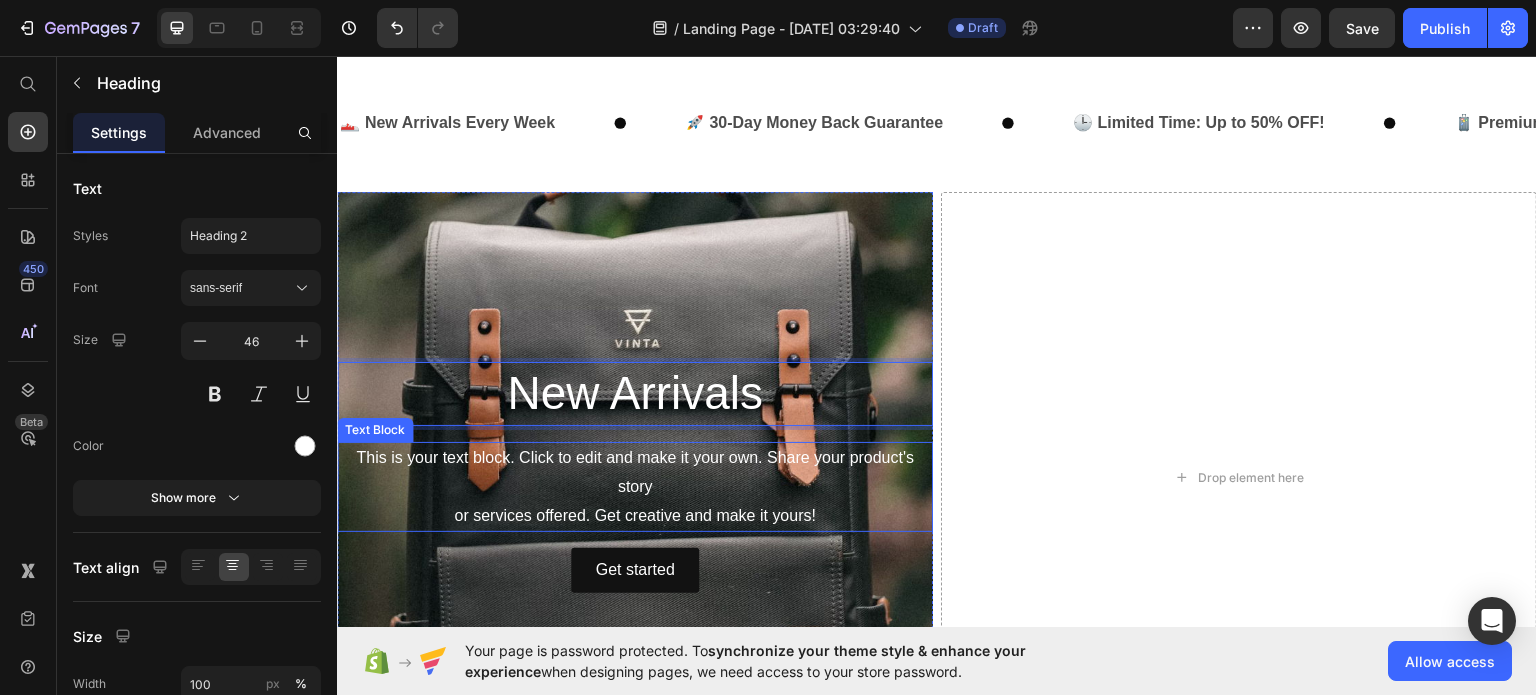 click on "This is your text block. Click to edit and make it your own. Share your product's story                   or services offered. Get creative and make it yours!" at bounding box center (635, 486) 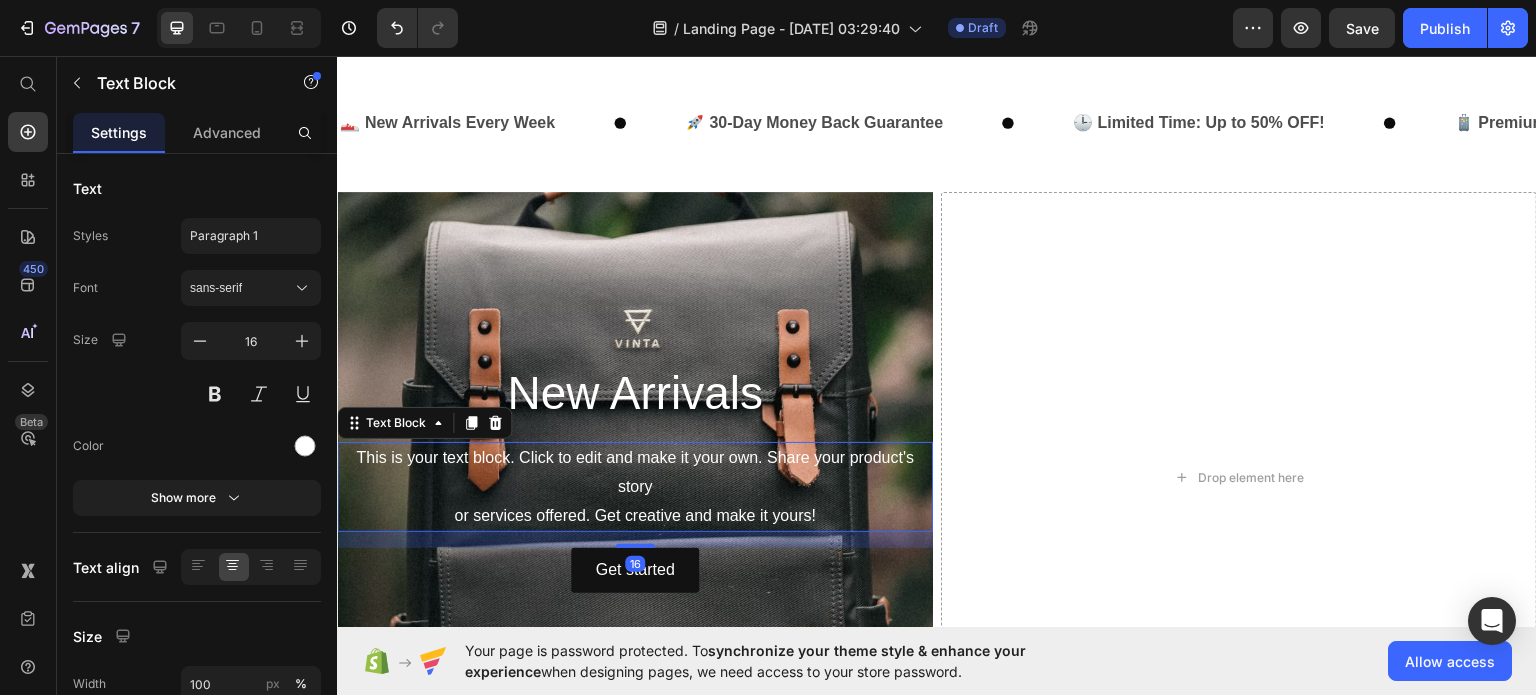 click on "This is your text block. Click to edit and make it your own. Share your product's story                   or services offered. Get creative and make it yours!" at bounding box center (635, 486) 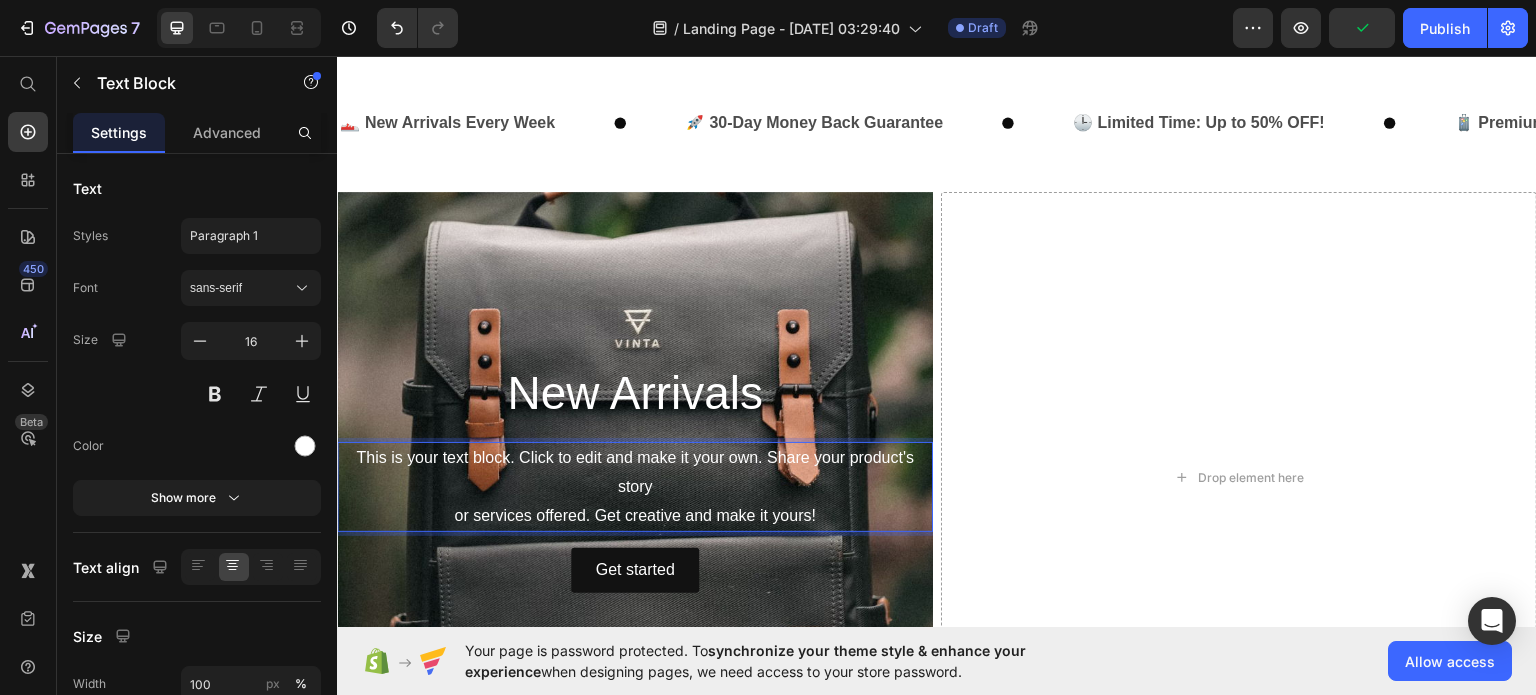 click on "This is your text block. Click to edit and make it your own. Share your product's story or services offered. Get creative and make it yours!" at bounding box center [635, 486] 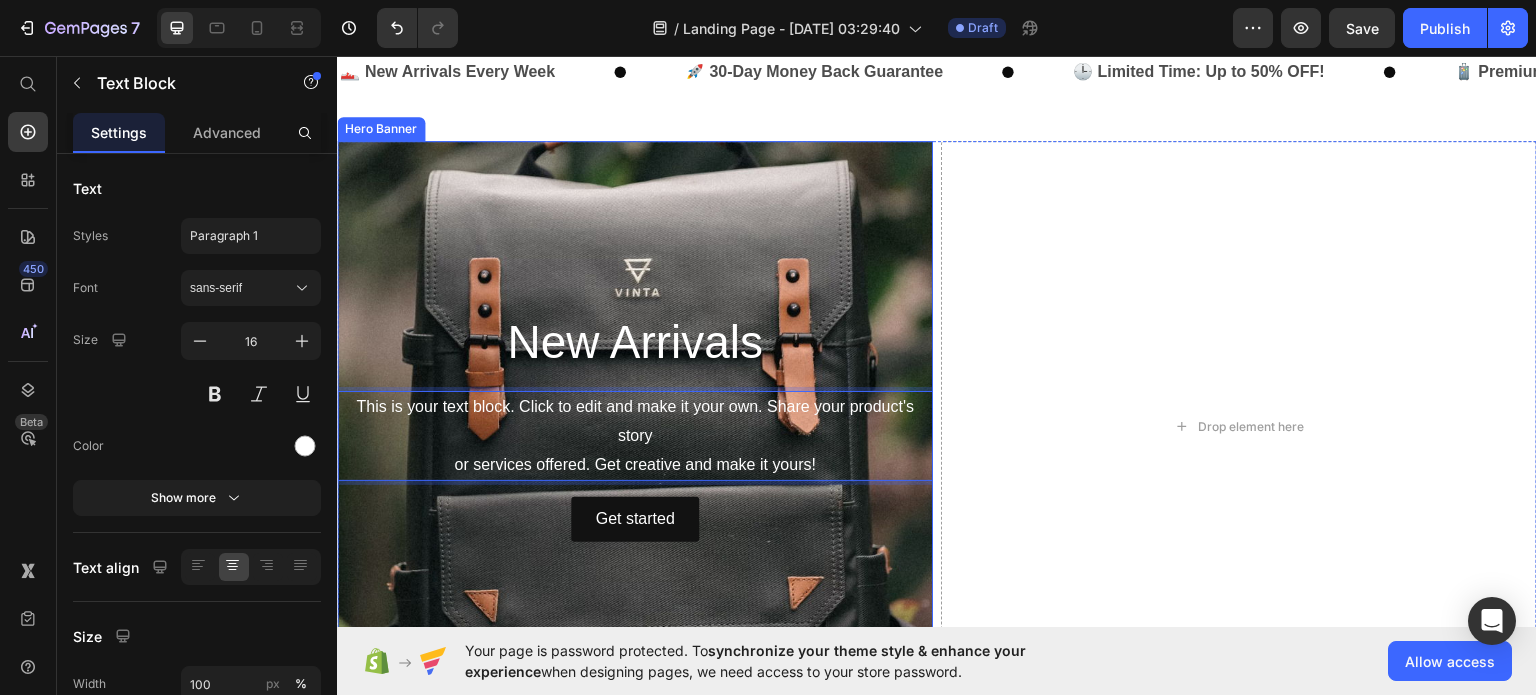 scroll, scrollTop: 666, scrollLeft: 0, axis: vertical 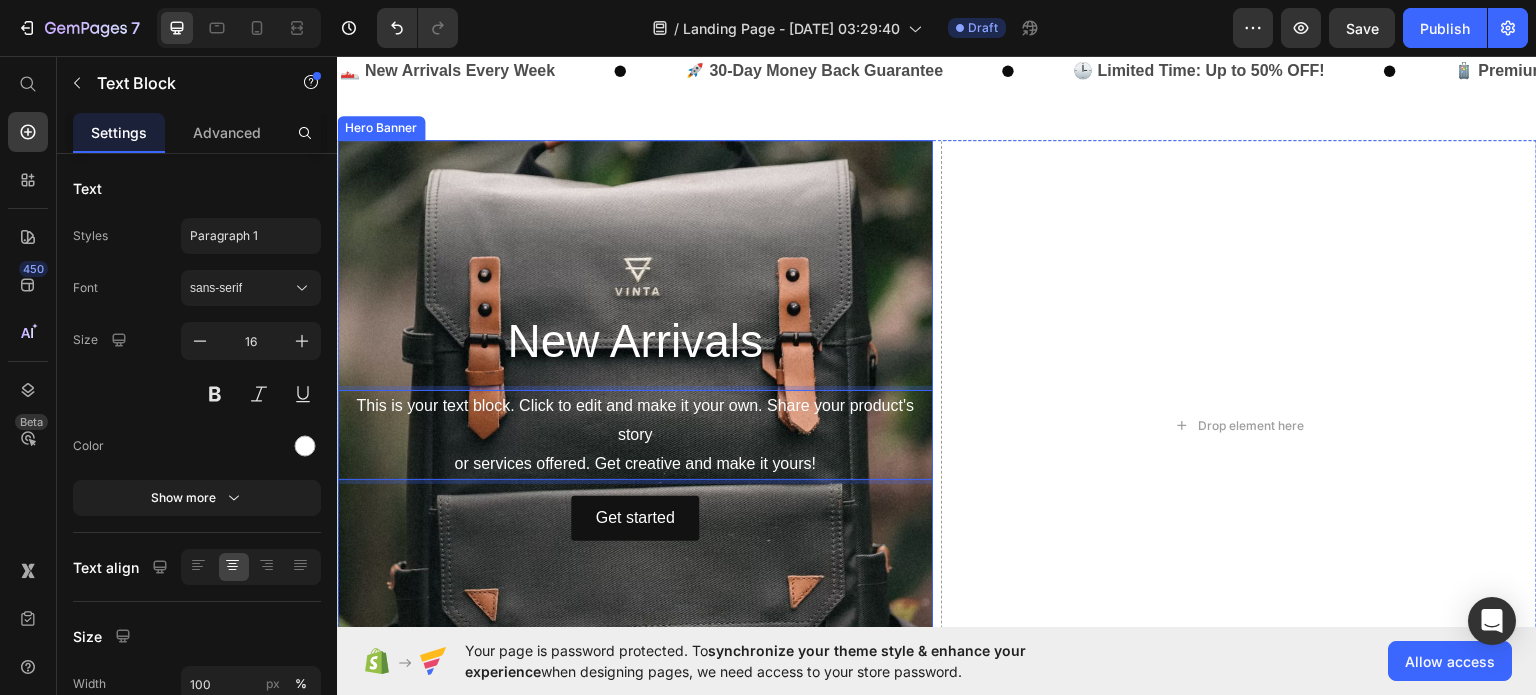 click at bounding box center [635, 425] 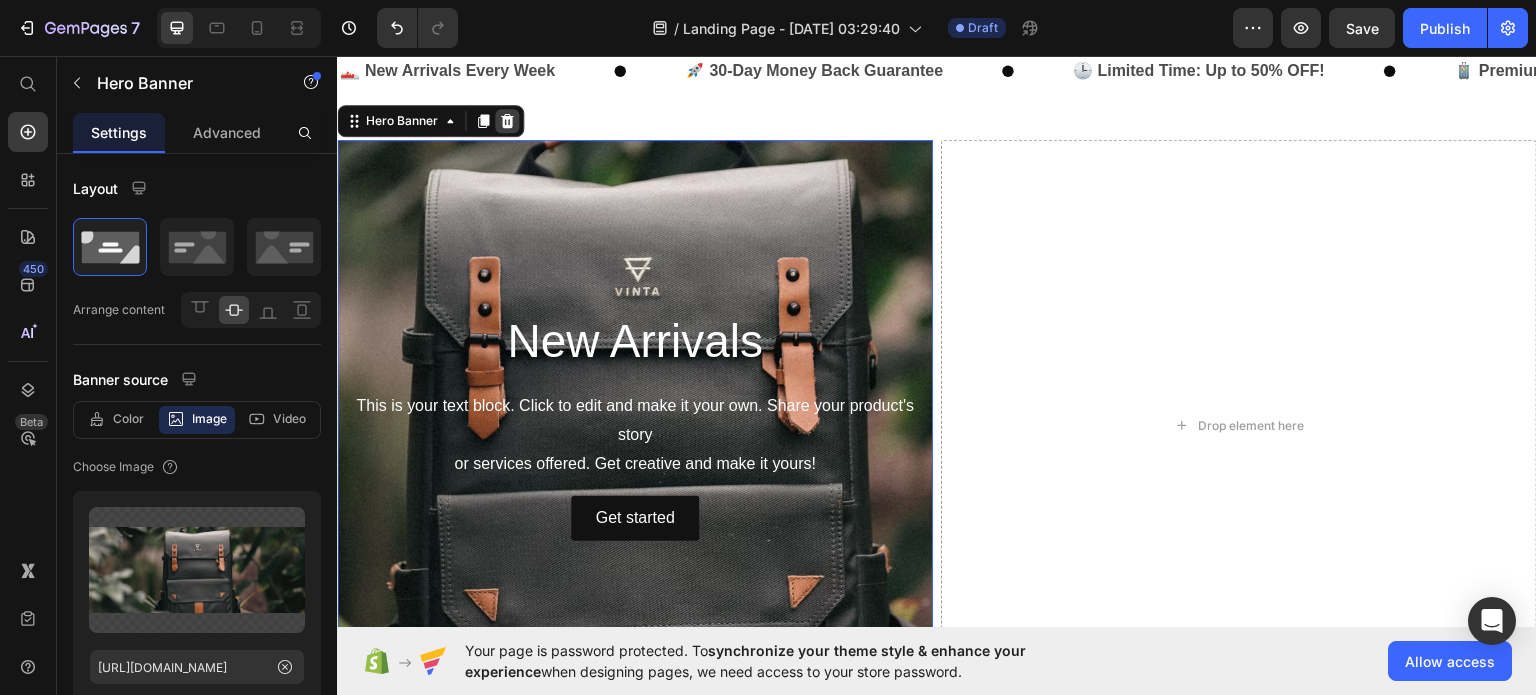 click 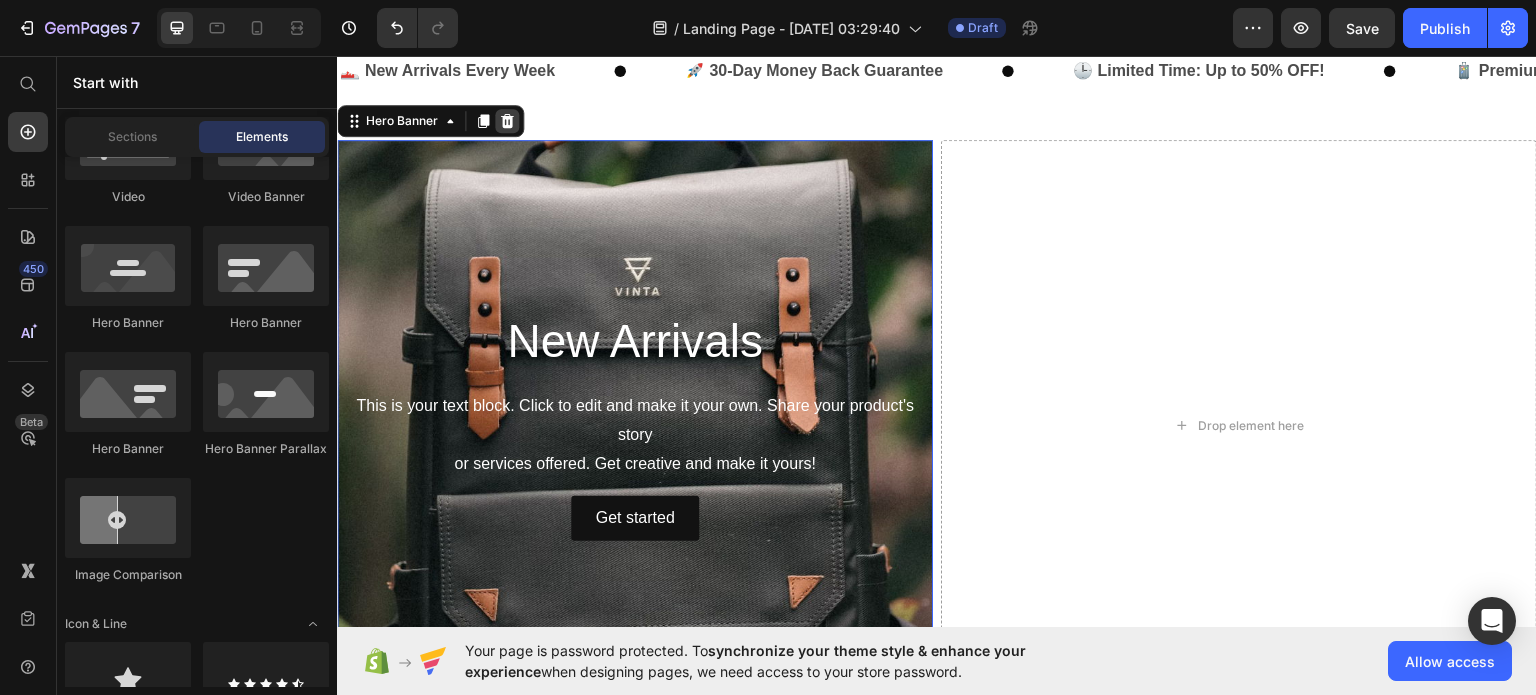 scroll, scrollTop: 524, scrollLeft: 0, axis: vertical 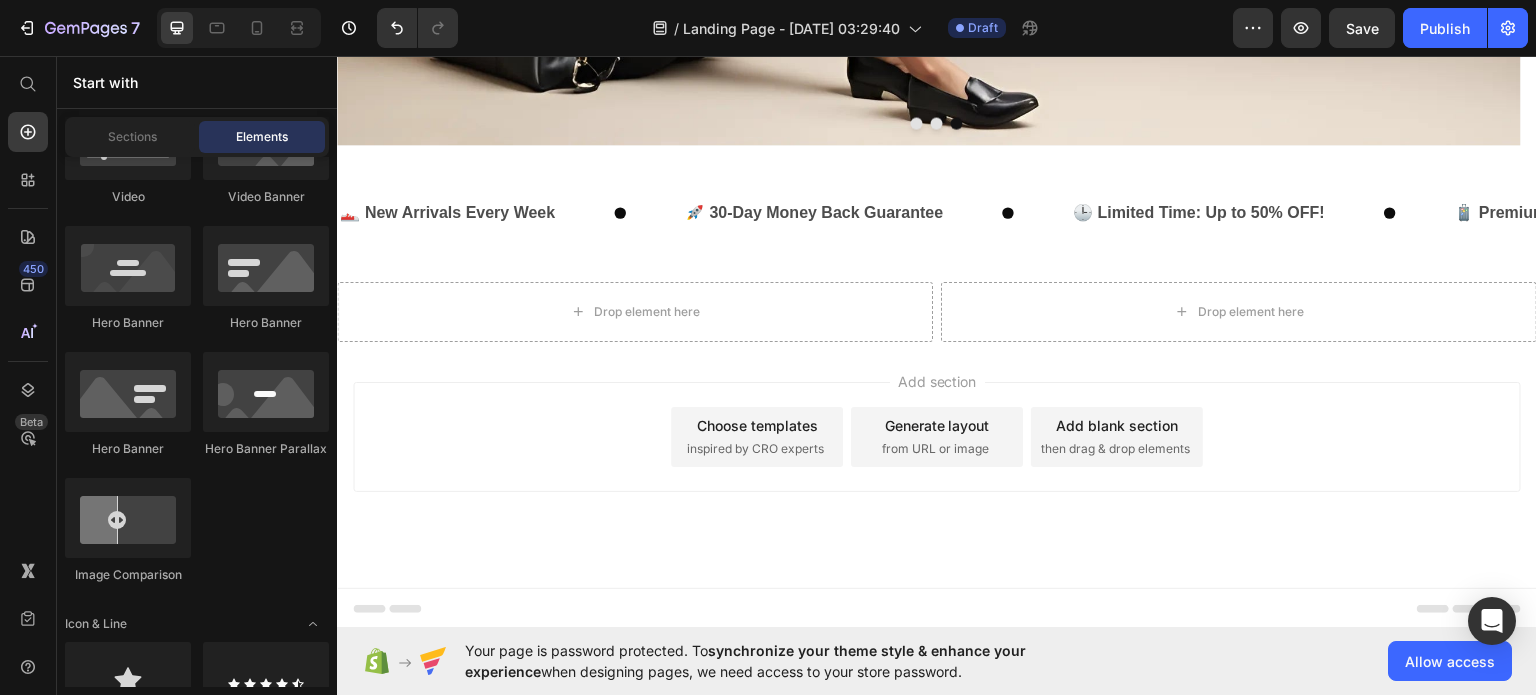 click on "Drop element here" at bounding box center [635, 311] 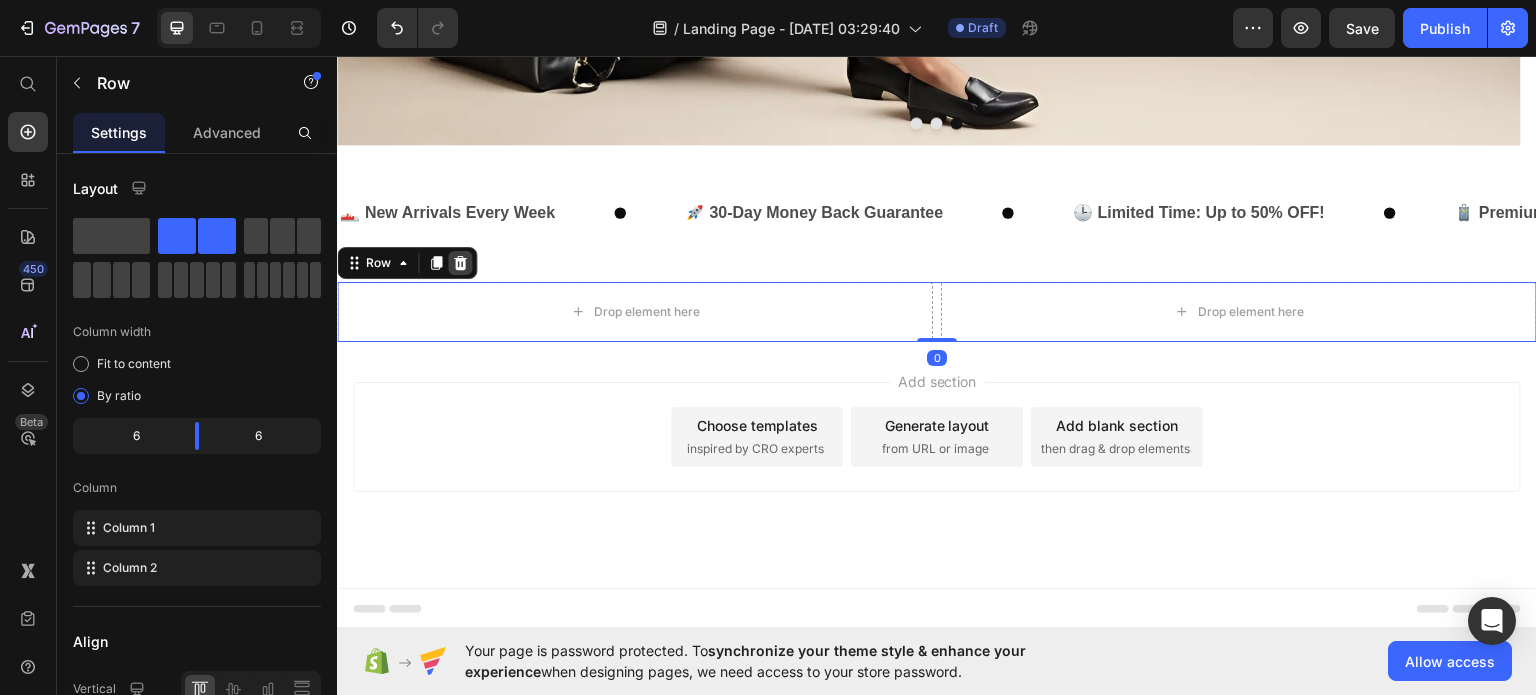 click at bounding box center [460, 262] 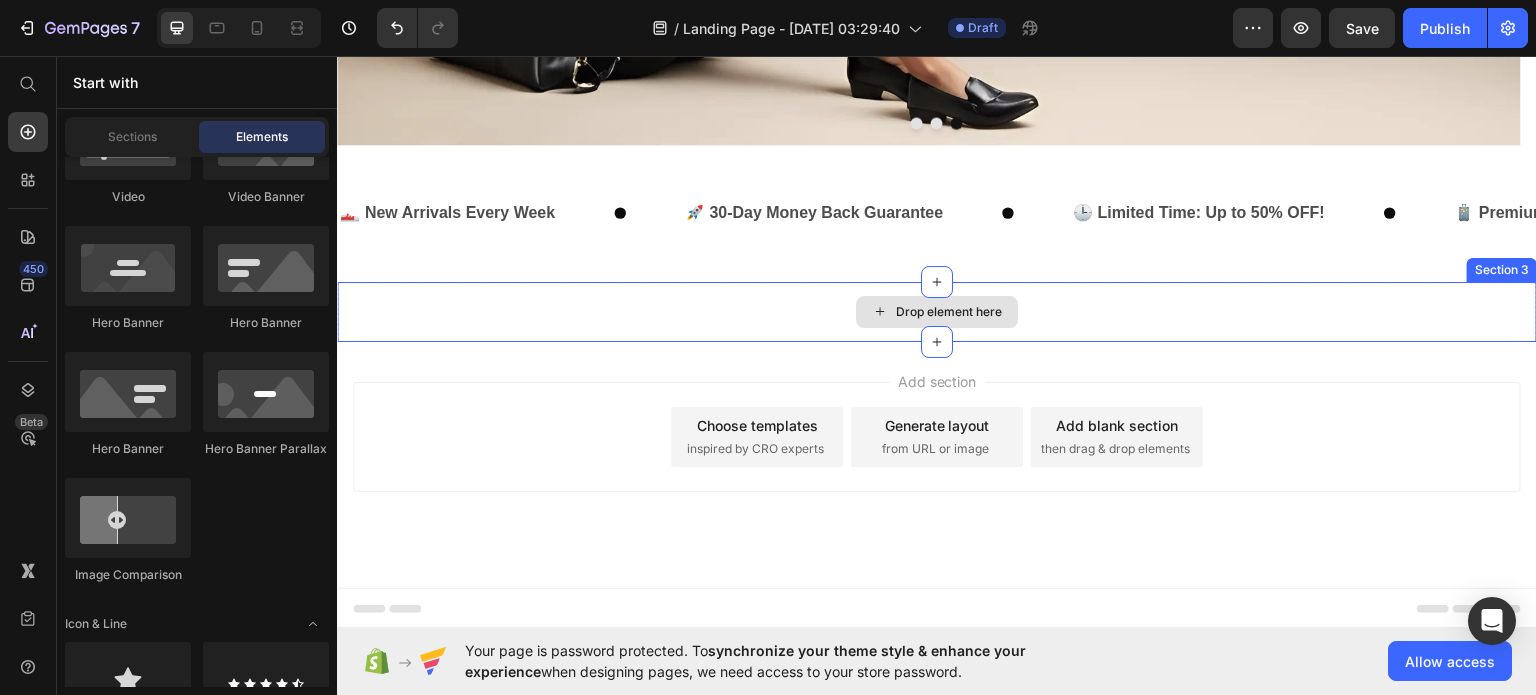 click on "Drop element here" at bounding box center [937, 311] 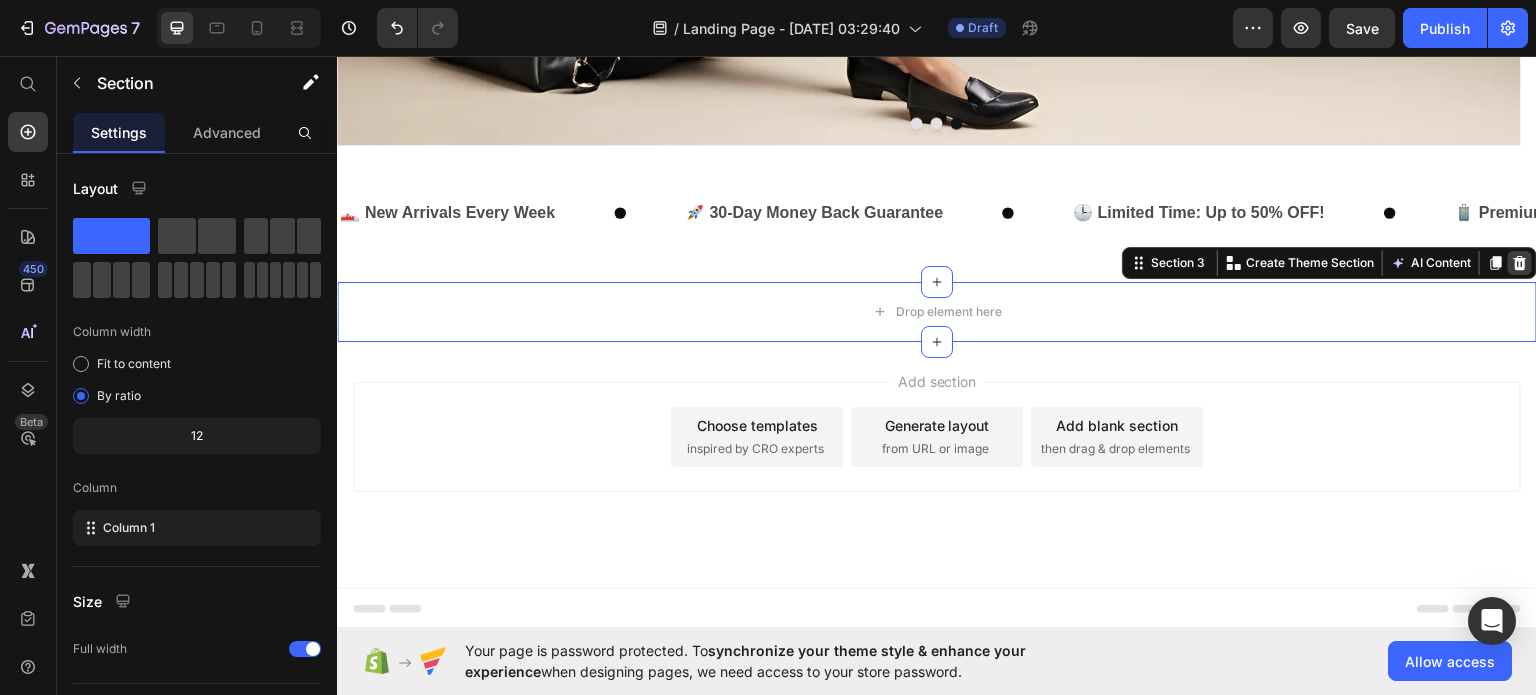 click 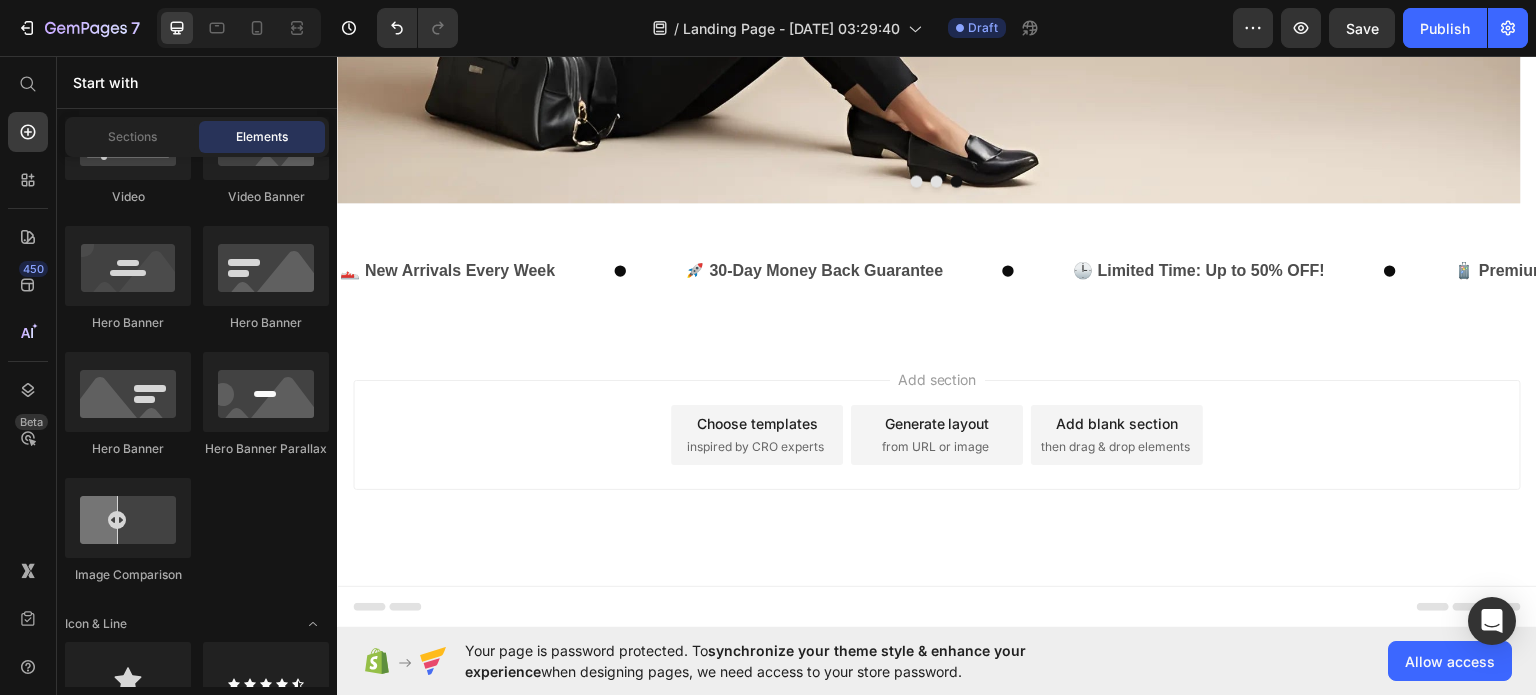 scroll, scrollTop: 464, scrollLeft: 0, axis: vertical 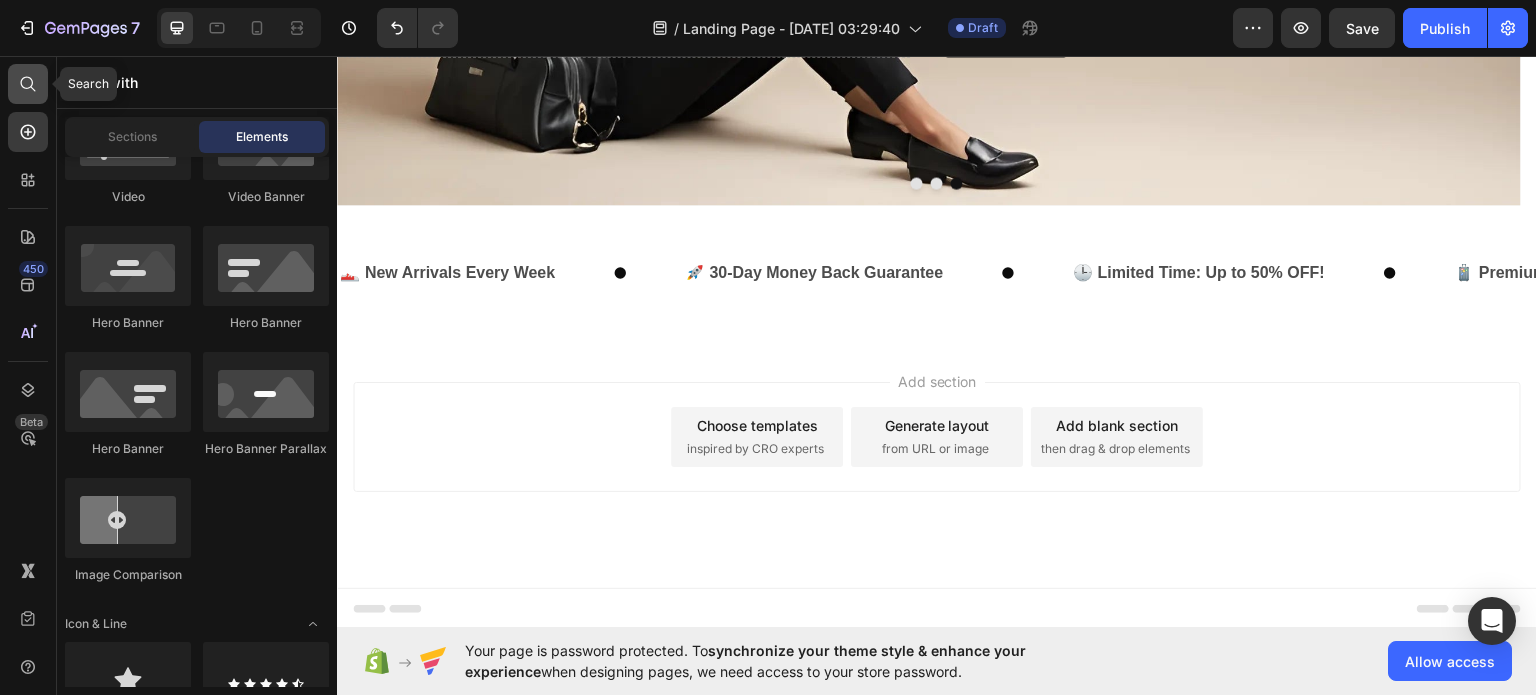 click 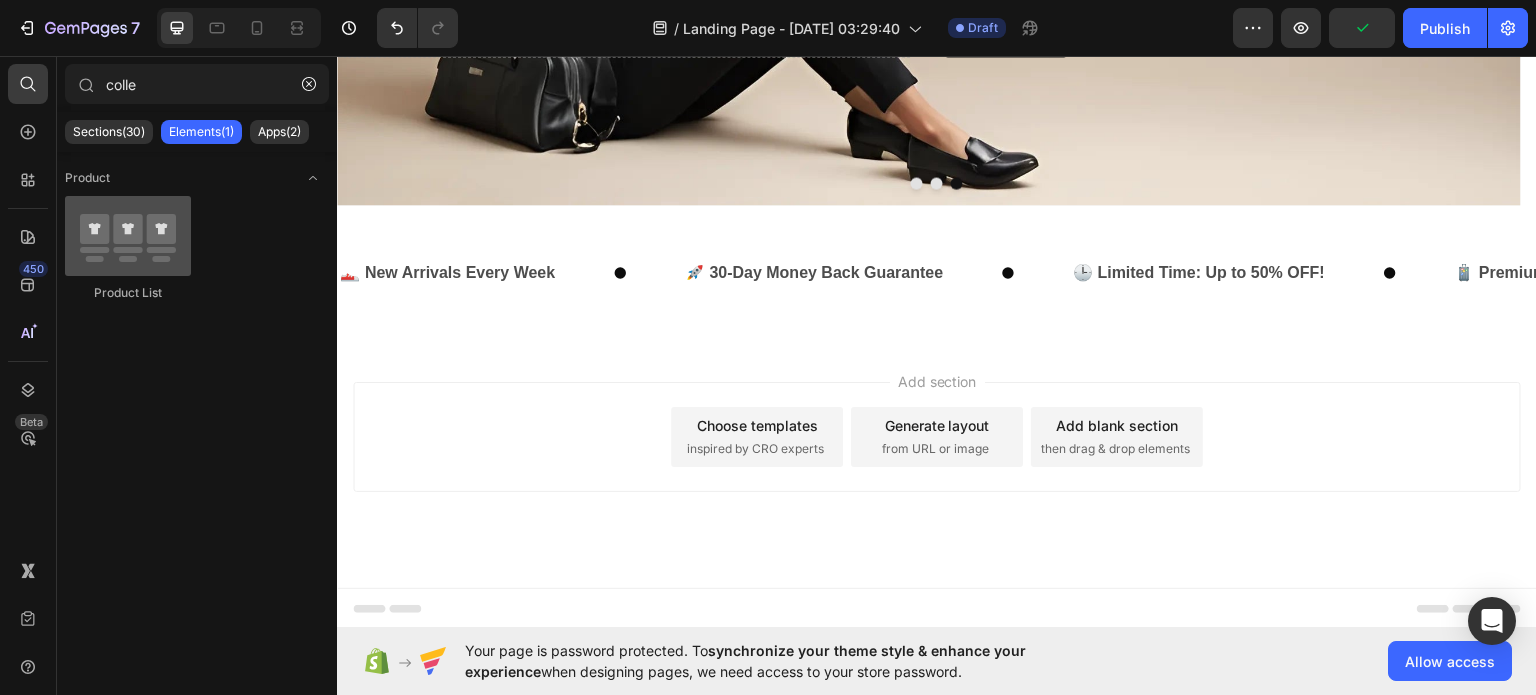 type on "colle" 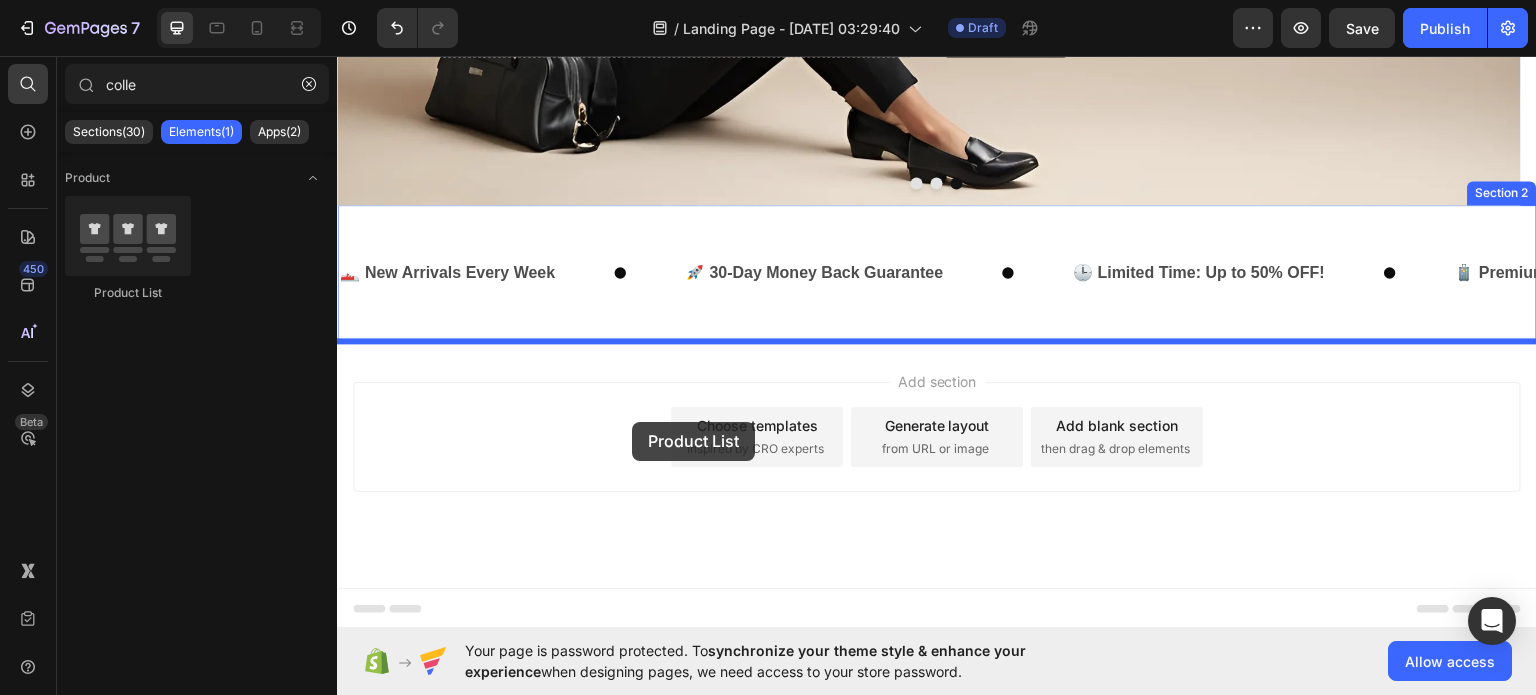 drag, startPoint x: 464, startPoint y: 310, endPoint x: 632, endPoint y: 421, distance: 201.3579 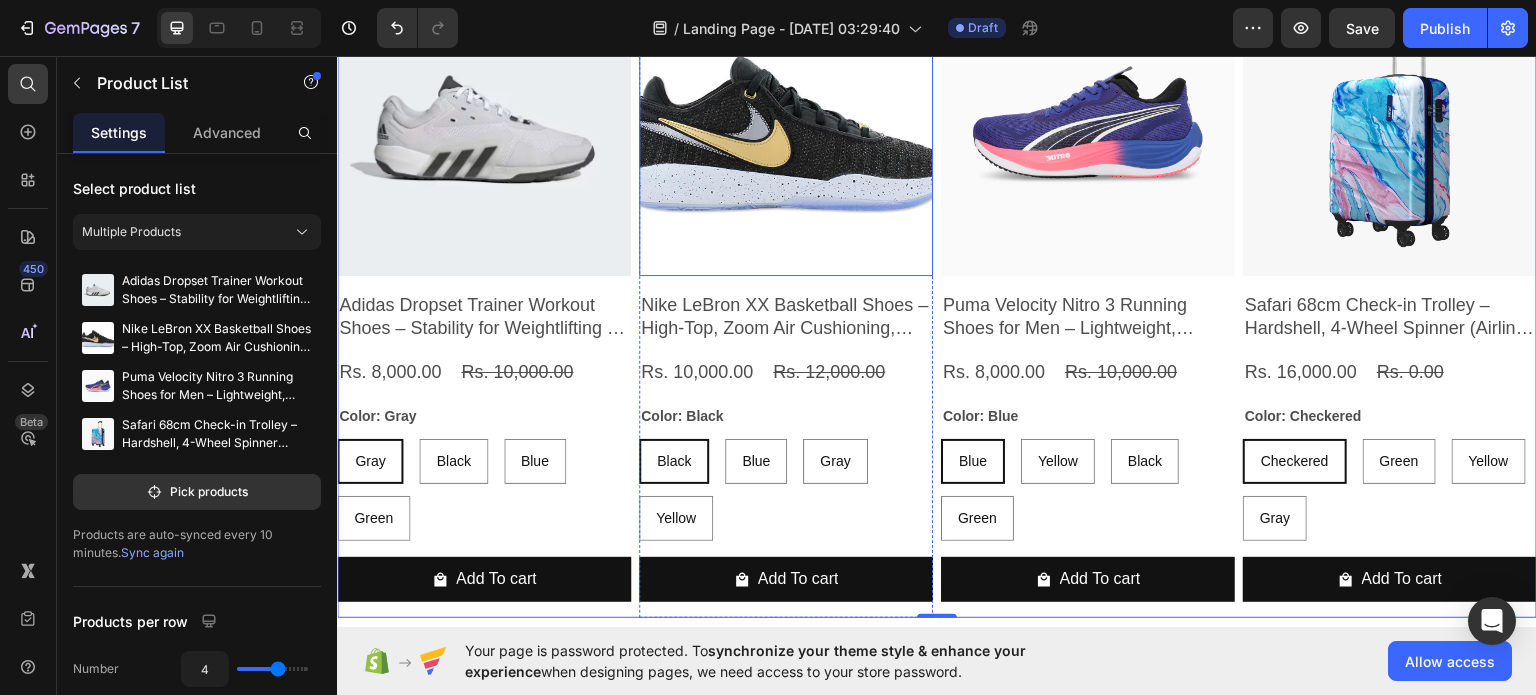 scroll, scrollTop: 868, scrollLeft: 0, axis: vertical 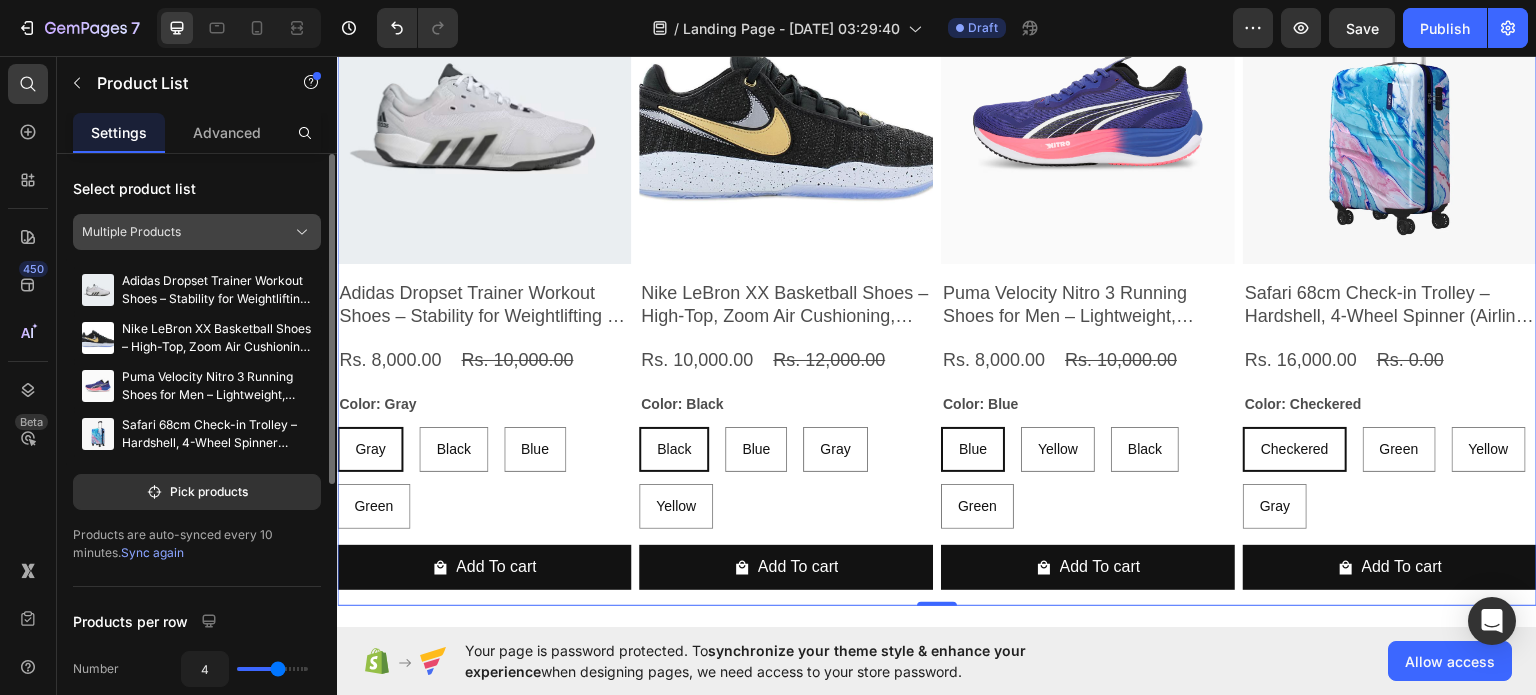 click on "Multiple Products" 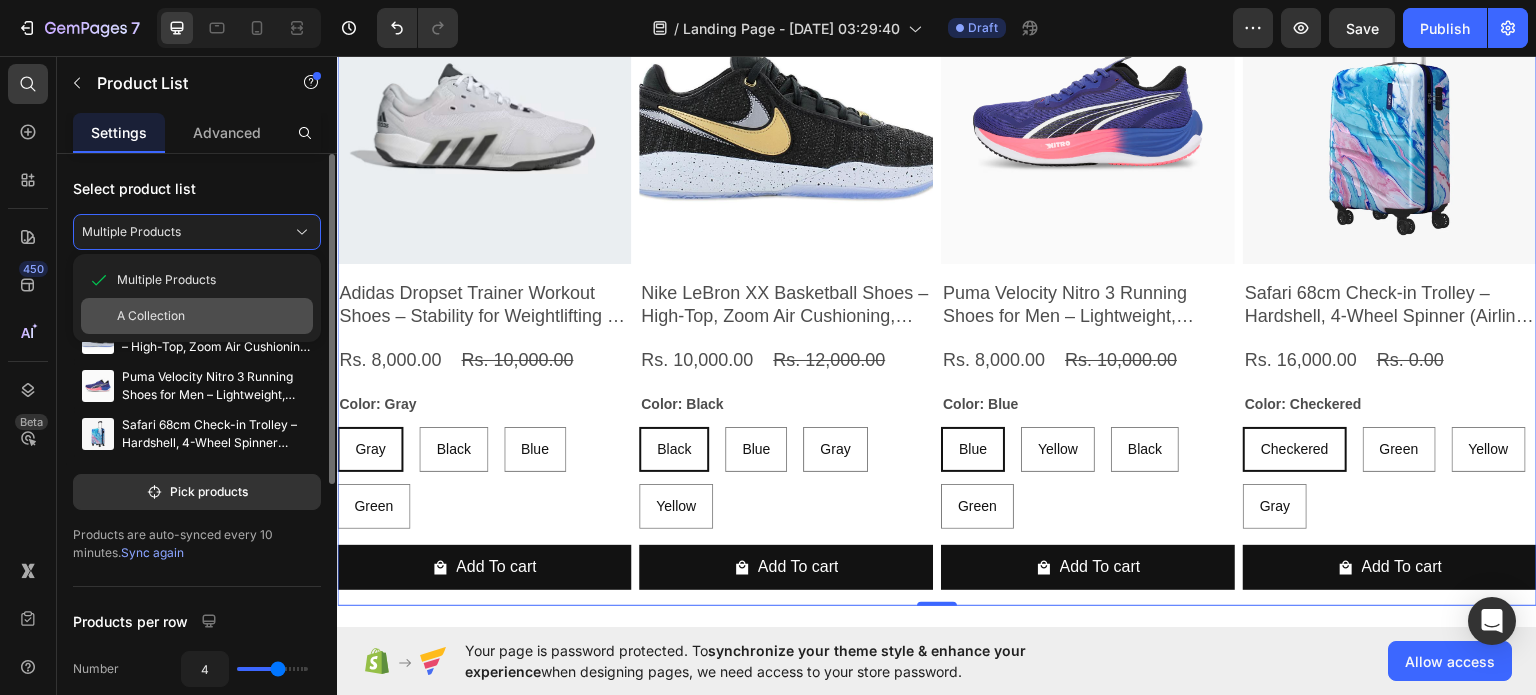 click on "A Collection" 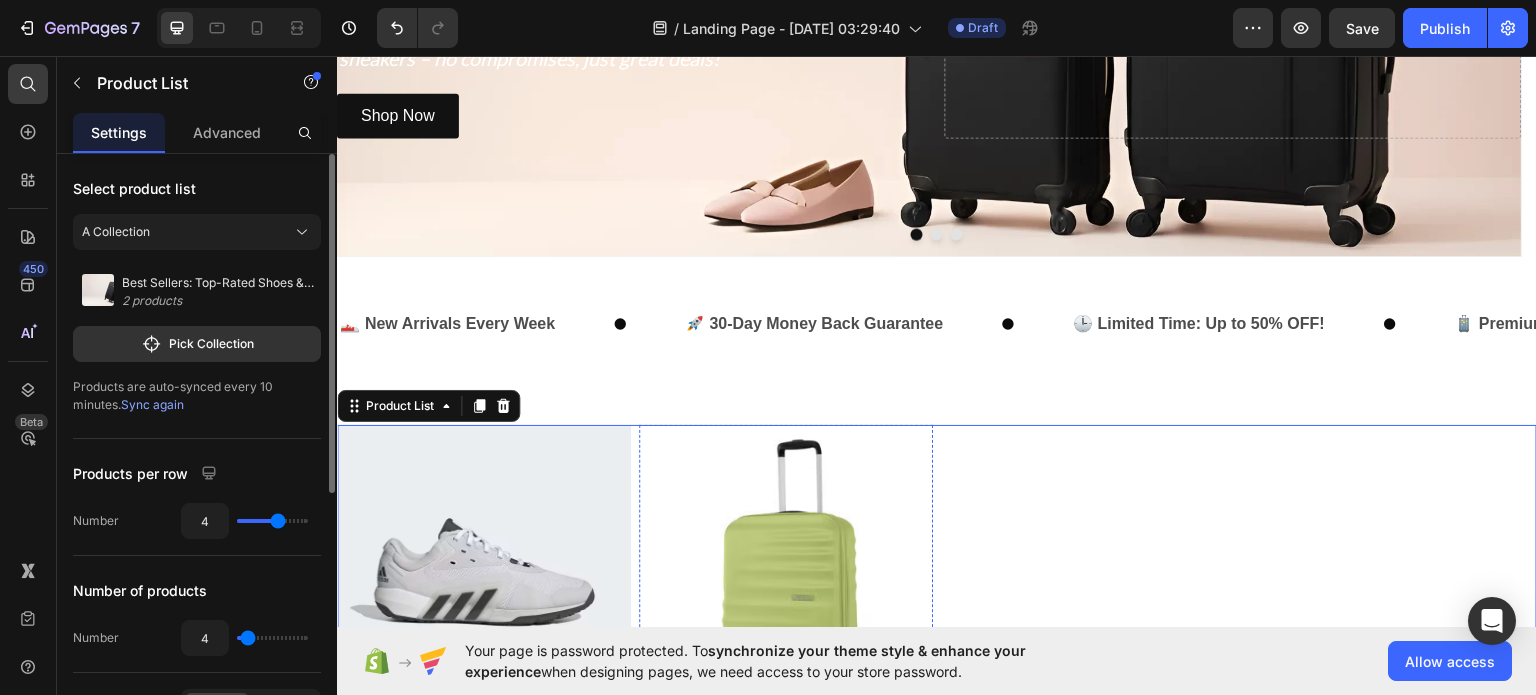scroll, scrollTop: 418, scrollLeft: 0, axis: vertical 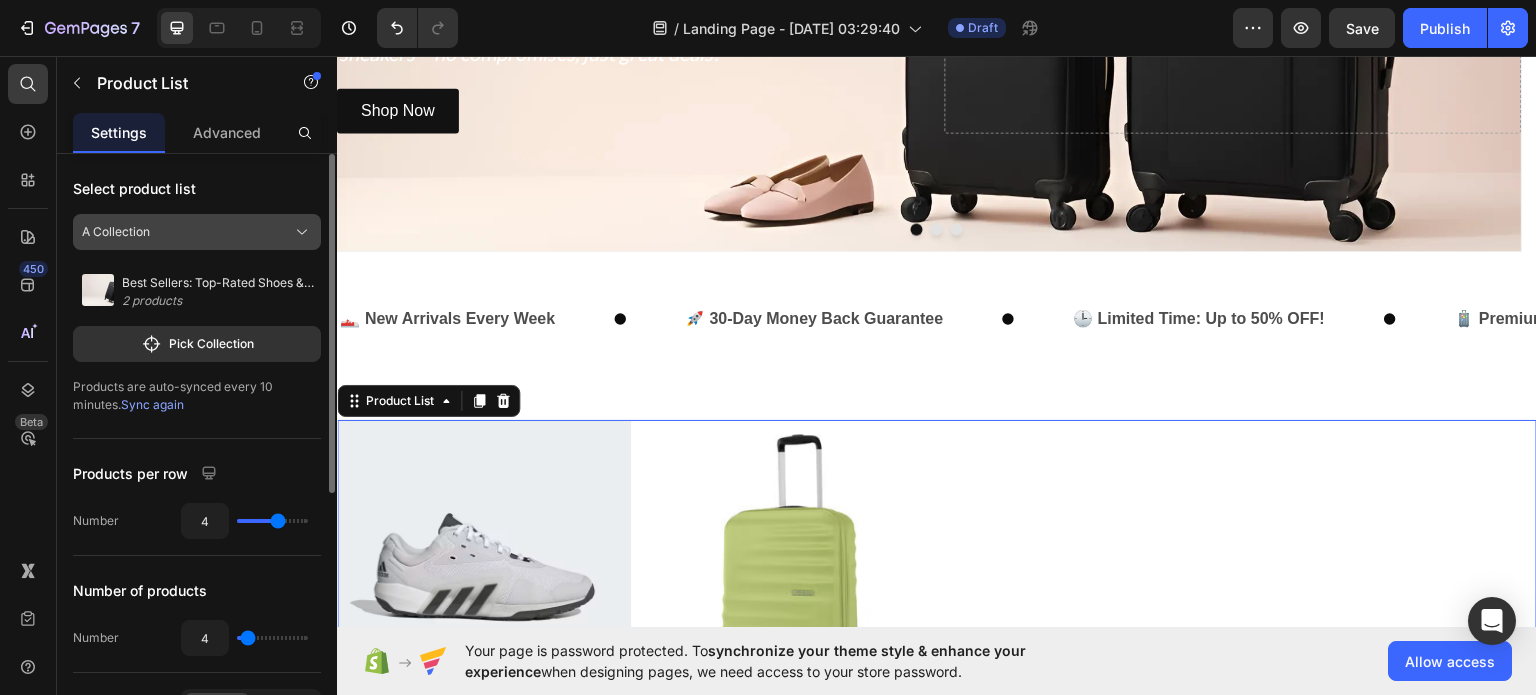 click on "A Collection" 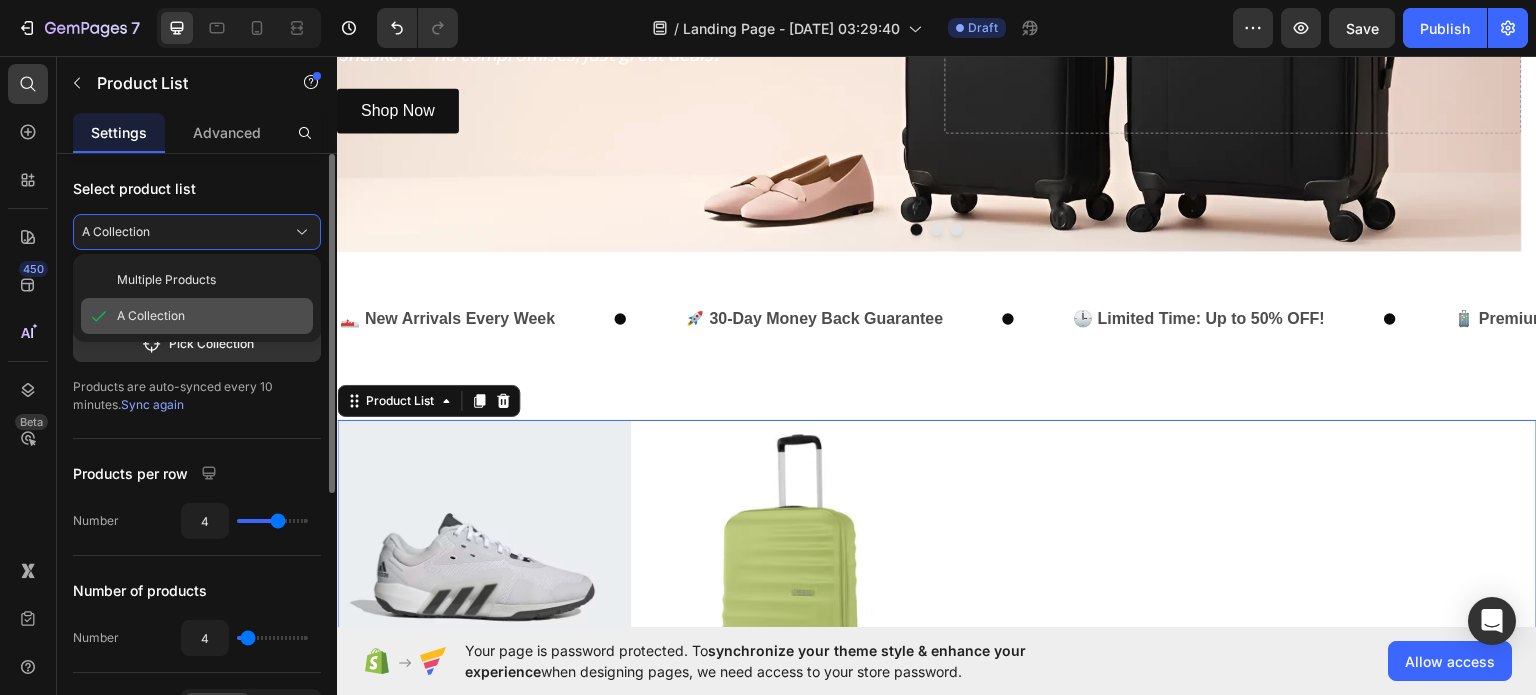 click on "A Collection" 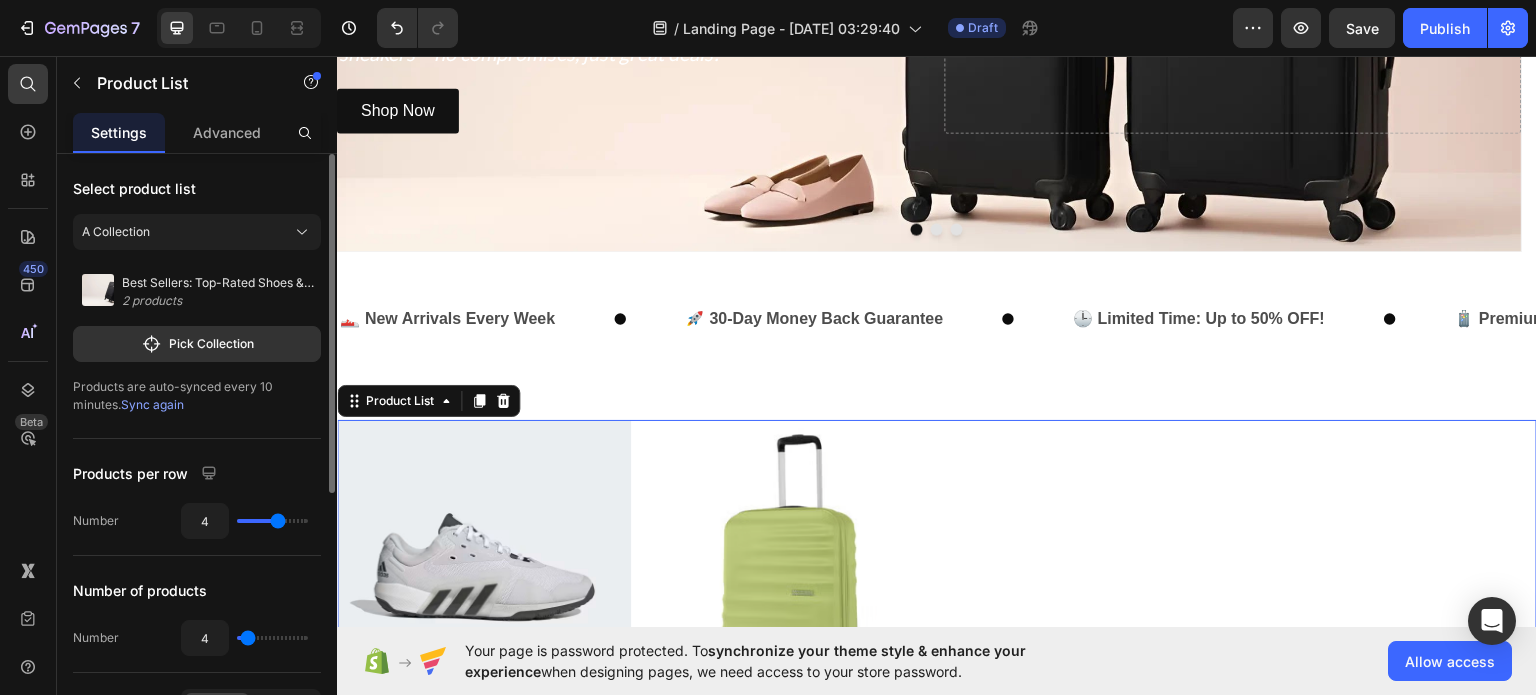 click on "Best Sellers: Top-Rated Shoes & Trolley Bags of 2025!" at bounding box center [218, 283] 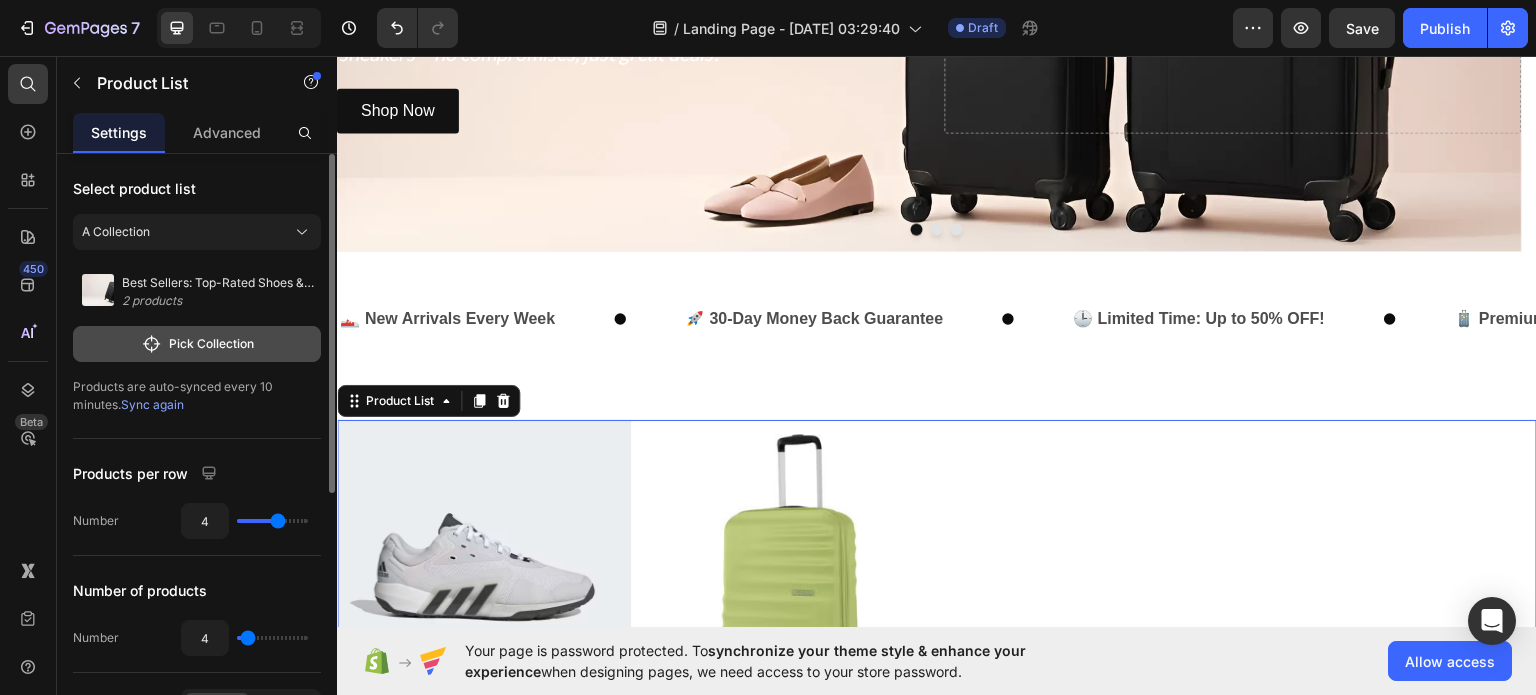 click on "Pick Collection" at bounding box center (197, 344) 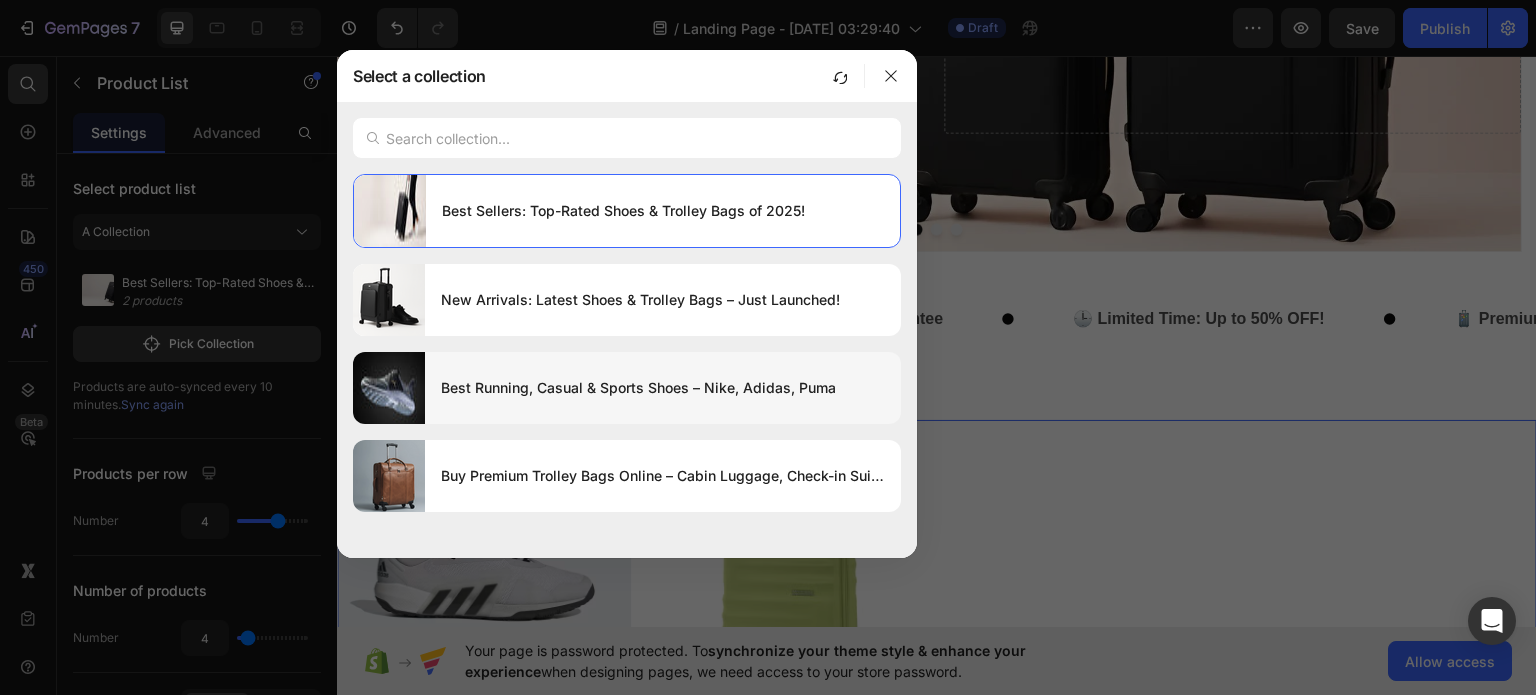 click on "Best Running, Casual & Sports Shoes – Nike, Adidas, Puma" at bounding box center [663, 388] 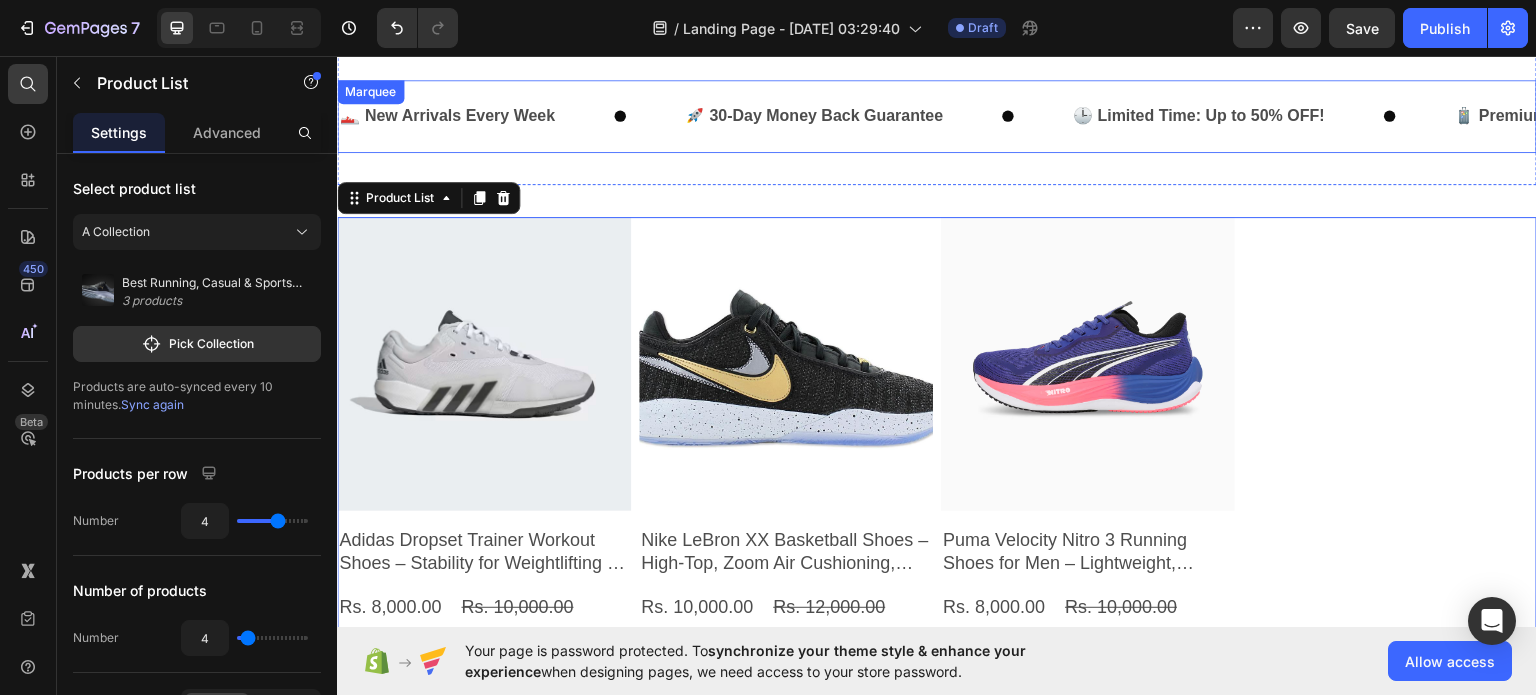 scroll, scrollTop: 616, scrollLeft: 0, axis: vertical 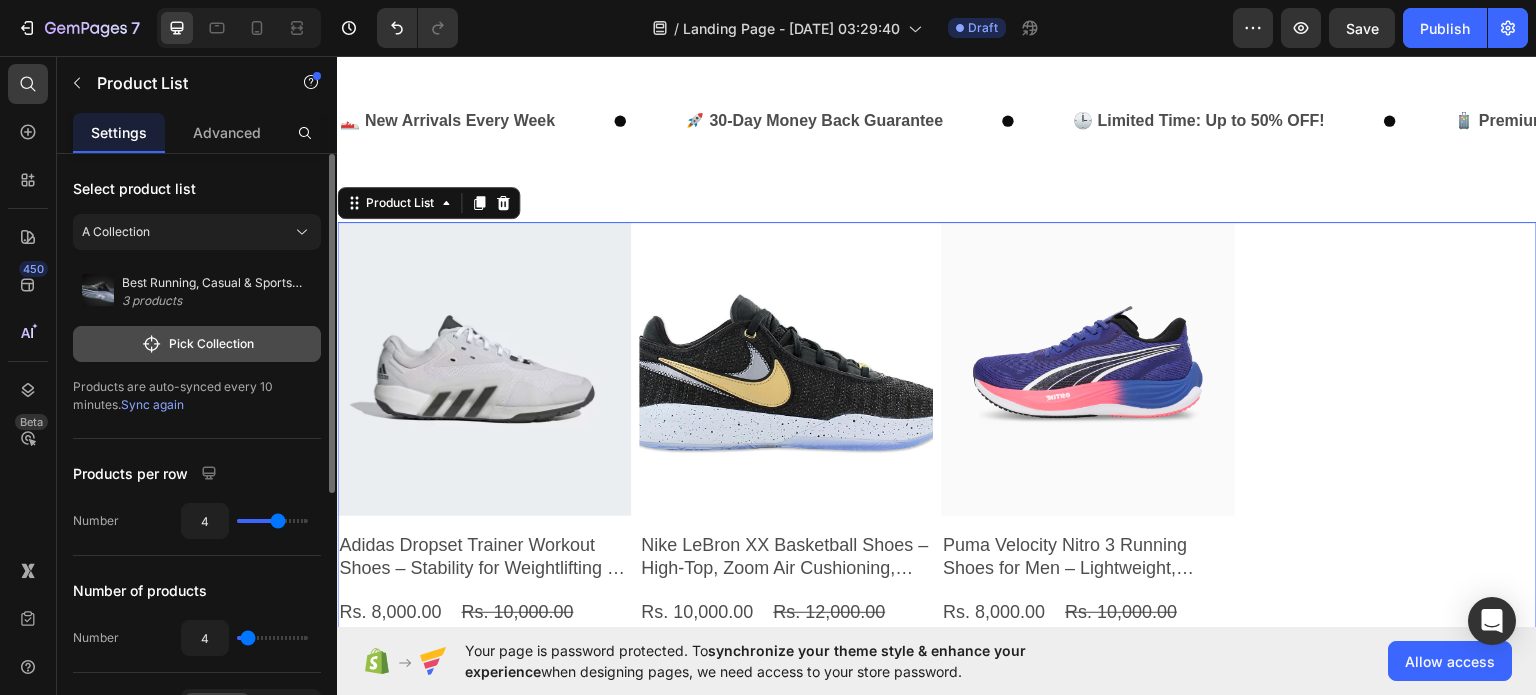 click on "Pick Collection" at bounding box center (197, 344) 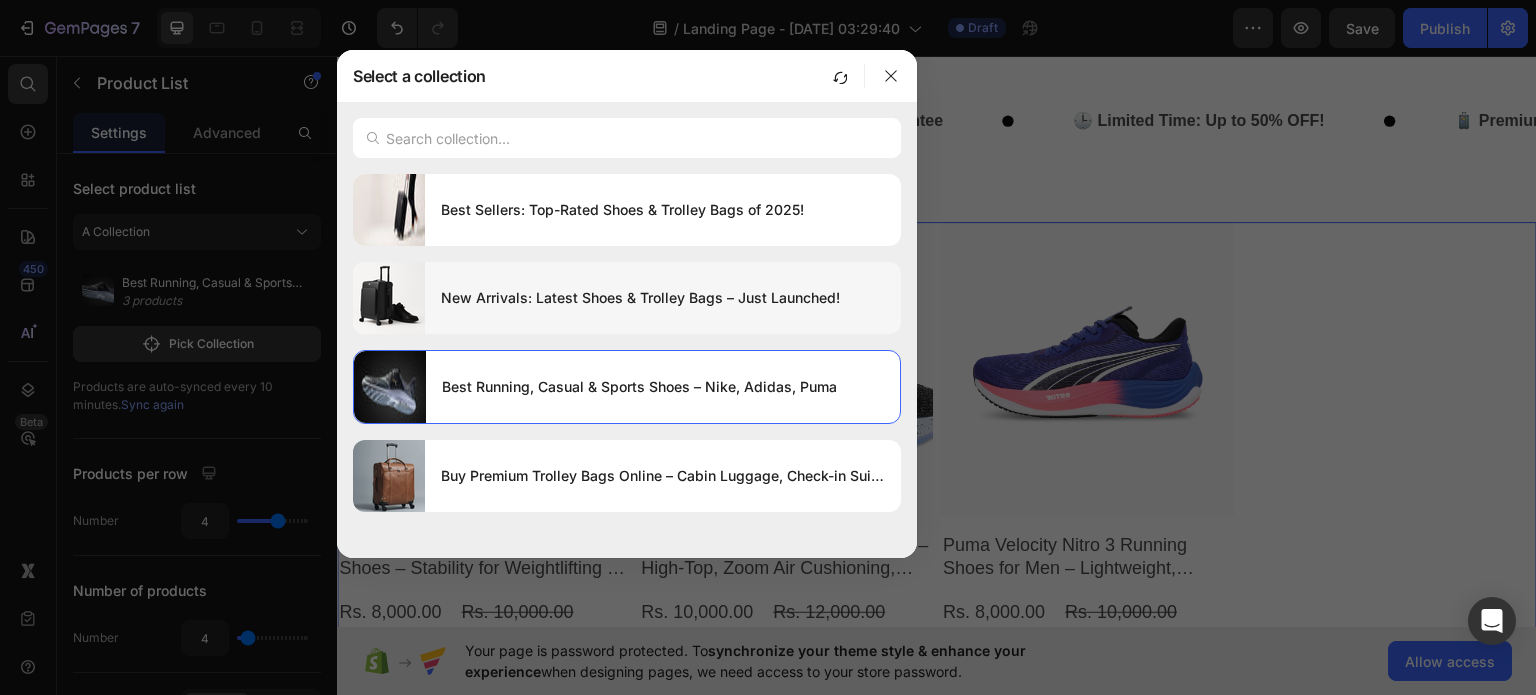click at bounding box center (389, 298) 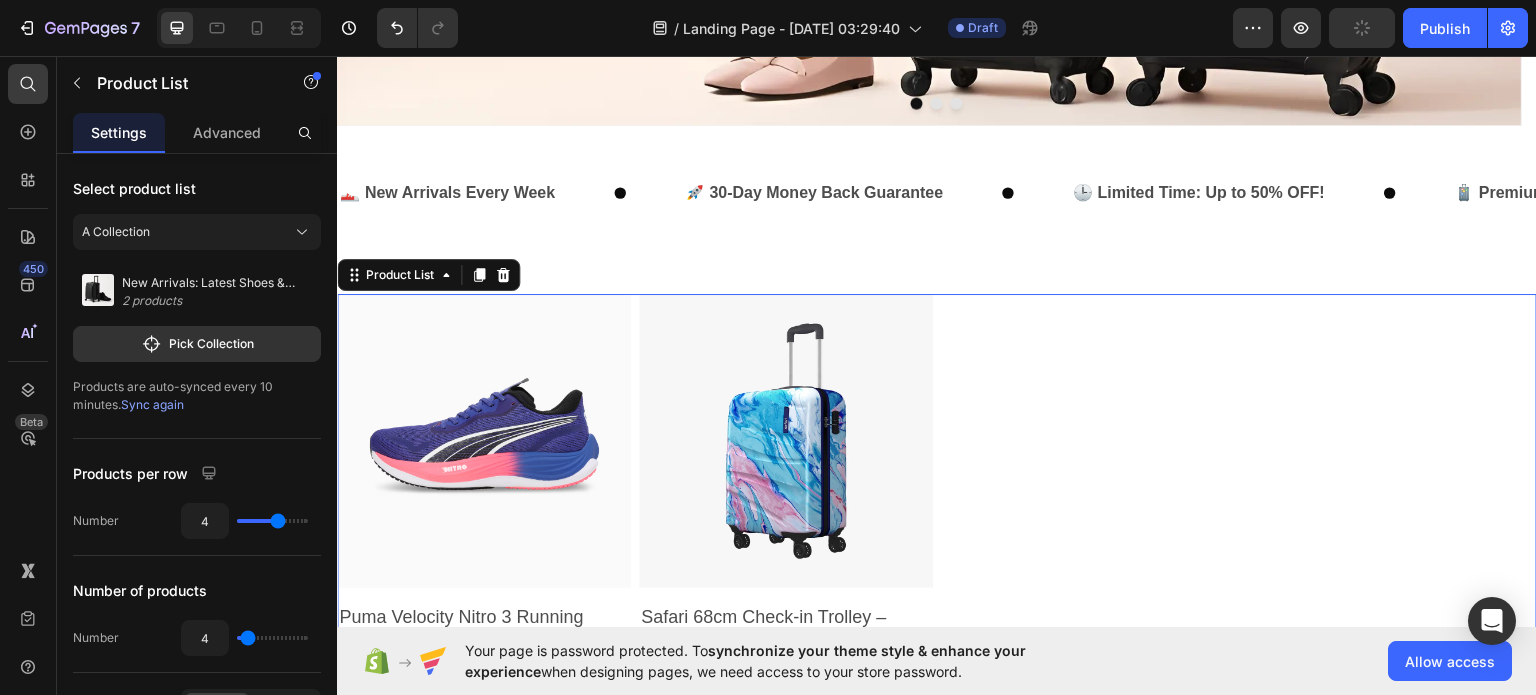 scroll, scrollTop: 616, scrollLeft: 0, axis: vertical 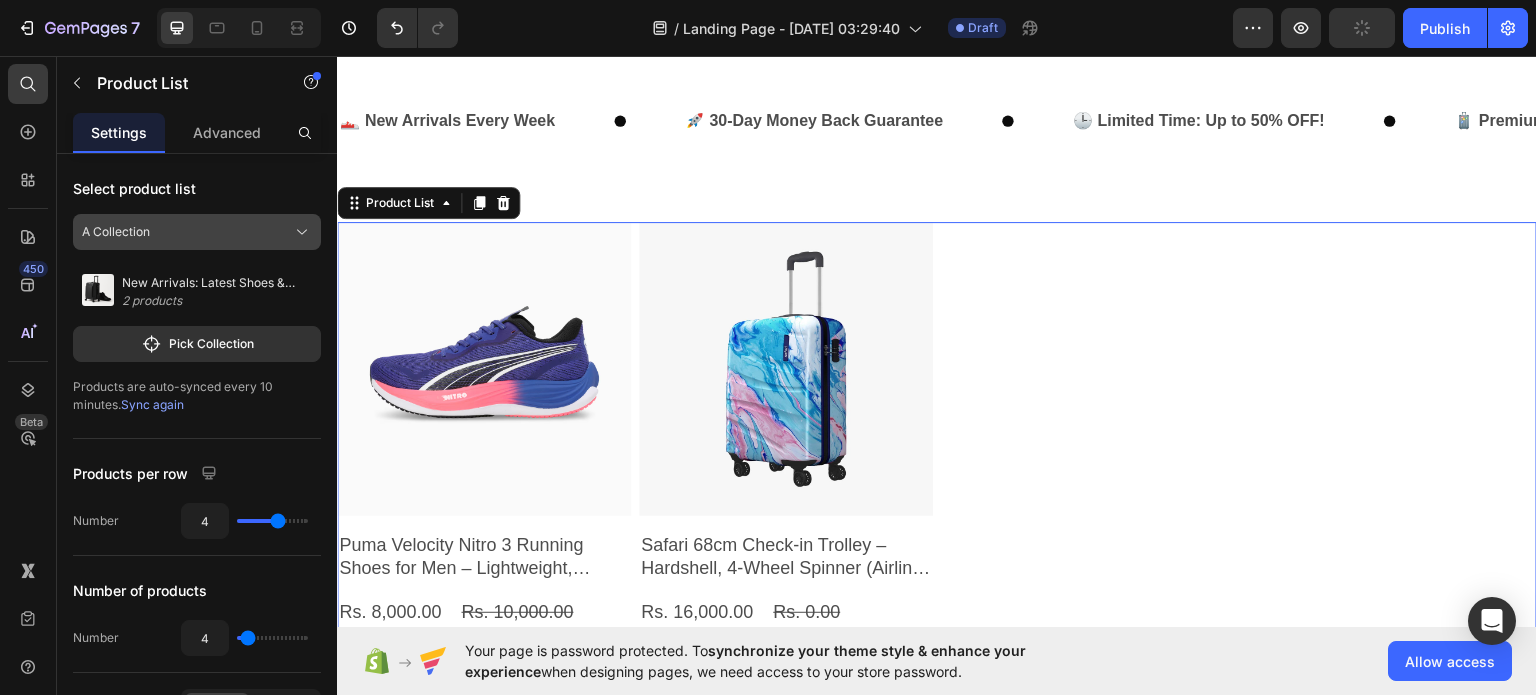 click on "A Collection" 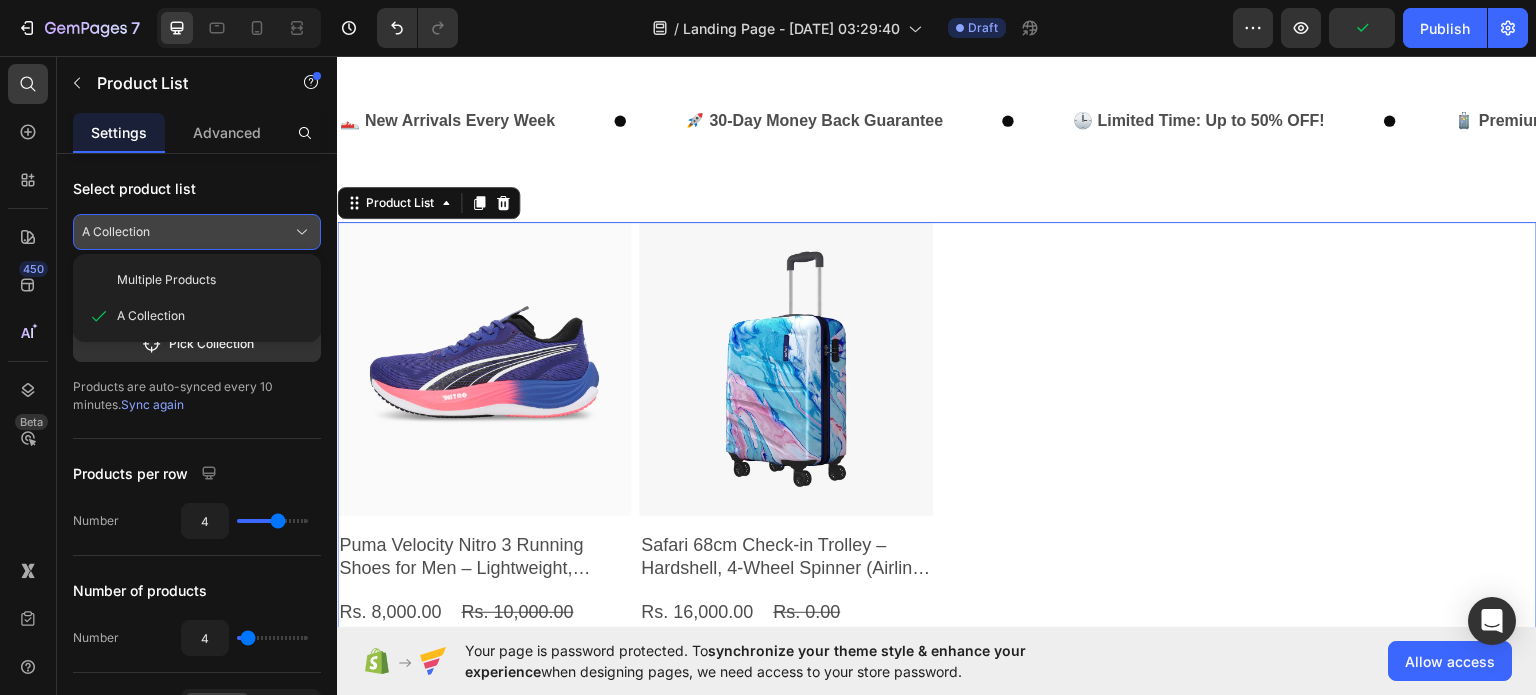 click on "A Collection" 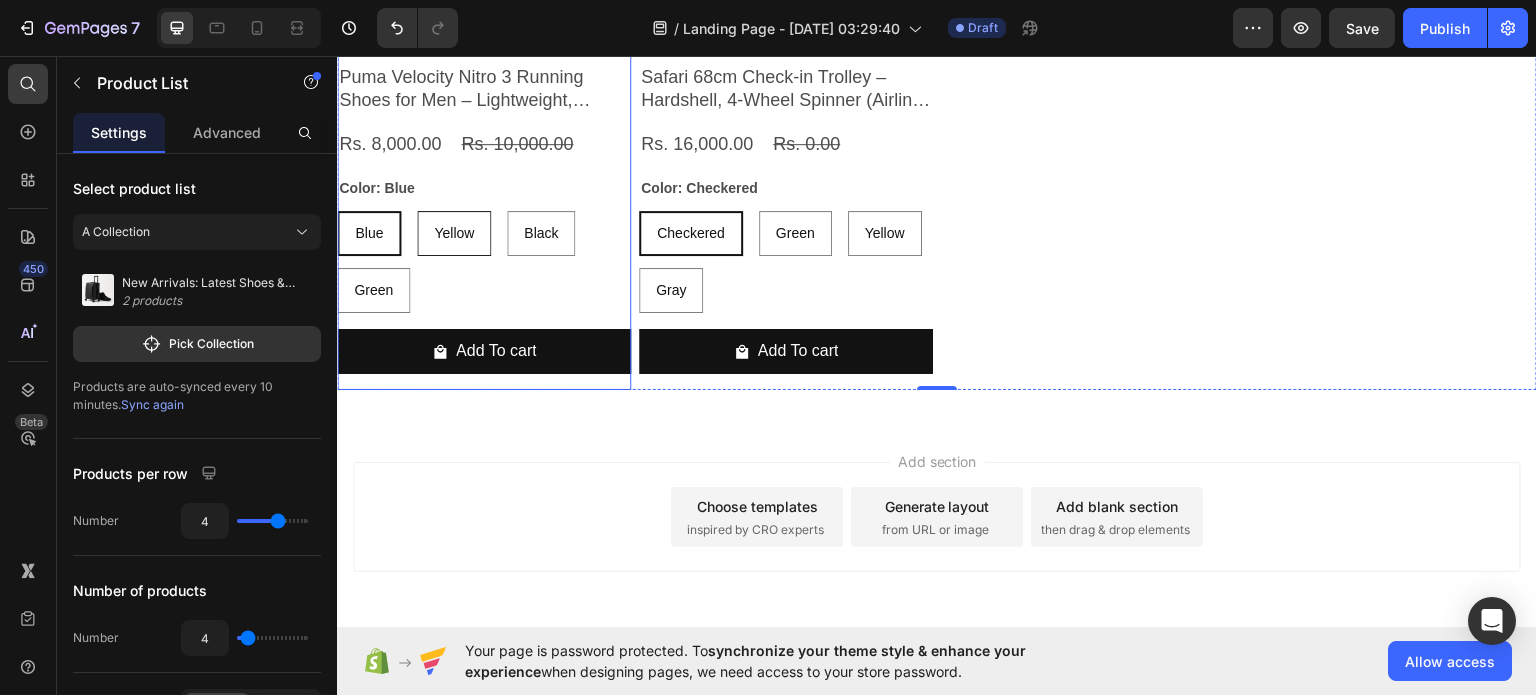 click on "Yellow" at bounding box center [454, 232] 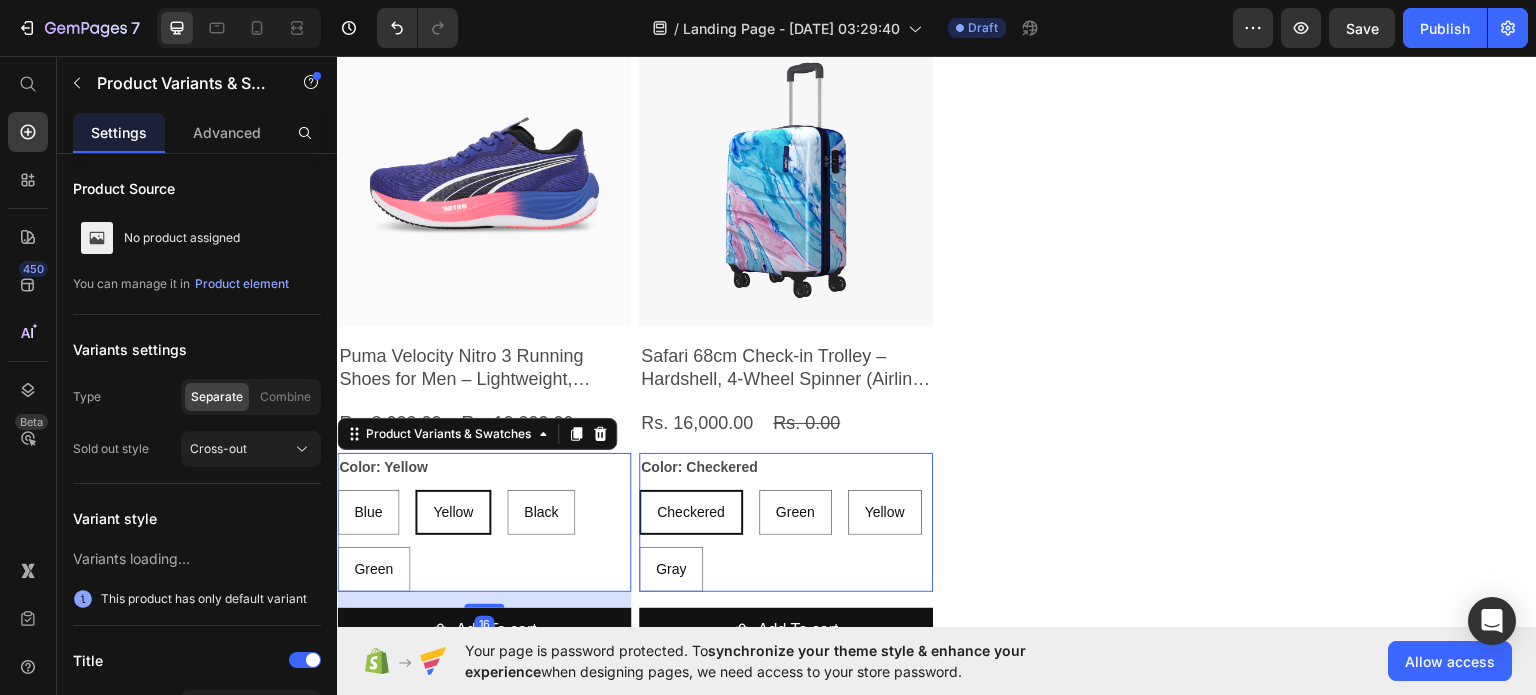 scroll, scrollTop: 802, scrollLeft: 0, axis: vertical 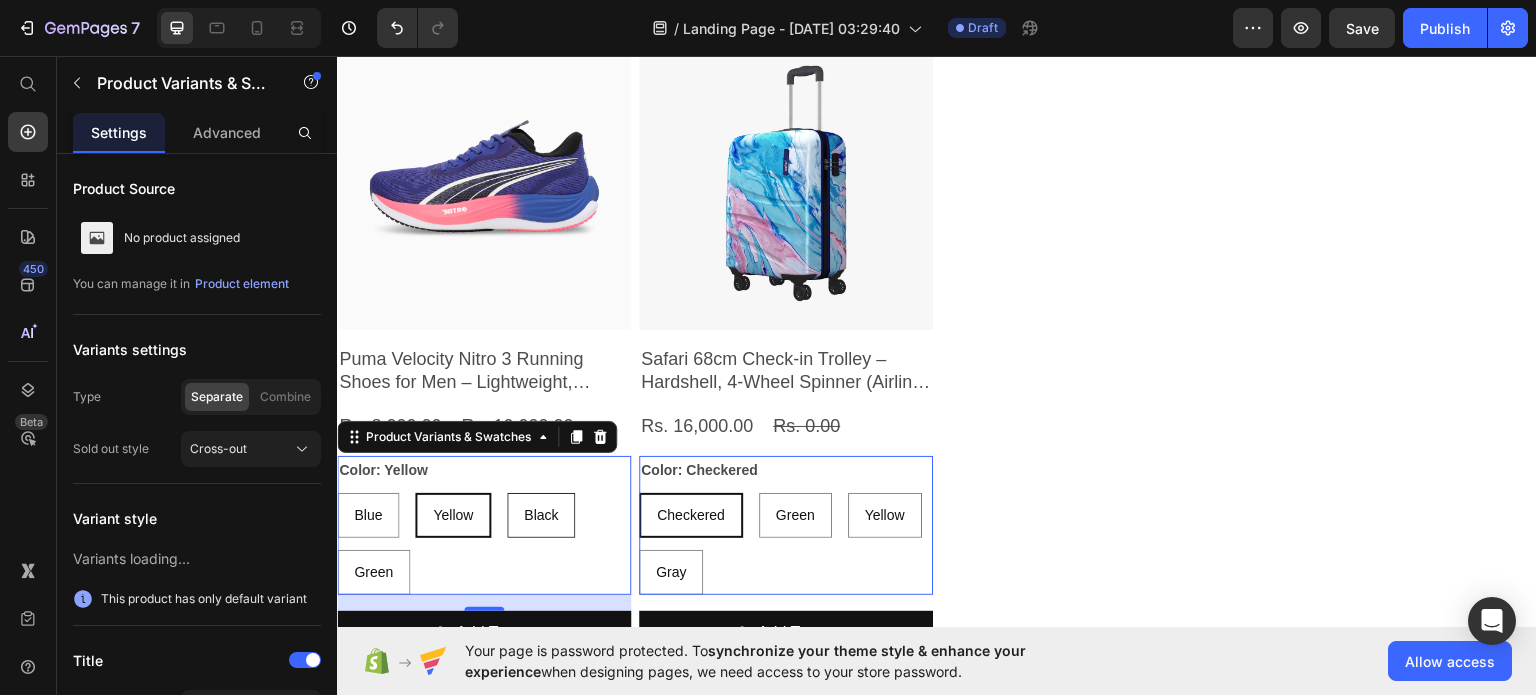 click on "Black" at bounding box center [541, 514] 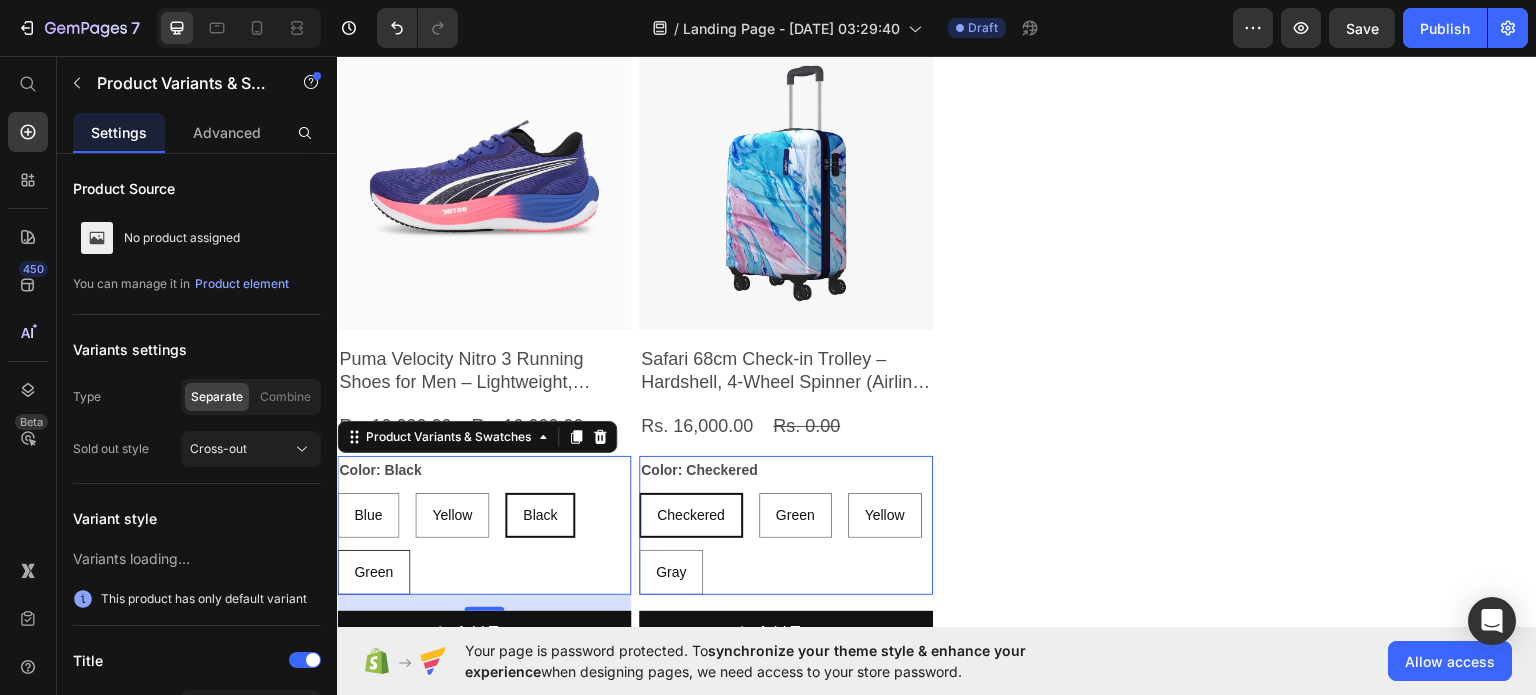 click on "Green" at bounding box center [373, 571] 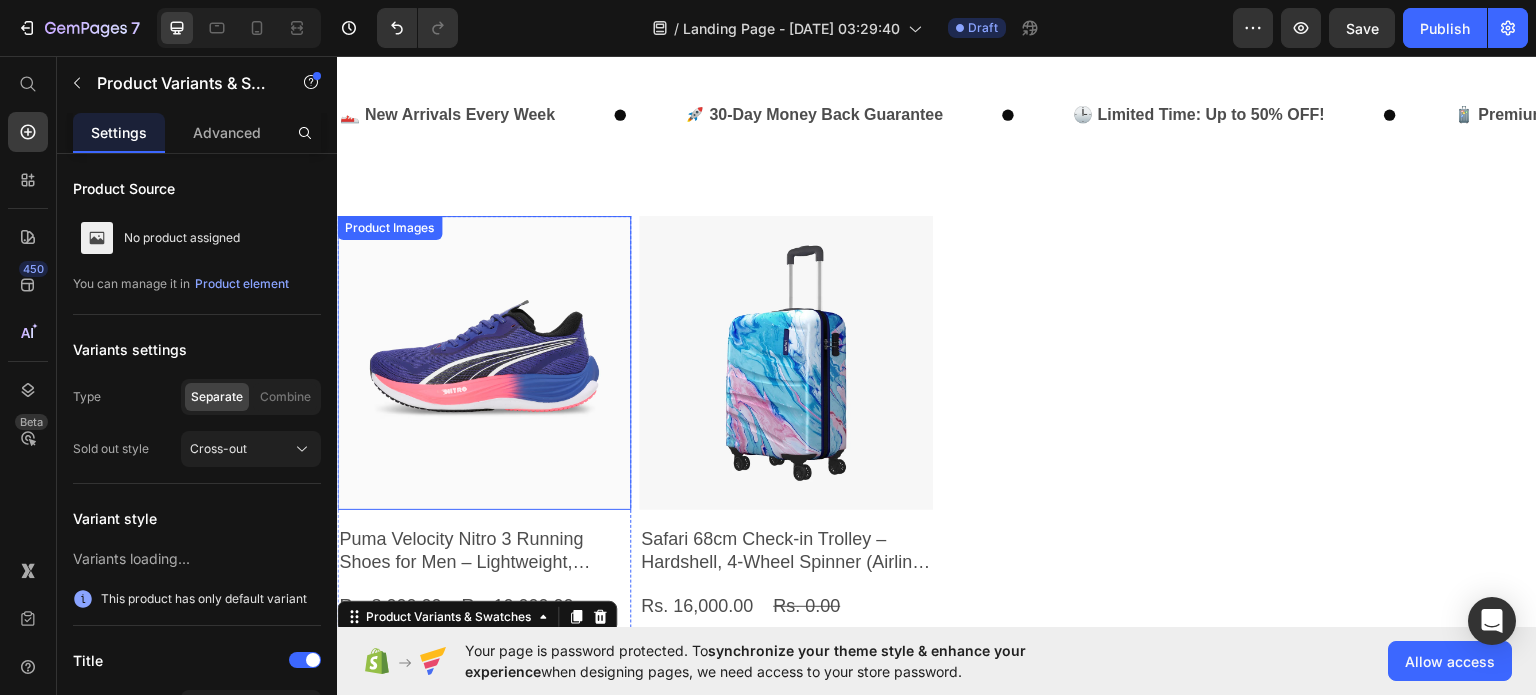 scroll, scrollTop: 620, scrollLeft: 0, axis: vertical 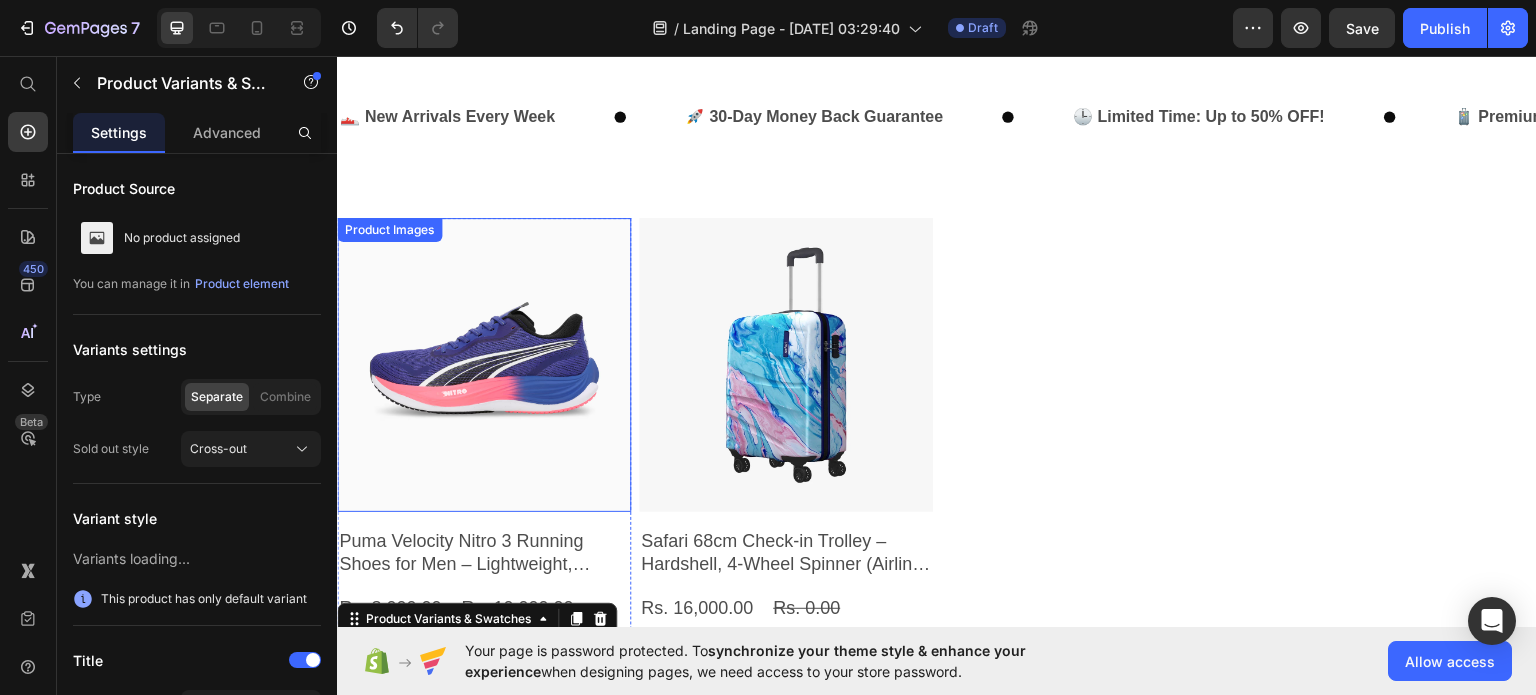 click at bounding box center [484, 364] 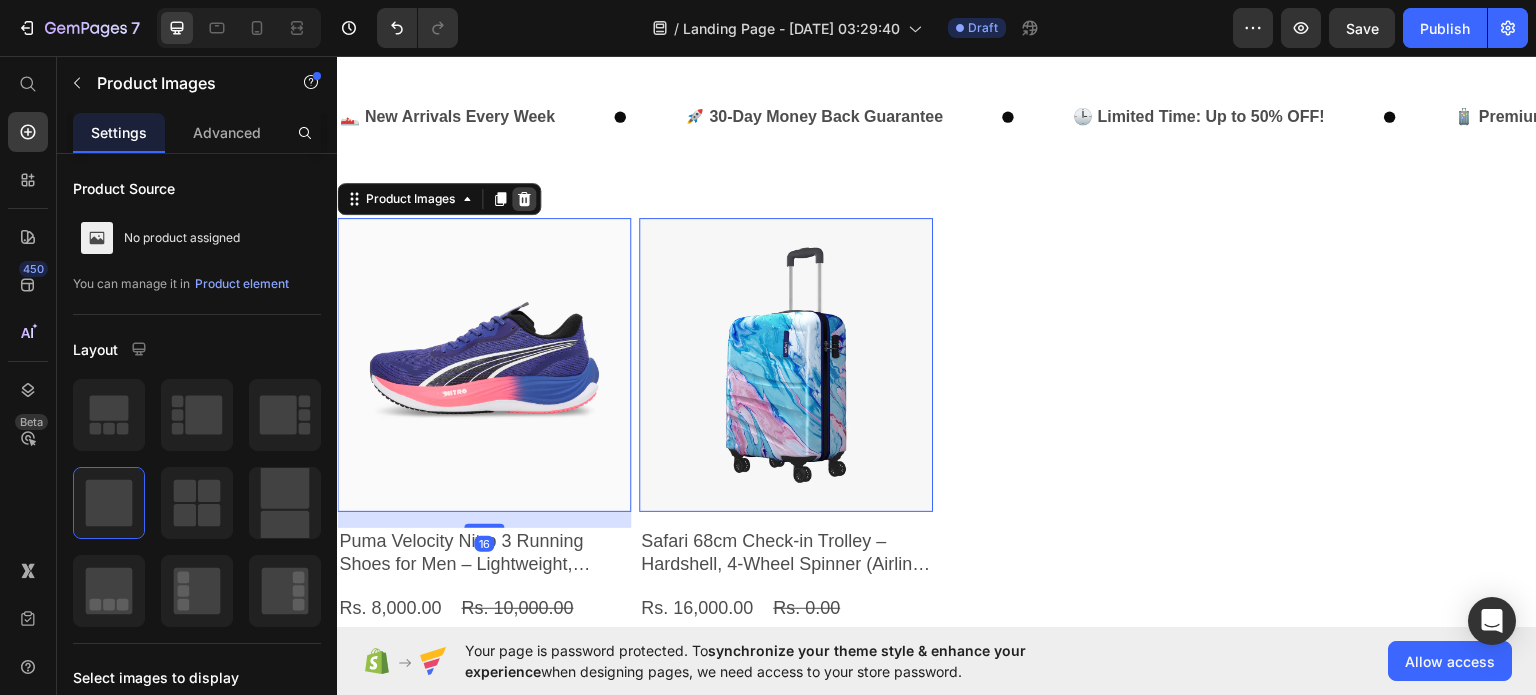 click 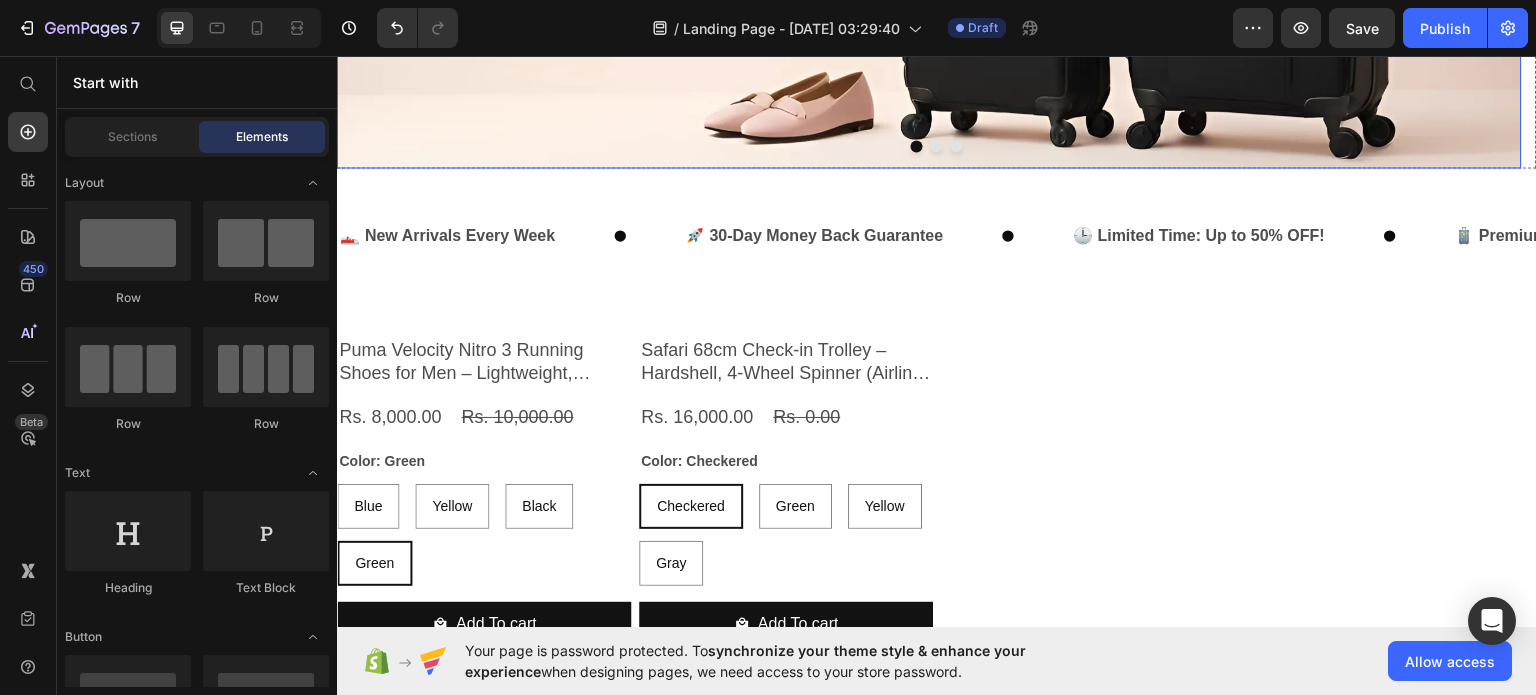 scroll, scrollTop: 505, scrollLeft: 0, axis: vertical 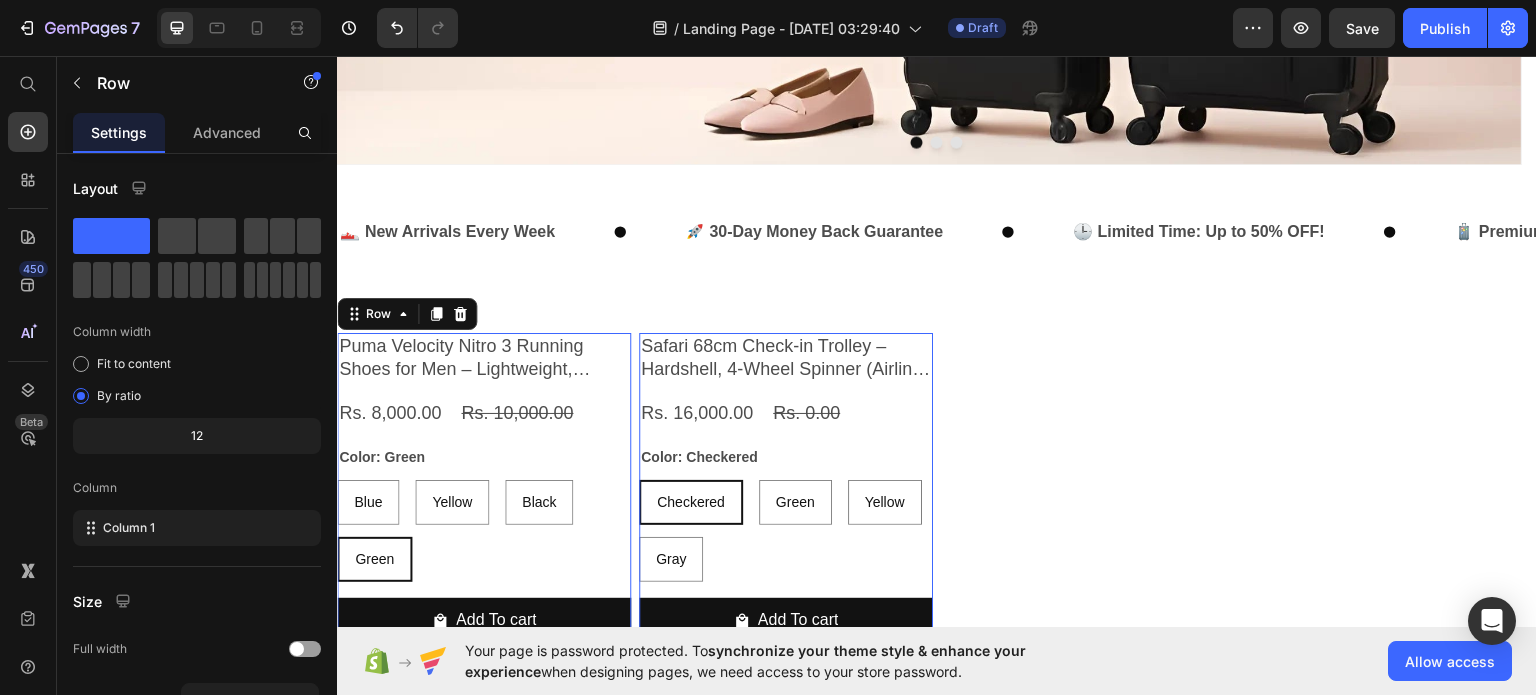 click on "Puma Velocity Nitro 3 Running Shoes for Men – Lightweight, Cushioned Product Title Rs. 8,000.00 Product Price Rs. 10,000.00 Product Price Row Color: Green Blue Blue Blue Yellow Yellow Yellow Black Black Black Green Green Green Product Variants & Swatches Add To cart Product Cart Button" at bounding box center [484, 495] 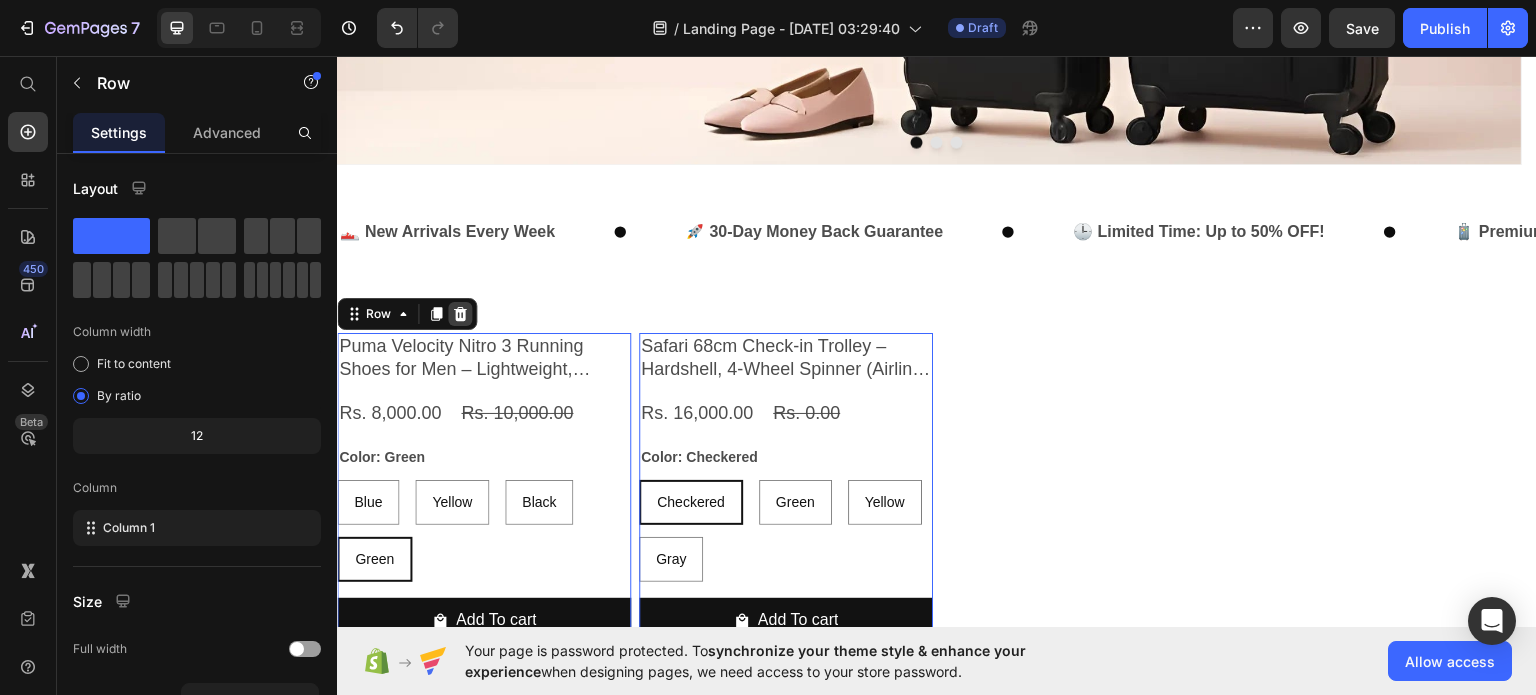 click 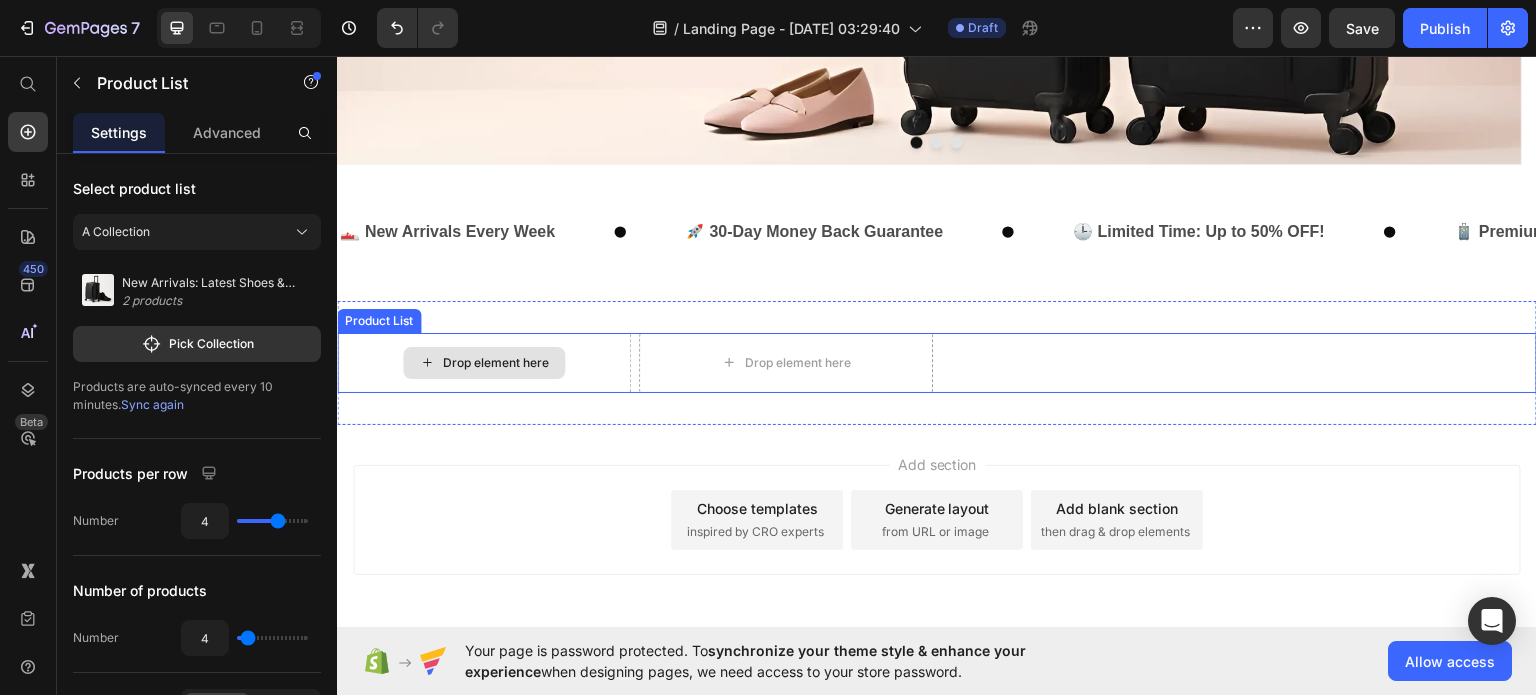 click on "Drop element here" at bounding box center (484, 362) 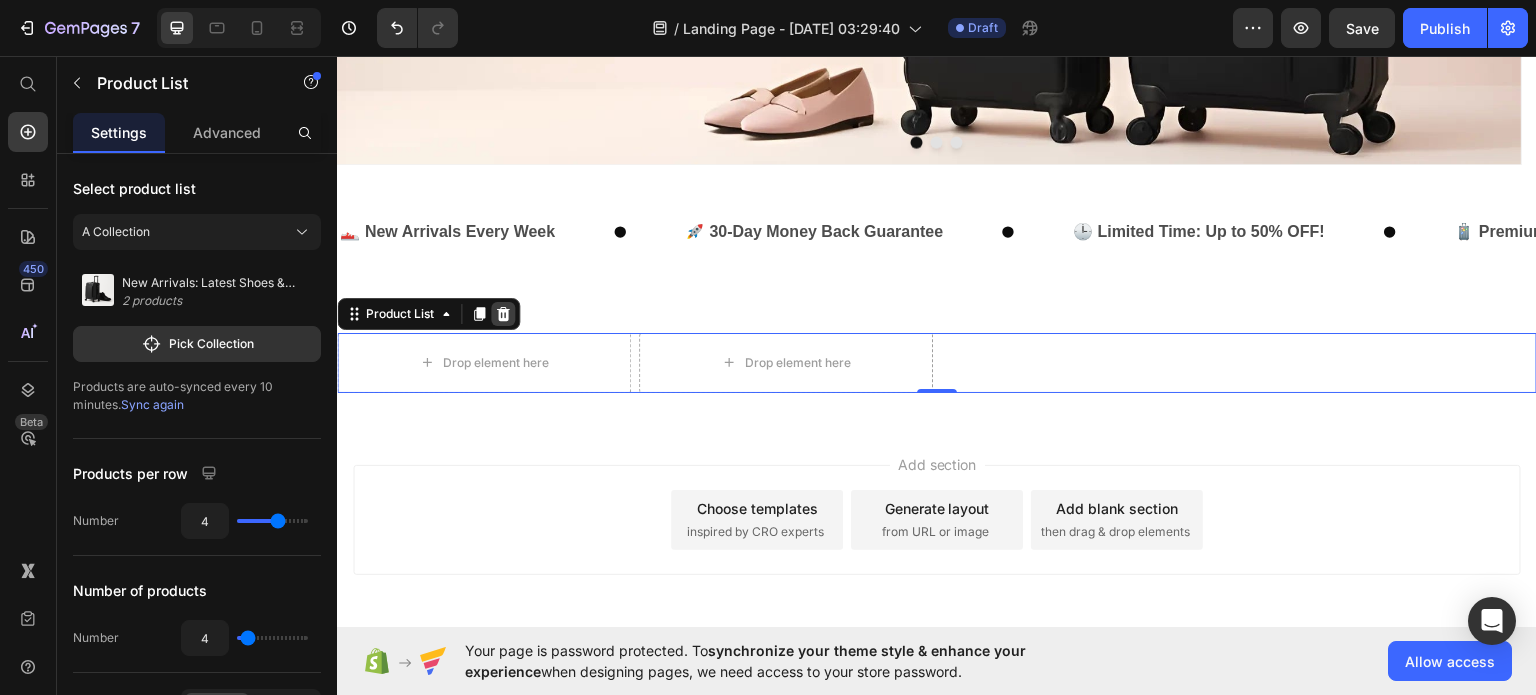 click 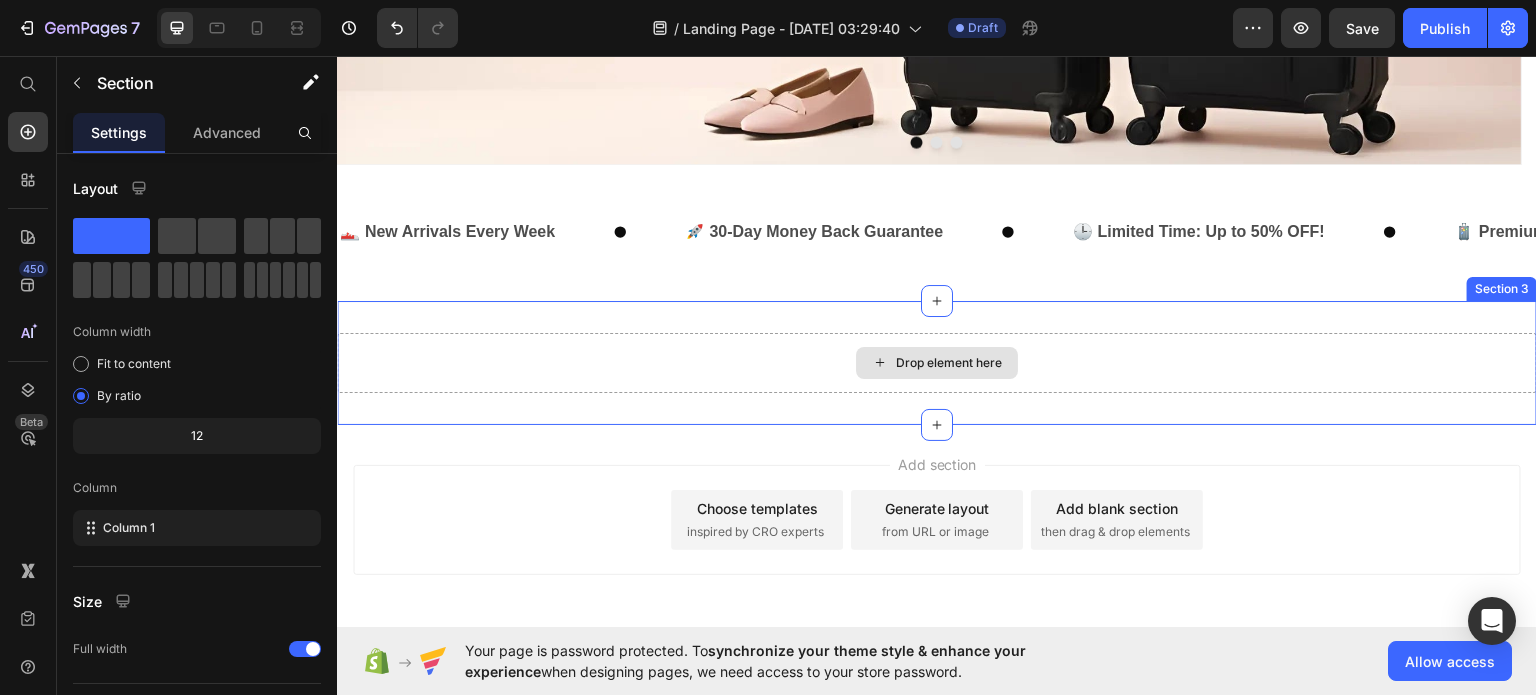 click on "Drop element here" at bounding box center [937, 362] 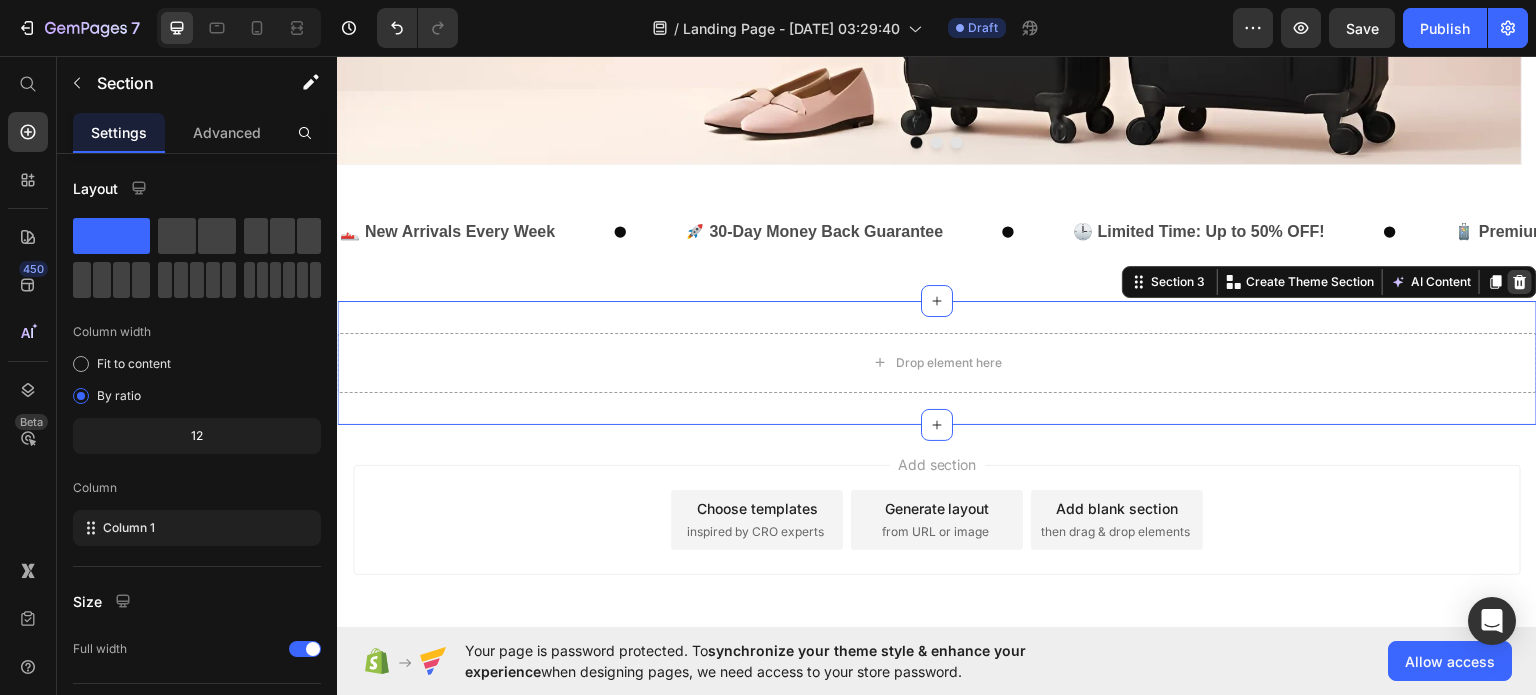 click 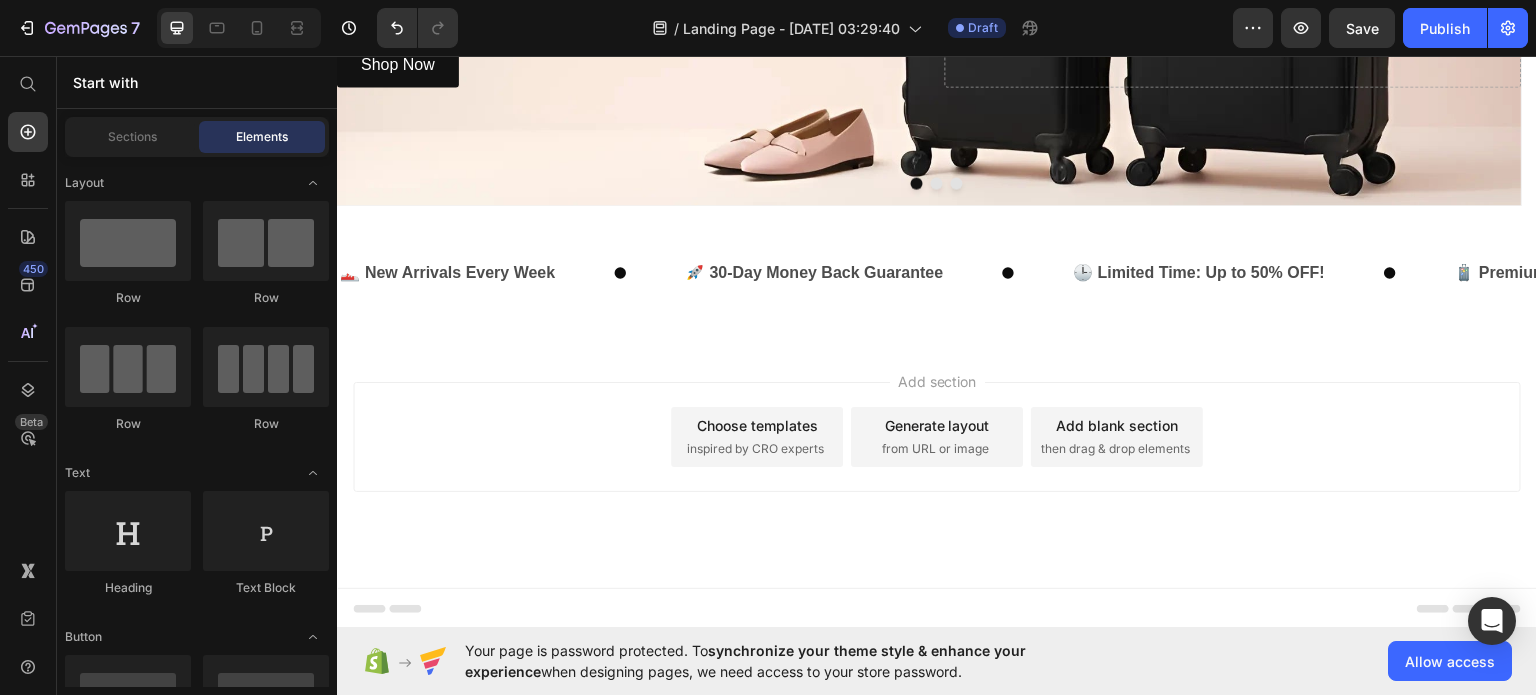 click on "Add section Choose templates inspired by CRO experts Generate layout from URL or image Add blank section then drag & drop elements" at bounding box center [937, 436] 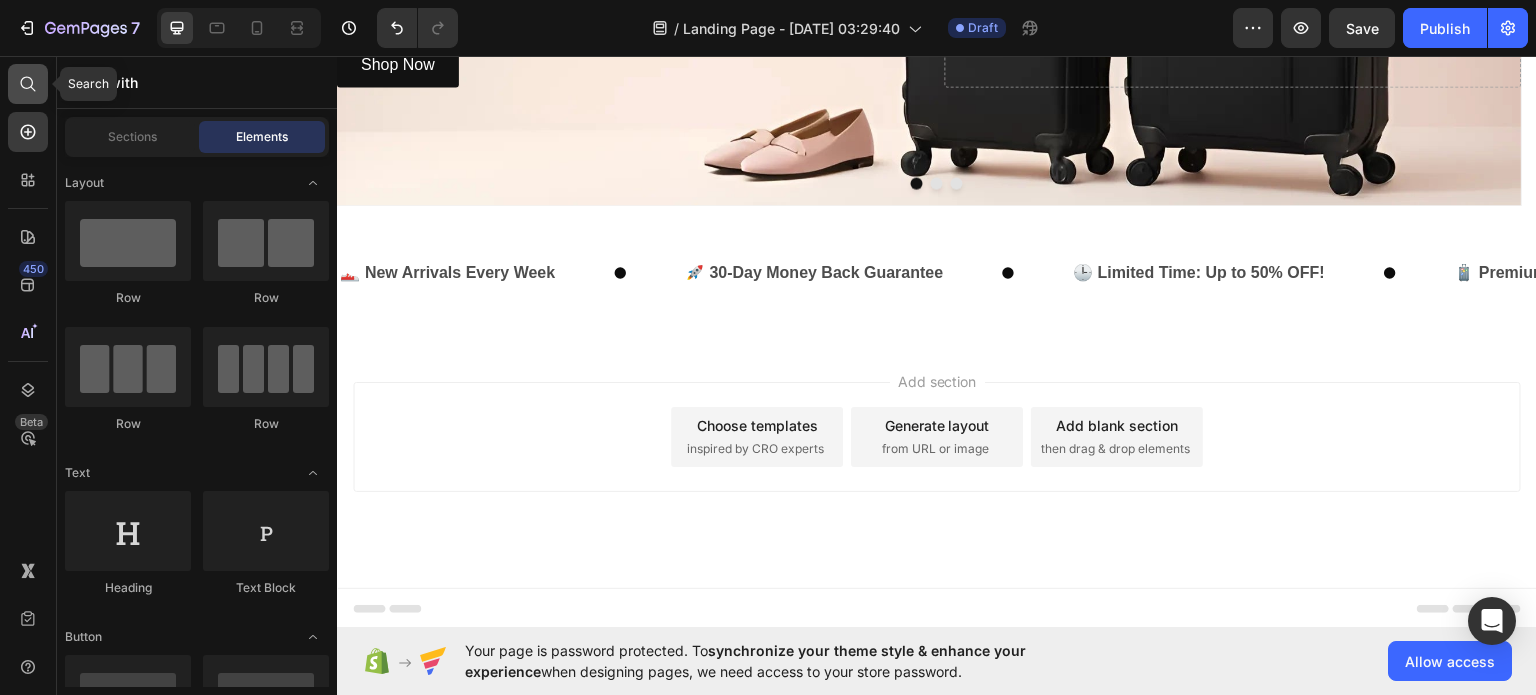 click 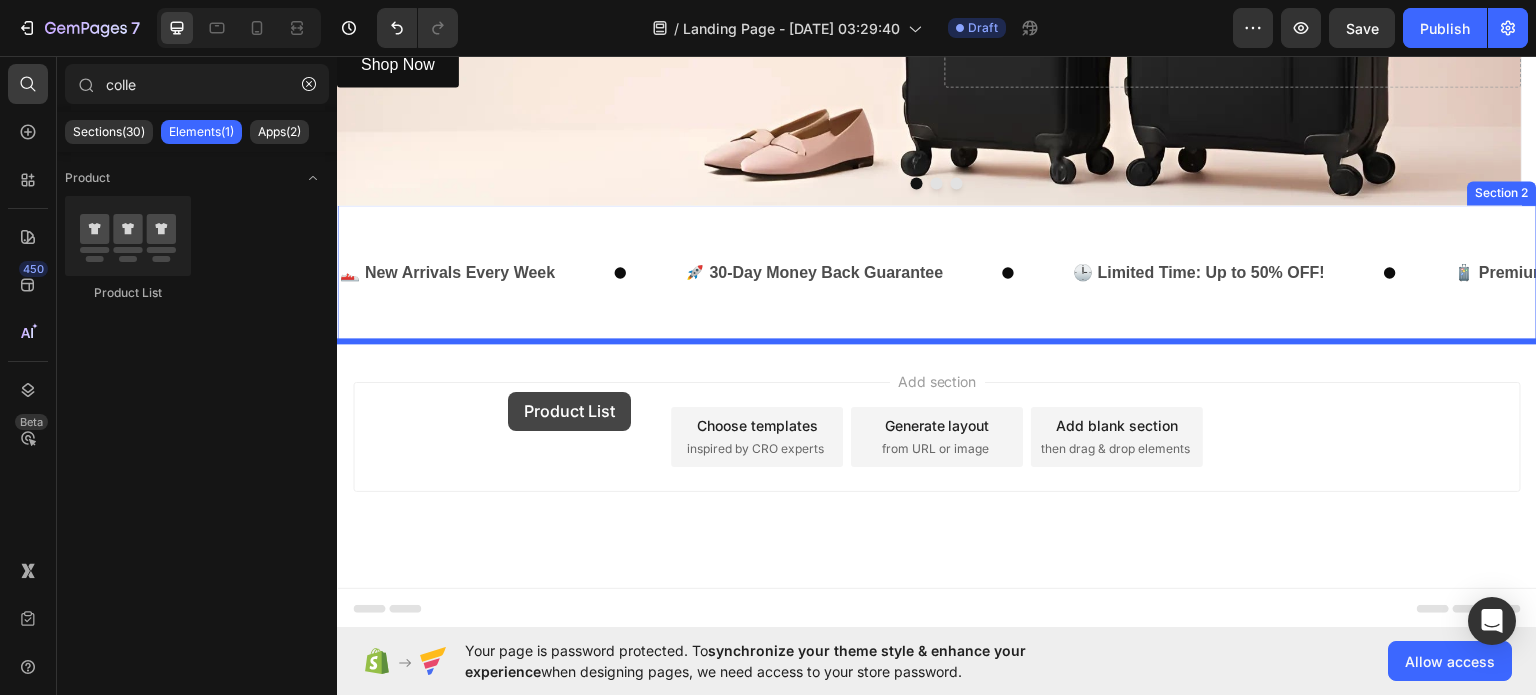 drag, startPoint x: 468, startPoint y: 305, endPoint x: 508, endPoint y: 391, distance: 94.847244 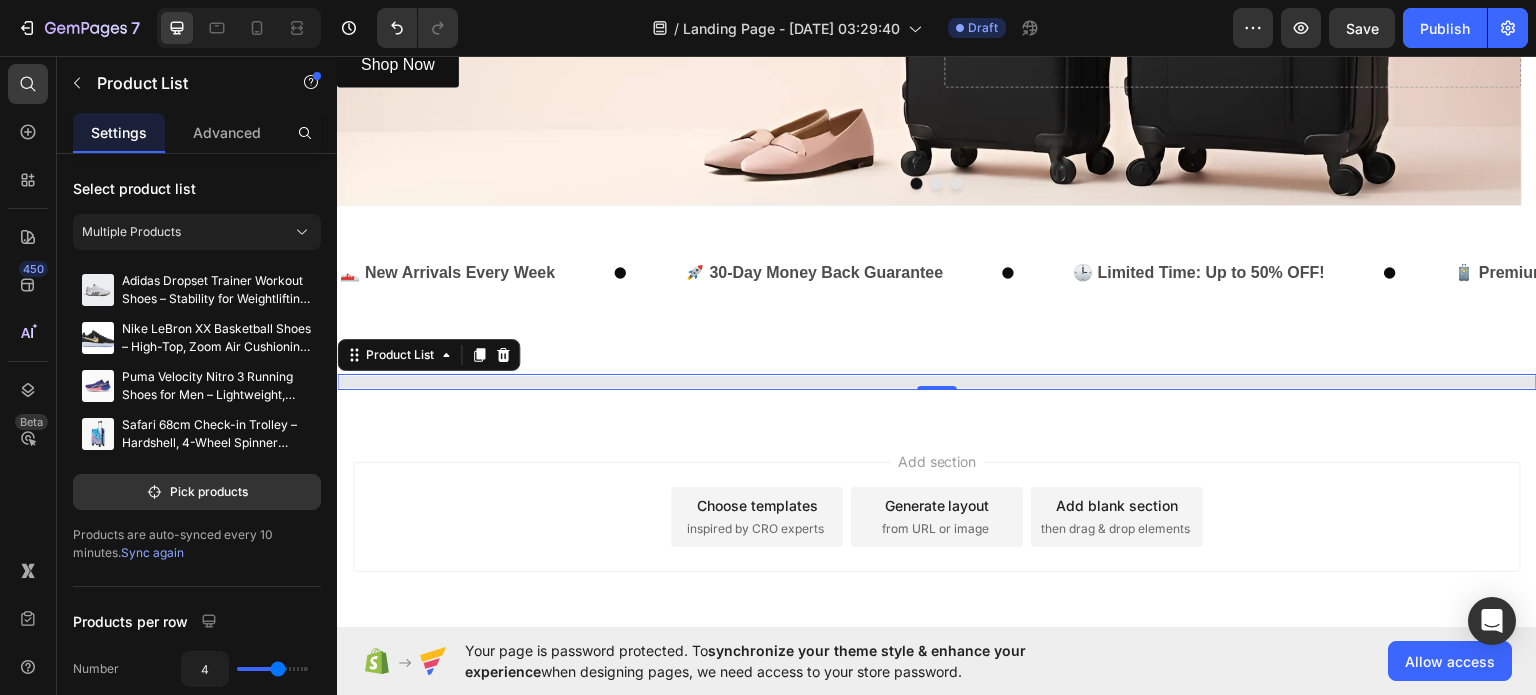 scroll, scrollTop: 505, scrollLeft: 0, axis: vertical 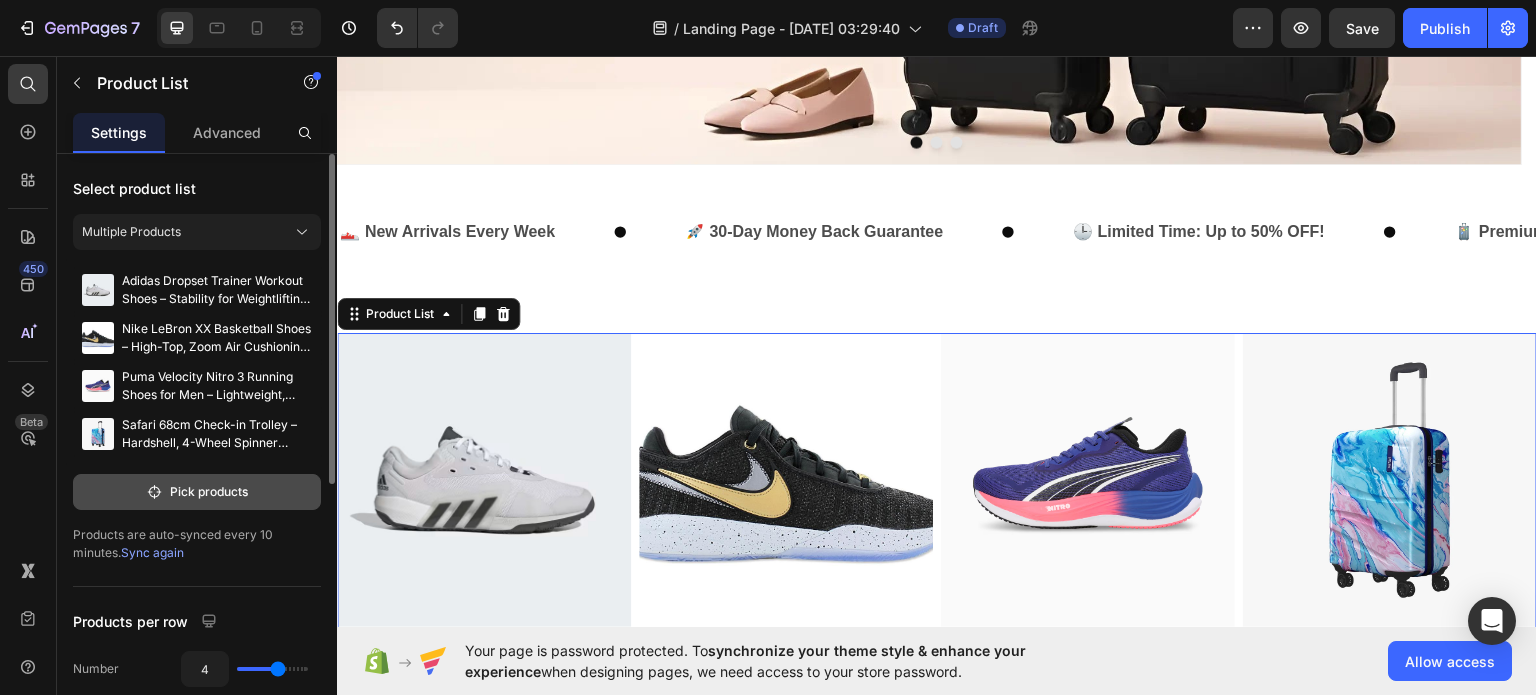 click on "Pick products" at bounding box center [197, 492] 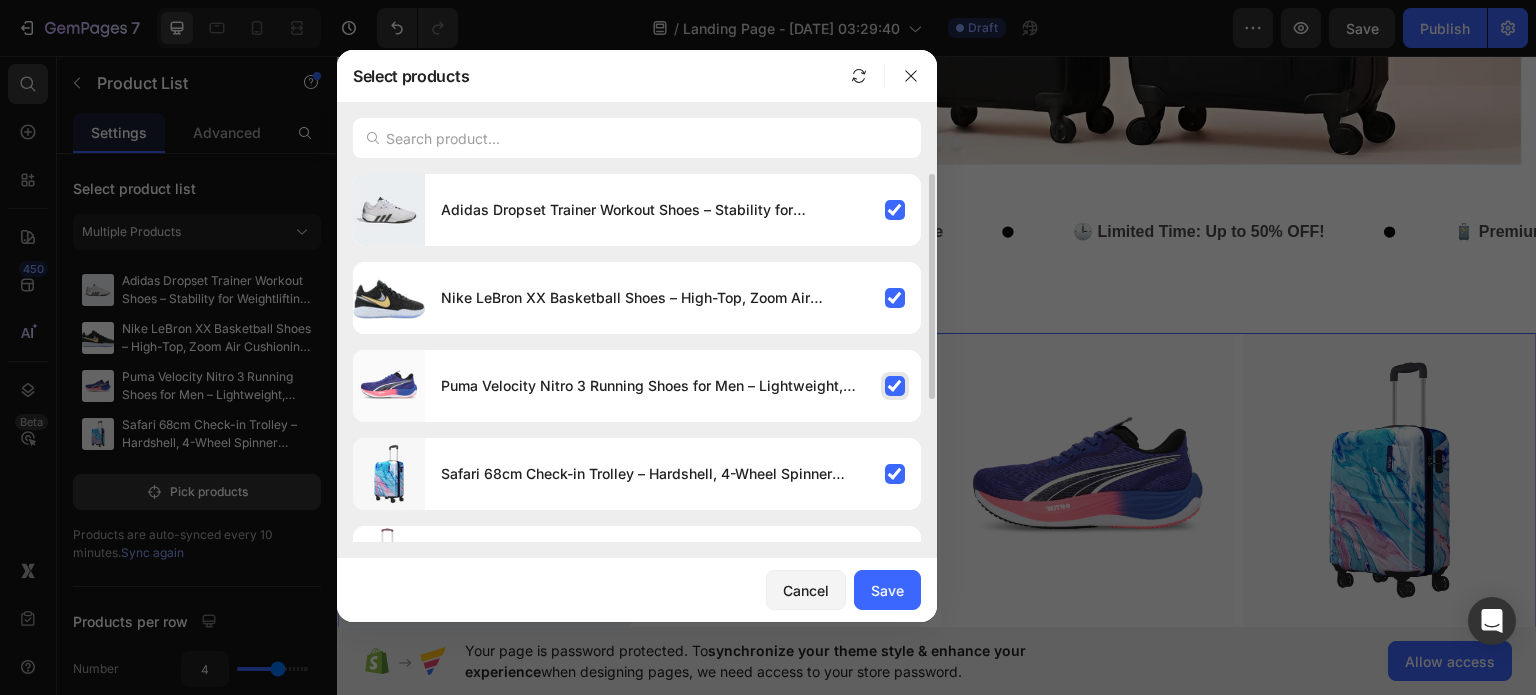 scroll, scrollTop: 231, scrollLeft: 0, axis: vertical 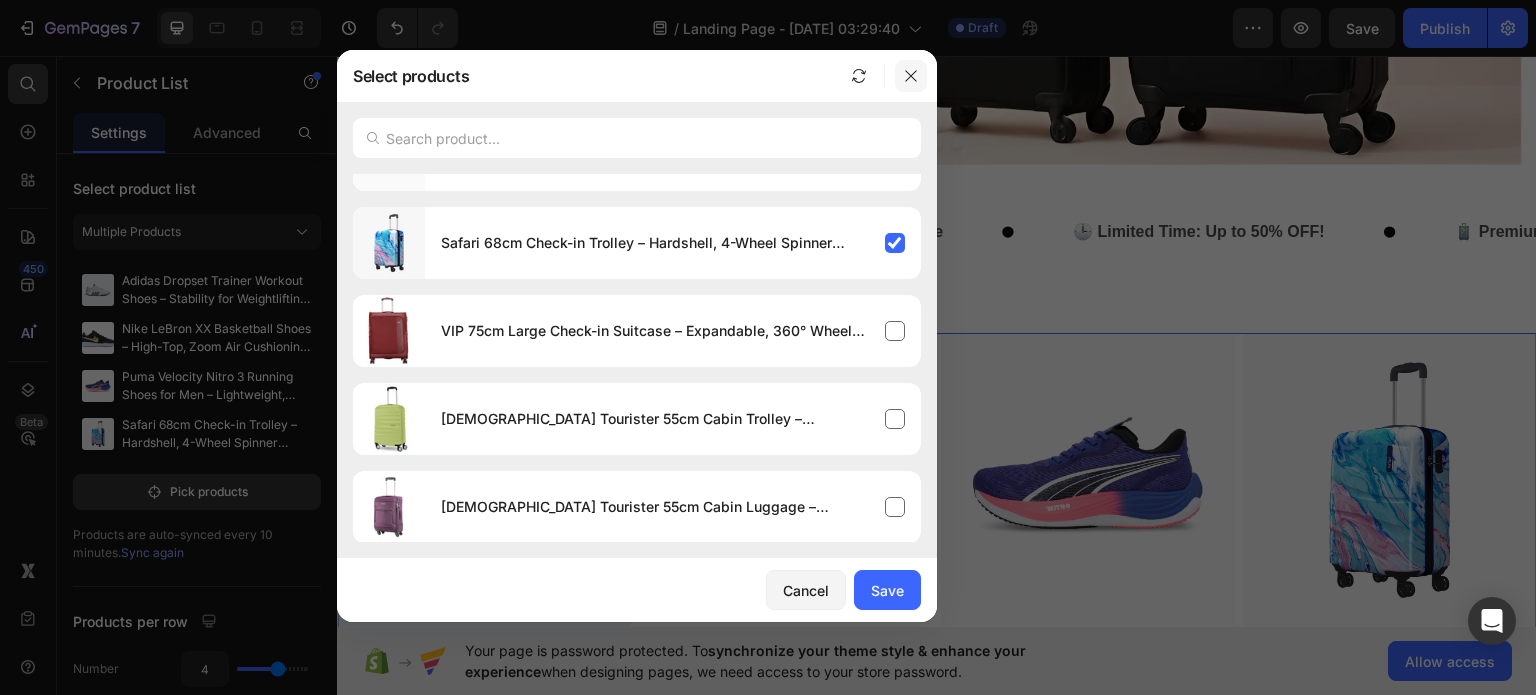 click 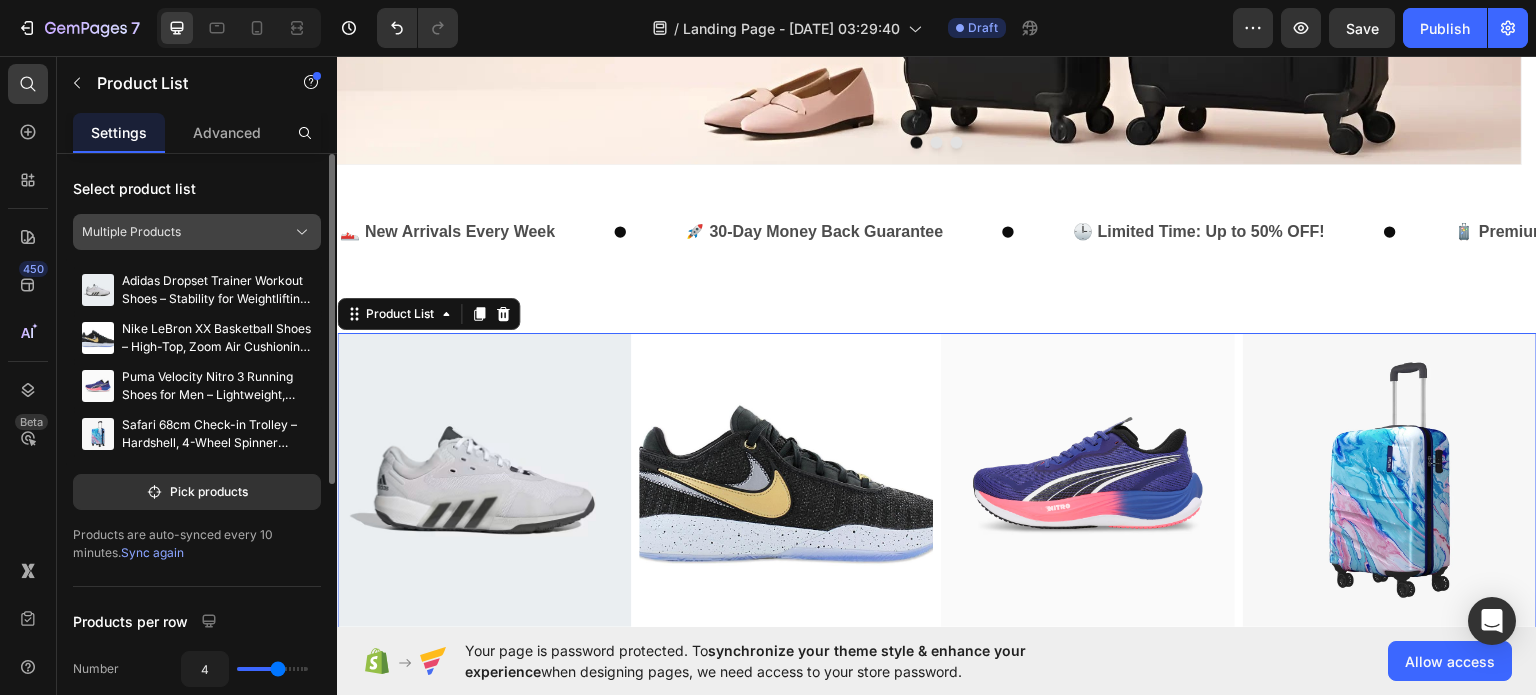 click on "Multiple Products" at bounding box center (197, 232) 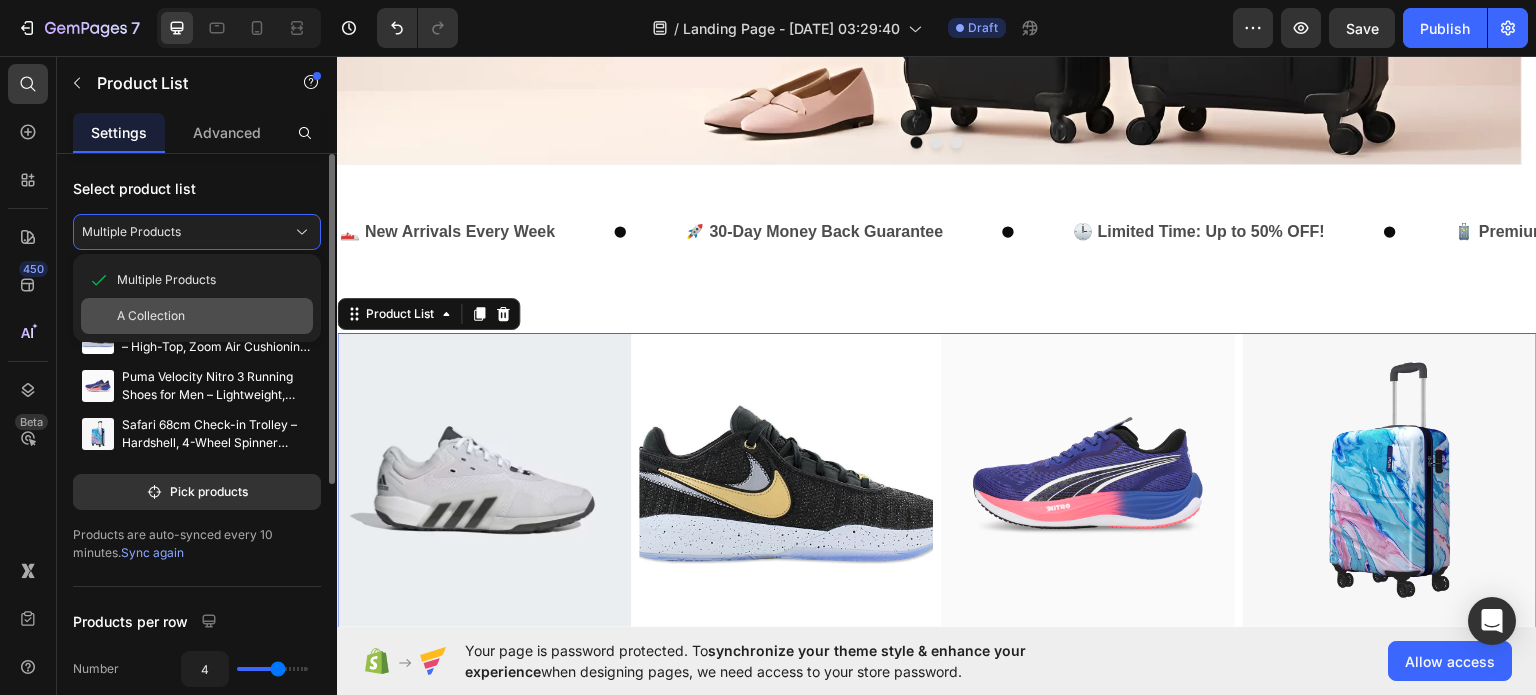 click on "A Collection" at bounding box center (151, 316) 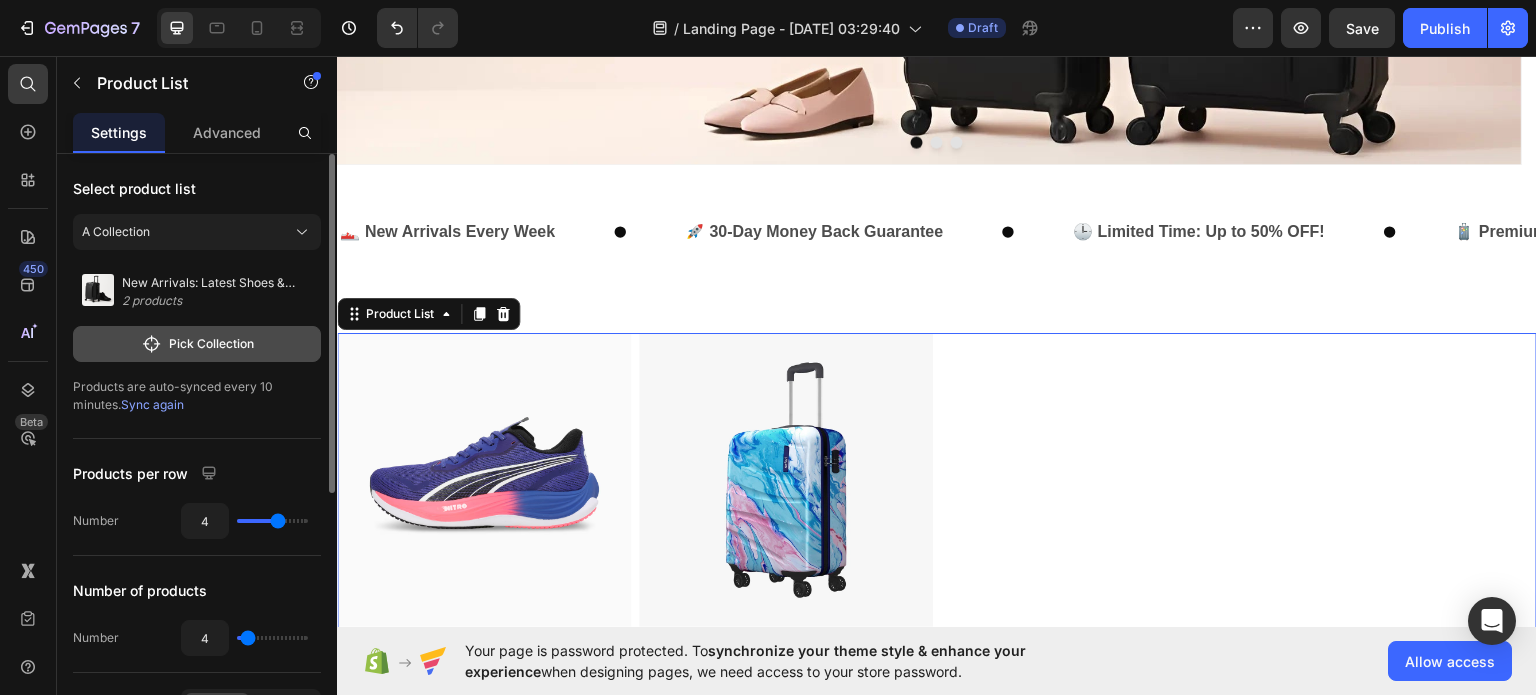 click on "Pick Collection" at bounding box center [197, 344] 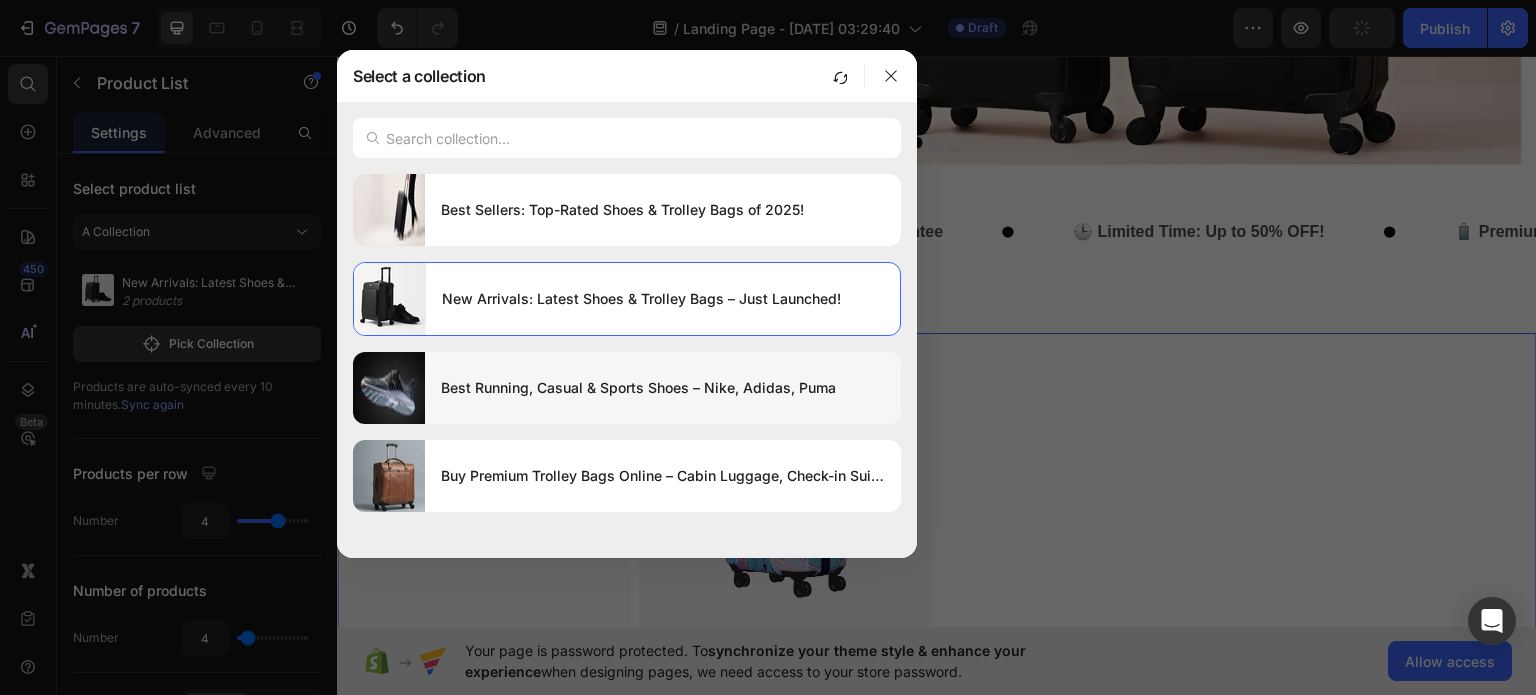 click on "Best Running, Casual & Sports Shoes – Nike, Adidas, Puma" at bounding box center [663, 388] 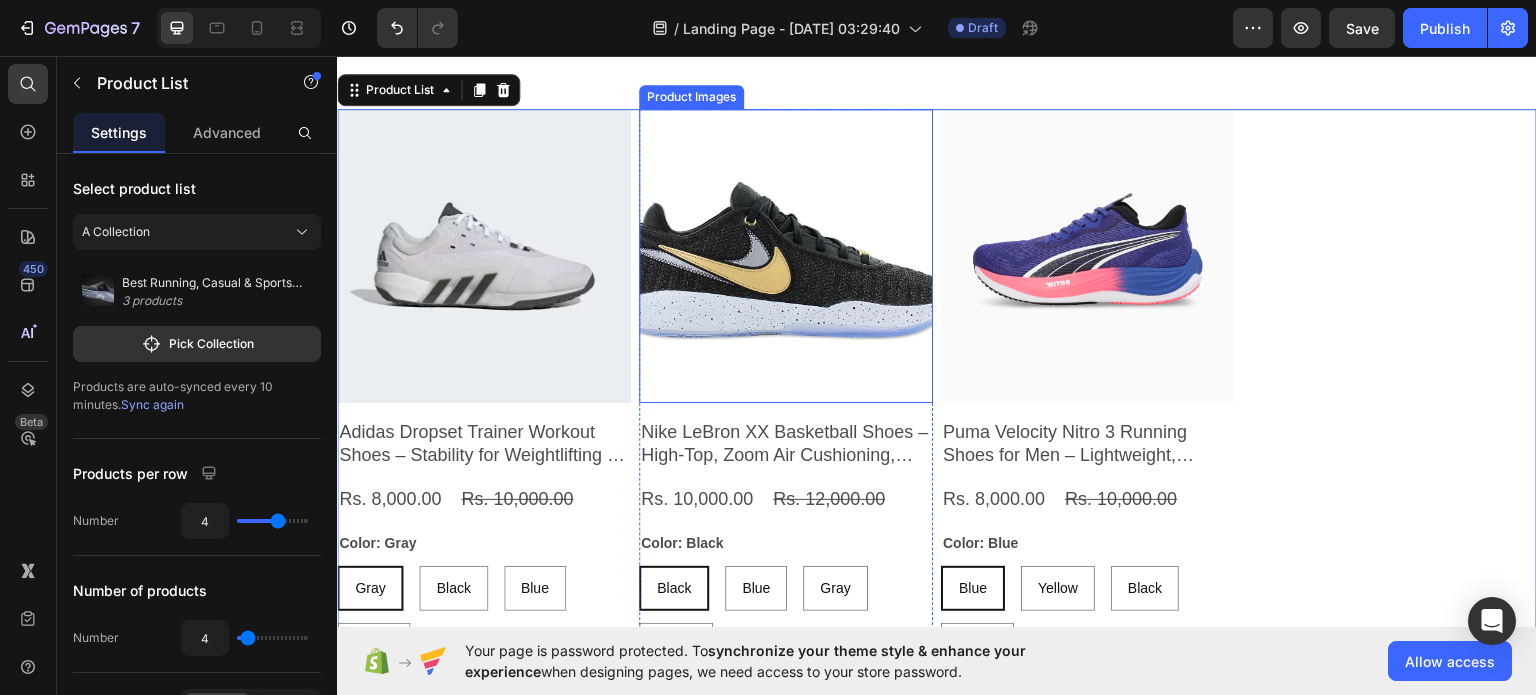 scroll, scrollTop: 792, scrollLeft: 0, axis: vertical 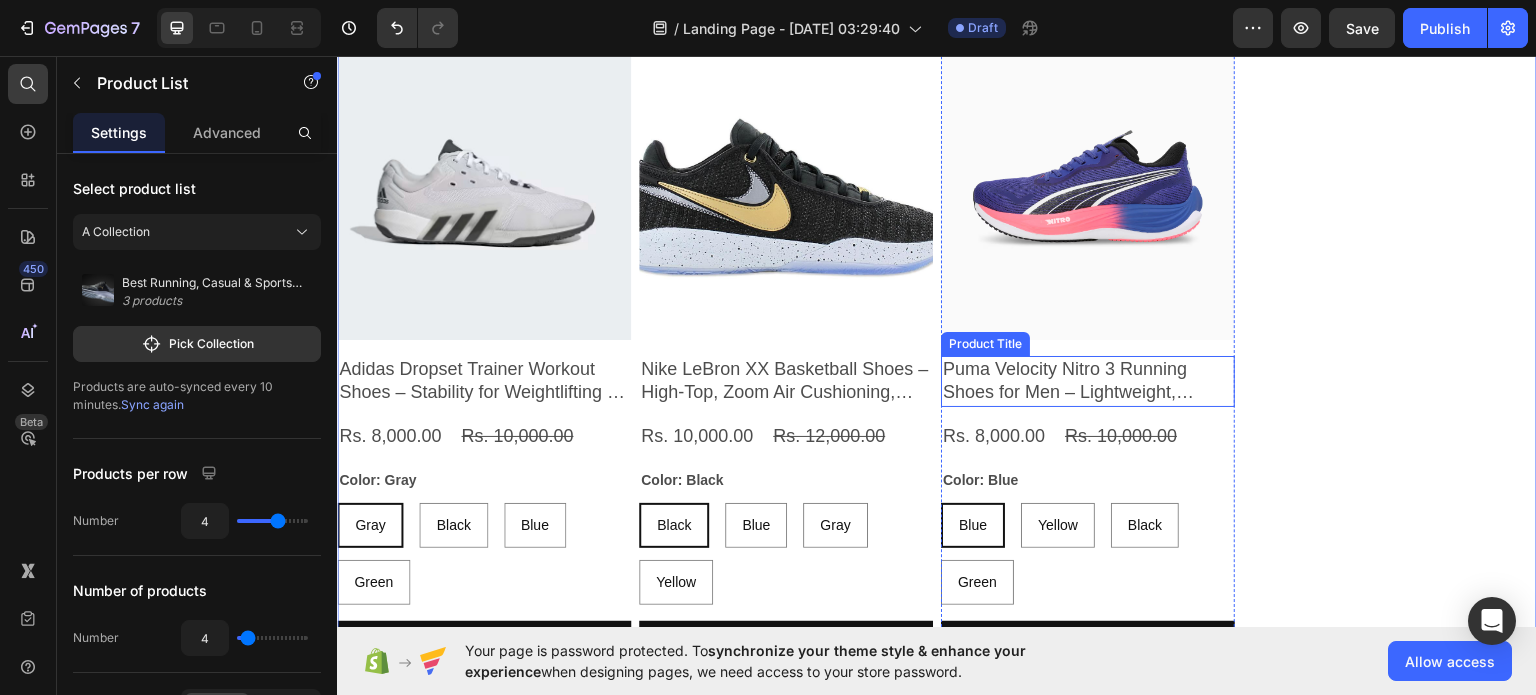 click on "Puma Velocity Nitro 3 Running Shoes for Men – Lightweight, Cushioned" at bounding box center [484, 380] 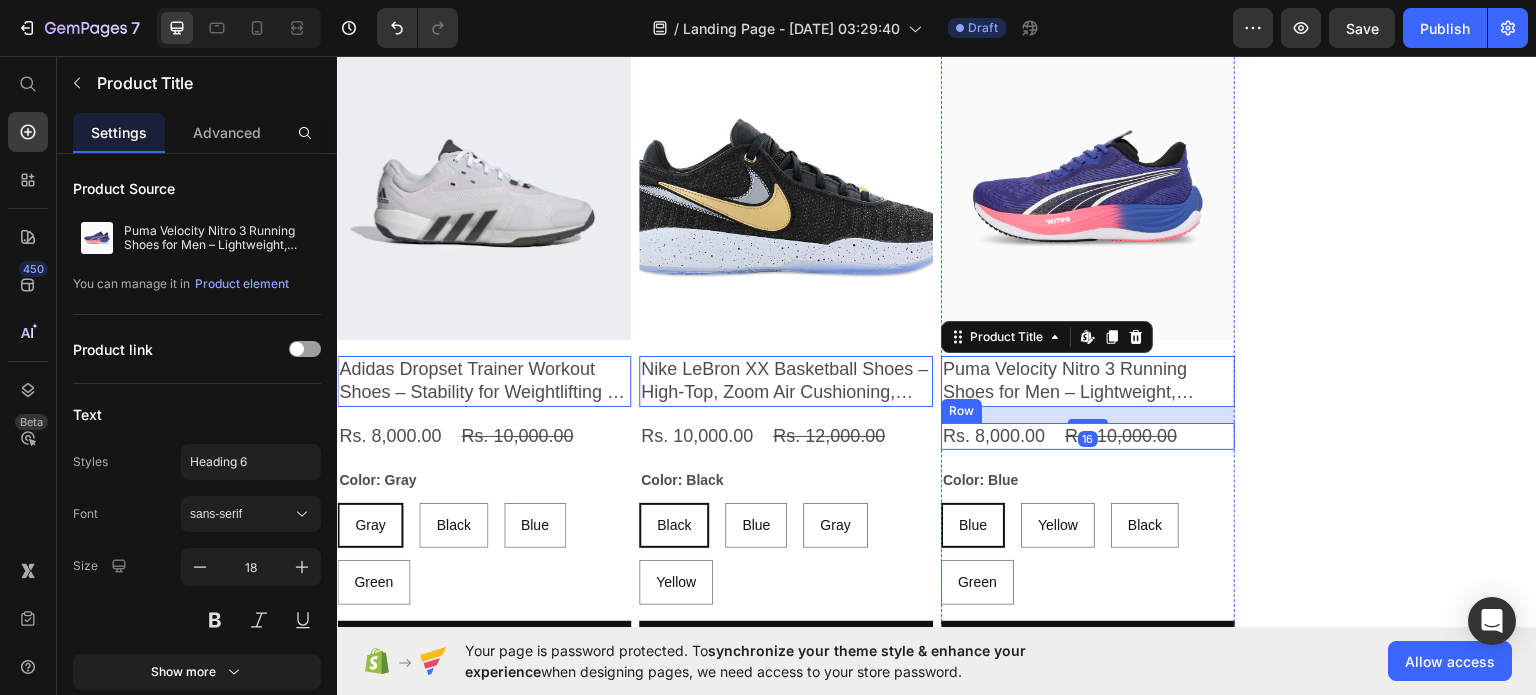 click on "Product Images Puma Velocity Nitro 3 Running Shoes for Men – Lightweight, Cushioned Product Title   Edit content in Shopify 16 Rs. 8,000.00 Product Price Rs. 10,000.00 Product Price Row Color: Blue Blue Blue Blue Yellow Yellow Yellow Black Black Black Green Green Green Product Variants & Swatches Add To cart Product Cart Button" at bounding box center [484, 363] 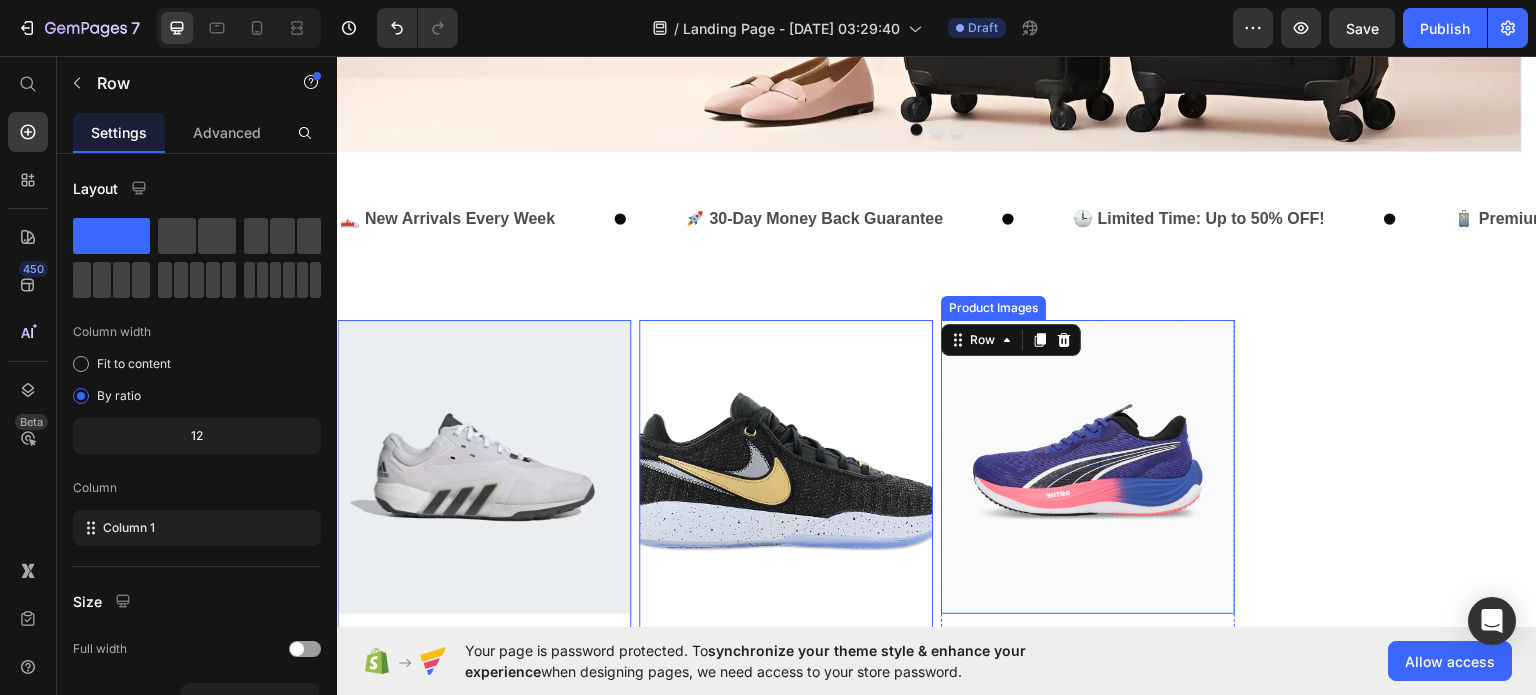 scroll, scrollTop: 516, scrollLeft: 0, axis: vertical 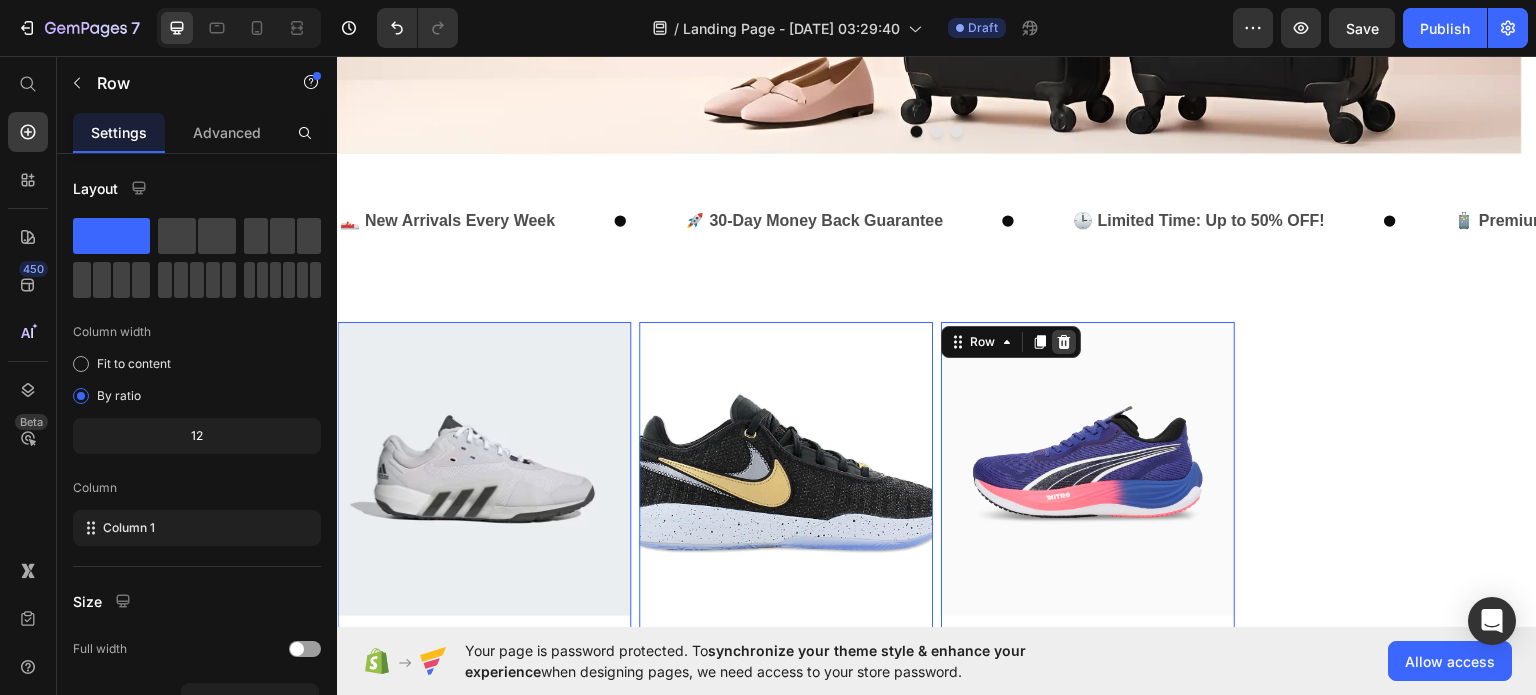 click 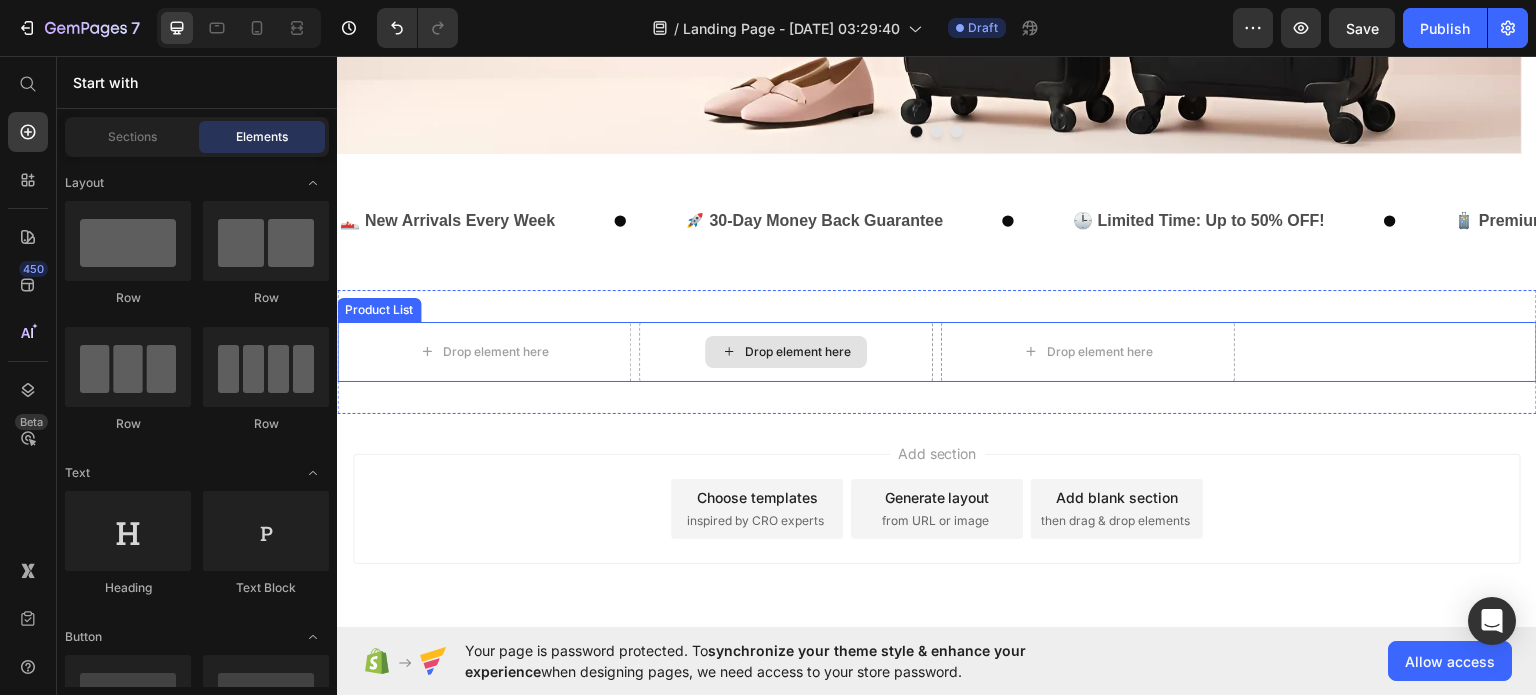click on "Drop element here" at bounding box center [786, 351] 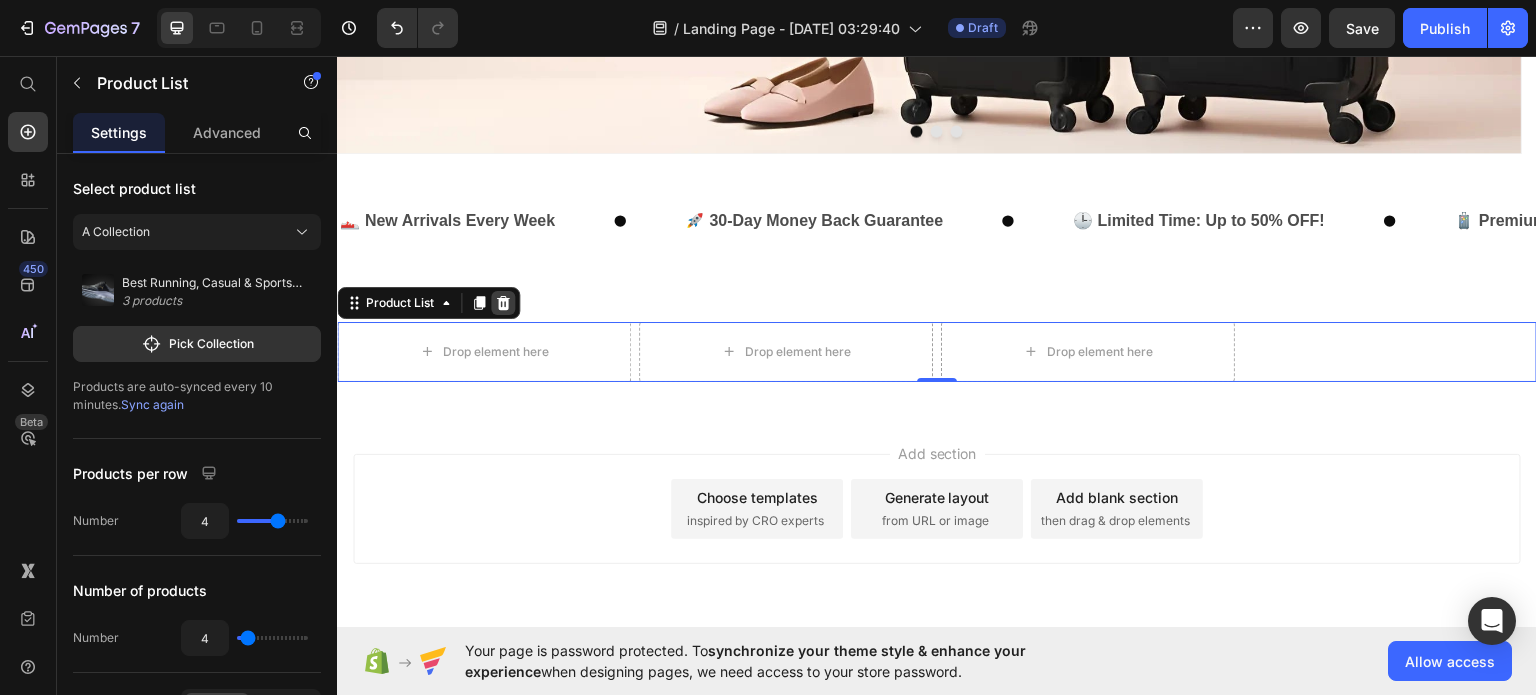 click 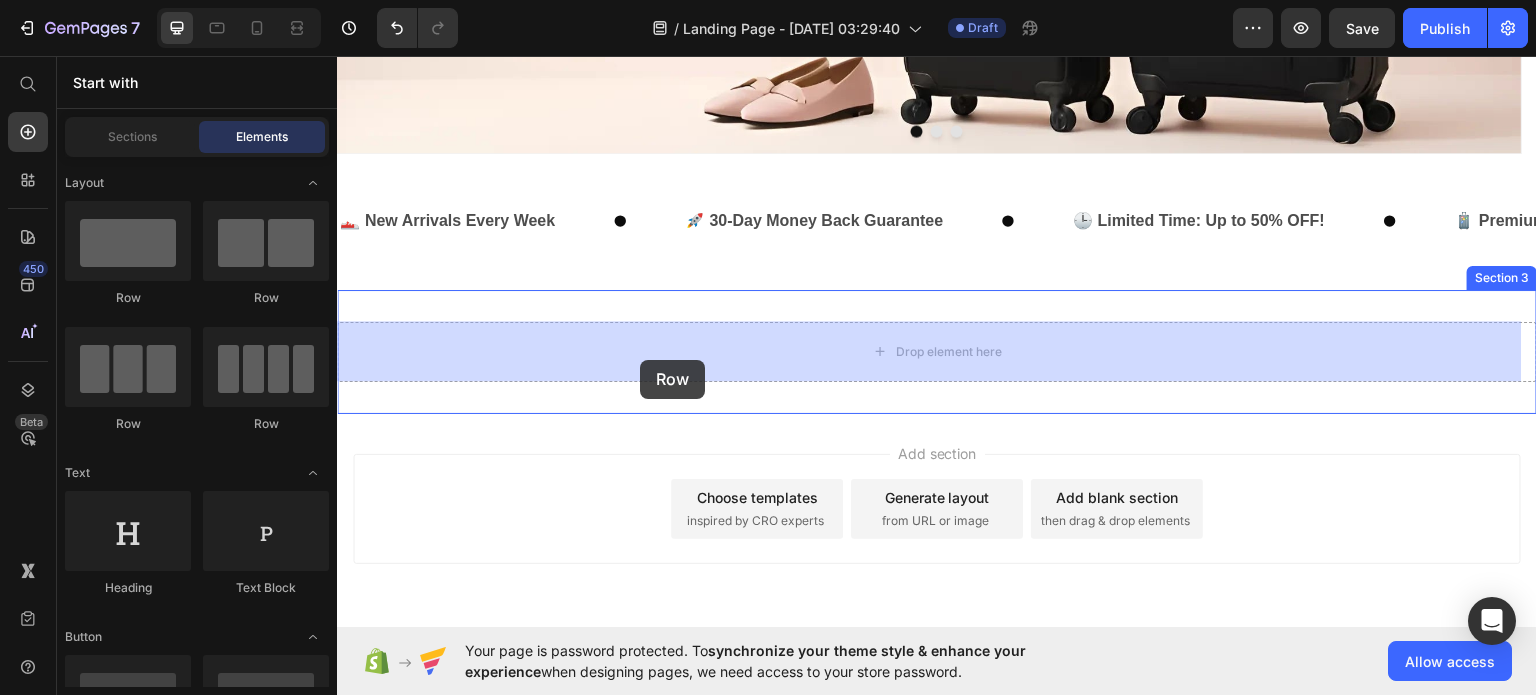 drag, startPoint x: 592, startPoint y: 321, endPoint x: 645, endPoint y: 355, distance: 62.968246 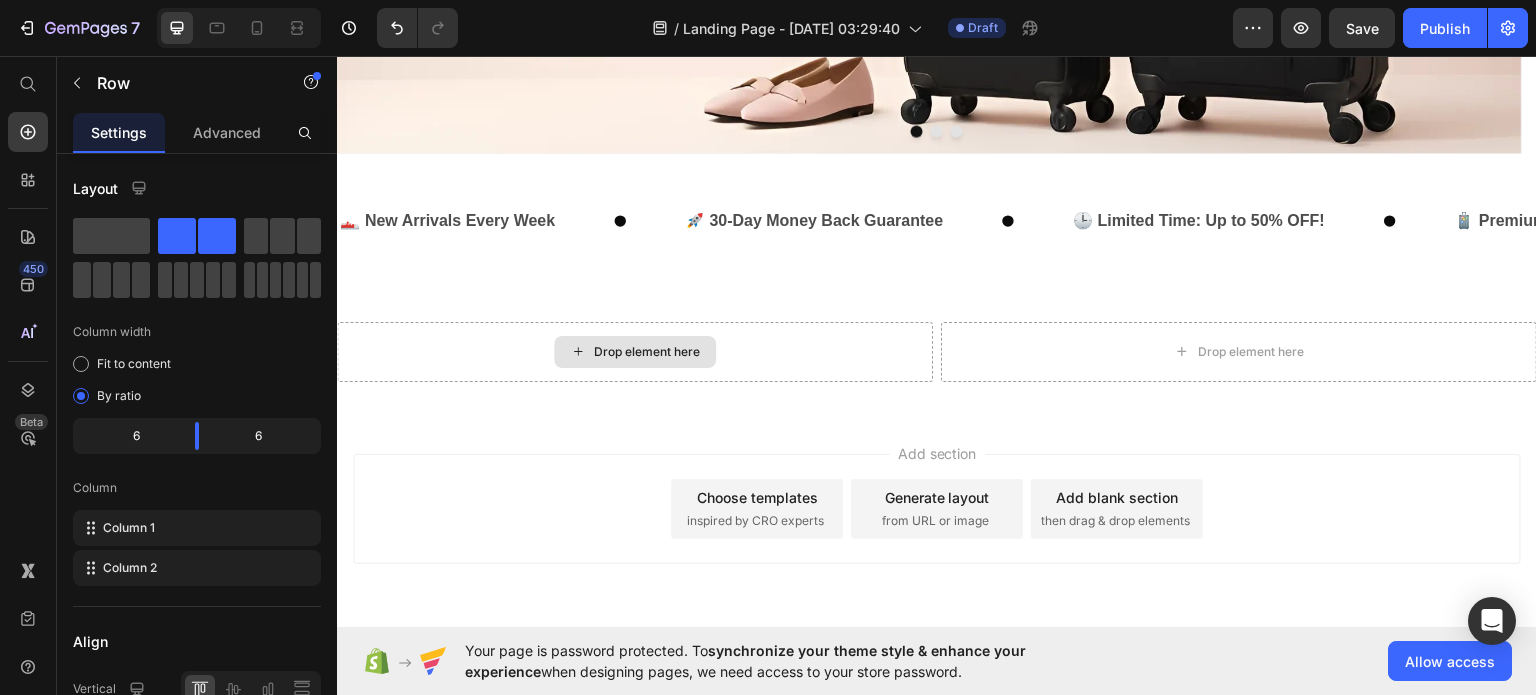 click on "Drop element here" at bounding box center (647, 351) 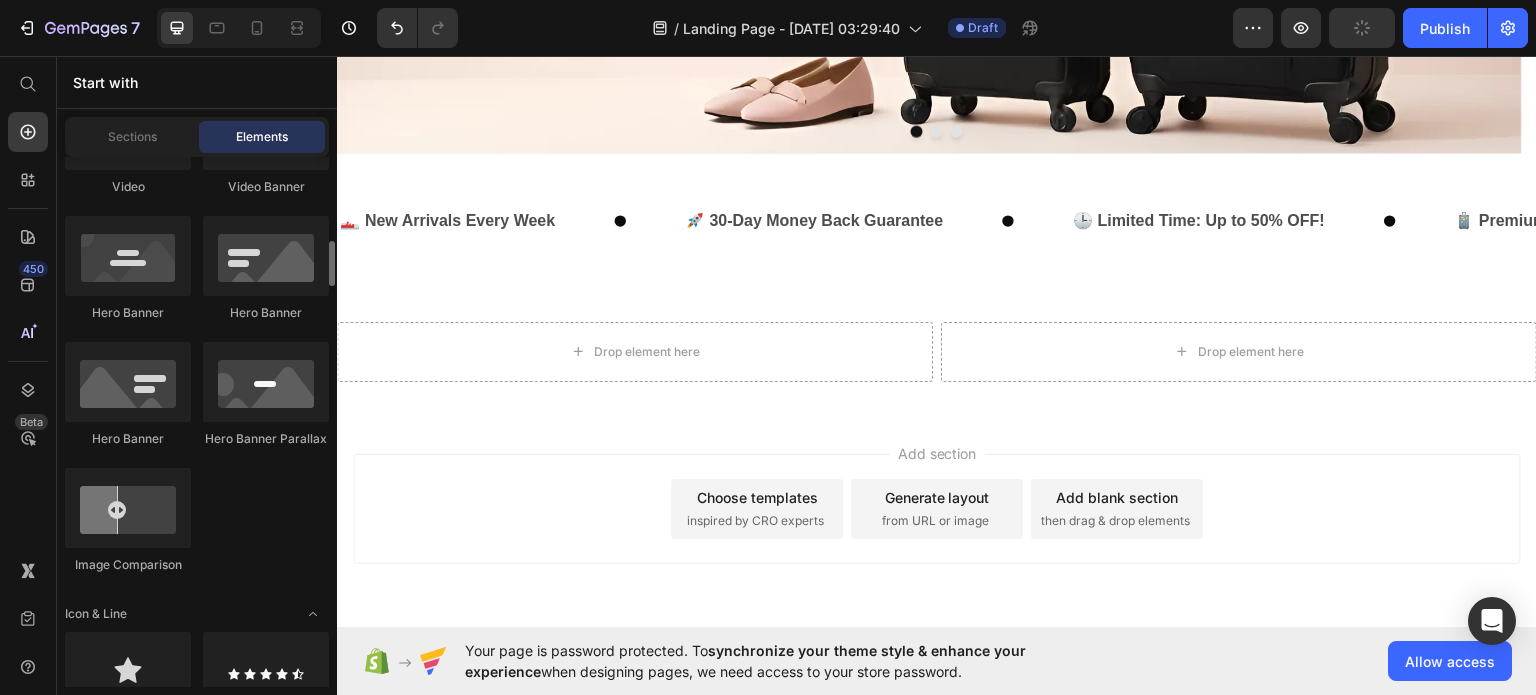 scroll, scrollTop: 951, scrollLeft: 0, axis: vertical 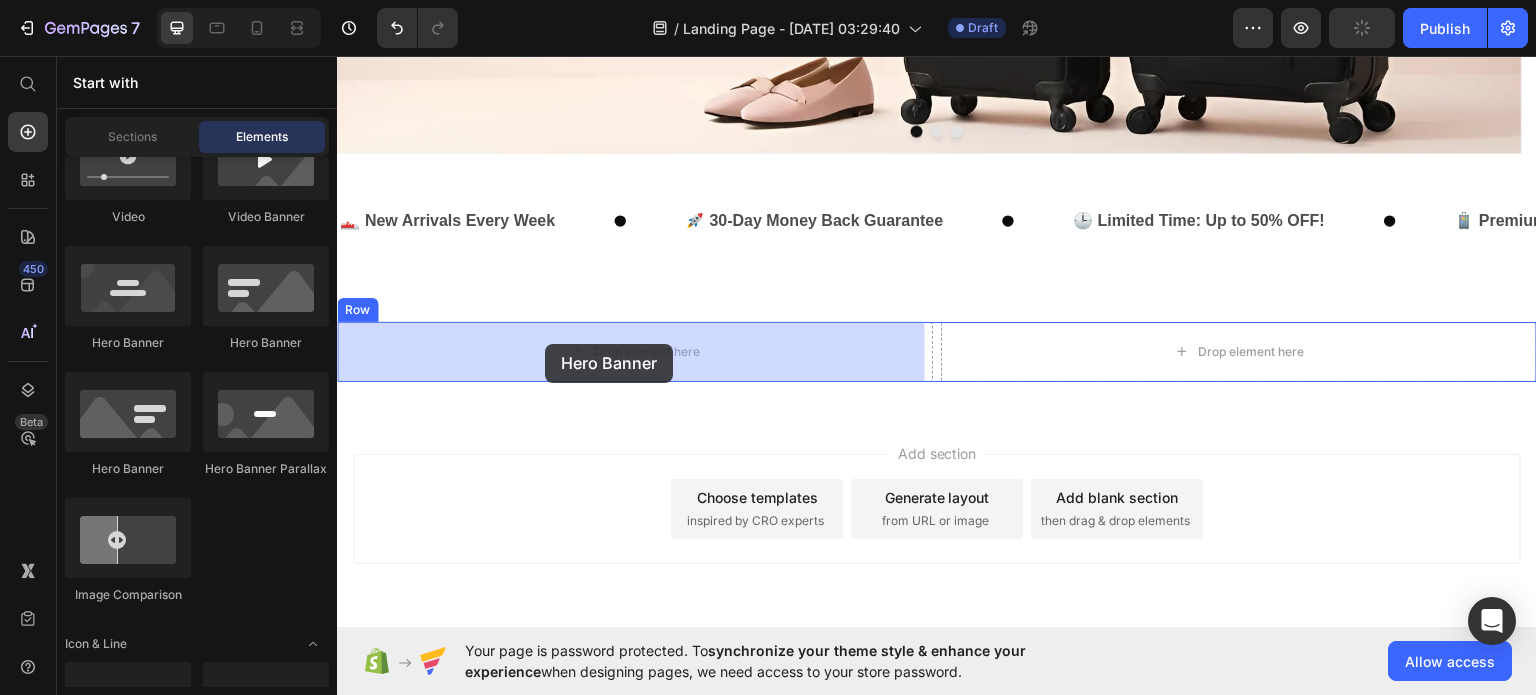 drag, startPoint x: 475, startPoint y: 362, endPoint x: 545, endPoint y: 343, distance: 72.53275 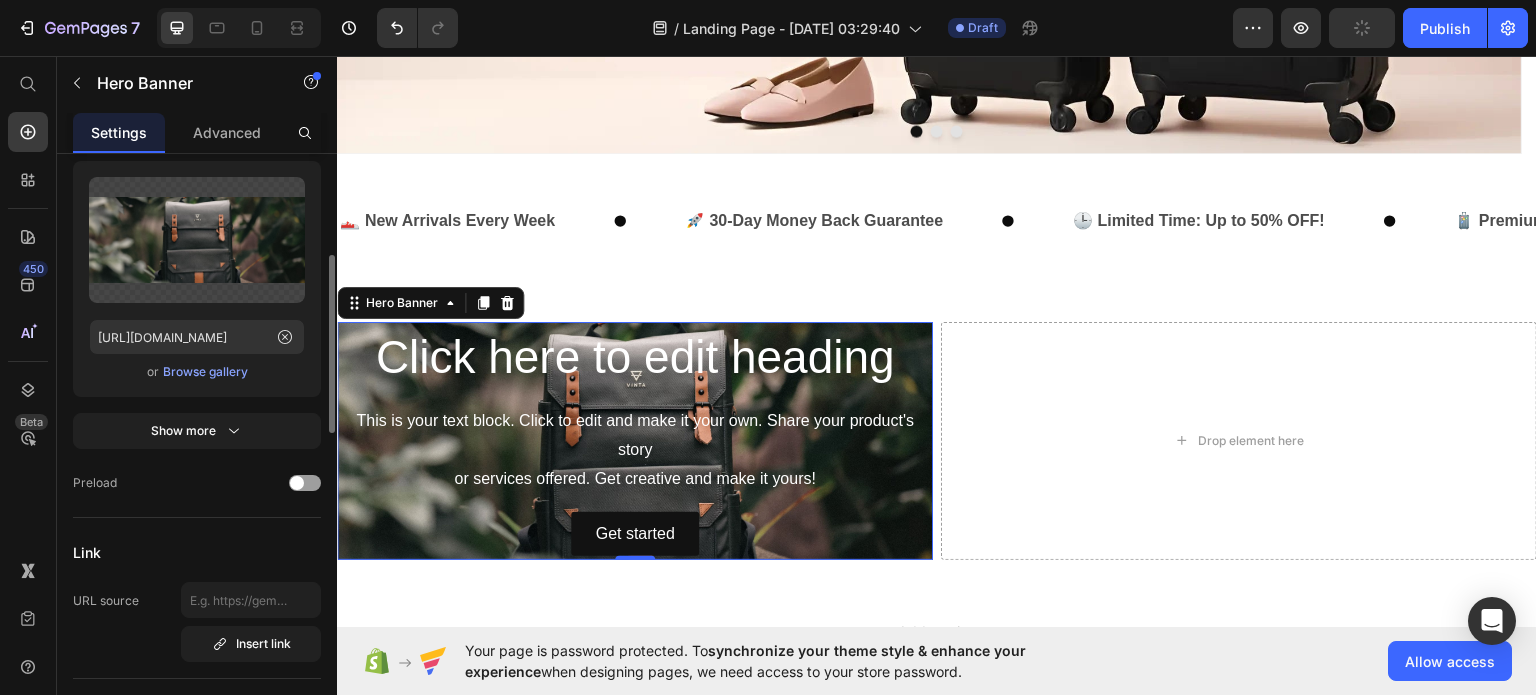 scroll, scrollTop: 332, scrollLeft: 0, axis: vertical 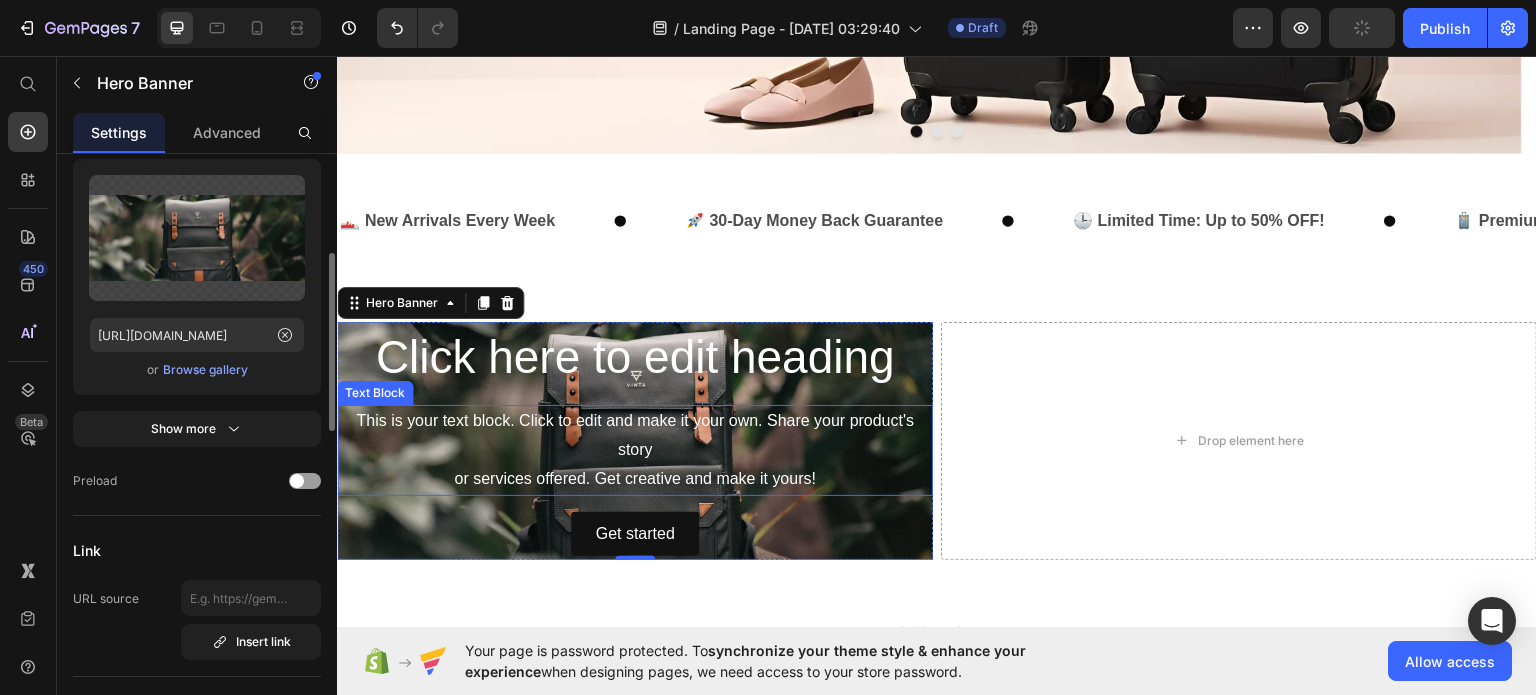 click on "This is your text block. Click to edit and make it your own. Share your product's story                   or services offered. Get creative and make it yours!" at bounding box center (635, 449) 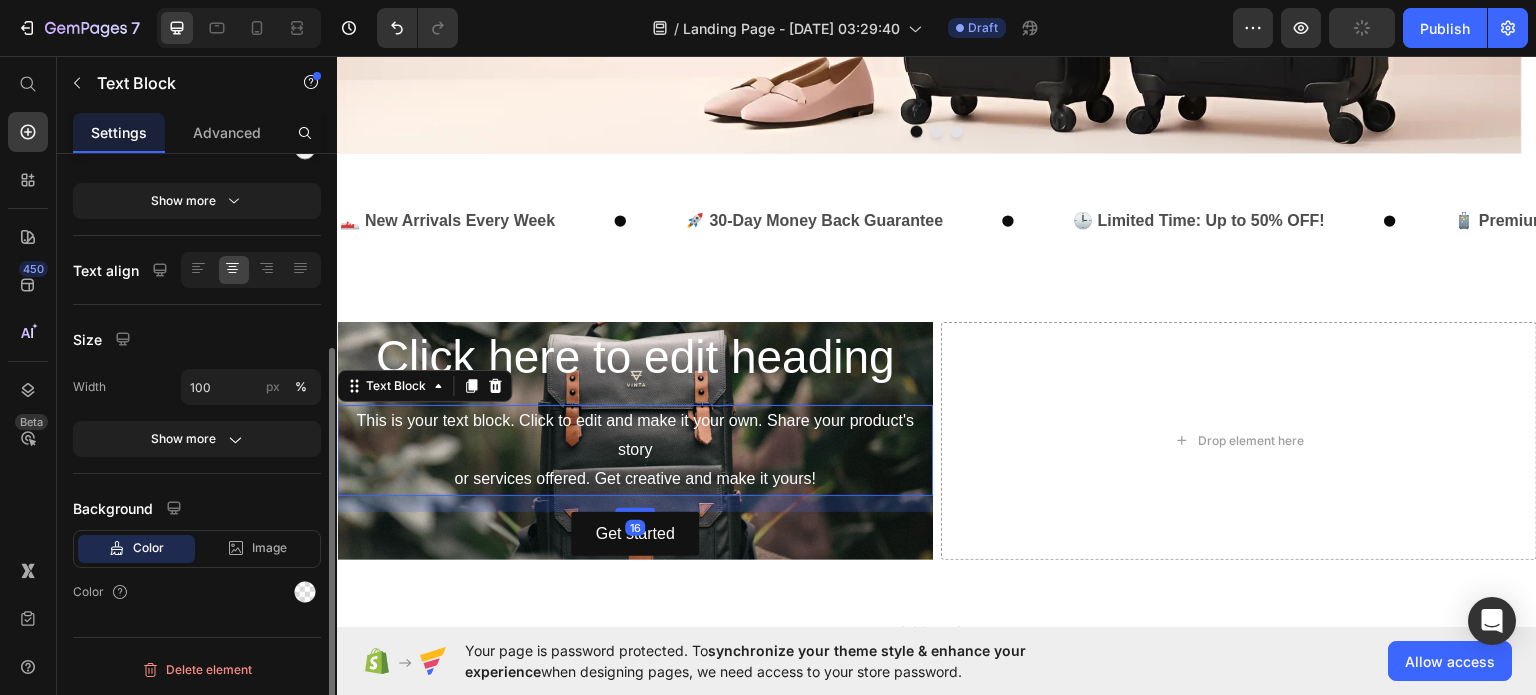 scroll, scrollTop: 0, scrollLeft: 0, axis: both 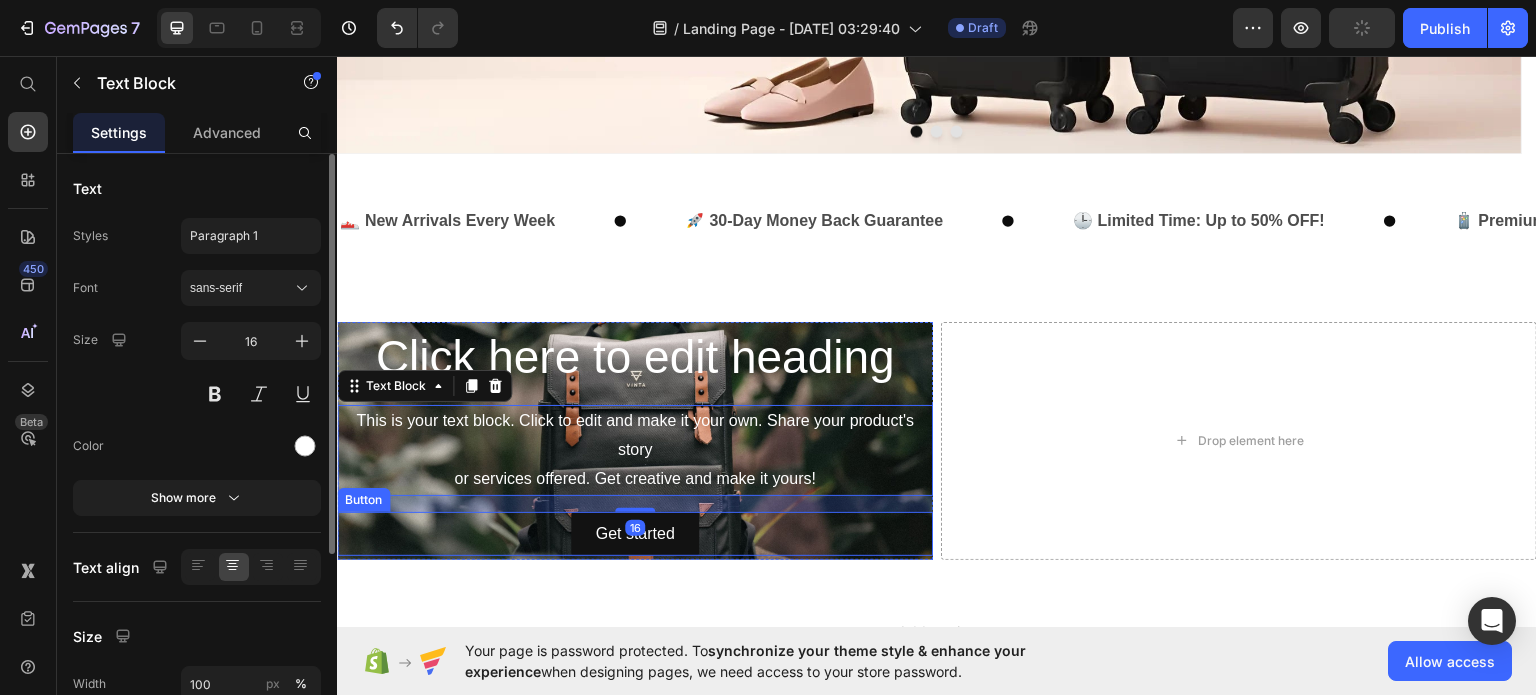 click on "Get started Button" at bounding box center [635, 533] 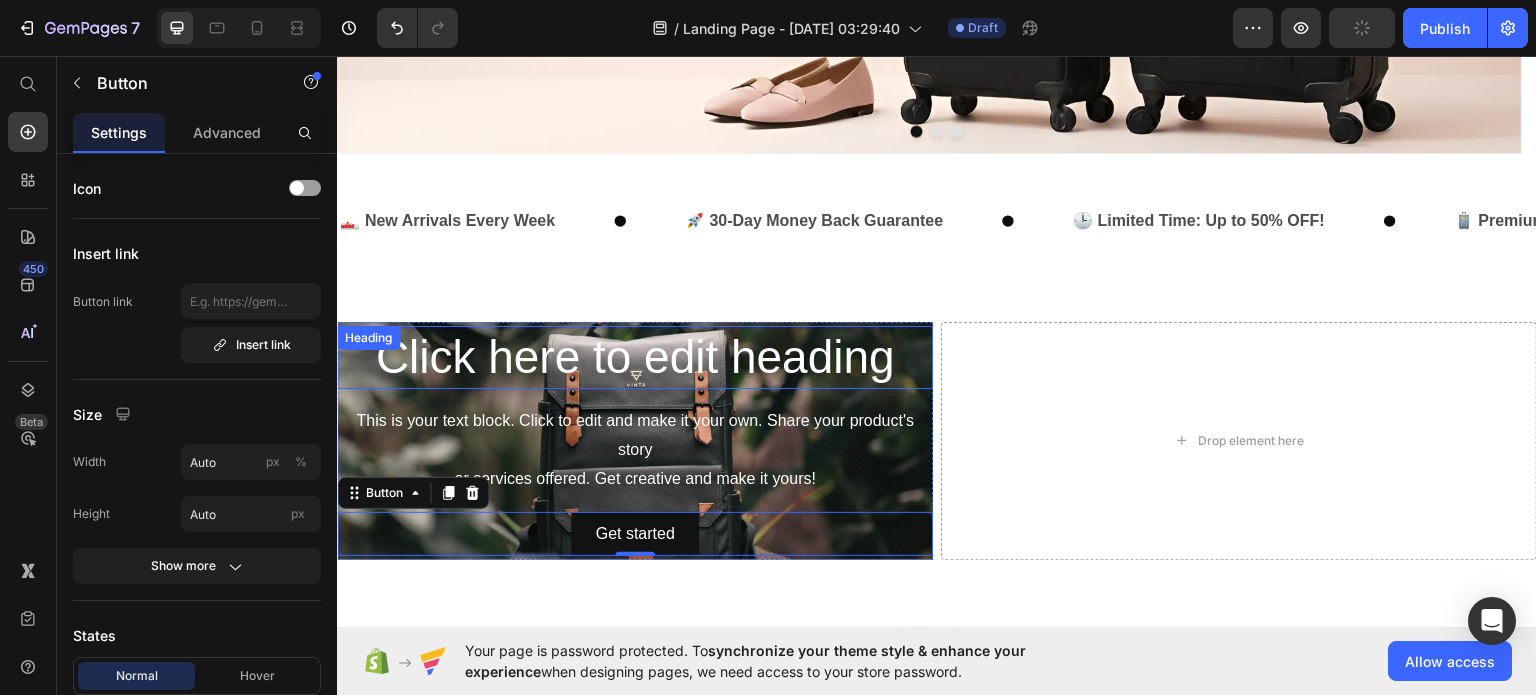 click on "Click here to edit heading Heading" at bounding box center (635, 357) 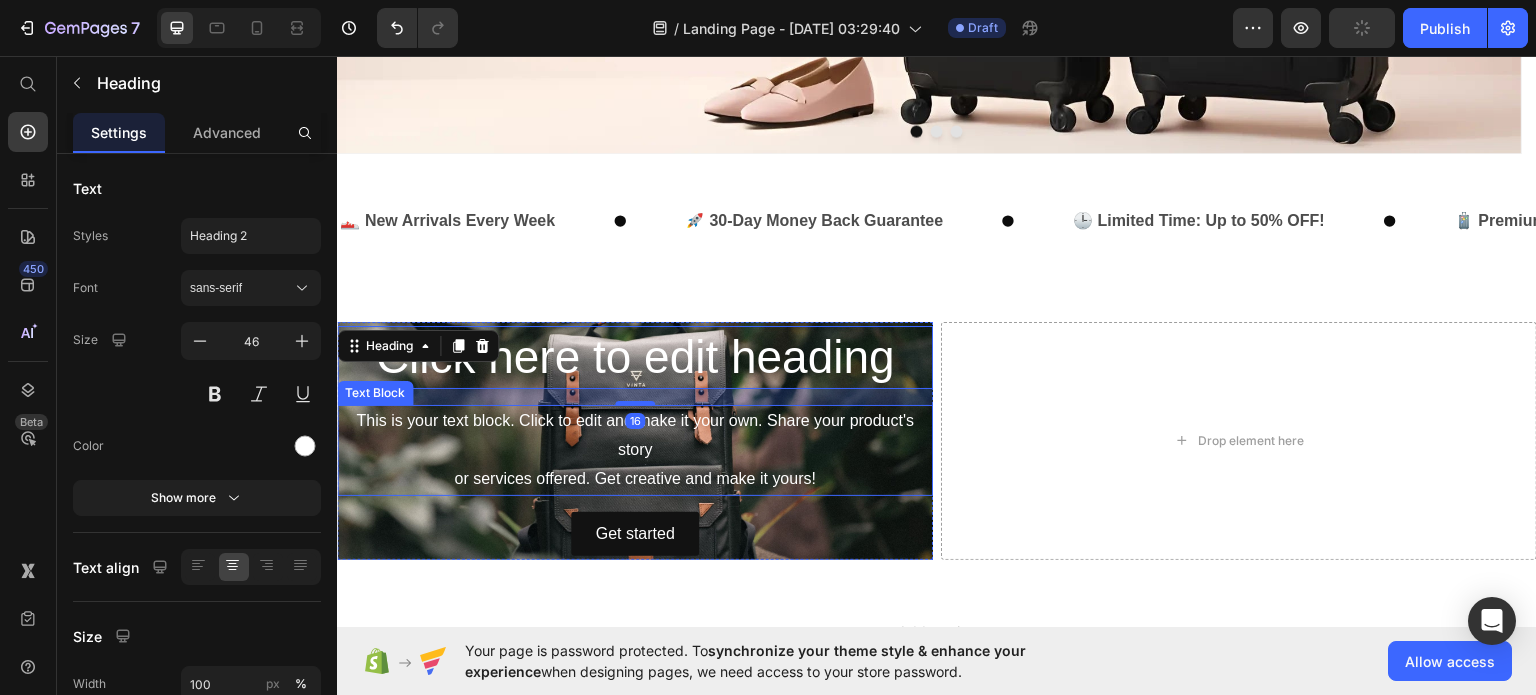 click on "This is your text block. Click to edit and make it your own. Share your product's story                   or services offered. Get creative and make it yours!" at bounding box center [635, 449] 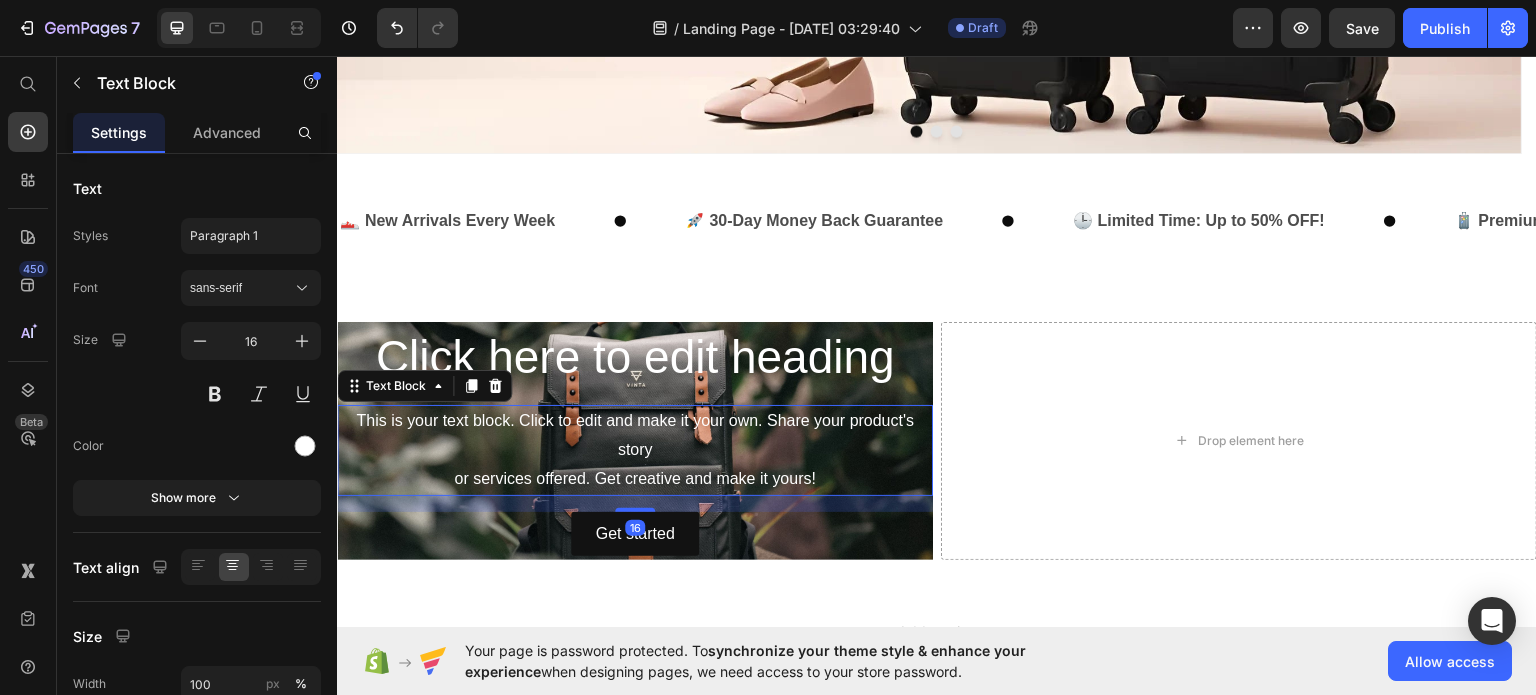 click on "16" at bounding box center (635, 503) 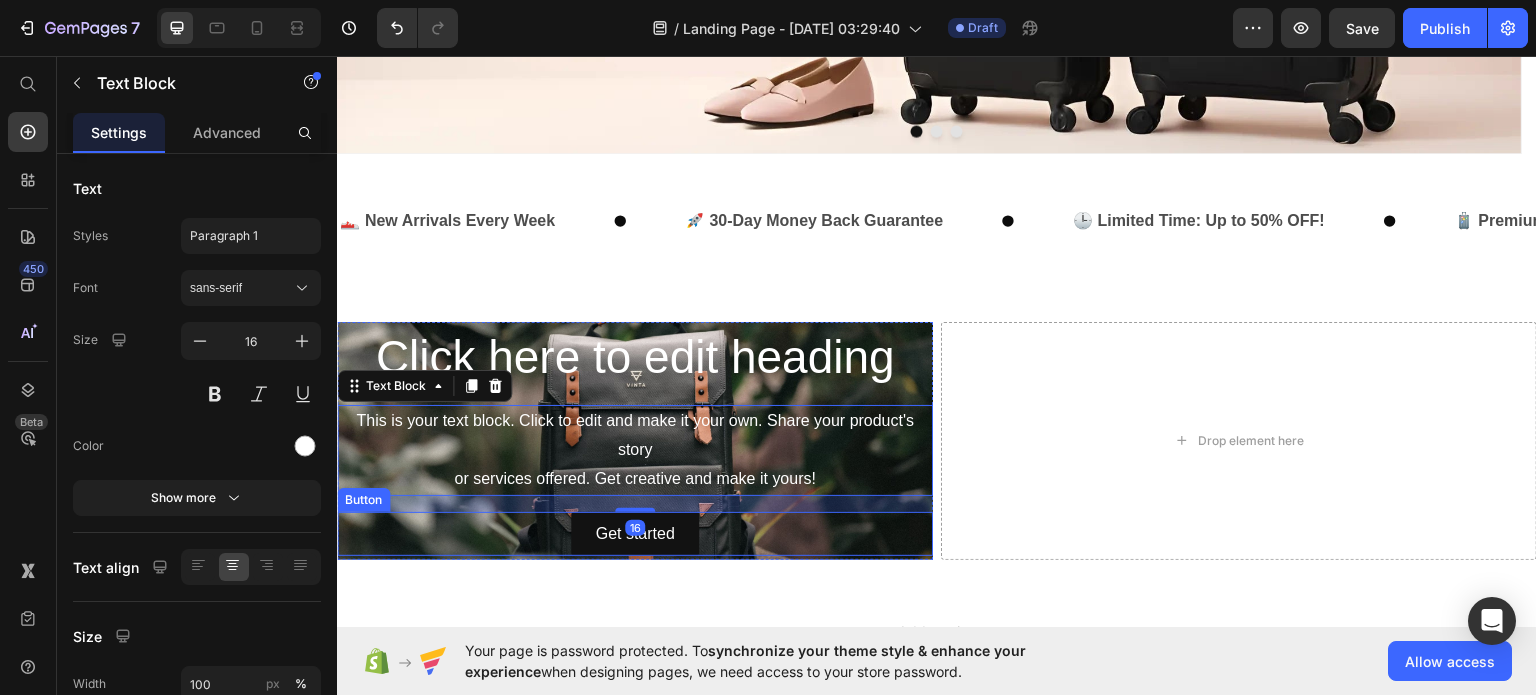 click on "Get started Button" at bounding box center [635, 533] 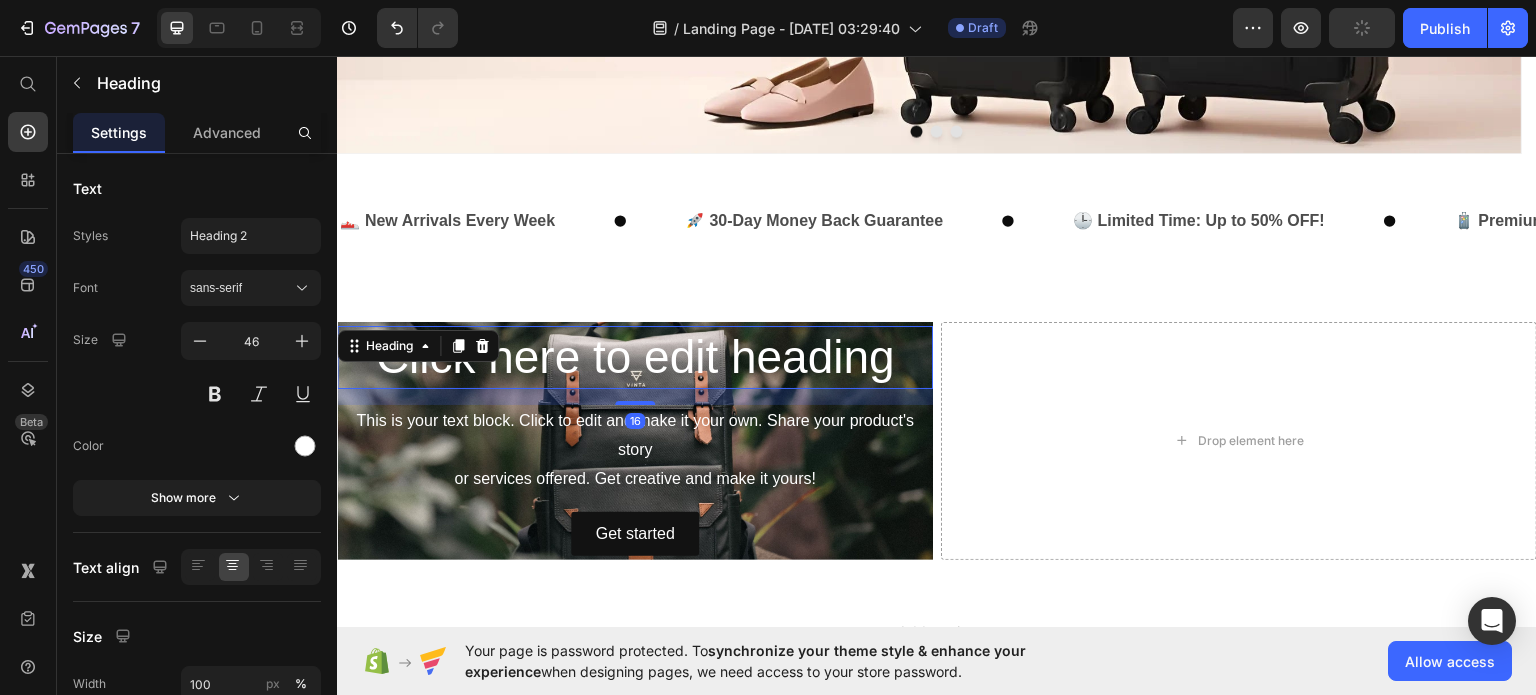 click on "Click here to edit heading" at bounding box center (635, 357) 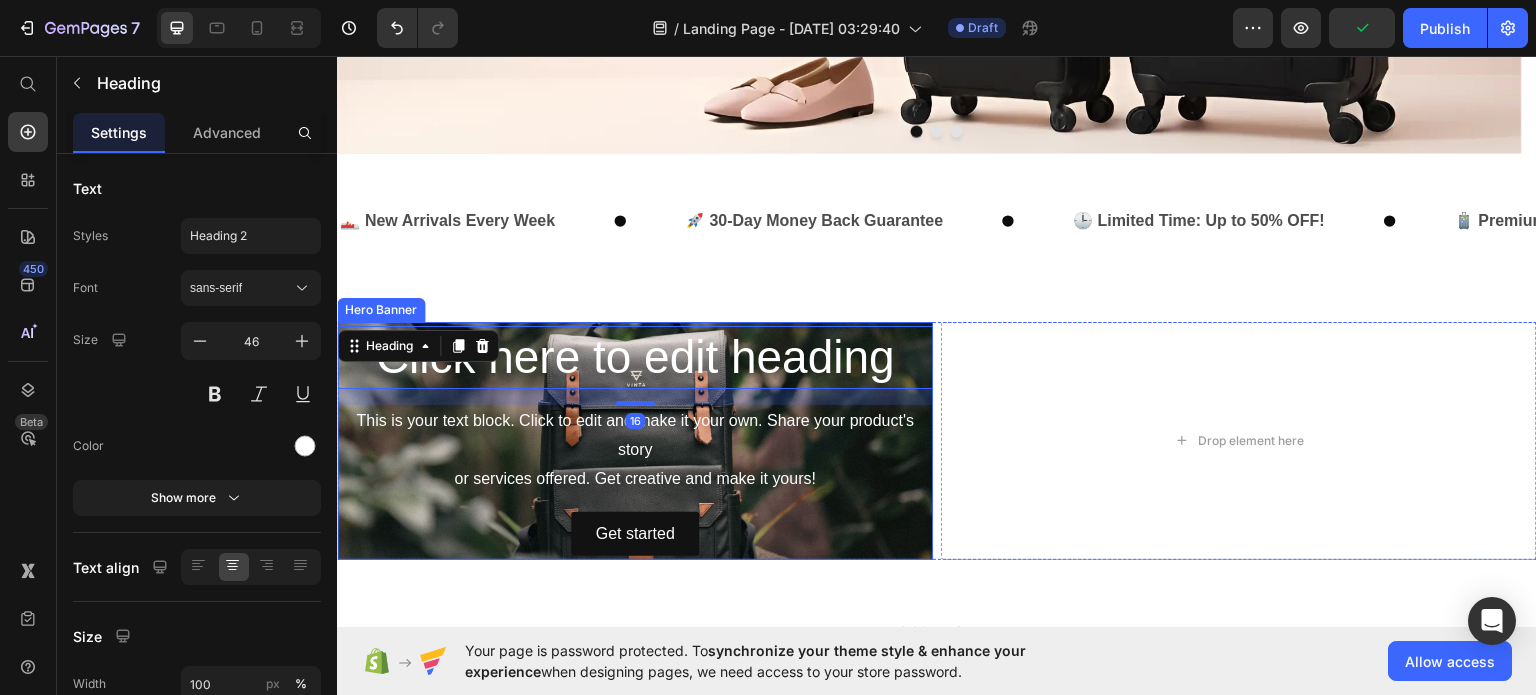 click on "Click here to edit heading Heading   16 This is your text block. Click to edit and make it your own. Share your product's story                   or services offered. Get creative and make it yours! Text Block Get started Button" at bounding box center (635, 440) 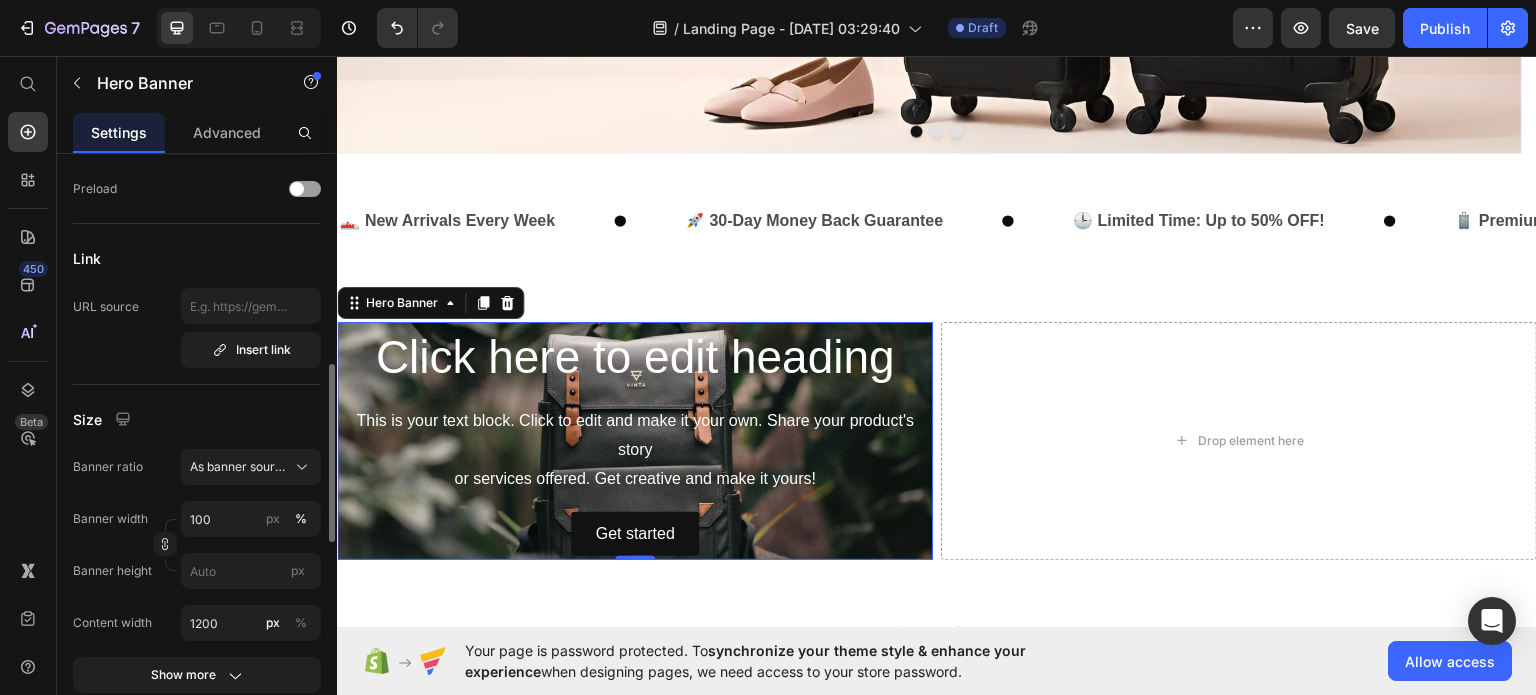 scroll, scrollTop: 661, scrollLeft: 0, axis: vertical 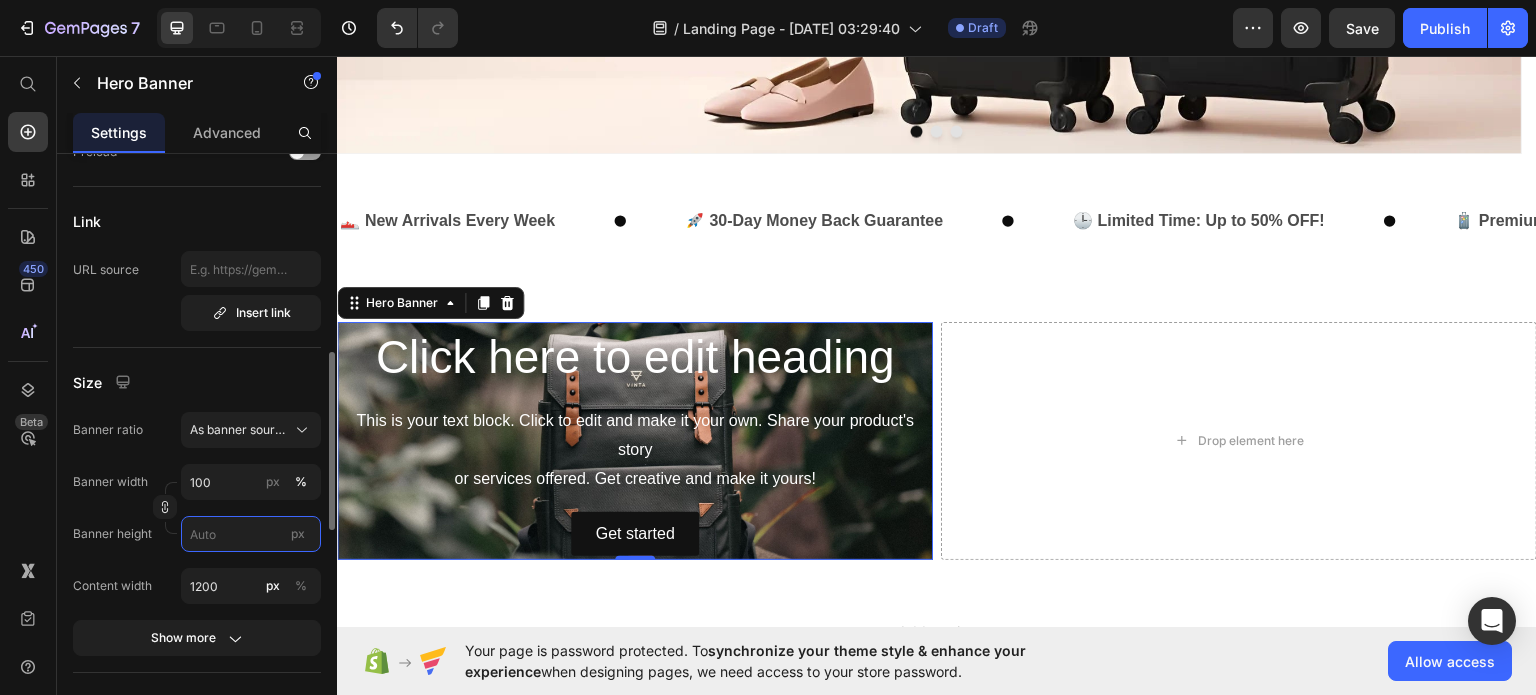 click on "px" at bounding box center (251, 534) 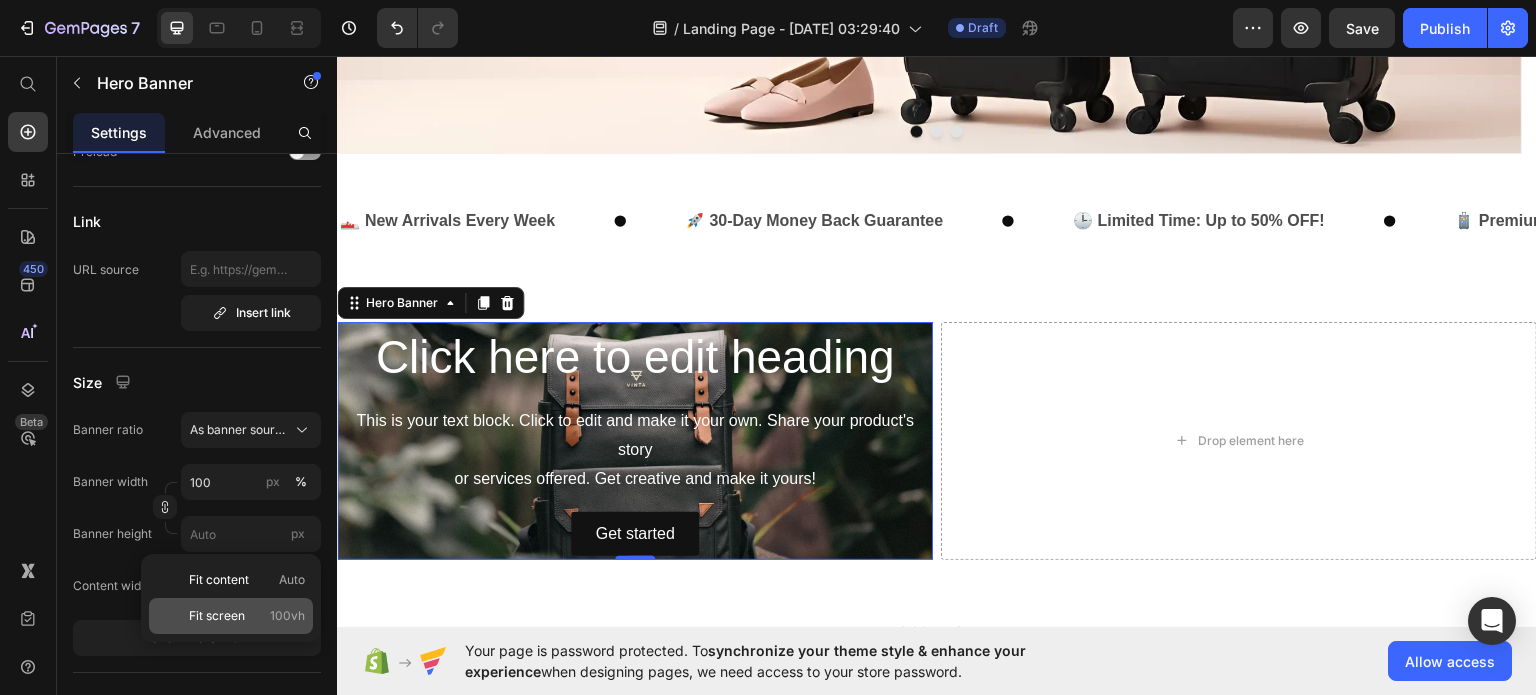 click on "Fit screen" at bounding box center (217, 616) 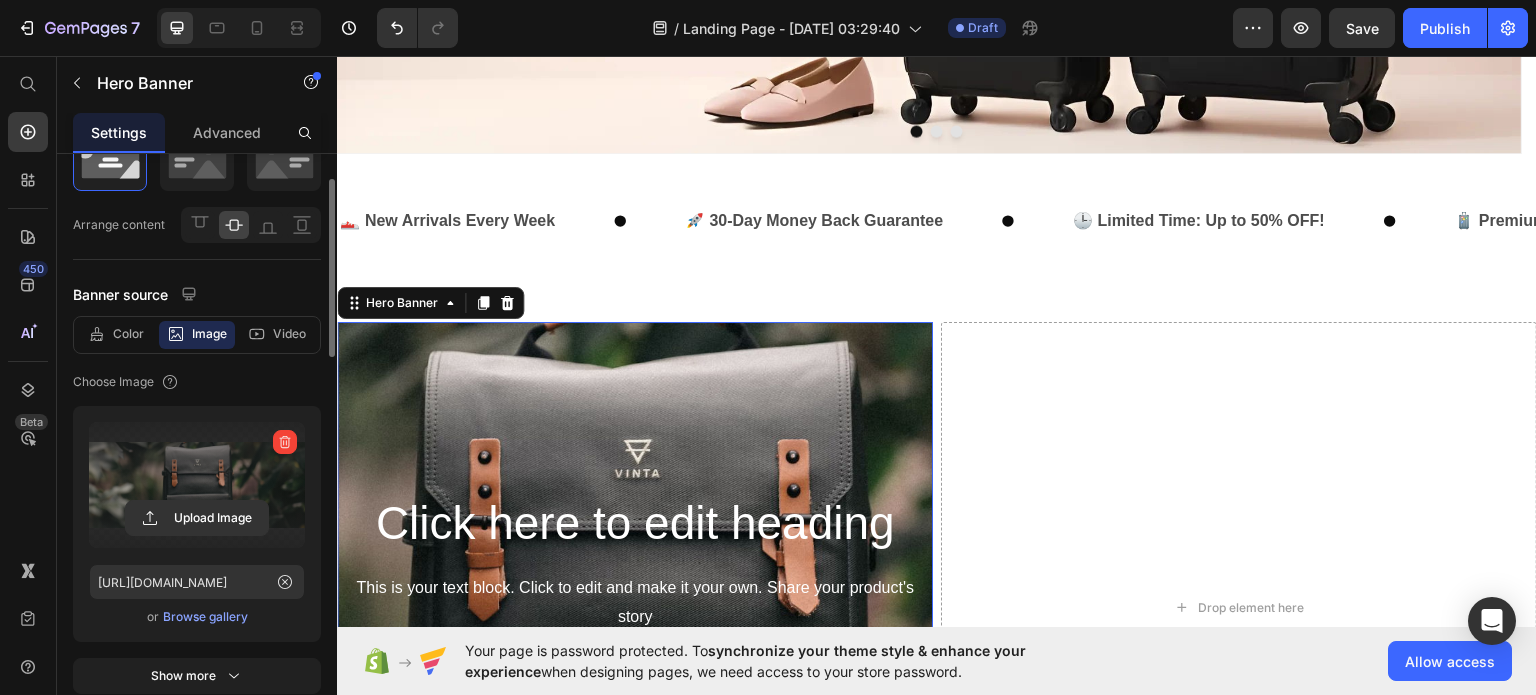 scroll, scrollTop: 0, scrollLeft: 0, axis: both 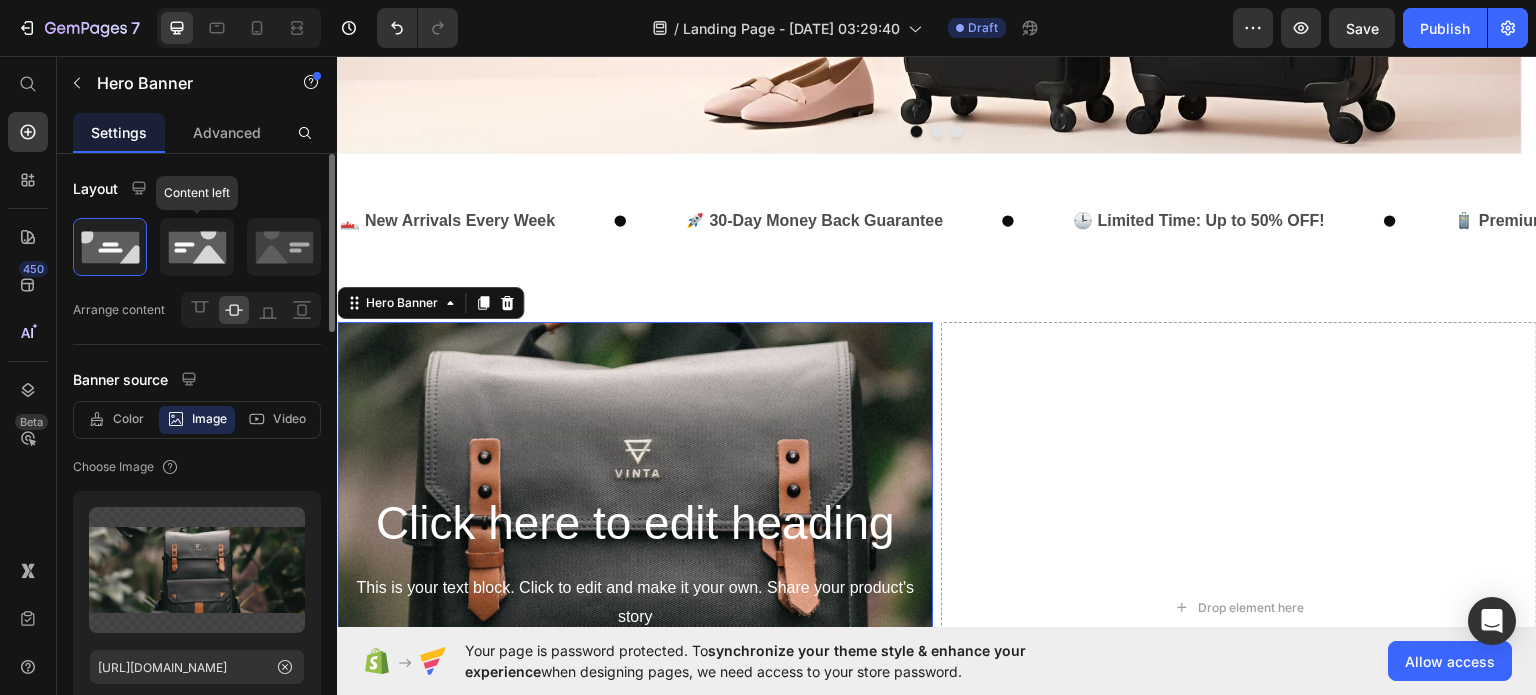 click 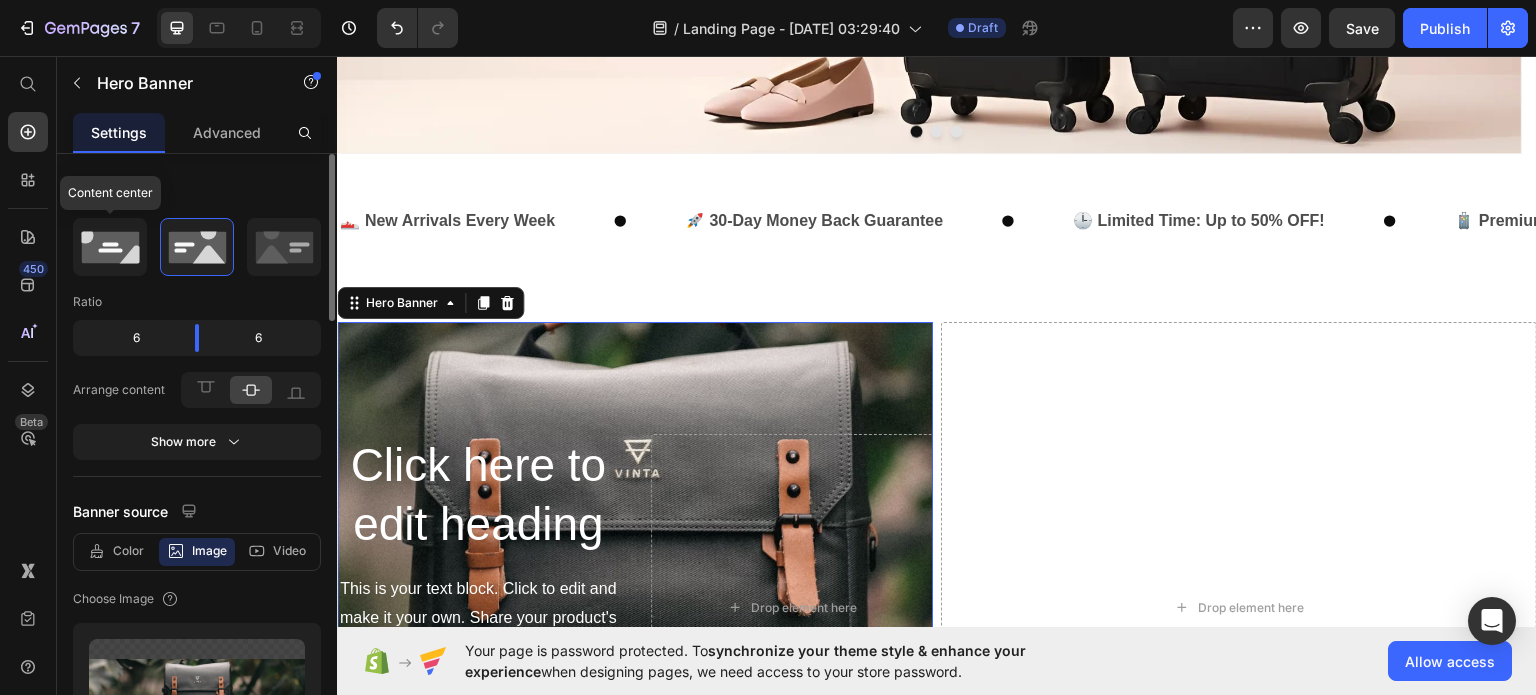 click 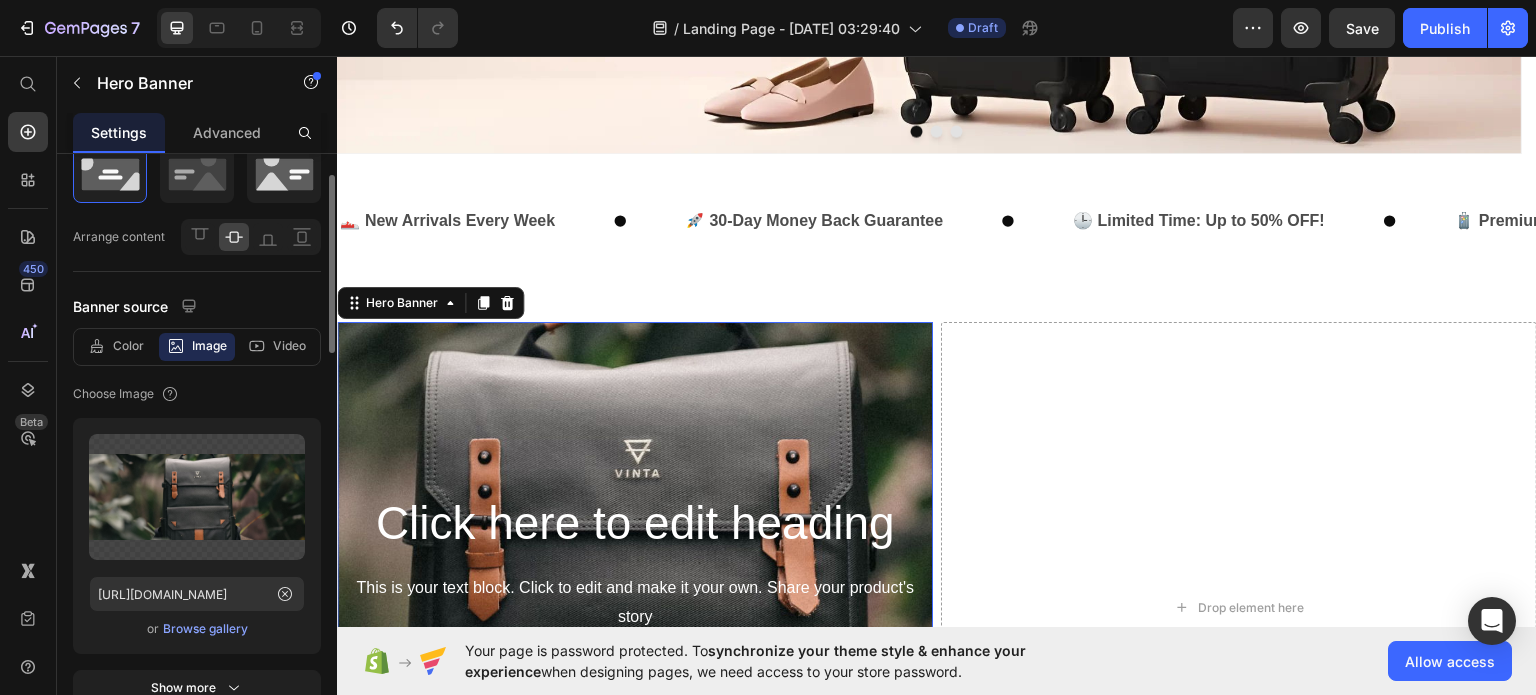 scroll, scrollTop: 76, scrollLeft: 0, axis: vertical 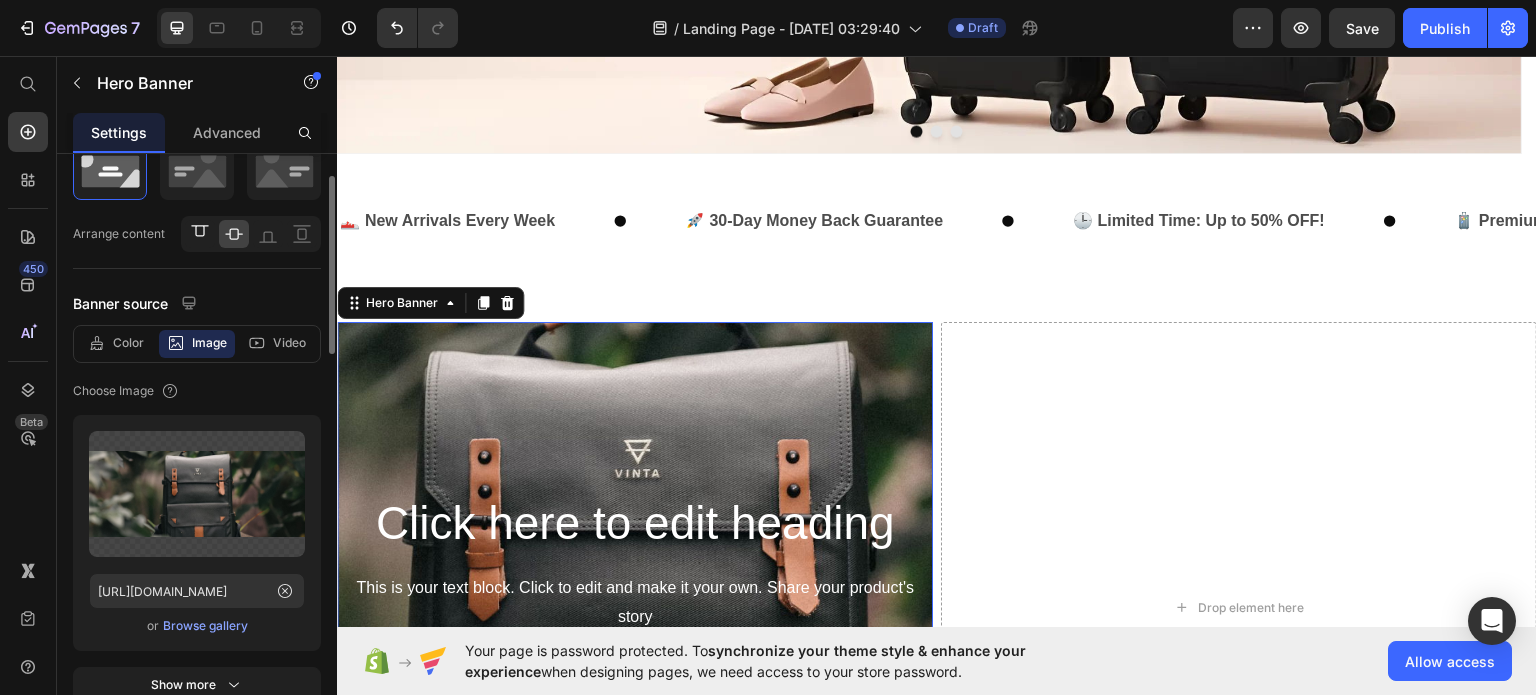 click 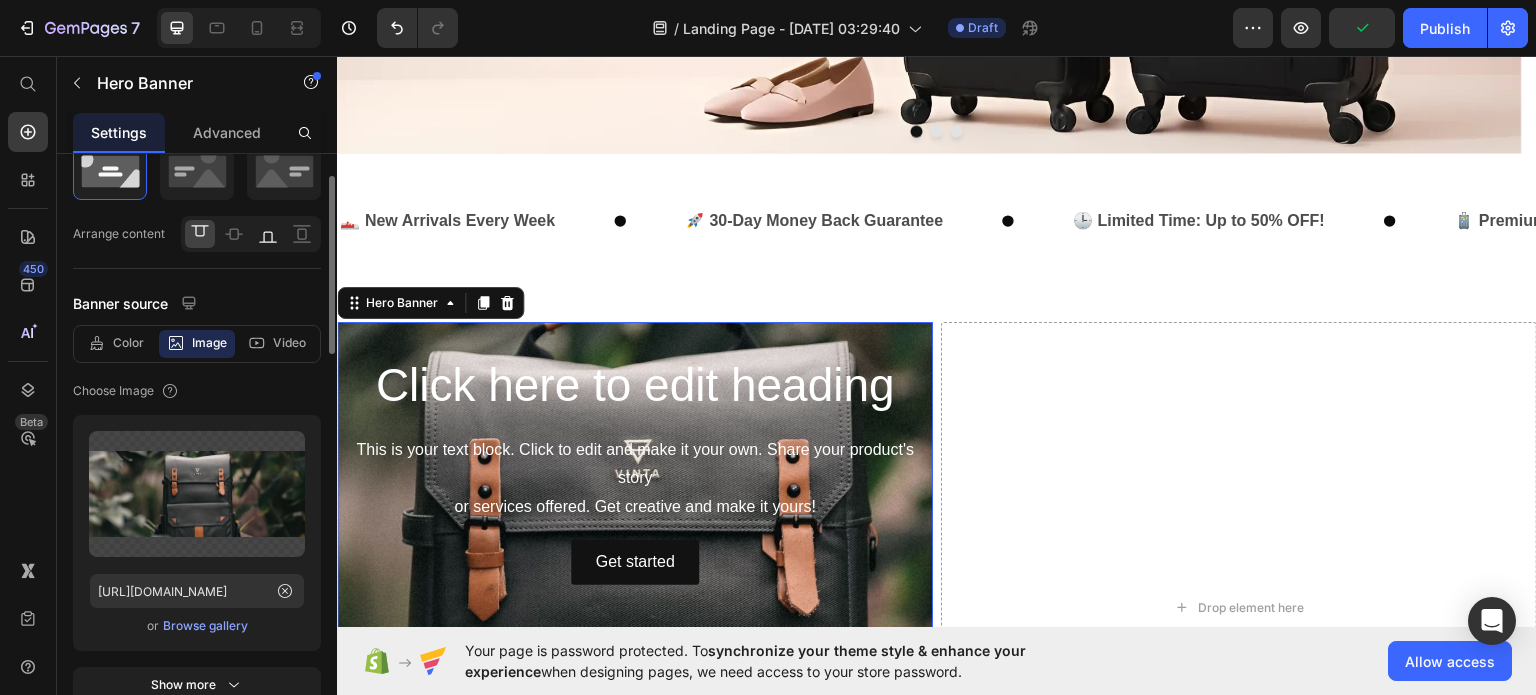 click 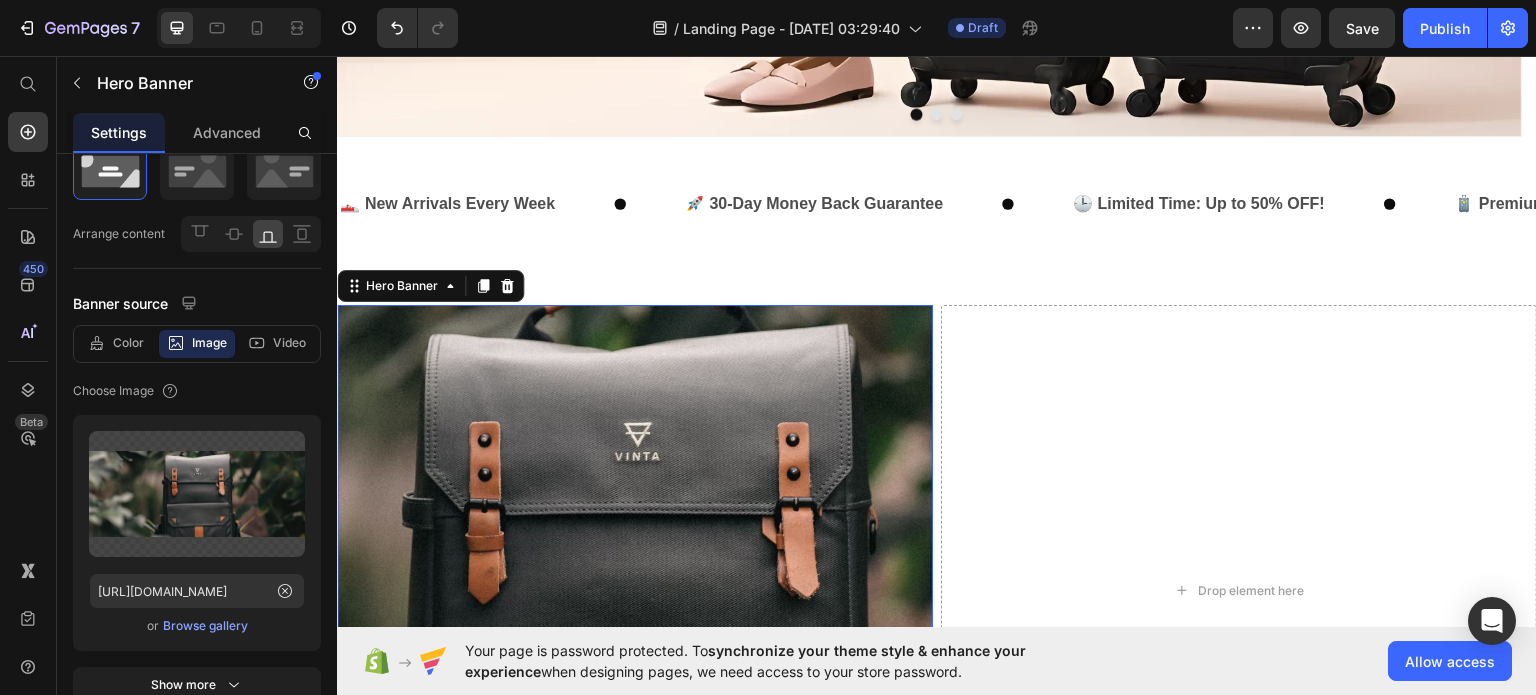 scroll, scrollTop: 528, scrollLeft: 0, axis: vertical 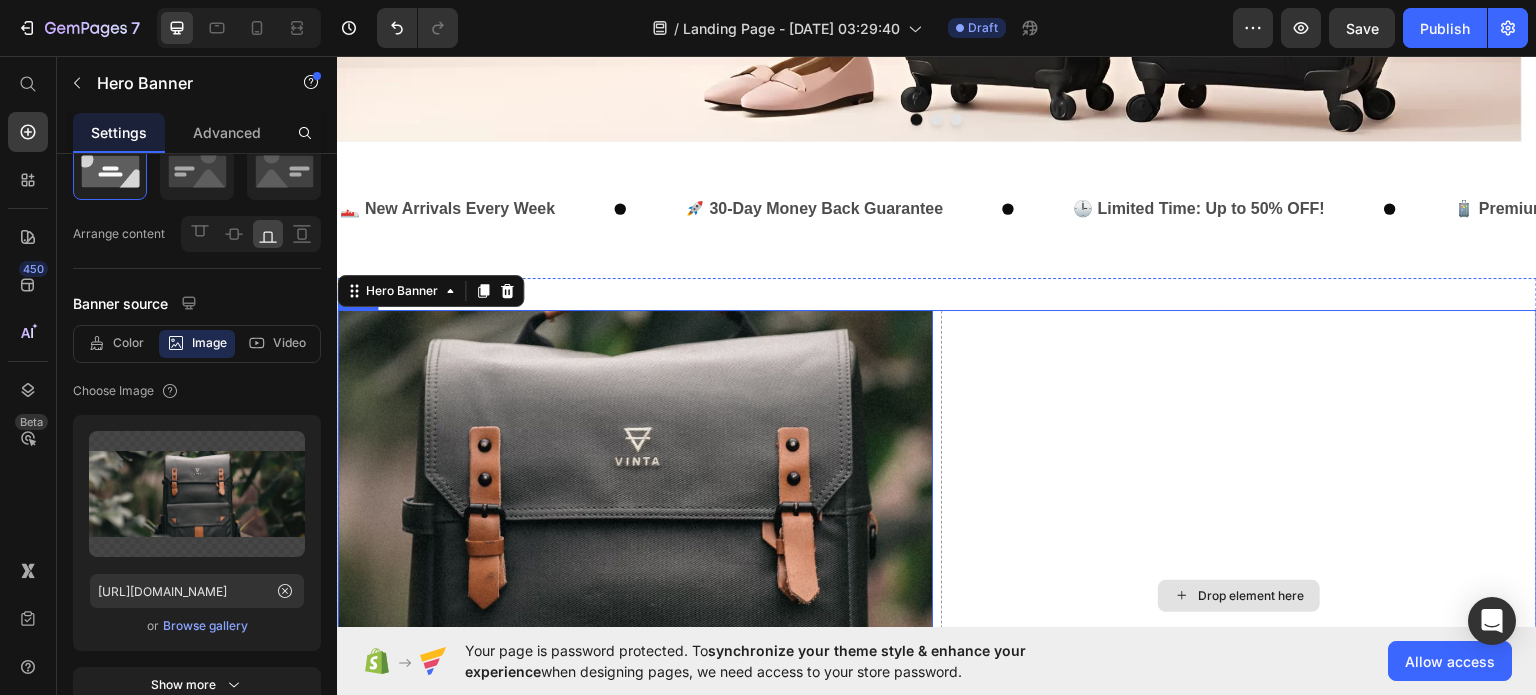 click on "Drop element here" at bounding box center (1239, 595) 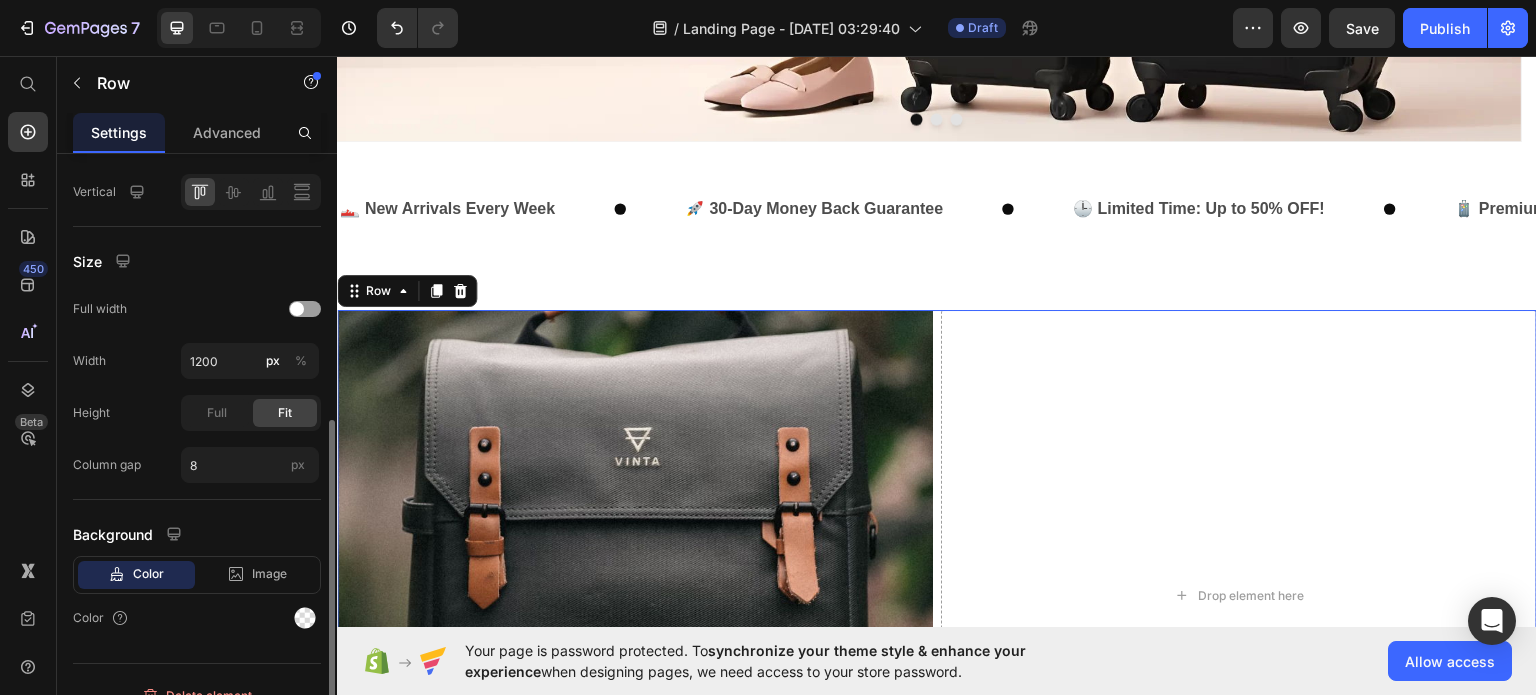 scroll, scrollTop: 520, scrollLeft: 0, axis: vertical 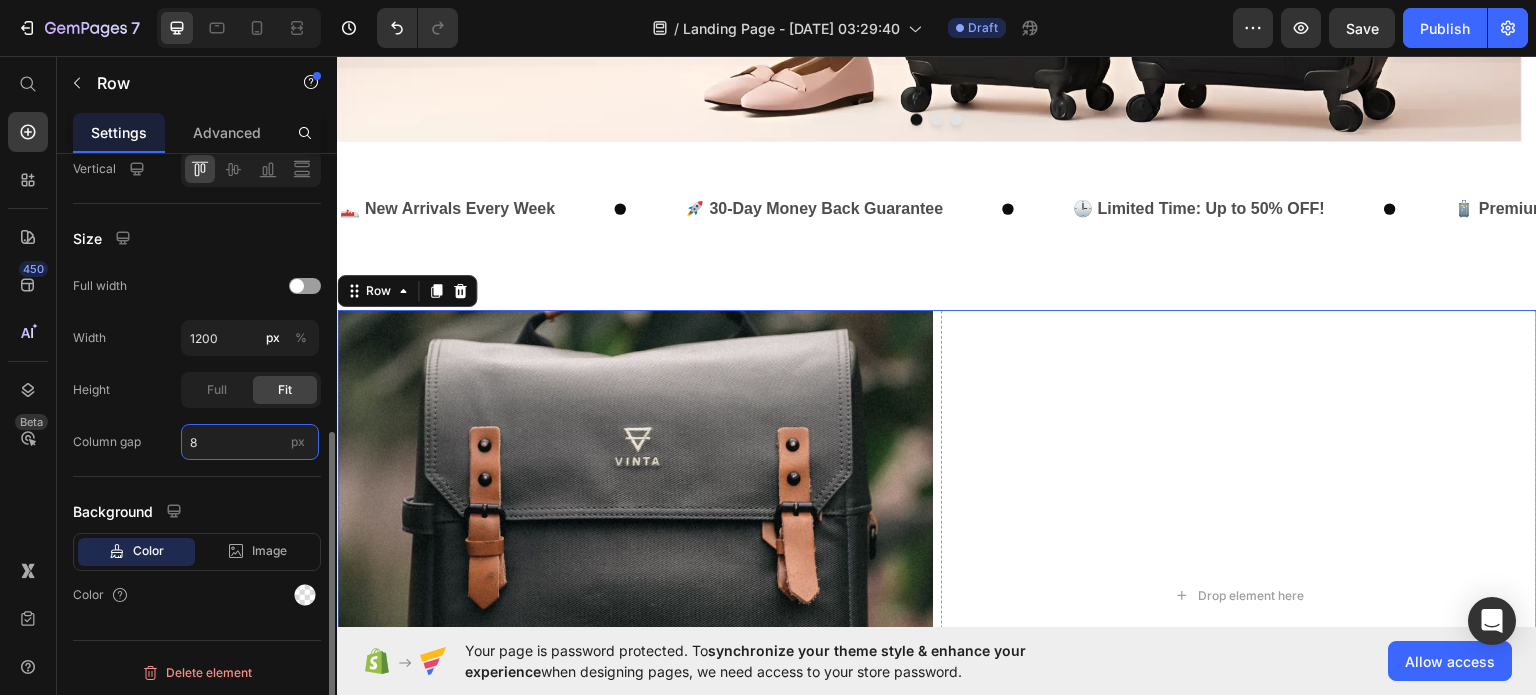 click on "8" at bounding box center (250, 442) 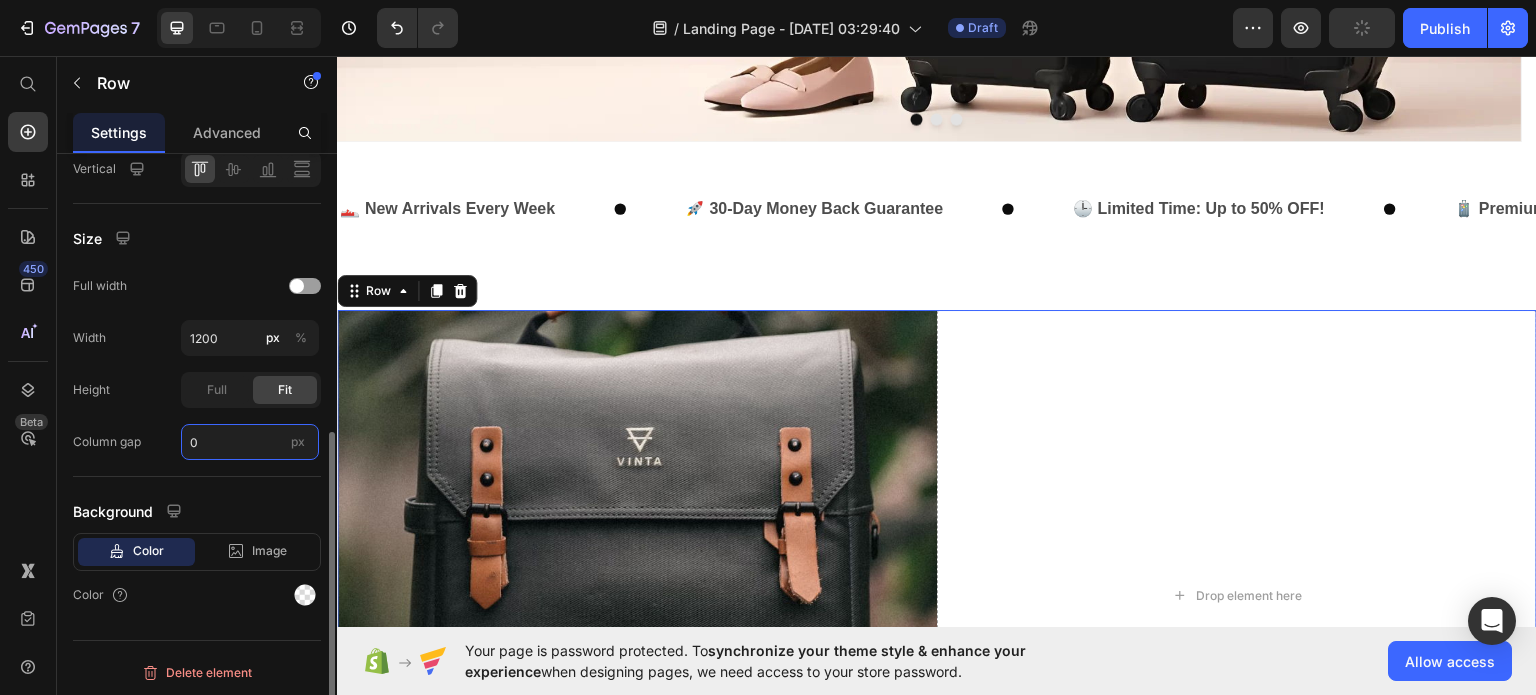 type on "8" 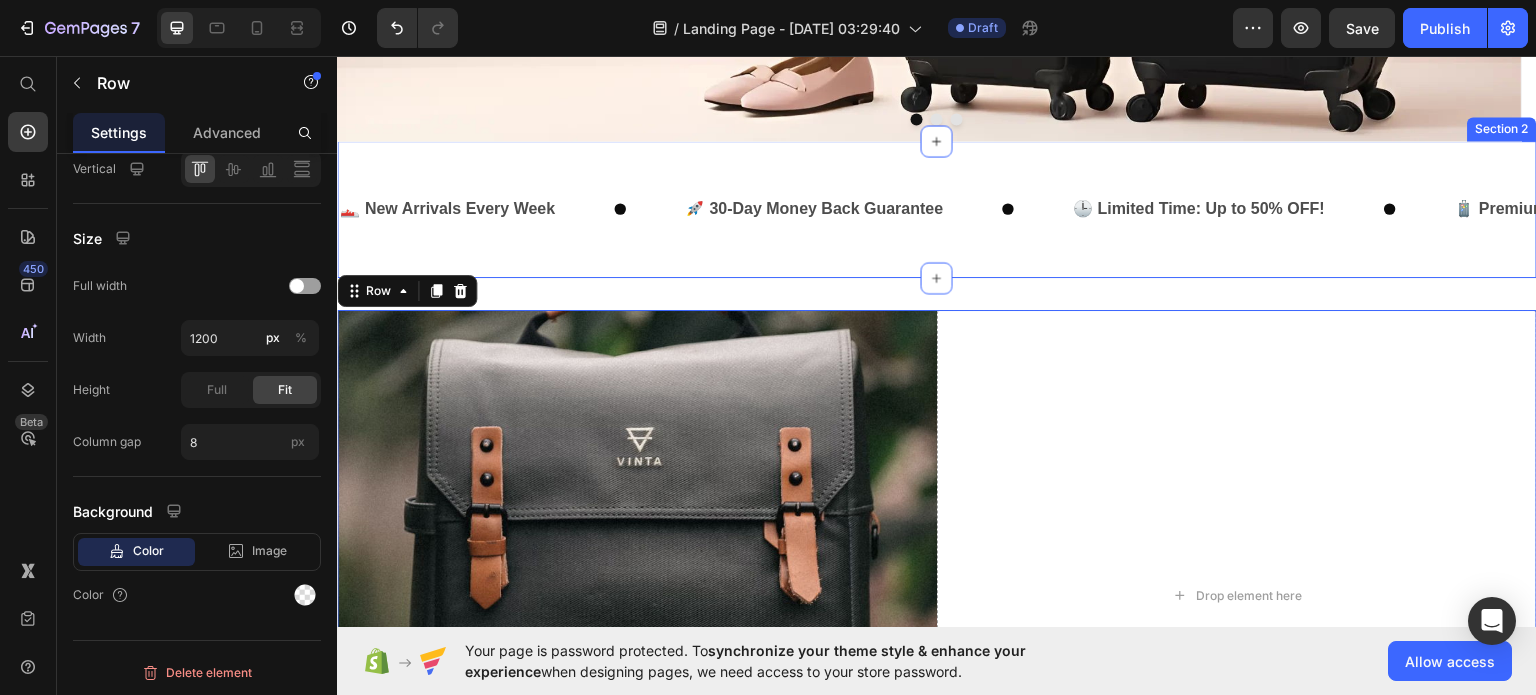 click on "👟 New Arrivals Every Week Text
🚀 30-Day Money Back Guarantee Text
🕒 Limited Time: Up to 50% OFF! Text
🧳 Premium Quality Under Budget Text
👟 New Arrivals Every Week Text
🚀 30-Day Money Back Guarantee Text
🕒 Limited Time: Up to 50% OFF! Text
🧳 Premium Quality Under Budget Text
Marquee Section 2" at bounding box center (937, 208) 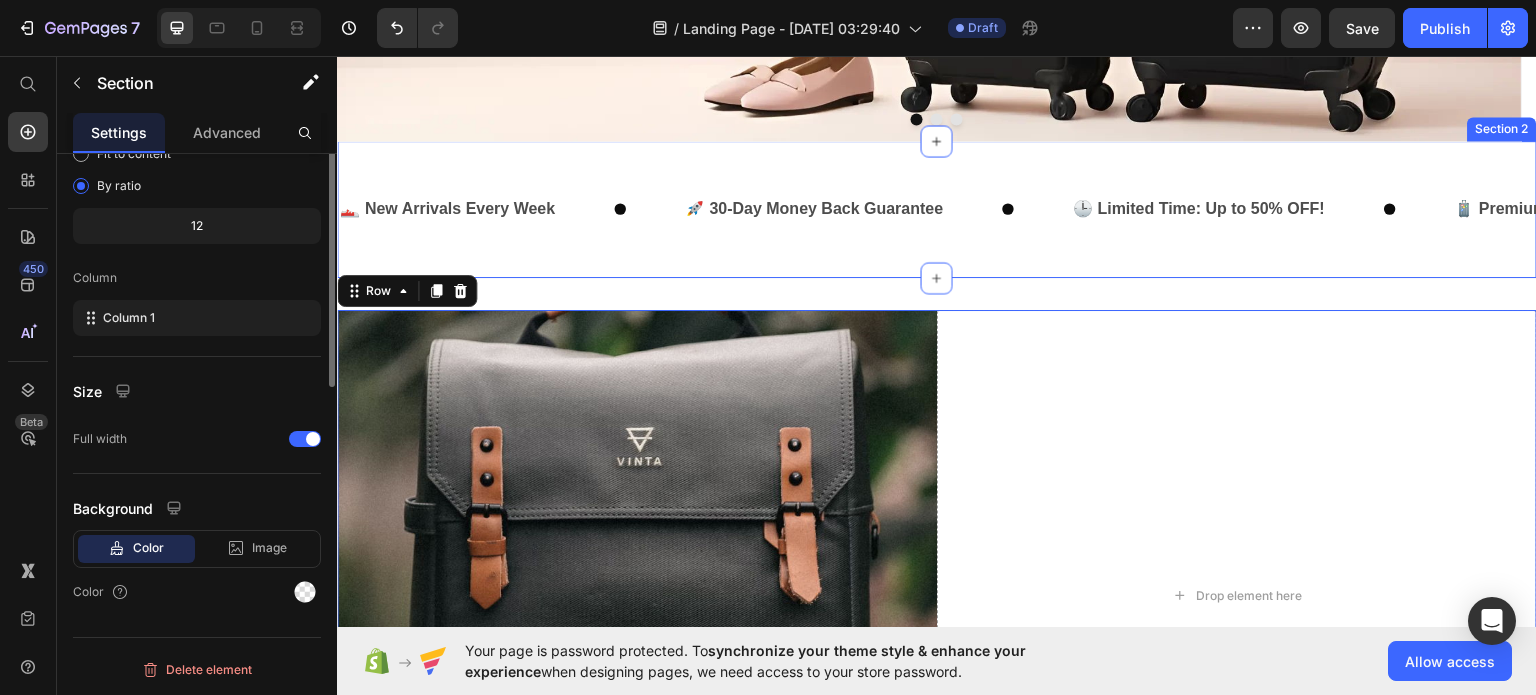 scroll, scrollTop: 0, scrollLeft: 0, axis: both 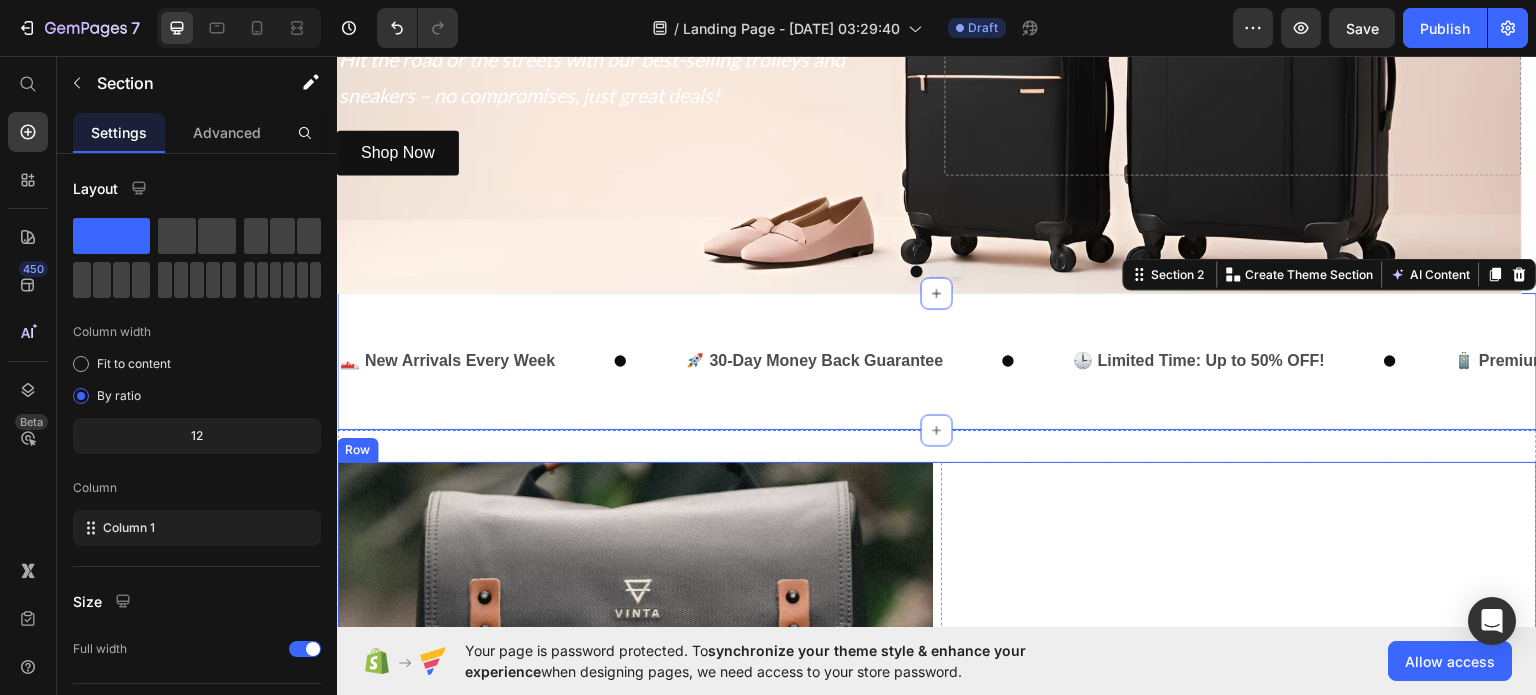 click on "Drop element here" at bounding box center (1239, 747) 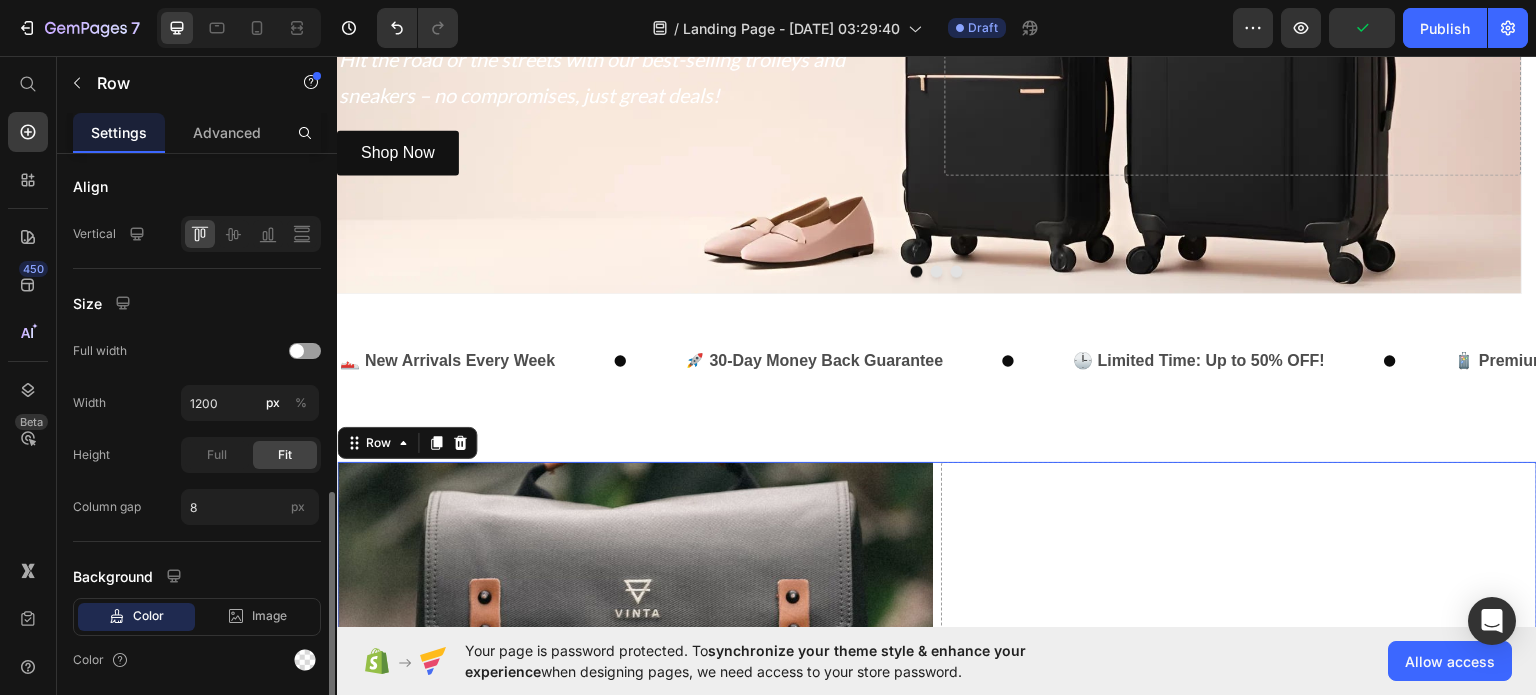 scroll, scrollTop: 520, scrollLeft: 0, axis: vertical 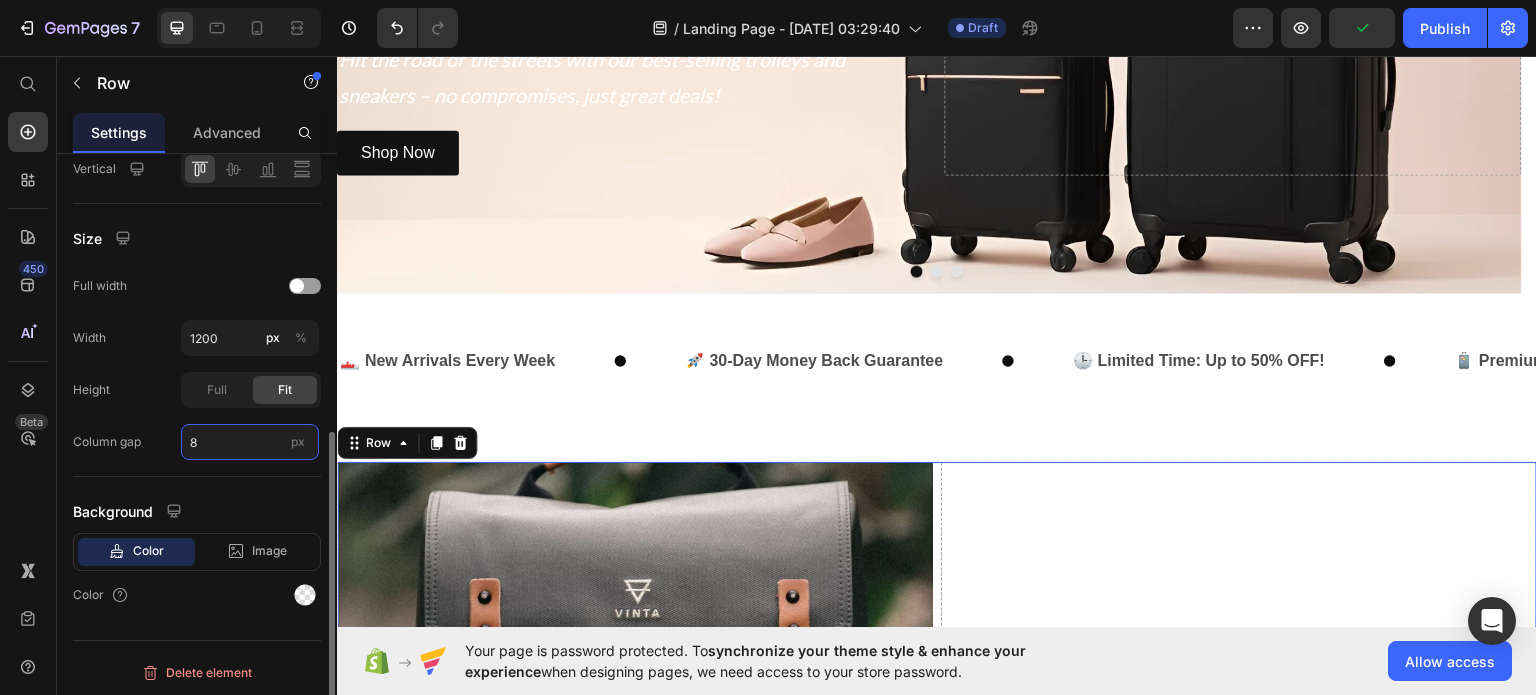 click on "8" at bounding box center [250, 442] 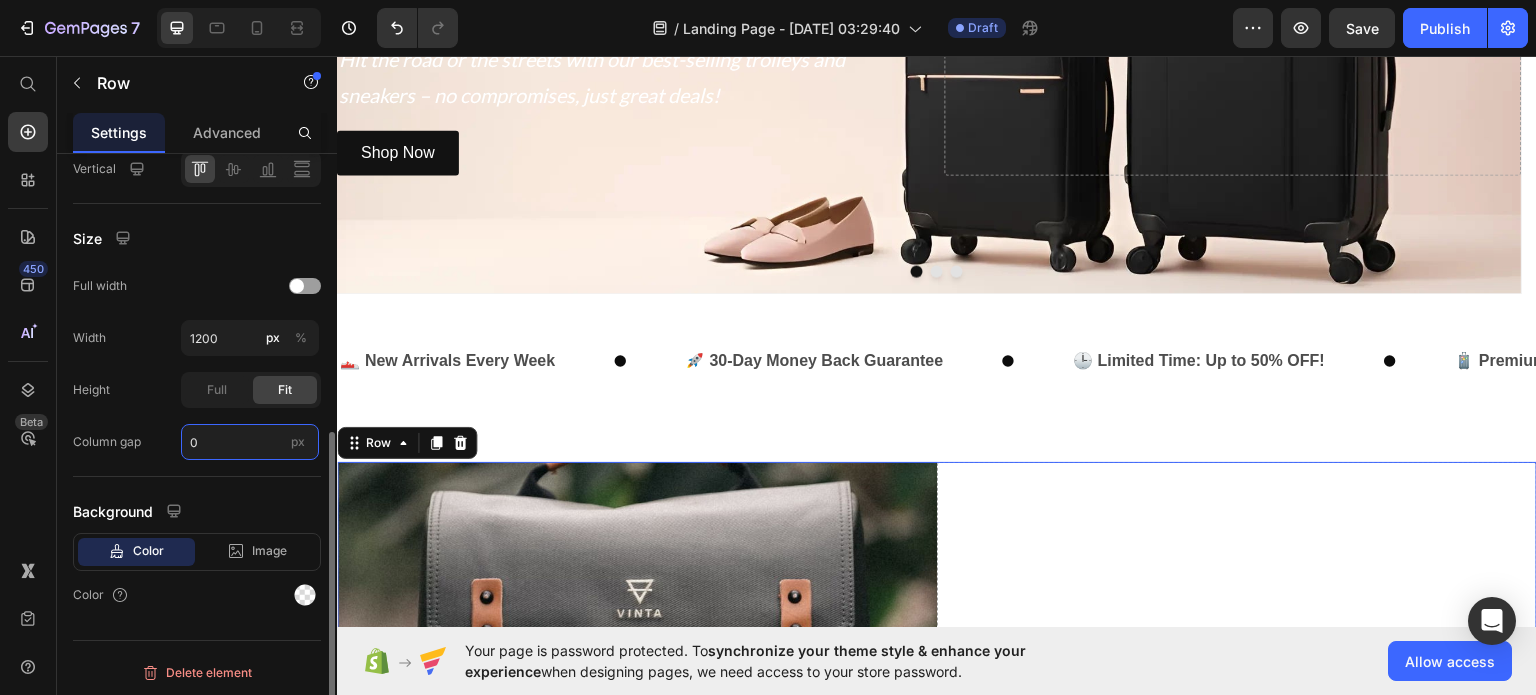 click on "0" at bounding box center [250, 442] 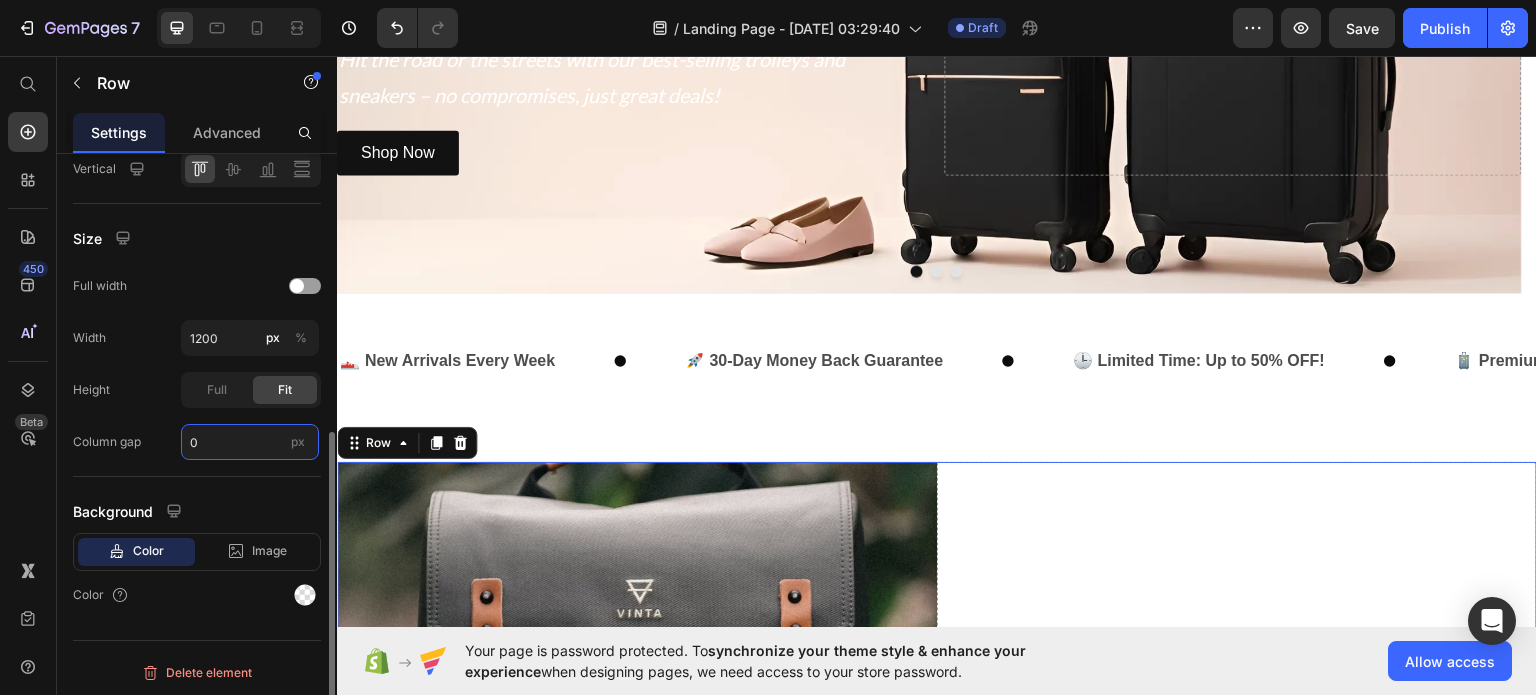 type on "0" 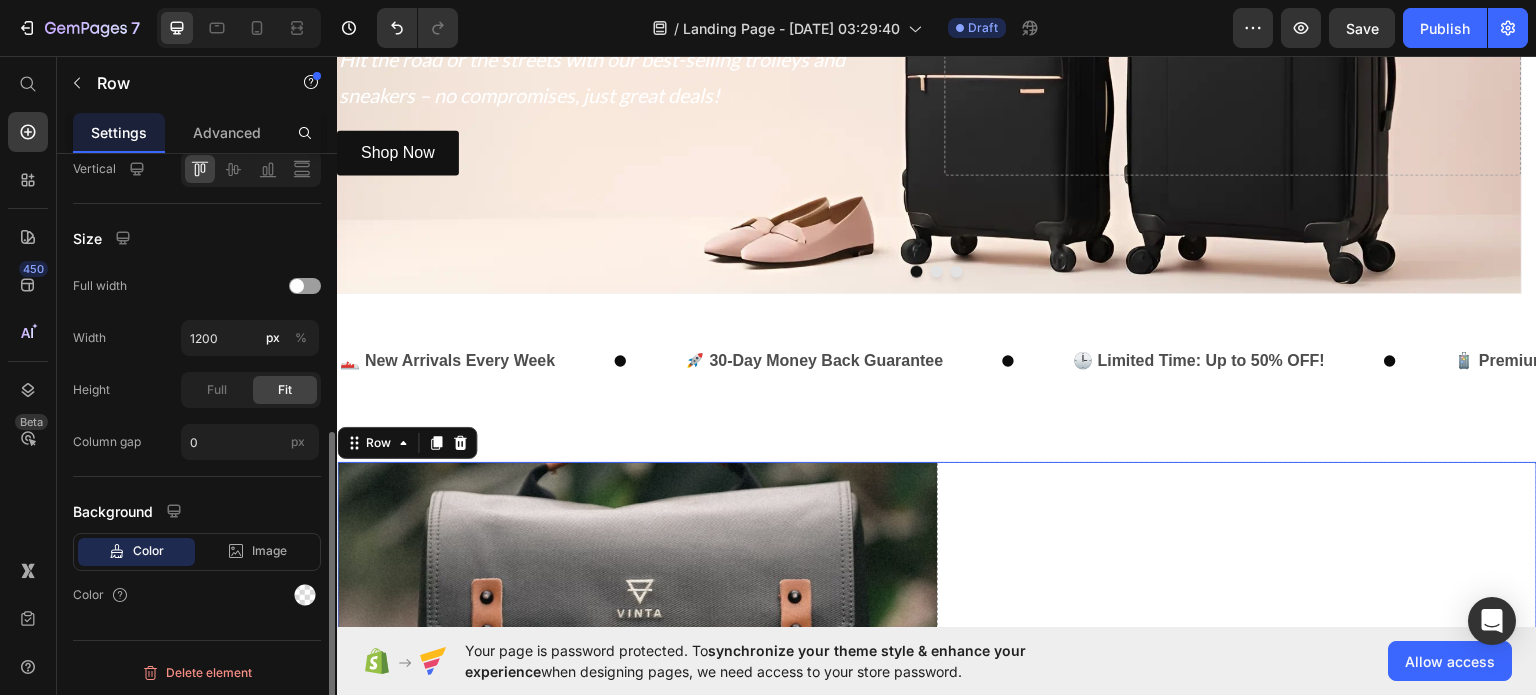 click on "Layout Column width Fit to content By ratio 6 6 Column Column 1 Column 2 Align Vertical
Size Full width Width 1200 px % Height Full Fit Column gap 0 px Background Color Image Video  Color" at bounding box center [197, 145] 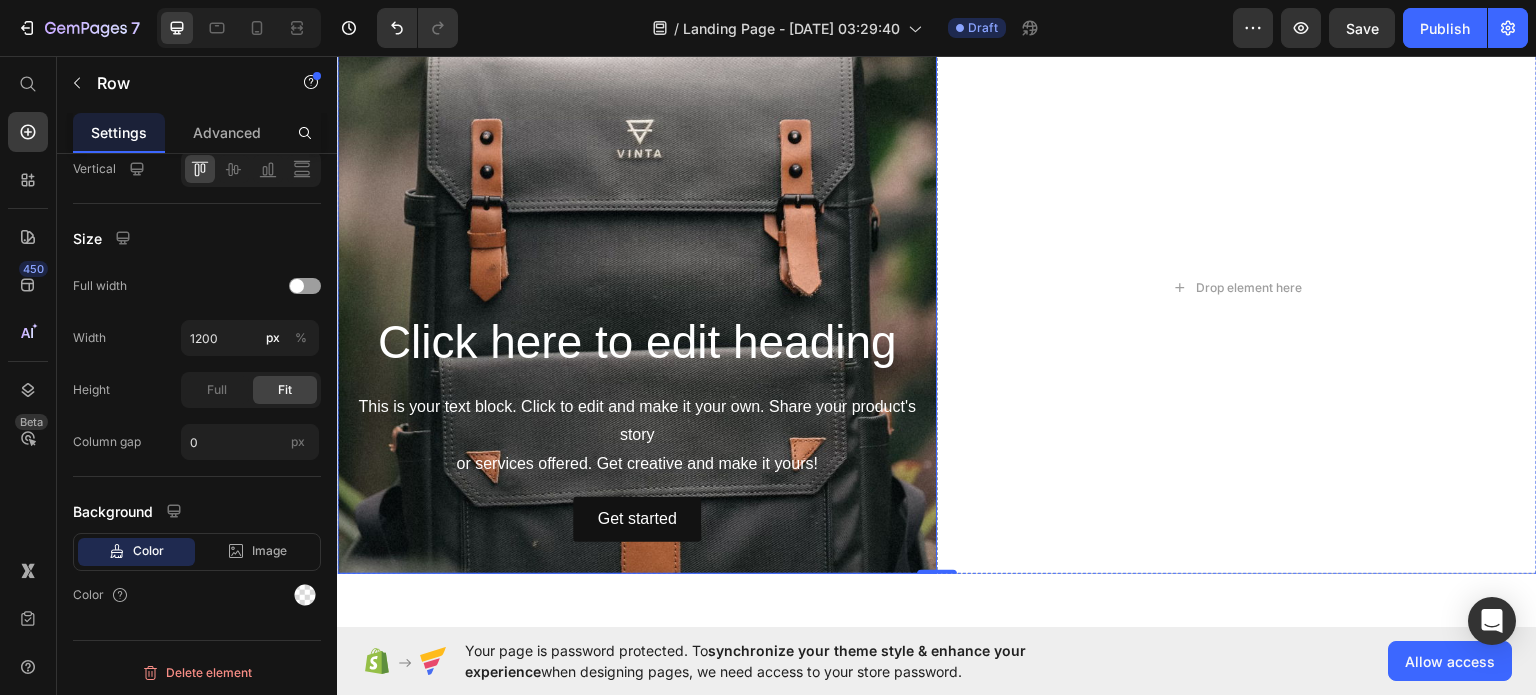 scroll, scrollTop: 844, scrollLeft: 0, axis: vertical 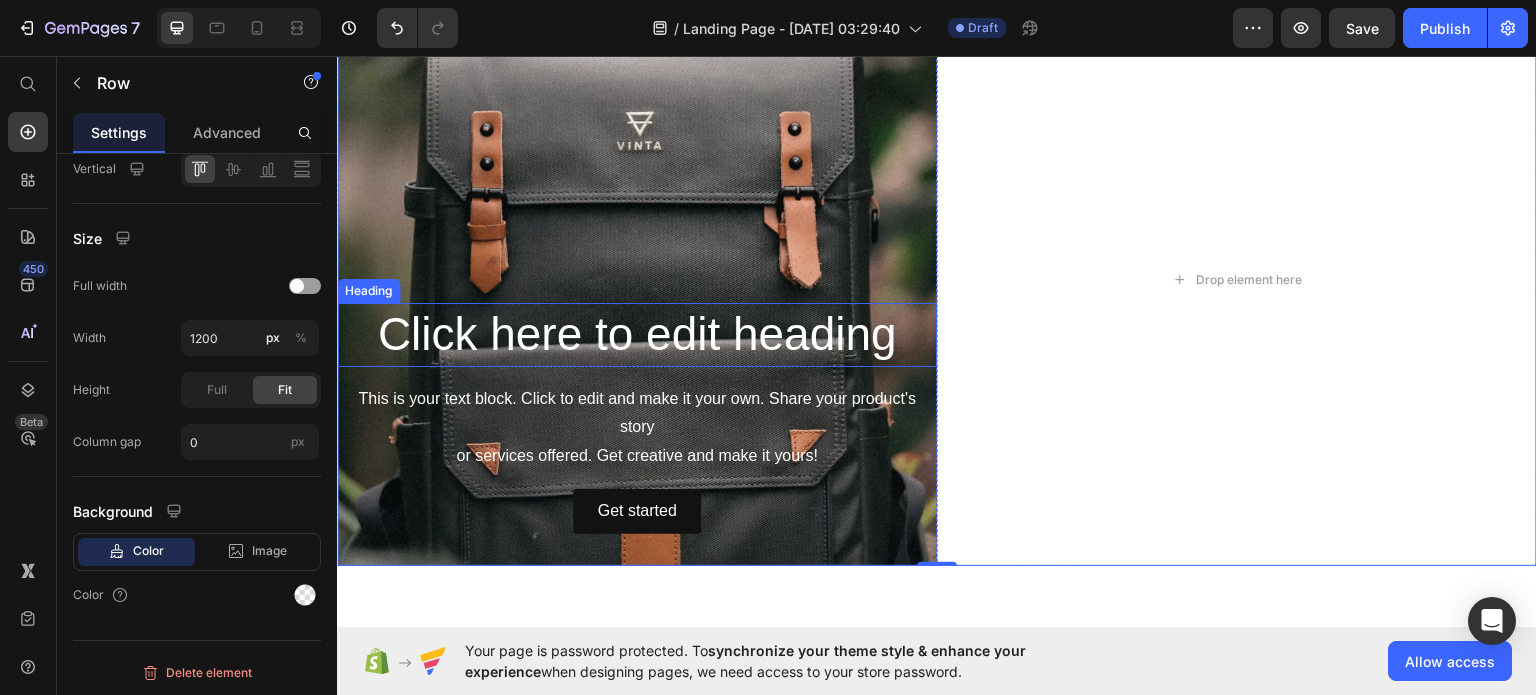 click on "Click here to edit heading" at bounding box center [637, 334] 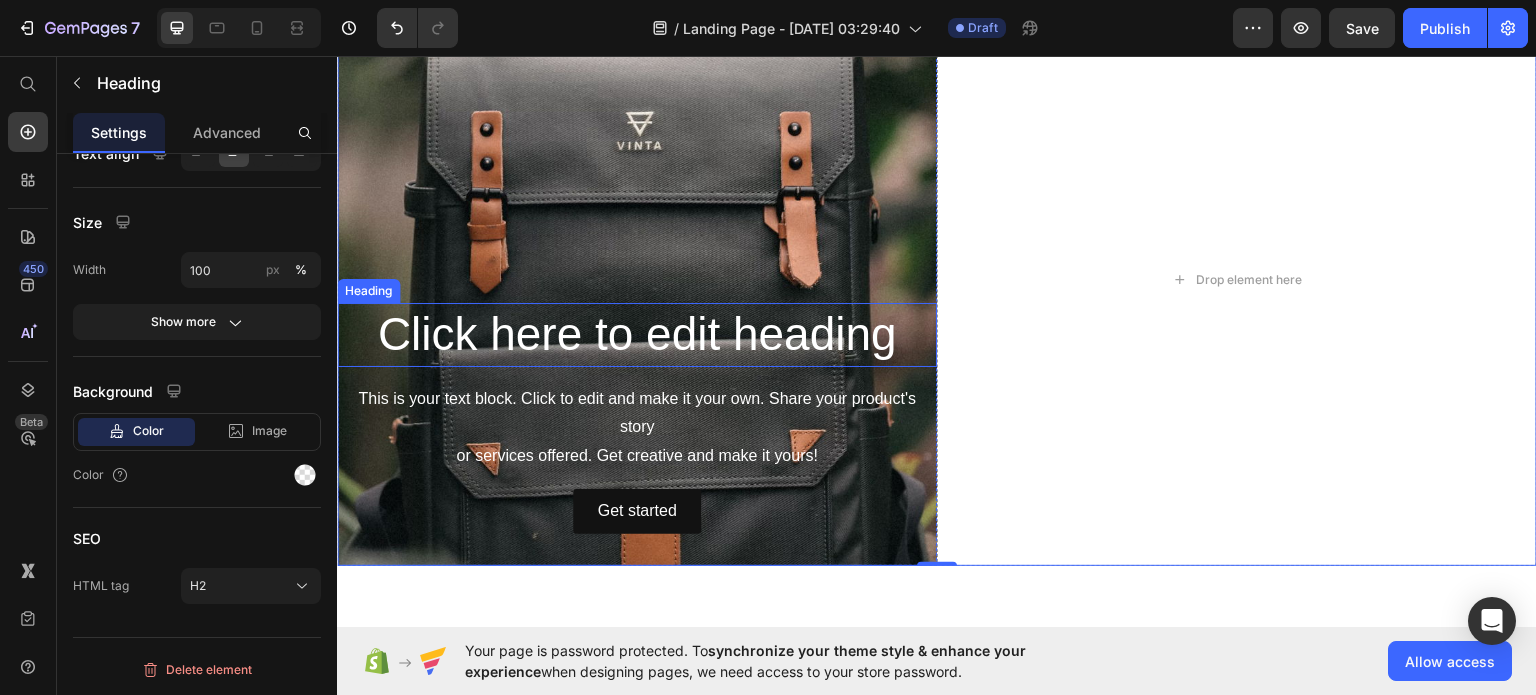 scroll, scrollTop: 0, scrollLeft: 0, axis: both 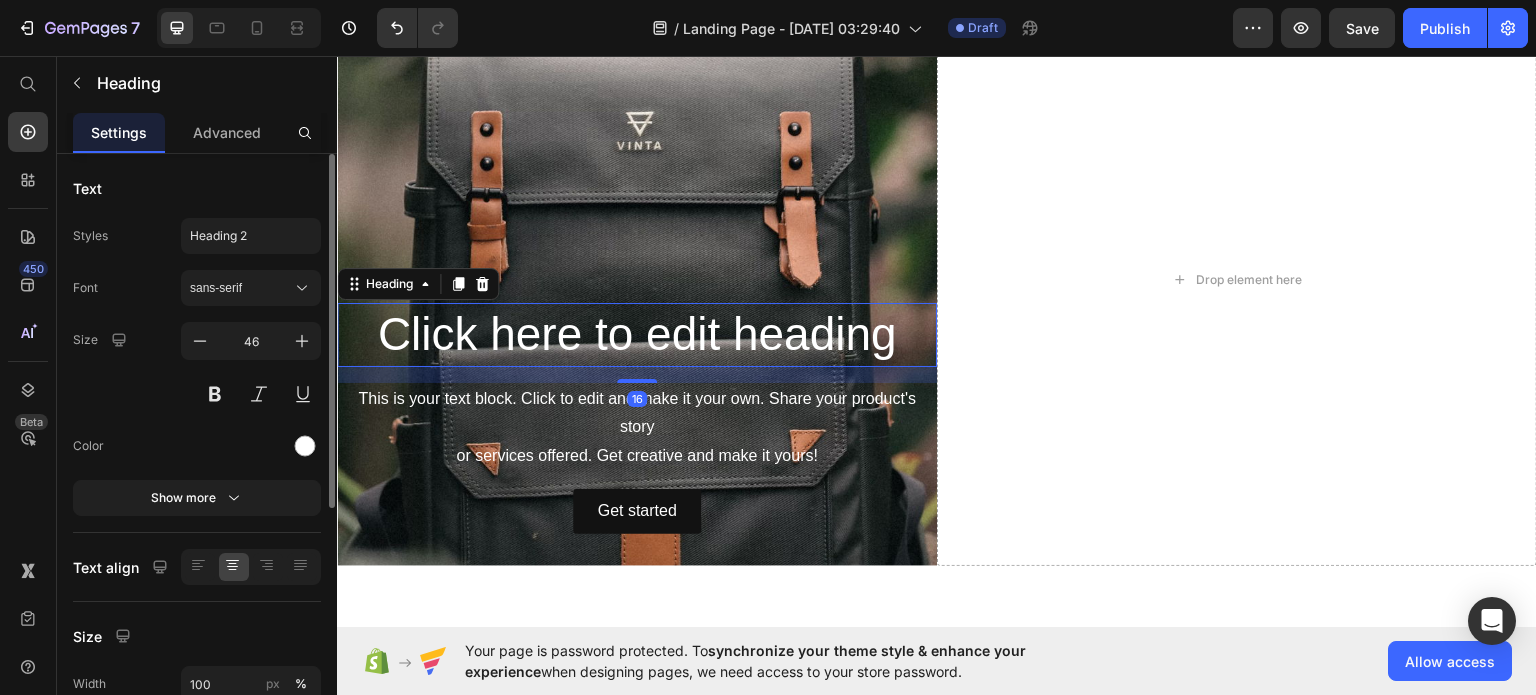 click on "Click here to edit heading" at bounding box center (637, 334) 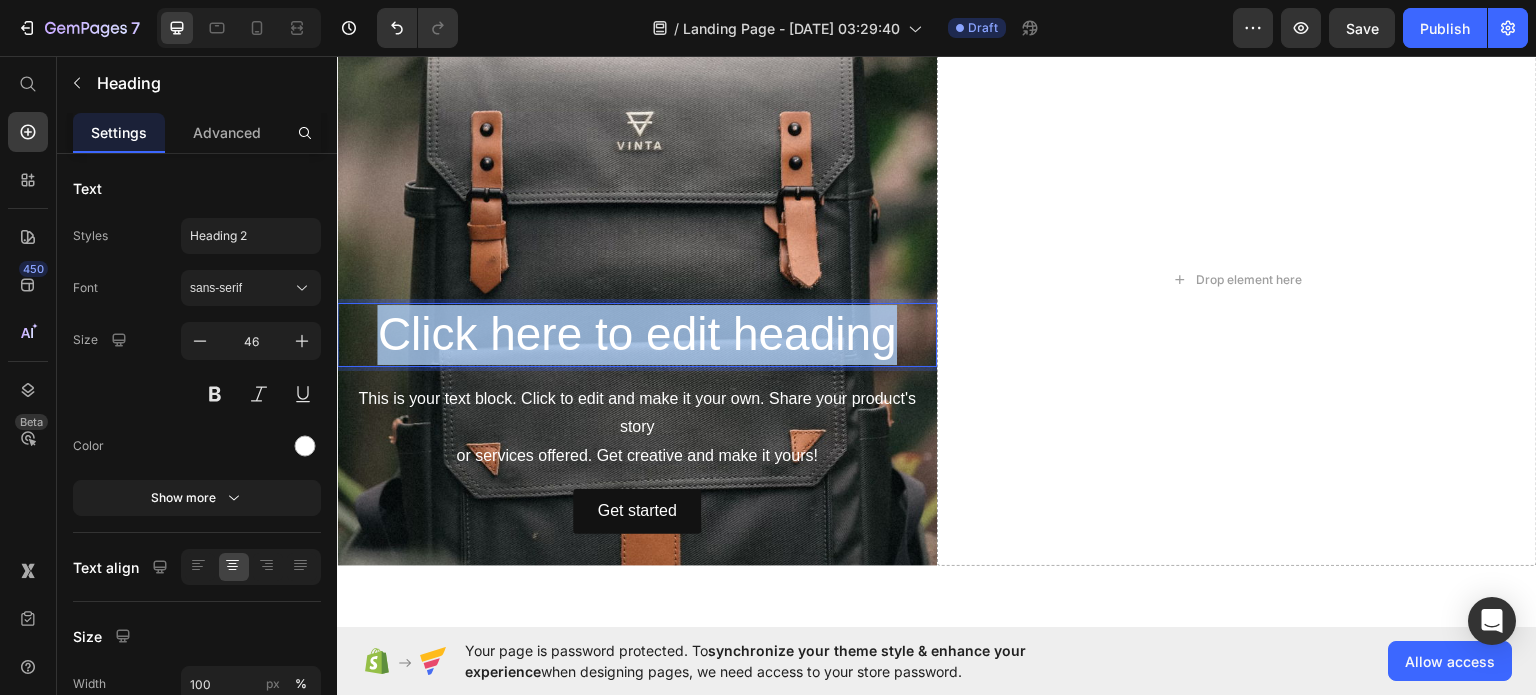 drag, startPoint x: 893, startPoint y: 327, endPoint x: 356, endPoint y: 327, distance: 537 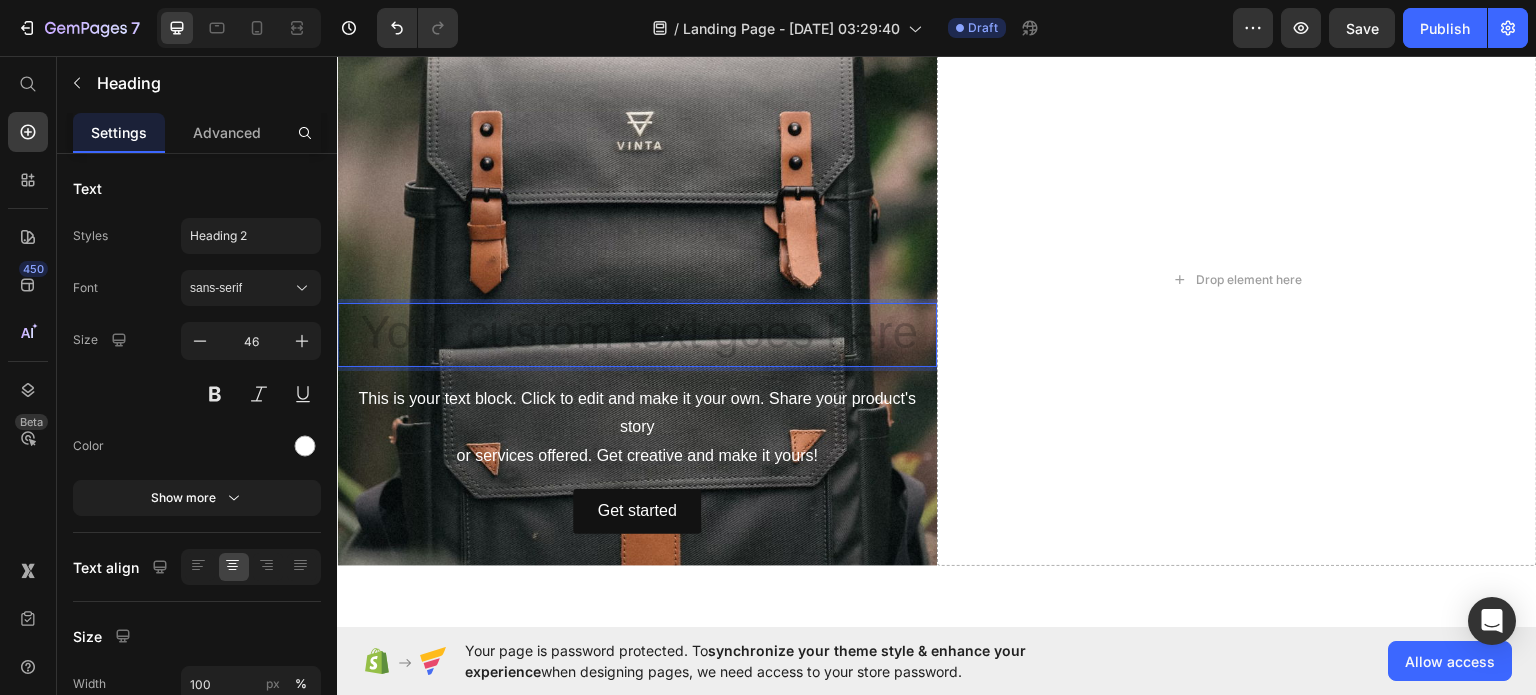 scroll, scrollTop: 784, scrollLeft: 0, axis: vertical 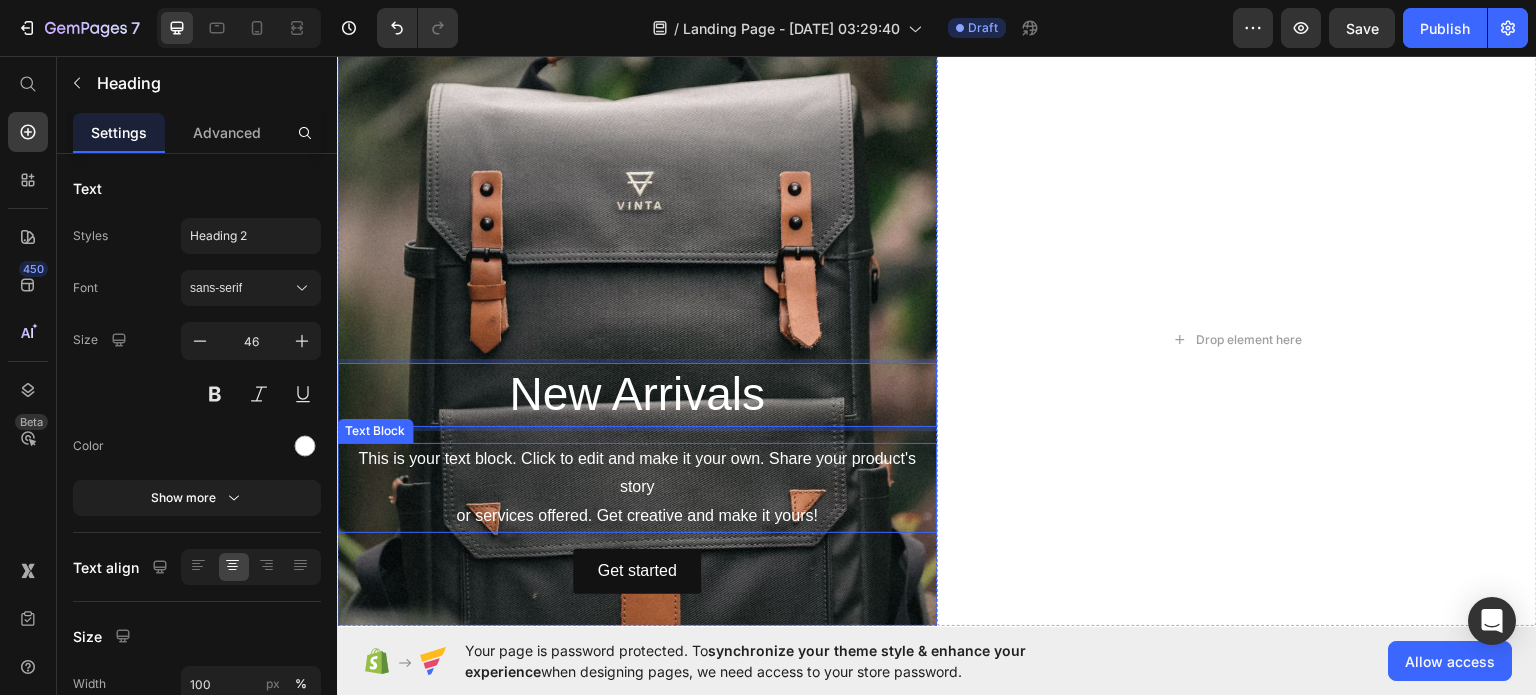 click on "This is your text block. Click to edit and make it your own. Share your product's story                   or services offered. Get creative and make it yours!" at bounding box center (637, 487) 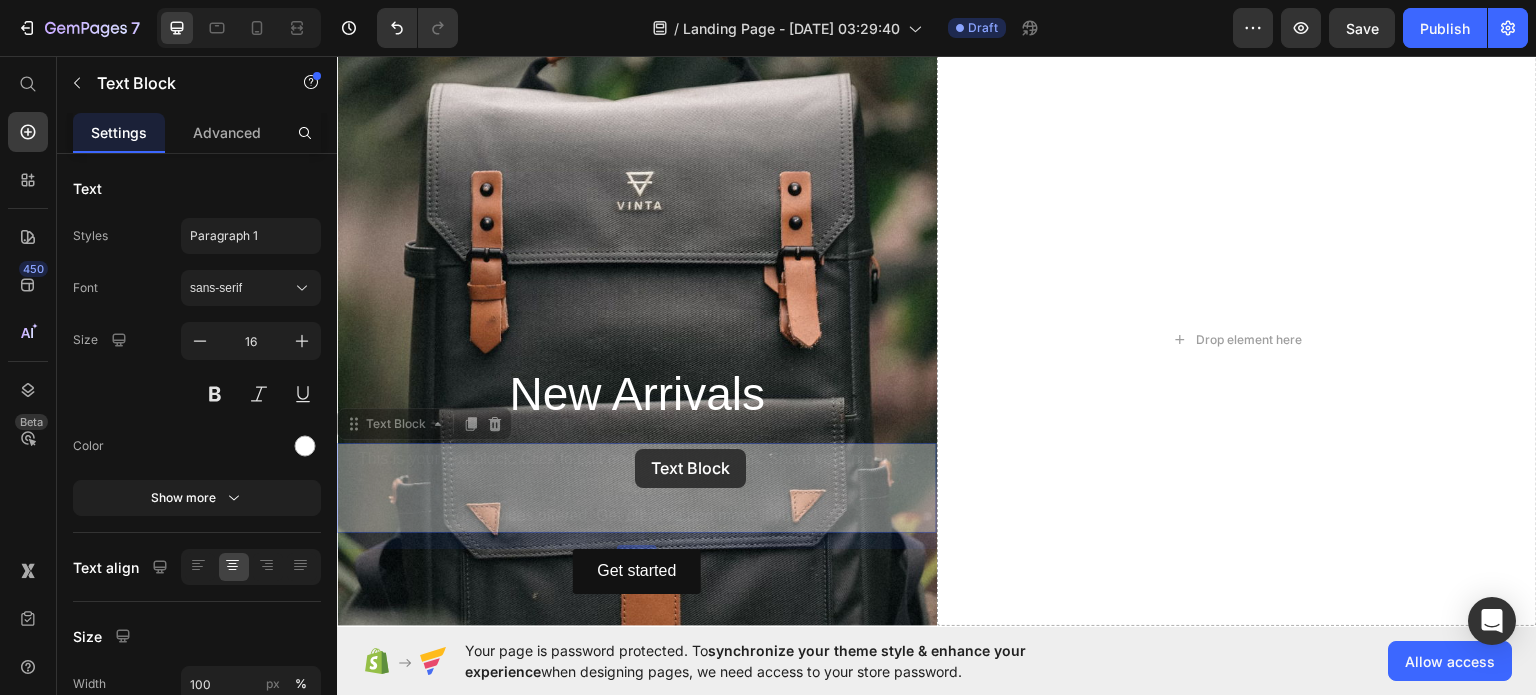 scroll, scrollTop: 678, scrollLeft: 0, axis: vertical 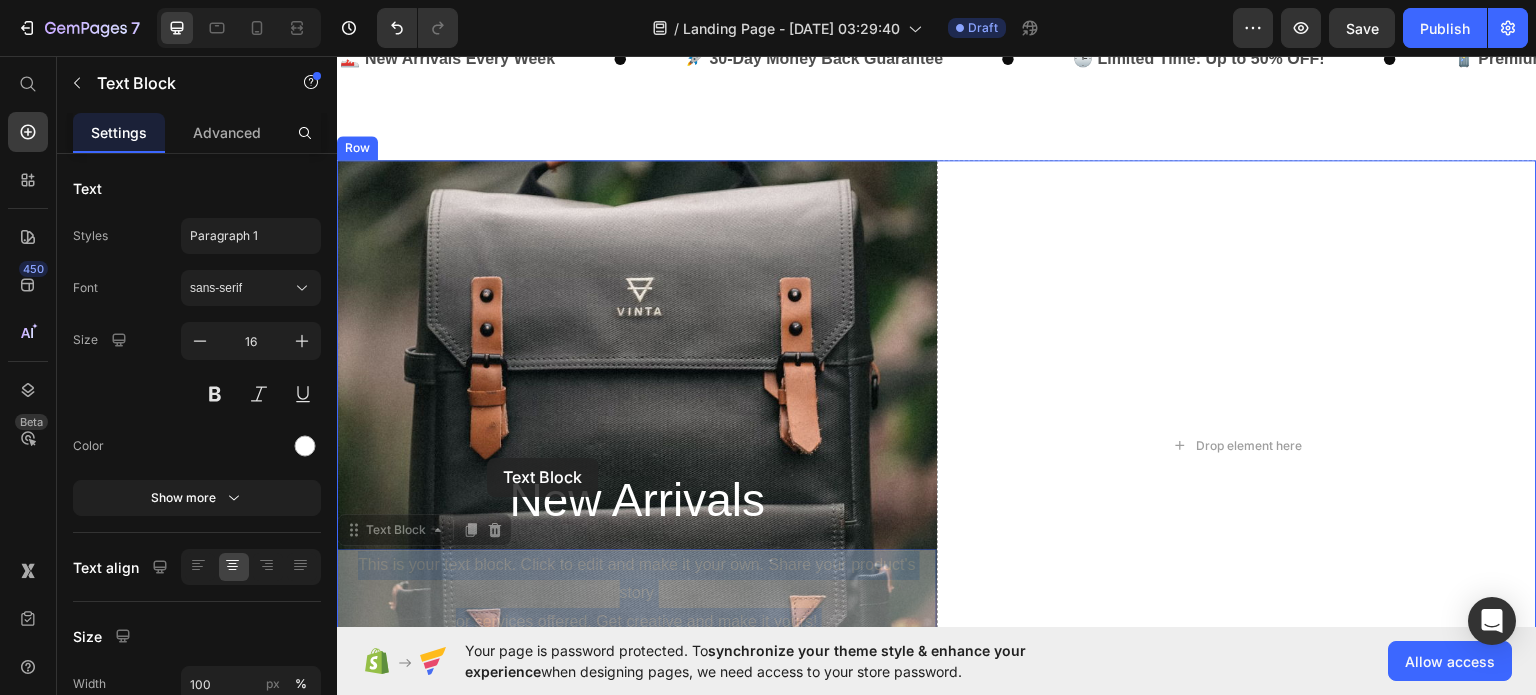 drag, startPoint x: 824, startPoint y: 508, endPoint x: 487, endPoint y: 457, distance: 340.83722 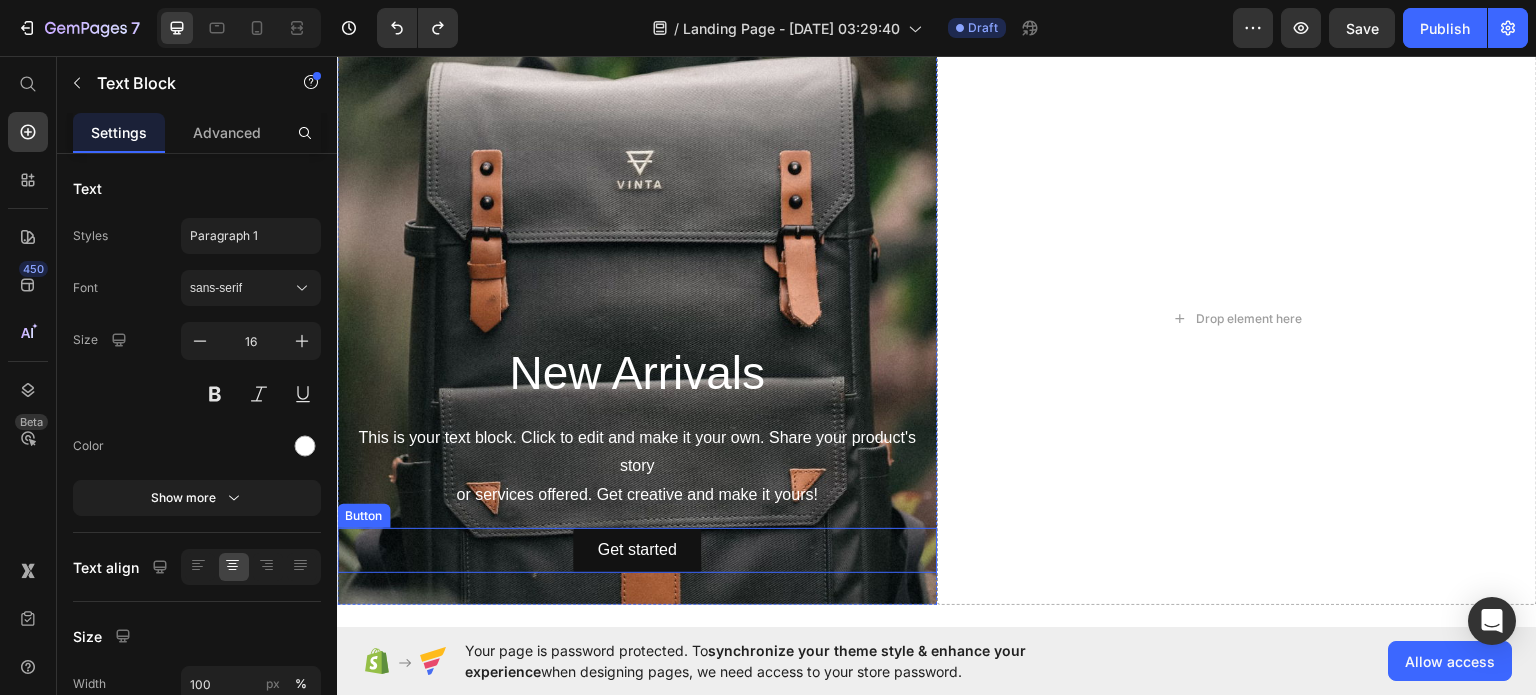 scroll, scrollTop: 802, scrollLeft: 0, axis: vertical 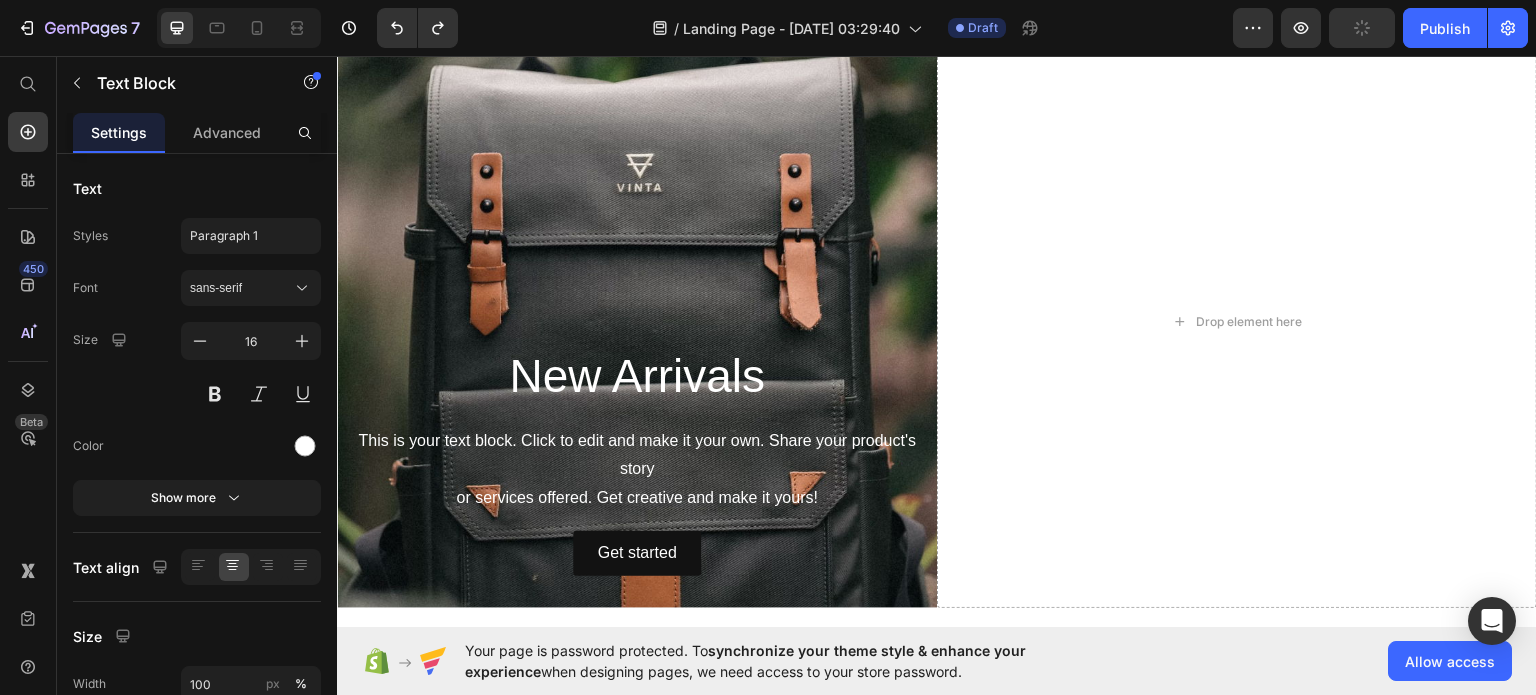 click on "This is your text block. Click to edit and make it your own. Share your product's story                   or services offered. Get creative and make it yours!" at bounding box center [637, 469] 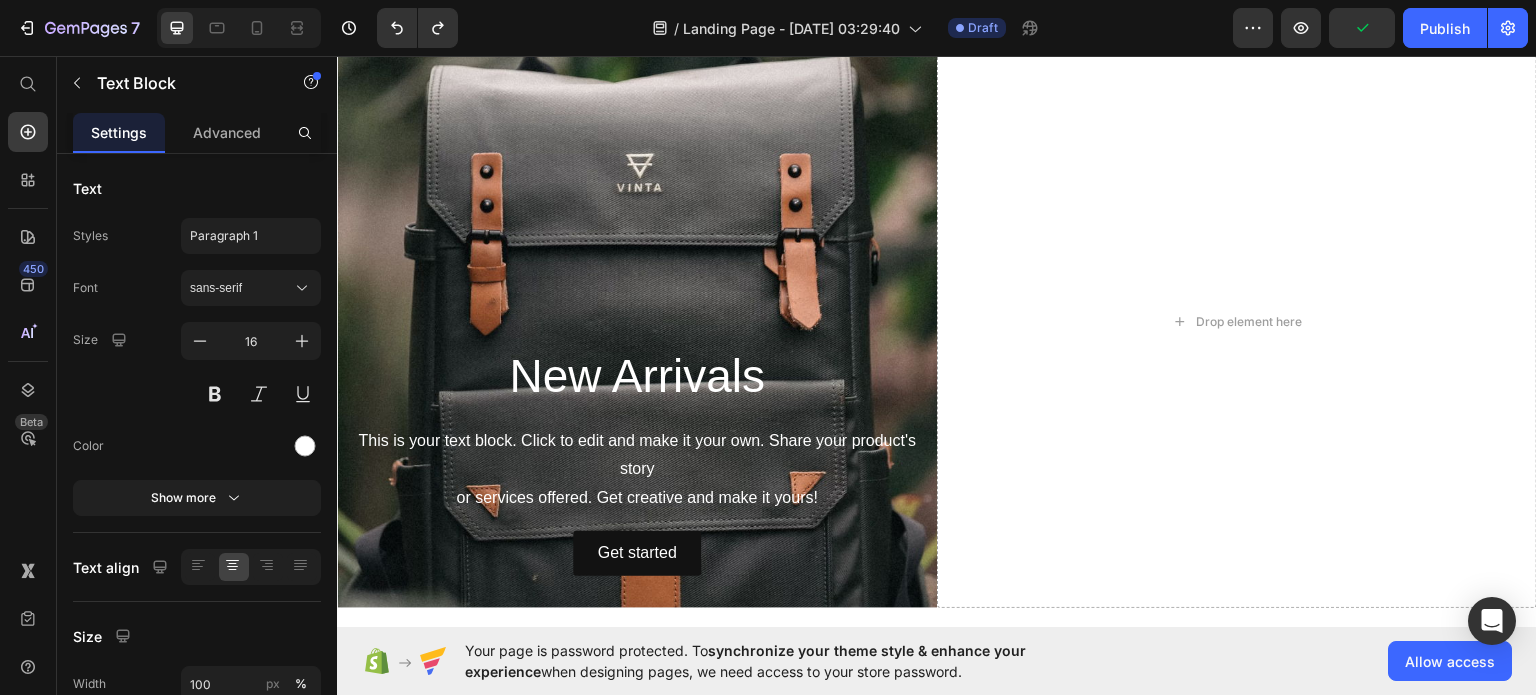 click on "This is your text block. Click to edit and make it your own. Share your product's story or services offered. Get creative and make it yours!" at bounding box center (637, 469) 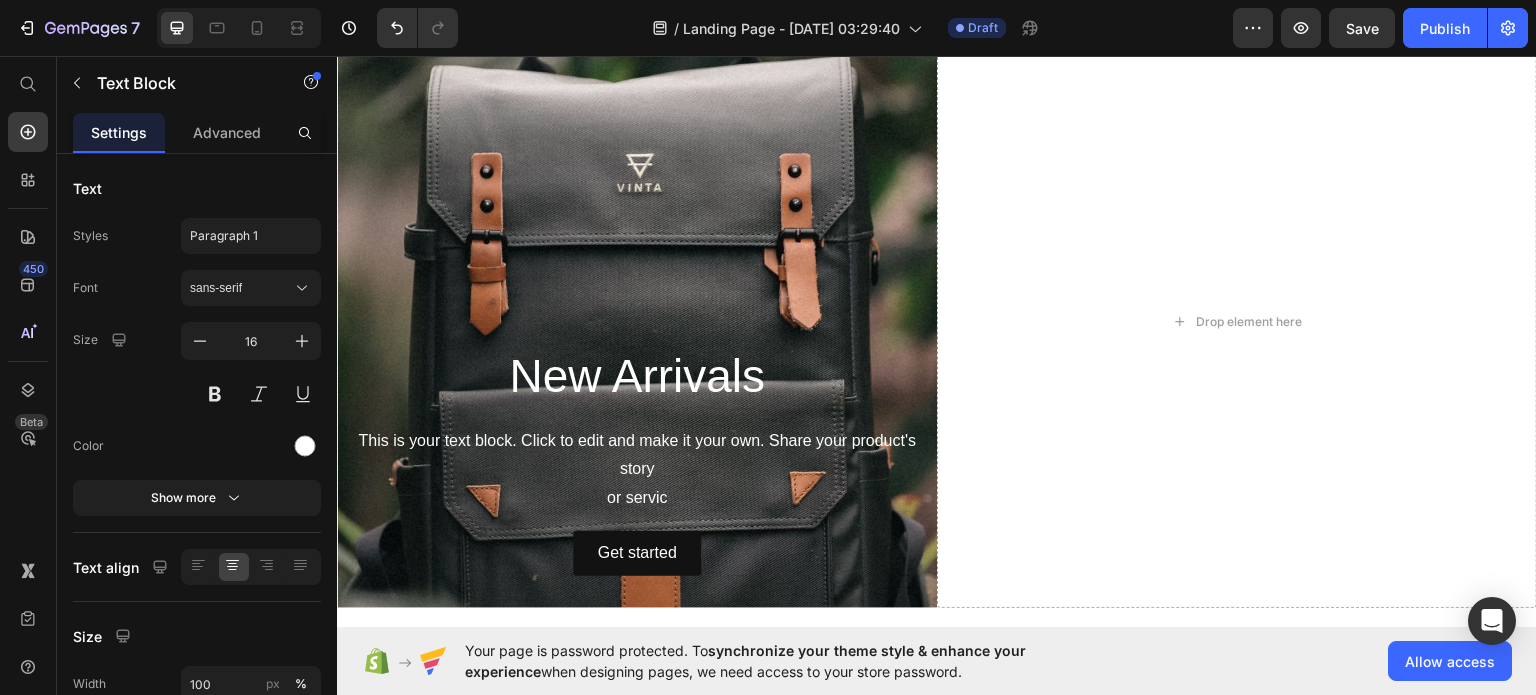 click on "This is your text block. Click to edit and make it your own. Share your product's story or servic" at bounding box center (637, 469) 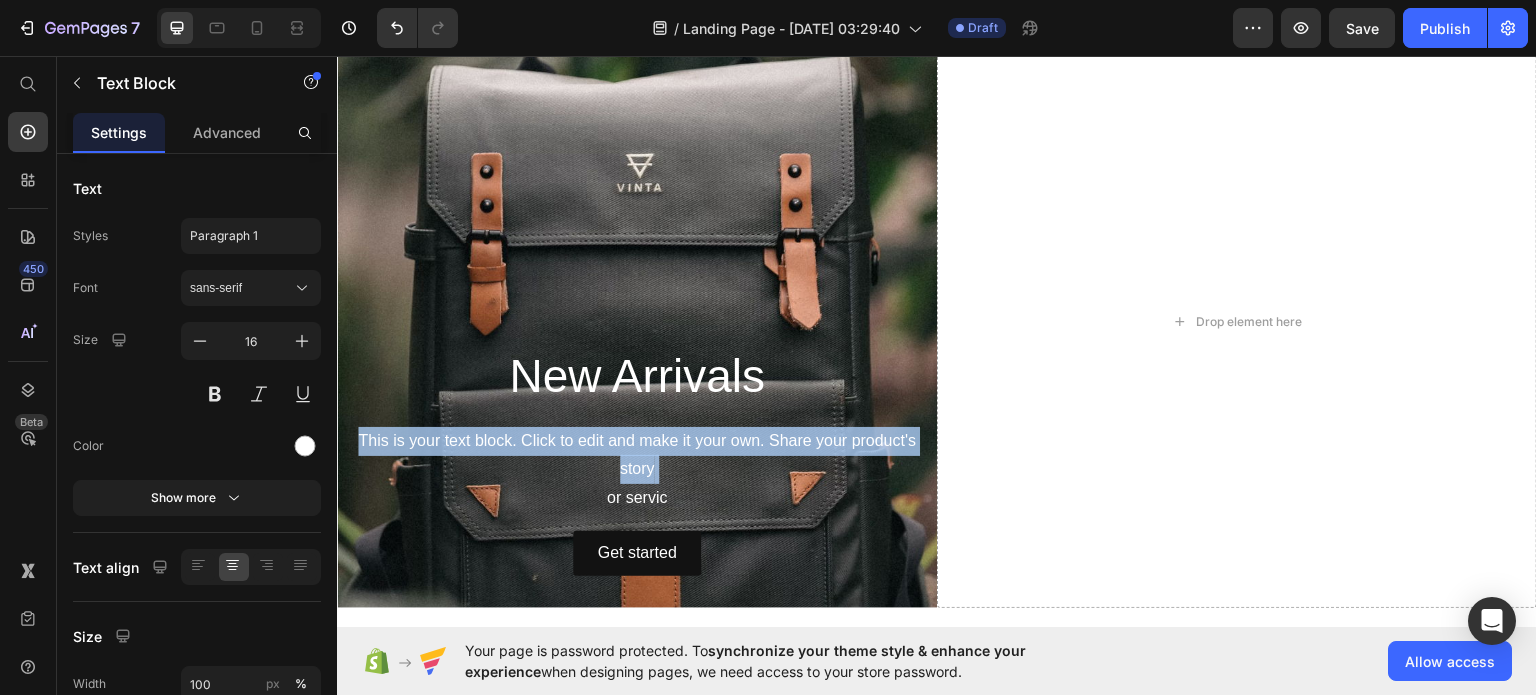 click on "This is your text block. Click to edit and make it your own. Share your product's story or servic" at bounding box center (637, 469) 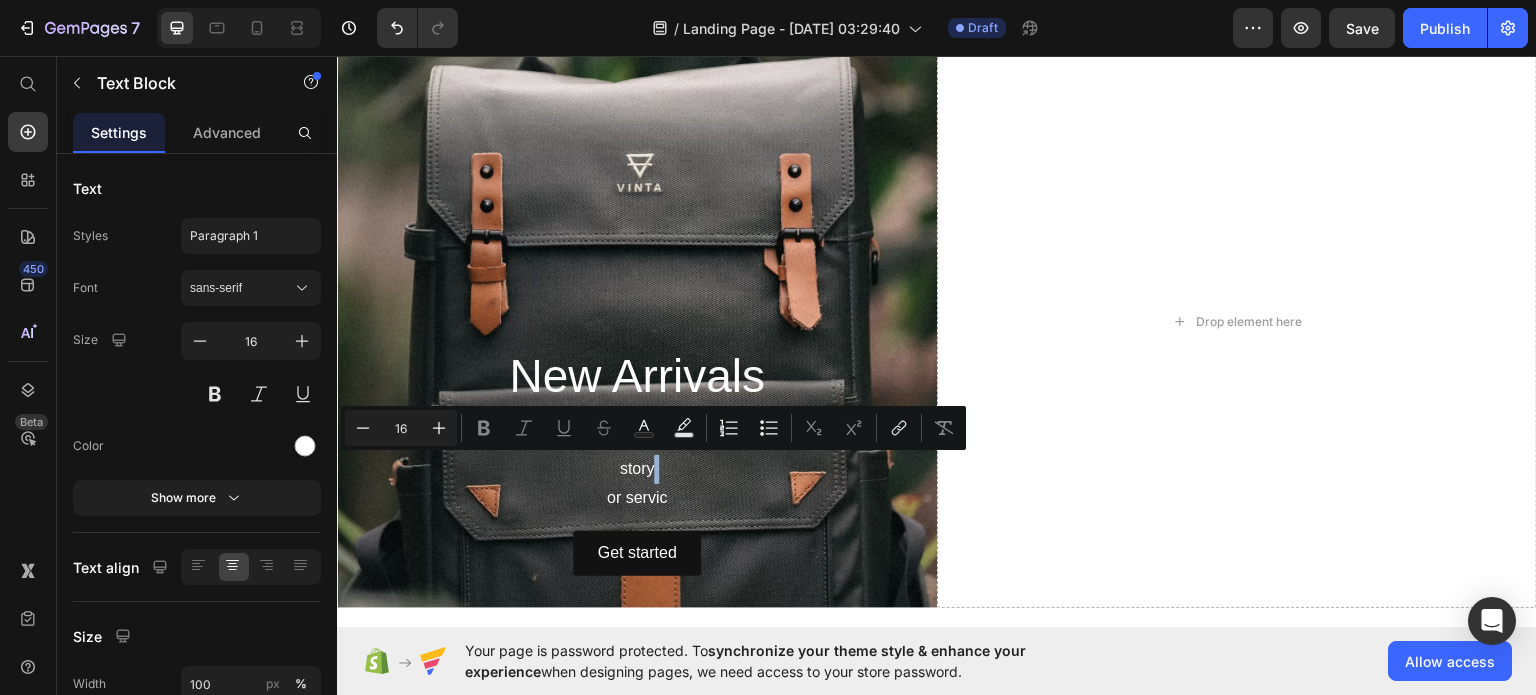 click on "This is your text block. Click to edit and make it your own. Share your product's story or servic" at bounding box center [637, 469] 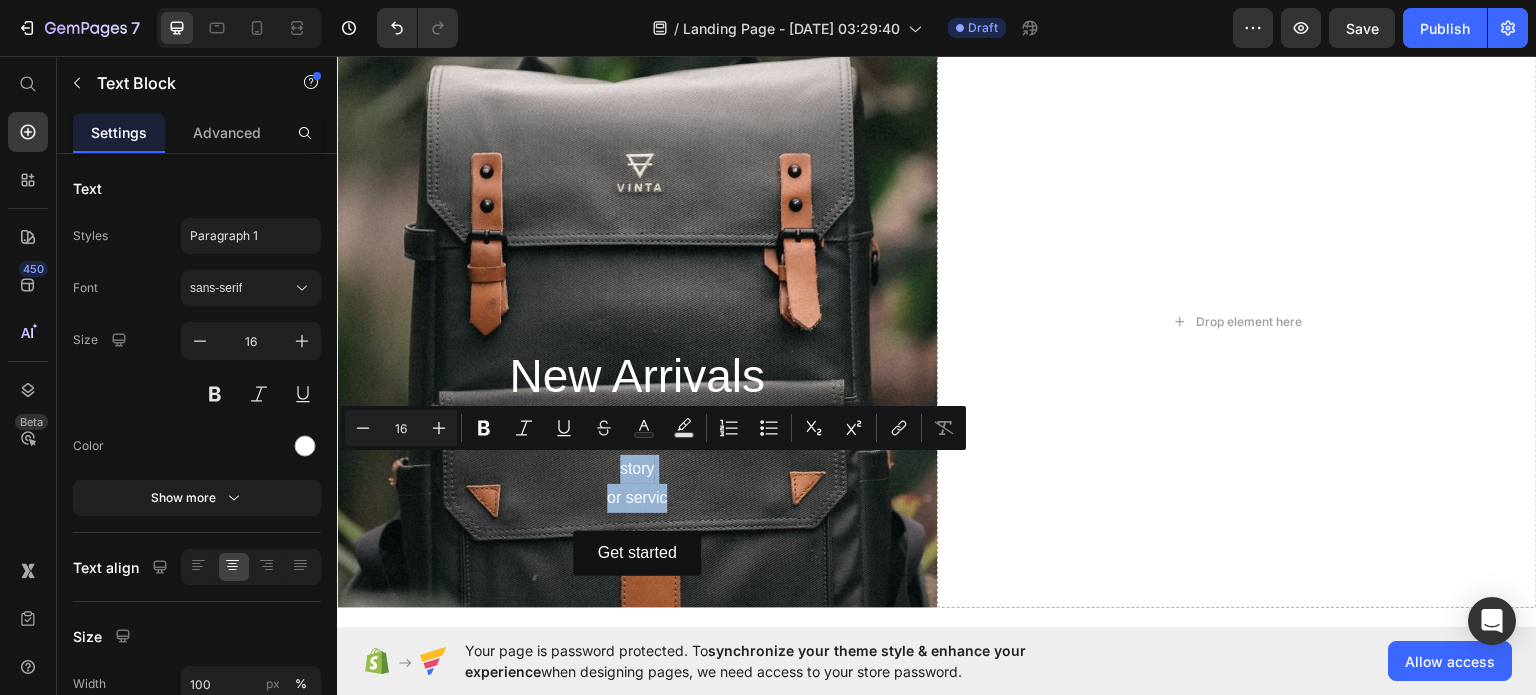drag, startPoint x: 669, startPoint y: 487, endPoint x: 589, endPoint y: 453, distance: 86.925255 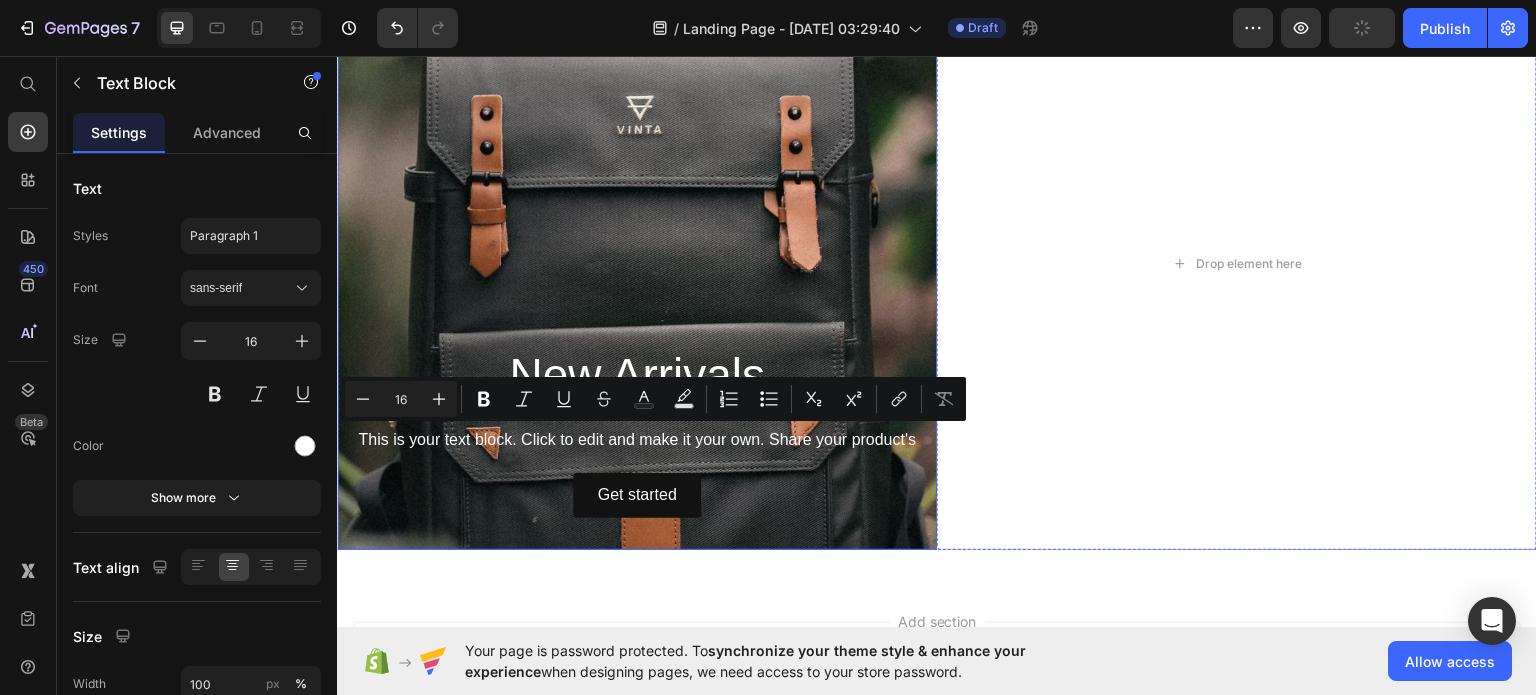 drag, startPoint x: 924, startPoint y: 437, endPoint x: 370, endPoint y: 459, distance: 554.43665 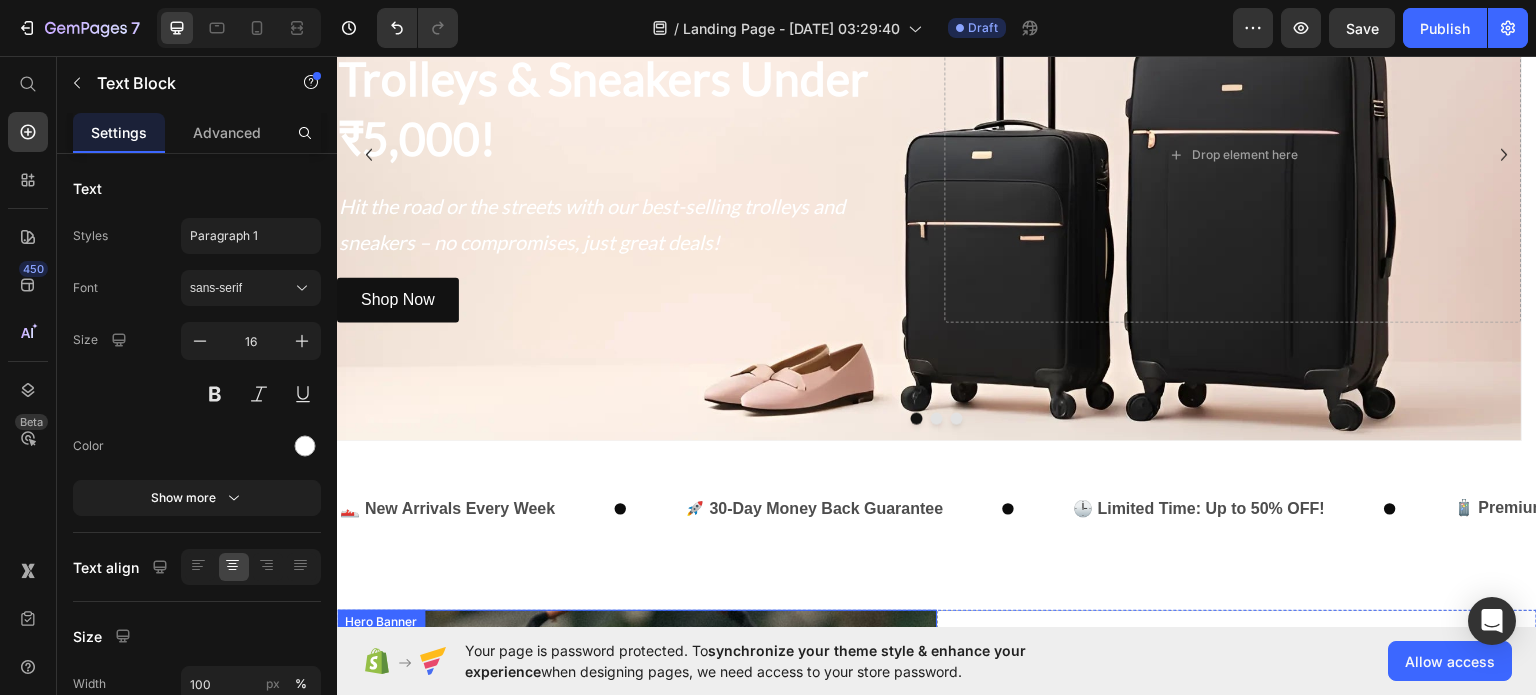 scroll, scrollTop: 225, scrollLeft: 0, axis: vertical 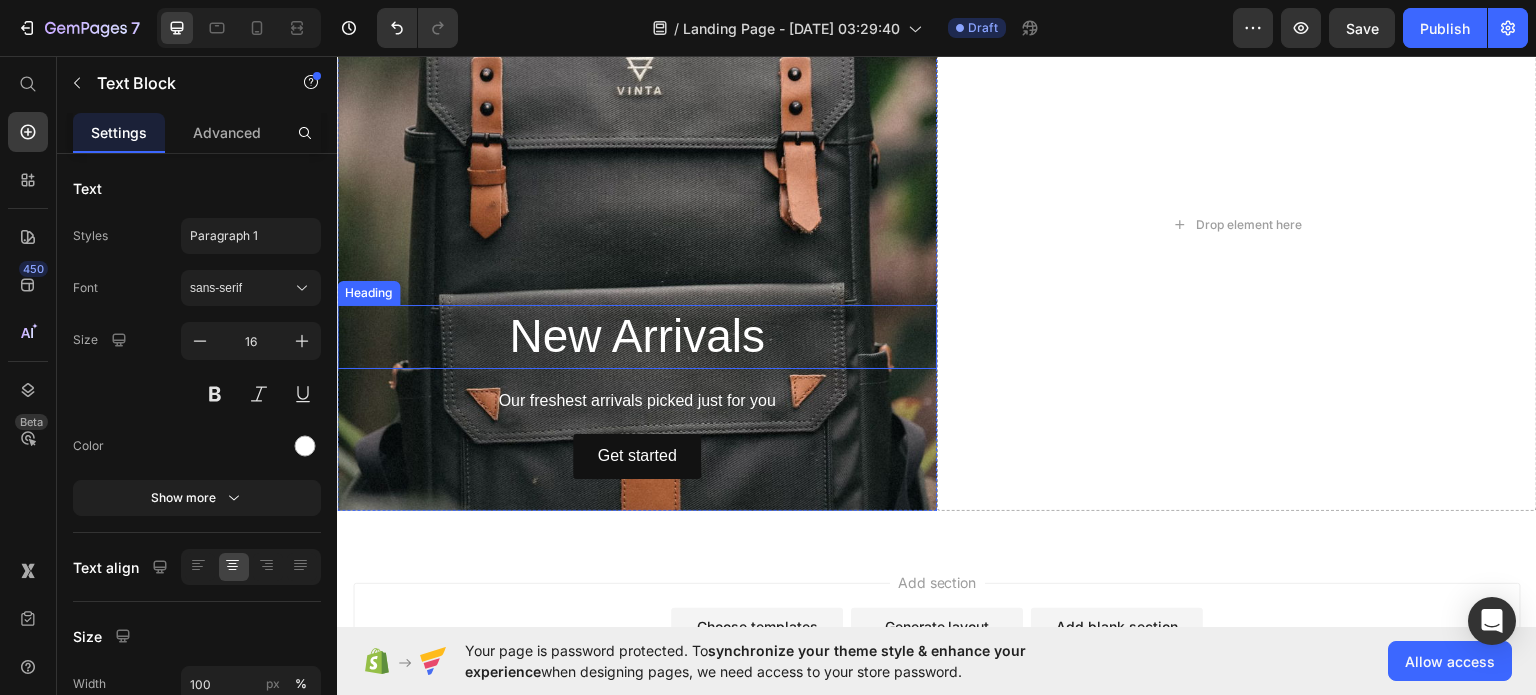 click on "New Arrivals" at bounding box center [637, 336] 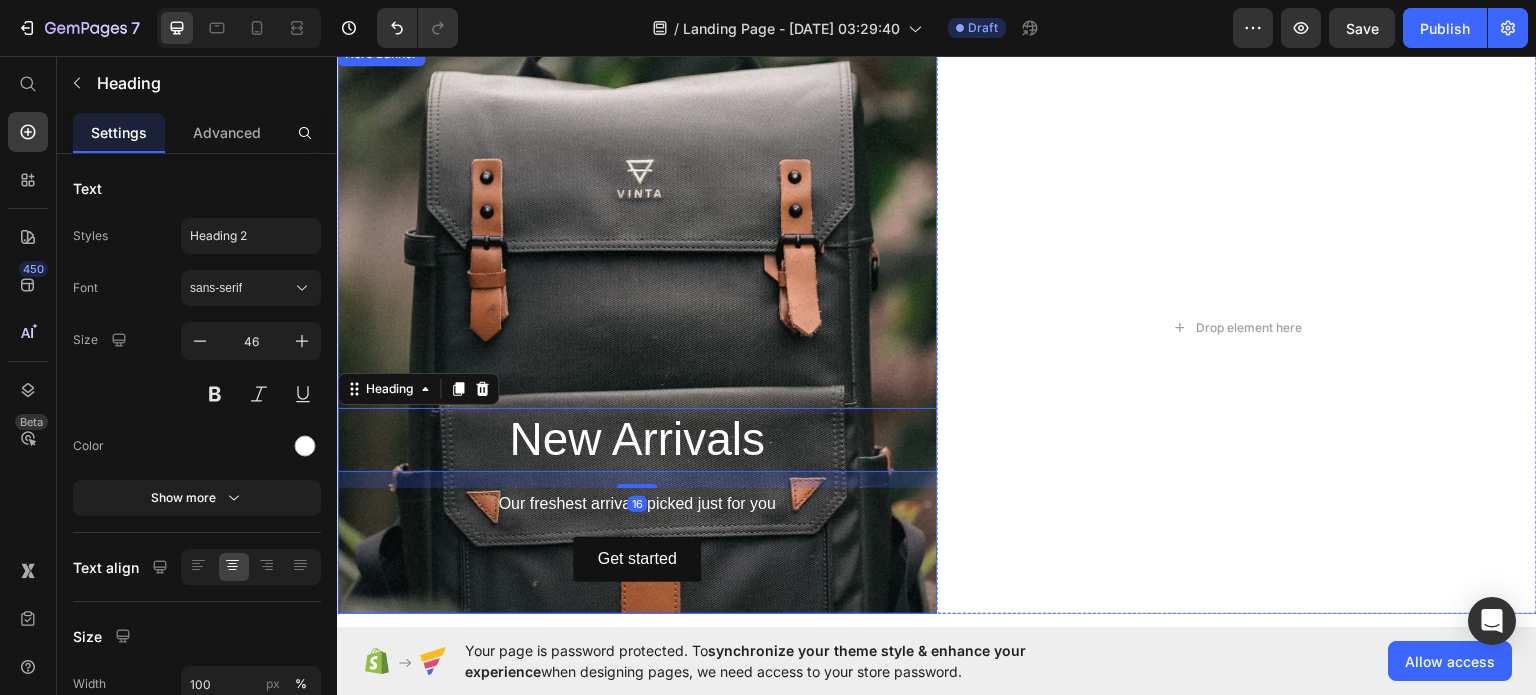 scroll, scrollTop: 800, scrollLeft: 0, axis: vertical 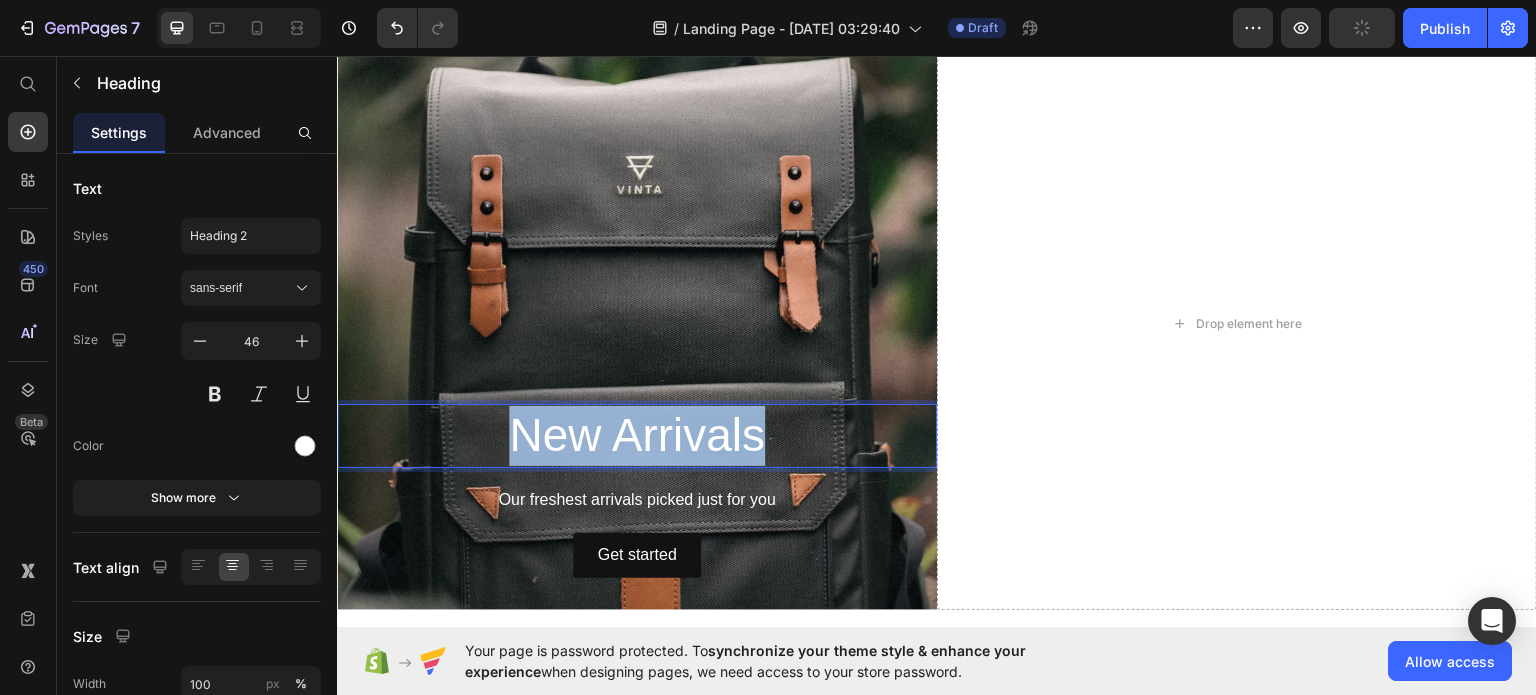 drag, startPoint x: 761, startPoint y: 433, endPoint x: 488, endPoint y: 443, distance: 273.18307 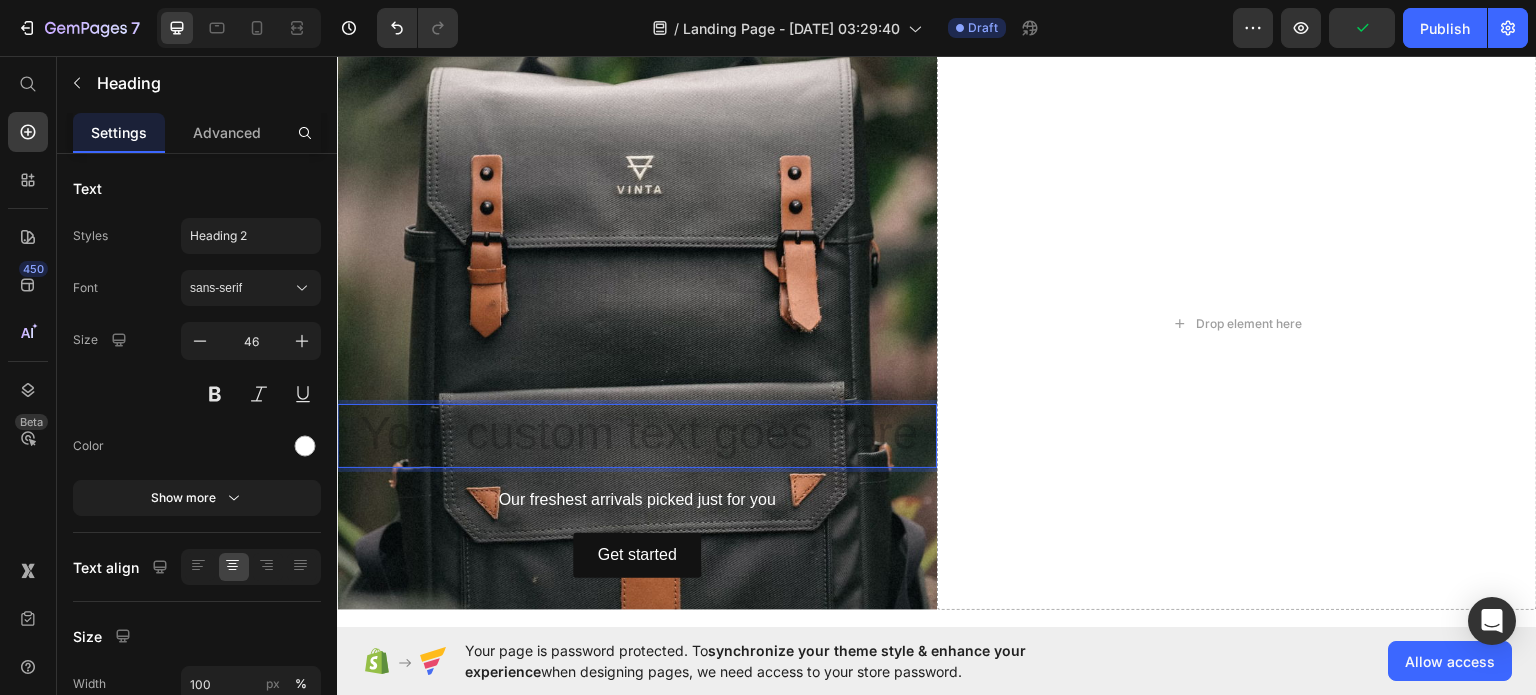 scroll, scrollTop: 740, scrollLeft: 0, axis: vertical 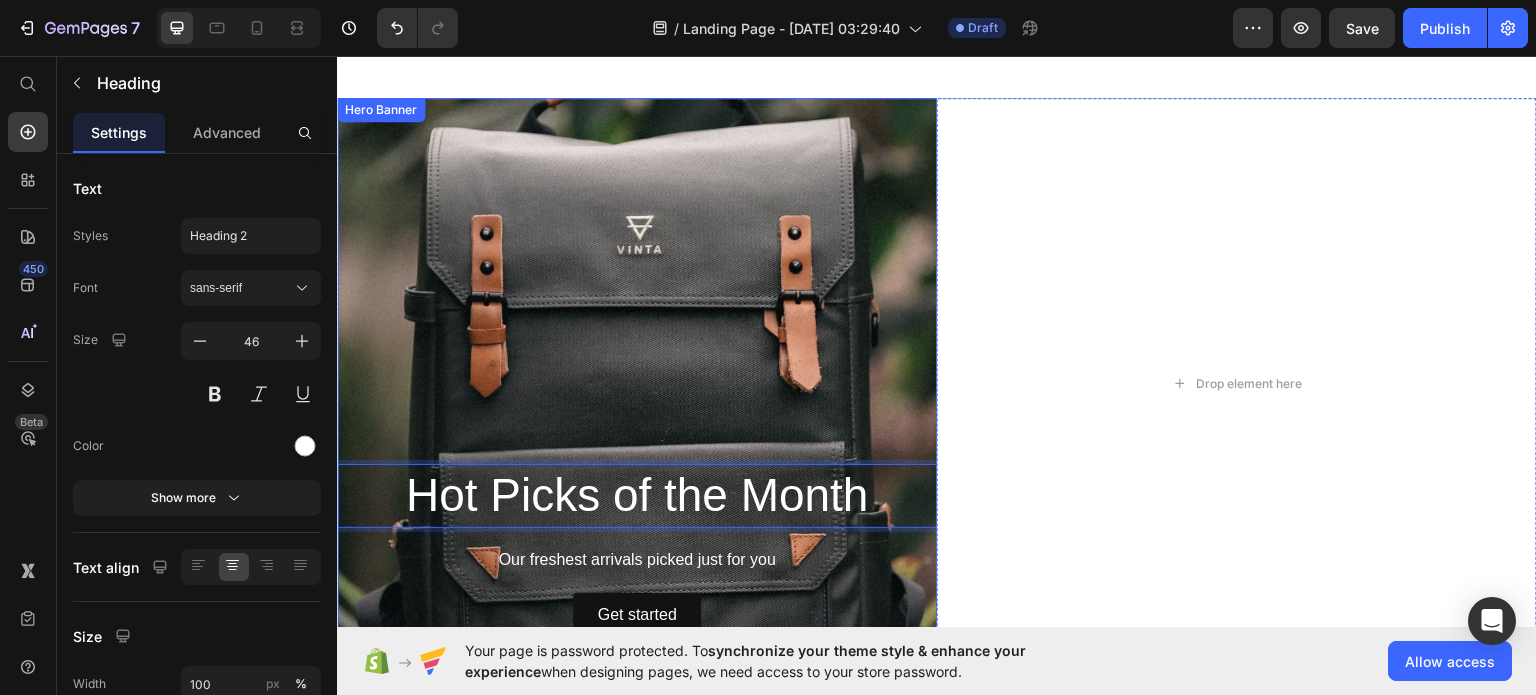 click at bounding box center (637, 383) 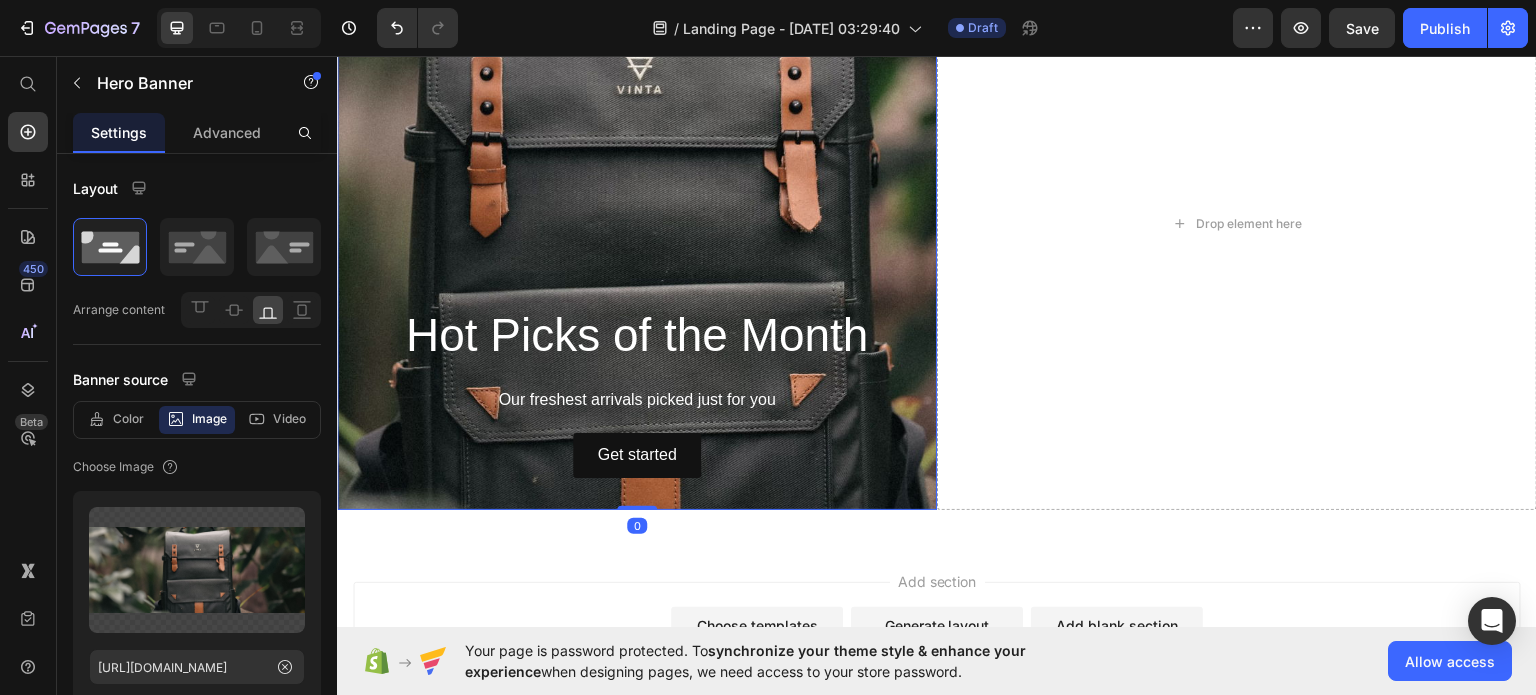 scroll, scrollTop: 904, scrollLeft: 0, axis: vertical 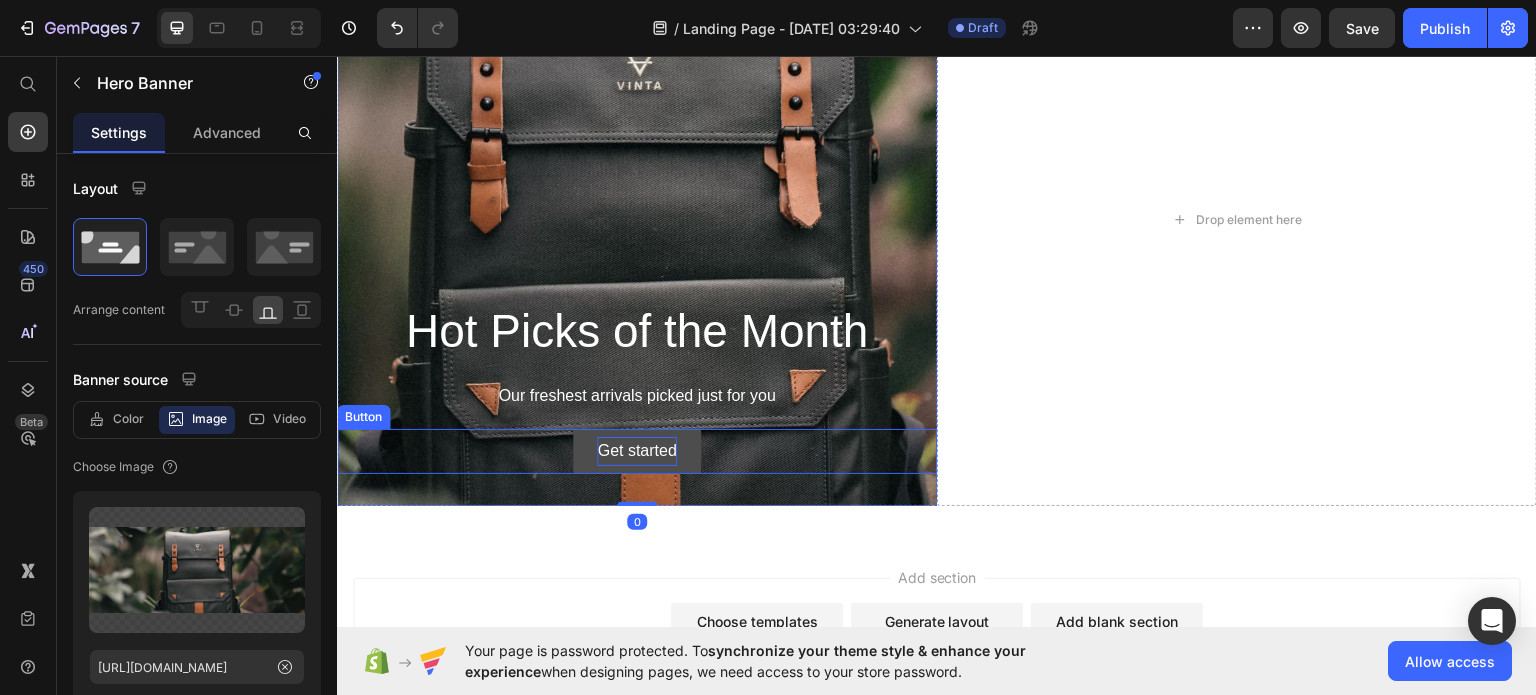 click on "Get started" at bounding box center (636, 450) 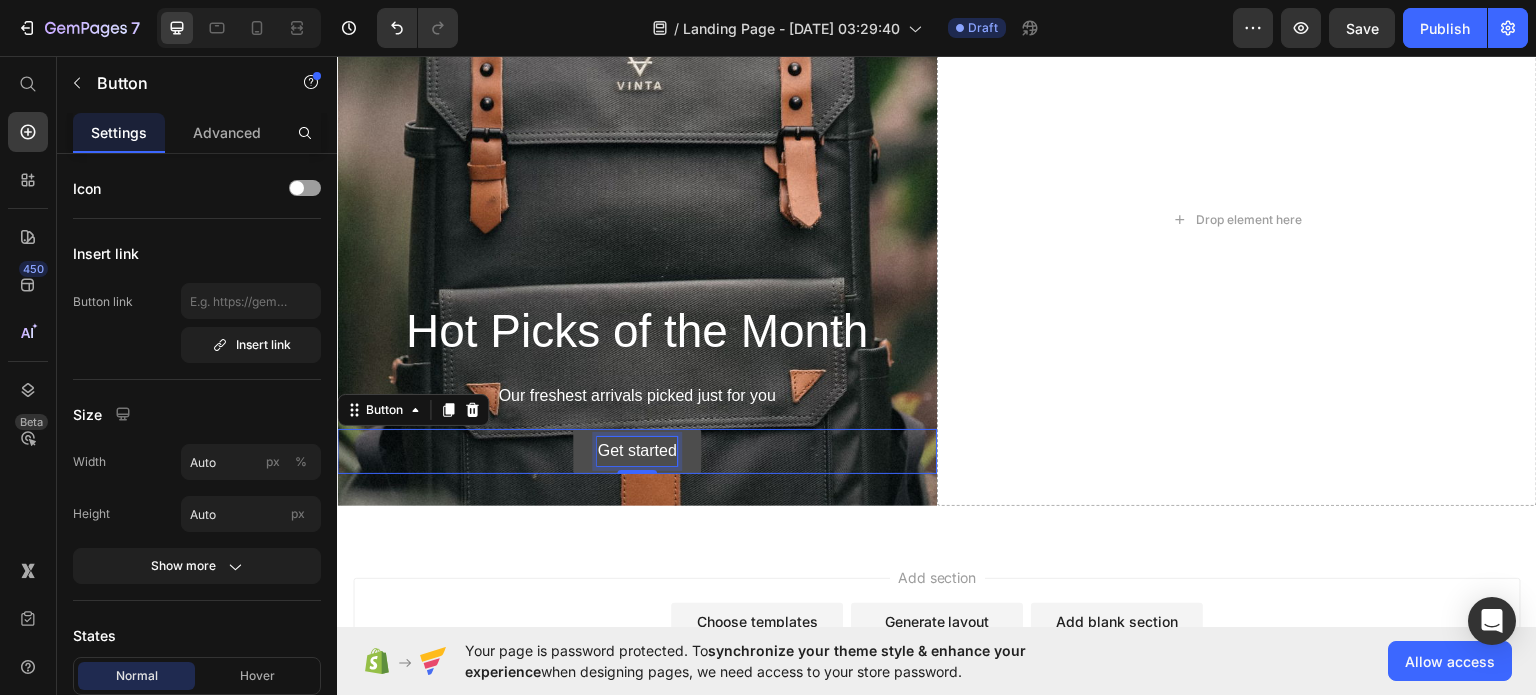 click on "Get started" at bounding box center (636, 450) 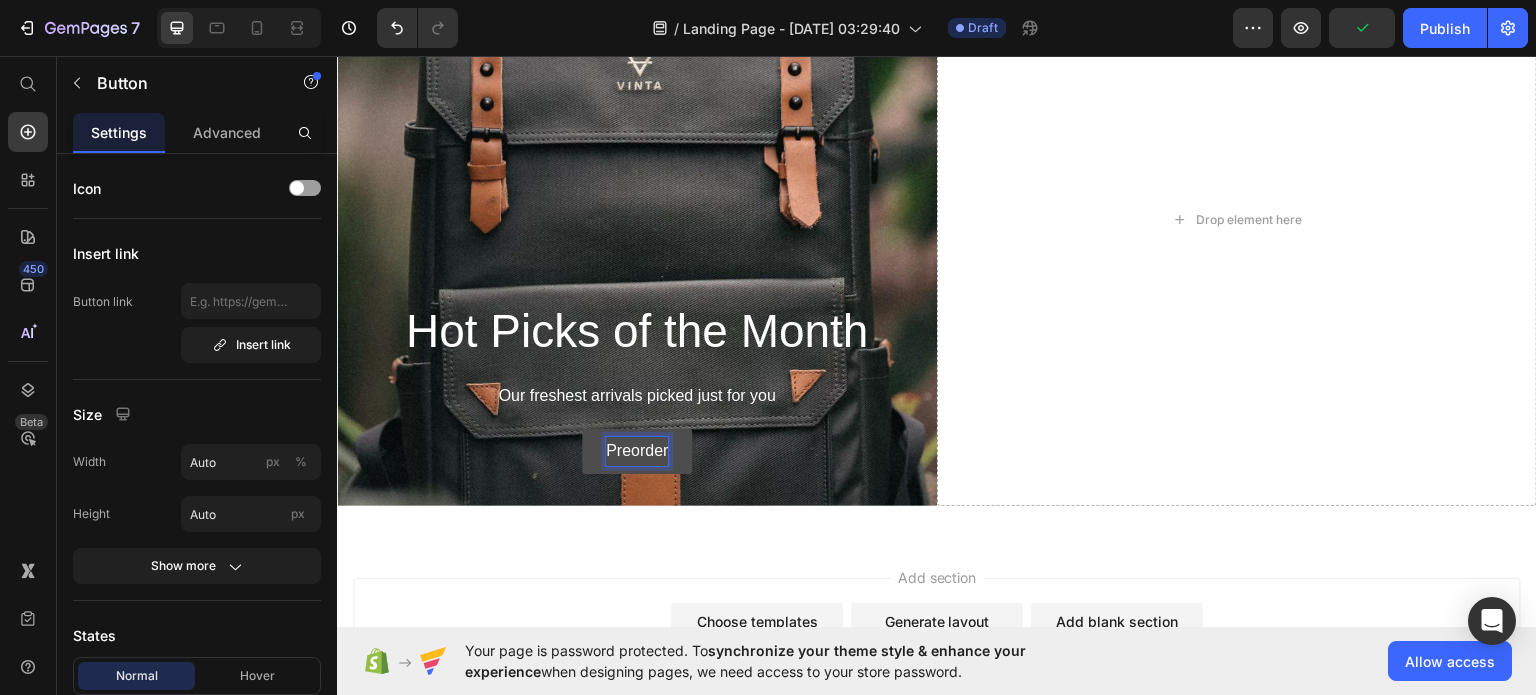 click on "Preorder" at bounding box center [637, 450] 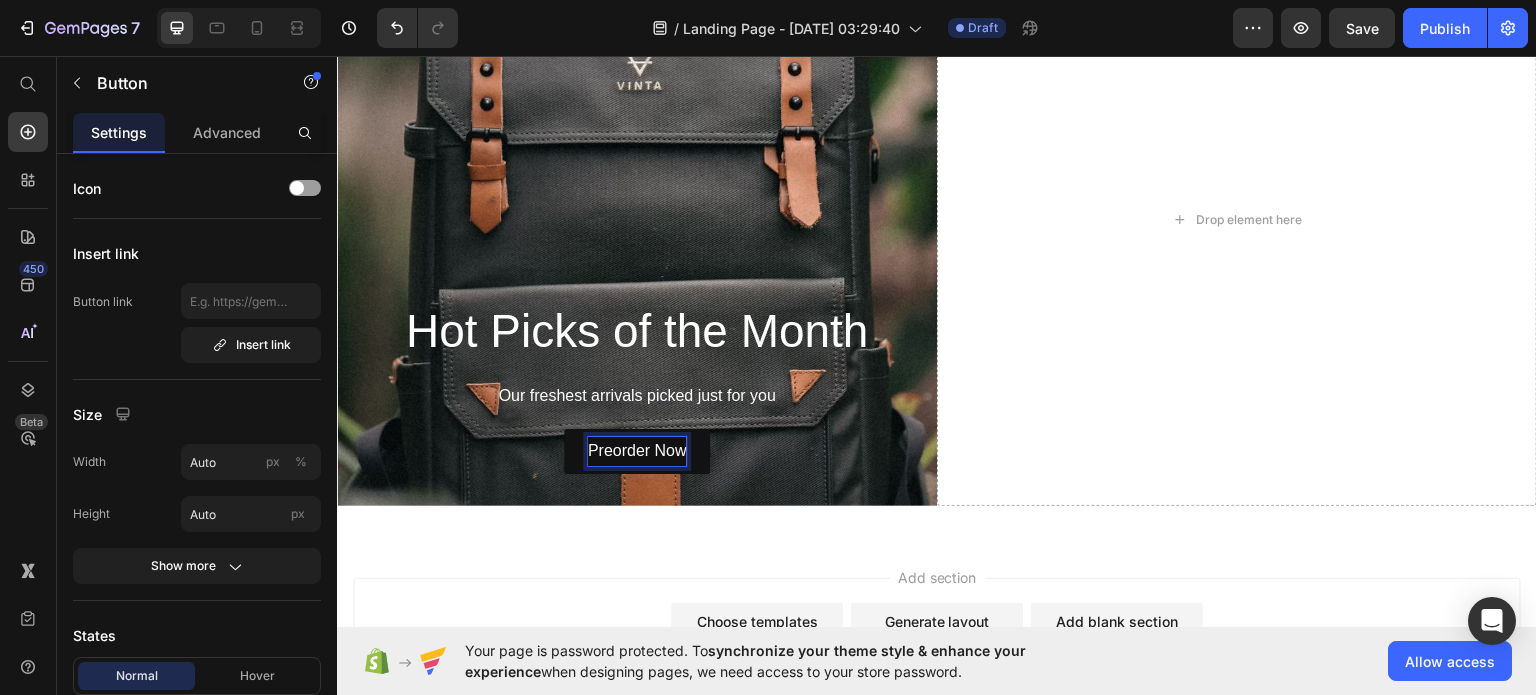 click on "Hot Picks of the Month Heading Our freshest arrivals picked just for you Text Block Preorder Now Button   0" at bounding box center [637, 385] 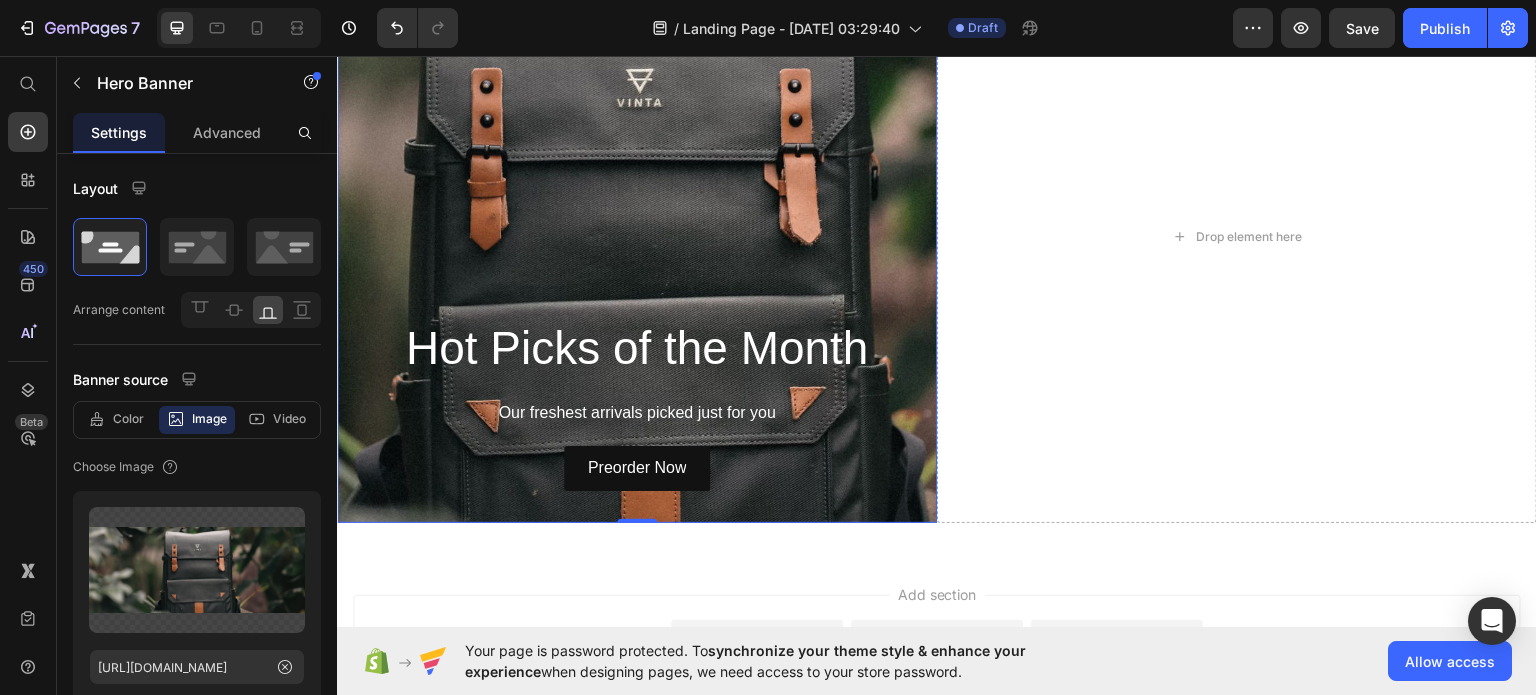 scroll, scrollTop: 888, scrollLeft: 0, axis: vertical 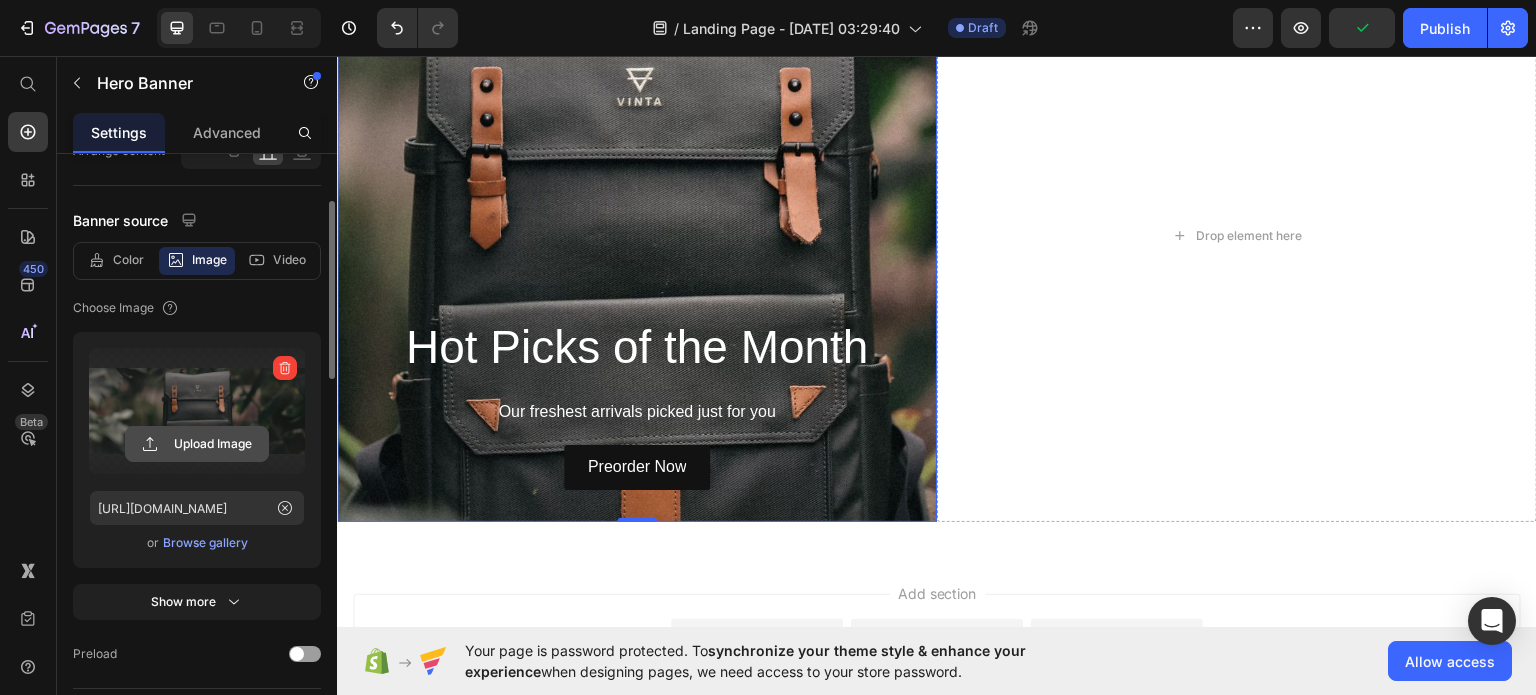 click 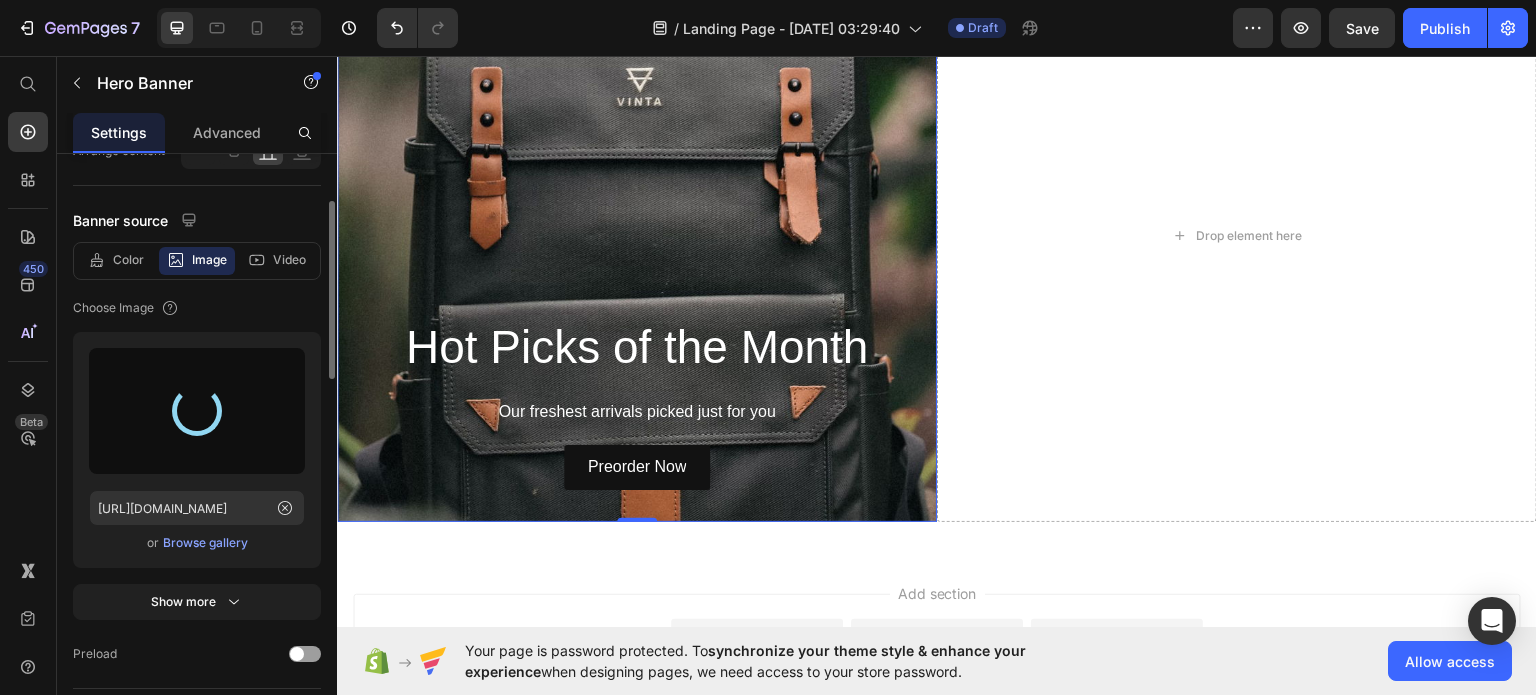 type on "[URL][DOMAIN_NAME]" 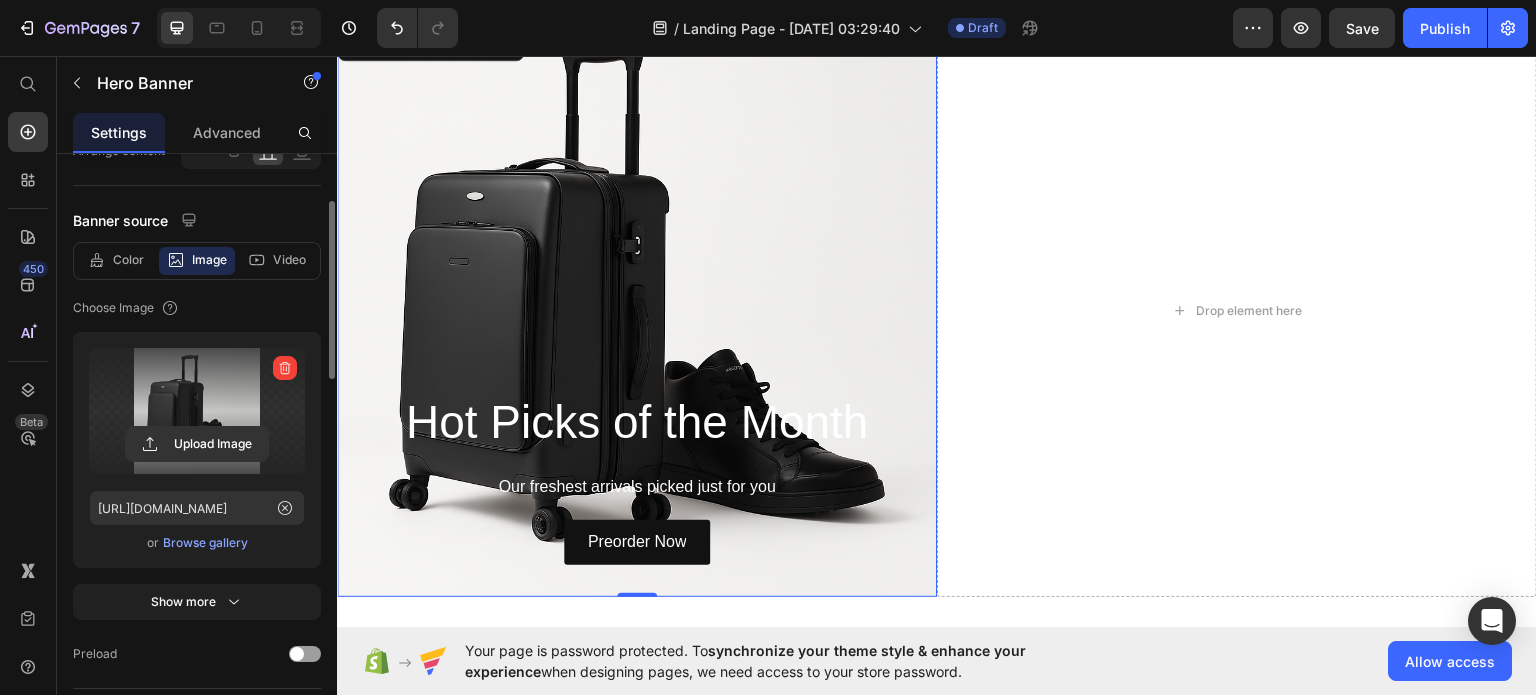 scroll, scrollTop: 808, scrollLeft: 0, axis: vertical 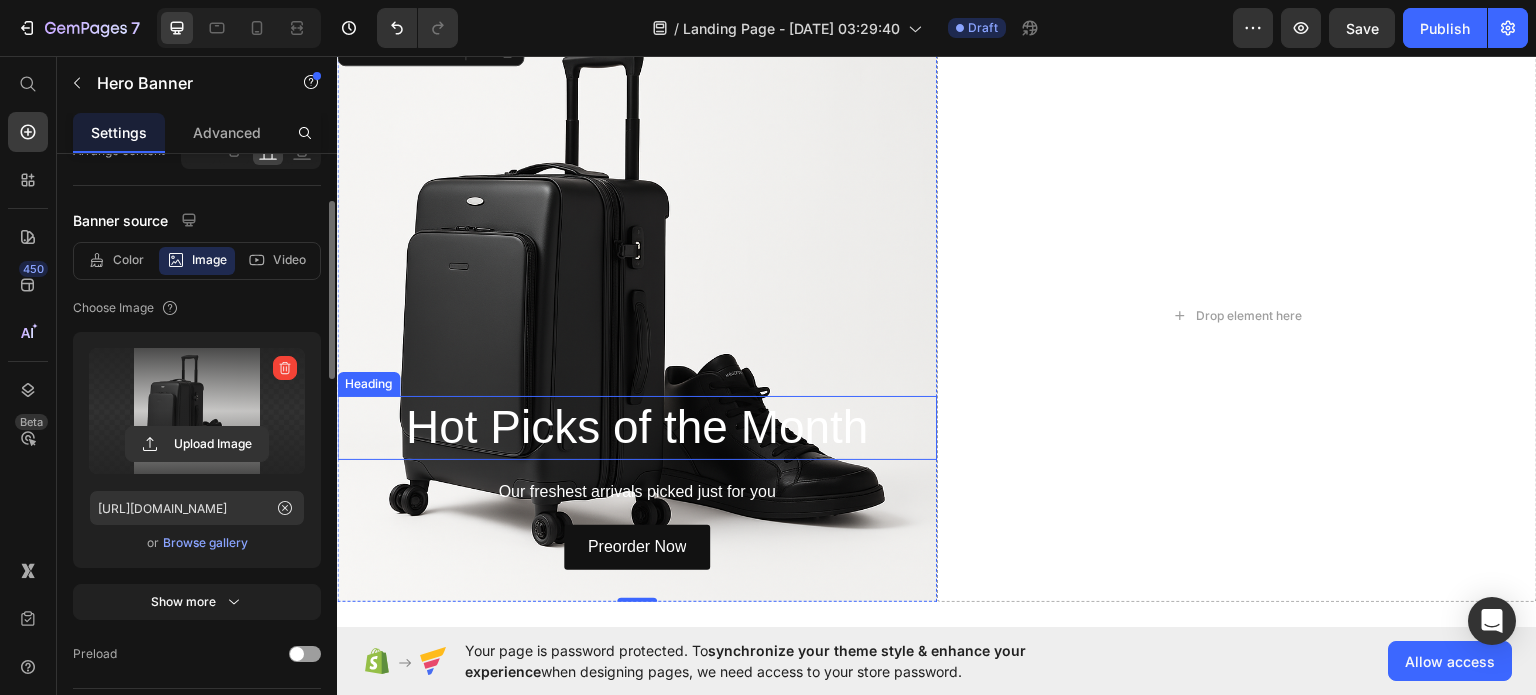 click on "Hot Picks of the Month" at bounding box center (637, 427) 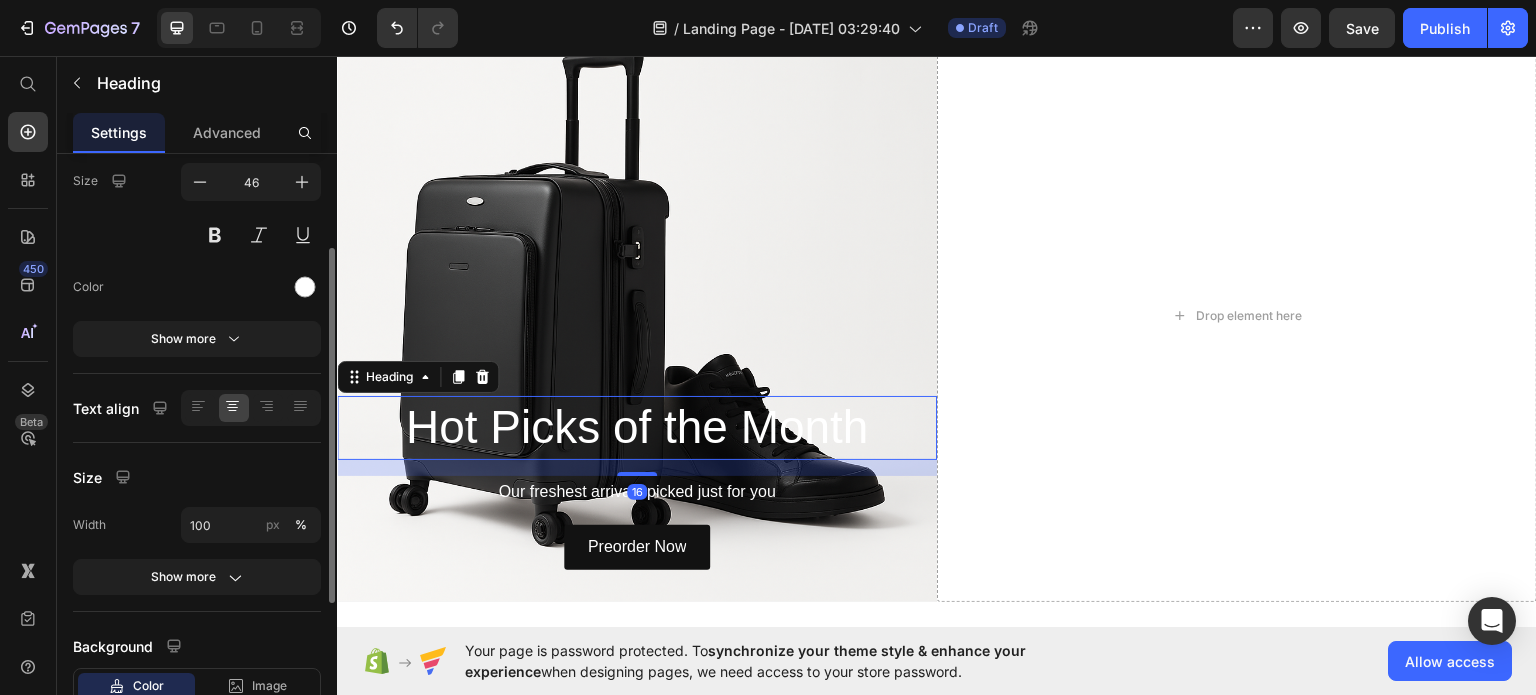scroll, scrollTop: 0, scrollLeft: 0, axis: both 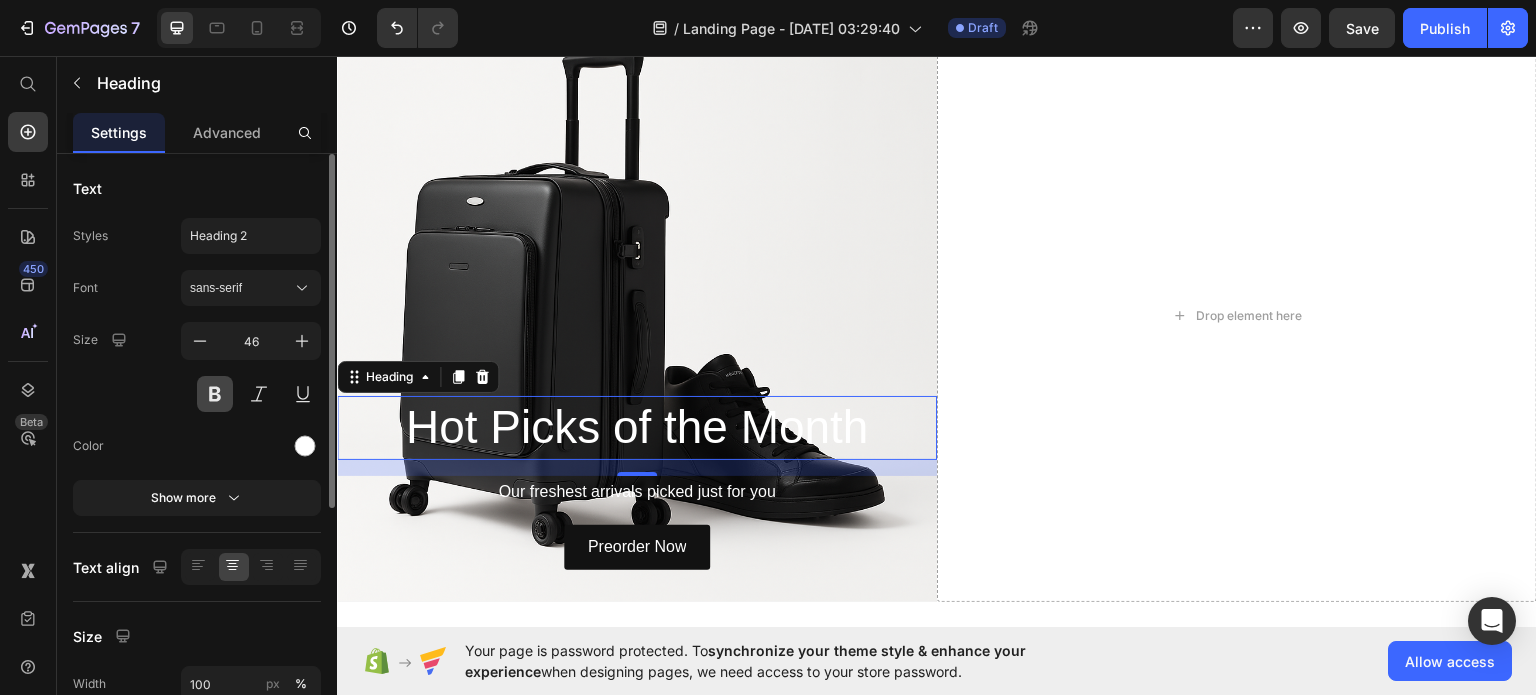 click at bounding box center [215, 394] 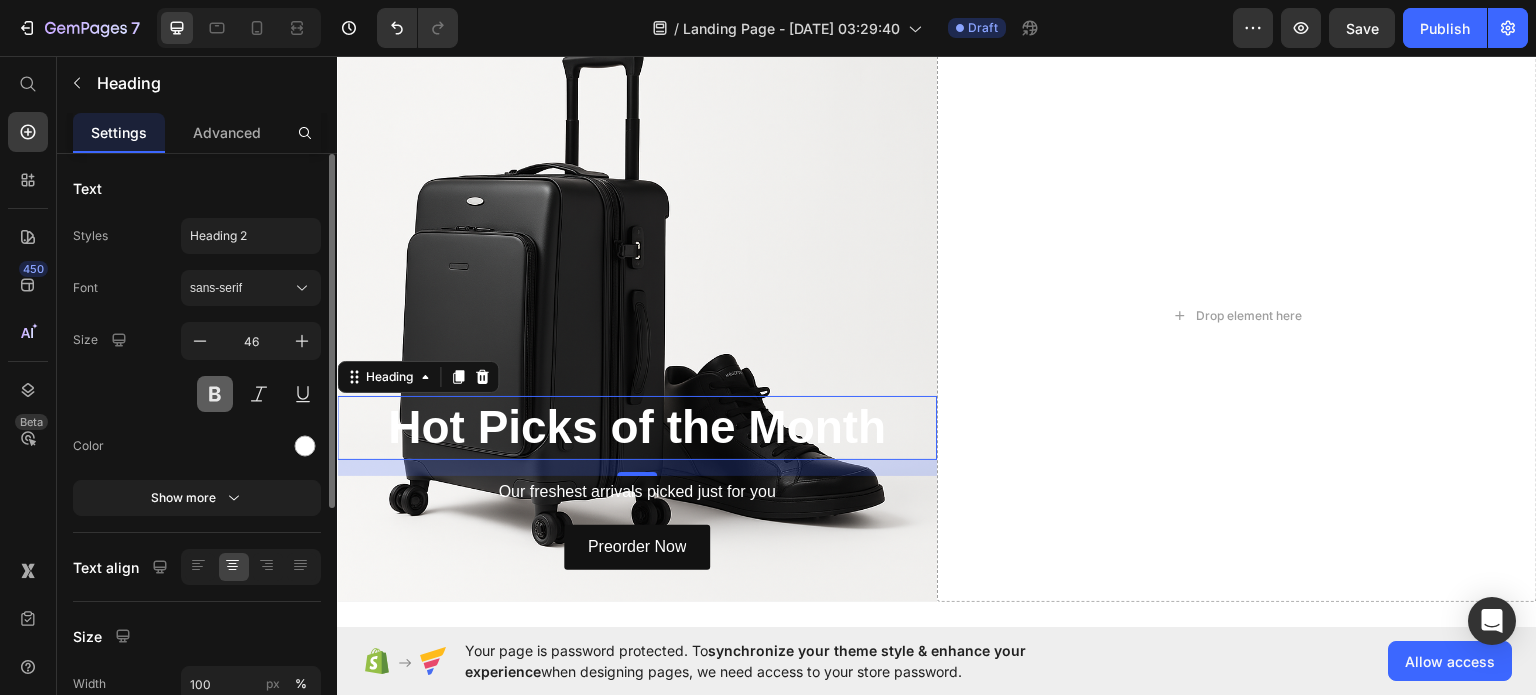 click at bounding box center (215, 394) 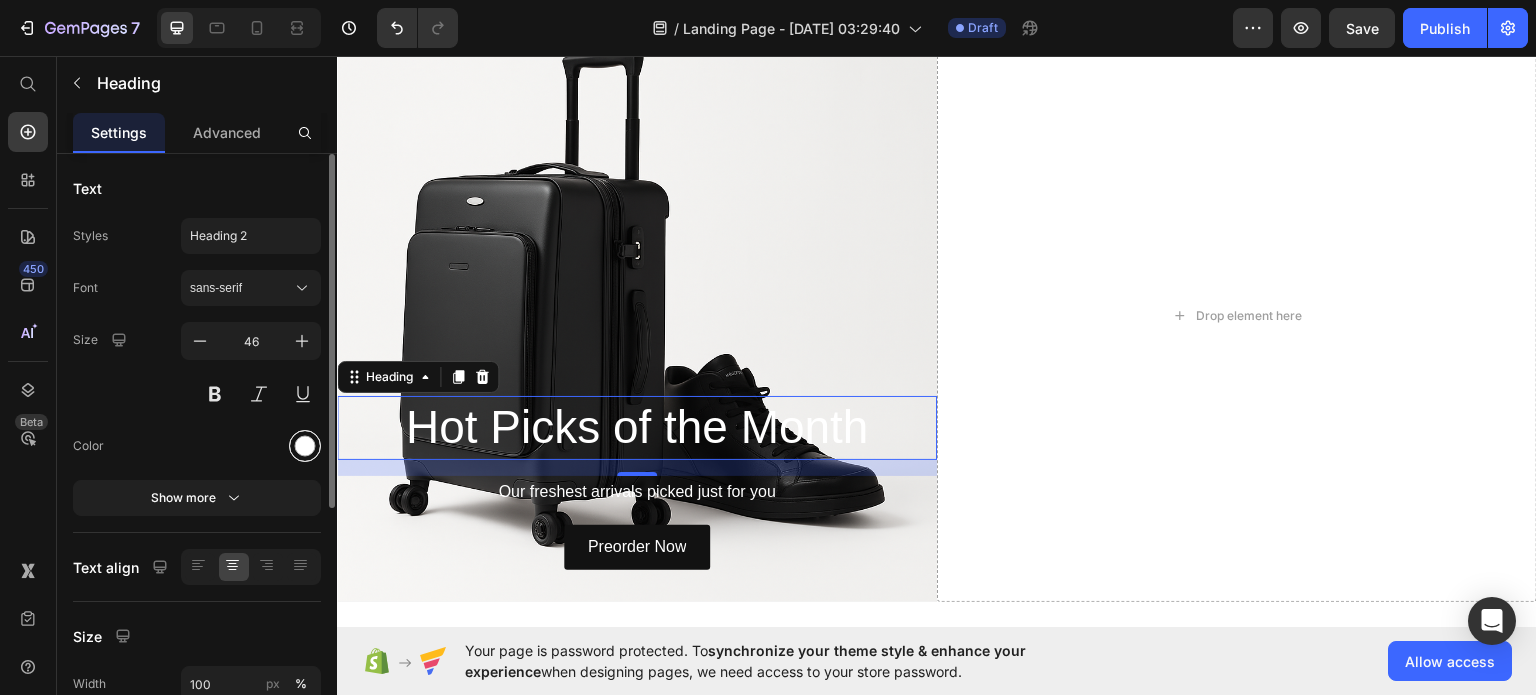 click at bounding box center [305, 446] 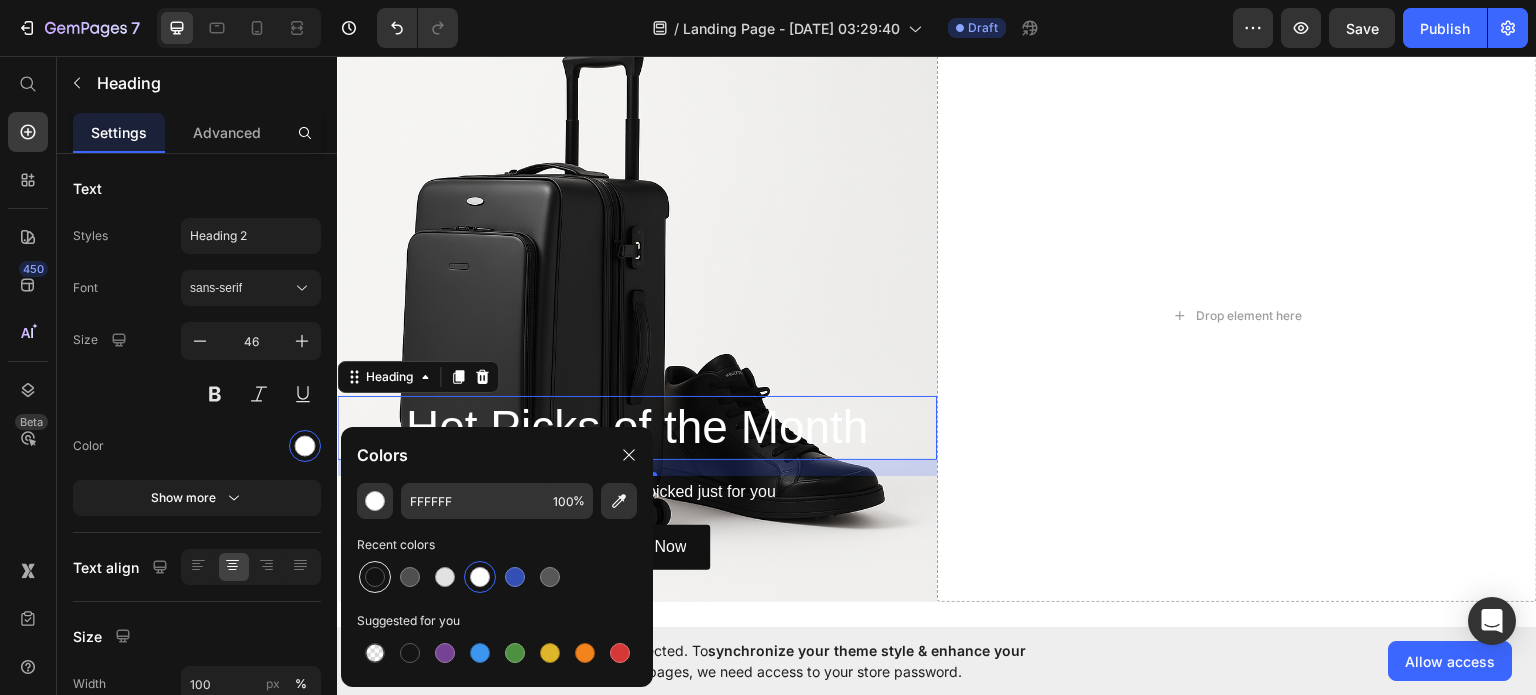 click at bounding box center (375, 577) 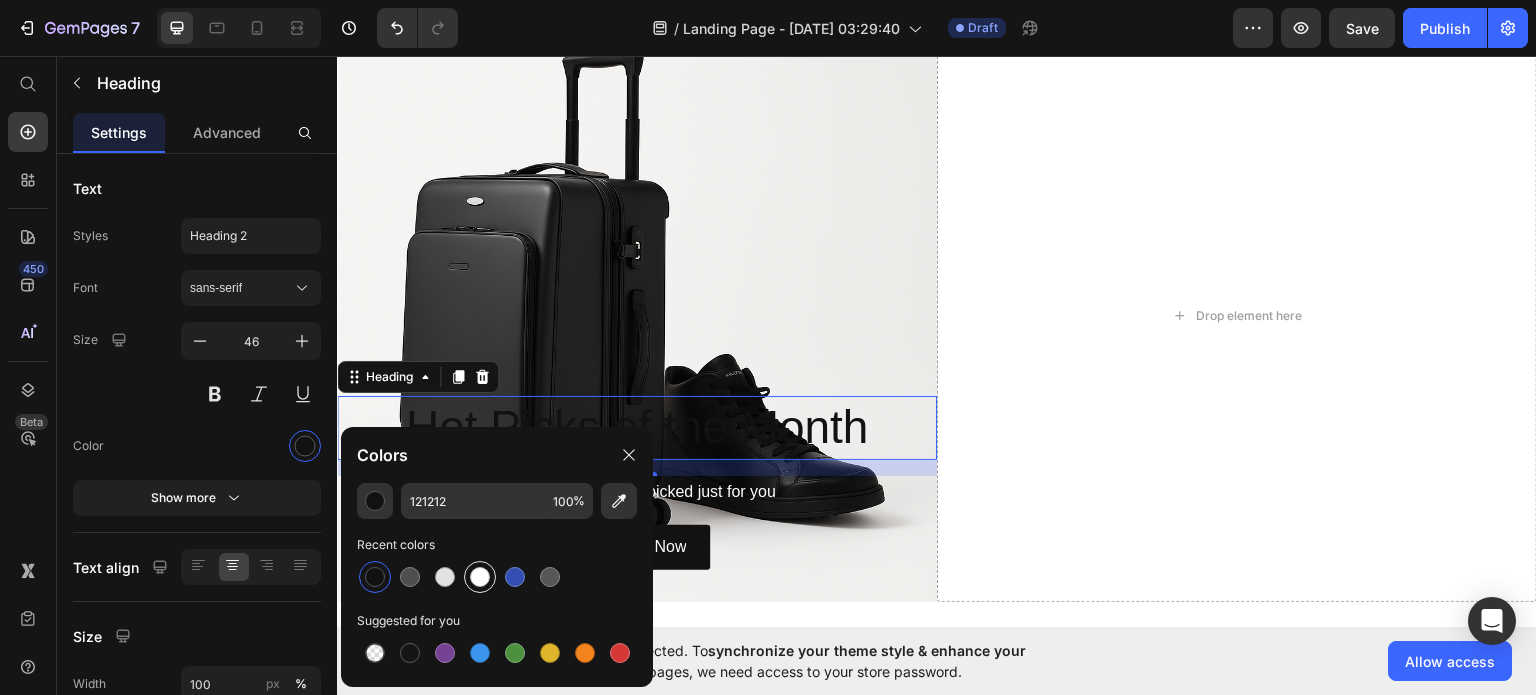 click at bounding box center (480, 577) 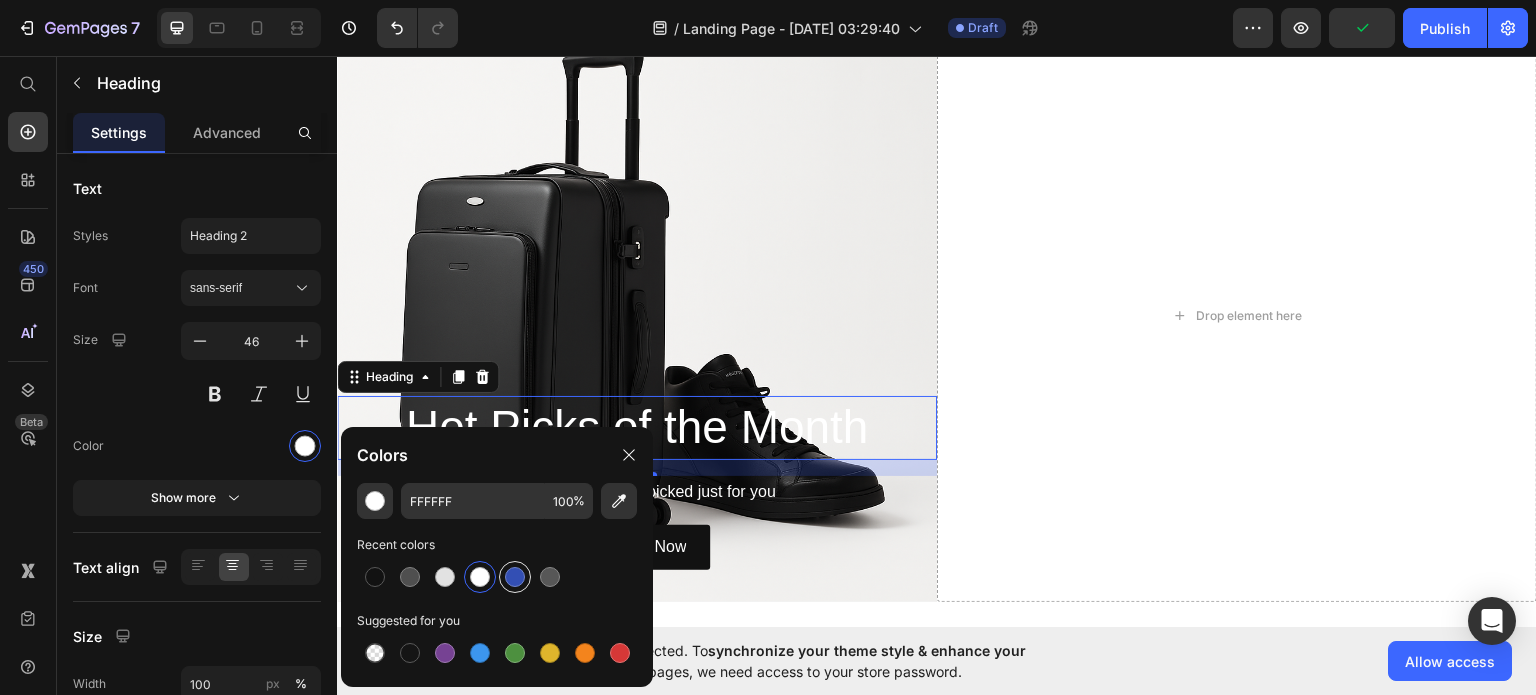 click at bounding box center (515, 577) 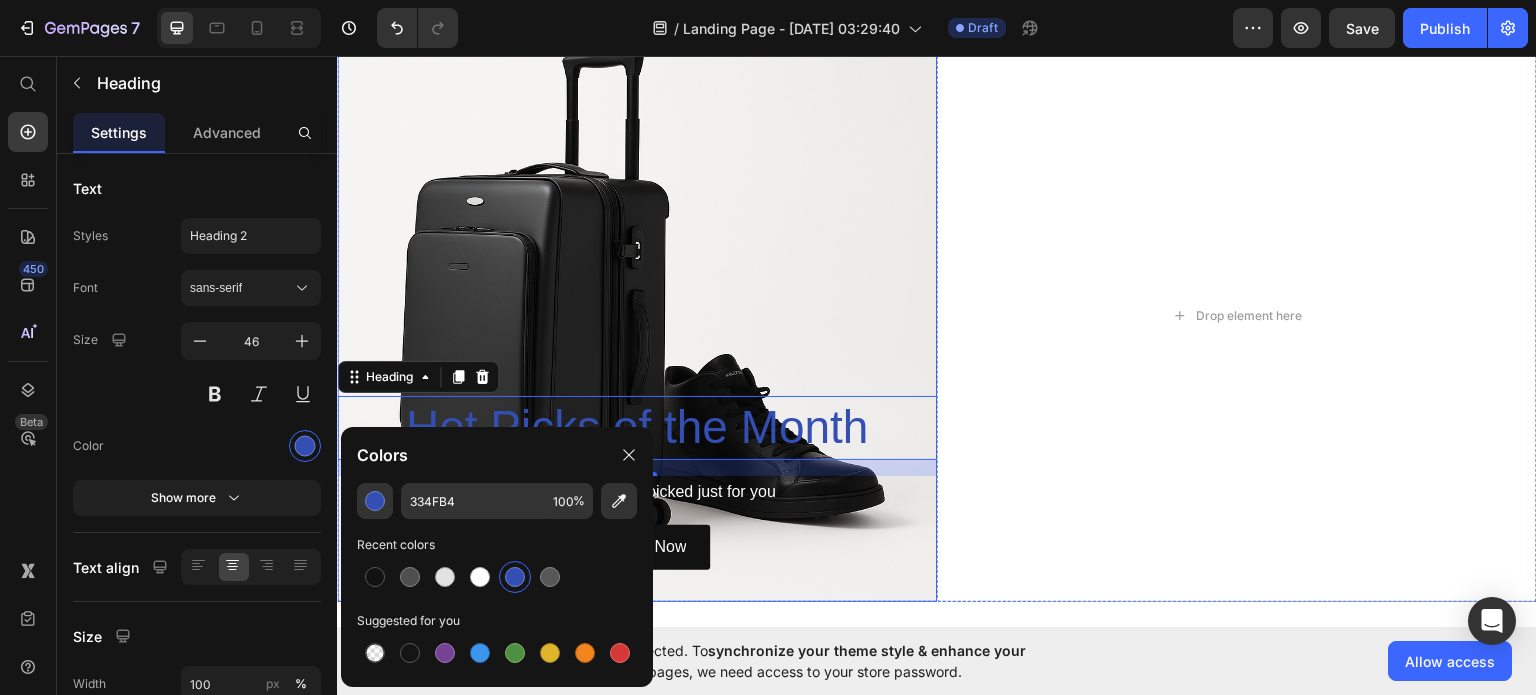 click at bounding box center (637, 315) 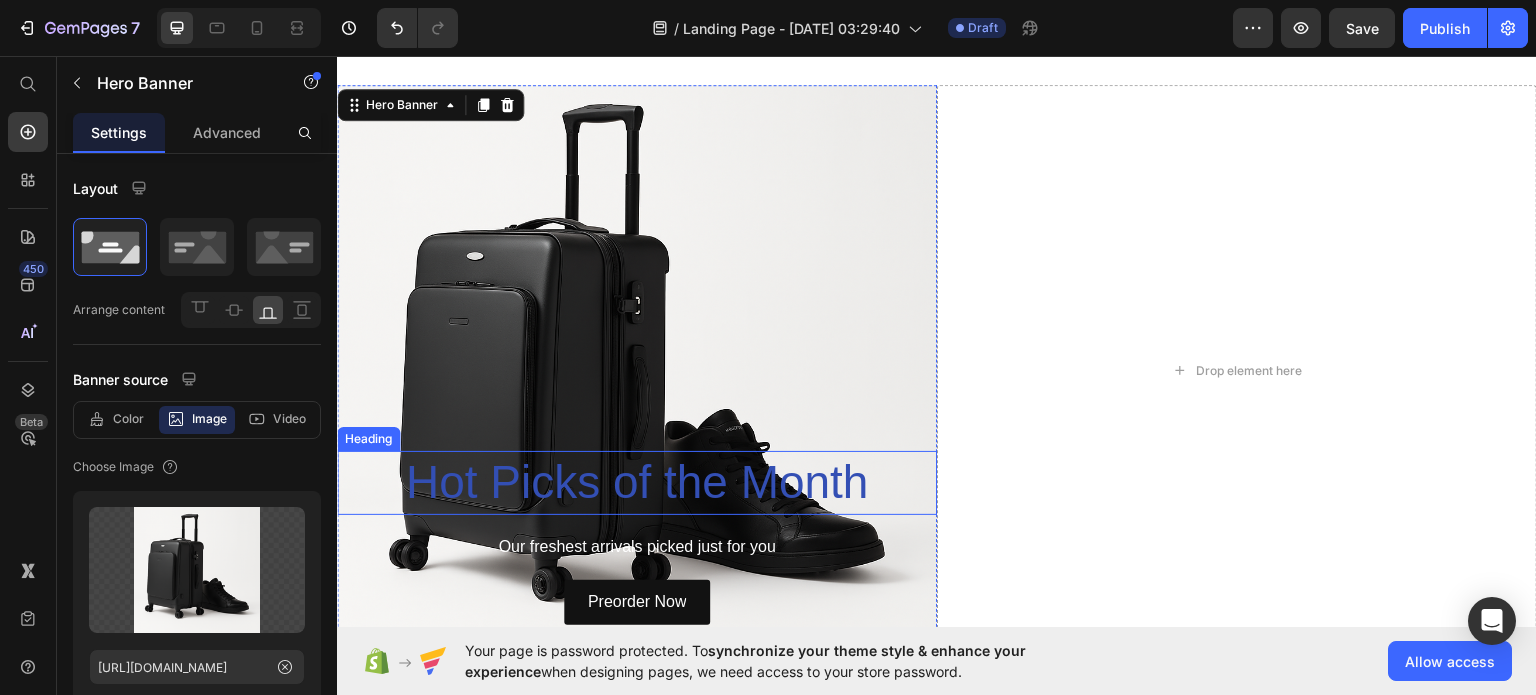 scroll, scrollTop: 755, scrollLeft: 0, axis: vertical 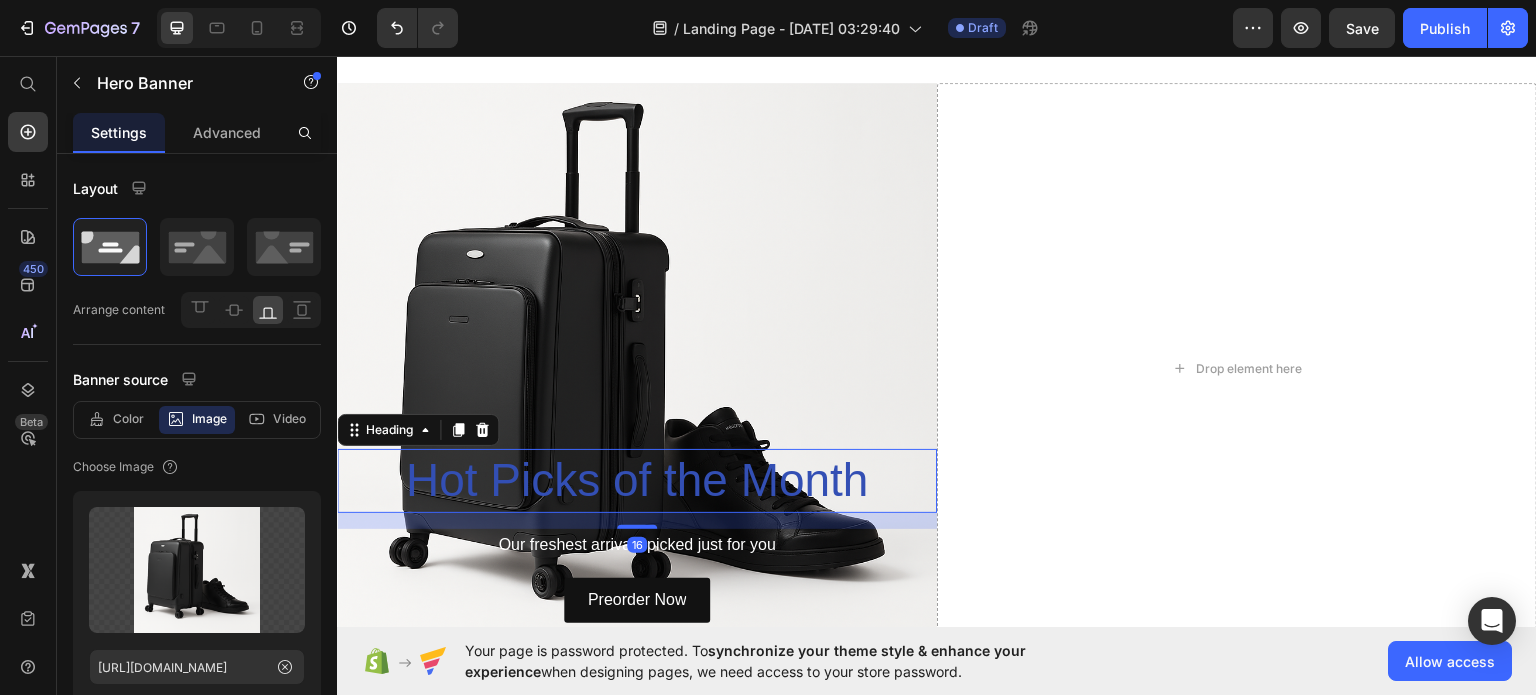 click on "Hot Picks of the Month" at bounding box center [637, 480] 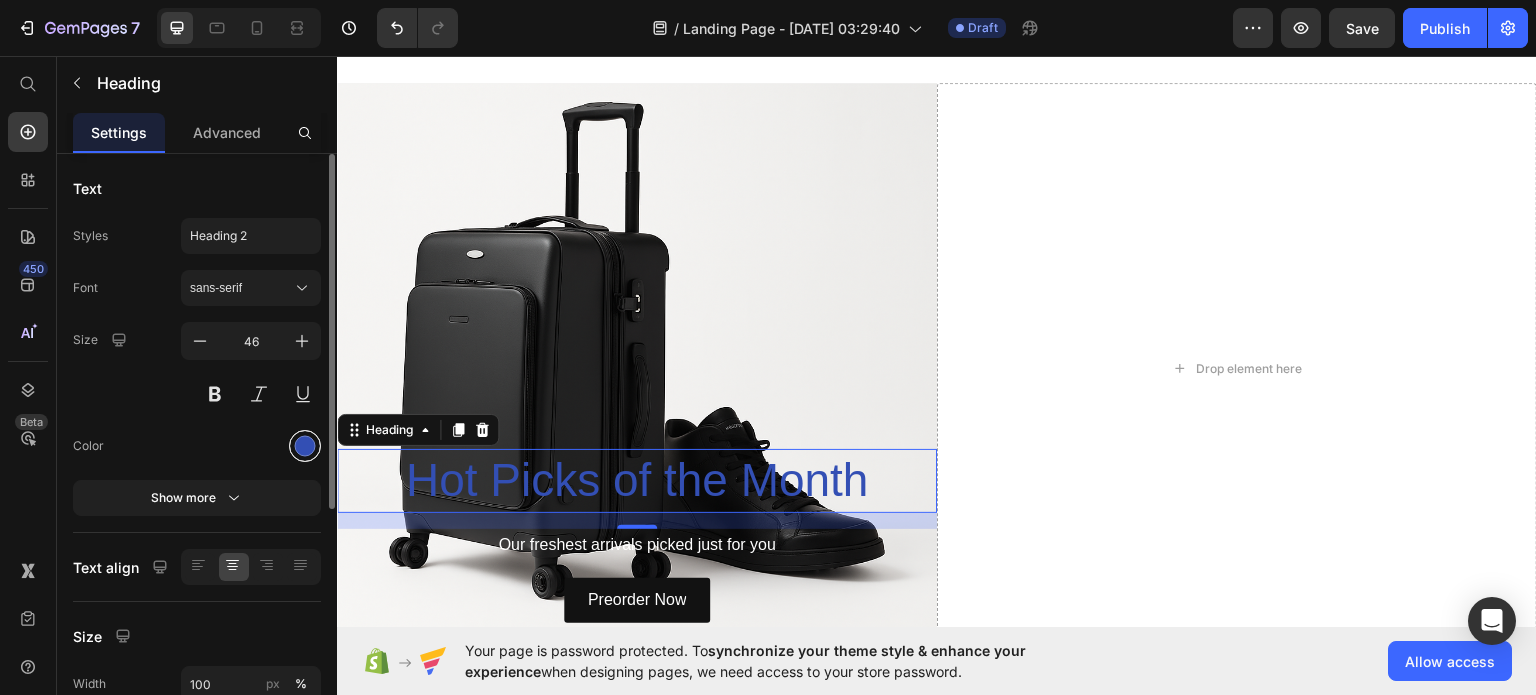 click at bounding box center [305, 446] 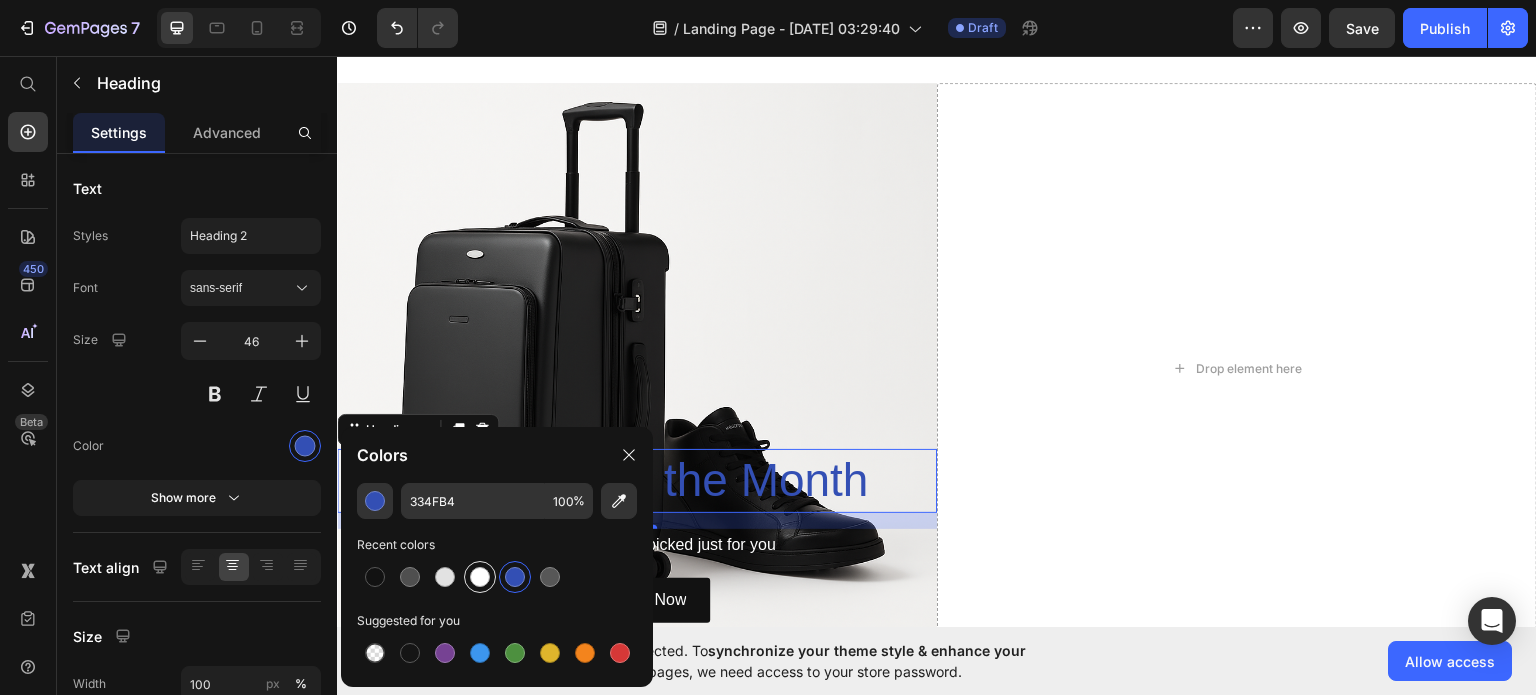 click at bounding box center [480, 577] 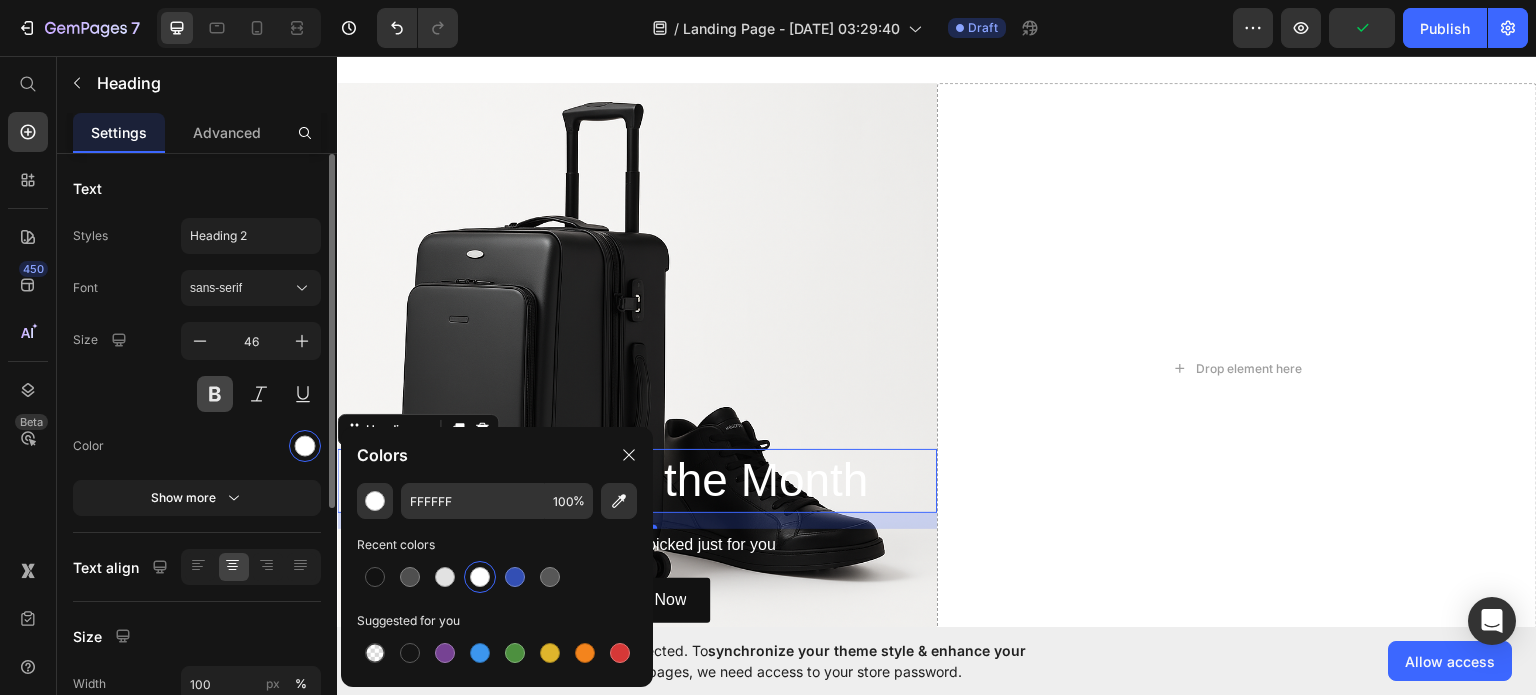click at bounding box center [215, 394] 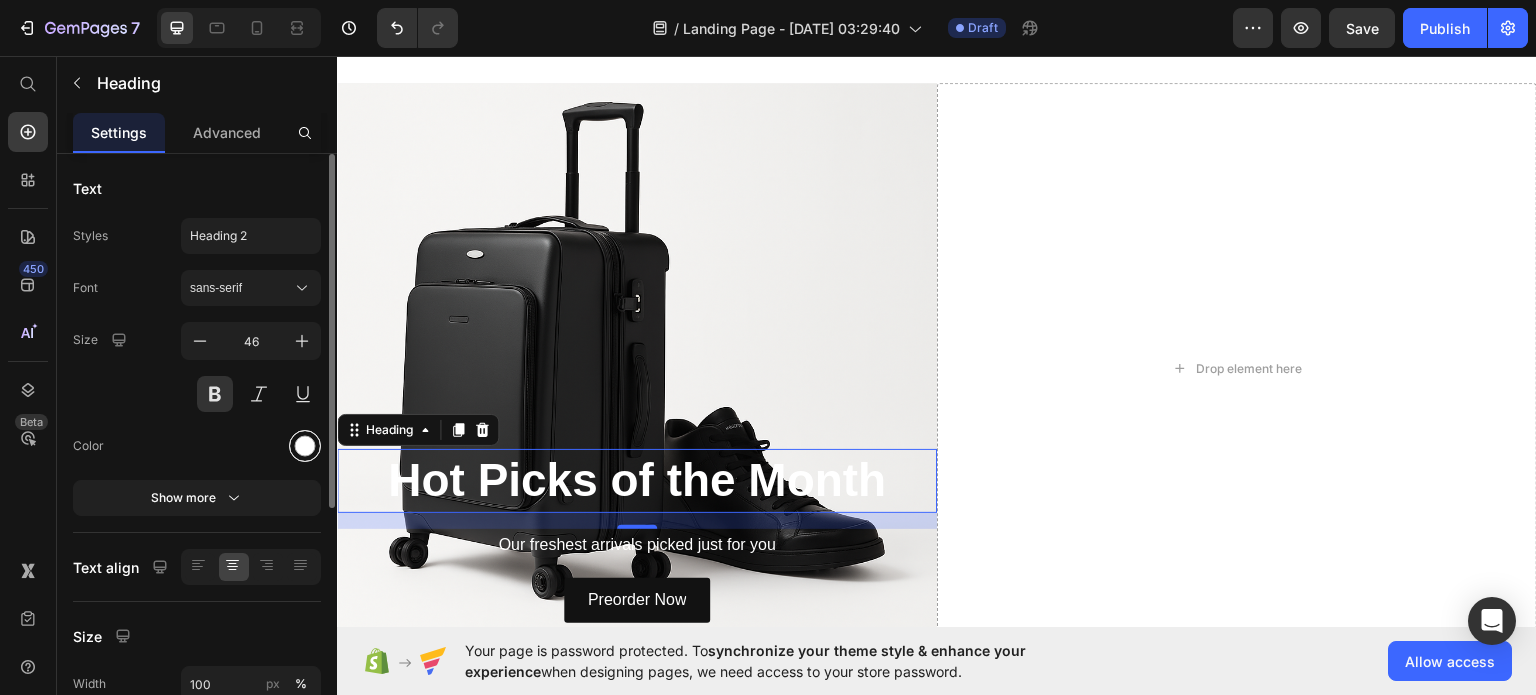 click at bounding box center [305, 446] 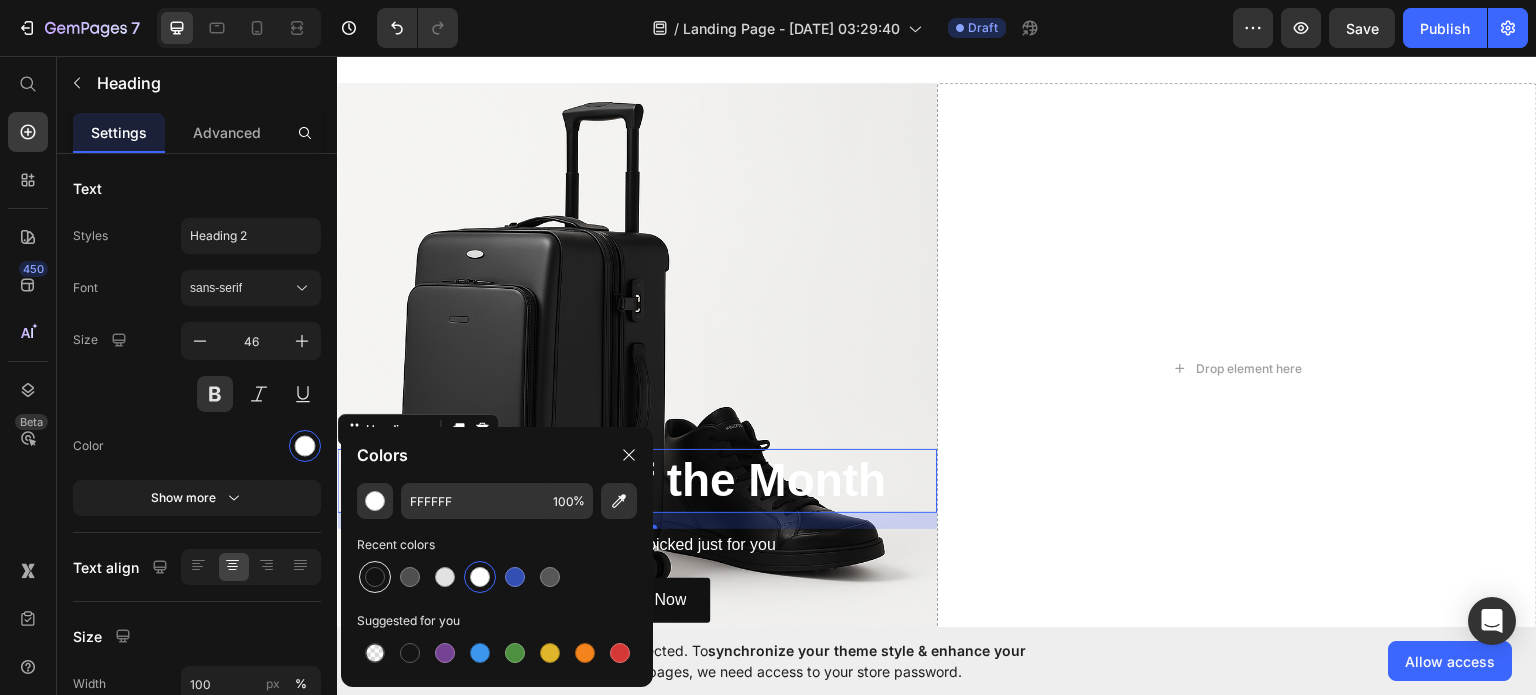 click at bounding box center (375, 577) 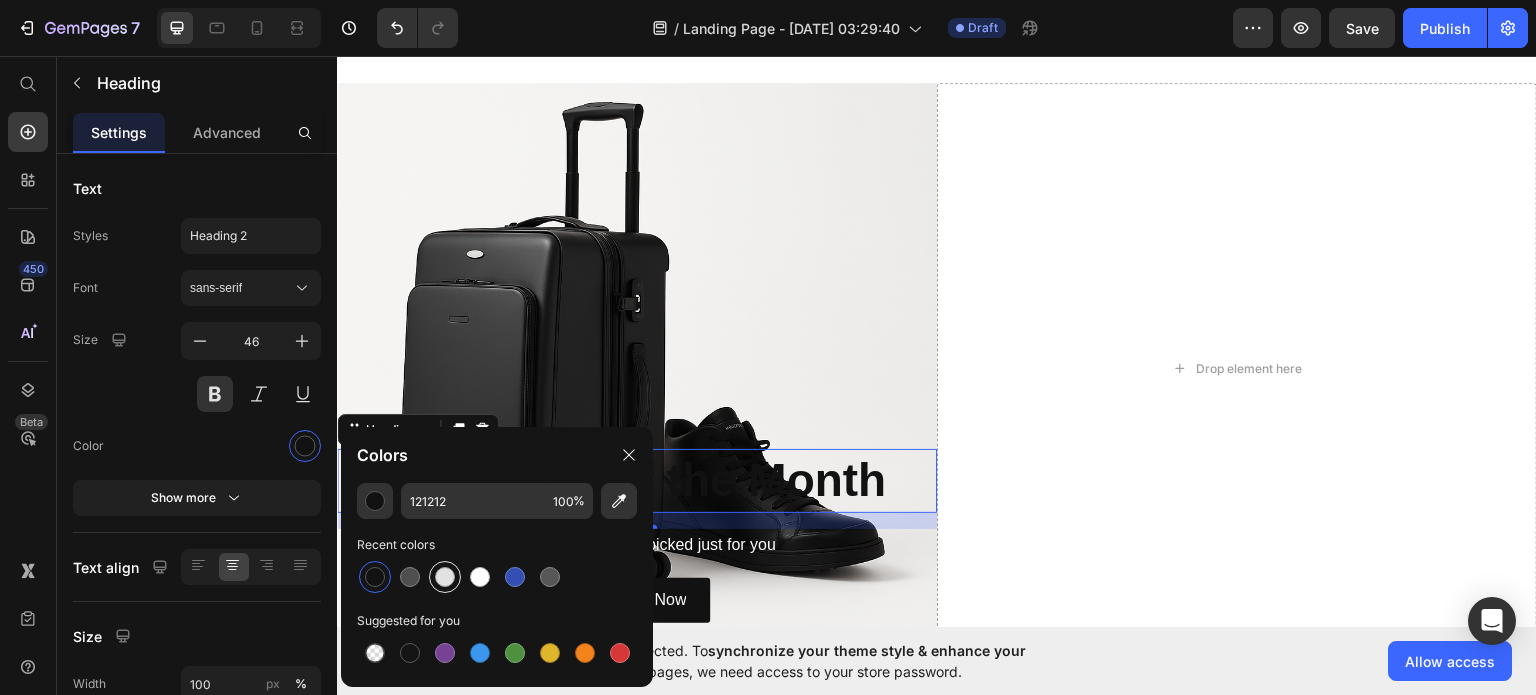 click at bounding box center [445, 577] 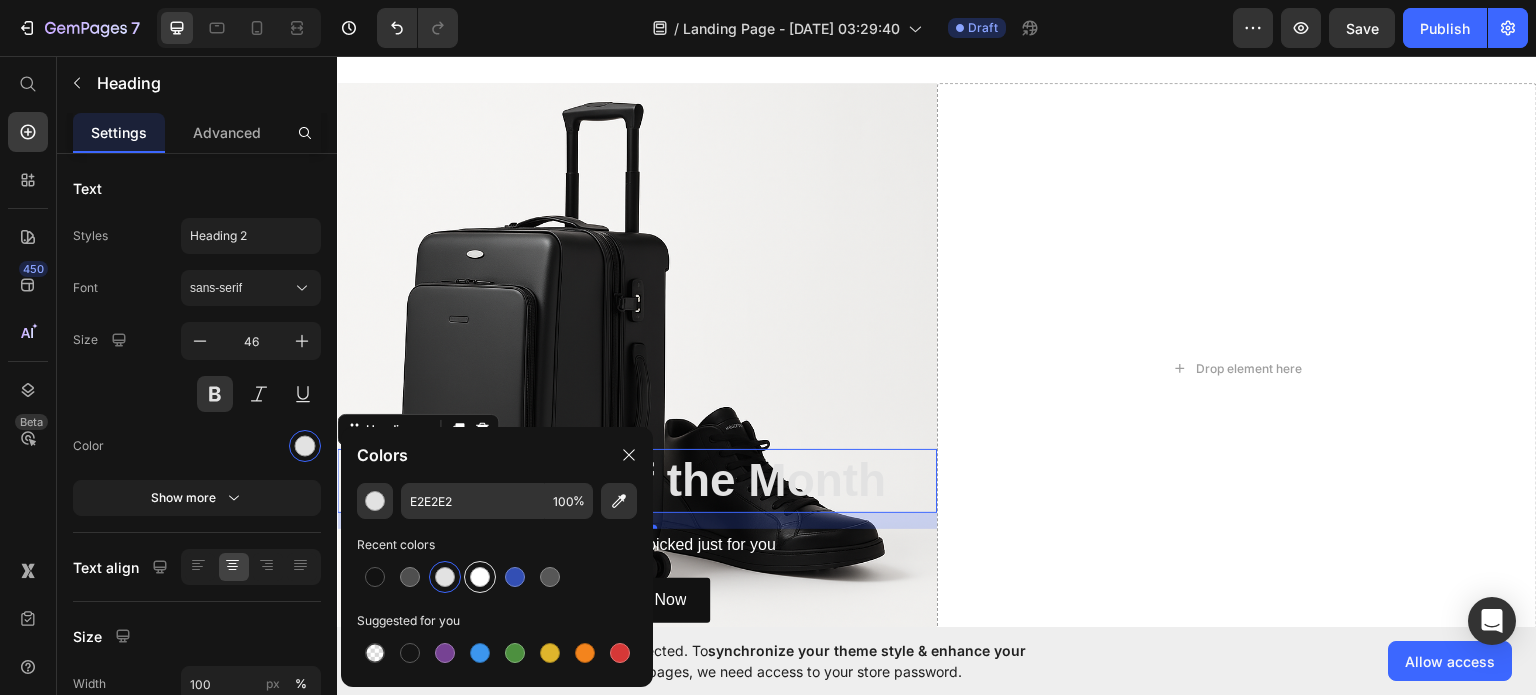 click at bounding box center [480, 577] 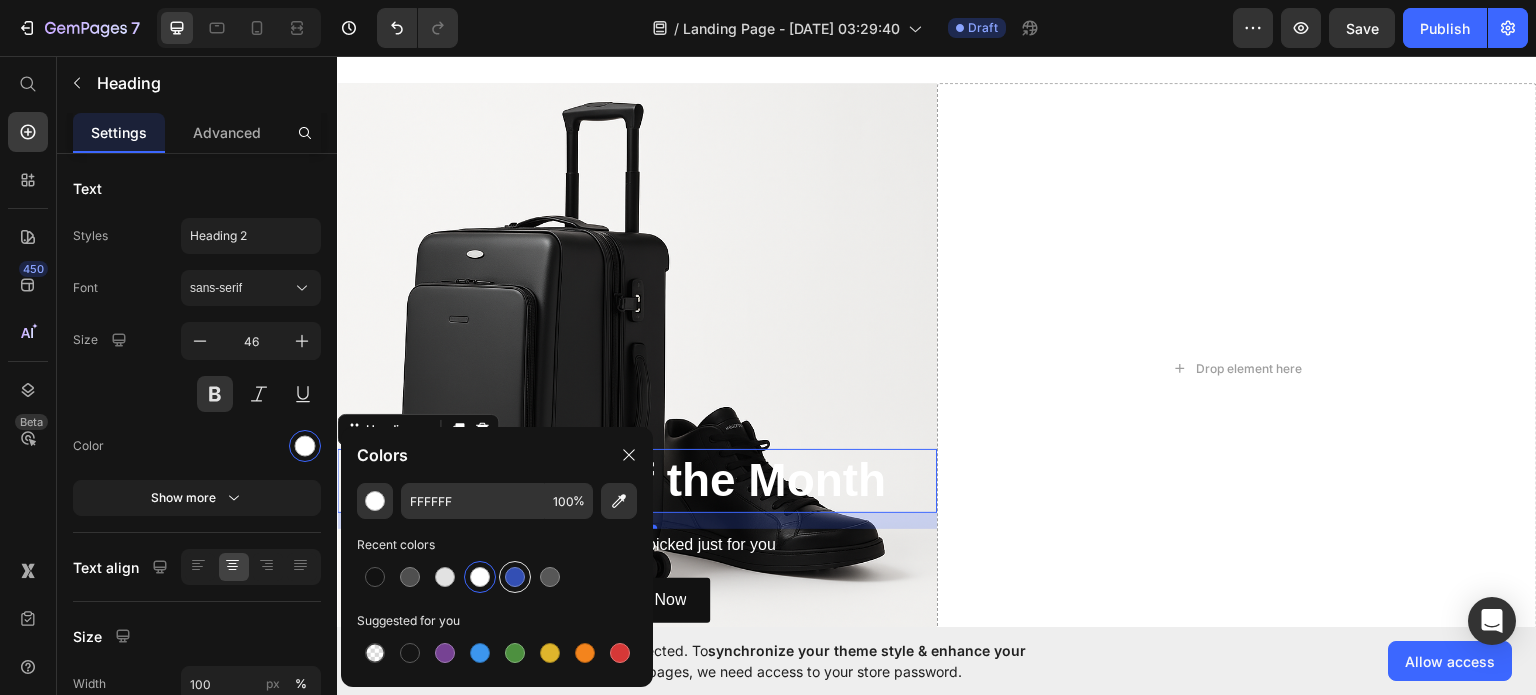 click at bounding box center (515, 577) 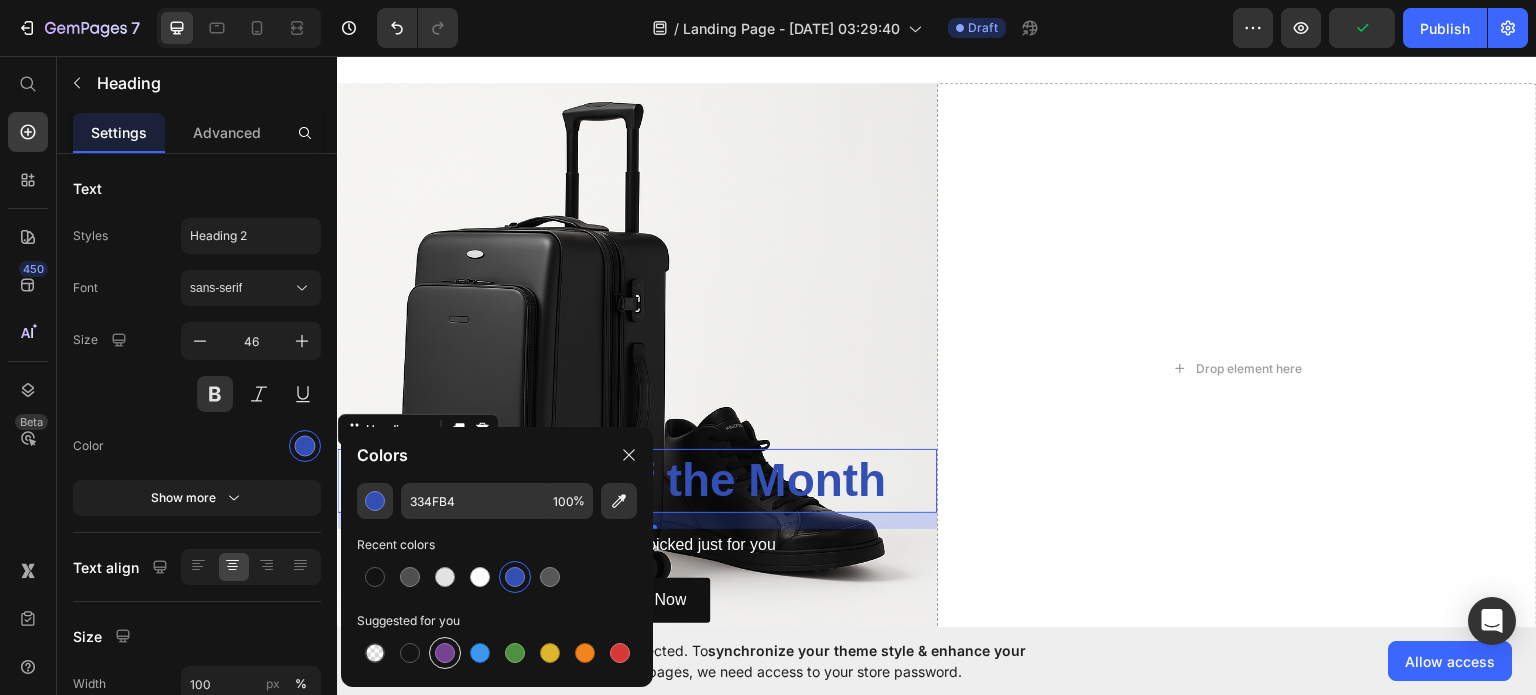 click at bounding box center [445, 653] 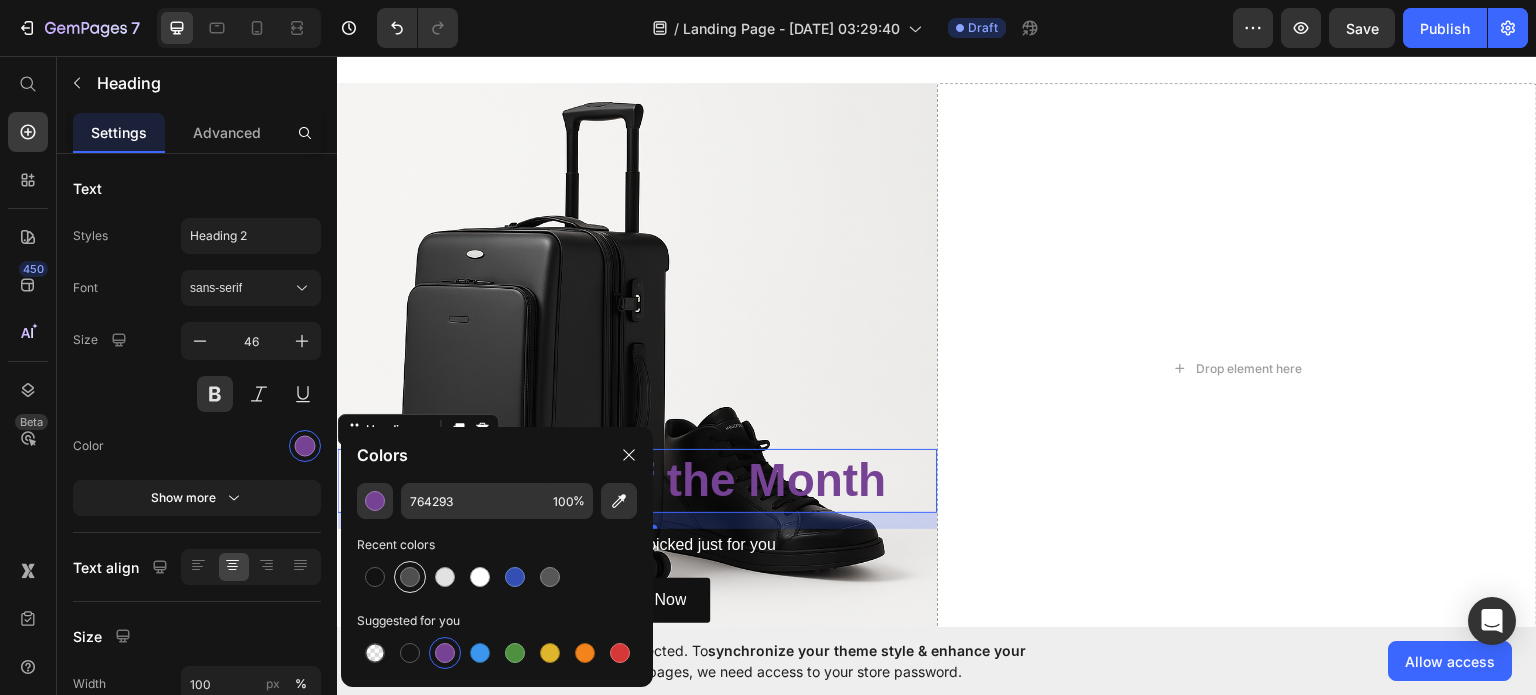 click at bounding box center [410, 577] 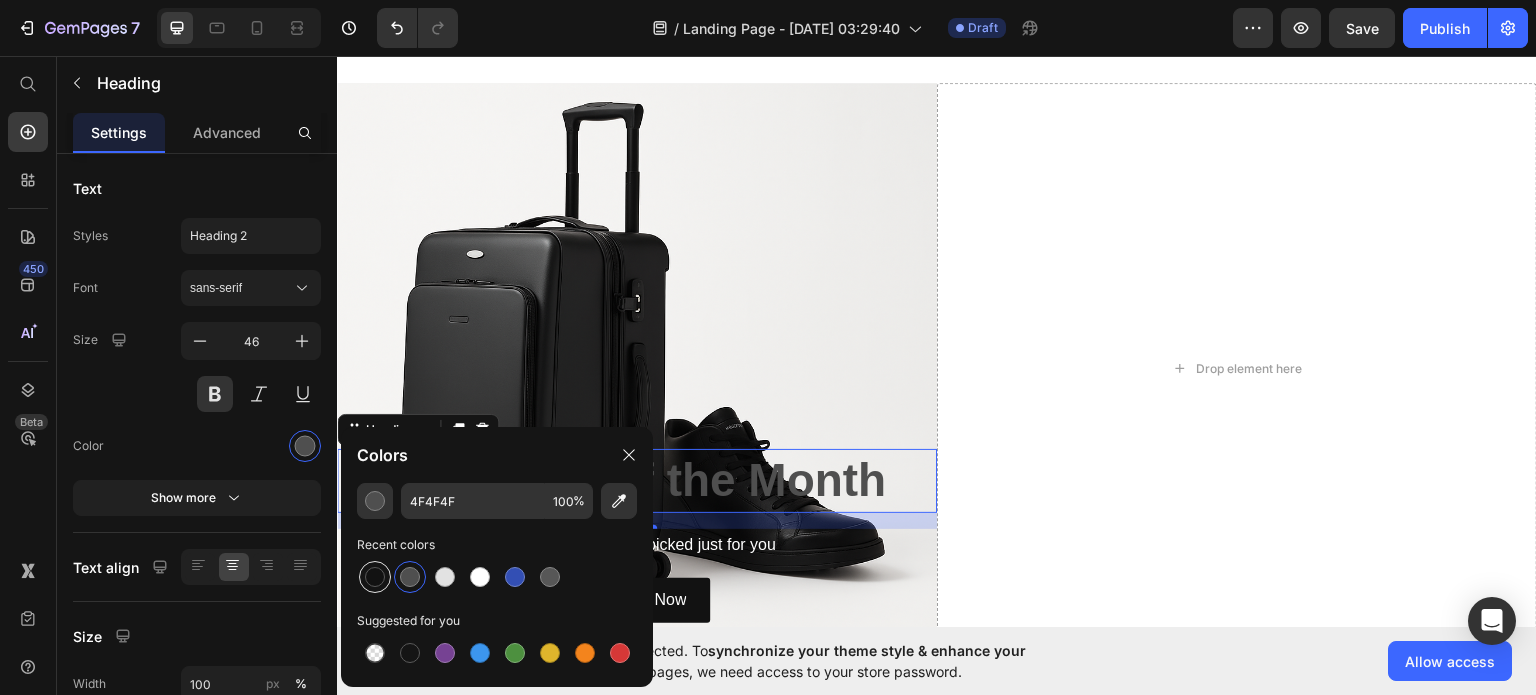 click at bounding box center (375, 577) 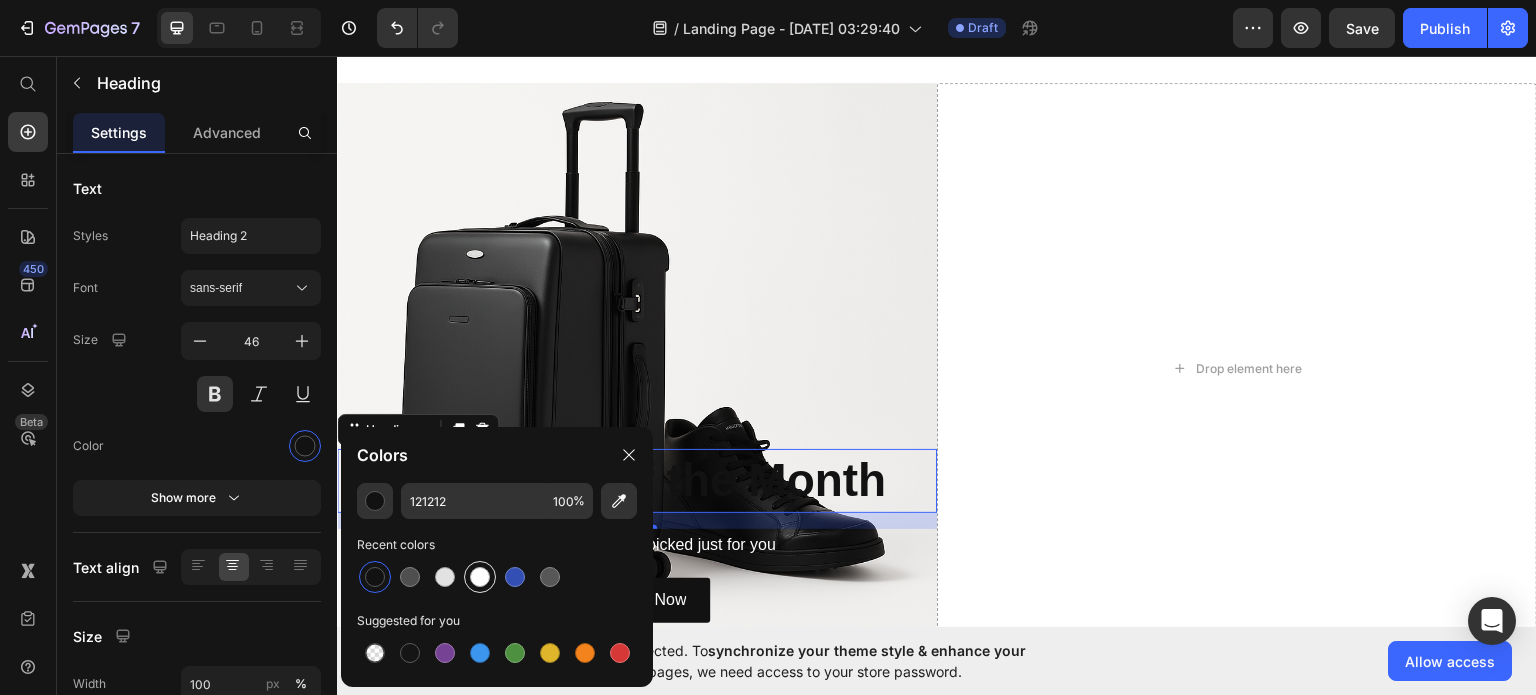 click at bounding box center [480, 577] 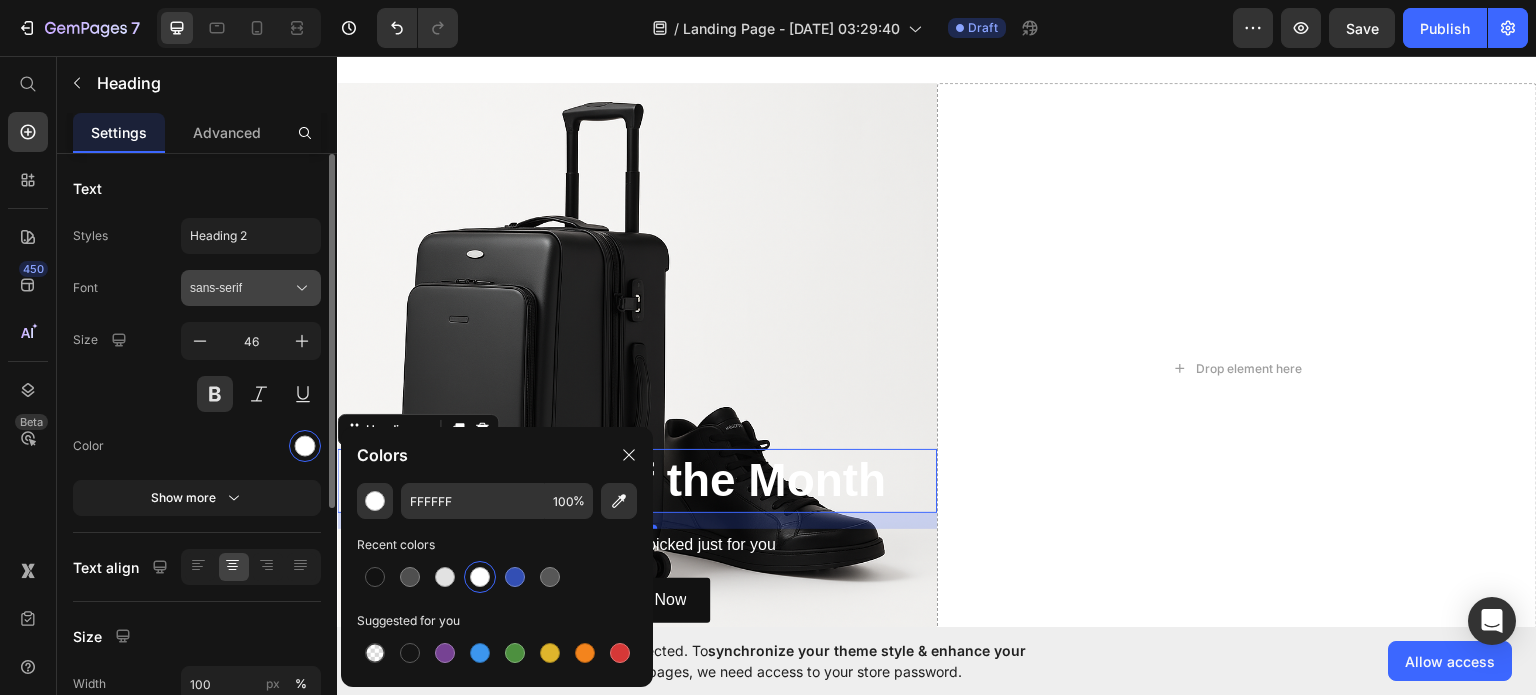 click on "sans-serif" at bounding box center (241, 288) 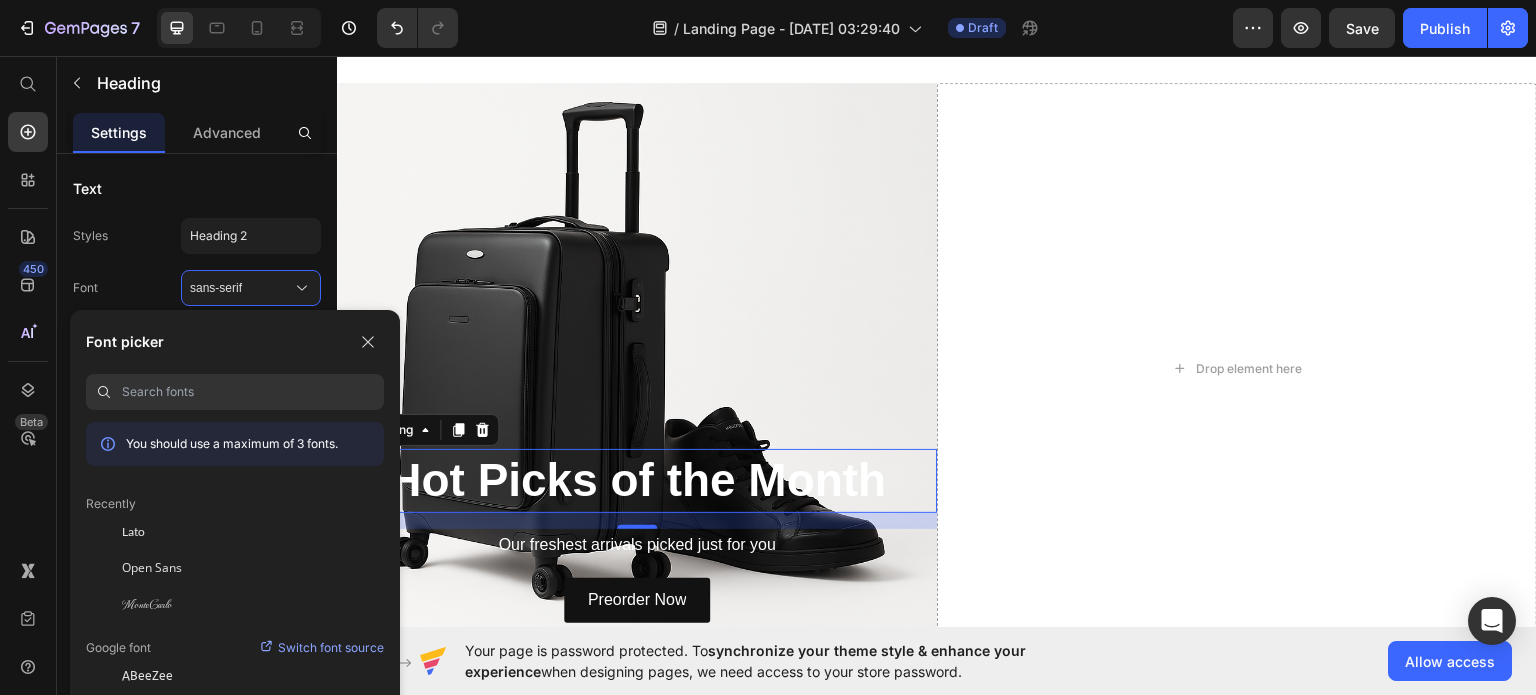type on "L" 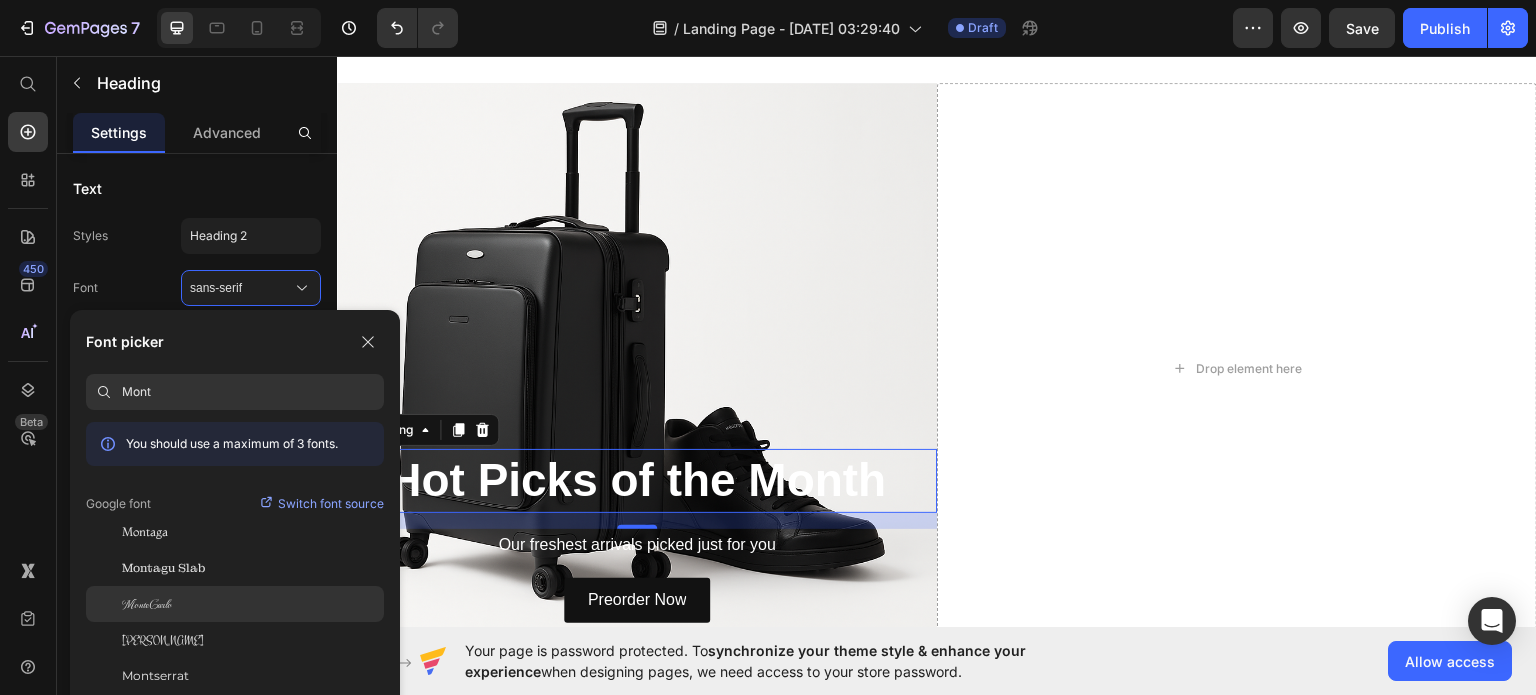 scroll, scrollTop: 48, scrollLeft: 0, axis: vertical 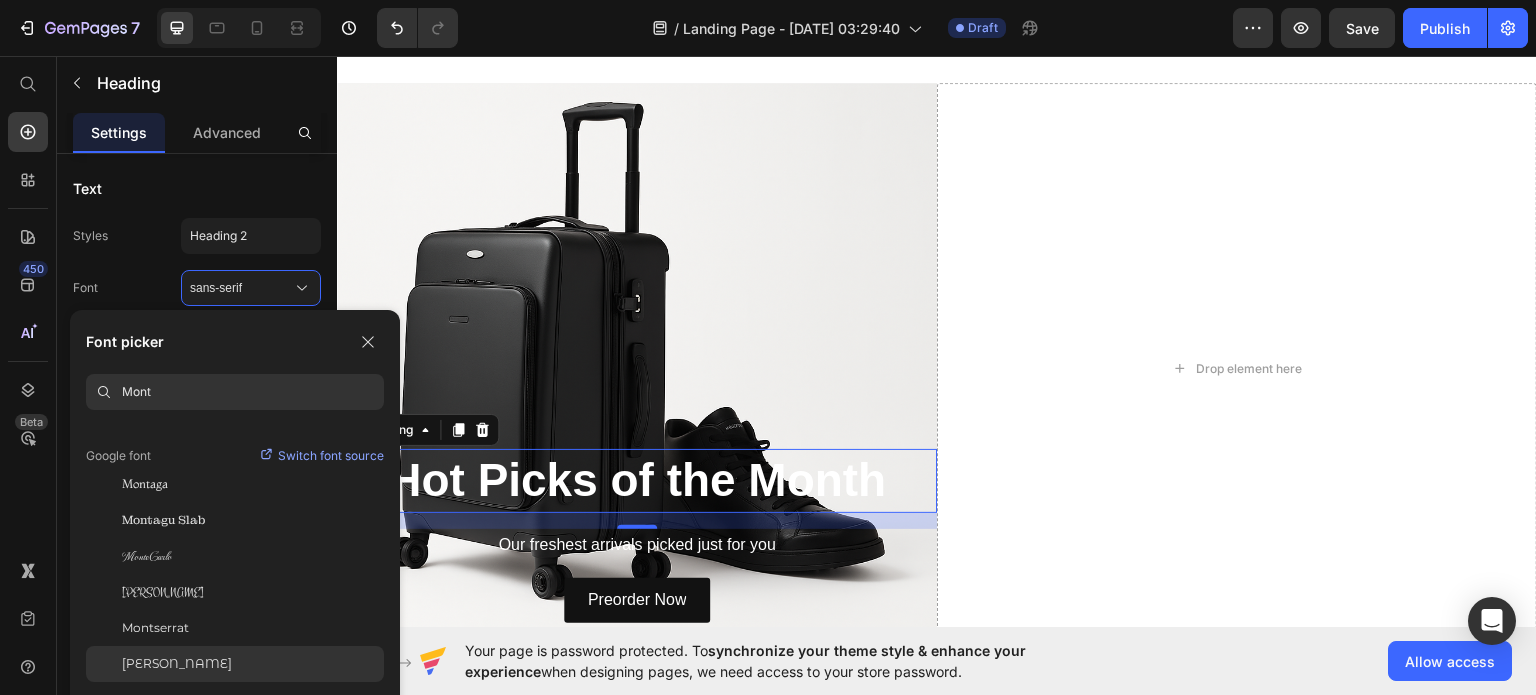 type on "Mont" 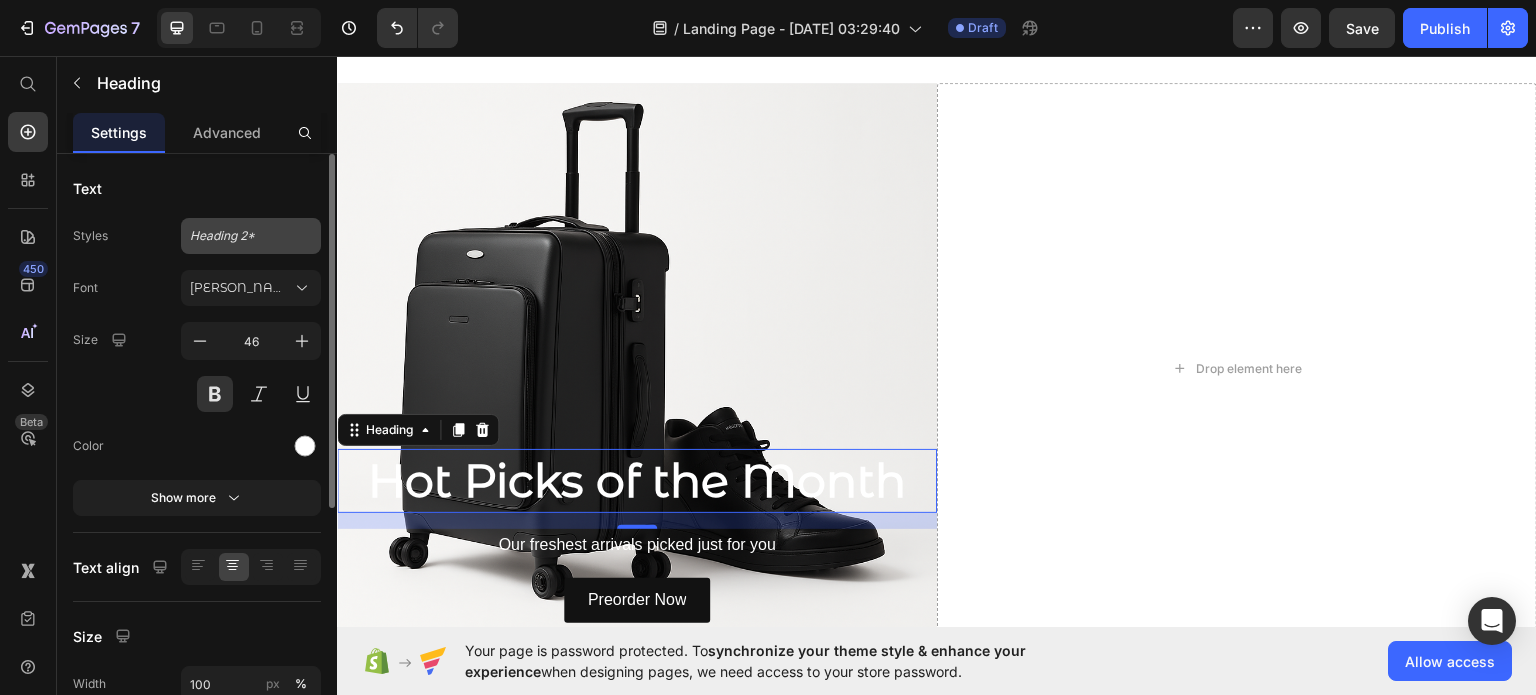 click on "Heading 2*" at bounding box center [239, 236] 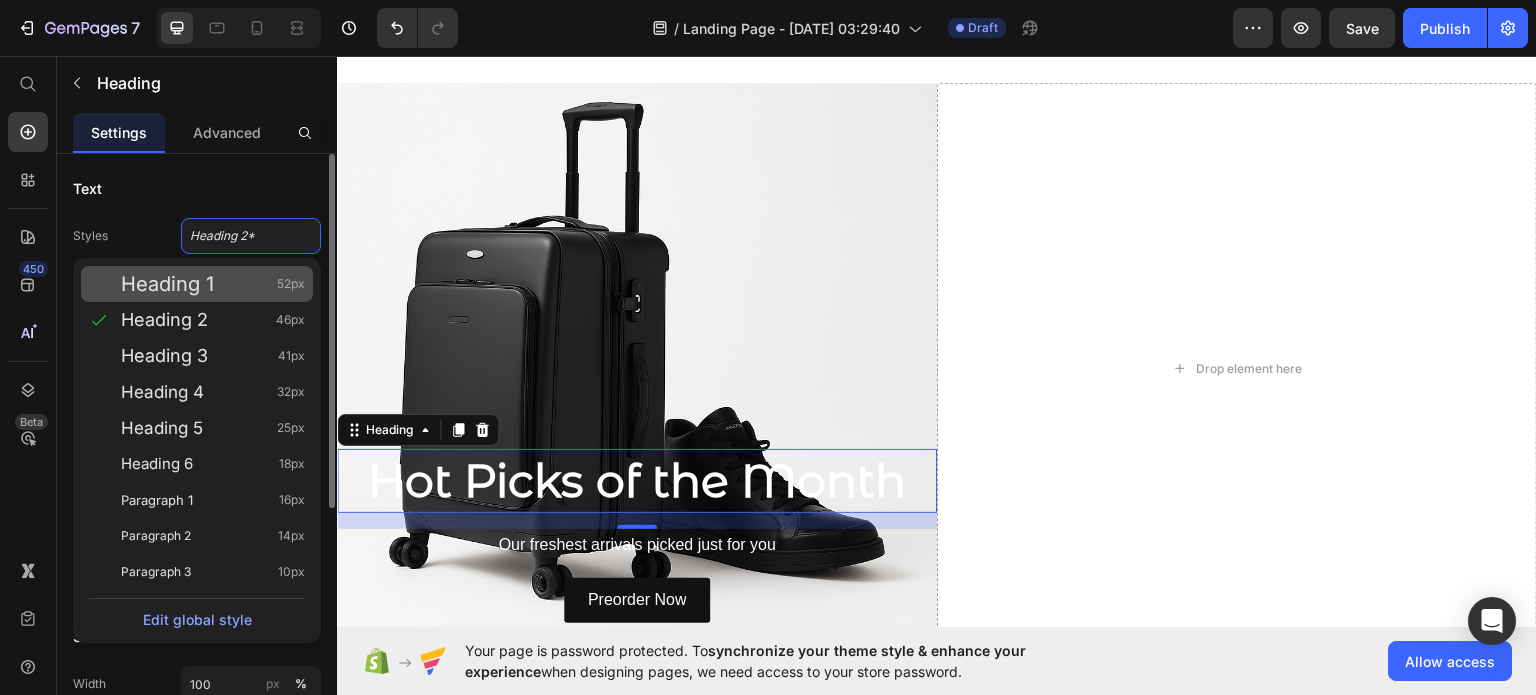 click on "Heading 1 52px" at bounding box center [213, 284] 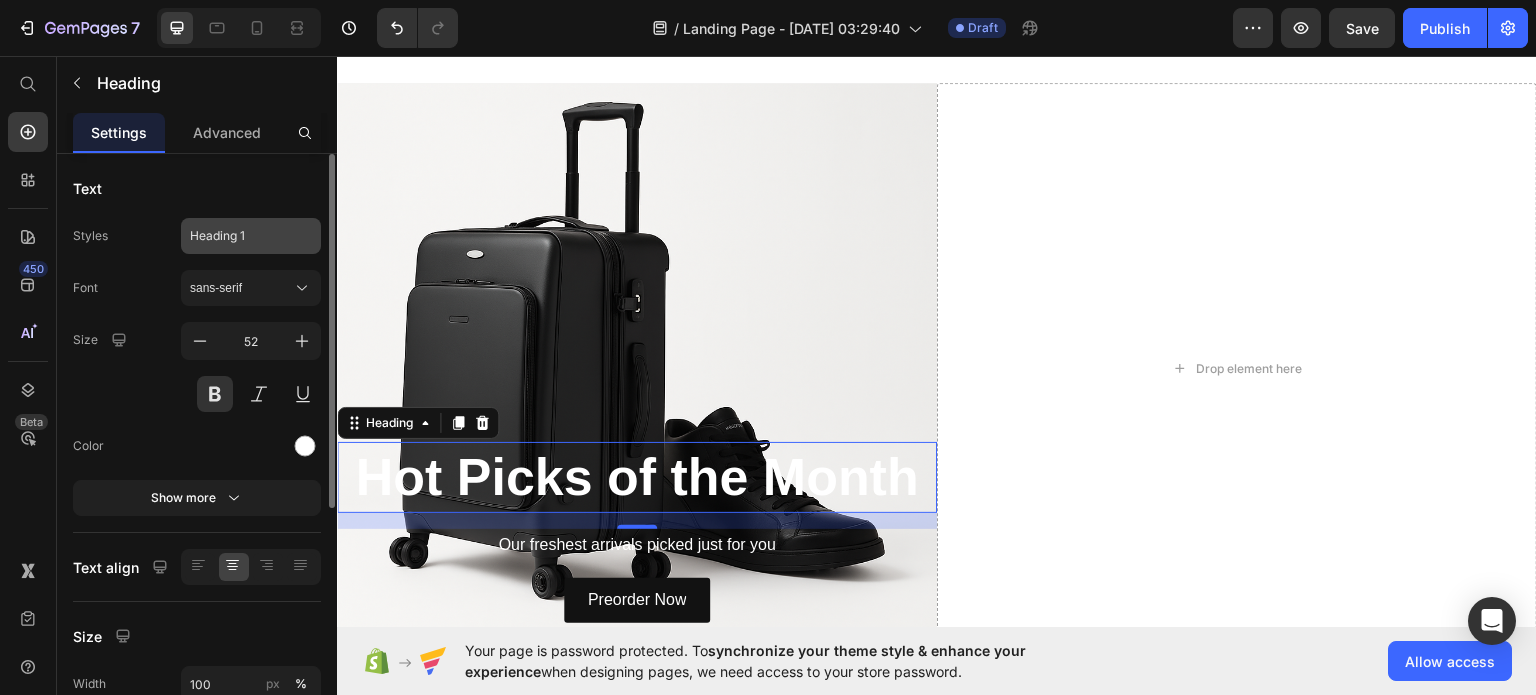 click on "Heading 1" at bounding box center (239, 236) 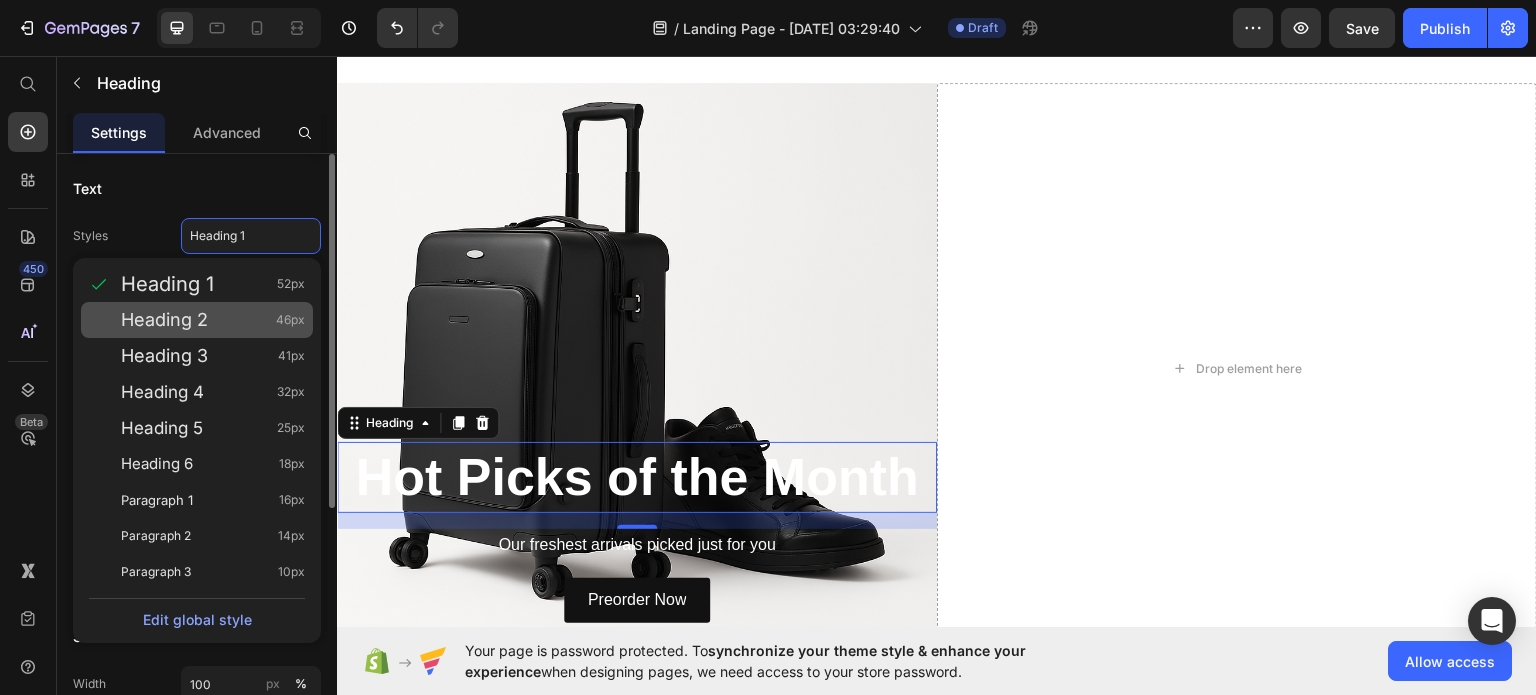click on "Heading 2 46px" at bounding box center [213, 320] 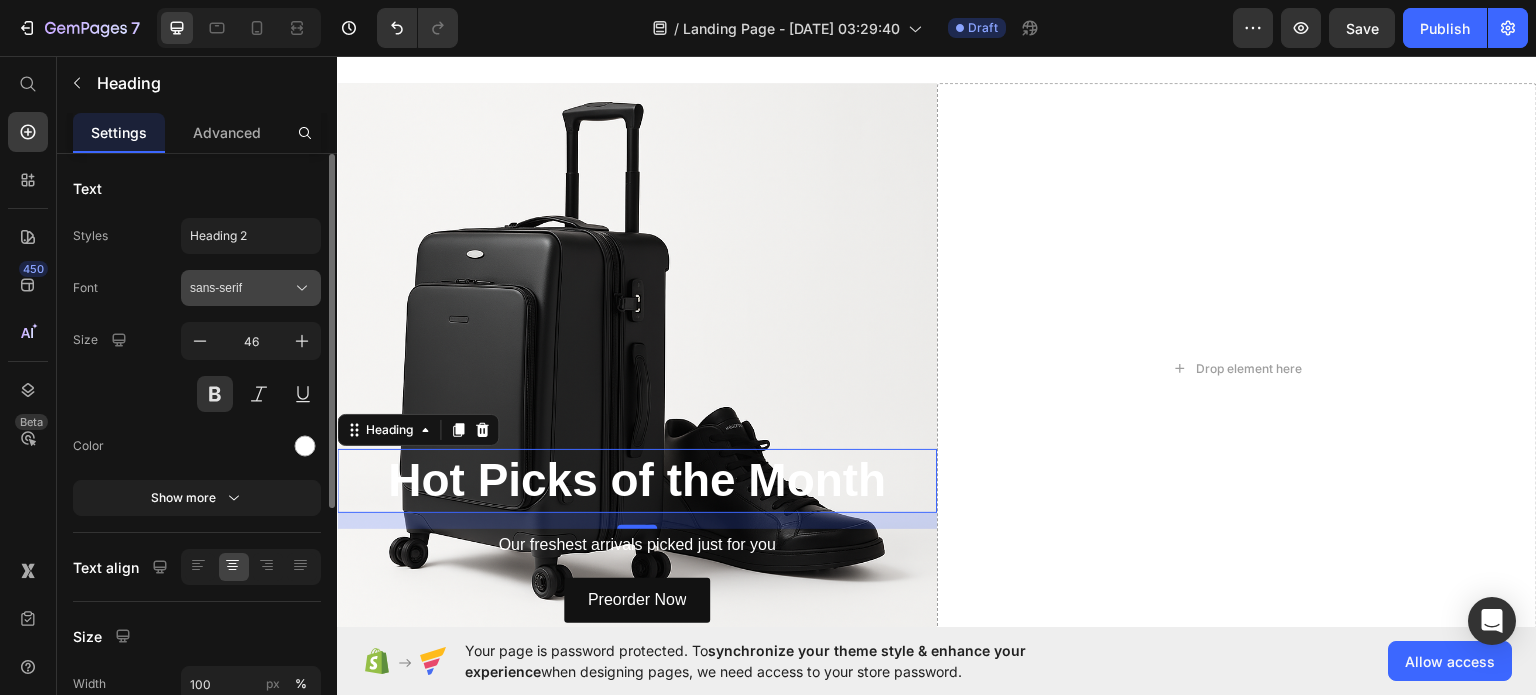 click on "sans-serif" at bounding box center [241, 288] 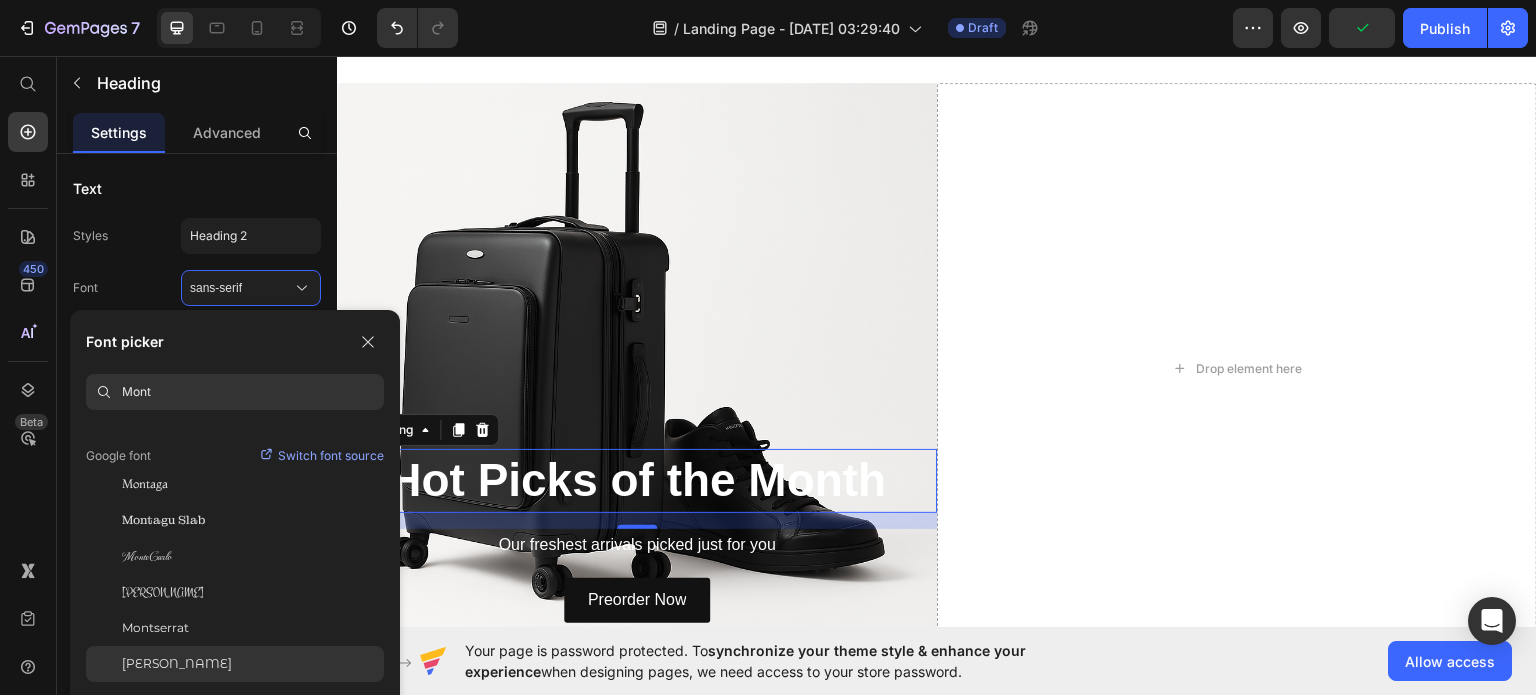 click on "[PERSON_NAME]" 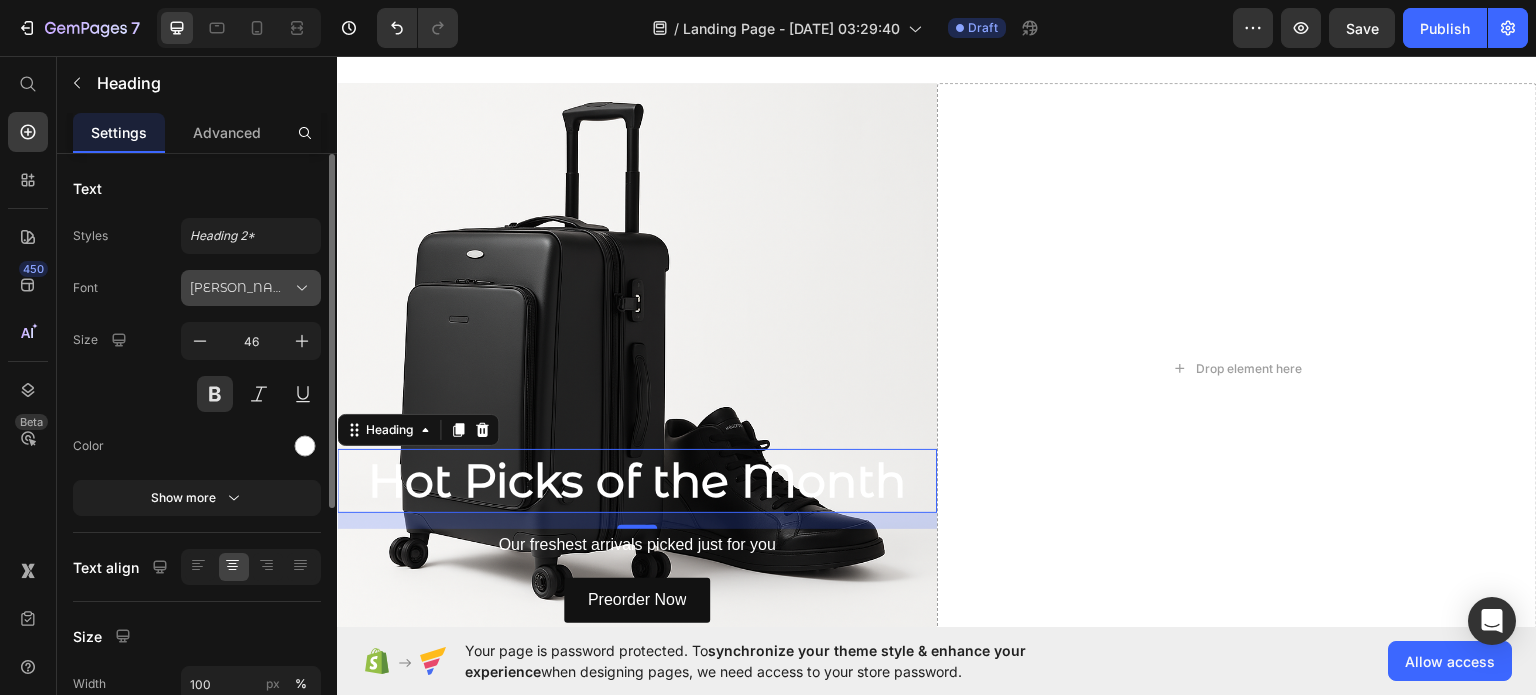 click on "[PERSON_NAME]" at bounding box center (241, 288) 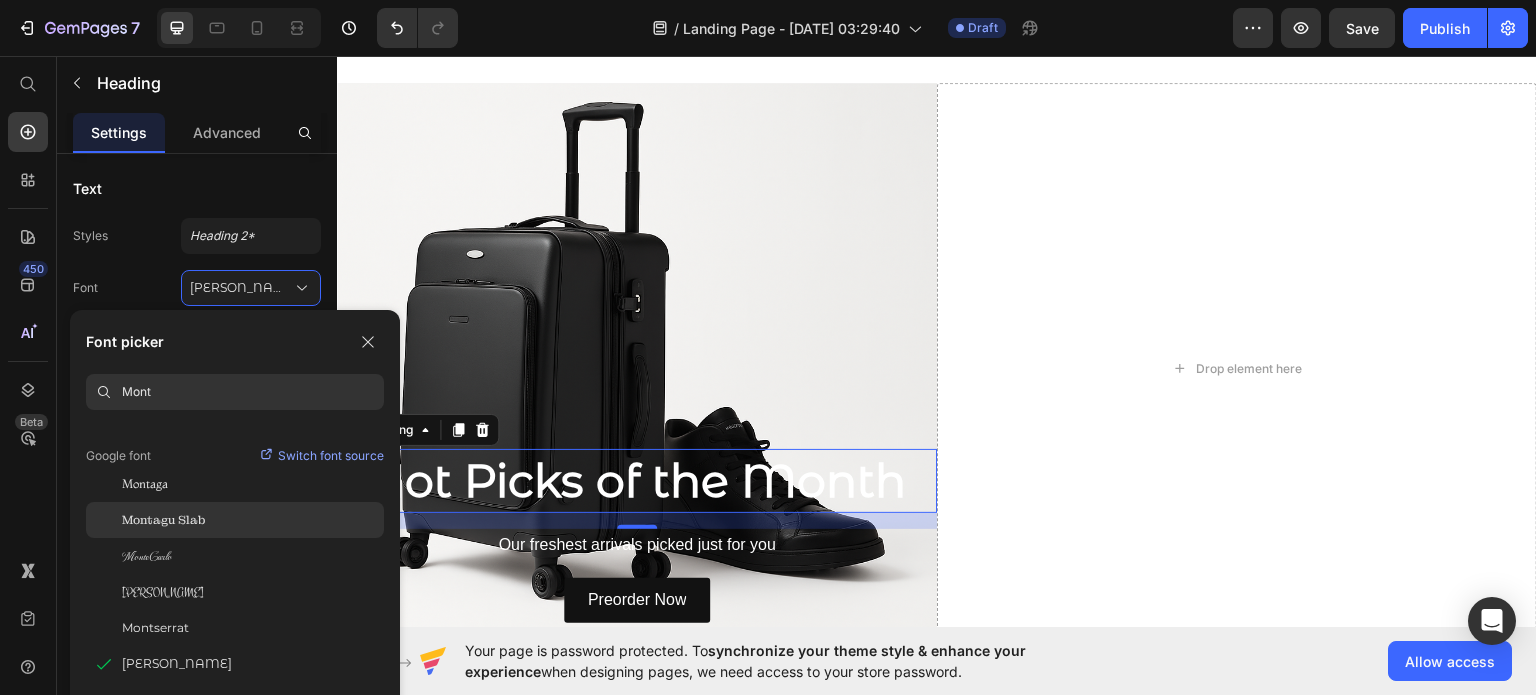 click on "Montagu Slab" at bounding box center (163, 520) 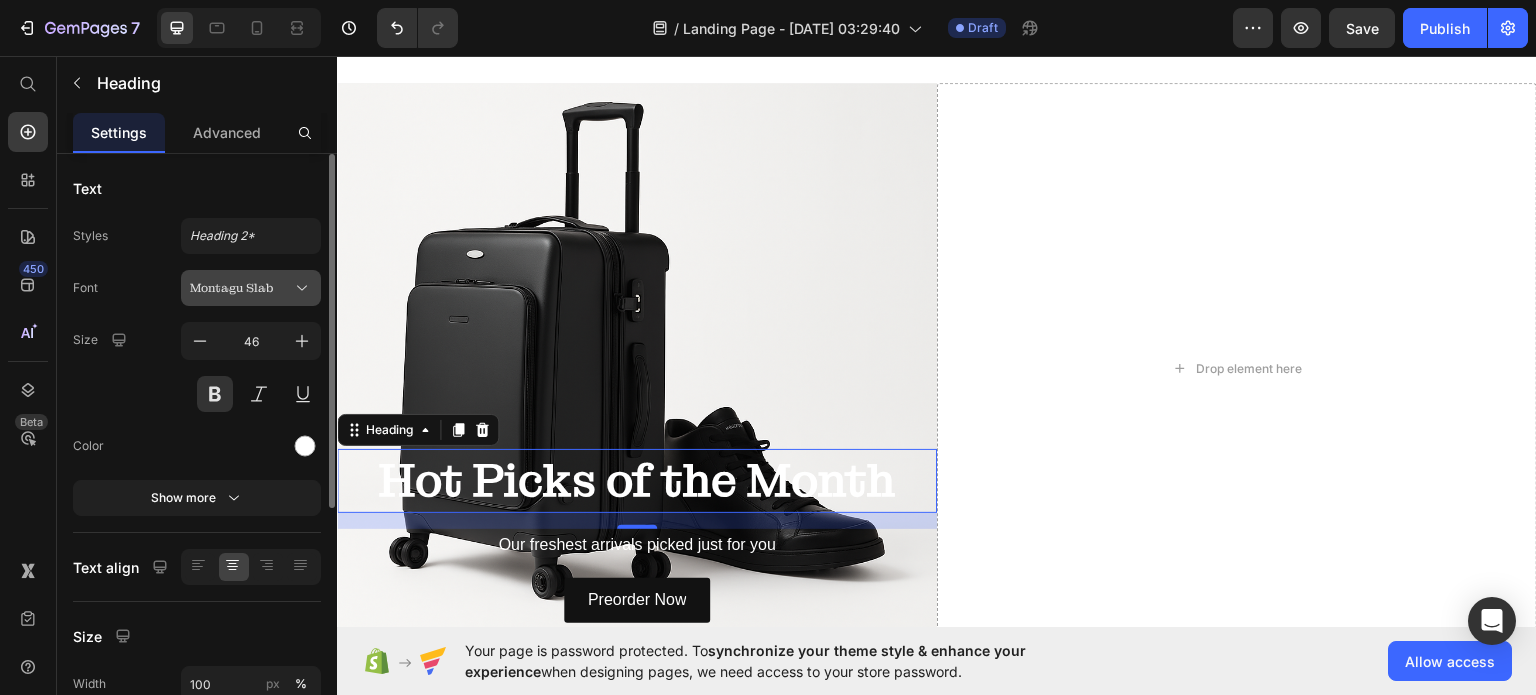 click on "Montagu Slab" at bounding box center (241, 288) 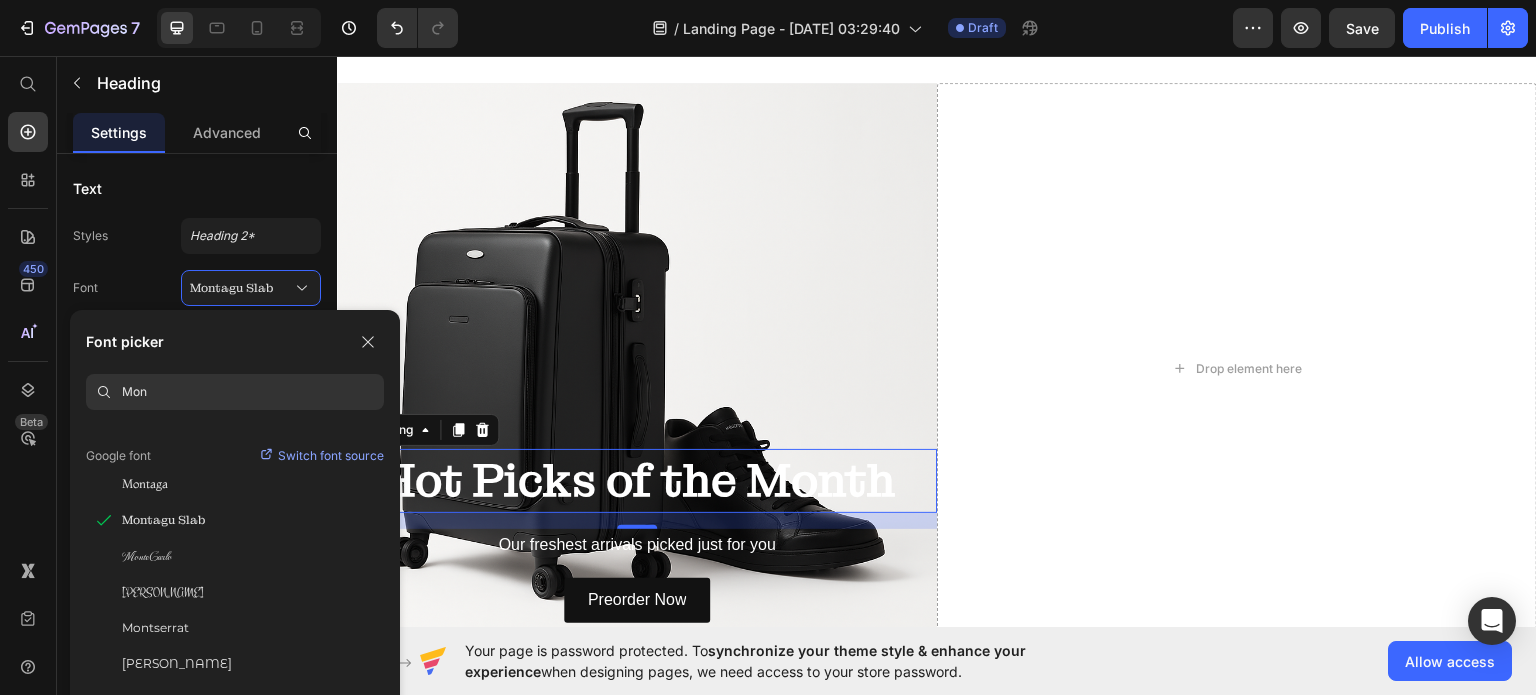 scroll, scrollTop: 0, scrollLeft: 0, axis: both 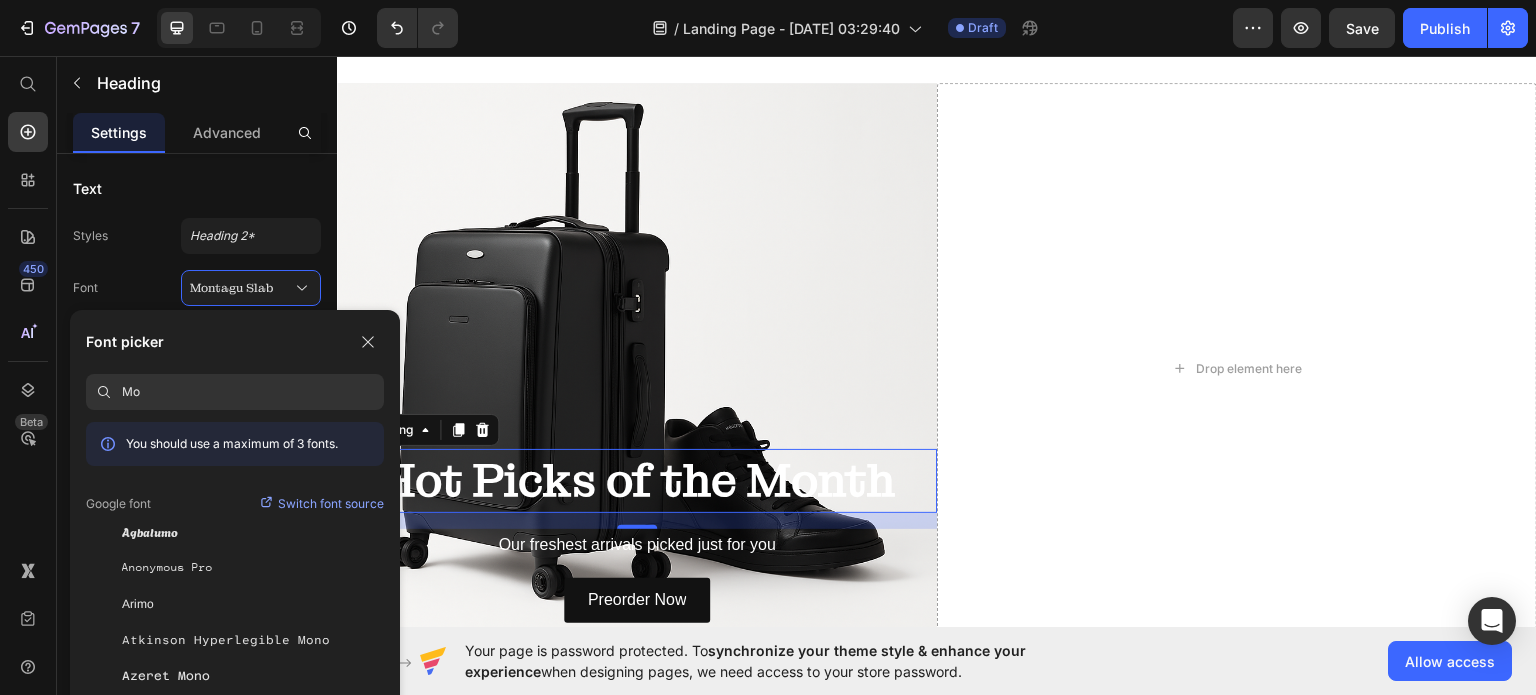 type on "M" 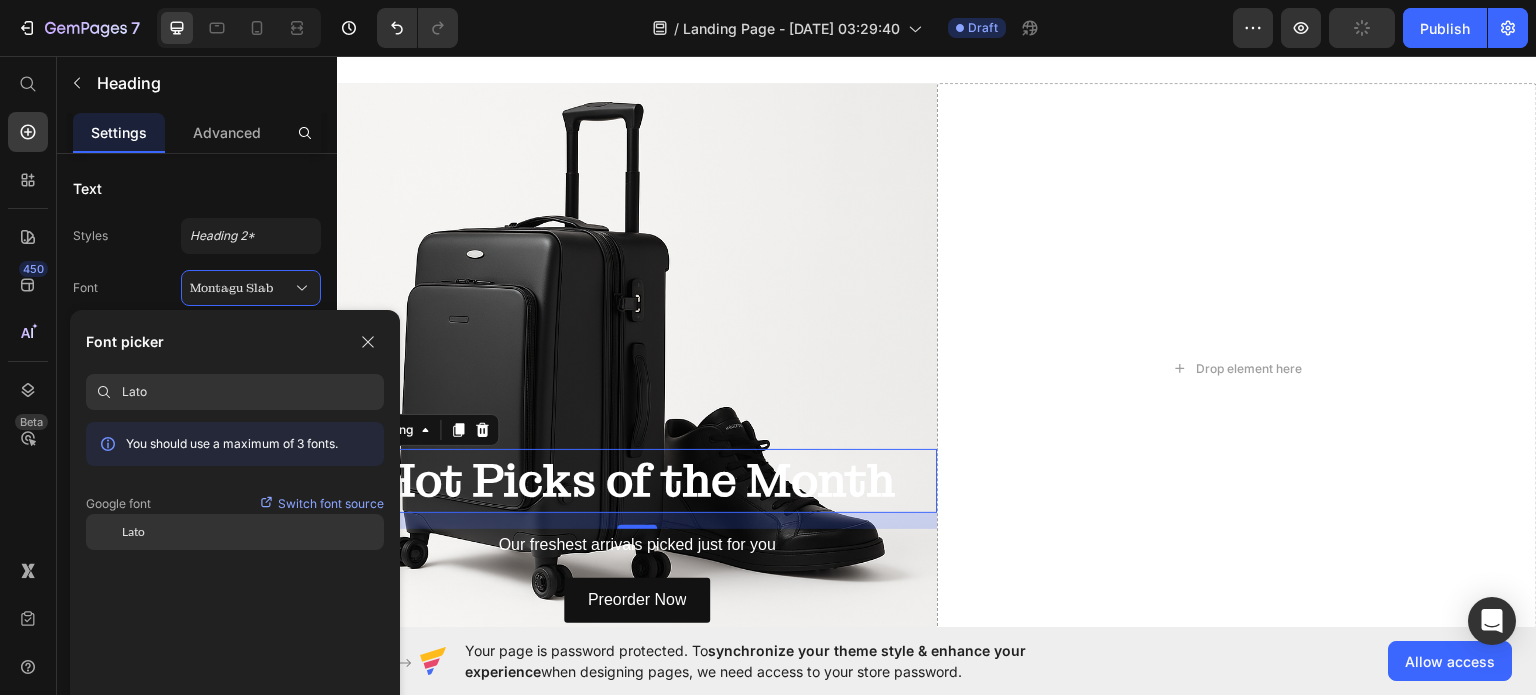 type on "Lato" 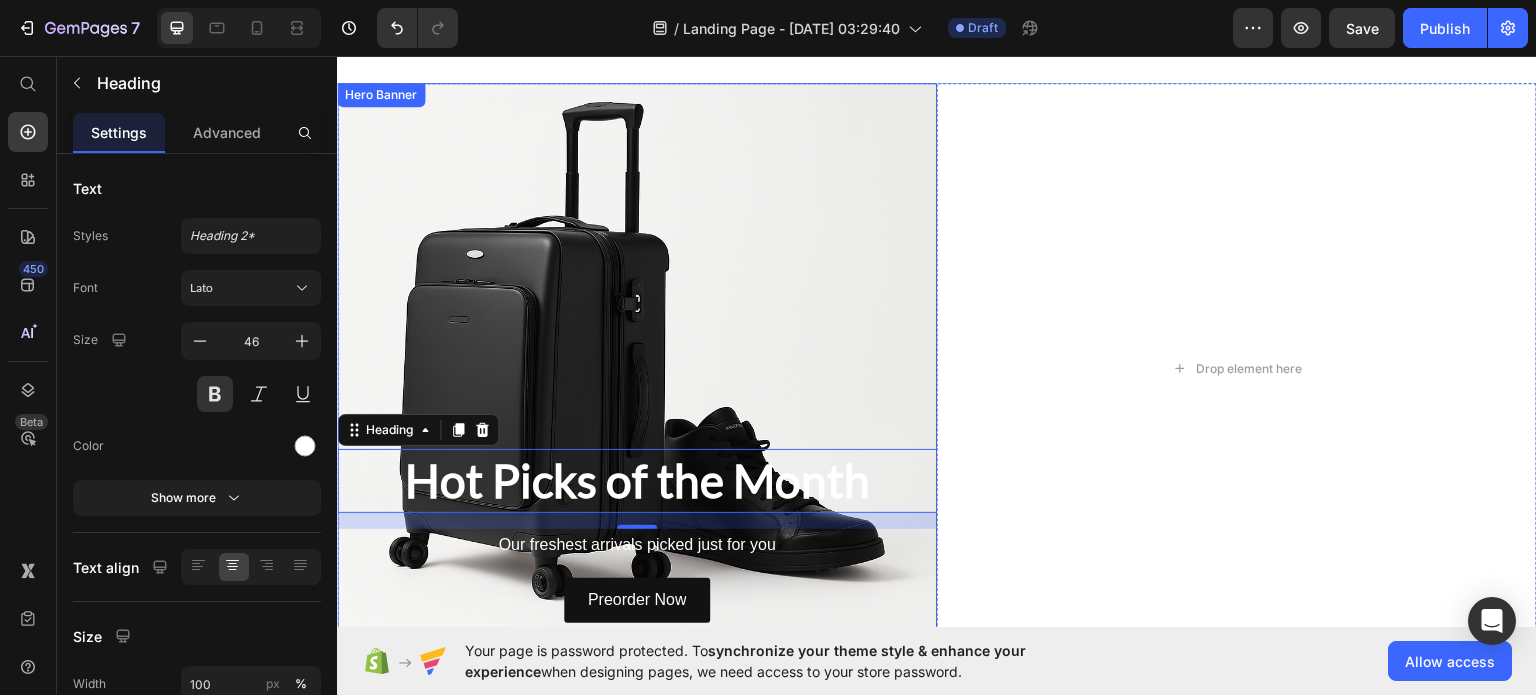 click at bounding box center [637, 368] 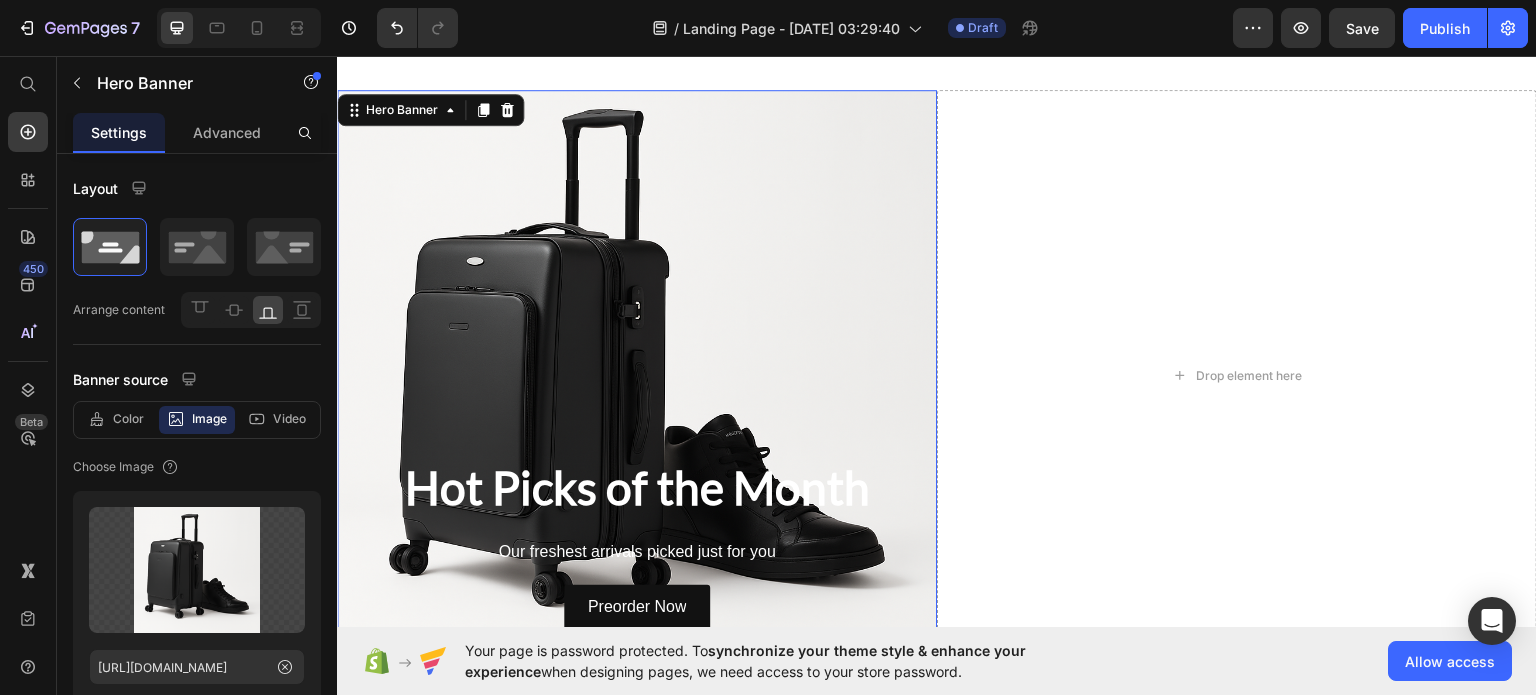 scroll, scrollTop: 747, scrollLeft: 0, axis: vertical 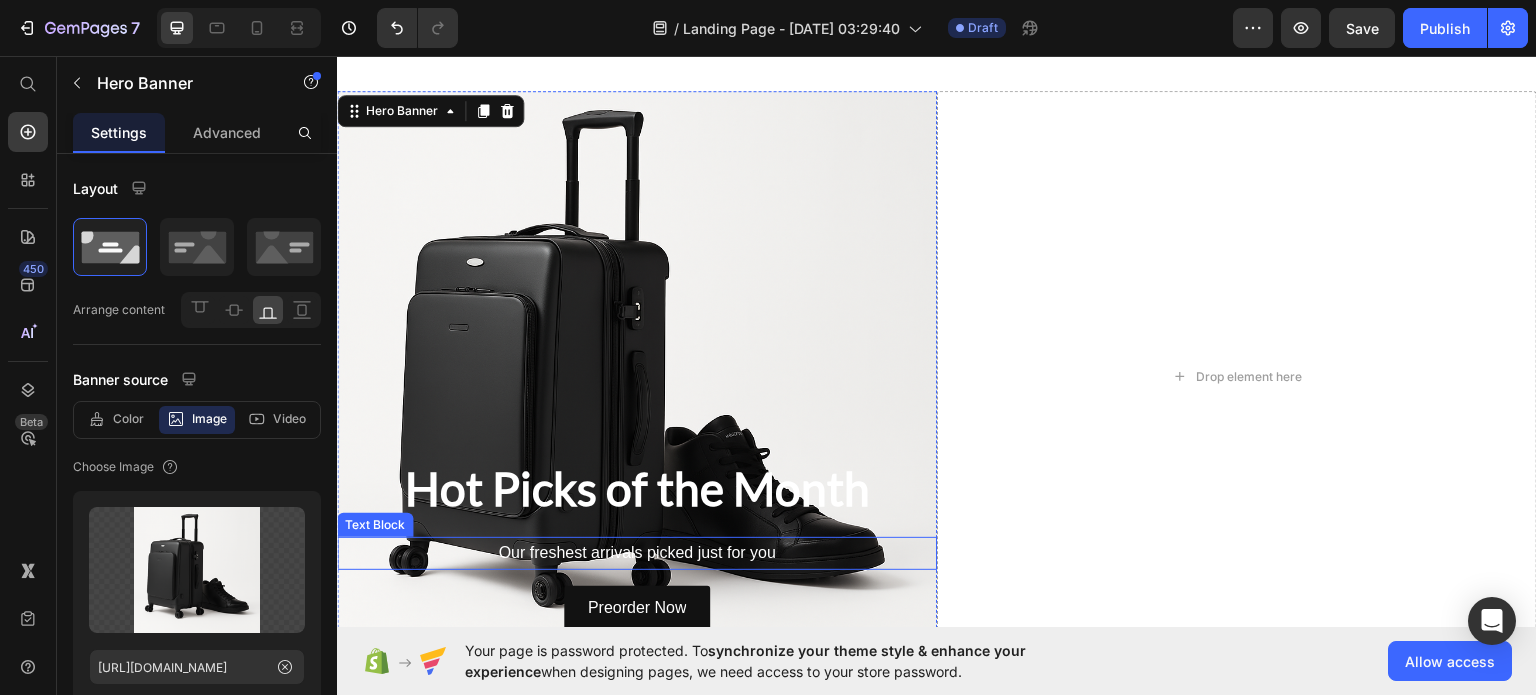 click on "Our freshest arrivals picked just for you" at bounding box center (637, 552) 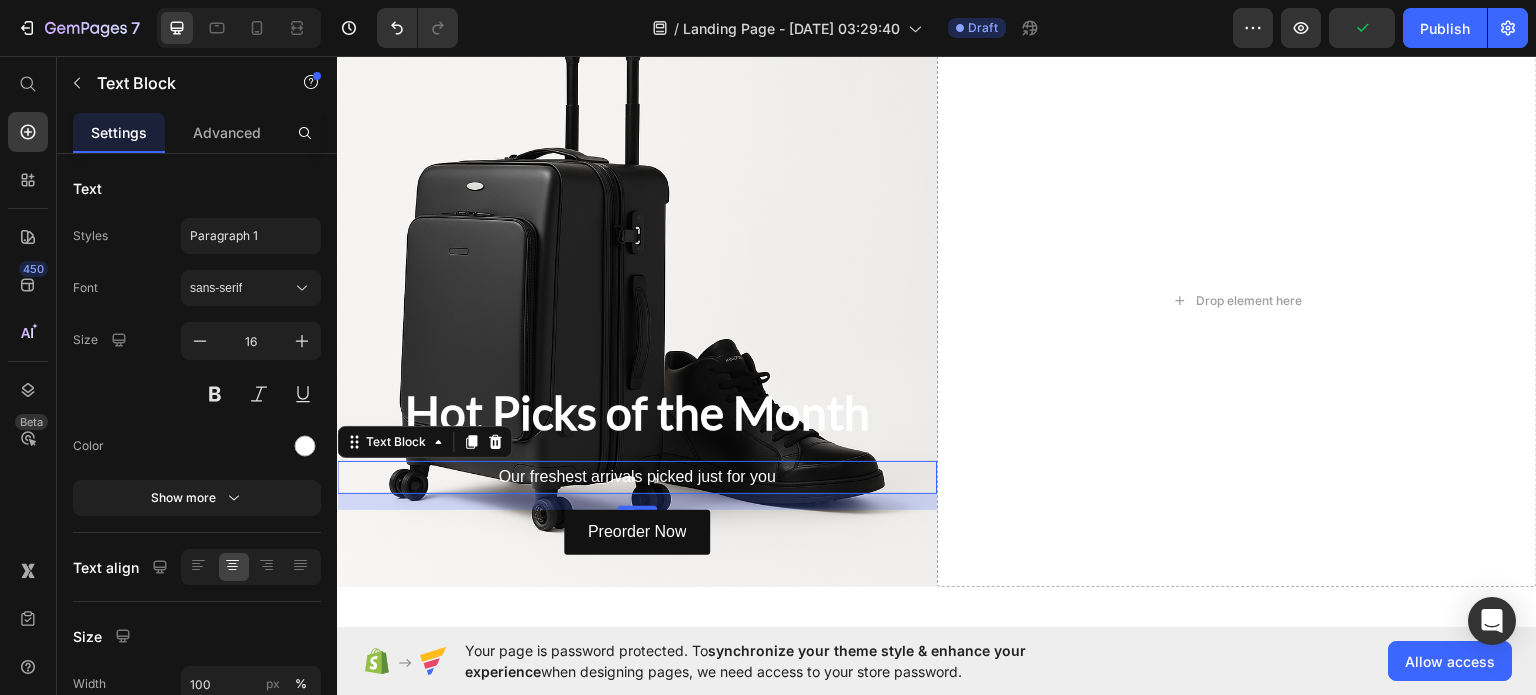 scroll, scrollTop: 824, scrollLeft: 0, axis: vertical 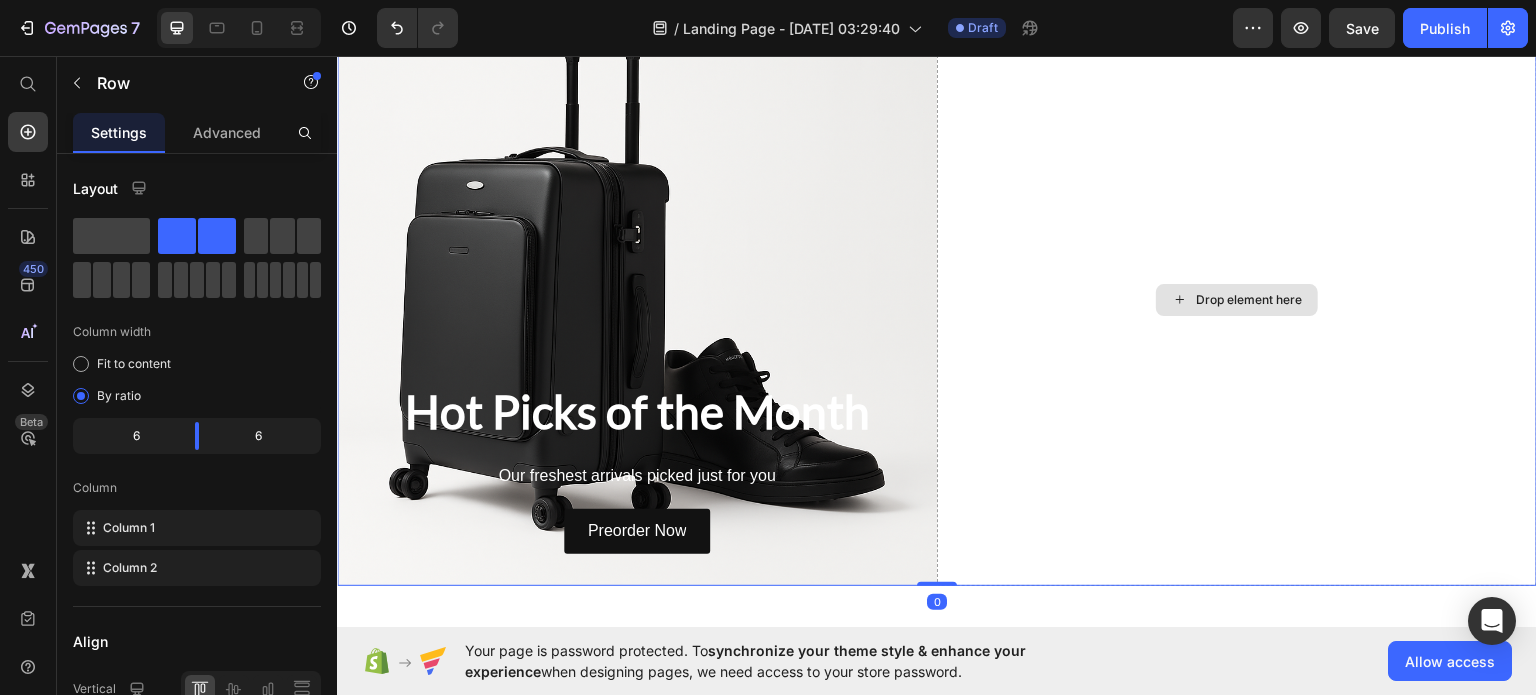 click on "Drop element here" at bounding box center [1237, 299] 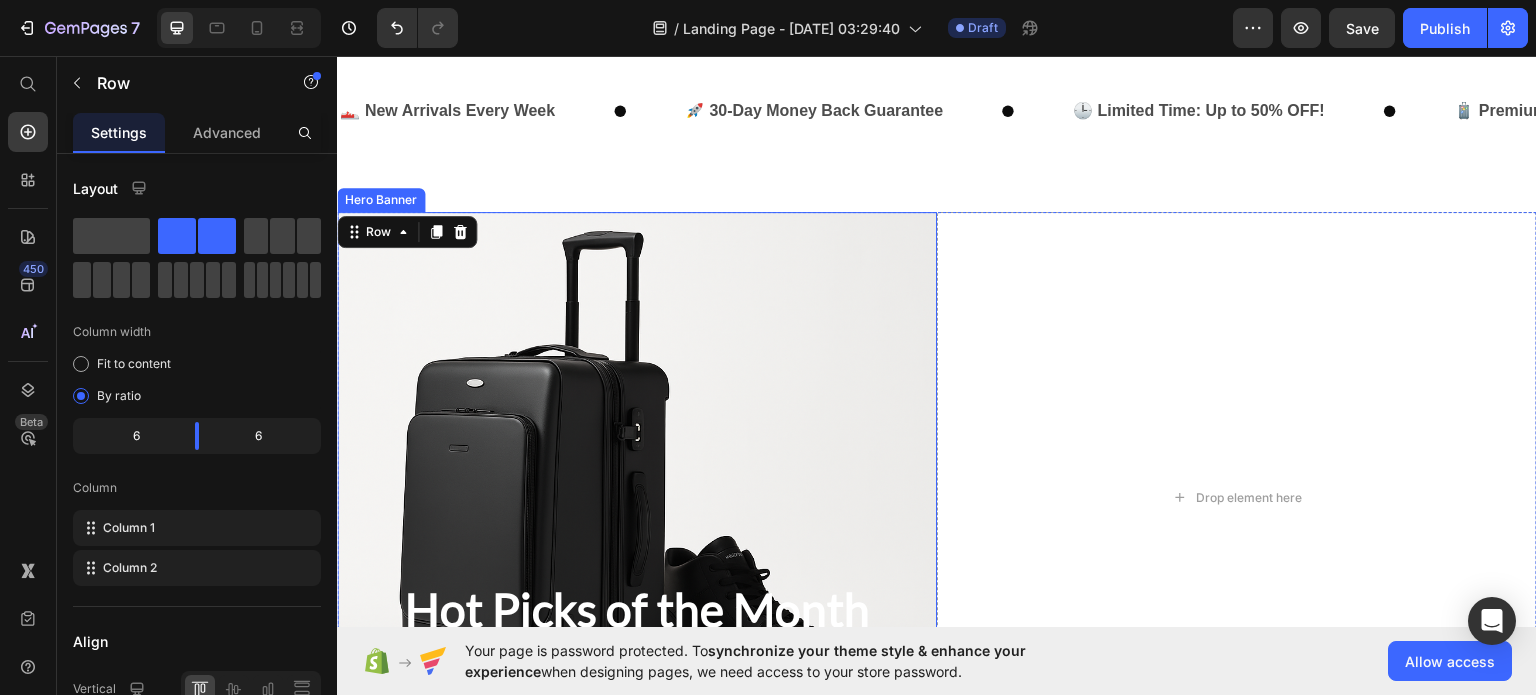 scroll, scrollTop: 622, scrollLeft: 0, axis: vertical 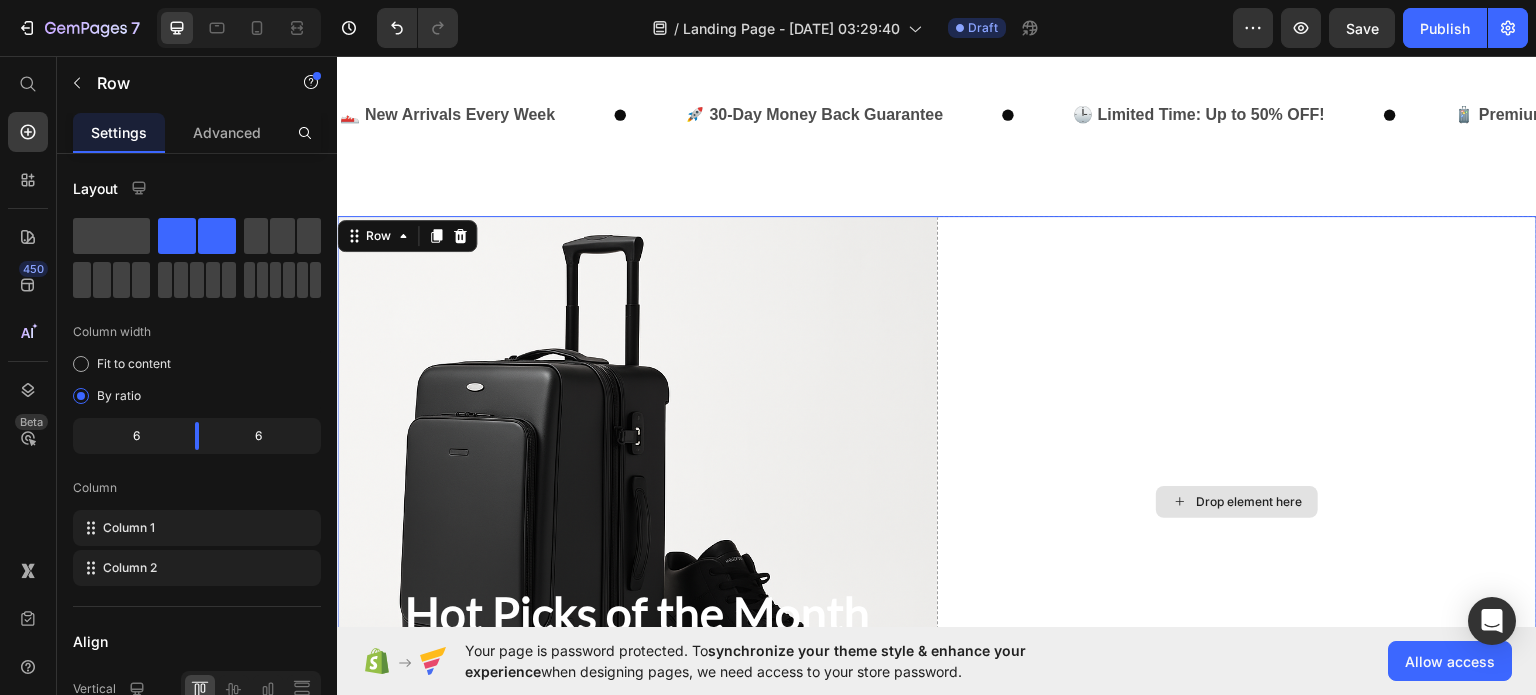 click on "Drop element here" at bounding box center [1237, 501] 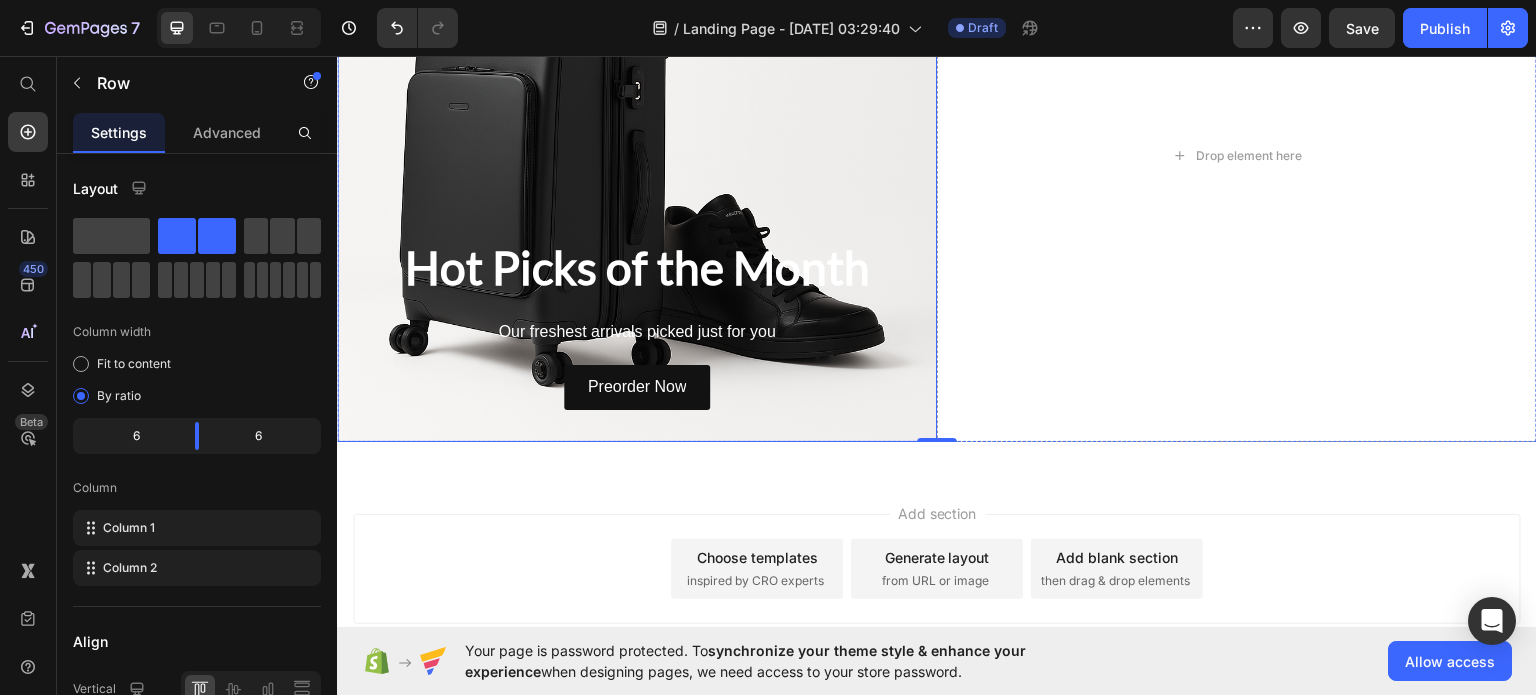 scroll, scrollTop: 971, scrollLeft: 0, axis: vertical 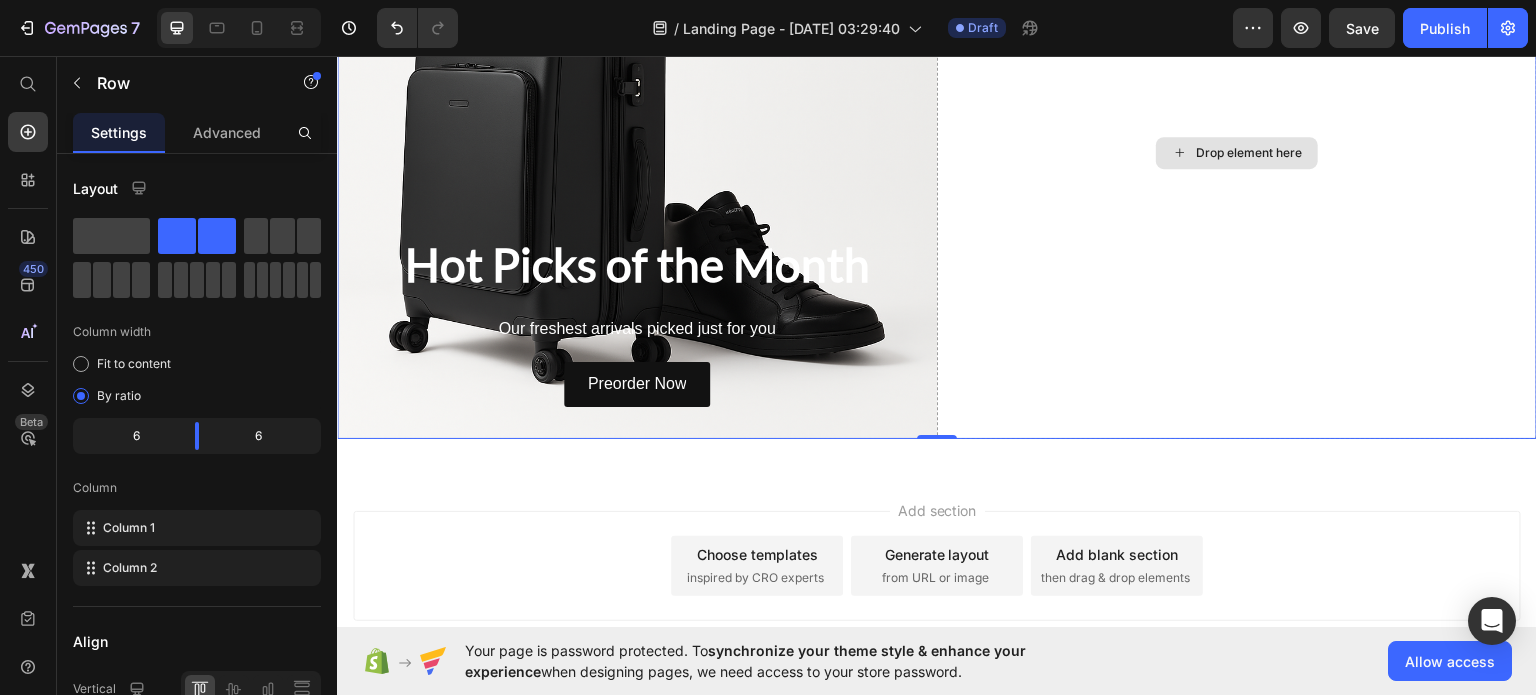 click on "Drop element here" at bounding box center [1249, 152] 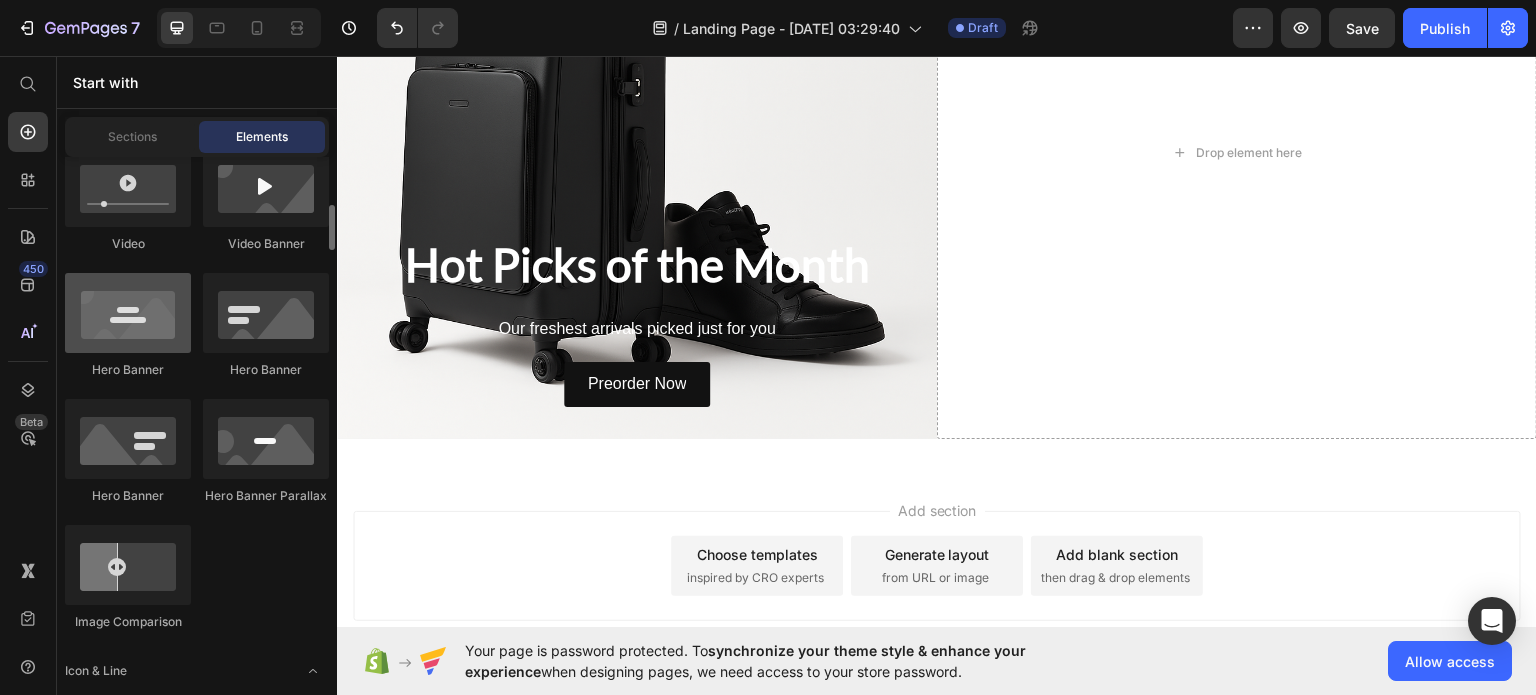 scroll, scrollTop: 929, scrollLeft: 0, axis: vertical 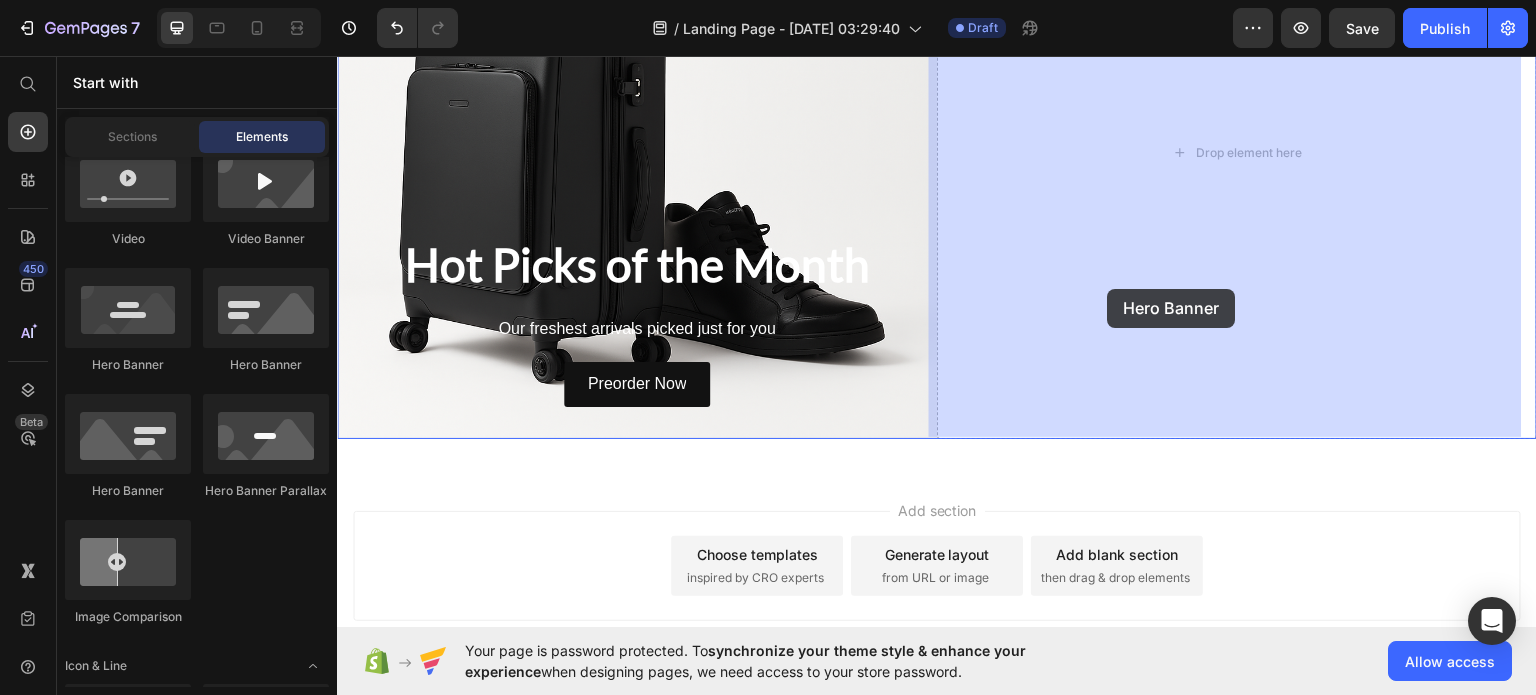 drag, startPoint x: 473, startPoint y: 376, endPoint x: 1108, endPoint y: 288, distance: 641.06866 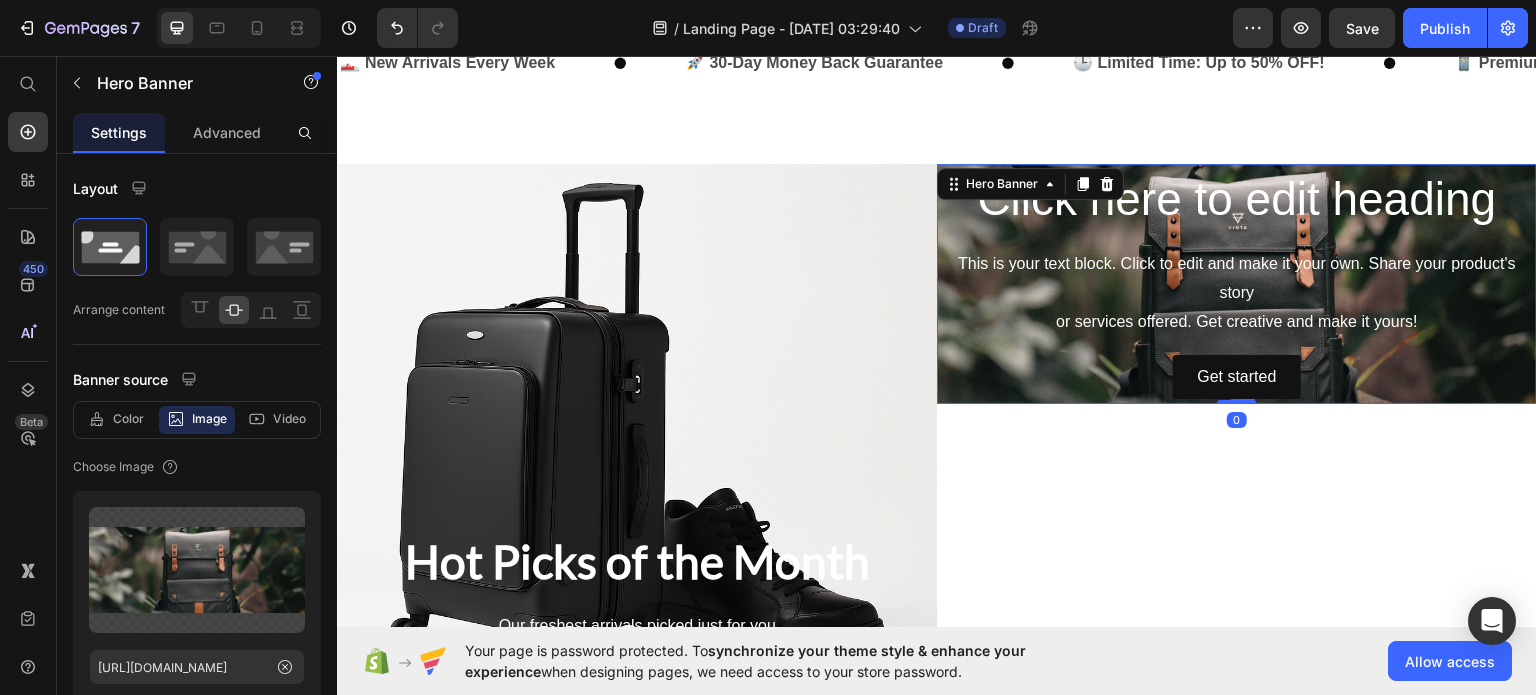 scroll, scrollTop: 662, scrollLeft: 0, axis: vertical 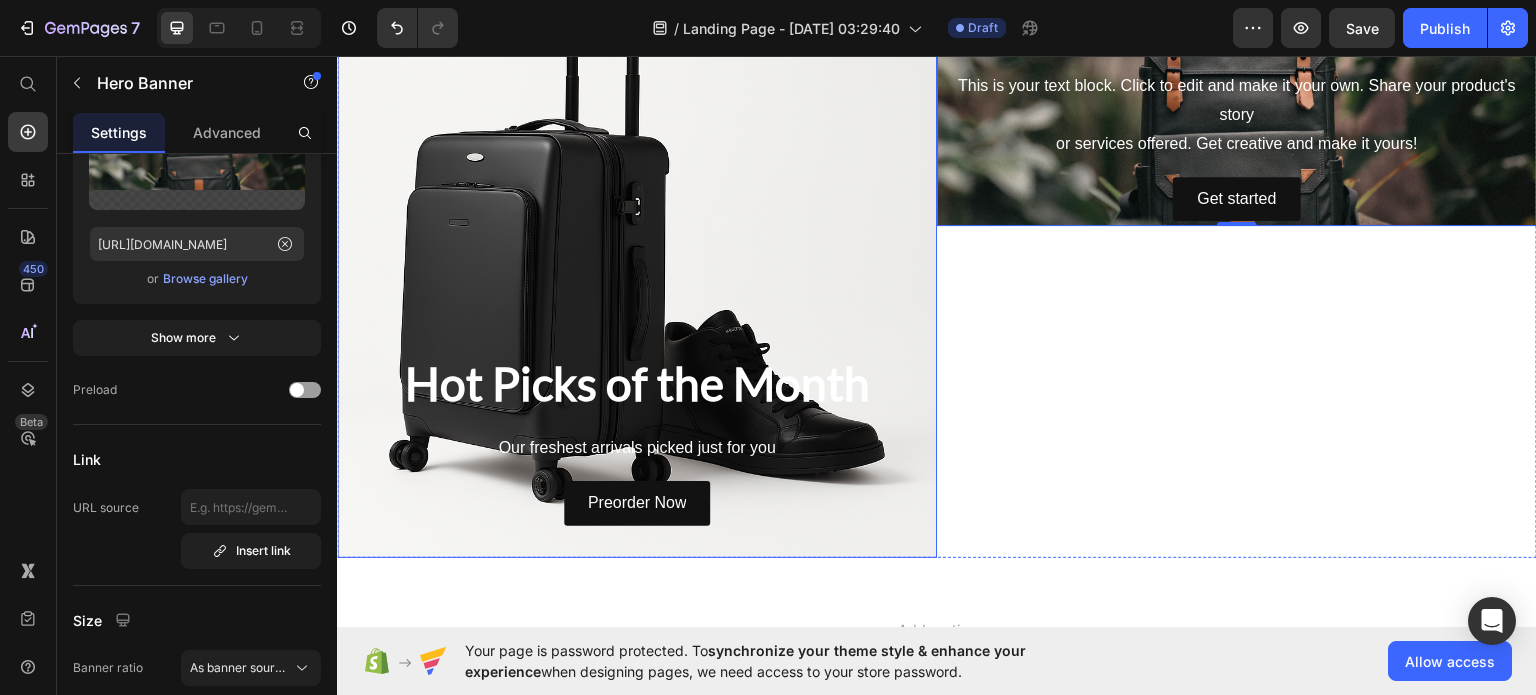 click at bounding box center (637, 271) 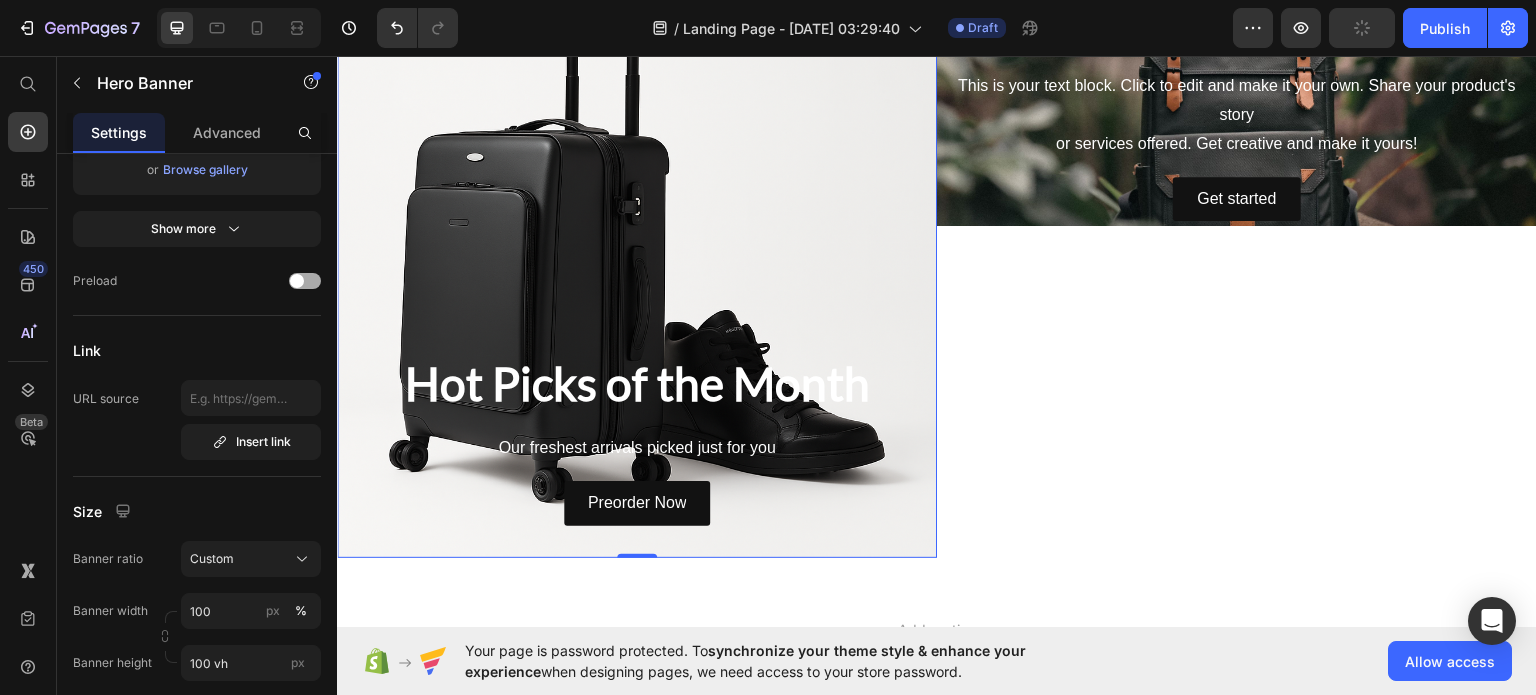 scroll, scrollTop: 0, scrollLeft: 0, axis: both 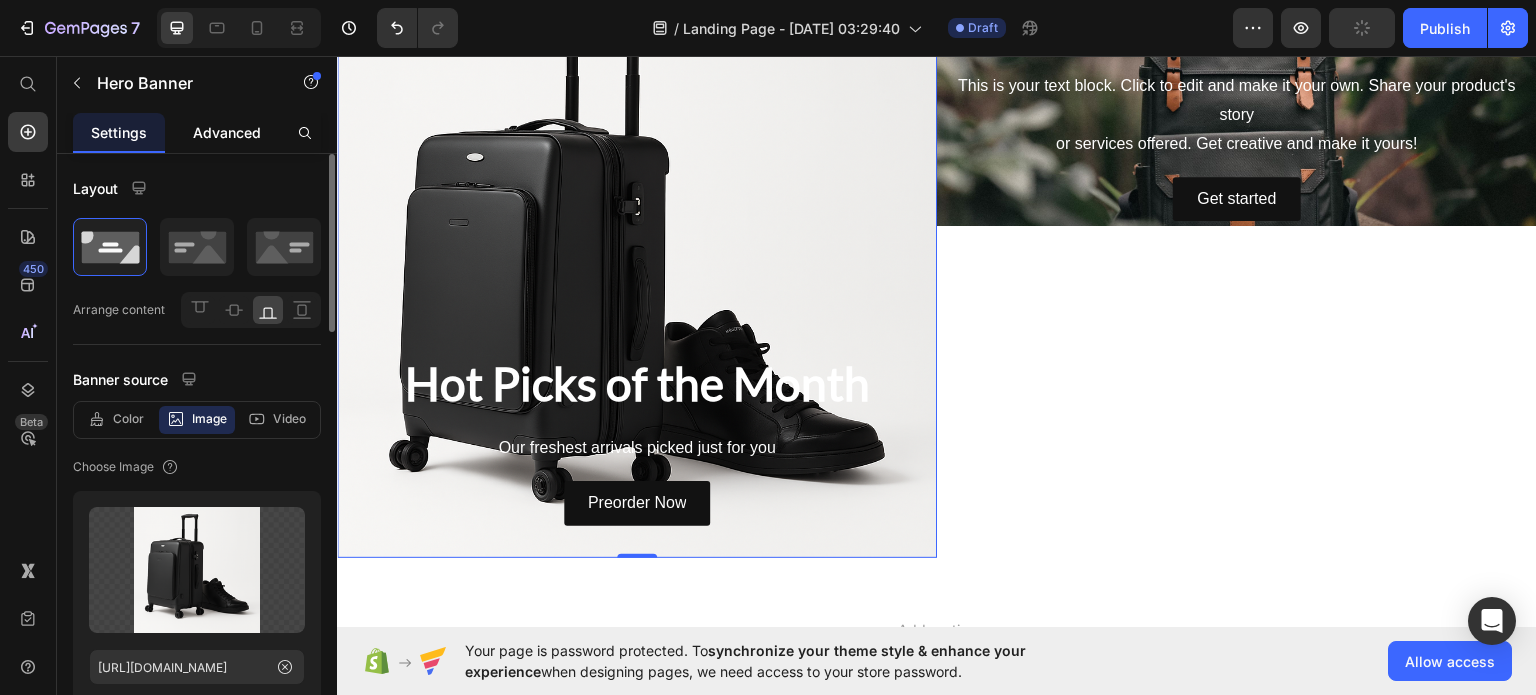 click on "Advanced" at bounding box center [227, 132] 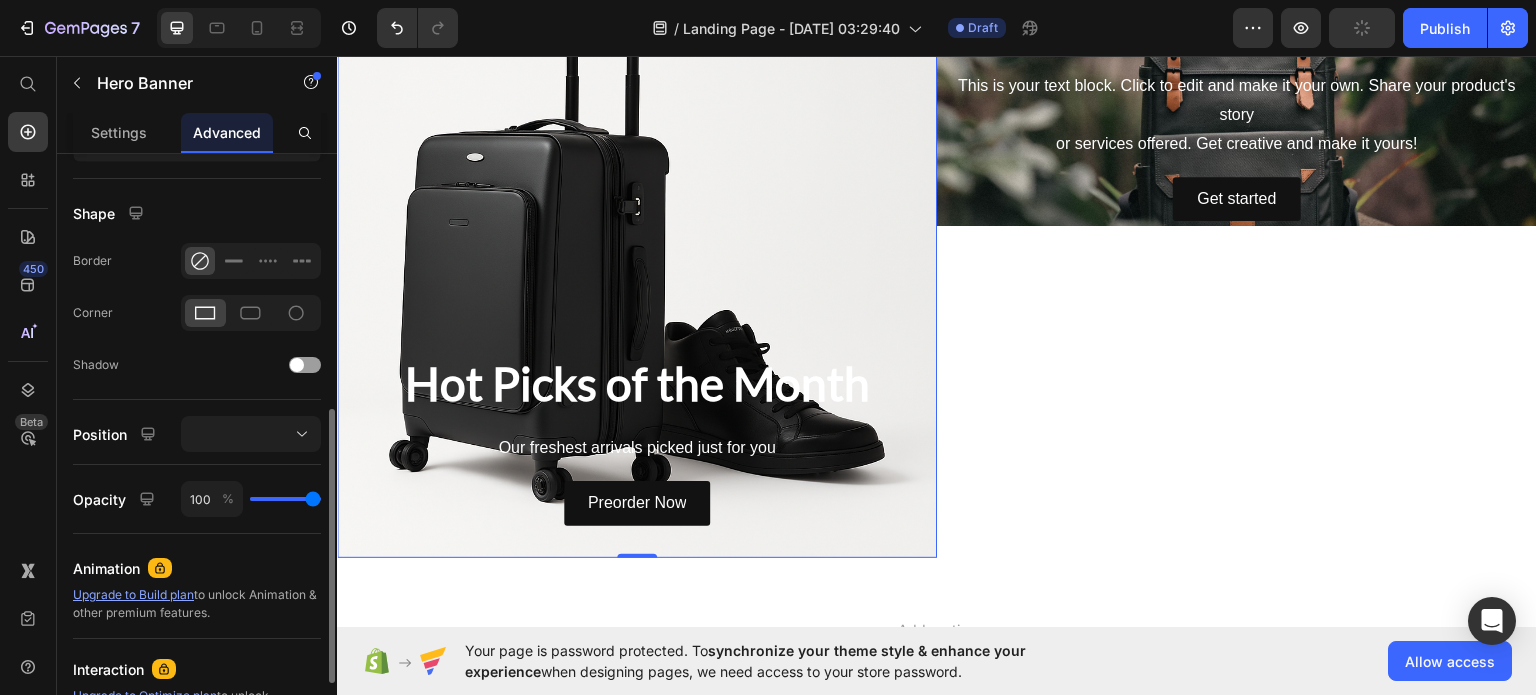 scroll, scrollTop: 530, scrollLeft: 0, axis: vertical 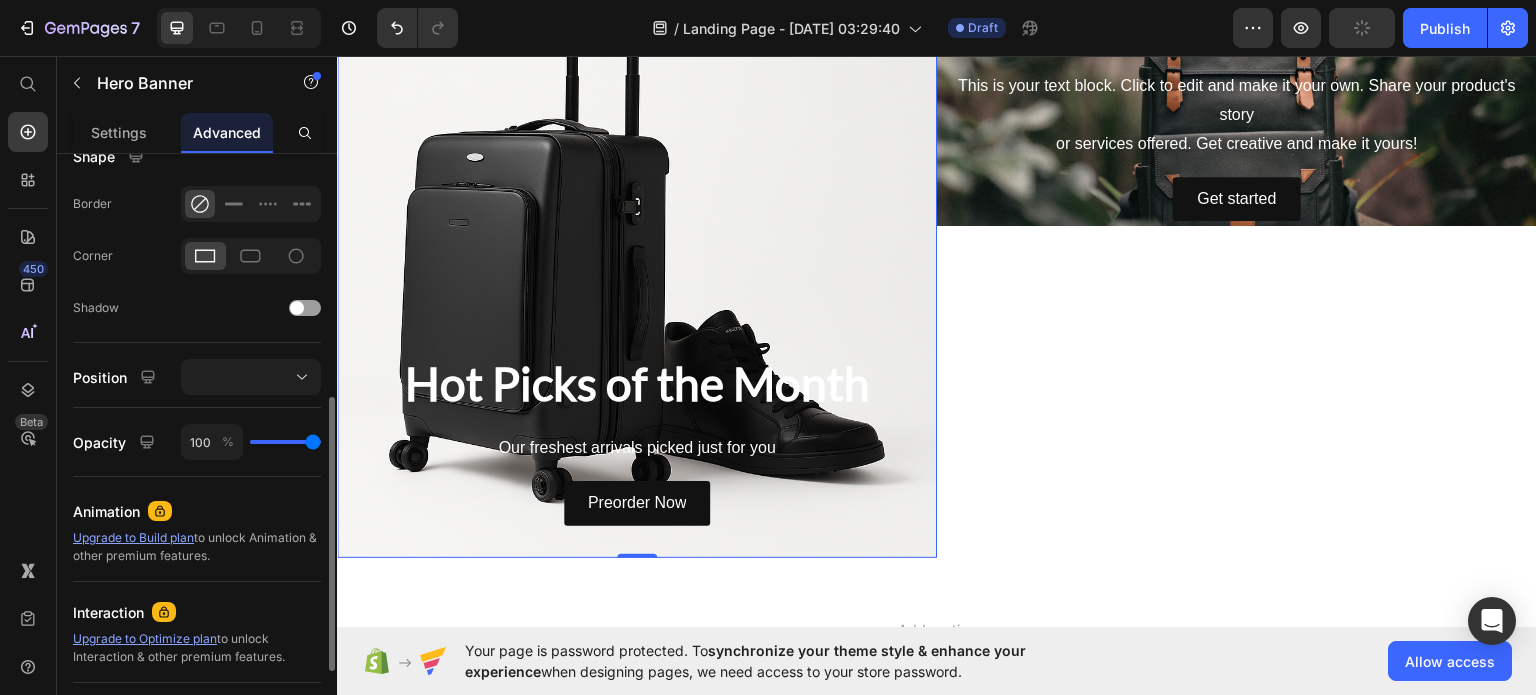 type on "84" 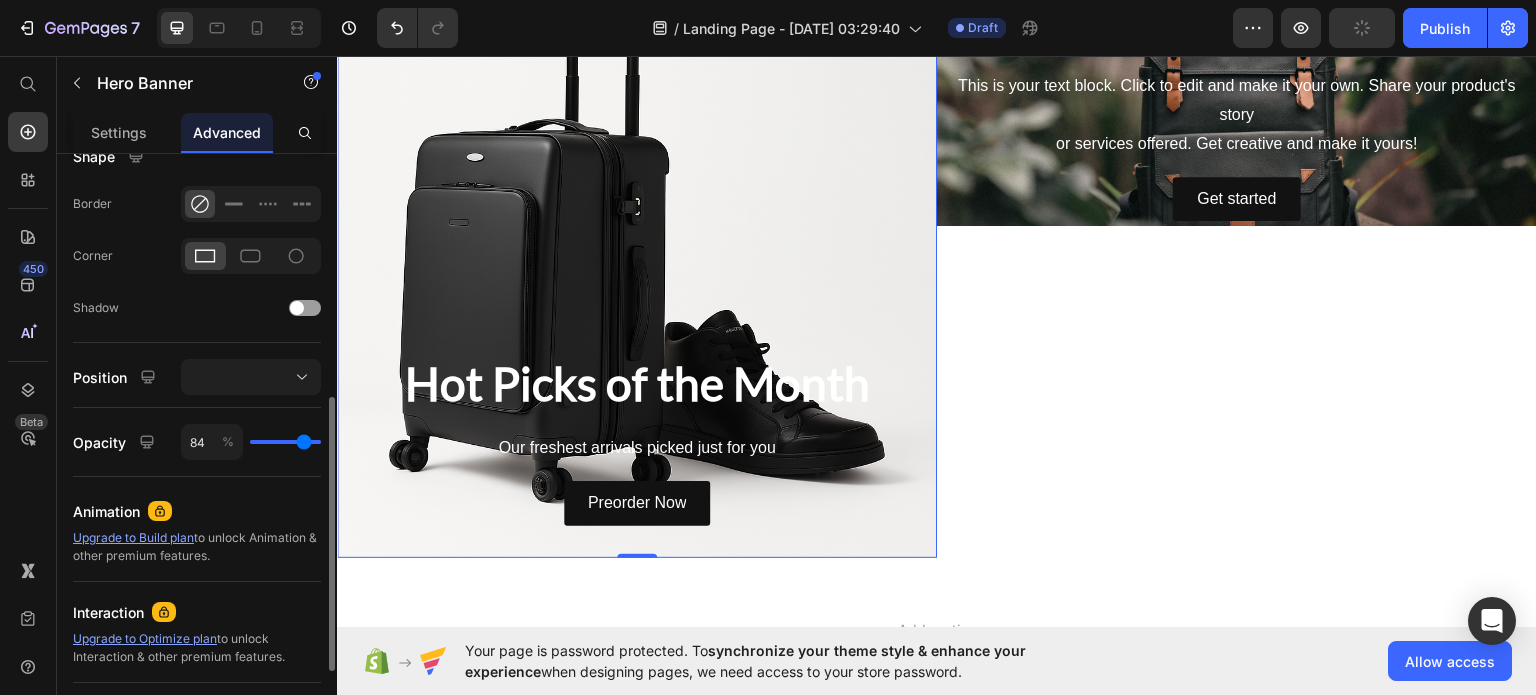 type on "82" 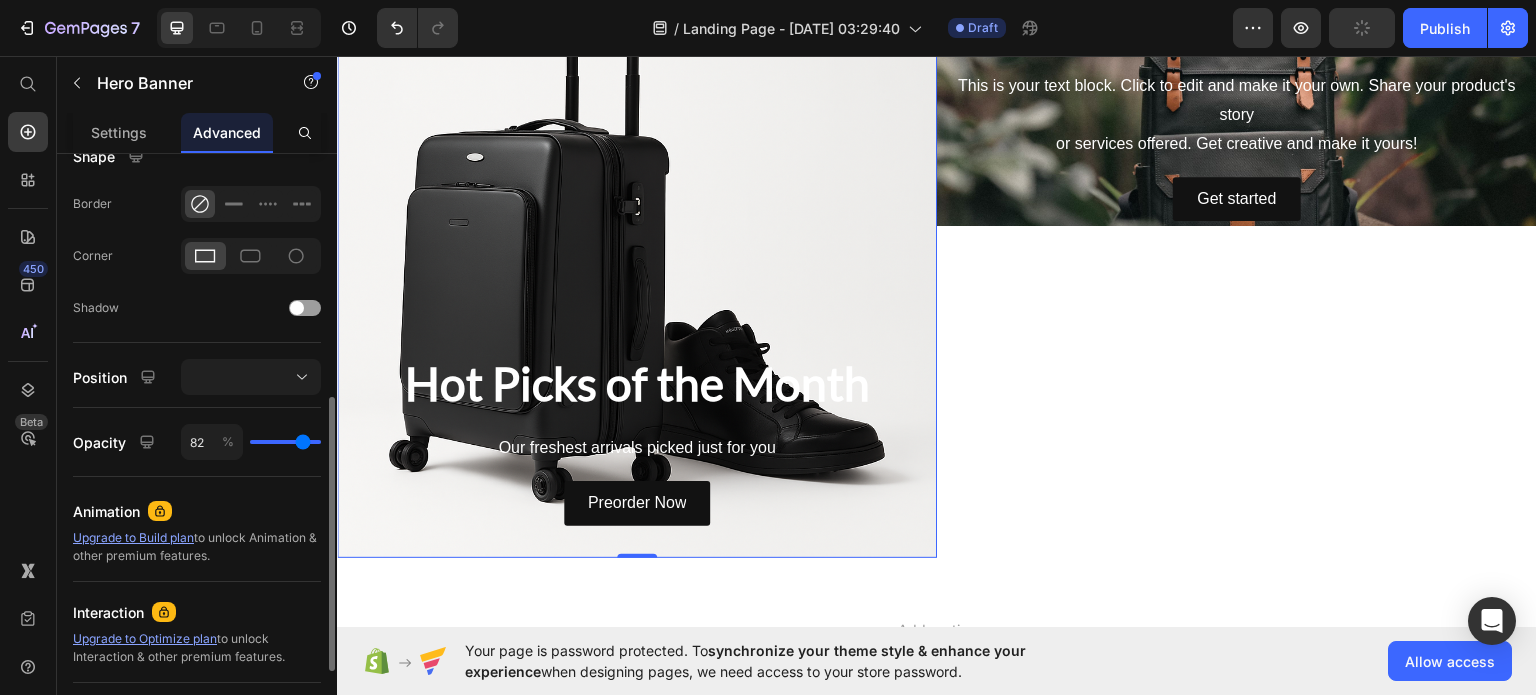 type on "79" 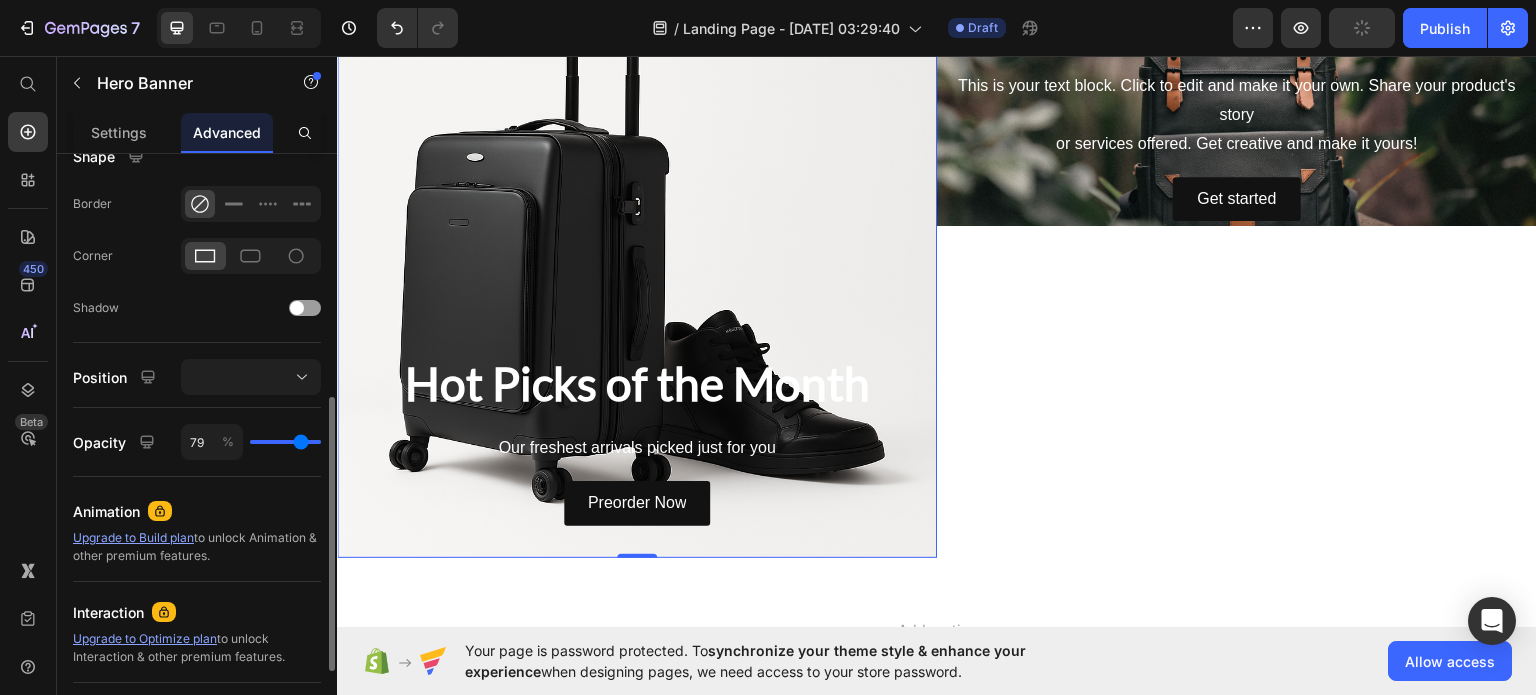 type on "78" 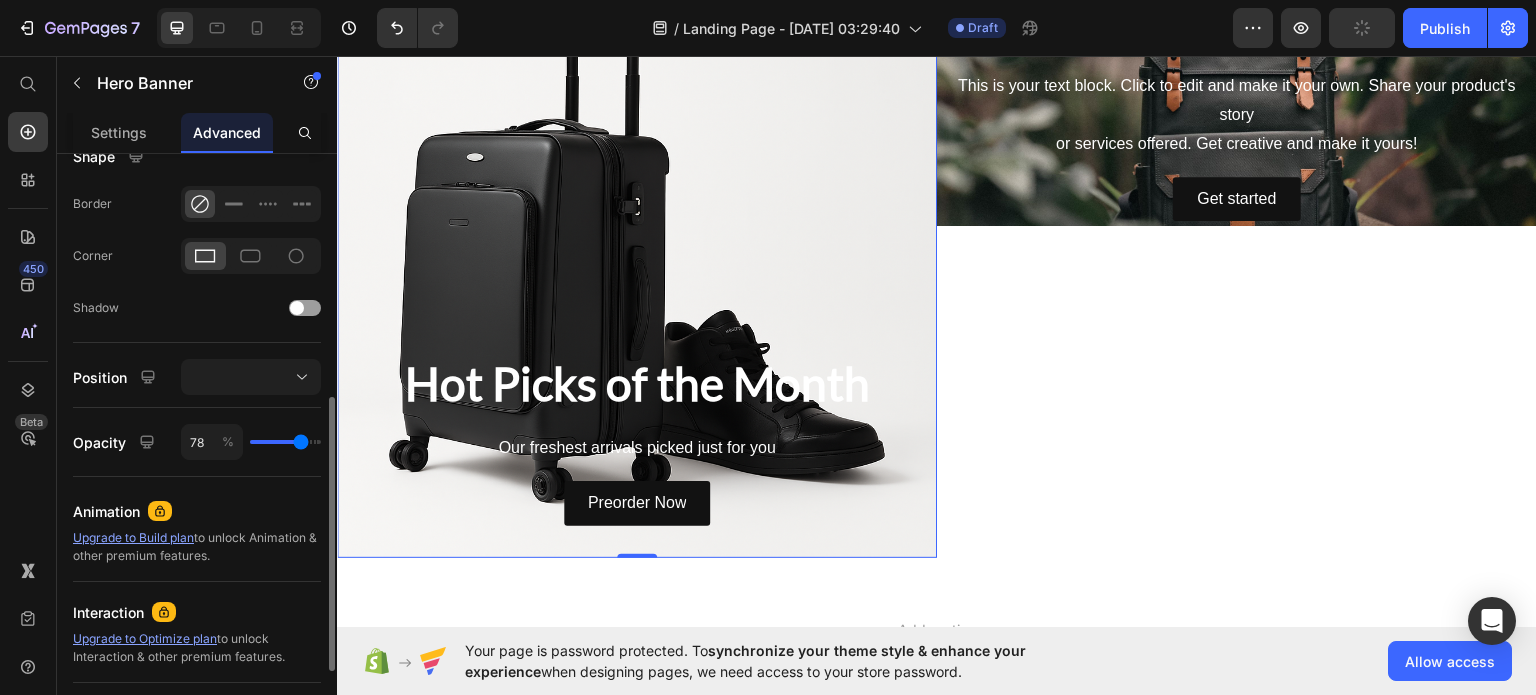 type on "75" 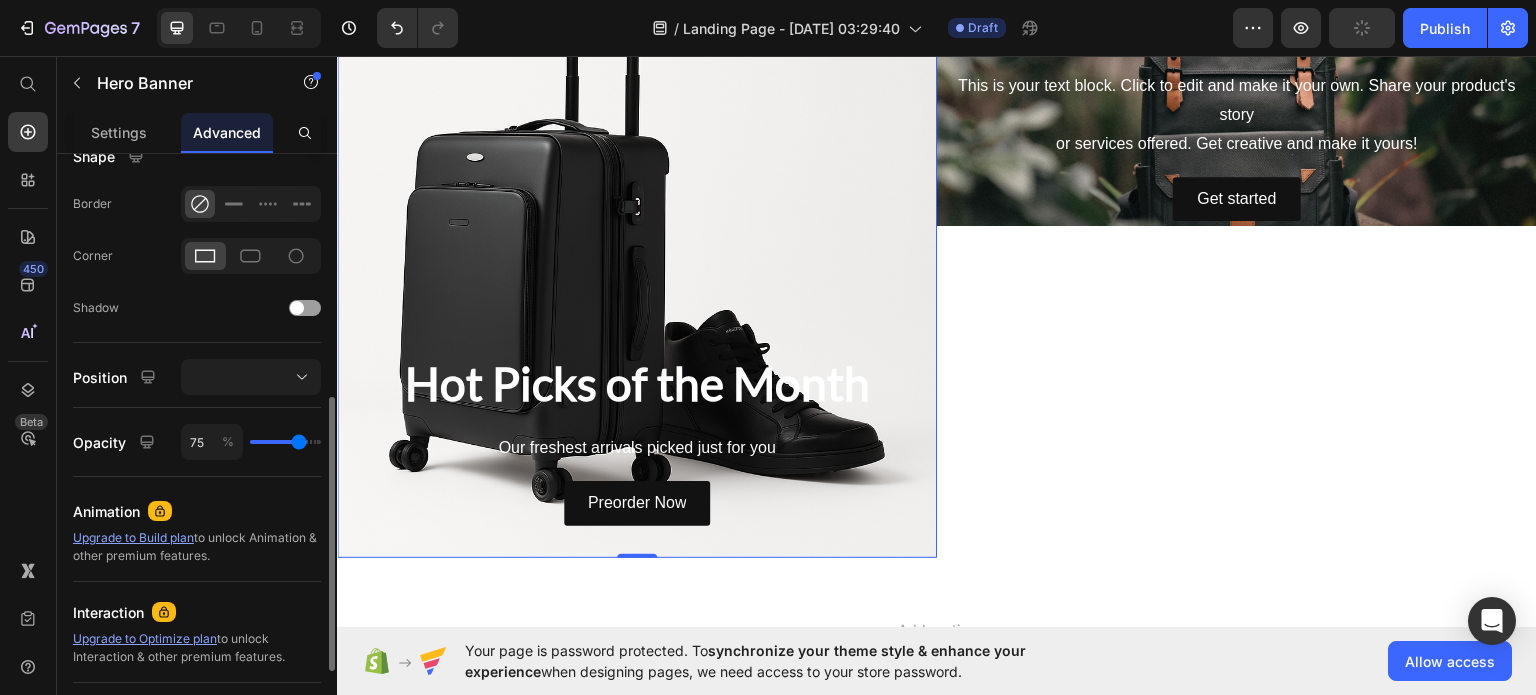 type on "73" 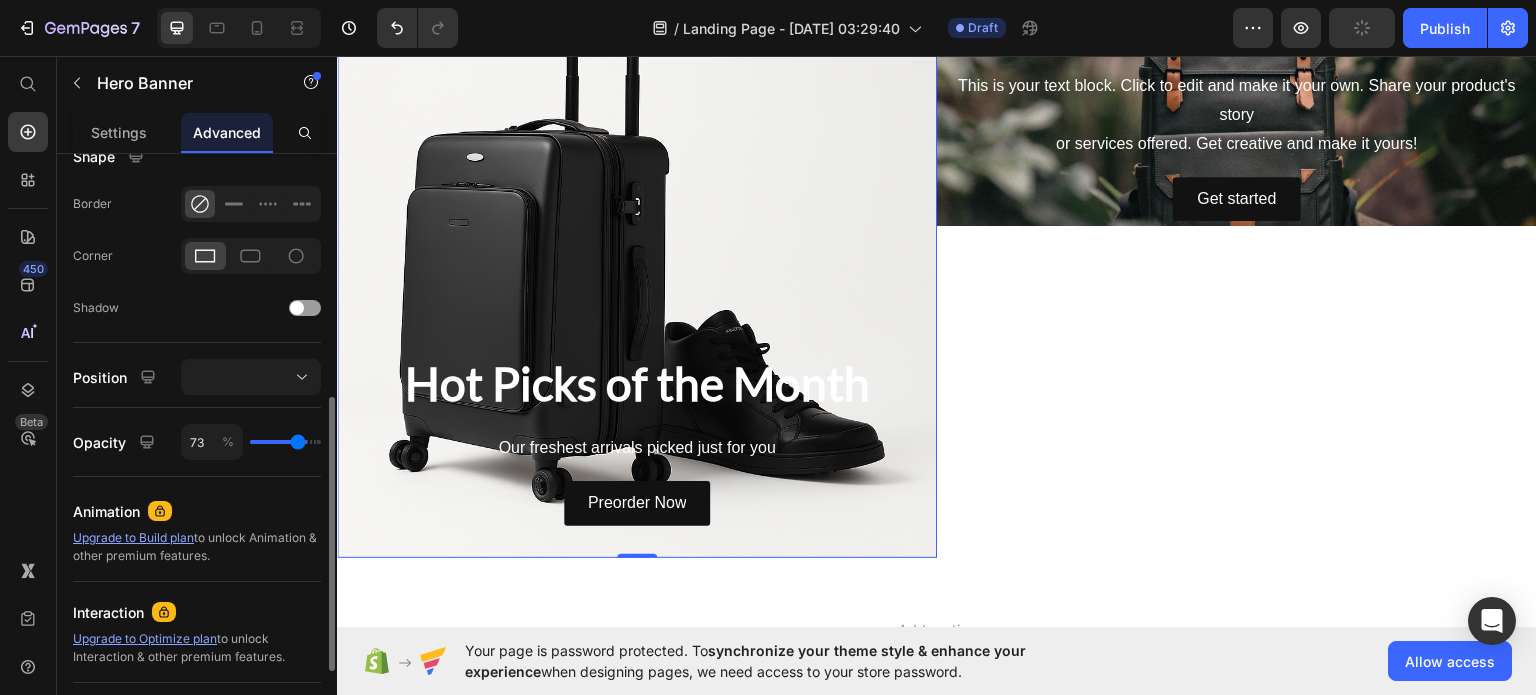 type on "72" 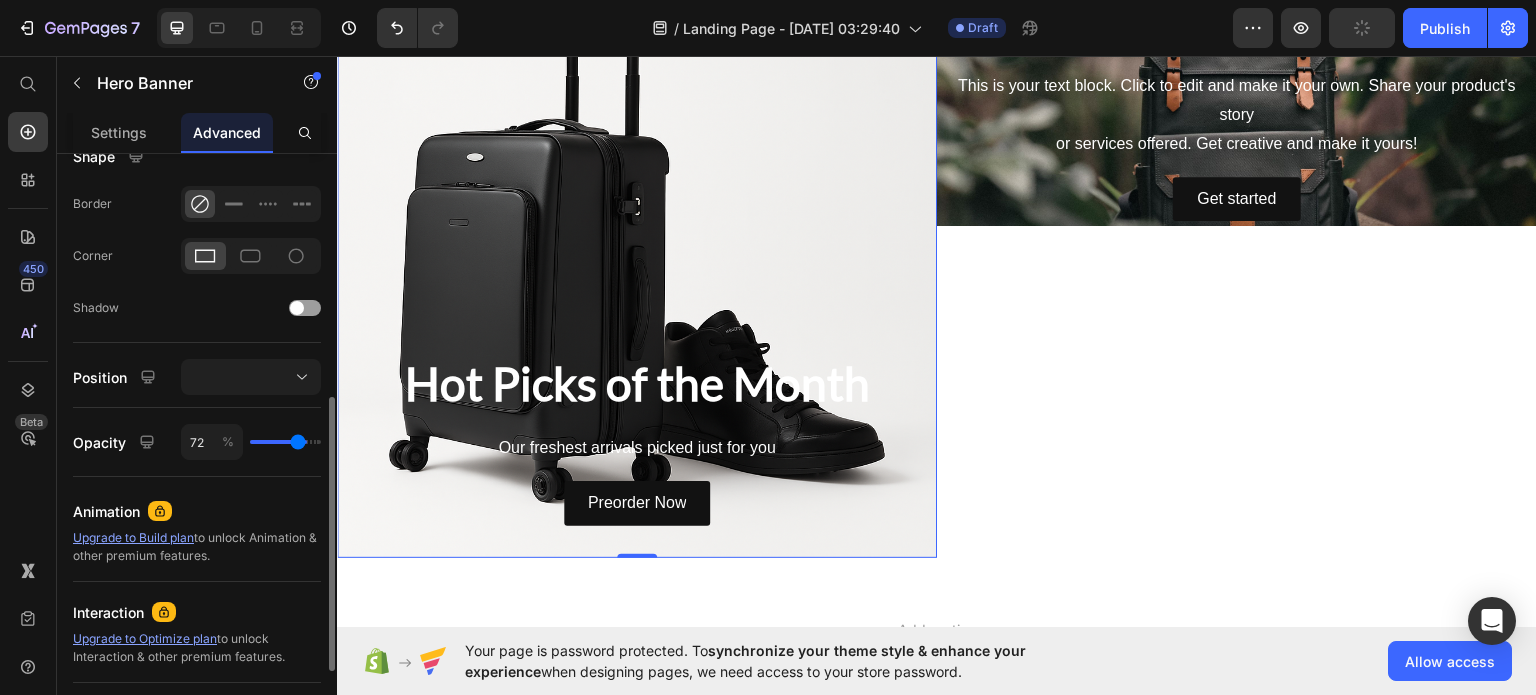 type on "71" 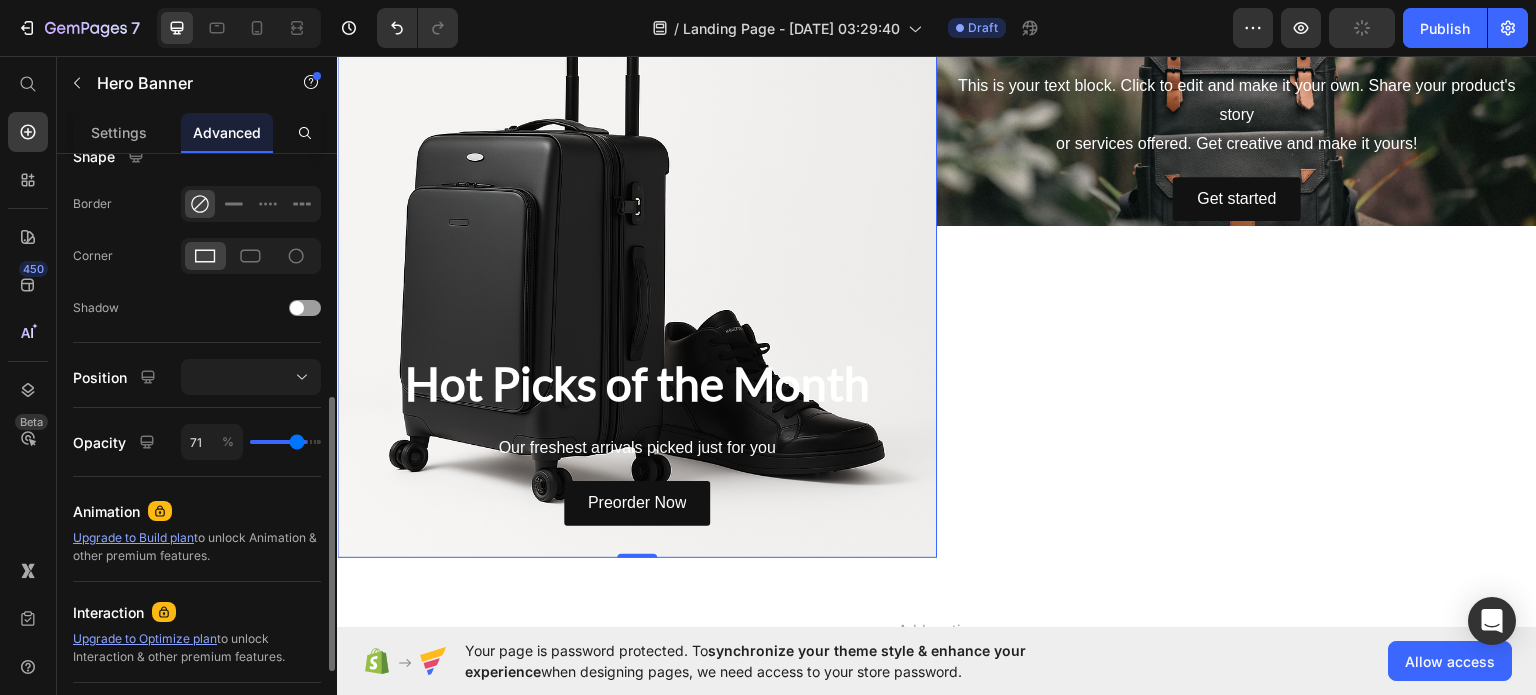 type on "68" 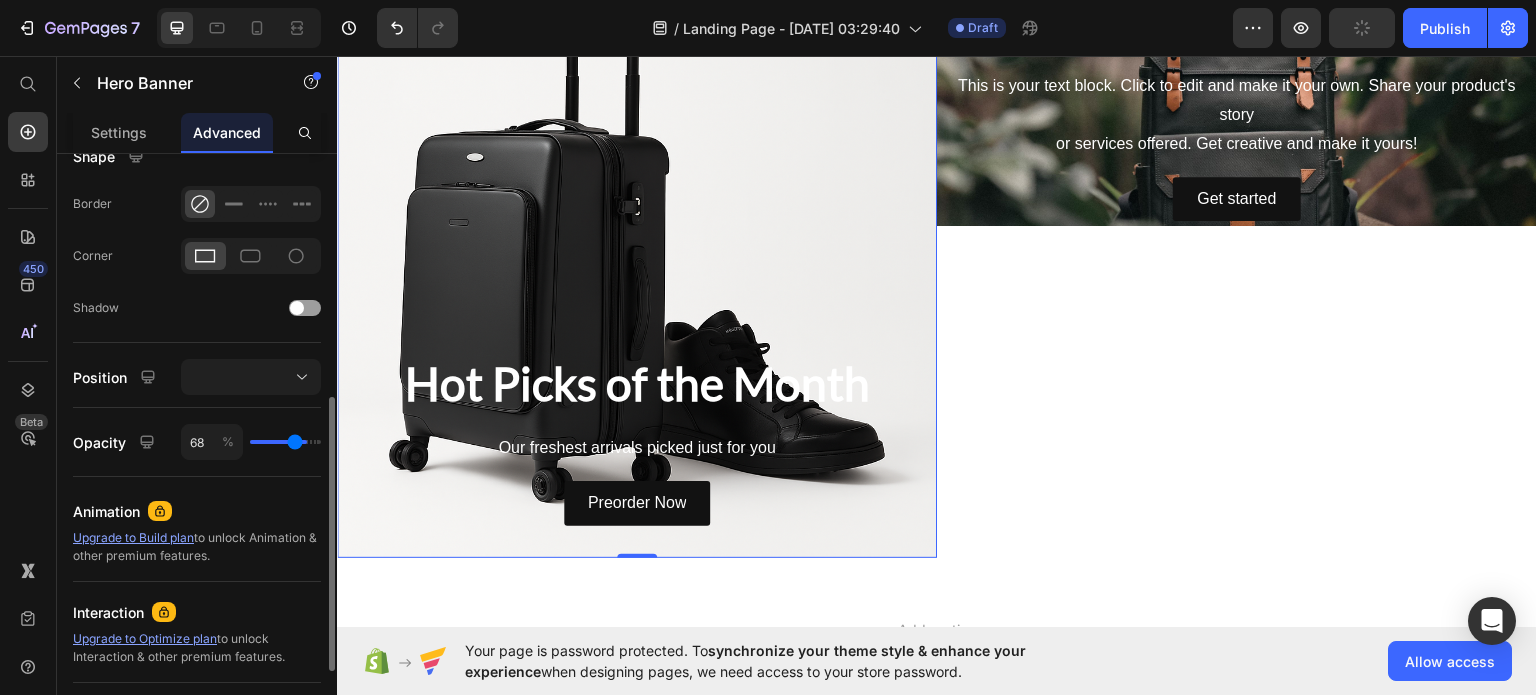 type on "65" 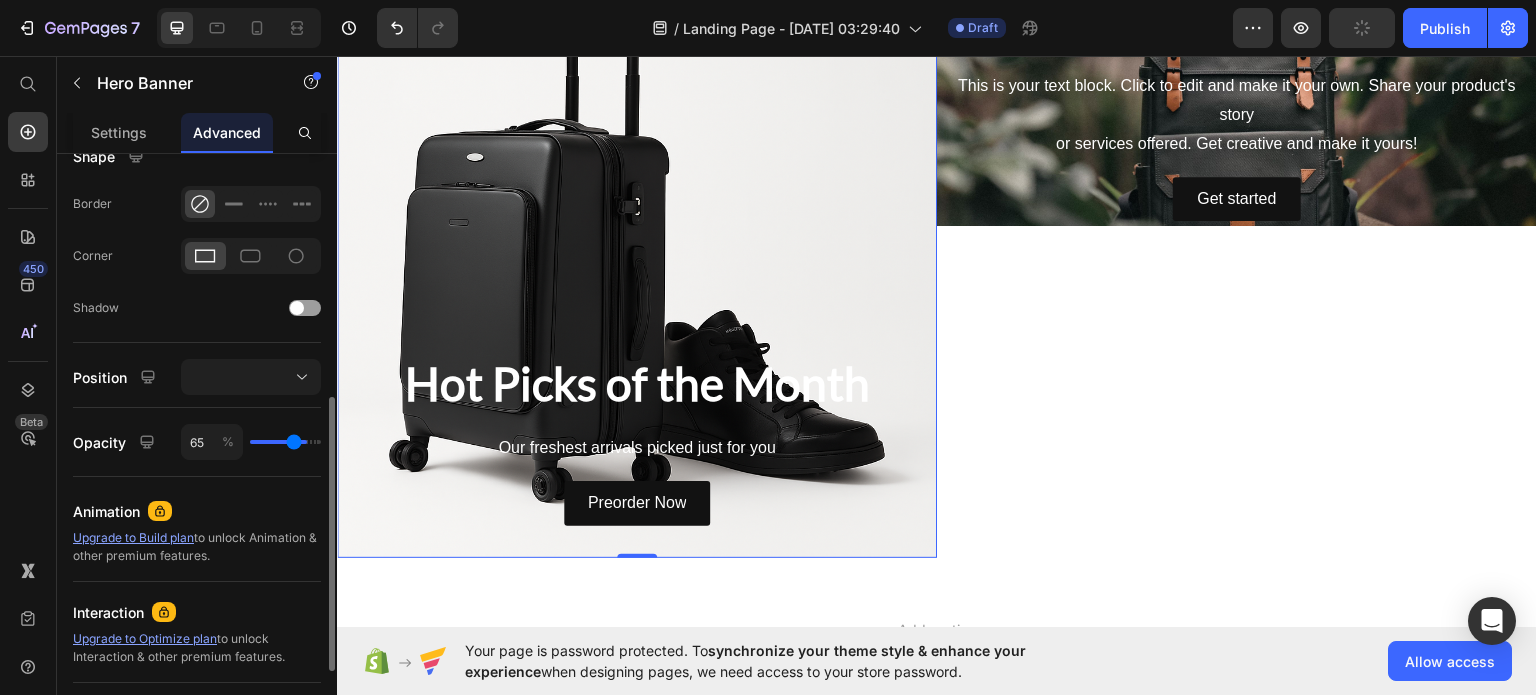 type on "63" 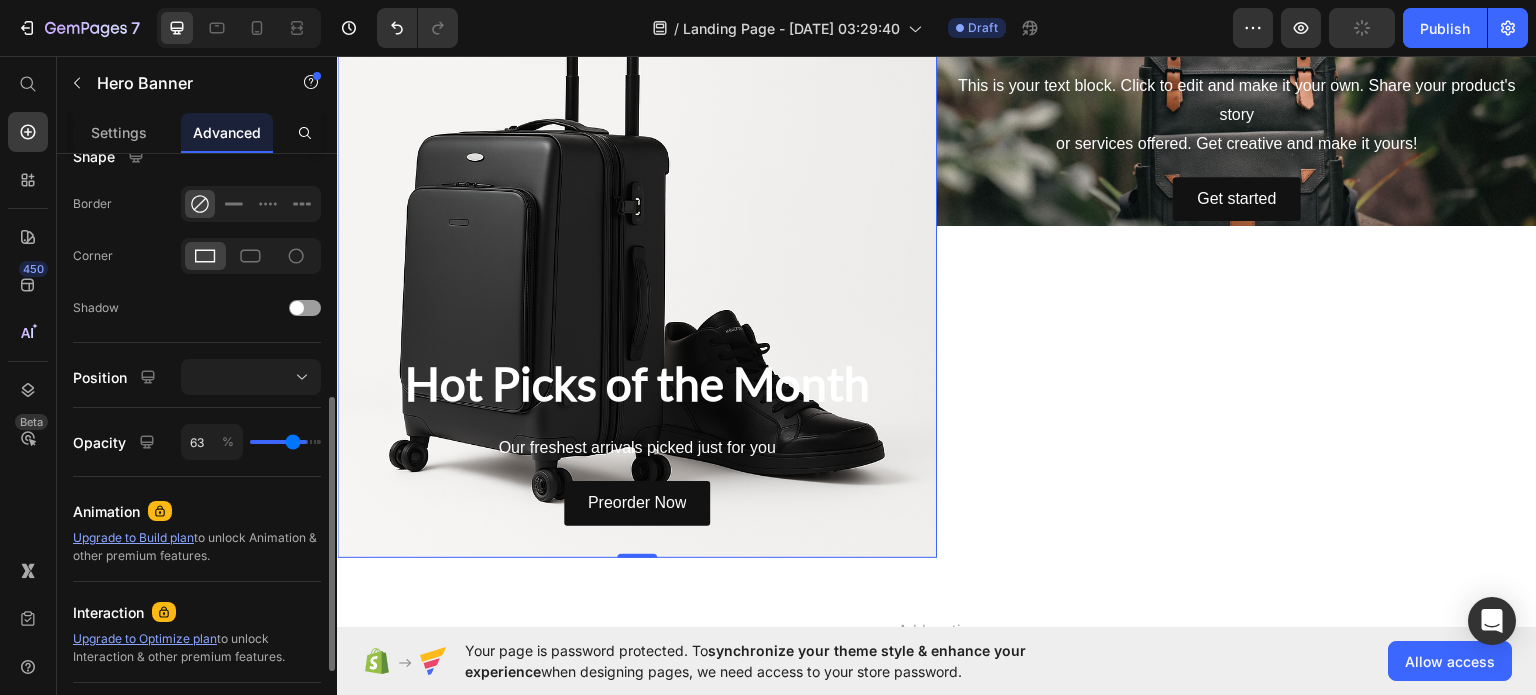 type on "62" 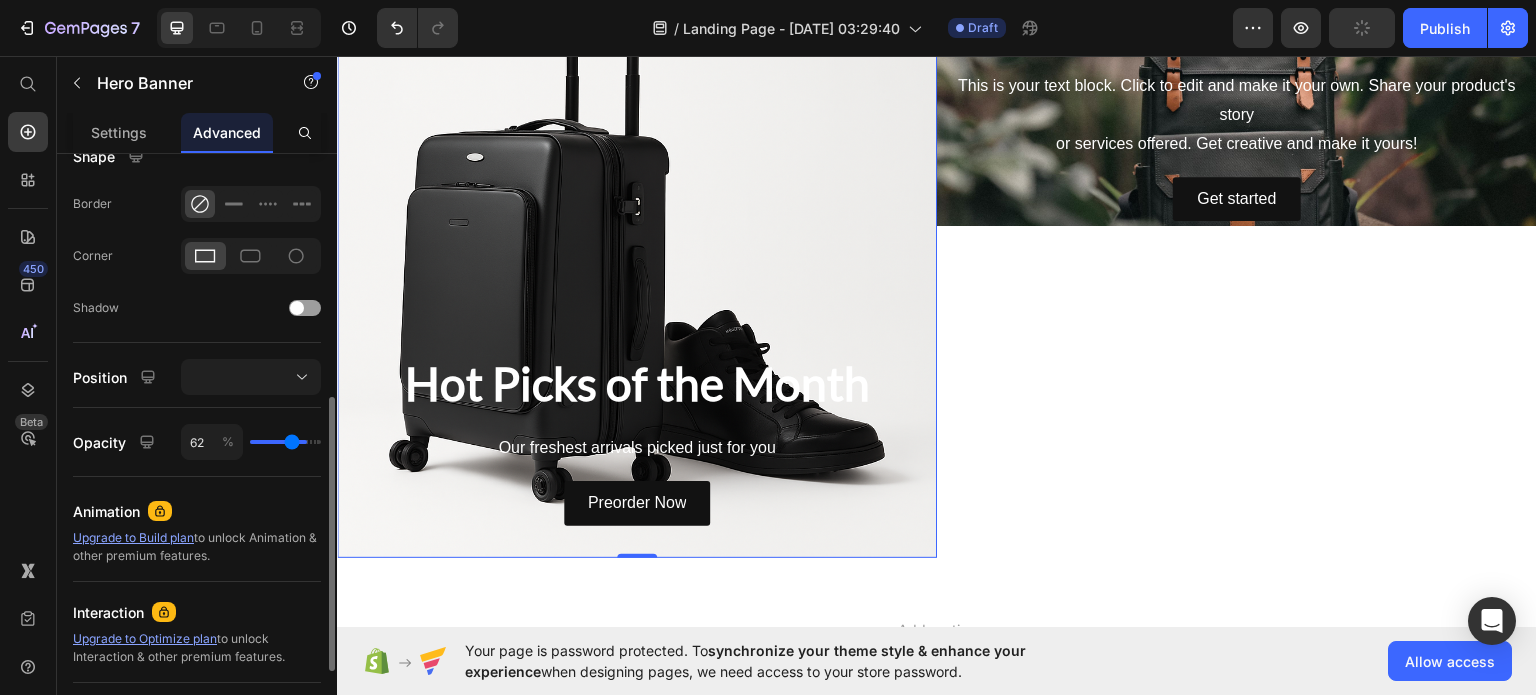 type on "60" 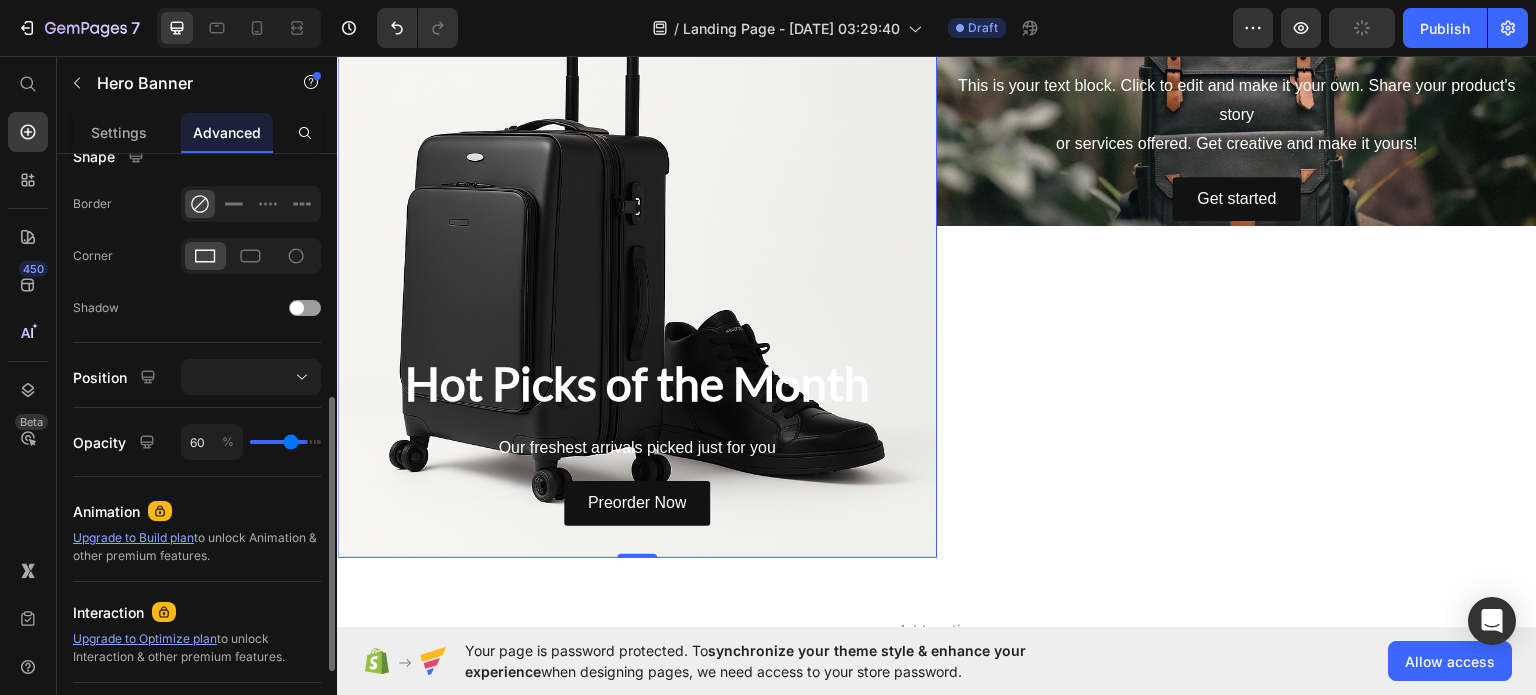 type on "59" 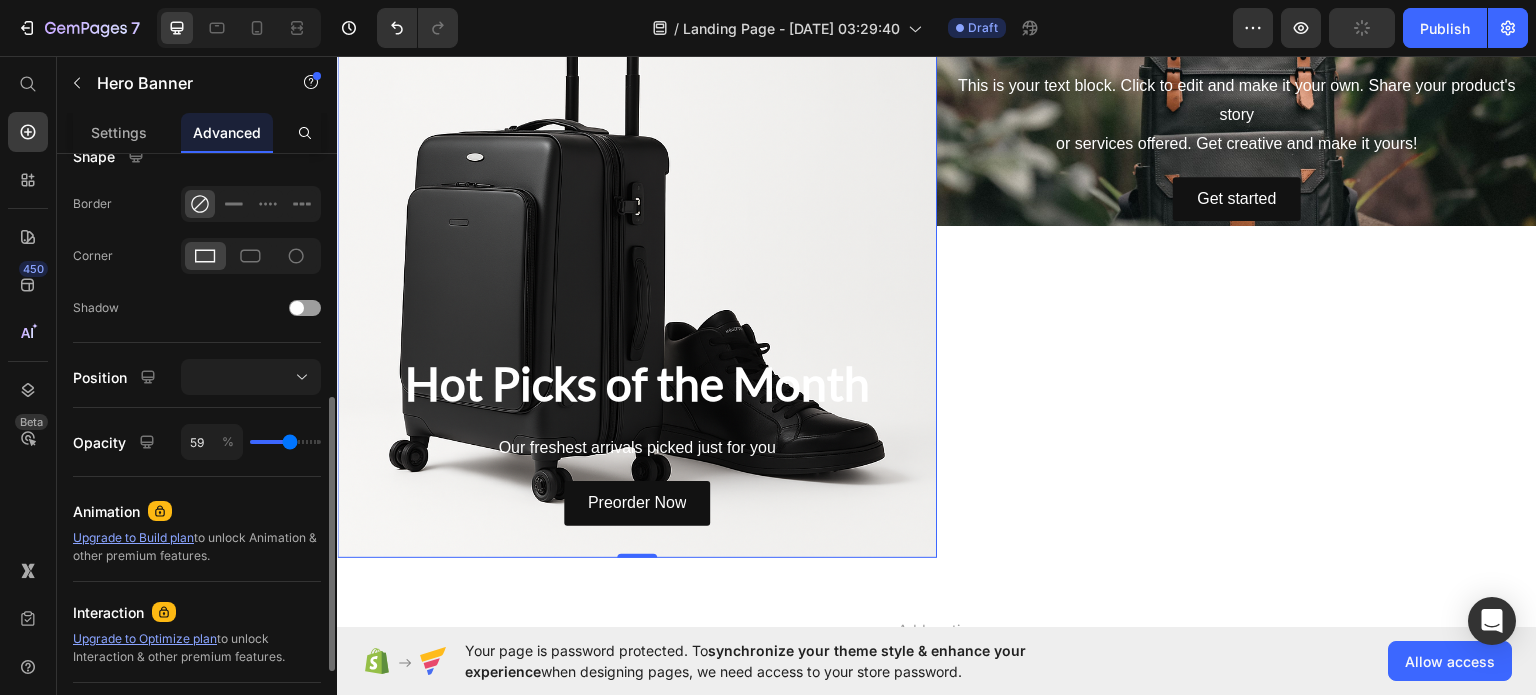 type on "57" 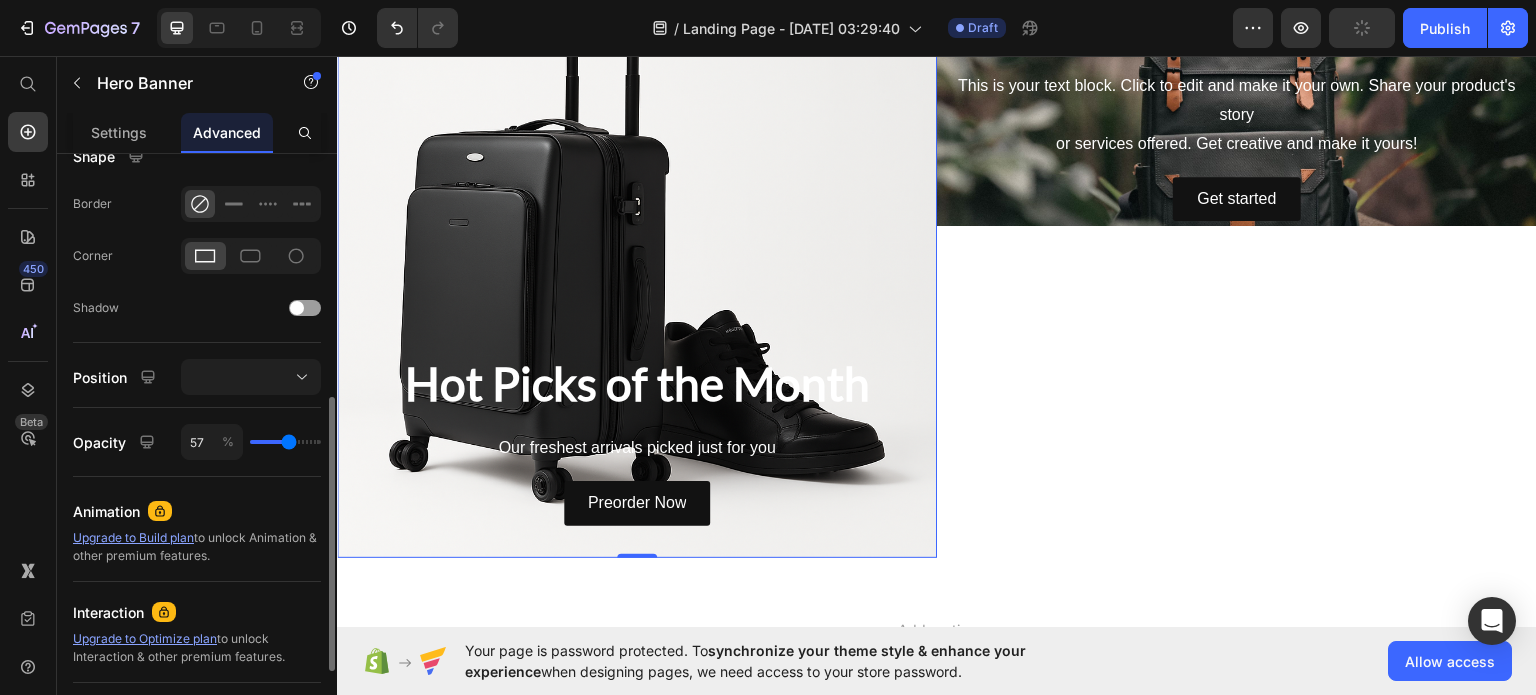 type on "56" 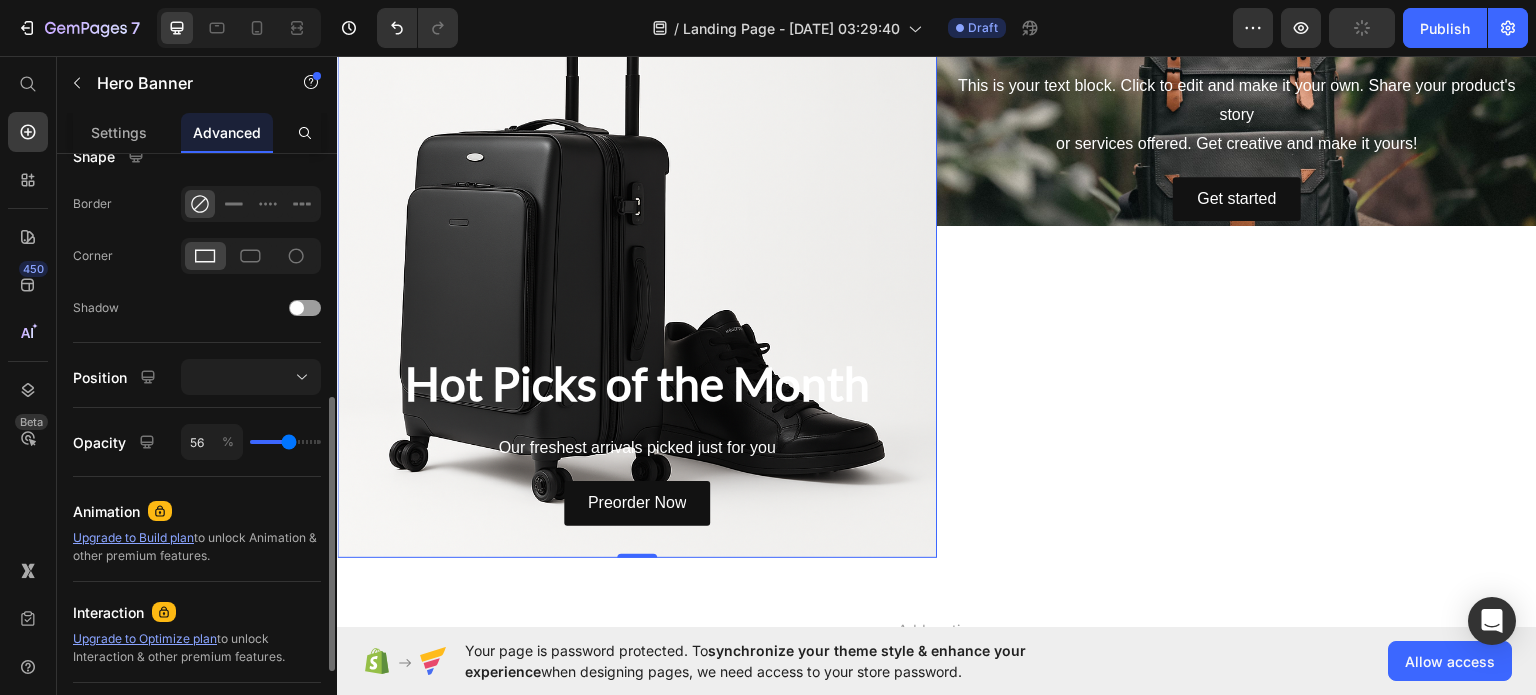 type on "55" 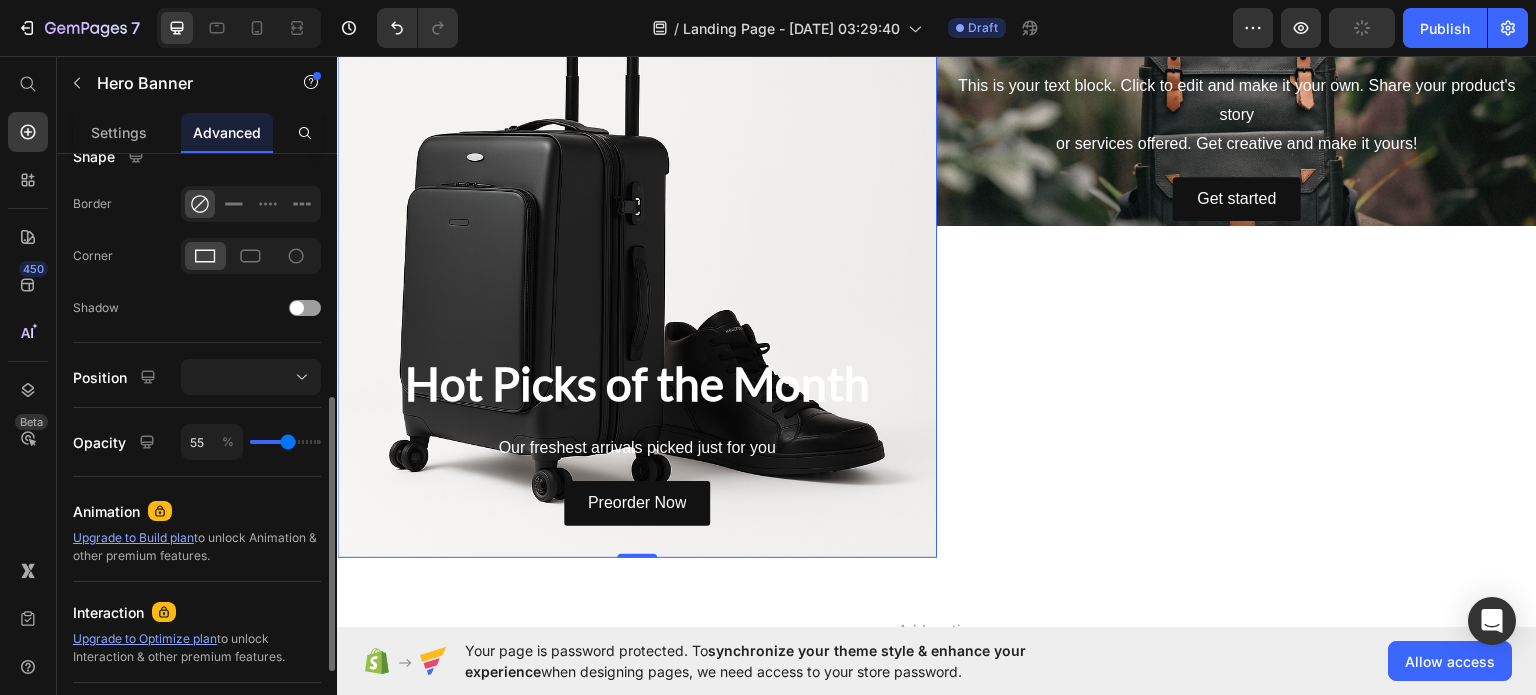 type on "53" 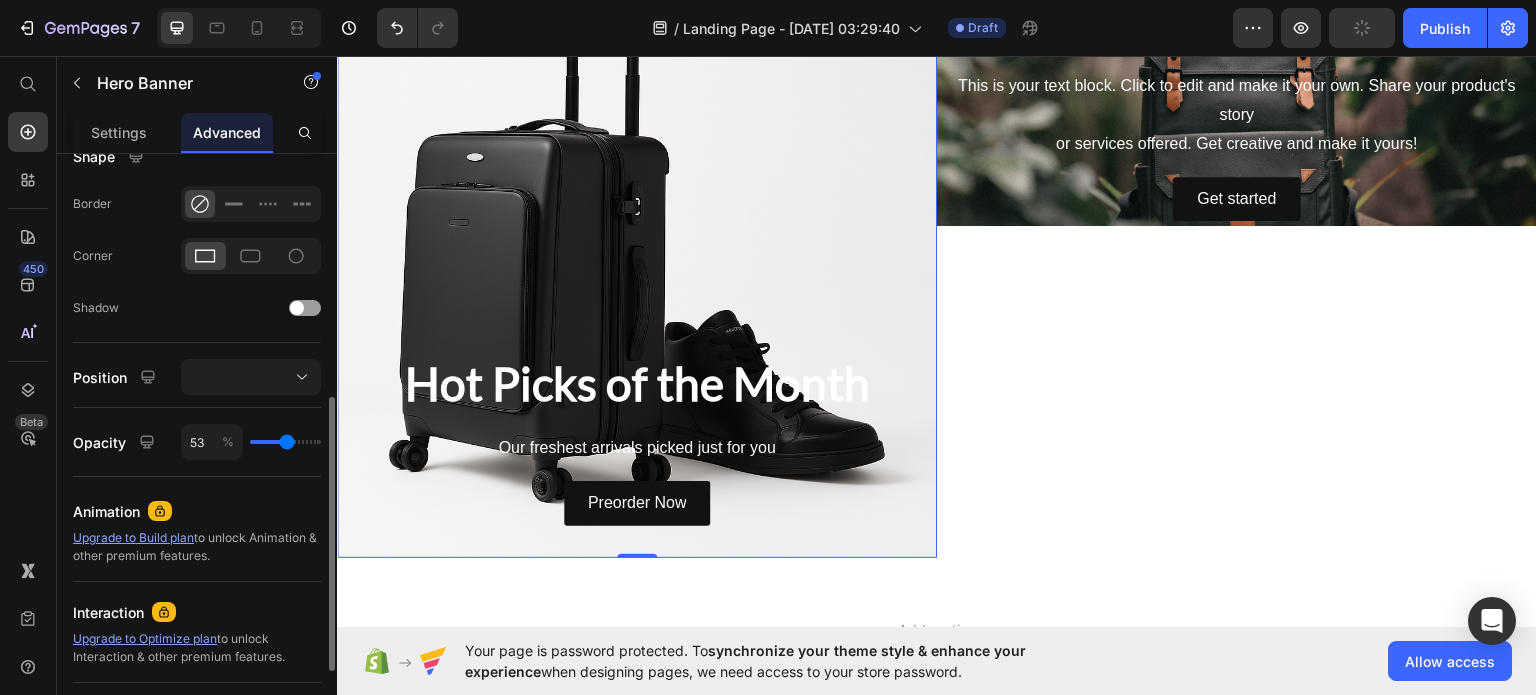 type on "52" 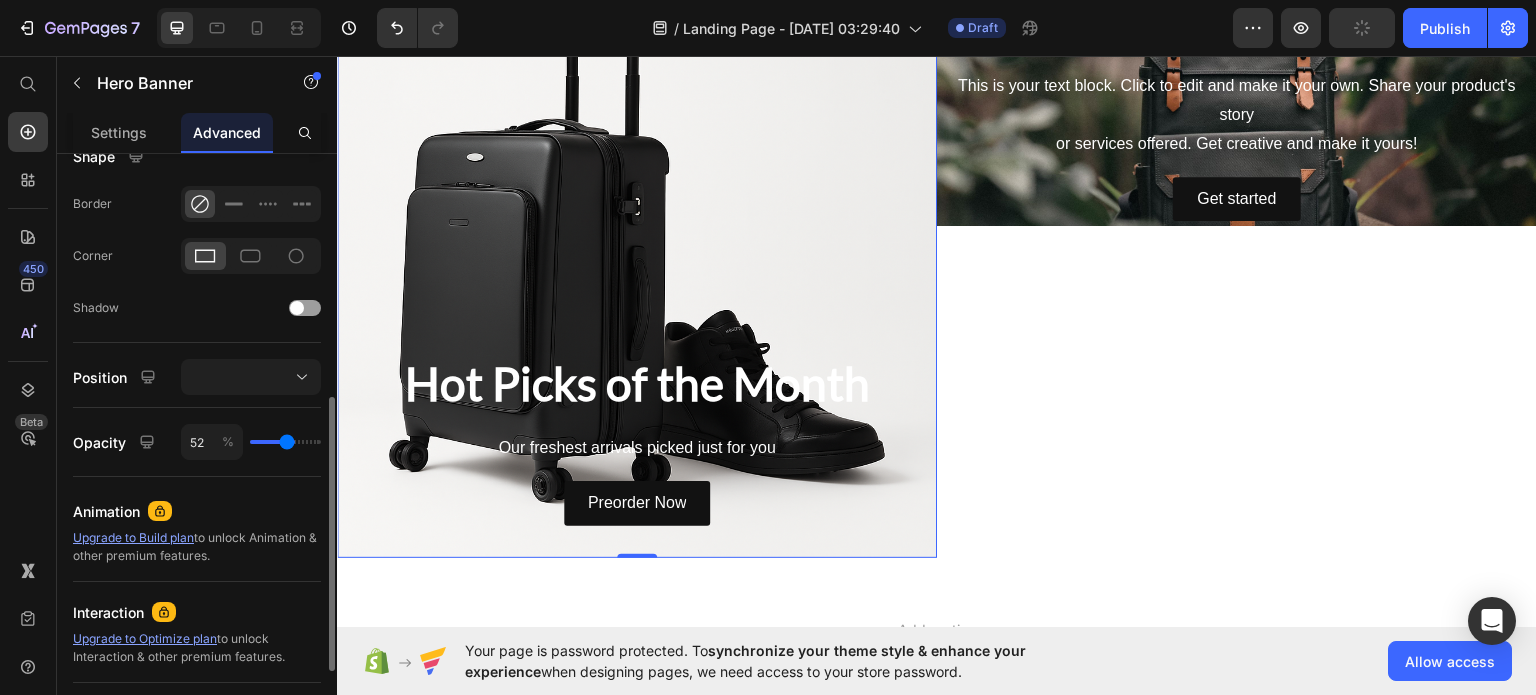 type on "52" 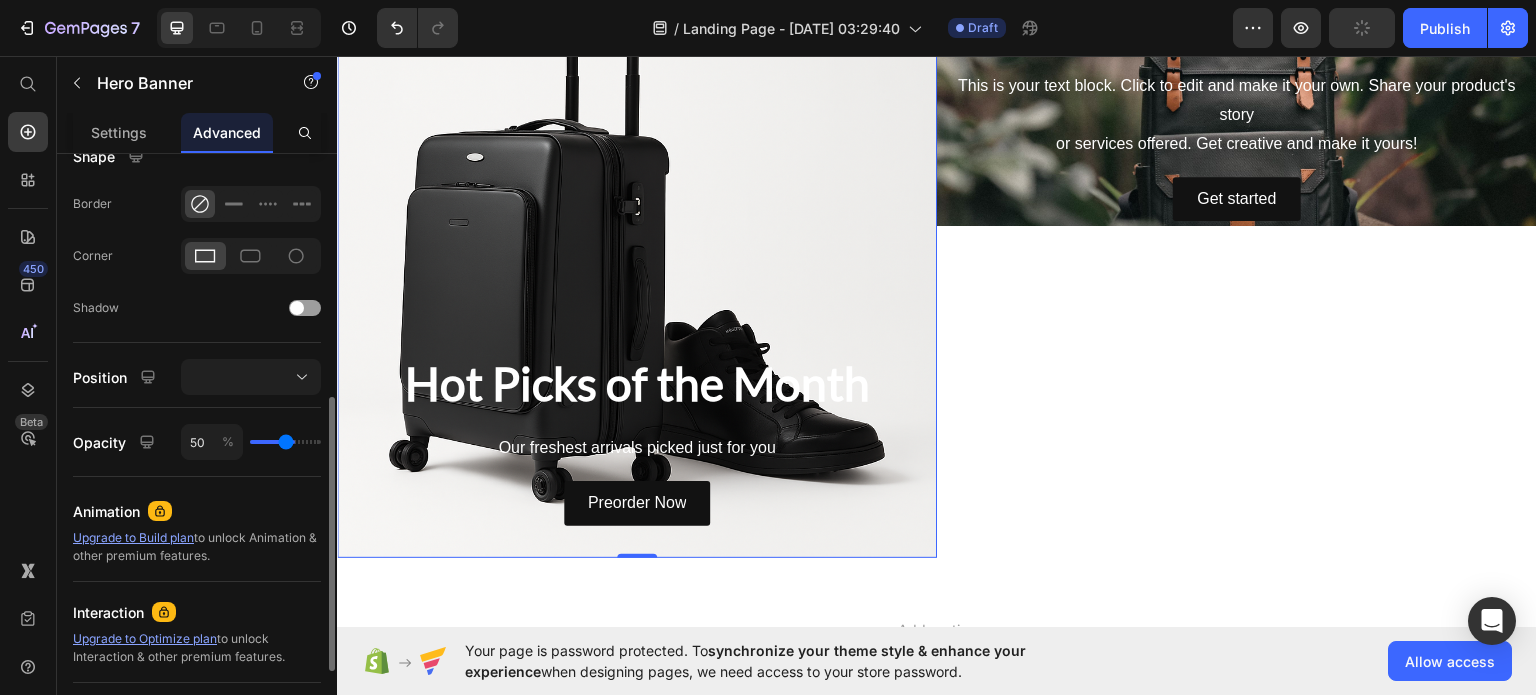 type on "49" 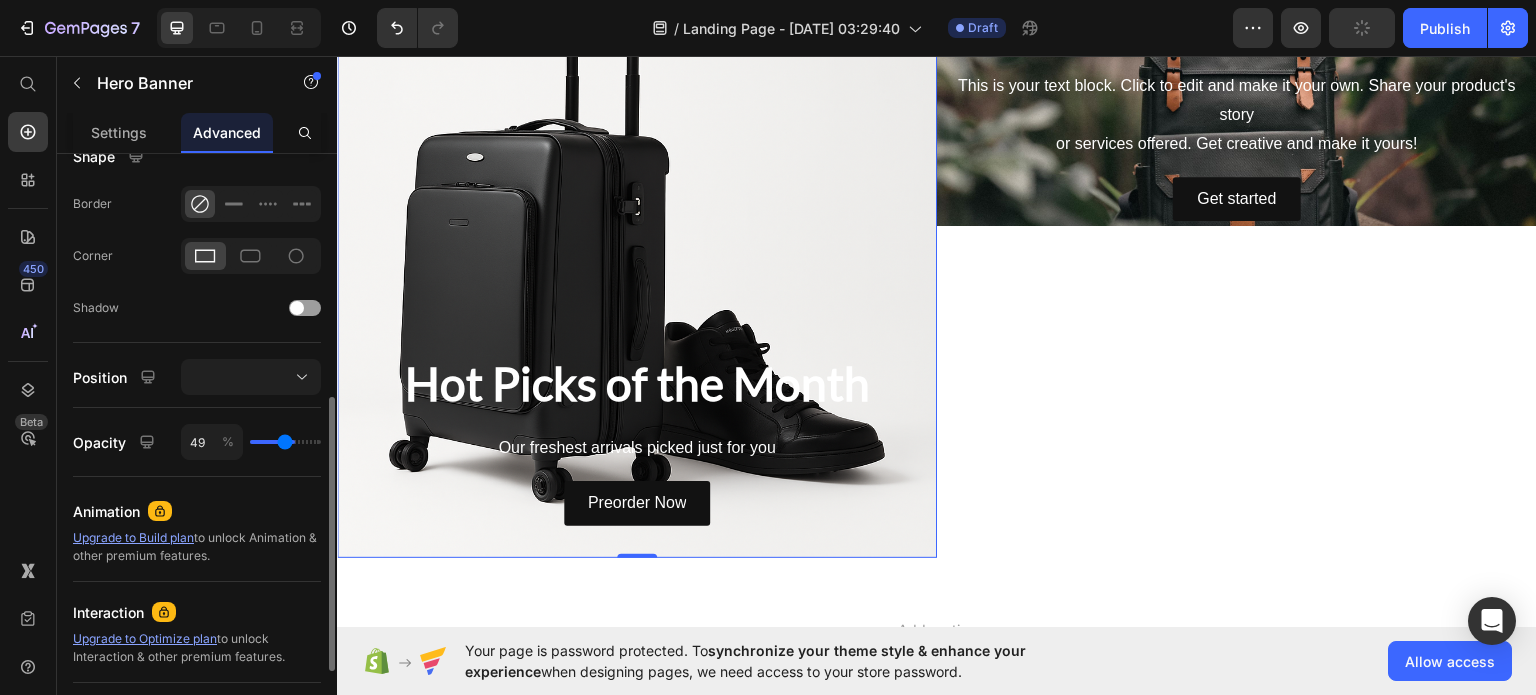 type on "47" 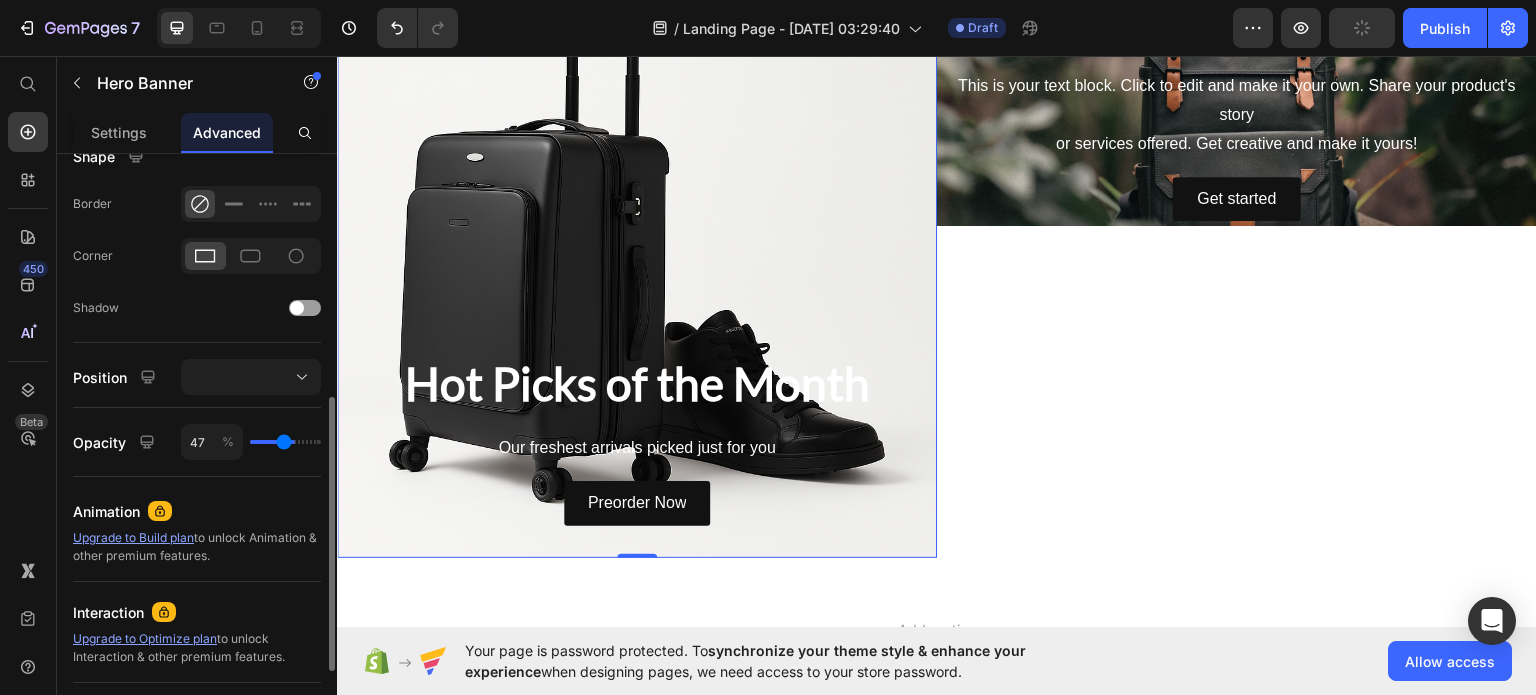 type on "46" 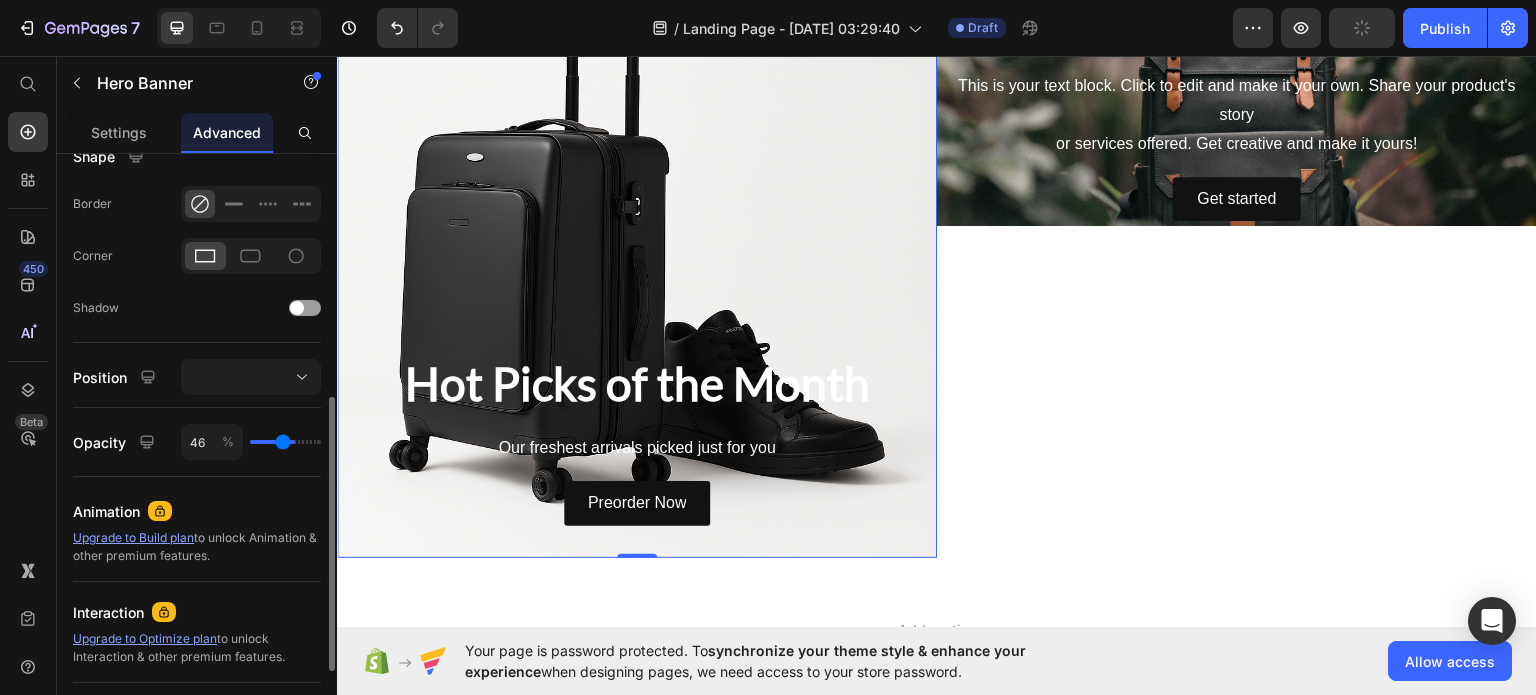 type on "44" 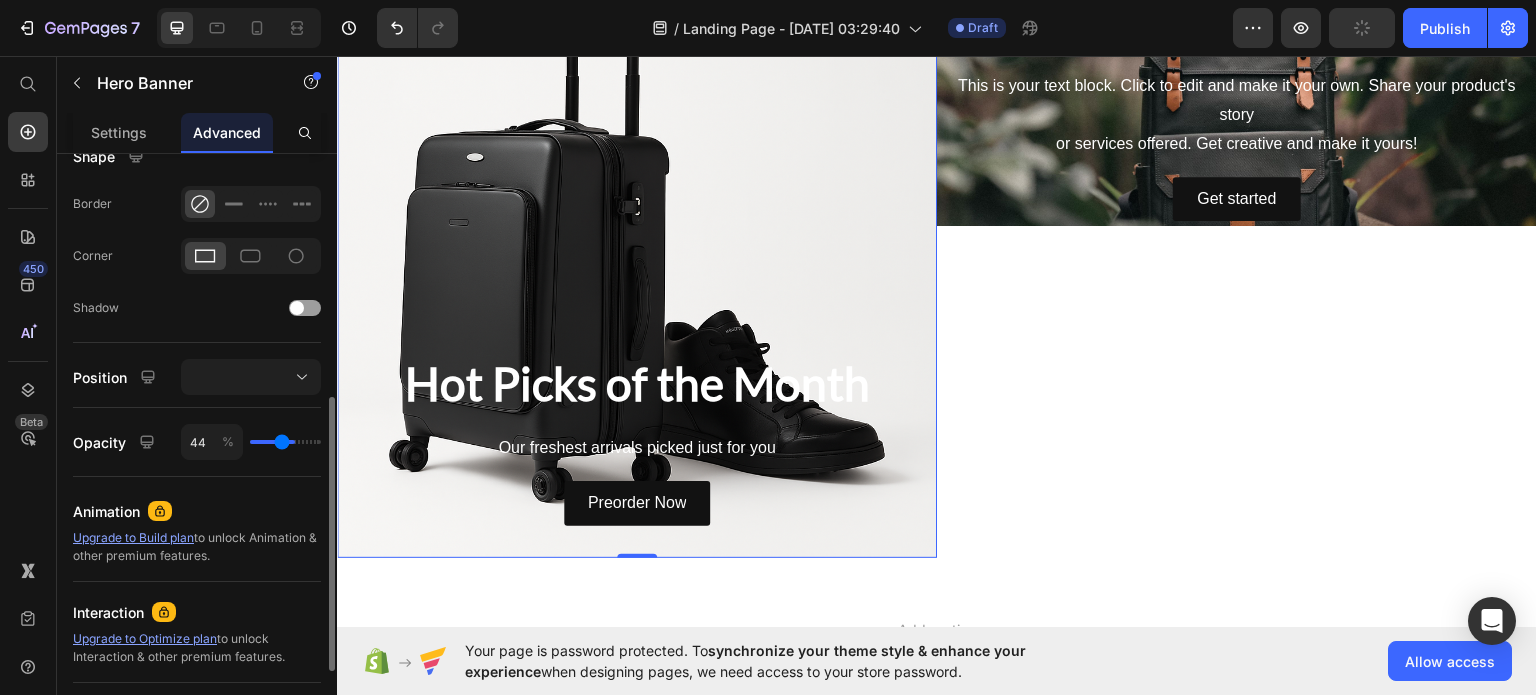 type on "43" 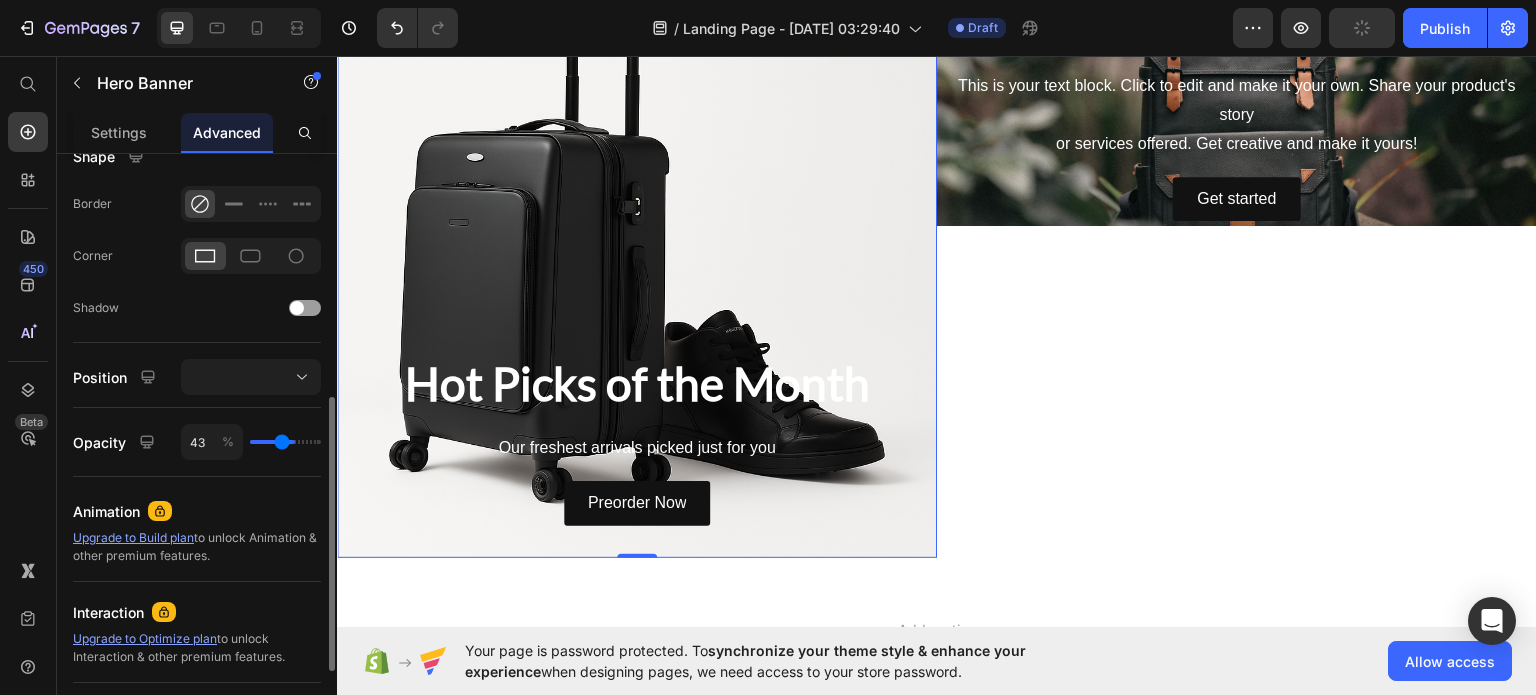type on "41" 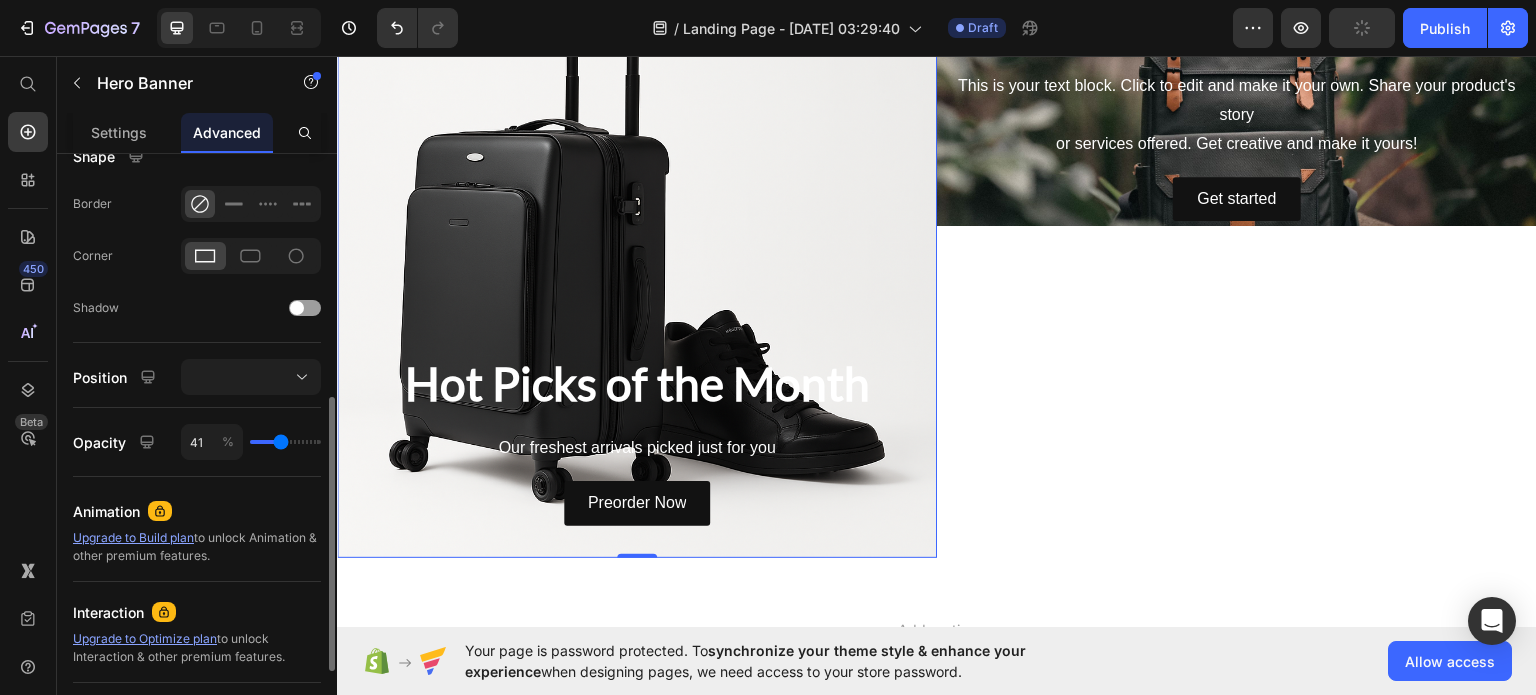 type on "40" 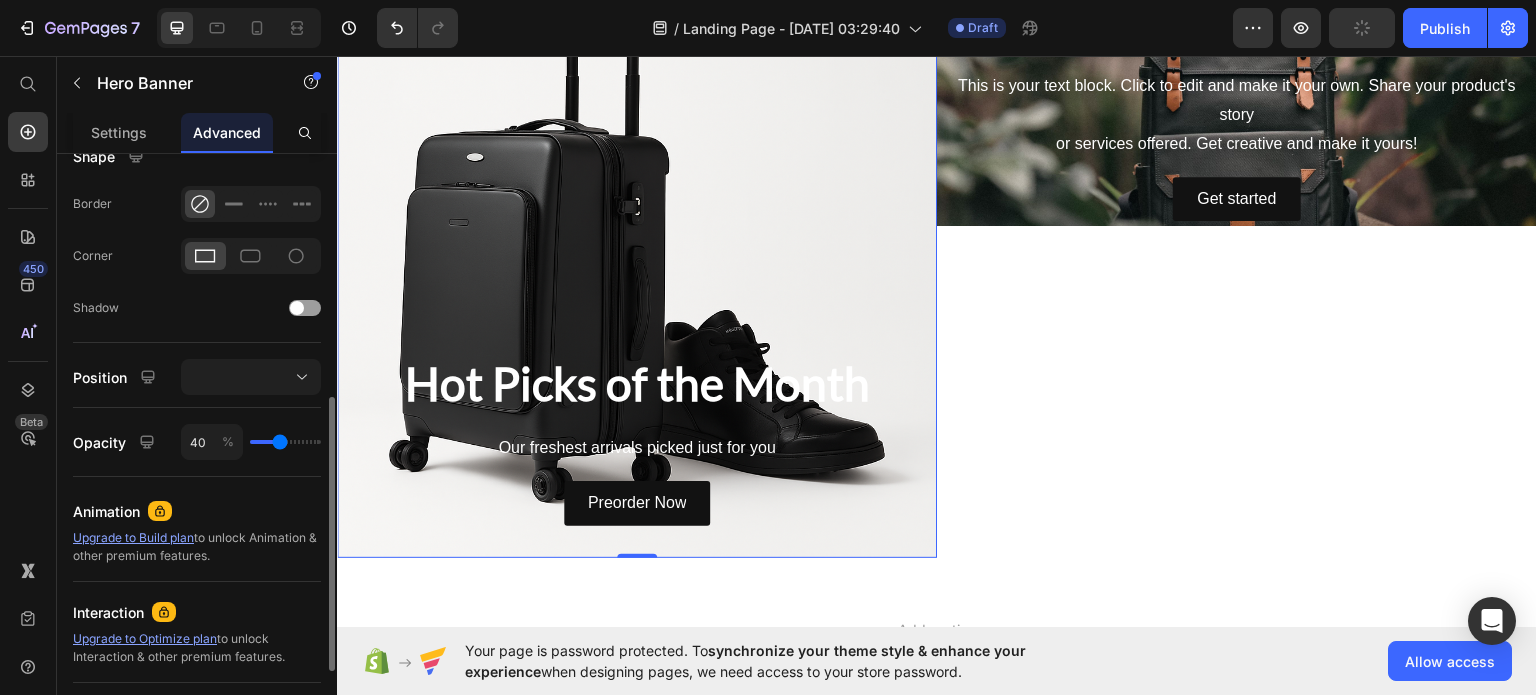 type on "37" 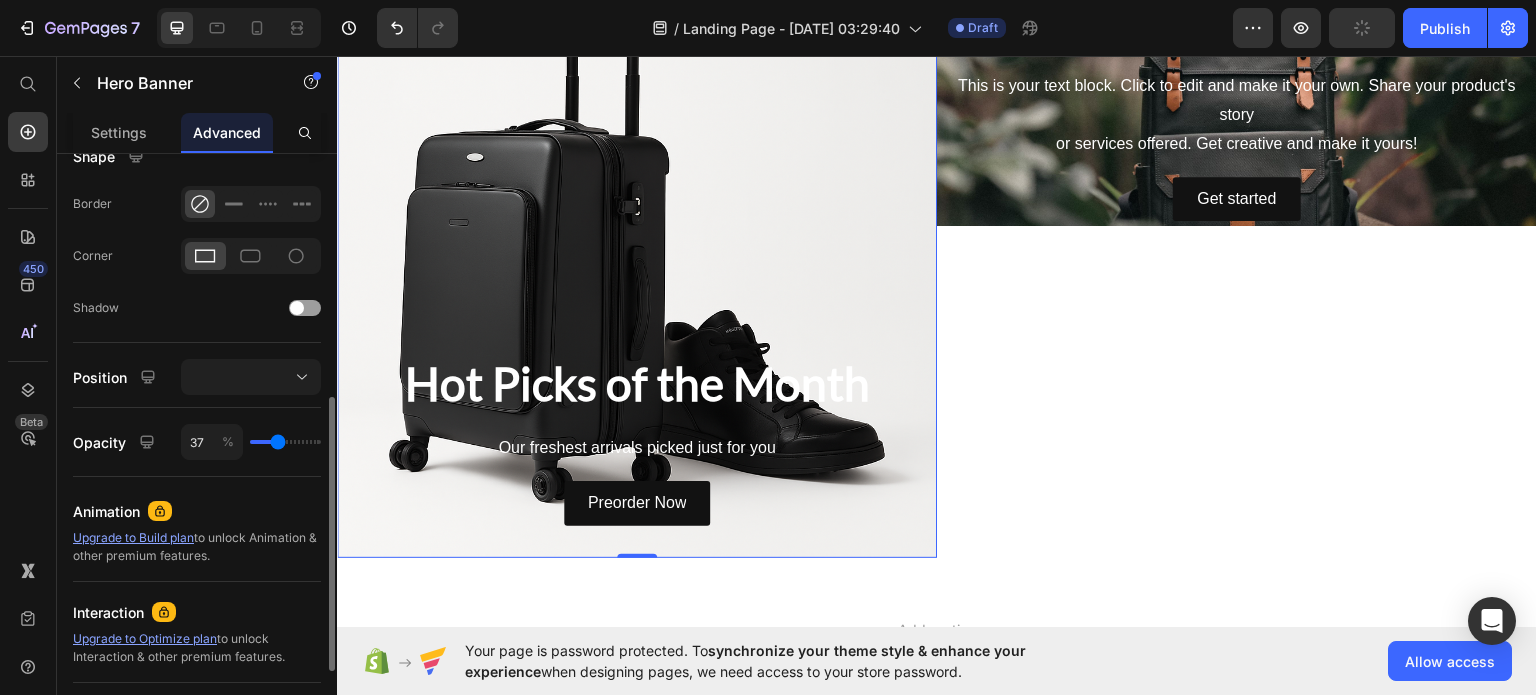 type on "36" 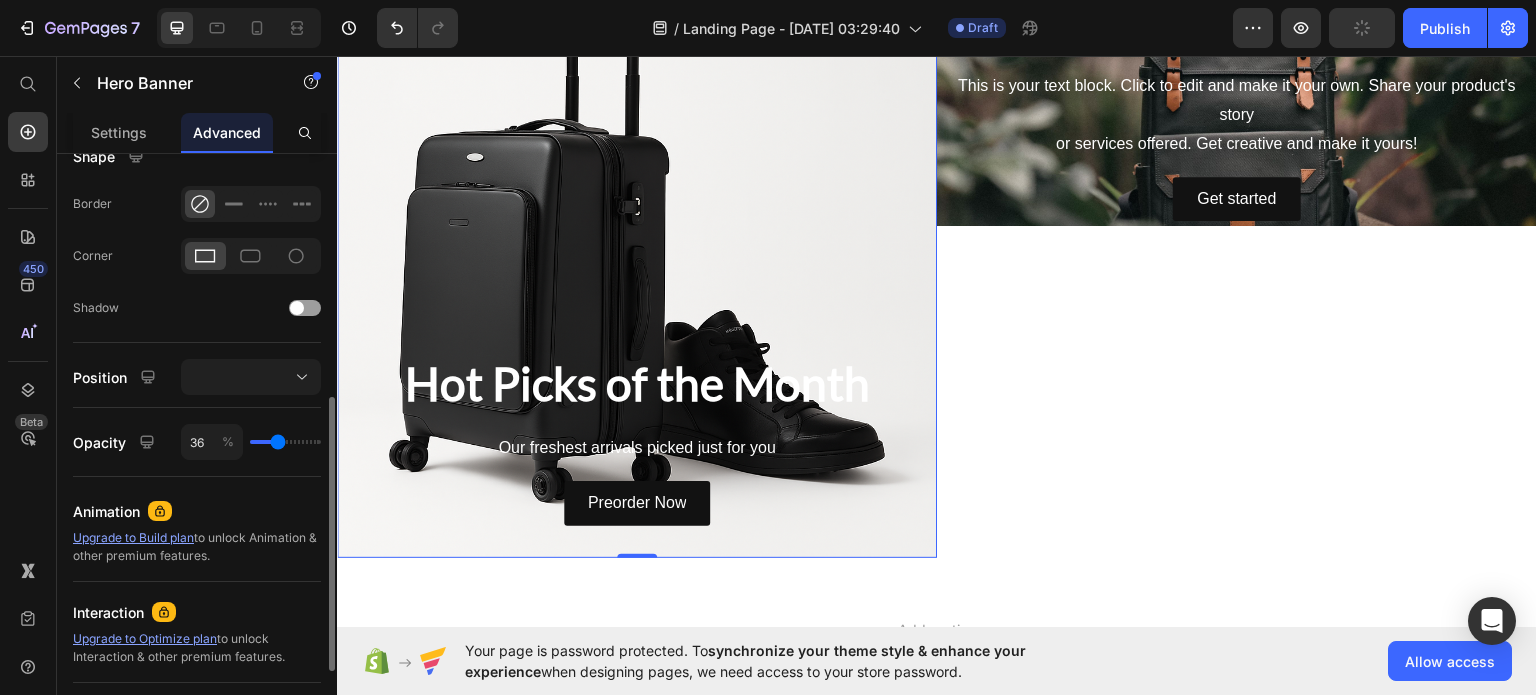 type on "33" 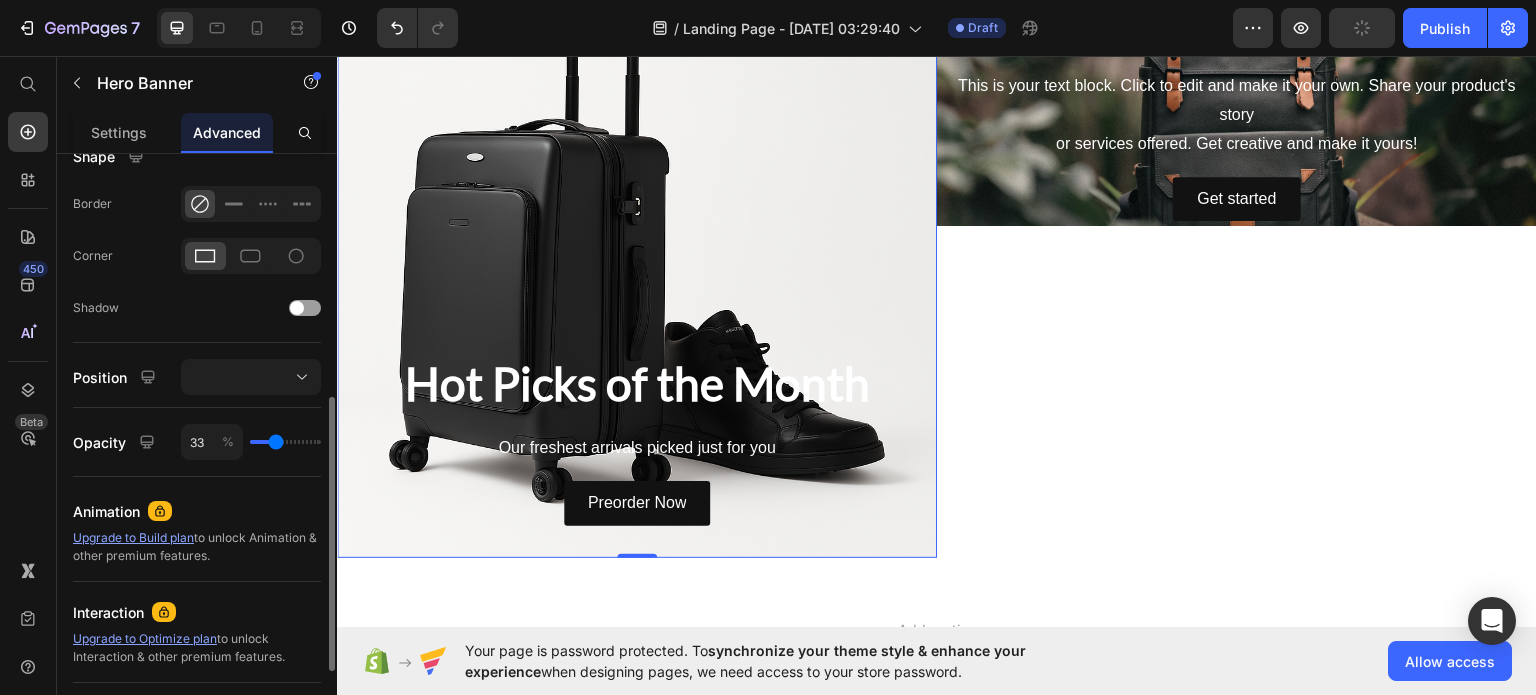 drag, startPoint x: 304, startPoint y: 441, endPoint x: 276, endPoint y: 450, distance: 29.410883 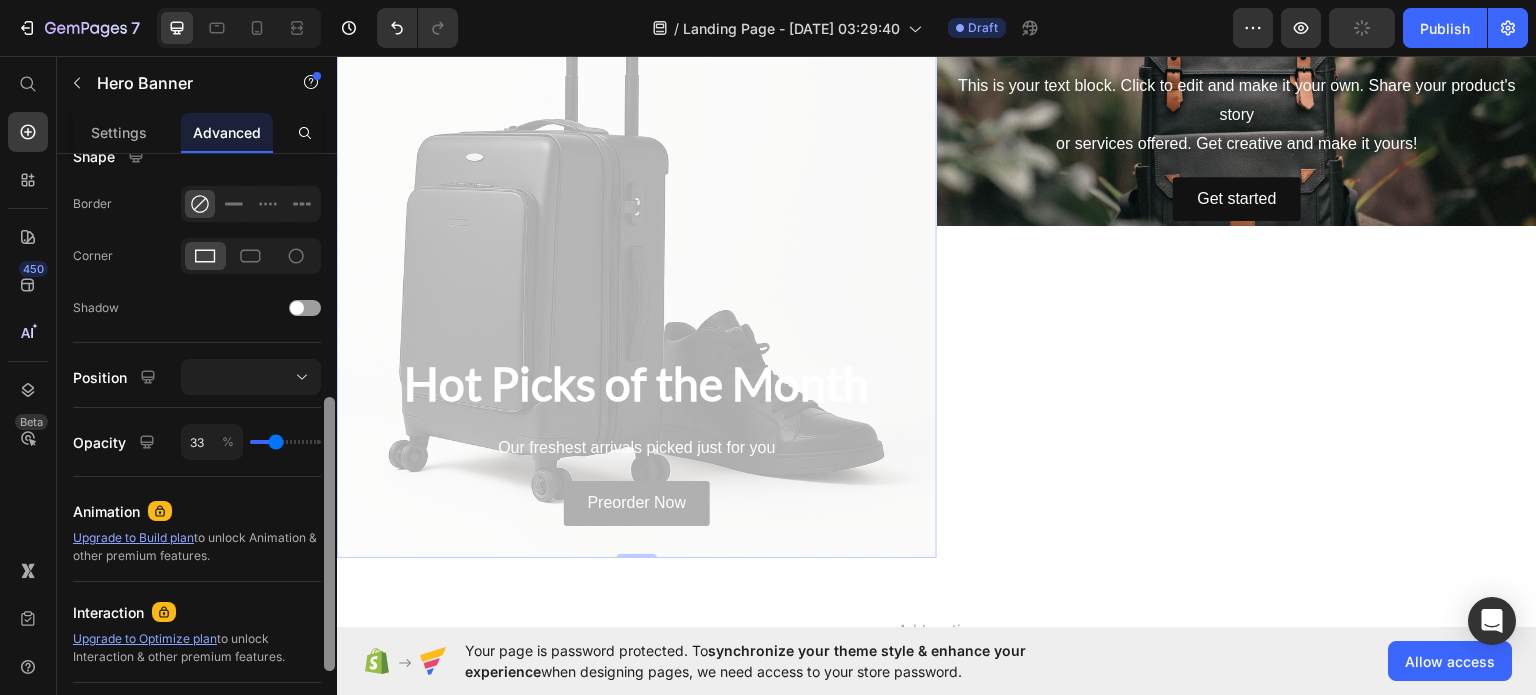 drag, startPoint x: 276, startPoint y: 450, endPoint x: 331, endPoint y: 447, distance: 55.081757 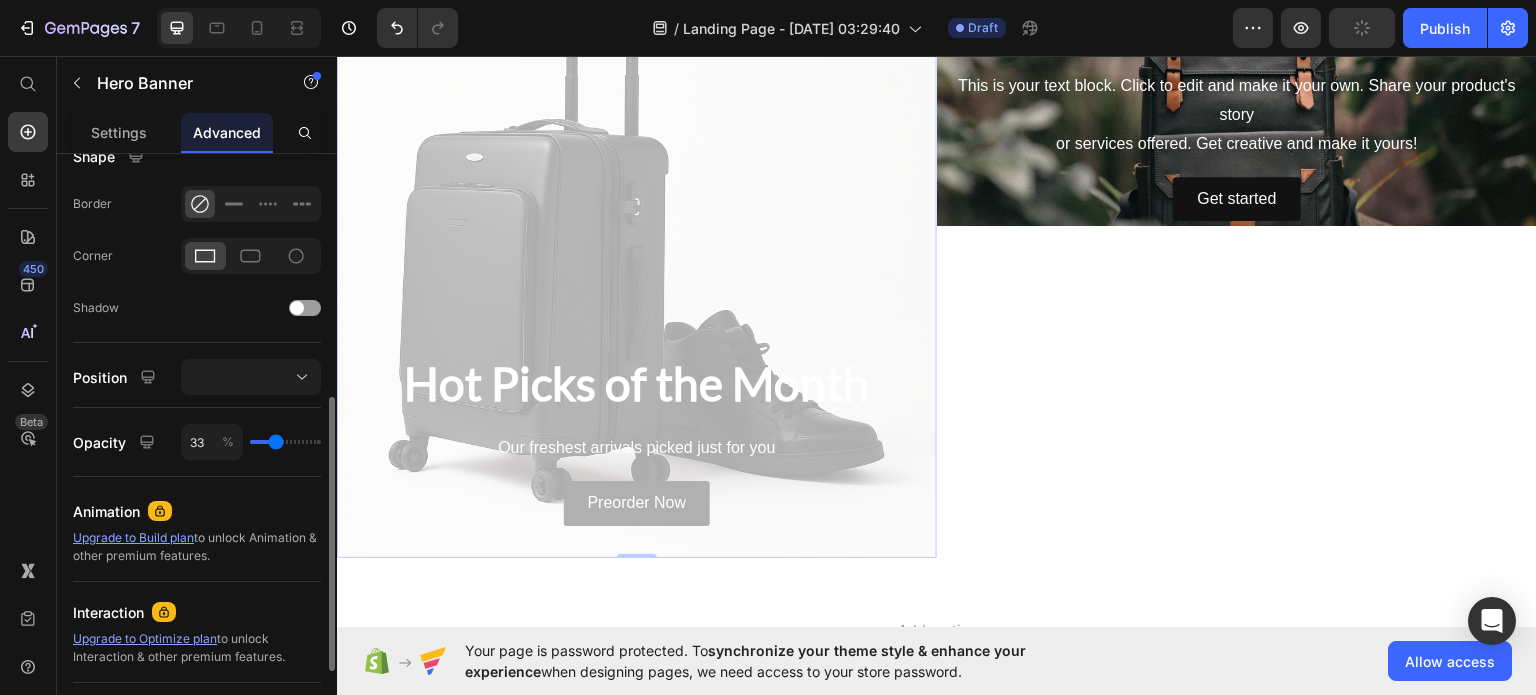 type on "49" 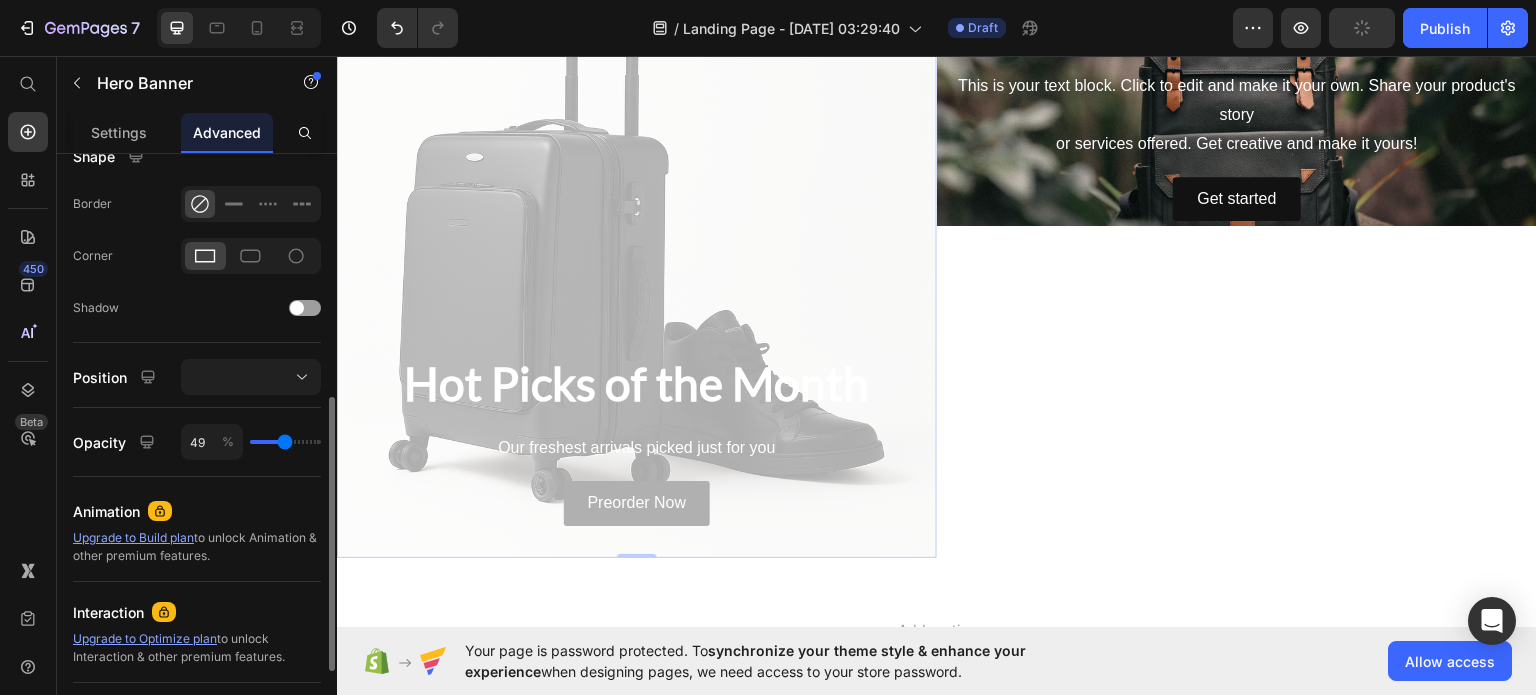 type on "52" 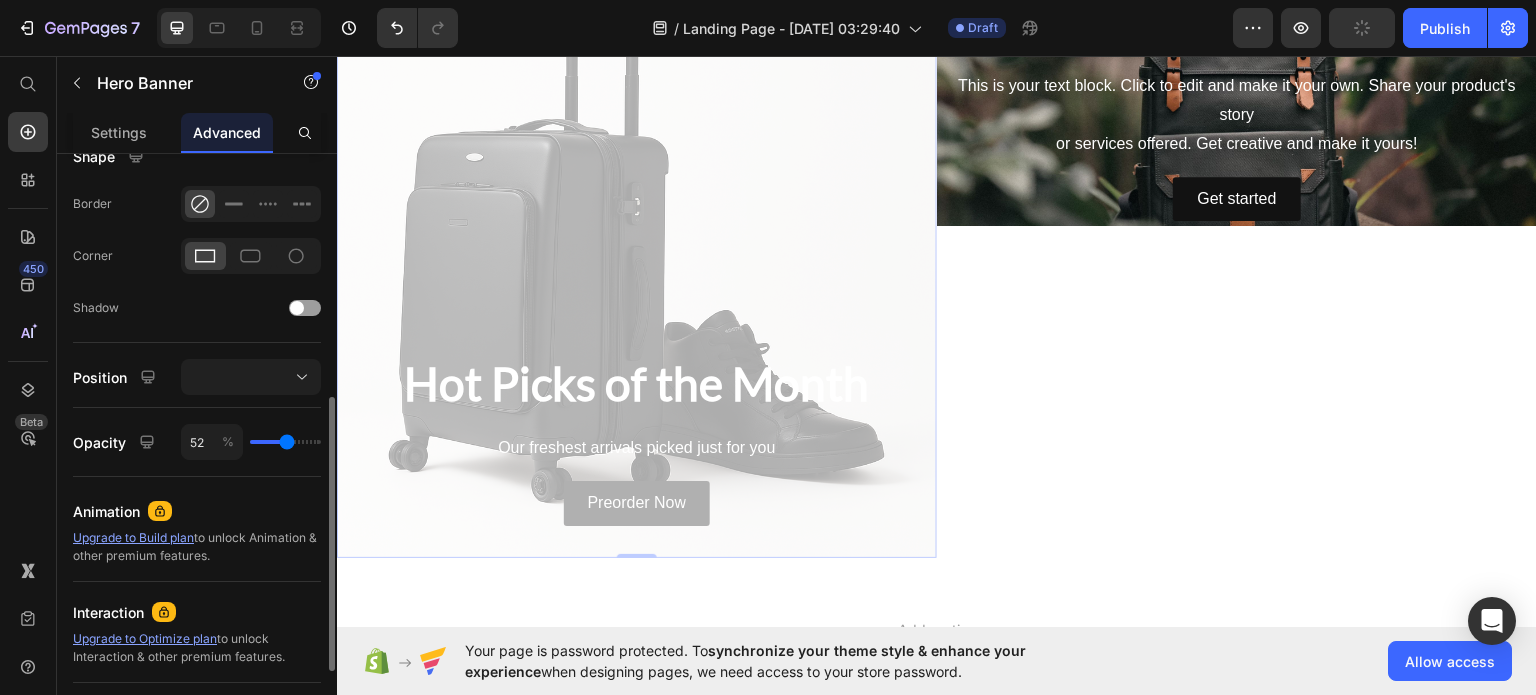 type on "62" 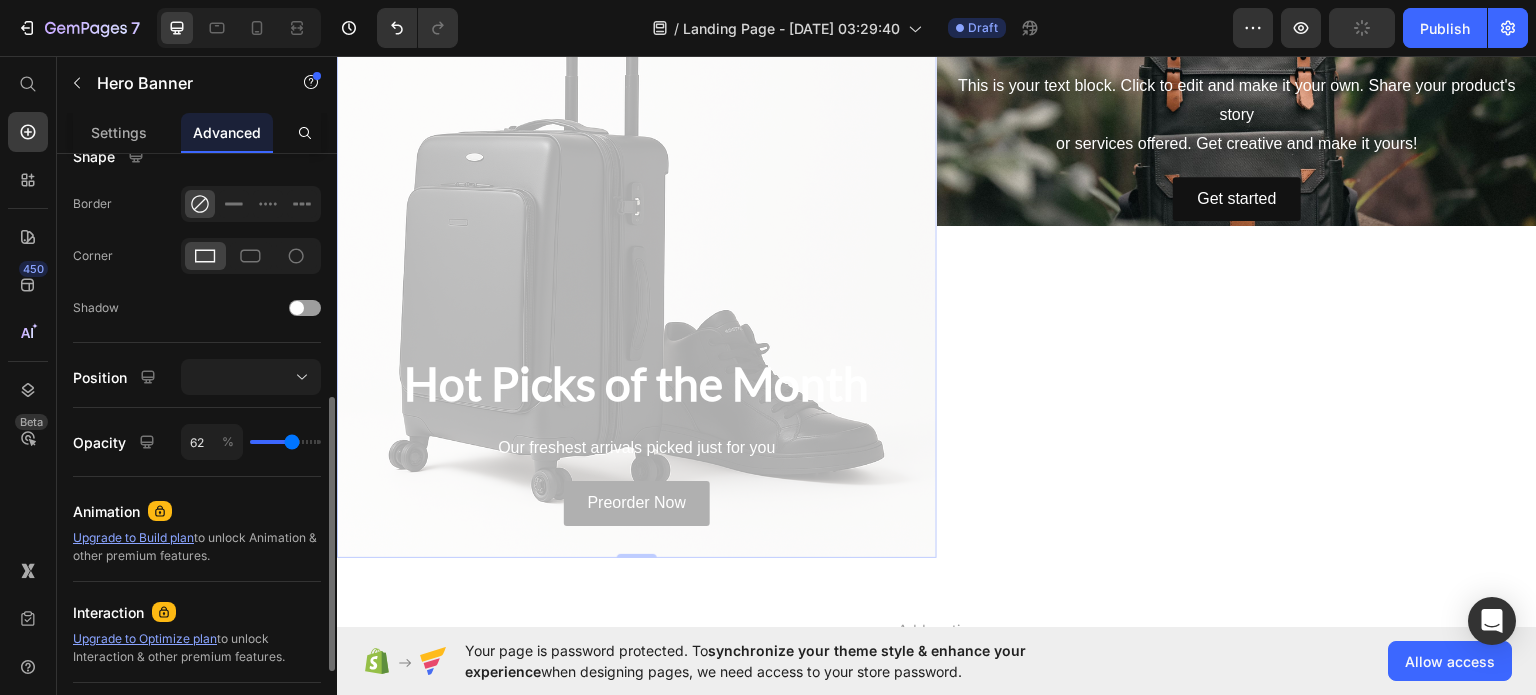 type on "68" 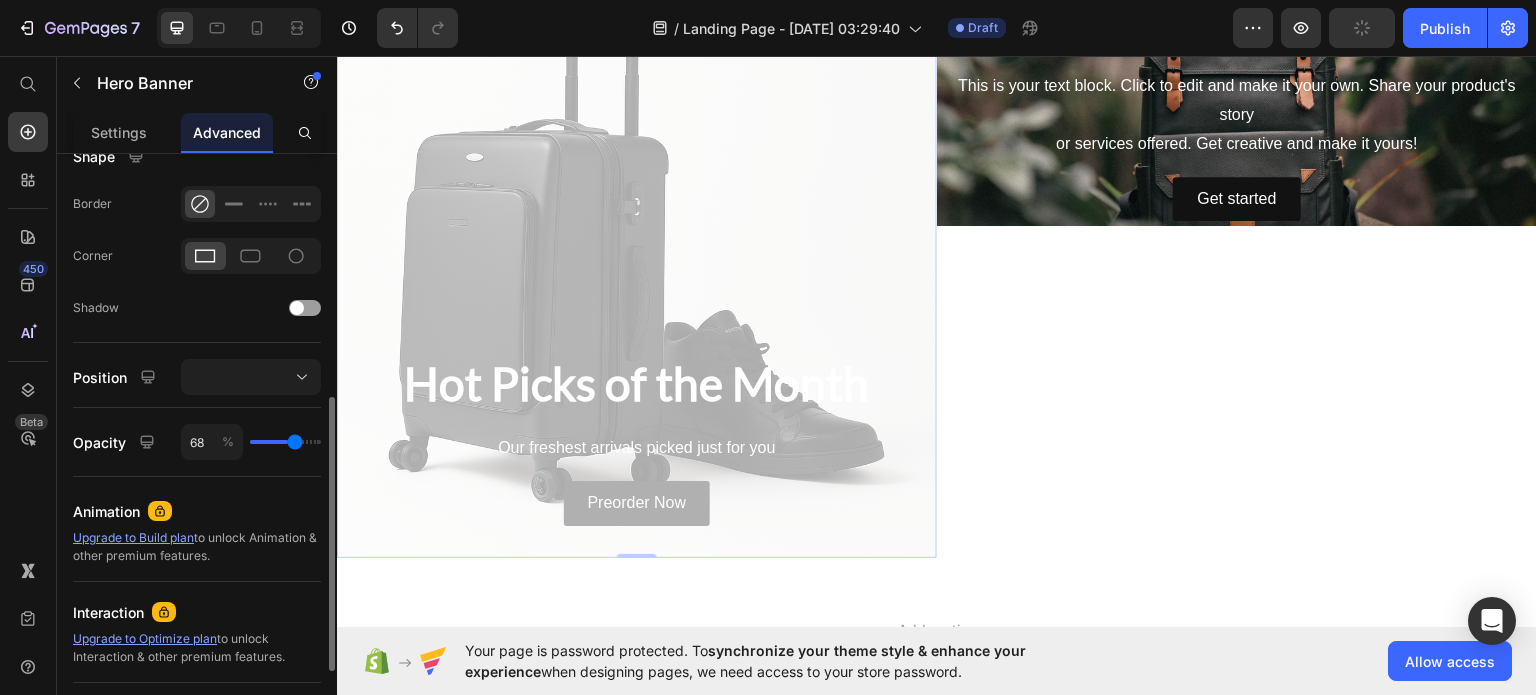 type on "76" 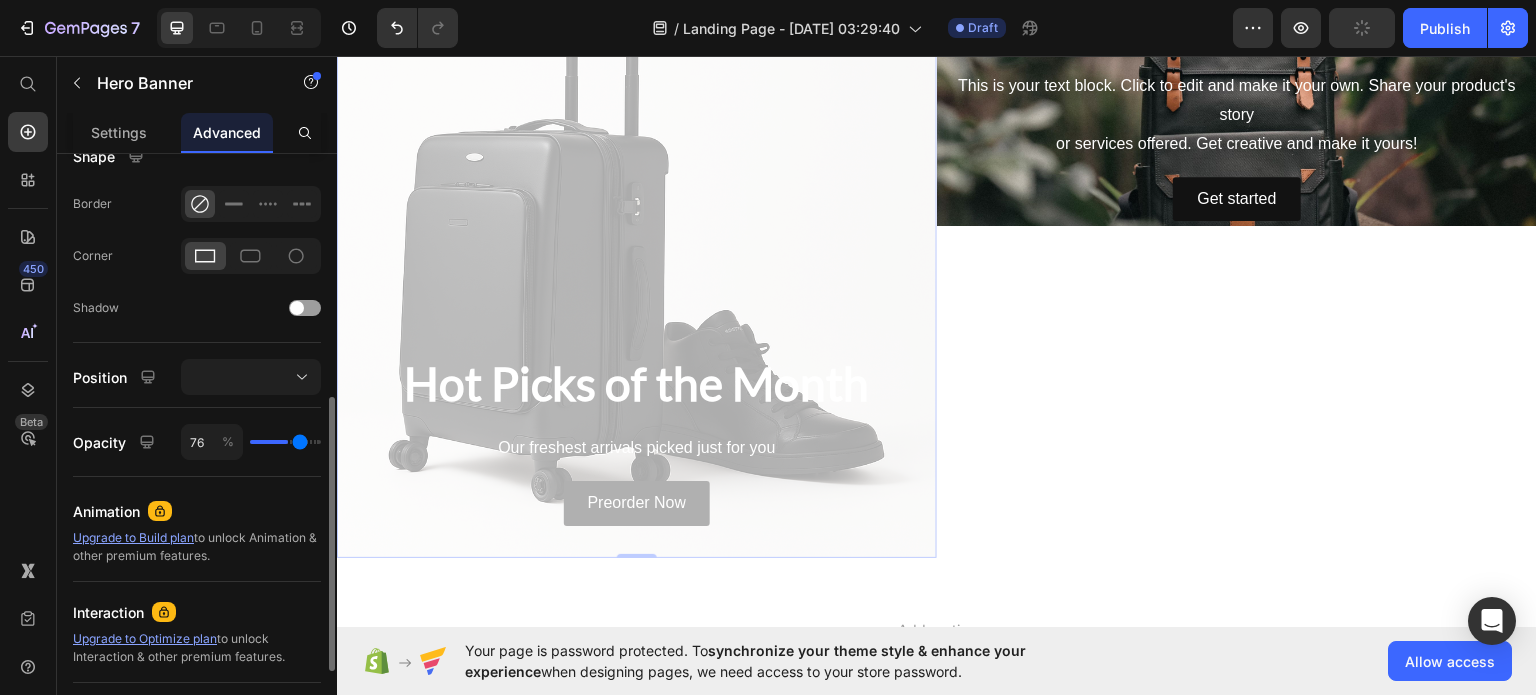 type on "88" 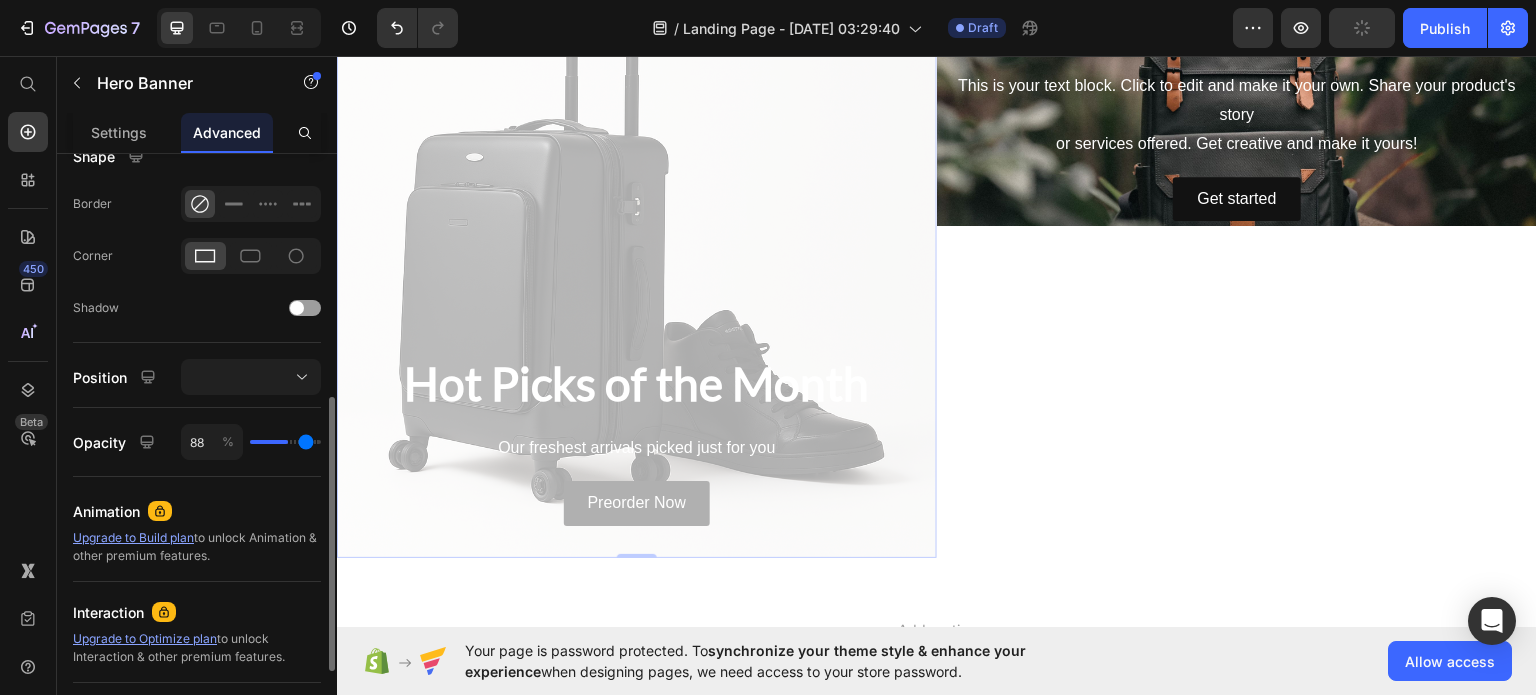 type on "95" 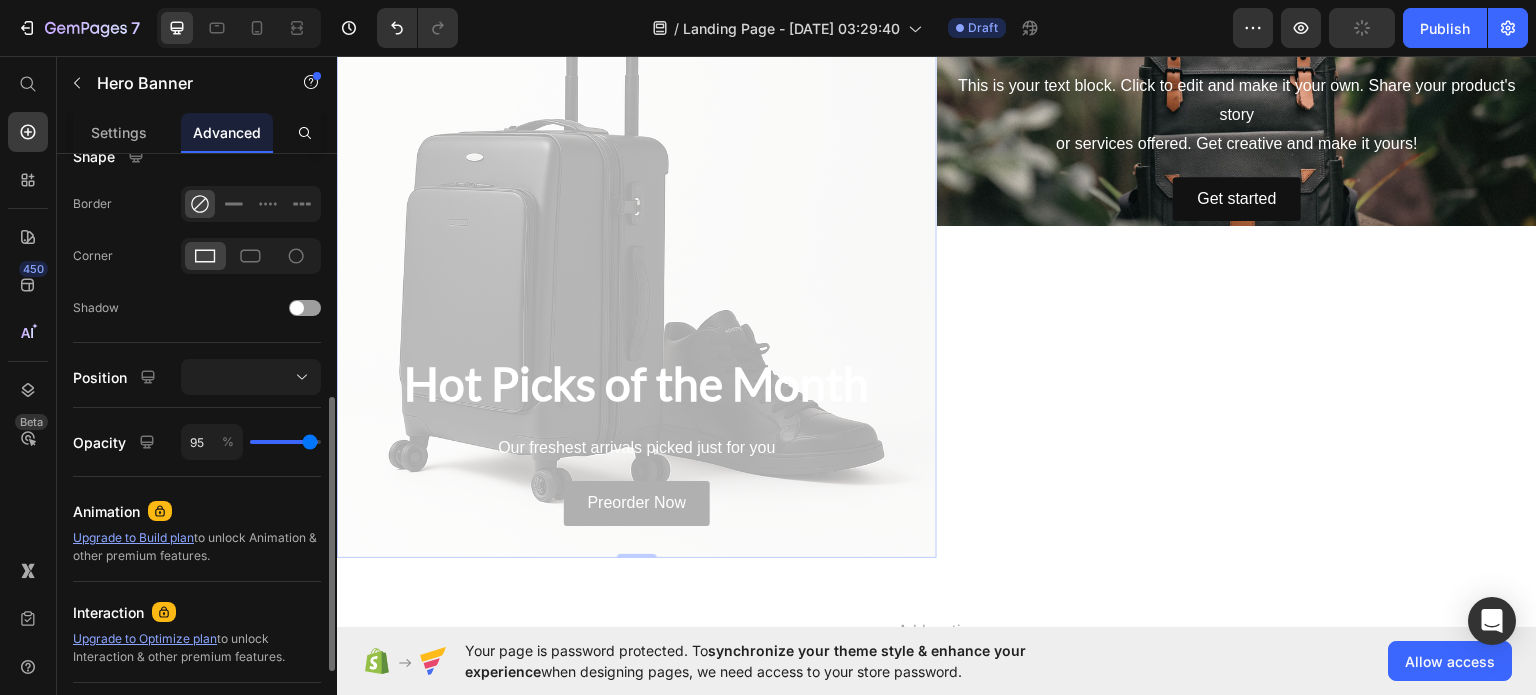 type on "100" 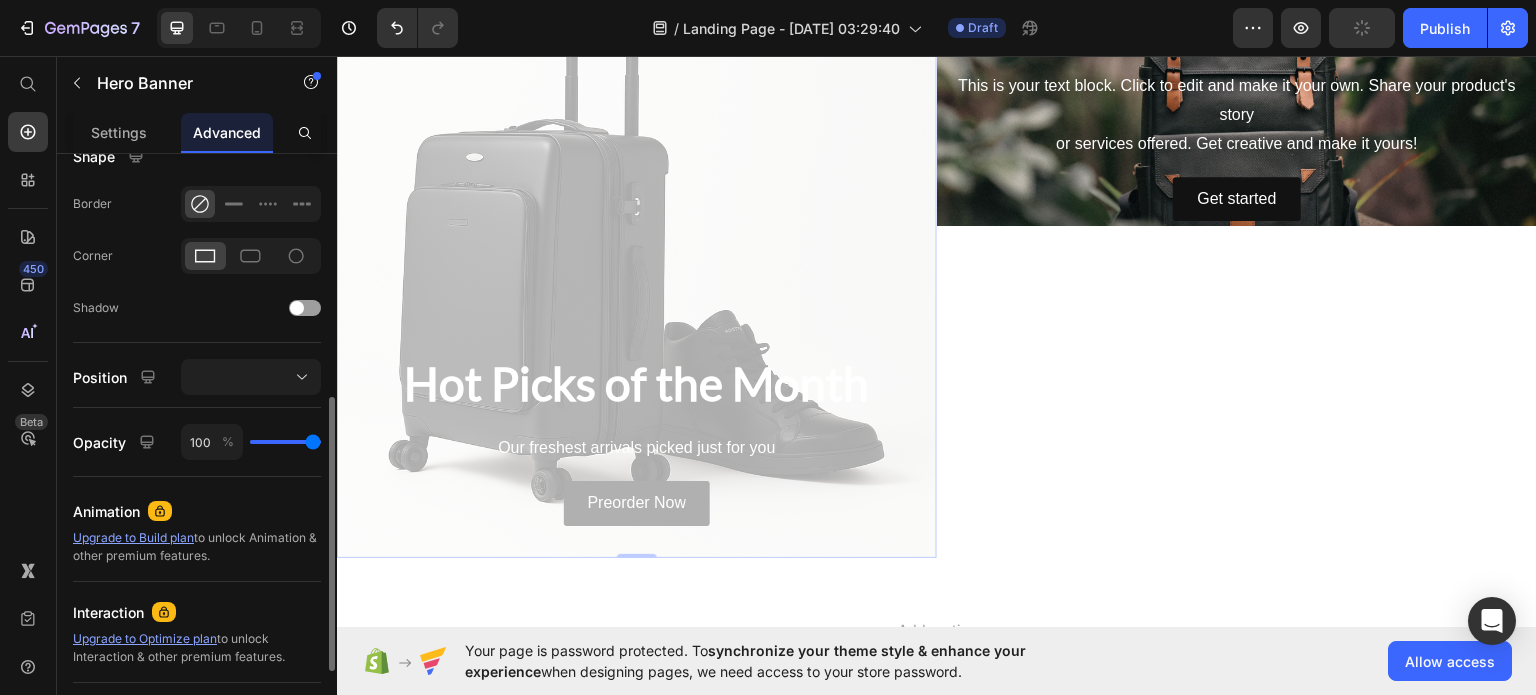 drag, startPoint x: 284, startPoint y: 439, endPoint x: 4, endPoint y: 384, distance: 285.35065 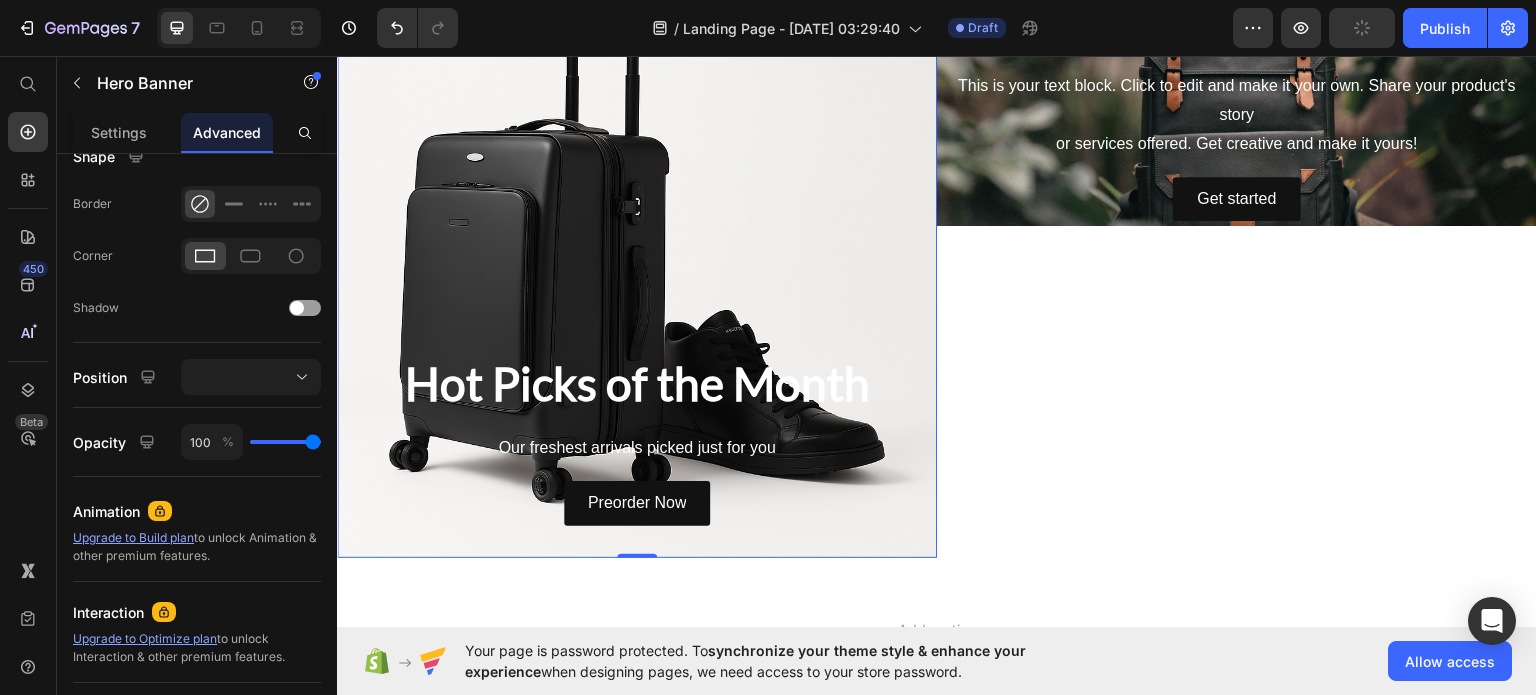 click at bounding box center [637, 271] 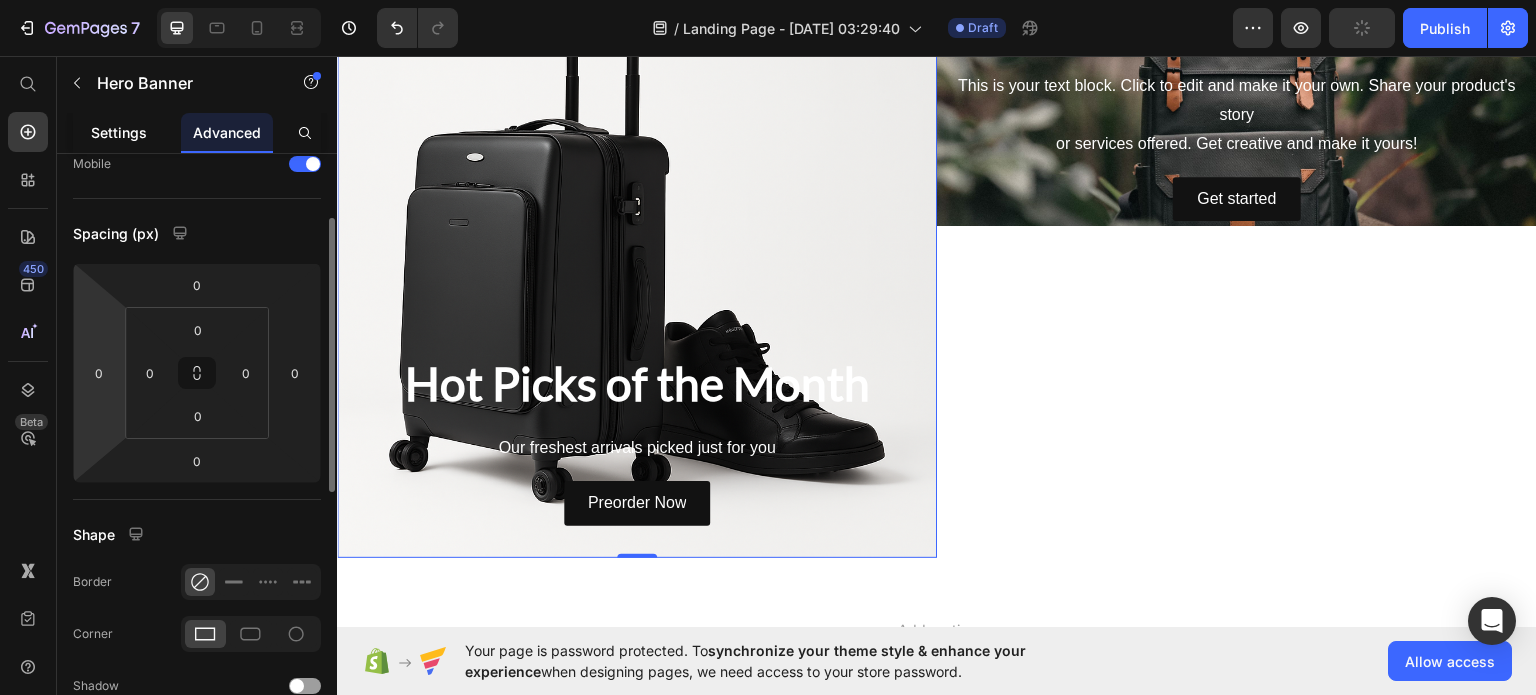 scroll, scrollTop: 148, scrollLeft: 0, axis: vertical 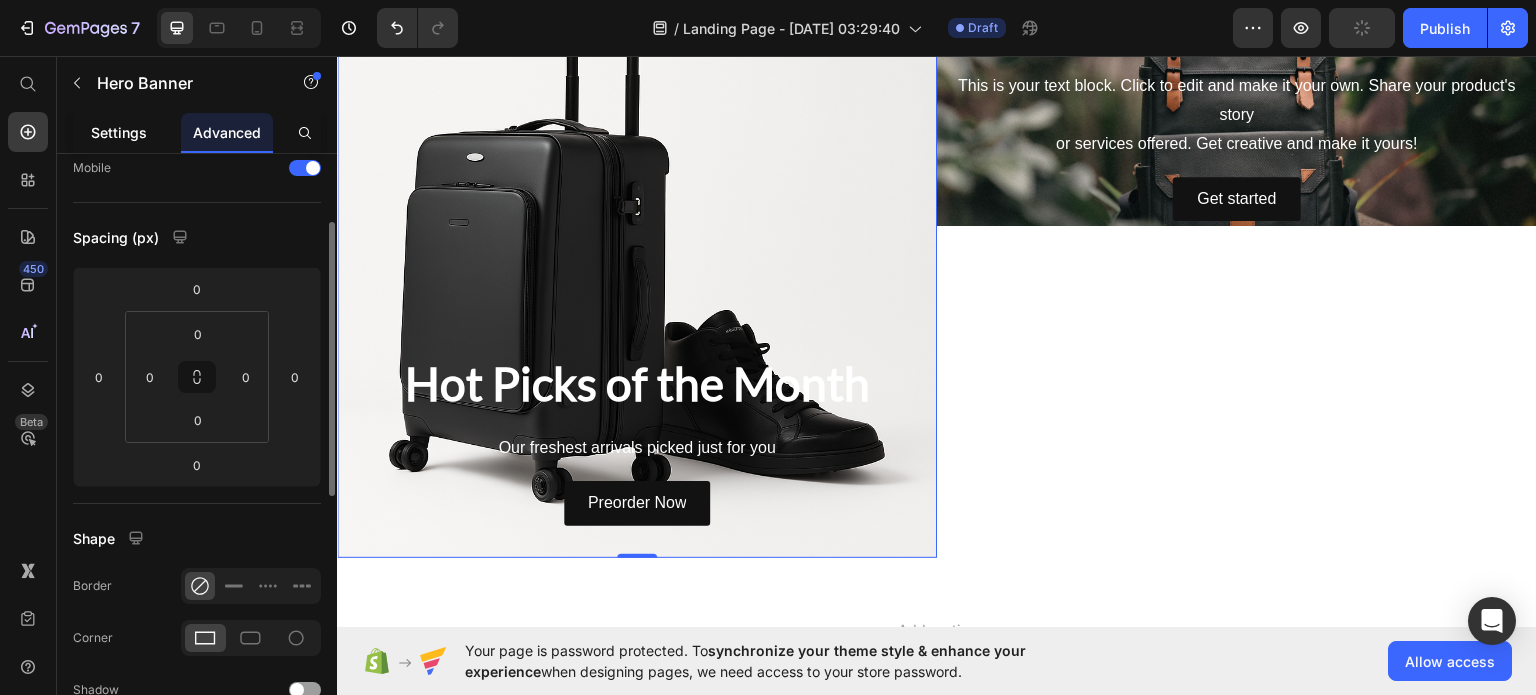 click on "Settings" at bounding box center (119, 132) 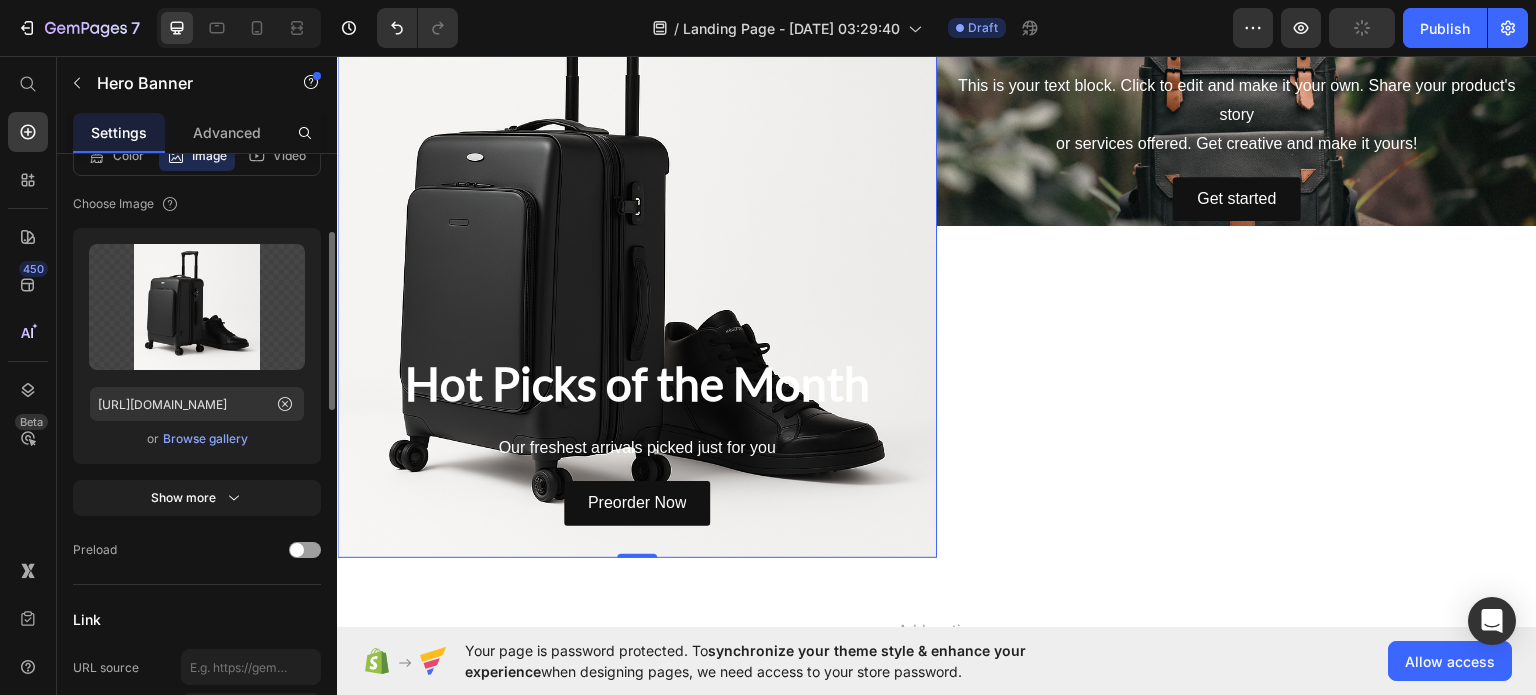 scroll, scrollTop: 332, scrollLeft: 0, axis: vertical 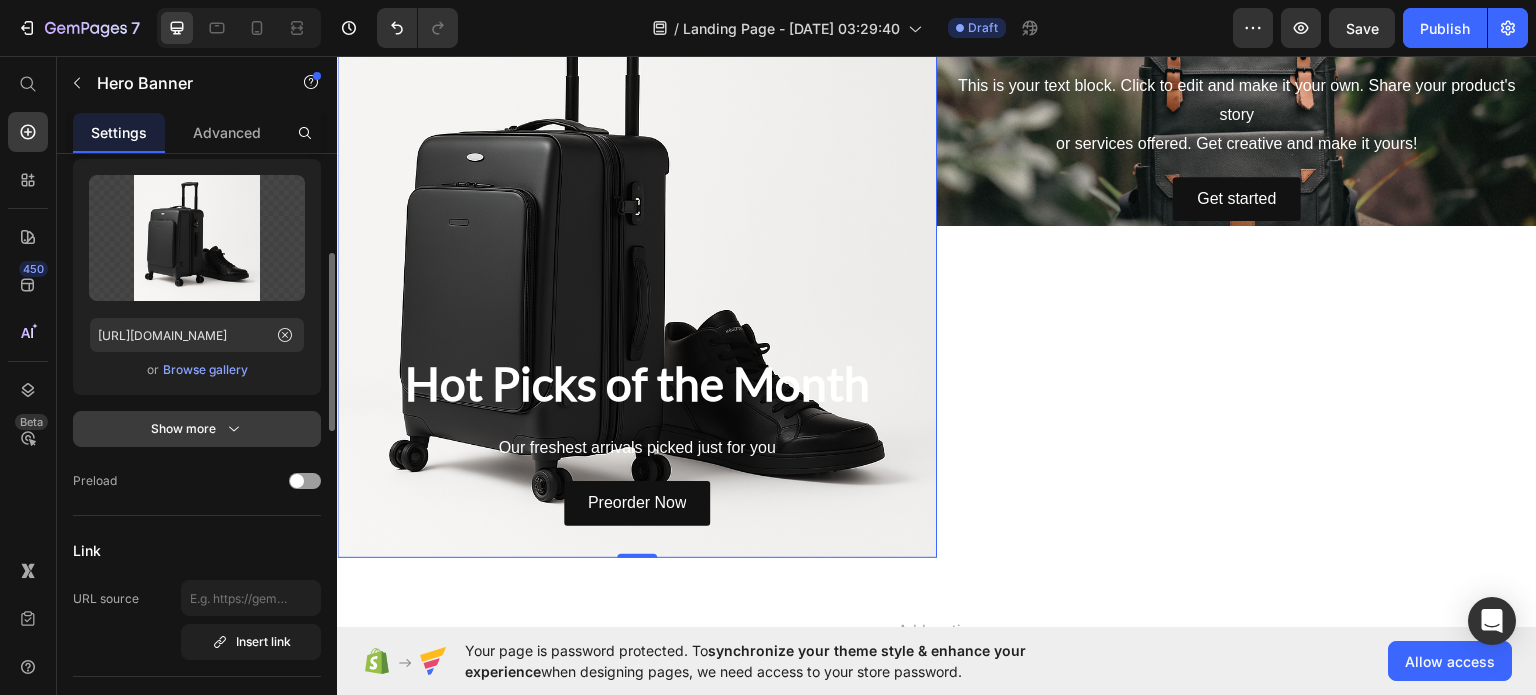 click 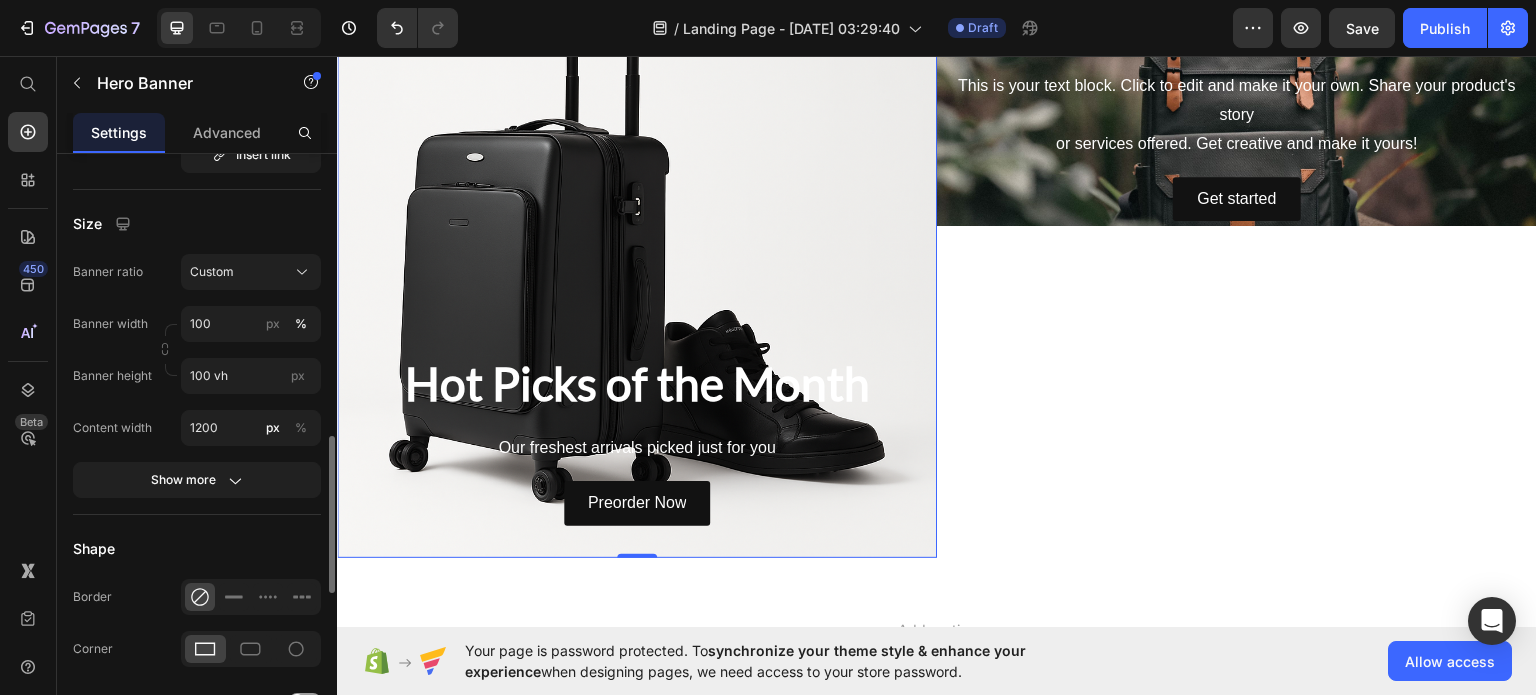 scroll, scrollTop: 1097, scrollLeft: 0, axis: vertical 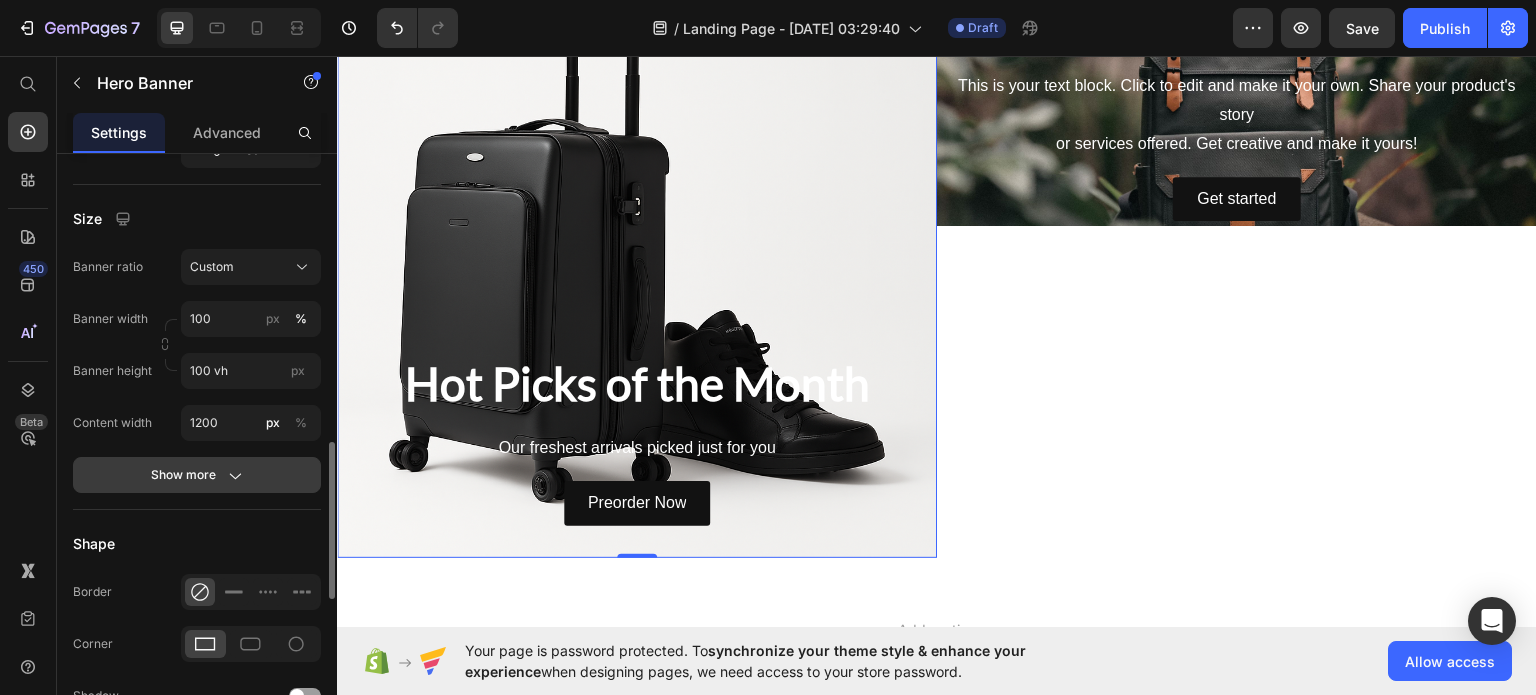 click on "Show more" at bounding box center [197, 475] 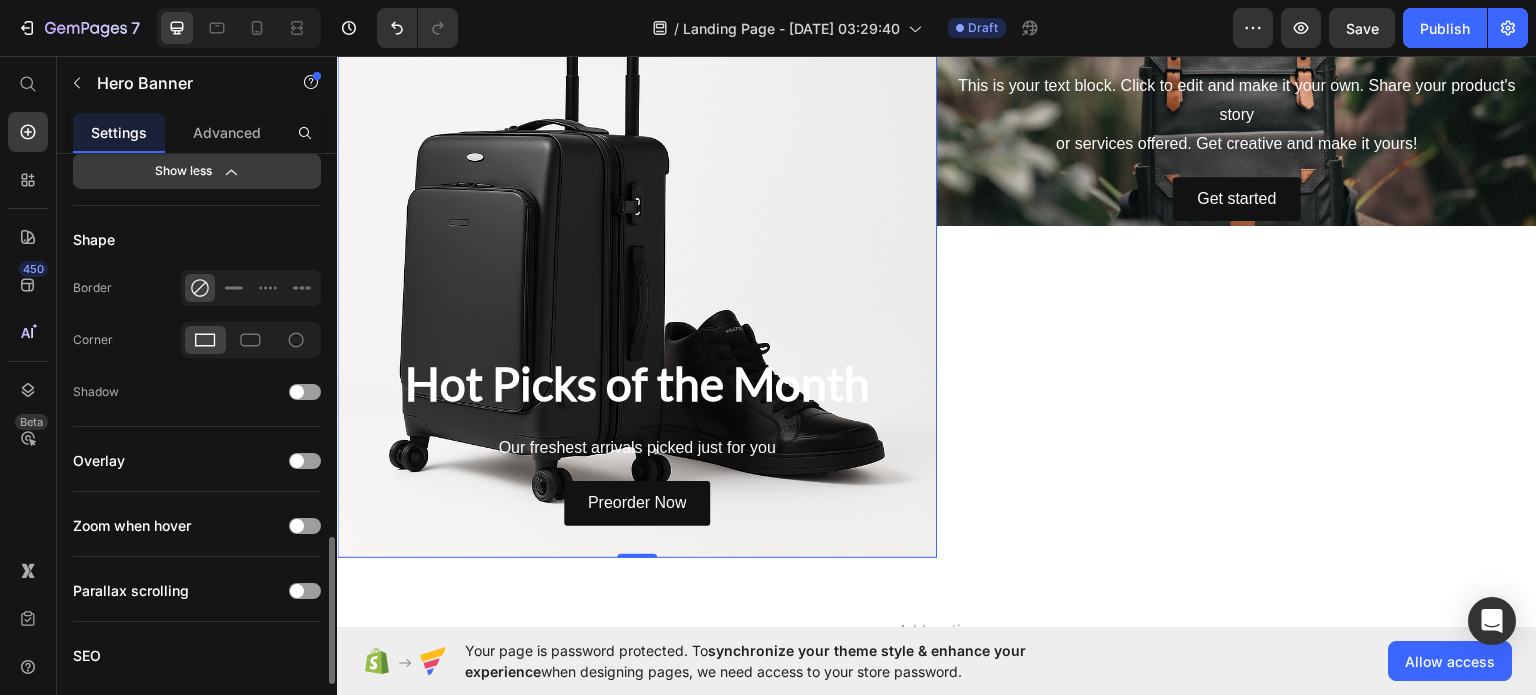 scroll, scrollTop: 1567, scrollLeft: 0, axis: vertical 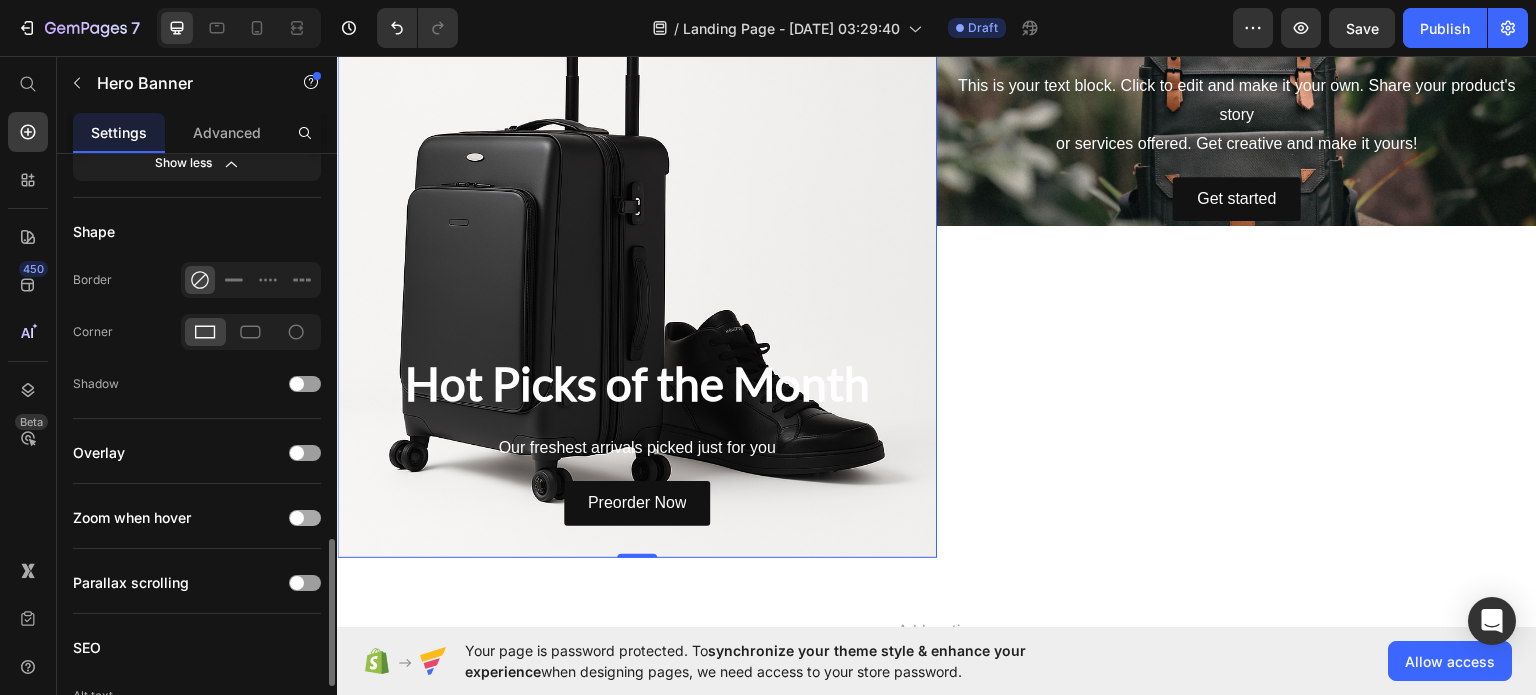 click at bounding box center [297, 518] 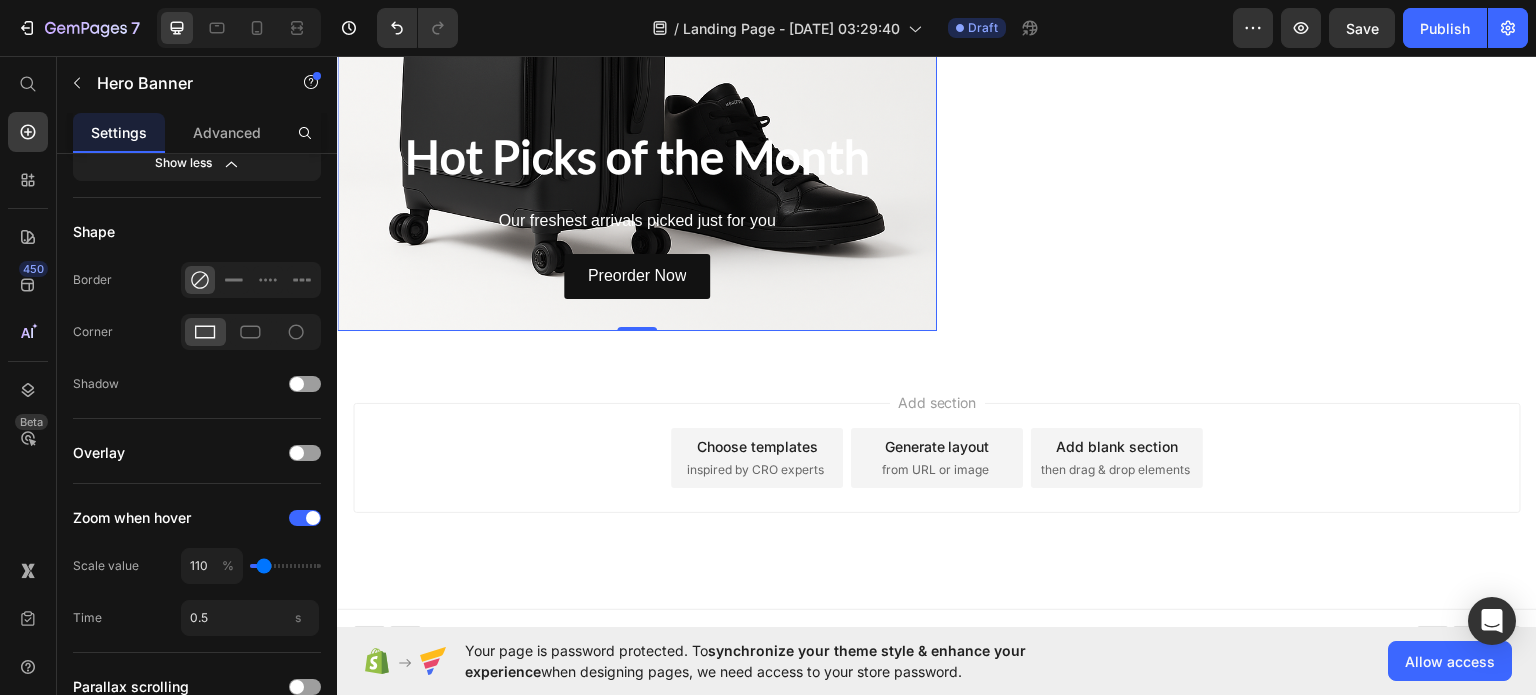 scroll, scrollTop: 1094, scrollLeft: 0, axis: vertical 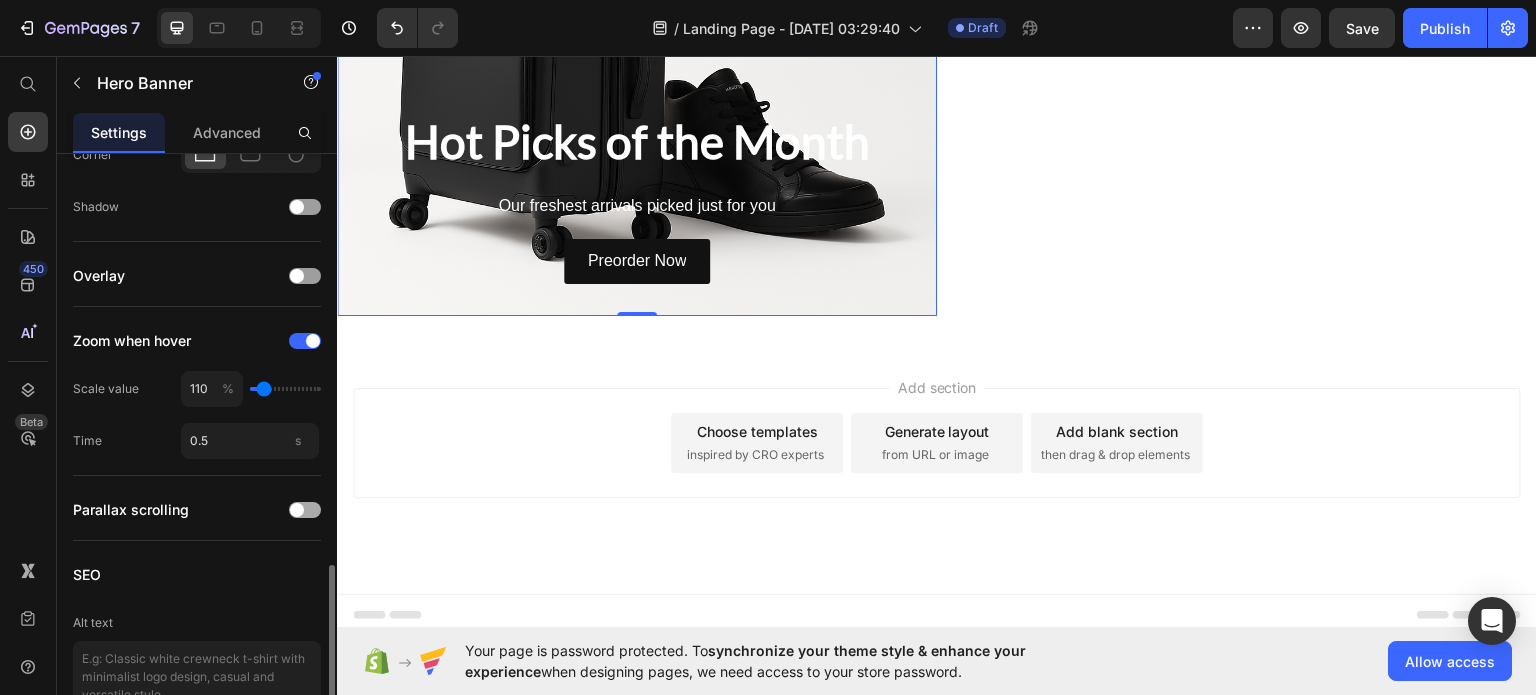 click at bounding box center (297, 510) 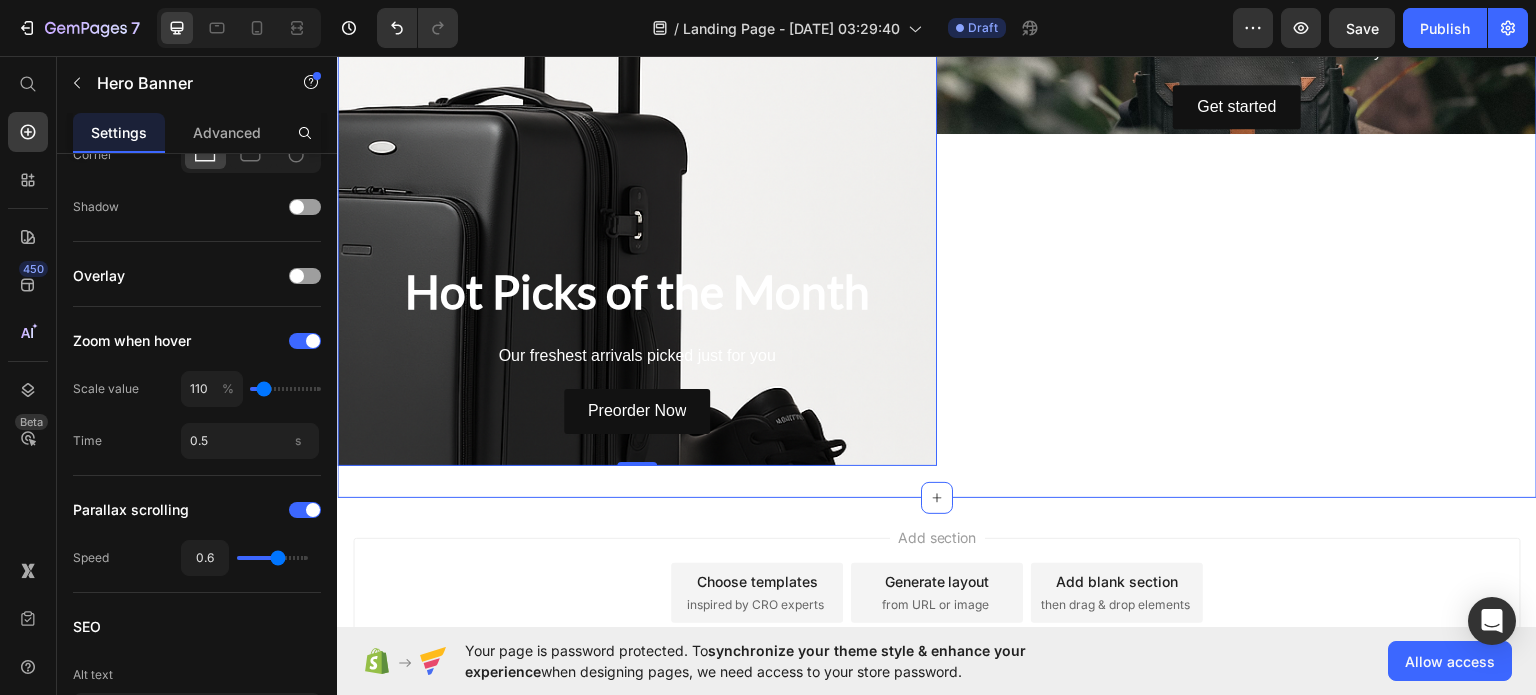 scroll, scrollTop: 943, scrollLeft: 0, axis: vertical 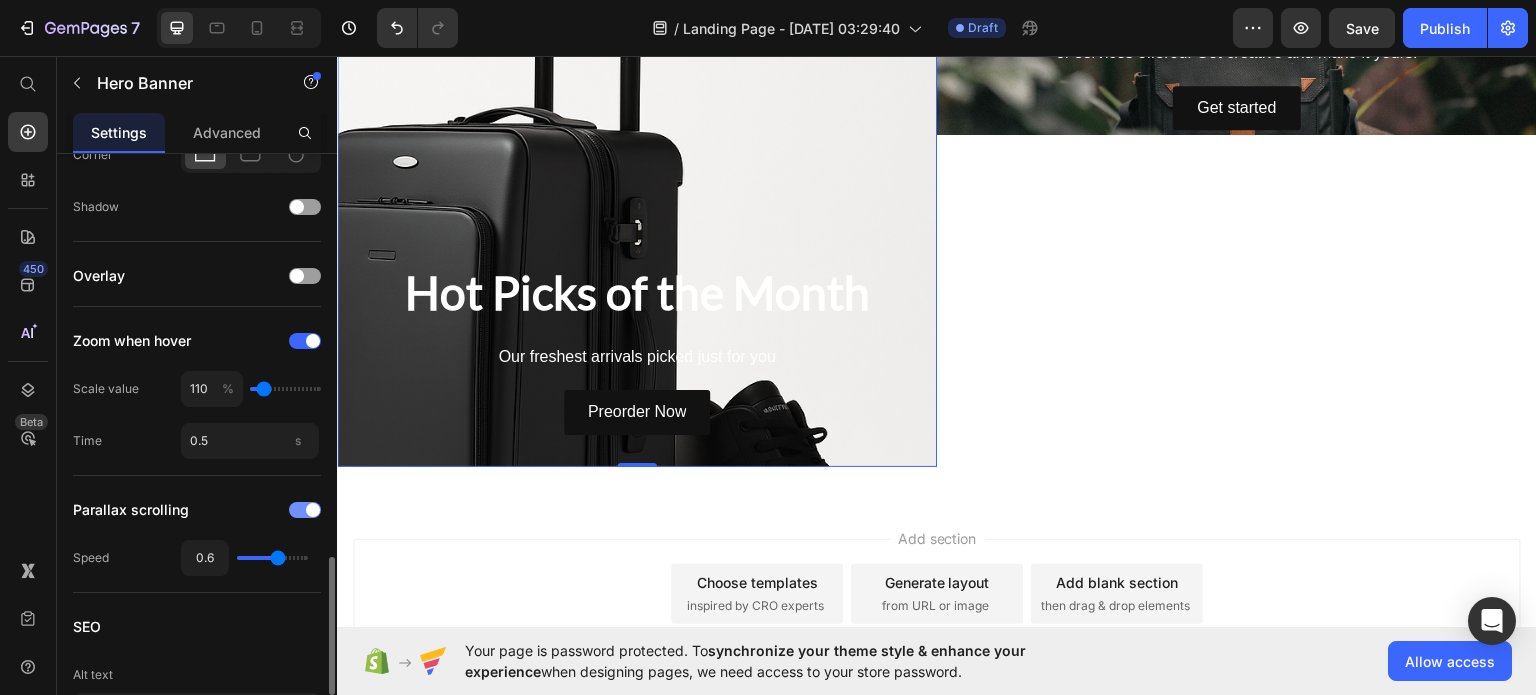 click at bounding box center (305, 510) 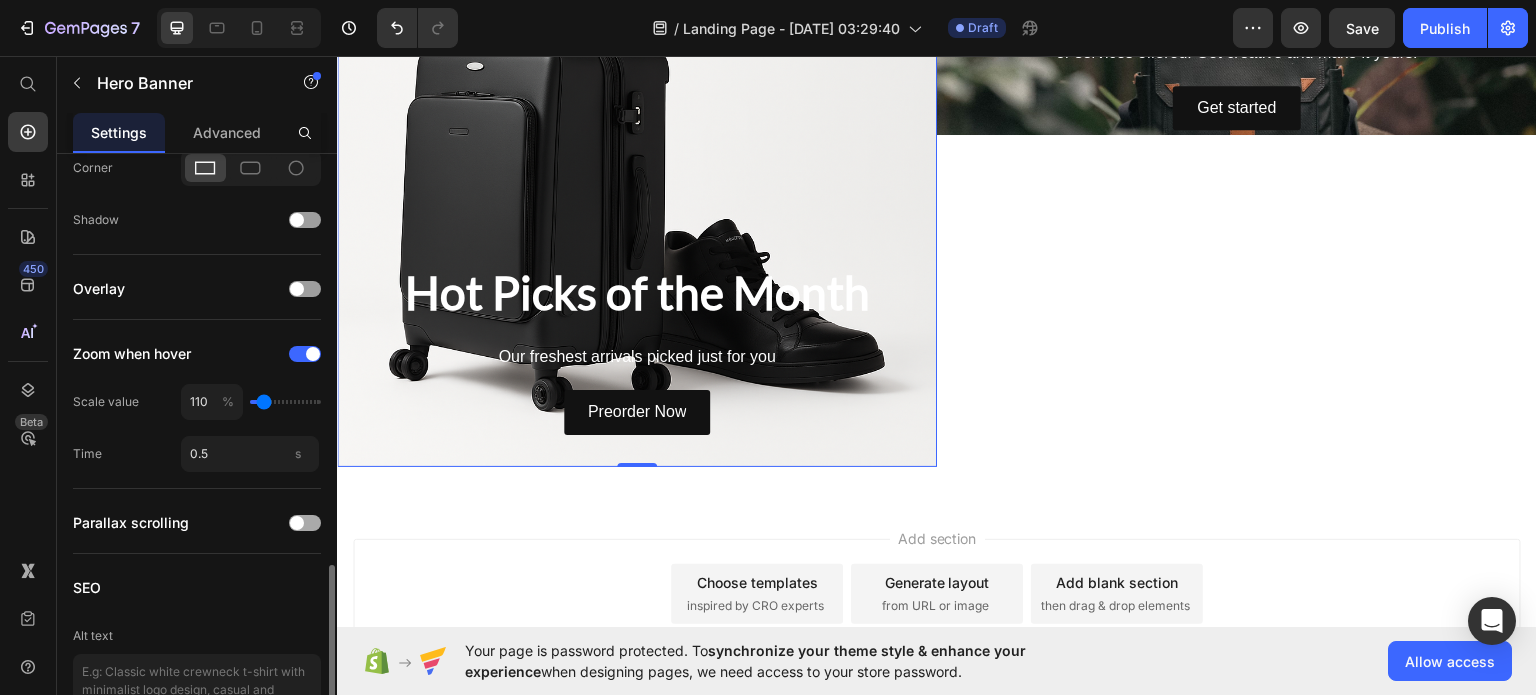 scroll, scrollTop: 1737, scrollLeft: 0, axis: vertical 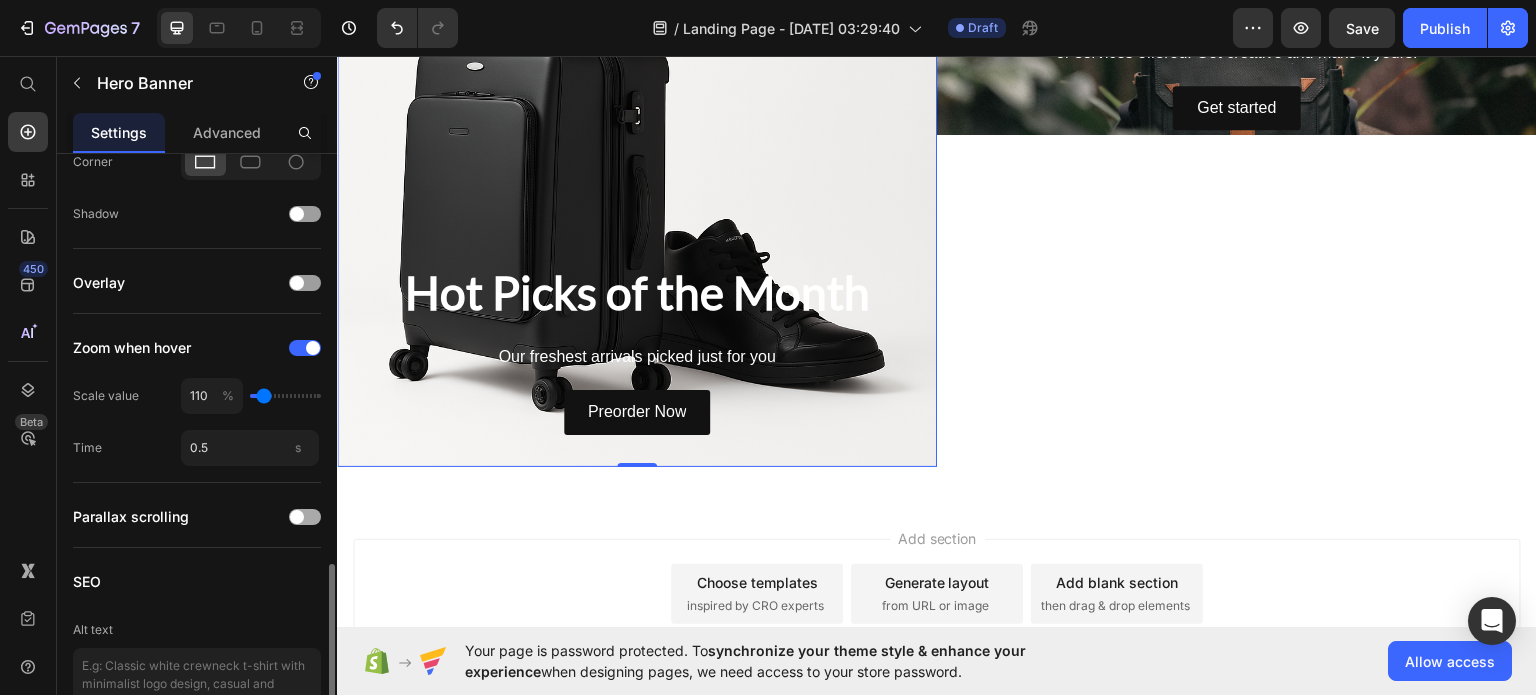 click on "Parallax scrolling" 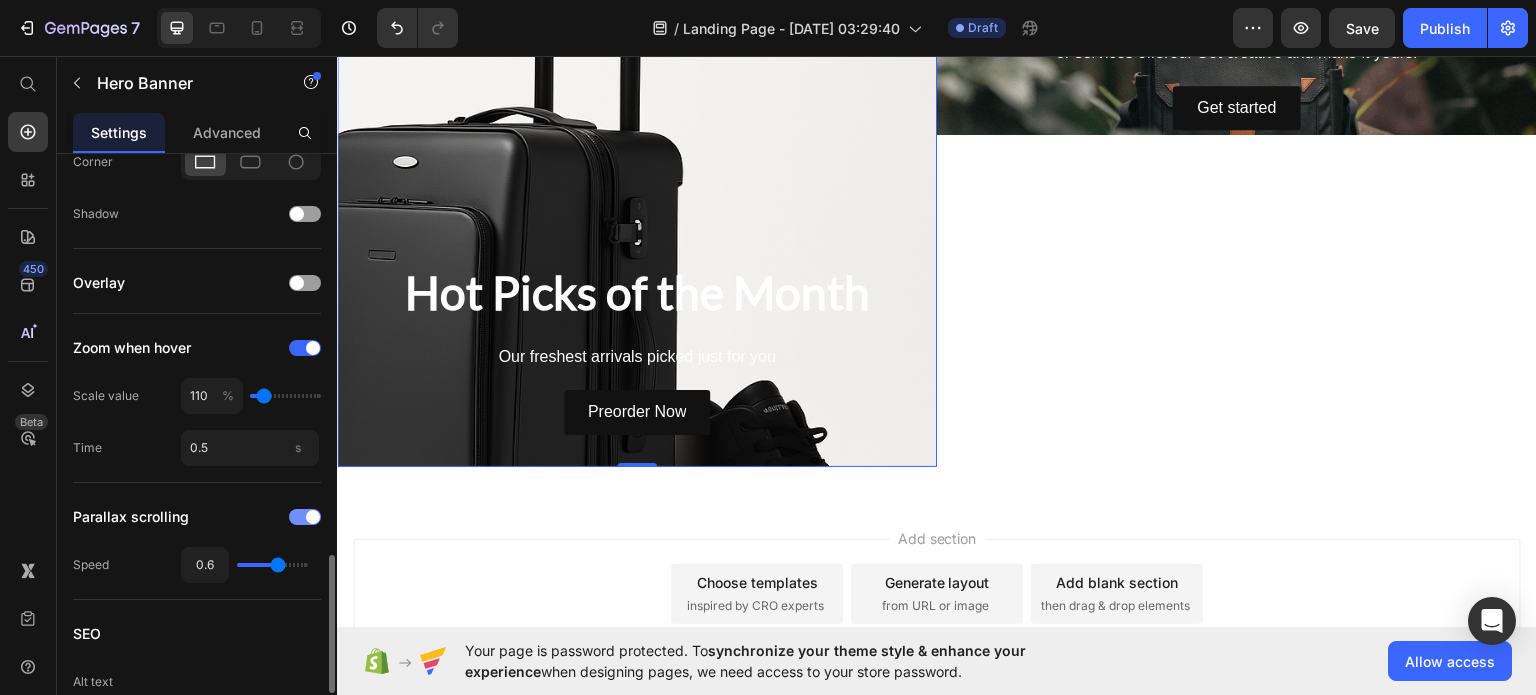 click at bounding box center [313, 517] 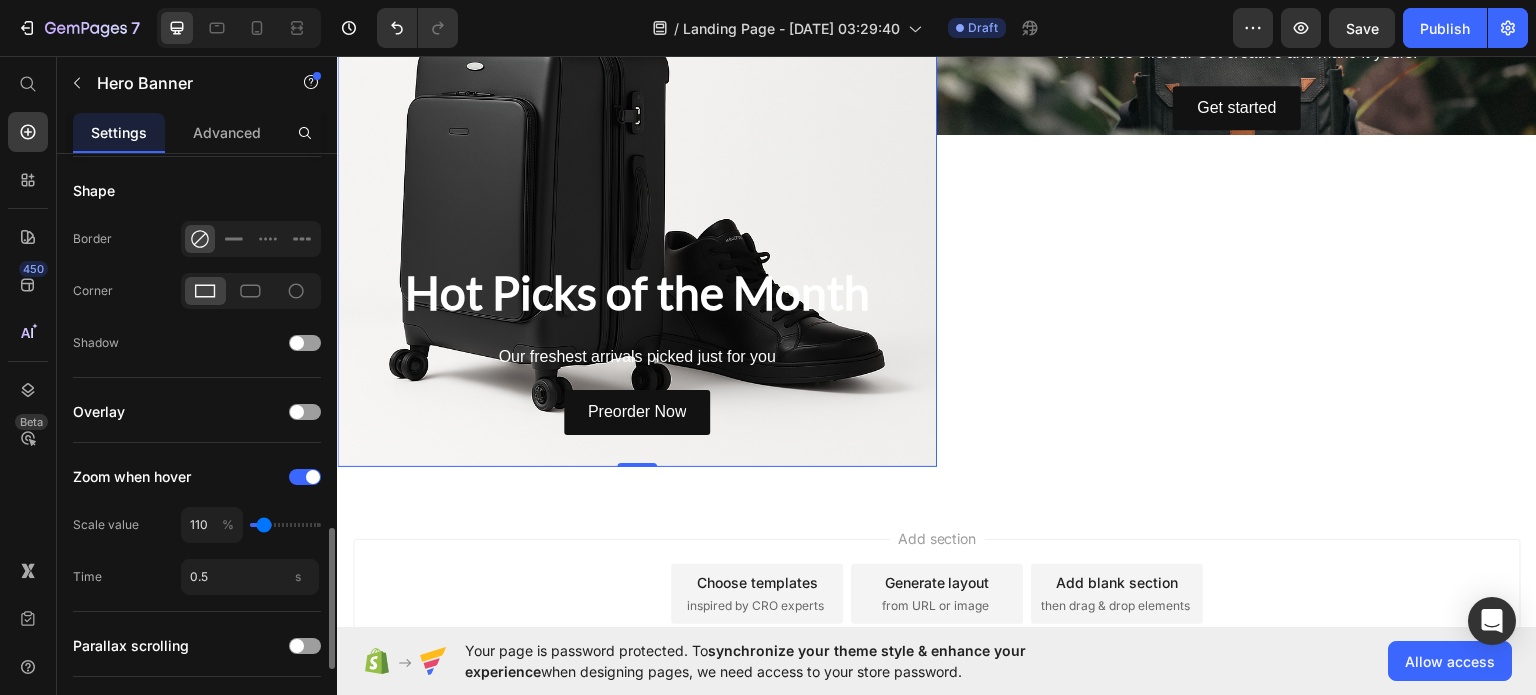 scroll, scrollTop: 1573, scrollLeft: 0, axis: vertical 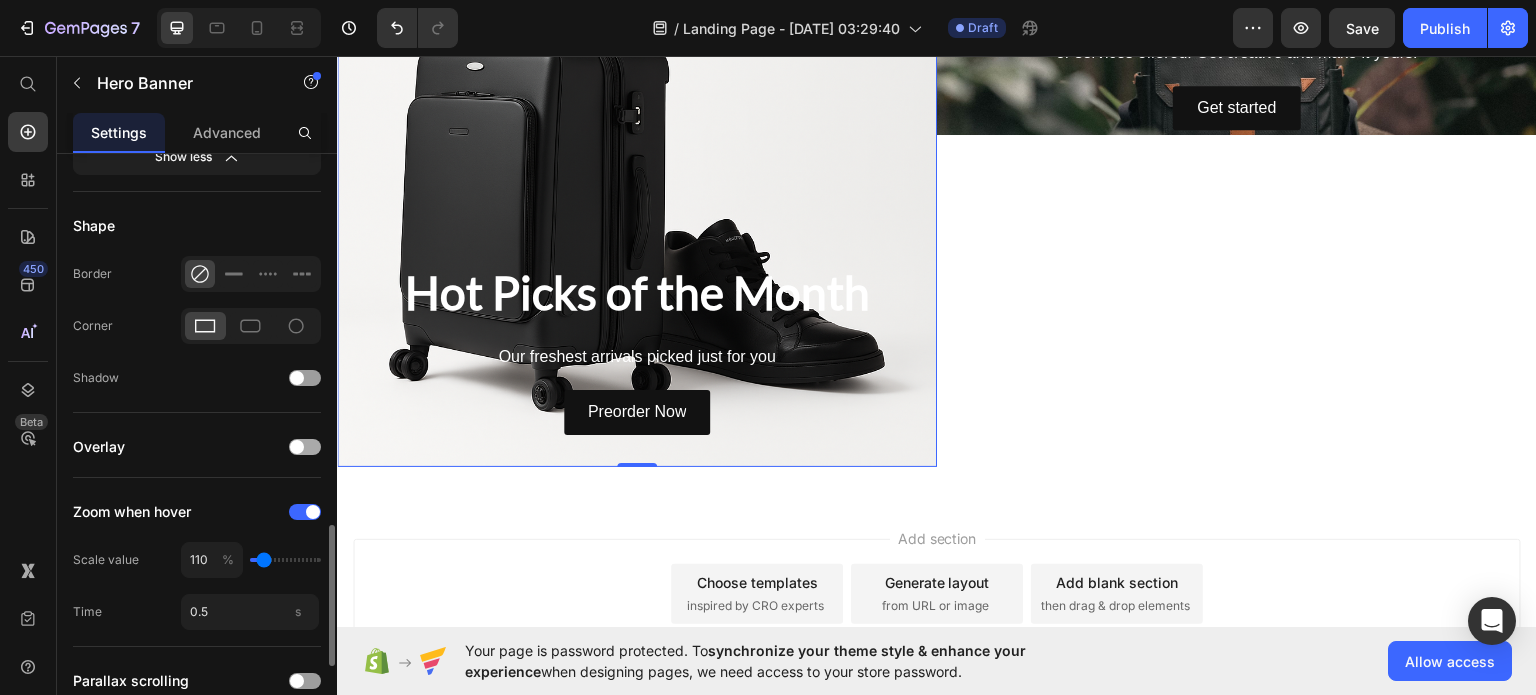 click at bounding box center (297, 447) 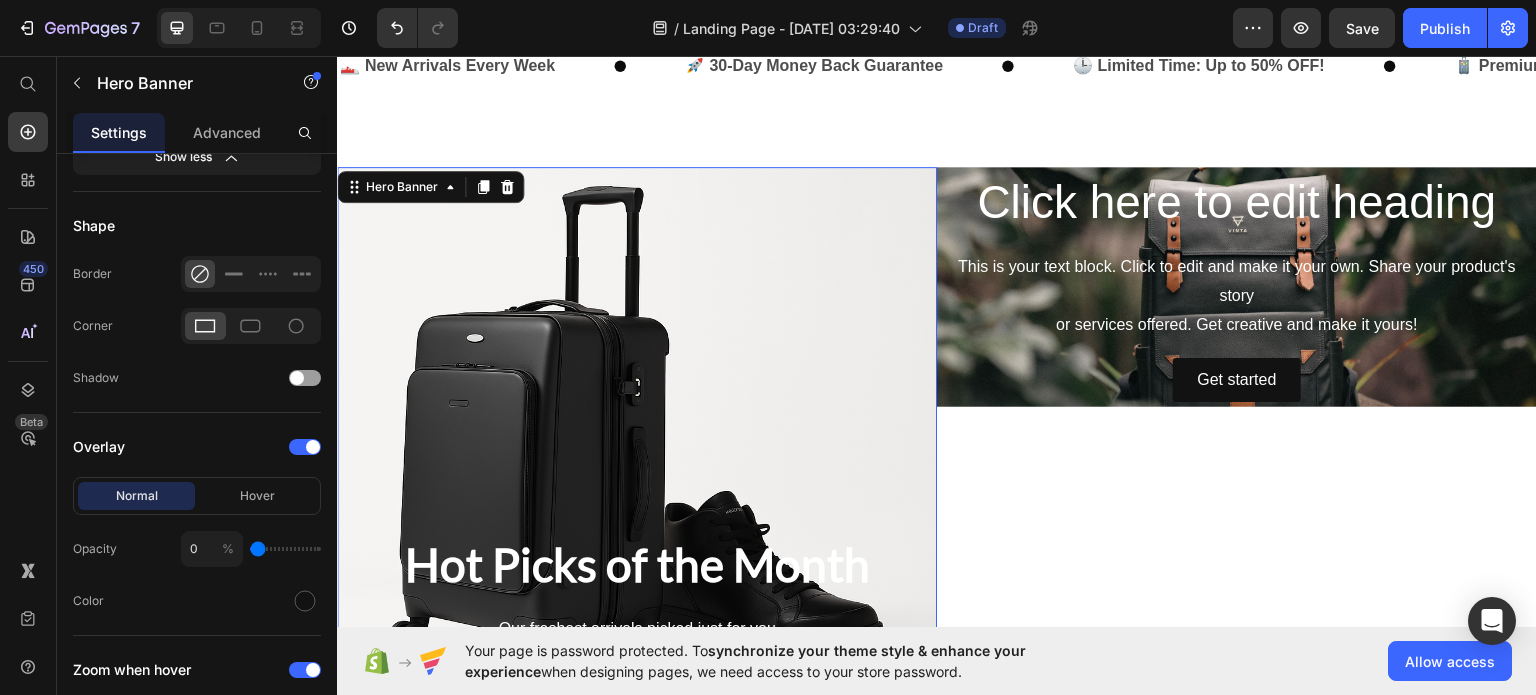 scroll, scrollTop: 670, scrollLeft: 0, axis: vertical 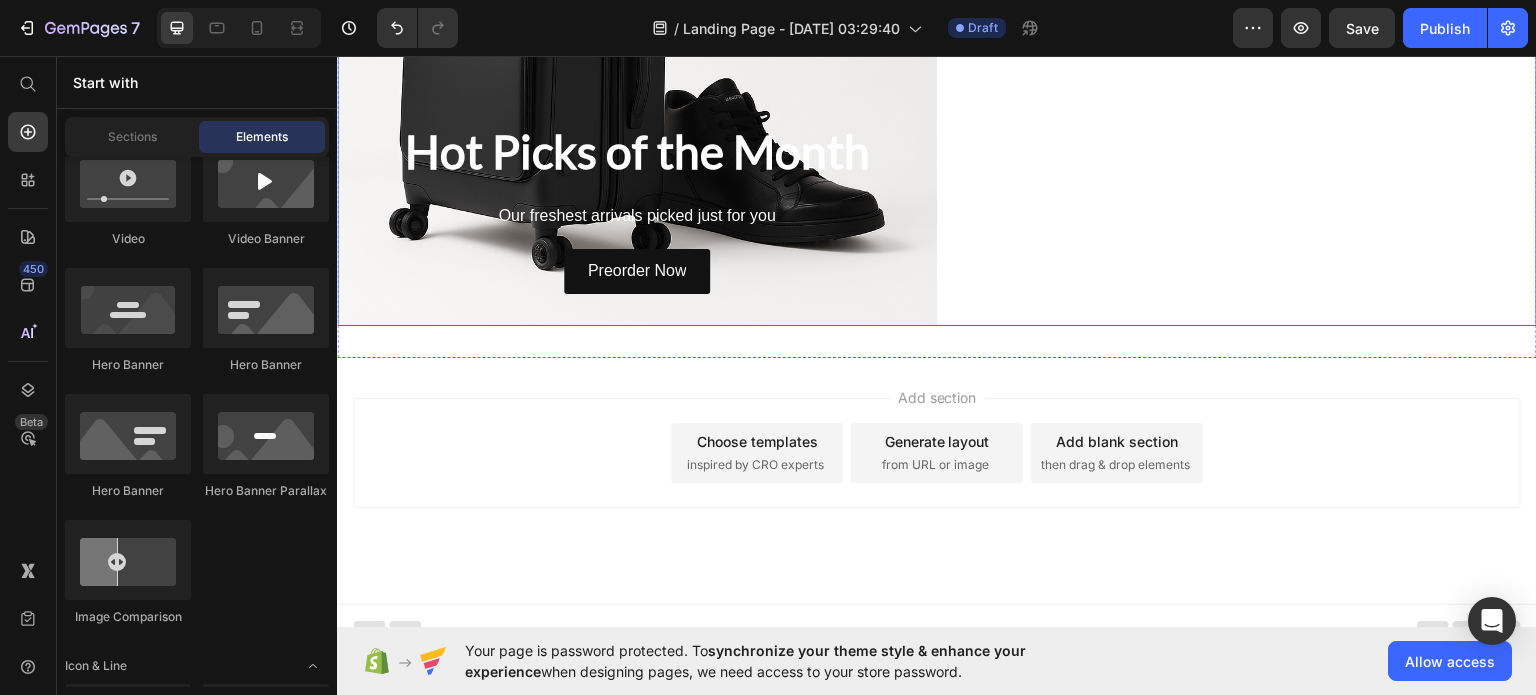drag, startPoint x: 894, startPoint y: 358, endPoint x: 1139, endPoint y: 278, distance: 257.73047 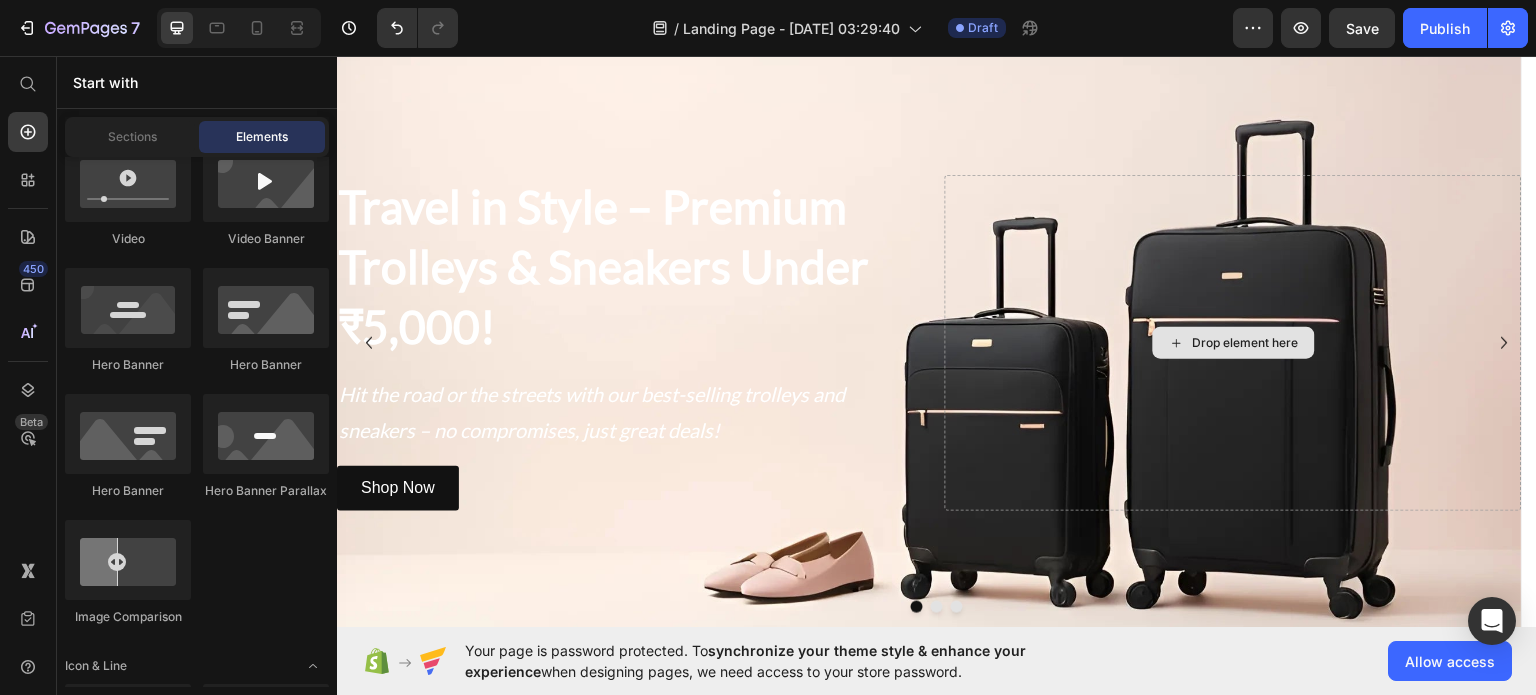 scroll, scrollTop: 39, scrollLeft: 0, axis: vertical 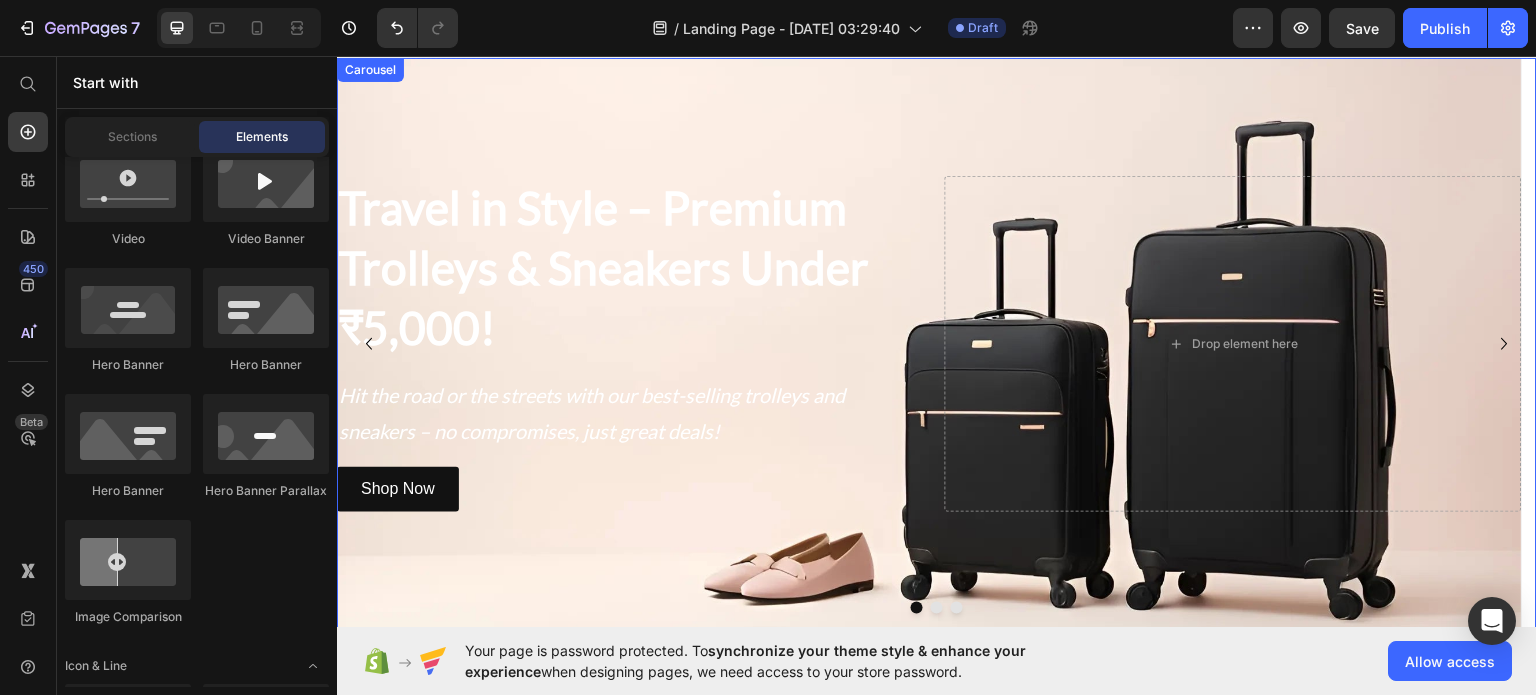 click 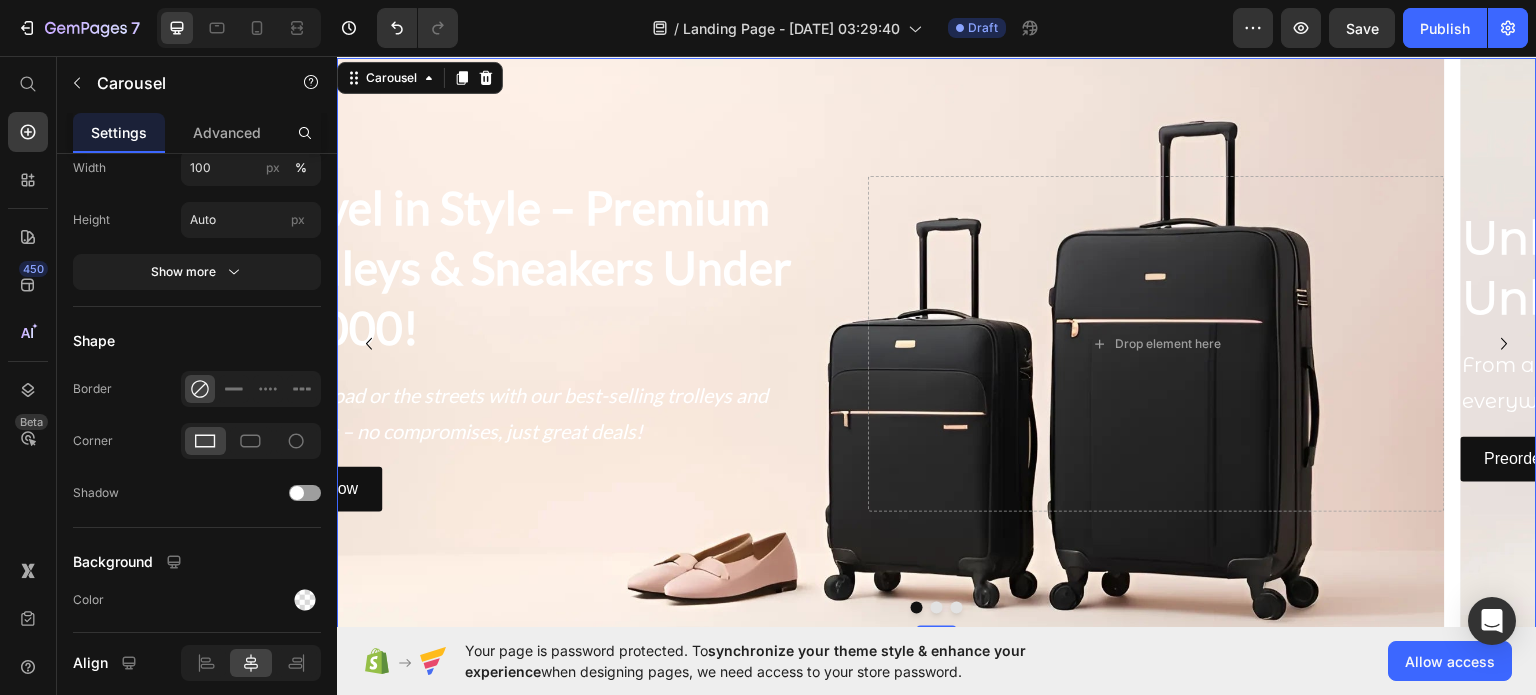 scroll, scrollTop: 0, scrollLeft: 0, axis: both 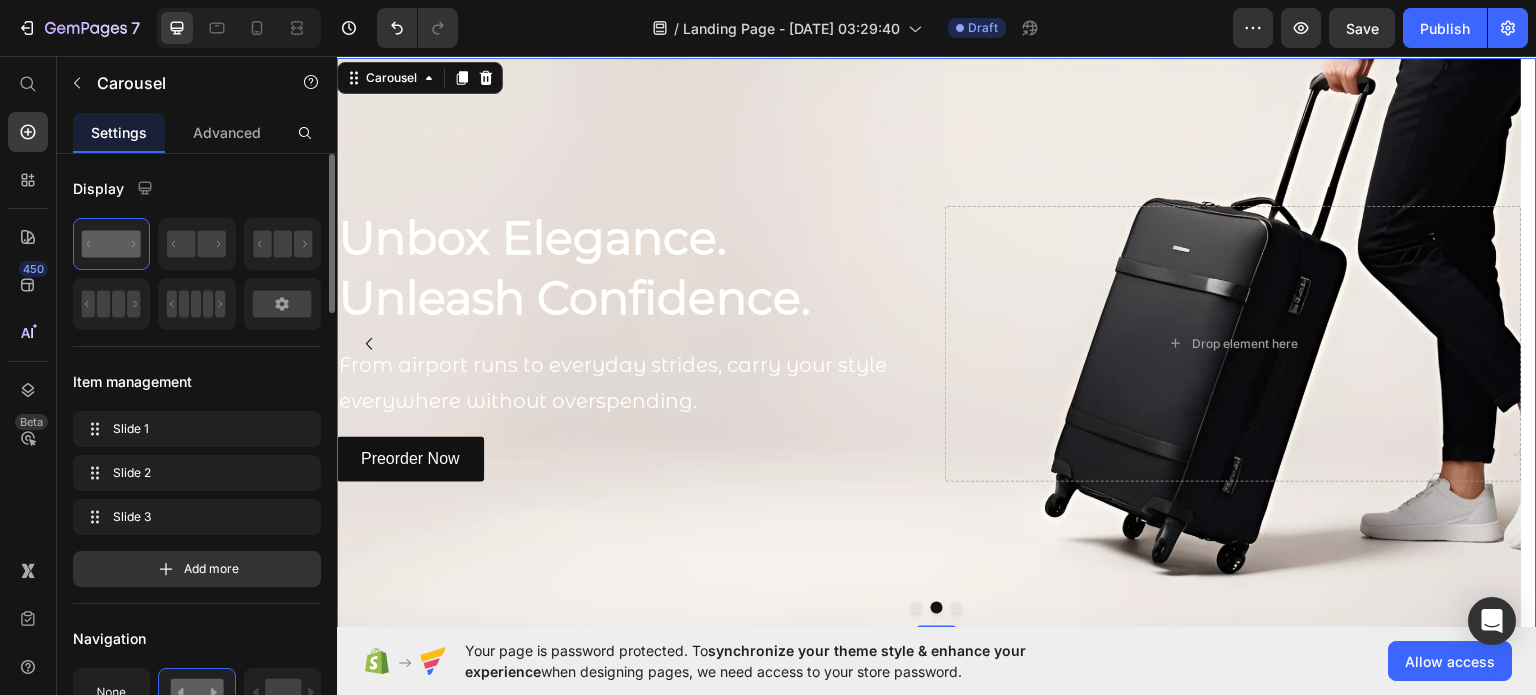 click 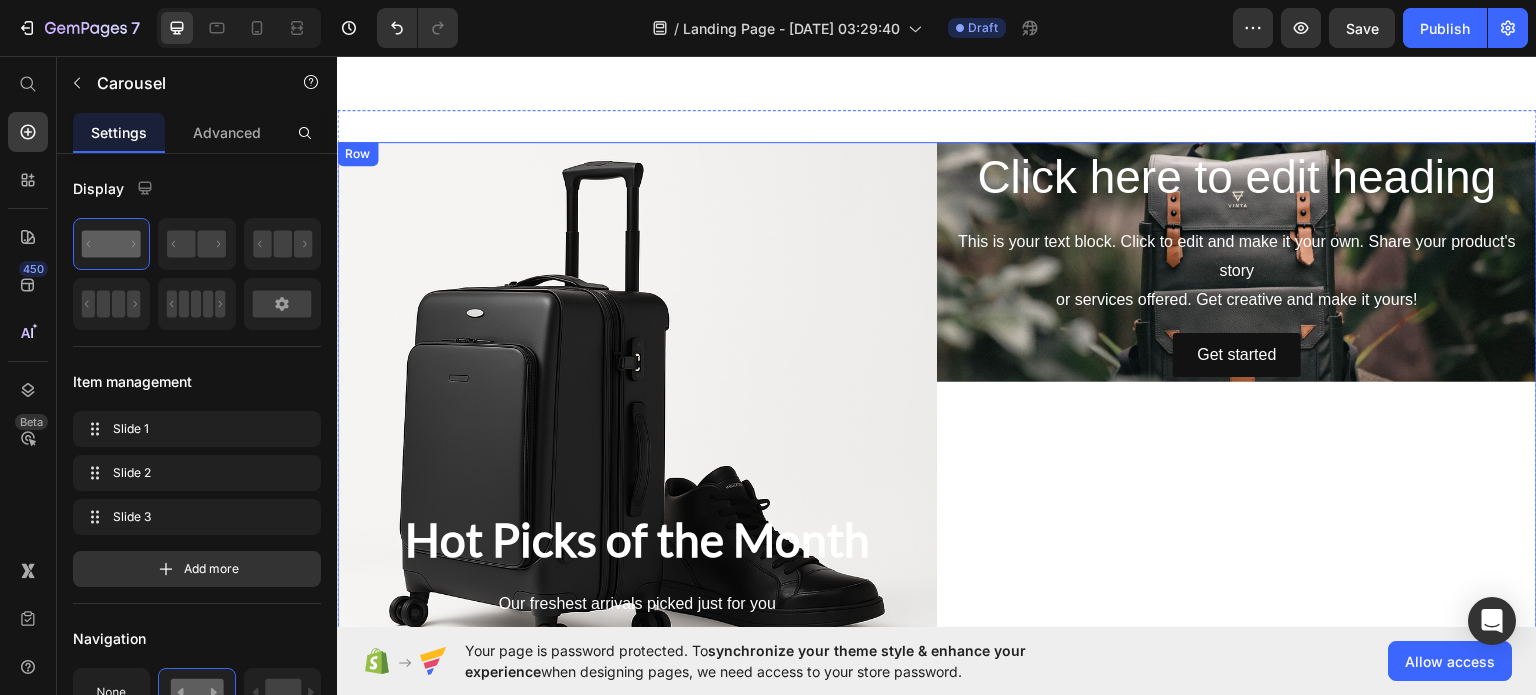 scroll, scrollTop: 692, scrollLeft: 0, axis: vertical 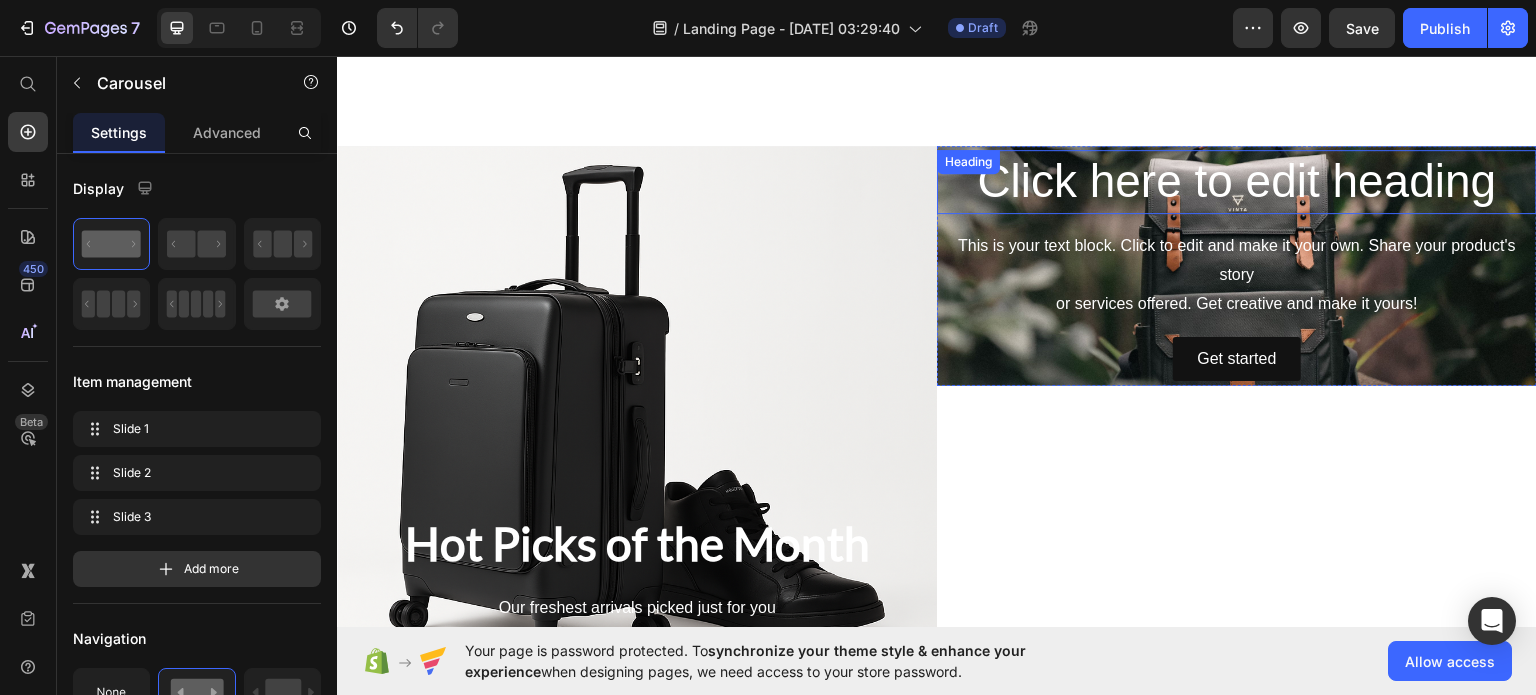 click on "Click here to edit heading" at bounding box center [1237, 181] 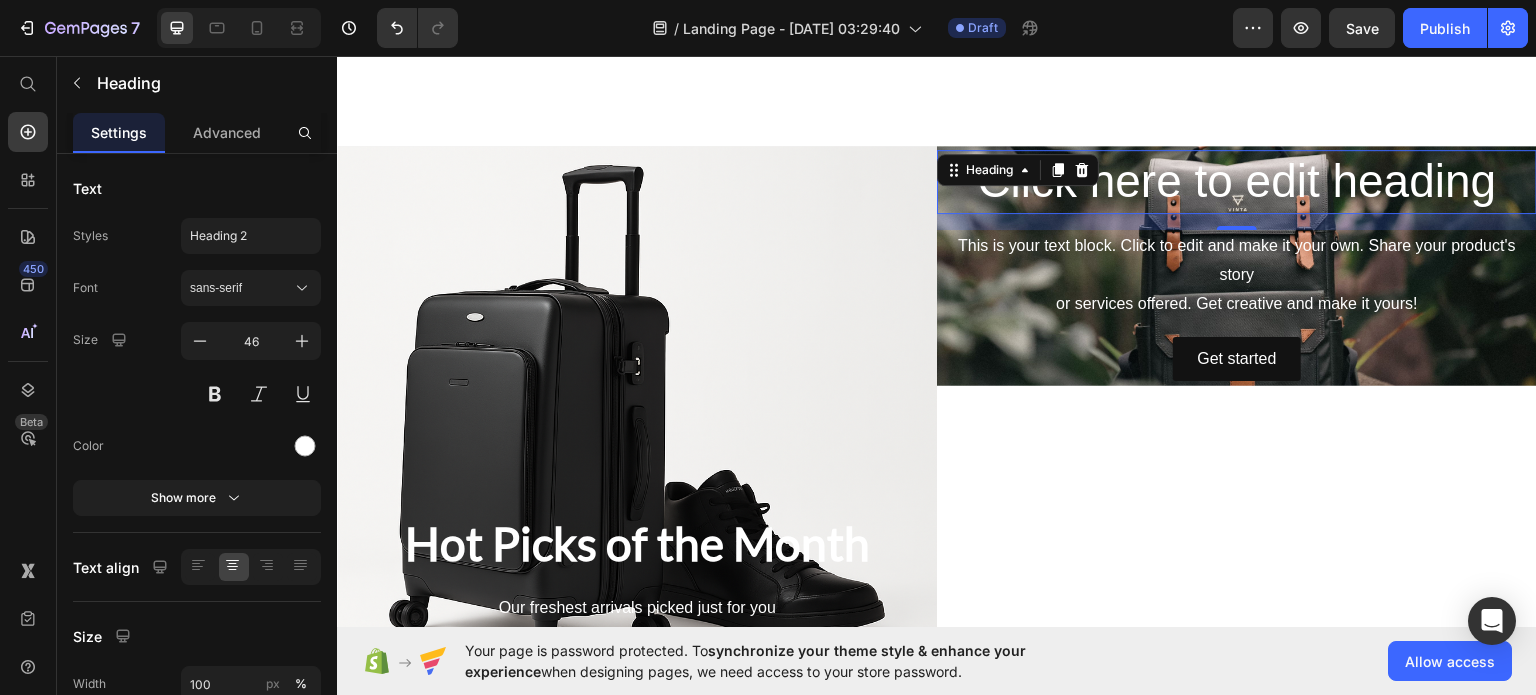 click on "Click here to edit heading" at bounding box center (1237, 181) 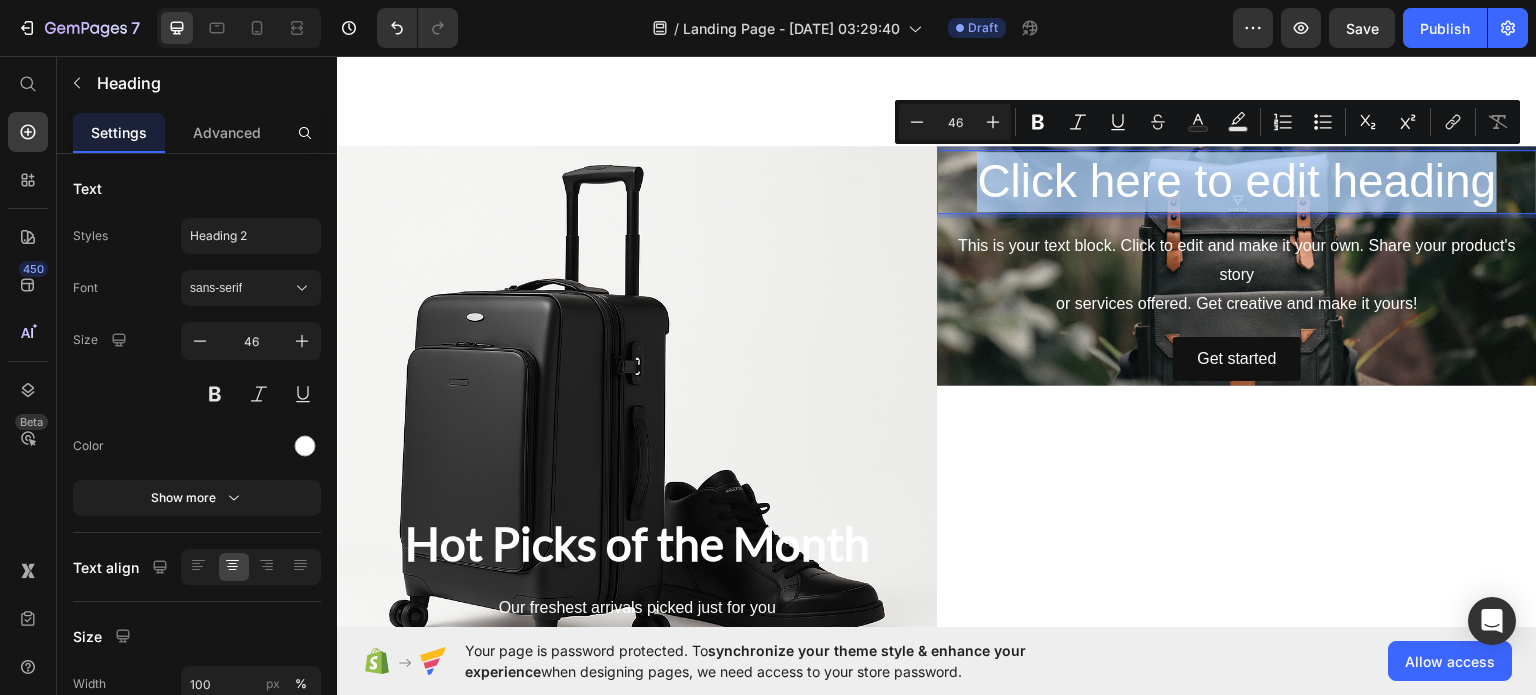 drag, startPoint x: 1484, startPoint y: 177, endPoint x: 974, endPoint y: 190, distance: 510.16565 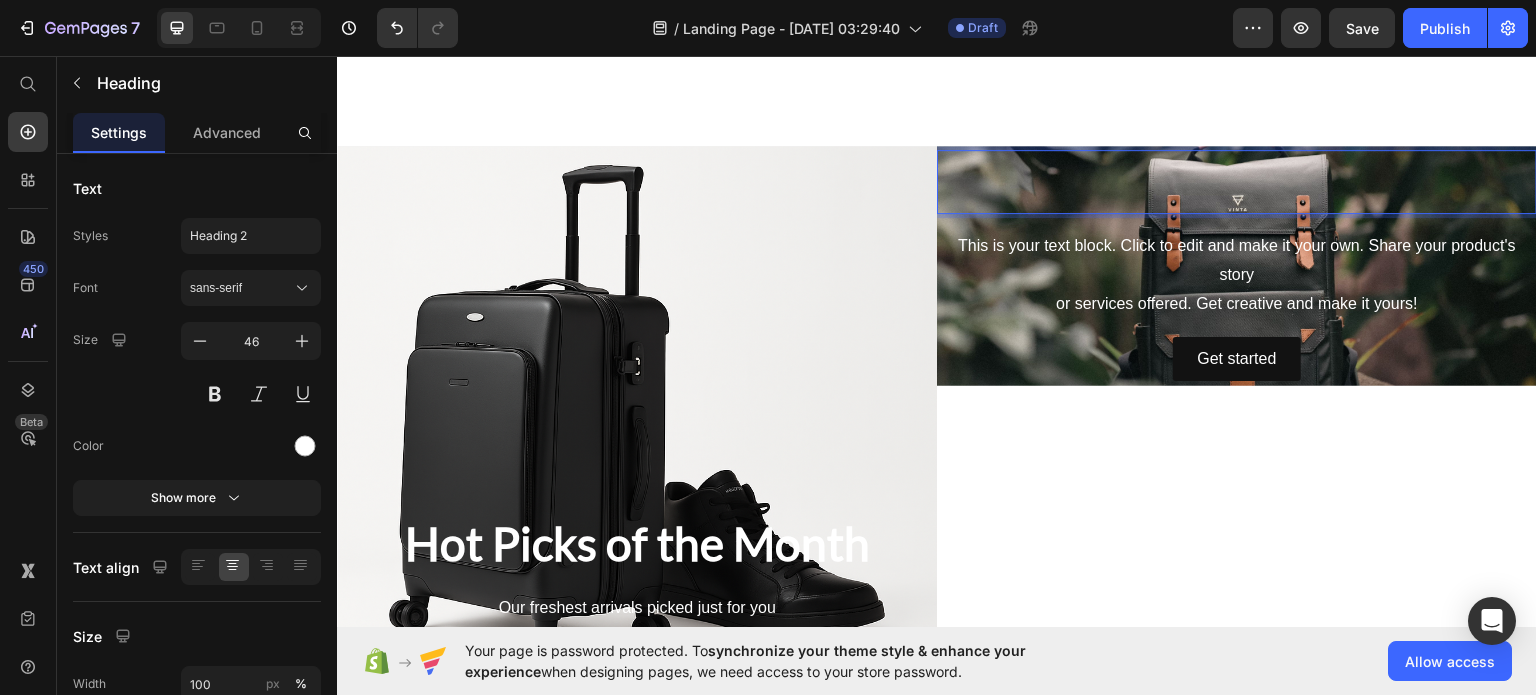 scroll, scrollTop: 663, scrollLeft: 0, axis: vertical 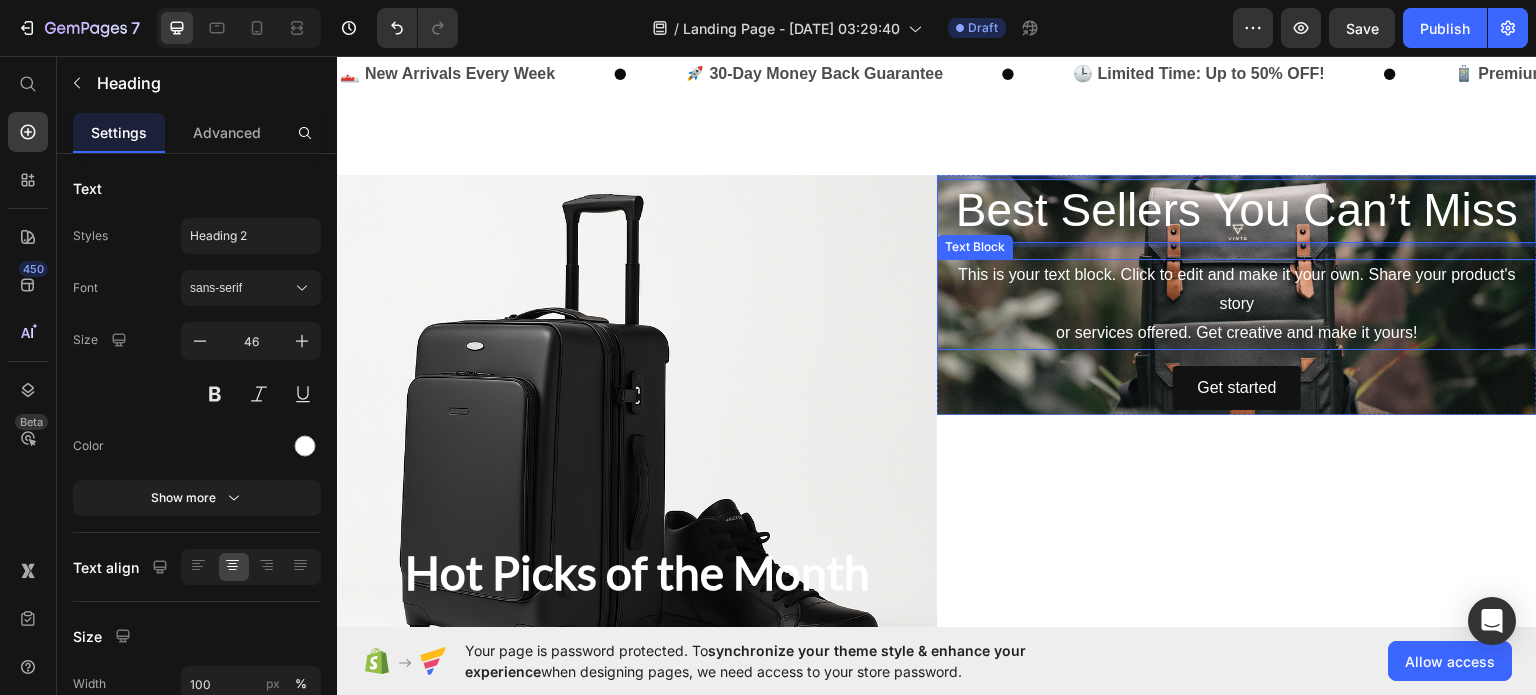 click on "This is your text block. Click to edit and make it your own. Share your product's story                   or services offered. Get creative and make it yours!" at bounding box center [1237, 303] 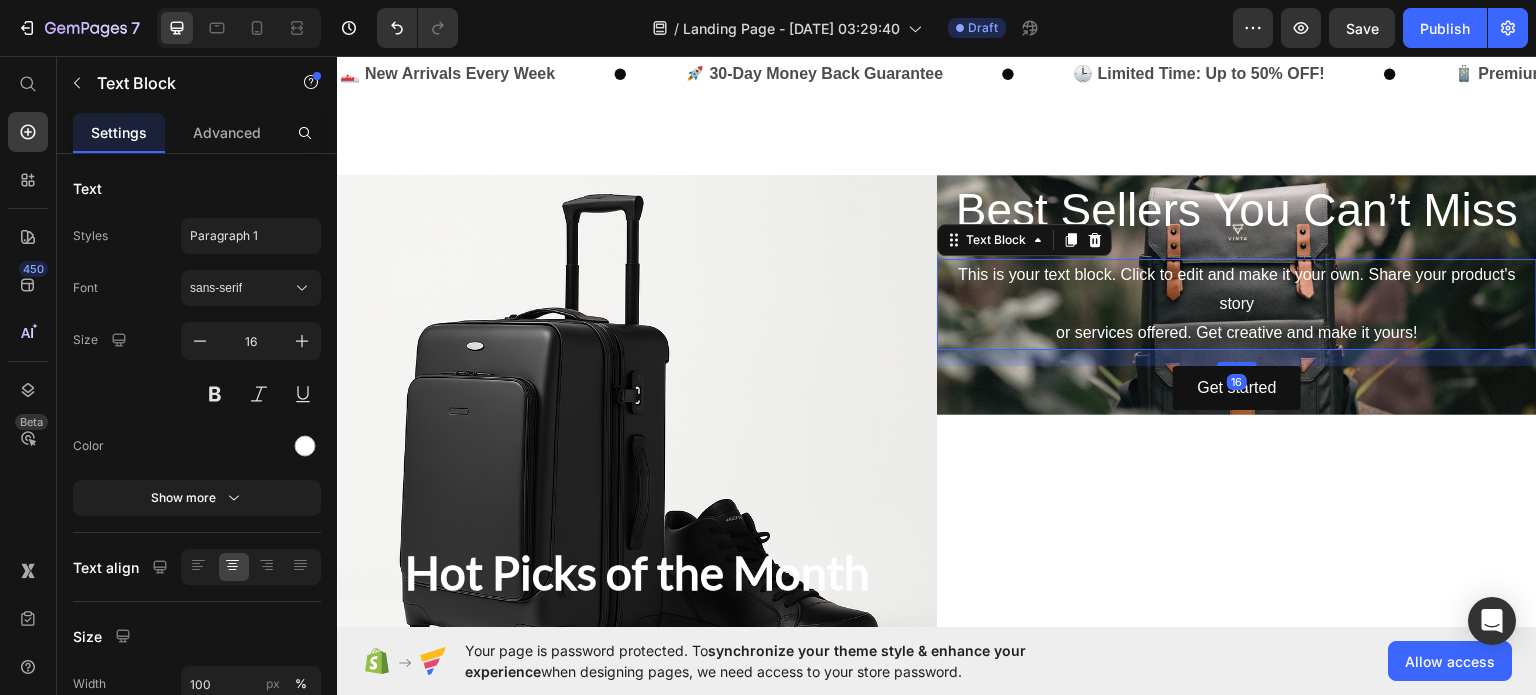 click on "This is your text block. Click to edit and make it your own. Share your product's story or services offered. Get creative and make it yours!" at bounding box center (1237, 303) 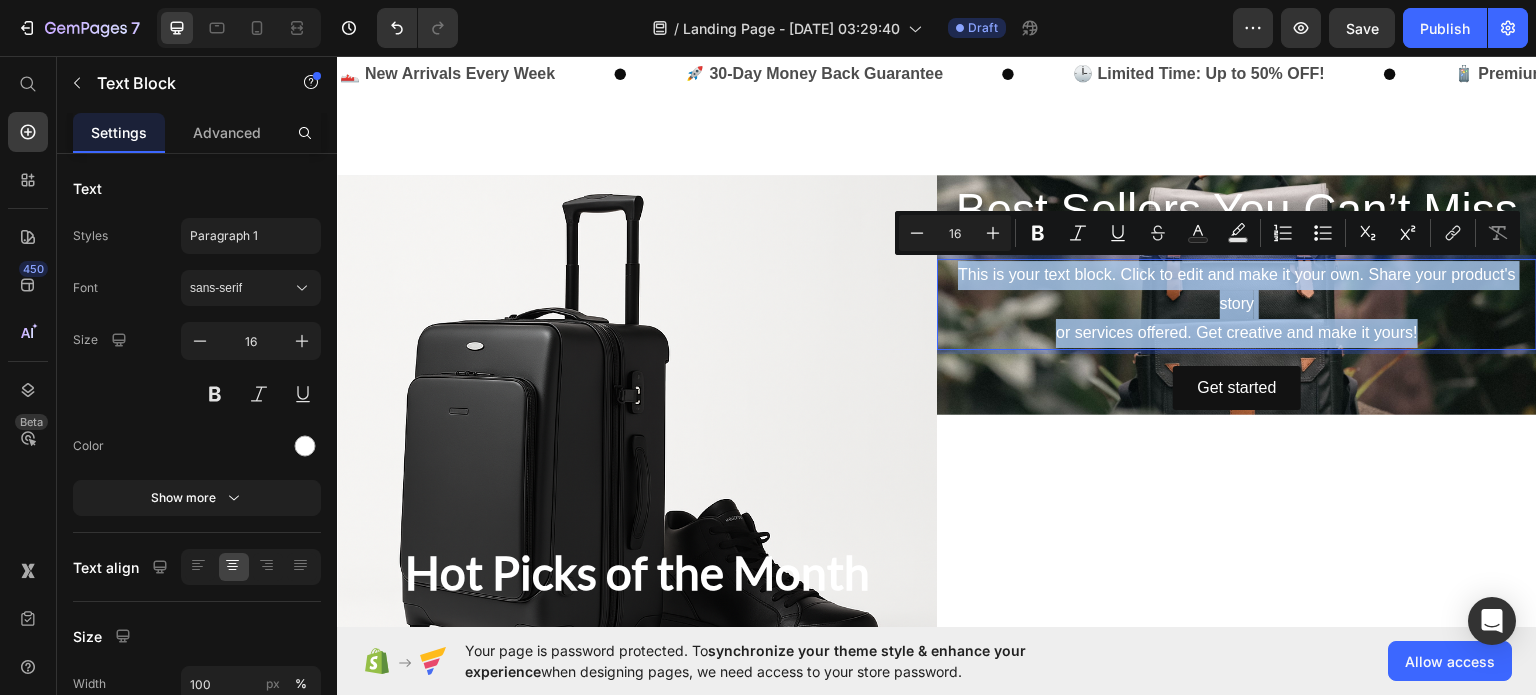 drag, startPoint x: 1425, startPoint y: 330, endPoint x: 939, endPoint y: 279, distance: 488.6686 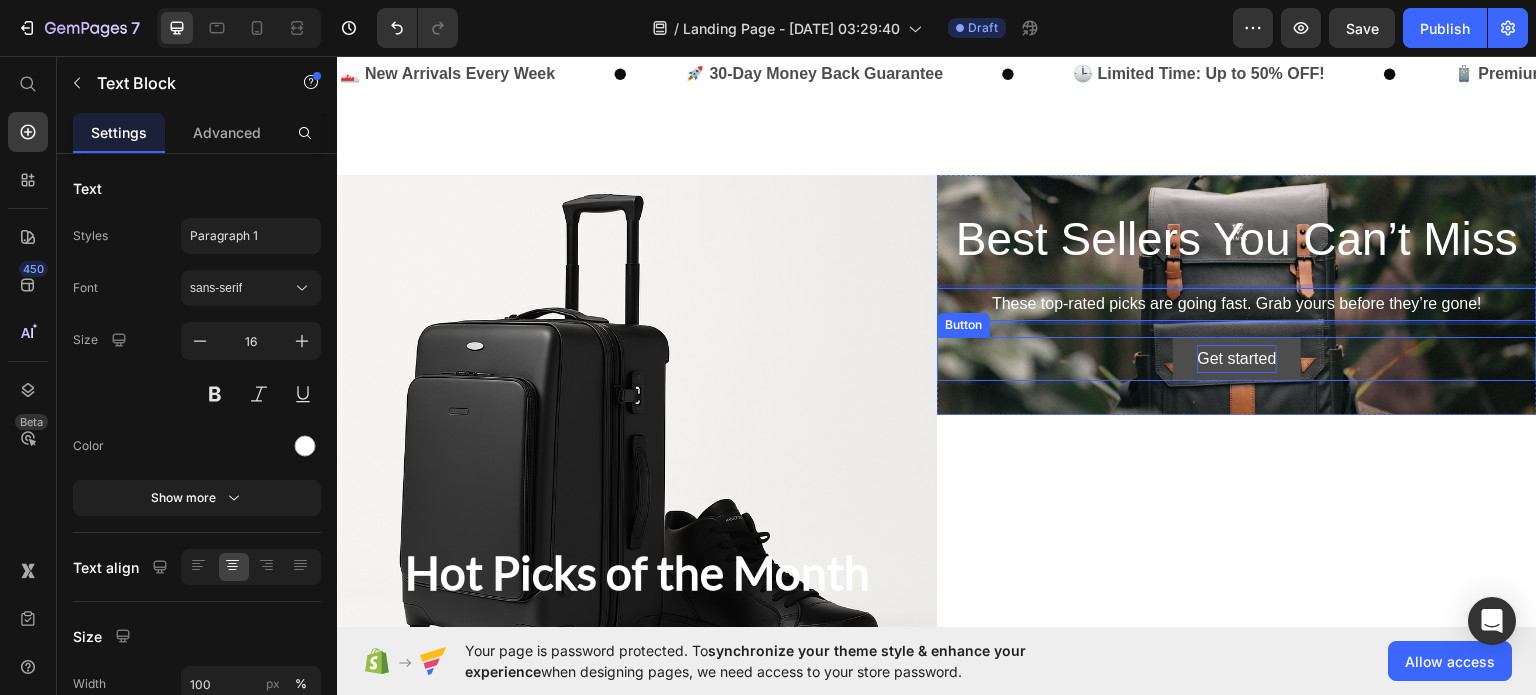 click on "Get started" at bounding box center [1236, 358] 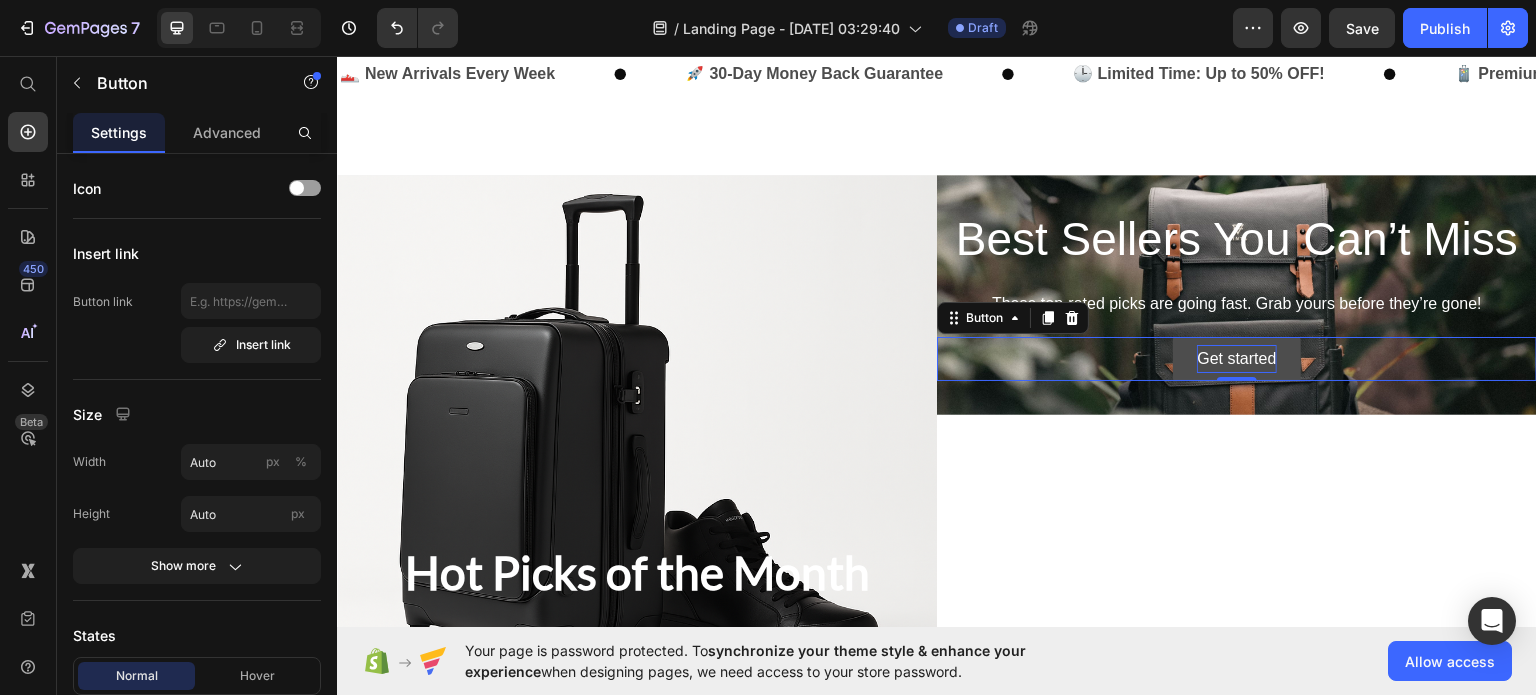 click on "Get started" at bounding box center [1236, 358] 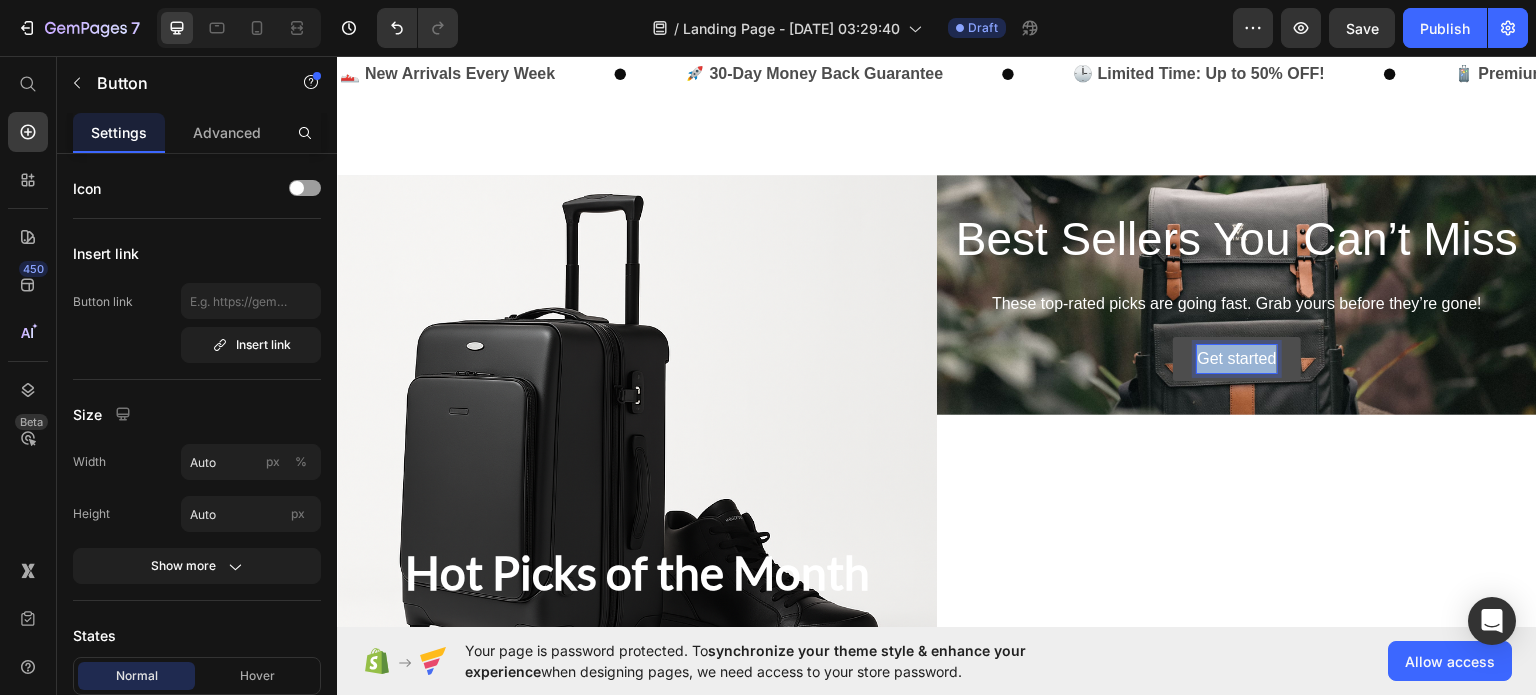 drag, startPoint x: 1262, startPoint y: 355, endPoint x: 1171, endPoint y: 354, distance: 91.00549 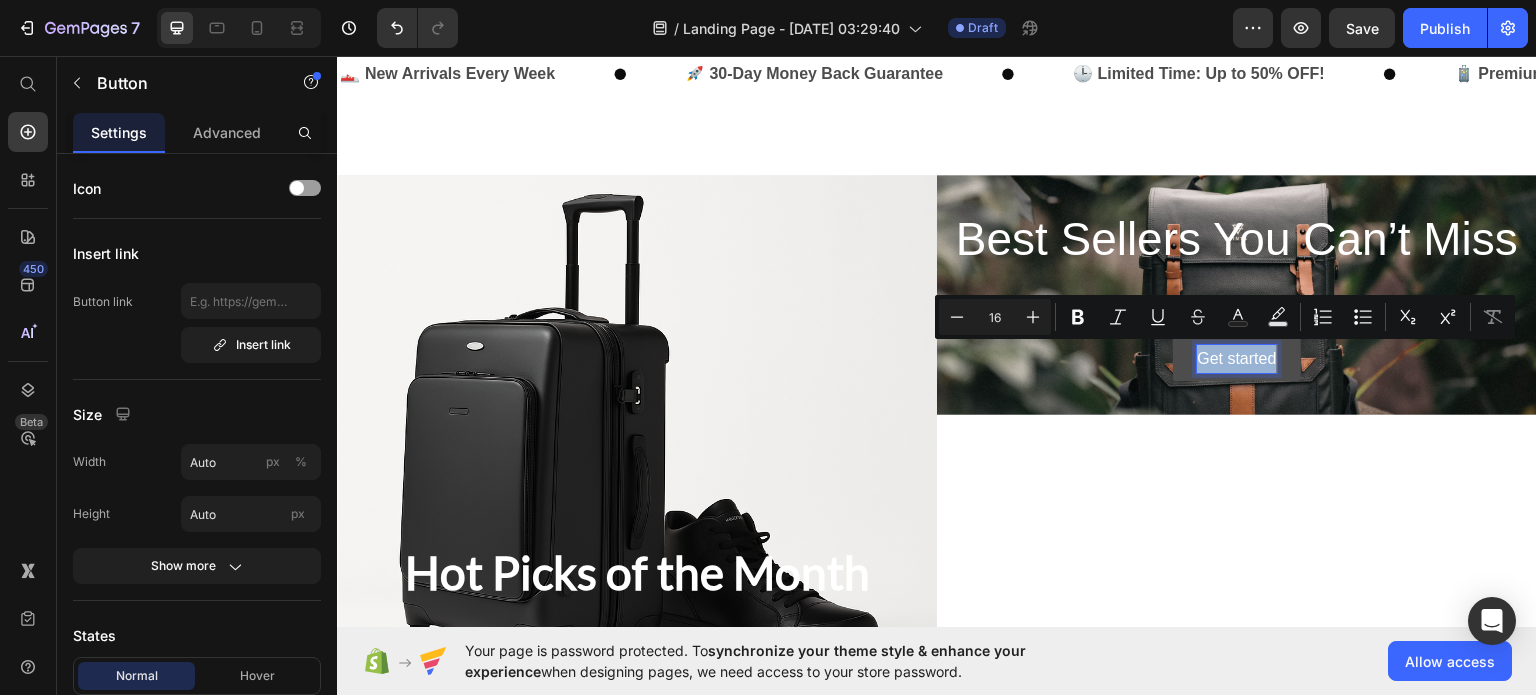 click on "Get started" at bounding box center (1236, 358) 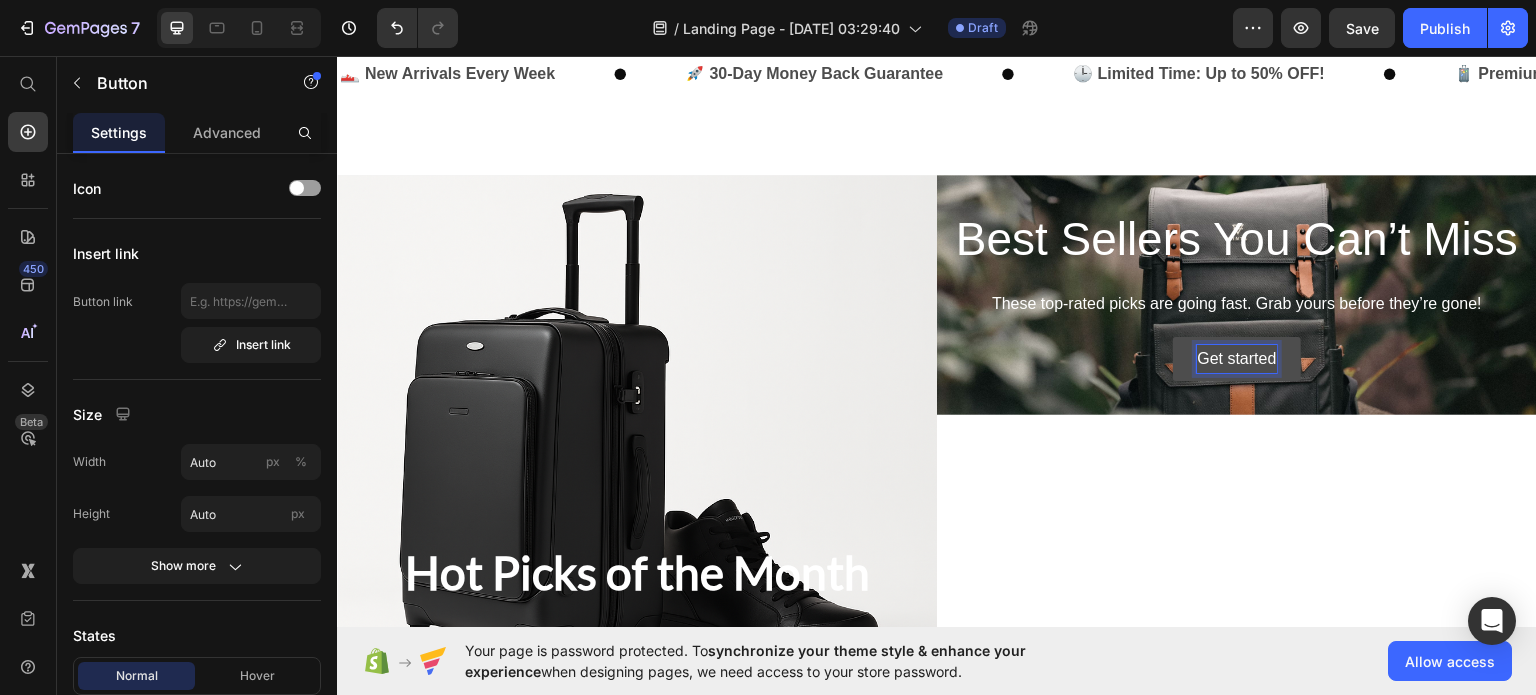 click on "Get started" at bounding box center [1236, 358] 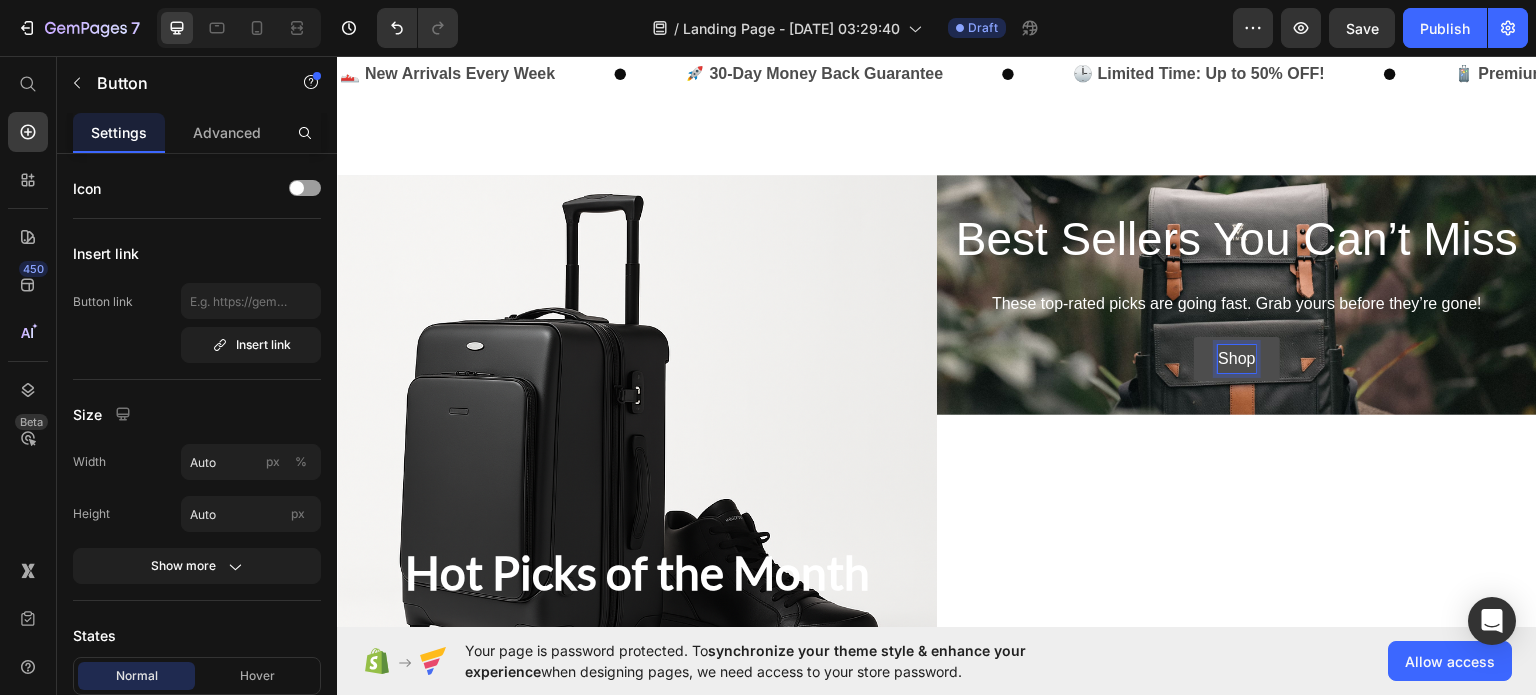 click on "Shop" at bounding box center (1236, 358) 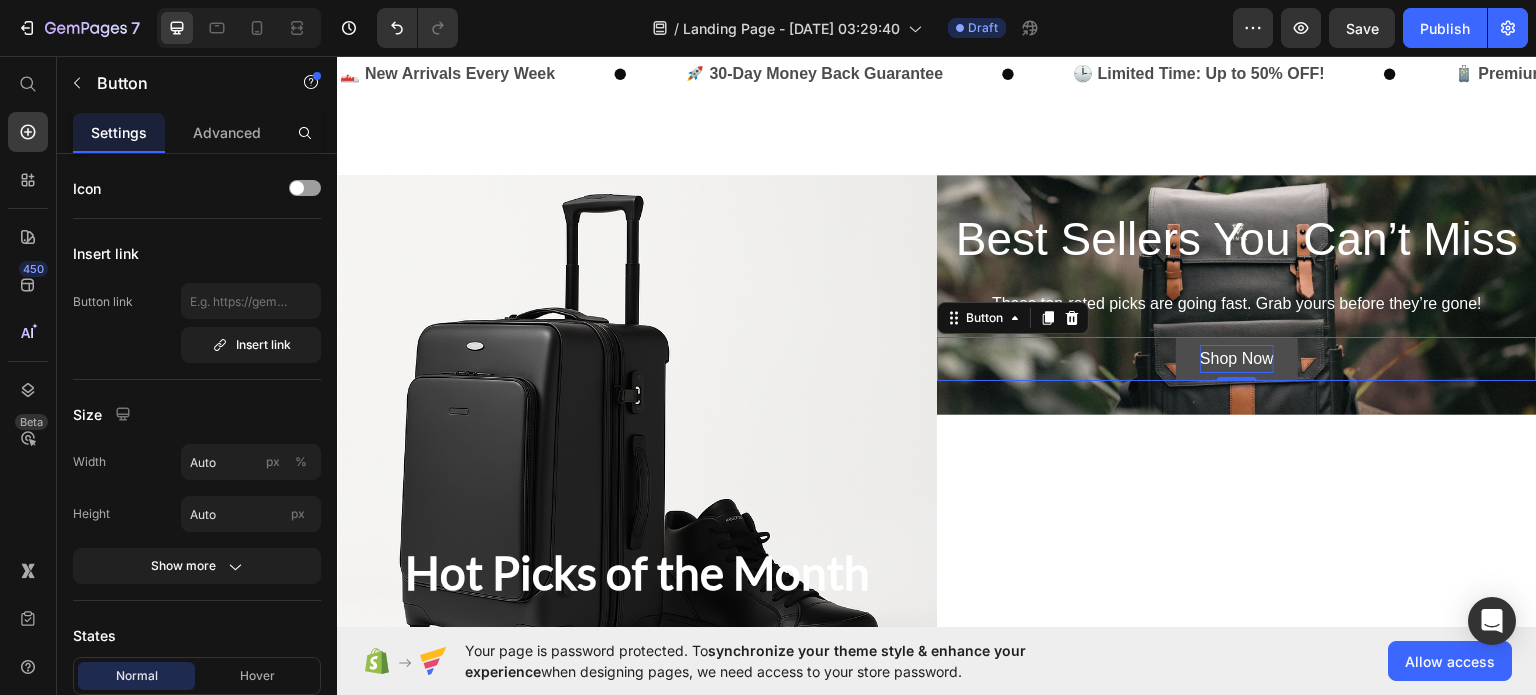 click on "Shop Now Button   0" at bounding box center [1237, 358] 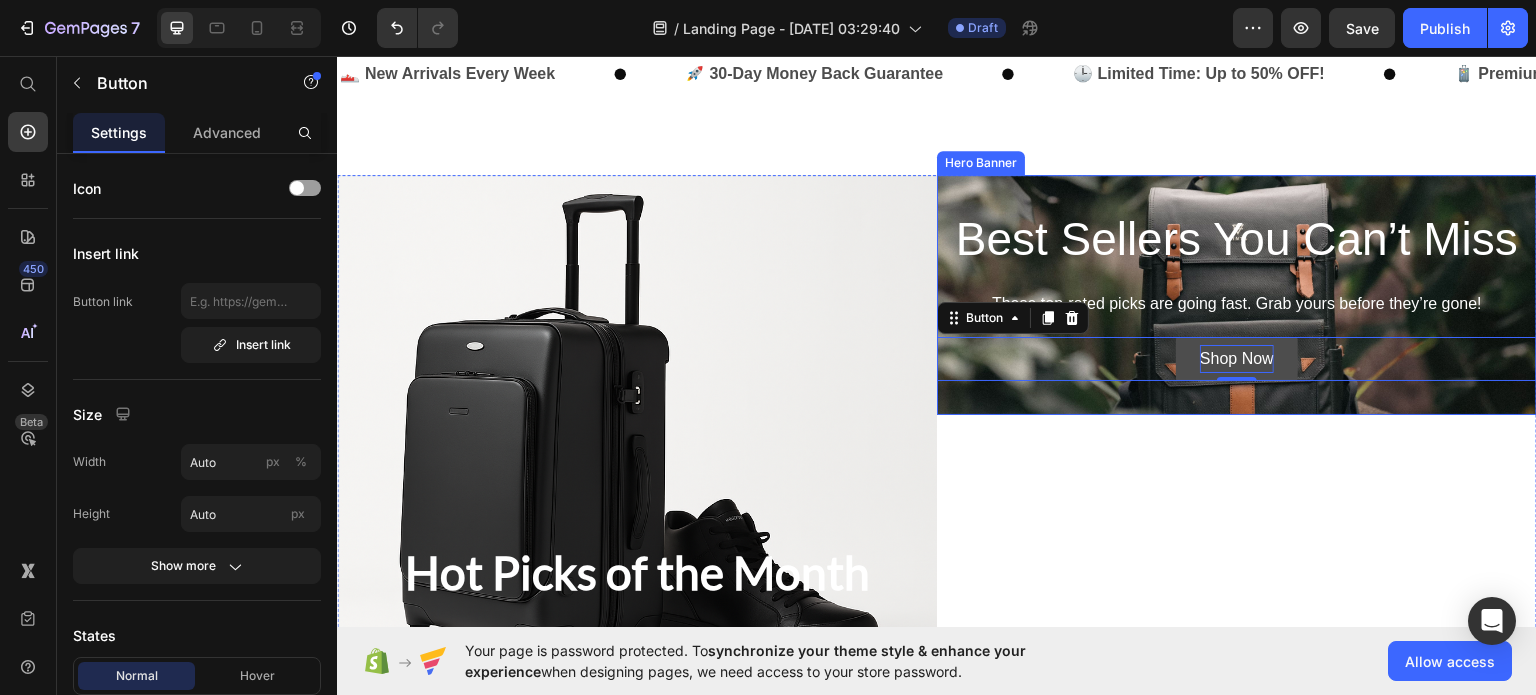 click on "Best Sellers You Can’t Miss Heading These top-rated picks are going fast. Grab yours before they’re gone! Text Block Shop Now Button   0" at bounding box center [1237, 293] 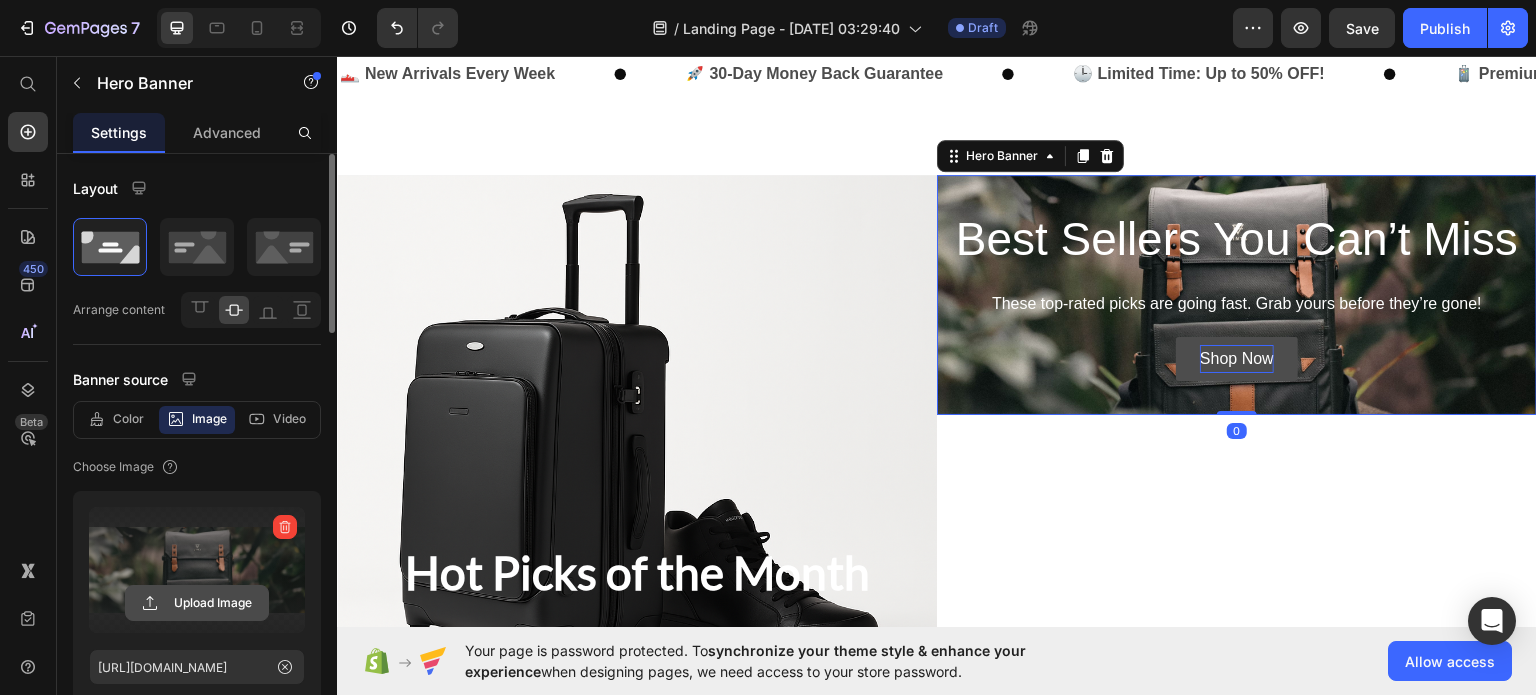 click 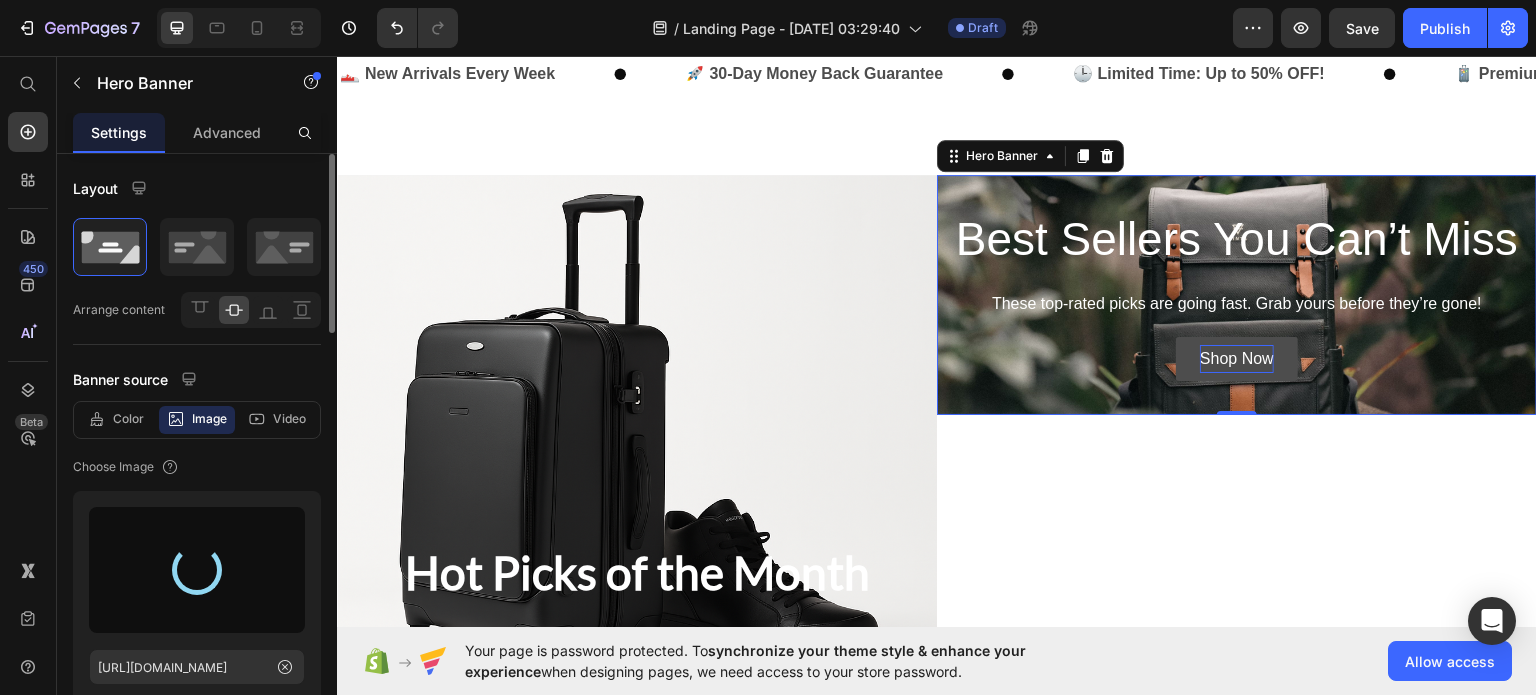 type on "https://cdn.shopify.com/s/files/1/0770/1823/5130/files/gempages_577154060990284788-f5d1878e-3221-4a91-a876-fcc448531601.webp" 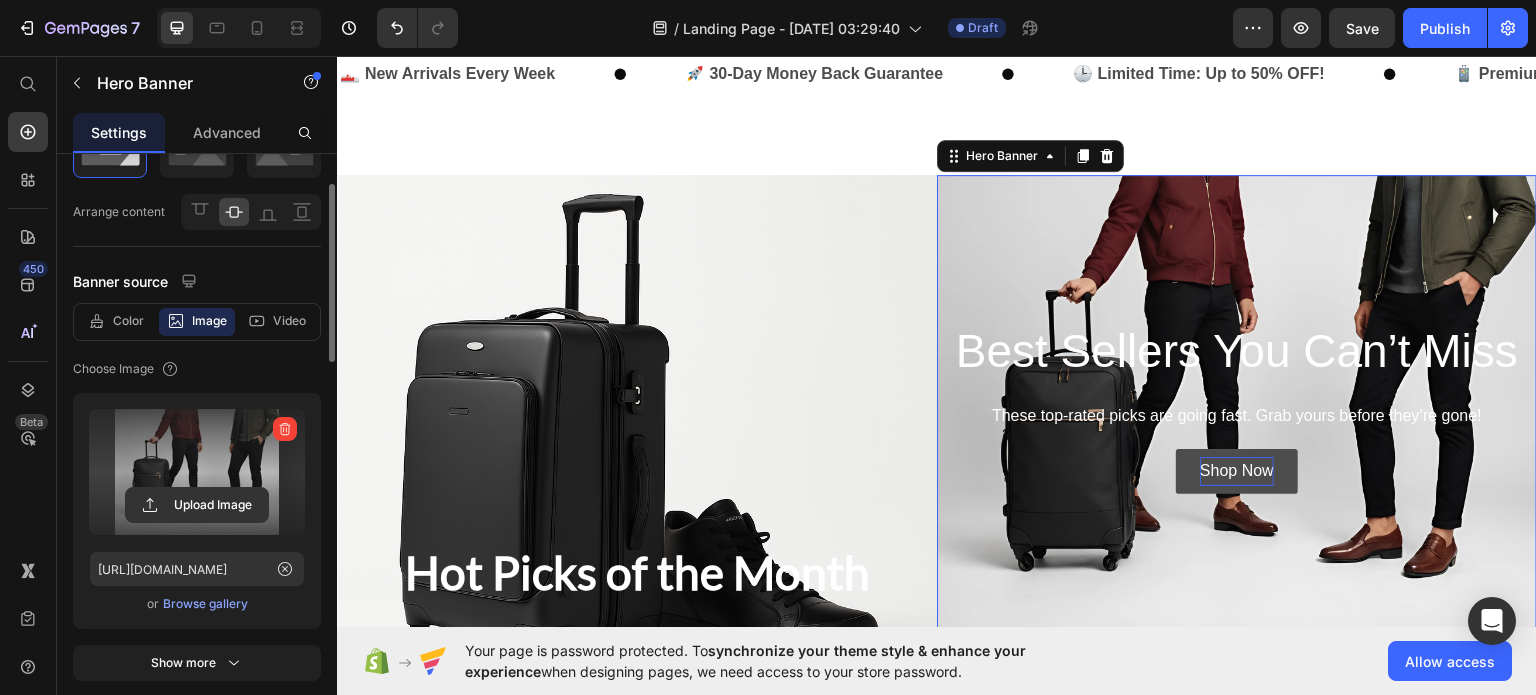 scroll, scrollTop: 99, scrollLeft: 0, axis: vertical 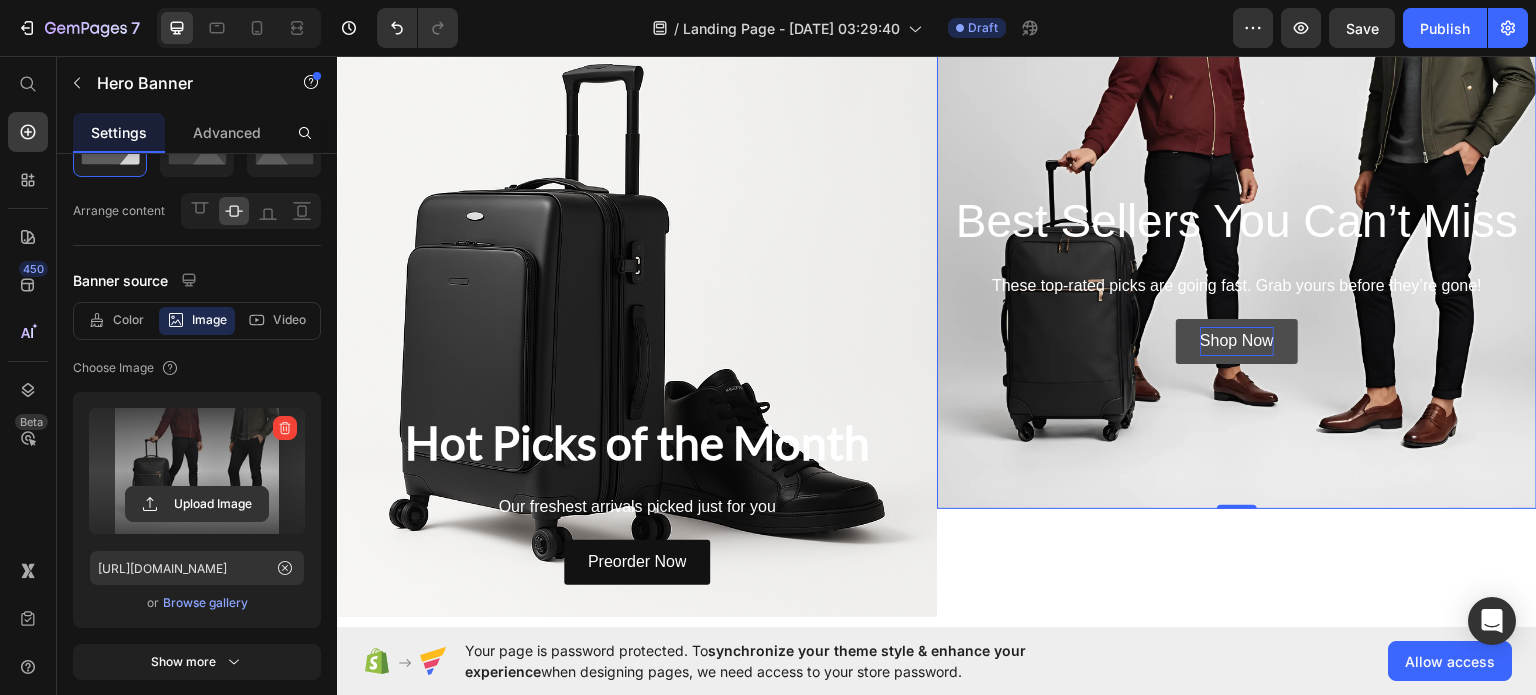 click at bounding box center [197, 471] 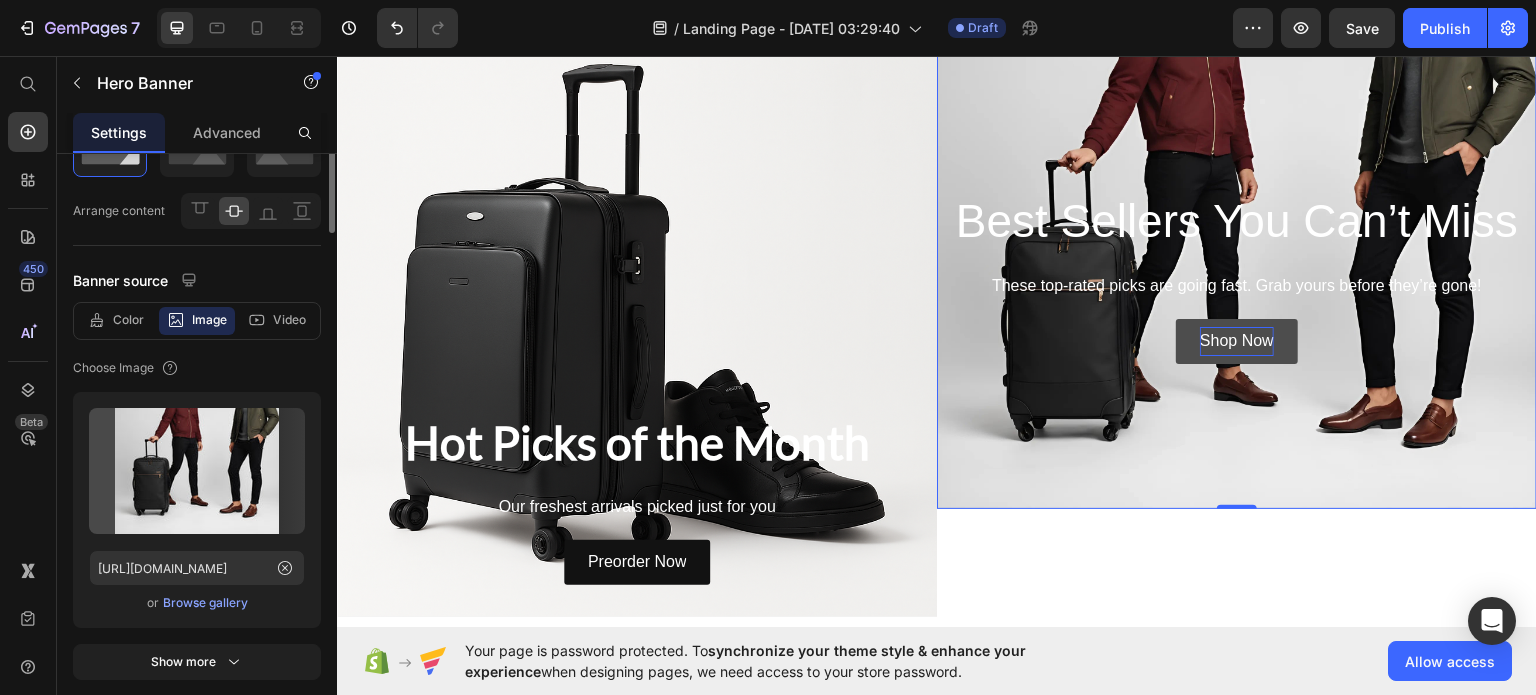 scroll, scrollTop: 0, scrollLeft: 0, axis: both 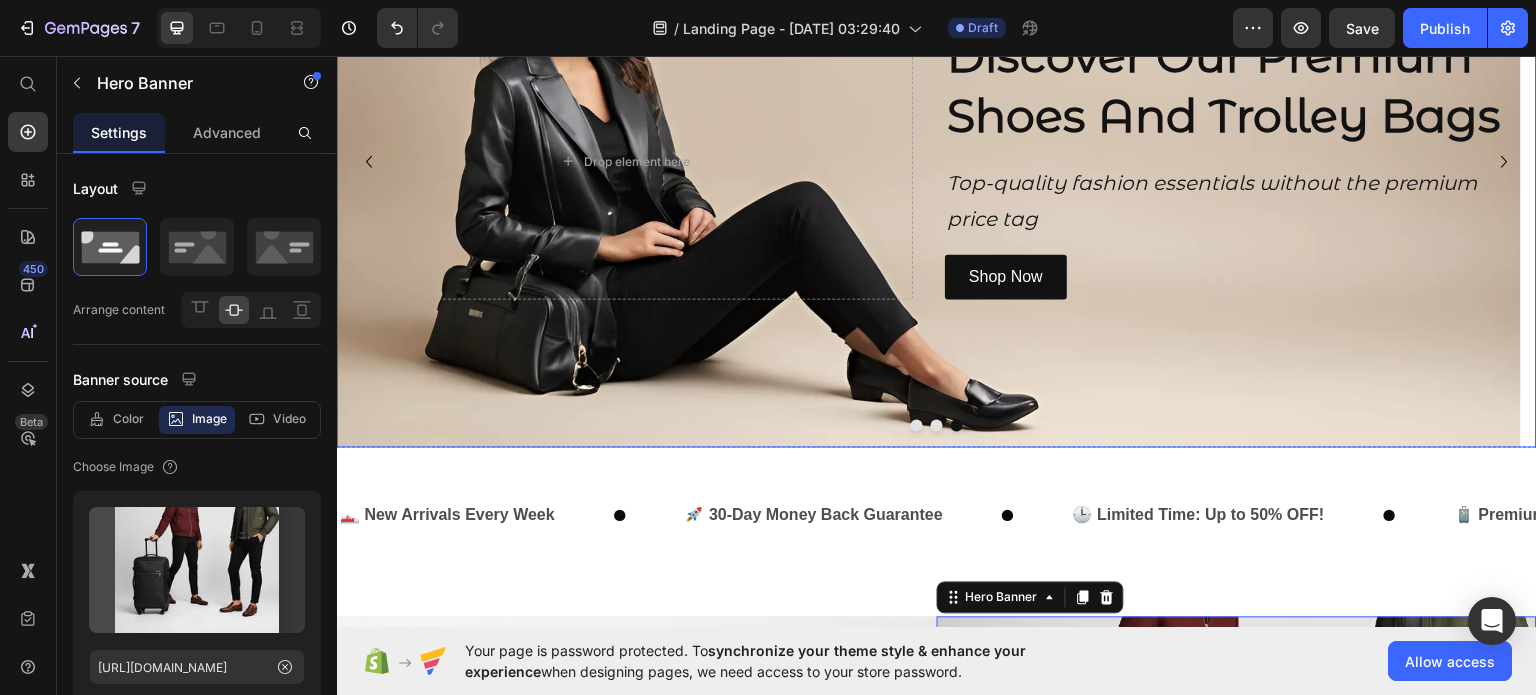 click 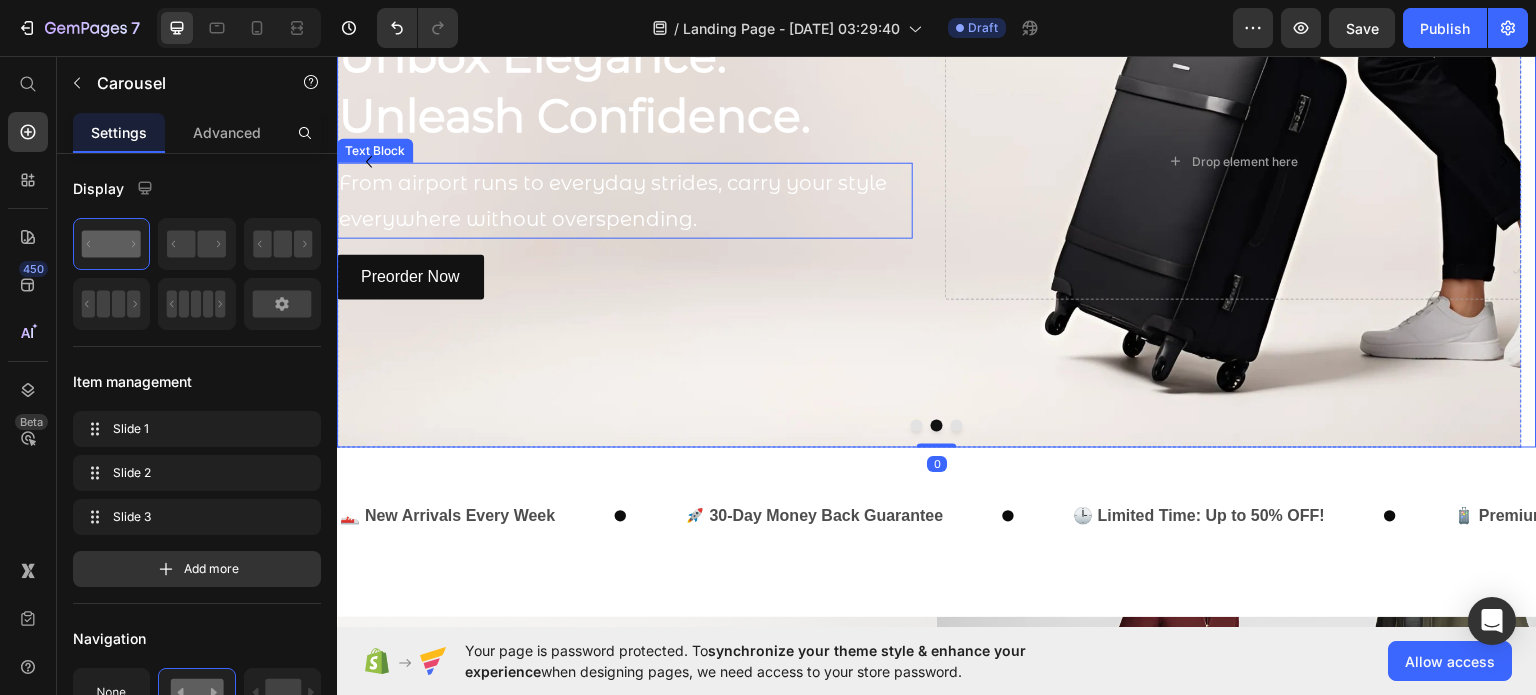 scroll, scrollTop: 0, scrollLeft: 0, axis: both 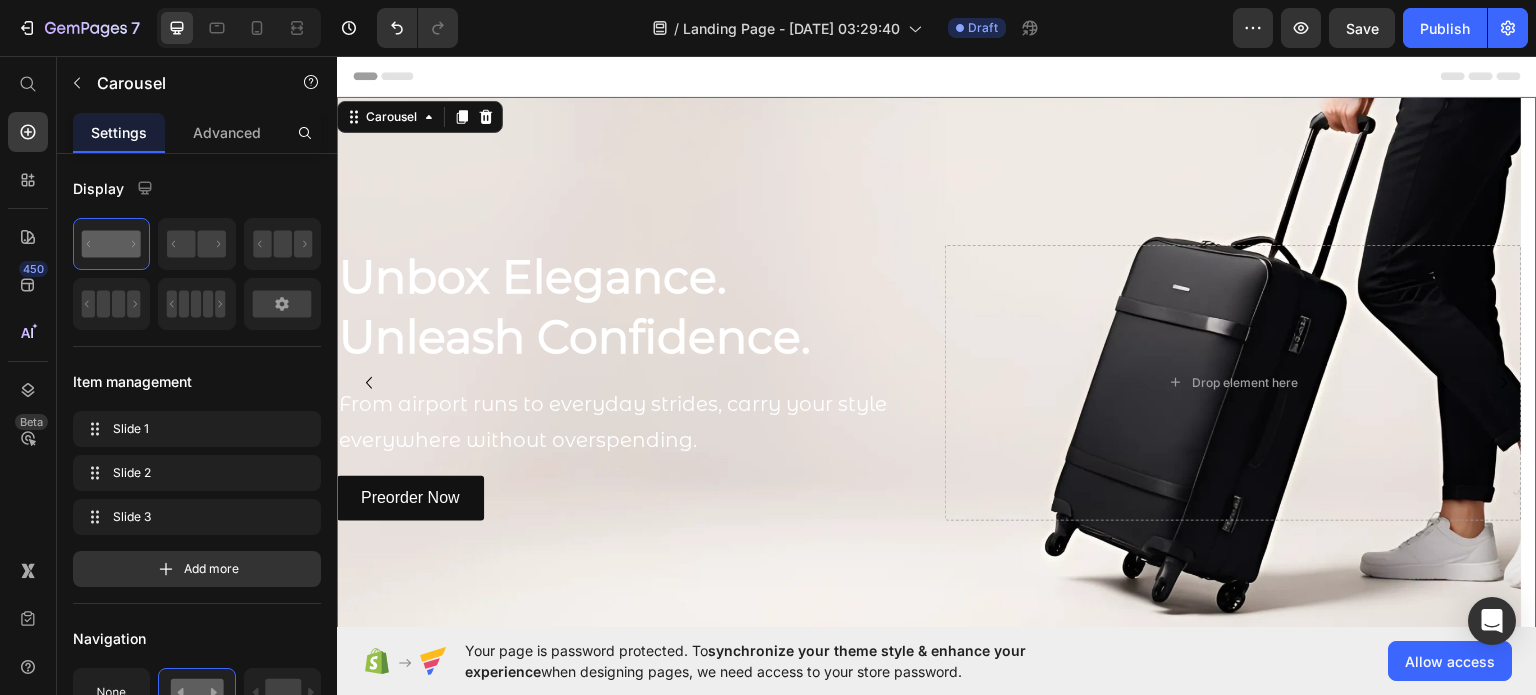 click 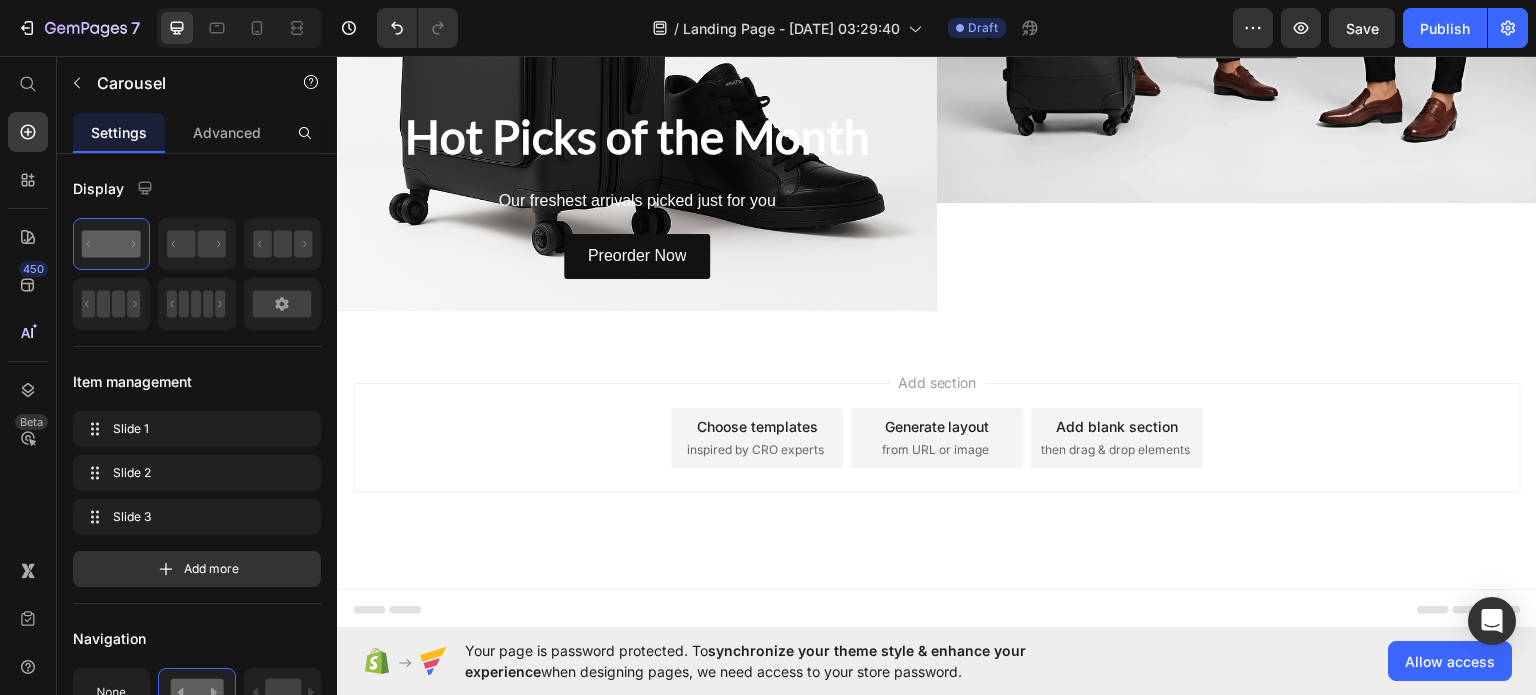 scroll, scrollTop: 1100, scrollLeft: 0, axis: vertical 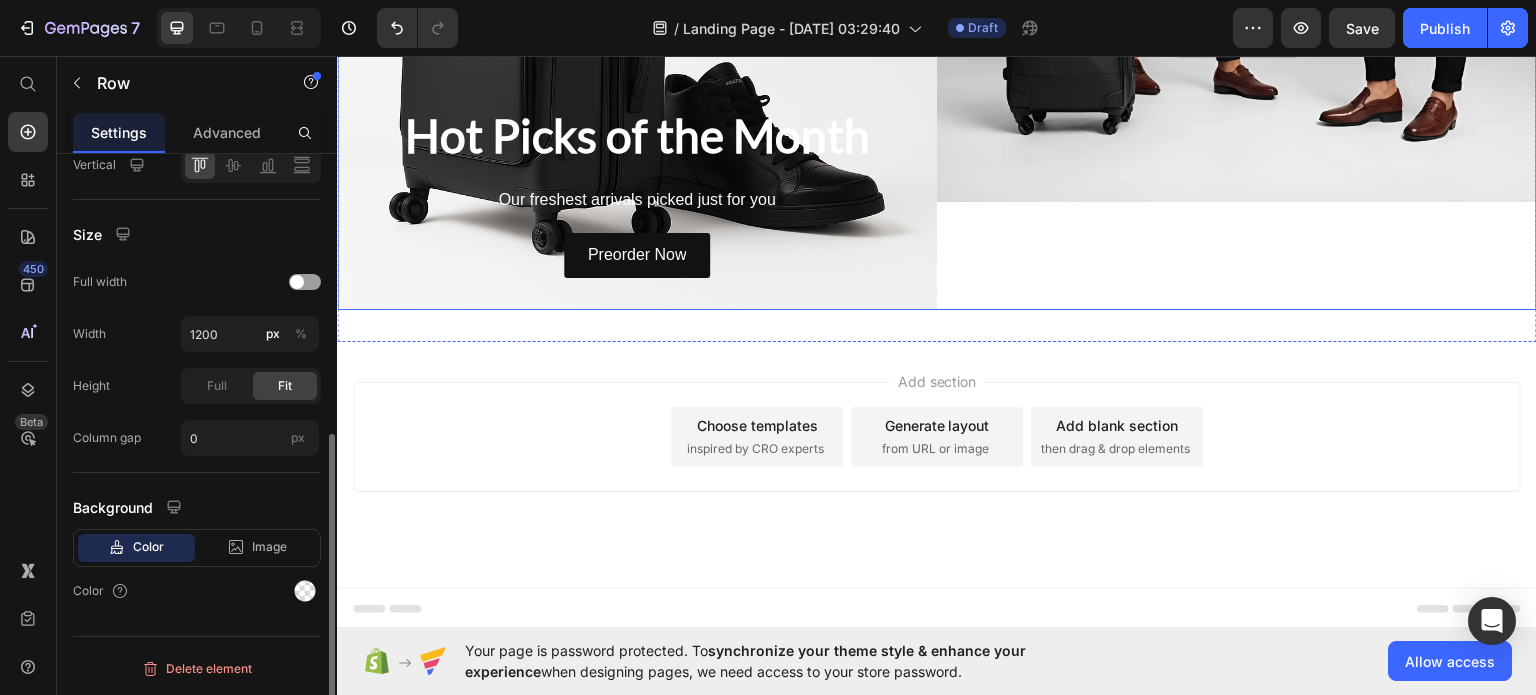 click on "Best Sellers You Can’t Miss Heading These top-rated picks are going fast. Grab yours before they’re gone! Text Block Shop Now Button Hero Banner" at bounding box center (1237, 23) 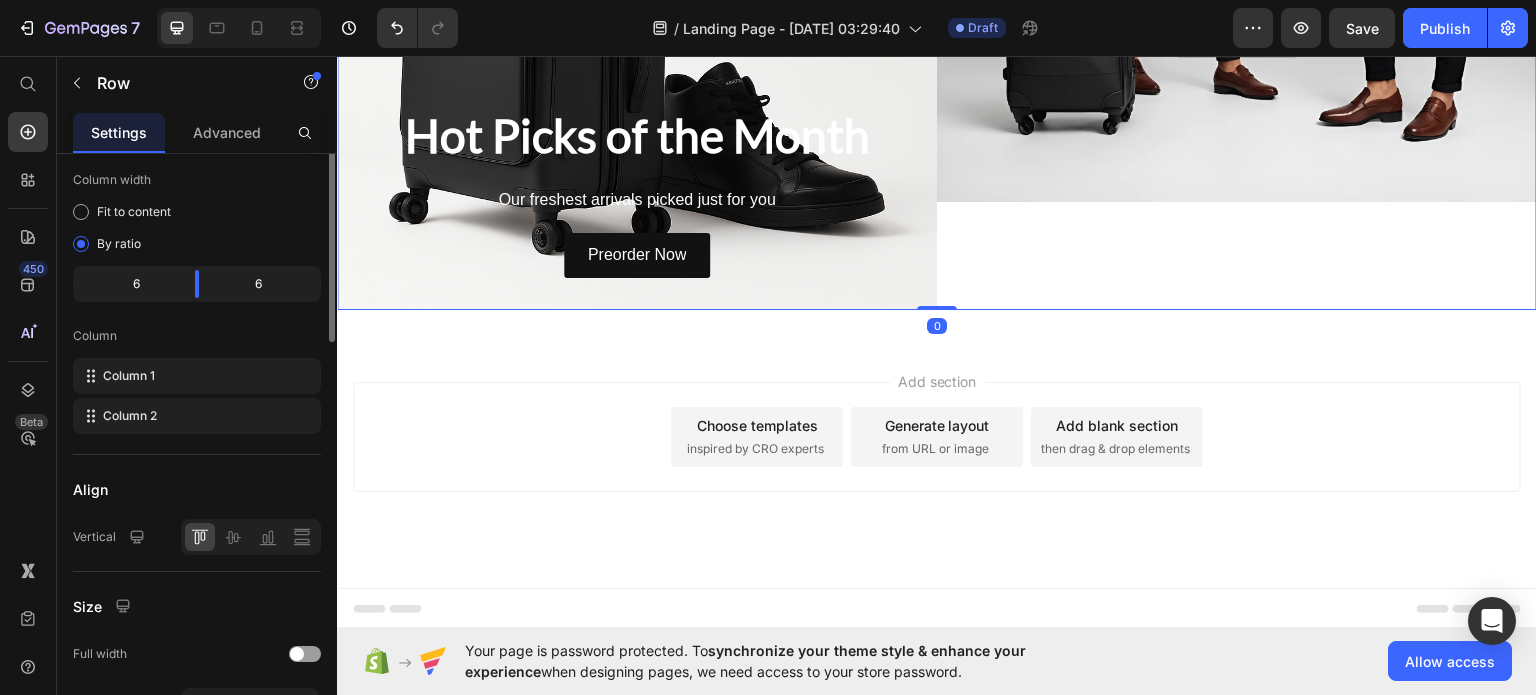 scroll, scrollTop: 0, scrollLeft: 0, axis: both 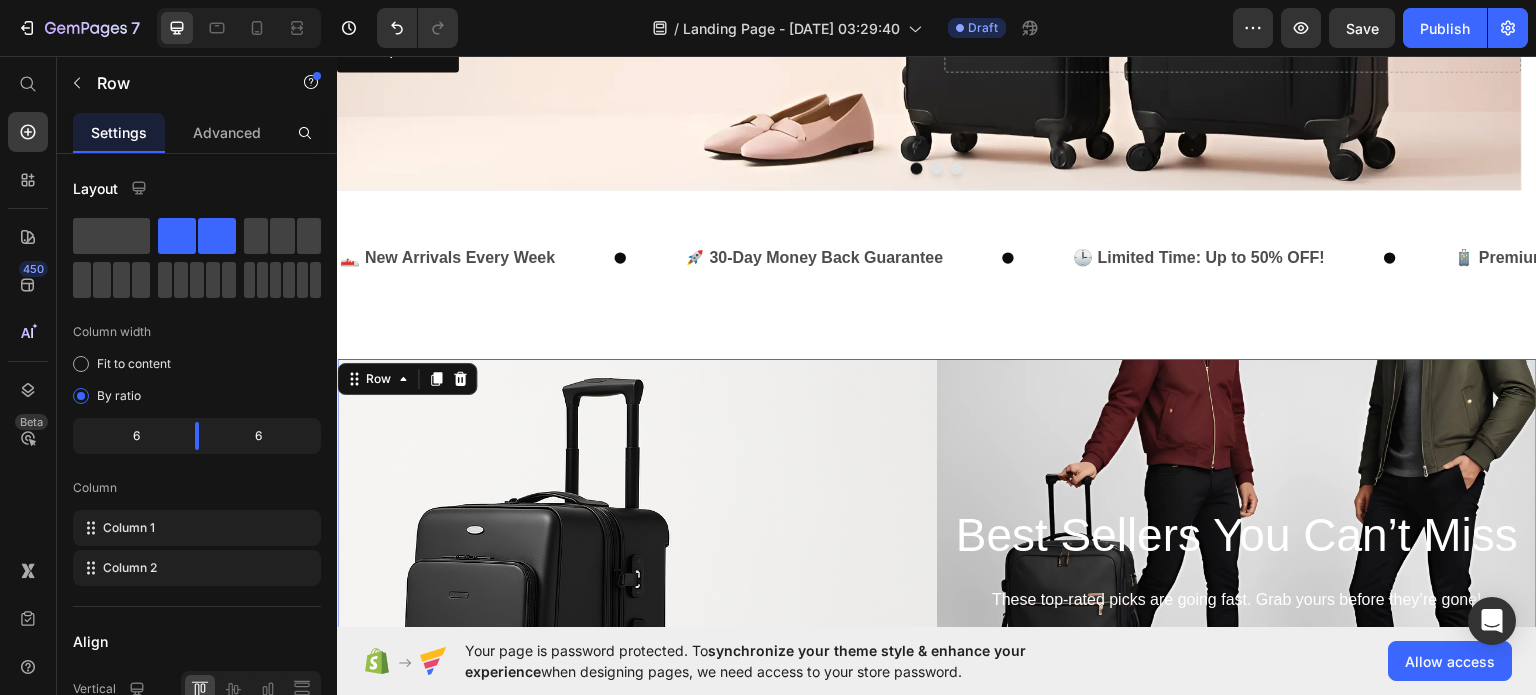click on "Best Sellers You Can’t Miss Heading These top-rated picks are going fast. Grab yours before they’re gone! Text Block Shop Now Button Hero Banner" at bounding box center [1237, 644] 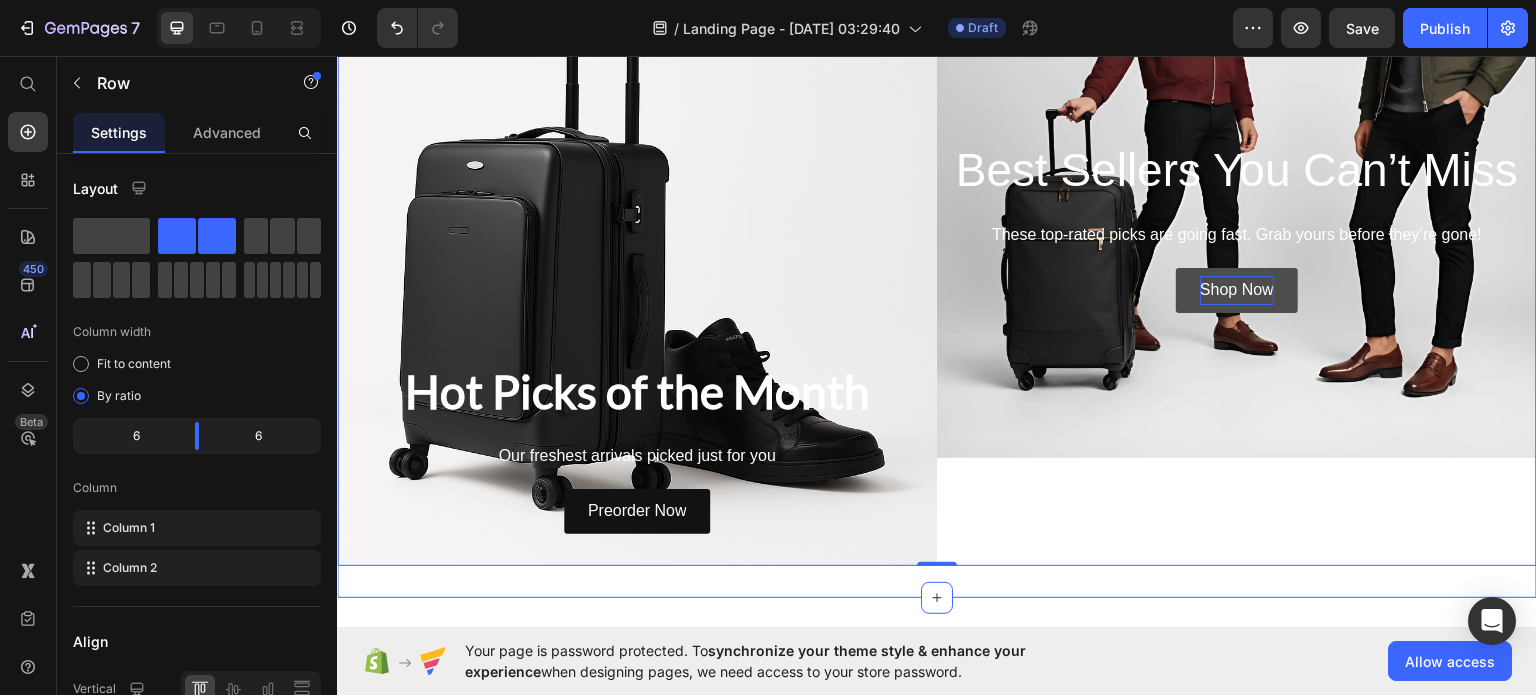 scroll, scrollTop: 870, scrollLeft: 0, axis: vertical 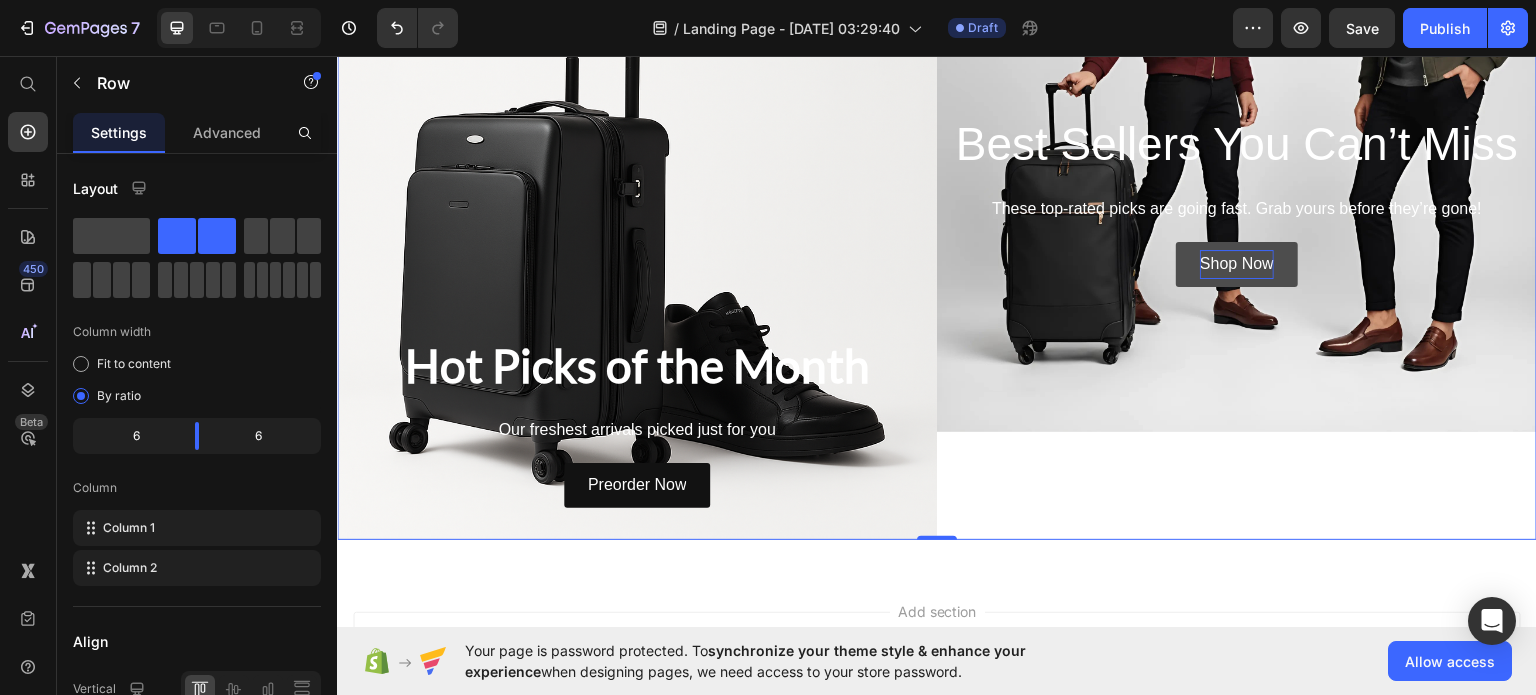 click on "Best Sellers You Can’t Miss Heading These top-rated picks are going fast. Grab yours before they’re gone! Text Block Shop Now Button Hero Banner" at bounding box center (1237, 253) 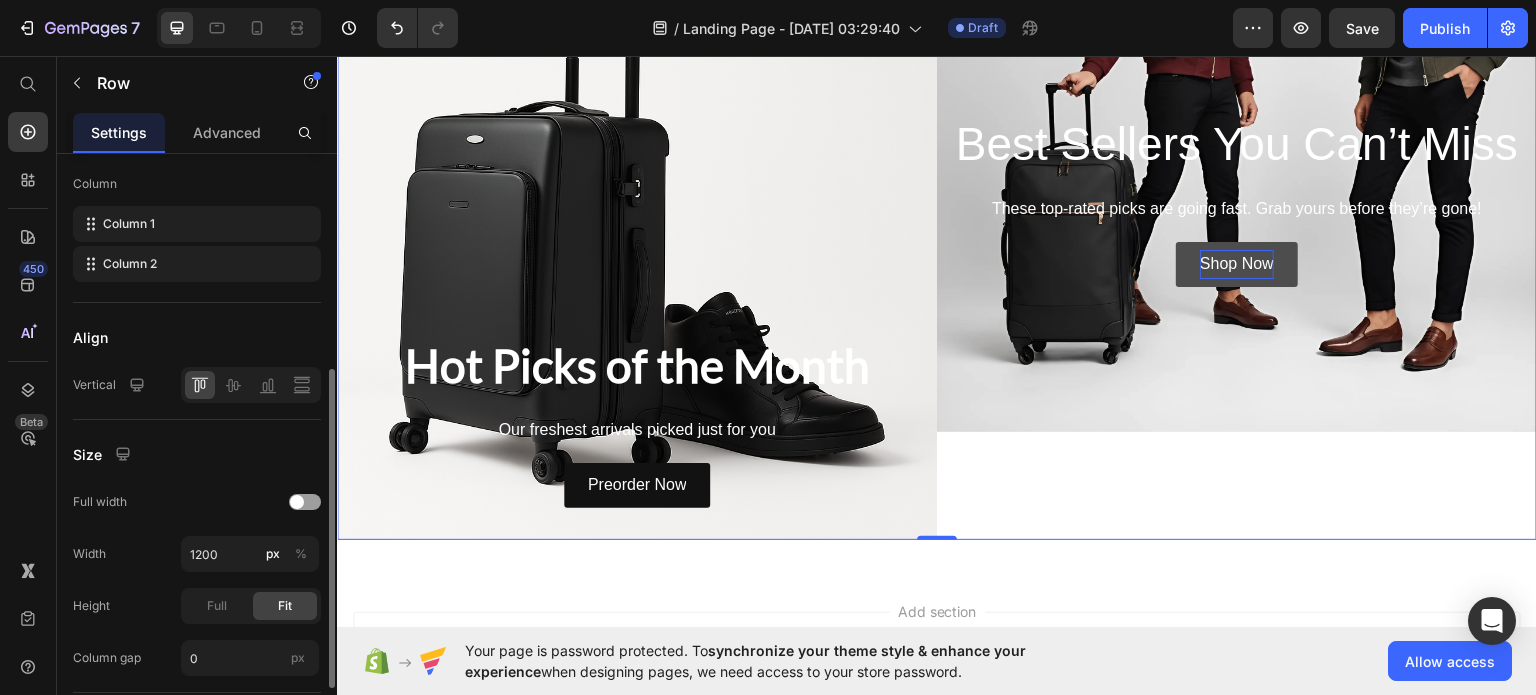scroll, scrollTop: 348, scrollLeft: 0, axis: vertical 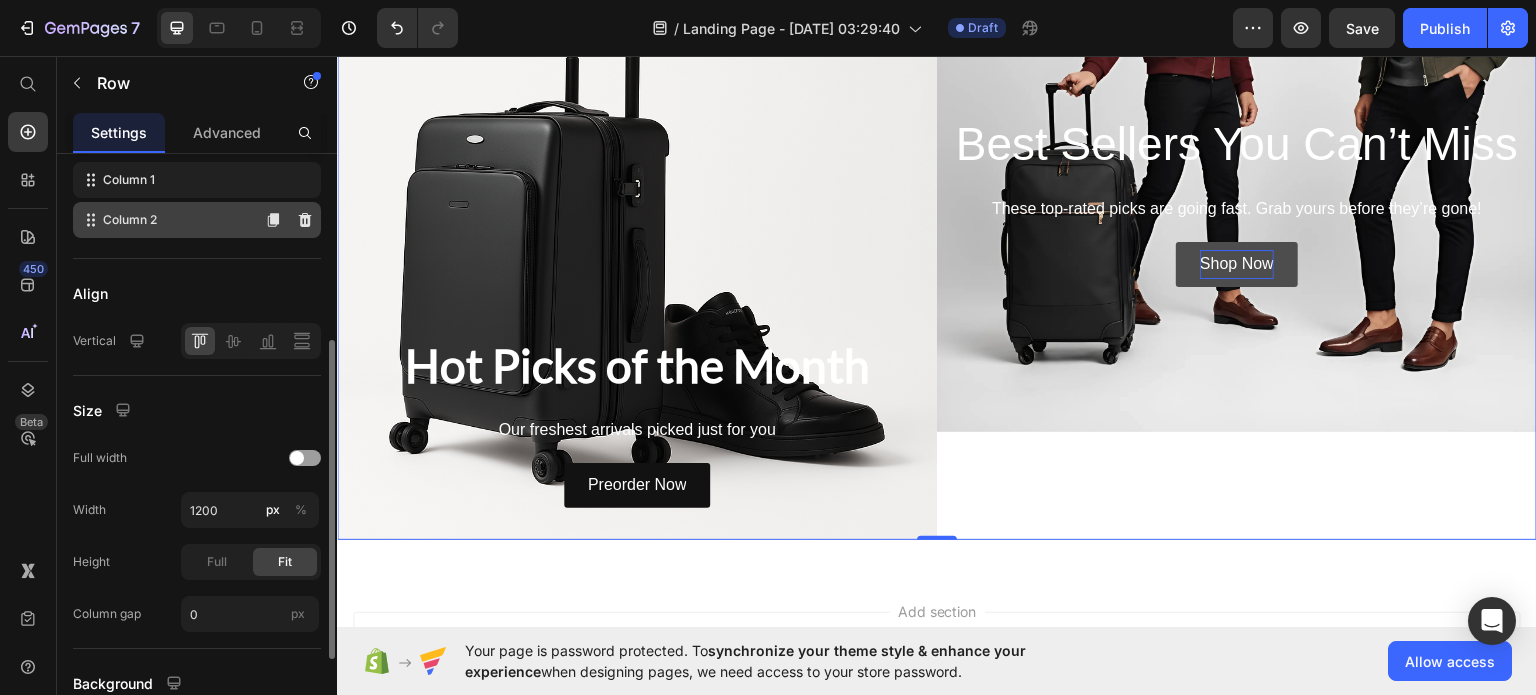 click on "Column 2" 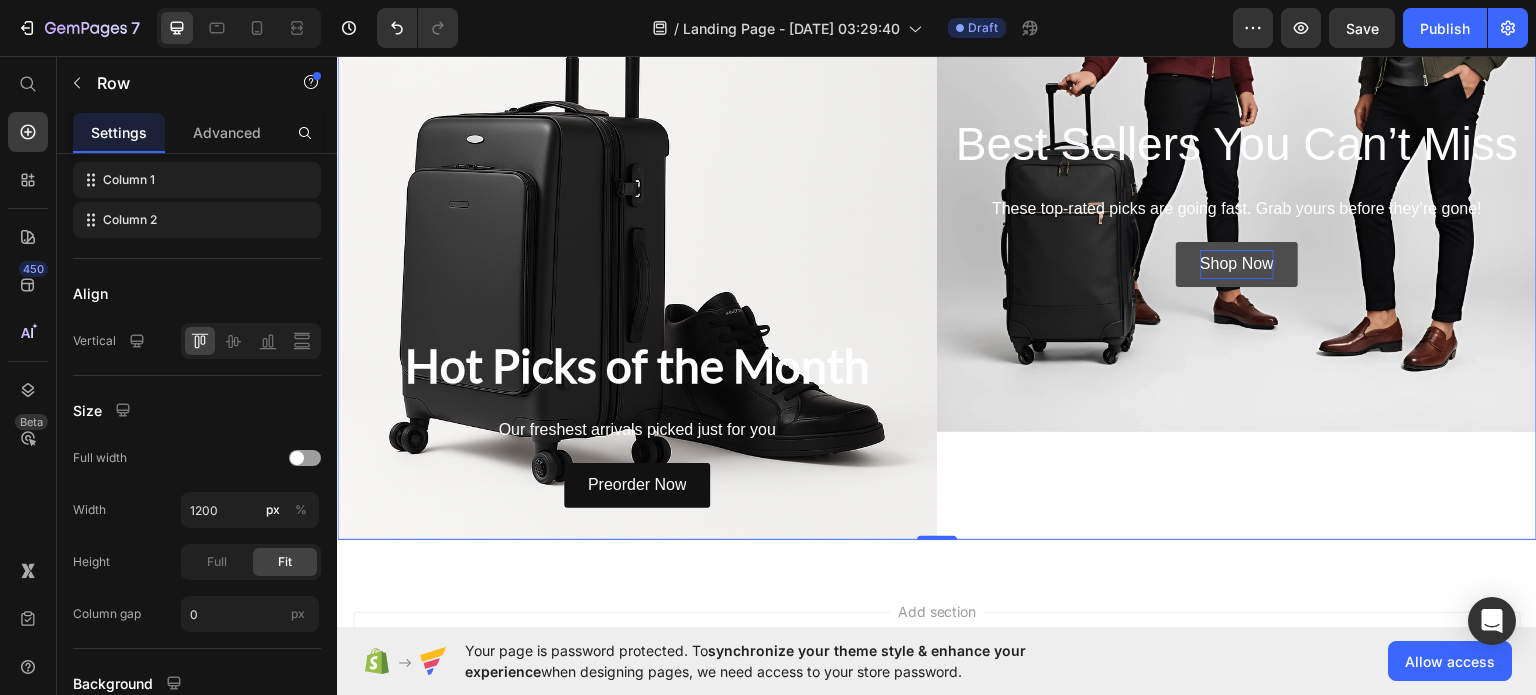 click on "Best Sellers You Can’t Miss Heading These top-rated picks are going fast. Grab yours before they’re gone! Text Block Shop Now Button Hero Banner" at bounding box center (1237, 253) 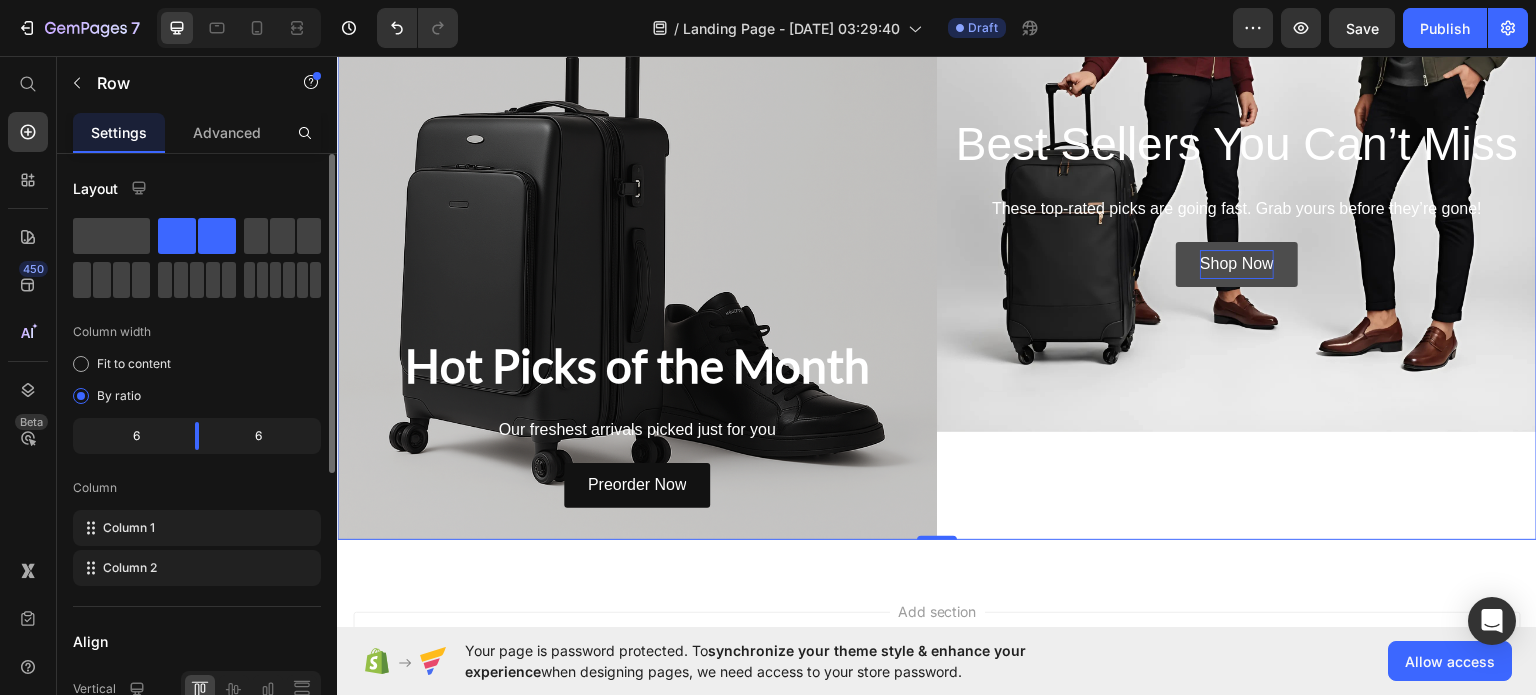 scroll, scrollTop: 0, scrollLeft: 0, axis: both 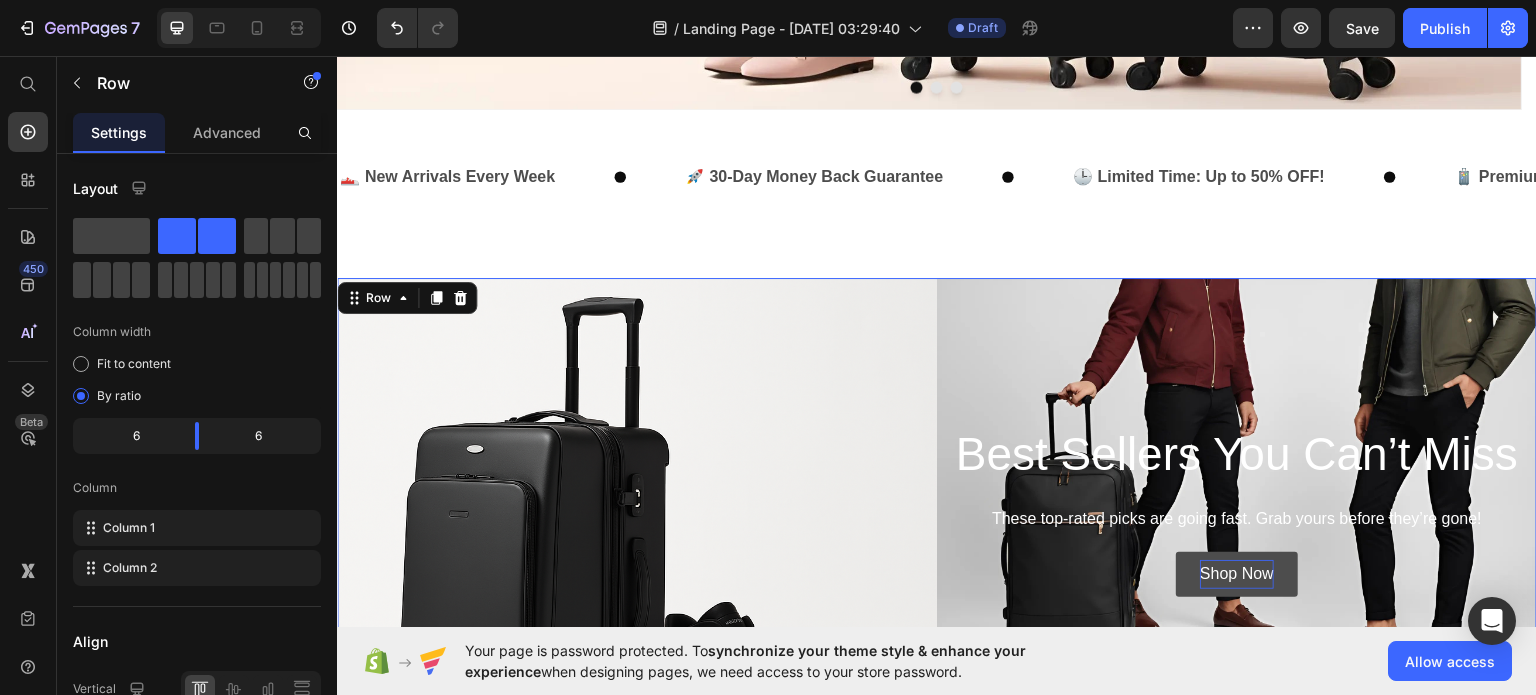 click on "Best Sellers You Can’t Miss Heading These top-rated picks are going fast. Grab yours before they’re gone! Text Block Shop Now Button Hero Banner" at bounding box center [1237, 563] 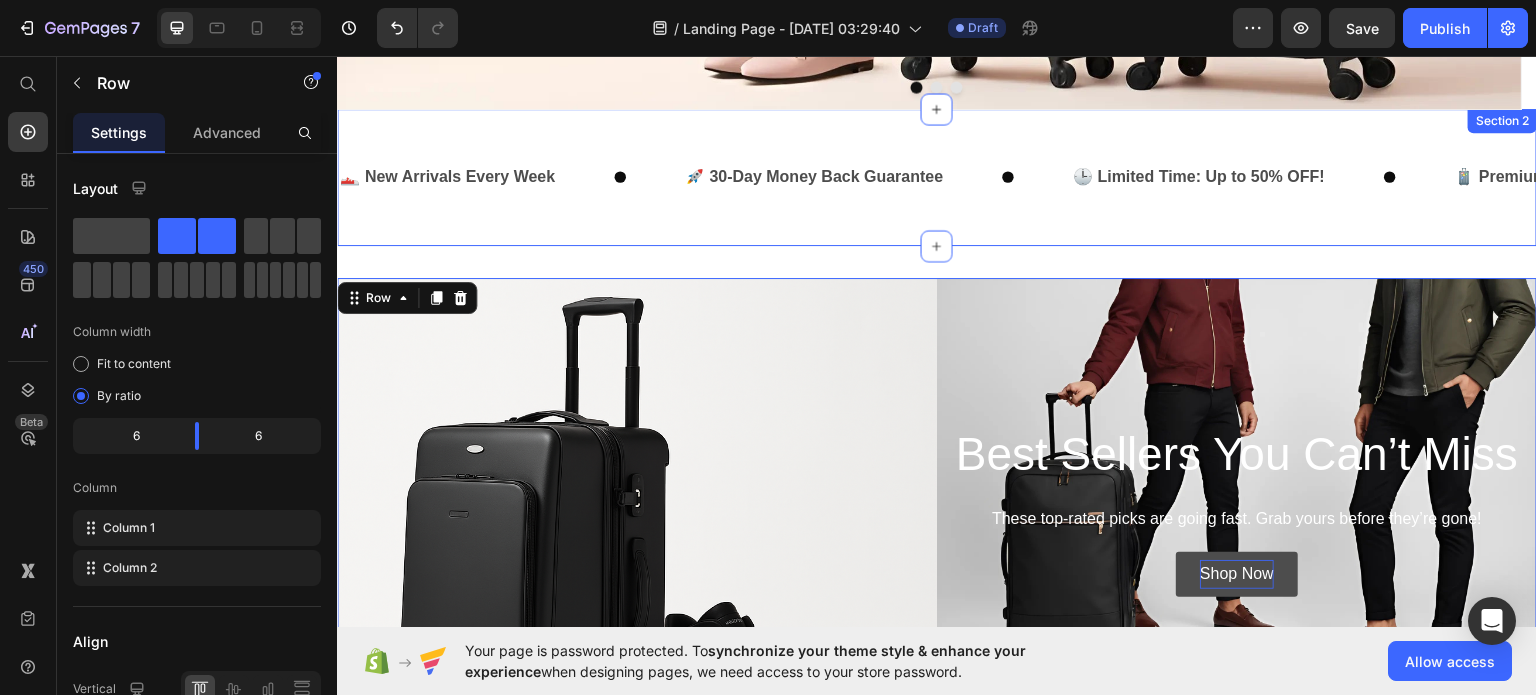 click on "👟 New Arrivals Every Week Text
🚀 30-Day Money Back Guarantee Text
🕒 Limited Time: Up to 50% OFF! Text
🧳 Premium Quality Under Budget Text
👟 New Arrivals Every Week Text
🚀 30-Day Money Back Guarantee Text
🕒 Limited Time: Up to 50% OFF! Text
🧳 Premium Quality Under Budget Text
Marquee" at bounding box center (937, 176) 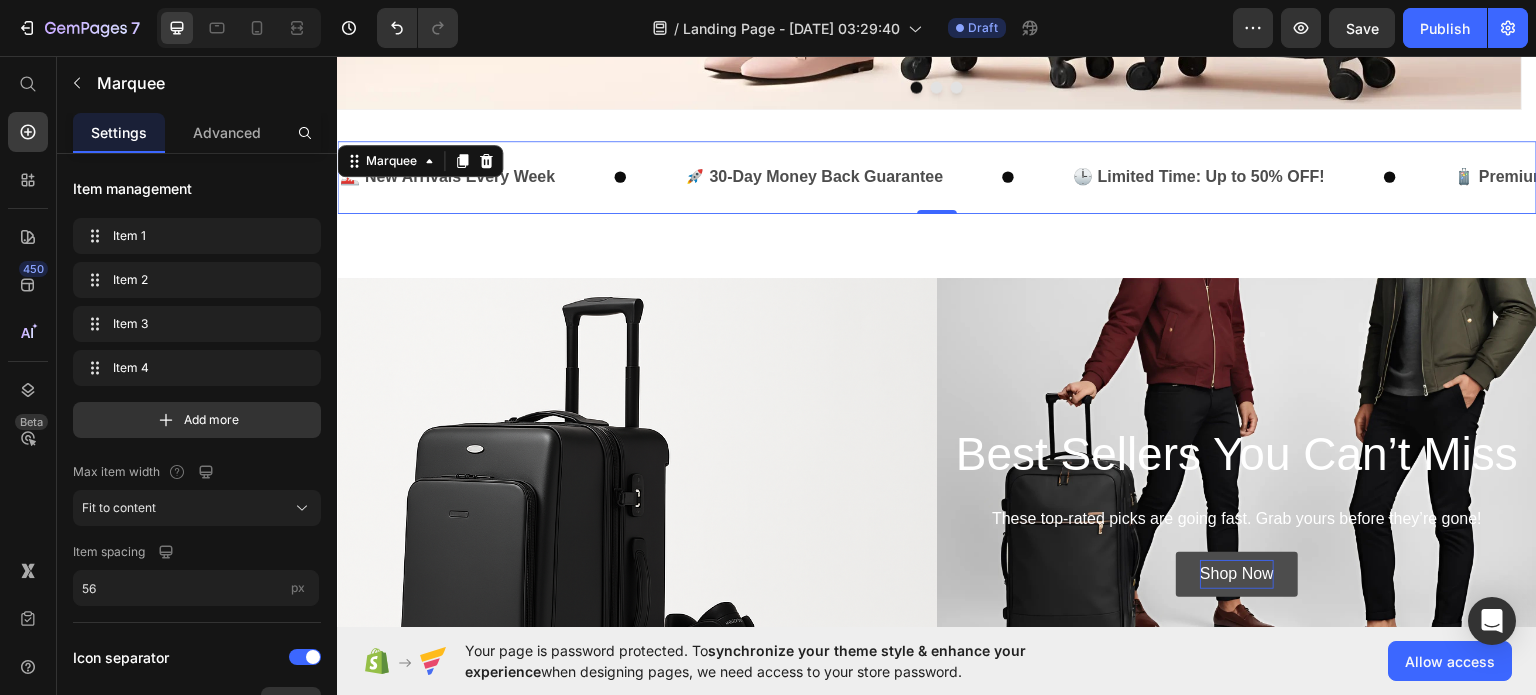 scroll, scrollTop: 0, scrollLeft: 0, axis: both 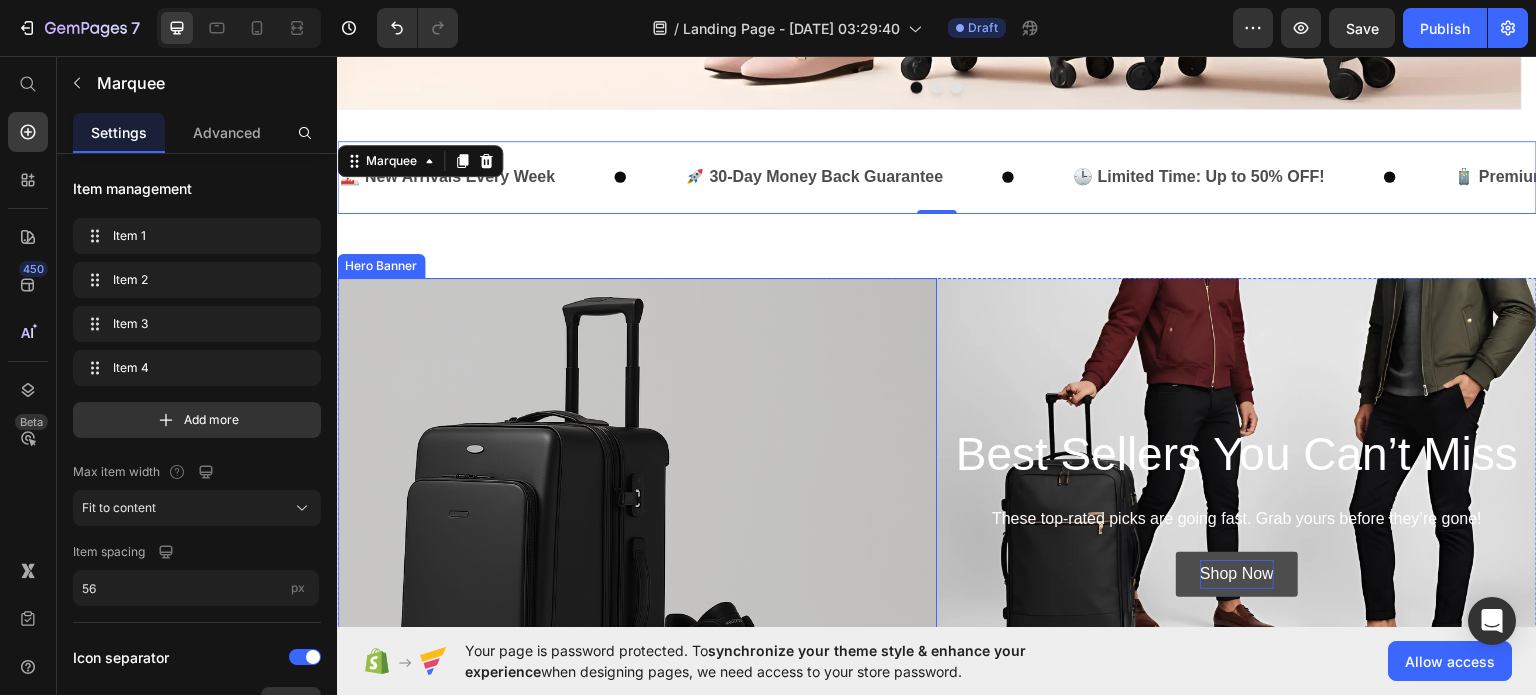 click at bounding box center [637, 563] 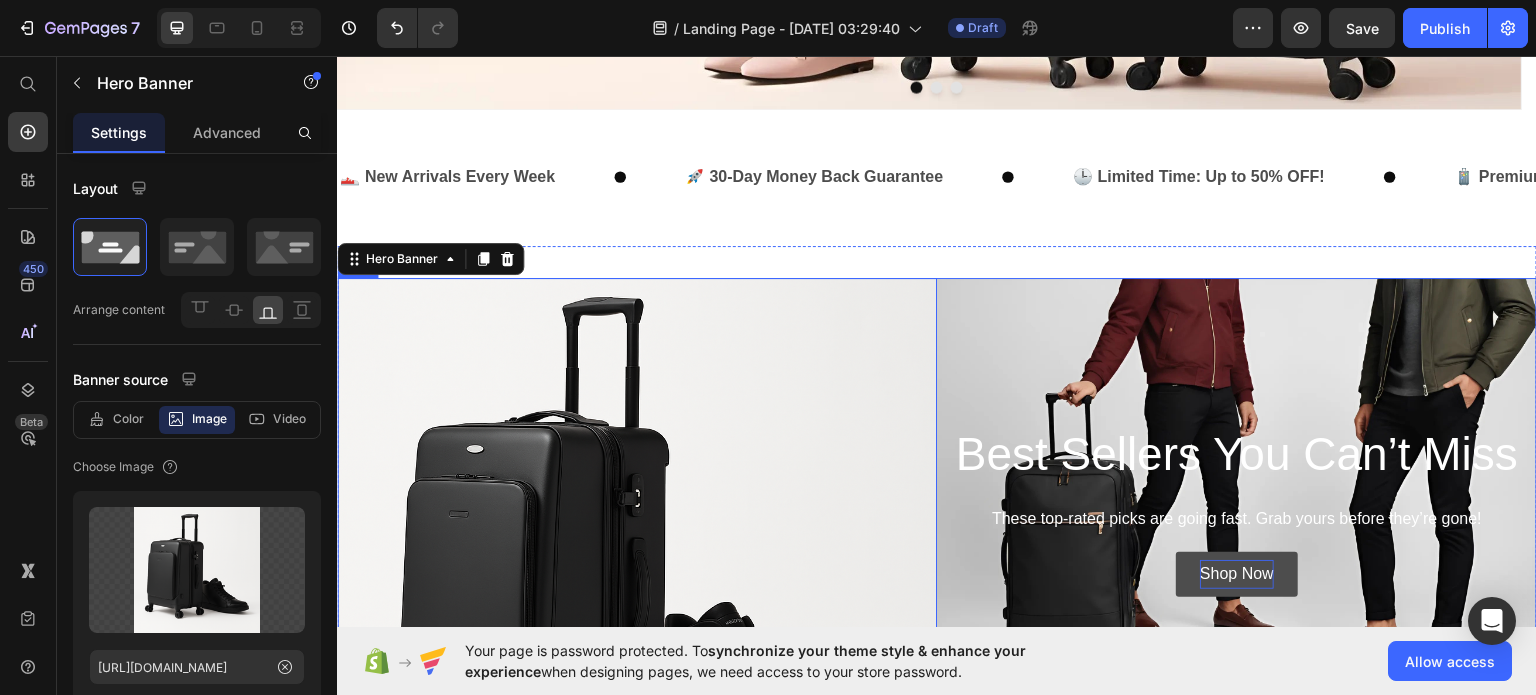 click on "Best Sellers You Can’t Miss Heading These top-rated picks are going fast. Grab yours before they’re gone! Text Block Shop Now Button Hero Banner" at bounding box center (1237, 563) 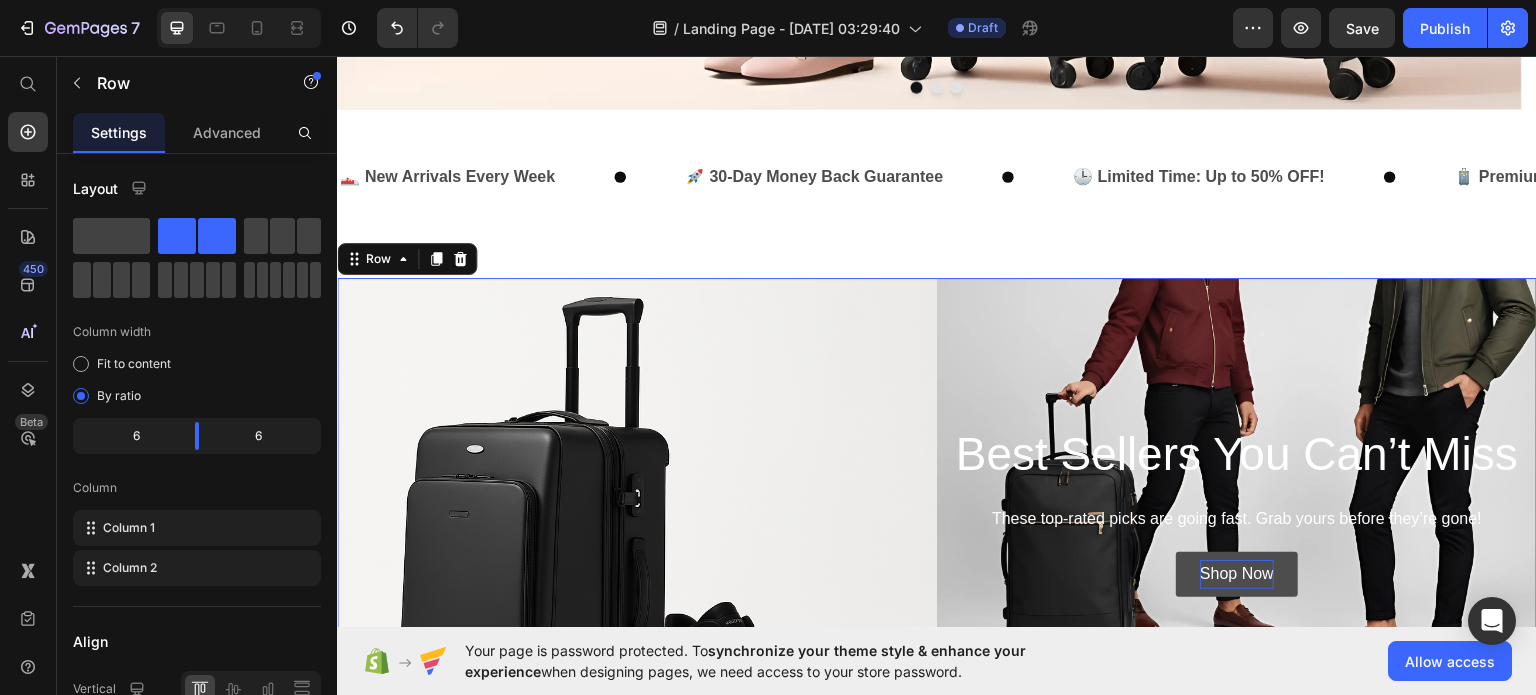 click on "These top-rated picks are going fast. Grab yours before they’re gone!" at bounding box center [1237, 518] 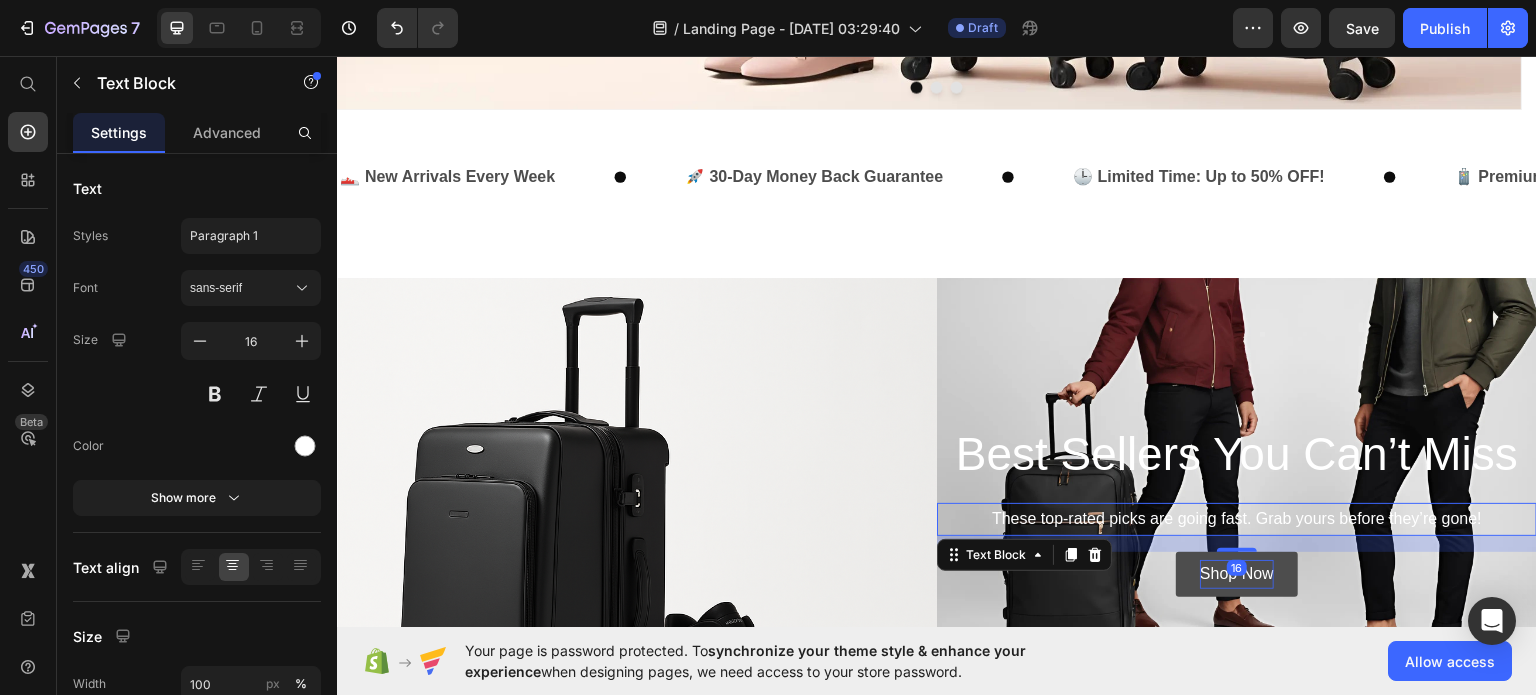 scroll, scrollTop: 8, scrollLeft: 0, axis: vertical 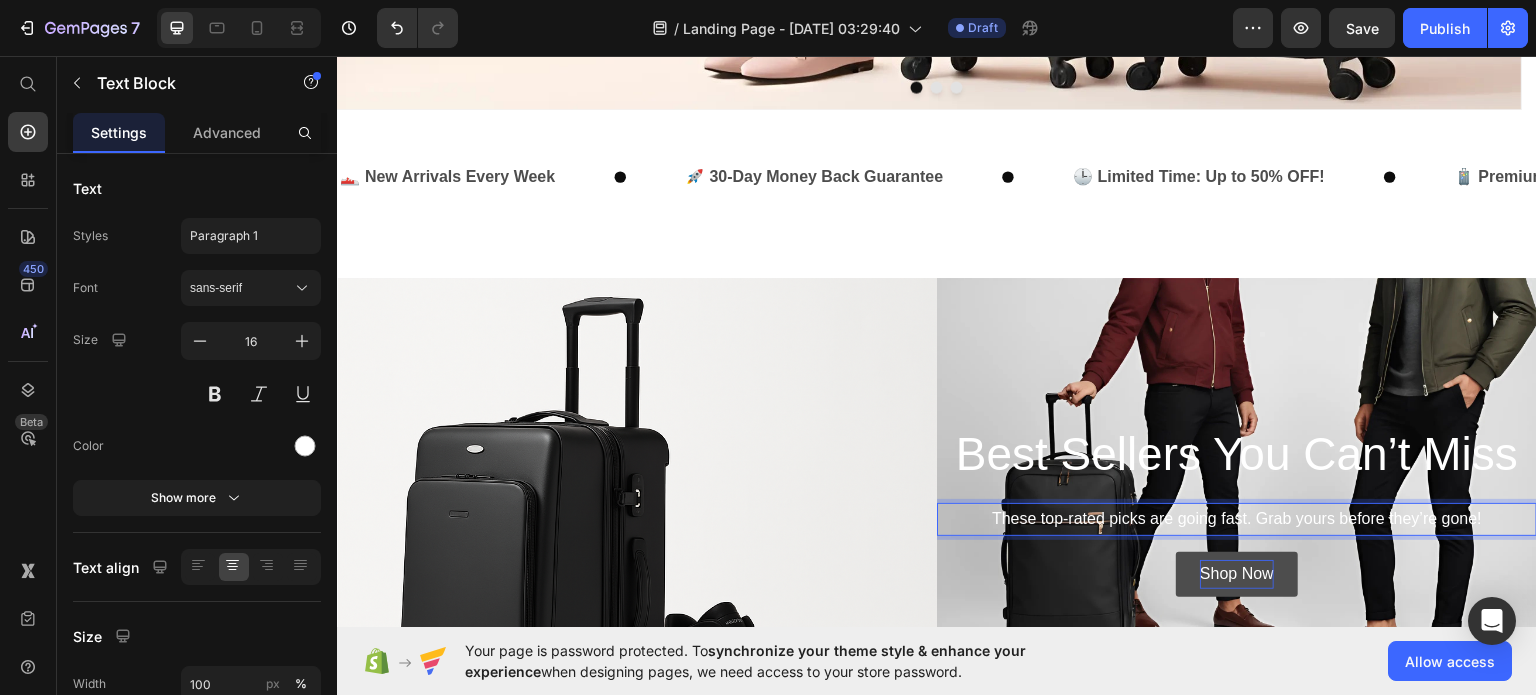 click on "These top-rated picks are going fast. Grab yours before they’re gone!" at bounding box center (1237, 518) 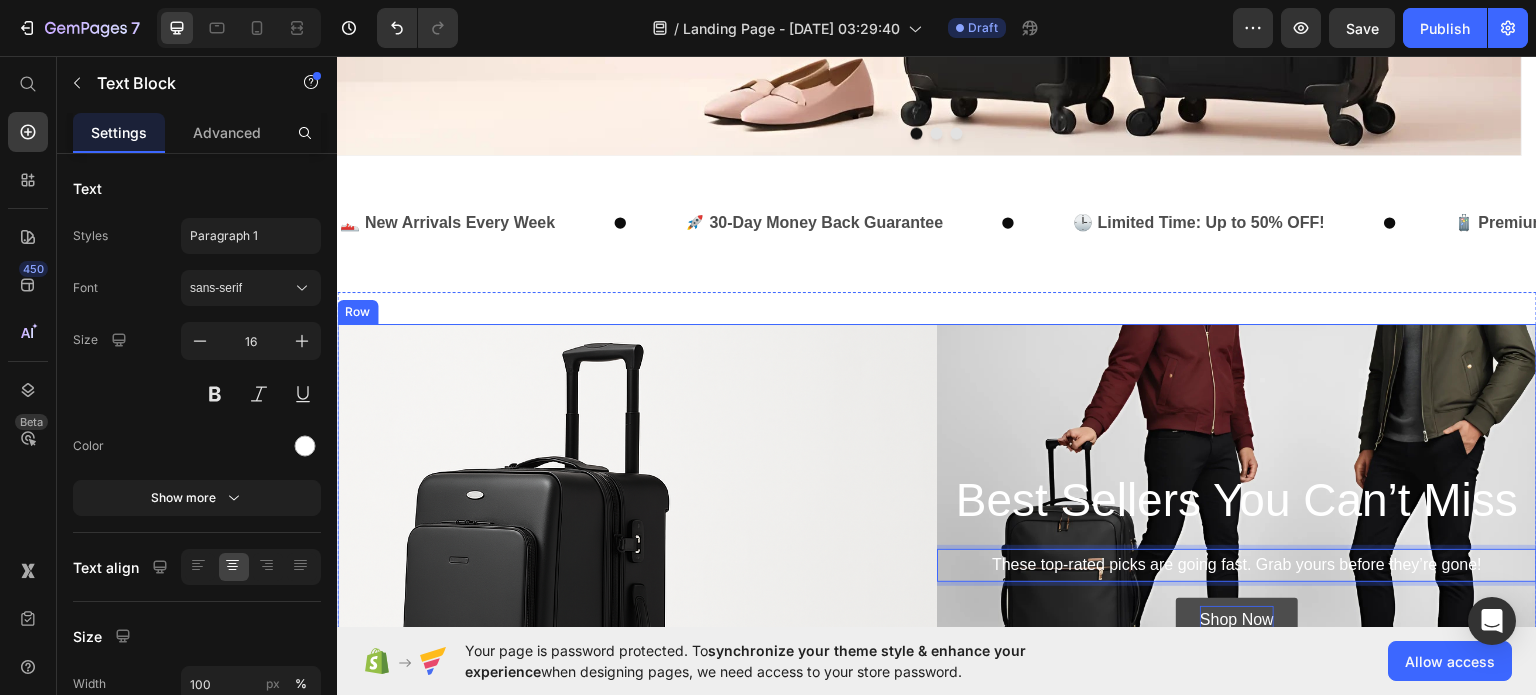 click on "Best Sellers You Can’t Miss Heading These top-rated picks are going fast. Grab yours before they’re gone! Text Block   16 Shop Now Button Hero Banner" at bounding box center [1237, 609] 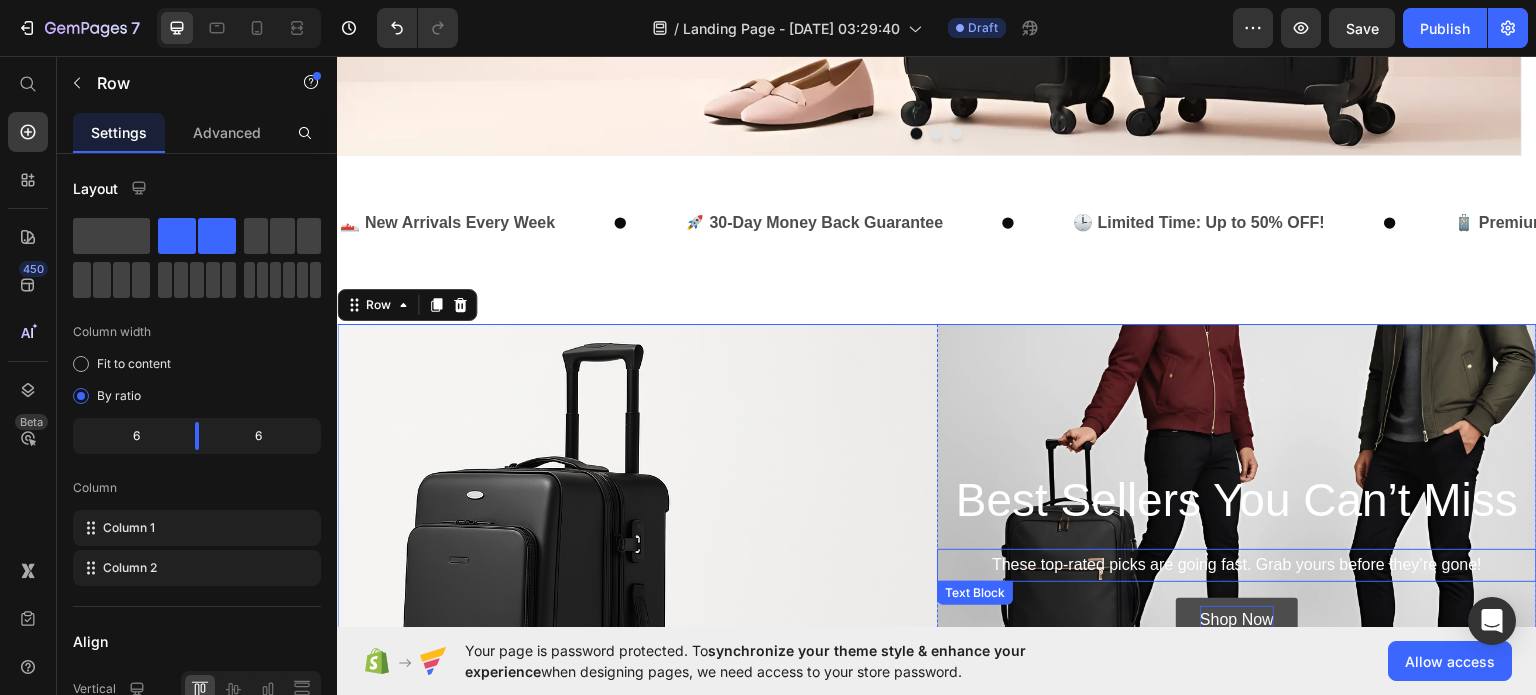 click on "These top-rated picks are going fast. Grab yours before they’re gone!" at bounding box center [1237, 564] 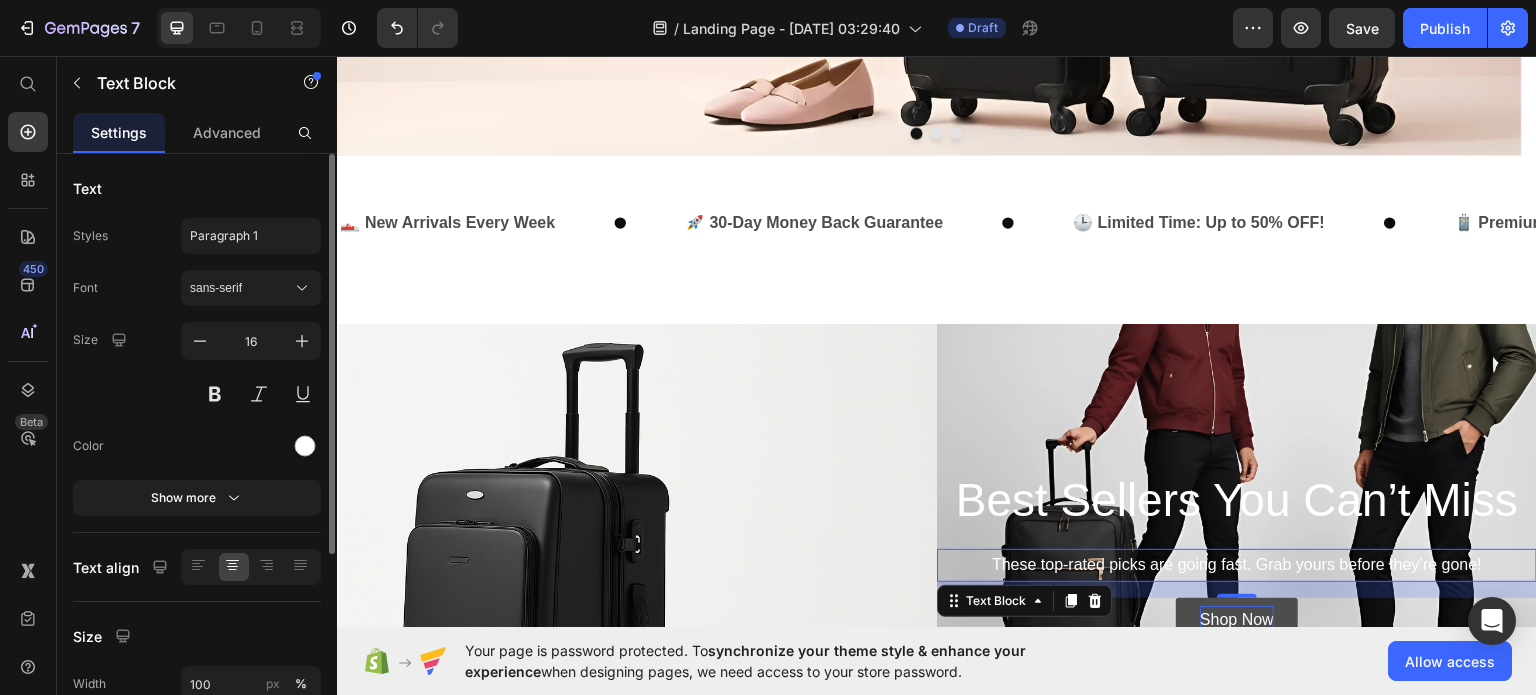 scroll, scrollTop: 294, scrollLeft: 0, axis: vertical 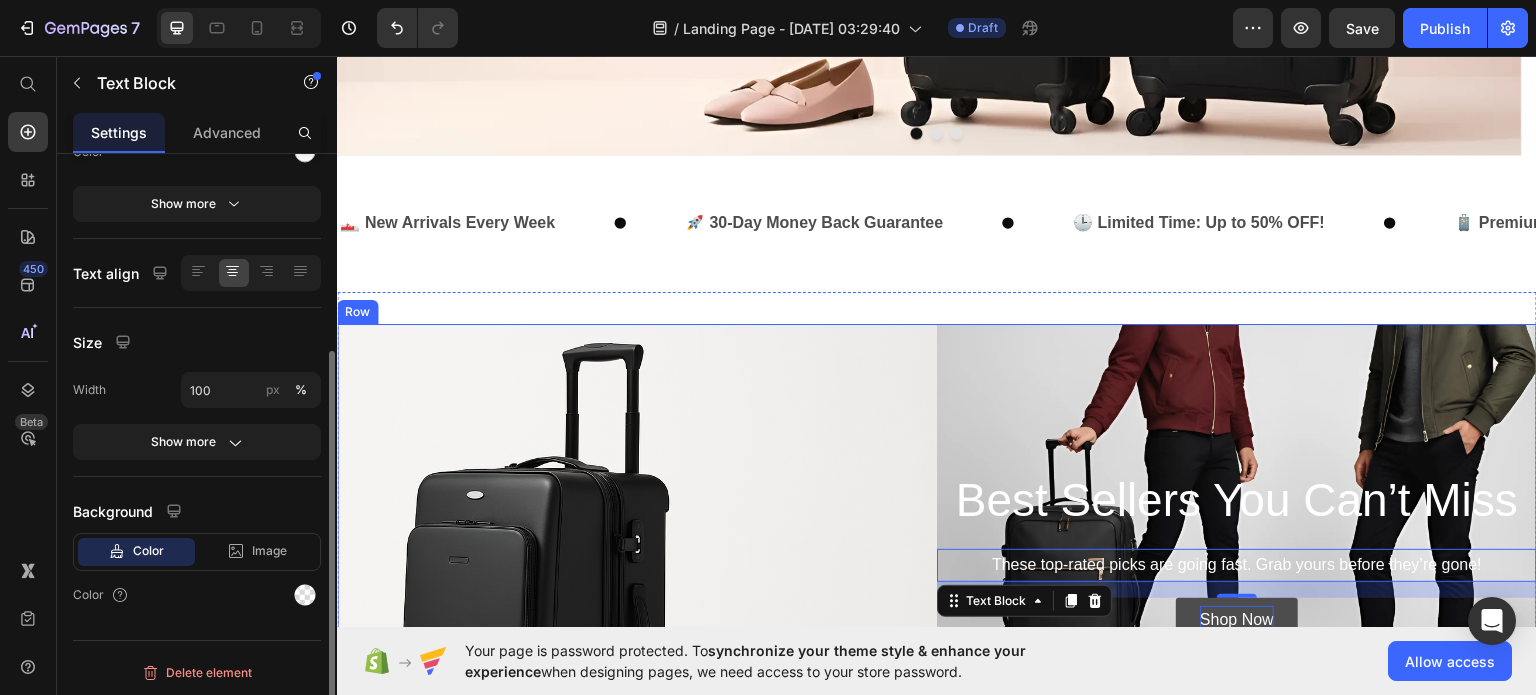 click on "Best Sellers You Can’t Miss Heading These top-rated picks are going fast. Grab yours before they’re gone! Text Block   16 Shop Now Button Hero Banner" at bounding box center (1237, 609) 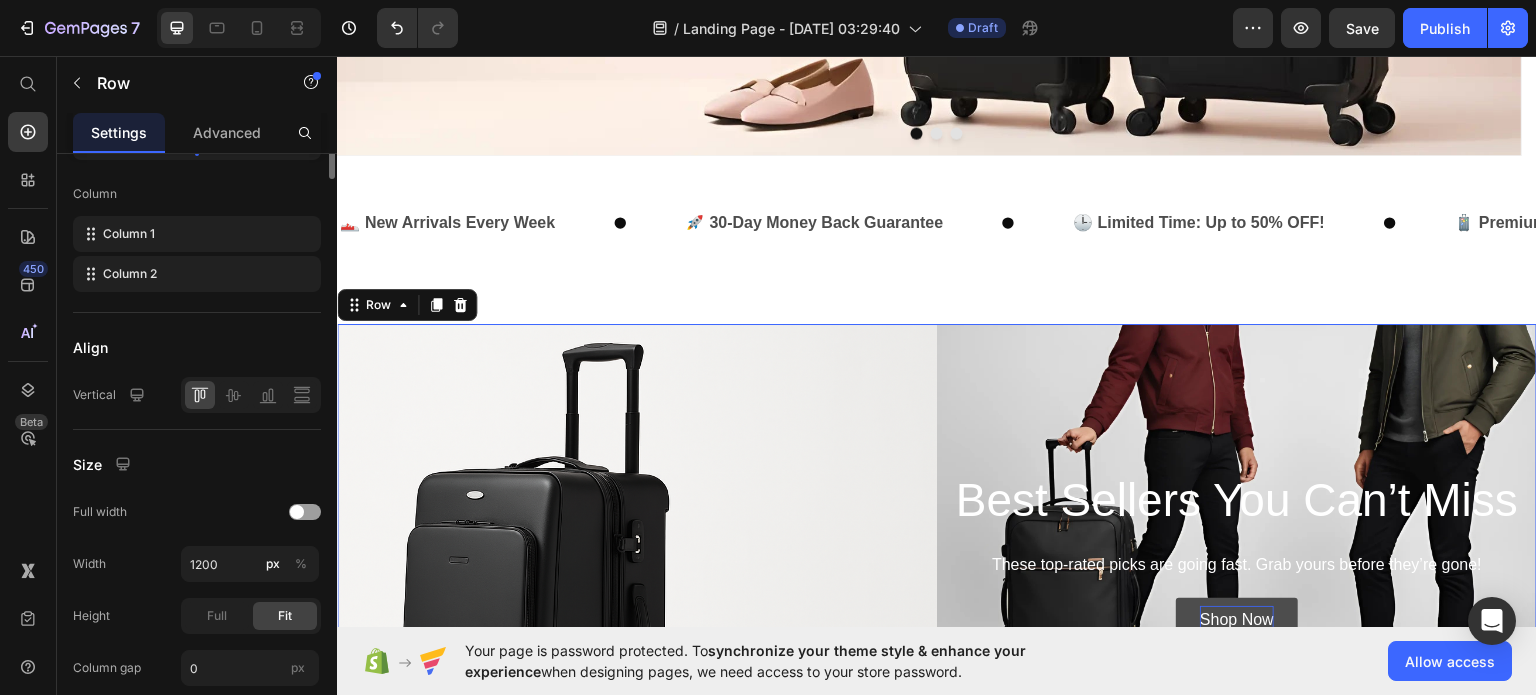 scroll, scrollTop: 0, scrollLeft: 0, axis: both 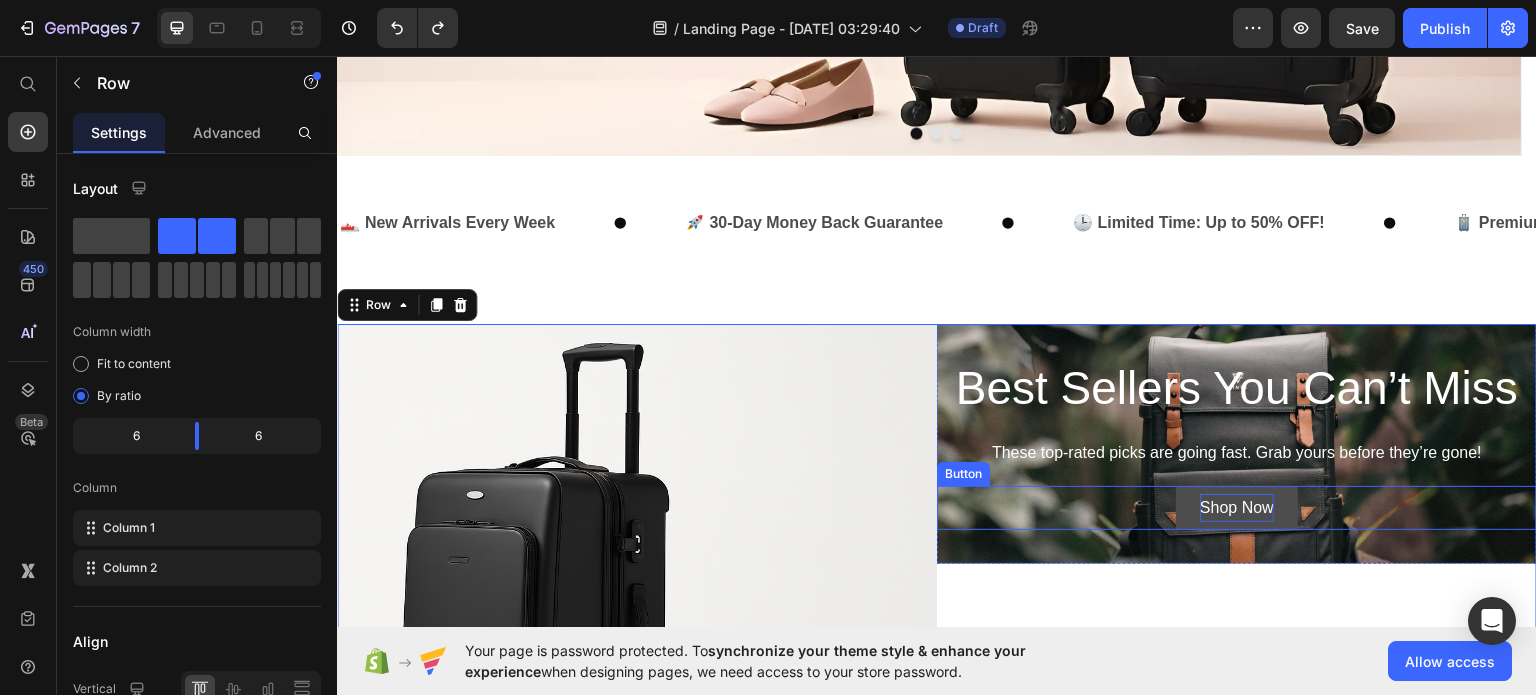 click on "Shop Now Button" at bounding box center [1237, 507] 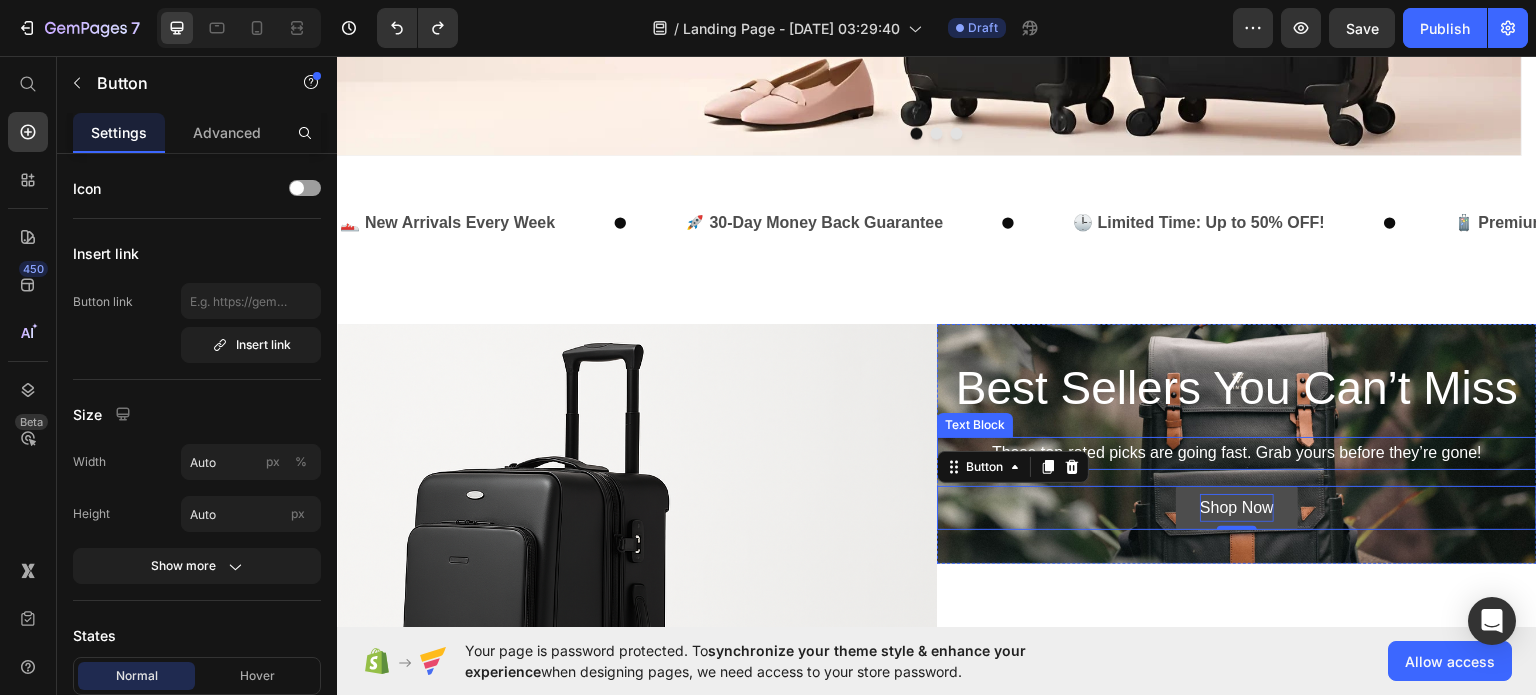 click on "These top-rated picks are going fast. Grab yours before they’re gone!" at bounding box center (1237, 452) 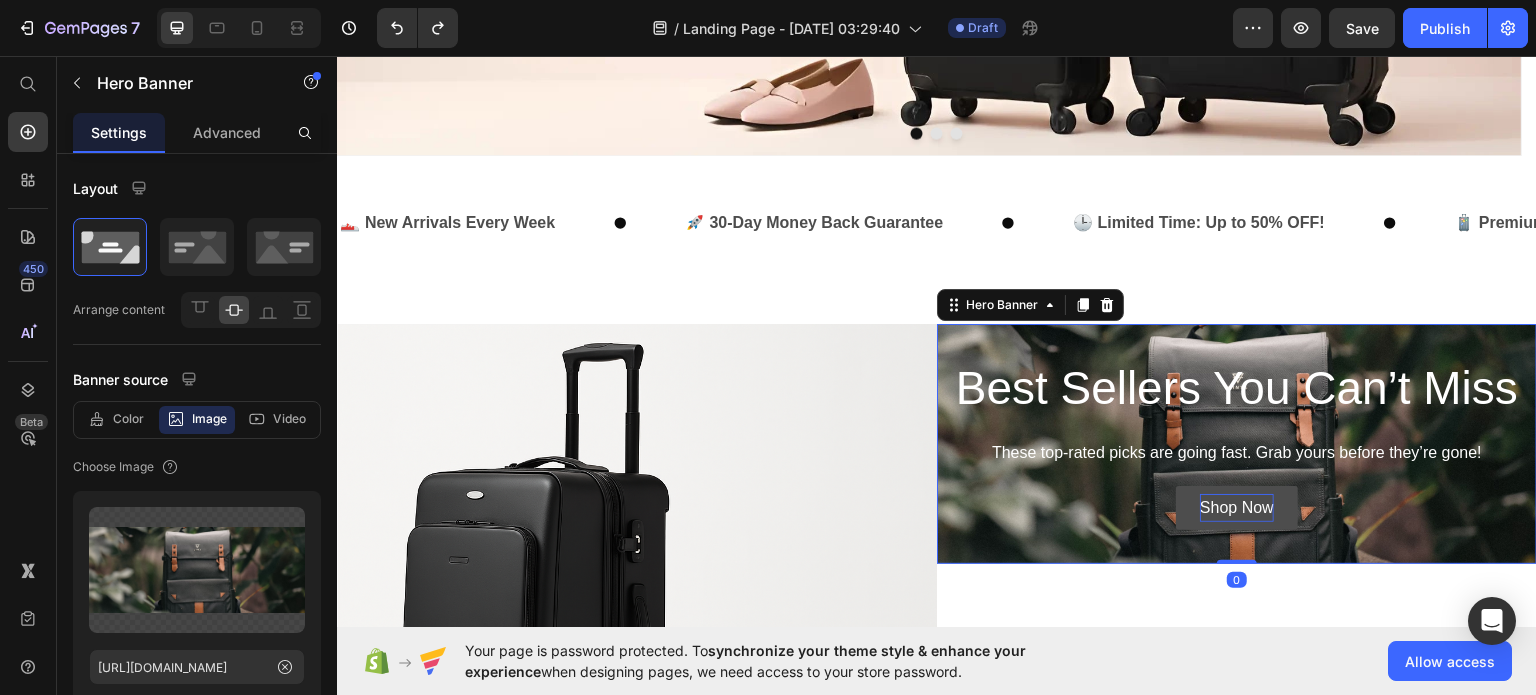 click on "Best Sellers You Can’t Miss Heading These top-rated picks are going fast. Grab yours before they’re gone! Text Block Shop Now Button" at bounding box center (1237, 442) 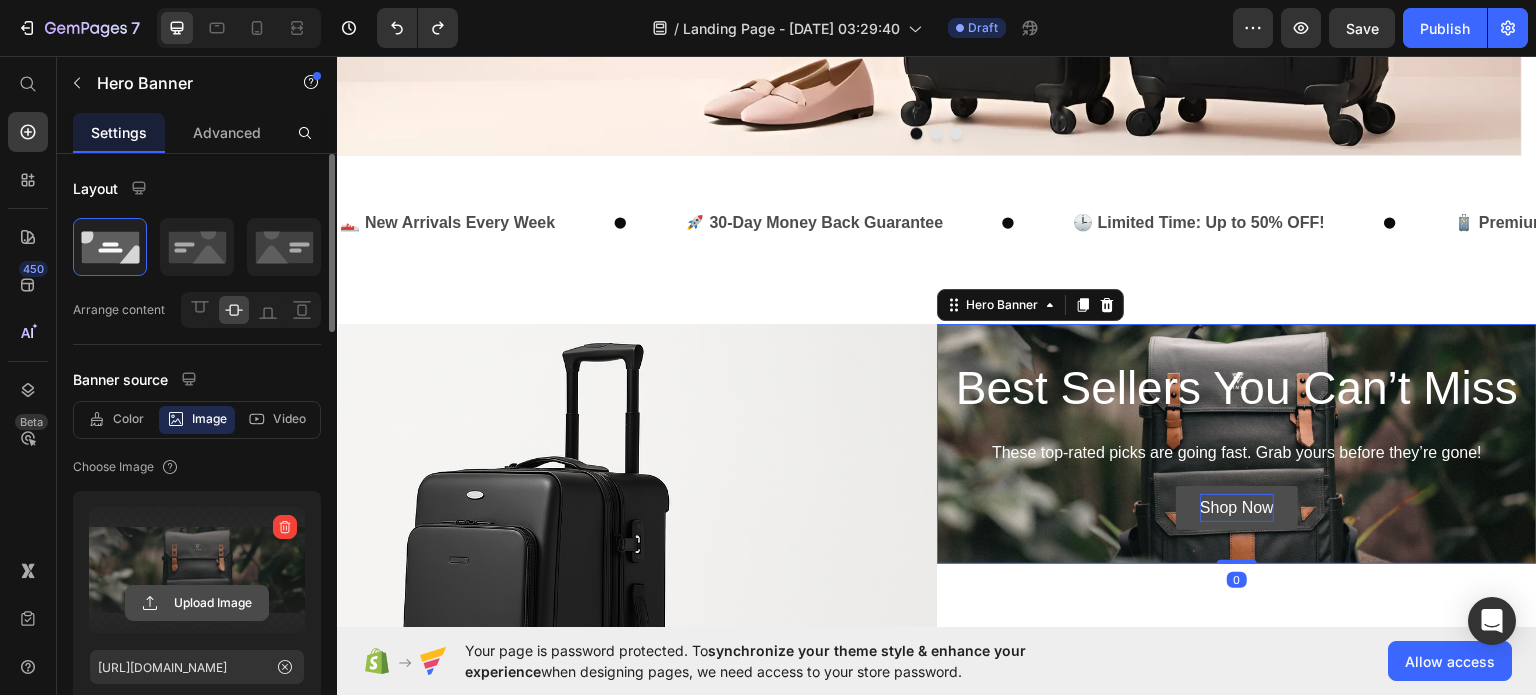 click 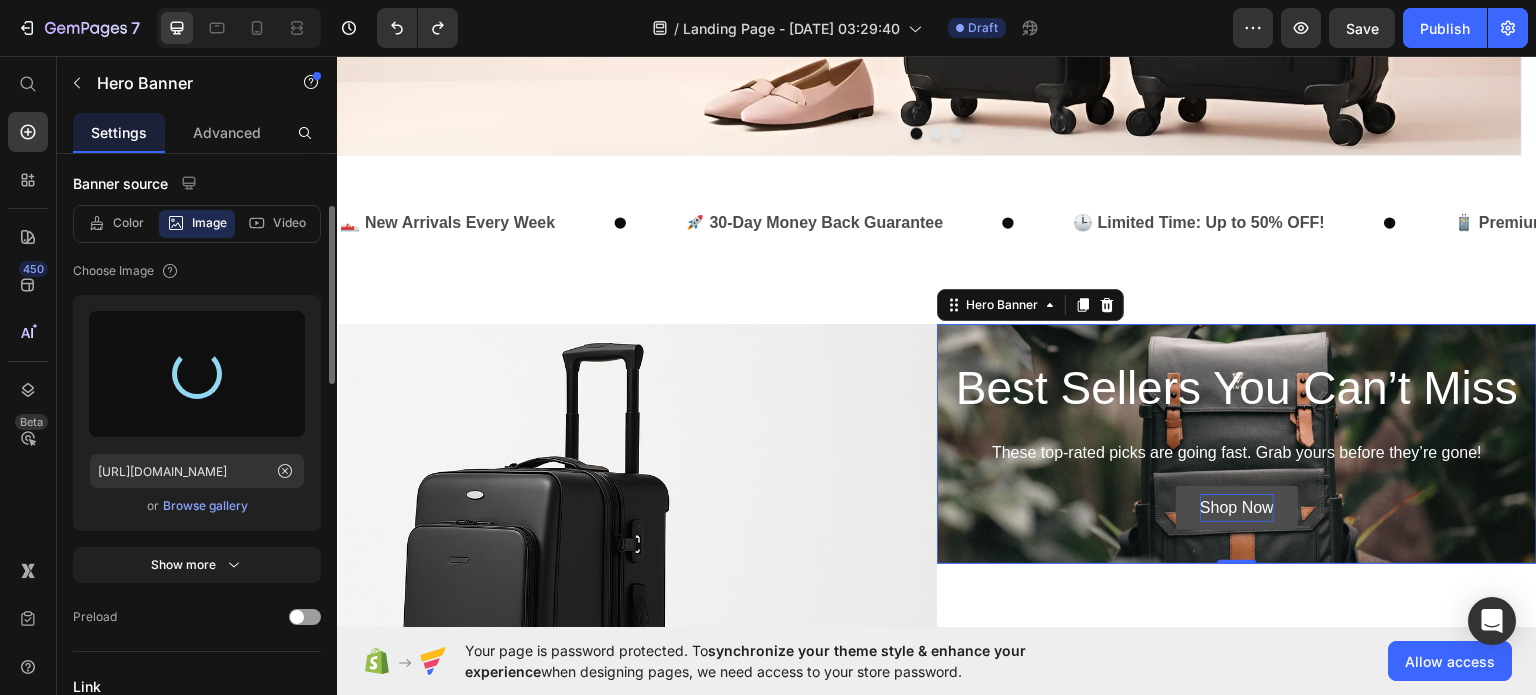 scroll, scrollTop: 191, scrollLeft: 0, axis: vertical 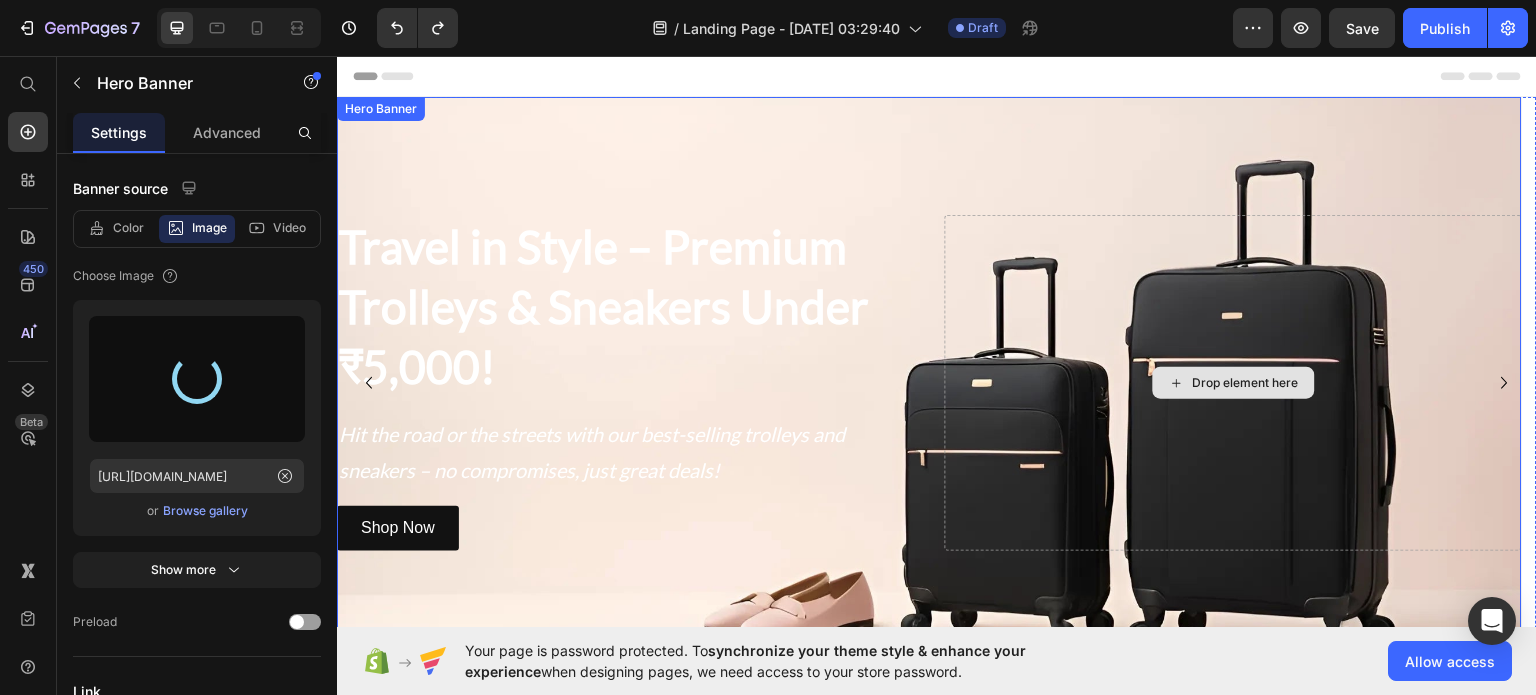 click 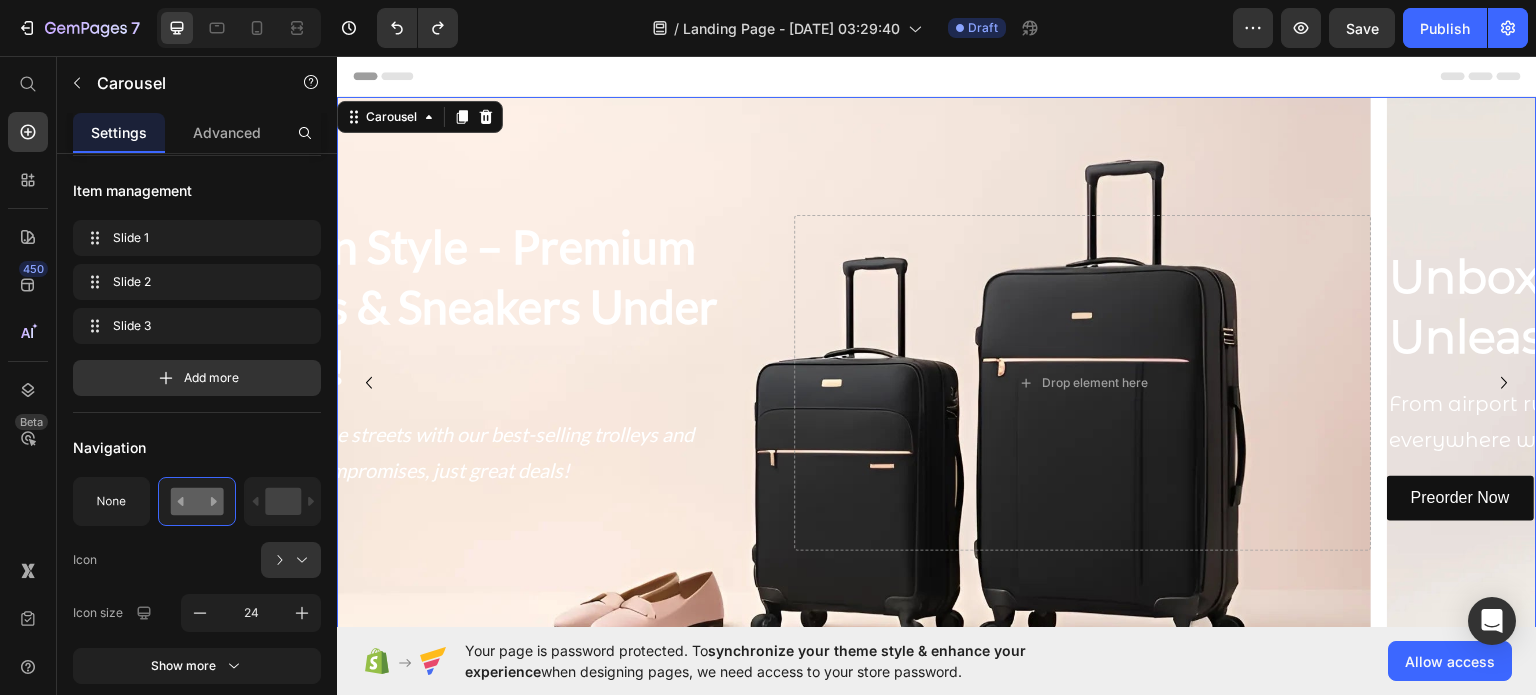 scroll, scrollTop: 0, scrollLeft: 0, axis: both 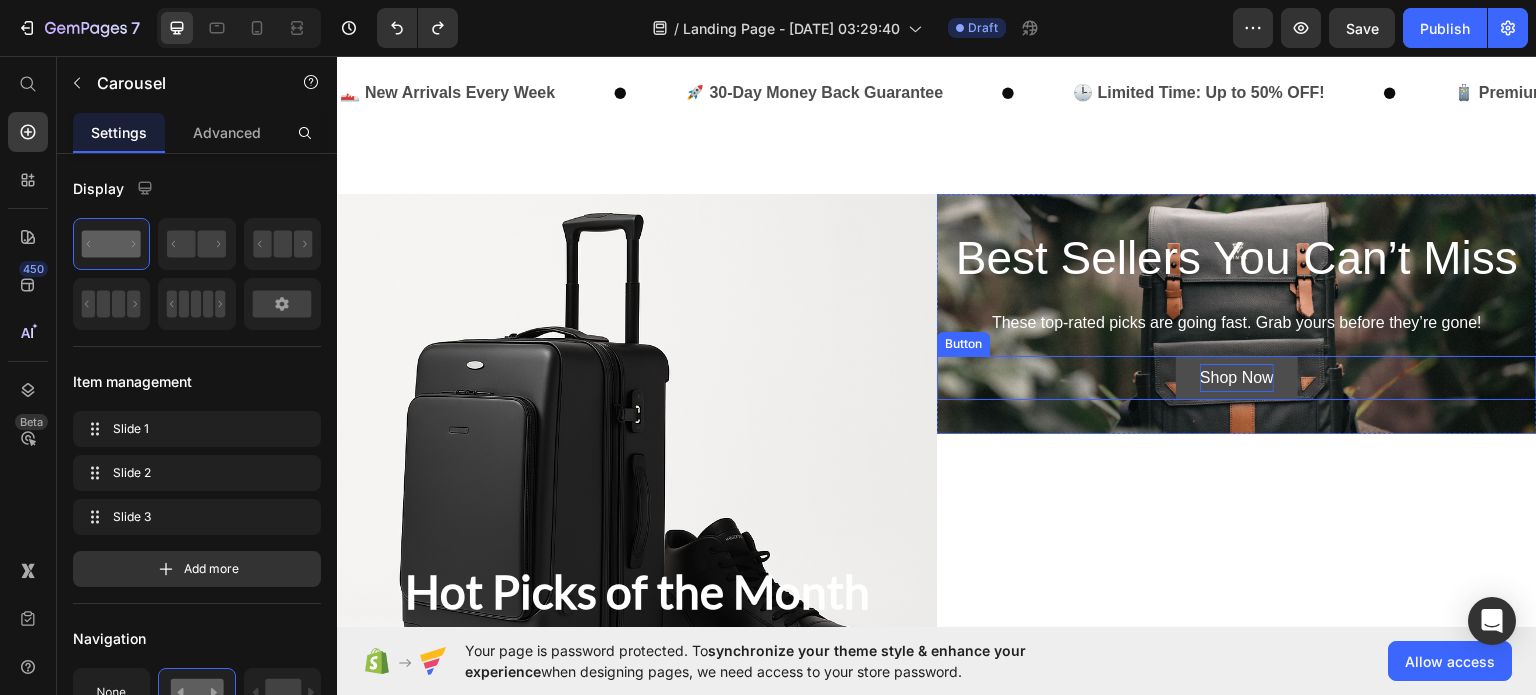 click on "Shop Now Button" at bounding box center [1237, 377] 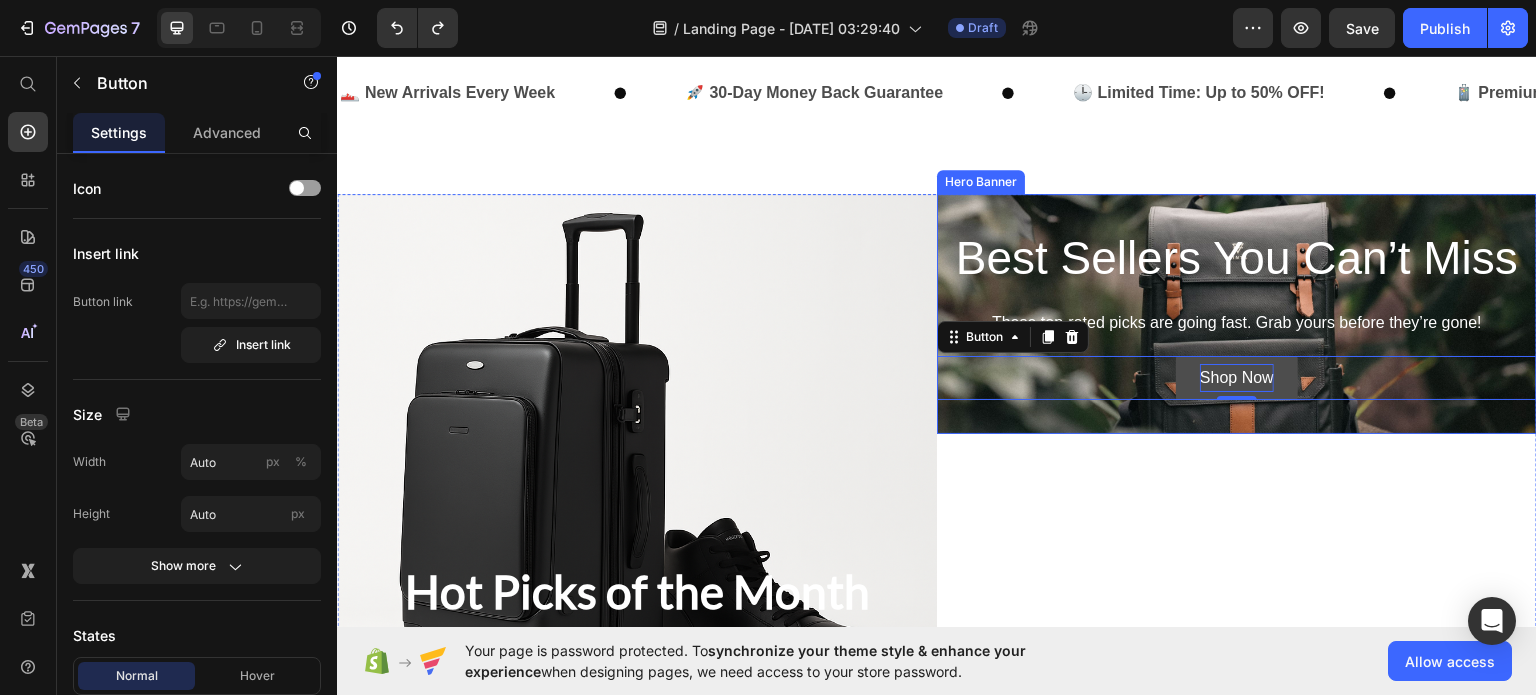 click on "Best Sellers You Can’t Miss Heading These top-rated picks are going fast. Grab yours before they’re gone! Text Block Shop Now Button   0" at bounding box center [1237, 312] 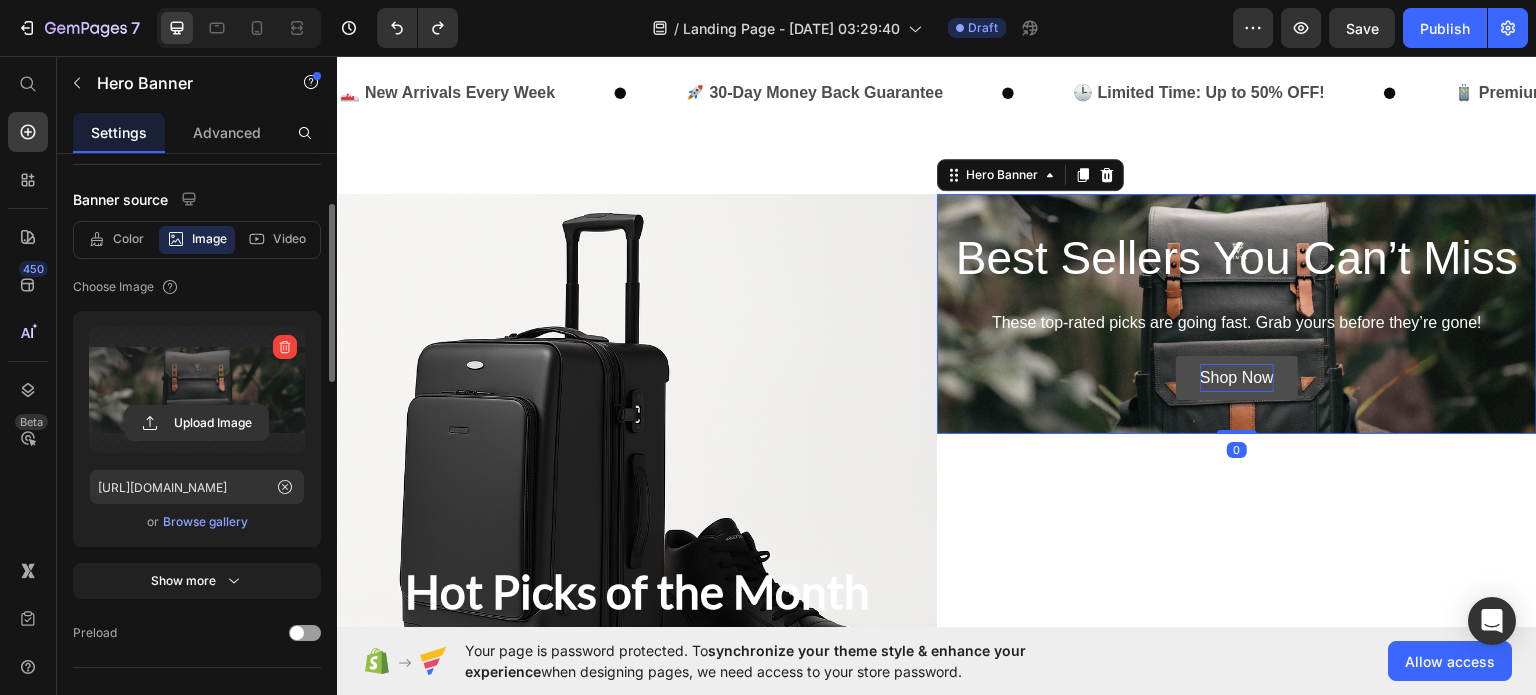 scroll, scrollTop: 180, scrollLeft: 0, axis: vertical 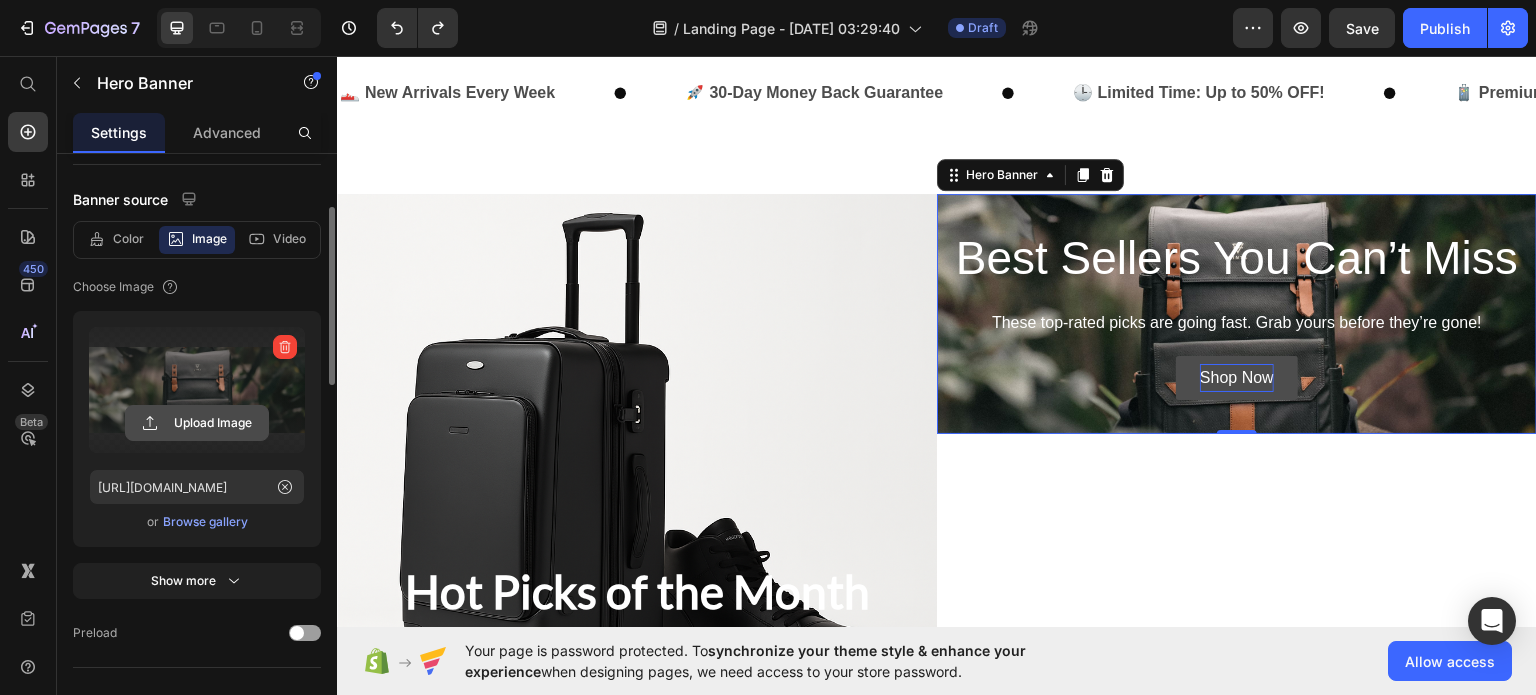 click 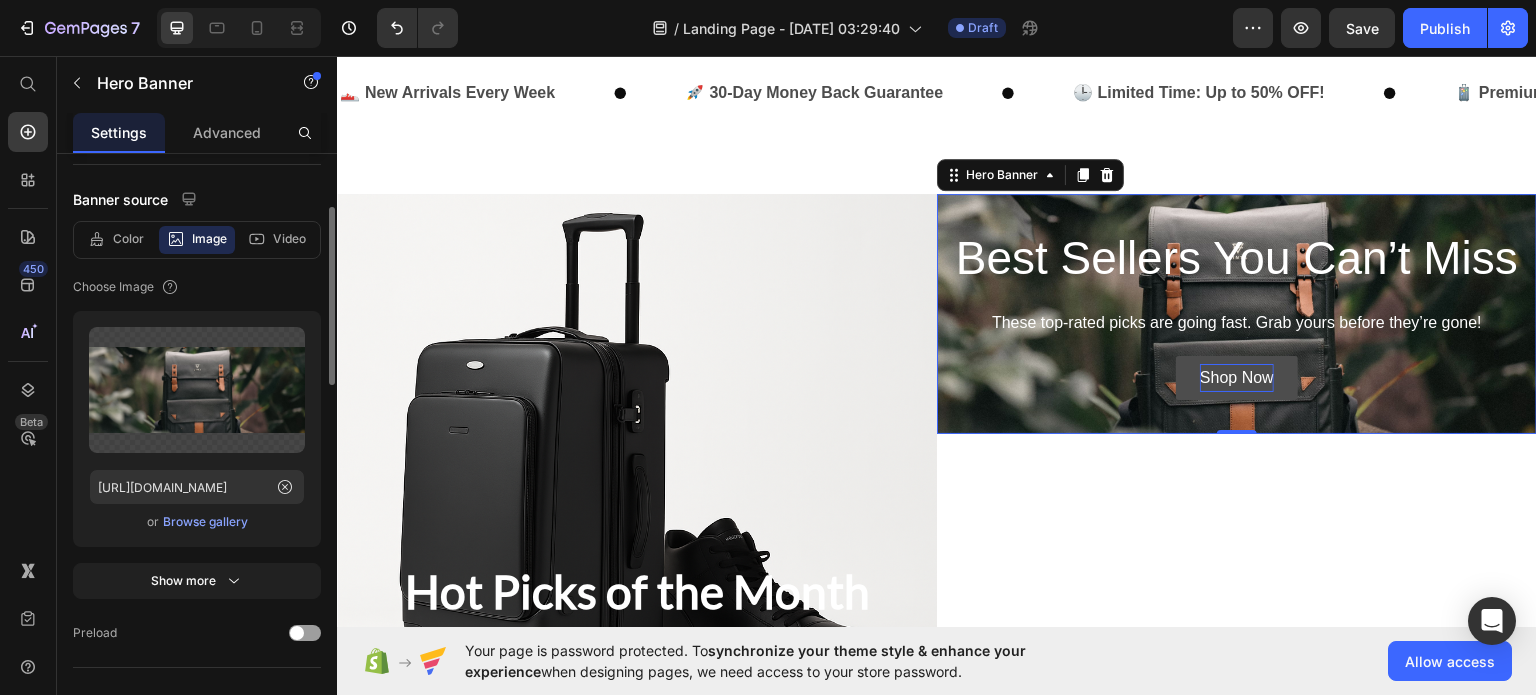 click on "Browse gallery" at bounding box center (205, 522) 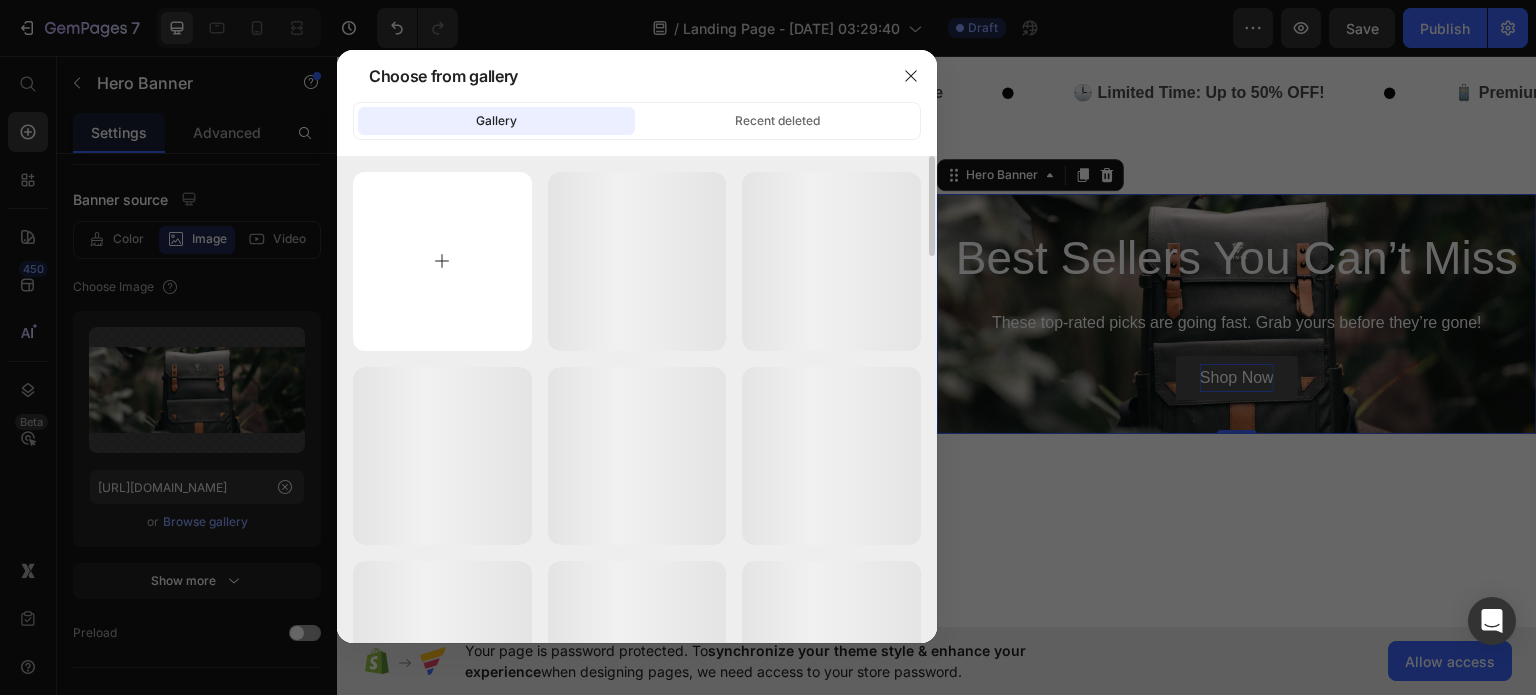 click at bounding box center [442, 261] 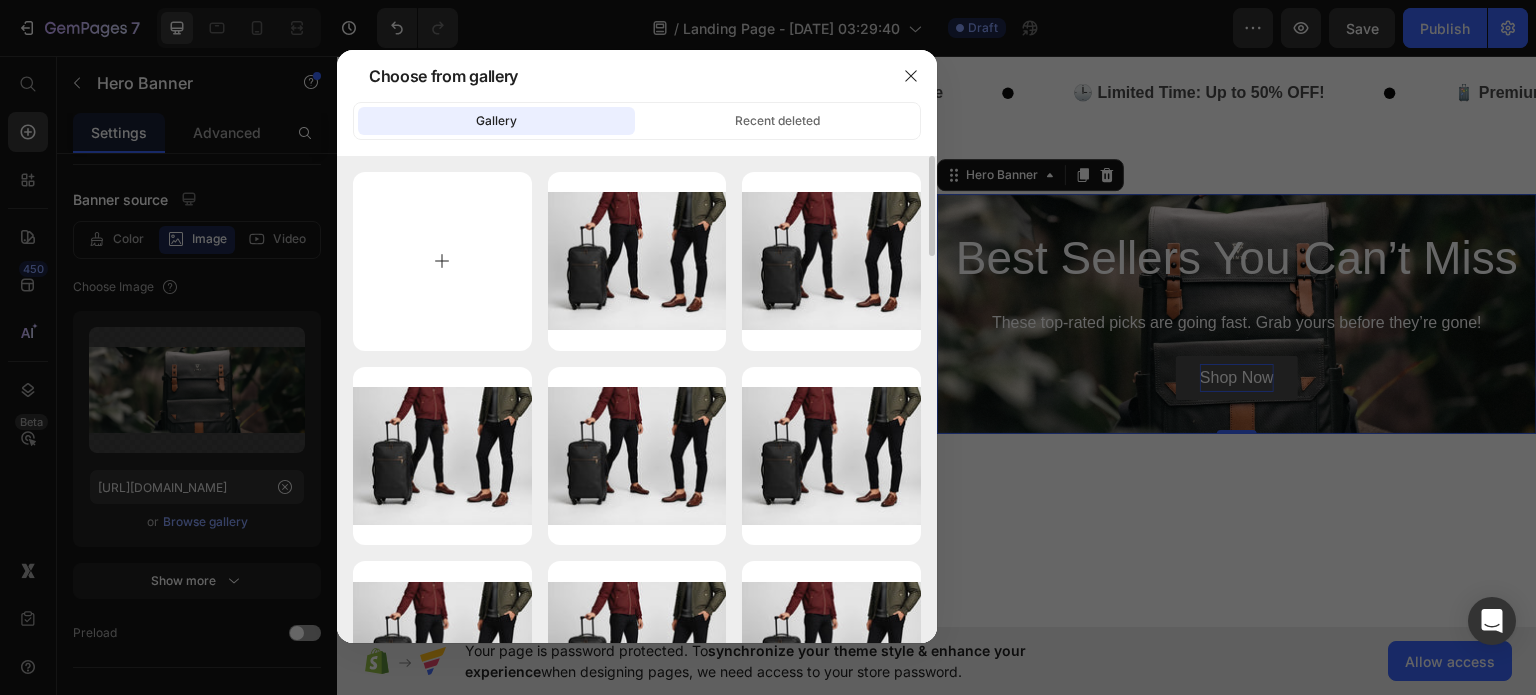 type on "C:\fakepath\Bp2A189miN1K3ta0yvl4W4-4096x4096.webp" 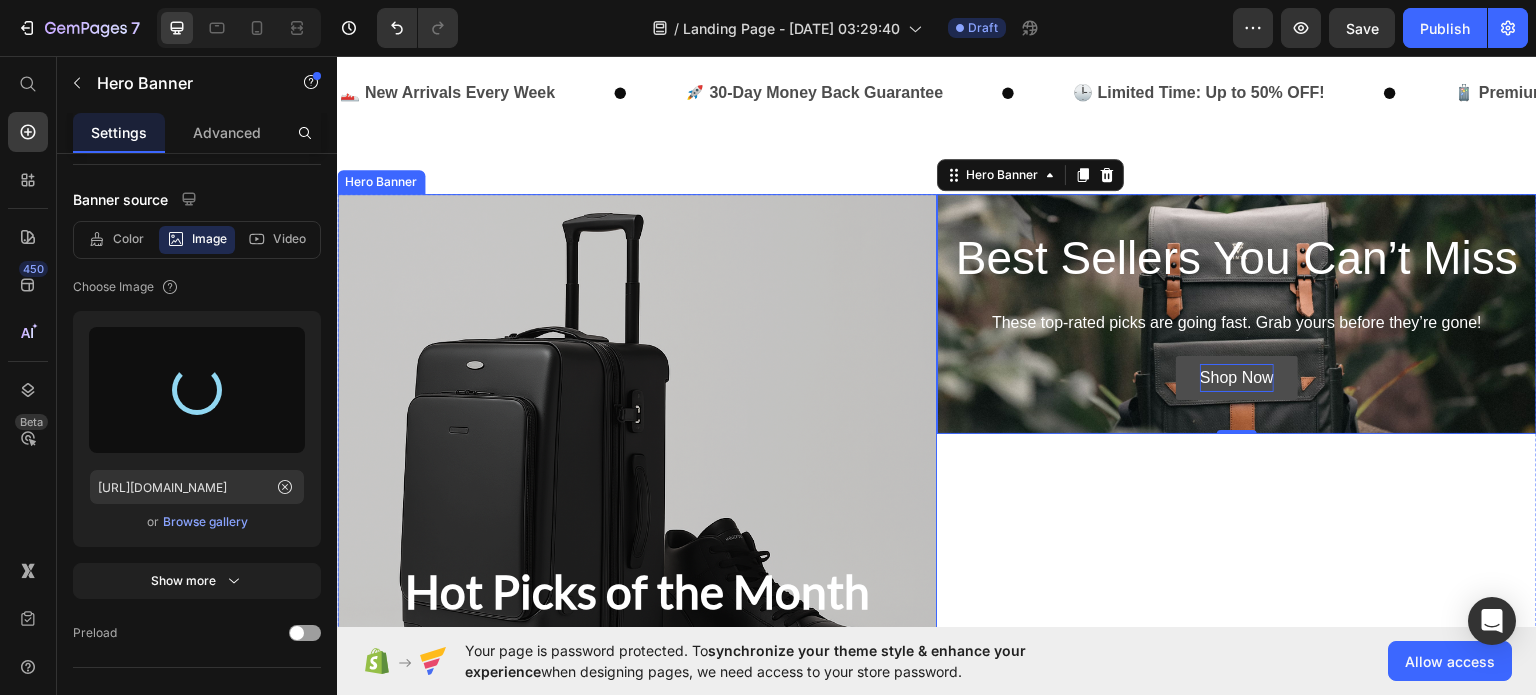 type on "https://cdn.shopify.com/s/files/1/0770/1823/5130/files/gempages_577154060990284788-5b370e76-272a-4e44-be0d-e07df98870b5.webp" 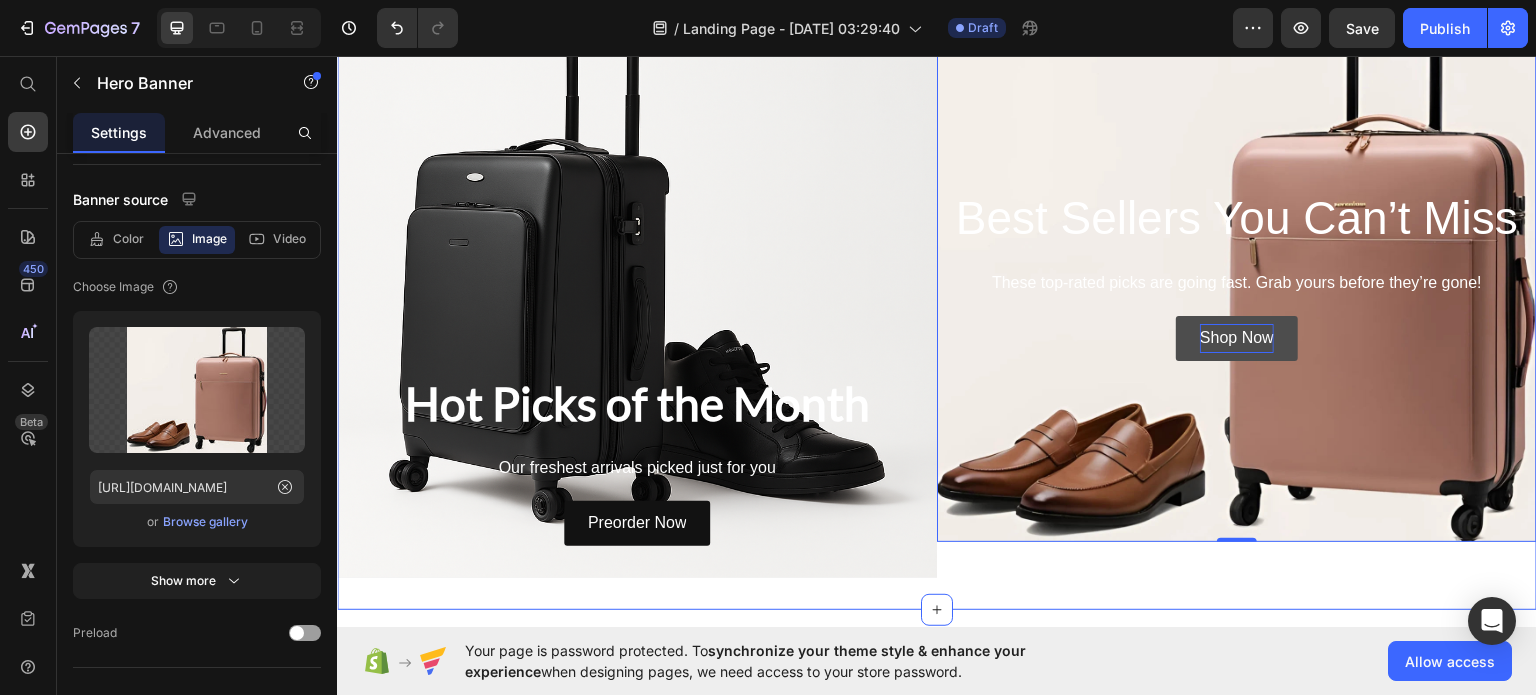 scroll, scrollTop: 836, scrollLeft: 0, axis: vertical 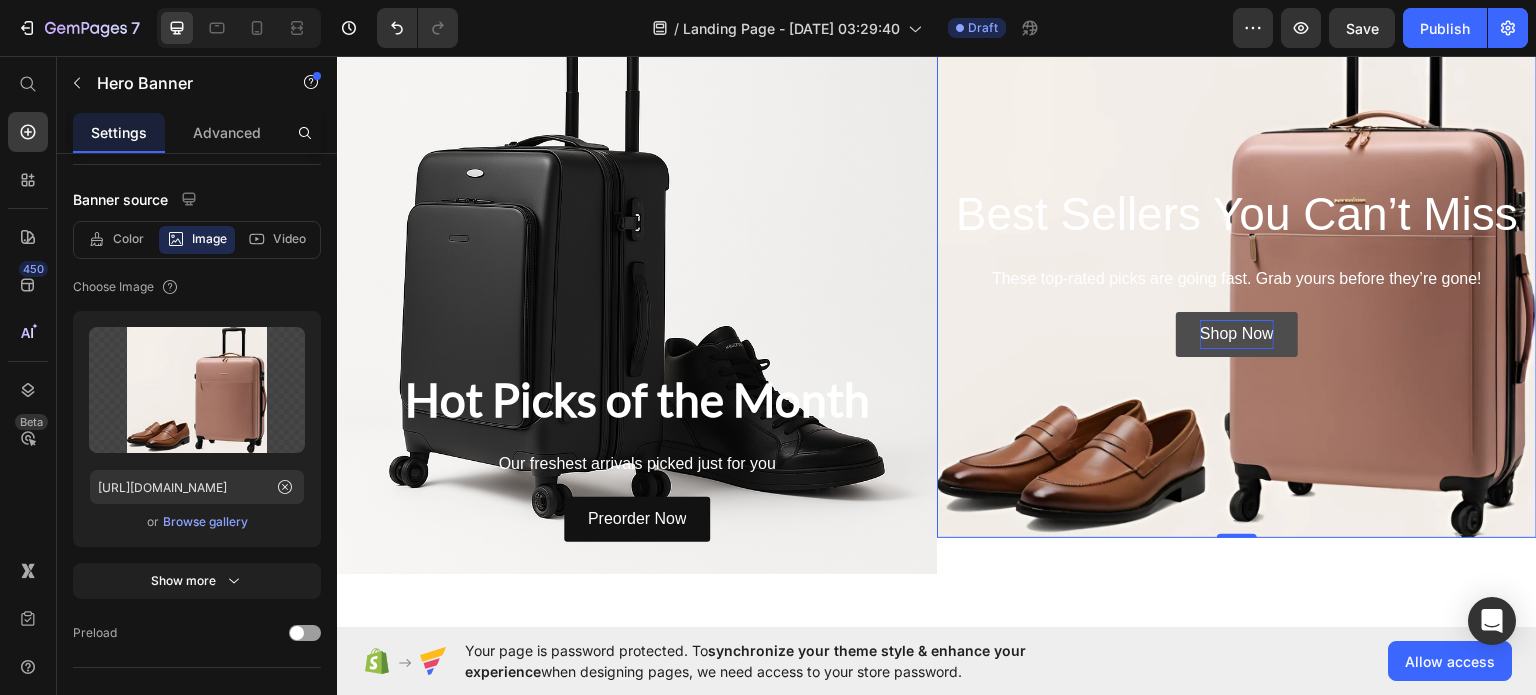 click at bounding box center [1237, 269] 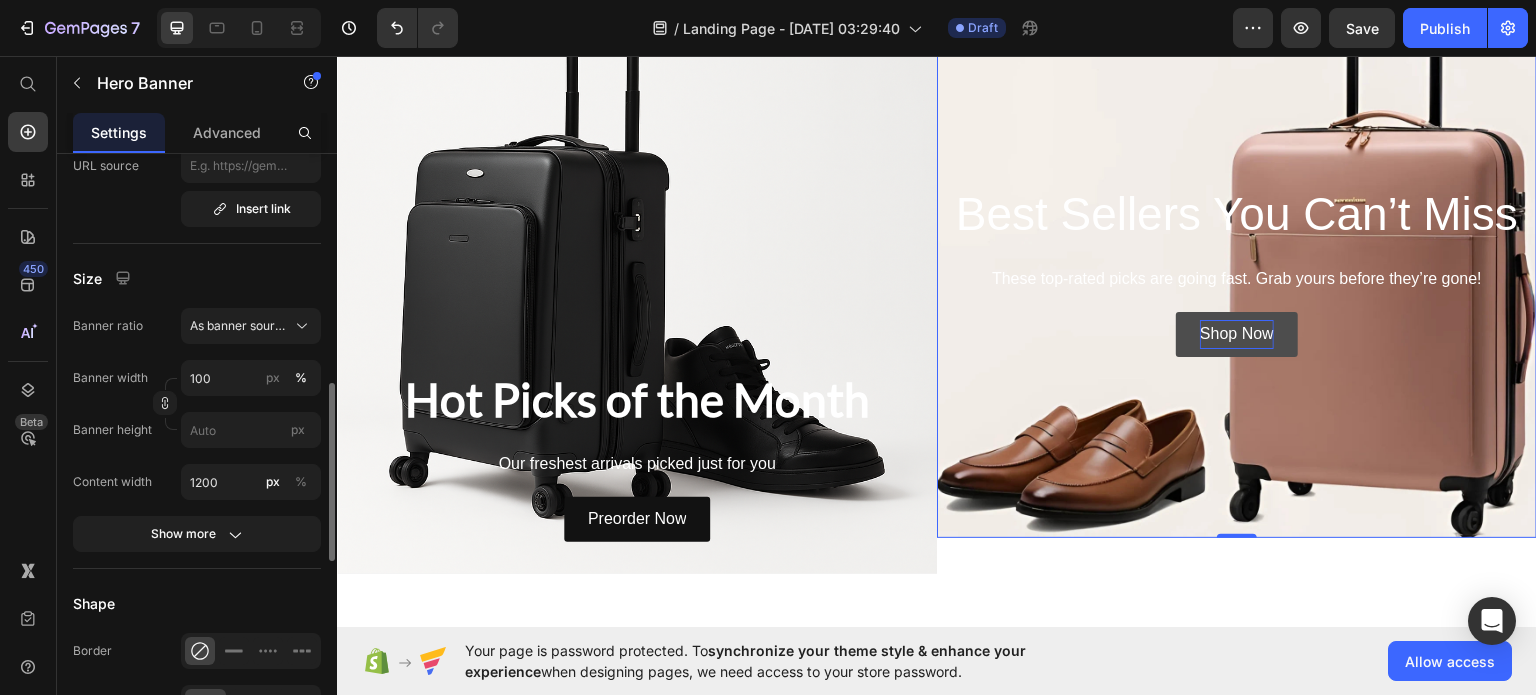 scroll, scrollTop: 796, scrollLeft: 0, axis: vertical 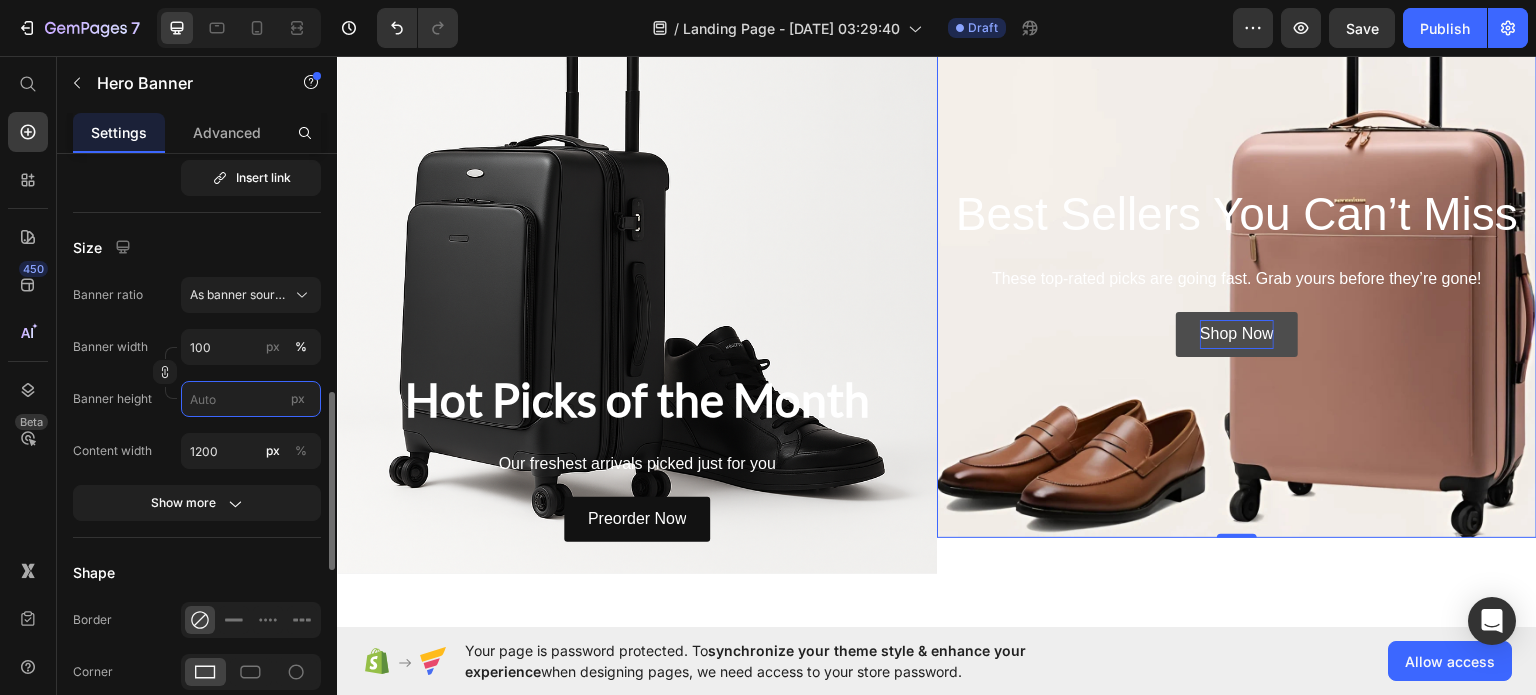 click on "px" at bounding box center [251, 399] 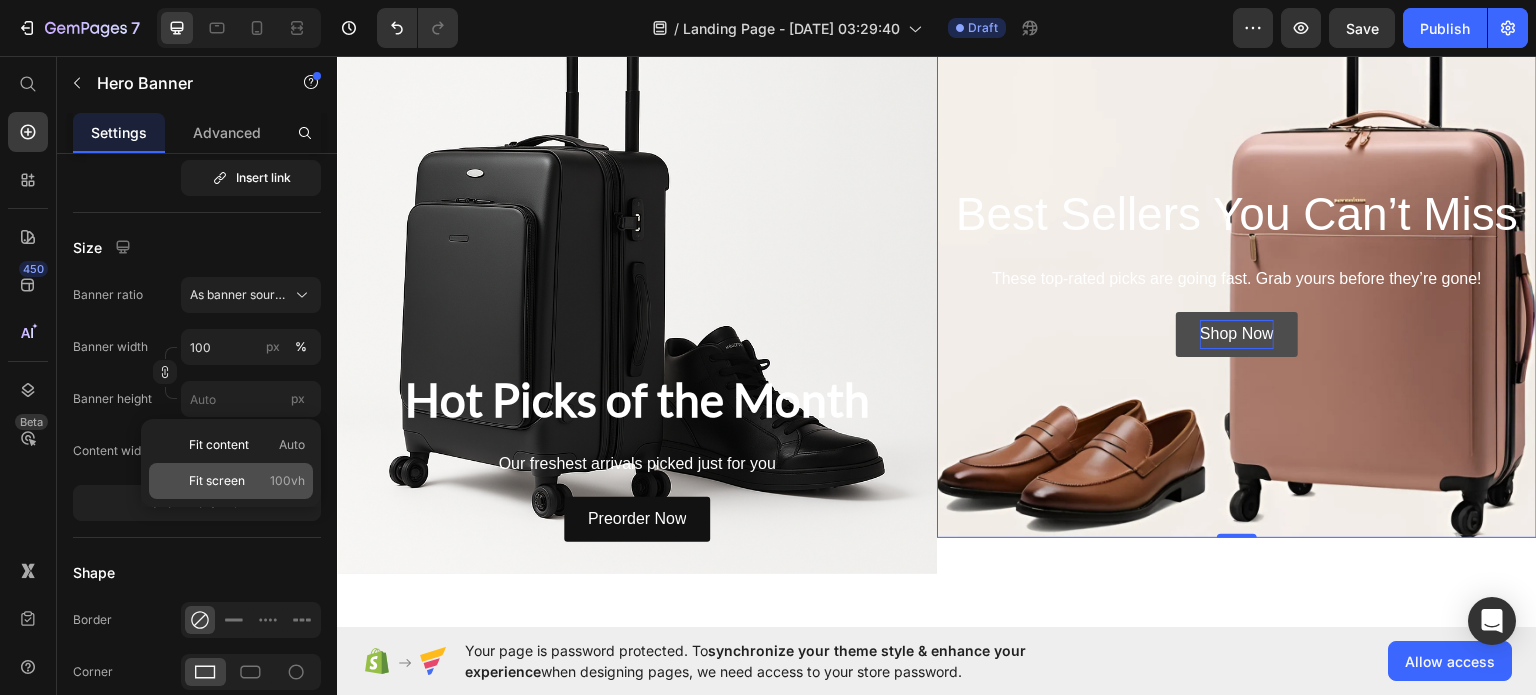 click on "Fit screen 100vh" 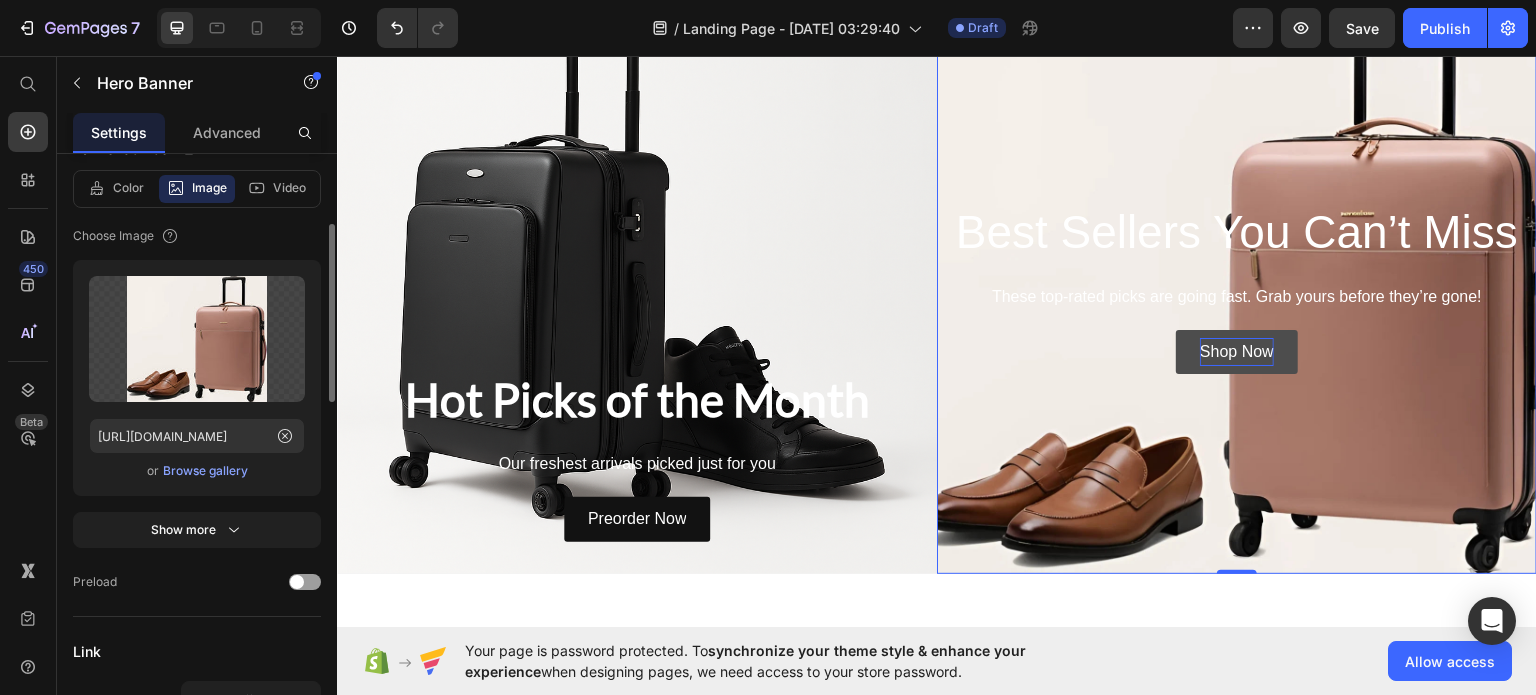 scroll, scrollTop: 230, scrollLeft: 0, axis: vertical 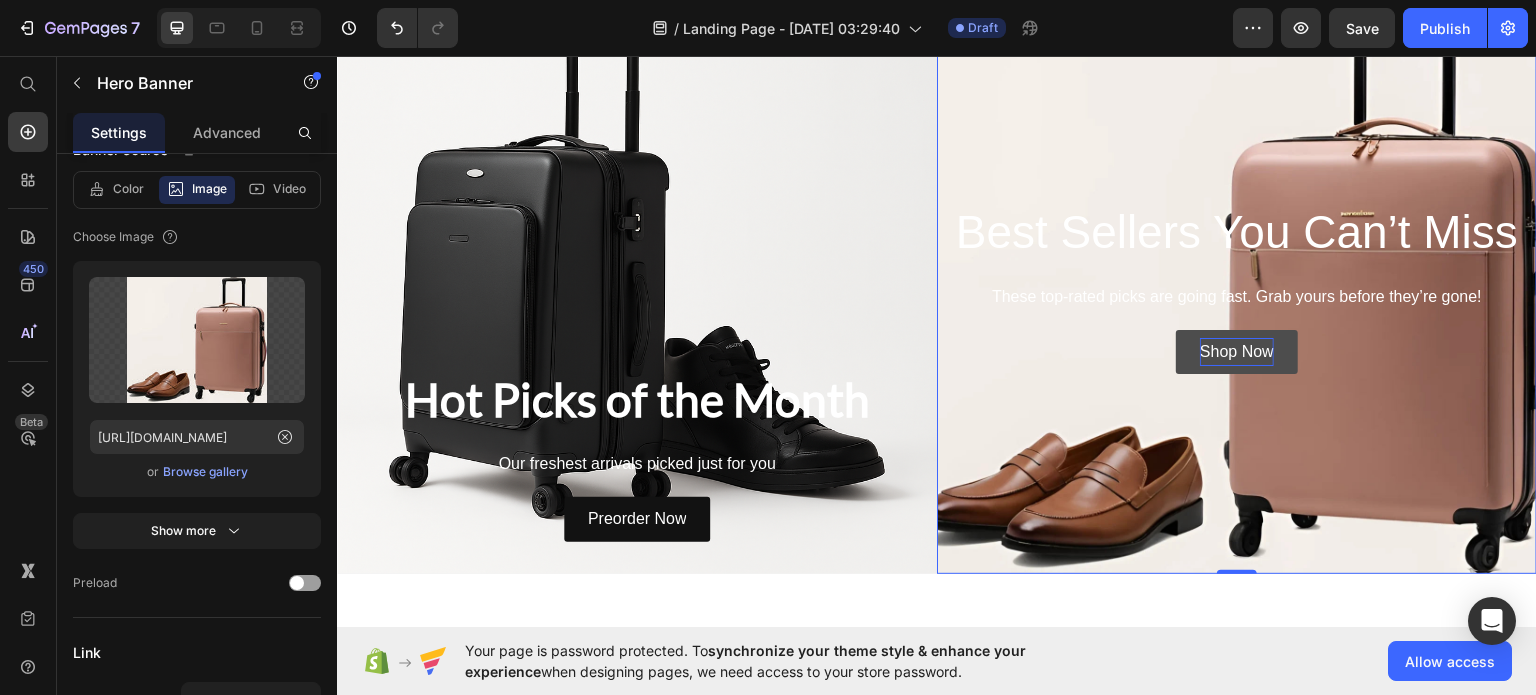 click at bounding box center [1237, 287] 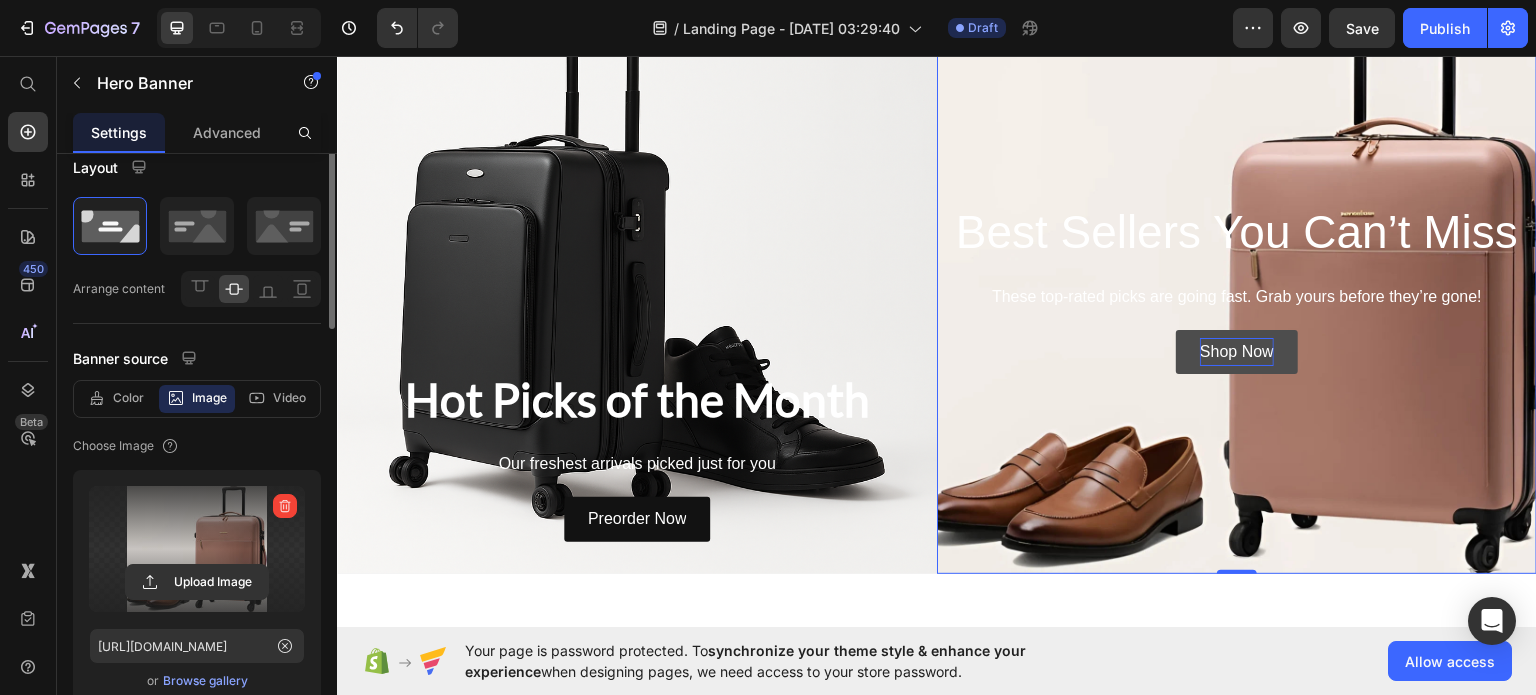 scroll, scrollTop: 0, scrollLeft: 0, axis: both 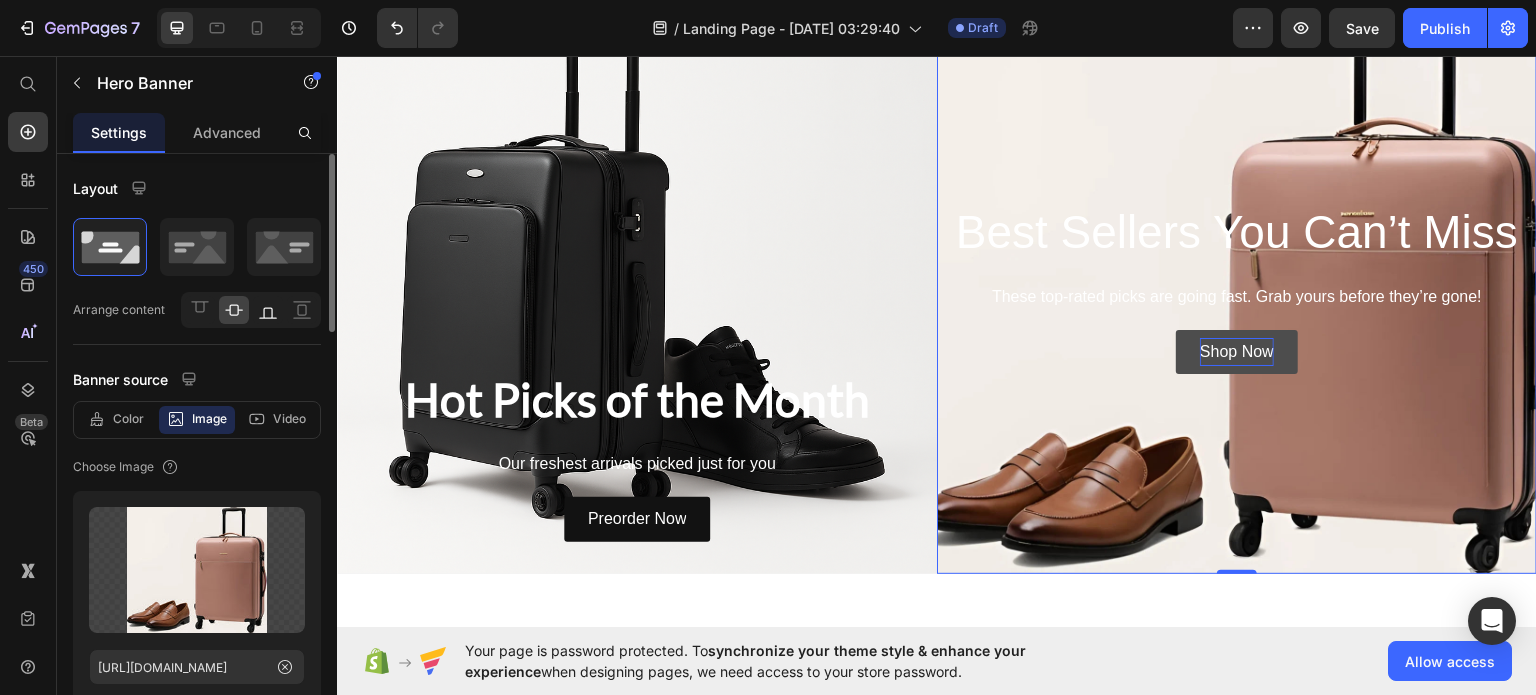 click 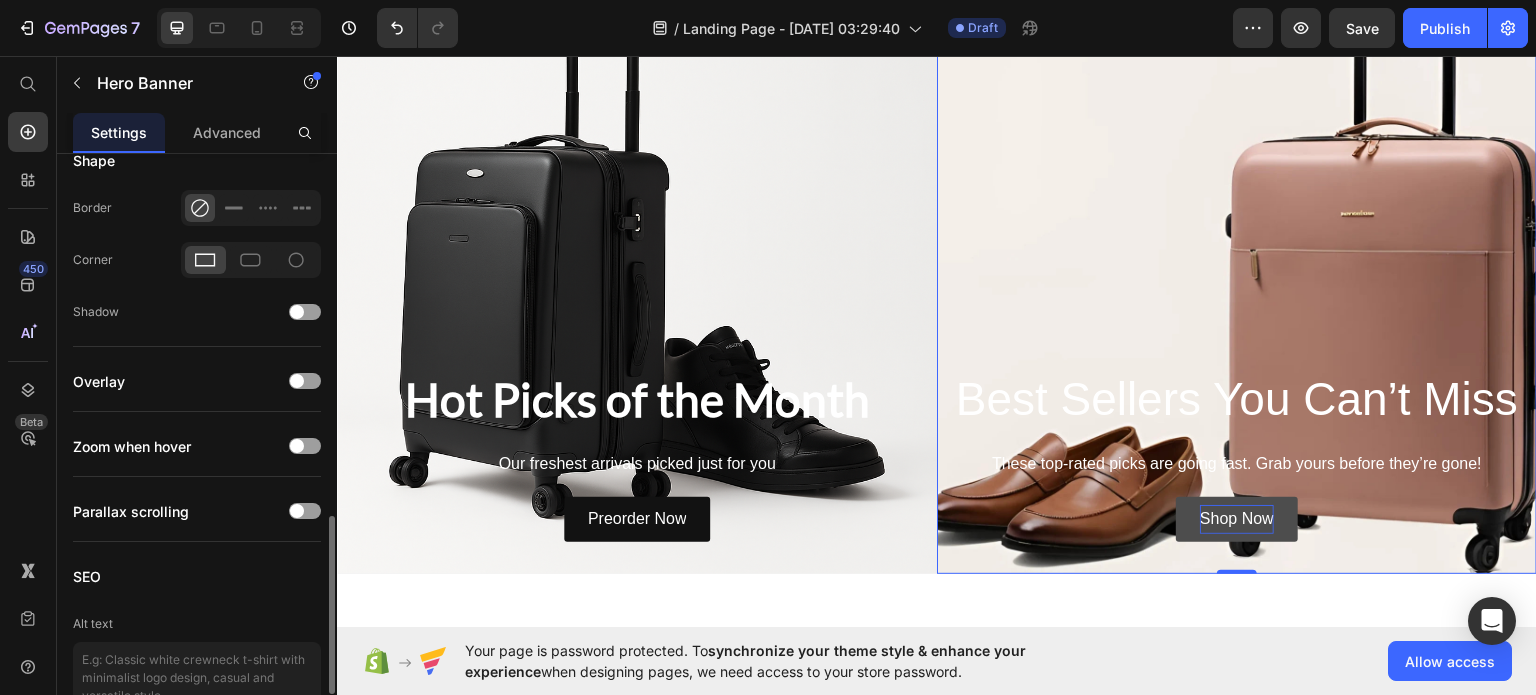 scroll, scrollTop: 1222, scrollLeft: 0, axis: vertical 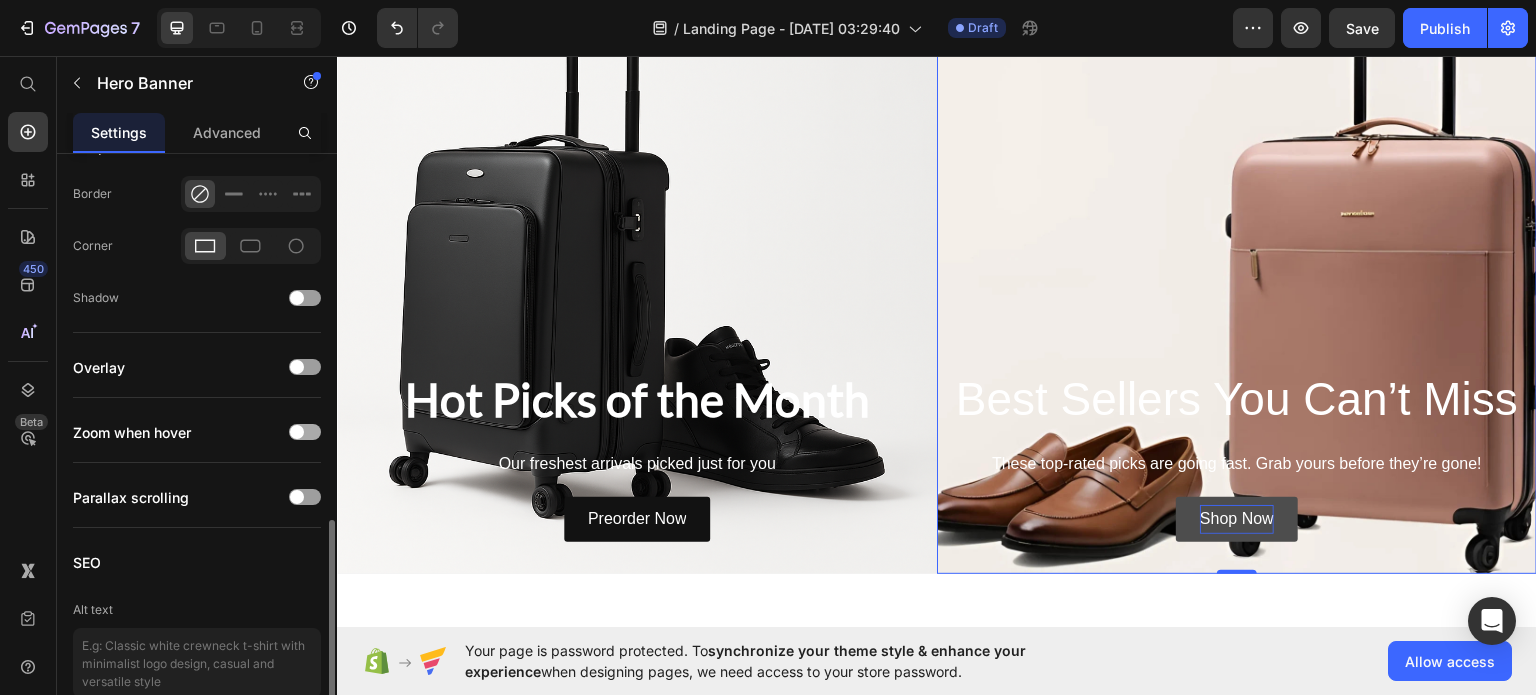 click at bounding box center (305, 432) 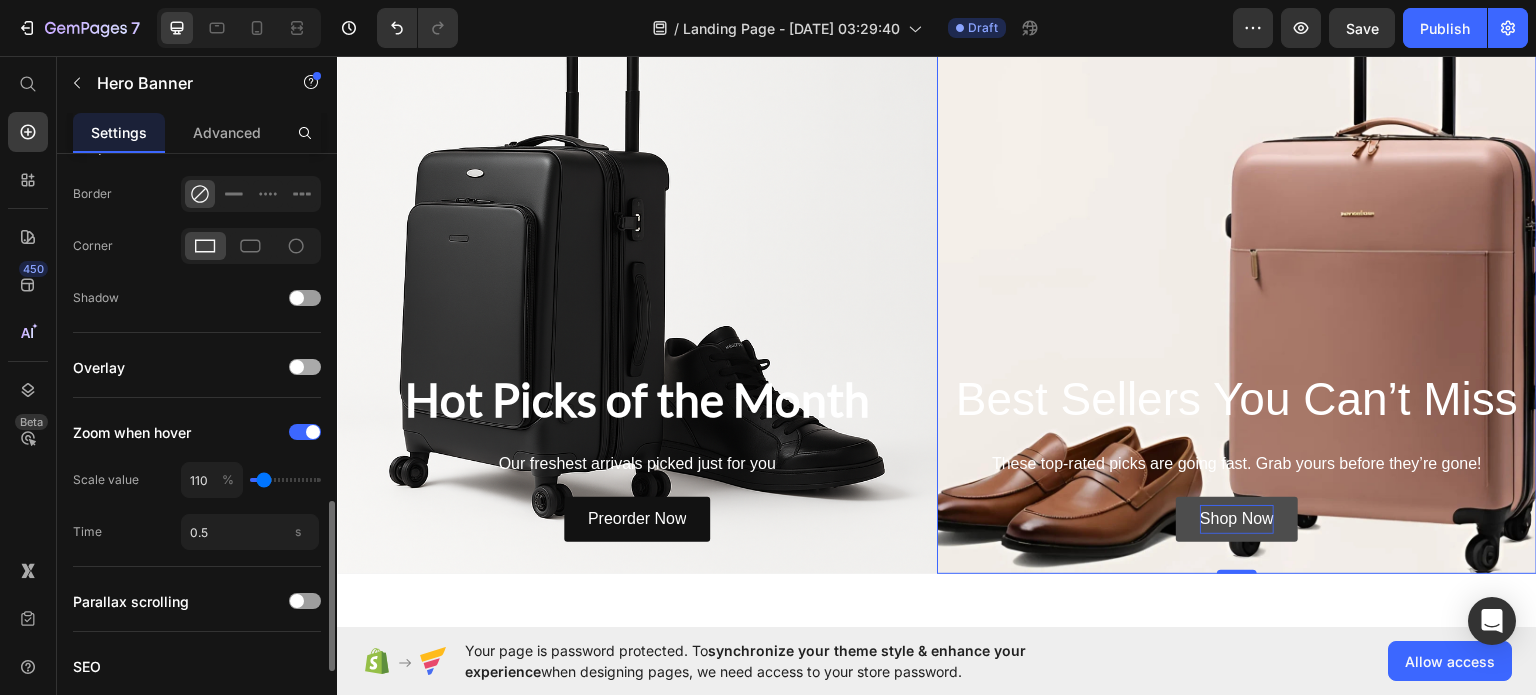 click at bounding box center [297, 367] 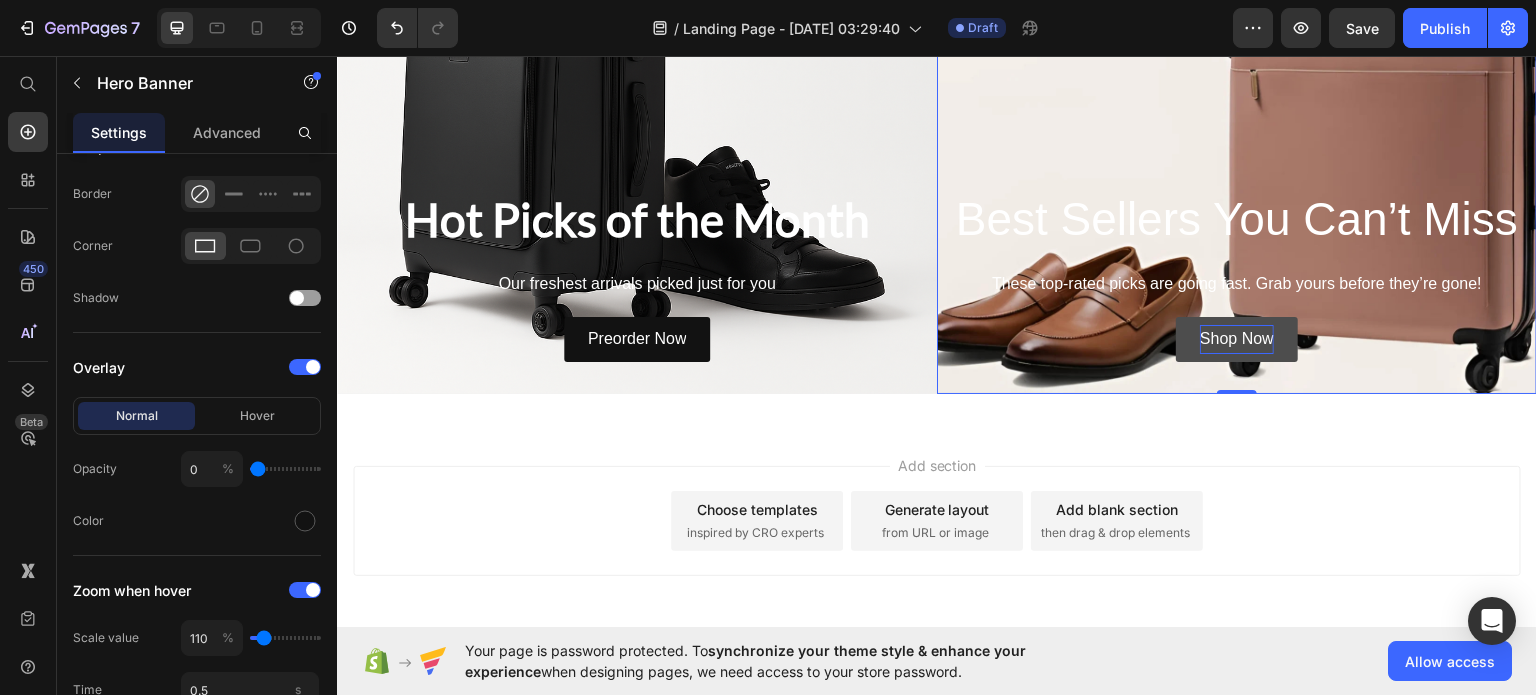 scroll, scrollTop: 1018, scrollLeft: 0, axis: vertical 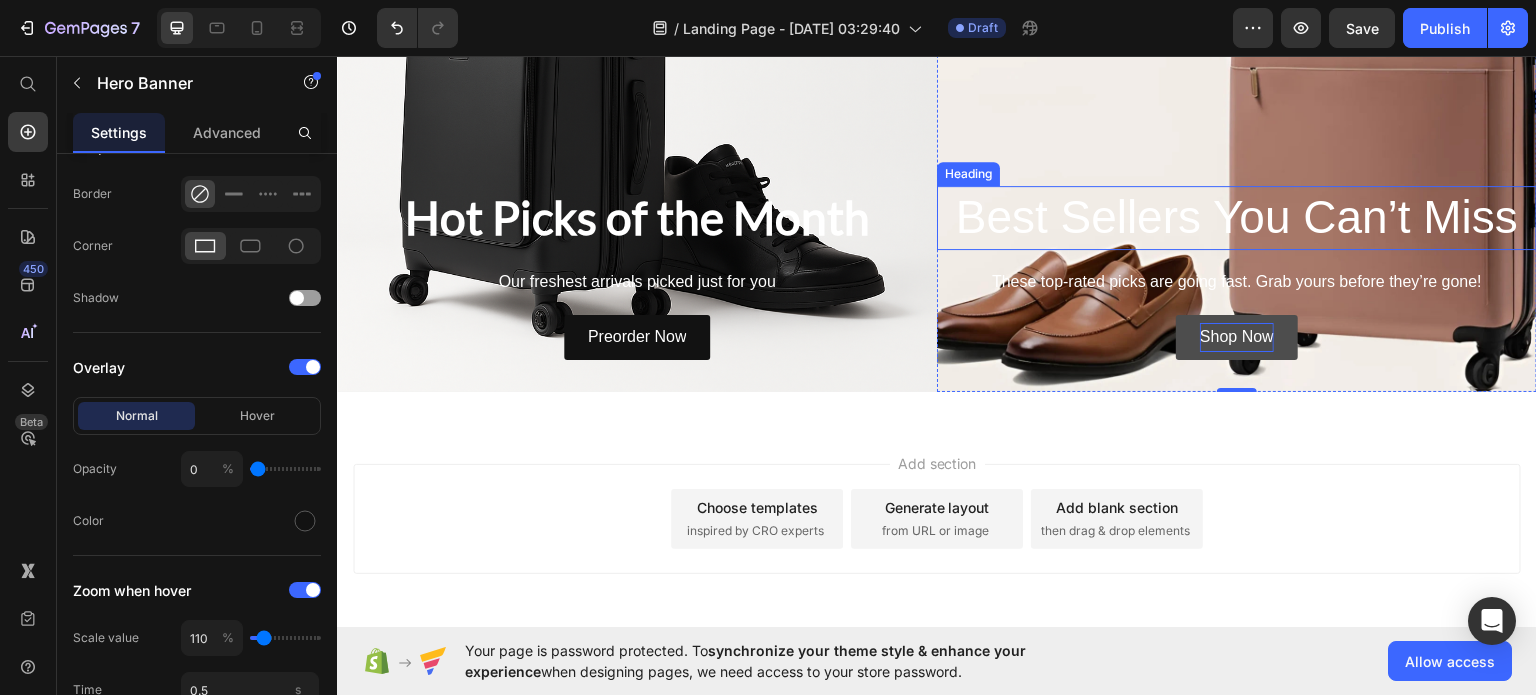 click on "Best Sellers You Can’t Miss" at bounding box center (1237, 217) 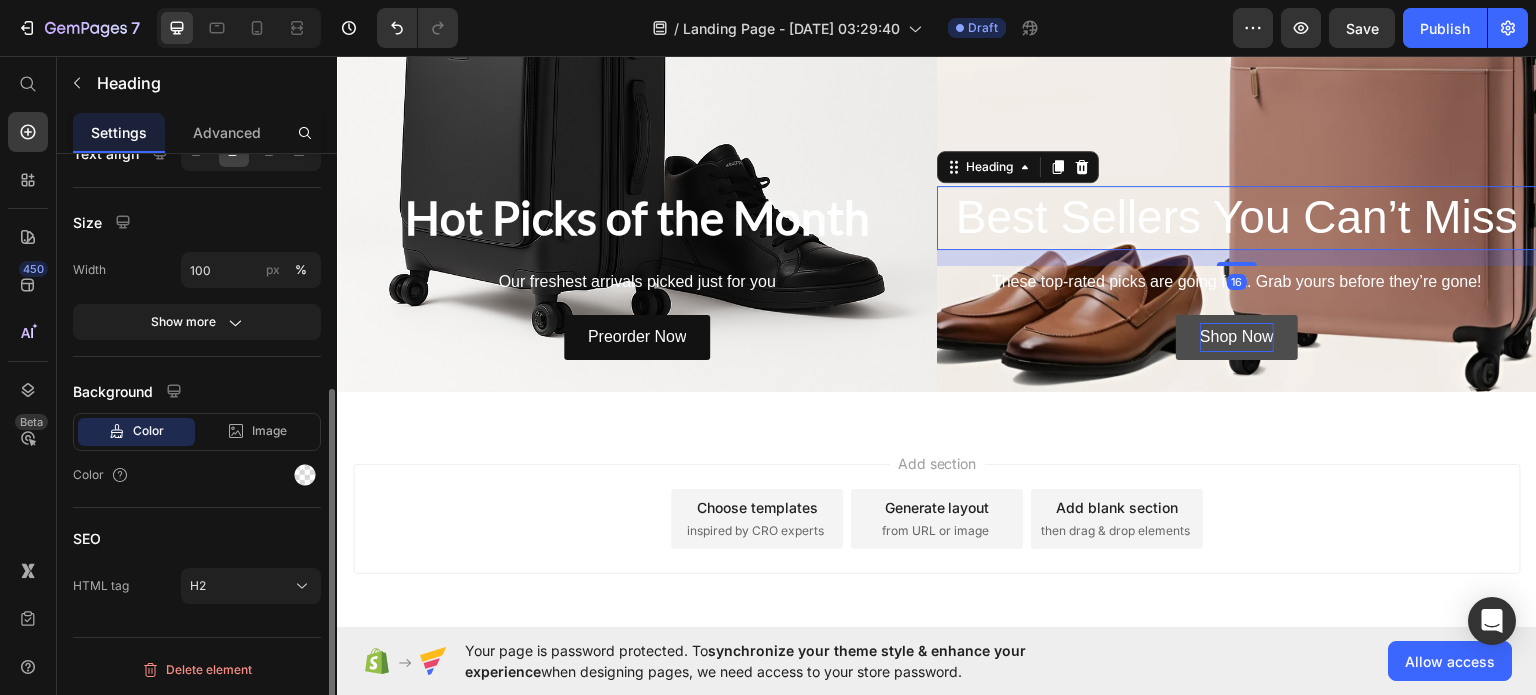 scroll, scrollTop: 0, scrollLeft: 0, axis: both 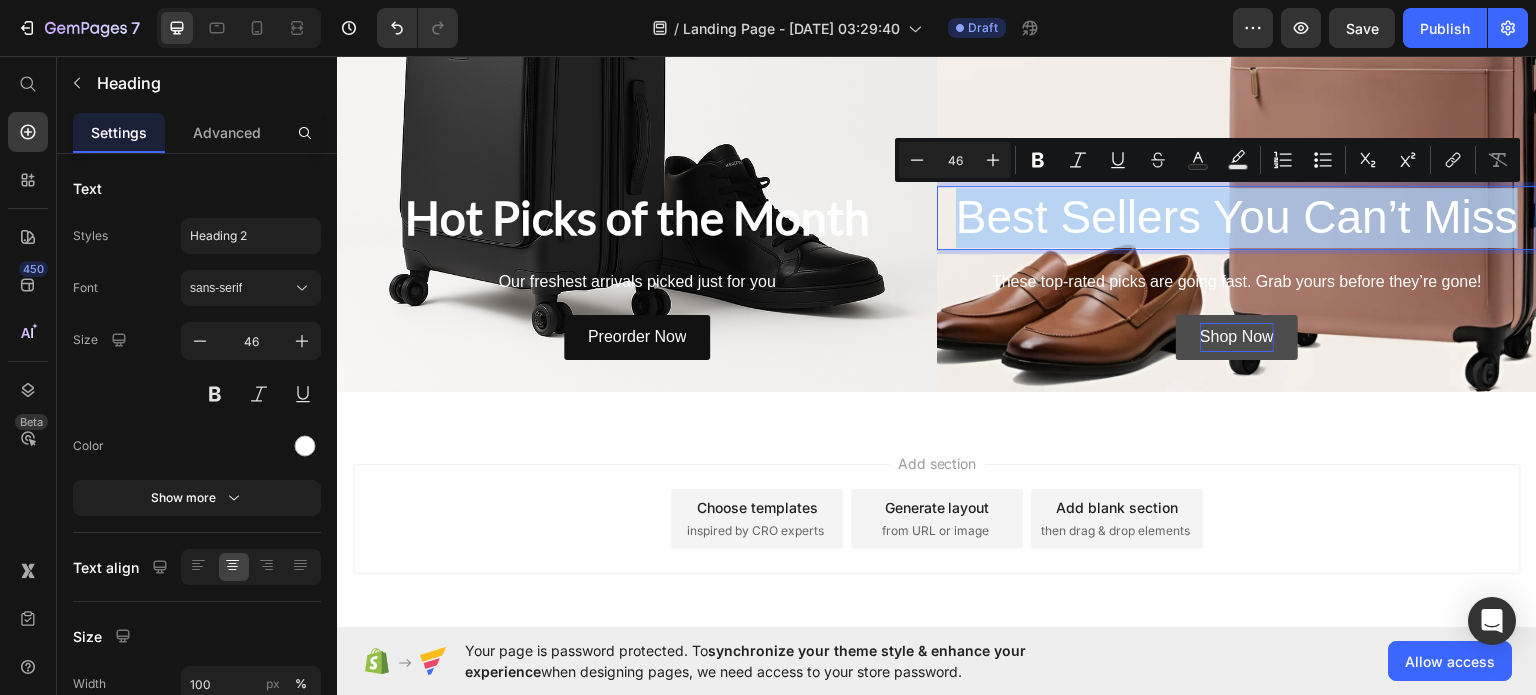 drag, startPoint x: 1504, startPoint y: 210, endPoint x: 953, endPoint y: 197, distance: 551.1533 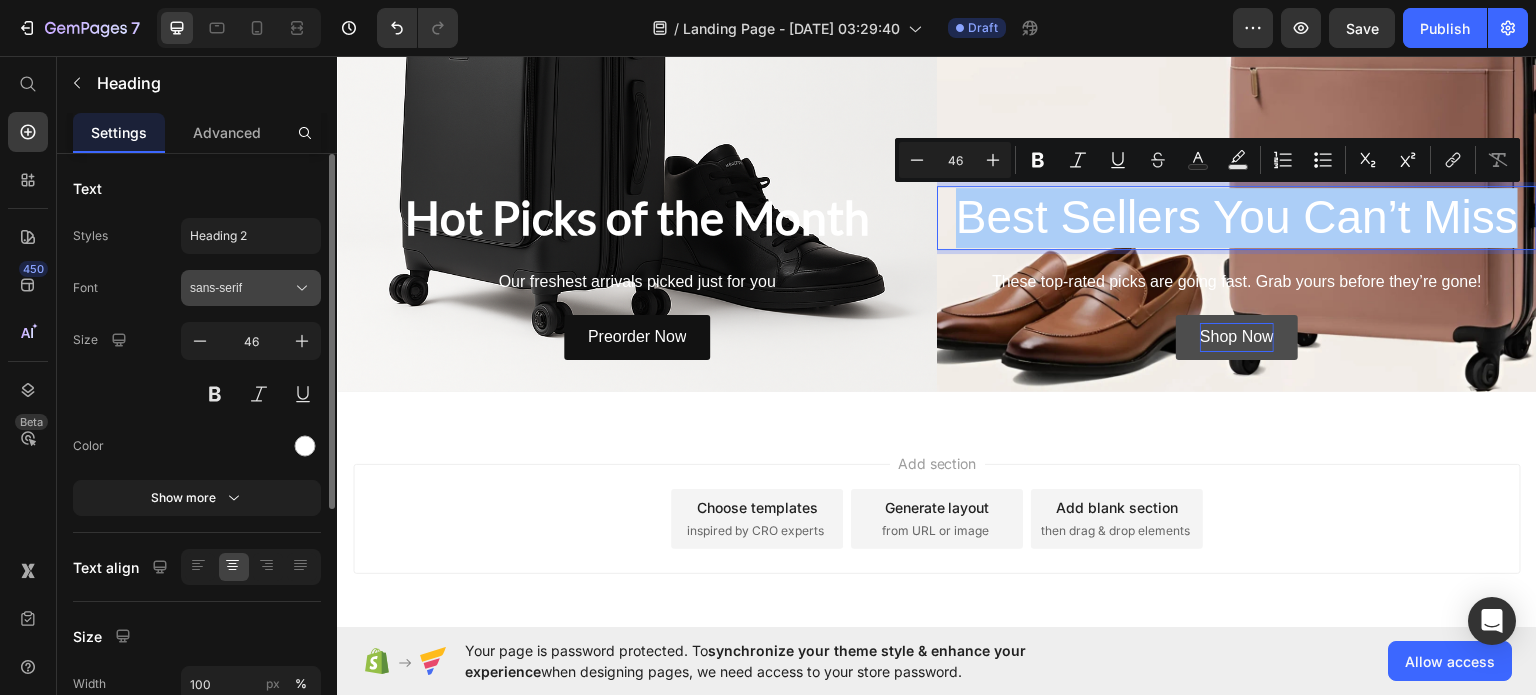 click on "sans-serif" at bounding box center [241, 288] 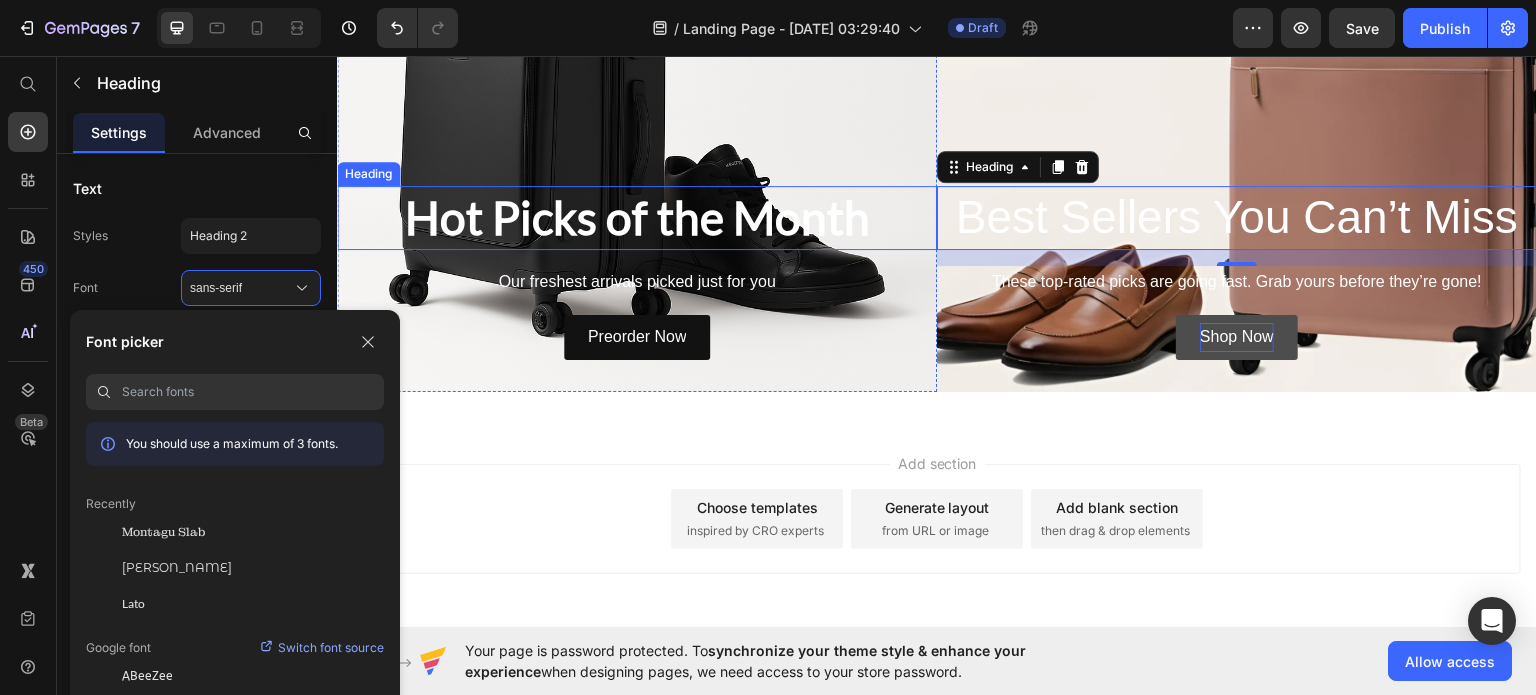 click on "Hot Picks of the Month" at bounding box center [637, 217] 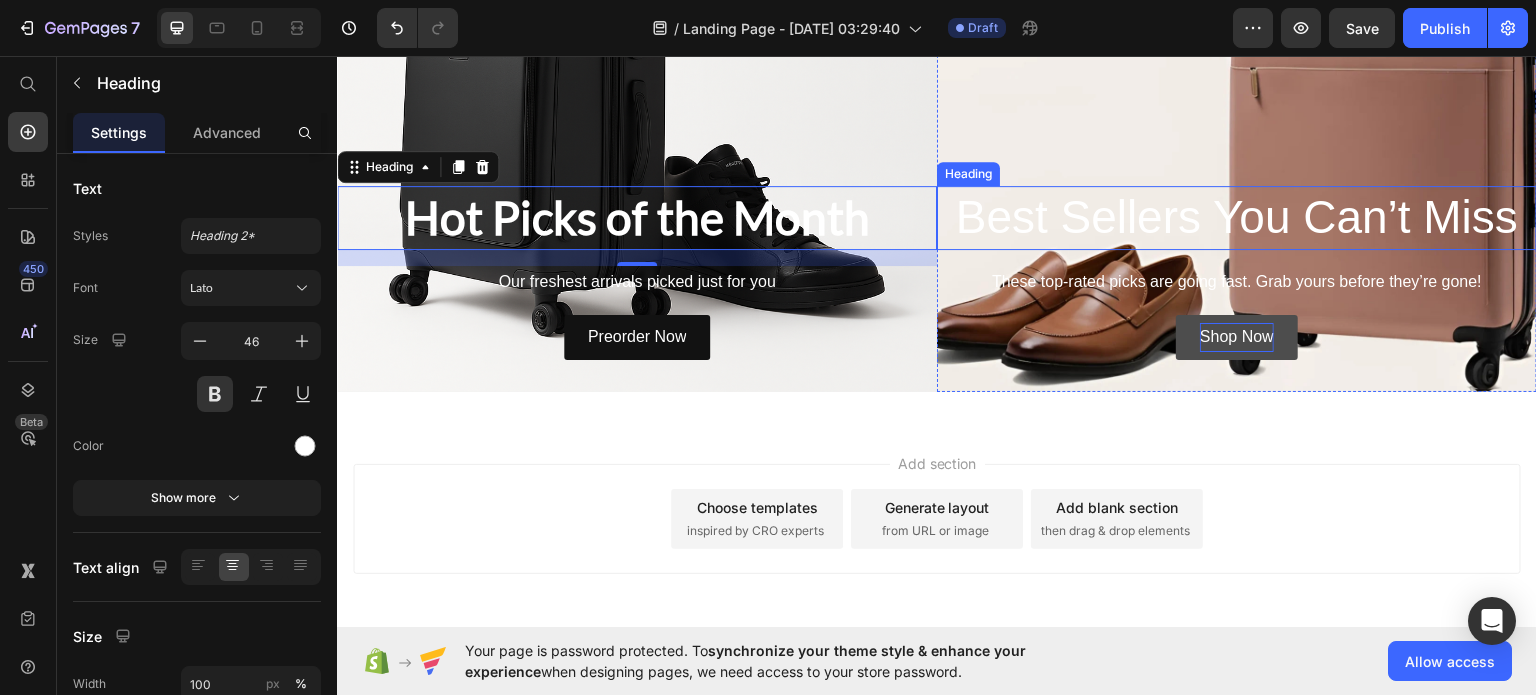 click on "Best Sellers You Can’t Miss" at bounding box center (1237, 217) 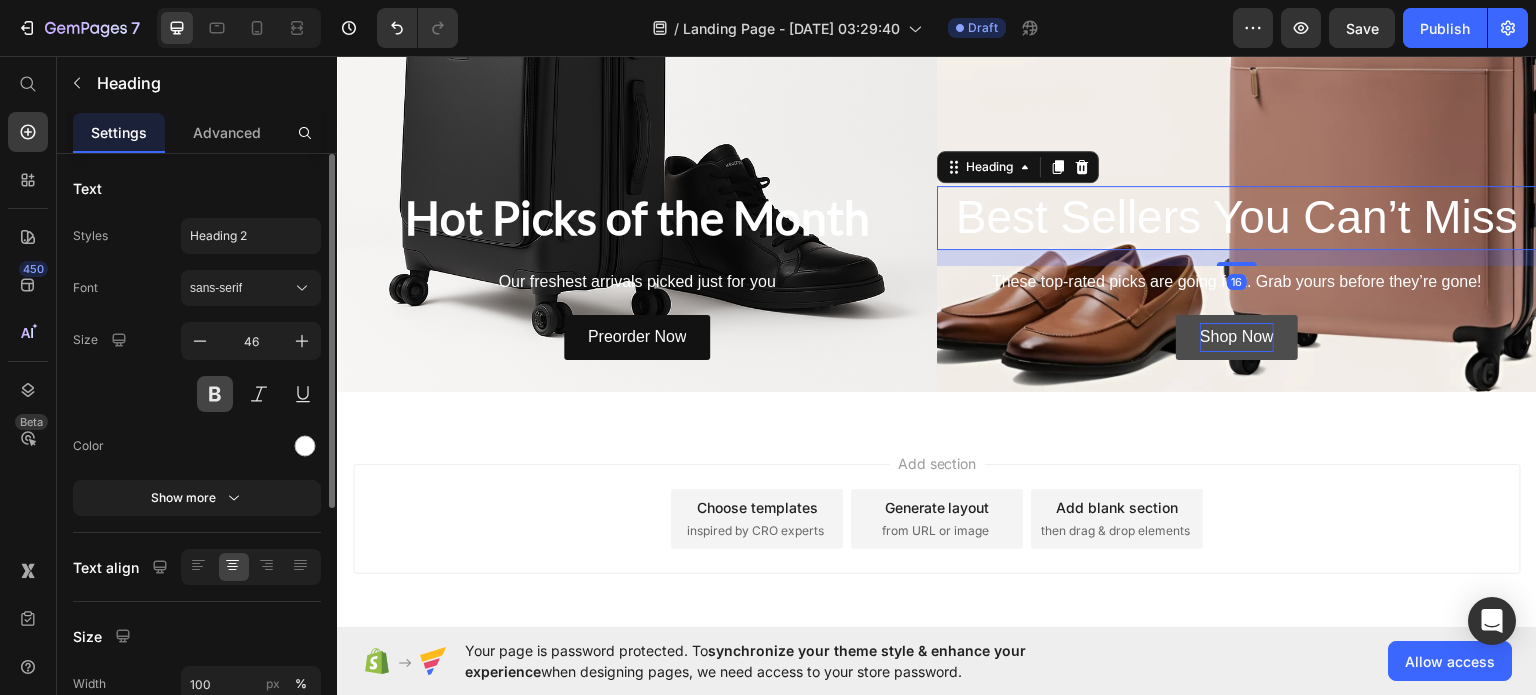 click at bounding box center (215, 394) 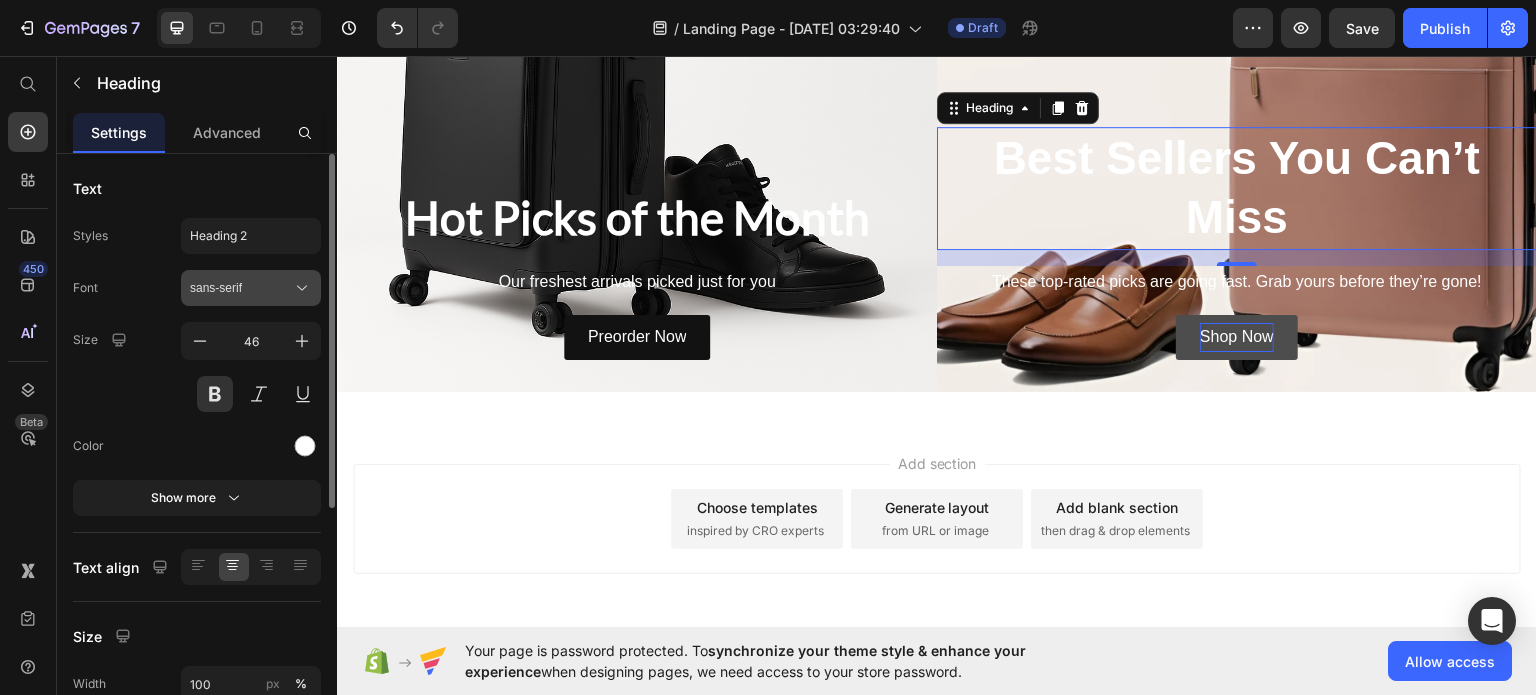 click on "sans-serif" at bounding box center (251, 288) 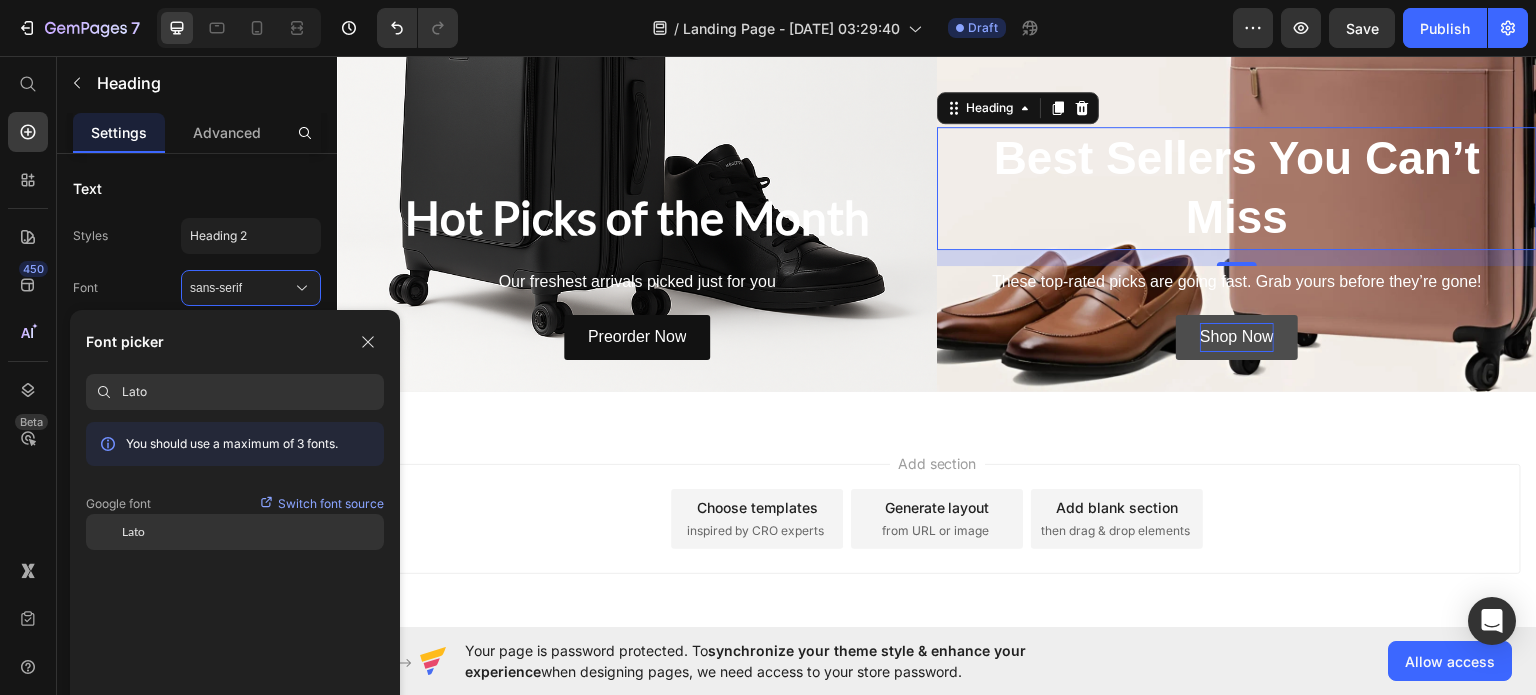 type on "Lato" 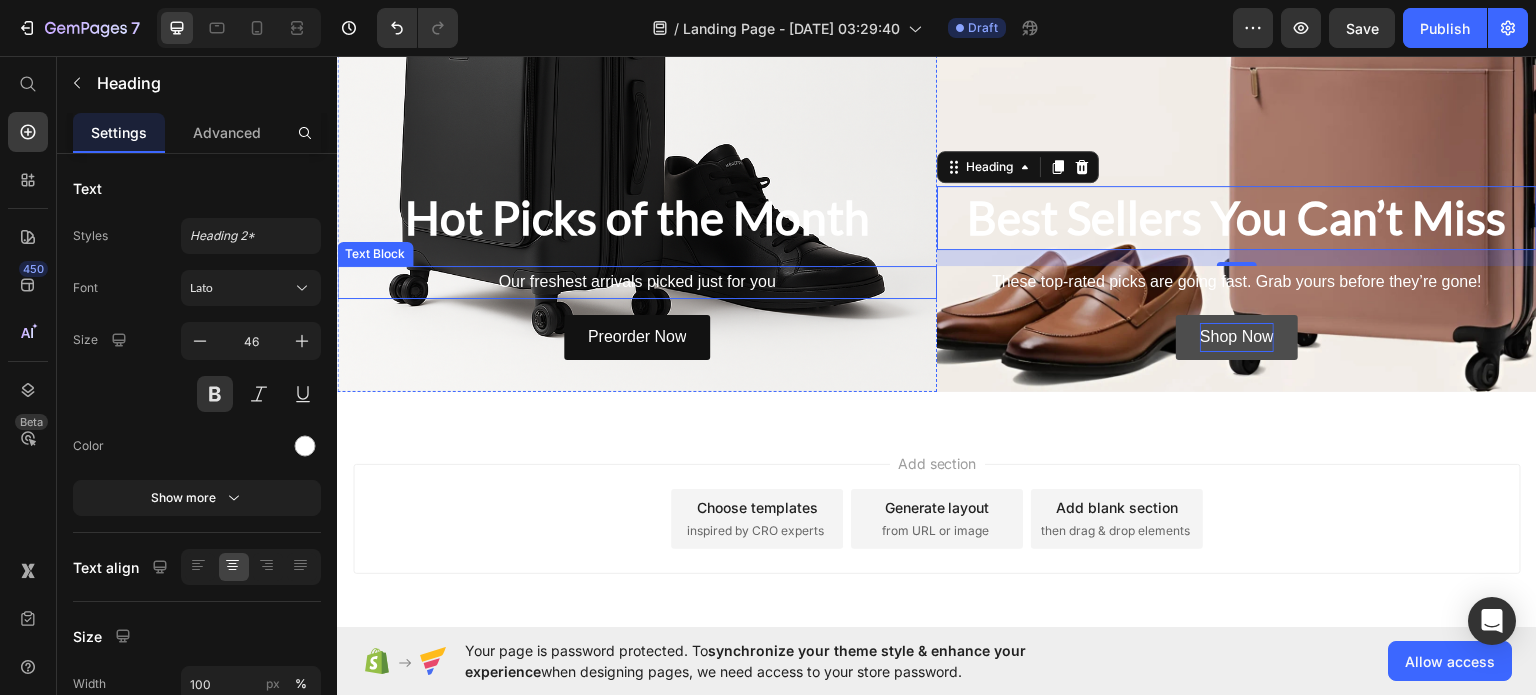 click on "Our freshest arrivals picked just for you" at bounding box center (637, 281) 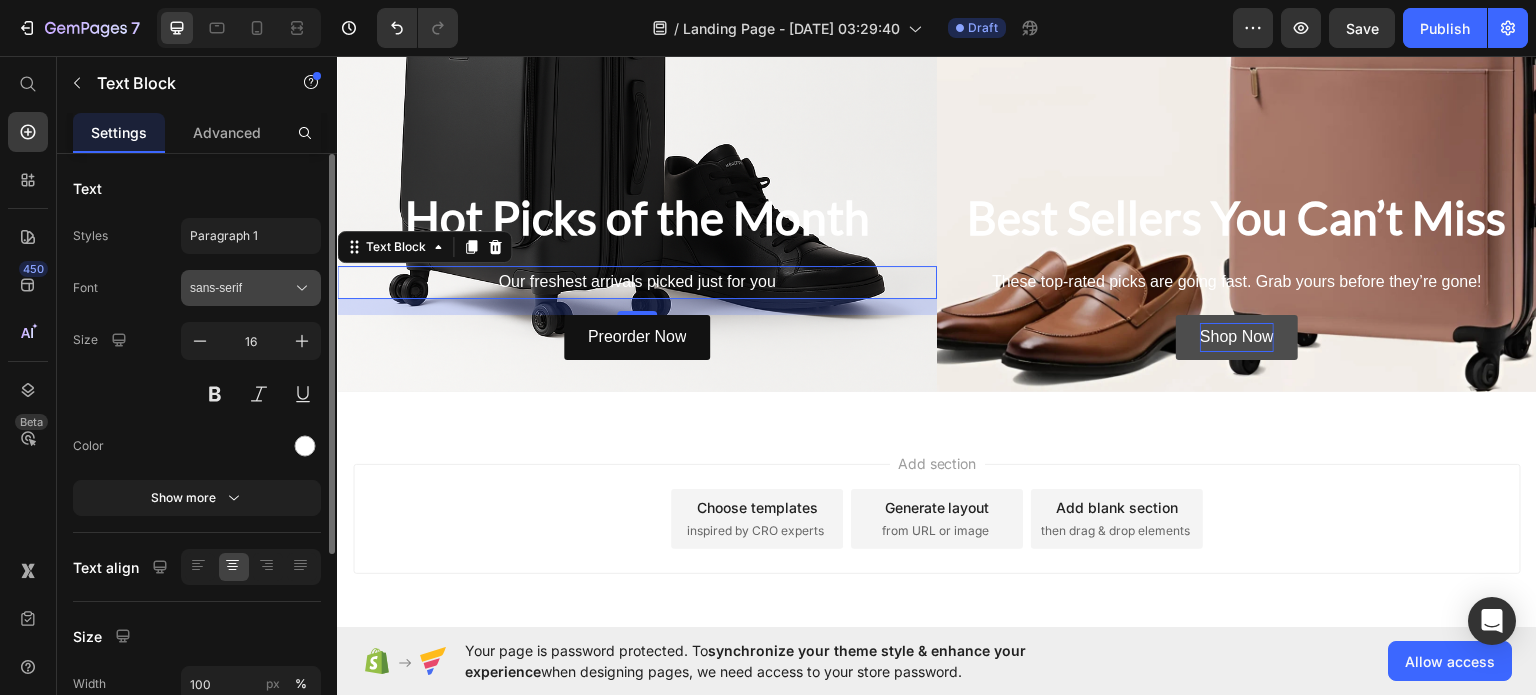 click on "sans-serif" at bounding box center (241, 288) 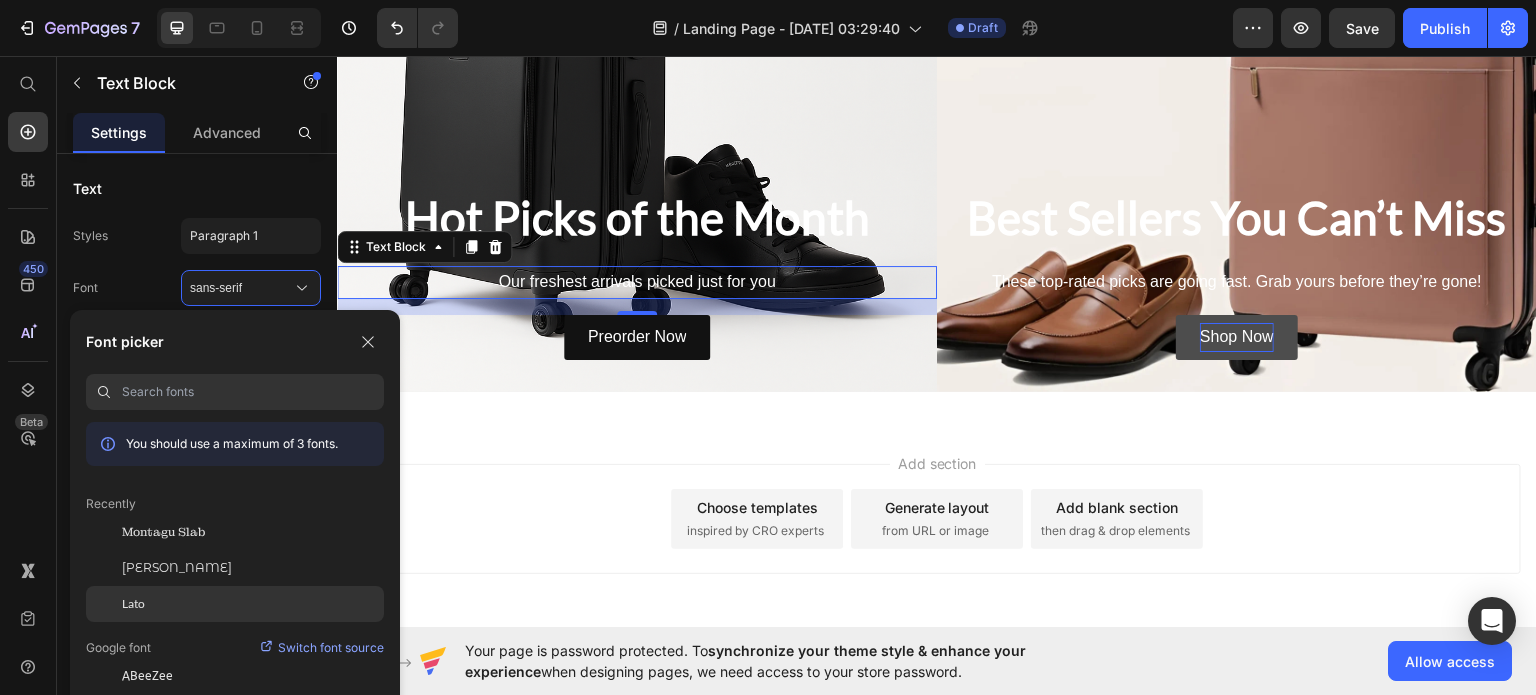 click on "Lato" 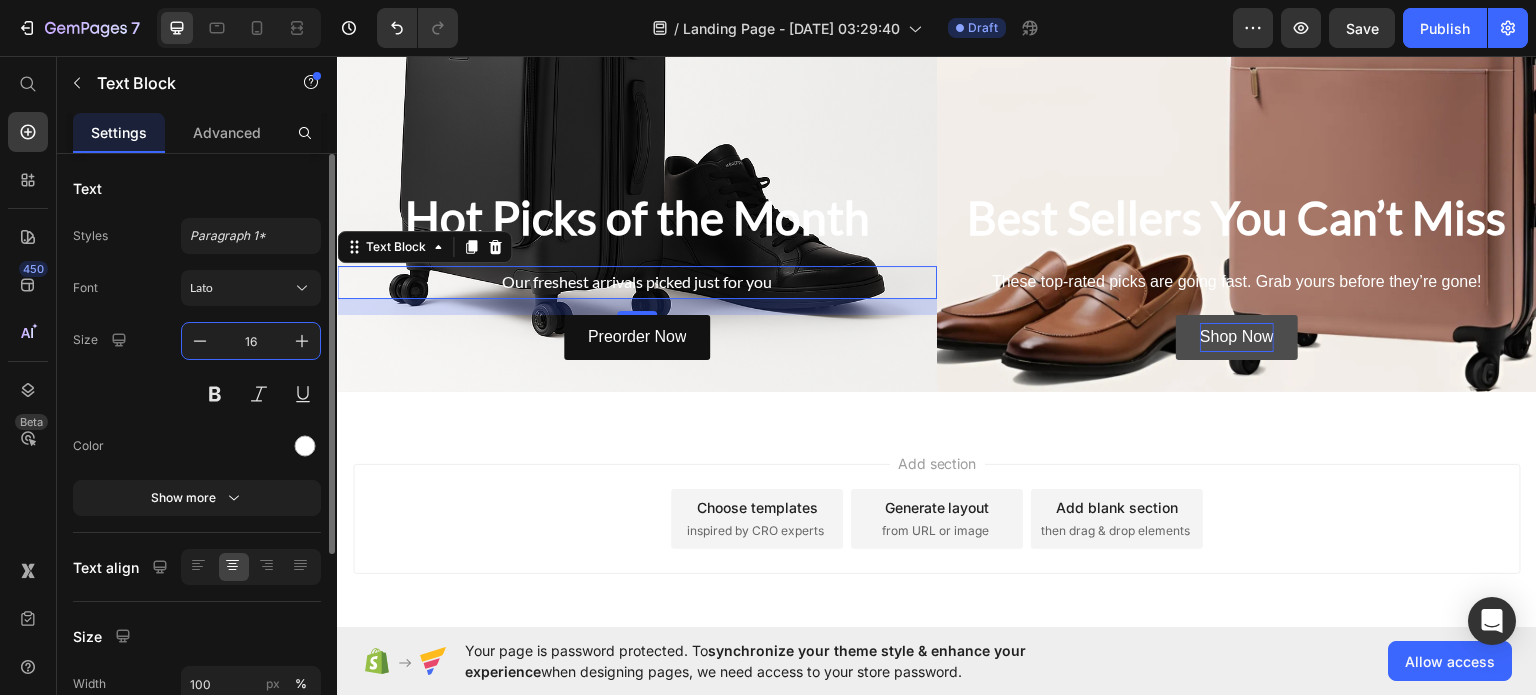 click on "16" at bounding box center (251, 341) 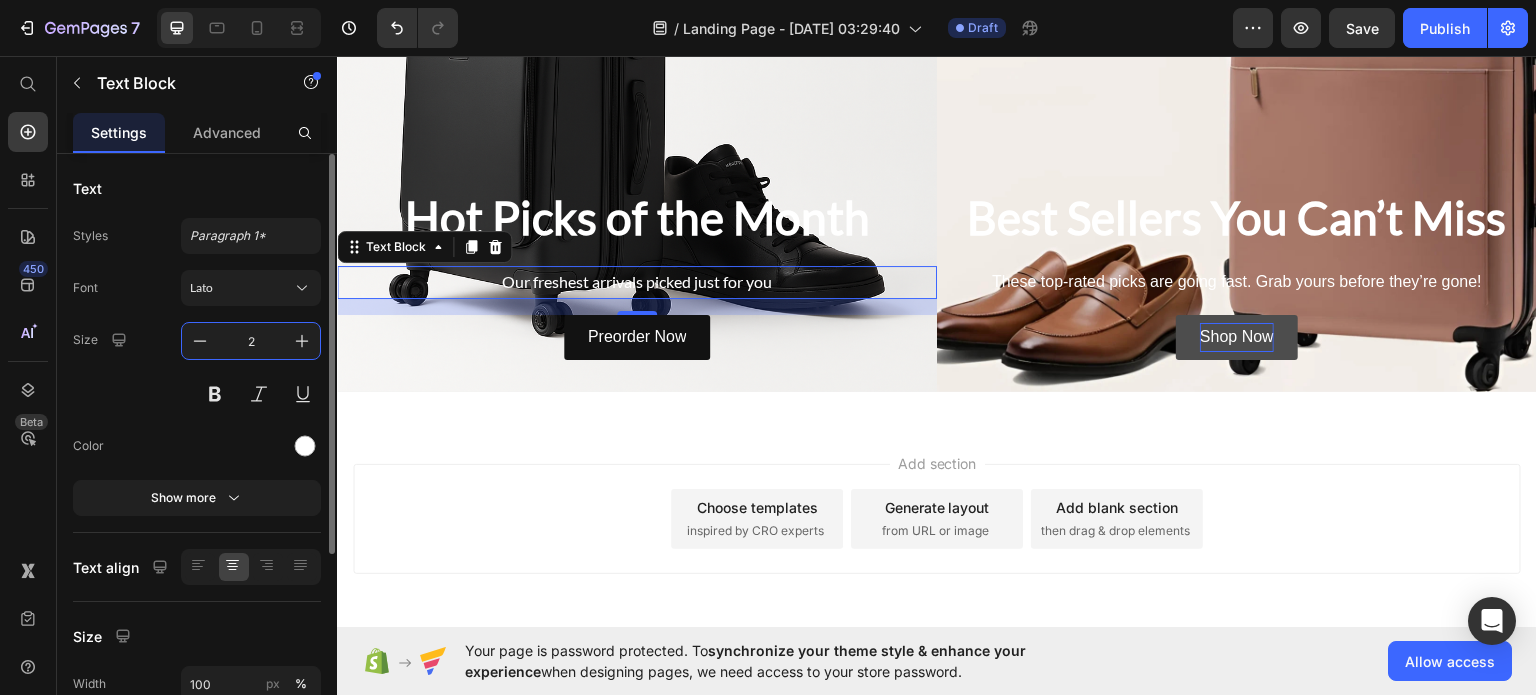 type on "20" 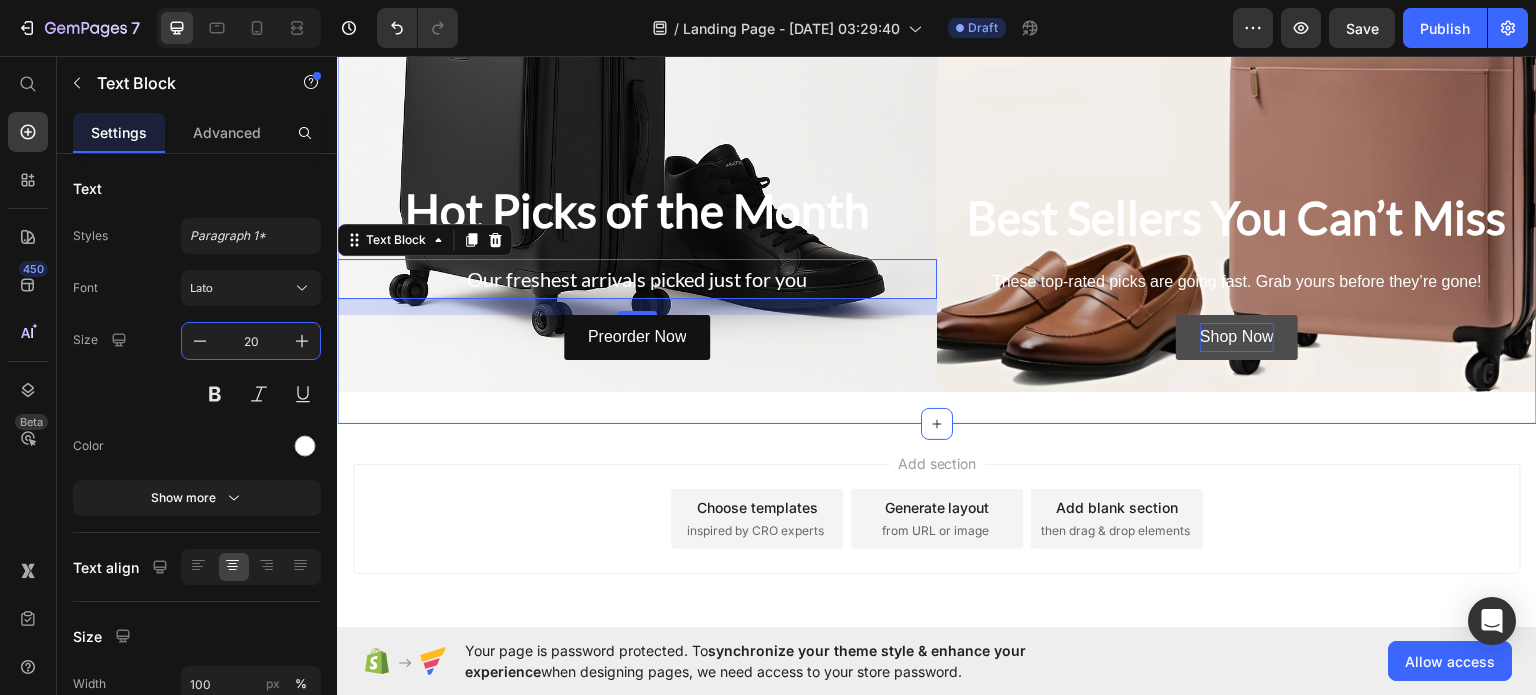 click on "Hot Picks of the Month Heading Our freshest arrivals picked just for you Text Block   16 Preorder Now Button Hero Banner Best Sellers You Can’t Miss Heading These top-rated picks are going fast. Grab yours before they’re gone! Text Block Shop Now Button Hero Banner Row Section 3" at bounding box center (937, 105) 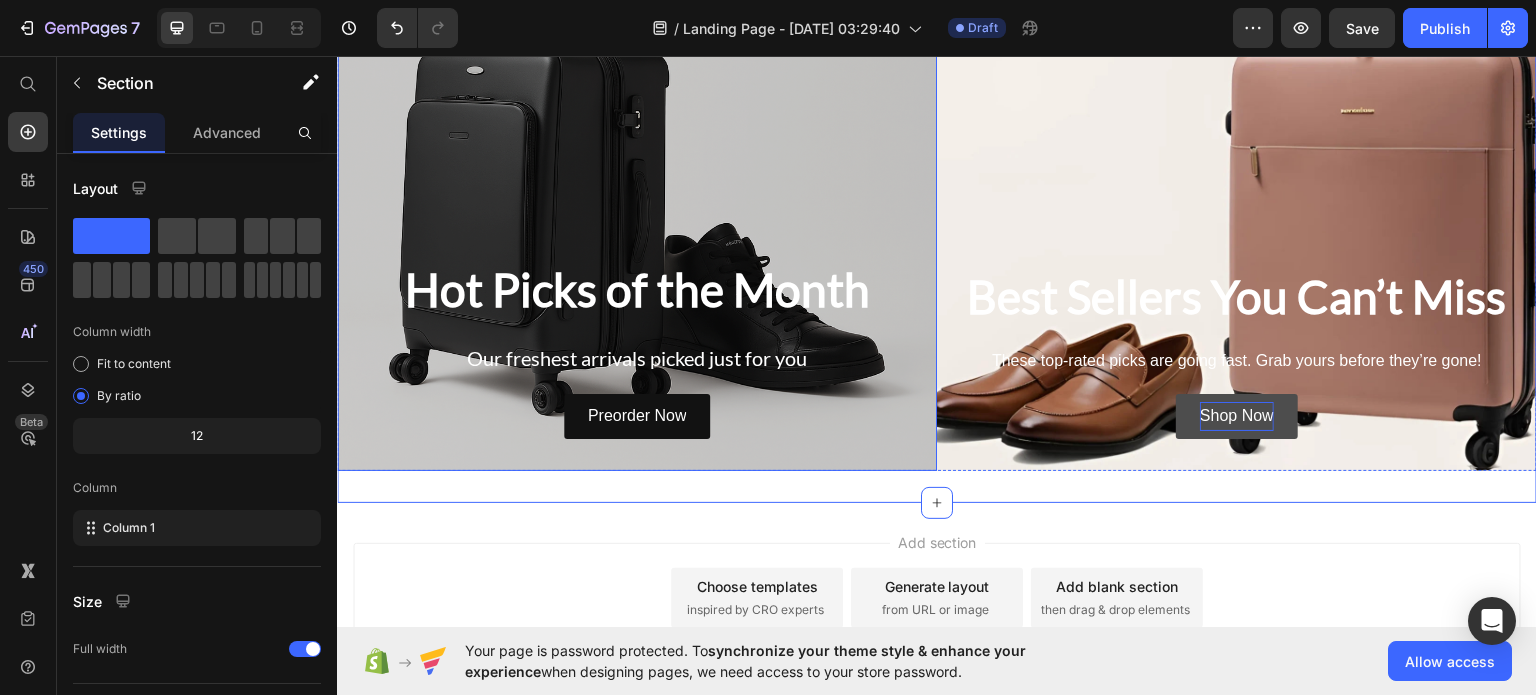 scroll, scrollTop: 942, scrollLeft: 0, axis: vertical 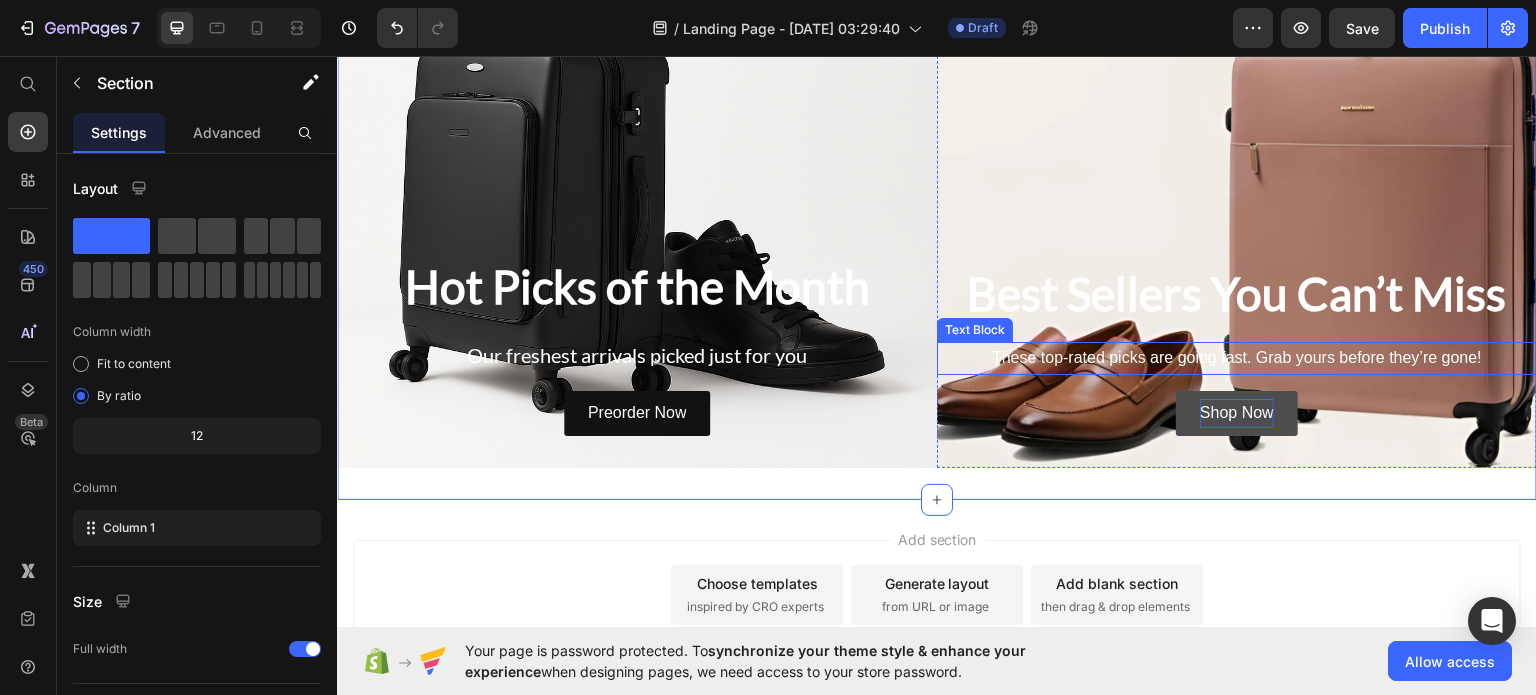 click on "These top-rated picks are going fast. Grab yours before they’re gone!" at bounding box center (1237, 357) 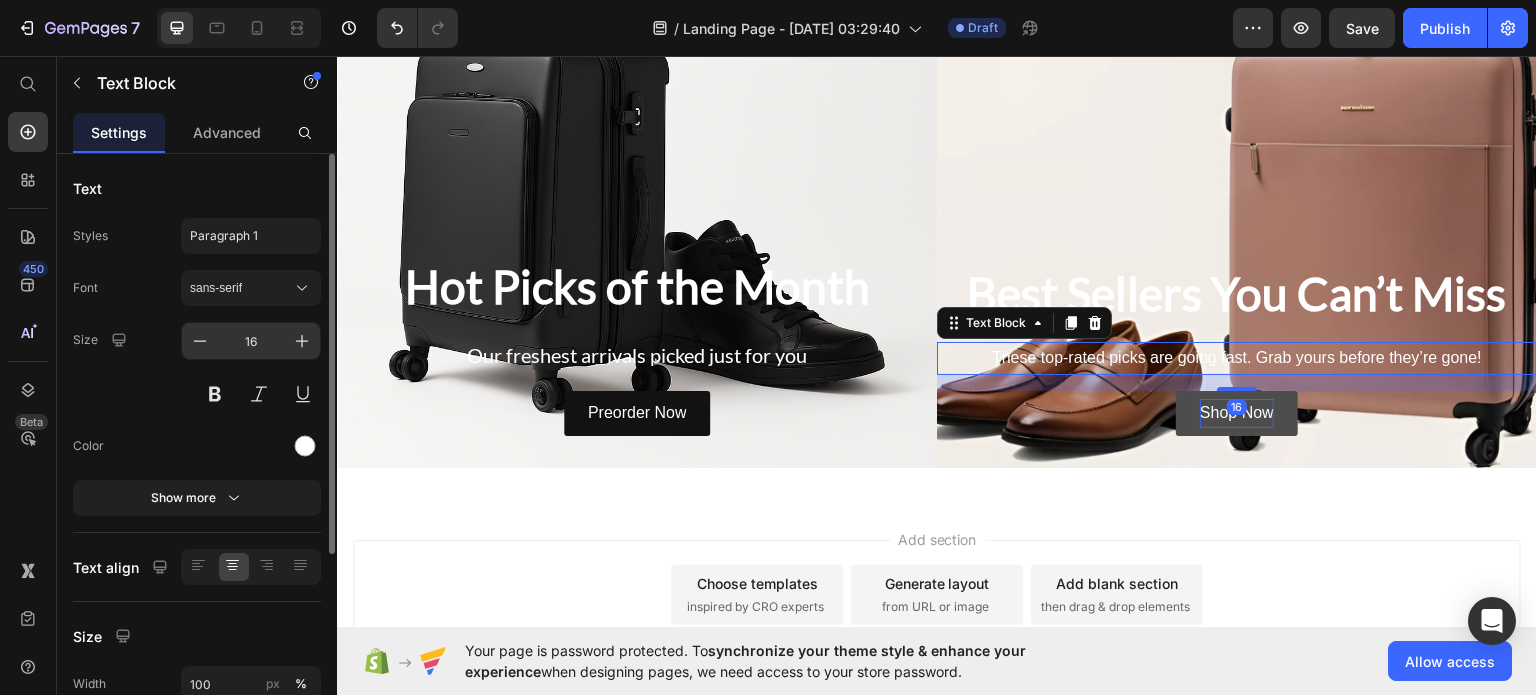 click on "16" at bounding box center (251, 341) 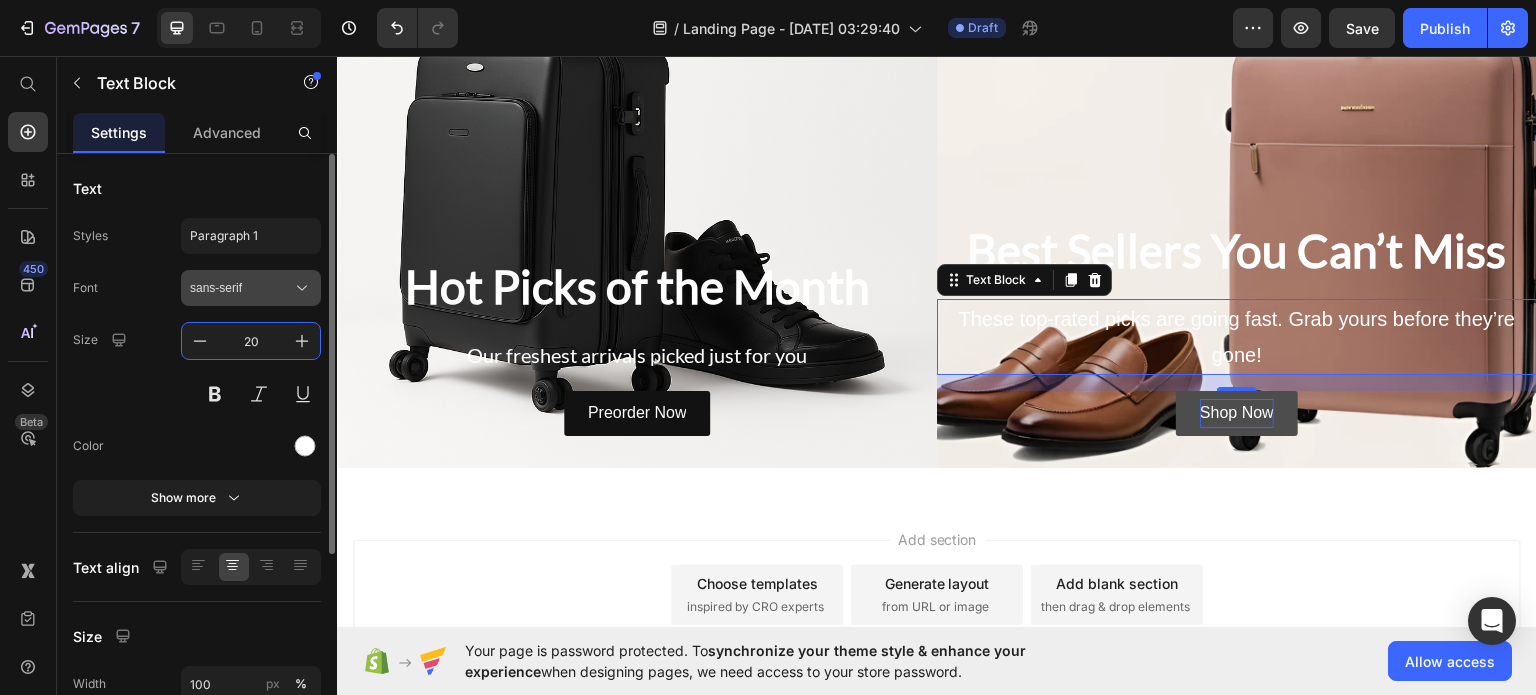 type on "20" 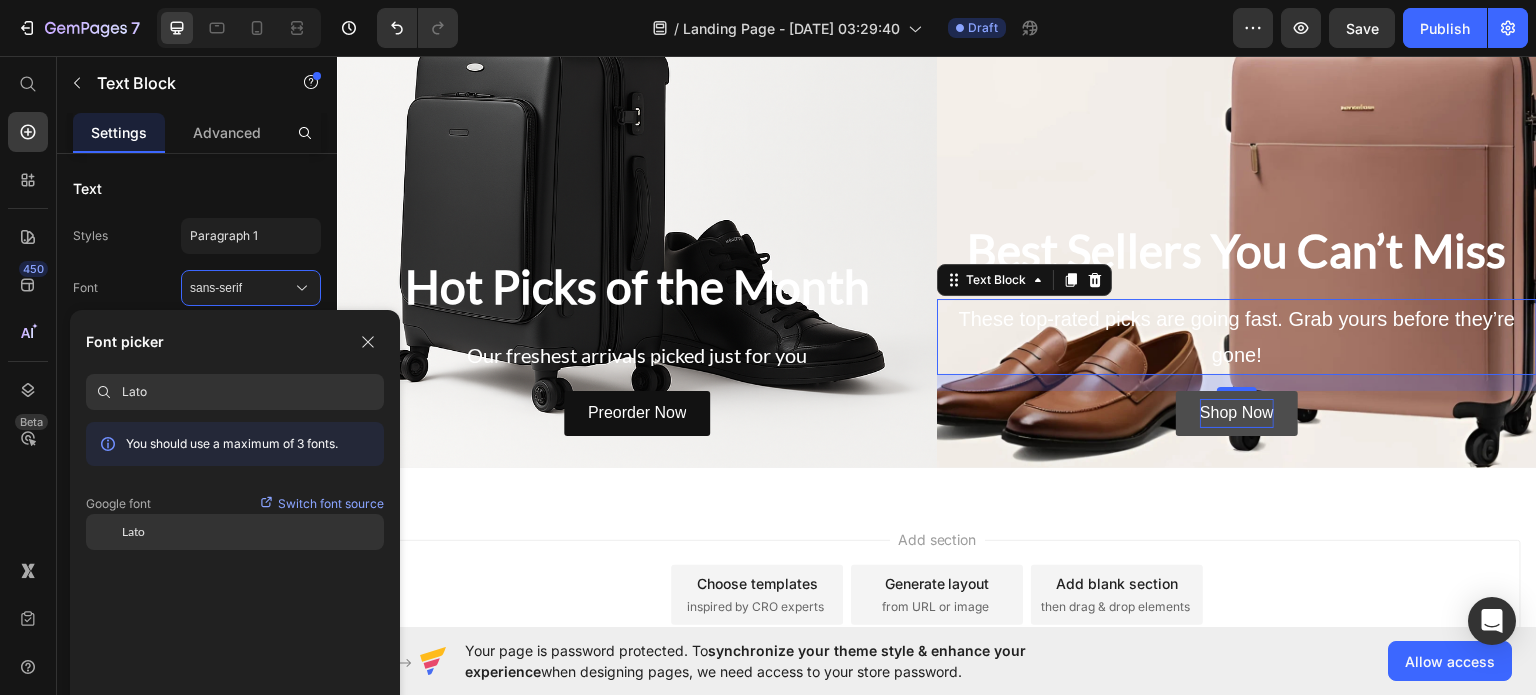 type on "Lato" 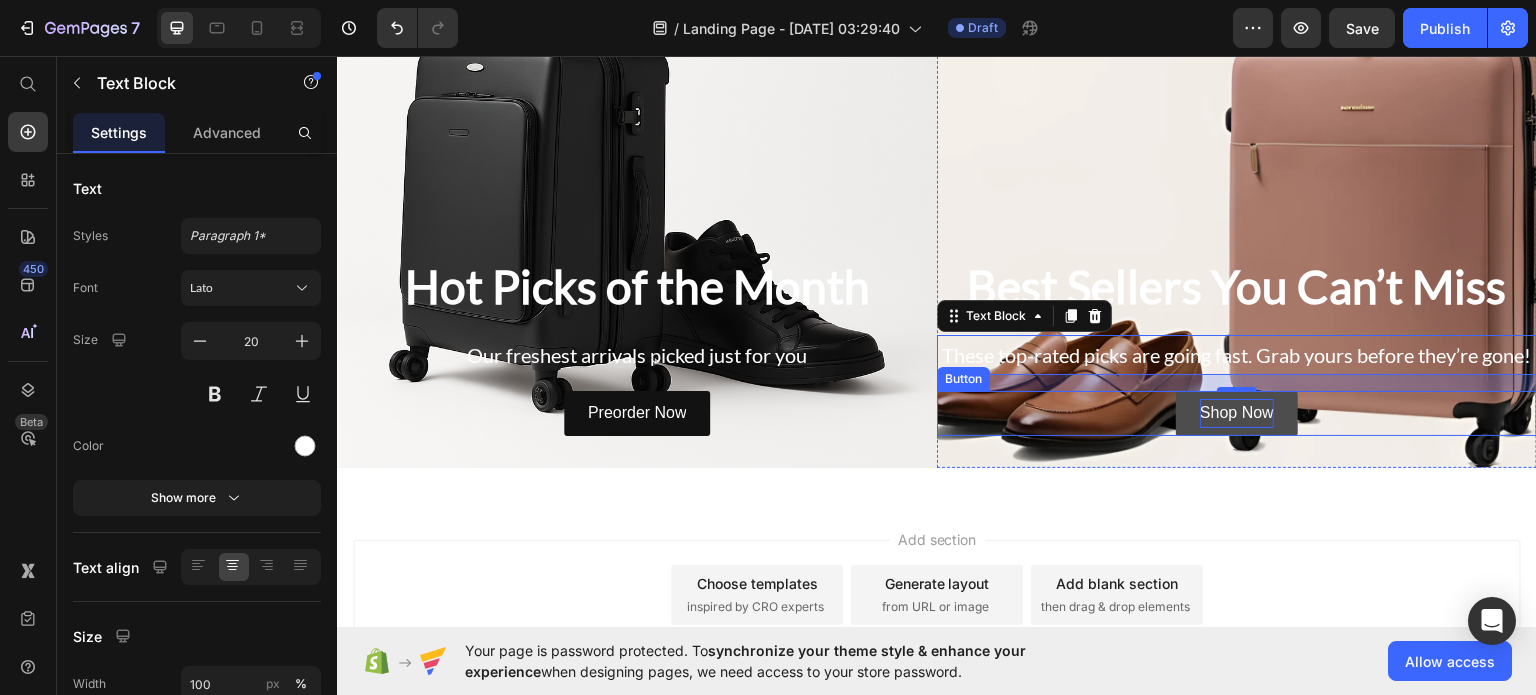 click on "Shop Now Button" at bounding box center (1237, 412) 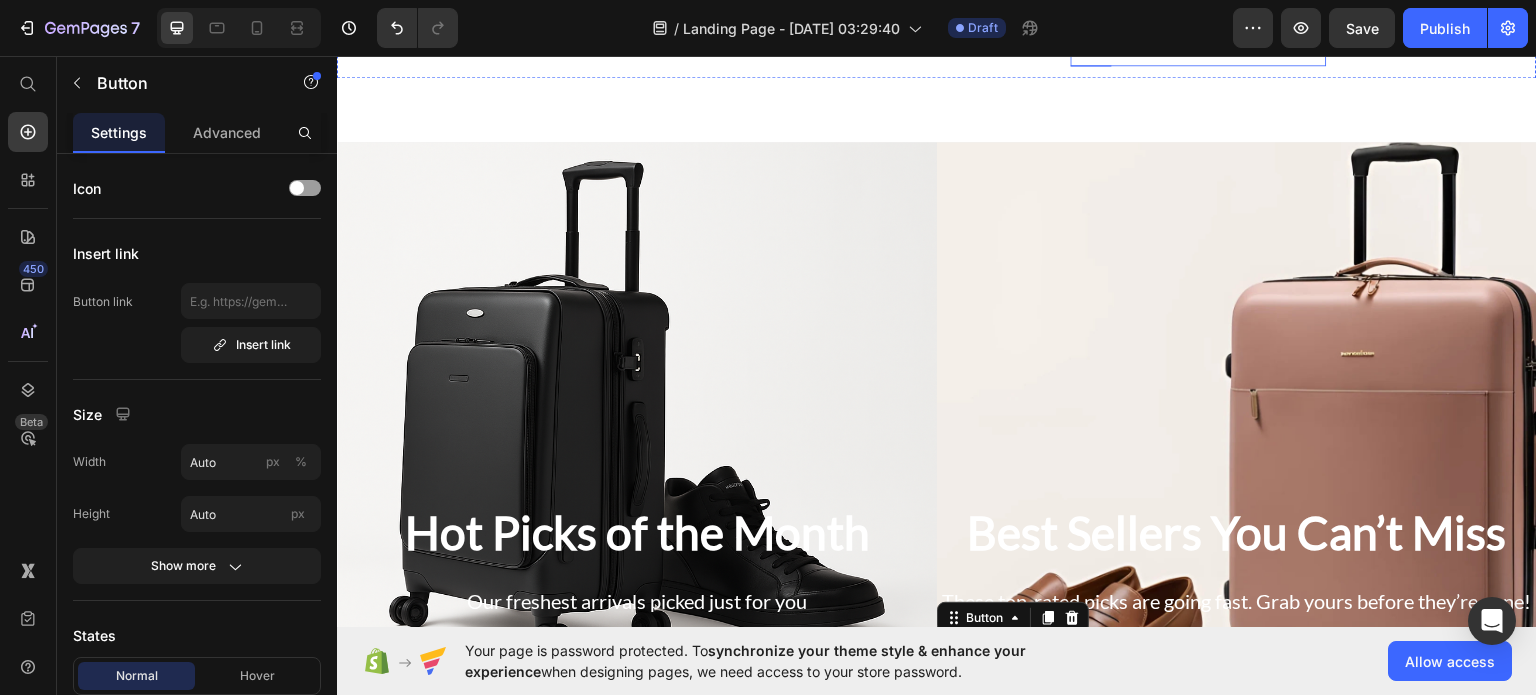 scroll, scrollTop: 698, scrollLeft: 0, axis: vertical 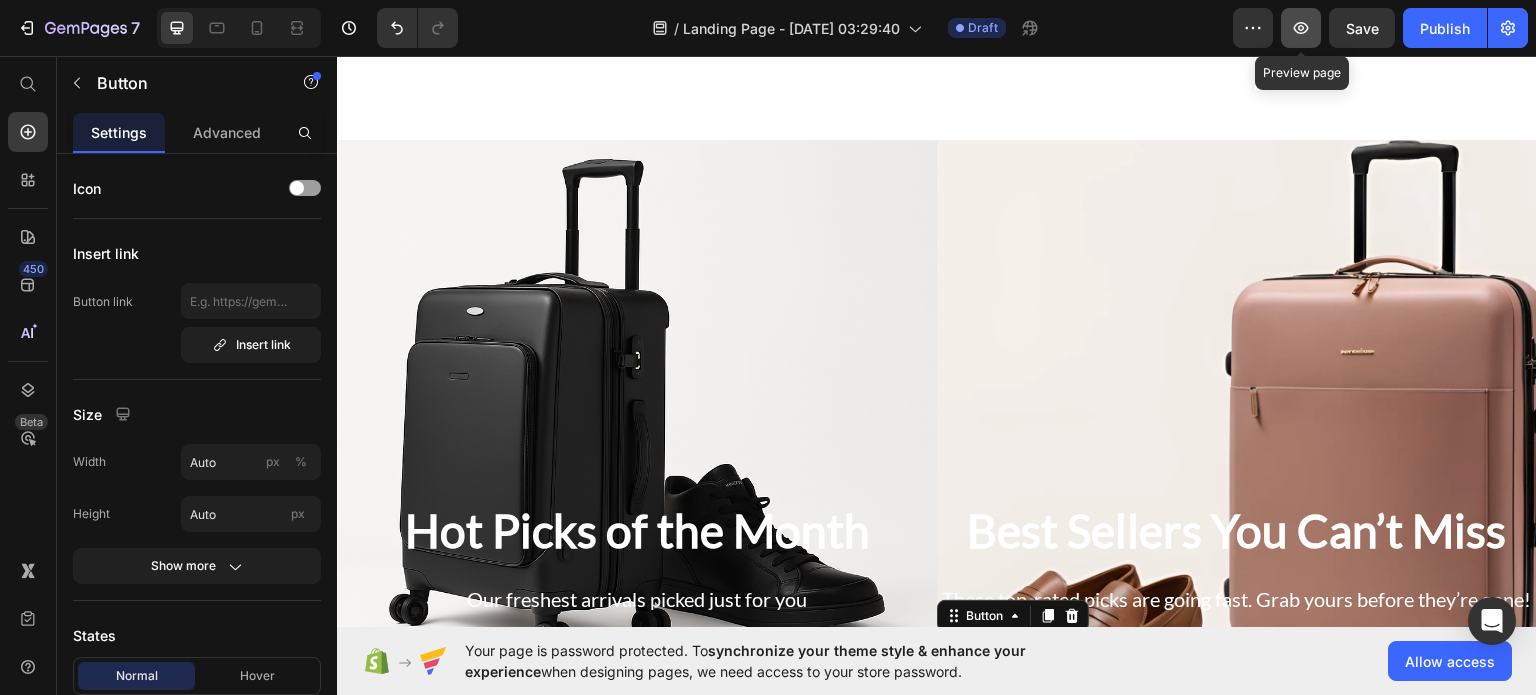 click 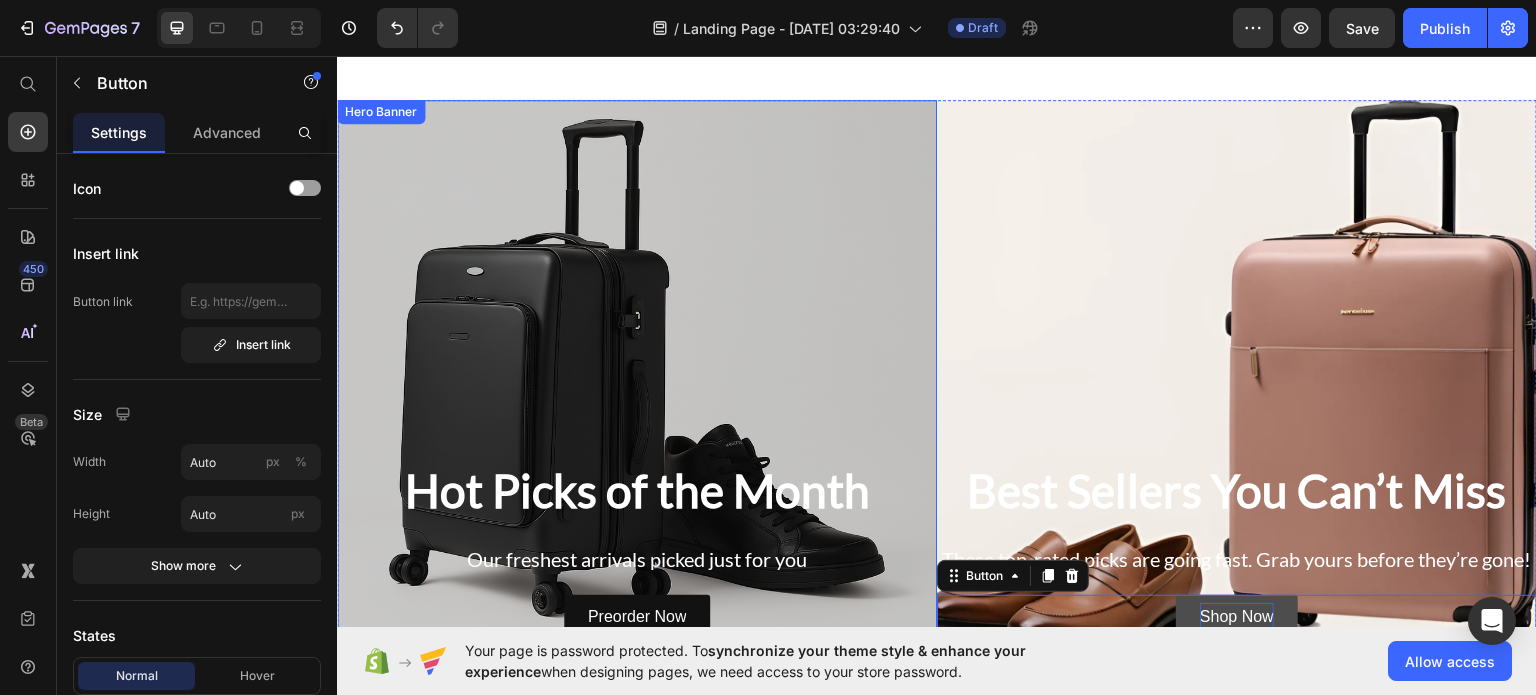 scroll, scrollTop: 736, scrollLeft: 0, axis: vertical 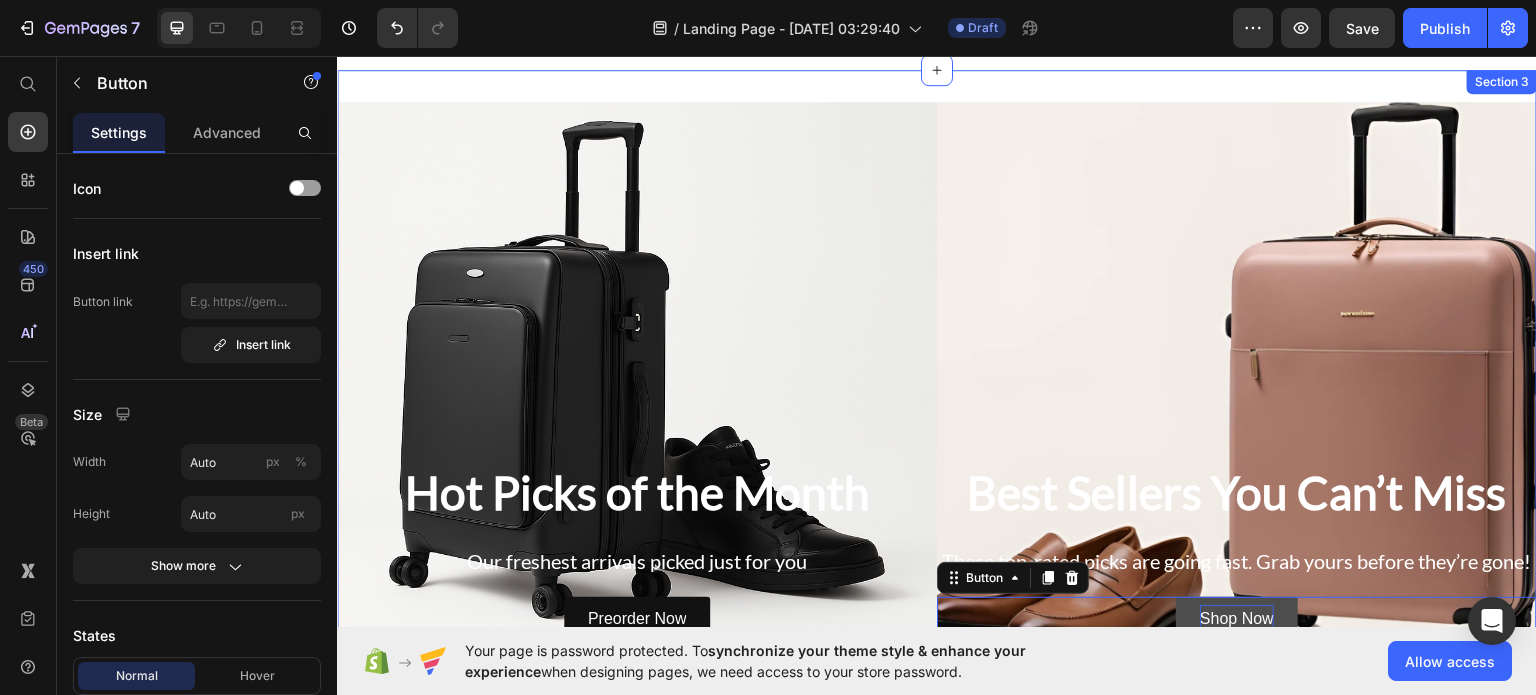 click on "Hot Picks of the Month Heading Our freshest arrivals picked just for you Text Block Preorder Now Button Hero Banner Best Sellers You Can’t Miss Heading These top-rated picks are going fast. Grab yours before they’re gone! Text Block Shop Now Button   0 Hero Banner Row Section 3" at bounding box center [937, 387] 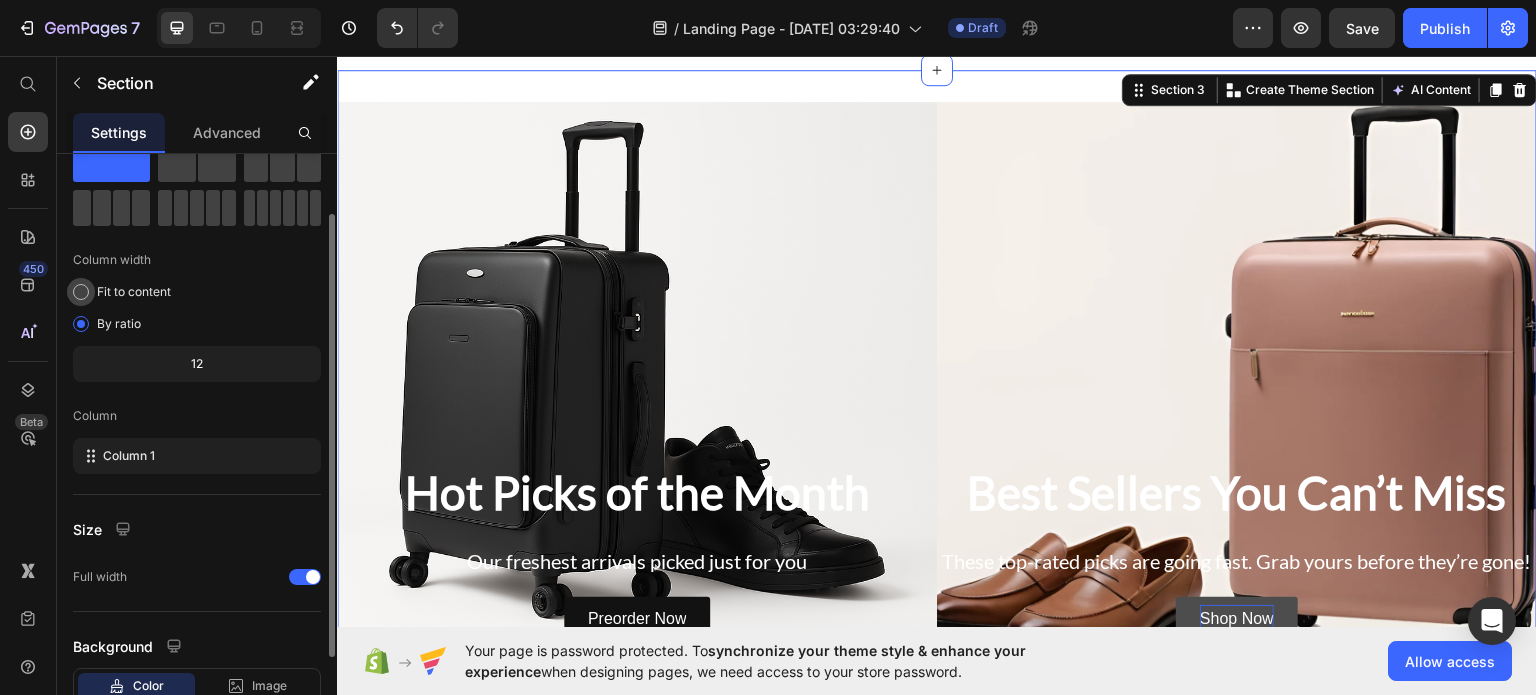 scroll, scrollTop: 76, scrollLeft: 0, axis: vertical 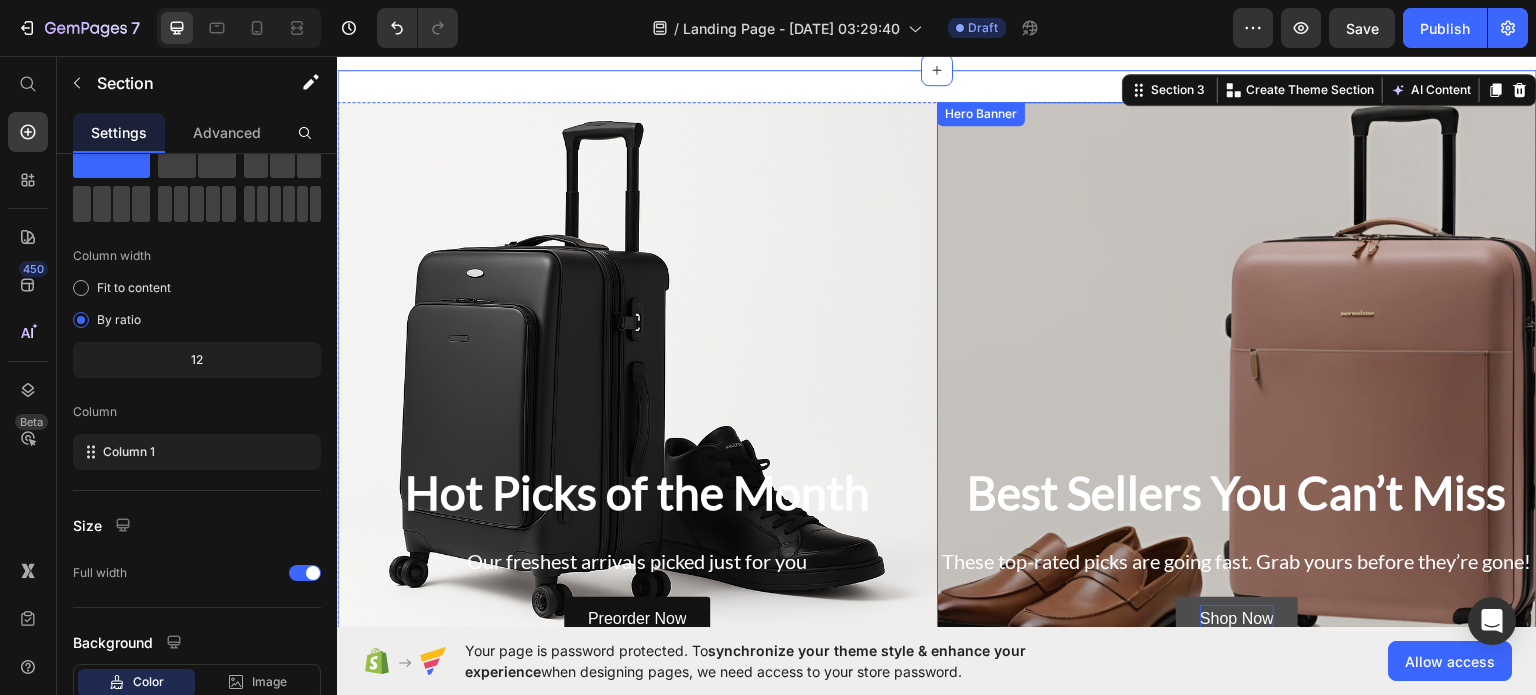click at bounding box center [1237, 387] 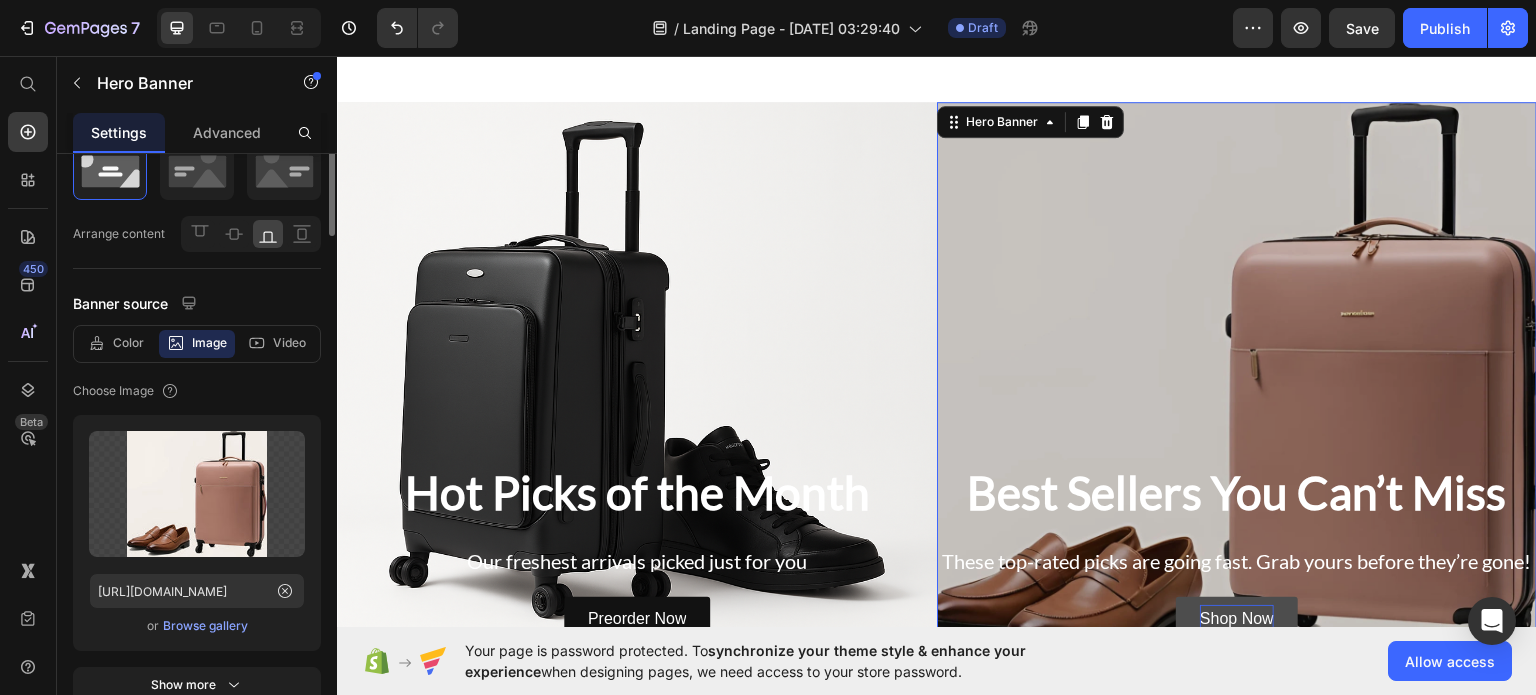 scroll, scrollTop: 0, scrollLeft: 0, axis: both 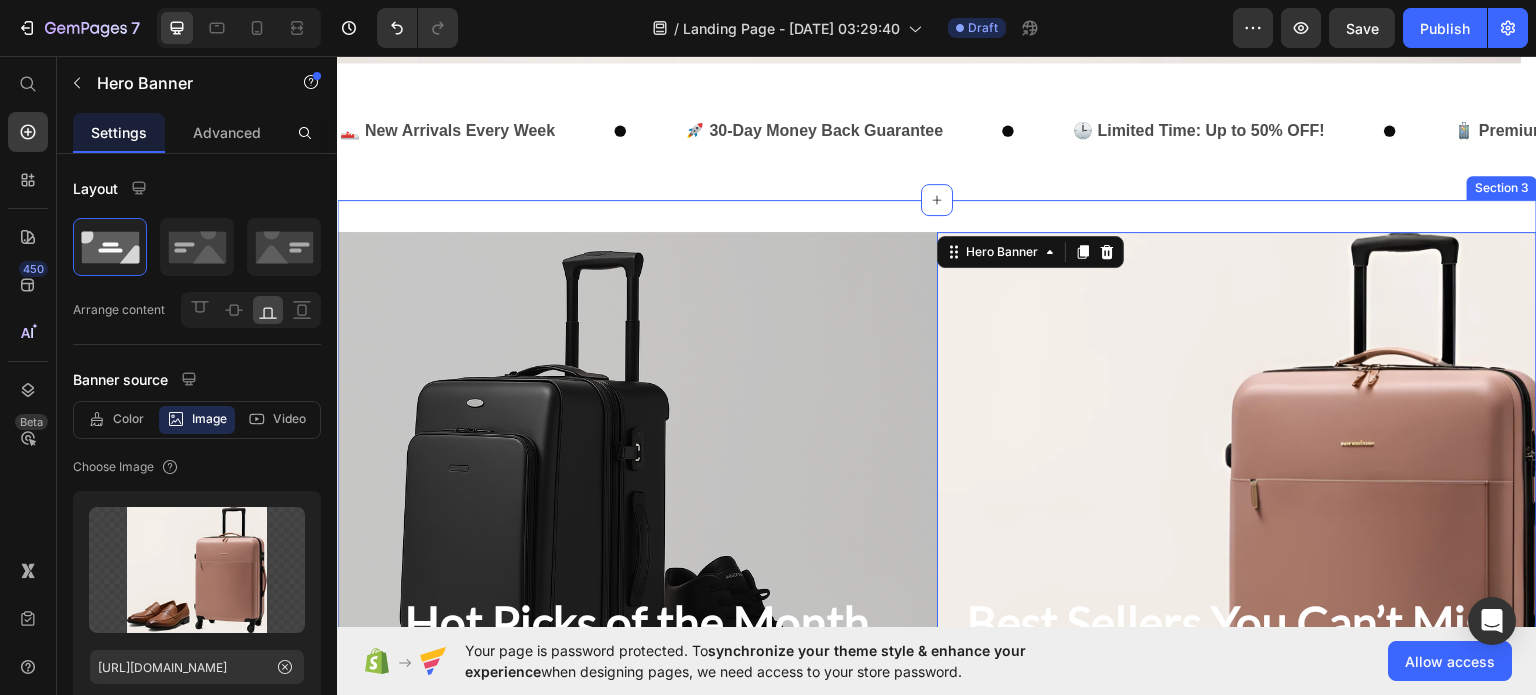 click at bounding box center [637, 517] 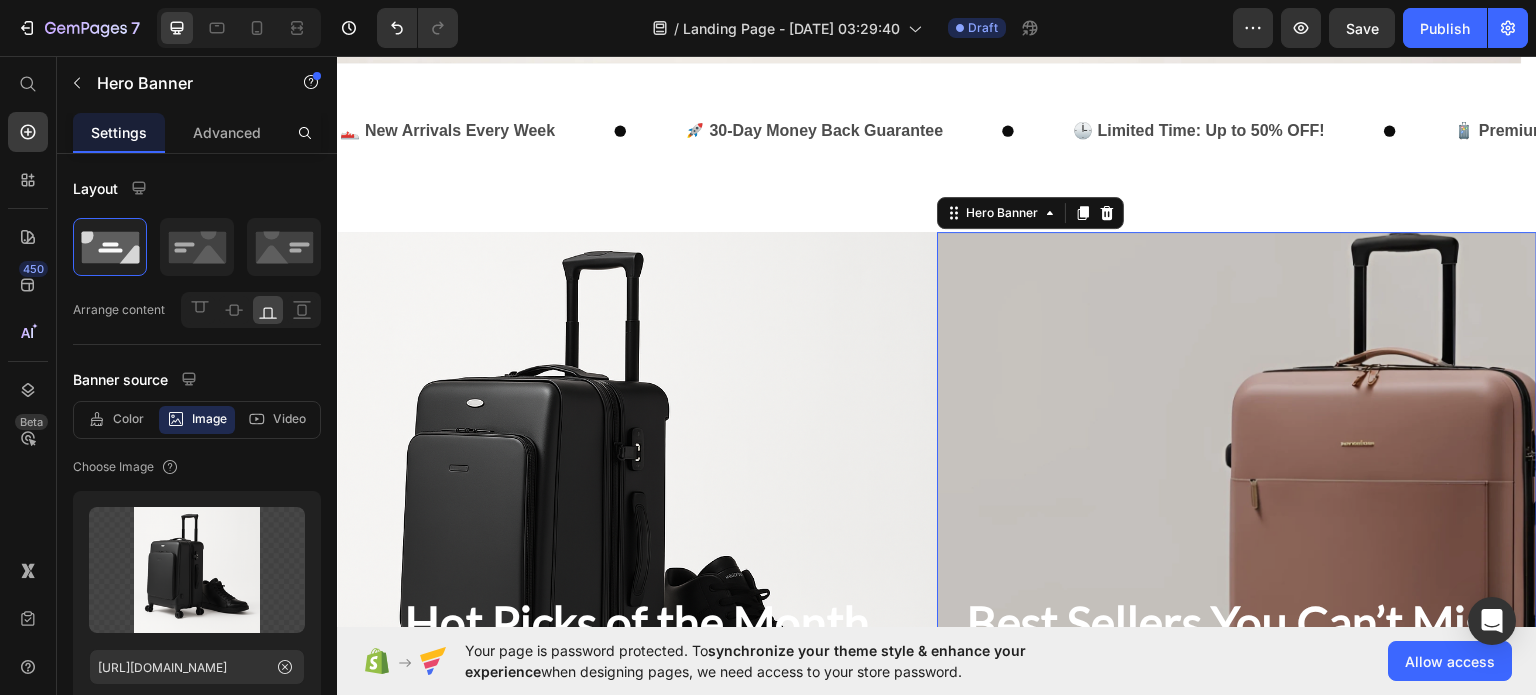 click at bounding box center [1237, 517] 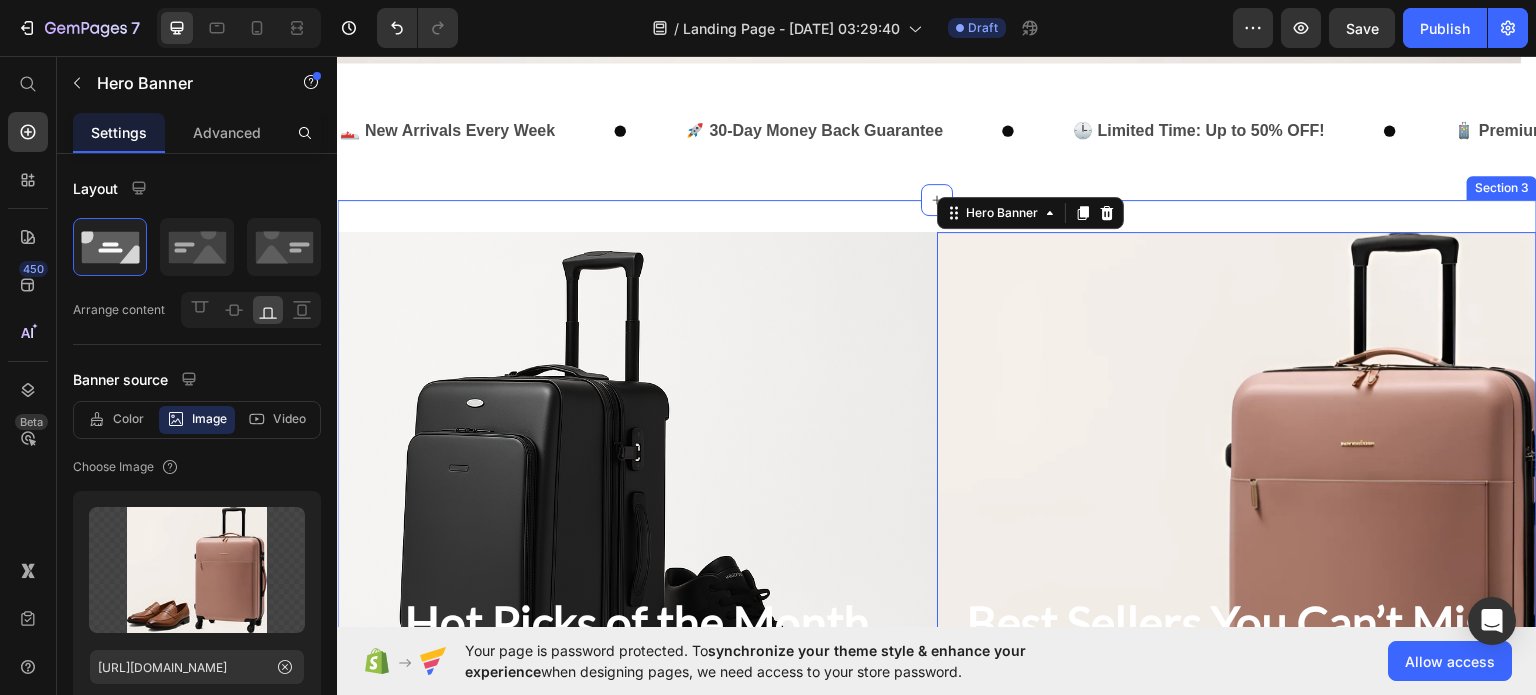 click on "Hot Picks of the Month Heading Our freshest arrivals picked just for you Text Block Preorder Now Button Hero Banner Best Sellers You Can’t Miss Heading These top-rated picks are going fast. Grab yours before they’re gone! Text Block Shop Now Button Hero Banner   0 Row Section 3" at bounding box center [937, 517] 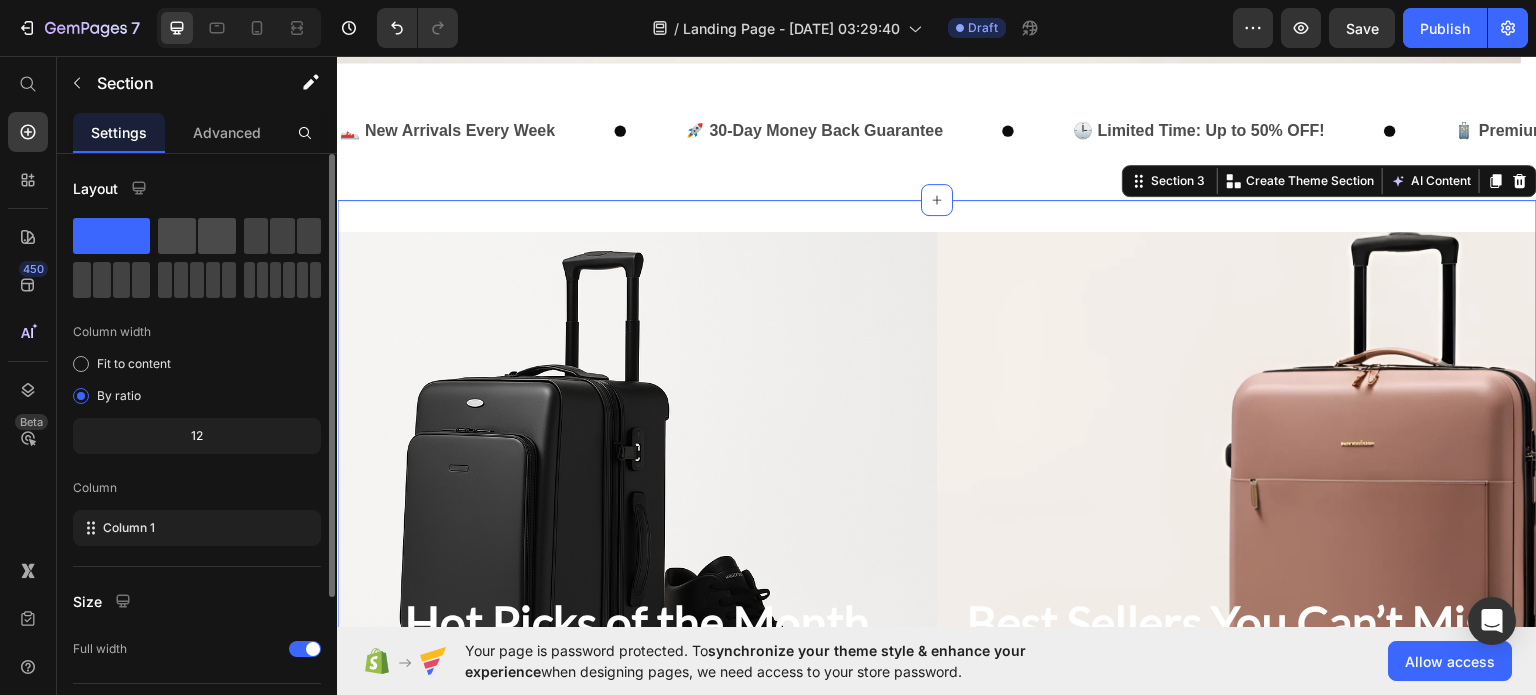 click 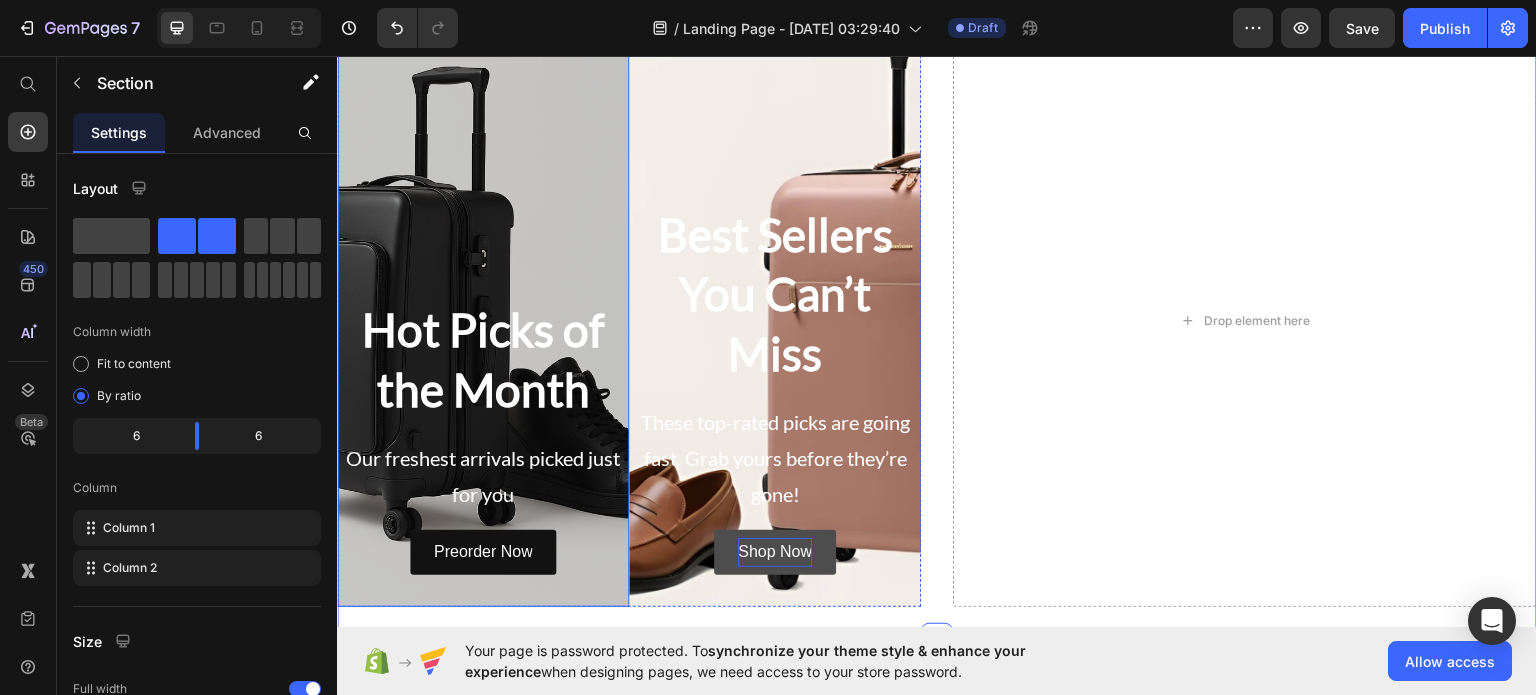 scroll, scrollTop: 808, scrollLeft: 0, axis: vertical 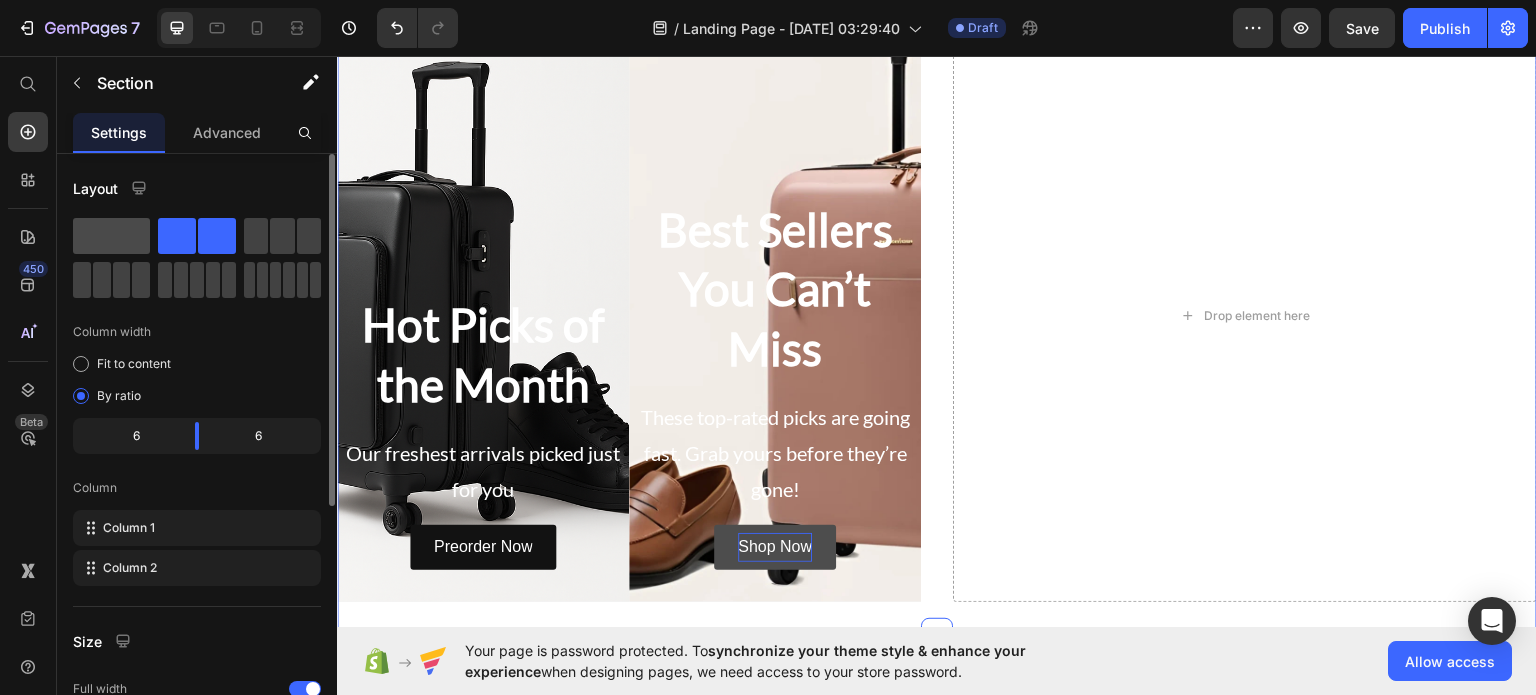 click 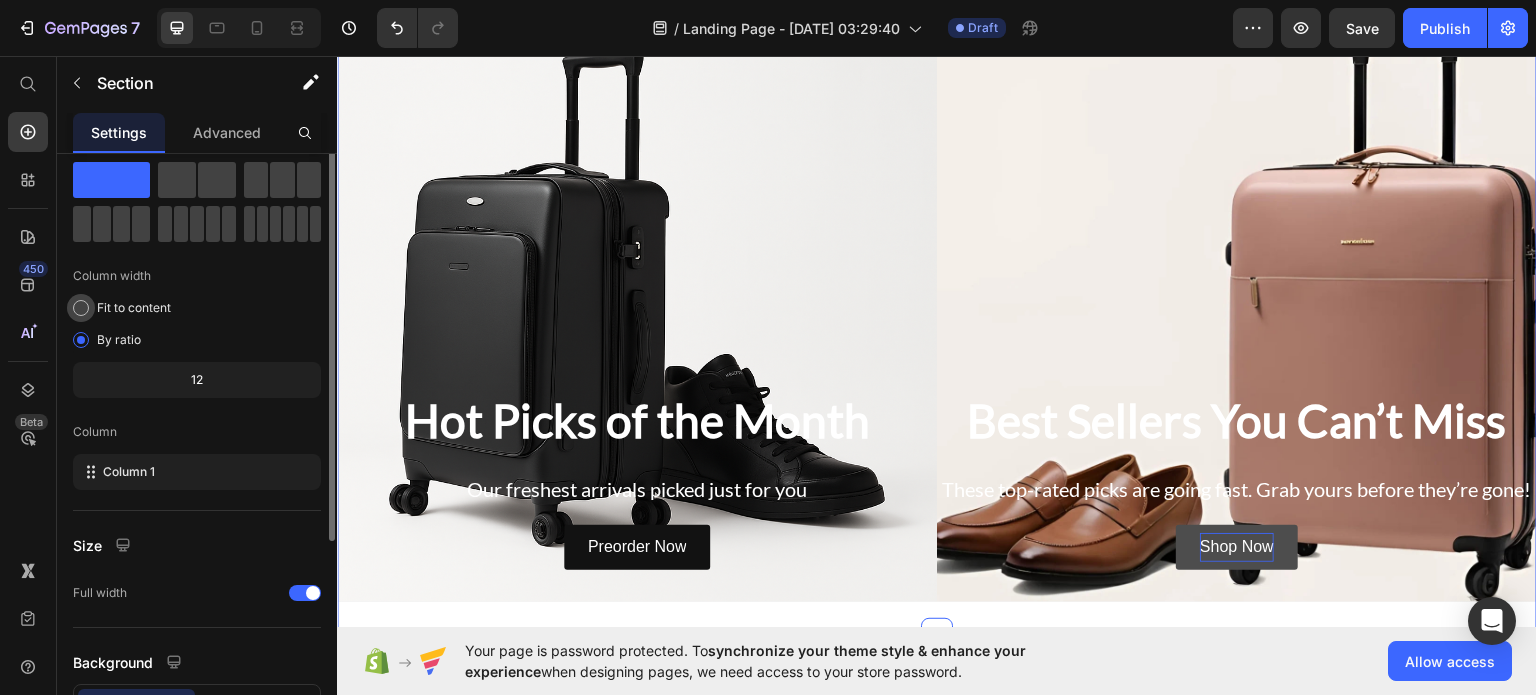 scroll, scrollTop: 0, scrollLeft: 0, axis: both 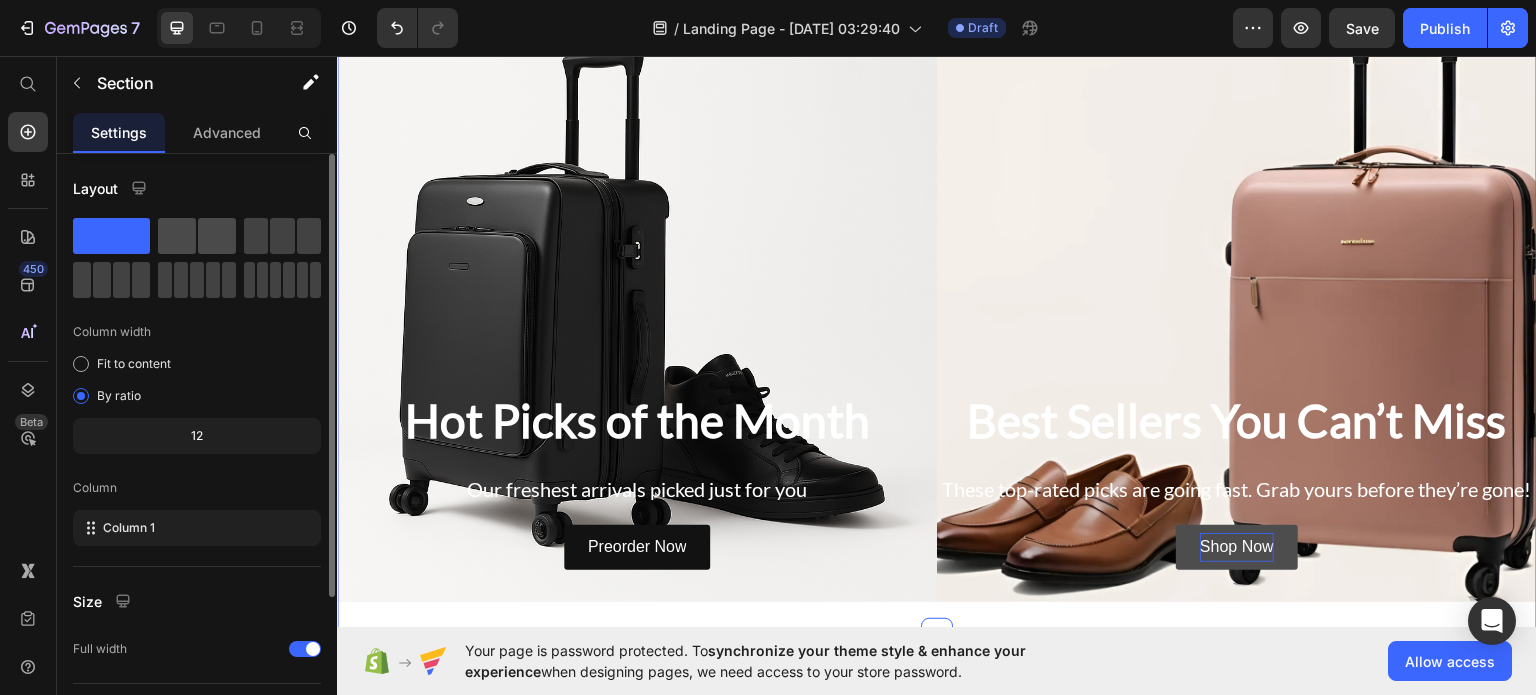 click 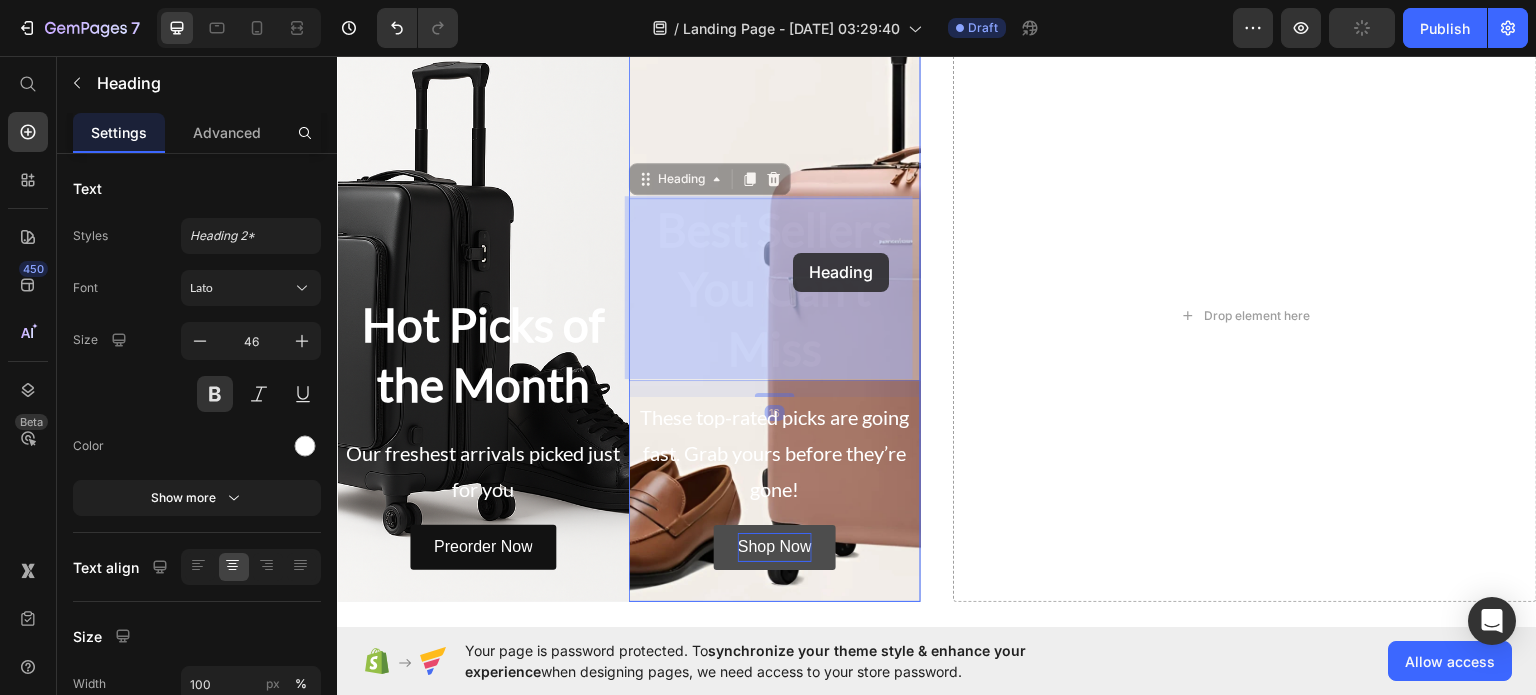 drag, startPoint x: 686, startPoint y: 218, endPoint x: 793, endPoint y: 252, distance: 112.27199 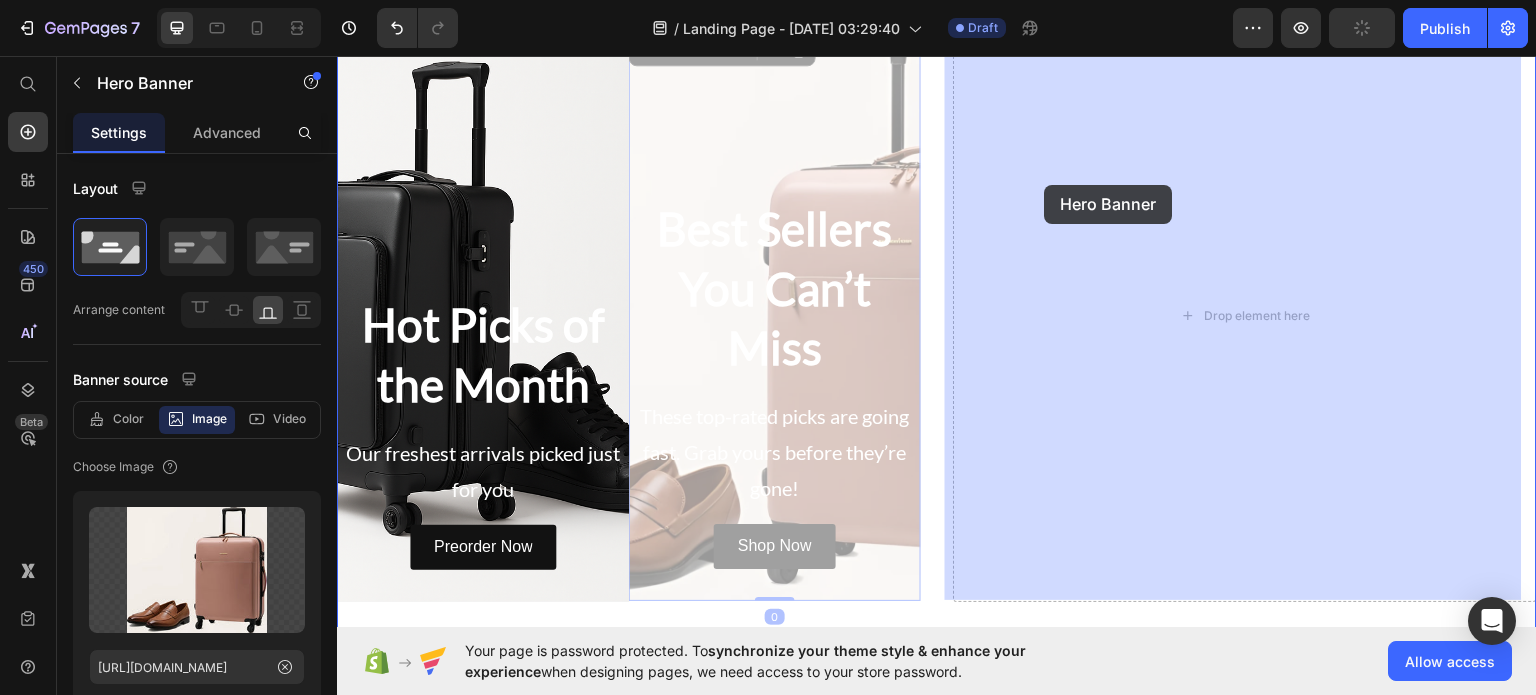 drag, startPoint x: 814, startPoint y: 127, endPoint x: 1062, endPoint y: 186, distance: 254.92155 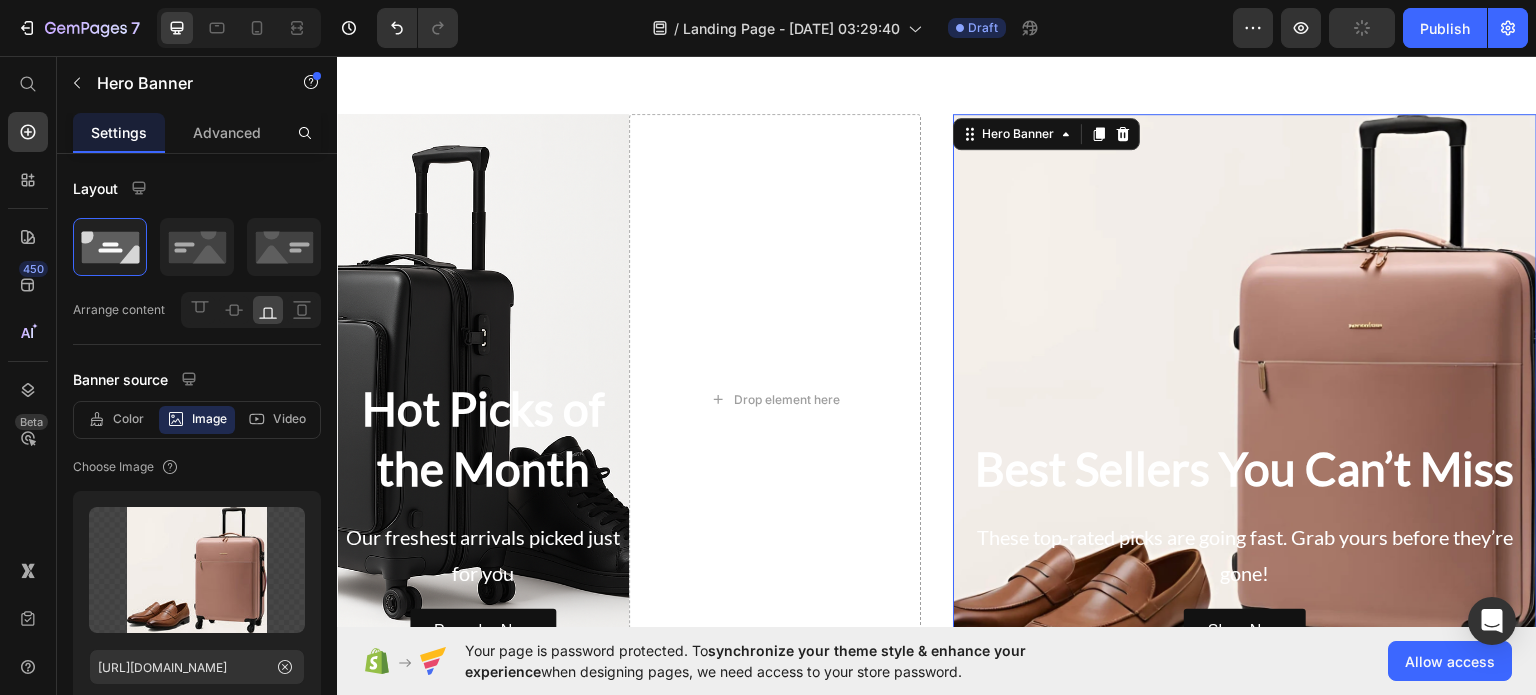 scroll, scrollTop: 708, scrollLeft: 0, axis: vertical 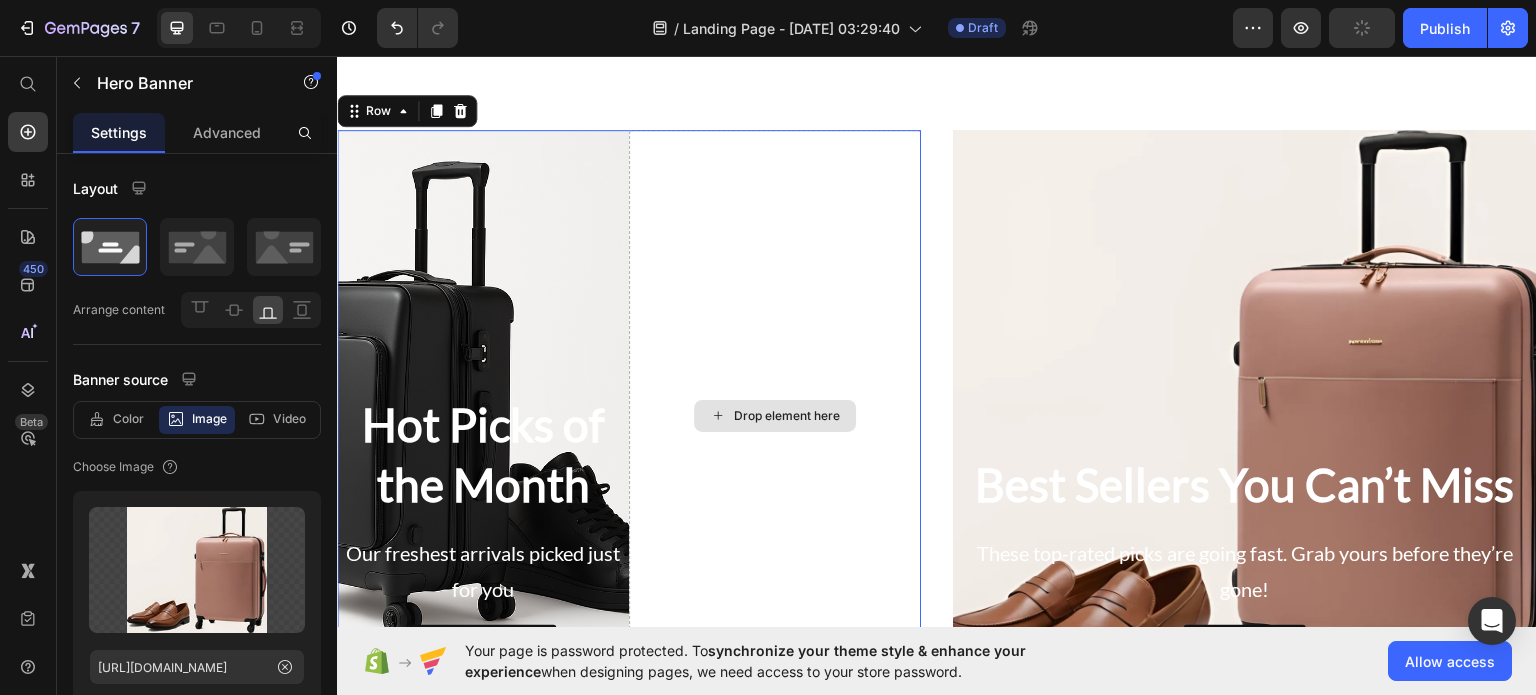 click on "Drop element here" at bounding box center (775, 415) 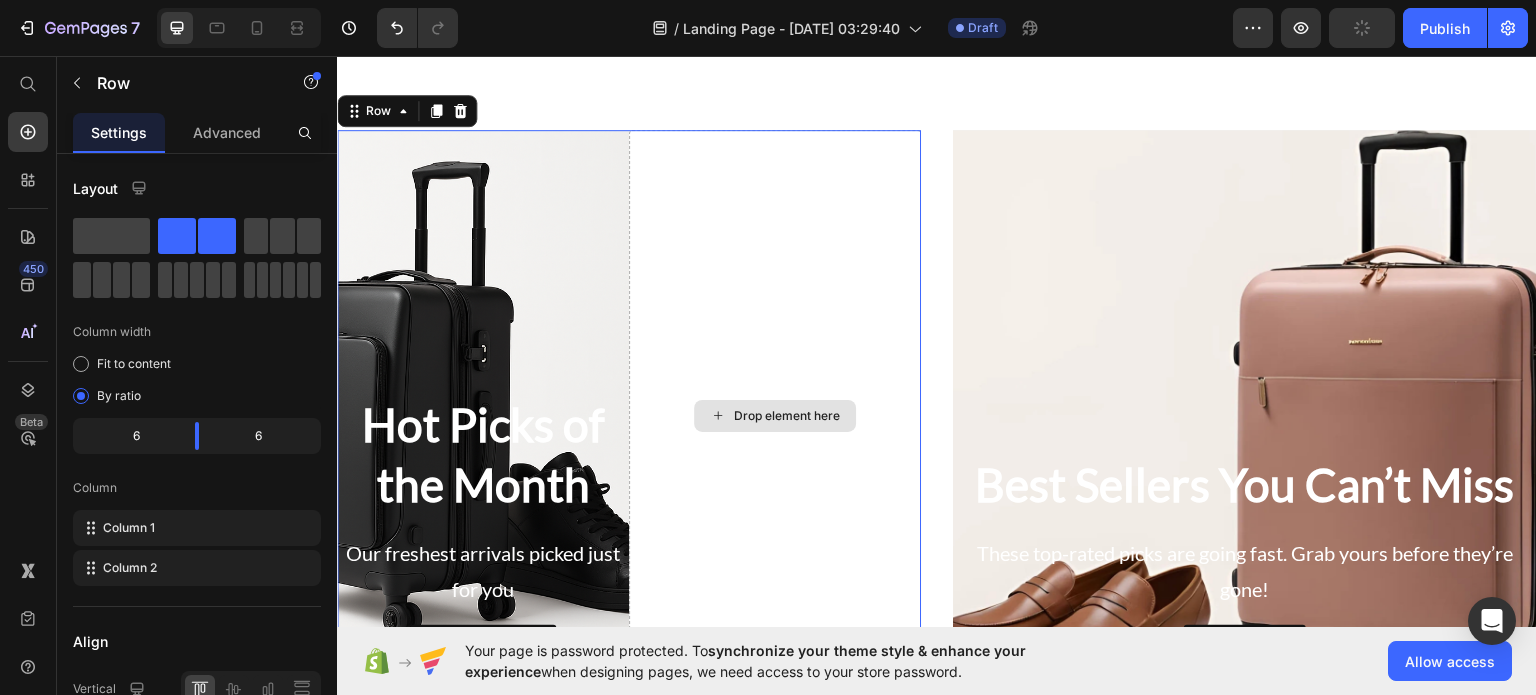 click on "Drop element here" at bounding box center [775, 415] 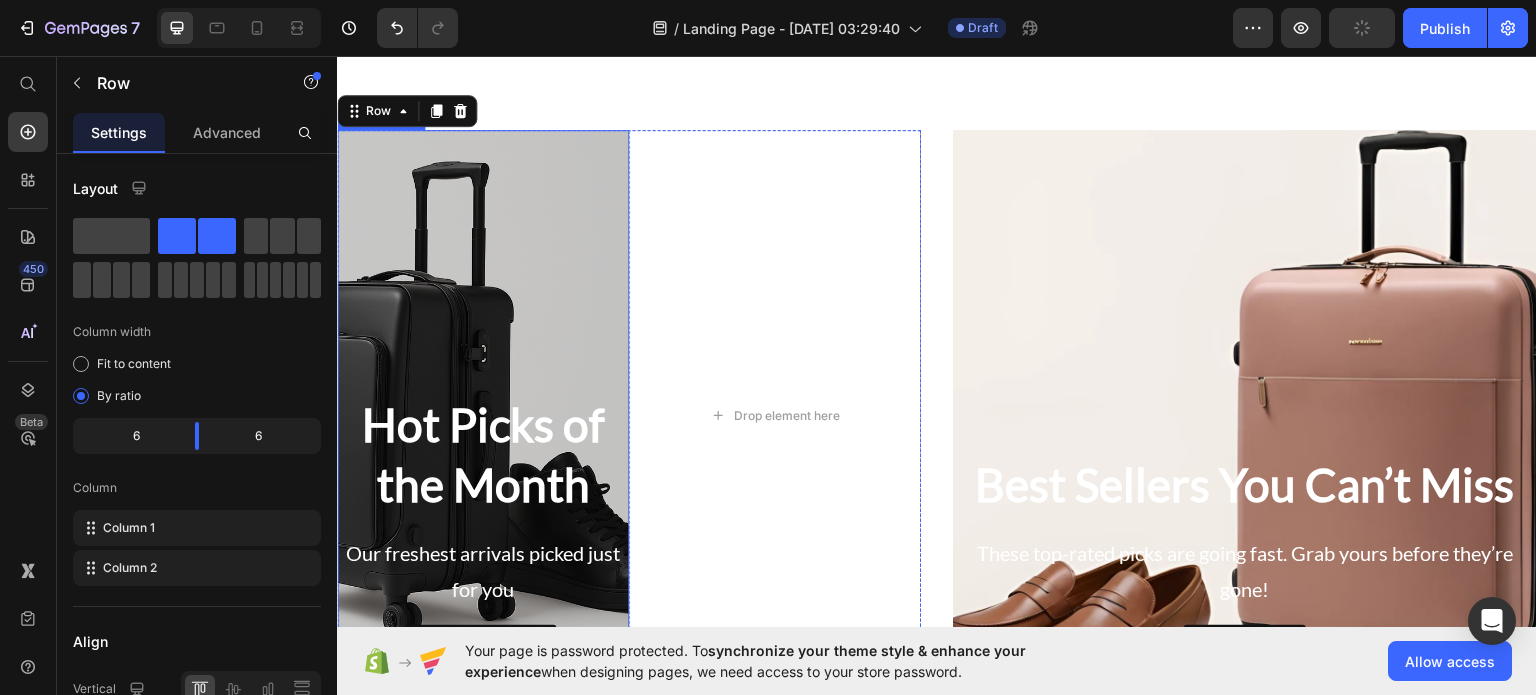 click at bounding box center [483, 415] 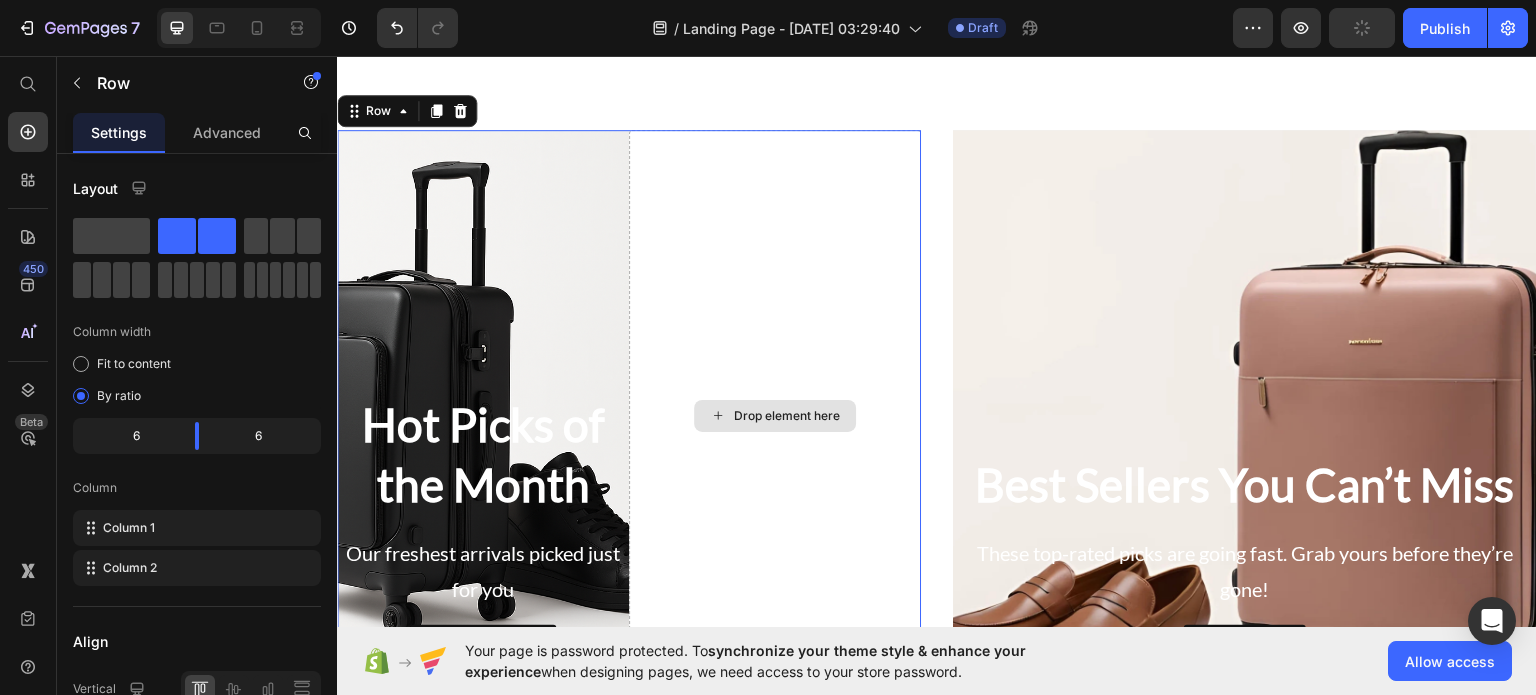 click on "Drop element here" at bounding box center [775, 415] 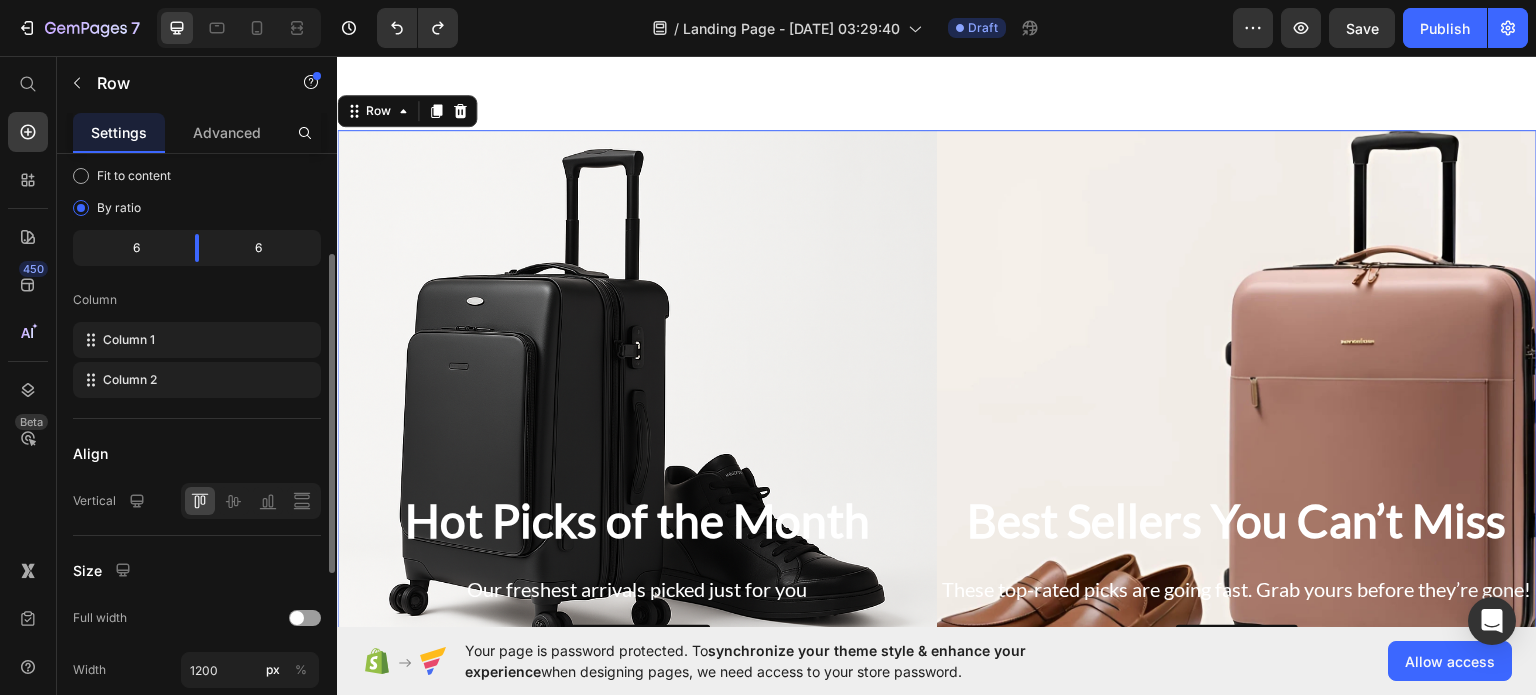 scroll, scrollTop: 188, scrollLeft: 0, axis: vertical 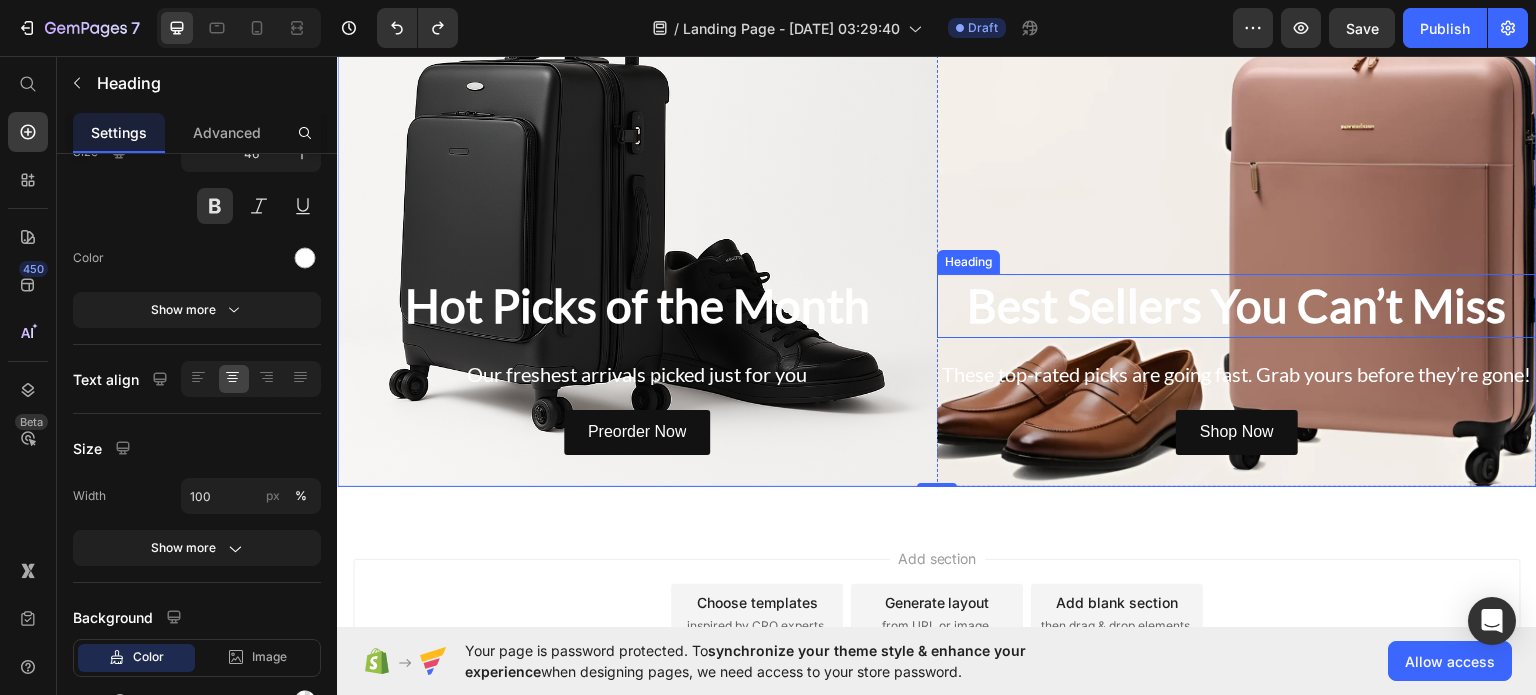 click on "Best Sellers You Can’t Miss" at bounding box center [1237, 305] 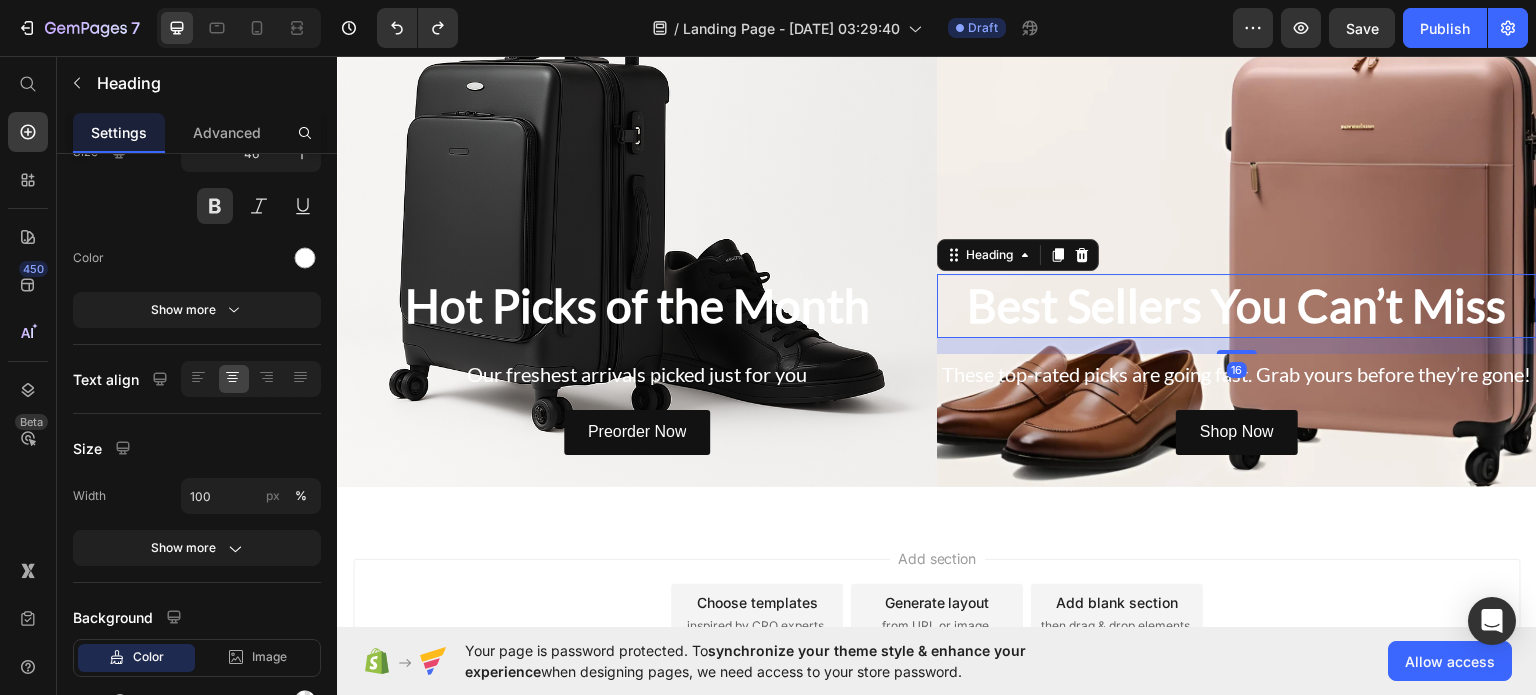scroll, scrollTop: 0, scrollLeft: 0, axis: both 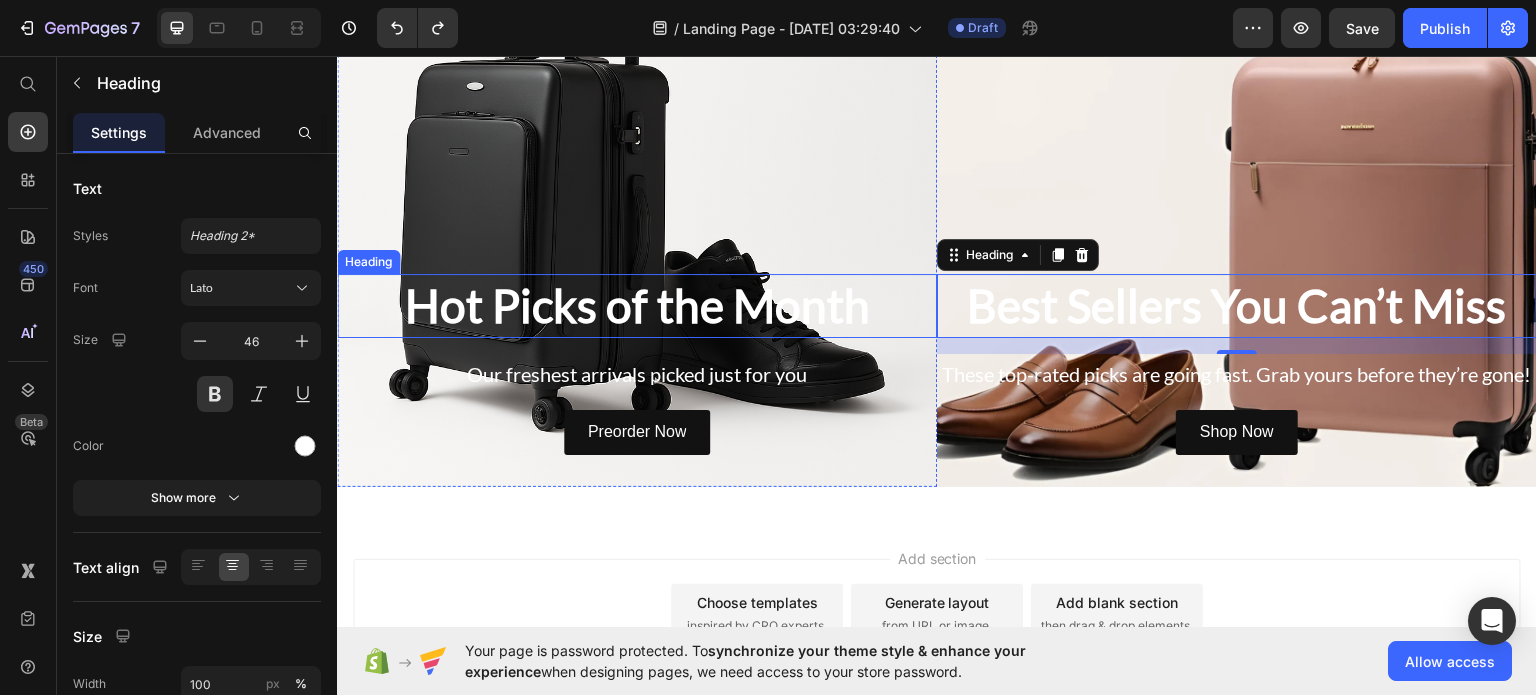 click on "Hot Picks of the Month" at bounding box center [637, 305] 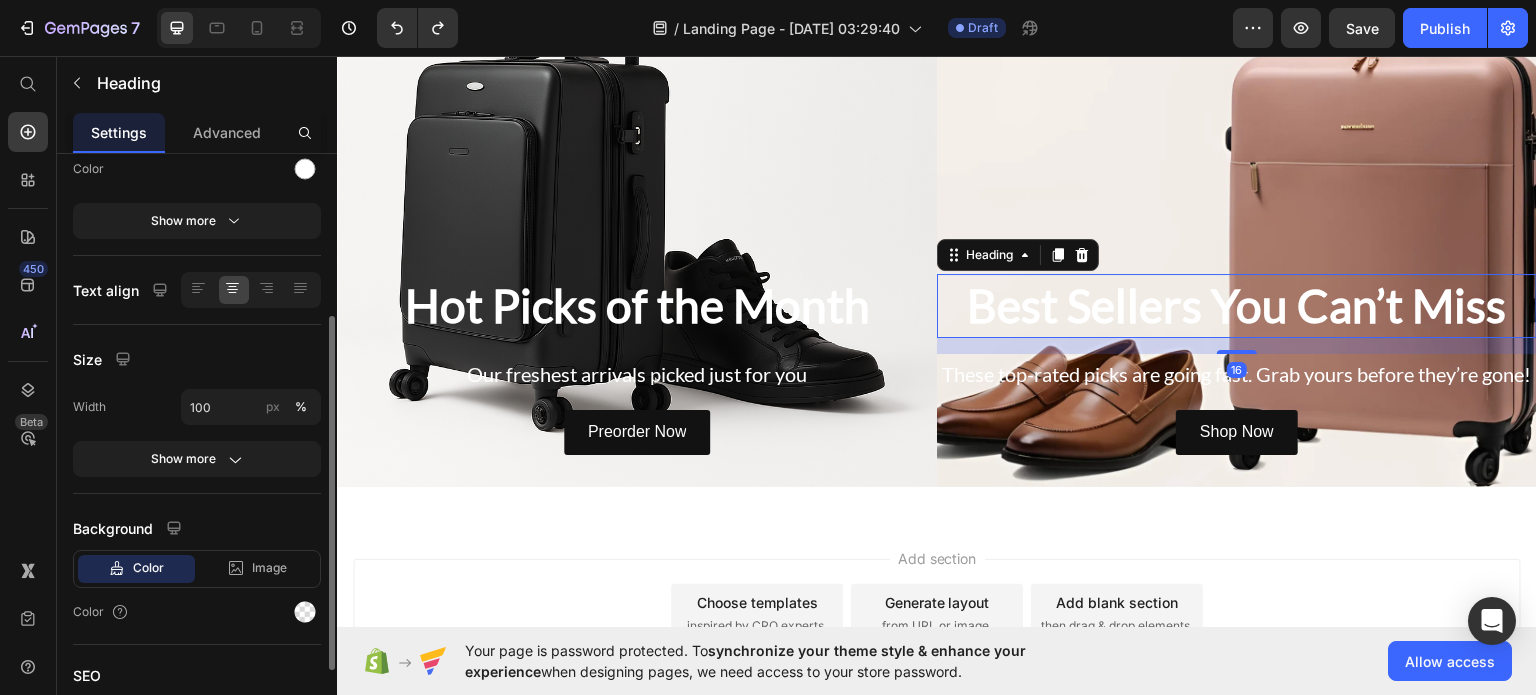 scroll, scrollTop: 276, scrollLeft: 0, axis: vertical 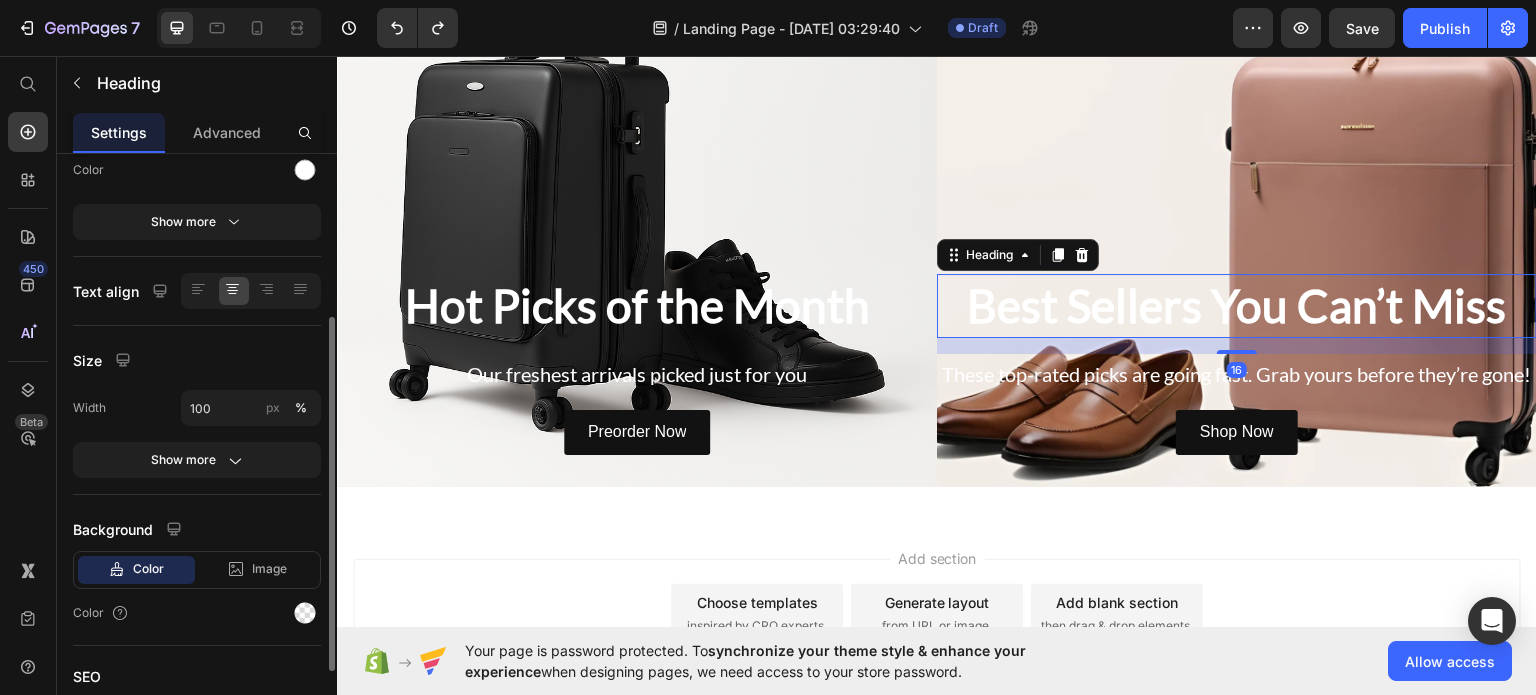 click on "Best Sellers You Can’t Miss" at bounding box center [1237, 305] 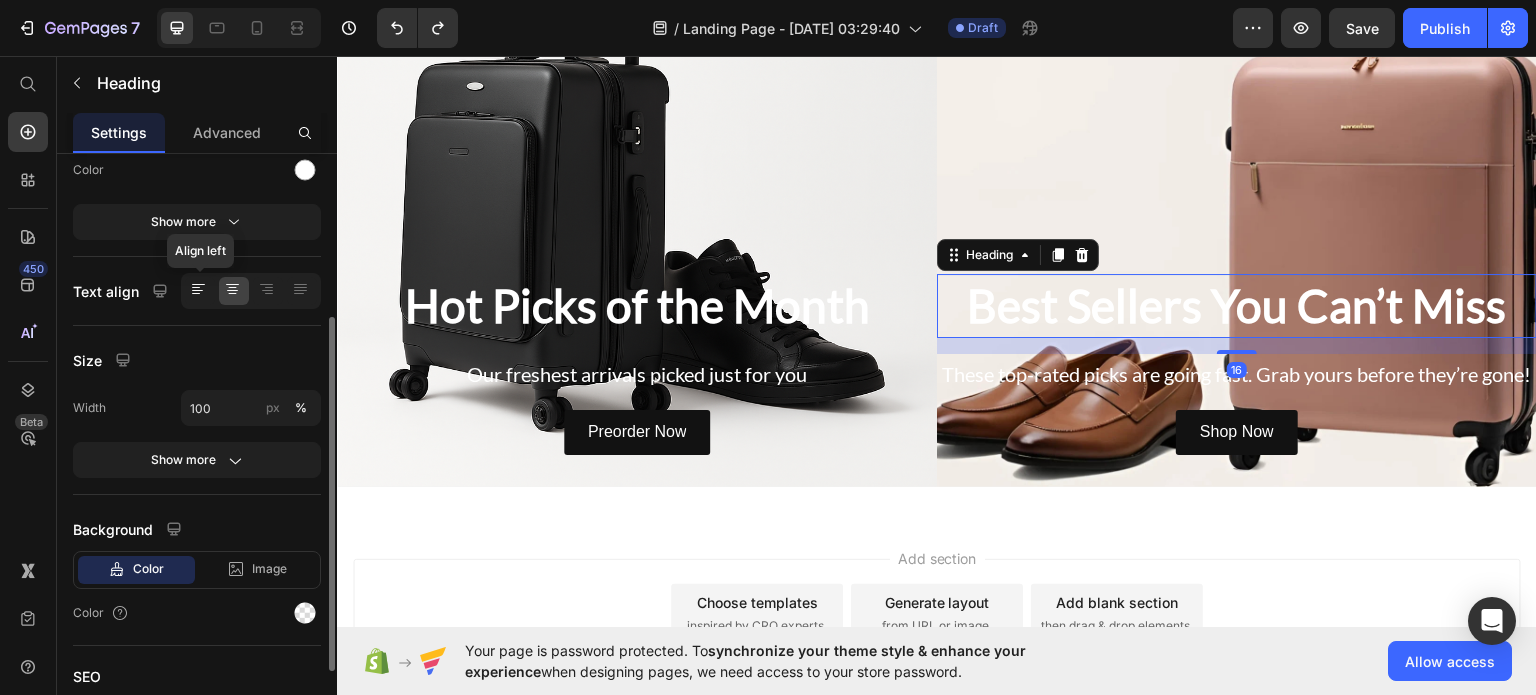 click 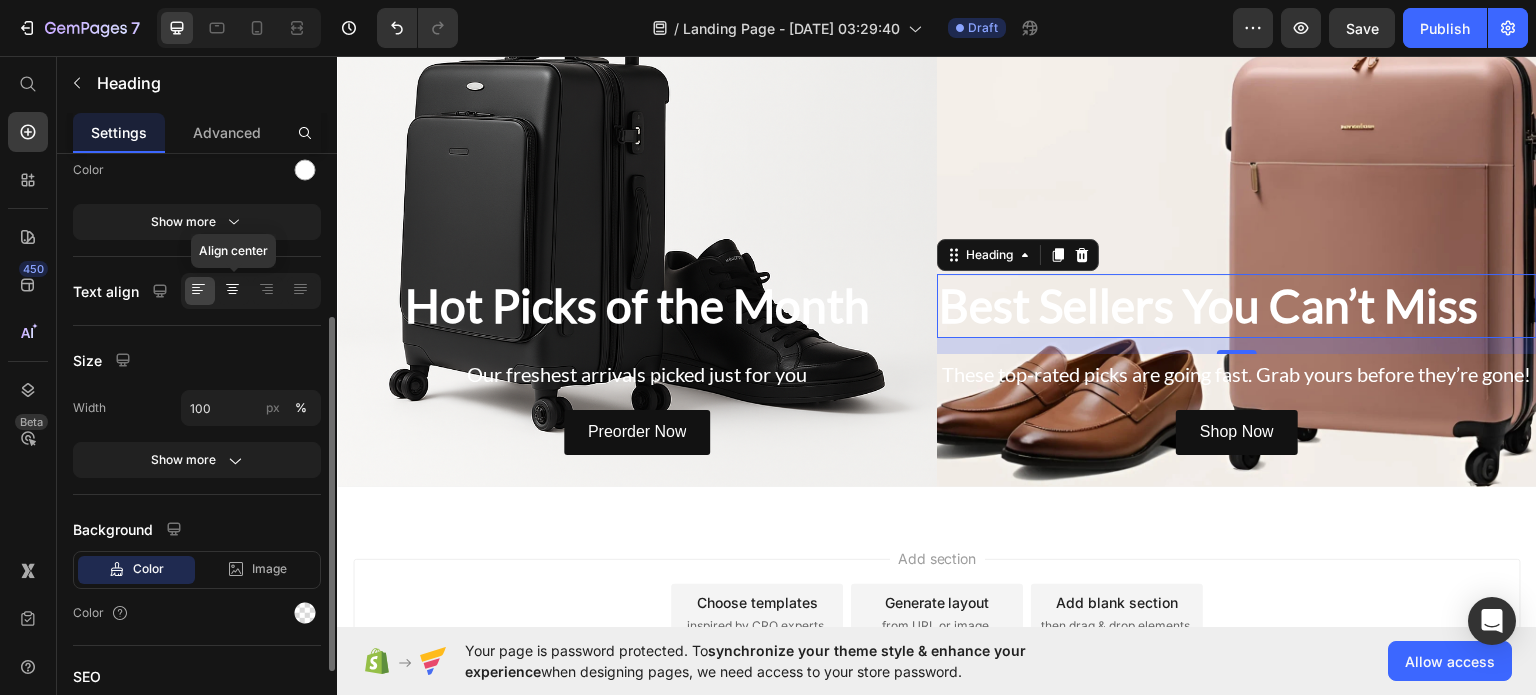 click 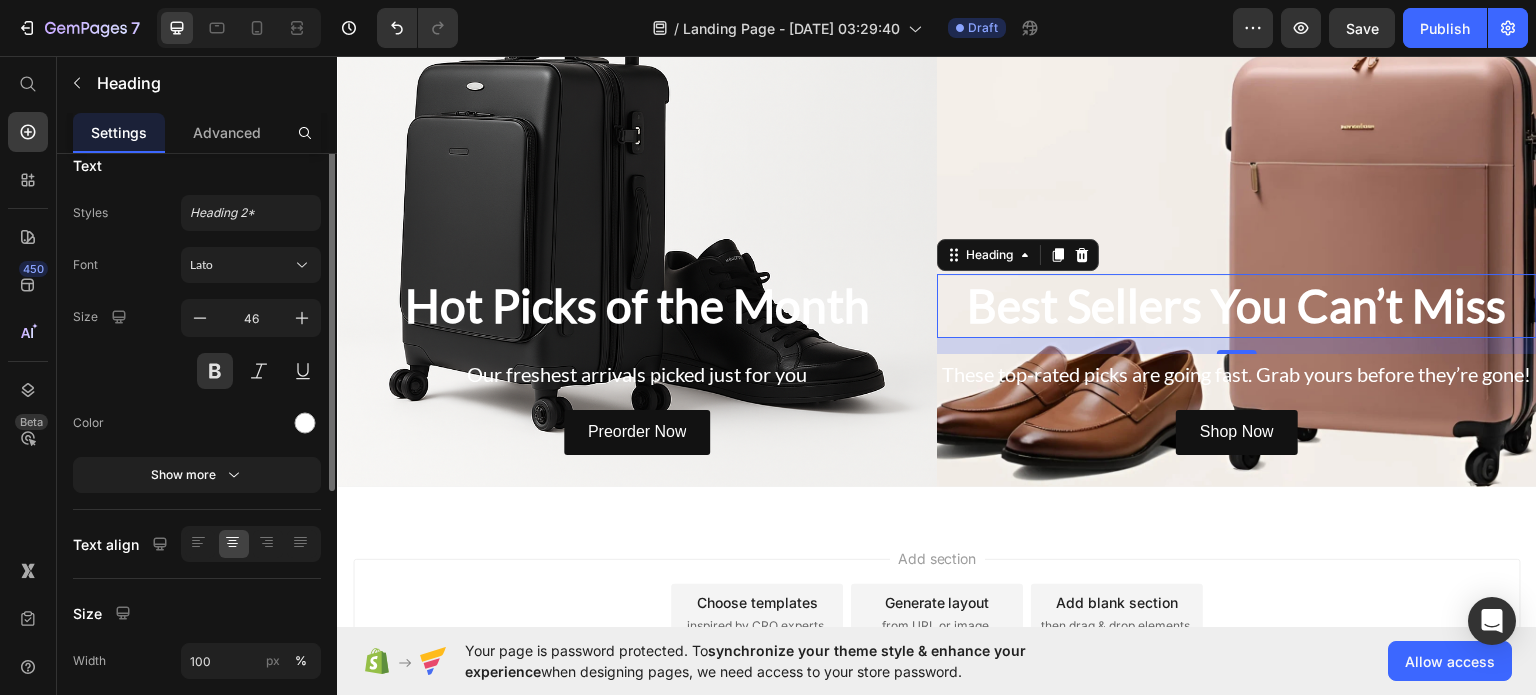 scroll, scrollTop: 0, scrollLeft: 0, axis: both 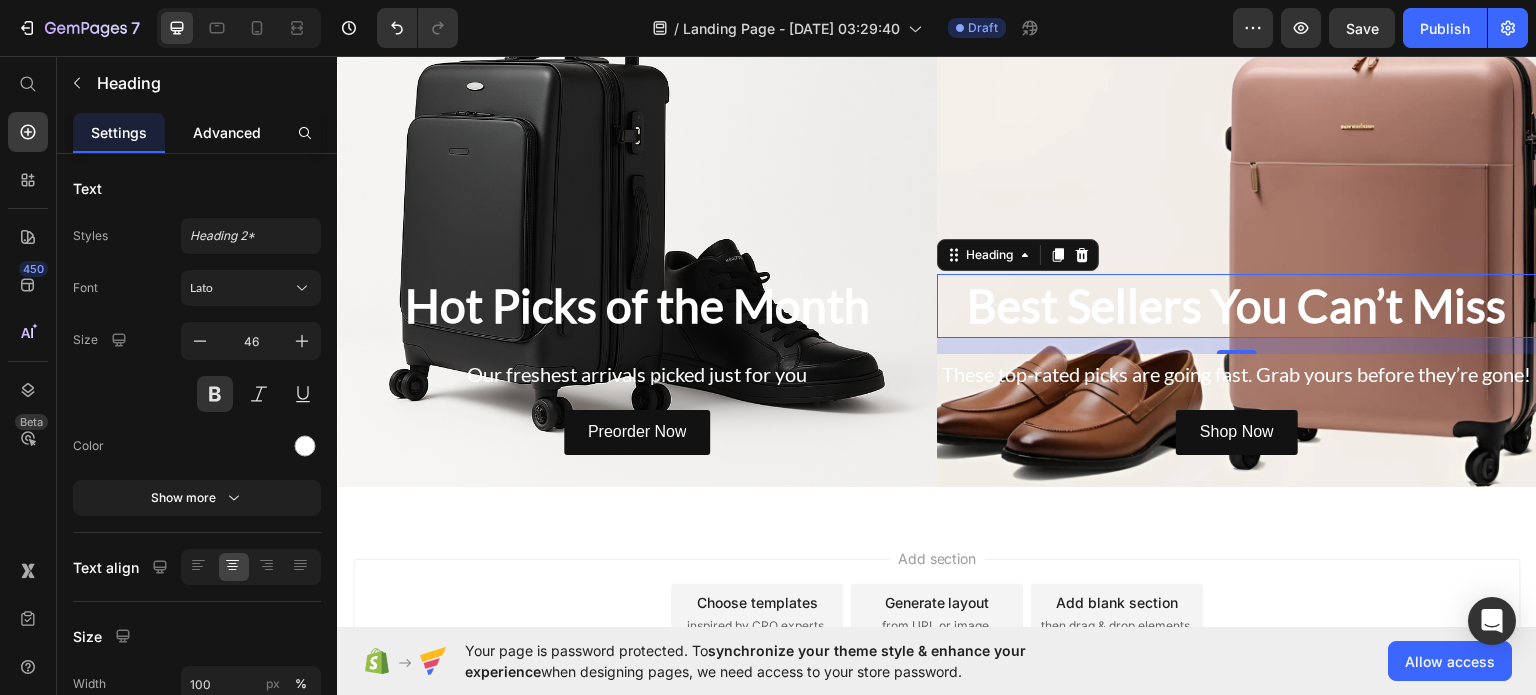 click on "Advanced" at bounding box center (227, 132) 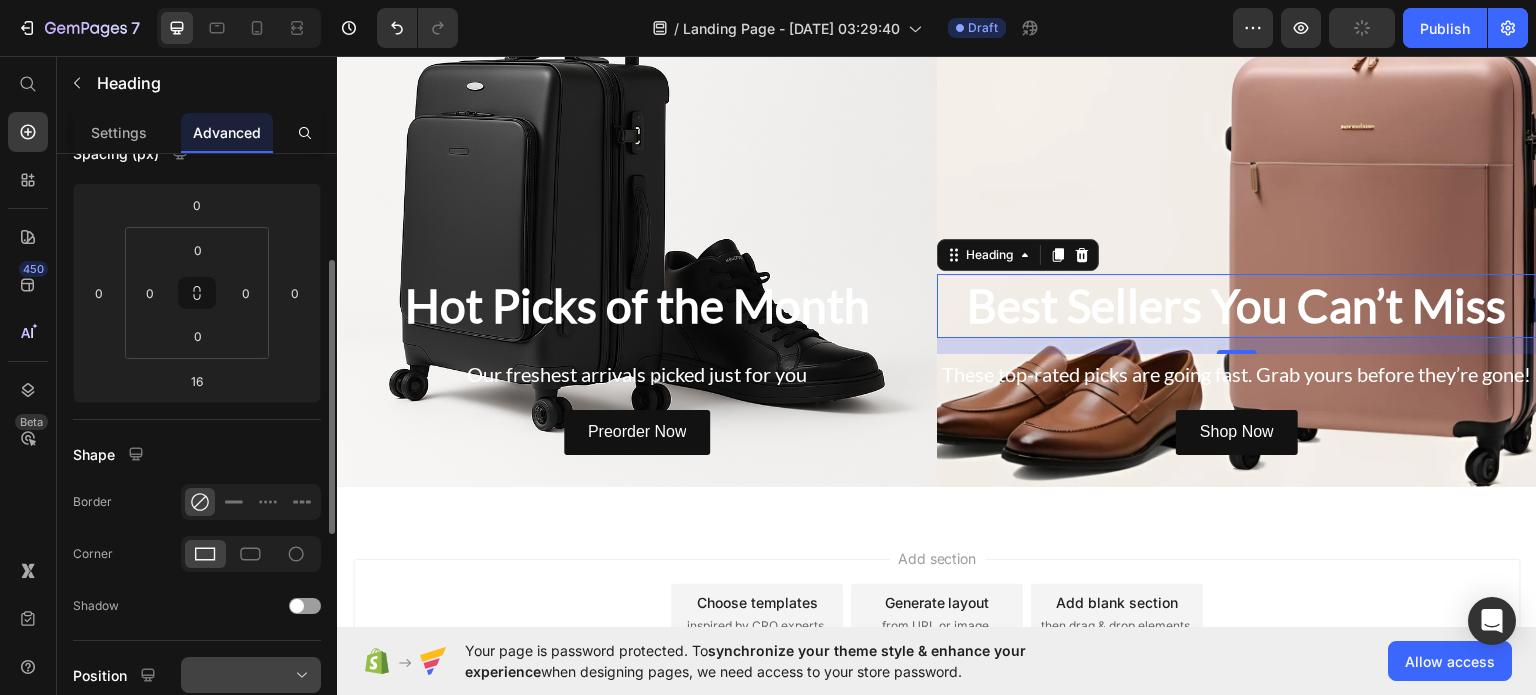 scroll, scrollTop: 231, scrollLeft: 0, axis: vertical 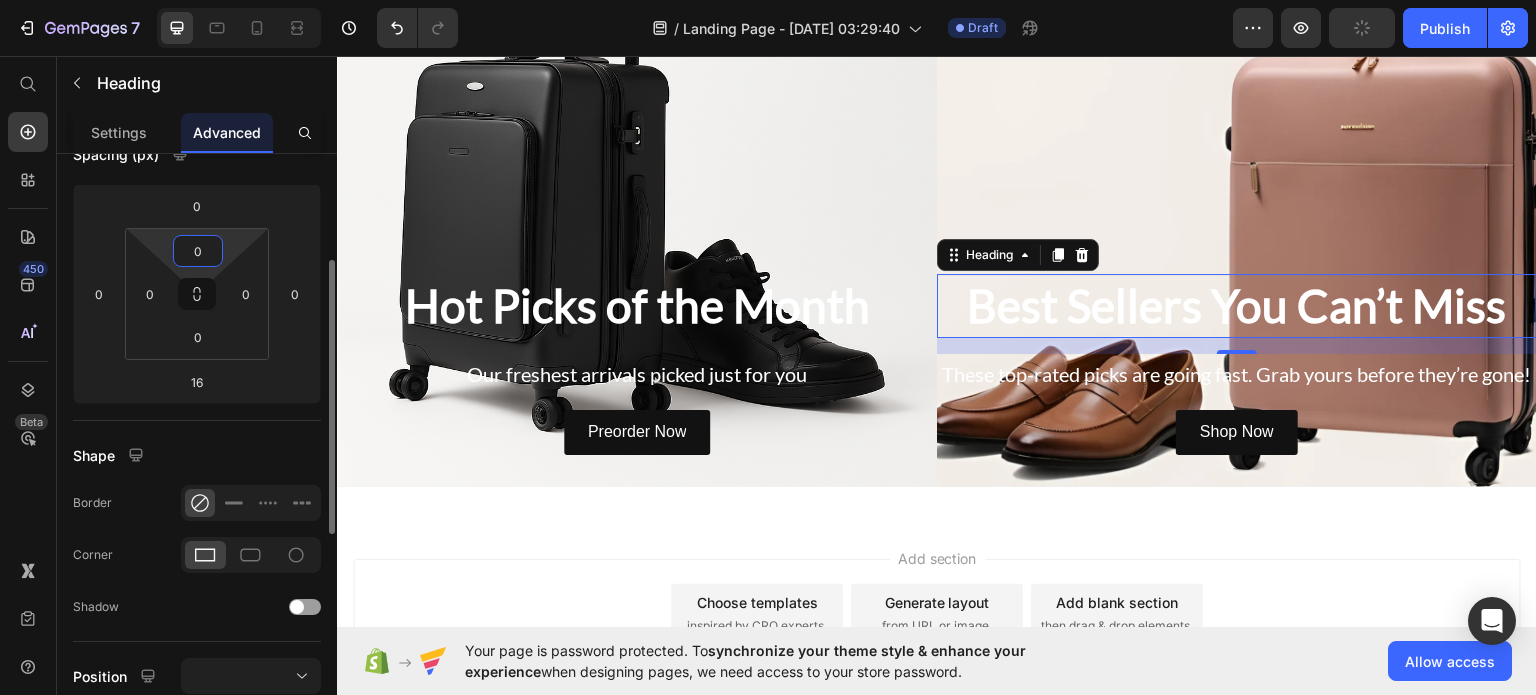 click on "0" at bounding box center (198, 251) 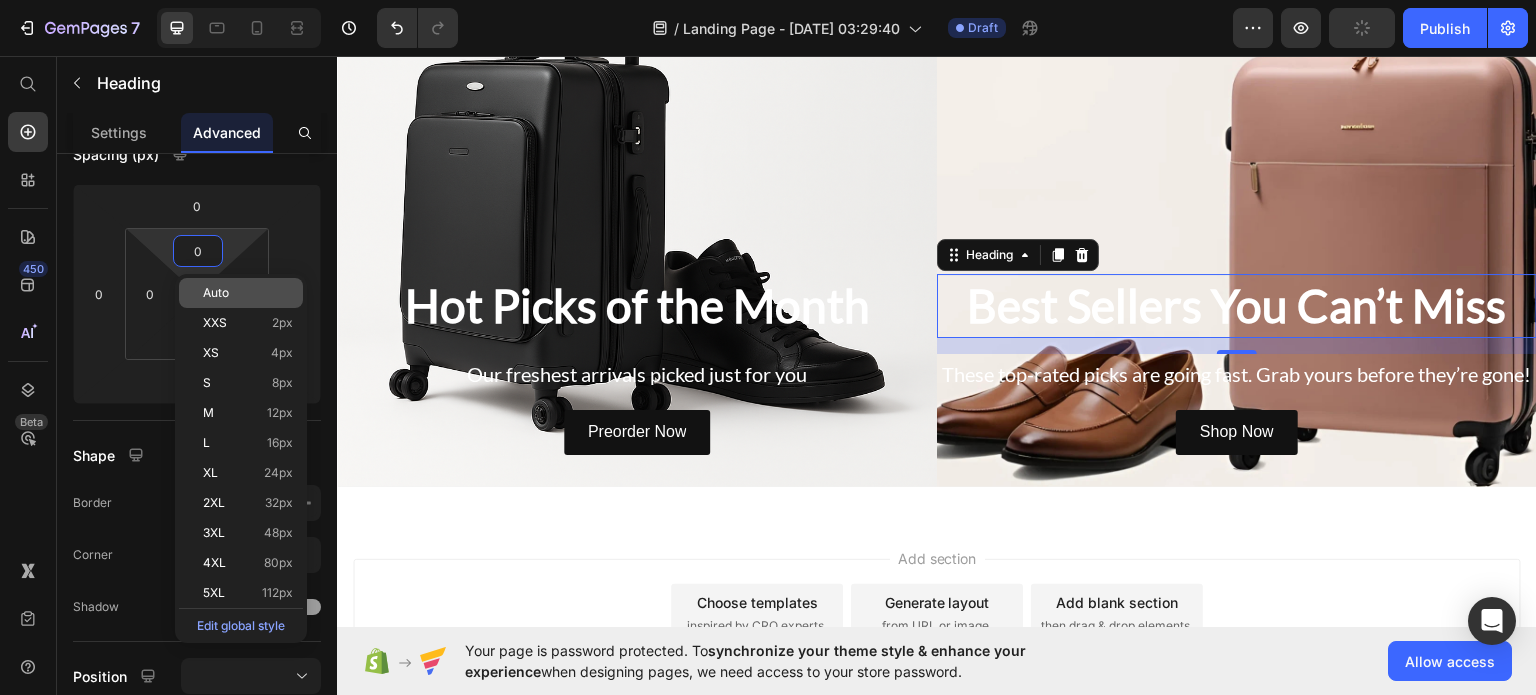 type on "1" 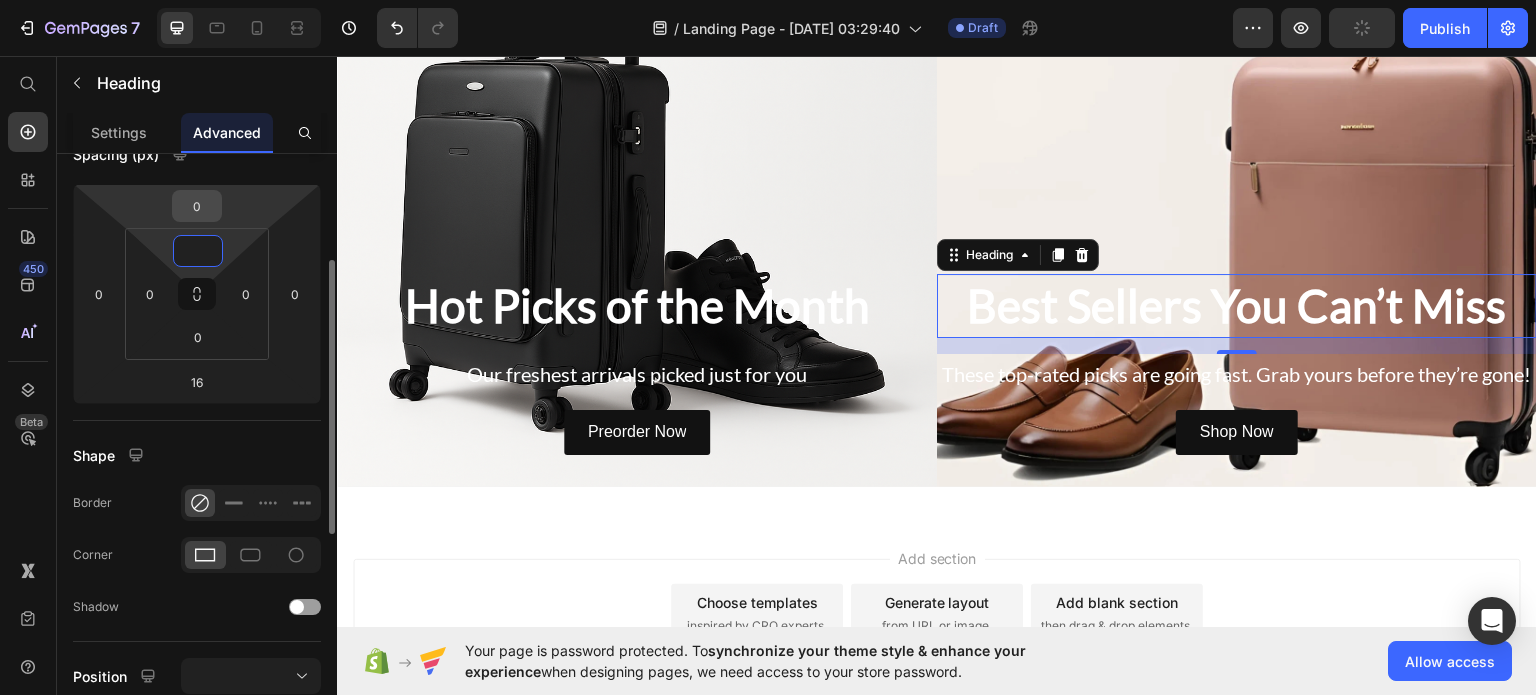 click on "0" at bounding box center [197, 206] 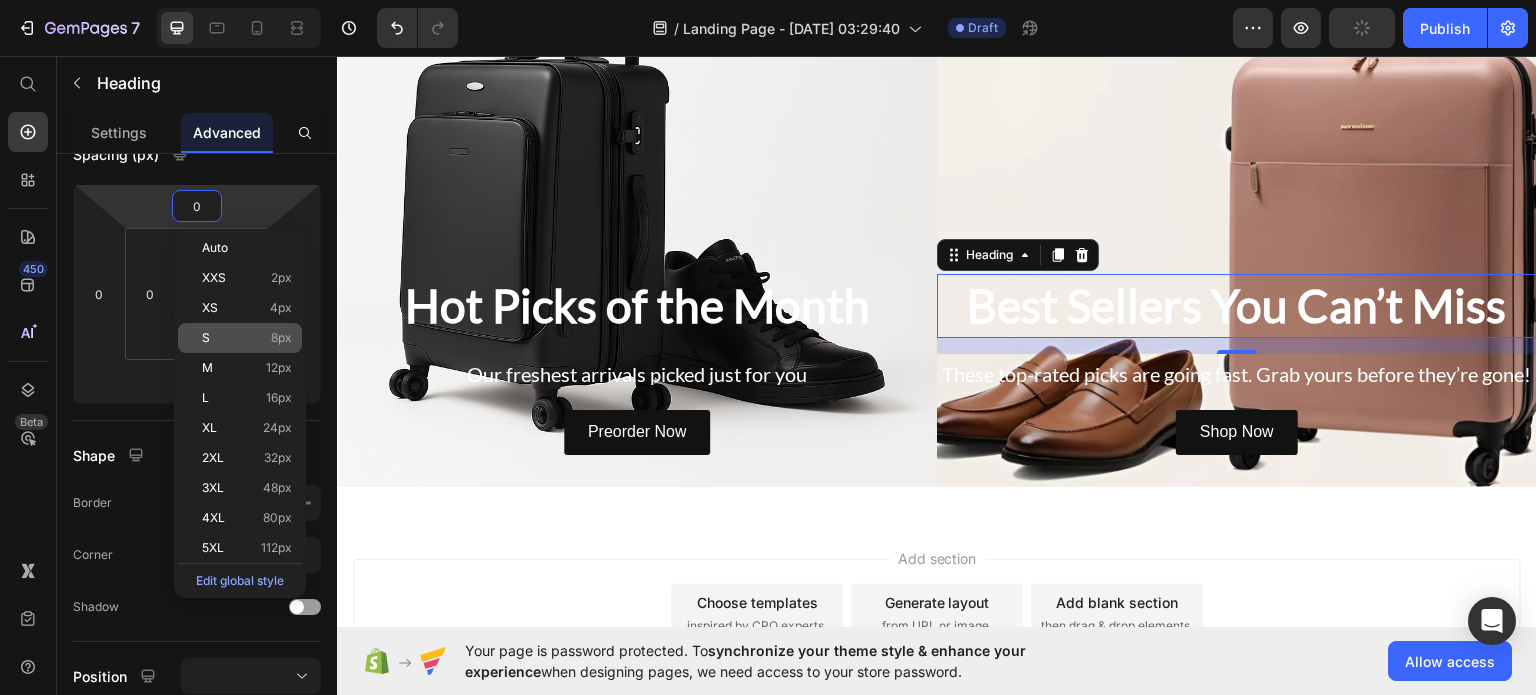 click on "S 8px" 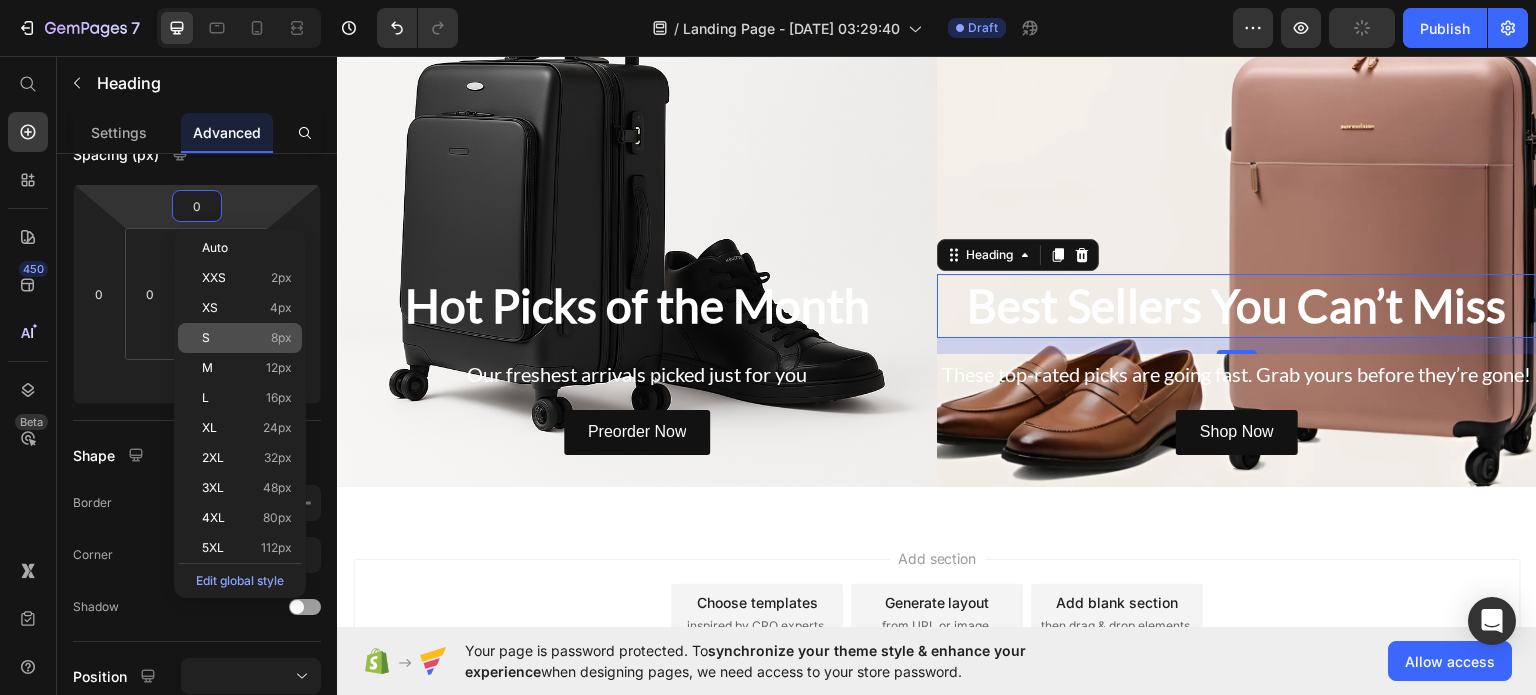 type on "8" 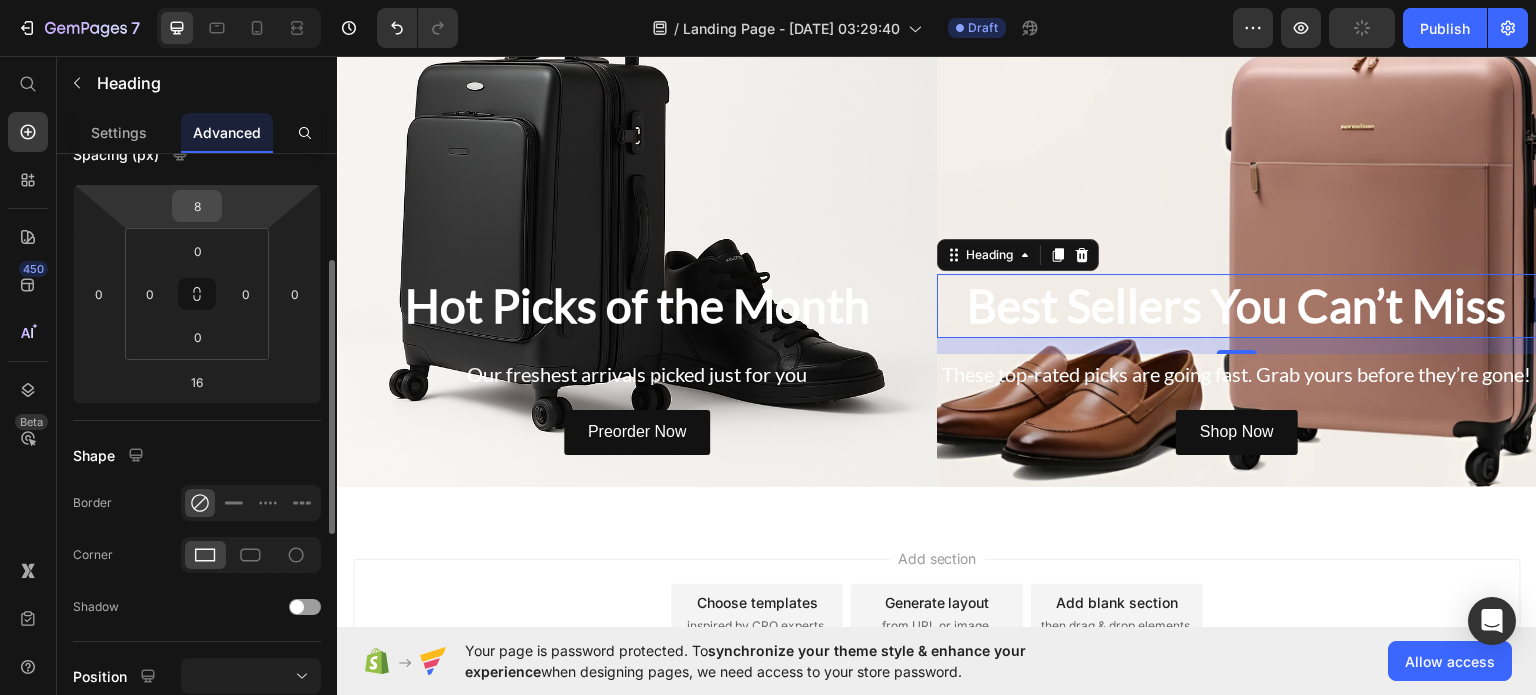 click on "8" at bounding box center [197, 206] 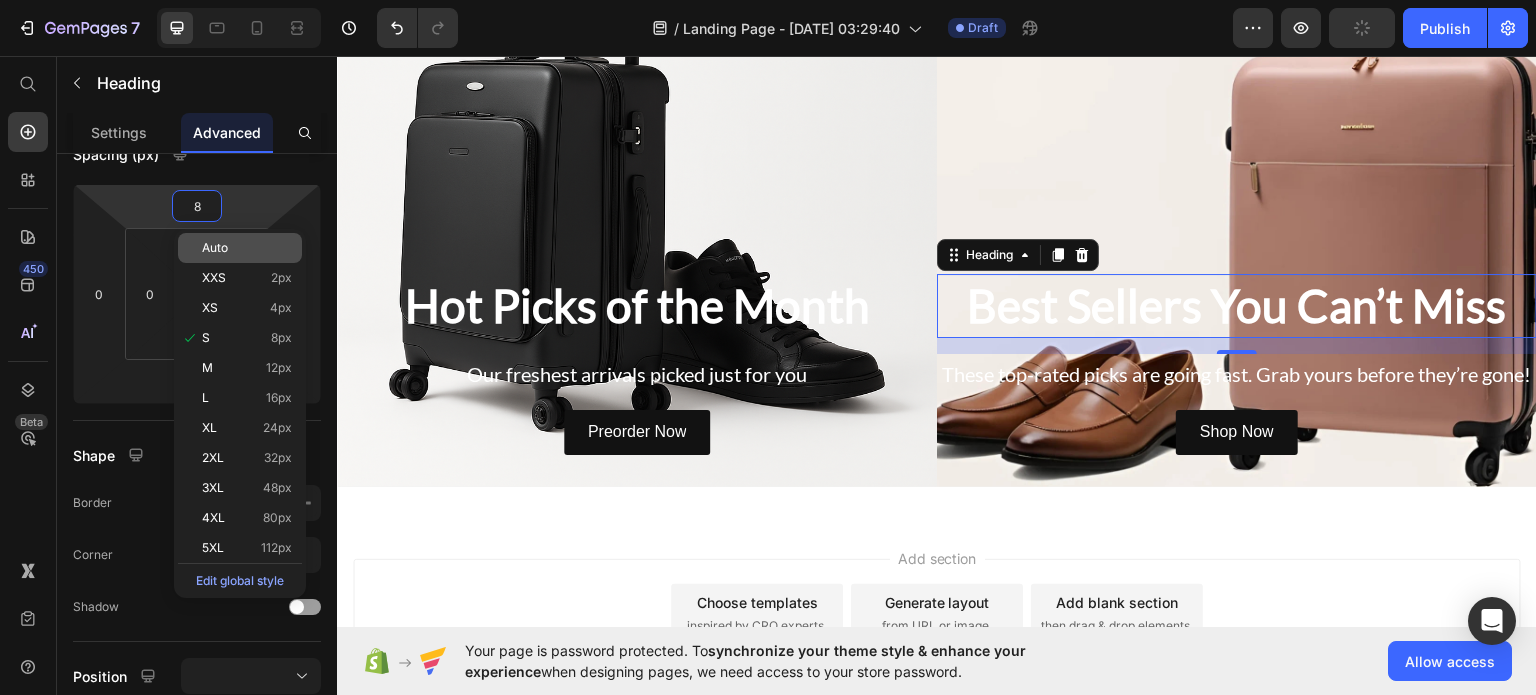 click on "Auto" 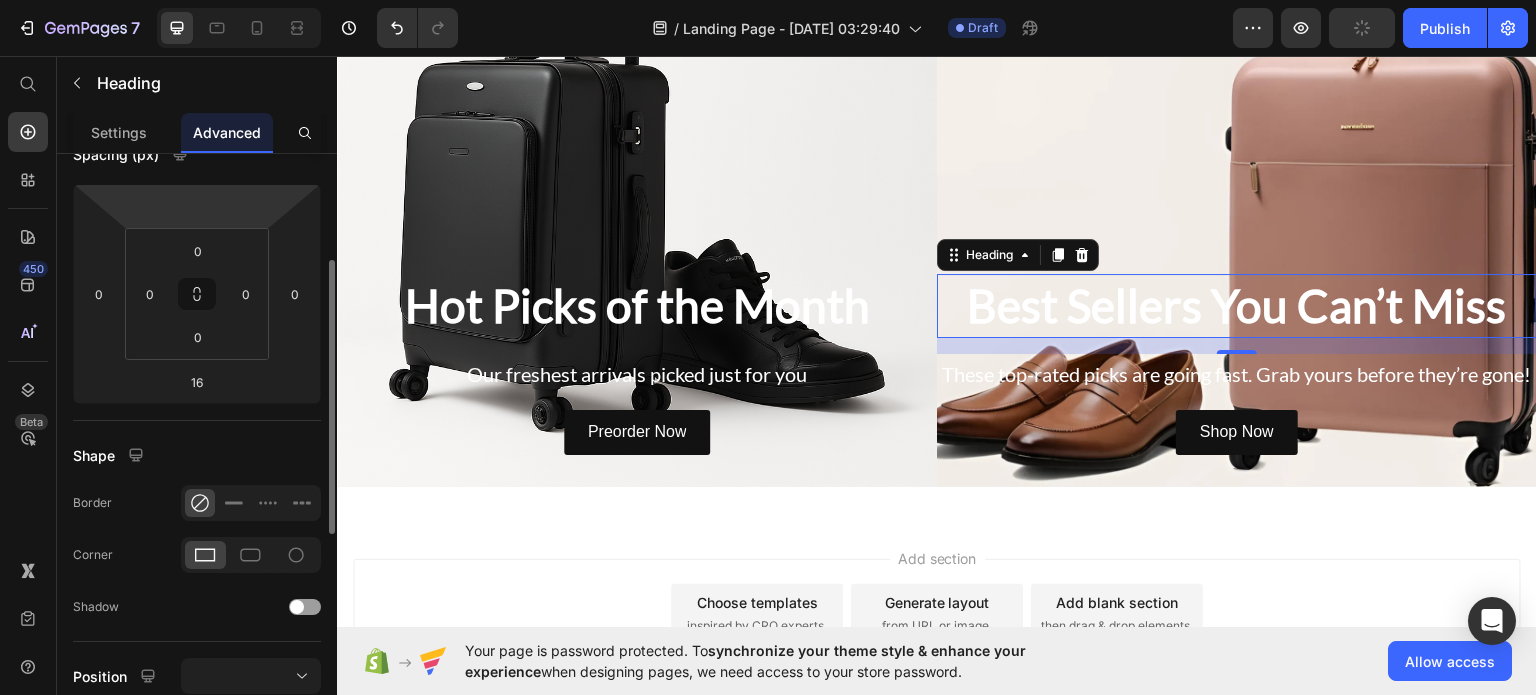 click on "7   /  Landing Page - Jul 27, 03:29:40 Draft Preview  Publish  450 Beta Start with Sections Elements Hero Section Product Detail Brands Trusted Badges Guarantee Product Breakdown How to use Testimonials Compare Bundle FAQs Social Proof Brand Story Product List Collection Blog List Contact Sticky Add to Cart Custom Footer Browse Library 450 Layout
Row
Row
Row
Row Text
Heading
Text Block Button
Button
Button
Sticky Back to top Media
Image
Image" at bounding box center [768, 0] 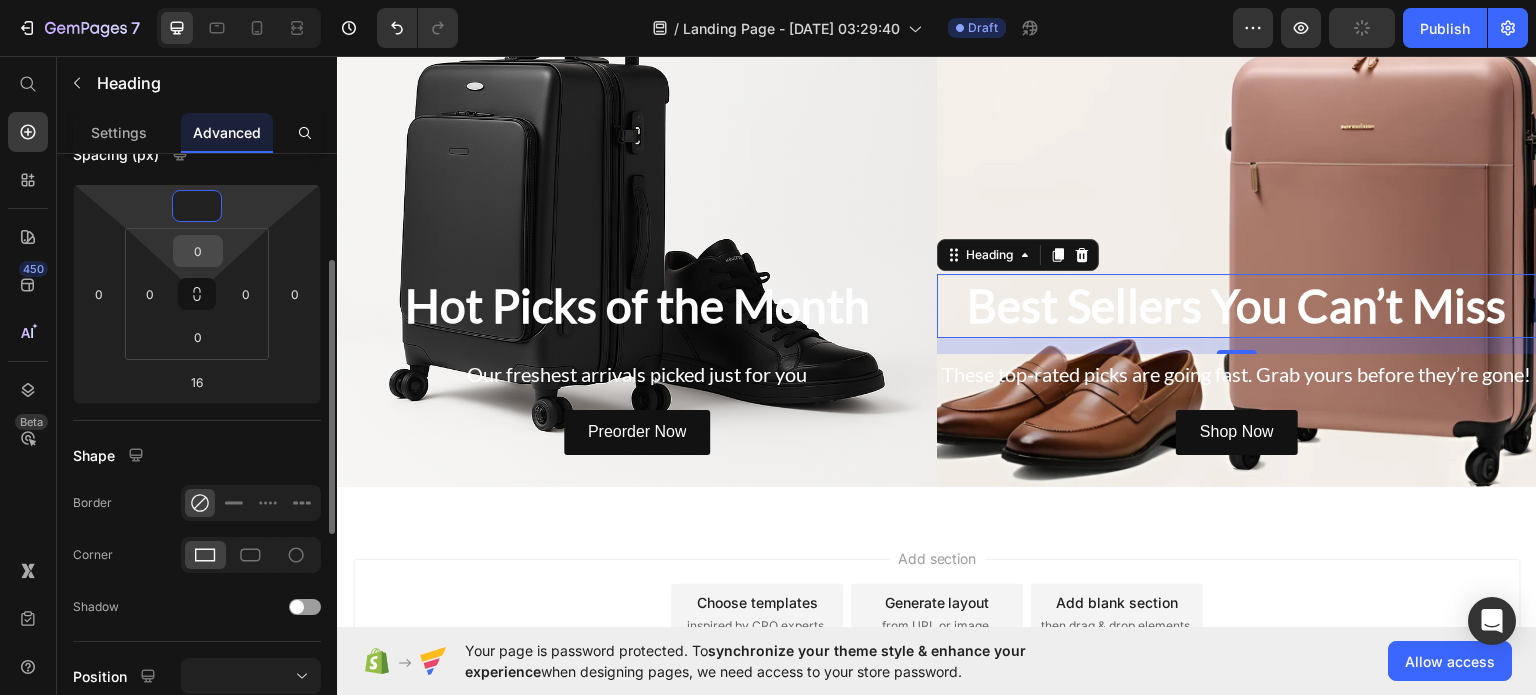 click on "0" at bounding box center [198, 251] 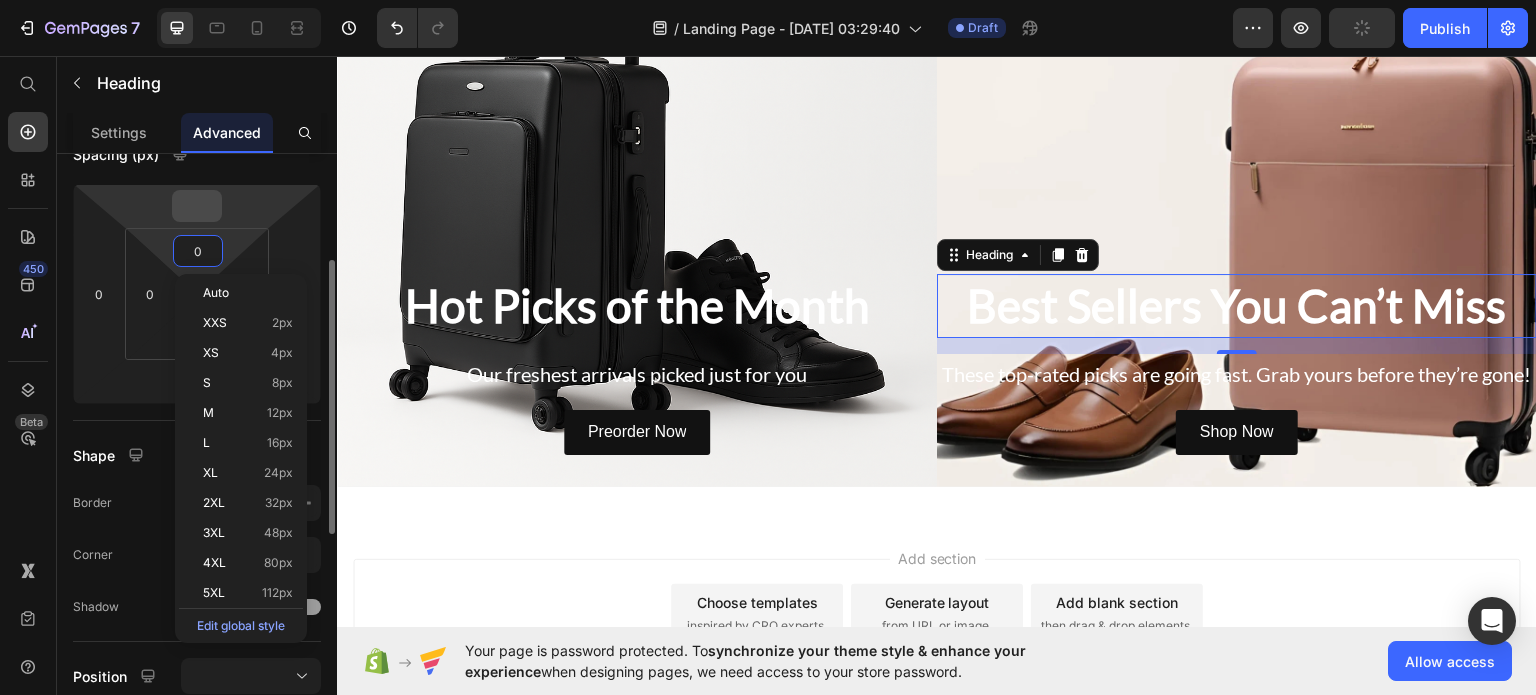 click at bounding box center (197, 206) 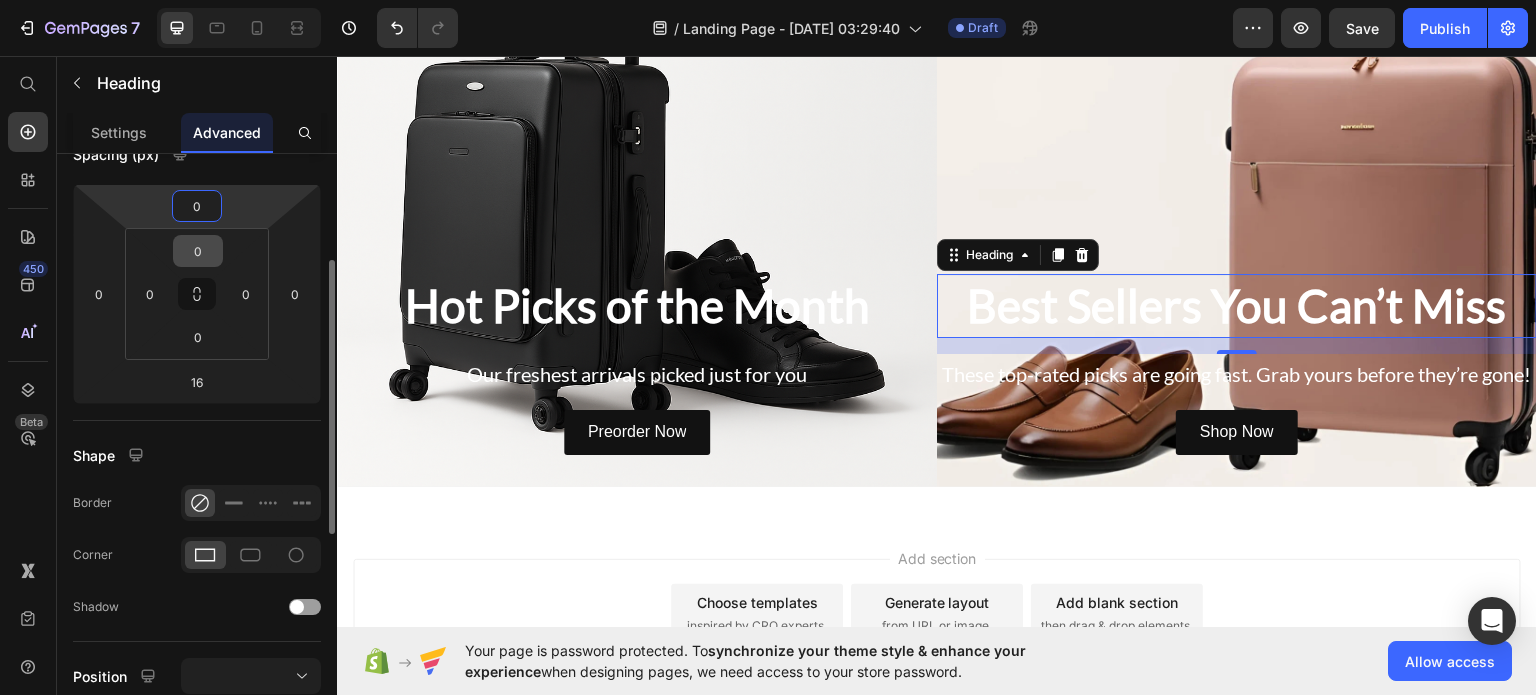 type on "0" 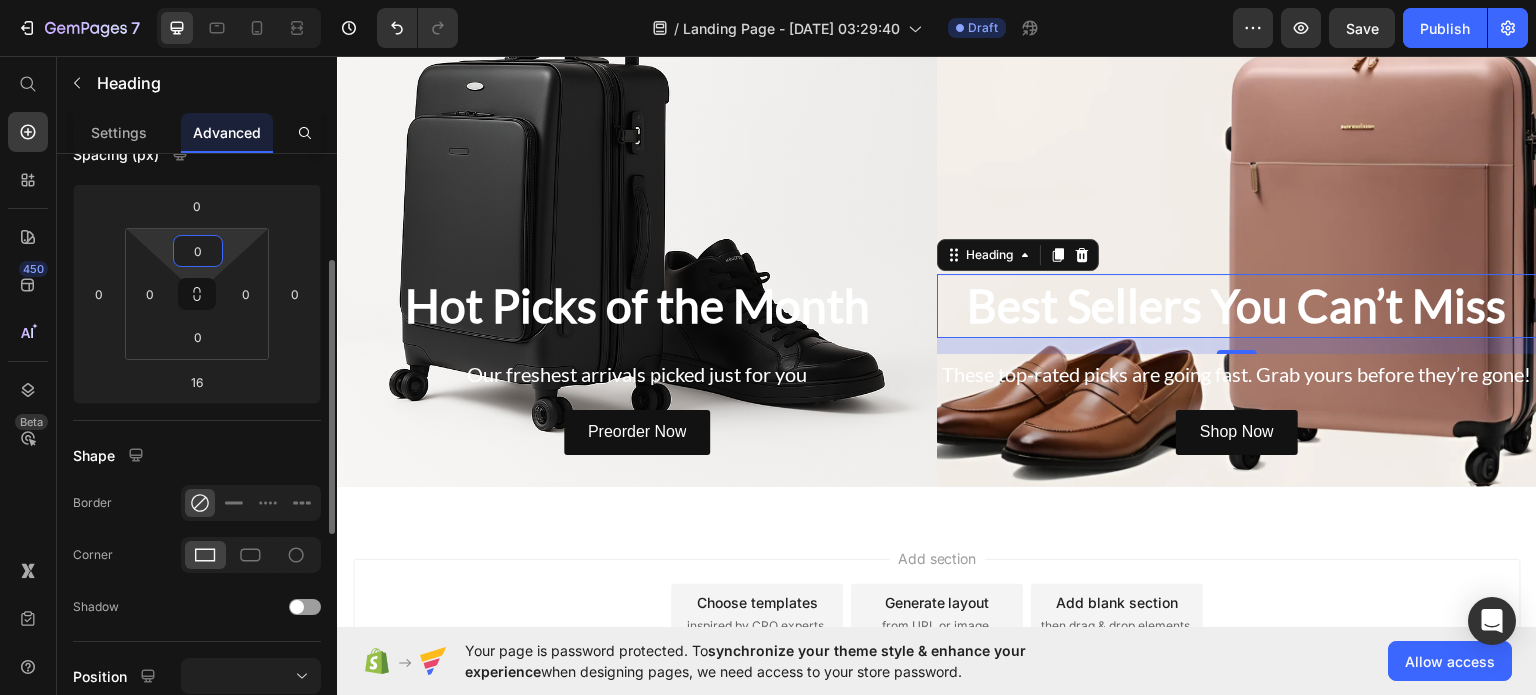 click on "0" at bounding box center [198, 251] 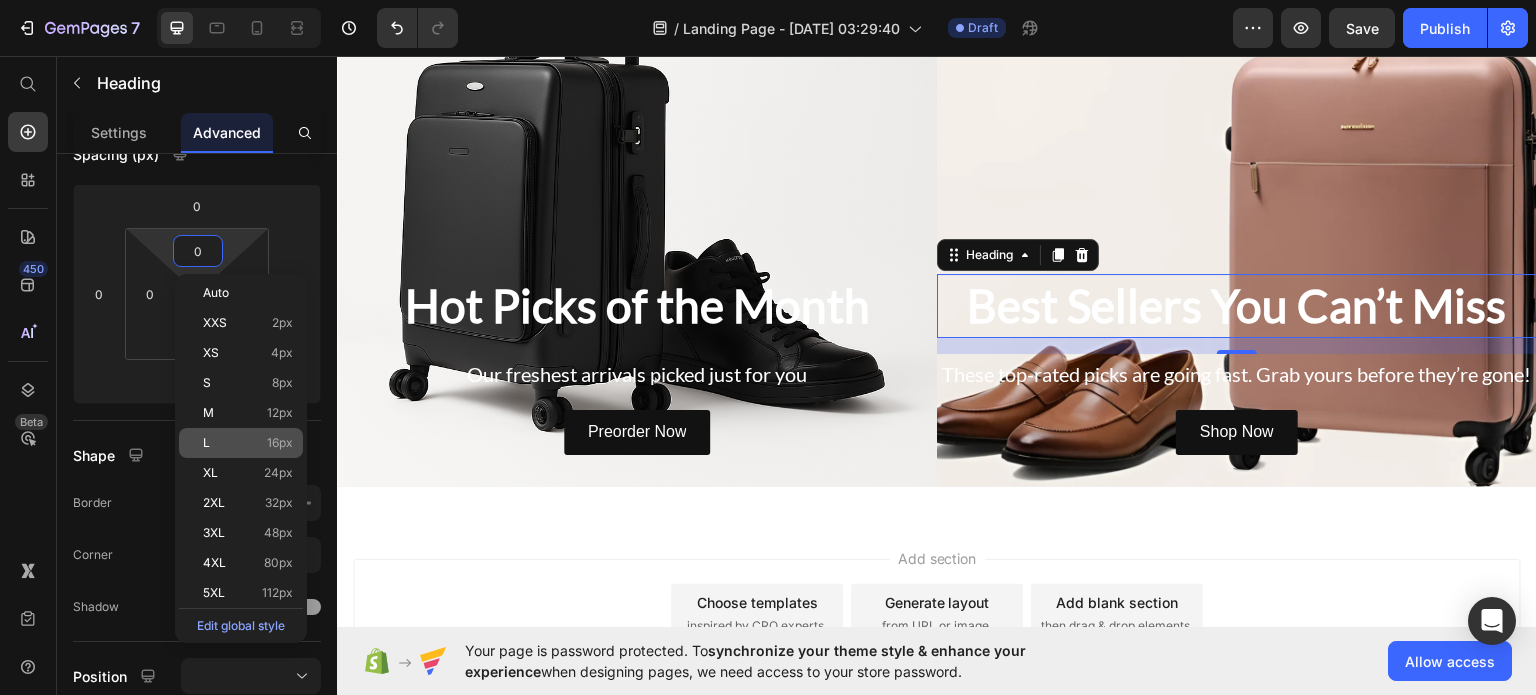 click on "L 16px" 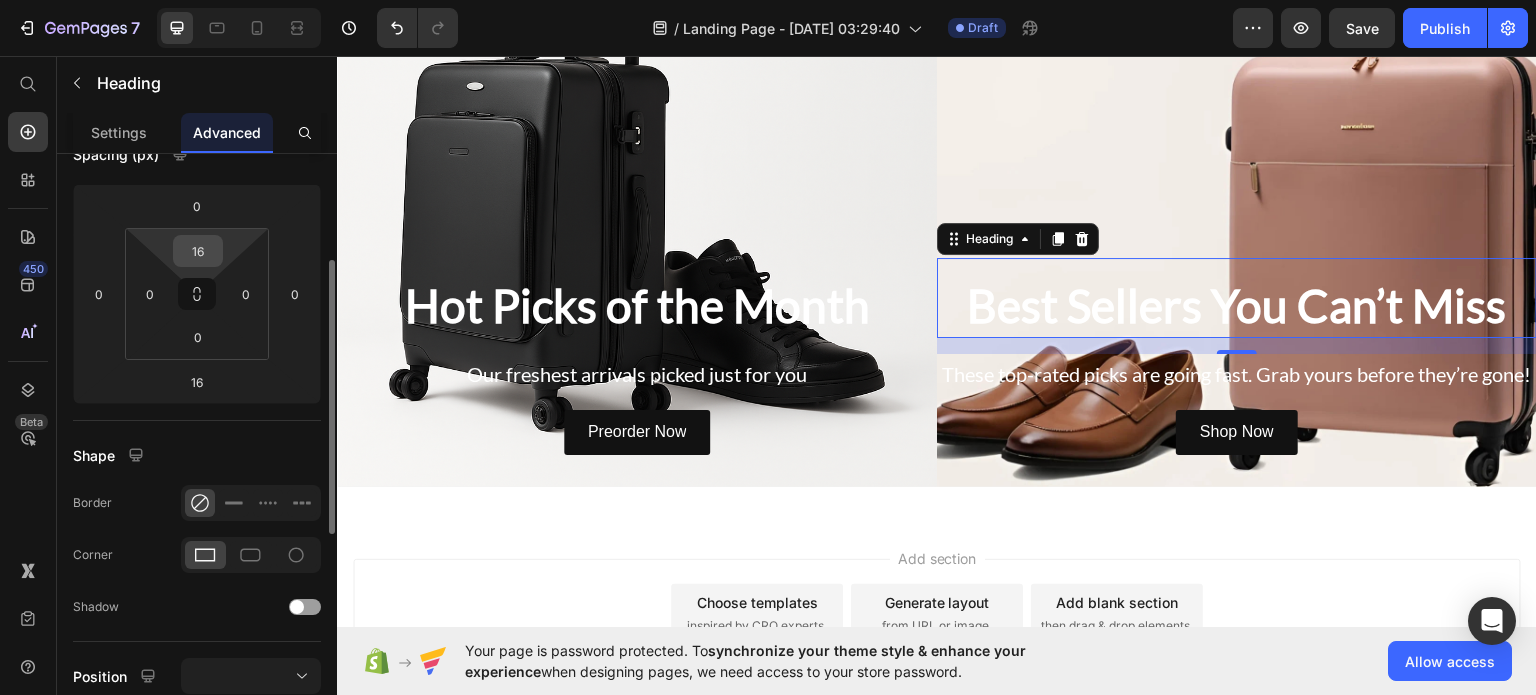 click on "16" at bounding box center [198, 251] 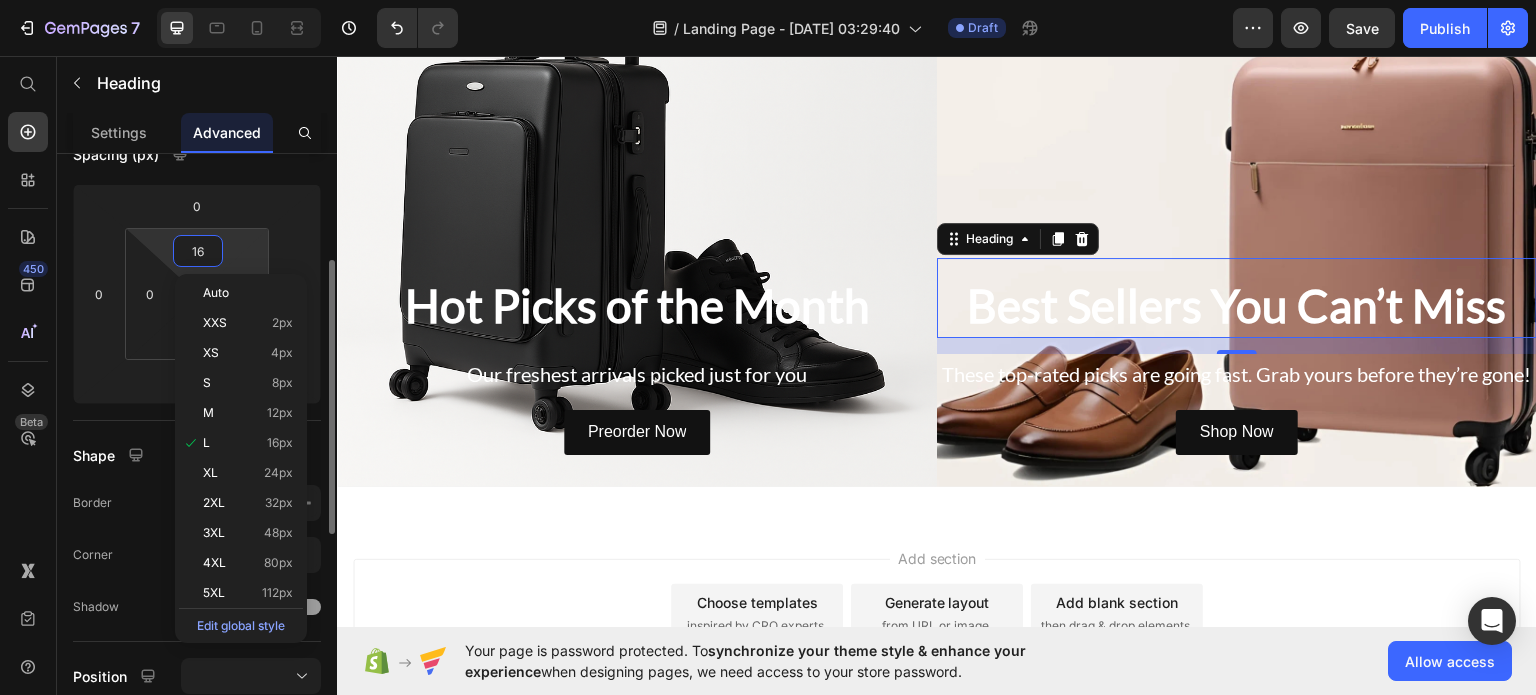 type on "0" 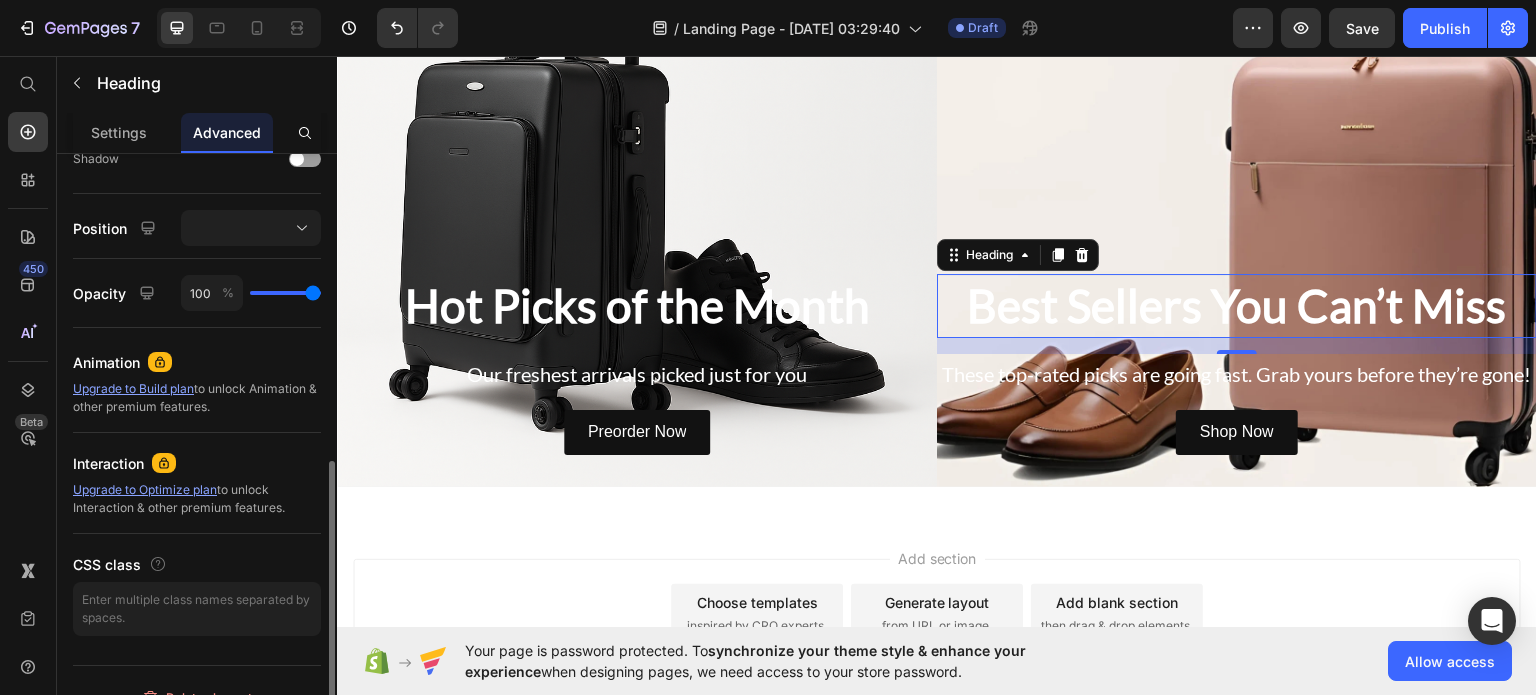 scroll, scrollTop: 693, scrollLeft: 0, axis: vertical 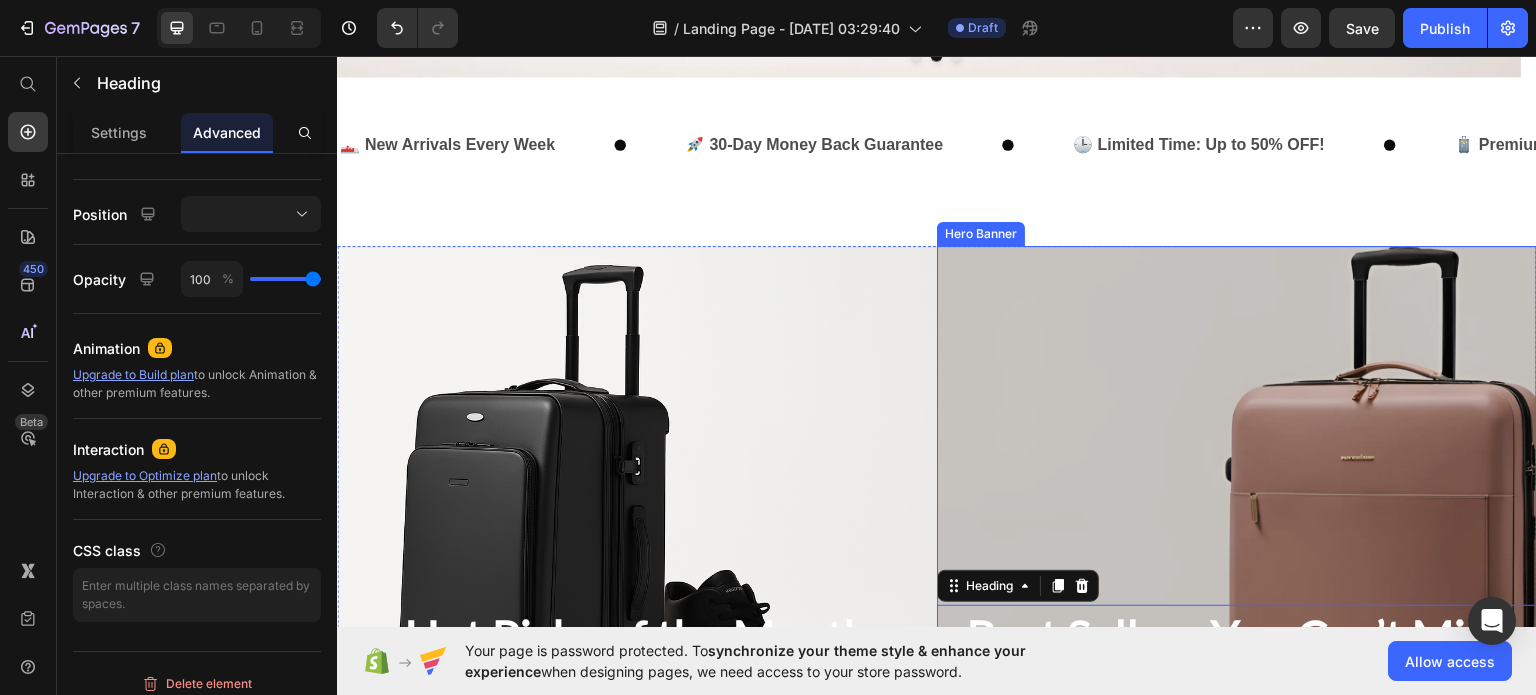 click at bounding box center (1237, 531) 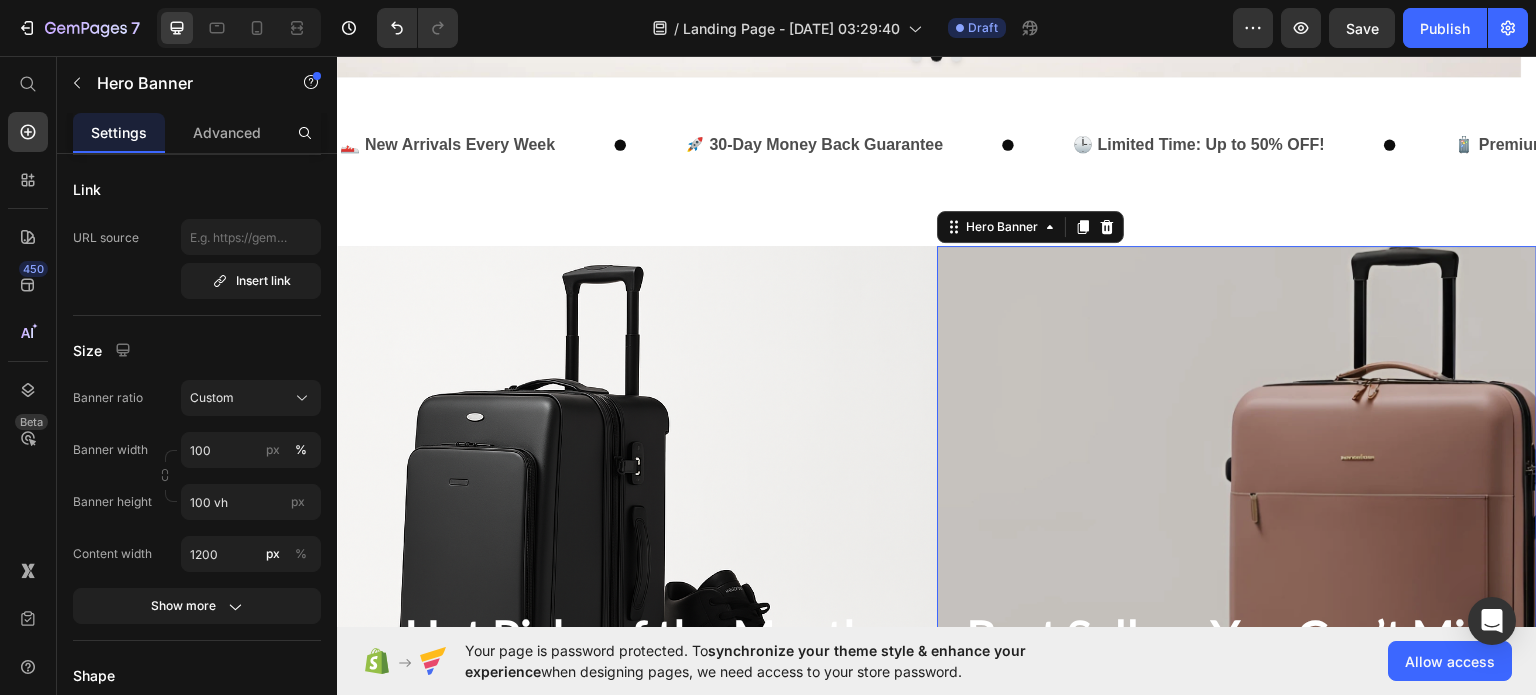 scroll, scrollTop: 0, scrollLeft: 0, axis: both 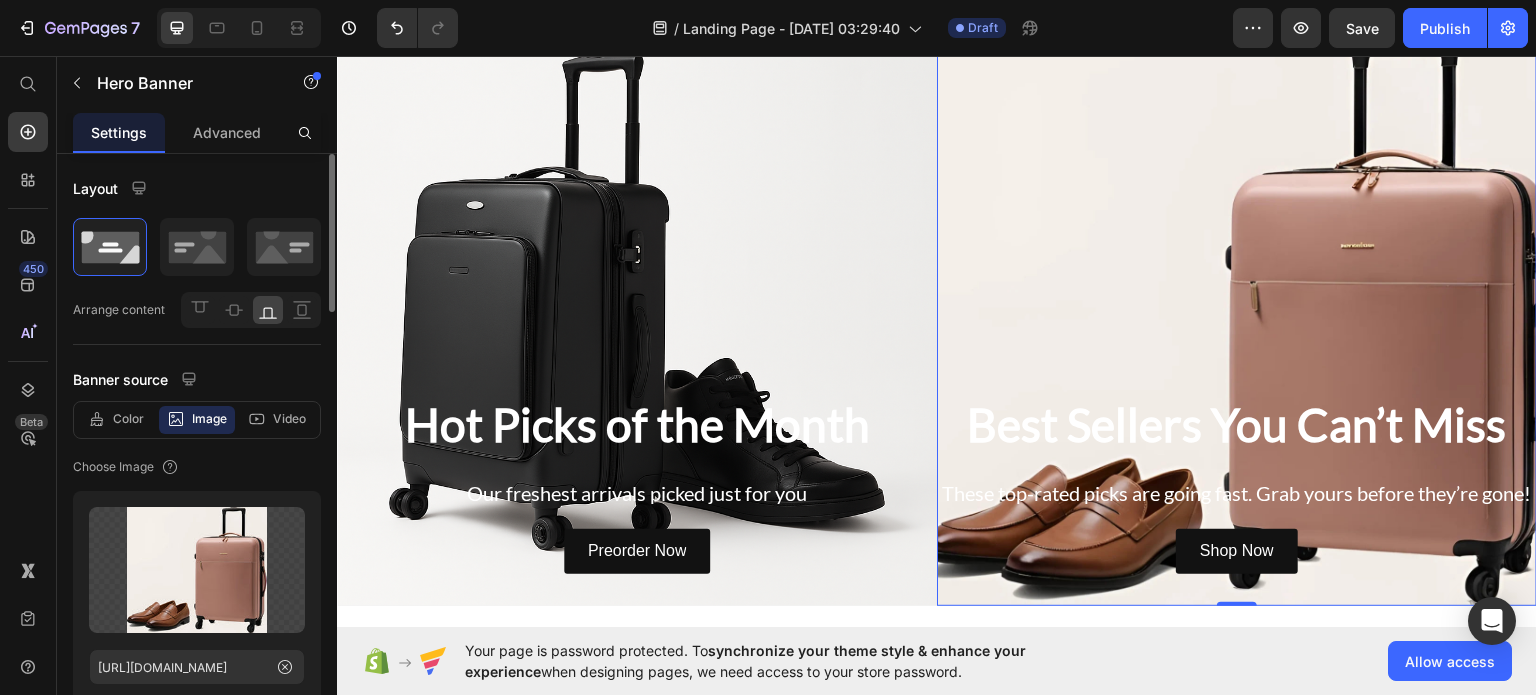 click 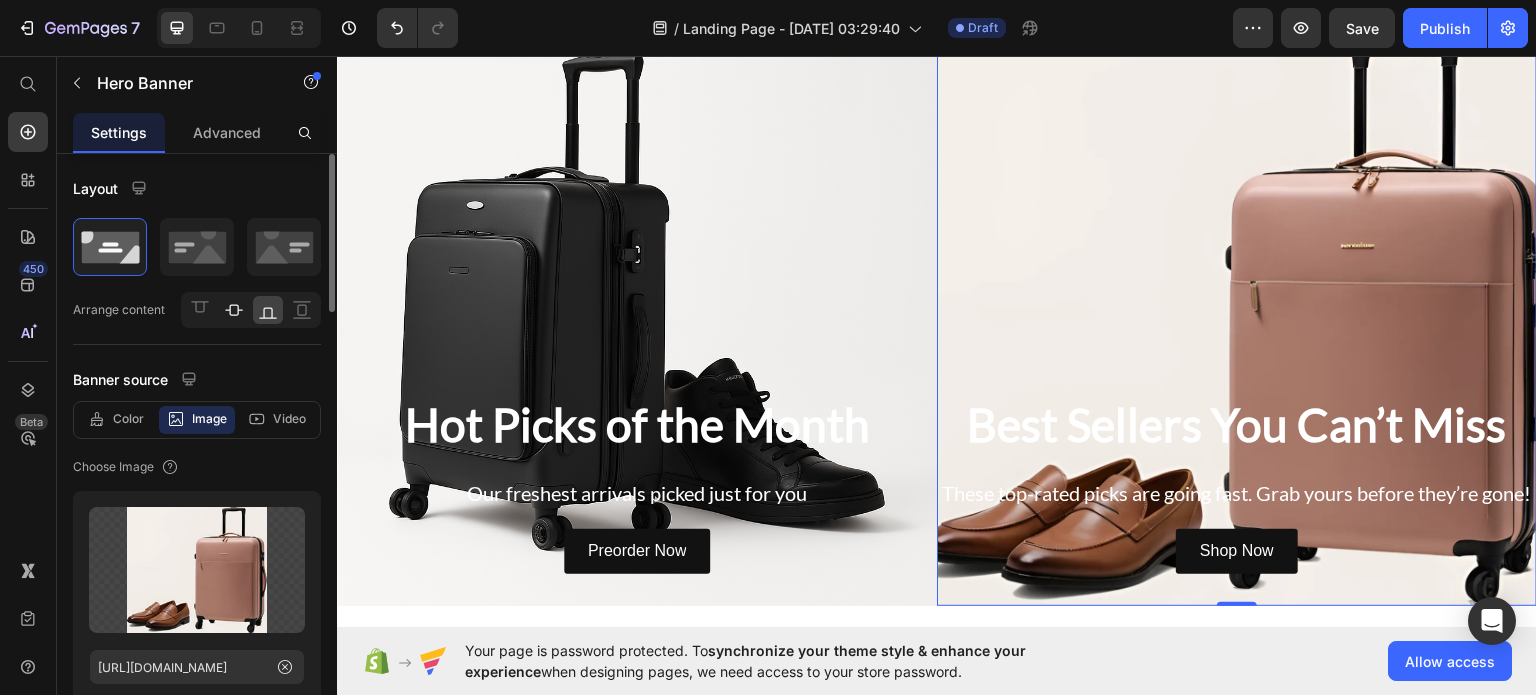 click 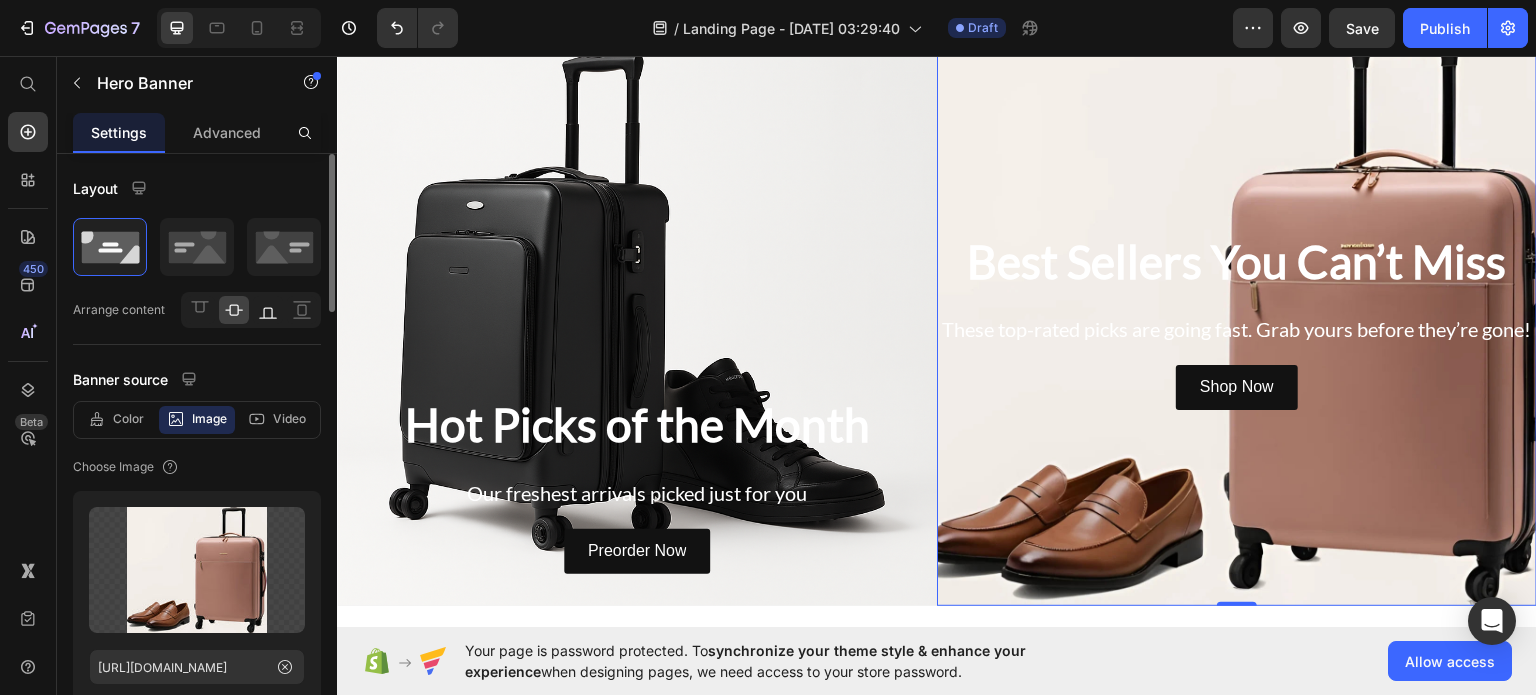 click 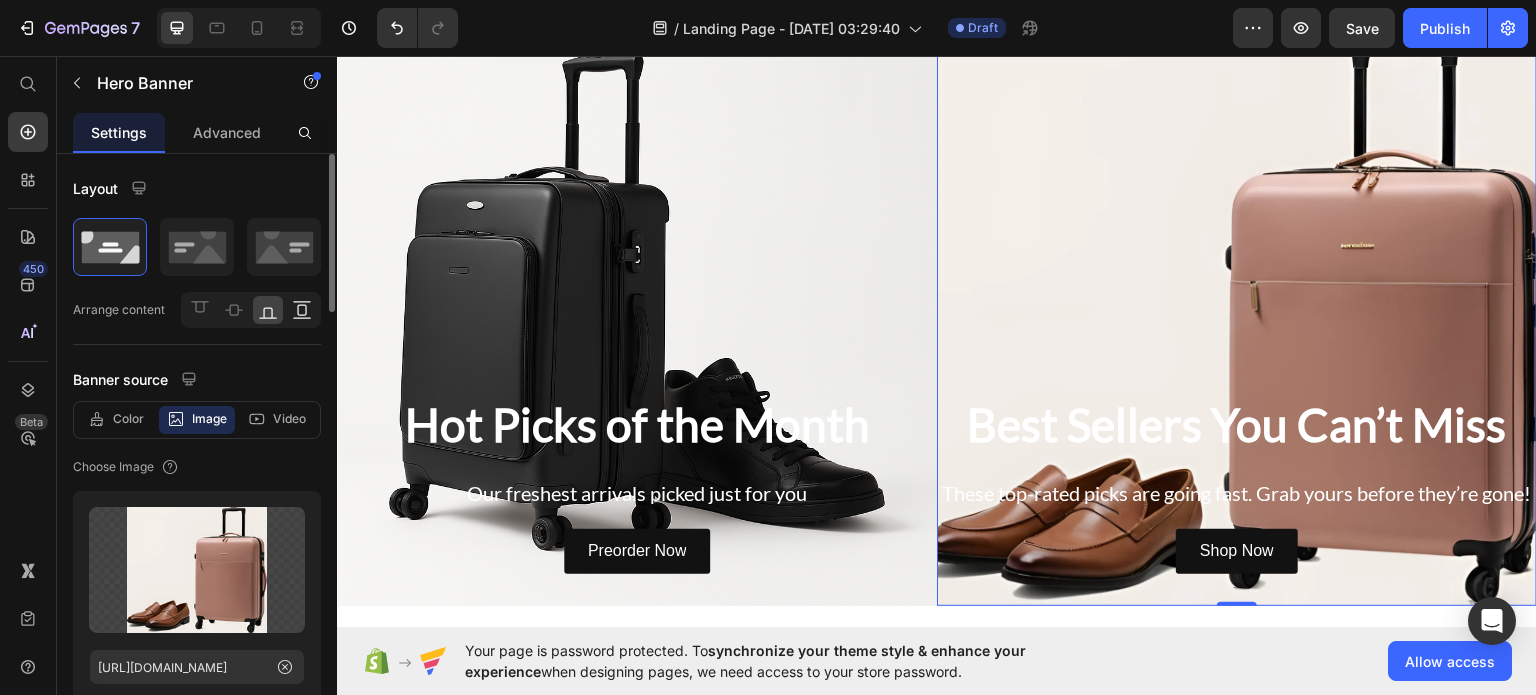 click 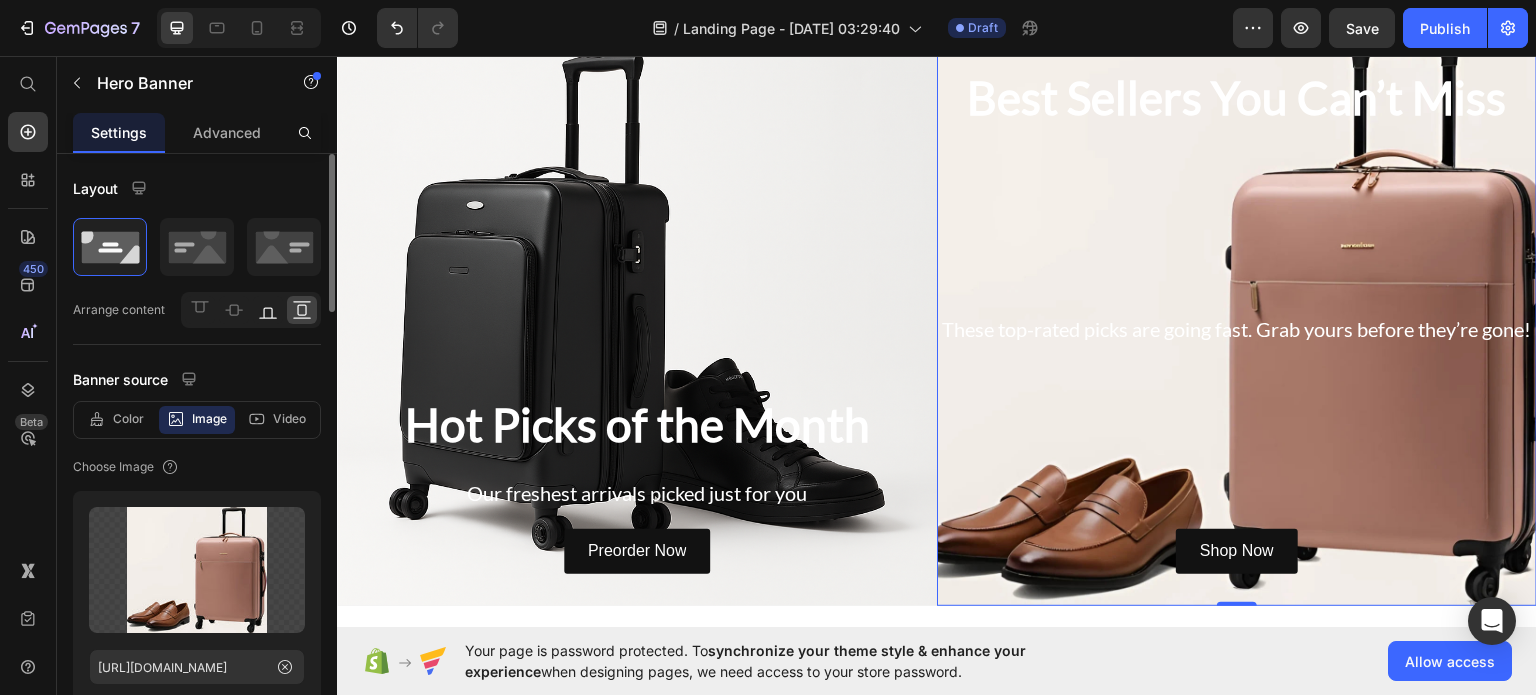 click 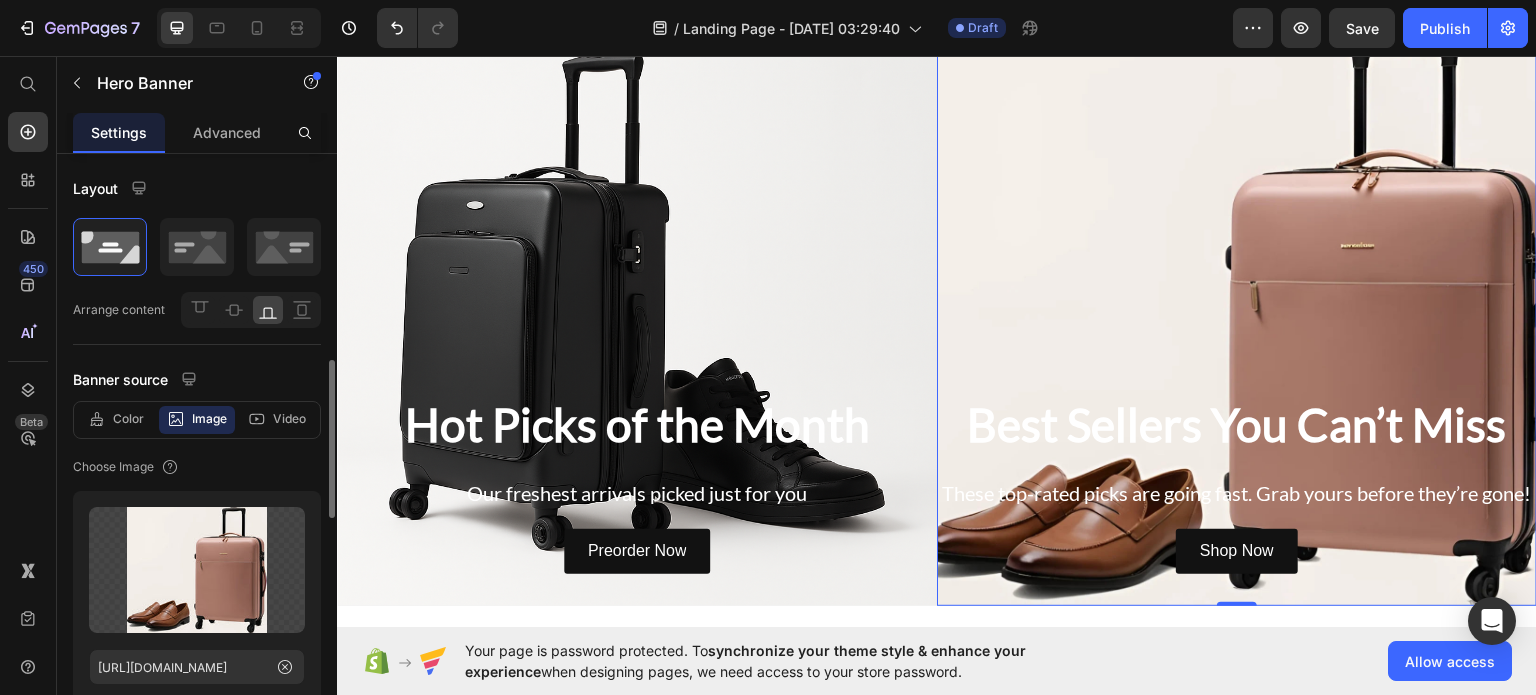 scroll, scrollTop: 183, scrollLeft: 0, axis: vertical 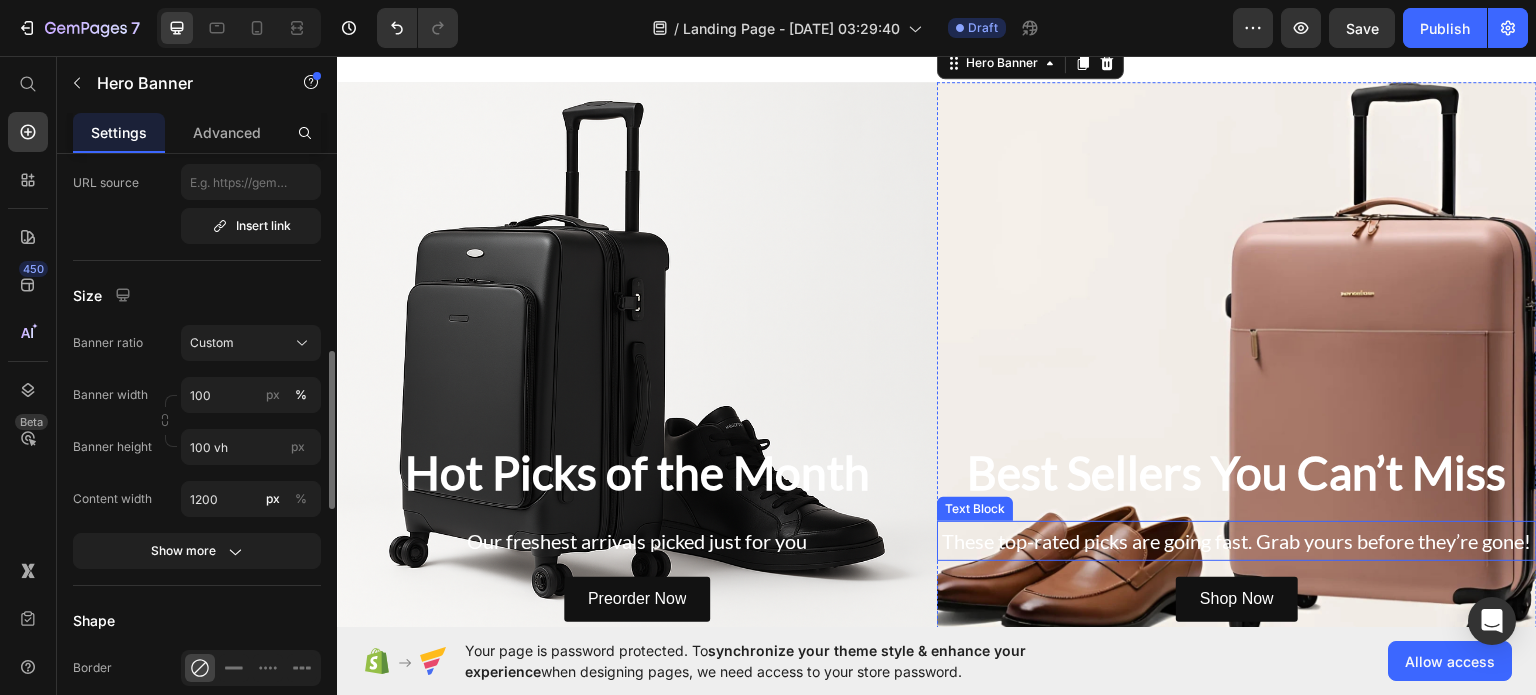 click on "These top-rated picks are going fast. Grab yours before they’re gone!" at bounding box center [1237, 540] 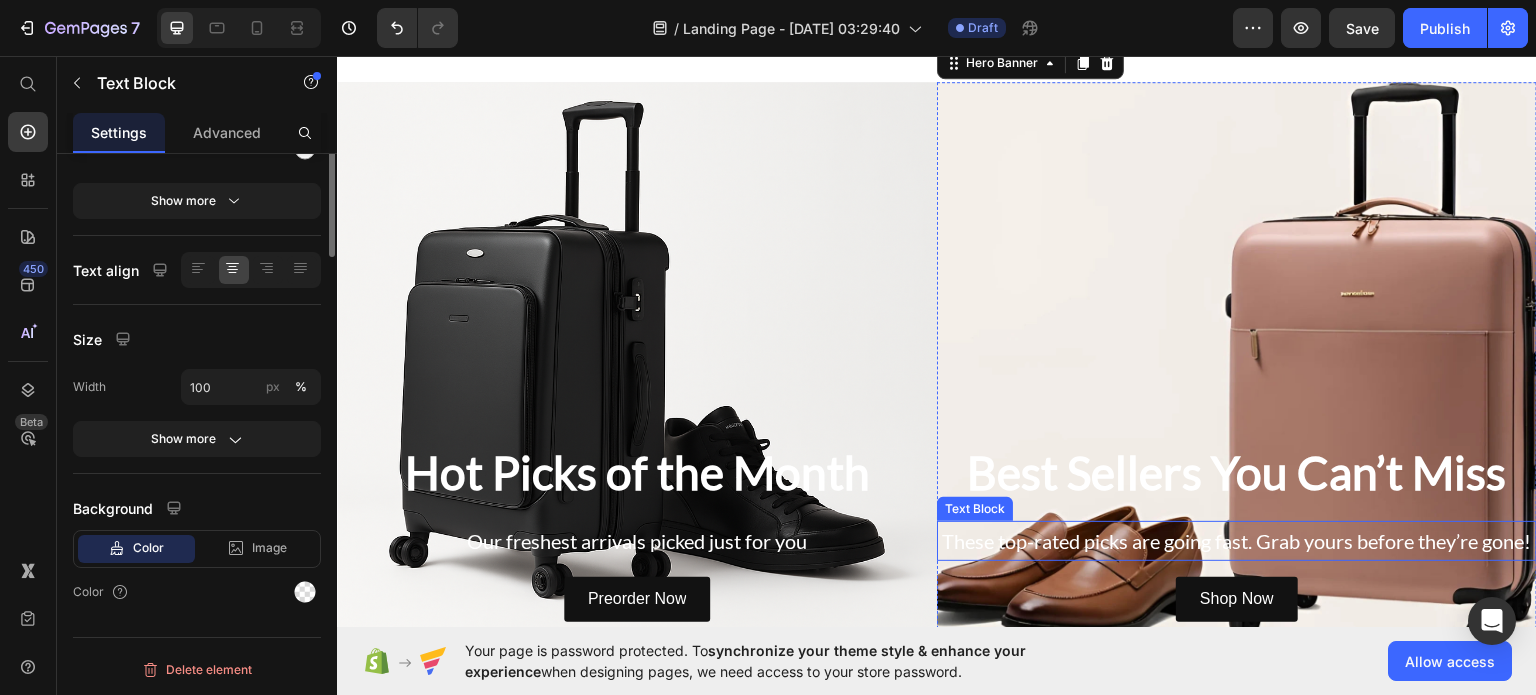 scroll, scrollTop: 0, scrollLeft: 0, axis: both 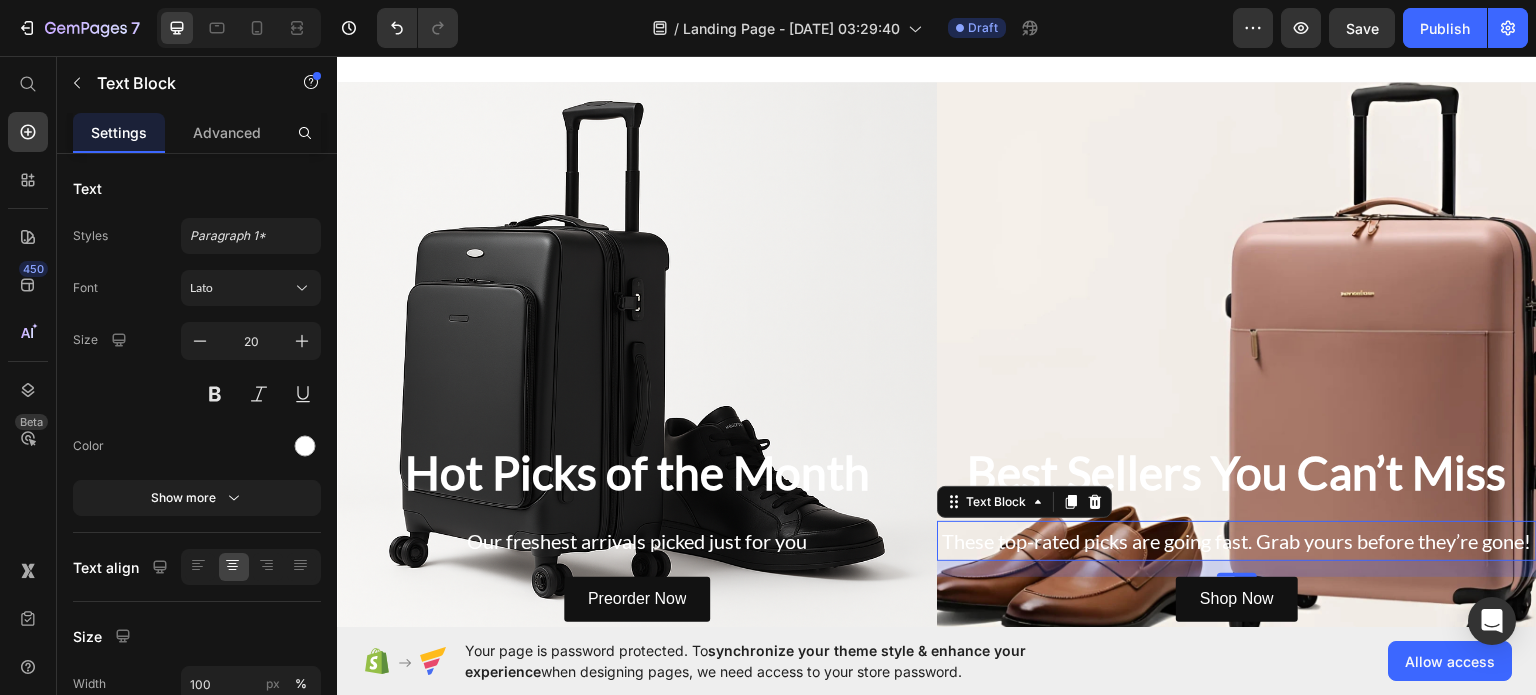 click on "These top-rated picks are going fast. Grab yours before they’re gone!" at bounding box center [1237, 540] 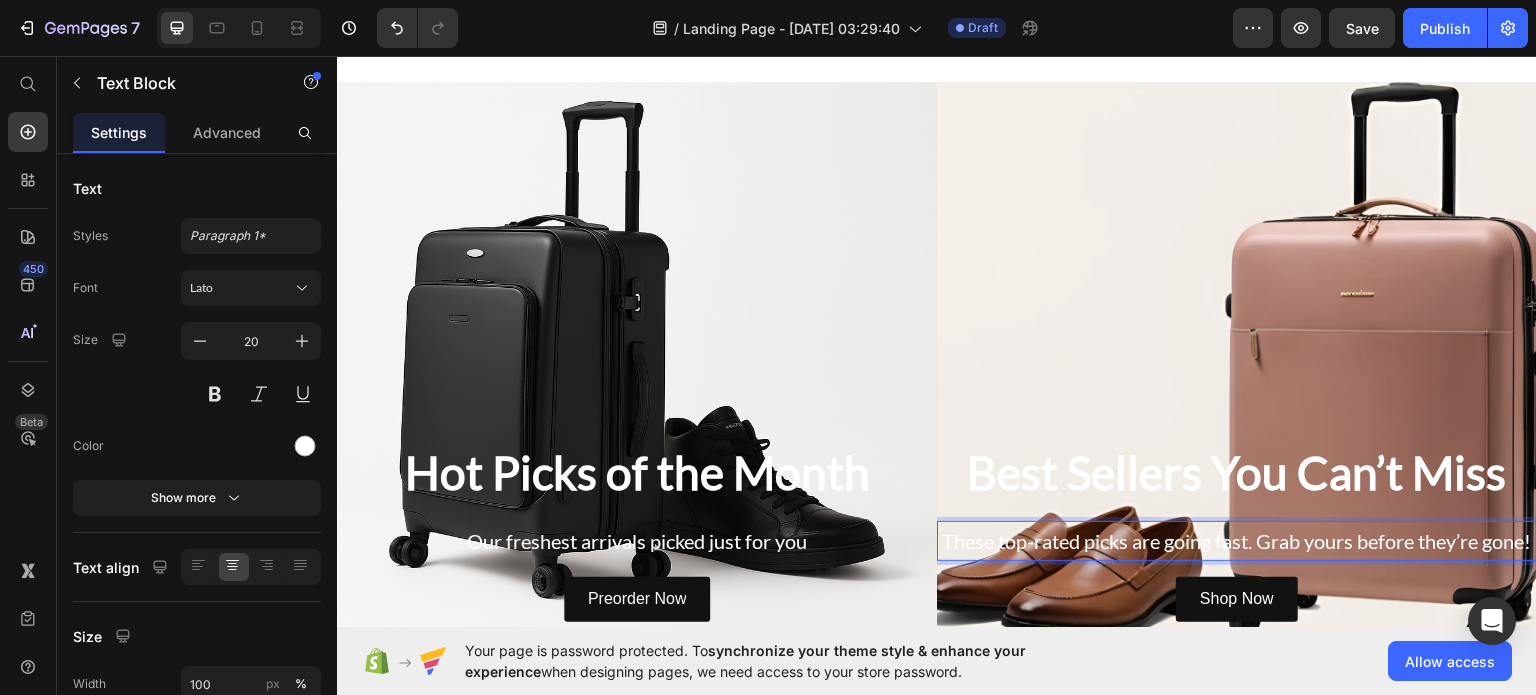 click on "These top-rated picks are going fast. Grab yours before they’re gone!" at bounding box center [1237, 540] 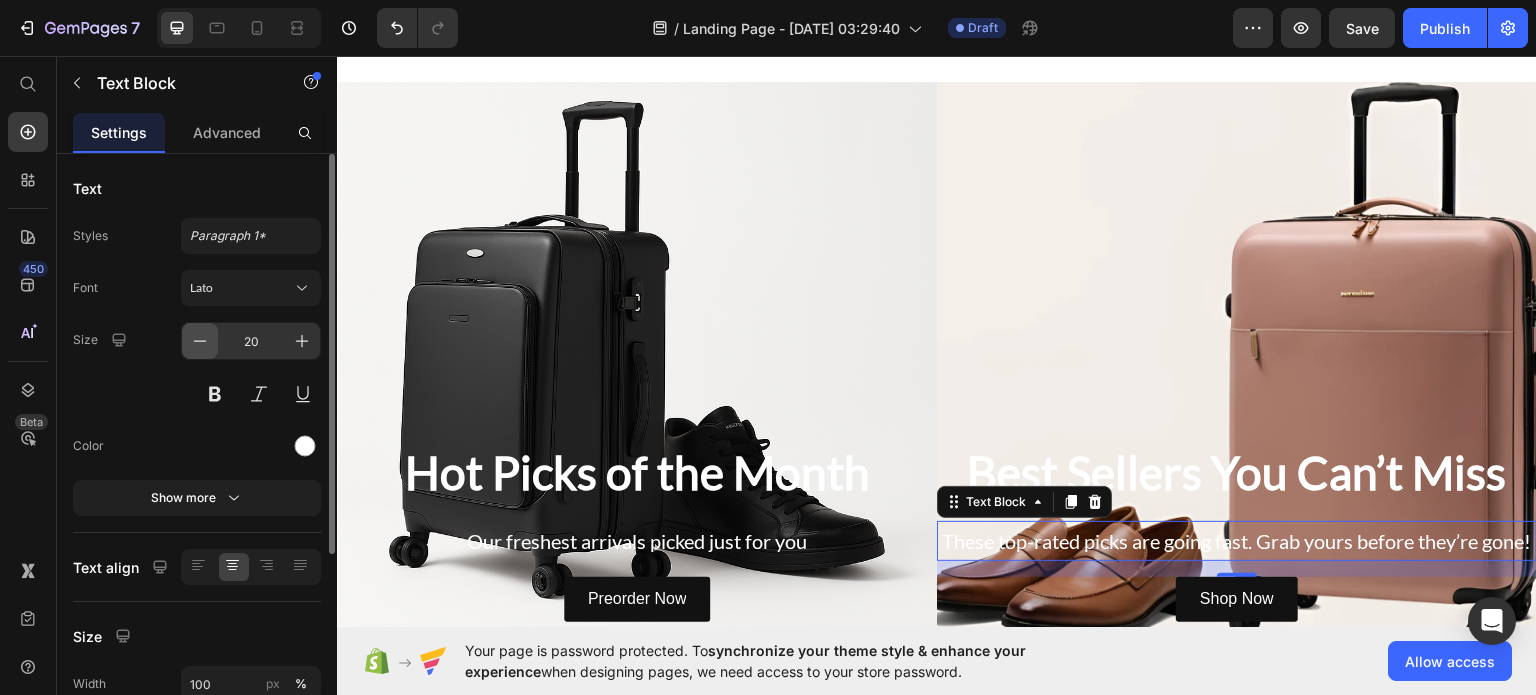 click 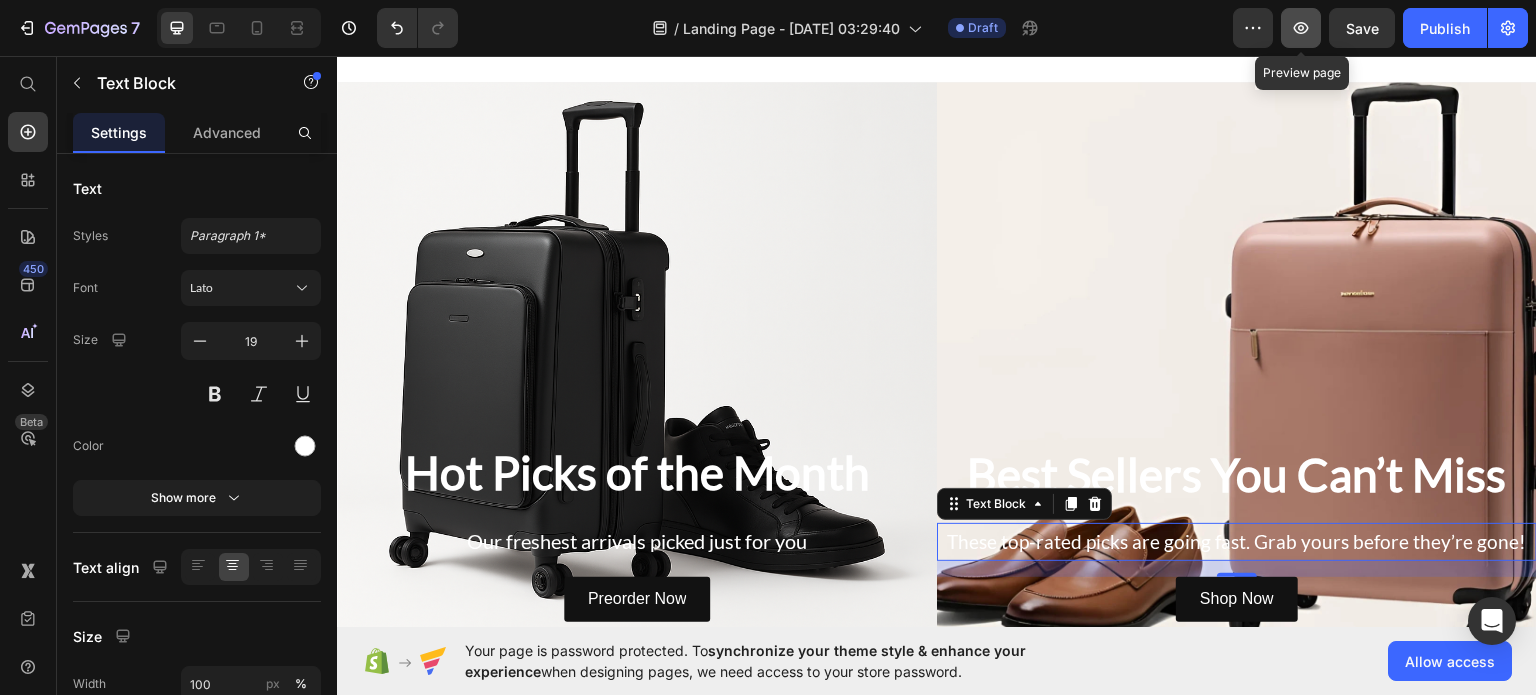 click 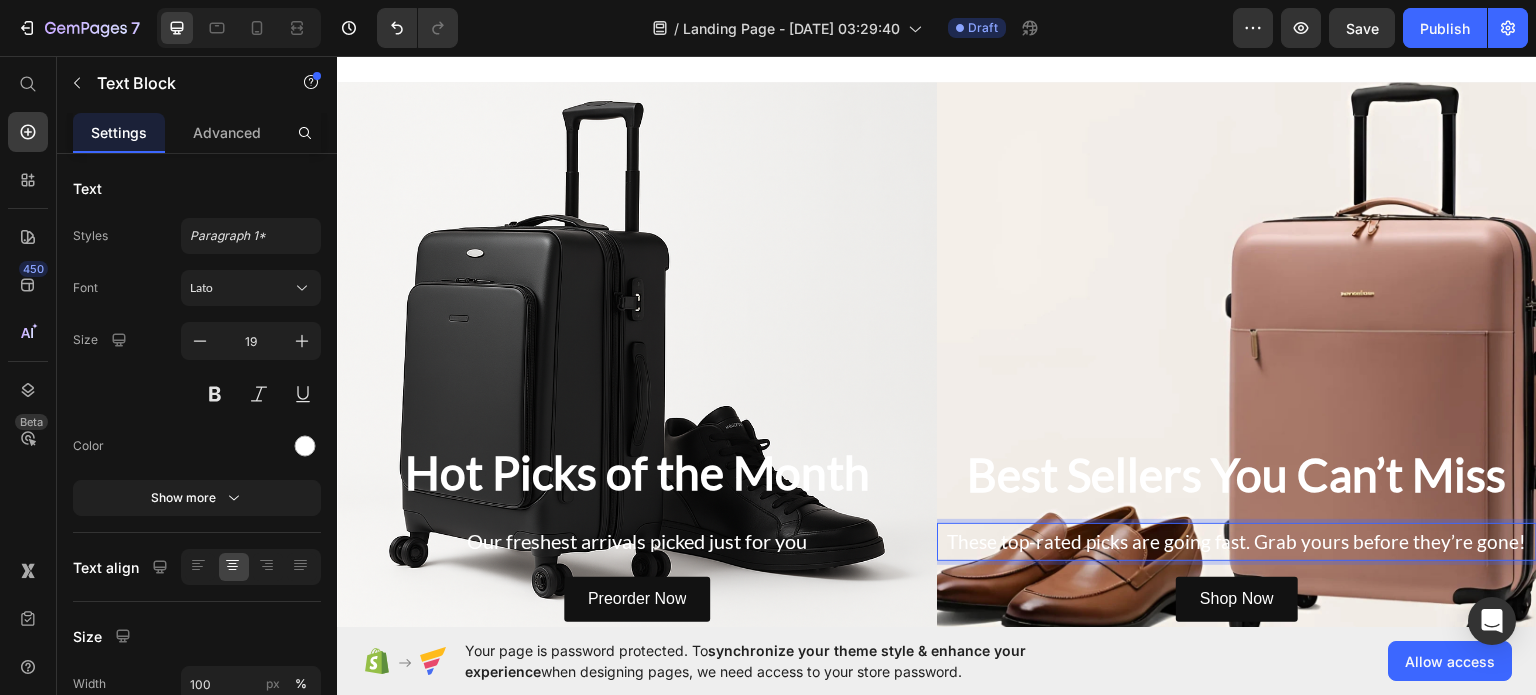 click on "These top-rated picks are going fast. Grab yours before they’re gone!" at bounding box center (1237, 541) 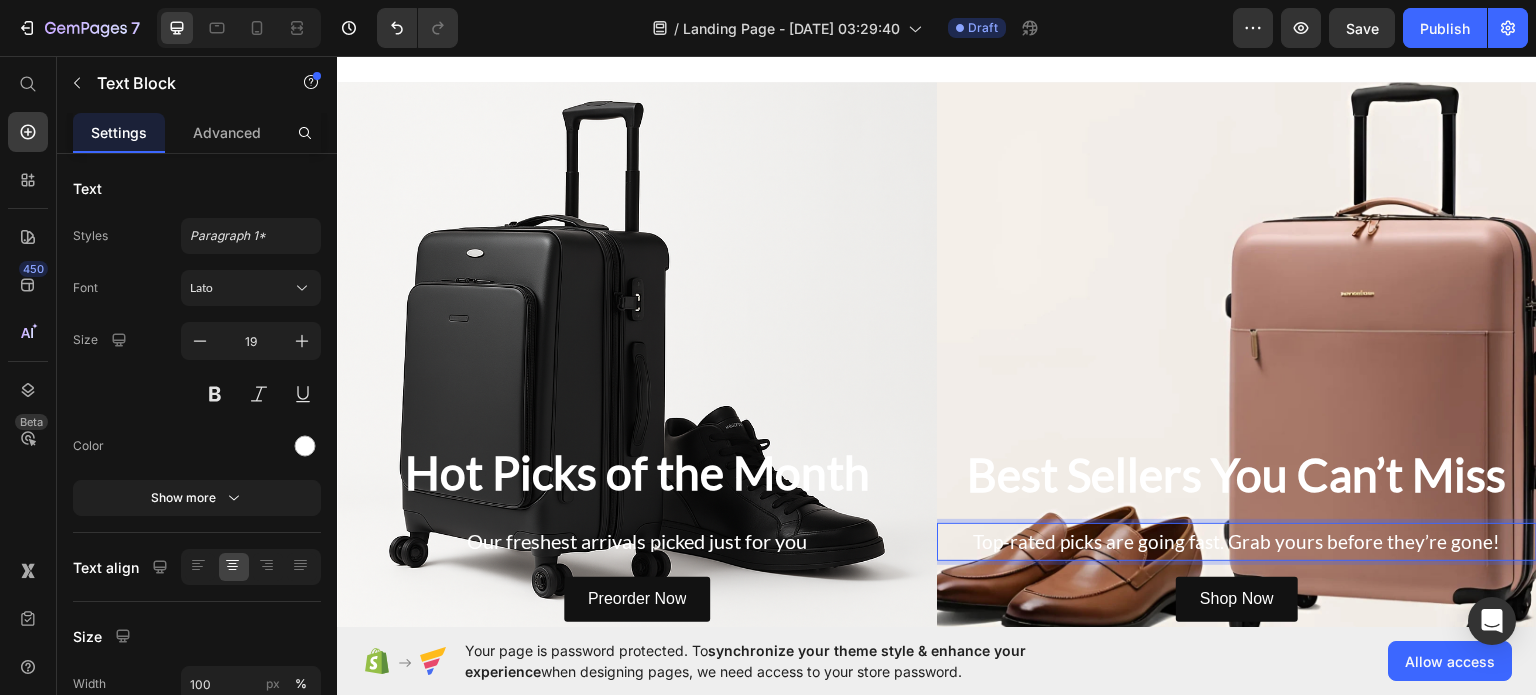 click on "Top-rated picks are going fast. Grab yours before they’re gone!" at bounding box center [1237, 541] 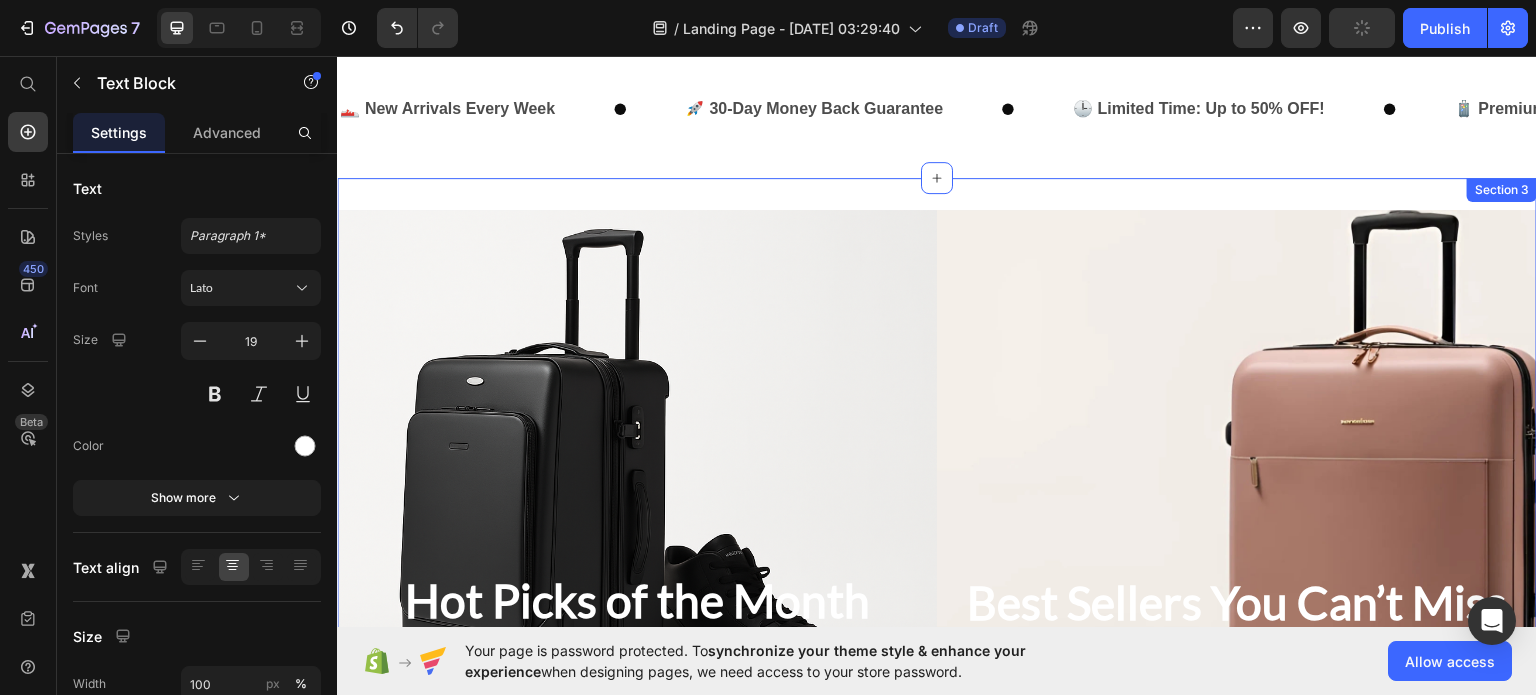 scroll, scrollTop: 619, scrollLeft: 0, axis: vertical 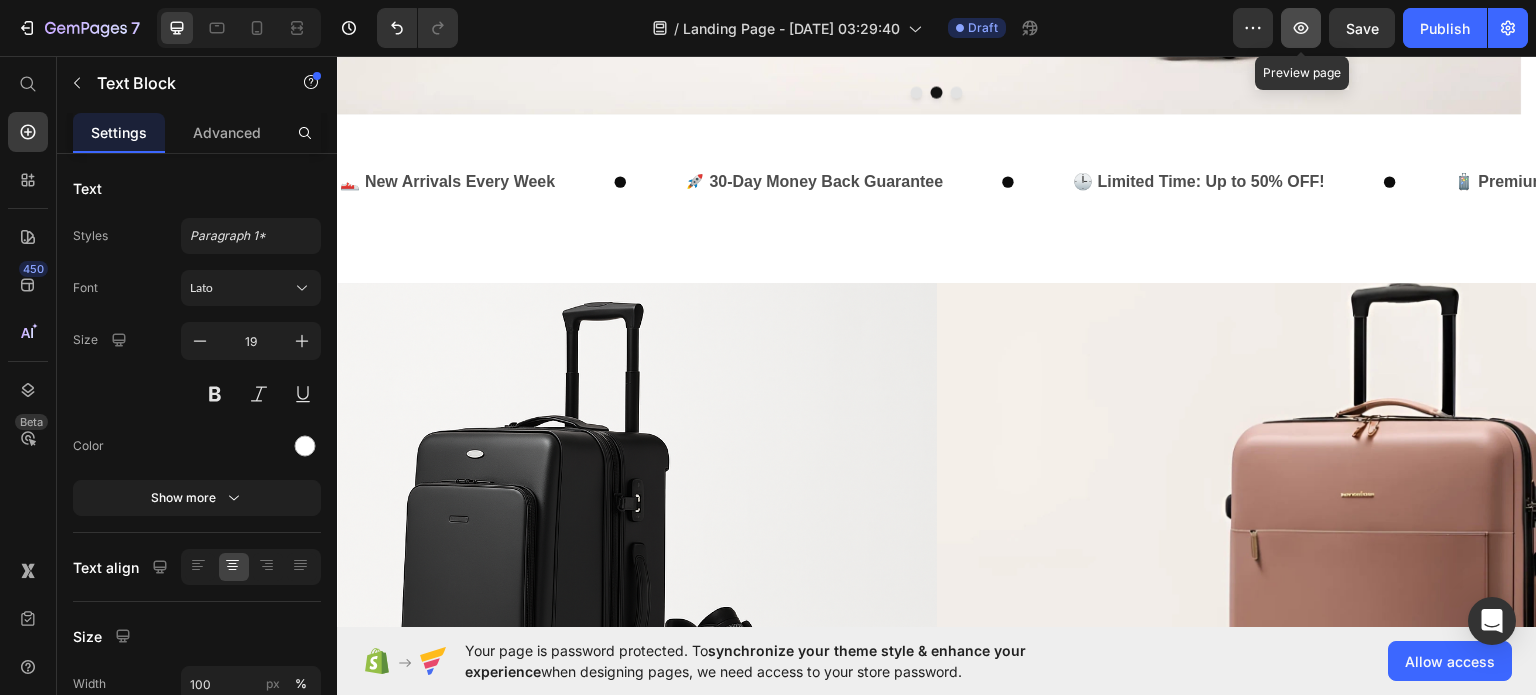 click 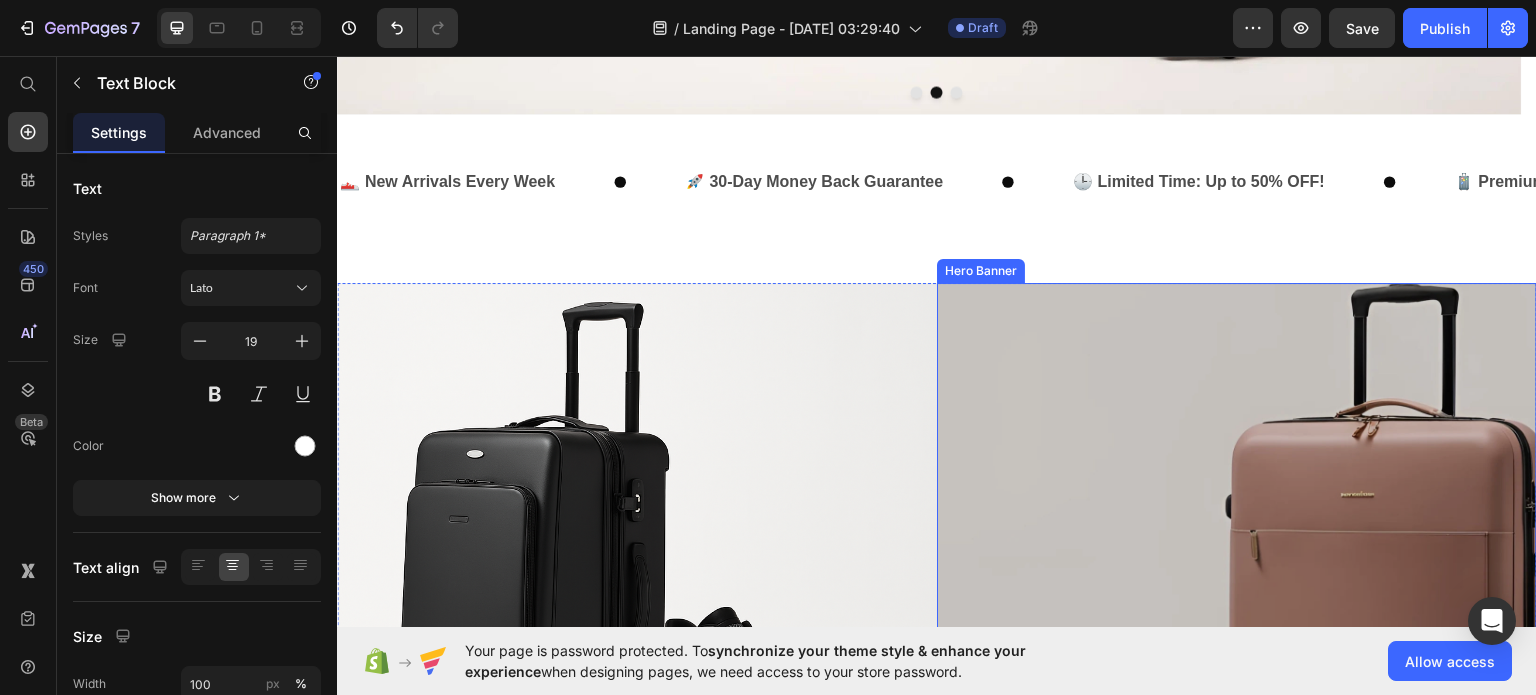 click at bounding box center (1237, 568) 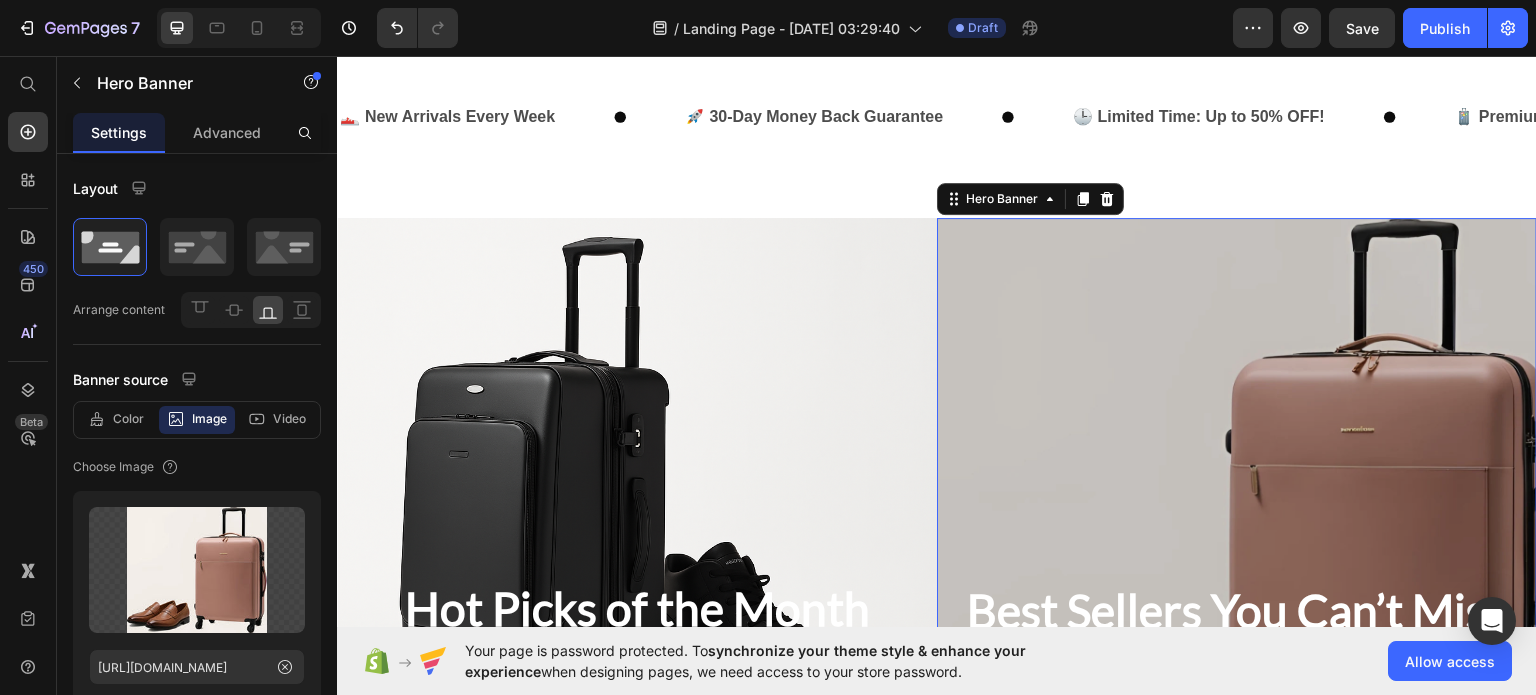 scroll, scrollTop: 624, scrollLeft: 0, axis: vertical 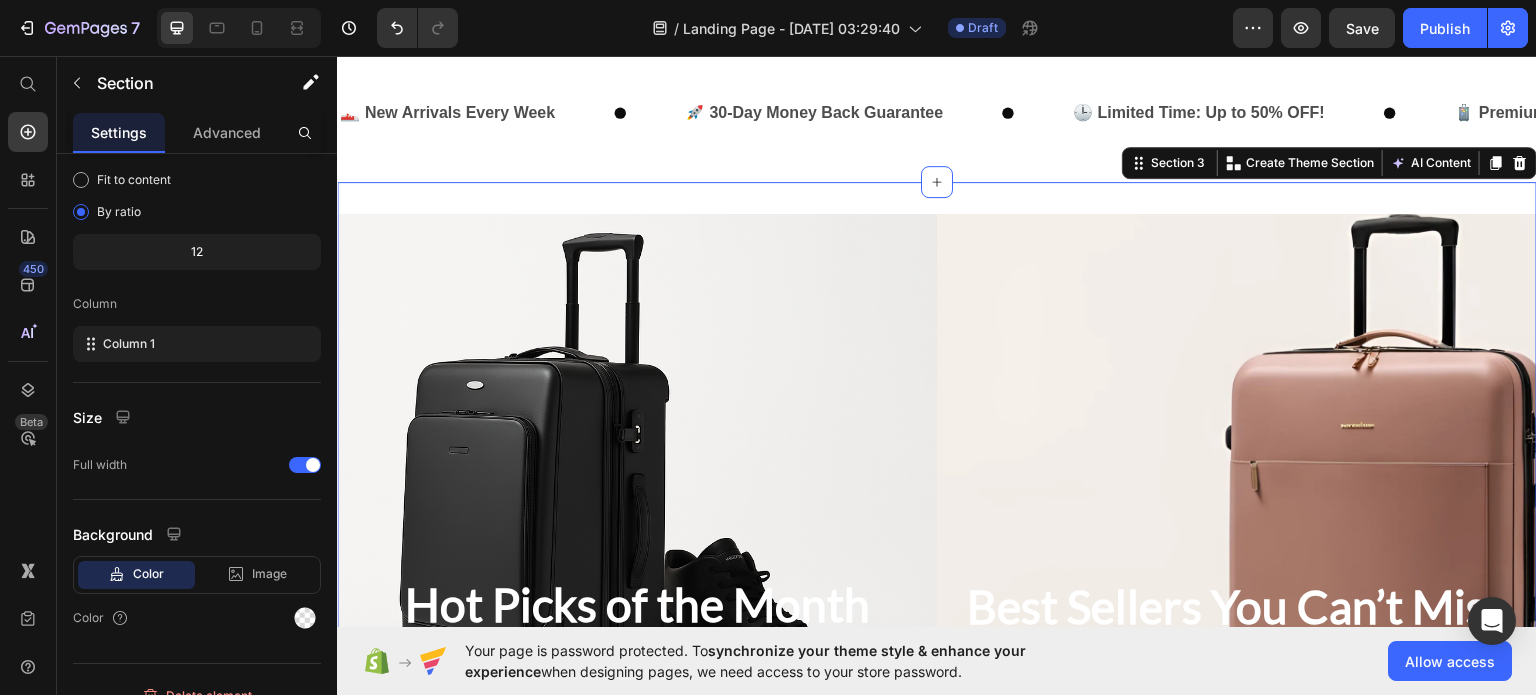 click on "Hot Picks of the Month Heading Our freshest arrivals picked just for you Text Block Preorder Now Button Hero Banner Best Sellers You Can’t Miss Heading Top-rated picks for you. Grab yours before they’re gone! Text Block Shop Now Button Hero Banner Row Section 3   You can create reusable sections Create Theme Section AI Content Write with GemAI What would you like to describe here? Tone and Voice Persuasive Product Show more Generate" at bounding box center [937, 499] 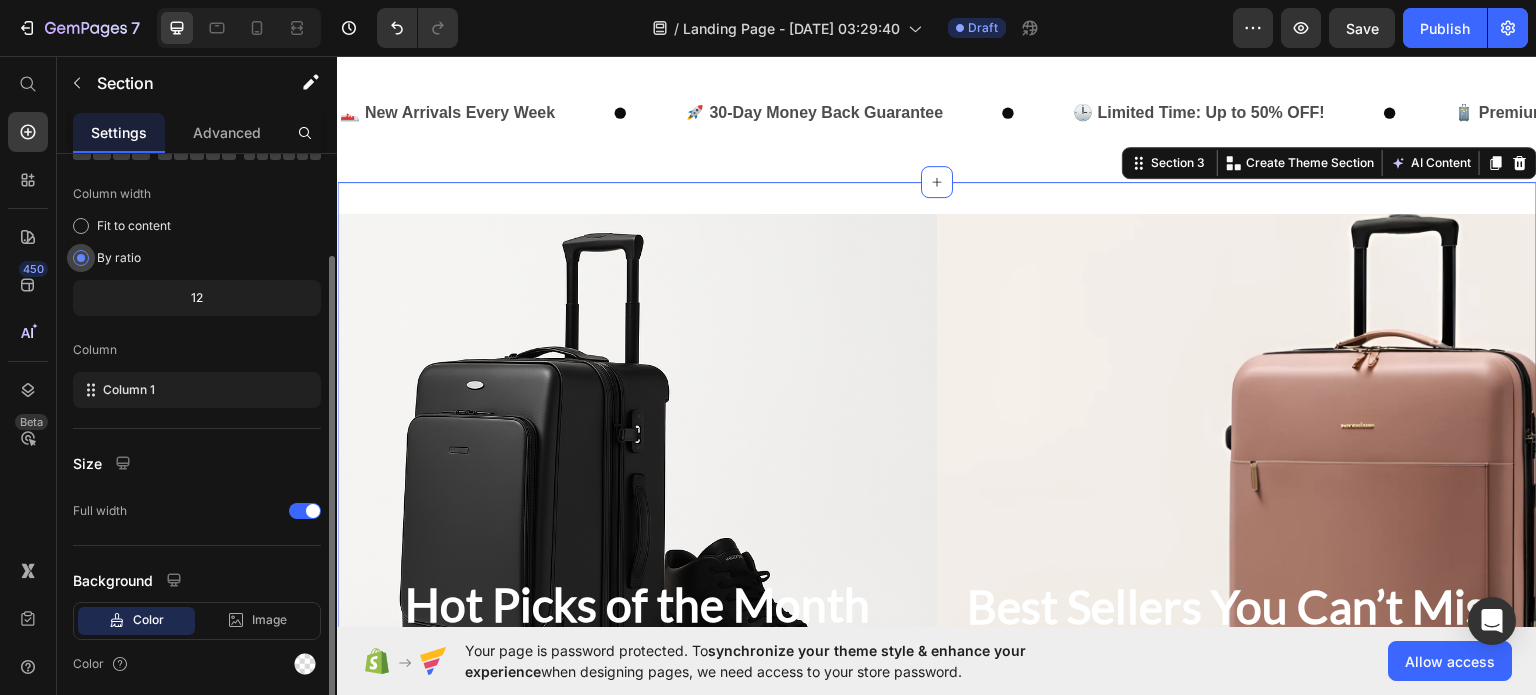 scroll, scrollTop: 137, scrollLeft: 0, axis: vertical 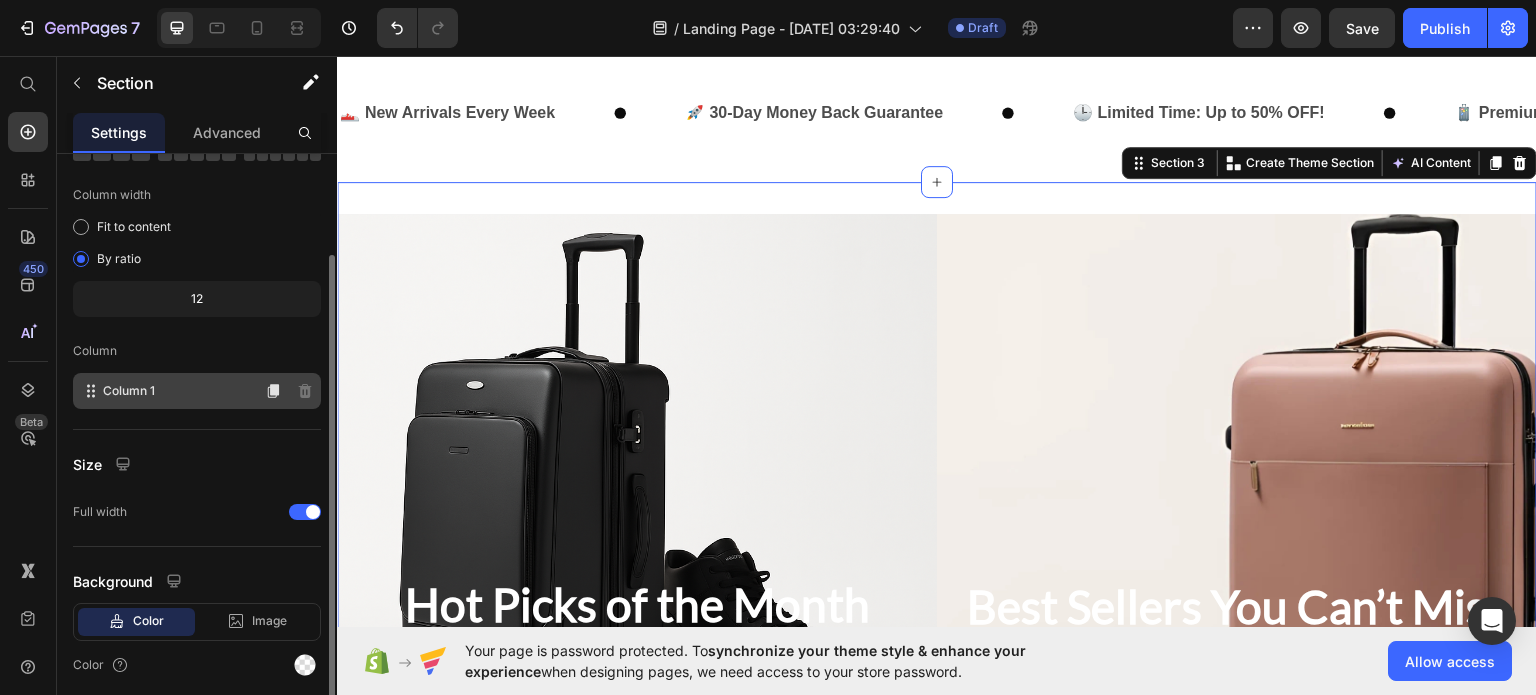 click on "Column 1" 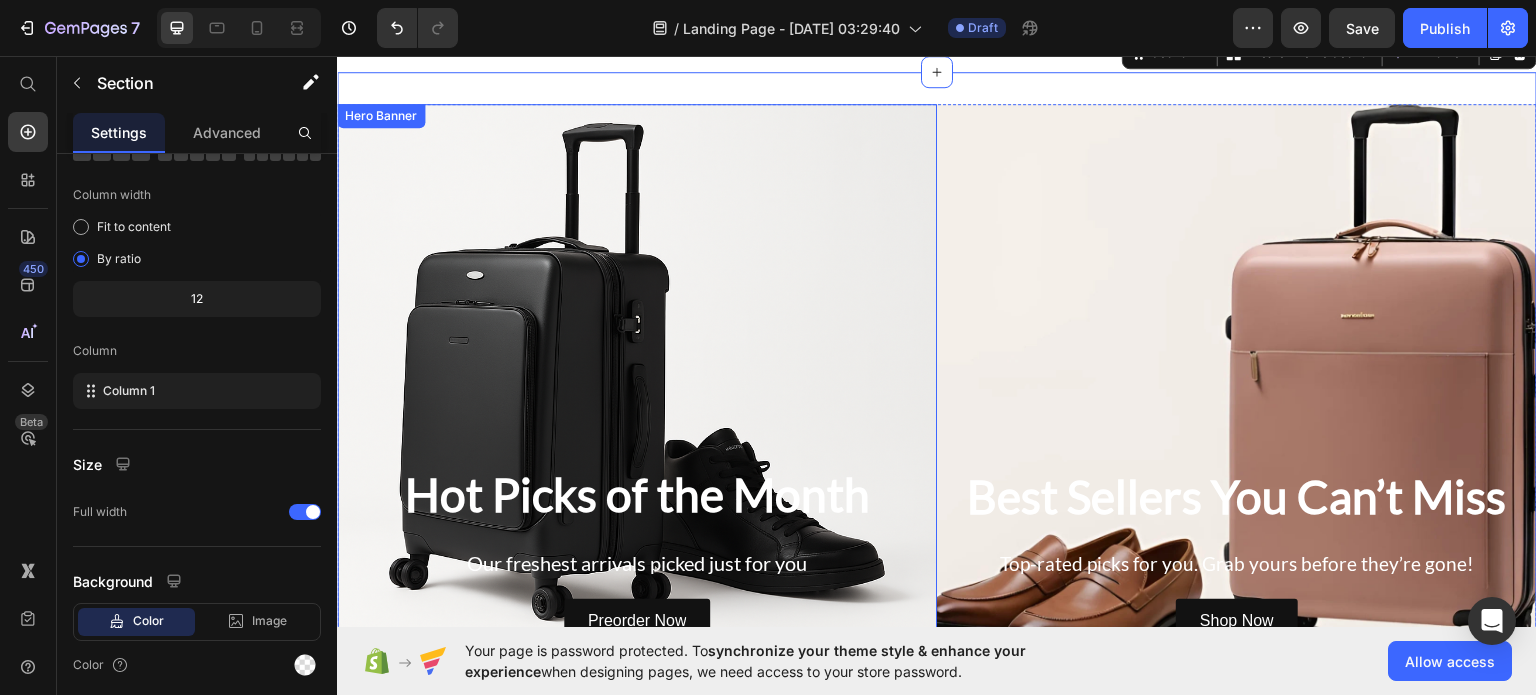 scroll, scrollTop: 732, scrollLeft: 0, axis: vertical 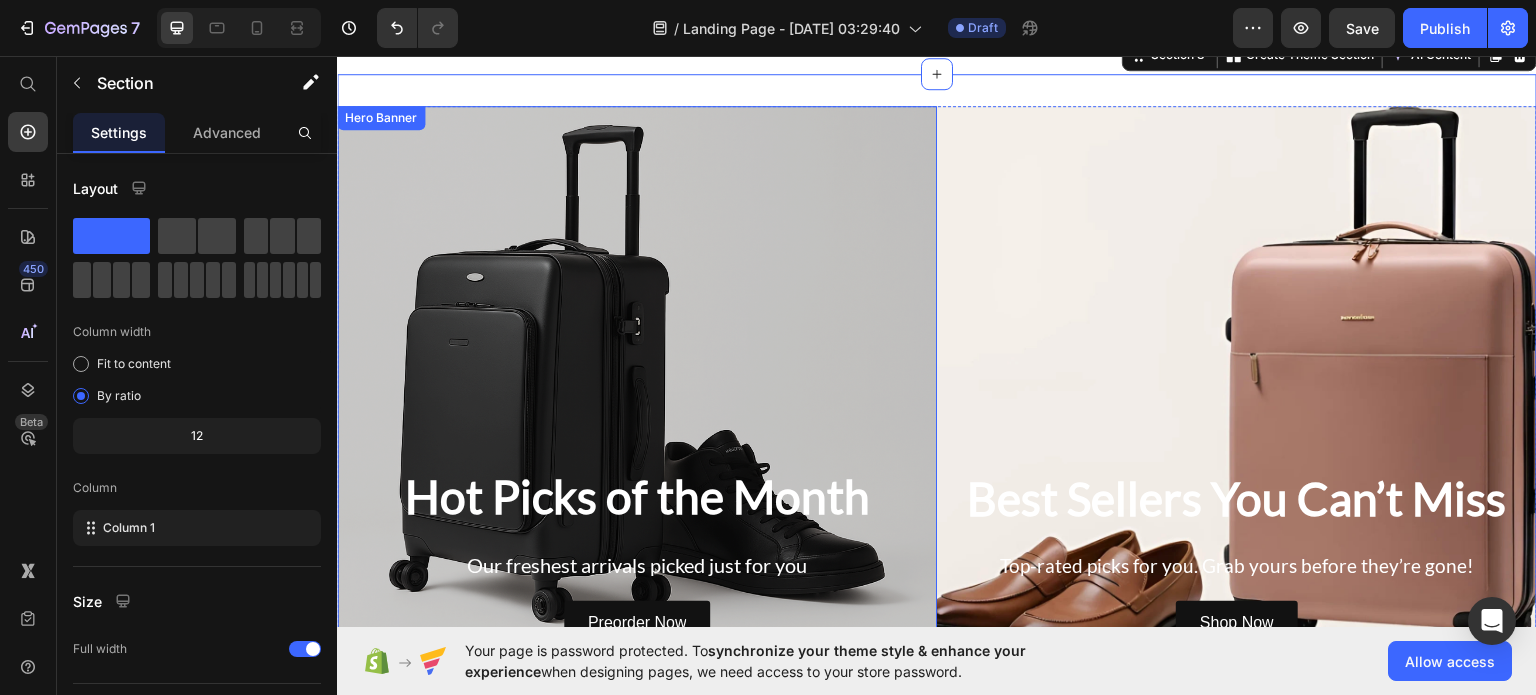 drag, startPoint x: 537, startPoint y: 290, endPoint x: 914, endPoint y: 396, distance: 391.61844 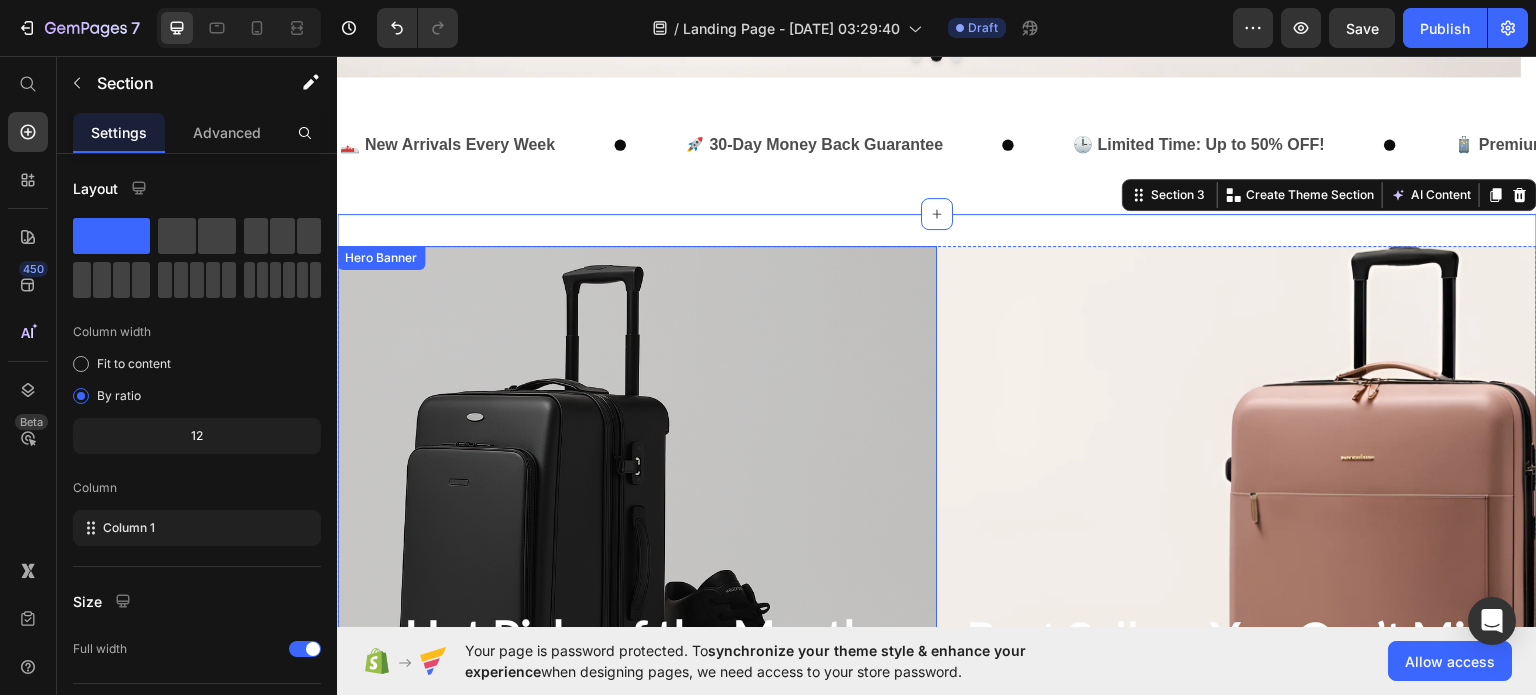scroll, scrollTop: 530, scrollLeft: 0, axis: vertical 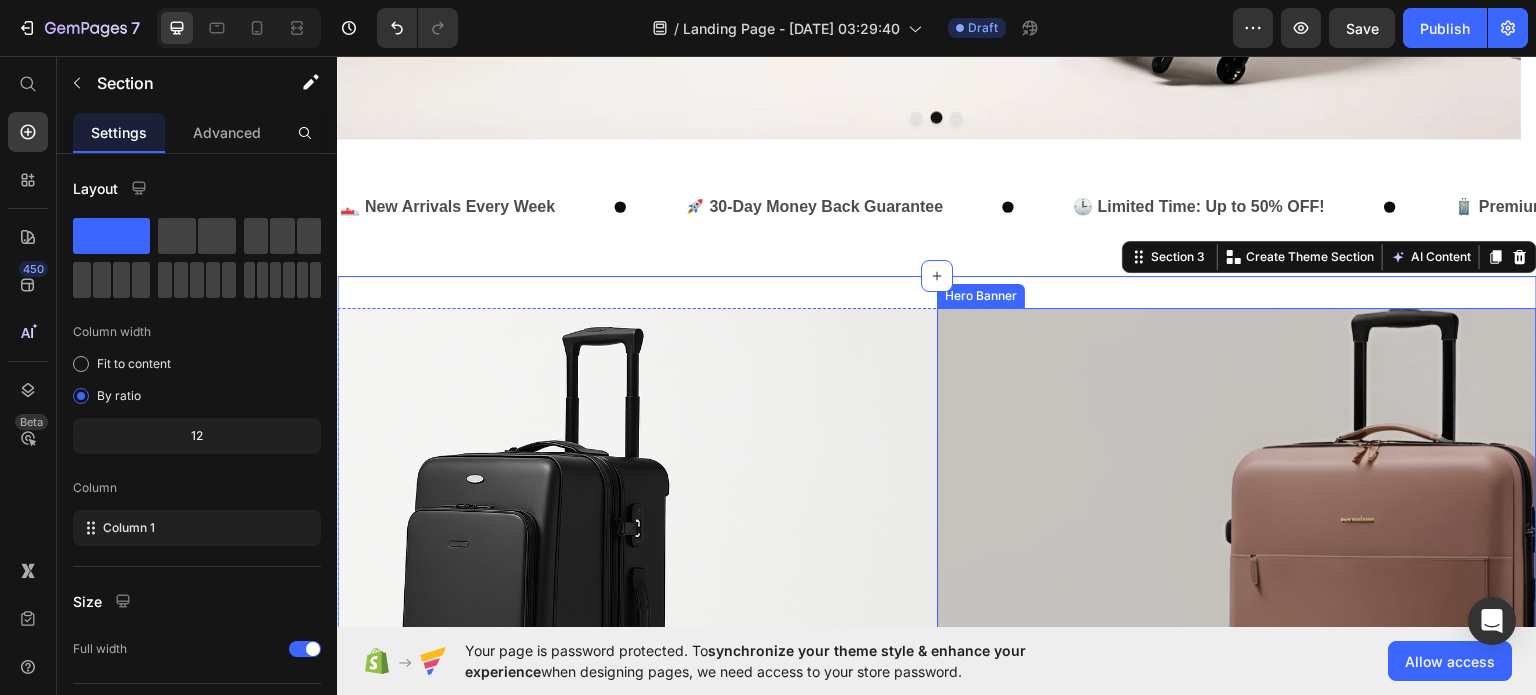 click at bounding box center (1237, 593) 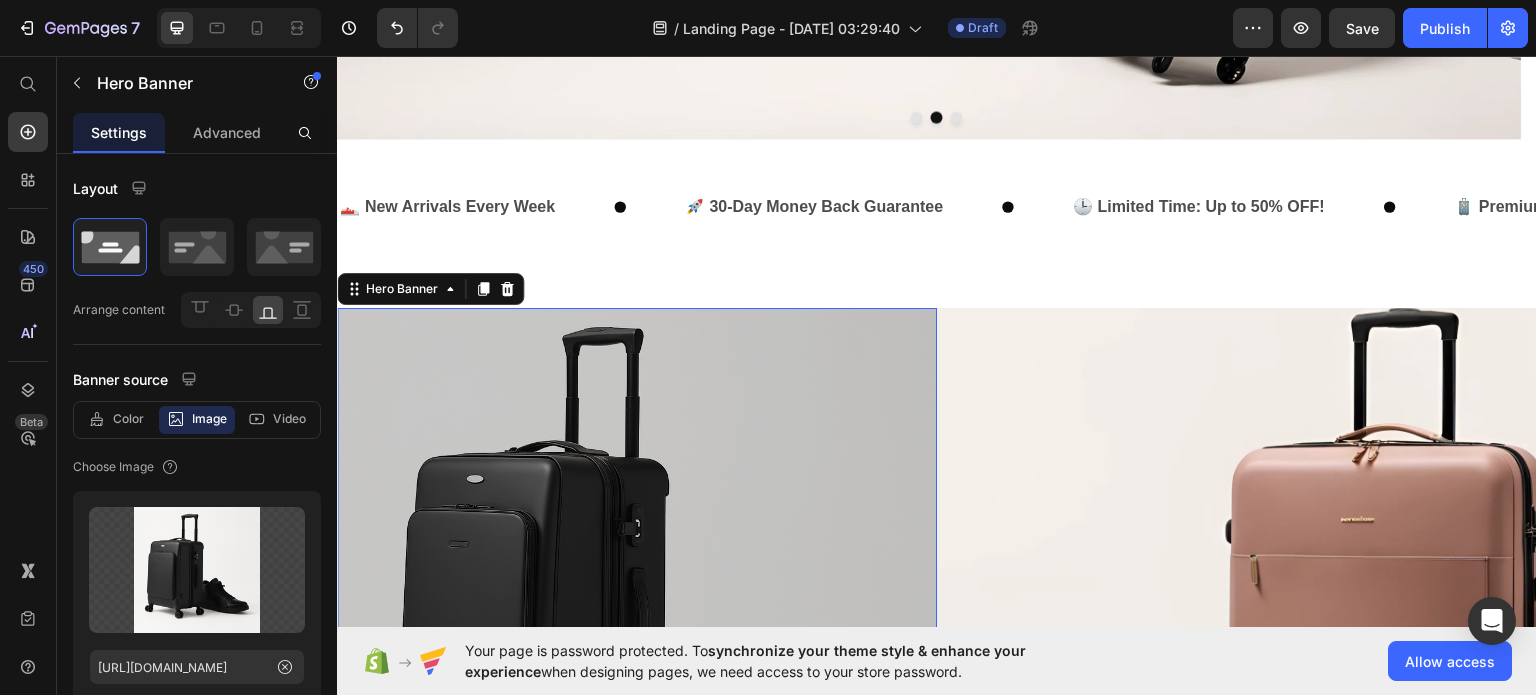 click at bounding box center (637, 593) 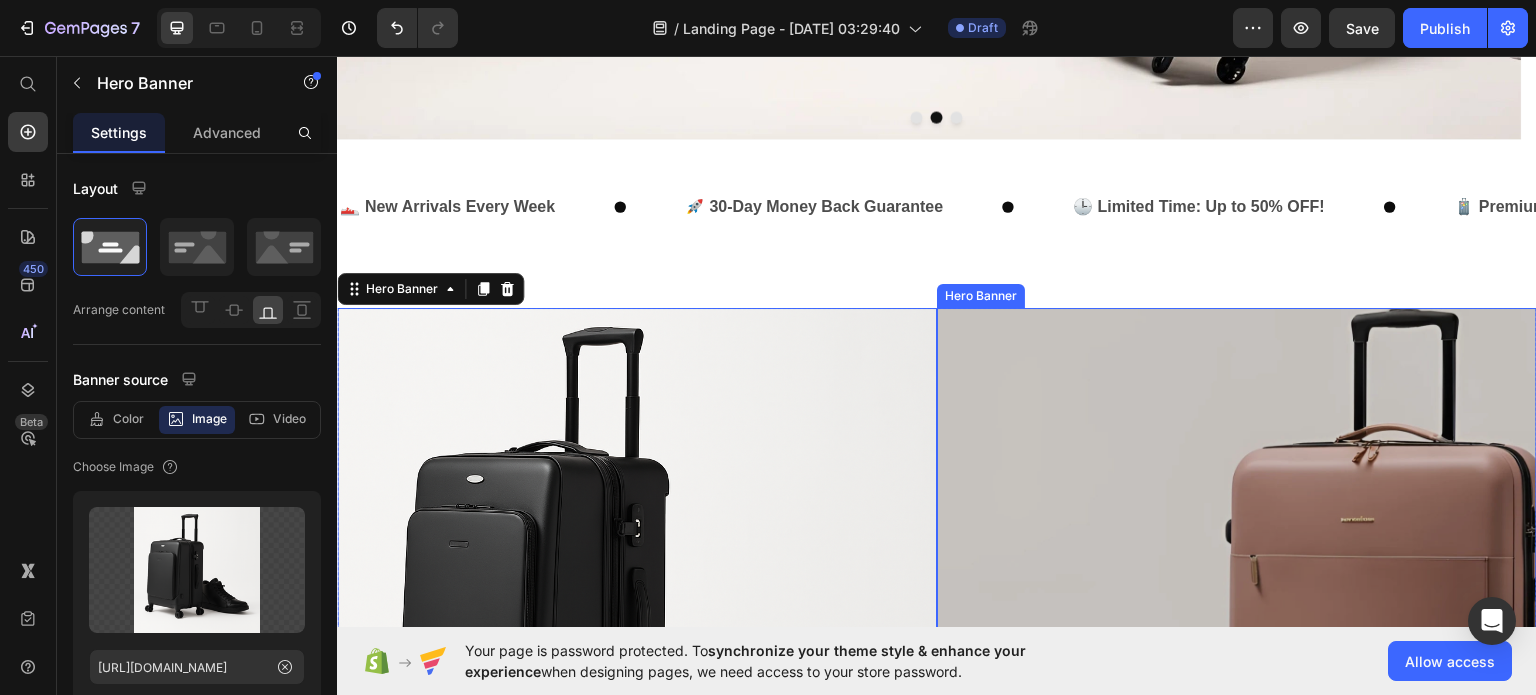 click at bounding box center [1237, 593] 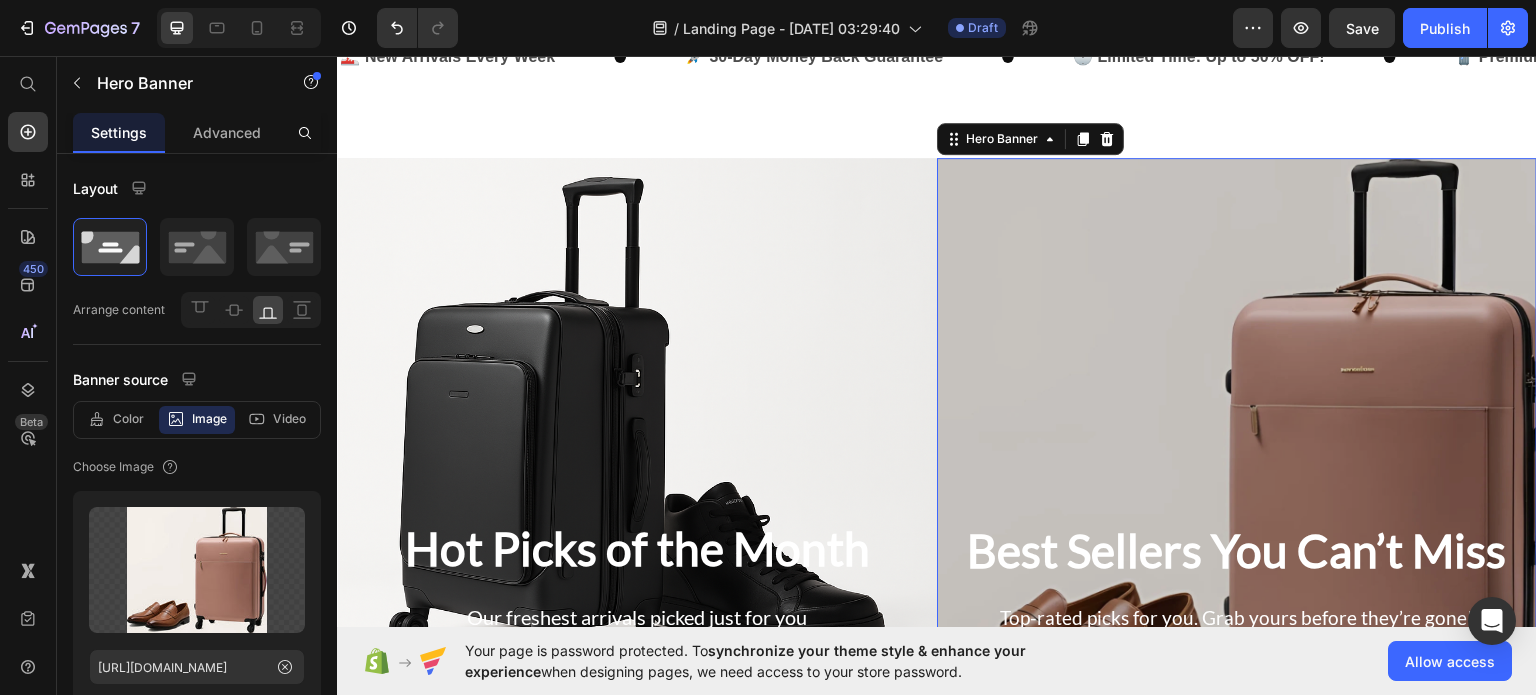 scroll, scrollTop: 683, scrollLeft: 0, axis: vertical 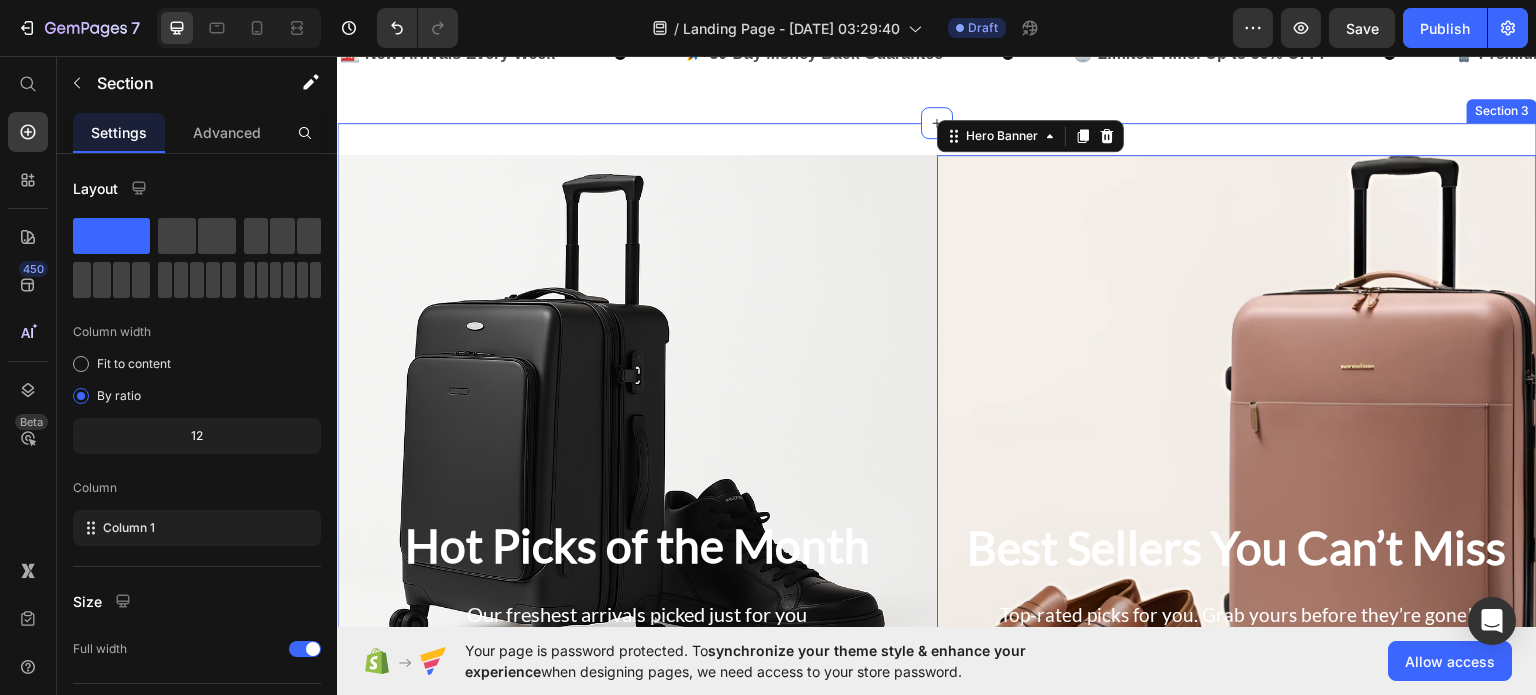 click on "Hot Picks of the Month Heading Our freshest arrivals picked just for you Text Block Preorder Now Button Hero Banner Best Sellers You Can’t Miss Heading Top-rated picks for you. Grab yours before they’re gone! Text Block Shop Now Button Hero Banner   0 Row Section 3" at bounding box center (937, 440) 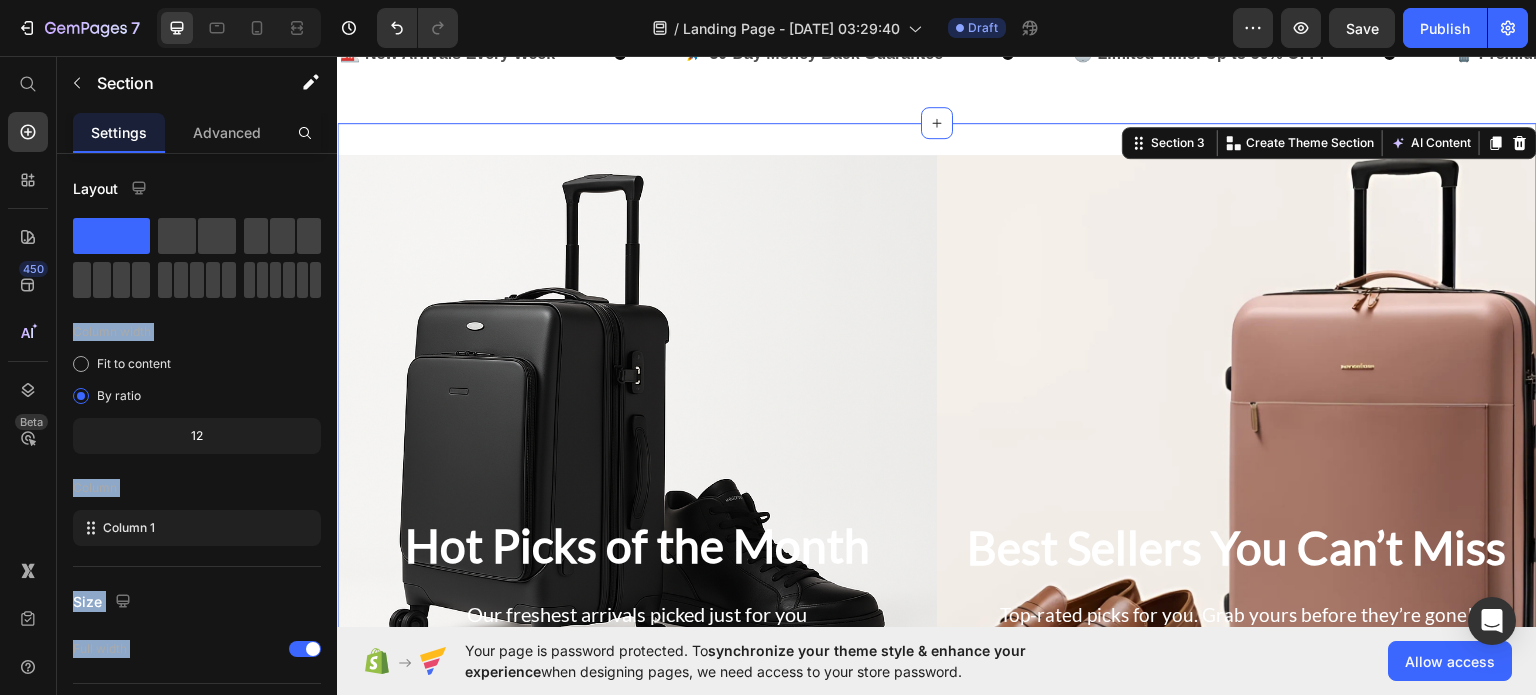 drag, startPoint x: 510, startPoint y: 297, endPoint x: 484, endPoint y: 134, distance: 165.0606 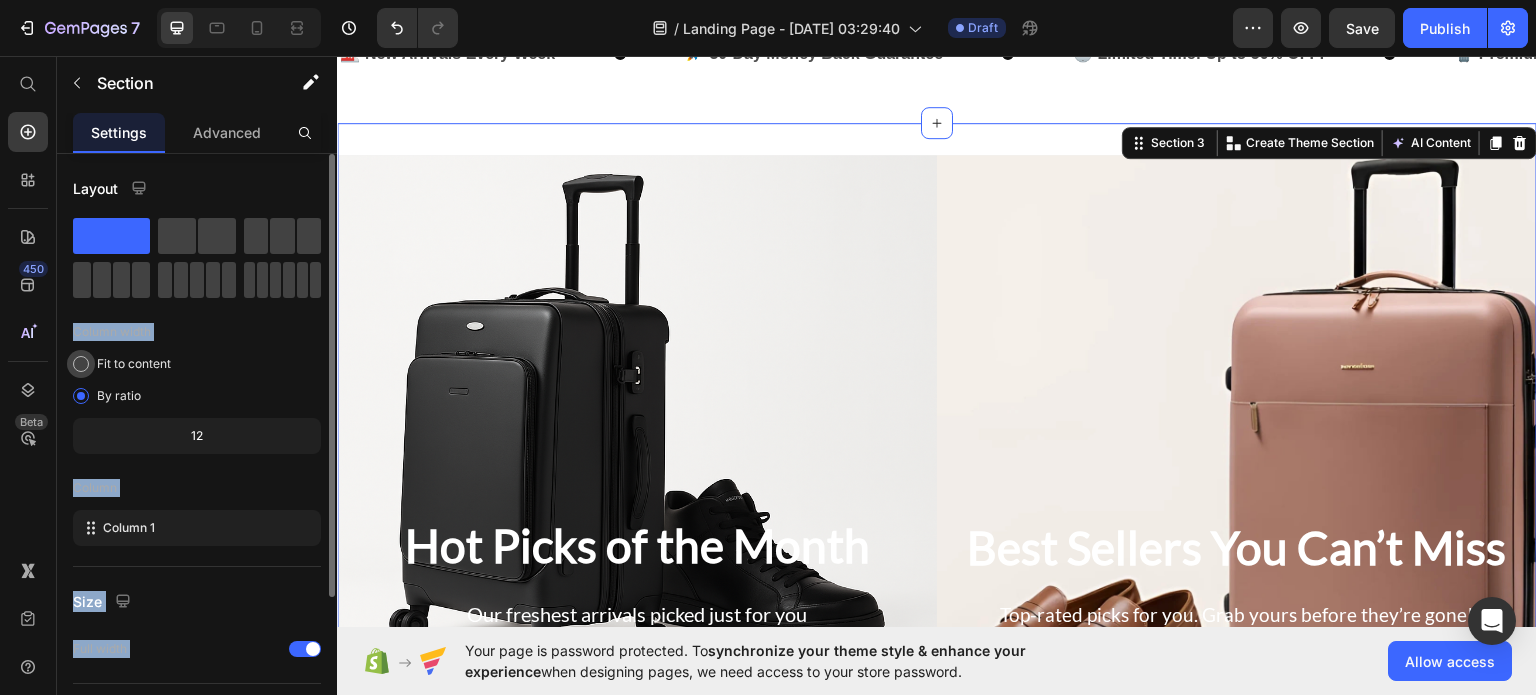 click on "Fit to content" 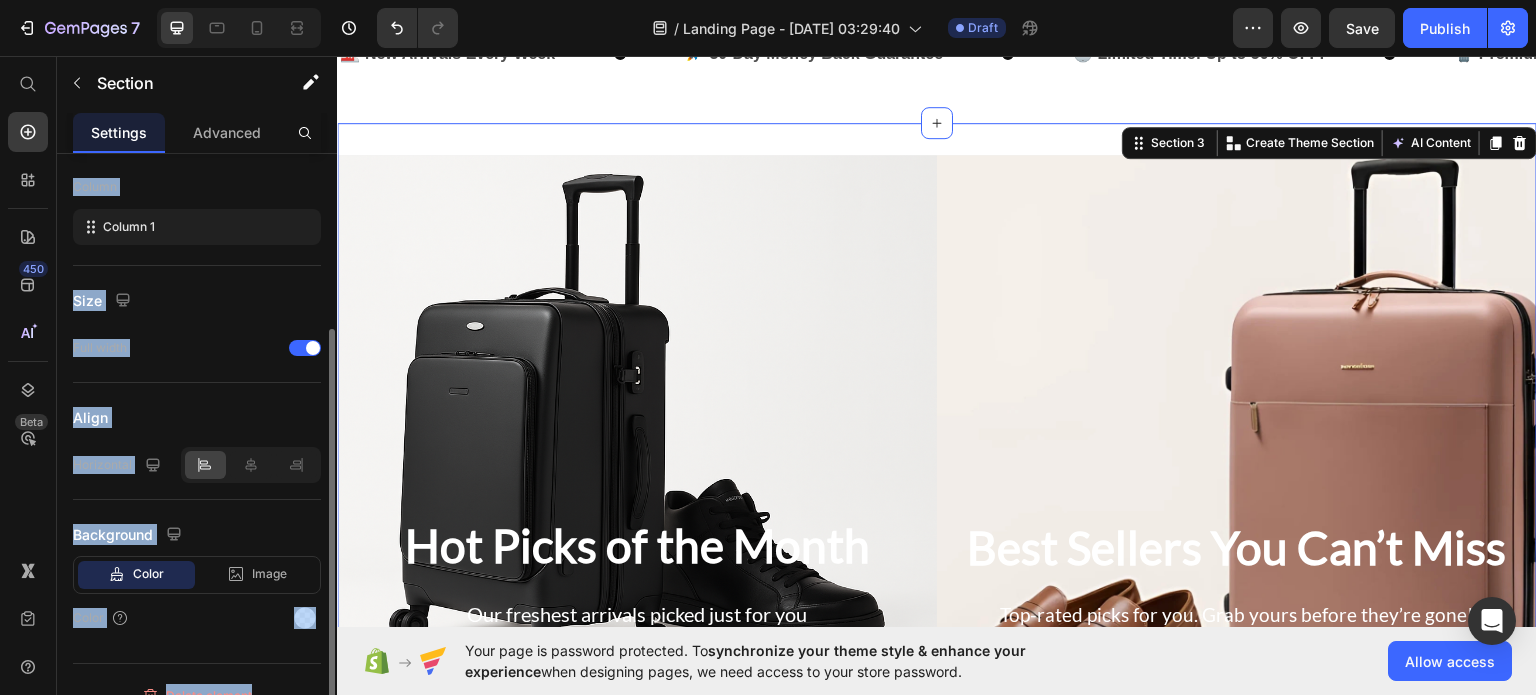 scroll, scrollTop: 280, scrollLeft: 0, axis: vertical 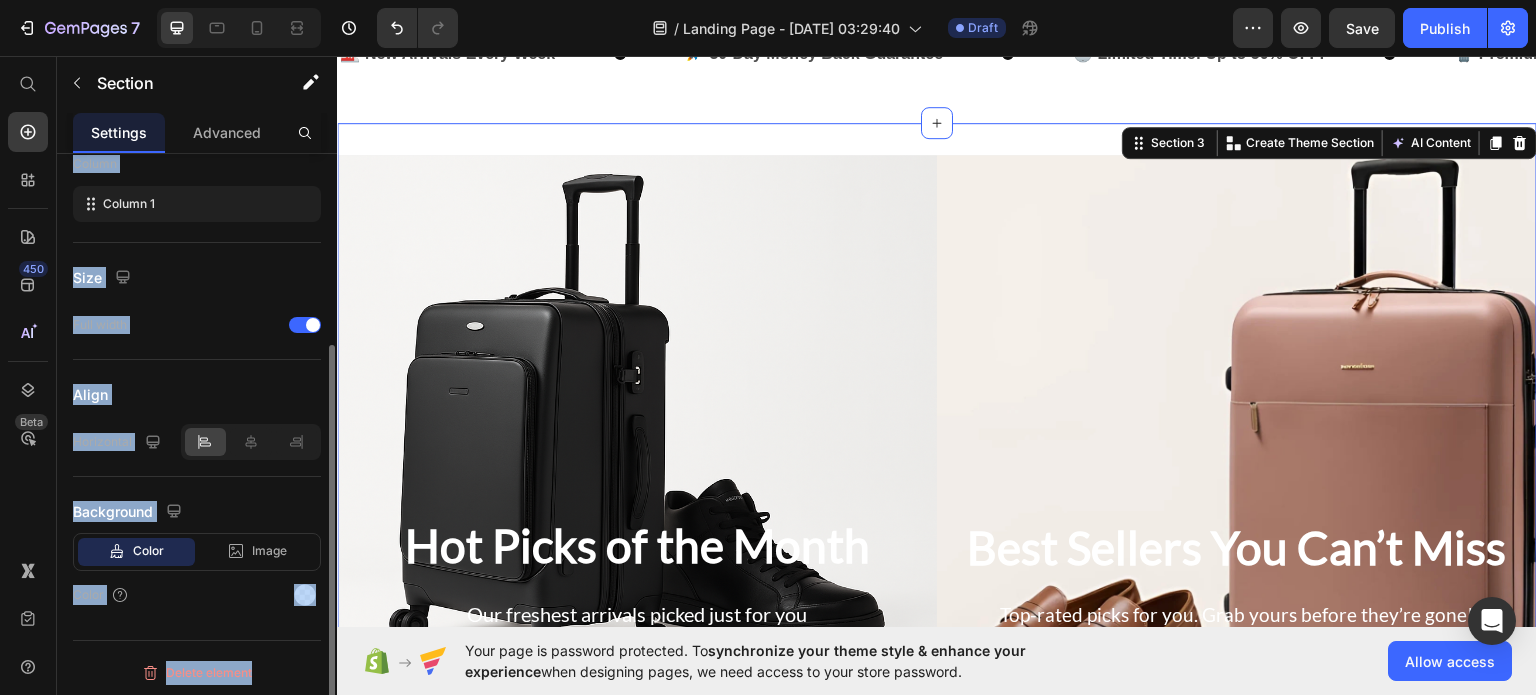 click on "Layout Column width Fit to content By ratio Column Column 1 Size Full width Align Horizontal
Background Color Image Video  Color" at bounding box center (197, 265) 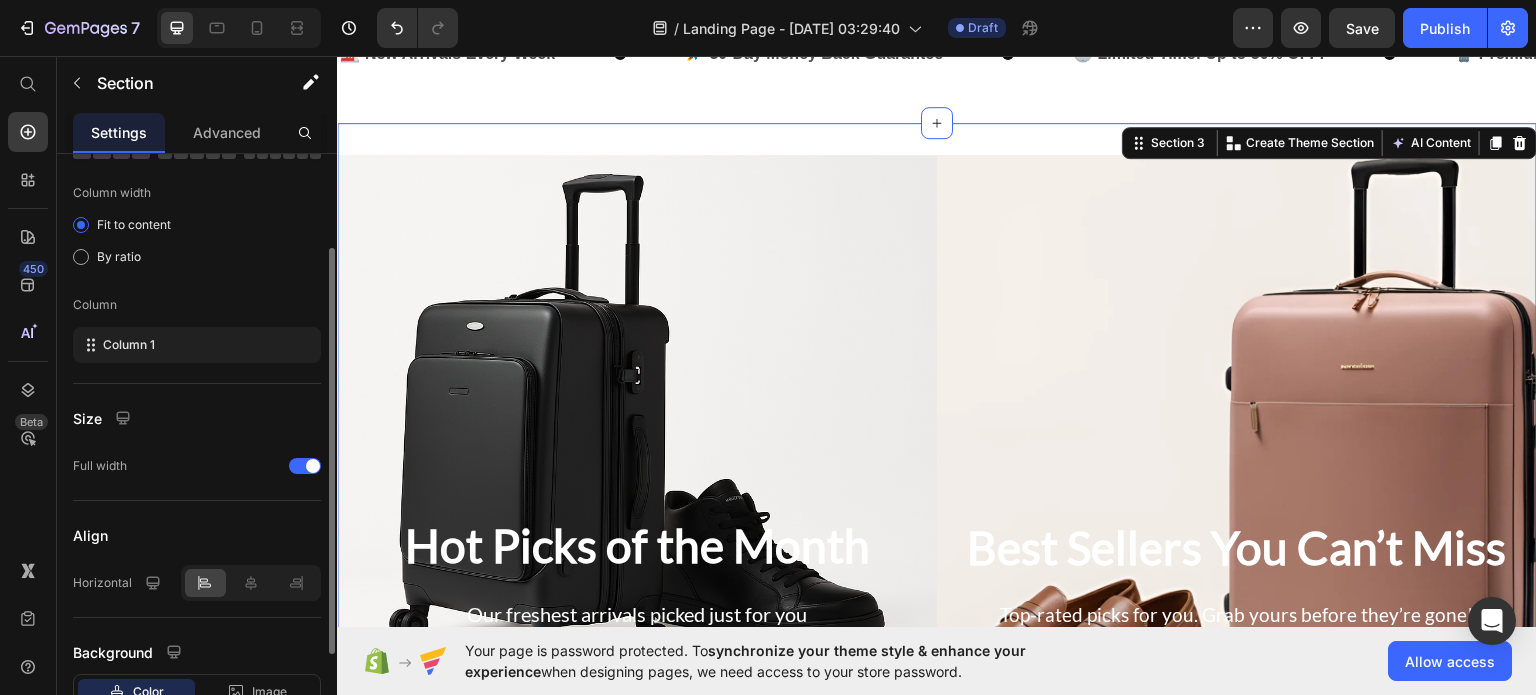 scroll, scrollTop: 137, scrollLeft: 0, axis: vertical 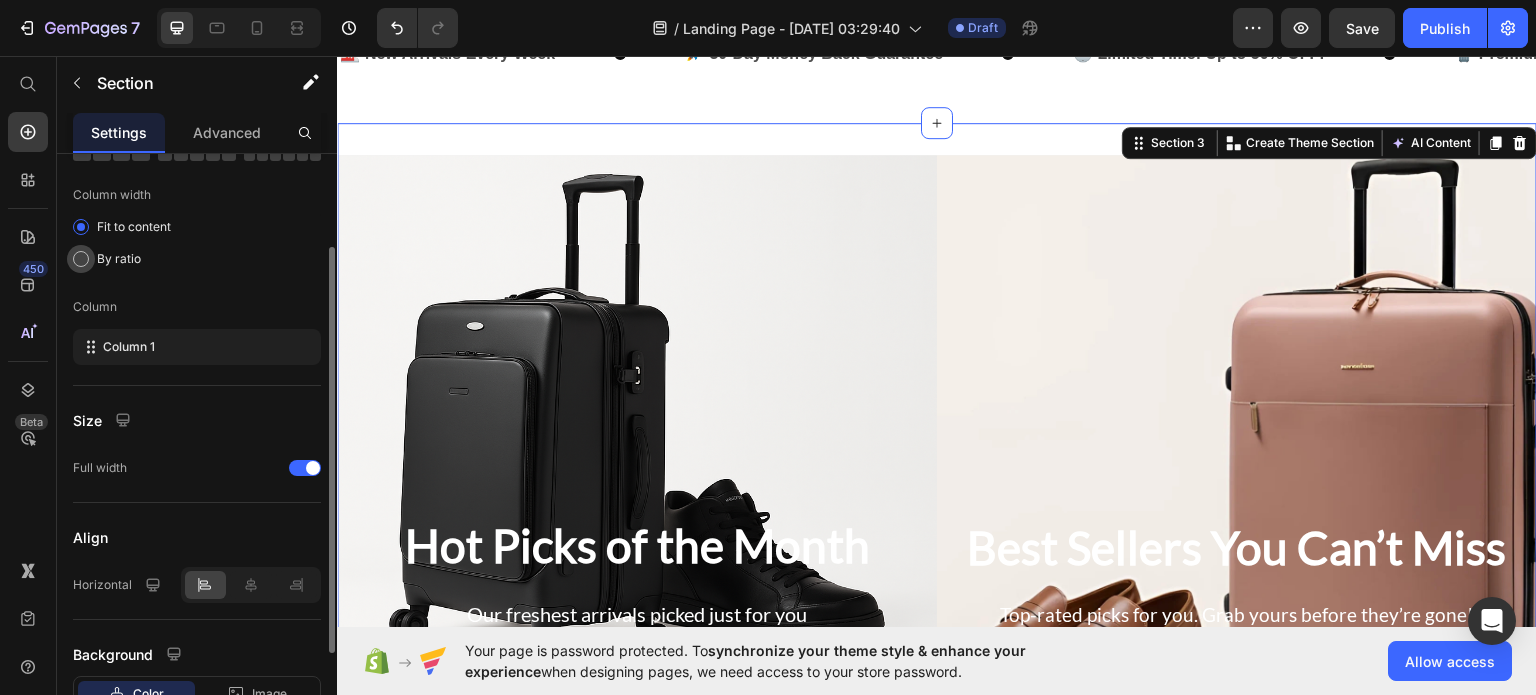 click on "By ratio" at bounding box center (119, 259) 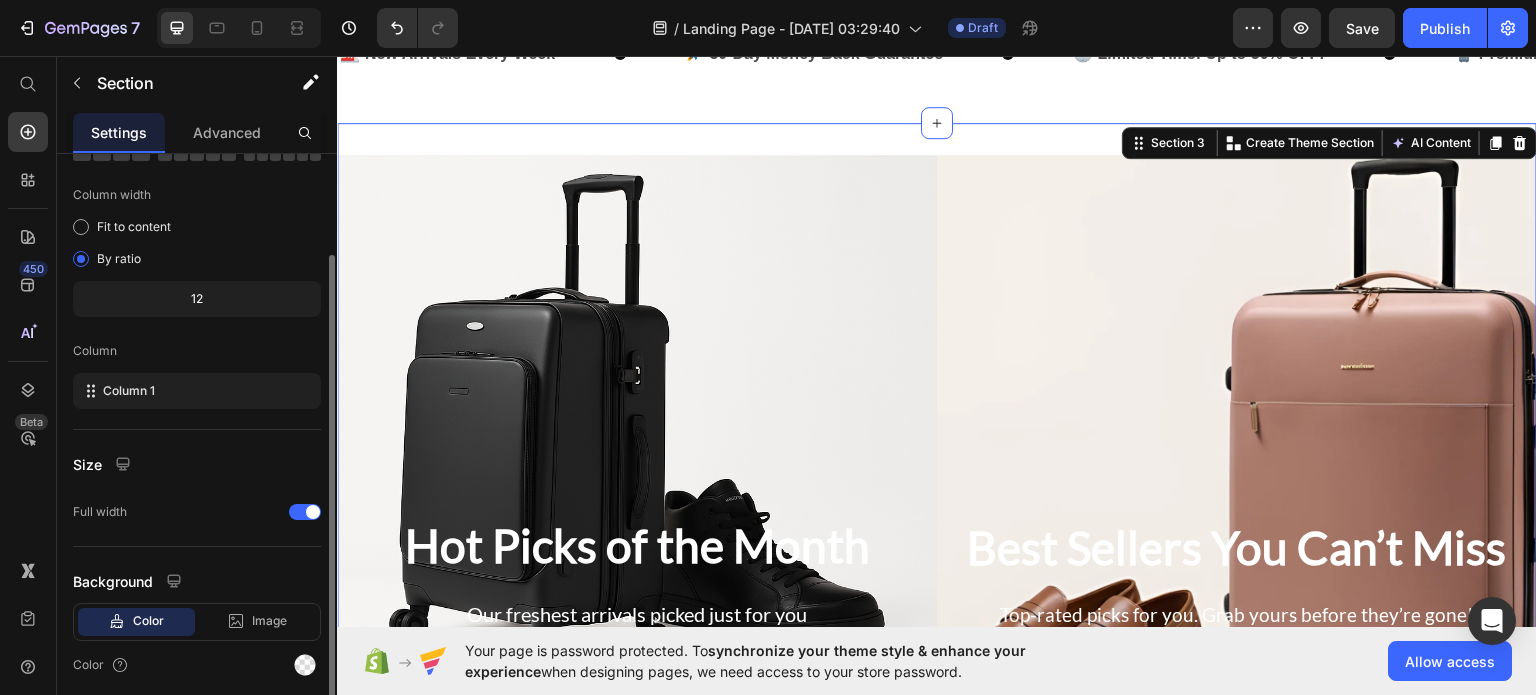 click on "12" 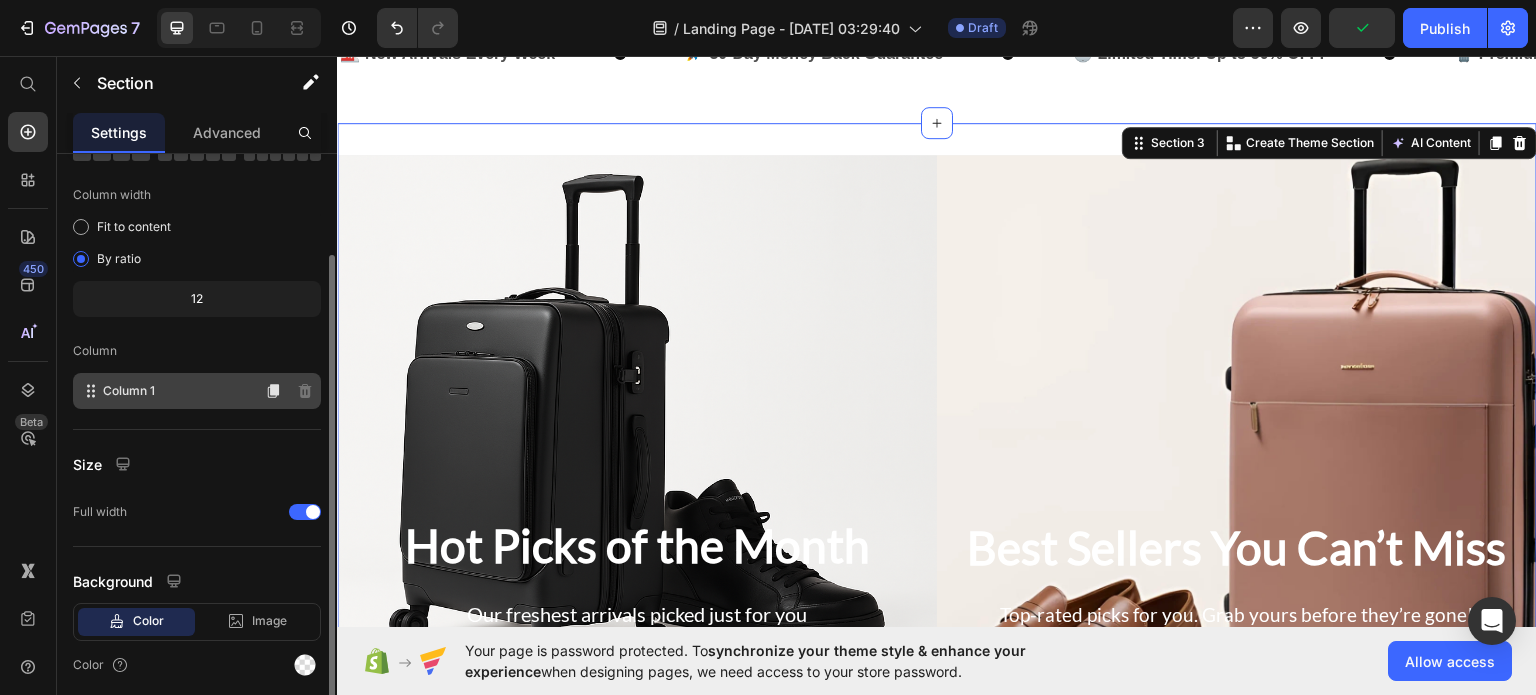 click on "Column 1" at bounding box center (129, 391) 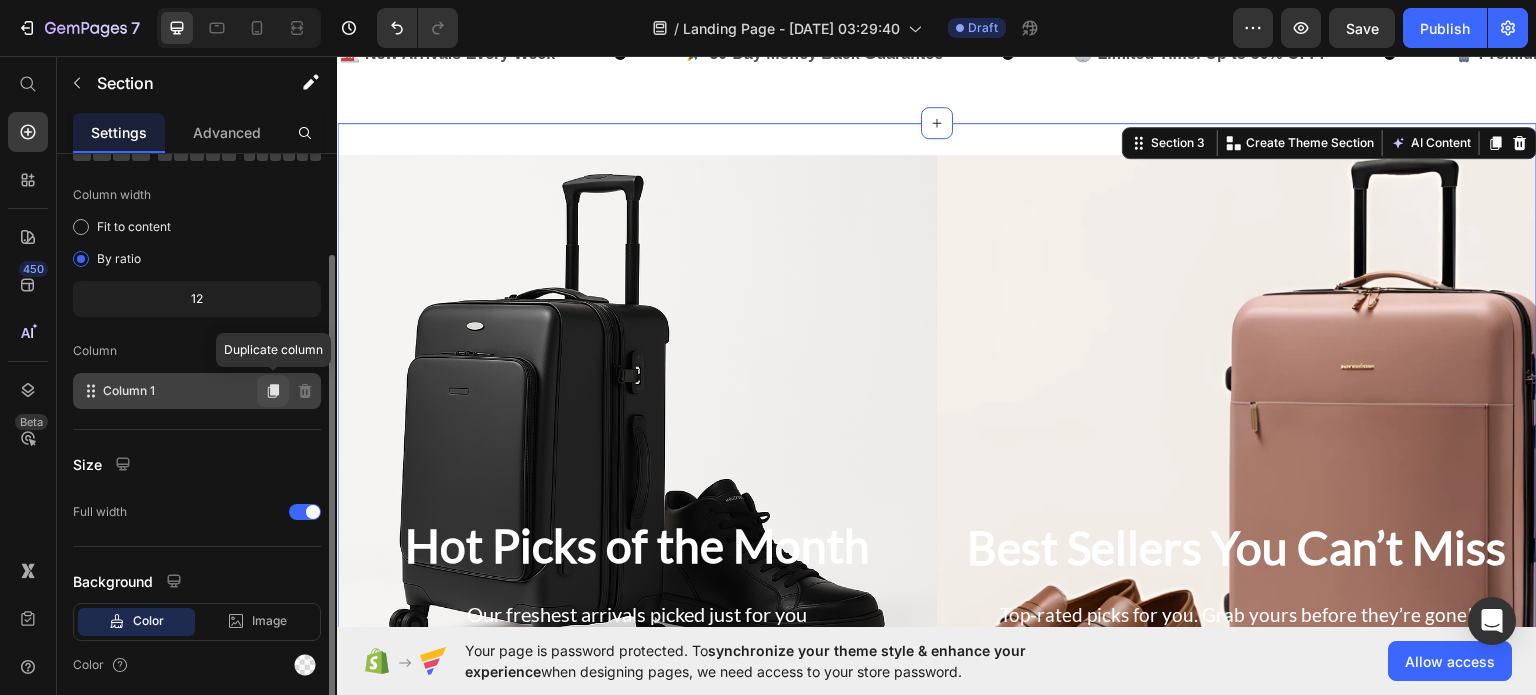 click 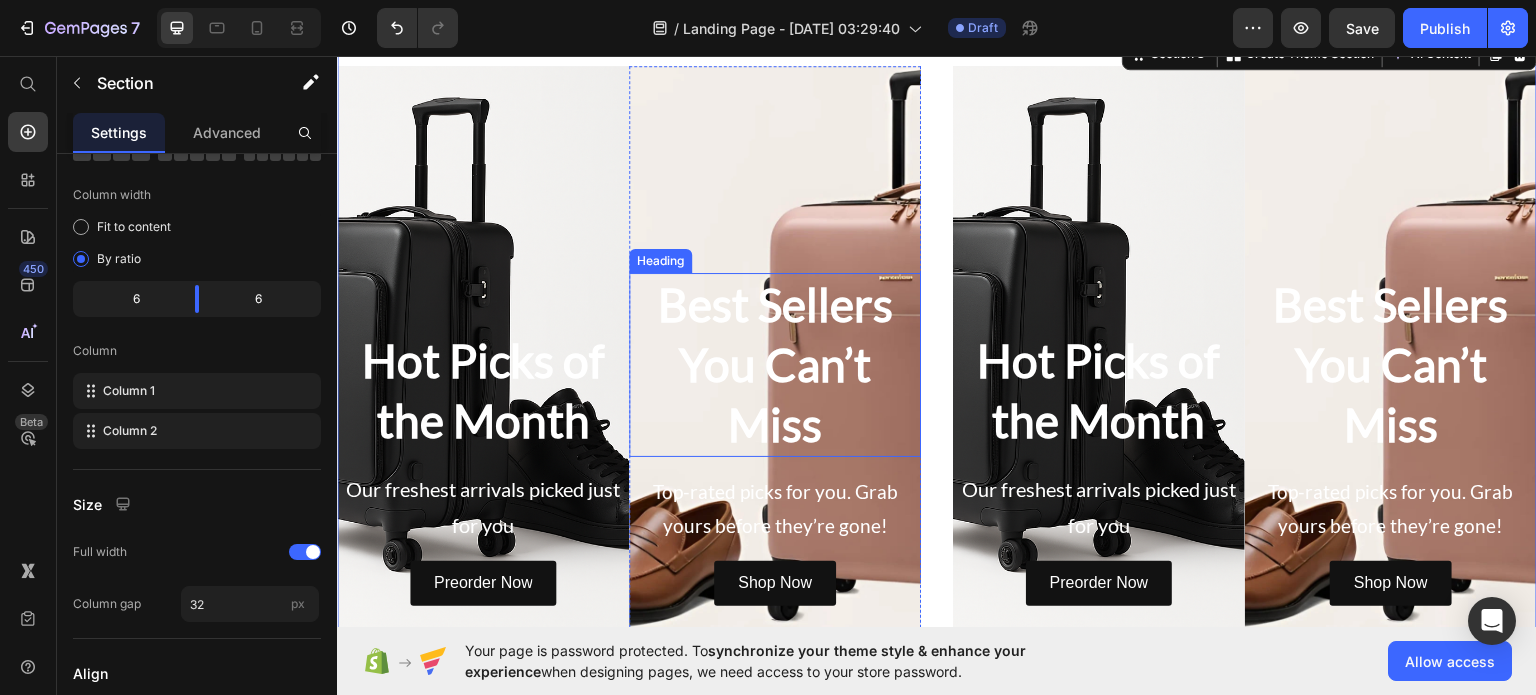 scroll, scrollTop: 778, scrollLeft: 0, axis: vertical 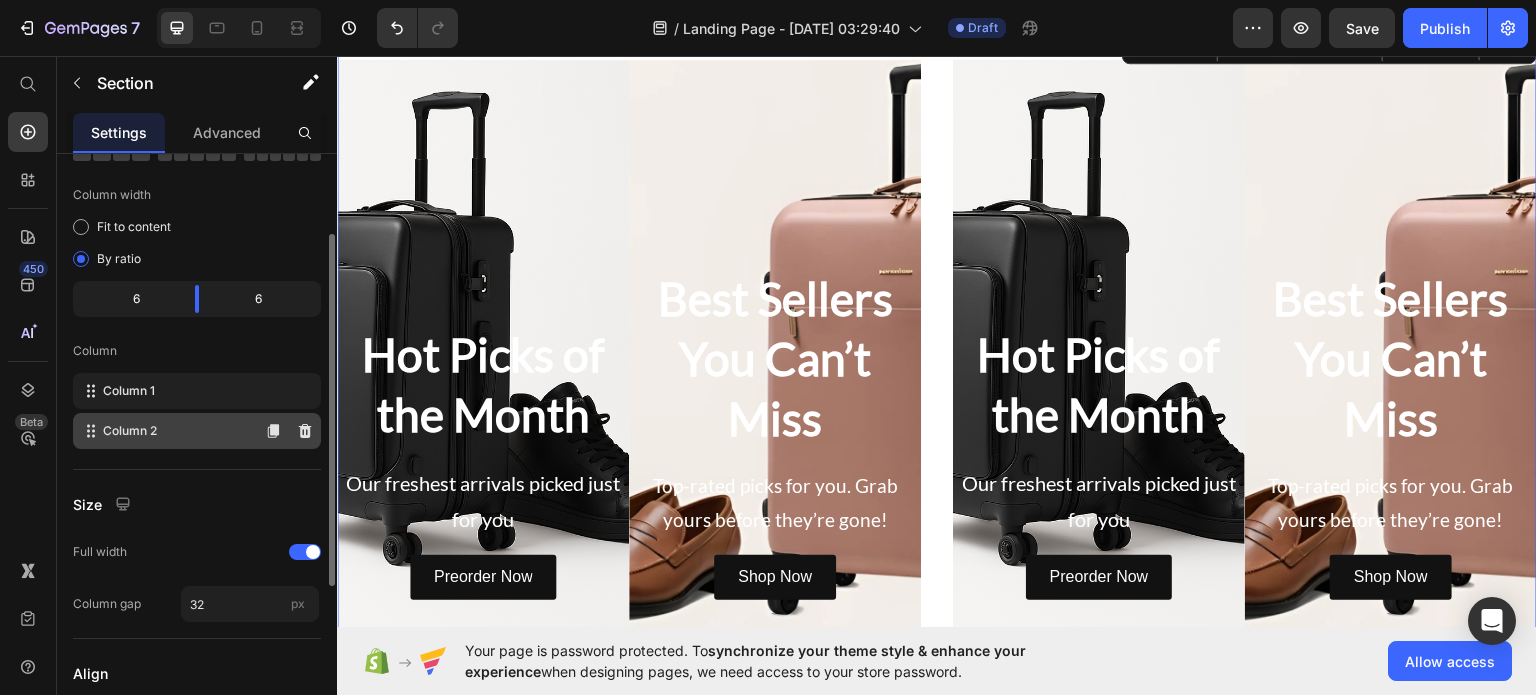 click on "Column 2" 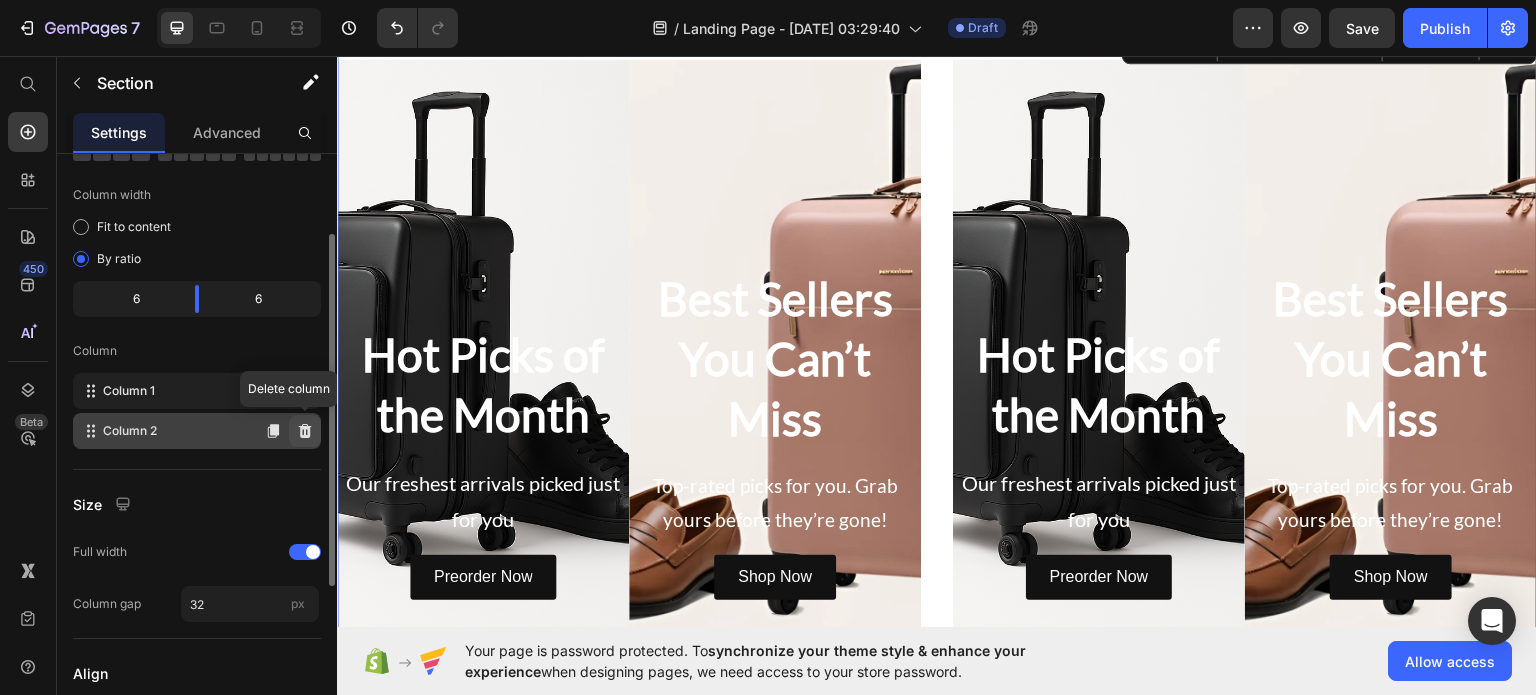 click 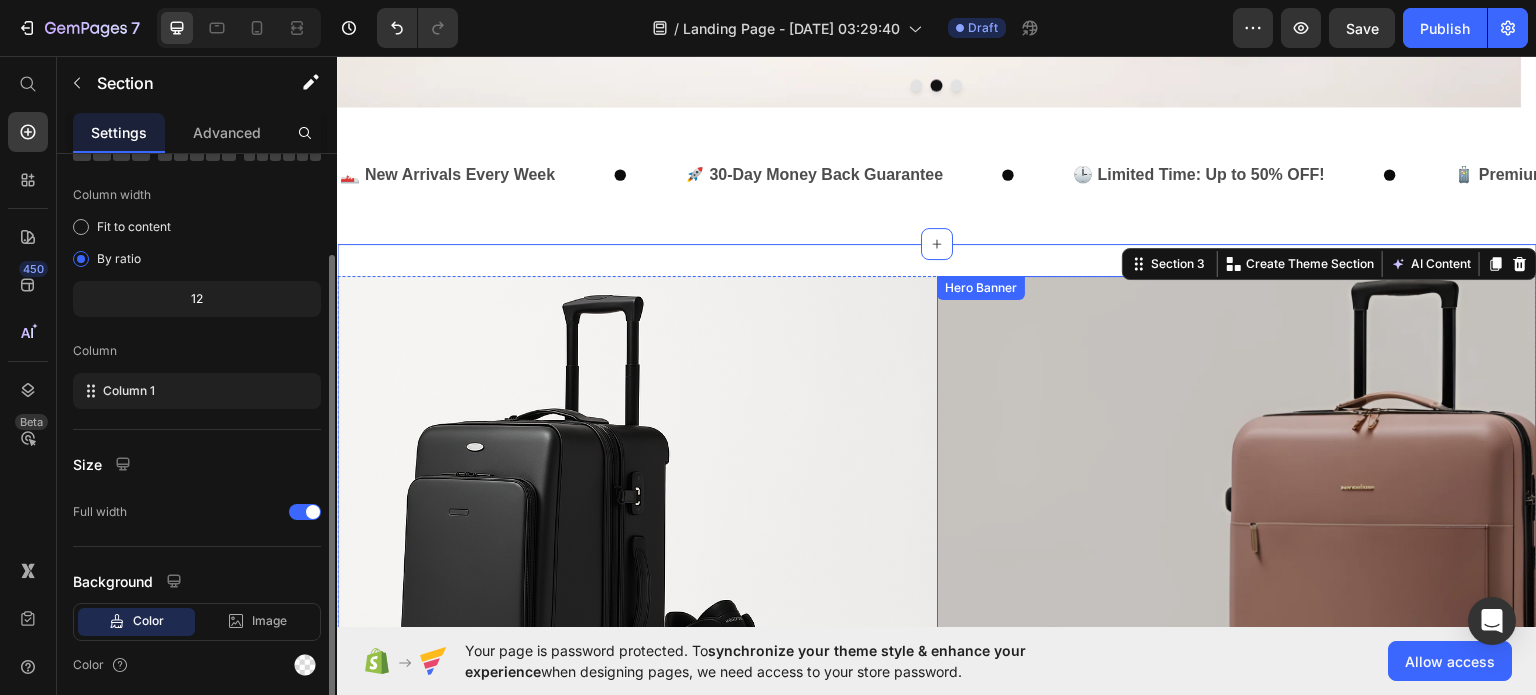 scroll, scrollTop: 560, scrollLeft: 0, axis: vertical 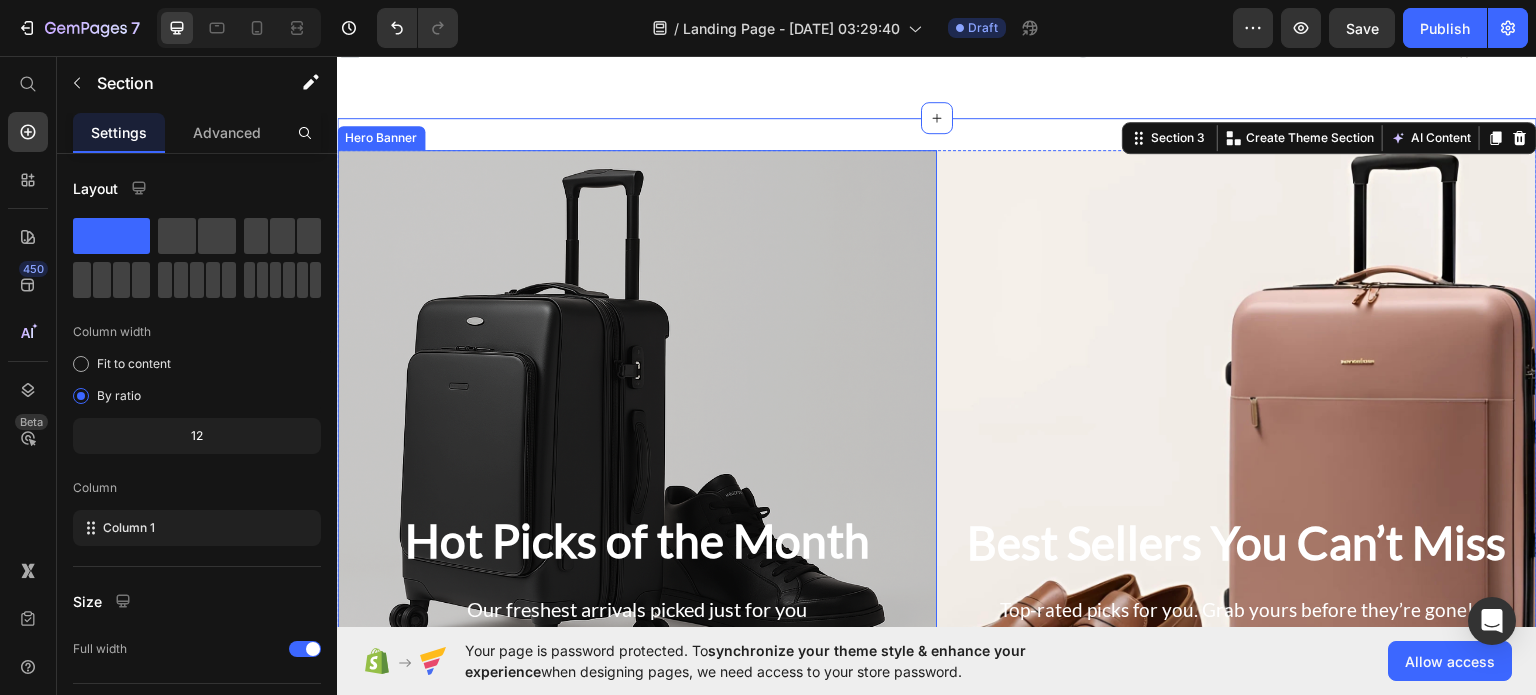 click at bounding box center (637, 435) 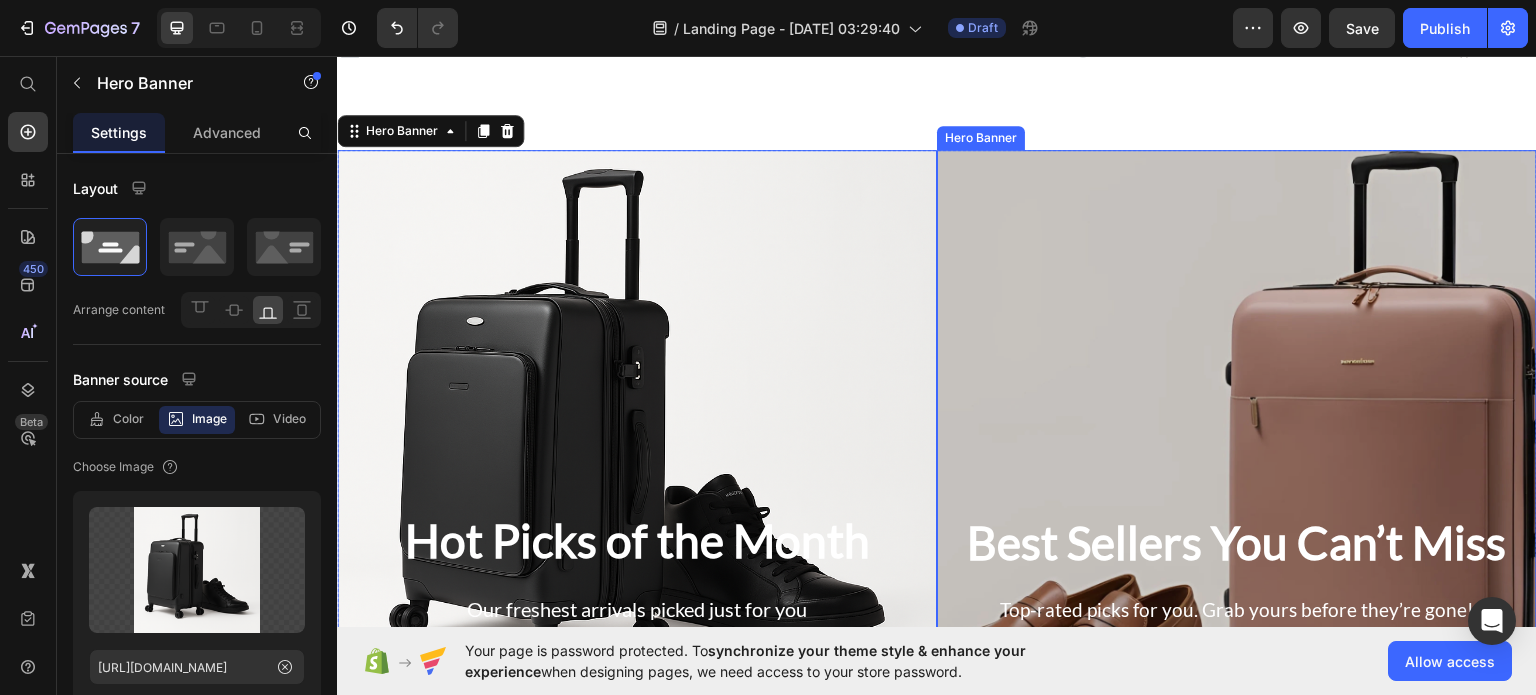 click at bounding box center [1237, 435] 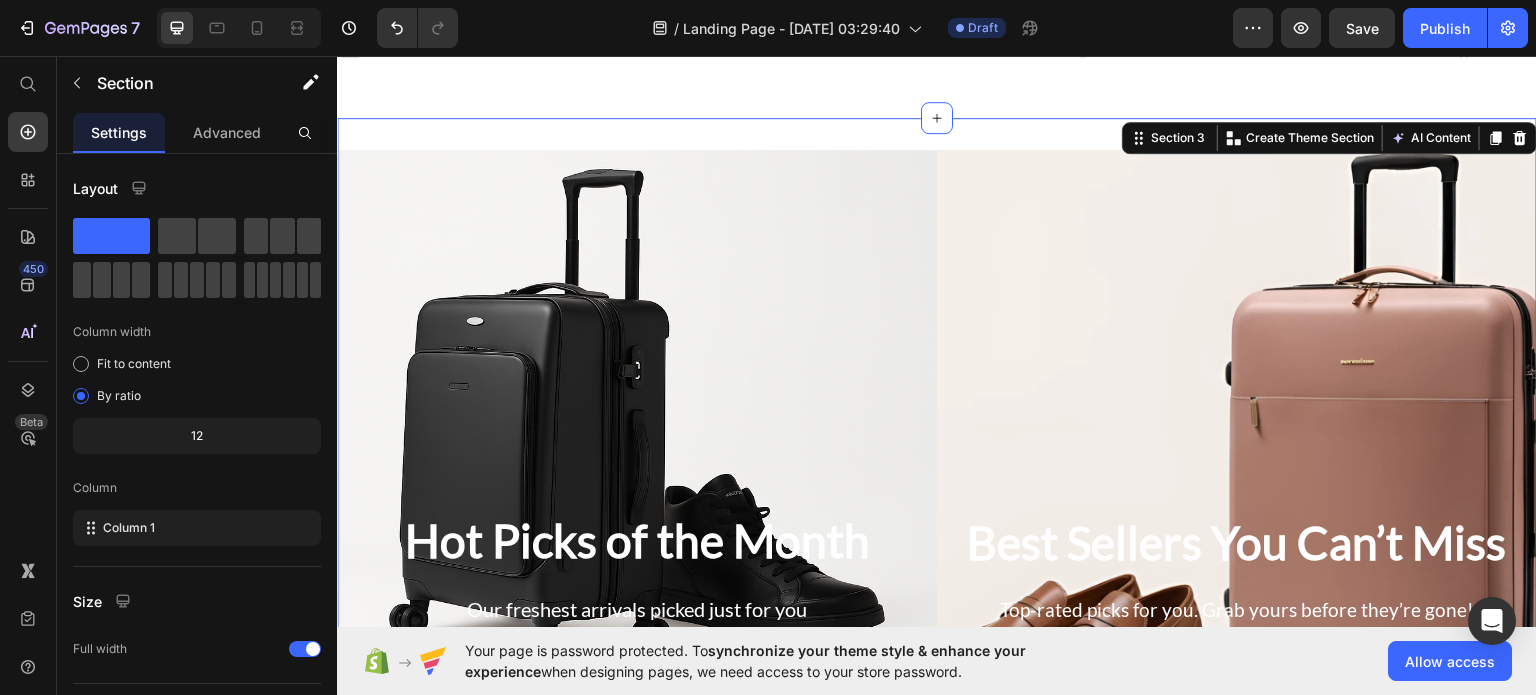 click on "Hot Picks of the Month Heading Our freshest arrivals picked just for you Text Block Preorder Now Button Hero Banner Best Sellers You Can’t Miss Heading Top-rated picks for you. Grab yours before they’re gone! Text Block Shop Now Button Hero Banner Row Section 3   You can create reusable sections Create Theme Section AI Content Write with GemAI What would you like to describe here? Tone and Voice Persuasive Product Adidas Dropset Trainer Workout Shoes – Stability for Weightlifting & Cross-Training Show more Generate" at bounding box center [937, 435] 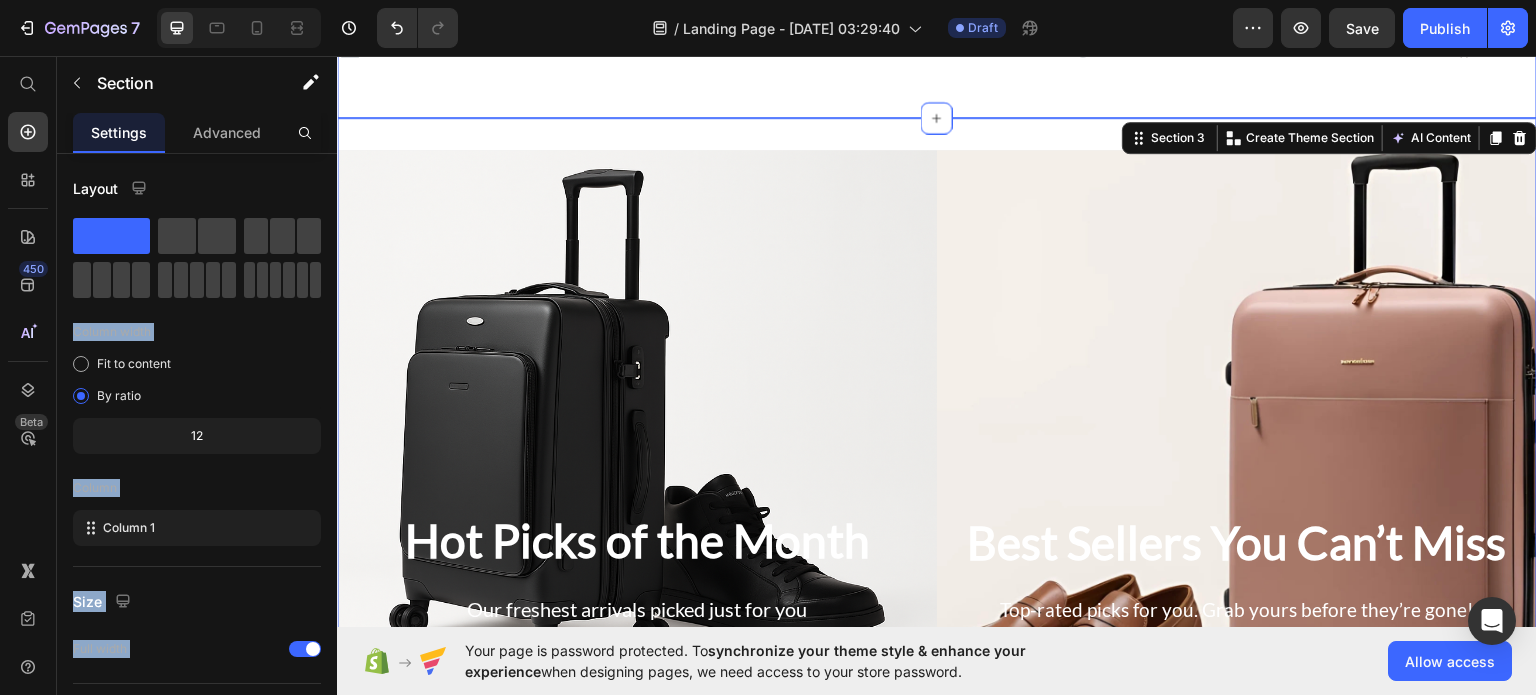 drag, startPoint x: 529, startPoint y: 290, endPoint x: 439, endPoint y: 106, distance: 204.83163 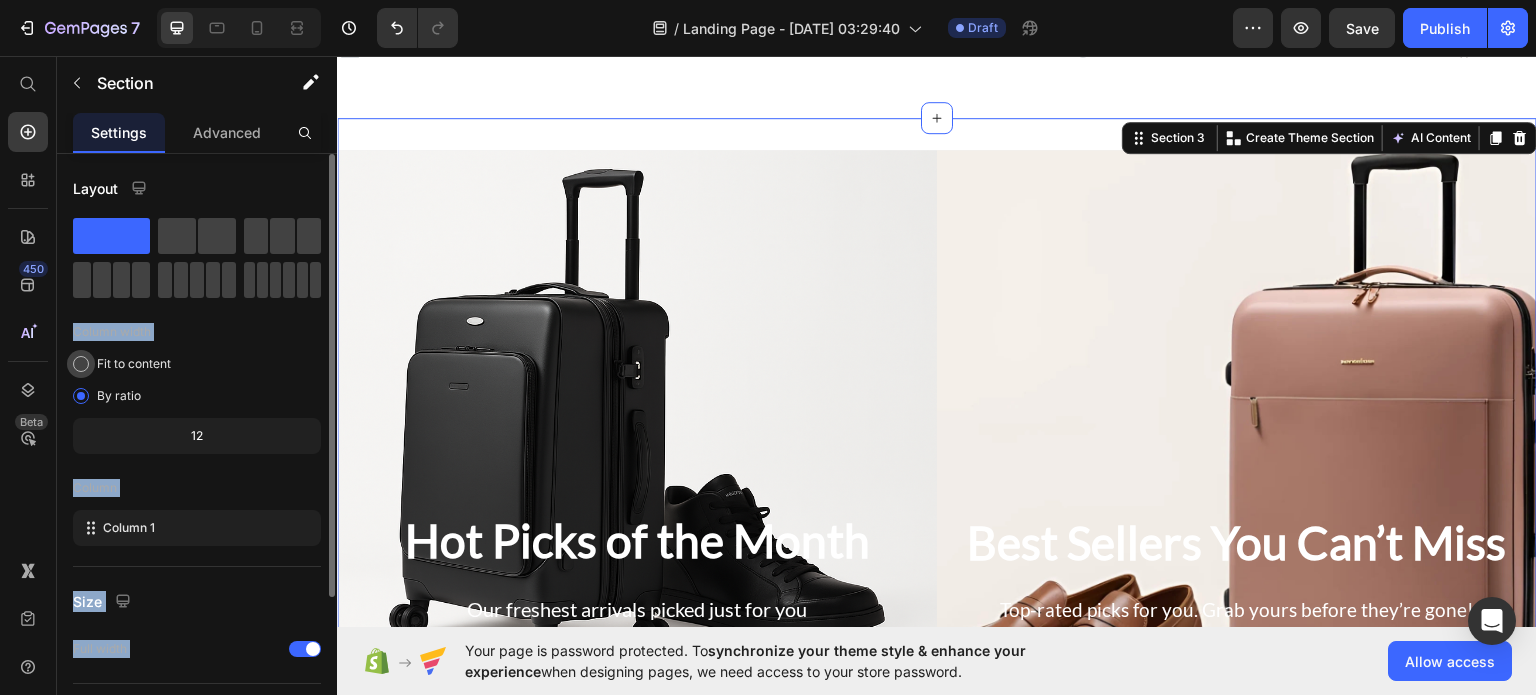 click on "Fit to content" 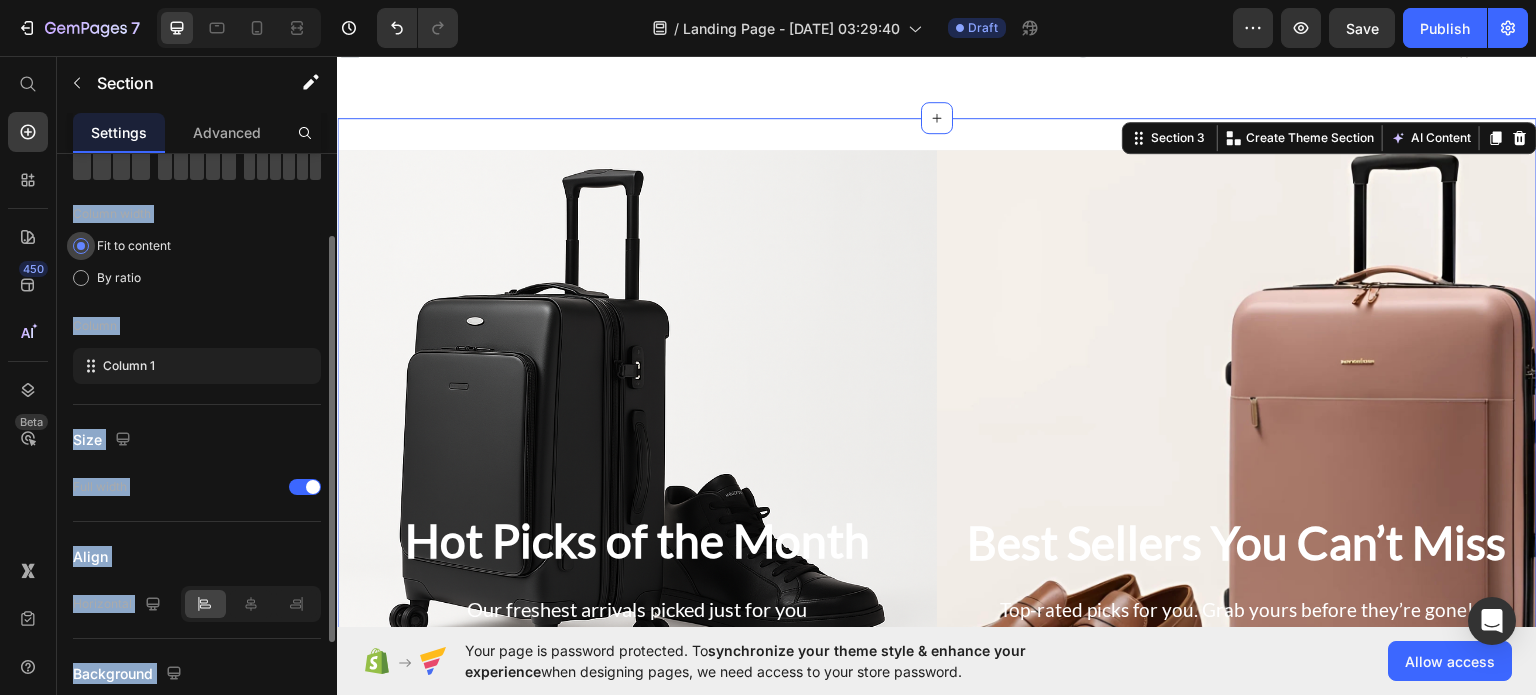 scroll, scrollTop: 119, scrollLeft: 0, axis: vertical 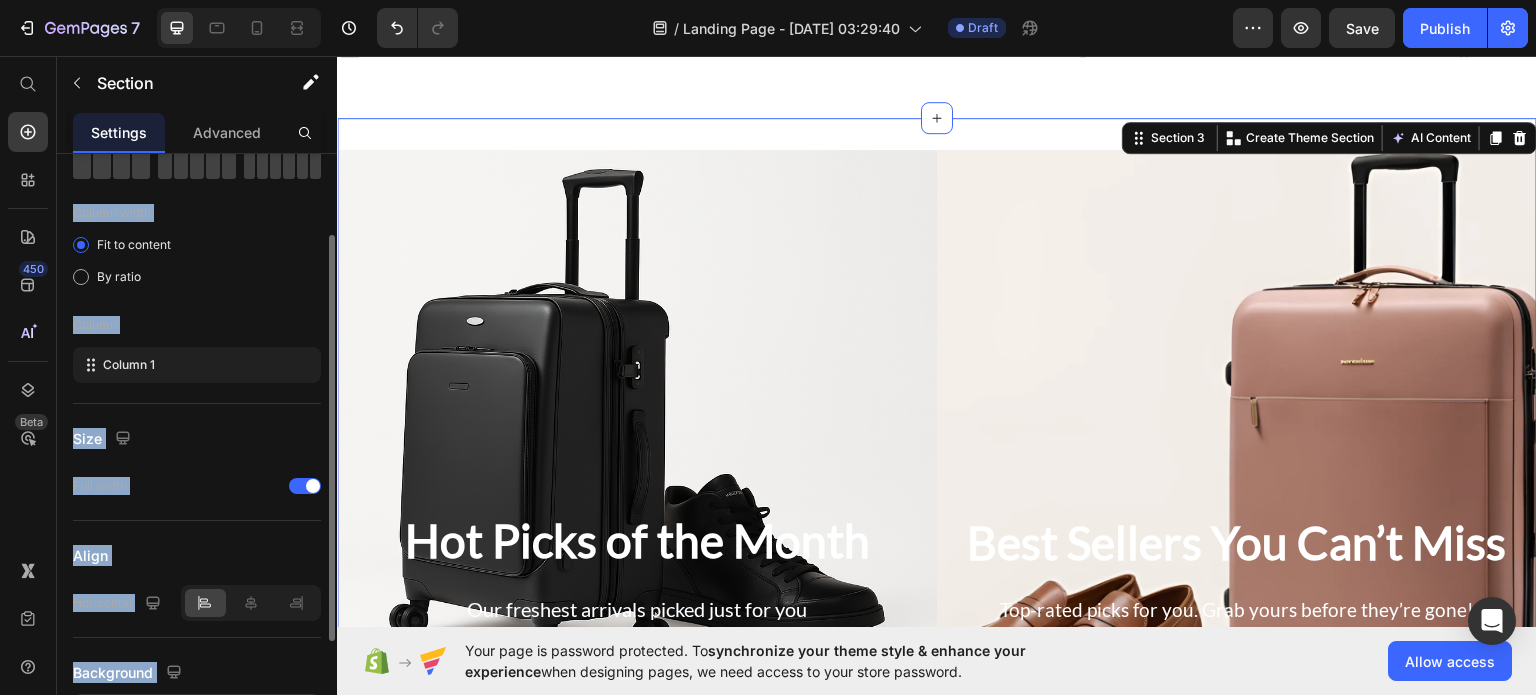 click on "Size" at bounding box center (197, 438) 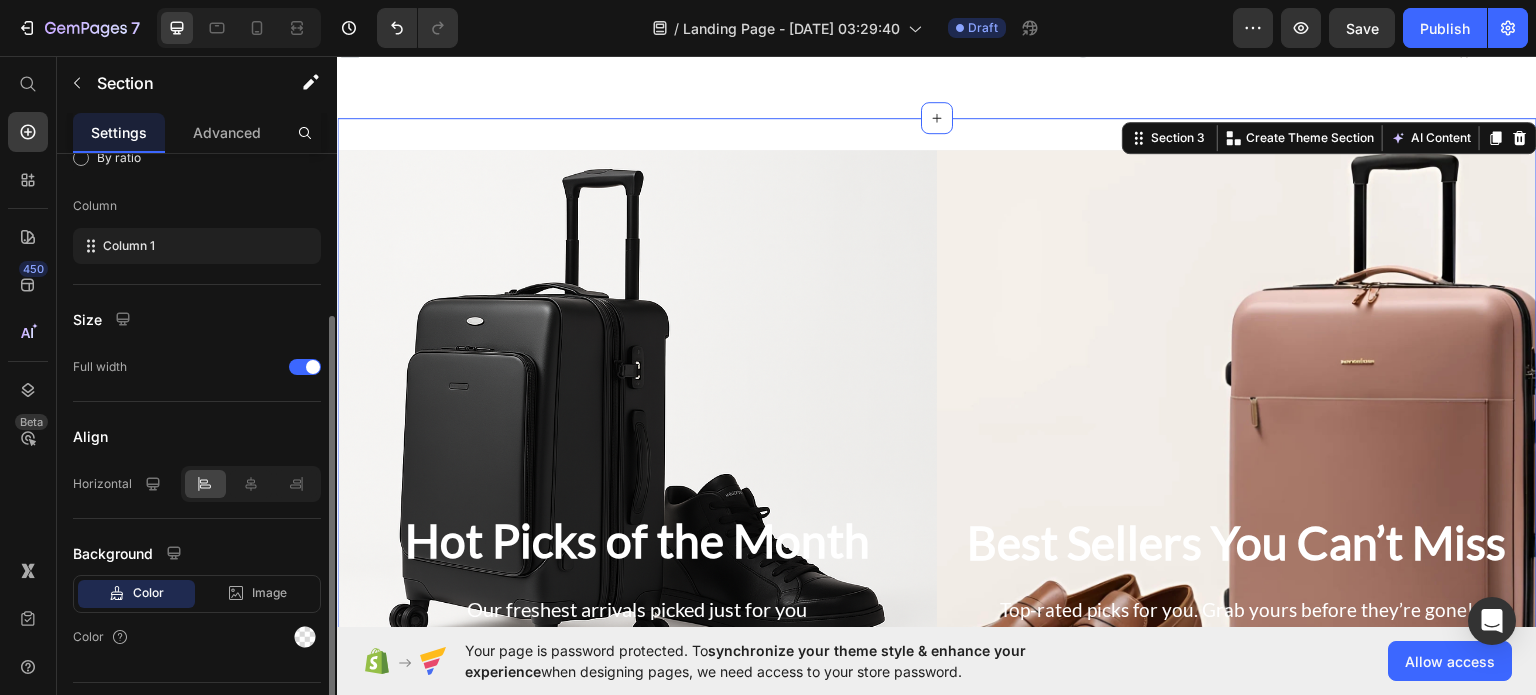 scroll, scrollTop: 280, scrollLeft: 0, axis: vertical 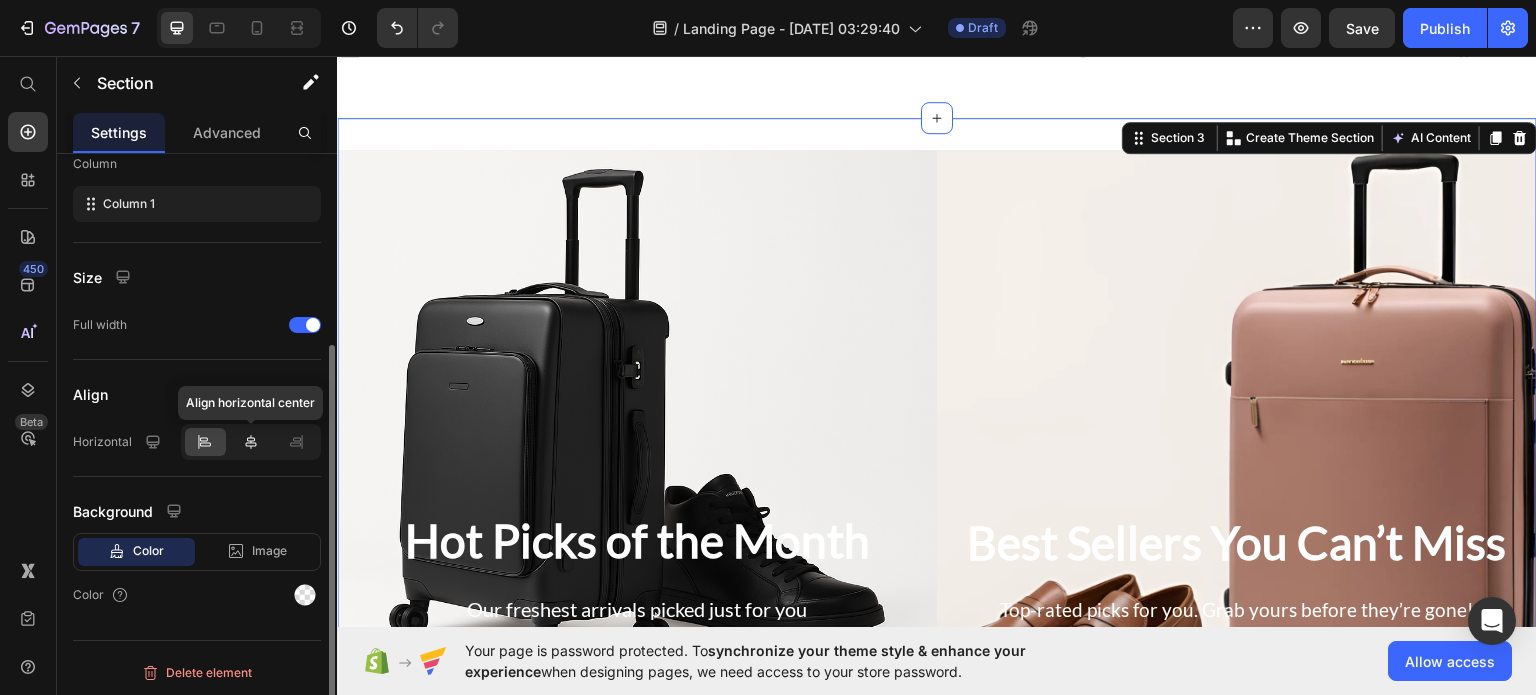 click 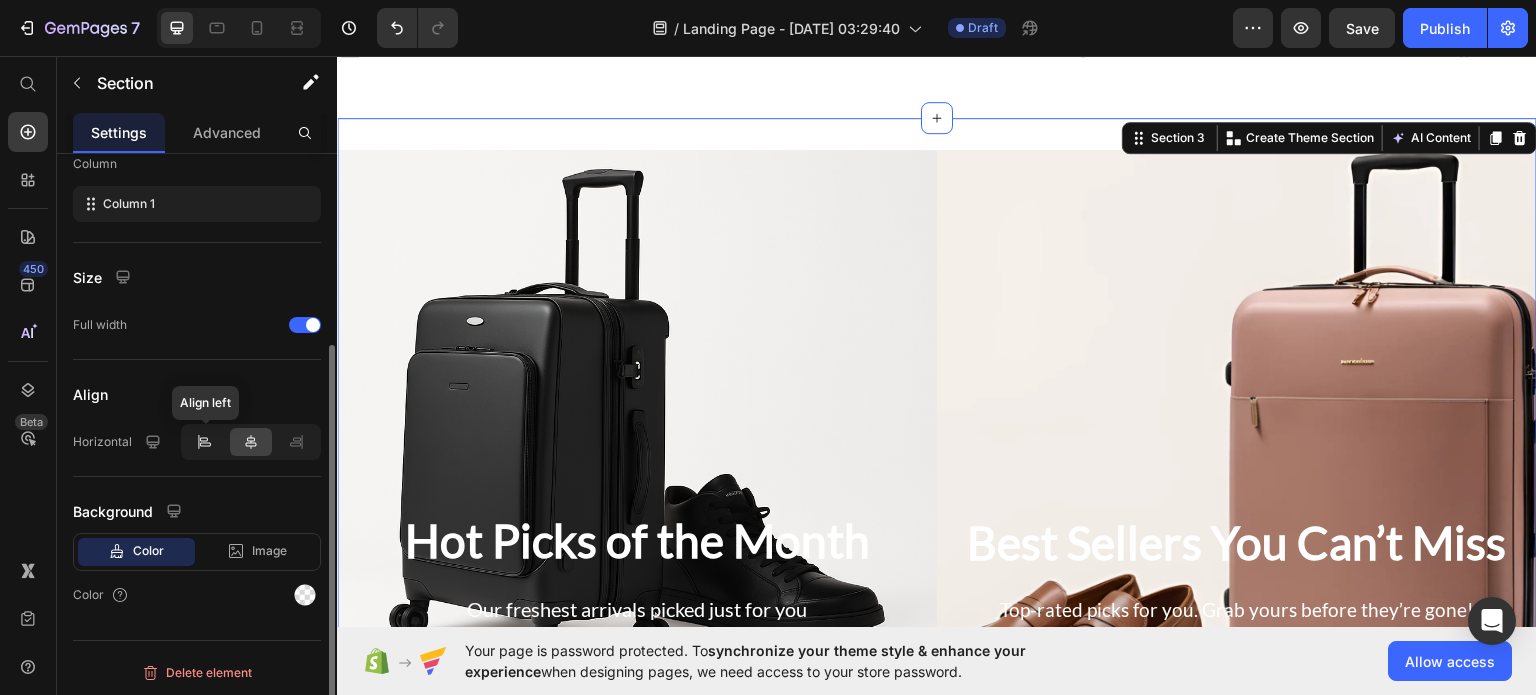 click 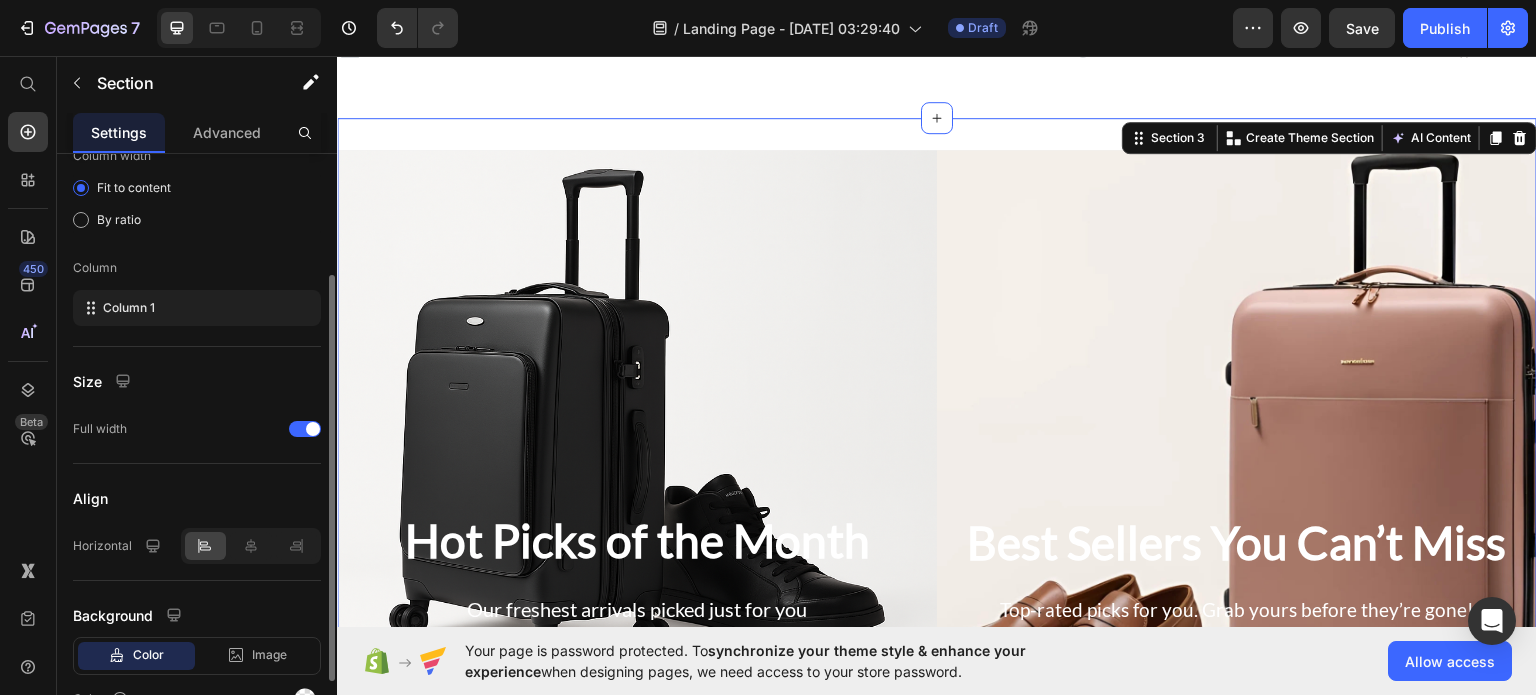scroll, scrollTop: 177, scrollLeft: 0, axis: vertical 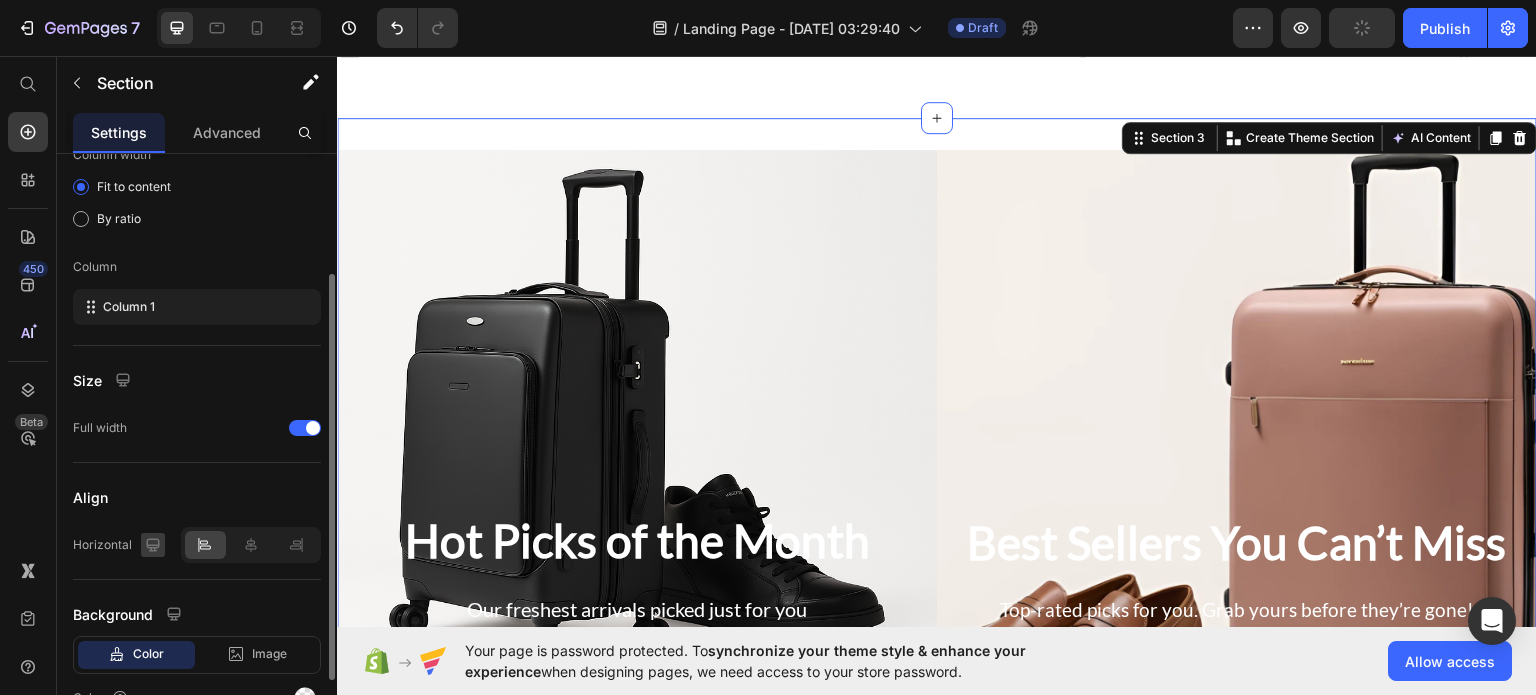 click 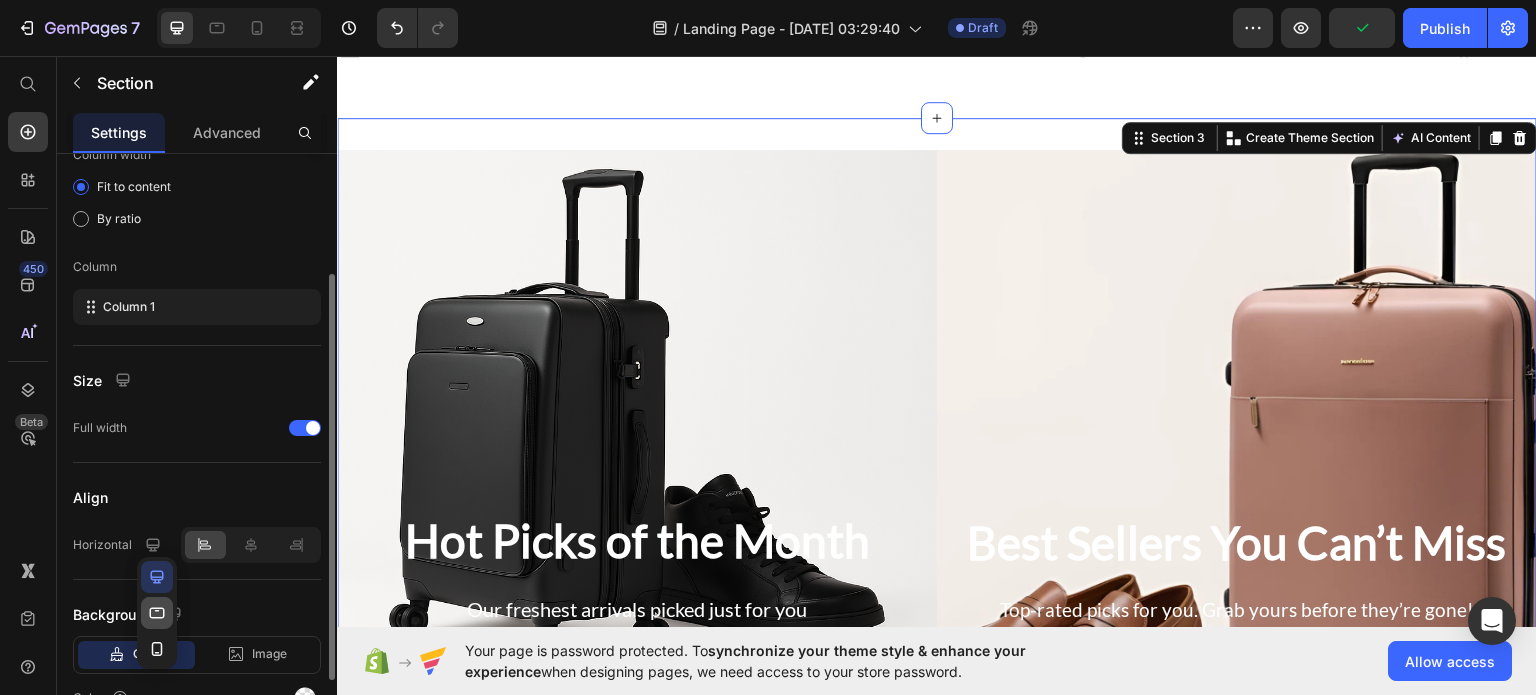 click 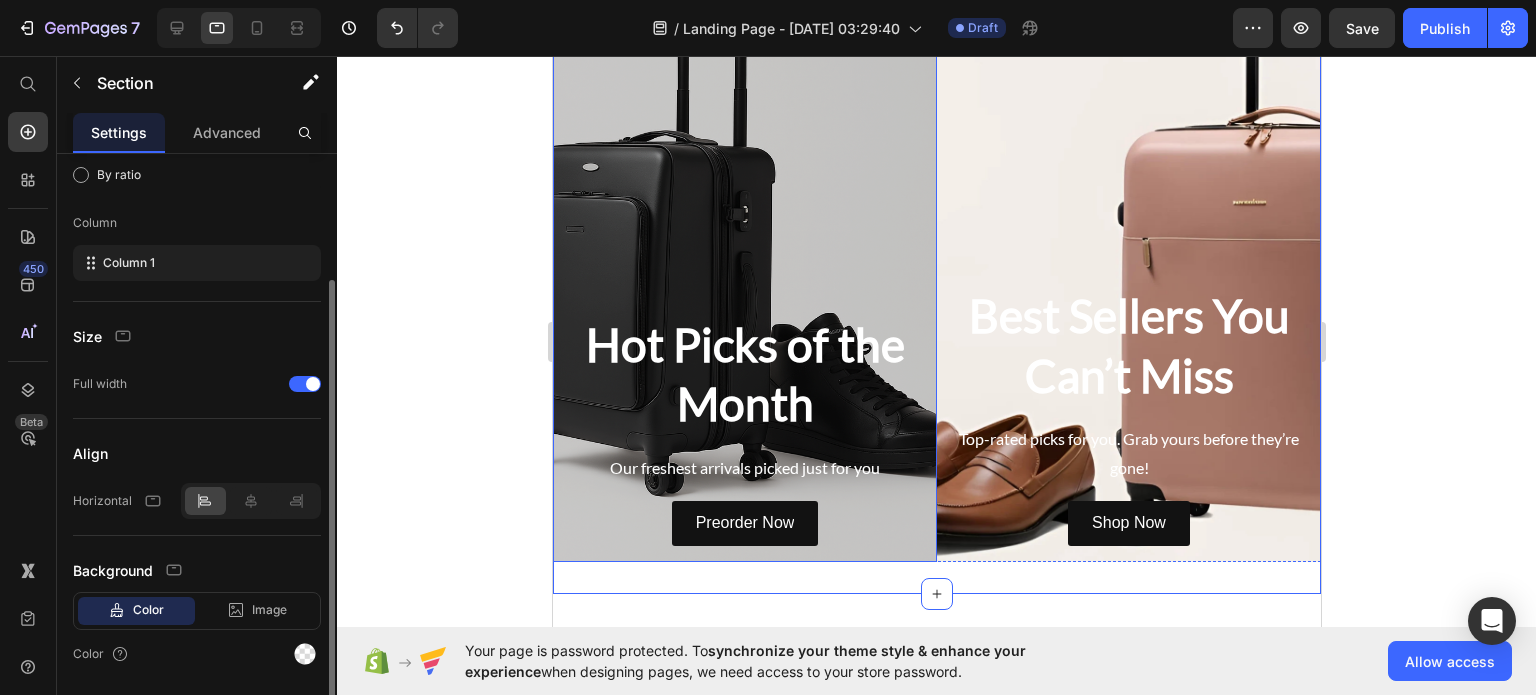 scroll, scrollTop: 871, scrollLeft: 0, axis: vertical 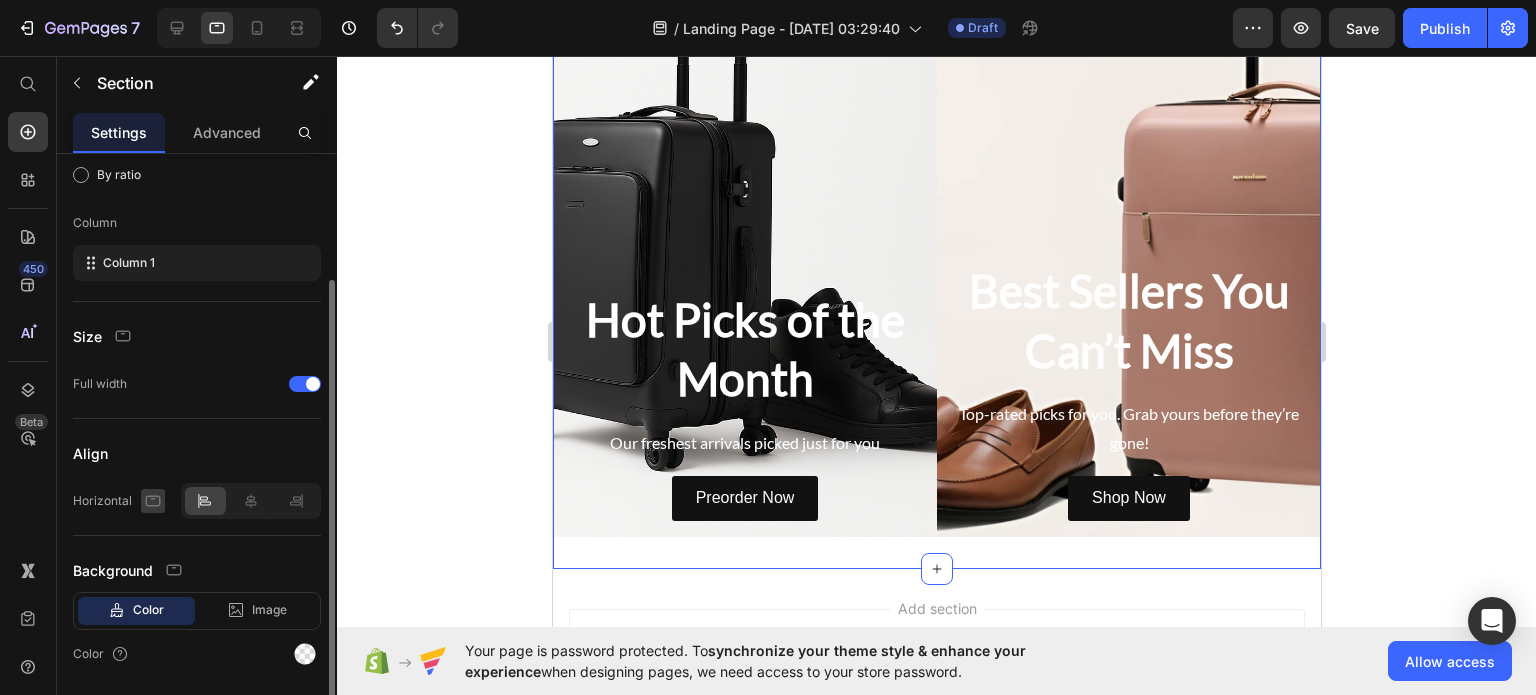 click 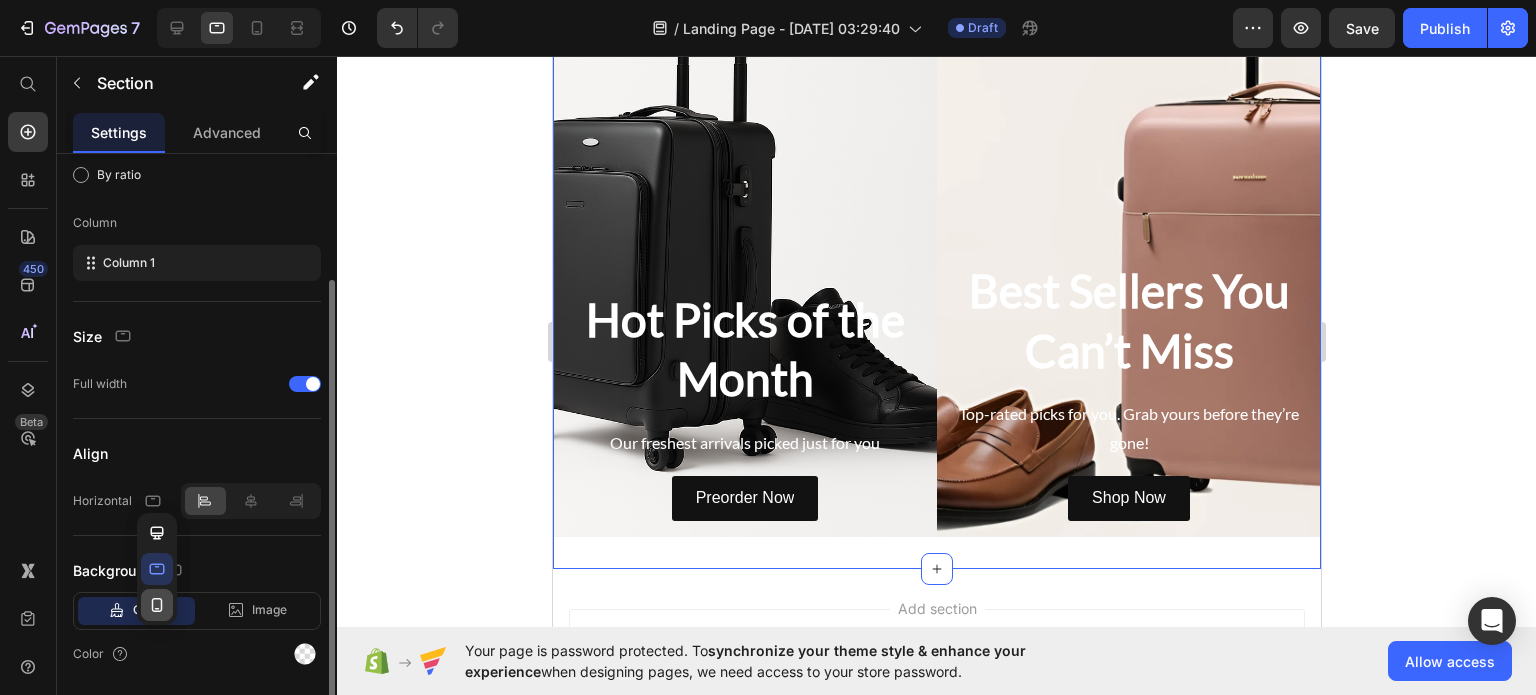 click 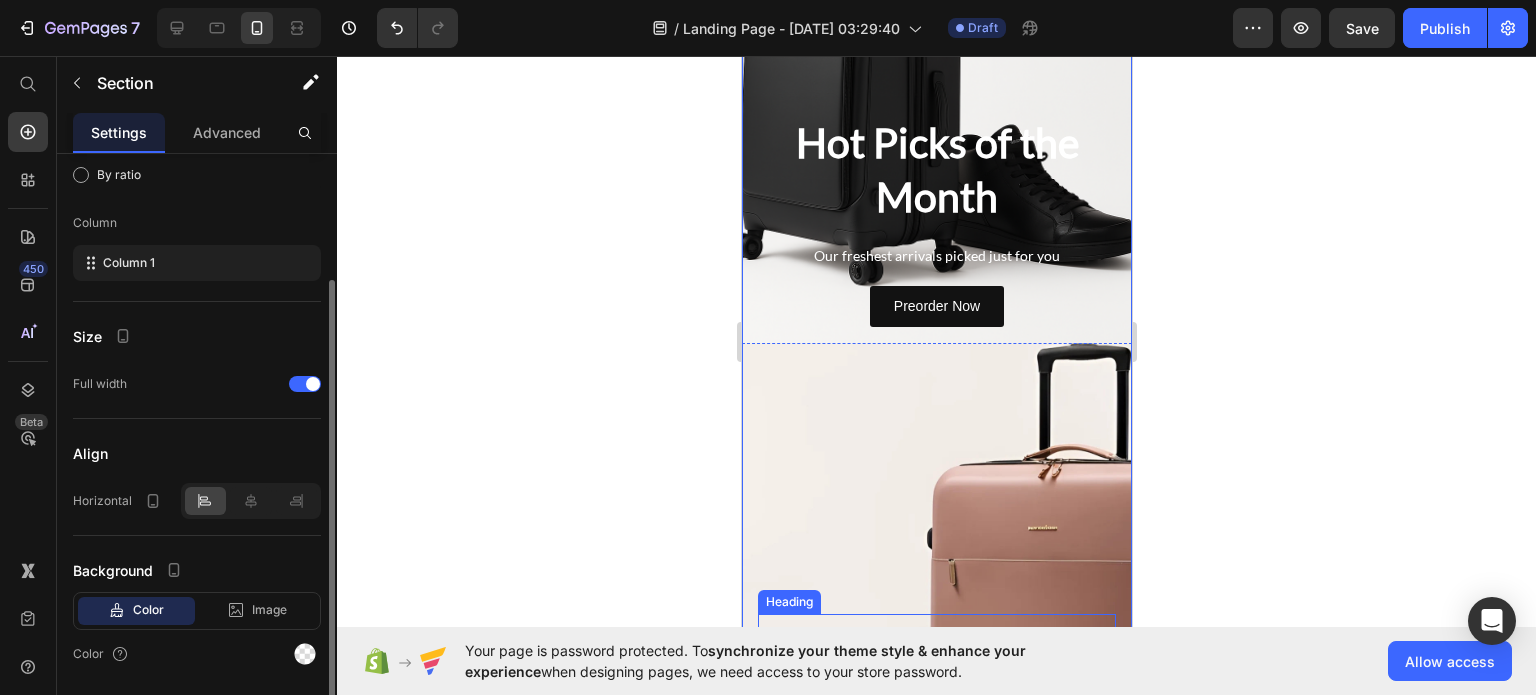 scroll, scrollTop: 928, scrollLeft: 0, axis: vertical 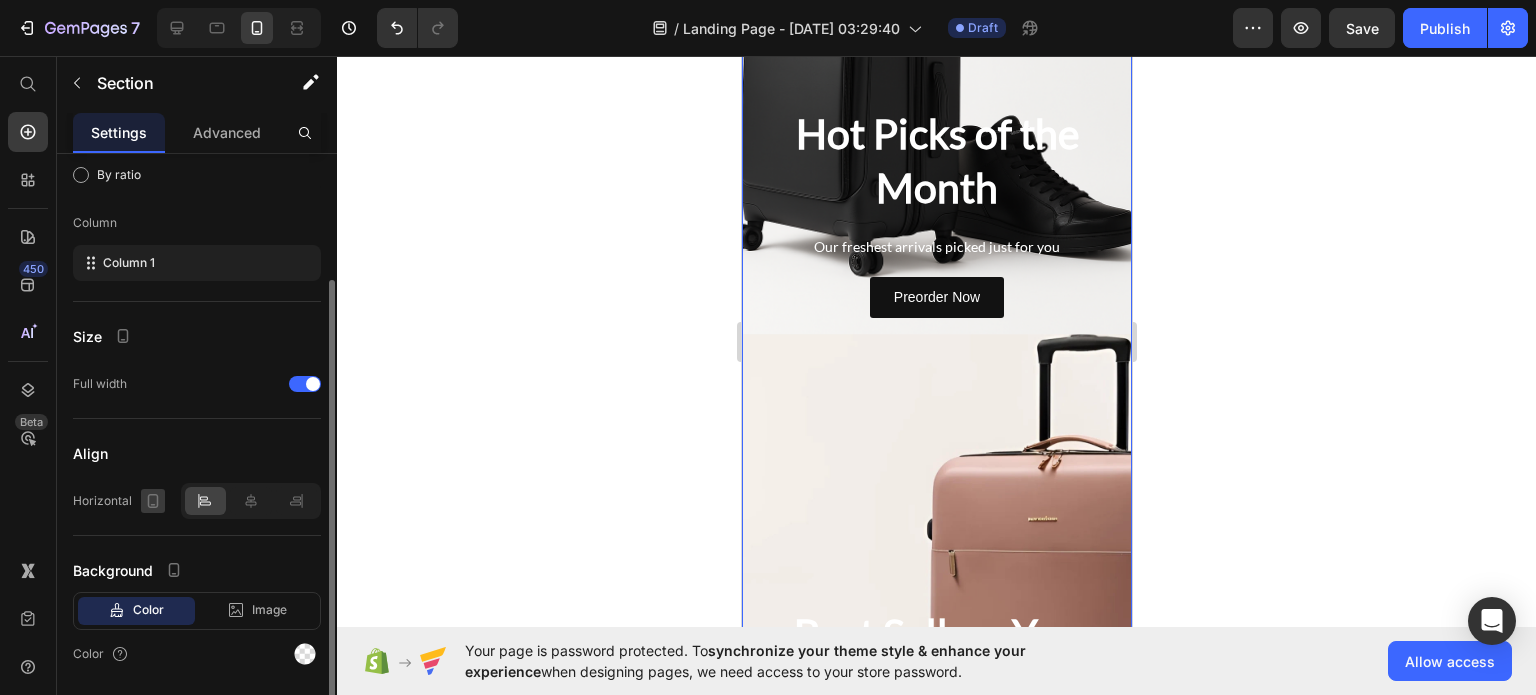 click 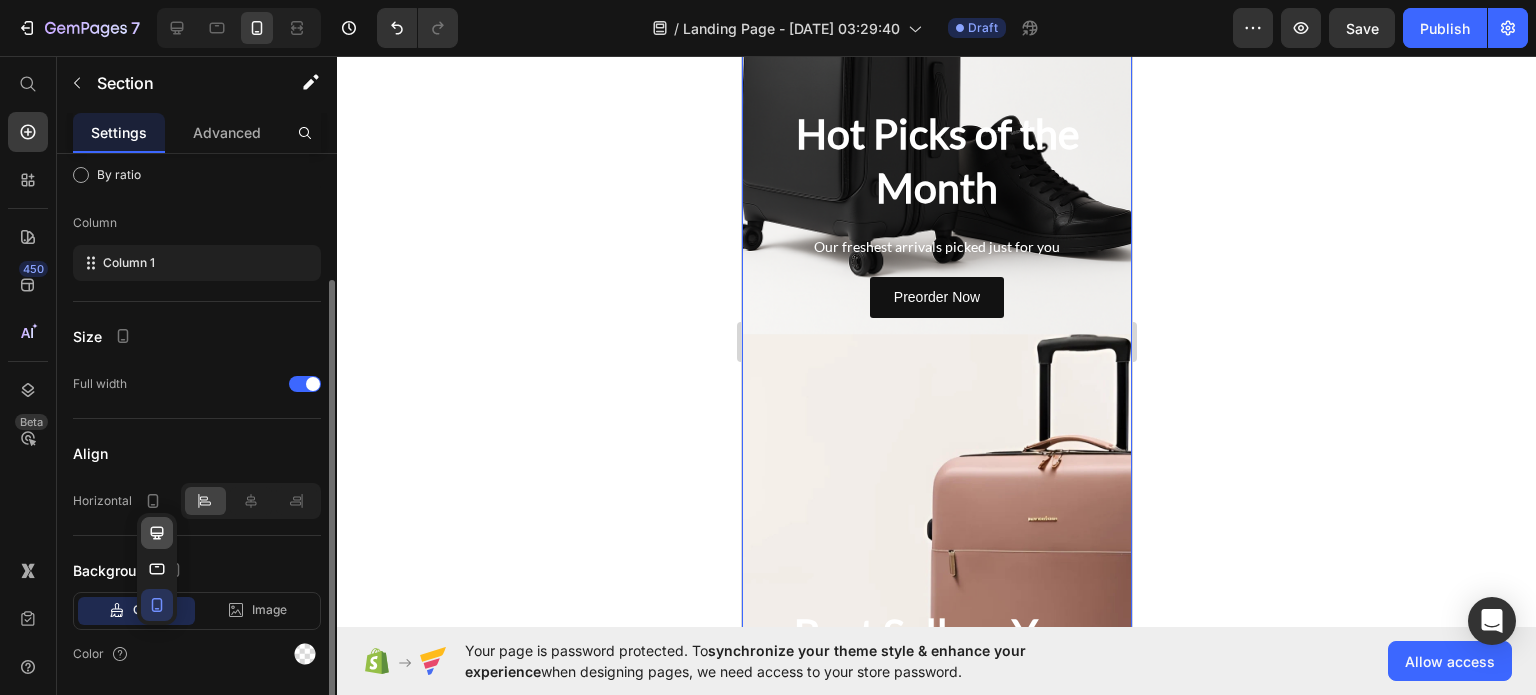 click 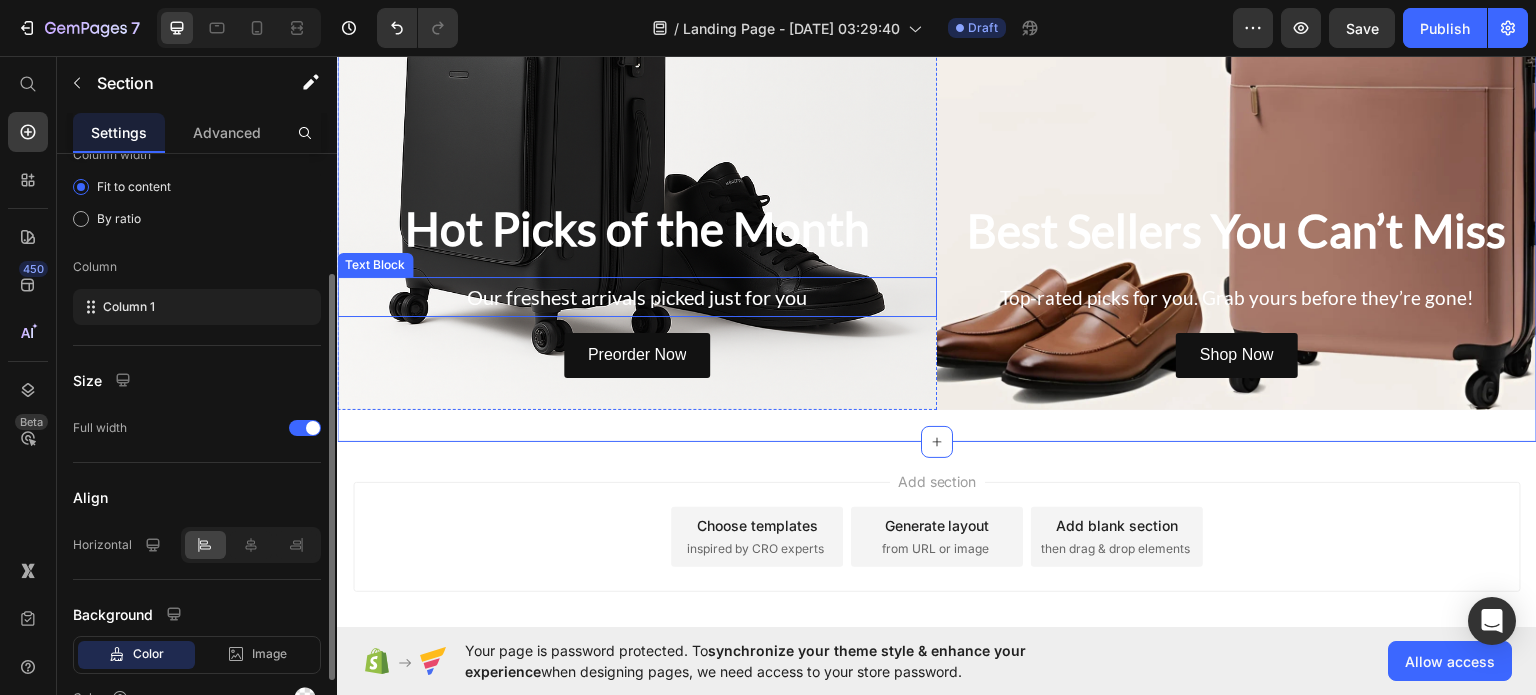 scroll, scrollTop: 1042, scrollLeft: 0, axis: vertical 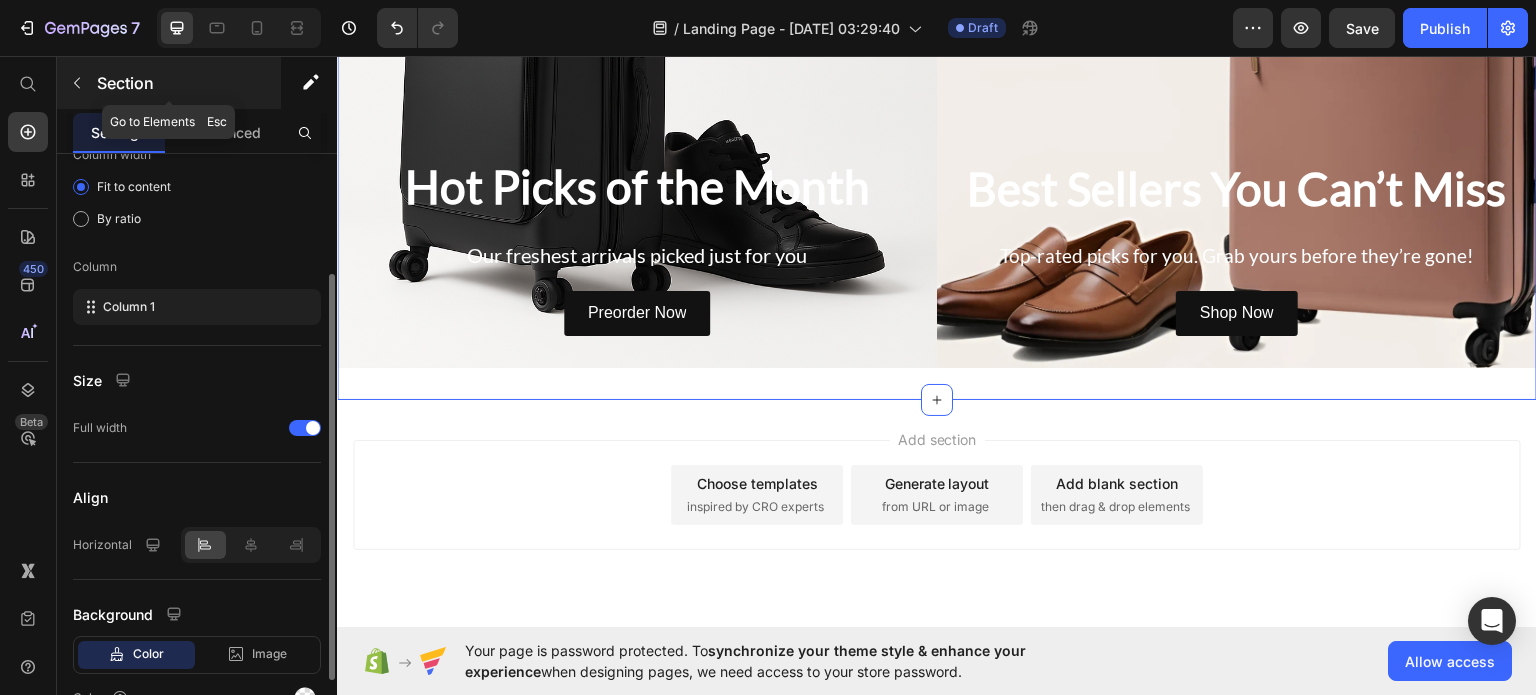 click at bounding box center [77, 83] 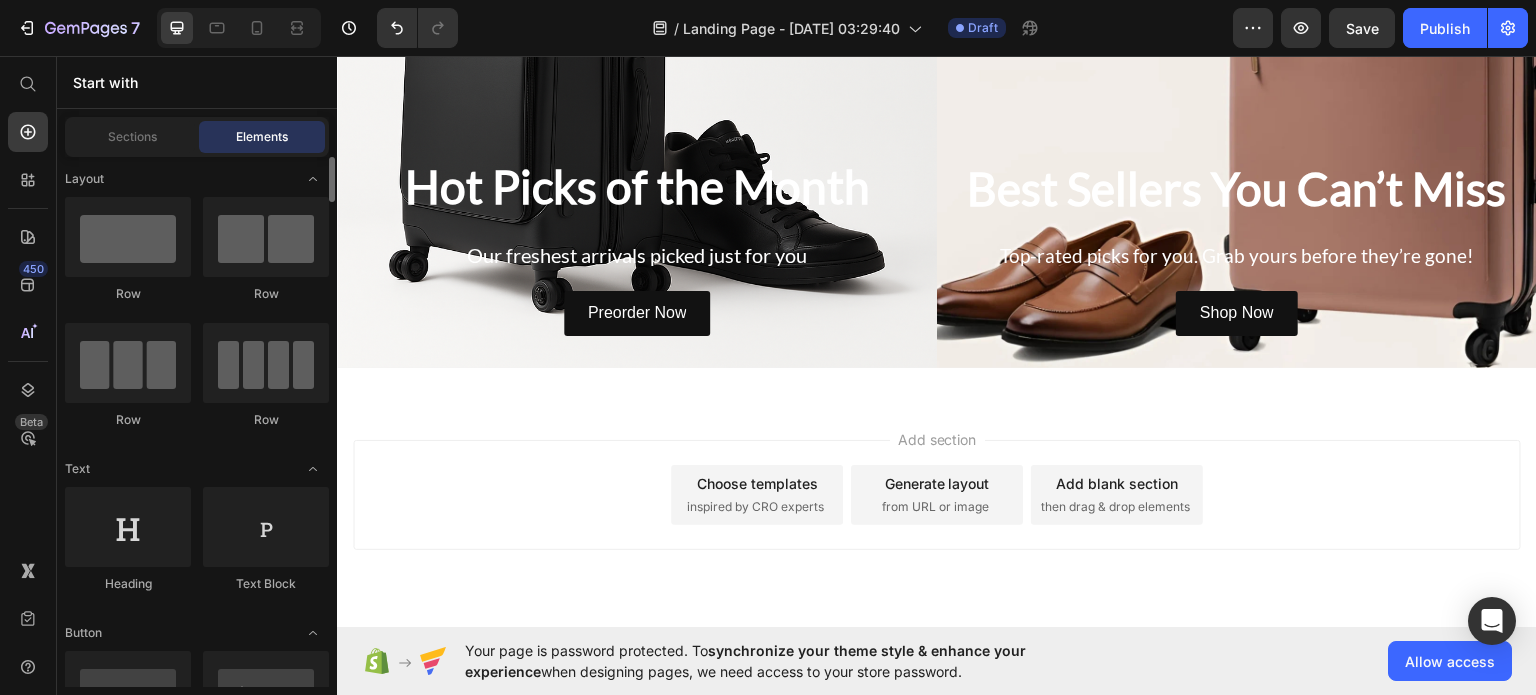 scroll, scrollTop: 0, scrollLeft: 0, axis: both 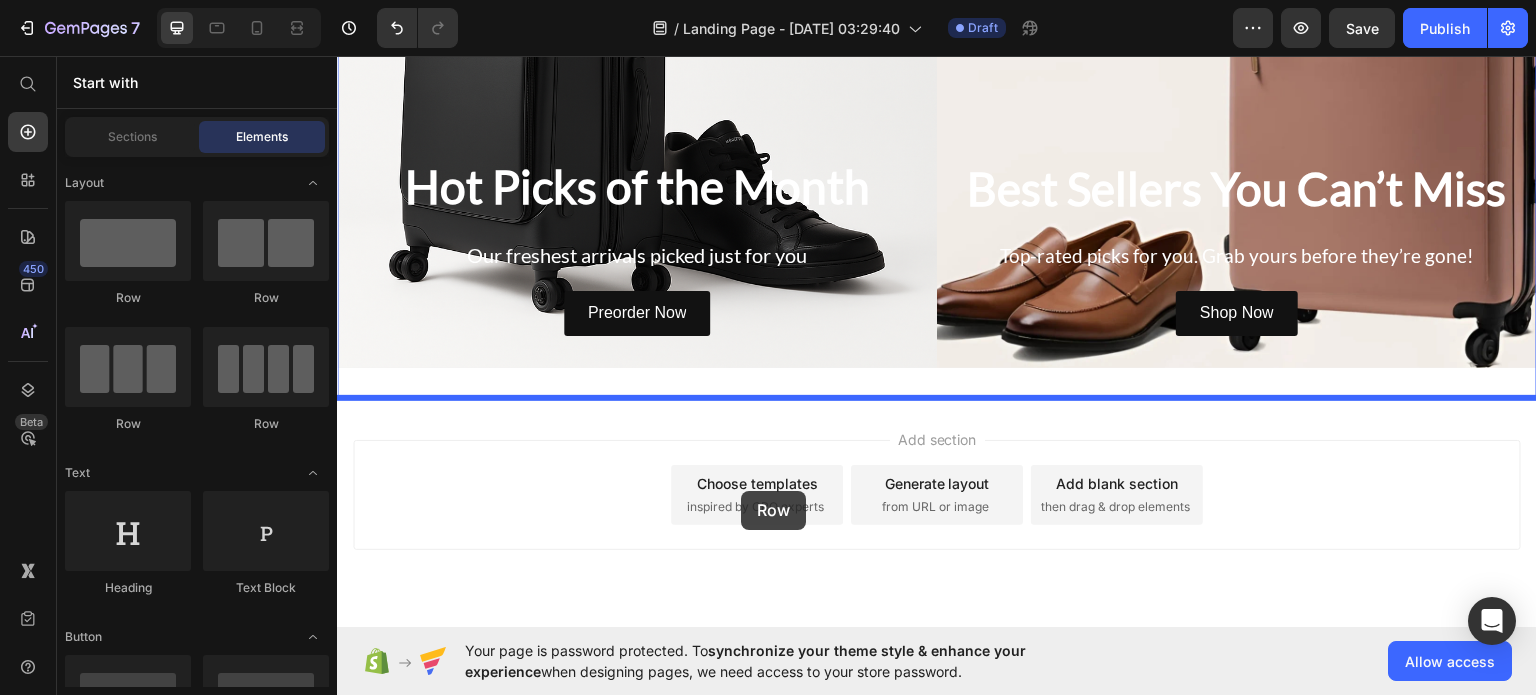 drag, startPoint x: 594, startPoint y: 329, endPoint x: 741, endPoint y: 490, distance: 218.01376 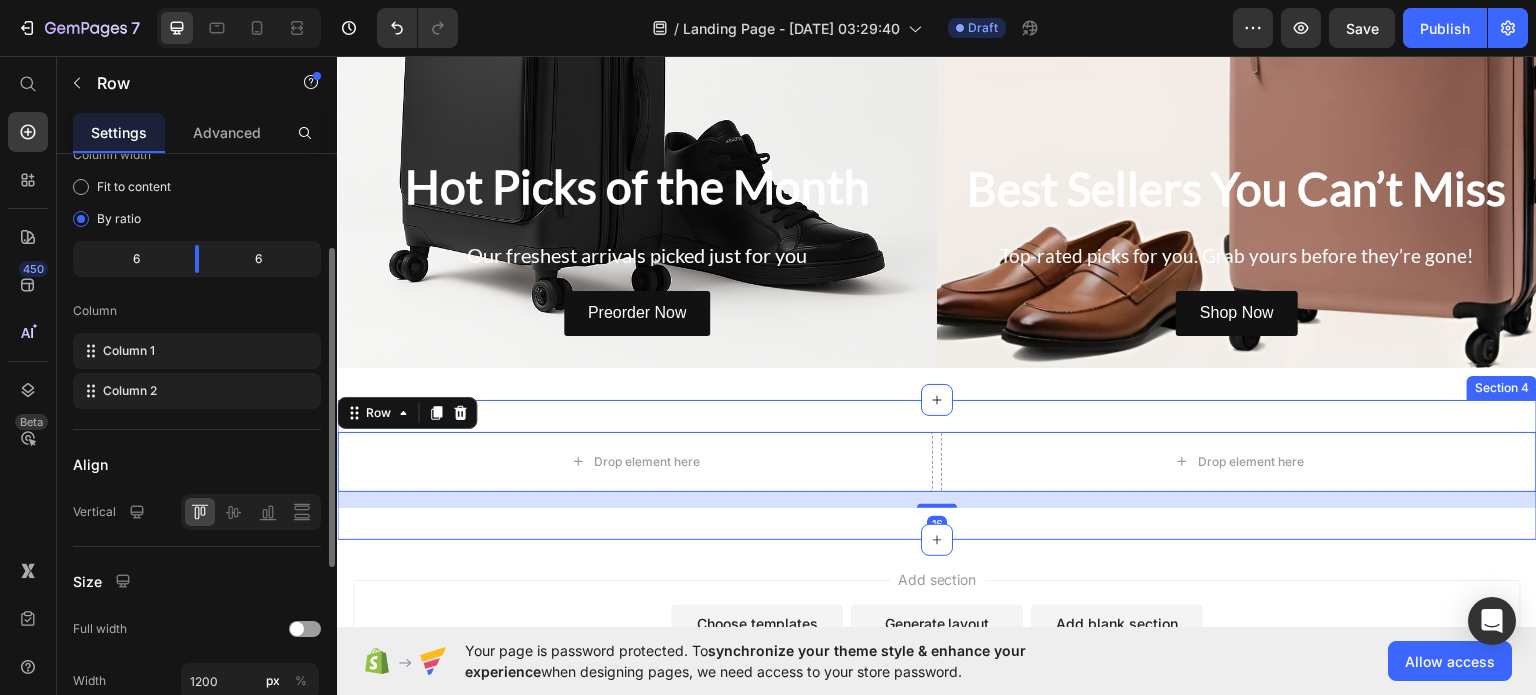 scroll, scrollTop: 0, scrollLeft: 0, axis: both 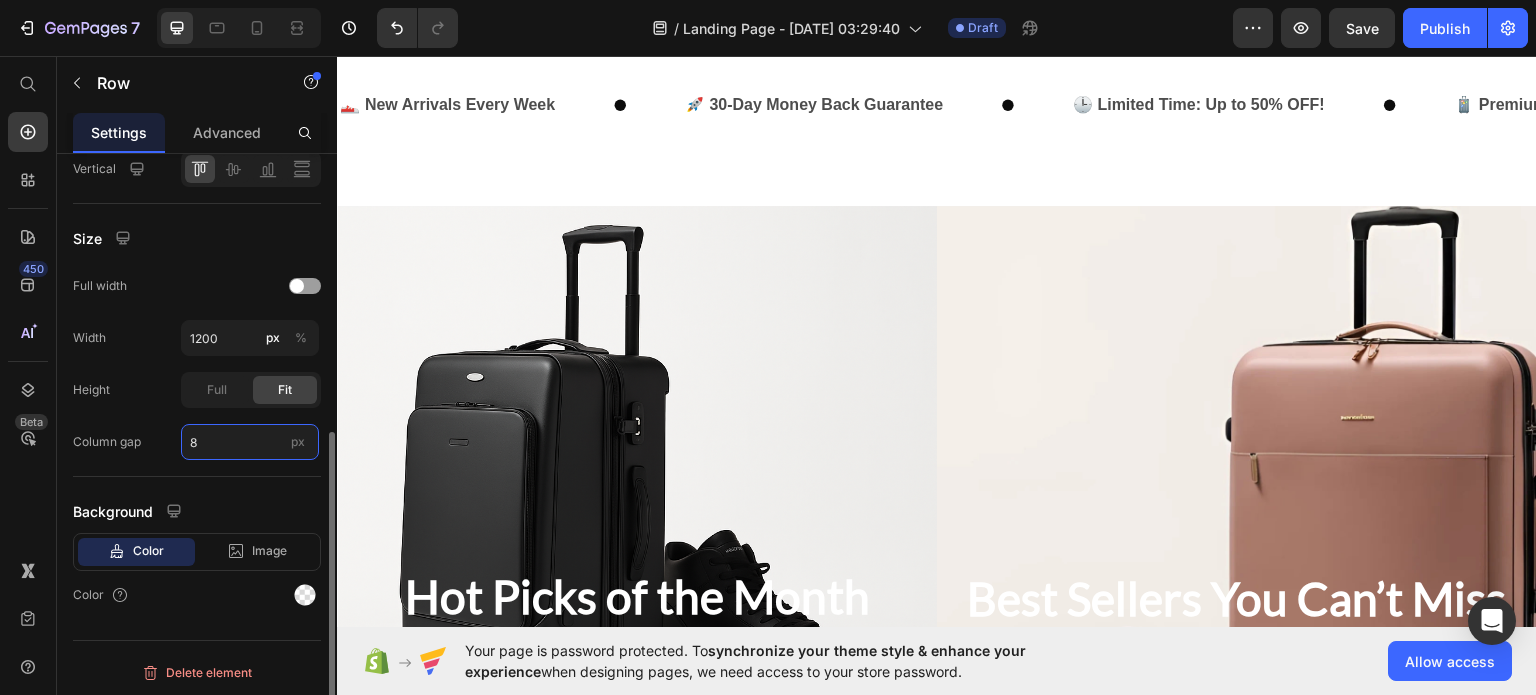 click on "8" at bounding box center [250, 442] 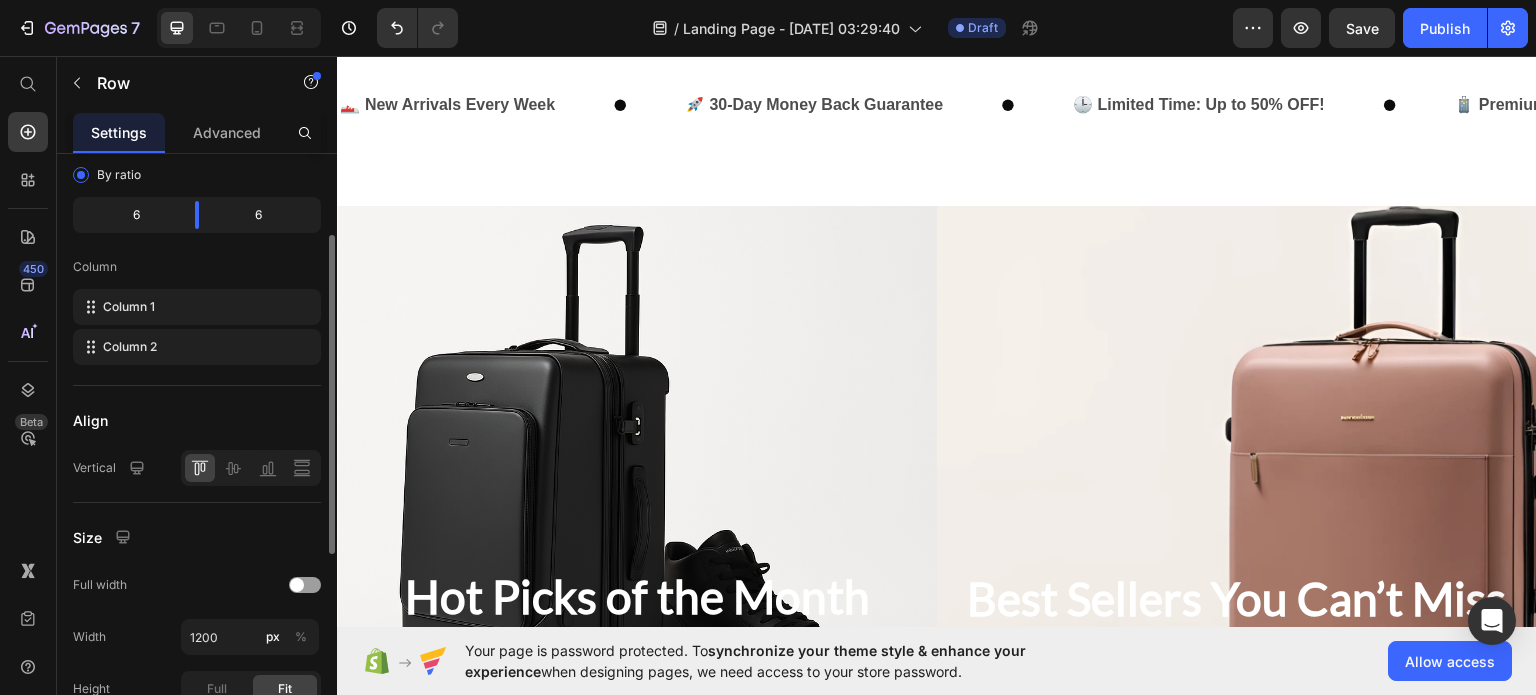 scroll, scrollTop: 0, scrollLeft: 0, axis: both 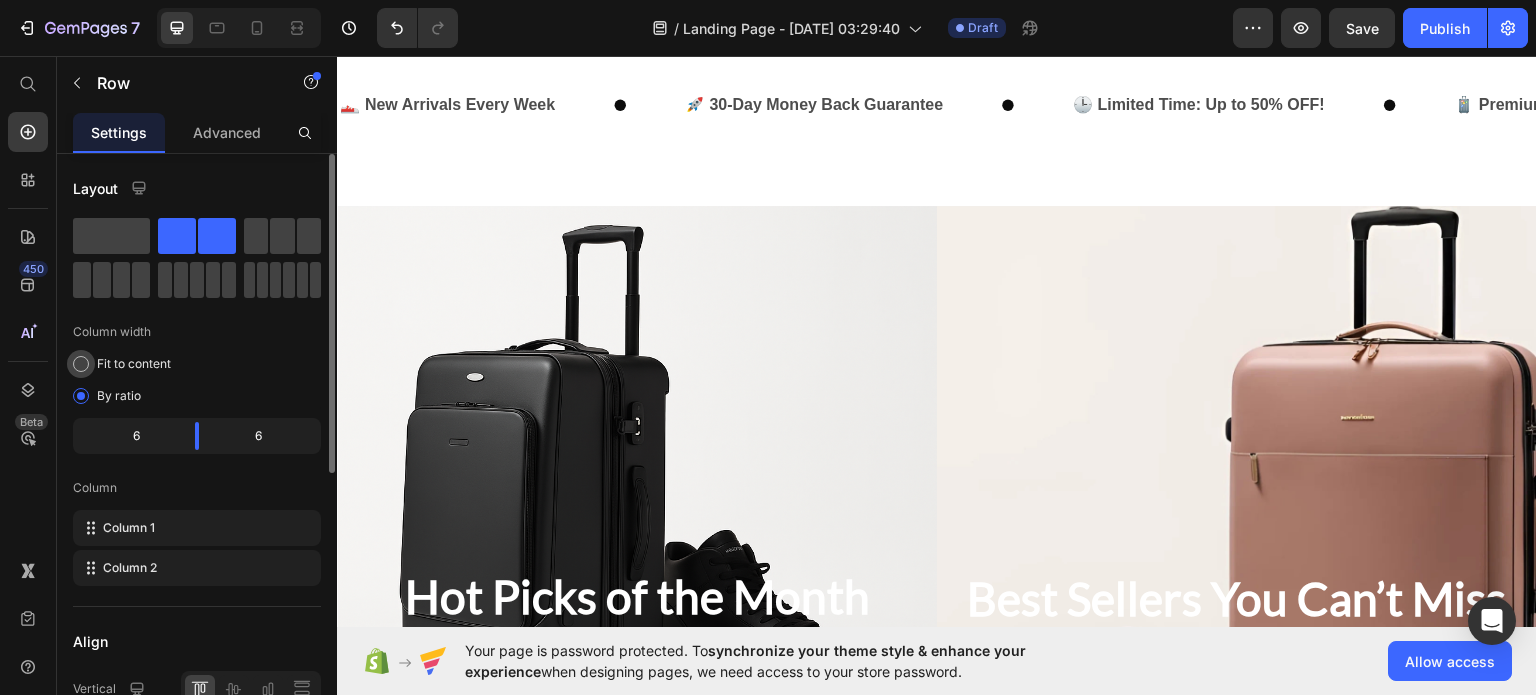type on "0" 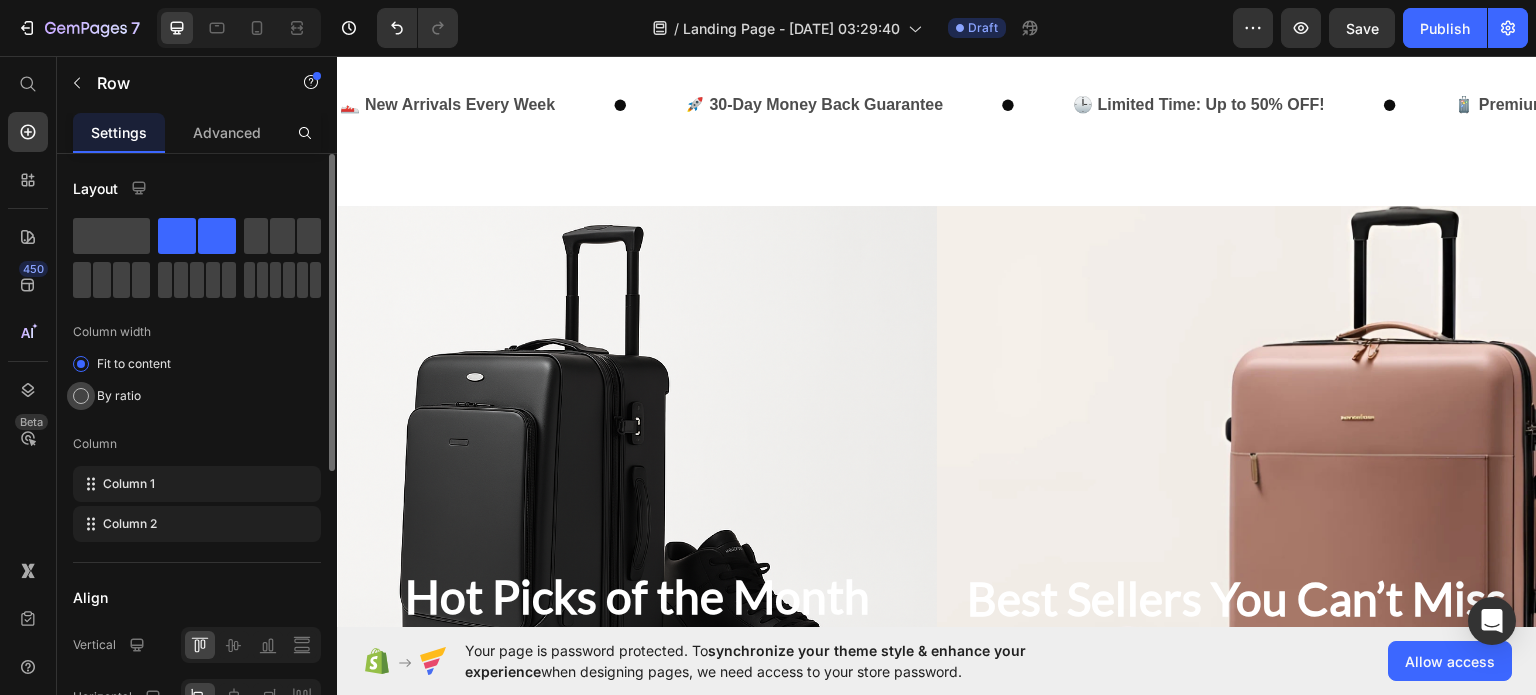 click on "By ratio" at bounding box center [119, 396] 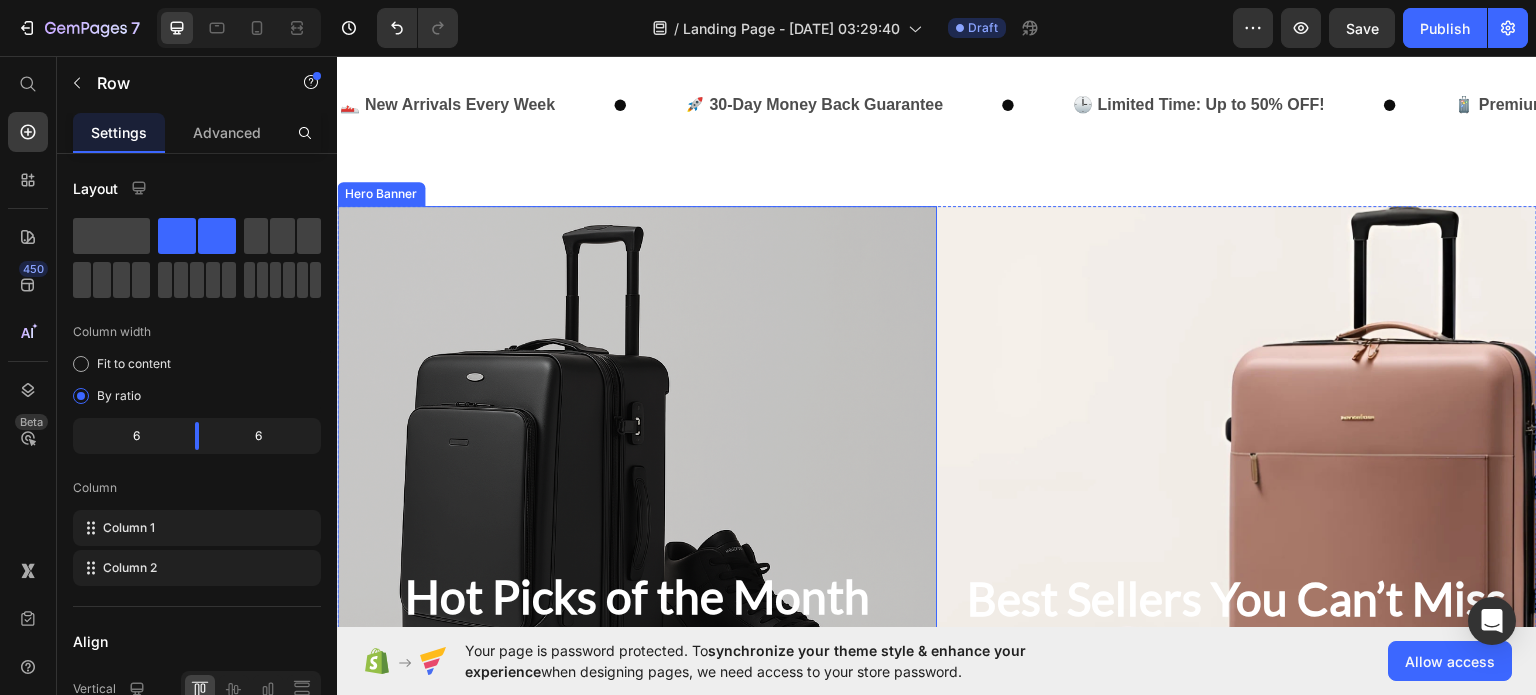 click at bounding box center [637, 491] 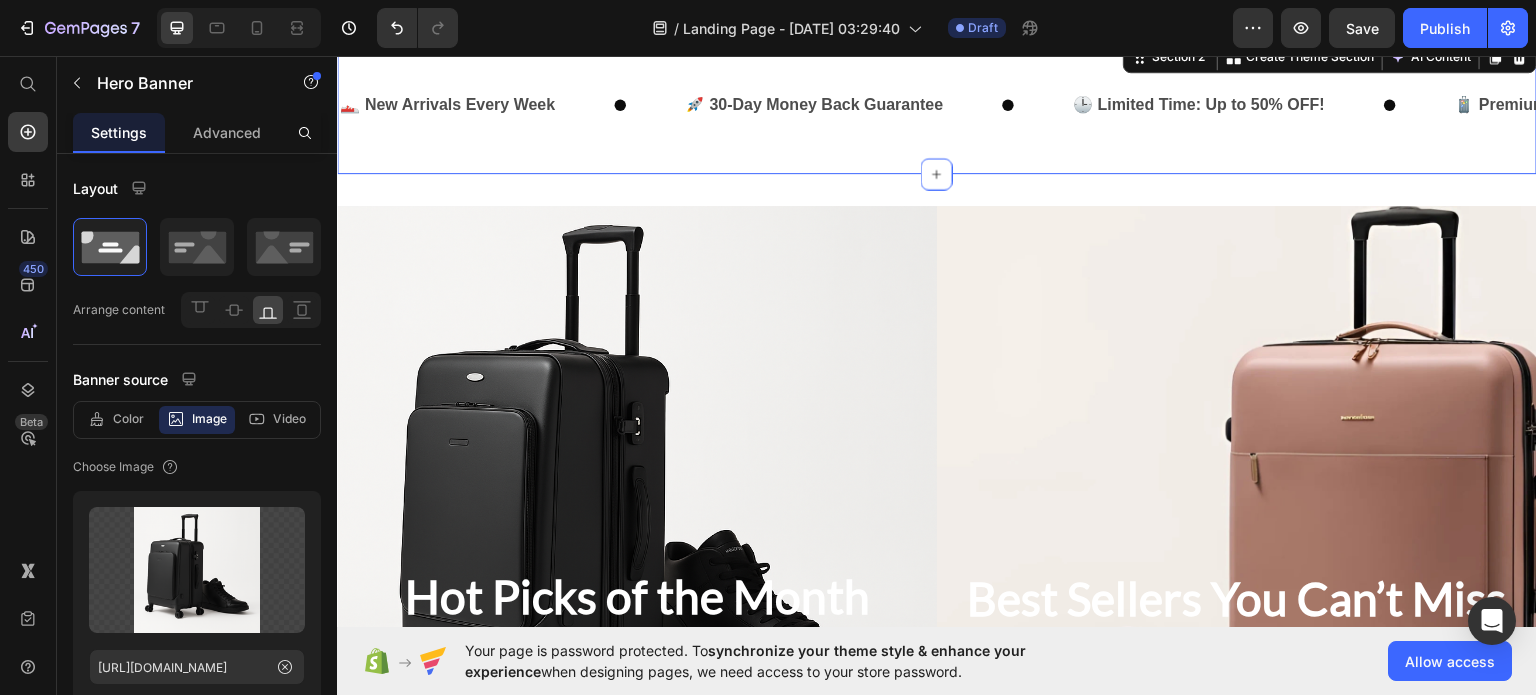 click on "👟 New Arrivals Every Week Text
🚀 30-Day Money Back Guarantee Text
🕒 Limited Time: Up to 50% OFF! Text
🧳 Premium Quality Under Budget Text
👟 New Arrivals Every Week Text
🚀 30-Day Money Back Guarantee Text
🕒 Limited Time: Up to 50% OFF! Text
🧳 Premium Quality Under Budget Text
Marquee Section 2   You can create reusable sections Create Theme Section AI Content Write with GemAI What would you like to describe here? Tone and Voice Persuasive Product Show more Generate" at bounding box center (937, 104) 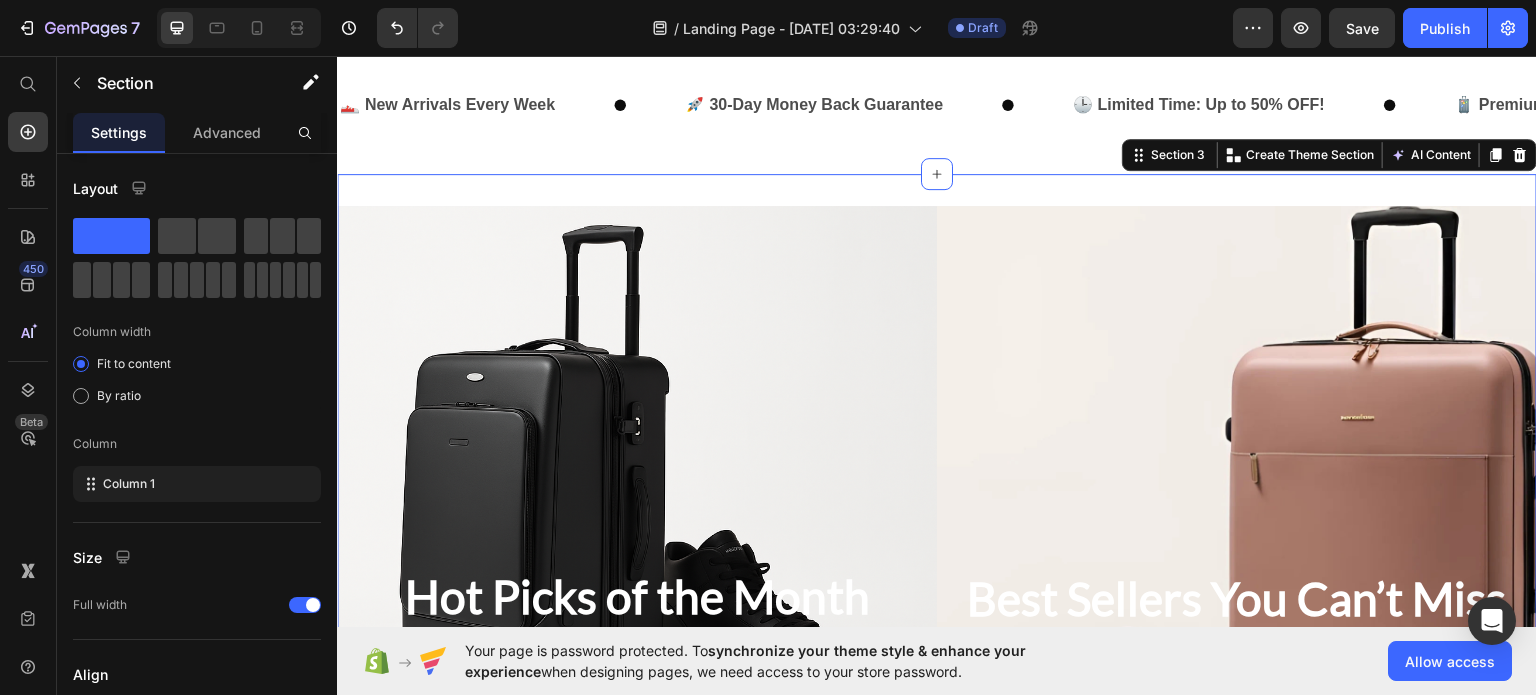 click on "Hot Picks of the Month Heading Our freshest arrivals picked just for you Text Block Preorder Now Button Hero Banner Best Sellers You Can’t Miss Heading Top-rated picks for you. Grab yours before they’re gone! Text Block Shop Now Button Hero Banner Row Section 3   You can create reusable sections Create Theme Section AI Content Write with GemAI What would you like to describe here? Tone and Voice Persuasive Product Adidas Dropset Trainer Workout Shoes – Stability for Weightlifting & Cross-Training Show more Generate" at bounding box center (937, 491) 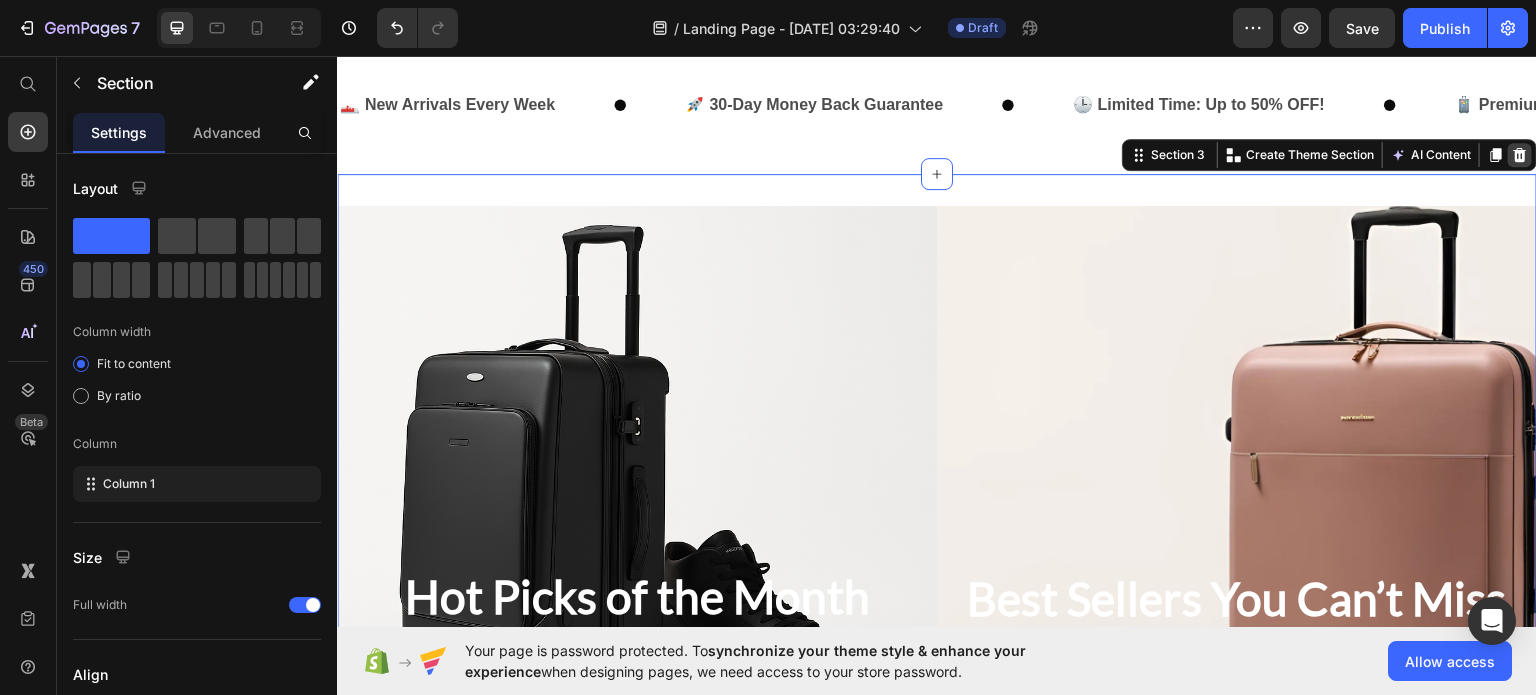 click at bounding box center [1520, 154] 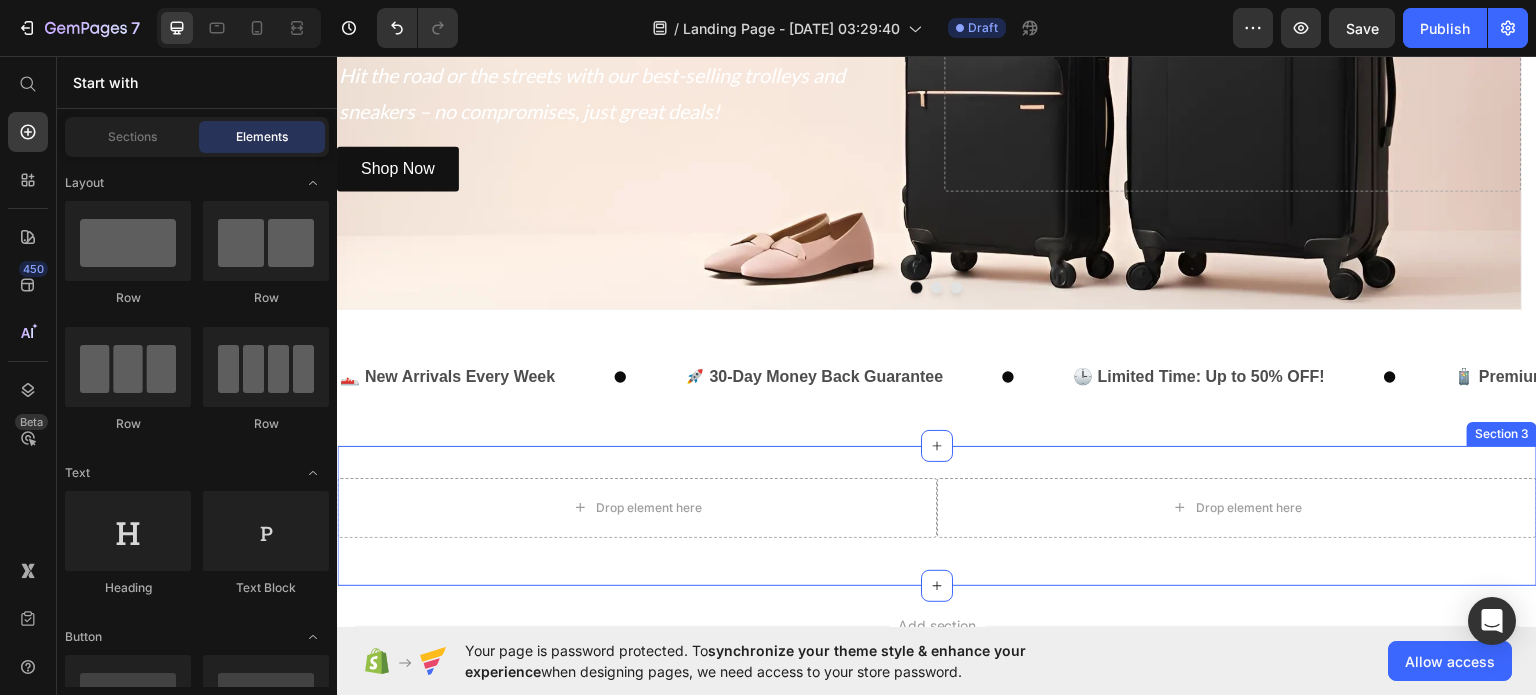 scroll, scrollTop: 332, scrollLeft: 0, axis: vertical 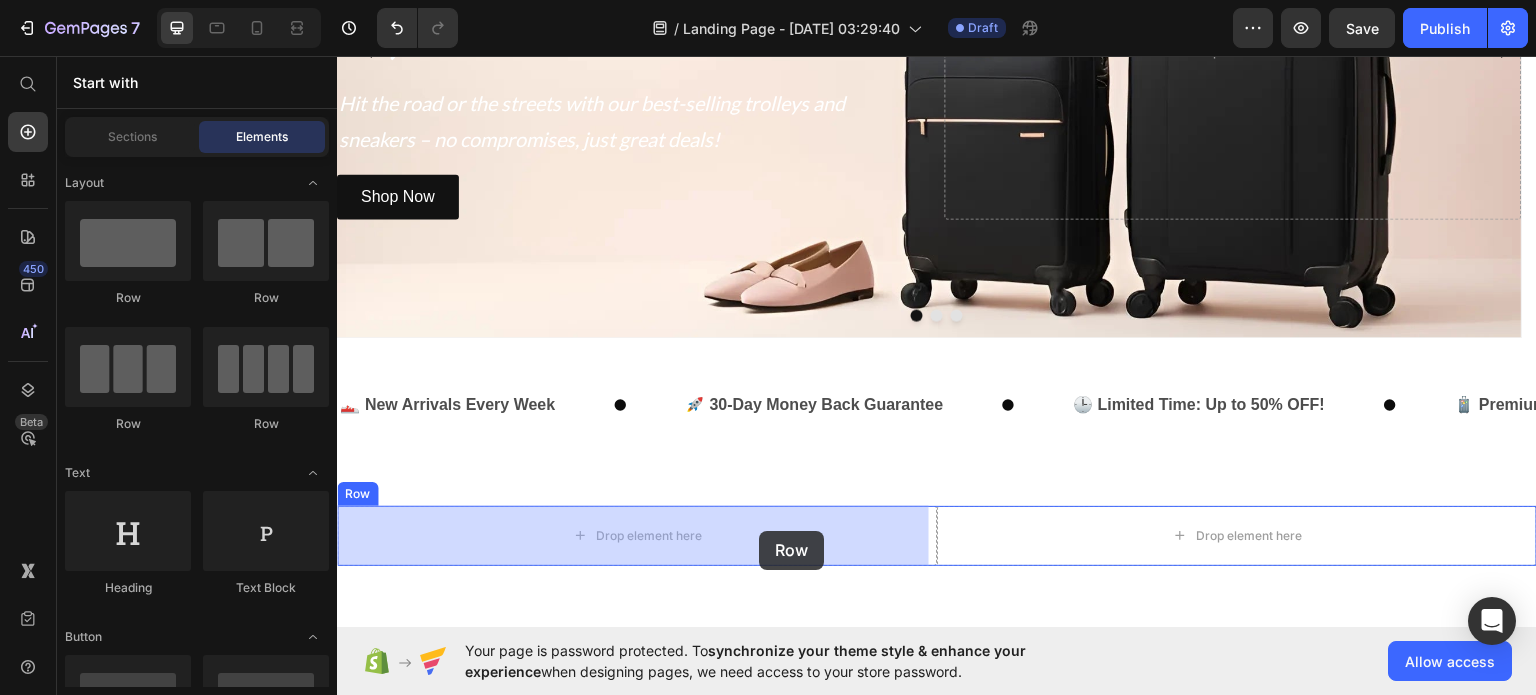 drag, startPoint x: 587, startPoint y: 290, endPoint x: 760, endPoint y: 531, distance: 296.6648 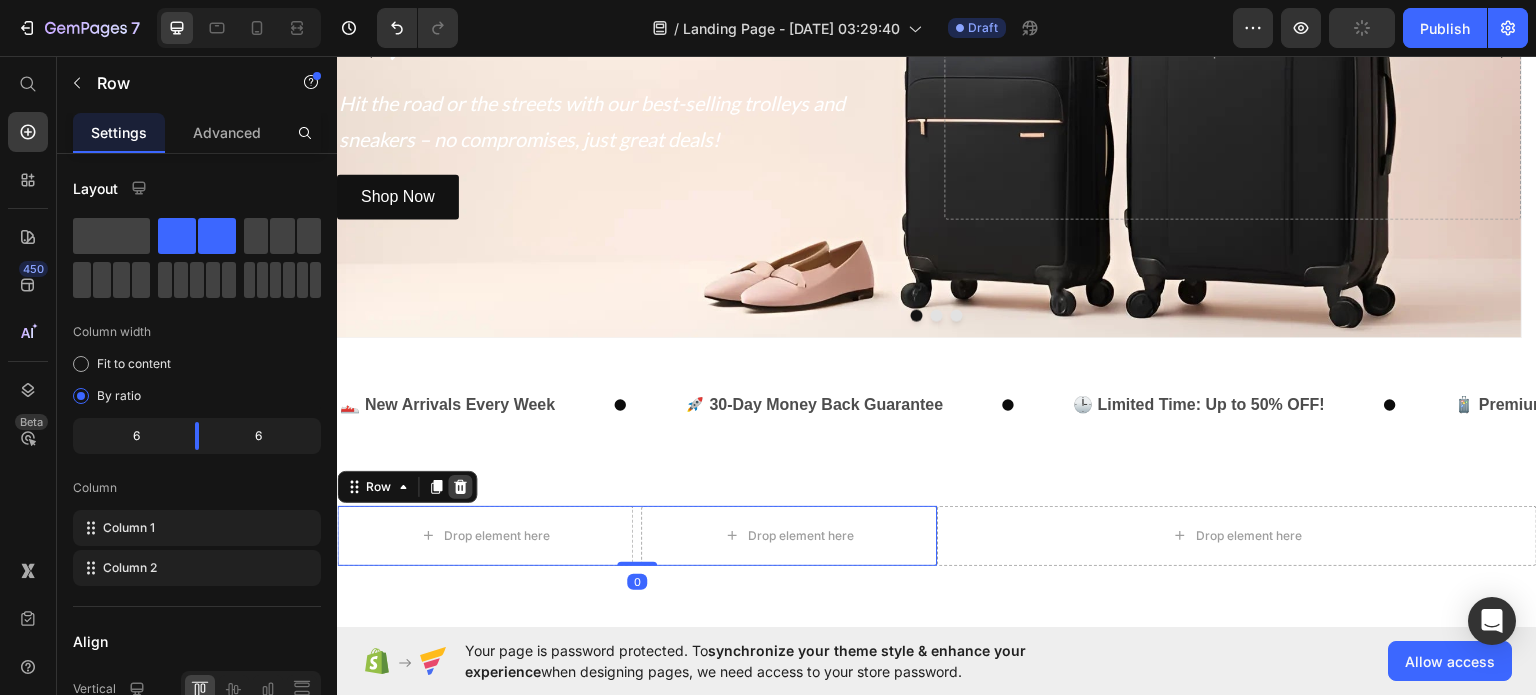 click 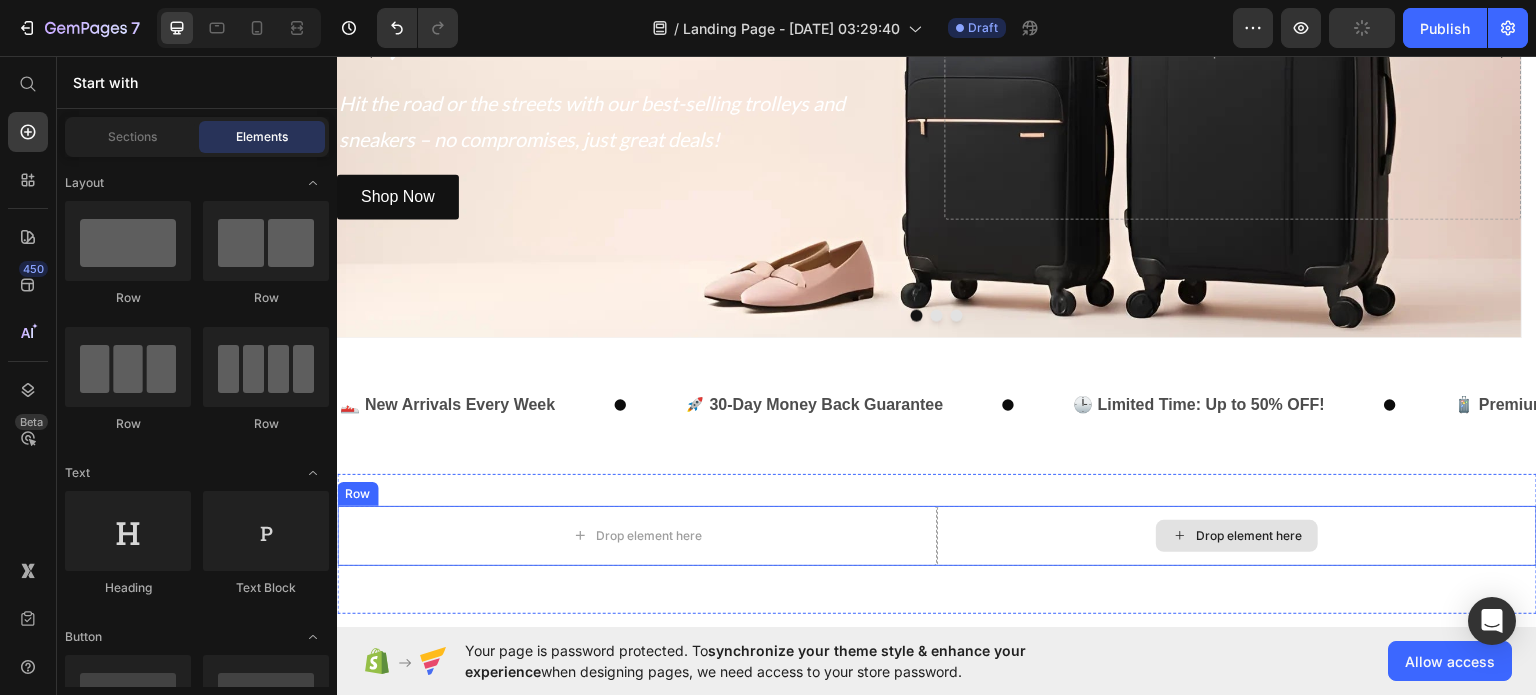 click on "Drop element here" at bounding box center (1237, 535) 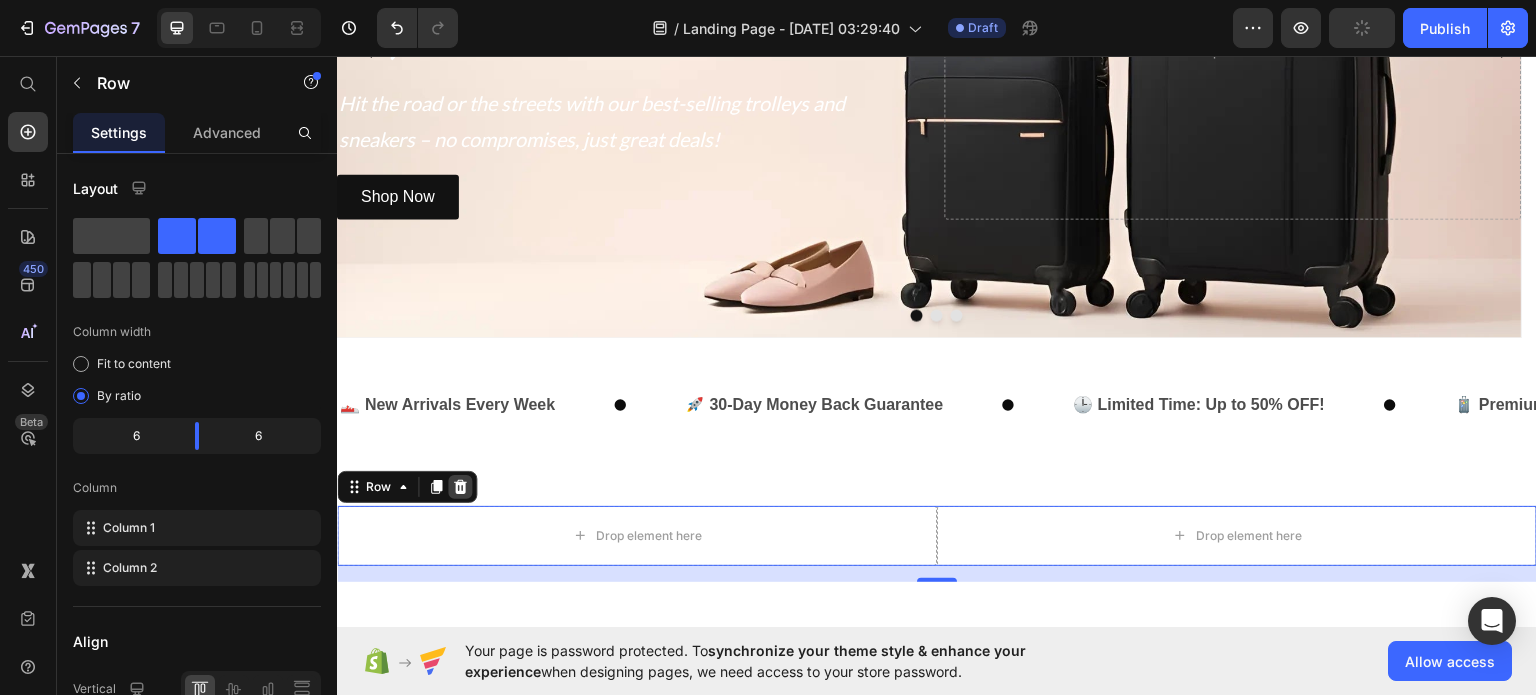 click at bounding box center (460, 486) 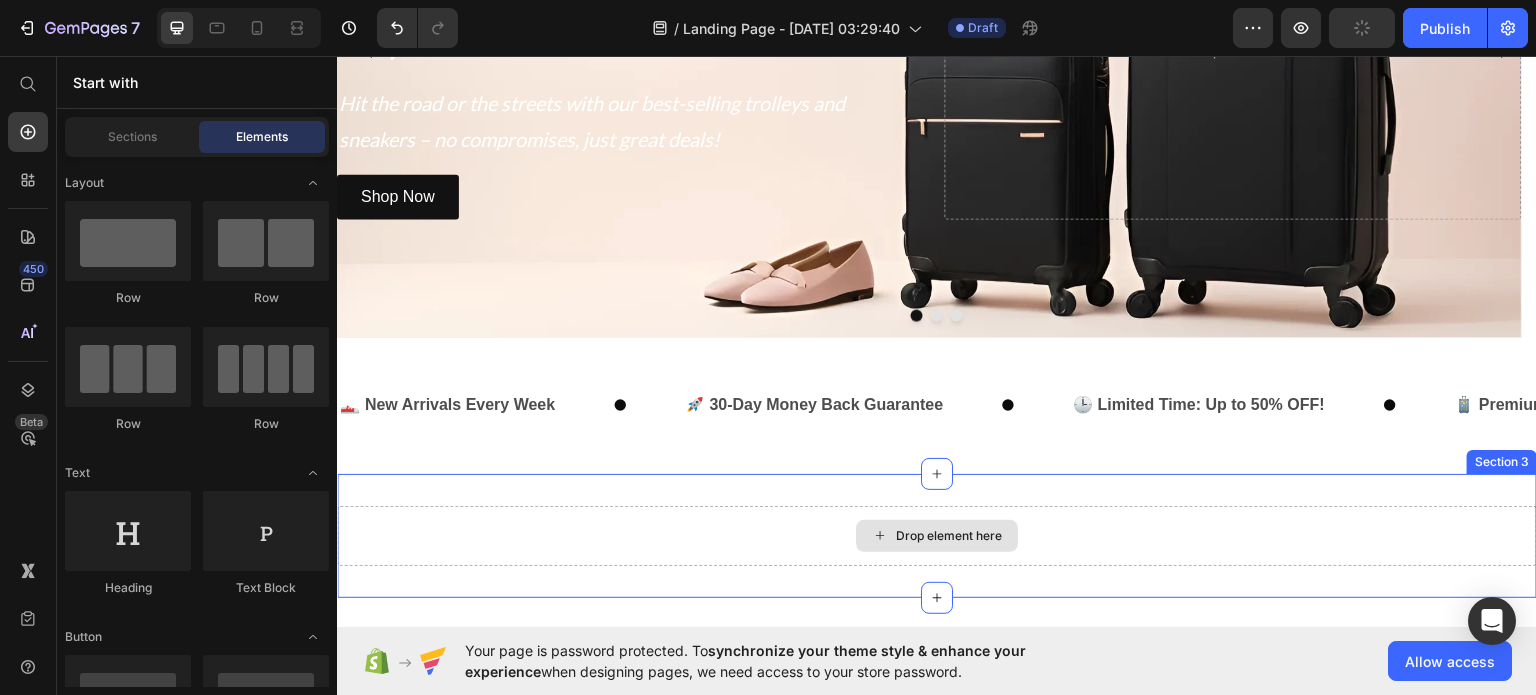 click on "Drop element here" at bounding box center [937, 535] 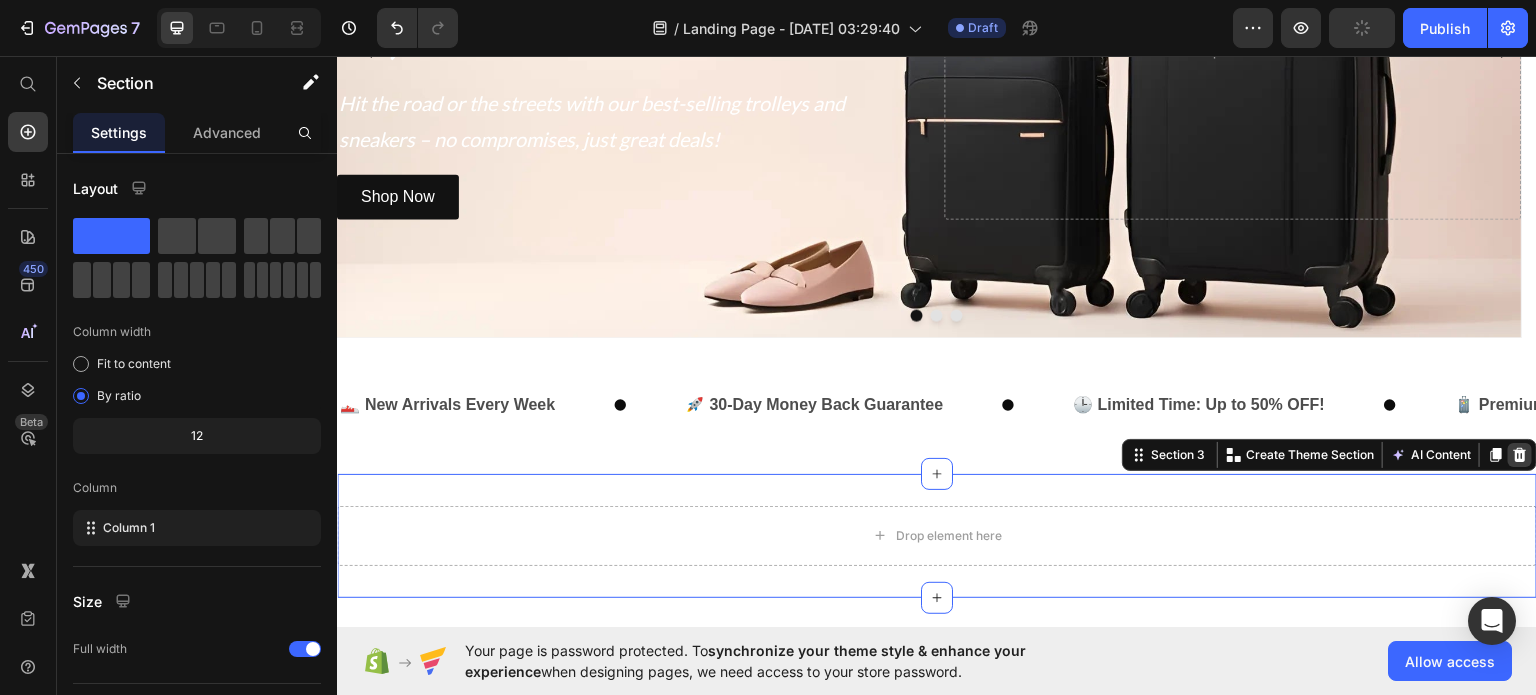 click 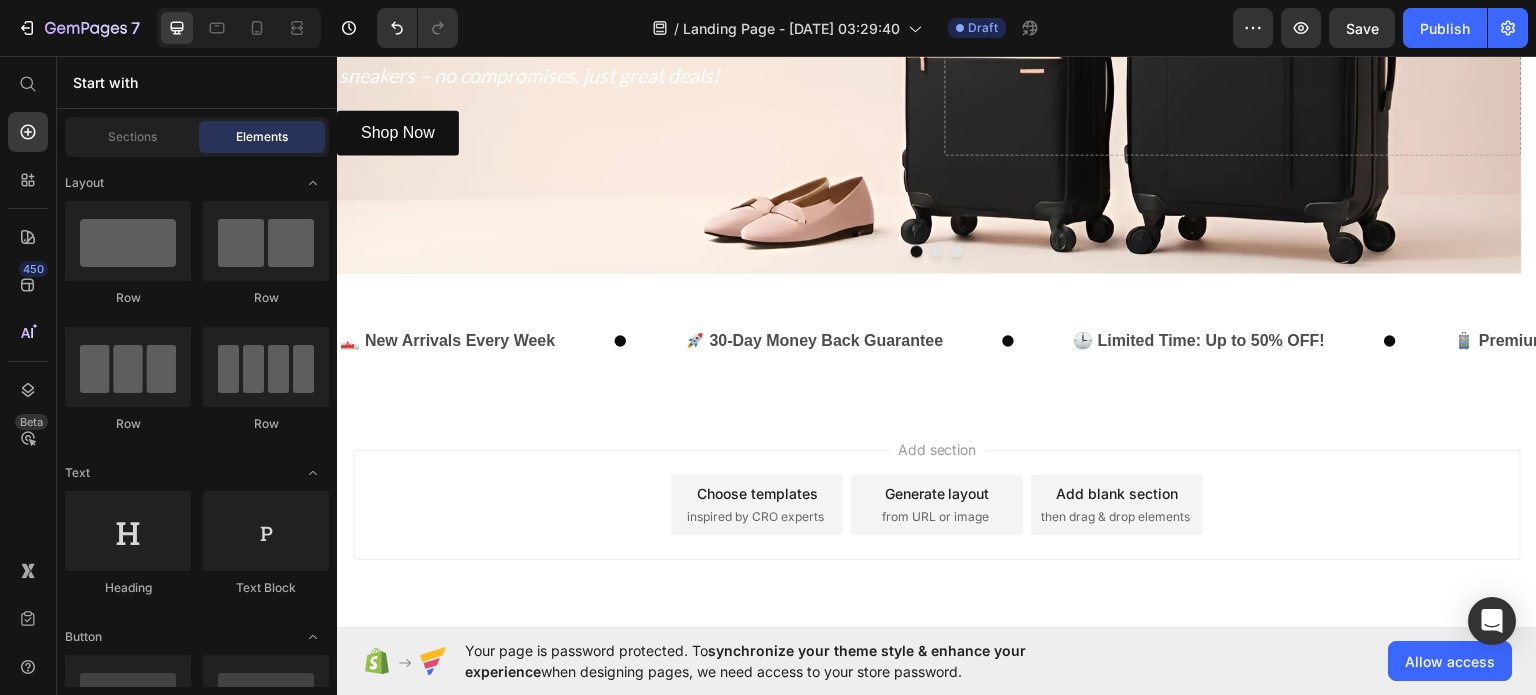scroll, scrollTop: 347, scrollLeft: 0, axis: vertical 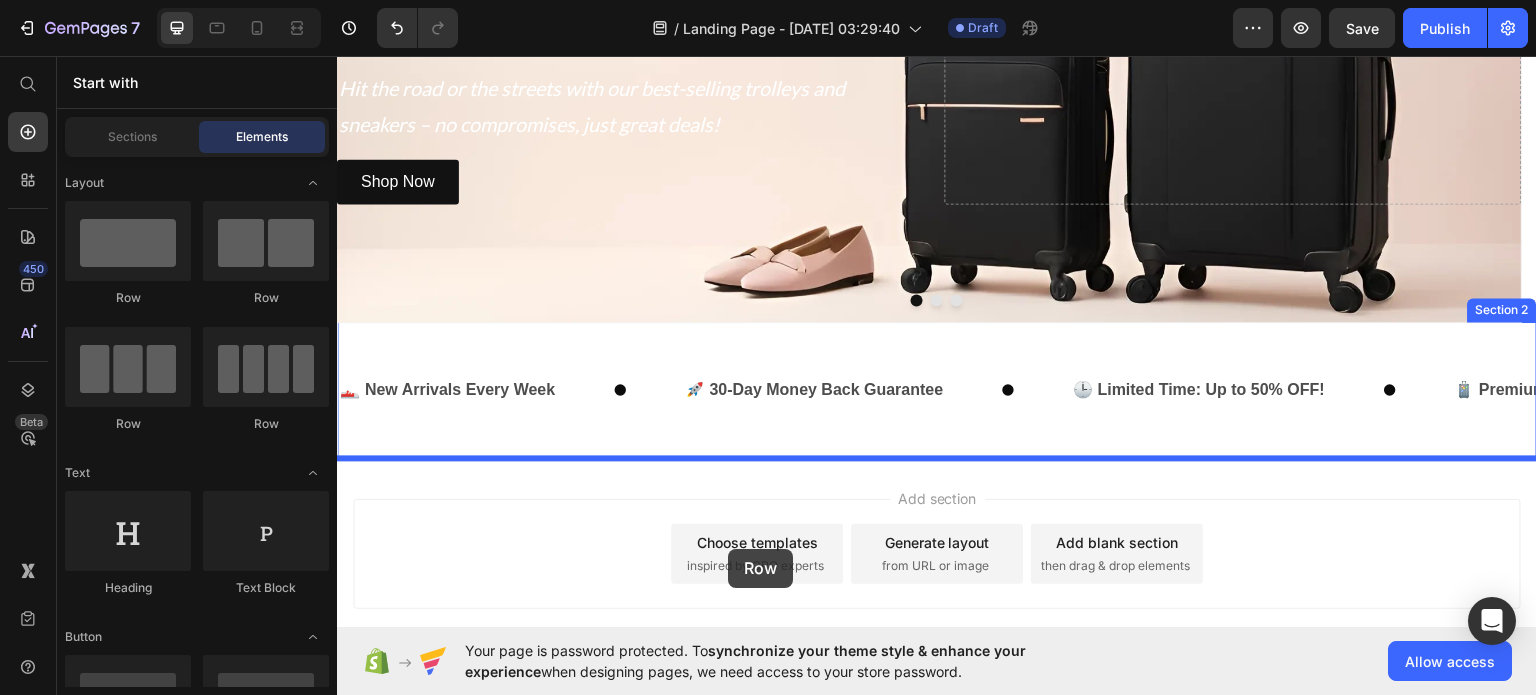drag, startPoint x: 581, startPoint y: 310, endPoint x: 728, endPoint y: 548, distance: 279.73737 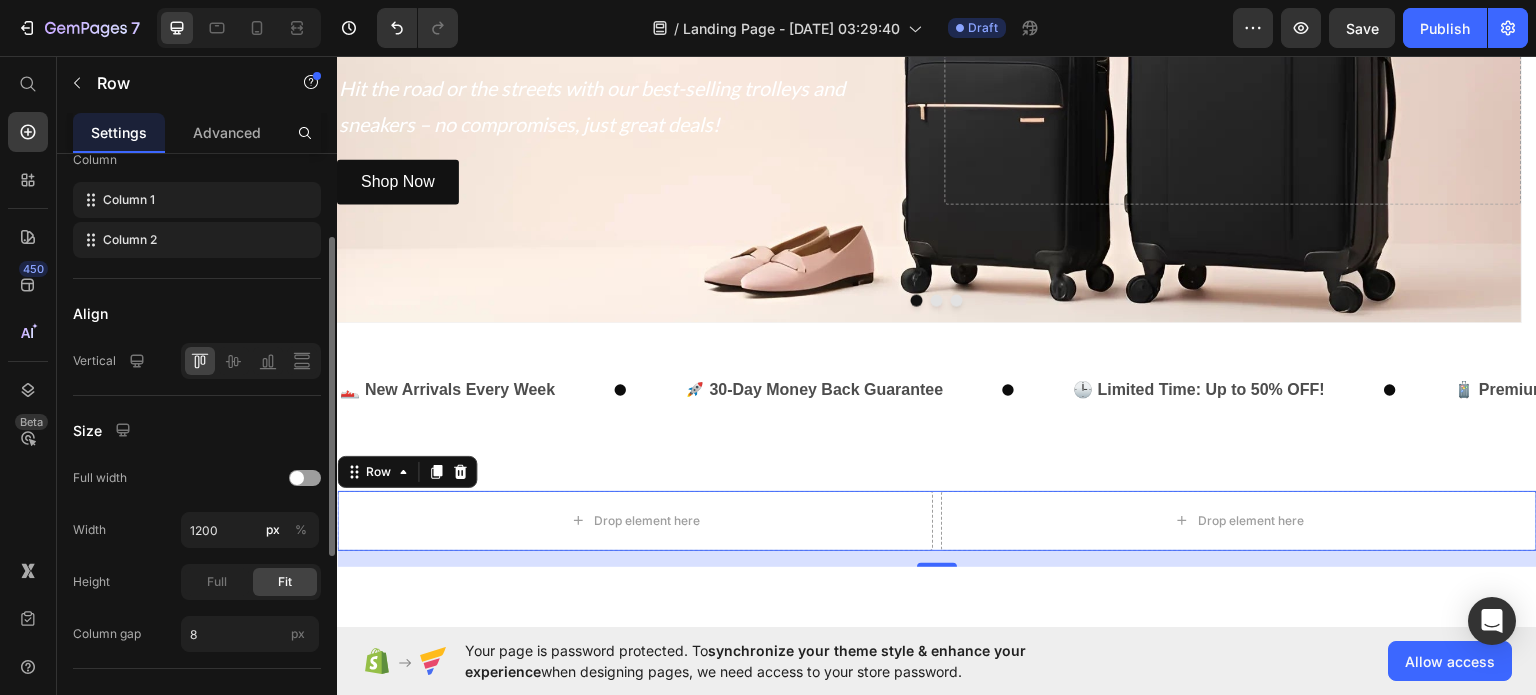 scroll, scrollTop: 520, scrollLeft: 0, axis: vertical 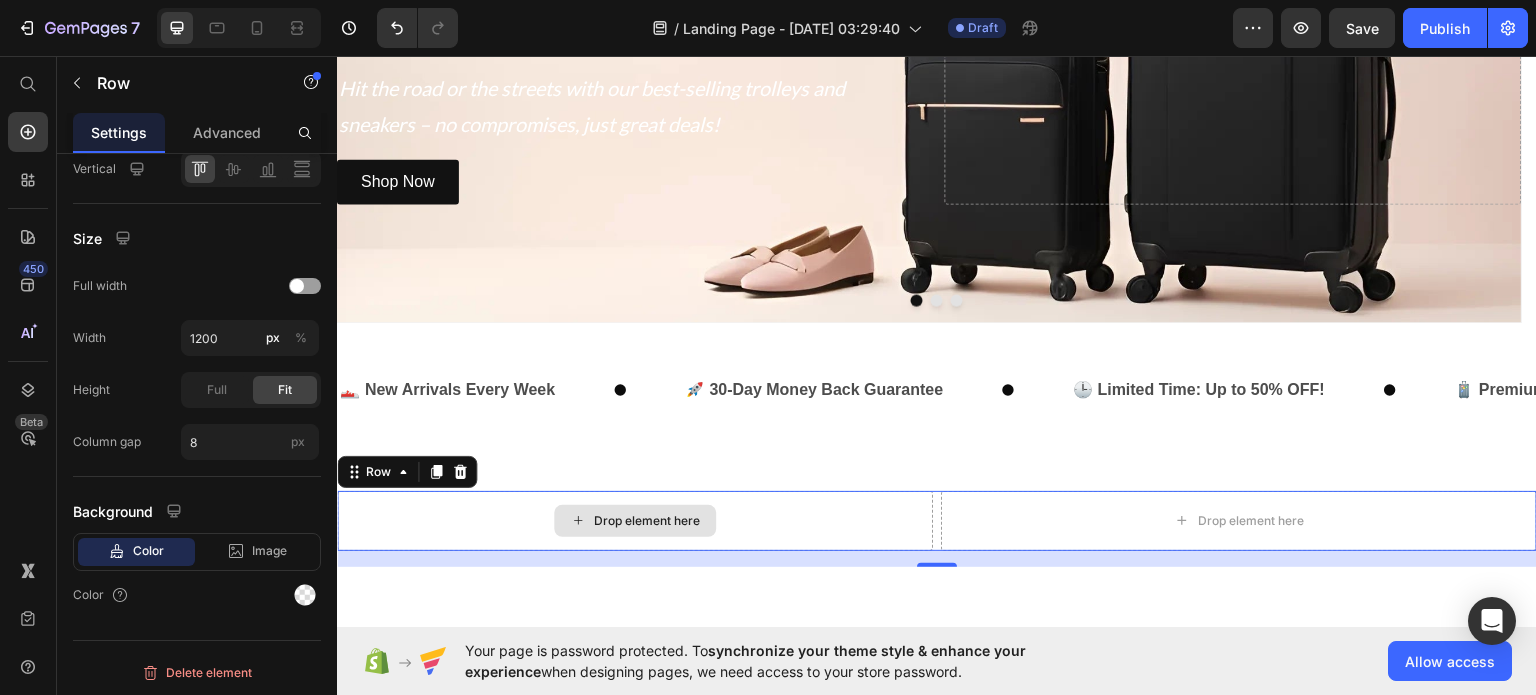 click on "Drop element here" at bounding box center [635, 520] 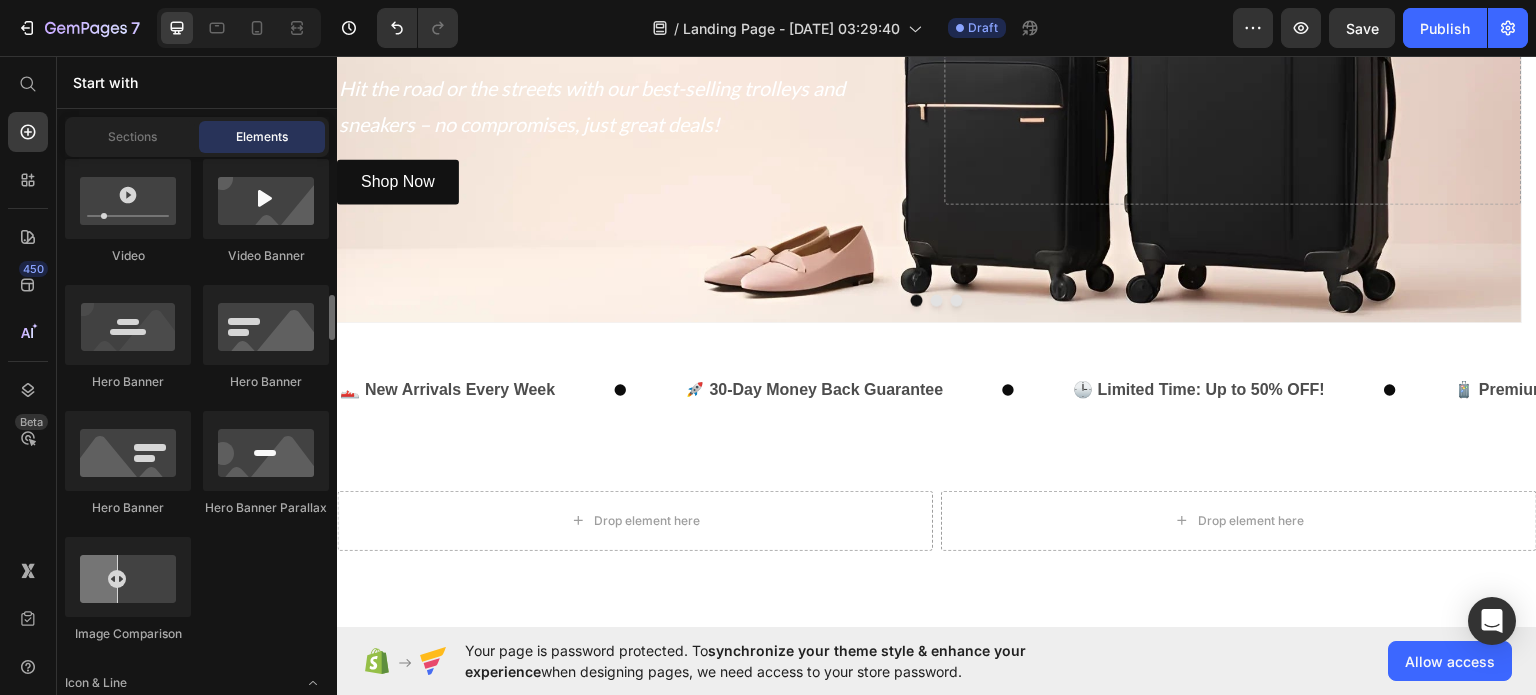 scroll, scrollTop: 973, scrollLeft: 0, axis: vertical 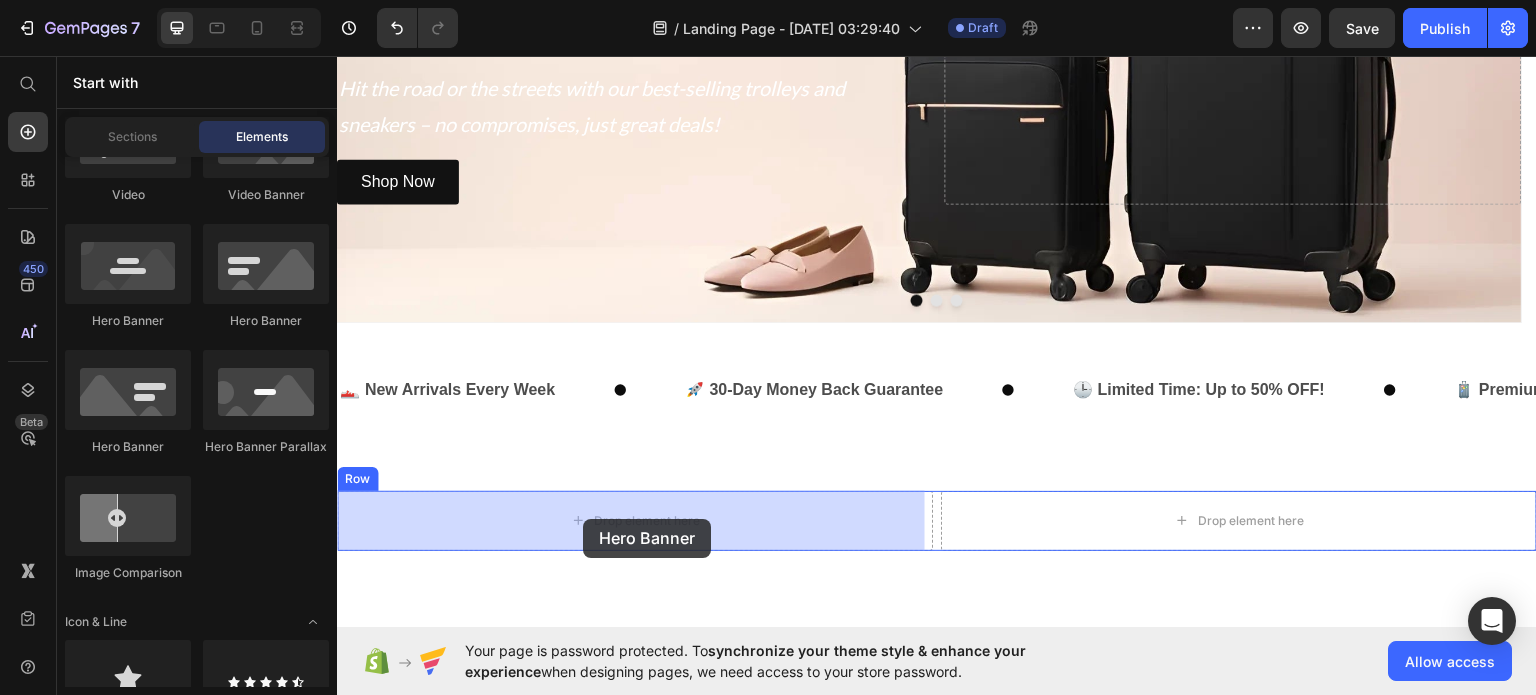 drag, startPoint x: 464, startPoint y: 331, endPoint x: 583, endPoint y: 518, distance: 221.65288 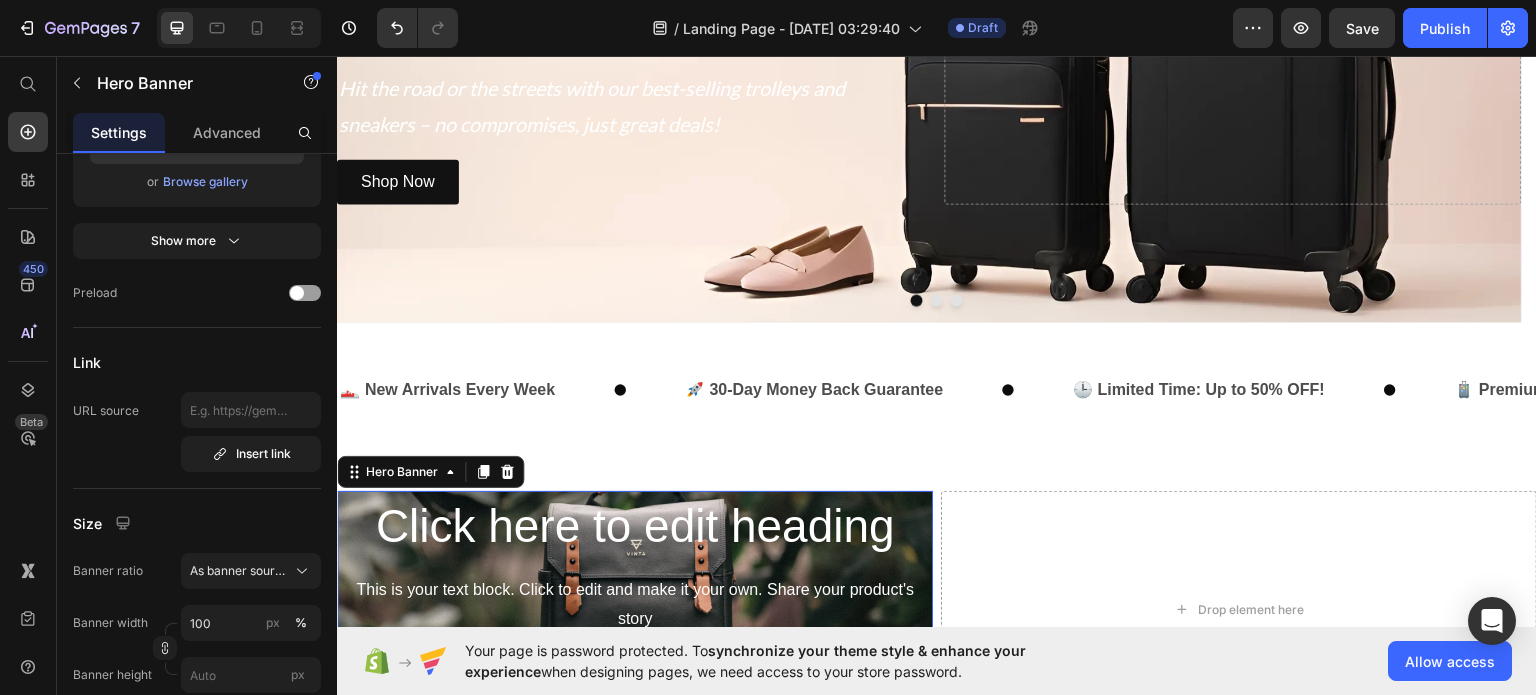 scroll, scrollTop: 0, scrollLeft: 0, axis: both 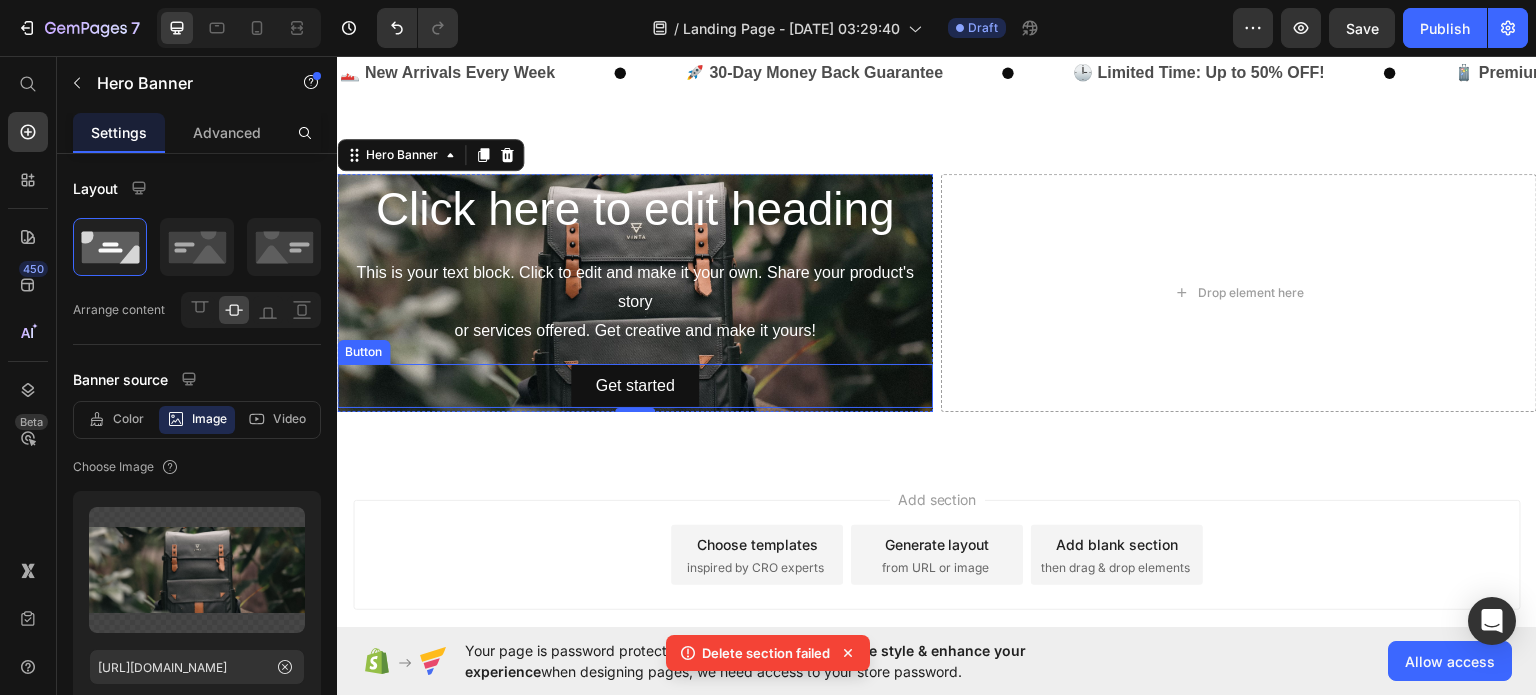 click on "Get started Button" at bounding box center (635, 385) 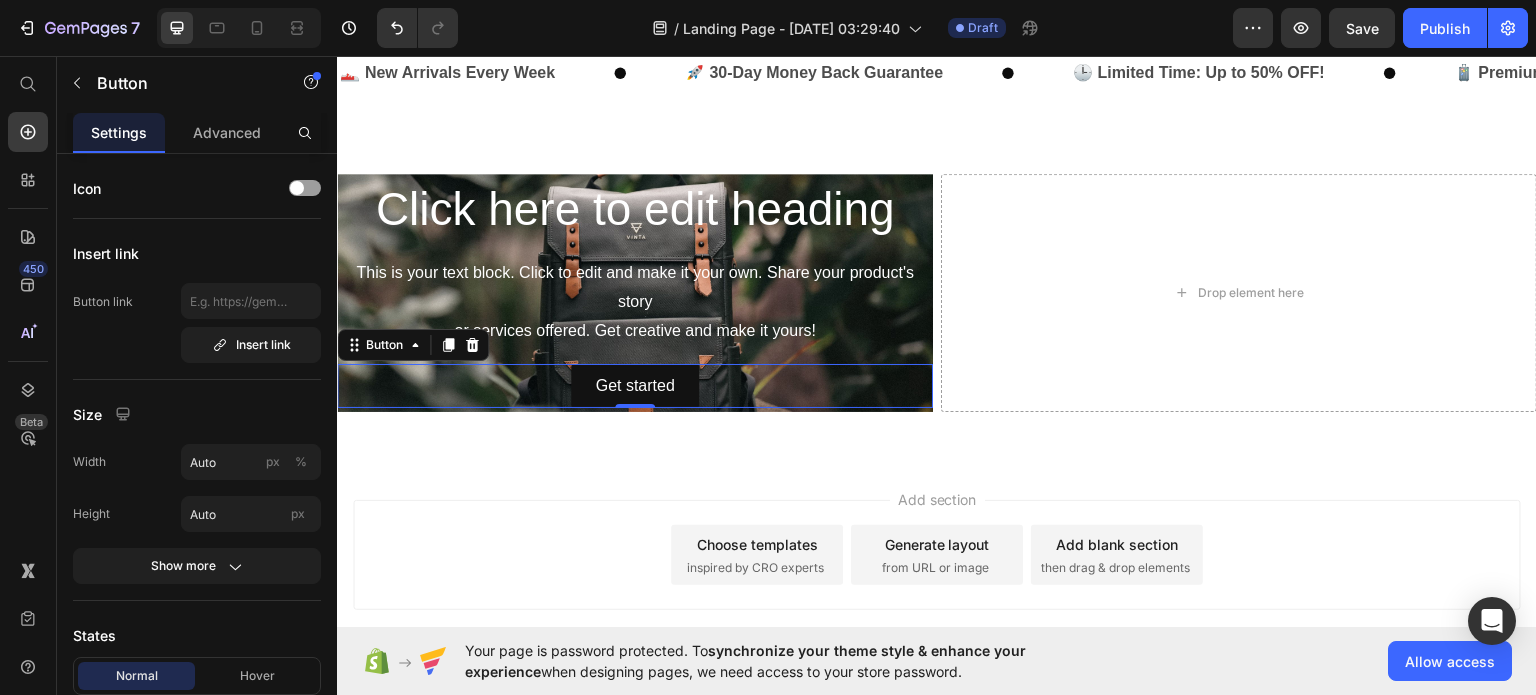 click on "Get started Button   0" at bounding box center (635, 385) 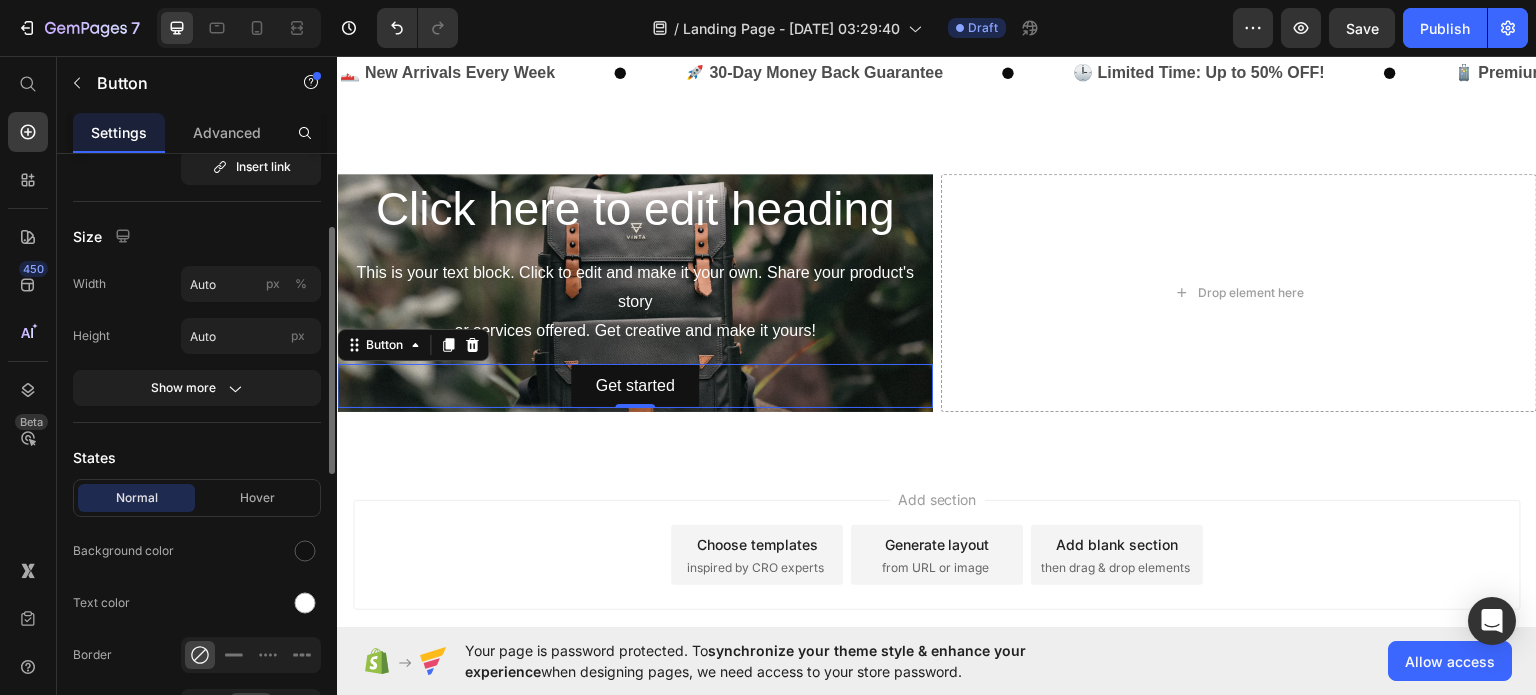 scroll, scrollTop: 0, scrollLeft: 0, axis: both 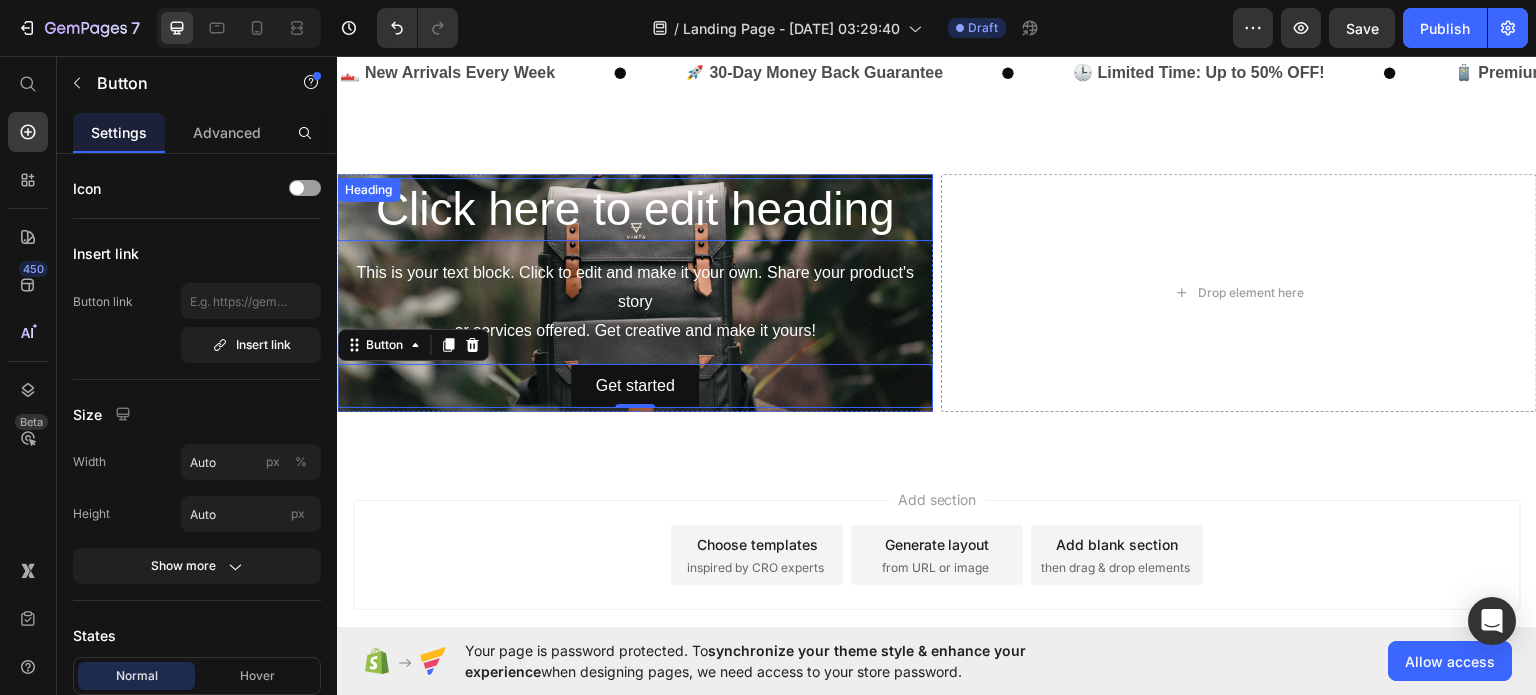 click on "Click here to edit heading" at bounding box center (635, 209) 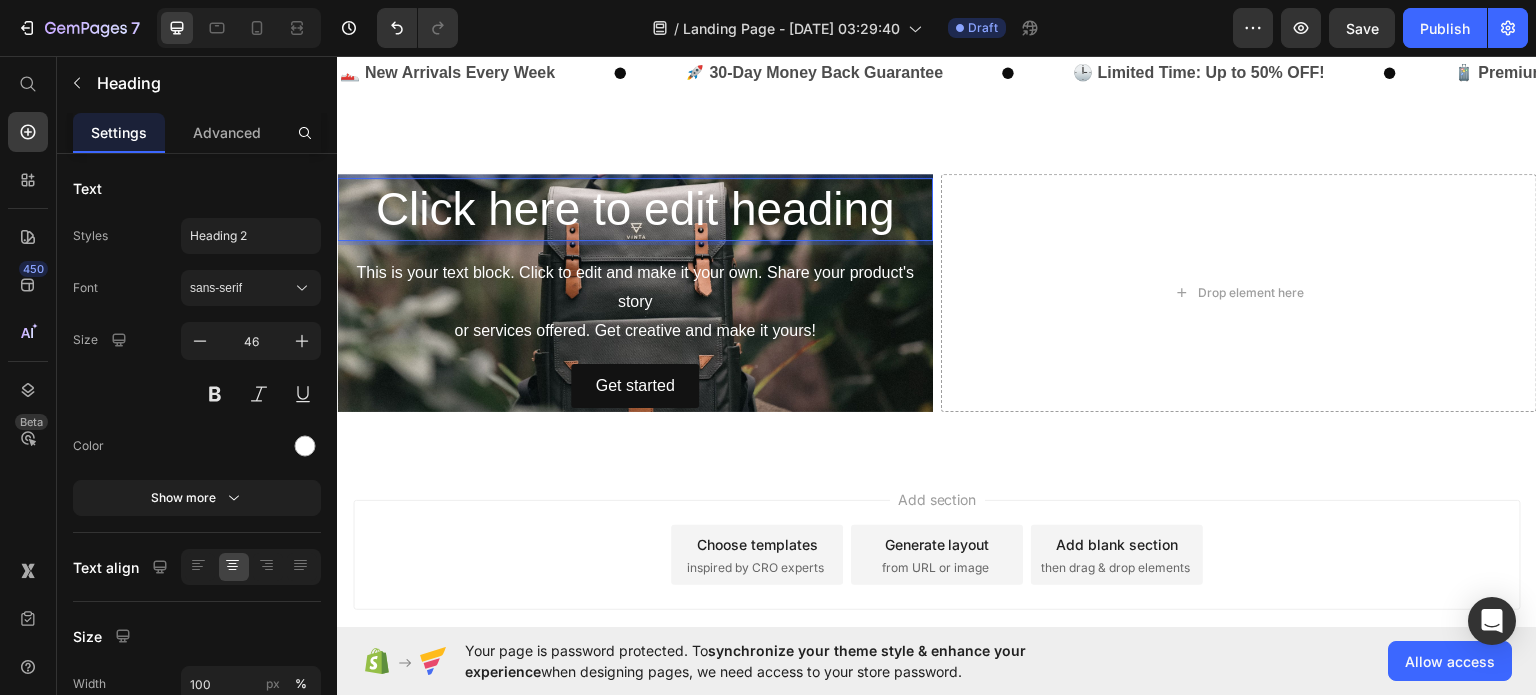 click on "Click here to edit heading" at bounding box center [635, 209] 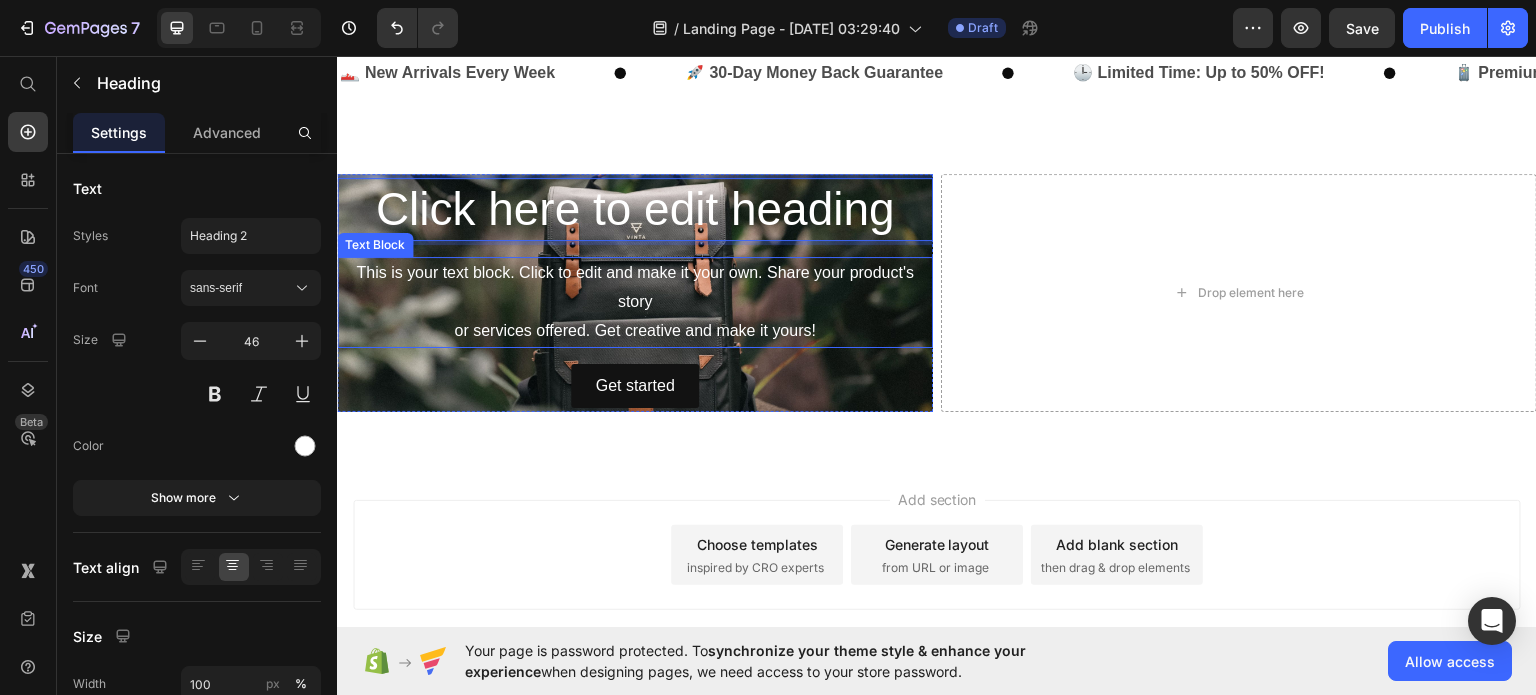 click on "This is your text block. Click to edit and make it your own. Share your product's story                   or services offered. Get creative and make it yours!" at bounding box center [635, 301] 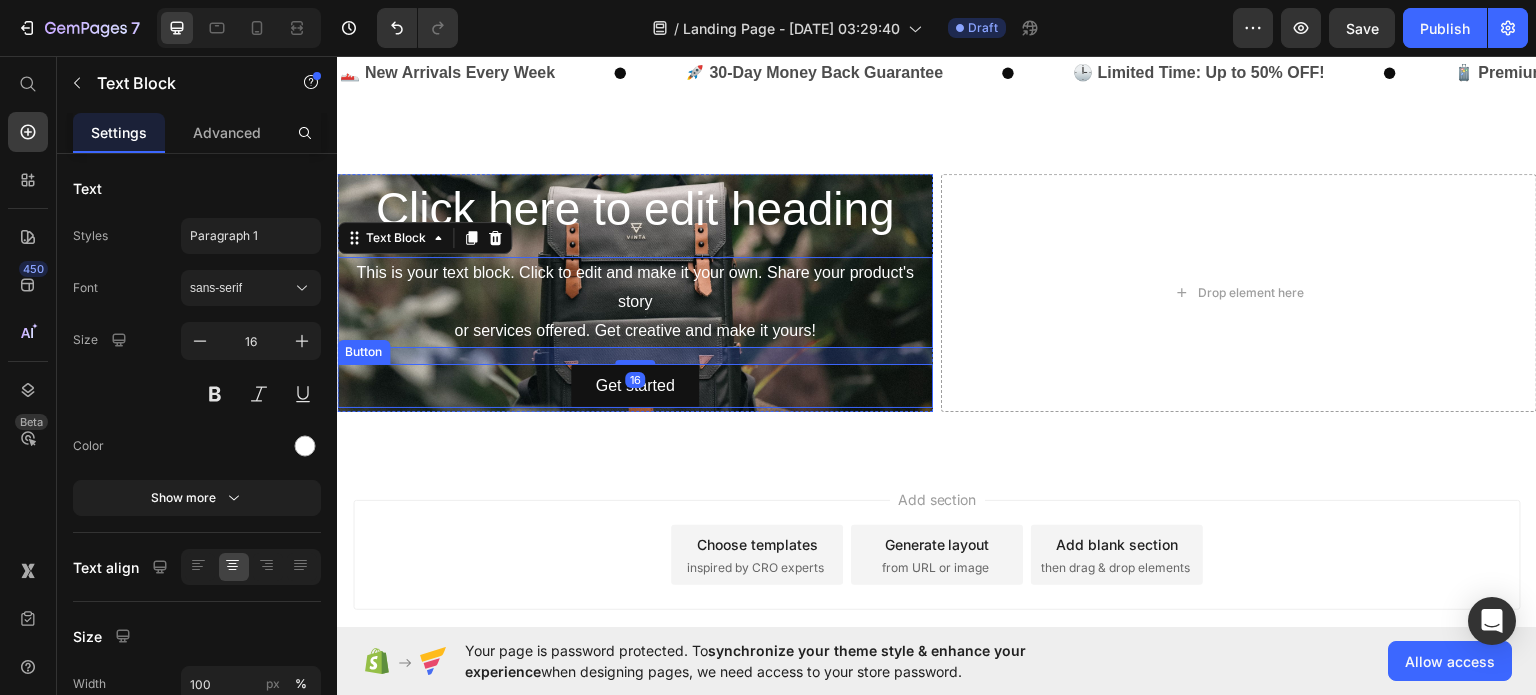 click on "Get started Button" at bounding box center [635, 385] 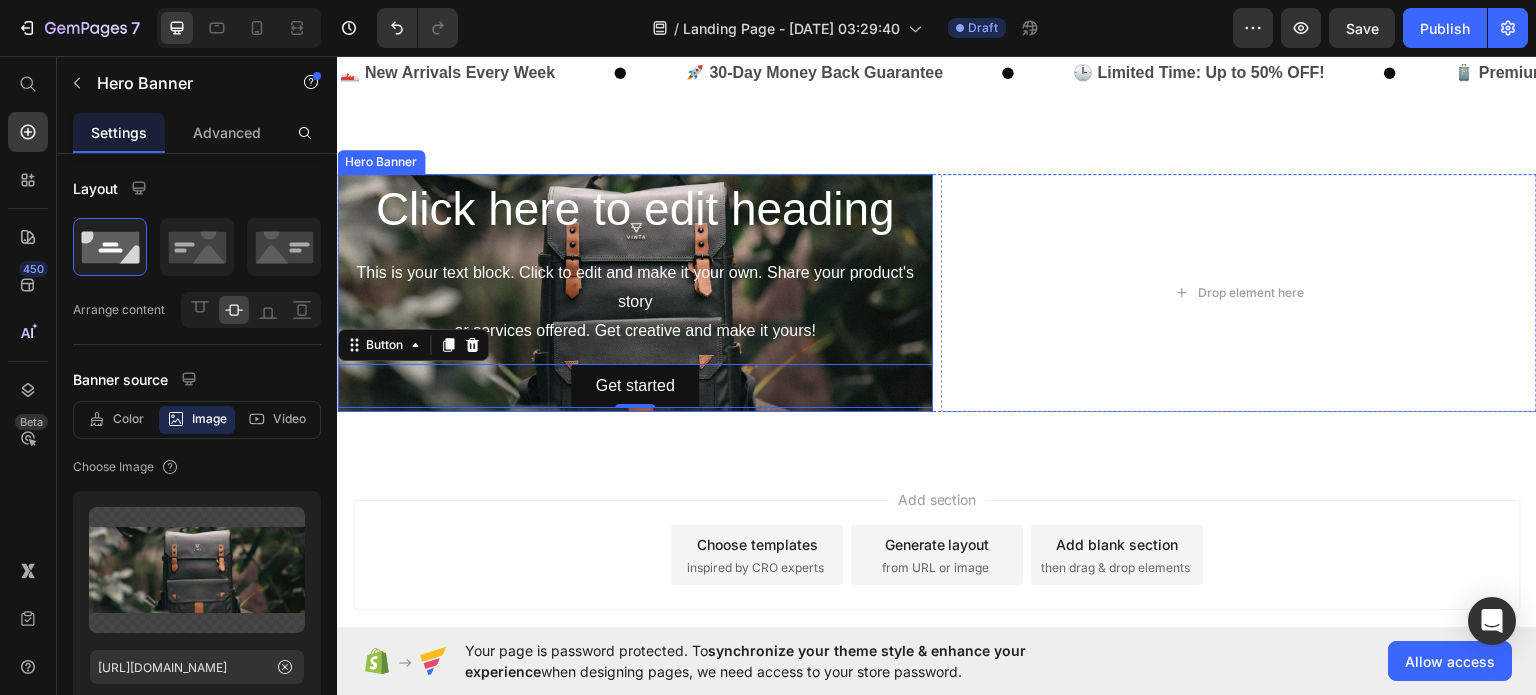 click on "Hero Banner" at bounding box center (381, 161) 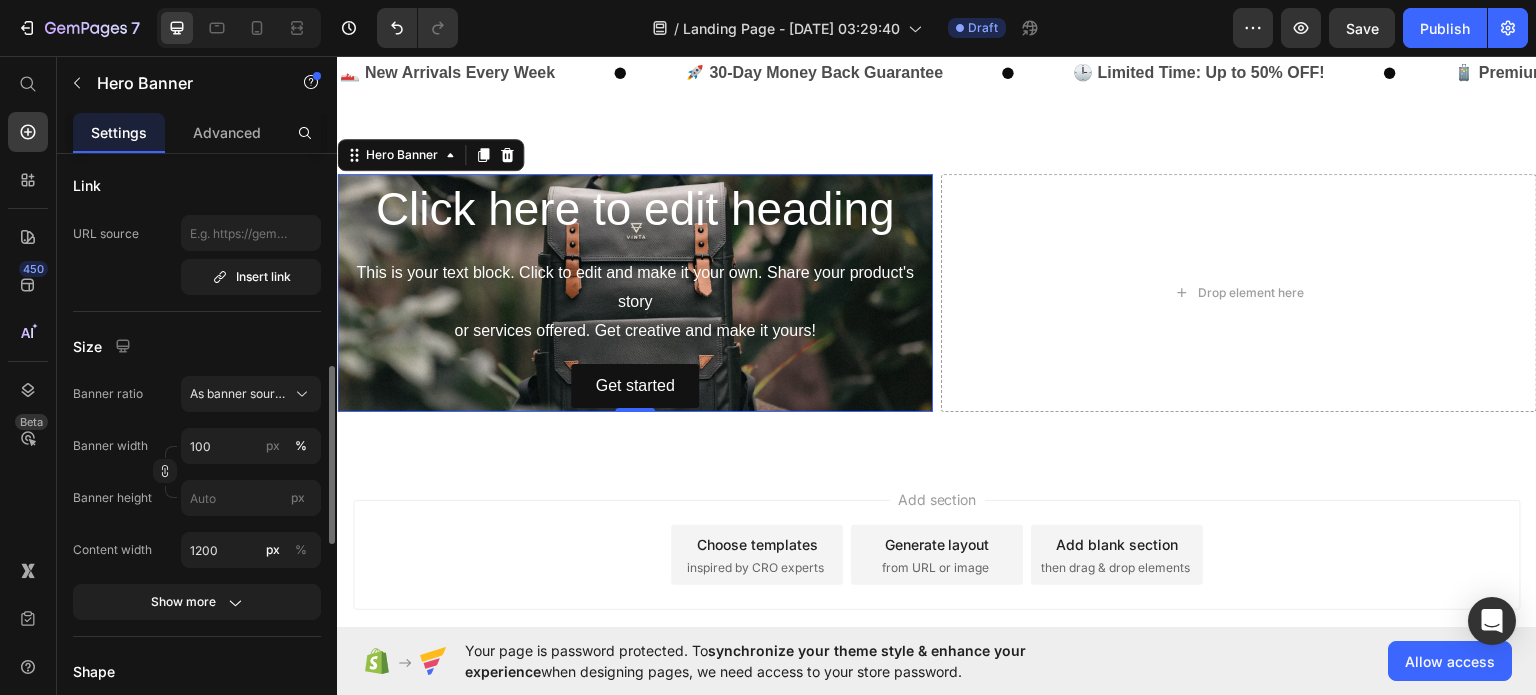 scroll, scrollTop: 700, scrollLeft: 0, axis: vertical 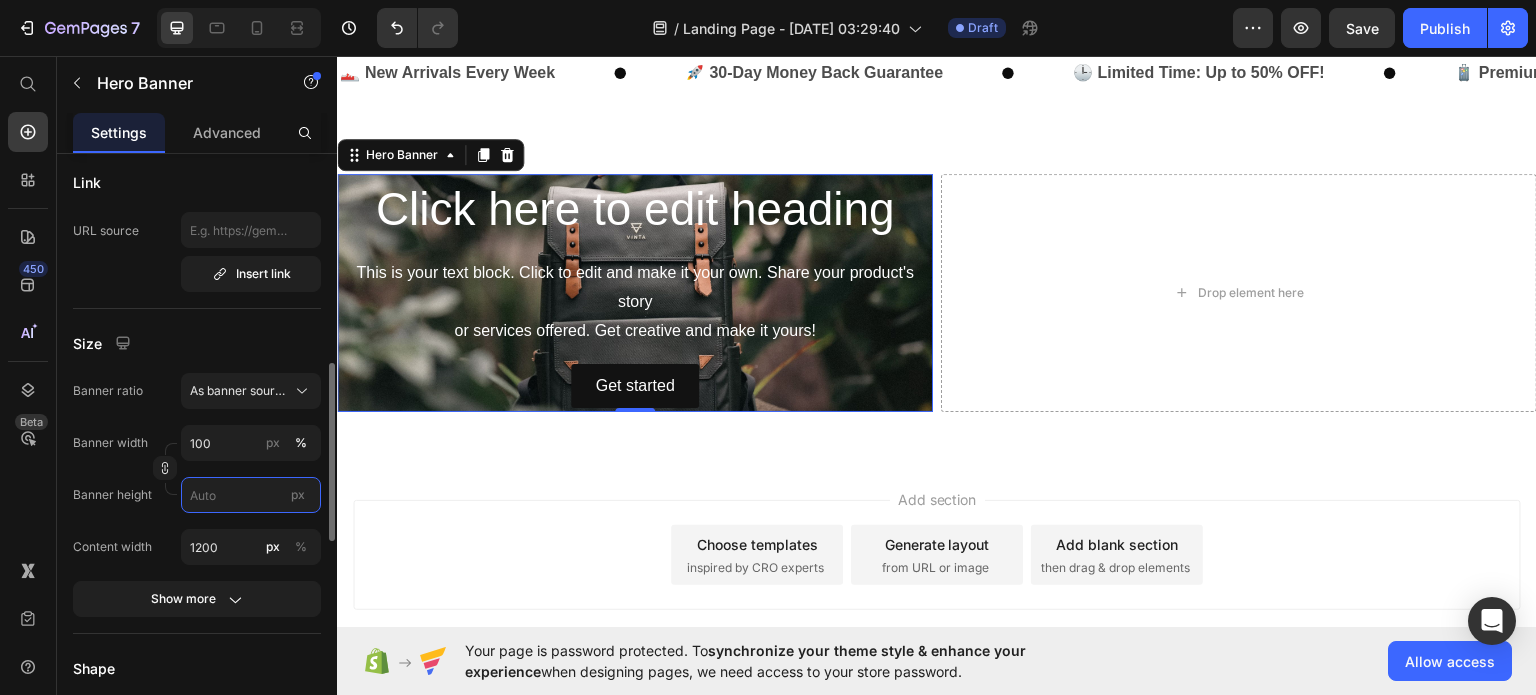 click on "px" at bounding box center [251, 495] 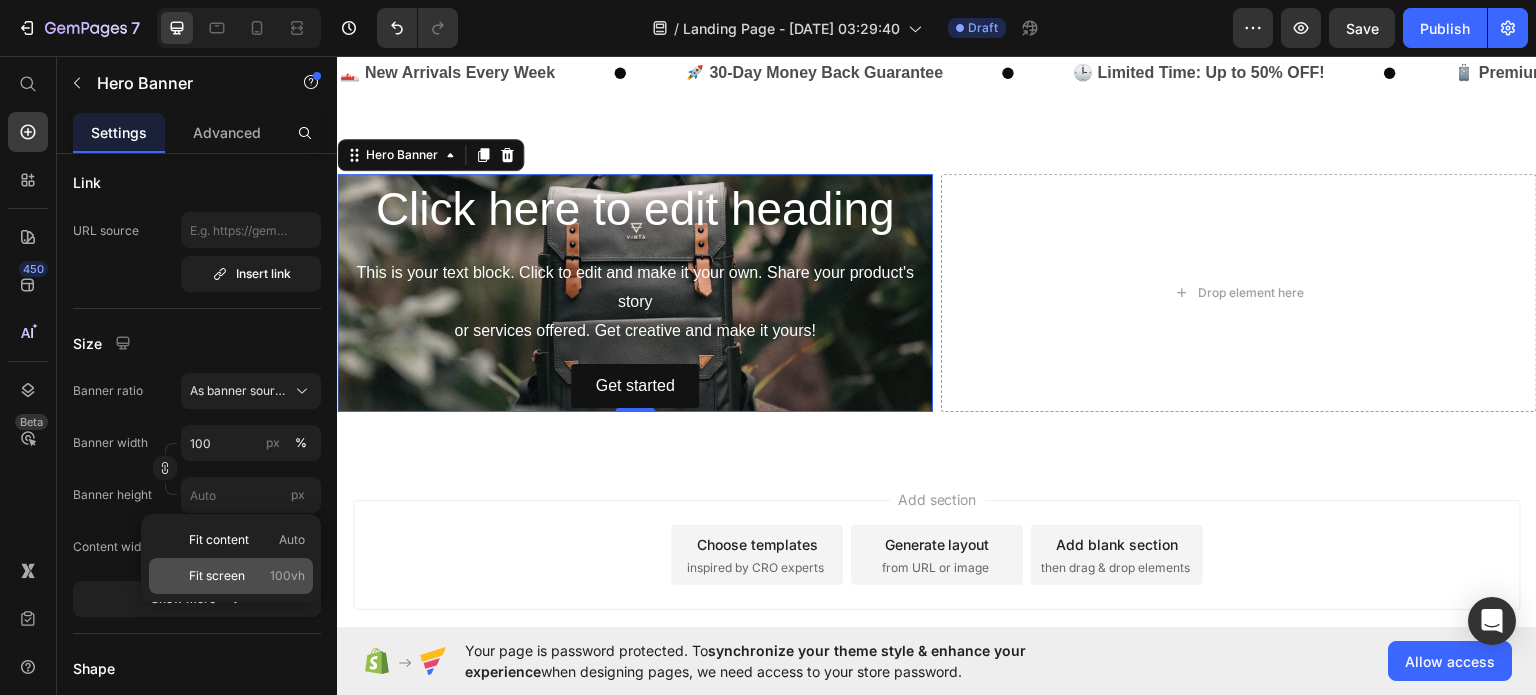 click on "Fit screen" at bounding box center (217, 576) 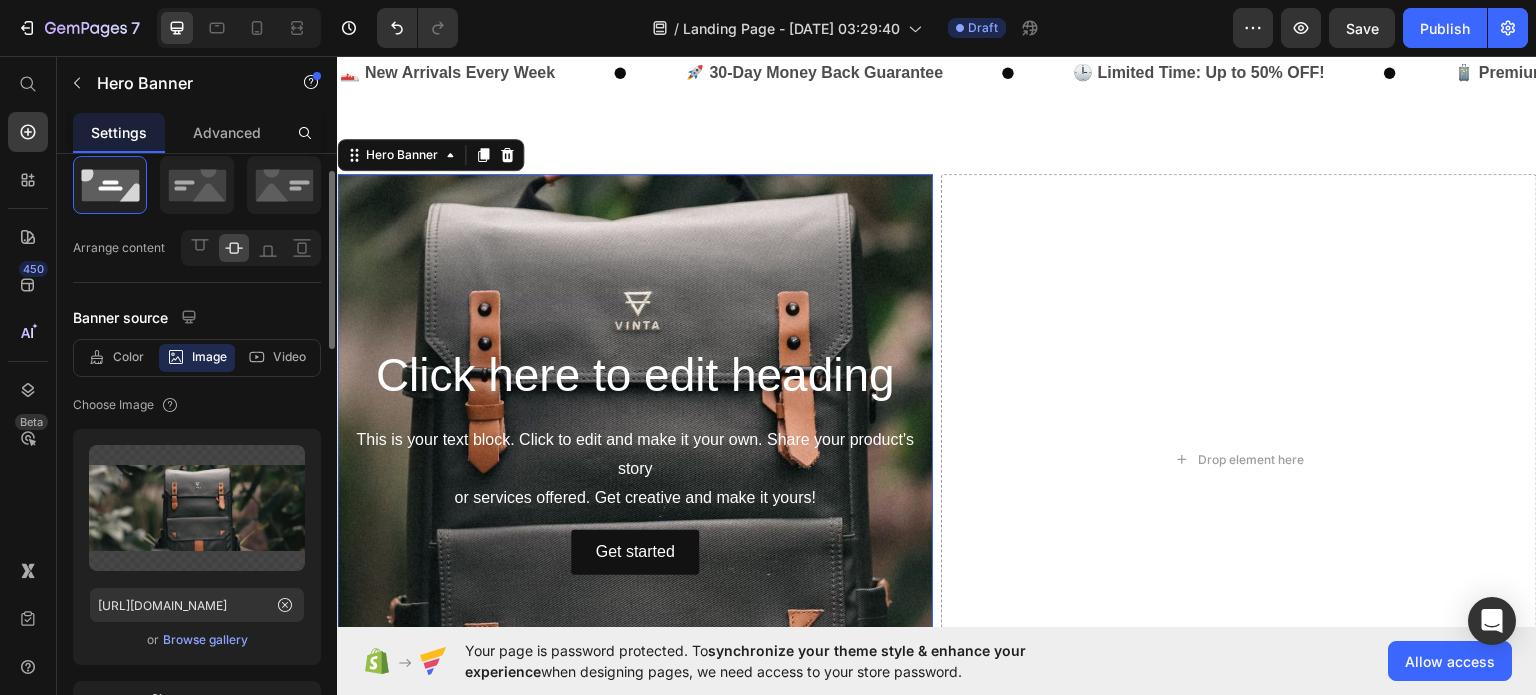 scroll, scrollTop: 0, scrollLeft: 0, axis: both 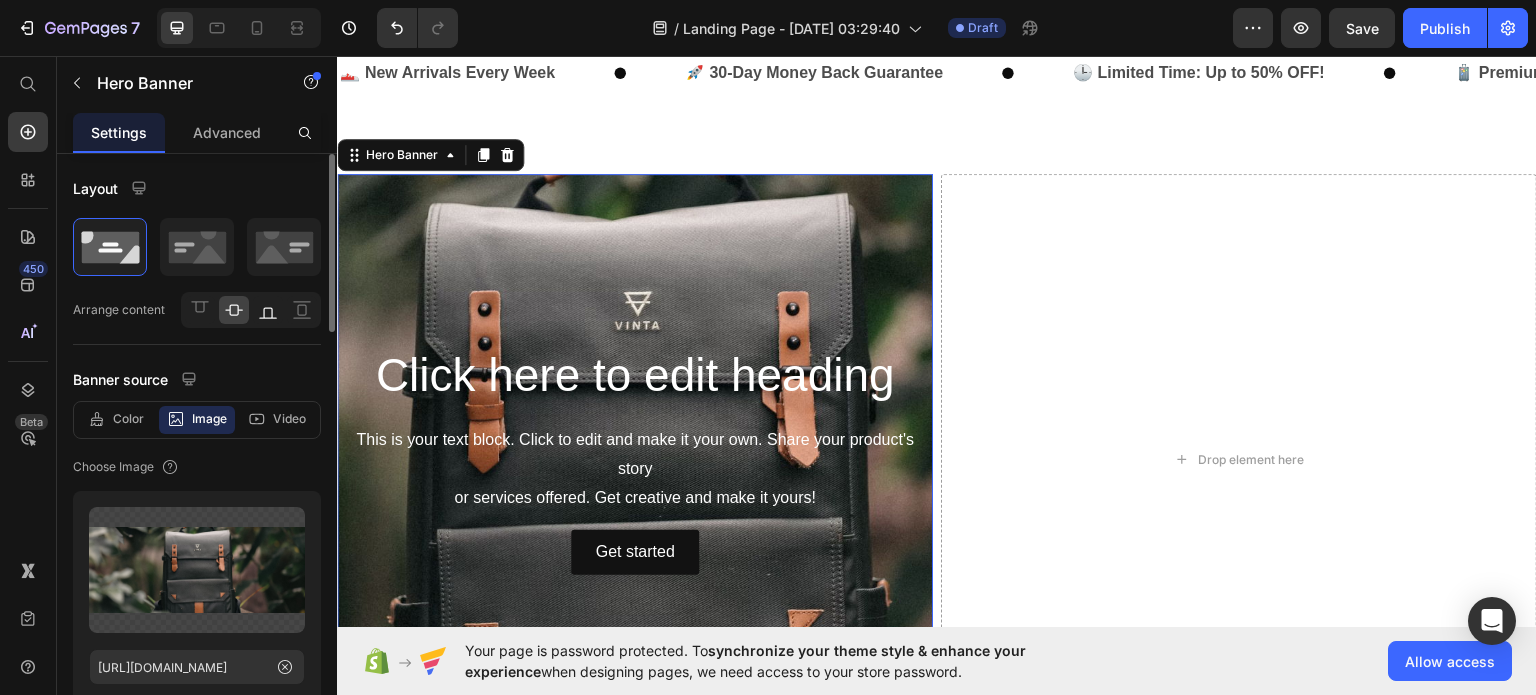 click 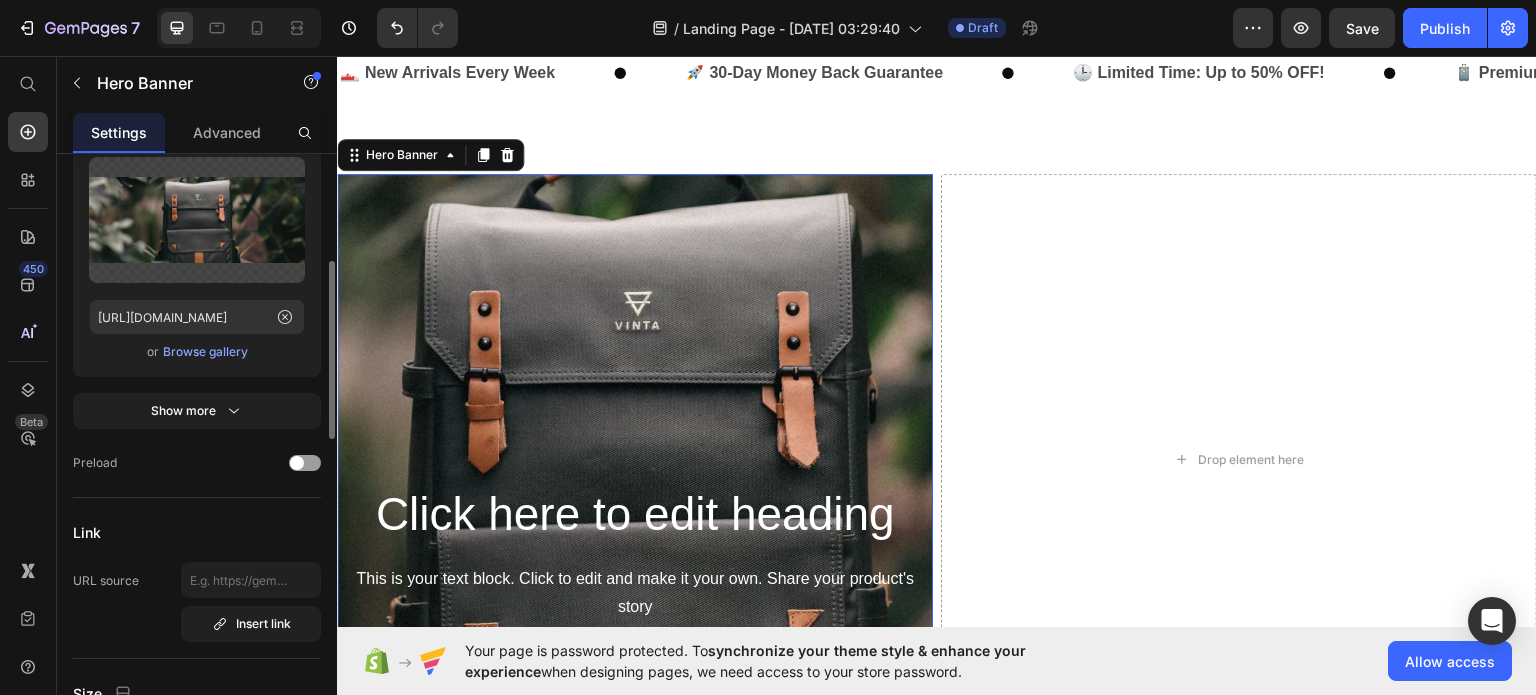 scroll, scrollTop: 353, scrollLeft: 0, axis: vertical 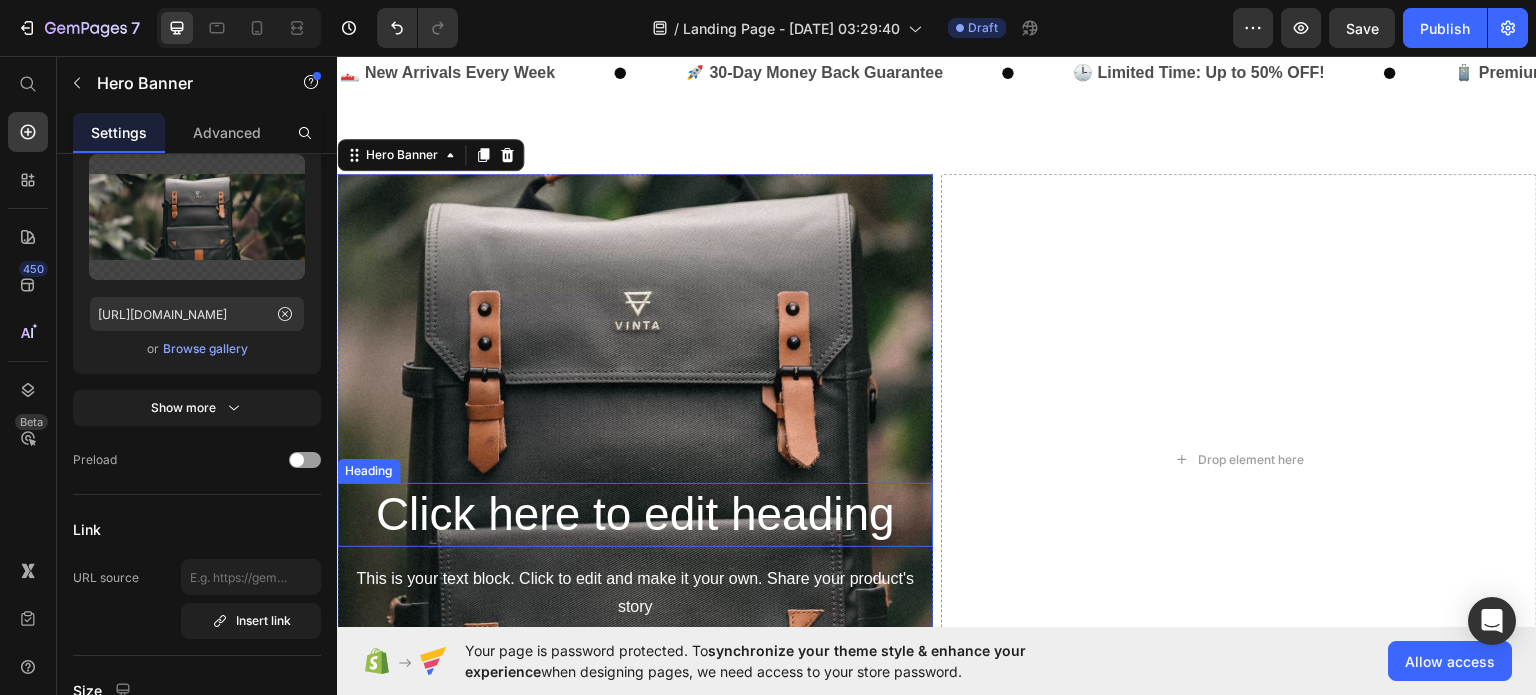 click on "Click here to edit heading" at bounding box center (635, 514) 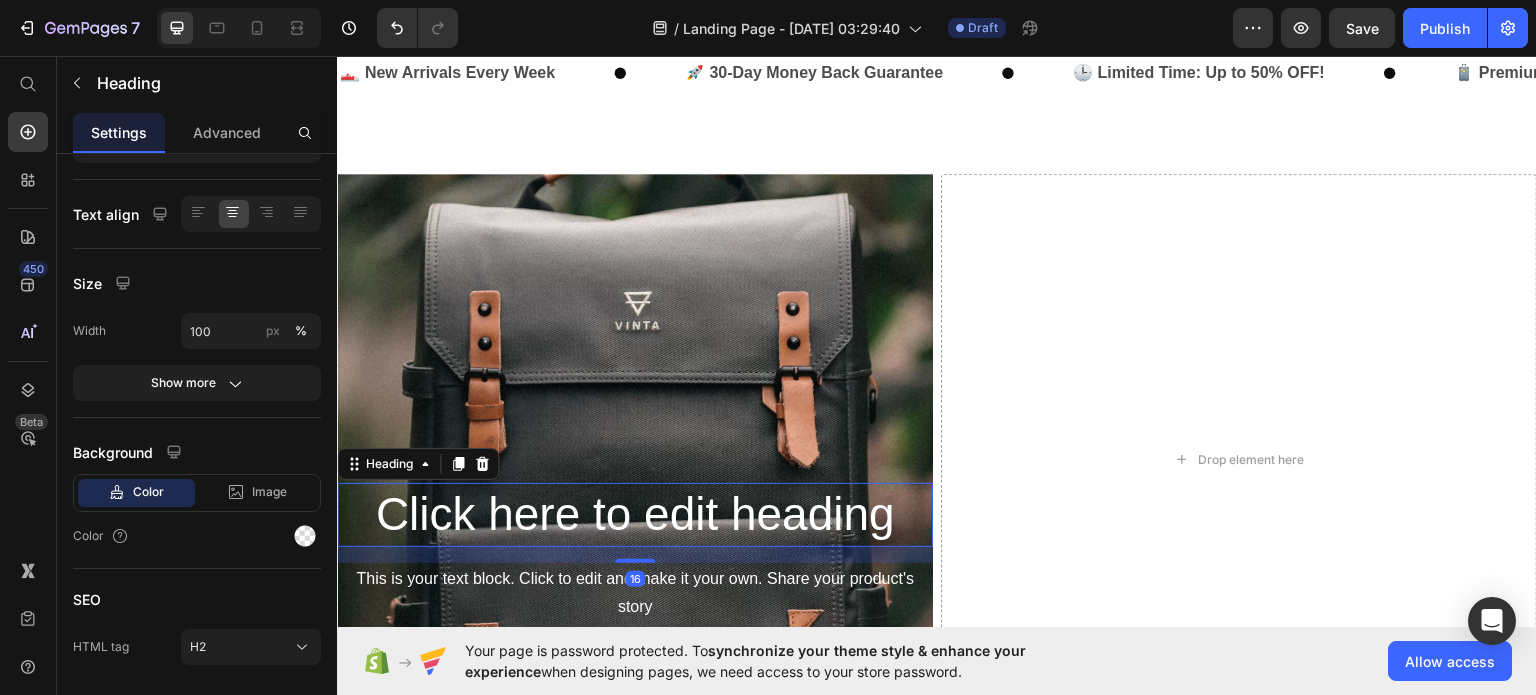 scroll, scrollTop: 0, scrollLeft: 0, axis: both 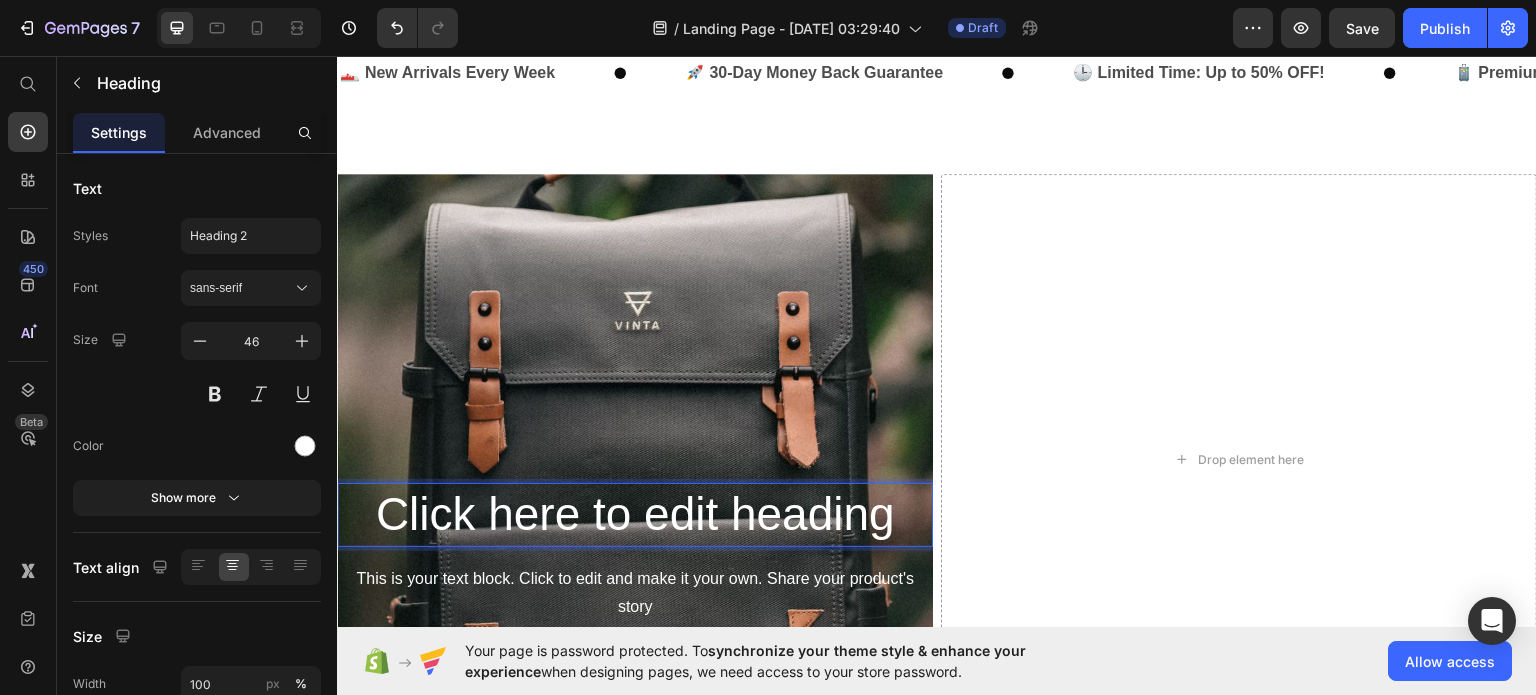 click on "Click here to edit heading" at bounding box center [635, 514] 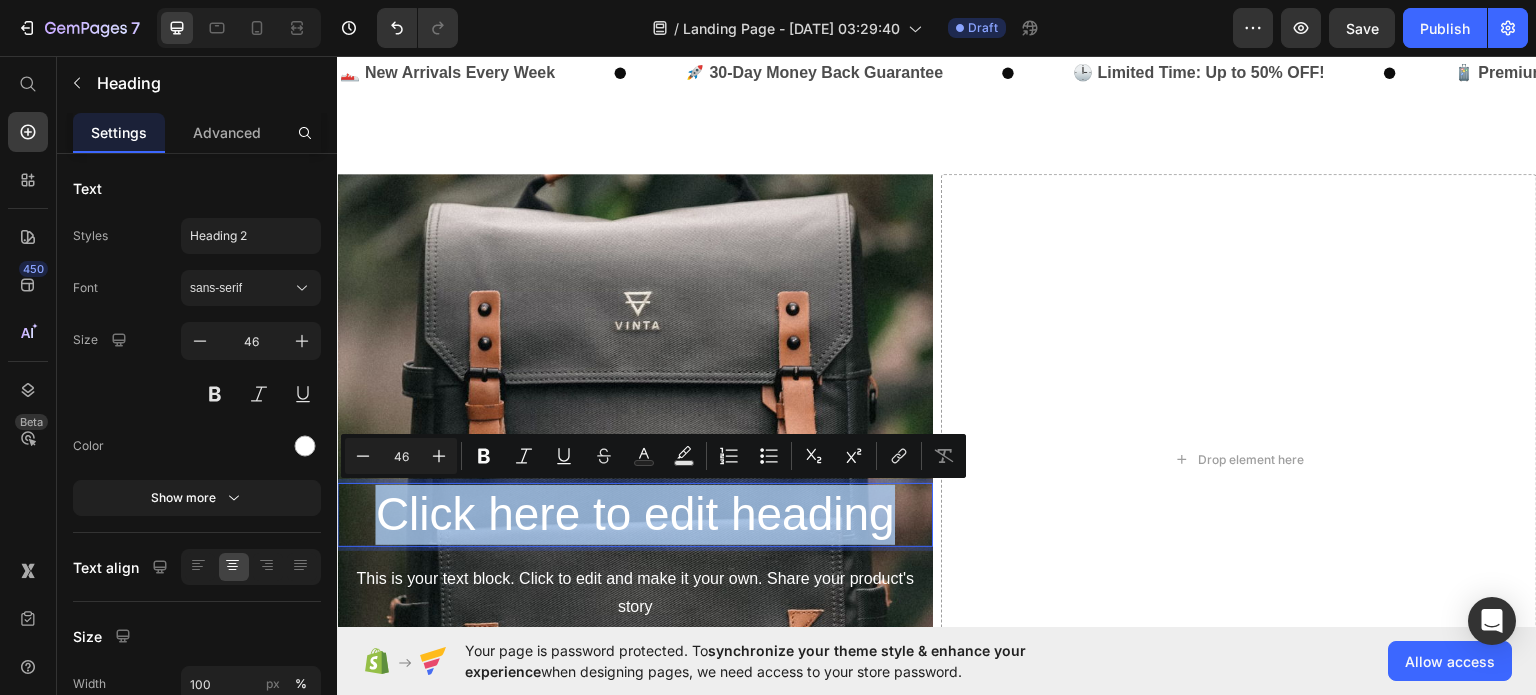drag, startPoint x: 884, startPoint y: 514, endPoint x: 364, endPoint y: 512, distance: 520.00385 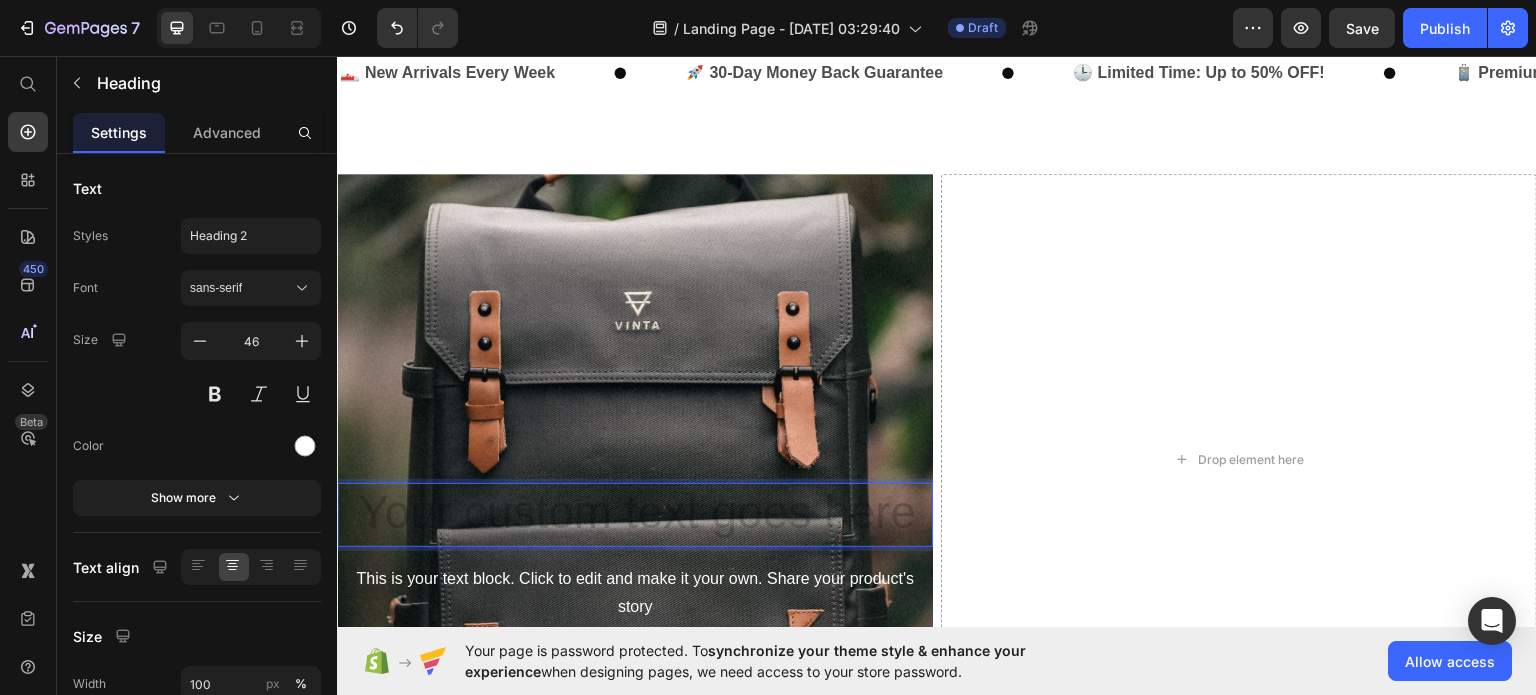 scroll, scrollTop: 604, scrollLeft: 0, axis: vertical 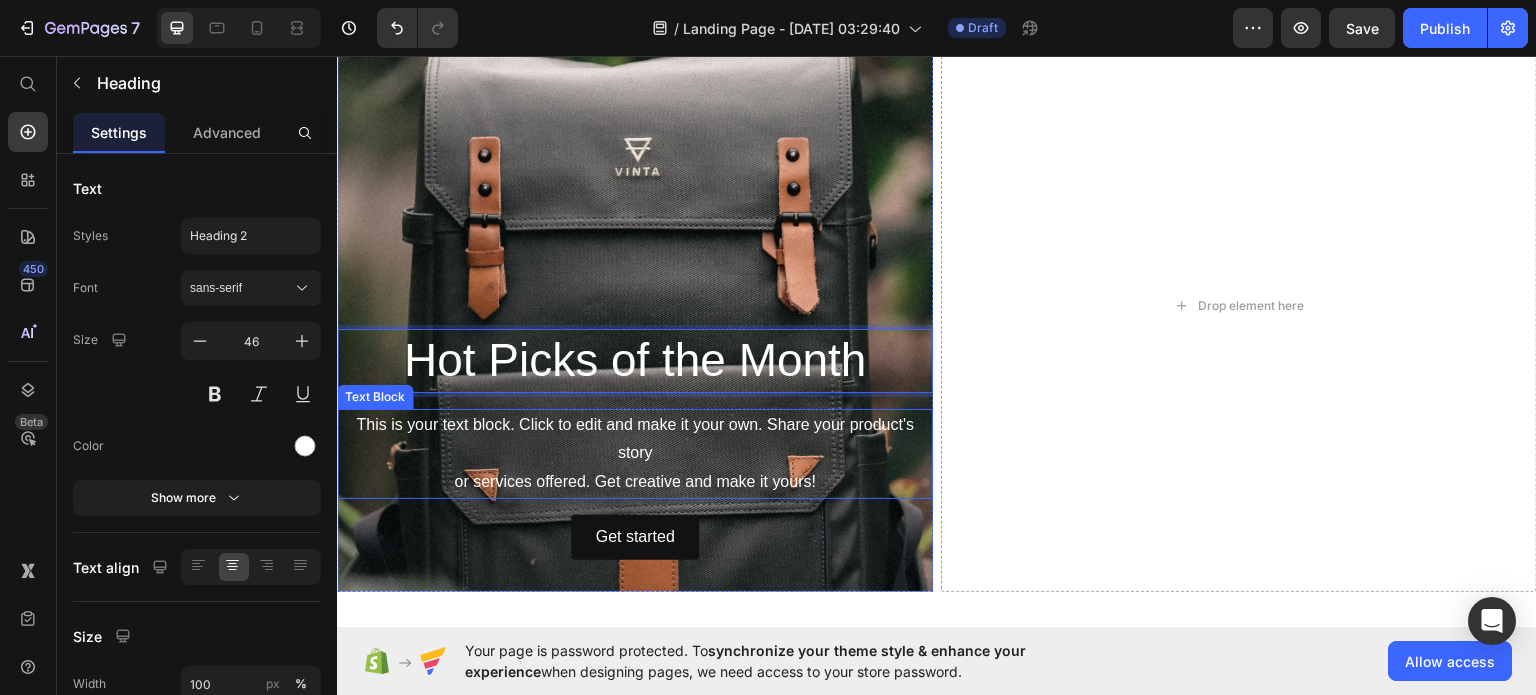 click on "This is your text block. Click to edit and make it your own. Share your product's story                   or services offered. Get creative and make it yours!" at bounding box center [635, 453] 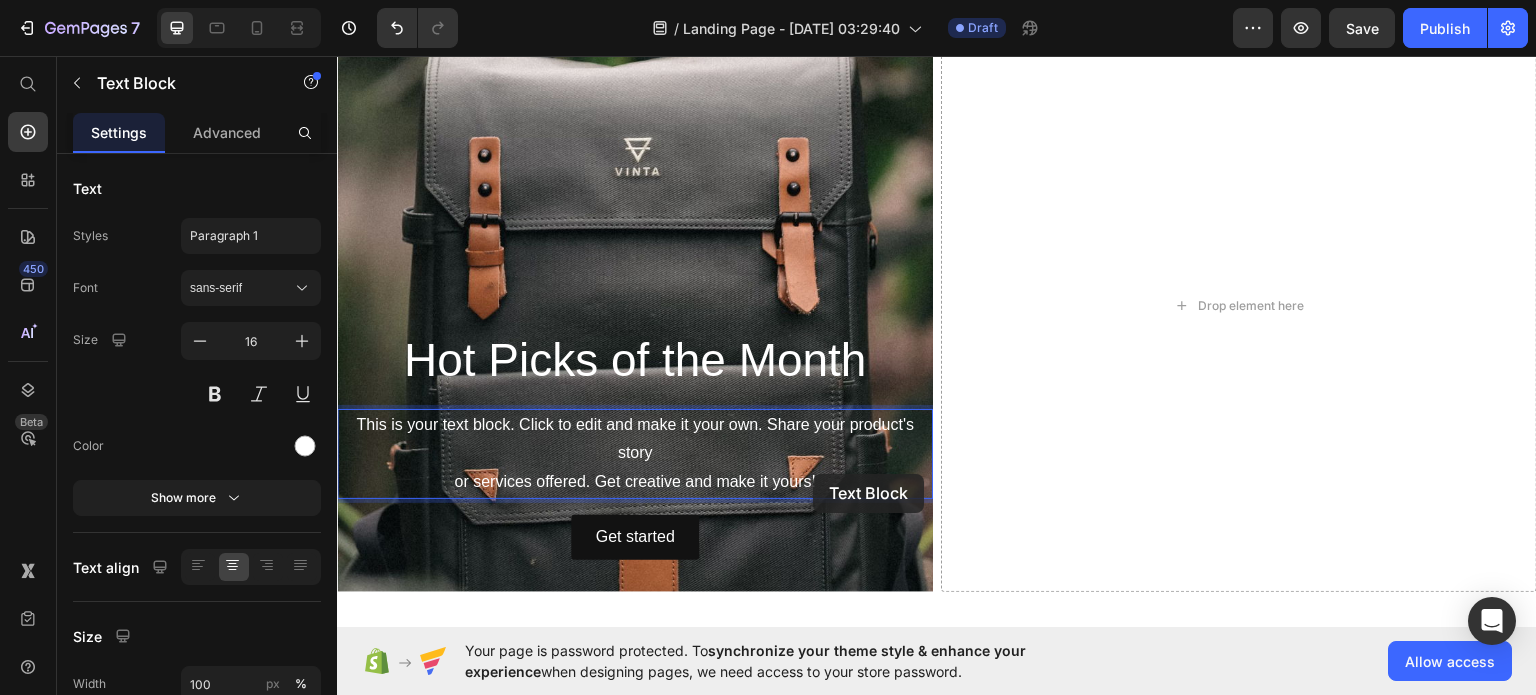 scroll, scrollTop: 712, scrollLeft: 0, axis: vertical 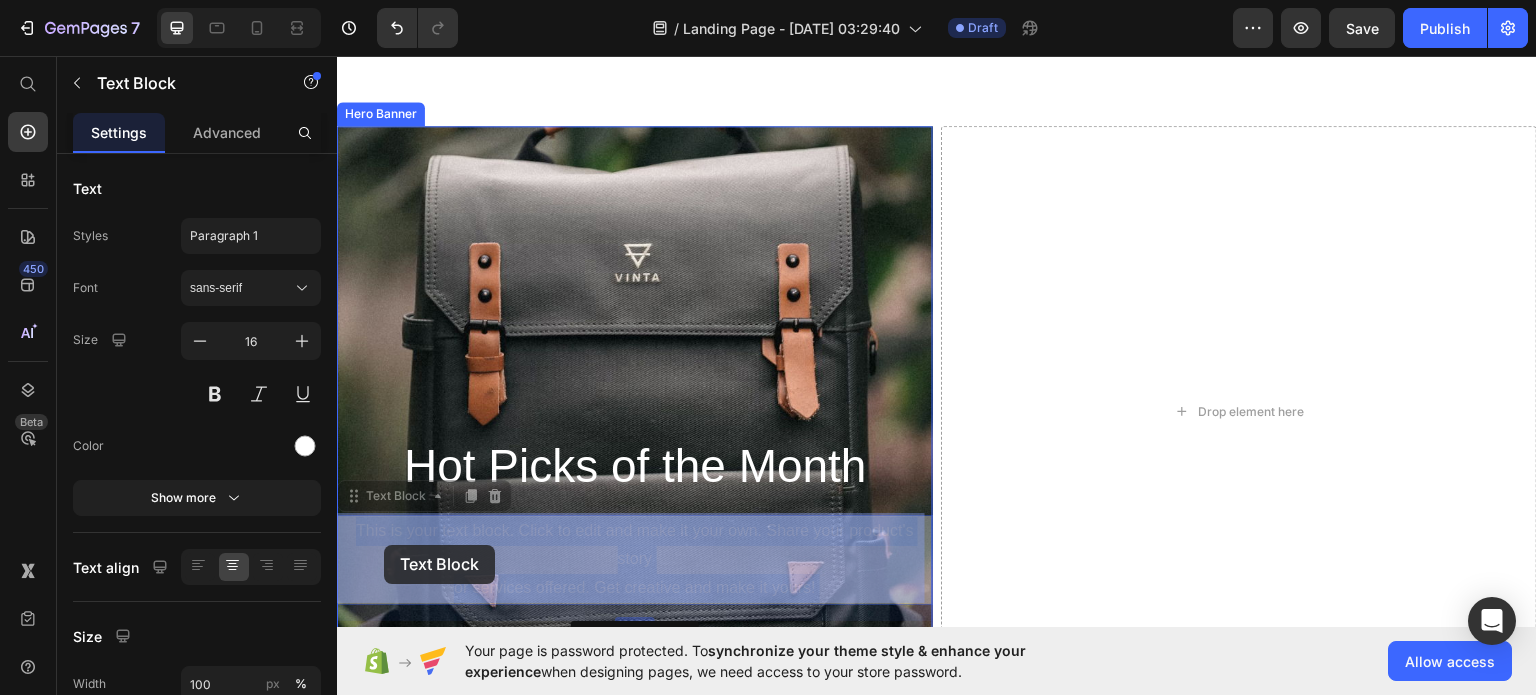 drag, startPoint x: 815, startPoint y: 473, endPoint x: 381, endPoint y: 543, distance: 439.60892 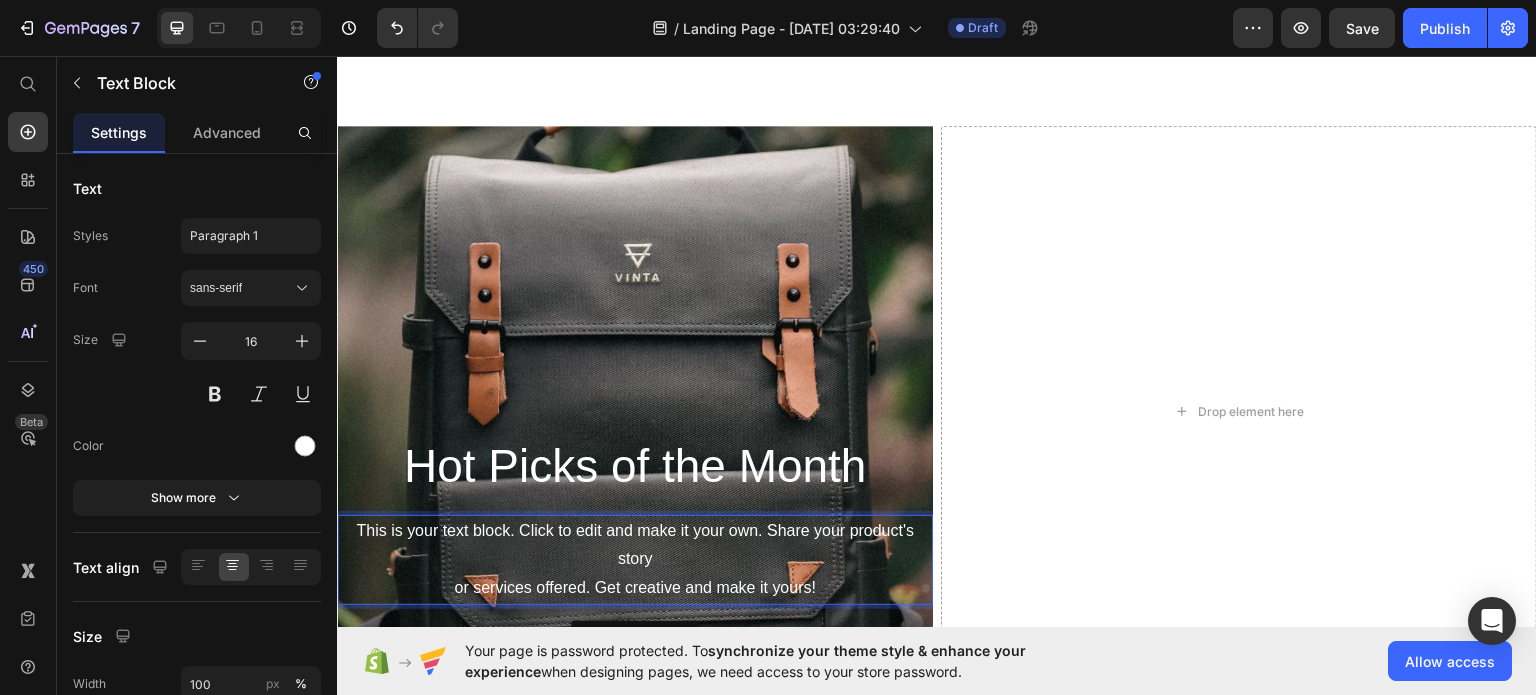 scroll, scrollTop: 792, scrollLeft: 0, axis: vertical 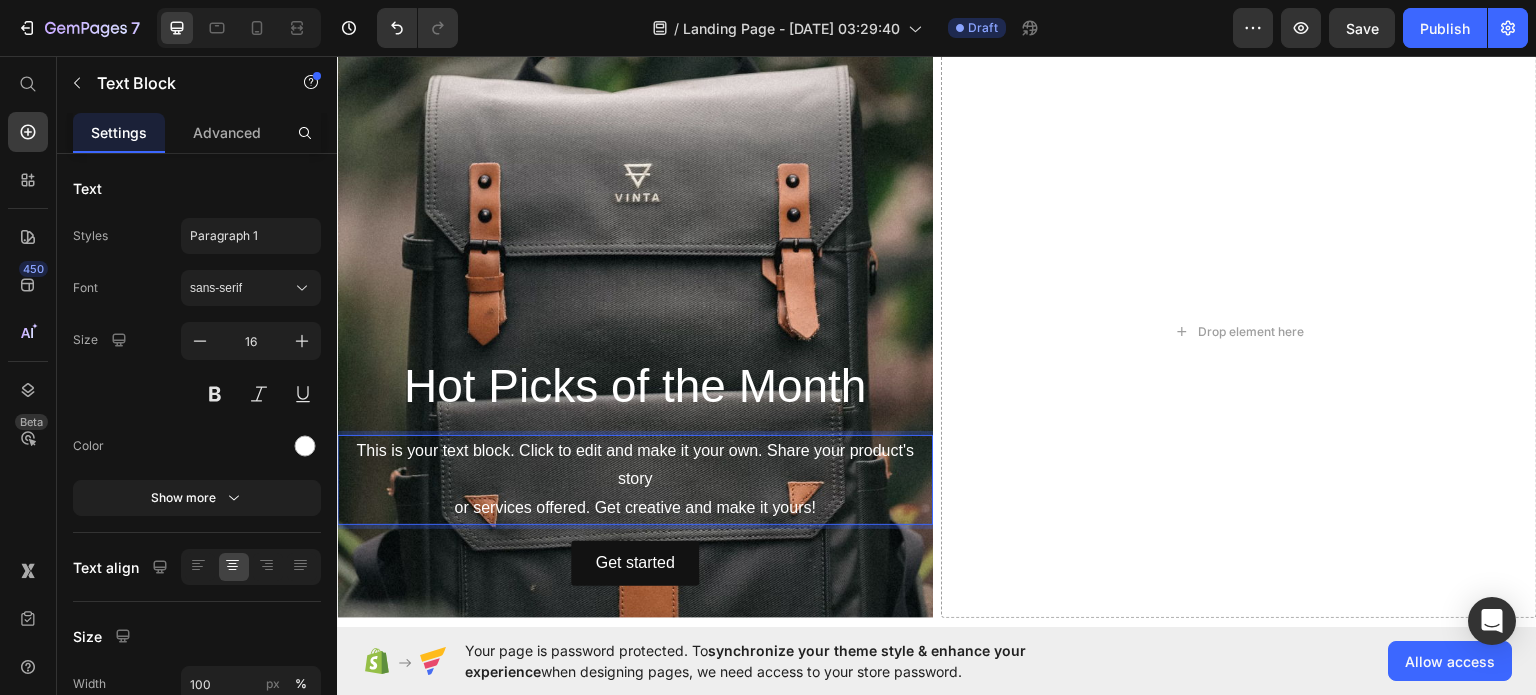 click on "This is your text block. Click to edit and make it your own. Share your product's story or services offered. Get creative and make it yours!" at bounding box center (635, 479) 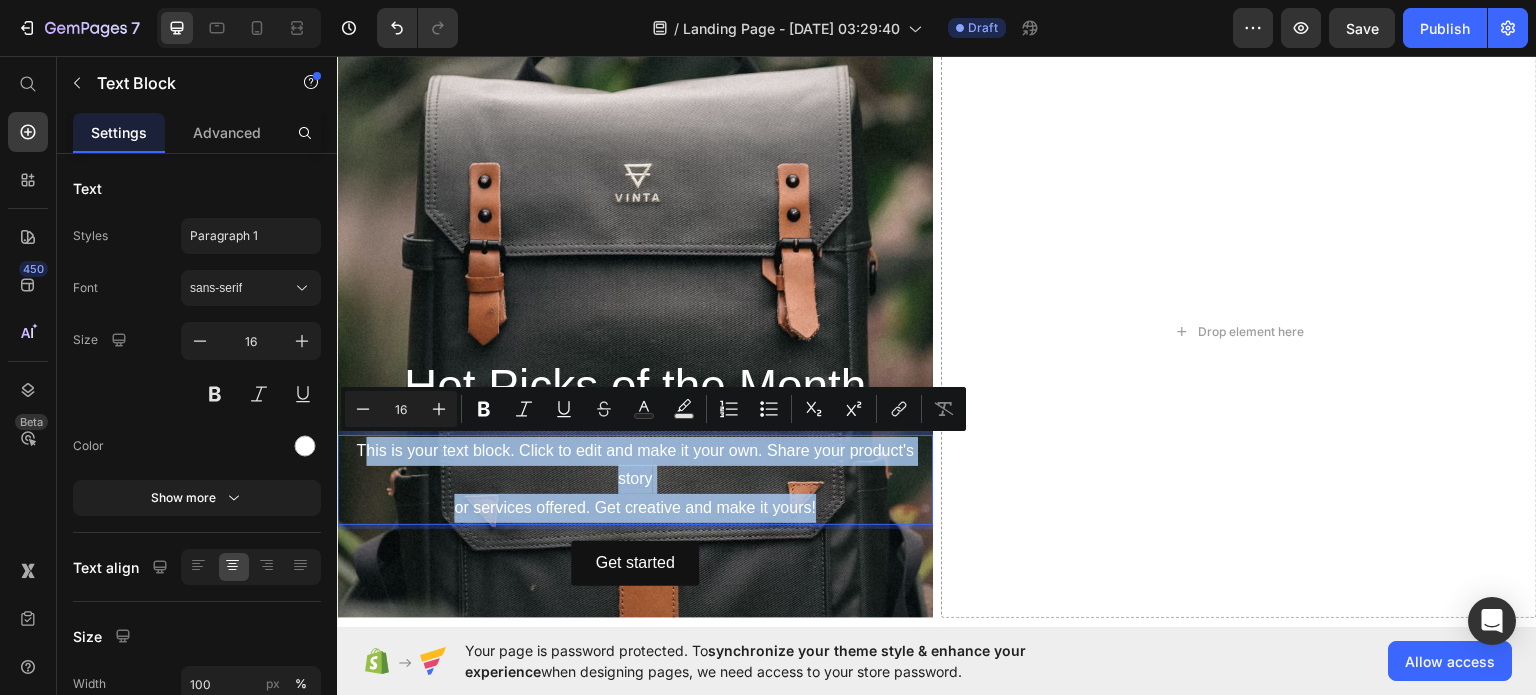 drag, startPoint x: 817, startPoint y: 505, endPoint x: 361, endPoint y: 451, distance: 459.18625 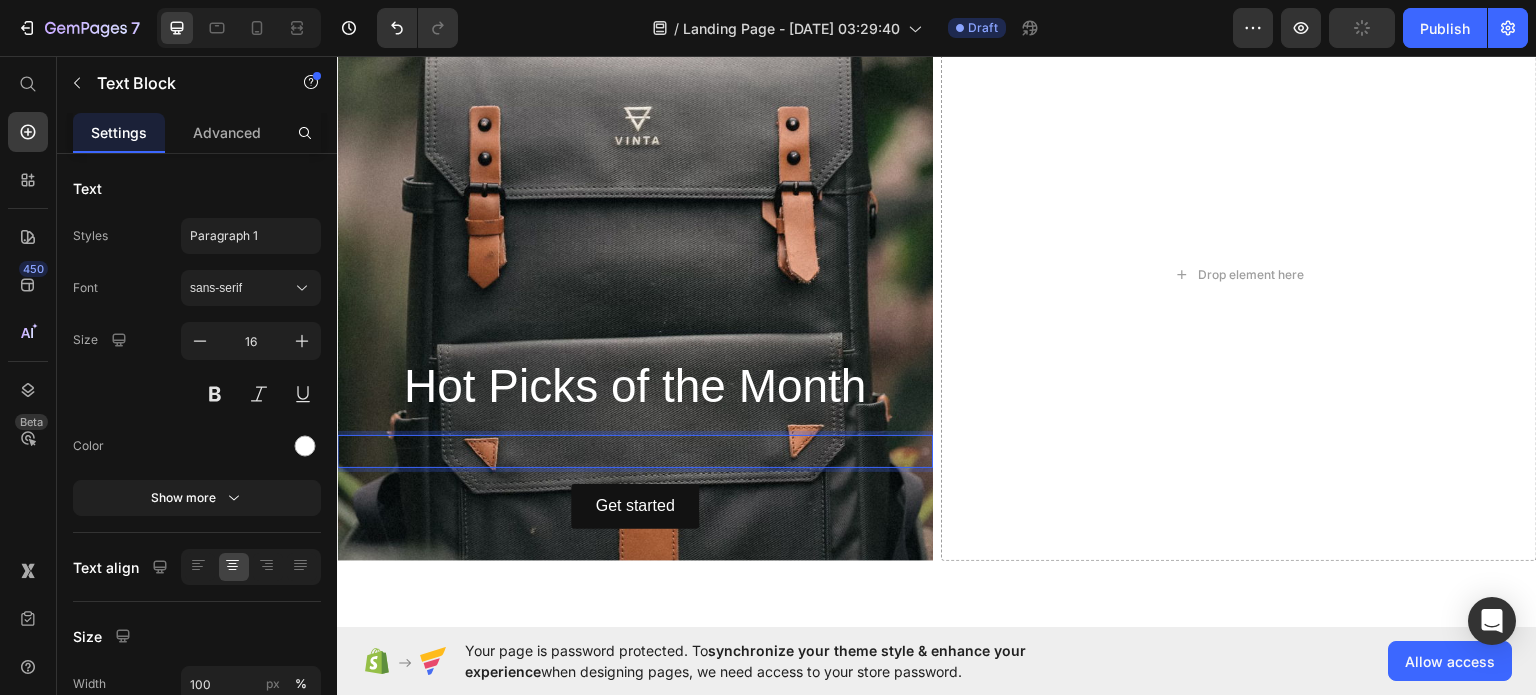 scroll, scrollTop: 820, scrollLeft: 0, axis: vertical 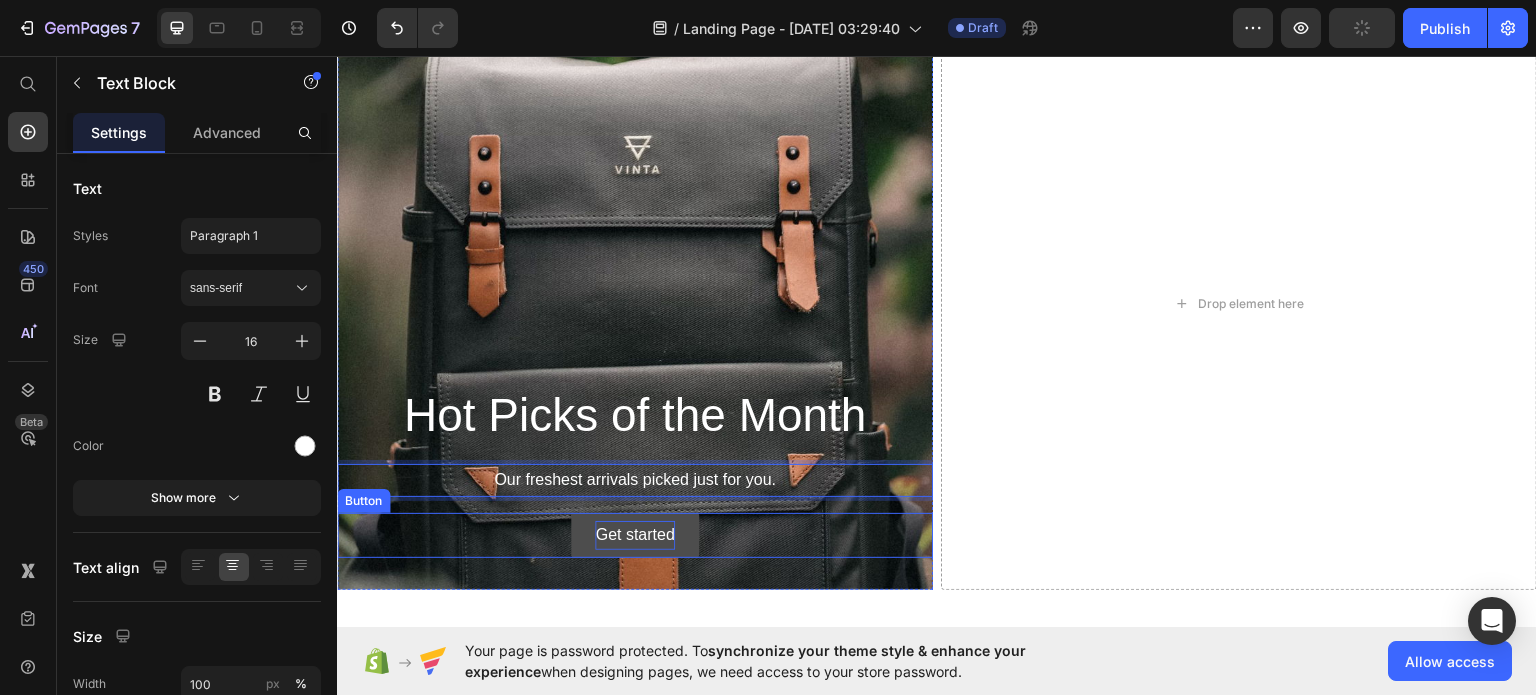 click on "Get started" at bounding box center (634, 534) 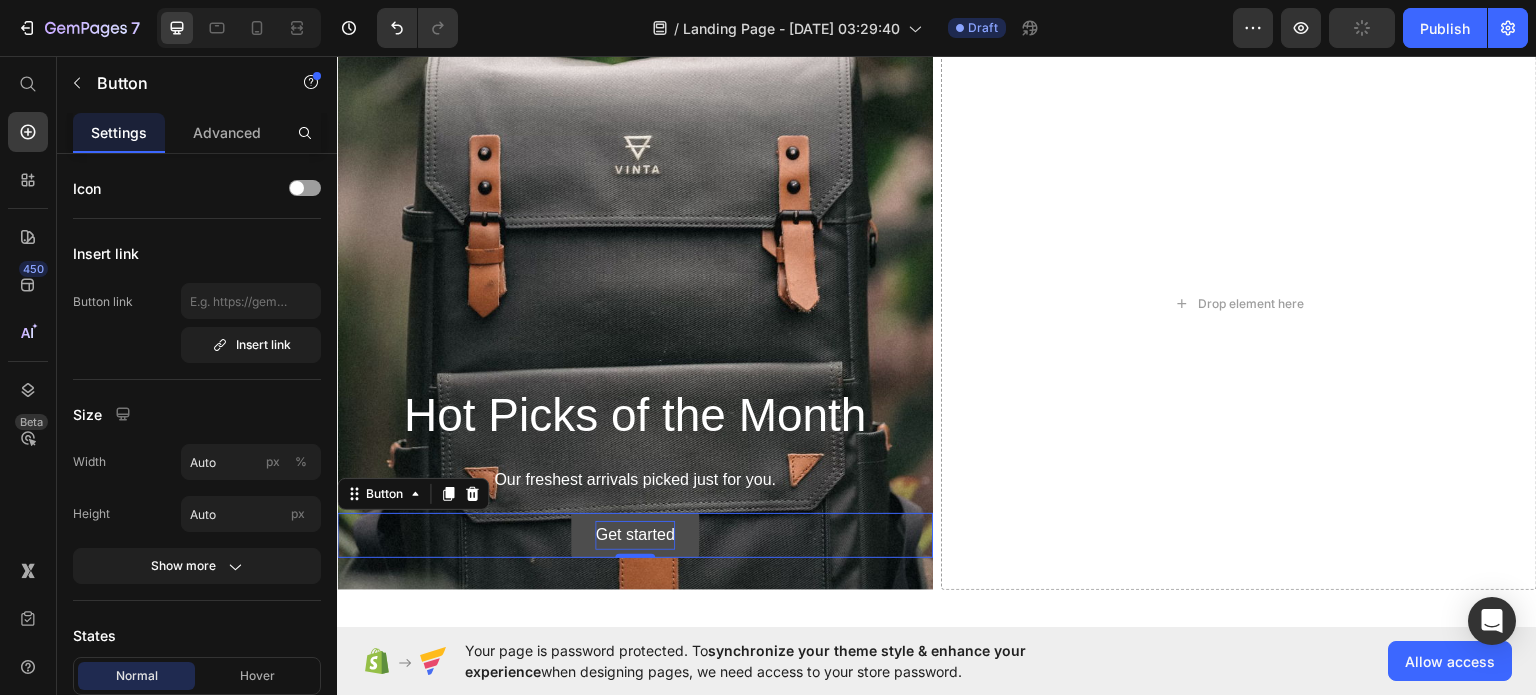 click on "Get started" at bounding box center (634, 534) 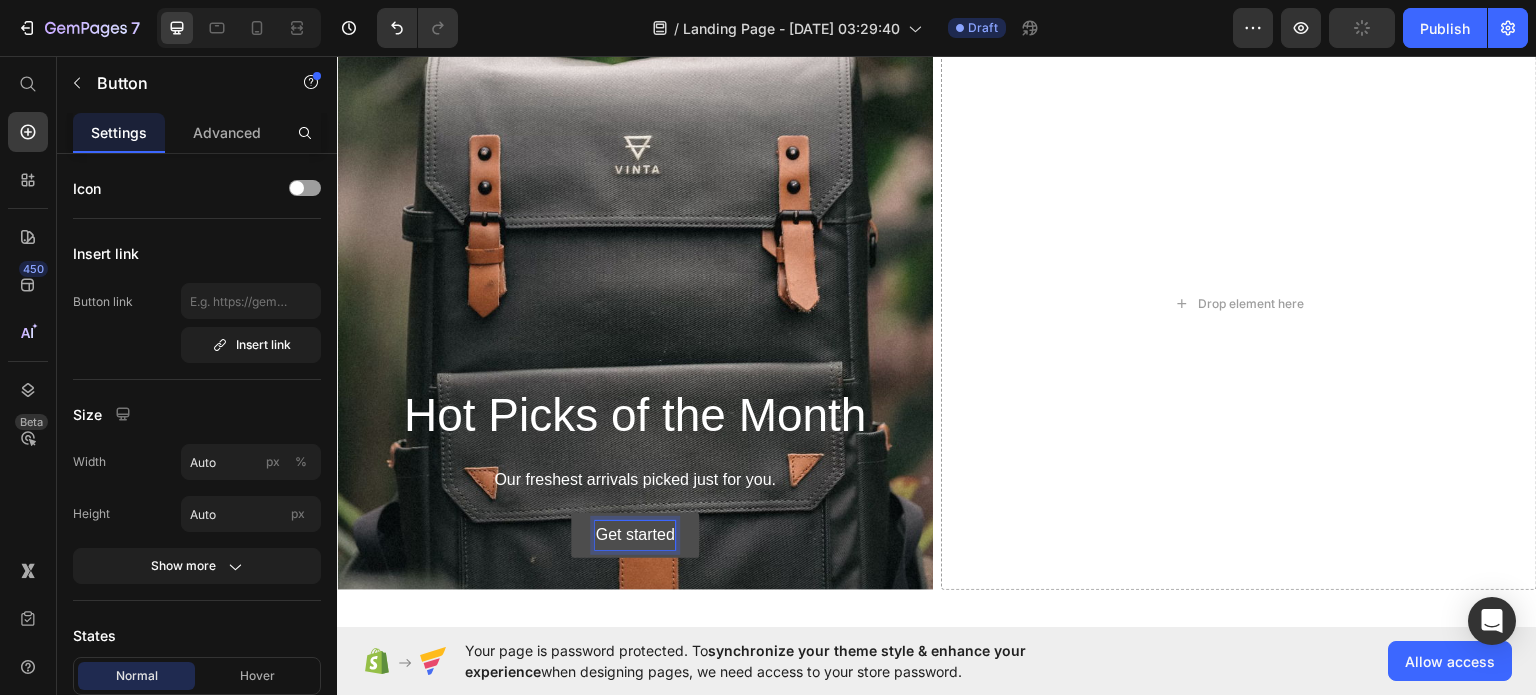 click on "Get started" at bounding box center (634, 534) 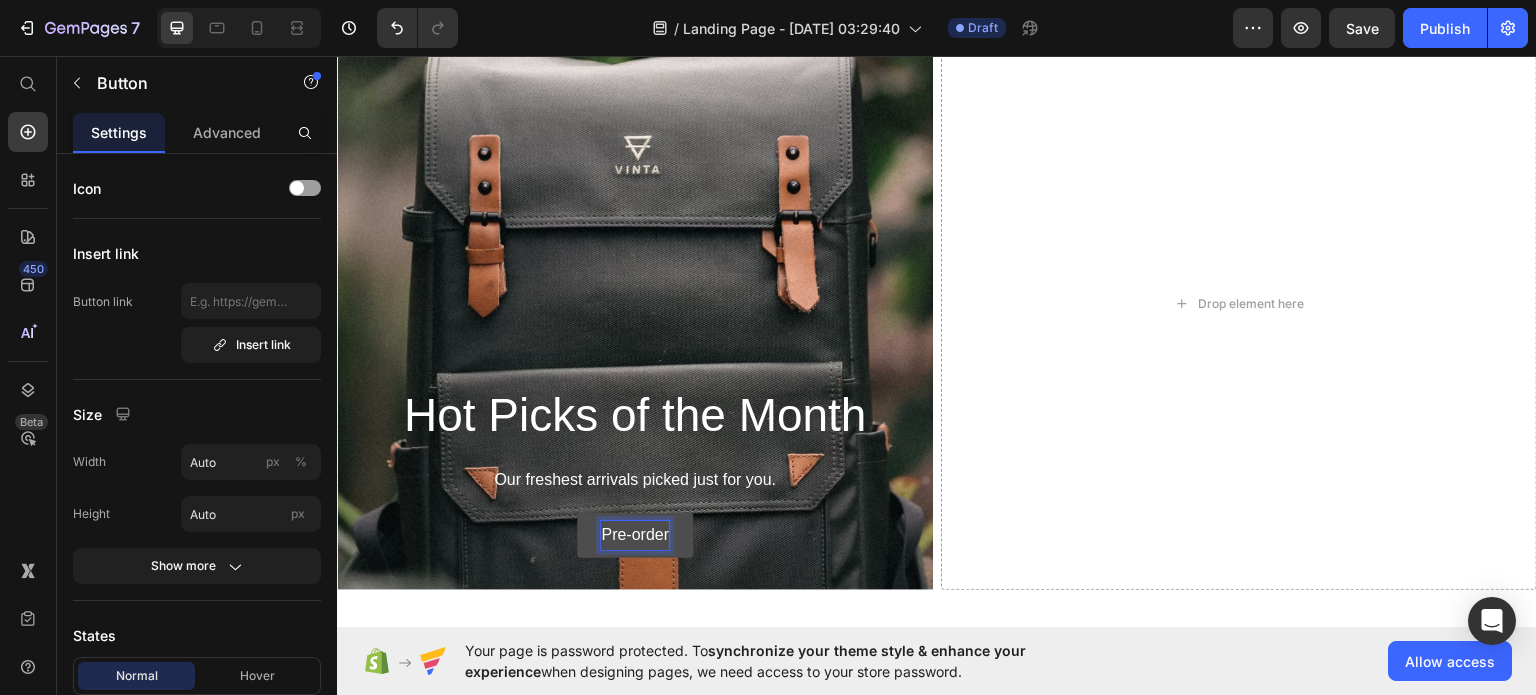 click on "Pre-order" at bounding box center (635, 534) 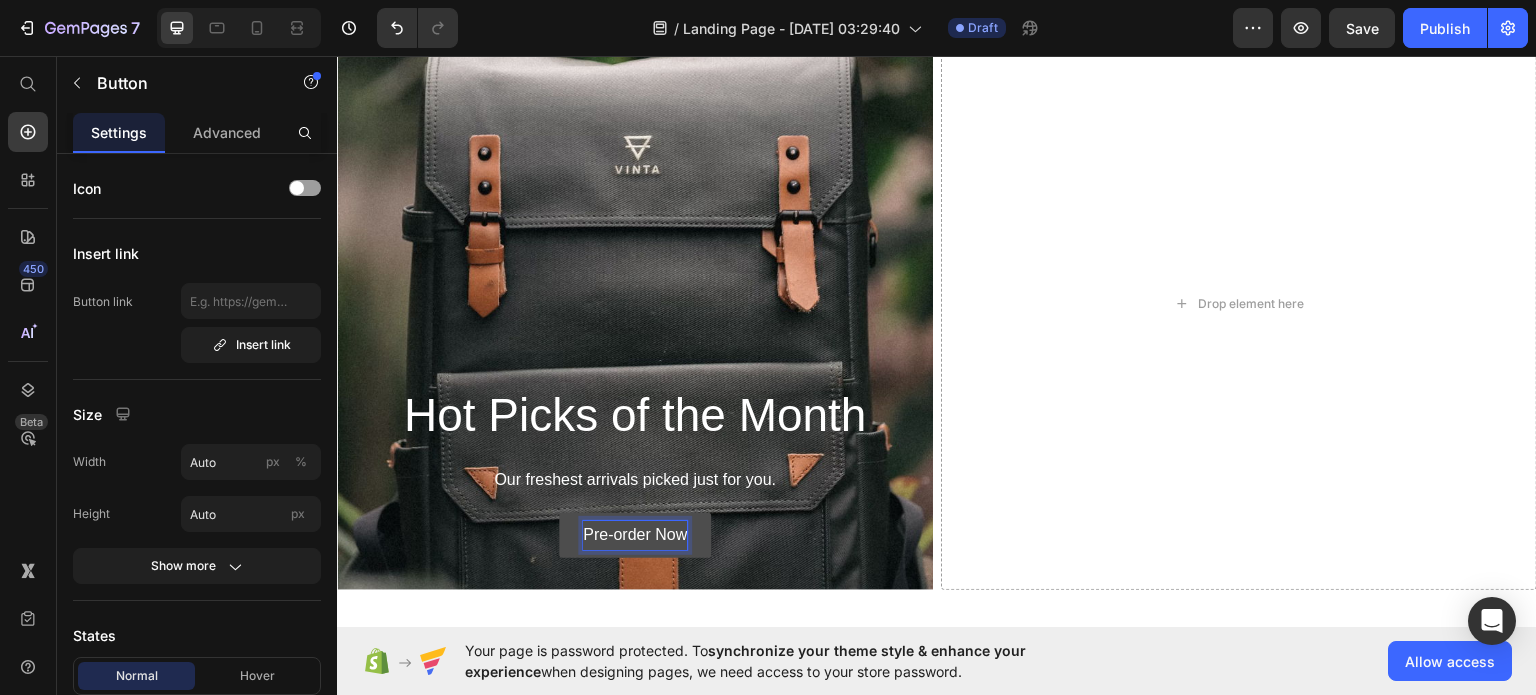 click on "Pre-order Now" at bounding box center [635, 534] 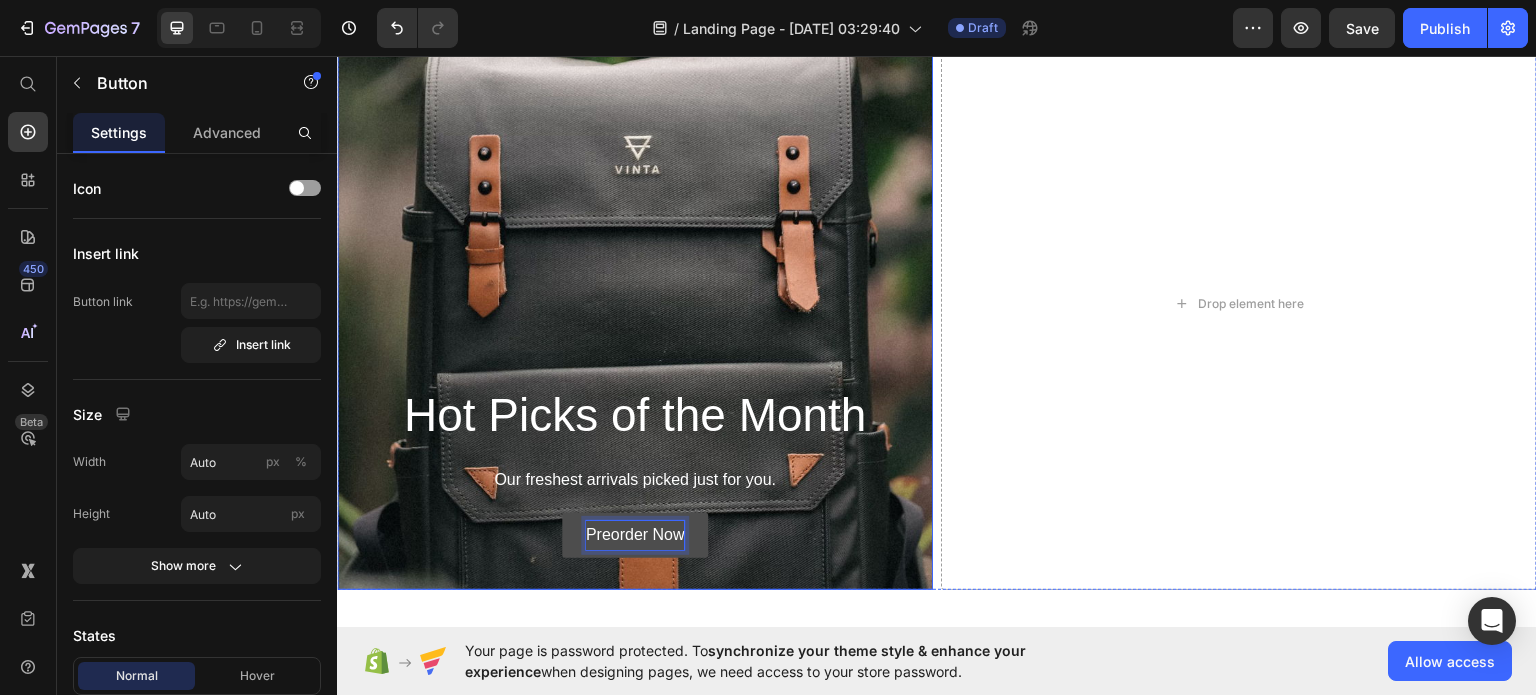 click on "Hot Picks of the Month Heading Our freshest arrivals picked just for you. Text Block Preorder Now Button   0" at bounding box center (635, 469) 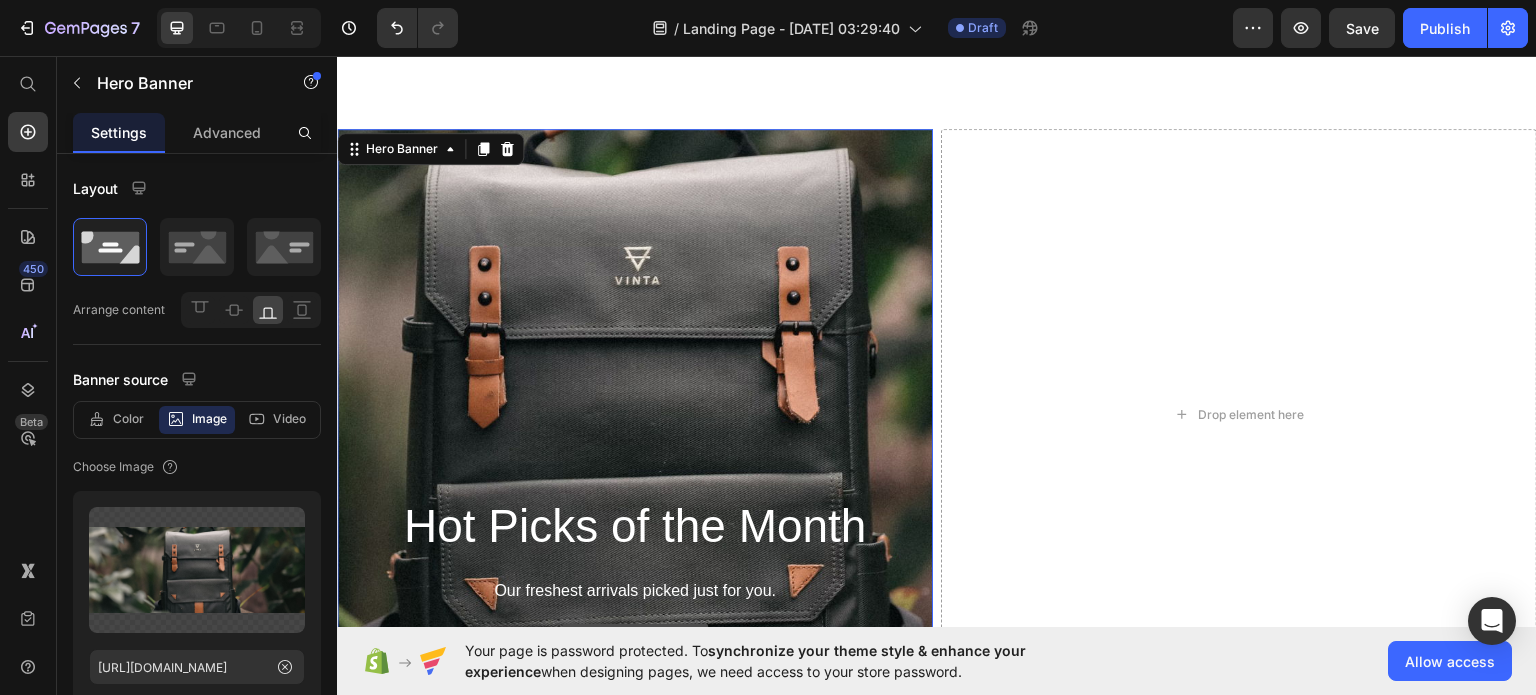 scroll, scrollTop: 817, scrollLeft: 0, axis: vertical 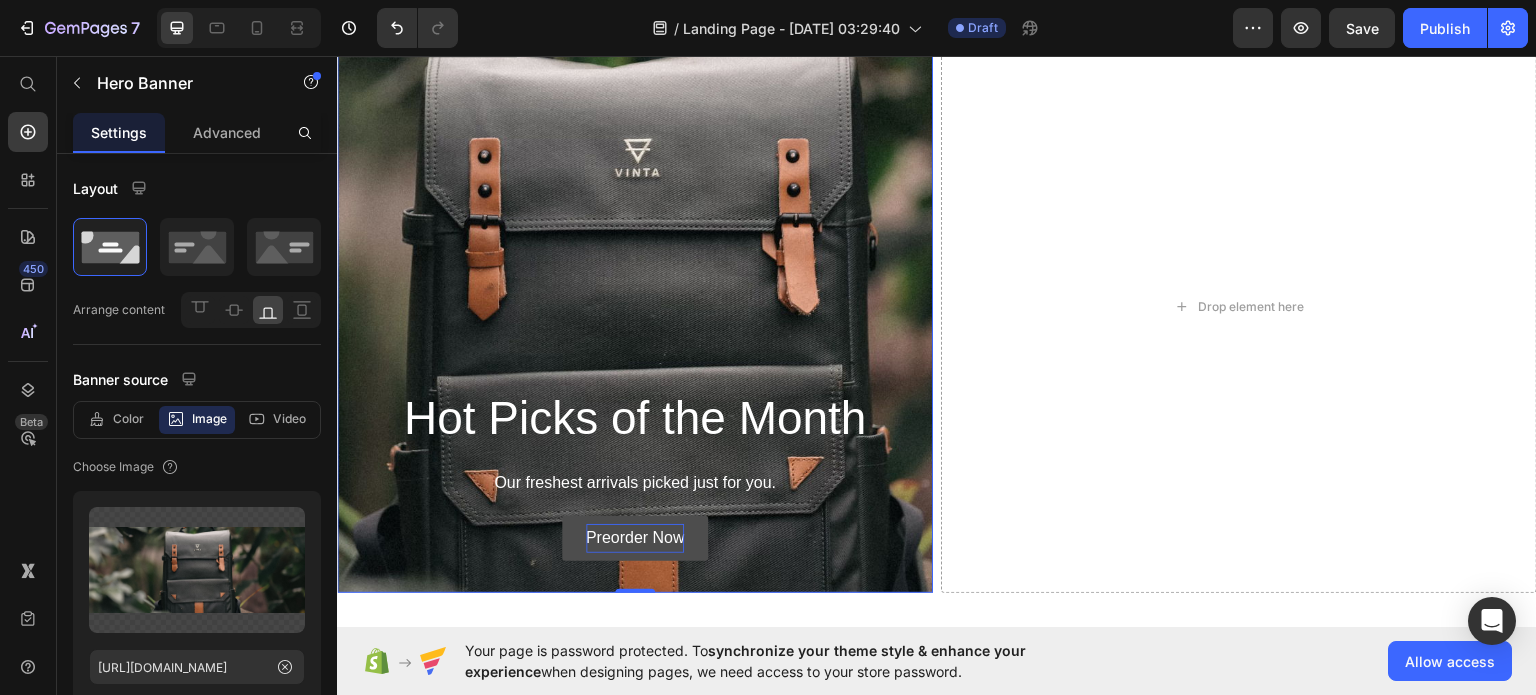 click at bounding box center [635, 306] 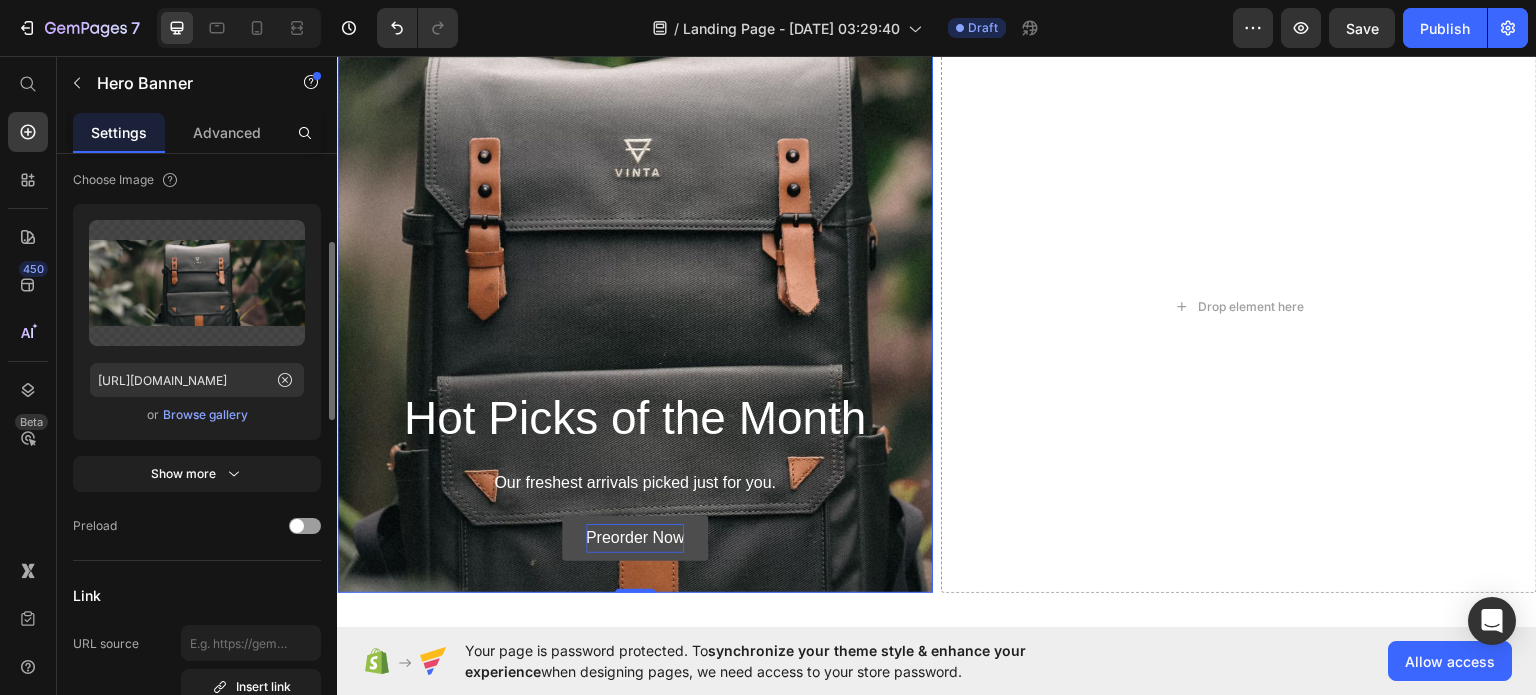 scroll, scrollTop: 294, scrollLeft: 0, axis: vertical 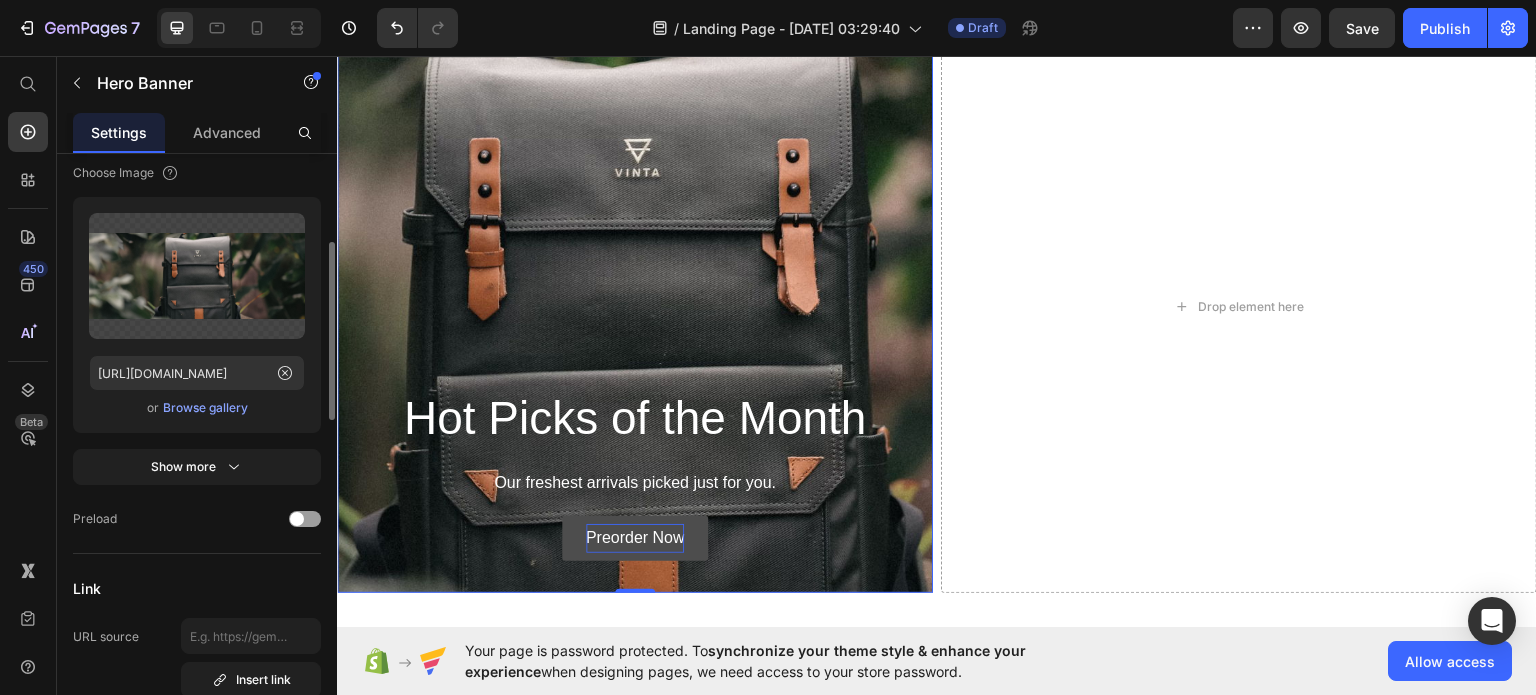 click on "Upload Image https://ucarecdn.com/46d5a88e-90ac-48f6-9cb5-b666cd138e46/-/format/auto/  or   Browse gallery" 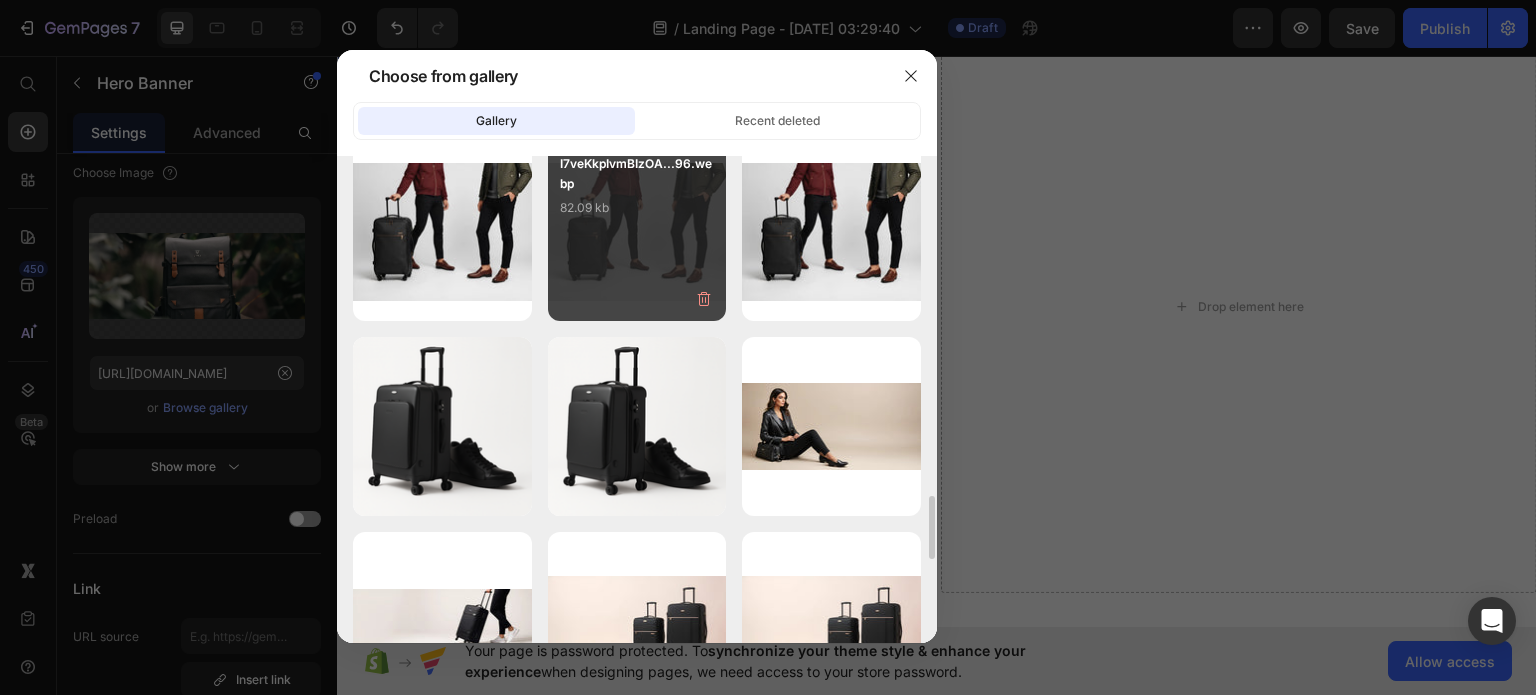 scroll, scrollTop: 2760, scrollLeft: 0, axis: vertical 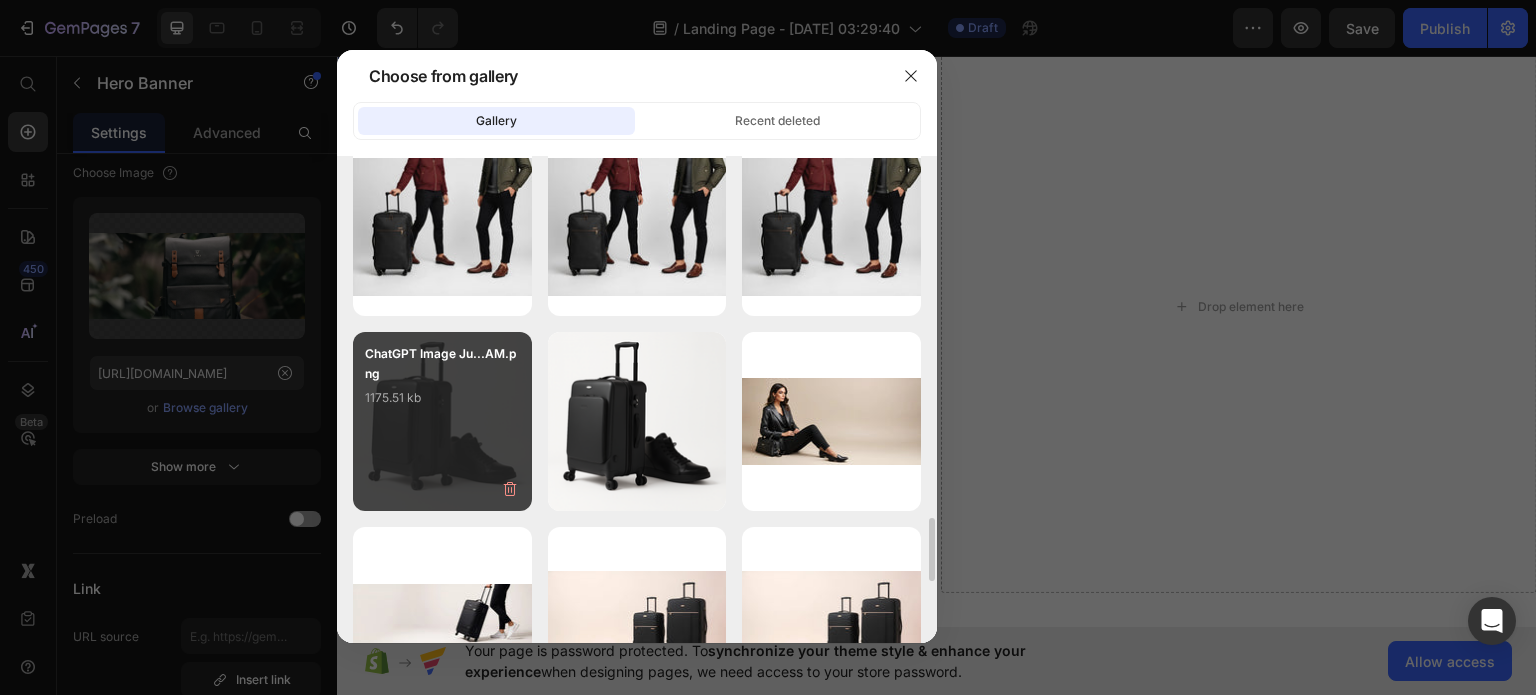 click on "ChatGPT Image Ju...AM.png 1175.51 kb" at bounding box center (442, 421) 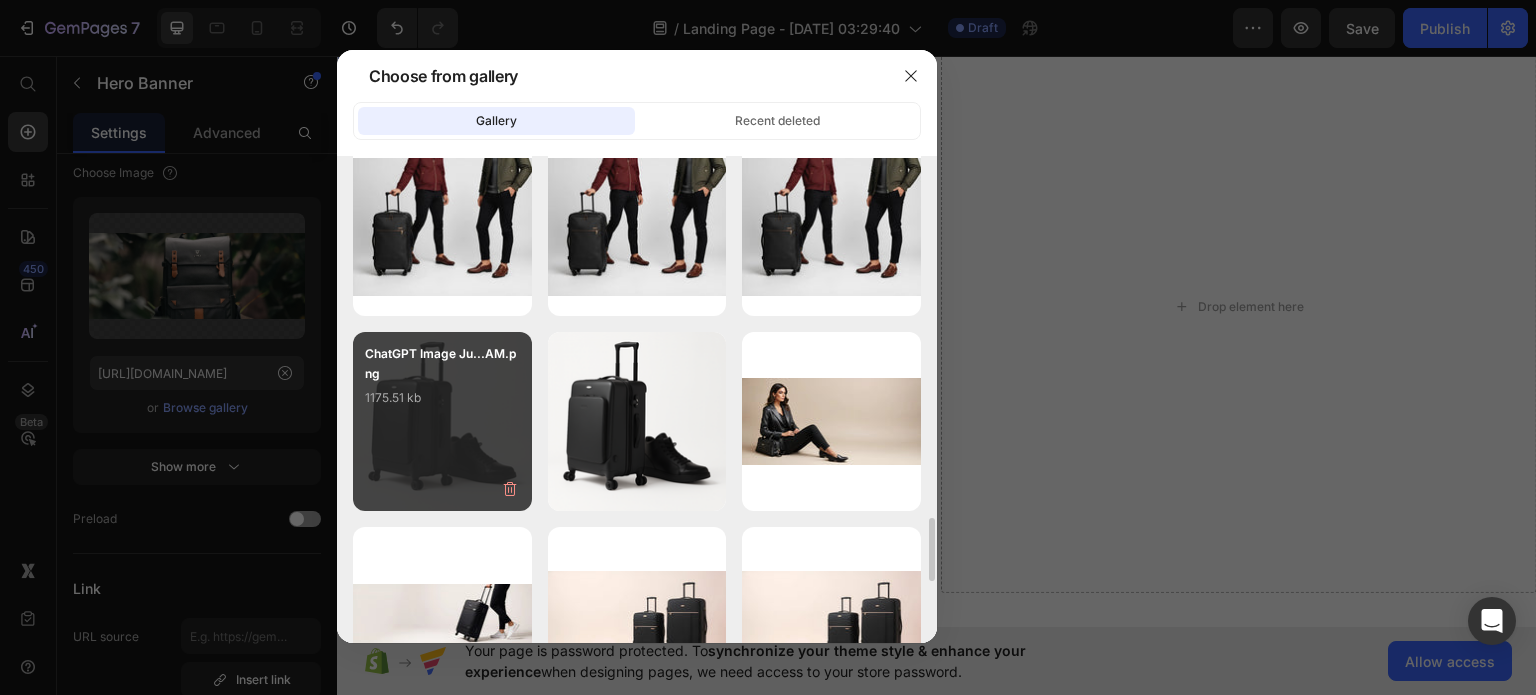 type on "https://cdn.shopify.com/s/files/1/0770/1823/5130/files/gempages_577154060990284788-b4762253-8990-478b-aad8-41b8bf0b301b.png" 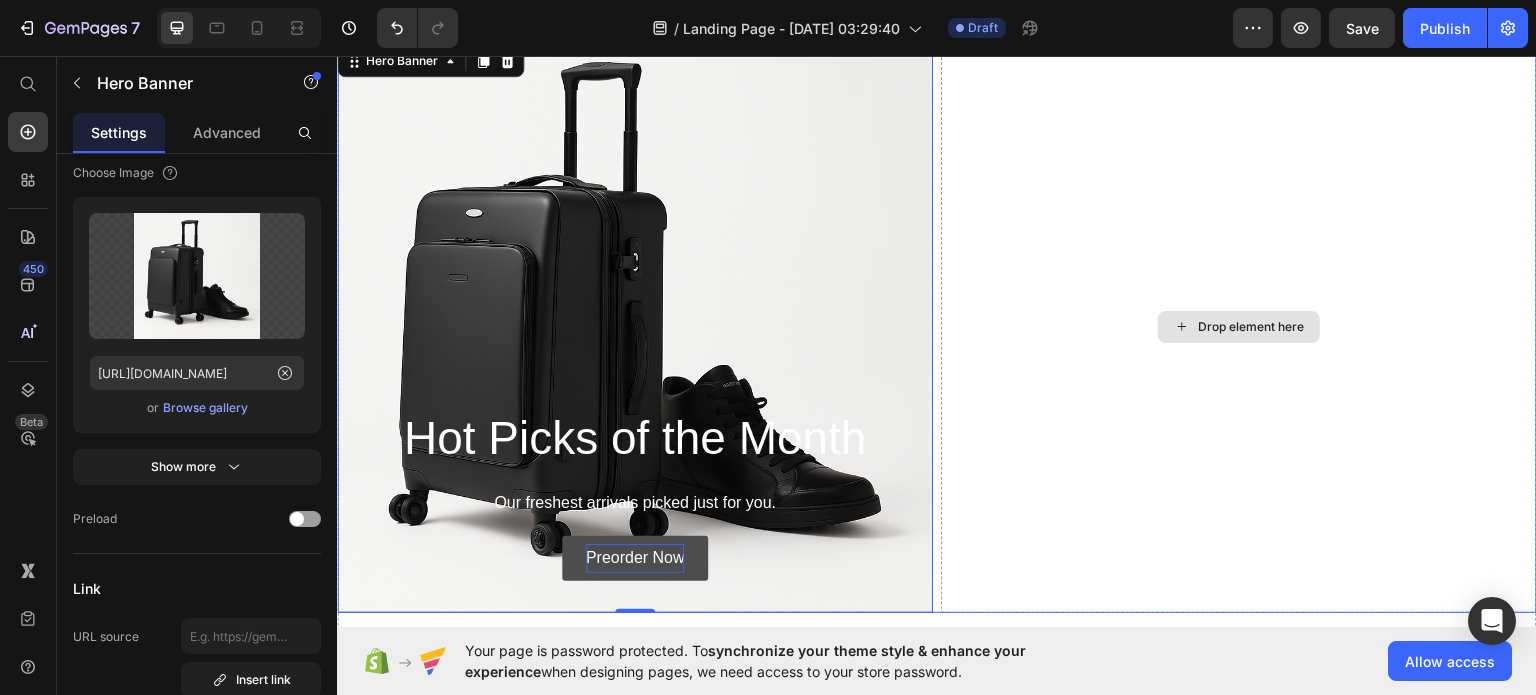 scroll, scrollTop: 806, scrollLeft: 0, axis: vertical 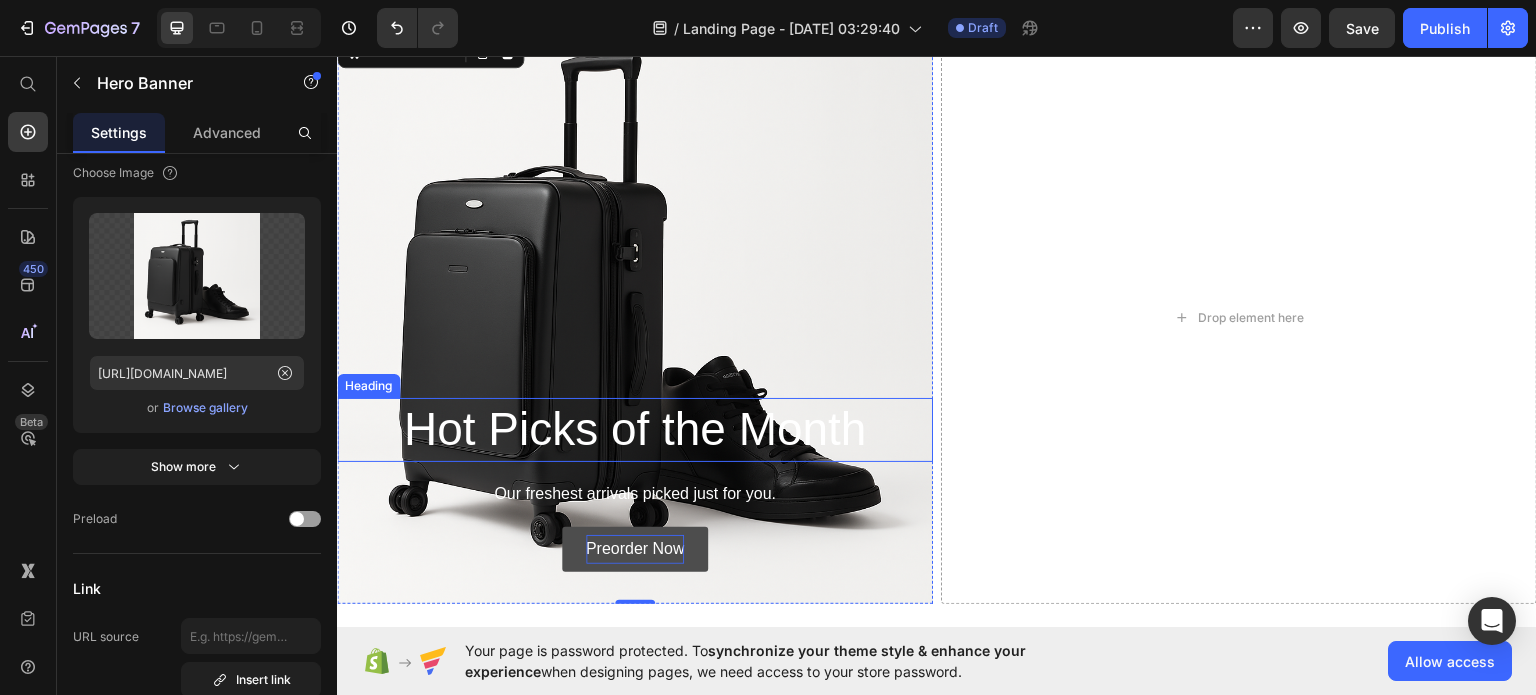 click on "Hot Picks of the Month" at bounding box center (635, 429) 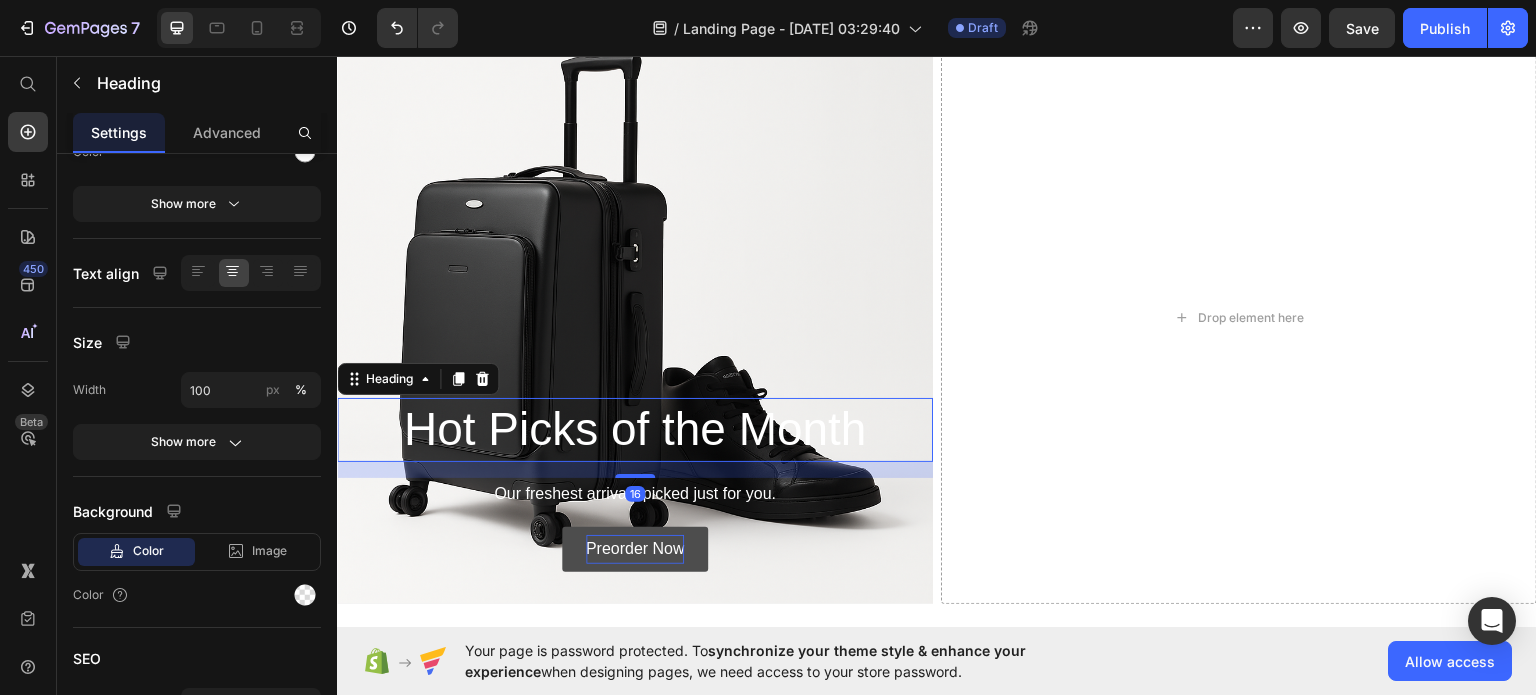 scroll, scrollTop: 0, scrollLeft: 0, axis: both 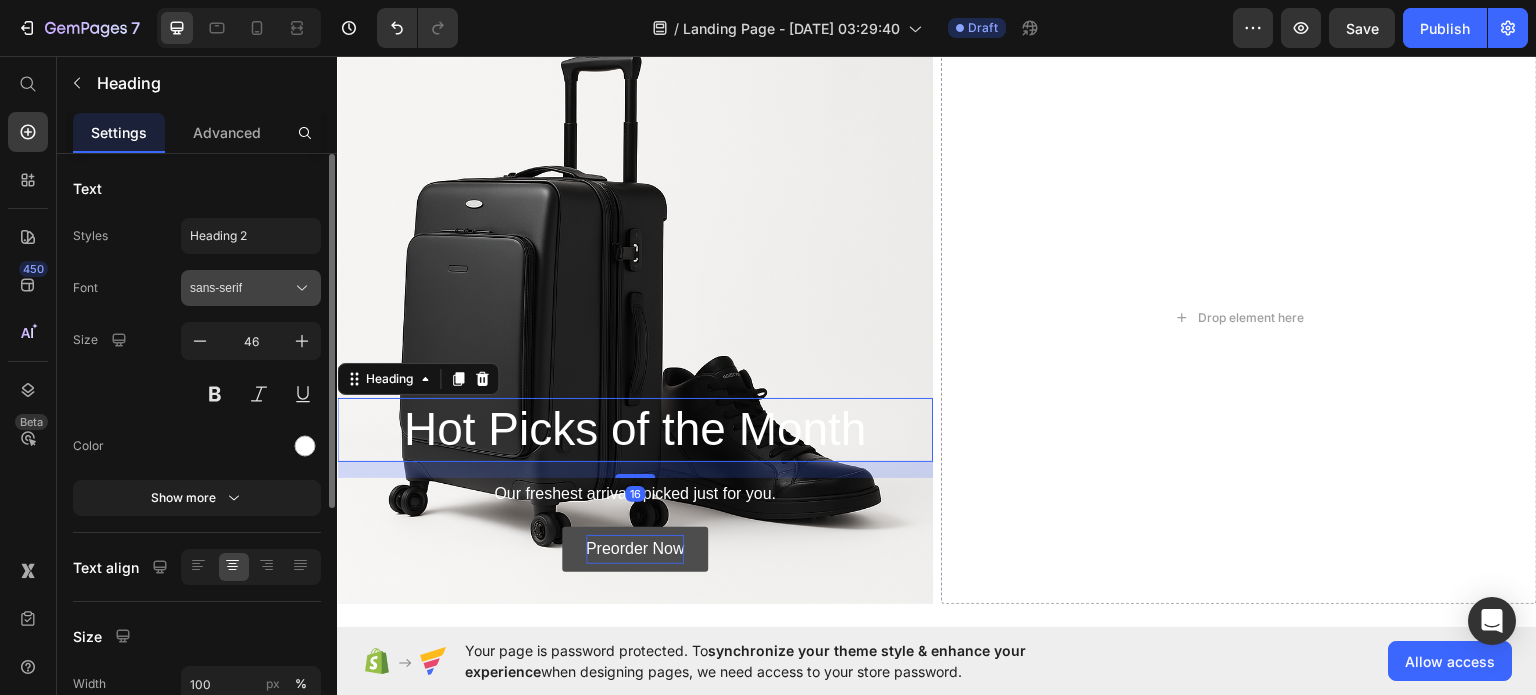 click on "sans-serif" at bounding box center [241, 288] 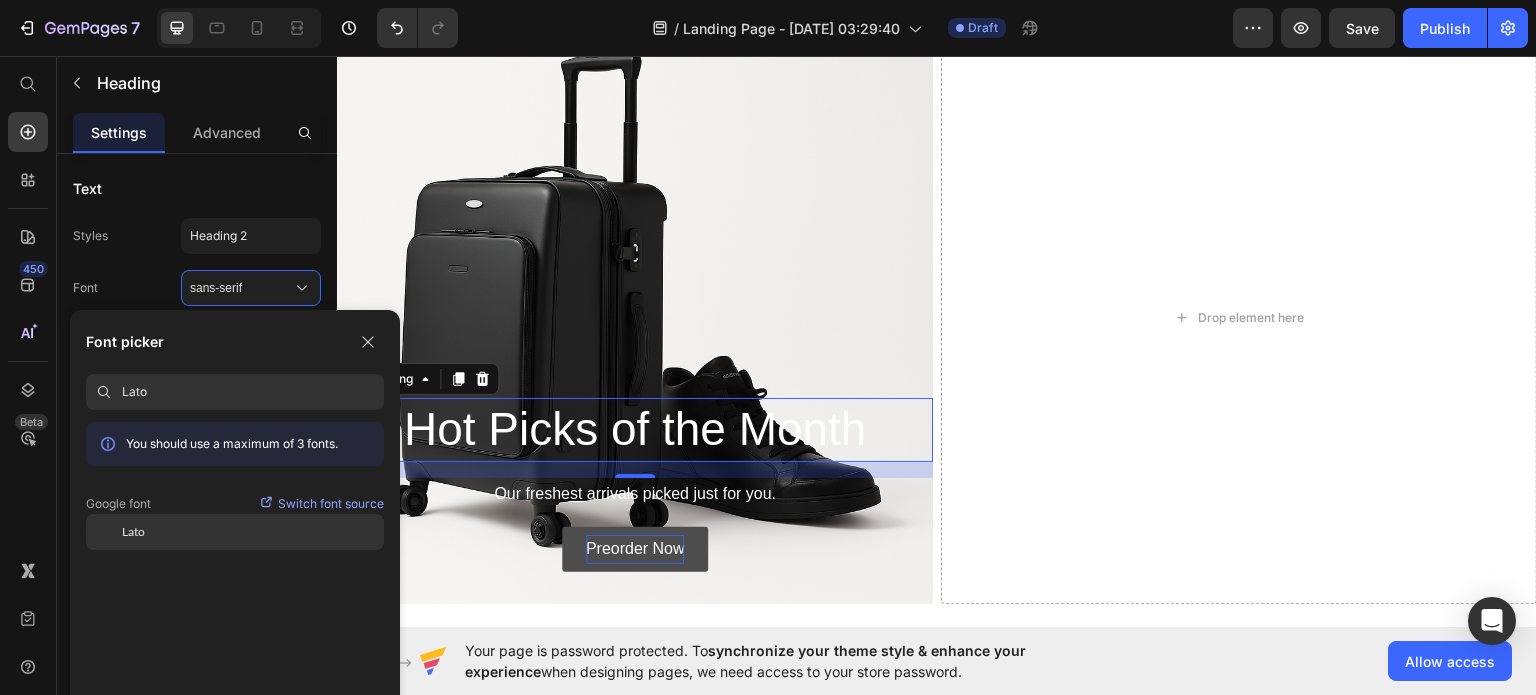 type on "Lato" 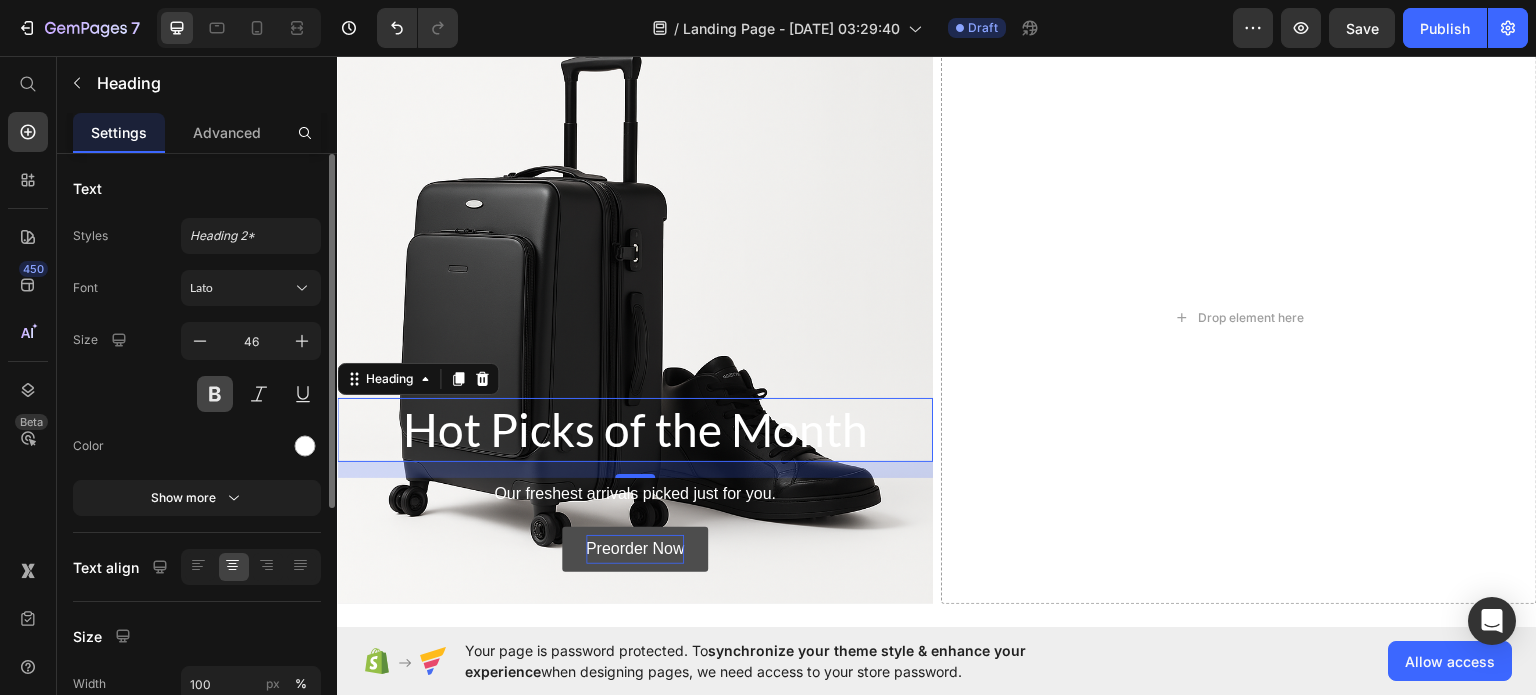 click at bounding box center (215, 394) 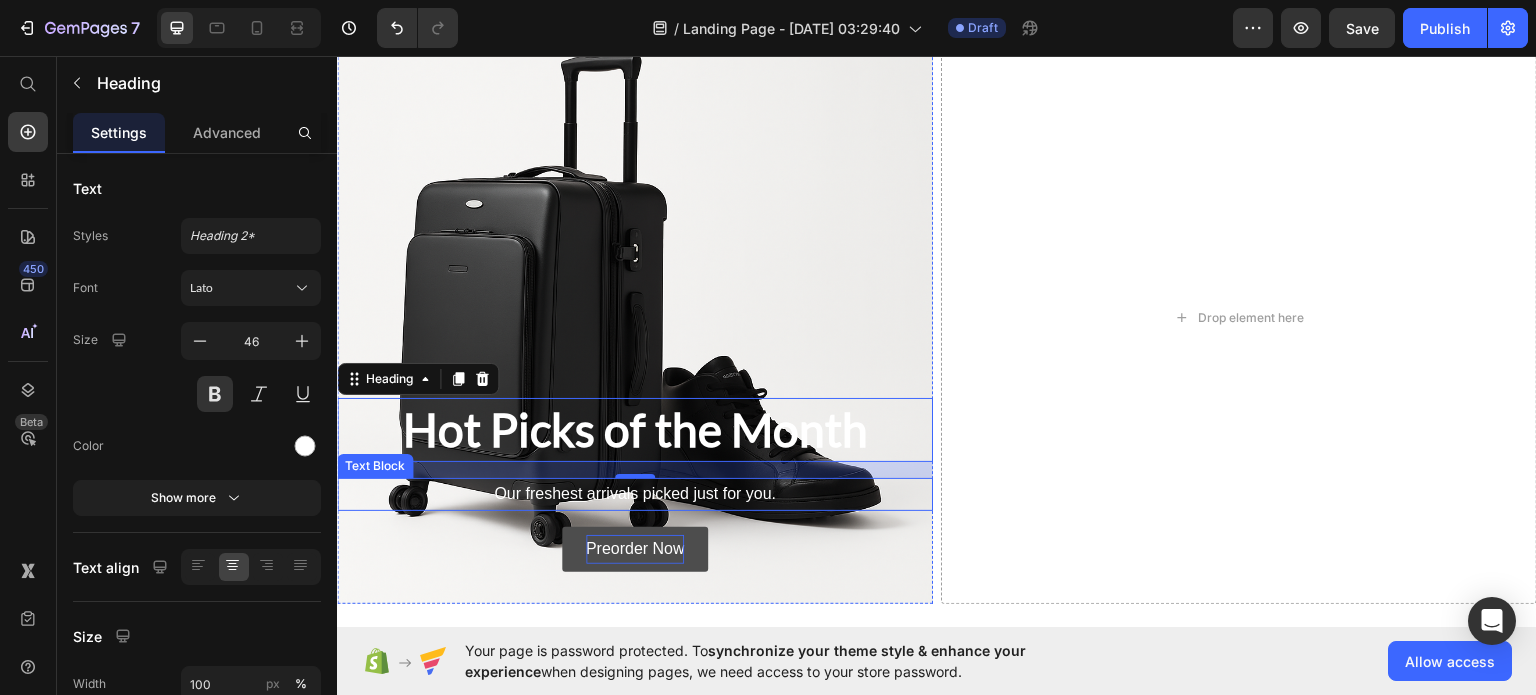 click on "Our freshest arrivals picked just for you." at bounding box center (635, 493) 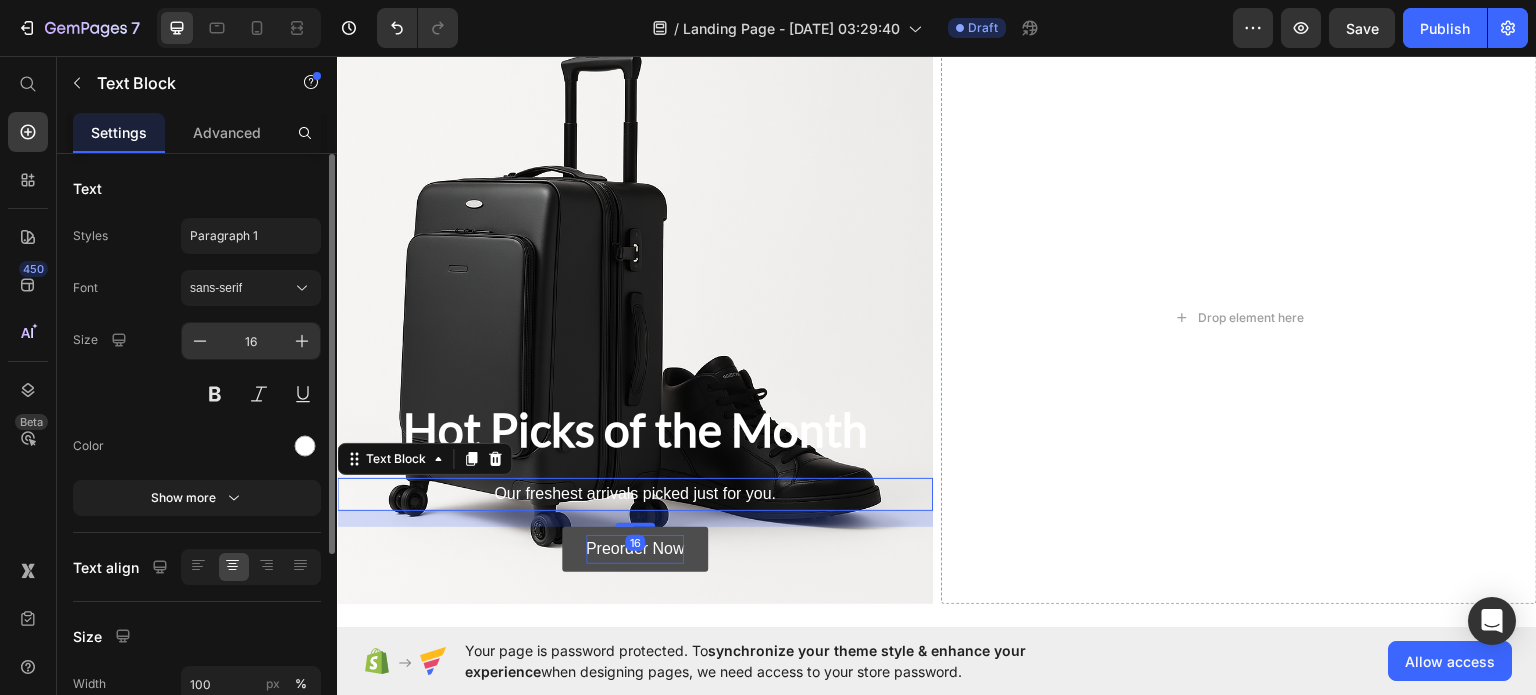 click on "16" at bounding box center [251, 341] 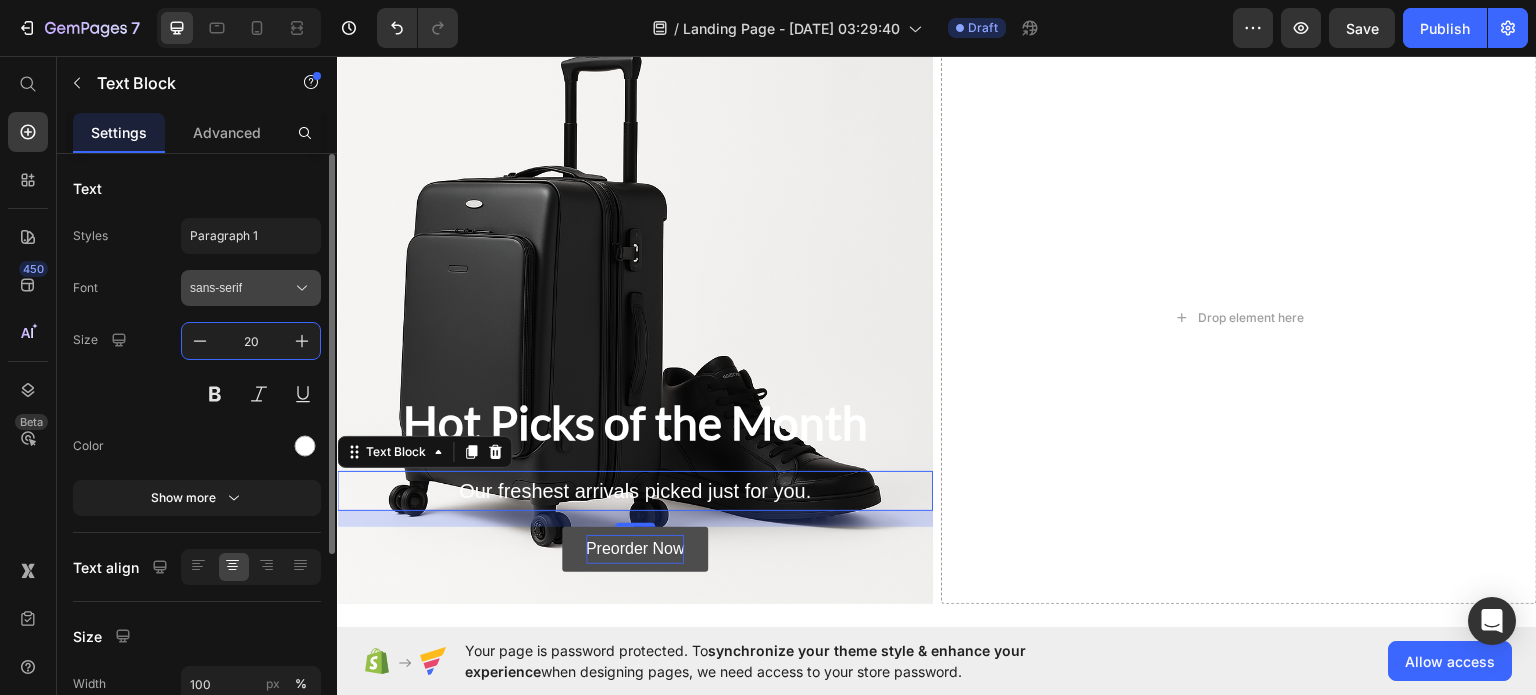 type on "20" 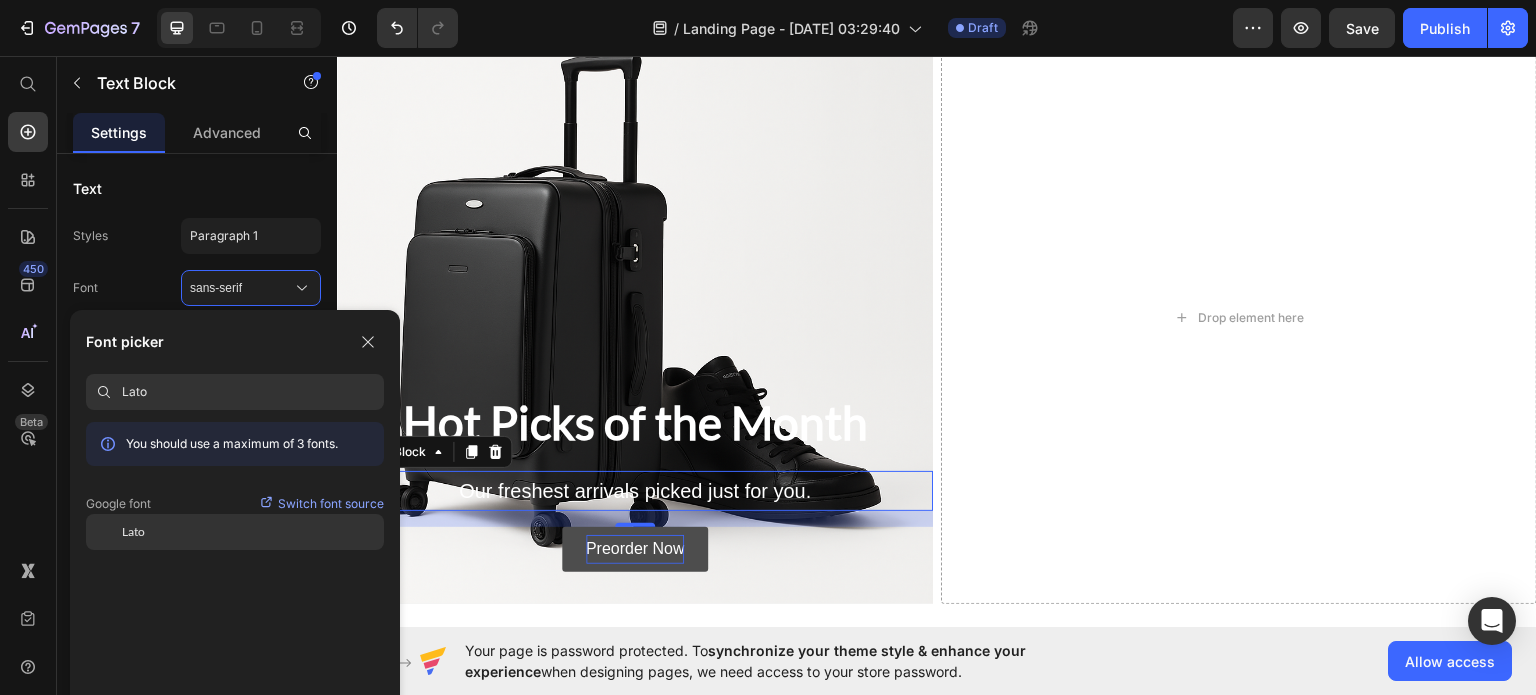 type on "Lato" 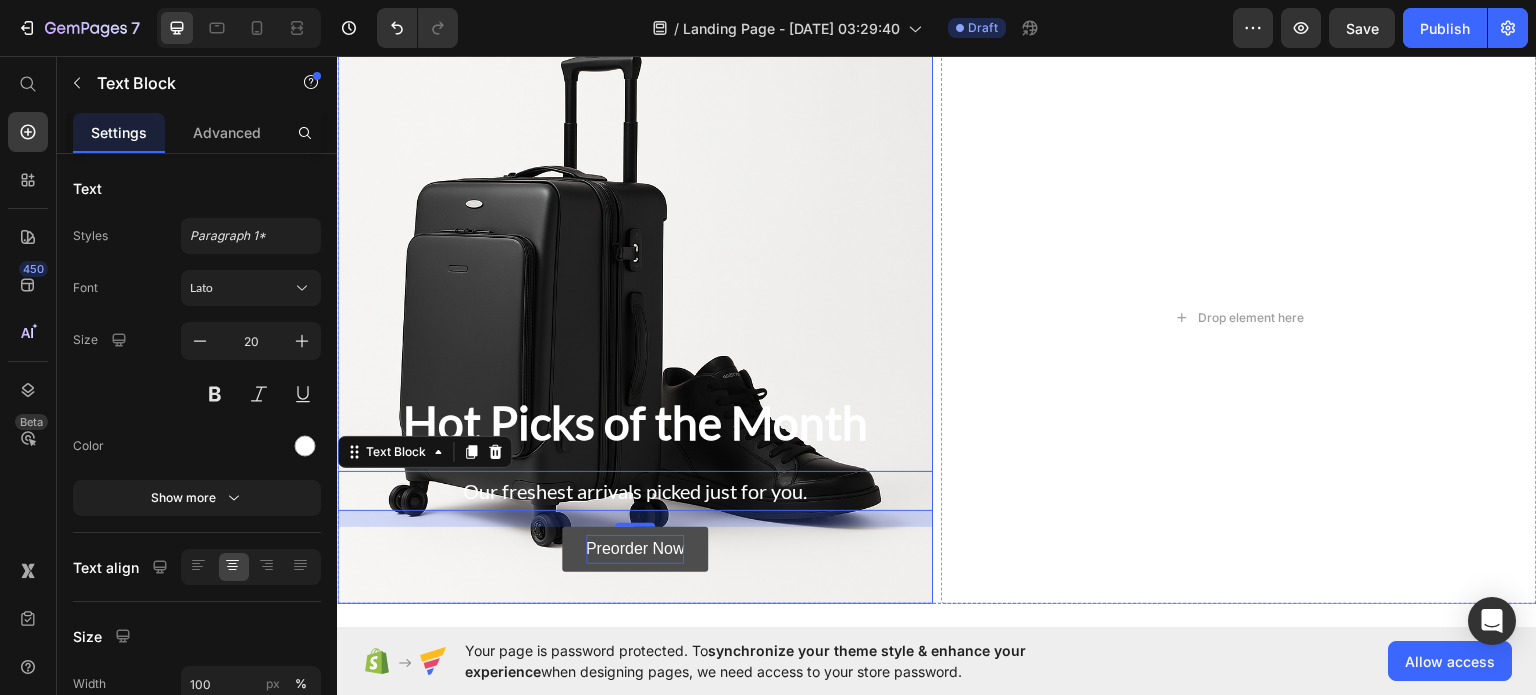 click at bounding box center [635, 317] 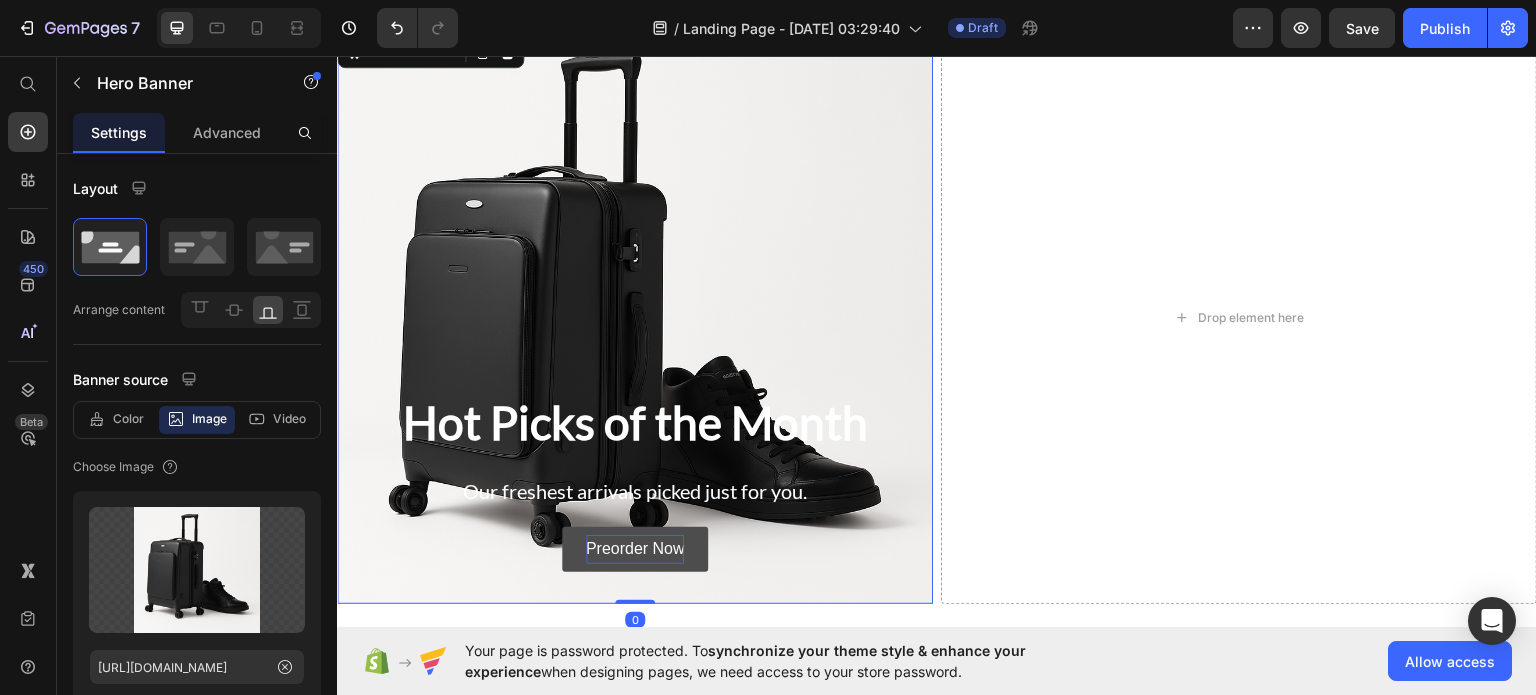 scroll, scrollTop: 929, scrollLeft: 0, axis: vertical 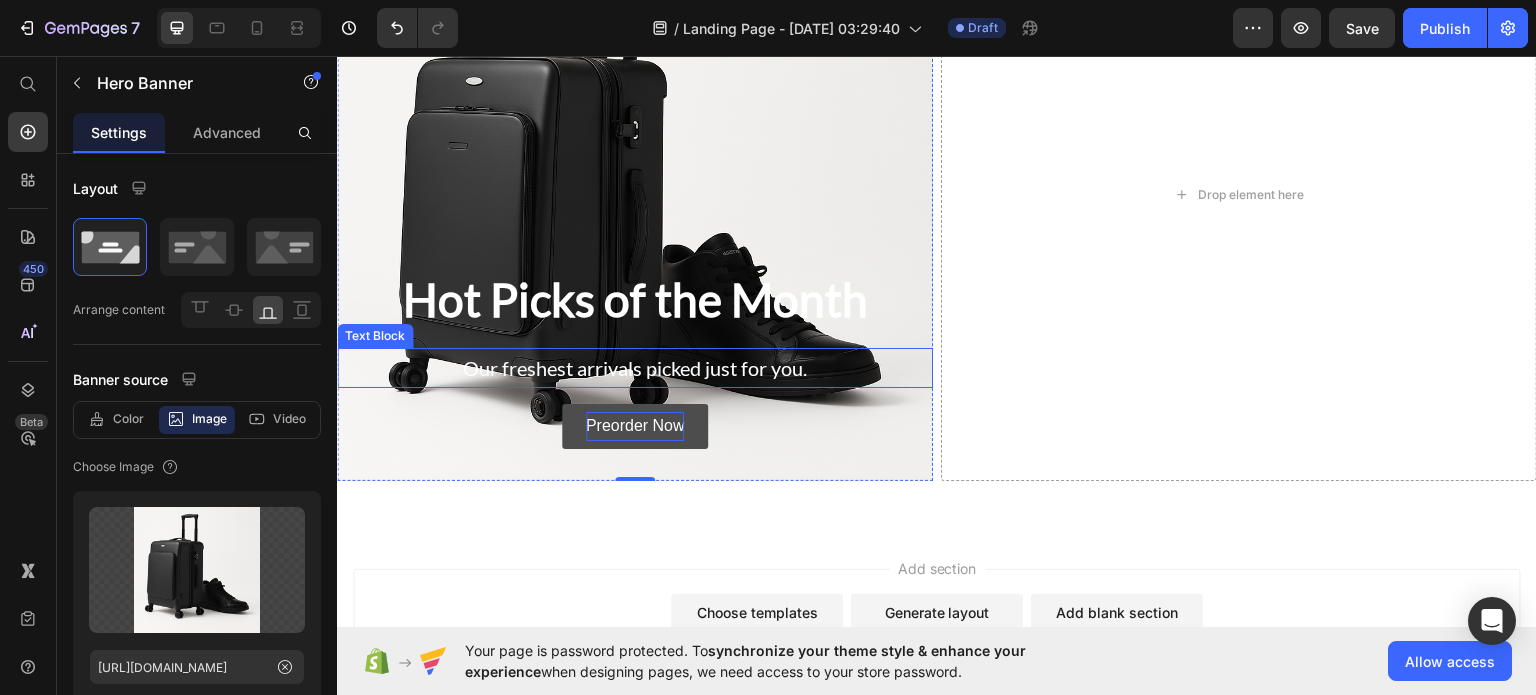 click on "Our freshest arrivals picked just for you." at bounding box center [635, 367] 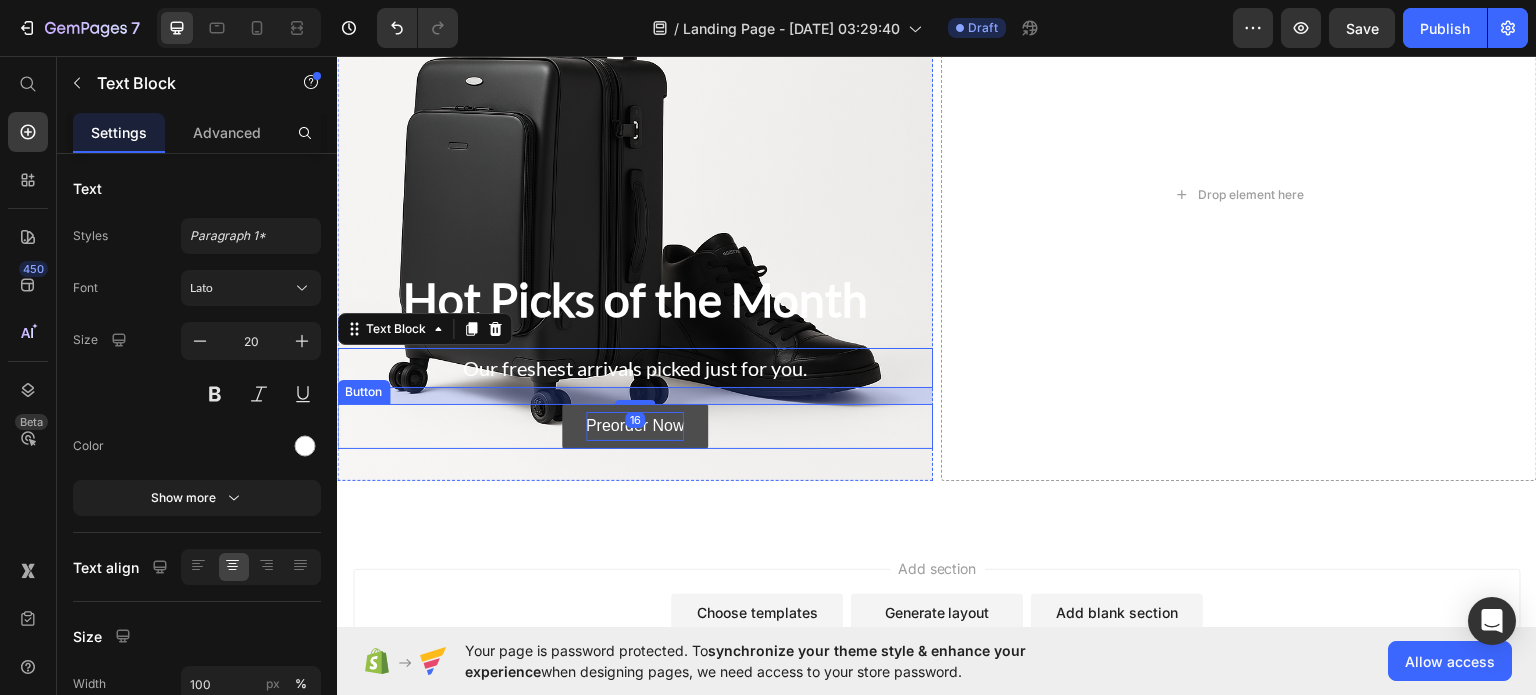 click on "Preorder Now" at bounding box center [635, 425] 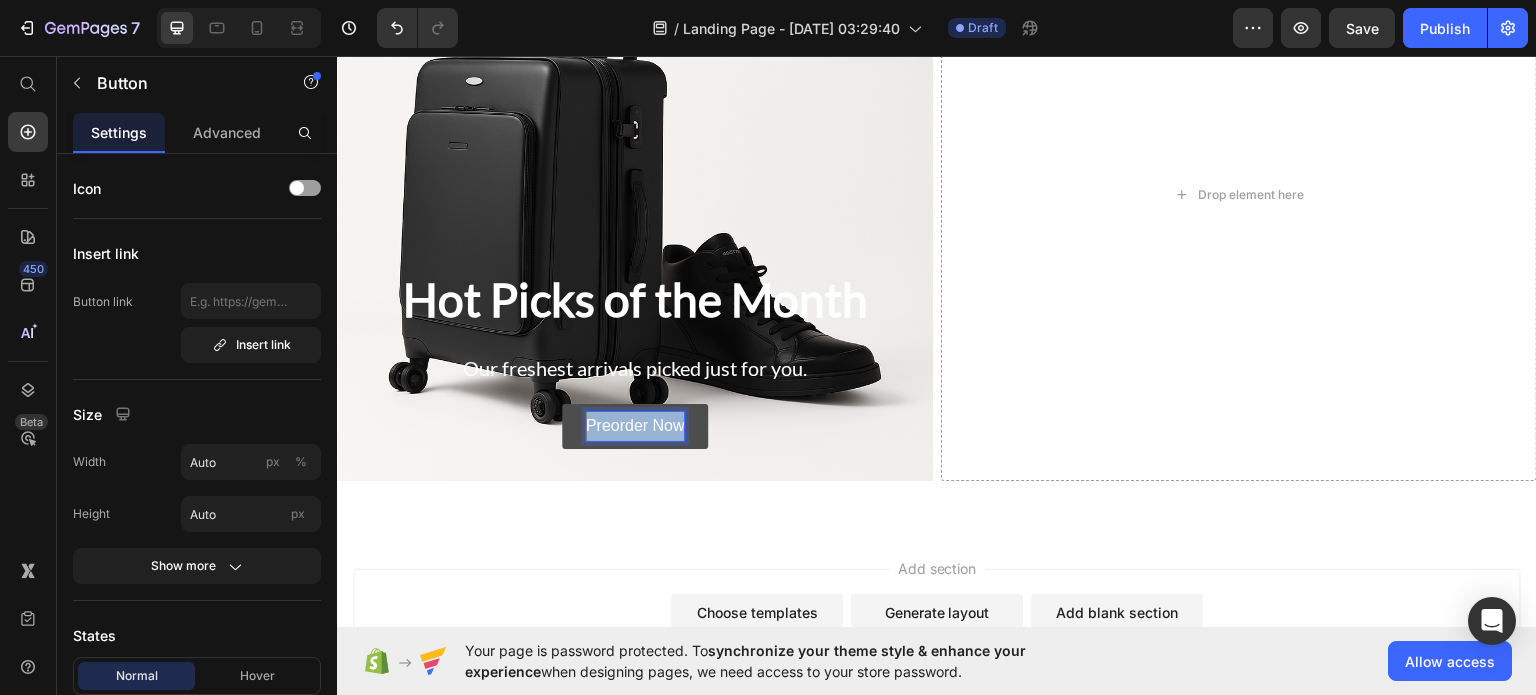 drag, startPoint x: 678, startPoint y: 419, endPoint x: 568, endPoint y: 414, distance: 110.11358 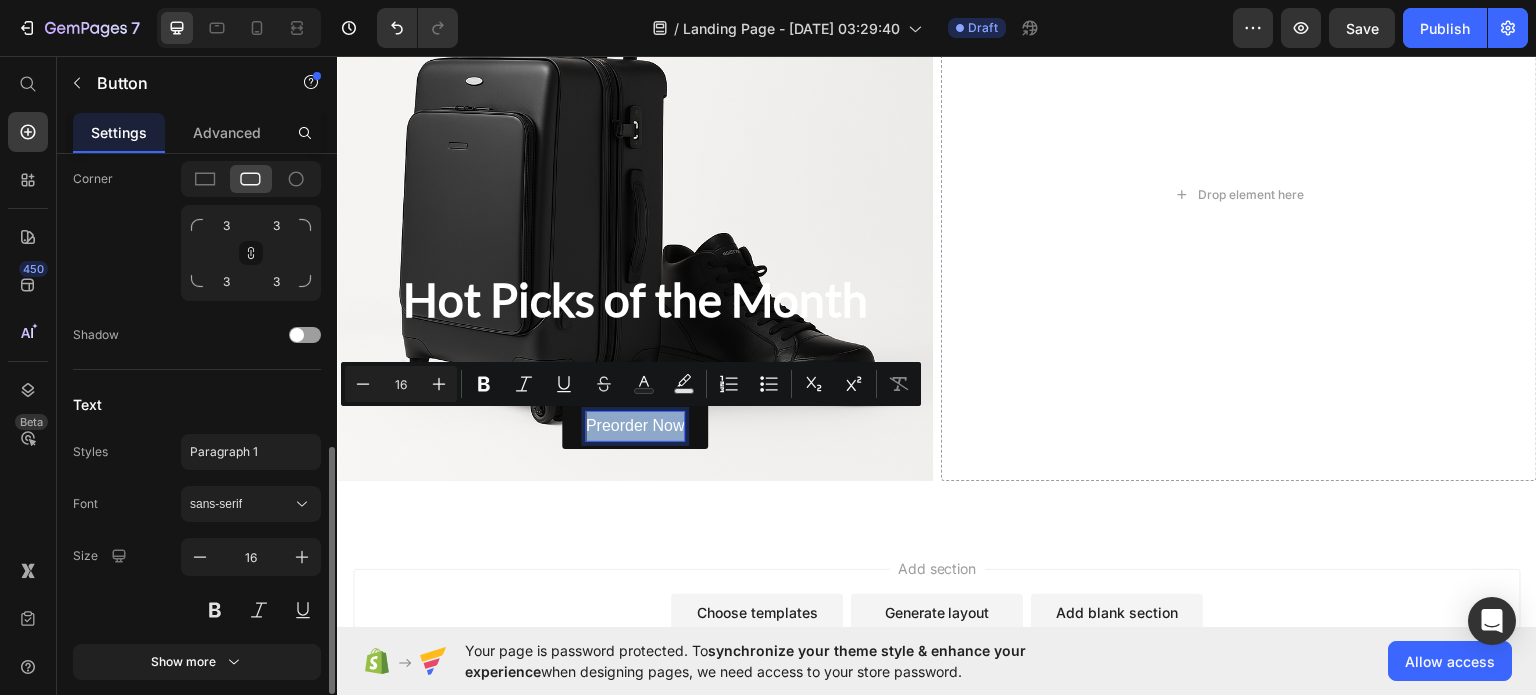scroll, scrollTop: 844, scrollLeft: 0, axis: vertical 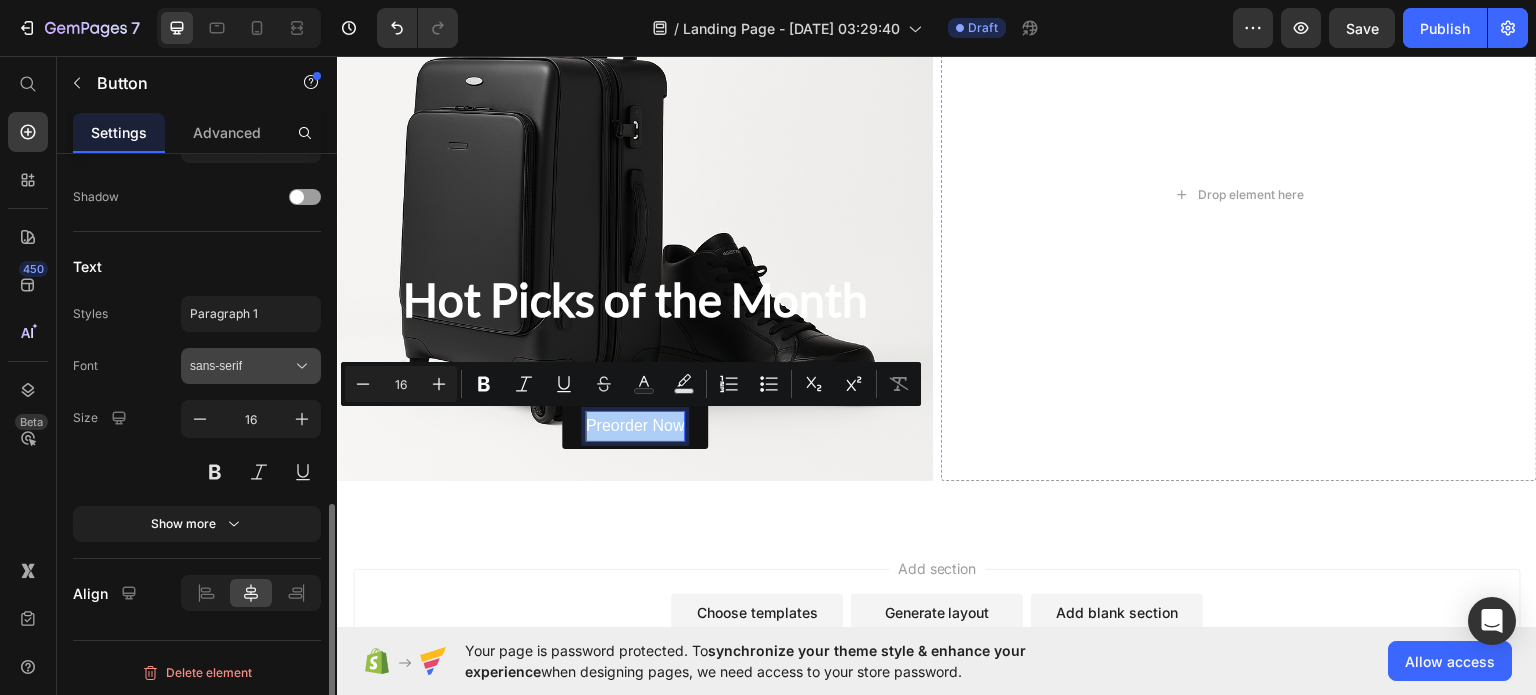click on "sans-serif" at bounding box center [241, 366] 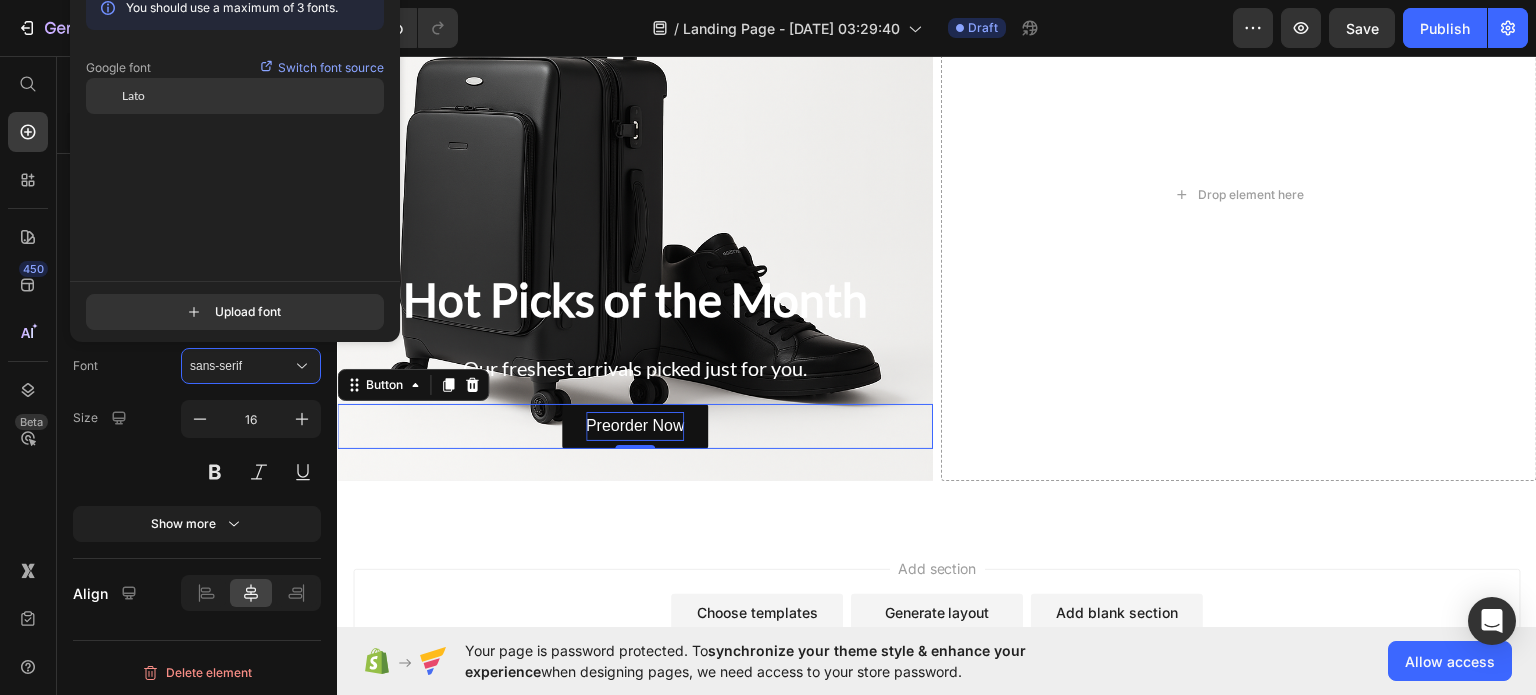 type on "Lato" 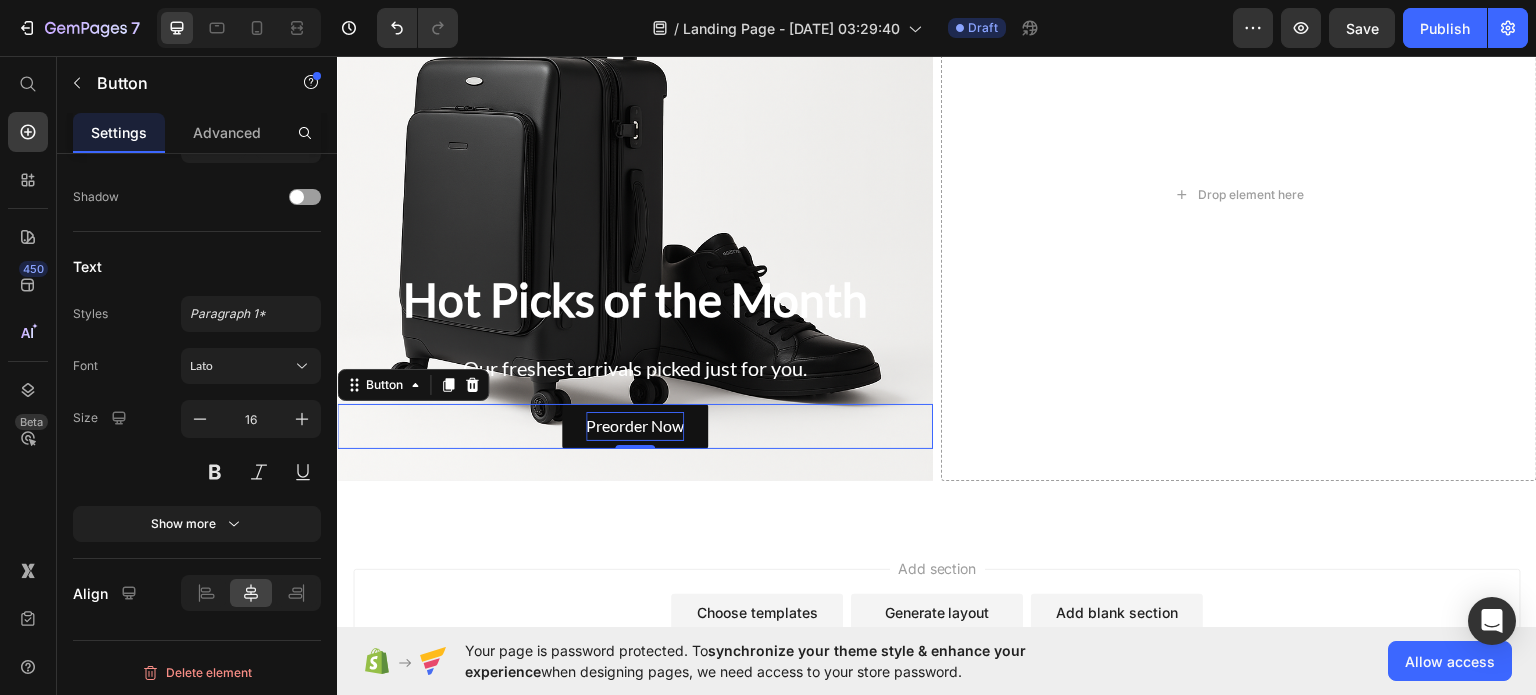 click on "Preorder Now Button   0" at bounding box center (635, 425) 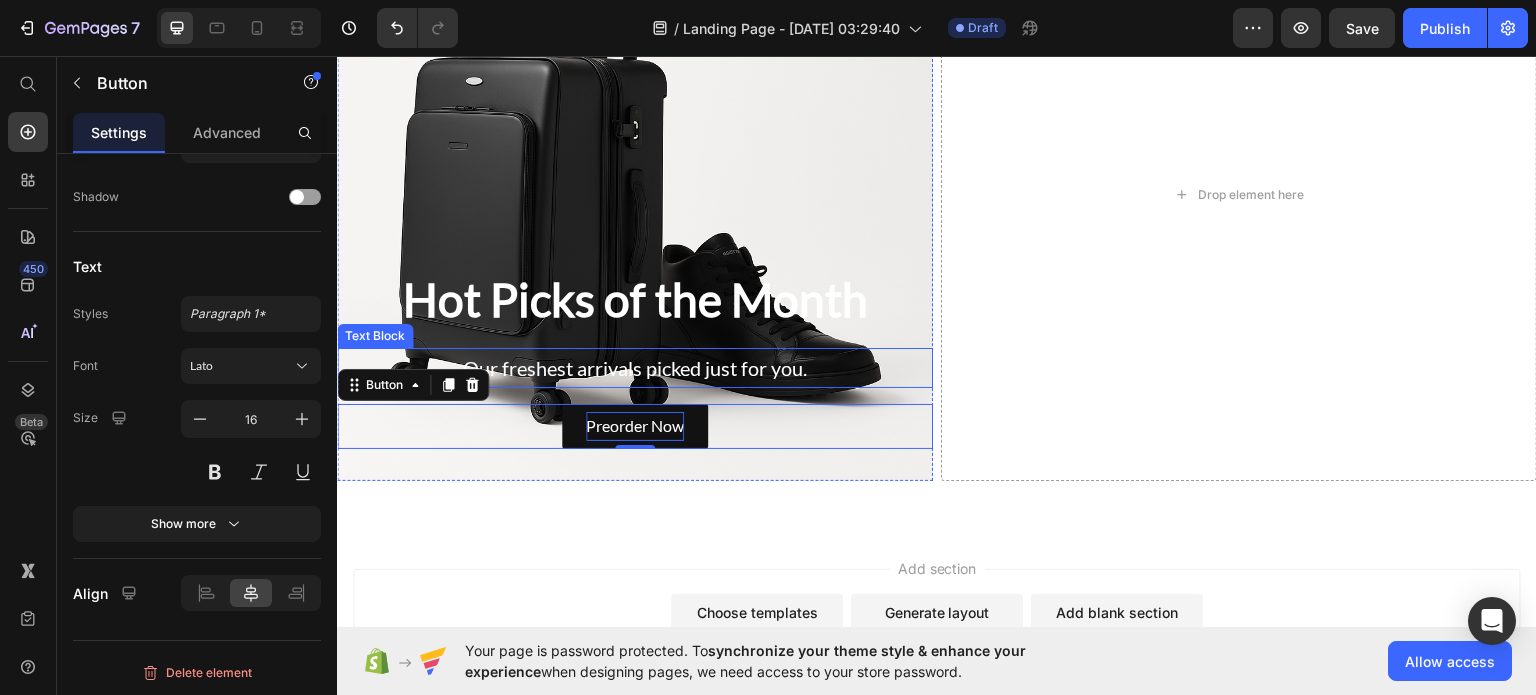 click on "Hot Picks of the Month" at bounding box center [635, 299] 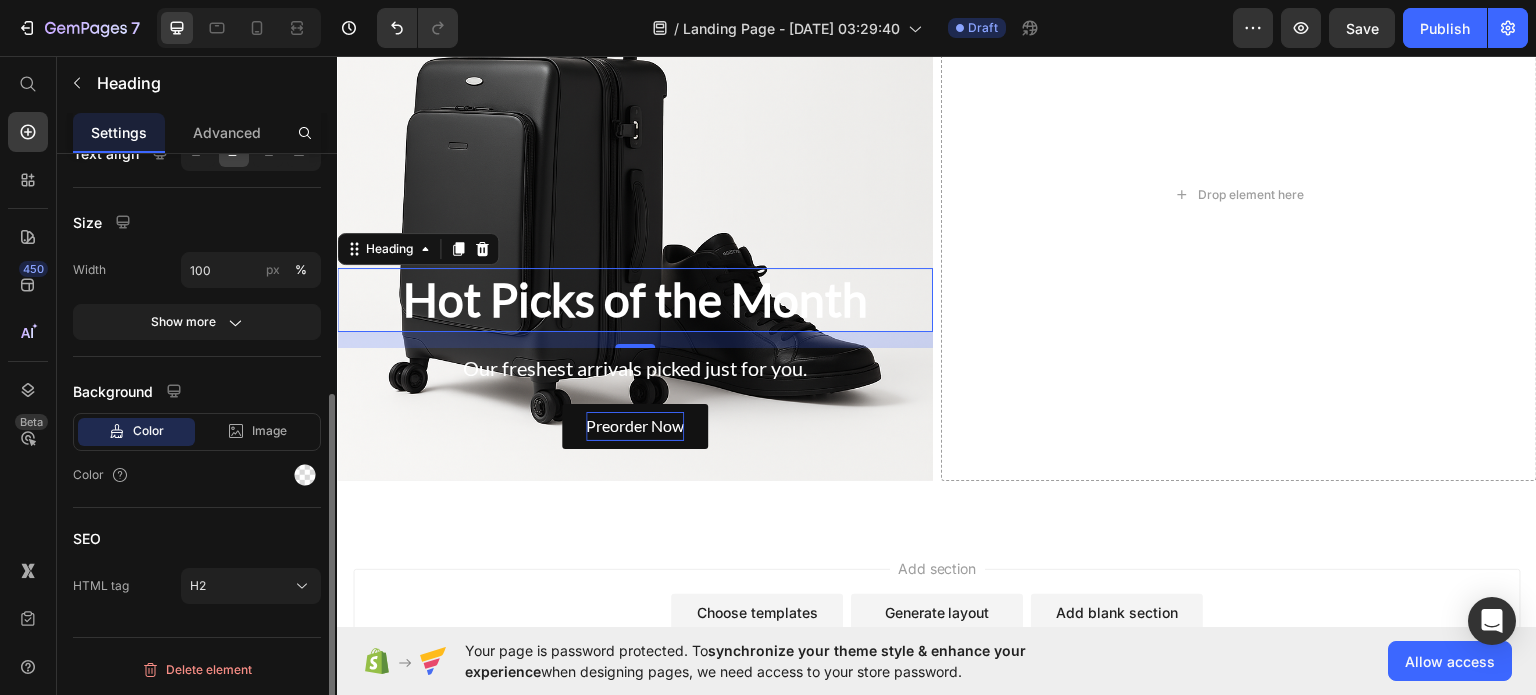 scroll, scrollTop: 0, scrollLeft: 0, axis: both 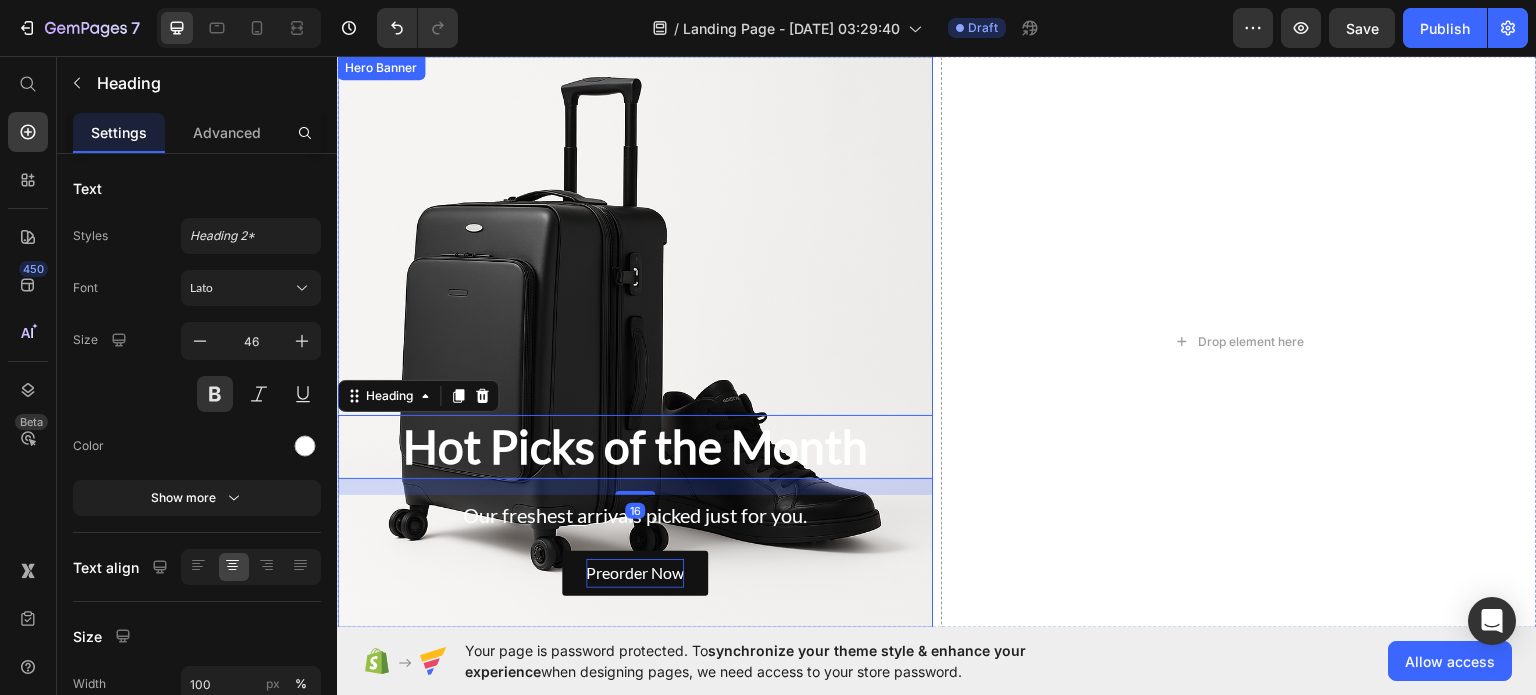 click at bounding box center [635, 341] 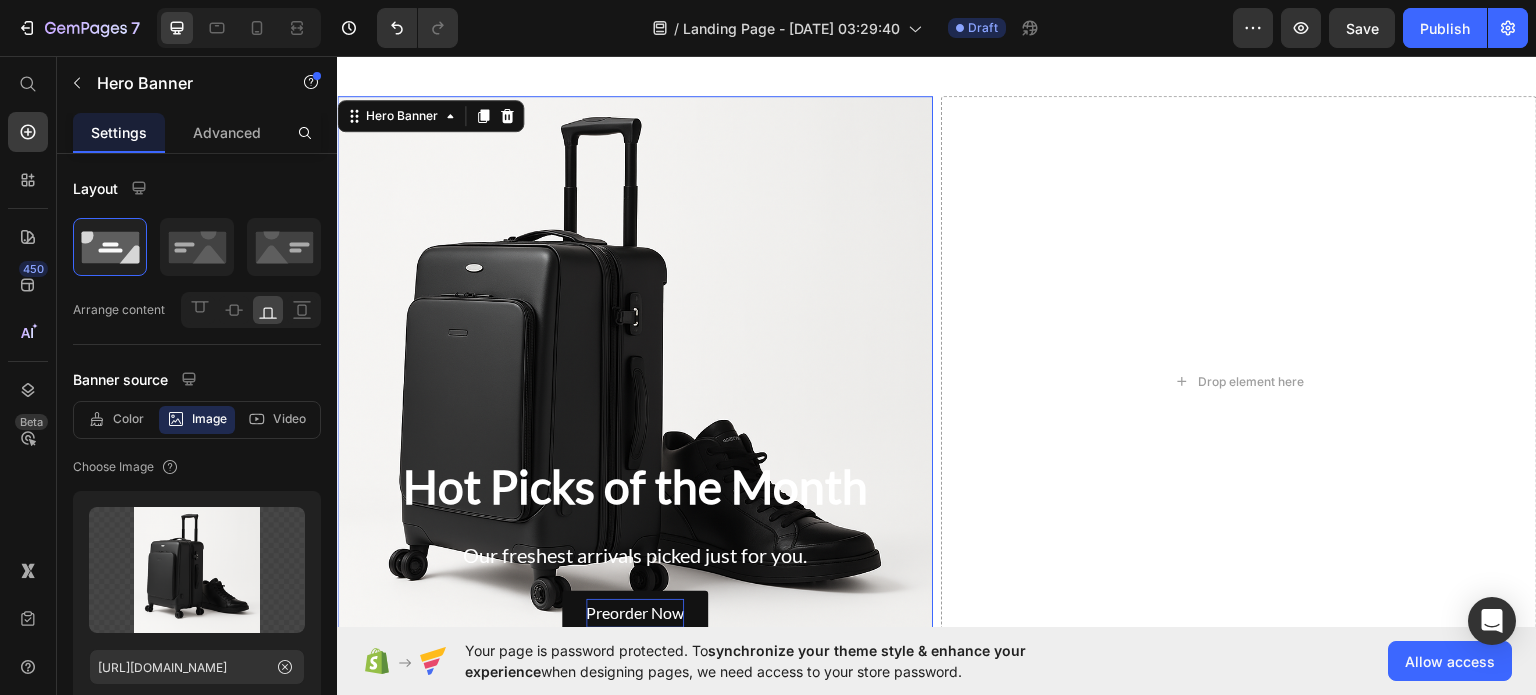 scroll, scrollTop: 740, scrollLeft: 0, axis: vertical 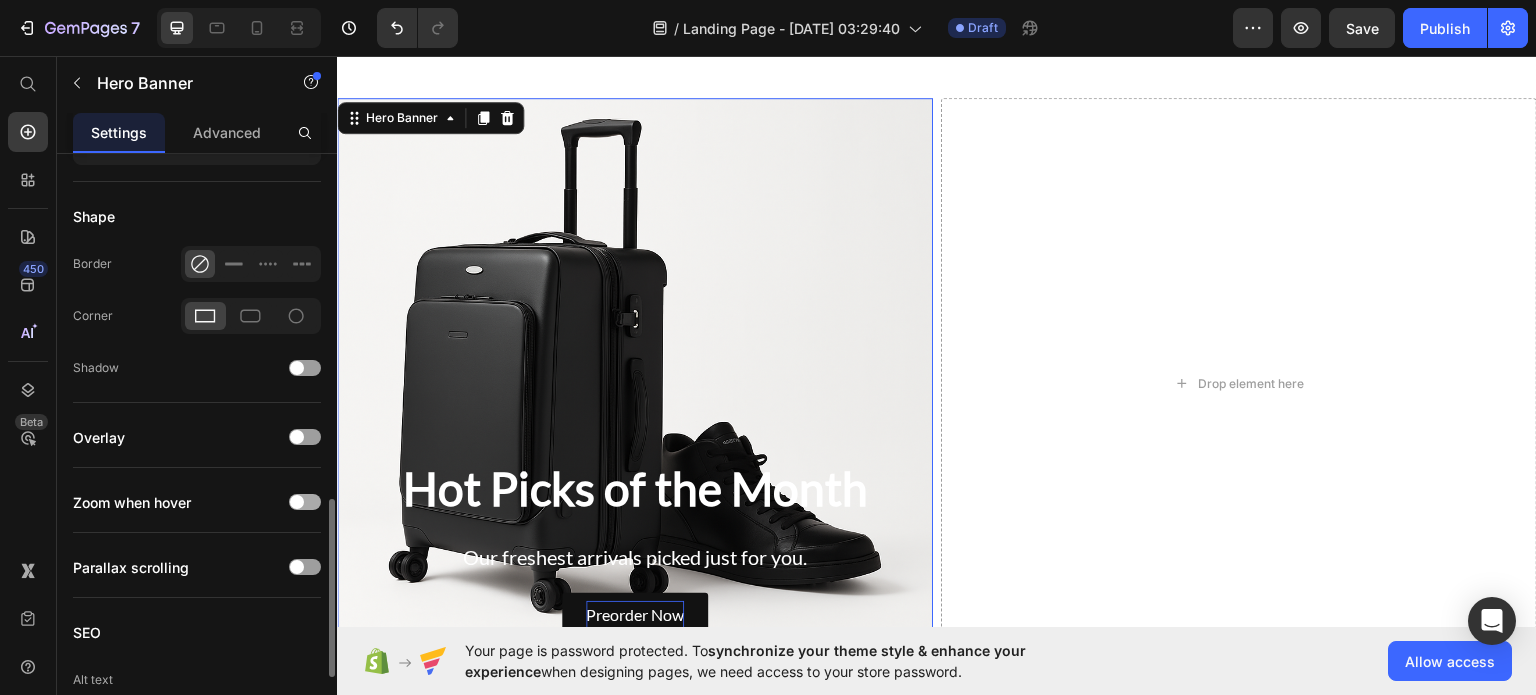 click at bounding box center [297, 502] 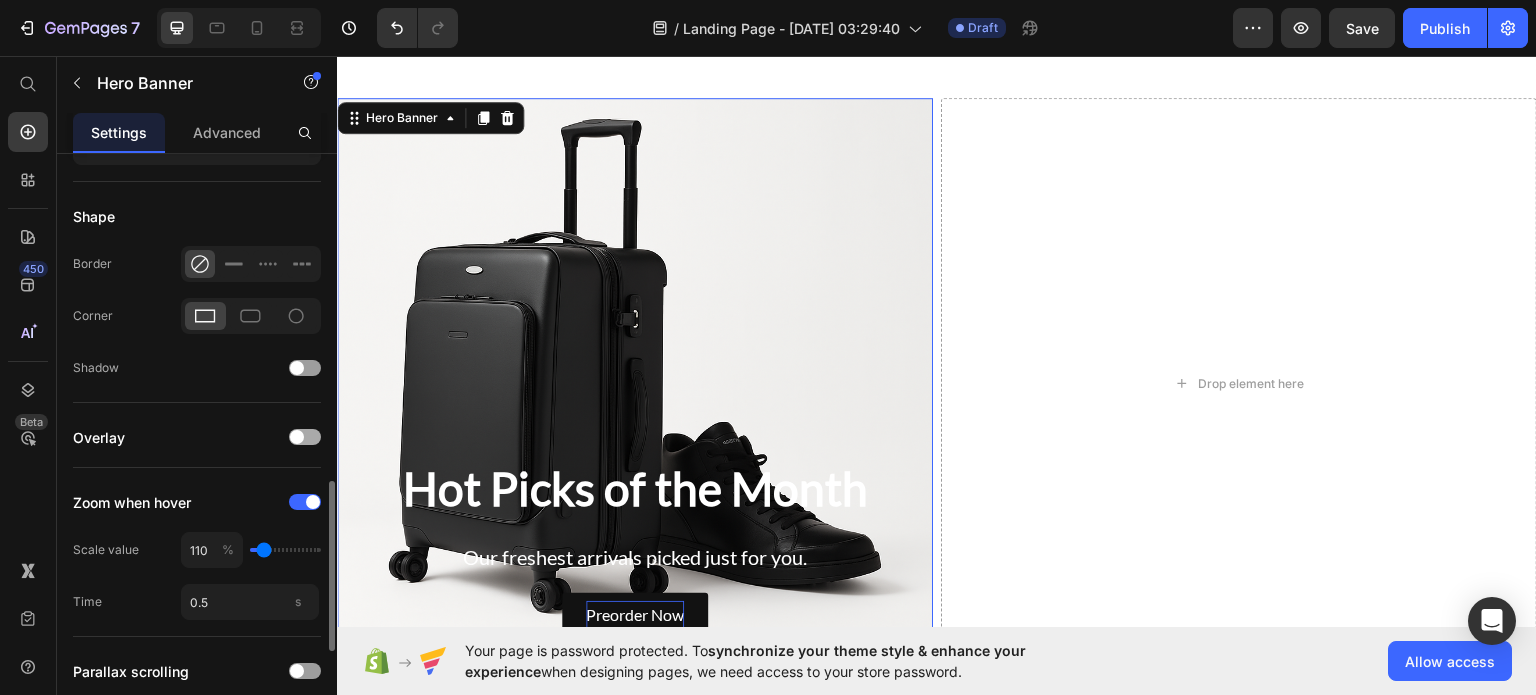 click at bounding box center [305, 437] 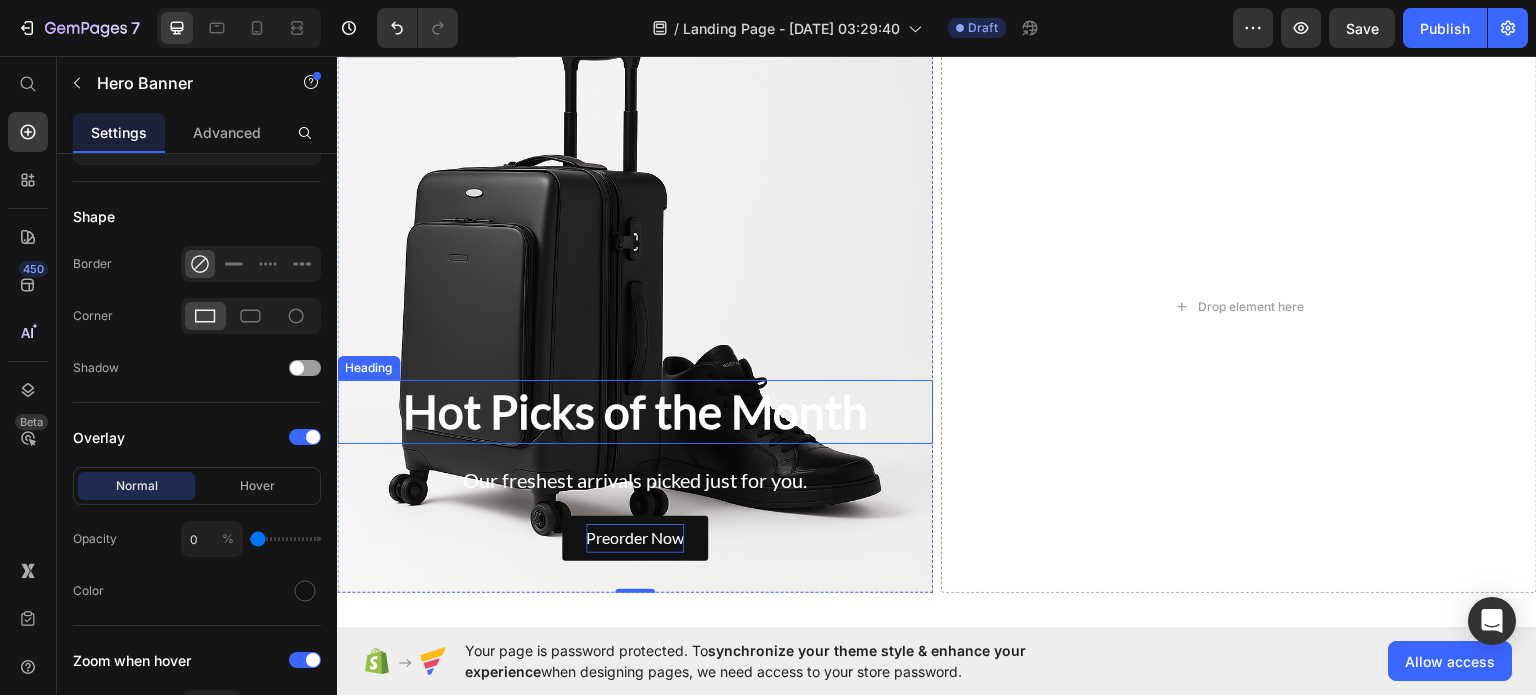 scroll, scrollTop: 814, scrollLeft: 0, axis: vertical 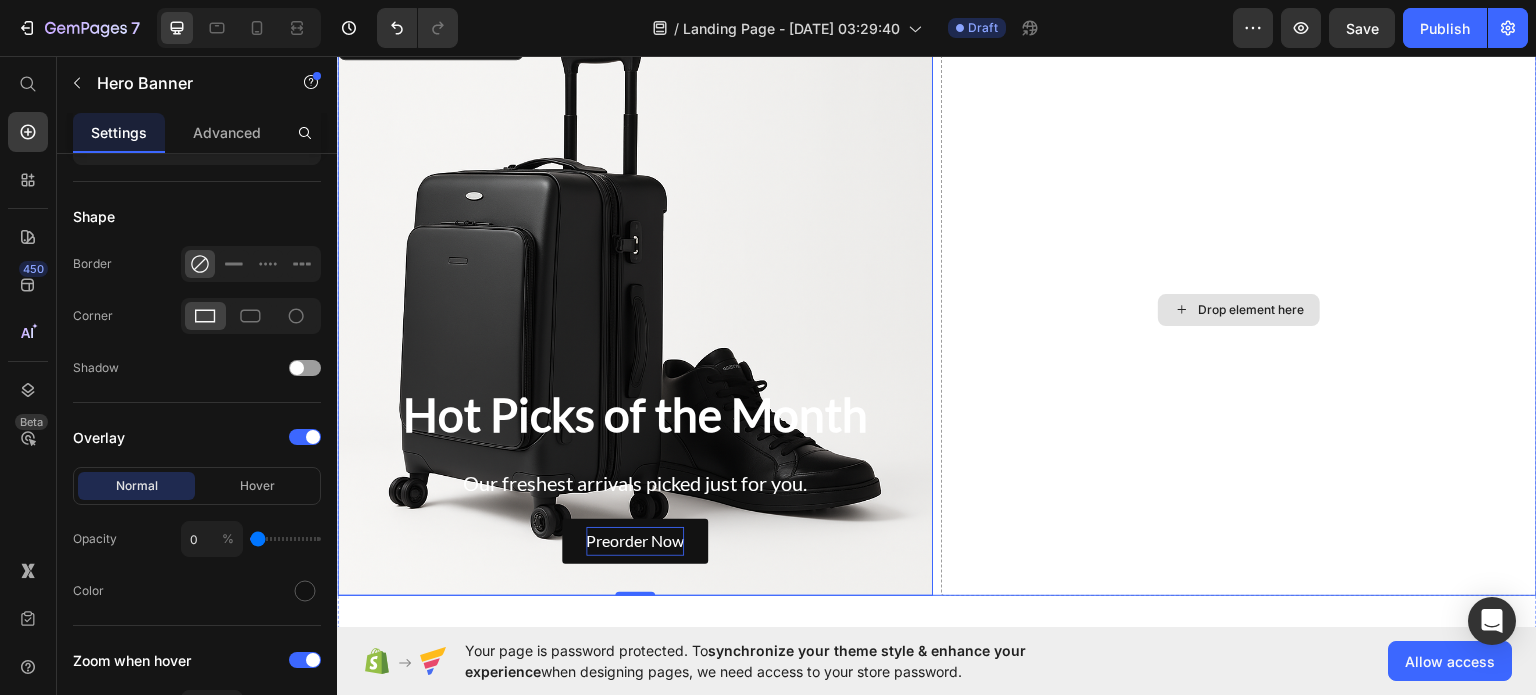 click on "Drop element here" at bounding box center (1239, 309) 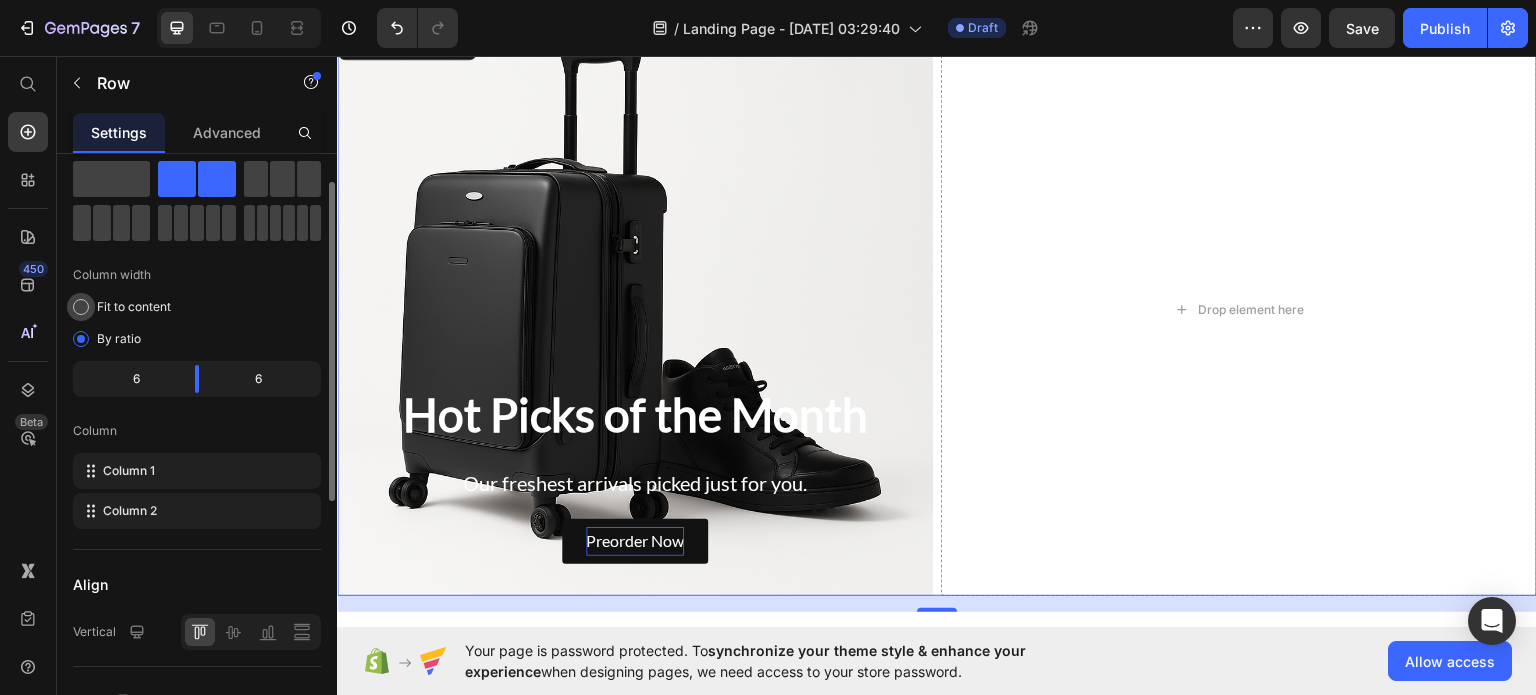 scroll, scrollTop: 56, scrollLeft: 0, axis: vertical 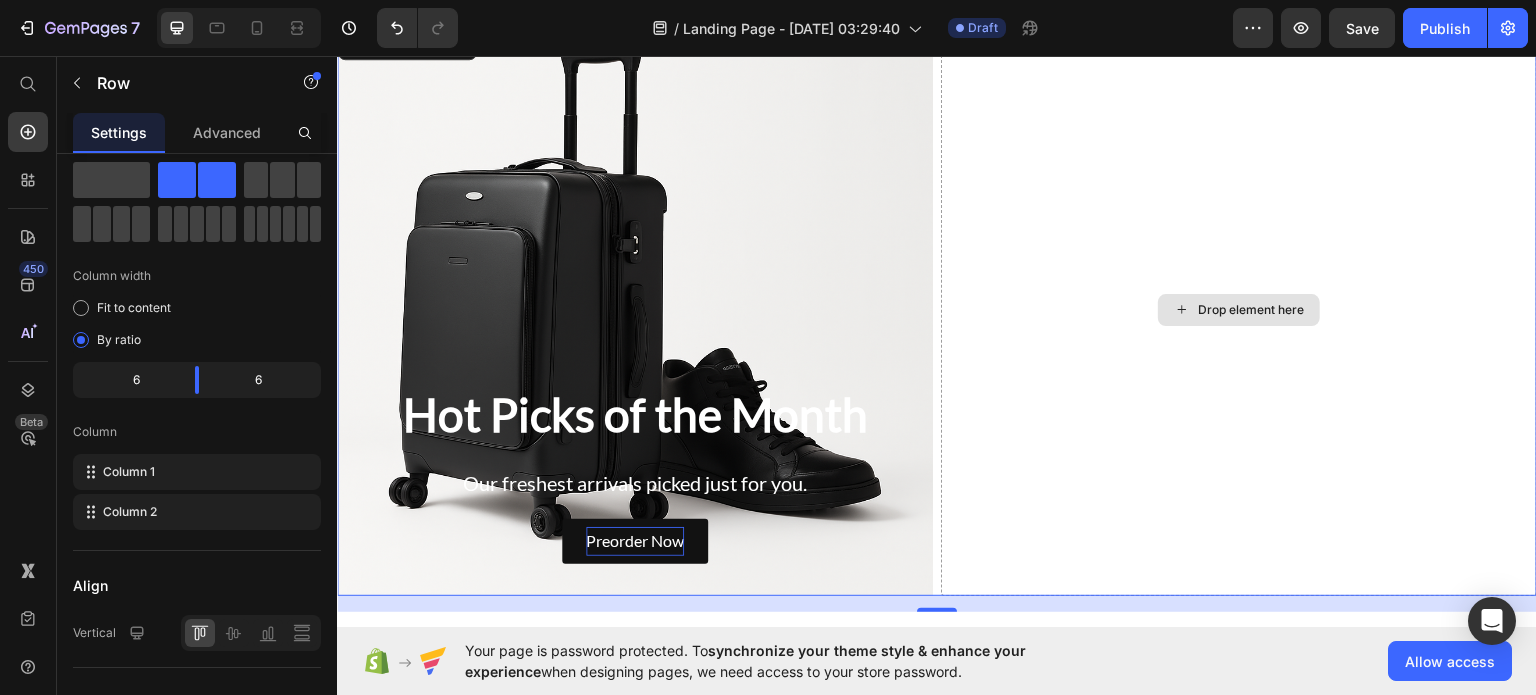 click on "Drop element here" at bounding box center [1251, 309] 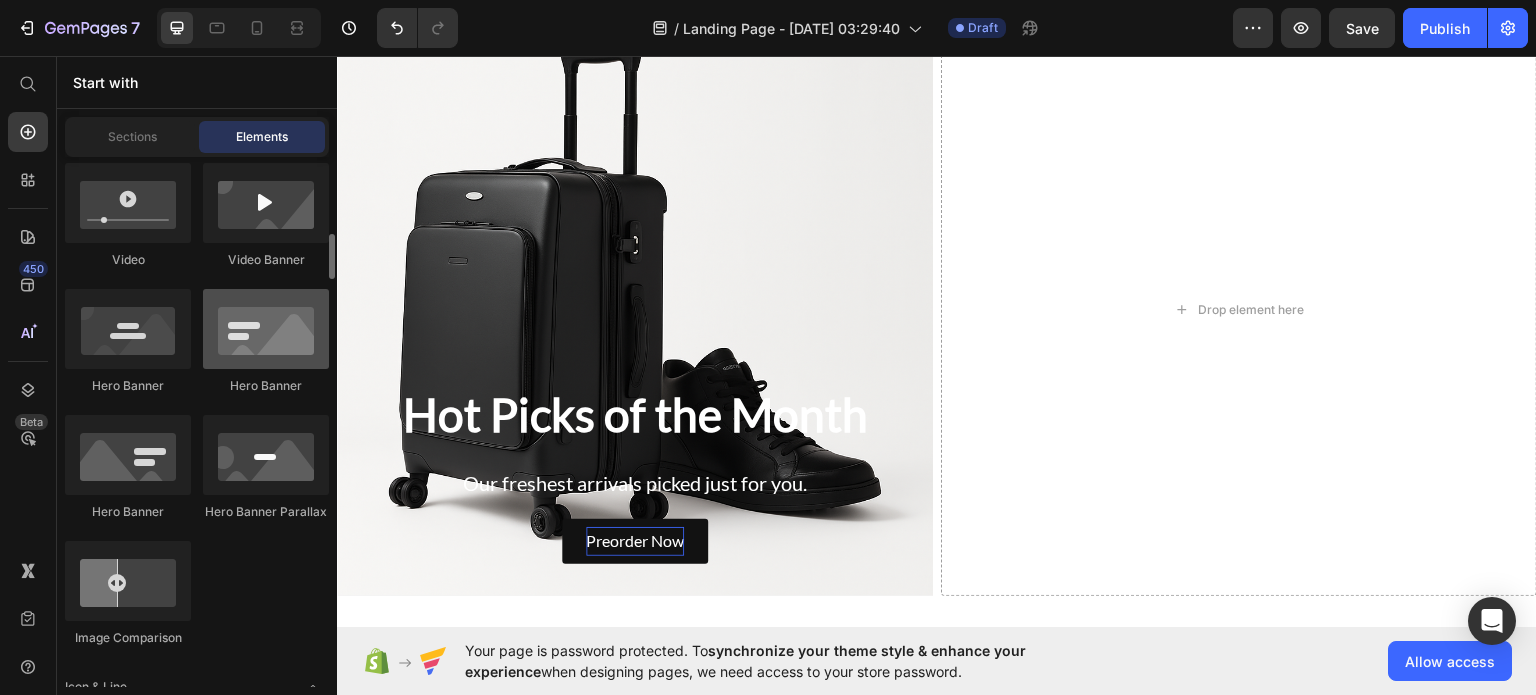 scroll, scrollTop: 900, scrollLeft: 0, axis: vertical 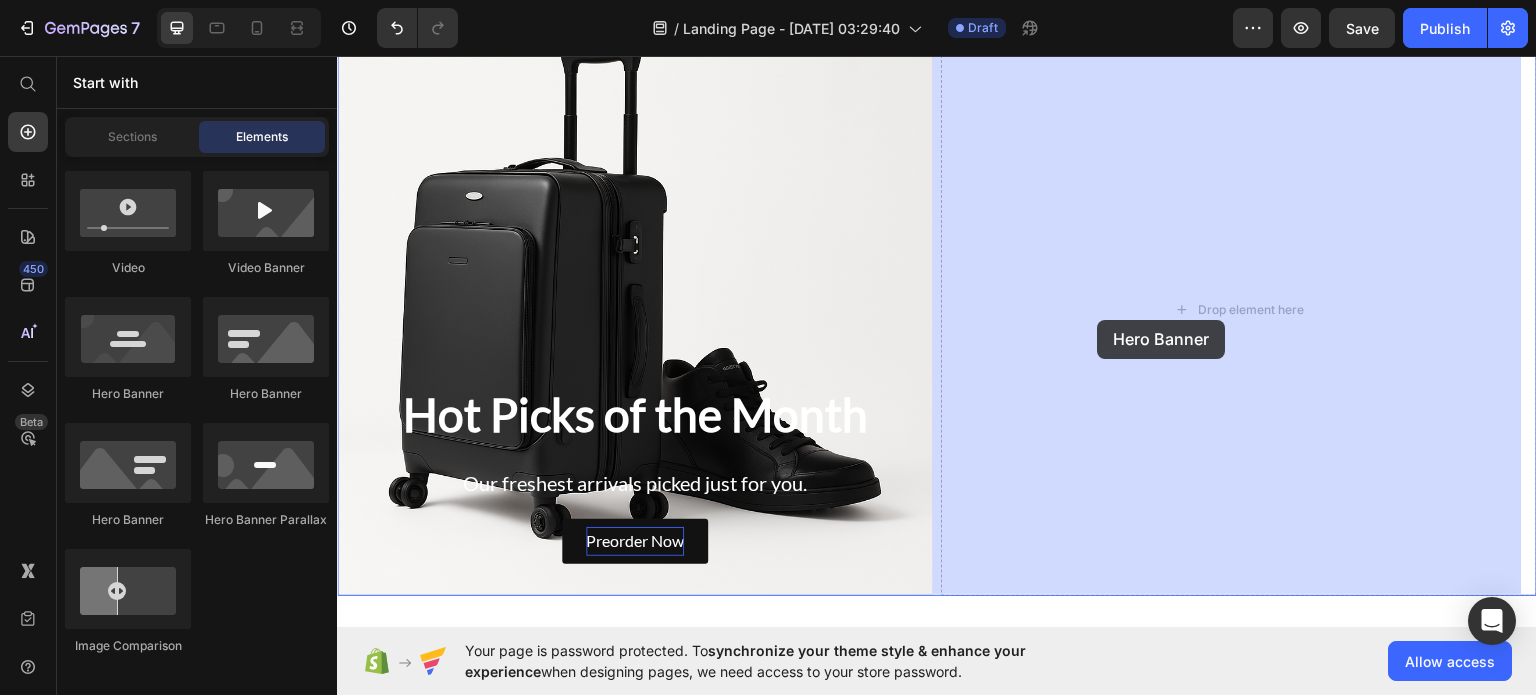 drag, startPoint x: 458, startPoint y: 392, endPoint x: 1133, endPoint y: 305, distance: 680.58356 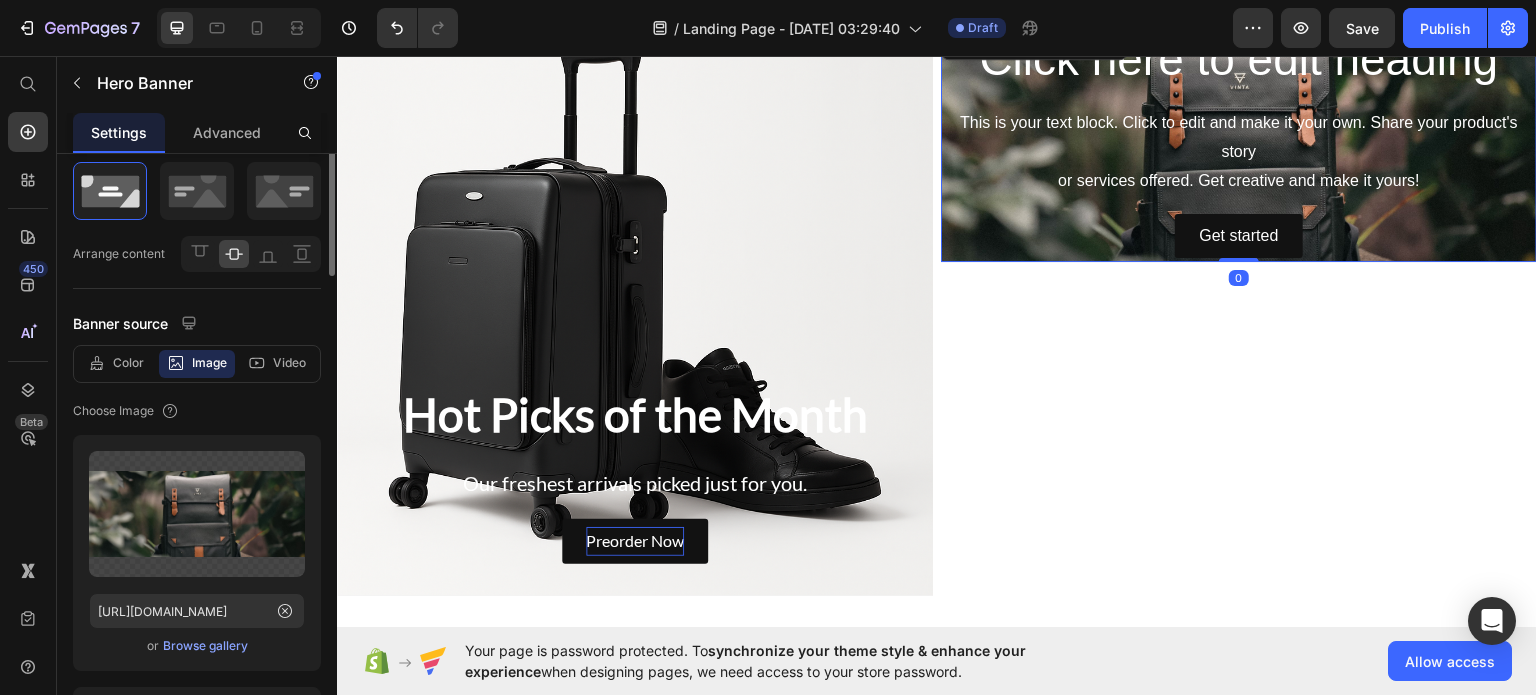 scroll, scrollTop: 0, scrollLeft: 0, axis: both 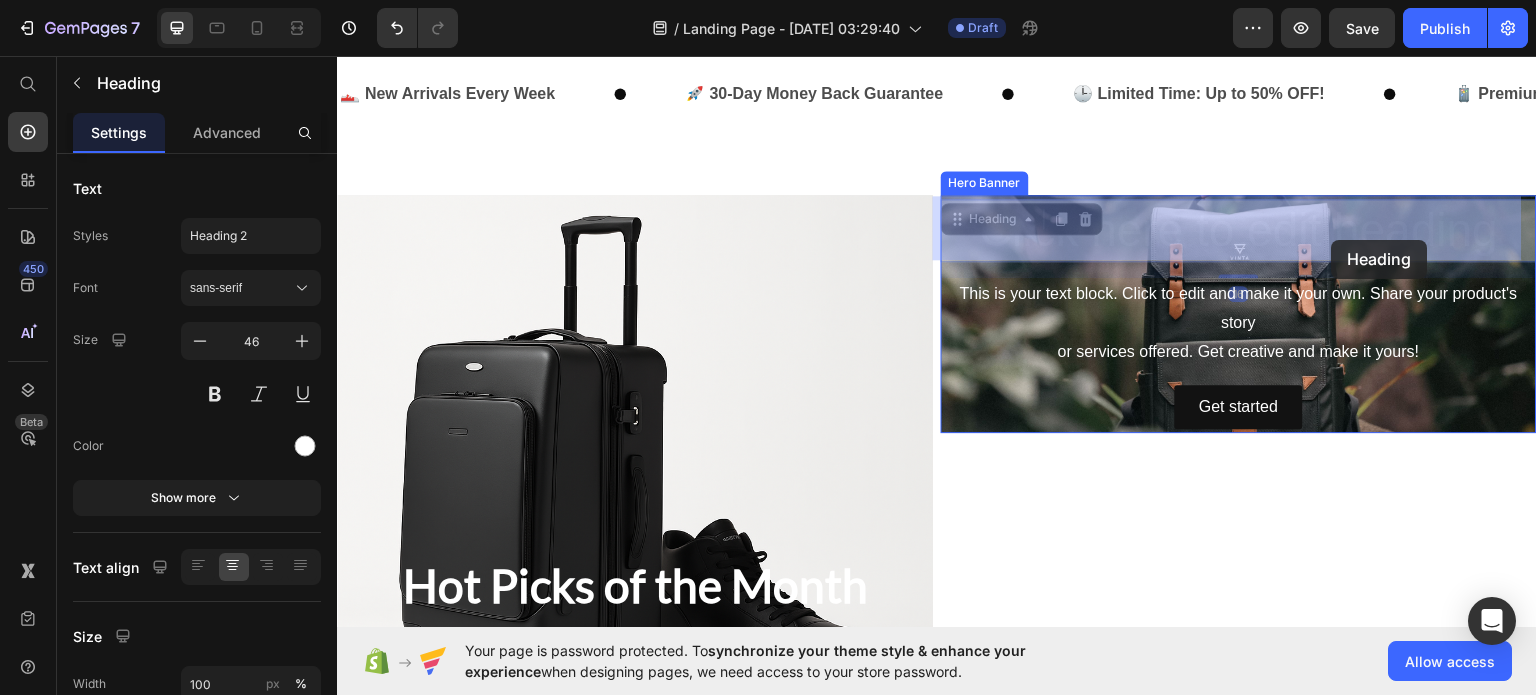 drag, startPoint x: 1496, startPoint y: 234, endPoint x: 1331, endPoint y: 239, distance: 165.07574 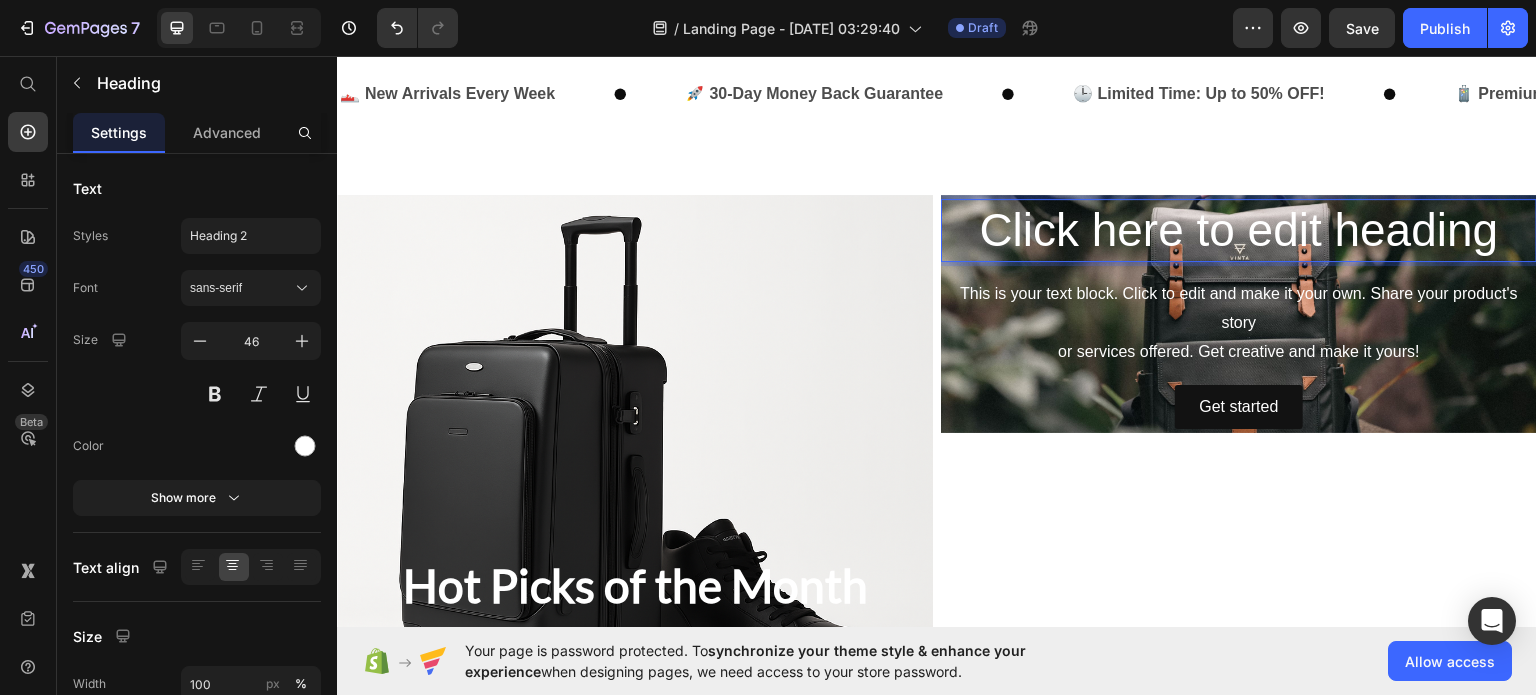 click on "Click here to edit heading" at bounding box center [1239, 230] 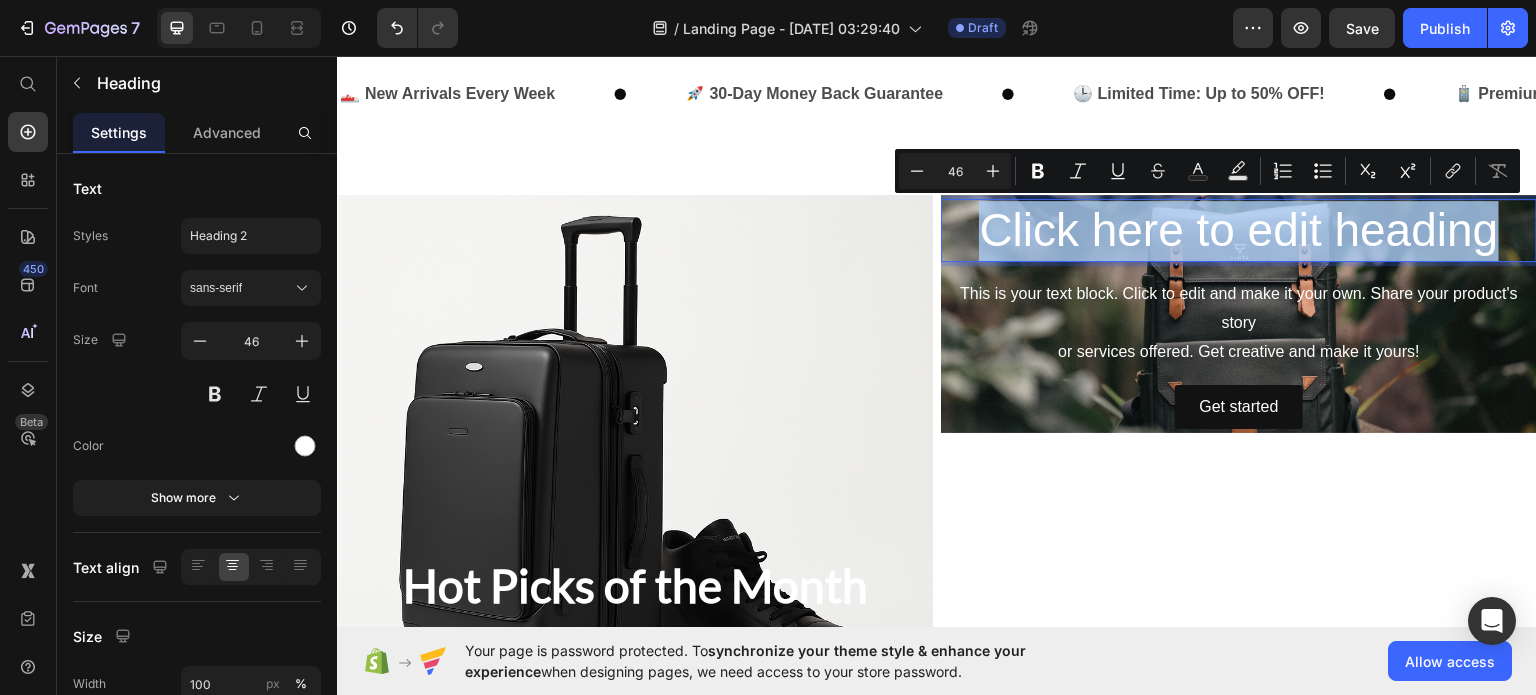 drag, startPoint x: 1484, startPoint y: 219, endPoint x: 979, endPoint y: 223, distance: 505.01584 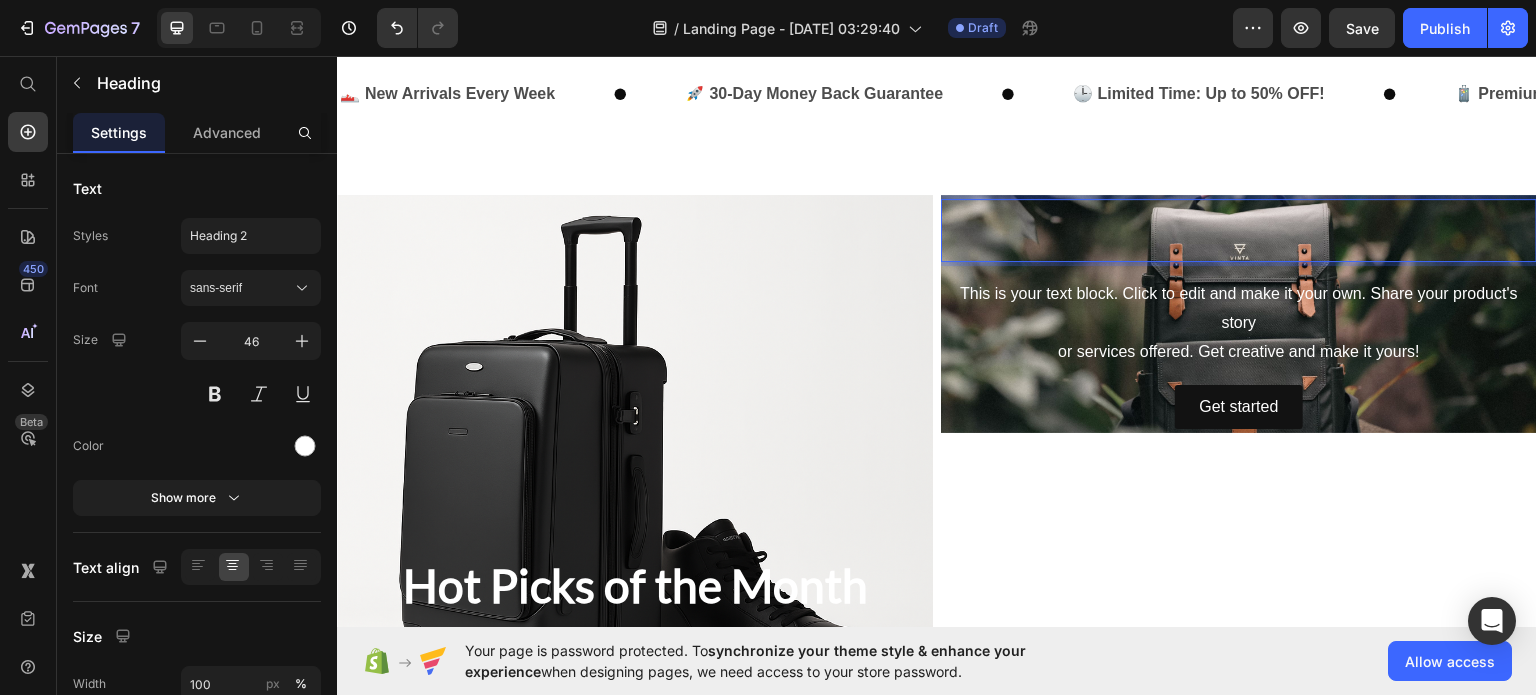 scroll, scrollTop: 613, scrollLeft: 0, axis: vertical 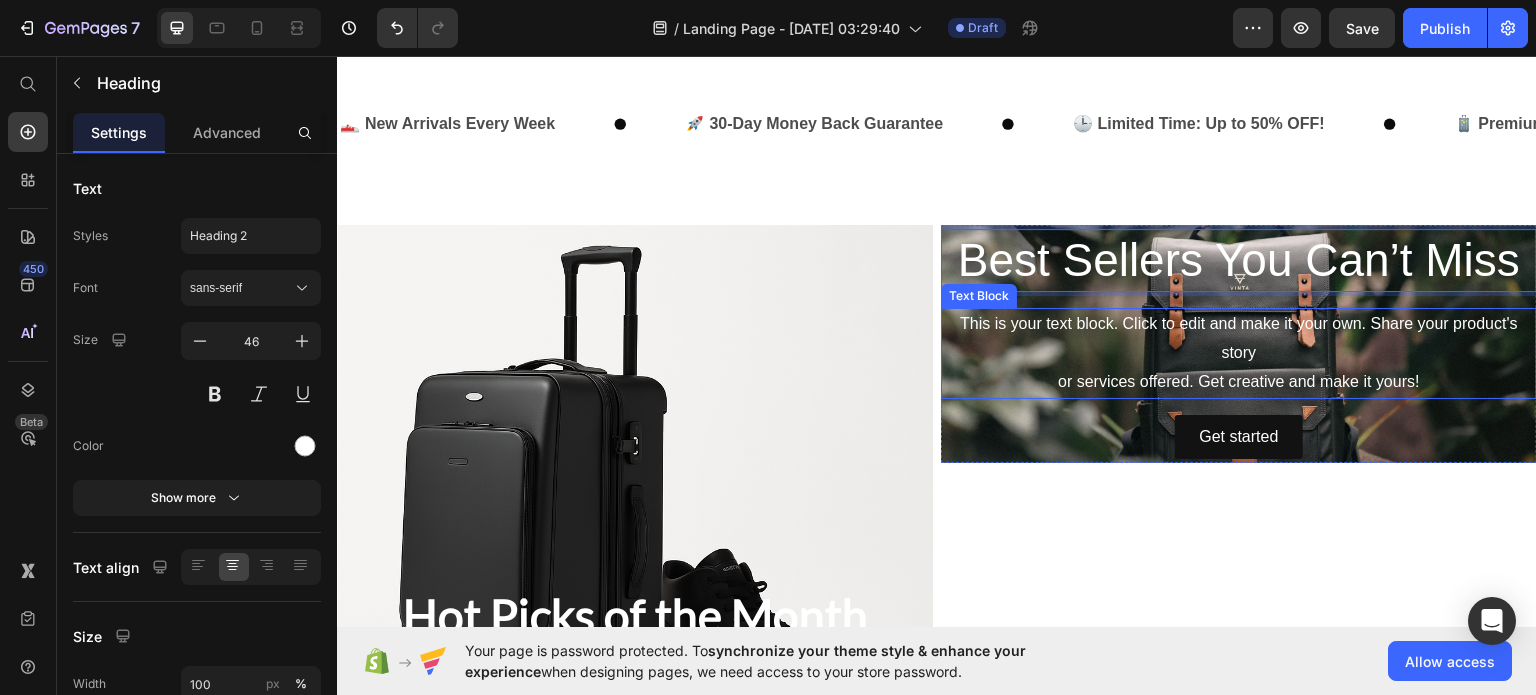 click on "This is your text block. Click to edit and make it your own. Share your product's story                   or services offered. Get creative and make it yours!" at bounding box center [1239, 352] 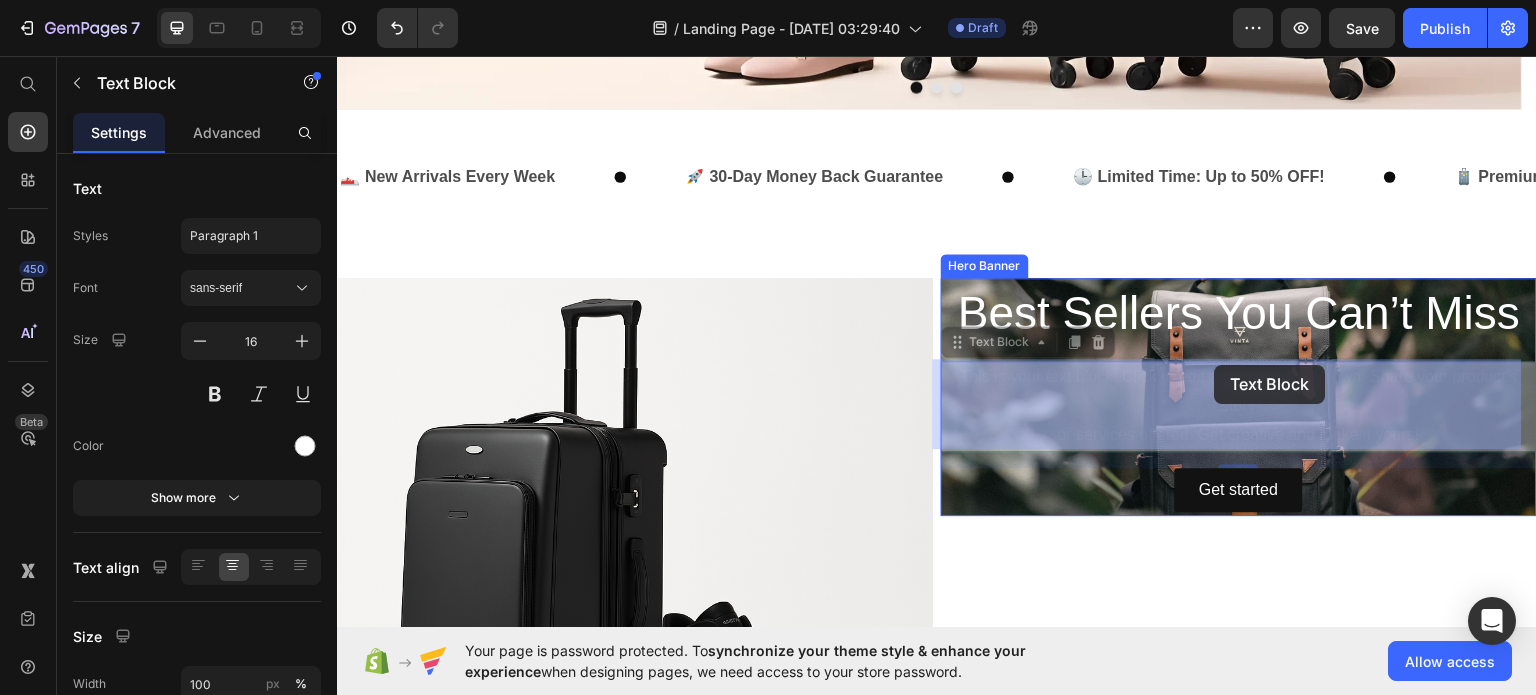 drag, startPoint x: 1411, startPoint y: 373, endPoint x: 1217, endPoint y: 366, distance: 194.12625 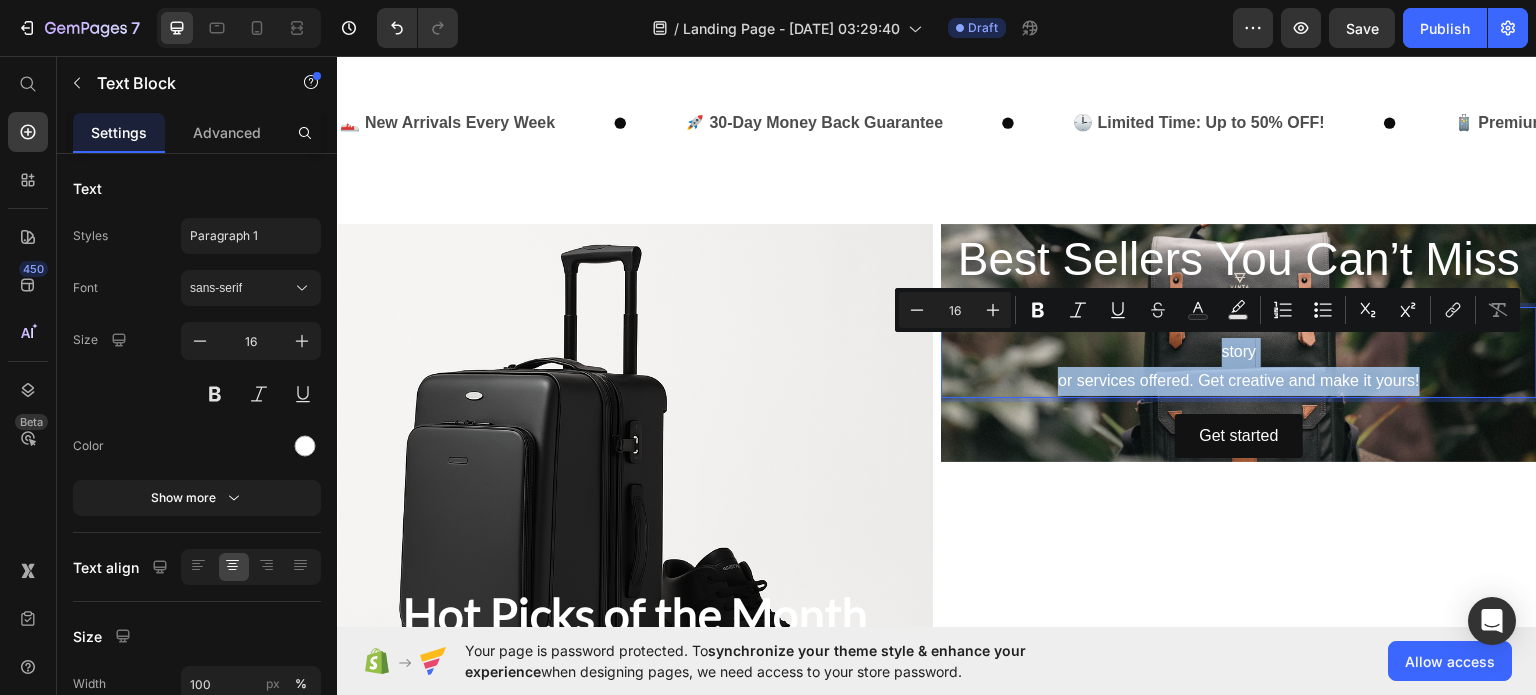 drag, startPoint x: 1413, startPoint y: 374, endPoint x: 1049, endPoint y: 342, distance: 365.4039 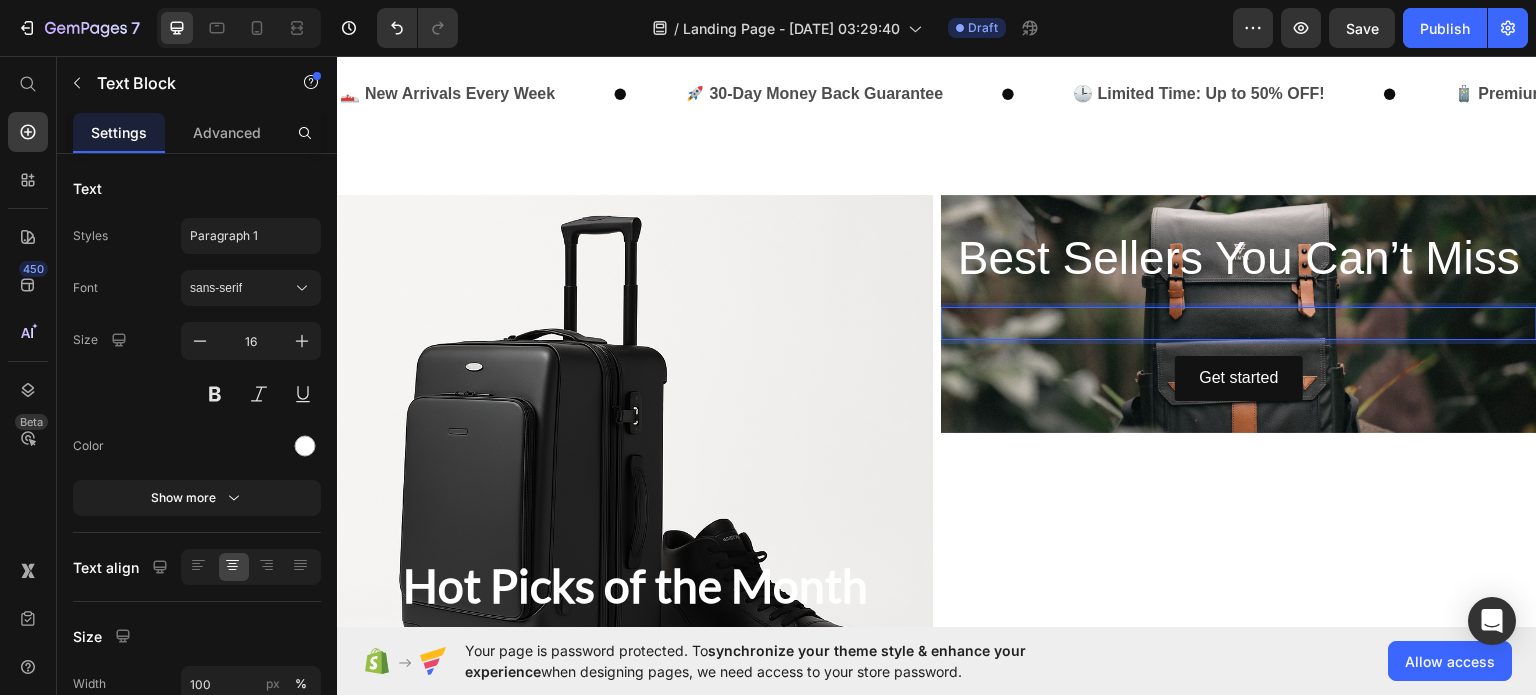 scroll, scrollTop: 628, scrollLeft: 0, axis: vertical 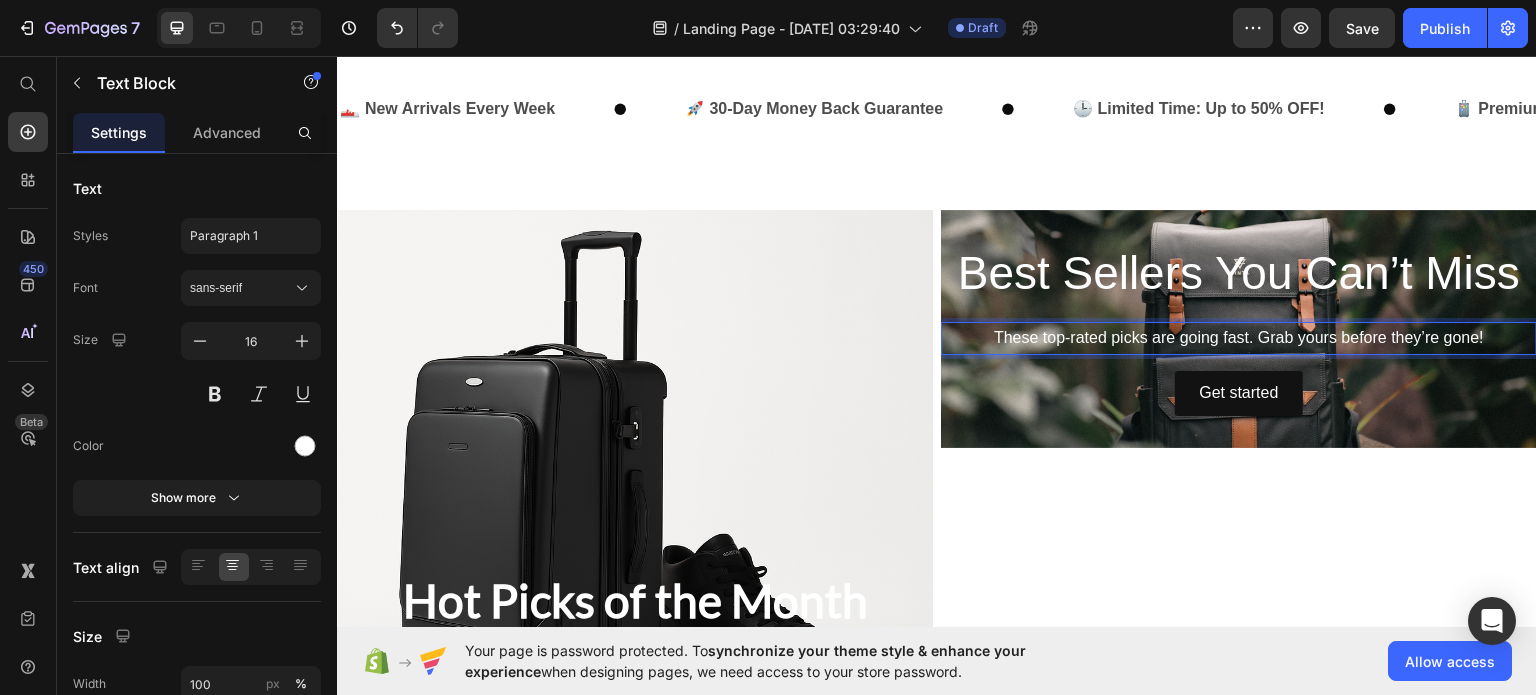 click on "These top-rated picks are going fast. Grab yours before they’re gone!" at bounding box center (1239, 337) 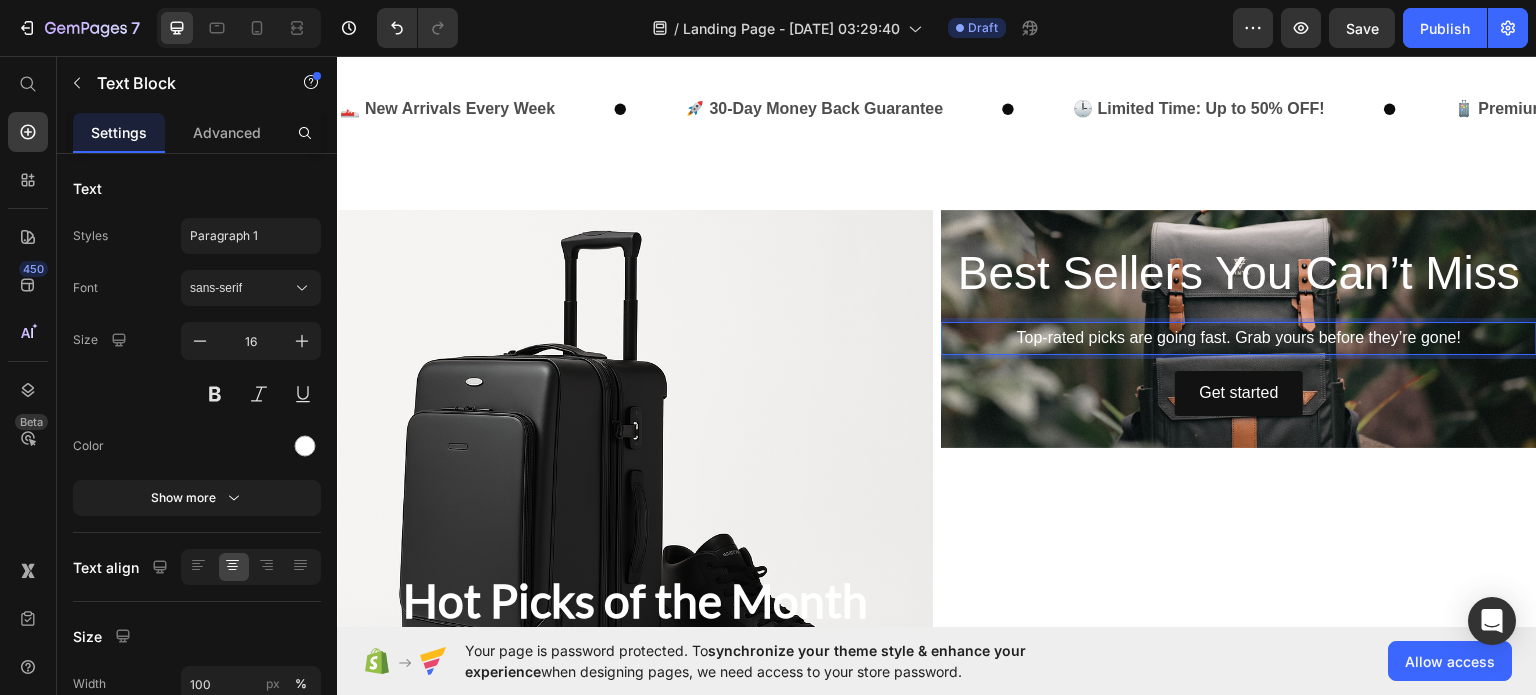 click on "Top-rated picks are going fast. Grab yours before they’re gone!" at bounding box center (1239, 337) 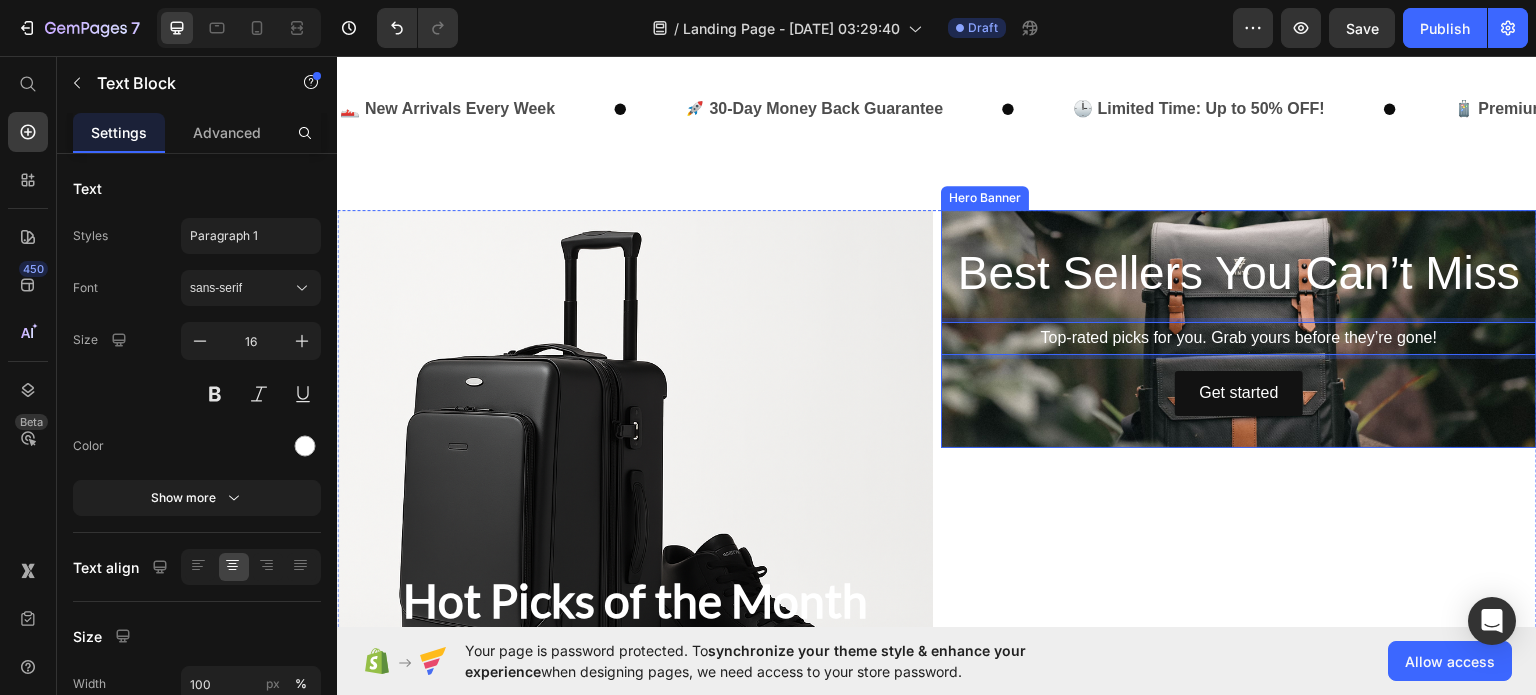 click on "Best Sellers You Can’t Miss Heading Top-rated picks for you. Grab yours before they’re gone! Text Block   16 Get started Button" at bounding box center [1239, 327] 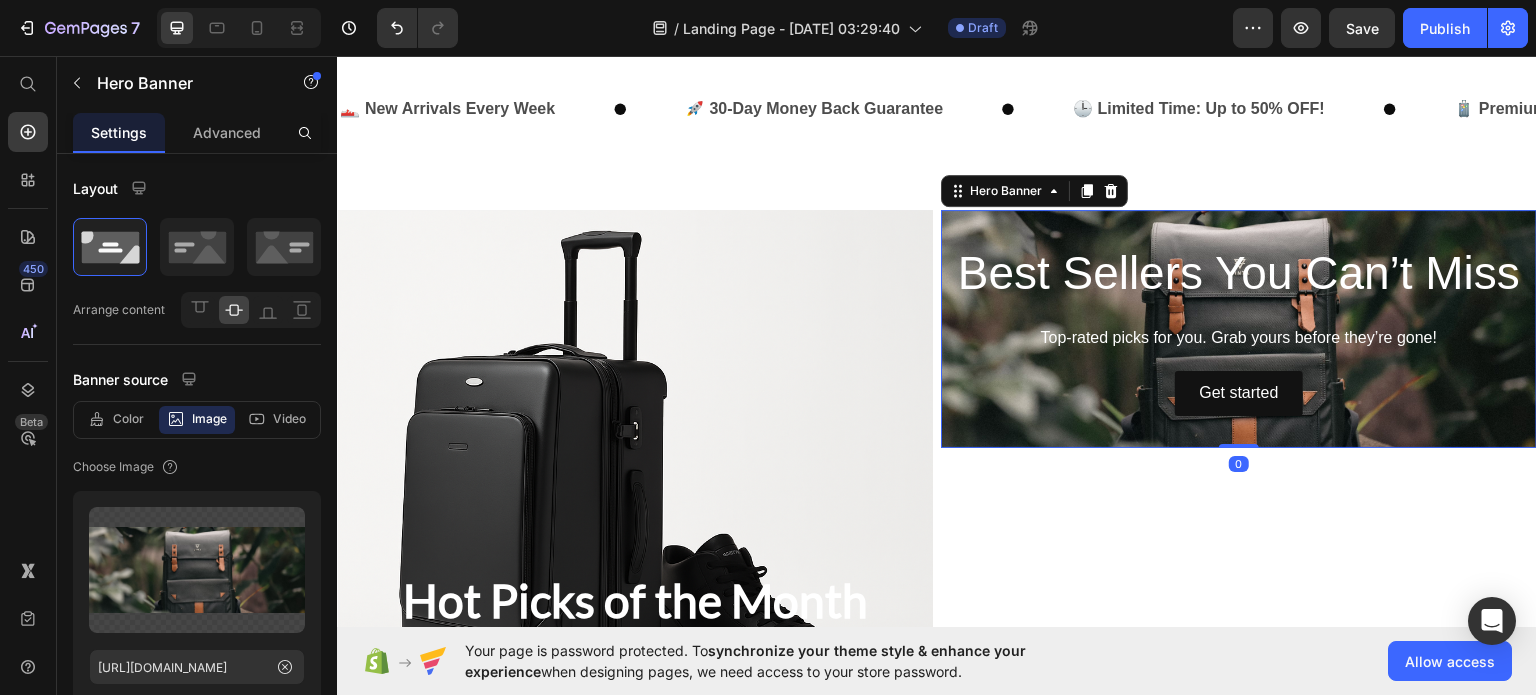 click on "Get started Button" at bounding box center (1239, 392) 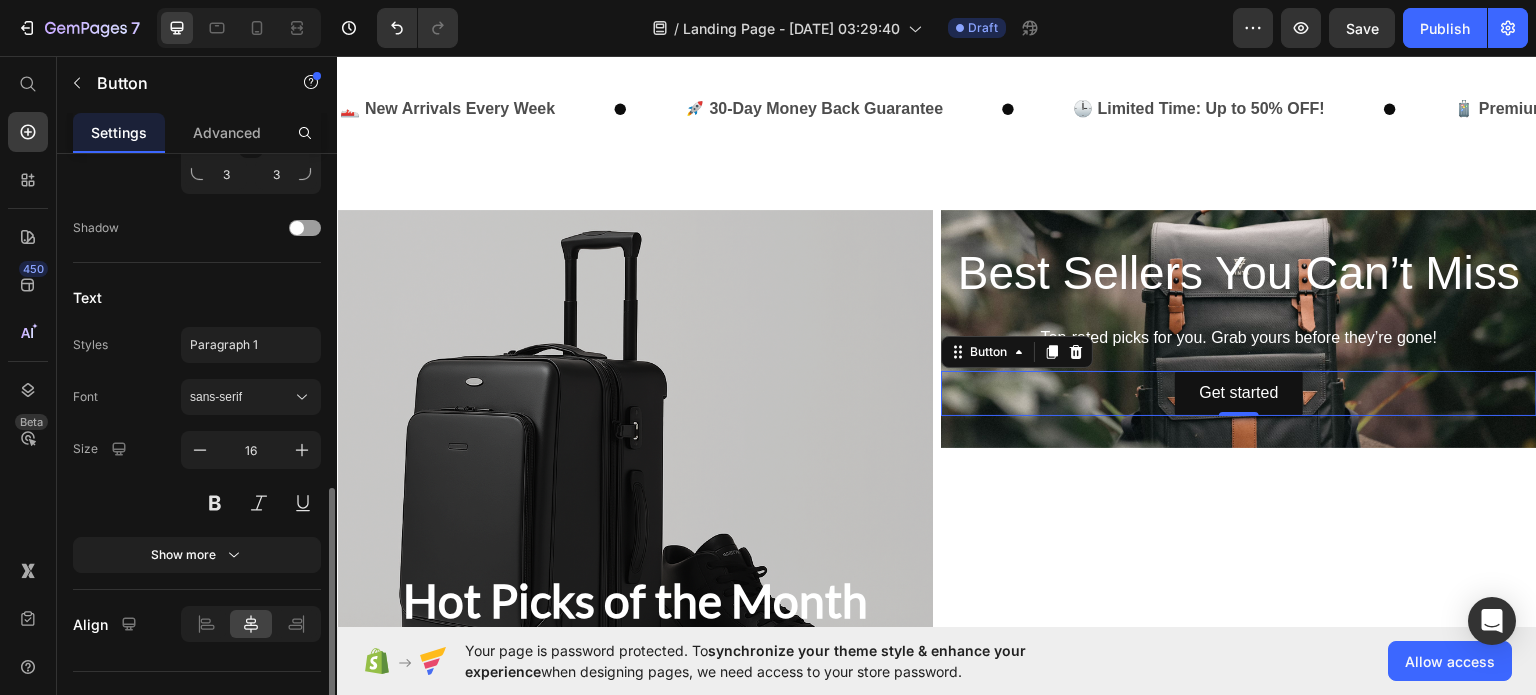 scroll, scrollTop: 814, scrollLeft: 0, axis: vertical 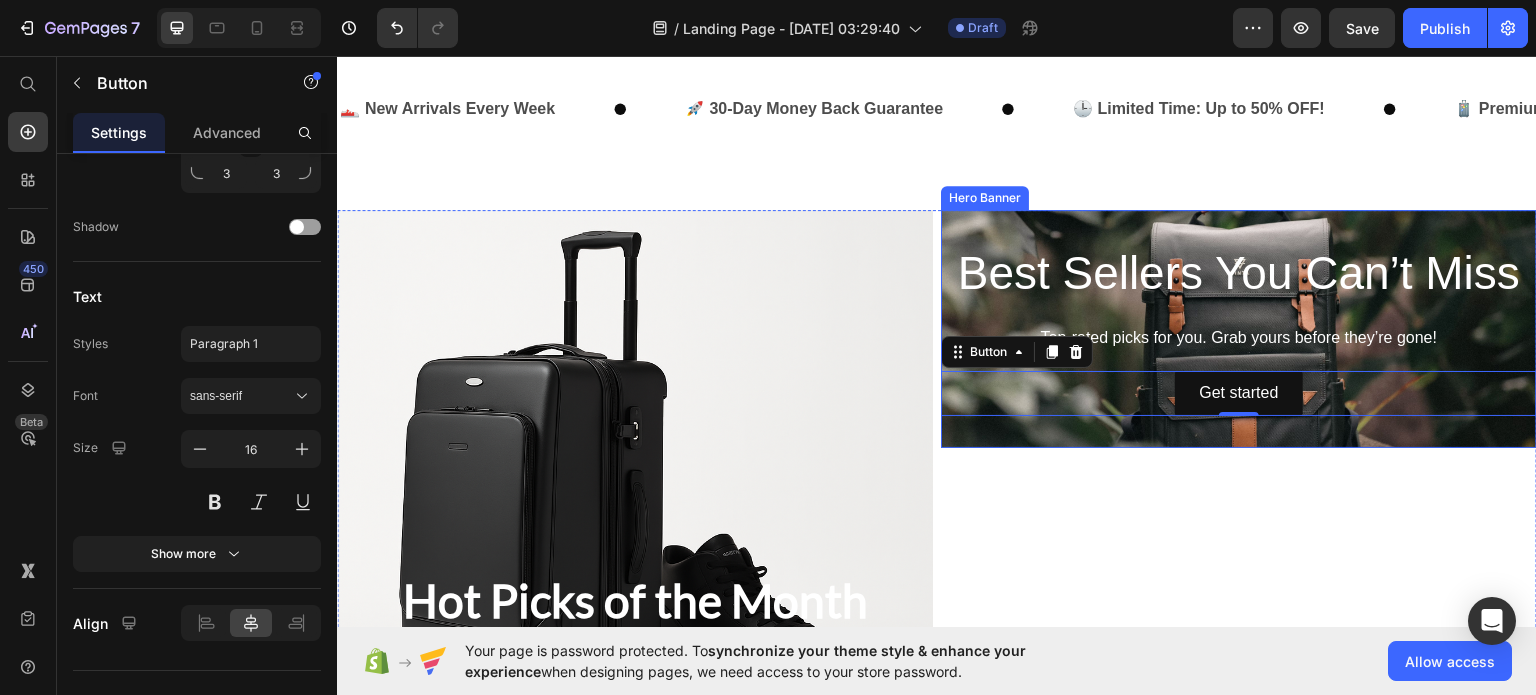 click on "Best Sellers You Can’t Miss Heading Top-rated picks for you. Grab yours before they’re gone! Text Block Get started Button   0" at bounding box center [1239, 327] 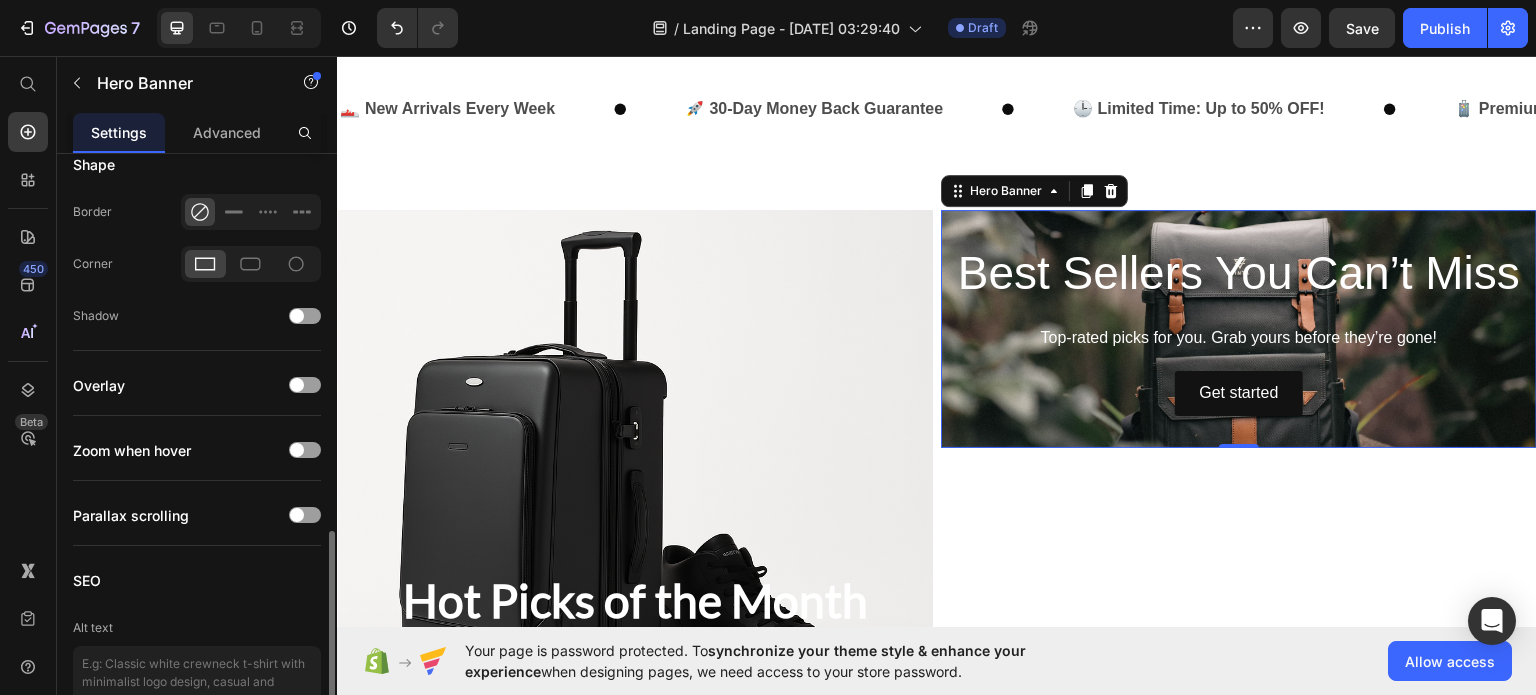 scroll, scrollTop: 1218, scrollLeft: 0, axis: vertical 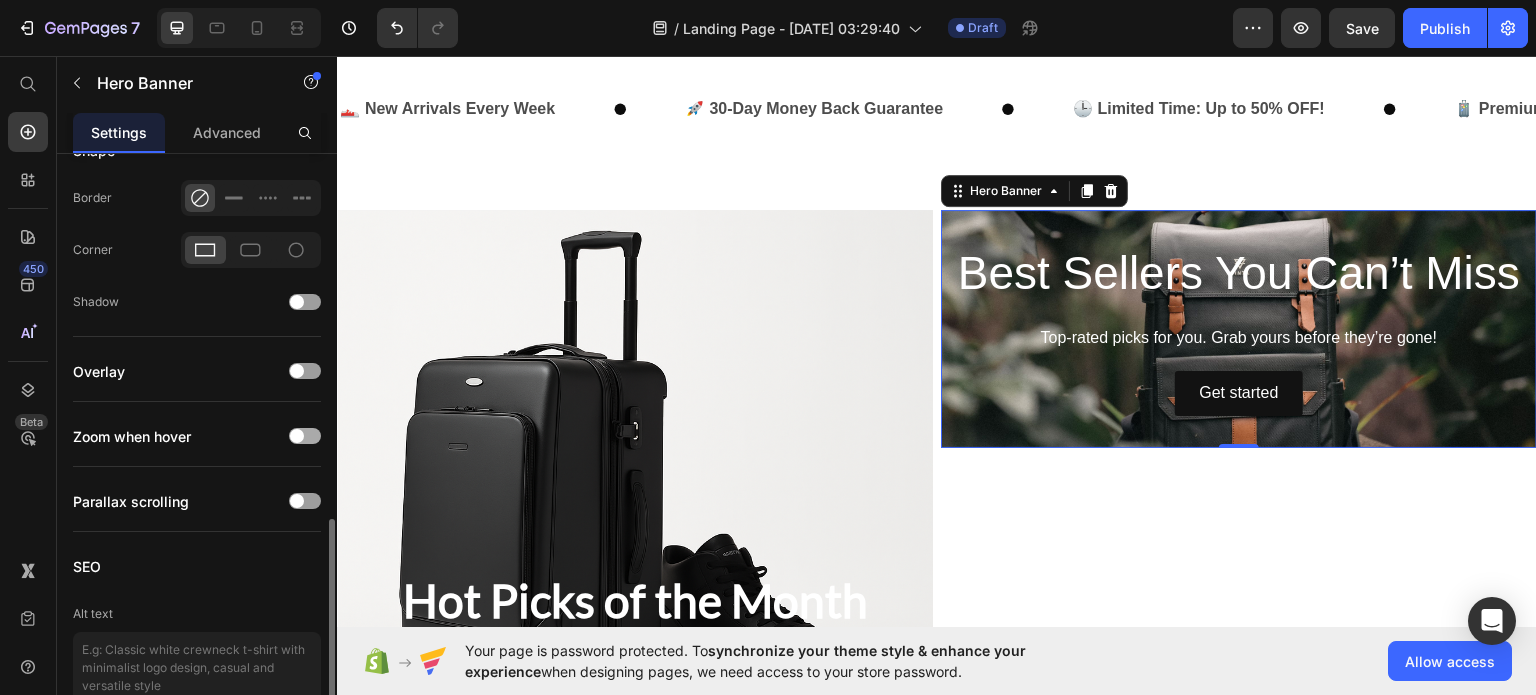 click at bounding box center [297, 436] 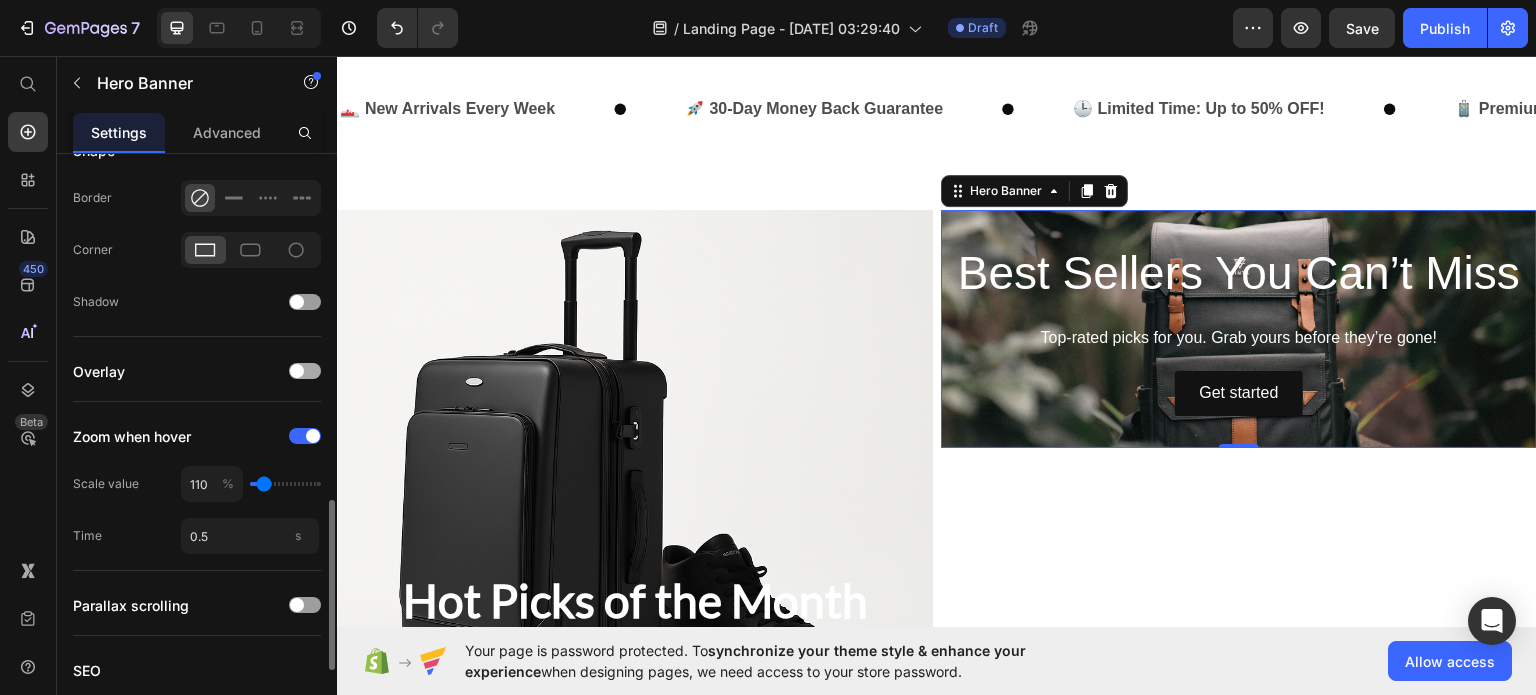 click at bounding box center (305, 371) 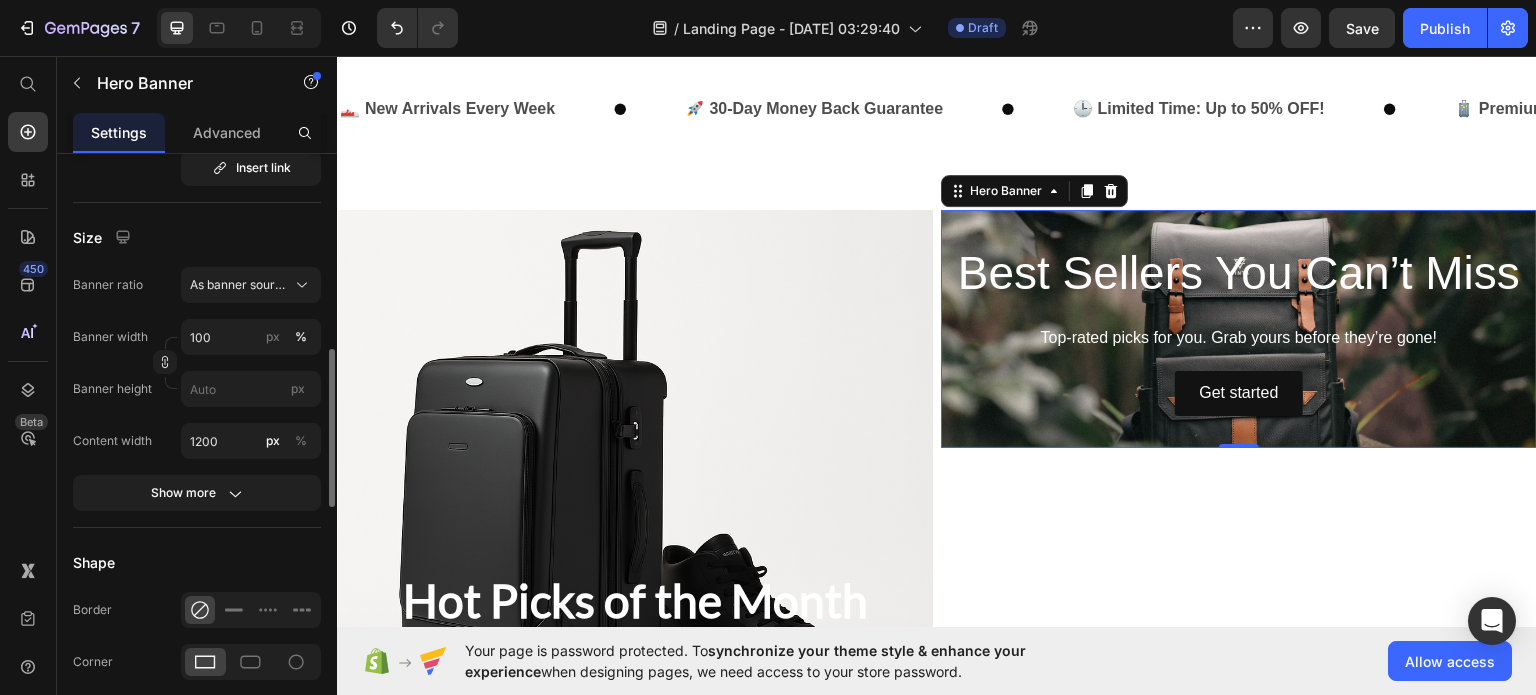 scroll, scrollTop: 748, scrollLeft: 0, axis: vertical 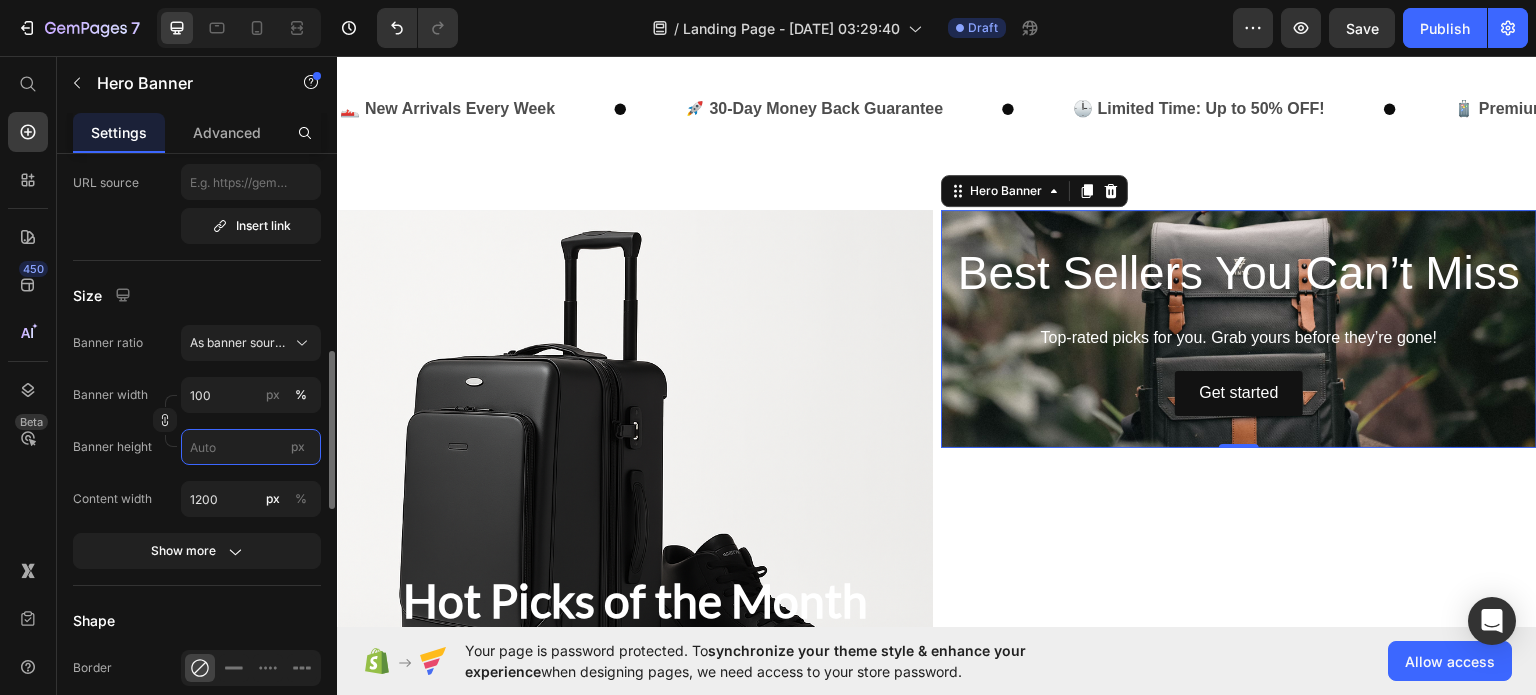 click on "px" at bounding box center (251, 447) 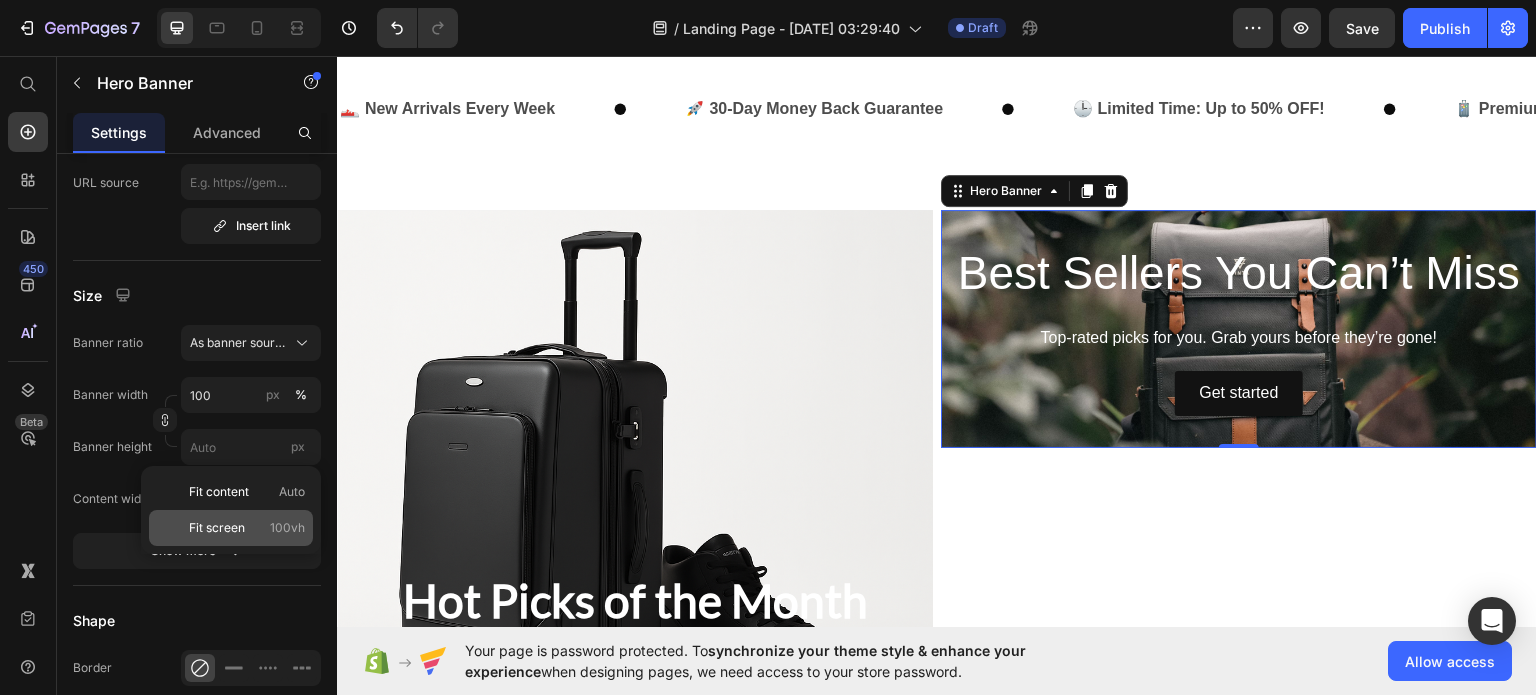 click on "Fit screen" at bounding box center [217, 528] 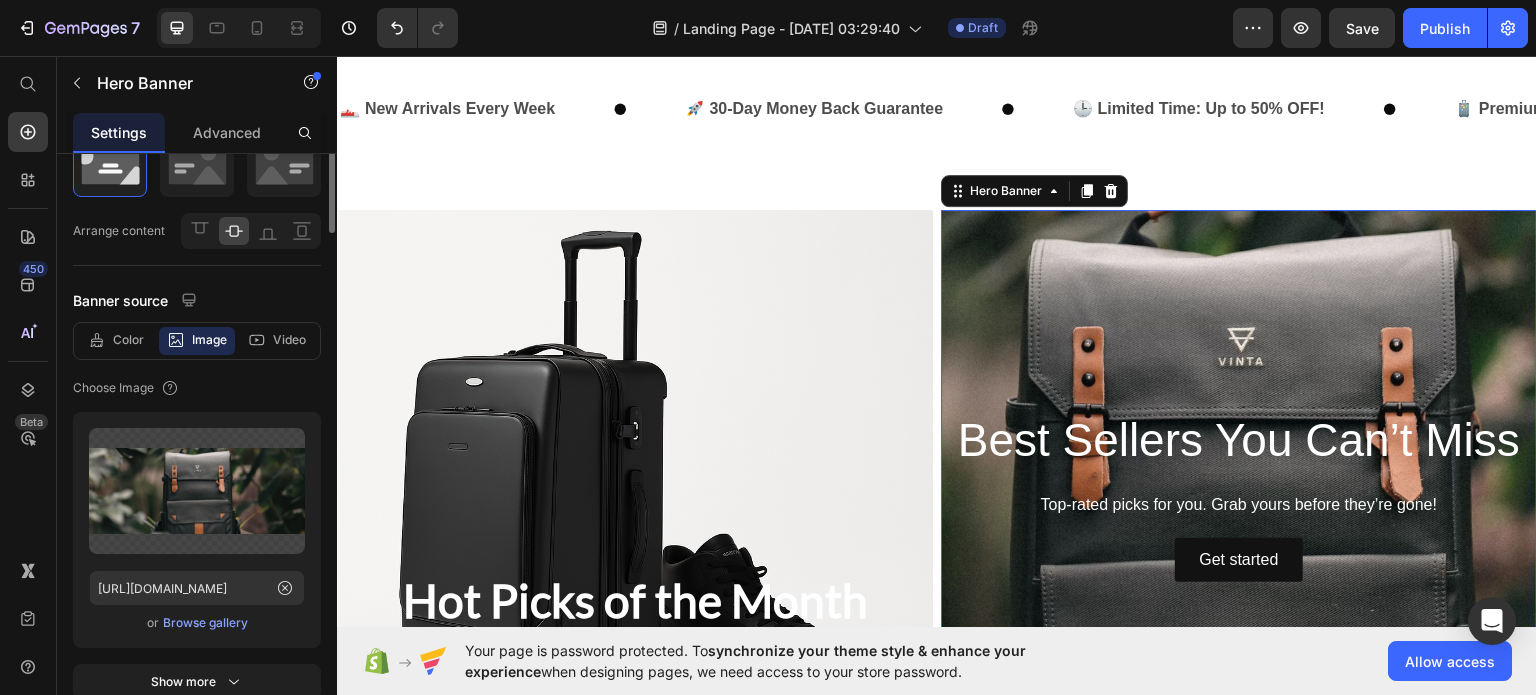 scroll, scrollTop: 0, scrollLeft: 0, axis: both 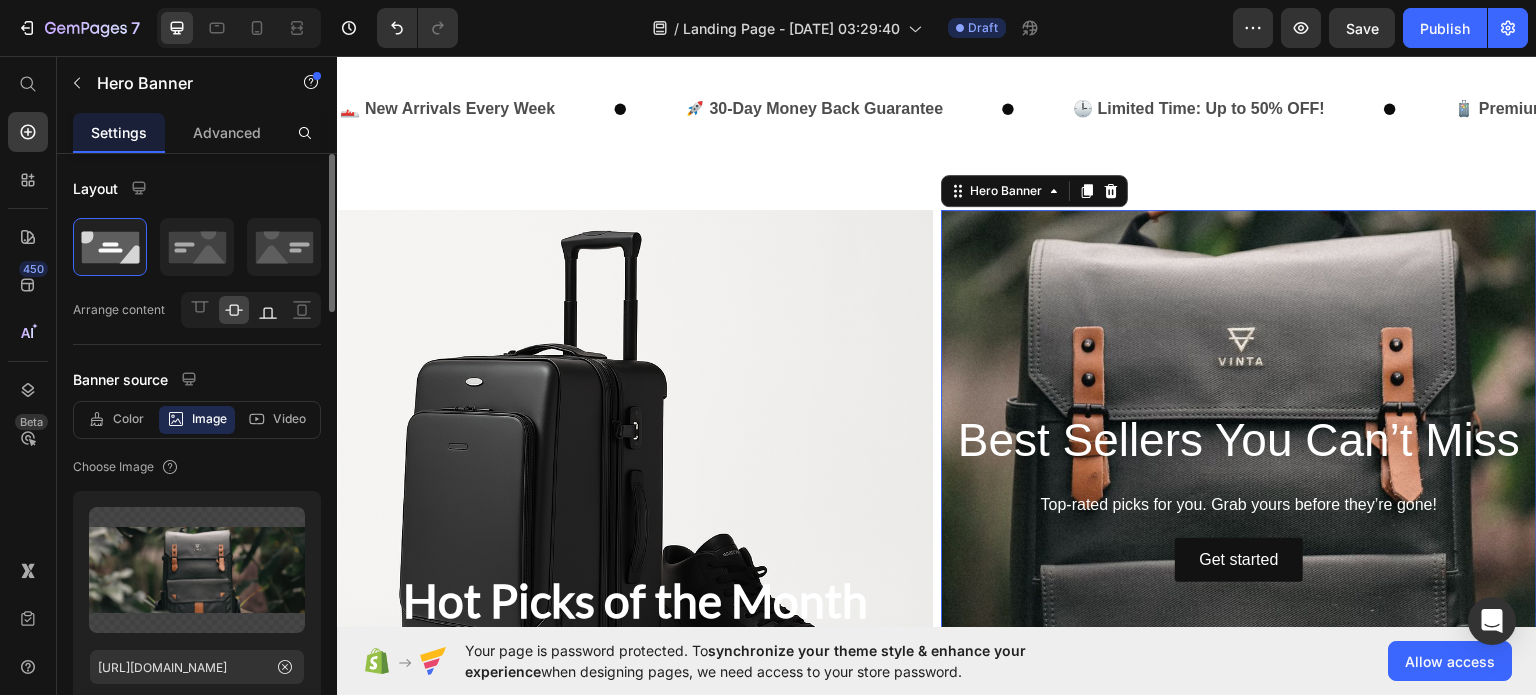 click 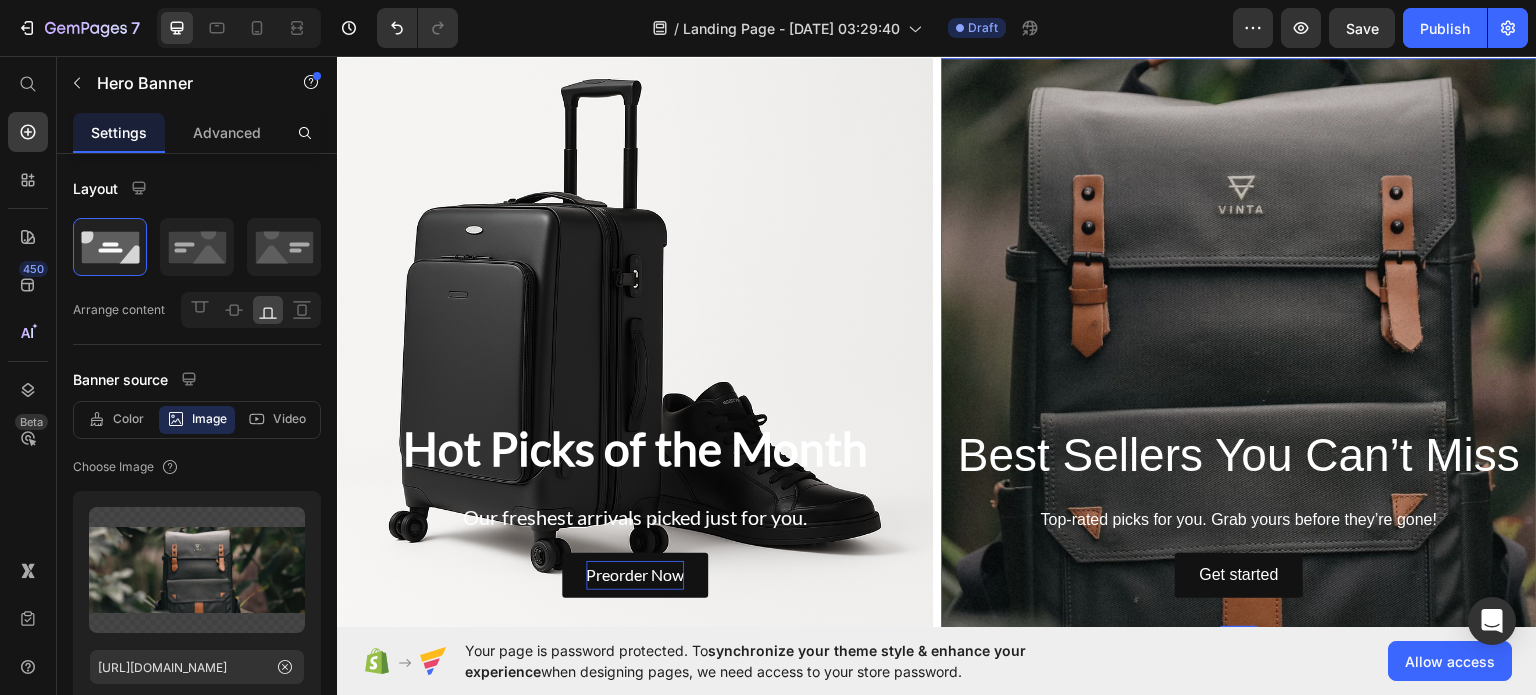 scroll, scrollTop: 784, scrollLeft: 0, axis: vertical 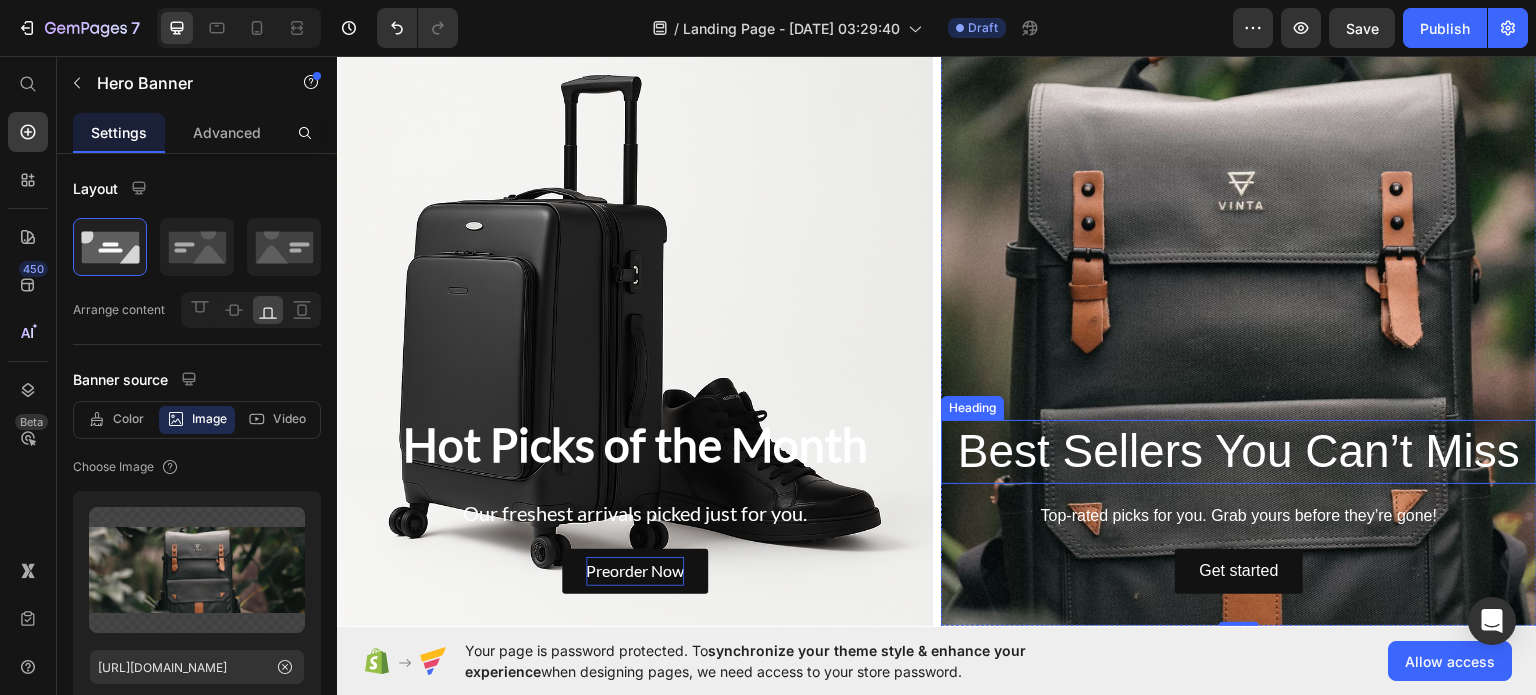 click on "Best Sellers You Can’t Miss" at bounding box center [1239, 451] 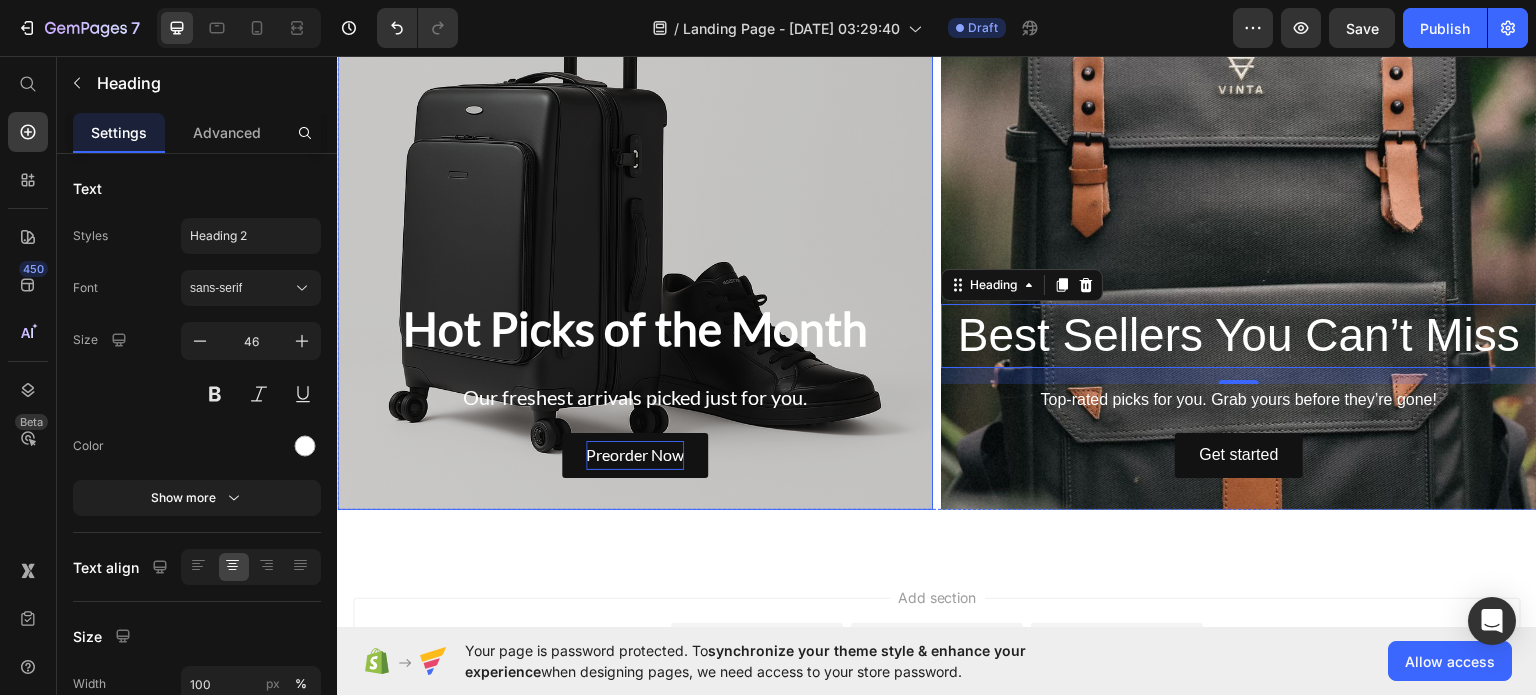 scroll, scrollTop: 934, scrollLeft: 0, axis: vertical 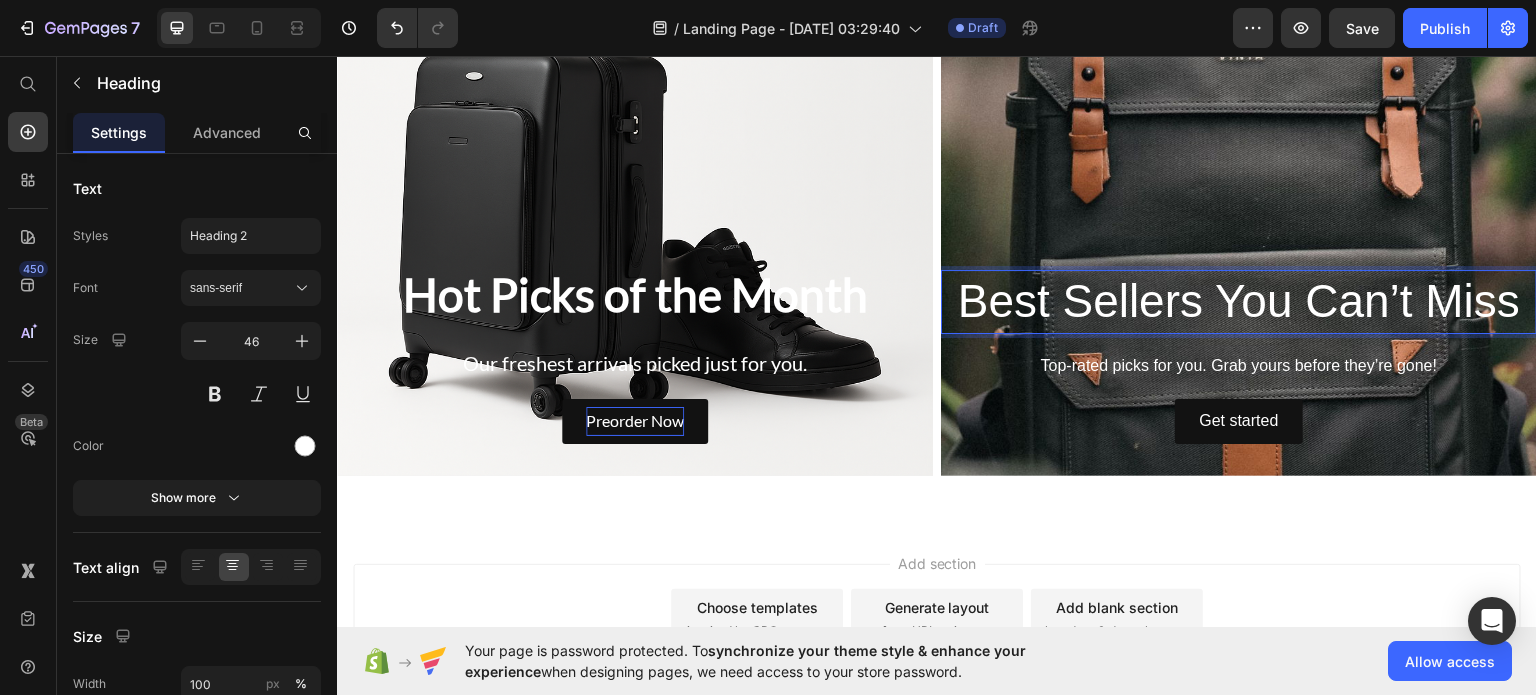 click on "Best Sellers You Can’t Miss" at bounding box center (1239, 301) 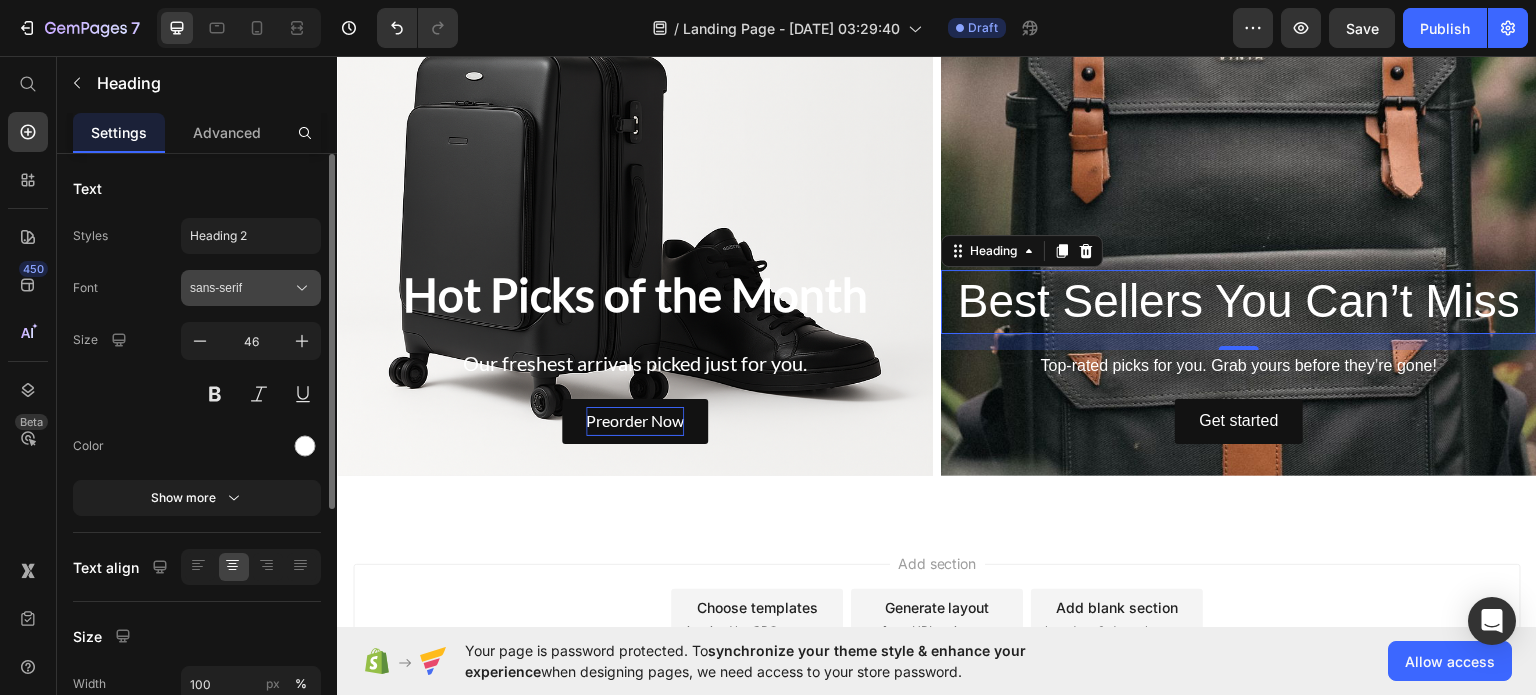 click on "sans-serif" at bounding box center [241, 288] 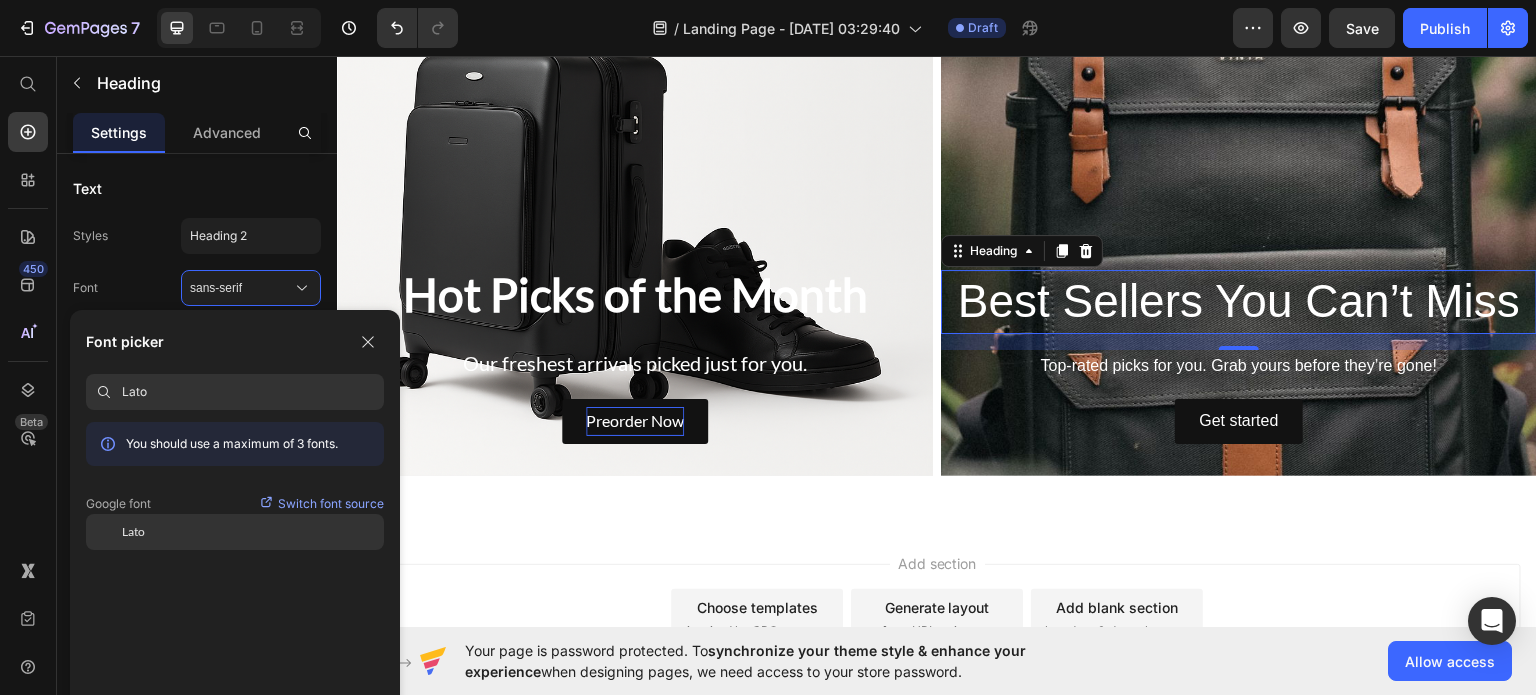 type on "Lato" 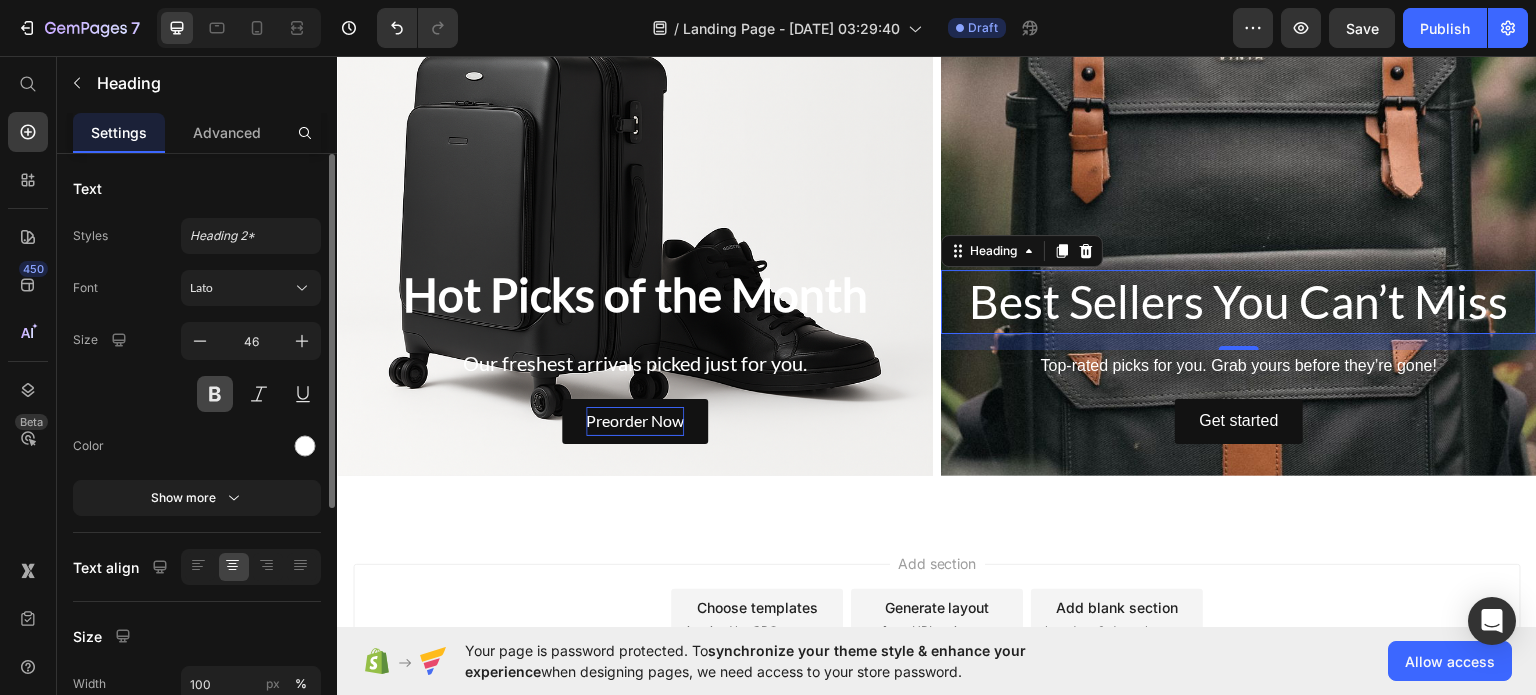 click at bounding box center [215, 394] 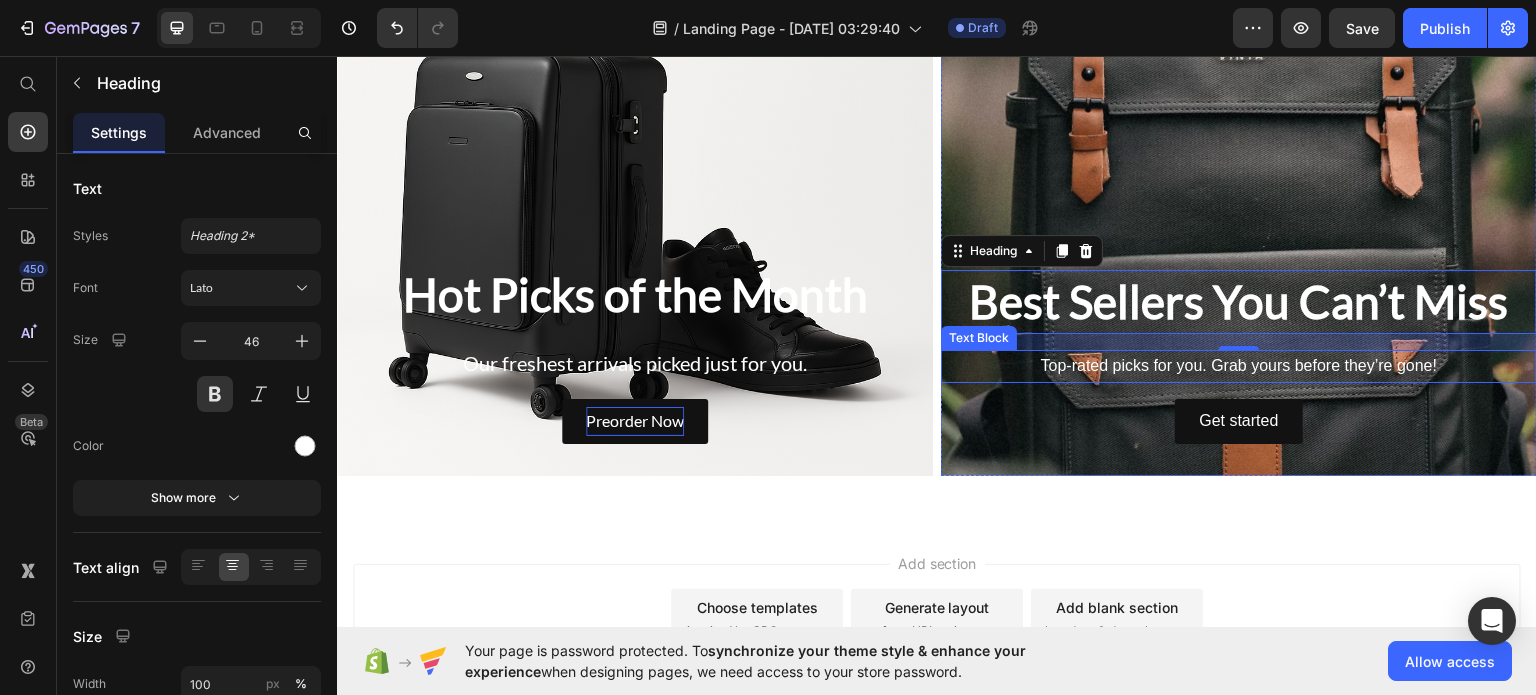click on "Top-rated picks for you. Grab yours before they’re gone!" at bounding box center [1239, 365] 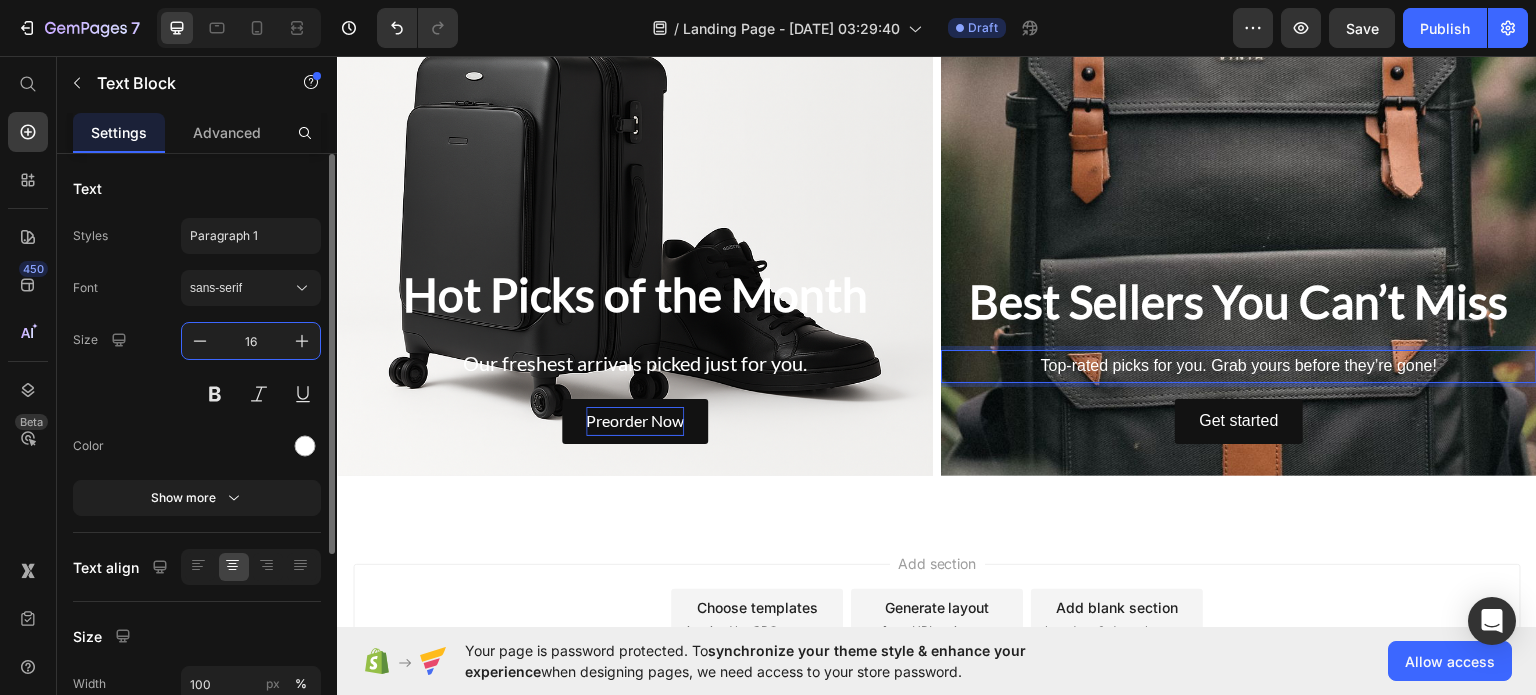 click on "16" at bounding box center (251, 341) 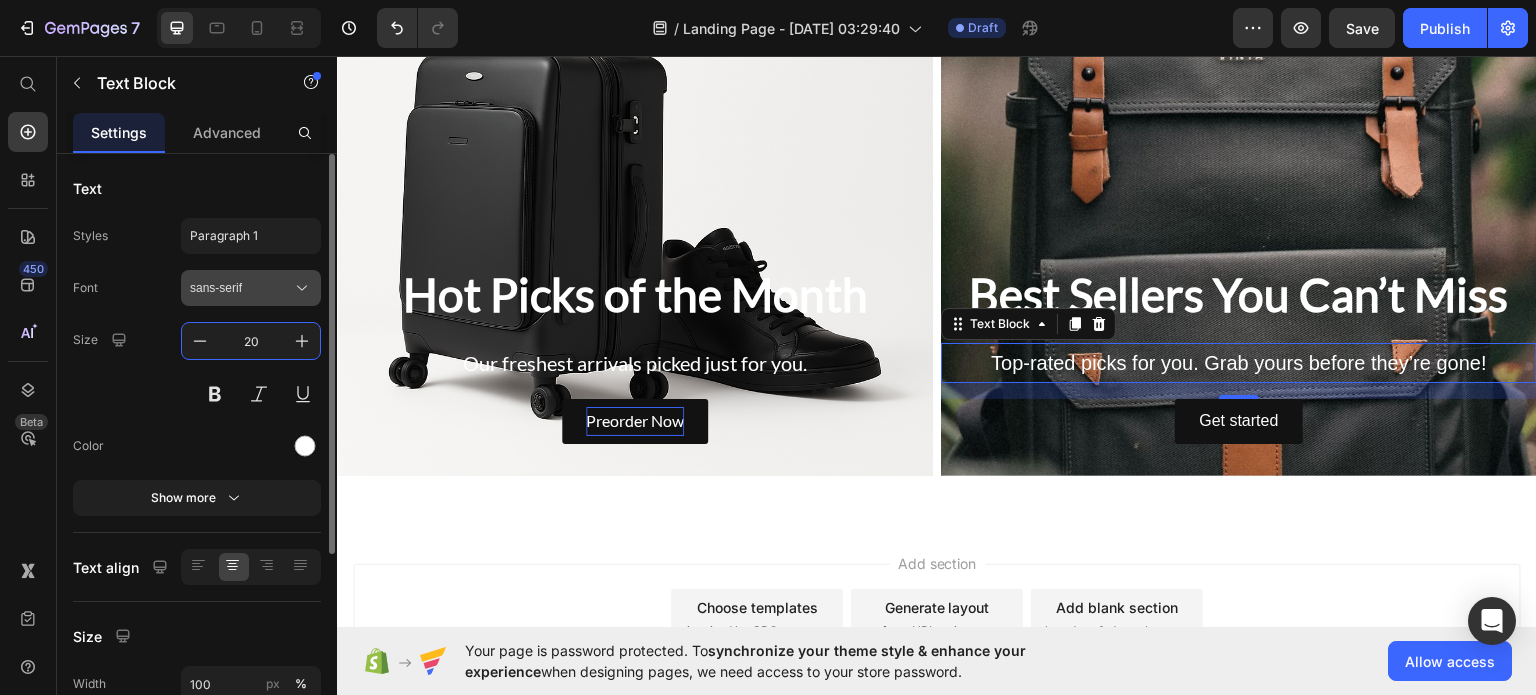 type on "20" 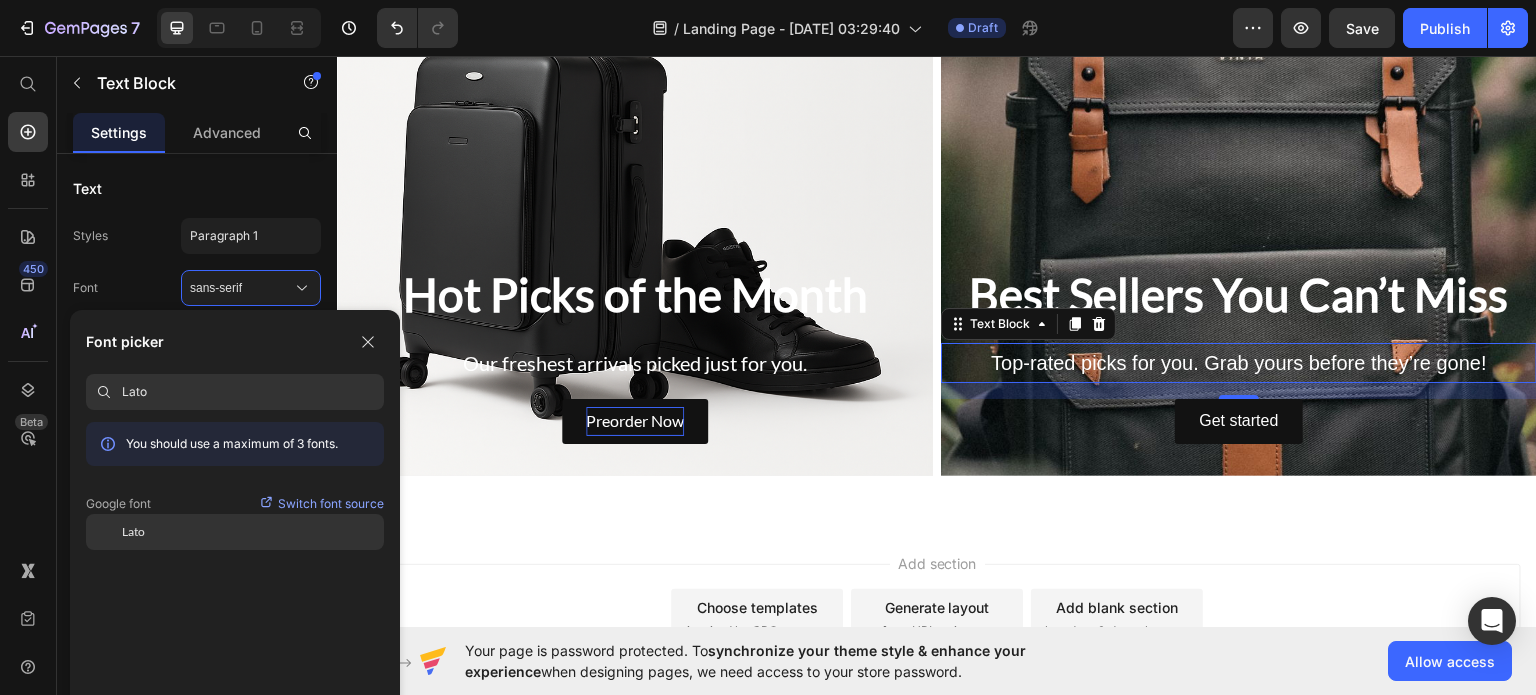 type on "Lato" 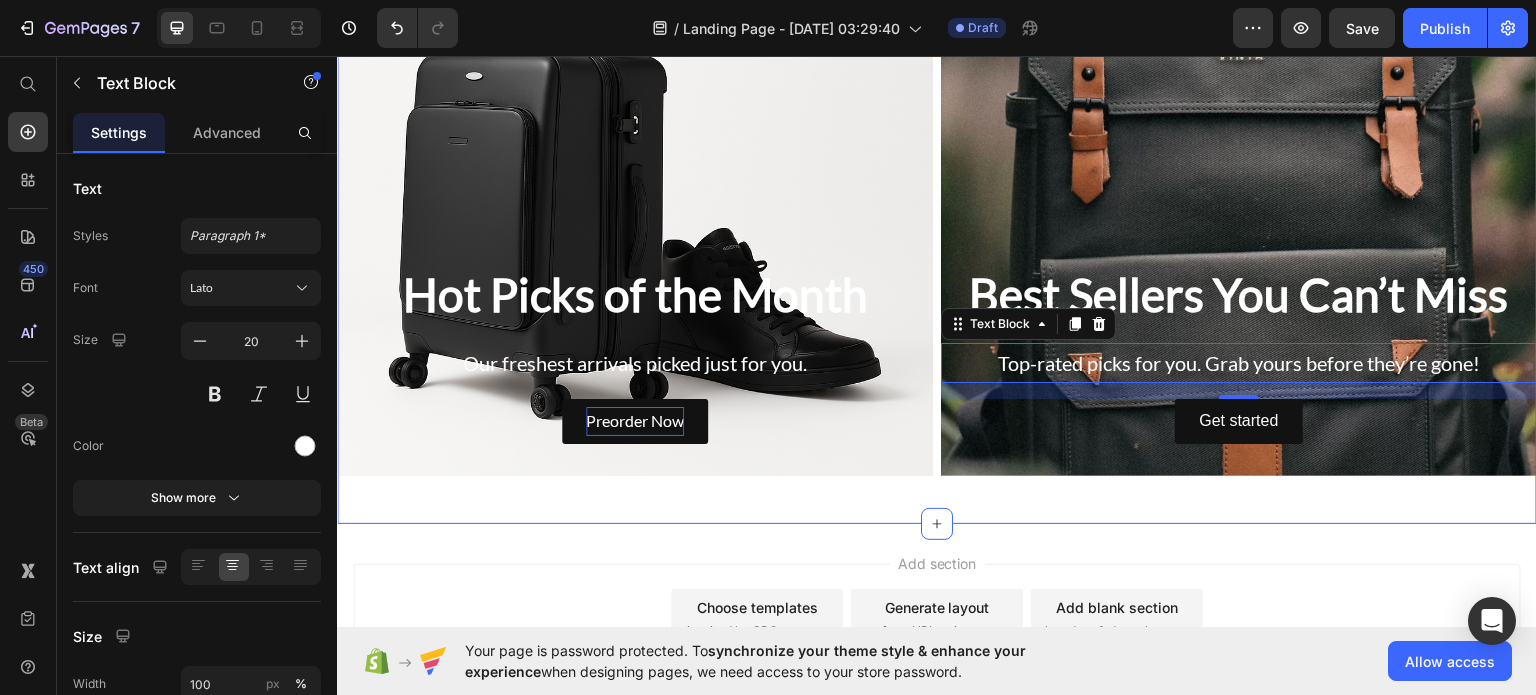 click on "Hot Picks of the Month Heading Our freshest arrivals picked just for you. Text Block Preorder Now Button Hero Banner Best Sellers You Can’t Miss Heading Top-rated picks for you. Grab yours before they’re gone! Text Block   16 Get started Button Hero Banner Row" at bounding box center (937, 197) 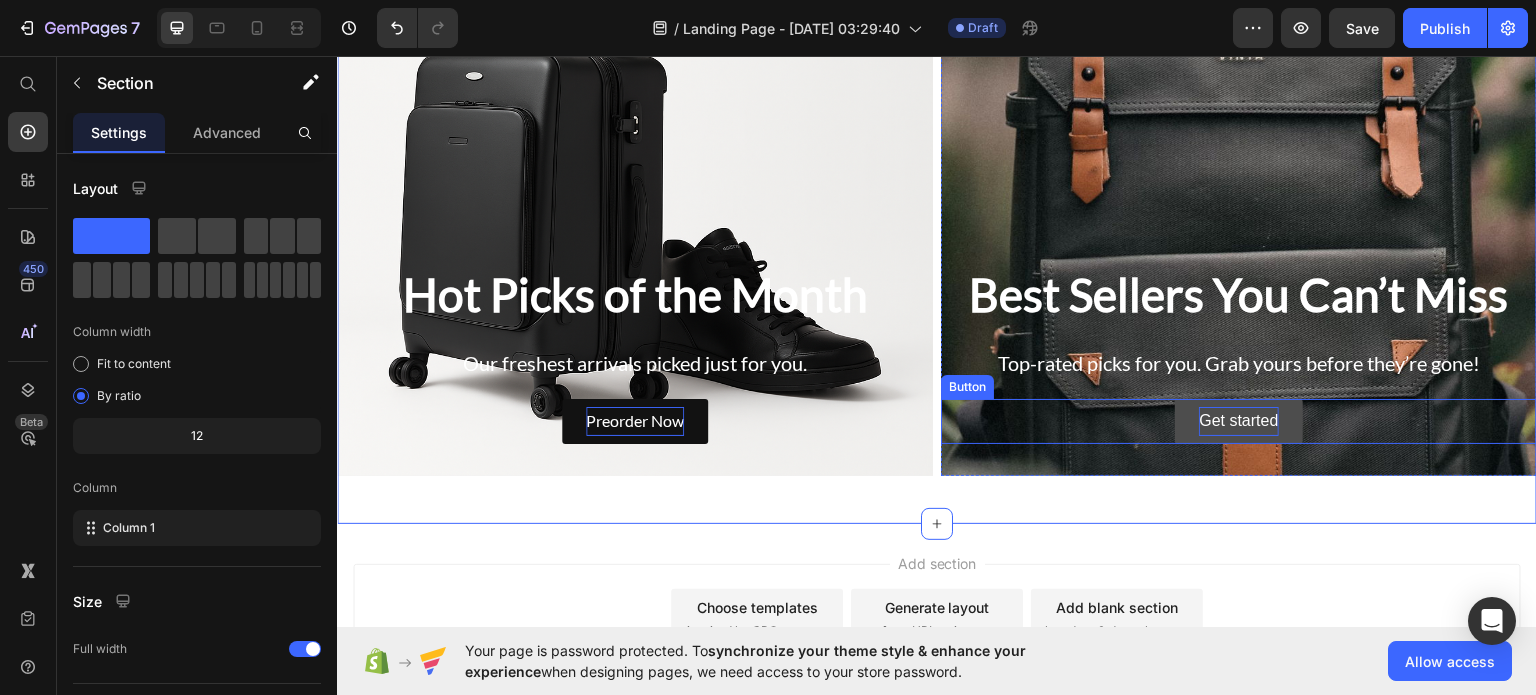 click on "Get started" at bounding box center (1238, 420) 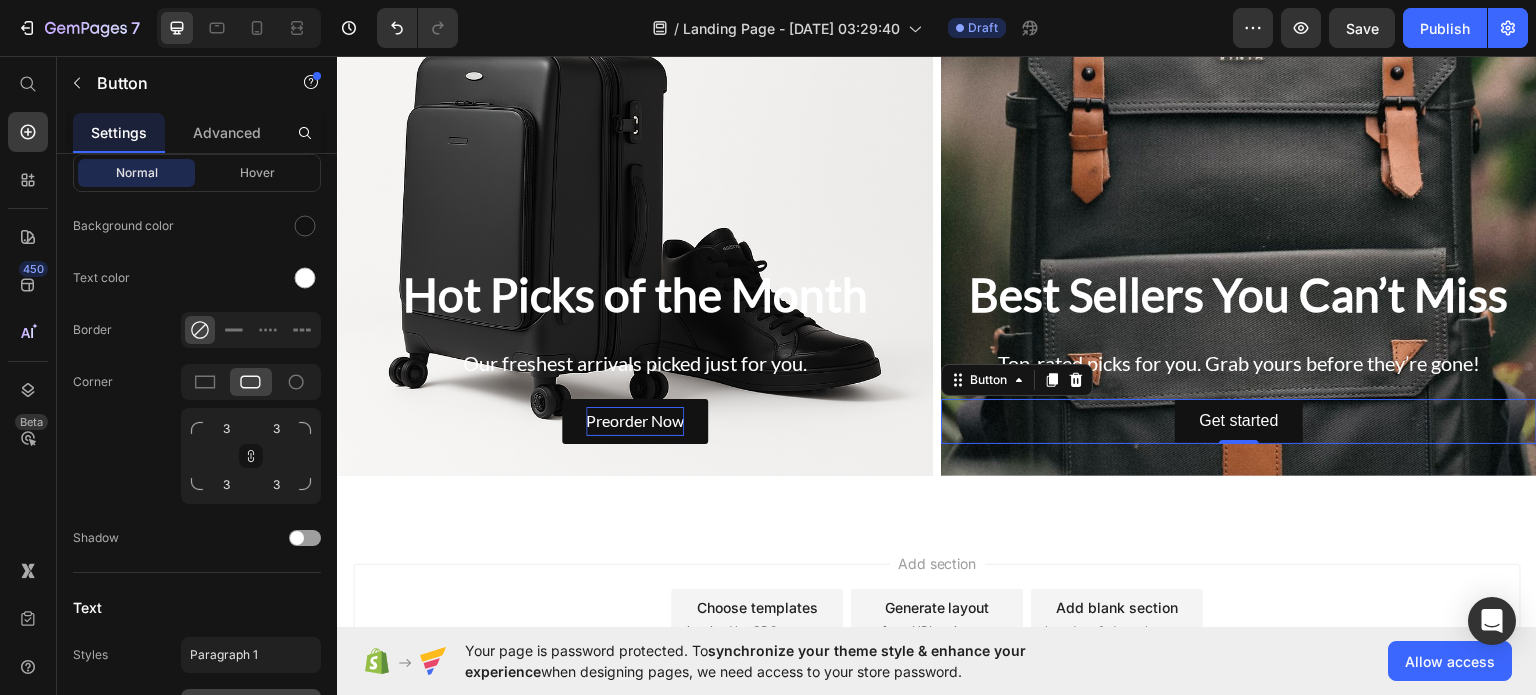 scroll, scrollTop: 844, scrollLeft: 0, axis: vertical 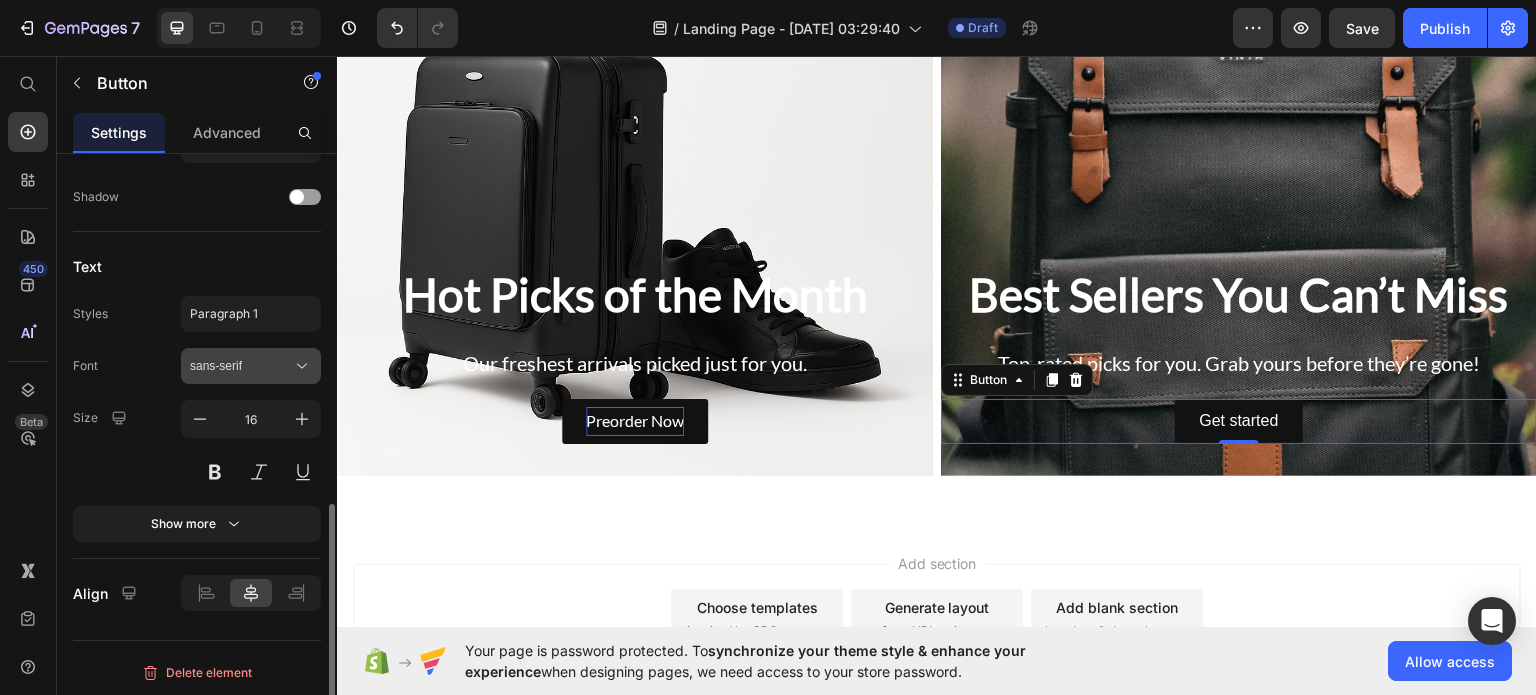 click on "sans-serif" at bounding box center [241, 366] 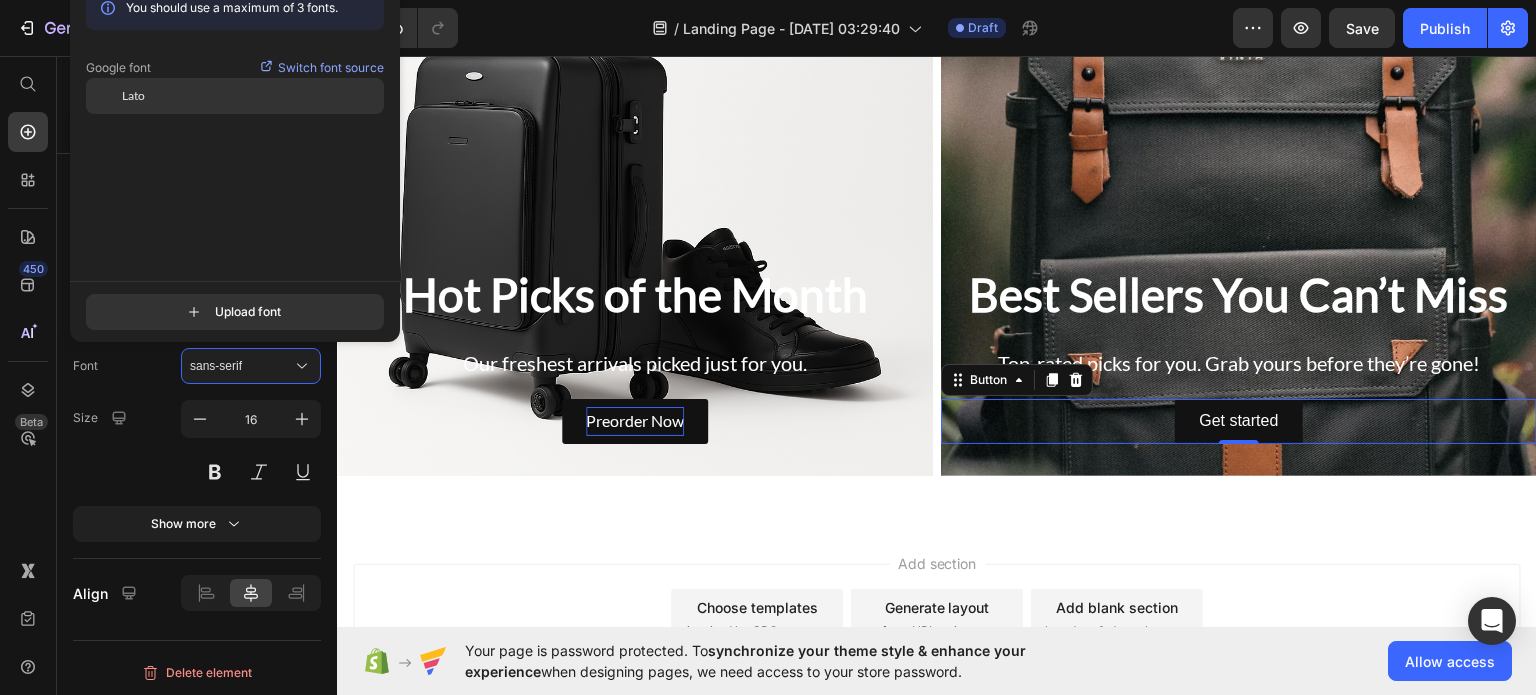 type on "Lato" 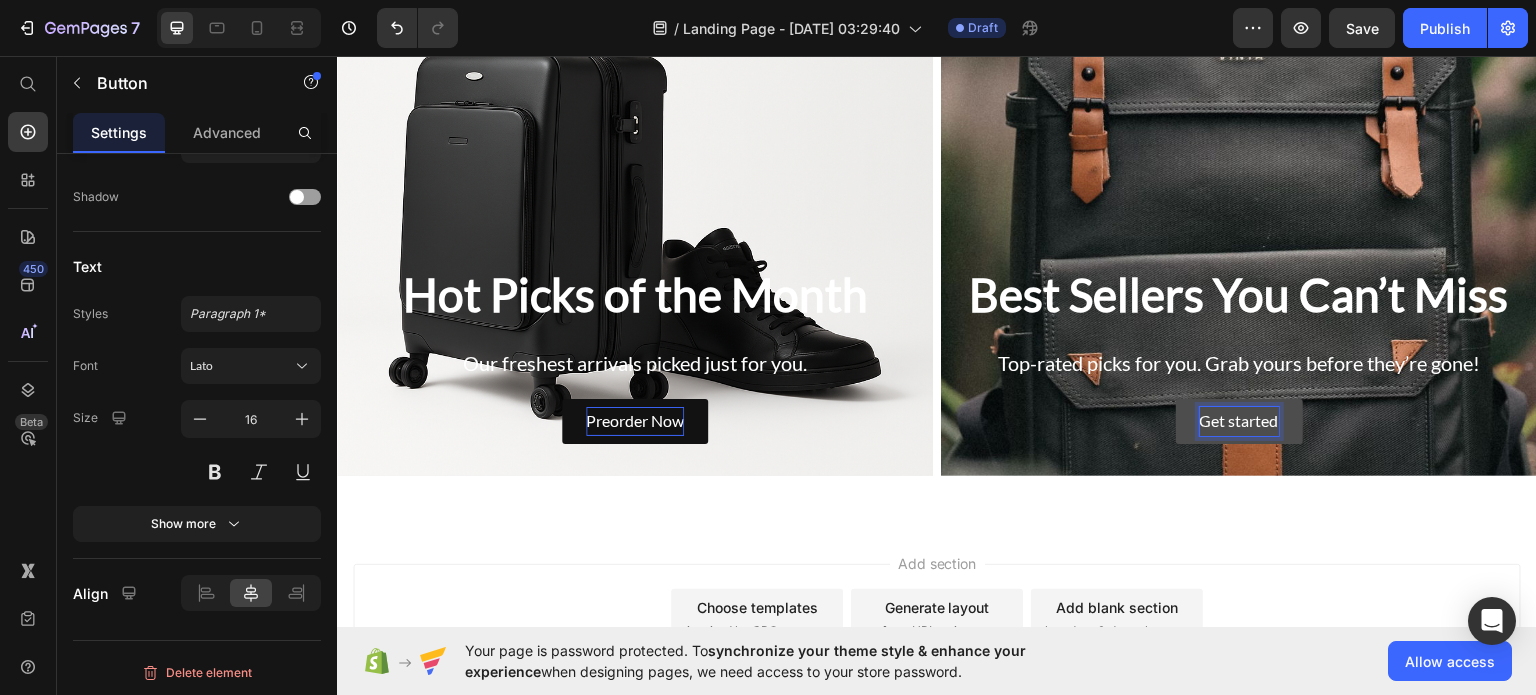 click on "Get started" at bounding box center [1239, 420] 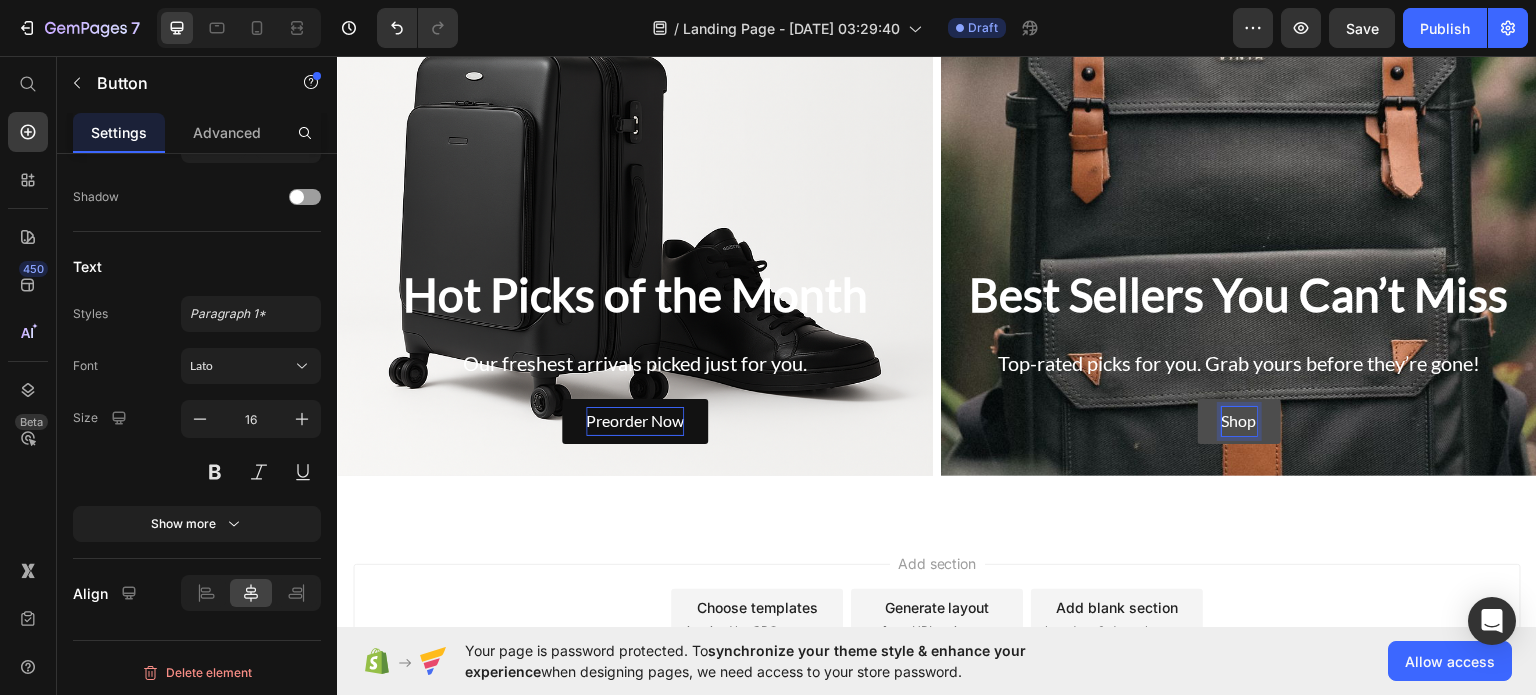 click on "Shop" at bounding box center (1239, 420) 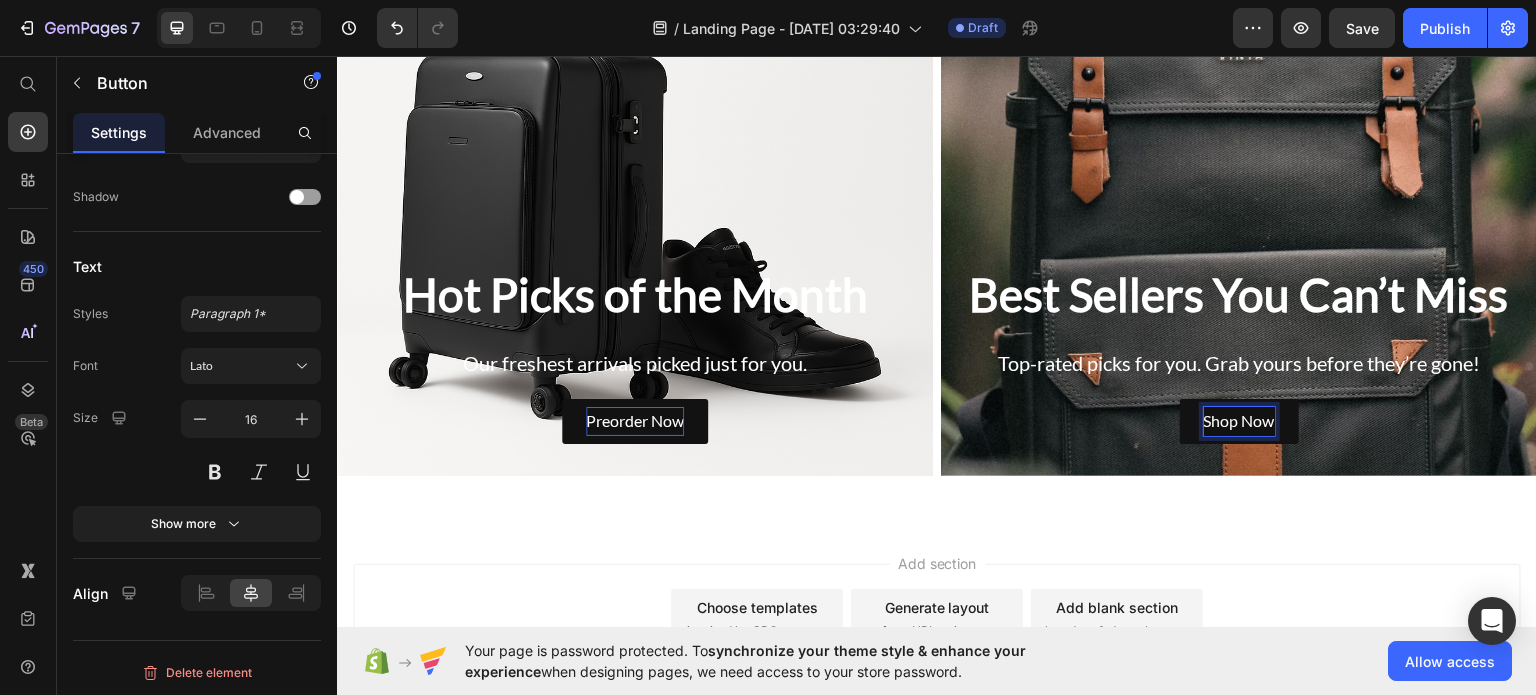 click on "Shop Now Button   0" at bounding box center [1239, 420] 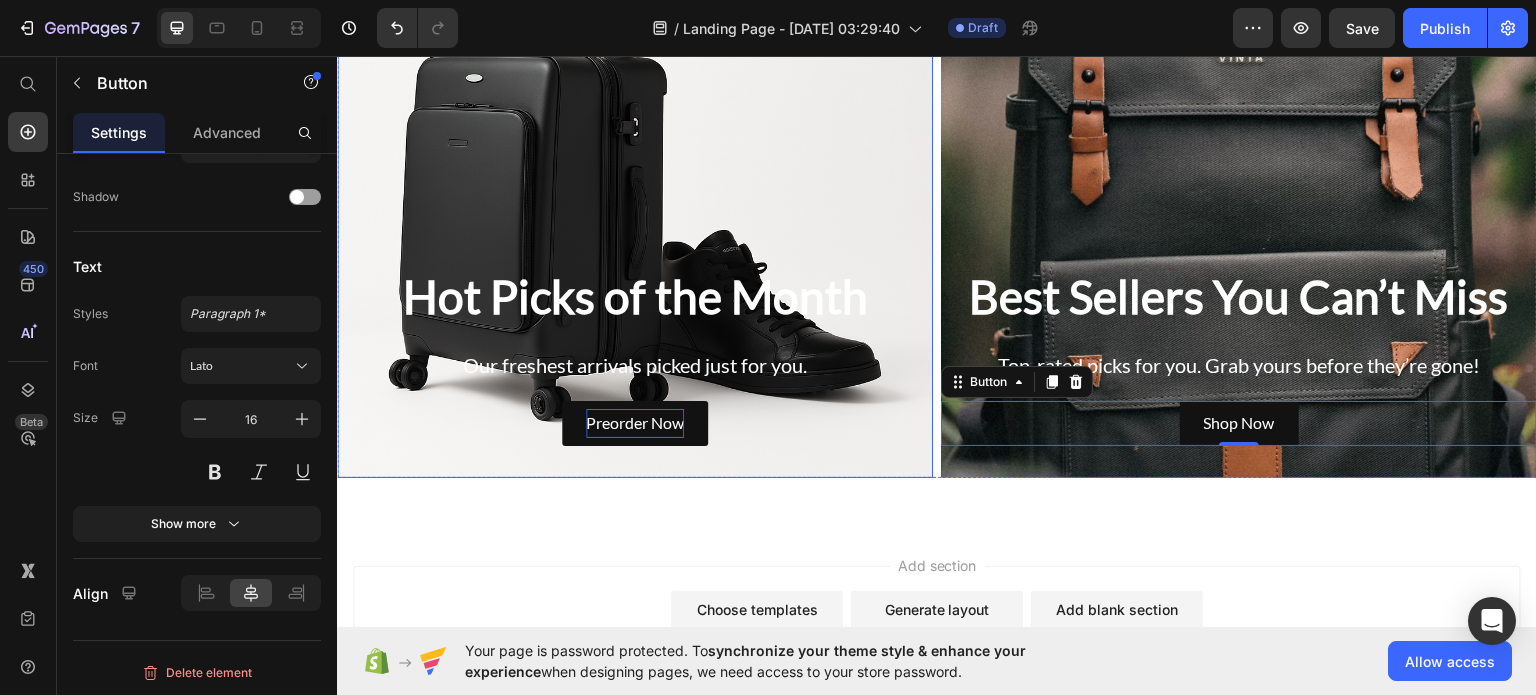 scroll, scrollTop: 932, scrollLeft: 0, axis: vertical 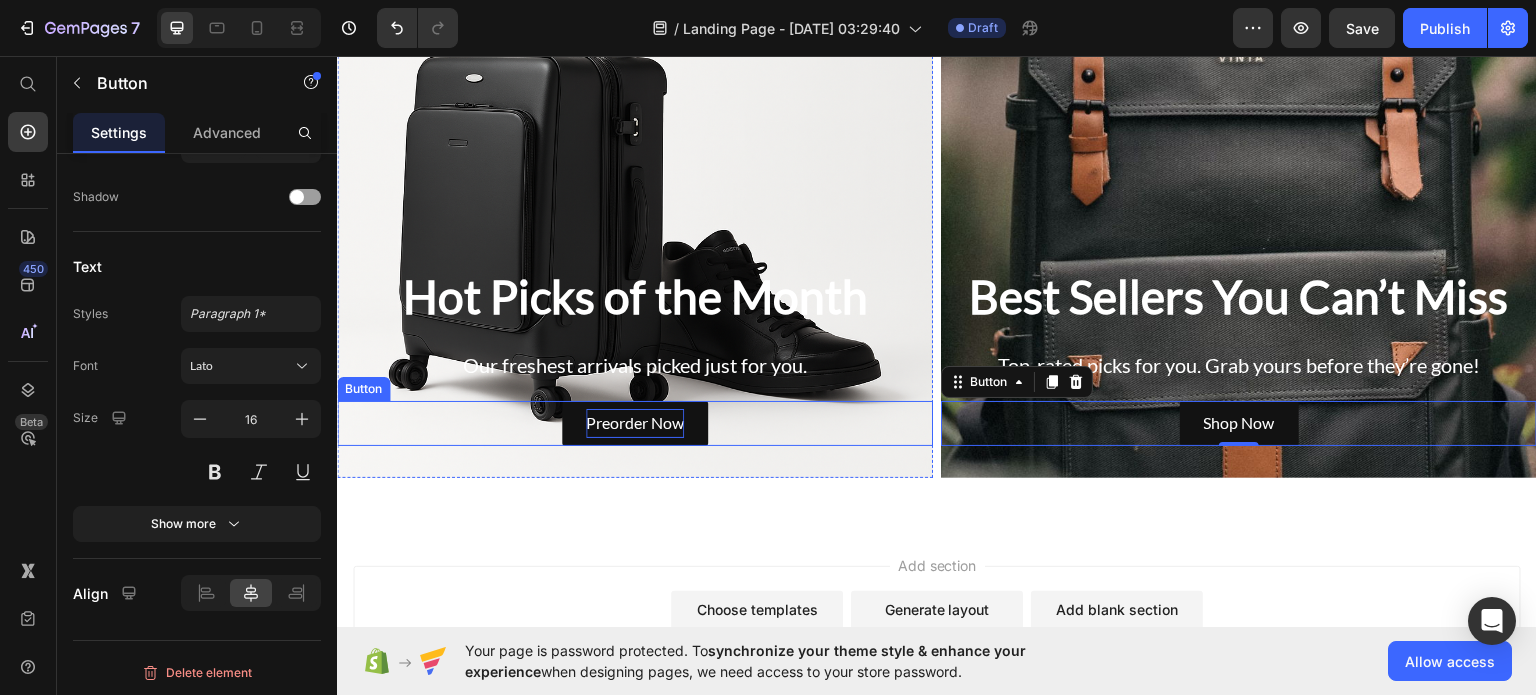 click on "Preorder Now" at bounding box center [635, 422] 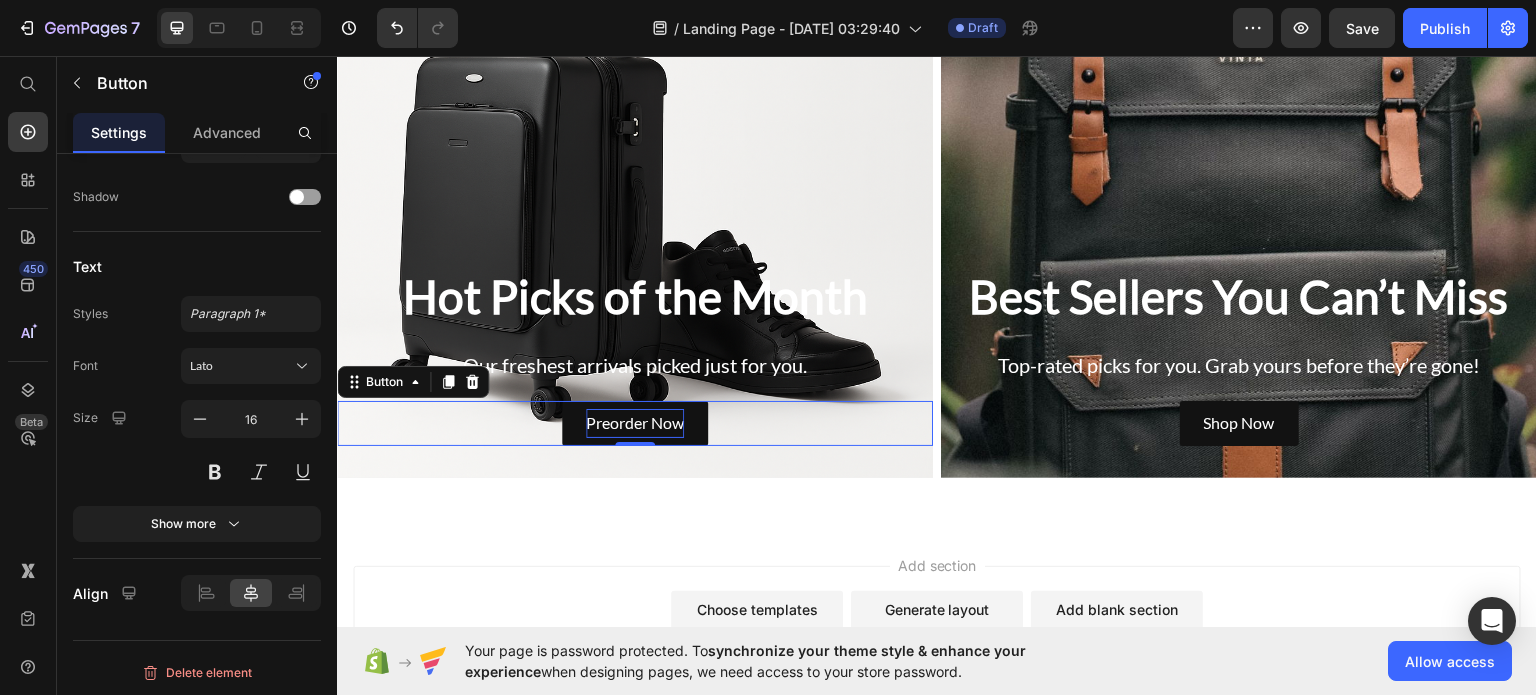 scroll, scrollTop: 844, scrollLeft: 0, axis: vertical 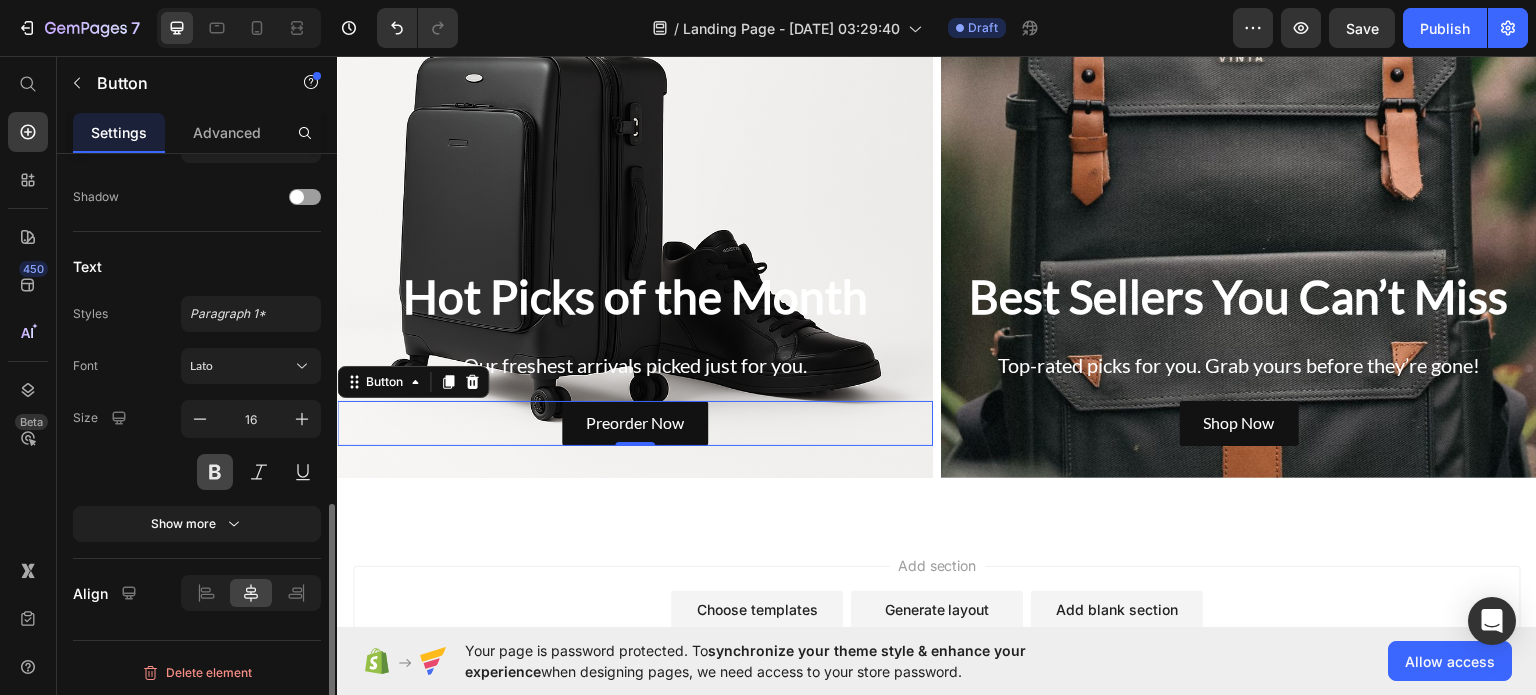 click at bounding box center (215, 472) 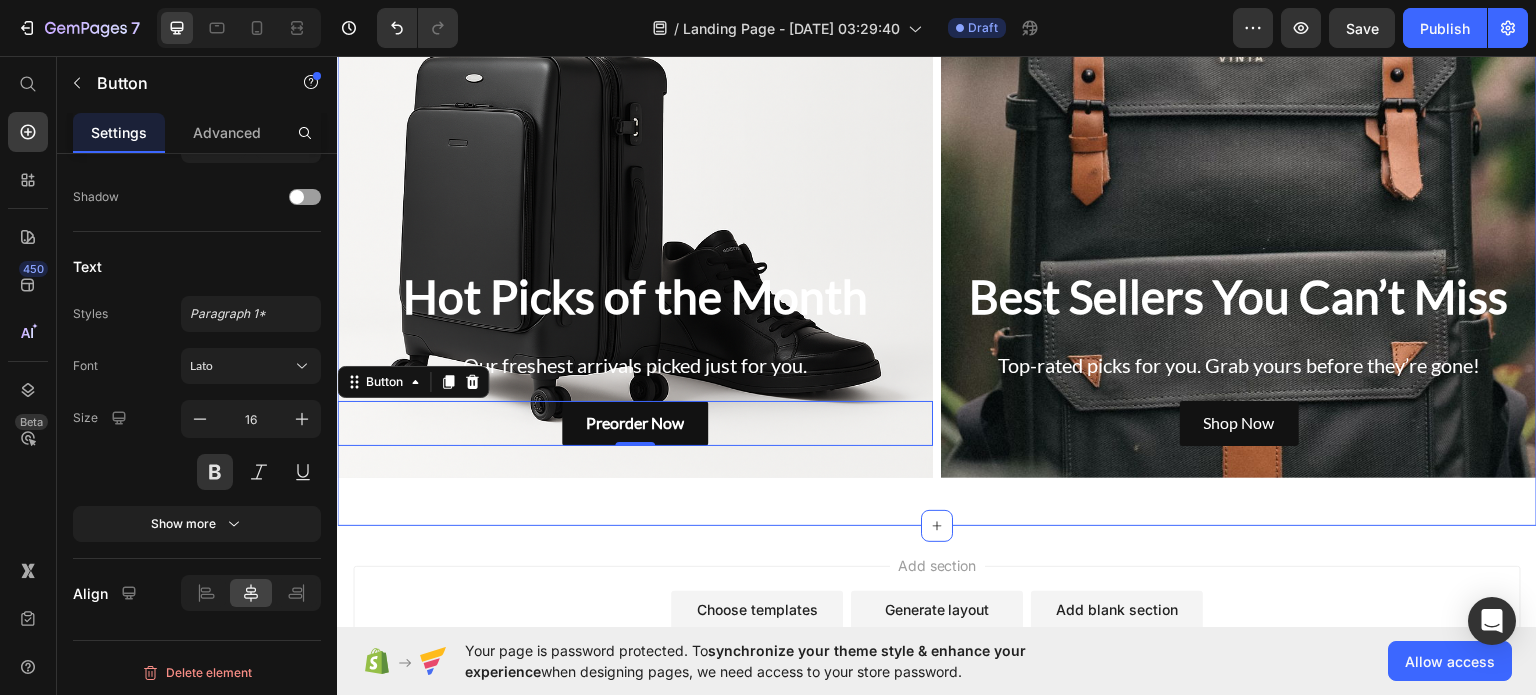 click on "Hot Picks of the Month Heading Our freshest arrivals picked just for you. Text Block Preorder Now Button   0 Hero Banner Best Sellers You Can’t Miss Heading Top-rated picks for you. Grab yours before they’re gone! Text Block Shop Now Button Hero Banner Row Section 3" at bounding box center (937, 199) 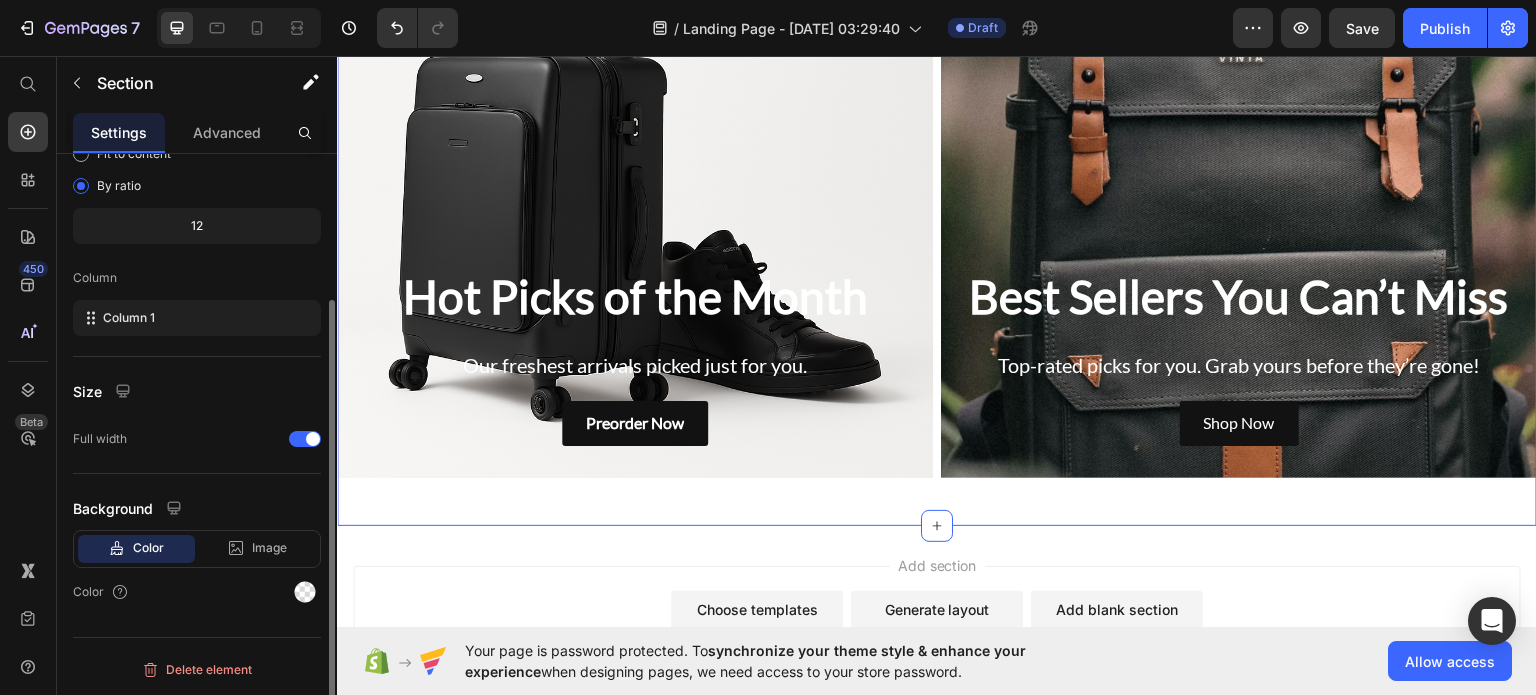 scroll, scrollTop: 0, scrollLeft: 0, axis: both 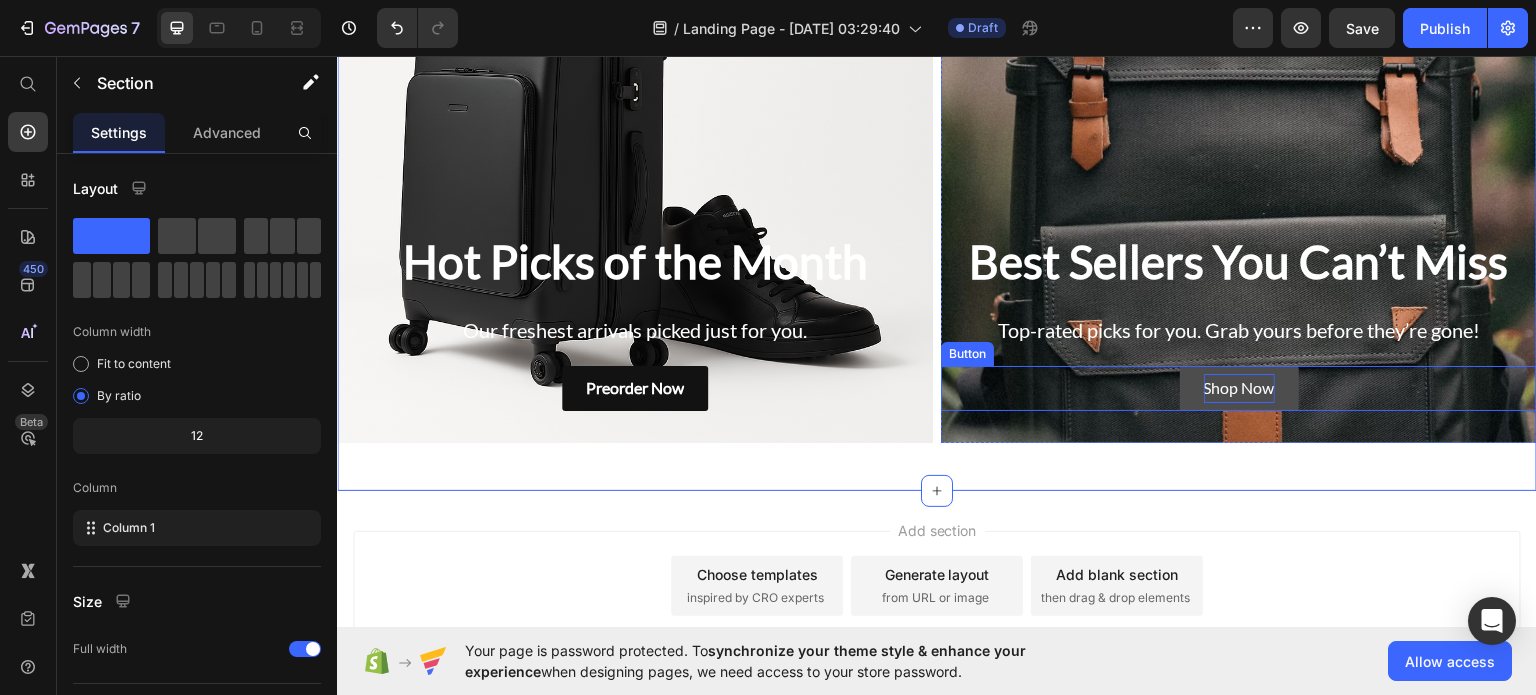 click on "Shop Now" at bounding box center (1239, 387) 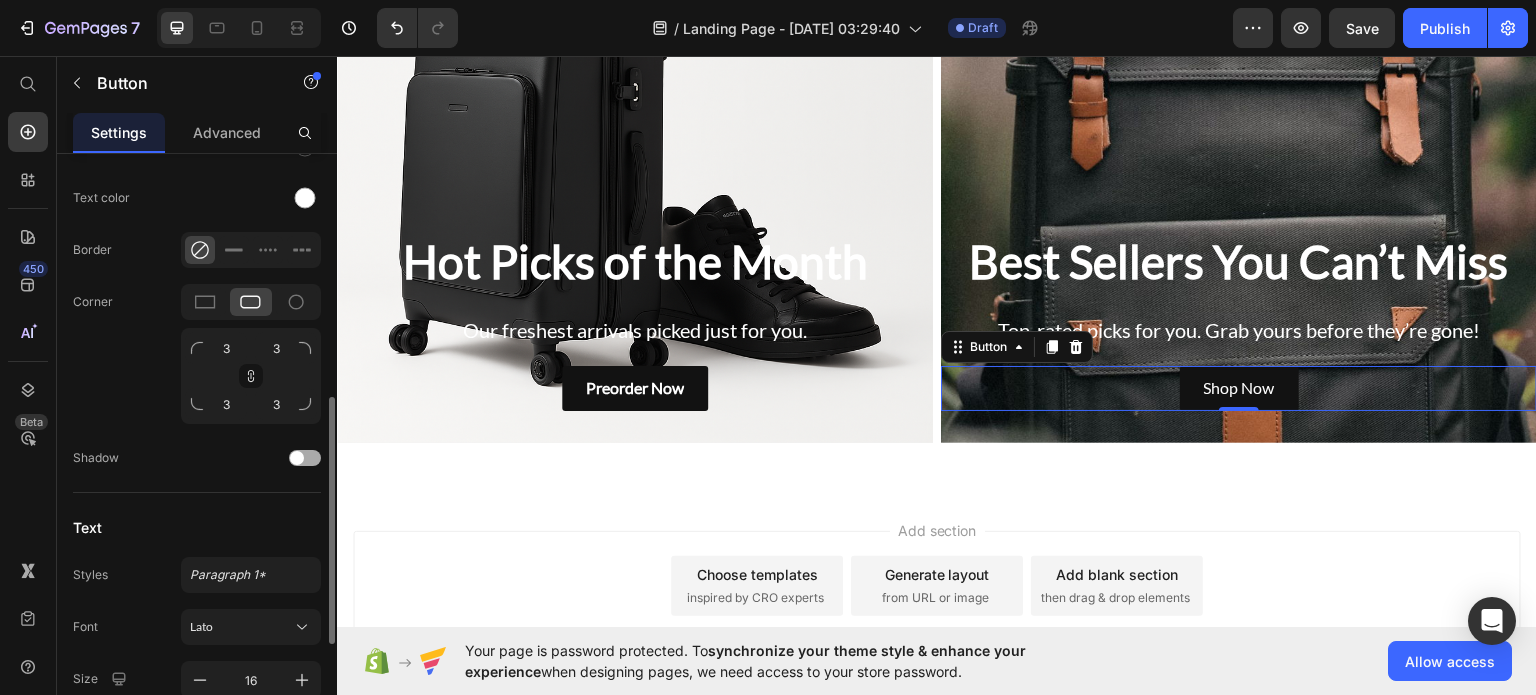 scroll, scrollTop: 844, scrollLeft: 0, axis: vertical 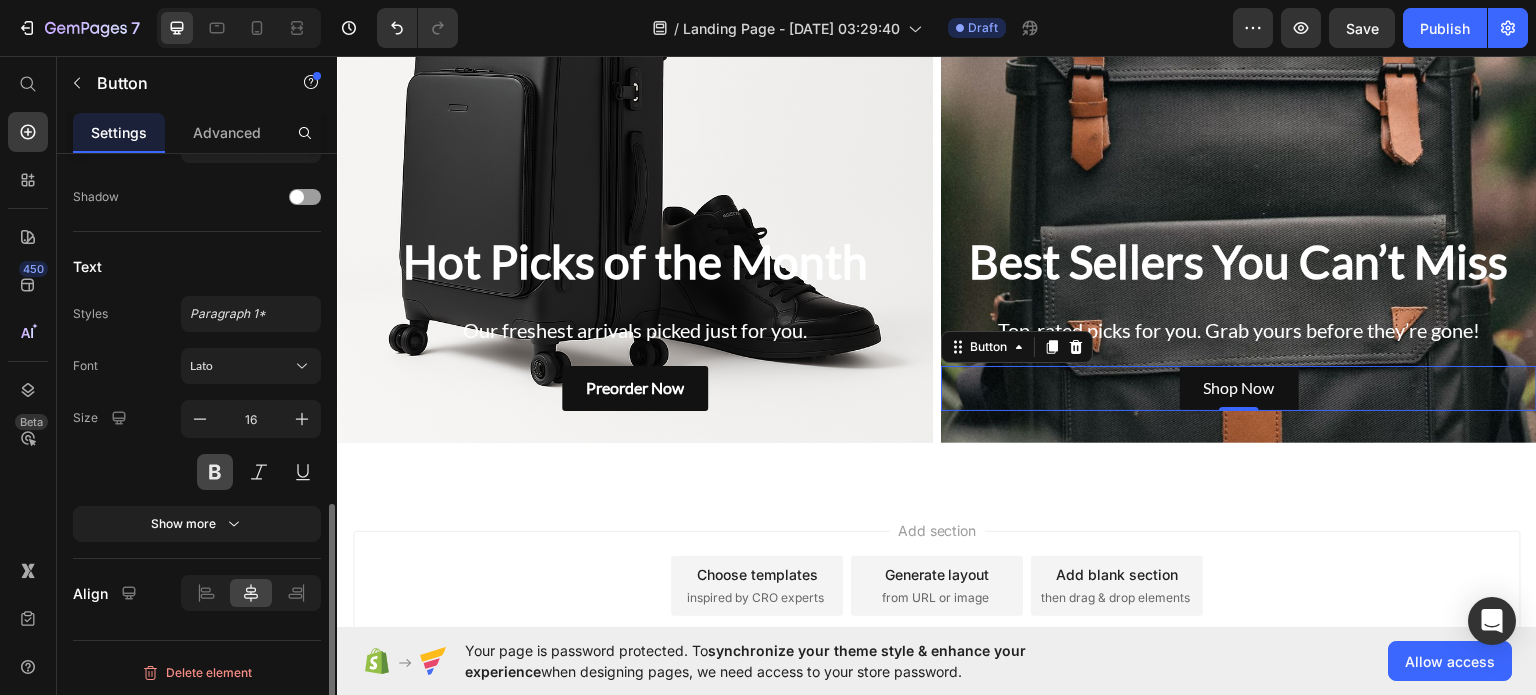 click at bounding box center [215, 472] 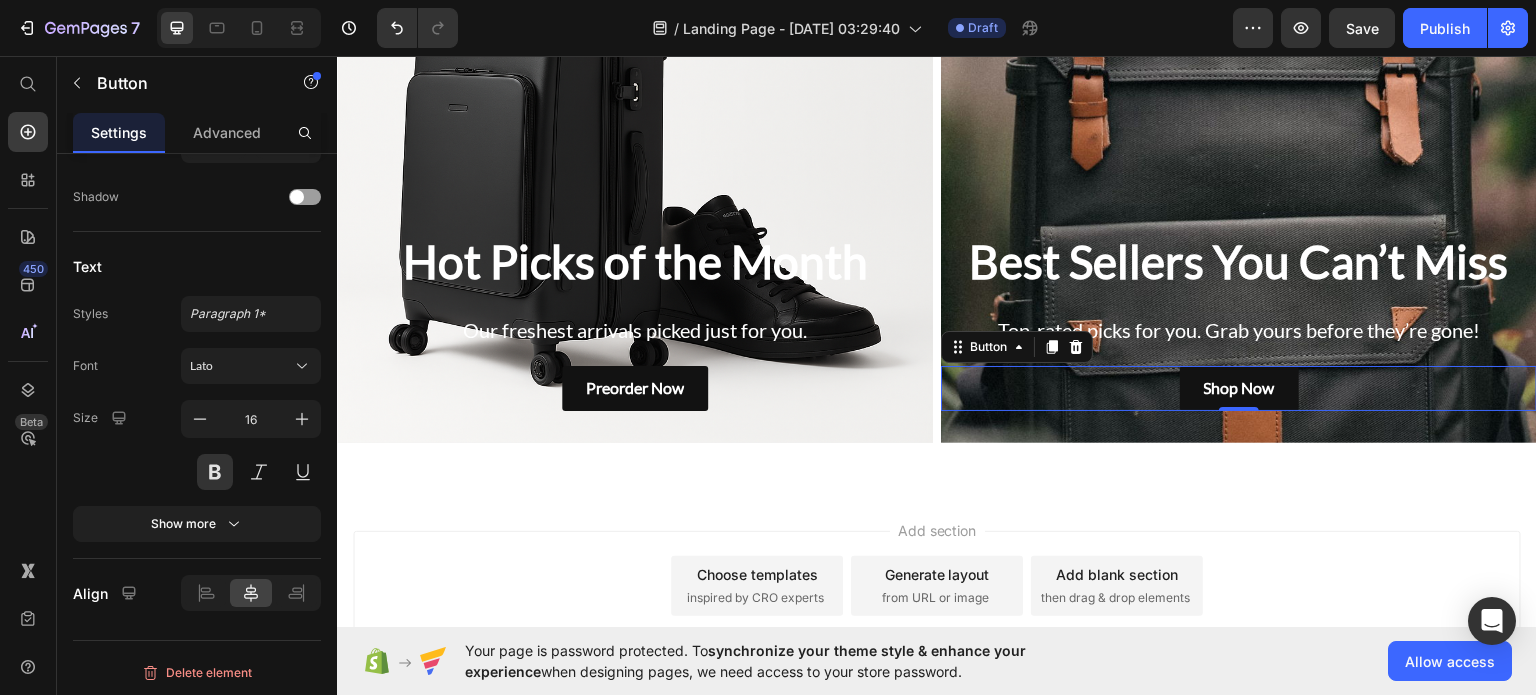 click on "Add section Choose templates inspired by CRO experts Generate layout from URL or image Add blank section then drag & drop elements" at bounding box center (937, 613) 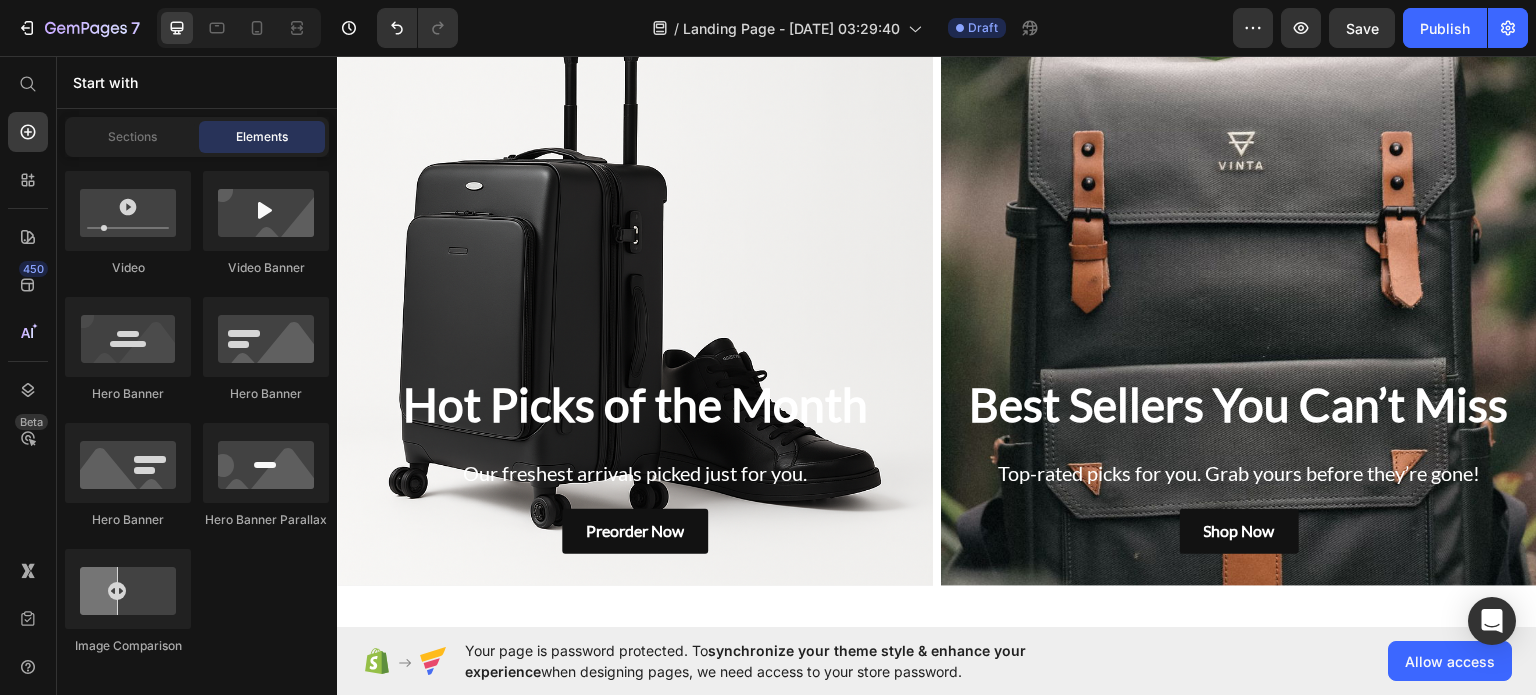 scroll, scrollTop: 826, scrollLeft: 0, axis: vertical 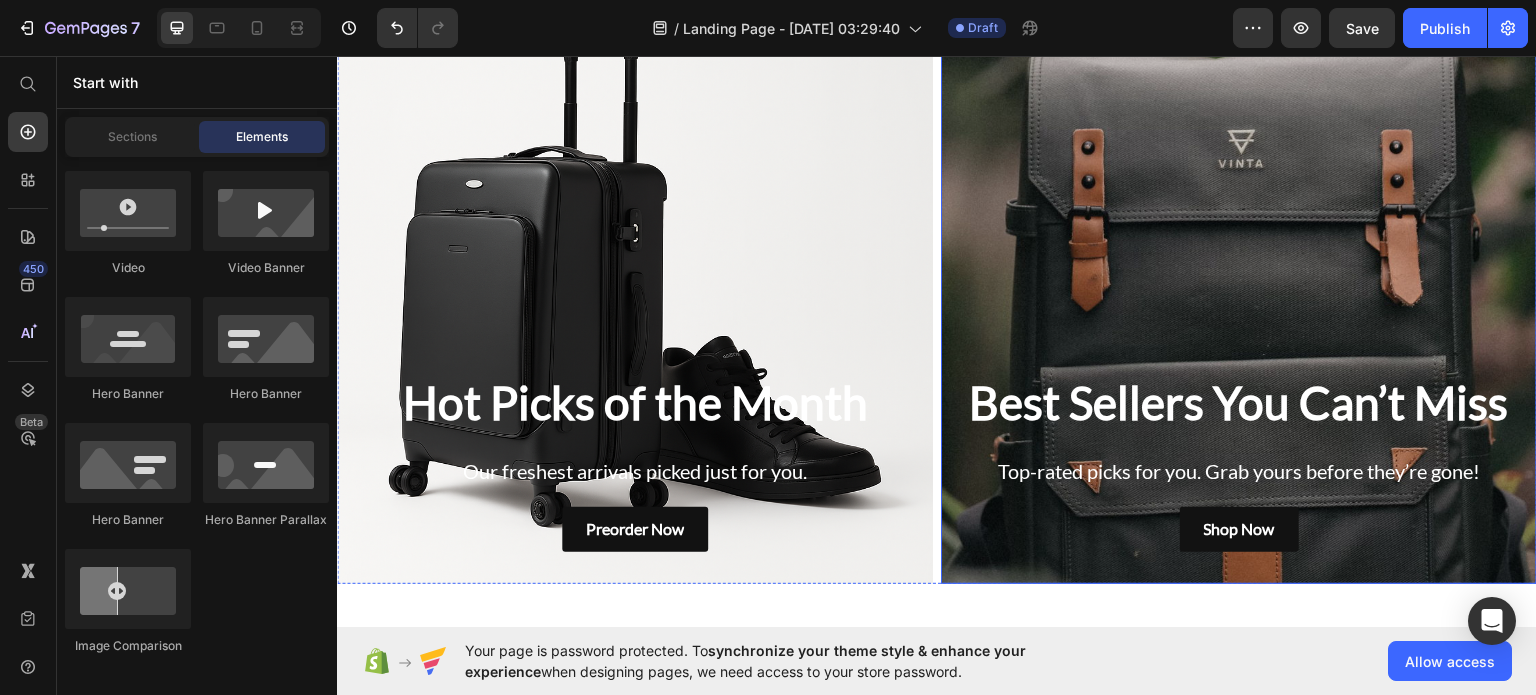 click at bounding box center (1239, 297) 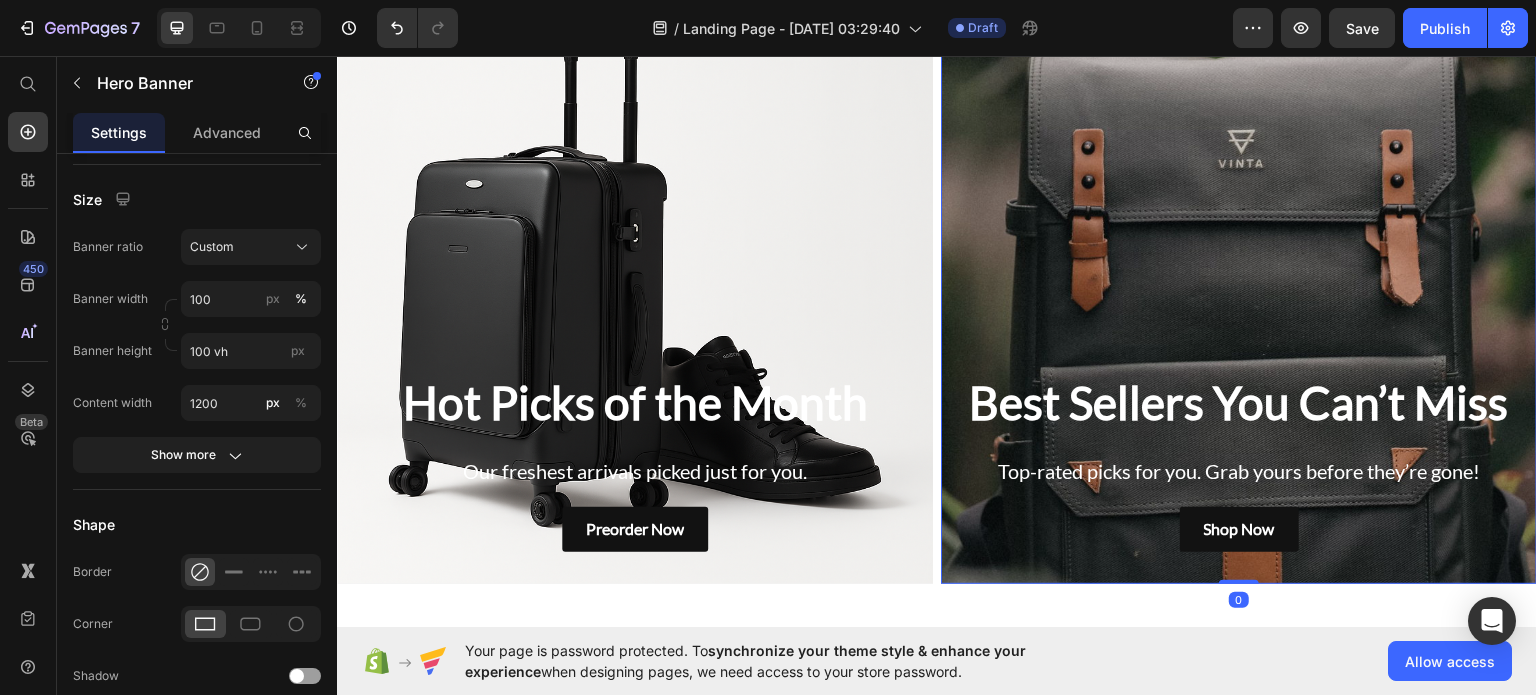 scroll, scrollTop: 0, scrollLeft: 0, axis: both 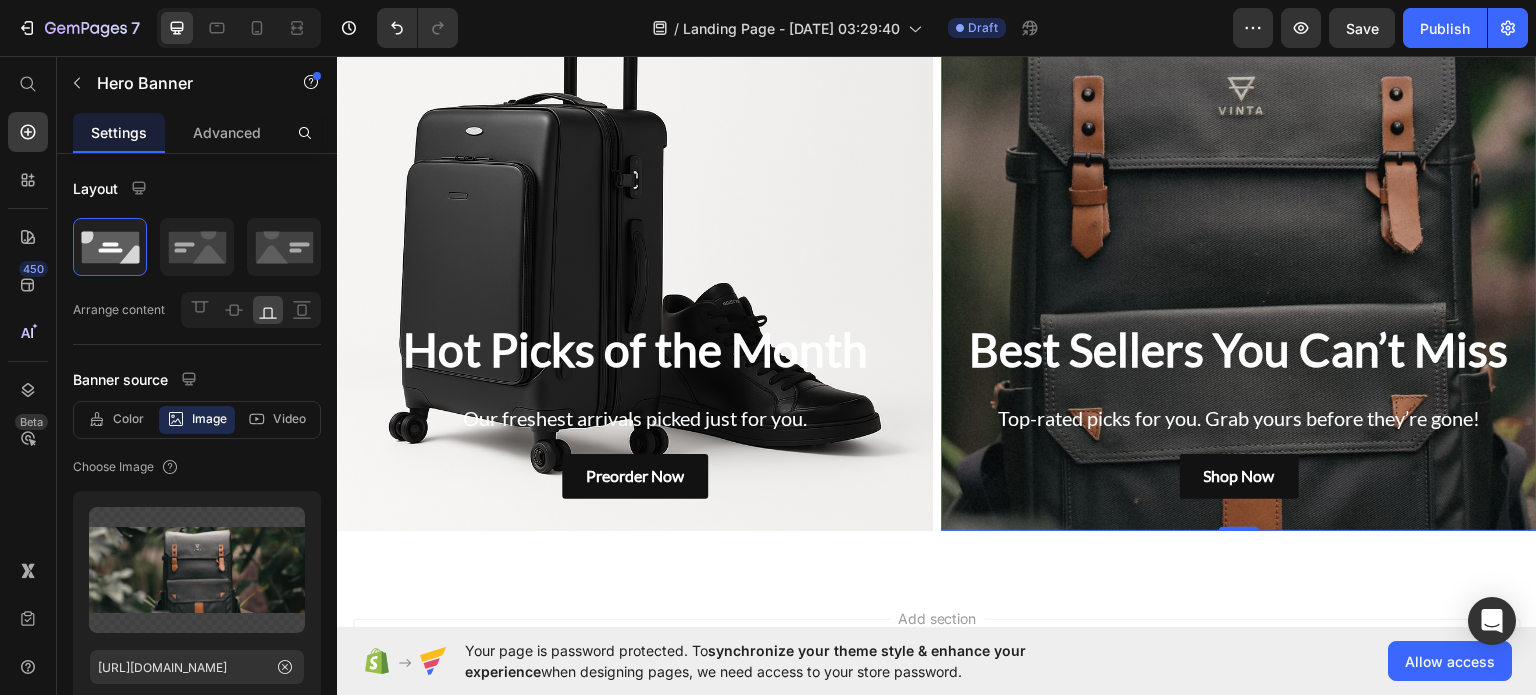 click at bounding box center (1239, 244) 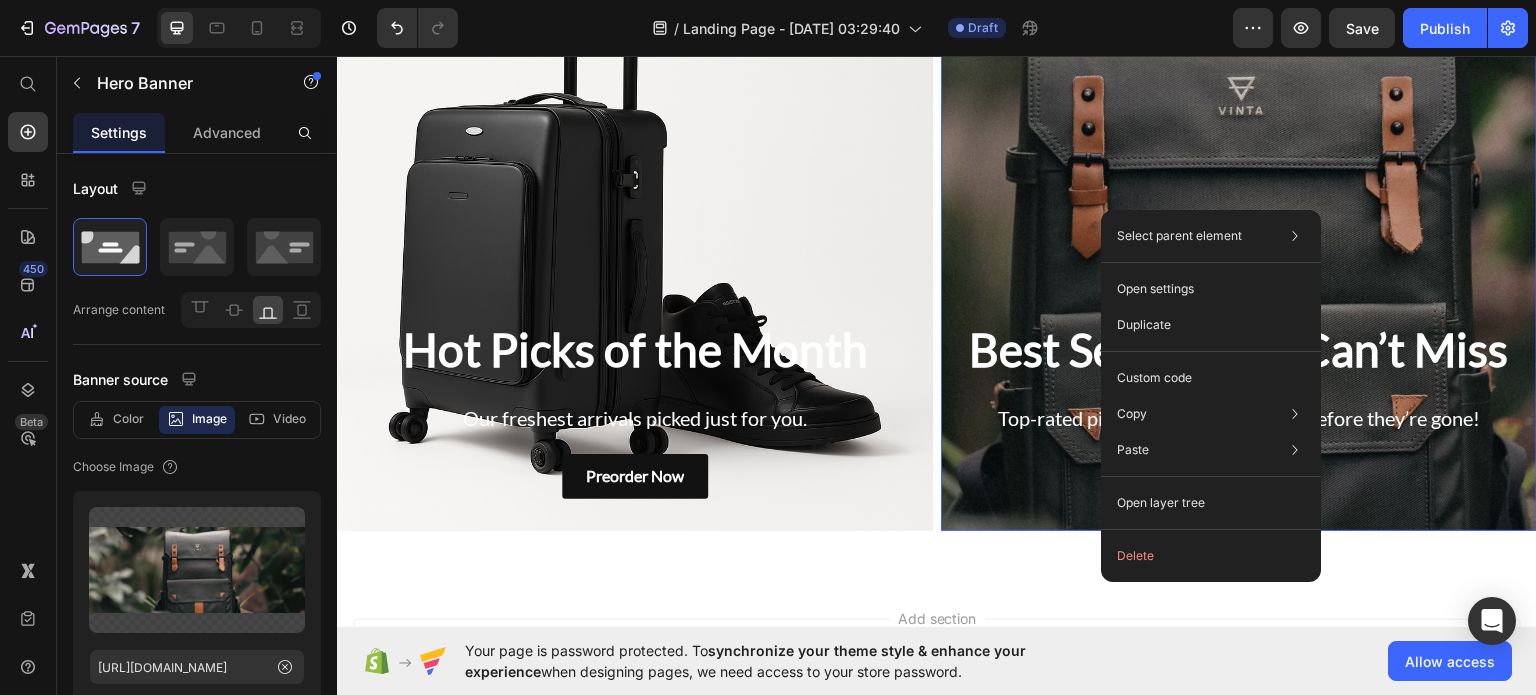 click at bounding box center (1239, 244) 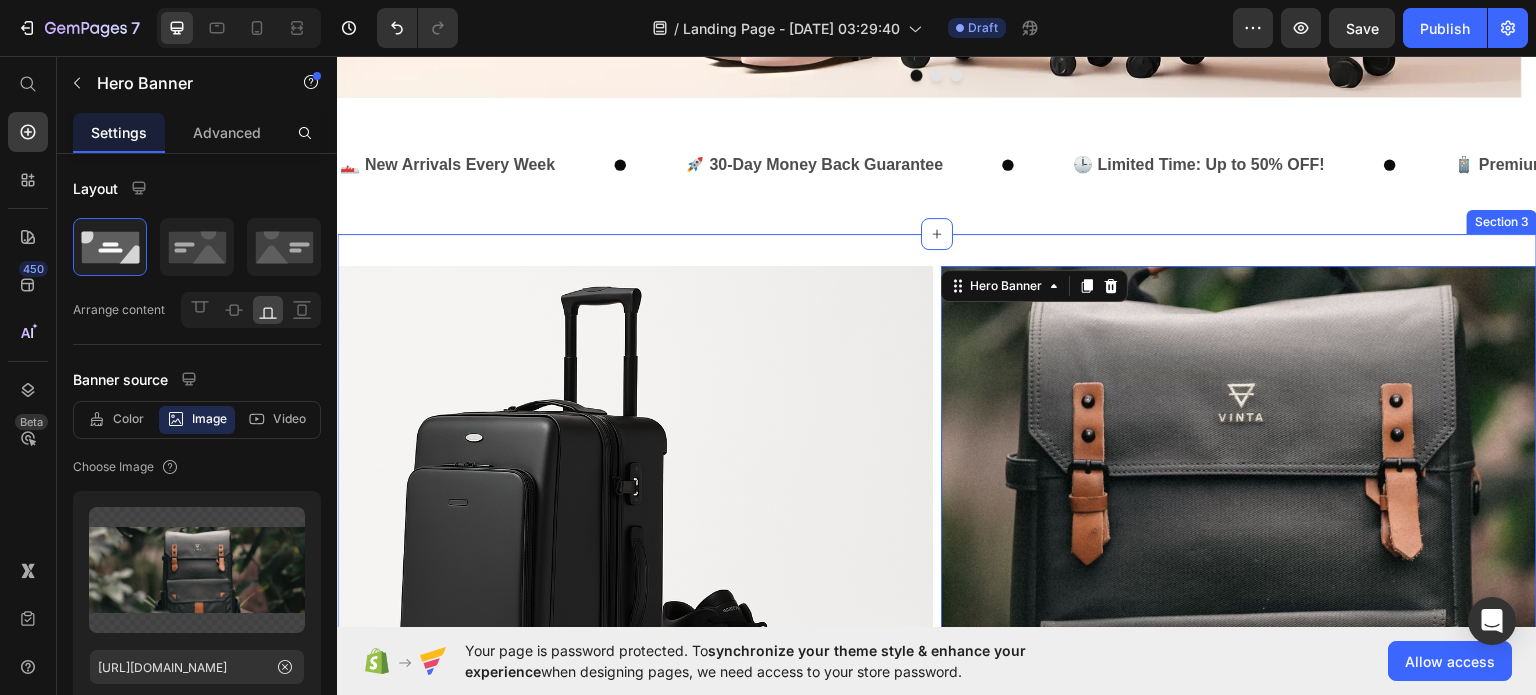 scroll, scrollTop: 570, scrollLeft: 0, axis: vertical 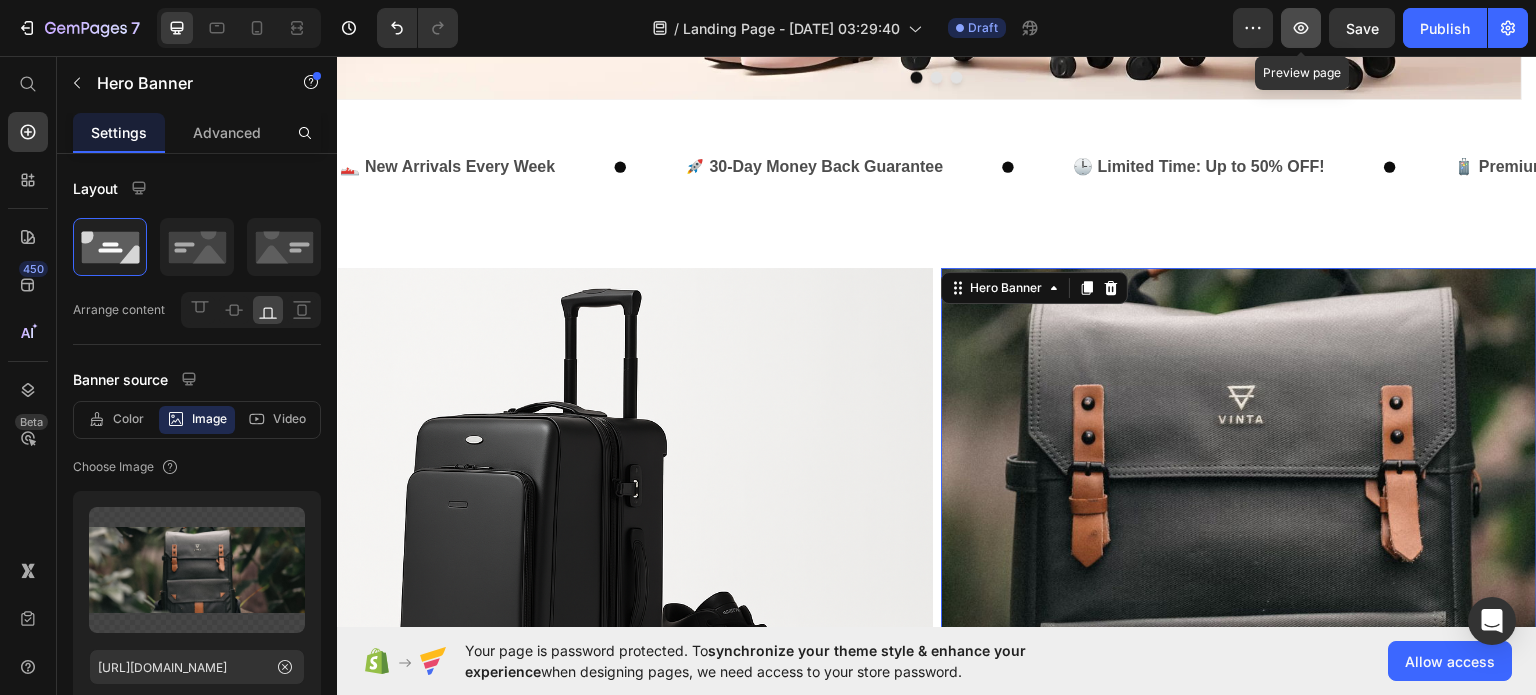 click 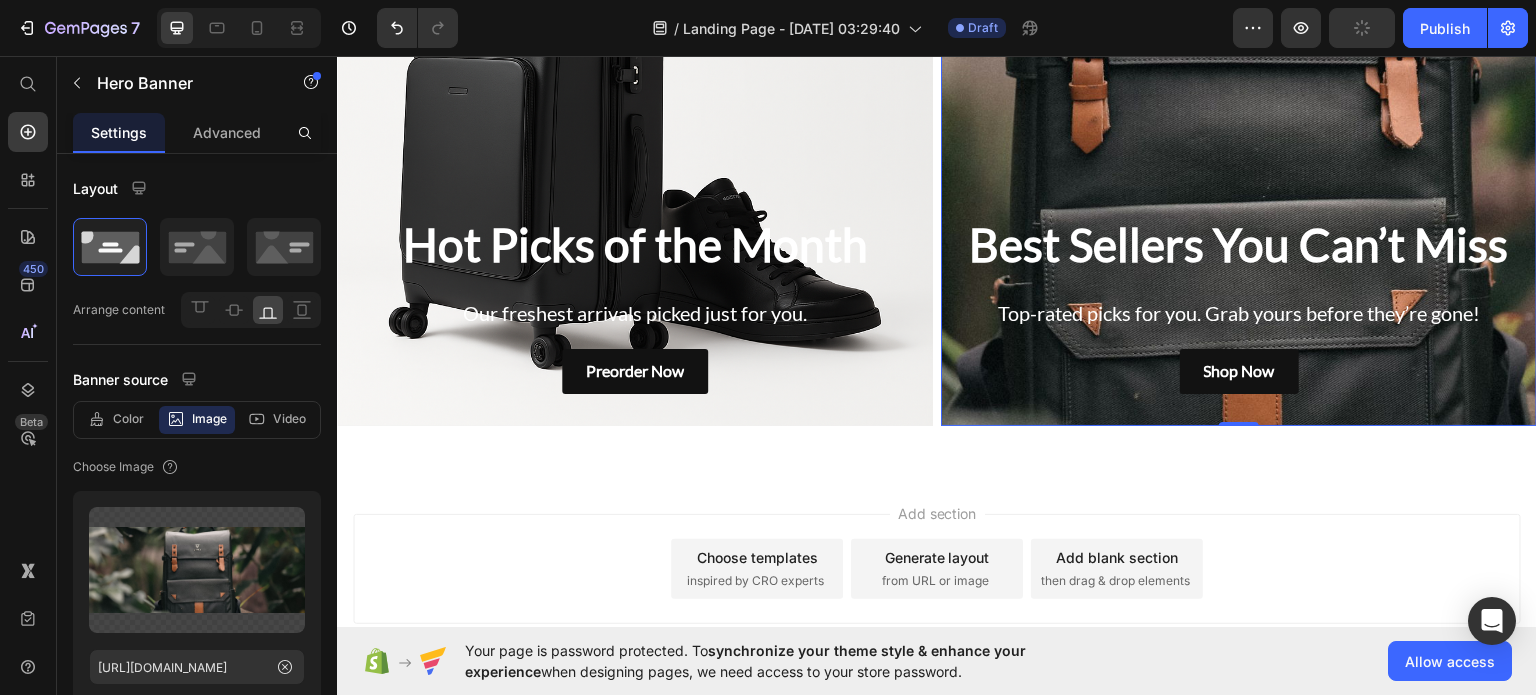 scroll, scrollTop: 986, scrollLeft: 0, axis: vertical 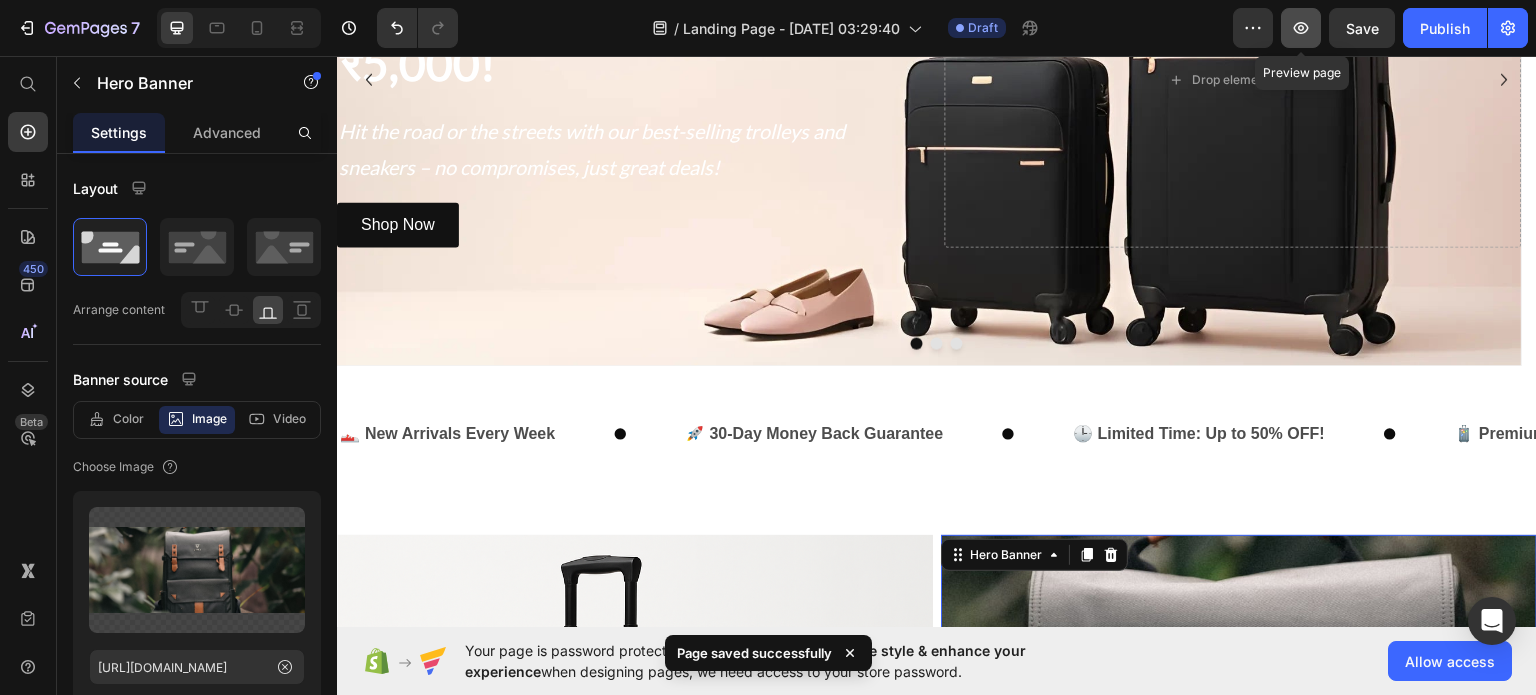 click 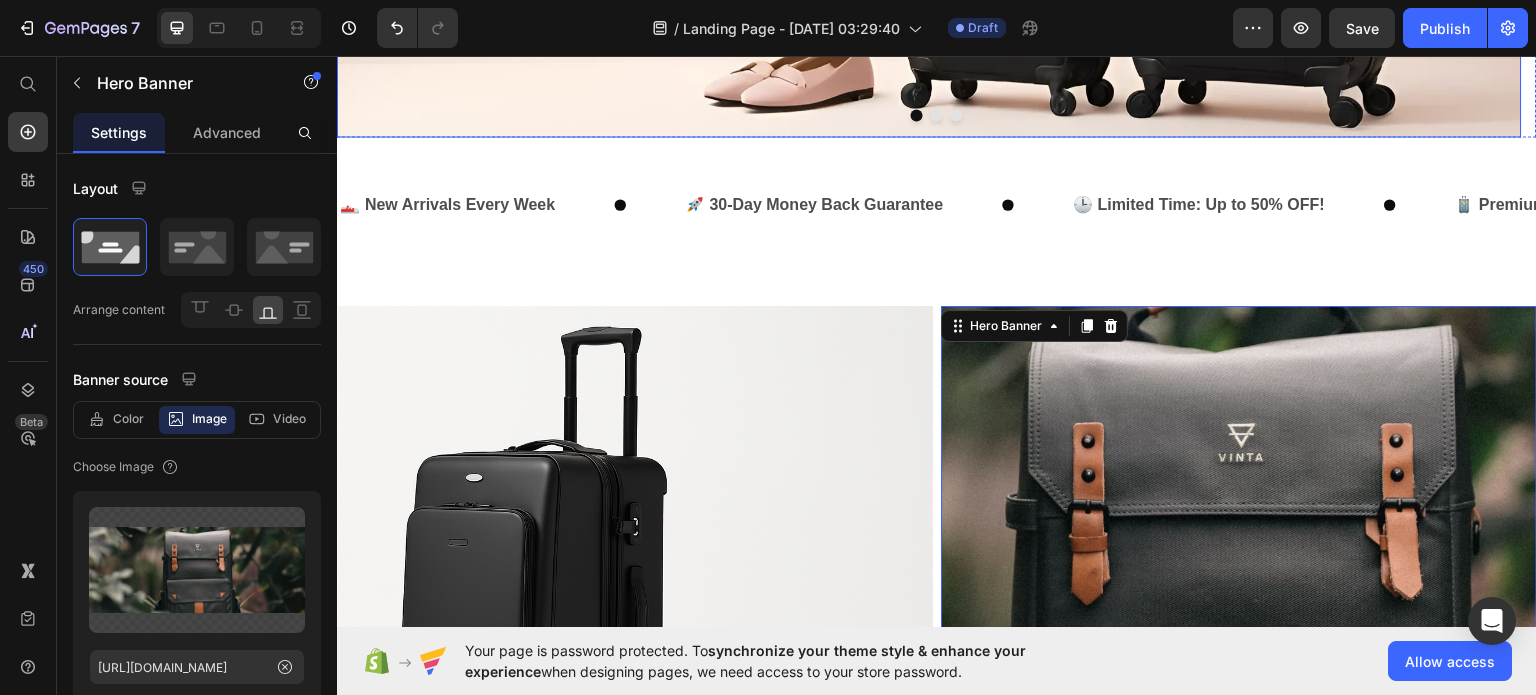 scroll, scrollTop: 576, scrollLeft: 0, axis: vertical 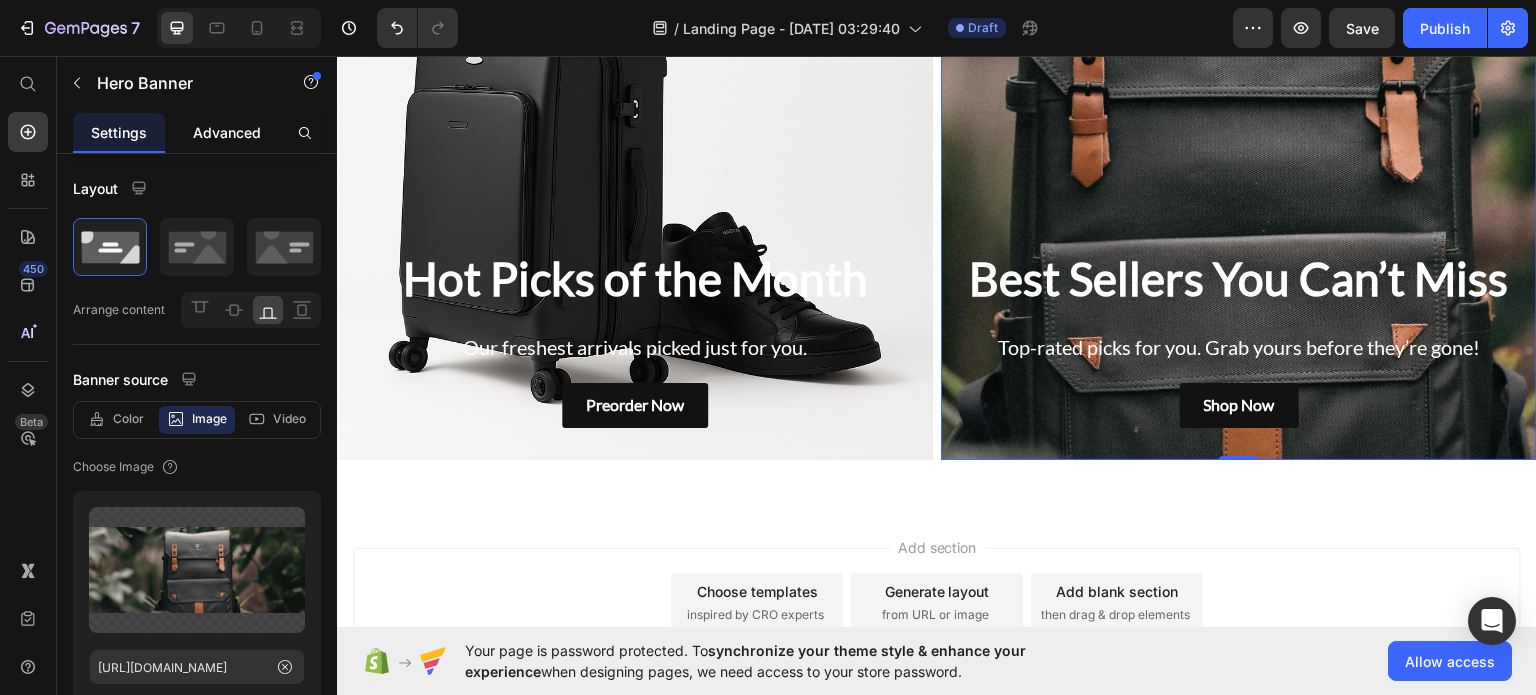 click on "Advanced" at bounding box center [227, 132] 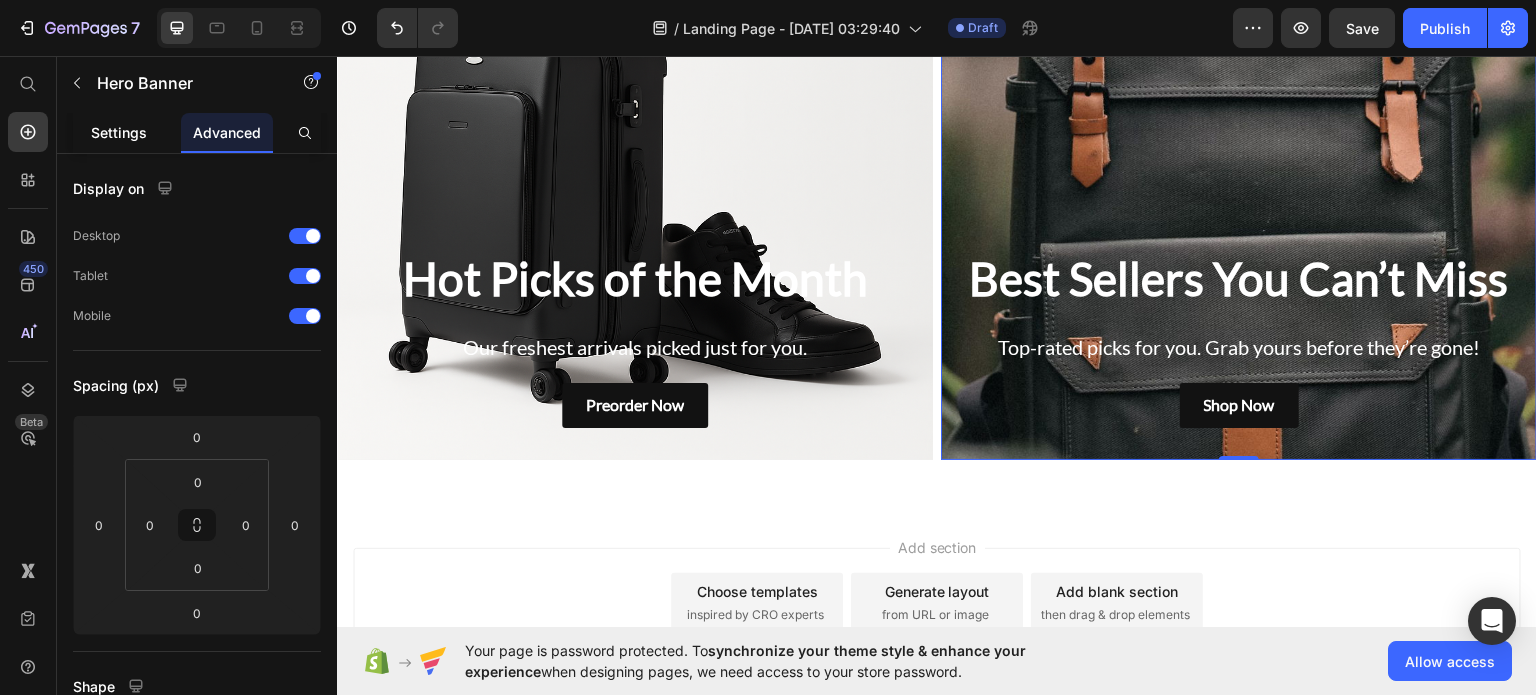 click on "Settings" at bounding box center [119, 132] 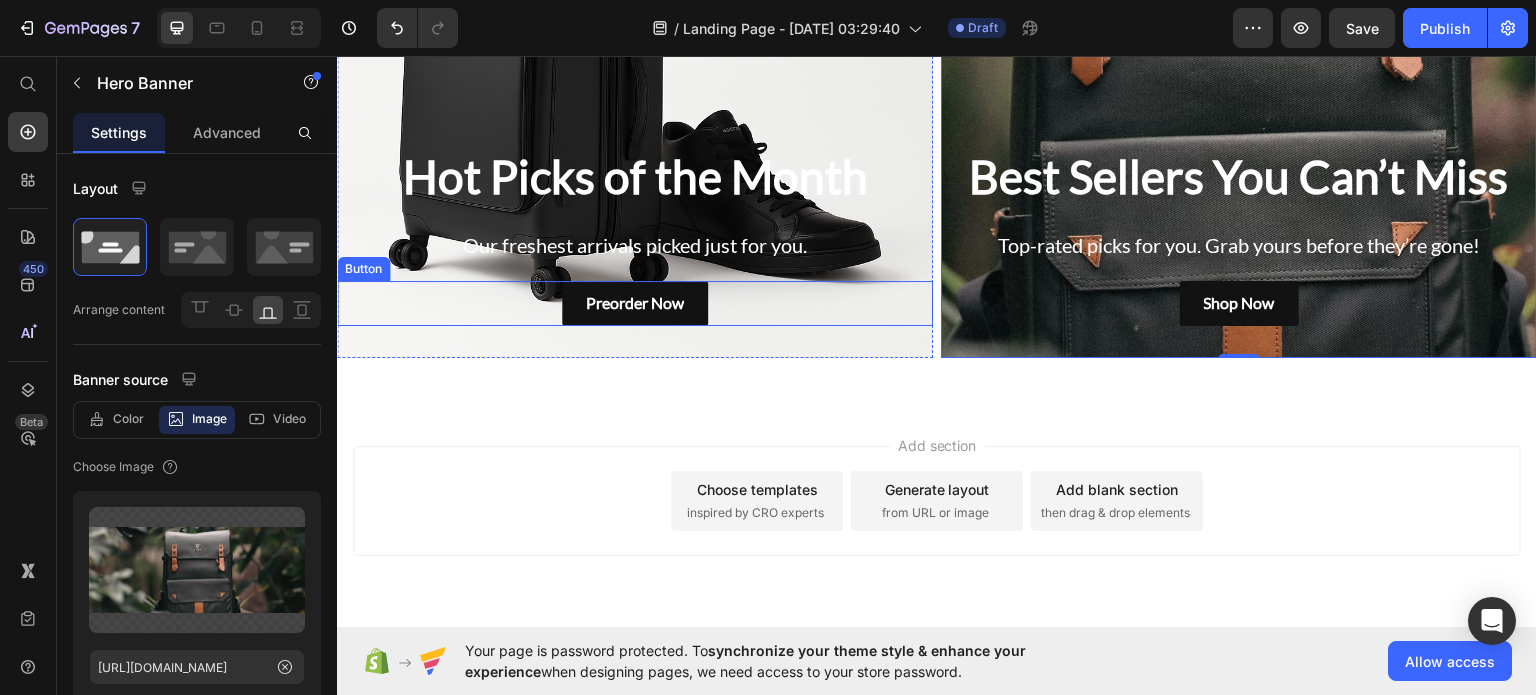 scroll, scrollTop: 1054, scrollLeft: 0, axis: vertical 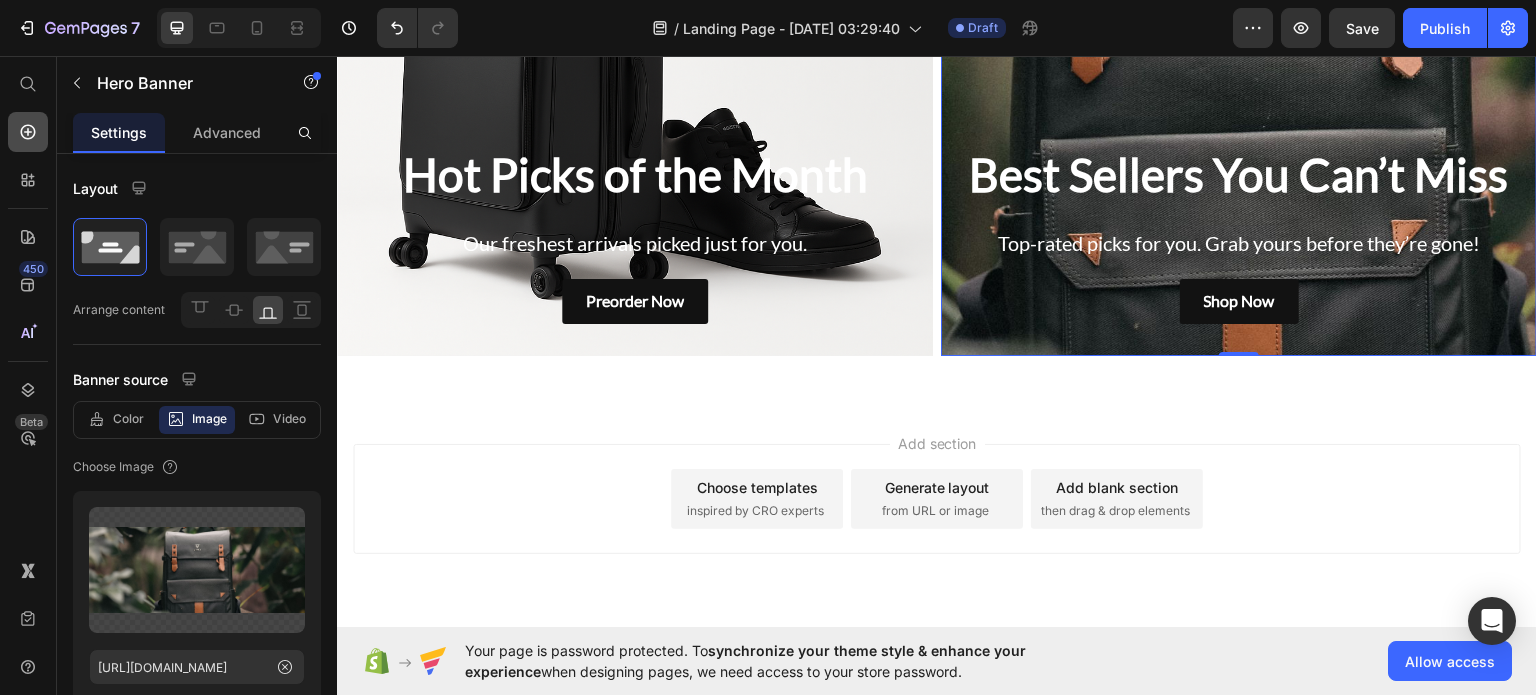 click 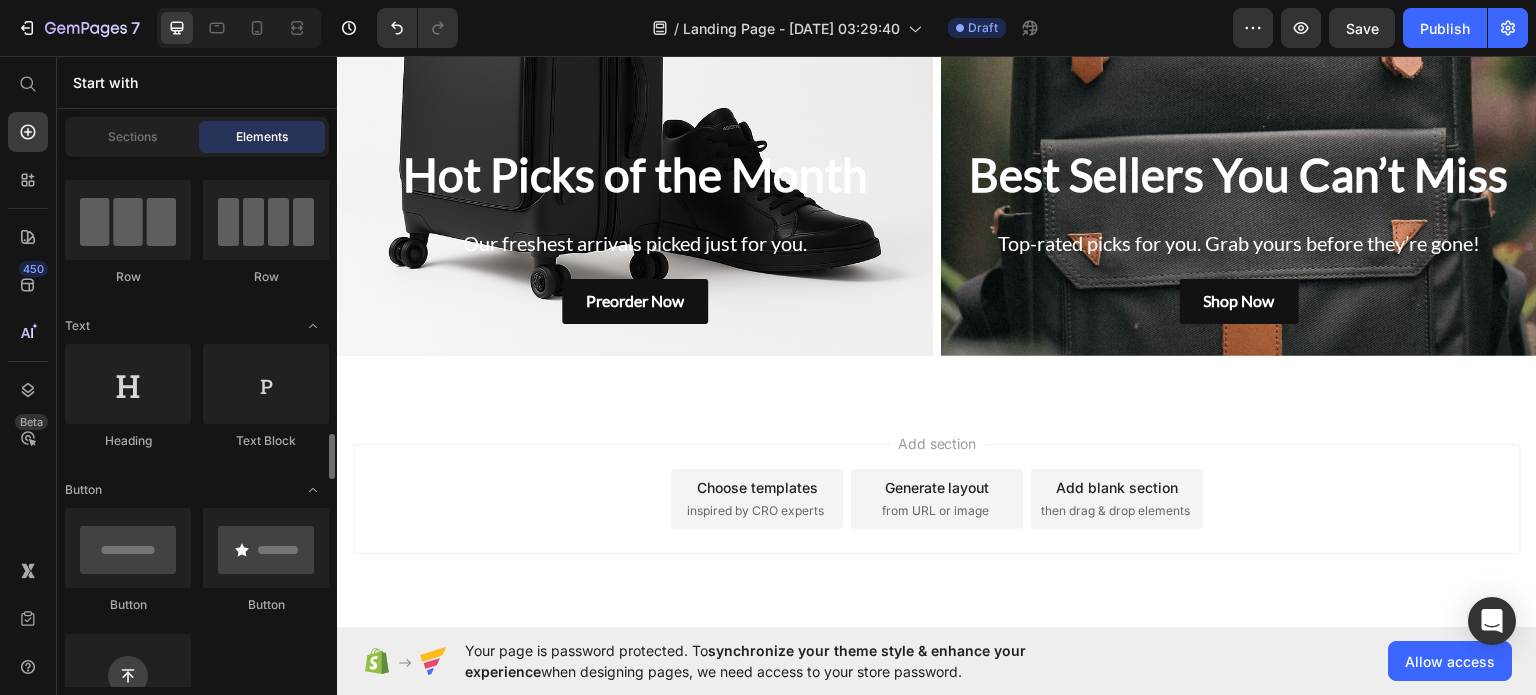scroll, scrollTop: 0, scrollLeft: 0, axis: both 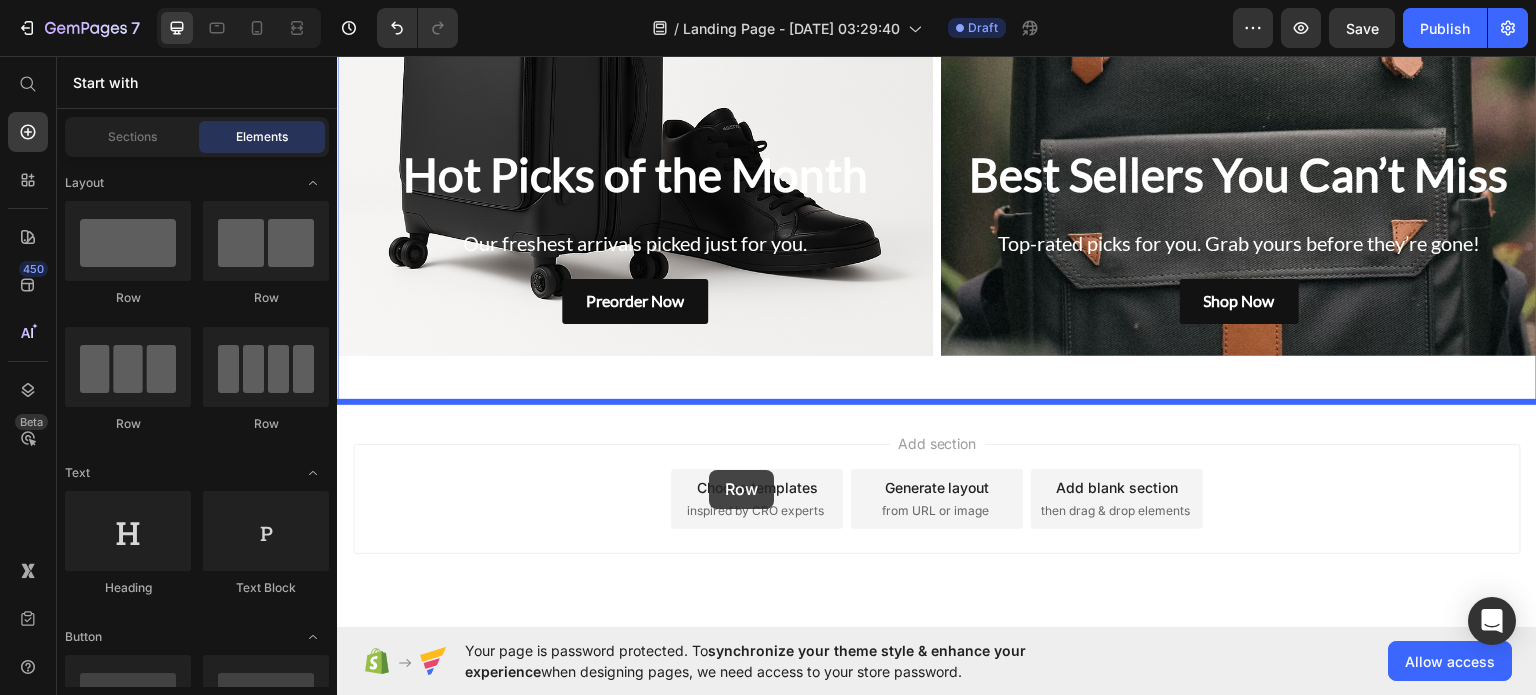 drag, startPoint x: 607, startPoint y: 340, endPoint x: 710, endPoint y: 469, distance: 165.07574 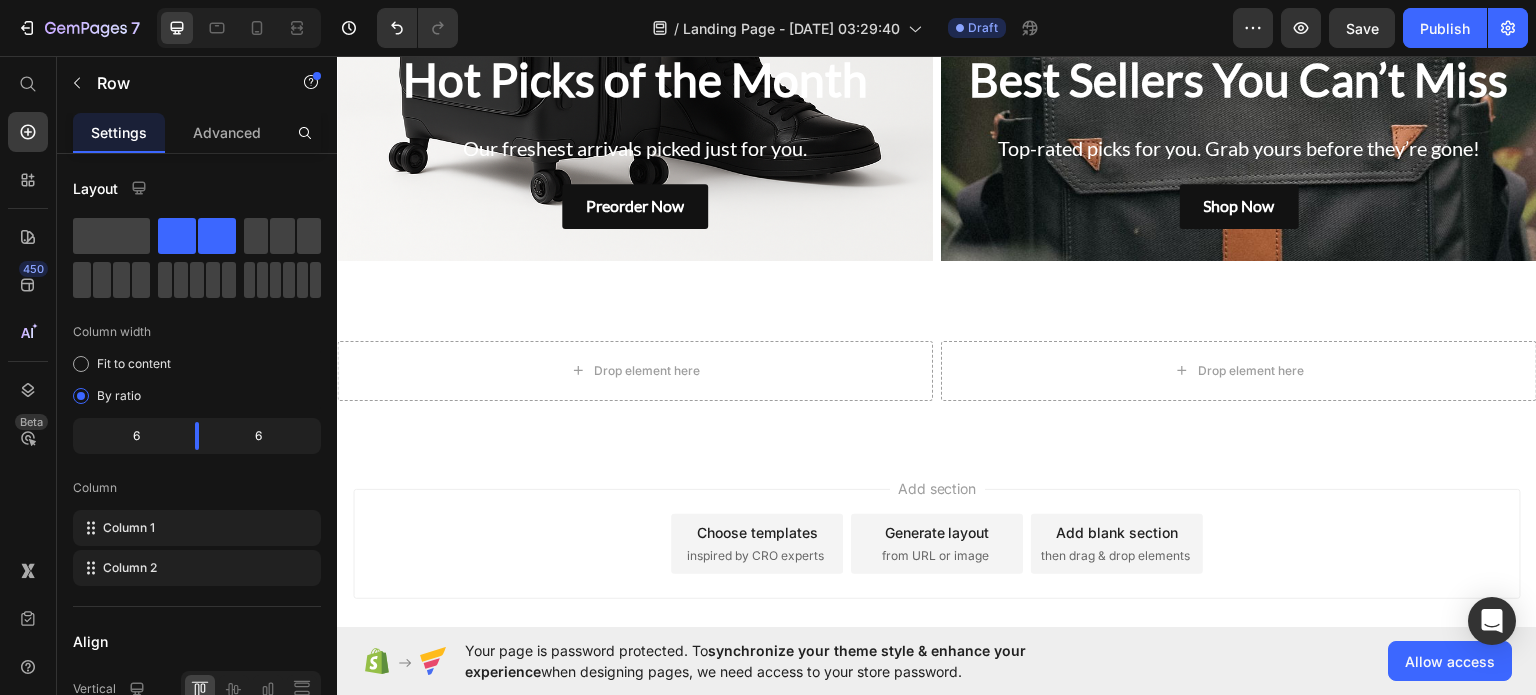 scroll, scrollTop: 1150, scrollLeft: 0, axis: vertical 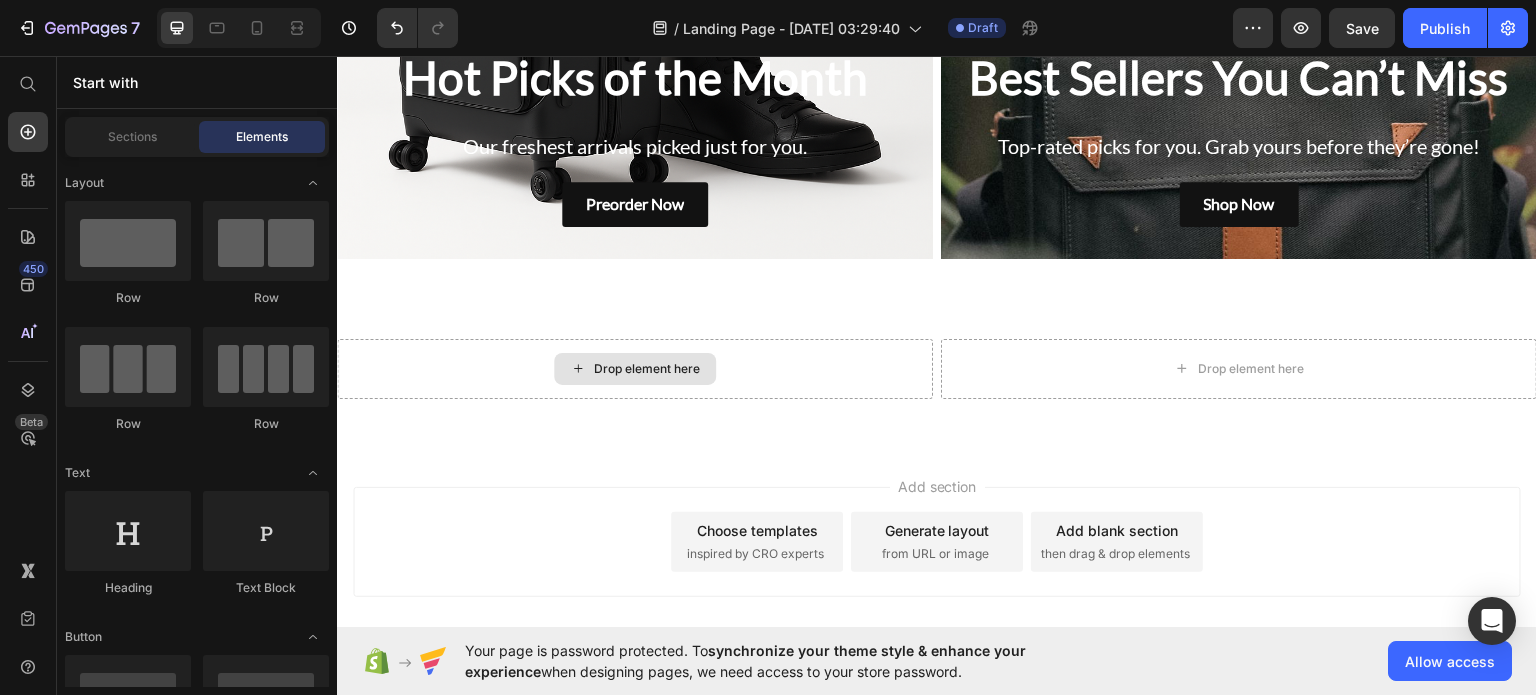 click 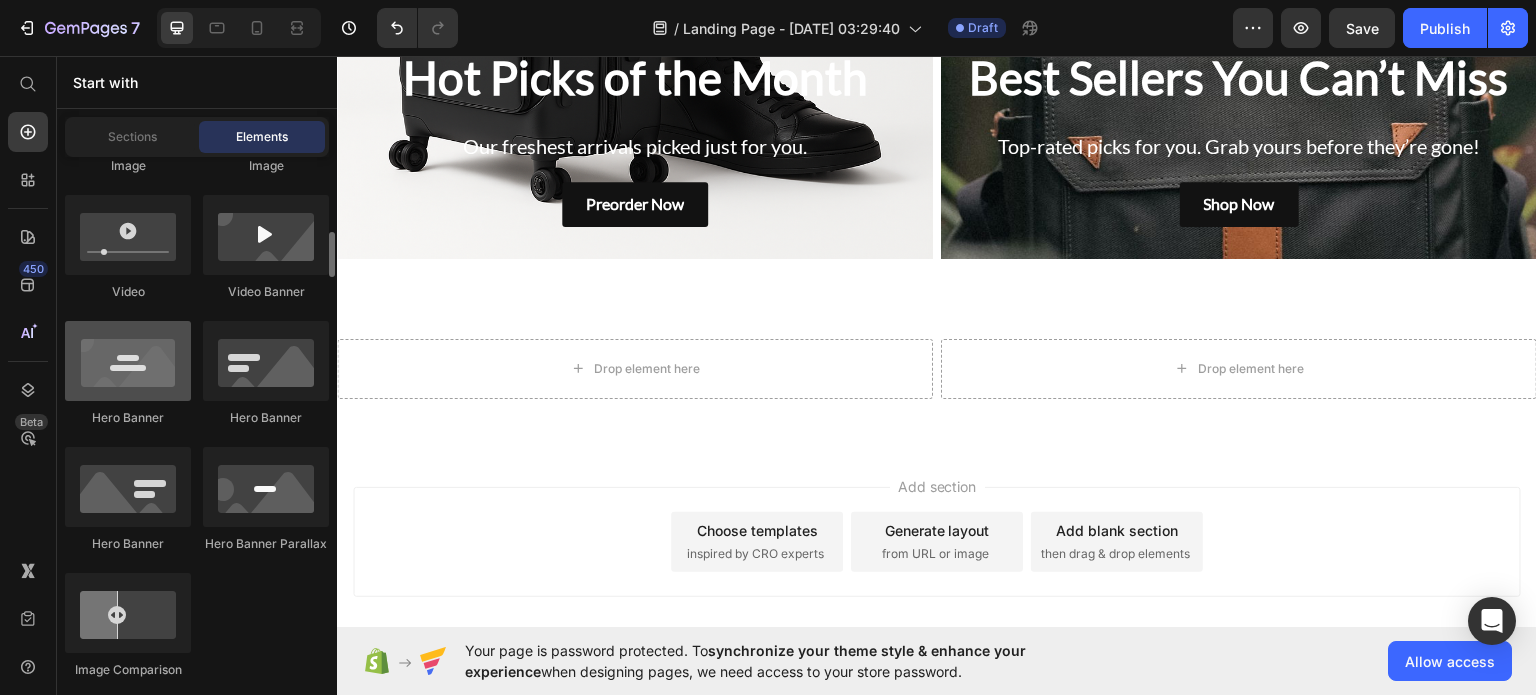 scroll, scrollTop: 888, scrollLeft: 0, axis: vertical 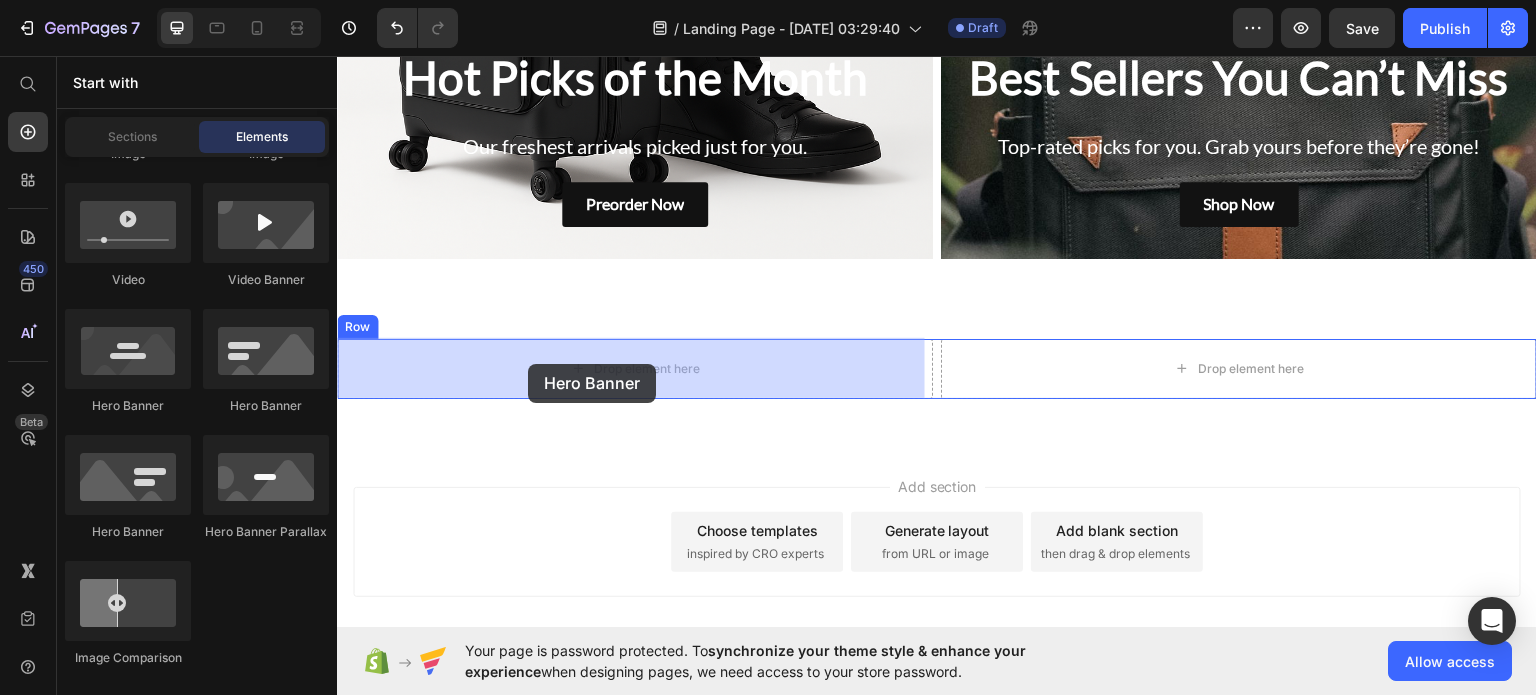 drag, startPoint x: 470, startPoint y: 417, endPoint x: 530, endPoint y: 359, distance: 83.450584 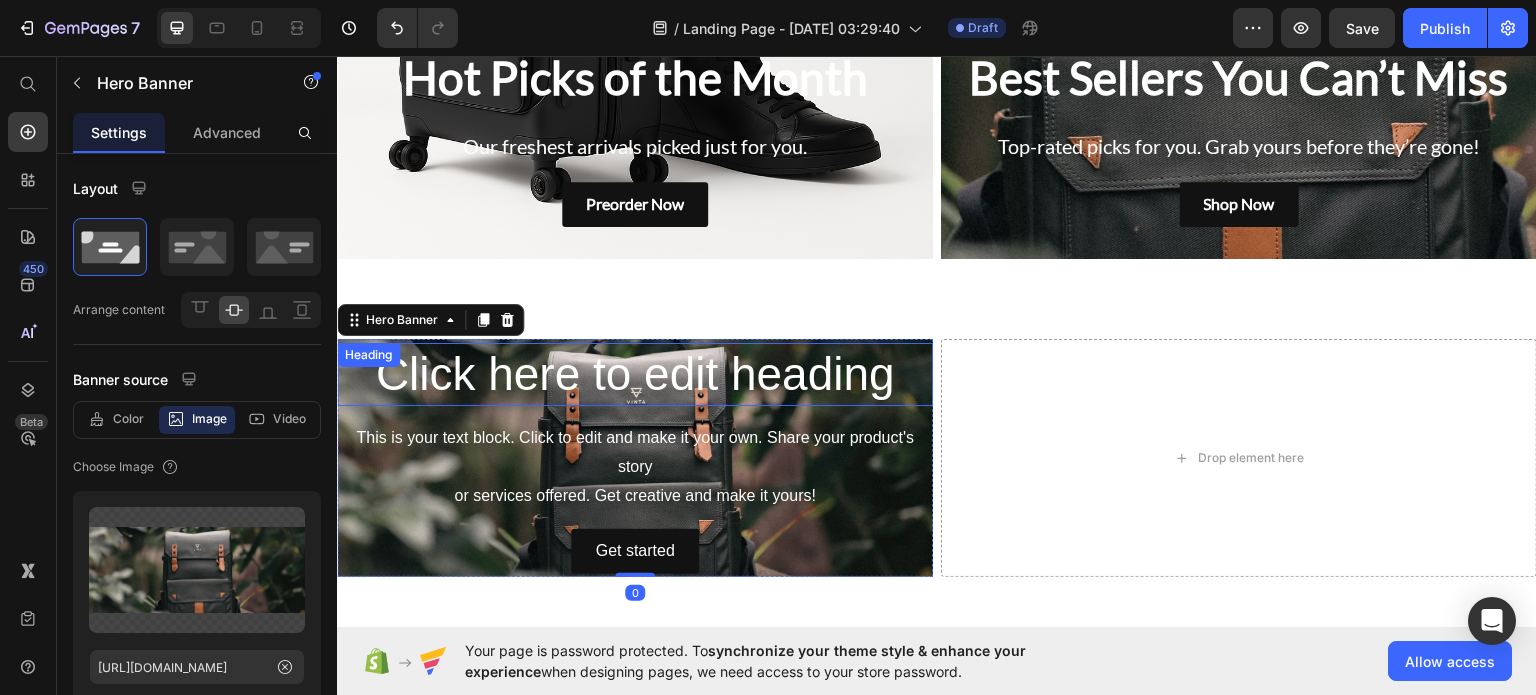 click on "Click here to edit heading" at bounding box center (635, 374) 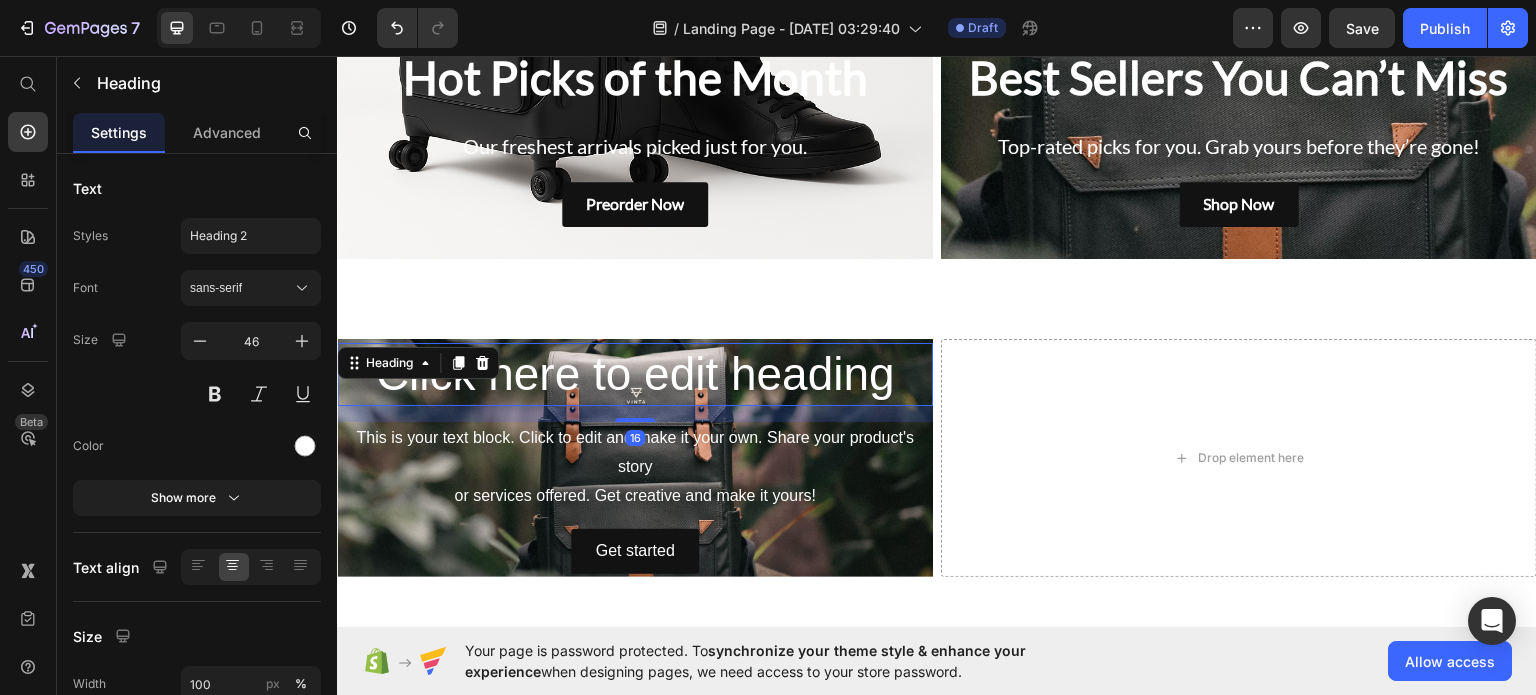 click on "Click here to edit heading" at bounding box center [635, 374] 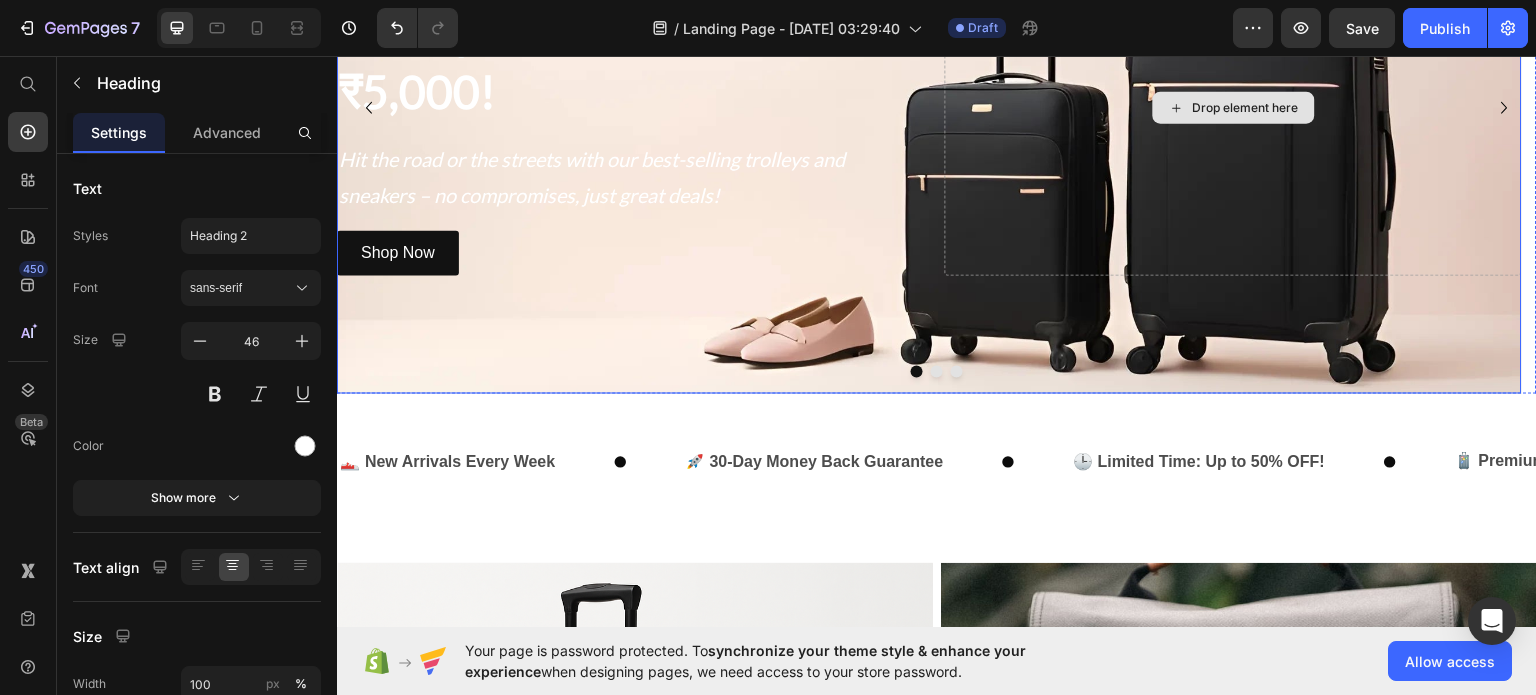 scroll, scrollTop: 0, scrollLeft: 0, axis: both 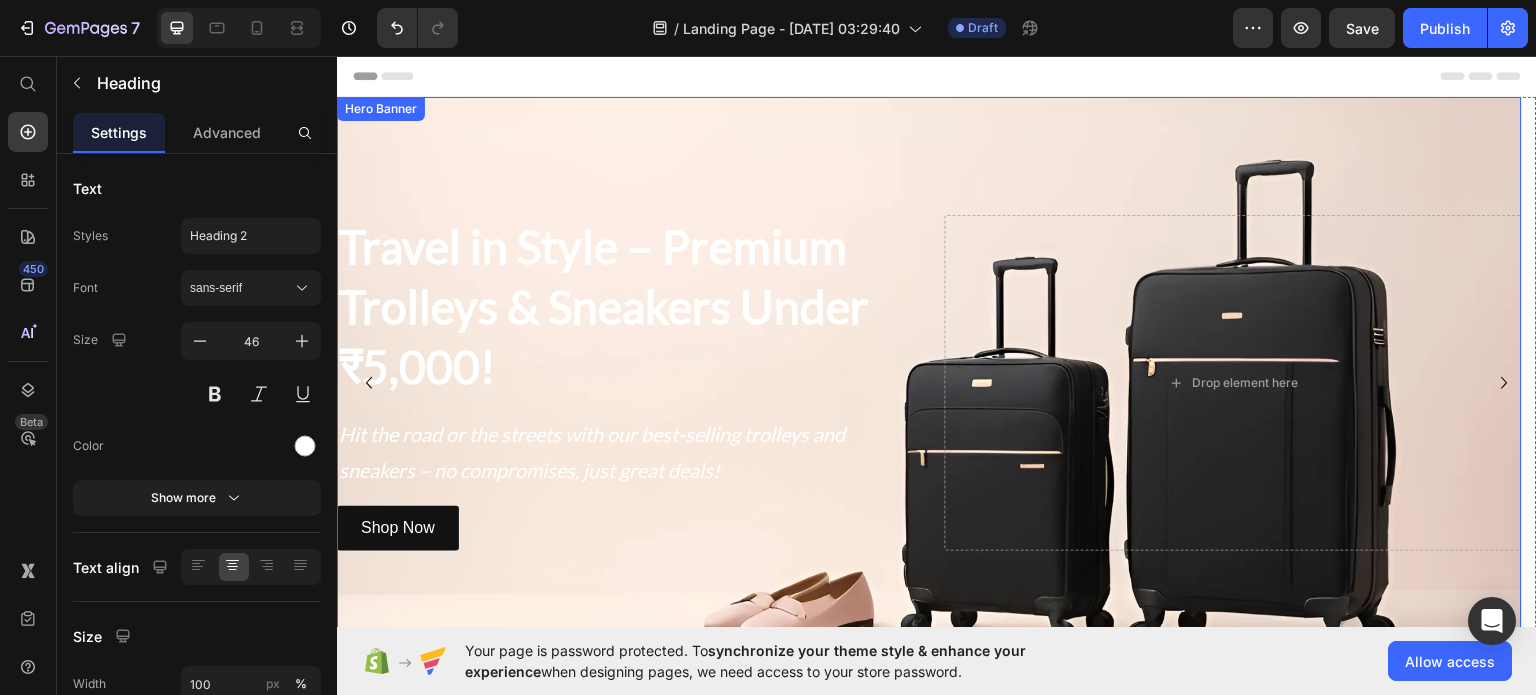 click at bounding box center [929, 382] 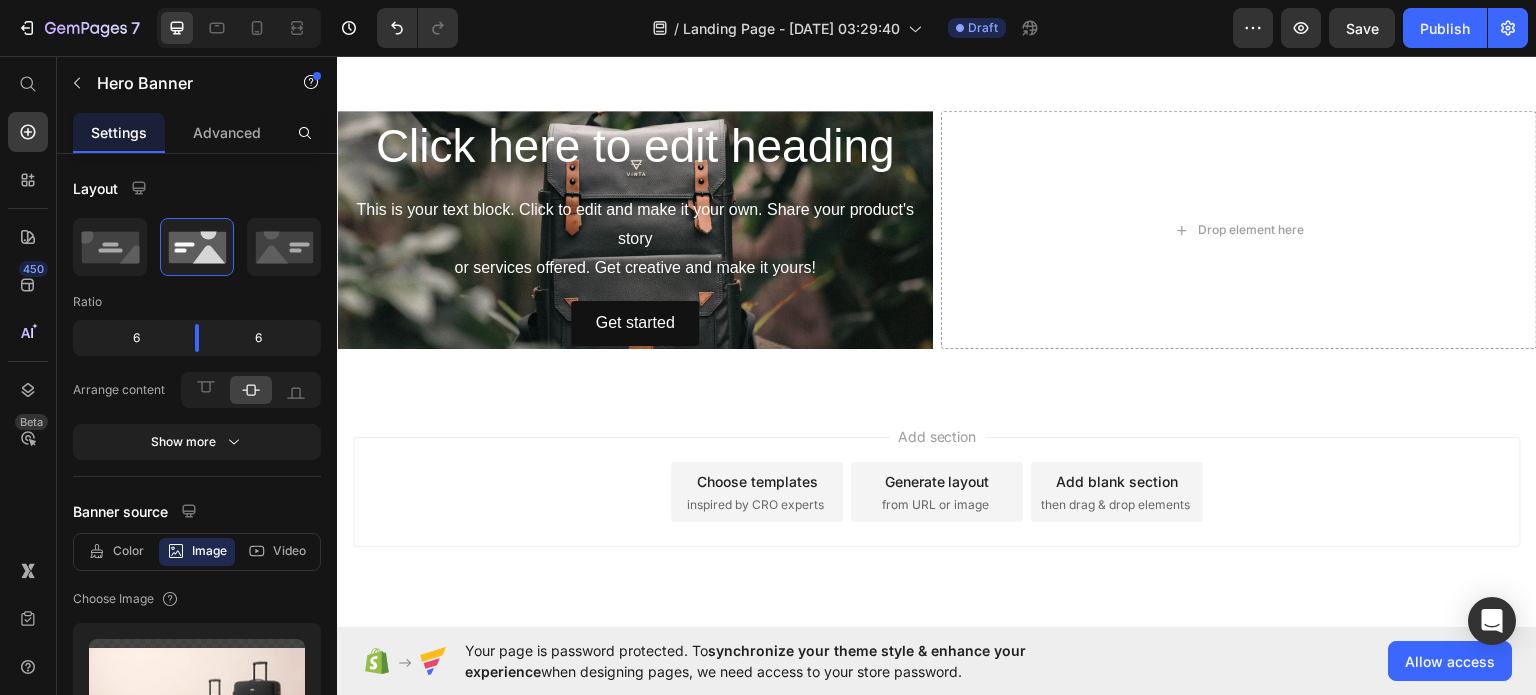 scroll, scrollTop: 1379, scrollLeft: 0, axis: vertical 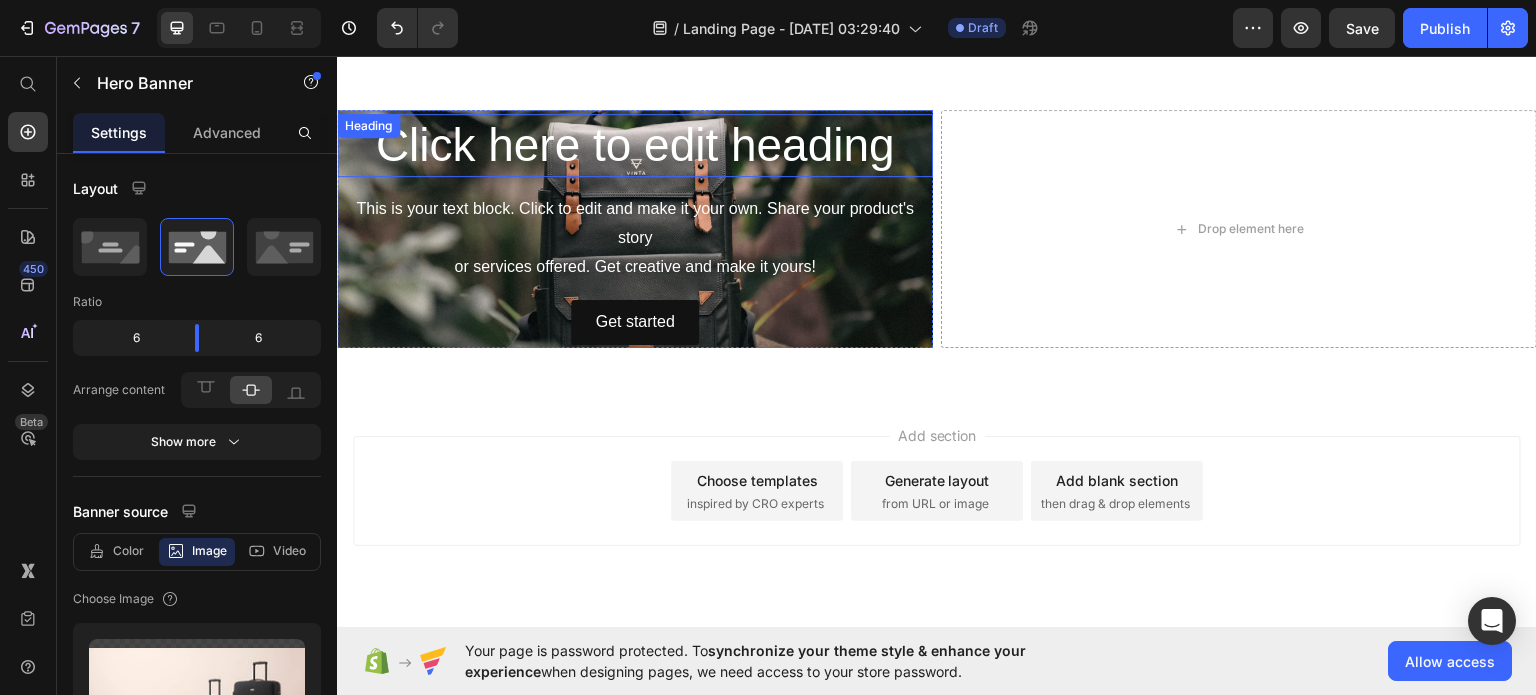 click on "Click here to edit heading" at bounding box center (635, 145) 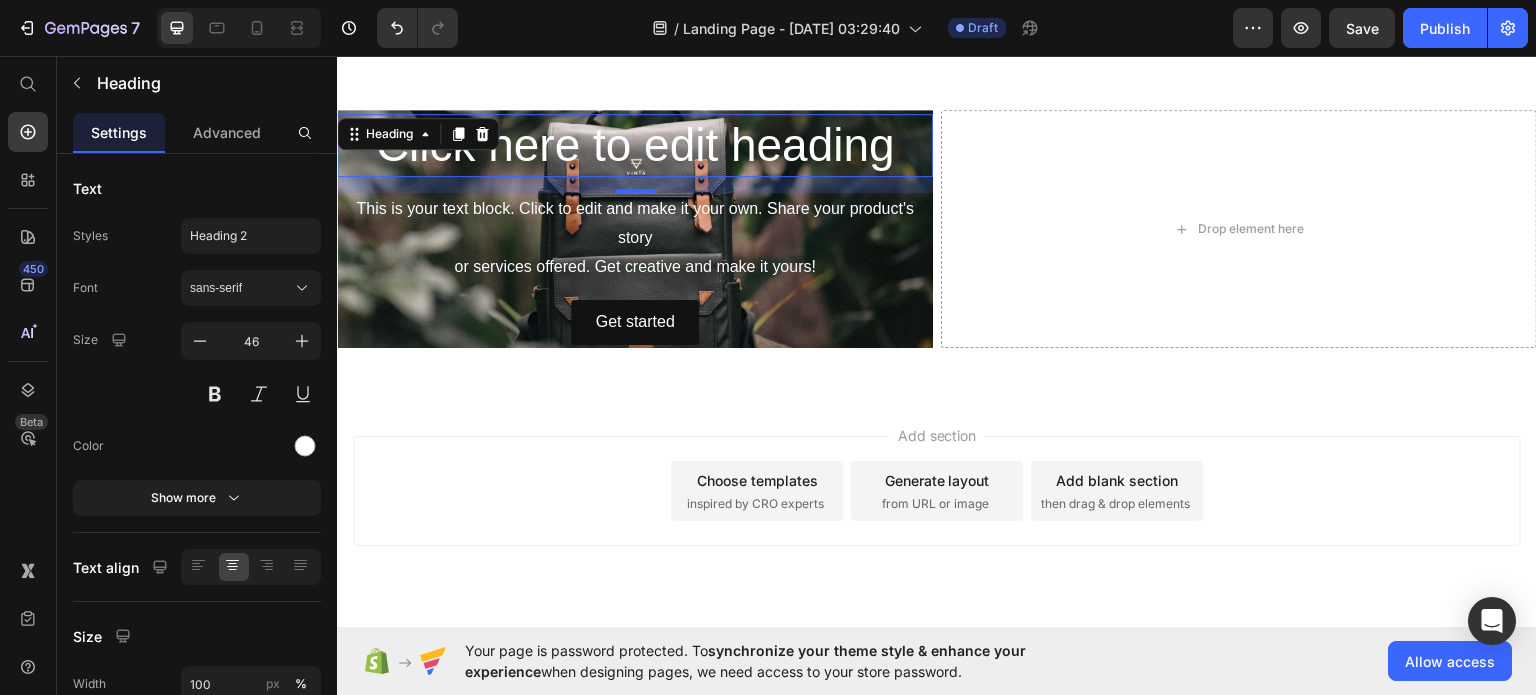 click on "Click here to edit heading" at bounding box center (635, 145) 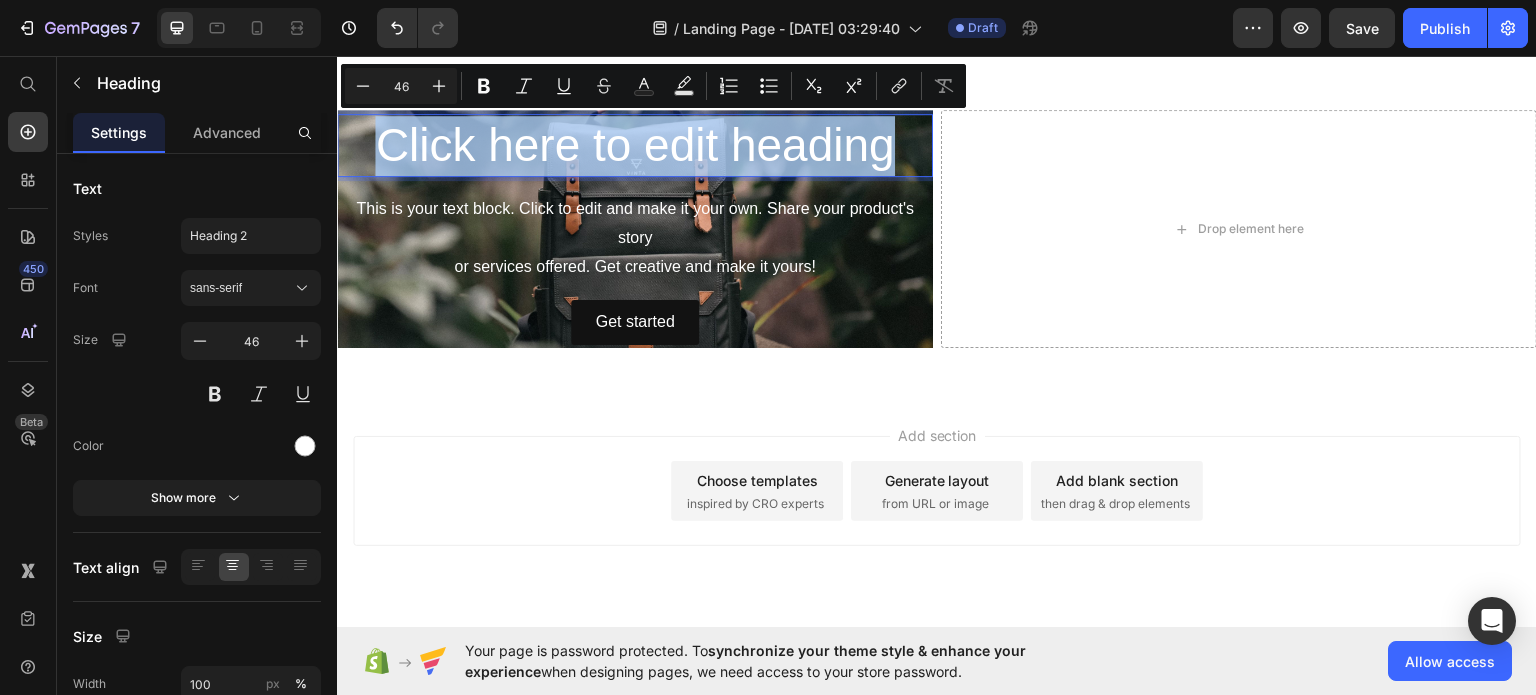 drag, startPoint x: 890, startPoint y: 137, endPoint x: 376, endPoint y: 145, distance: 514.06226 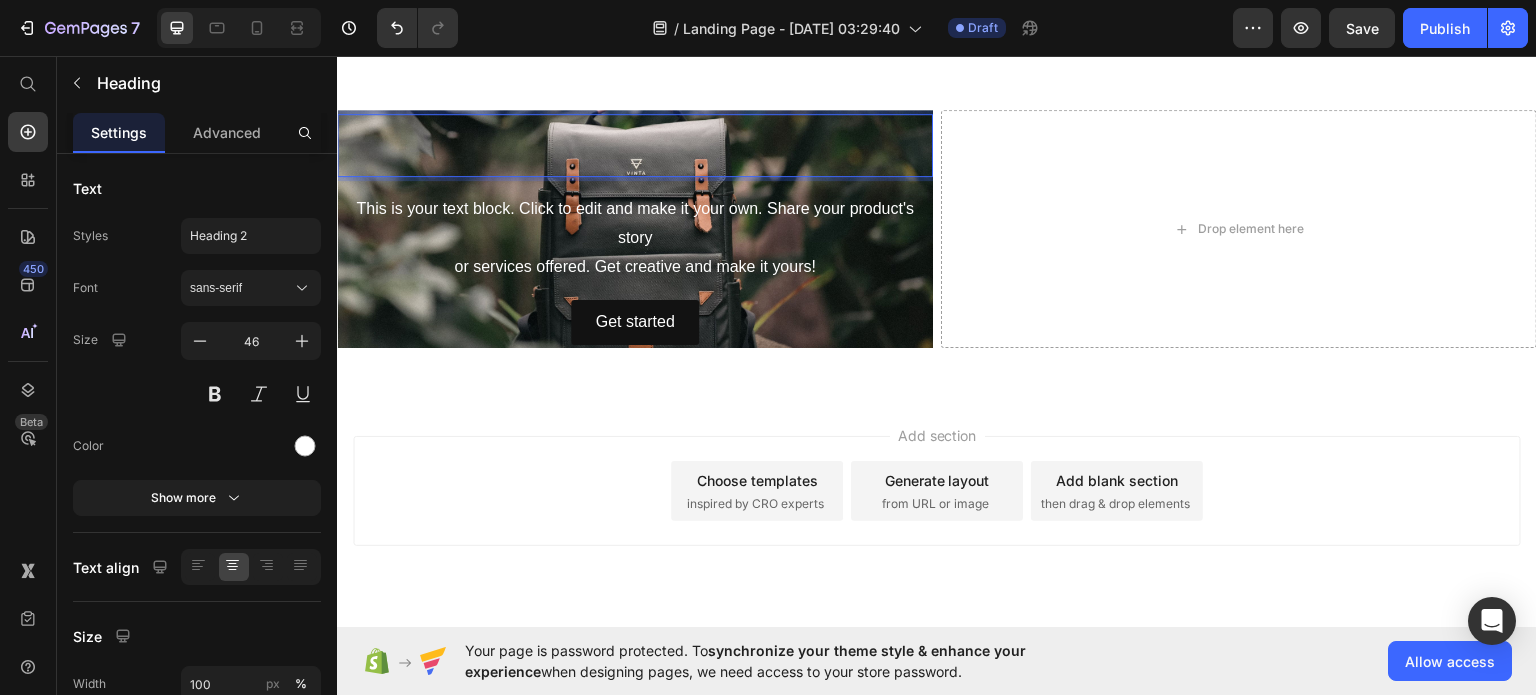 scroll, scrollTop: 1349, scrollLeft: 0, axis: vertical 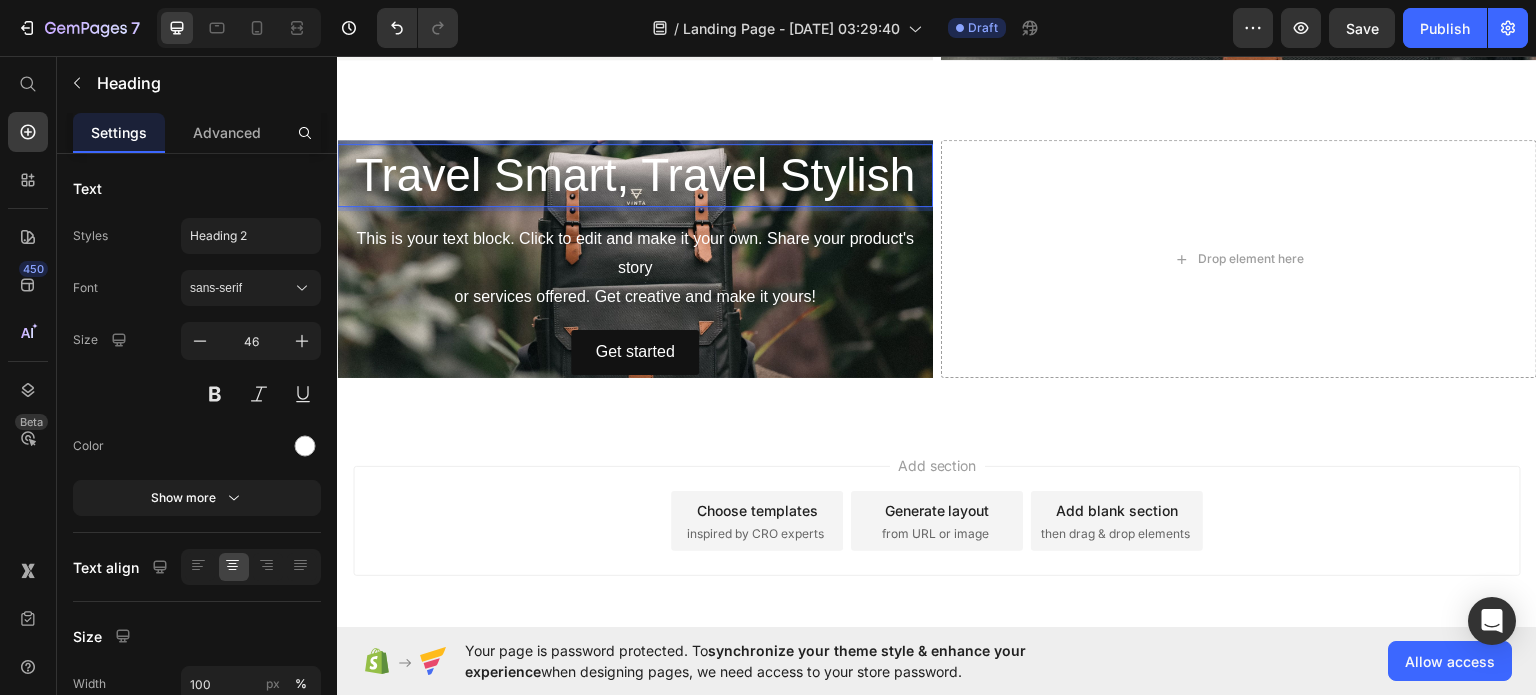 click on "Travel Smart, Travel Stylish" at bounding box center (635, 175) 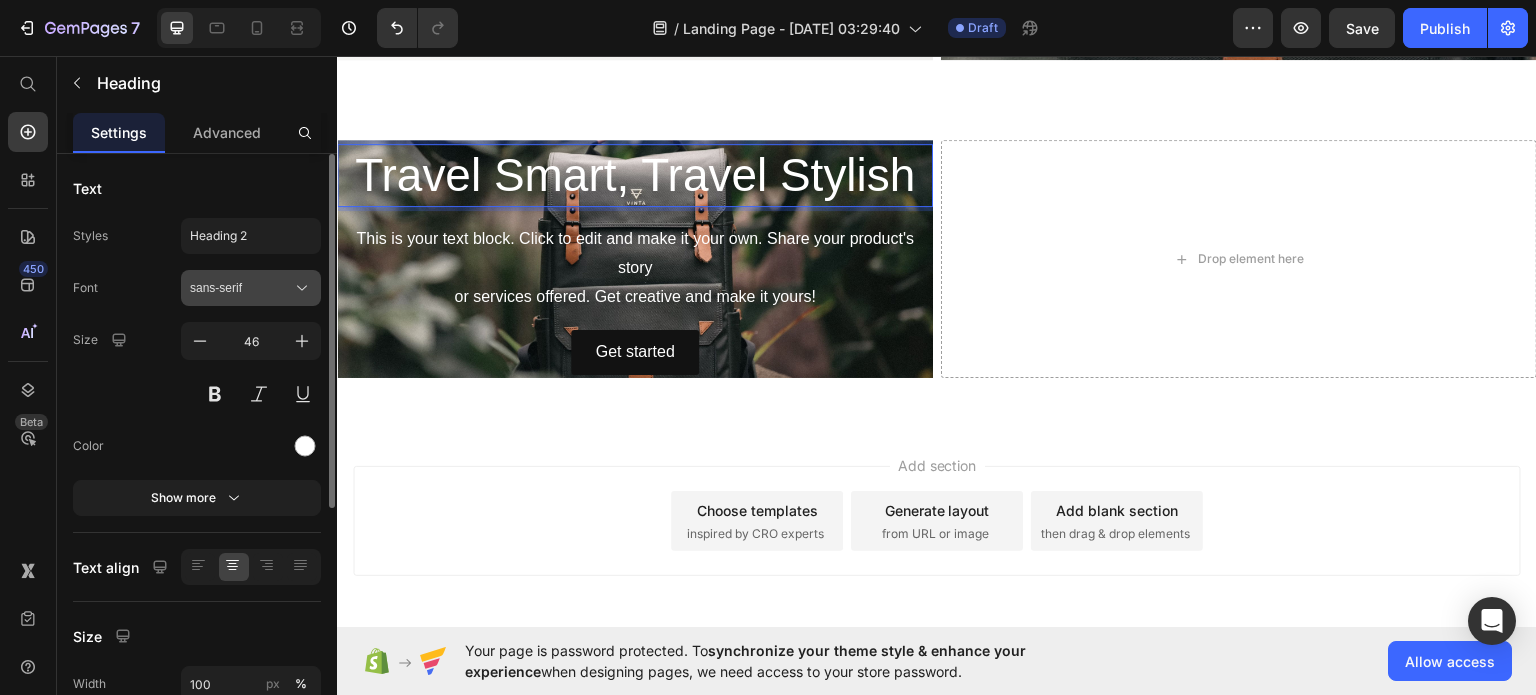 click on "sans-serif" at bounding box center (241, 288) 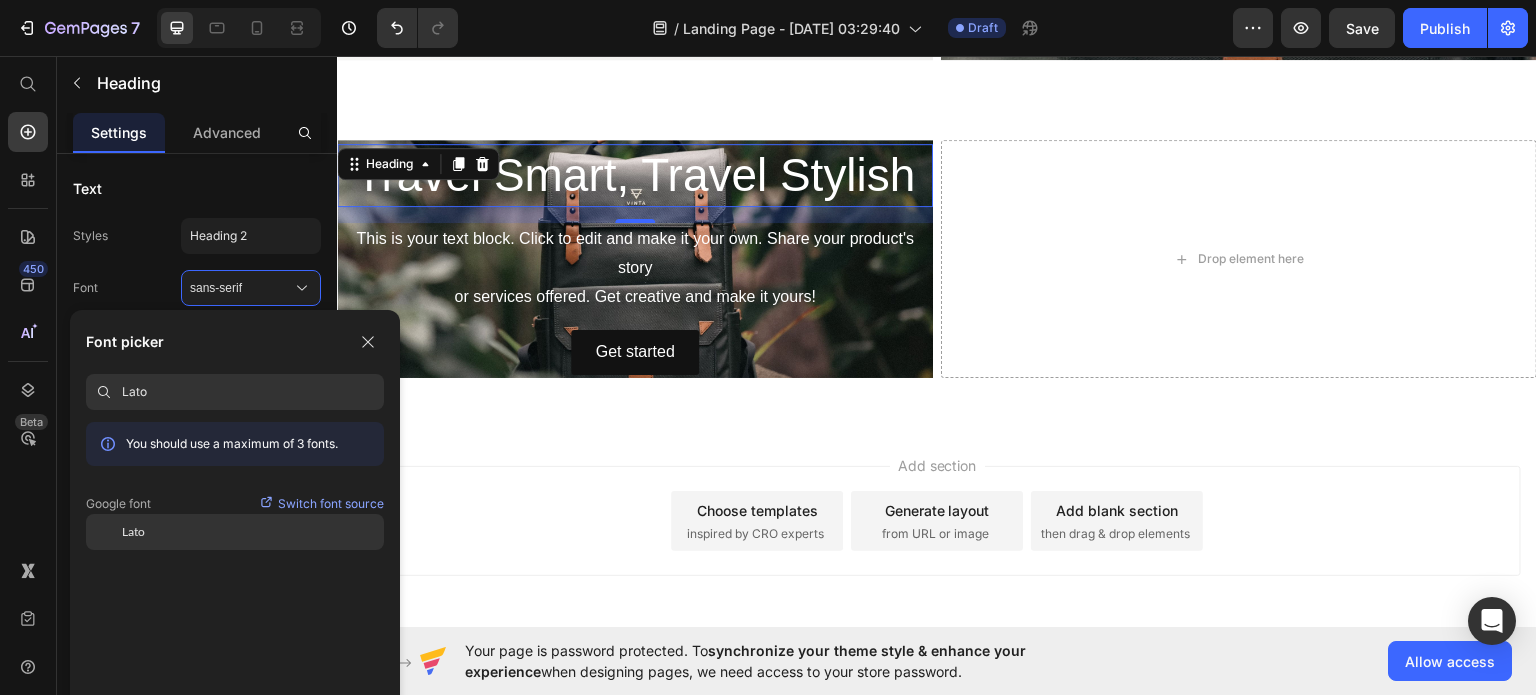 type on "Lato" 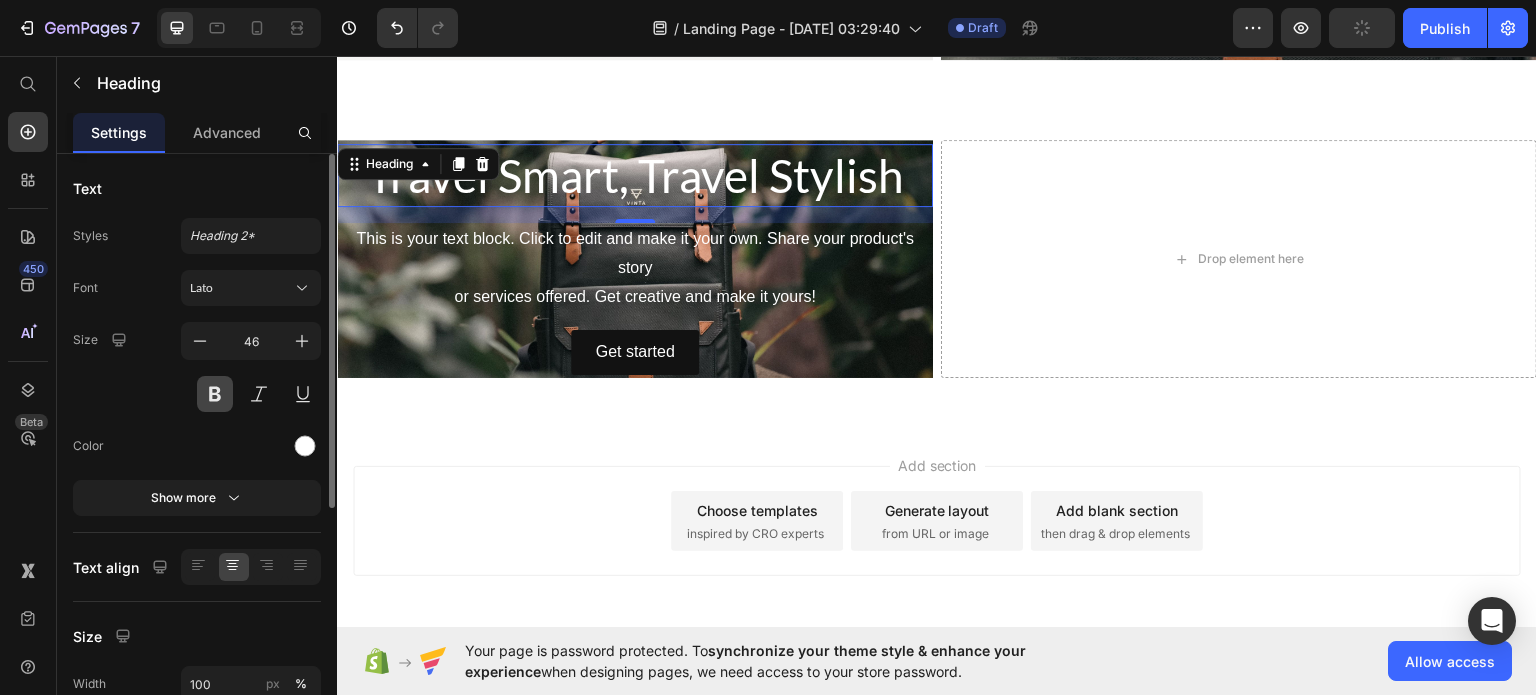 click at bounding box center (215, 394) 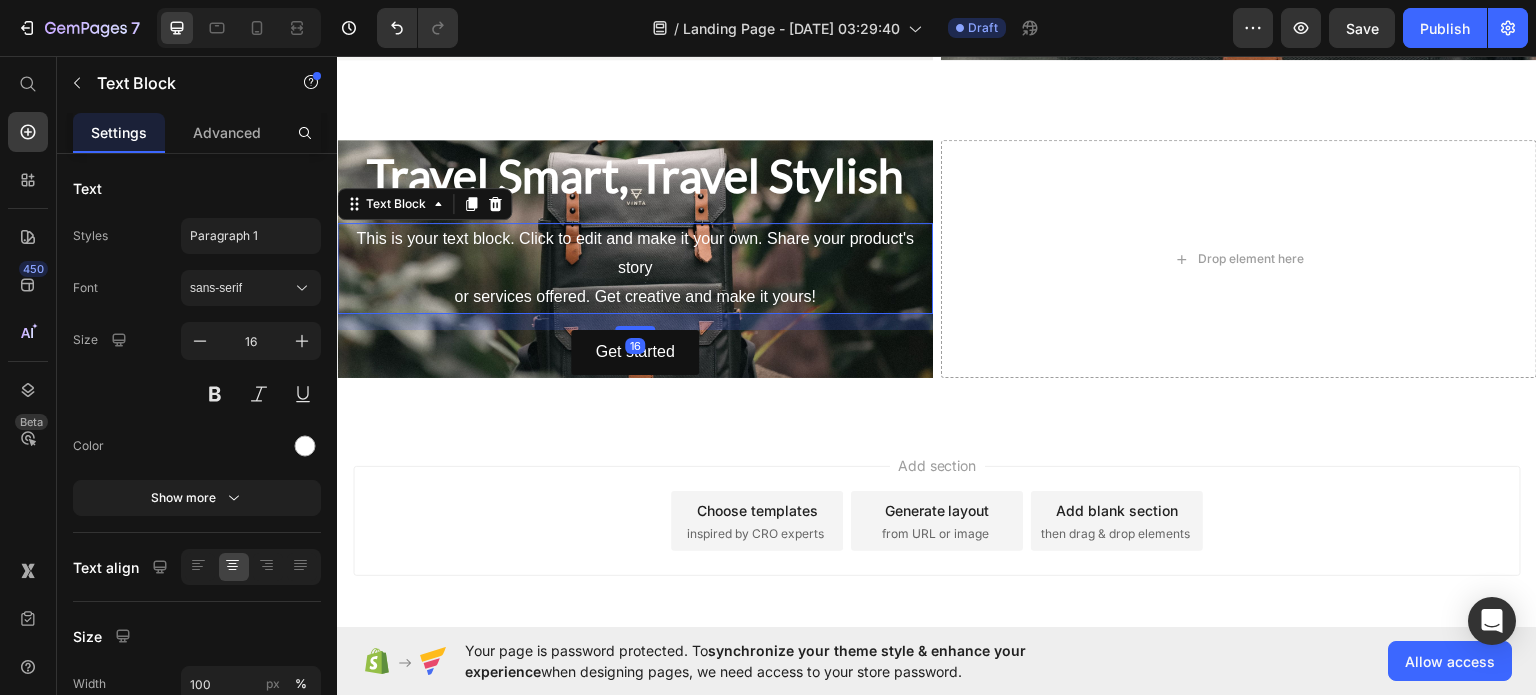click on "This is your text block. Click to edit and make it your own. Share your product's story                   or services offered. Get creative and make it yours!" at bounding box center (635, 267) 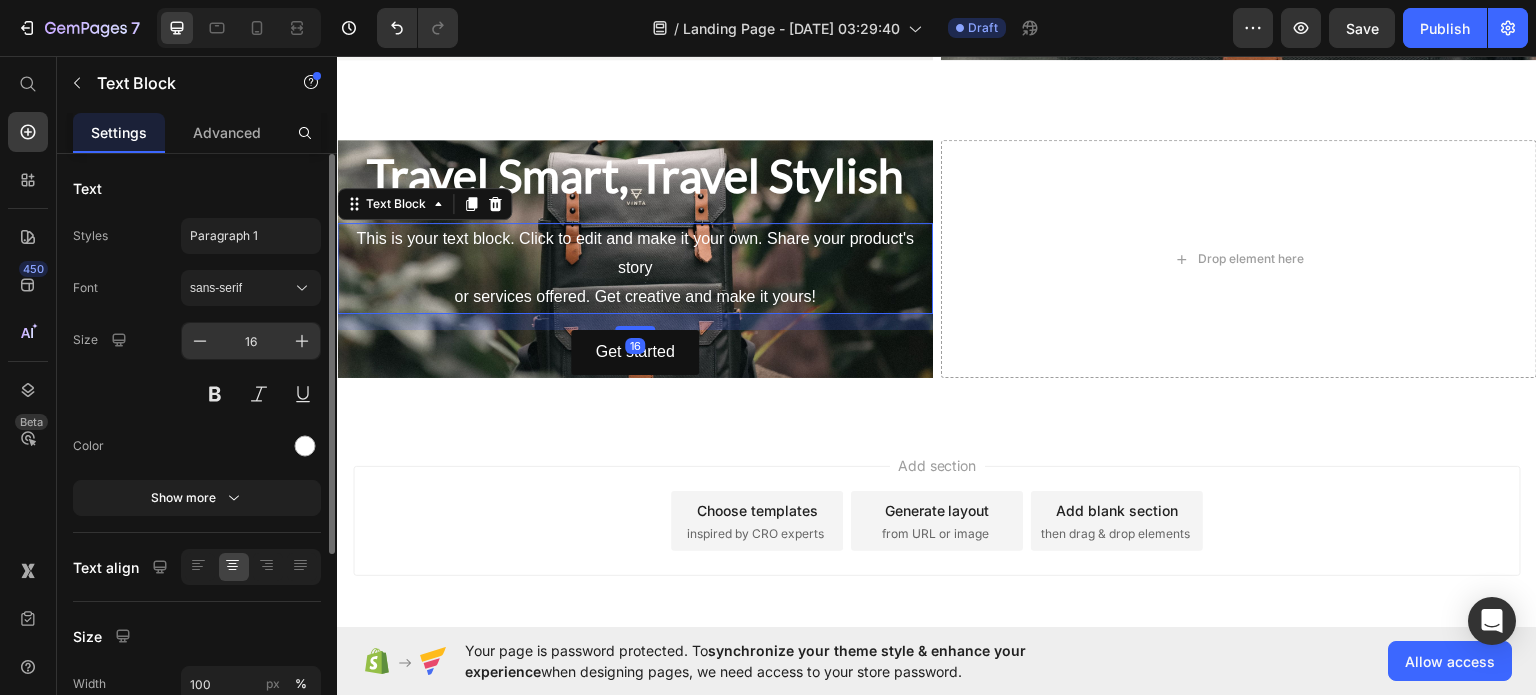 click on "16" at bounding box center (251, 341) 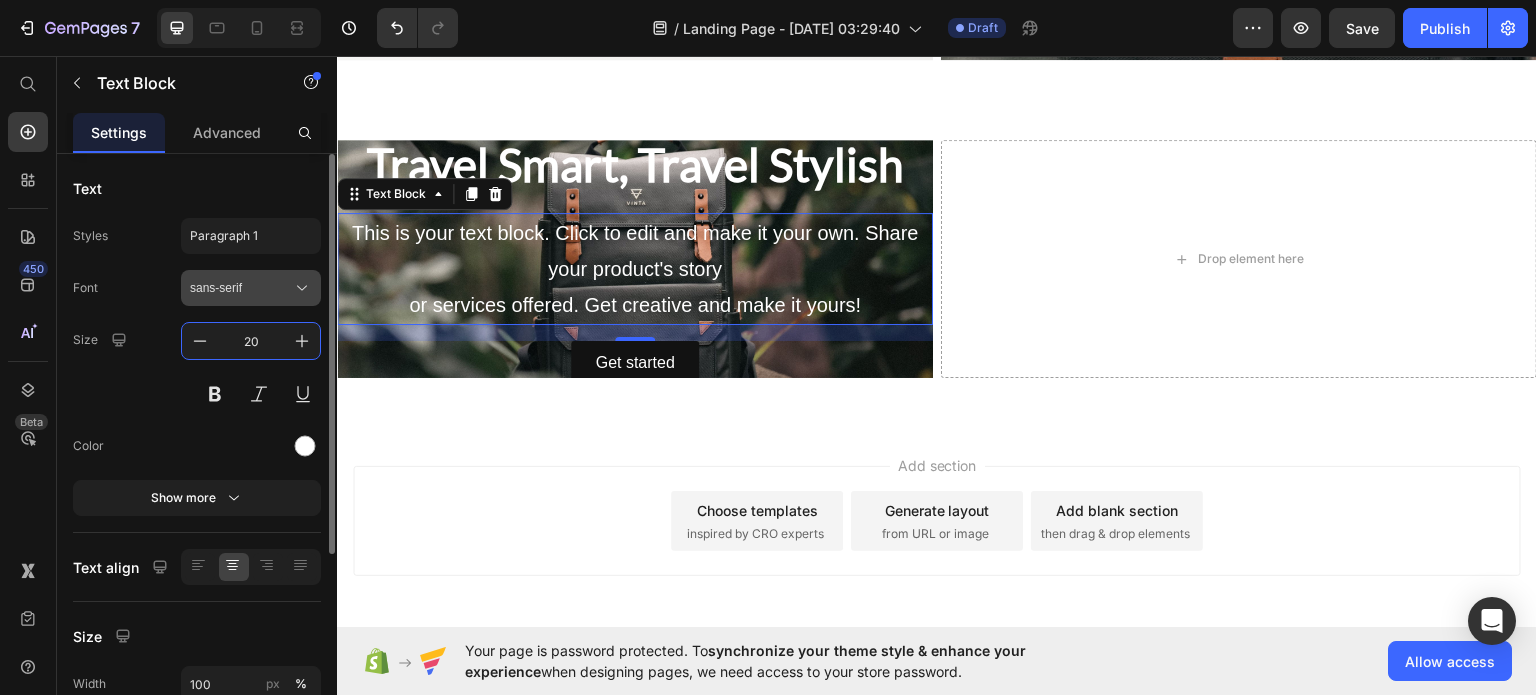 type on "20" 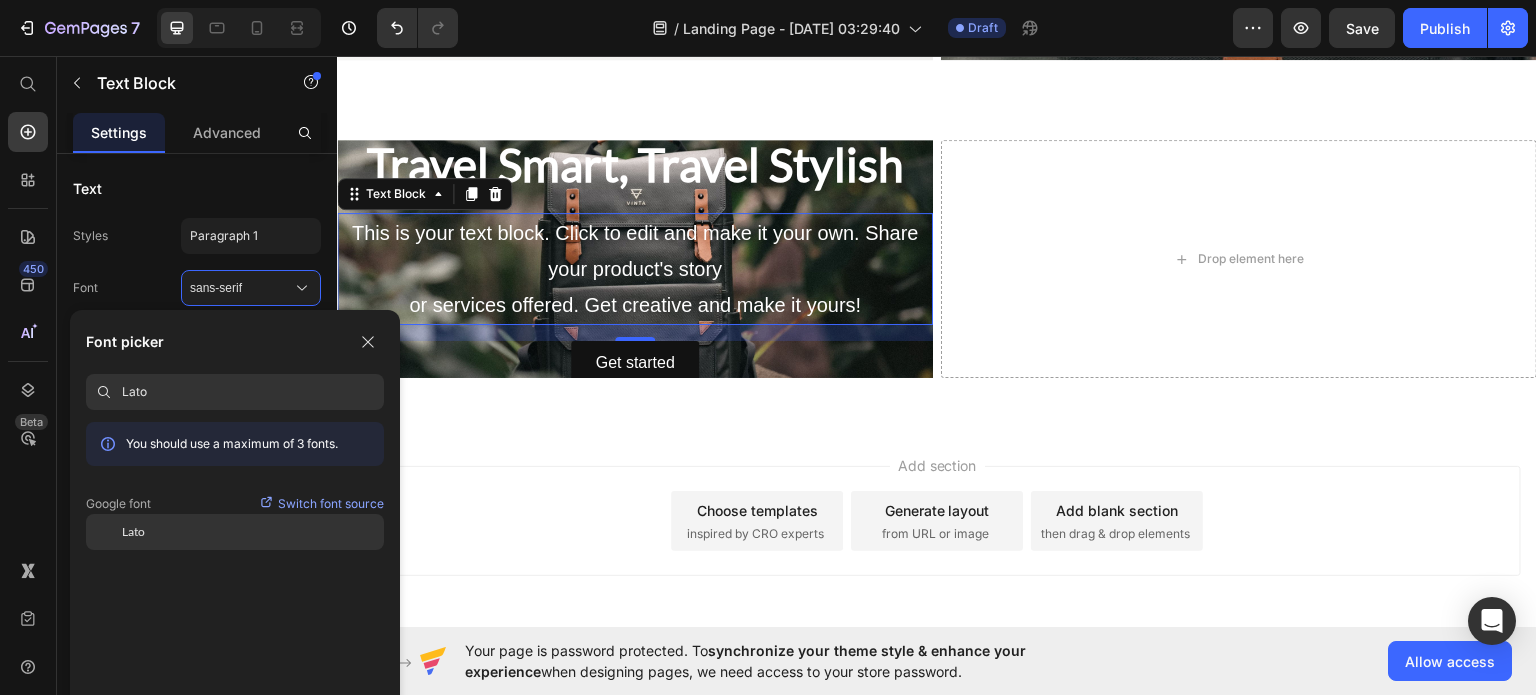 type on "Lato" 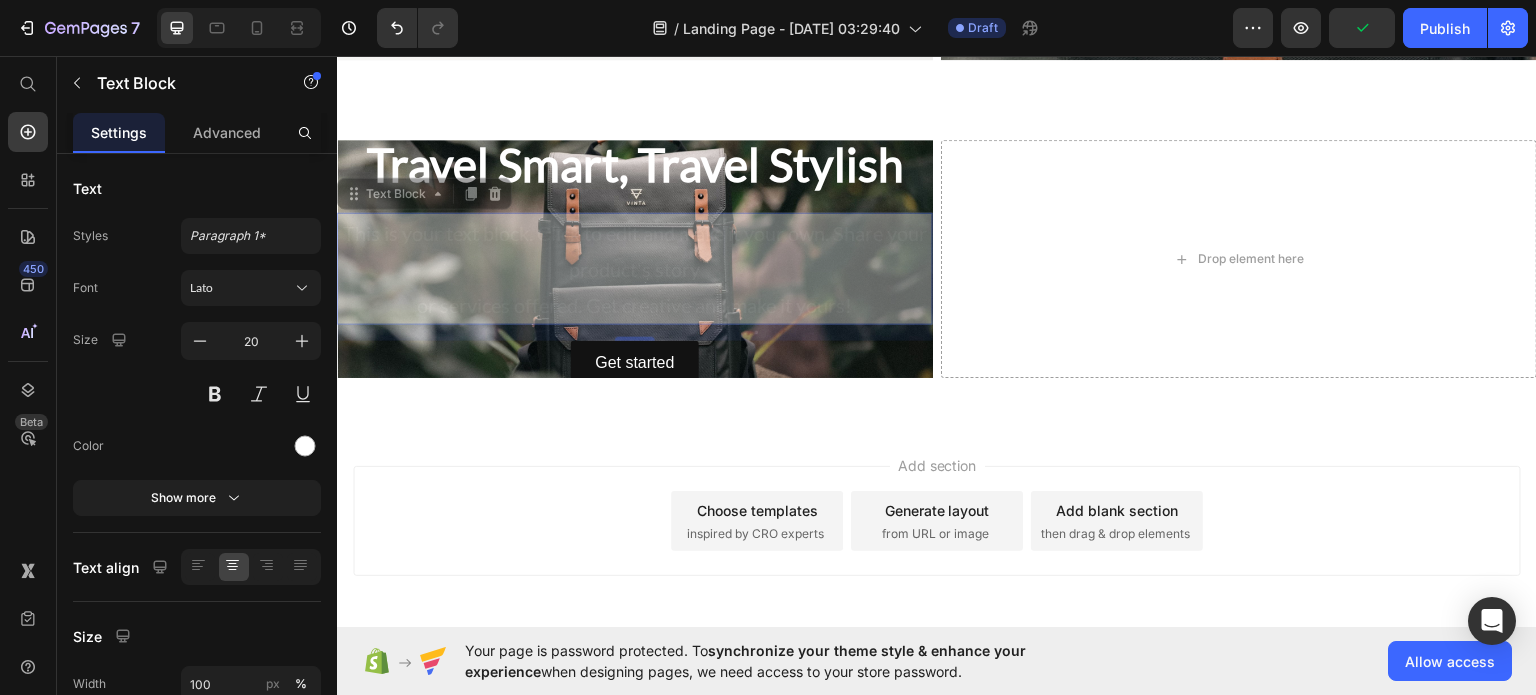 scroll, scrollTop: 1285, scrollLeft: 0, axis: vertical 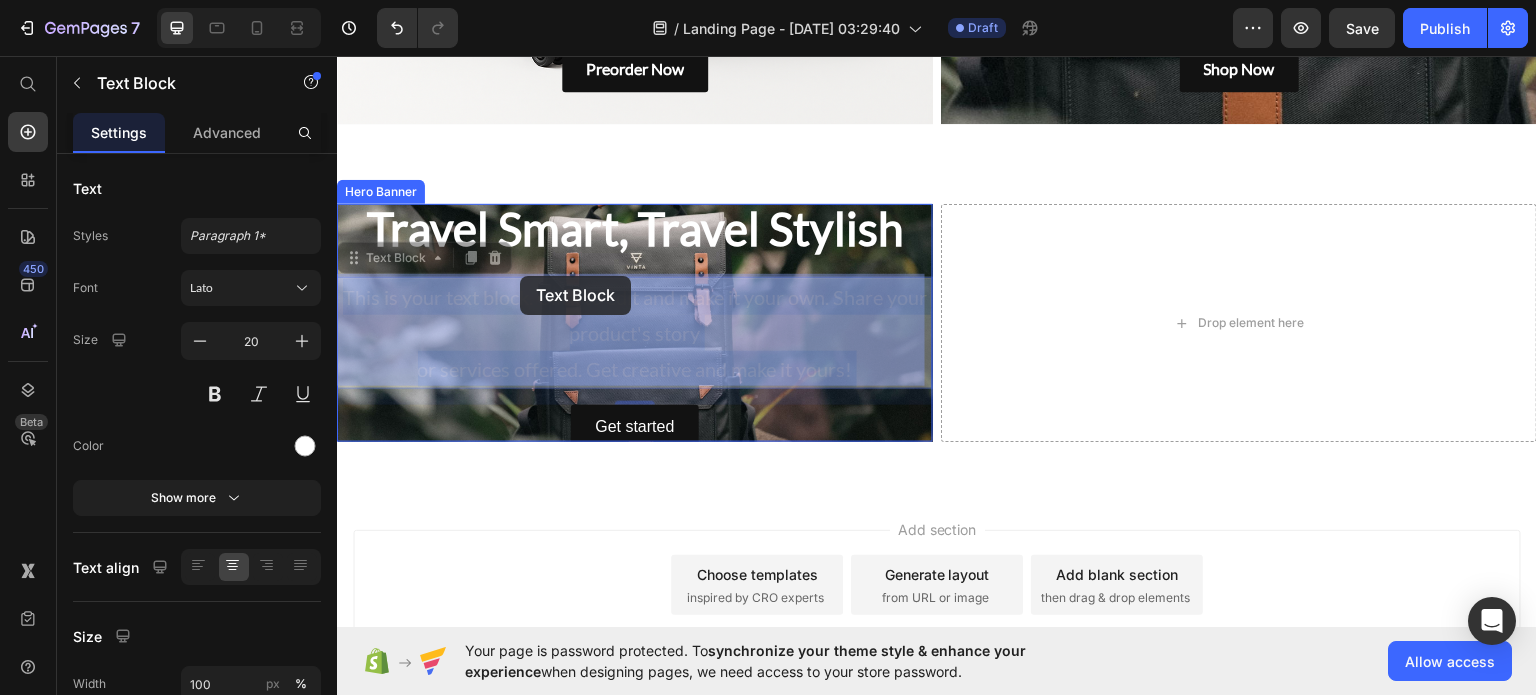 drag, startPoint x: 855, startPoint y: 296, endPoint x: 533, endPoint y: 296, distance: 322 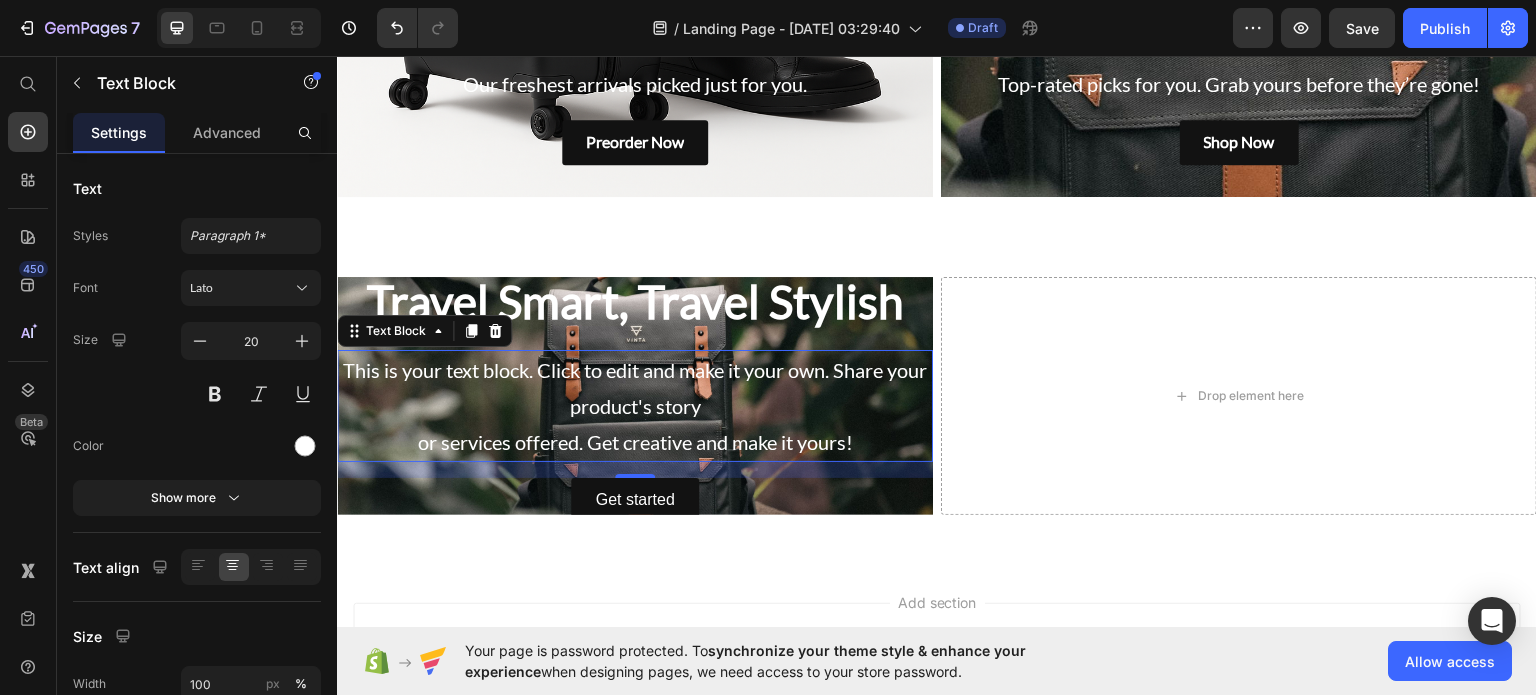 scroll, scrollTop: 1207, scrollLeft: 0, axis: vertical 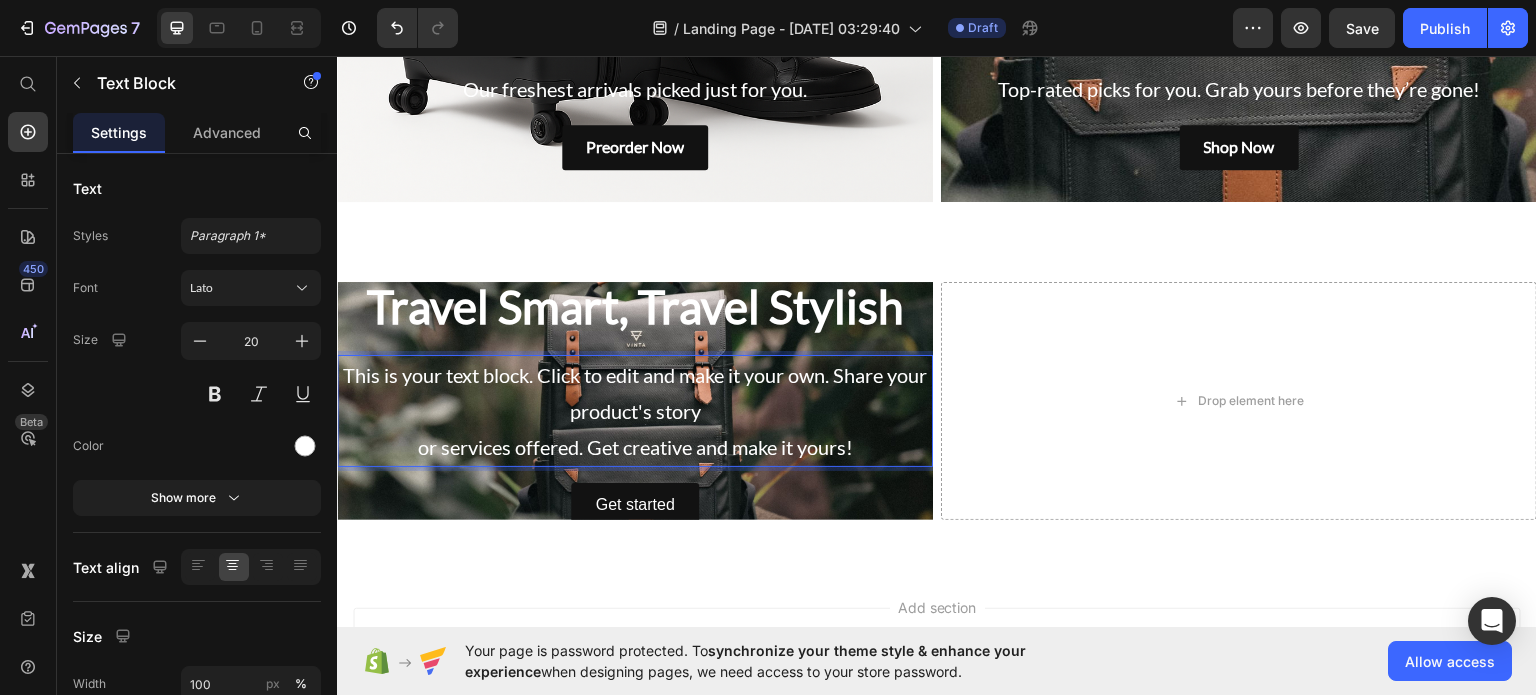 click on "This is your text block. Click to edit and make it your own. Share your product's story or services offered. Get creative and make it yours!" at bounding box center (635, 410) 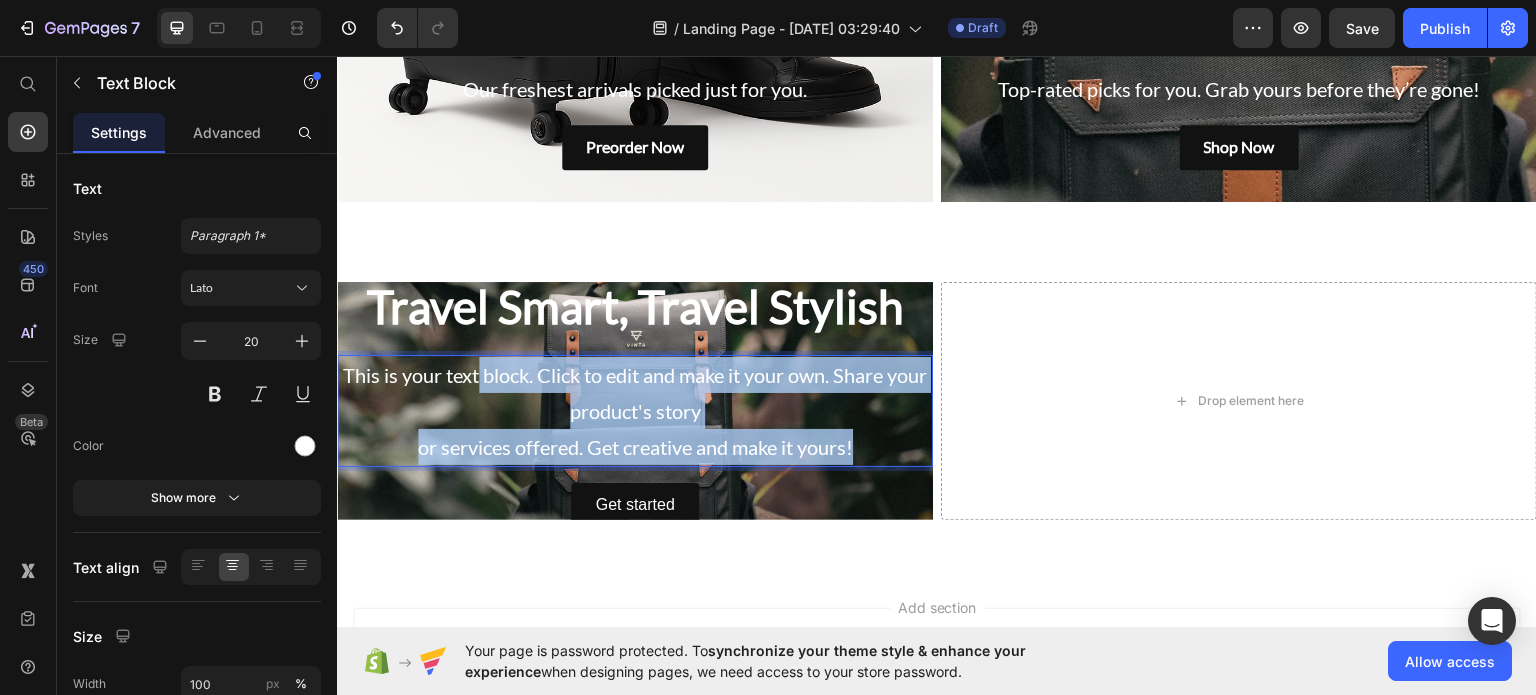 drag, startPoint x: 854, startPoint y: 439, endPoint x: 494, endPoint y: 377, distance: 365.29987 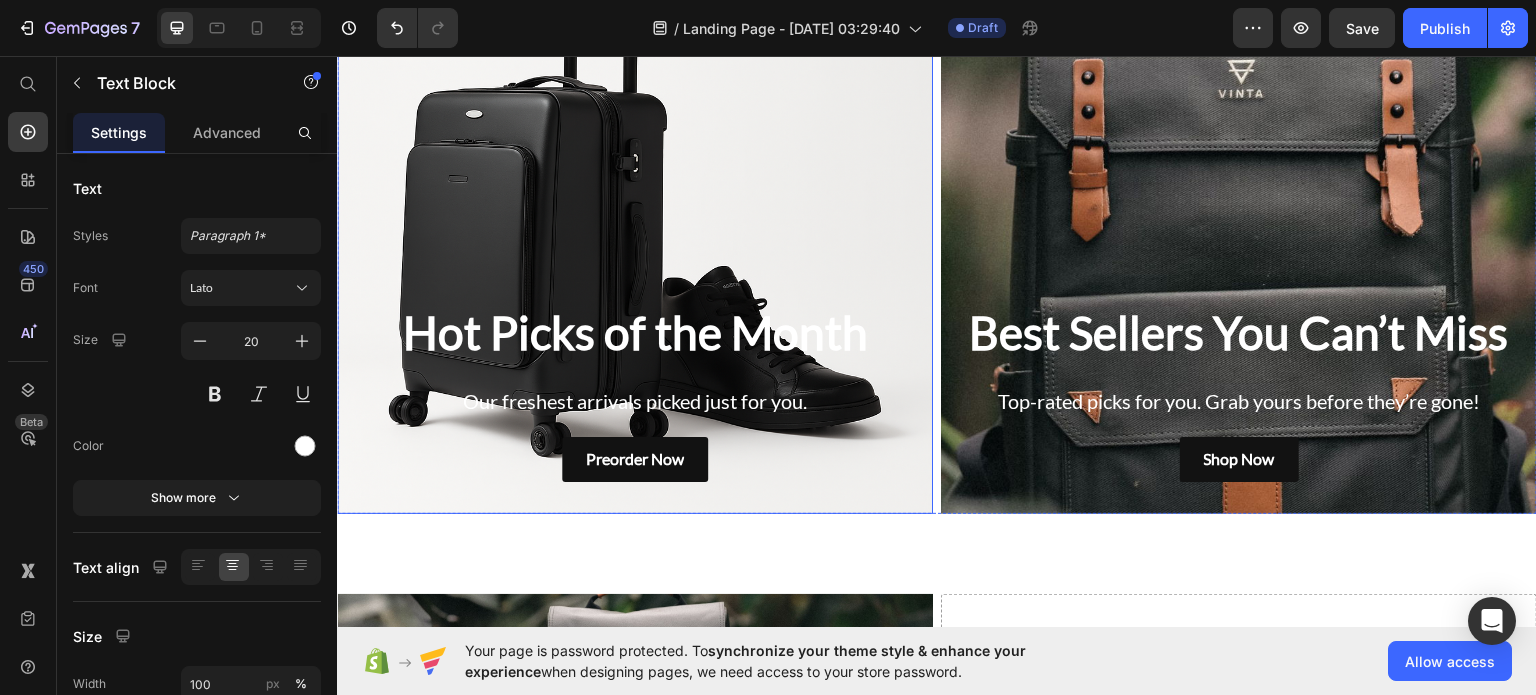 scroll, scrollTop: 876, scrollLeft: 0, axis: vertical 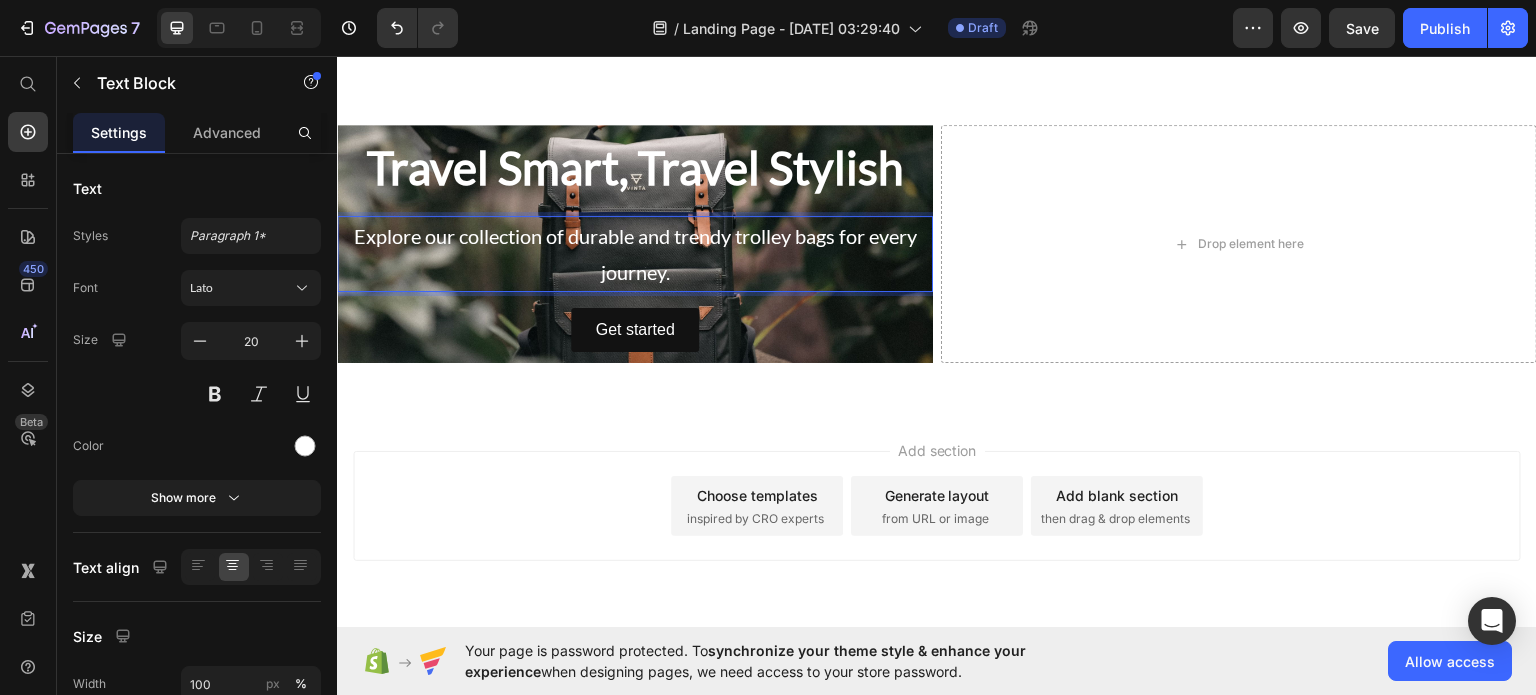 click on "Explore our collection of durable and trendy trolley bags for every journey." at bounding box center (635, 253) 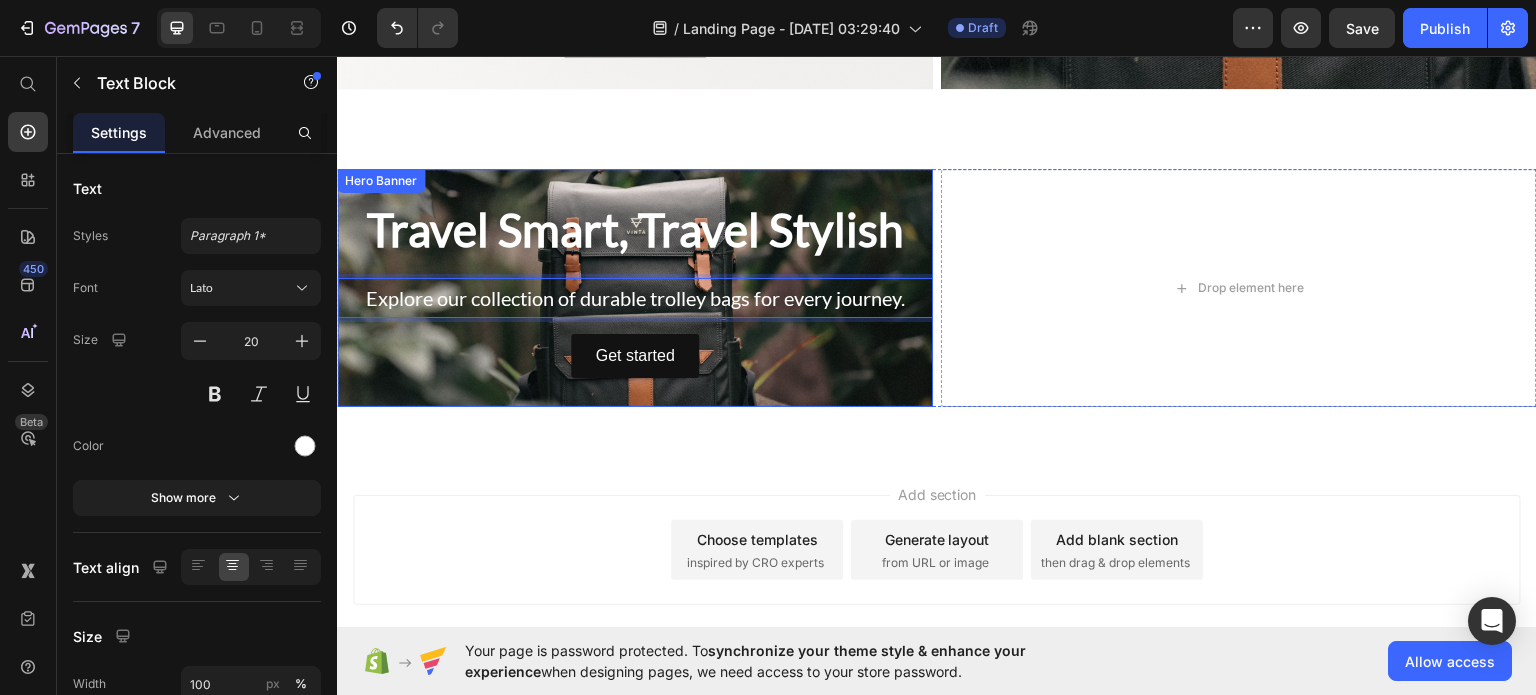 scroll, scrollTop: 1317, scrollLeft: 0, axis: vertical 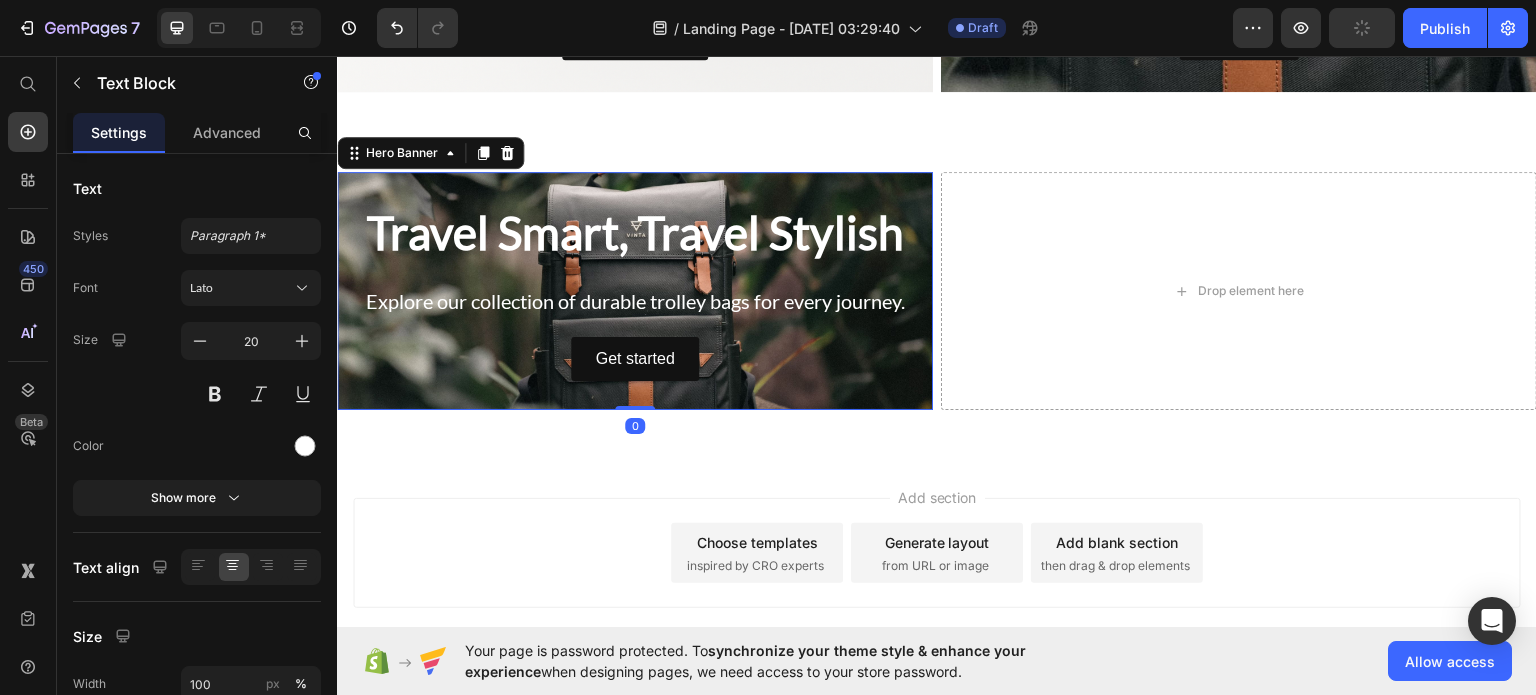 click on "Travel Smart, Travel Stylish Heading Explore our collection of durable trolley bags for every journey. Text Block Get started Button" at bounding box center [635, 290] 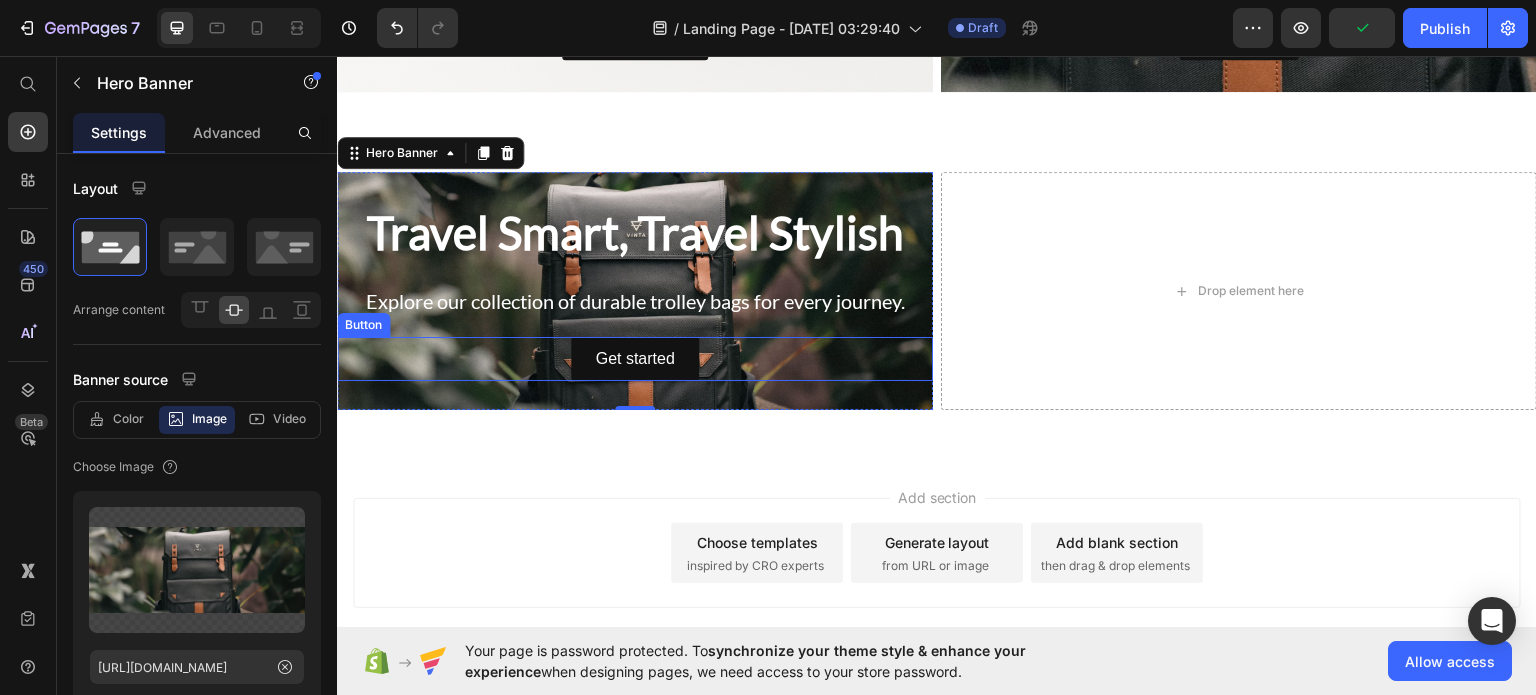 click on "Get started Button" at bounding box center [635, 358] 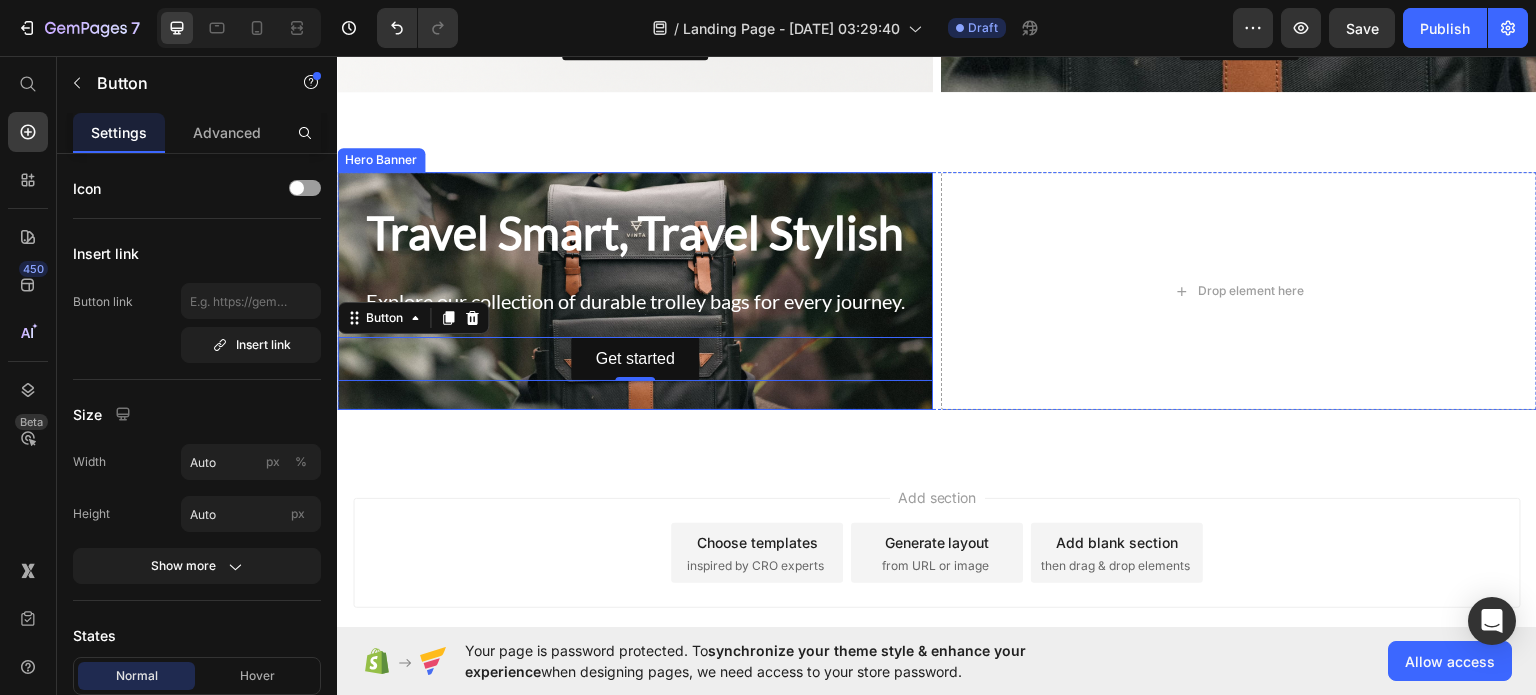 click on "Travel Smart, Travel Stylish Heading Explore our collection of durable trolley bags for every journey. Text Block Get started Button   0" at bounding box center [635, 290] 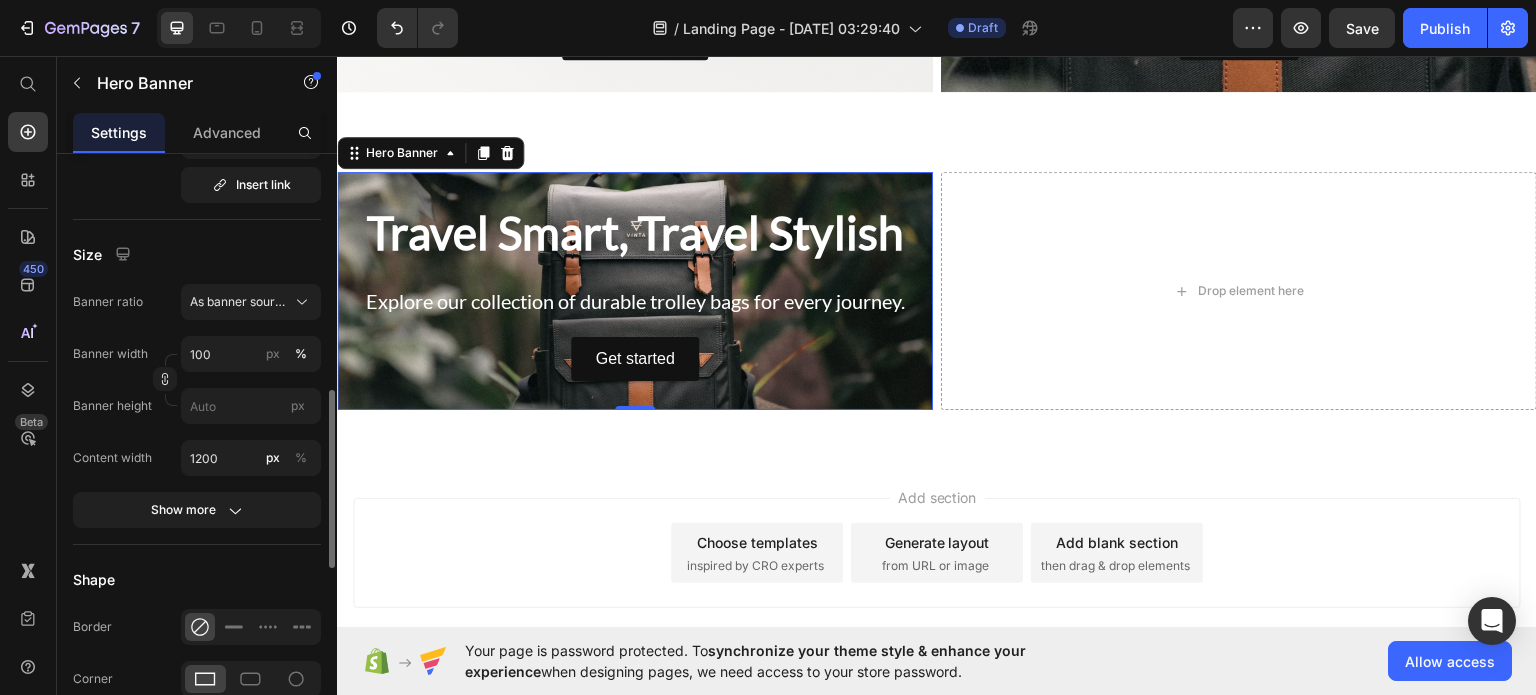 scroll, scrollTop: 790, scrollLeft: 0, axis: vertical 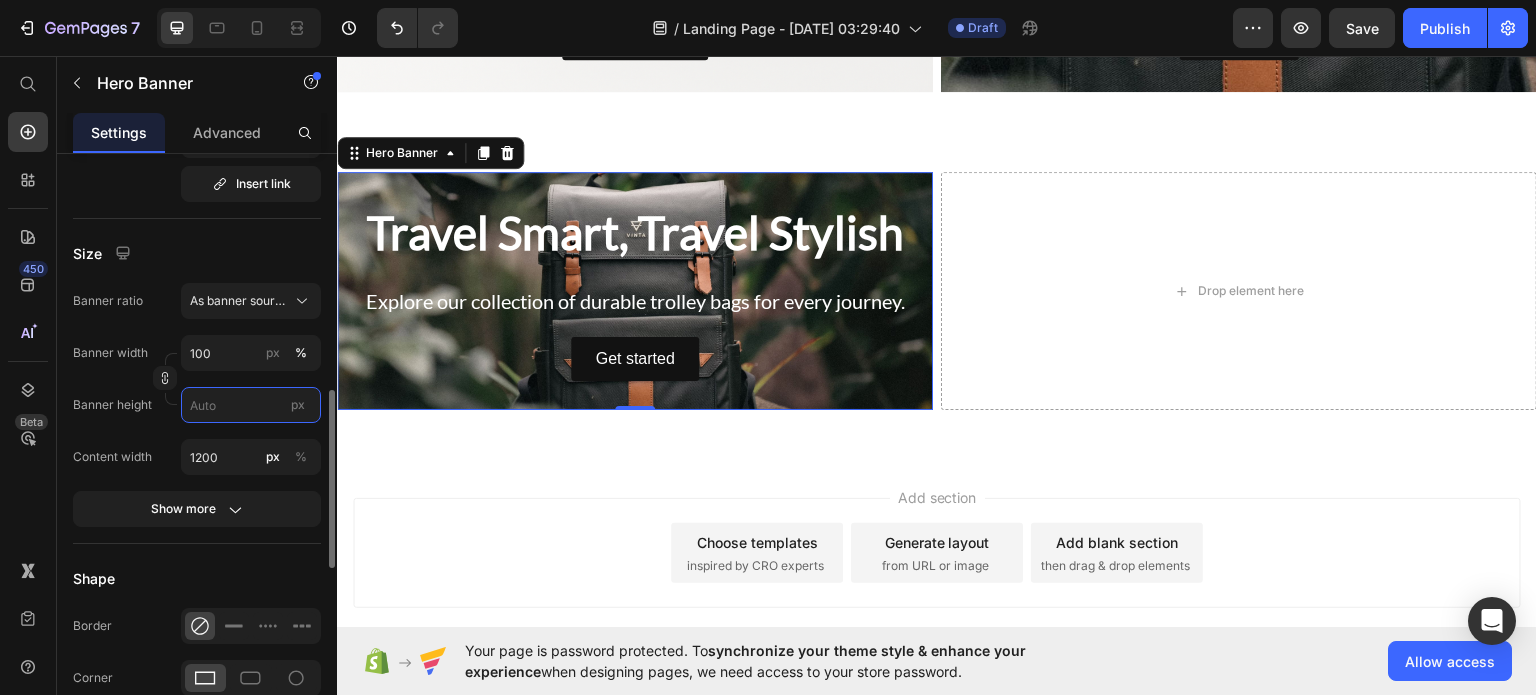 click on "px" at bounding box center (251, 405) 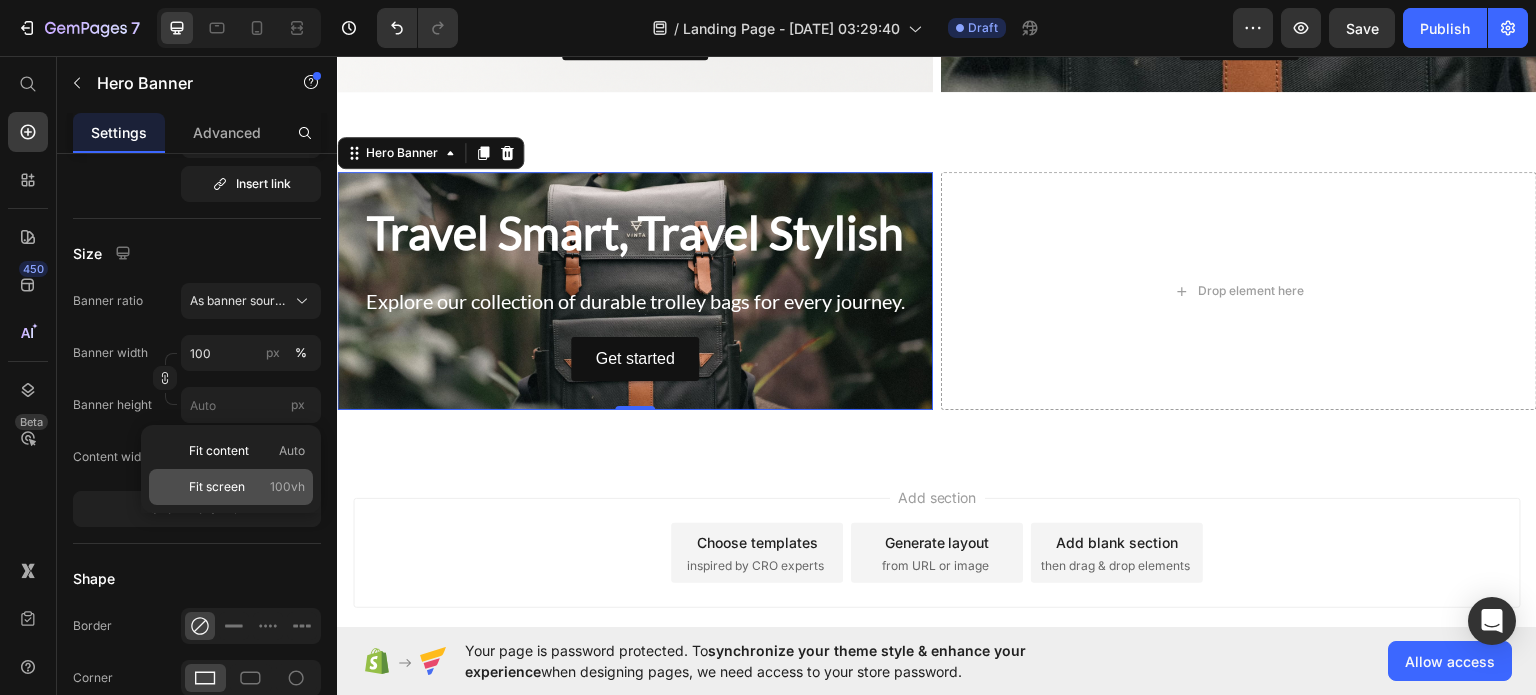 click on "Fit screen" at bounding box center (217, 487) 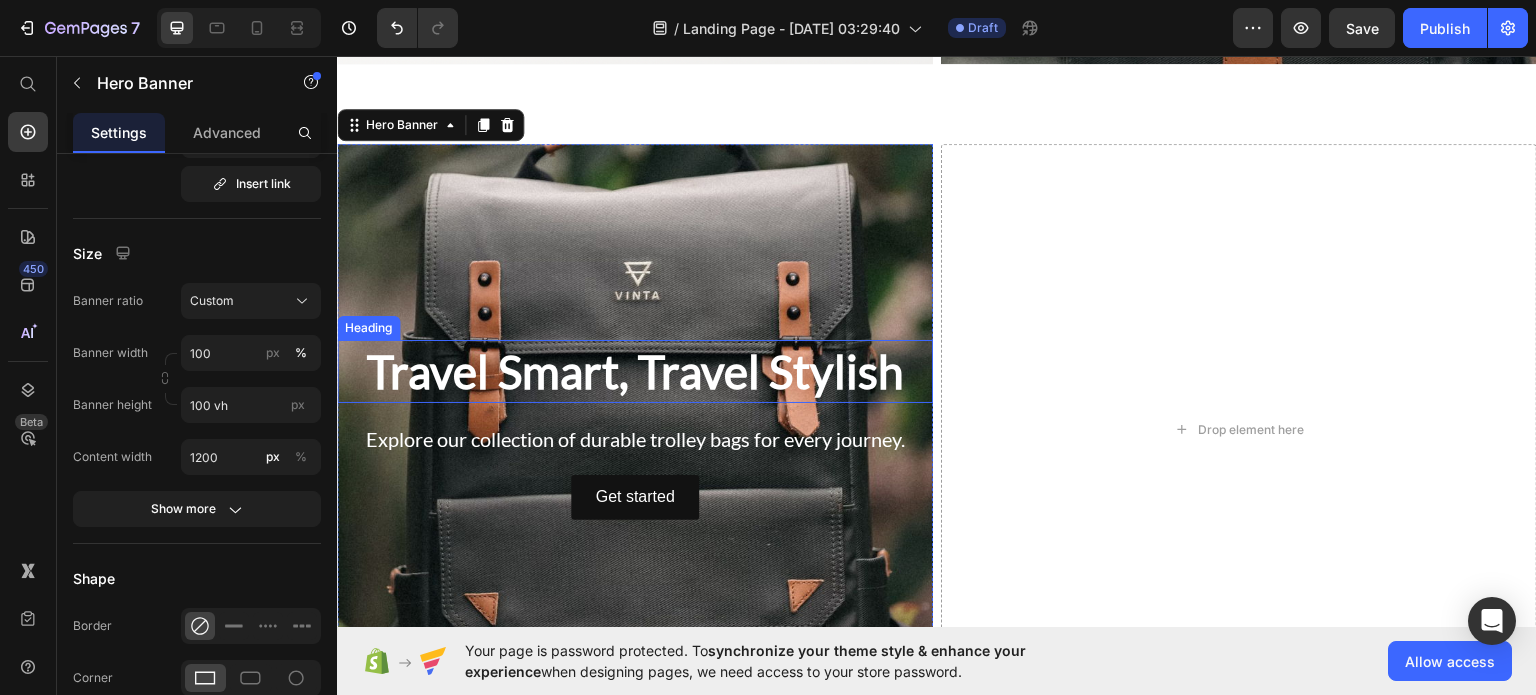 scroll, scrollTop: 1355, scrollLeft: 0, axis: vertical 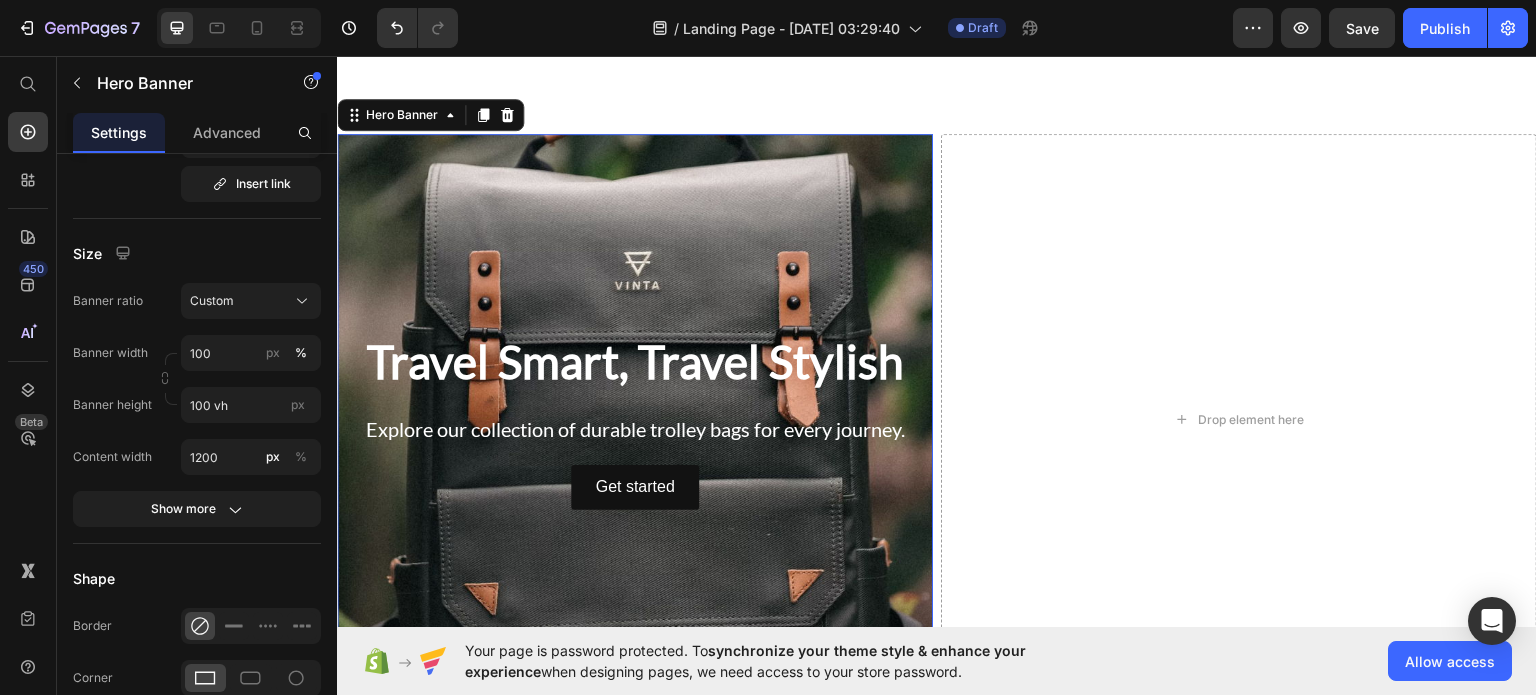 click at bounding box center [635, 419] 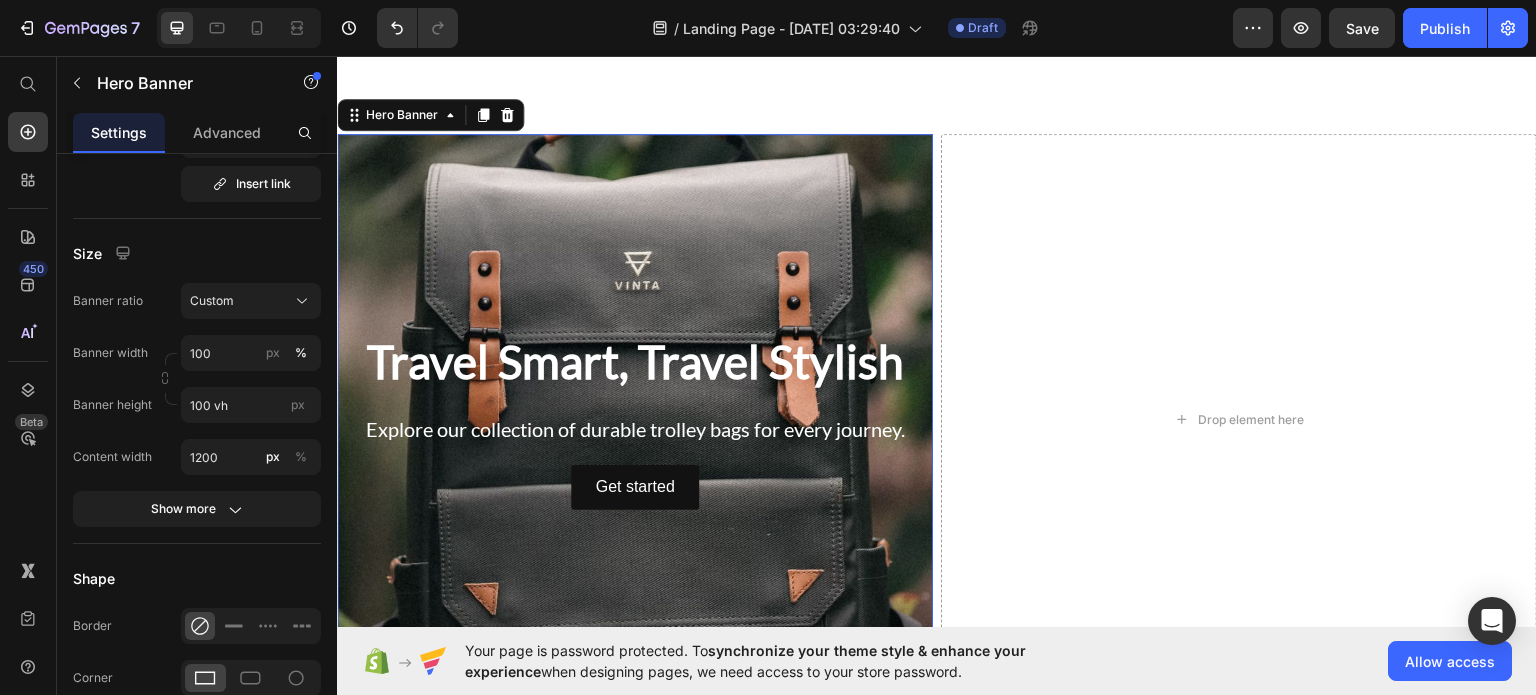 click at bounding box center (635, 419) 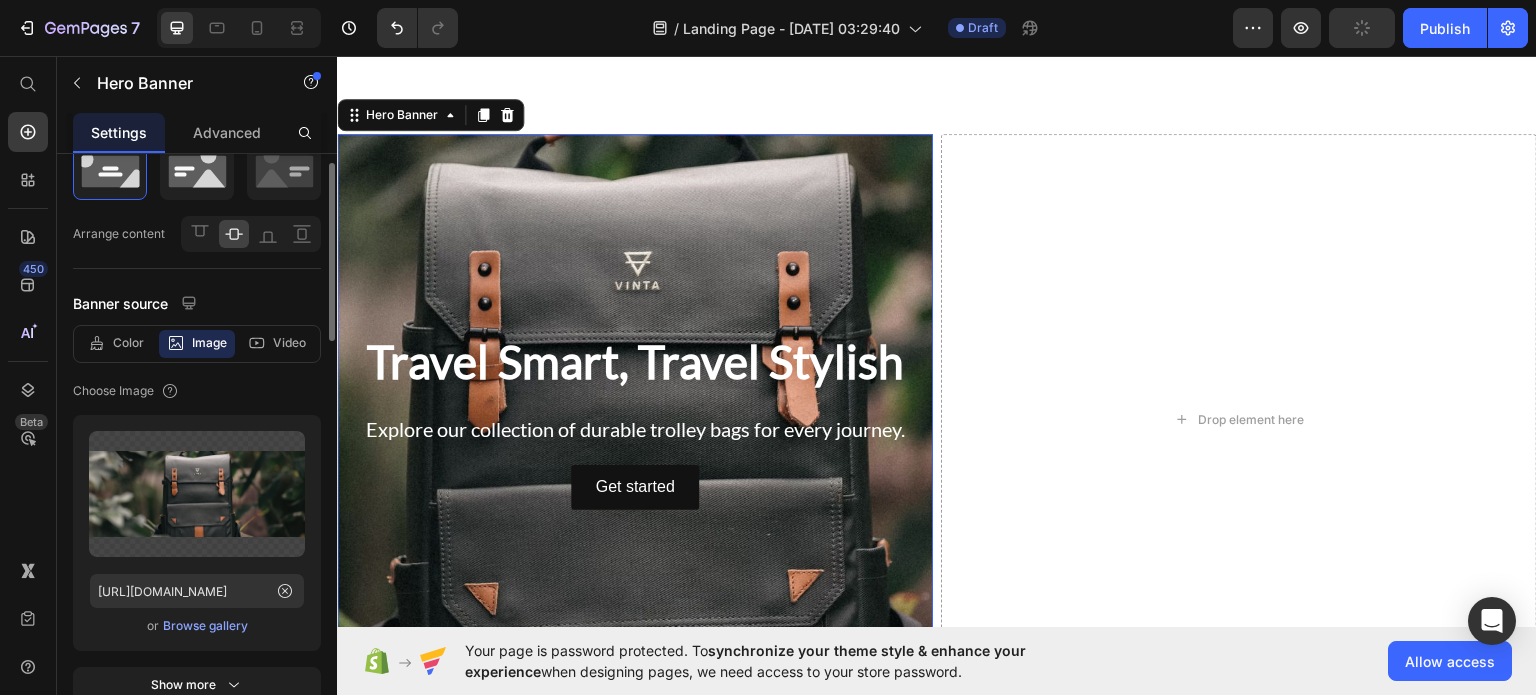 scroll, scrollTop: 56, scrollLeft: 0, axis: vertical 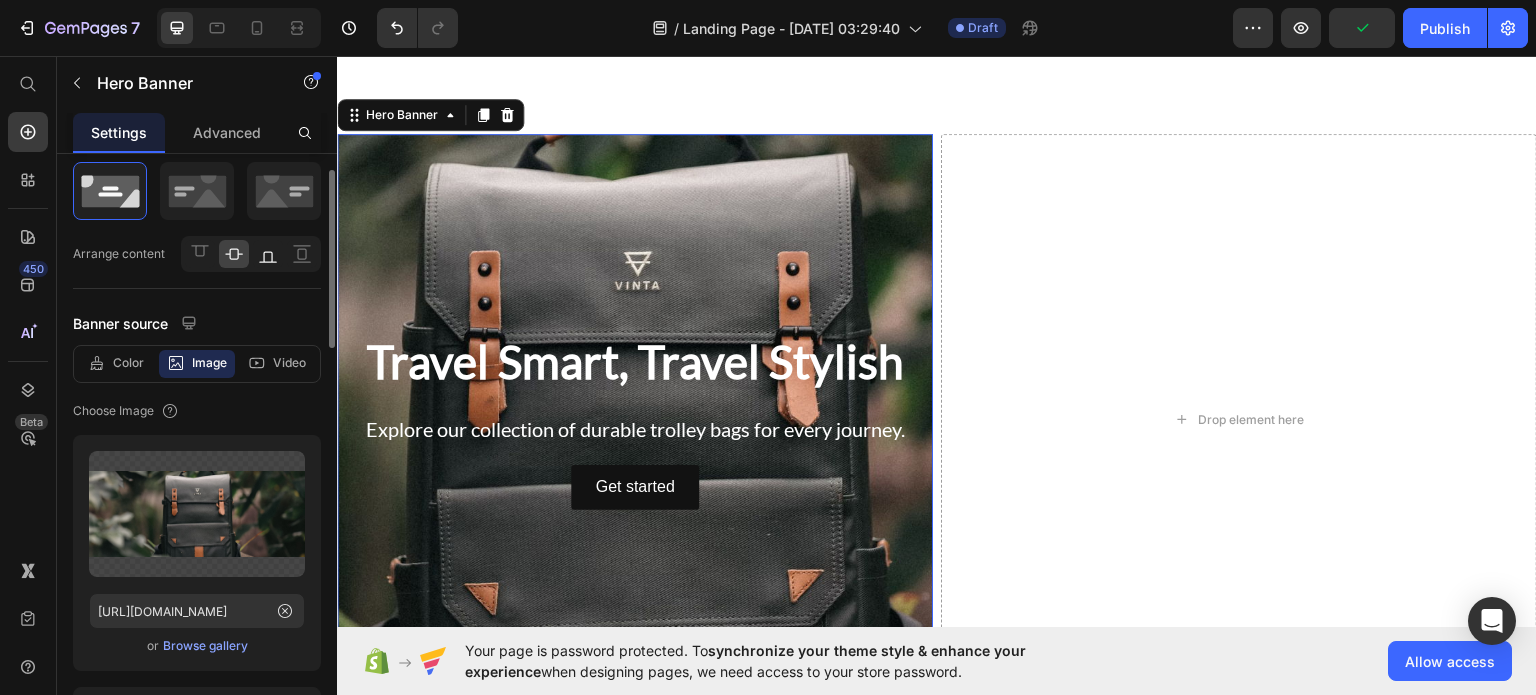 click 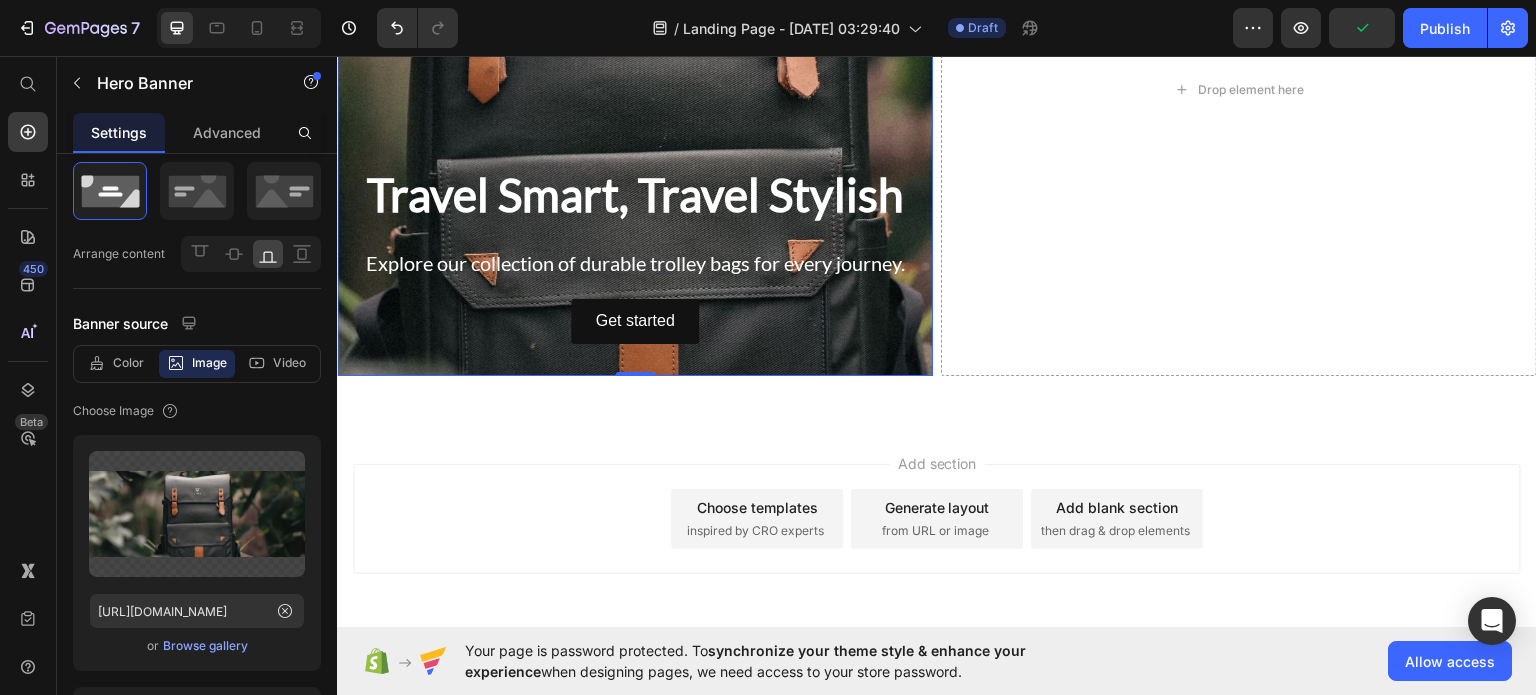 scroll, scrollTop: 1689, scrollLeft: 0, axis: vertical 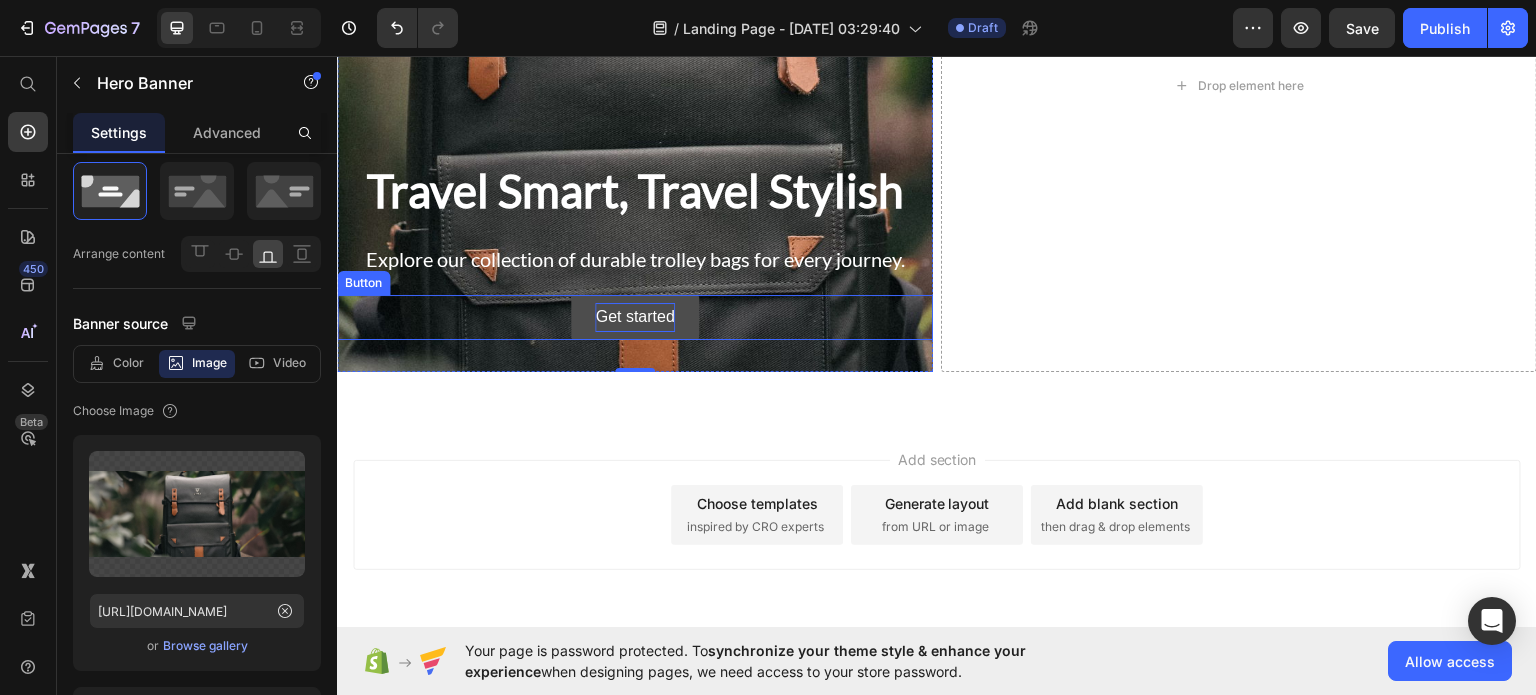click on "Get started" at bounding box center [634, 316] 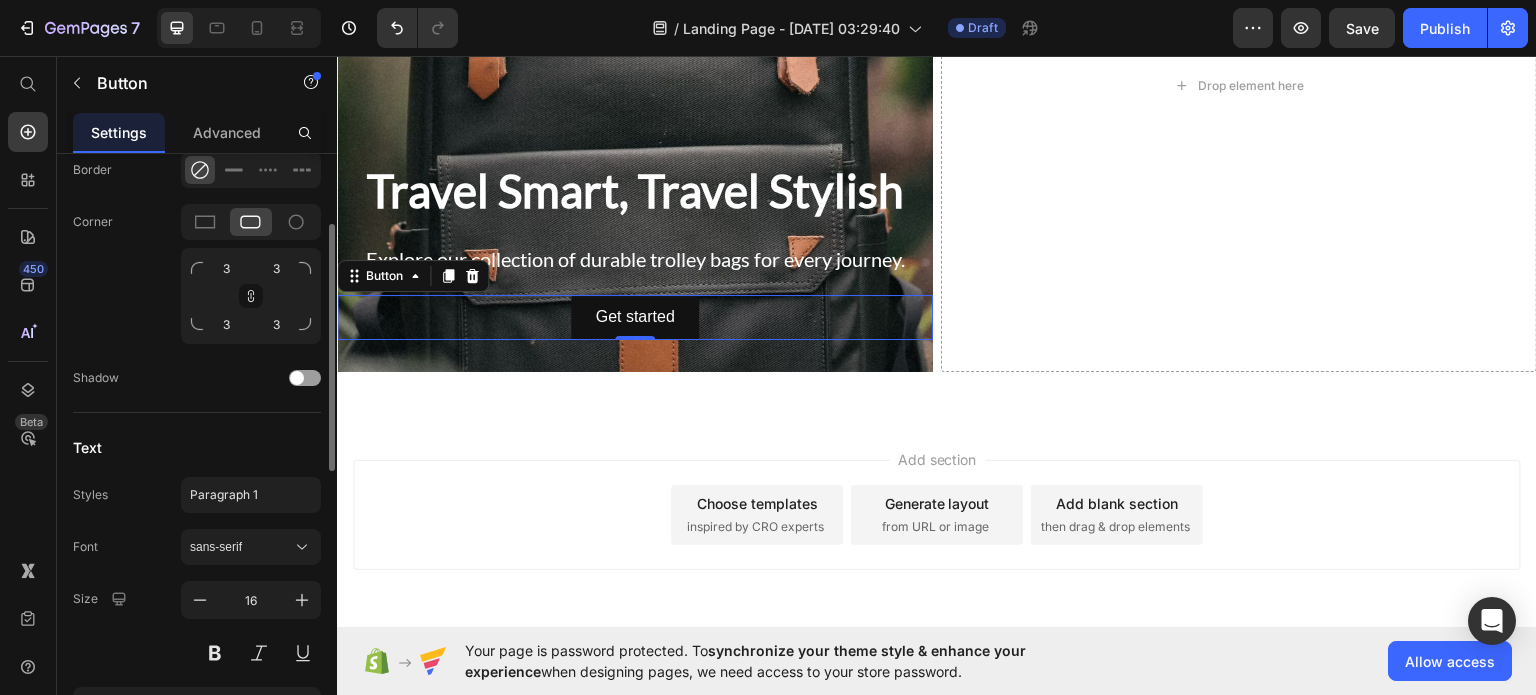 scroll, scrollTop: 844, scrollLeft: 0, axis: vertical 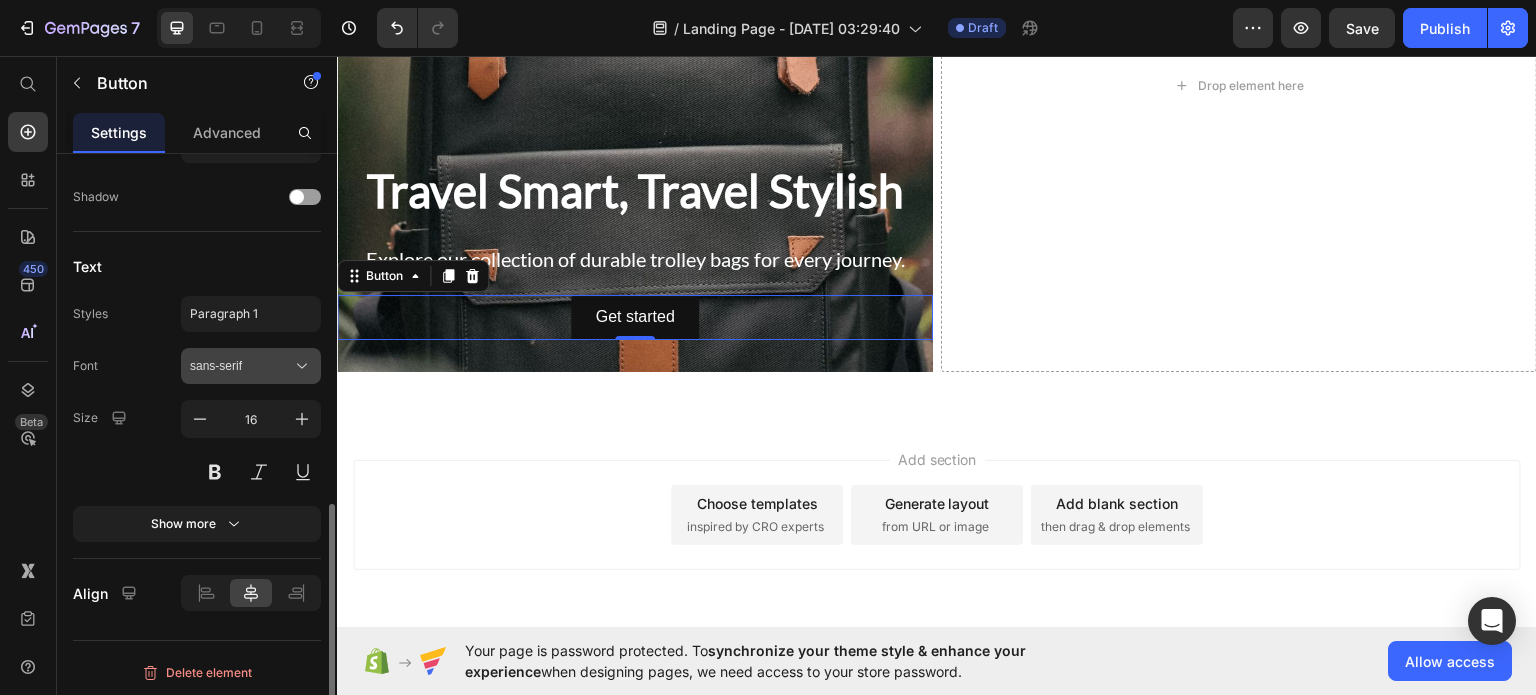 click on "sans-serif" at bounding box center [251, 366] 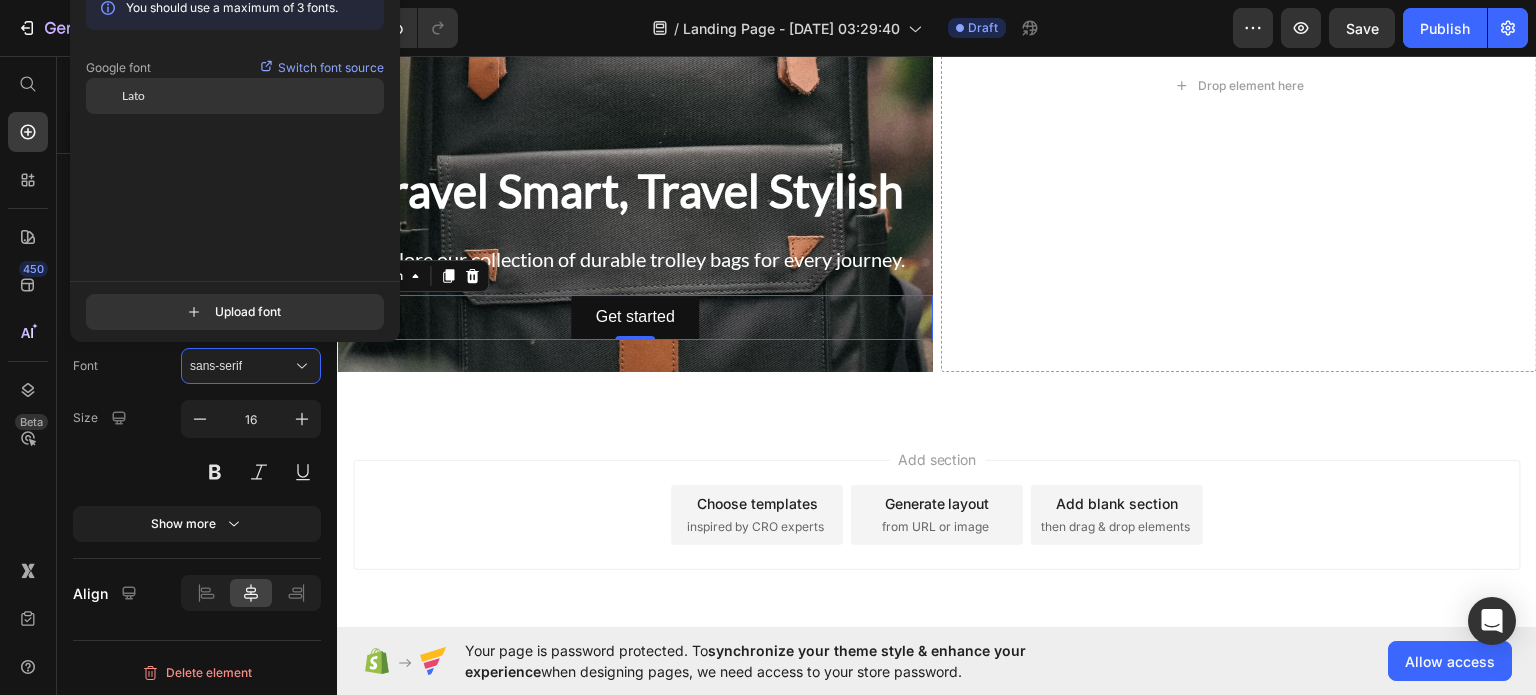 type on "Lato" 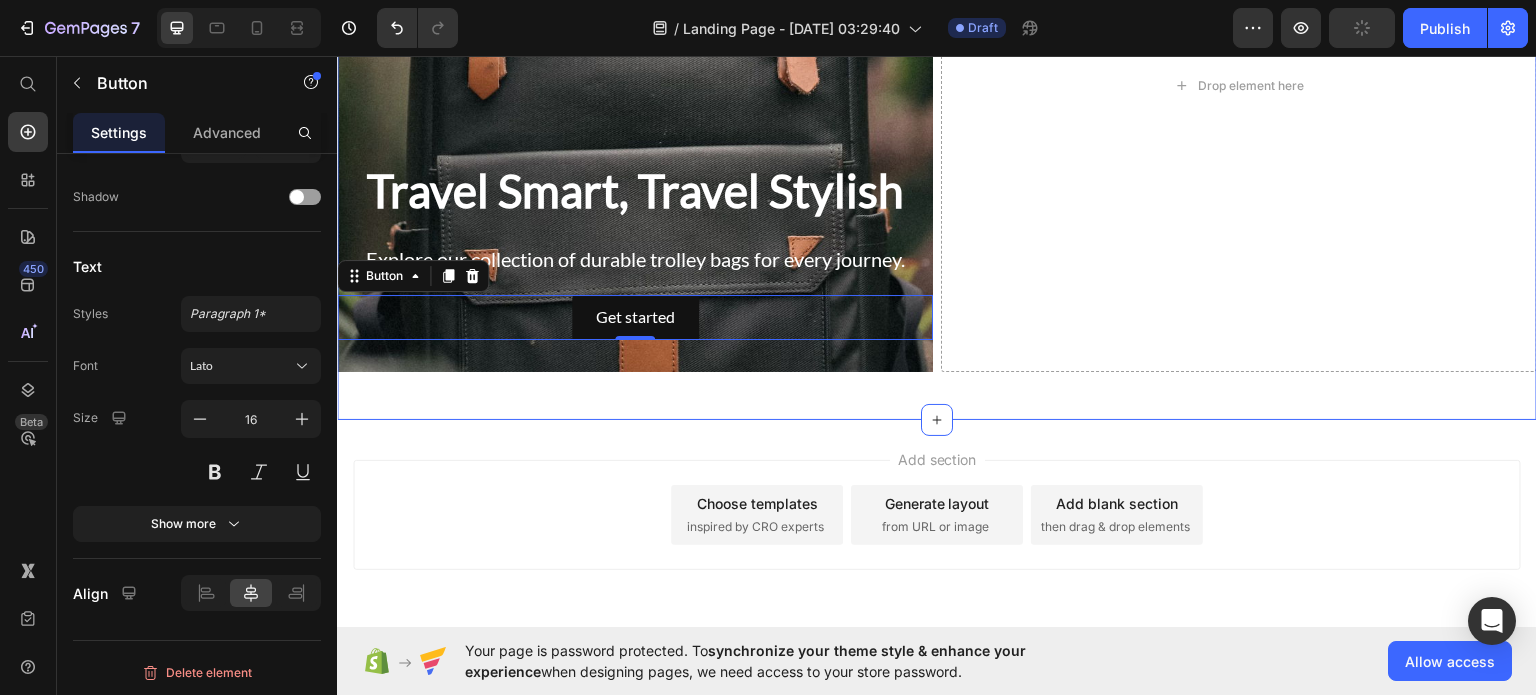 click on "Travel Smart, Travel Stylish Heading Explore our collection of durable trolley bags for every journey. Text Block Get started Button   0 Hero Banner
Drop element here Row" at bounding box center (937, 93) 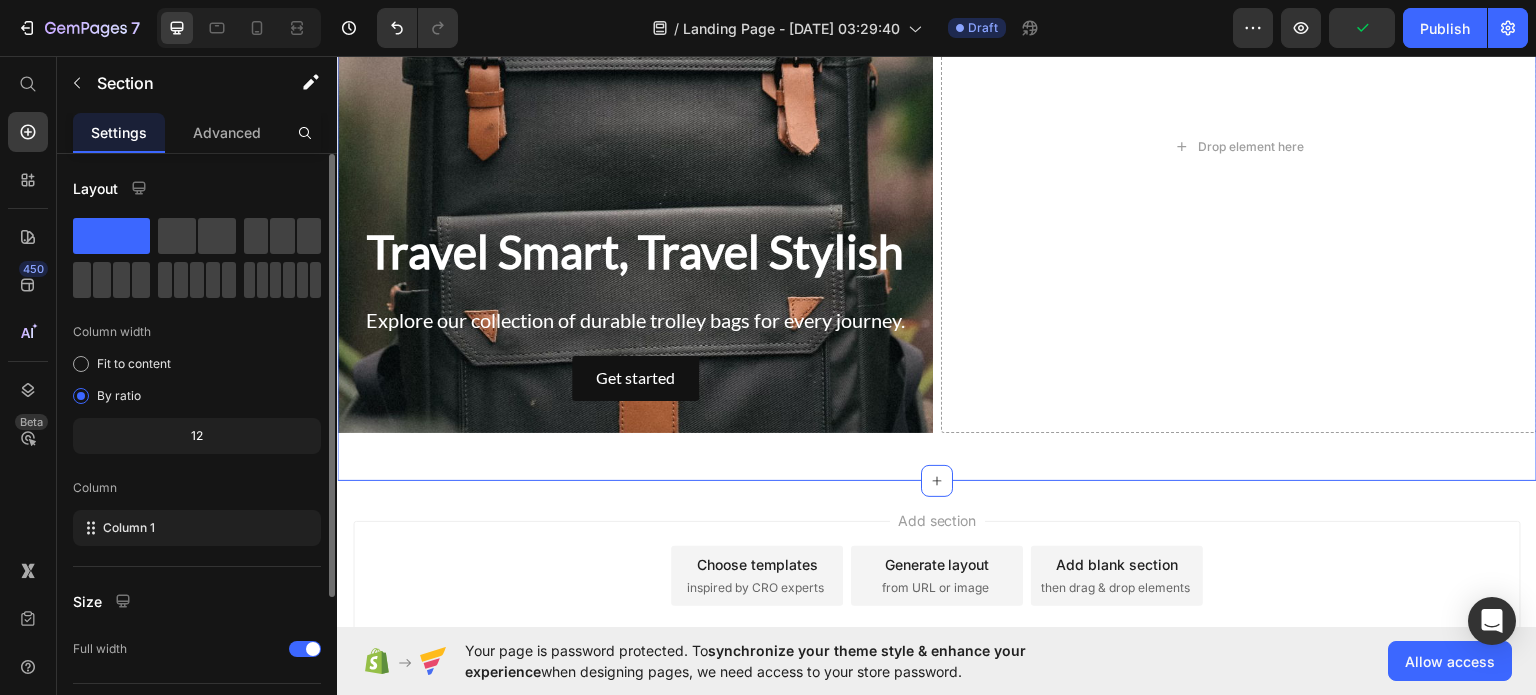 scroll, scrollTop: 1628, scrollLeft: 0, axis: vertical 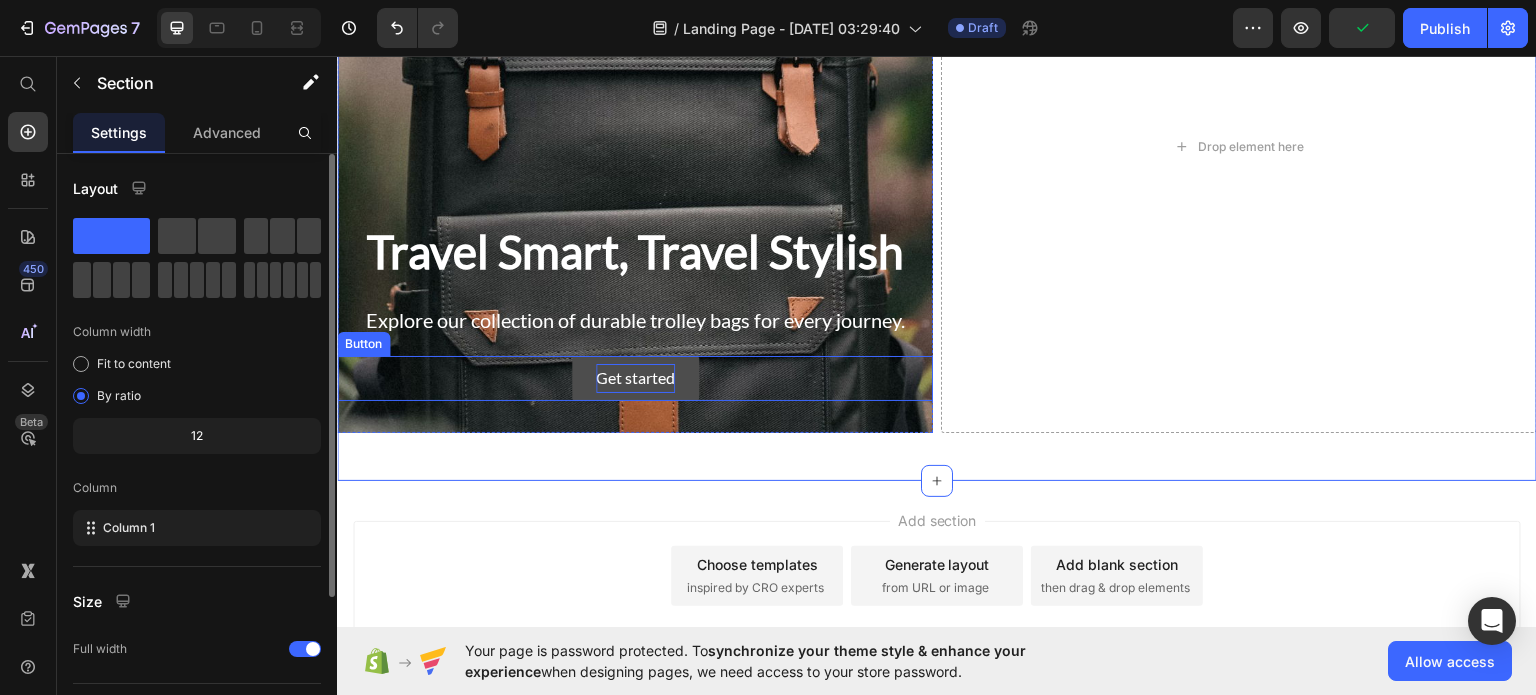 click on "Get started" at bounding box center (635, 377) 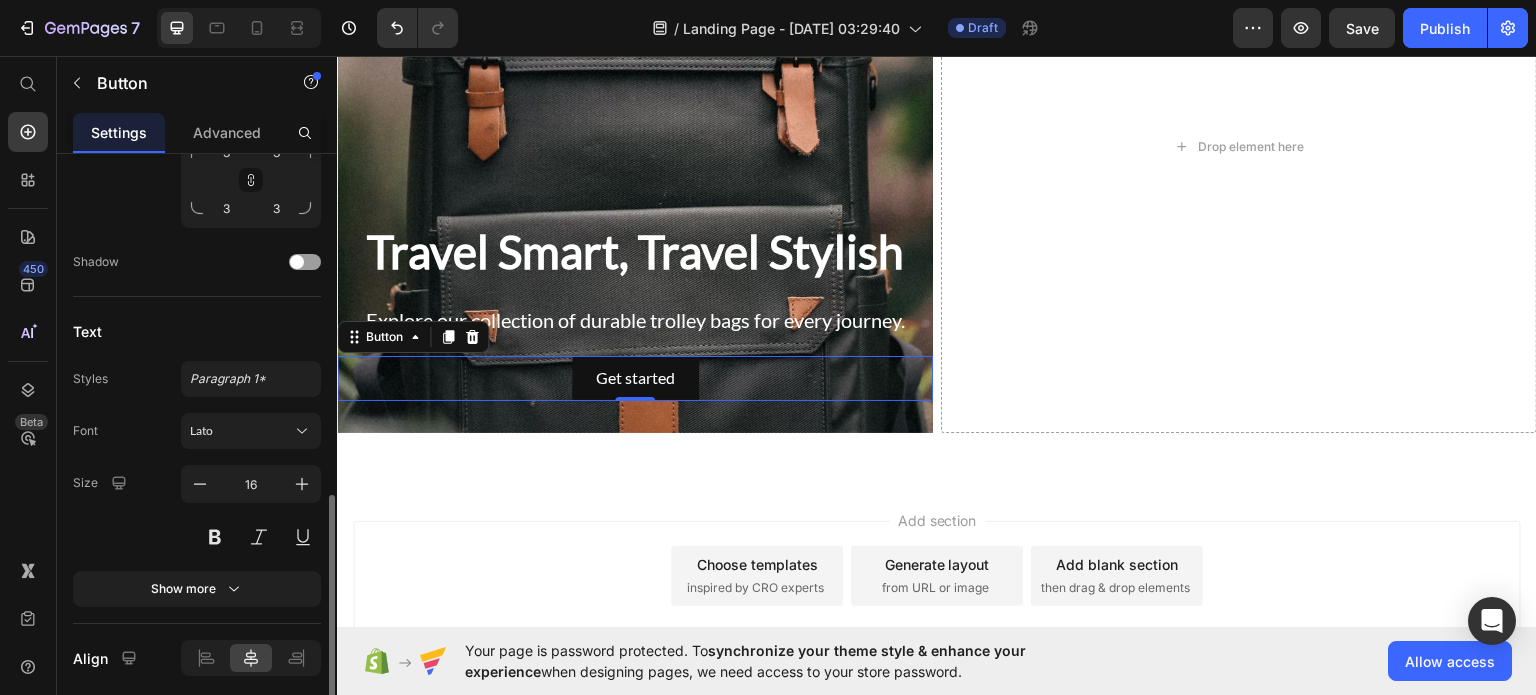 scroll, scrollTop: 844, scrollLeft: 0, axis: vertical 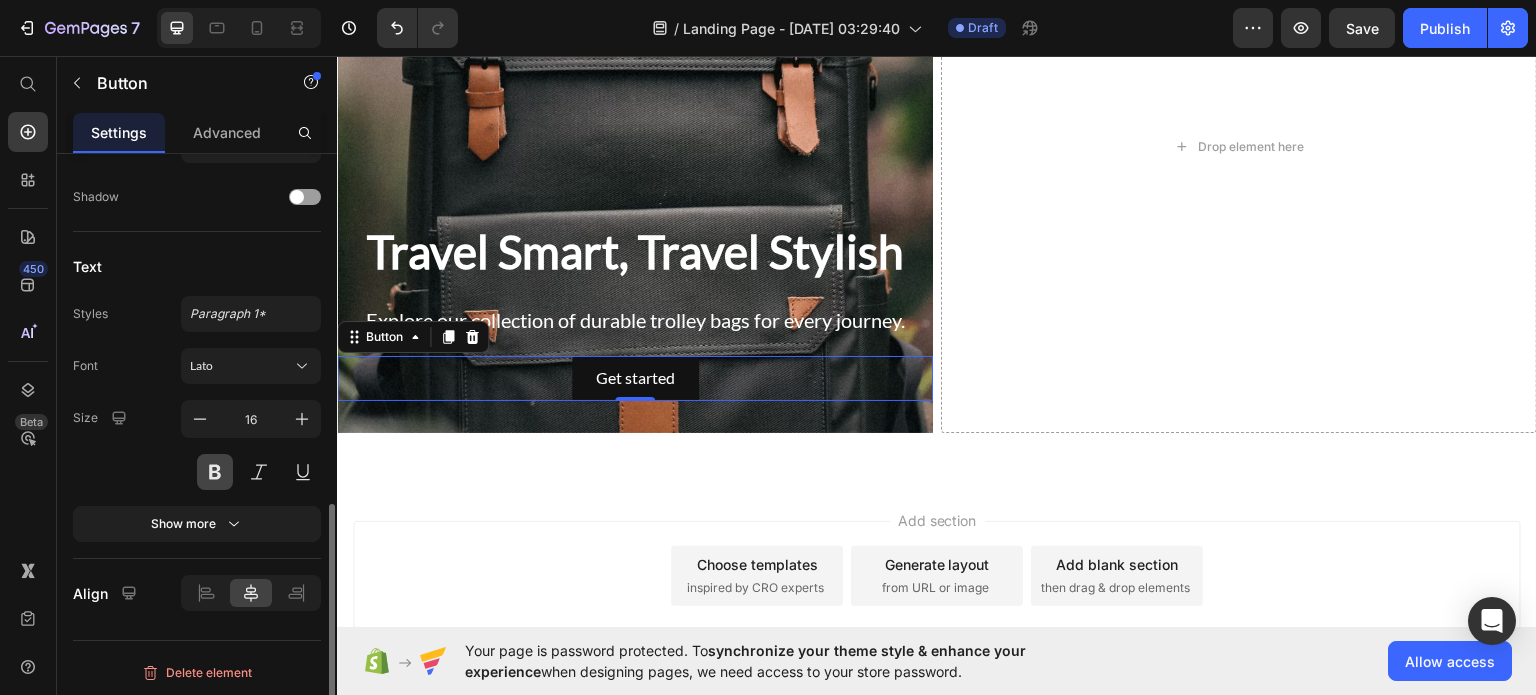 click at bounding box center (215, 472) 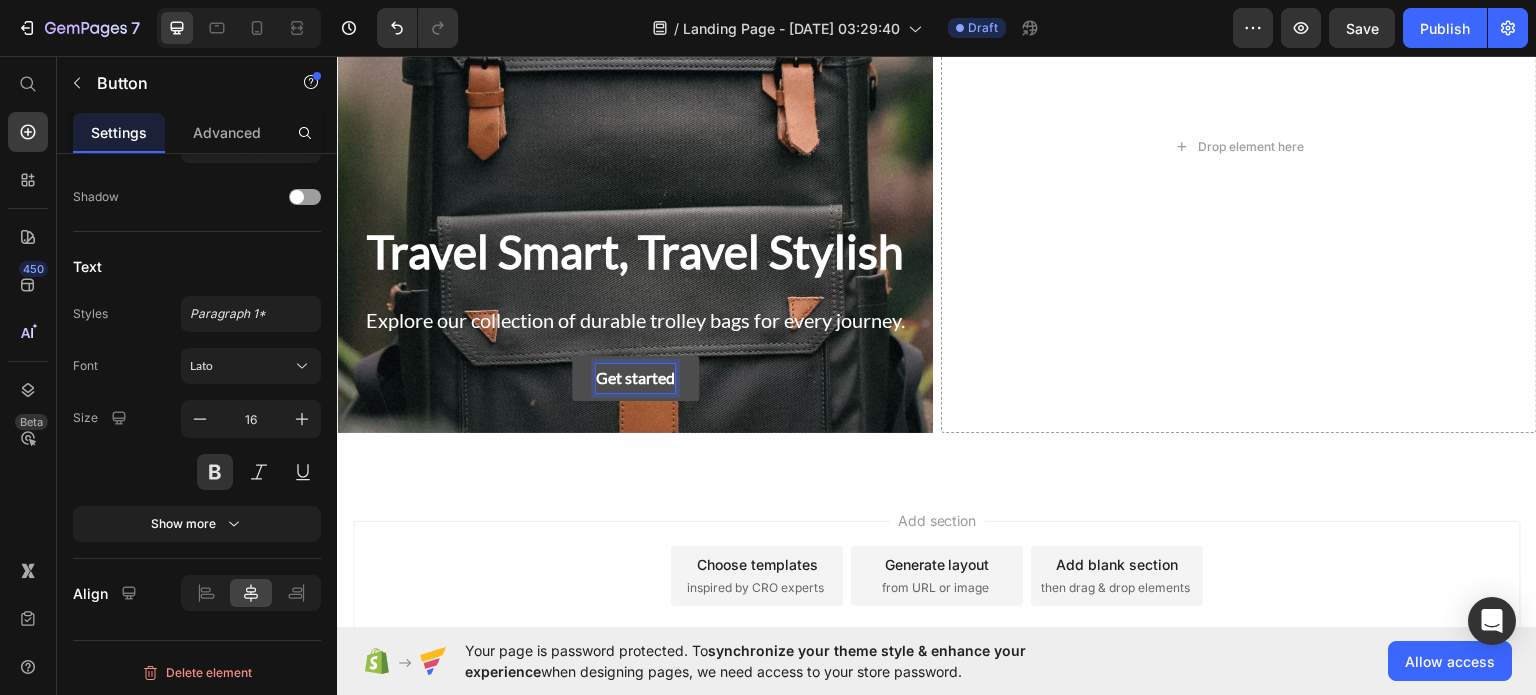 click on "Get started" at bounding box center [635, 377] 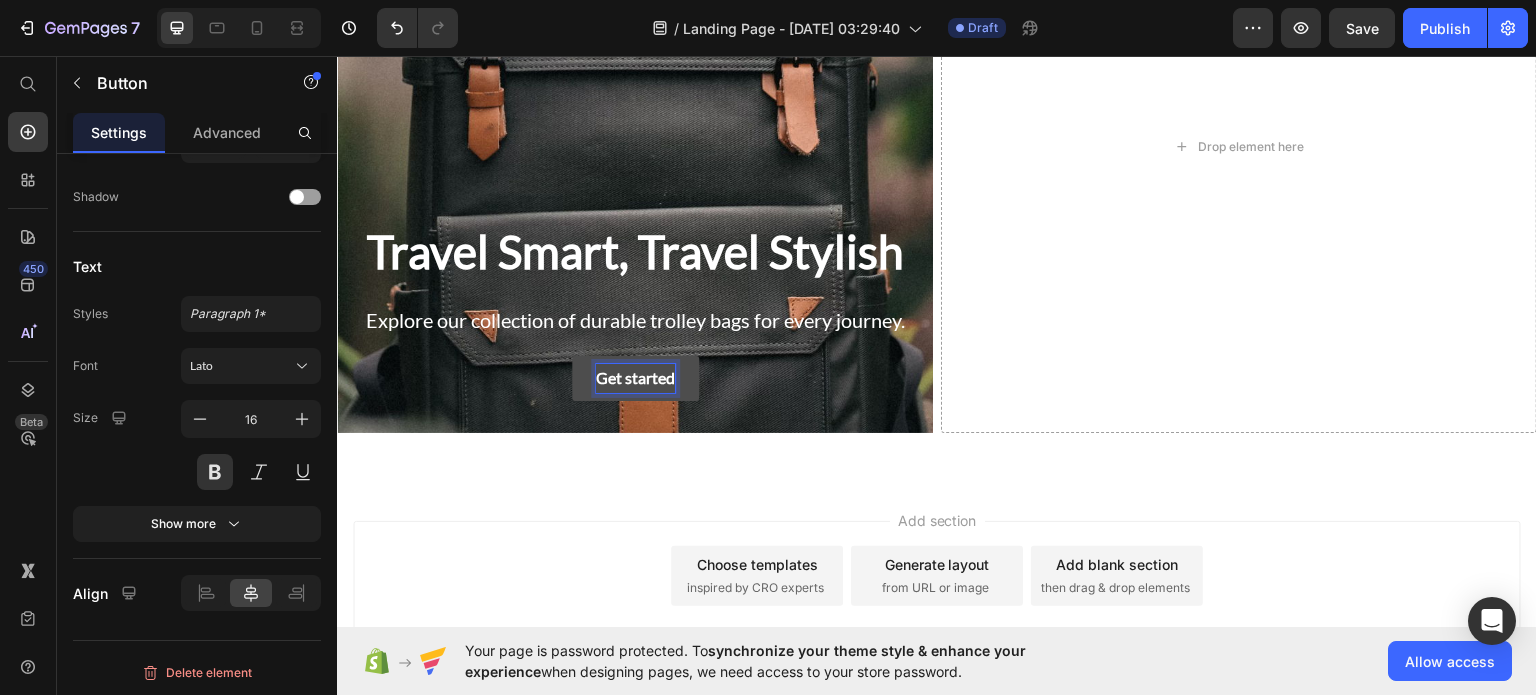 click on "Get started" at bounding box center [635, 377] 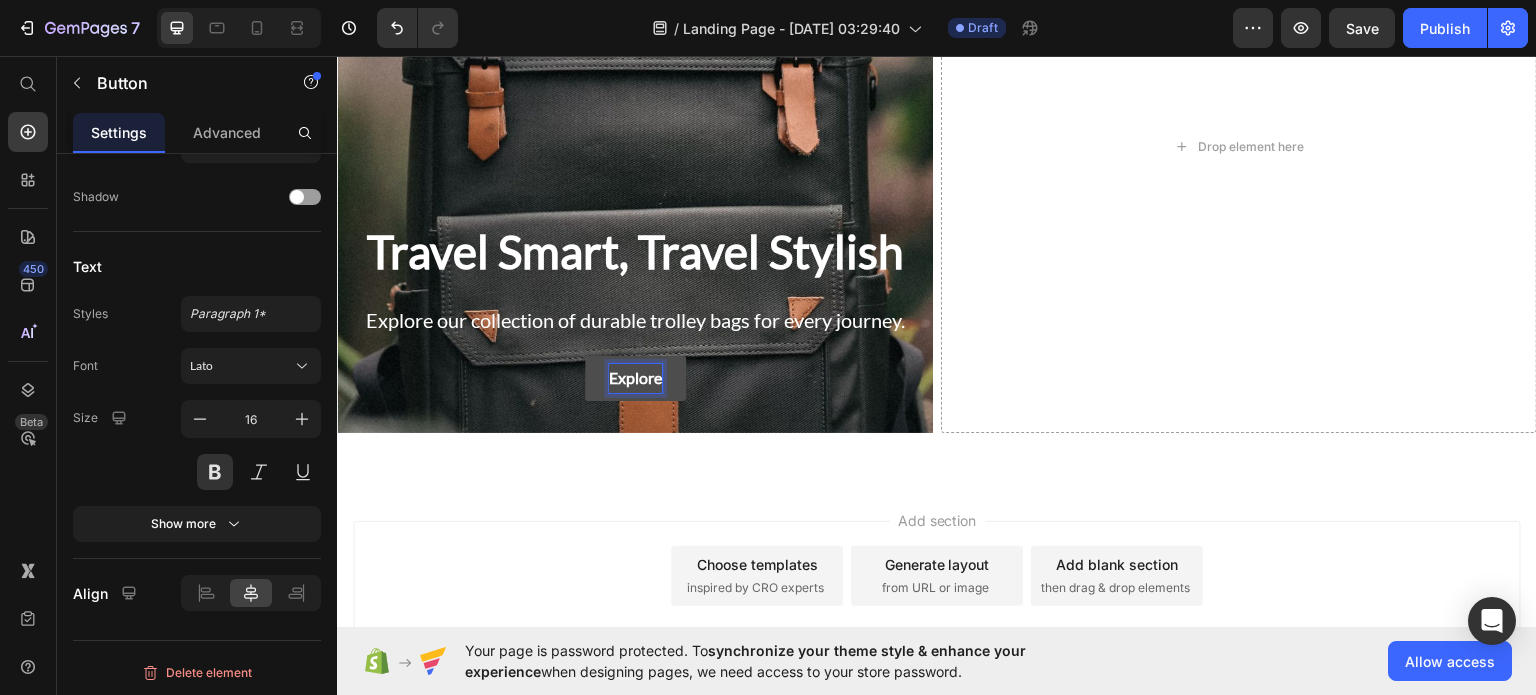 click on "Explore" at bounding box center [635, 377] 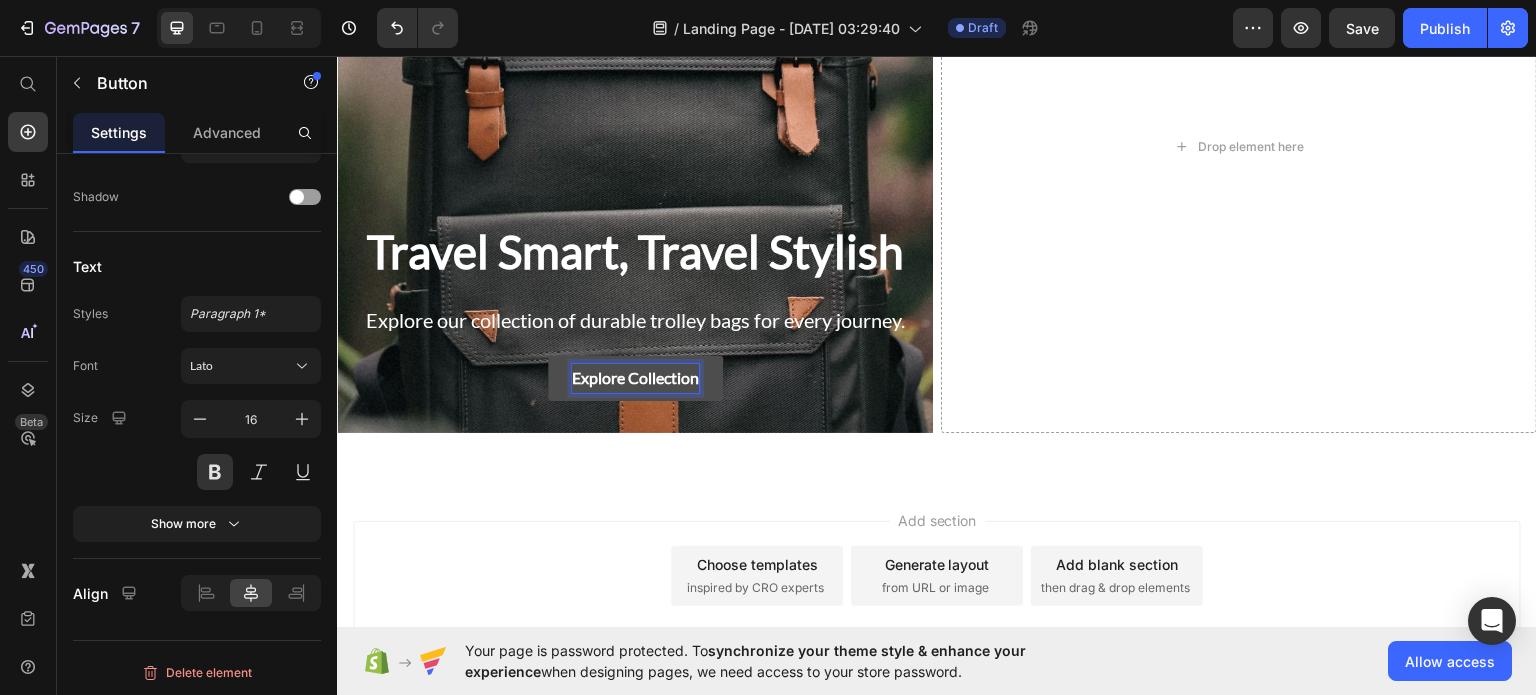 click on "Explore Collection Button   0" at bounding box center (635, 377) 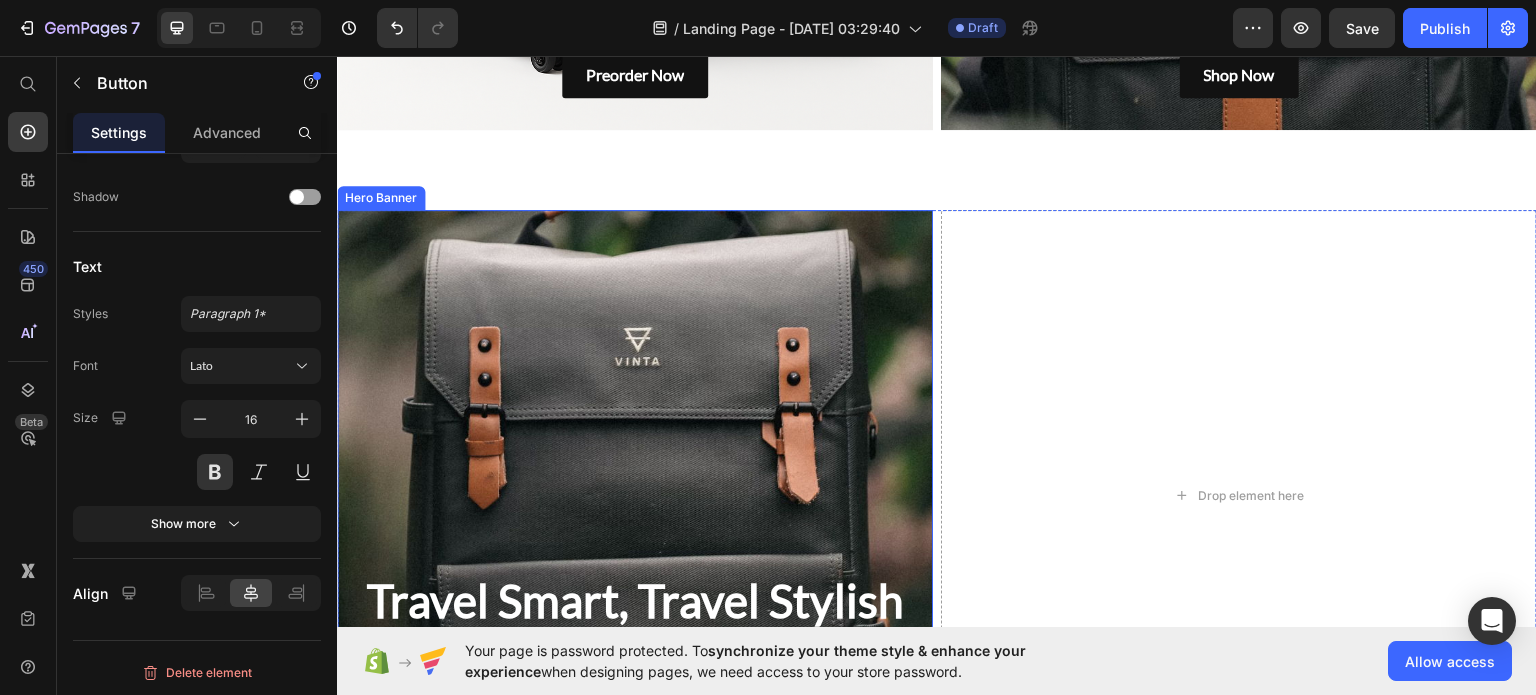 scroll, scrollTop: 1280, scrollLeft: 0, axis: vertical 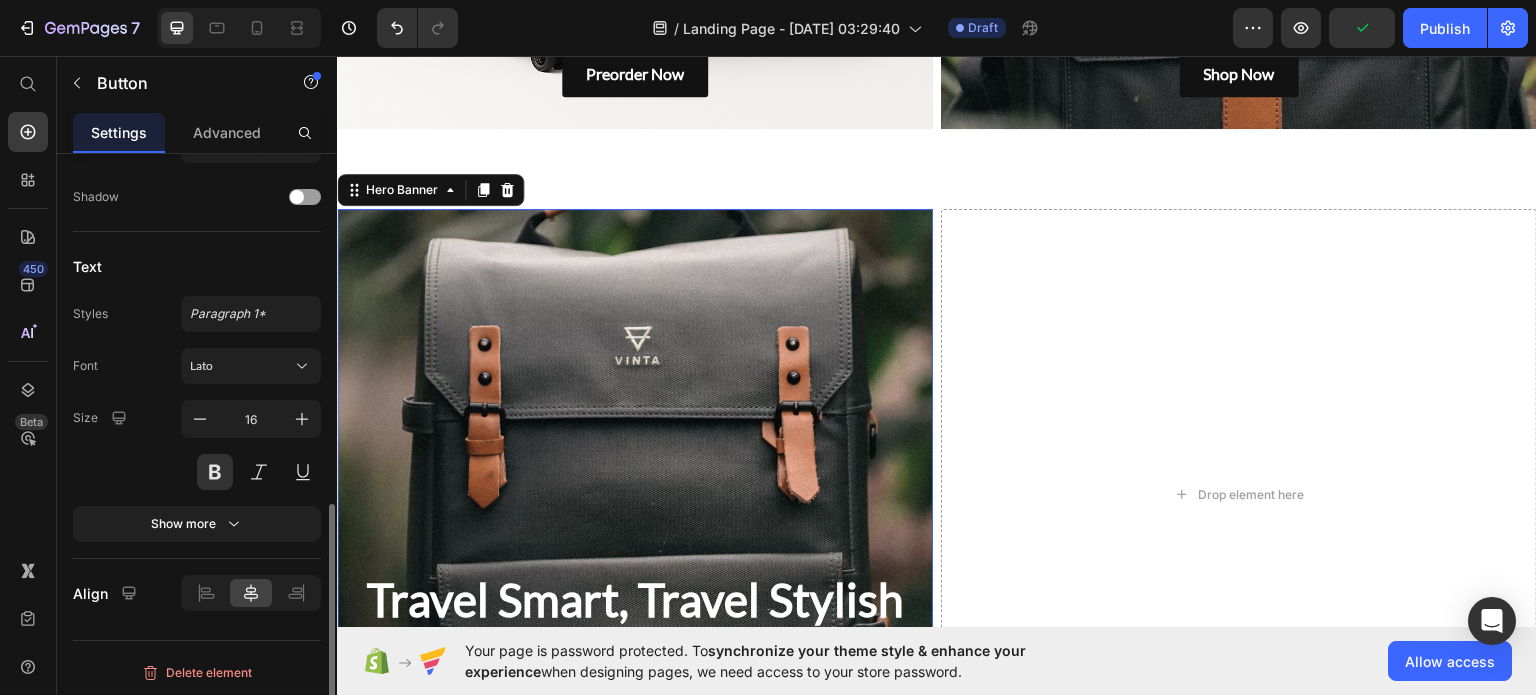 click at bounding box center [635, 494] 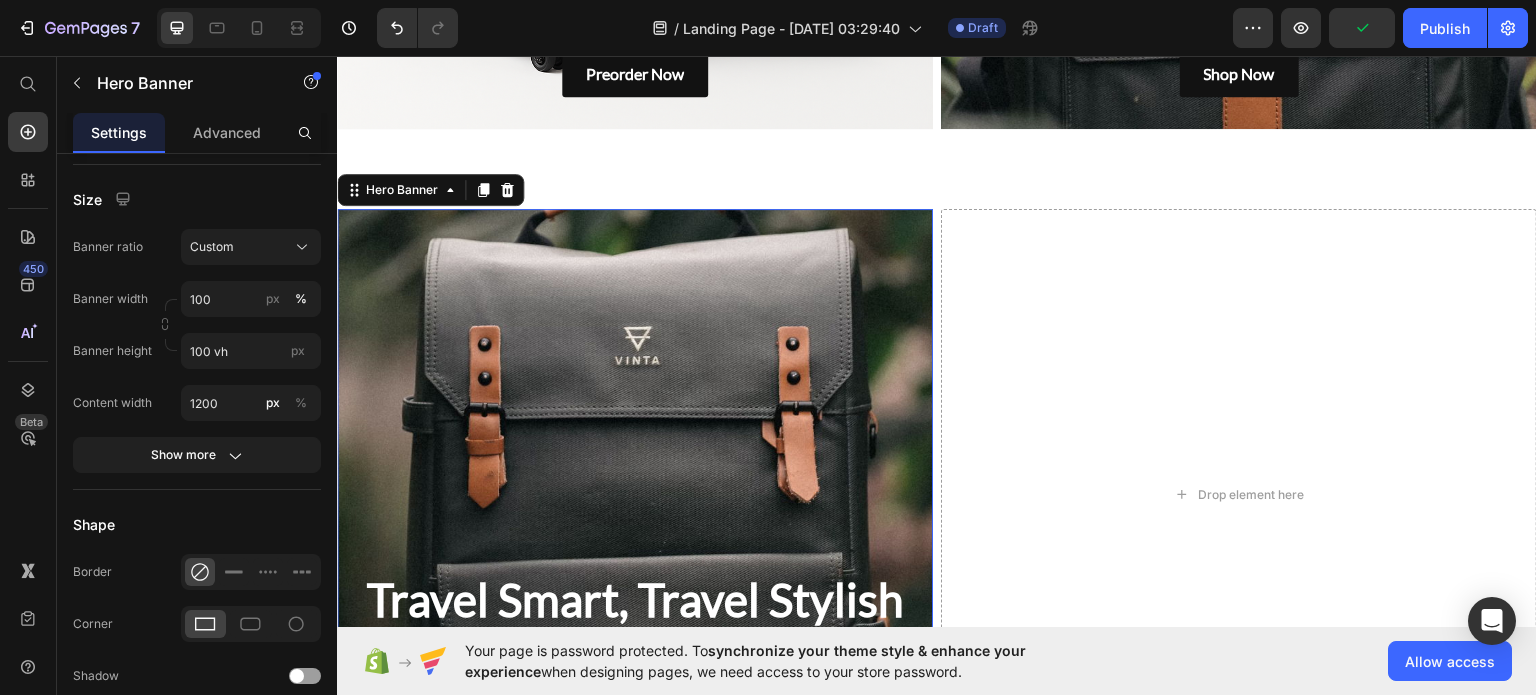 scroll, scrollTop: 0, scrollLeft: 0, axis: both 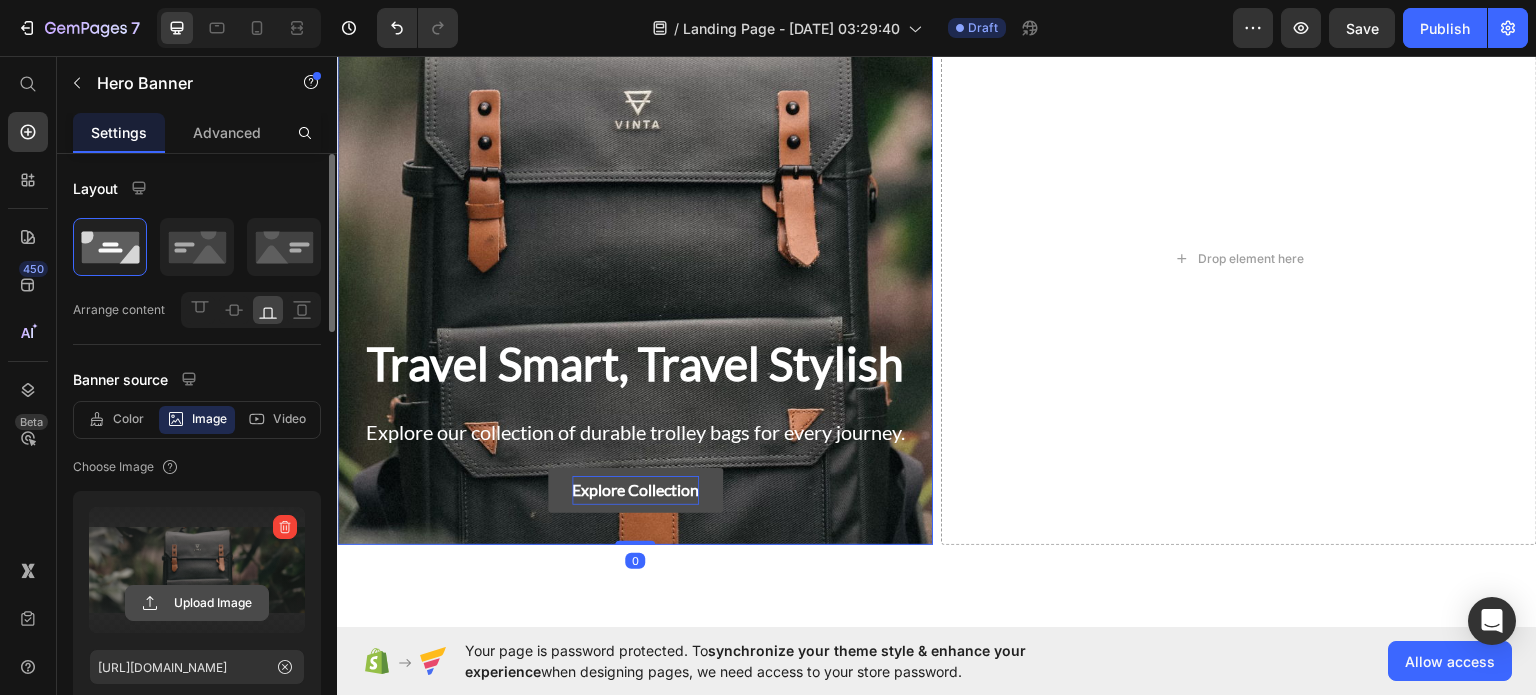 click 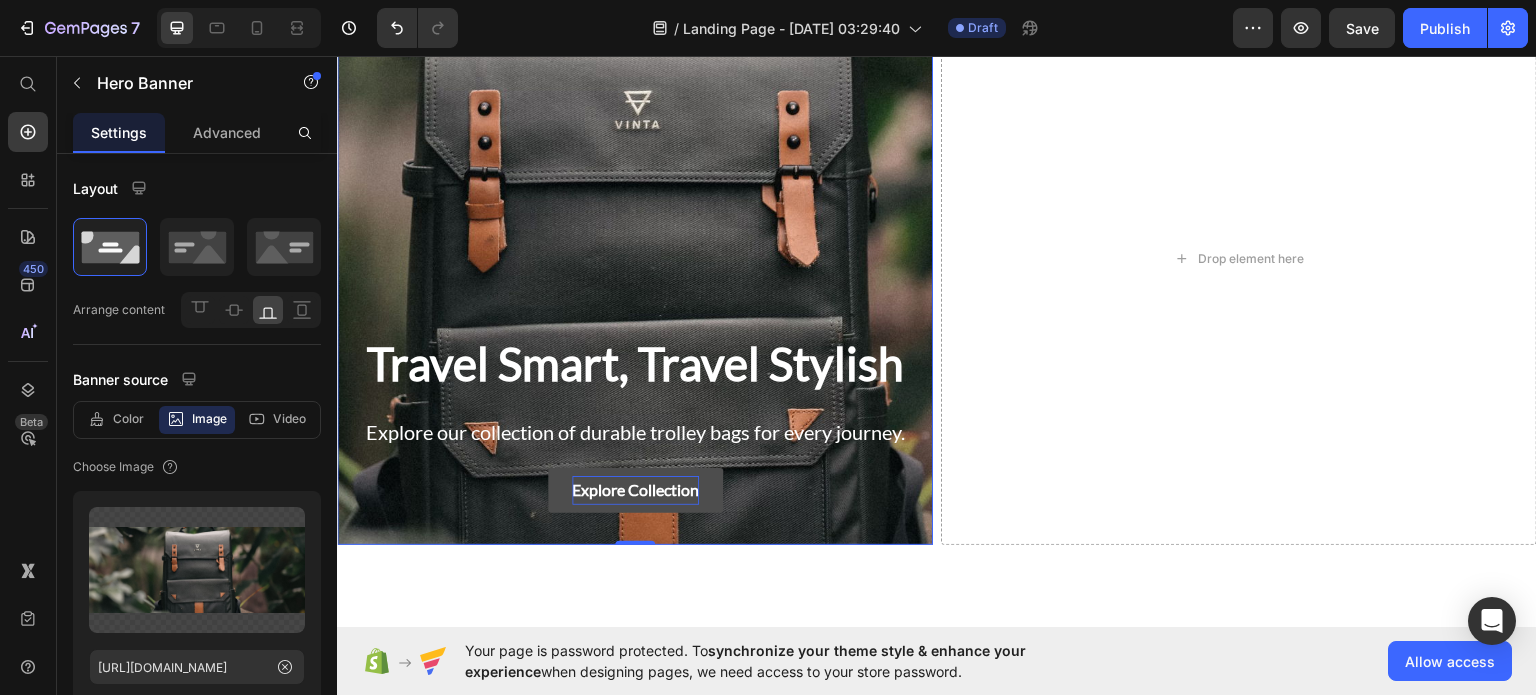 click at bounding box center (635, 258) 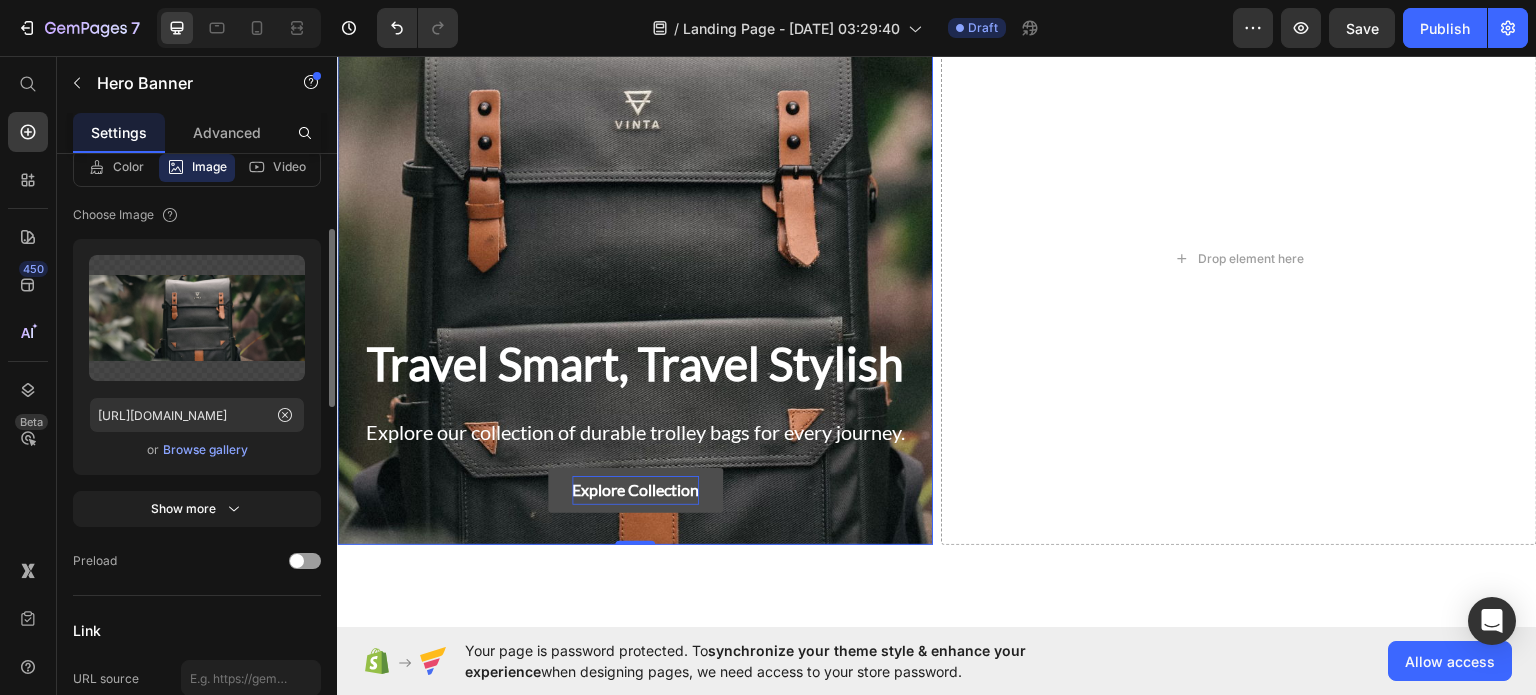 scroll, scrollTop: 252, scrollLeft: 0, axis: vertical 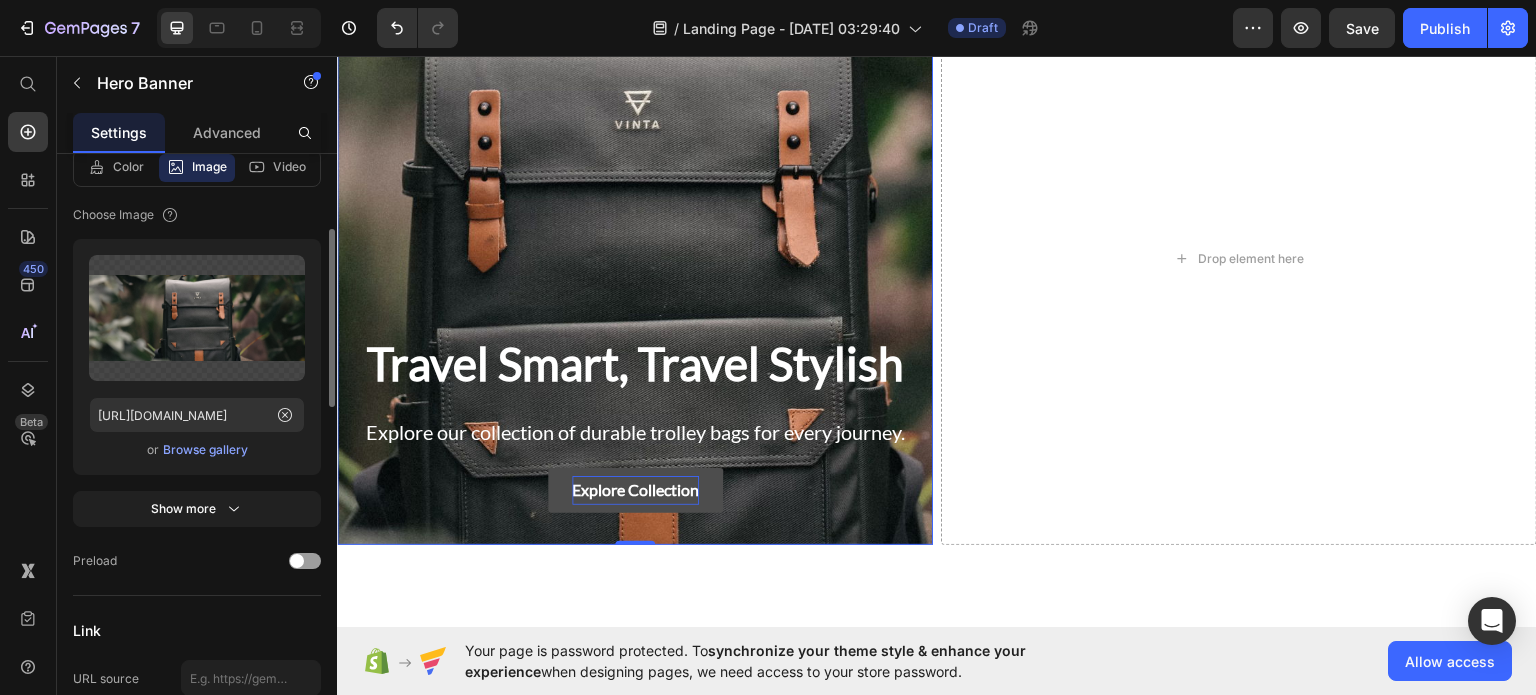 click on "Browse gallery" at bounding box center (205, 450) 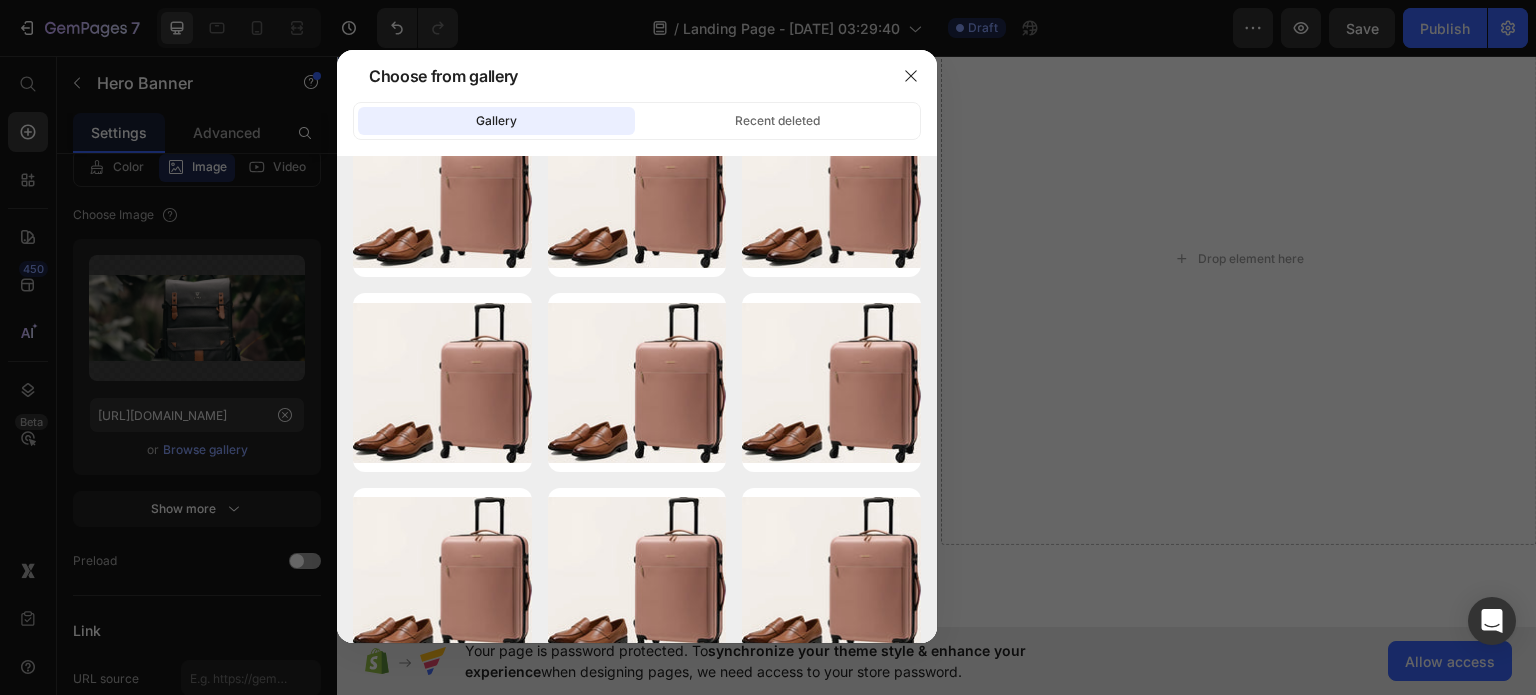 scroll, scrollTop: 0, scrollLeft: 0, axis: both 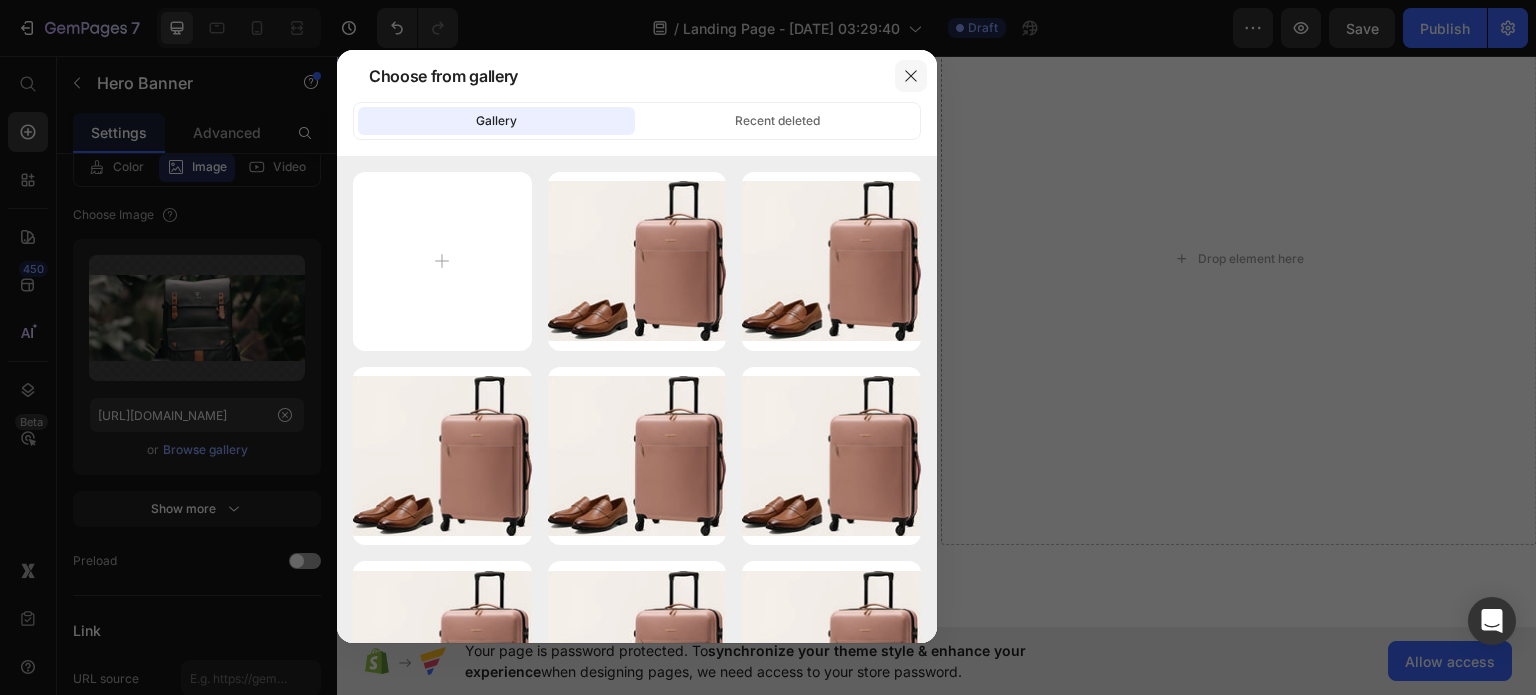 click 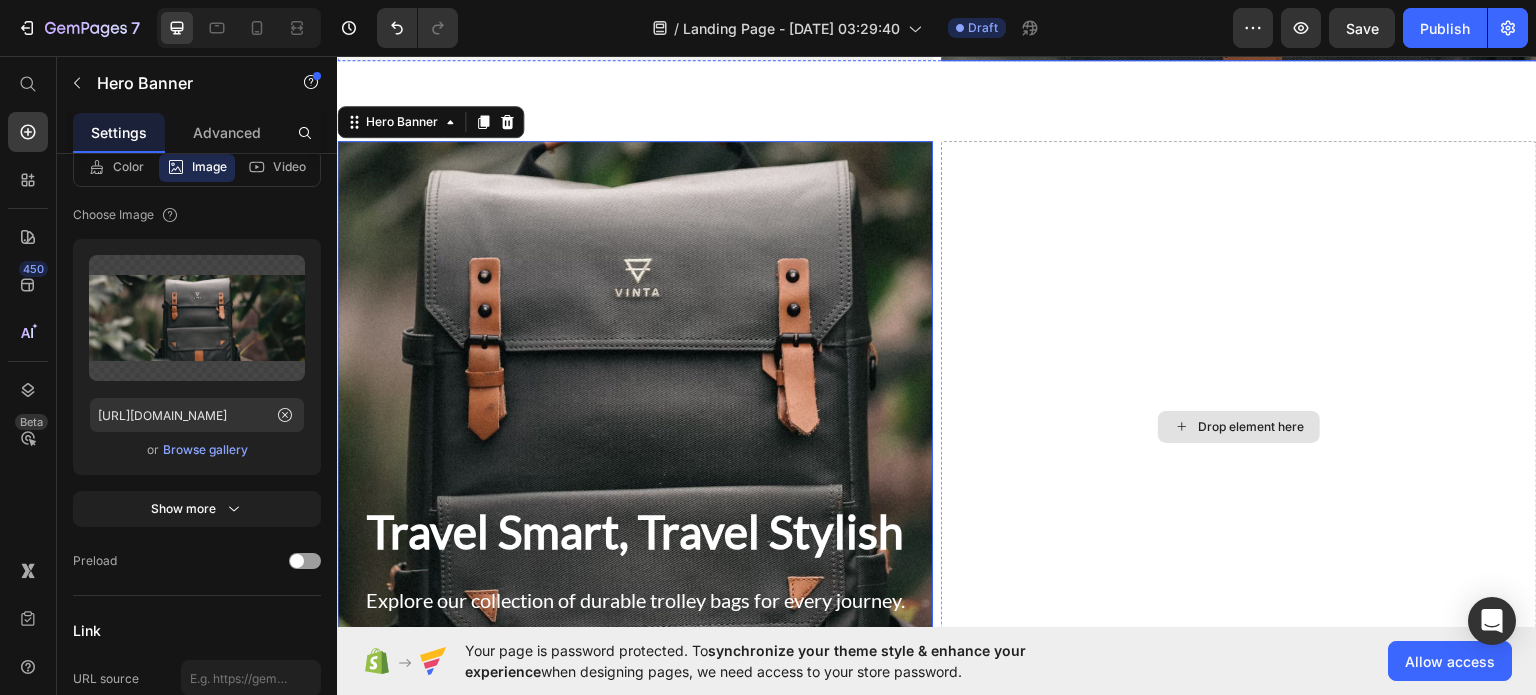 scroll, scrollTop: 1352, scrollLeft: 0, axis: vertical 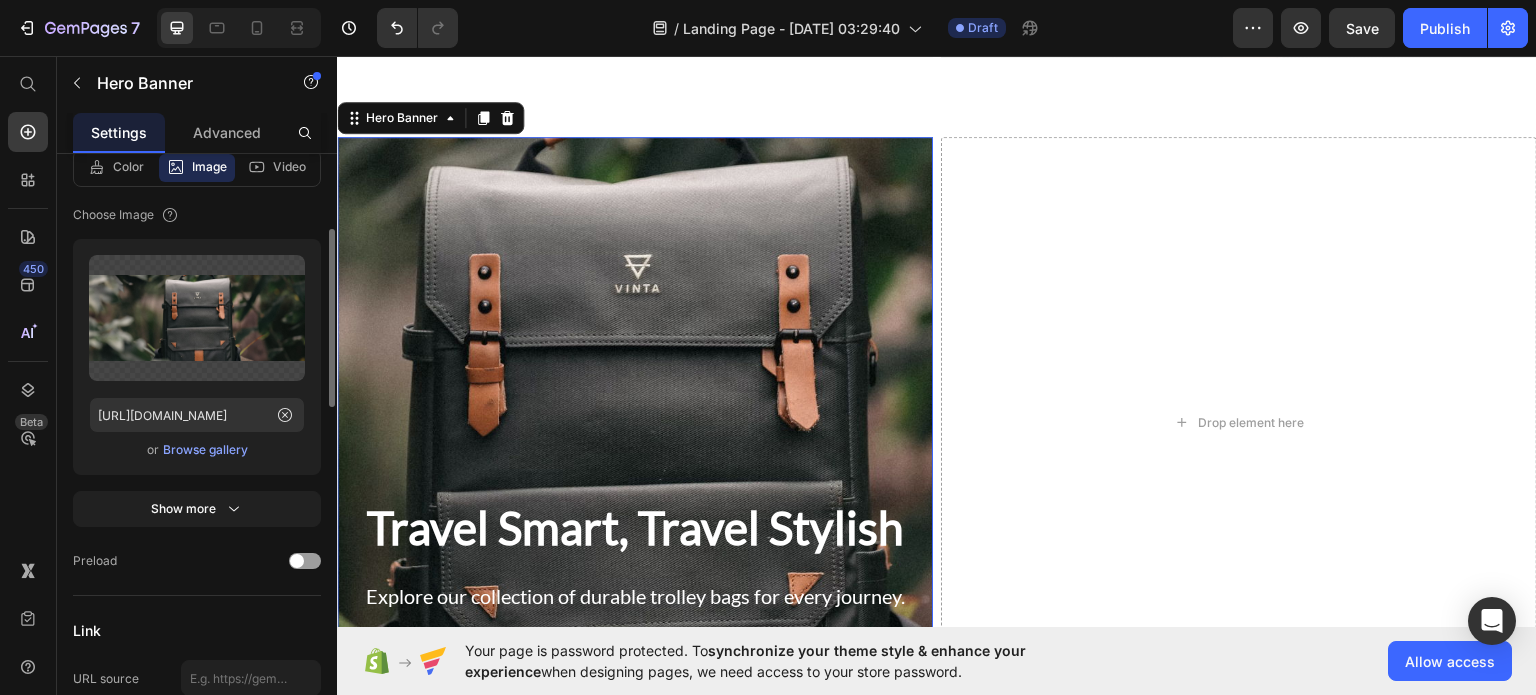 click on "Browse gallery" at bounding box center [205, 450] 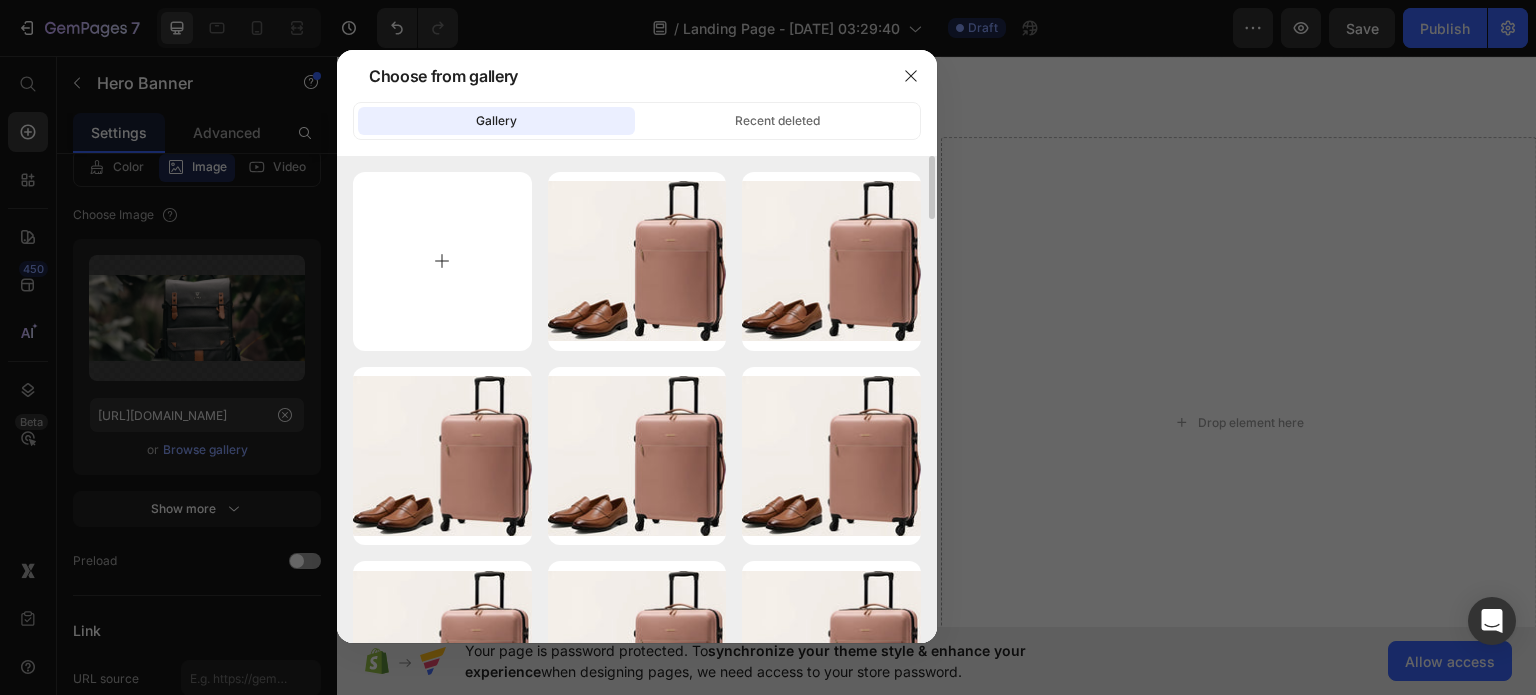 click at bounding box center (442, 261) 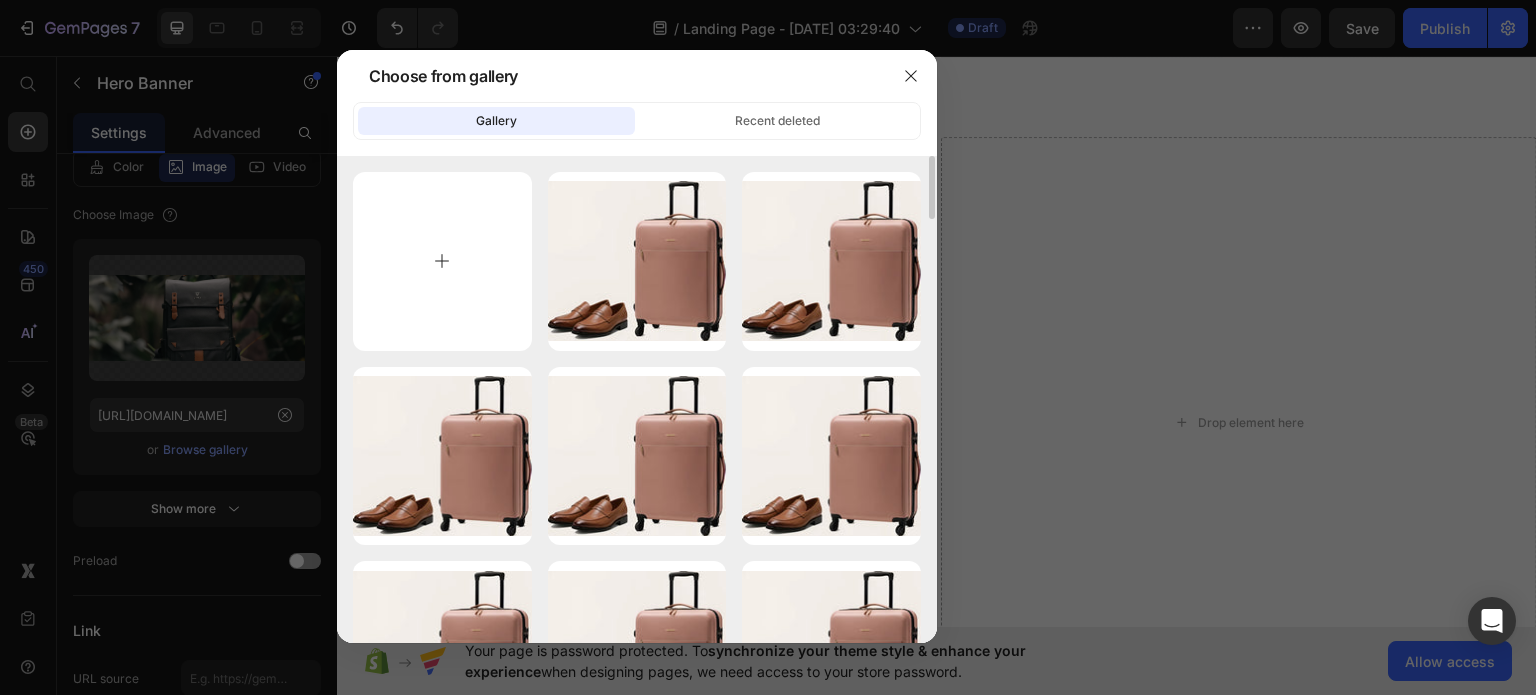 type on "C:\fakepath\Photos_a7a8foDOO5.png" 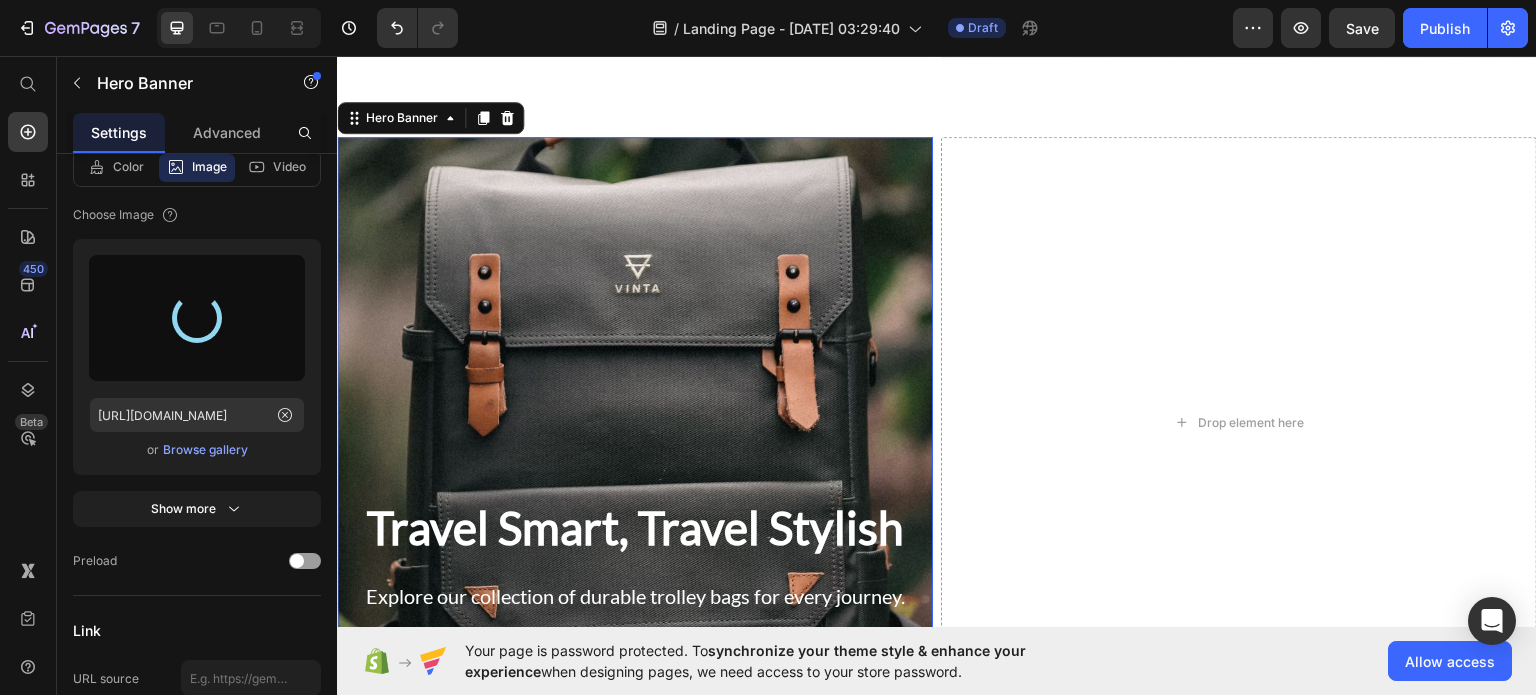 type on "https://cdn.shopify.com/s/files/1/0770/1823/5130/files/gempages_577154060990284788-79ab47ce-5ea1-44a9-b92e-8d817526b843.png" 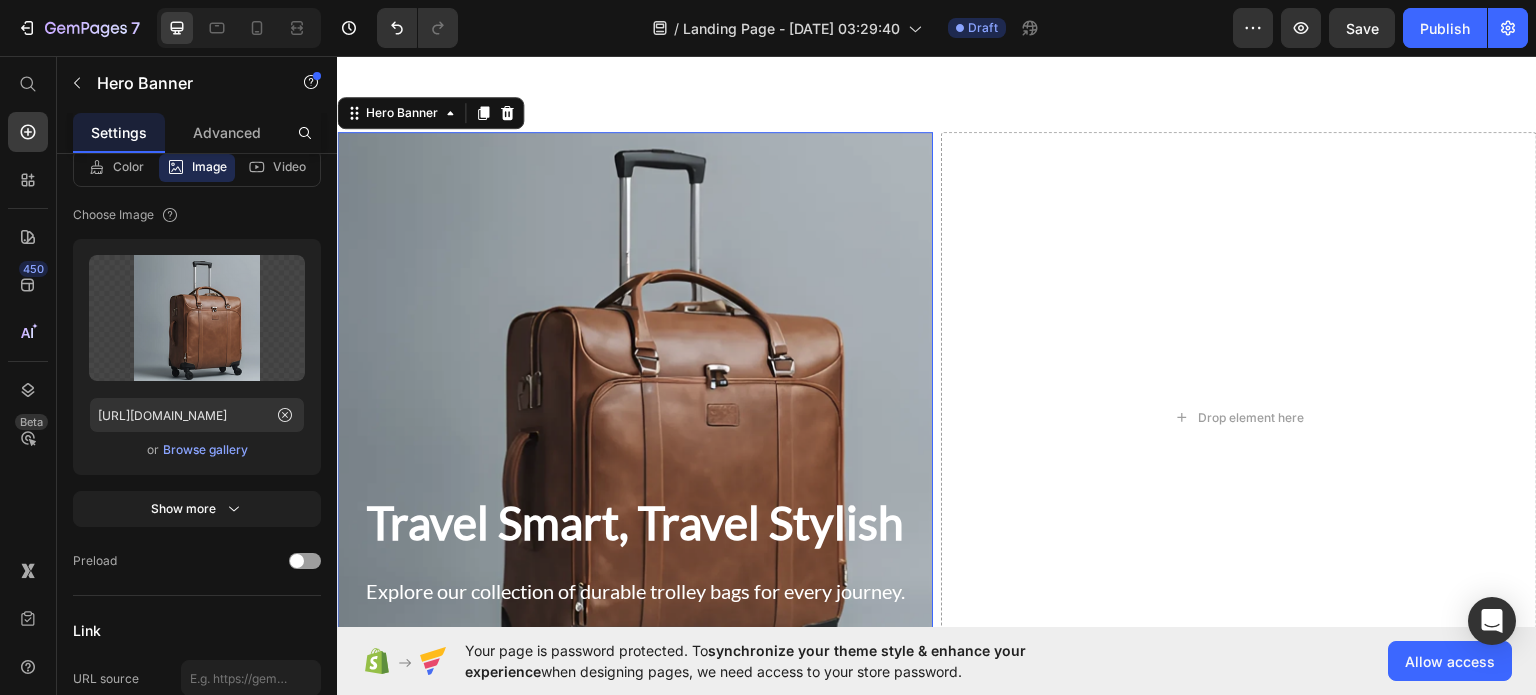 scroll, scrollTop: 1365, scrollLeft: 0, axis: vertical 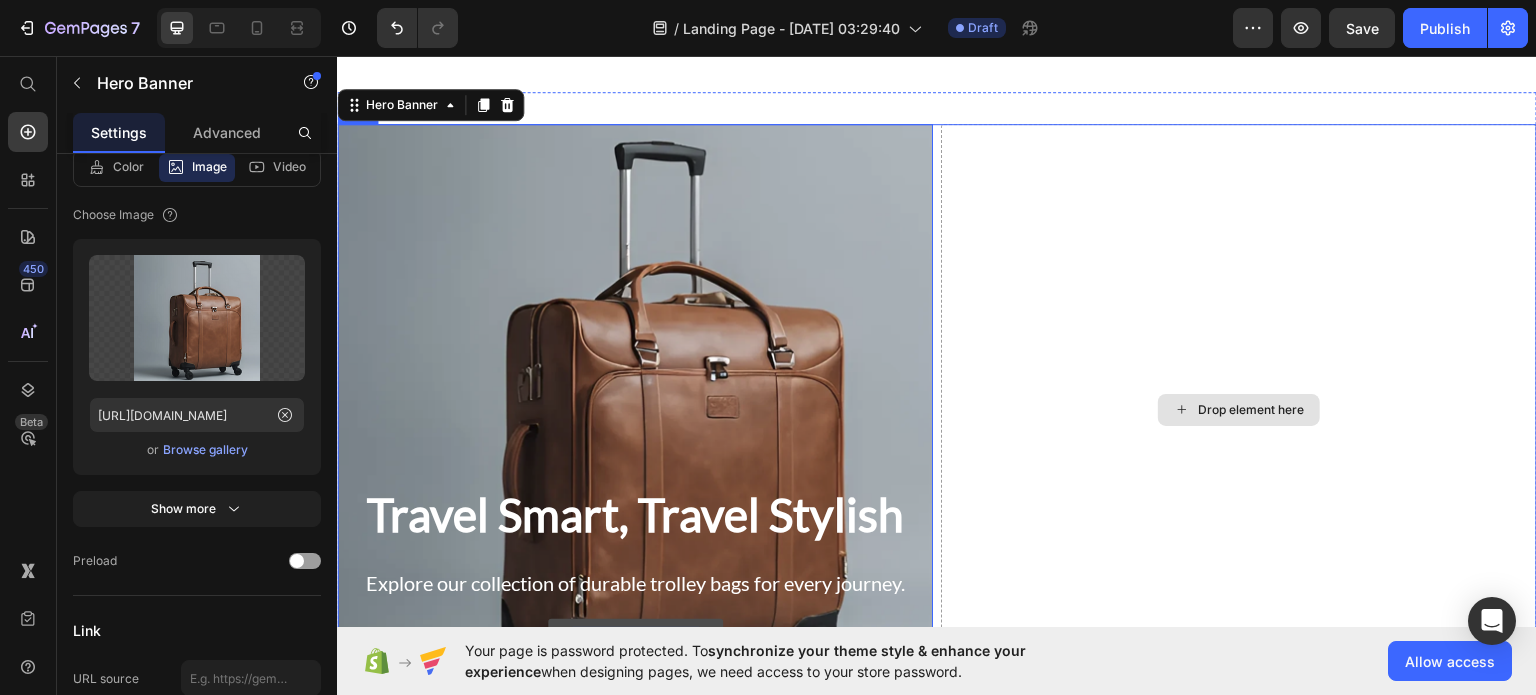 click on "Drop element here" at bounding box center [1239, 409] 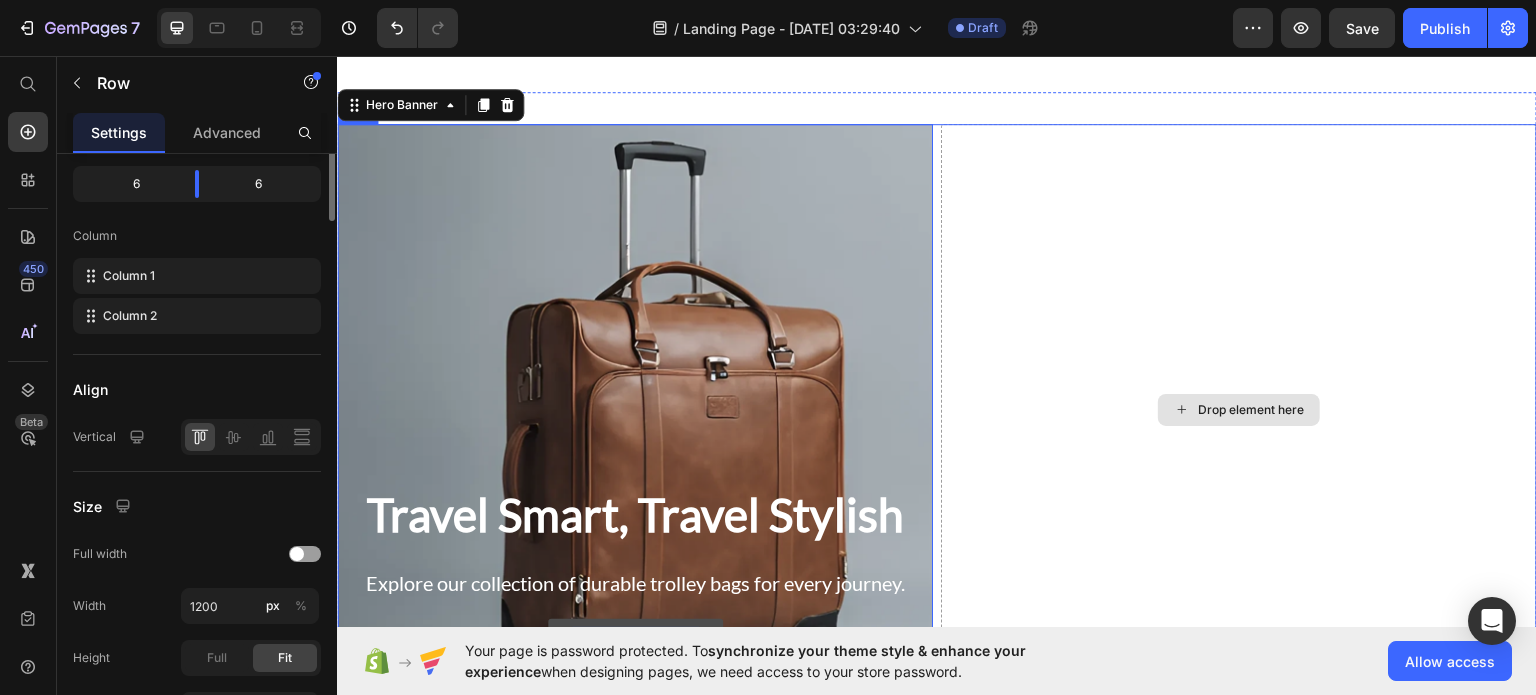 scroll, scrollTop: 0, scrollLeft: 0, axis: both 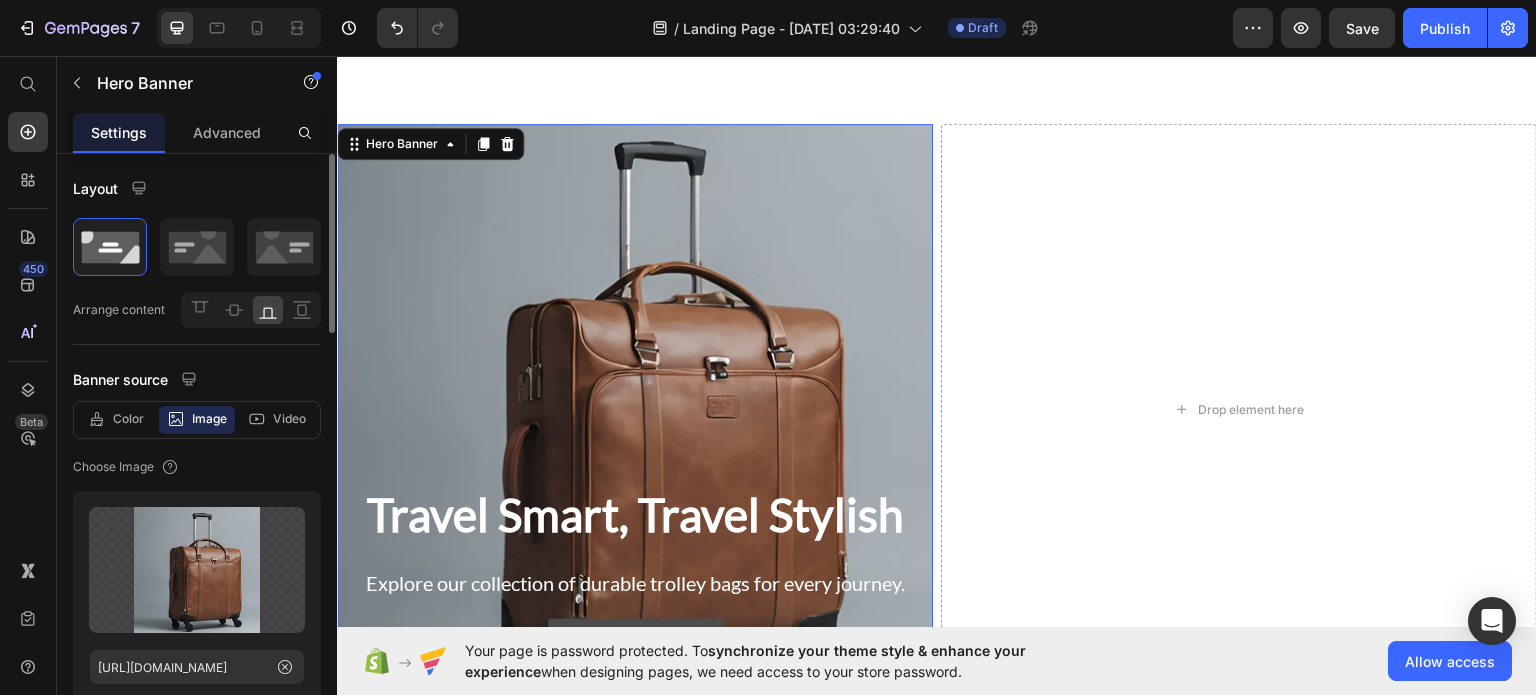 click at bounding box center [635, 409] 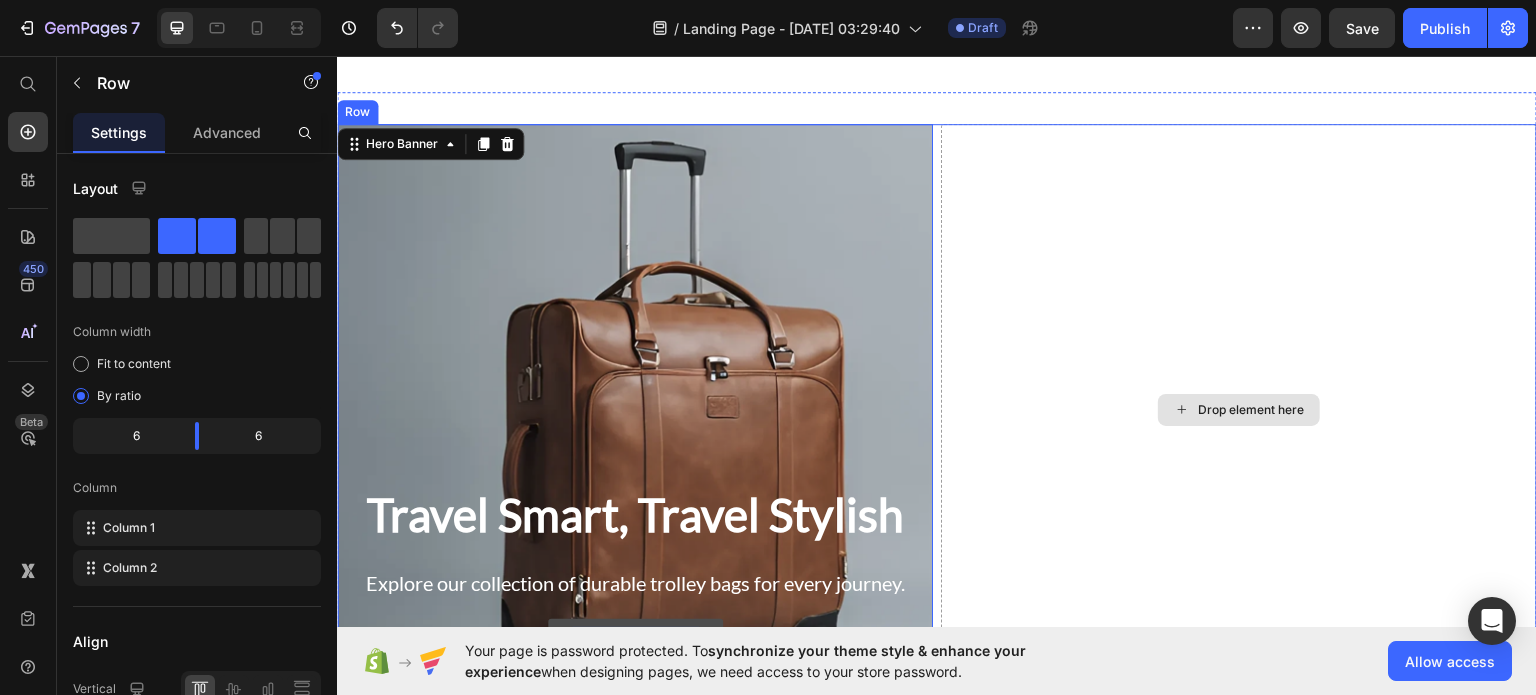 click on "Drop element here" at bounding box center (1239, 409) 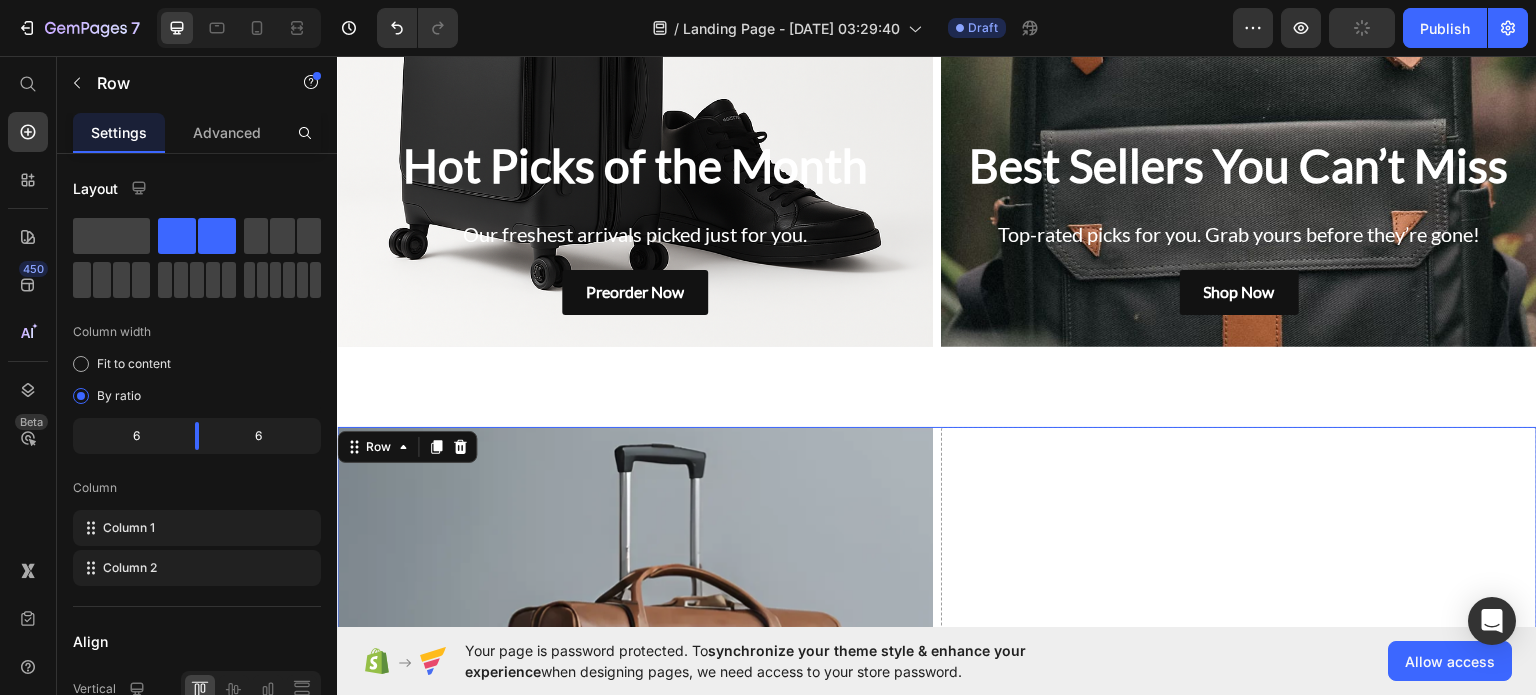 scroll, scrollTop: 1060, scrollLeft: 0, axis: vertical 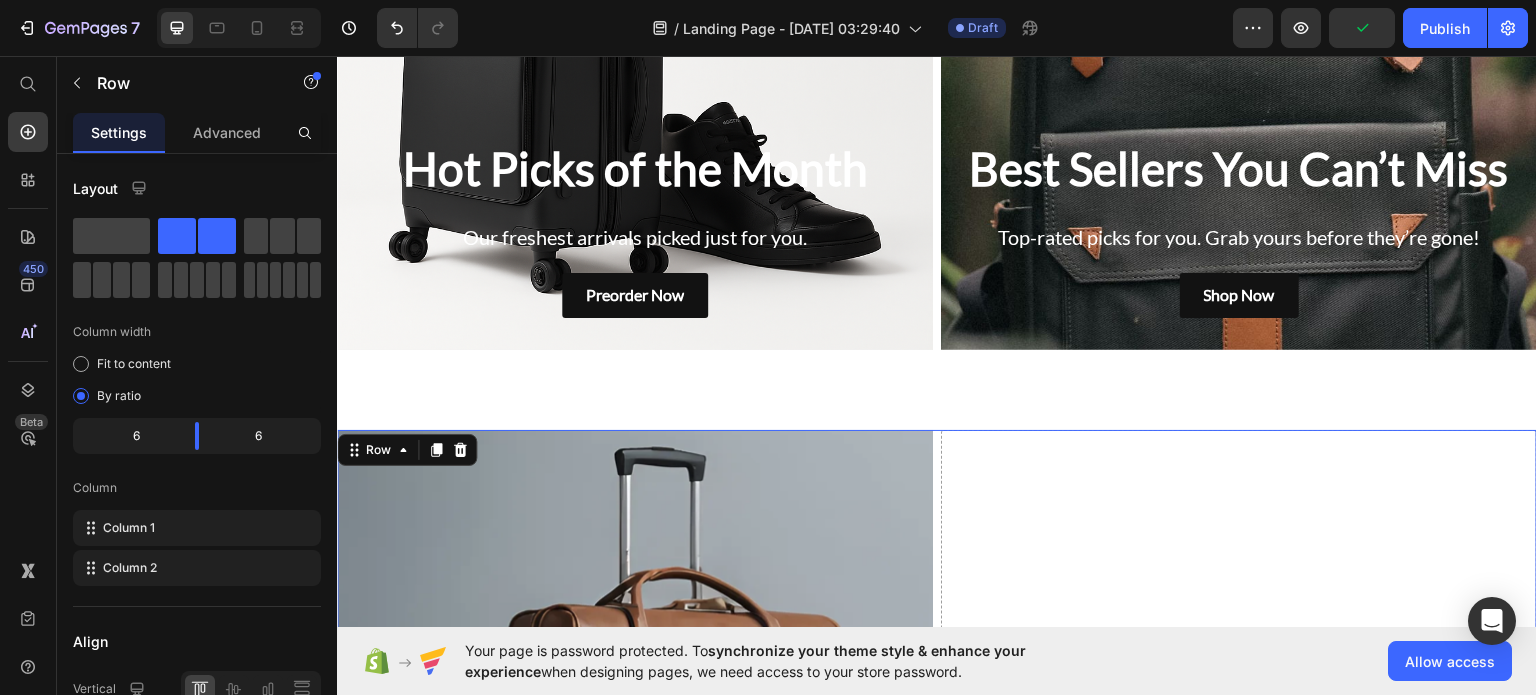 click on "Drop element here" at bounding box center [1239, 715] 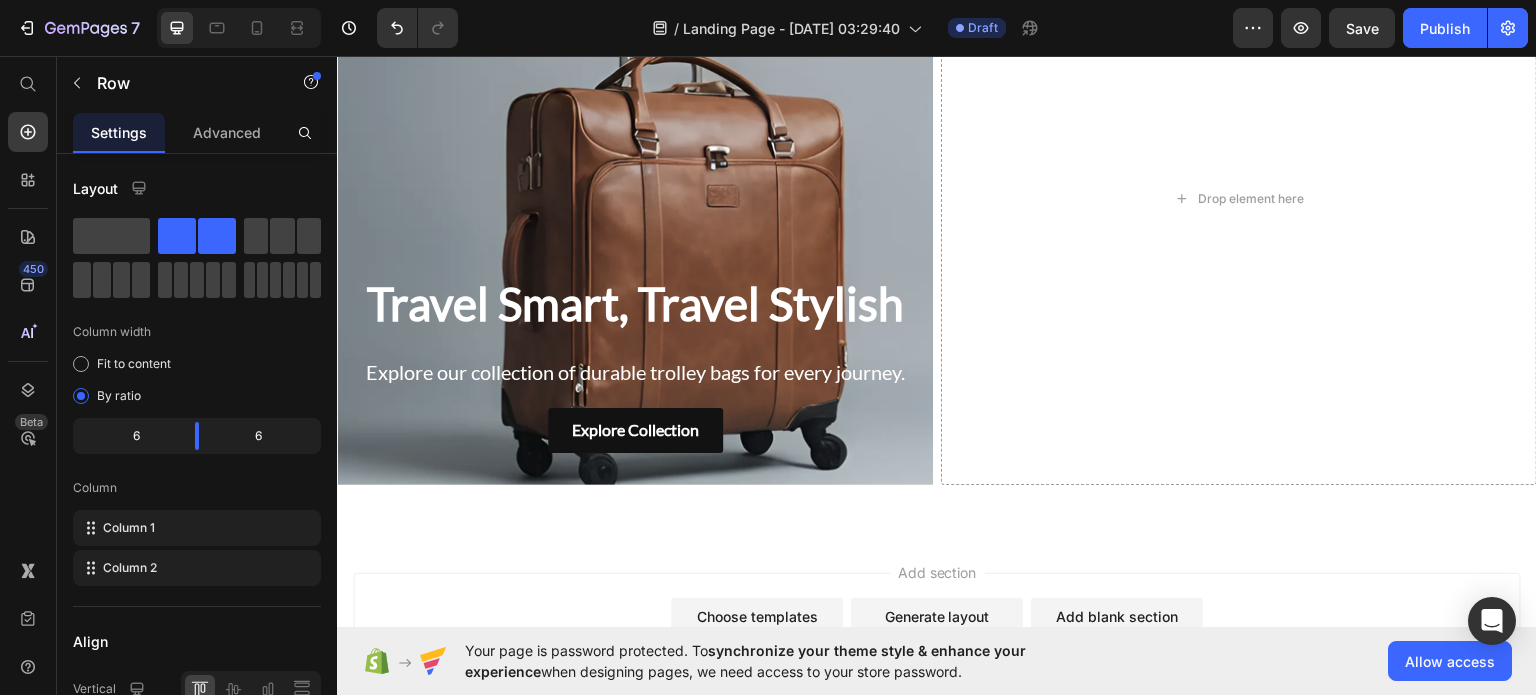 scroll, scrollTop: 1578, scrollLeft: 0, axis: vertical 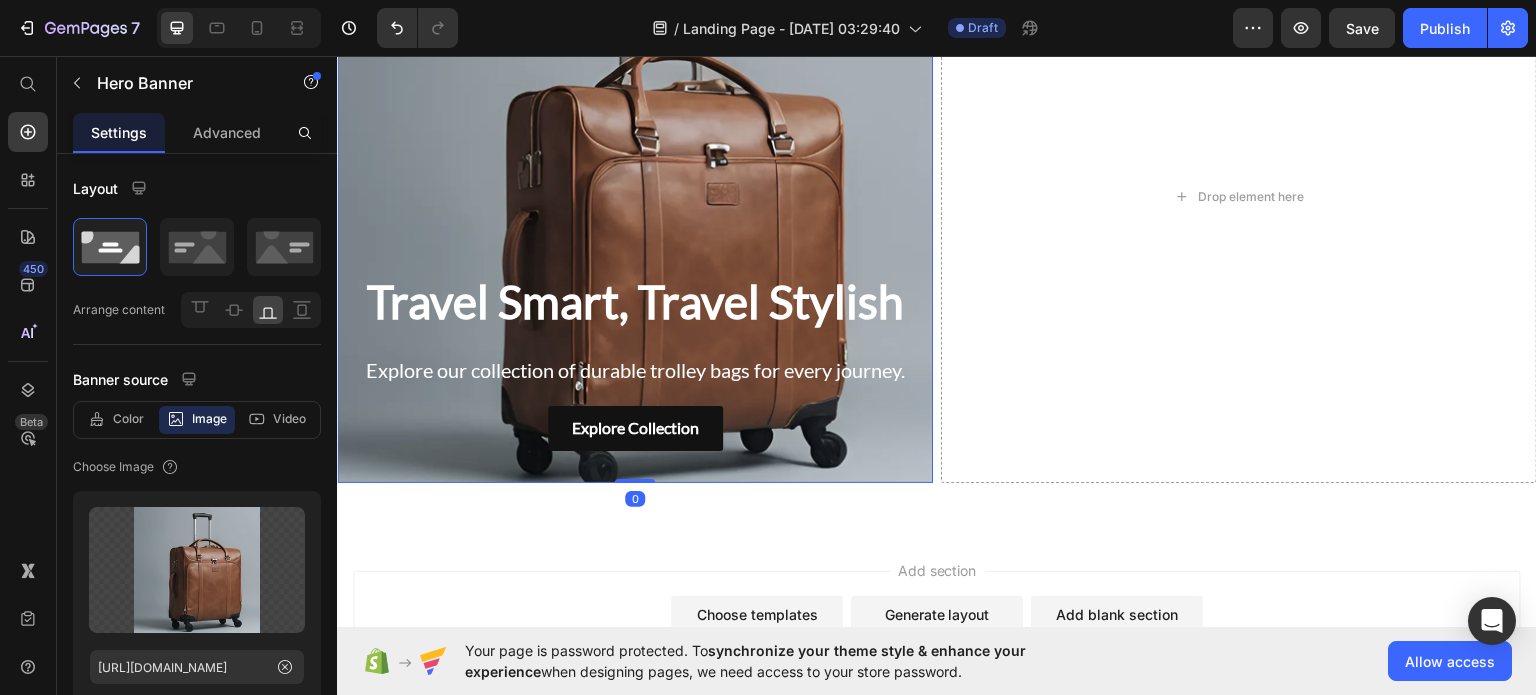 click at bounding box center [635, 196] 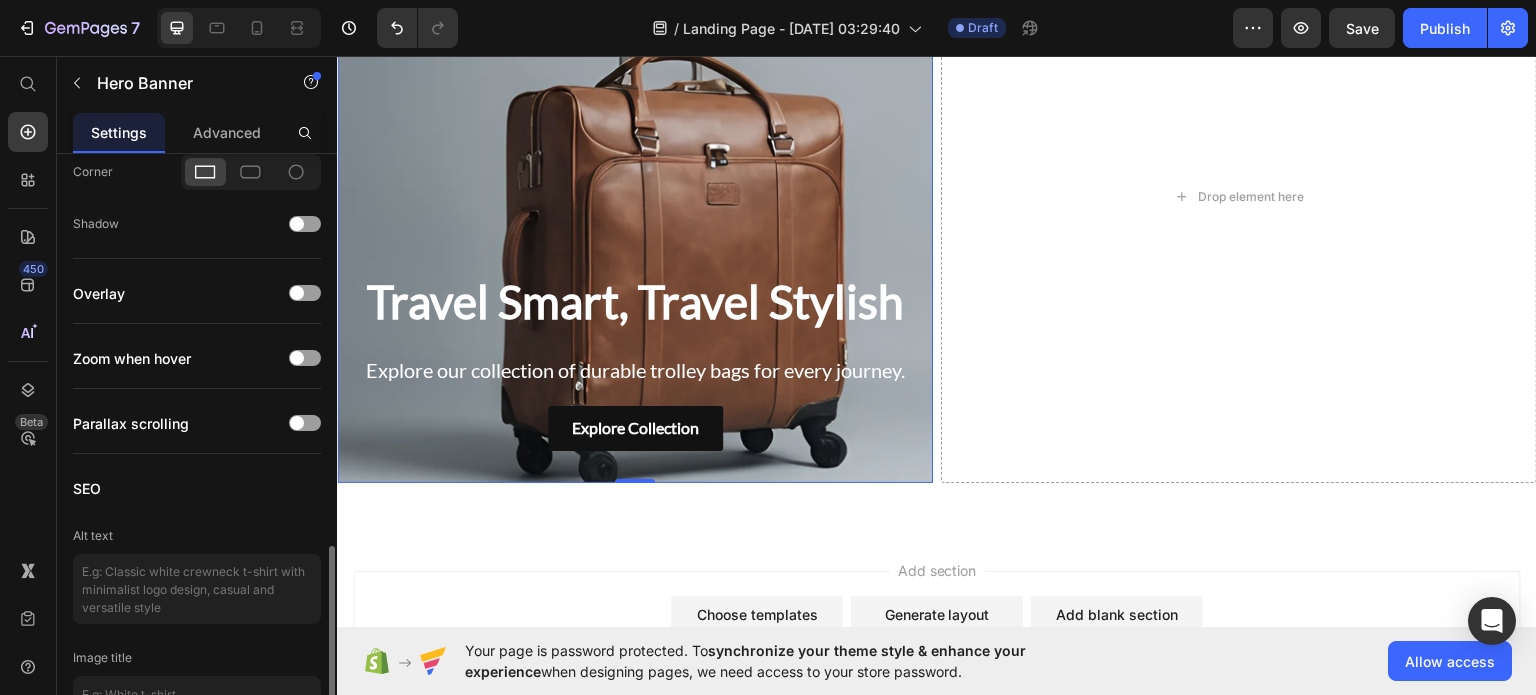 scroll, scrollTop: 1300, scrollLeft: 0, axis: vertical 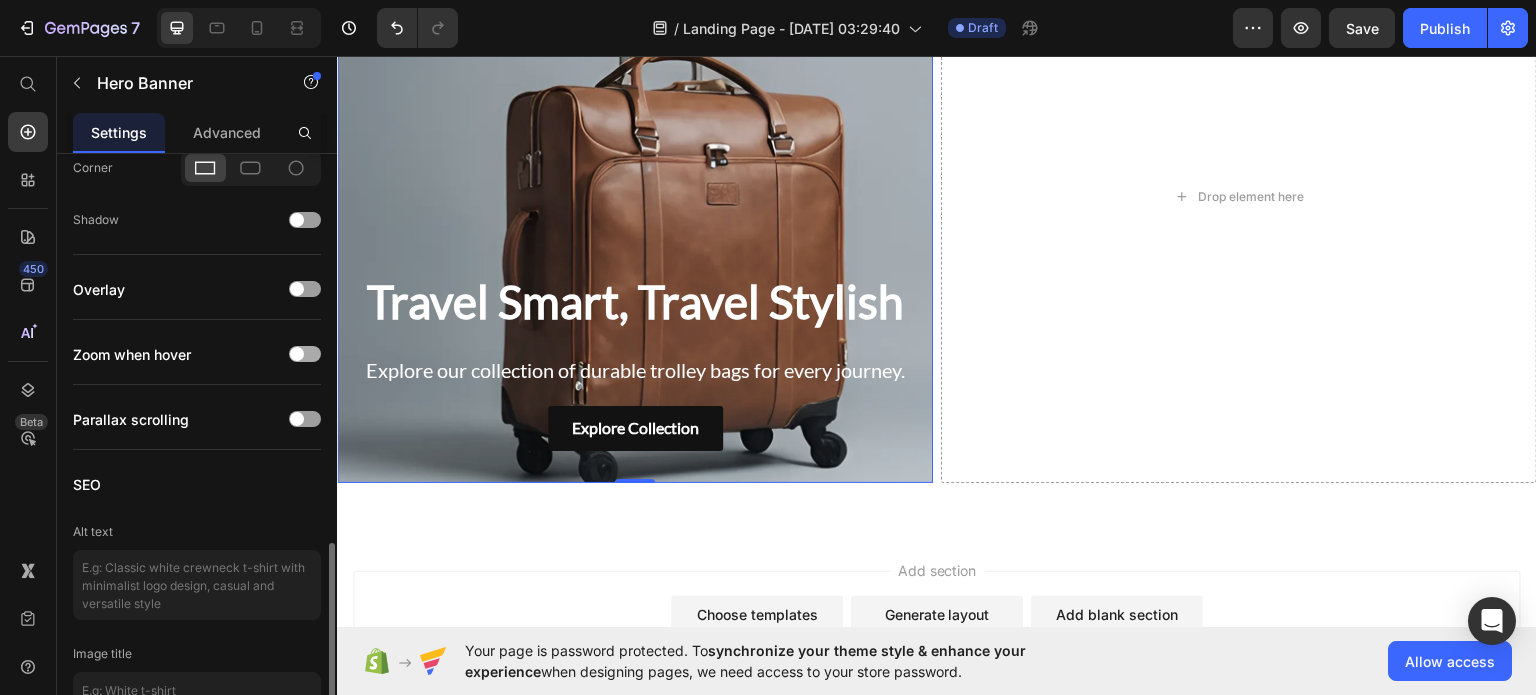 click at bounding box center (305, 354) 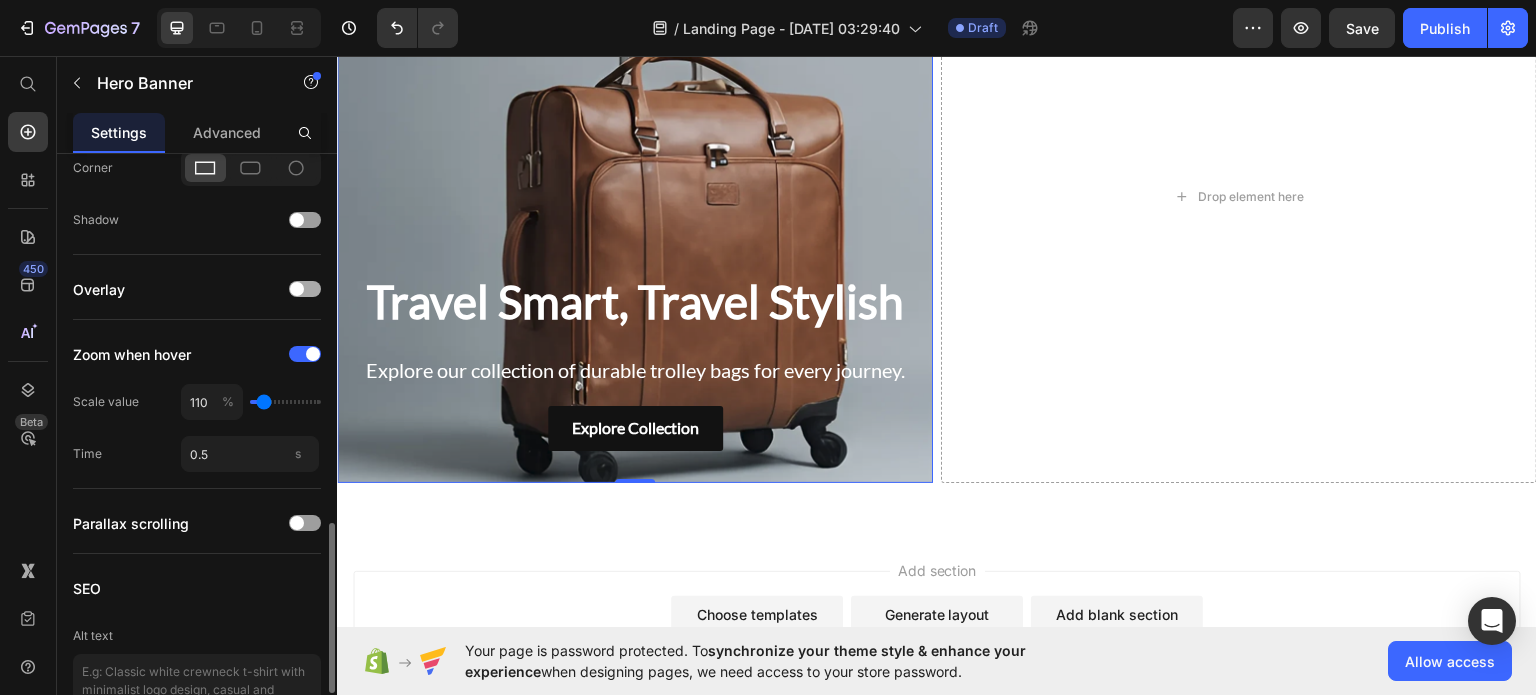 click at bounding box center [297, 289] 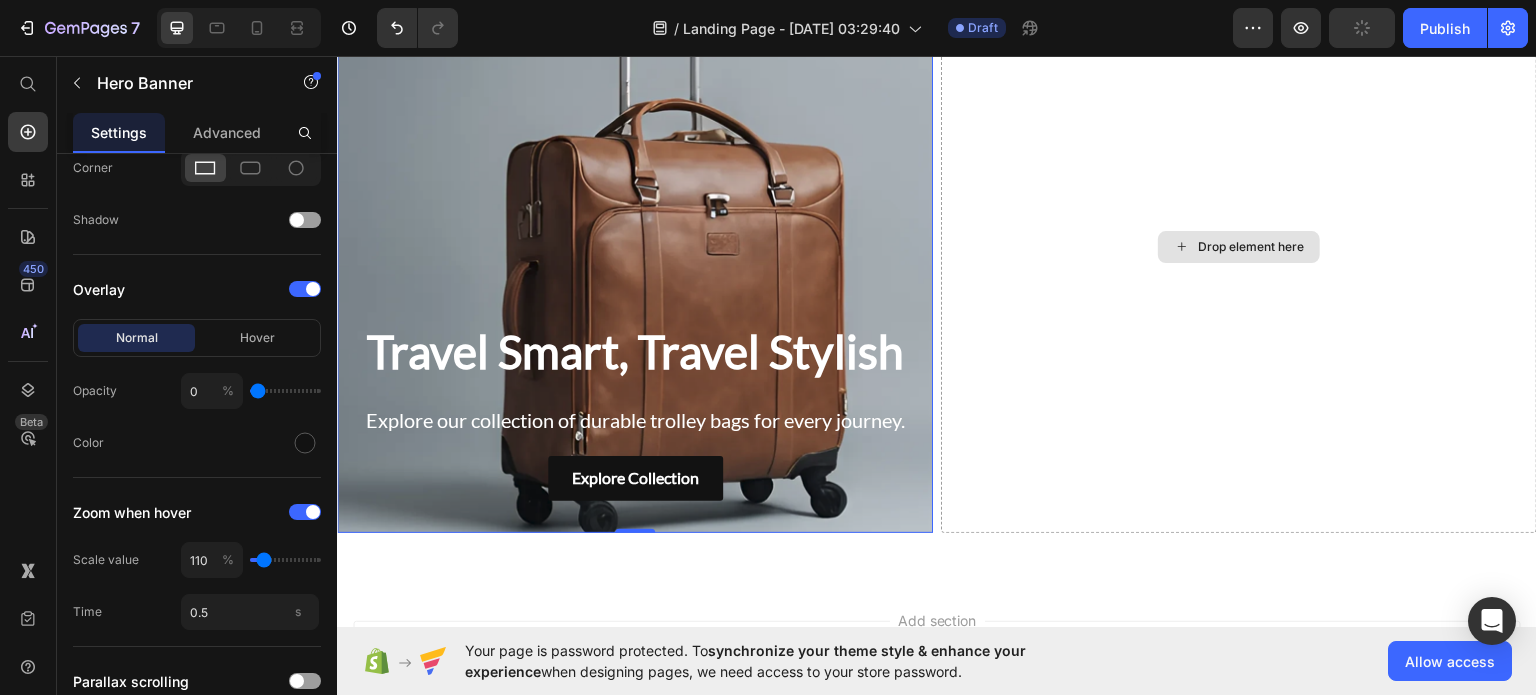 scroll, scrollTop: 1530, scrollLeft: 0, axis: vertical 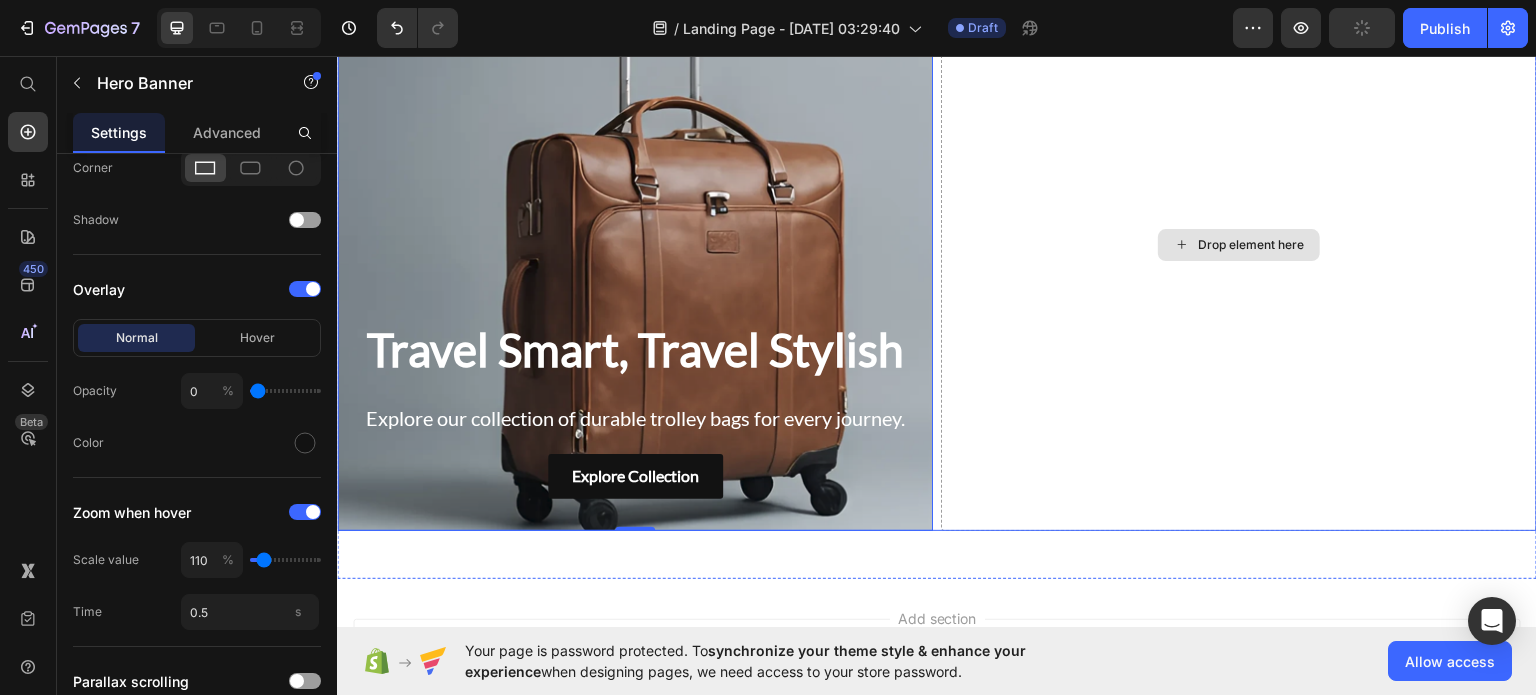click on "Drop element here" at bounding box center [1239, 244] 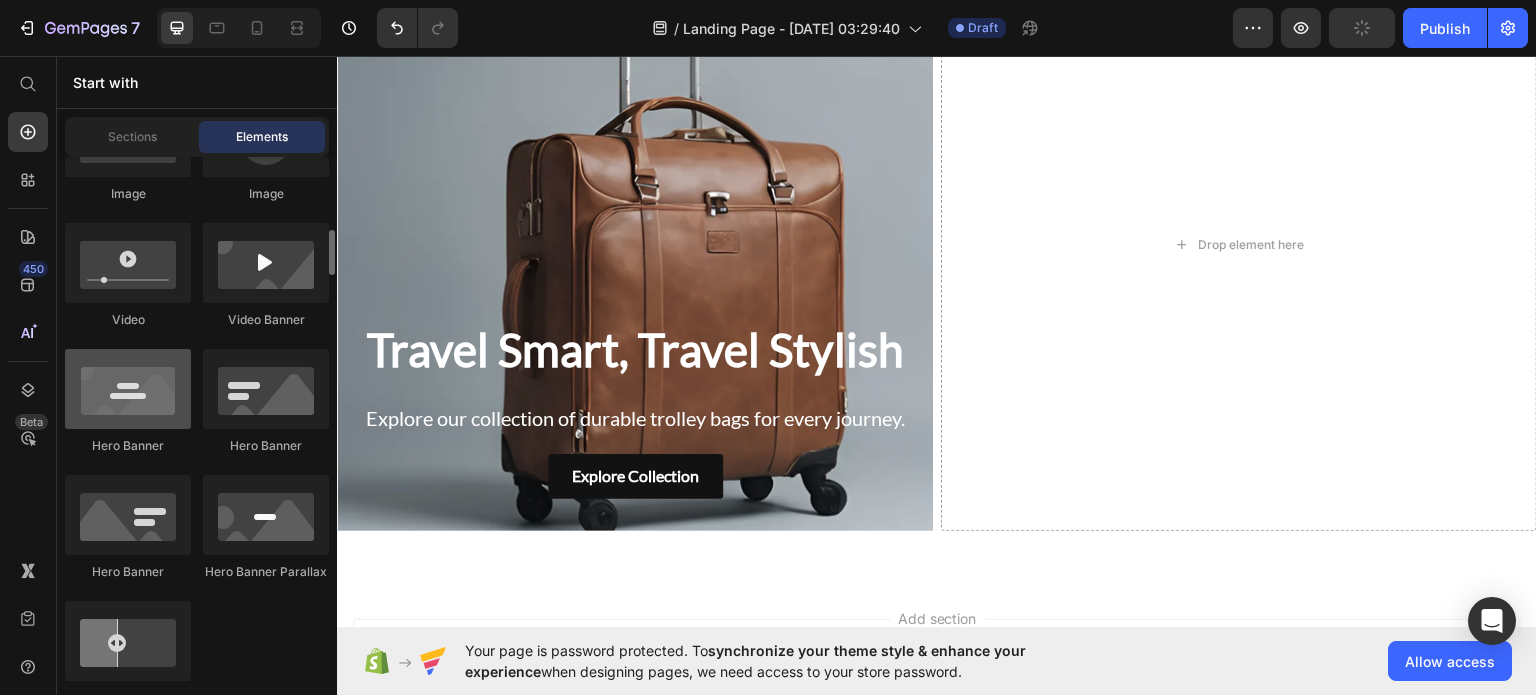 scroll, scrollTop: 849, scrollLeft: 0, axis: vertical 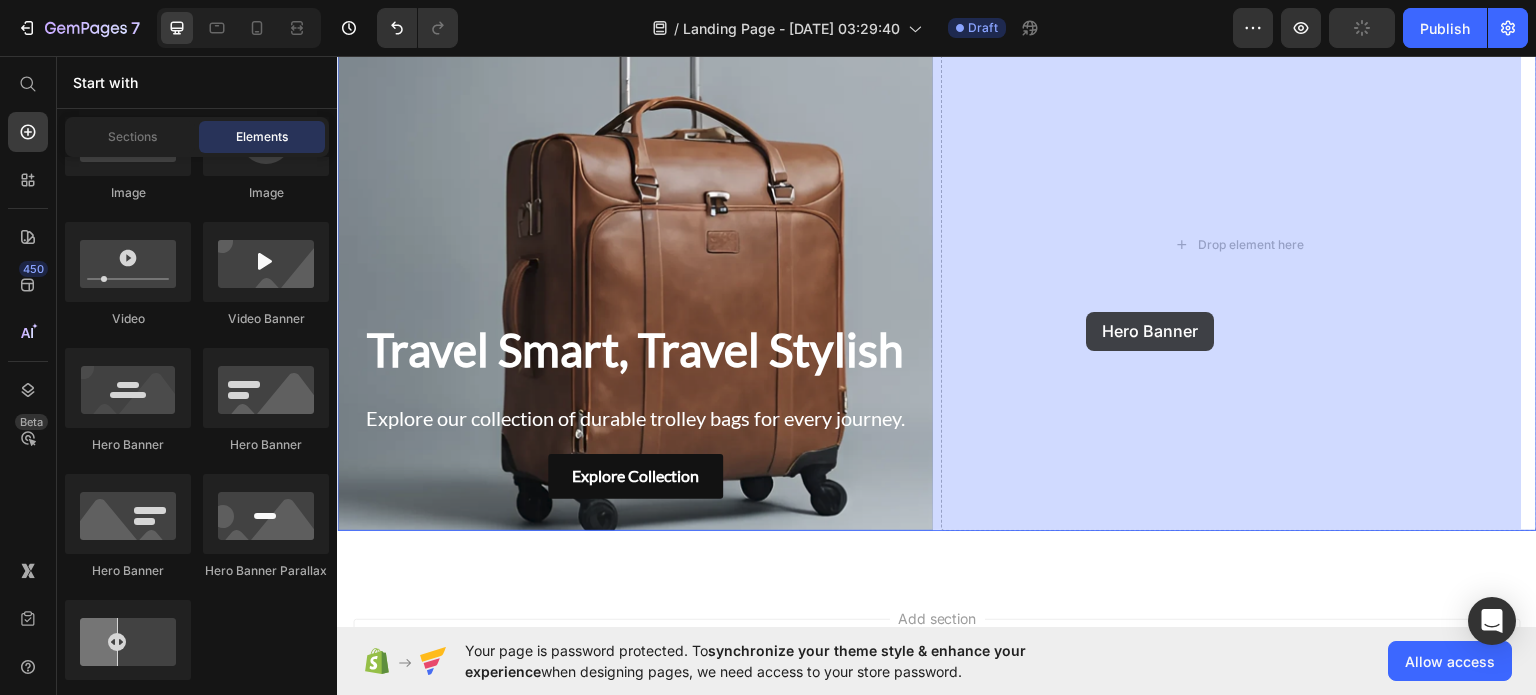 drag, startPoint x: 452, startPoint y: 459, endPoint x: 1087, endPoint y: 311, distance: 652.01917 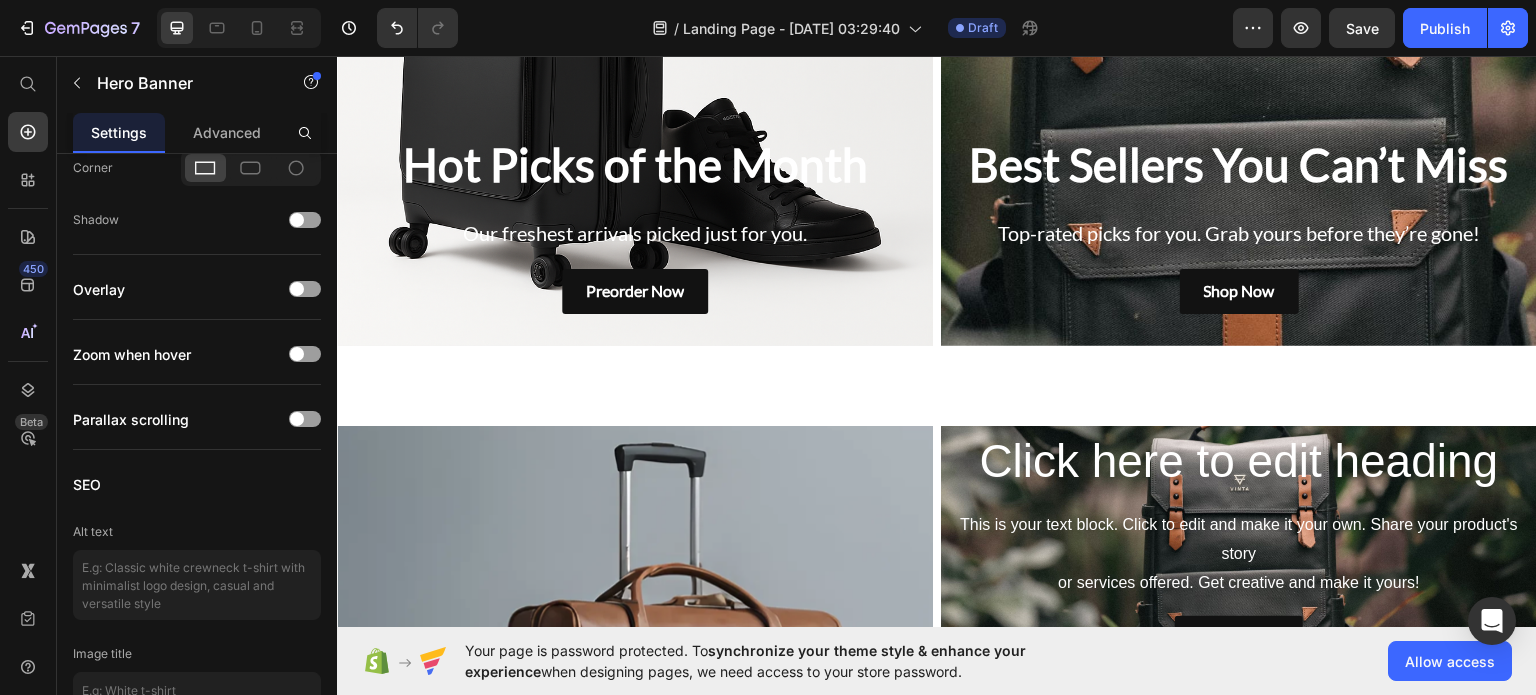 scroll, scrollTop: 1064, scrollLeft: 0, axis: vertical 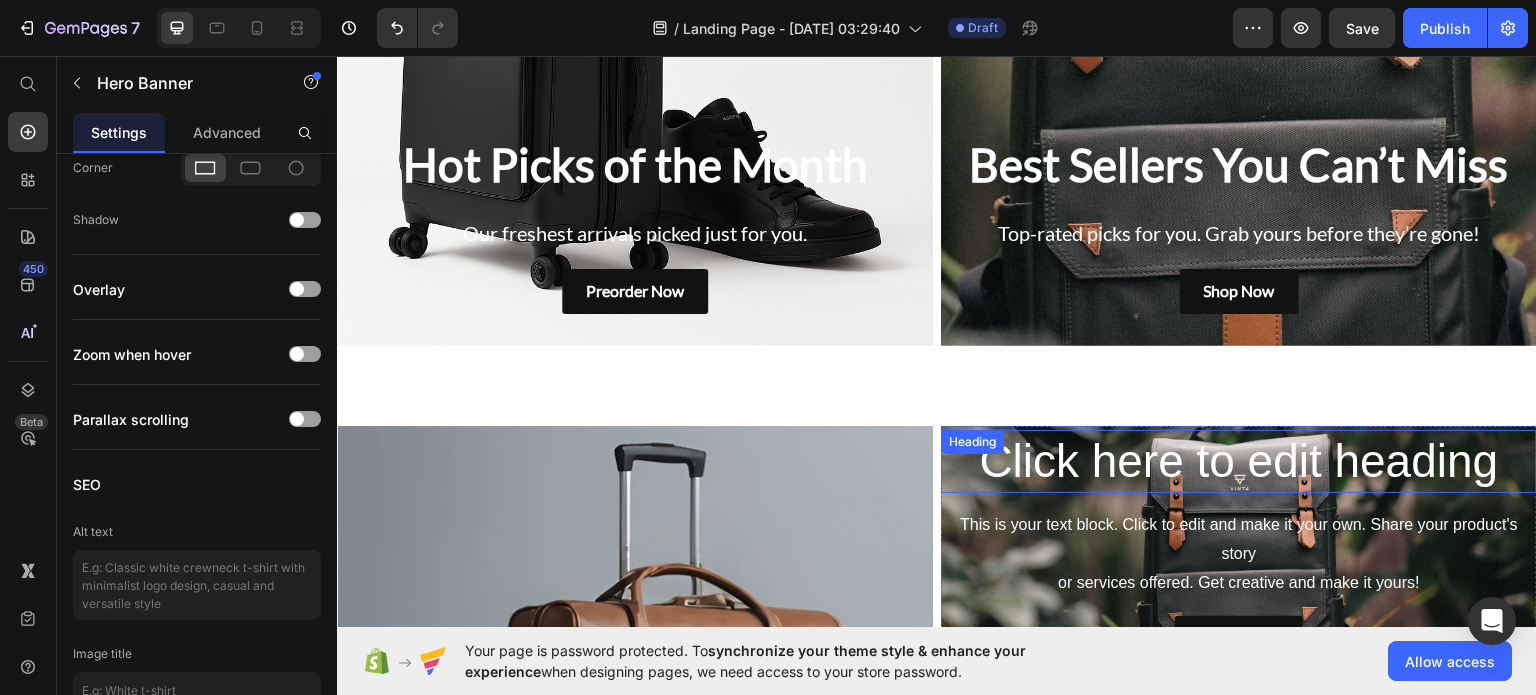 click on "Click here to edit heading" at bounding box center [1239, 461] 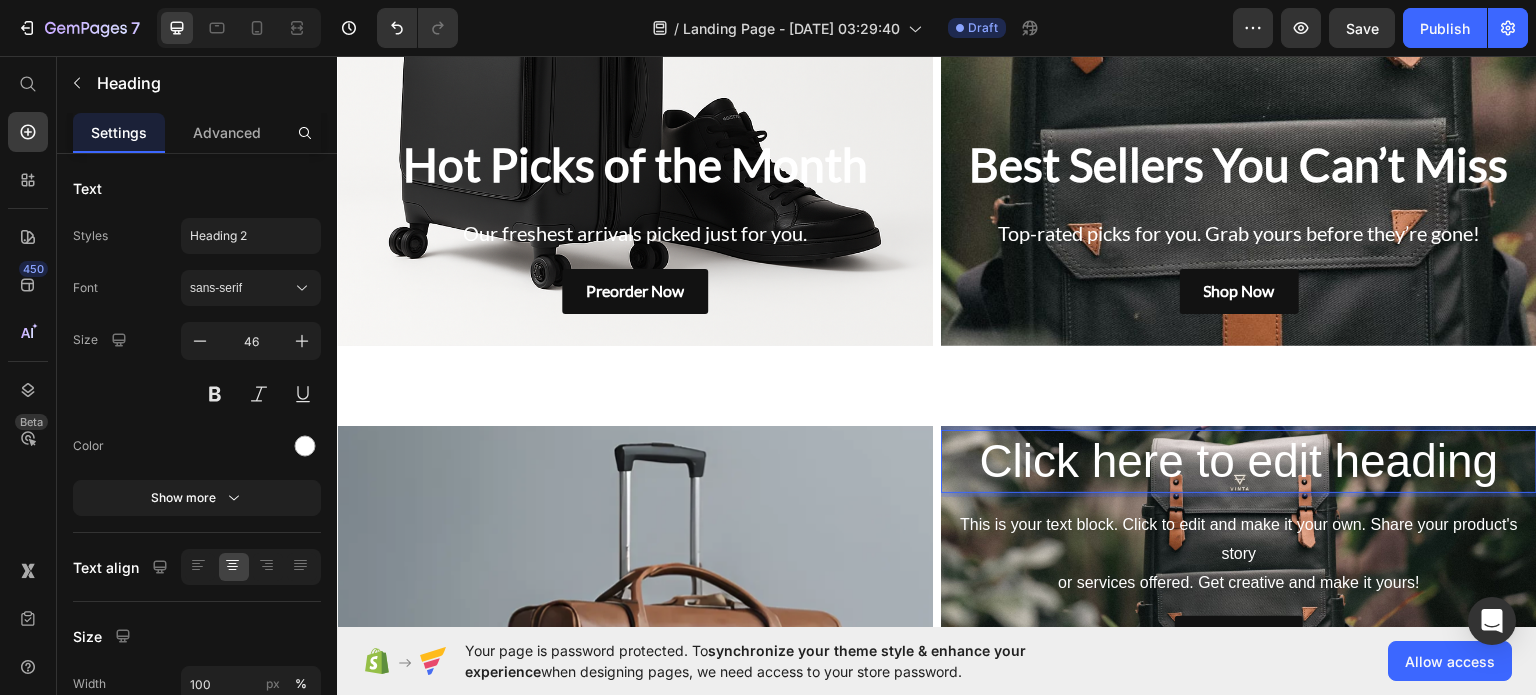 click on "Click here to edit heading" at bounding box center (1239, 461) 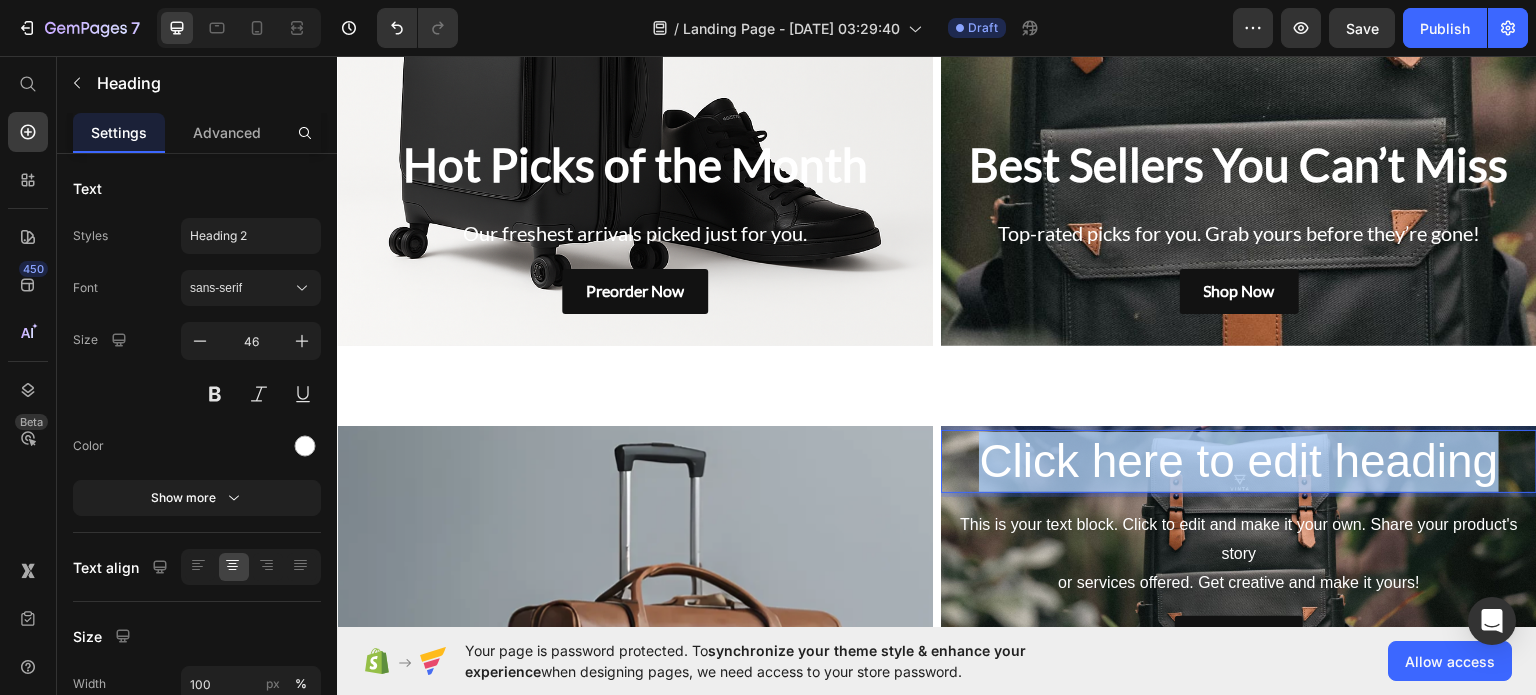 drag, startPoint x: 1482, startPoint y: 457, endPoint x: 980, endPoint y: 459, distance: 502.004 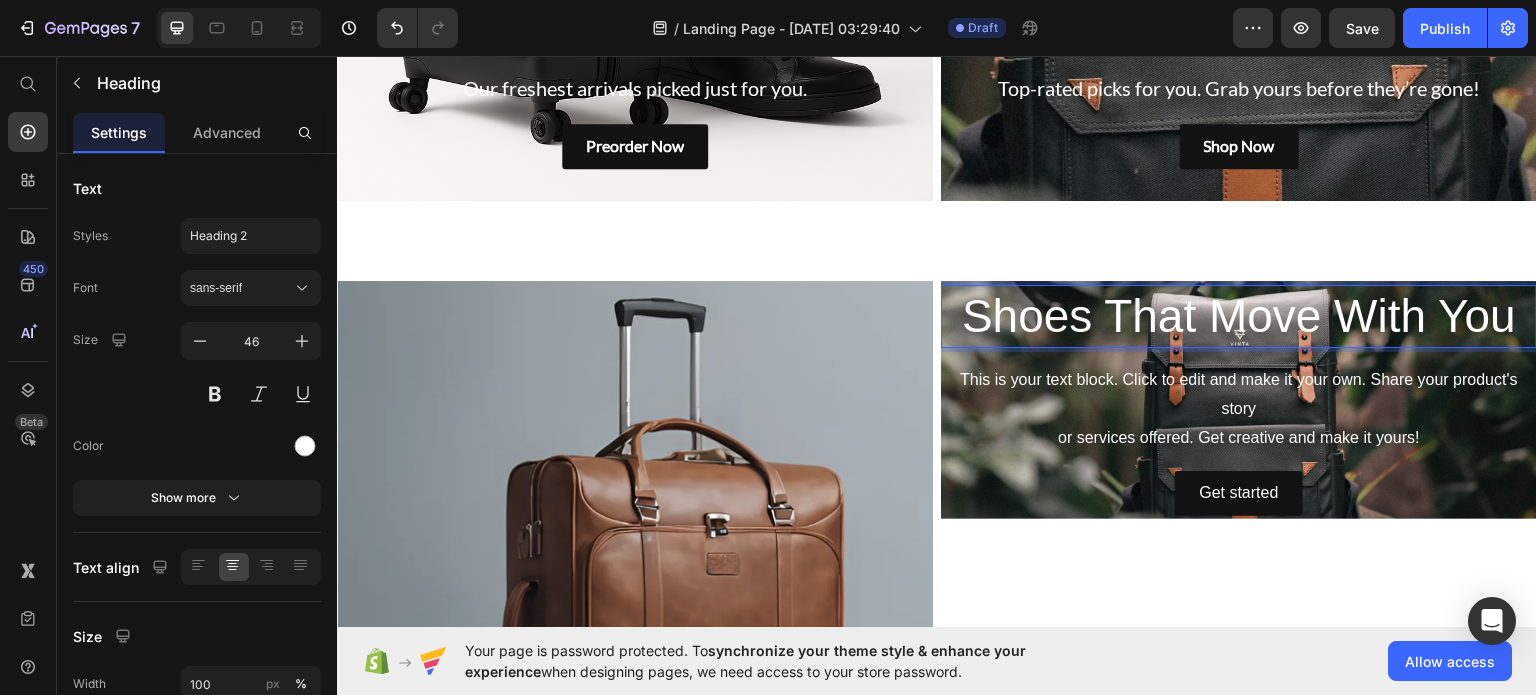 scroll, scrollTop: 1225, scrollLeft: 0, axis: vertical 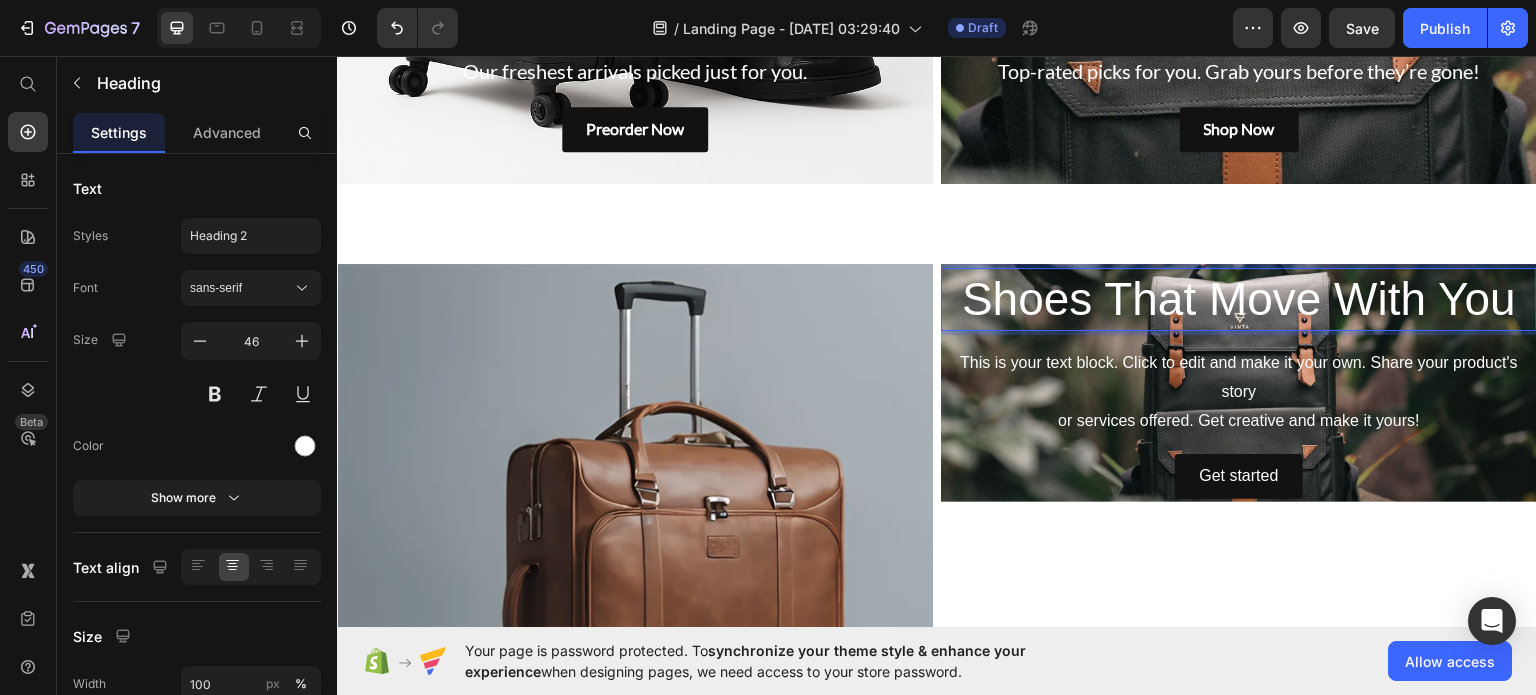 click on "Shoes That Move With You" at bounding box center [1239, 299] 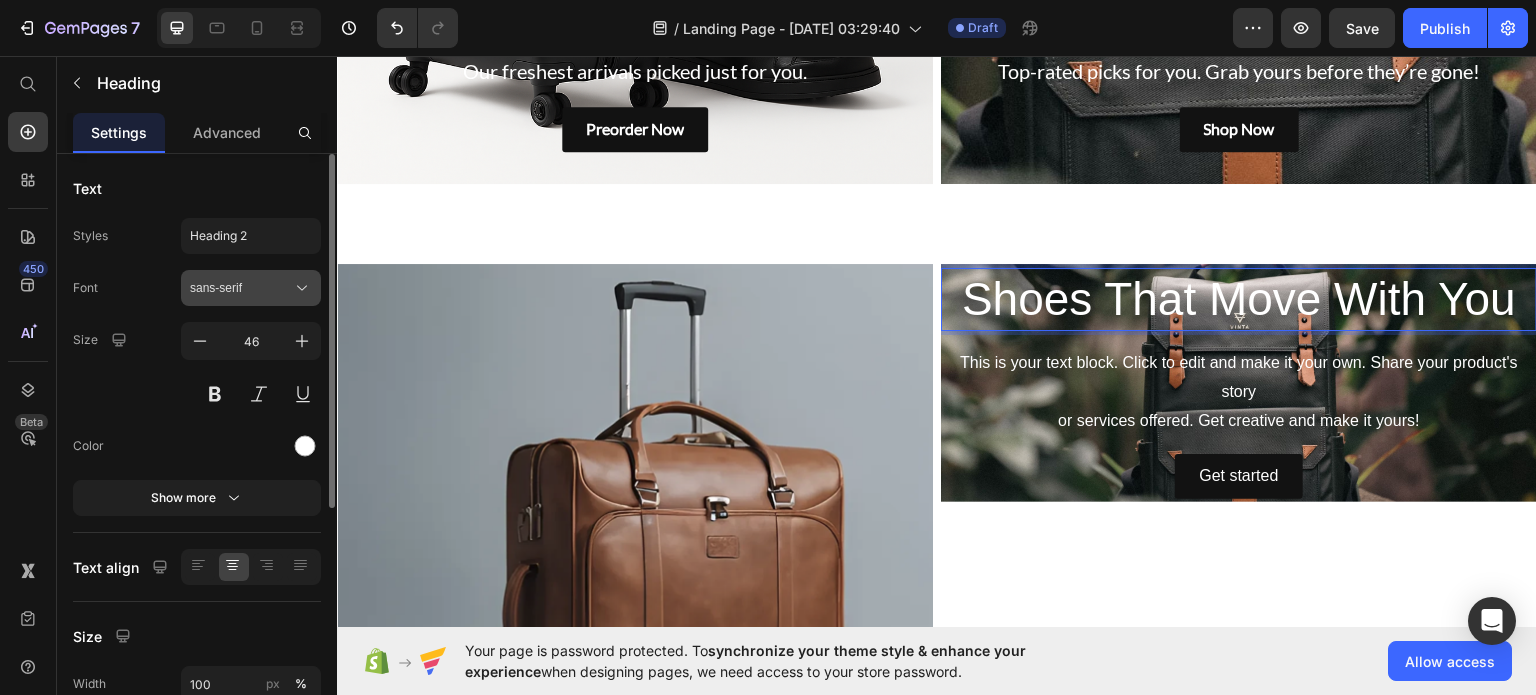 click on "sans-serif" at bounding box center [241, 288] 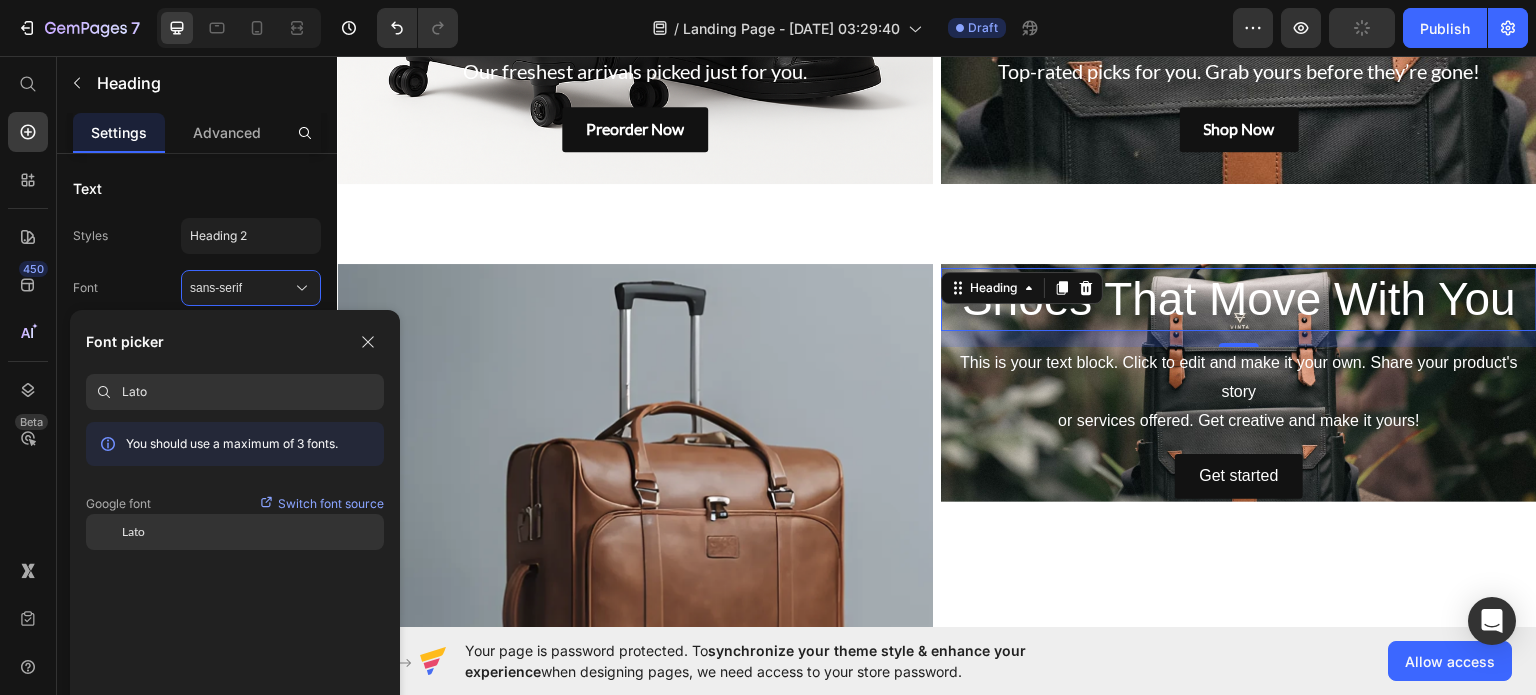 type on "Lato" 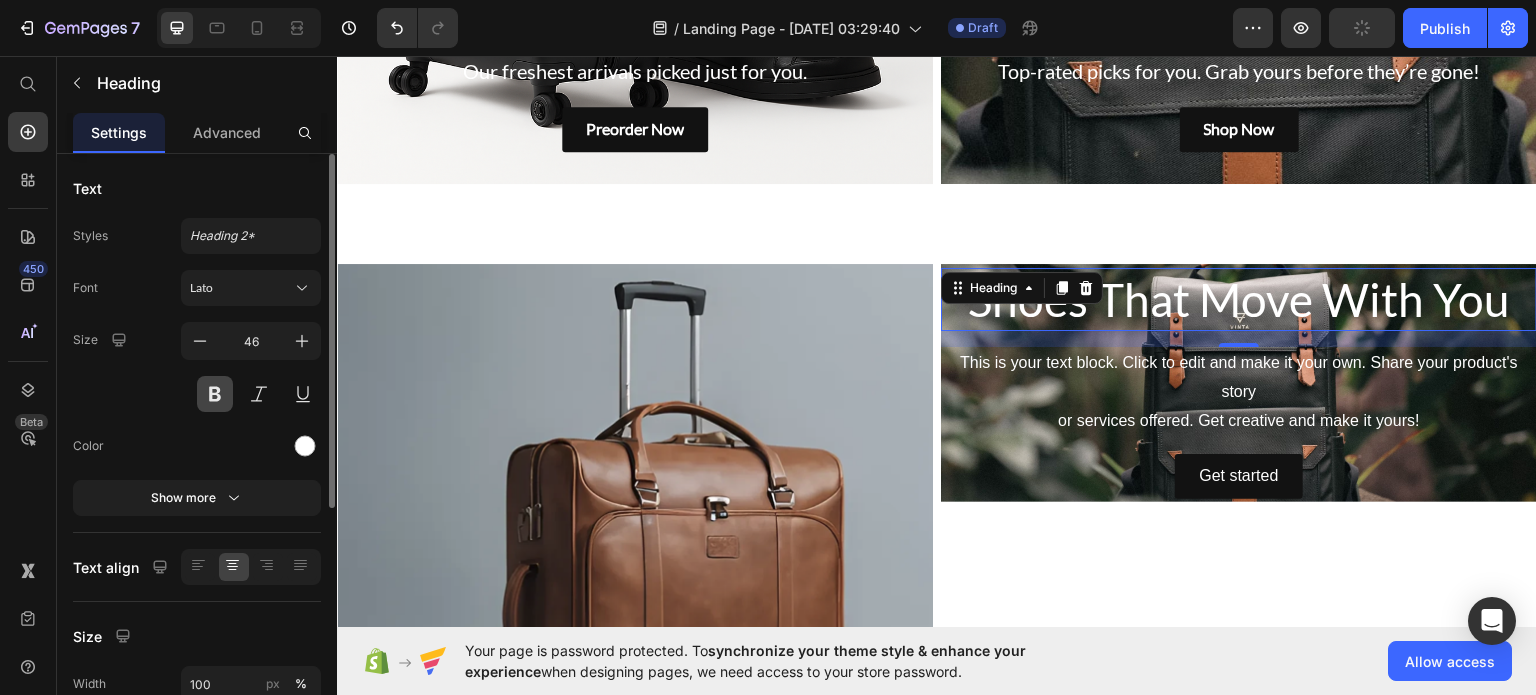 click at bounding box center [215, 394] 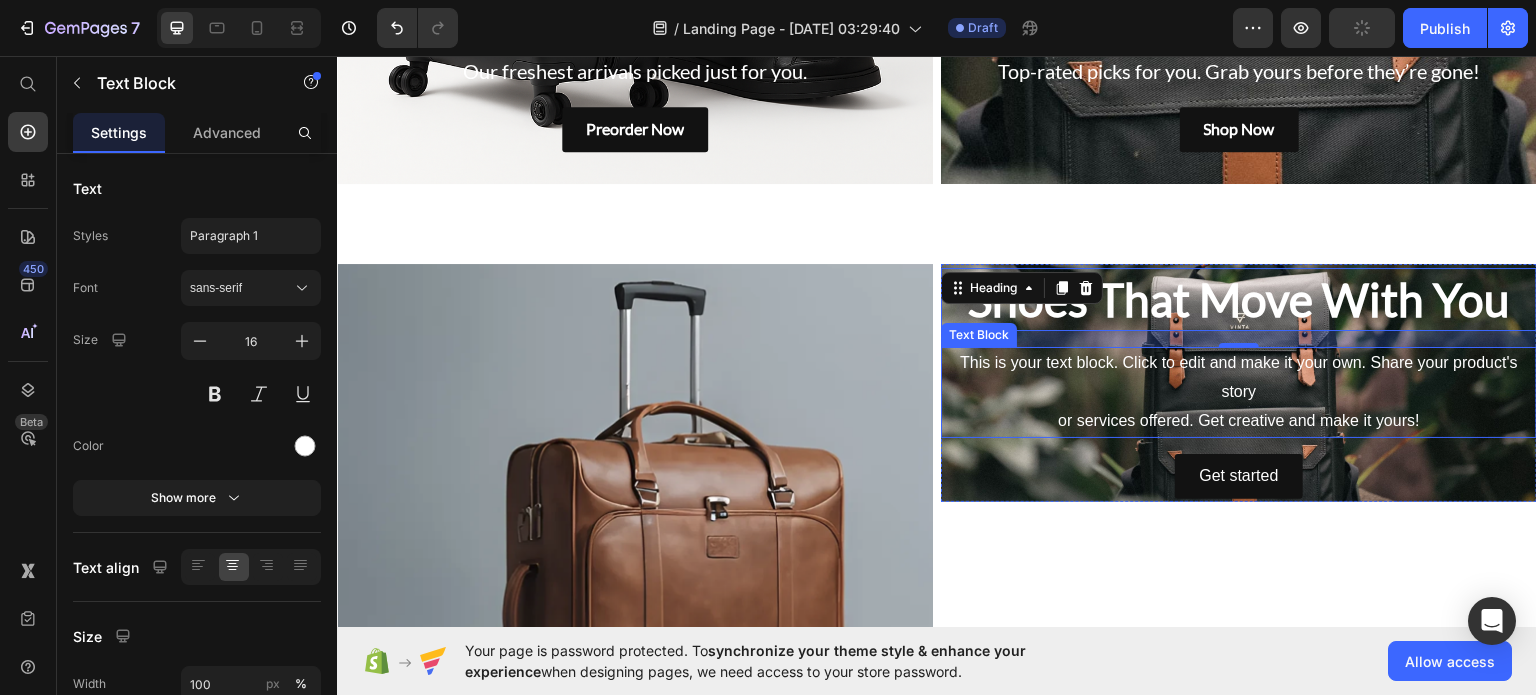 click on "This is your text block. Click to edit and make it your own. Share your product's story                   or services offered. Get creative and make it yours!" at bounding box center [1239, 391] 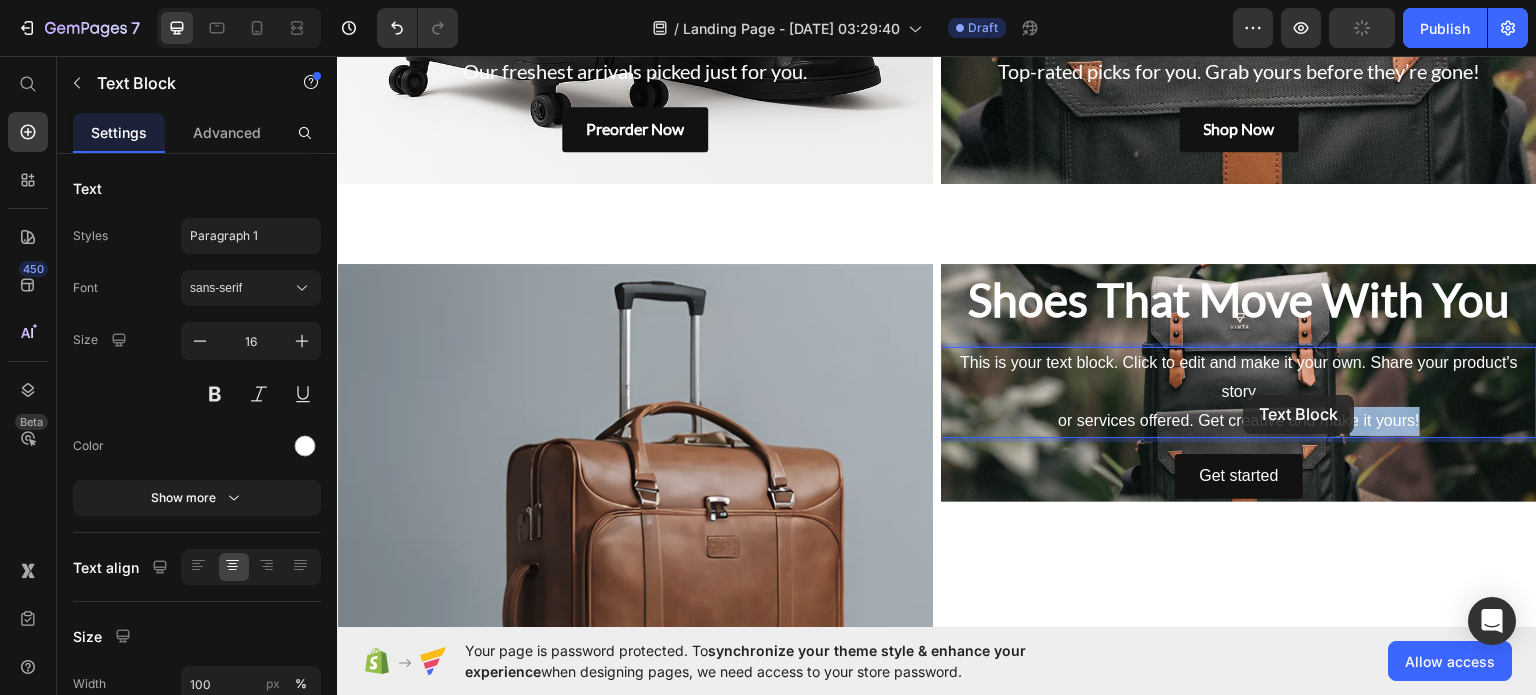 scroll, scrollTop: 1172, scrollLeft: 0, axis: vertical 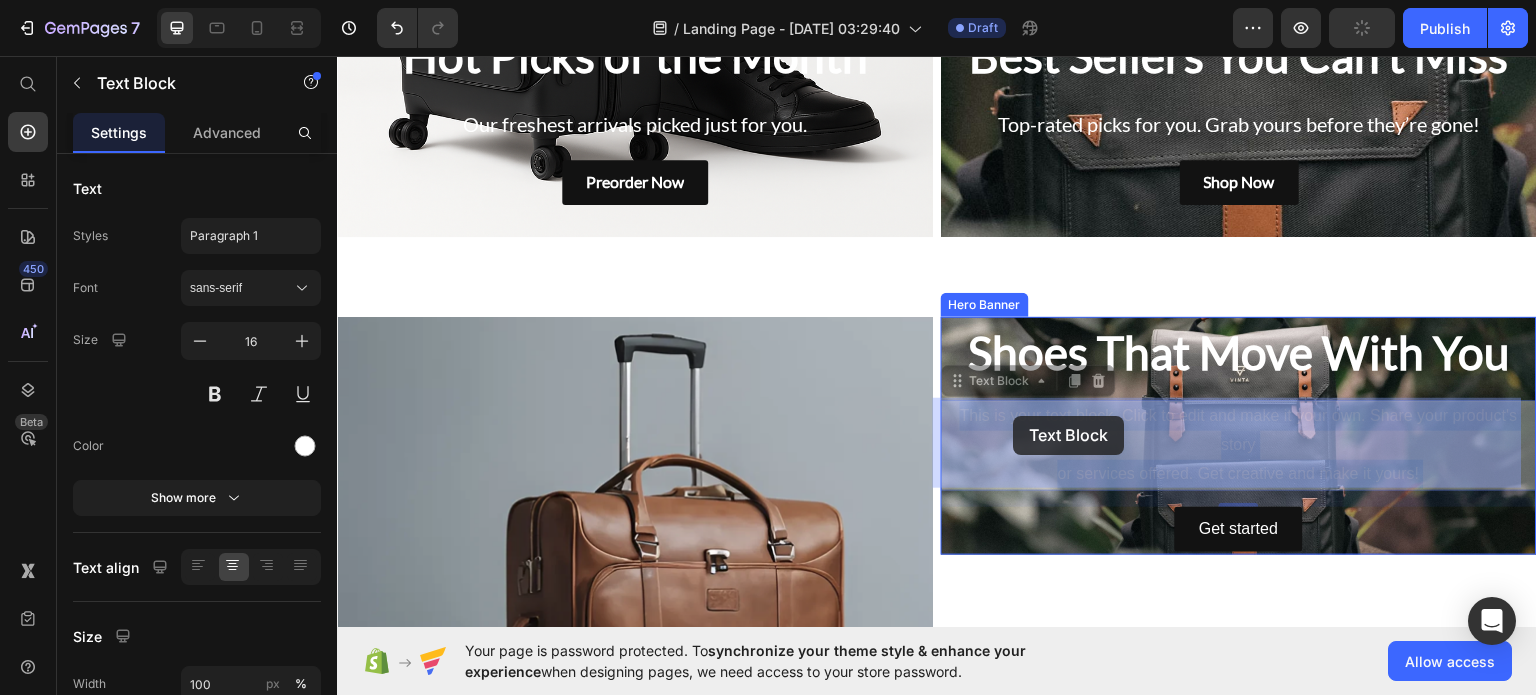 drag, startPoint x: 1417, startPoint y: 418, endPoint x: 1014, endPoint y: 415, distance: 403.01117 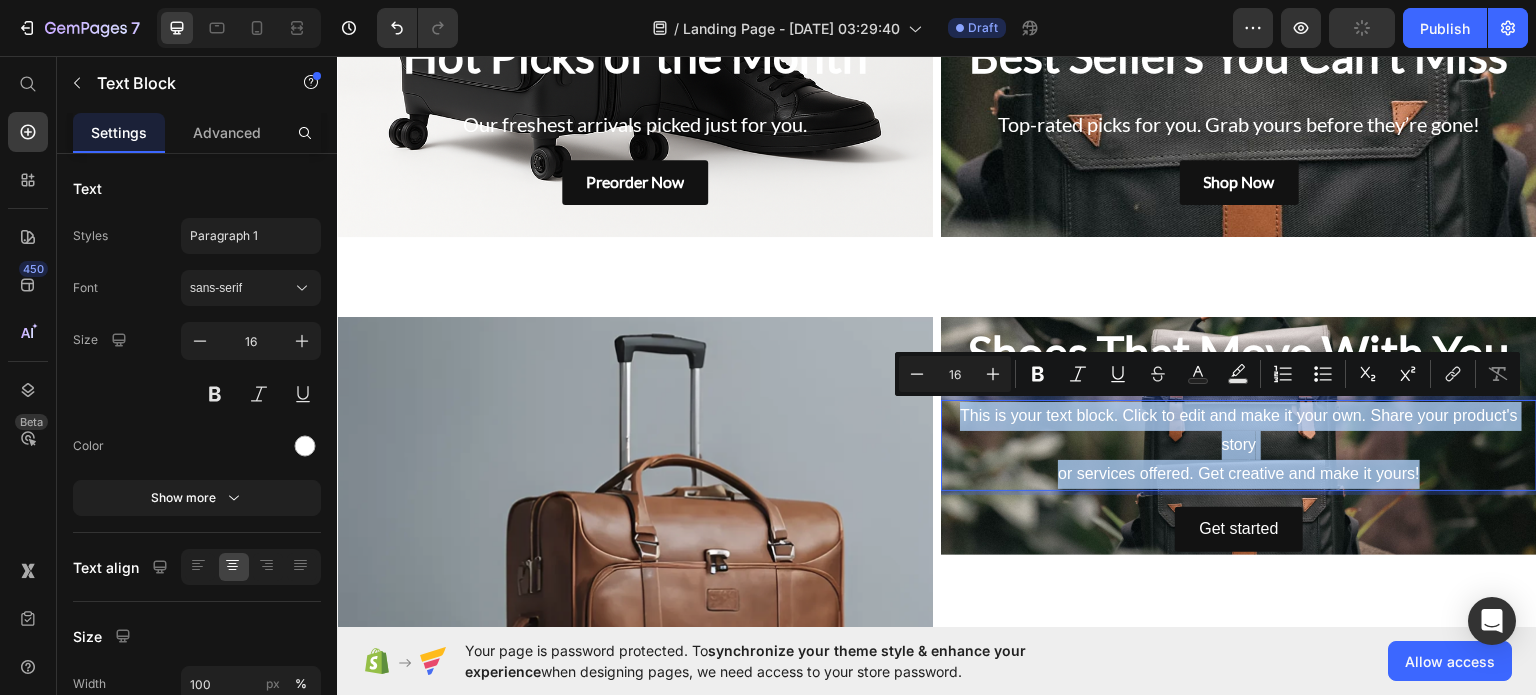 drag, startPoint x: 1421, startPoint y: 472, endPoint x: 945, endPoint y: 420, distance: 478.8319 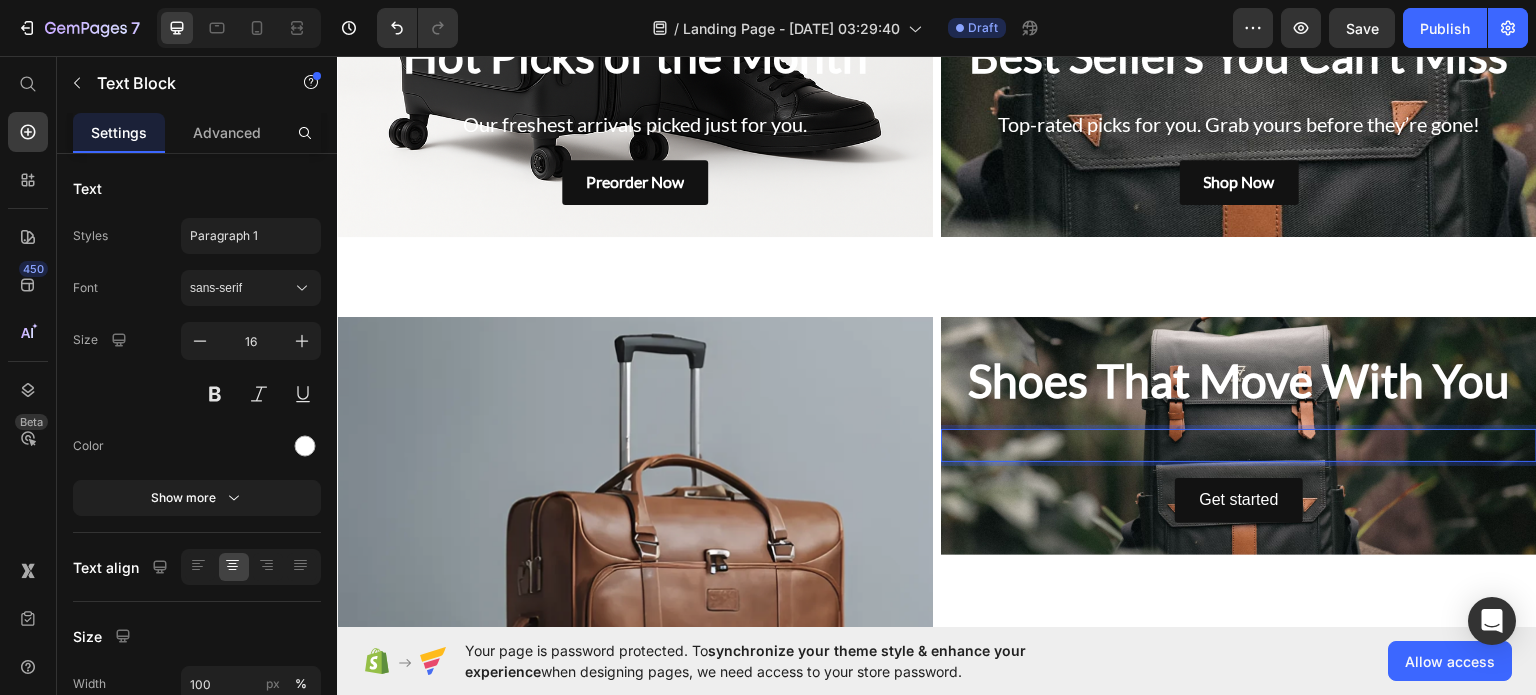 scroll, scrollTop: 1187, scrollLeft: 0, axis: vertical 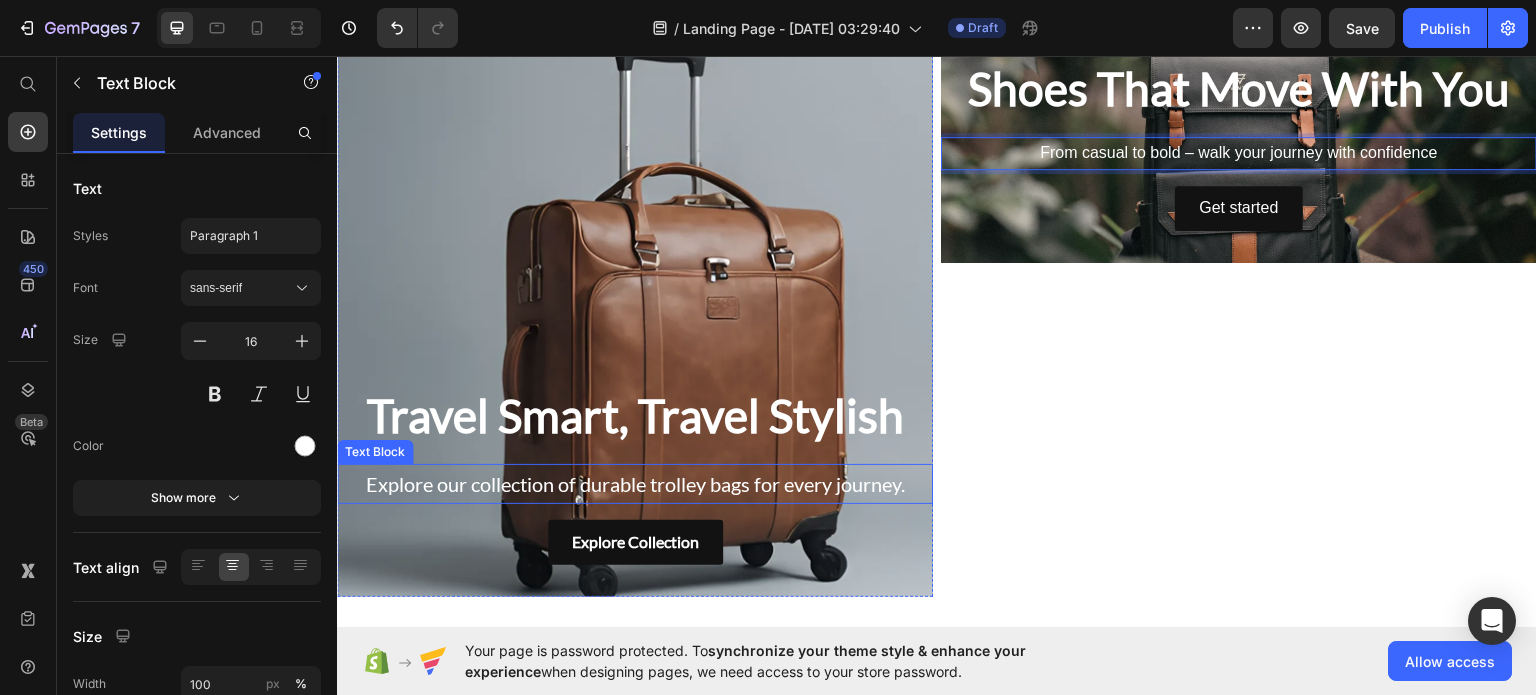 click on "Explore our collection of durable trolley bags for every journey." at bounding box center [635, 483] 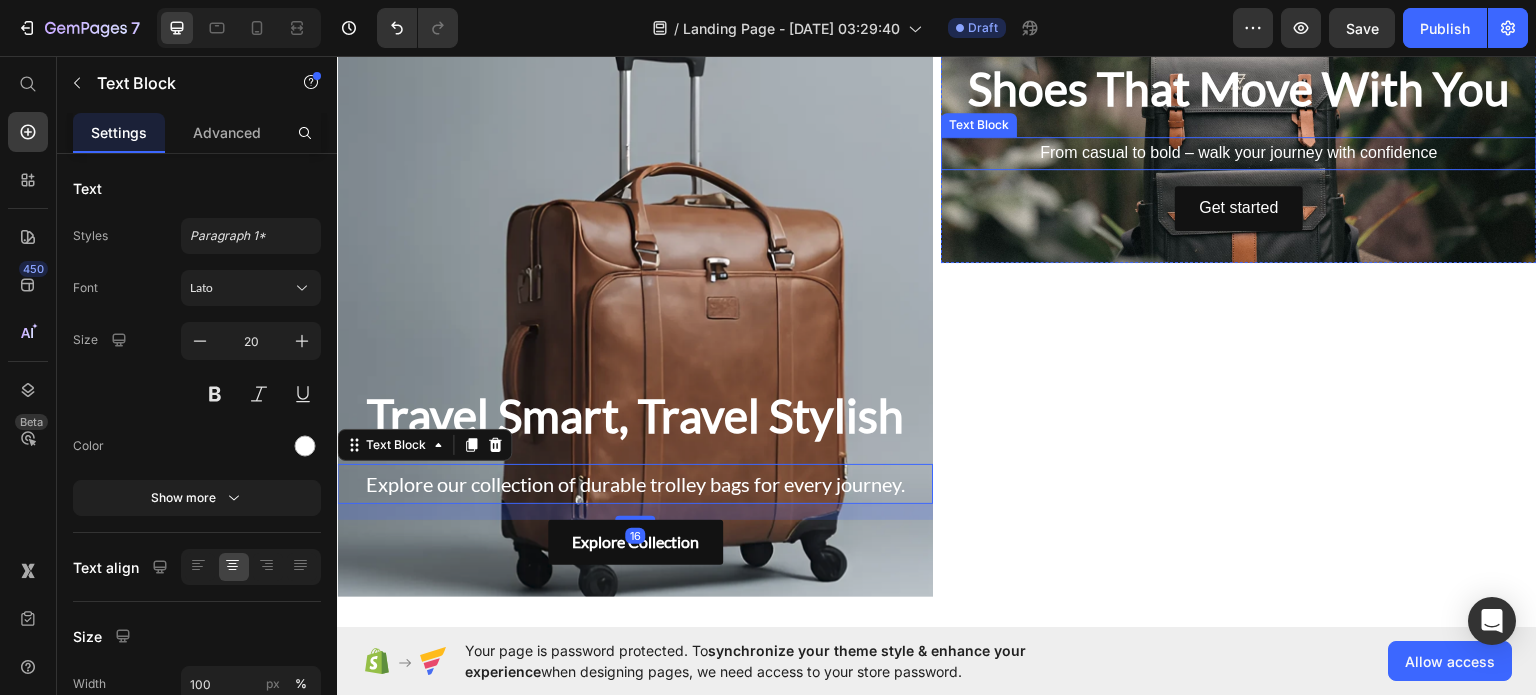 click on "From casual to bold – walk your journey with confidence" at bounding box center (1239, 152) 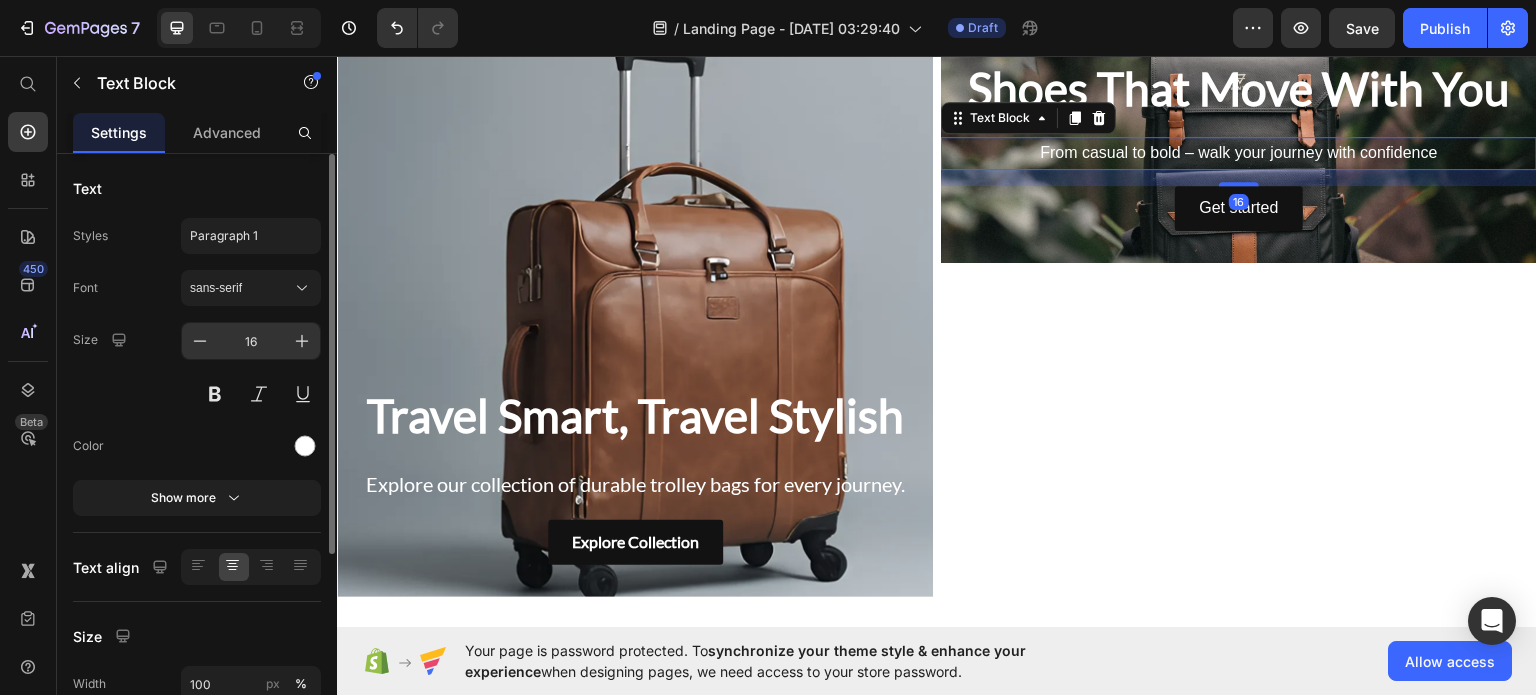 click on "16" at bounding box center (251, 341) 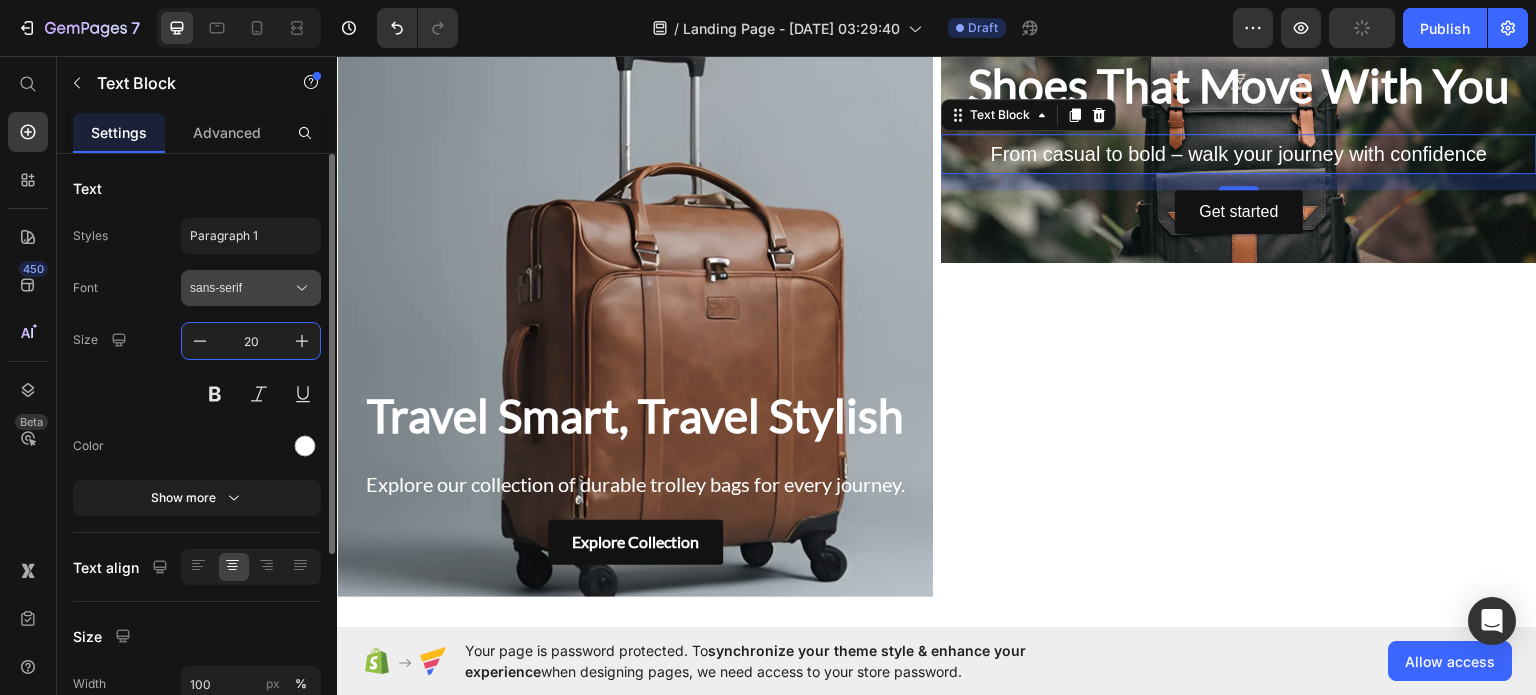 type on "20" 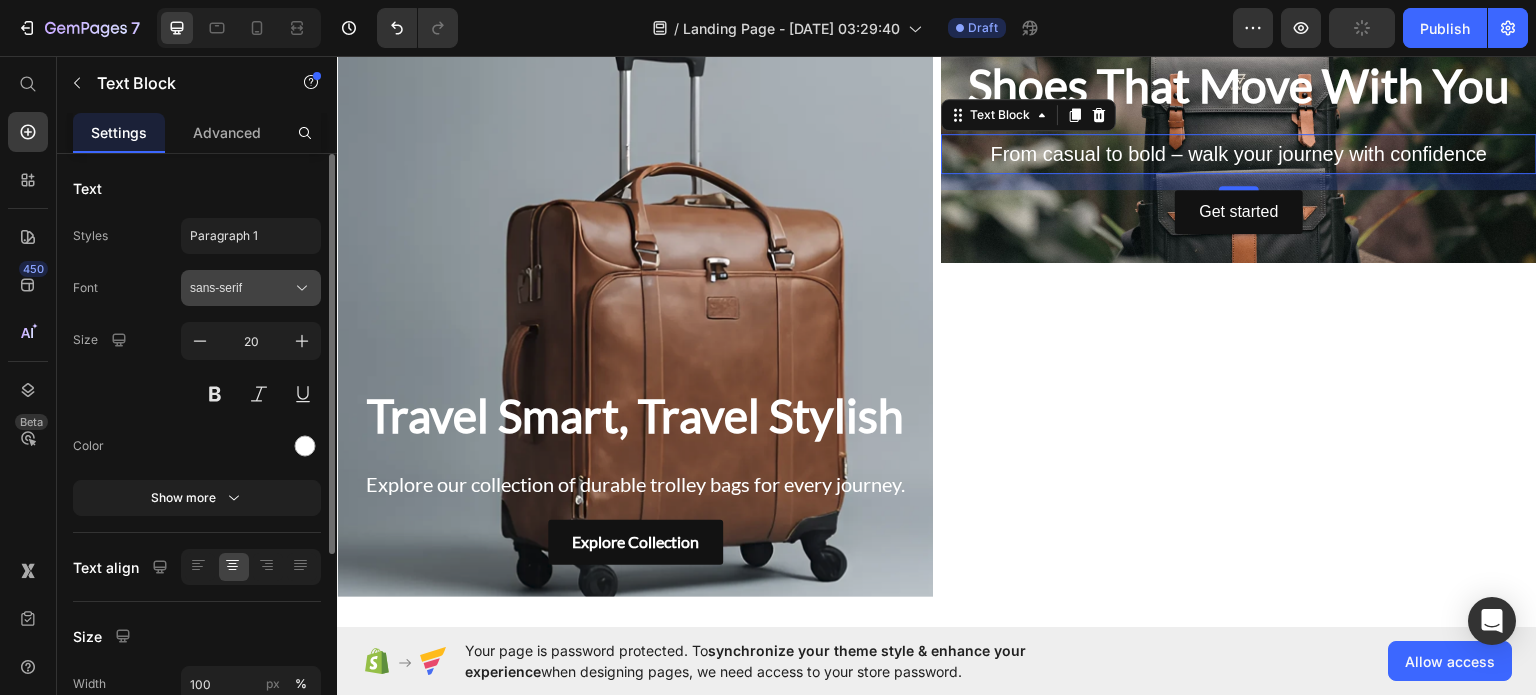 click 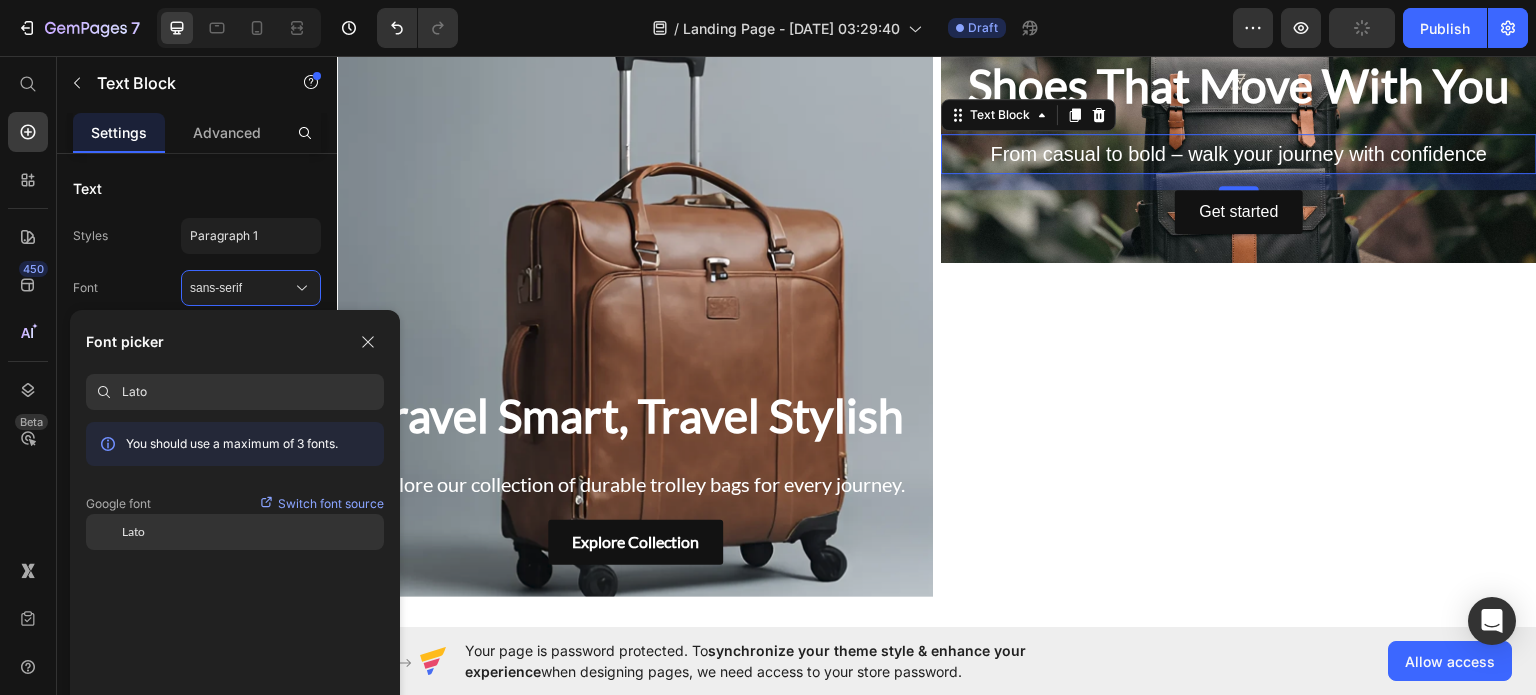 type on "Lato" 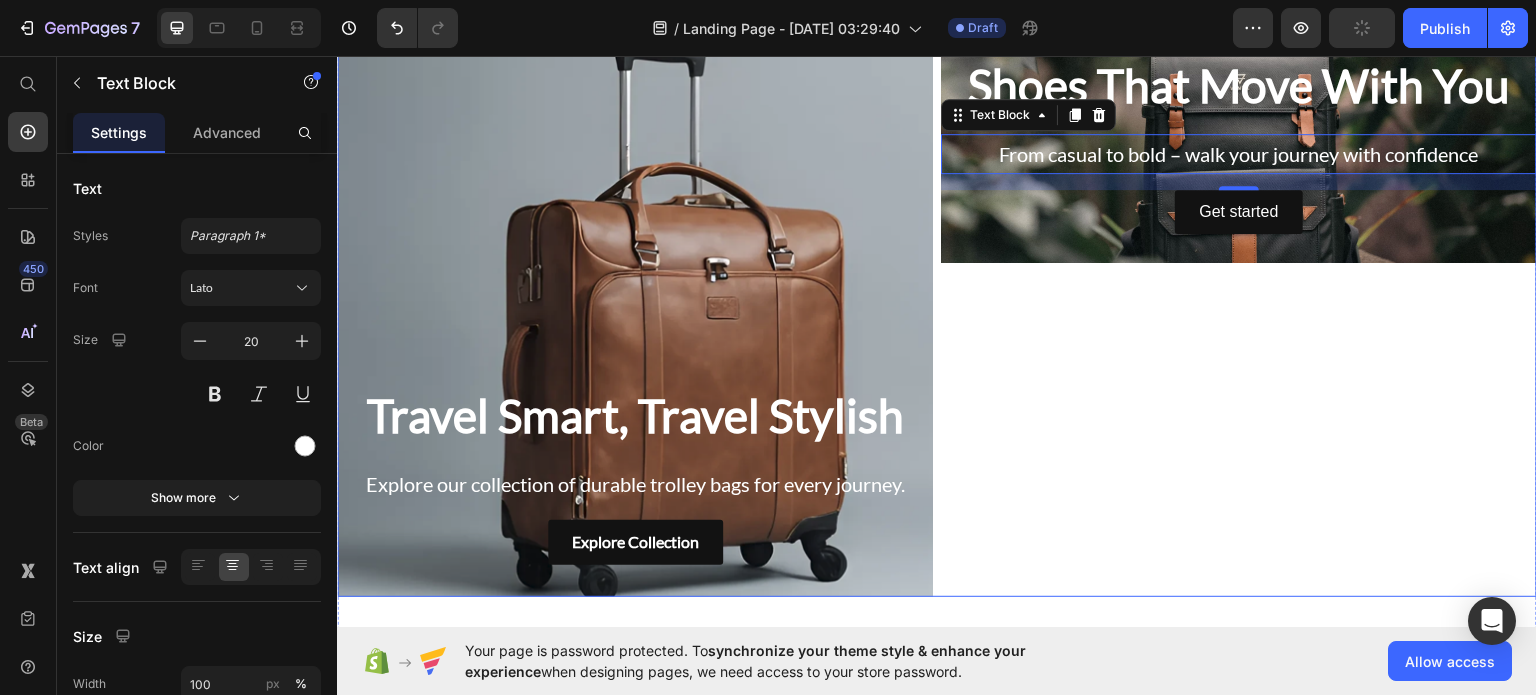 click on "Shoes That Move With You Heading From casual to bold – walk your journey with confidence Text Block   16 Get started Button Hero Banner" at bounding box center (1239, 310) 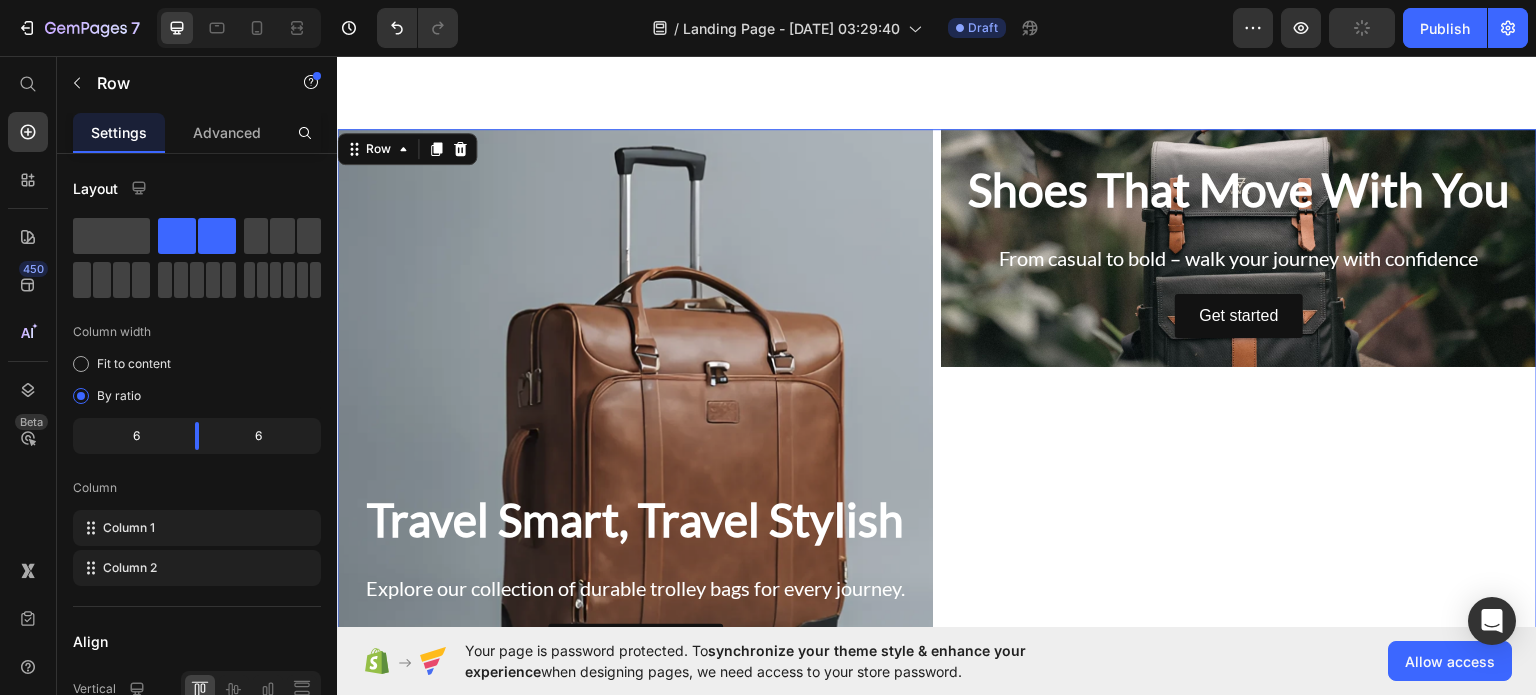 scroll, scrollTop: 1340, scrollLeft: 0, axis: vertical 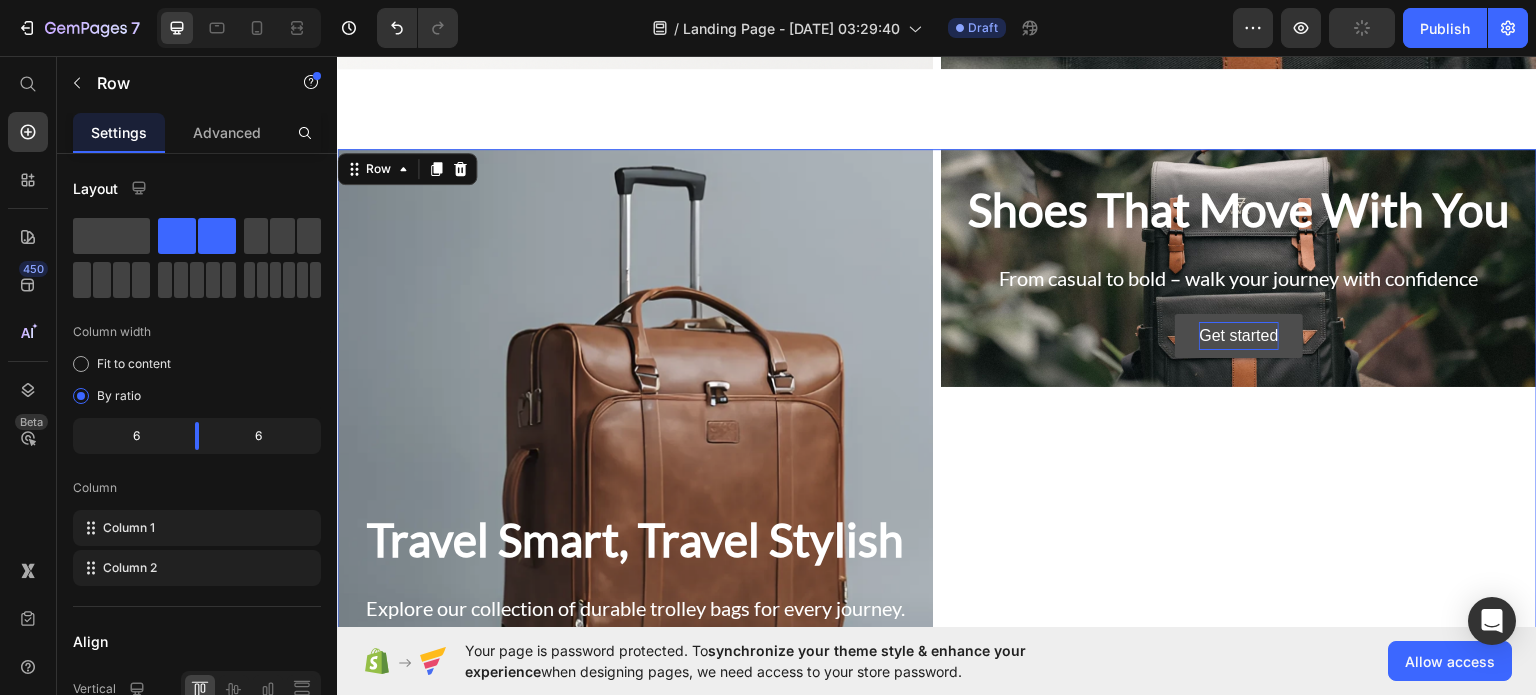 click on "Get started" at bounding box center [1238, 335] 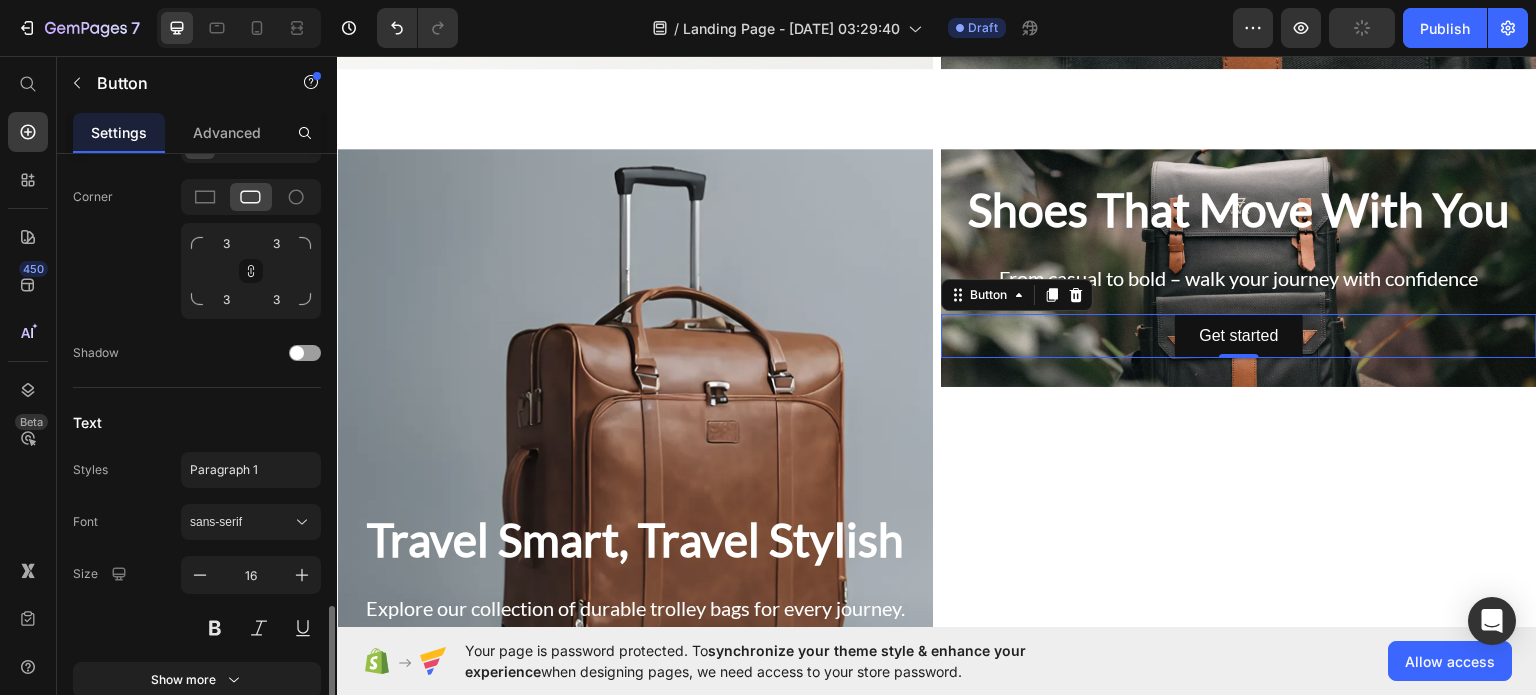 scroll, scrollTop: 844, scrollLeft: 0, axis: vertical 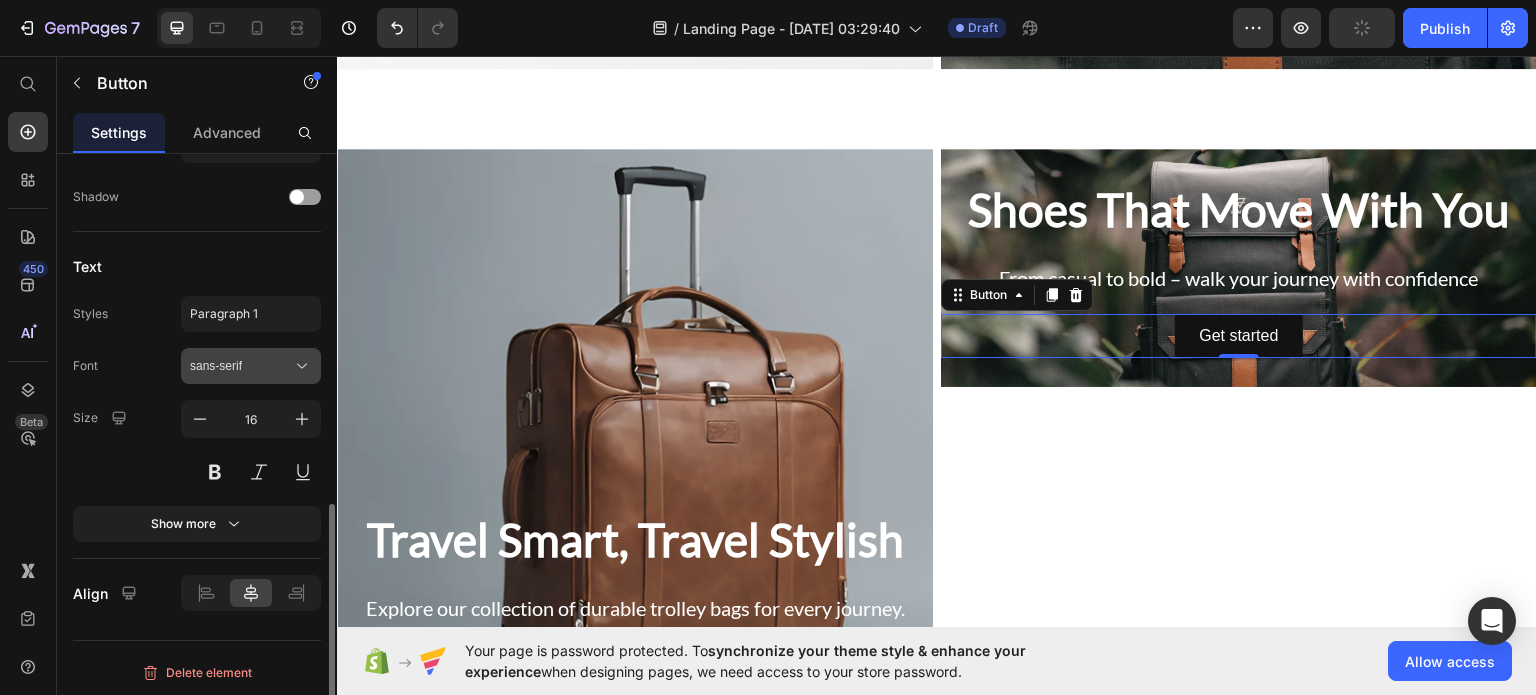 click on "sans-serif" at bounding box center (251, 366) 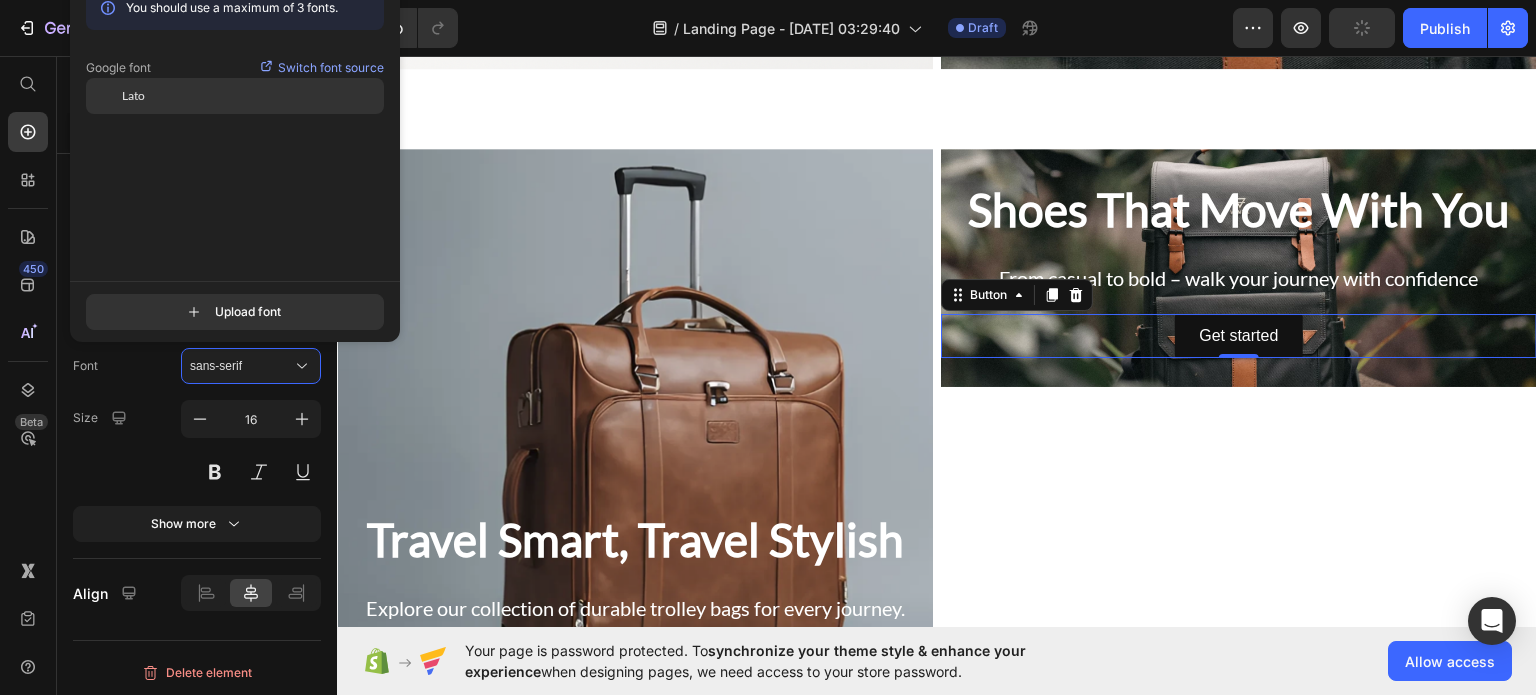 type on "Lato" 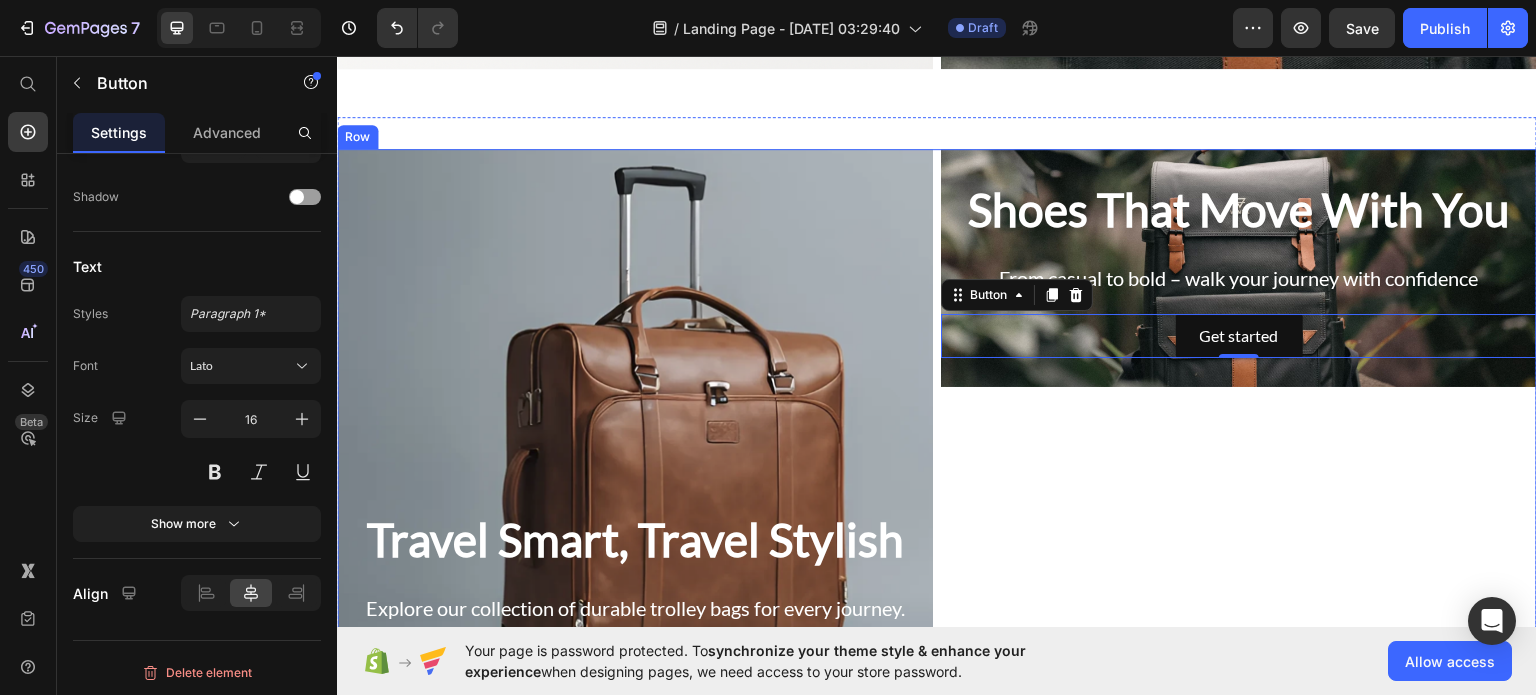 click on "Shoes That Move With You Heading From casual to bold – walk your journey with confidence Text Block Get started Button   0 Hero Banner" at bounding box center [1239, 434] 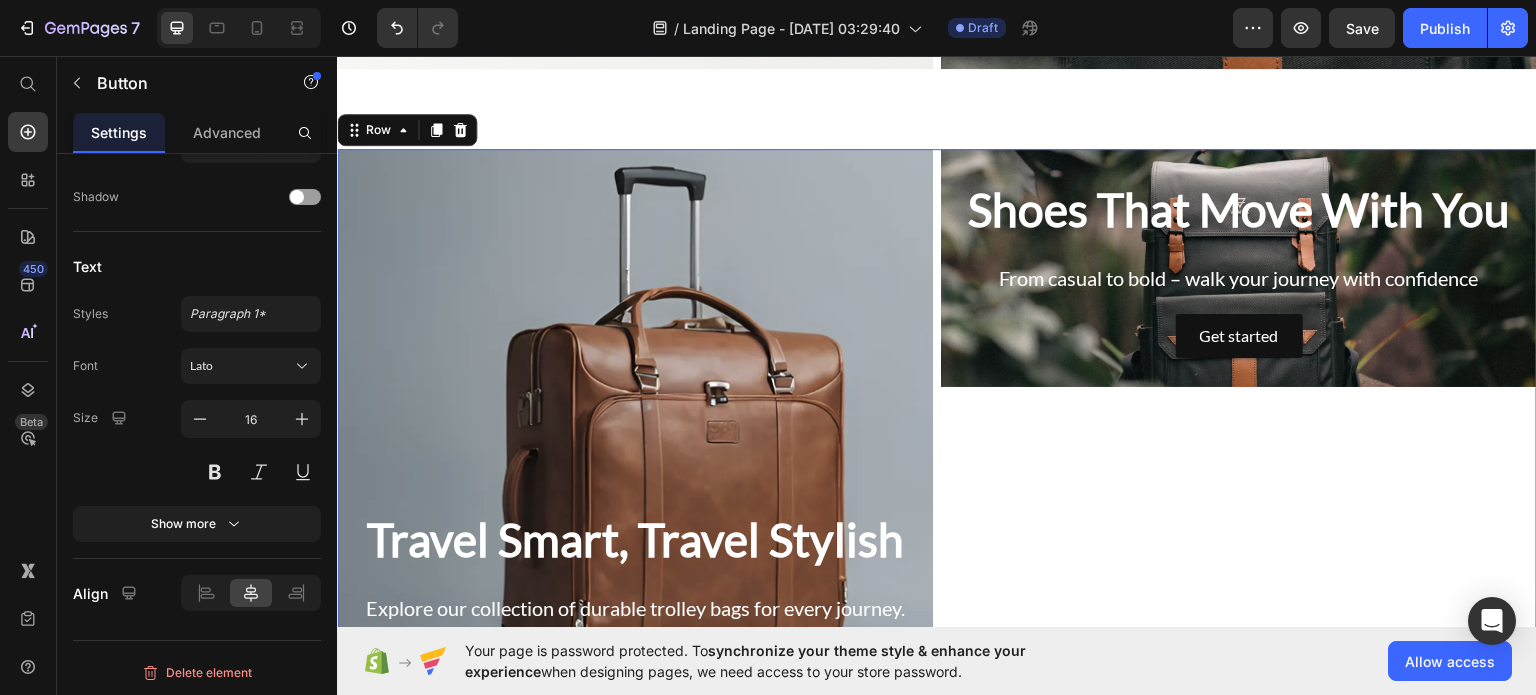 scroll, scrollTop: 0, scrollLeft: 0, axis: both 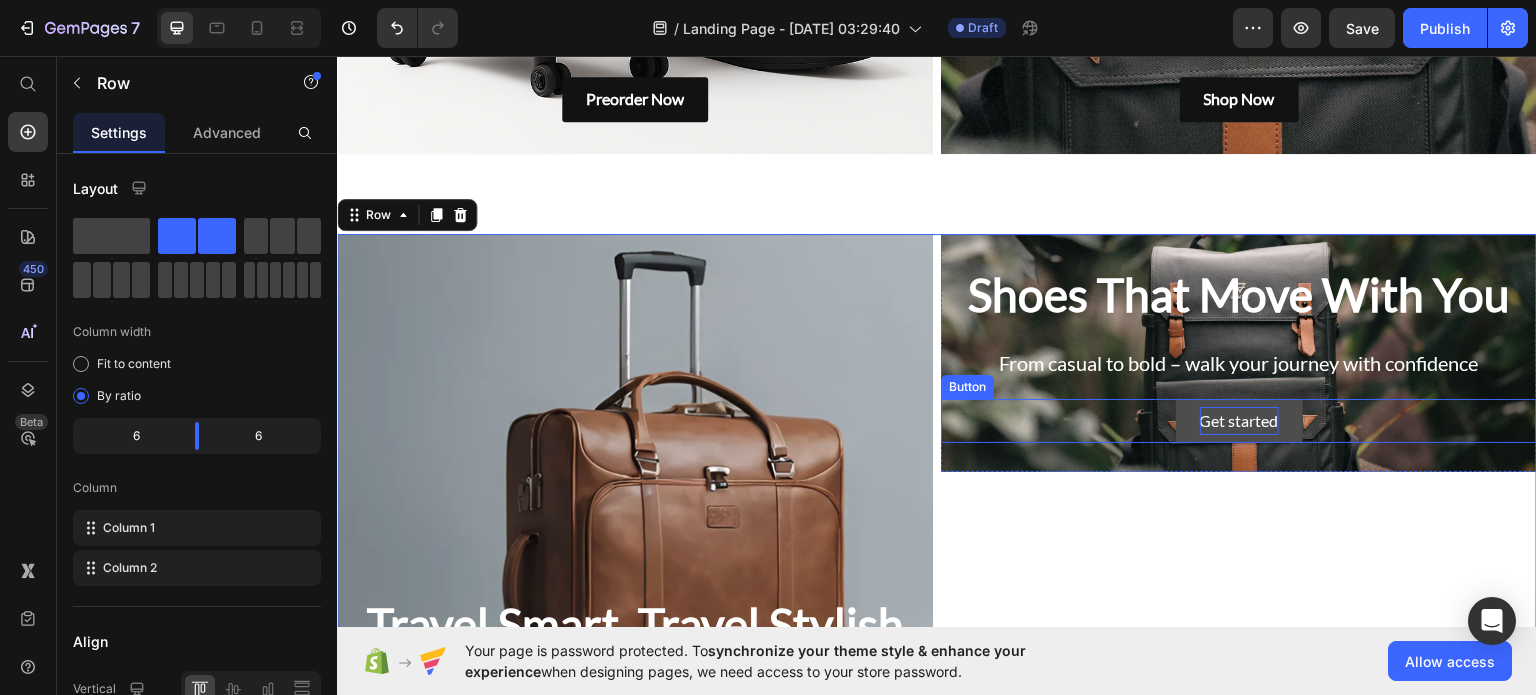 click on "Get started" at bounding box center [1239, 420] 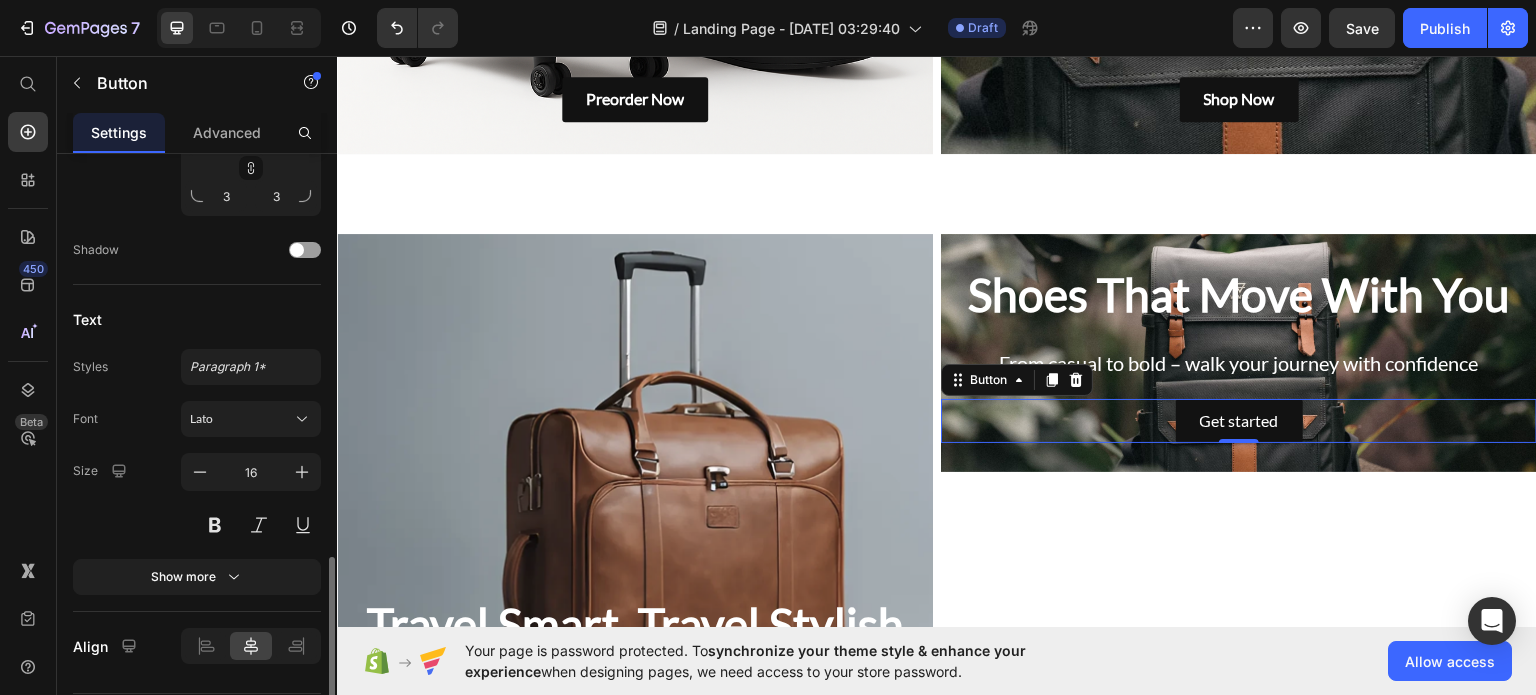 scroll, scrollTop: 844, scrollLeft: 0, axis: vertical 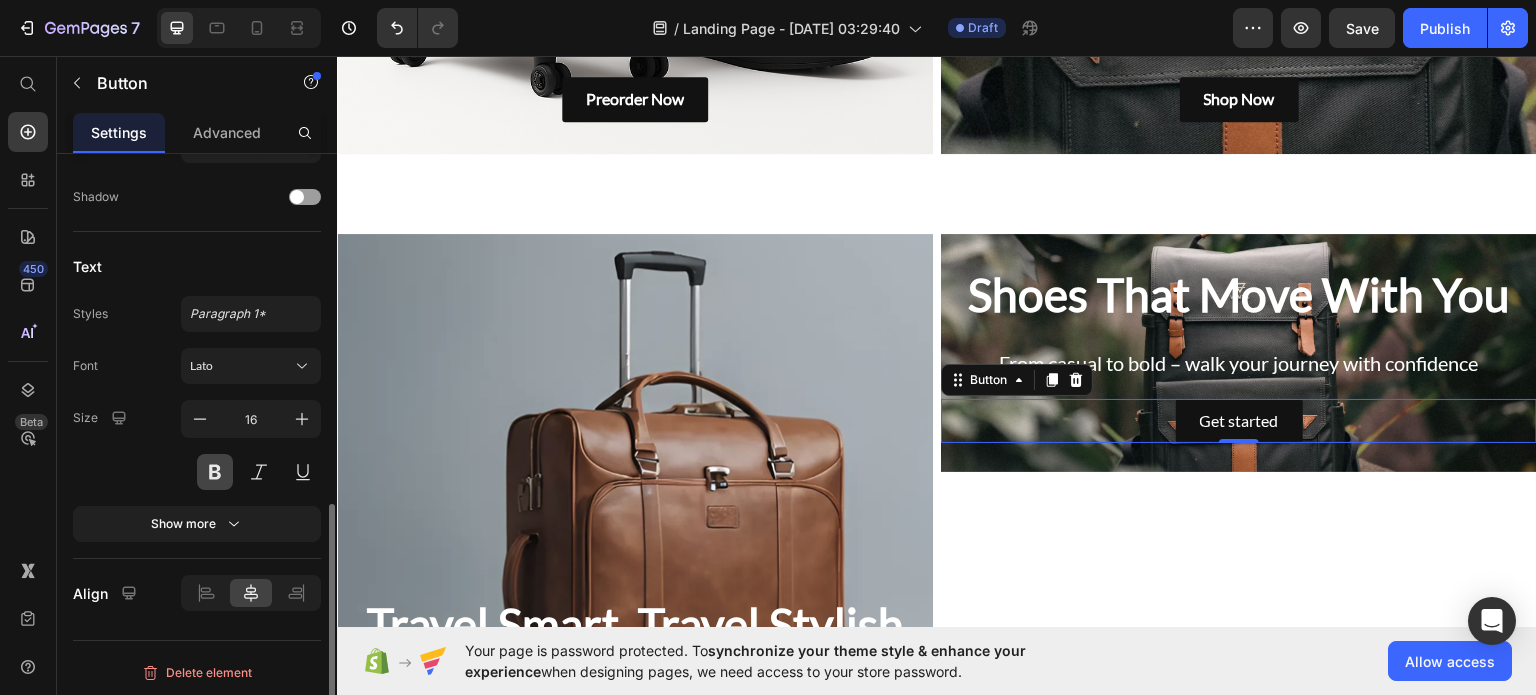 click at bounding box center (215, 472) 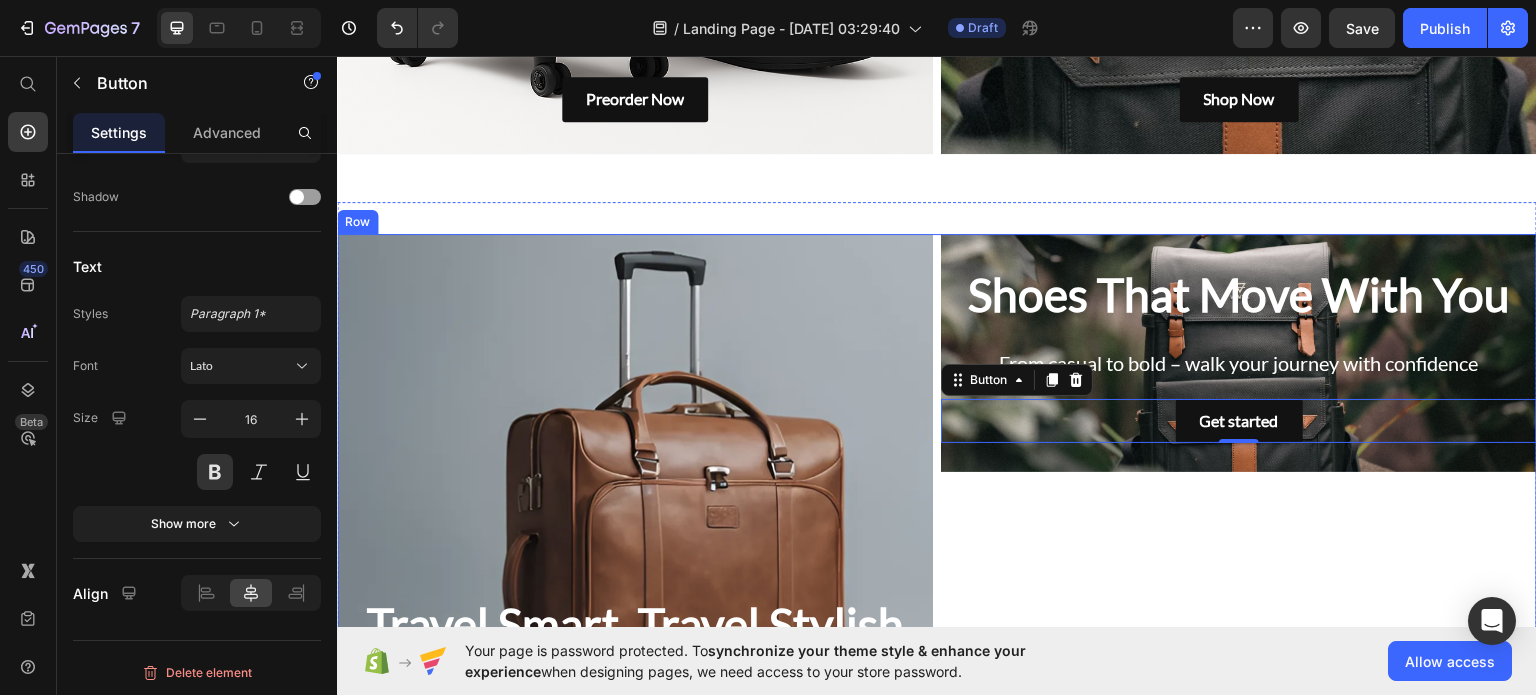 click on "Shoes That Move With You Heading From casual to bold – walk your journey with confidence Text Block Get started Button   0 Hero Banner" at bounding box center (1239, 519) 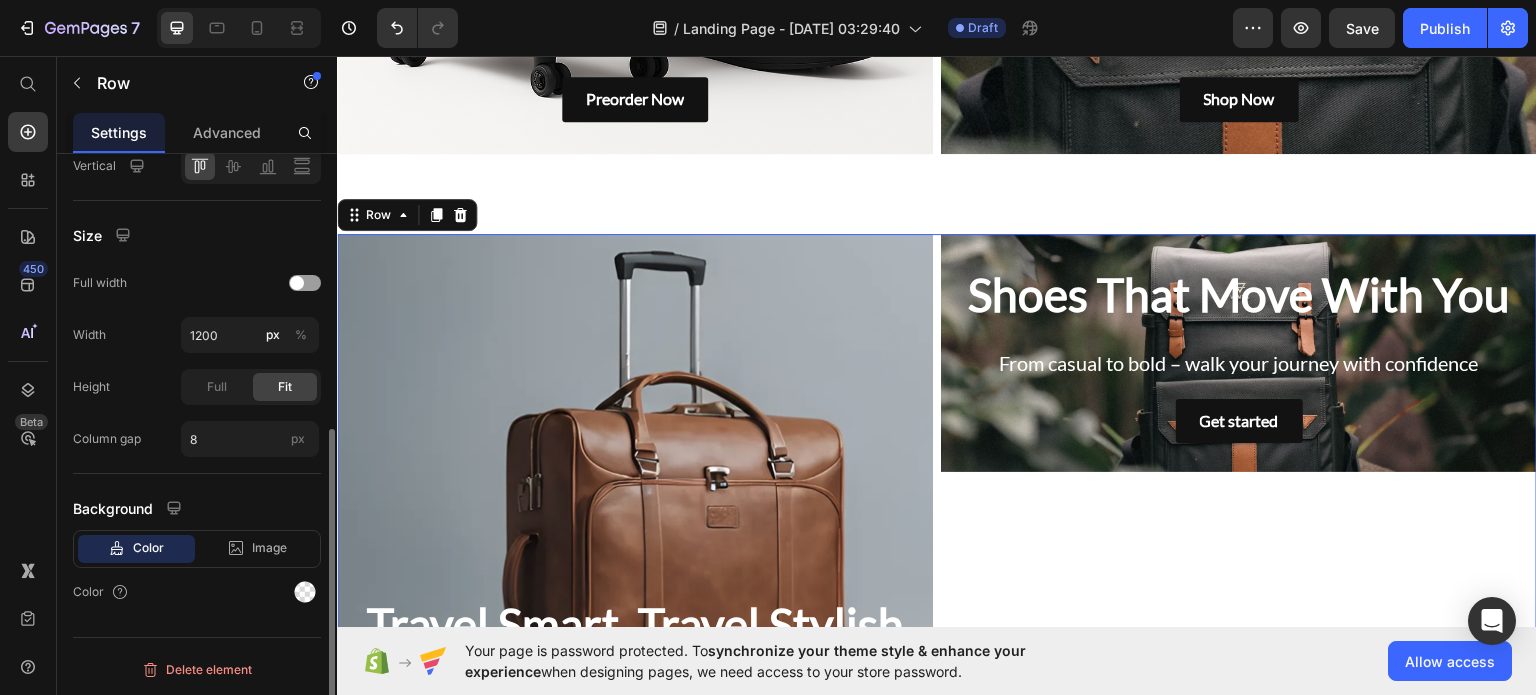 scroll, scrollTop: 0, scrollLeft: 0, axis: both 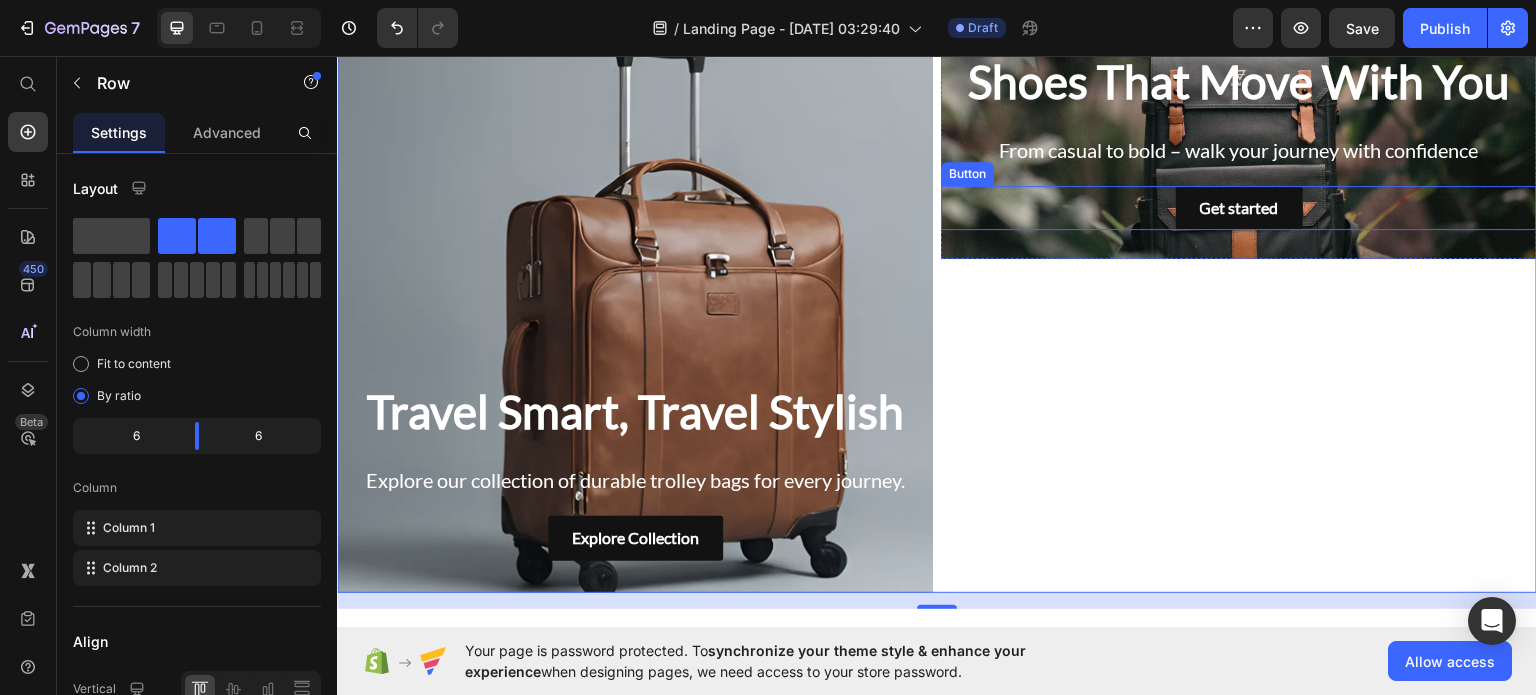 click on "Get started Button" at bounding box center [1239, 207] 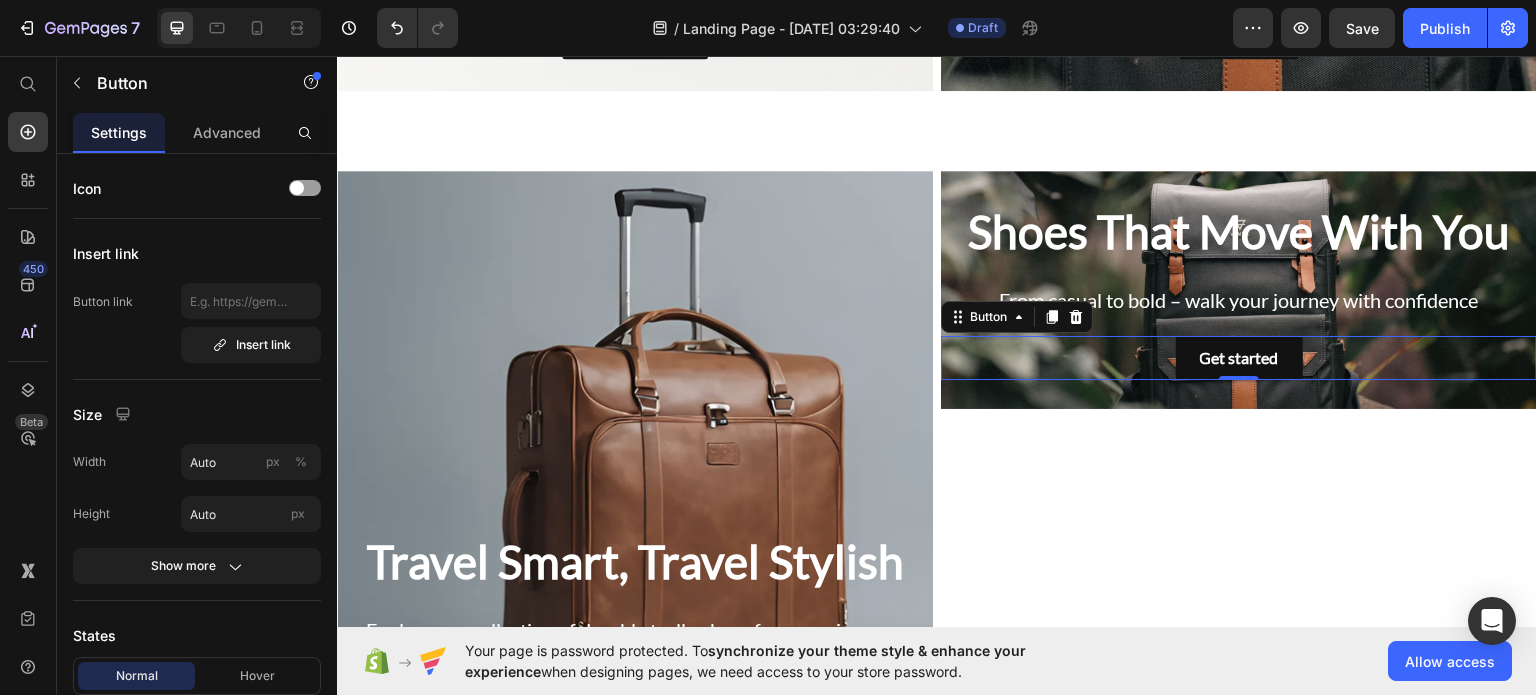 scroll, scrollTop: 1303, scrollLeft: 0, axis: vertical 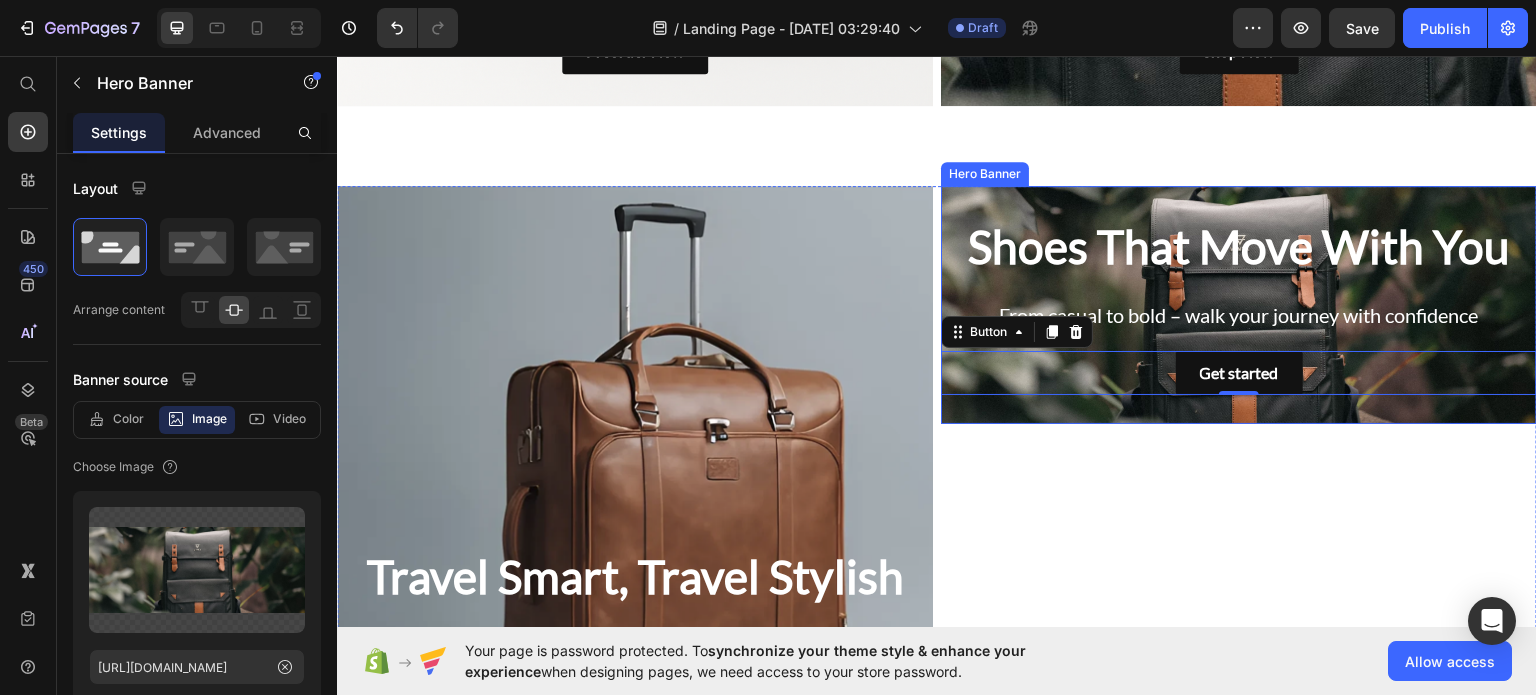 click on "Shoes That Move With You Heading From casual to bold – walk your journey with confidence Text Block Get started Button   0" at bounding box center [1239, 304] 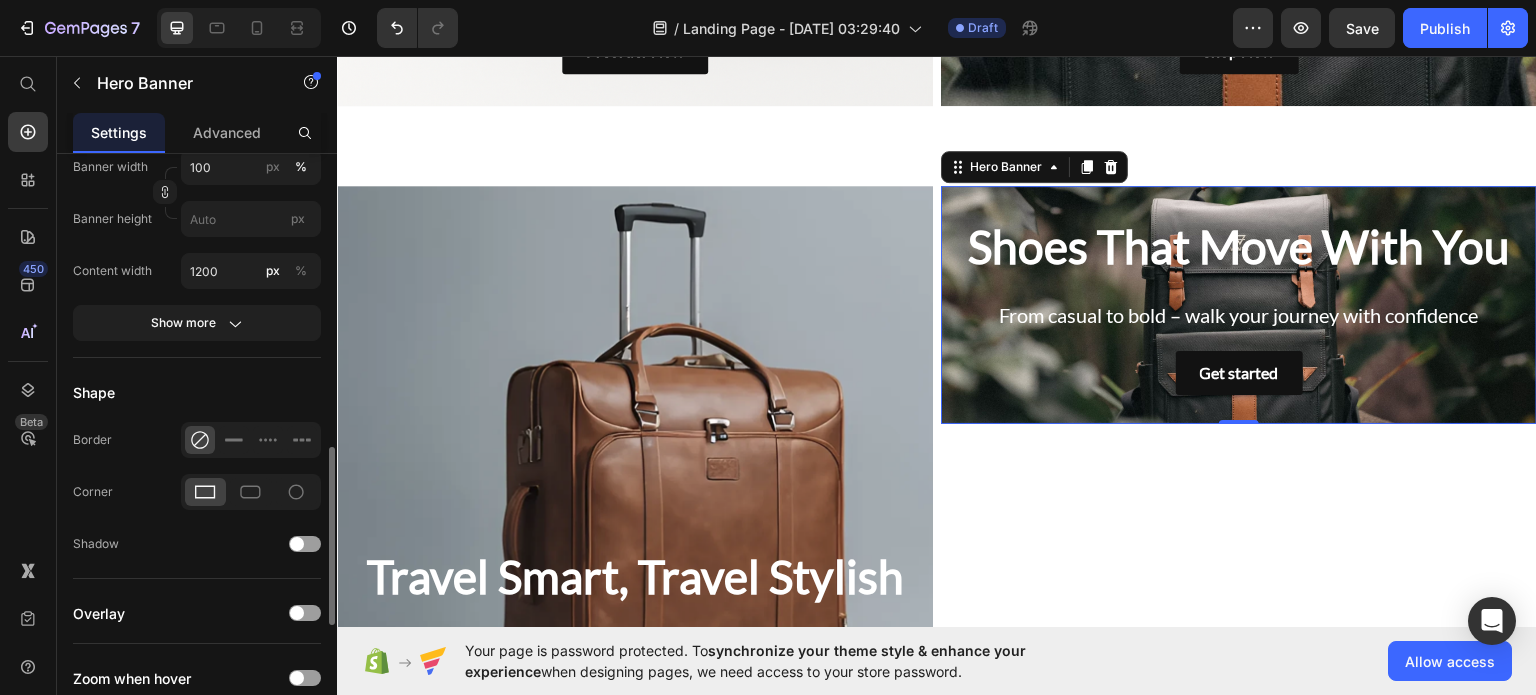 scroll, scrollTop: 977, scrollLeft: 0, axis: vertical 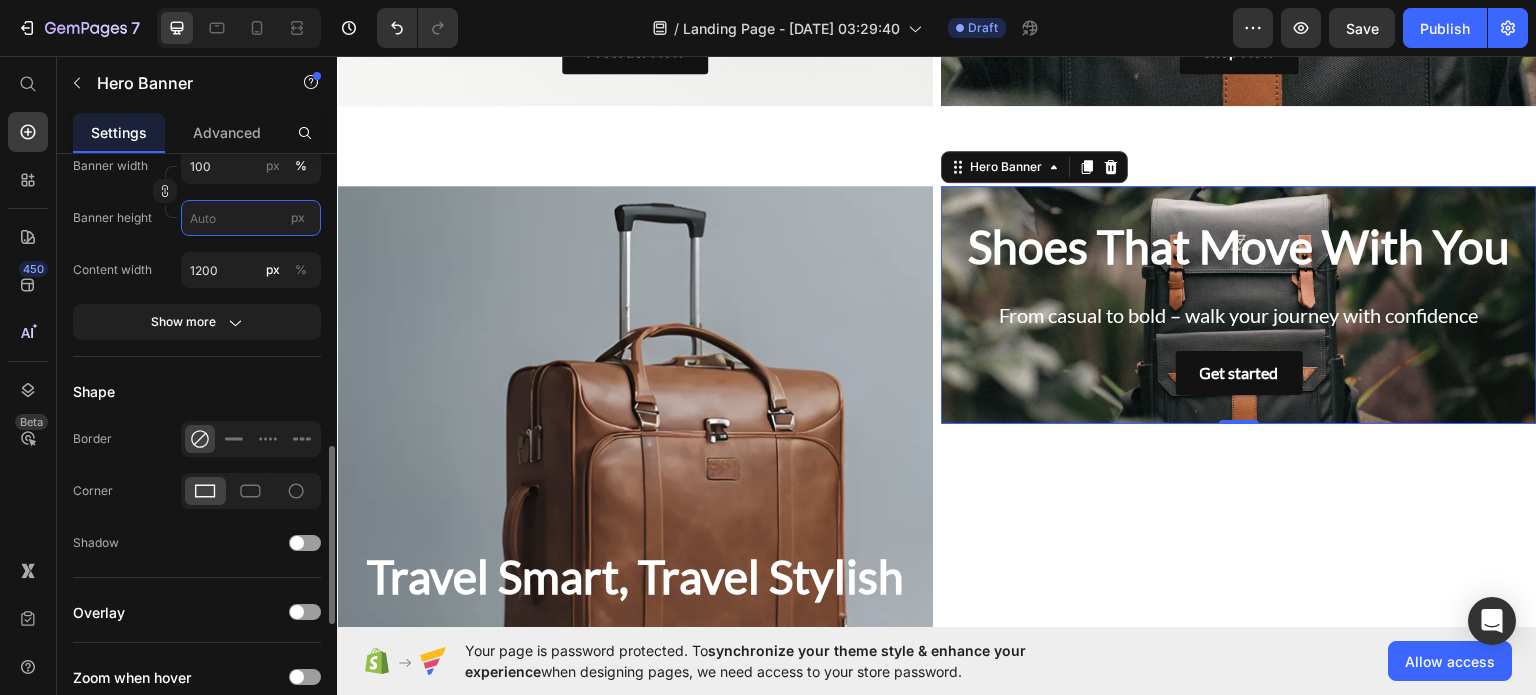 click on "px" at bounding box center [251, 218] 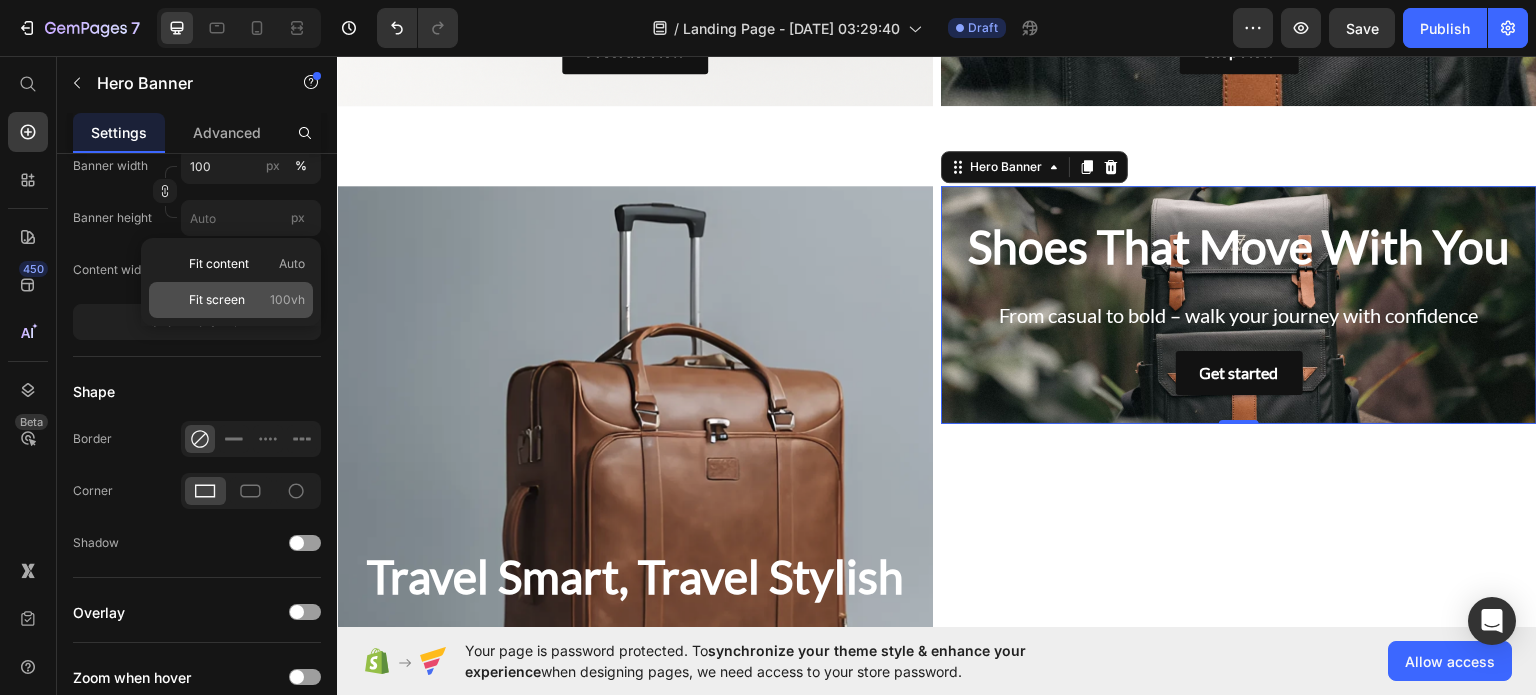 click on "Fit screen" at bounding box center [217, 300] 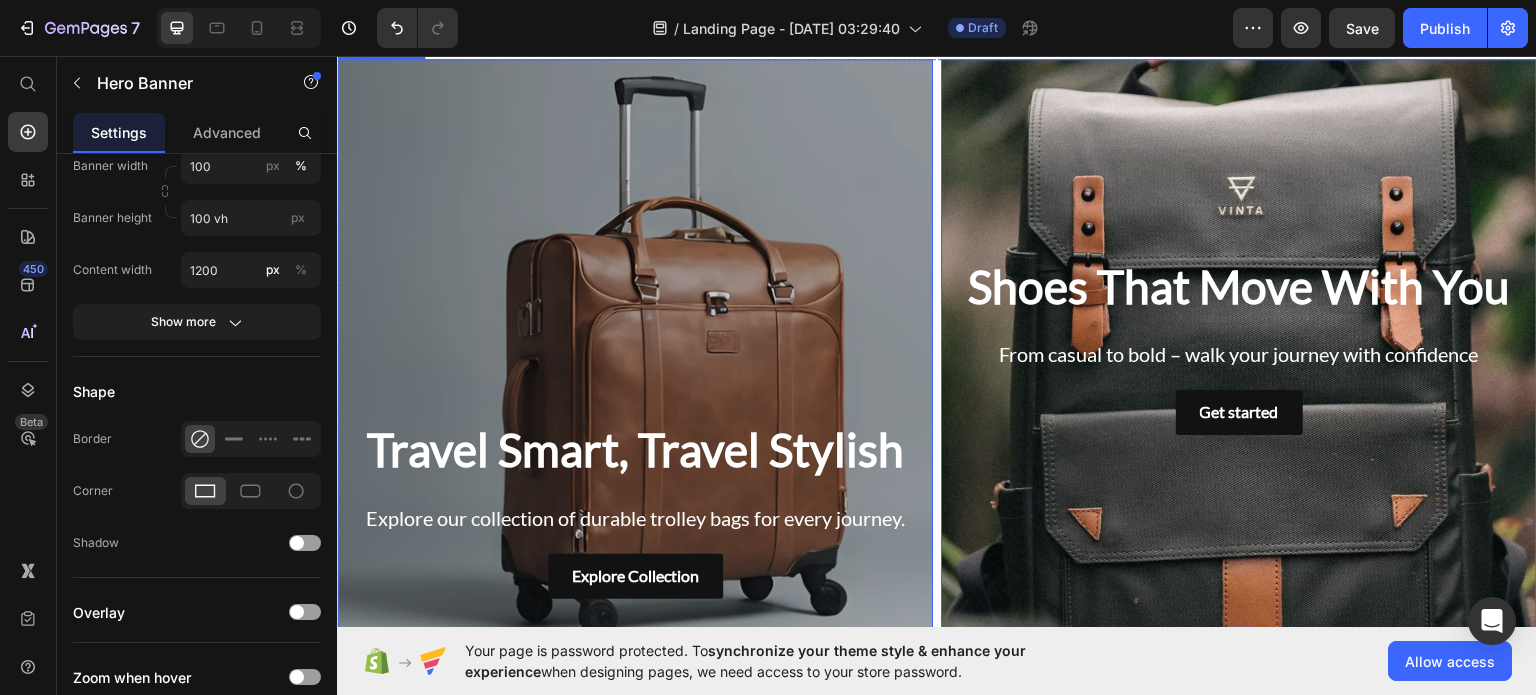 scroll, scrollTop: 1428, scrollLeft: 0, axis: vertical 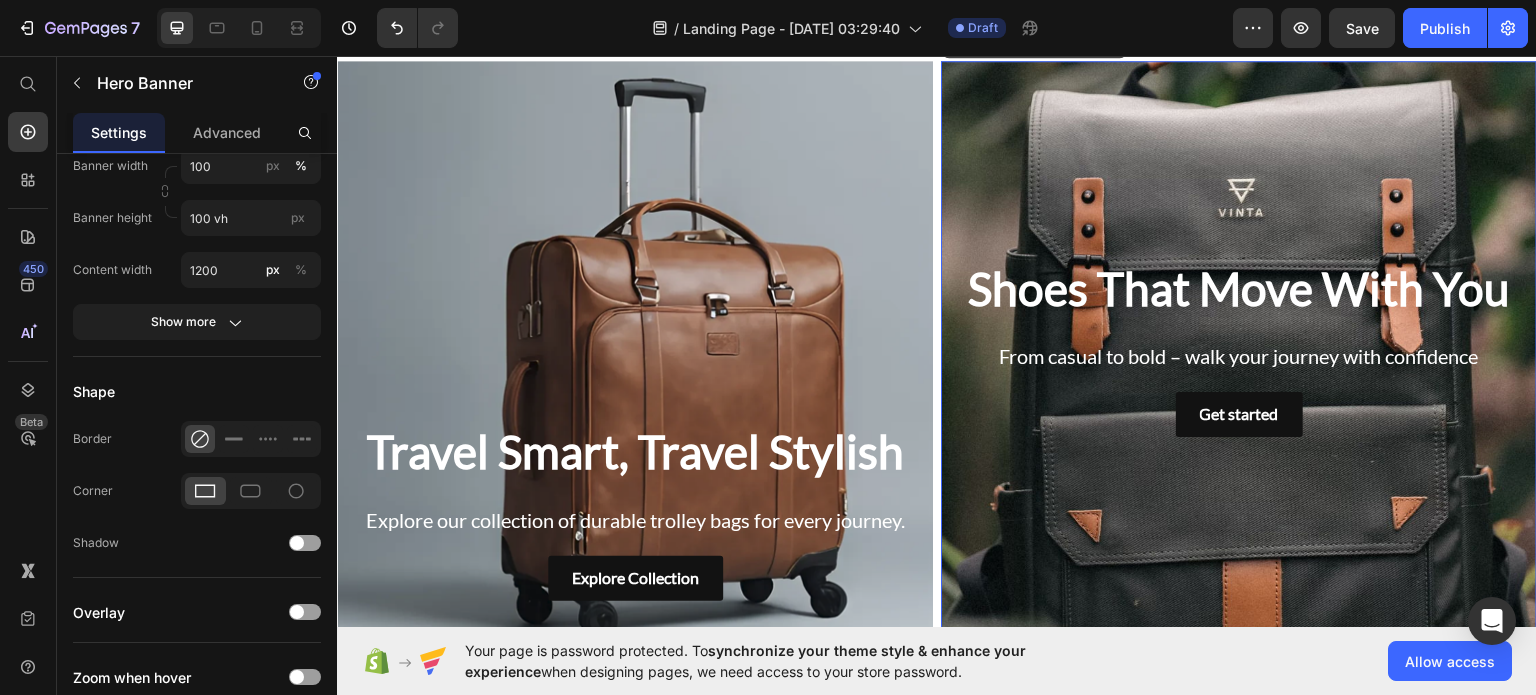 click at bounding box center (1239, 346) 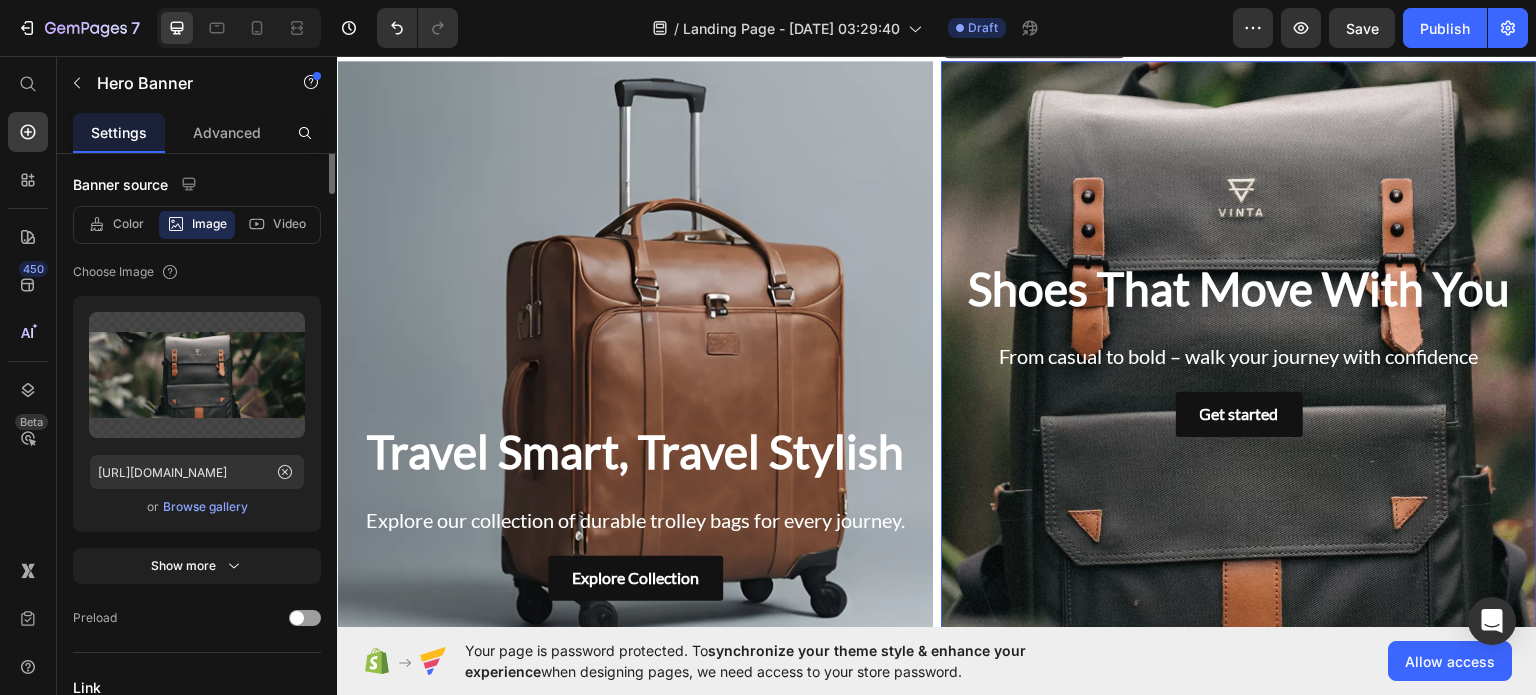 scroll, scrollTop: 0, scrollLeft: 0, axis: both 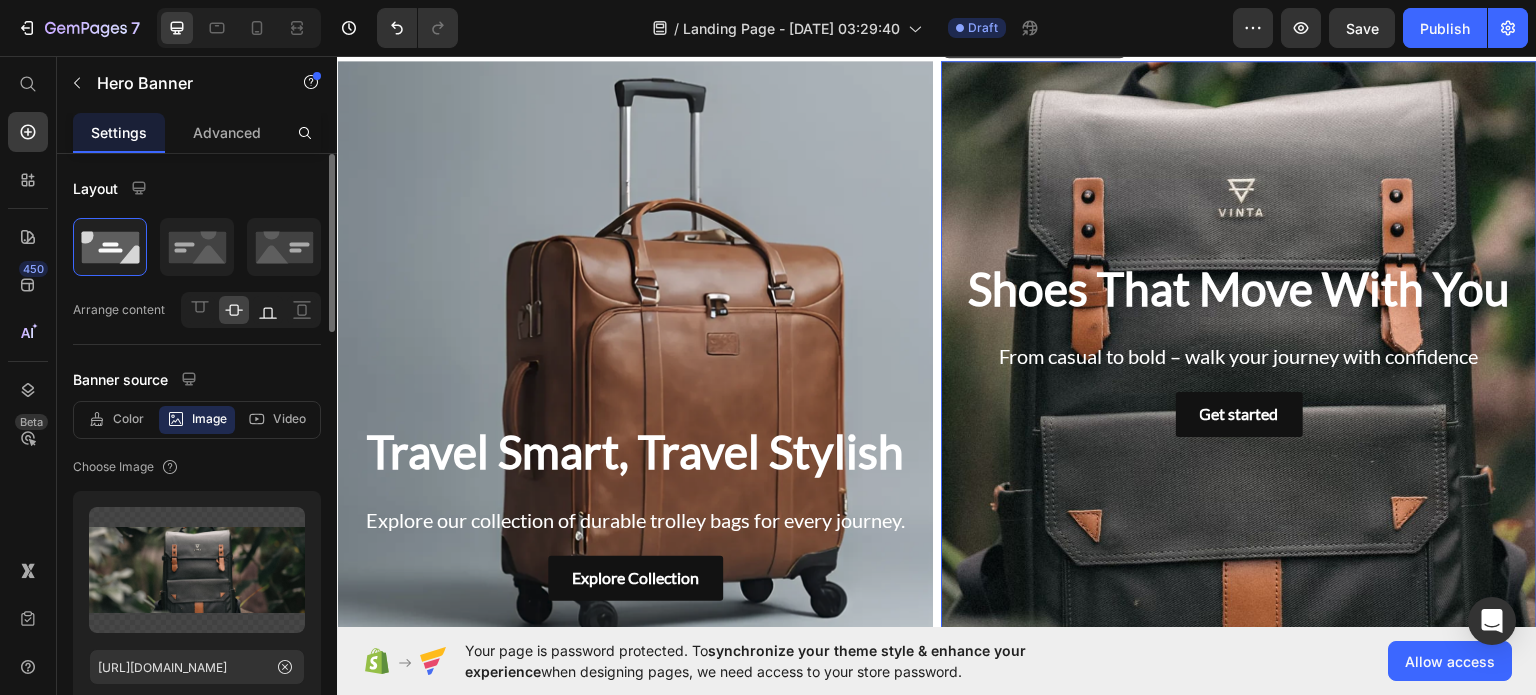 click 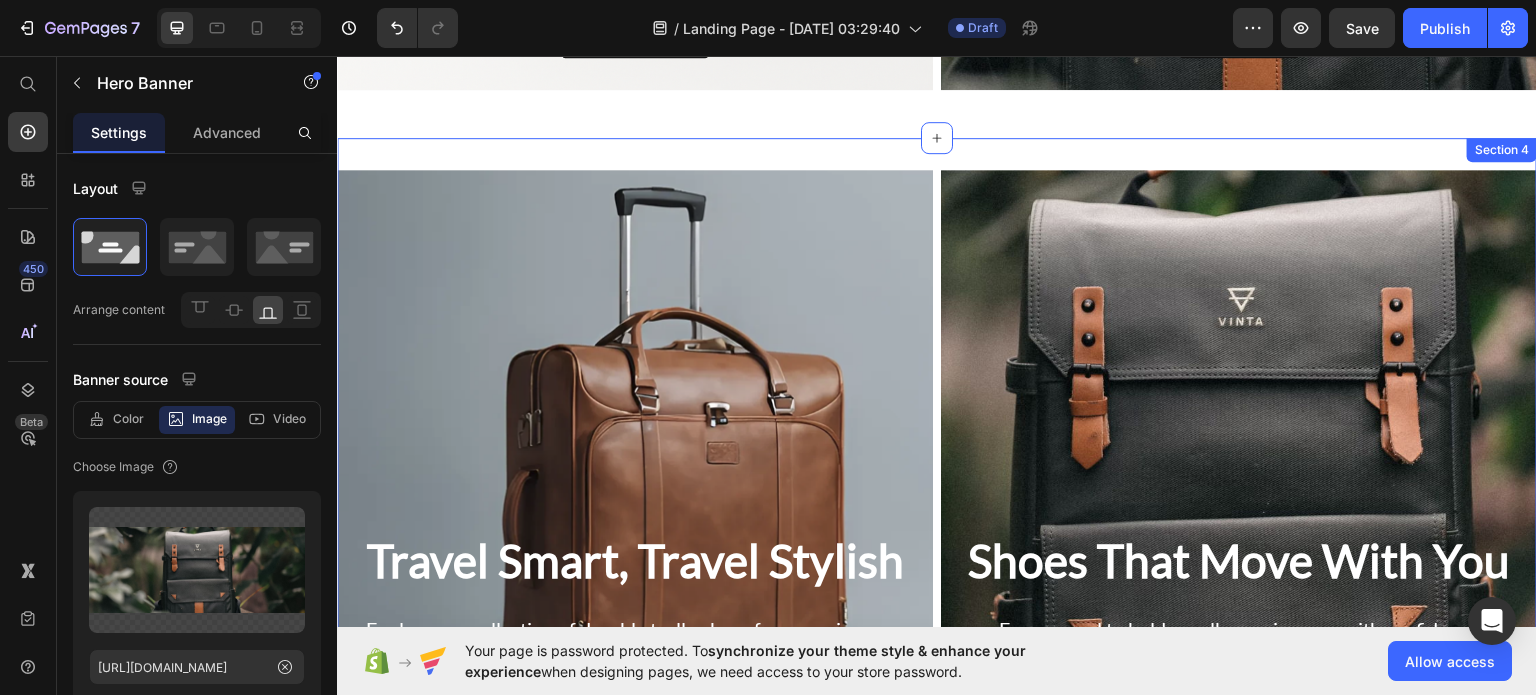 scroll, scrollTop: 1276, scrollLeft: 0, axis: vertical 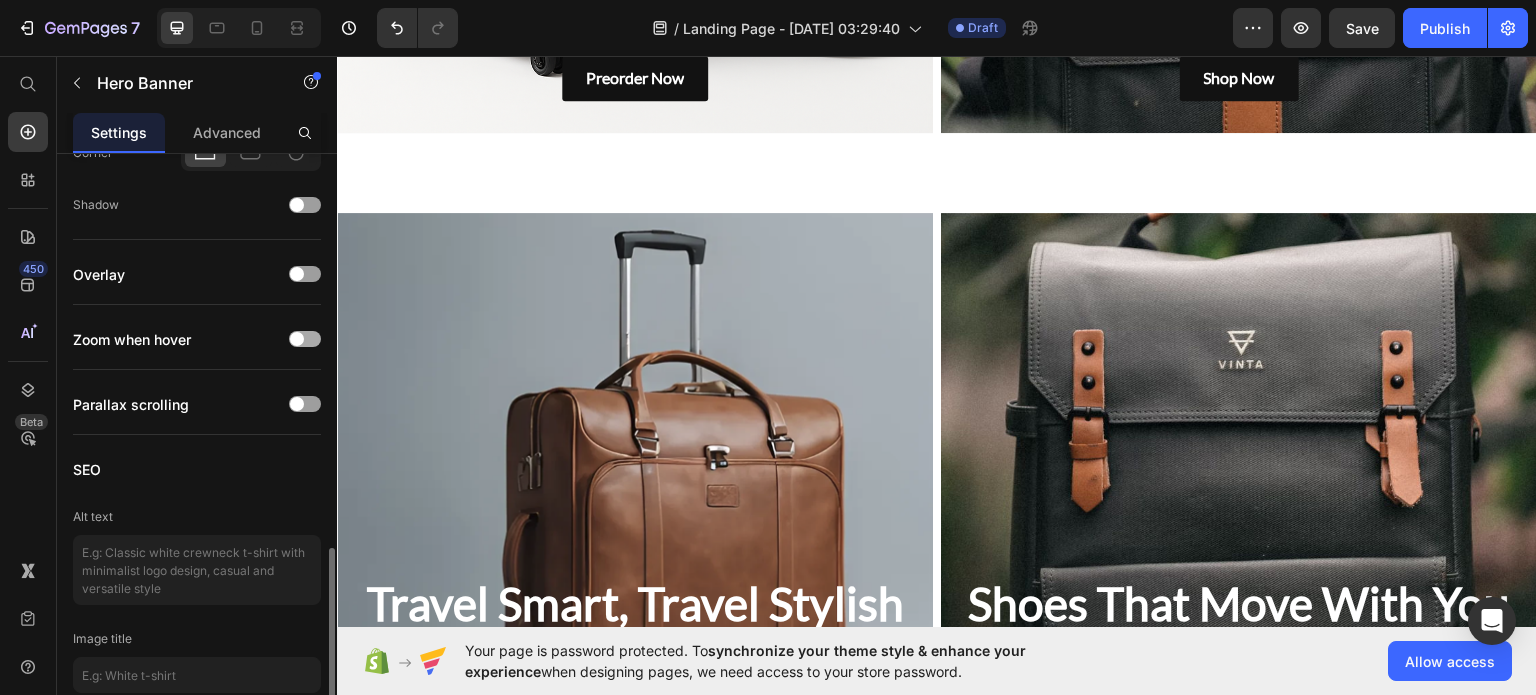 click at bounding box center (305, 339) 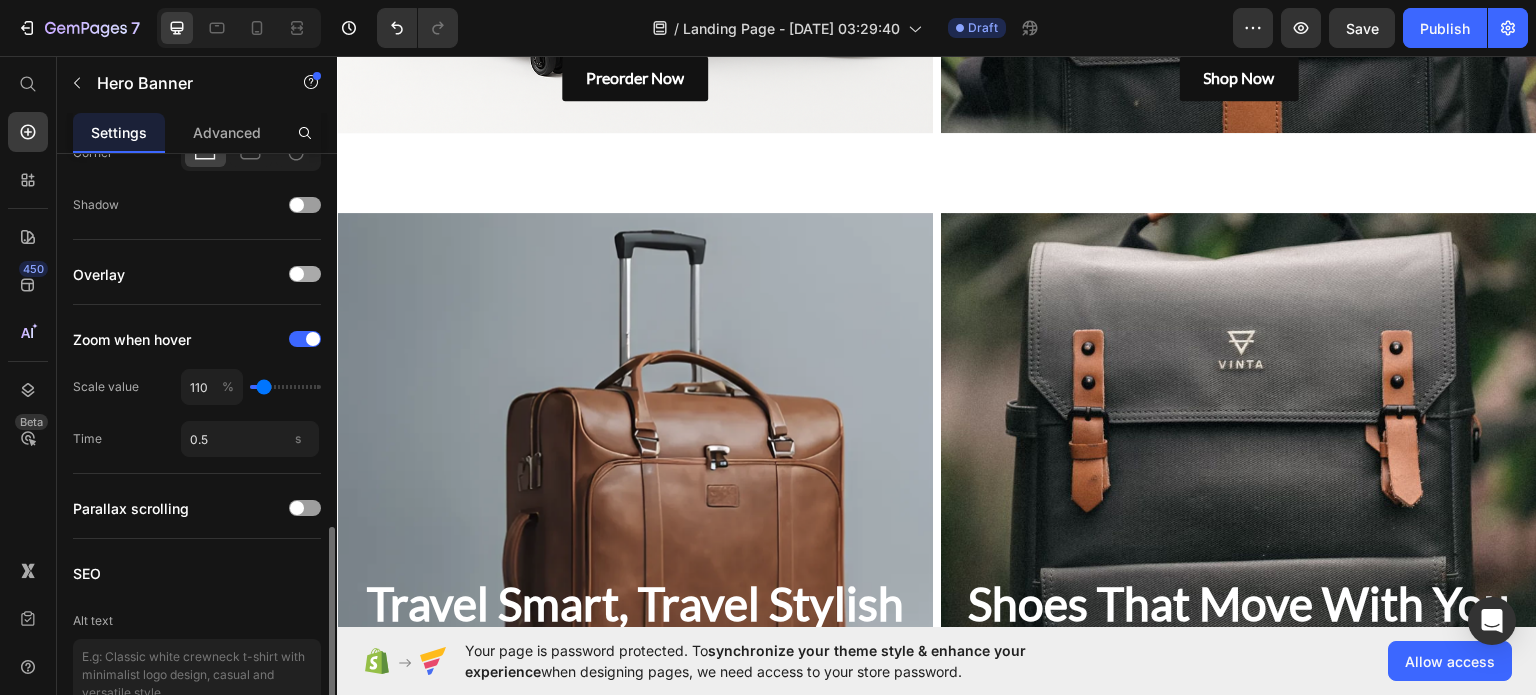 click on "Overlay" 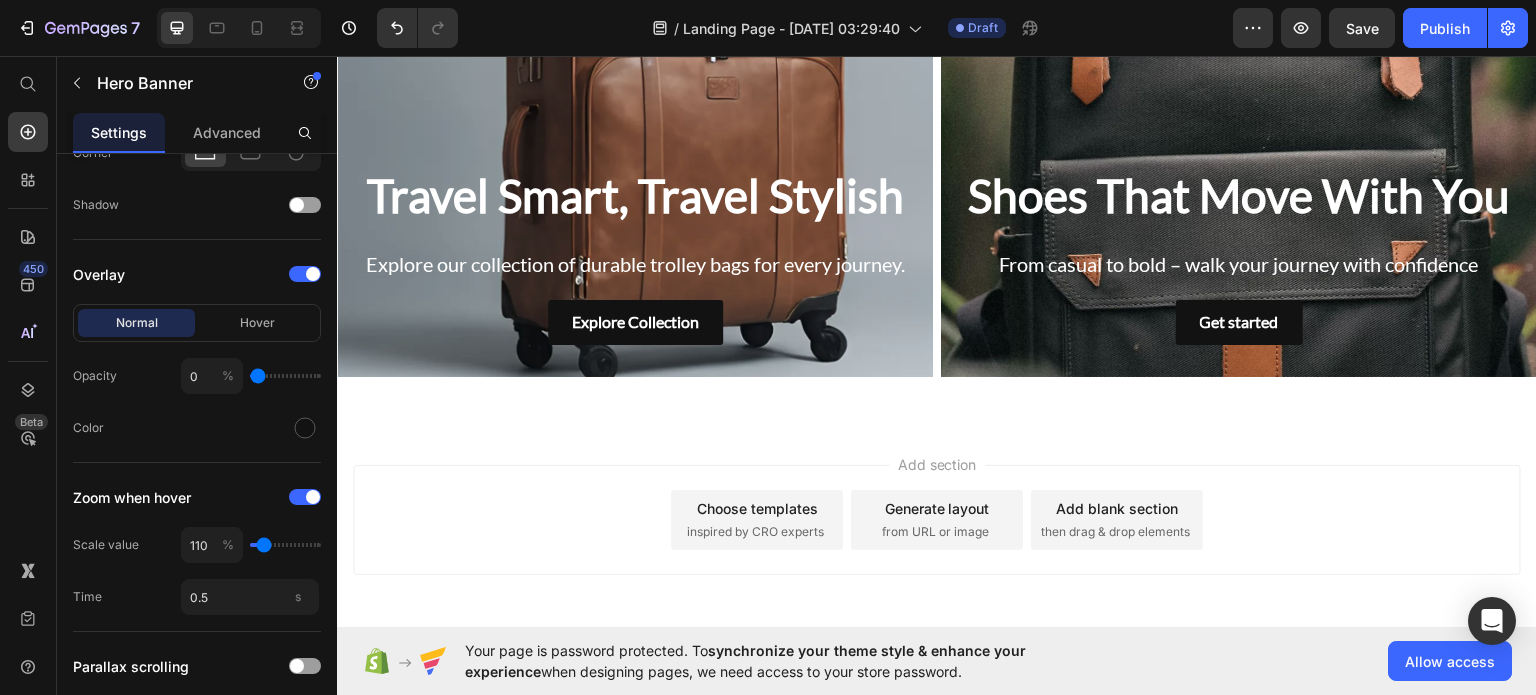scroll, scrollTop: 1692, scrollLeft: 0, axis: vertical 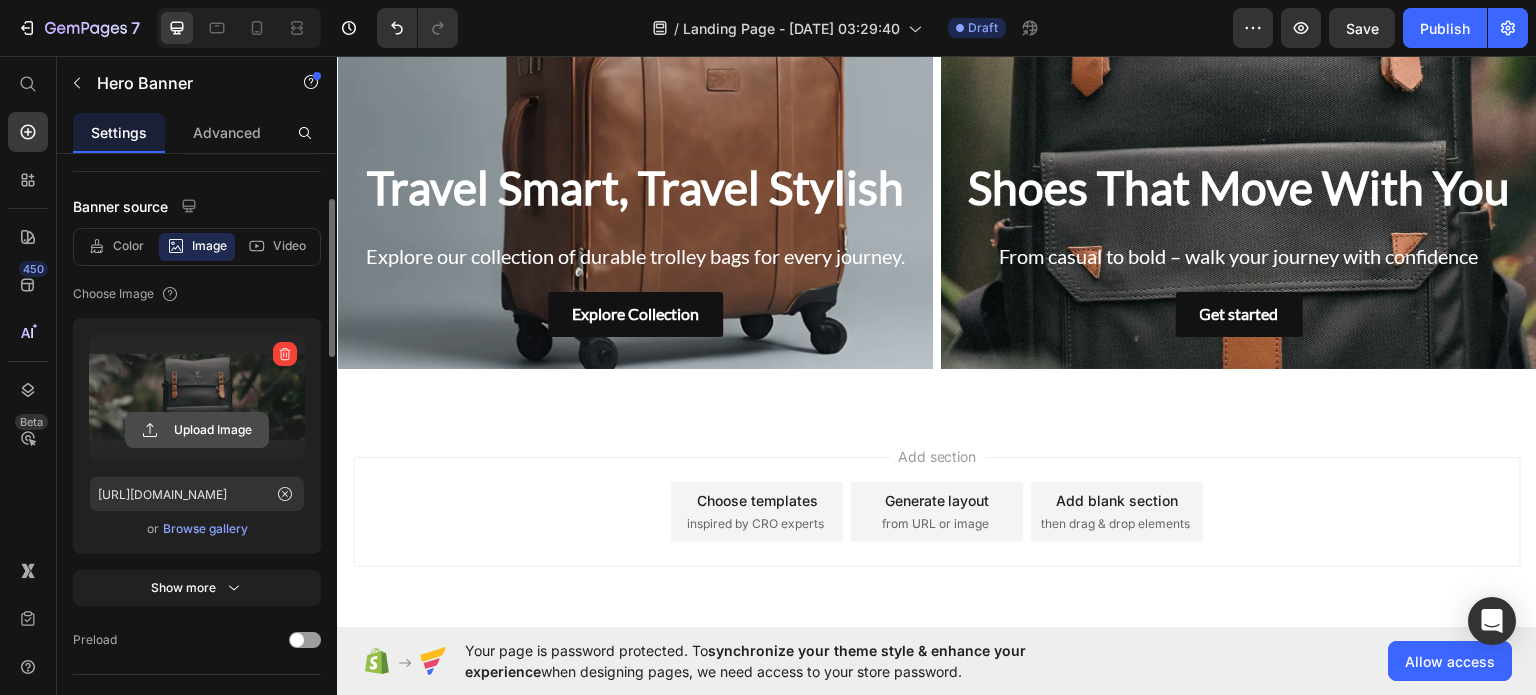 click 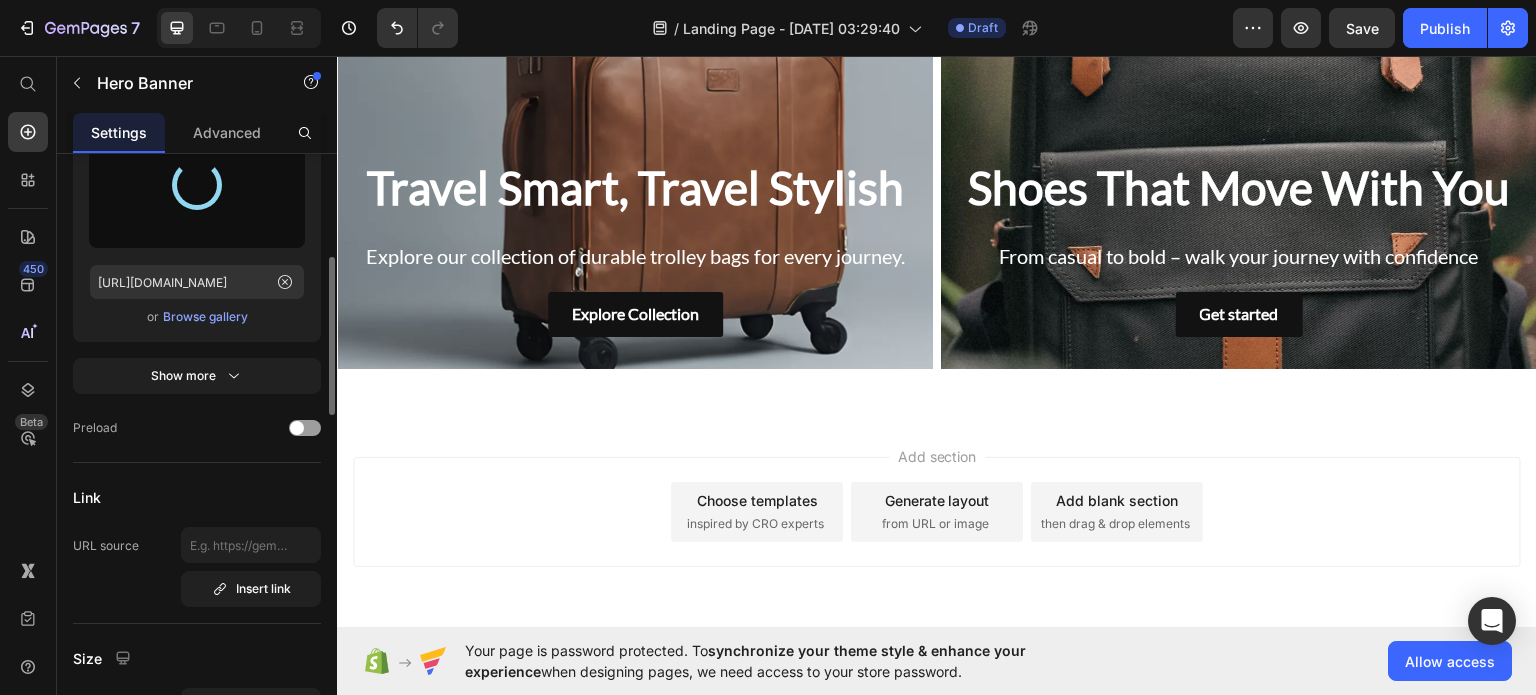 scroll, scrollTop: 386, scrollLeft: 0, axis: vertical 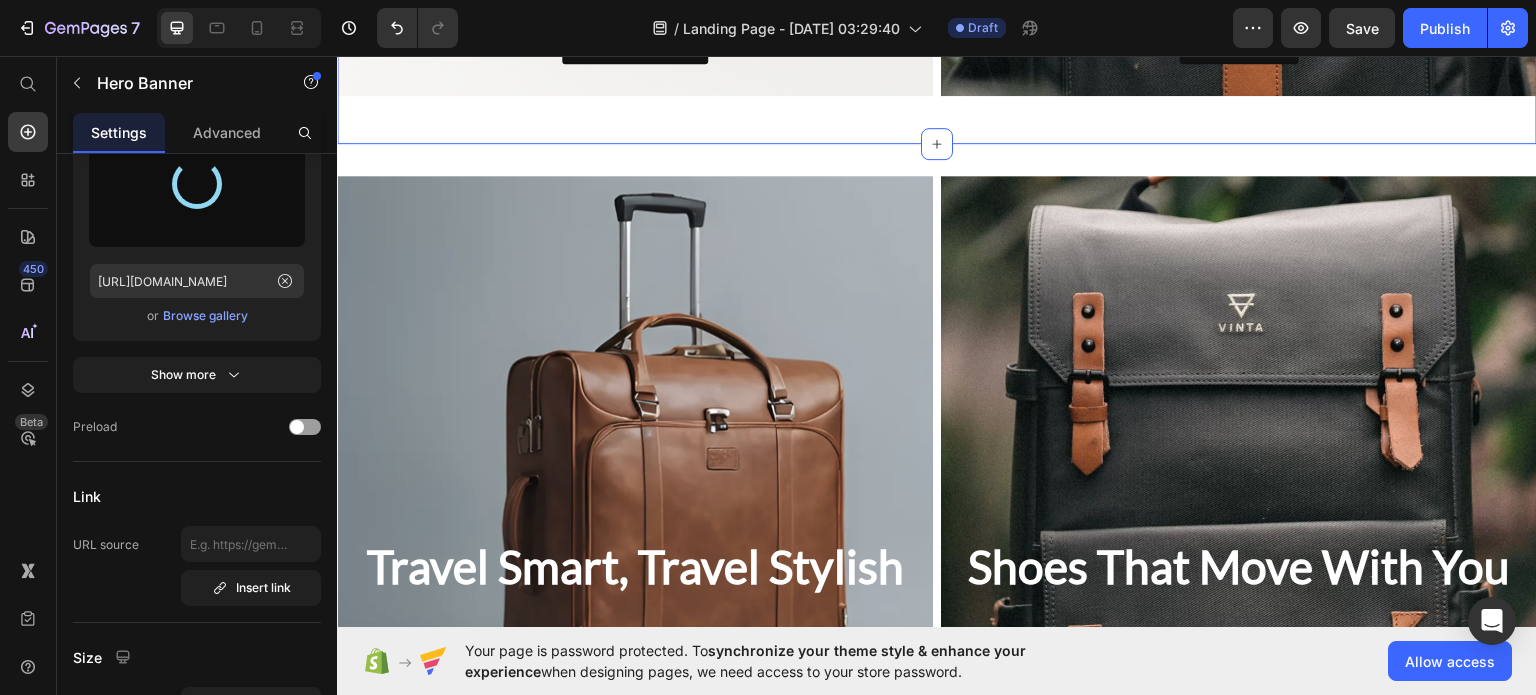 type on "https://cdn.shopify.com/s/files/1/0770/1823/5130/files/gempages_577154060990284788-6e2dca2c-9e3d-4957-bbd8-c3c921f21e07.jpg" 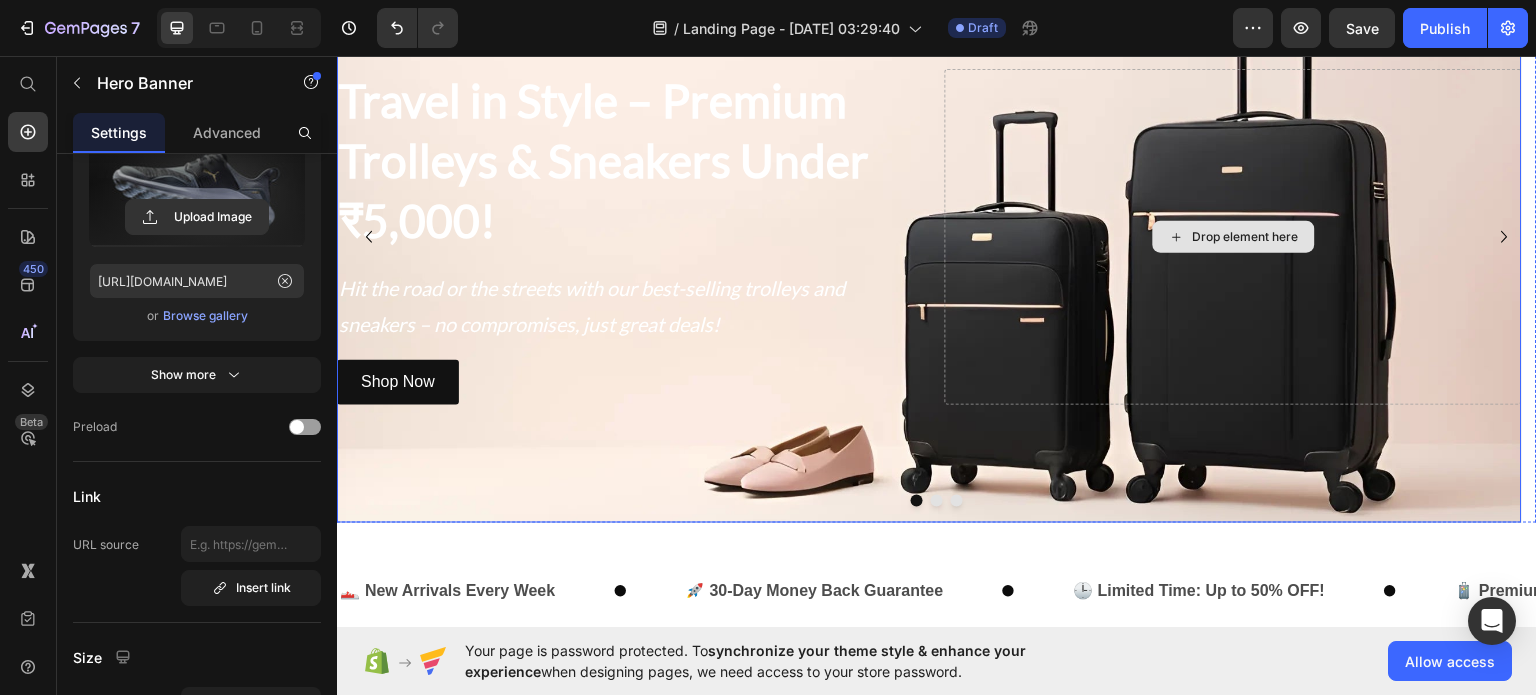 scroll, scrollTop: 148, scrollLeft: 0, axis: vertical 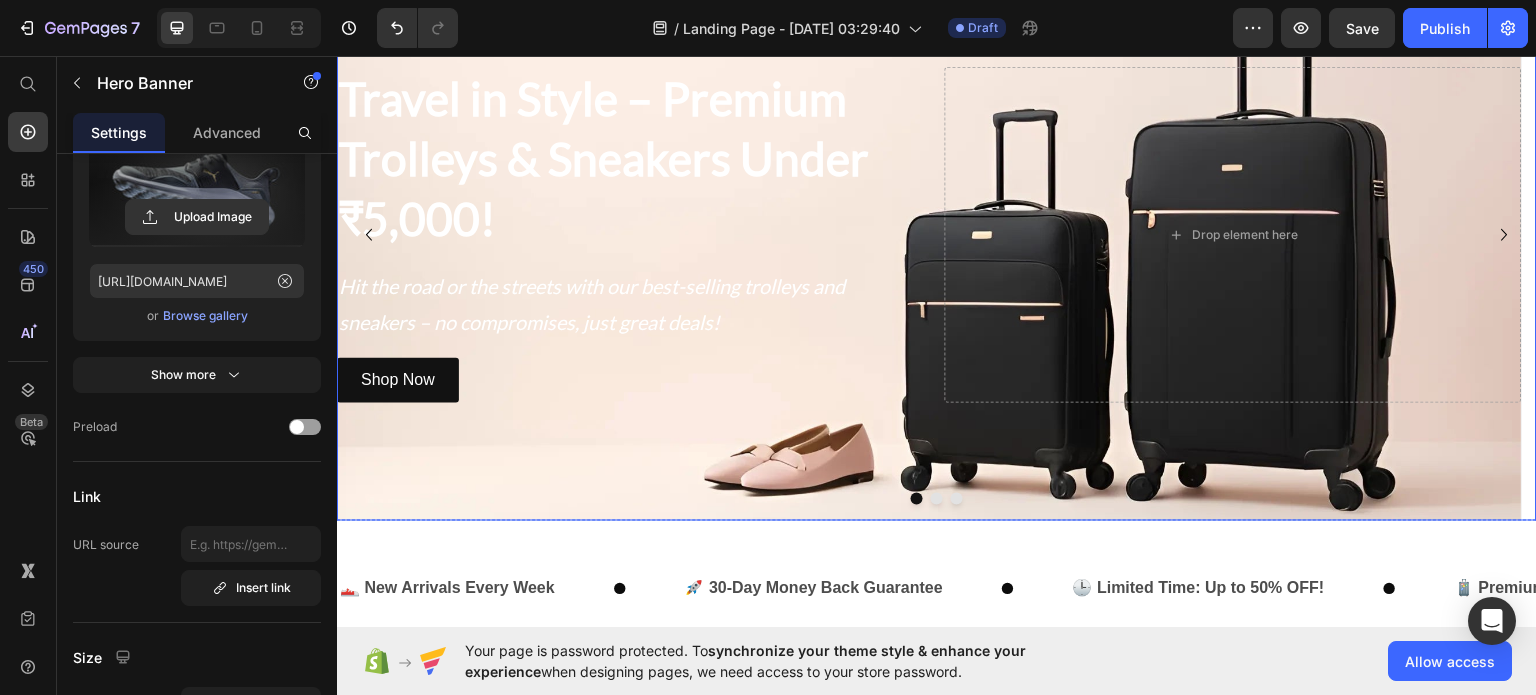 click 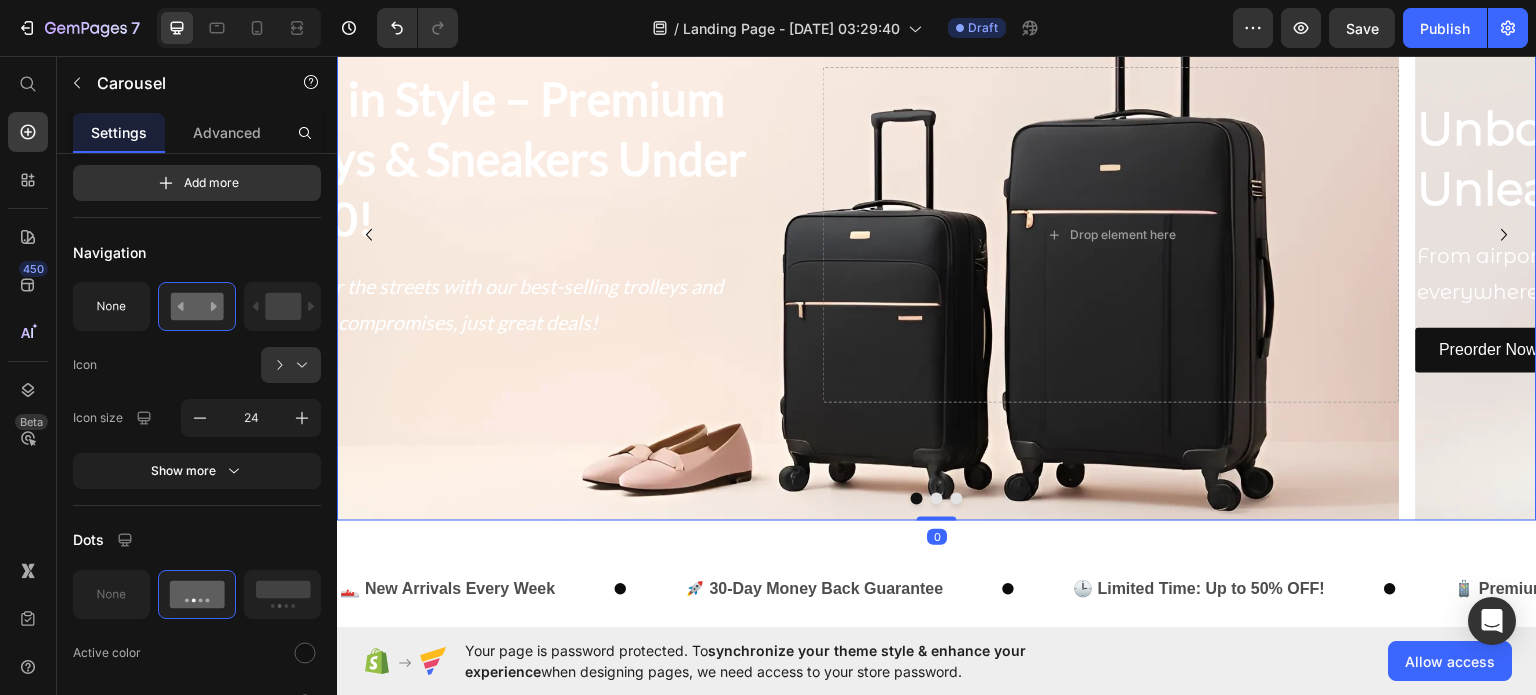 scroll, scrollTop: 0, scrollLeft: 0, axis: both 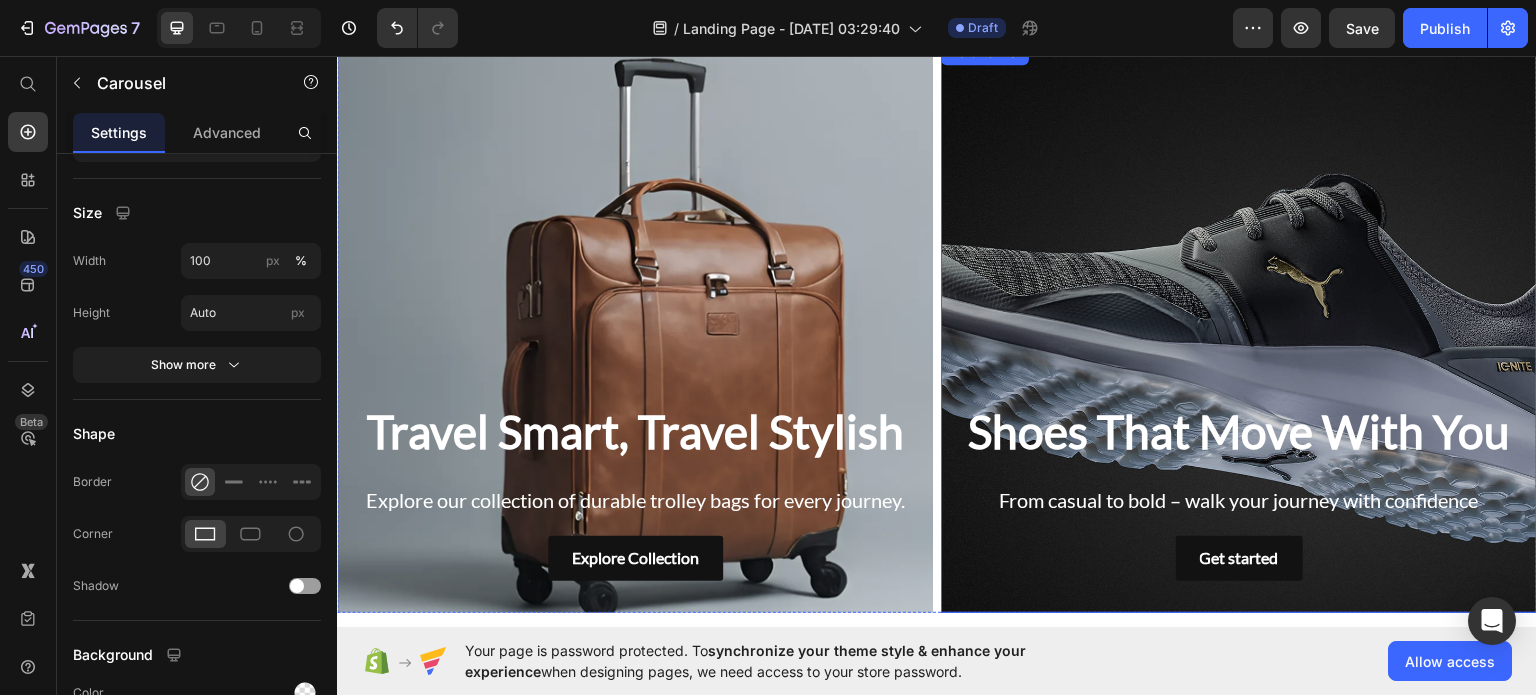 click at bounding box center [1239, 326] 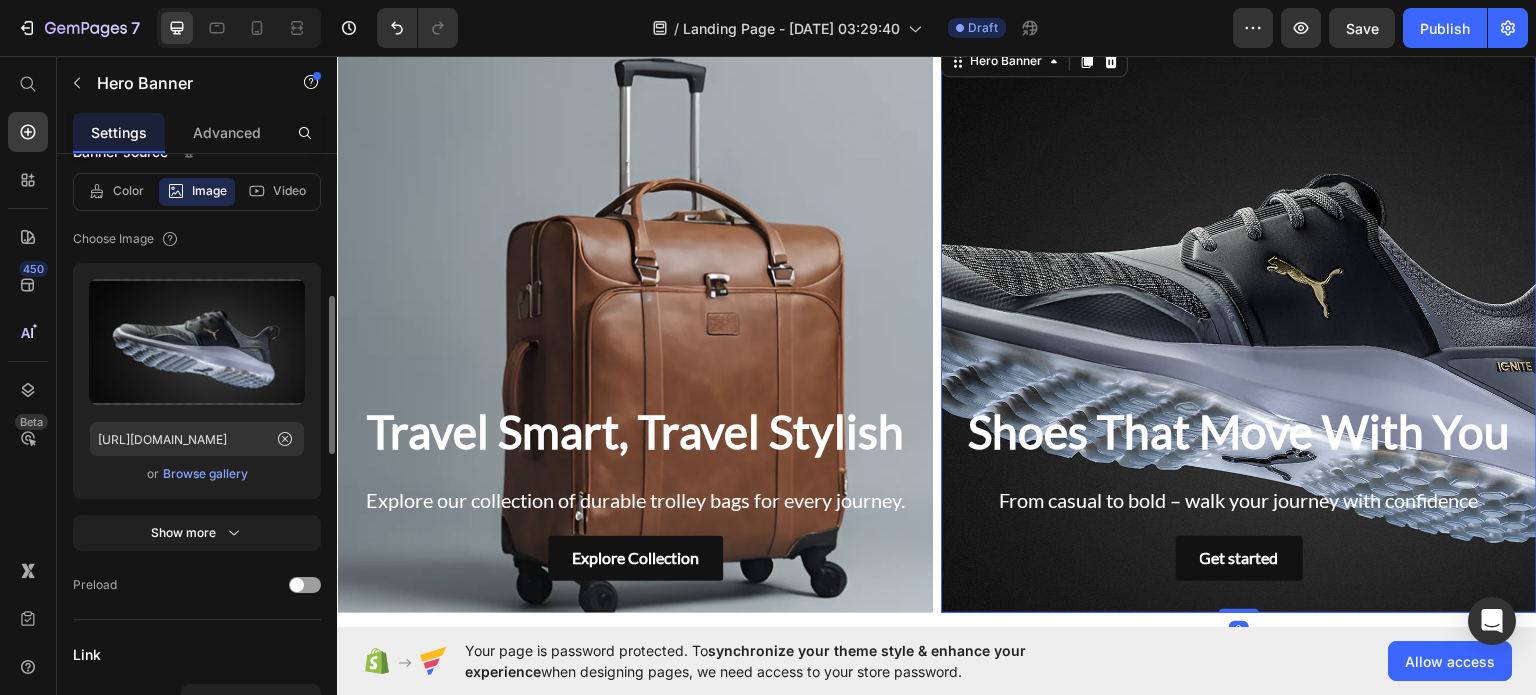 scroll, scrollTop: 304, scrollLeft: 0, axis: vertical 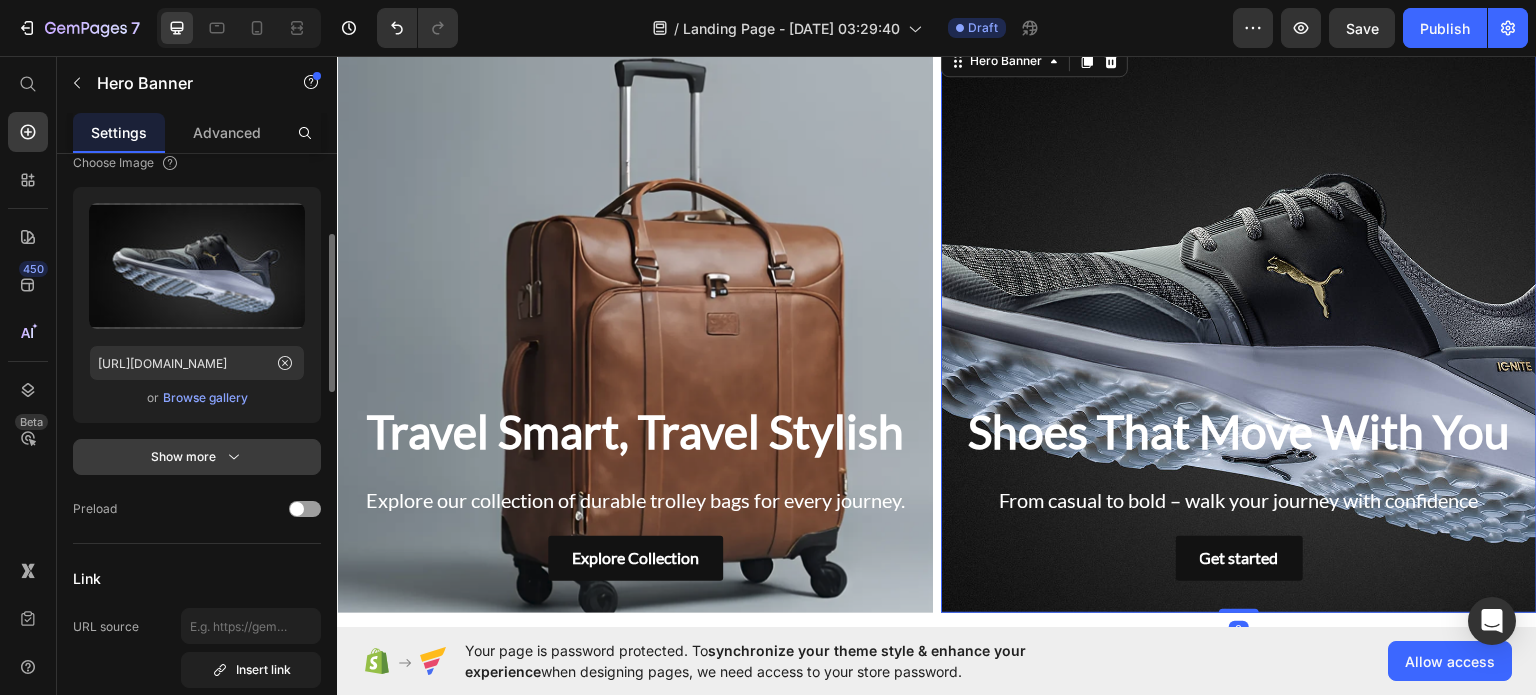 click on "Show more" at bounding box center [197, 457] 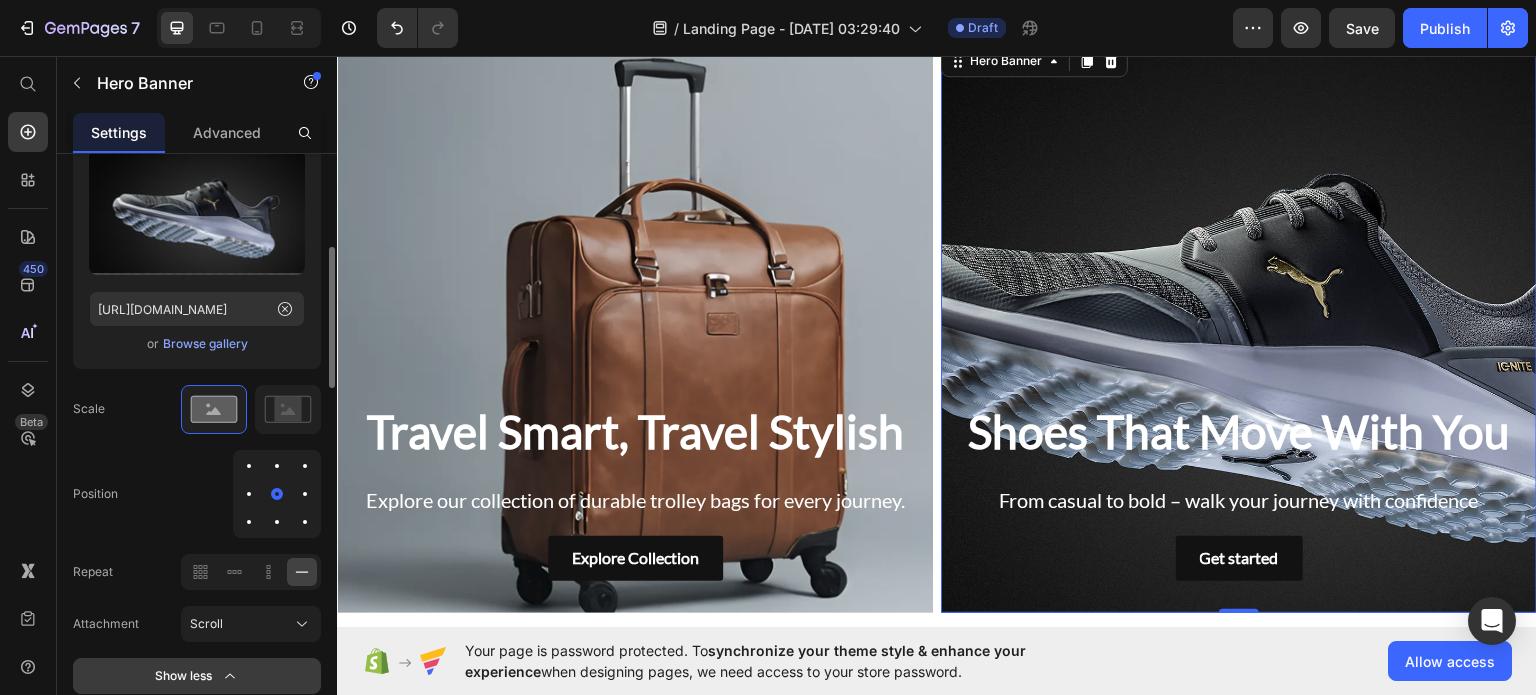 scroll, scrollTop: 365, scrollLeft: 0, axis: vertical 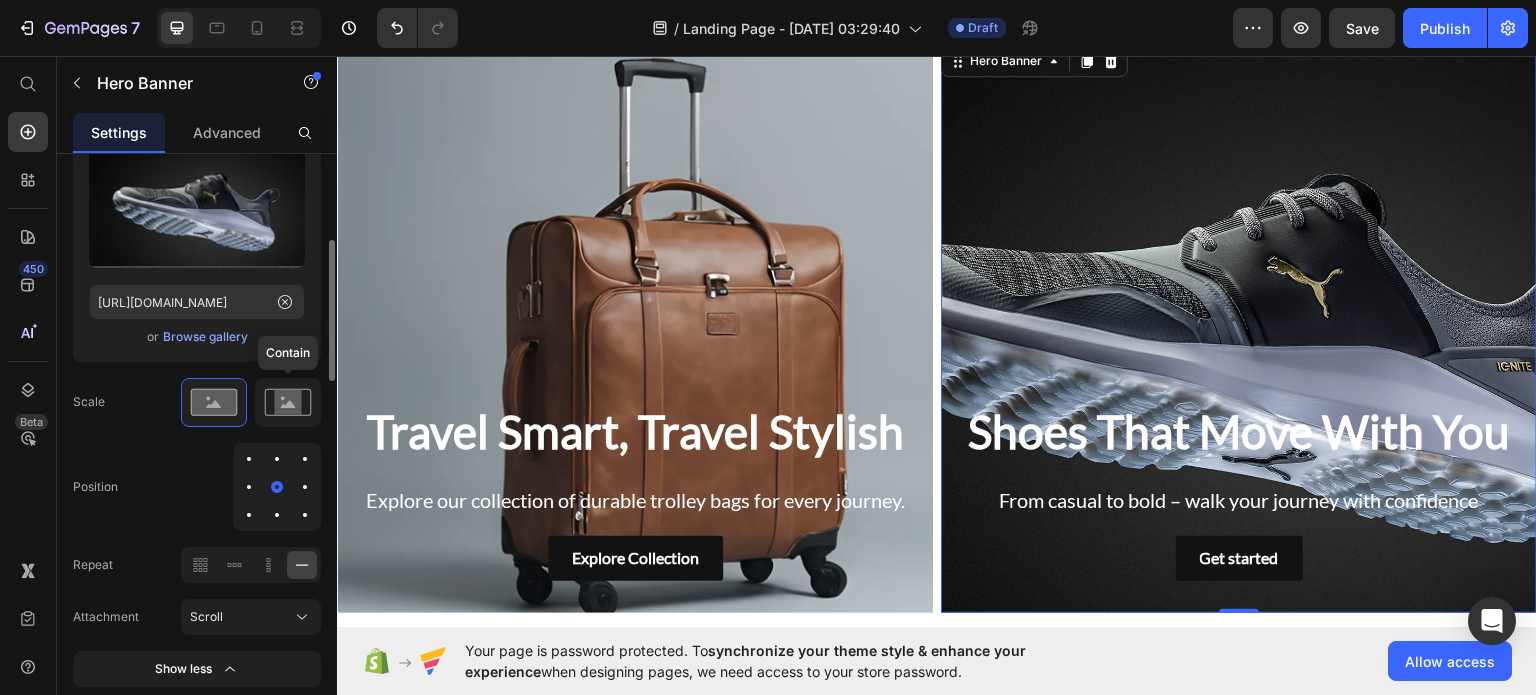 click 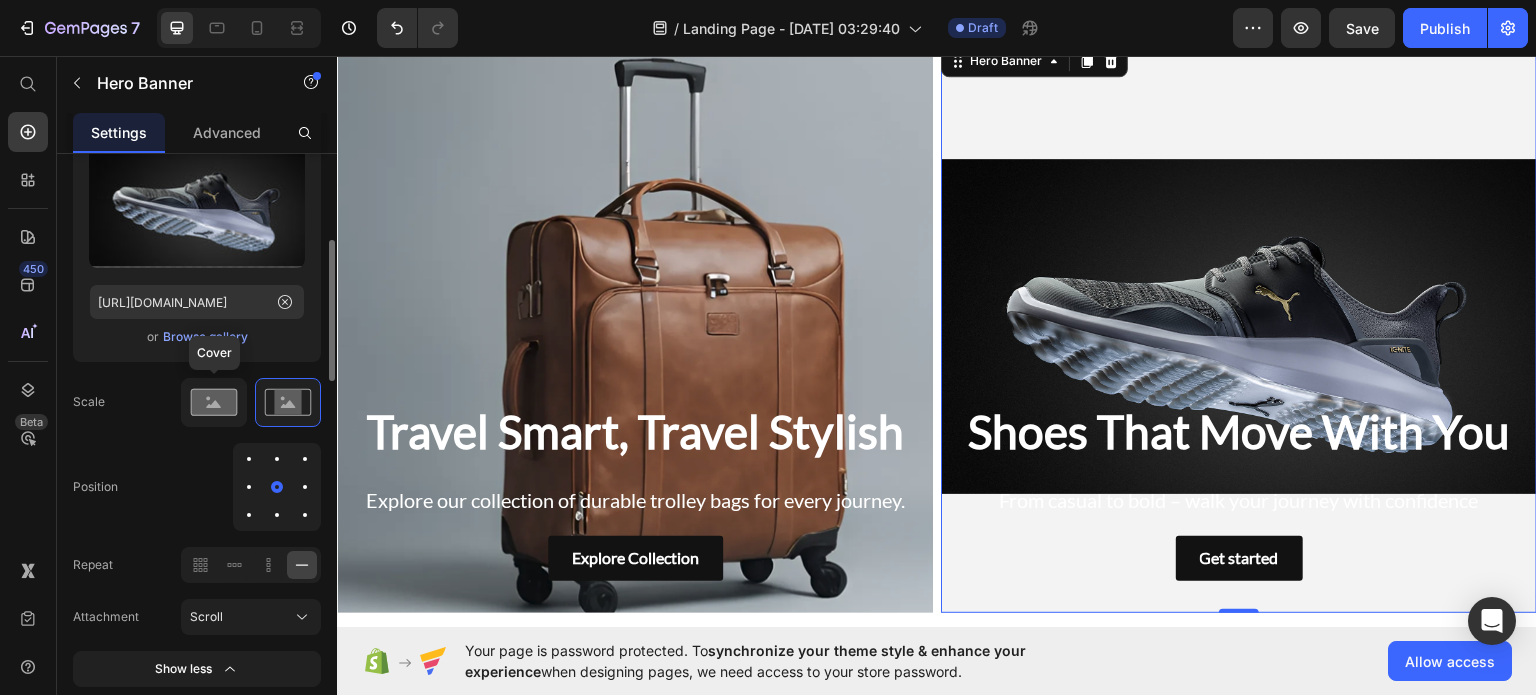 click 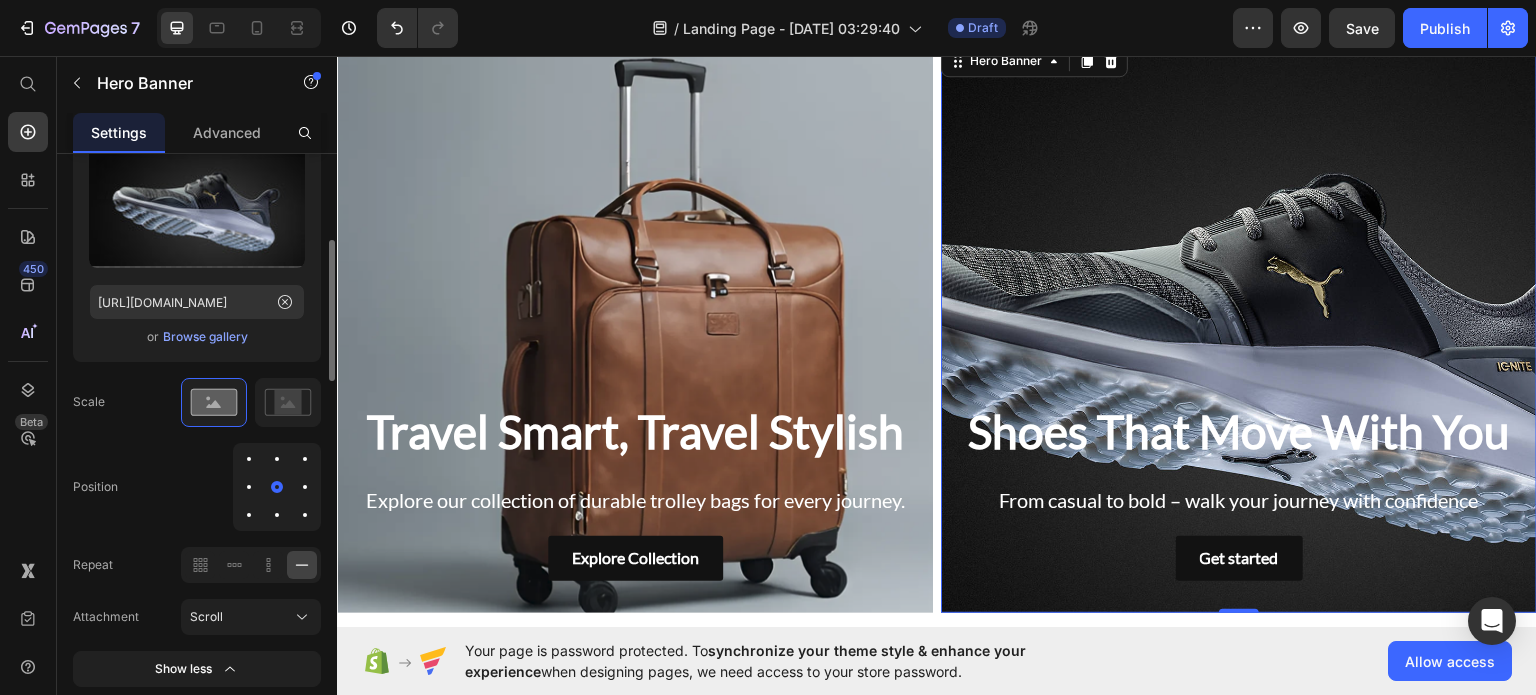 click at bounding box center (249, 487) 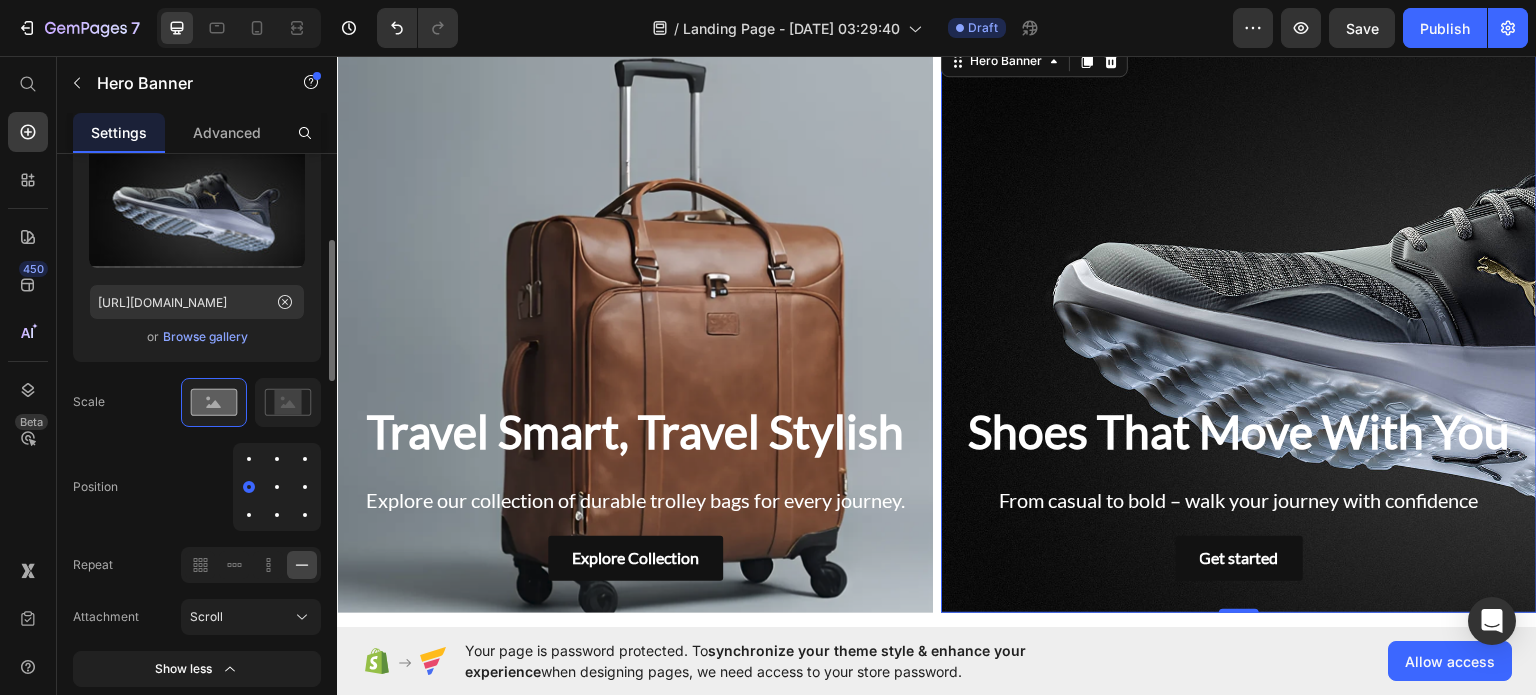 click at bounding box center [305, 487] 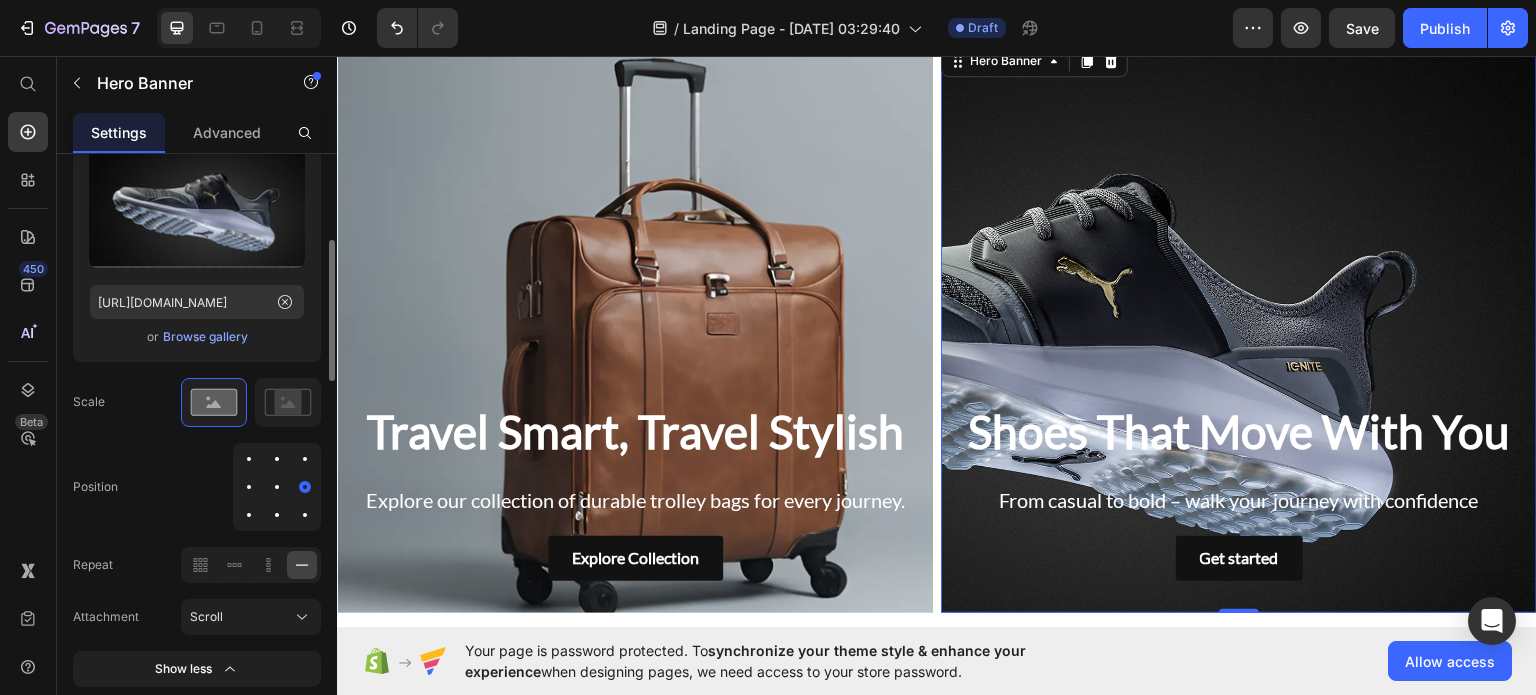 click at bounding box center [277, 487] 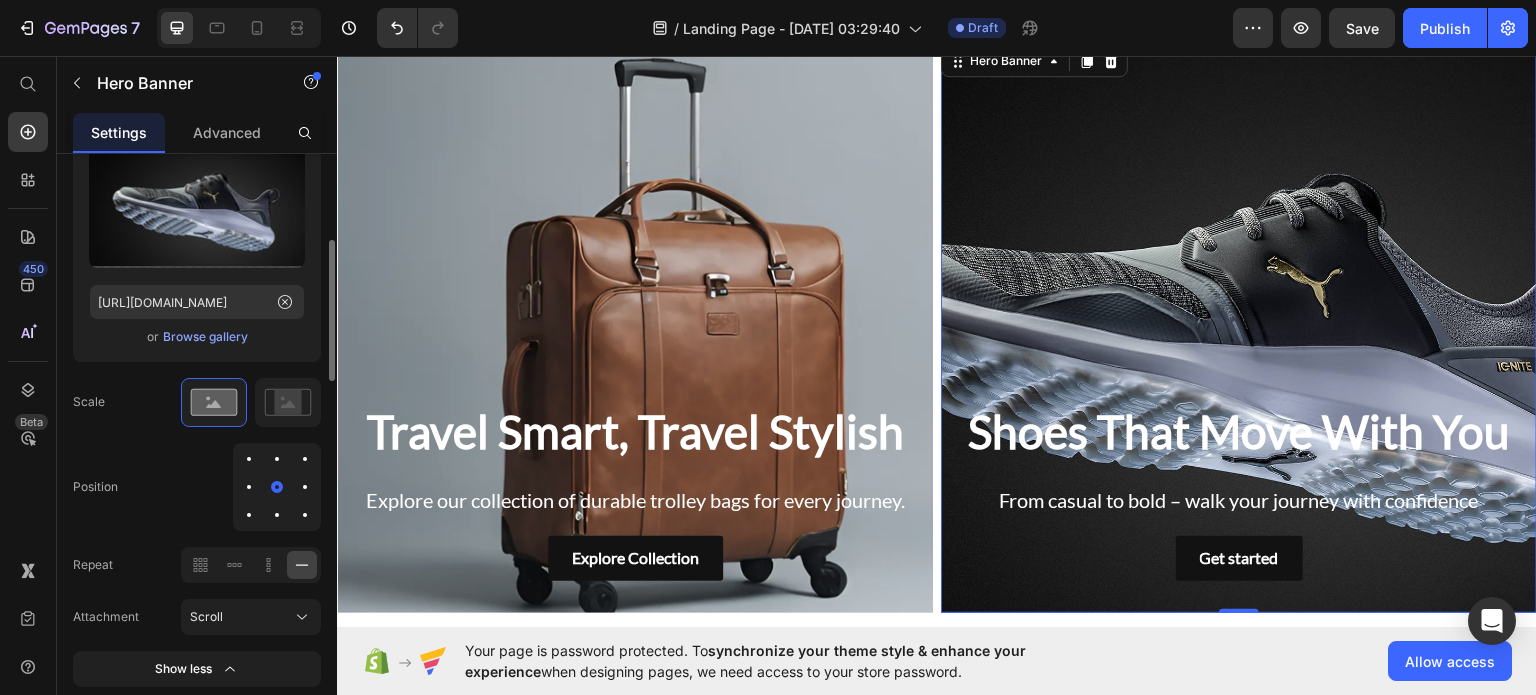 click at bounding box center (277, 459) 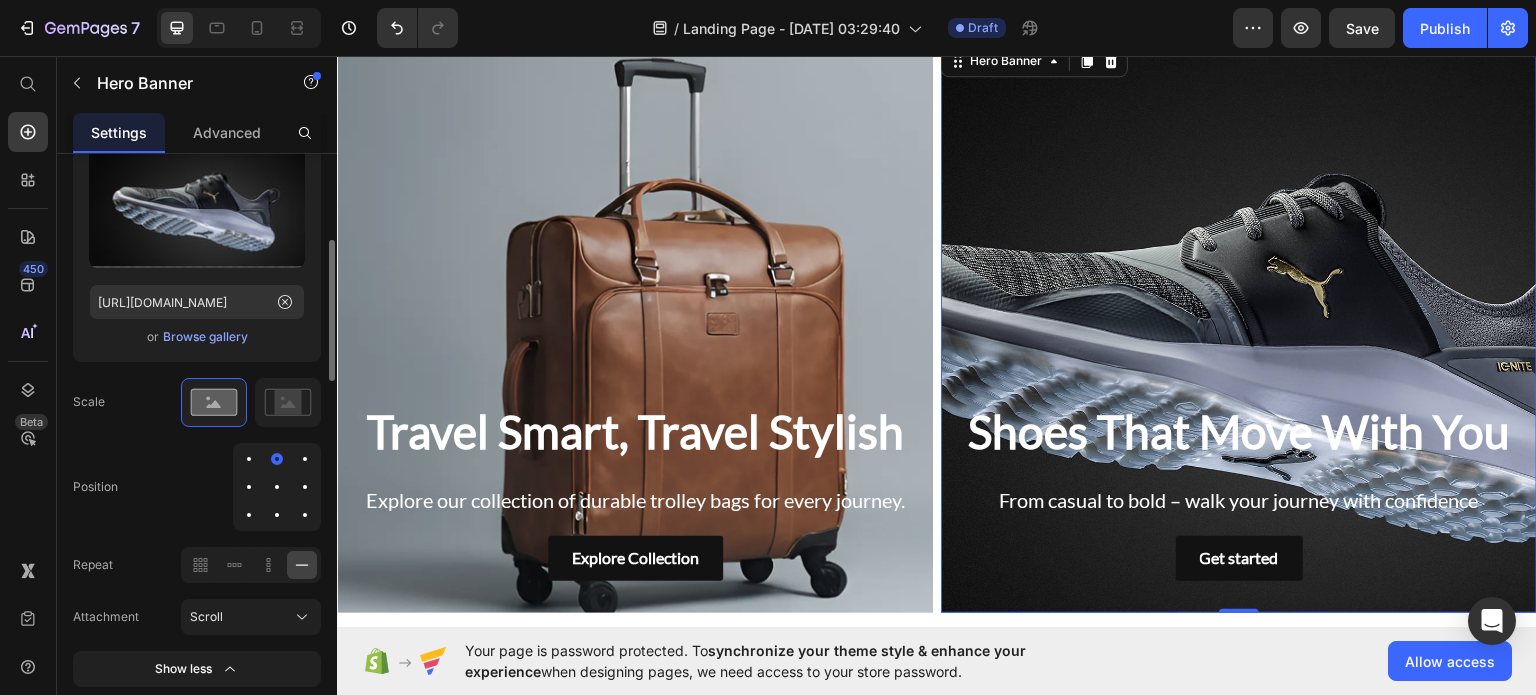 click at bounding box center (277, 459) 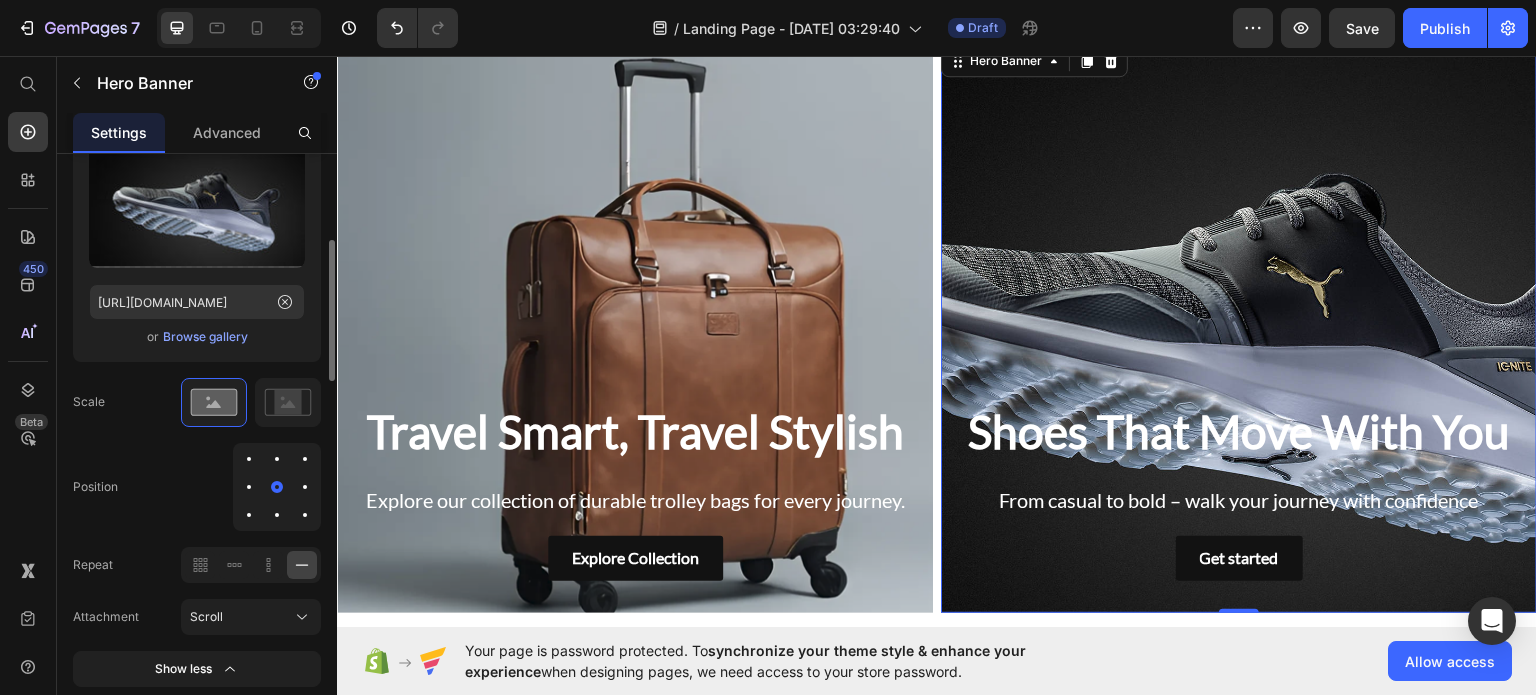 click at bounding box center (277, 515) 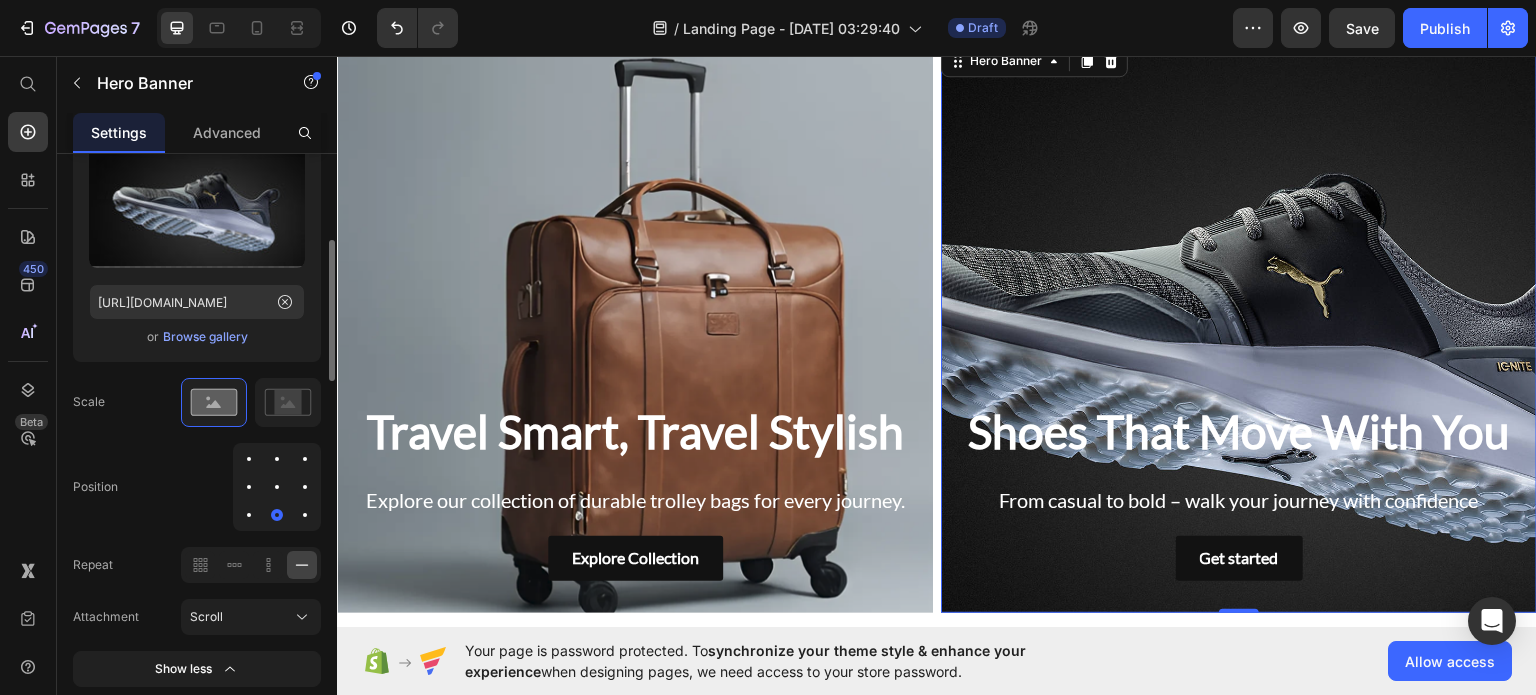 click at bounding box center [249, 459] 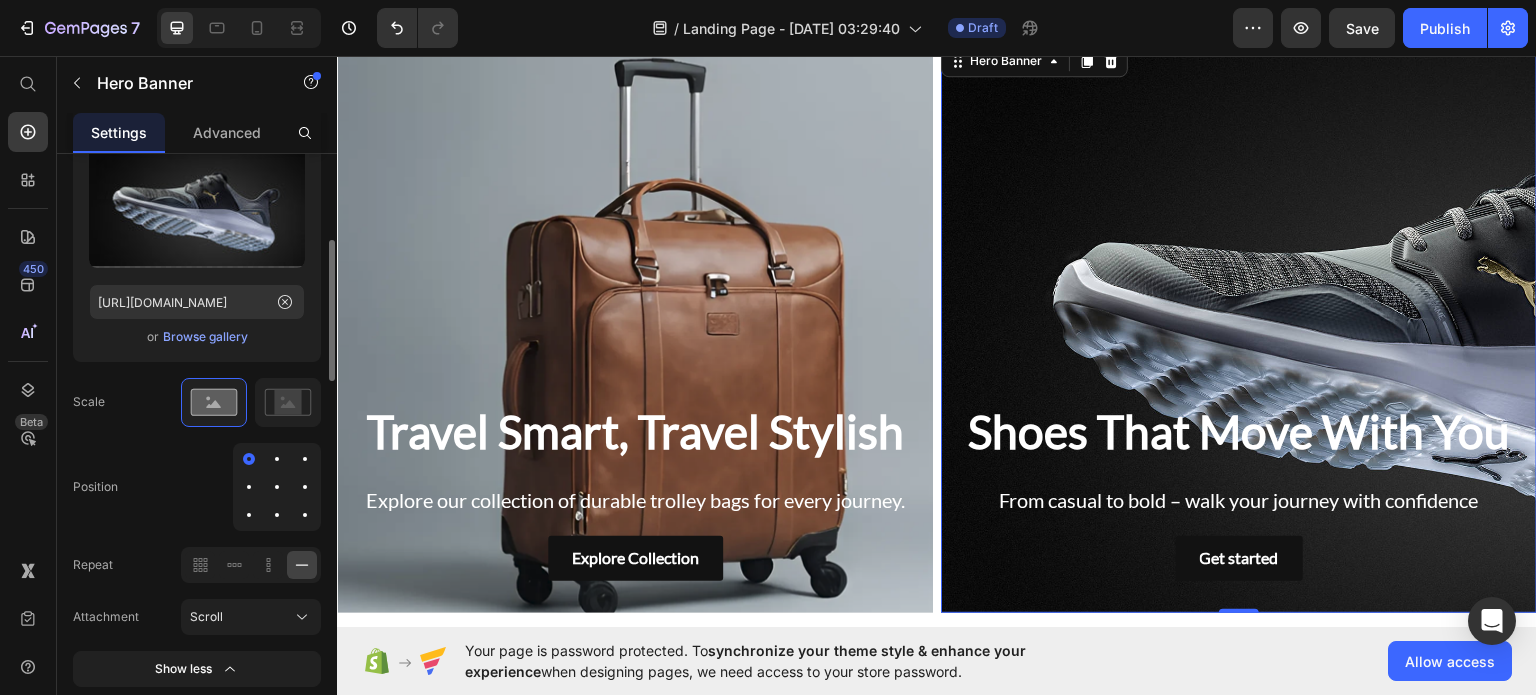 click at bounding box center [305, 515] 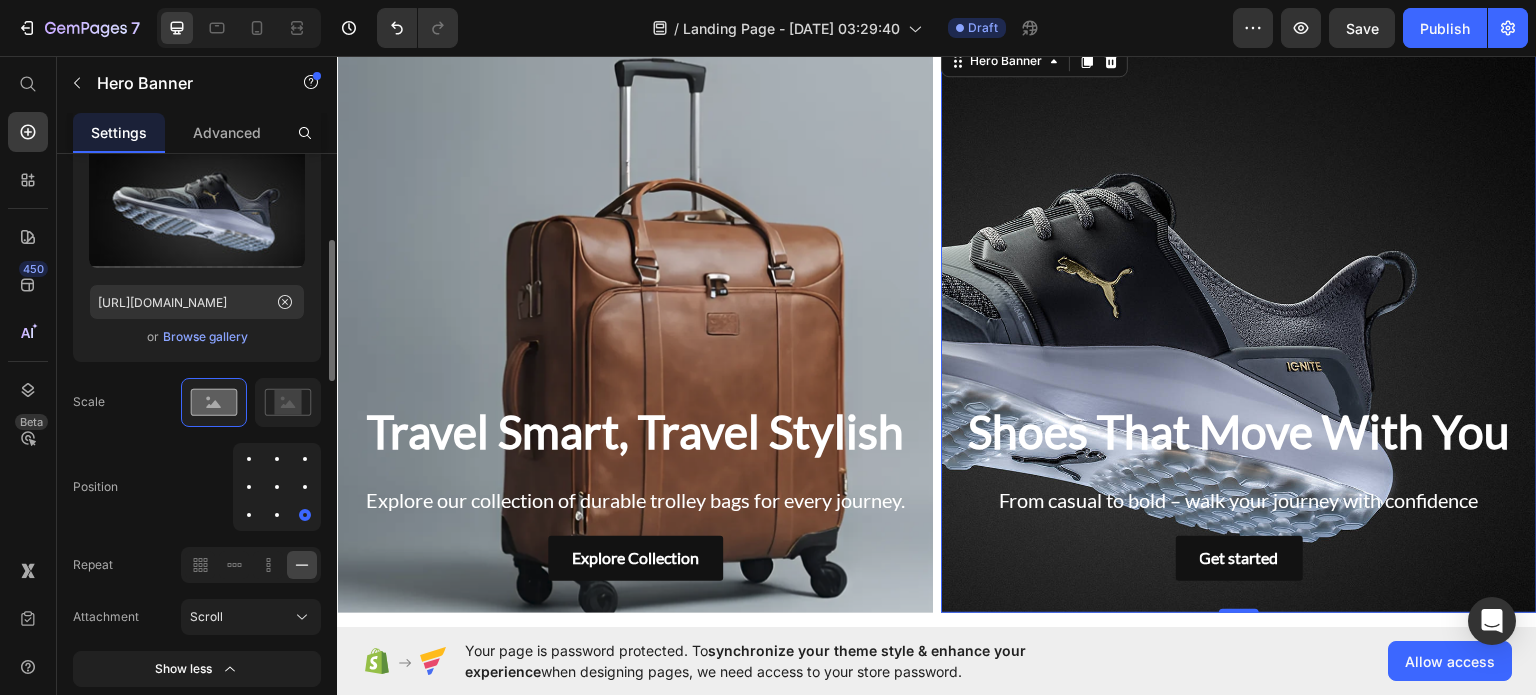 click at bounding box center (249, 515) 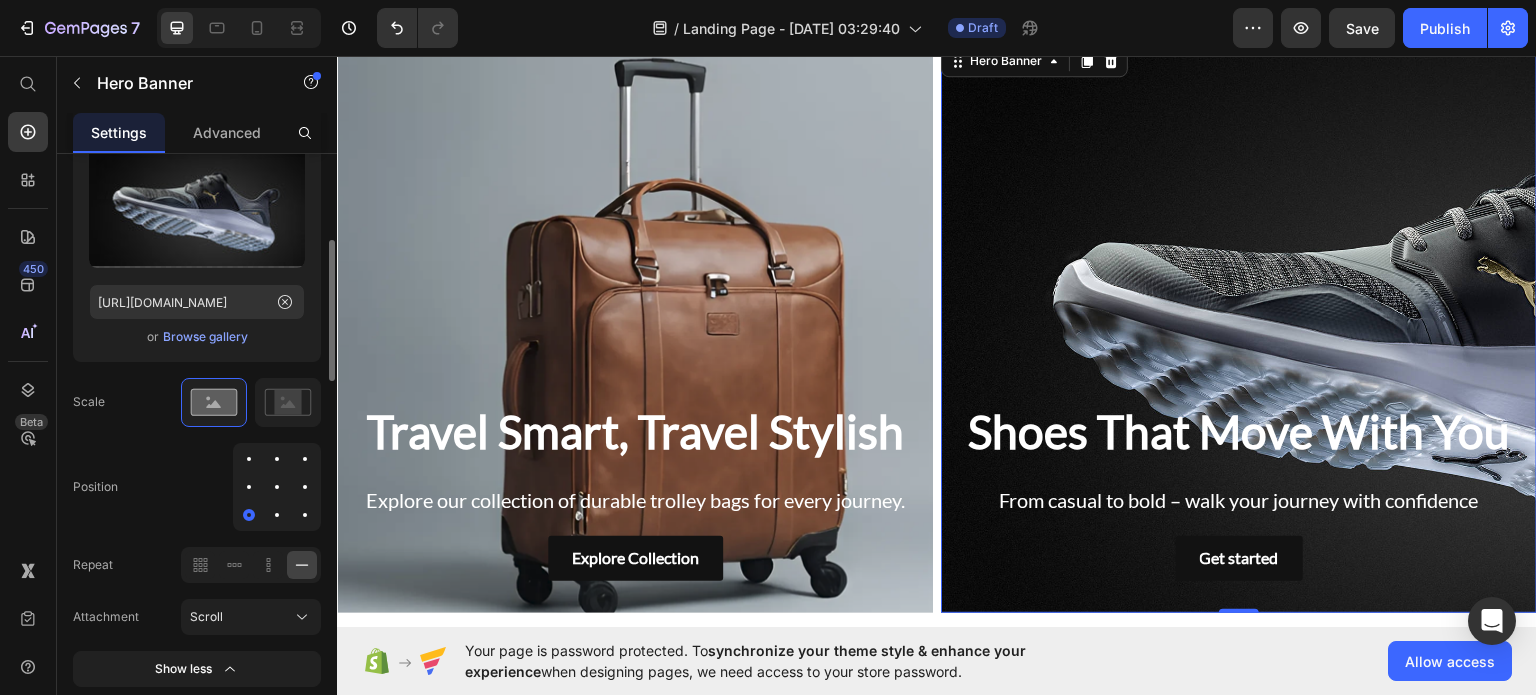 click at bounding box center [277, 487] 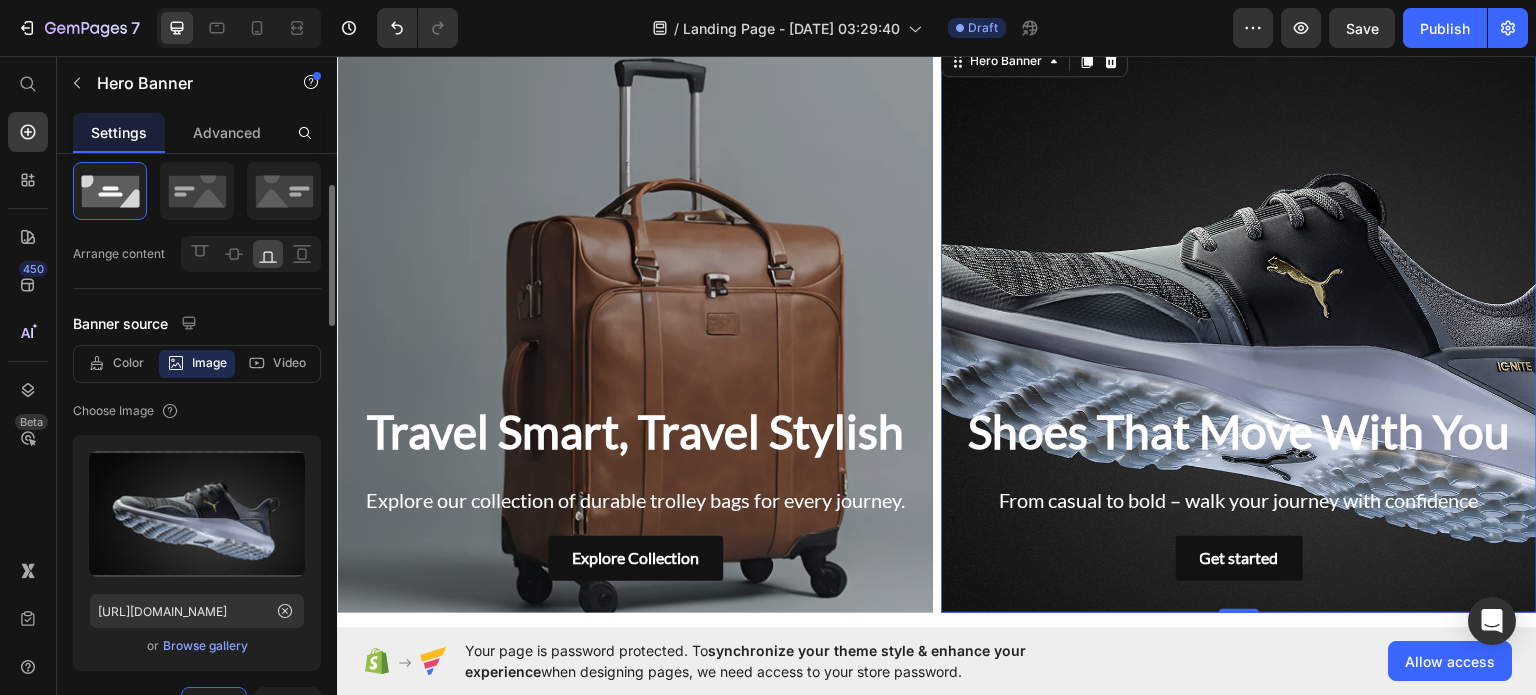 scroll, scrollTop: 55, scrollLeft: 0, axis: vertical 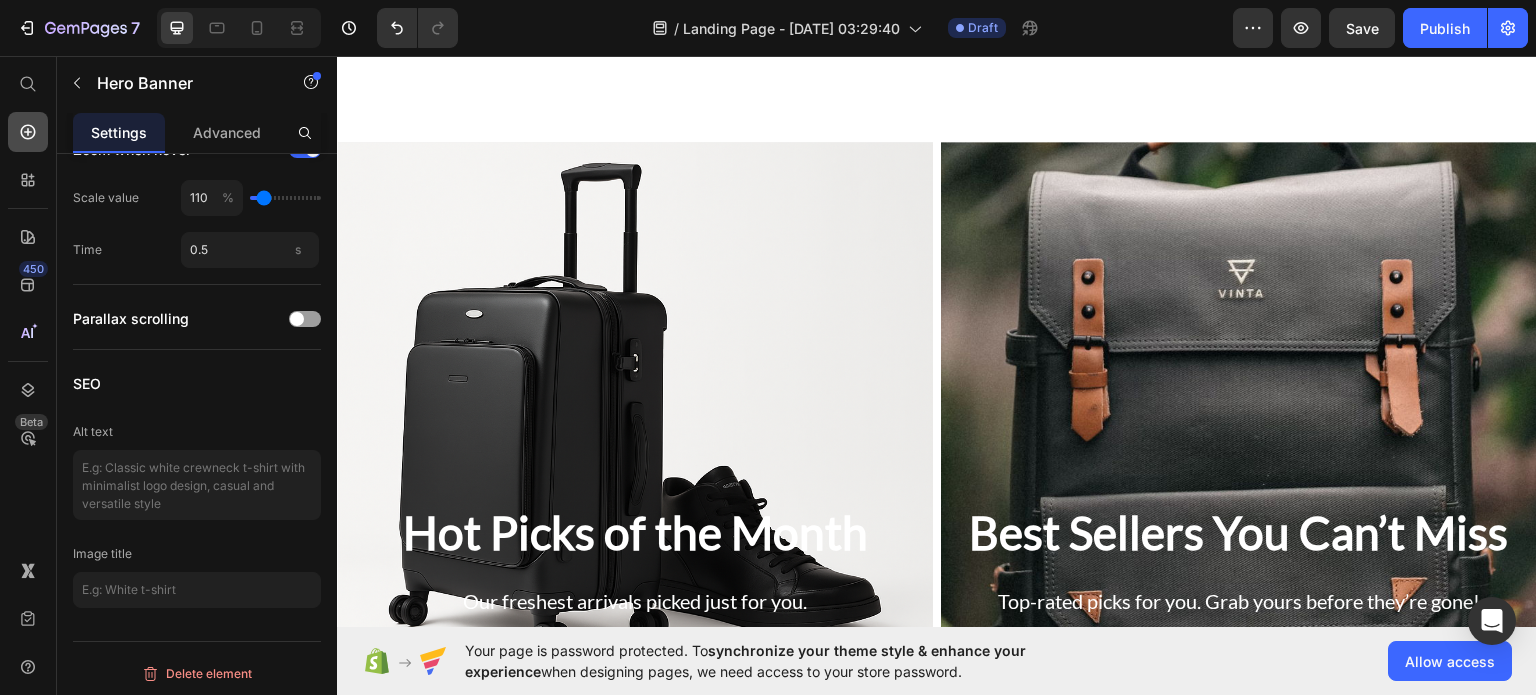click 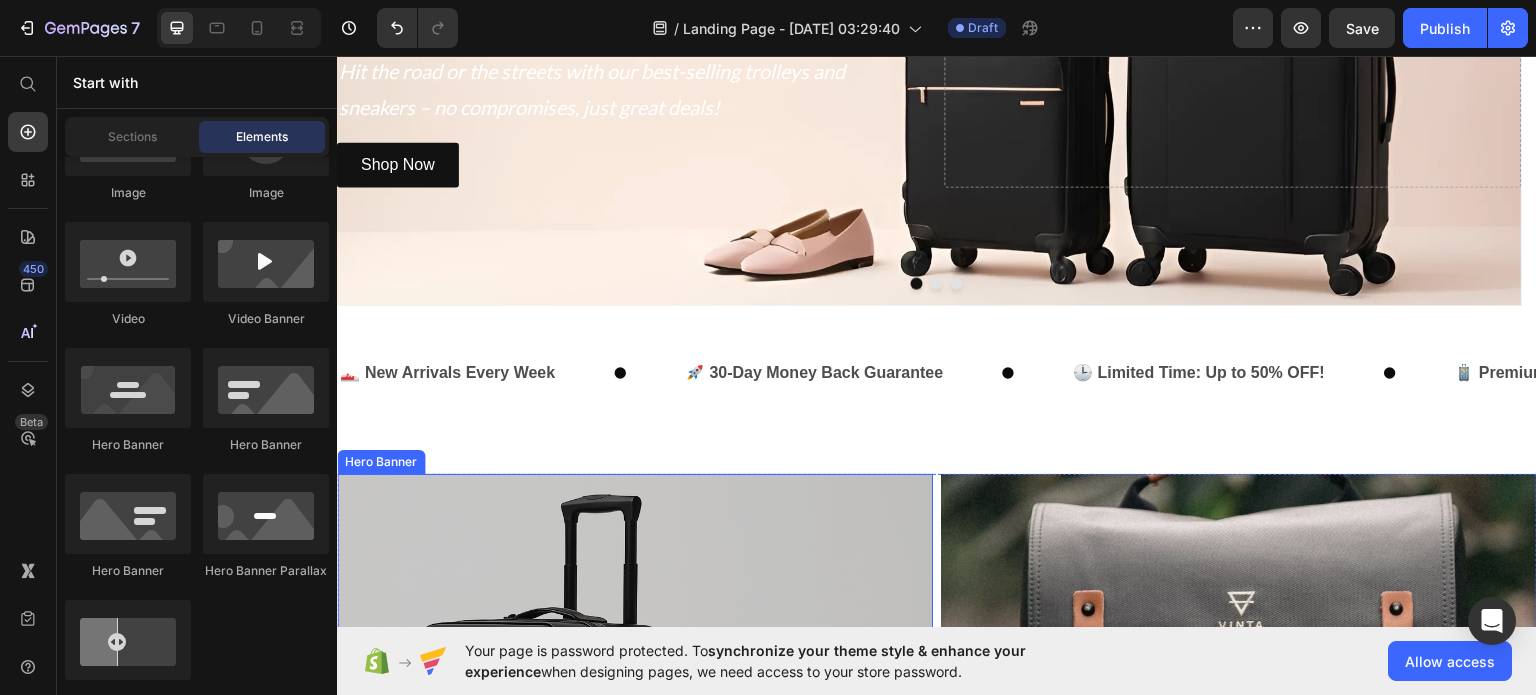 scroll, scrollTop: 334, scrollLeft: 0, axis: vertical 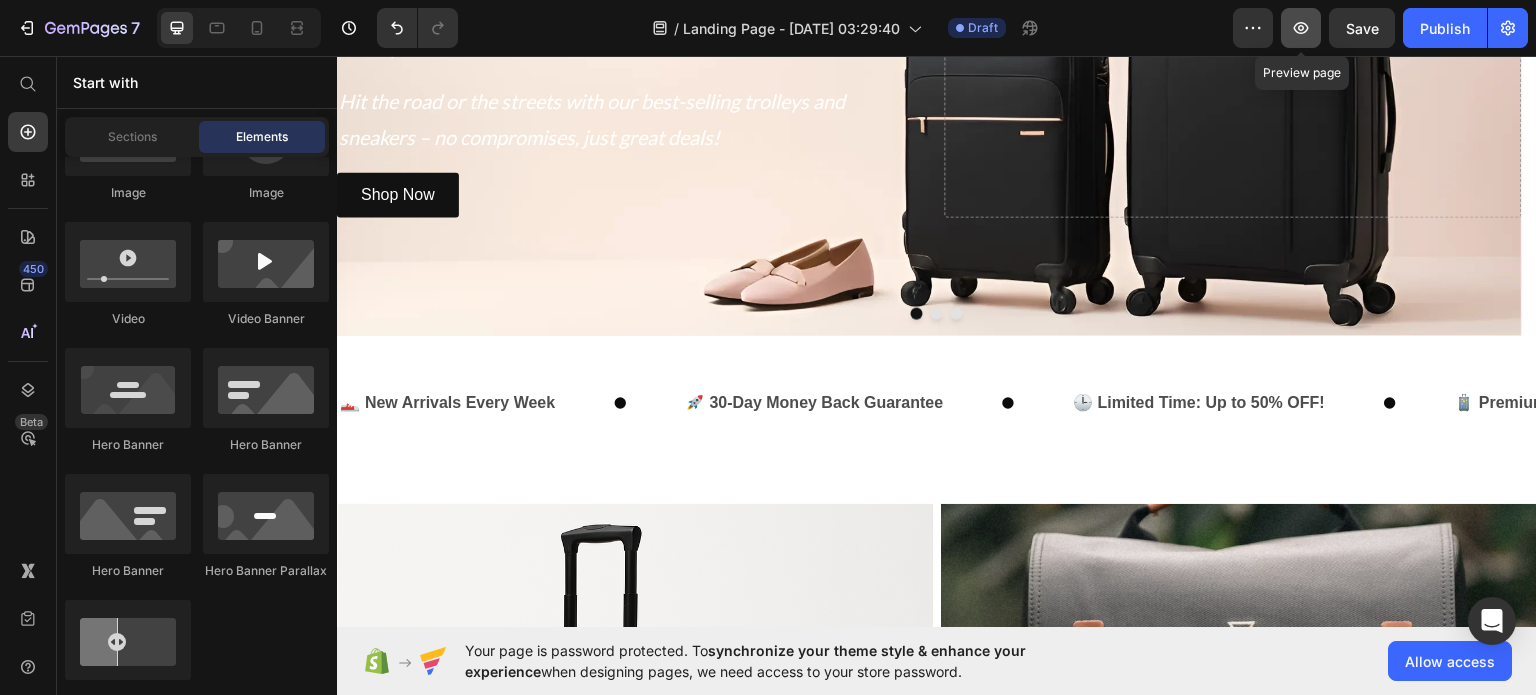 click 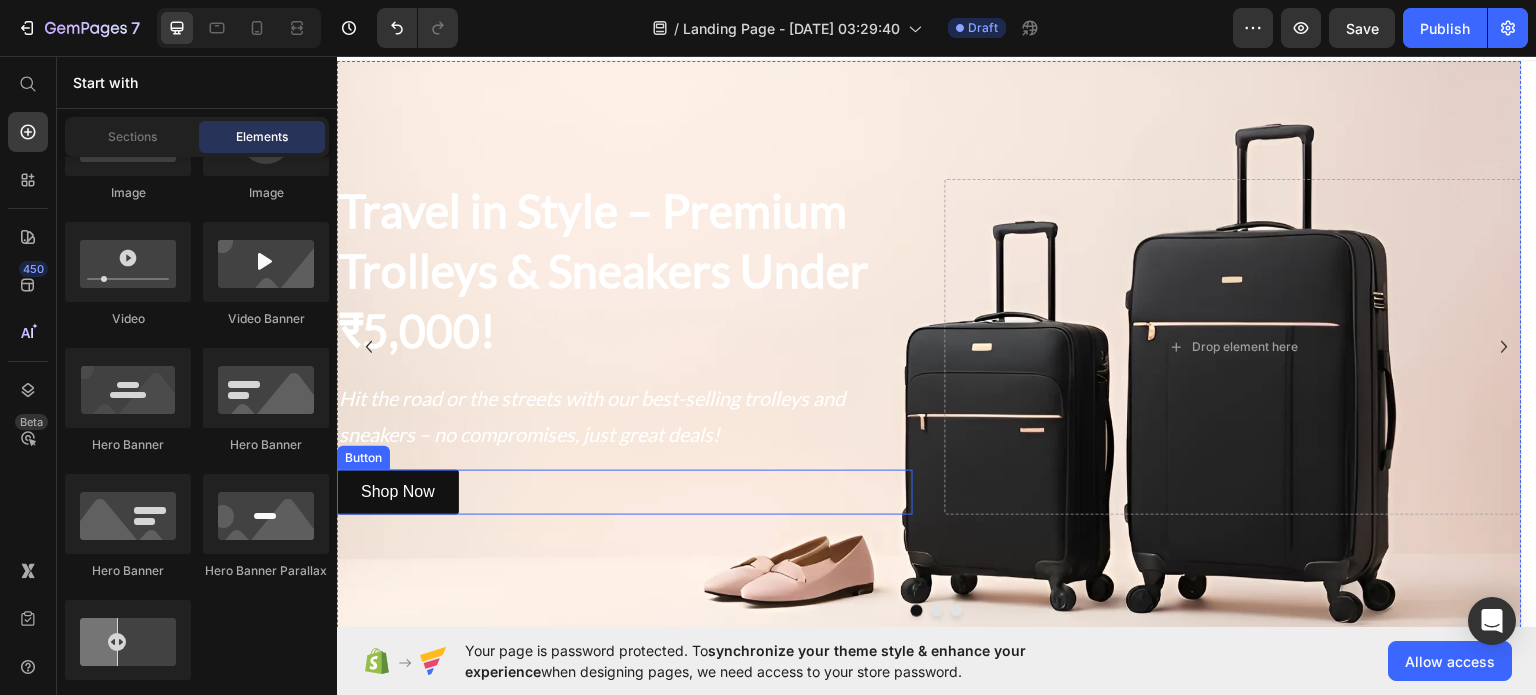scroll, scrollTop: 0, scrollLeft: 0, axis: both 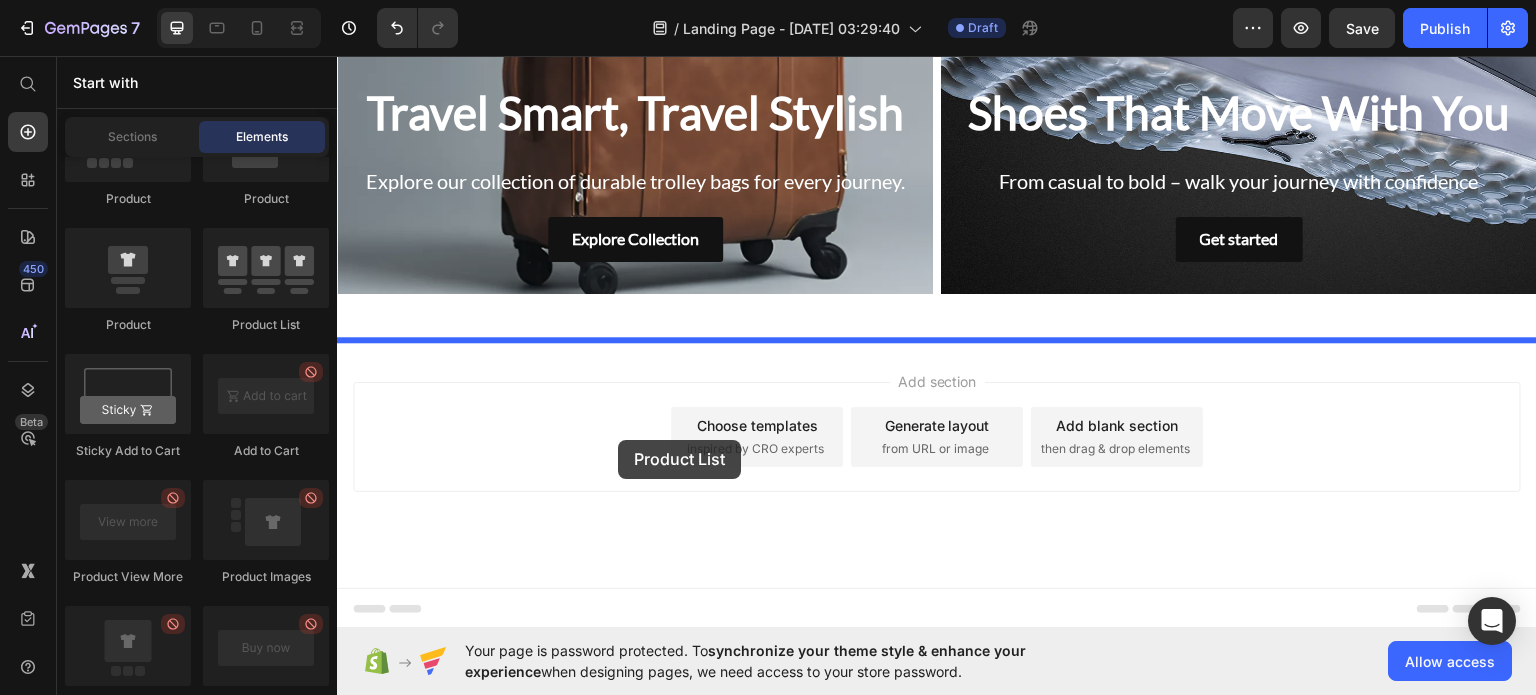 drag, startPoint x: 593, startPoint y: 335, endPoint x: 637, endPoint y: 441, distance: 114.76933 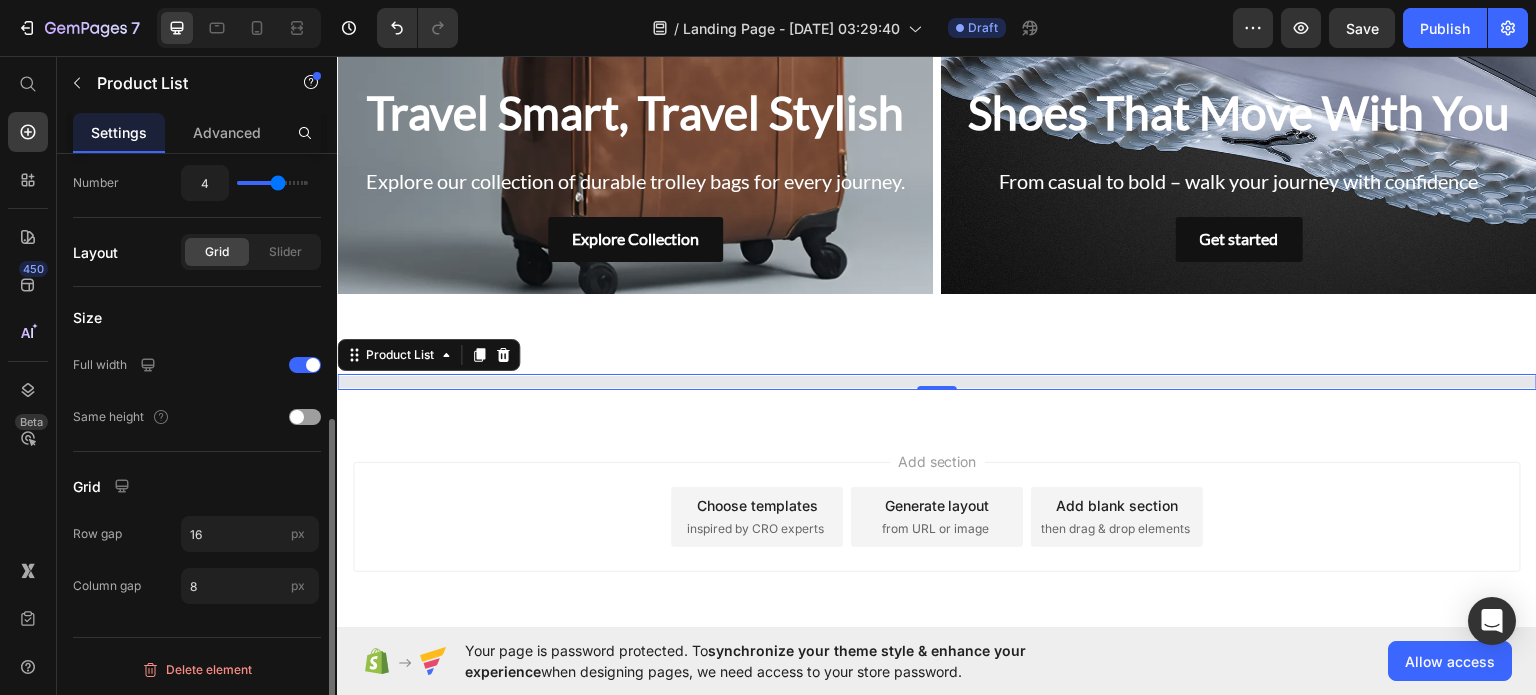 scroll, scrollTop: 0, scrollLeft: 0, axis: both 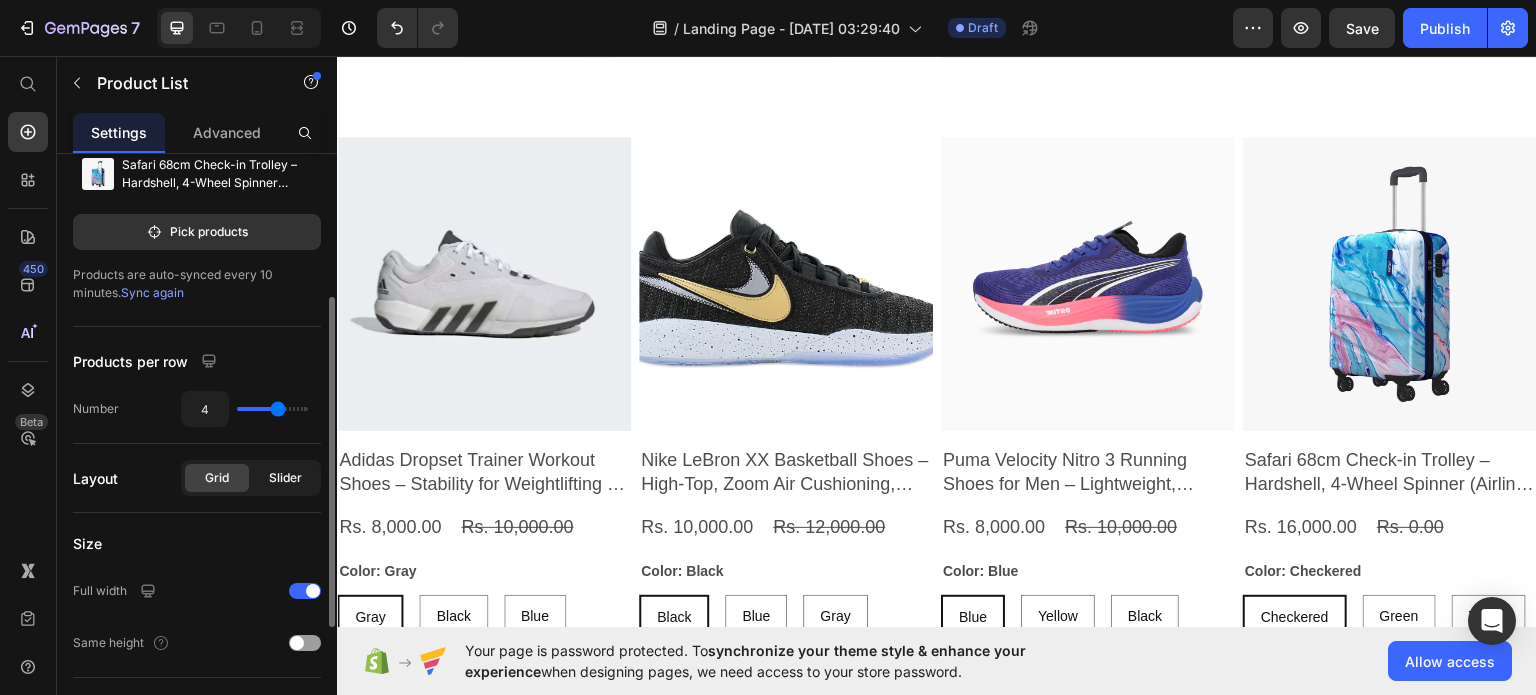 click on "Slider" 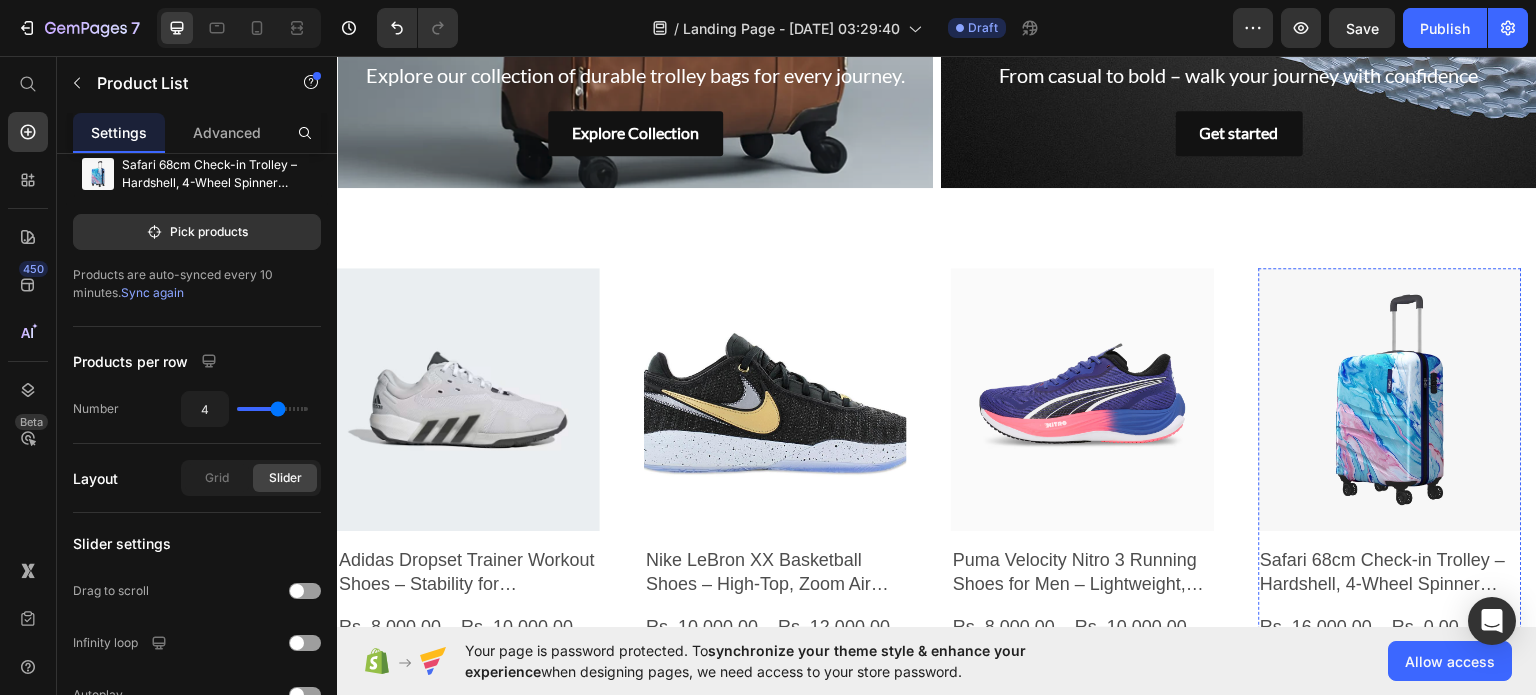 scroll, scrollTop: 1870, scrollLeft: 0, axis: vertical 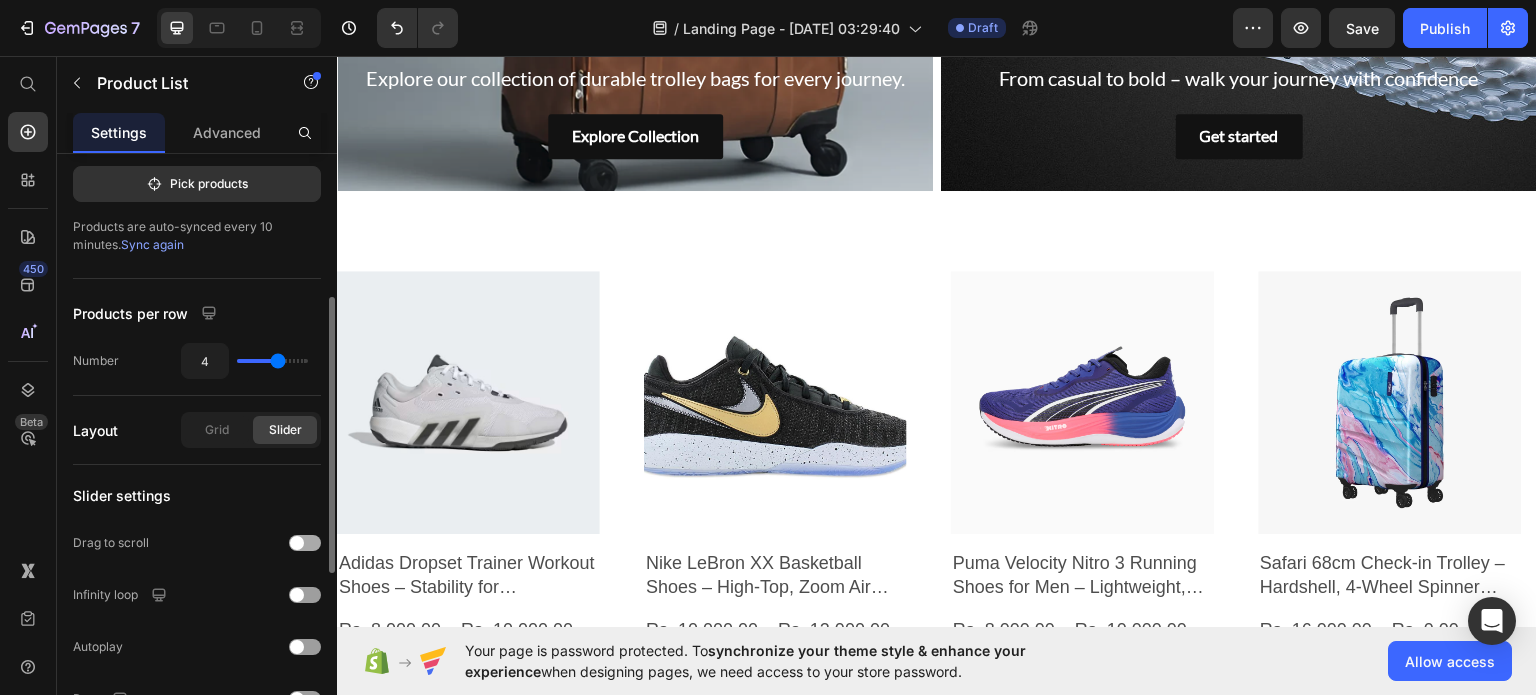 click at bounding box center [305, 543] 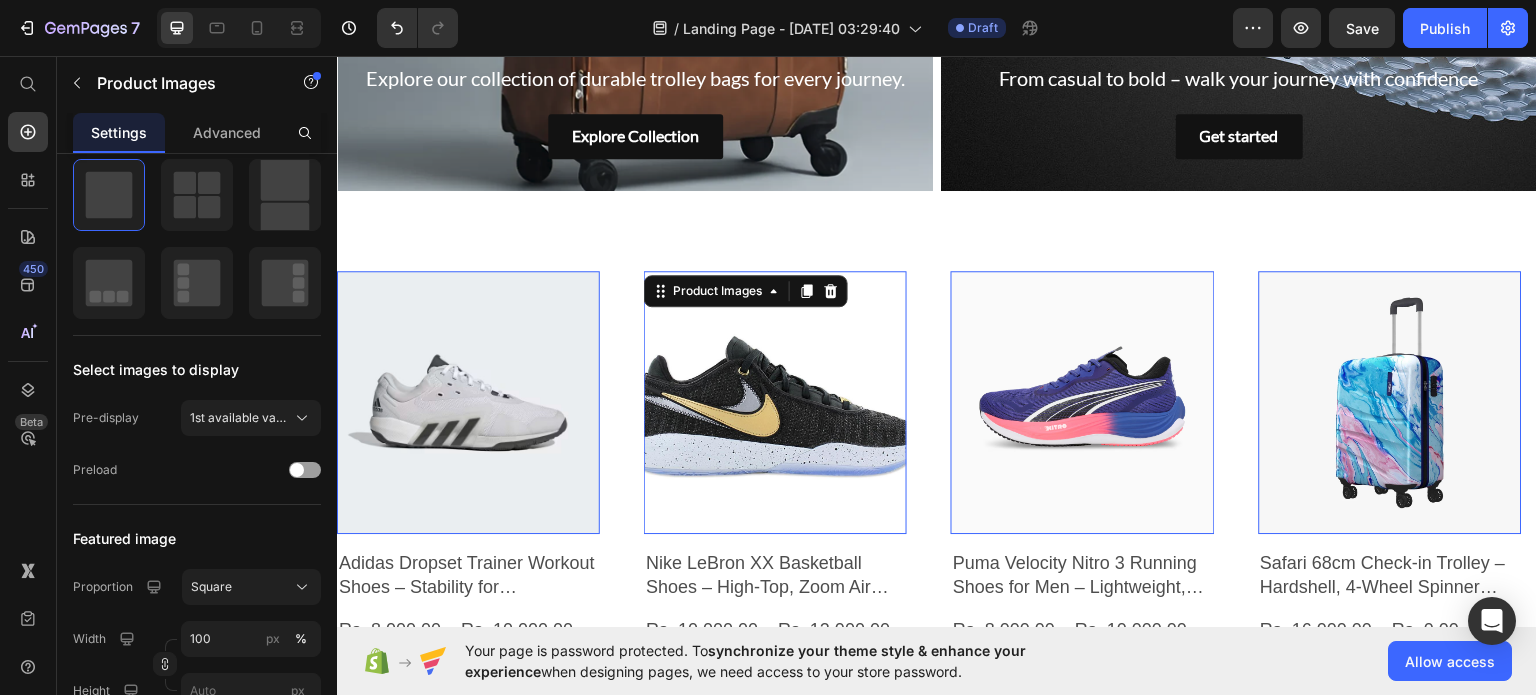 drag, startPoint x: 698, startPoint y: 484, endPoint x: 626, endPoint y: 496, distance: 72.99315 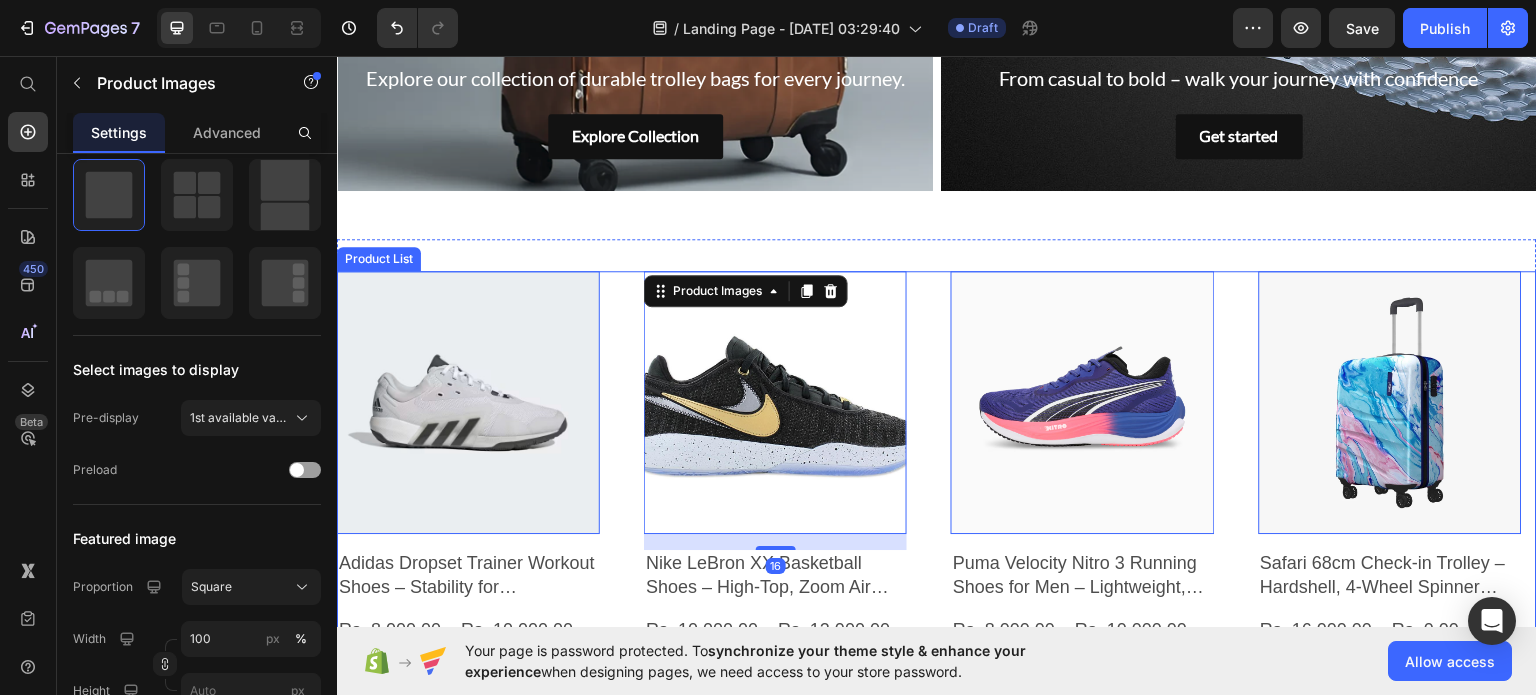 scroll, scrollTop: 0, scrollLeft: 0, axis: both 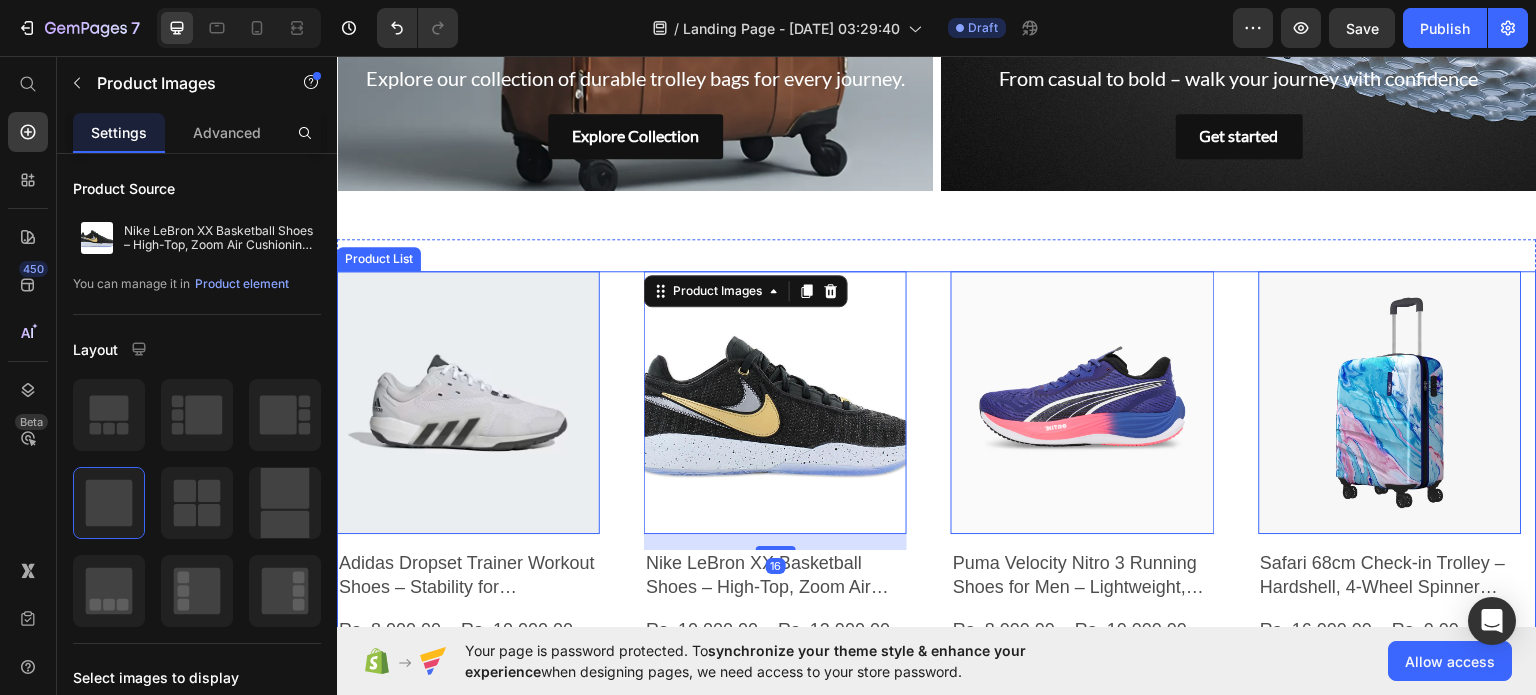click on "Product Images   0 Adidas Dropset Trainer Workout Shoes – Stability for Weightlifting & Cross-Training Product Title Rs. 8,000.00 Product Price Rs. 10,000.00 Product Price Row Color: Gray Gray Gray Gray Black Black Black Blue Blue Blue Green Green Green Product Variants & Swatches Add To cart Product Cart Button Row Product Images   16 Nike LeBron XX Basketball Shoes – High-Top, Zoom Air Cushioning, Impact Protection Product Title Rs. 10,000.00 Product Price Rs. 12,000.00 Product Price Row Color: Black Black Black Black Blue Blue Blue Gray Gray Gray Yellow Yellow Yellow Product Variants & Swatches Add To cart Product Cart Button Row Product Images   0 Puma Velocity Nitro 3 Running Shoes for Men – Lightweight, Cushioned Product Title Rs. 8,000.00 Product Price Rs. 10,000.00 Product Price Row Color: Blue Blue Blue Blue Yellow Yellow Yellow Black Black Black Green Green Green Product Variants & Swatches Add To cart Product Cart Button Row Product Images   0 Product Title Rs. 16,000.00 Product Price Row Row" at bounding box center (937, 572) 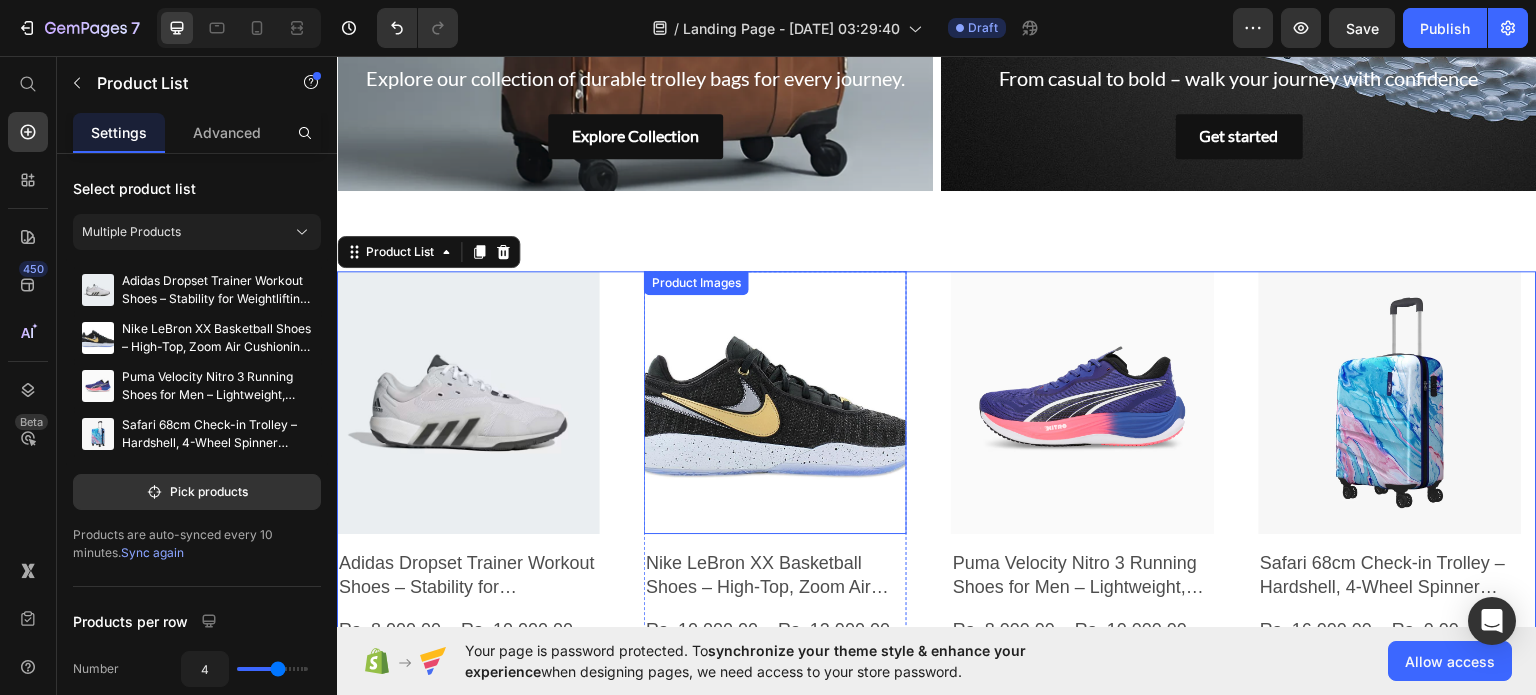 click at bounding box center [775, 401] 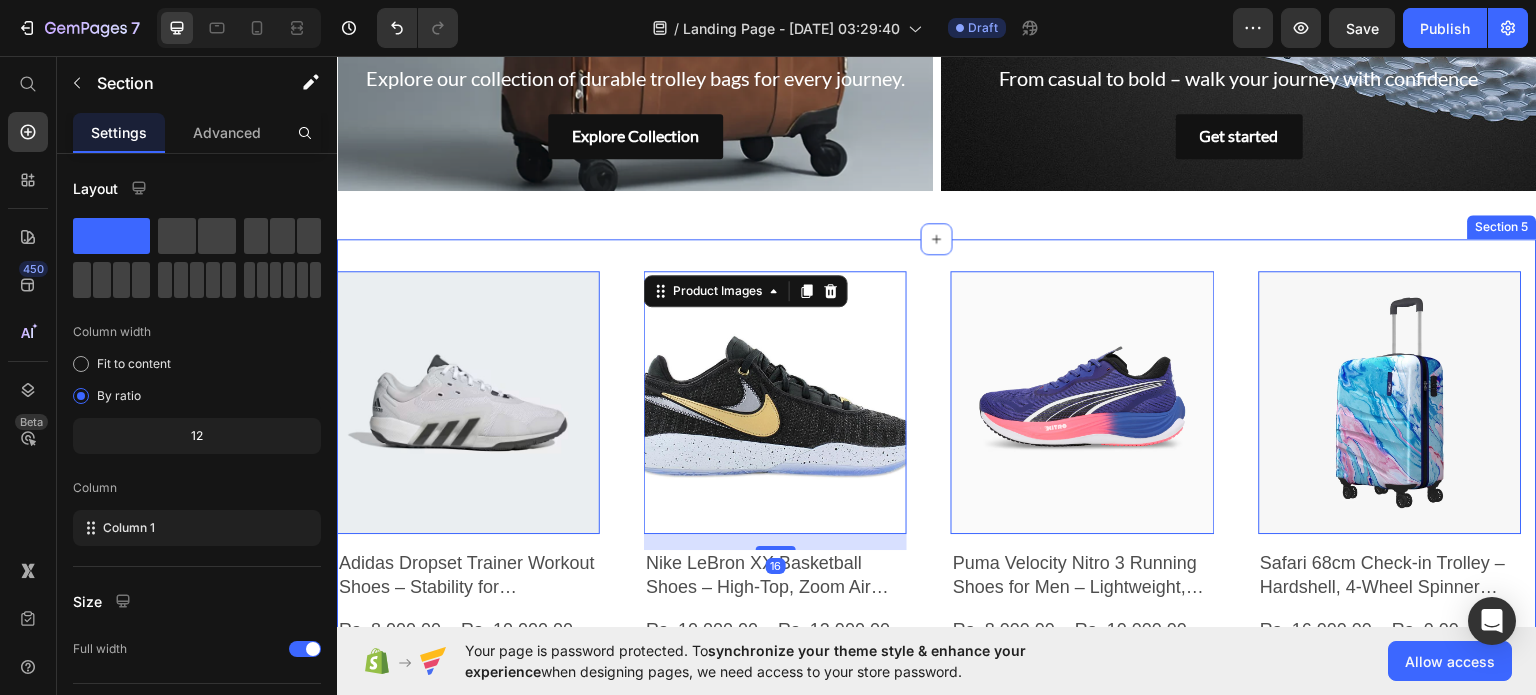 click on "Product Images   0 Adidas Dropset Trainer Workout Shoes – Stability for Weightlifting & Cross-Training Product Title Rs. 8,000.00 Product Price Rs. 10,000.00 Product Price Row Color: Gray Gray Gray Gray Black Black Black Blue Blue Blue Green Green Green Product Variants & Swatches Add To cart Product Cart Button Row Product Images   16 Nike LeBron XX Basketball Shoes – High-Top, Zoom Air Cushioning, Impact Protection Product Title Rs. 10,000.00 Product Price Rs. 12,000.00 Product Price Row Color: Black Black Black Black Blue Blue Blue Gray Gray Gray Yellow Yellow Yellow Product Variants & Swatches Add To cart Product Cart Button Row Product Images   0 Puma Velocity Nitro 3 Running Shoes for Men – Lightweight, Cushioned Product Title Rs. 8,000.00 Product Price Rs. 10,000.00 Product Price Row Color: Blue Blue Blue Blue Yellow Yellow Yellow Black Black Black Green Green Green Product Variants & Swatches Add To cart Product Cart Button Row Product Images   0 Product Title Rs. 16,000.00 Product Price Row Row" at bounding box center (937, 572) 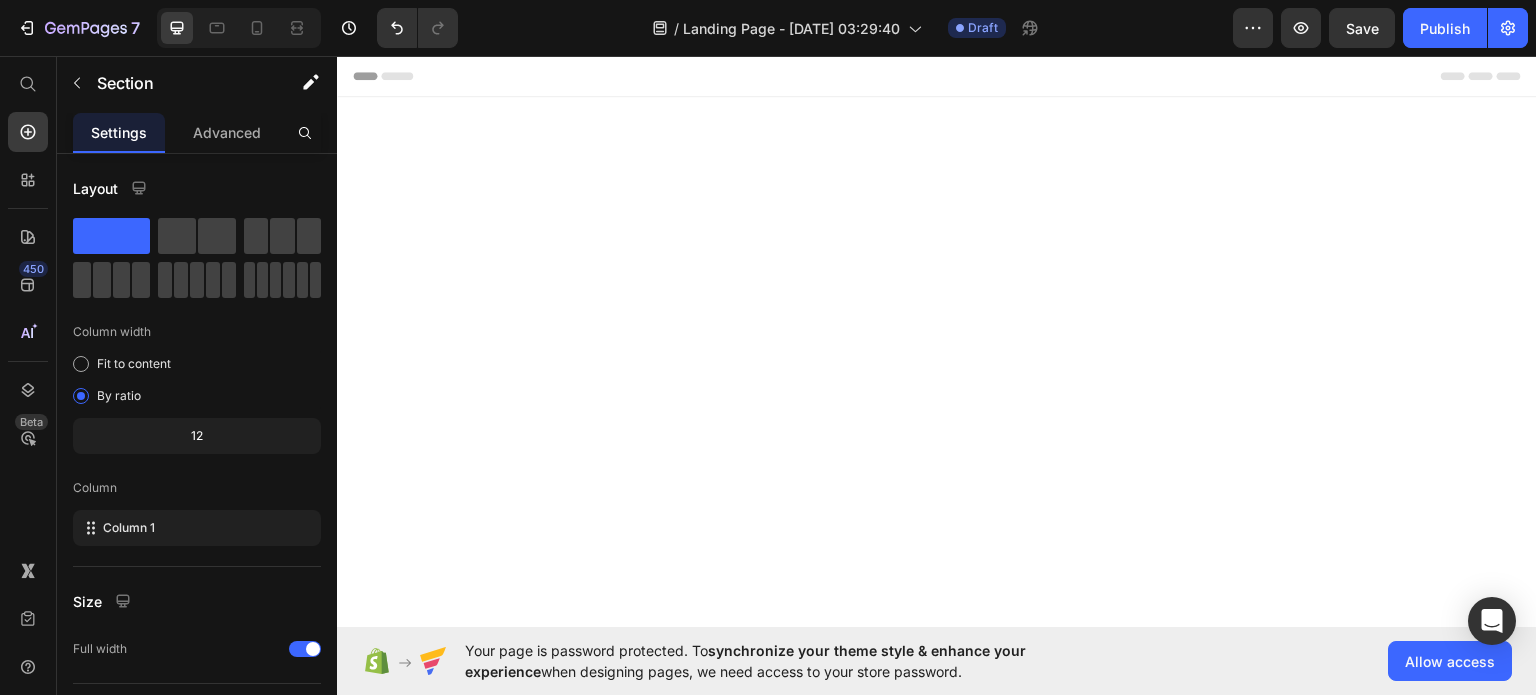 scroll, scrollTop: 1870, scrollLeft: 0, axis: vertical 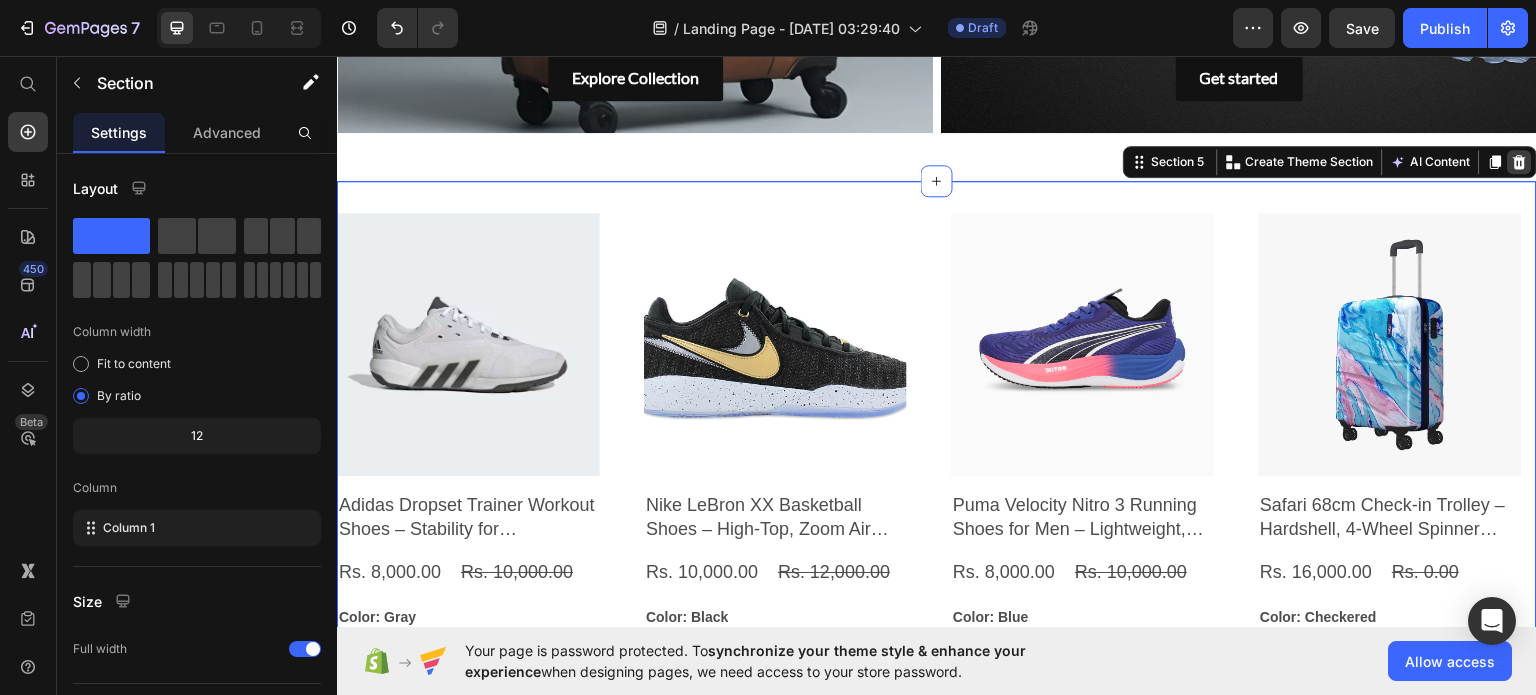 click 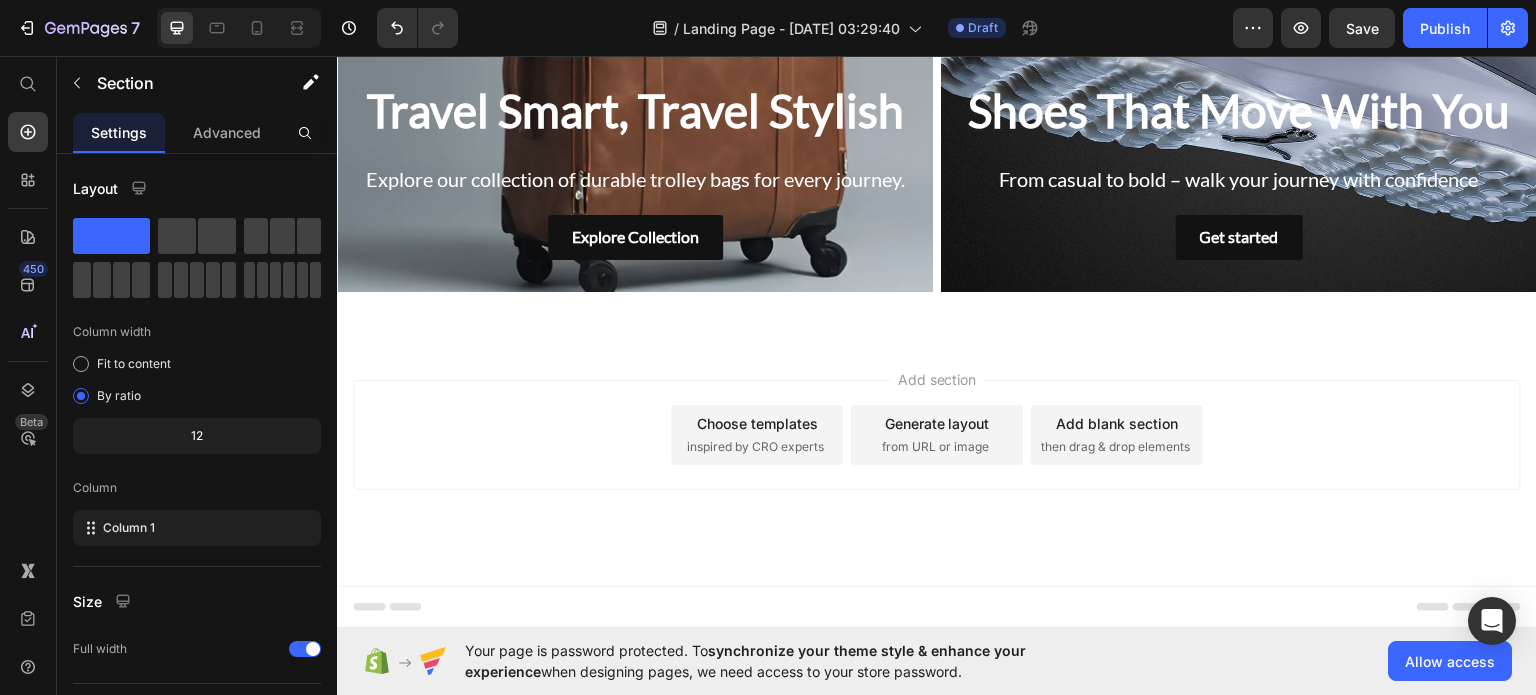 scroll, scrollTop: 1767, scrollLeft: 0, axis: vertical 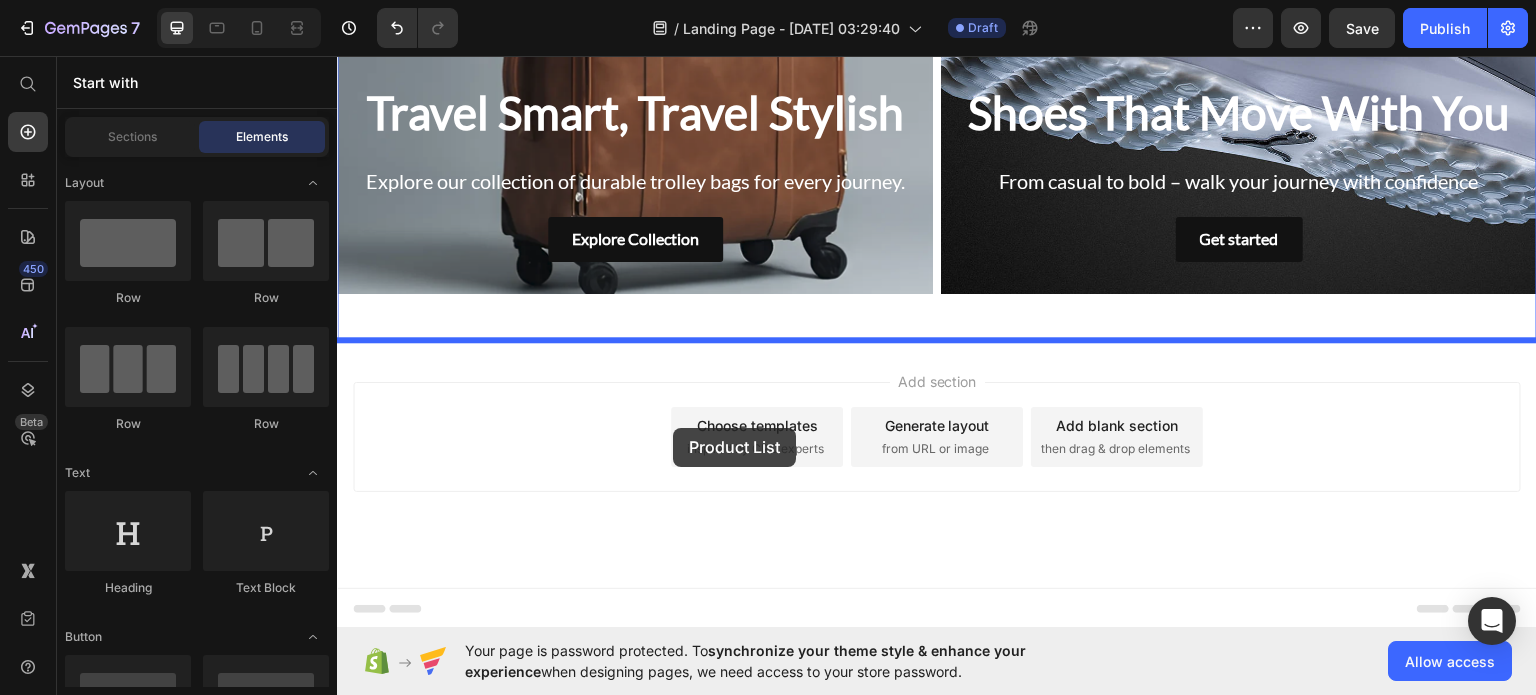 drag, startPoint x: 602, startPoint y: 330, endPoint x: 674, endPoint y: 427, distance: 120.80149 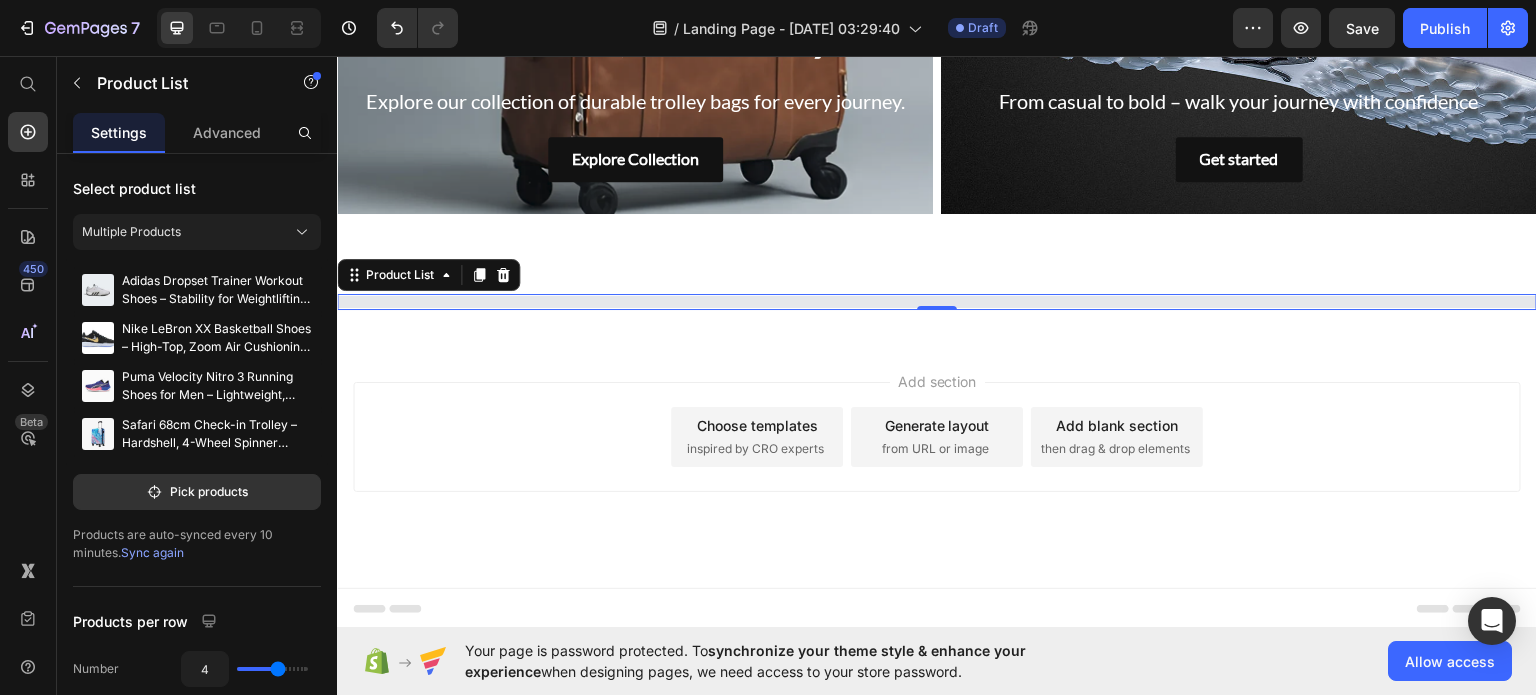 scroll, scrollTop: 1927, scrollLeft: 0, axis: vertical 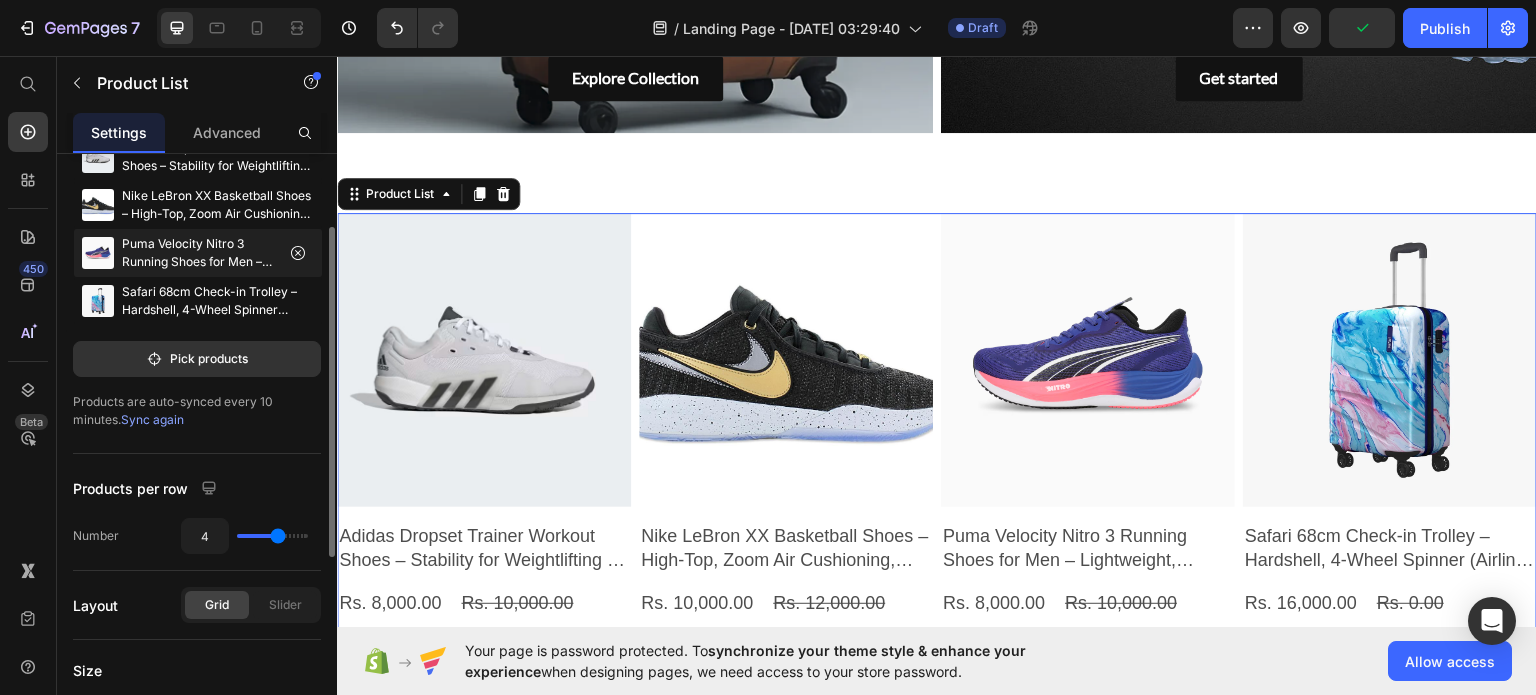 click on "Pick products" at bounding box center [197, 359] 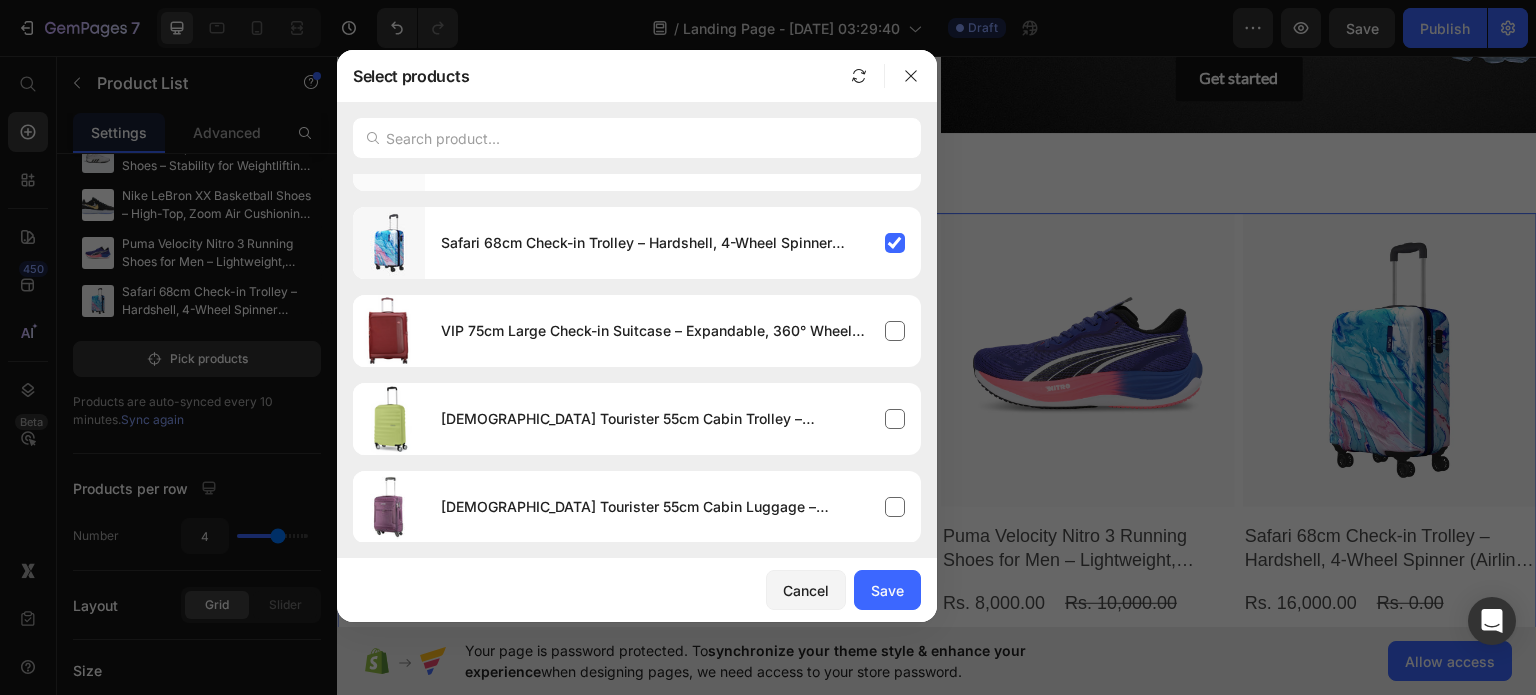 scroll, scrollTop: 0, scrollLeft: 0, axis: both 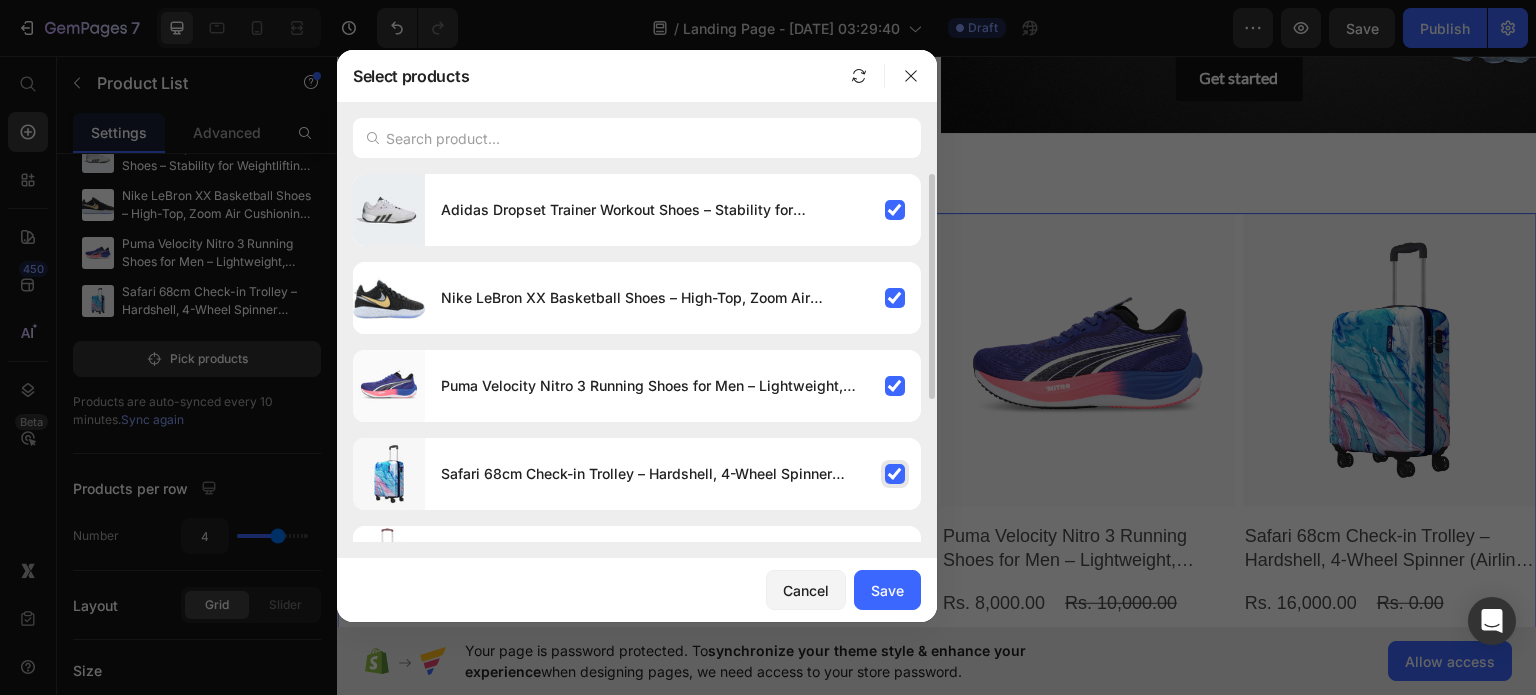 click on "Safari 68cm Check-in Trolley – Hardshell, 4-Wheel Spinner (Airline Approved)" at bounding box center [673, 474] 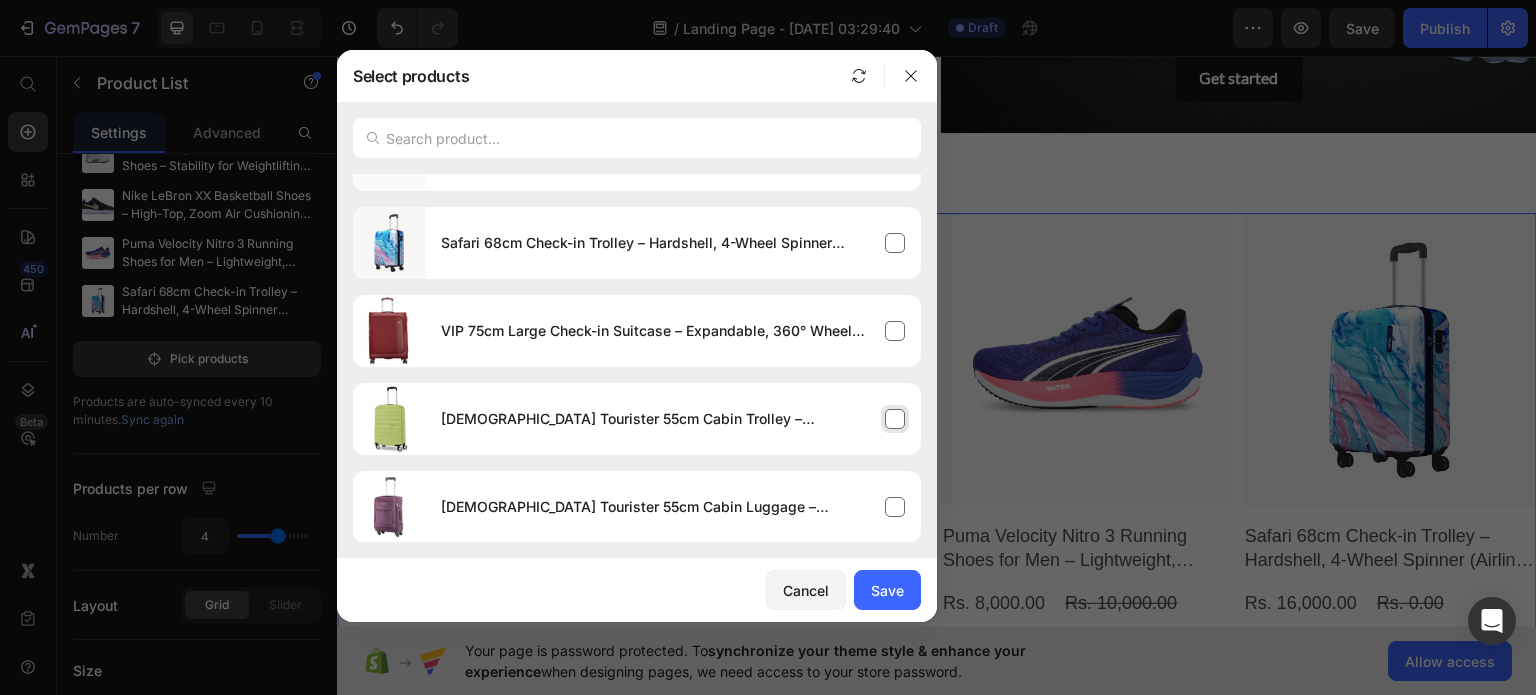 scroll, scrollTop: 0, scrollLeft: 0, axis: both 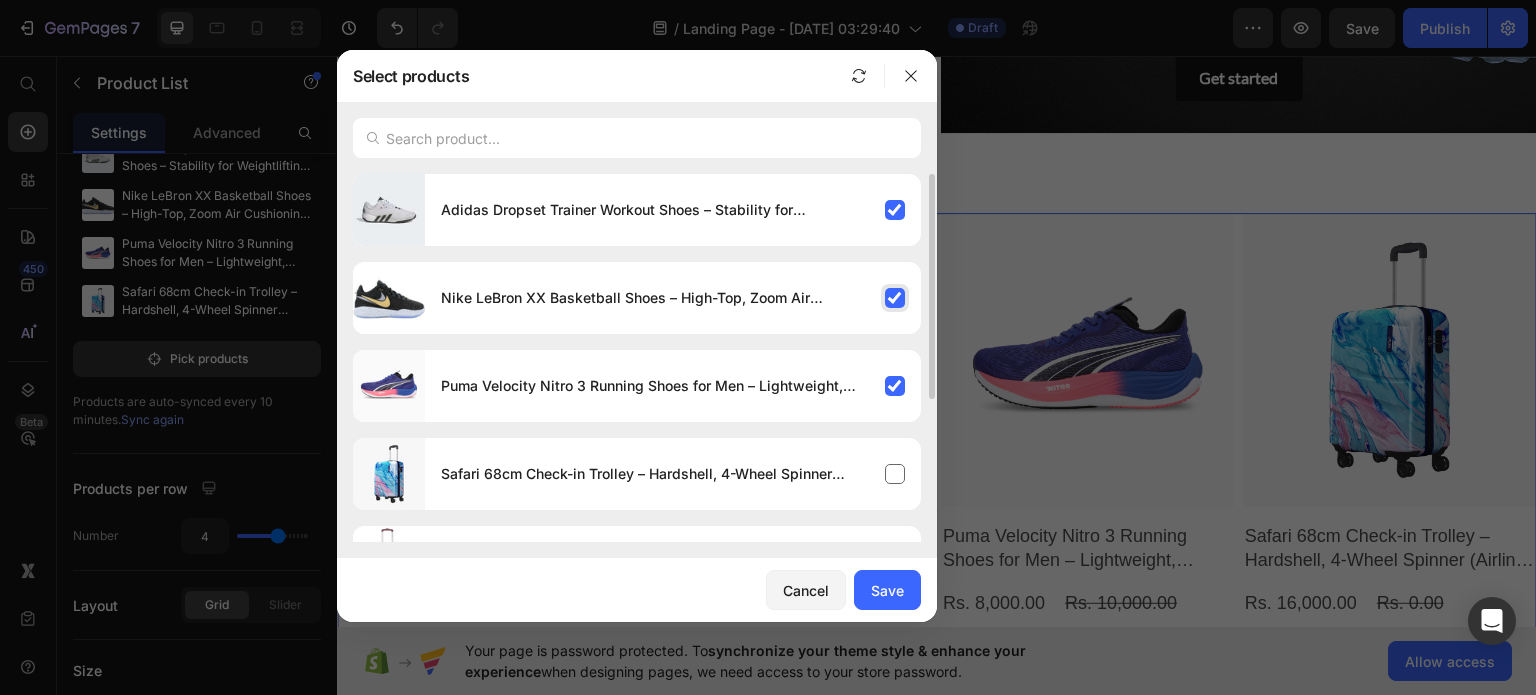 click on "Nike LeBron XX Basketball Shoes – High-Top, Zoom Air Cushioning, Impact Protection" at bounding box center [655, 298] 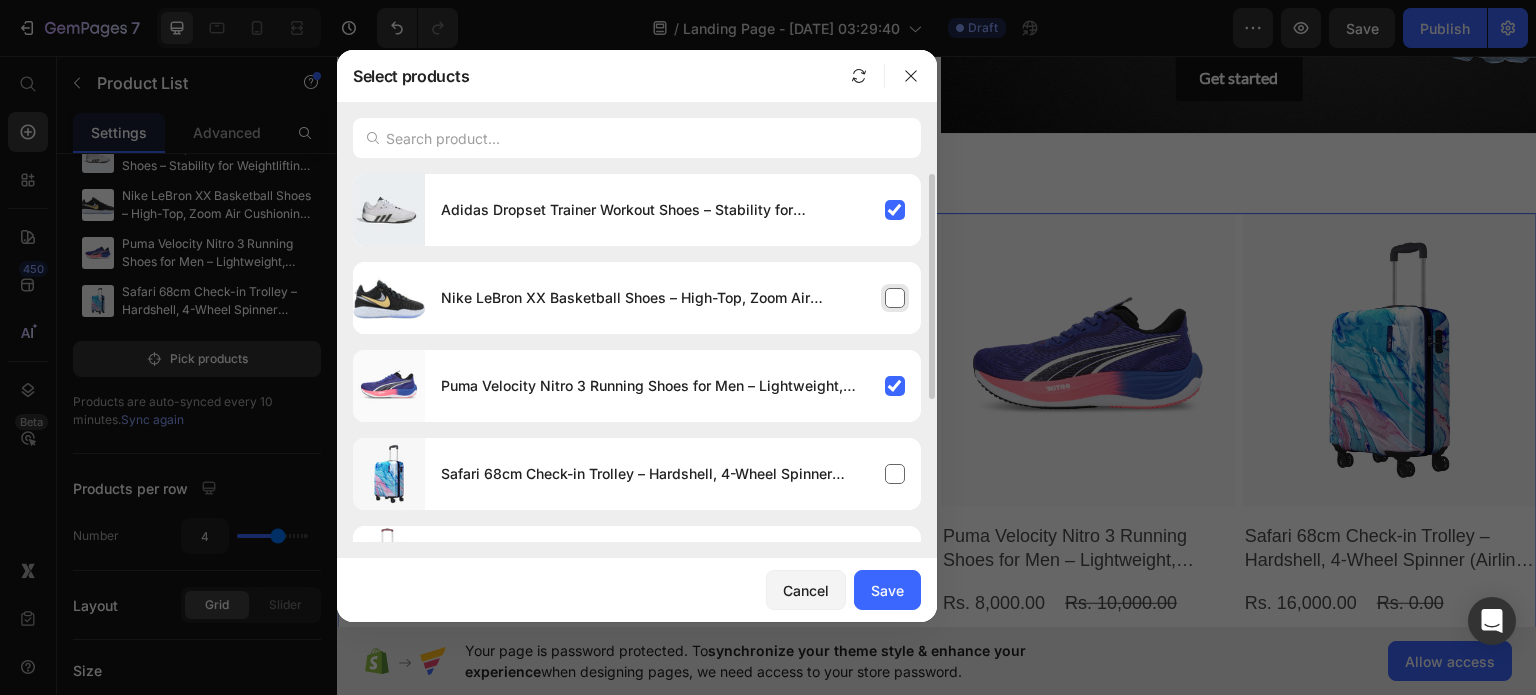 click on "Nike LeBron XX Basketball Shoes – High-Top, Zoom Air Cushioning, Impact Protection" at bounding box center (655, 298) 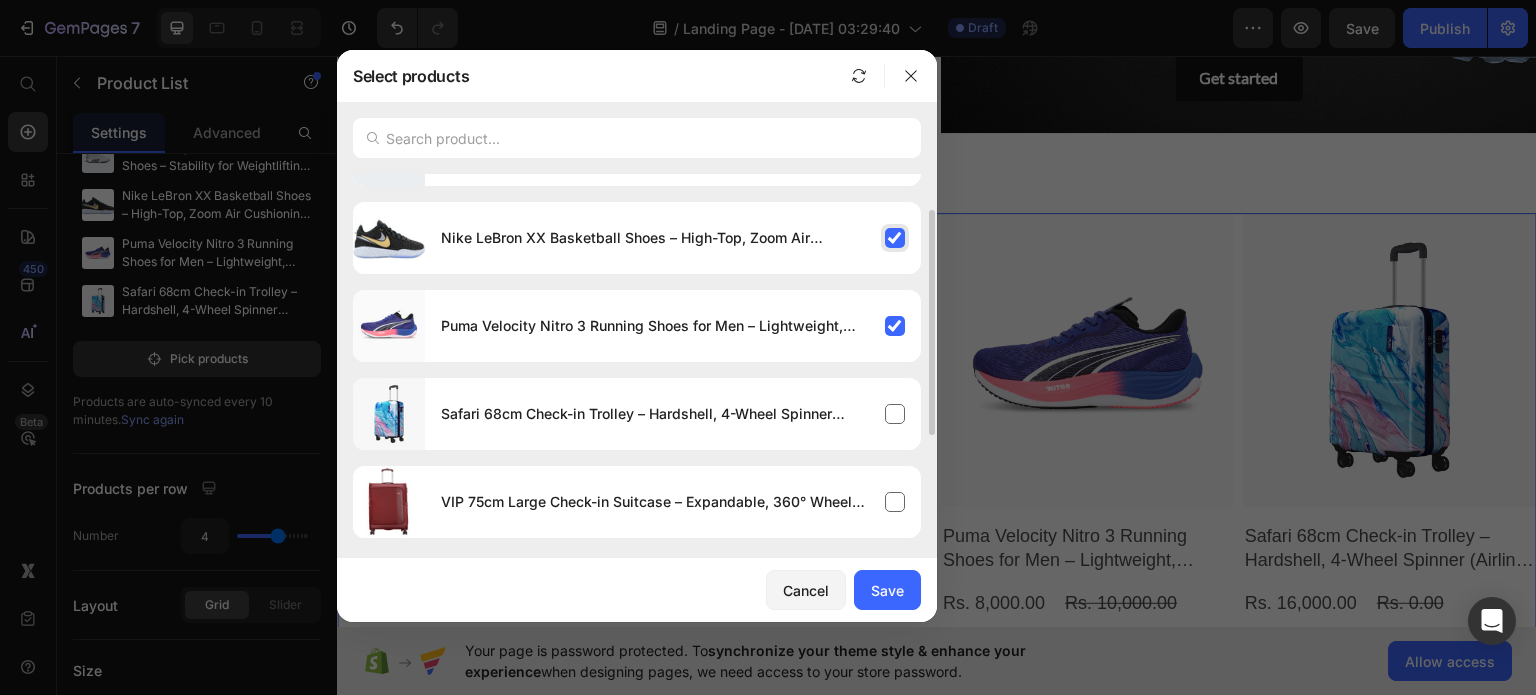 scroll, scrollTop: 0, scrollLeft: 0, axis: both 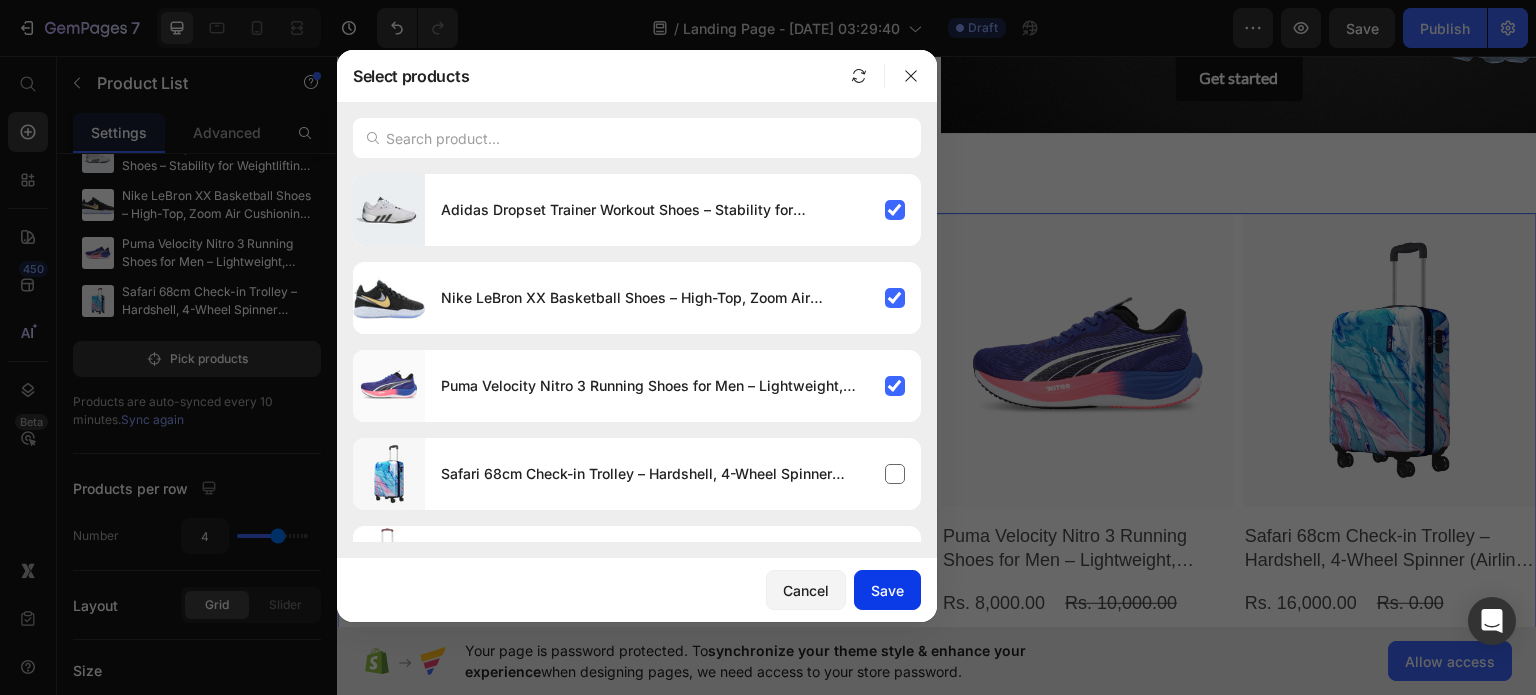 click on "Save" at bounding box center (887, 590) 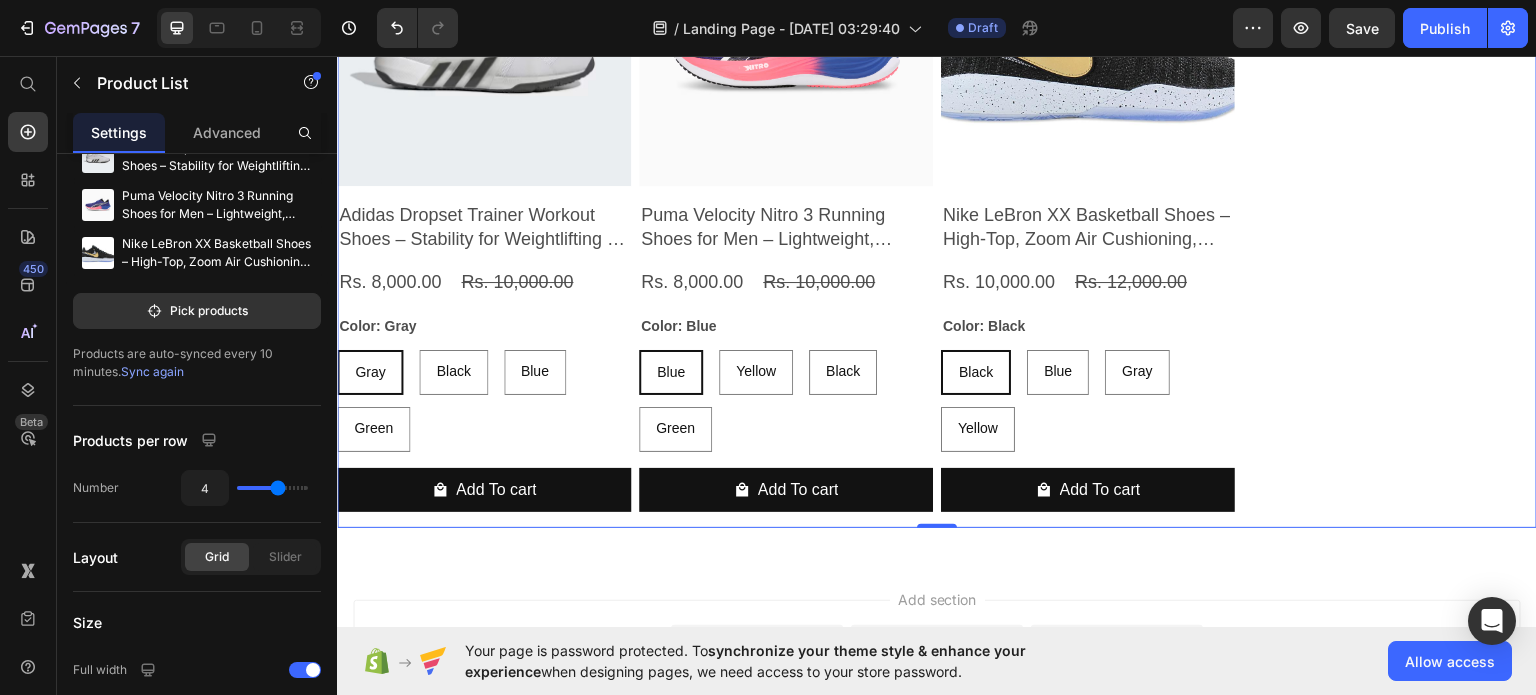 scroll, scrollTop: 2248, scrollLeft: 0, axis: vertical 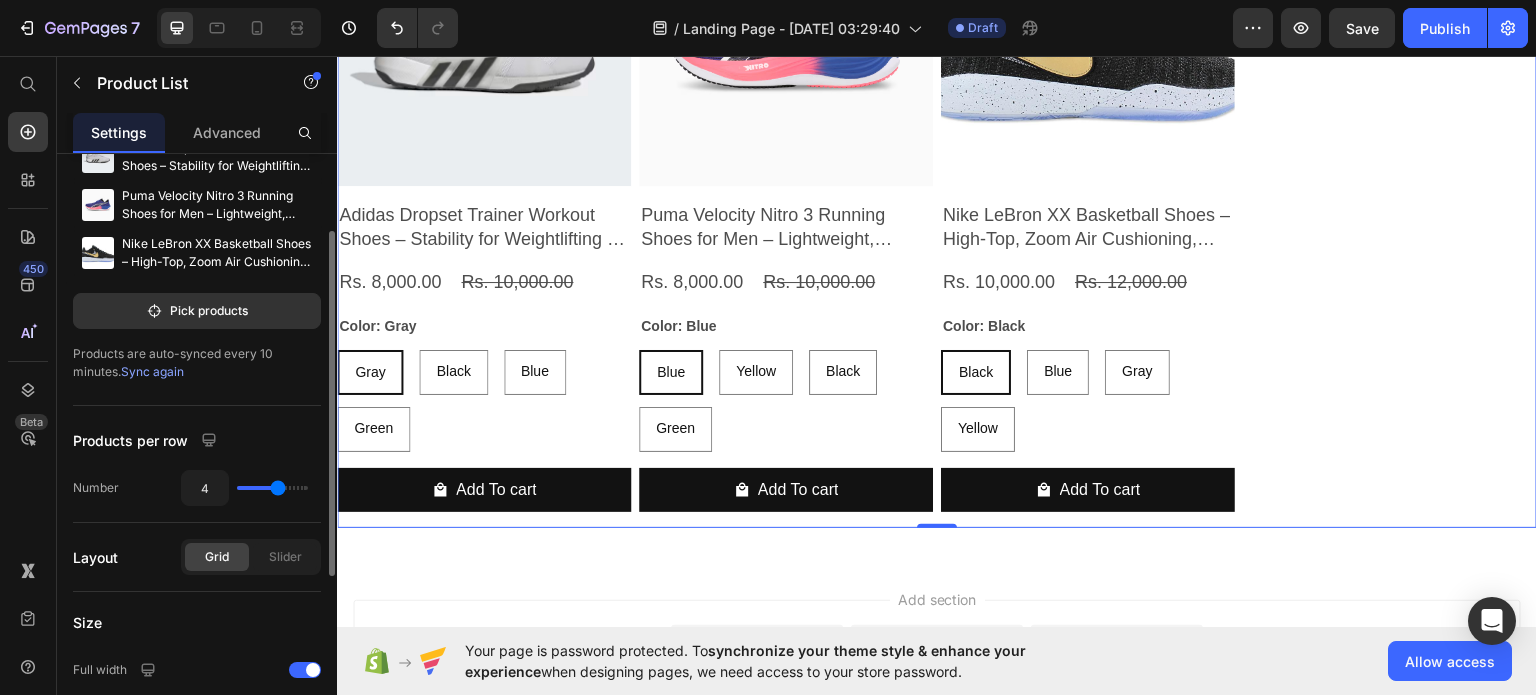 type on "3" 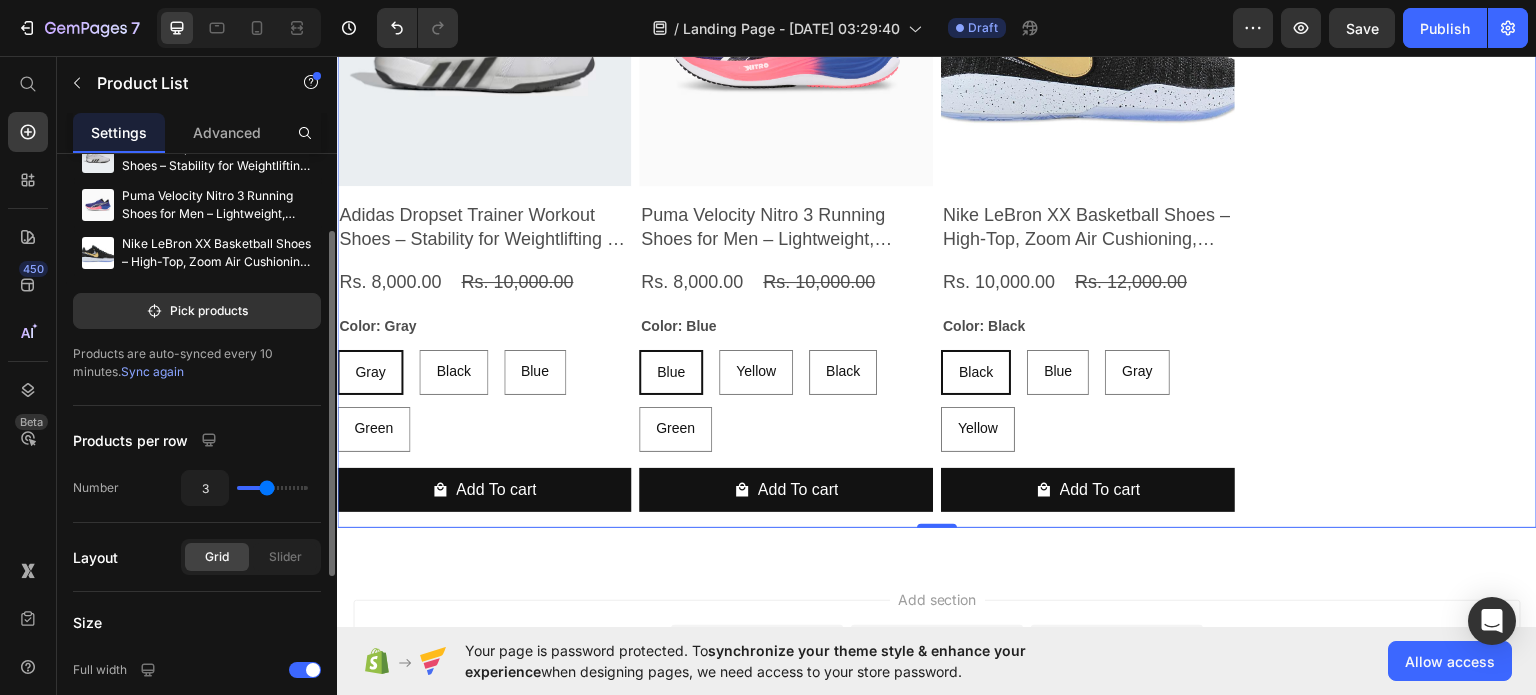 type on "3" 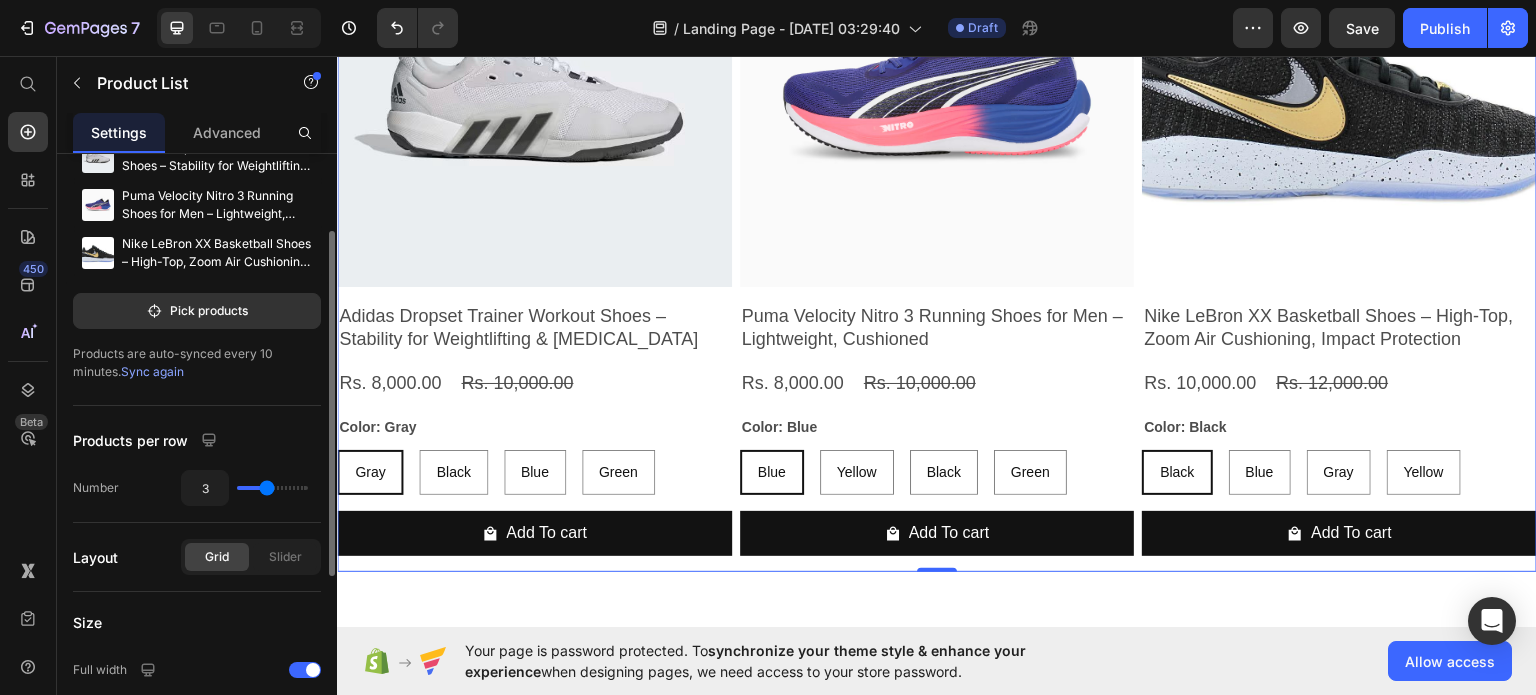 click at bounding box center [272, 488] 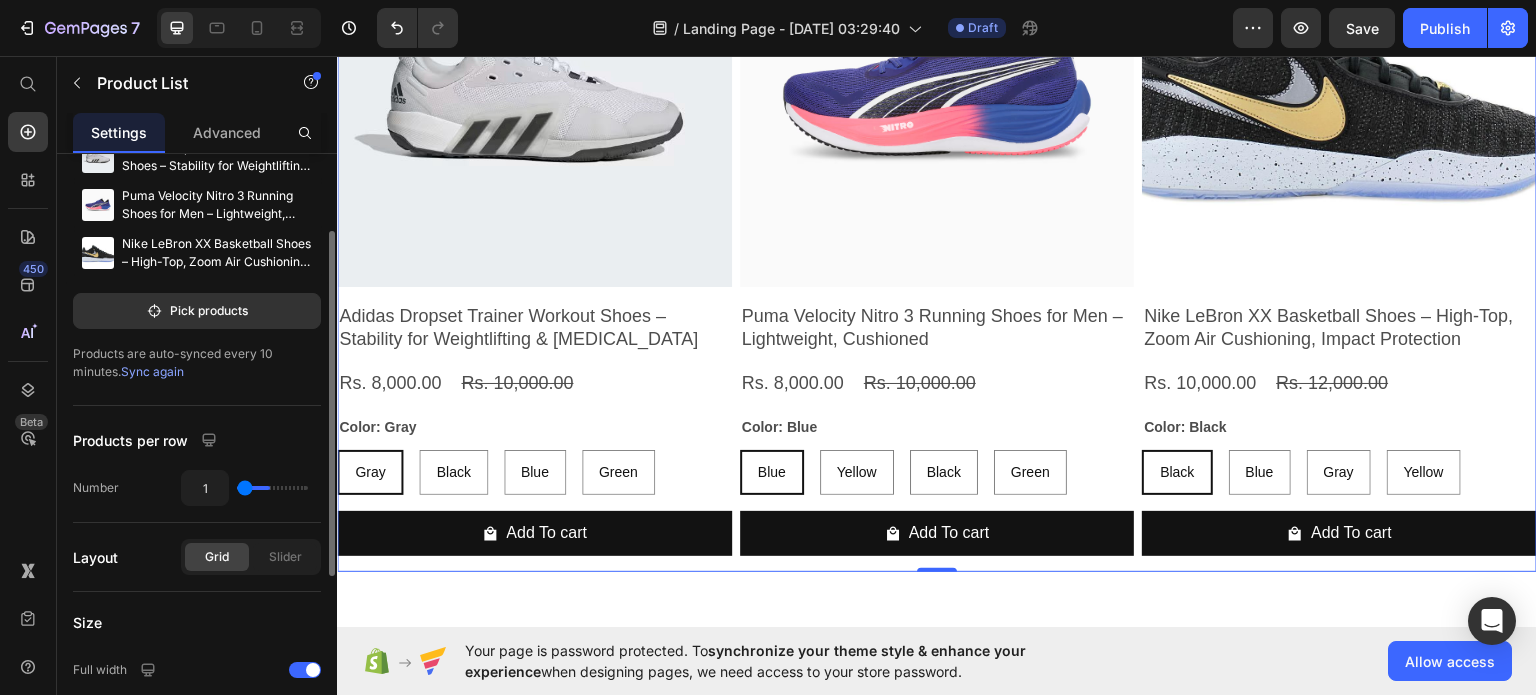 type on "1" 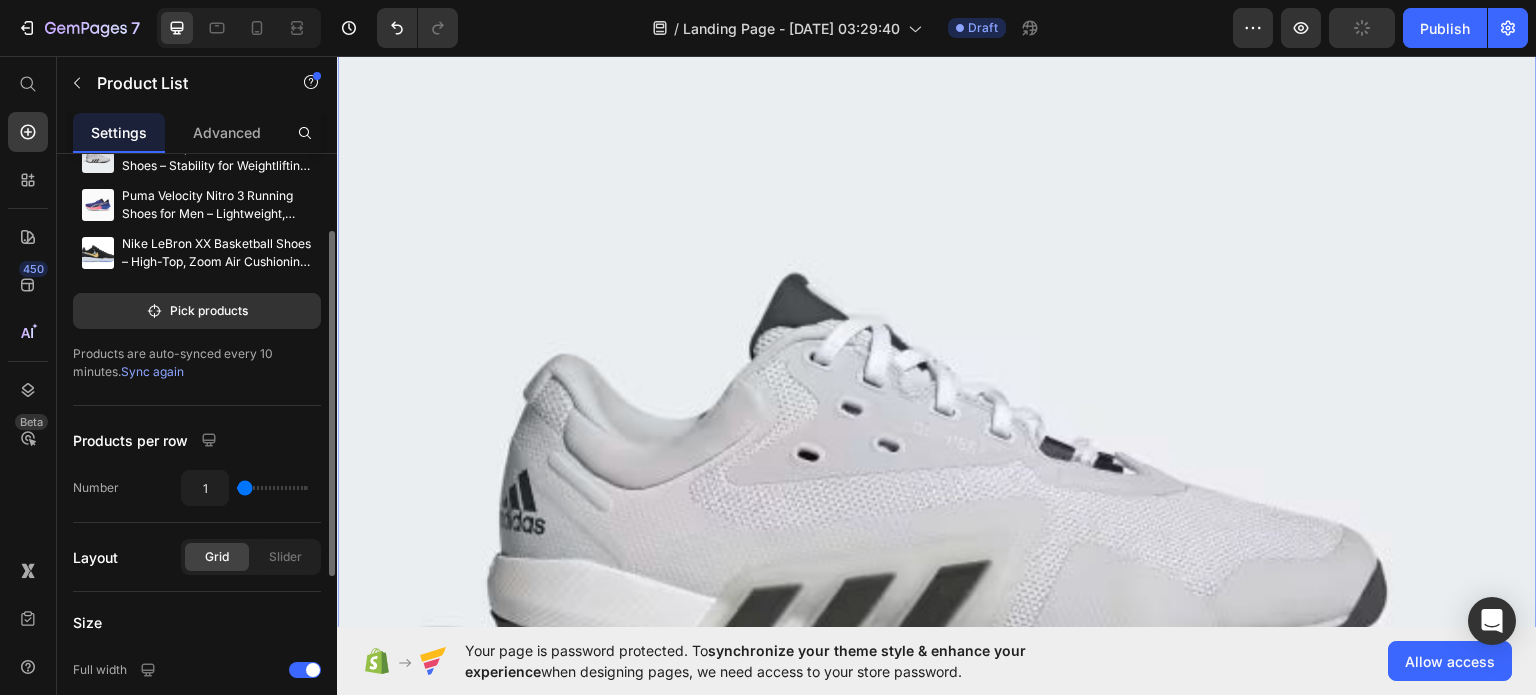 type on "2" 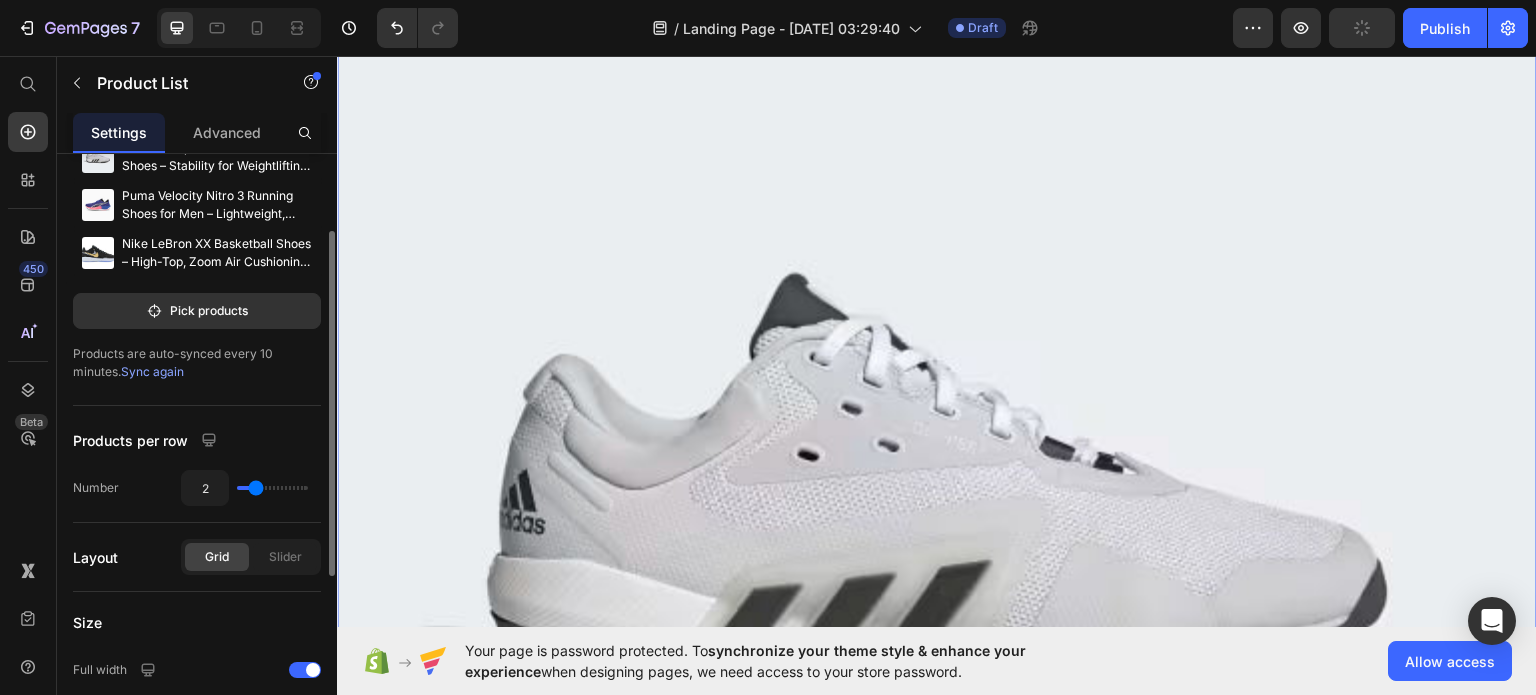 type on "2" 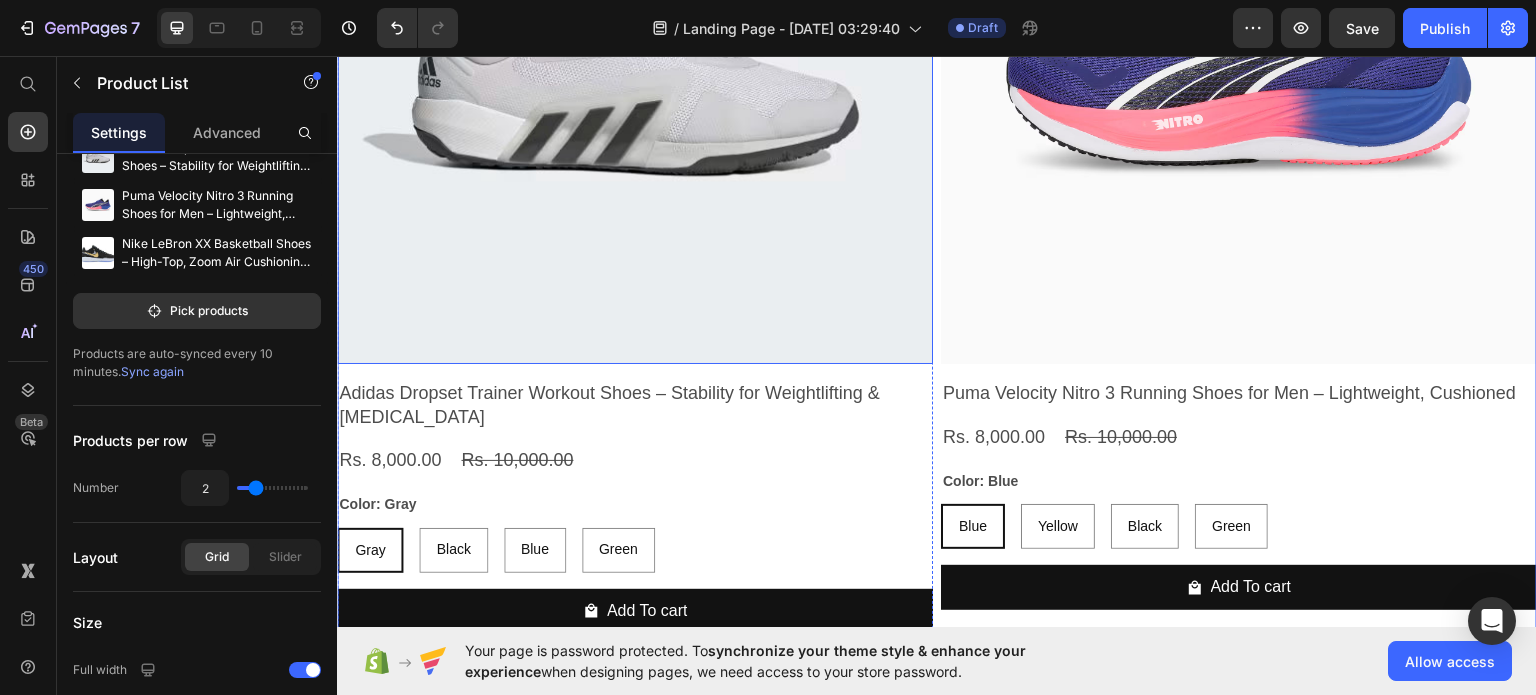 scroll, scrollTop: 2368, scrollLeft: 0, axis: vertical 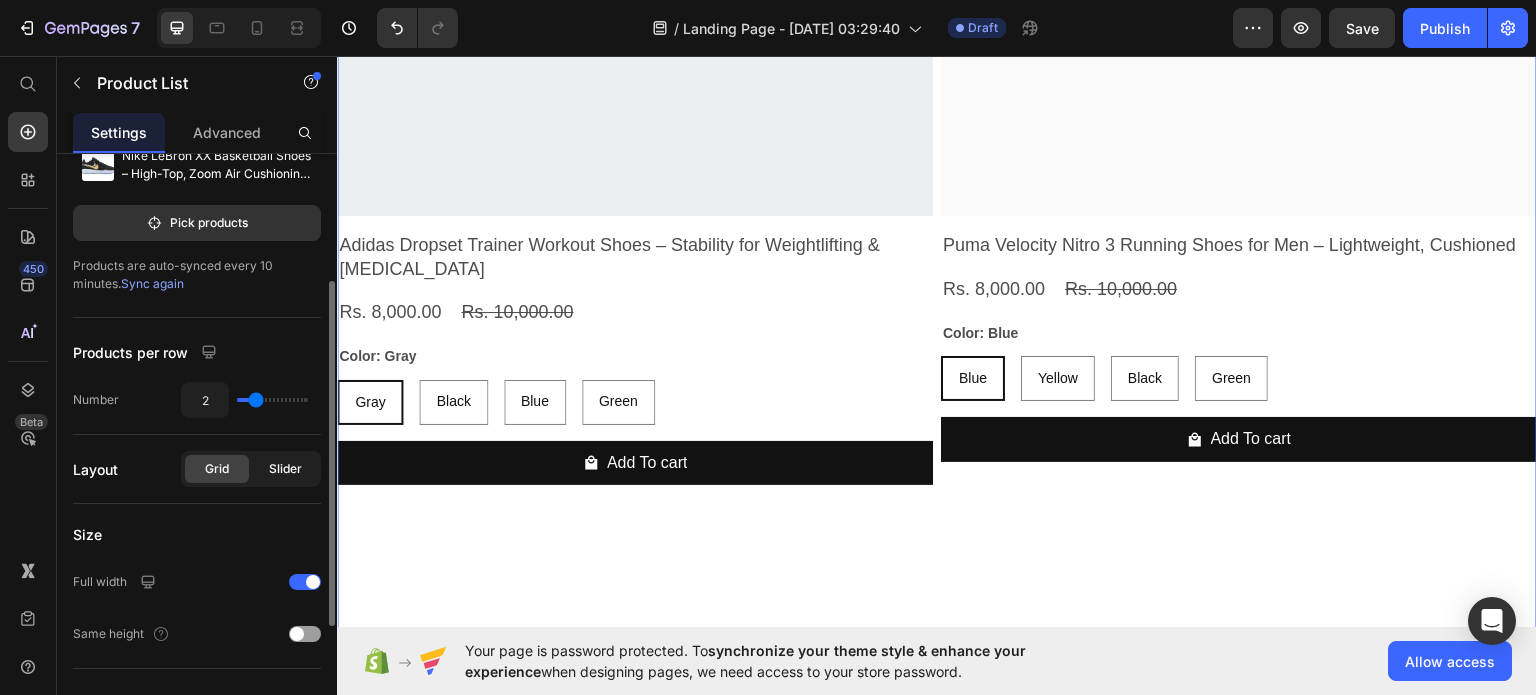 click on "Slider" 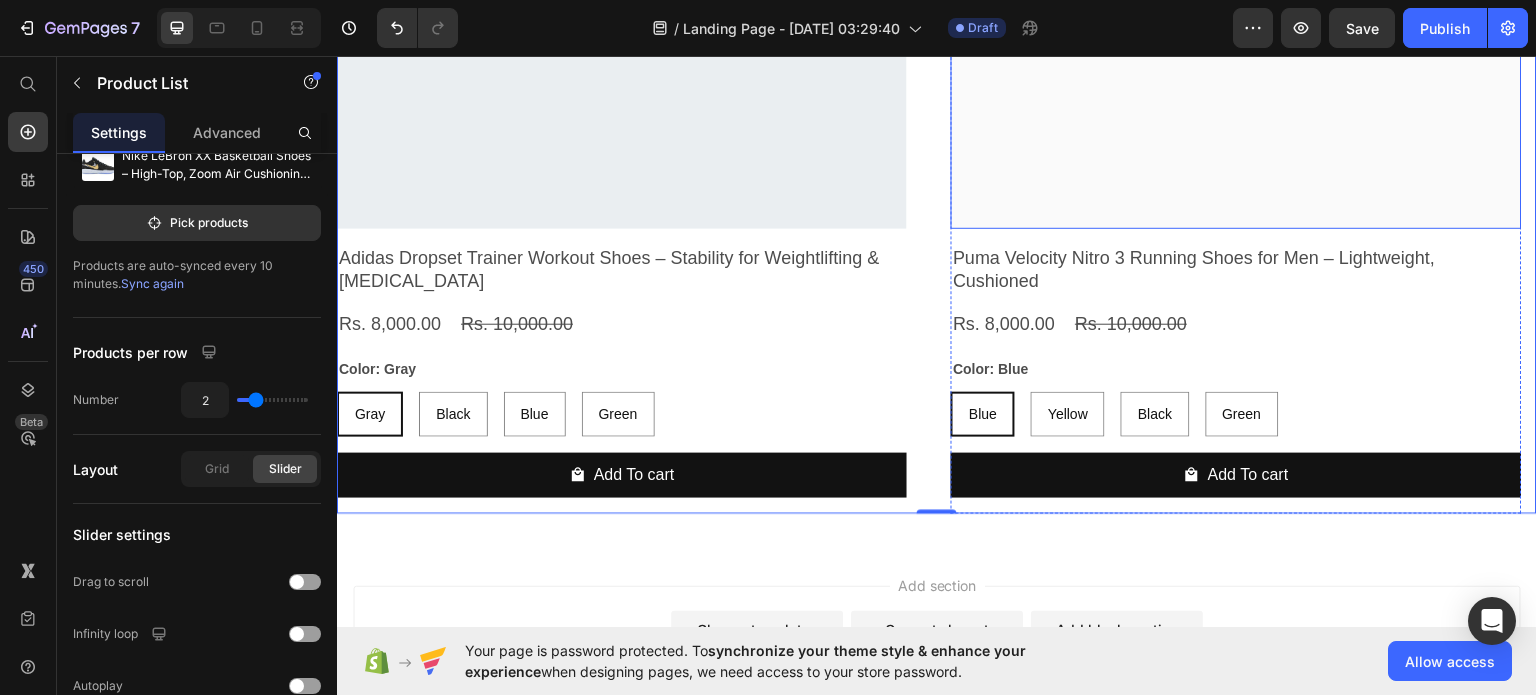 scroll, scrollTop: 2481, scrollLeft: 0, axis: vertical 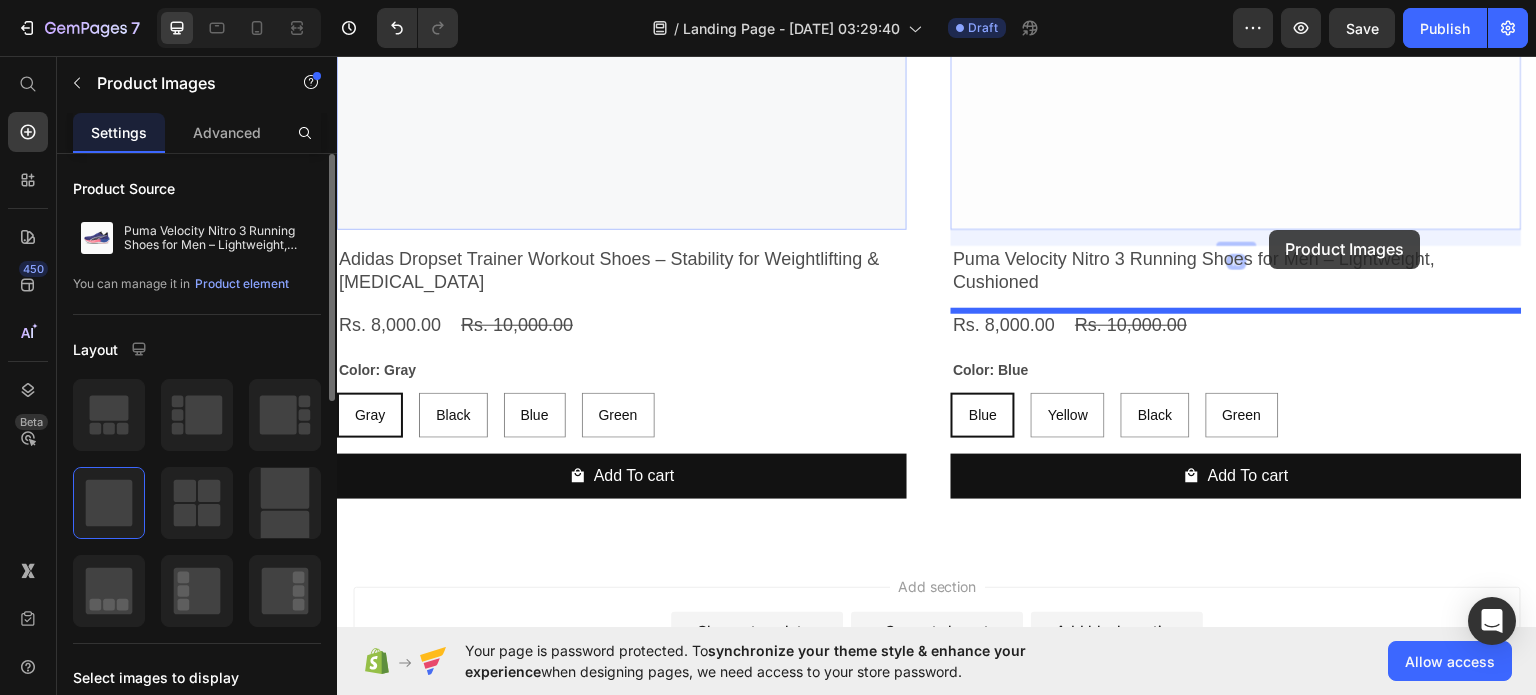 drag, startPoint x: 1471, startPoint y: 222, endPoint x: 1269, endPoint y: 229, distance: 202.12125 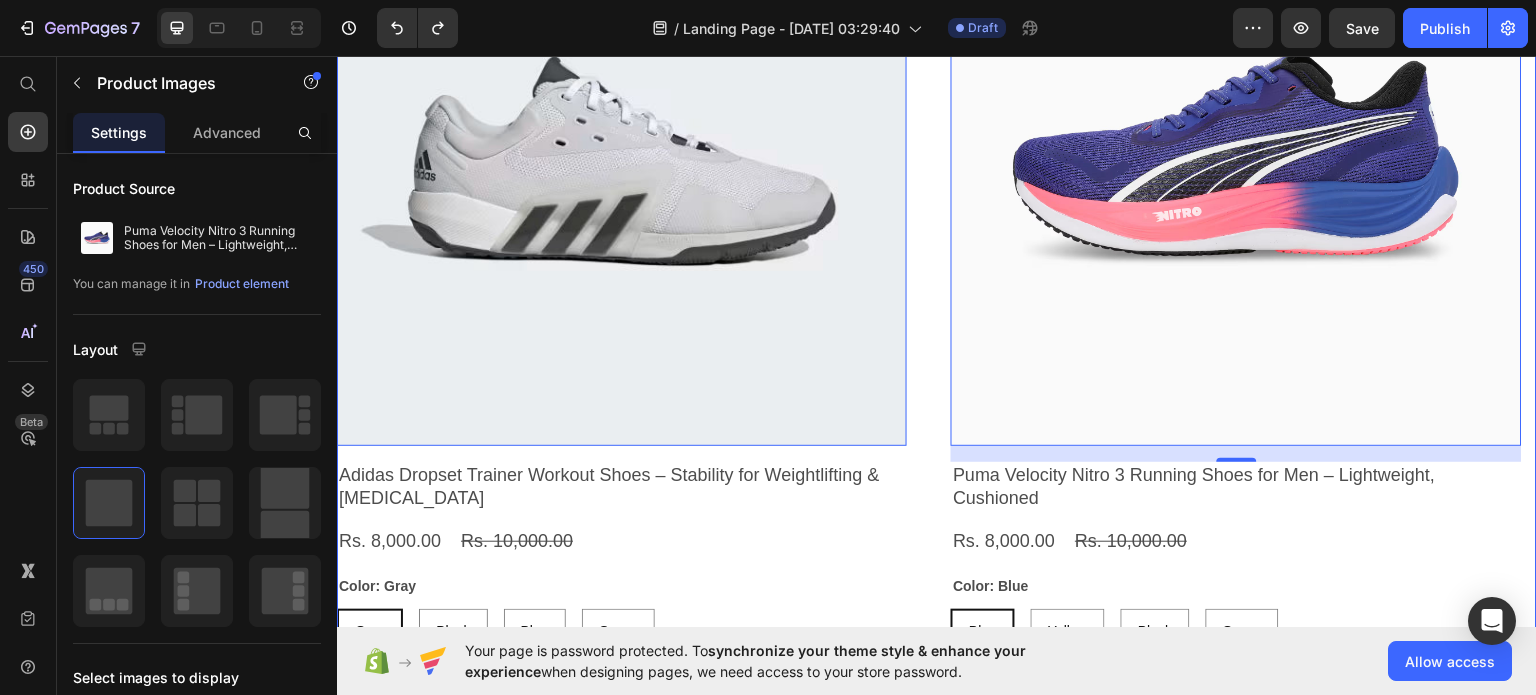 scroll, scrollTop: 2283, scrollLeft: 0, axis: vertical 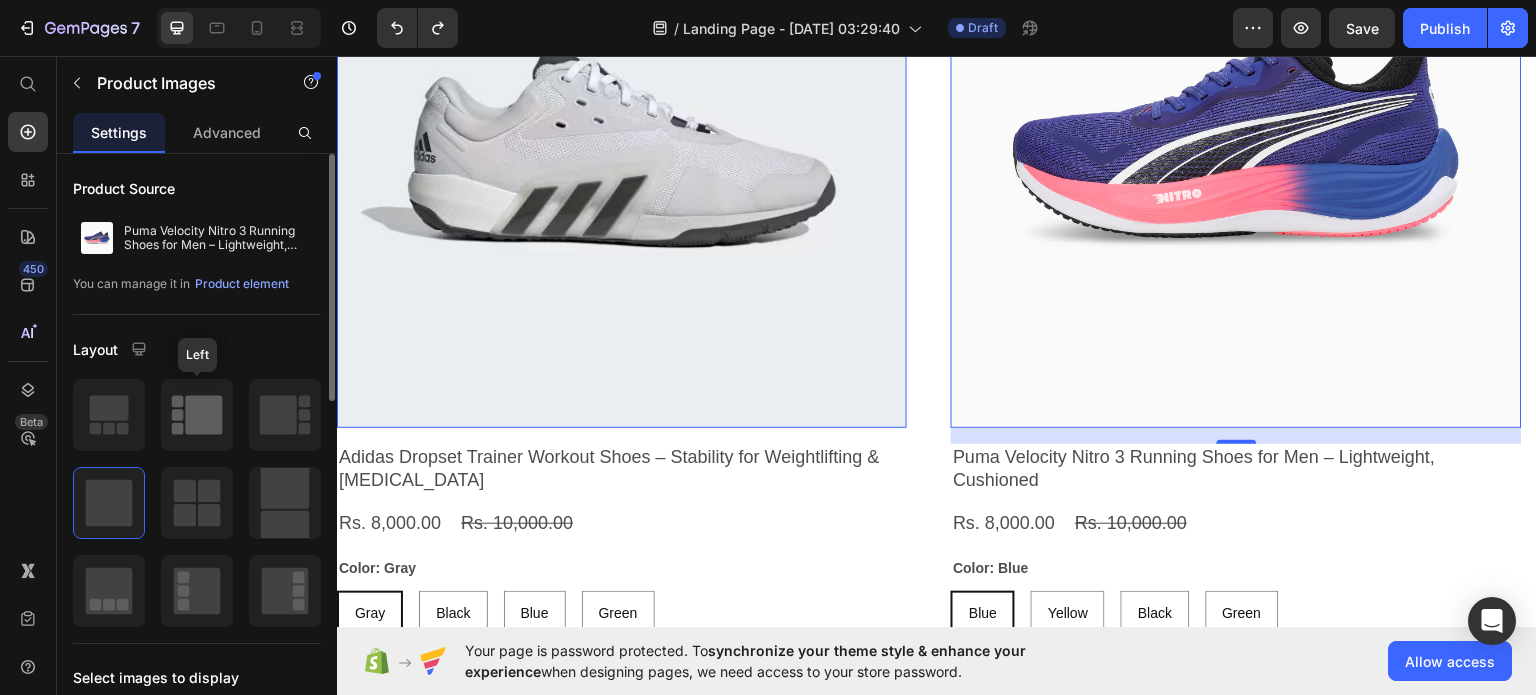 click 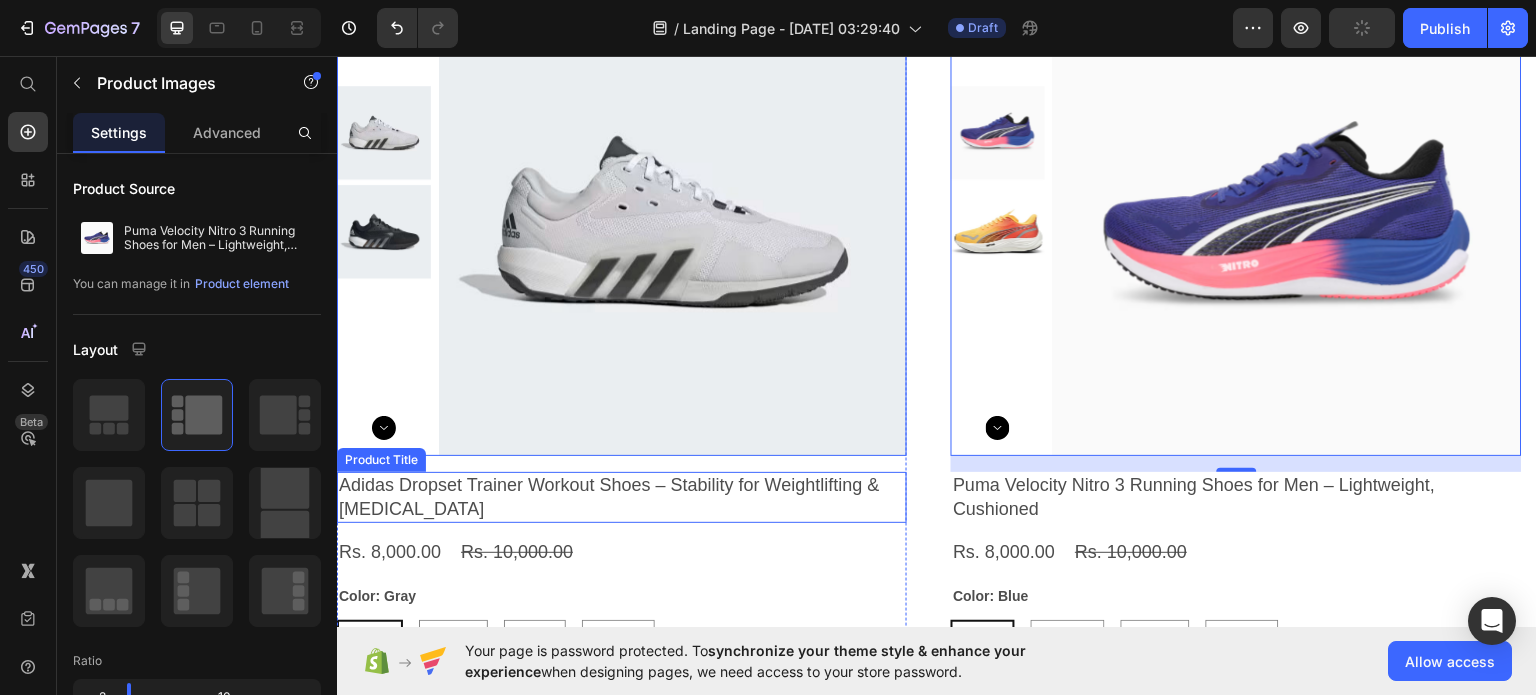 scroll, scrollTop: 2160, scrollLeft: 0, axis: vertical 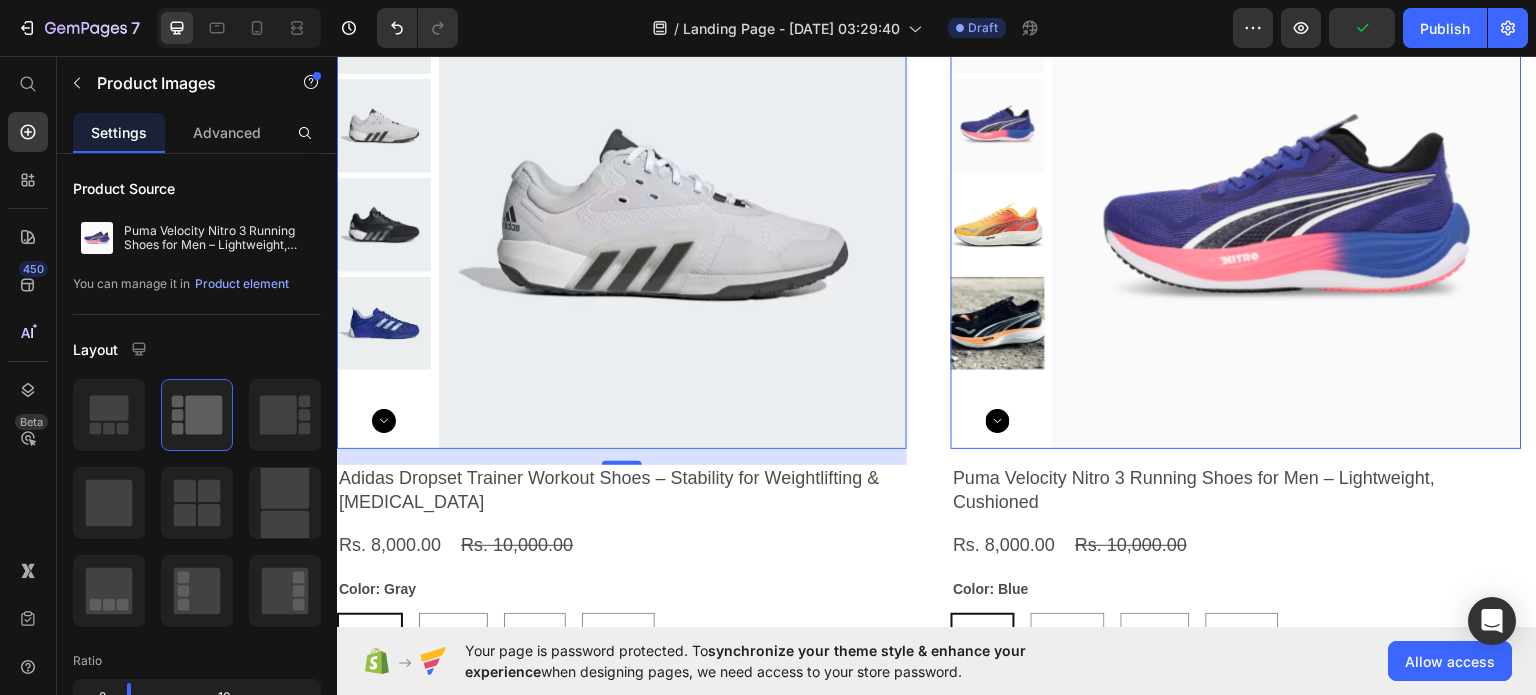 click at bounding box center (384, 224) 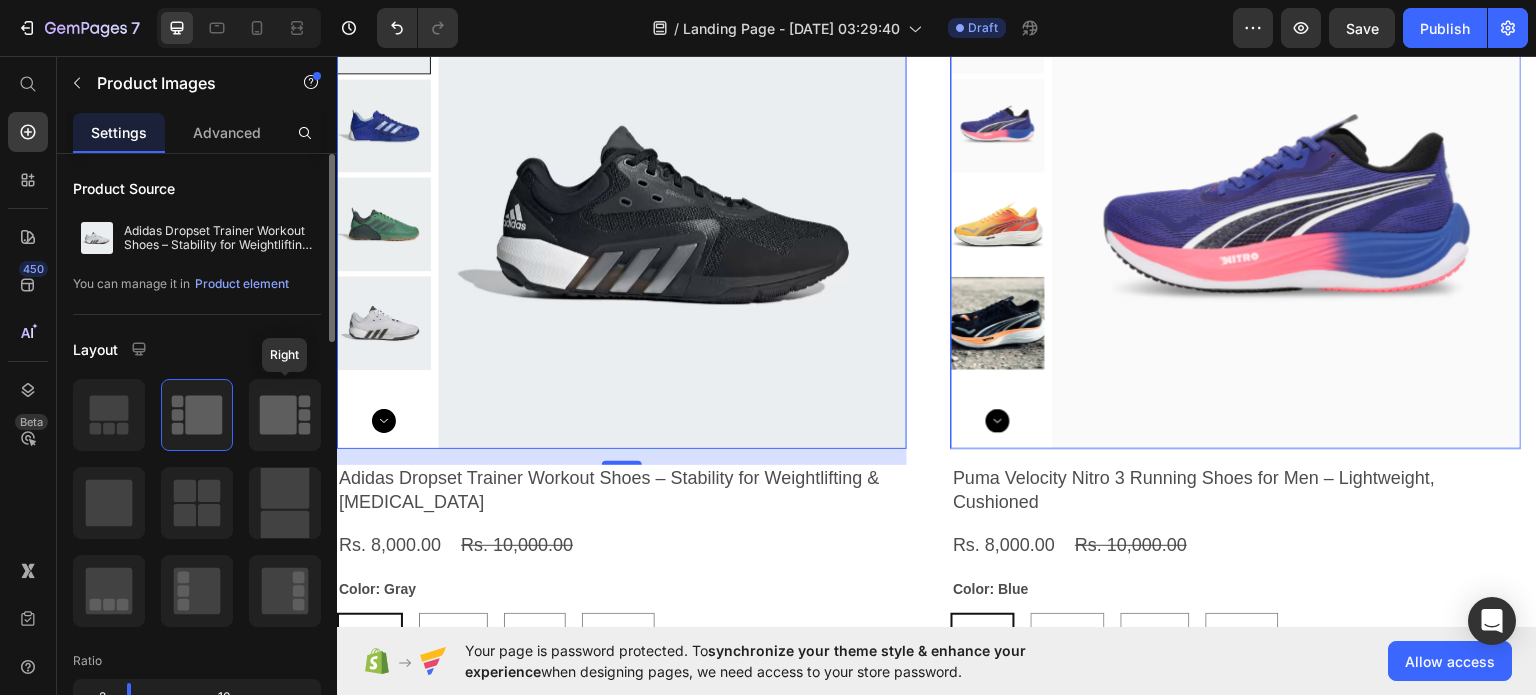 click 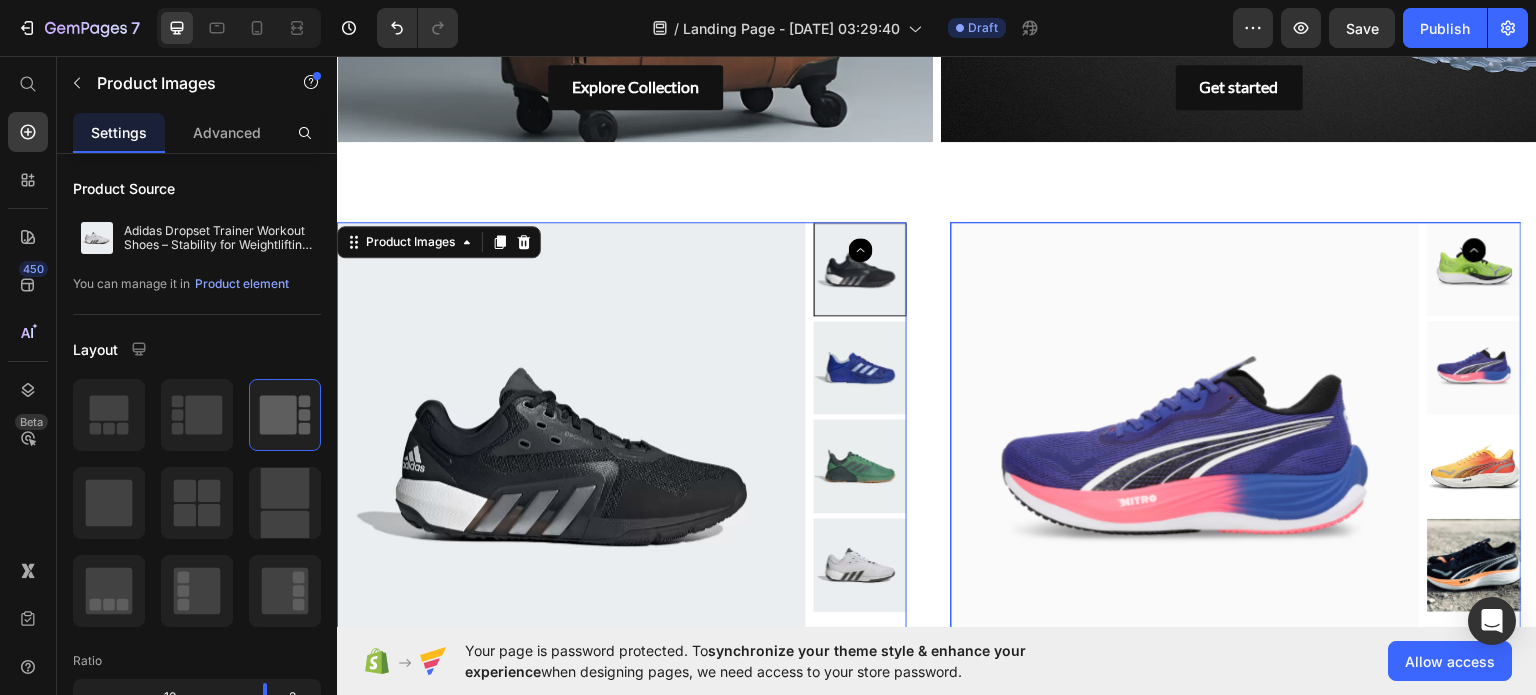 scroll, scrollTop: 1912, scrollLeft: 0, axis: vertical 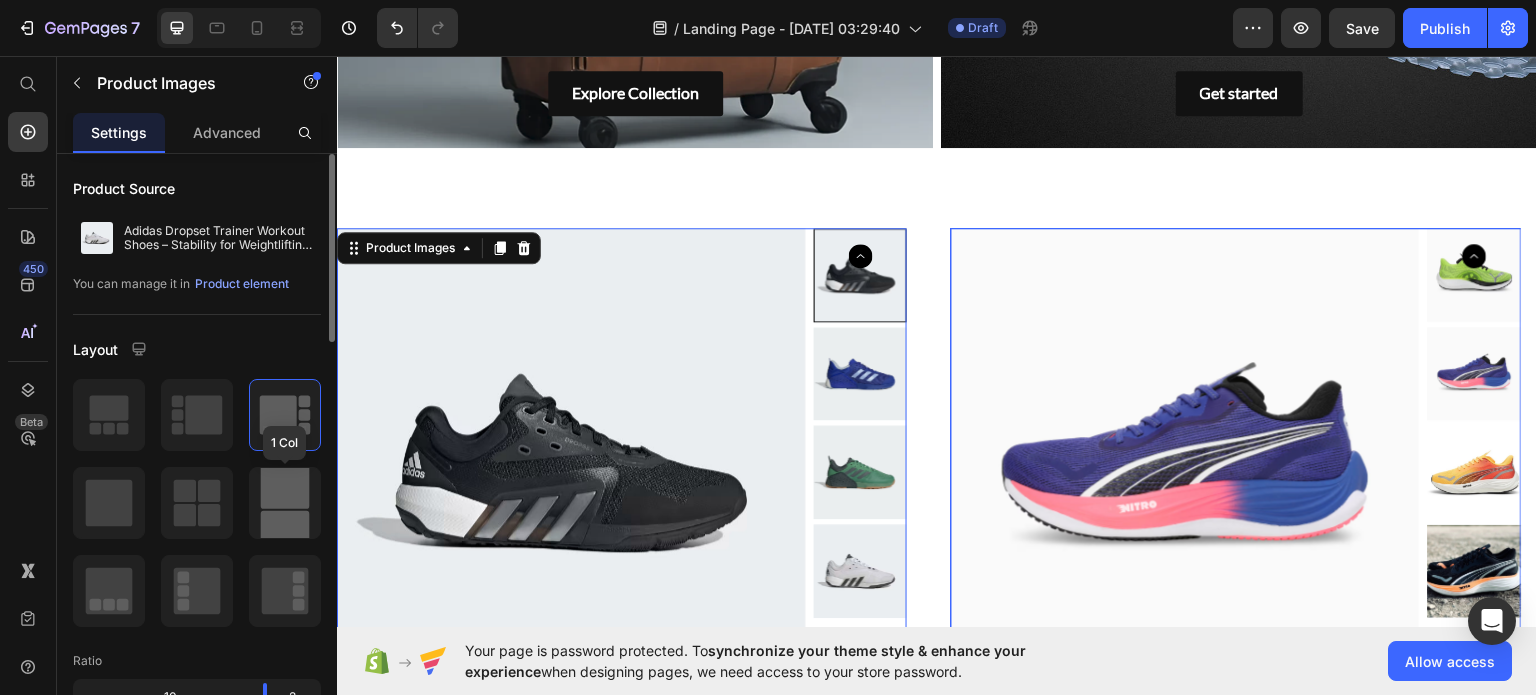 click 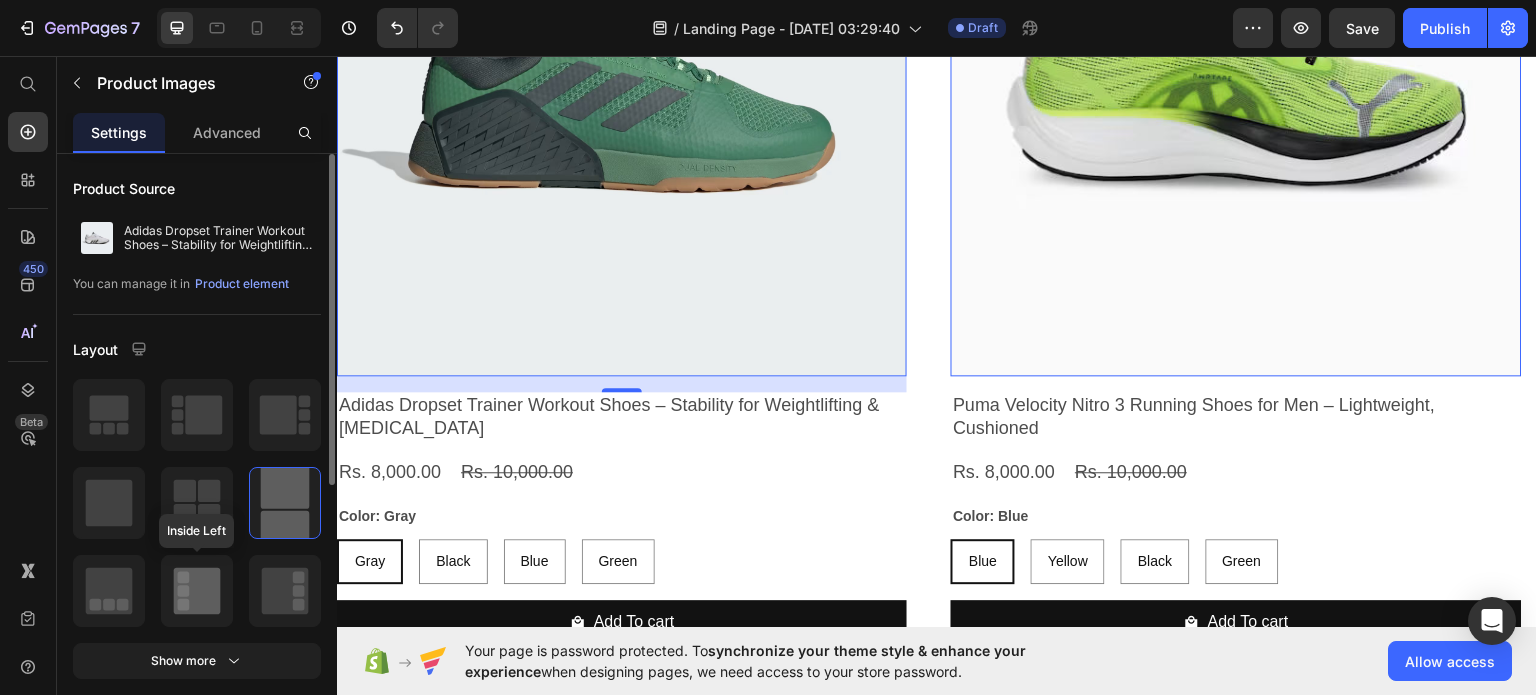 click 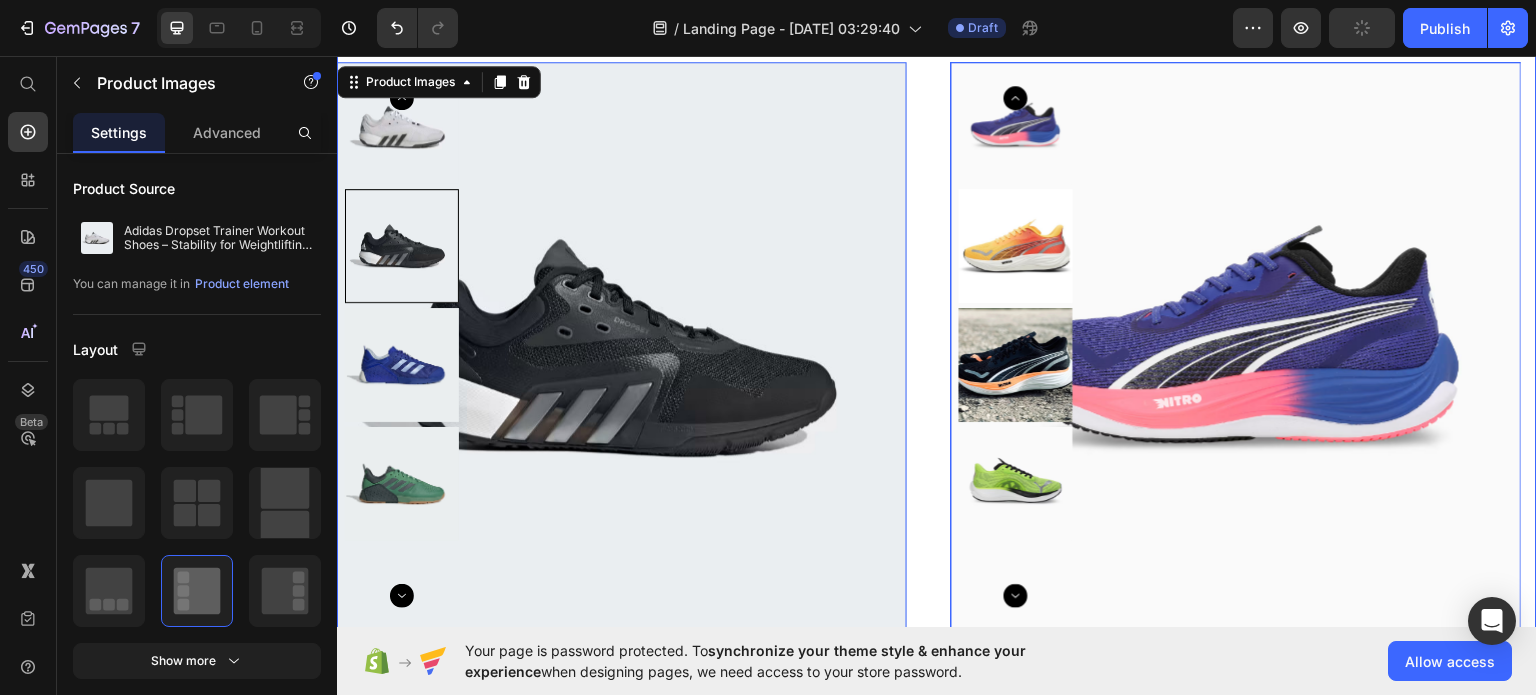 scroll, scrollTop: 2072, scrollLeft: 0, axis: vertical 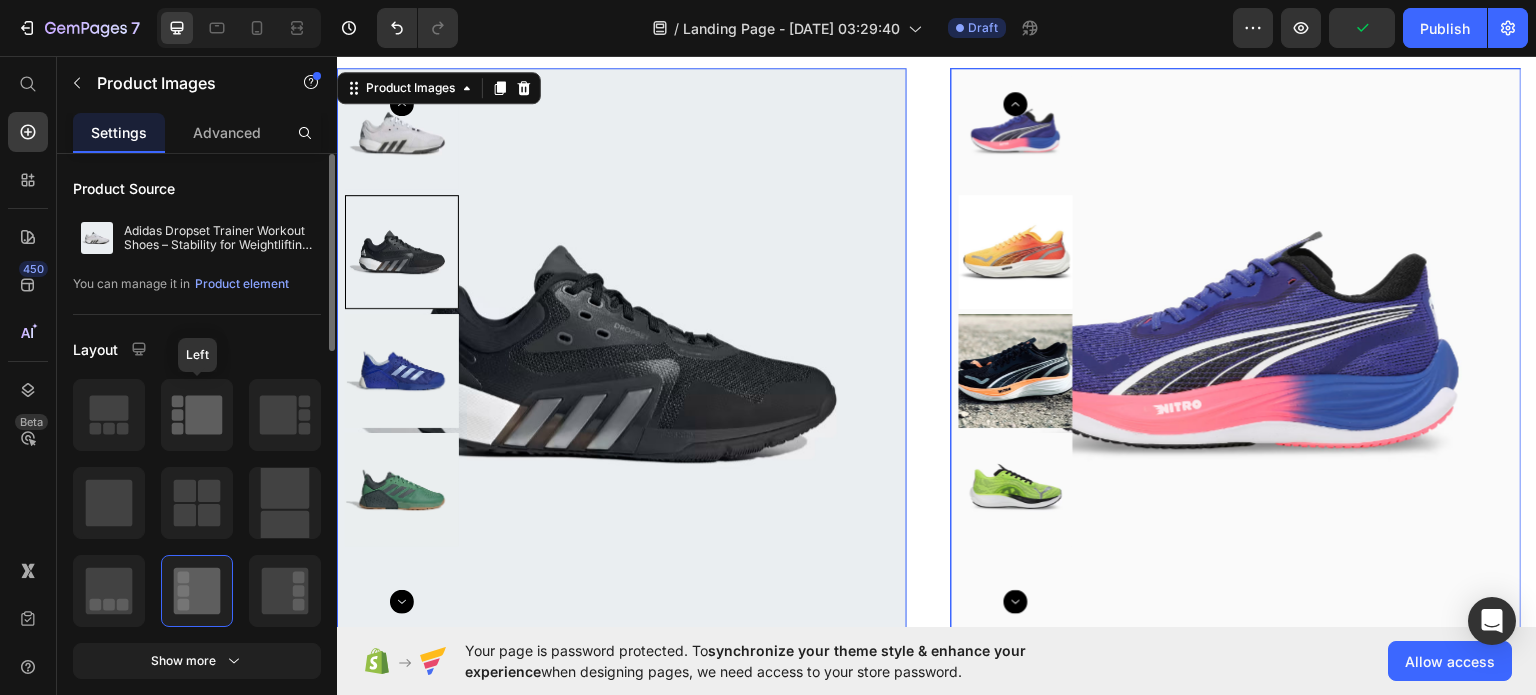 click 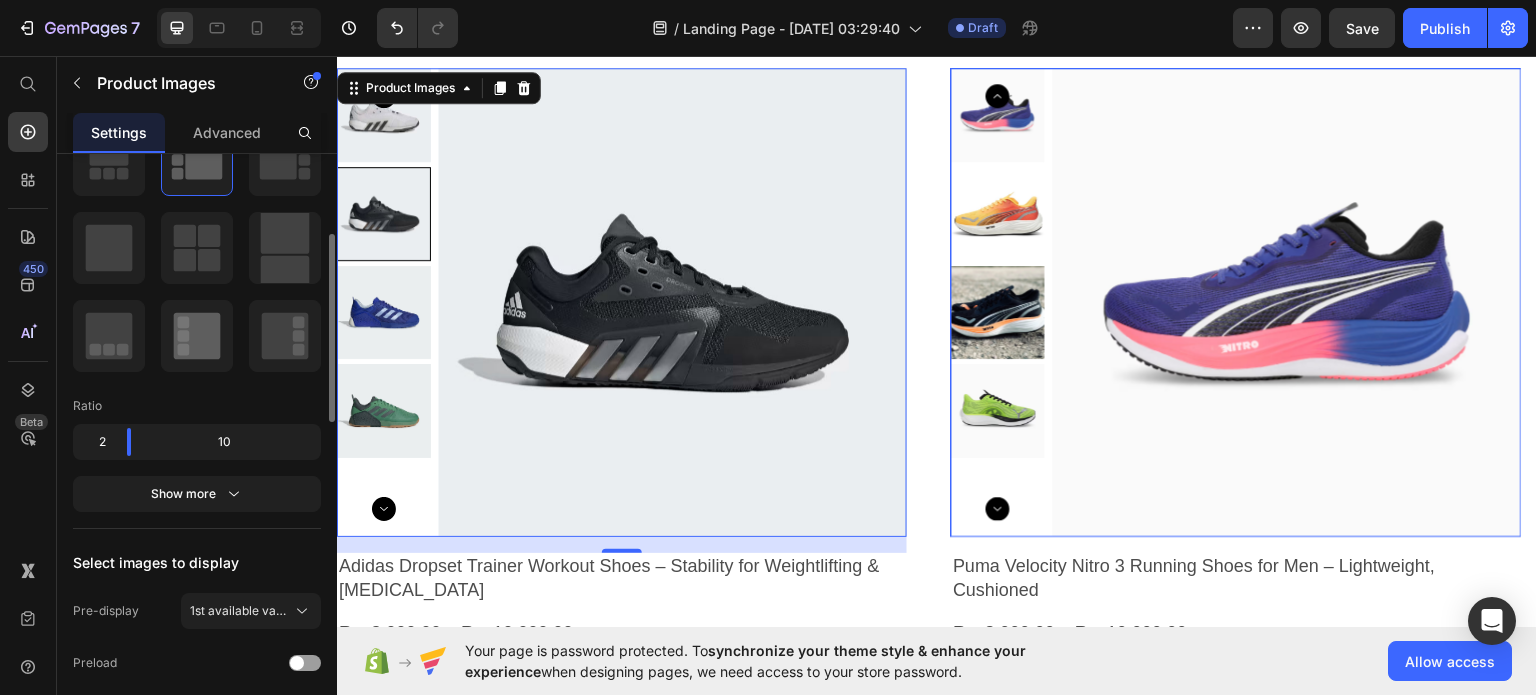 scroll, scrollTop: 308, scrollLeft: 0, axis: vertical 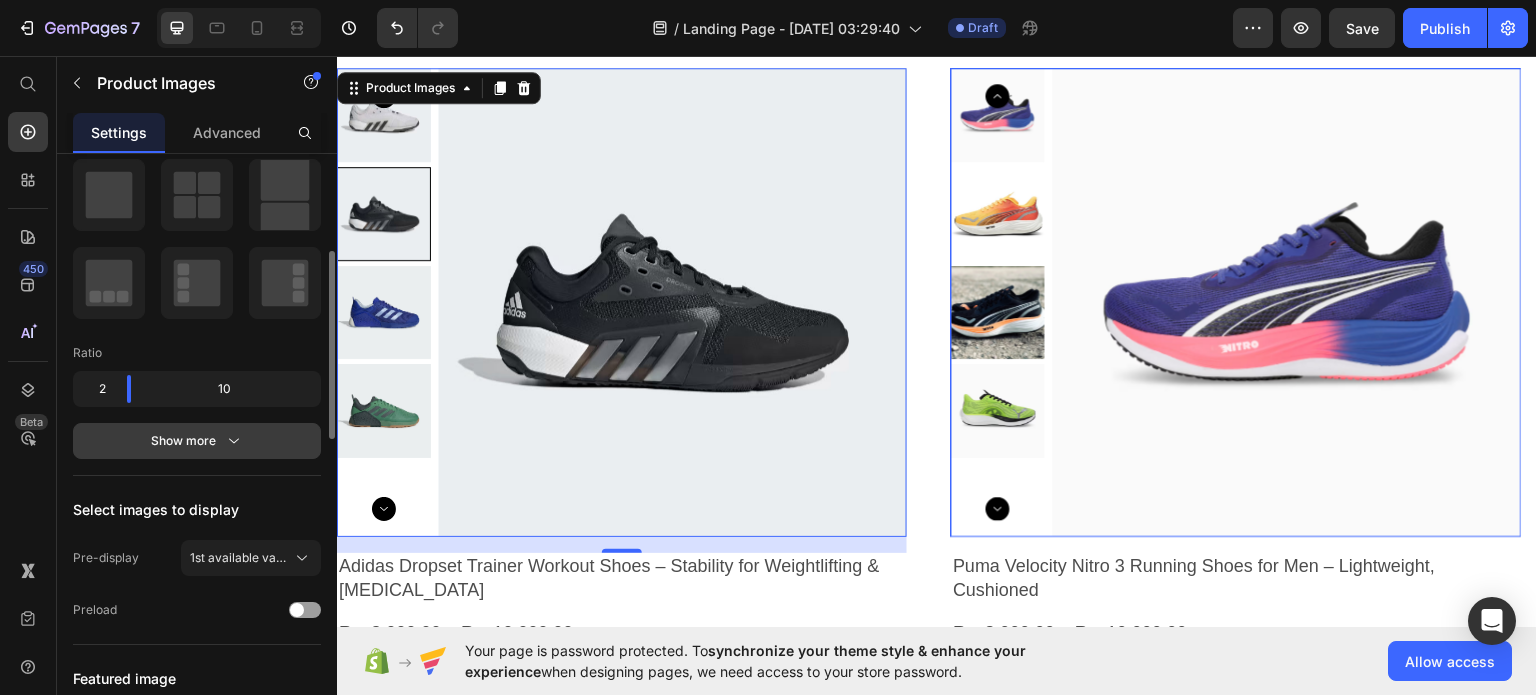 click on "Show more" at bounding box center [197, 441] 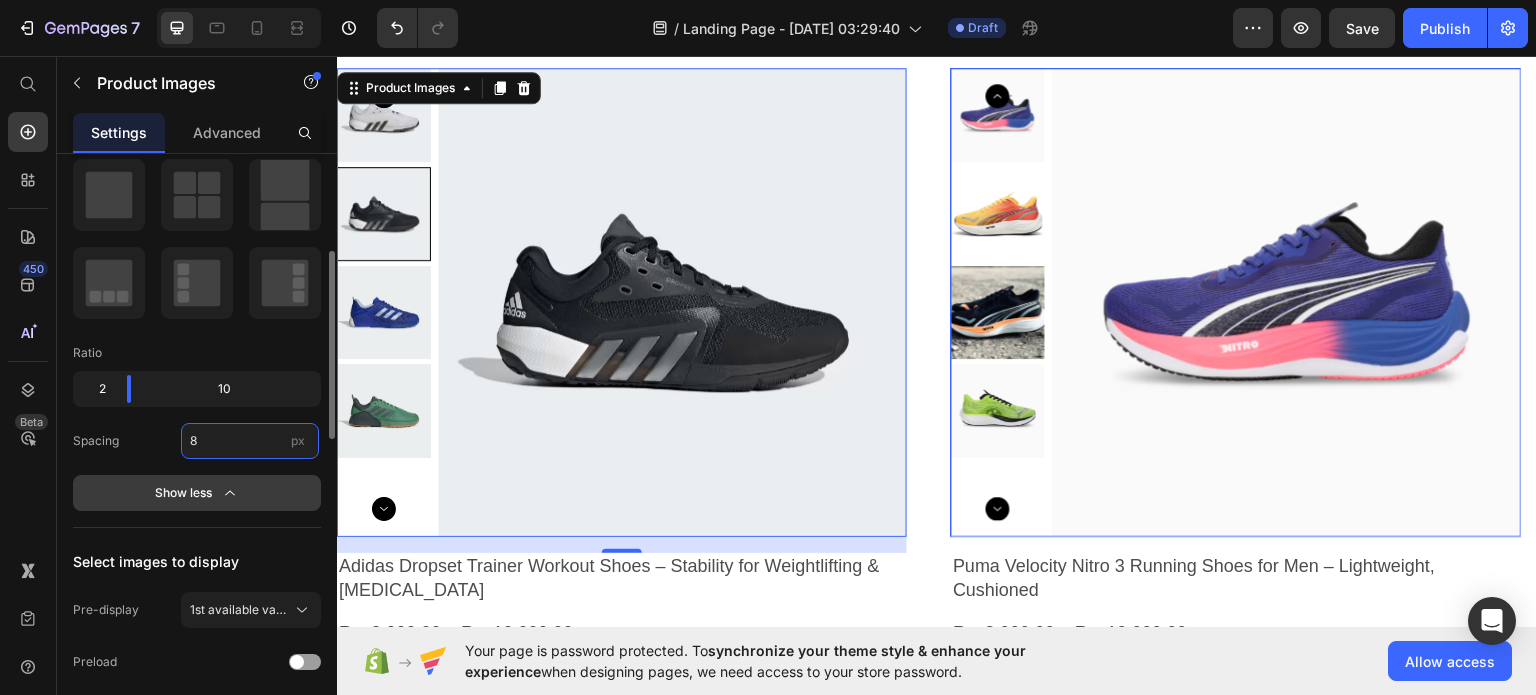 click on "8" at bounding box center [250, 441] 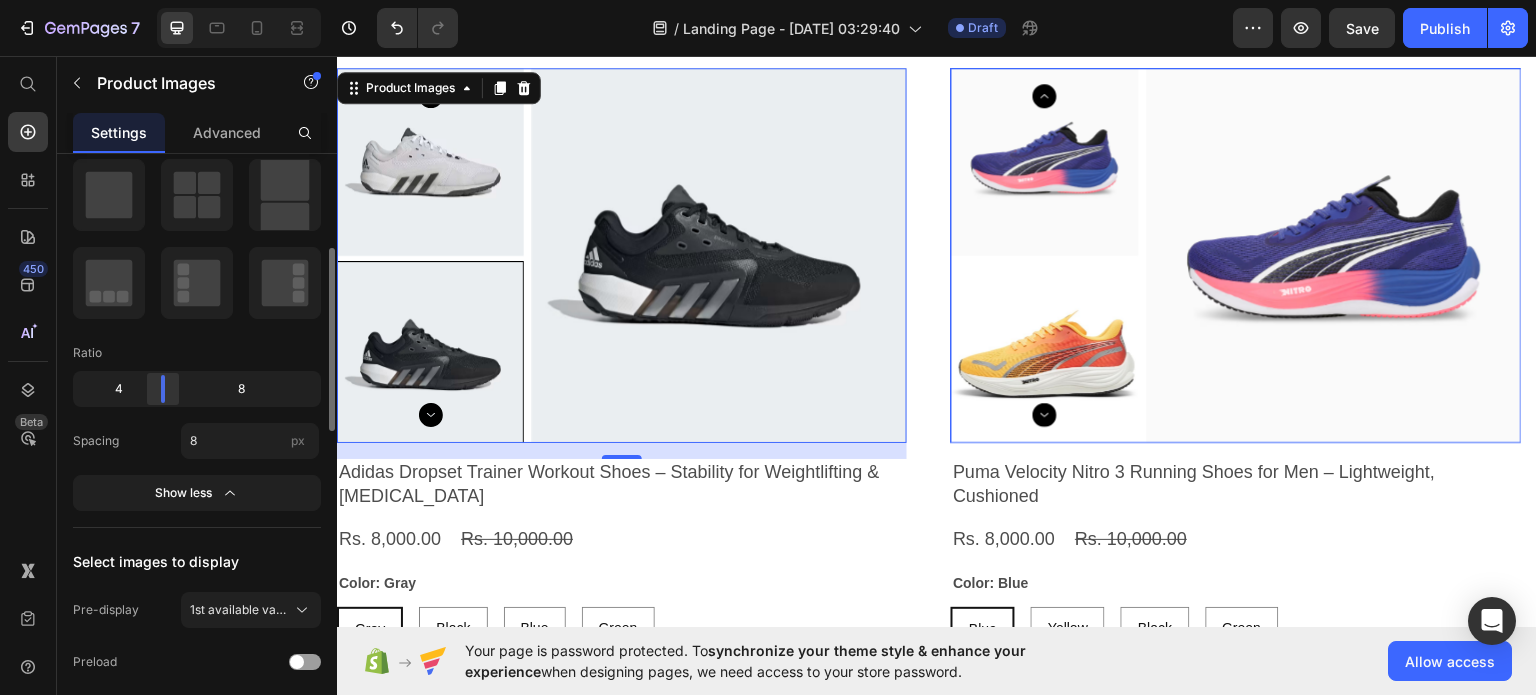 drag, startPoint x: 132, startPoint y: 390, endPoint x: 159, endPoint y: 390, distance: 27 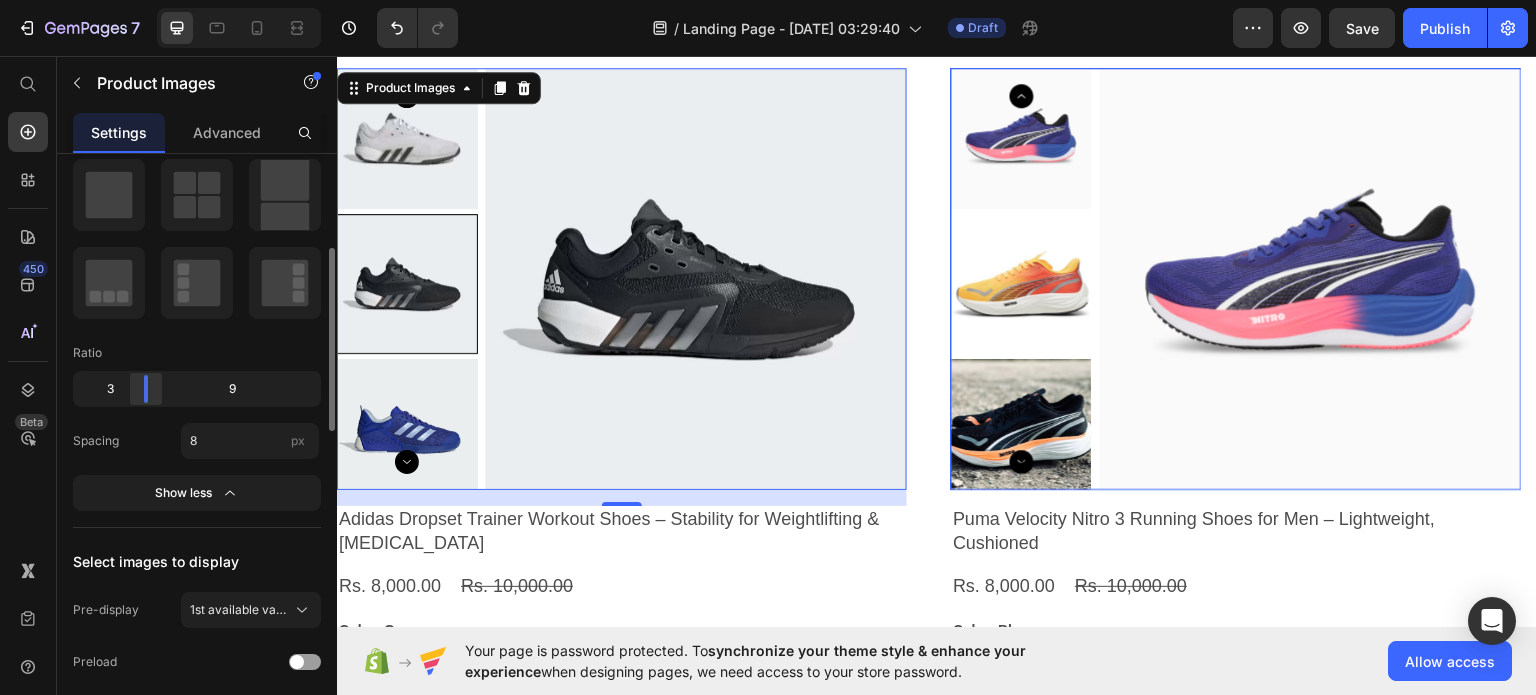 drag, startPoint x: 159, startPoint y: 391, endPoint x: 142, endPoint y: 391, distance: 17 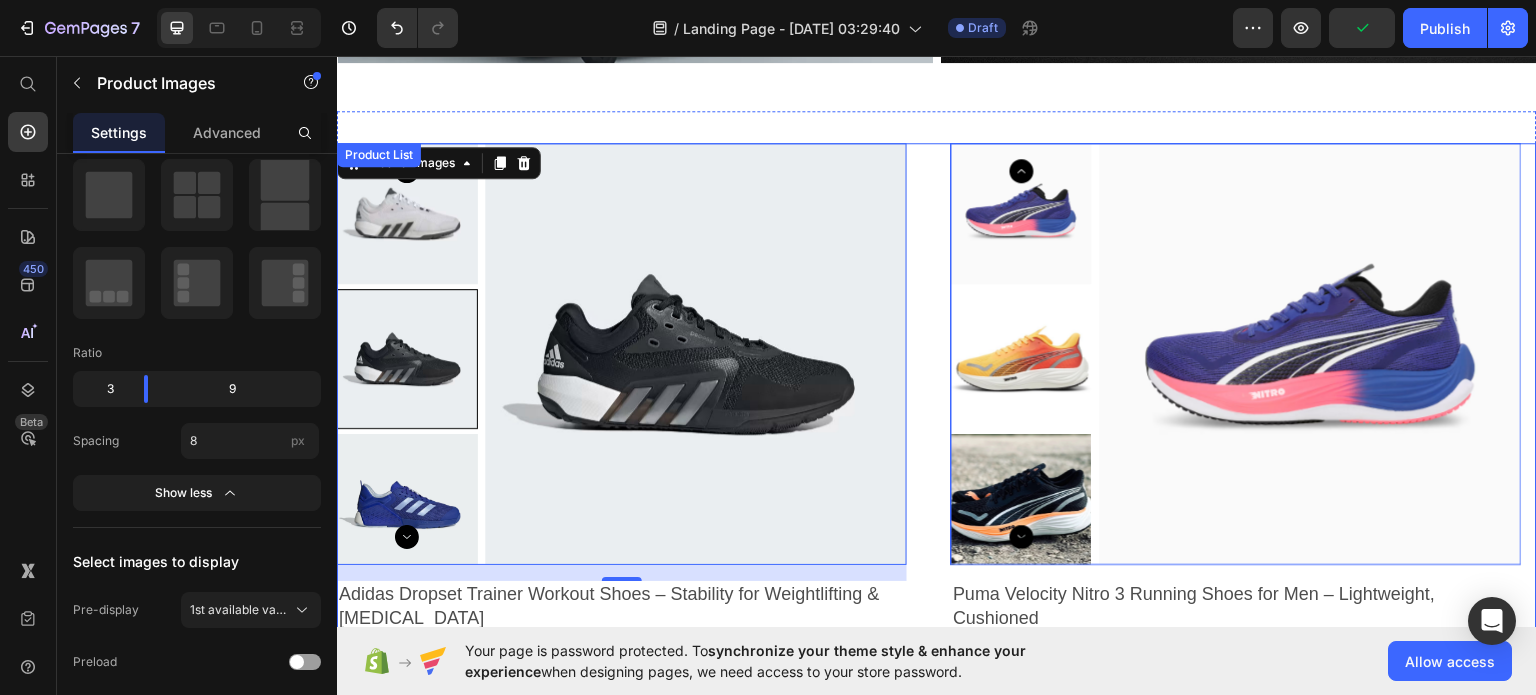 scroll, scrollTop: 1998, scrollLeft: 0, axis: vertical 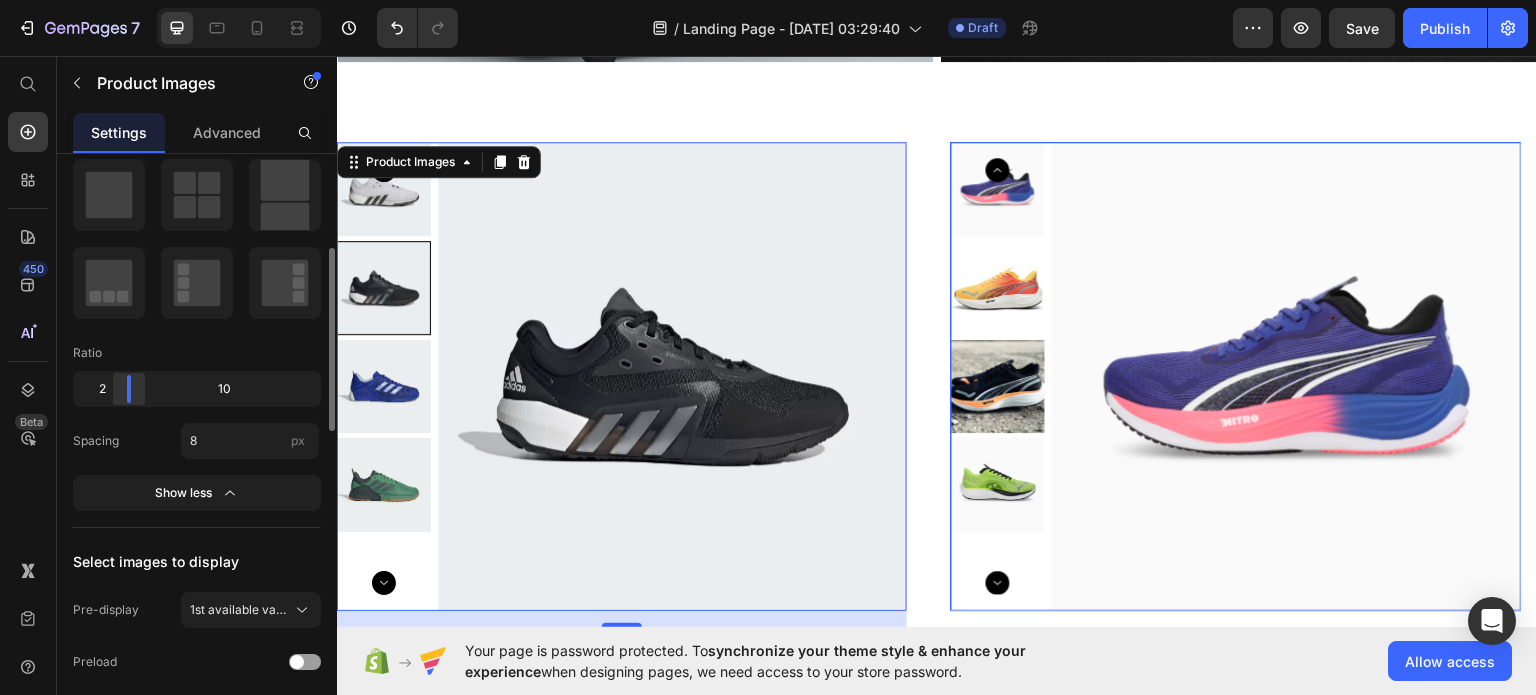 drag, startPoint x: 150, startPoint y: 391, endPoint x: 123, endPoint y: 394, distance: 27.166155 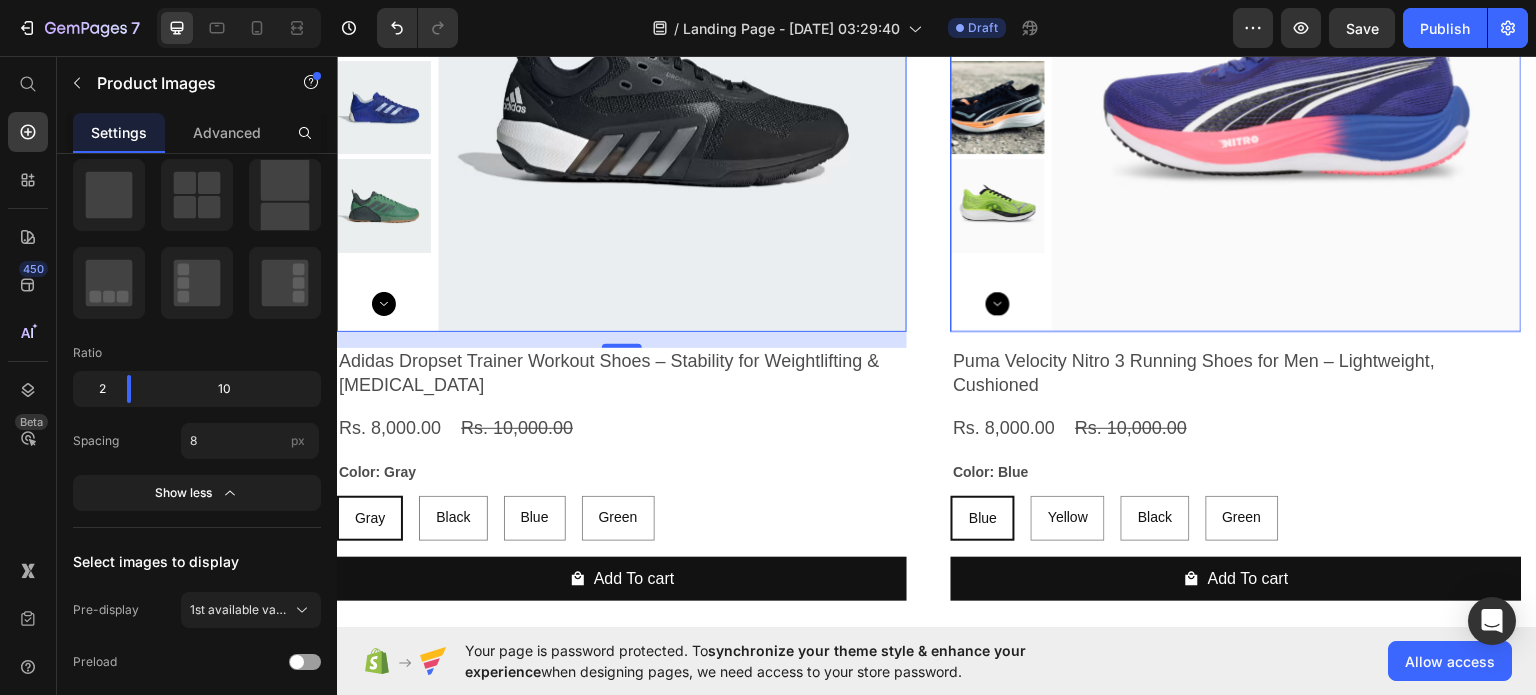 scroll, scrollTop: 2281, scrollLeft: 0, axis: vertical 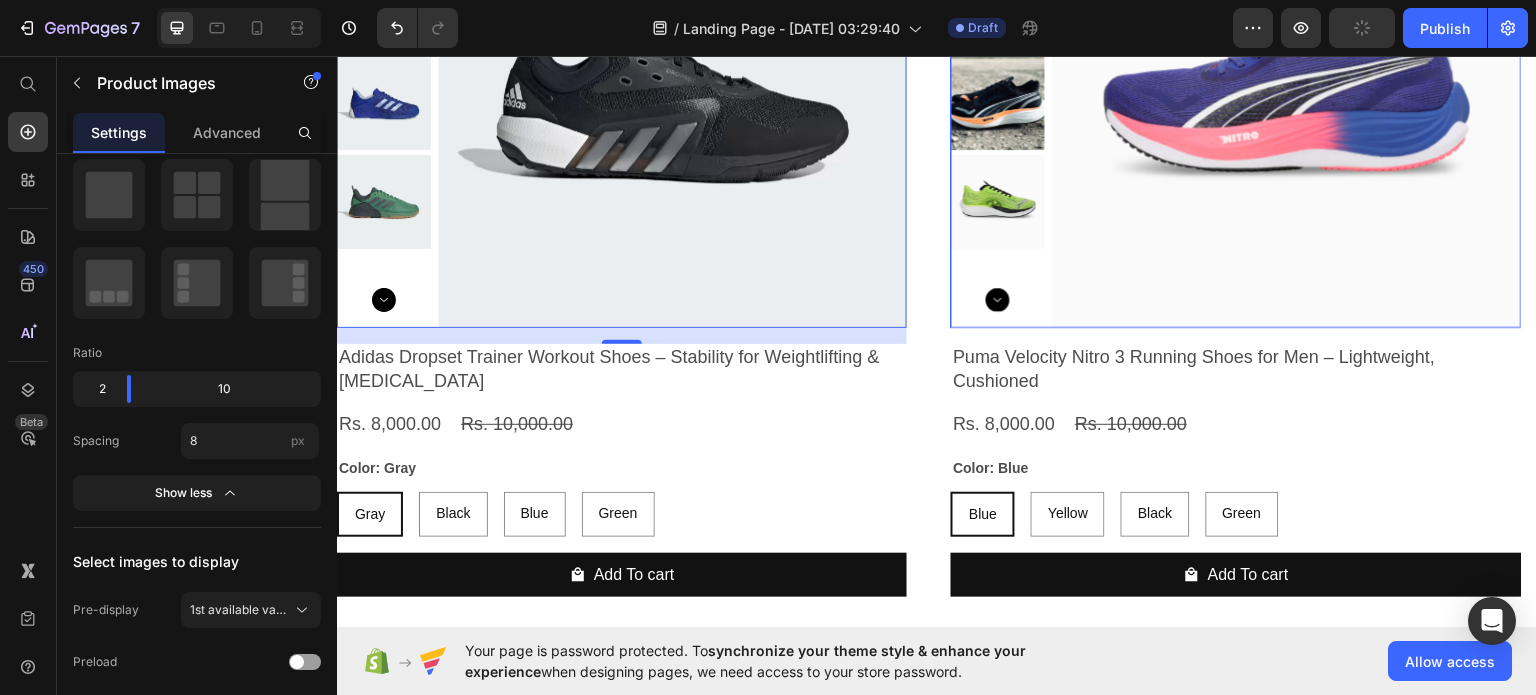 click 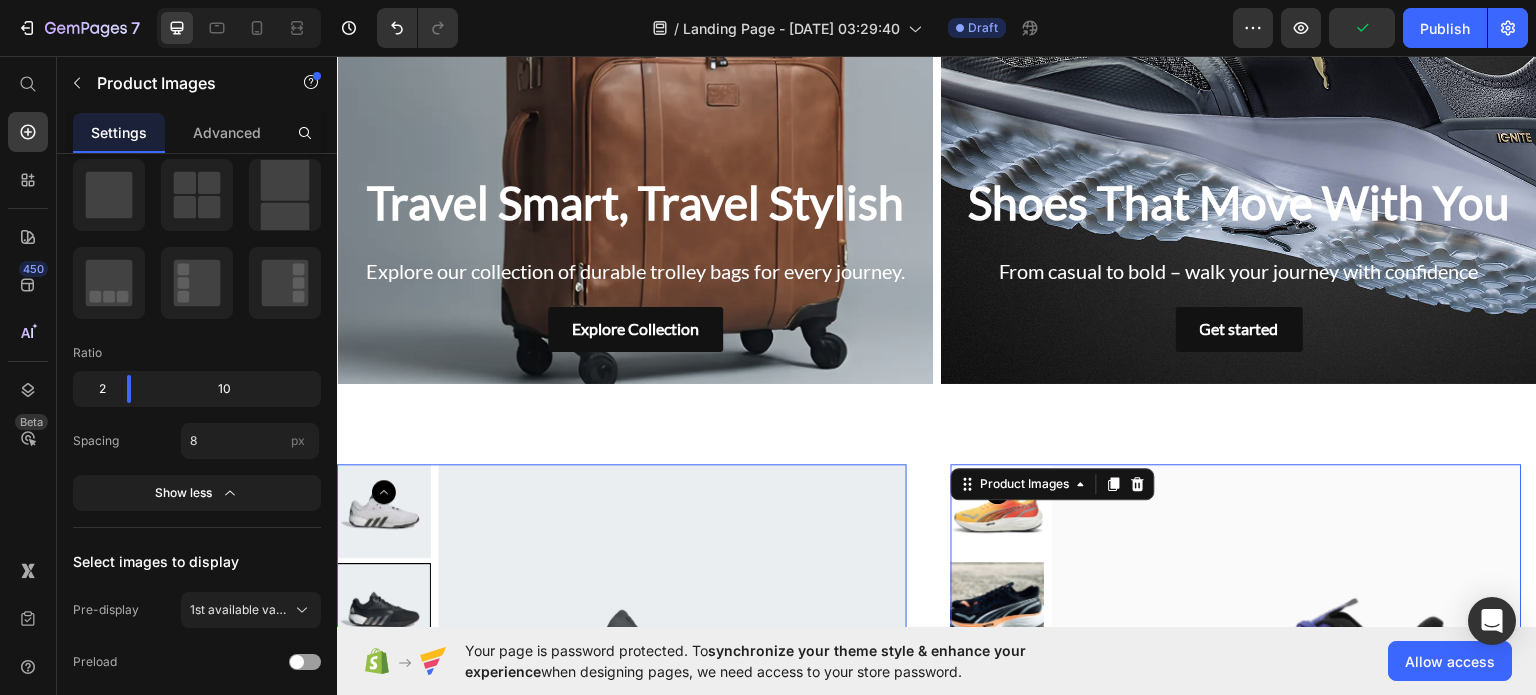 scroll, scrollTop: 1670, scrollLeft: 0, axis: vertical 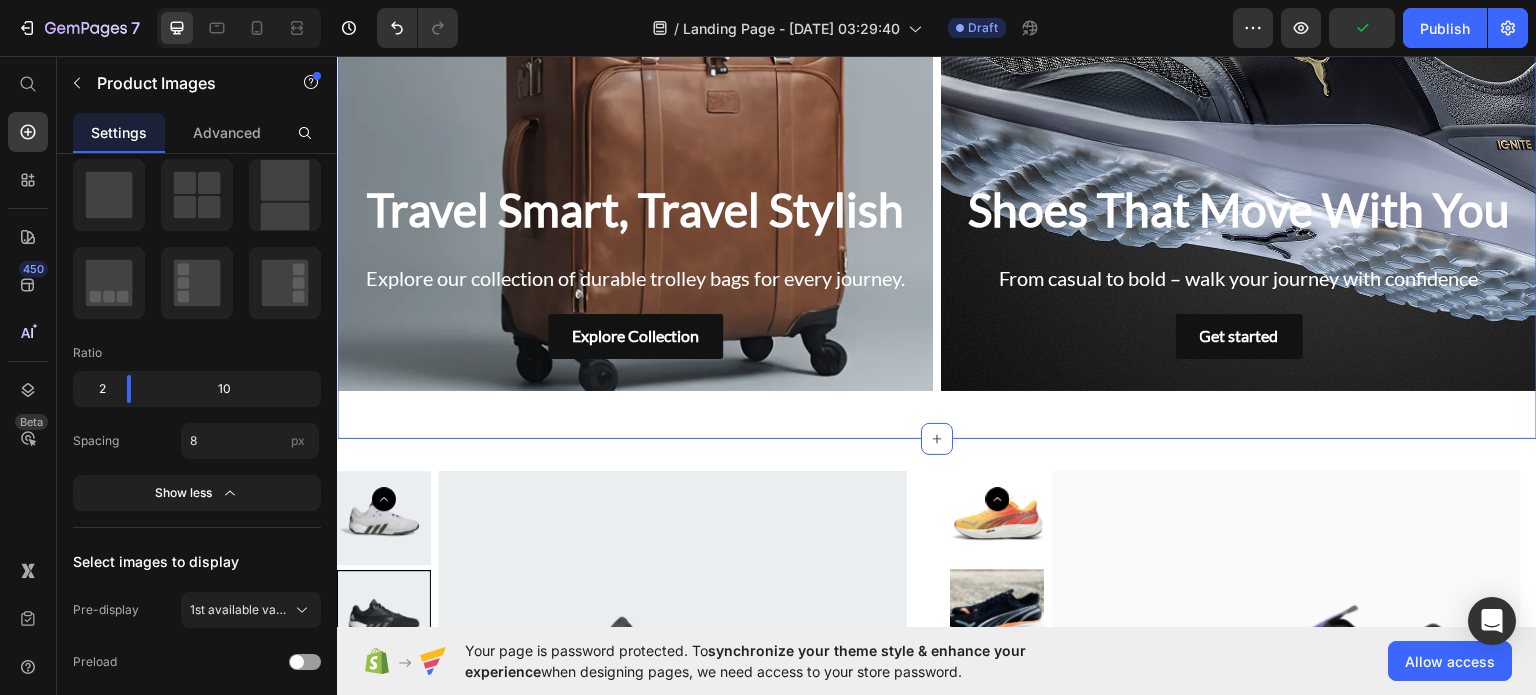 click on "Travel Smart, Travel Stylish Heading Explore our collection of durable trolley bags for every journey. Text Block Explore Collection Button Hero Banner Shoes That Move With You Heading From casual to bold – walk your journey with confidence Text Block Get started Button Hero Banner Row Section 4   You can create reusable sections Create Theme Section AI Content Write with GemAI What would you like to describe here? Tone and Voice Persuasive Product Show more Generate" at bounding box center [937, 112] 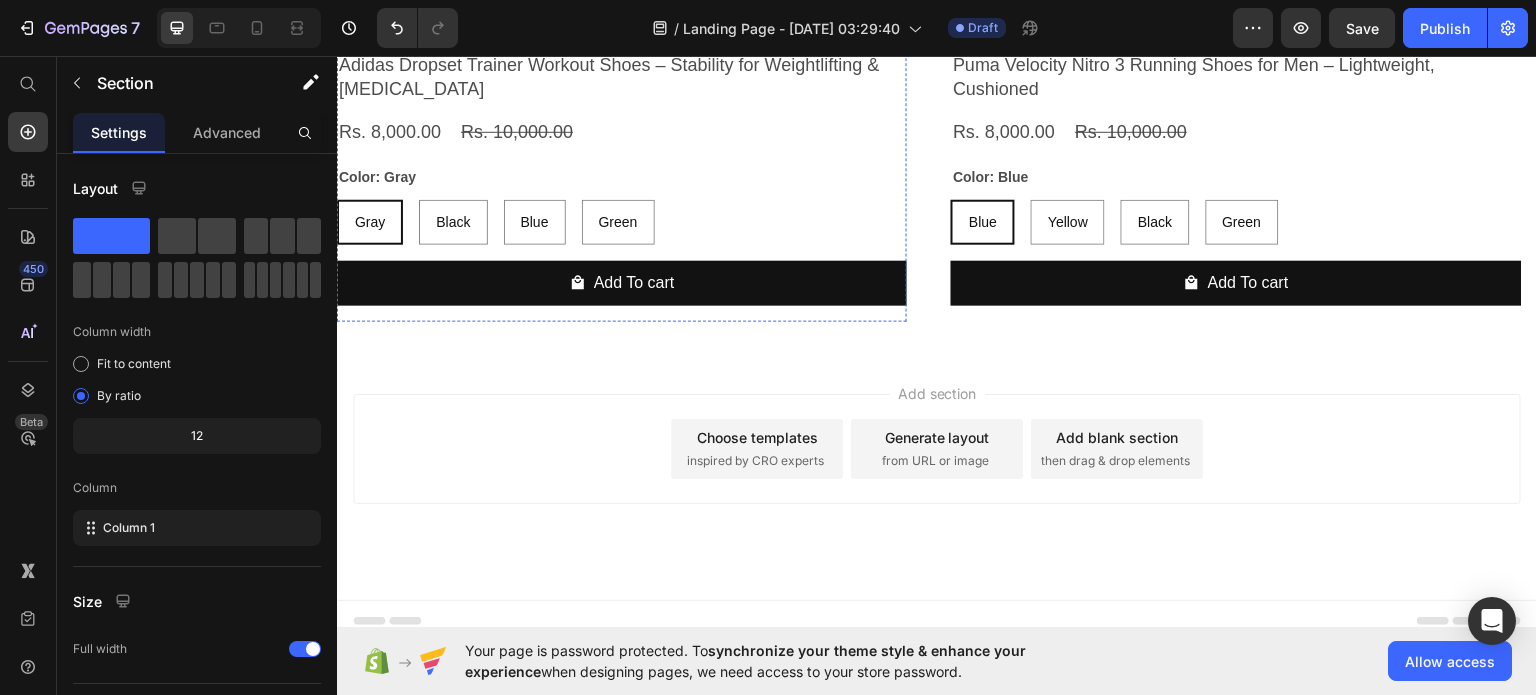 scroll, scrollTop: 2585, scrollLeft: 0, axis: vertical 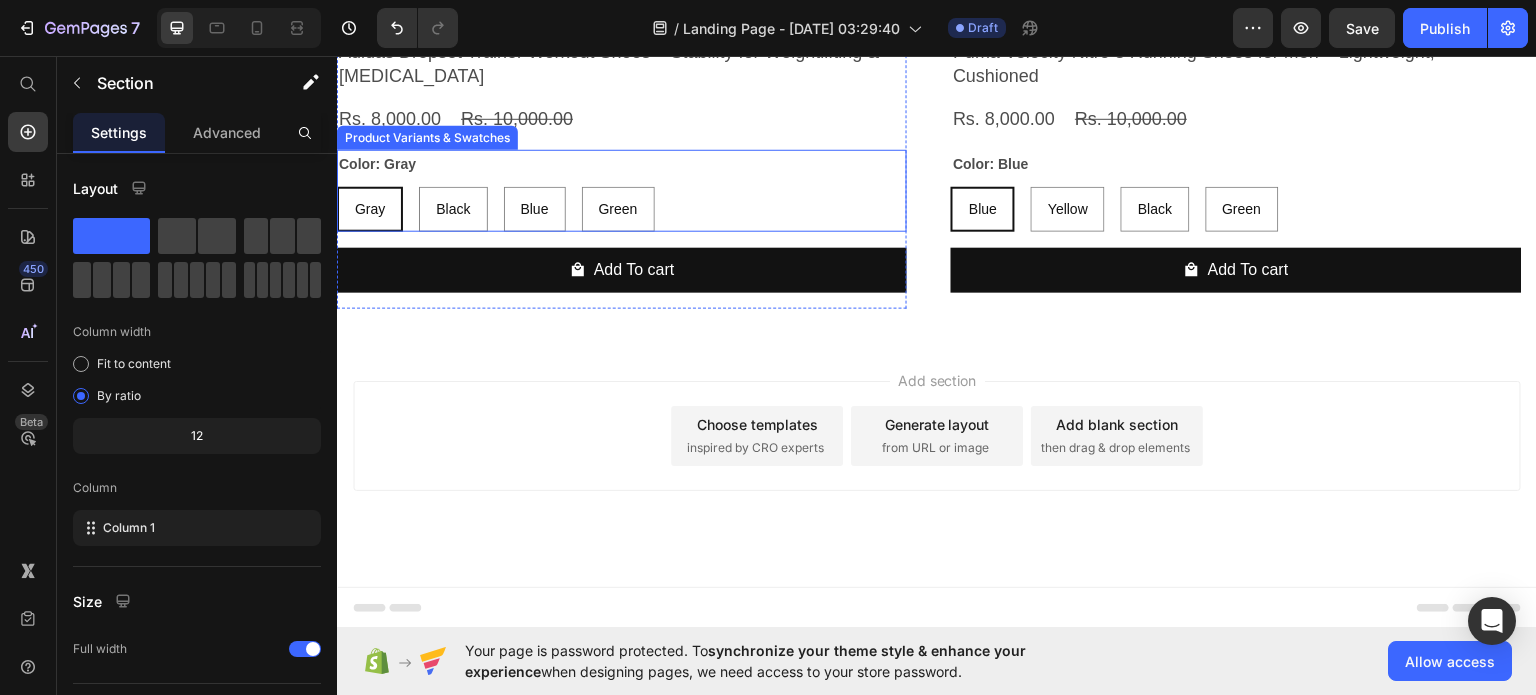 click on "Gray [PERSON_NAME] Black Black Black Blue Blue Blue Green Green Green" at bounding box center (622, 208) 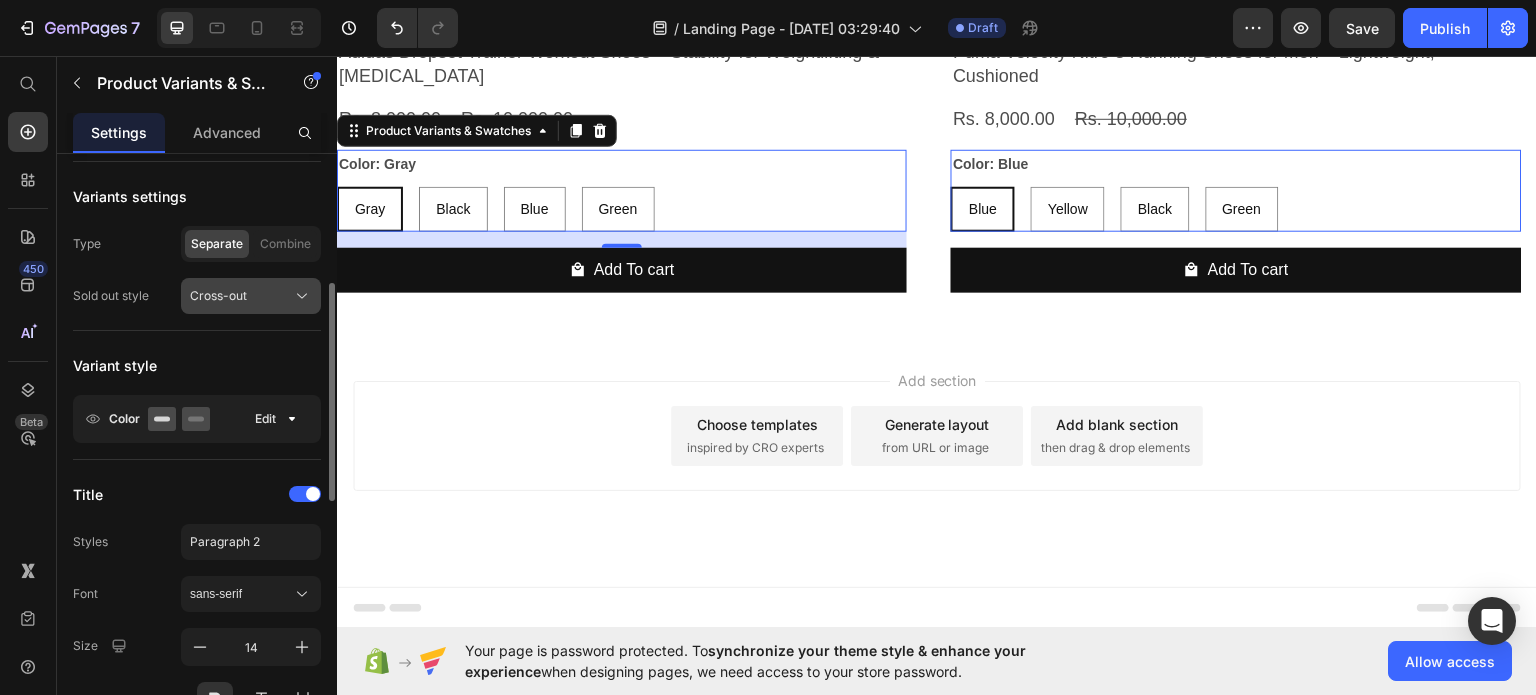 scroll, scrollTop: 0, scrollLeft: 0, axis: both 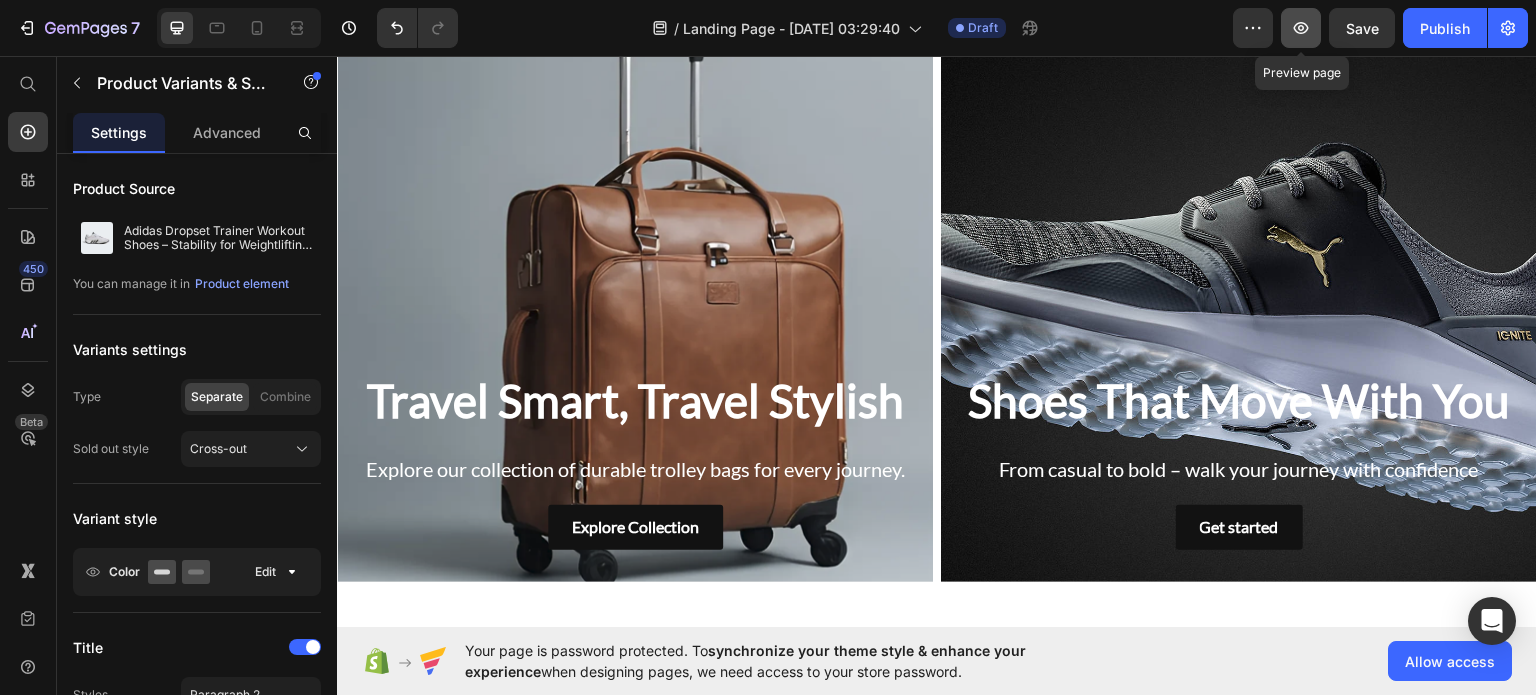 click 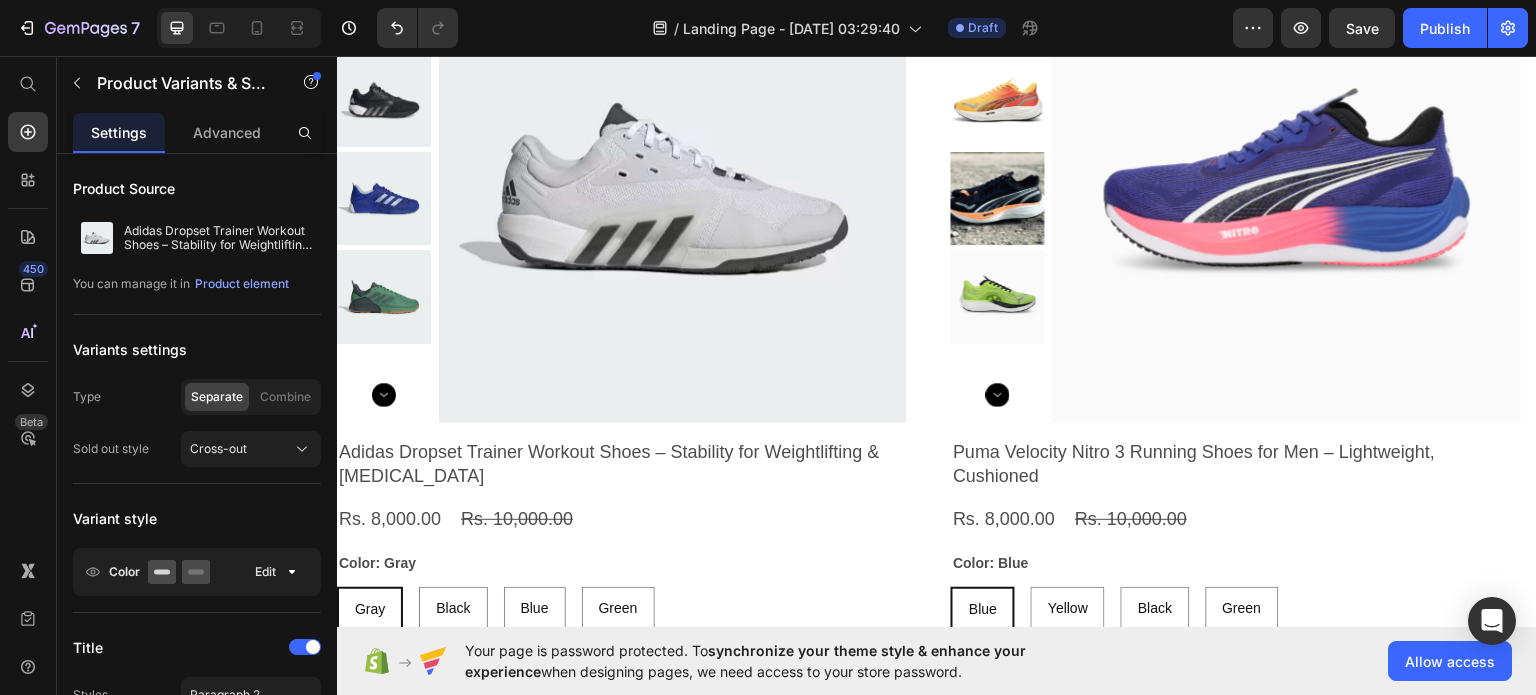 scroll, scrollTop: 2210, scrollLeft: 0, axis: vertical 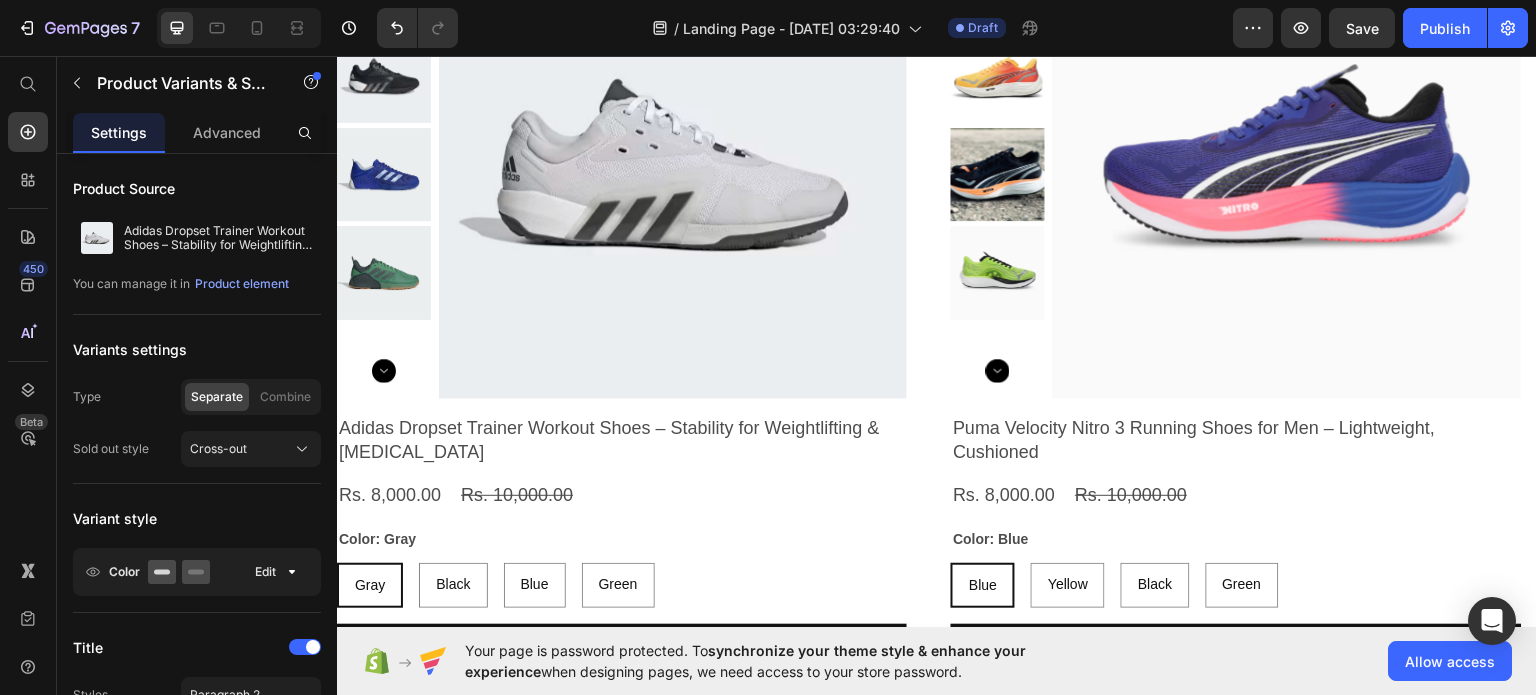 click at bounding box center [673, 163] 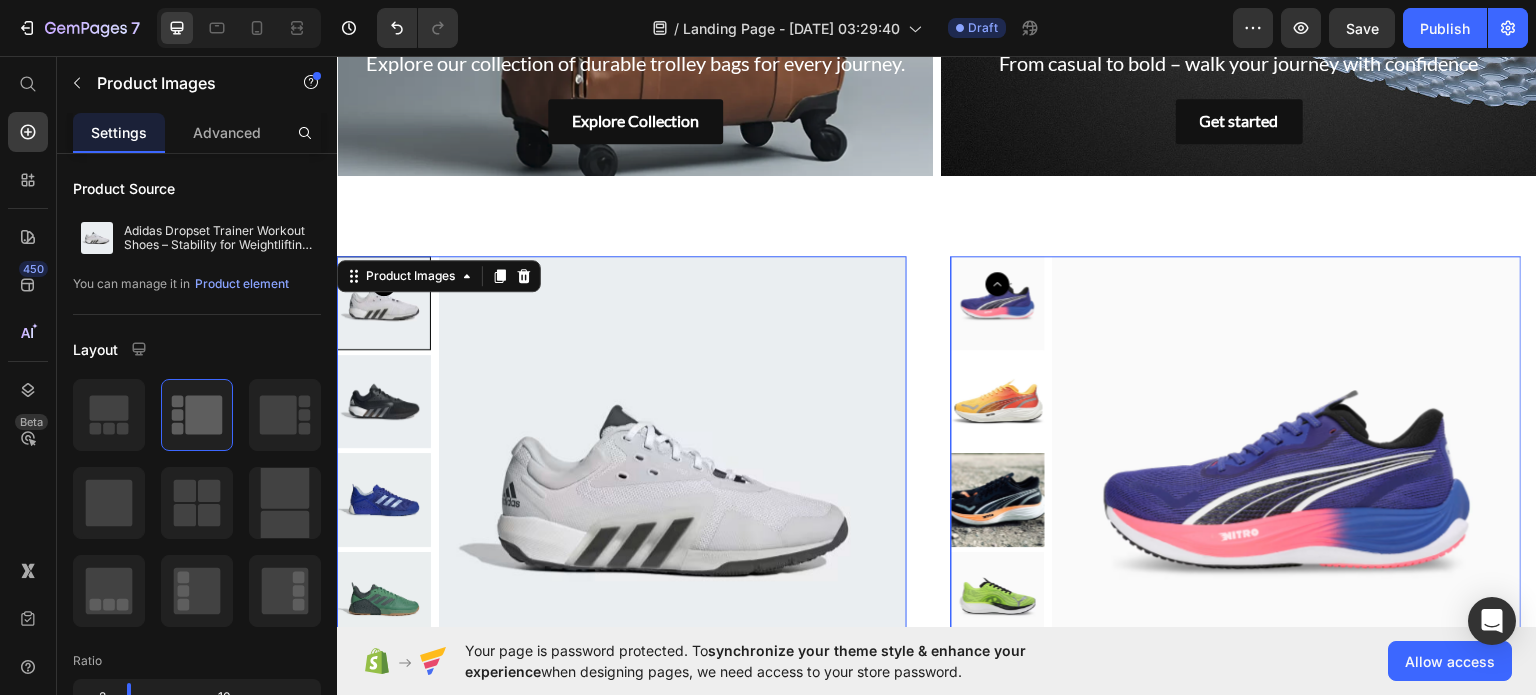 scroll, scrollTop: 1864, scrollLeft: 0, axis: vertical 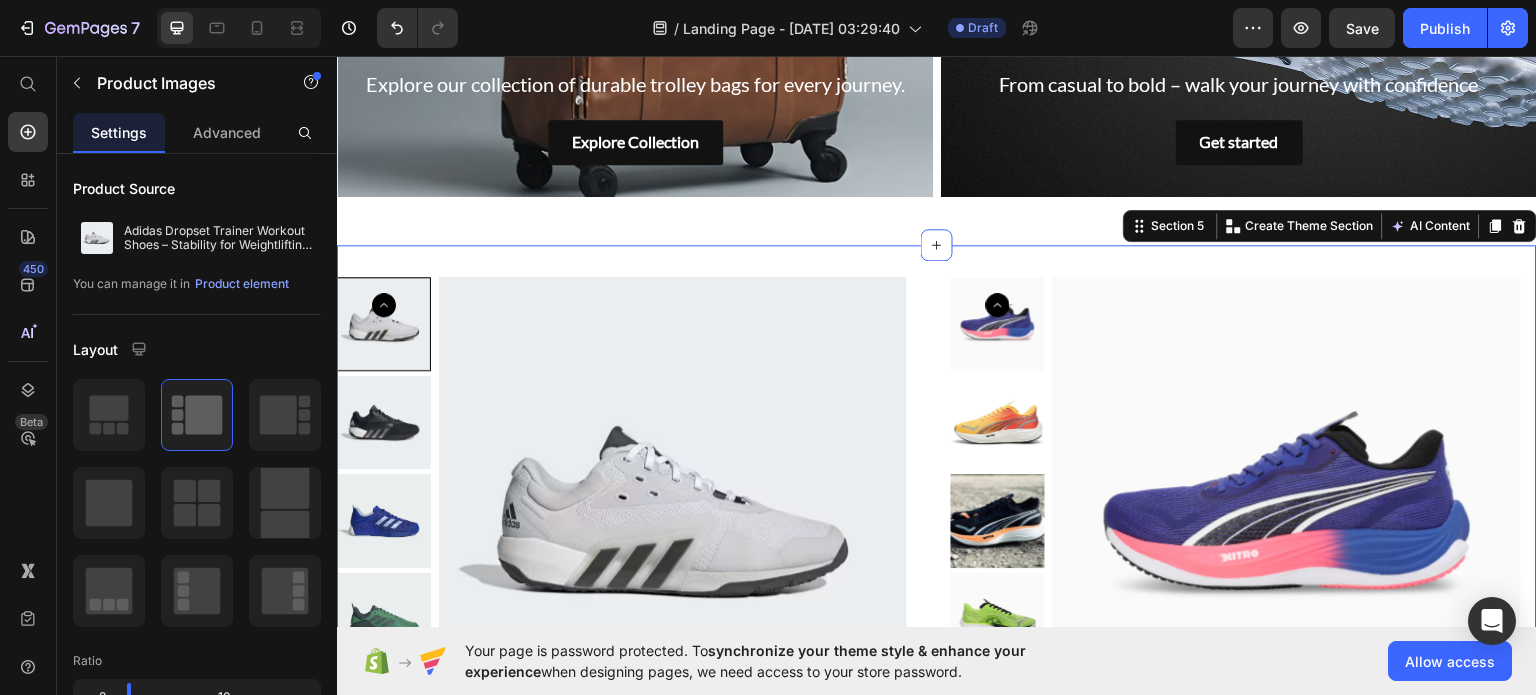 click on "Product Images Adidas Dropset Trainer Workout Shoes – Stability for Weightlifting & [MEDICAL_DATA] Product Title Rs. 8,000.00 Product Price Rs. 10,000.00 Product Price Row Color: [PERSON_NAME] [PERSON_NAME] Black Black Black Blue Blue Blue Green Green Green Product Variants & Swatches Add To cart Product Cart Button Row
Product Images Puma Velocity Nitro 3 Running Shoes for Men – Lightweight, Cushioned Product Title Rs. 8,000.00 Product Price Rs. 10,000.00 Product Price Row Color: Blue Blue Blue Blue Yellow Yellow Yellow Black Black Black Green Green Green Product Variants & Swatches Add To cart Product Cart Button Row
Product Images Nike LeBron XX Basketball Shoes – High-Top, Zoom Air Cushioning, Impact Protection Product Title Rs. 10,000.00 Product Price Rs. 12,000.00 Product Price Row Color: Black Black Black Black Blue Blue Blue Gray [PERSON_NAME] Yellow Yellow Yellow Product Variants & Swatches Add To cart Product Cart Button Row Section 5" at bounding box center [937, 653] 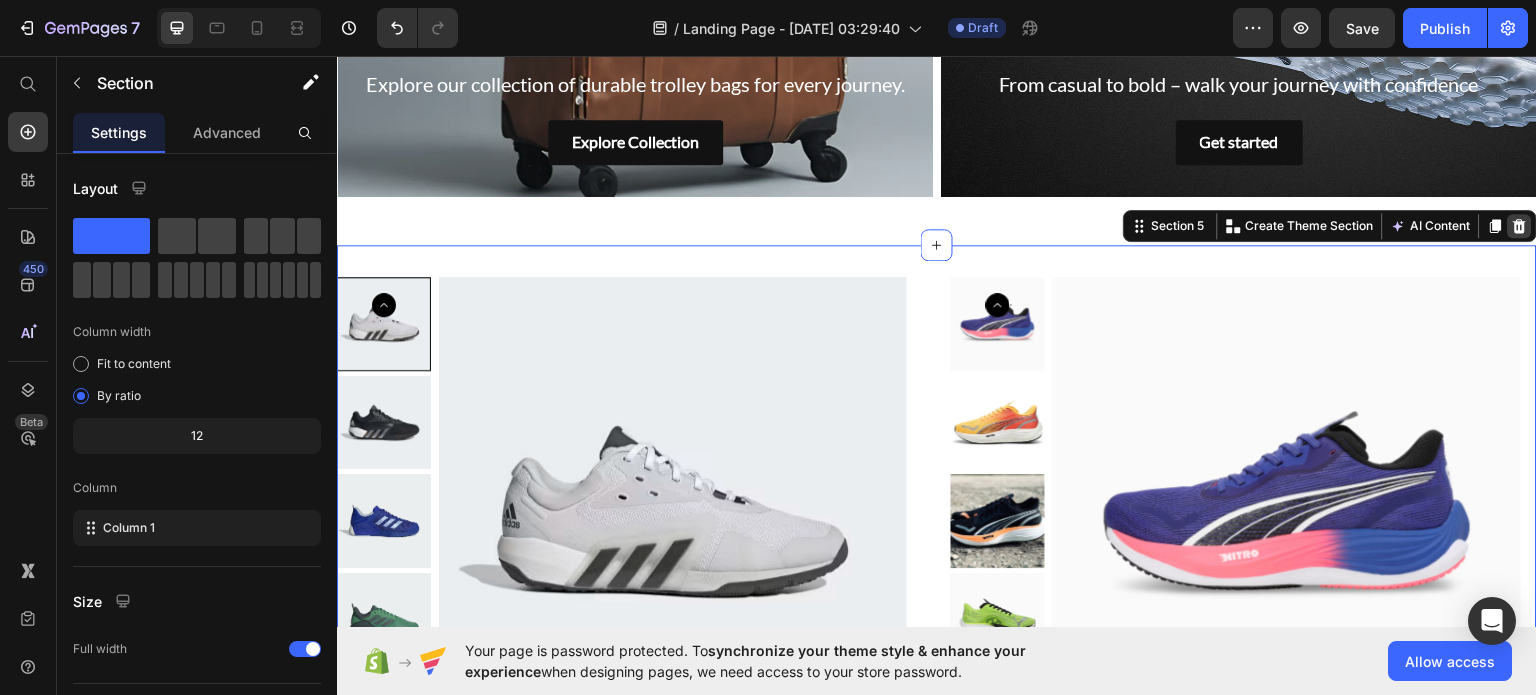 click 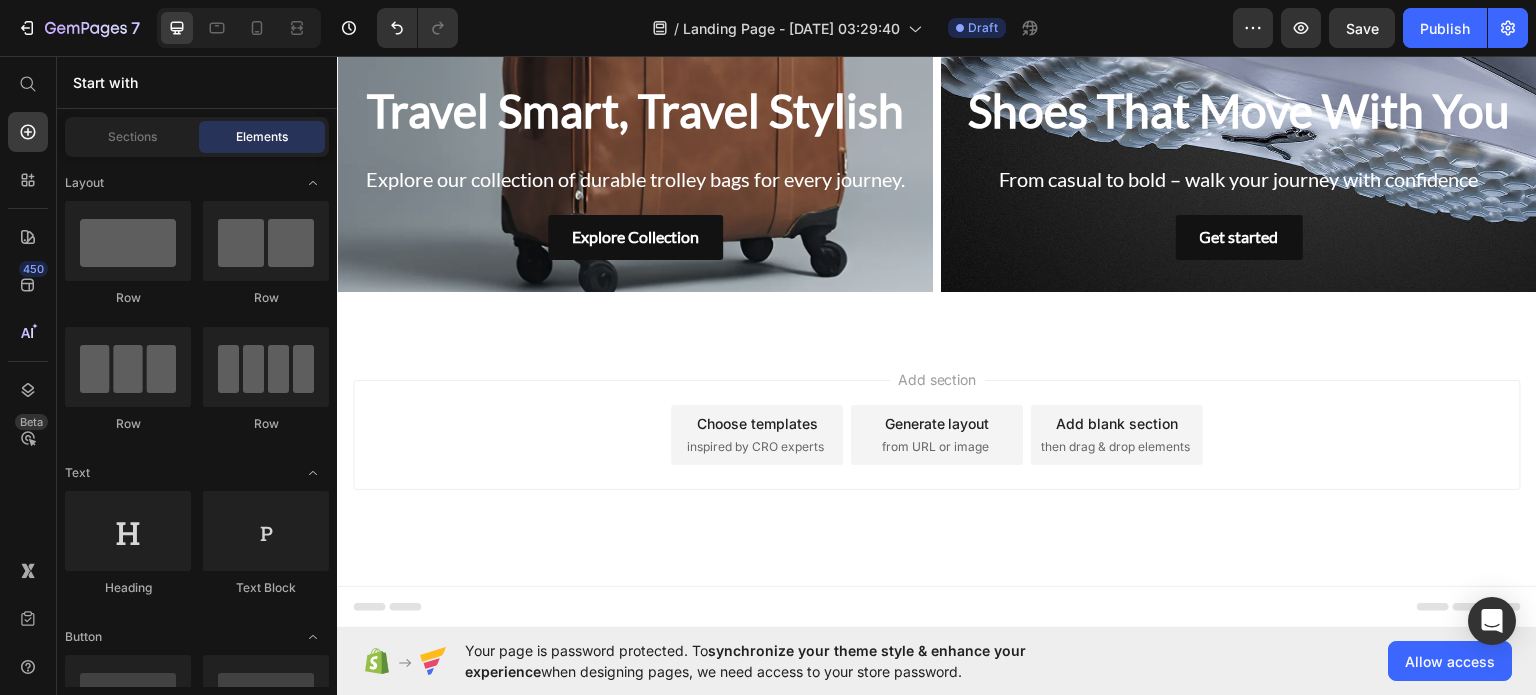 scroll, scrollTop: 1767, scrollLeft: 0, axis: vertical 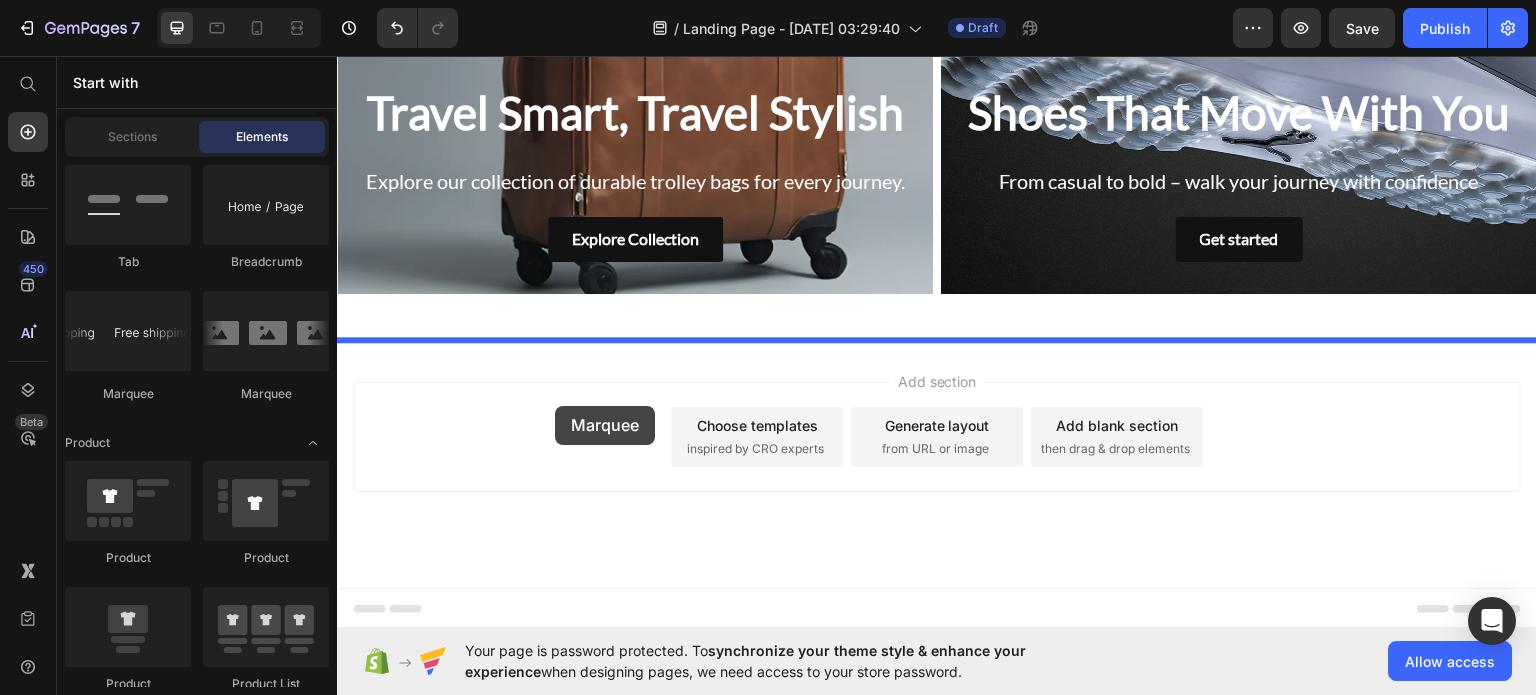 drag, startPoint x: 573, startPoint y: 403, endPoint x: 556, endPoint y: 403, distance: 17 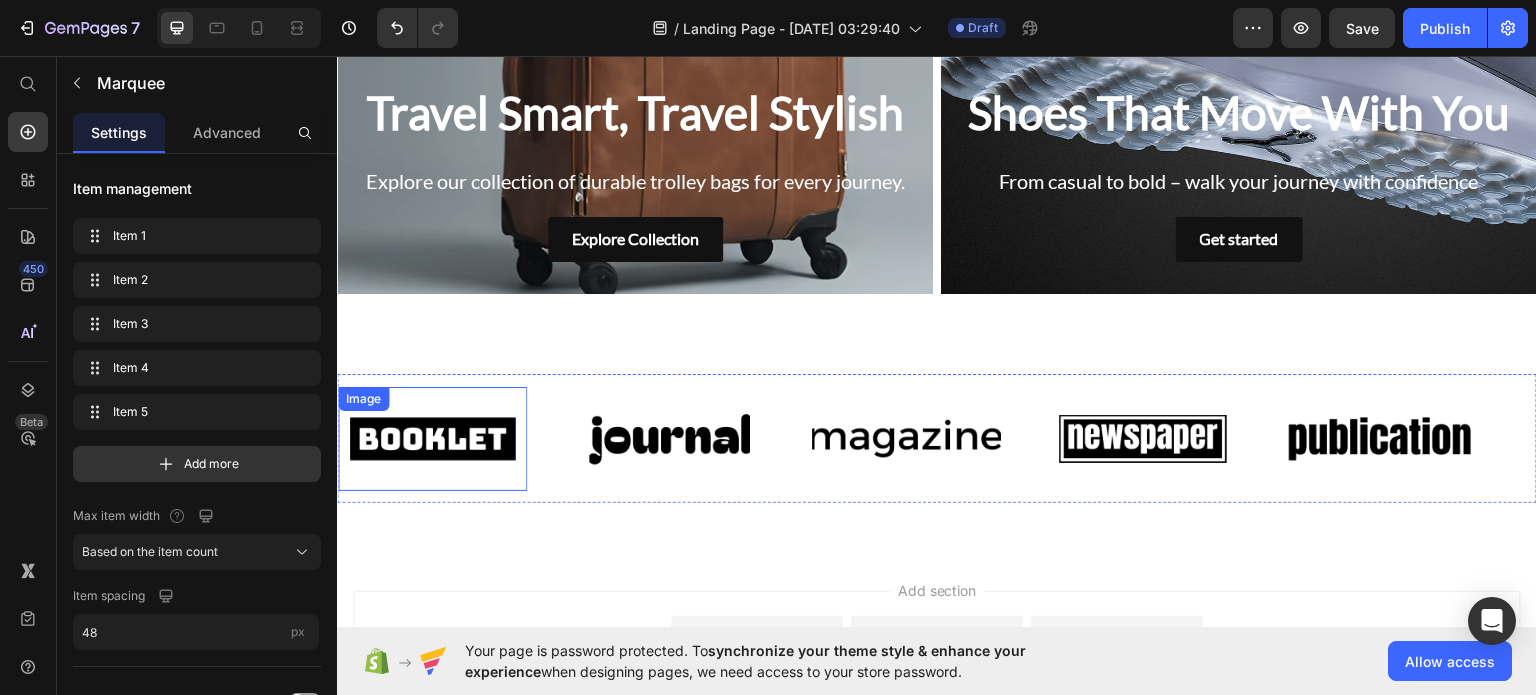click at bounding box center [432, 438] 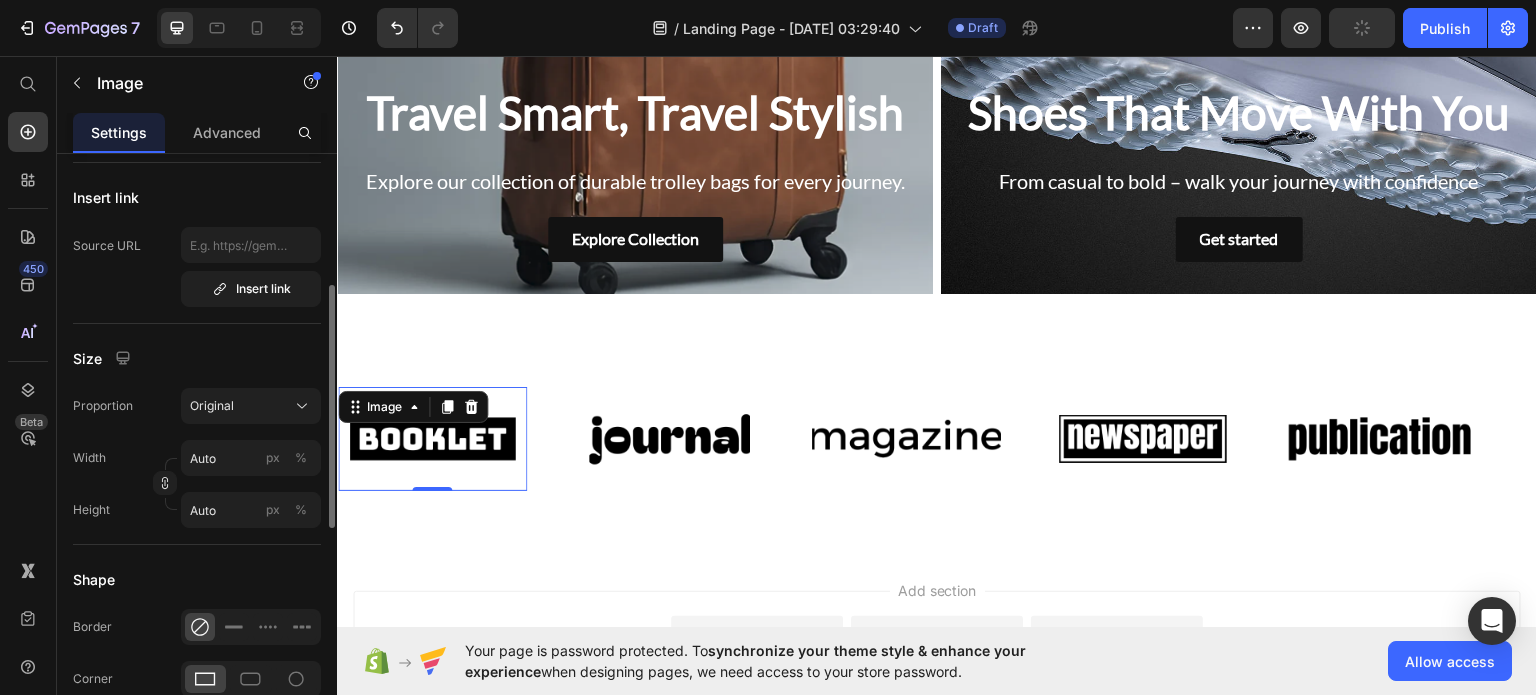 scroll, scrollTop: 401, scrollLeft: 0, axis: vertical 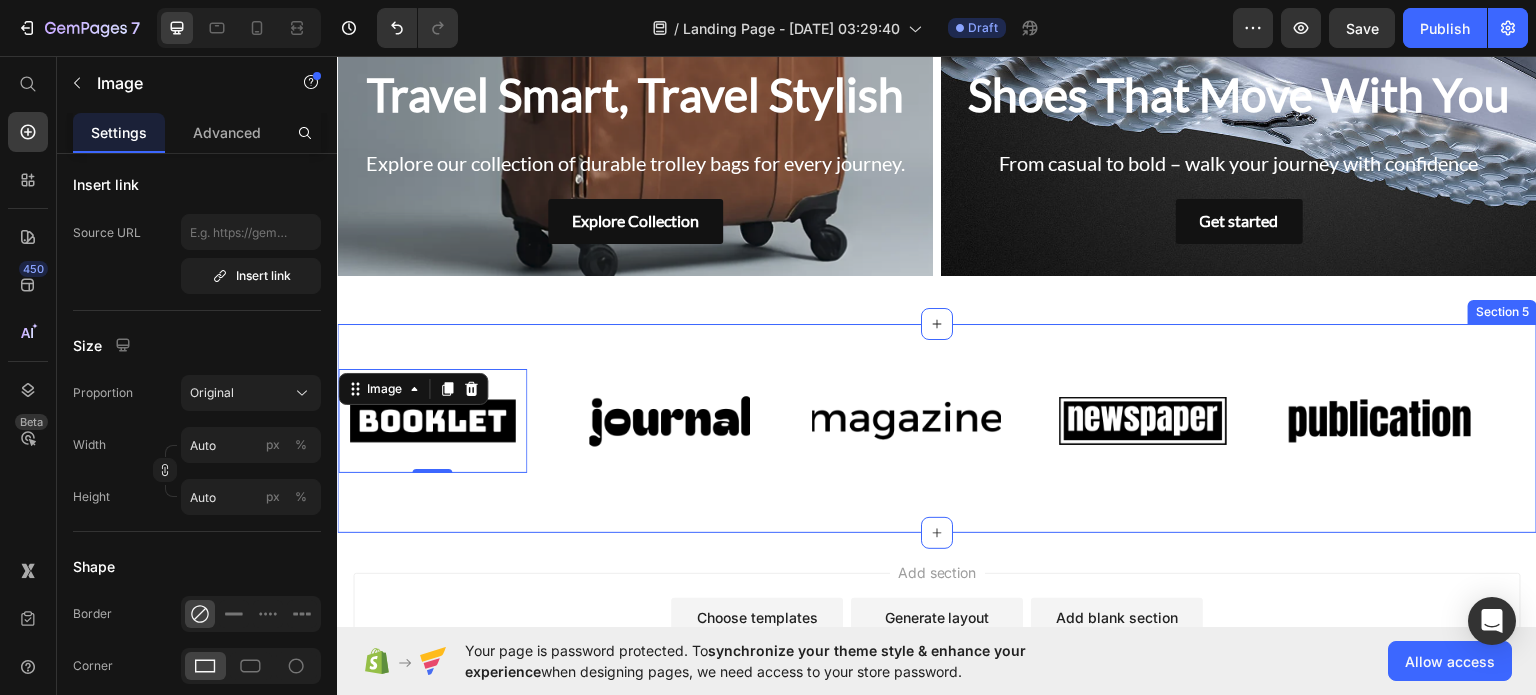 click on "Image   0 Image Image Image Image Image   0 Image Image Image Image Marquee" at bounding box center (937, 419) 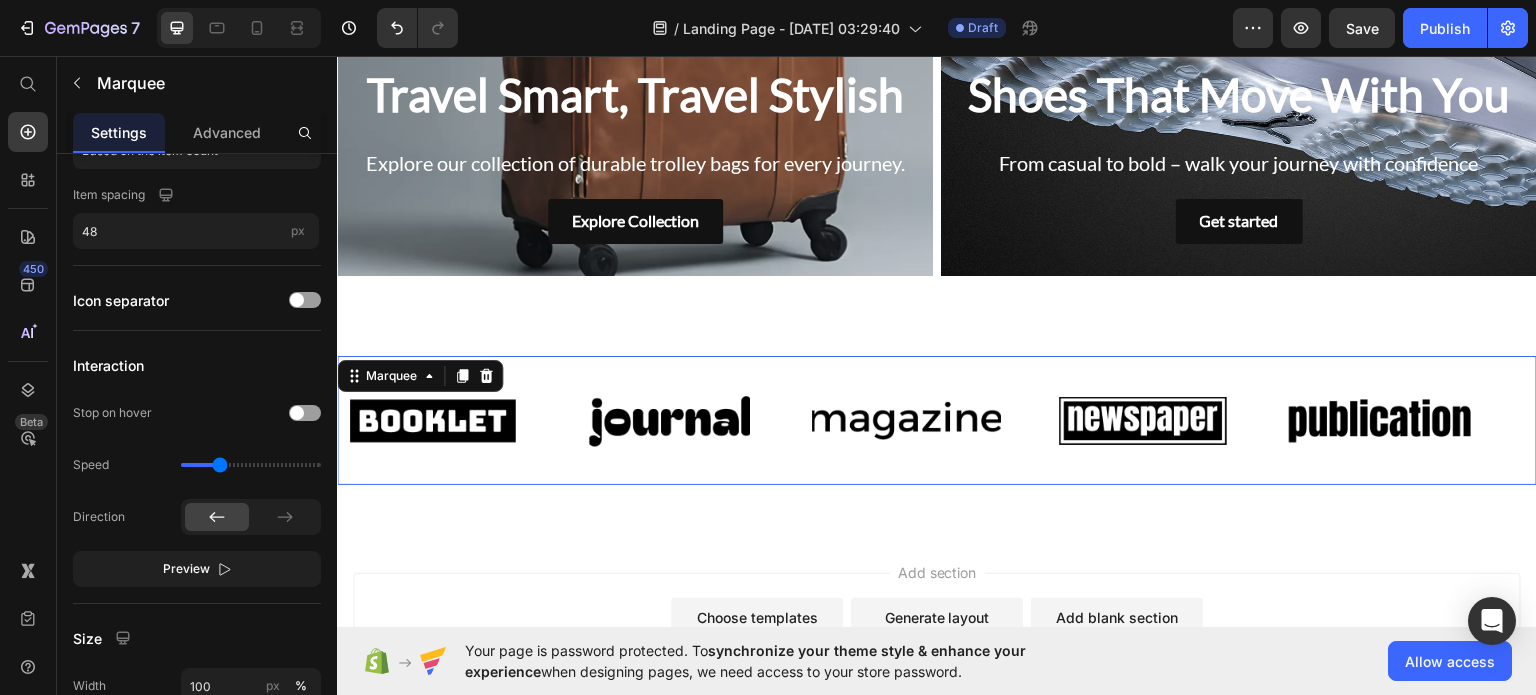 scroll, scrollTop: 0, scrollLeft: 0, axis: both 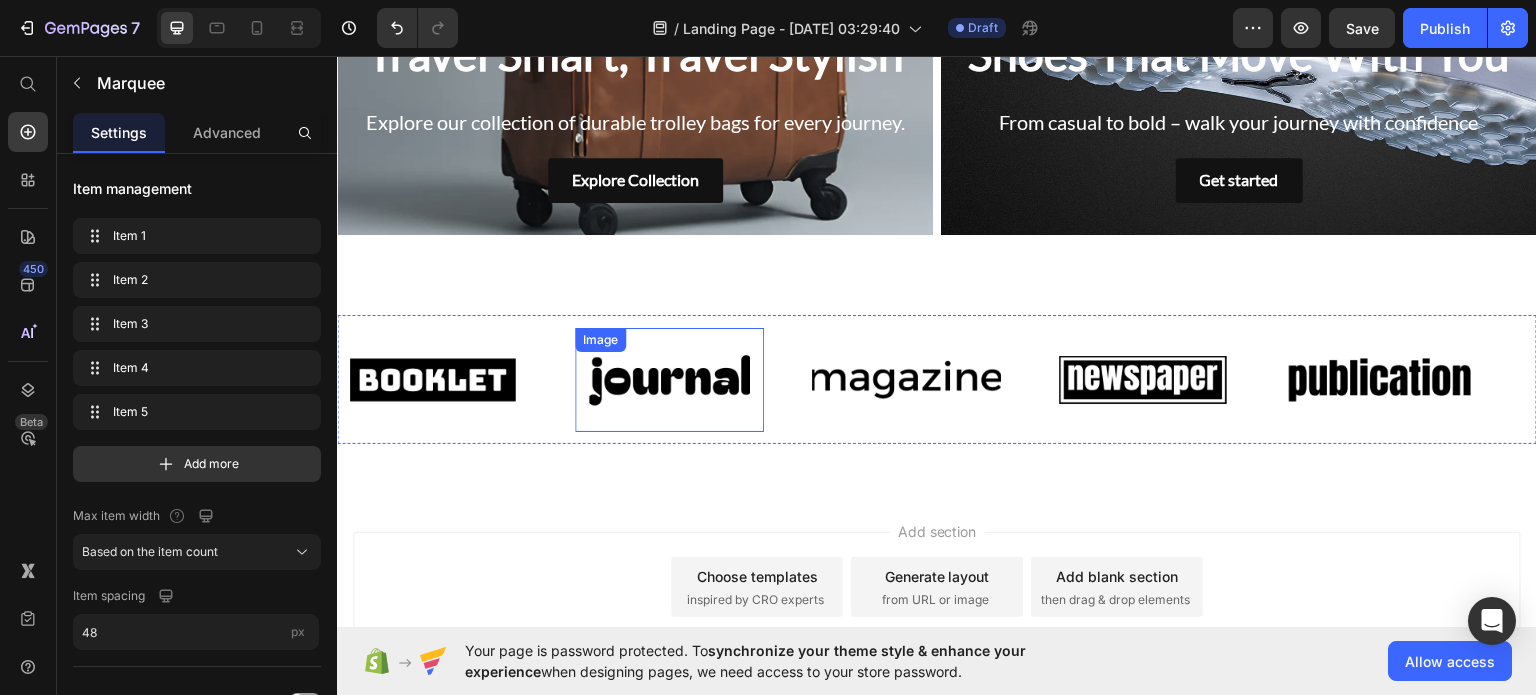 click at bounding box center [669, 379] 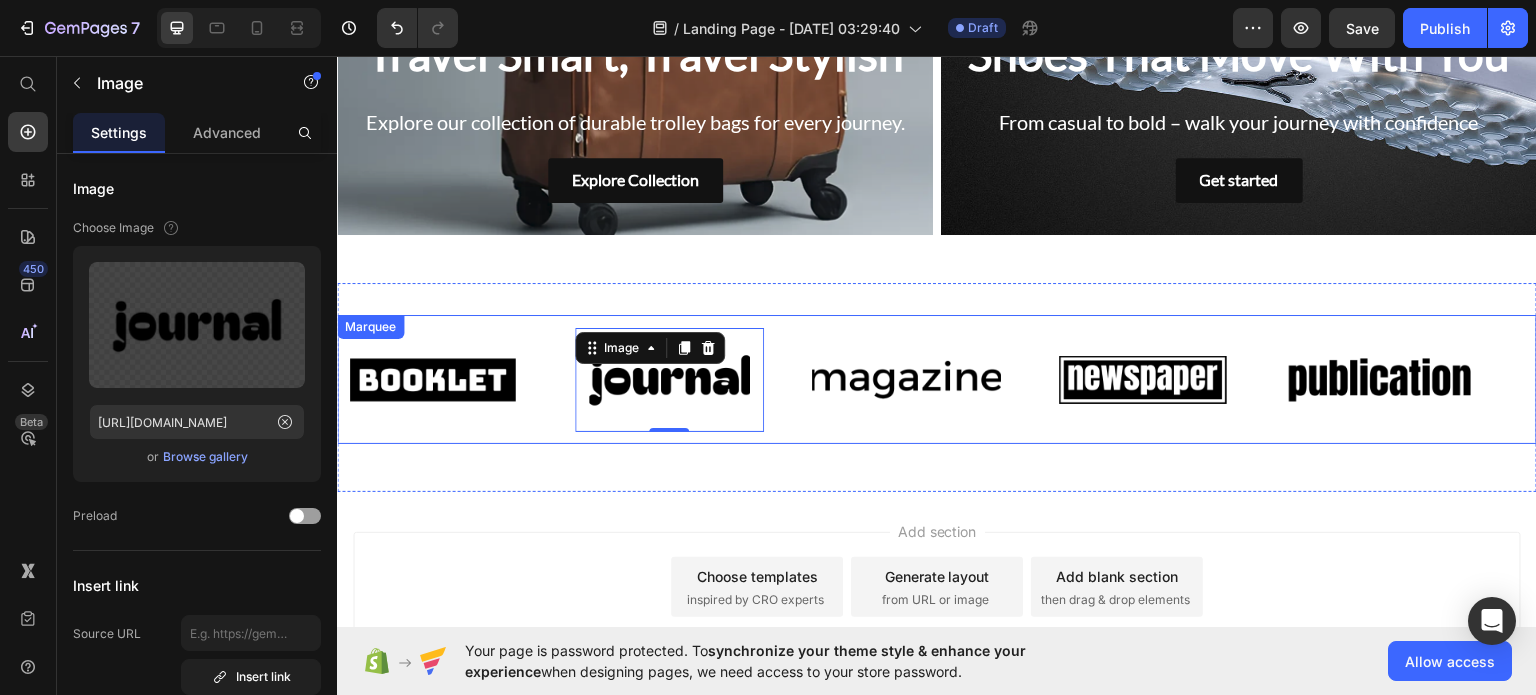 click on "Image" at bounding box center (456, 379) 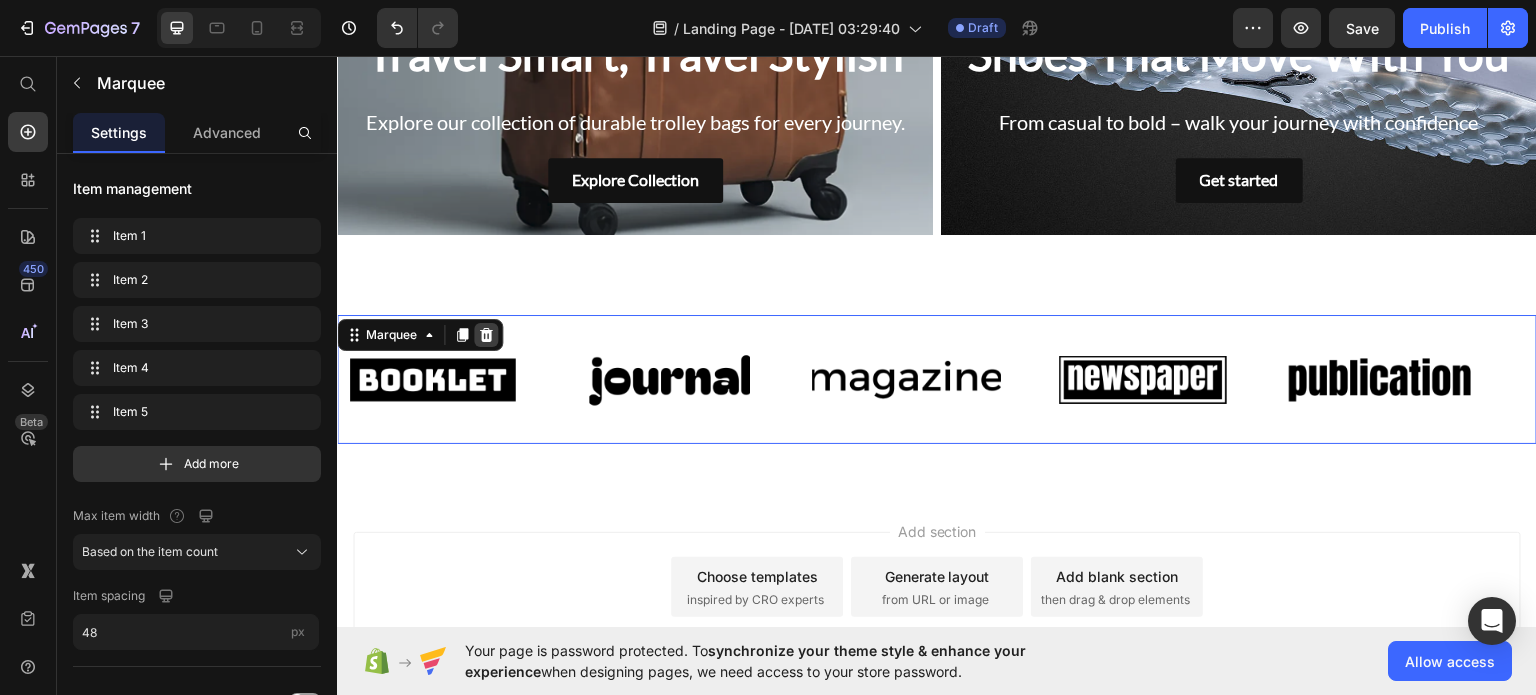 click 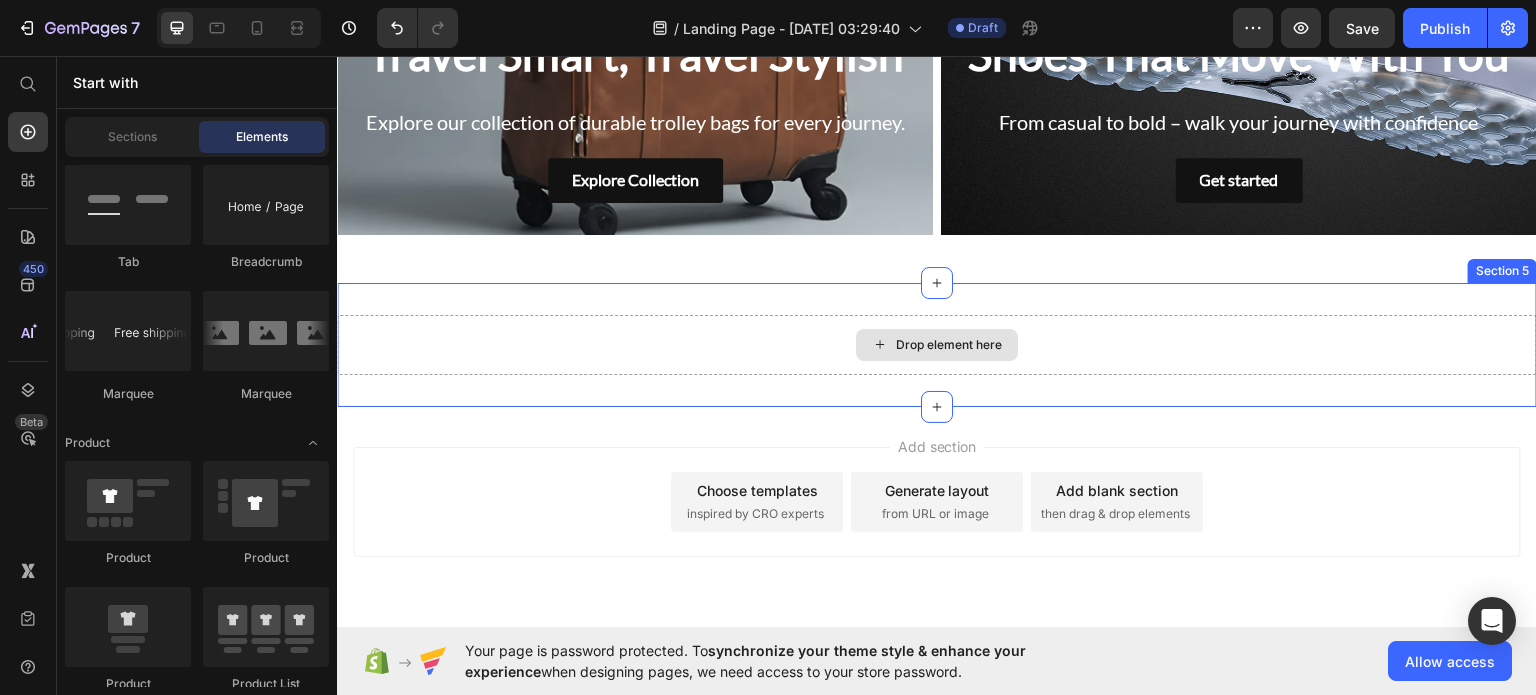 click on "Drop element here" at bounding box center (937, 344) 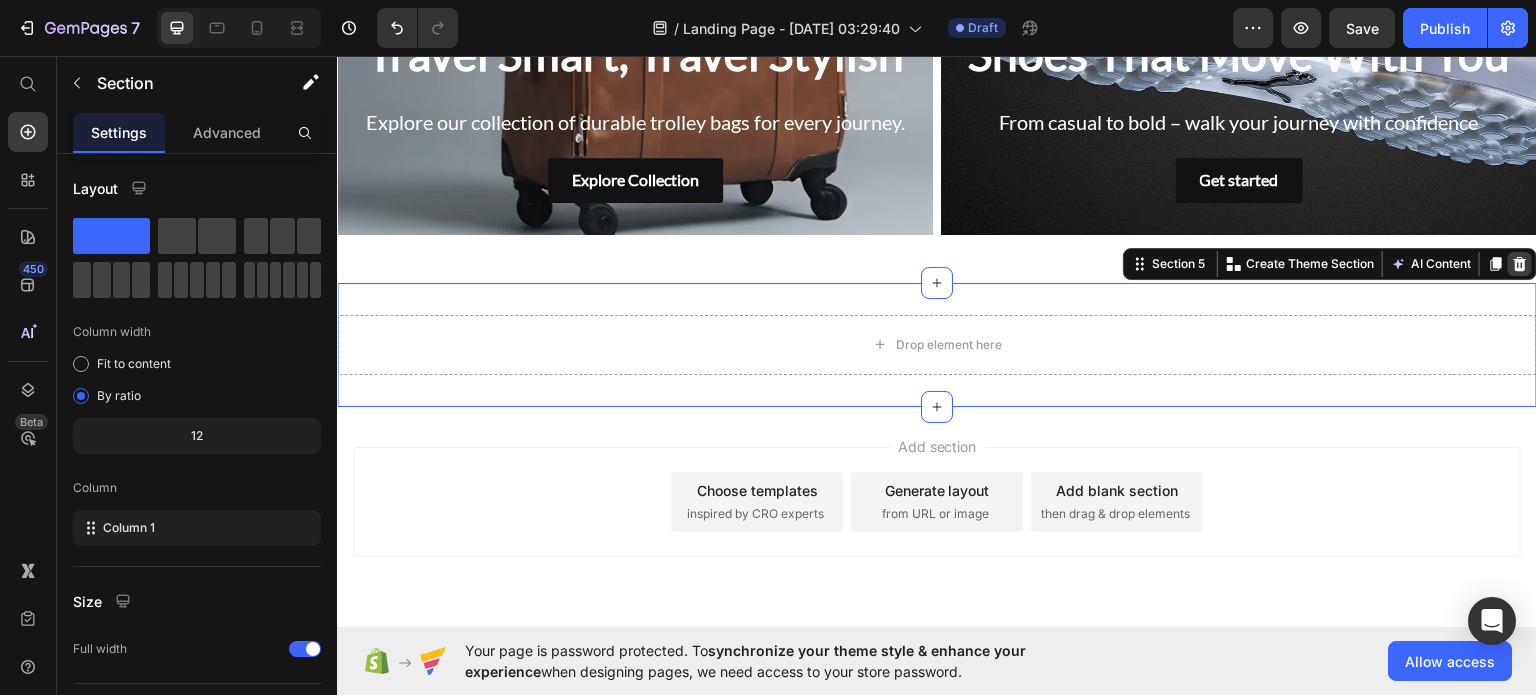click at bounding box center [1520, 263] 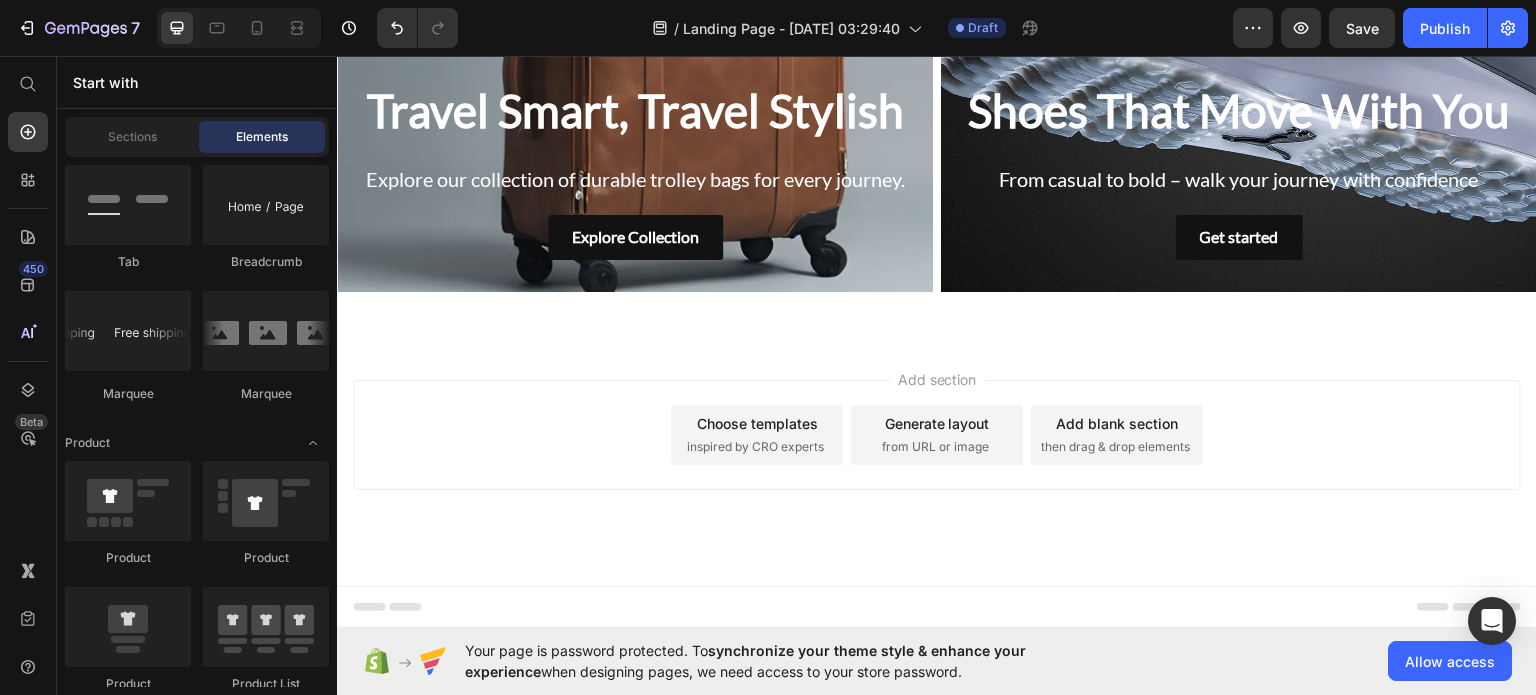 scroll, scrollTop: 1767, scrollLeft: 0, axis: vertical 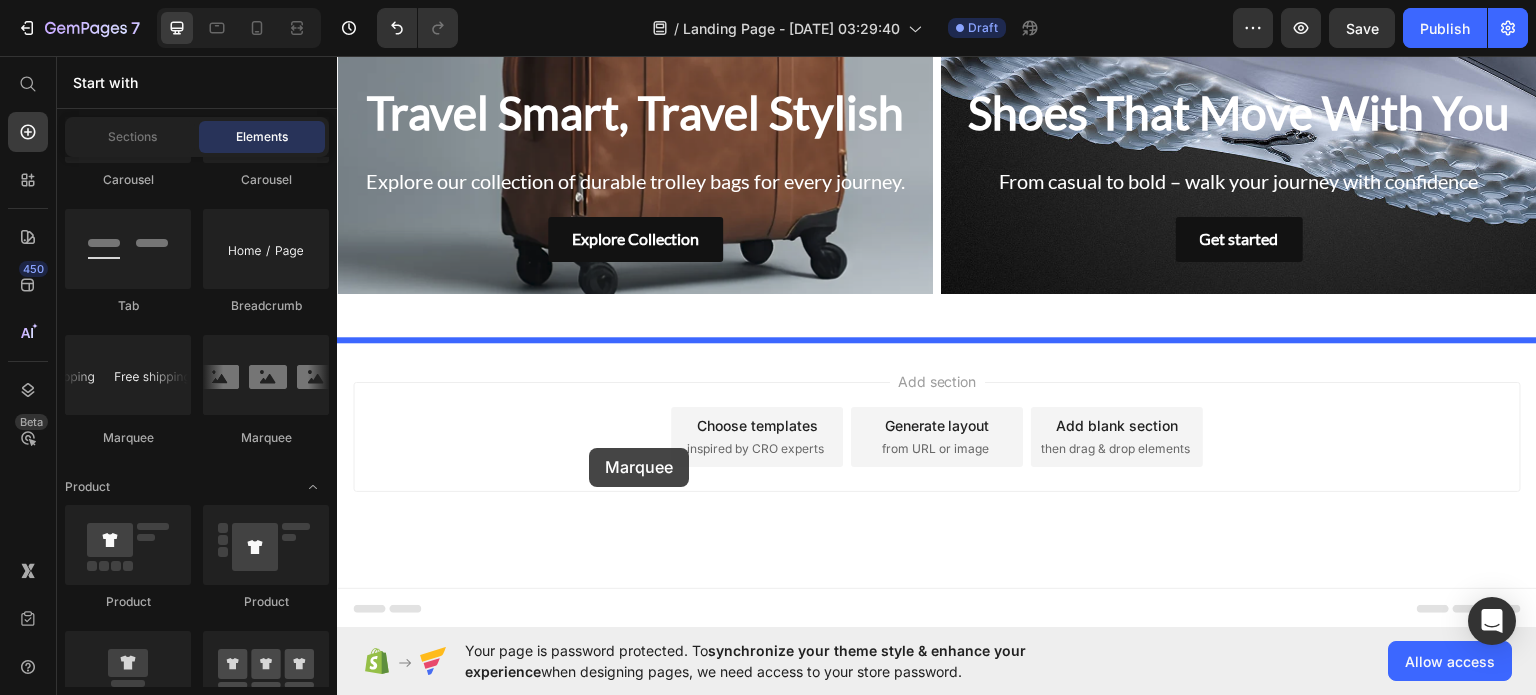 drag, startPoint x: 423, startPoint y: 426, endPoint x: 589, endPoint y: 447, distance: 167.32304 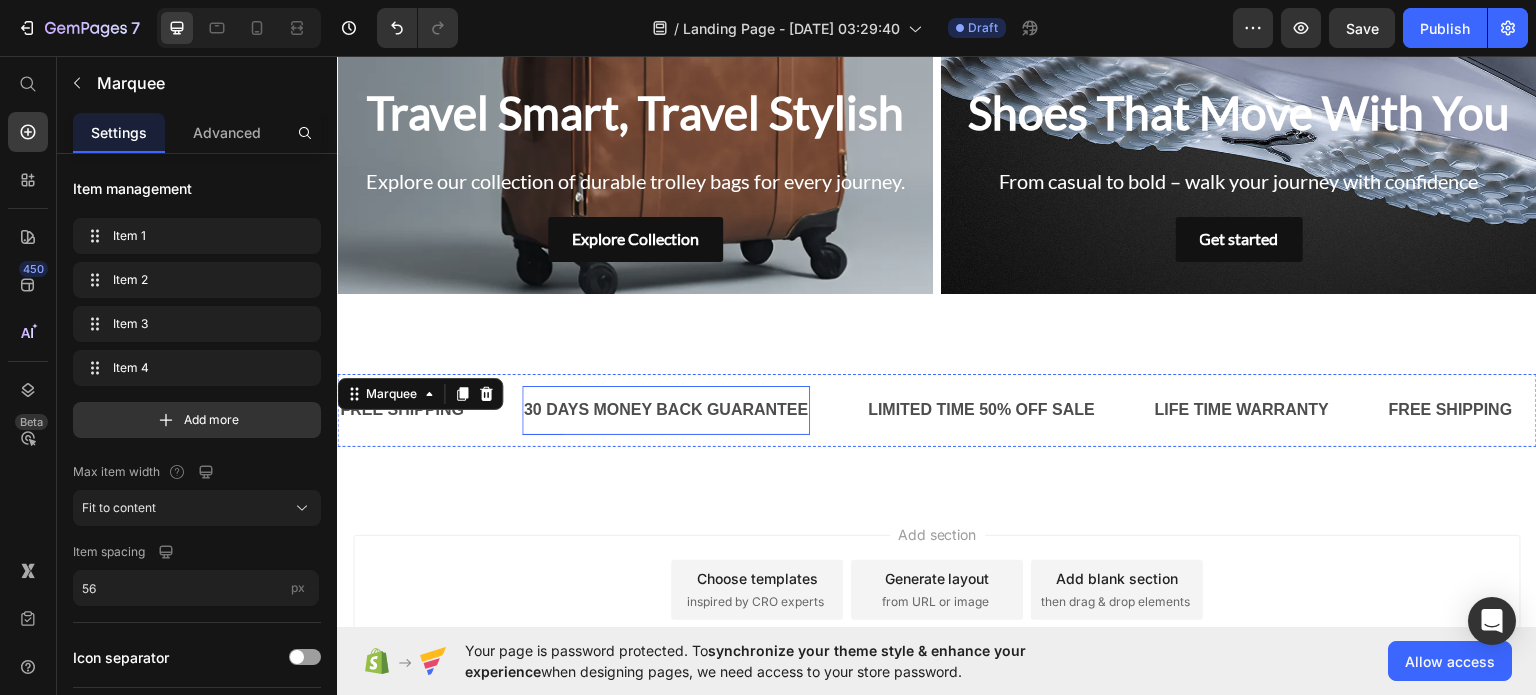 click on "30 DAYS MONEY BACK GUARANTEE" at bounding box center (666, 409) 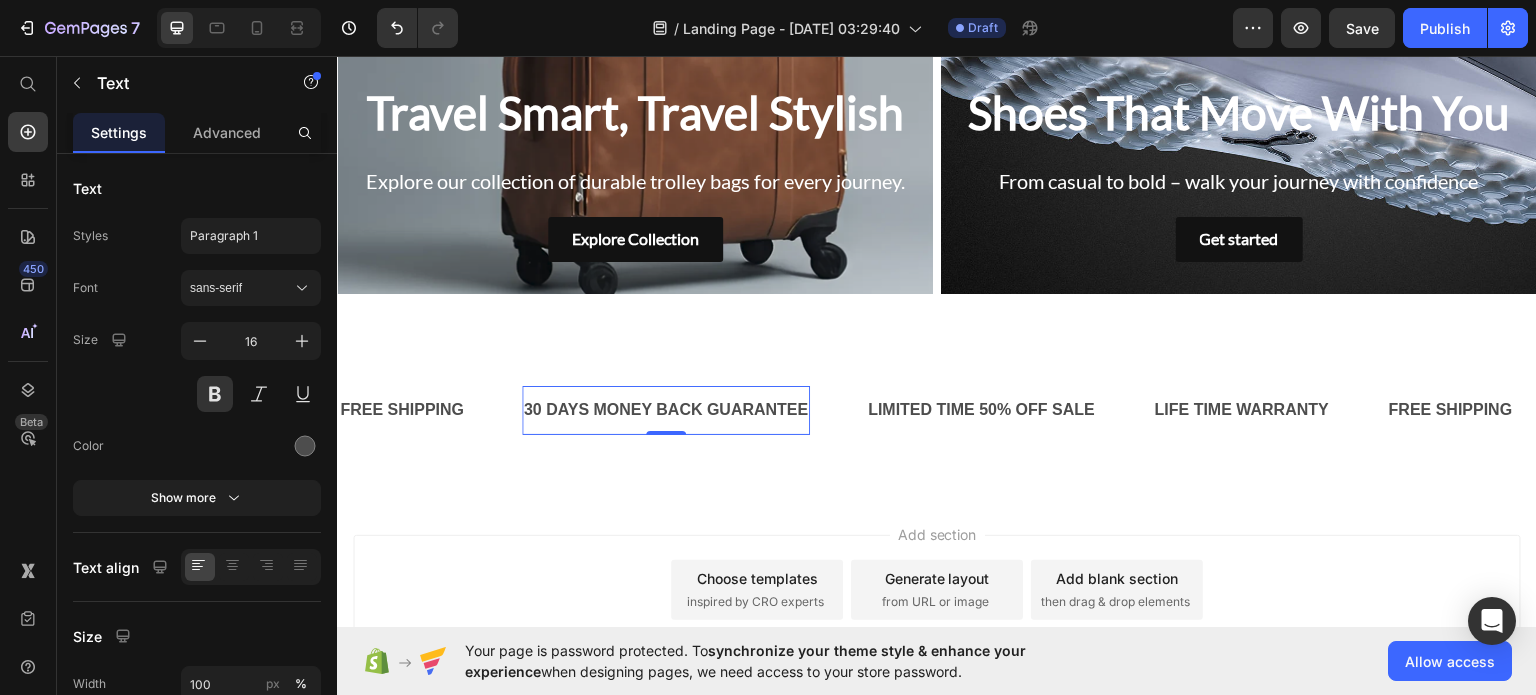 click on "30 DAYS MONEY BACK GUARANTEE" at bounding box center (666, 409) 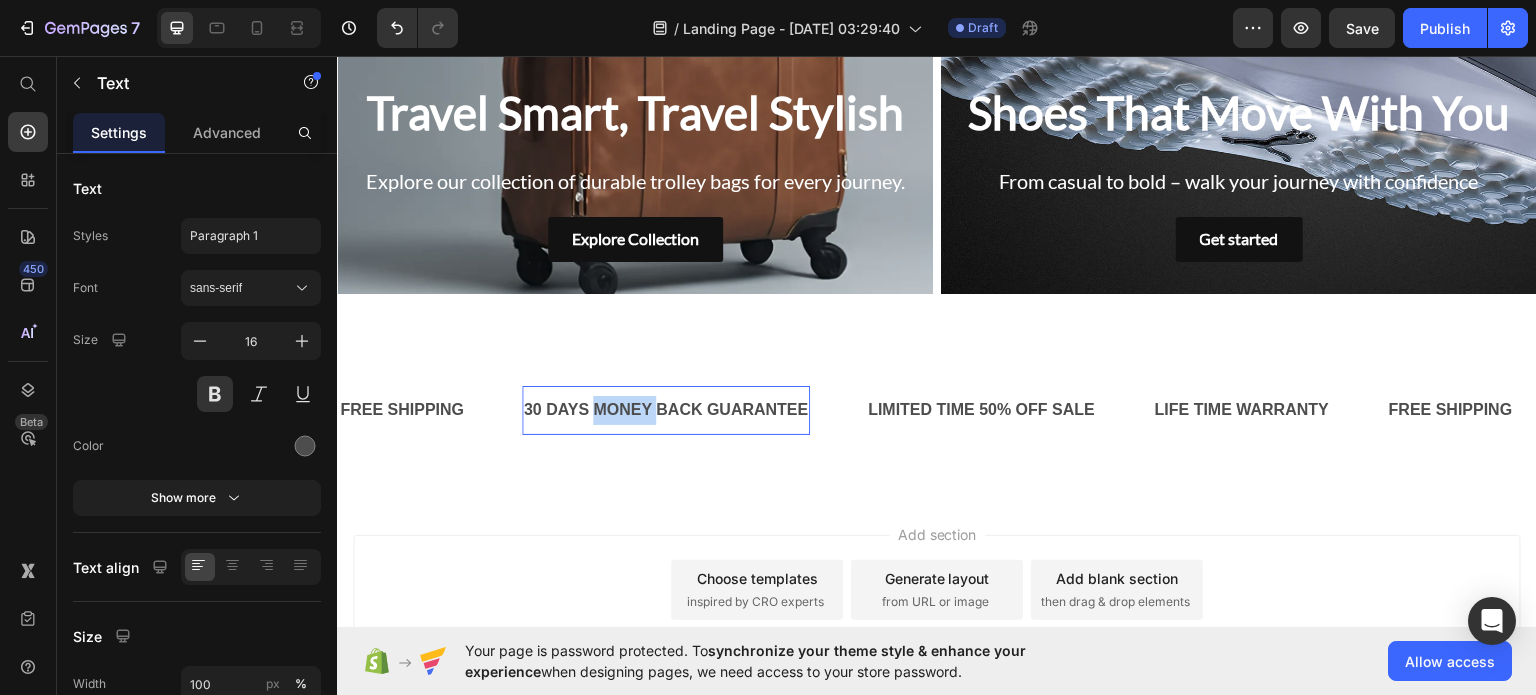 click on "30 DAYS MONEY BACK GUARANTEE" at bounding box center (666, 409) 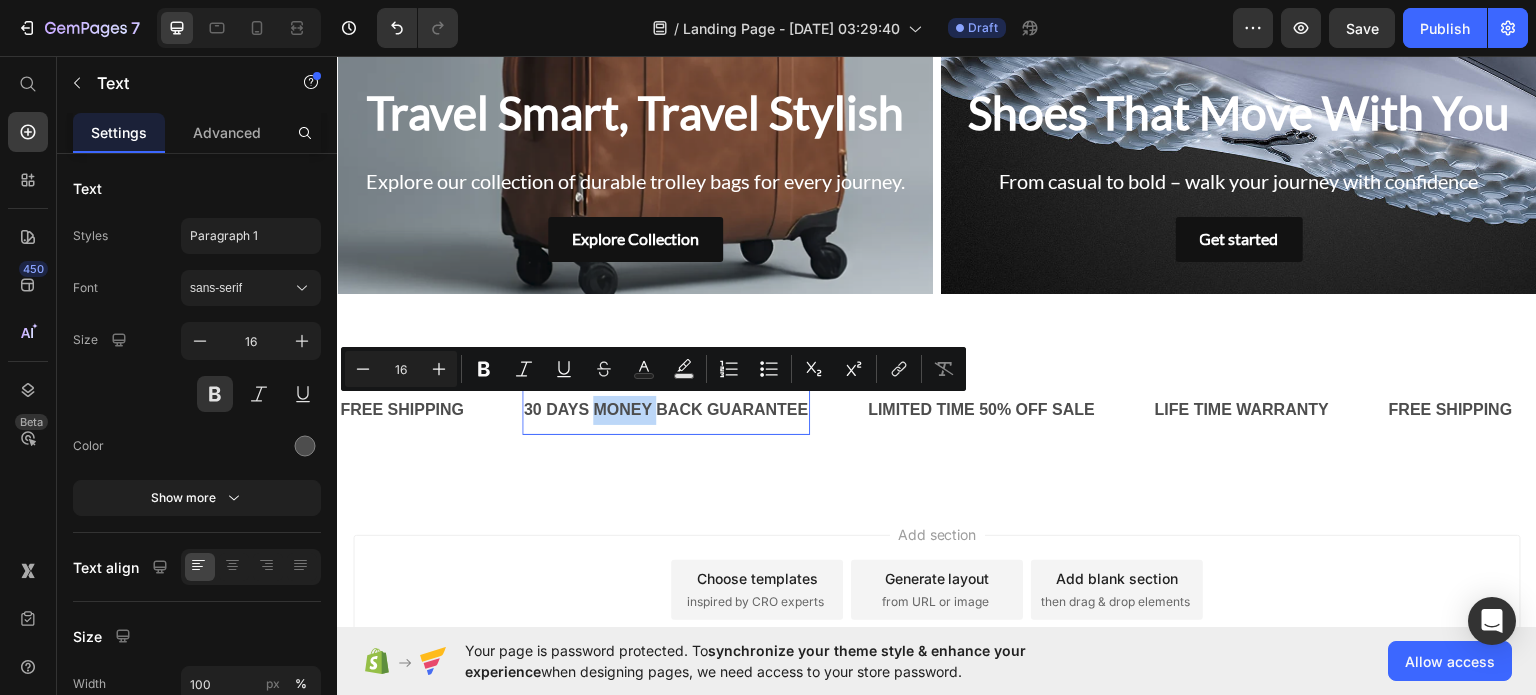 click on "30 DAYS MONEY BACK GUARANTEE" at bounding box center (666, 409) 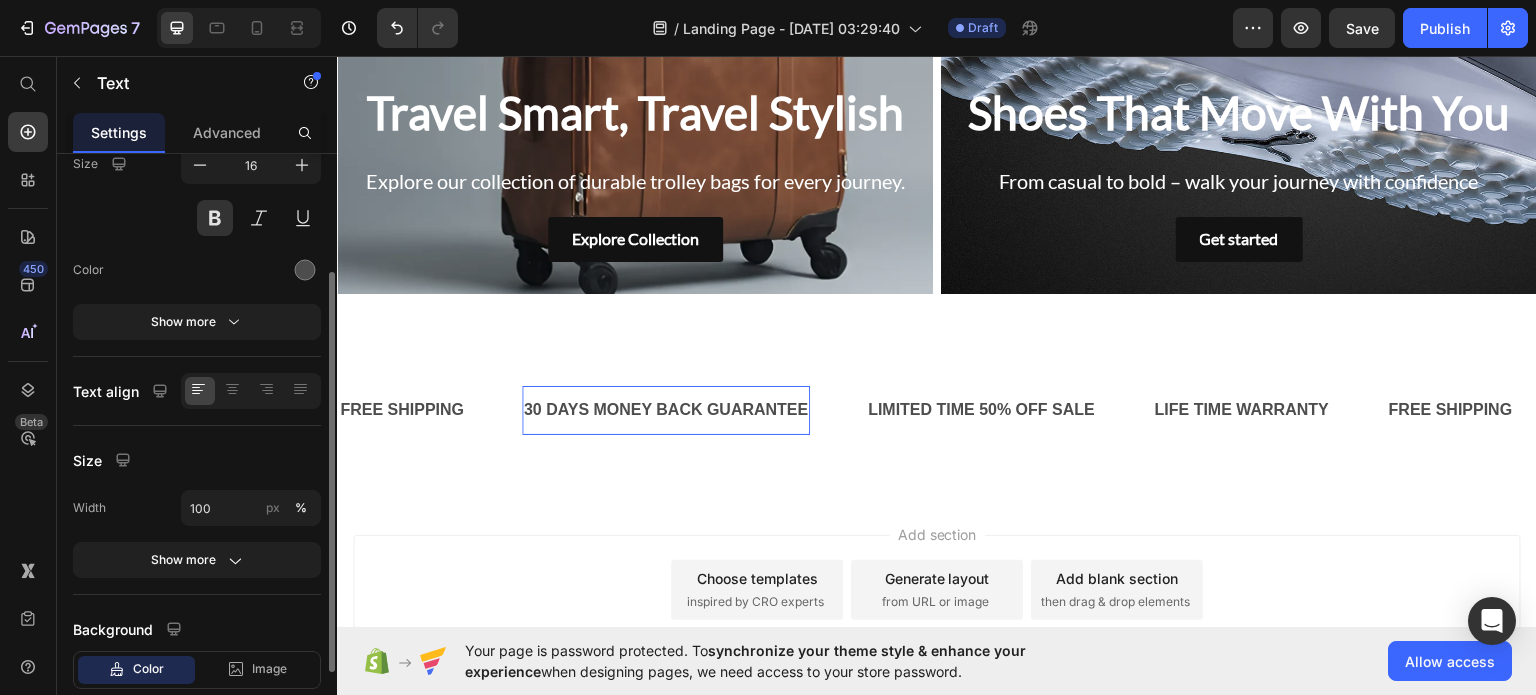 scroll, scrollTop: 187, scrollLeft: 0, axis: vertical 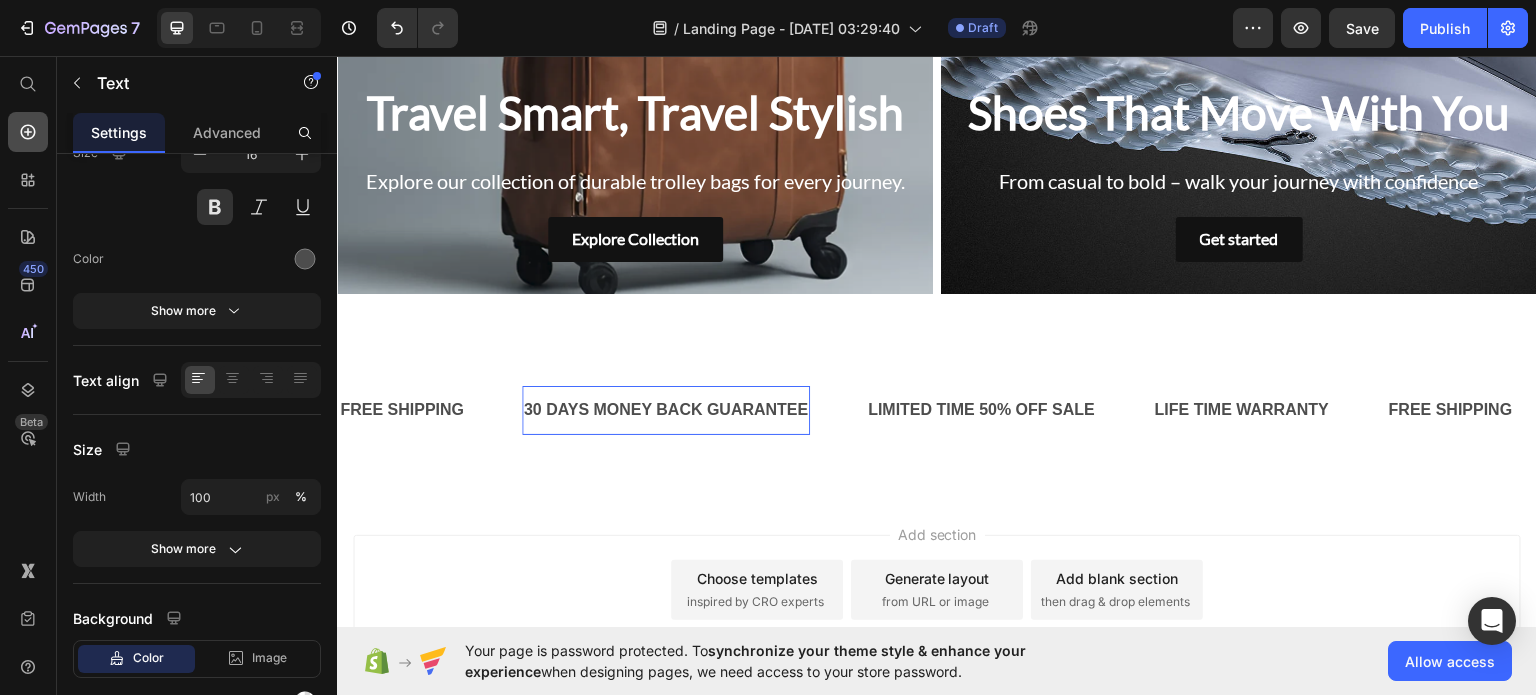 click 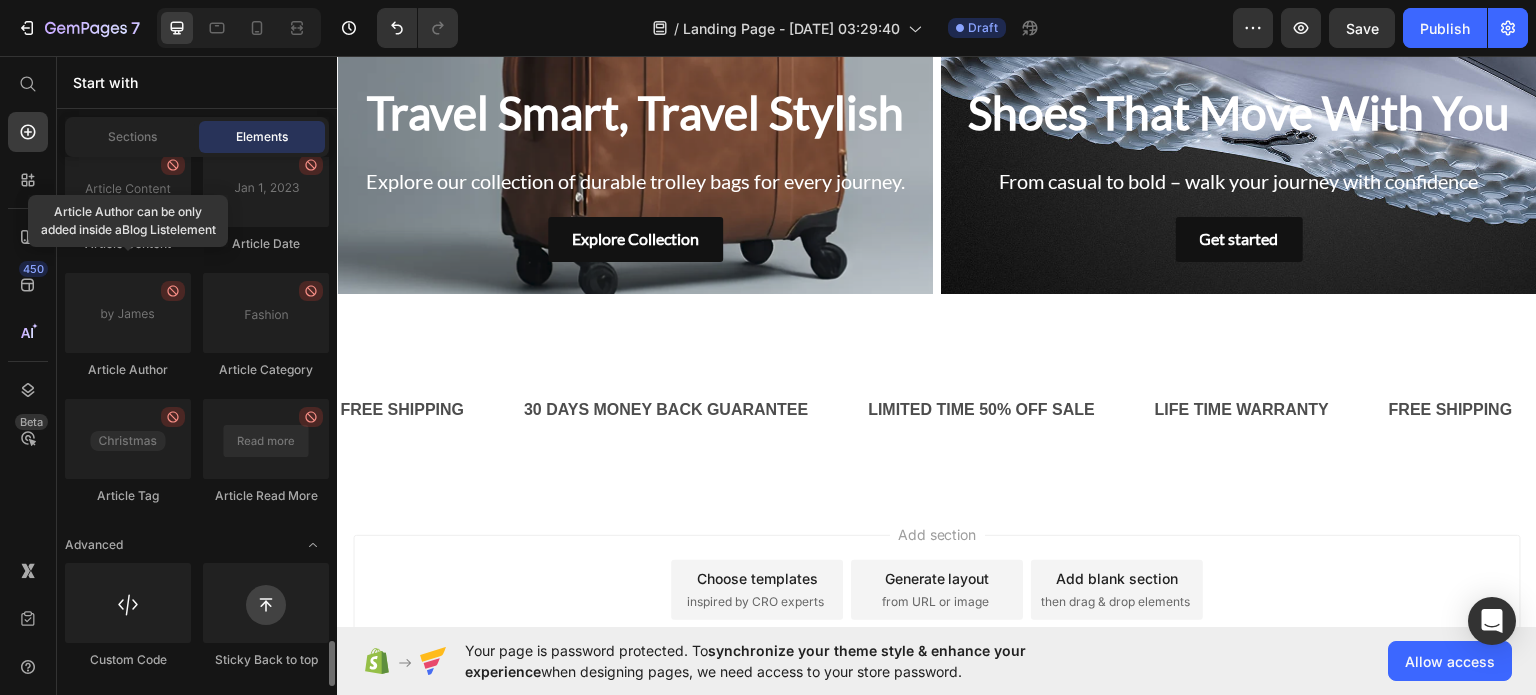 scroll, scrollTop: 5648, scrollLeft: 0, axis: vertical 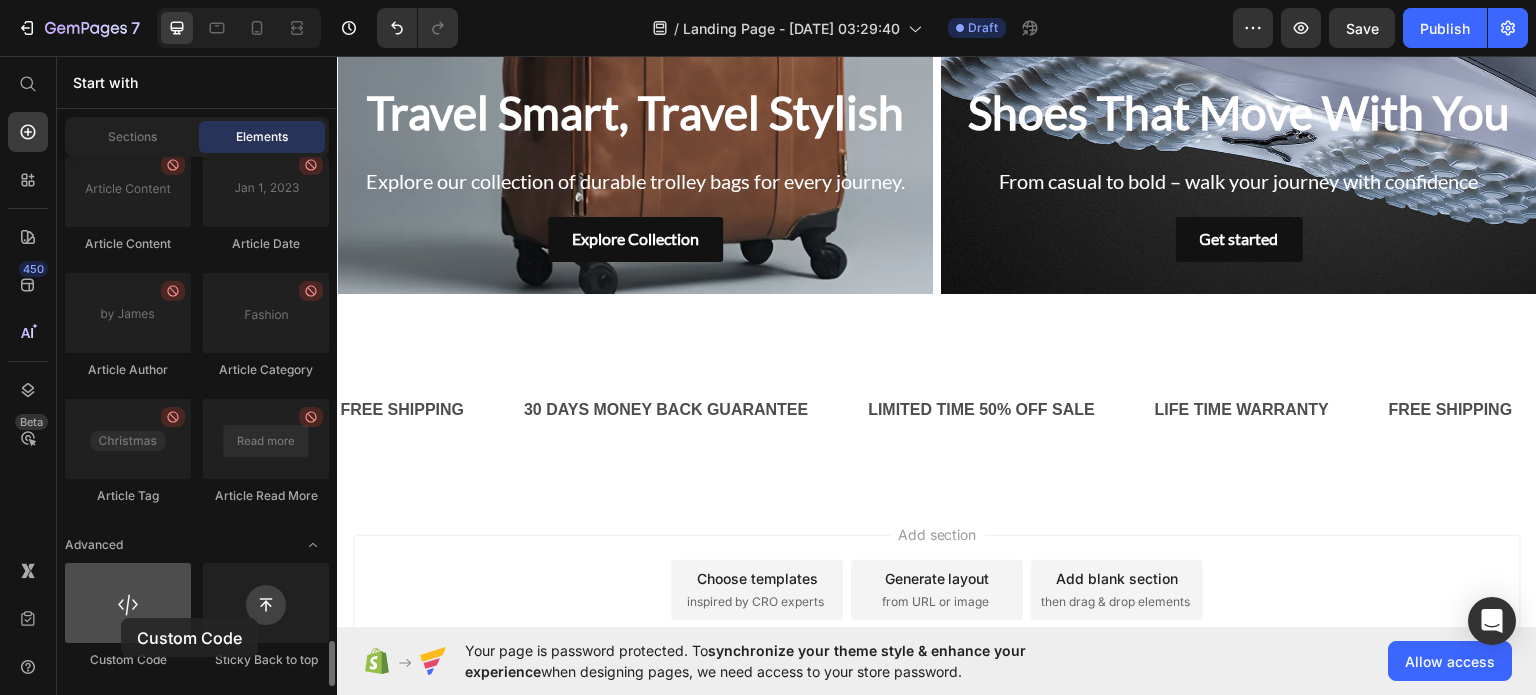 click at bounding box center (128, 603) 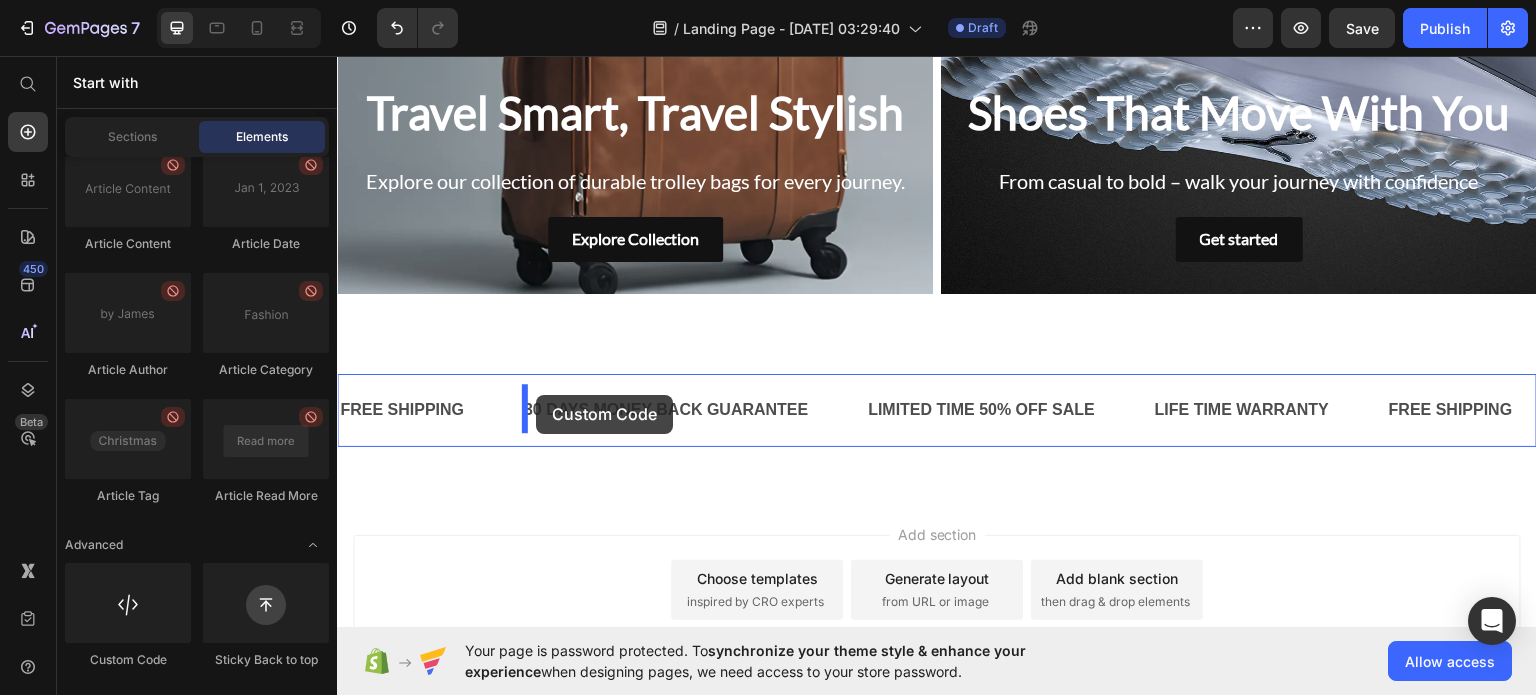 drag, startPoint x: 458, startPoint y: 673, endPoint x: 536, endPoint y: 394, distance: 289.69812 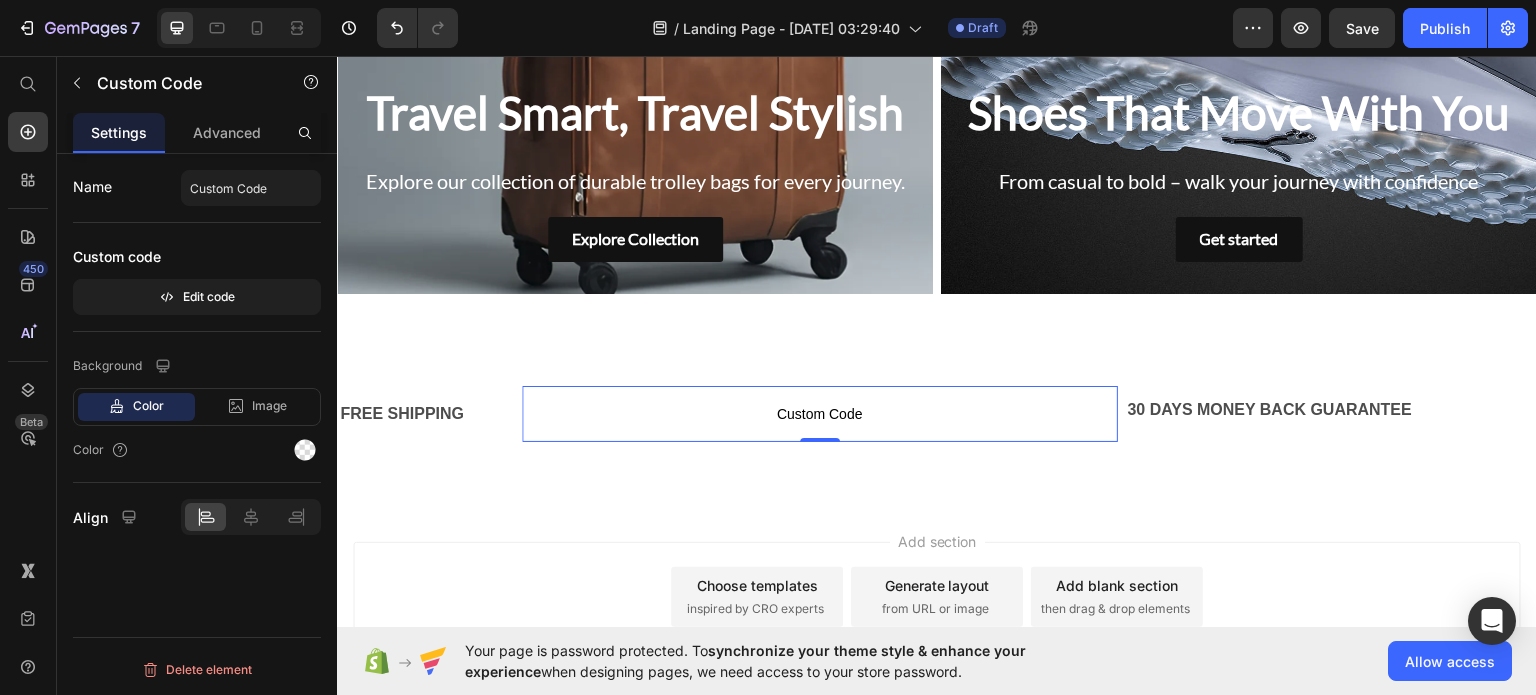 scroll, scrollTop: 0, scrollLeft: 0, axis: both 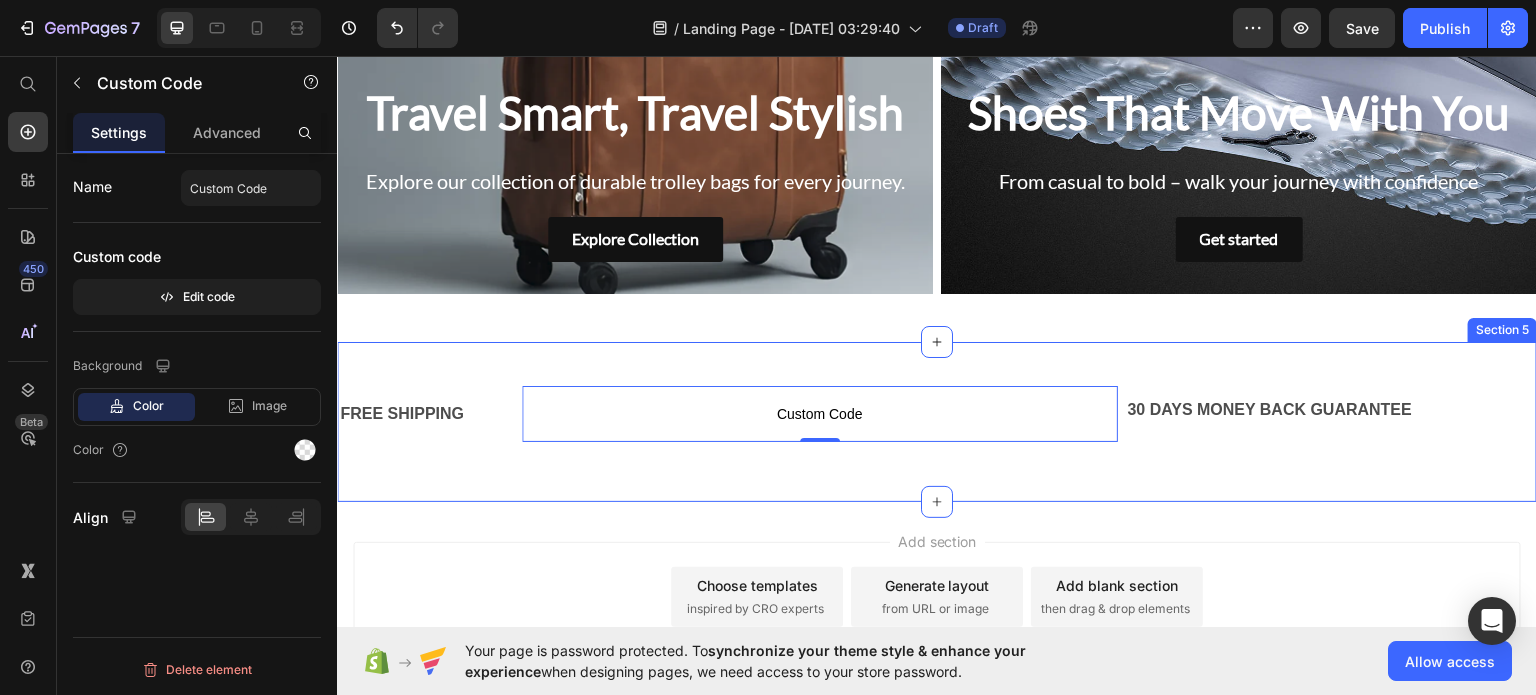 click on "FREE SHIPPING Text
Custom Code
Custom Code   0 30 DAYS MONEY BACK GUARANTEE Text Row LIMITED TIME 50% OFF SALE Text LIFE TIME WARRANTY Text FREE SHIPPING Text
Custom Code
Custom Code   0 30 DAYS MONEY BACK GUARANTEE Text Row LIMITED TIME 50% OFF SALE Text LIFE TIME WARRANTY Text Marquee Section 5" at bounding box center [937, 421] 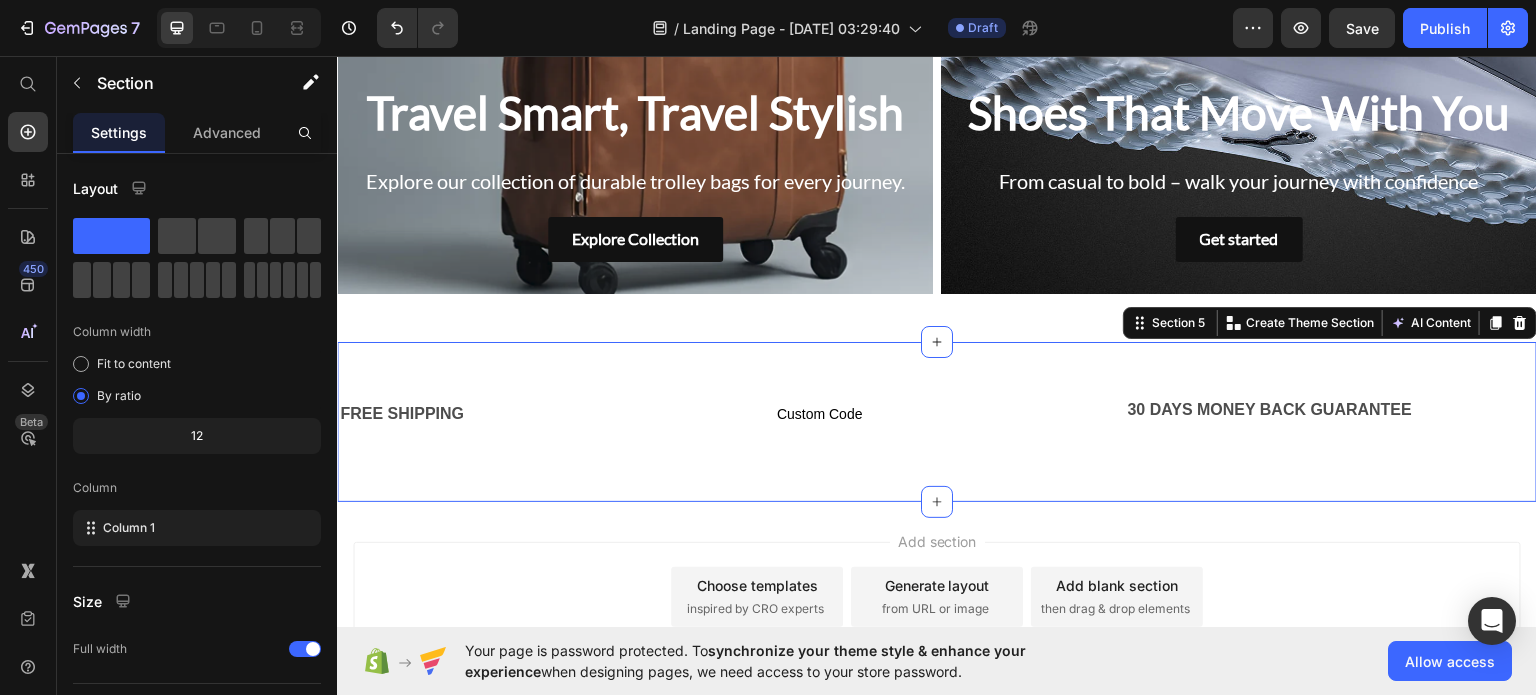 click on "FREE SHIPPING Text
Custom Code
Custom Code 30 DAYS MONEY BACK GUARANTEE Text Row LIMITED TIME 50% OFF SALE Text LIFE TIME WARRANTY Text FREE SHIPPING Text
Custom Code
Custom Code 30 DAYS MONEY BACK GUARANTEE Text Row LIMITED TIME 50% OFF SALE Text LIFE TIME WARRANTY Text Marquee" at bounding box center (937, 413) 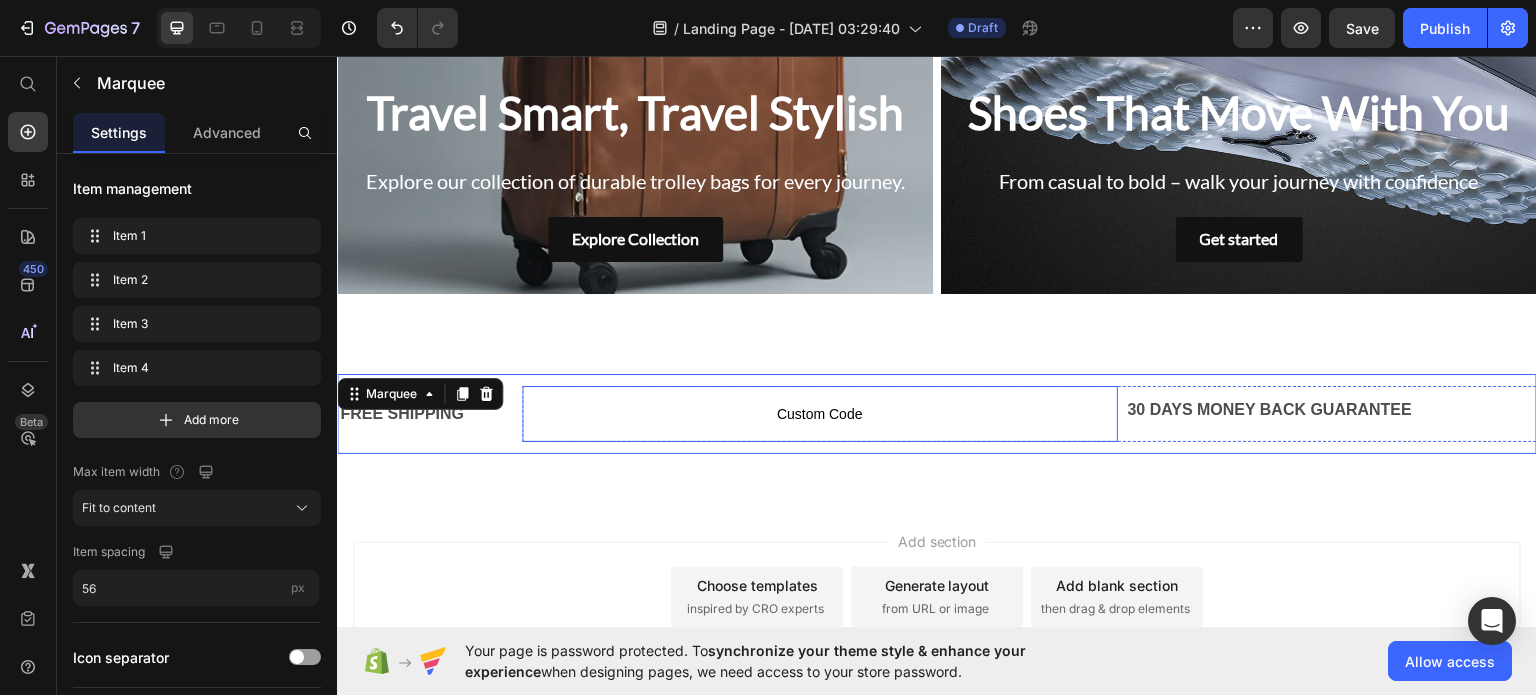 click on "Custom Code" at bounding box center (820, 413) 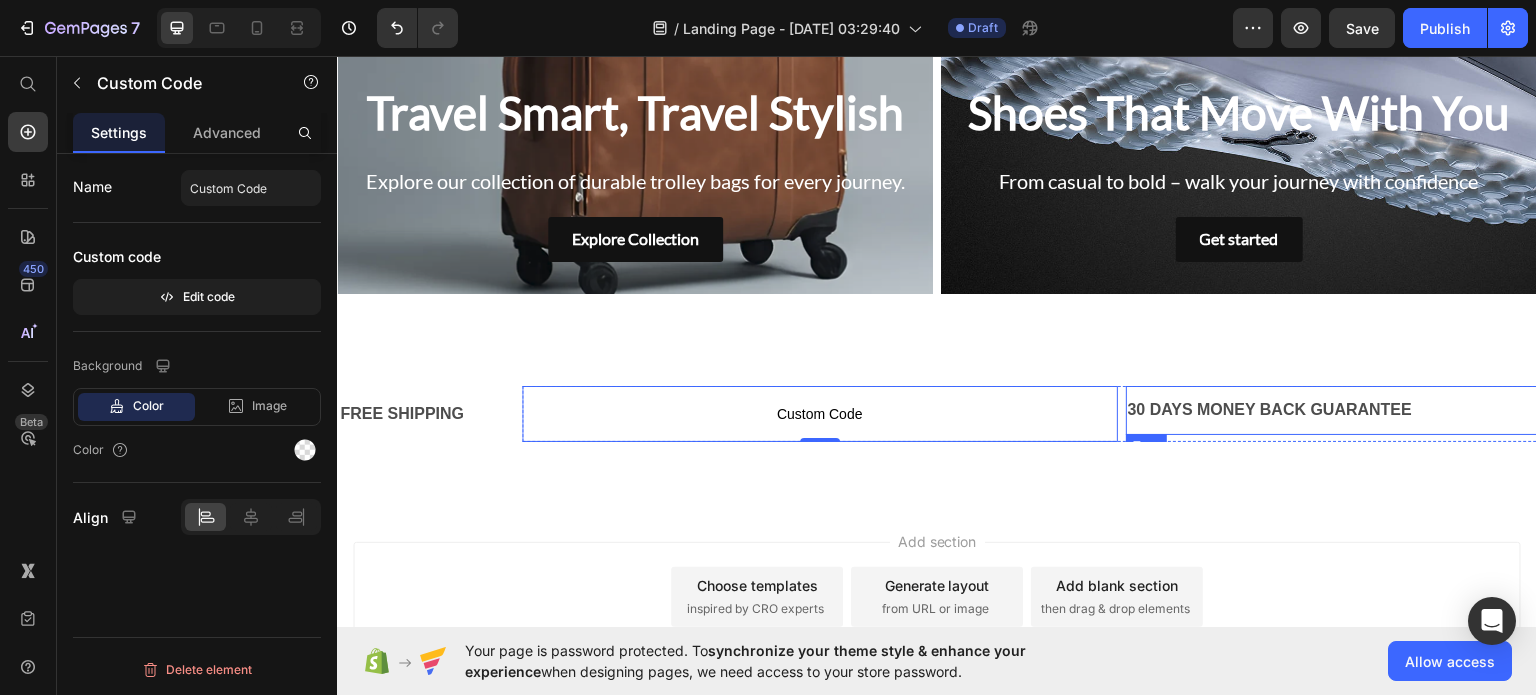 click on "30 DAYS MONEY BACK GUARANTEE" at bounding box center [1424, 409] 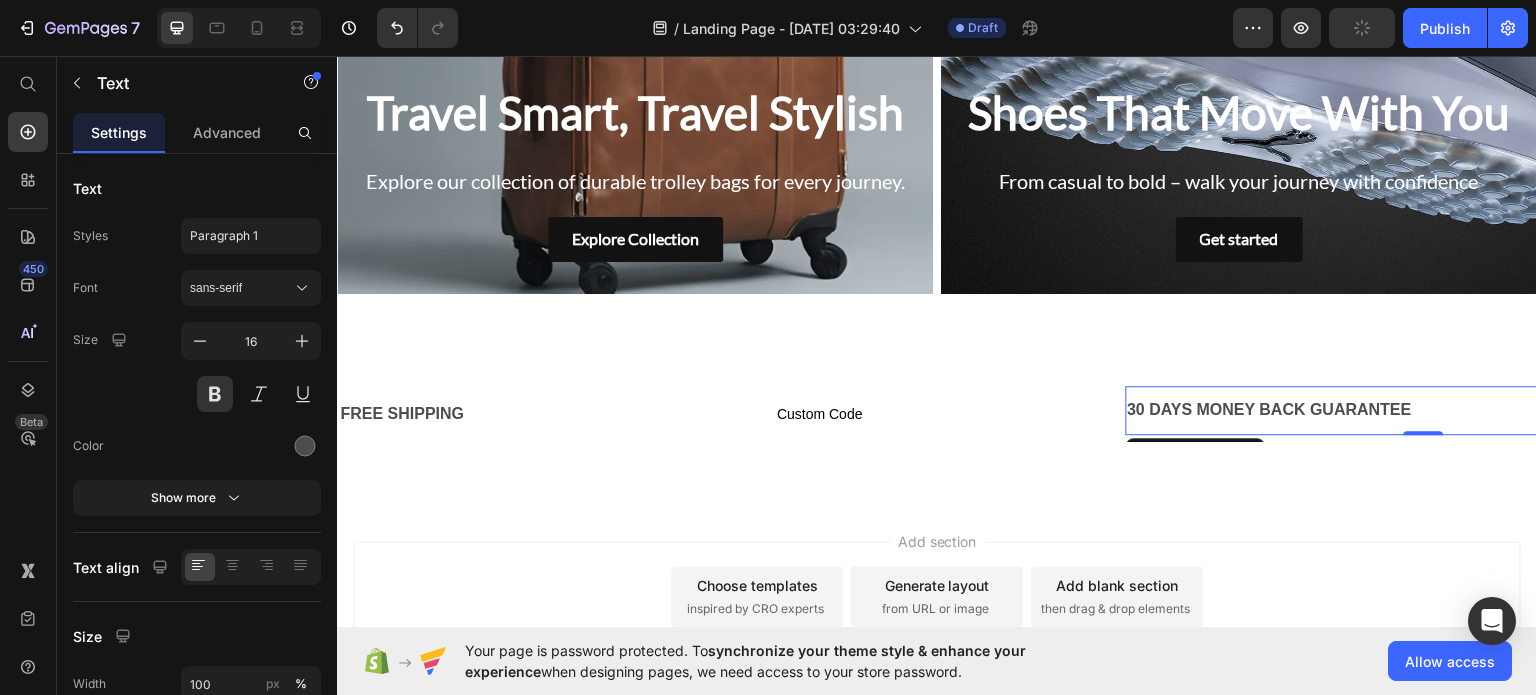 click on "30 DAYS MONEY BACK GUARANTEE" at bounding box center [1424, 409] 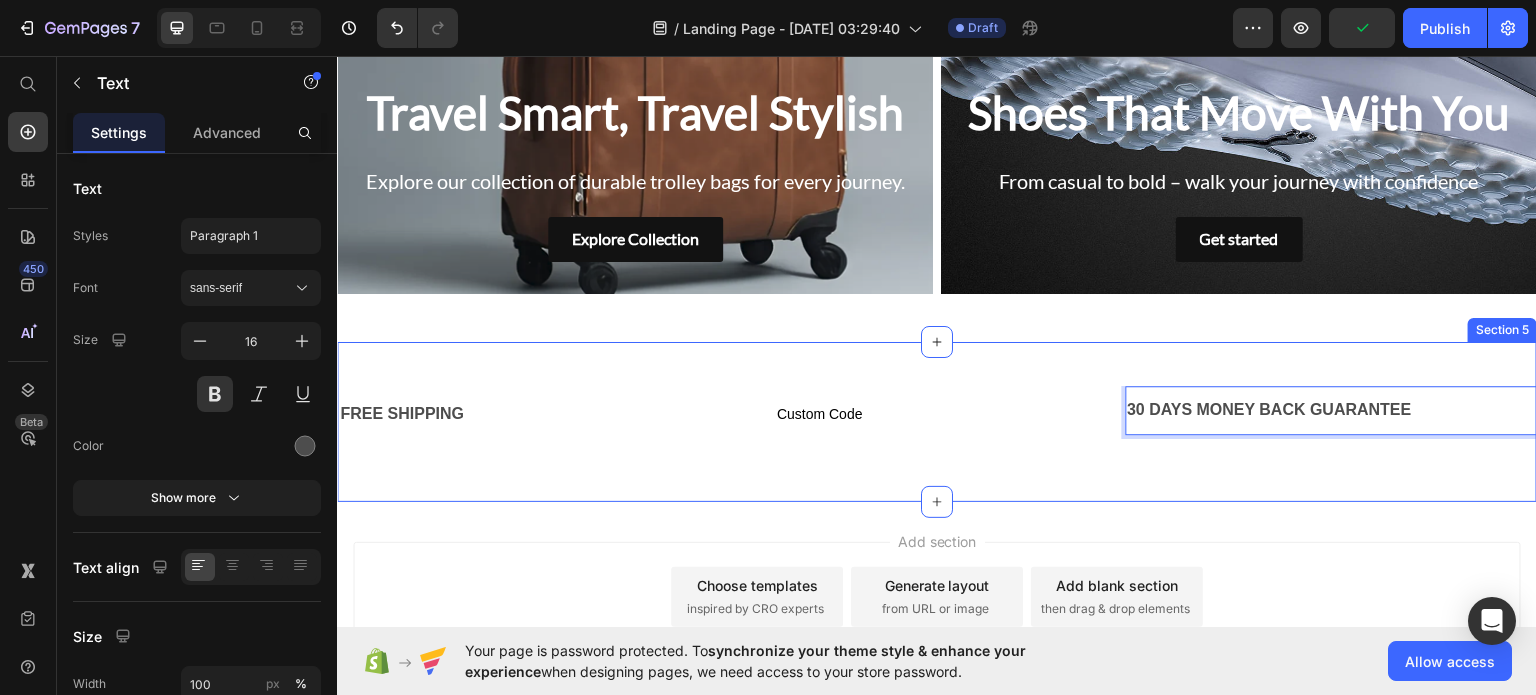 click on "FREE SHIPPING Text
Custom Code
Custom Code 30 DAYS MONEY BACK GUARANTEE Text   0 Row LIMITED TIME 50% OFF SALE Text LIFE TIME WARRANTY Text FREE SHIPPING Text
Custom Code
Custom Code 30 DAYS MONEY BACK GUARANTEE Text   0 Row LIMITED TIME 50% OFF SALE Text LIFE TIME WARRANTY Text Marquee Section 5" at bounding box center (937, 421) 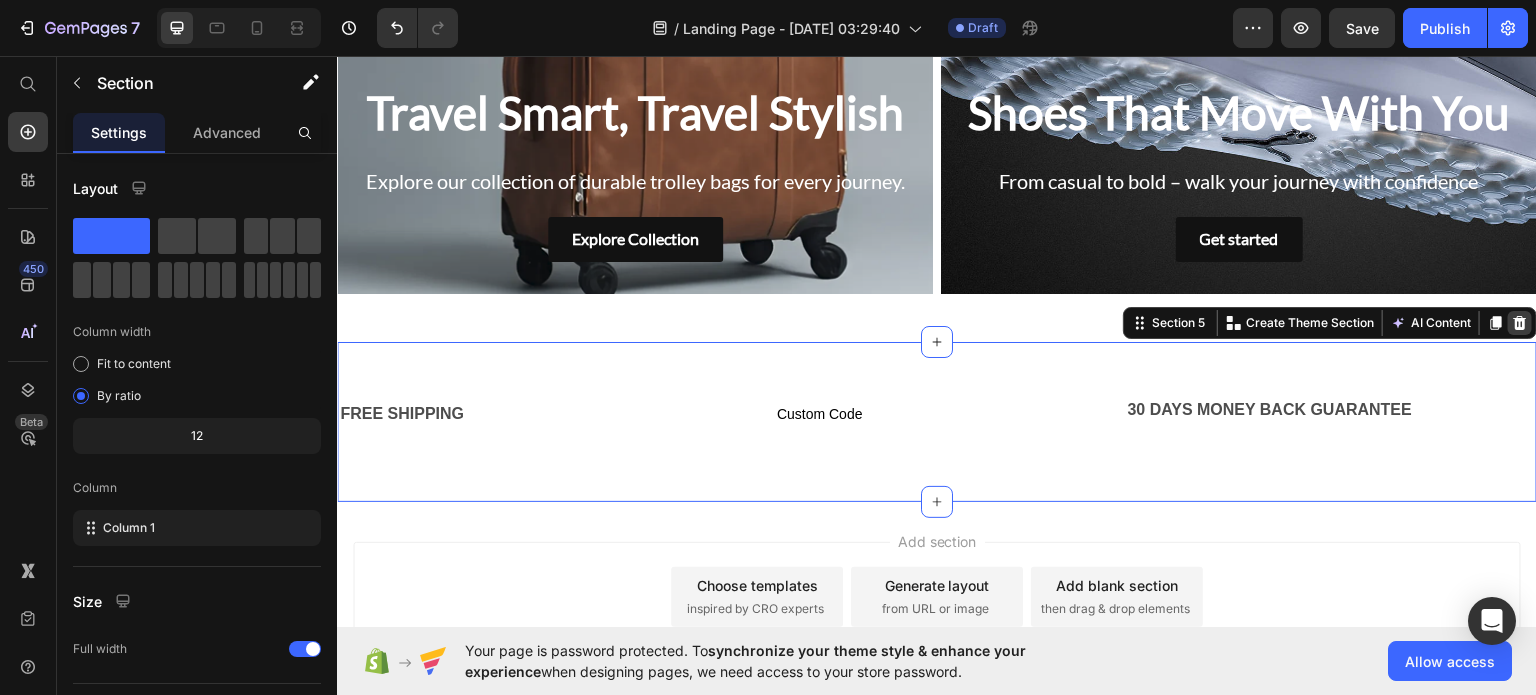 click 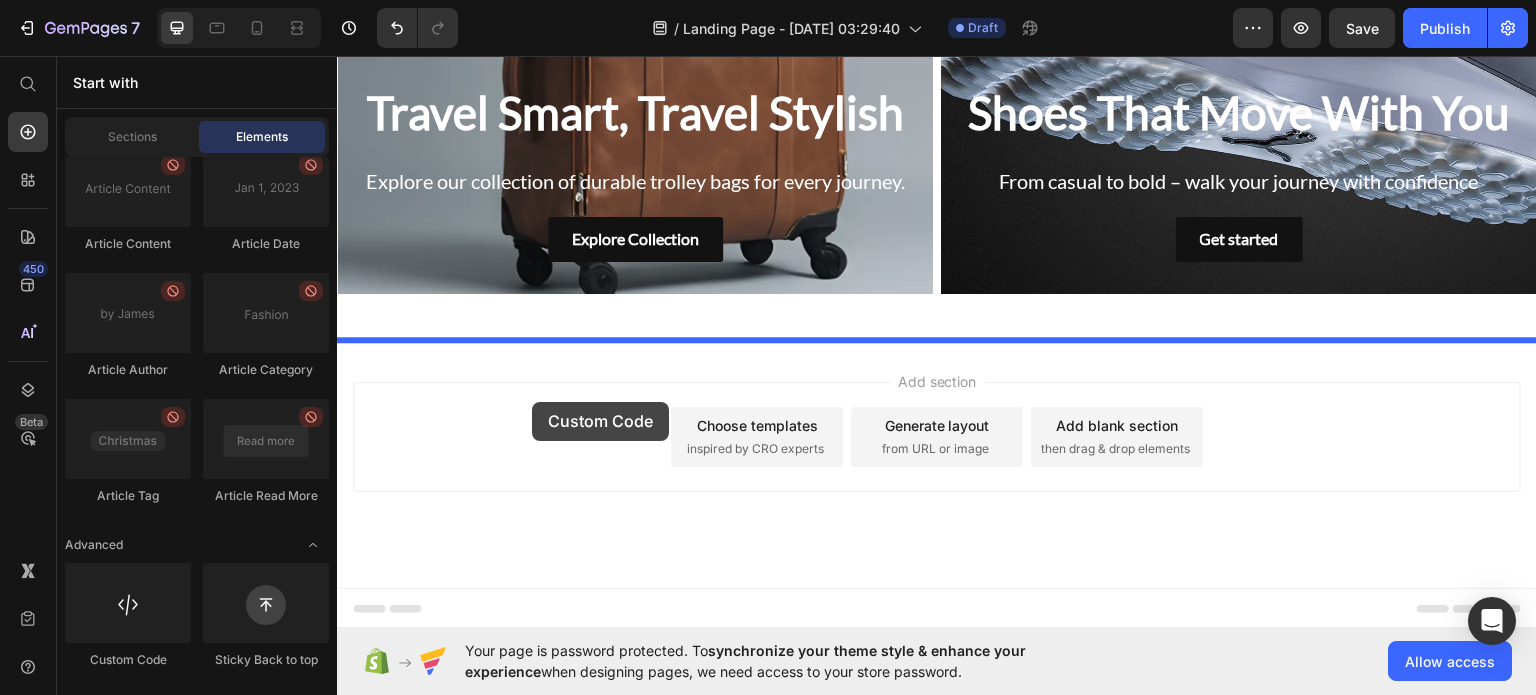 drag, startPoint x: 484, startPoint y: 666, endPoint x: 532, endPoint y: 405, distance: 265.37708 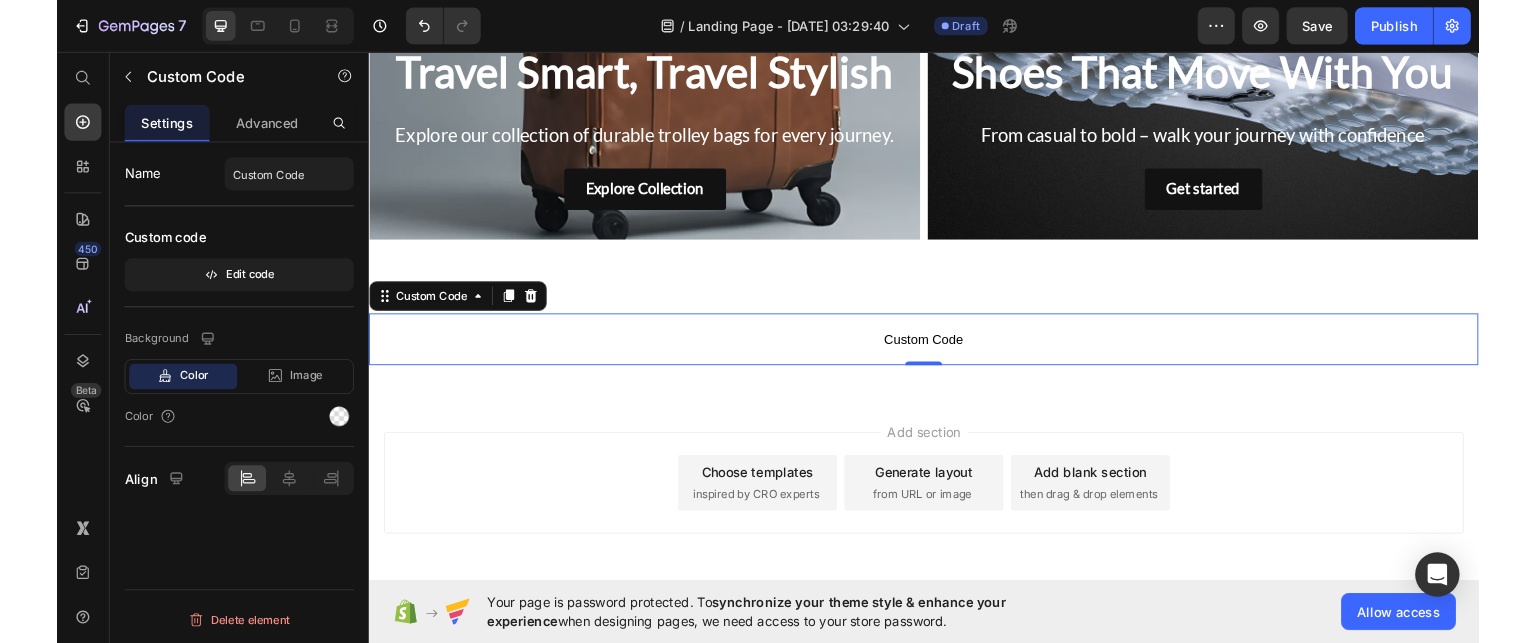 scroll, scrollTop: 1803, scrollLeft: 0, axis: vertical 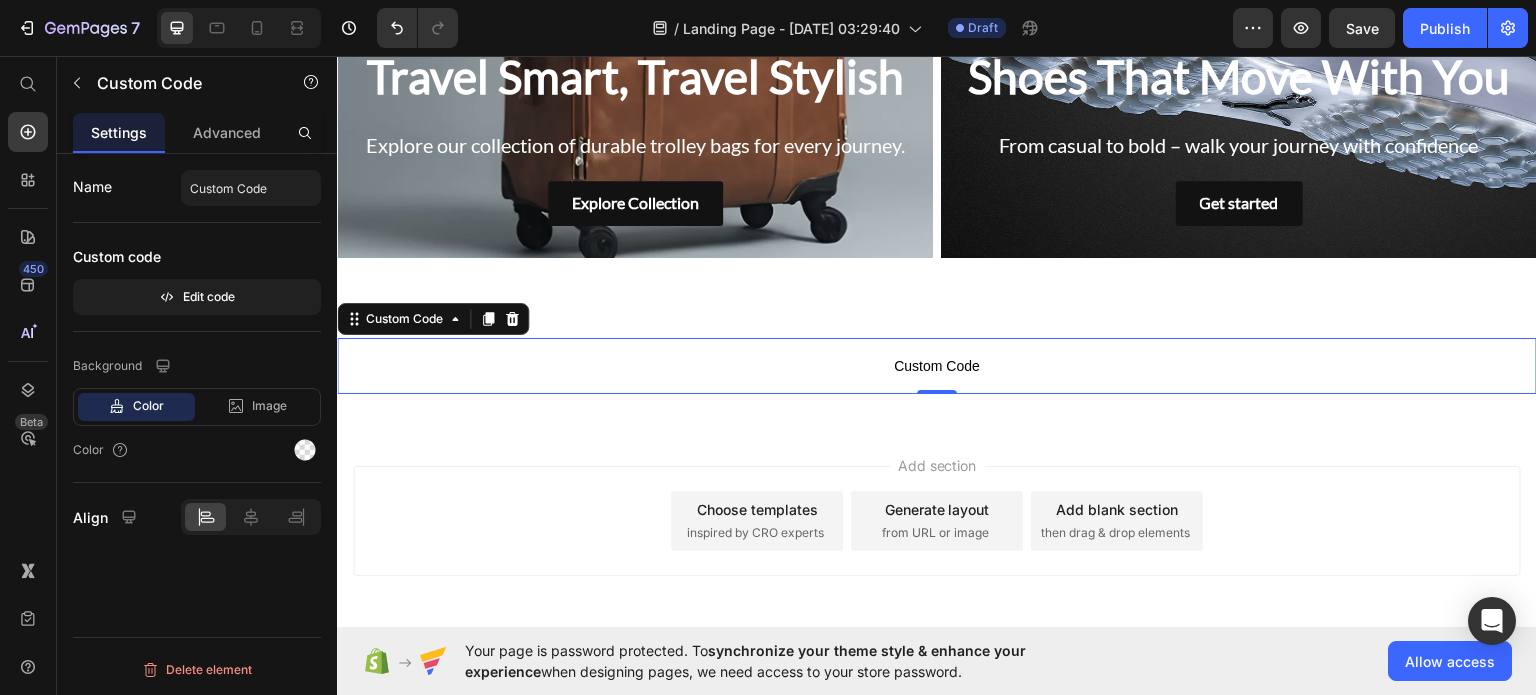 click on "Custom Code" at bounding box center [937, 365] 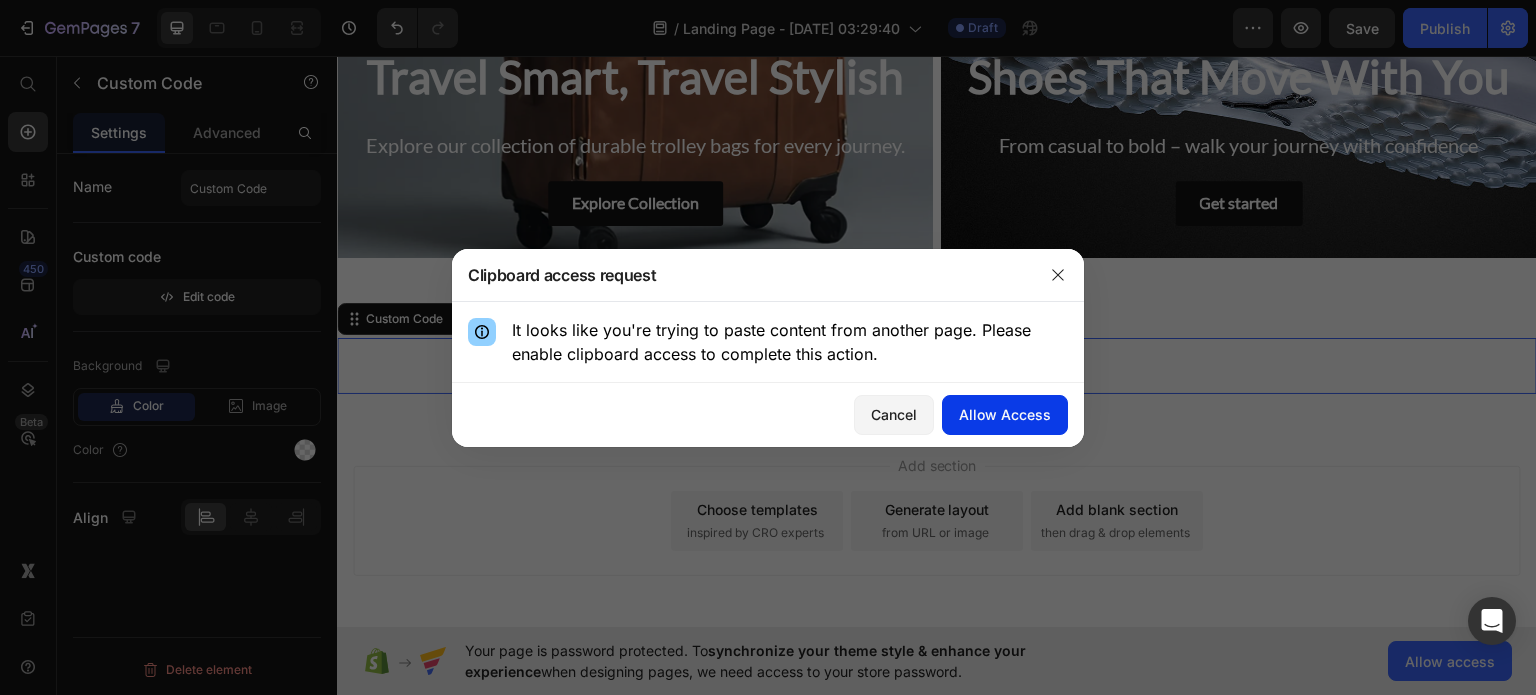 click on "Allow Access" at bounding box center (1005, 414) 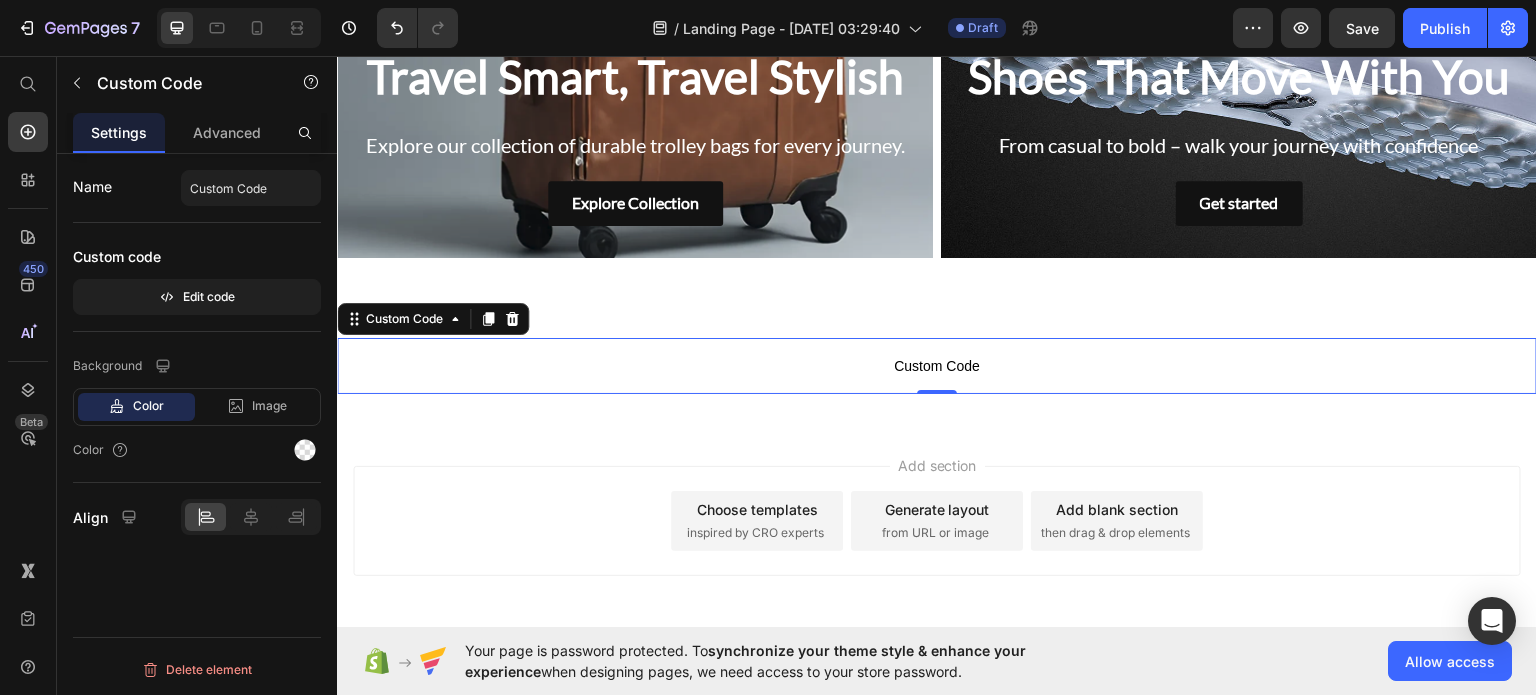 click on "Custom Code" at bounding box center [937, 365] 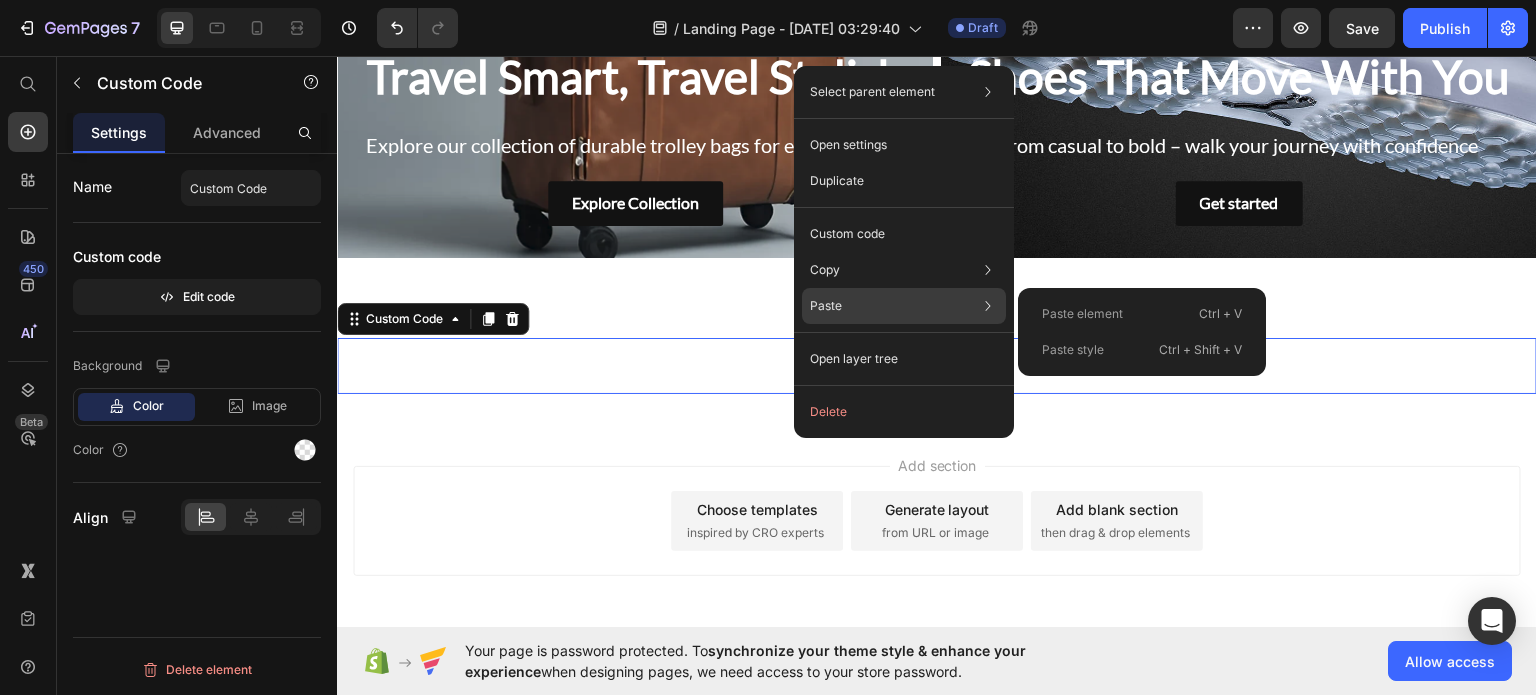 click on "Paste" at bounding box center (826, 306) 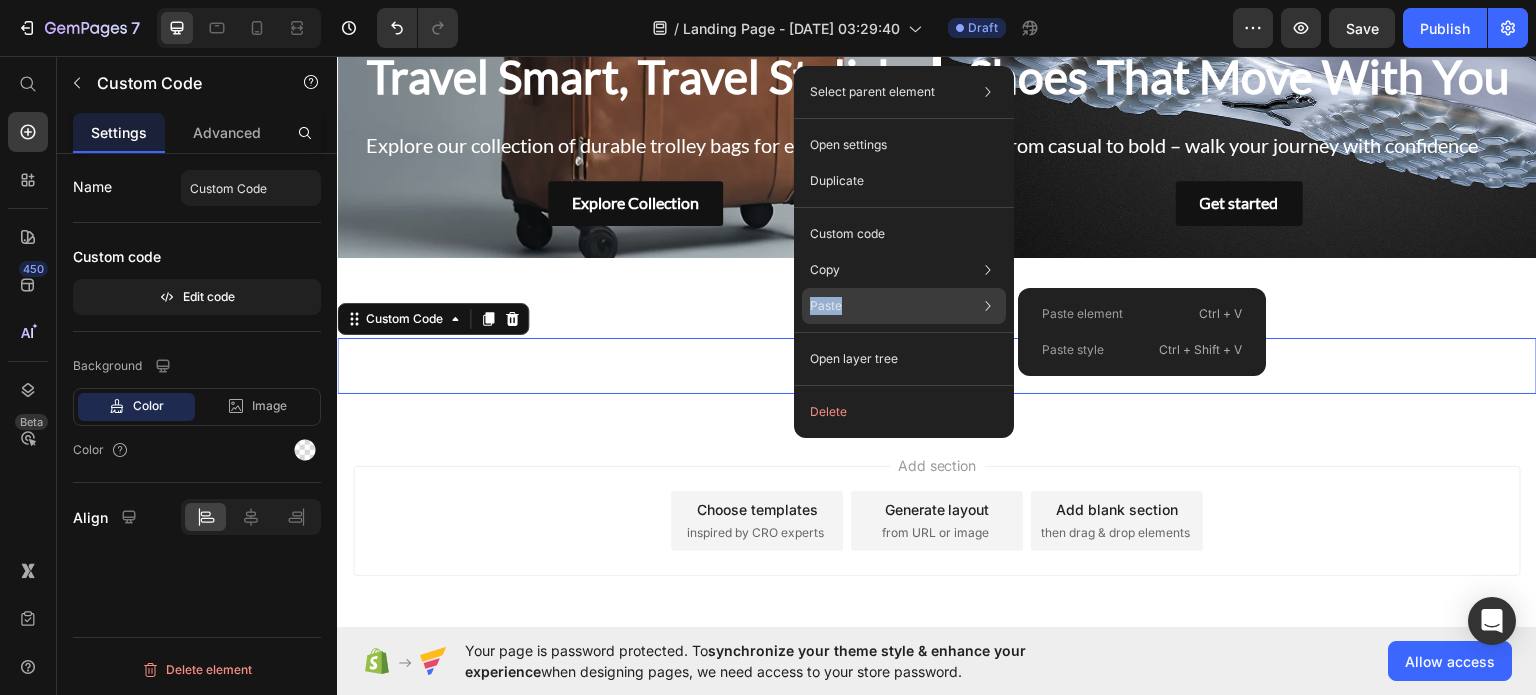 click on "Paste" at bounding box center (826, 306) 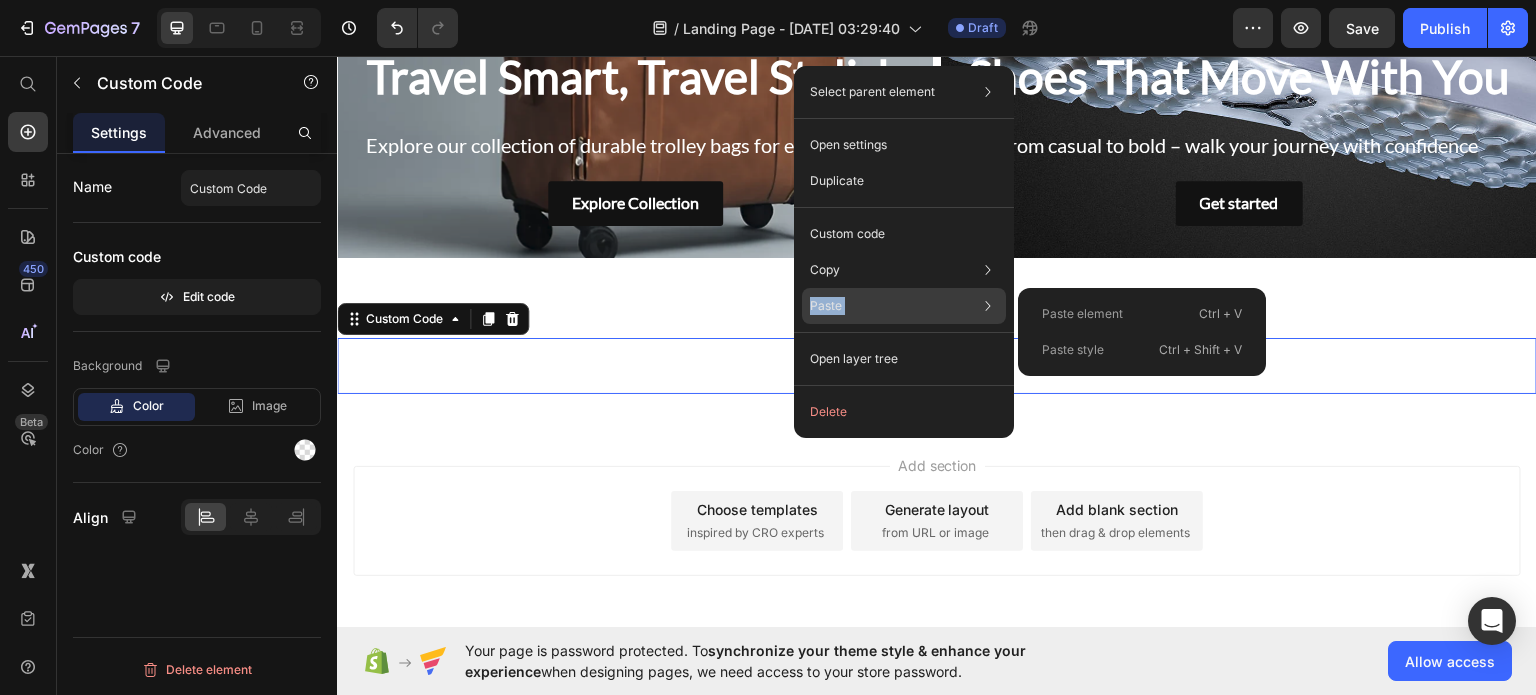 click on "Paste" at bounding box center [826, 306] 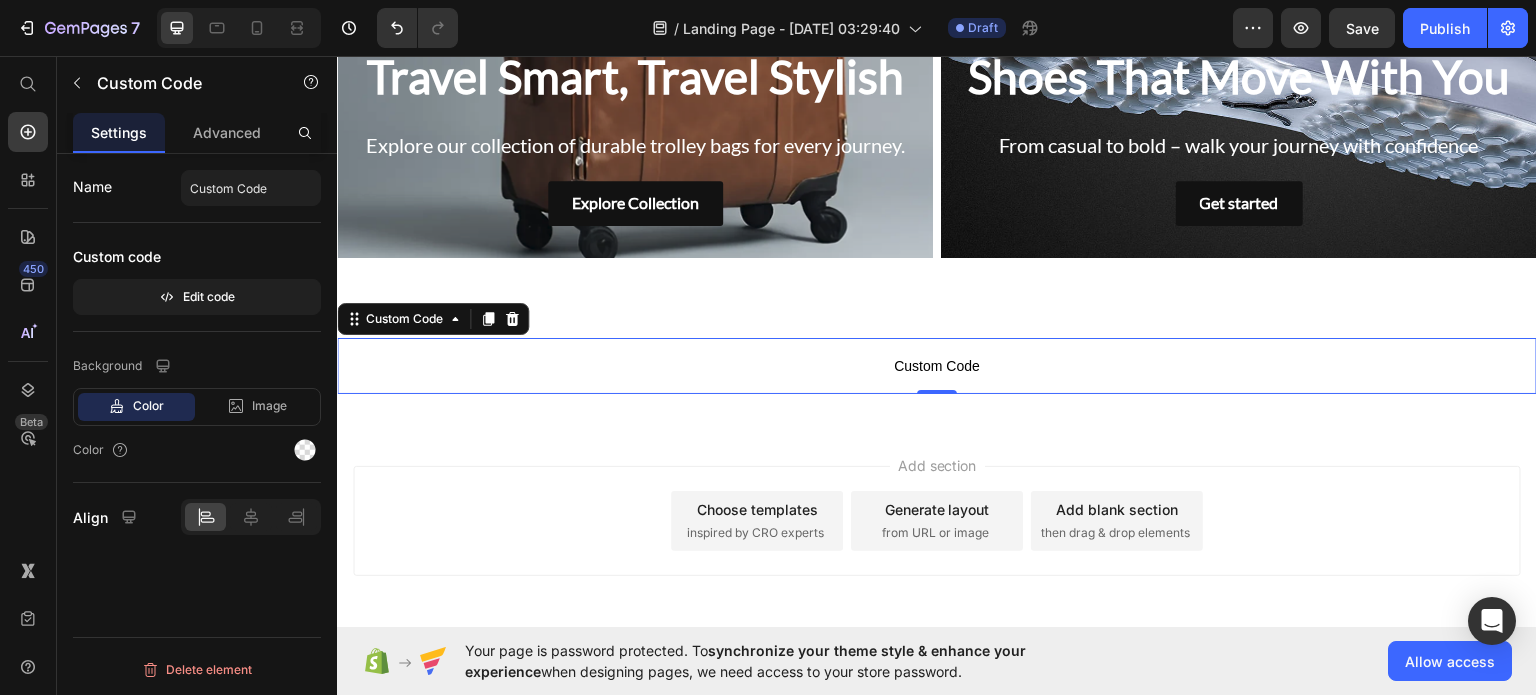 click on "Custom Code" at bounding box center (937, 365) 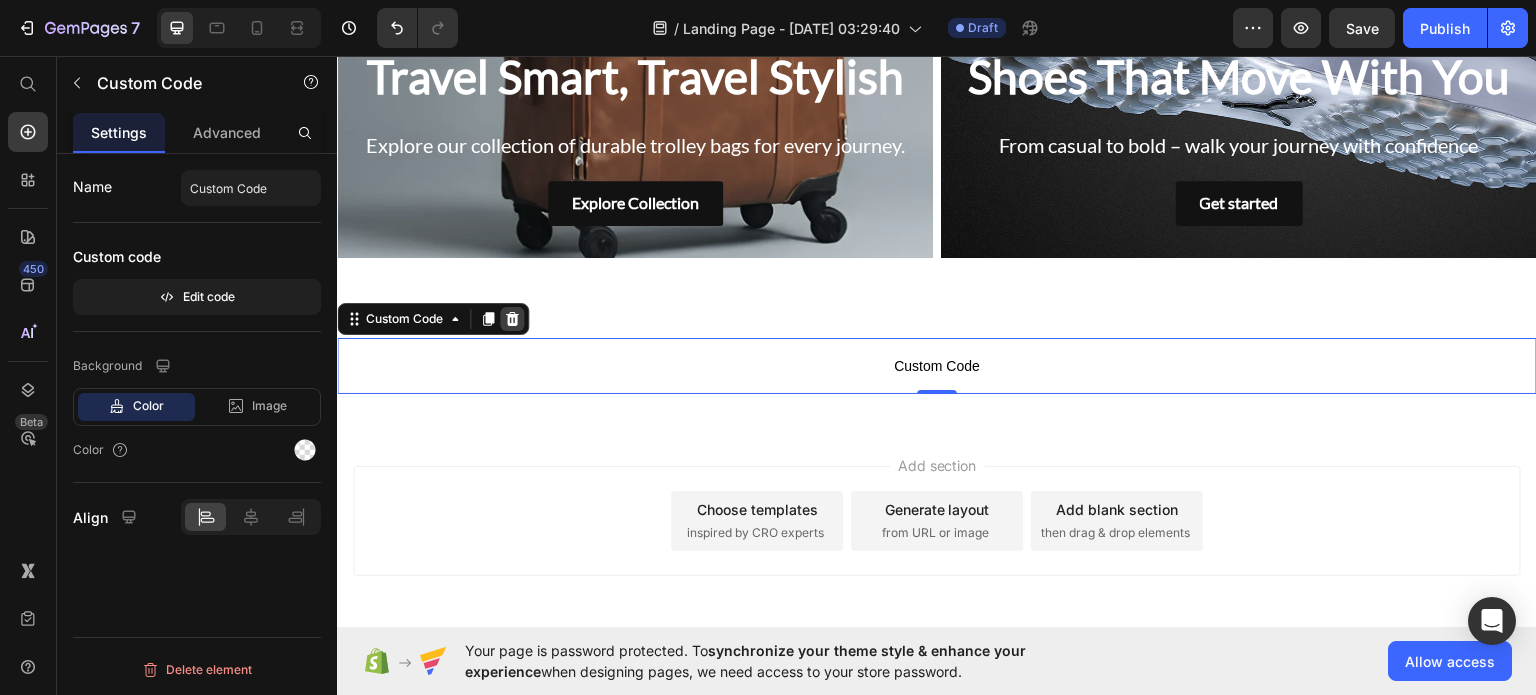 click 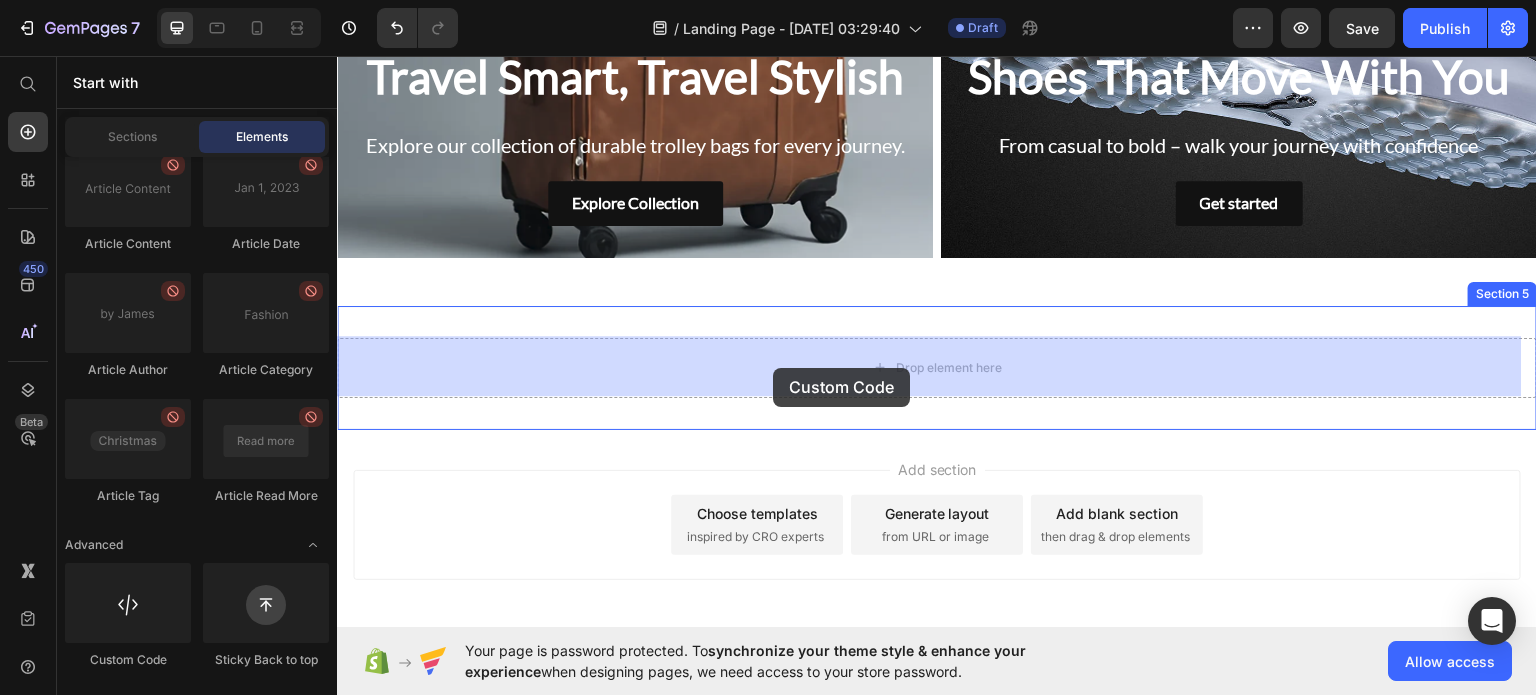 drag, startPoint x: 465, startPoint y: 666, endPoint x: 773, endPoint y: 367, distance: 429.261 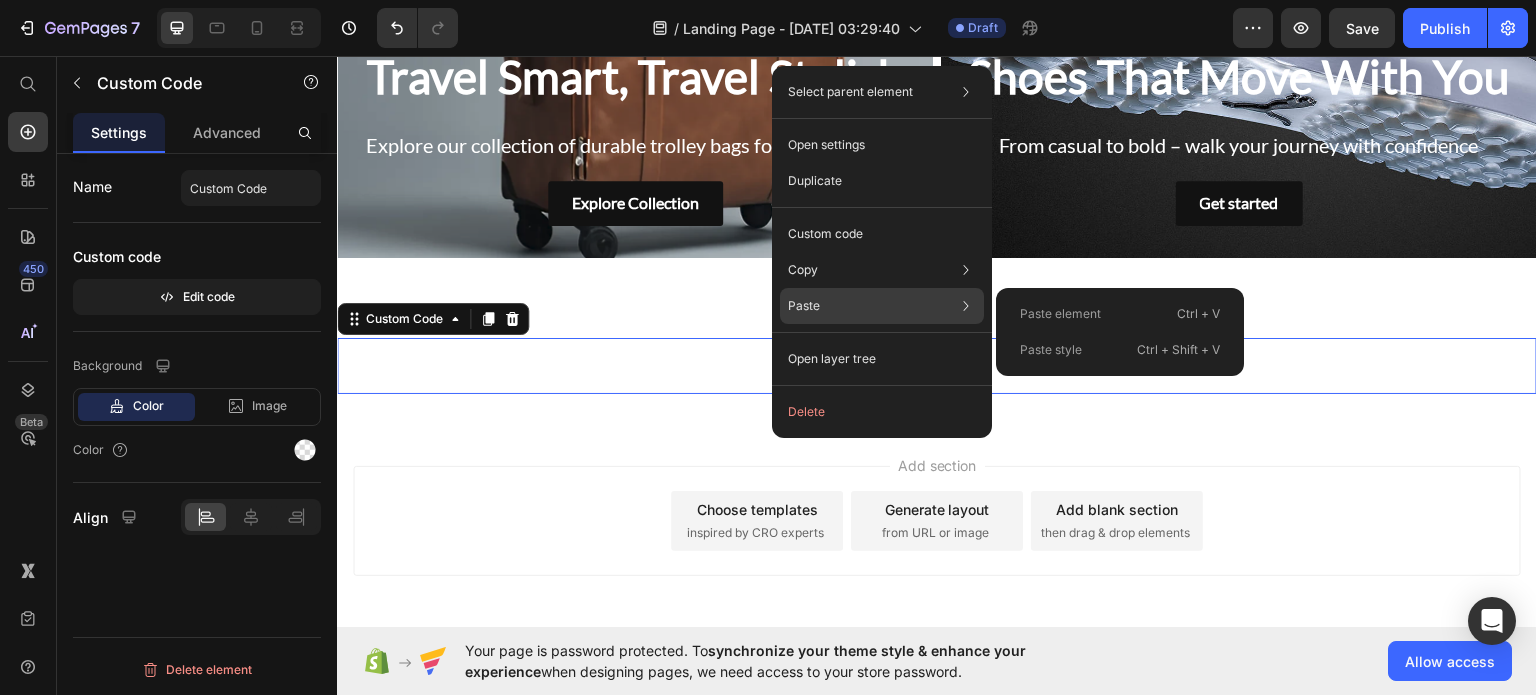 click on "Paste" at bounding box center [804, 306] 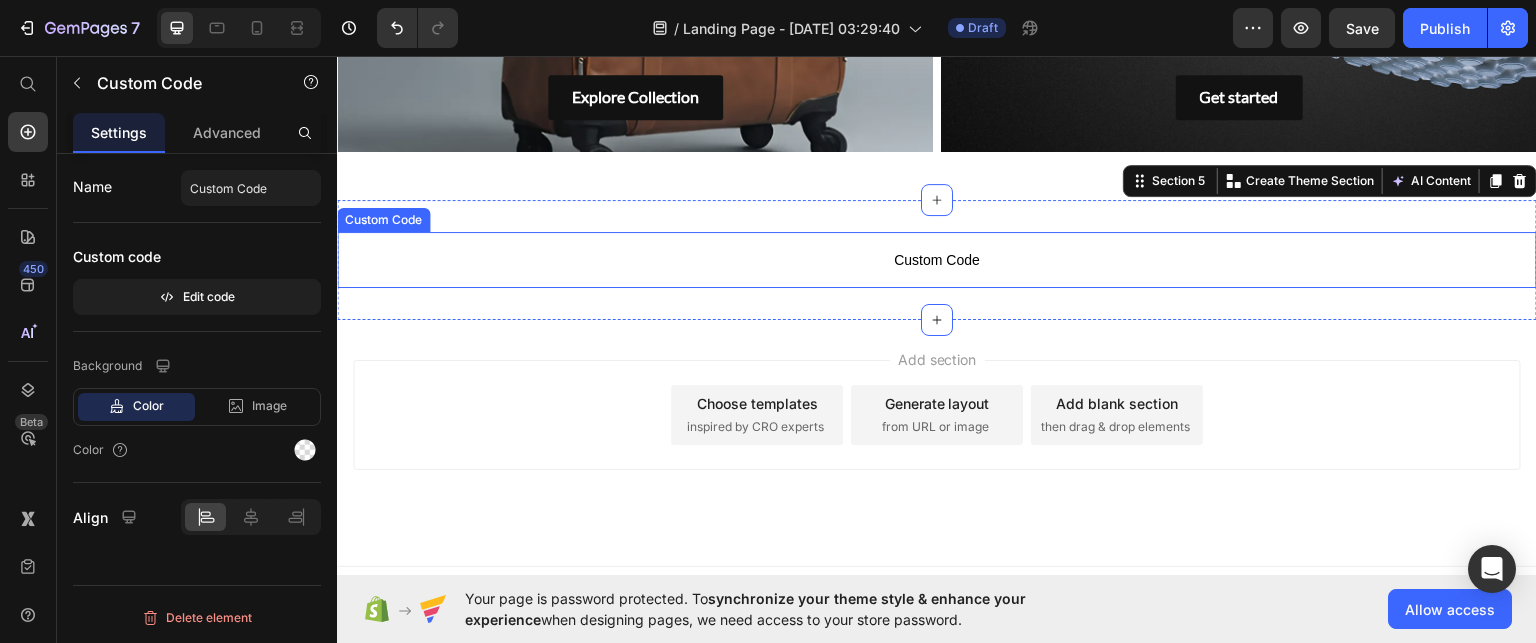 click on "Custom Code" at bounding box center (937, 259) 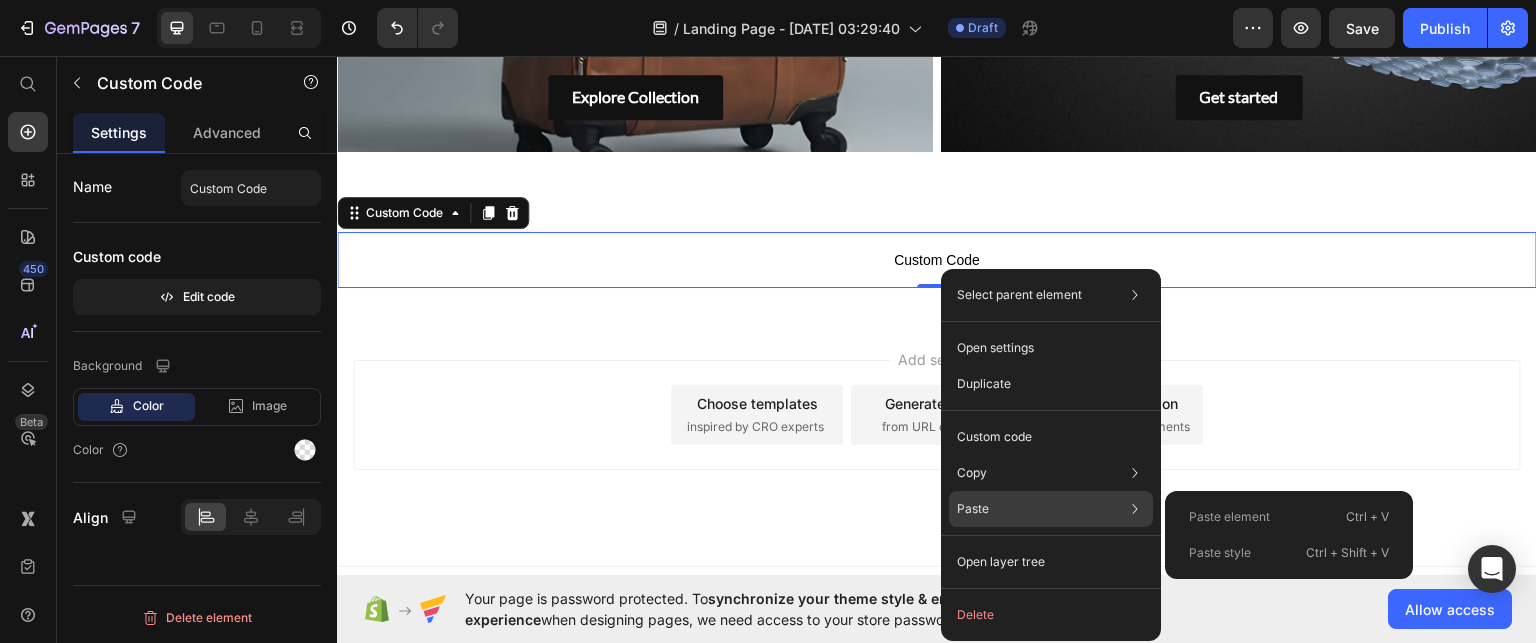 click on "Paste Paste element  Ctrl + V Paste style  Ctrl + Shift + V" 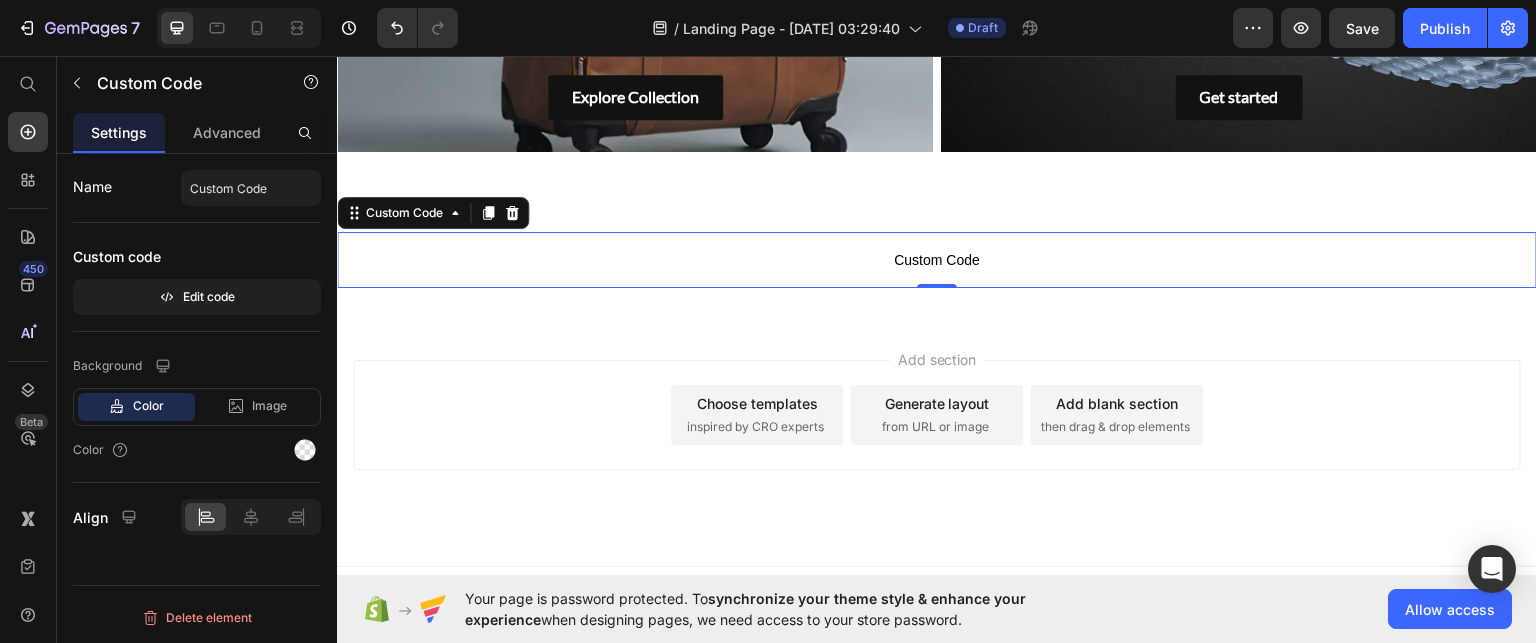 click on "Custom Code" at bounding box center [937, 259] 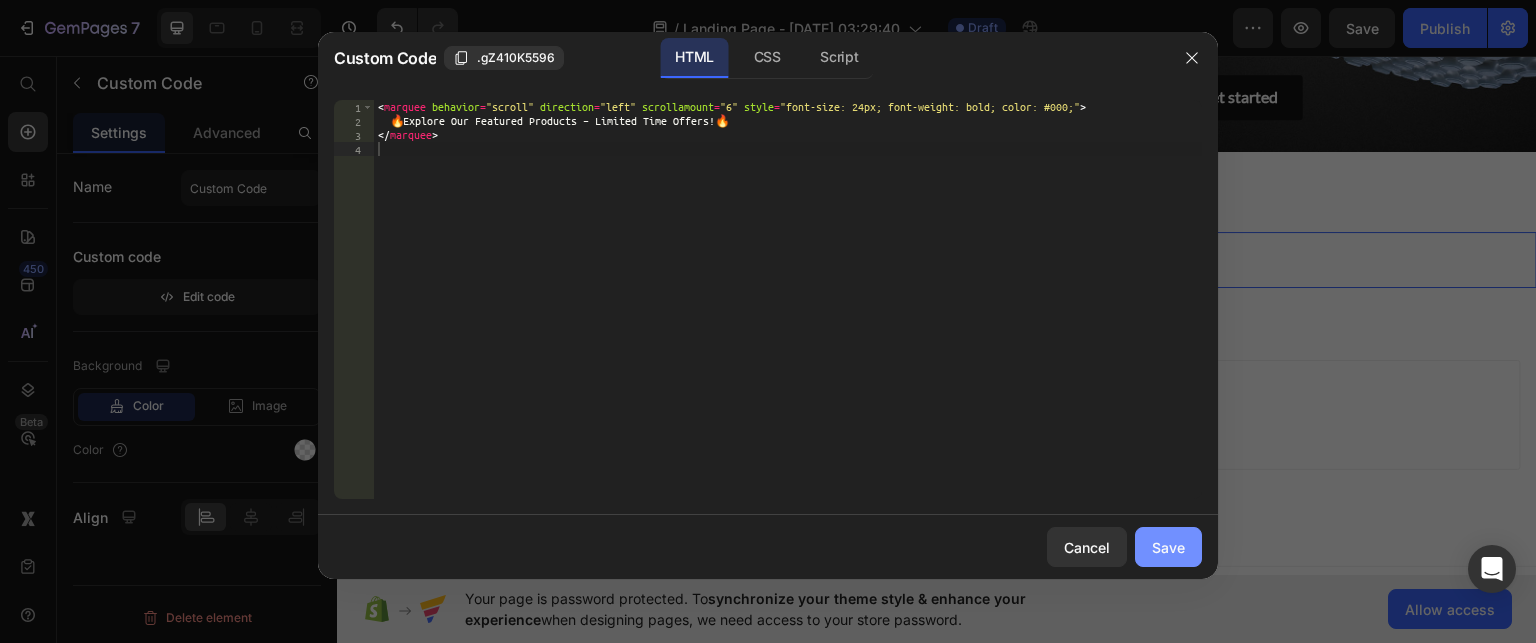 click on "Save" at bounding box center (1168, 547) 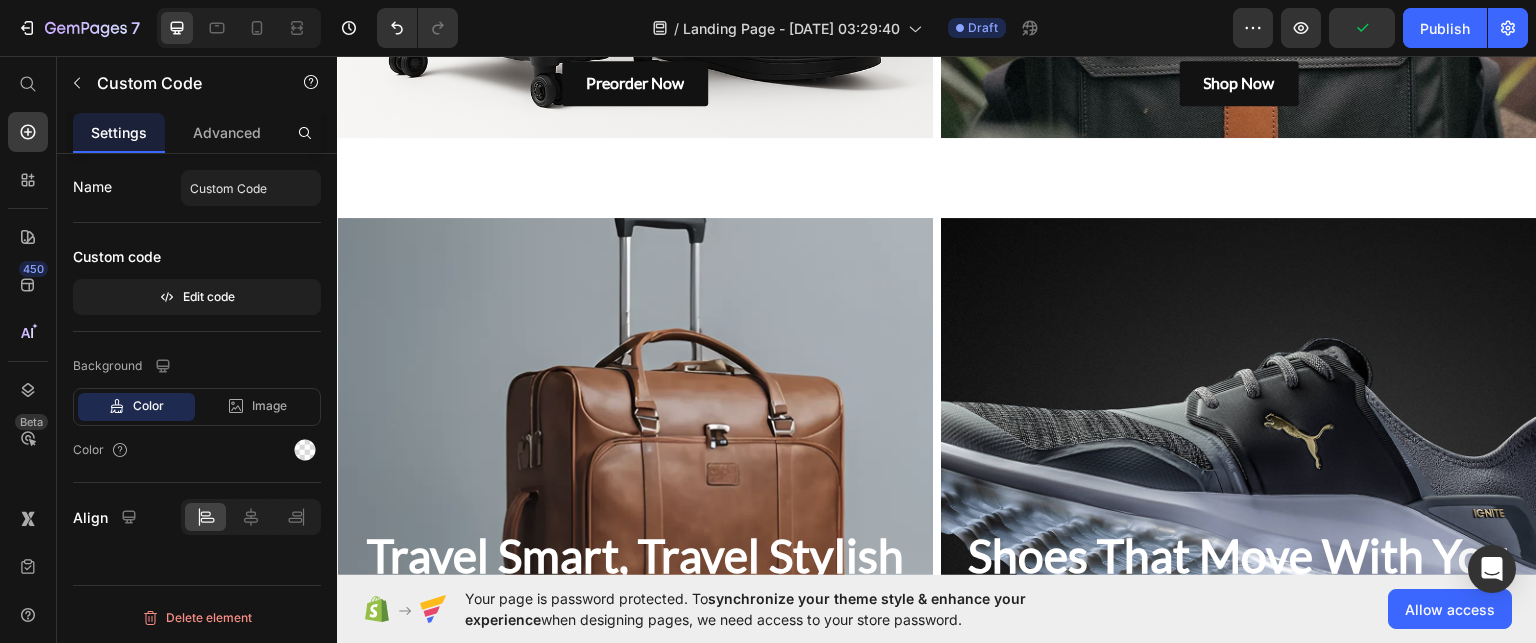 scroll, scrollTop: 1821, scrollLeft: 0, axis: vertical 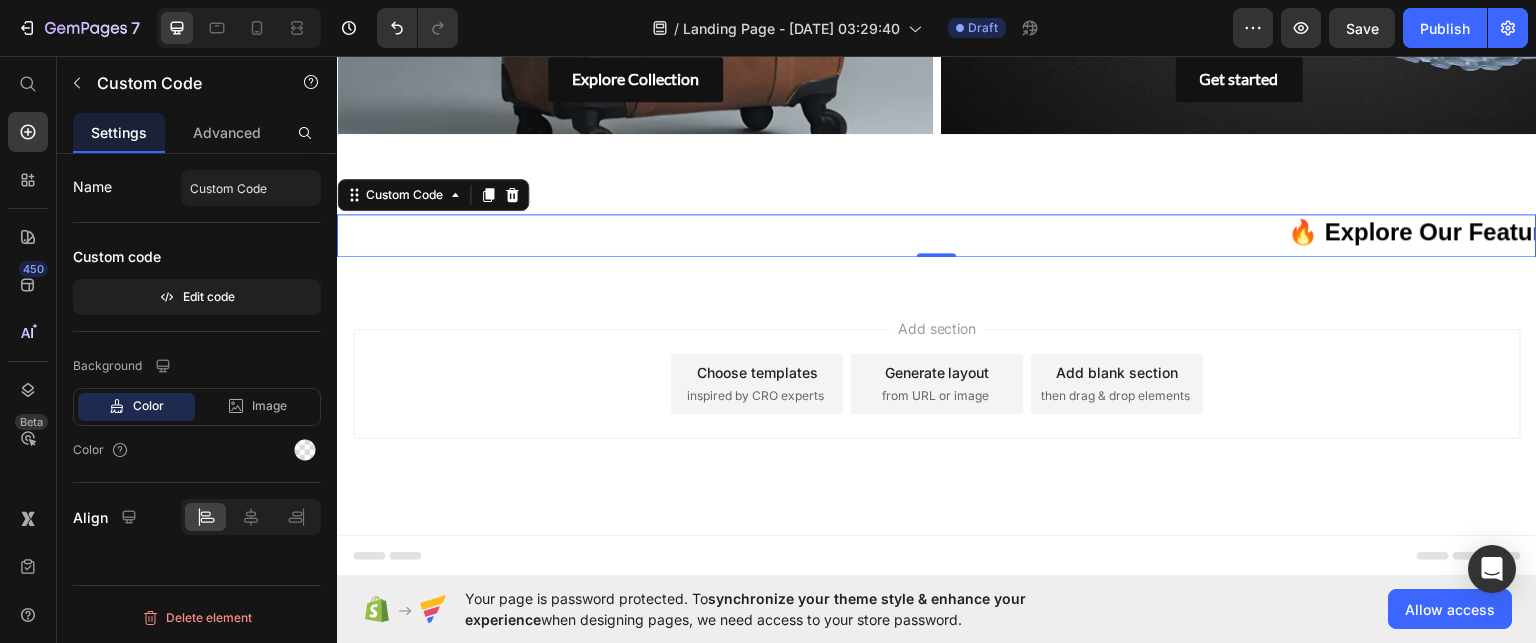 click on "🔥 Explore Our Featured Products – Limited Time Offers! 🔥" at bounding box center [937, 231] 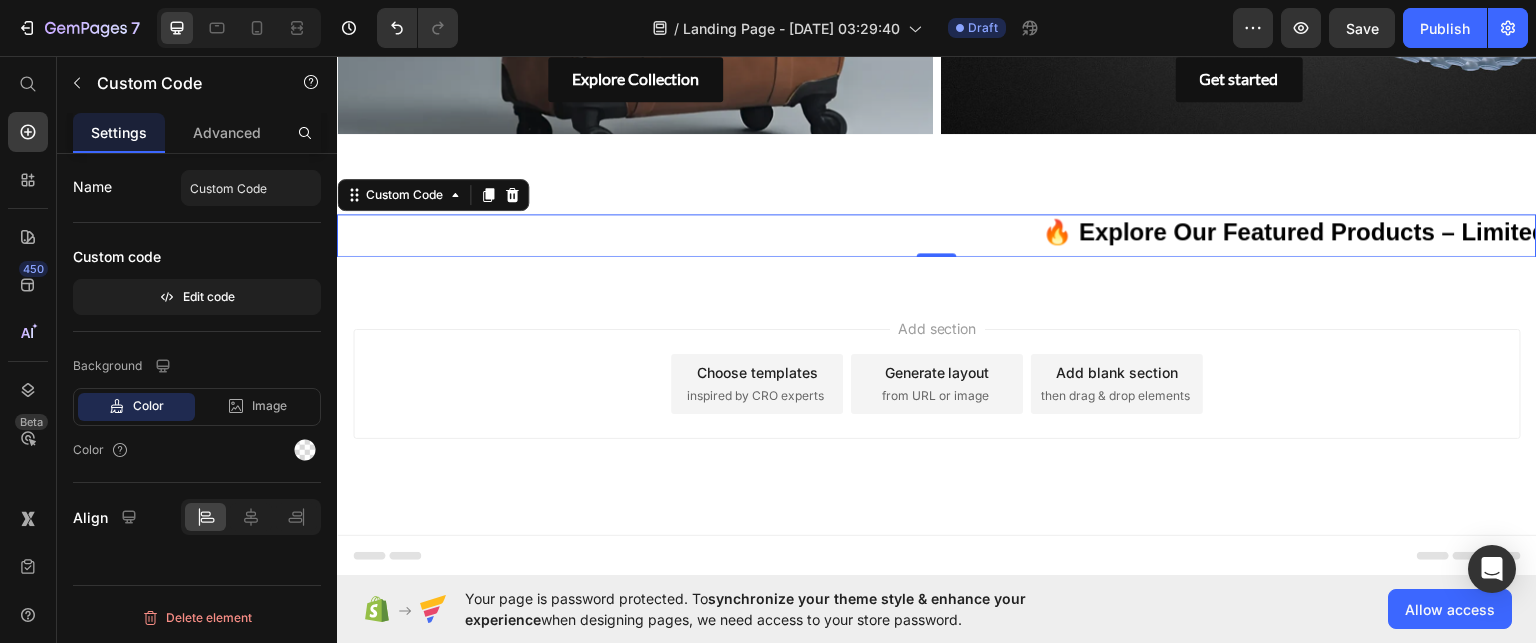 click on "🔥 Explore Our Featured Products – Limited Time Offers! 🔥" at bounding box center [937, 231] 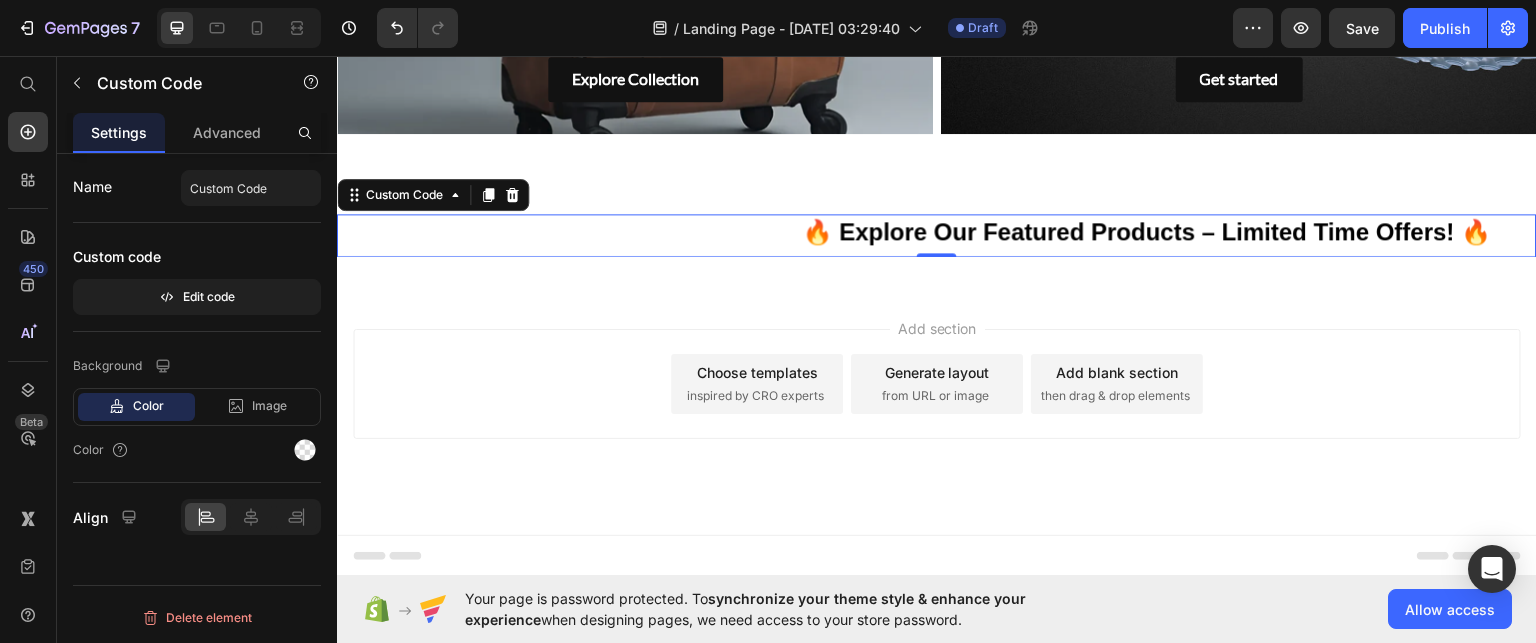 click on "🔥 Explore Our Featured Products – Limited Time Offers! 🔥" at bounding box center [937, 231] 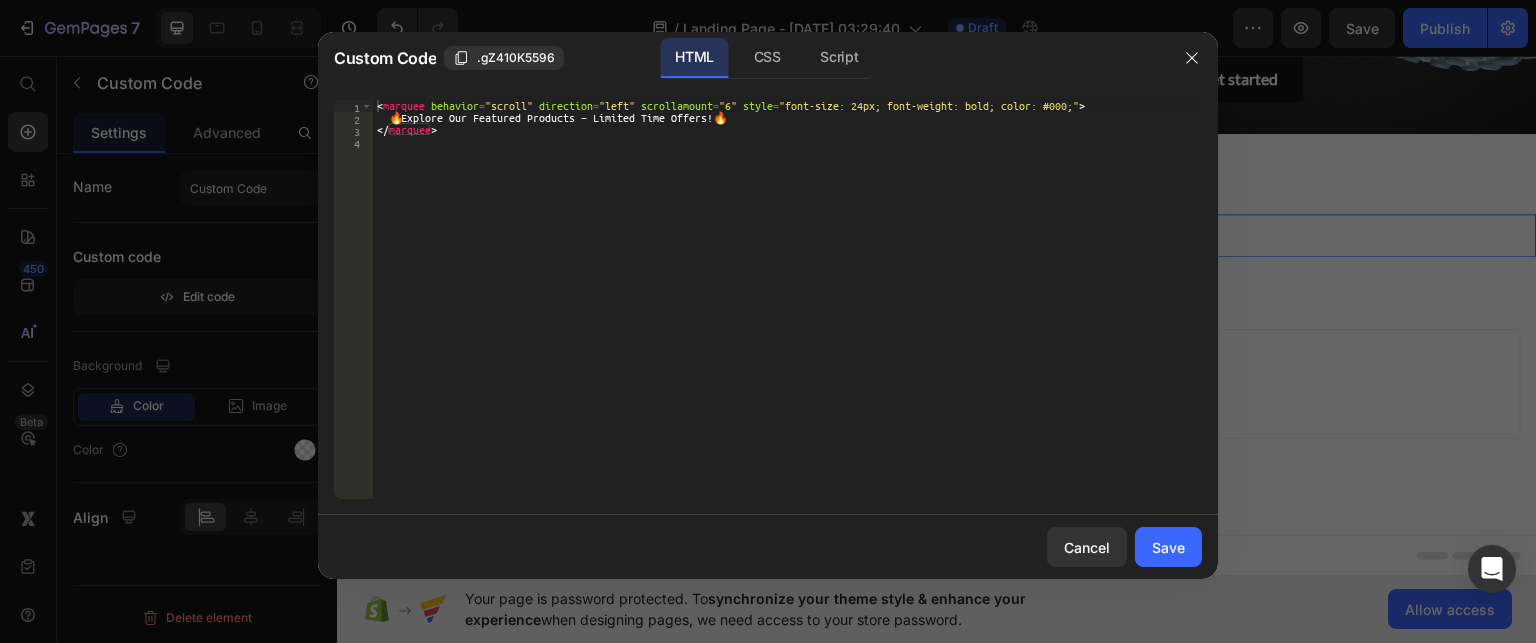 click on "< marquee   behavior = "scroll"   direction = "left"   scrollamount = "6"   style = "font-size: 24px; font-weight: bold; color: #000;" >    🔥  Explore Our Featured Products – Limited Time Offers!  🔥 </ marquee >" at bounding box center (787, 311) 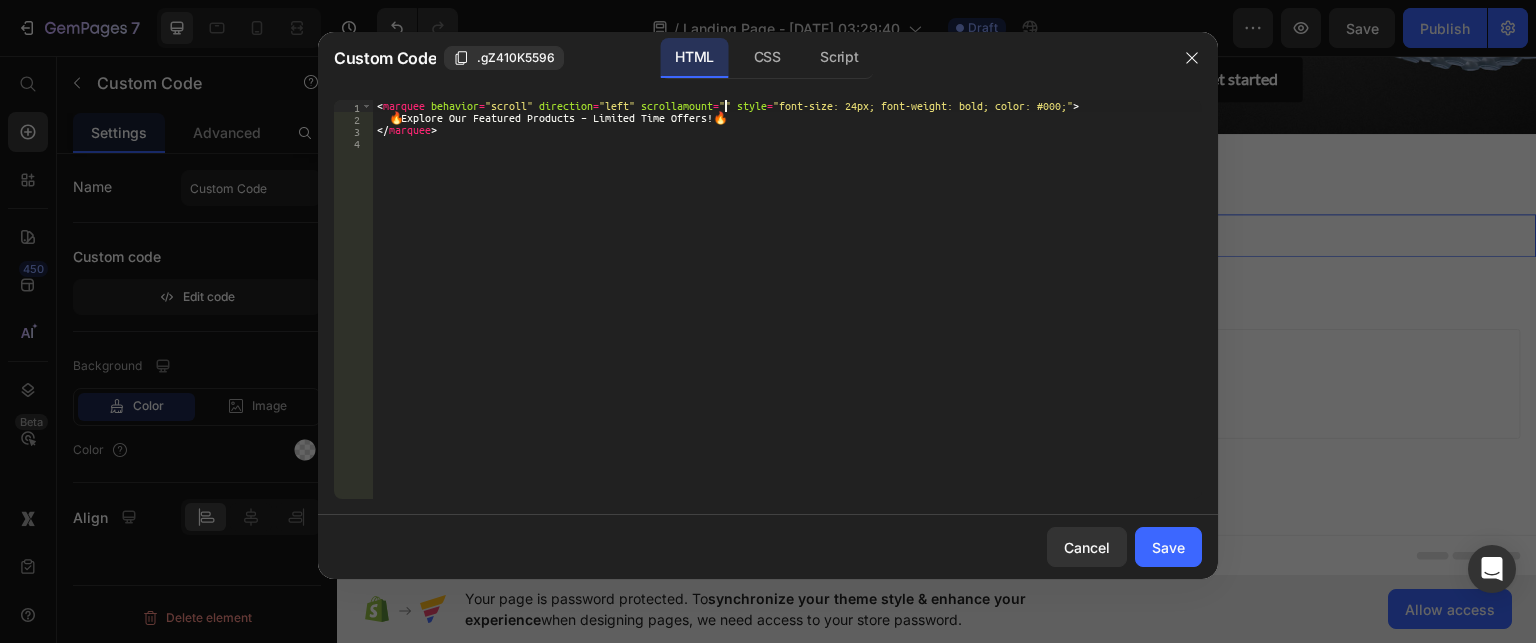 type on "<marquee behavior="scroll" direction="left" scrollamount="100" style="font-size: 24px; font-weight: bold; color: #000;">" 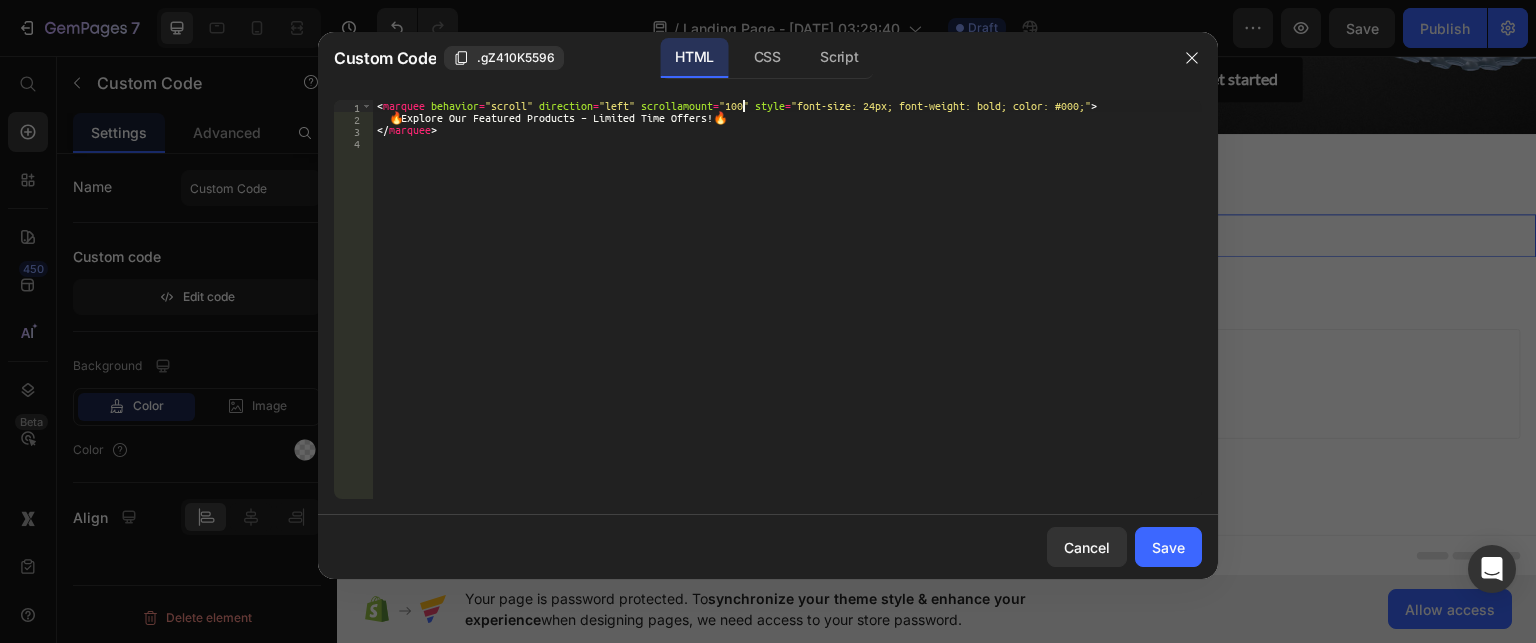 scroll, scrollTop: 0, scrollLeft: 31, axis: horizontal 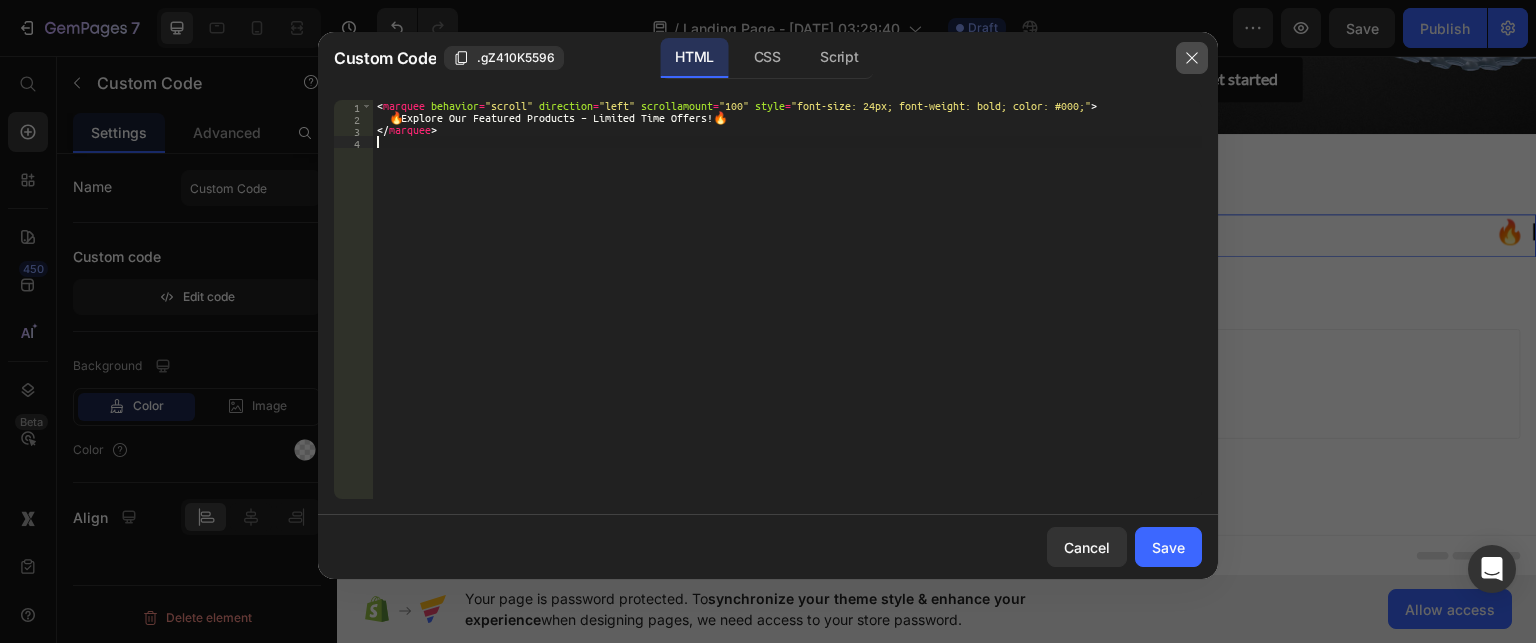 type 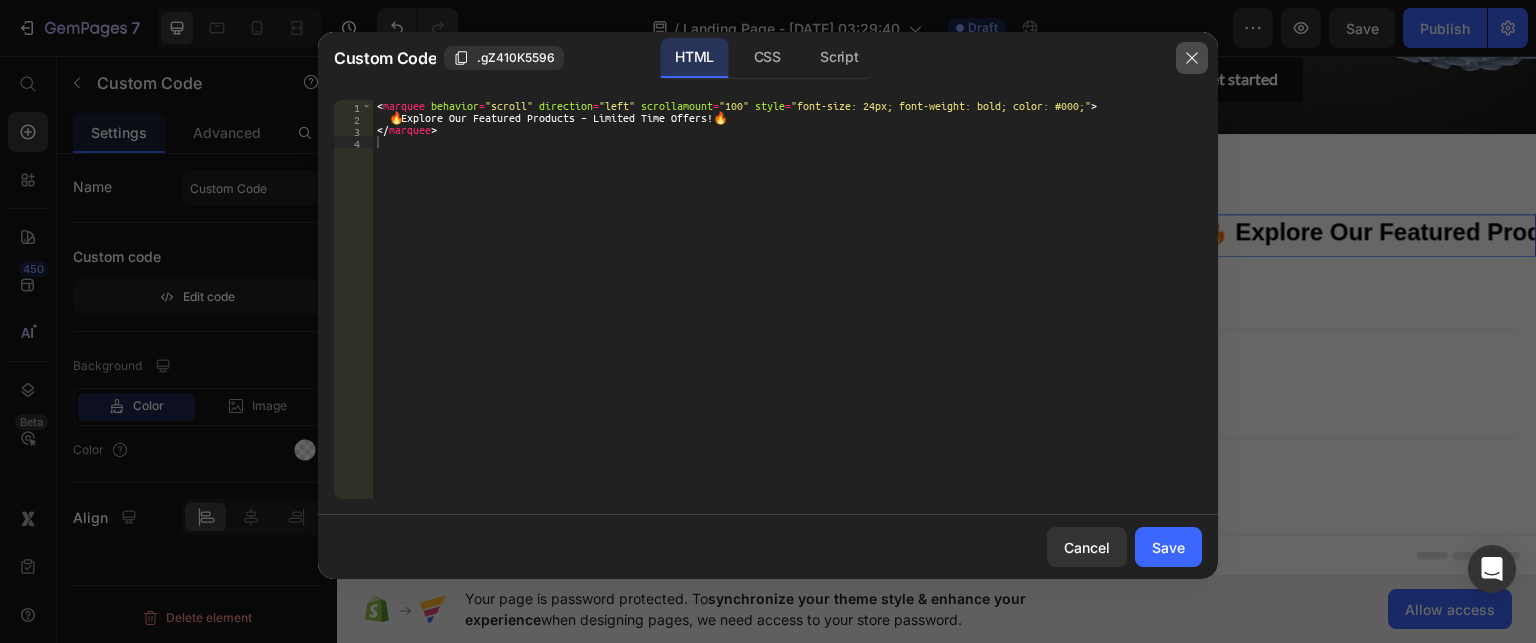 click 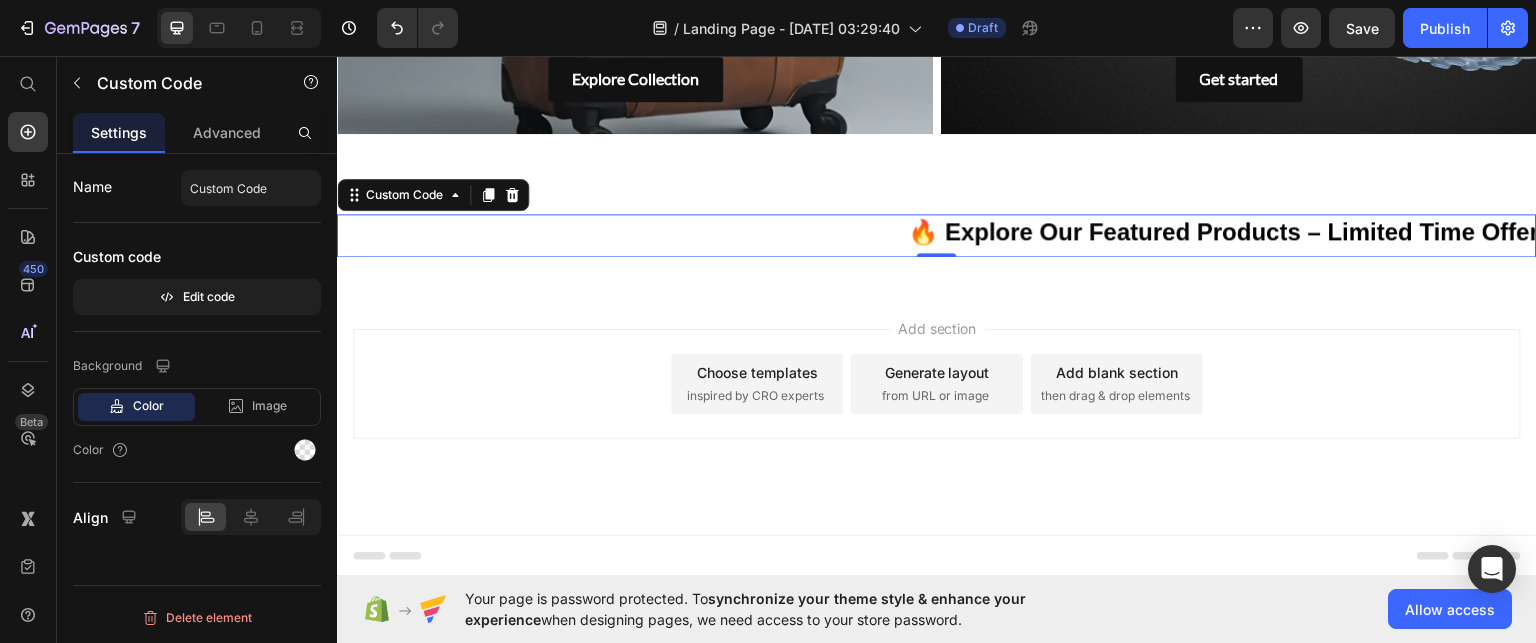 click on "🔥 Explore Our Featured Products – Limited Time Offers! 🔥" at bounding box center (937, 231) 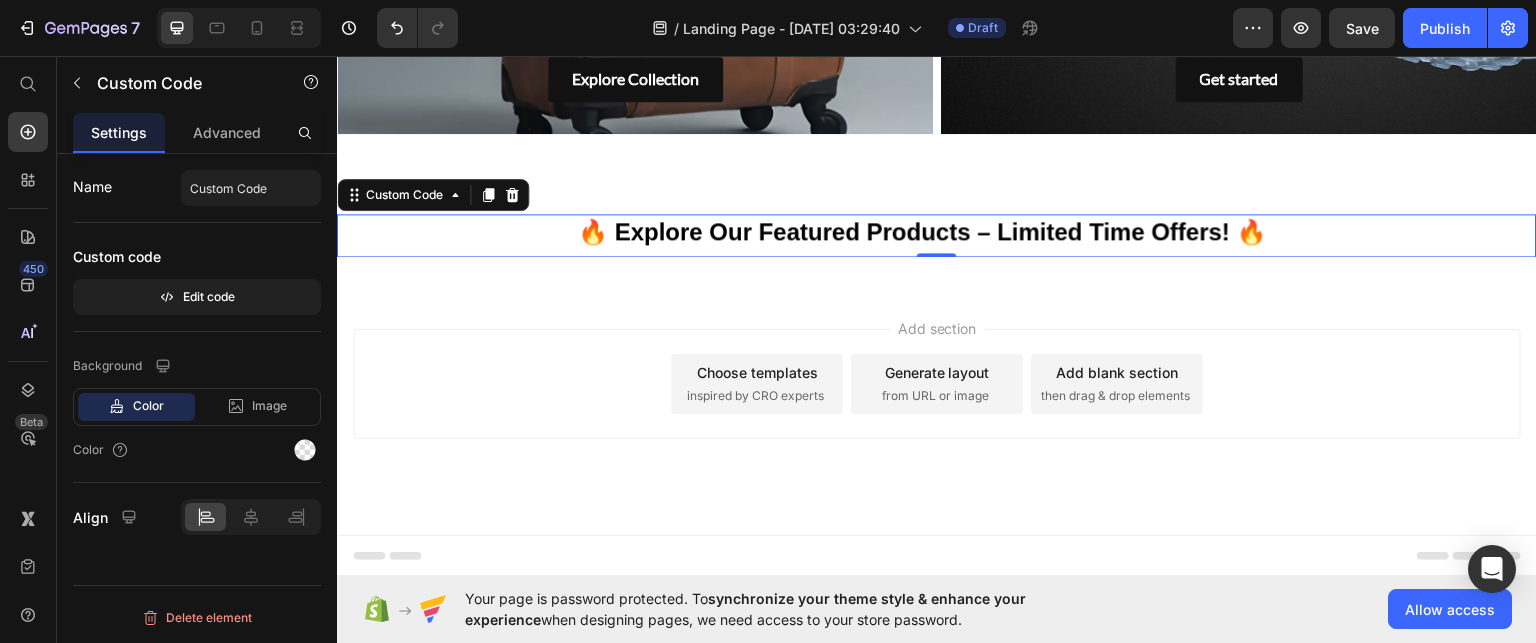 click on "🔥 Explore Our Featured Products – Limited Time Offers! 🔥" at bounding box center [937, 231] 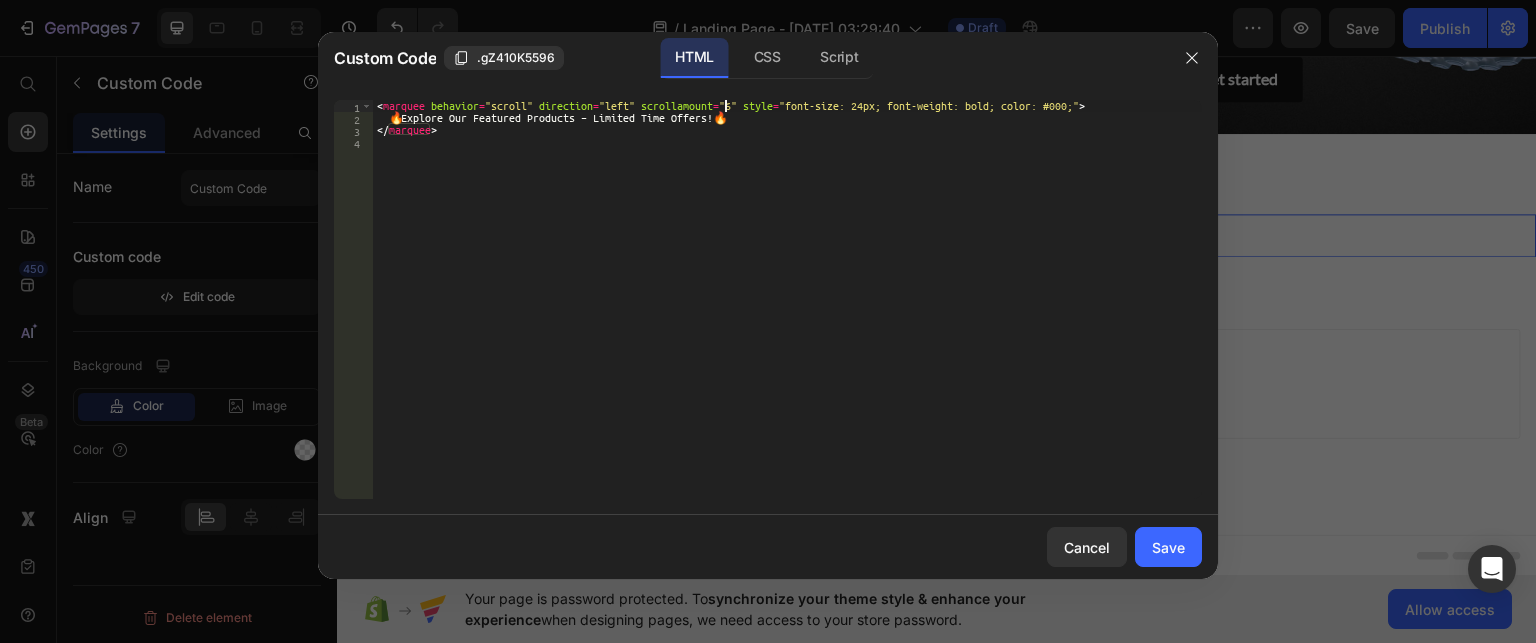click on "< marquee   behavior = "scroll"   direction = "left"   scrollamount = "6"   style = "font-size: 24px; font-weight: bold; color: #000;" >    🔥  Explore Our Featured Products – Limited Time Offers!  🔥 </ marquee >" at bounding box center [787, 311] 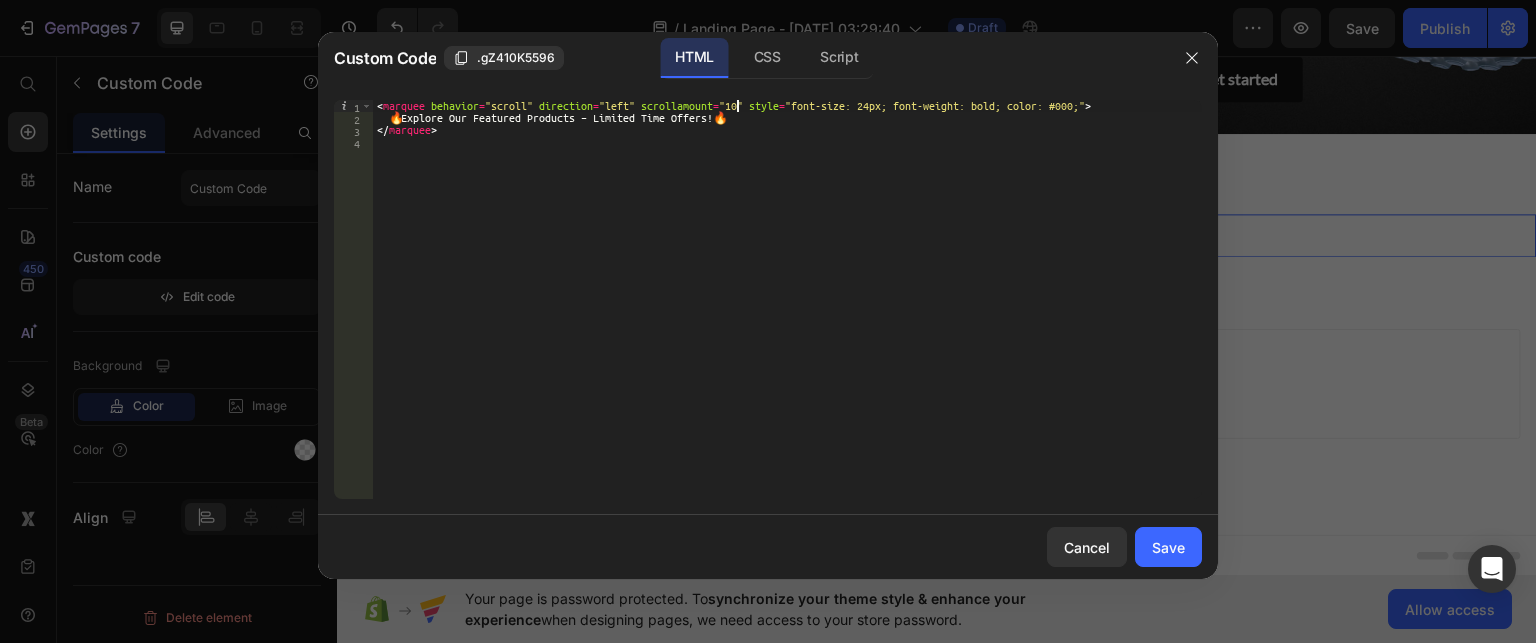 scroll, scrollTop: 0, scrollLeft: 31, axis: horizontal 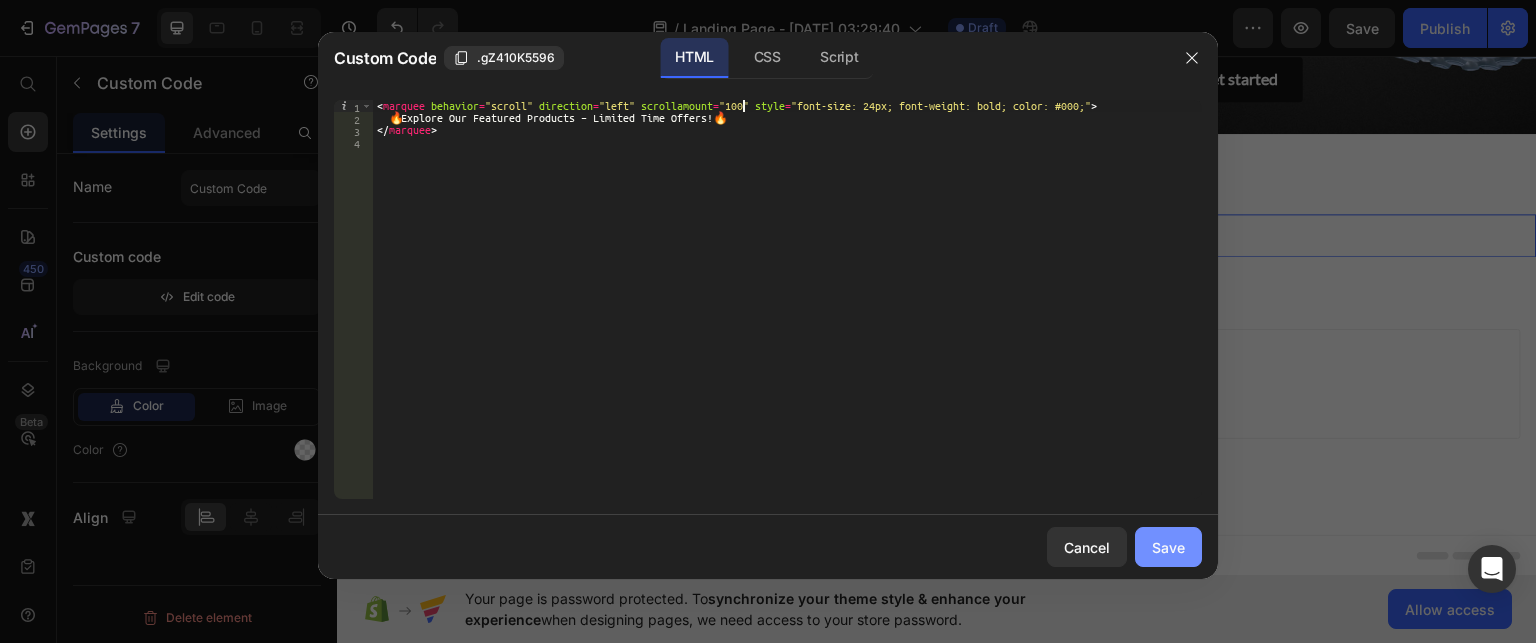 type on "<marquee behavior="scroll" direction="left" scrollamount="100" style="font-size: 24px; font-weight: bold; color: #000;">" 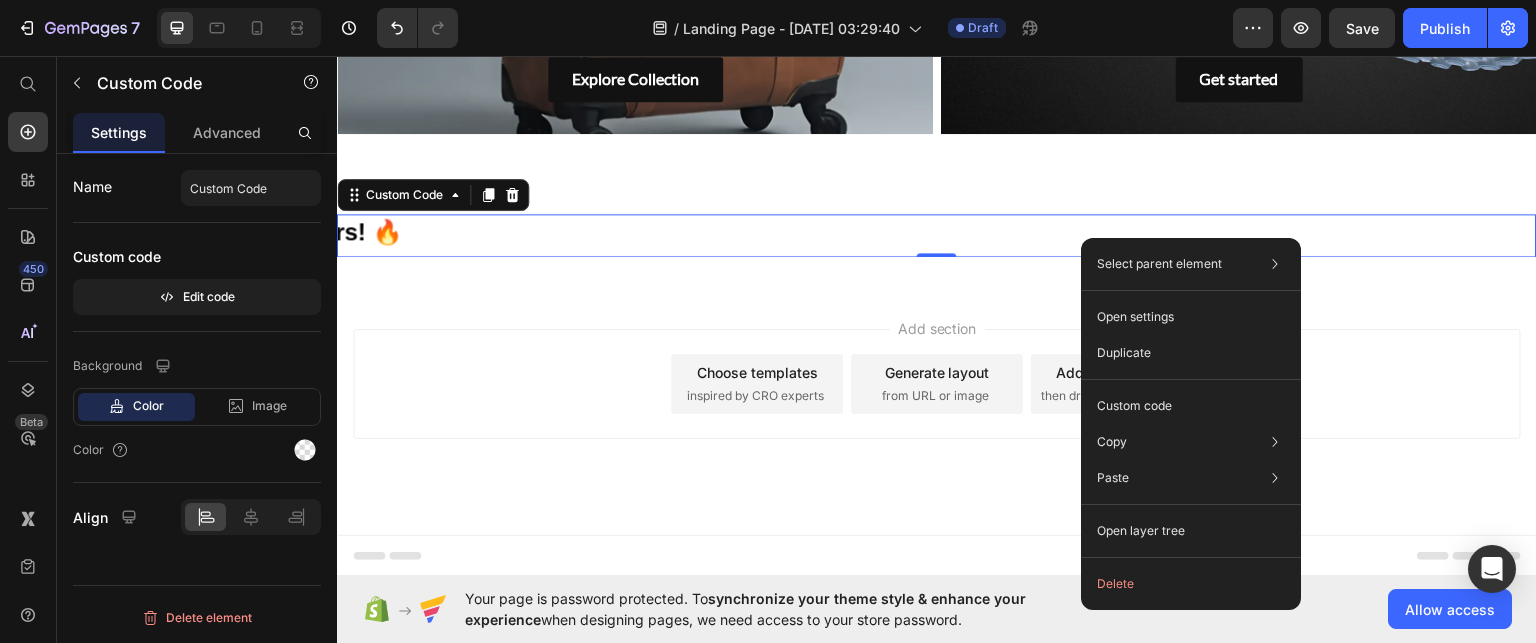 click on "🔥 Explore Our Featured Products – Limited Time Offers! 🔥" at bounding box center (937, 231) 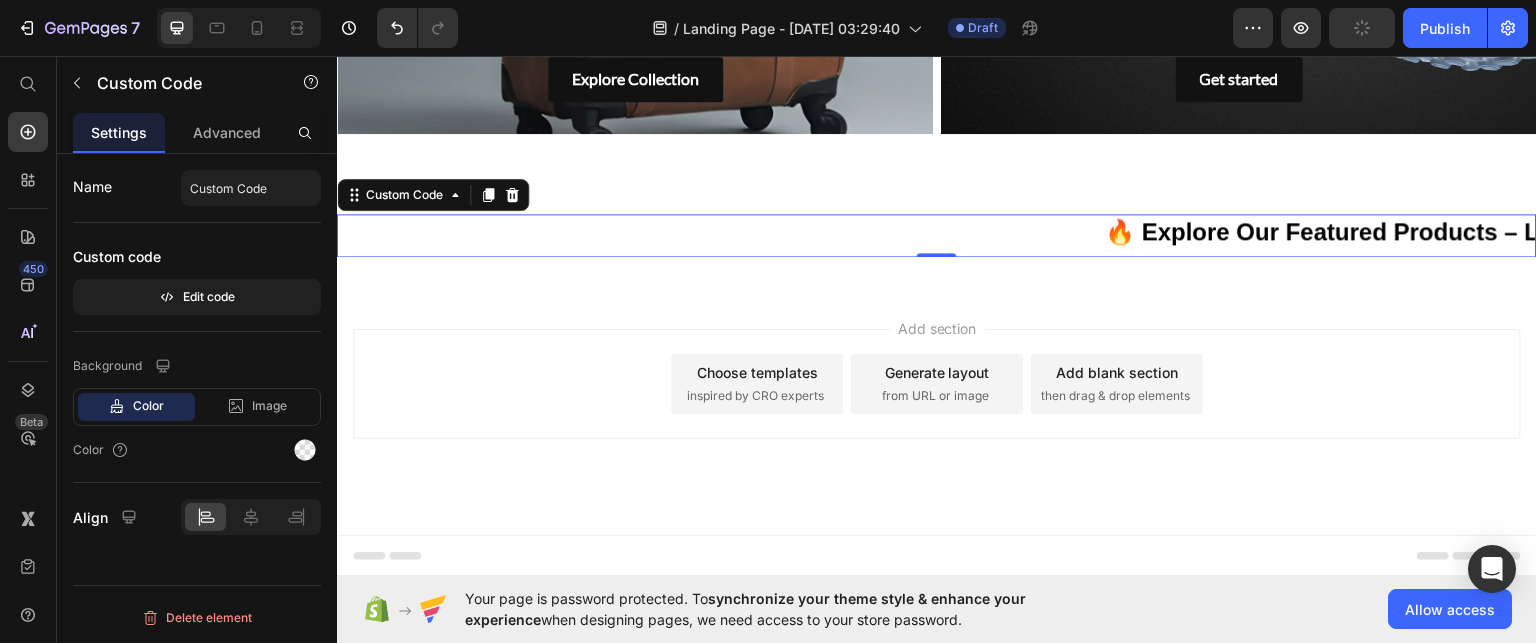 click on "🔥 Explore Our Featured Products – Limited Time Offers! 🔥" at bounding box center (937, 231) 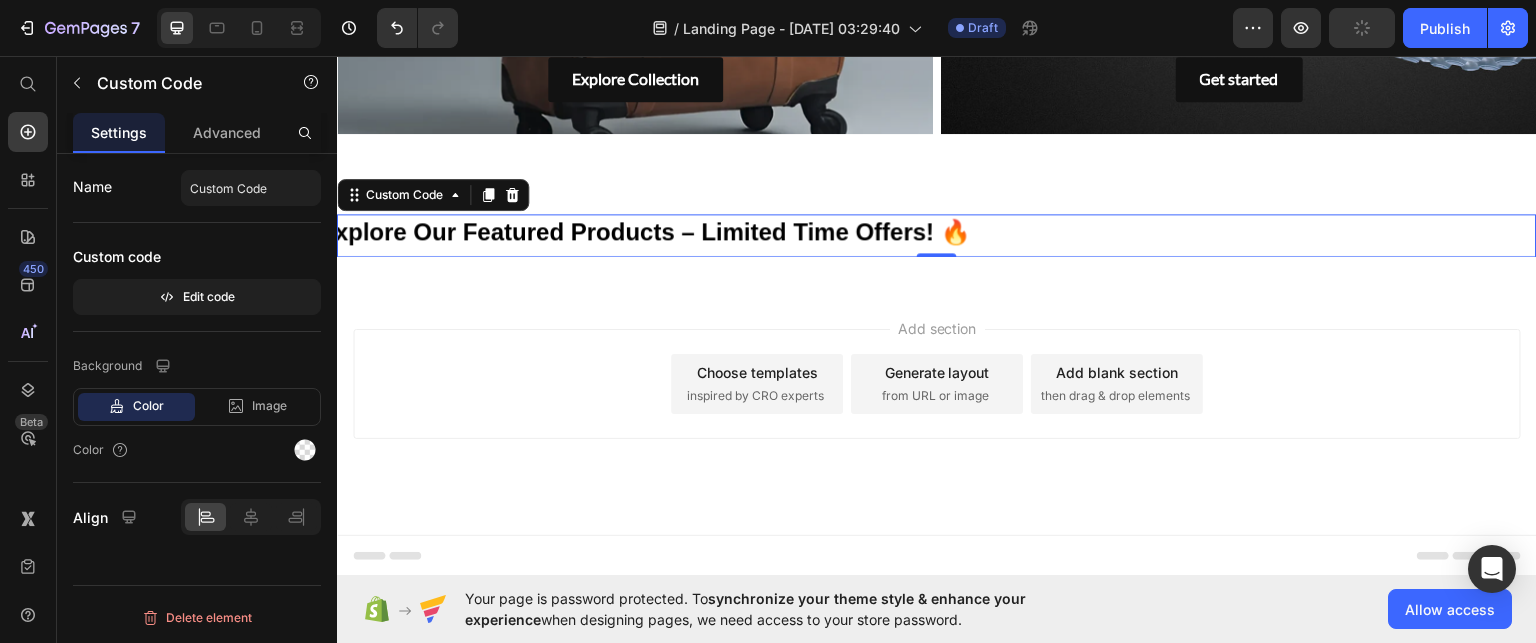 click on "🔥 Explore Our Featured Products – Limited Time Offers! 🔥" at bounding box center [937, 231] 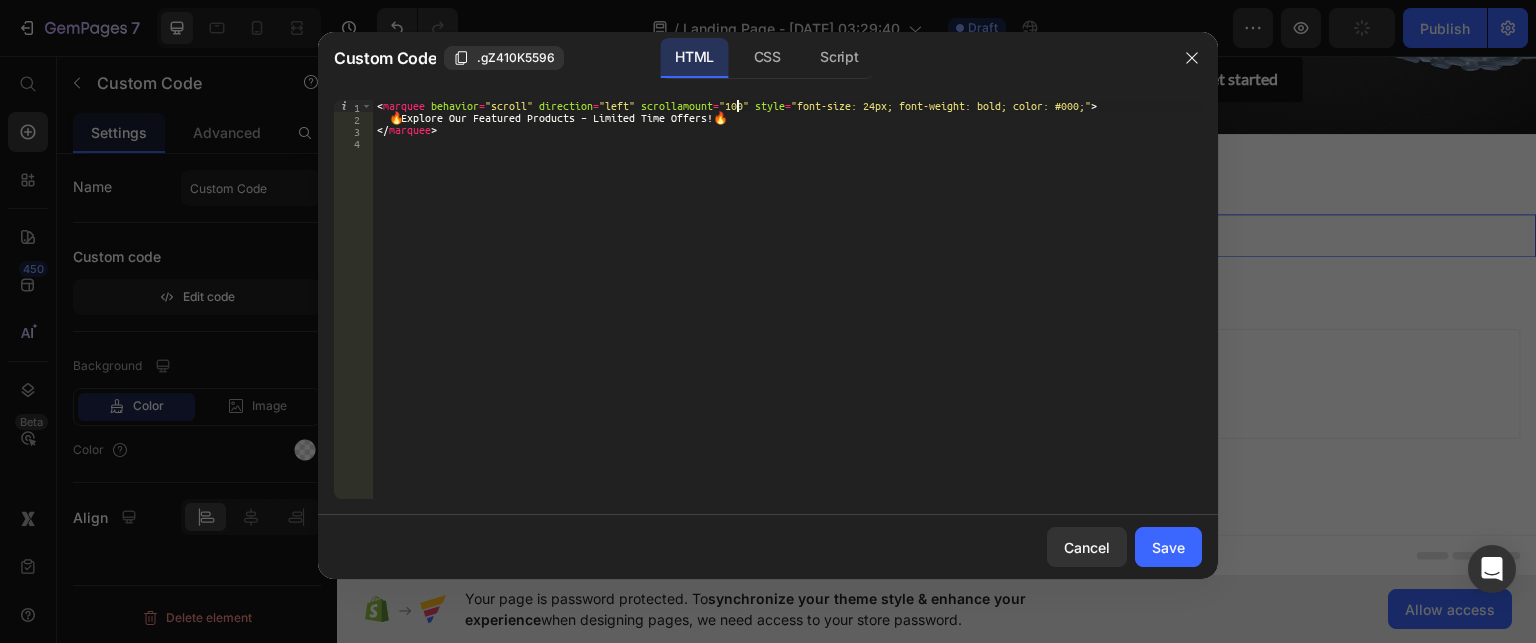 click on "< marquee   behavior = "scroll"   direction = "left"   scrollamount = "100"   style = "font-size: 24px; font-weight: bold; color: #000;" >    🔥  Explore Our Featured Products – Limited Time Offers!  🔥 </ marquee >" at bounding box center [787, 311] 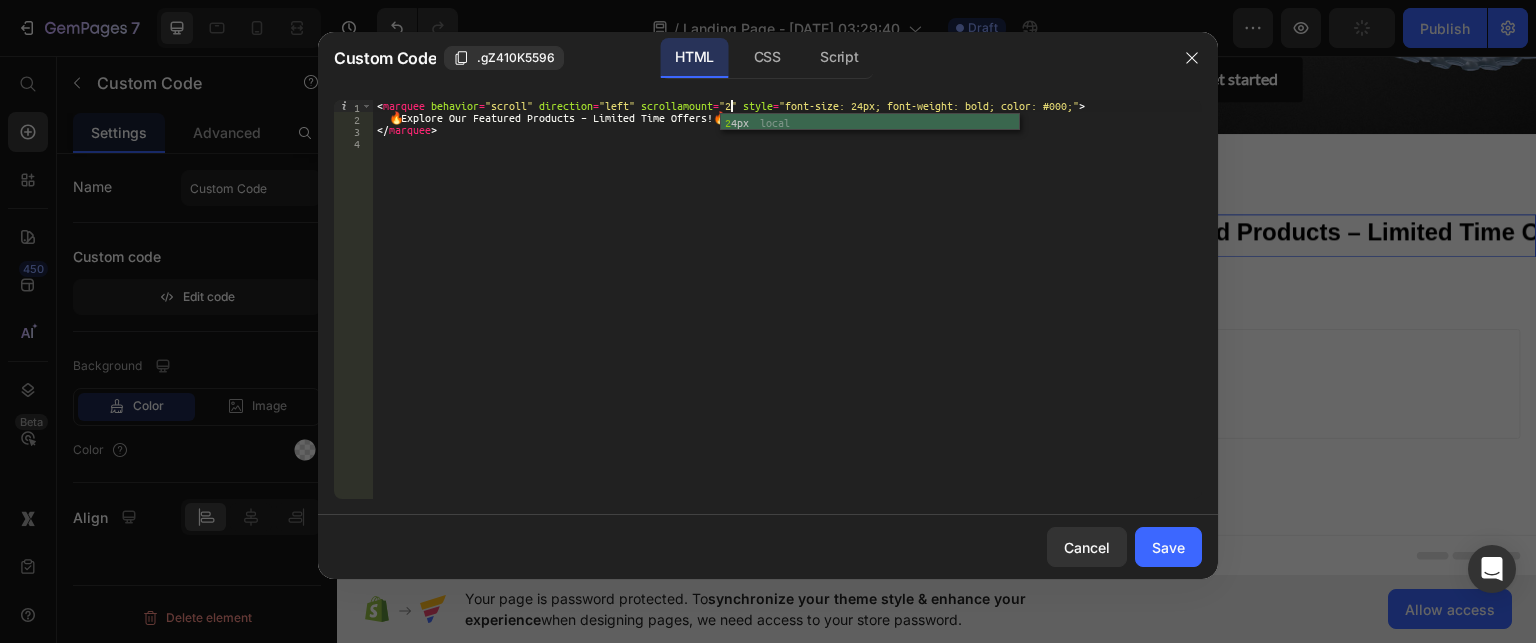 scroll, scrollTop: 0, scrollLeft: 29, axis: horizontal 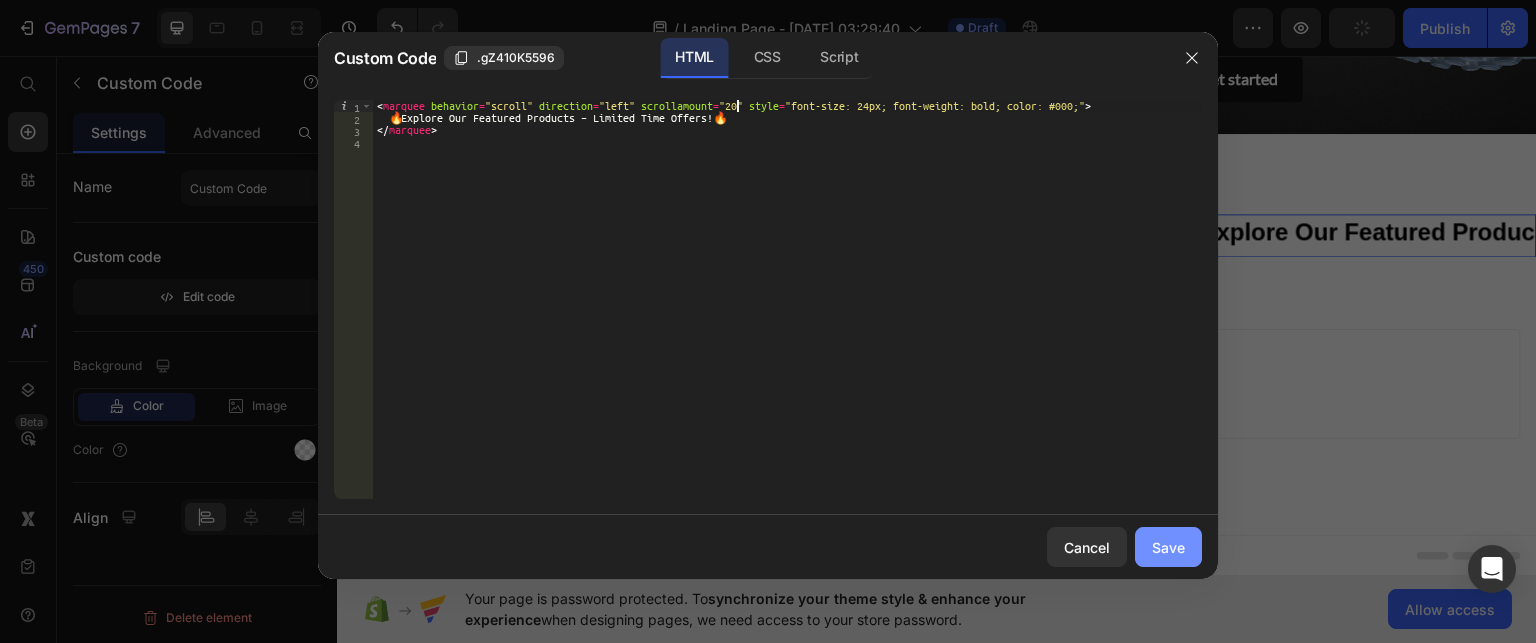 type on "<marquee behavior="scroll" direction="left" scrollamount="20" style="font-size: 24px; font-weight: bold; color: #000;">" 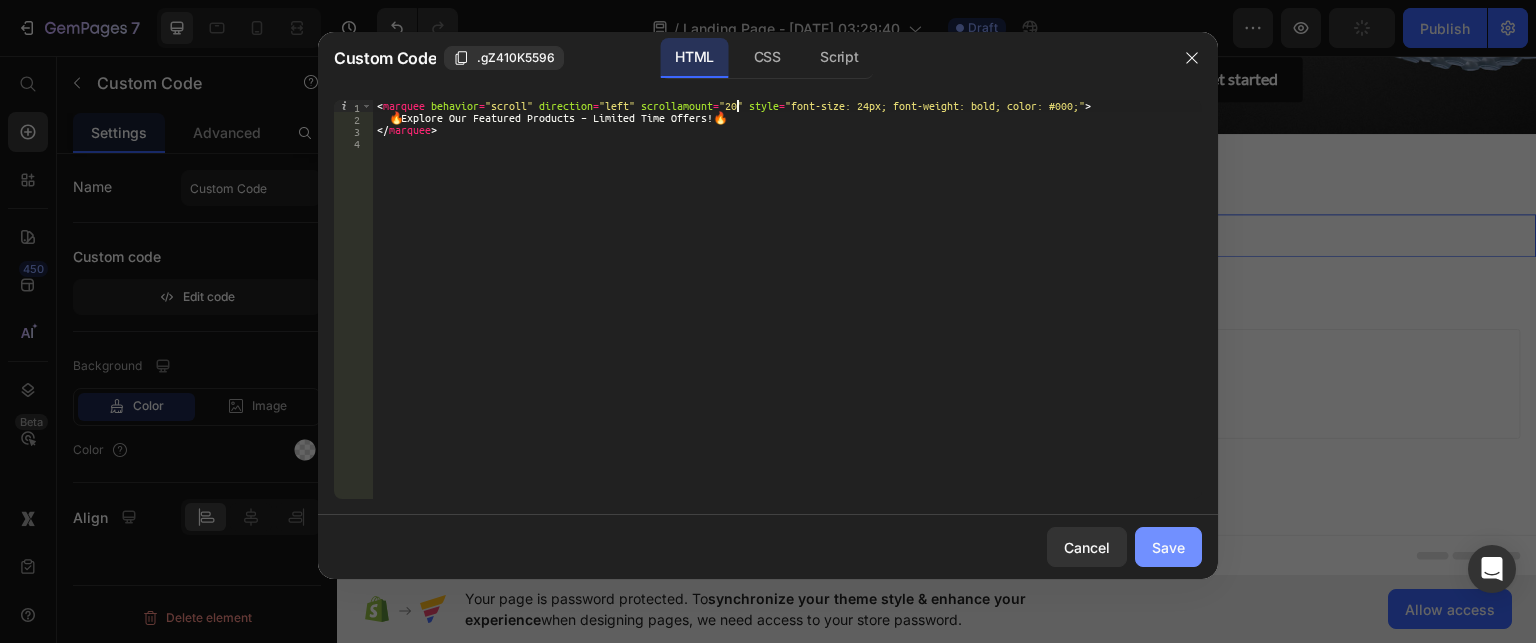 click on "Save" at bounding box center [1168, 547] 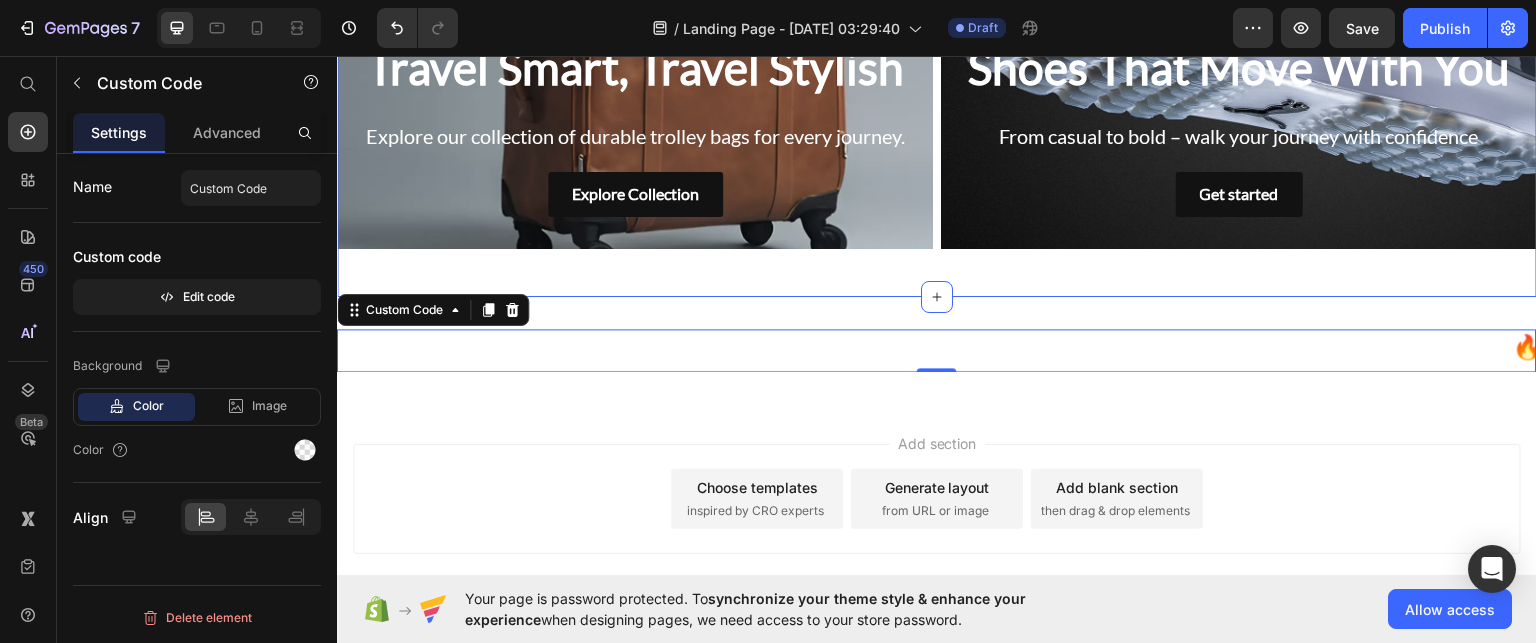 scroll, scrollTop: 1708, scrollLeft: 0, axis: vertical 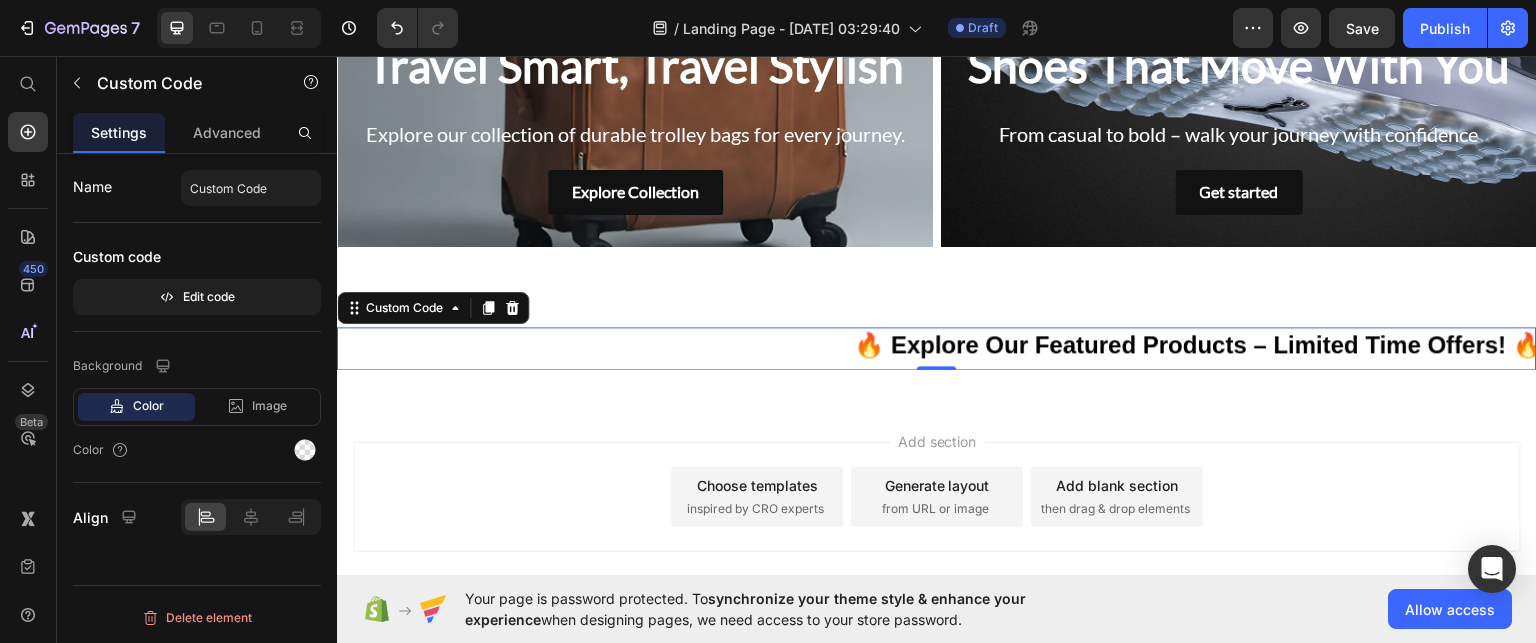 click on "🔥 Explore Our Featured Products – Limited Time Offers! 🔥" at bounding box center (937, 344) 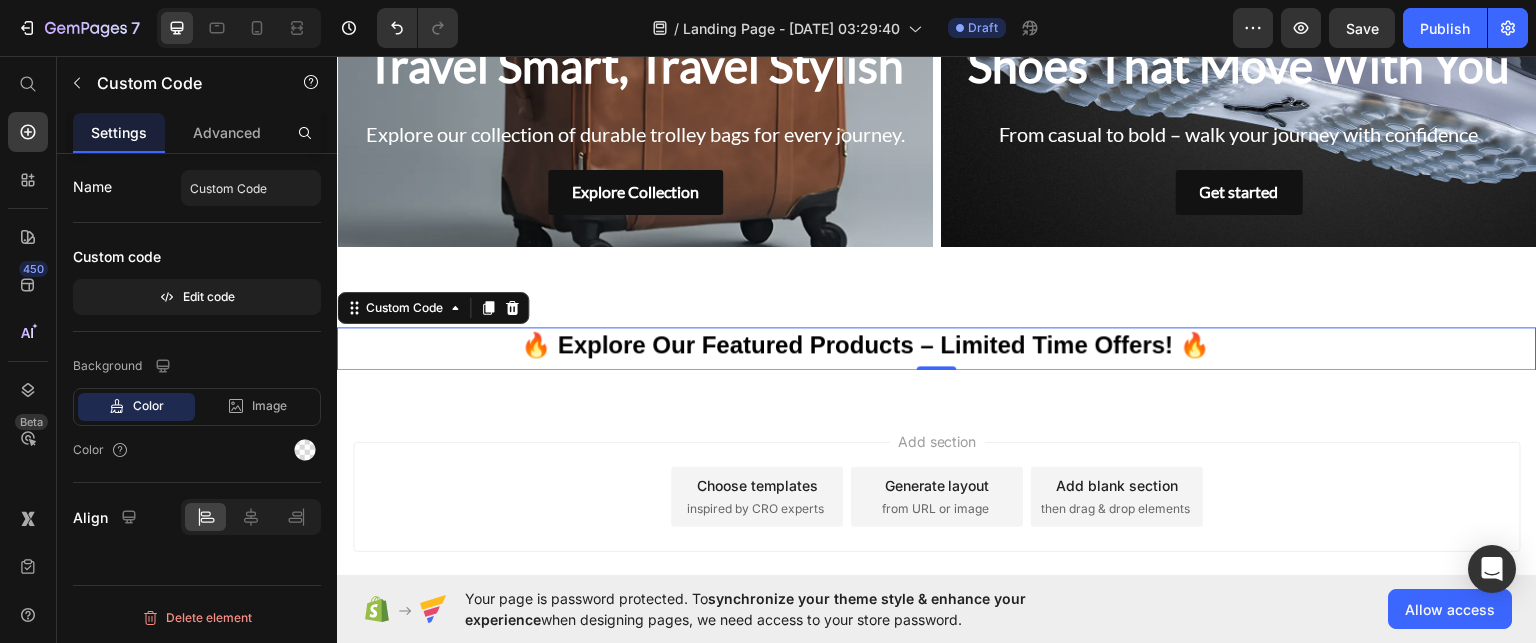 click on "🔥 Explore Our Featured Products – Limited Time Offers! 🔥" at bounding box center [937, 344] 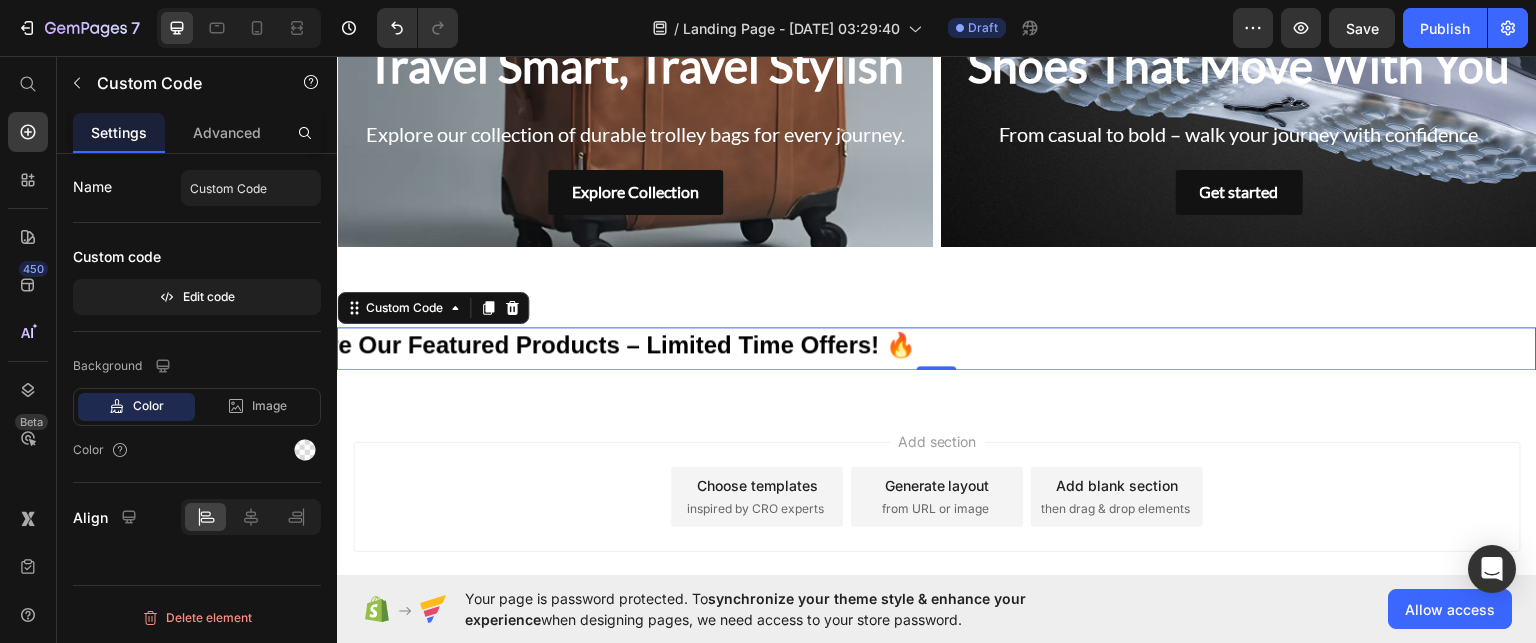 click on "🔥 Explore Our Featured Products – Limited Time Offers! 🔥" at bounding box center (937, 344) 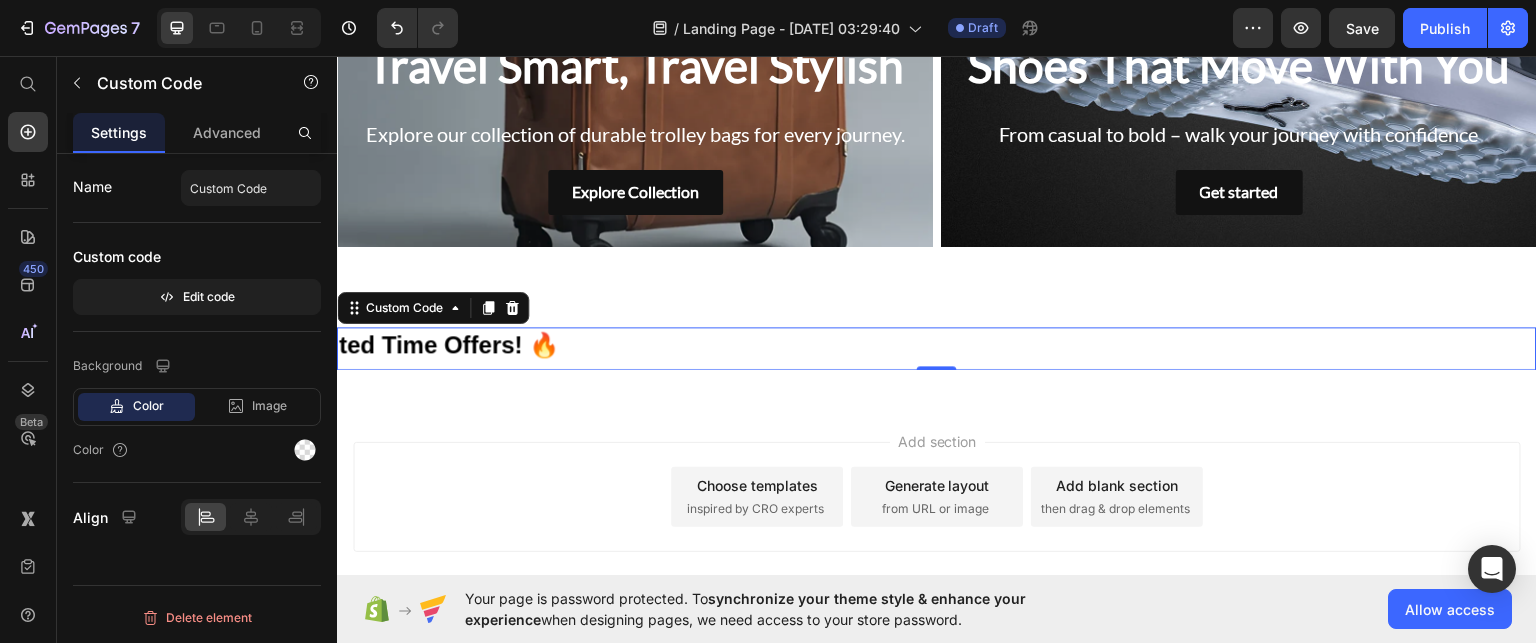 click on "🔥 Explore Our Featured Products – Limited Time Offers! 🔥" at bounding box center (937, 344) 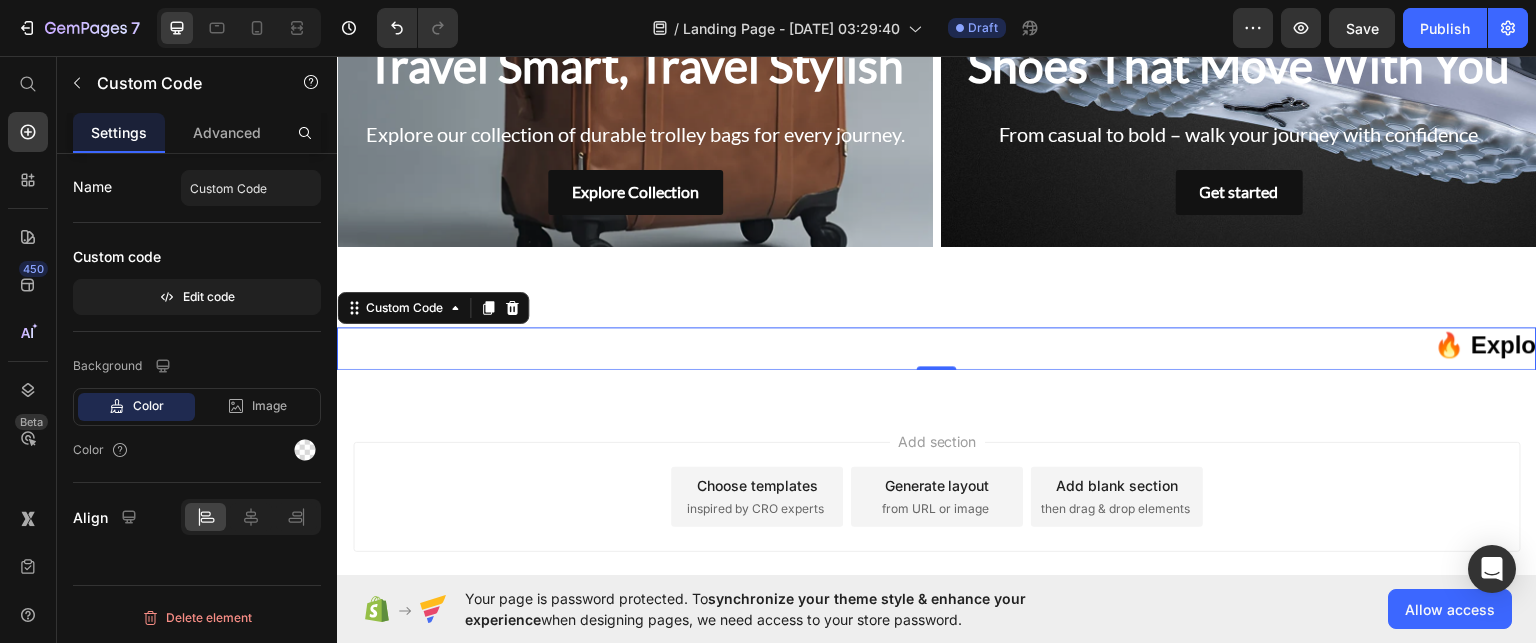 click on "🔥 Explore Our Featured Products – Limited Time Offers! 🔥" at bounding box center (937, 344) 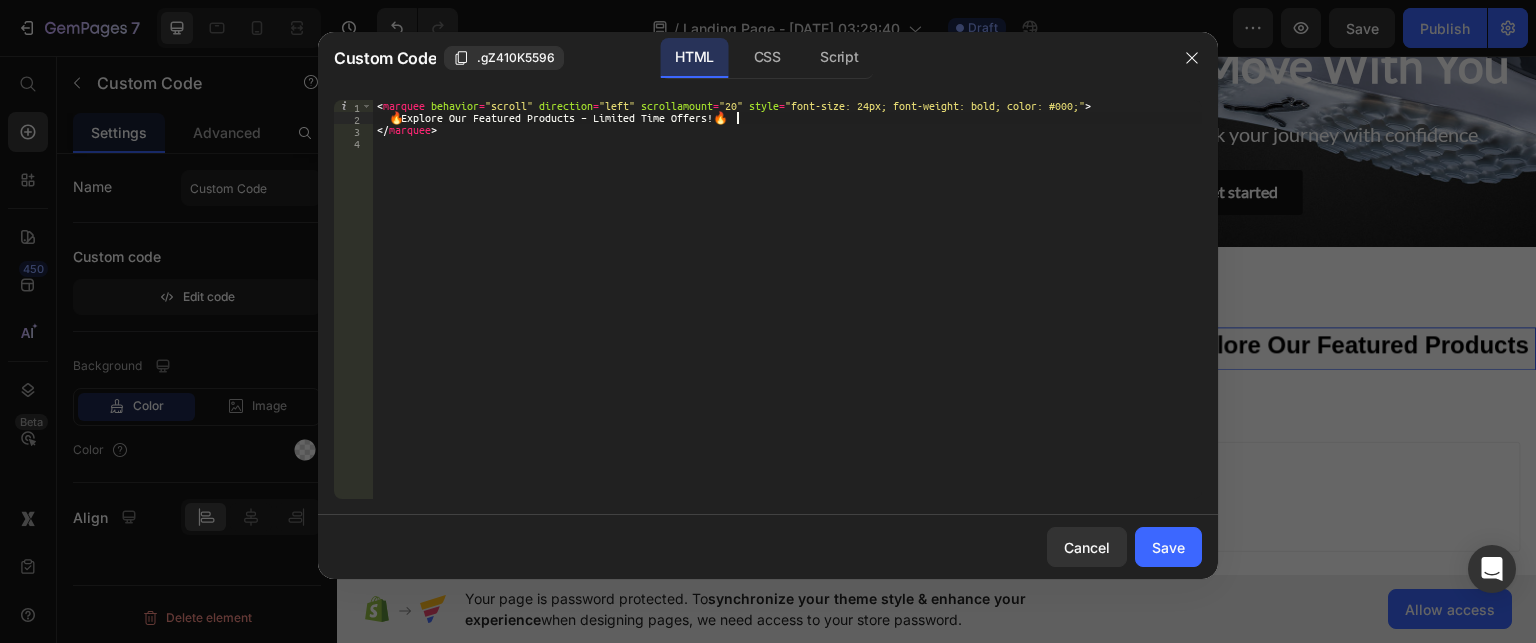 click on "< marquee   behavior = "scroll"   direction = "left"   scrollamount = "20"   style = "font-size: 24px; font-weight: bold; color: #000;" >    🔥  Explore Our Featured Products – Limited Time Offers!  🔥 </ marquee >" at bounding box center [787, 311] 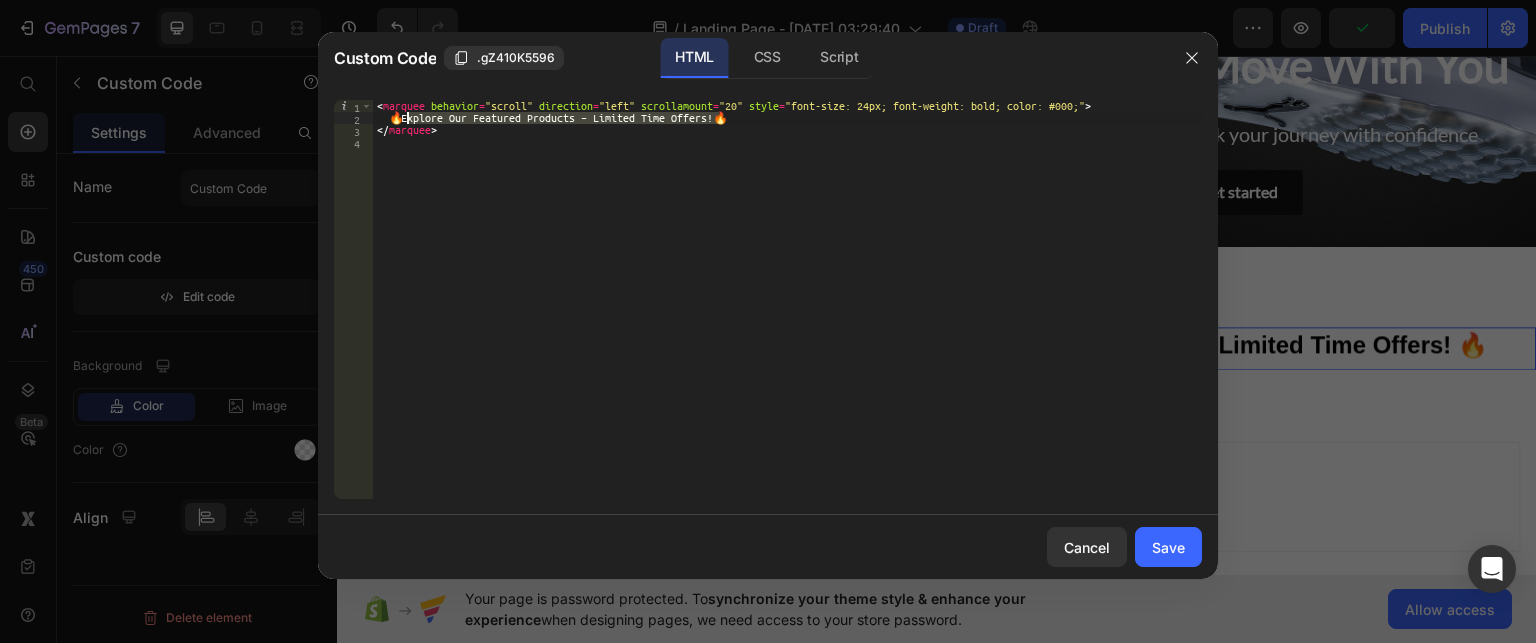 drag, startPoint x: 720, startPoint y: 119, endPoint x: 409, endPoint y: 123, distance: 311.02573 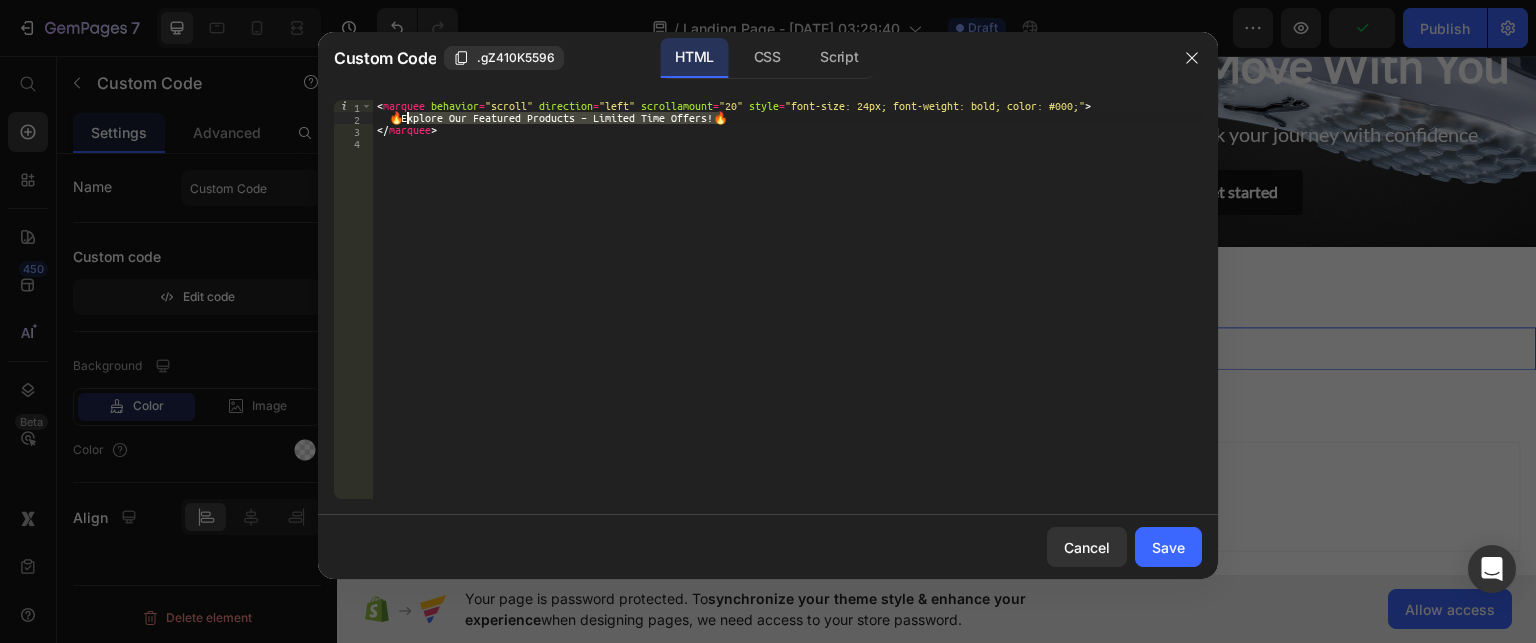 click on "< marquee   behavior = "scroll"   direction = "left"   scrollamount = "20"   style = "font-size: 24px; font-weight: bold; color: #000;" >    🔥  Explore Our Featured Products – Limited Time Offers!  🔥 </ marquee >" at bounding box center [787, 311] 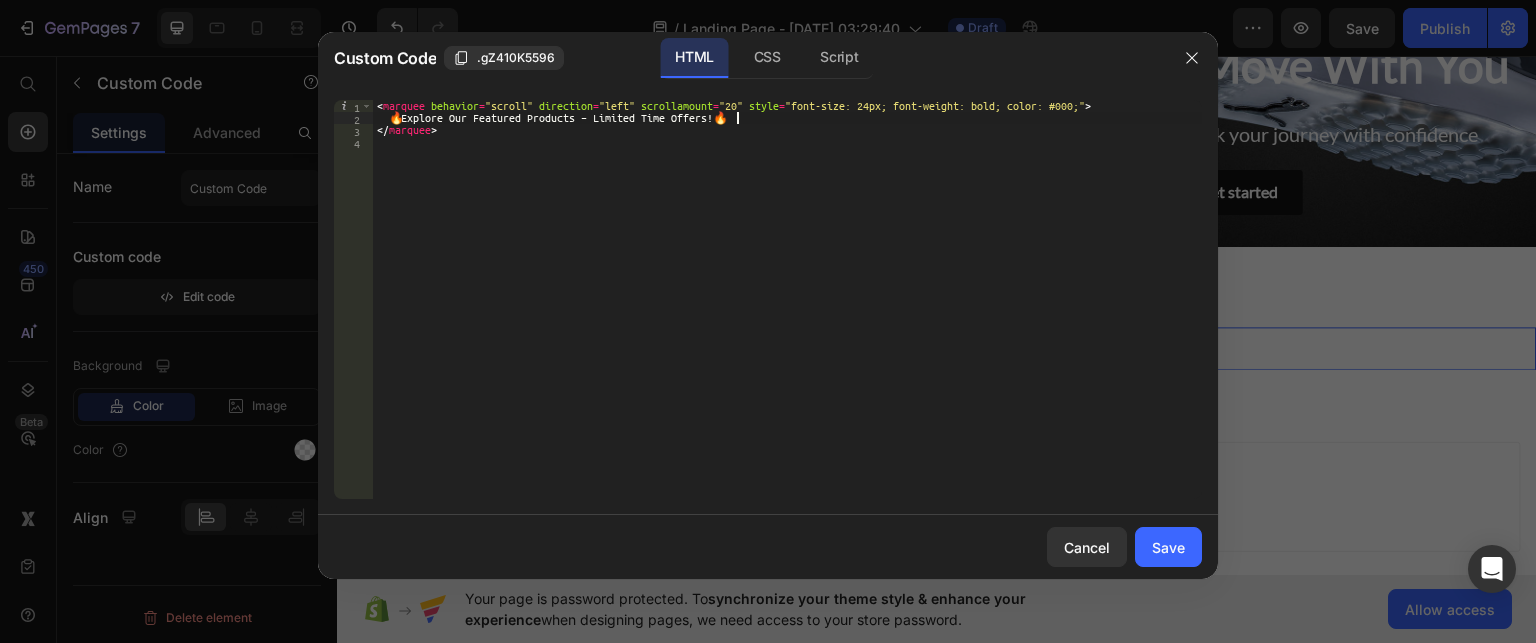click on "< marquee   behavior = "scroll"   direction = "left"   scrollamount = "20"   style = "font-size: 24px; font-weight: bold; color: #000;" >    🔥  Explore Our Featured Products – Limited Time Offers!  🔥 </ marquee >" at bounding box center (787, 311) 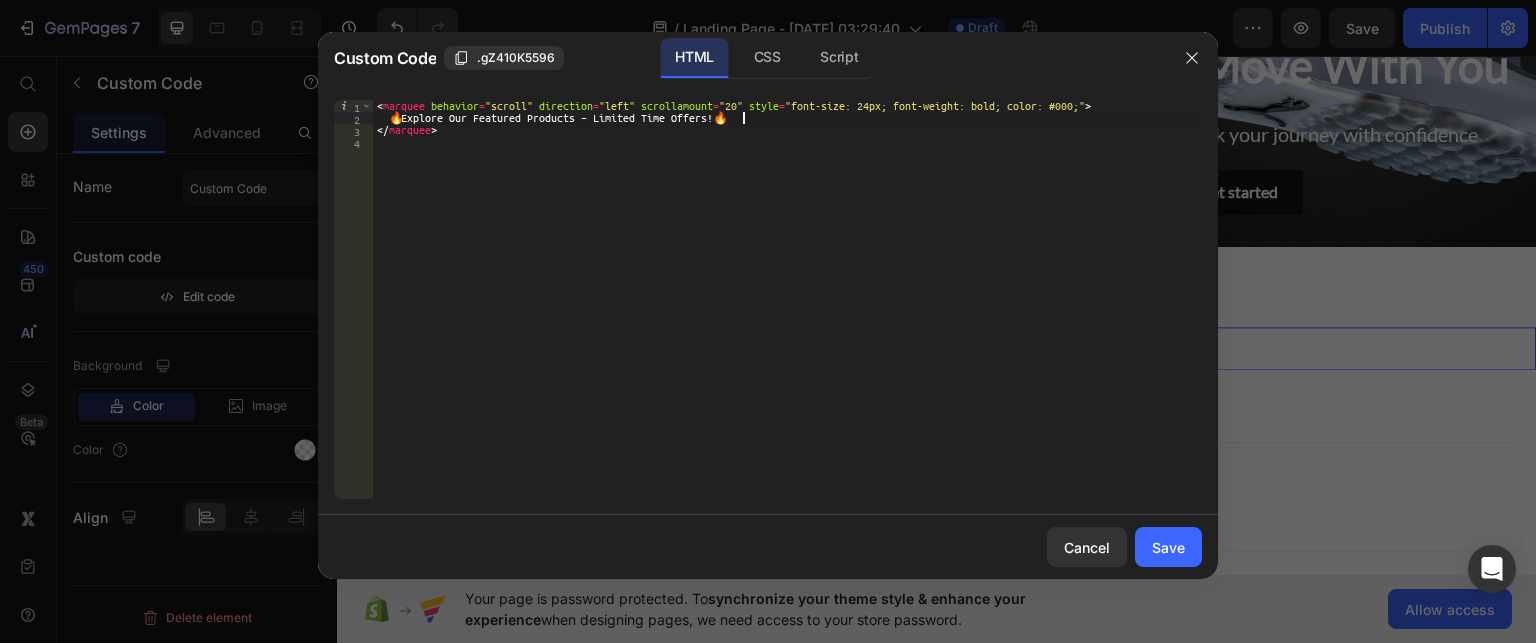 scroll, scrollTop: 0, scrollLeft: 29, axis: horizontal 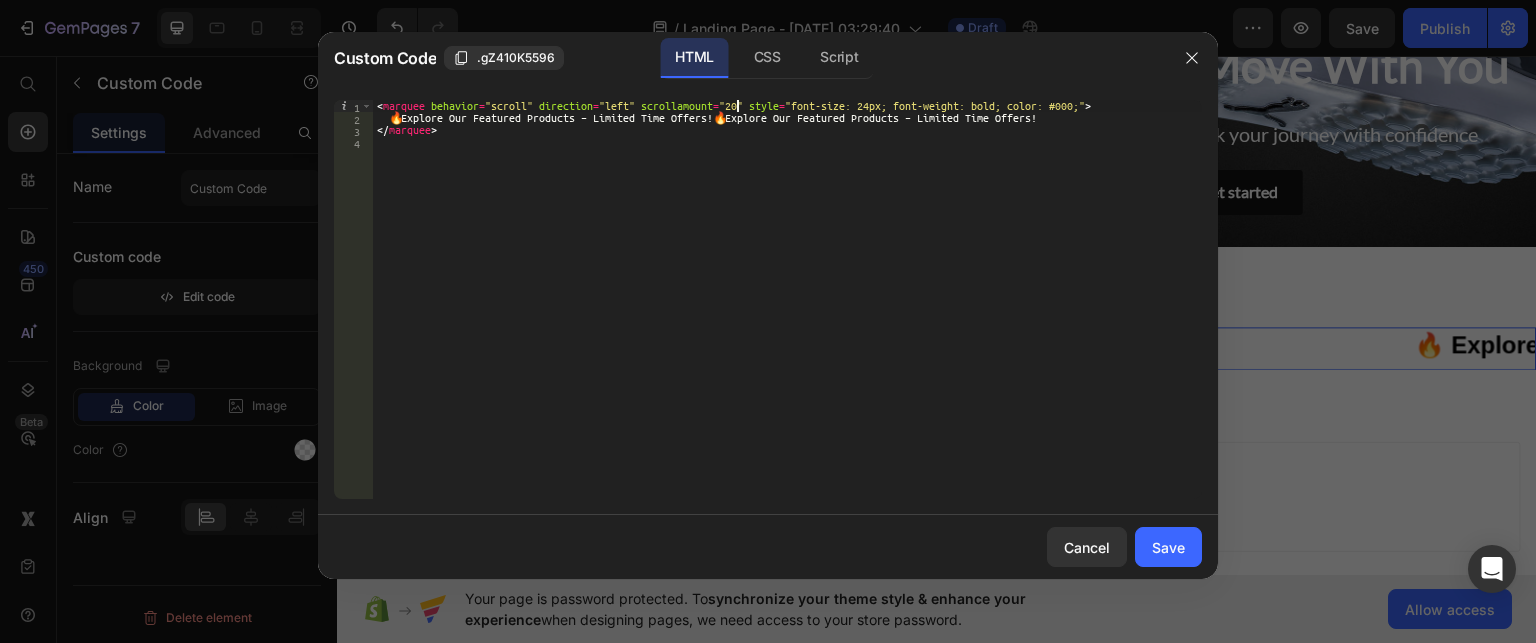 click on "< marquee   behavior = "scroll"   direction = "left"   scrollamount = "20"   style = "font-size: 24px; font-weight: bold; color: #000;" >    🔥  Explore Our Featured Products – Limited Time Offers!  🔥  Explore Our Featured Products – Limited Time Offers! </ marquee >" at bounding box center [787, 311] 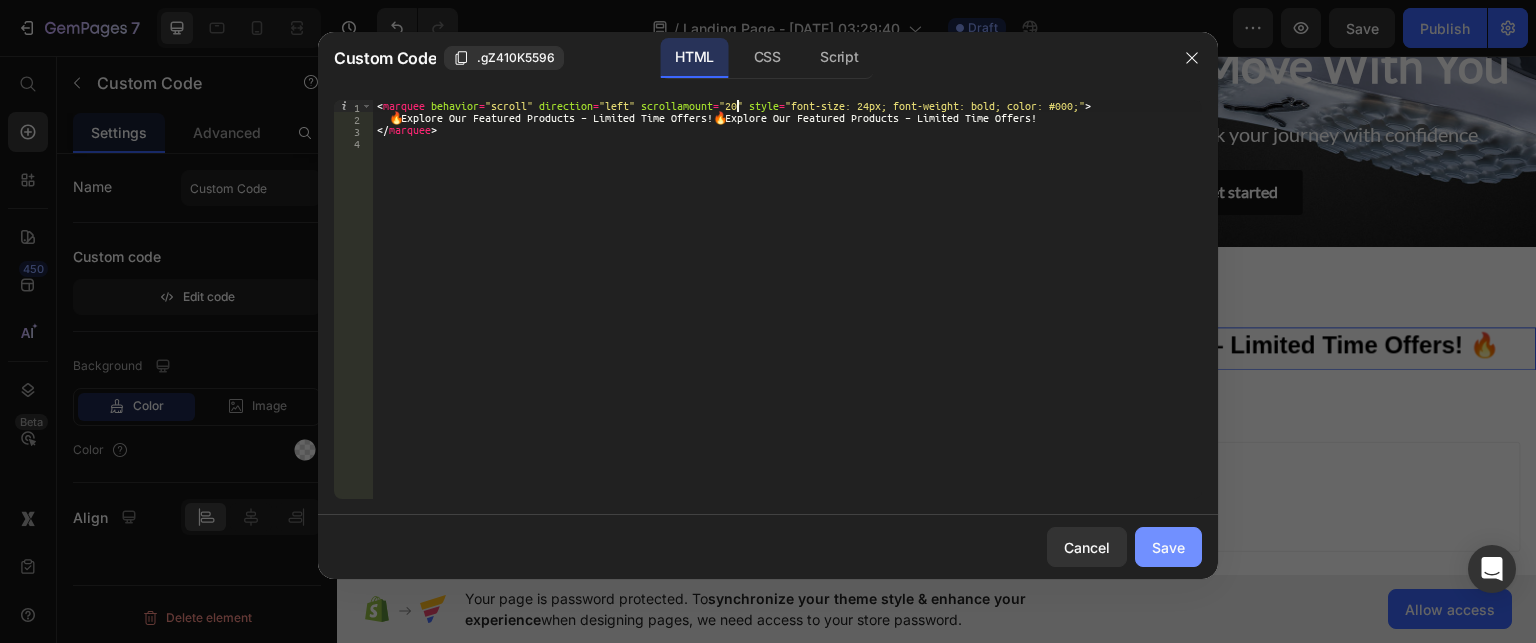 type on "<marquee behavior="scroll" direction="left" scrollamount="20" style="font-size: 24px; font-weight: bold; color: #000;">" 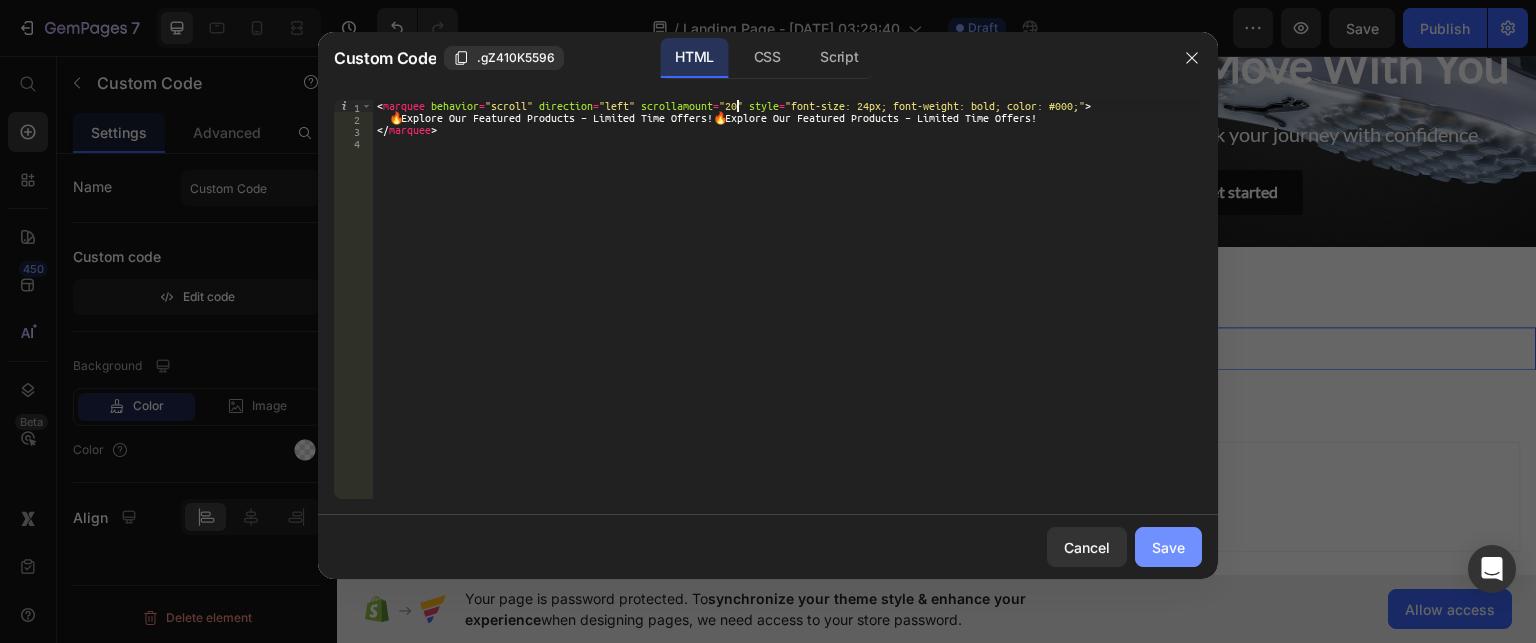click on "Save" at bounding box center (1168, 547) 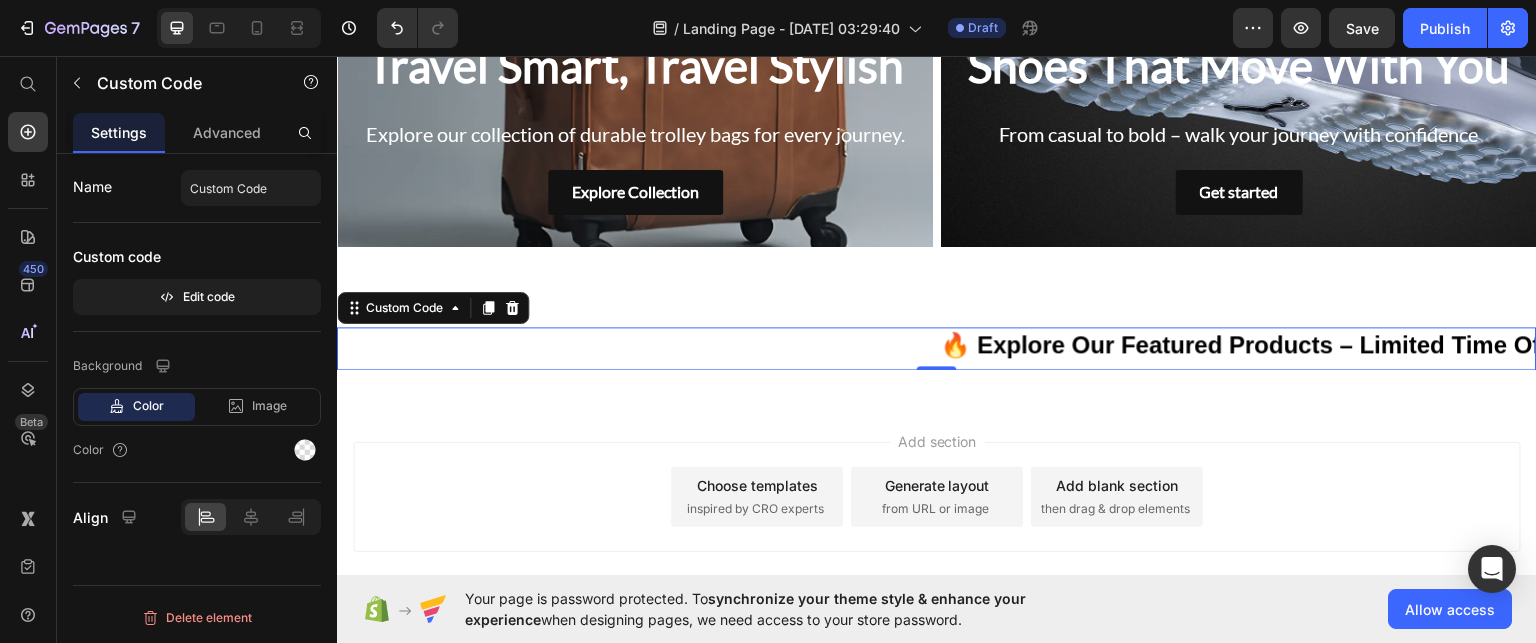click on "🔥 Explore Our Featured Products – Limited Time Offers! 🔥 Explore Our Featured Products – Limited Time Offers!" at bounding box center (937, 344) 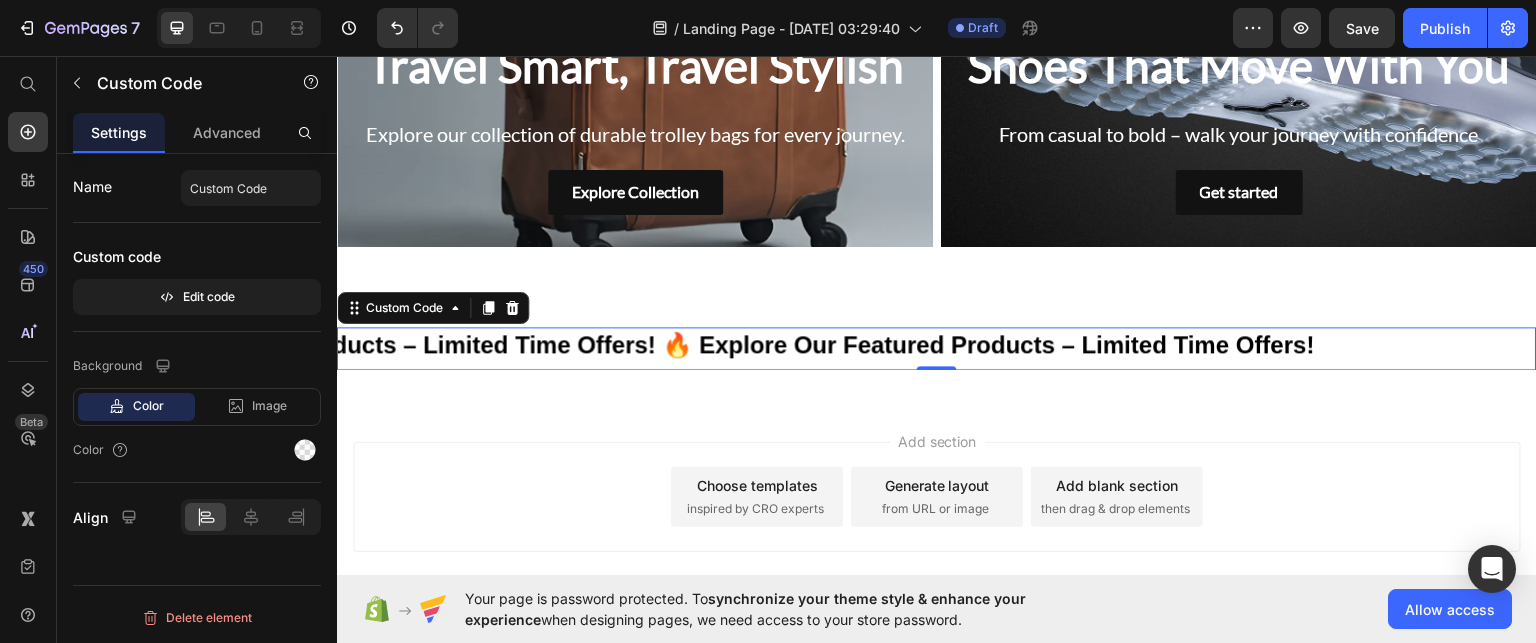 click on "🔥 Explore Our Featured Products – Limited Time Offers! 🔥 Explore Our Featured Products – Limited Time Offers!" at bounding box center [937, 344] 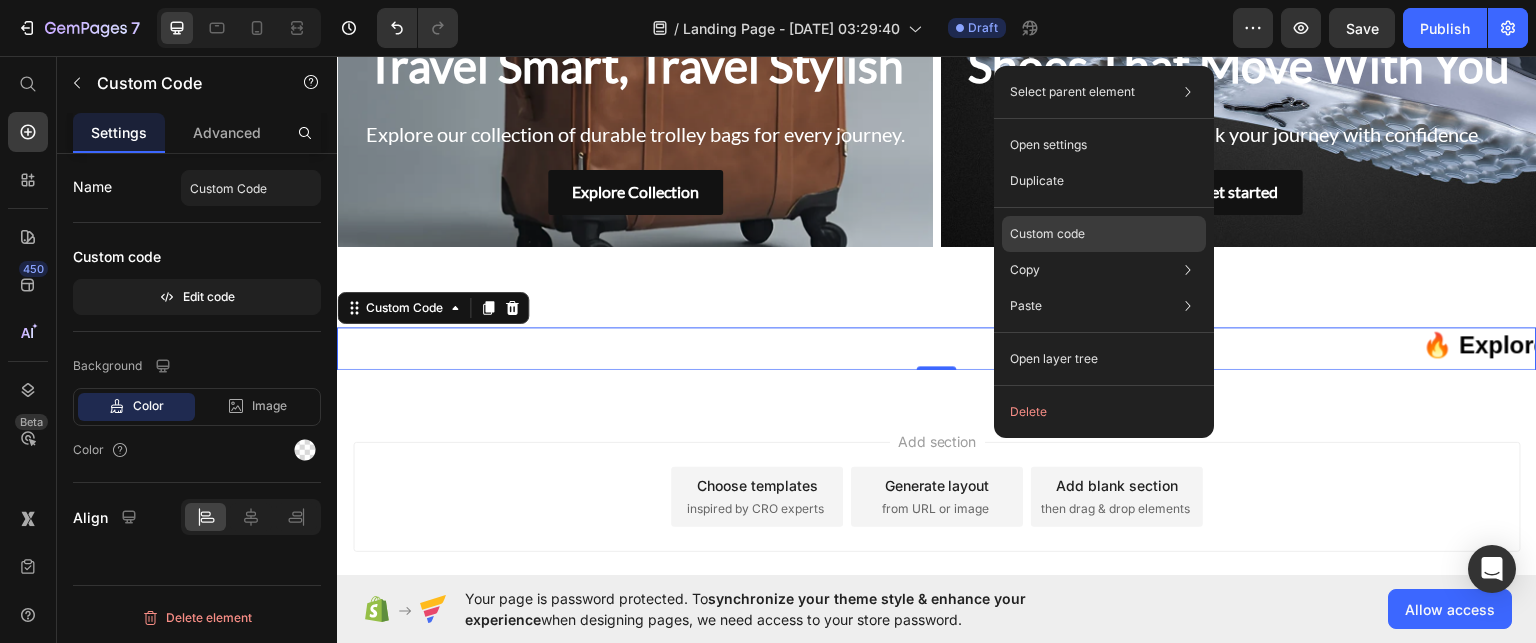 click on "Custom code" at bounding box center [1047, 234] 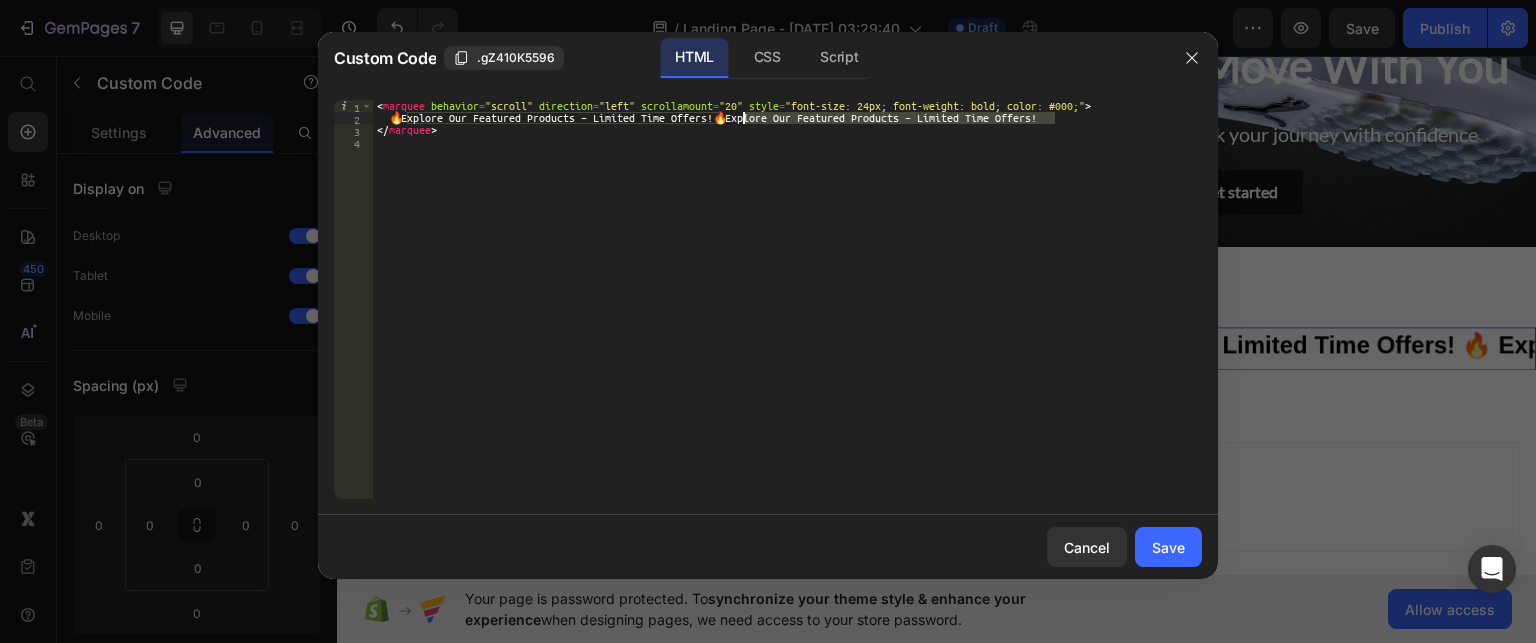 drag, startPoint x: 1064, startPoint y: 123, endPoint x: 743, endPoint y: 119, distance: 321.02493 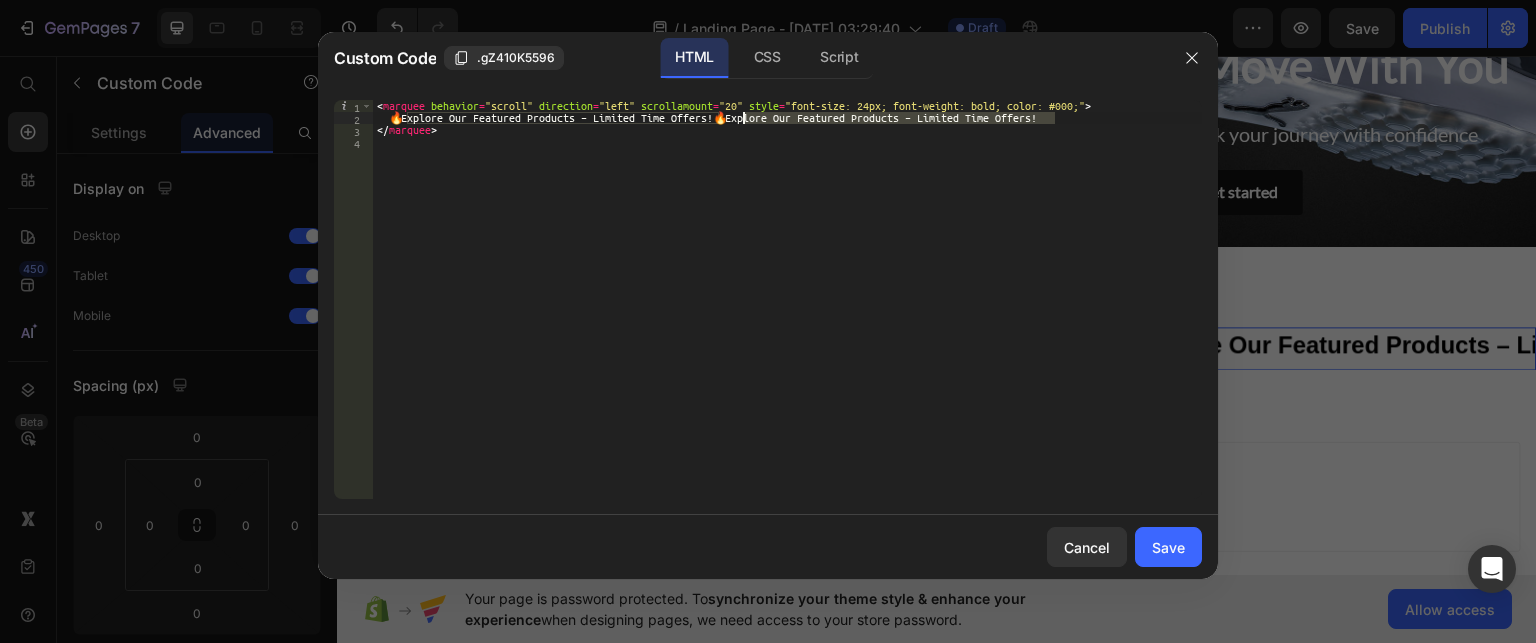 click on "< marquee   behavior = "scroll"   direction = "left"   scrollamount = "20"   style = "font-size: 24px; font-weight: bold; color: #000;" >    🔥  Explore Our Featured Products – Limited Time Offers!  🔥  Explore Our Featured Products – Limited Time Offers! </ marquee >" at bounding box center [787, 311] 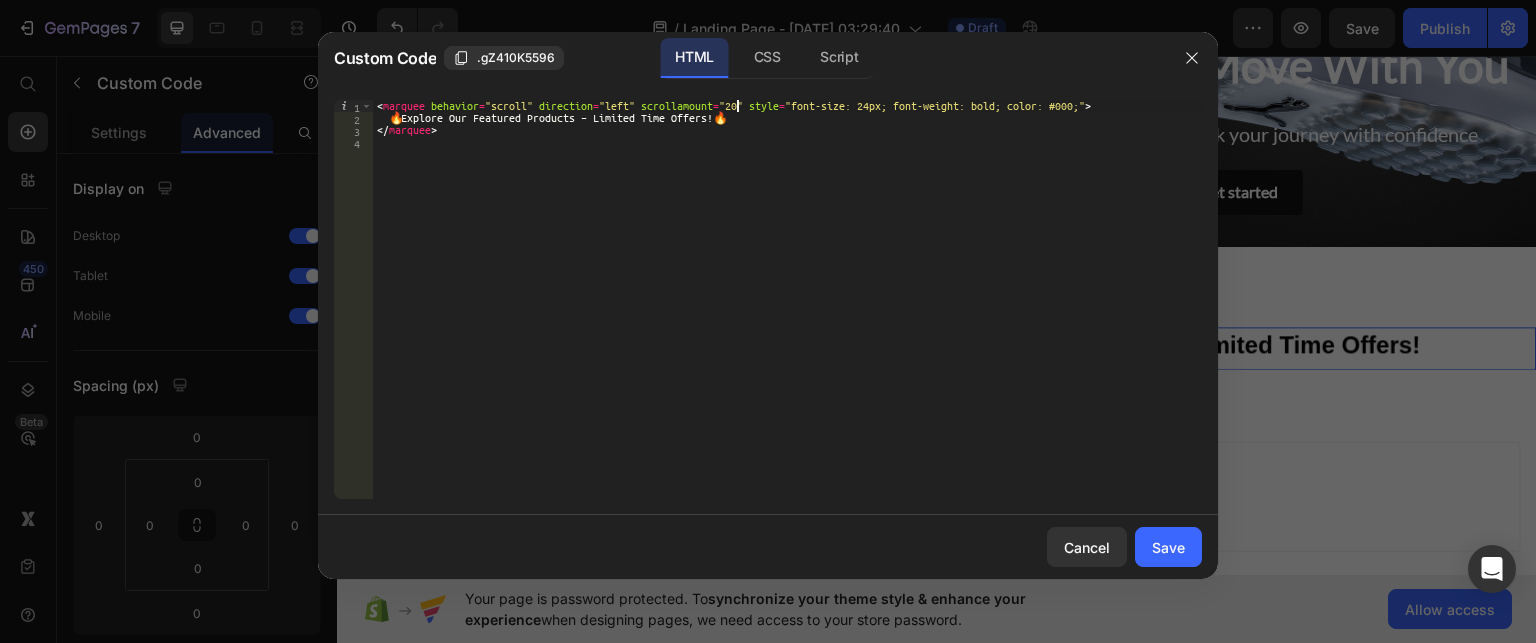 click on "< marquee   behavior = "scroll"   direction = "left"   scrollamount = "20"   style = "font-size: 24px; font-weight: bold; color: #000;" >    🔥  Explore Our Featured Products – Limited Time Offers!  🔥   </ marquee >" at bounding box center (787, 311) 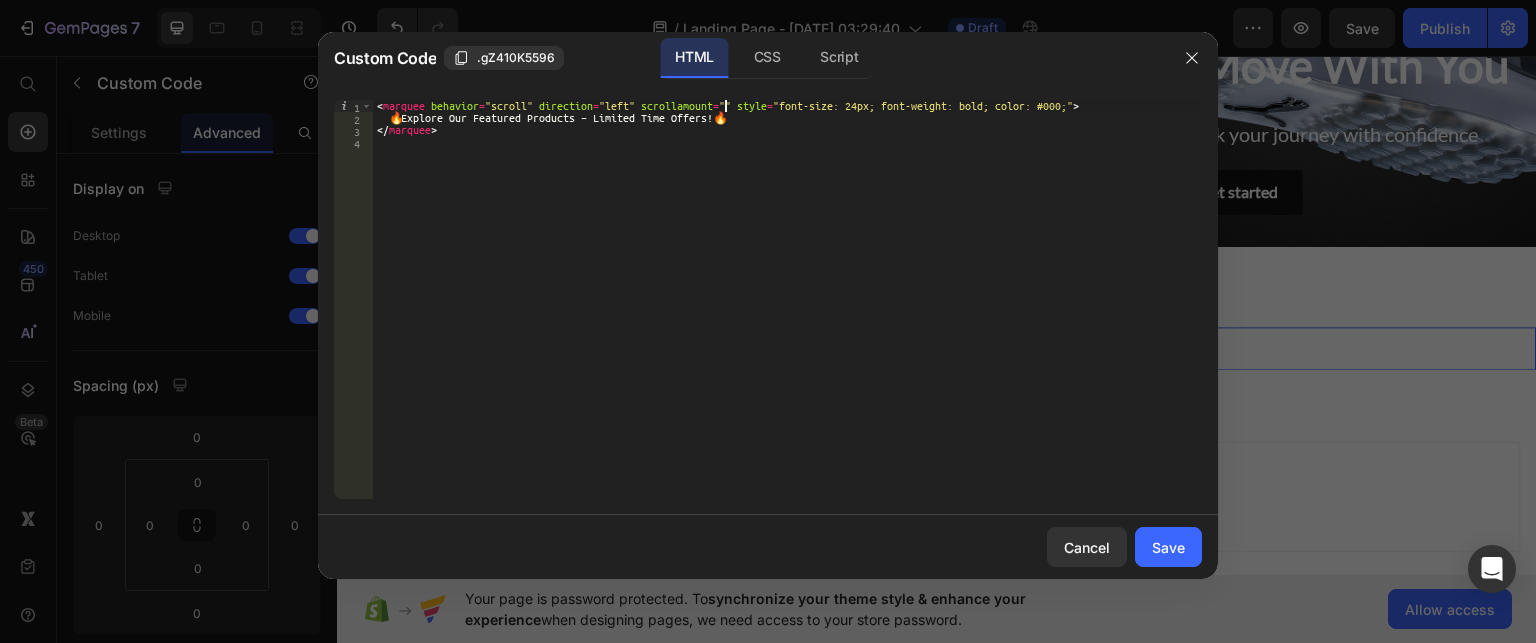 scroll, scrollTop: 0, scrollLeft: 29, axis: horizontal 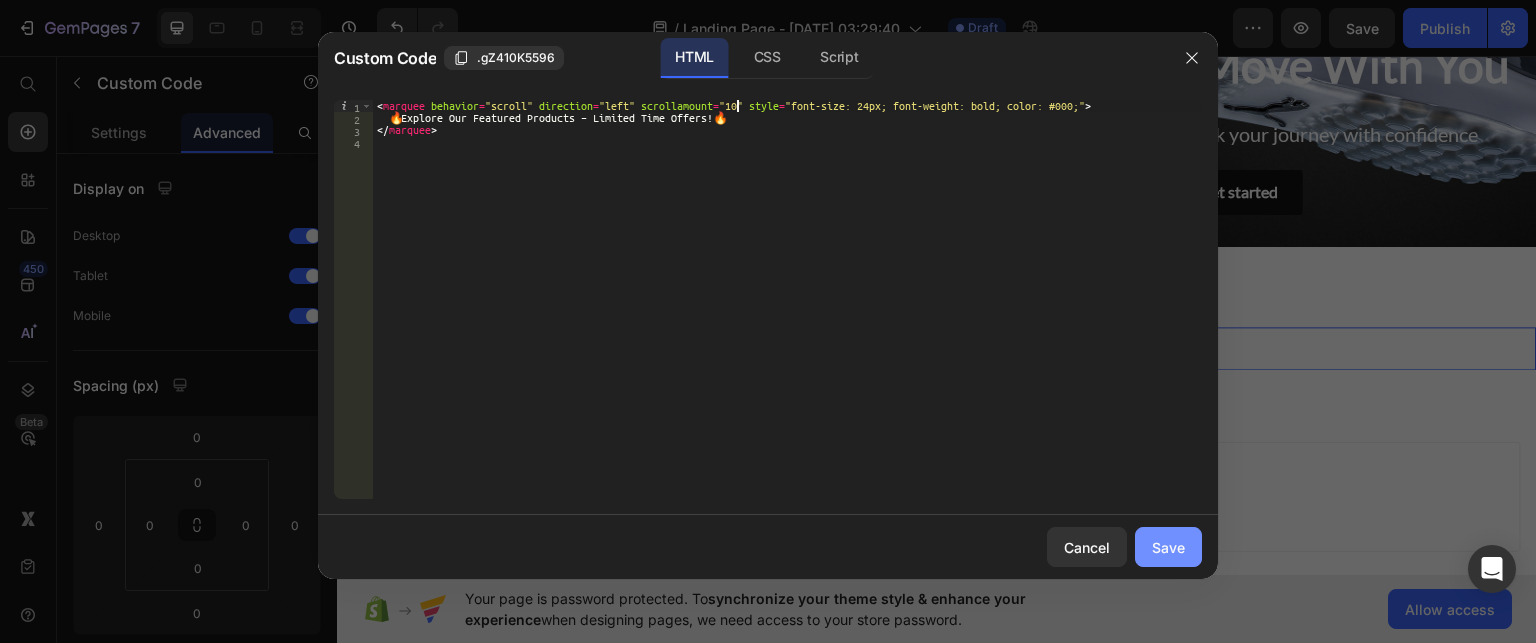 type on "<marquee behavior="scroll" direction="left" scrollamount="10" style="font-size: 24px; font-weight: bold; color: #000;">" 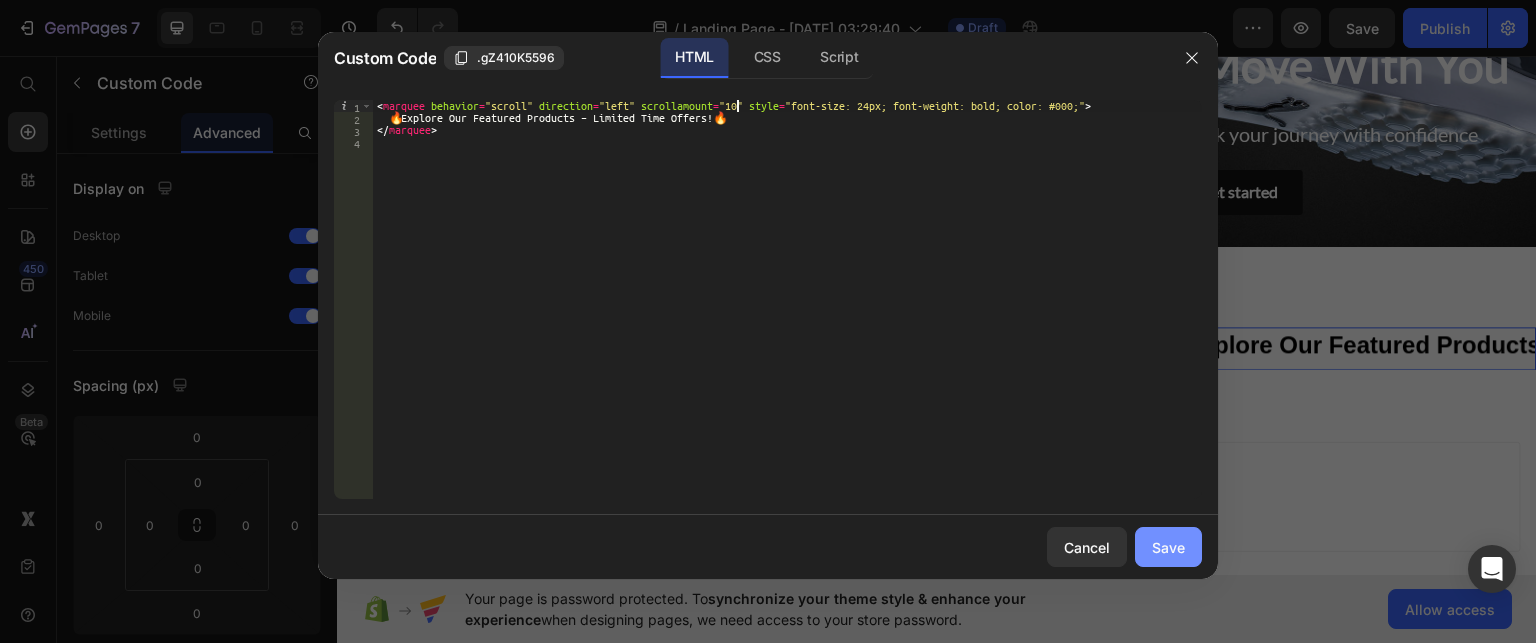 click on "Save" at bounding box center [1168, 547] 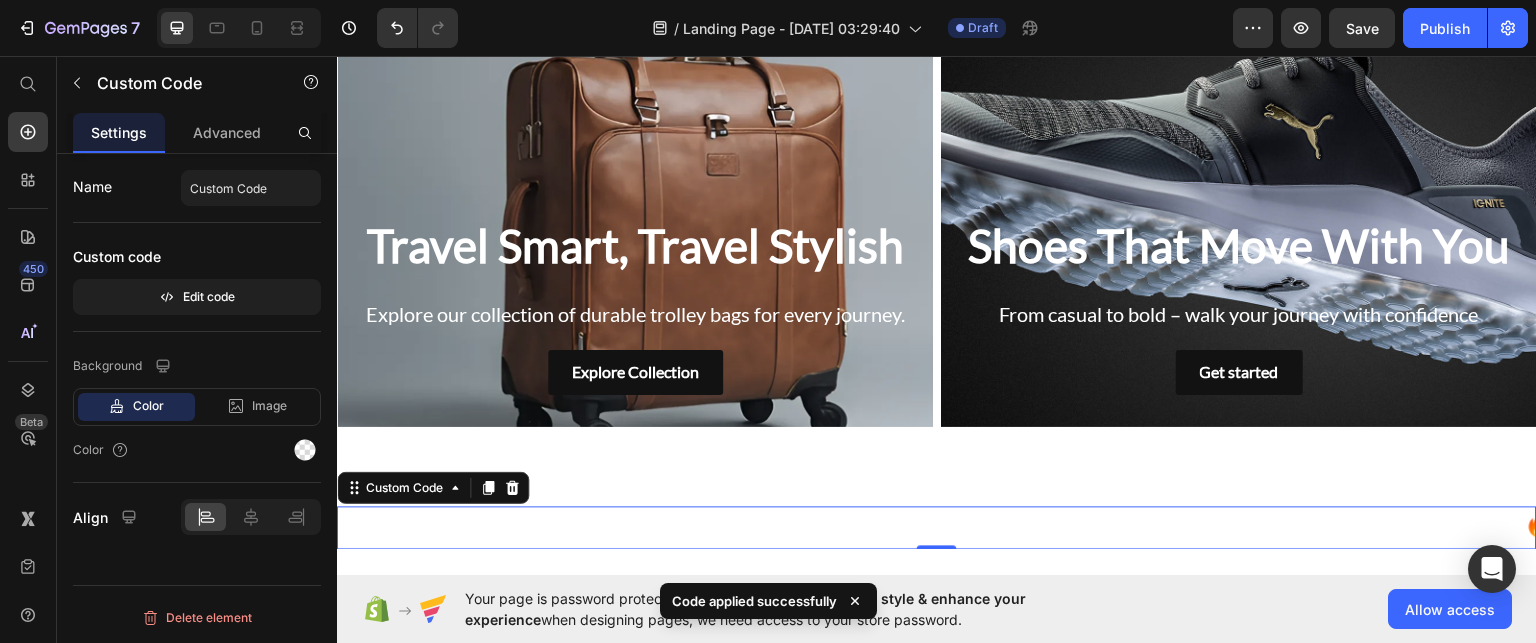 scroll, scrollTop: 1533, scrollLeft: 0, axis: vertical 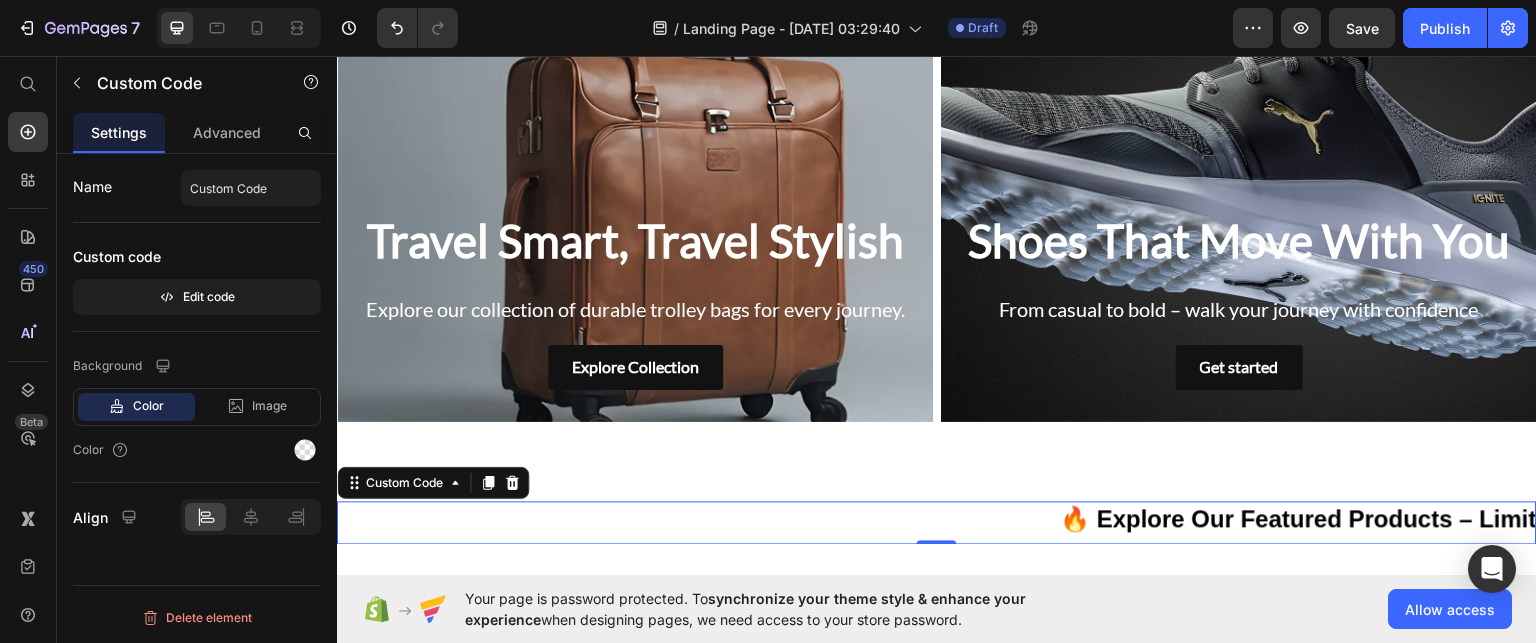 click on "🔥 Explore Our Featured Products – Limited Time Offers! 🔥" at bounding box center (937, 519) 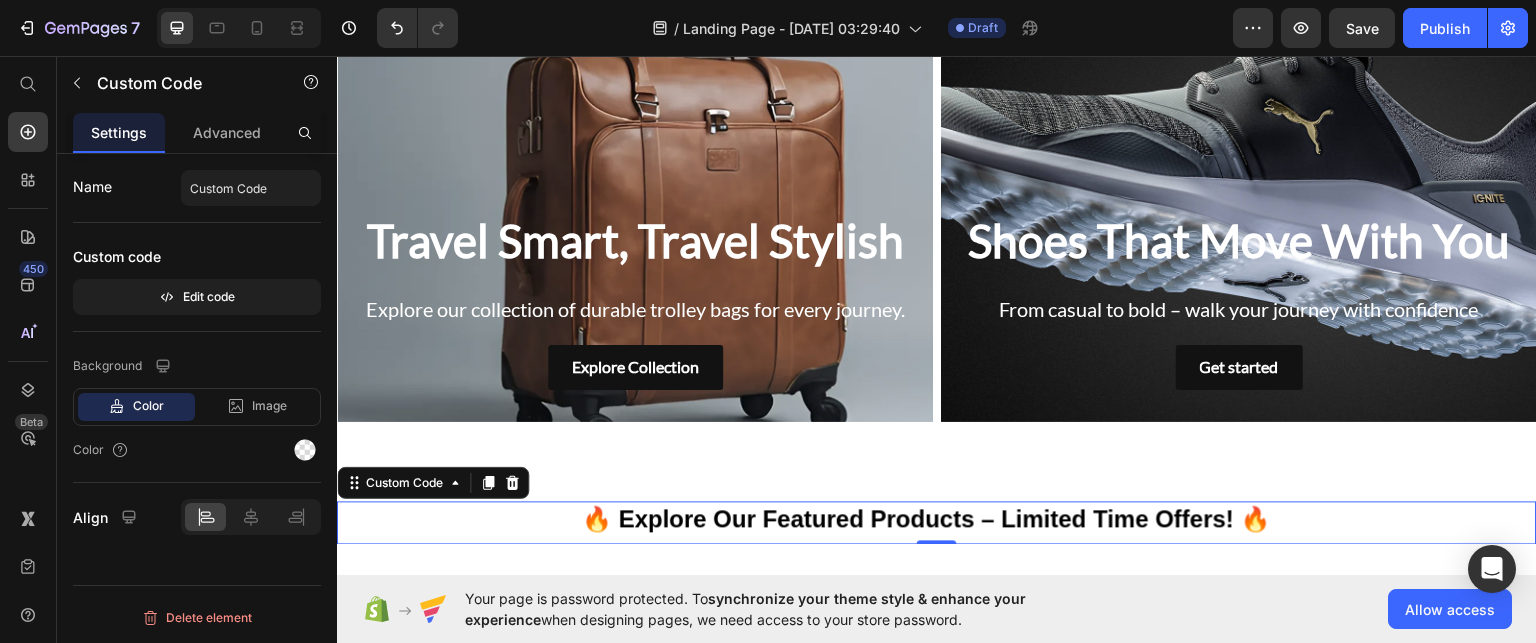 click on "🔥 Explore Our Featured Products – Limited Time Offers! 🔥" at bounding box center [937, 519] 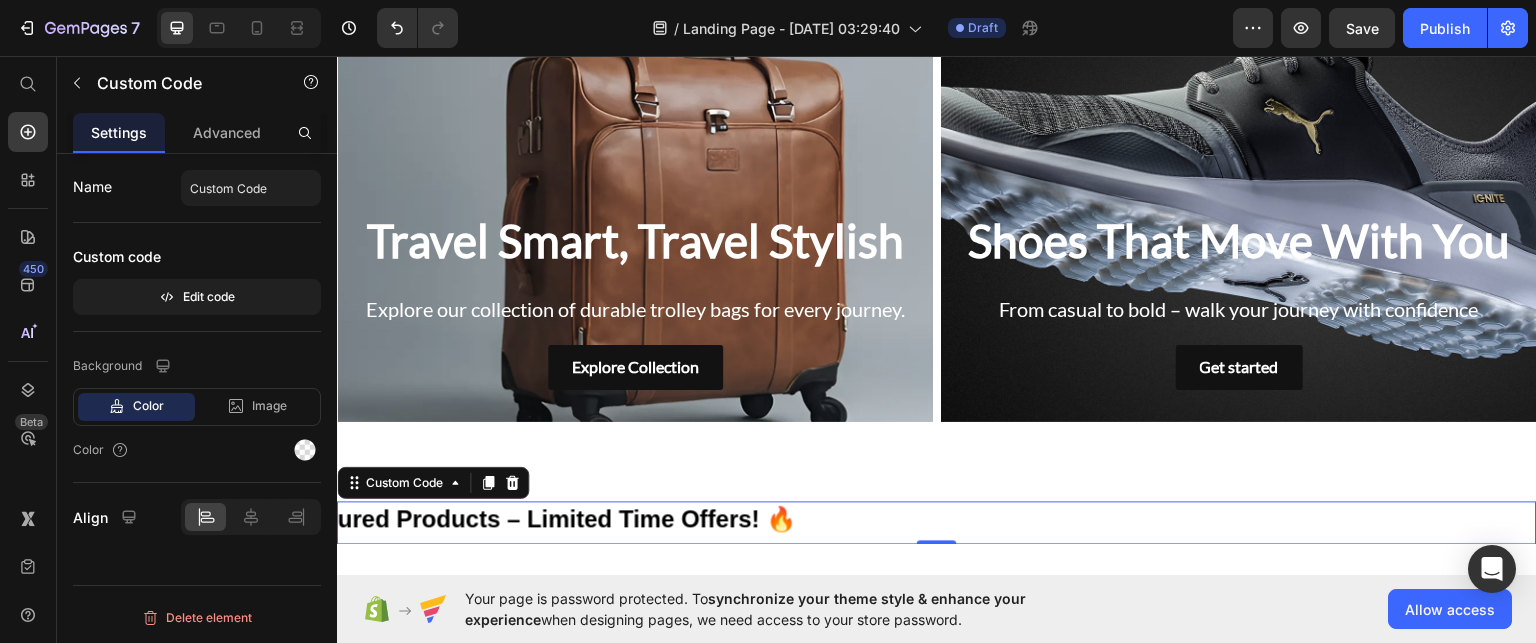 click on "🔥 Explore Our Featured Products – Limited Time Offers! 🔥" at bounding box center [937, 519] 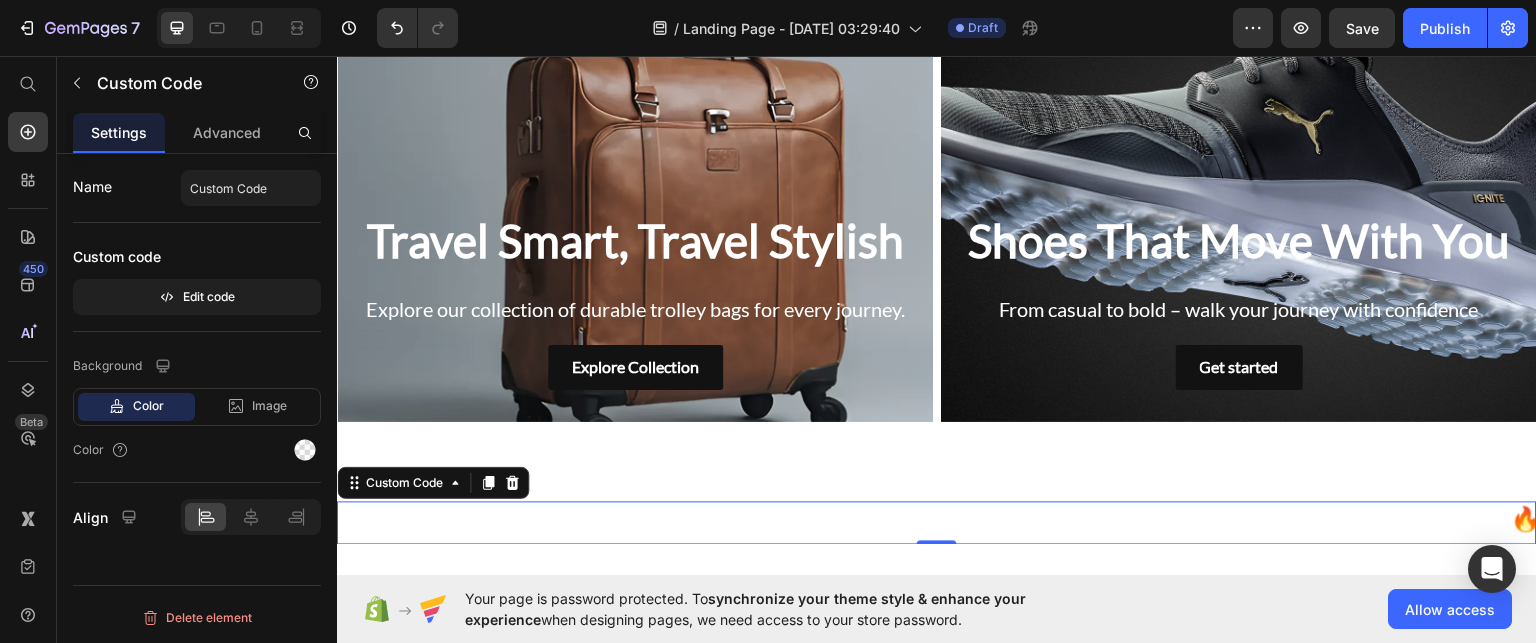 click on "🔥 Explore Our Featured Products – Limited Time Offers! 🔥" at bounding box center (937, 519) 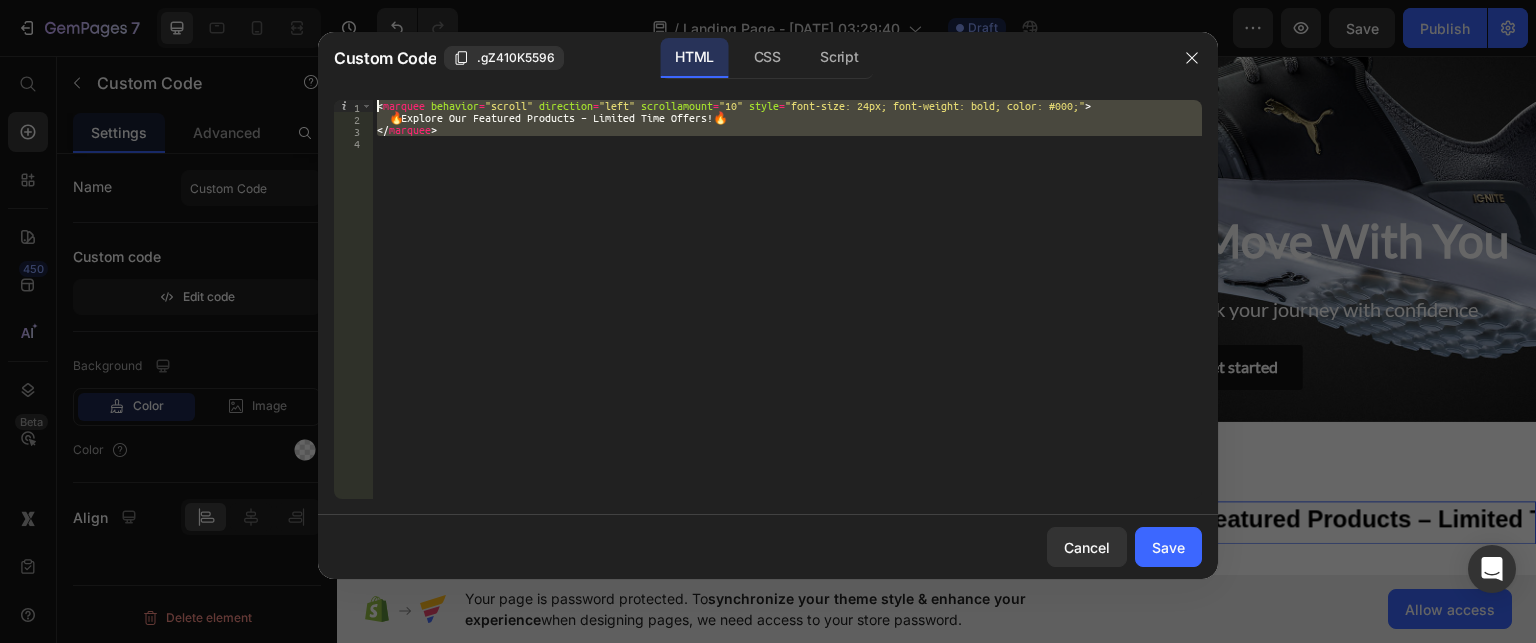 drag, startPoint x: 513, startPoint y: 146, endPoint x: 376, endPoint y: 53, distance: 165.58382 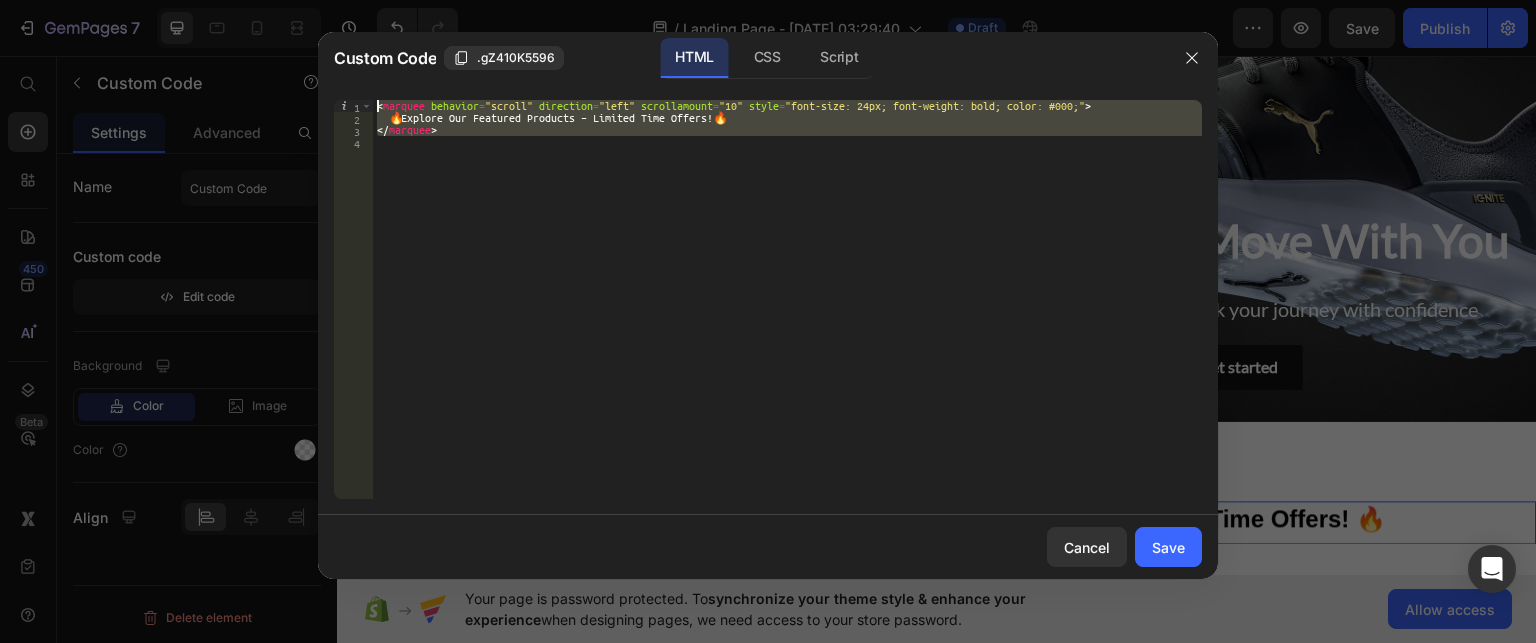 click on "Custom Code .gZ410K5596 HTML CSS Script 1 2 3 4 < marquee   behavior = "scroll"   direction = "left"   scrollamount = "10"   style = "font-size: 24px; font-weight: bold; color: #000;" >    🔥  Explore Our Featured Products – Limited Time Offers!  🔥   </ marquee >     הההההההההההההההההההההההההההההההההההההההההההההההההההההההההההההההההההההההההההההההההההההההההההההההההההההההההההההההההההההההההההההההההההההההההההההההההההההההההההההההההההההההההההההההההההההההההההההההההההההההההההההההההההההההההההההההההההההההההההההההההההההההההההההההה Cancel Save" at bounding box center [768, 305] 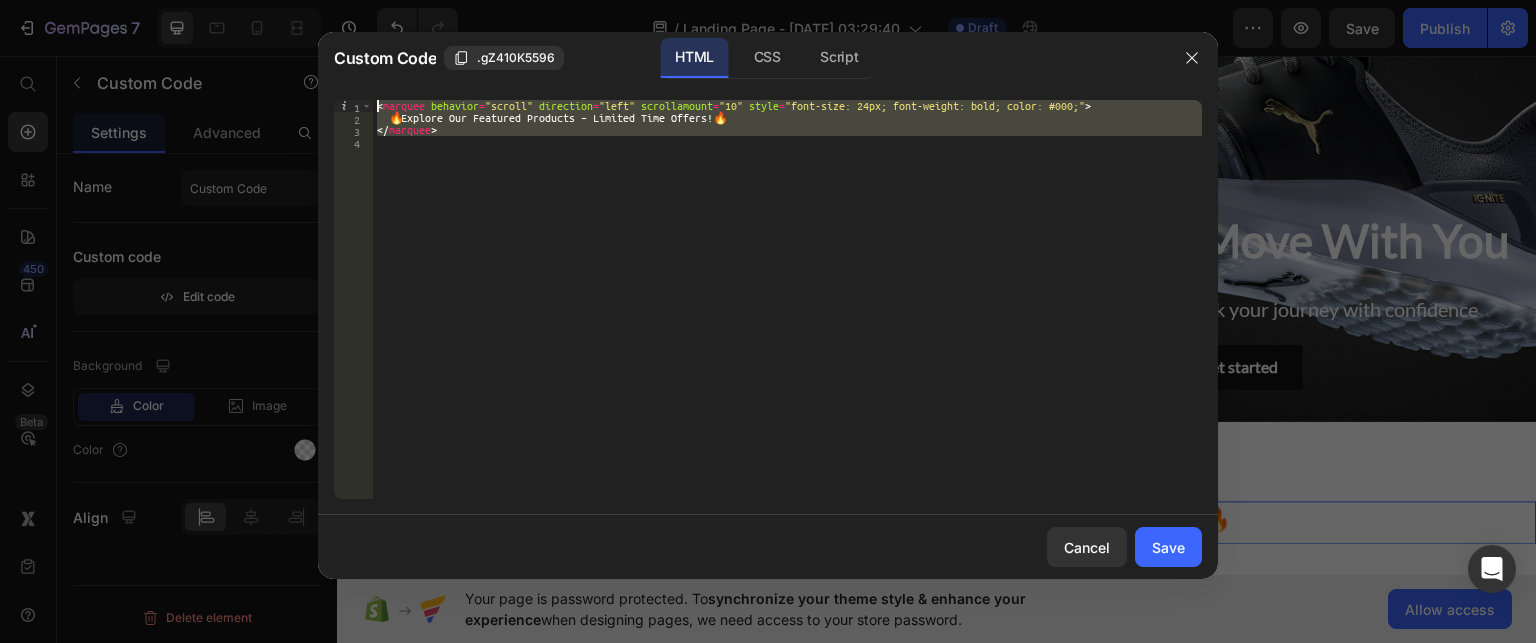 type on "<marquee behavior="scroll" direction="left" scrollamount="10" style="font-size: 24px; font-weight: bold; color: #000;">
🔥 Explore Our Featured Products – Limited Time Offers! 🔥" 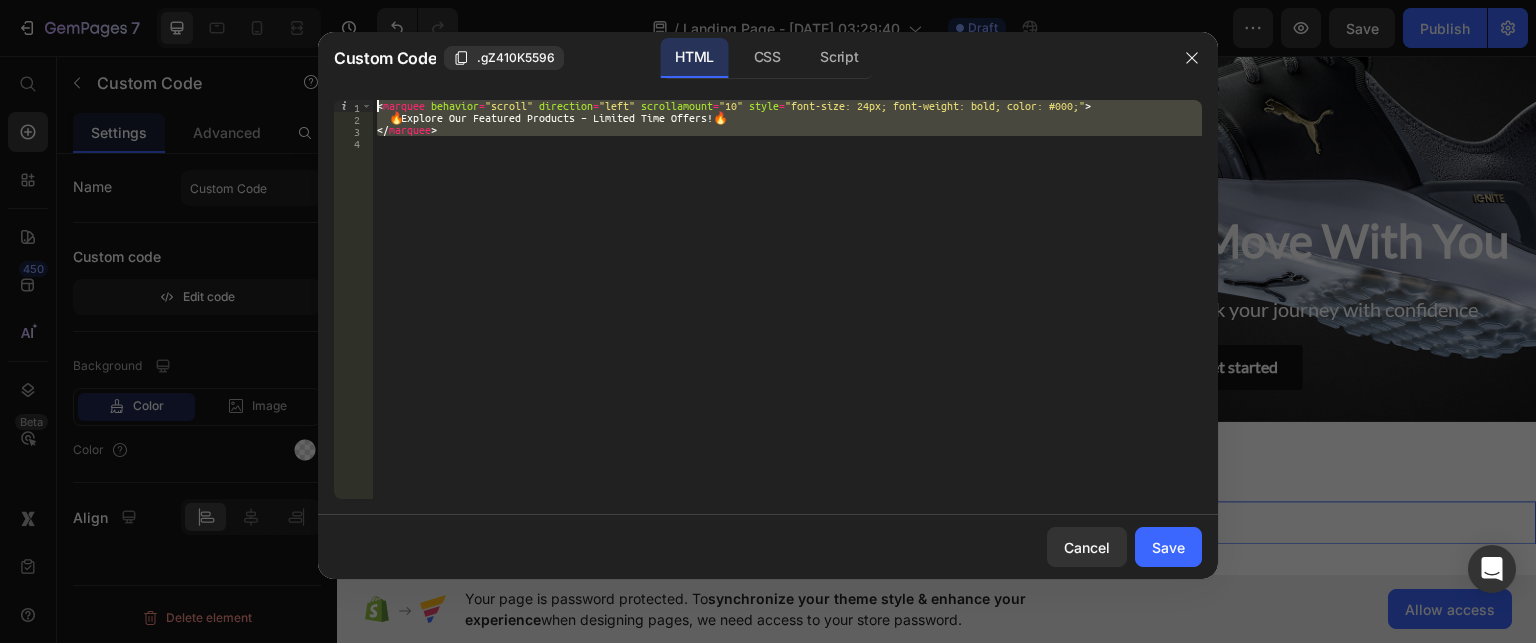 type 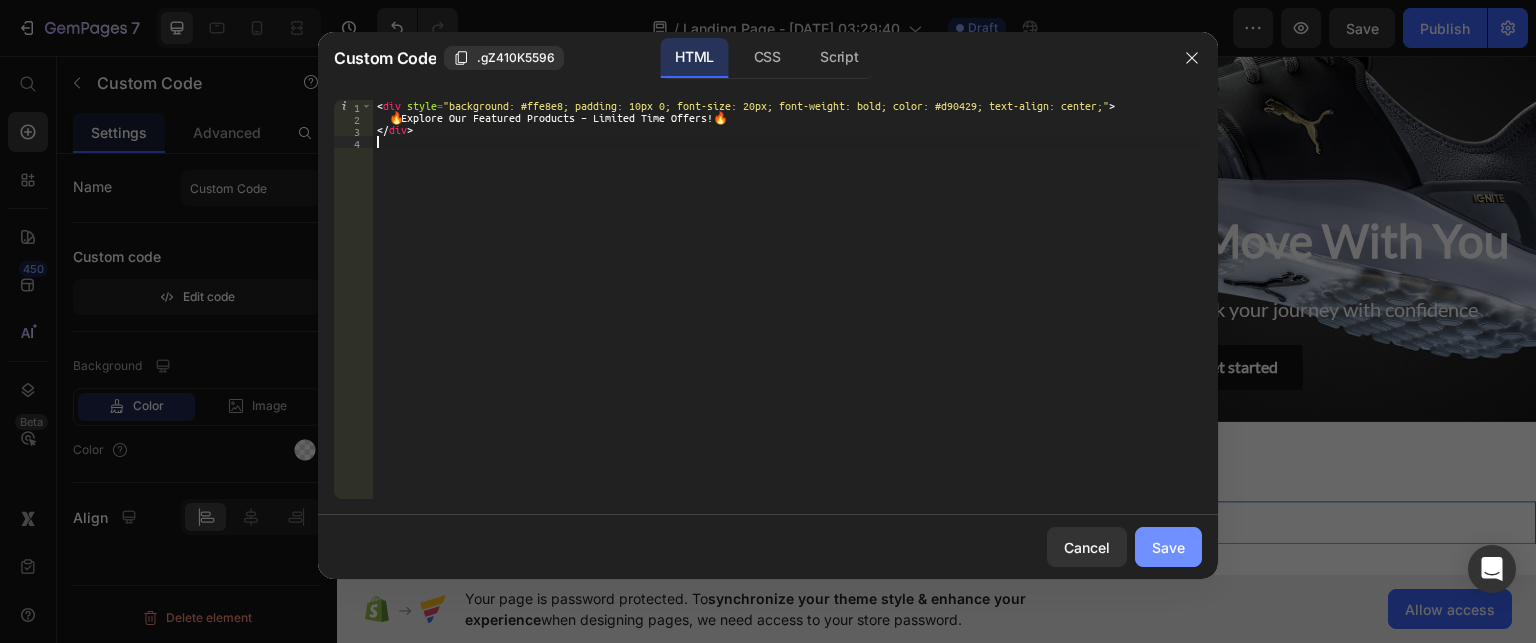 click on "Save" at bounding box center (1168, 547) 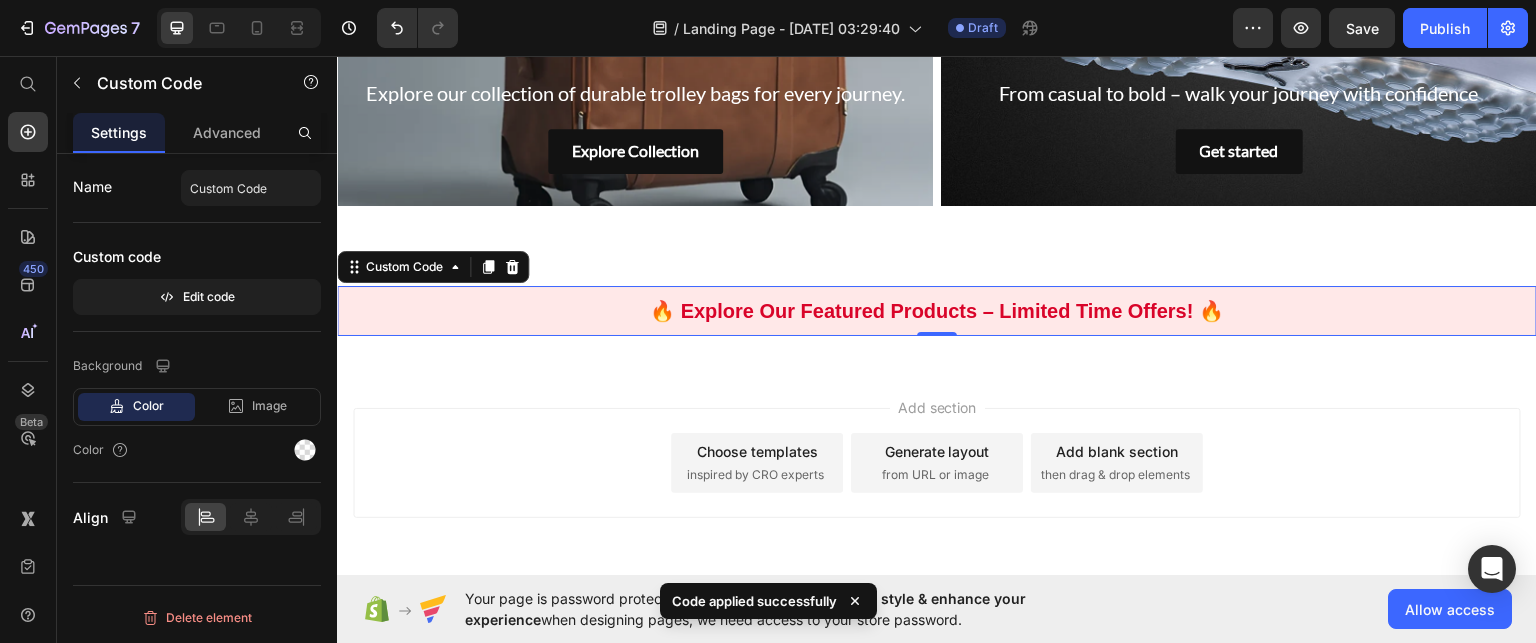 scroll, scrollTop: 1750, scrollLeft: 0, axis: vertical 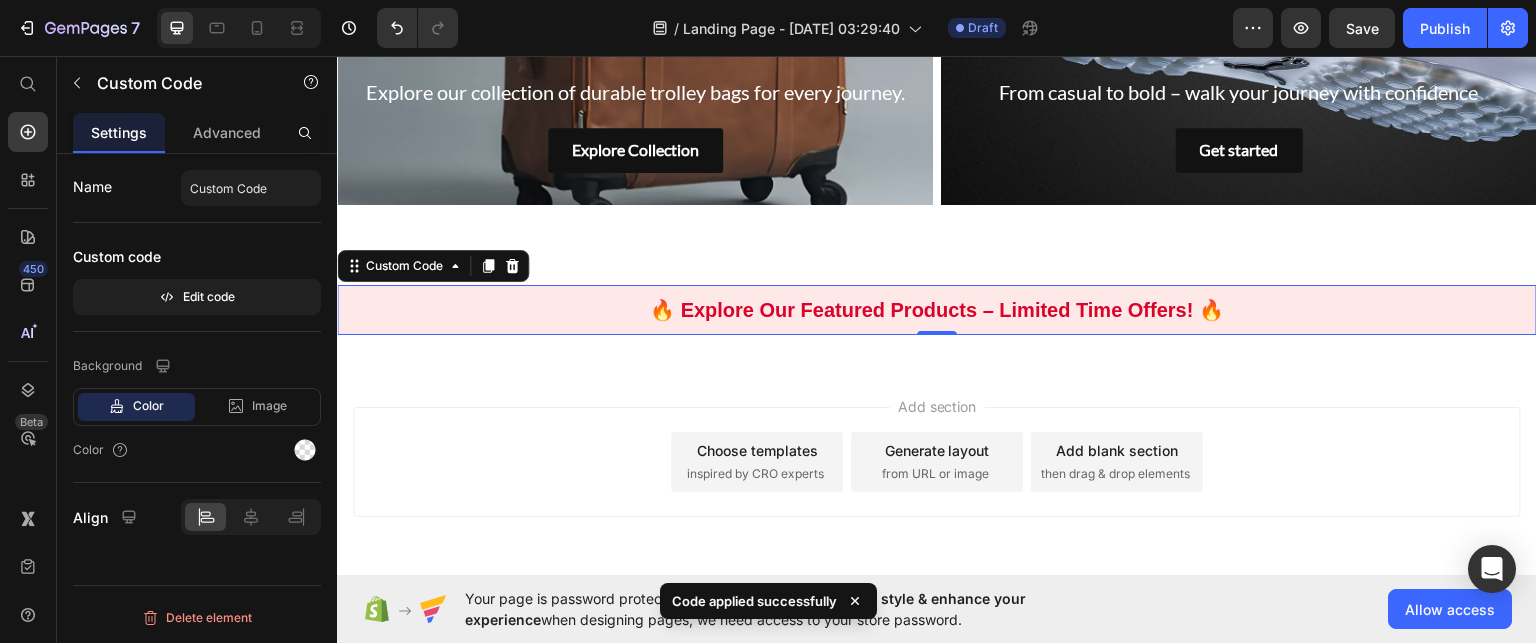 click on "🔥 Explore Our Featured Products – Limited Time Offers! 🔥" at bounding box center [937, 309] 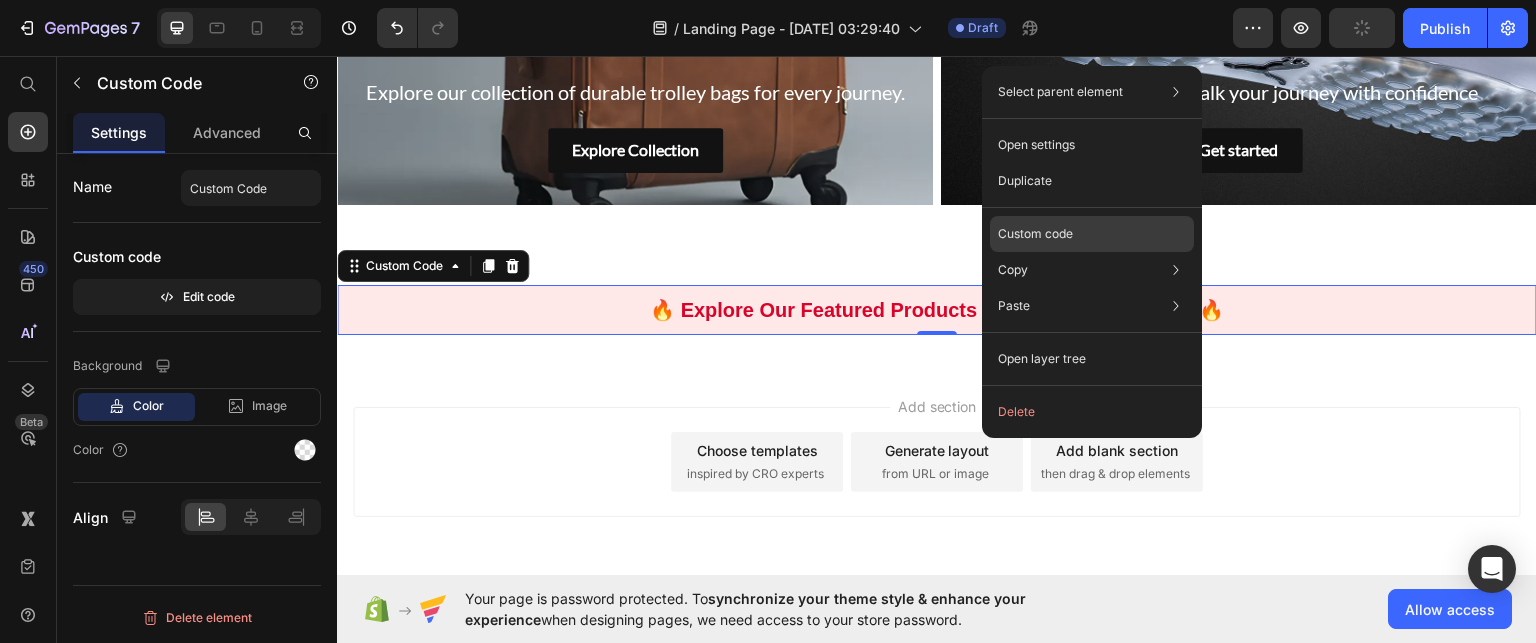click on "Custom code" at bounding box center [1035, 234] 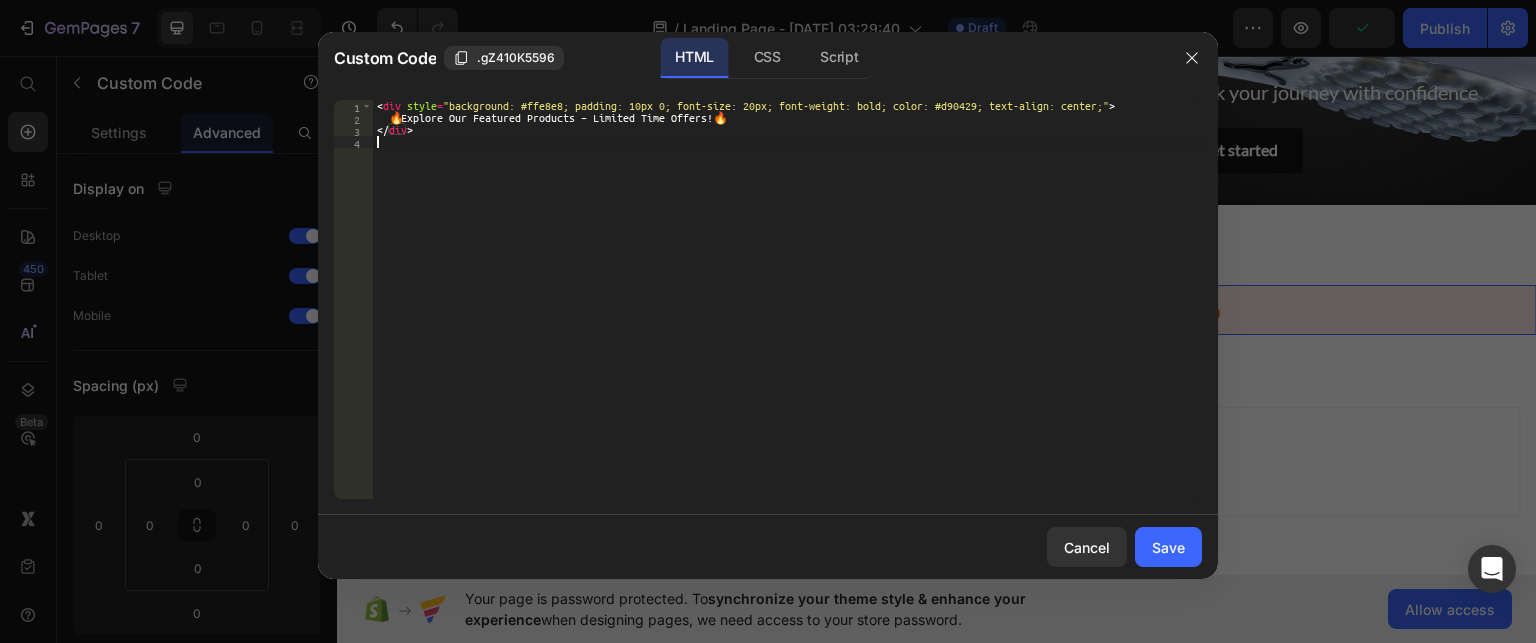 click on "< div   style = "background: #ffe8e8; padding: 10px 0; font-size: 20px; font-weight: bold; color: #d90429; text-align: center;" >    🔥  Explore Our Featured Products – Limited Time Offers!  🔥 </ div >" at bounding box center (787, 311) 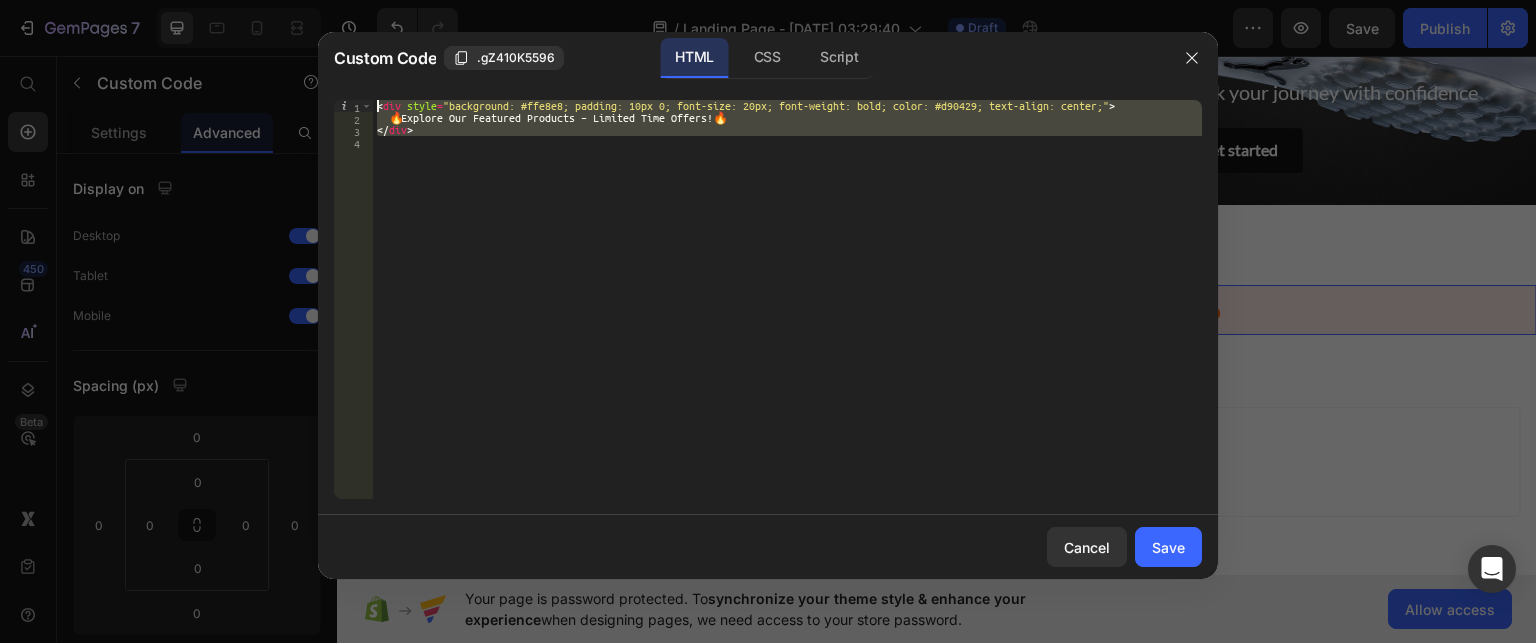 drag, startPoint x: 696, startPoint y: 172, endPoint x: 362, endPoint y: 111, distance: 339.52466 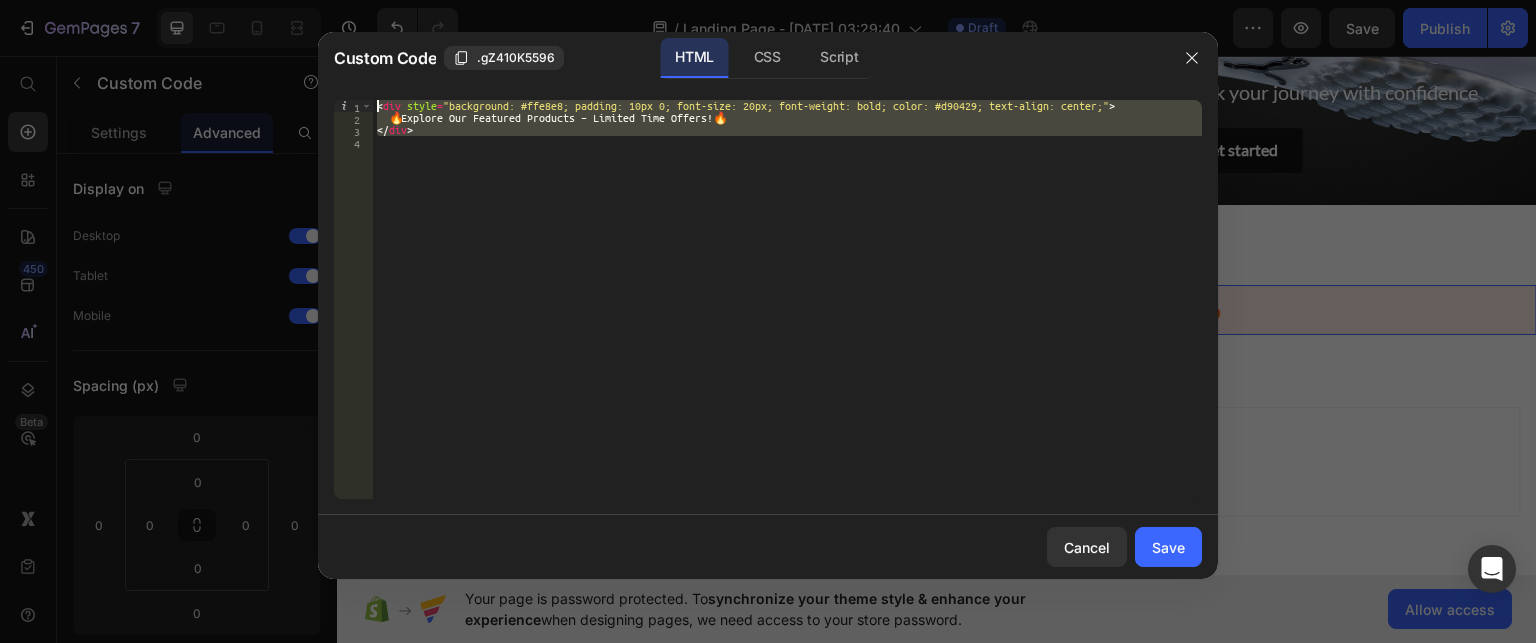 click on "1 2 3 4 < div   style = "background: #ffe8e8; padding: 10px 0; font-size: 20px; font-weight: bold; color: #d90429; text-align: center;" >    🔥  Explore Our Featured Products – Limited Time Offers!  🔥 </ div >     הההההההההההההההההההההההההההההההההההההההההההההההההההההההההההההההההההההההההההההההההההההההההההההההההההההההההההההההההההההההההההההההההההההההההההההההההההההההההההההההההההההההההההההההההההההההההההההההההההההההההההההההההההההההההההההההההההההההההההההההההההההההההההההההה XXXXXXXXXXXXXXXXXXXXXXXXXXXXXXXXXXXXXXXXXXXXXXXXXXXXXXXXXXXXXXXXXXXXXXXXXXXXXXXXXXXXXXXXXXXXXXXXXXXXXXXXXXXXXXXXXXXXXXXXXXXXXXXXXXXXXXXXXXXXXXXXXXXXXXXXXXXXXXXXXXXXXXXXXXXXXXXXXXXXXXXXXXXXXXXXXXXXXXXXXXXXXXXXXXXXXXXXXXXXXXXXXXXXXXXXXXXXXXXXXXXXXXXXXXXXXXXX" at bounding box center [768, 299] 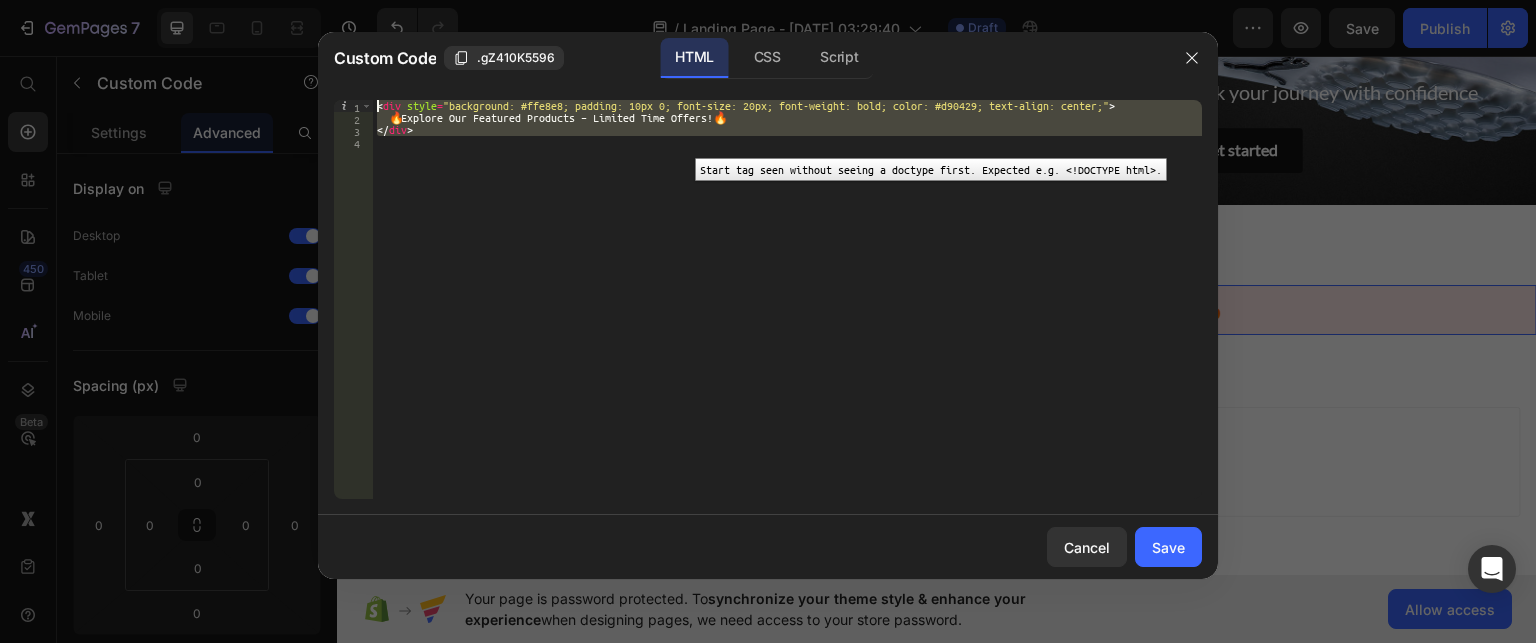 type 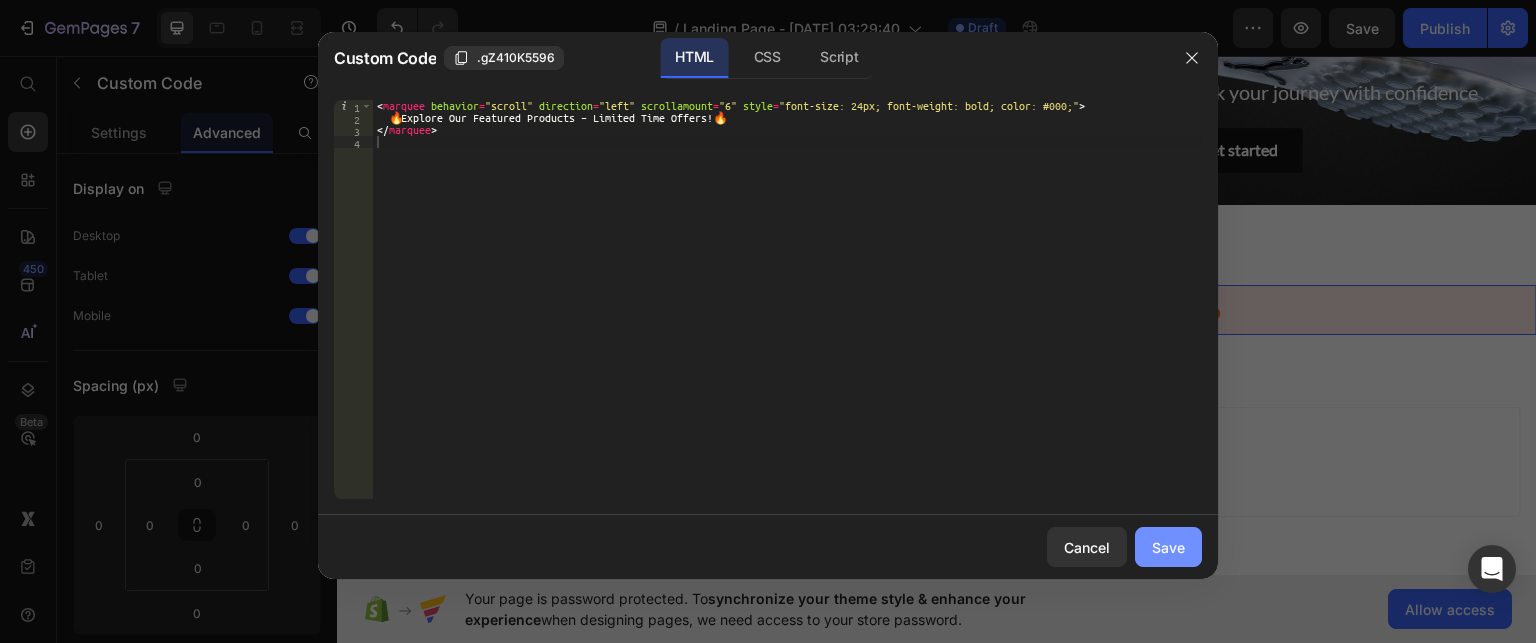 click on "Save" 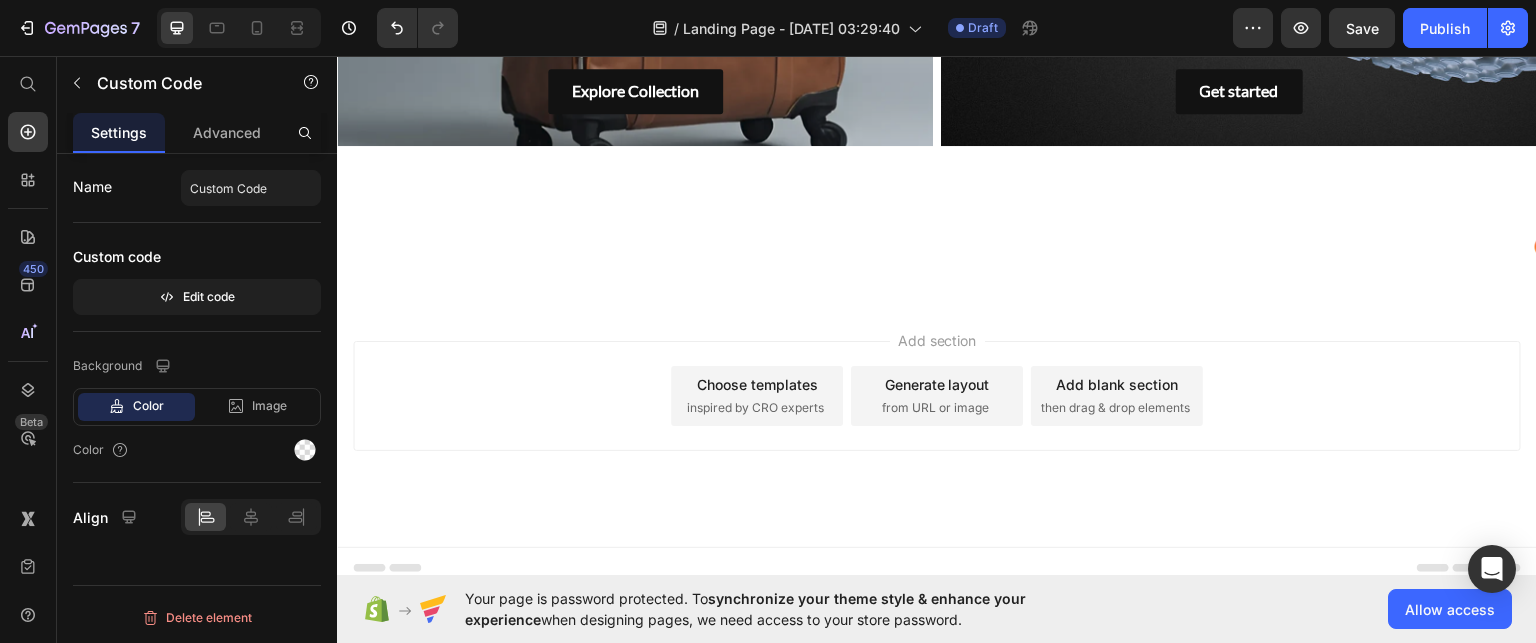 scroll, scrollTop: 1769, scrollLeft: 0, axis: vertical 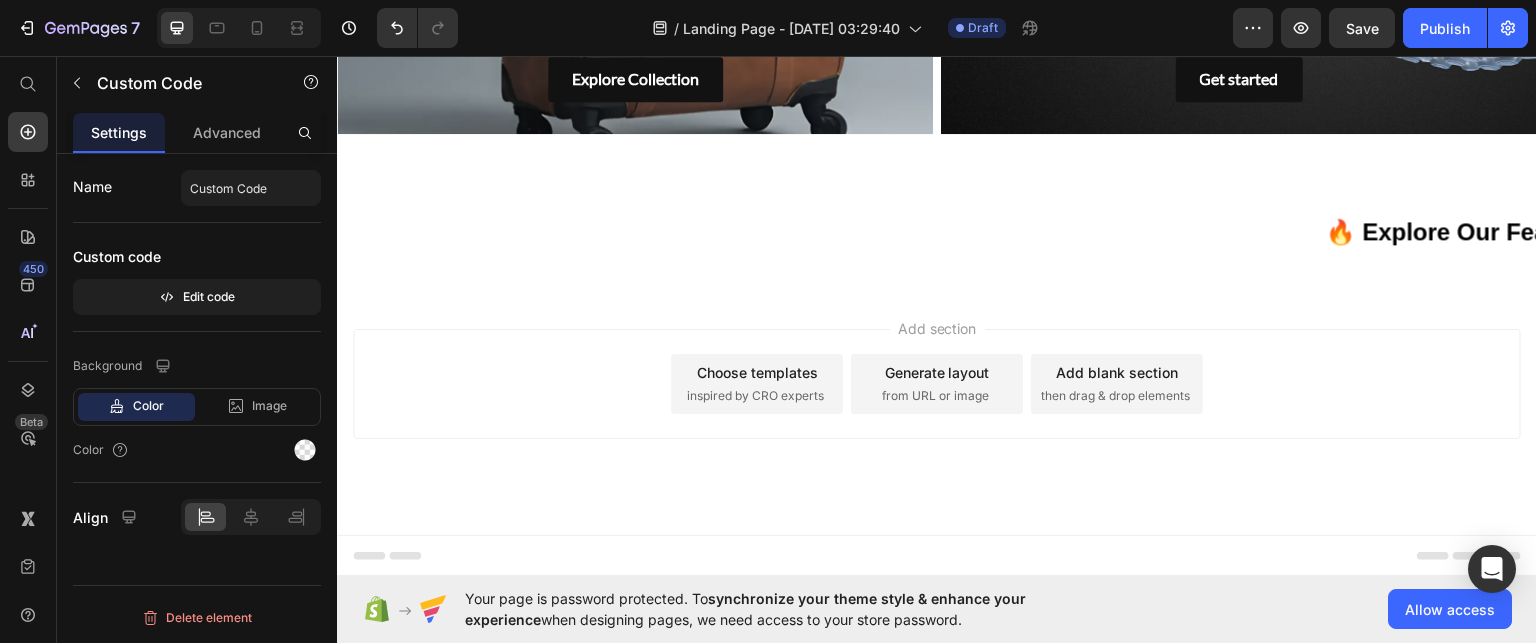 click on "🔥 Explore Our Featured Products – Limited Time Offers! 🔥" at bounding box center (937, 231) 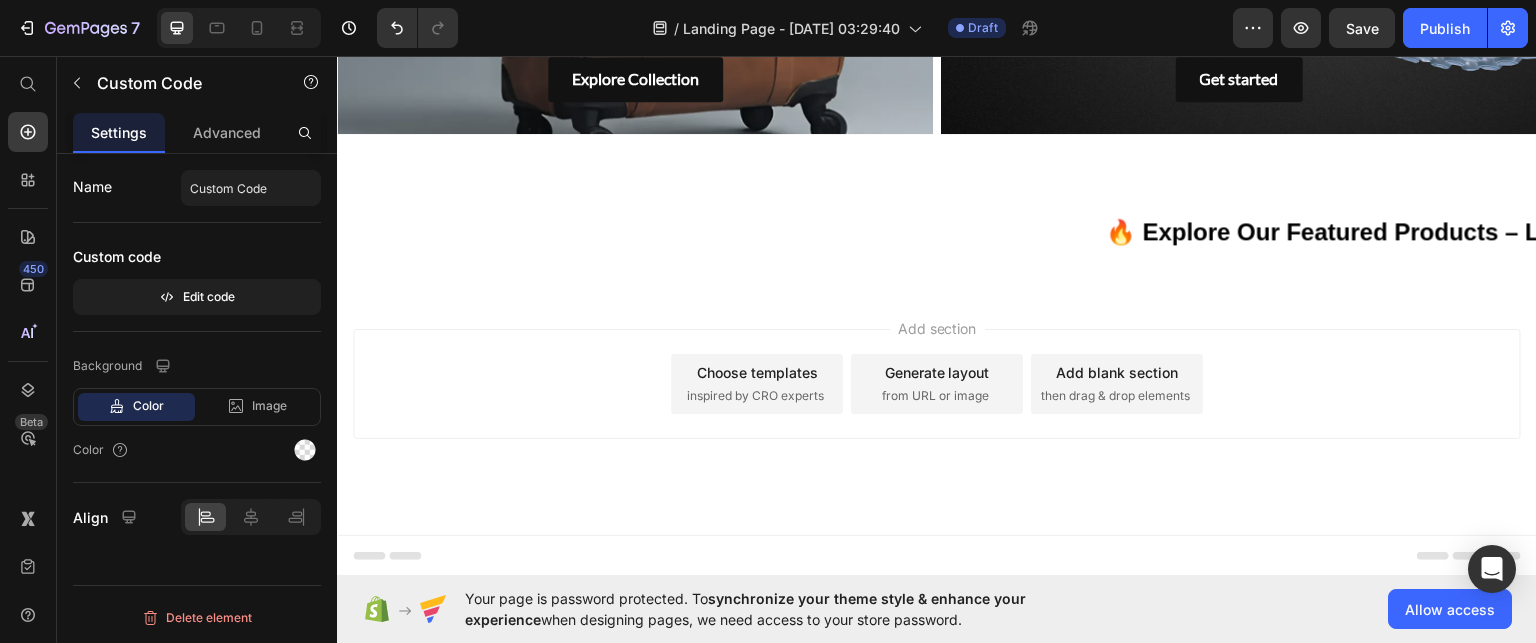 click on "🔥 Explore Our Featured Products – Limited Time Offers! 🔥" at bounding box center [937, 231] 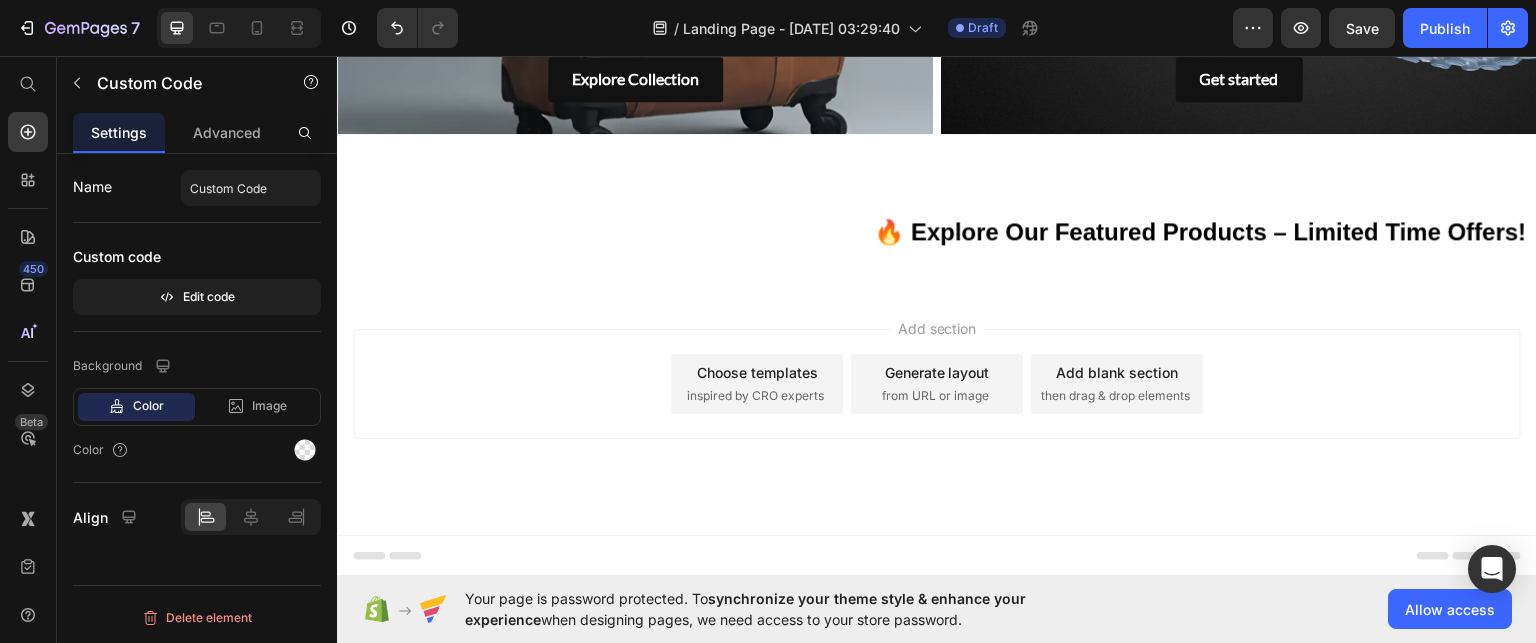 click on "🔥 Explore Our Featured Products – Limited Time Offers! 🔥" at bounding box center (937, 231) 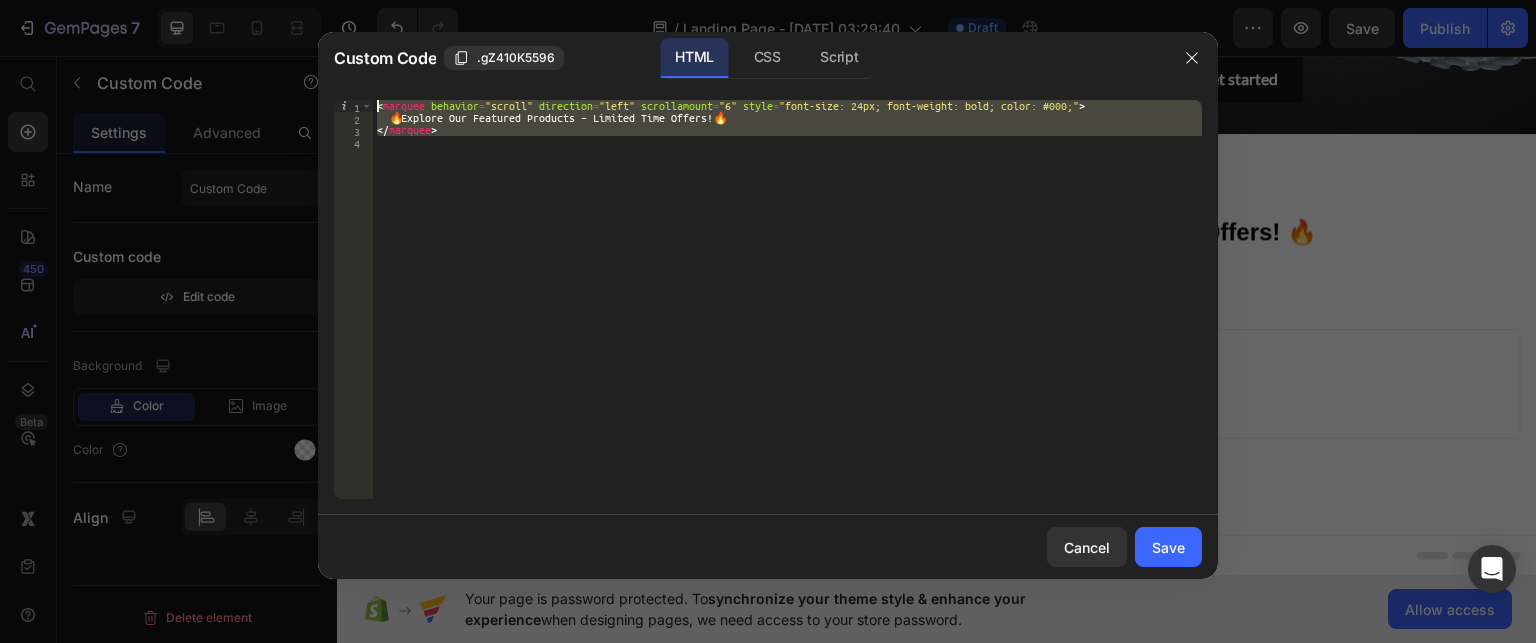 drag, startPoint x: 695, startPoint y: 276, endPoint x: 357, endPoint y: 97, distance: 382.47223 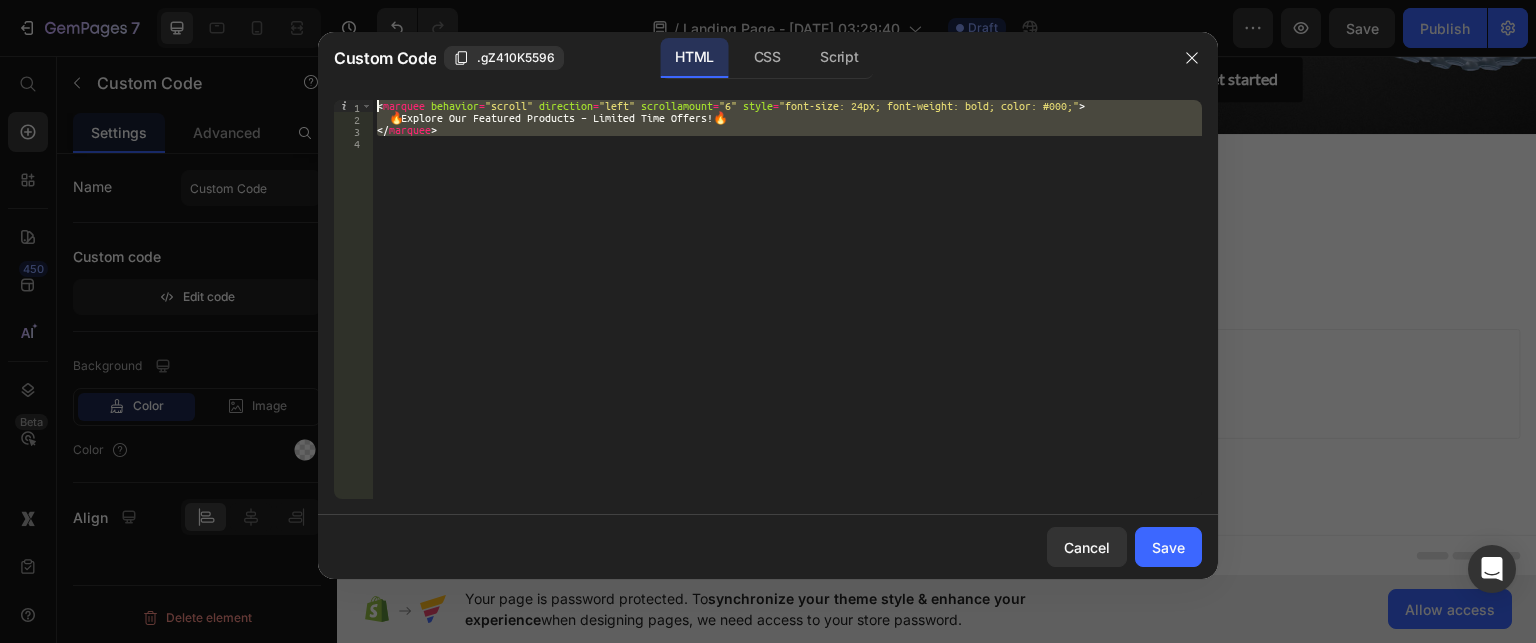 click on "1 2 3 4 < marquee   behavior = "scroll"   direction = "left"   scrollamount = "6"   style = "font-size: 24px; font-weight: bold; color: #000;" >    🔥  Explore Our Featured Products – Limited Time Offers!  🔥 </ marquee >     הההההההההההההההההההההההההההההההההההההההההההההההההההההההההההההההההההההההההההההההההההההההההההההההההההההההההההההההההההההההההההההההההההההההההההההההההההההההההההההההההההההההההההההההההההההההההההההההההההההההההההההההההההההההההההההההההההההההההההההההההההההההההההההההה XXXXXXXXXXXXXXXXXXXXXXXXXXXXXXXXXXXXXXXXXXXXXXXXXXXXXXXXXXXXXXXXXXXXXXXXXXXXXXXXXXXXXXXXXXXXXXXXXXXXXXXXXXXXXXXXXXXXXXXXXXXXXXXXXXXXXXXXXXXXXXXXXXXXXXXXXXXXXXXXXXXXXXXXXXXXXXXXXXXXXXXXXXXXXXXXXXXXXXXXXXXXXXXXXXXXXXXXXXXXXXXXXXXXXXXXXXXXXXXXXXXXXXXXXXXXXXXX" 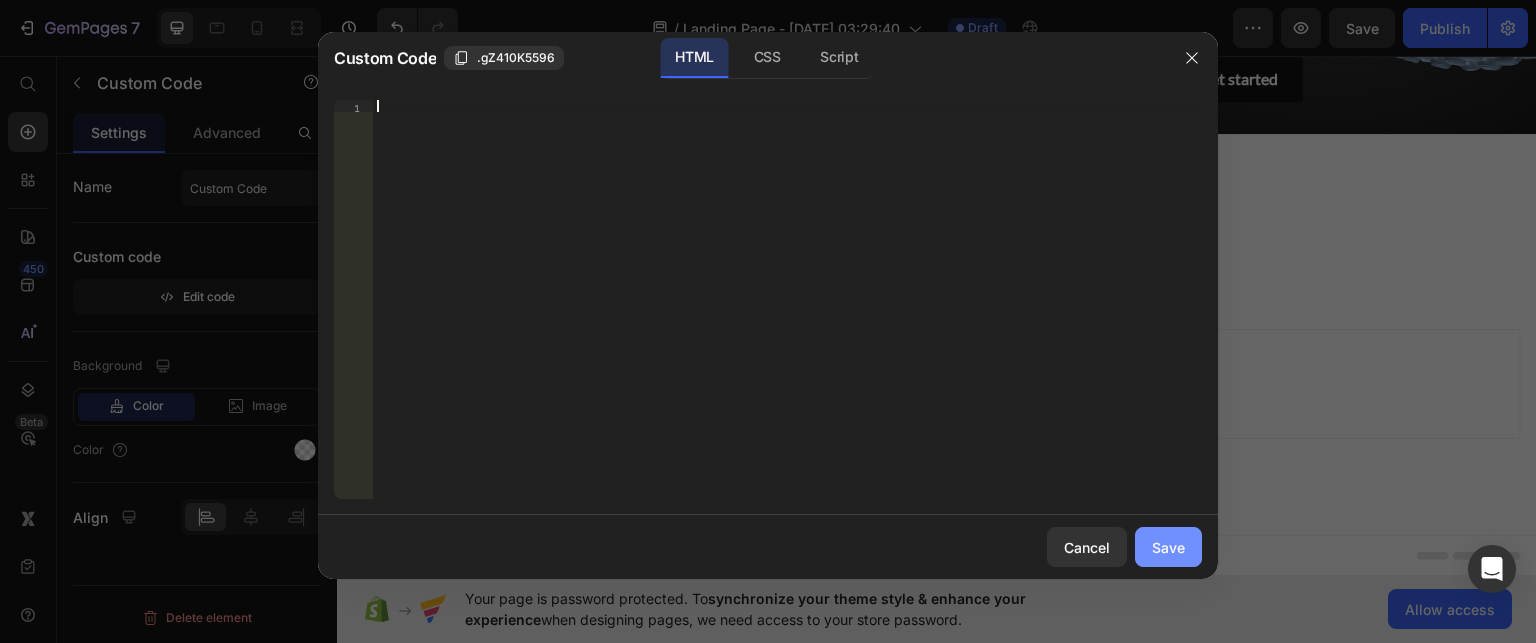 click on "Save" 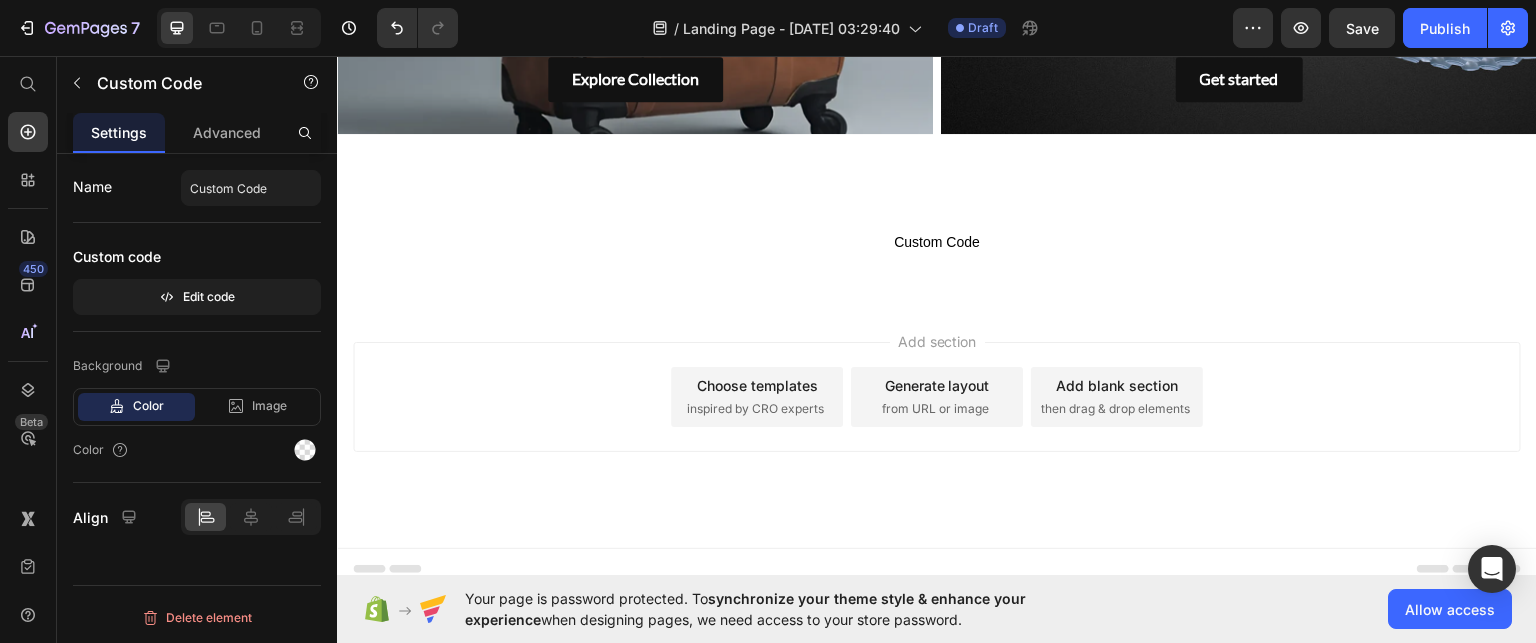 click on "Custom Code" at bounding box center [937, 241] 